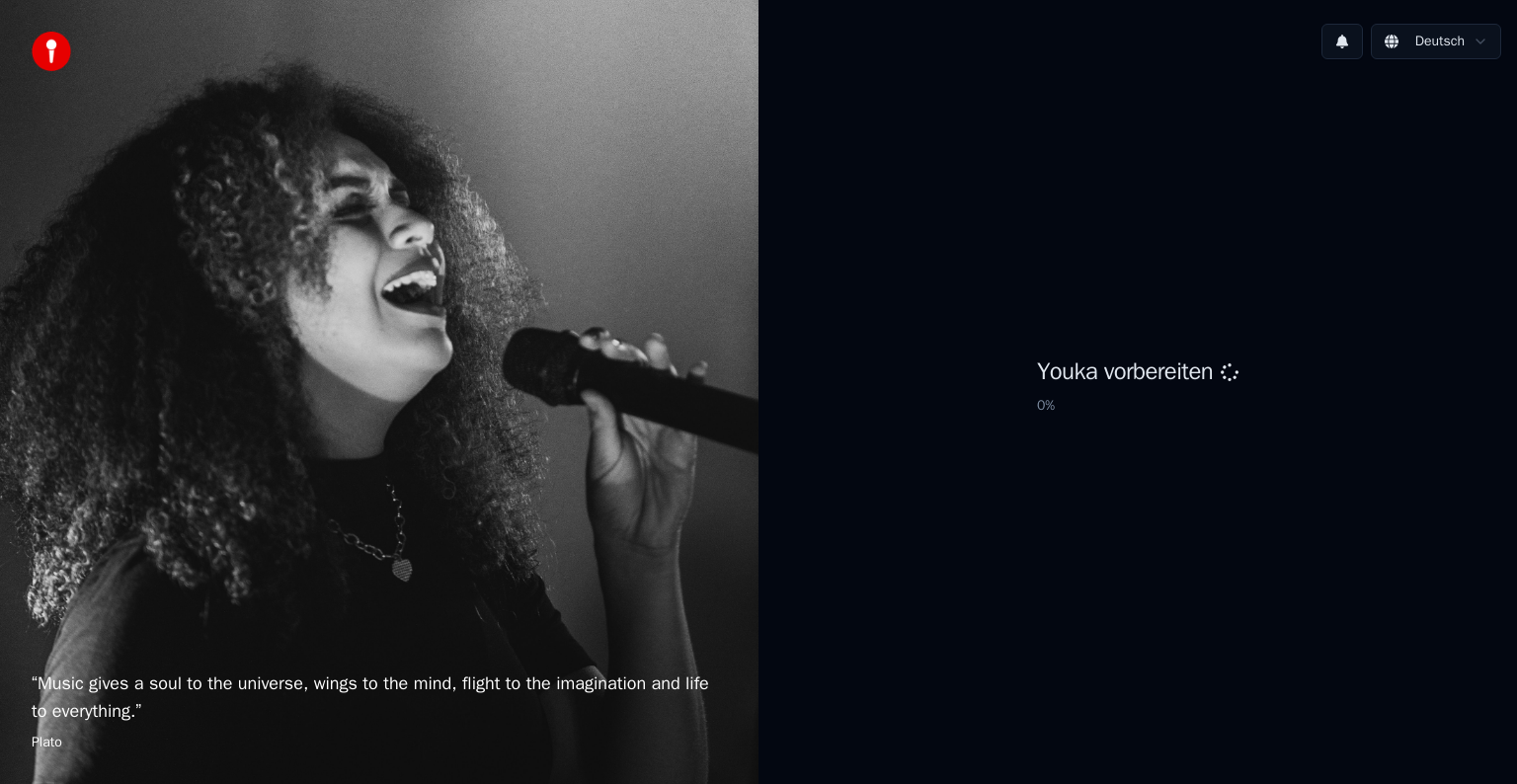 scroll, scrollTop: 0, scrollLeft: 0, axis: both 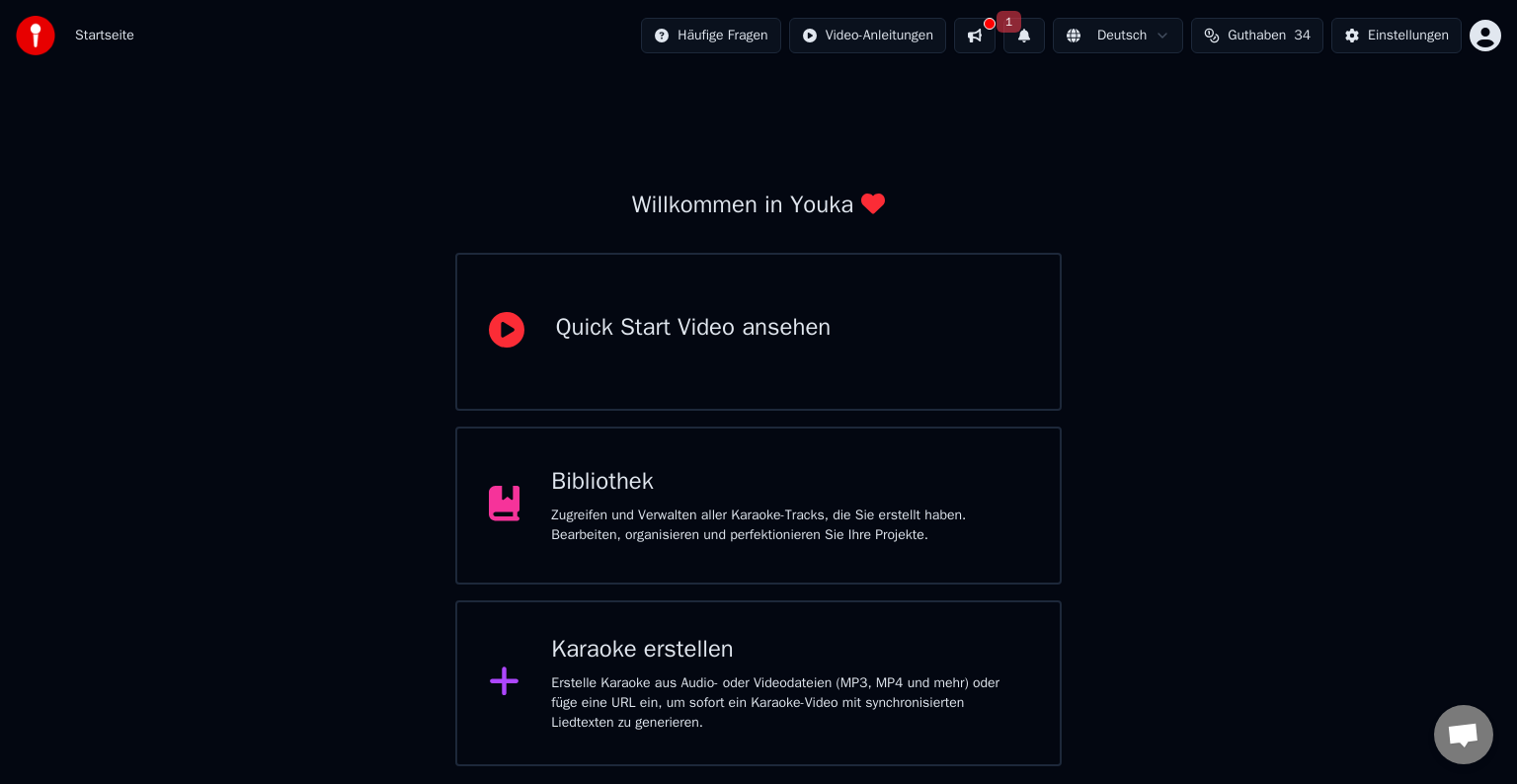 click on "Erstelle Karaoke aus Audio- oder Videodateien (MP3, MP4 und mehr) oder füge eine URL ein, um sofort ein Karaoke-Video mit synchronisierten Liedtexten zu generieren." at bounding box center [789, 703] 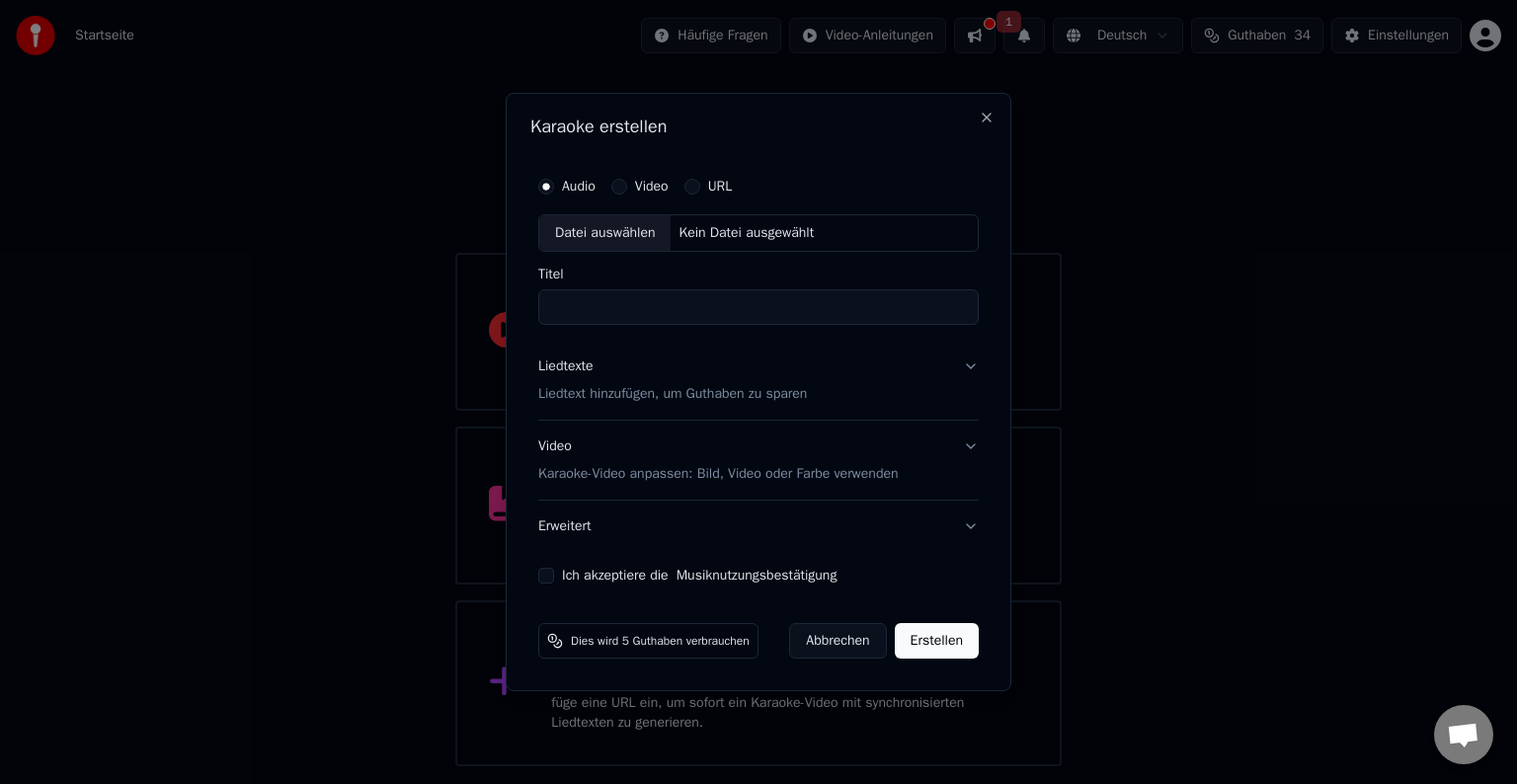click on "Datei auswählen" at bounding box center (604, 233) 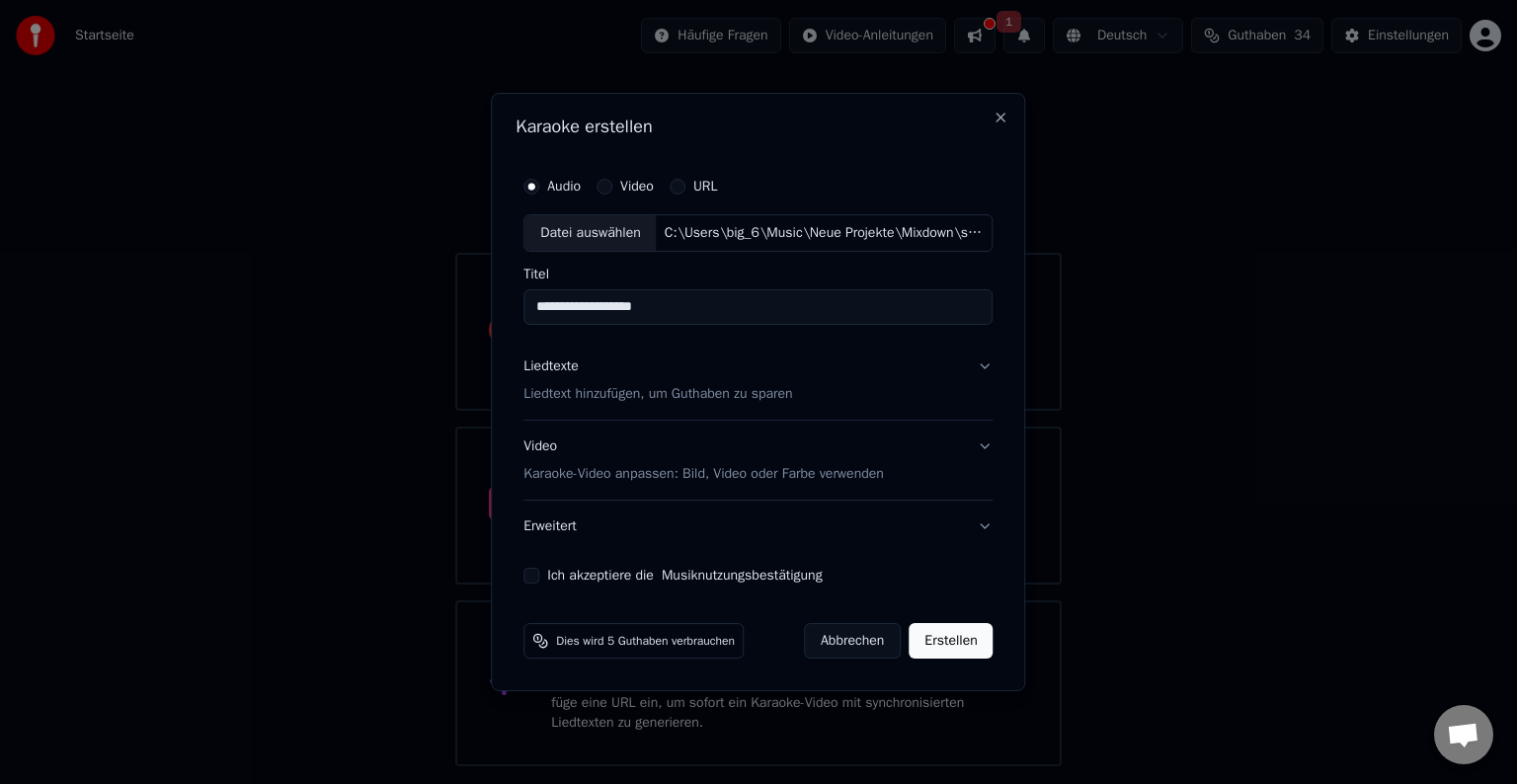 click on "**********" at bounding box center (758, 307) 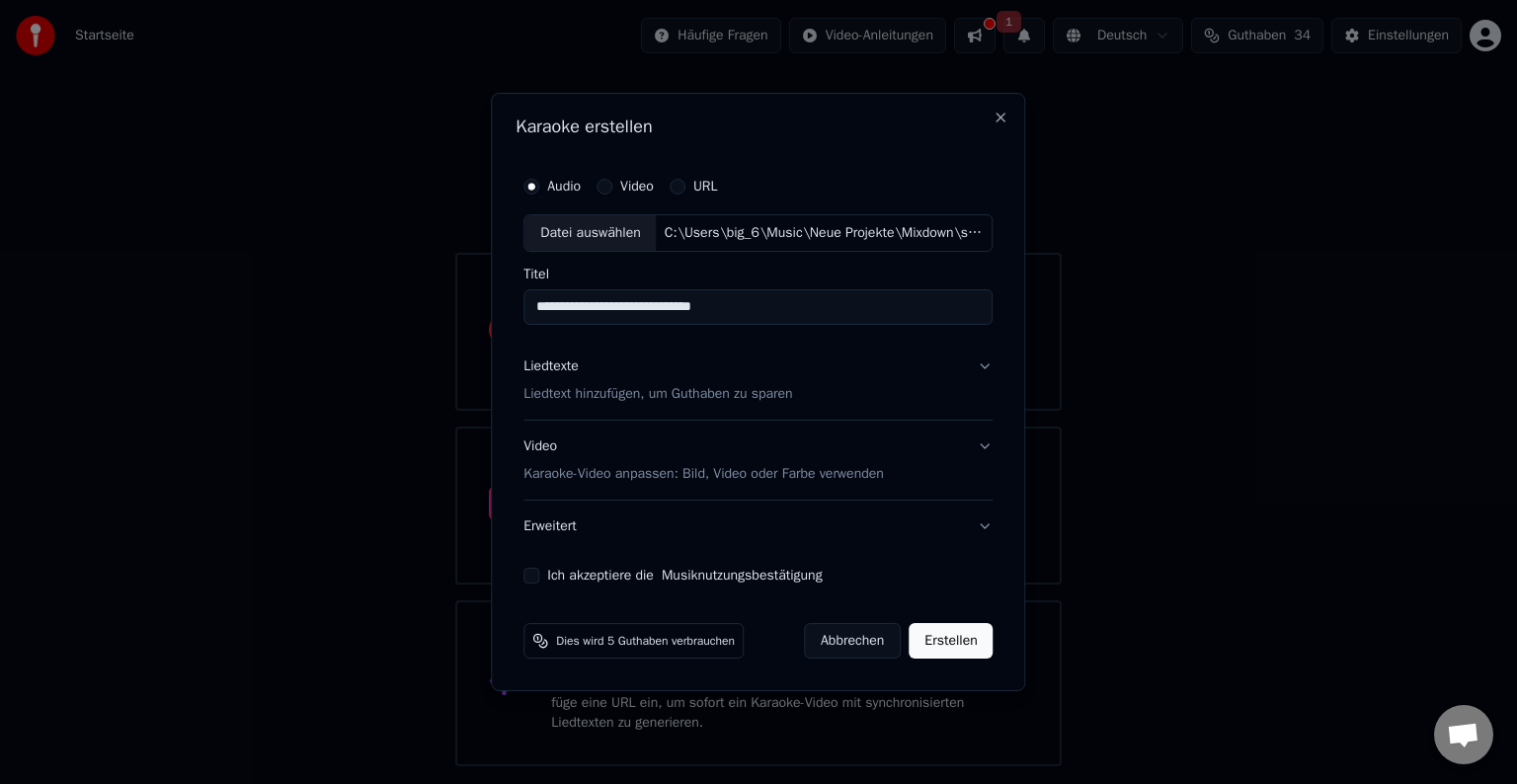 type on "**********" 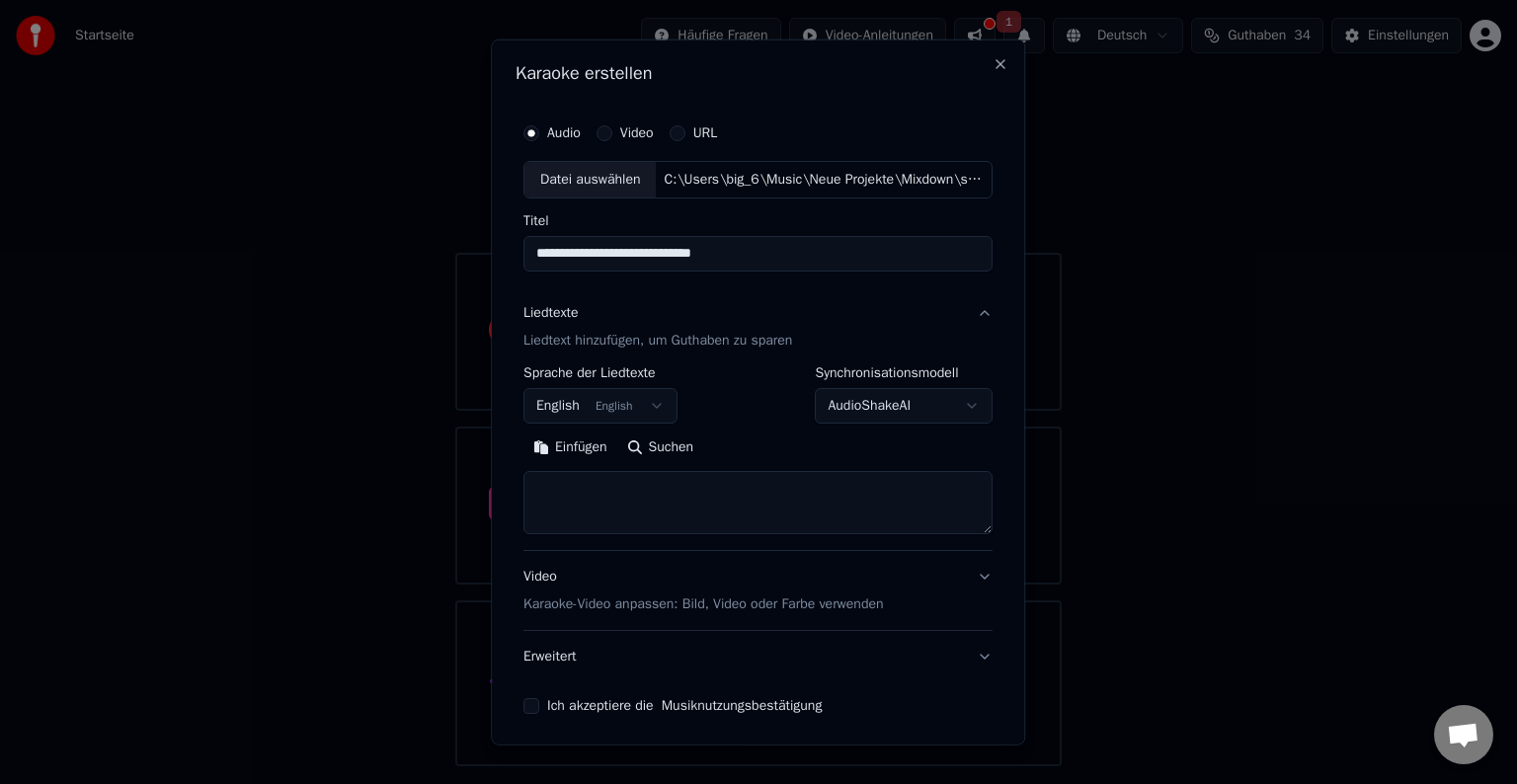 click on "English English" at bounding box center (600, 406) 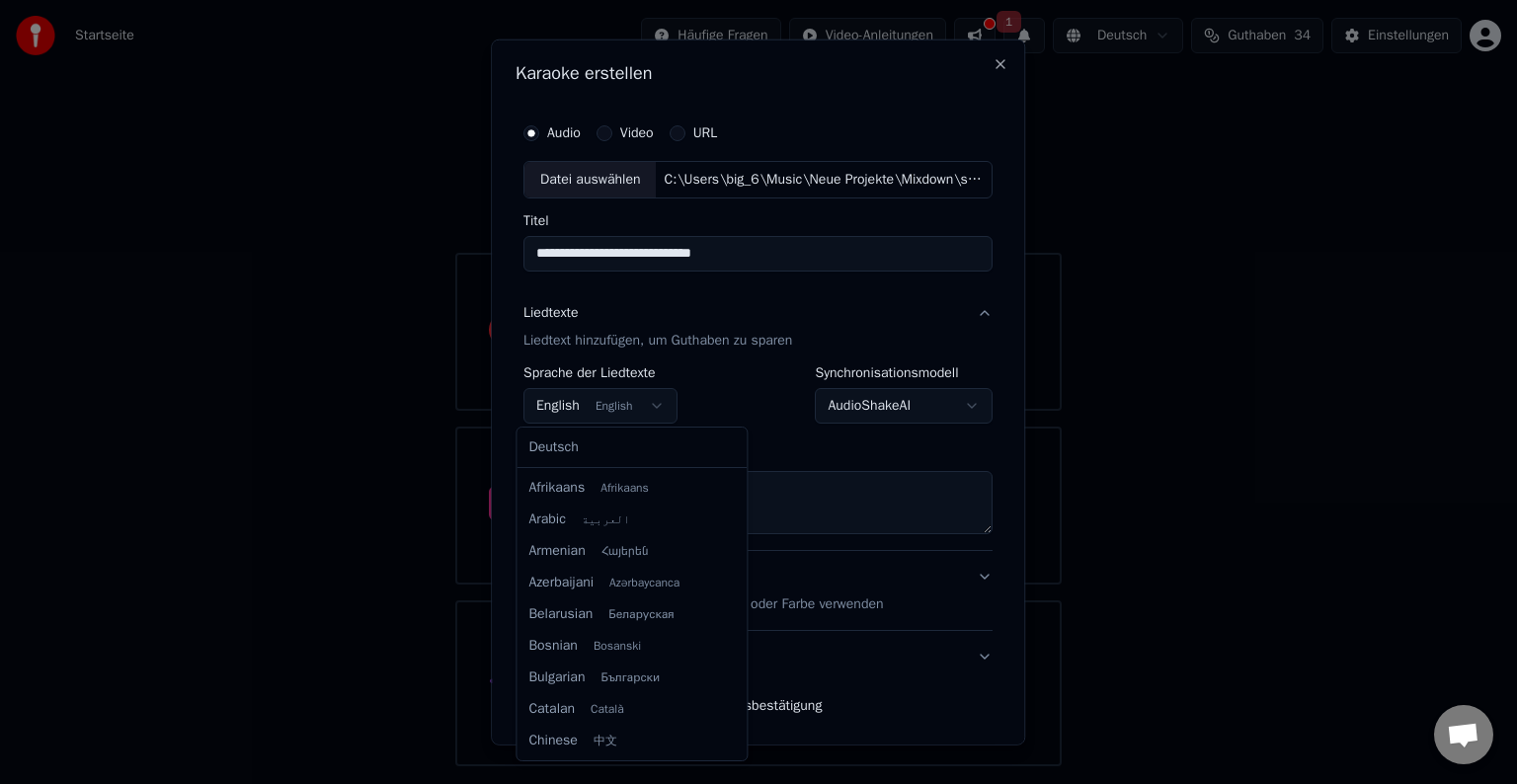 scroll, scrollTop: 158, scrollLeft: 0, axis: vertical 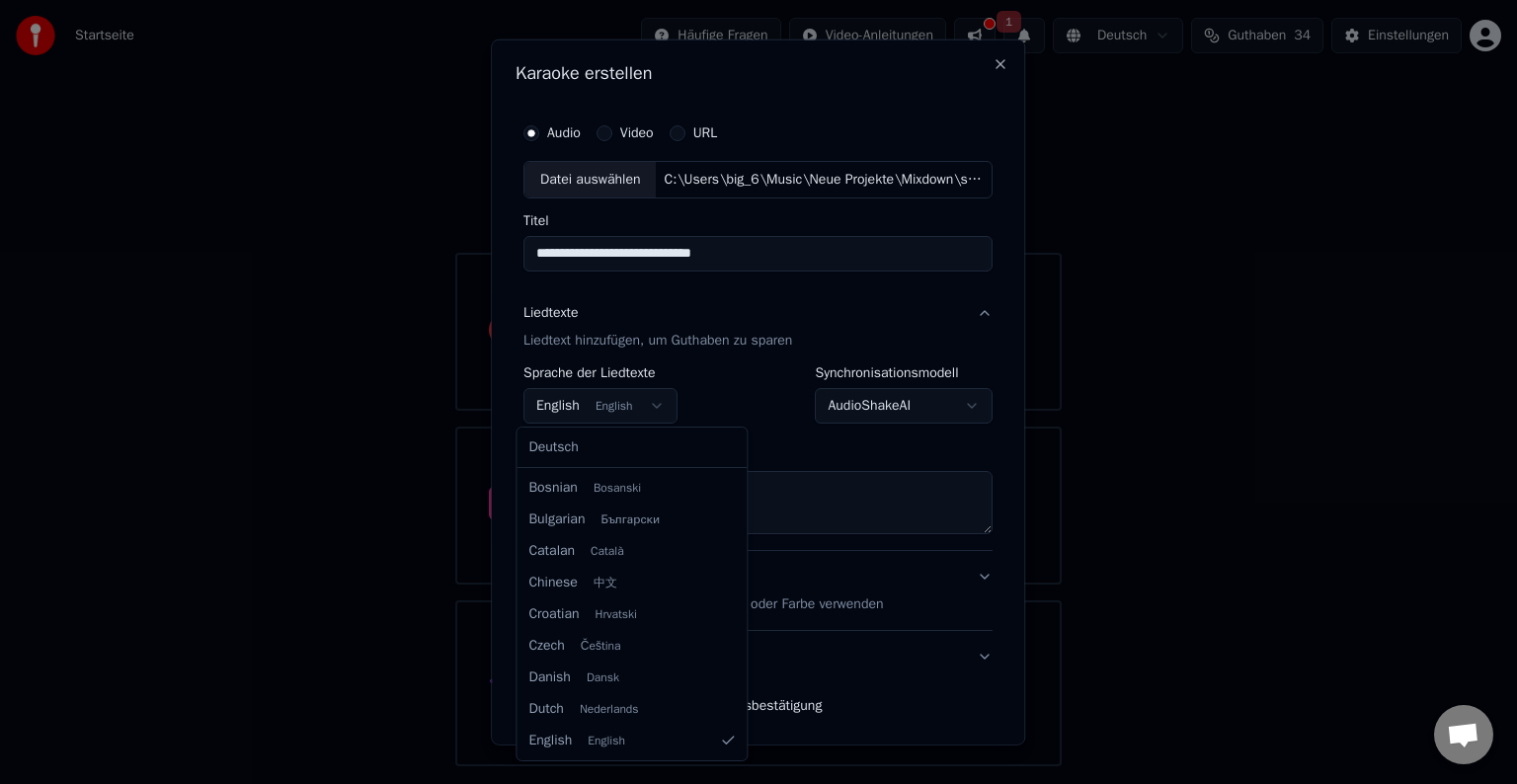 select on "**" 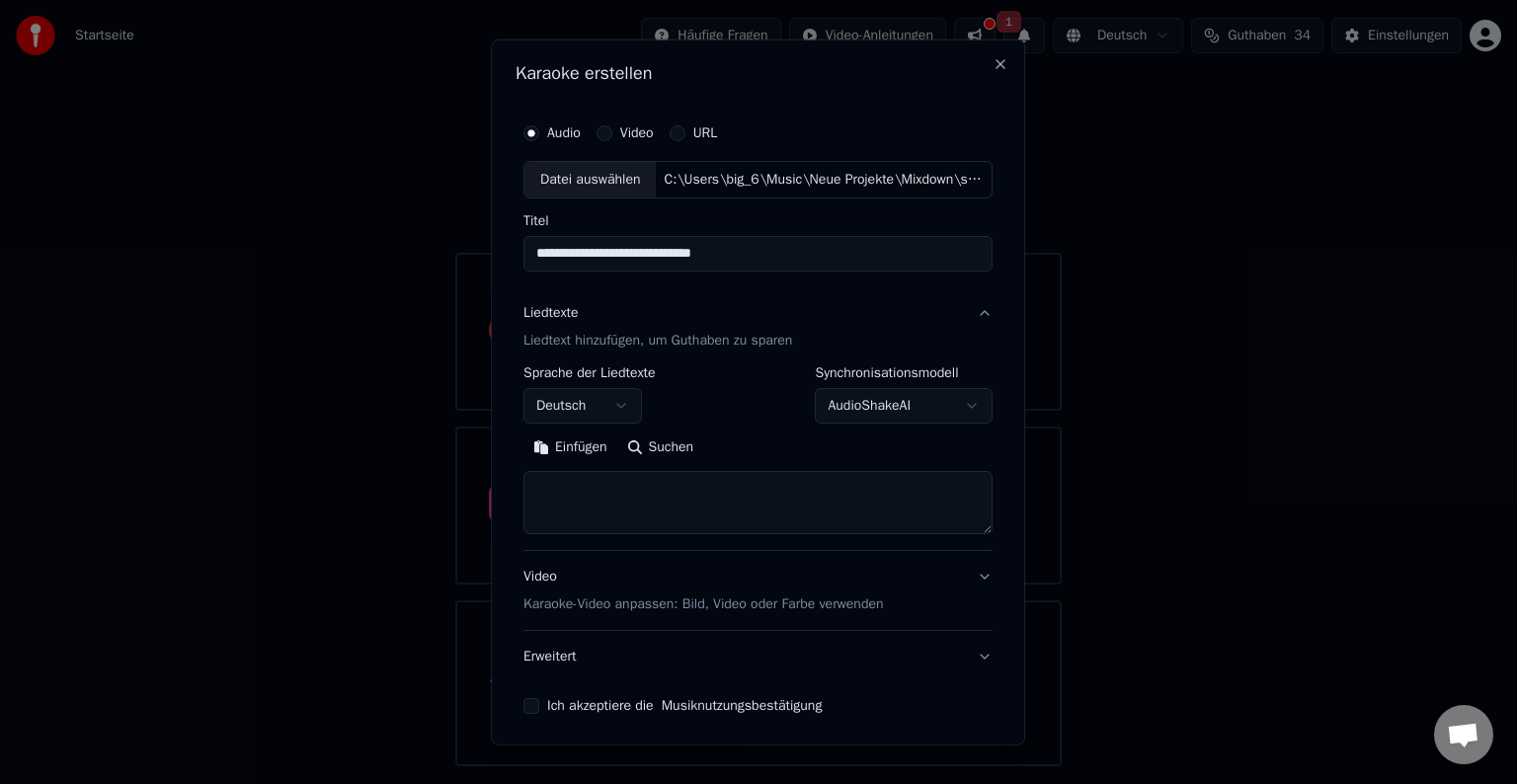 click on "Einfügen" at bounding box center [570, 447] 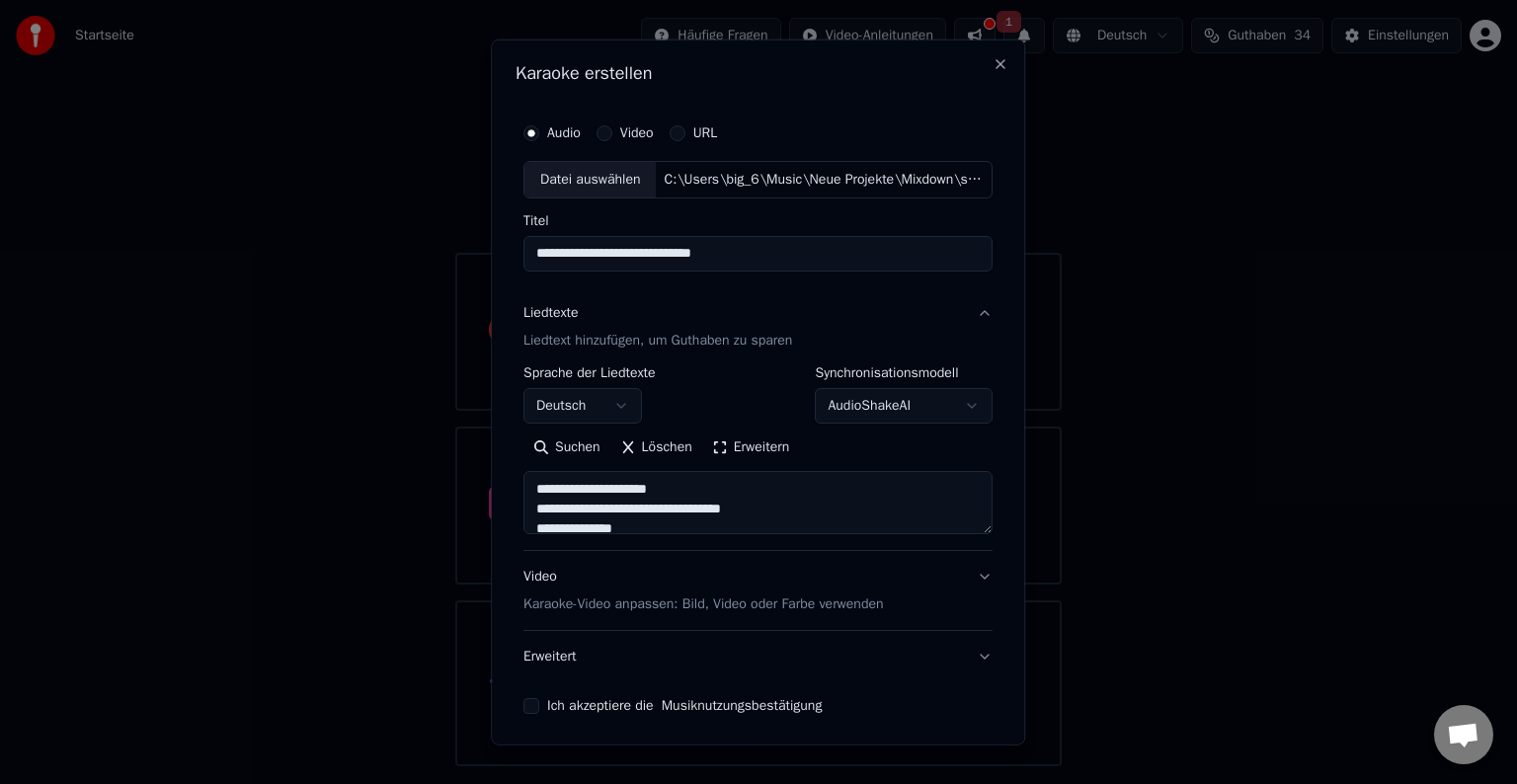click on "Erweitern" at bounding box center [751, 447] 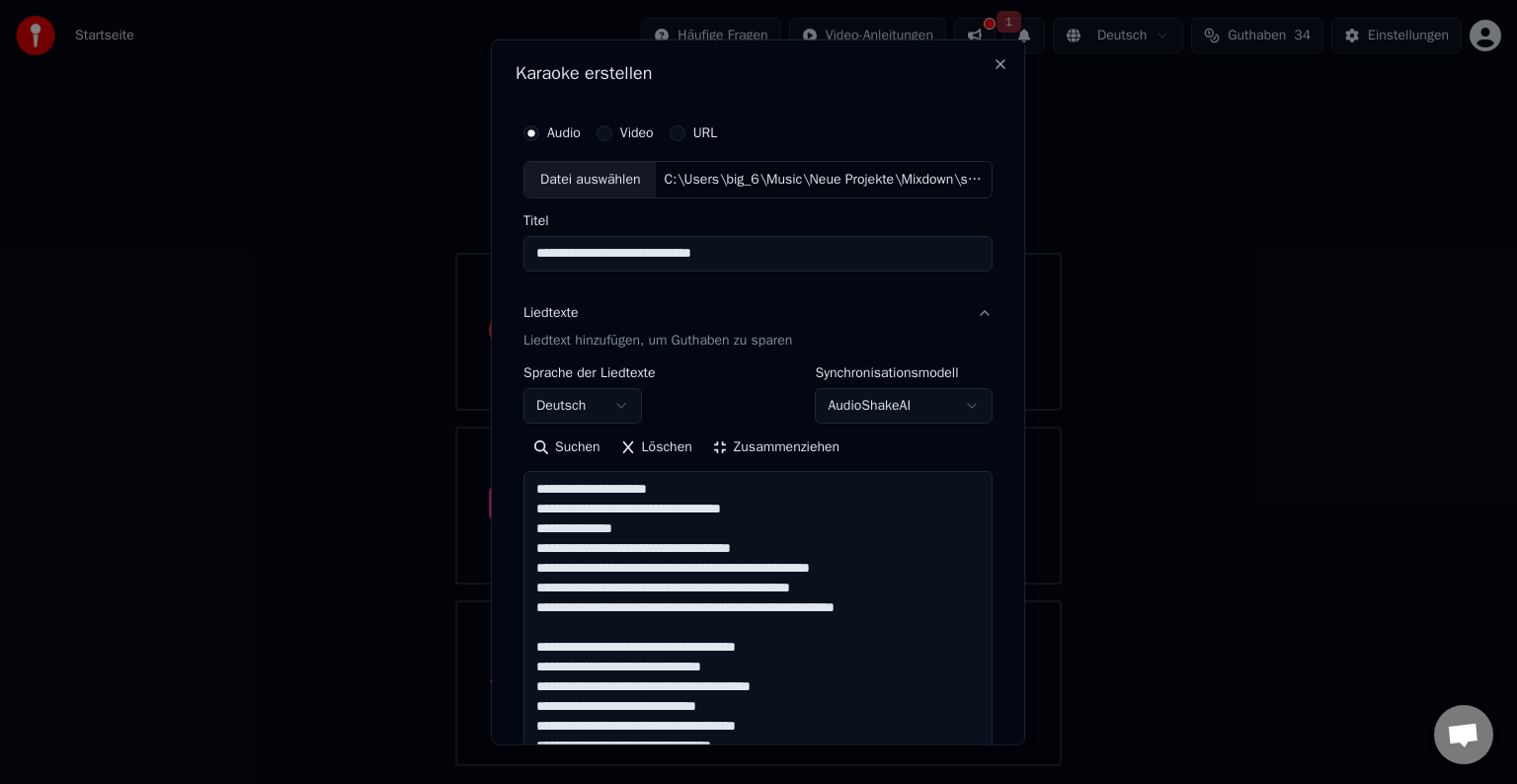 scroll, scrollTop: 1, scrollLeft: 0, axis: vertical 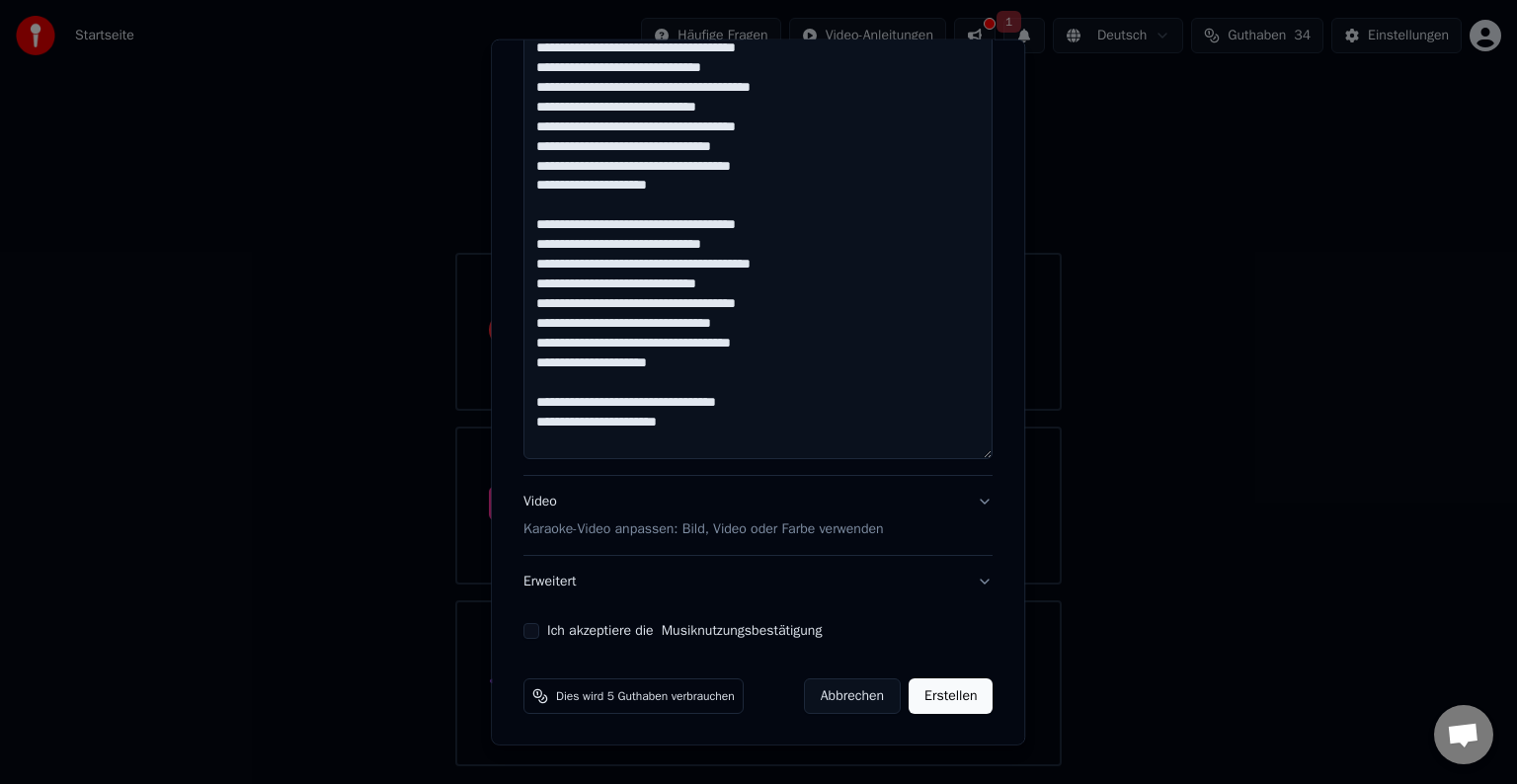 click on "Ich akzeptiere die   Musiknutzungsbestätigung" at bounding box center (531, 631) 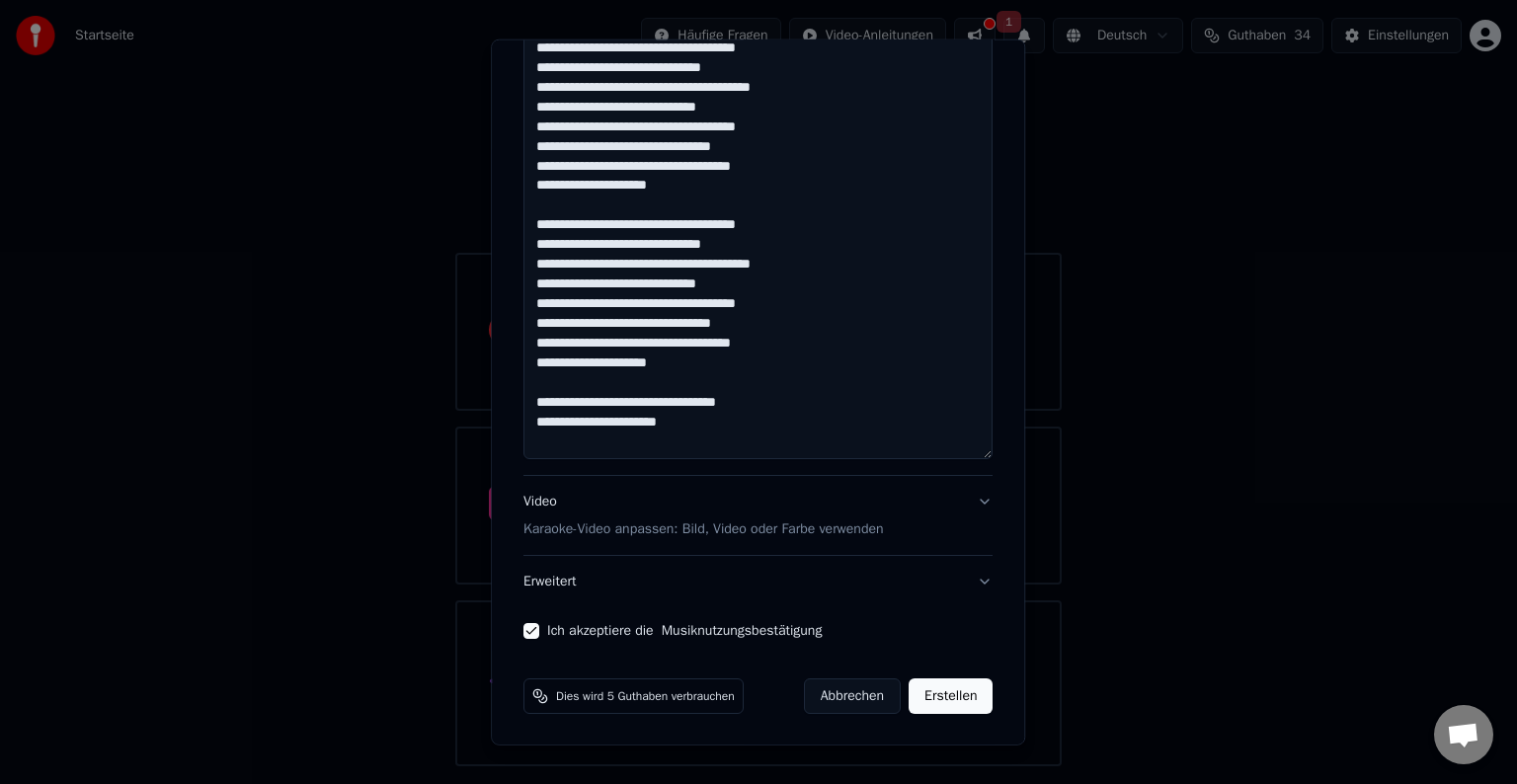 click on "Ich akzeptiere die   Musiknutzungsbestätigung" at bounding box center (531, 631) 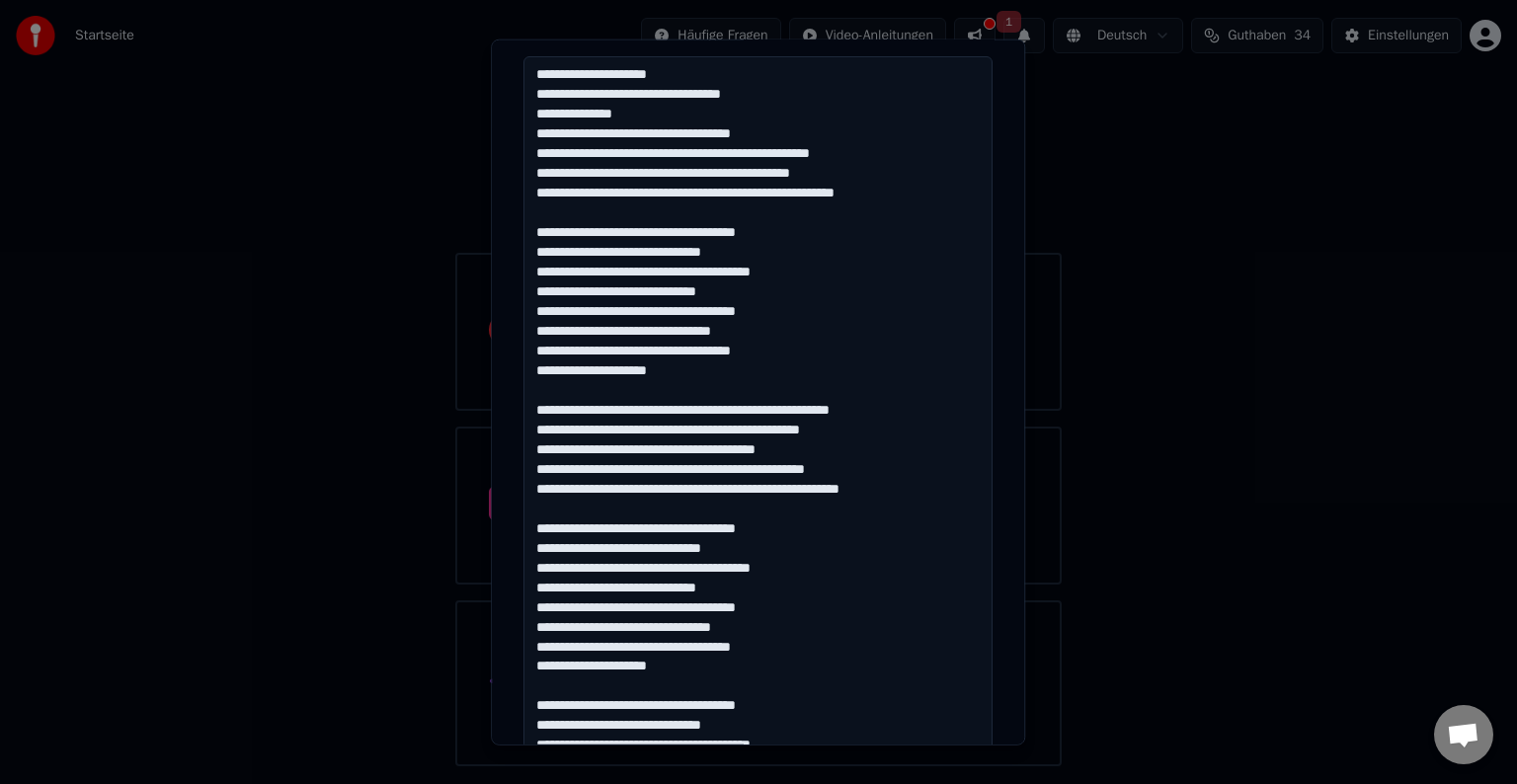 scroll, scrollTop: 204, scrollLeft: 0, axis: vertical 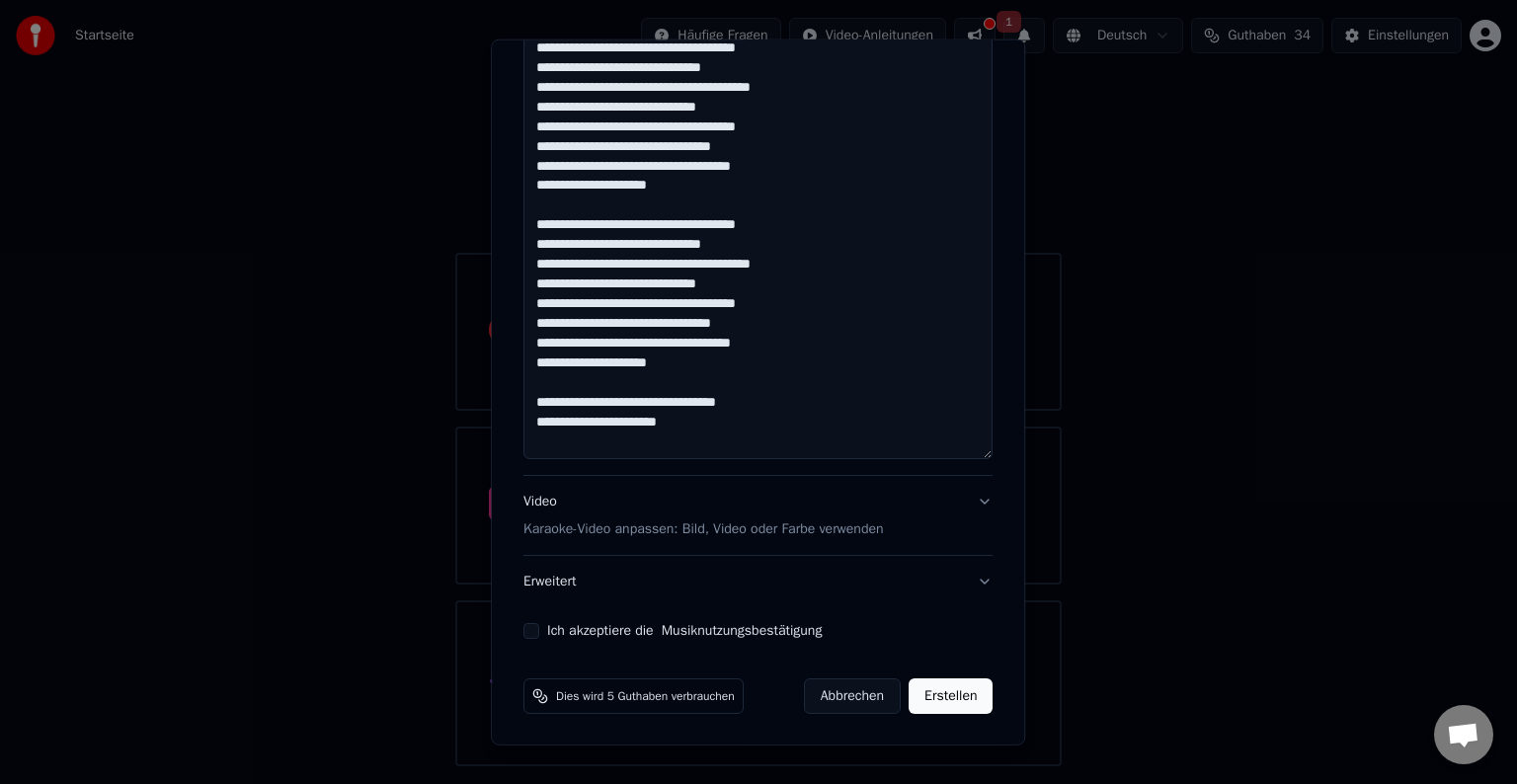 click on "Erstellen" at bounding box center [950, 696] 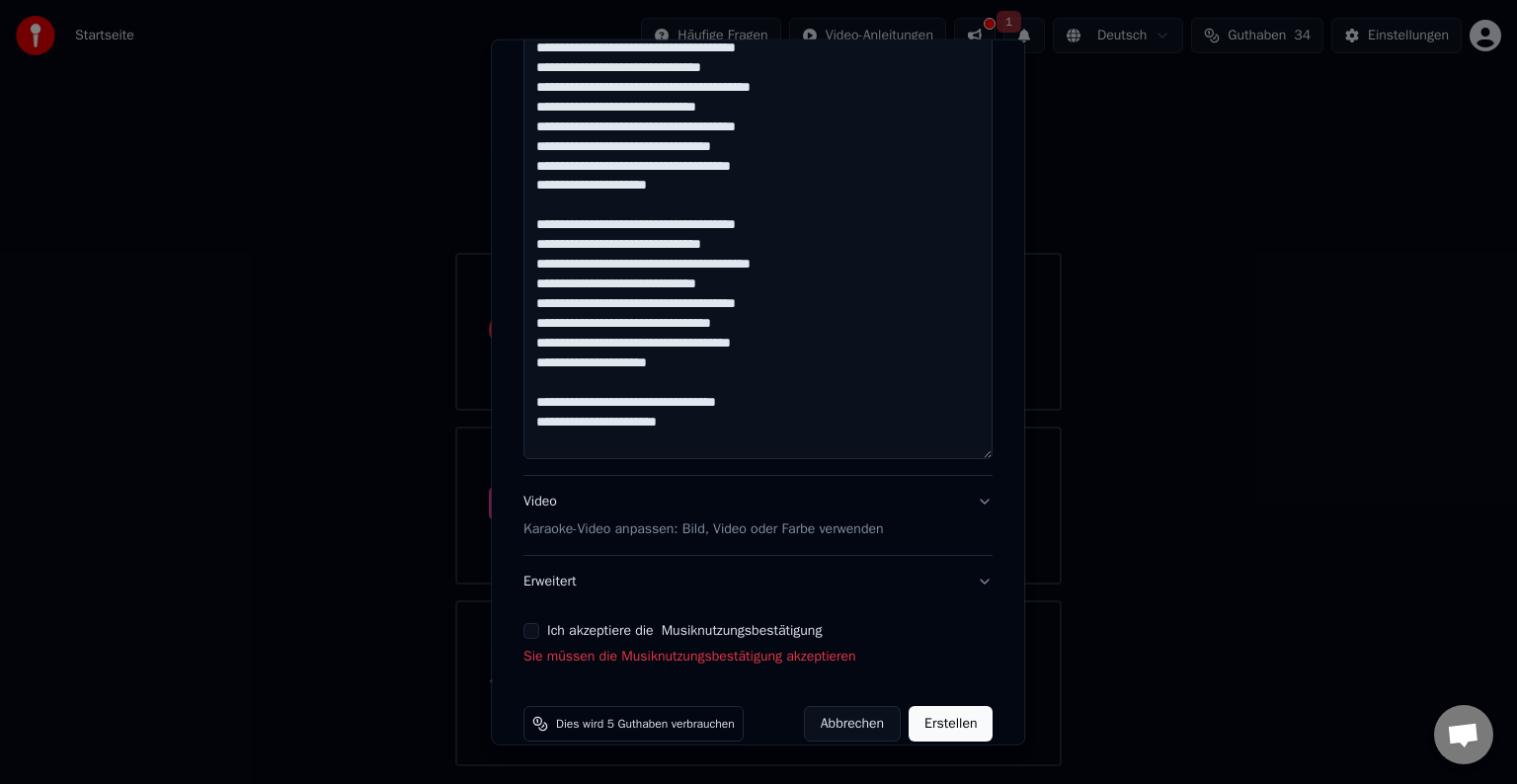 click on "Ich akzeptiere die   Musiknutzungsbestätigung" at bounding box center [531, 631] 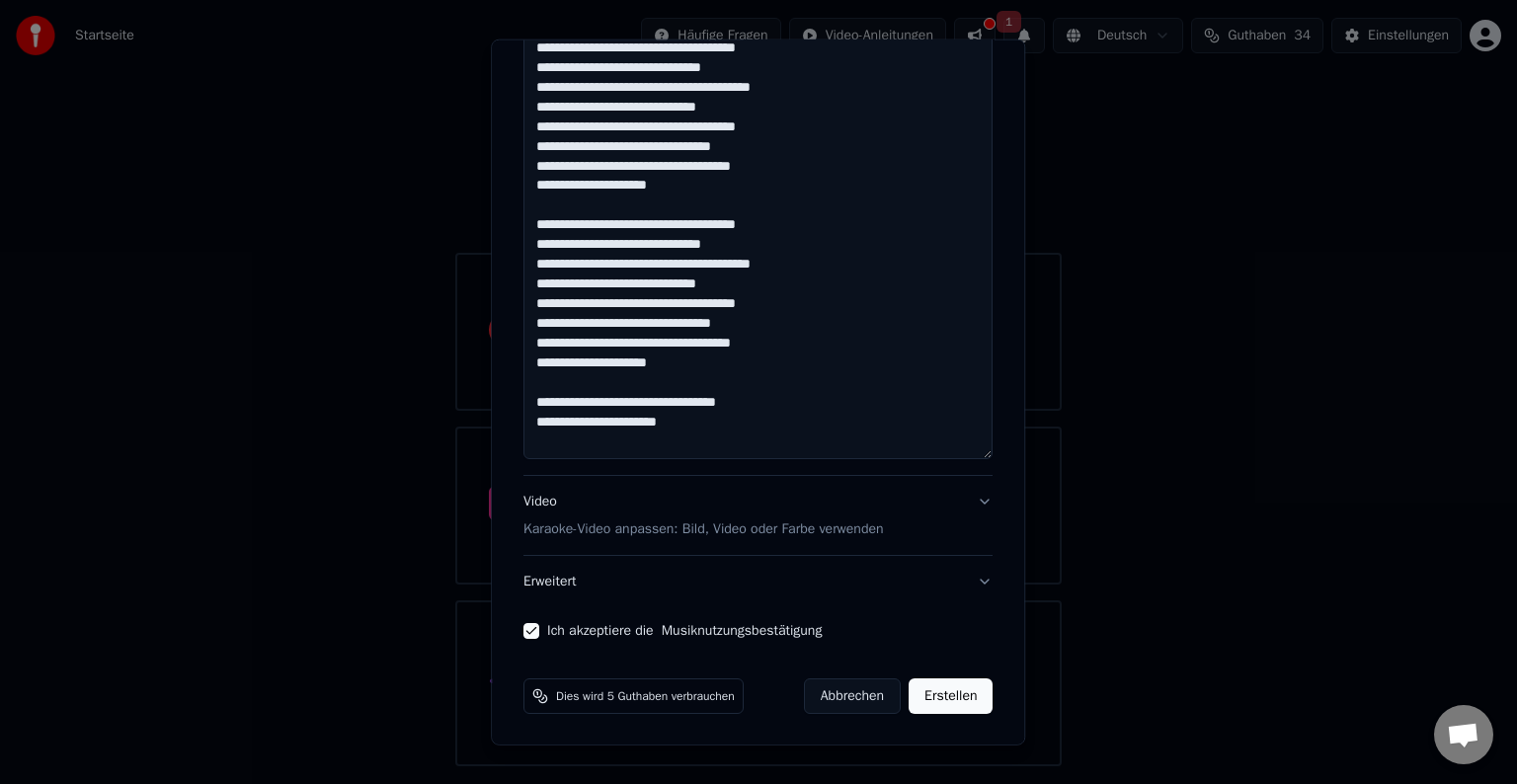 click on "Erstellen" at bounding box center [950, 696] 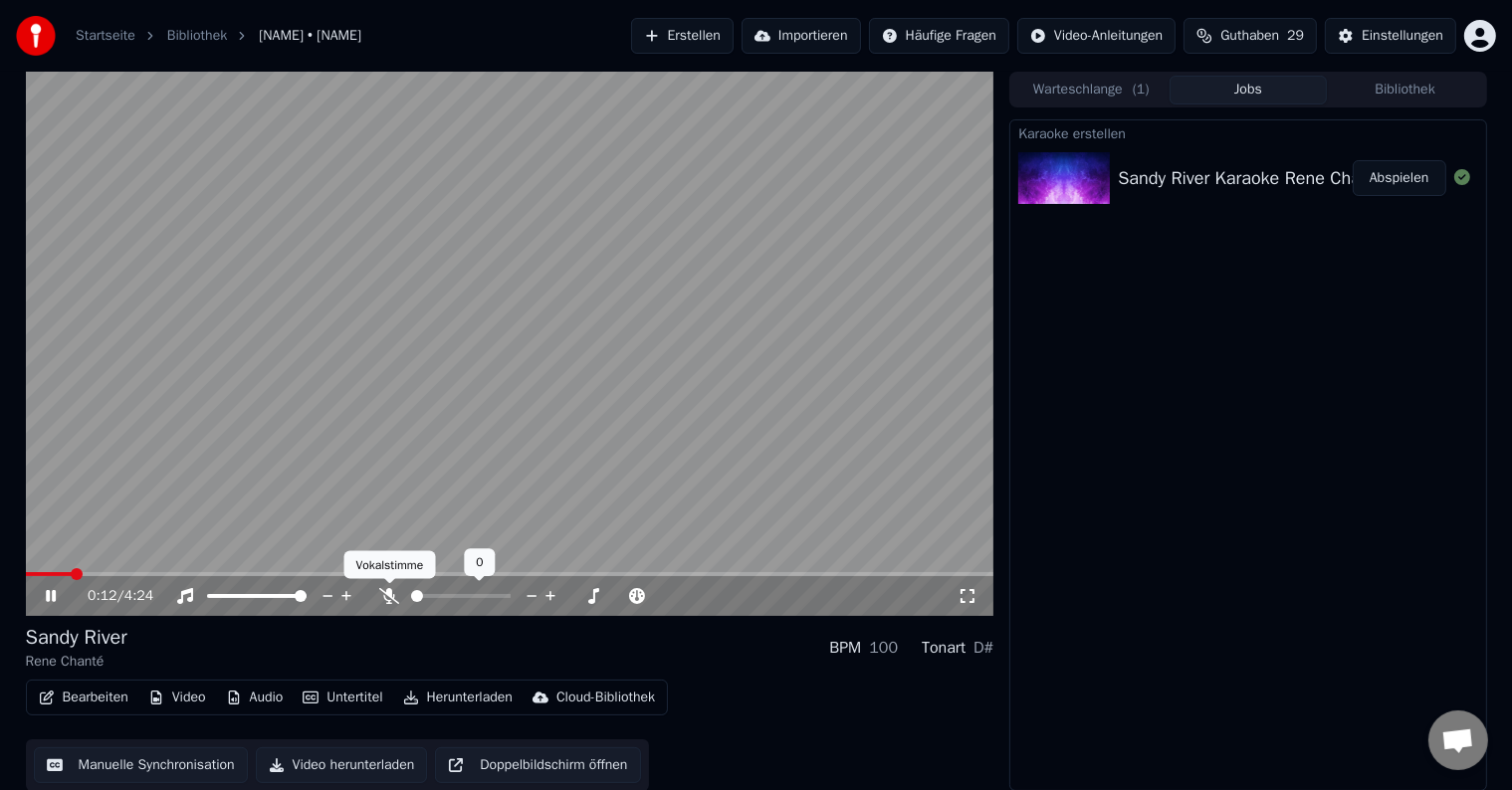 click 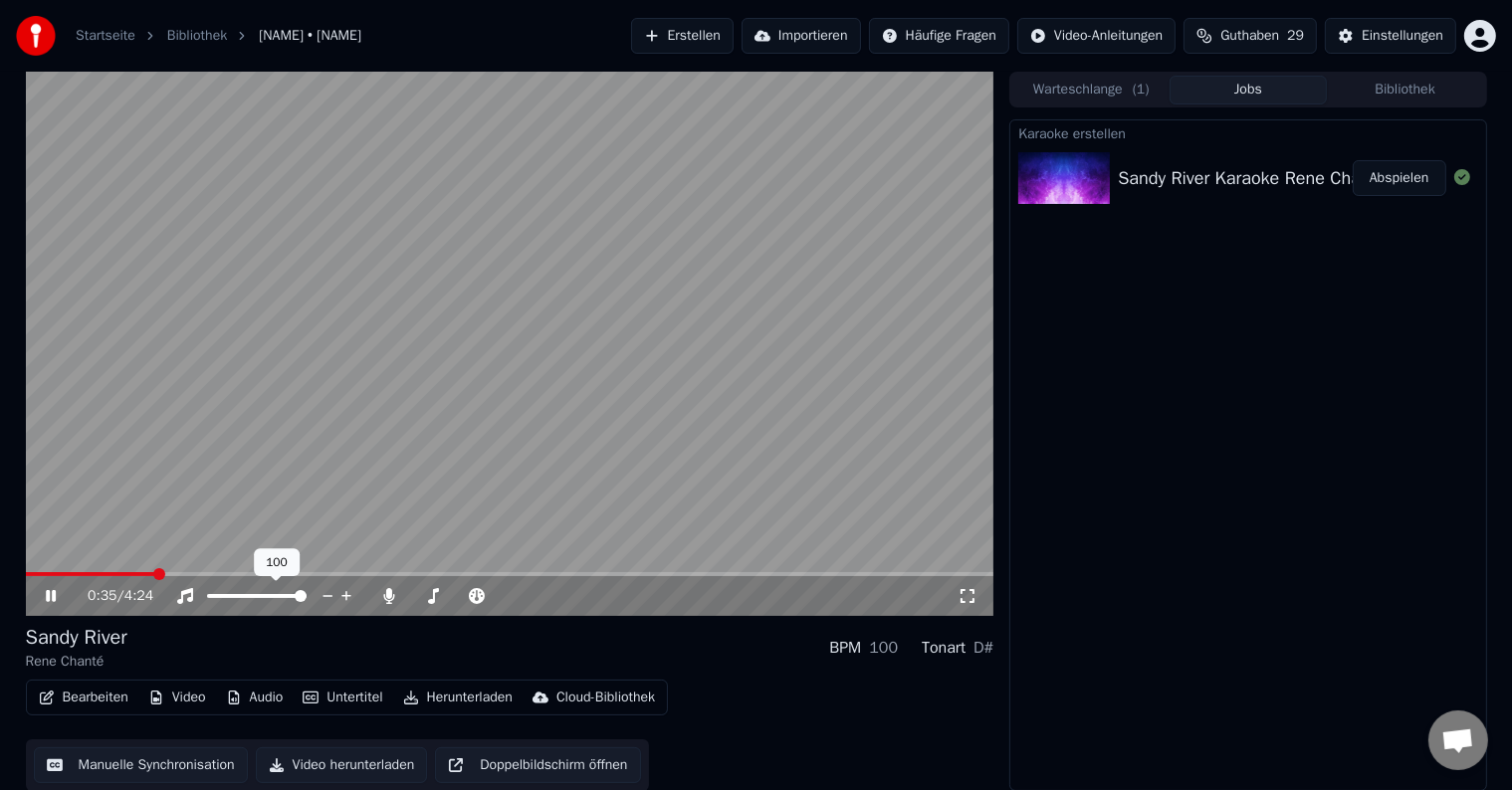 click at bounding box center [301, 596] 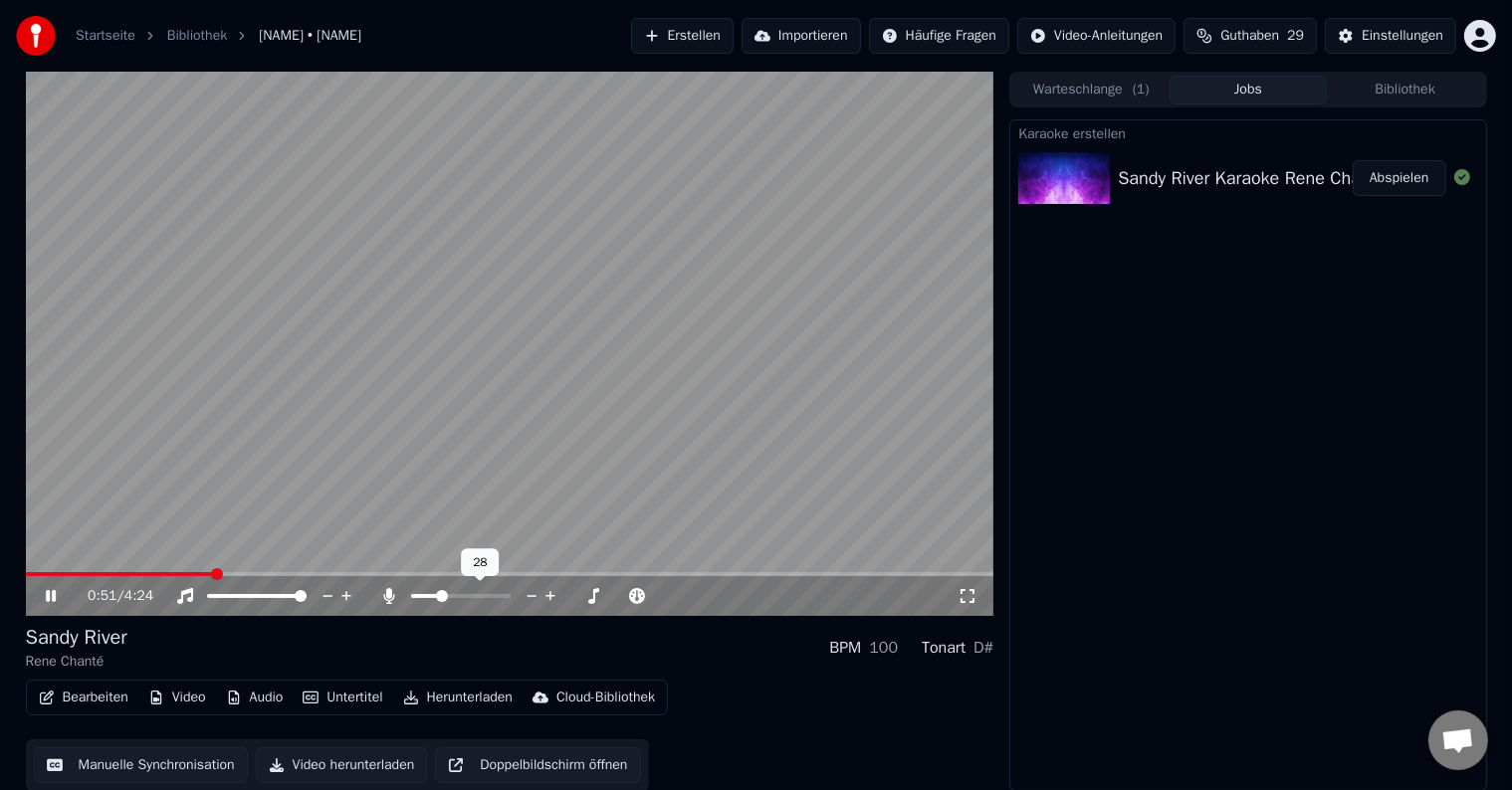click at bounding box center [442, 596] 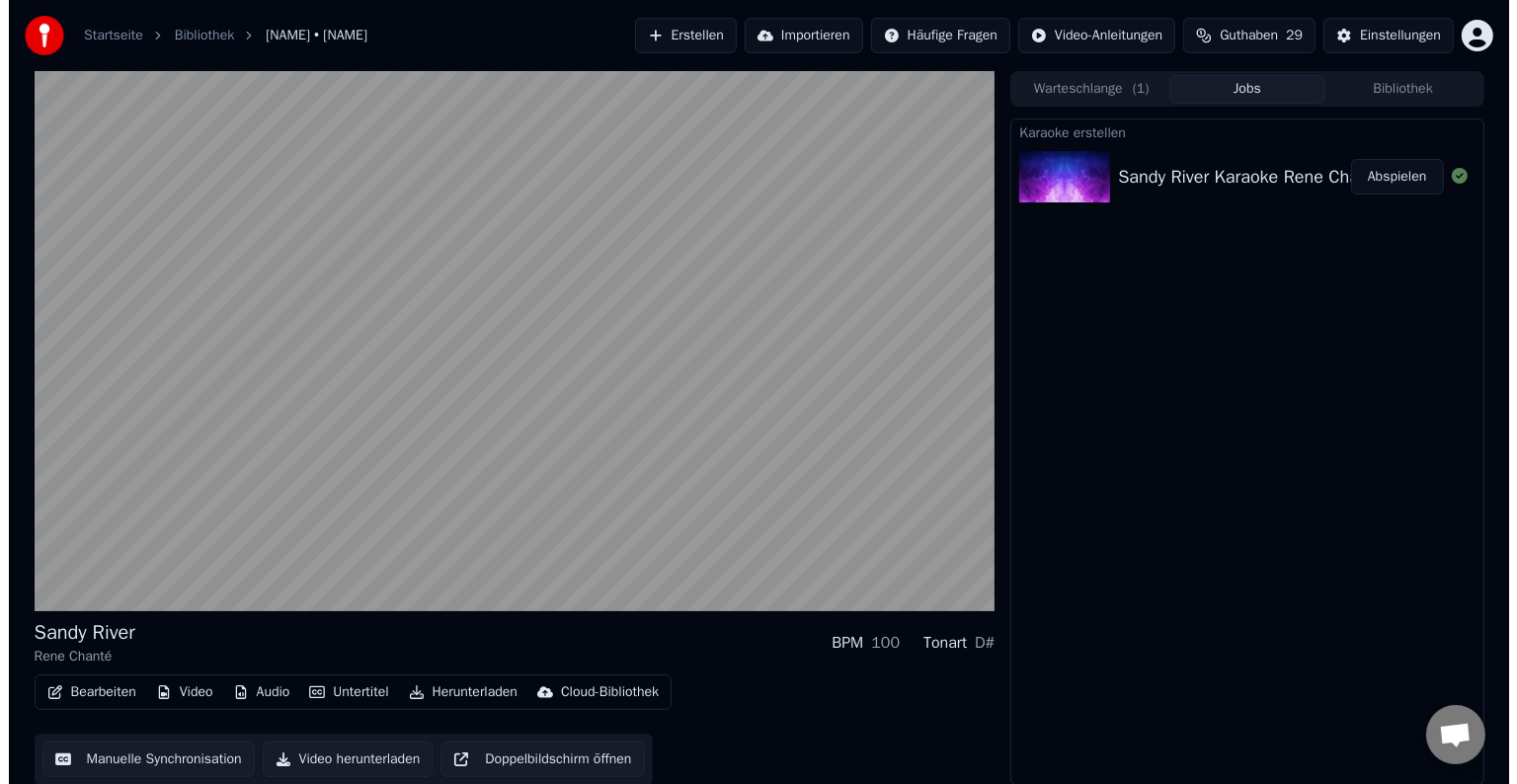 scroll, scrollTop: 1, scrollLeft: 0, axis: vertical 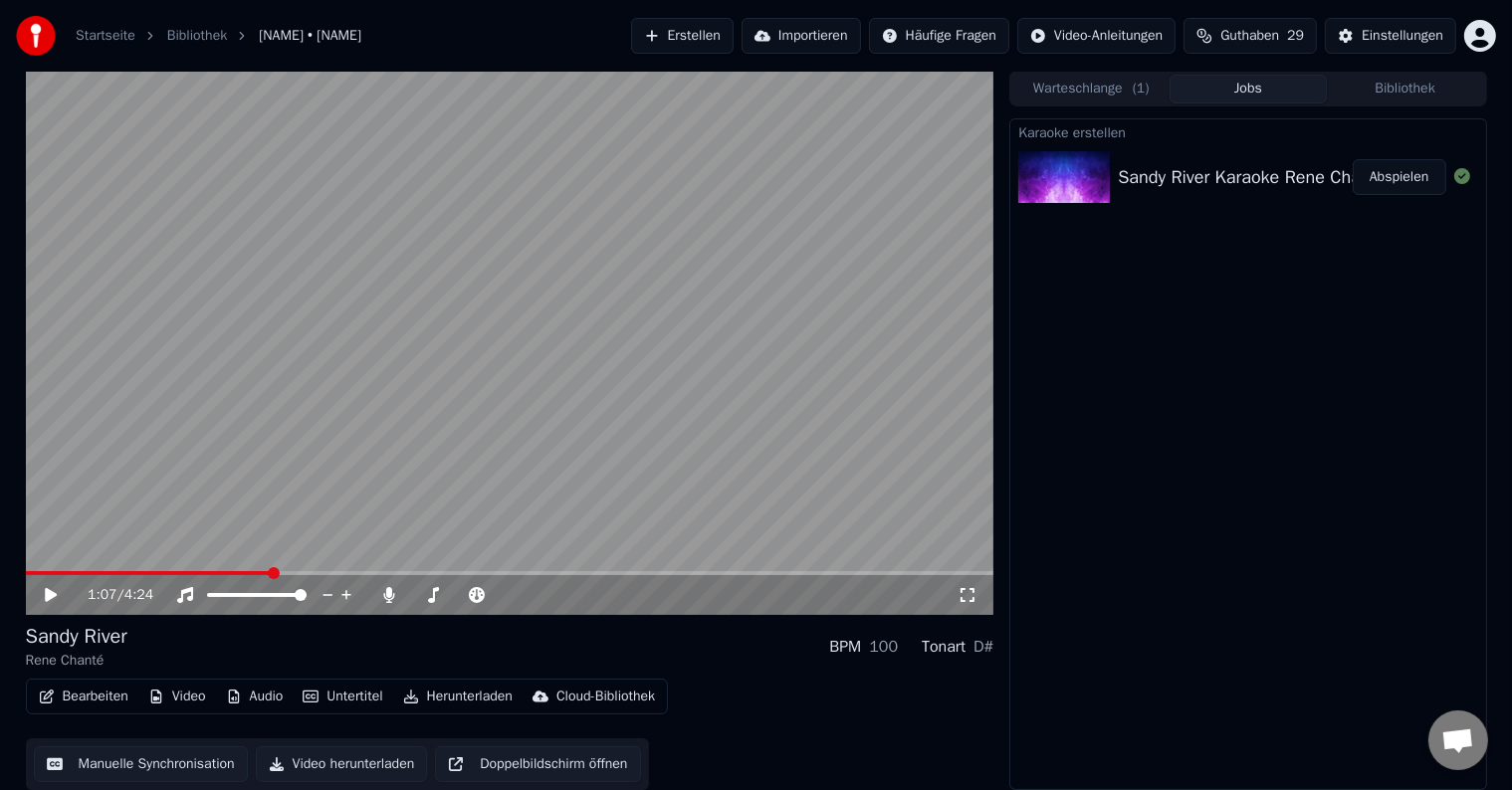 click 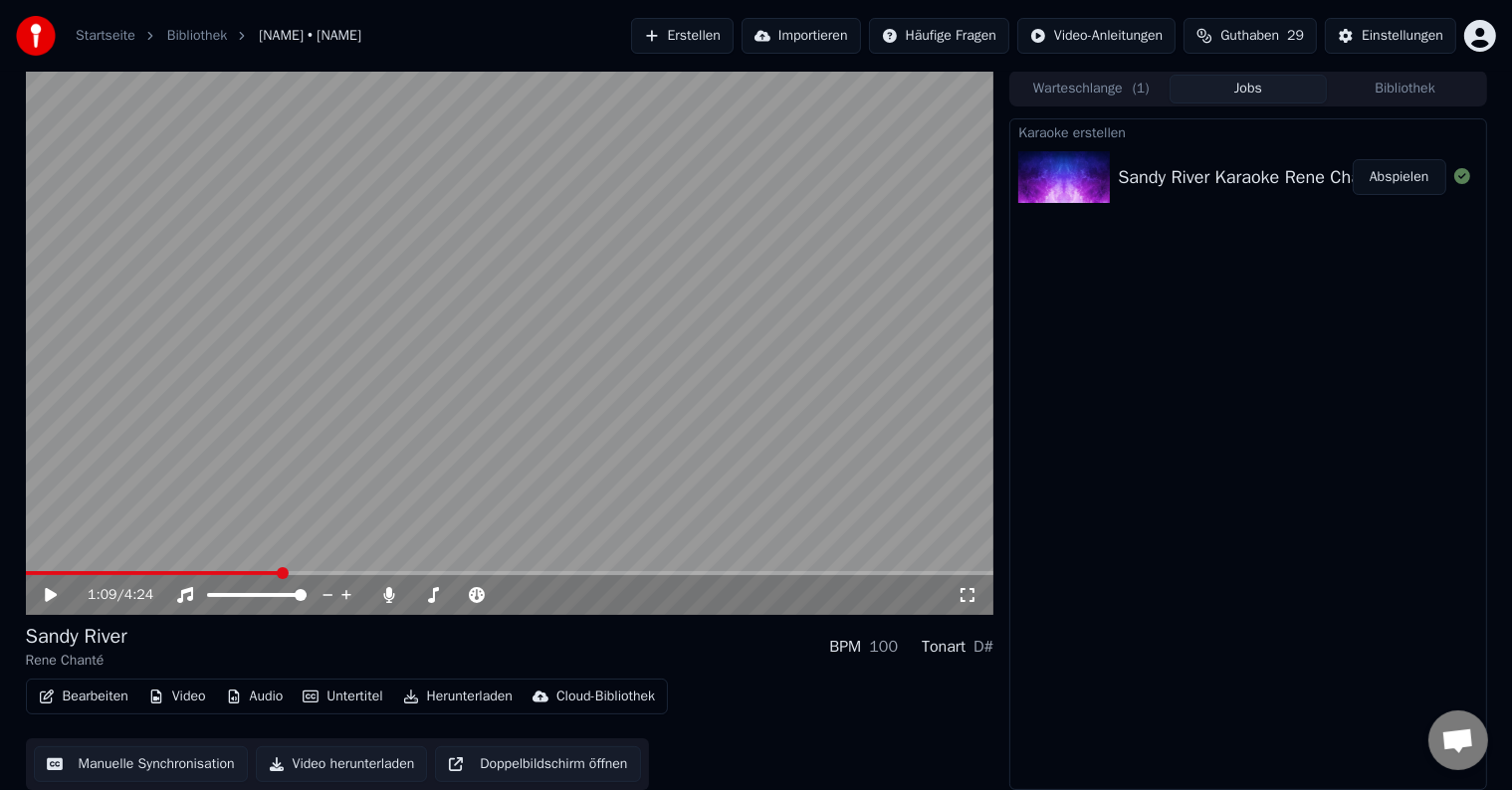 drag, startPoint x: 273, startPoint y: 565, endPoint x: 0, endPoint y: 581, distance: 273.46846 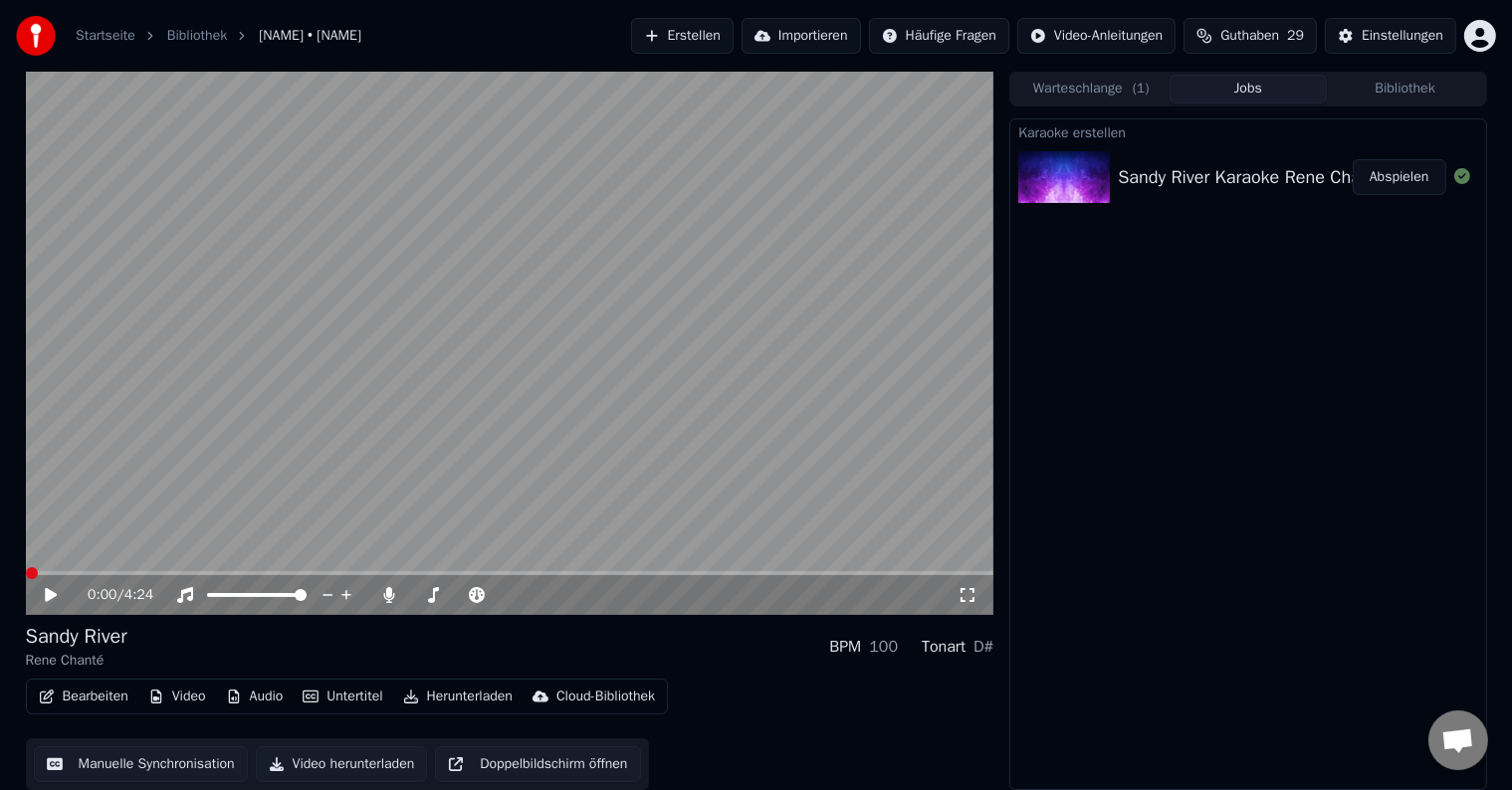 click at bounding box center [32, 573] 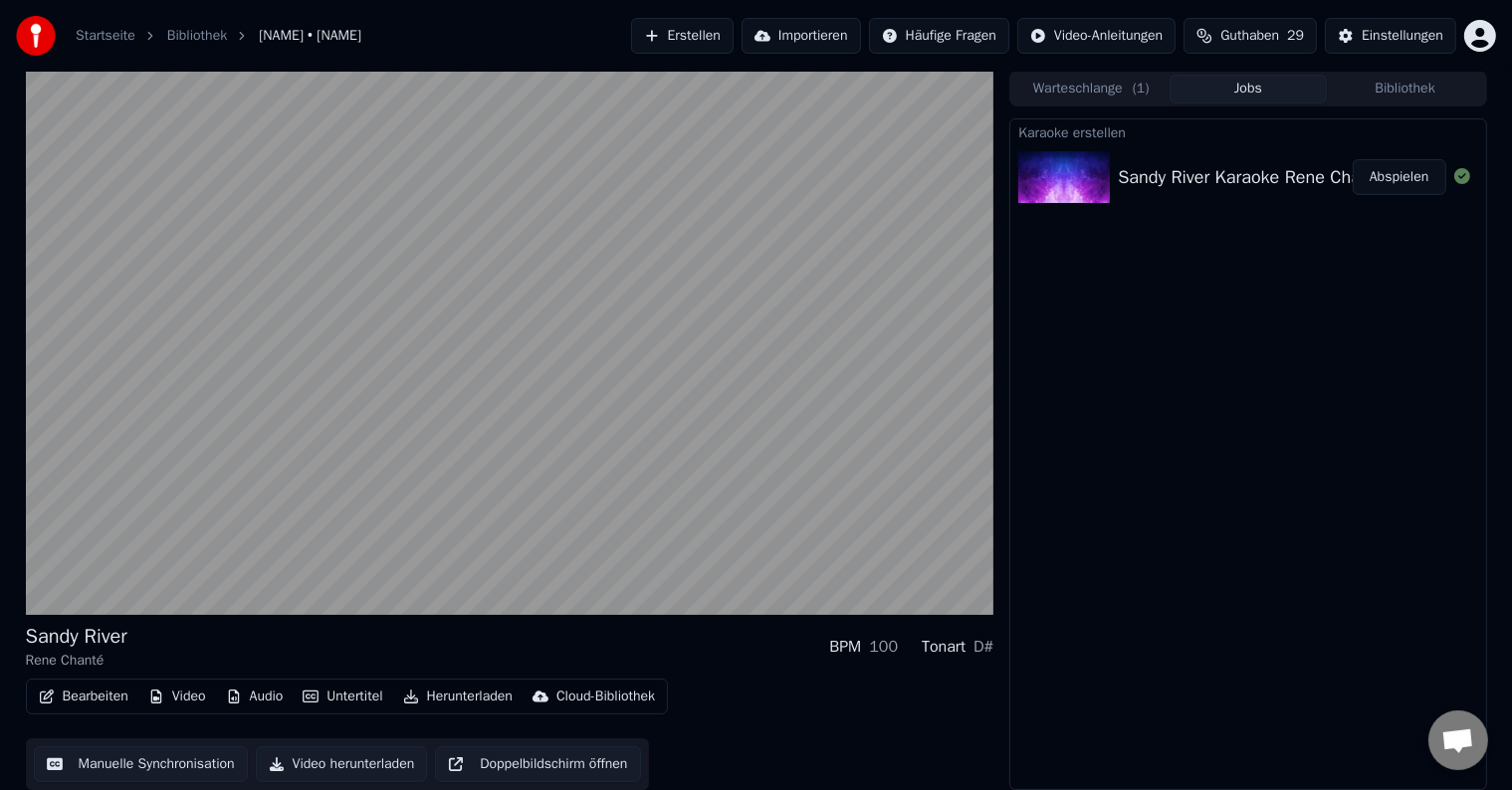 type 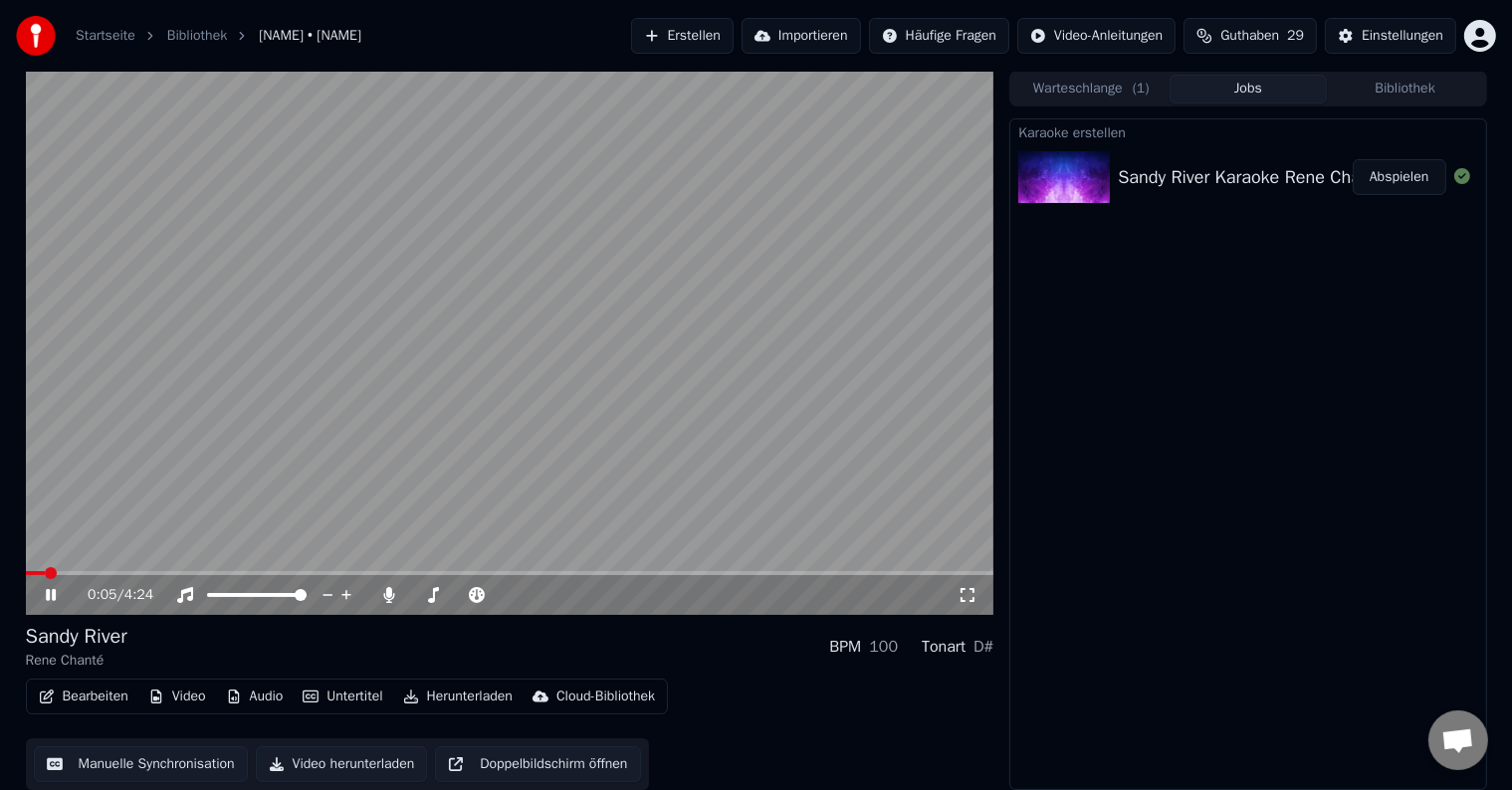 click on "0:05  /  4:24" at bounding box center (510, 595) 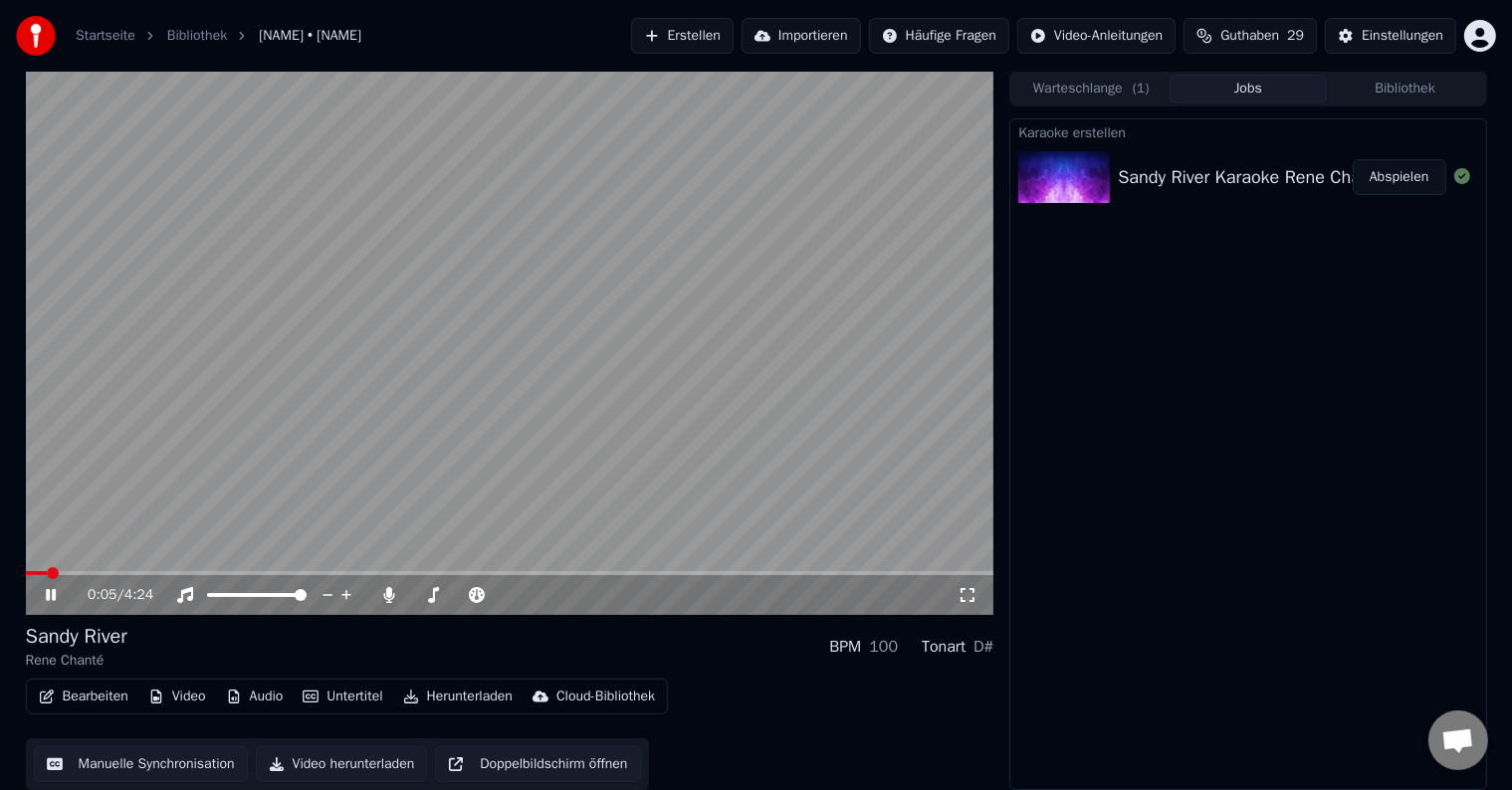 click 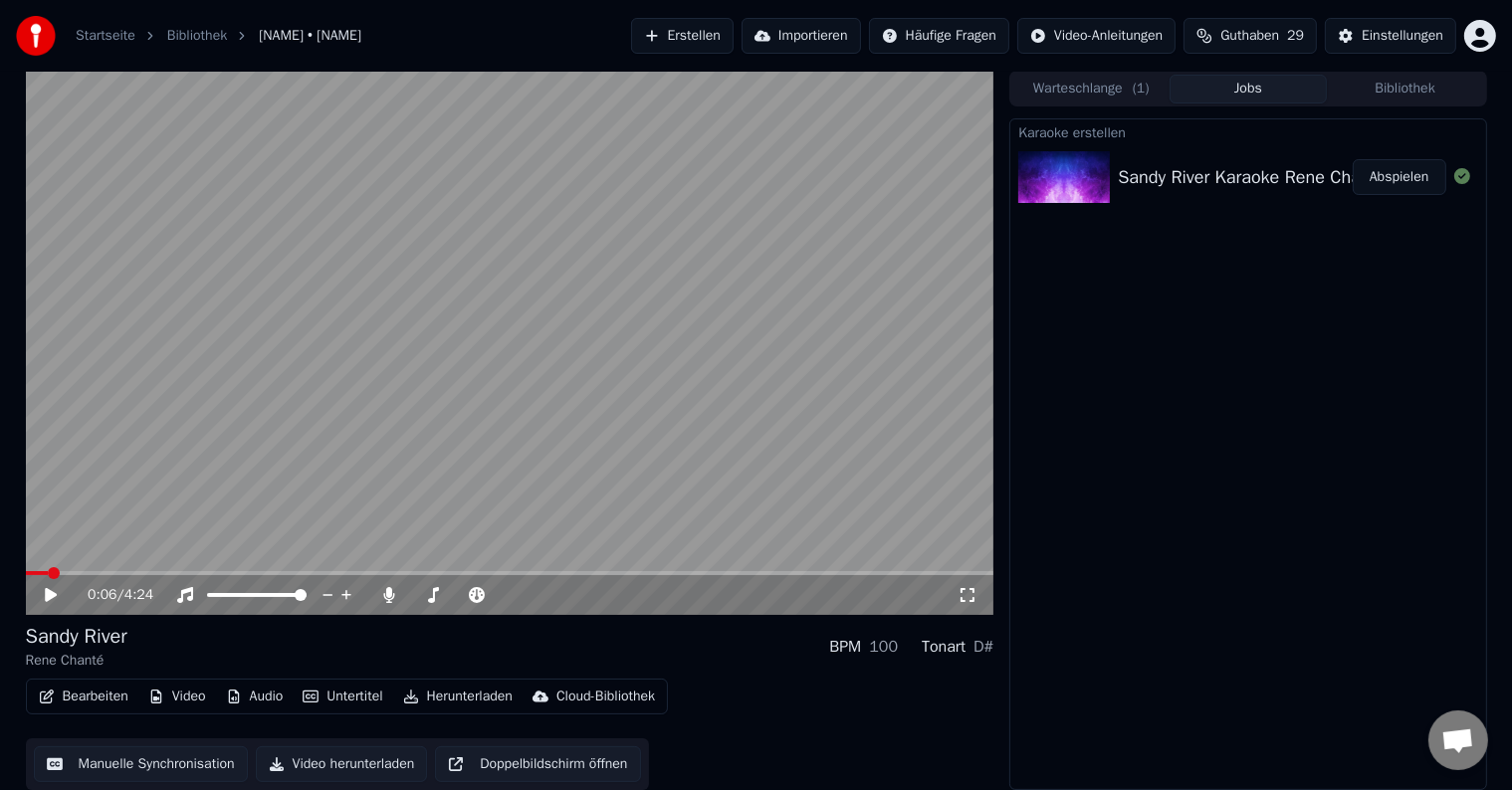 click on "Bearbeiten" at bounding box center (84, 696) 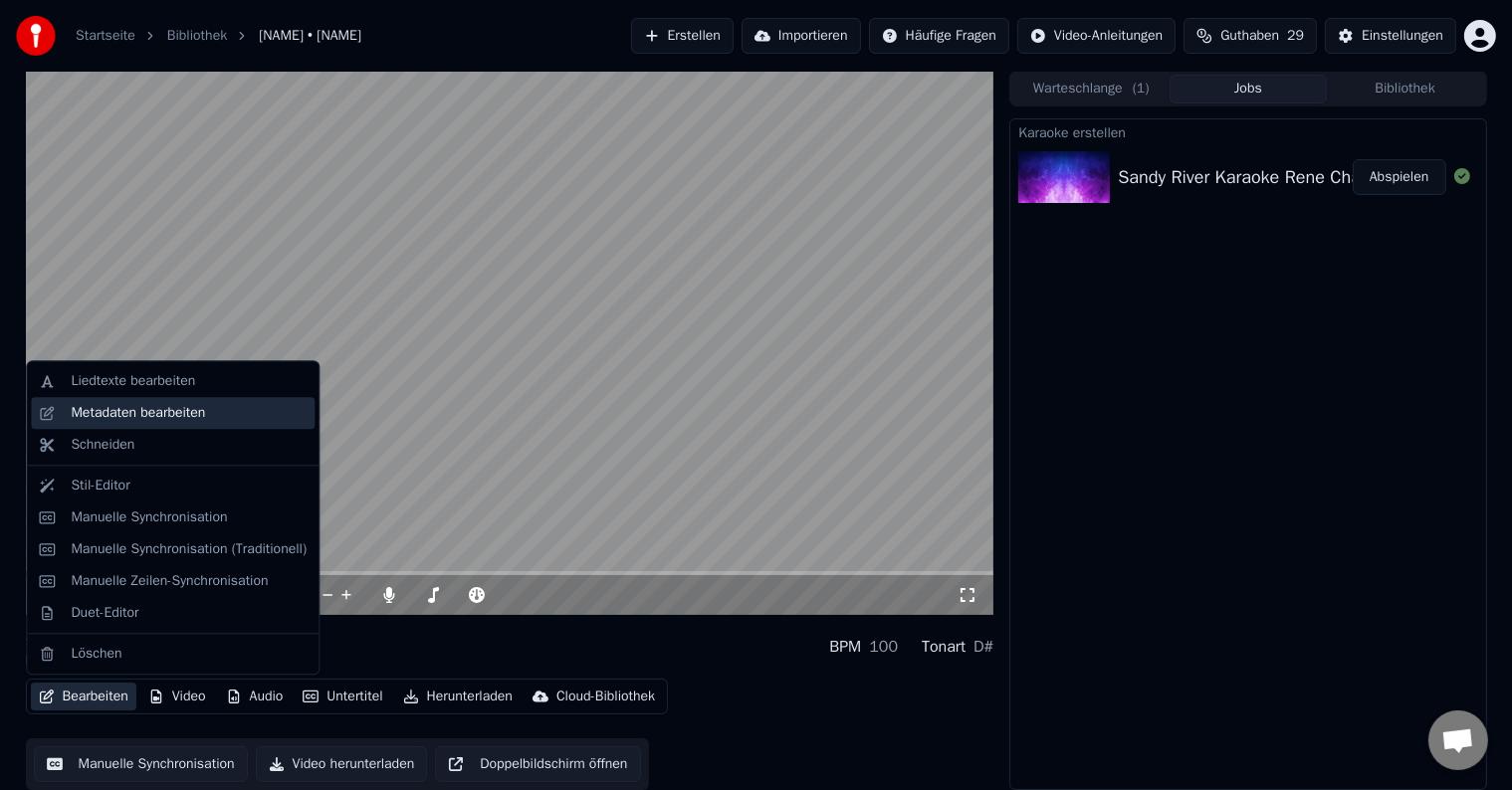 click on "Metadaten bearbeiten" at bounding box center (137, 413) 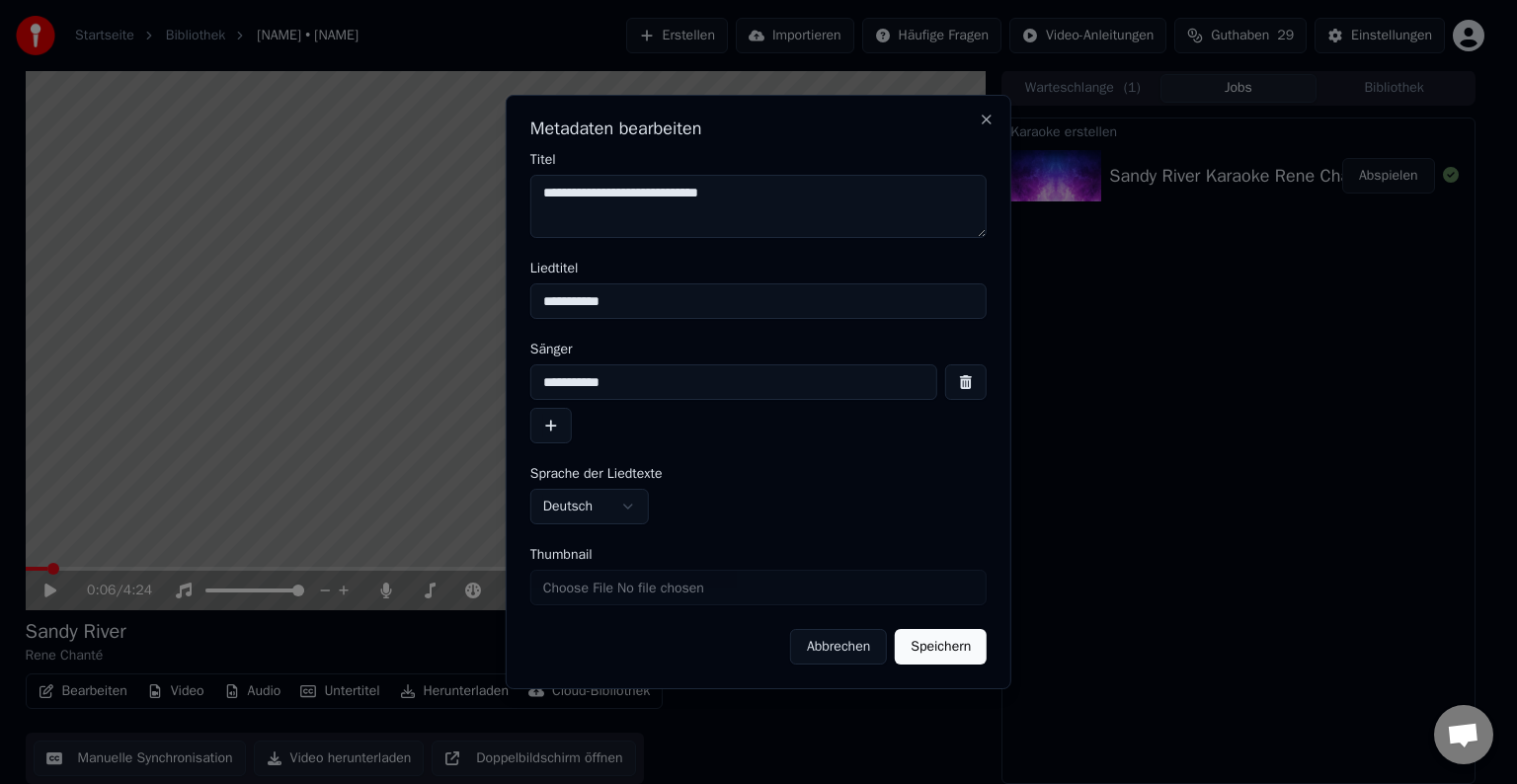 click on "Thumbnail" at bounding box center (758, 588) 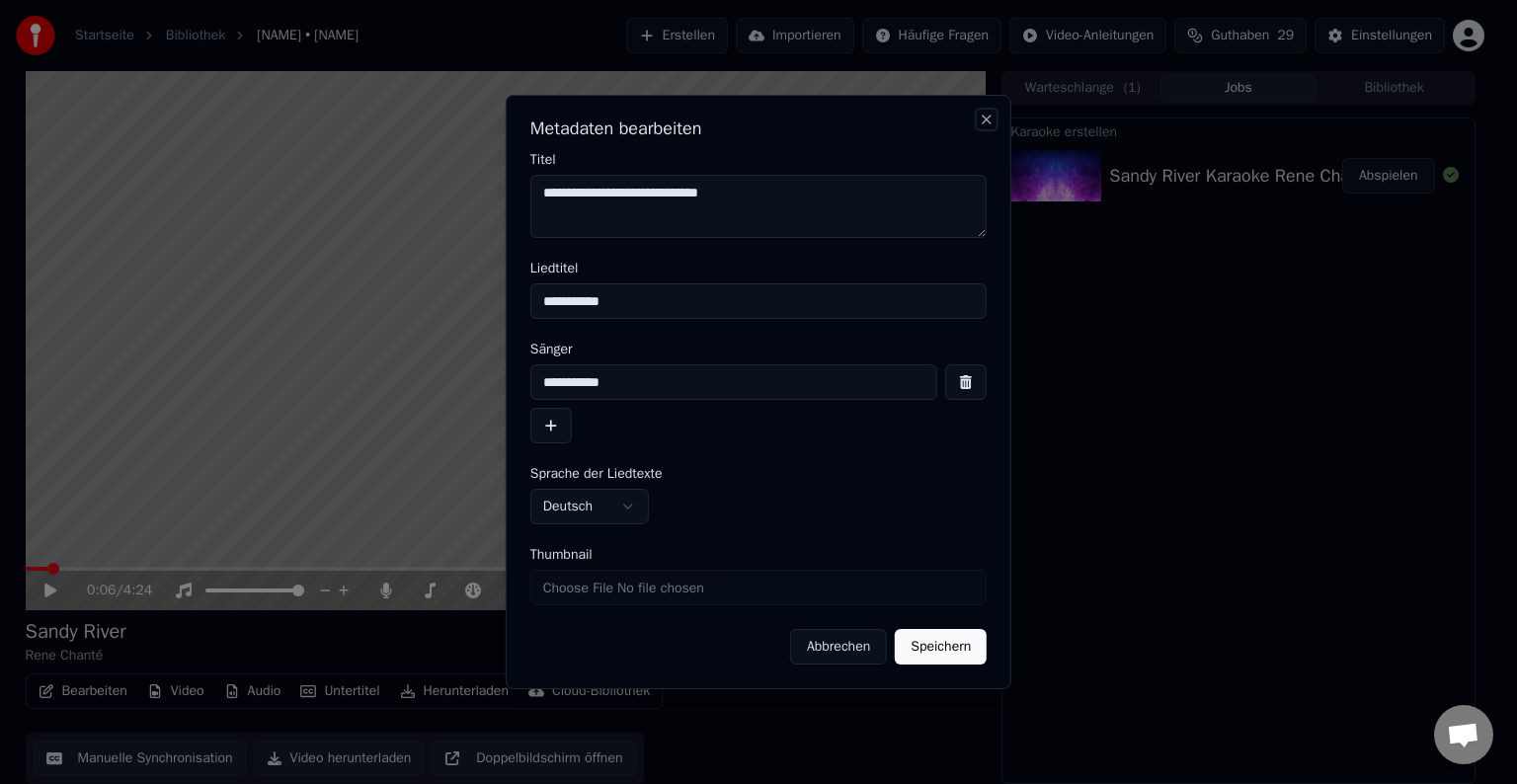click on "Close" at bounding box center (987, 119) 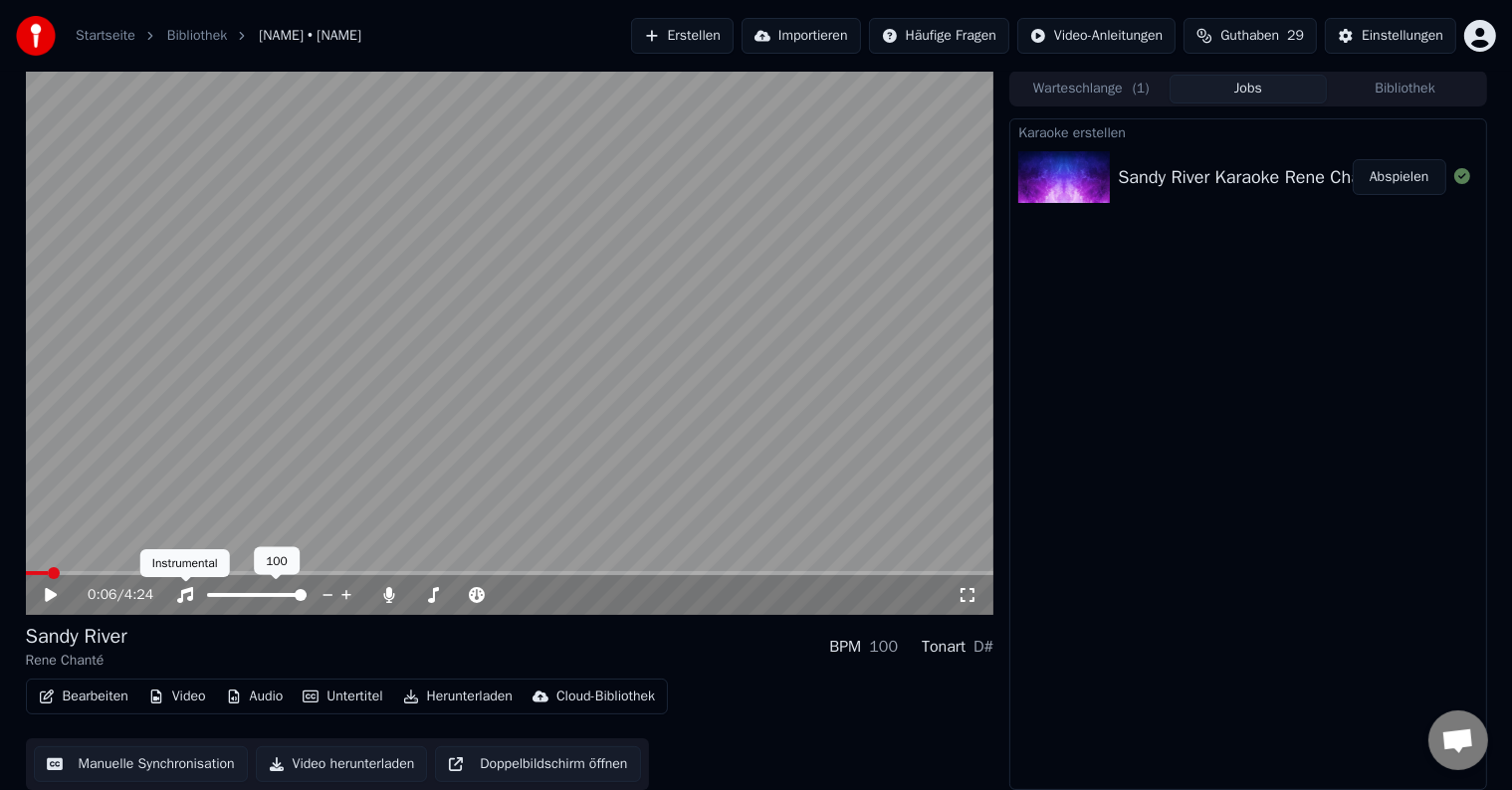 click 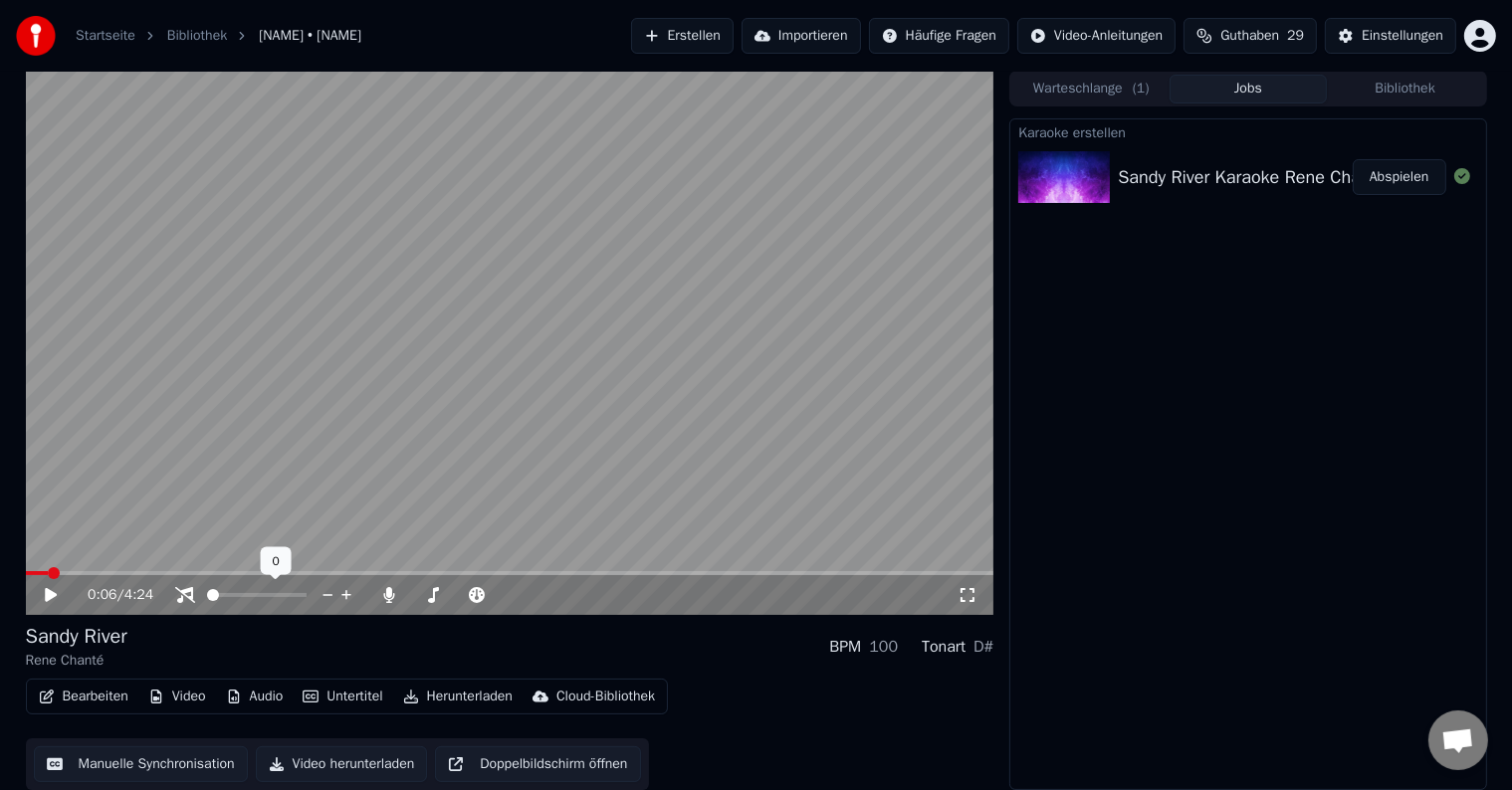 click 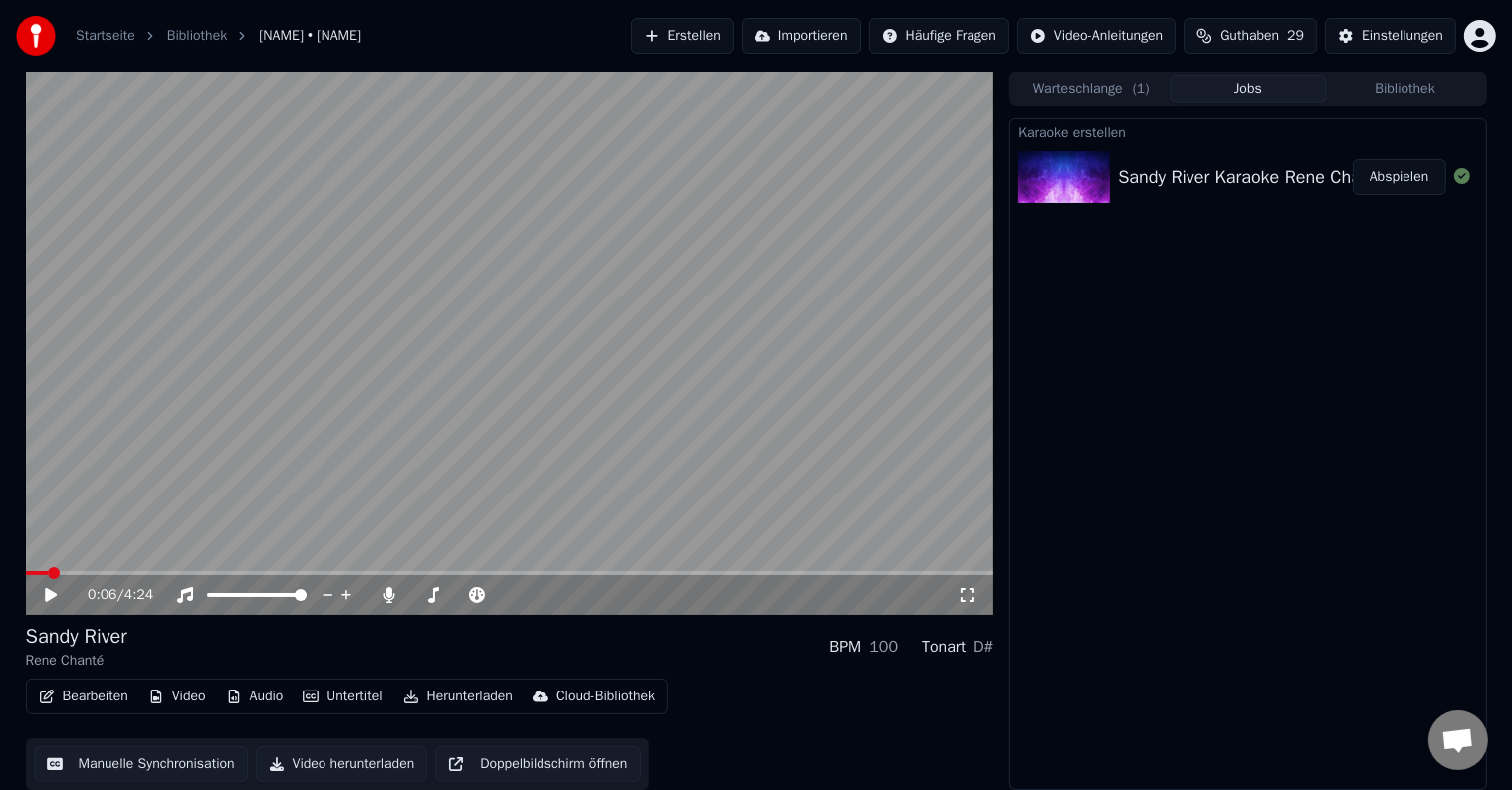 click on "Erstellen" at bounding box center [682, 36] 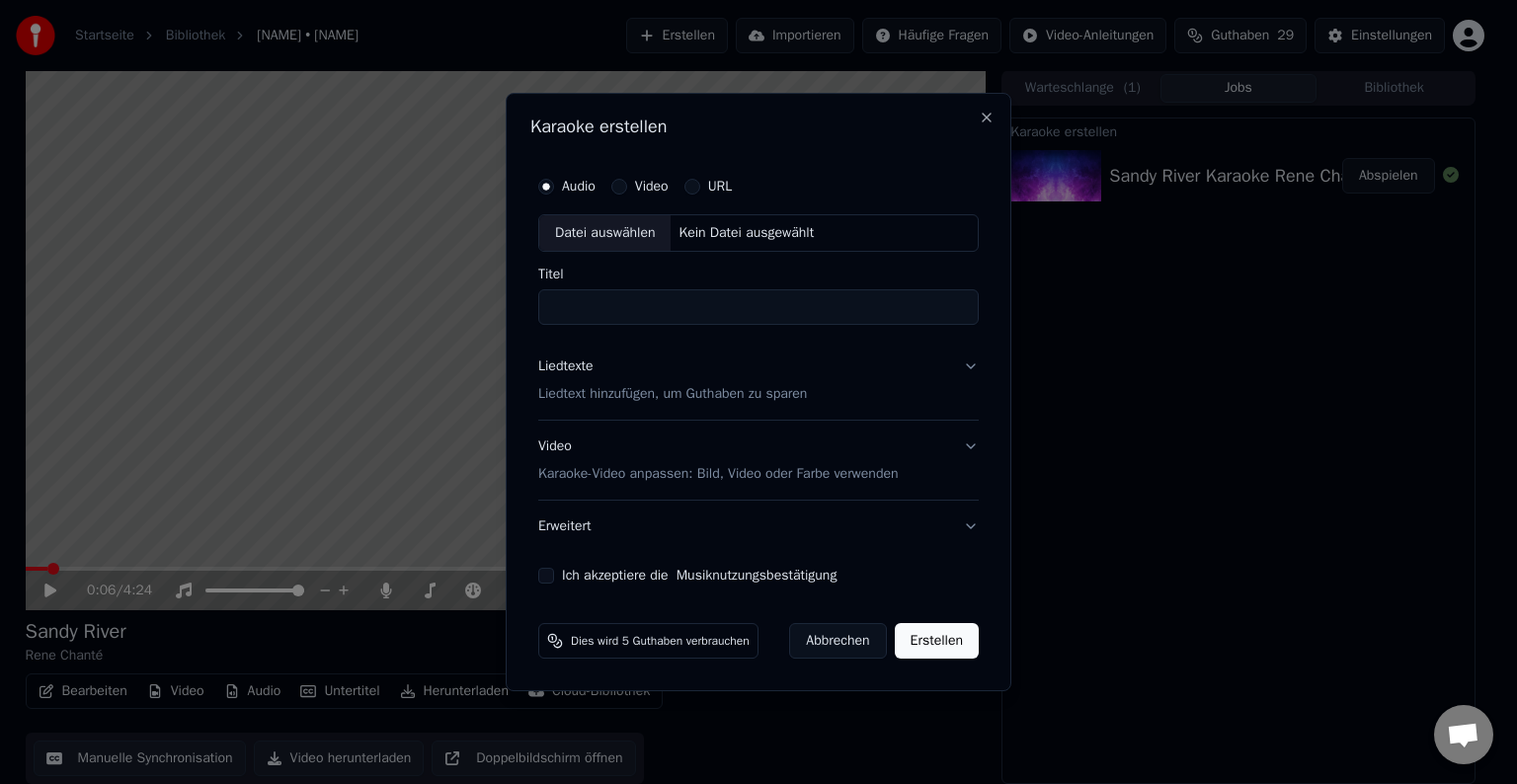 click on "Datei auswählen" at bounding box center [604, 233] 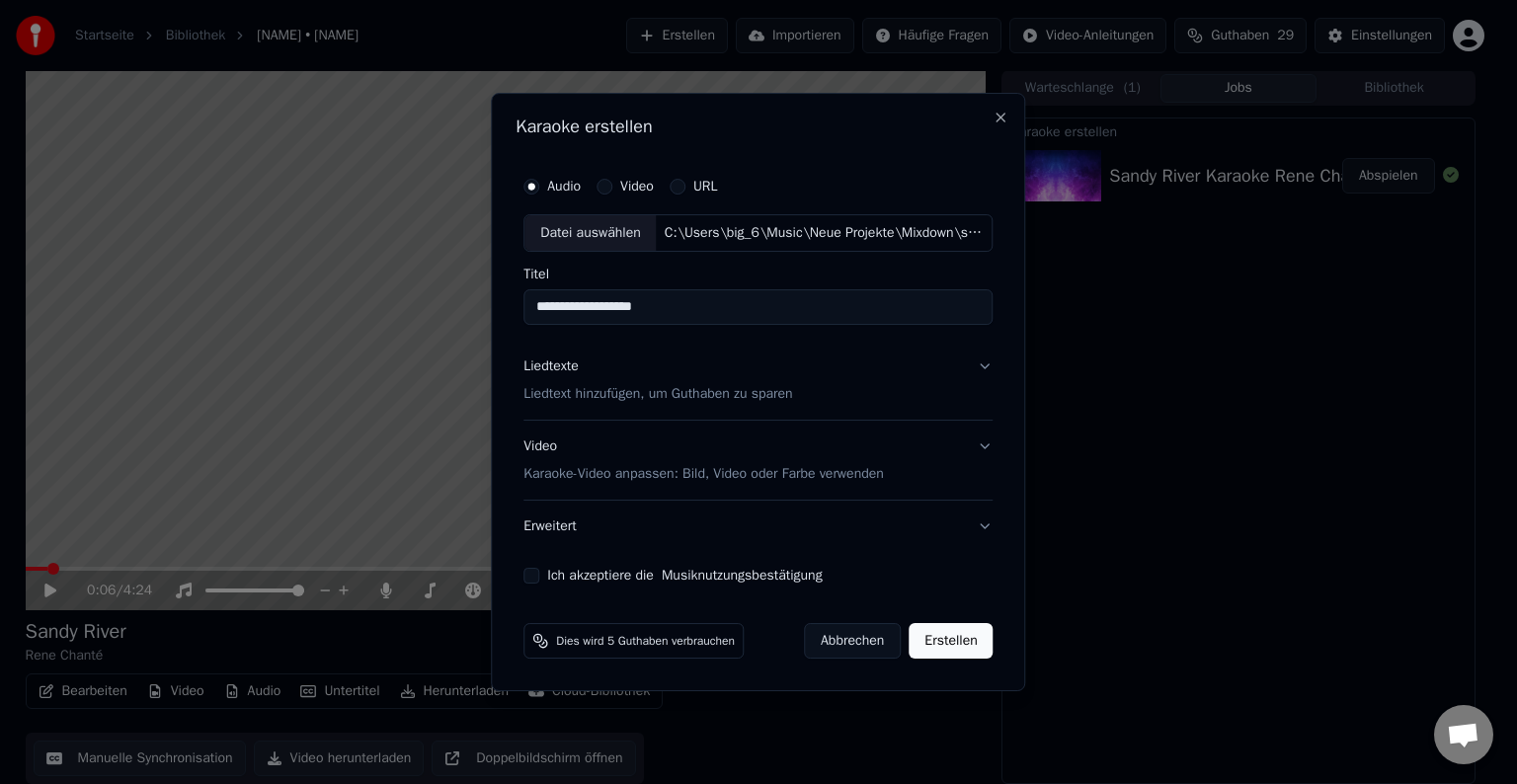 click on "**********" at bounding box center [758, 307] 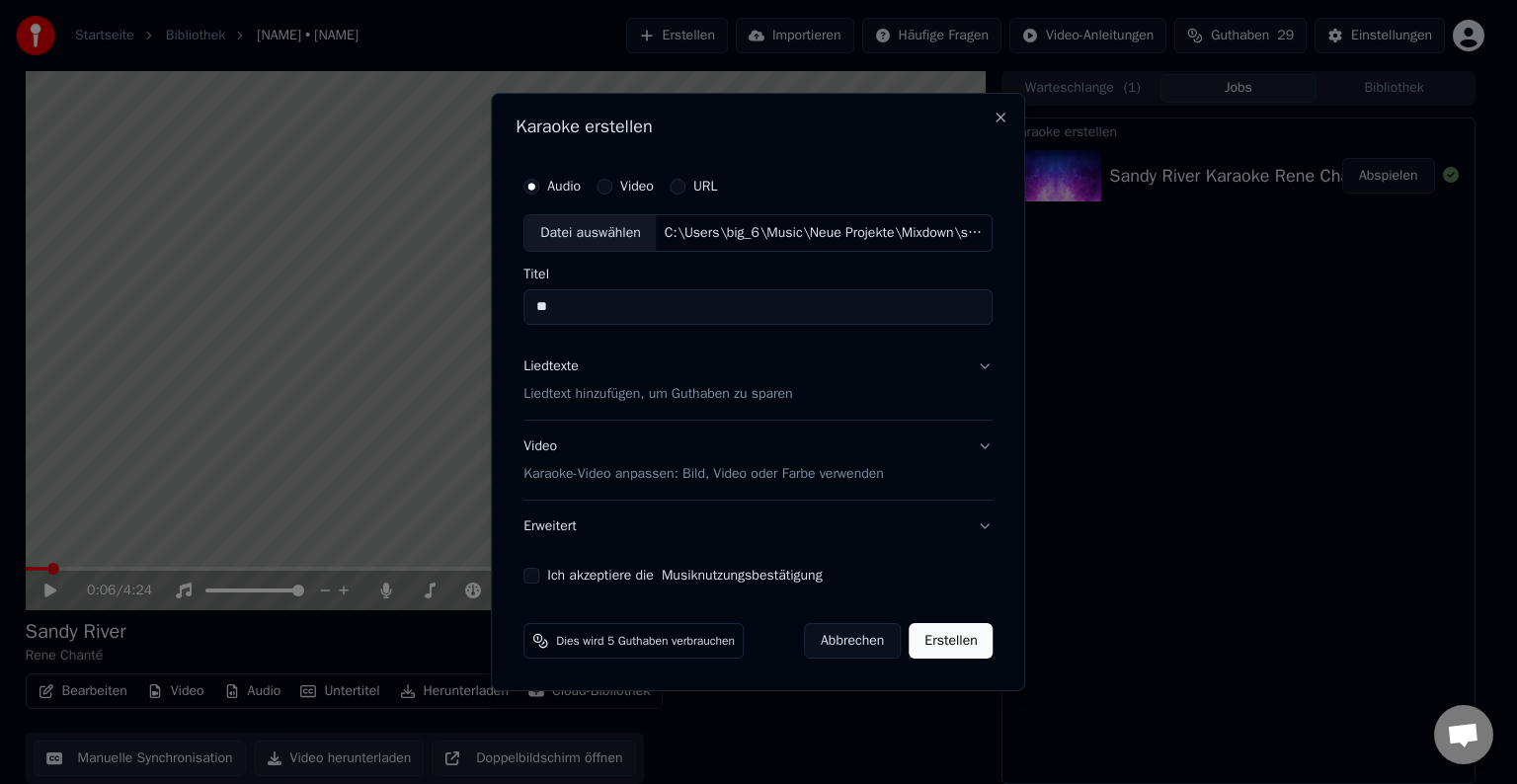 type on "*" 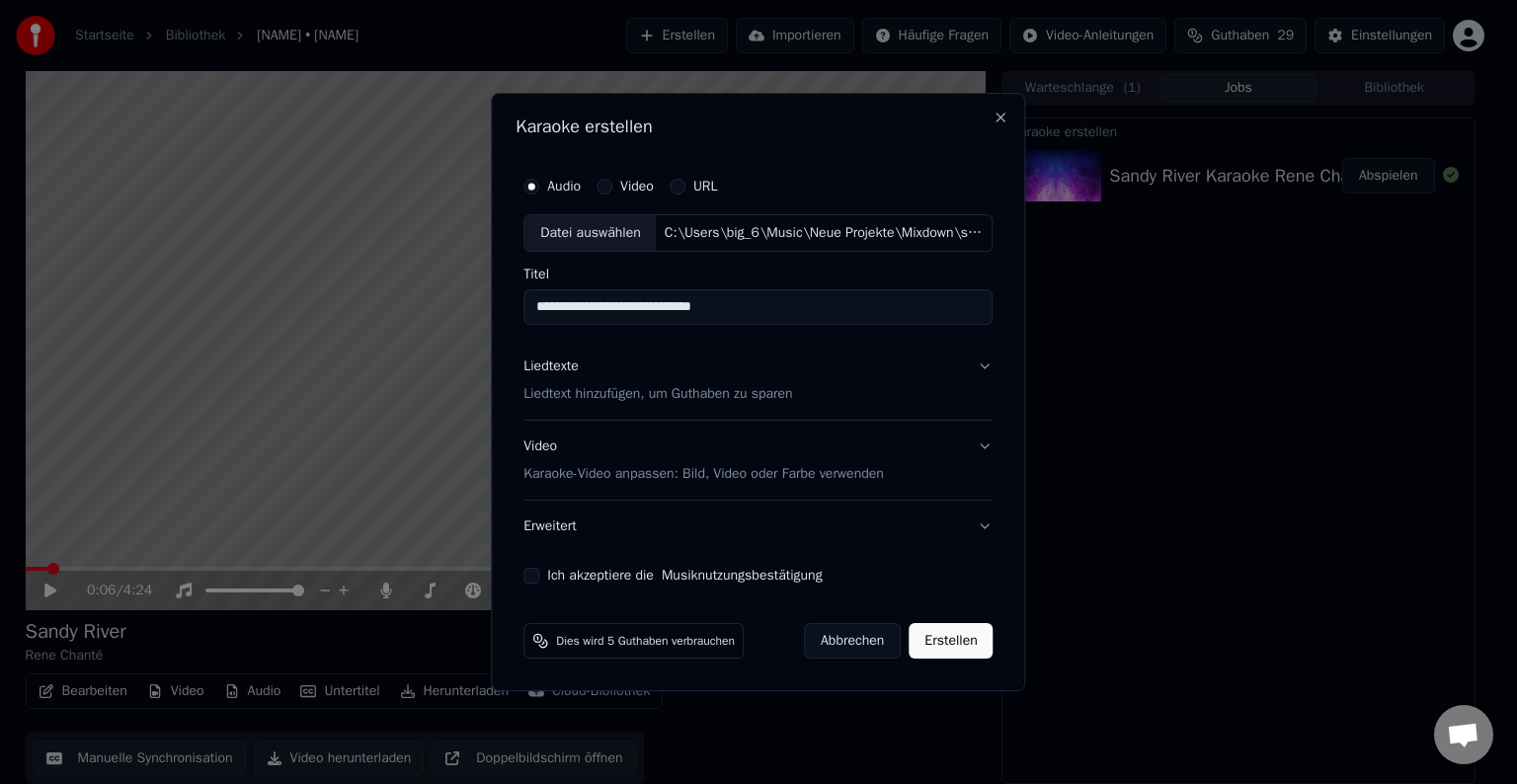 type on "**********" 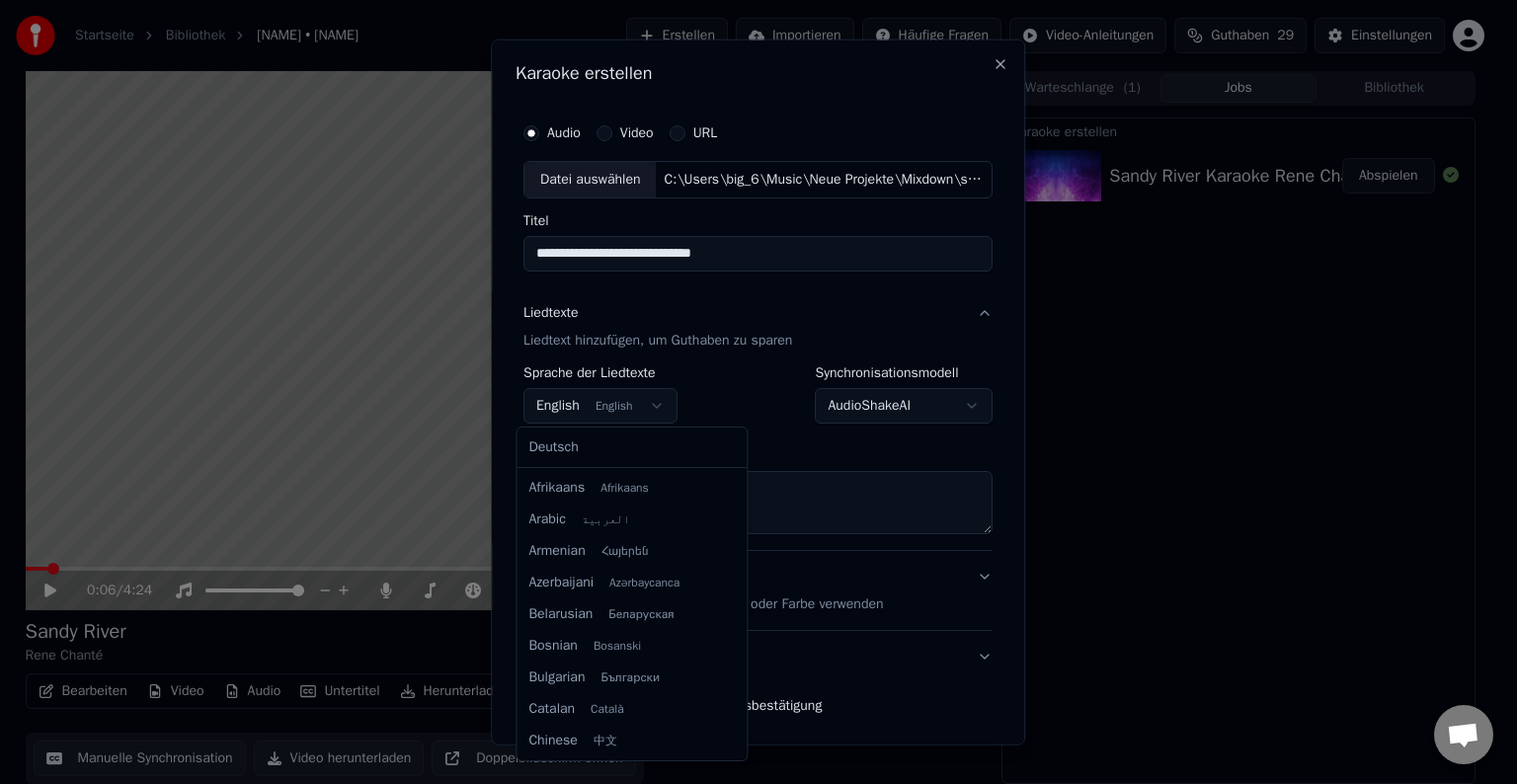 click on "**********" at bounding box center (750, 391) 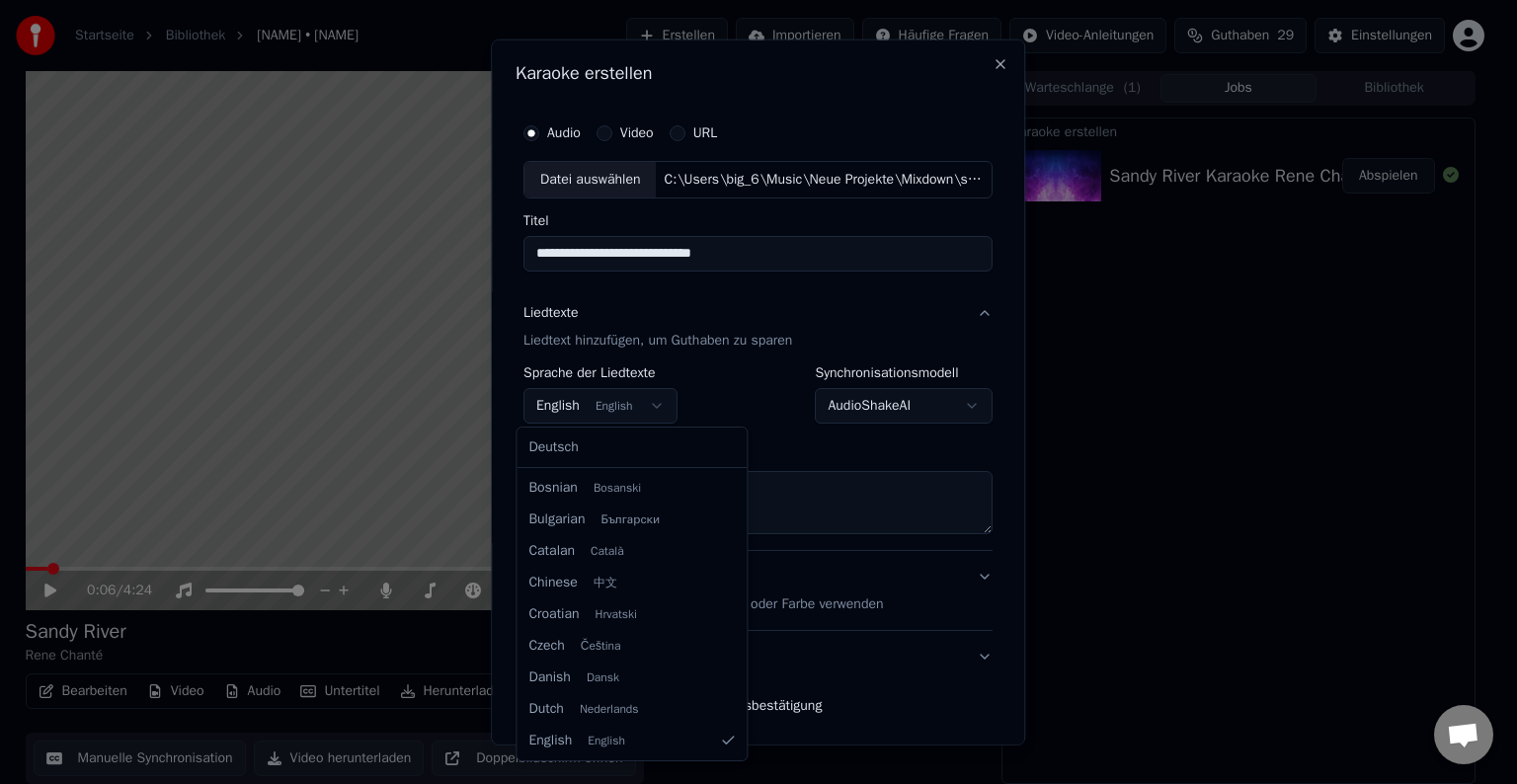 select on "**" 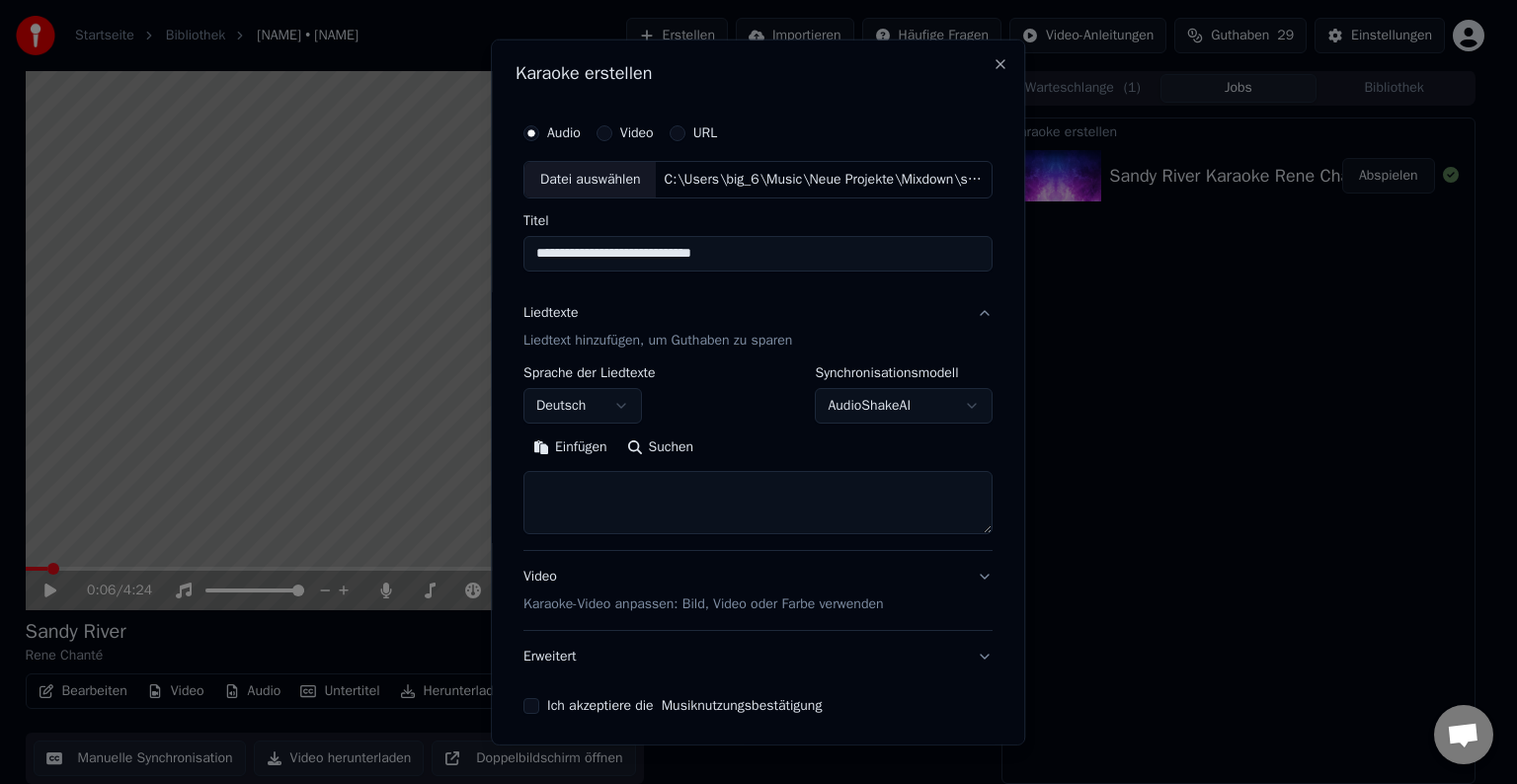 click on "Einfügen" at bounding box center (570, 447) 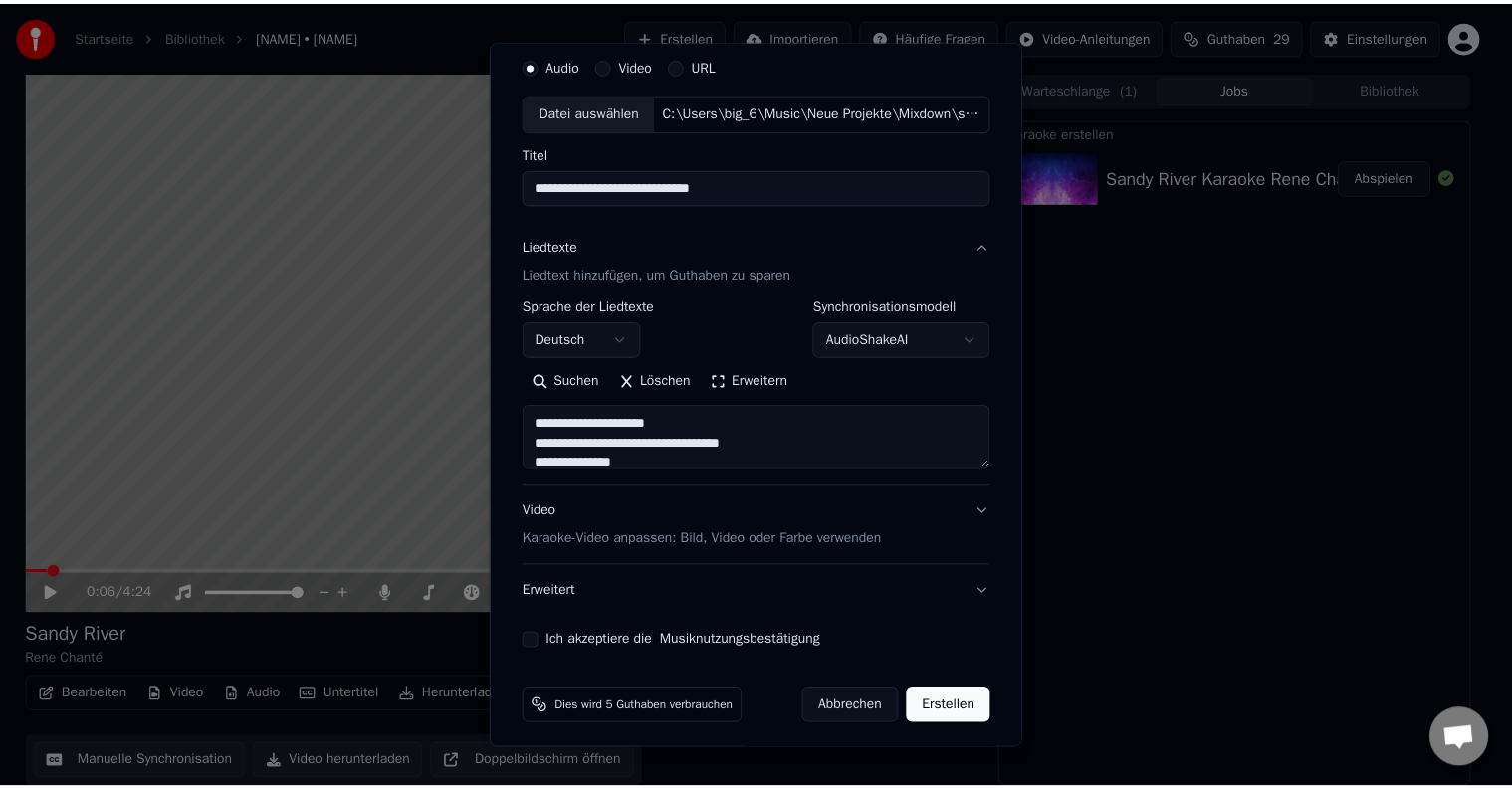 scroll, scrollTop: 76, scrollLeft: 0, axis: vertical 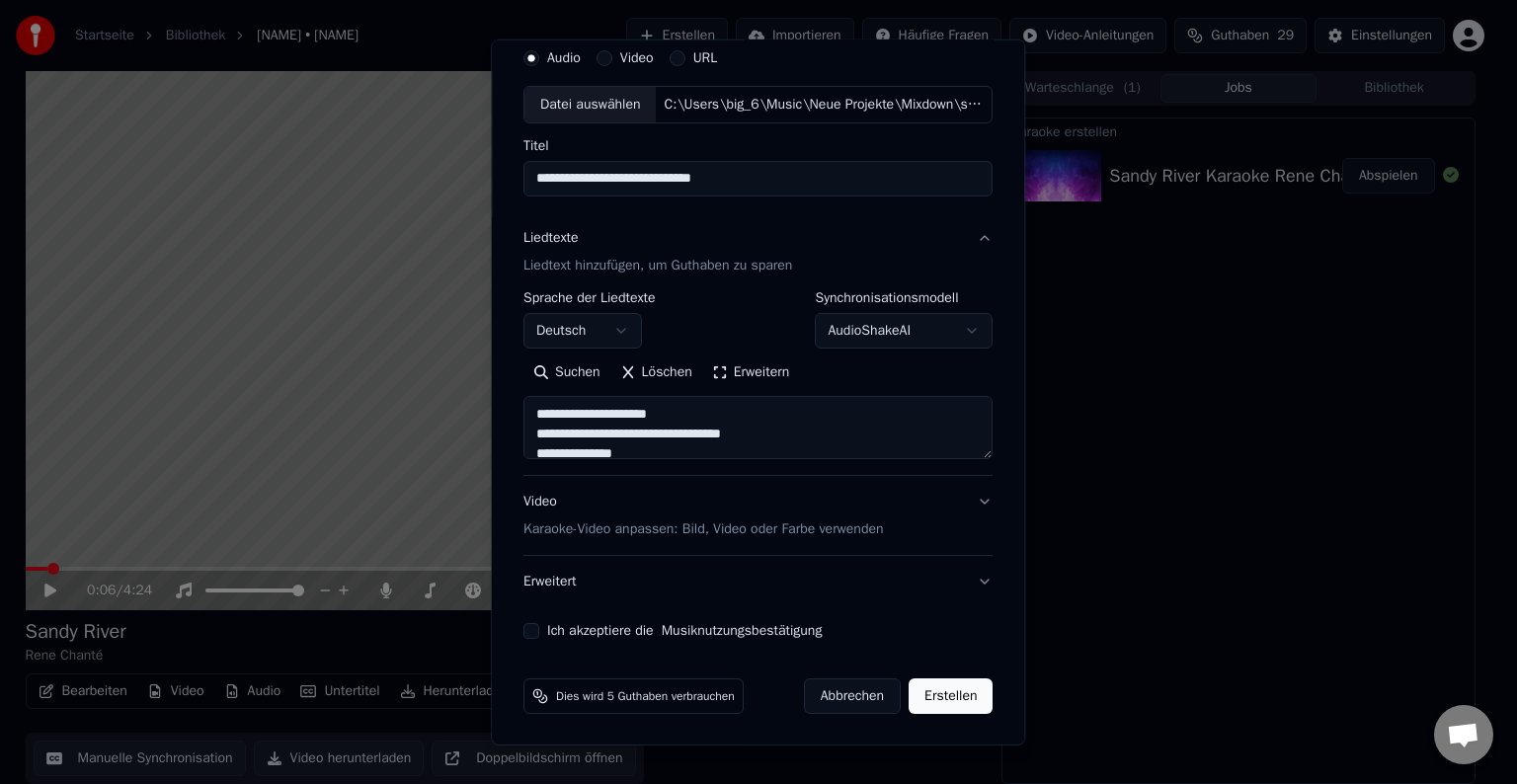 click on "Ich akzeptiere die   Musiknutzungsbestätigung" at bounding box center (531, 631) 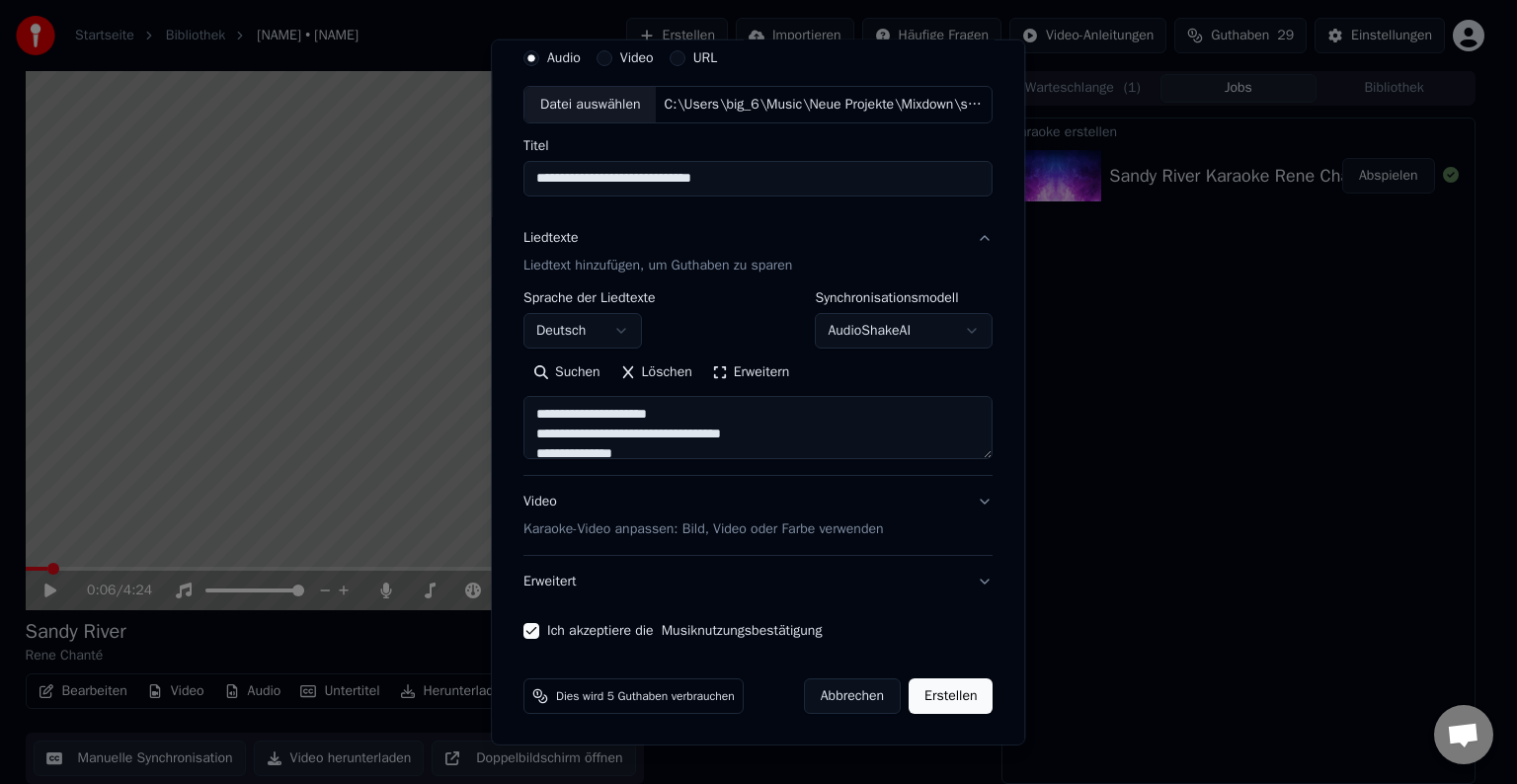 click on "Erstellen" at bounding box center (950, 696) 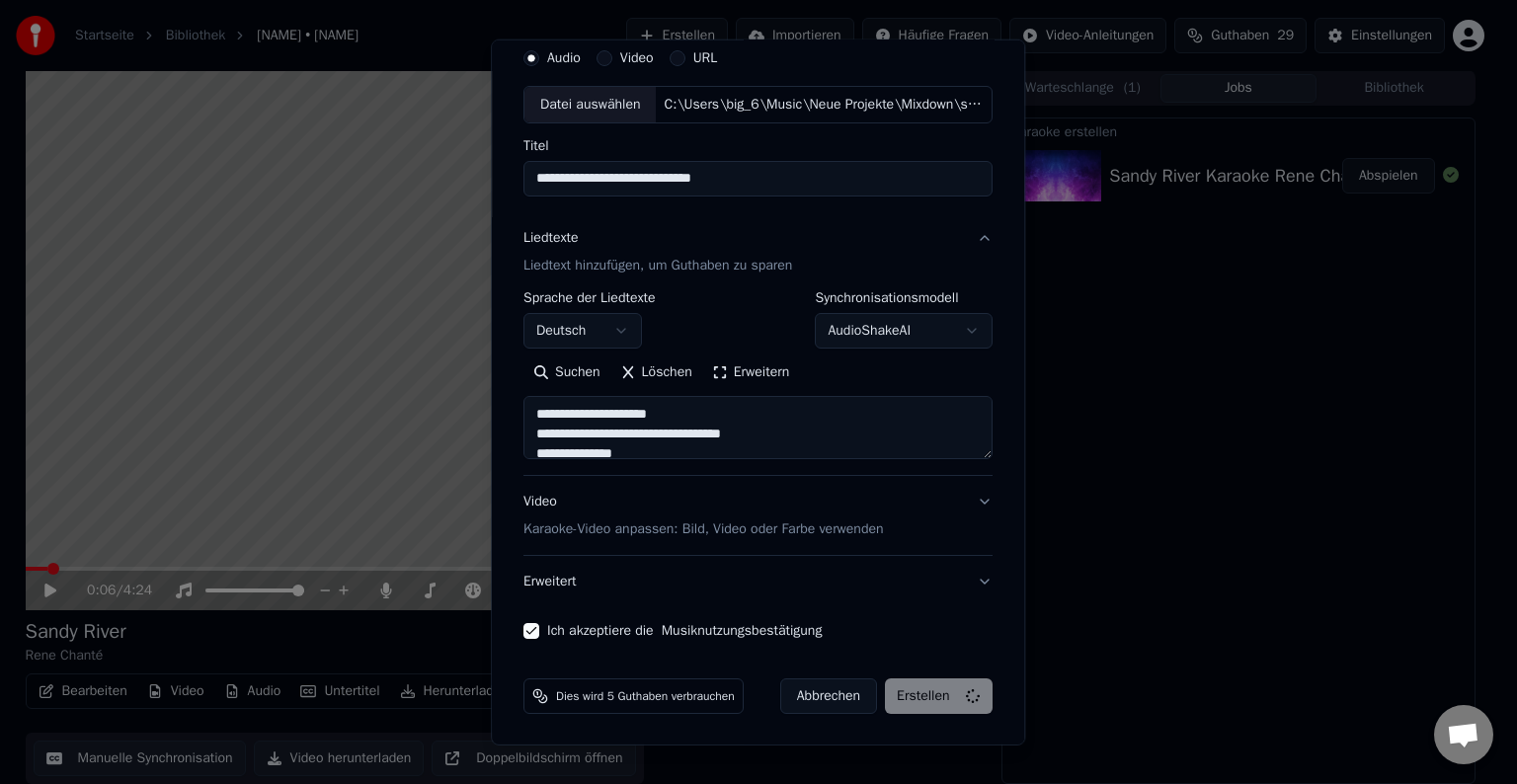 type on "**********" 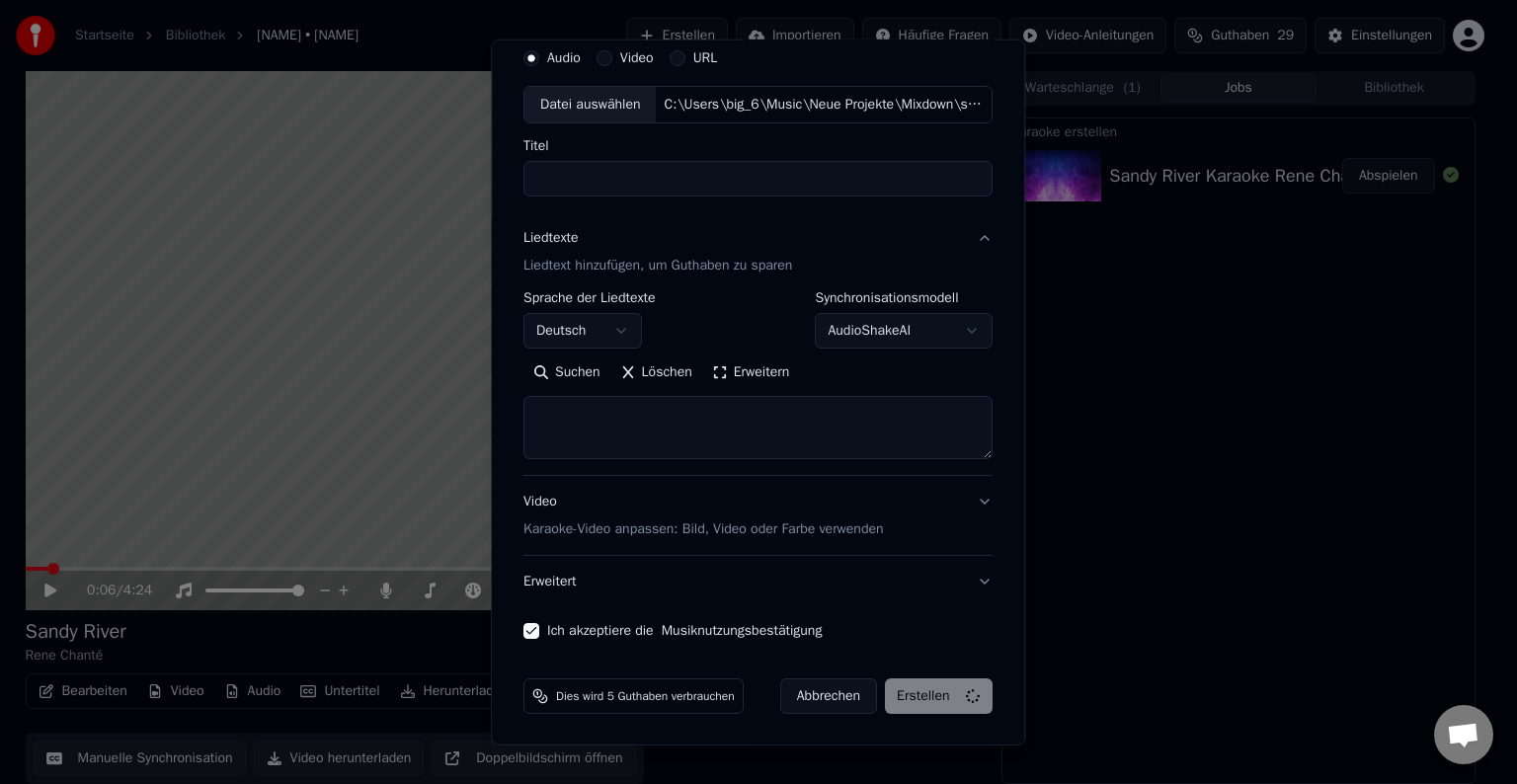 select 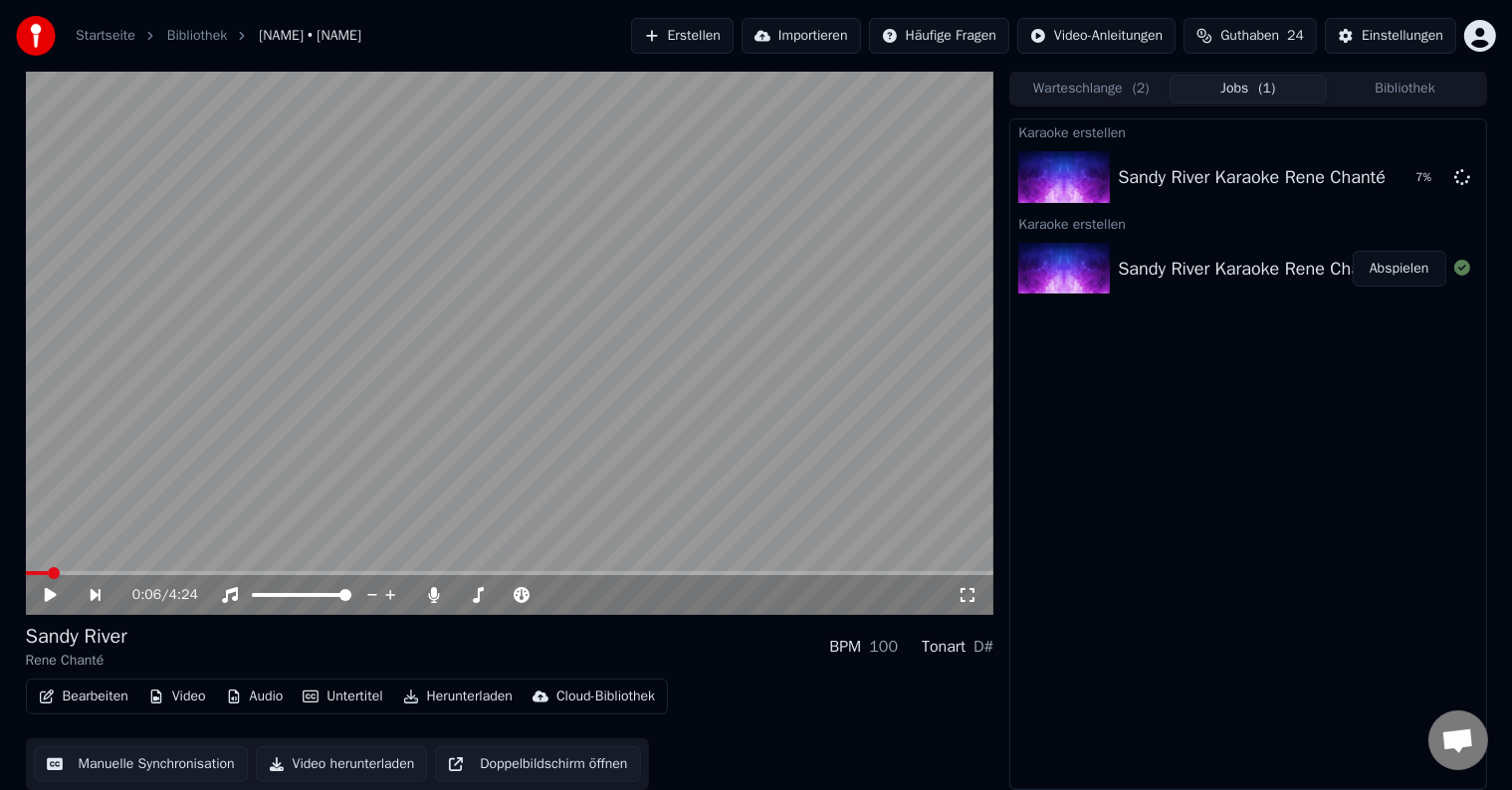 click on "Bibliothek" at bounding box center [1405, 89] 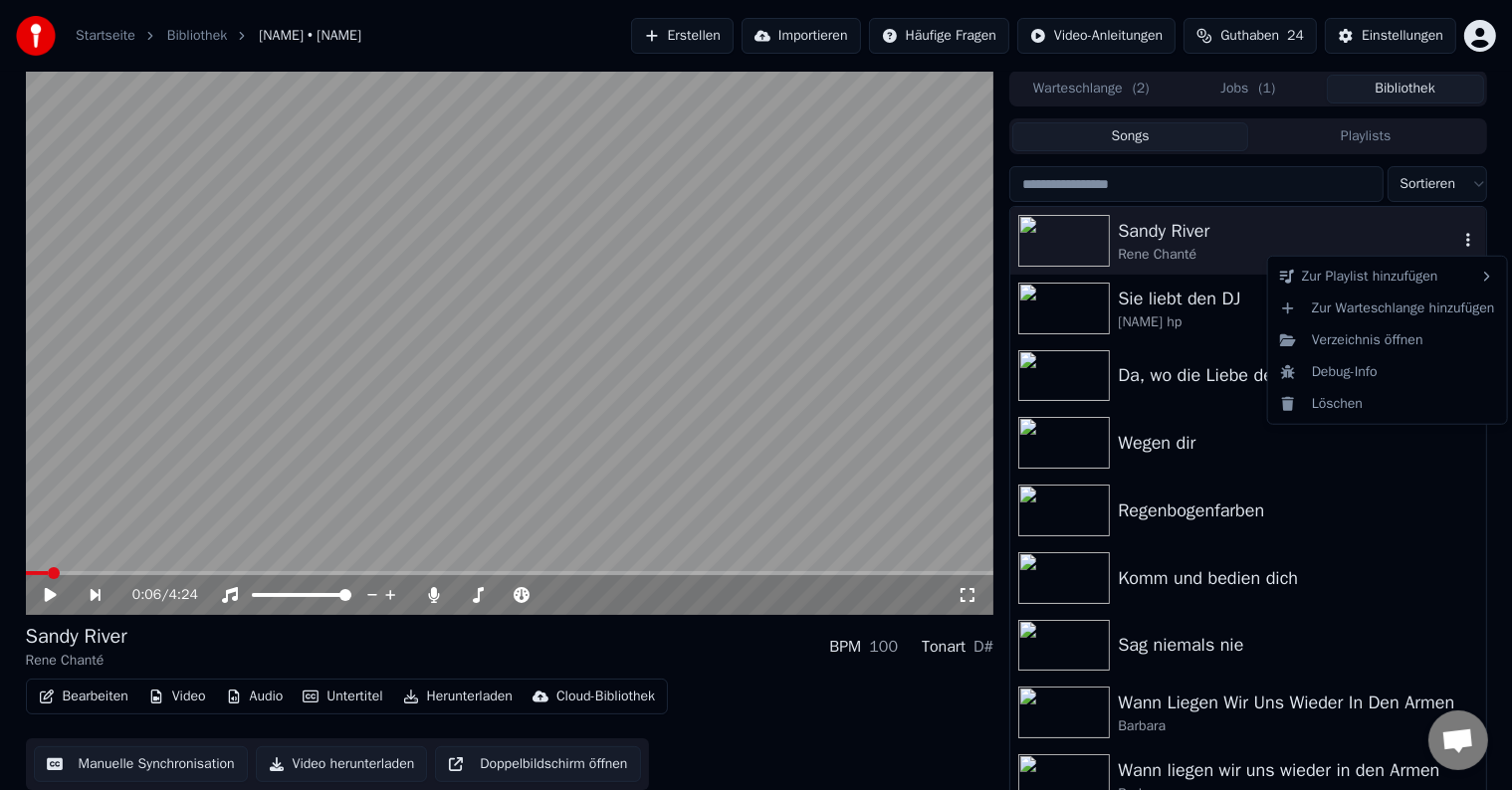 click 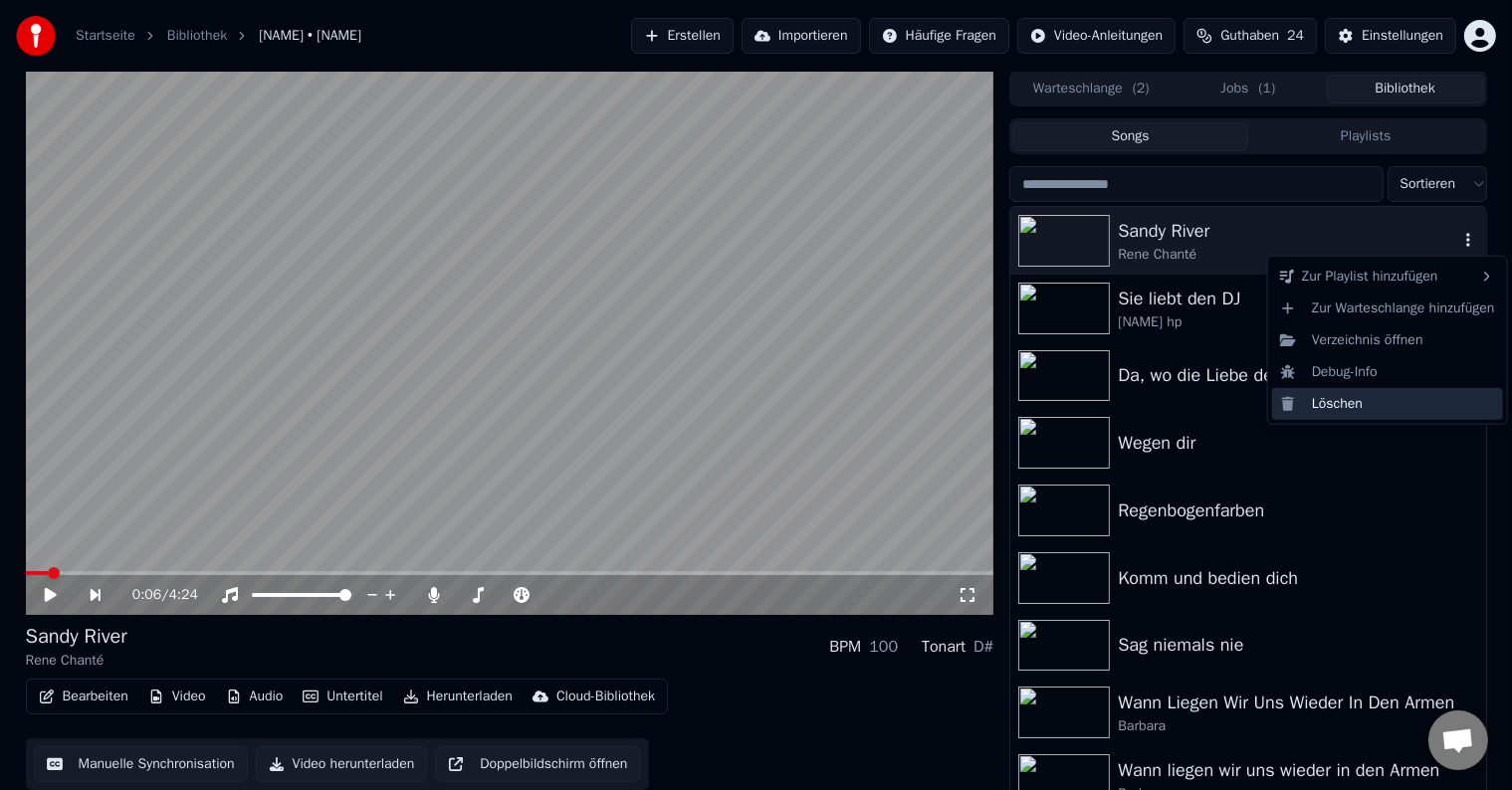 click on "Löschen" at bounding box center (1388, 404) 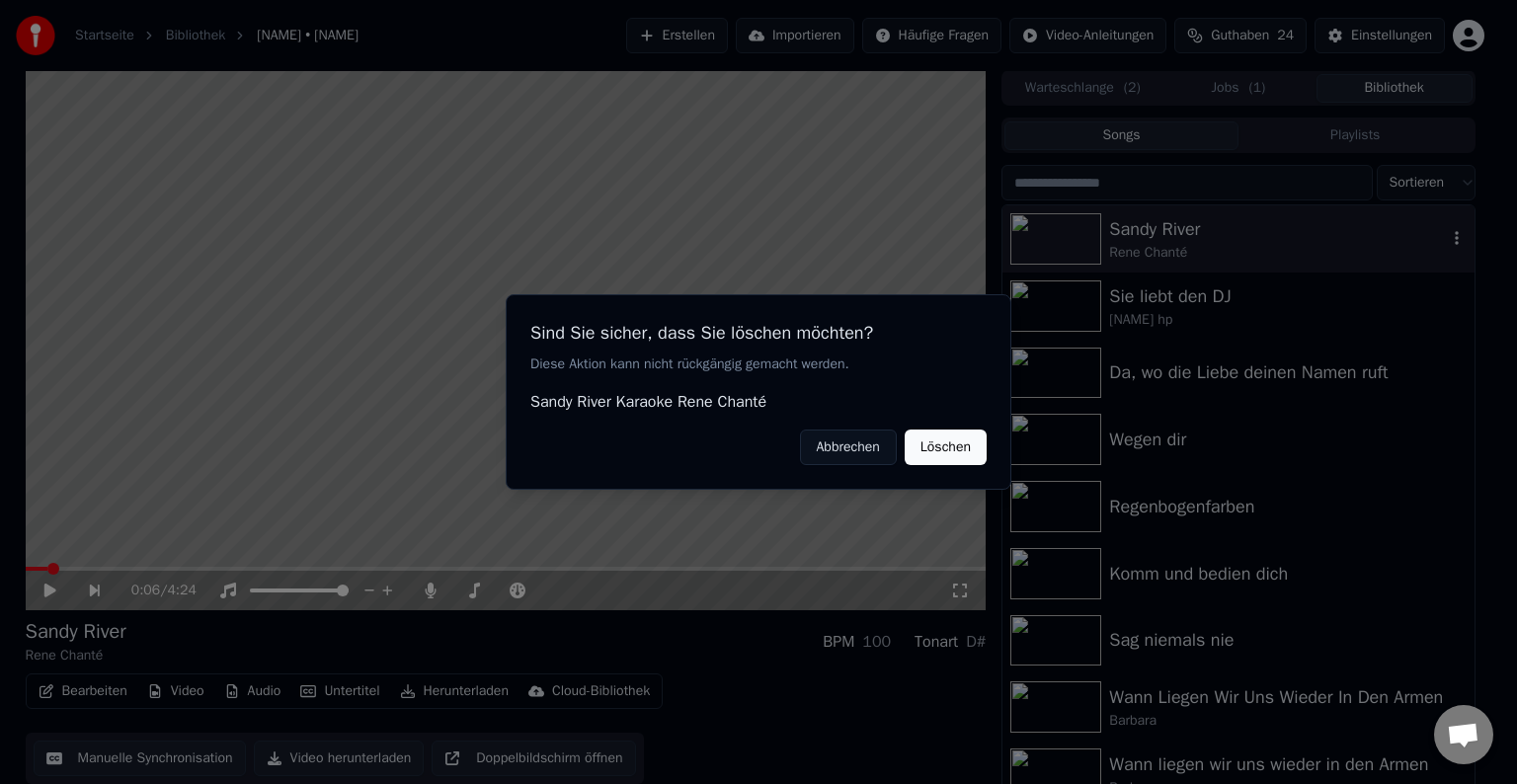 click on "Löschen" at bounding box center (945, 447) 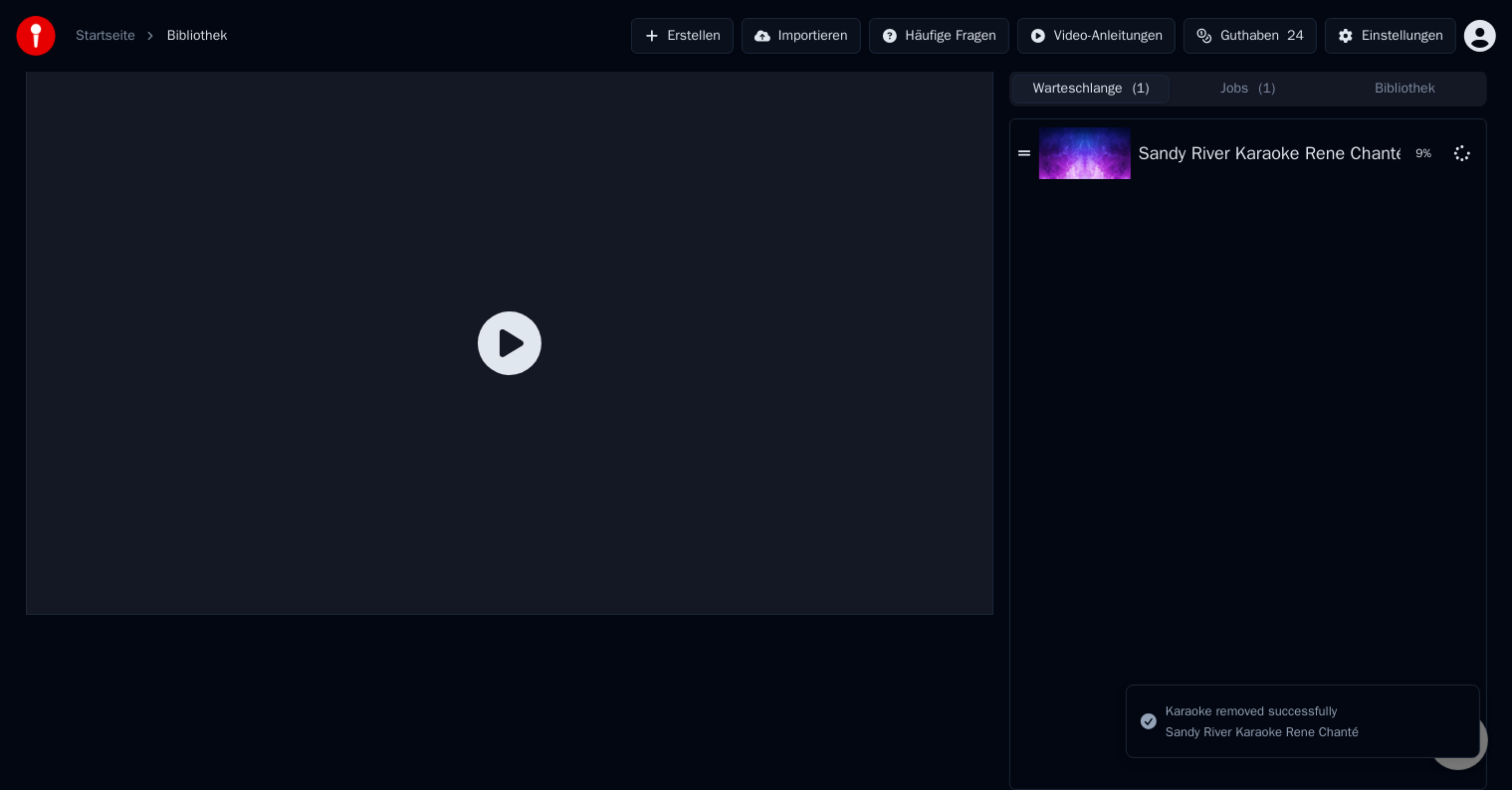 scroll, scrollTop: 0, scrollLeft: 0, axis: both 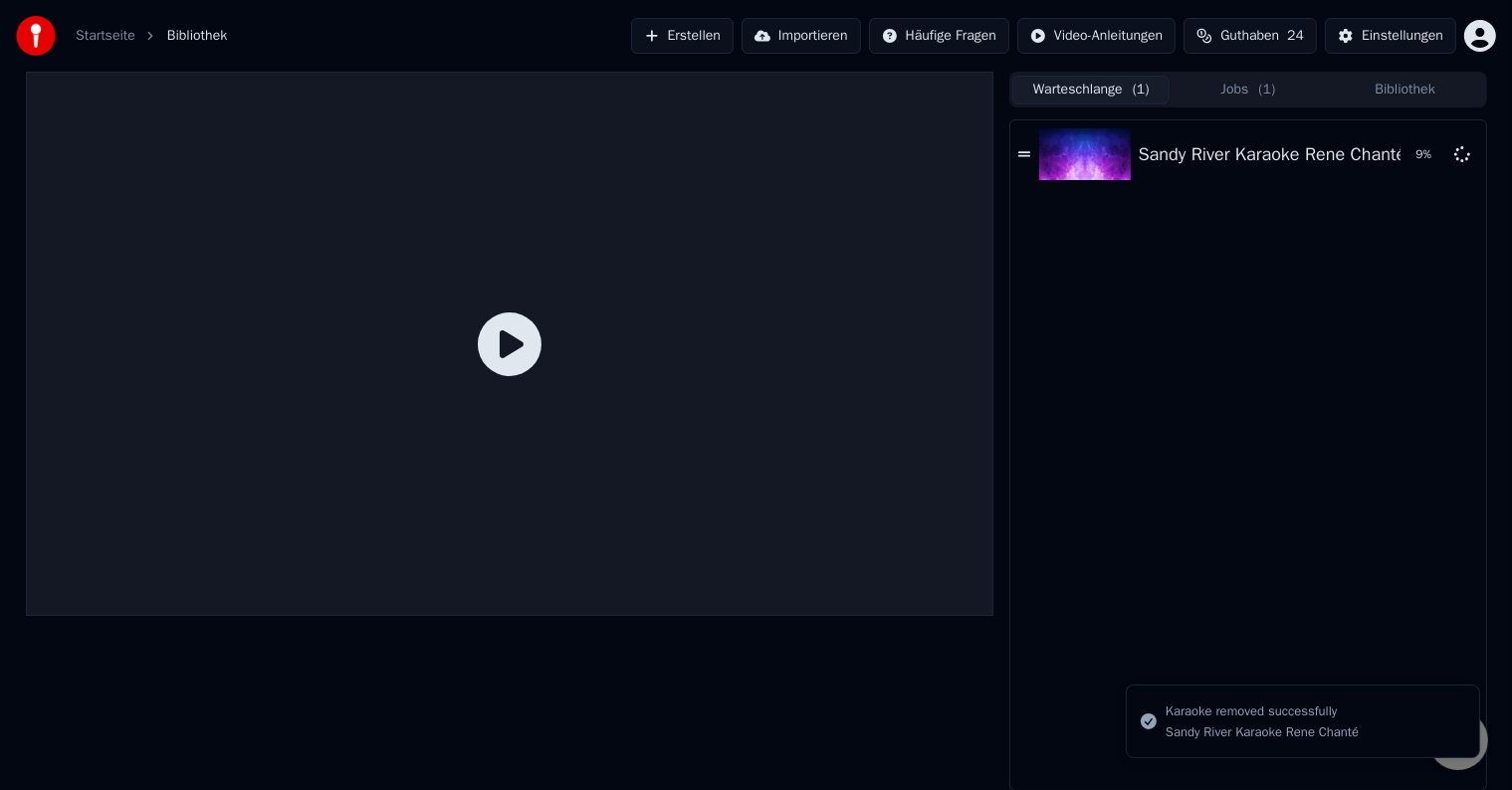 click on "Warteschlange ( 1 )" at bounding box center [1091, 90] 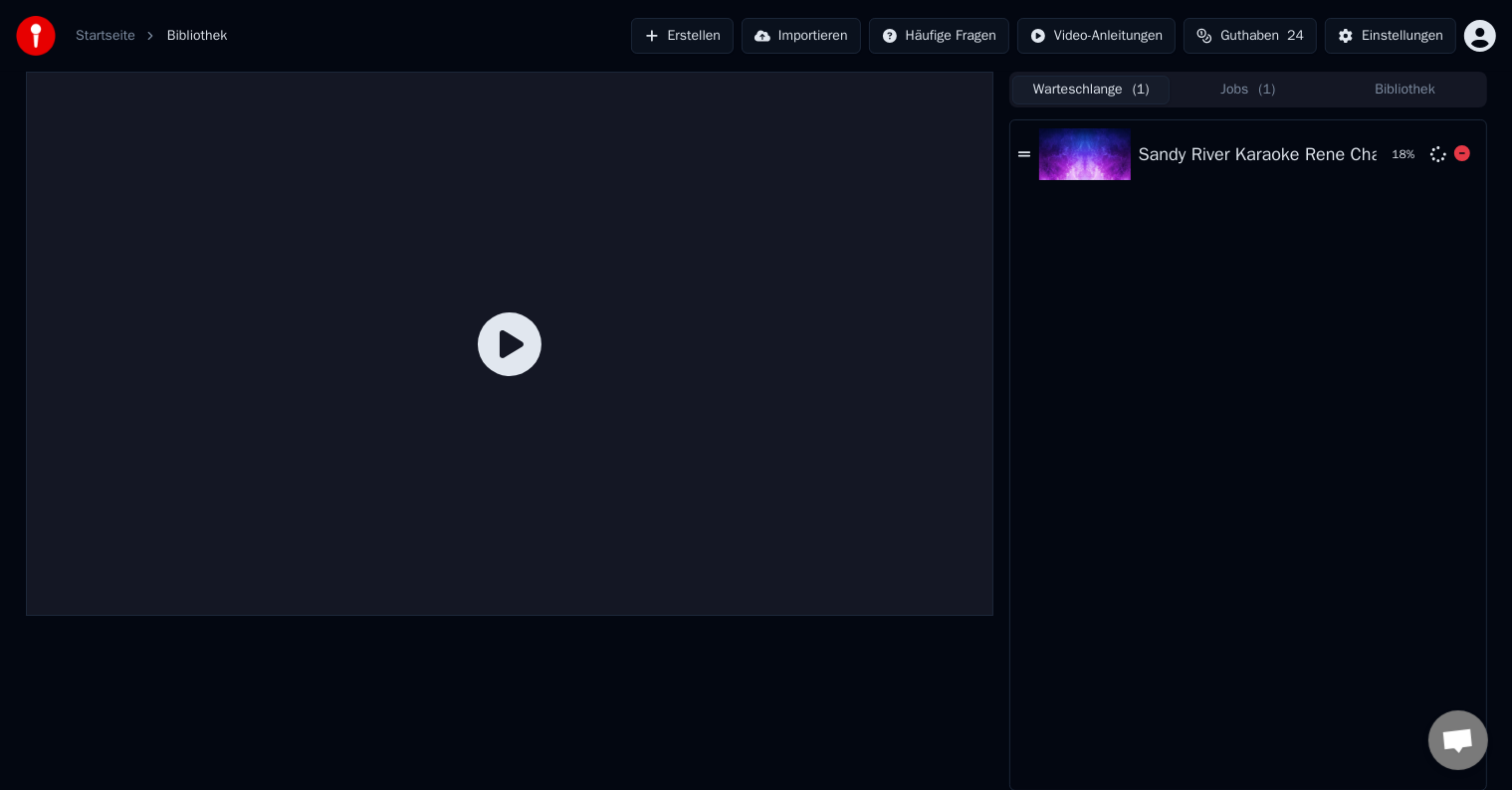 click on "Sandy River Karaoke Rene Chanté" at bounding box center (1272, 154) 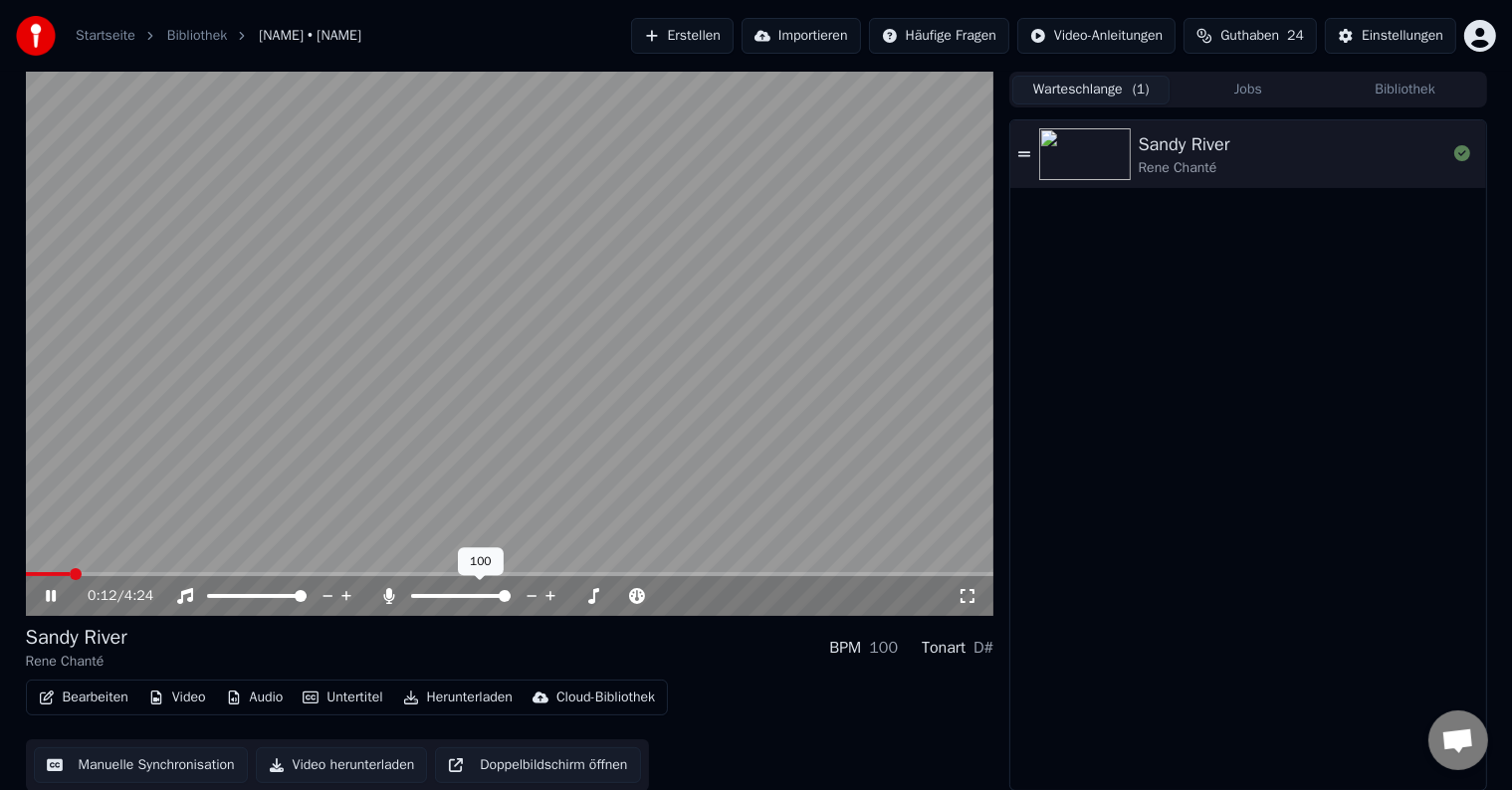 click at bounding box center (505, 596) 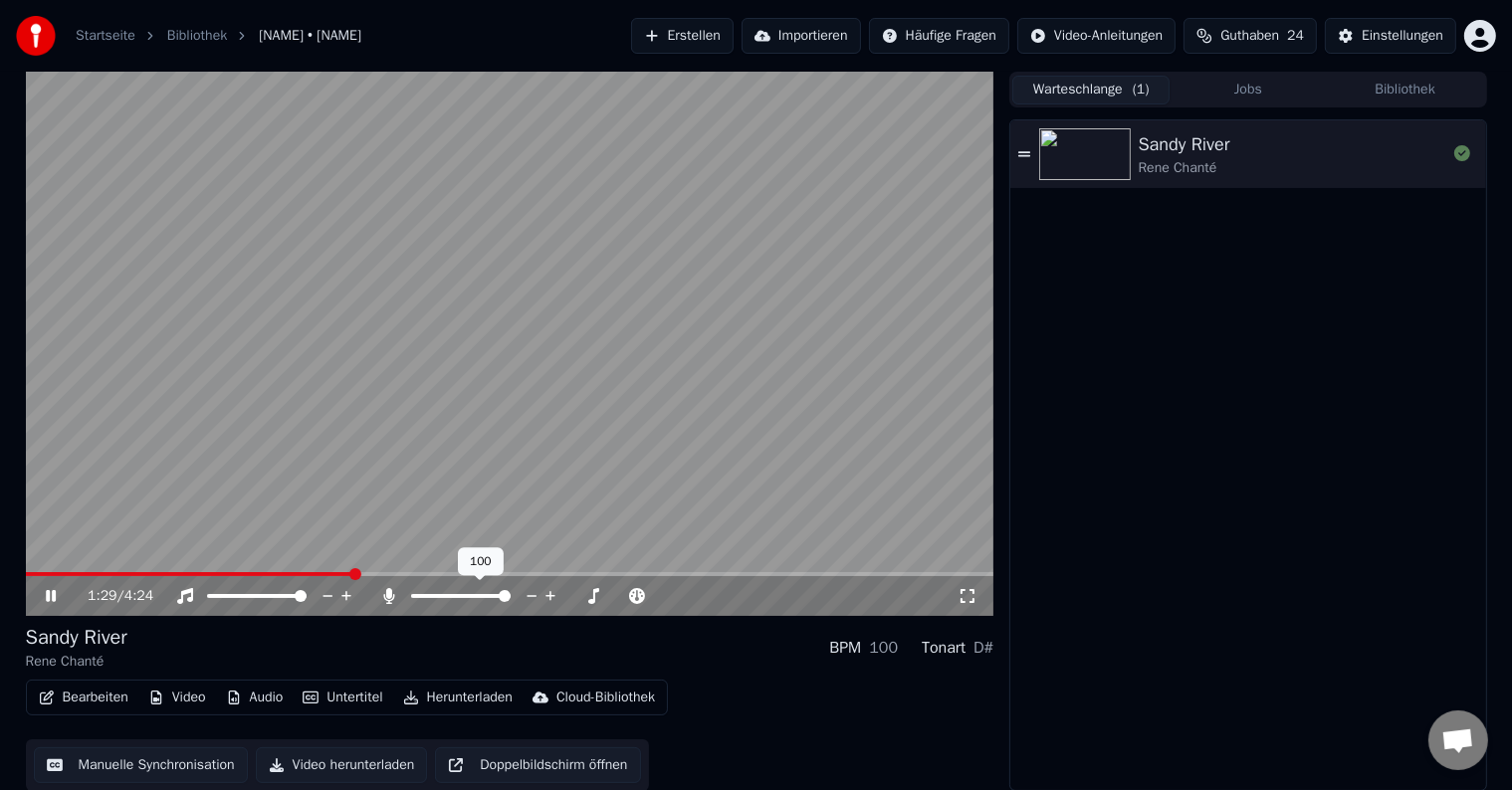 click at bounding box center (505, 596) 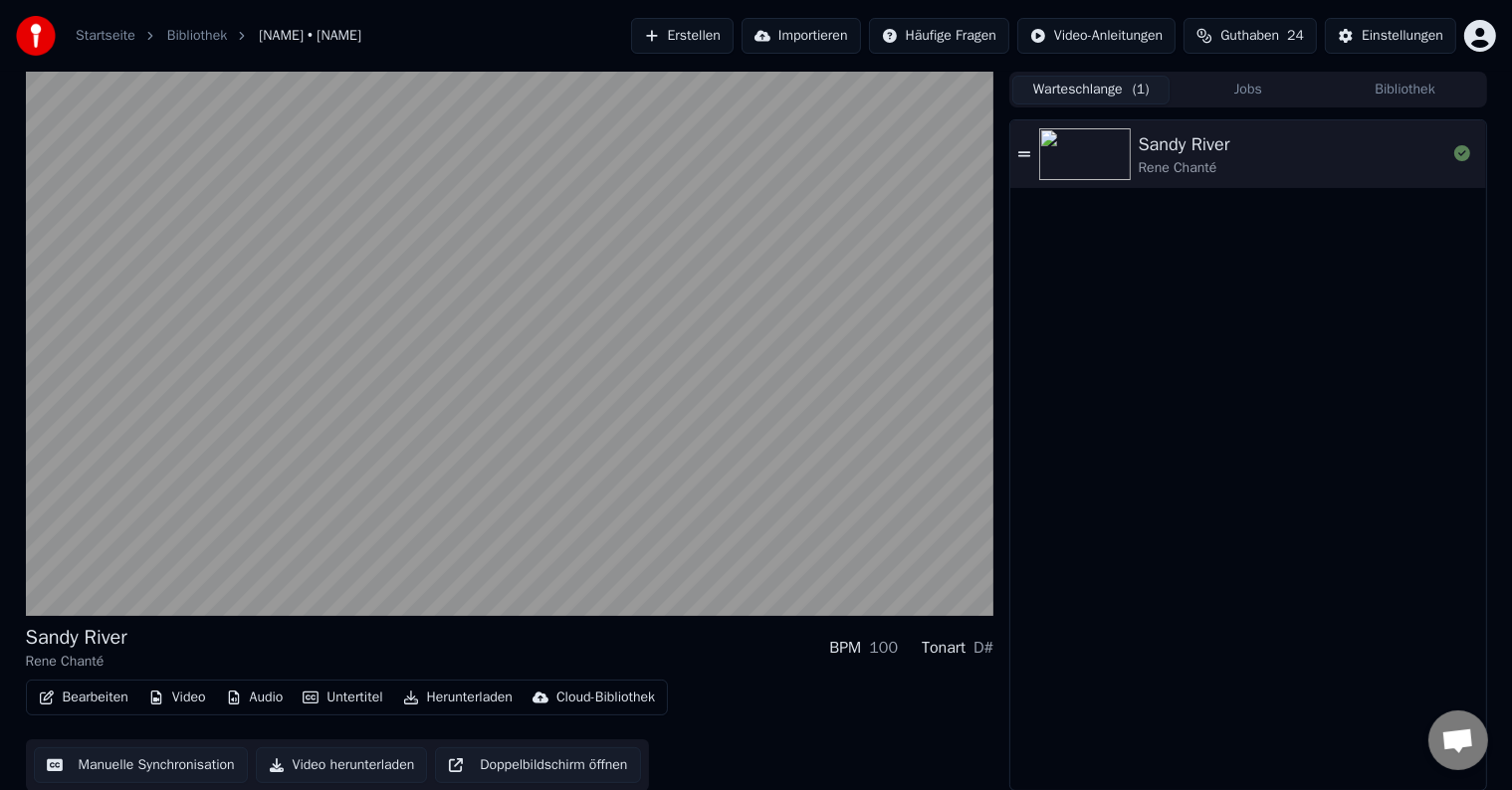 scroll, scrollTop: 1, scrollLeft: 0, axis: vertical 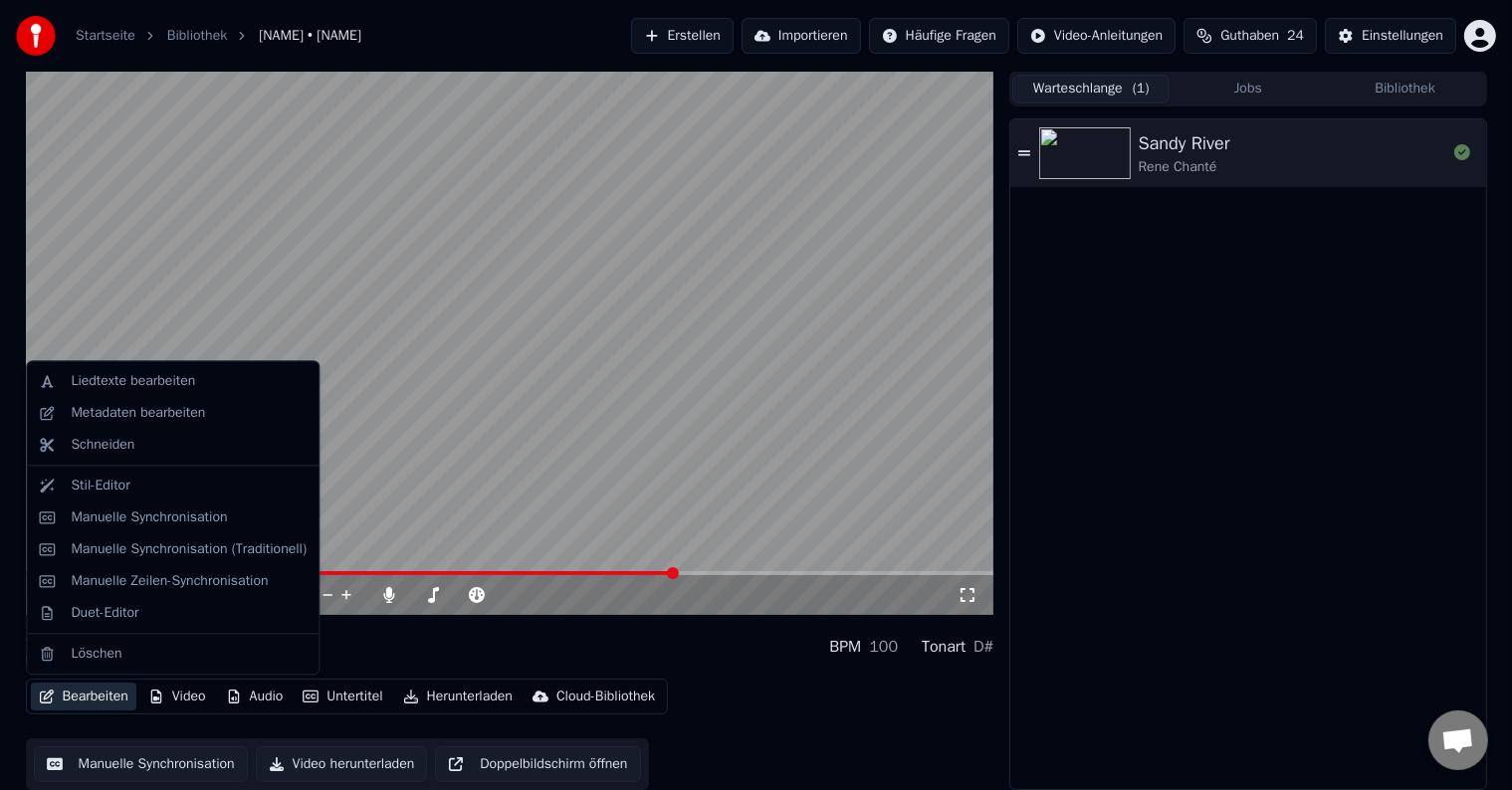 click on "Bearbeiten" at bounding box center [84, 696] 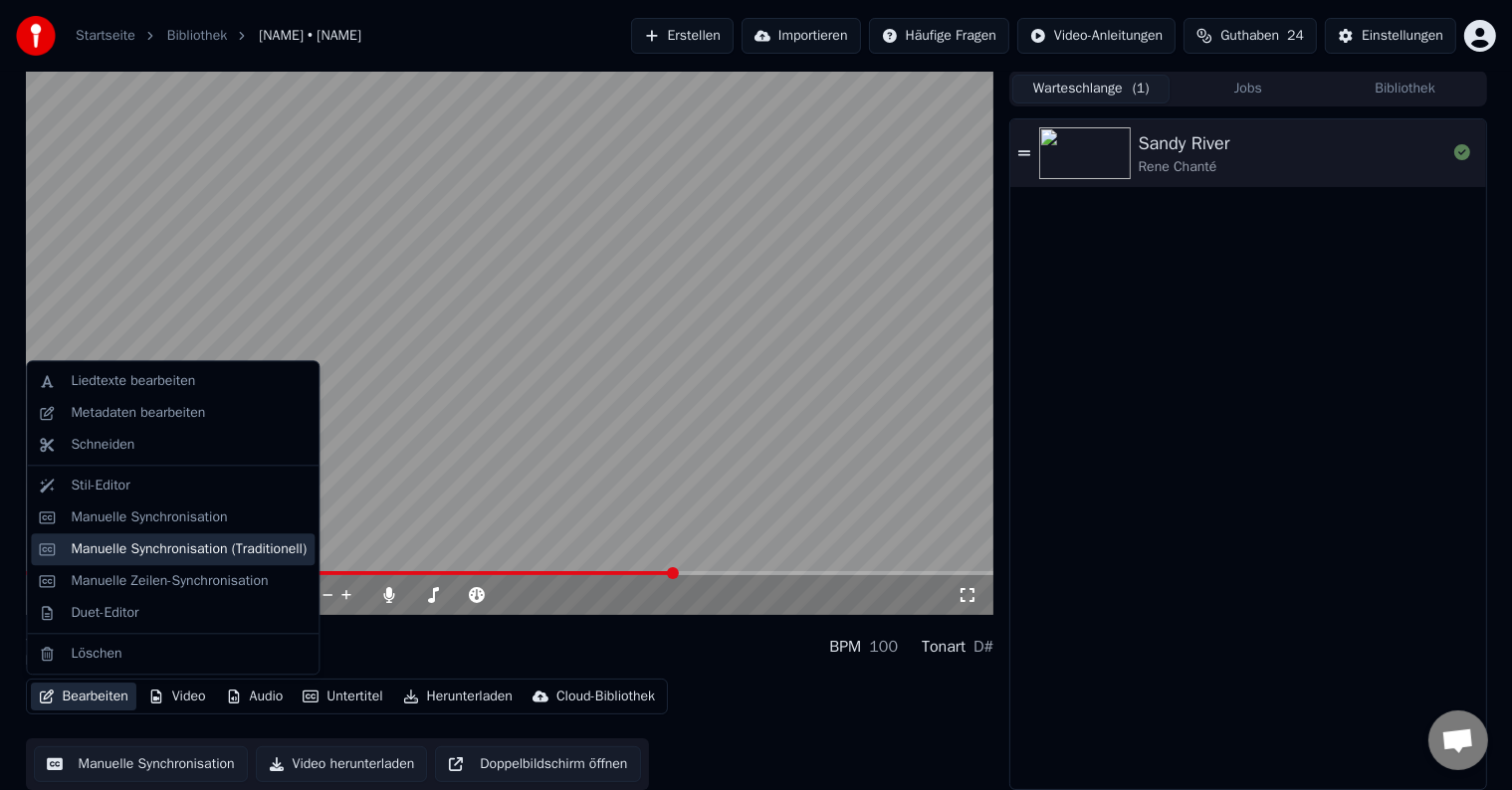 click on "Manuelle Synchronisation (Traditionell)" at bounding box center (188, 549) 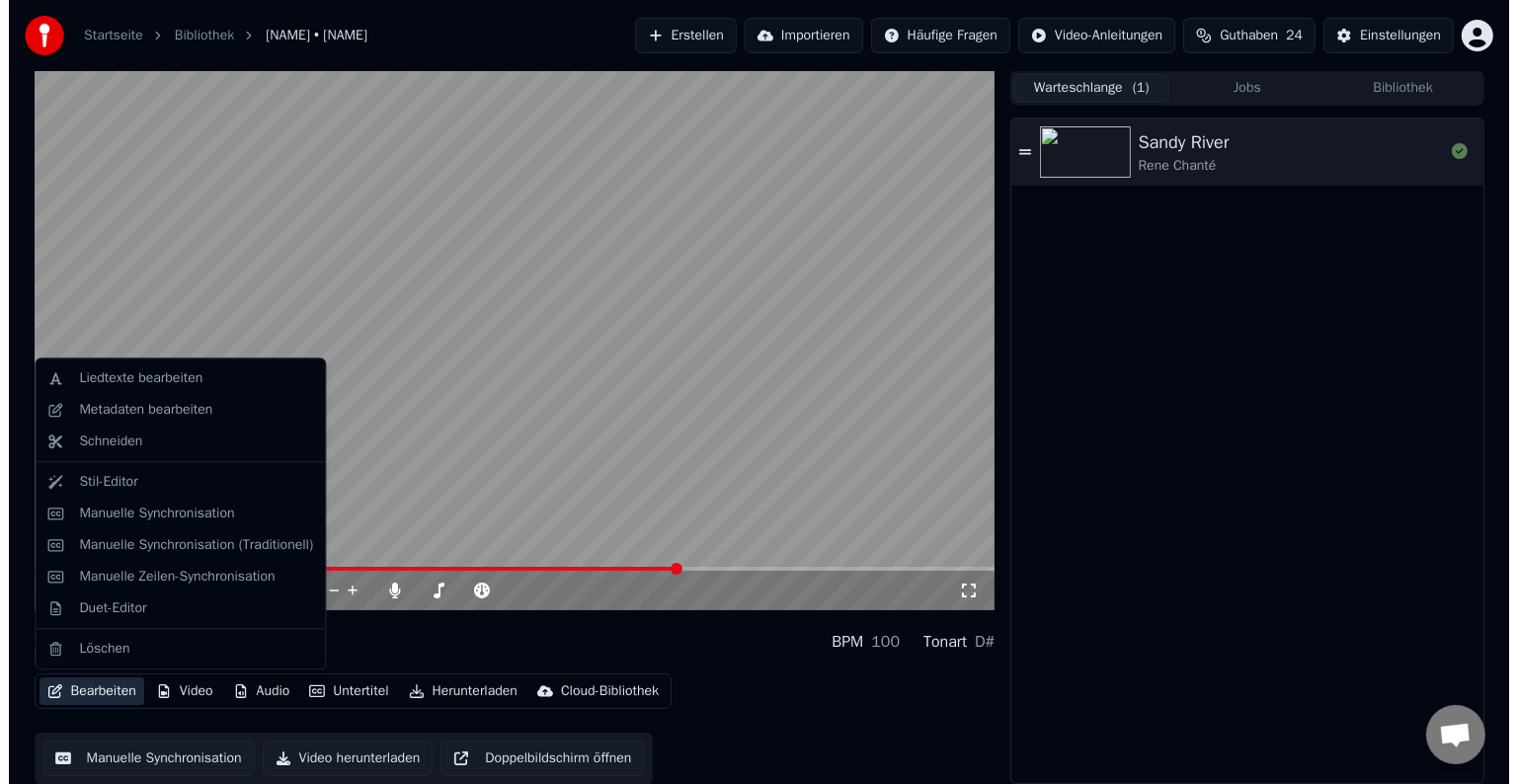 scroll, scrollTop: 0, scrollLeft: 0, axis: both 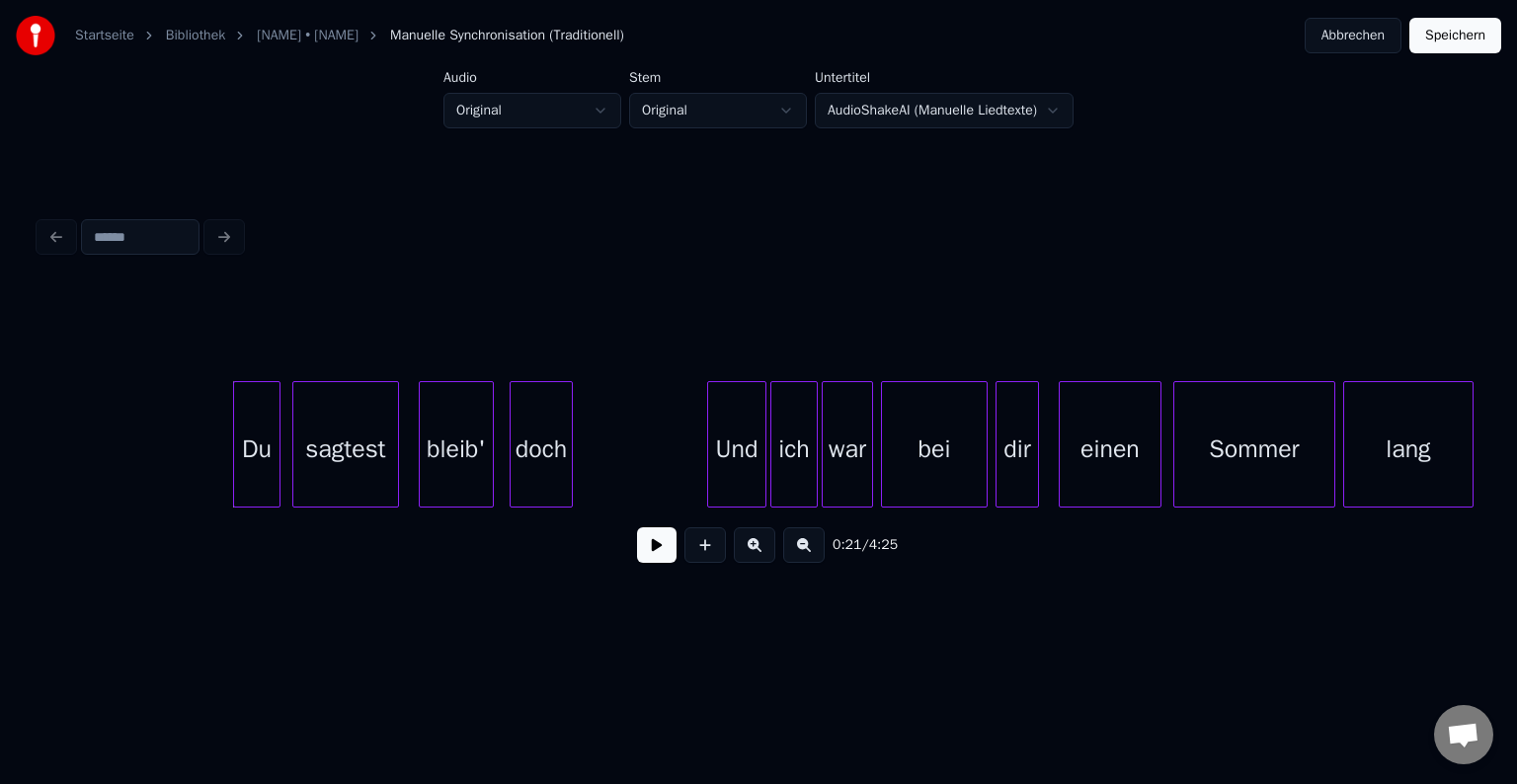 click on "Du sagtest bleib' doch Und ich war bei dir einen Sommer lang" at bounding box center [22120, 444] 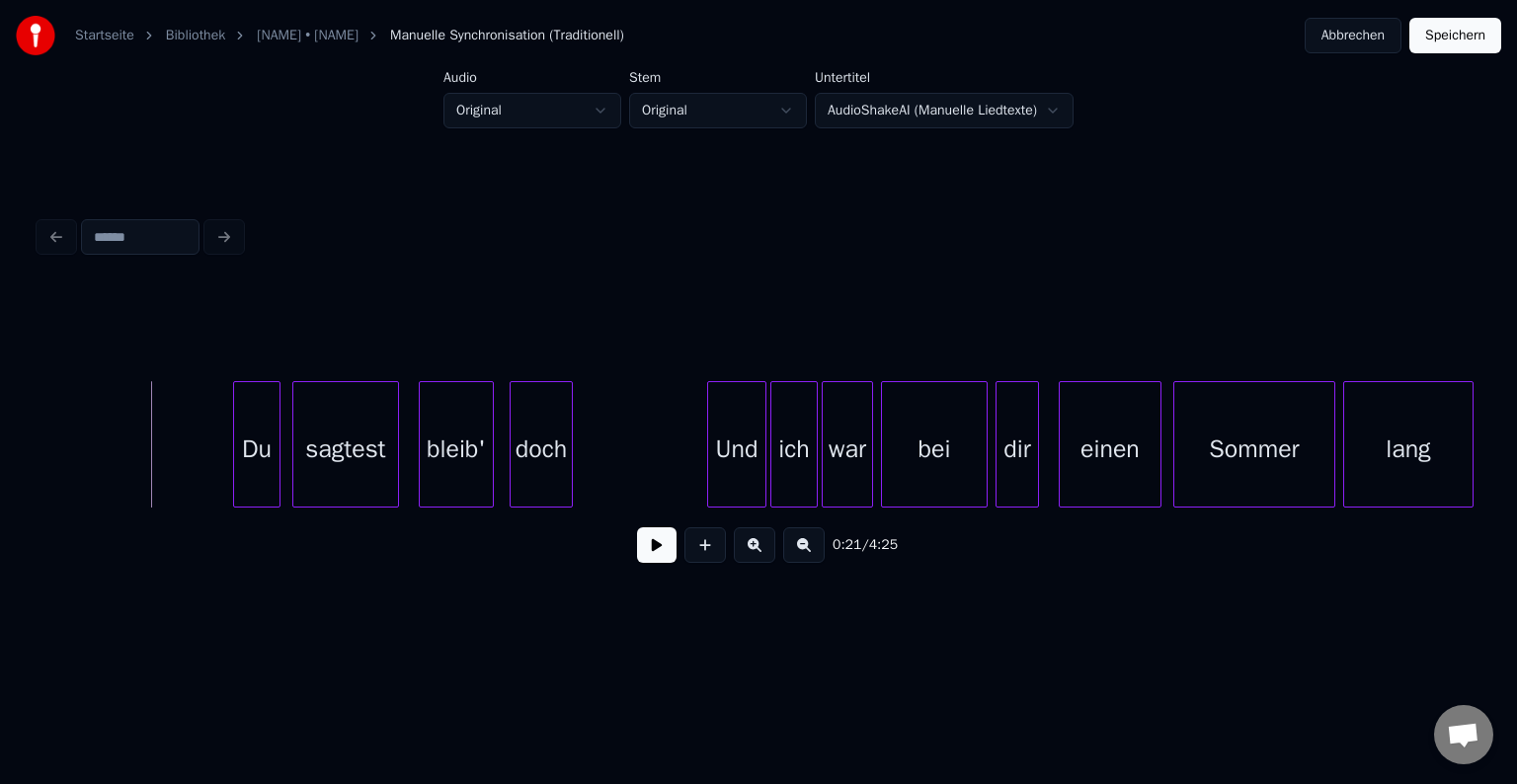 click at bounding box center (657, 545) 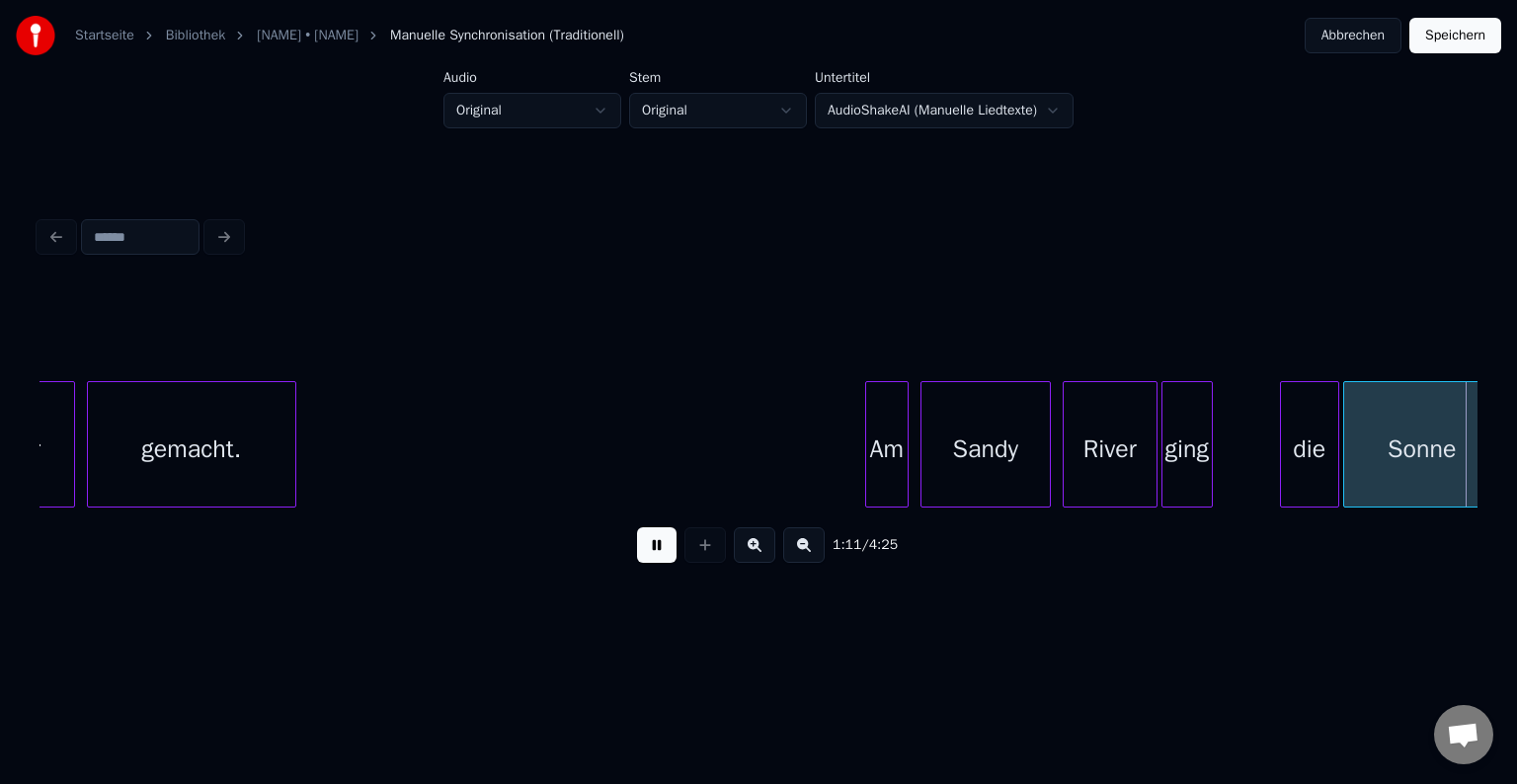 scroll, scrollTop: 0, scrollLeft: 14163, axis: horizontal 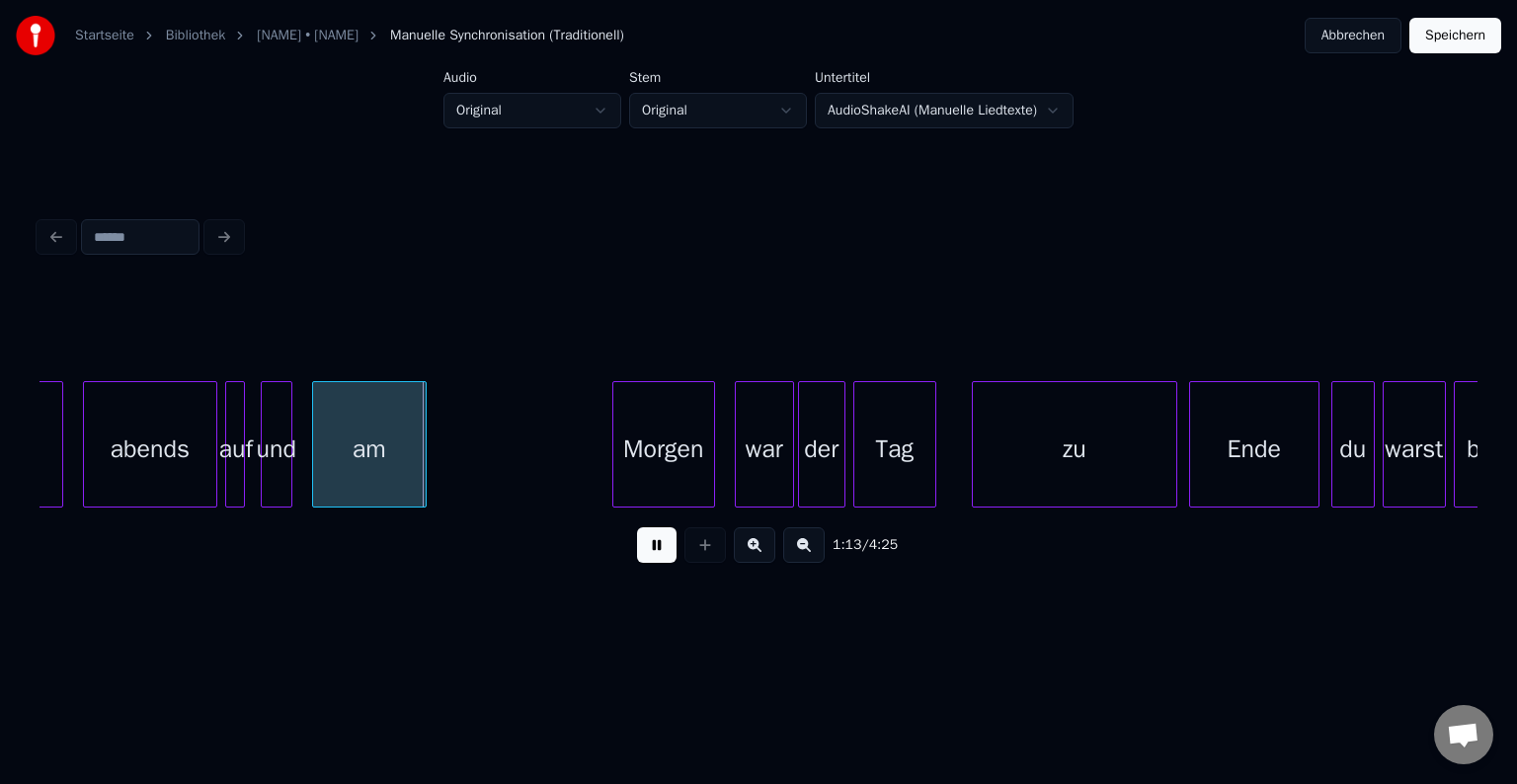 type 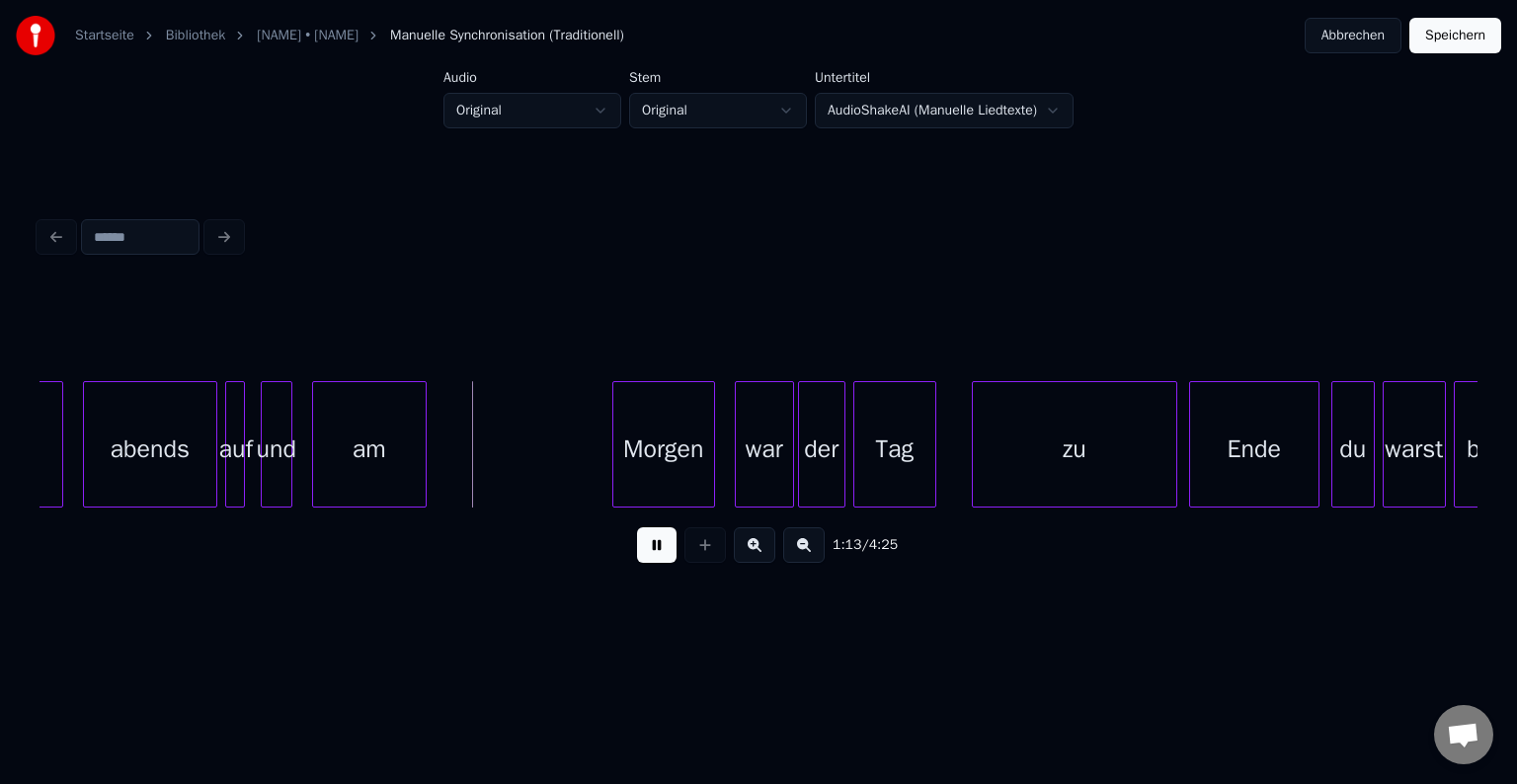 click at bounding box center (657, 545) 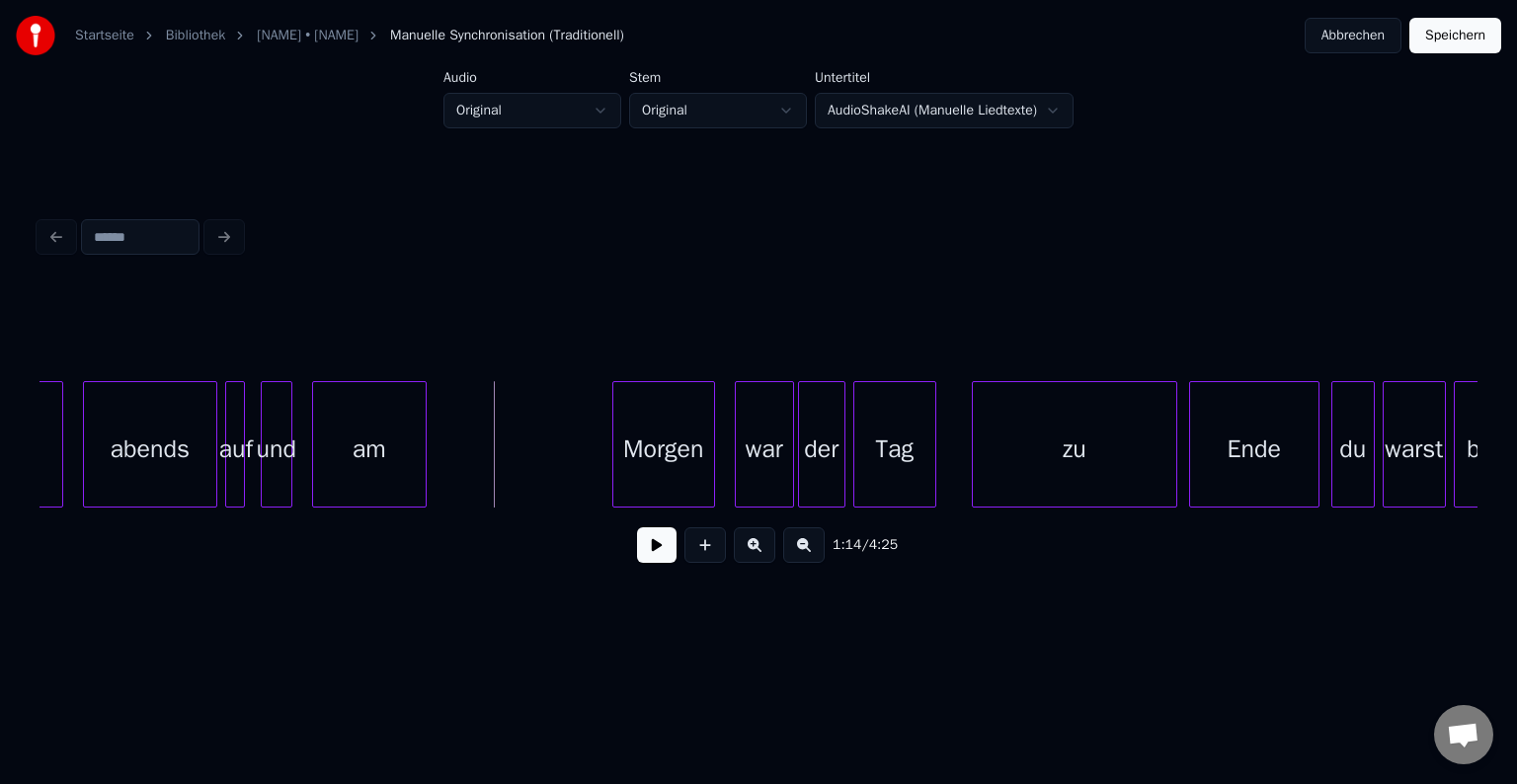 click on "Sonne abends auf und am Morgen war der Tag zu Ende du warst bei" at bounding box center (12050, 444) 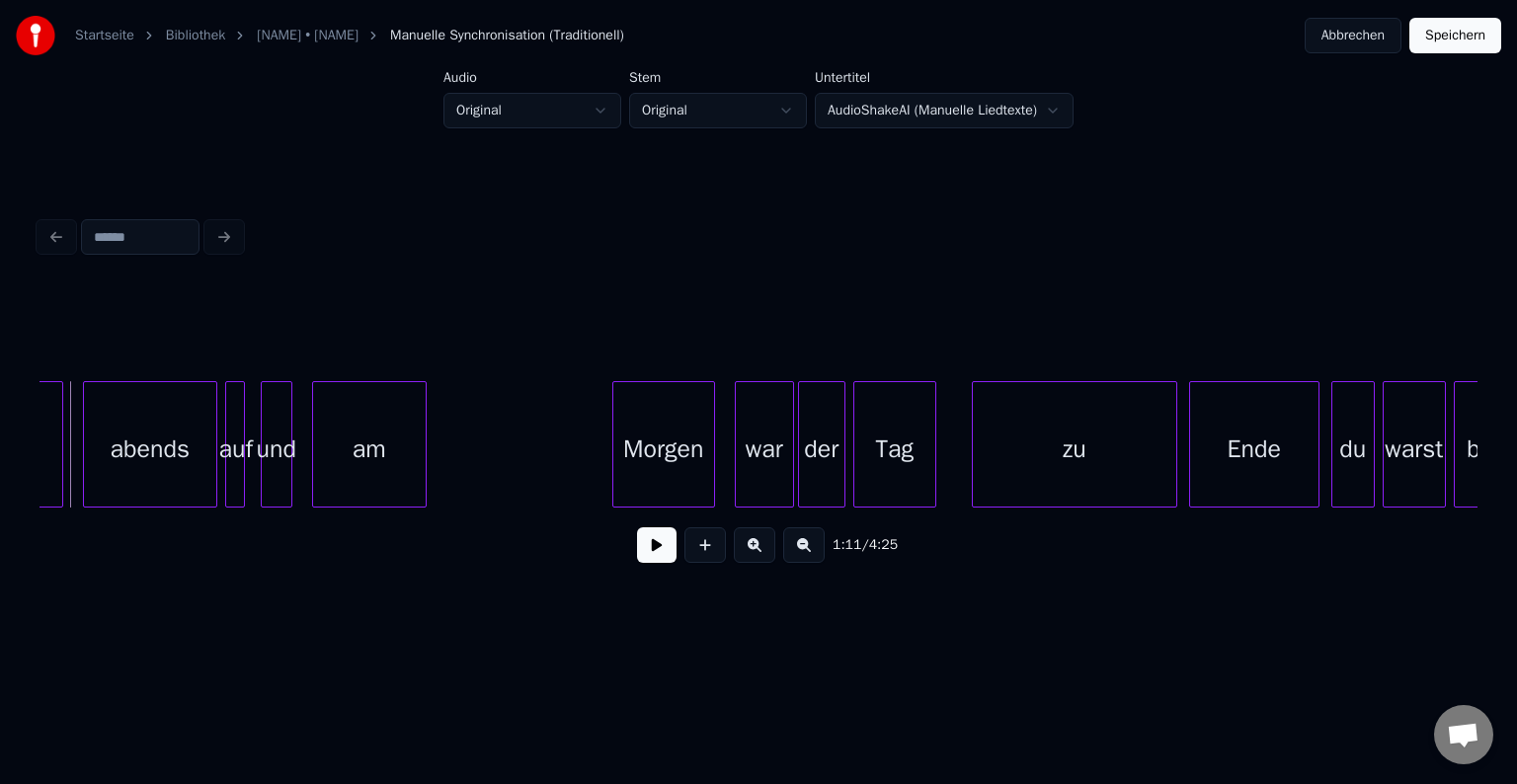 click at bounding box center (657, 545) 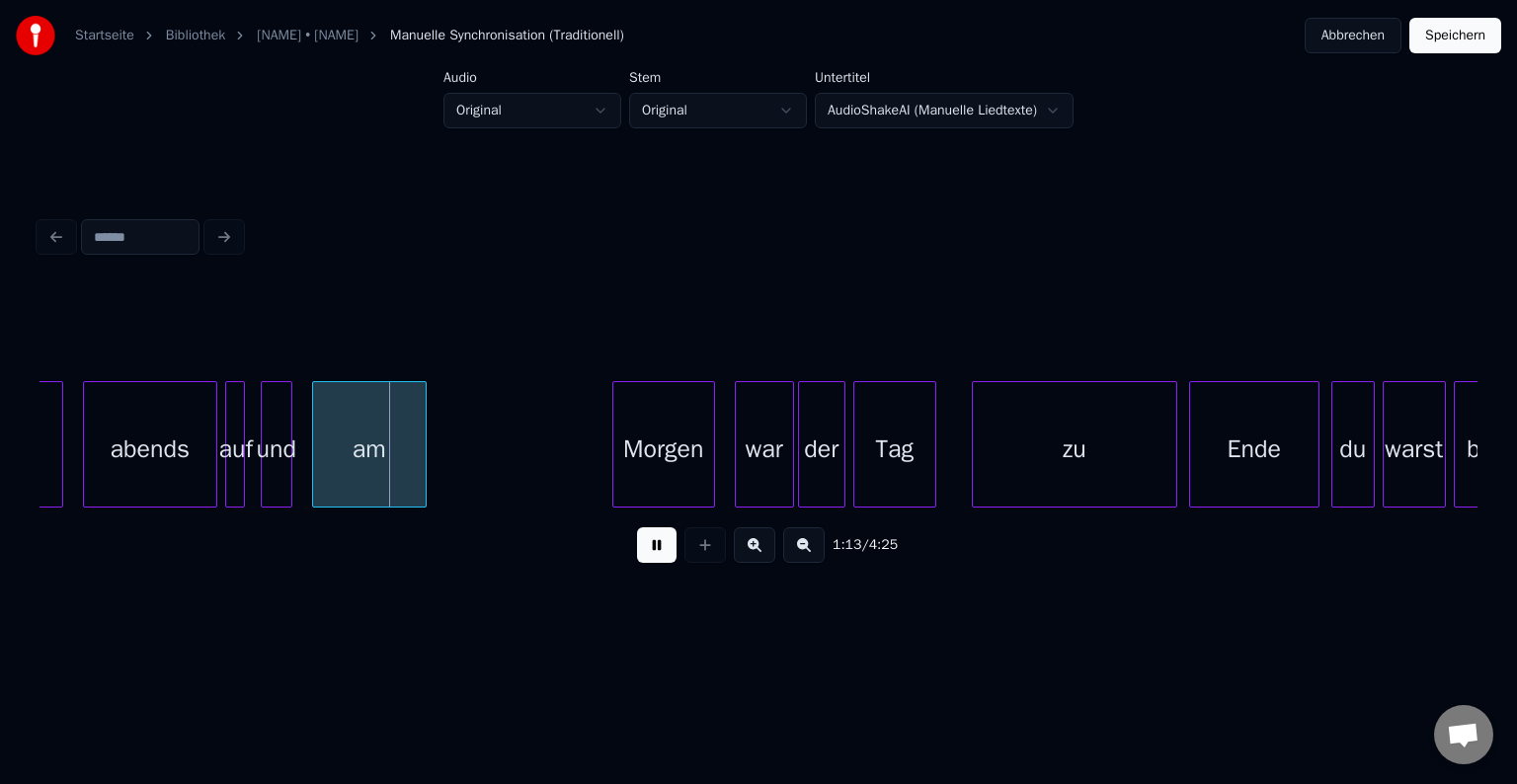 click at bounding box center [657, 545] 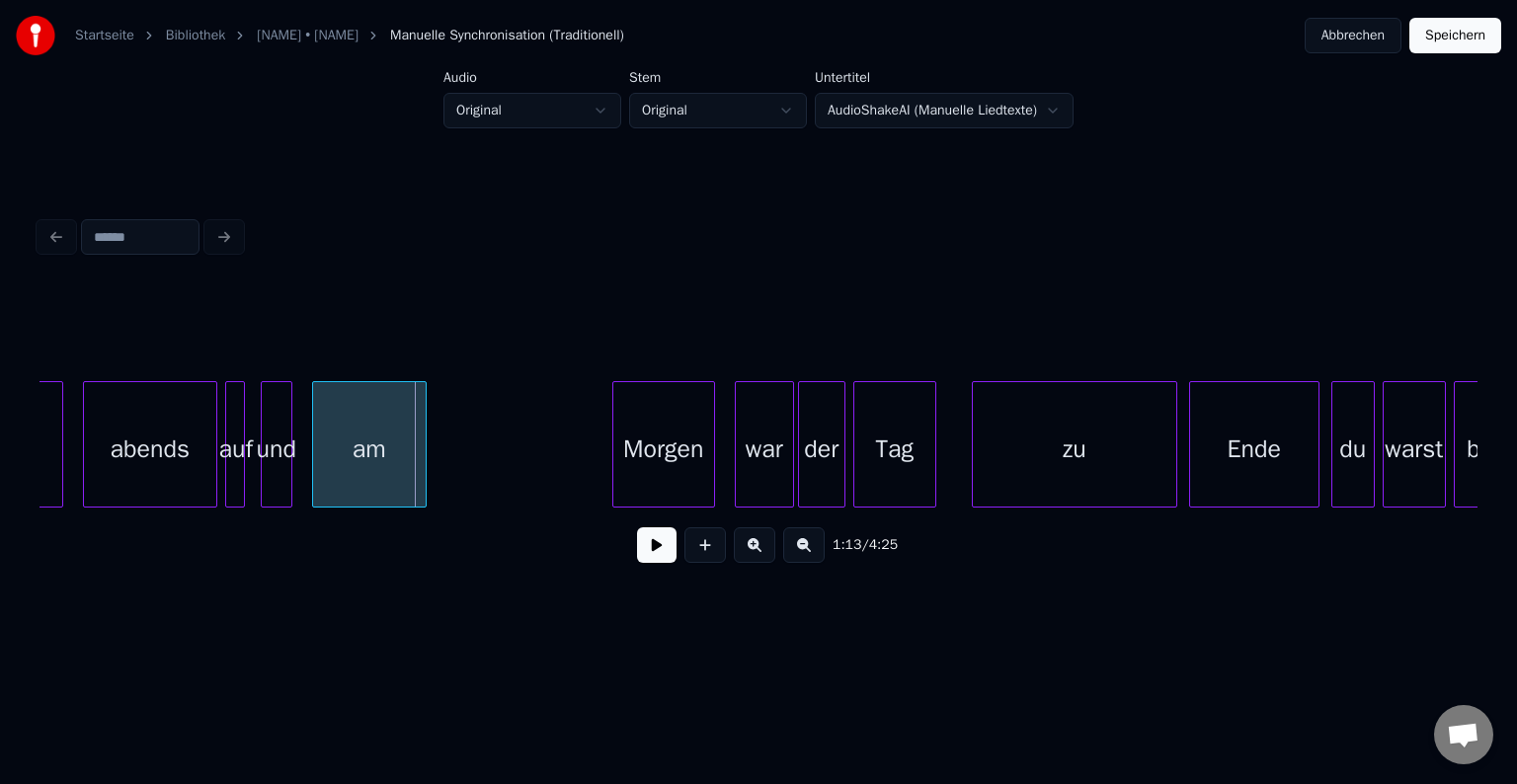 click on "am" at bounding box center [369, 449] 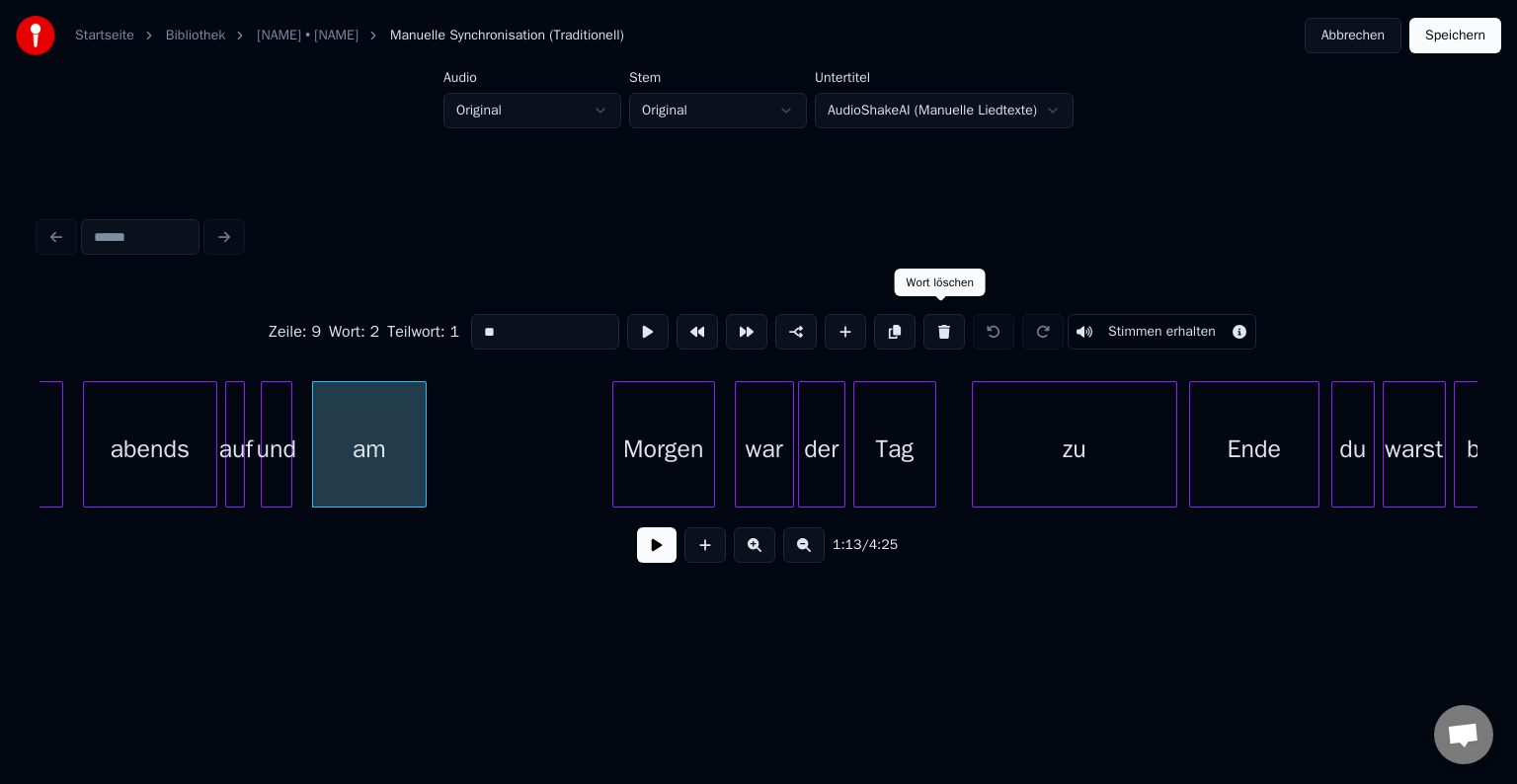 click at bounding box center (944, 332) 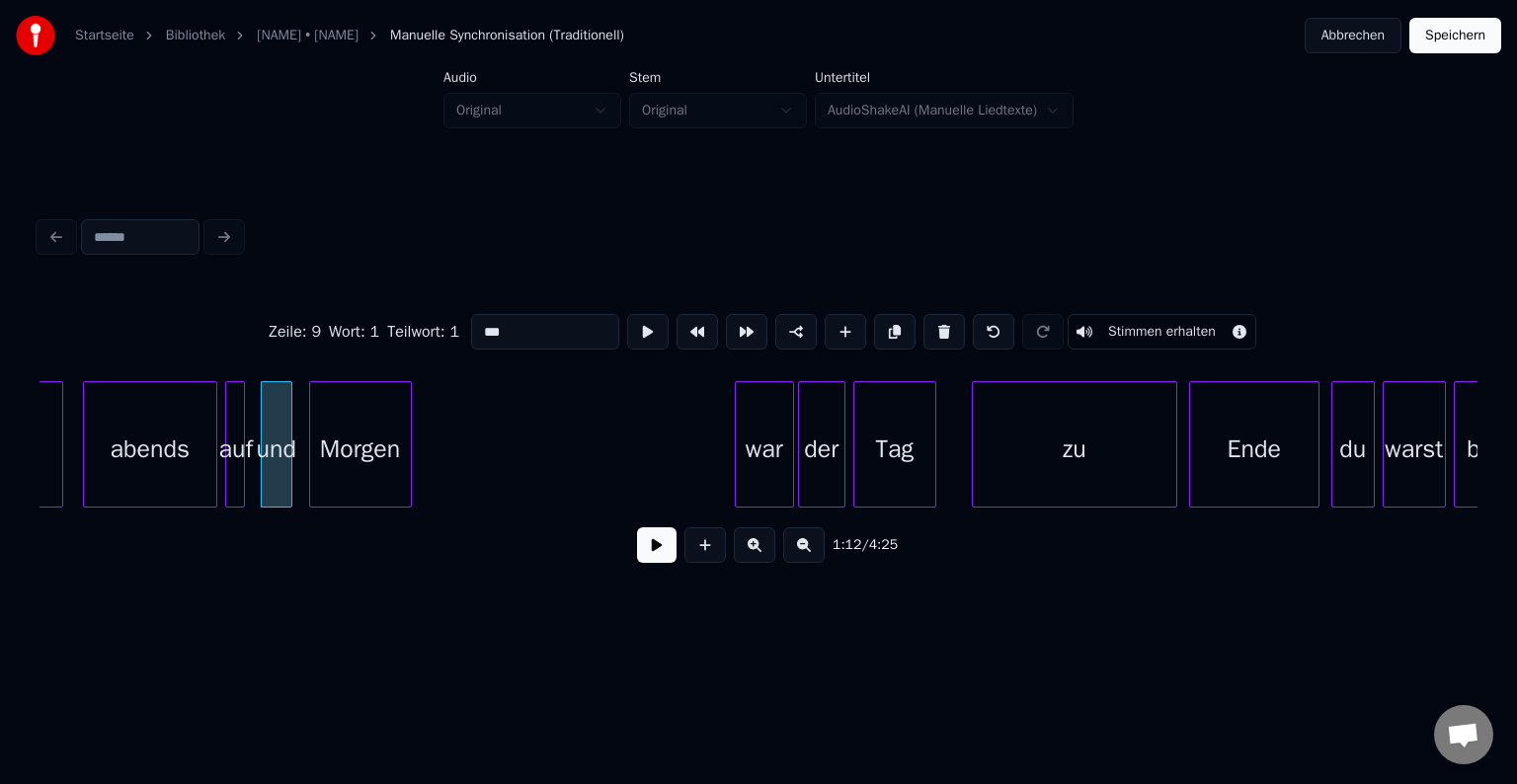 click on "Morgen" at bounding box center (360, 449) 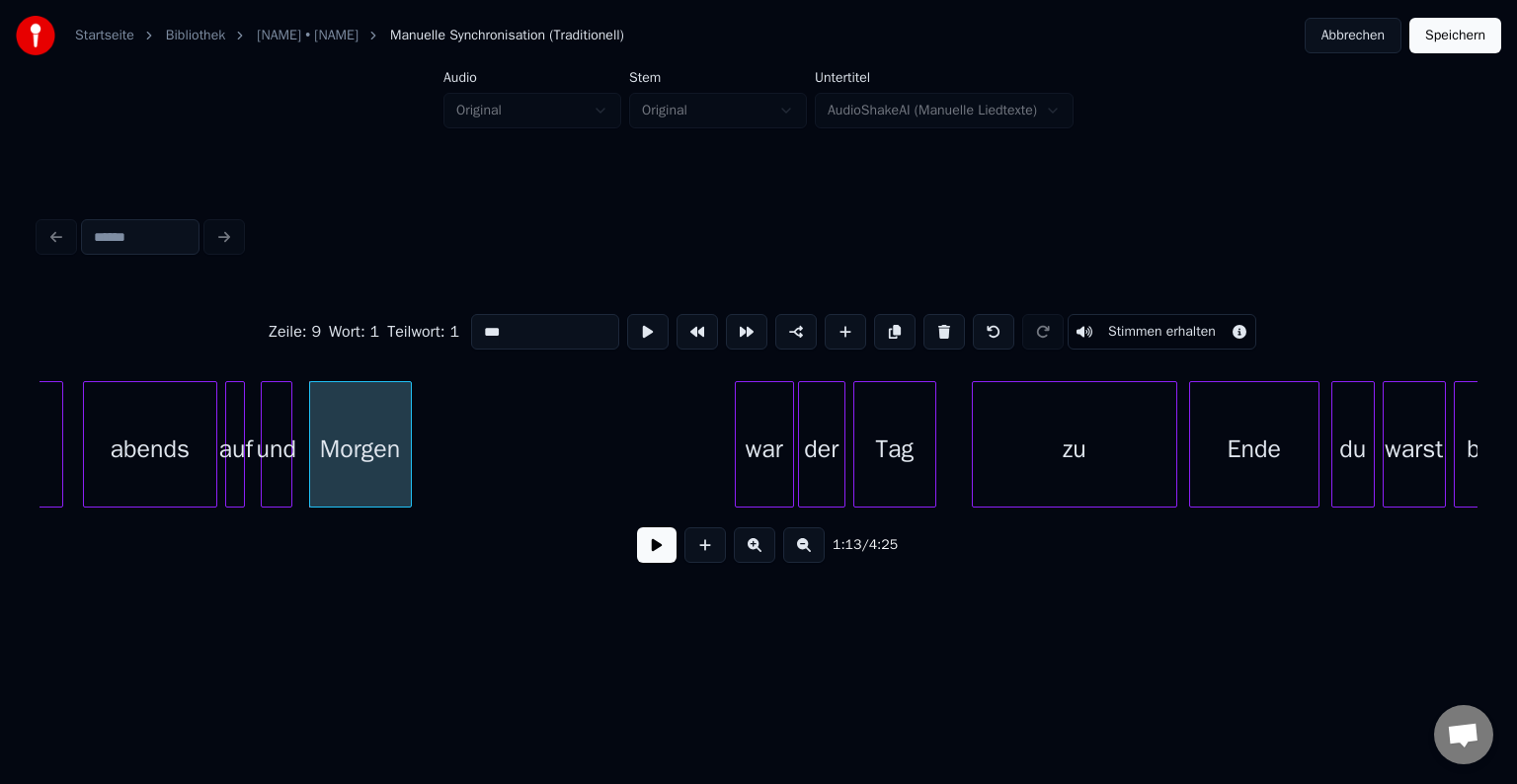 click on "Morgen" at bounding box center (360, 449) 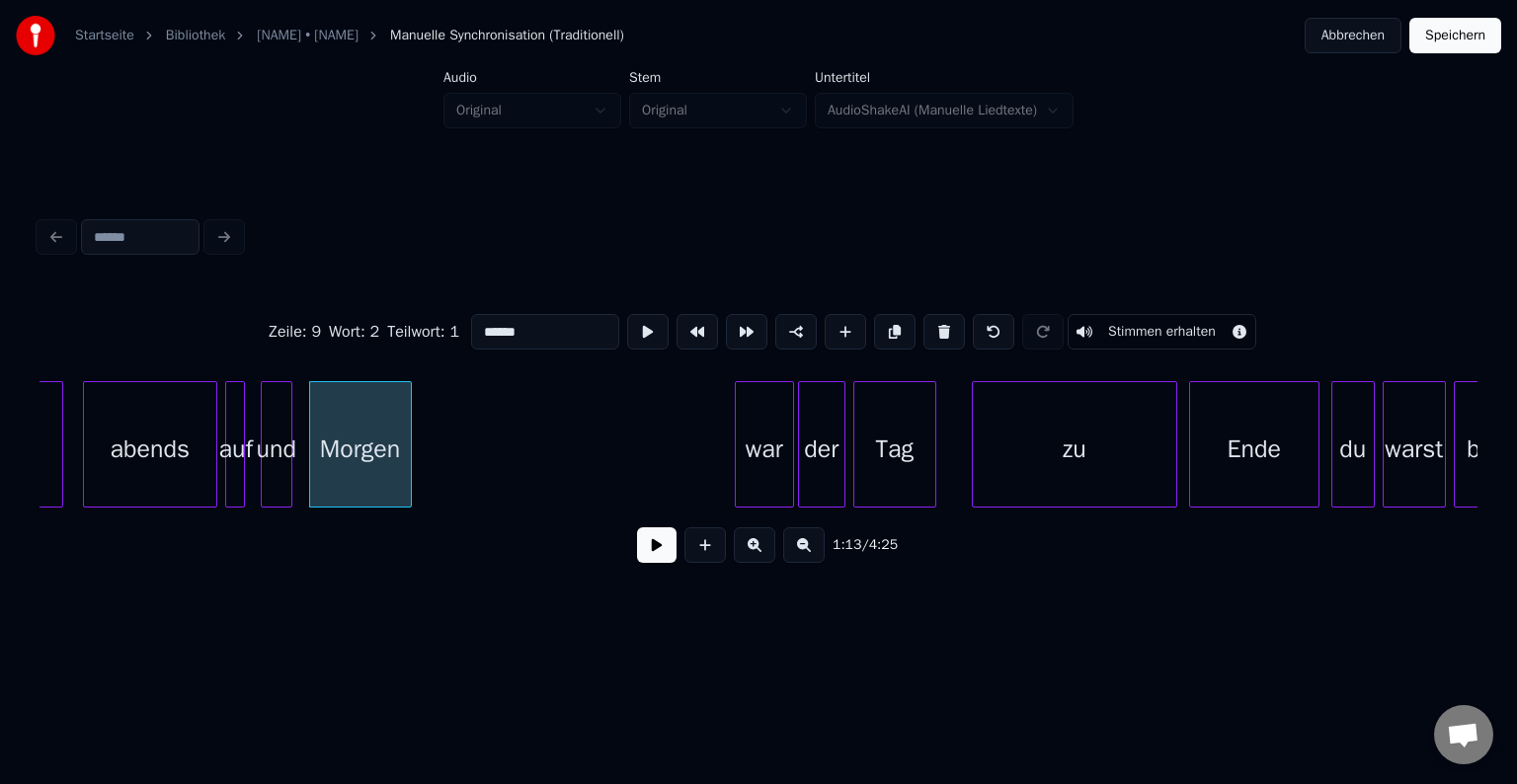 click on "******" at bounding box center (545, 332) 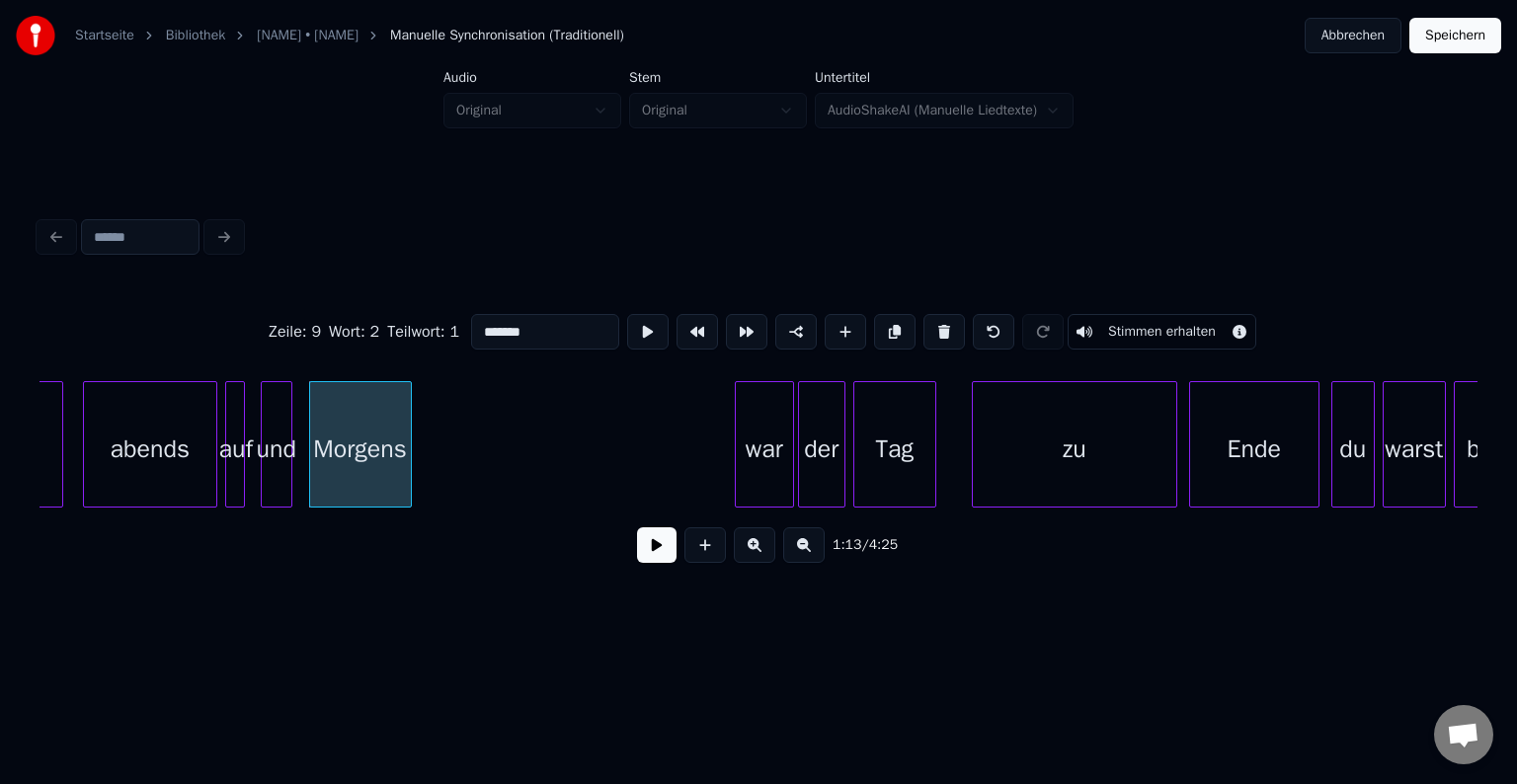 click on "abends" at bounding box center [150, 449] 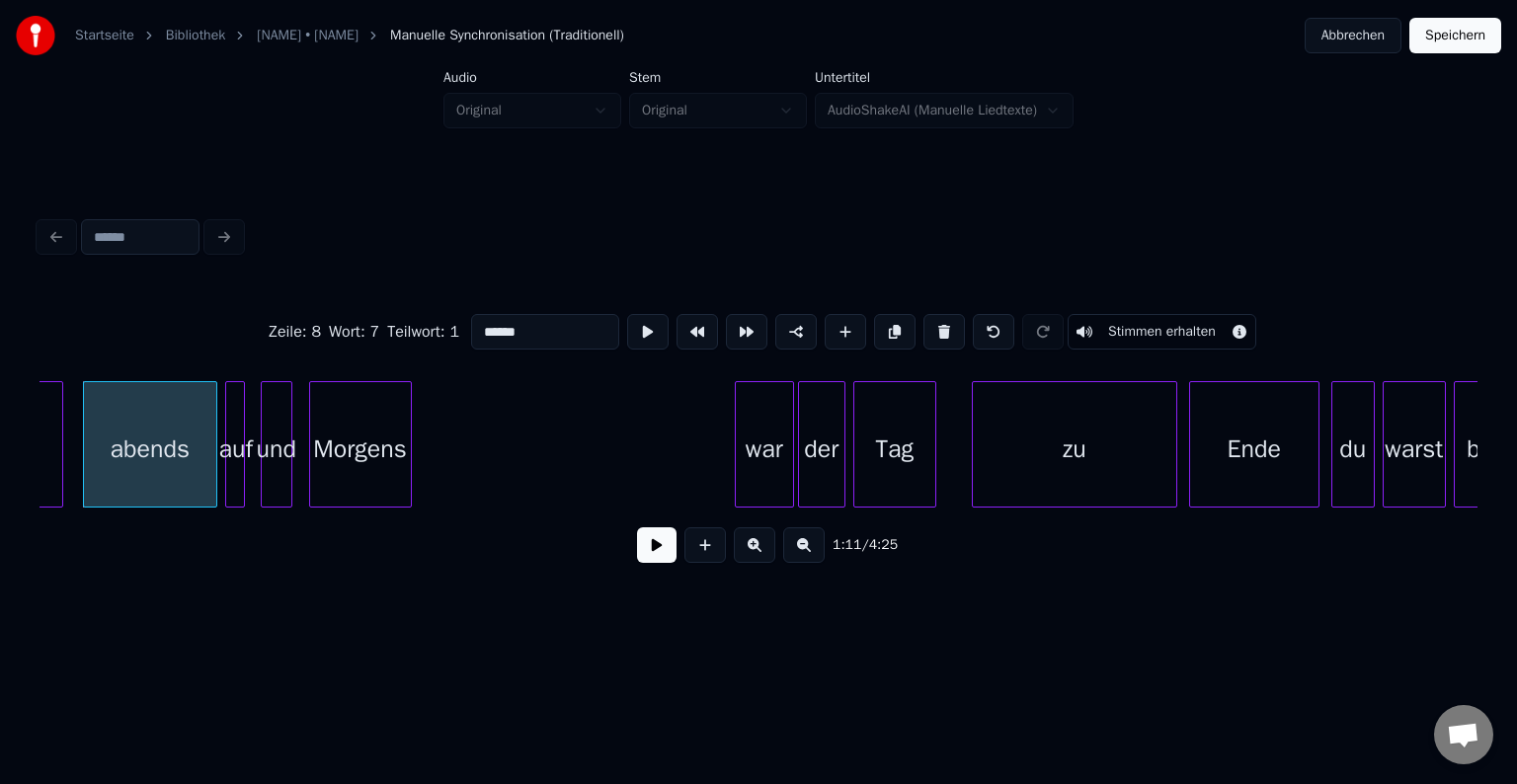 type on "******" 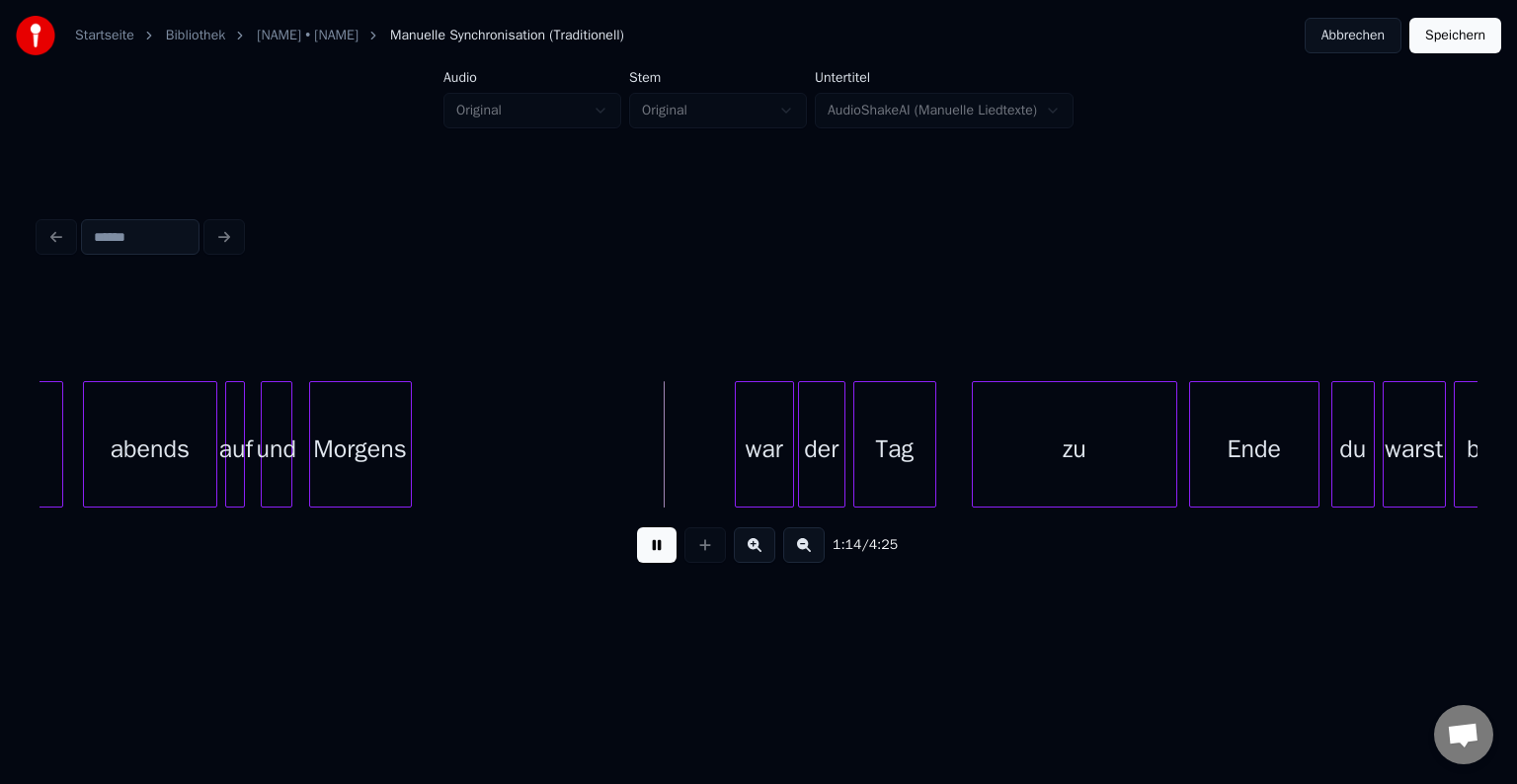 click at bounding box center (657, 545) 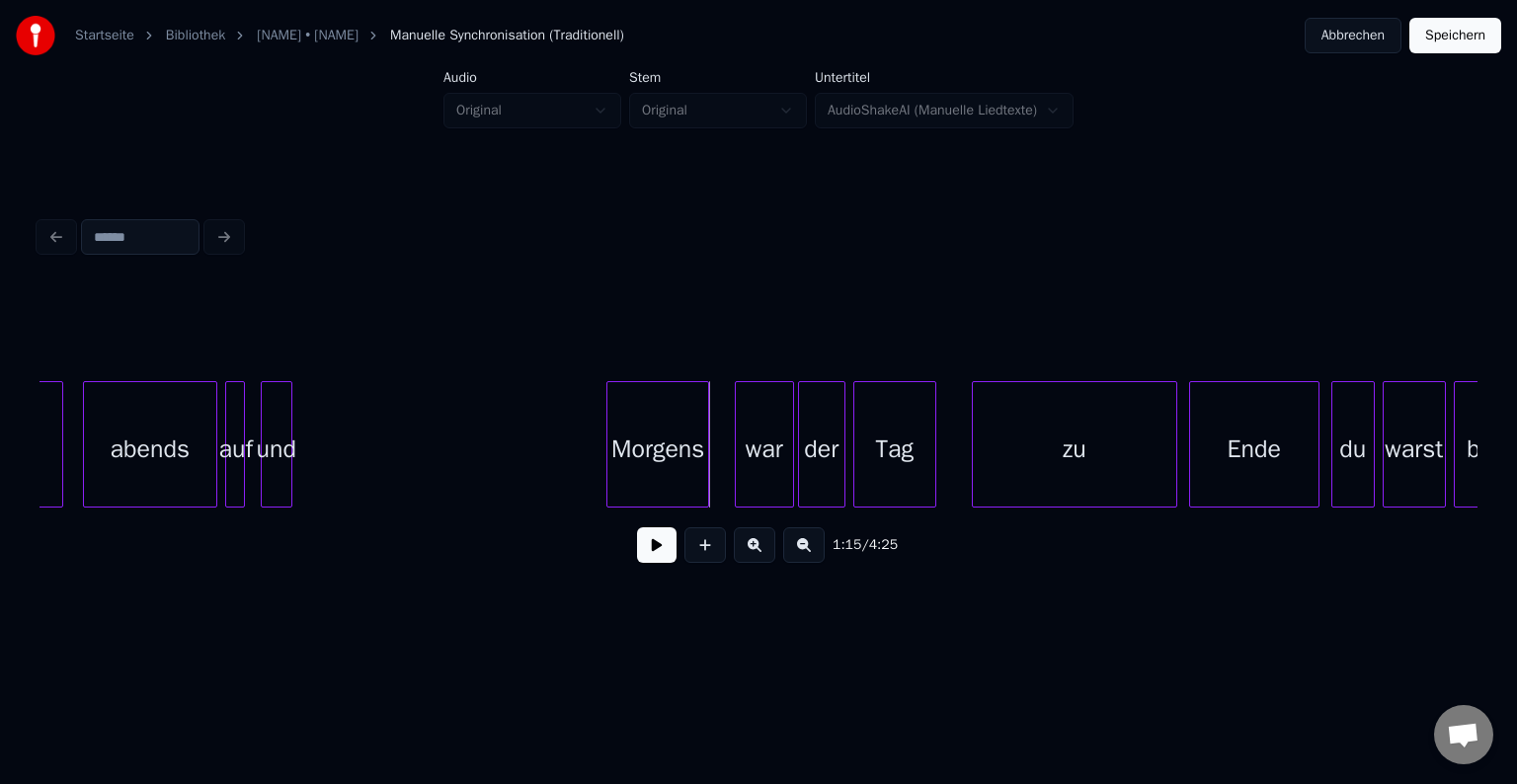 click on "Morgens" at bounding box center (658, 449) 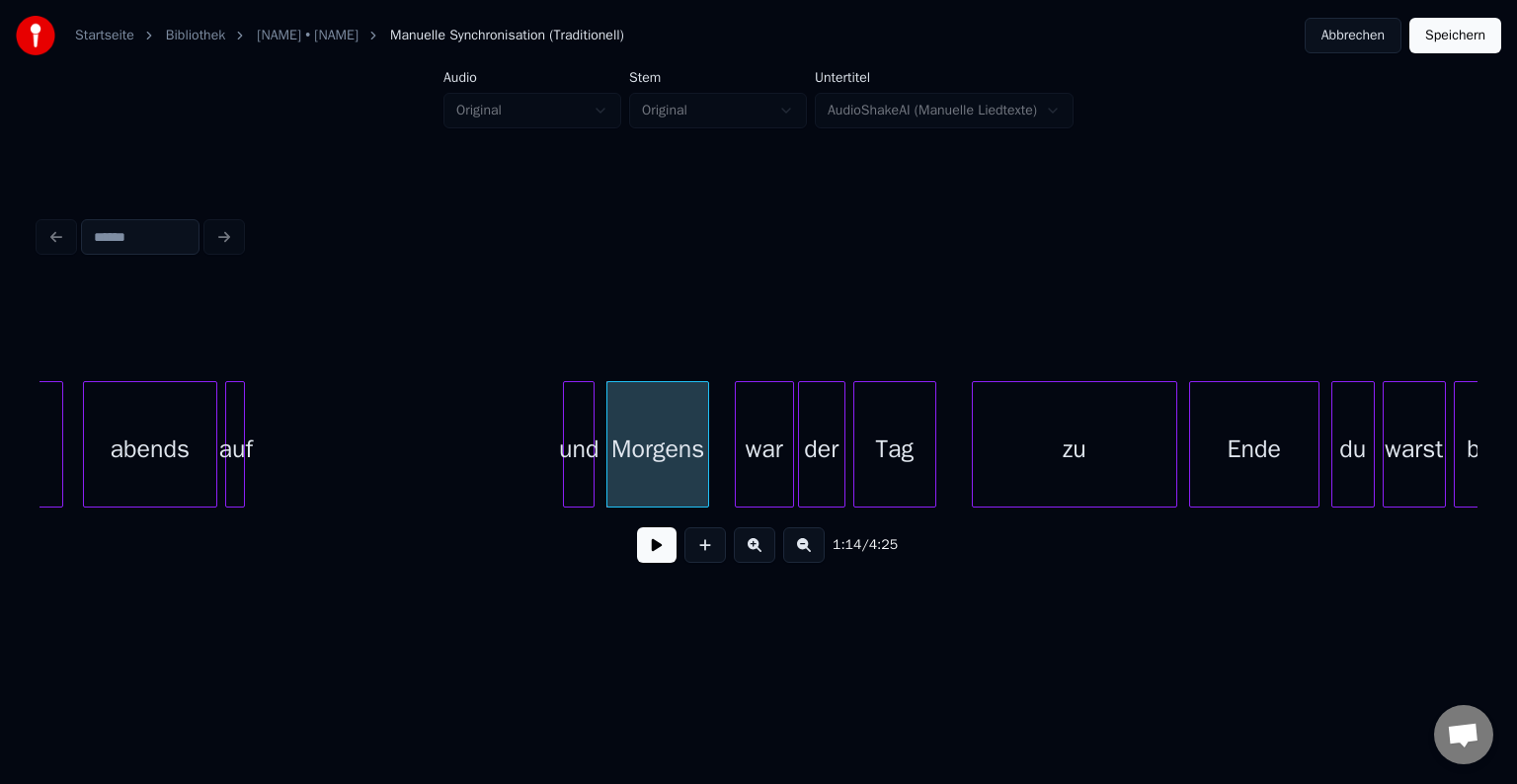 click on "und" at bounding box center [579, 449] 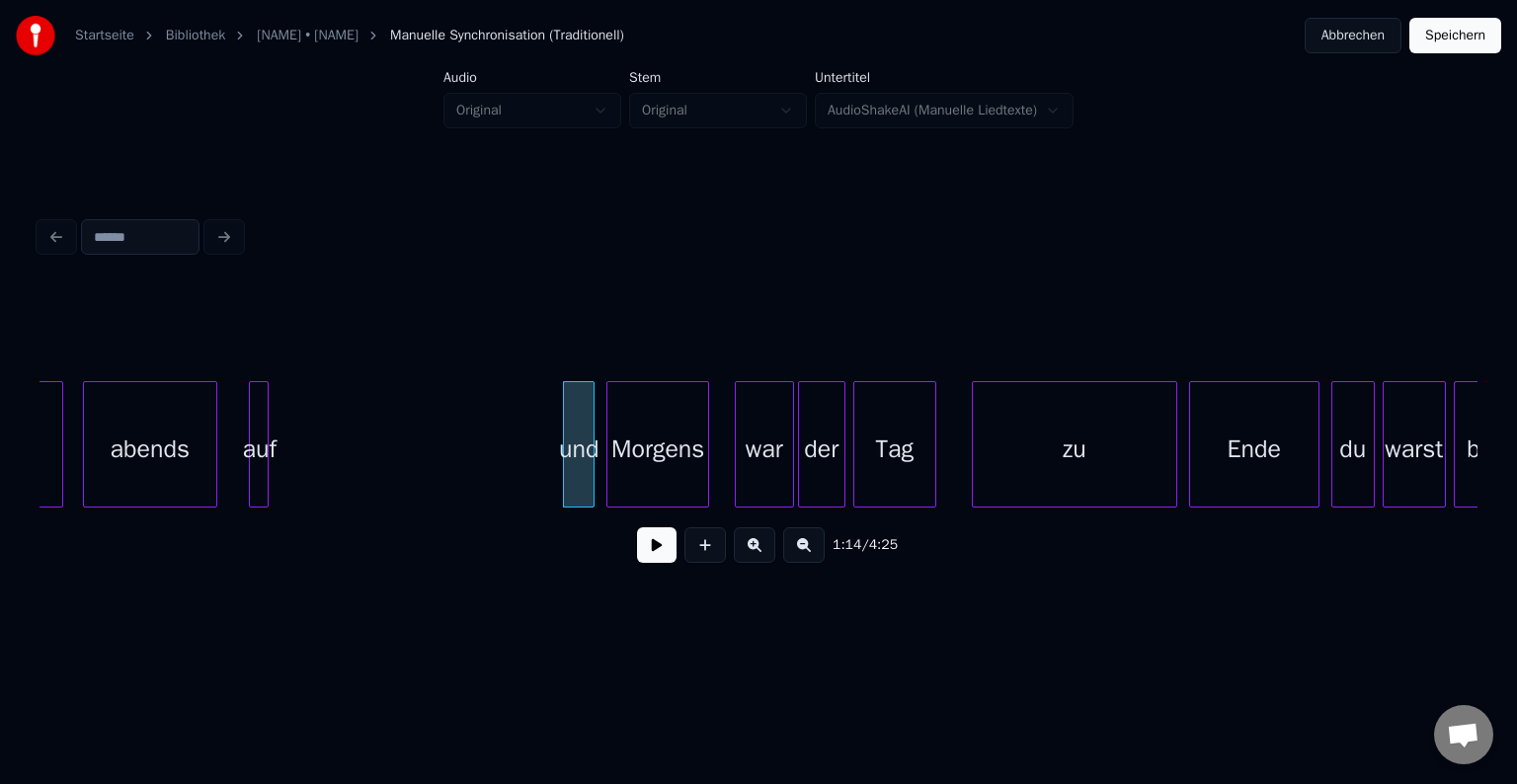 click on "auf" at bounding box center [260, 449] 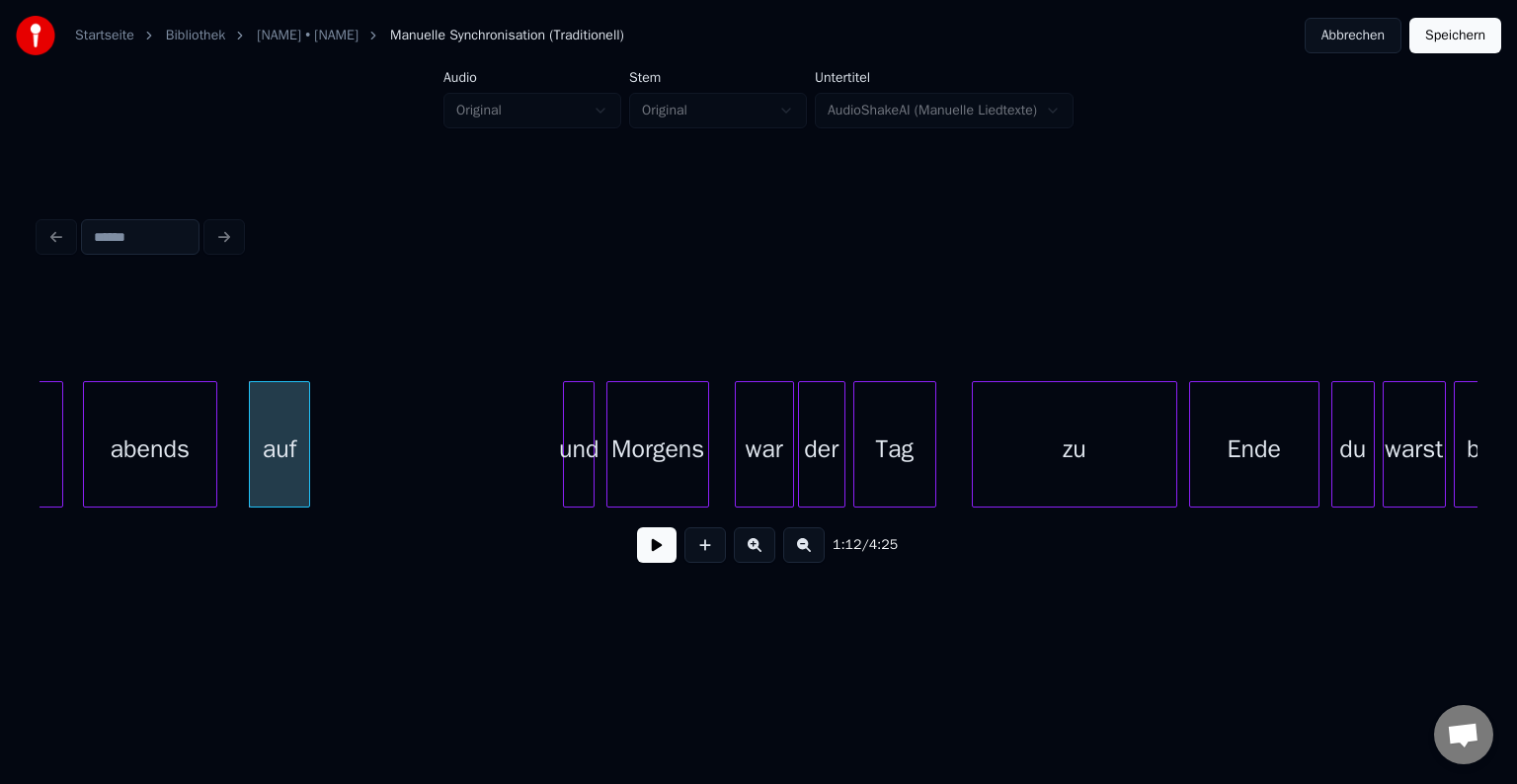click at bounding box center (306, 444) 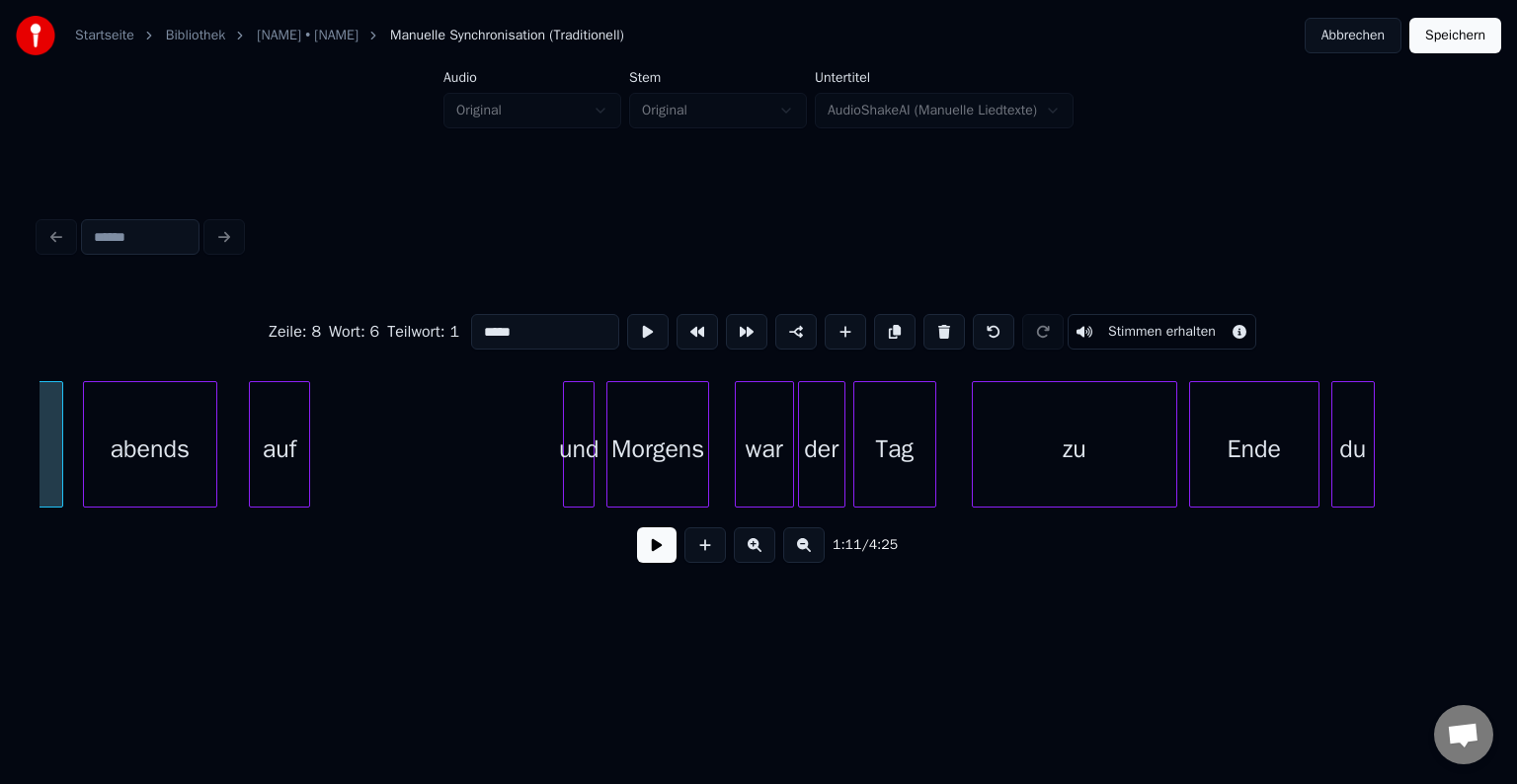 scroll, scrollTop: 0, scrollLeft: 14027, axis: horizontal 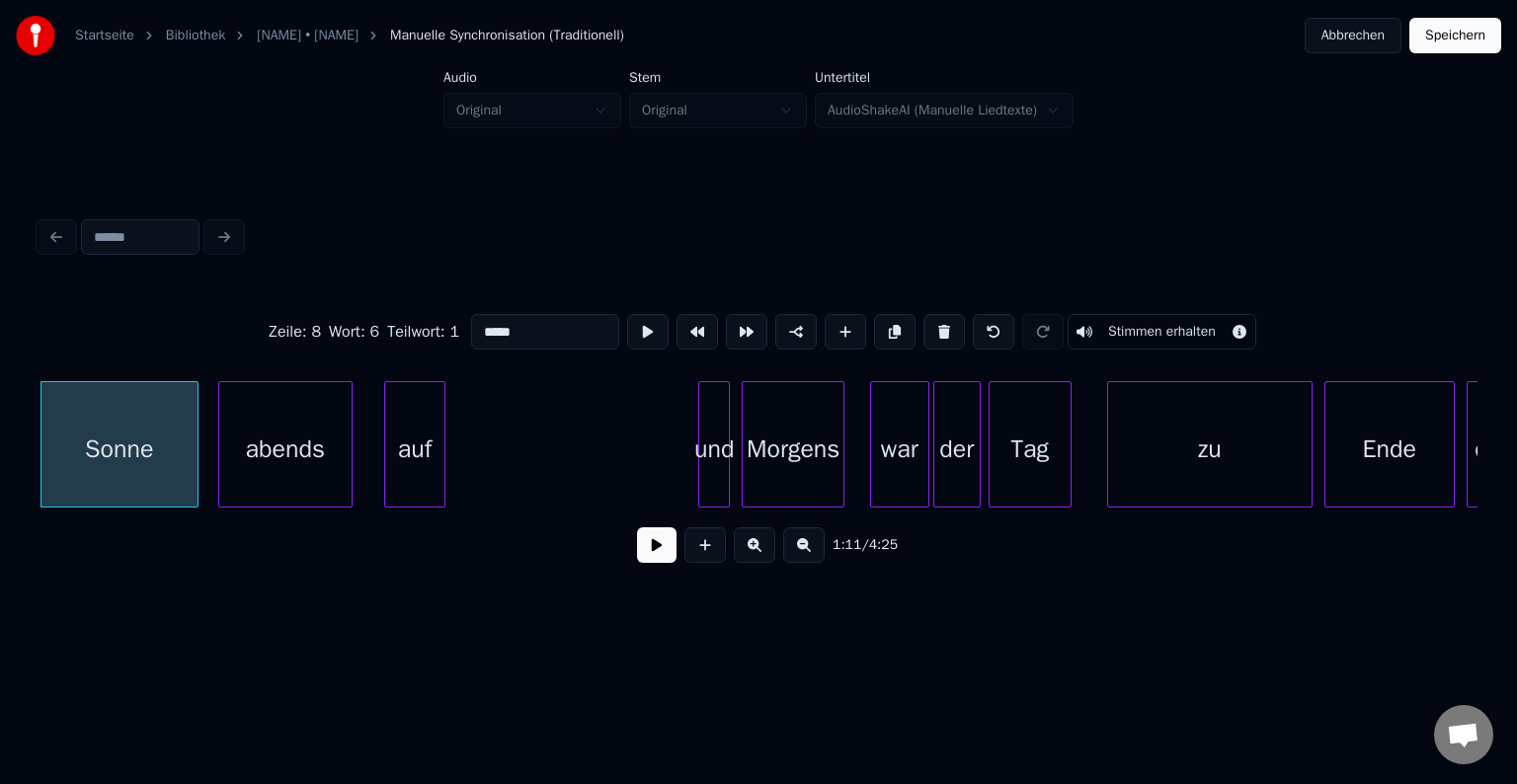 click at bounding box center (657, 545) 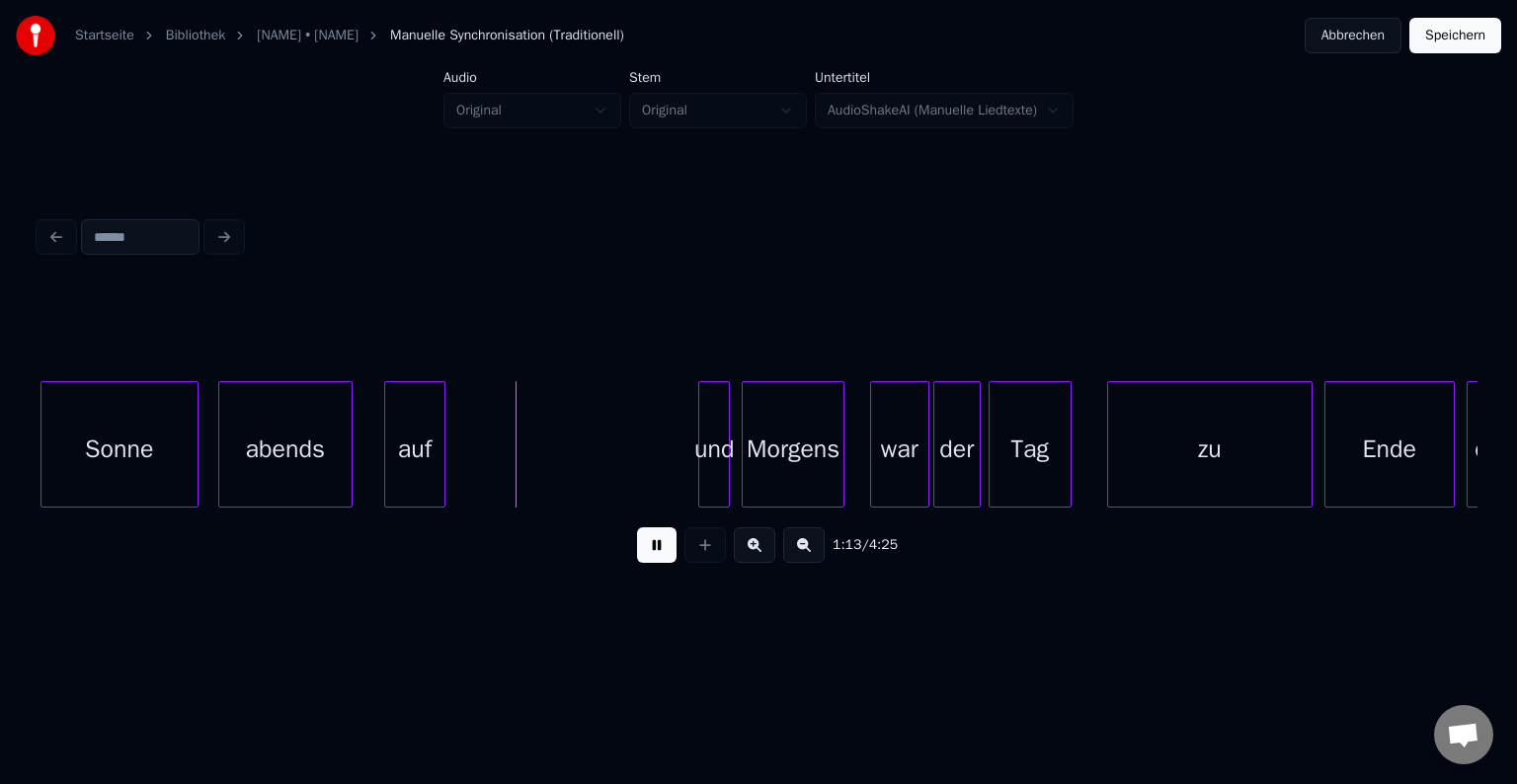 click at bounding box center [657, 545] 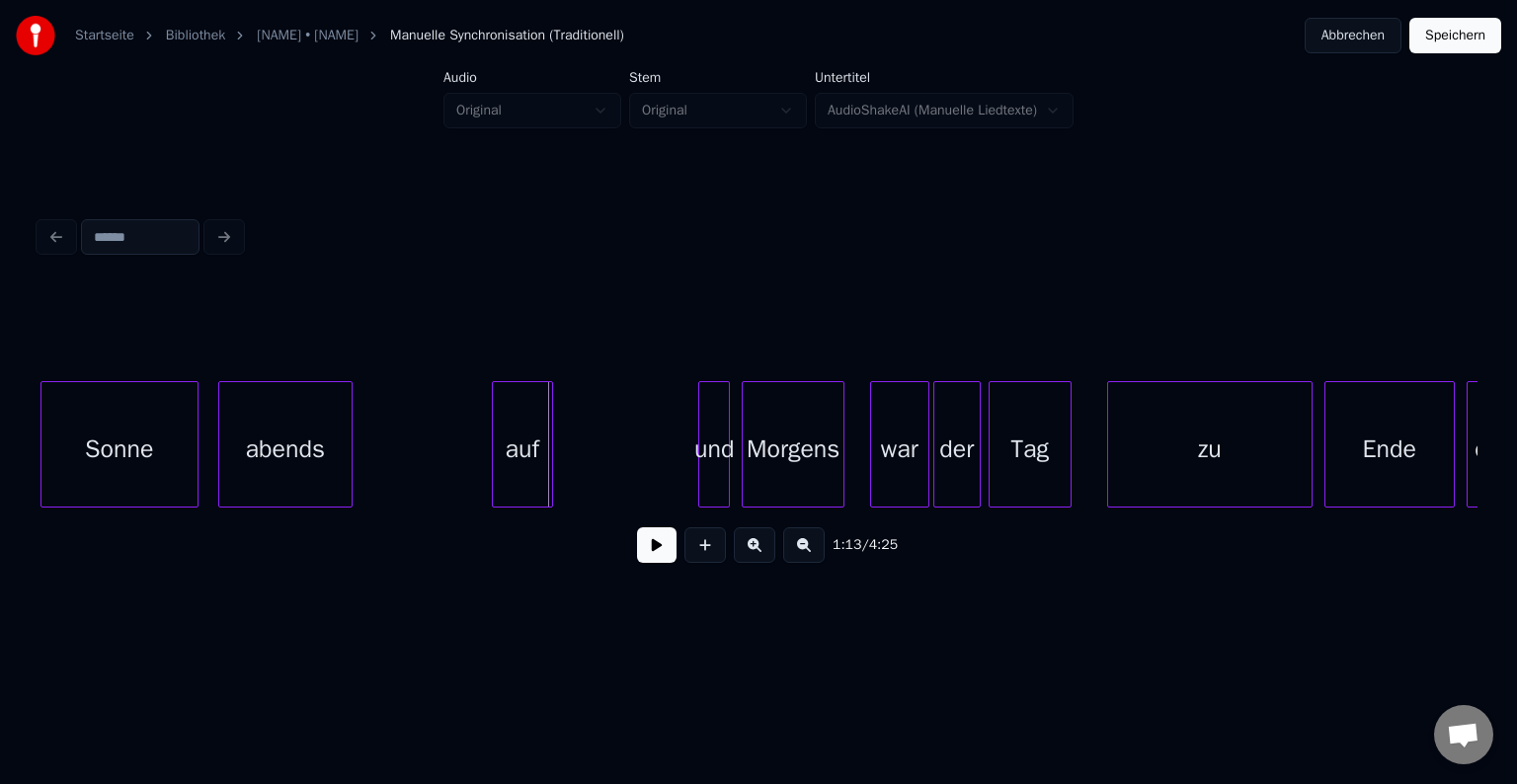click on "auf" at bounding box center (522, 449) 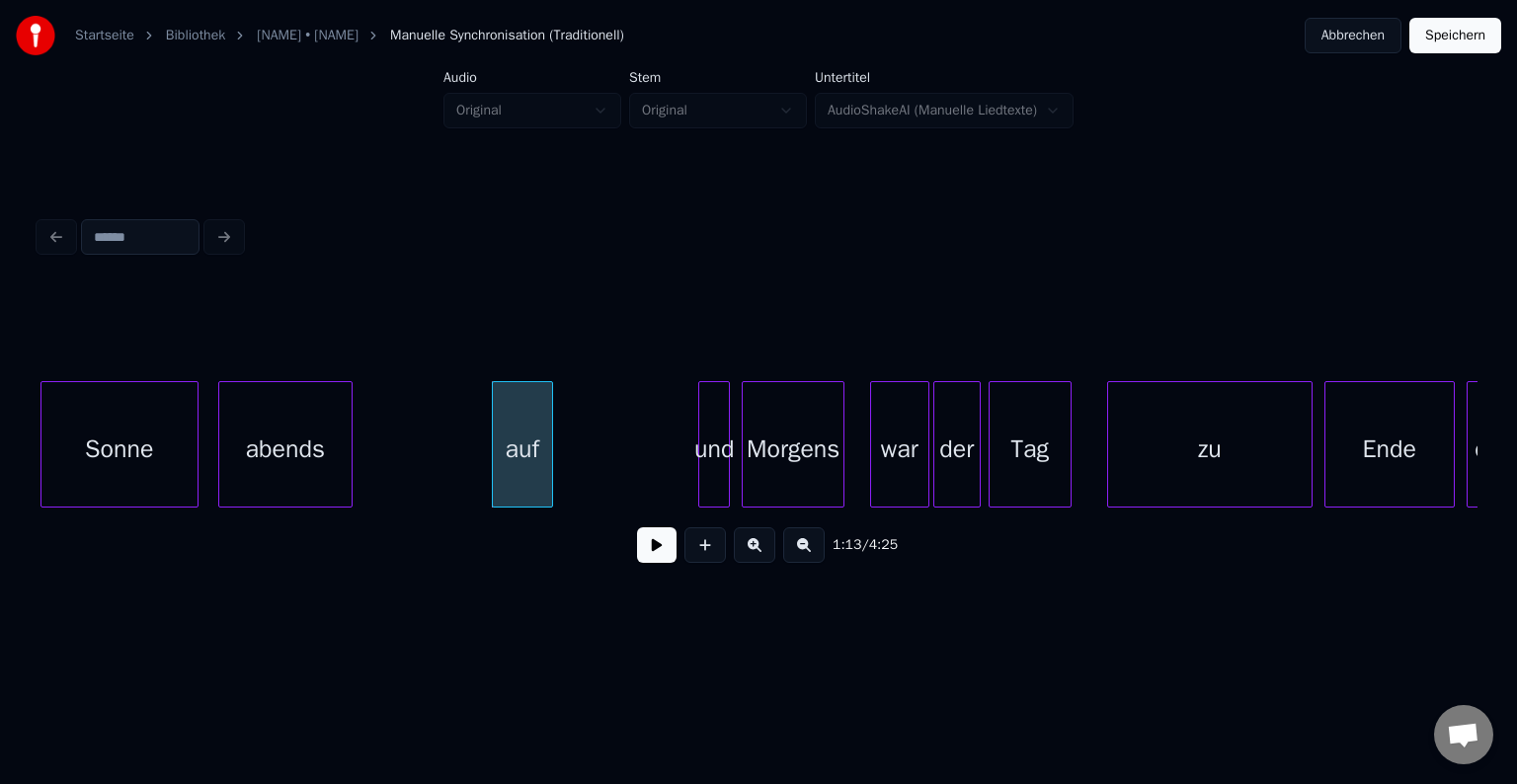 click on "Sonne" at bounding box center (120, 449) 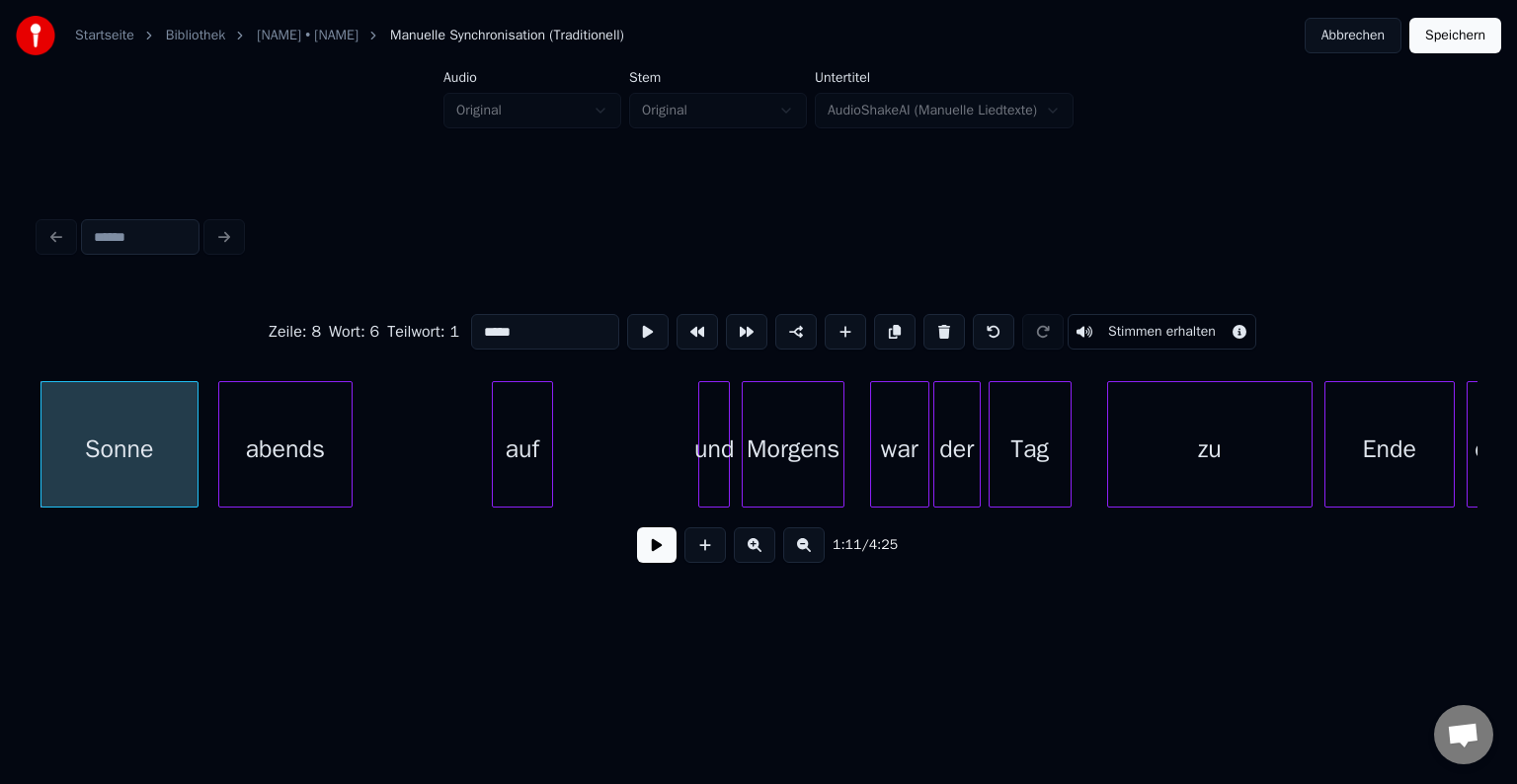 click at bounding box center (657, 545) 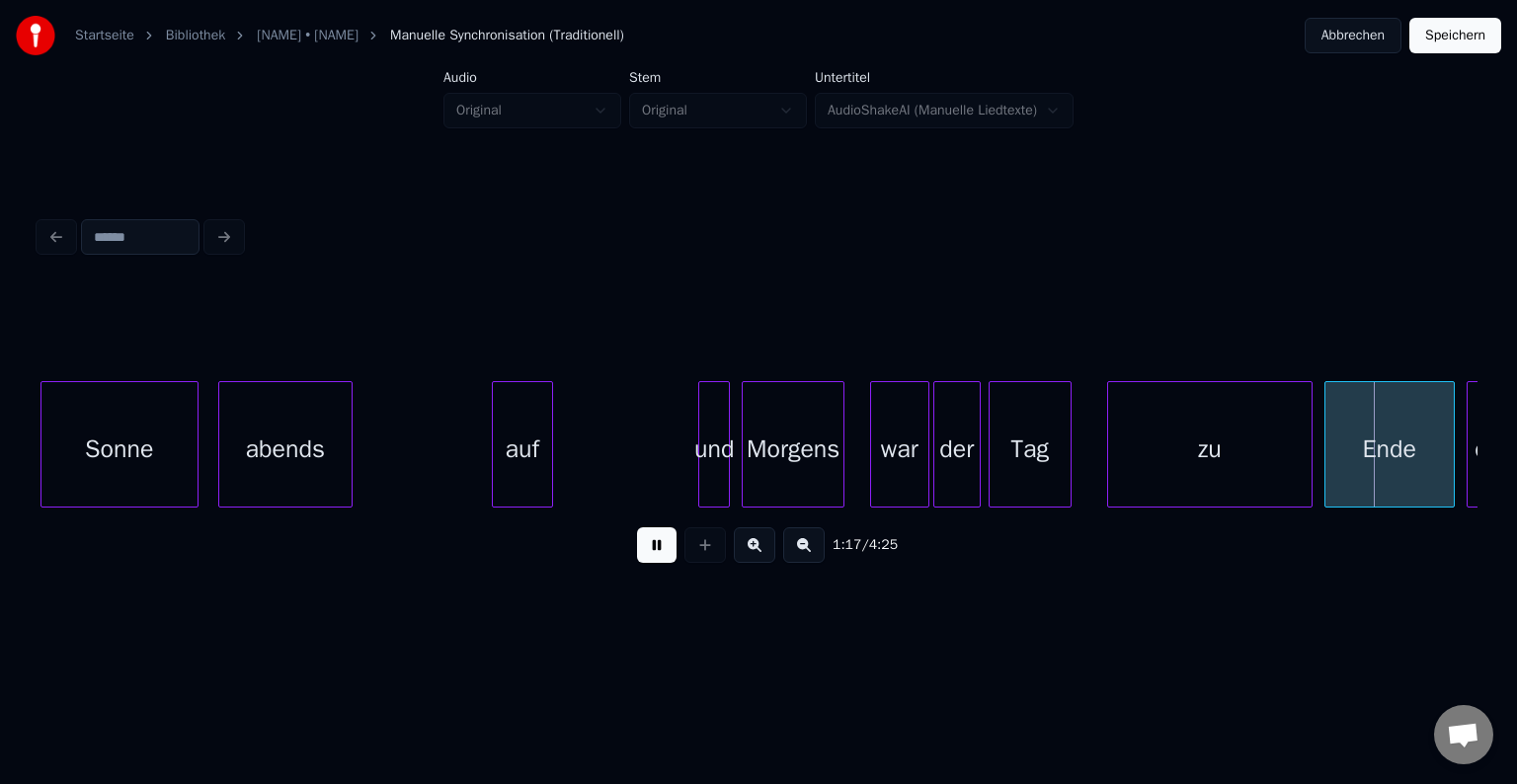 click at bounding box center [657, 545] 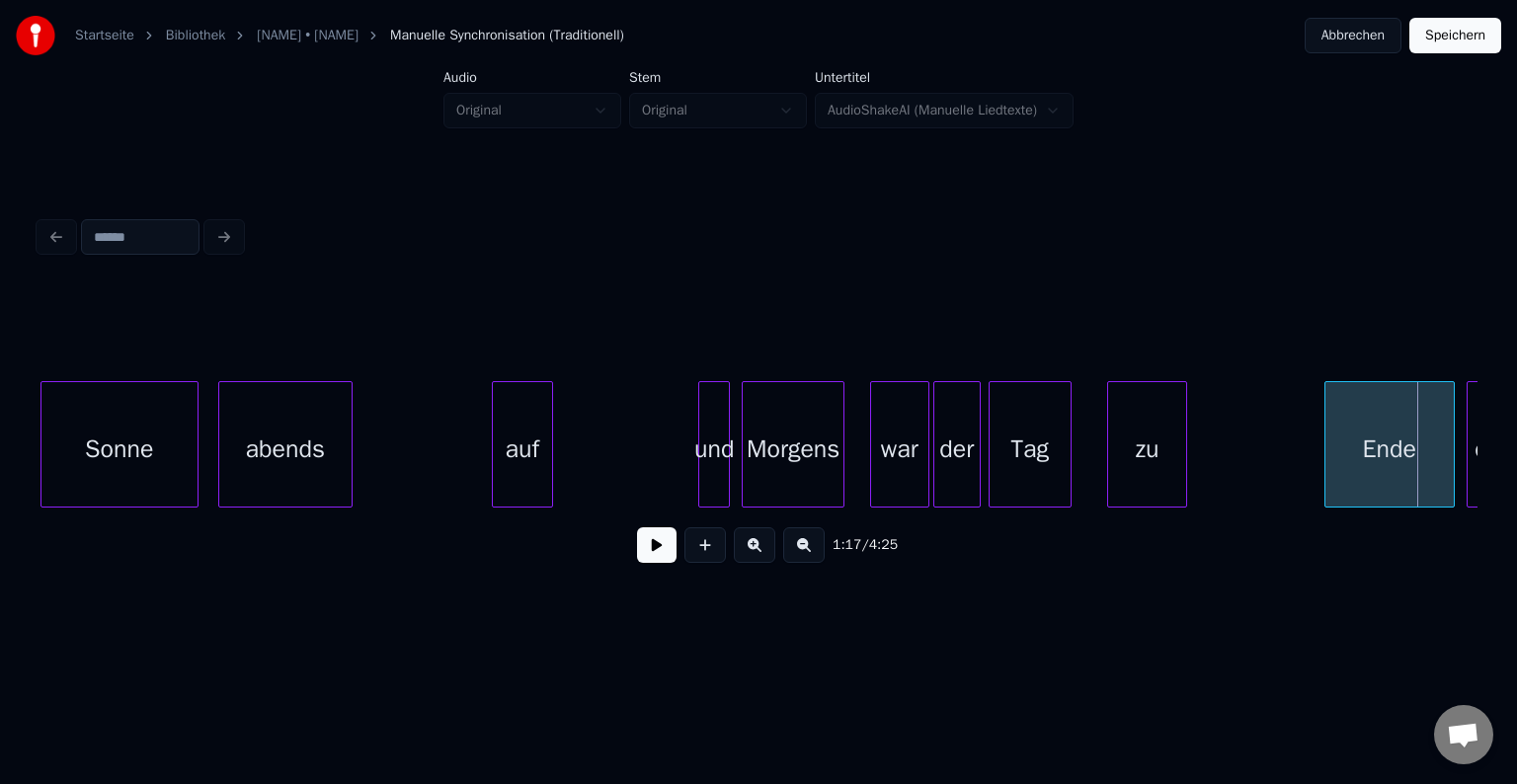 click at bounding box center [1183, 444] 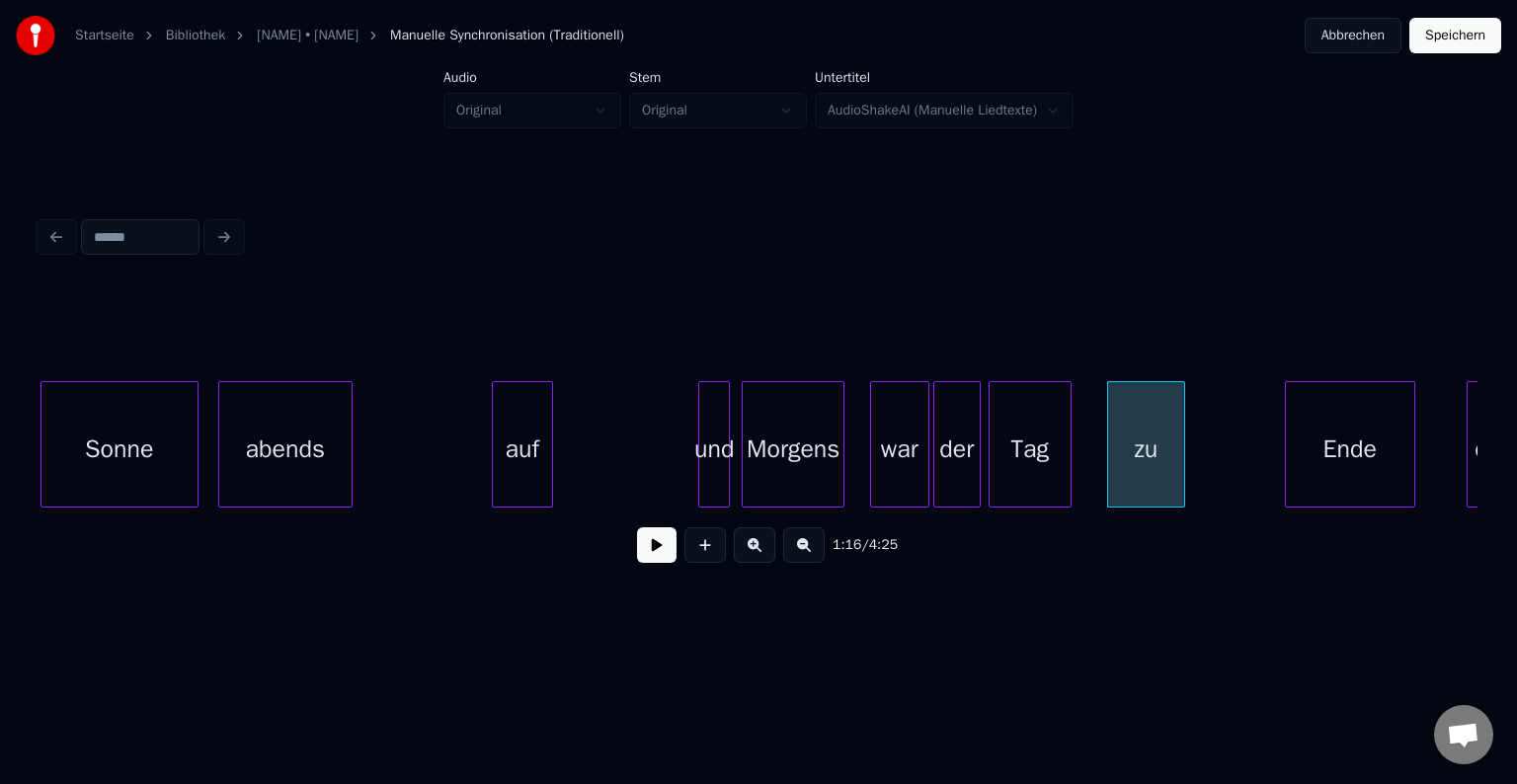 click on "Ende" at bounding box center (1350, 449) 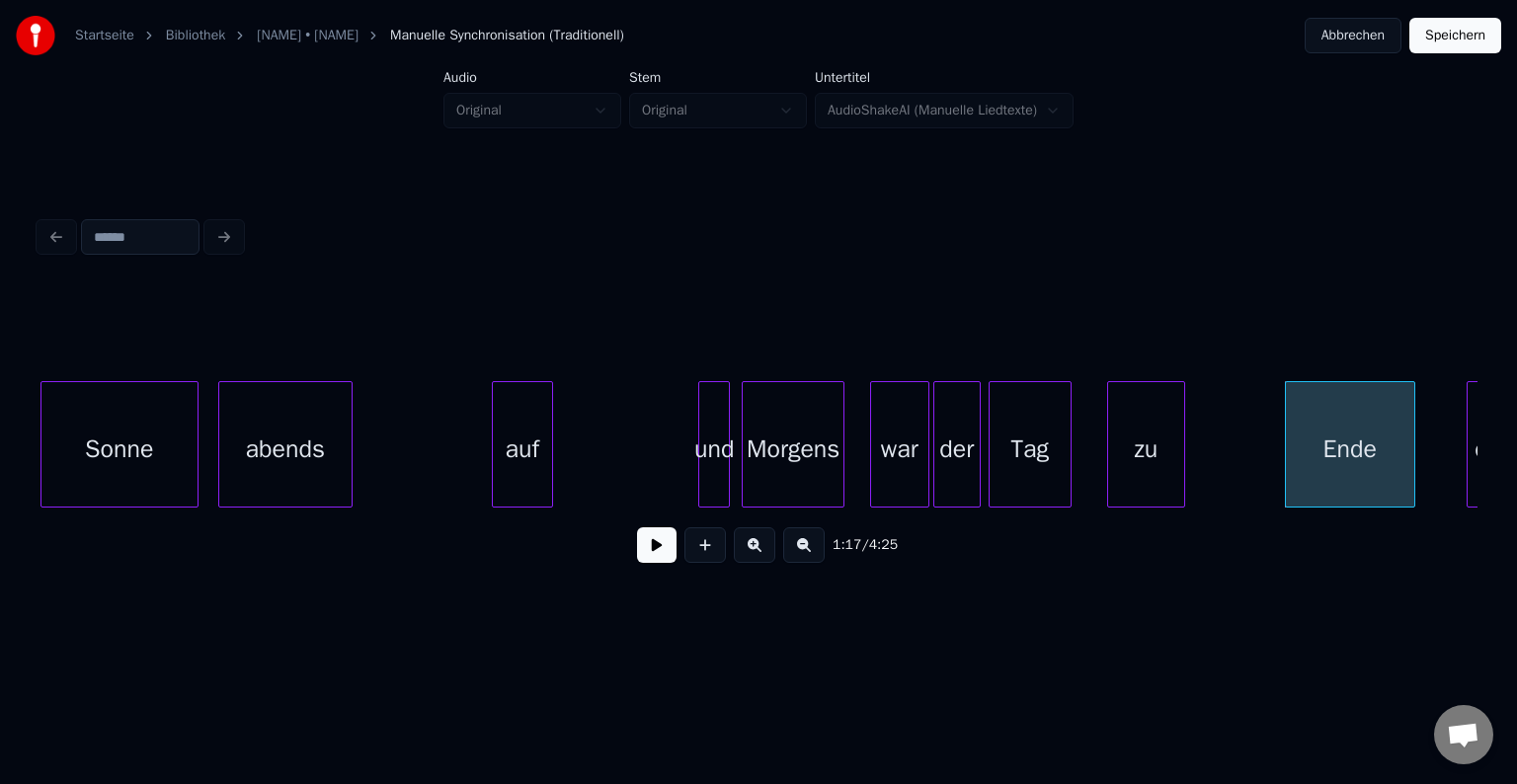 click on "und" at bounding box center [714, 449] 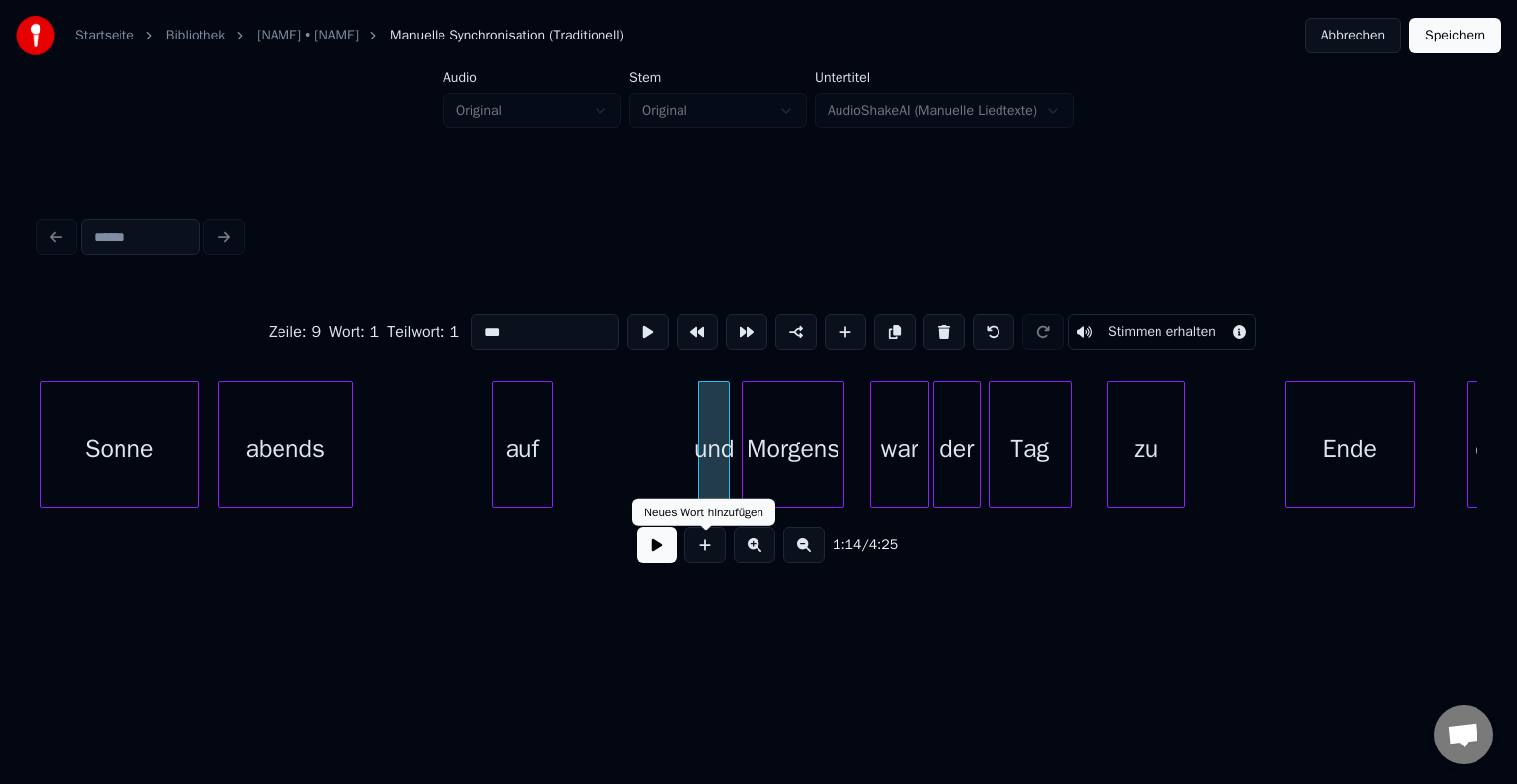 click at bounding box center (657, 545) 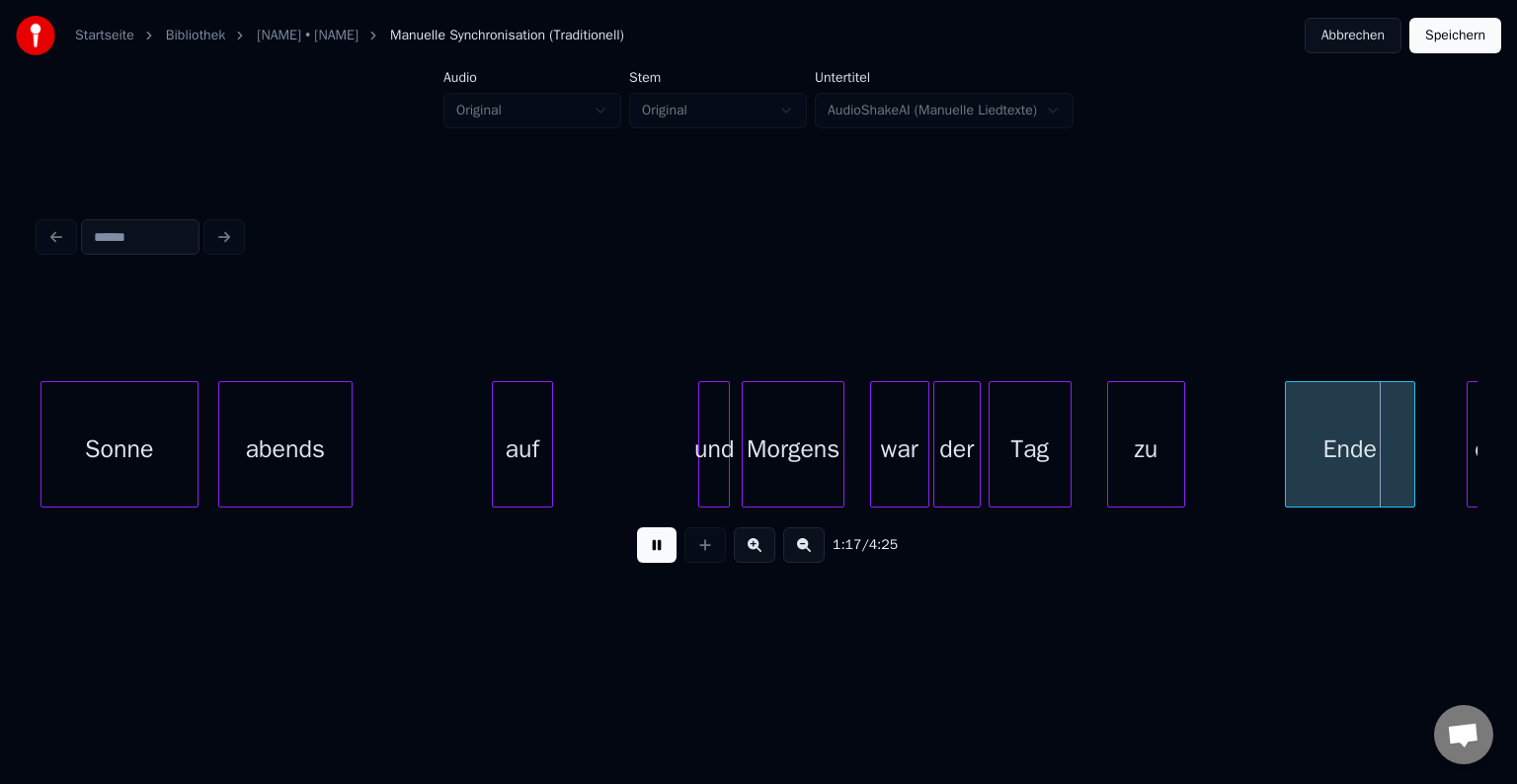 click at bounding box center [657, 545] 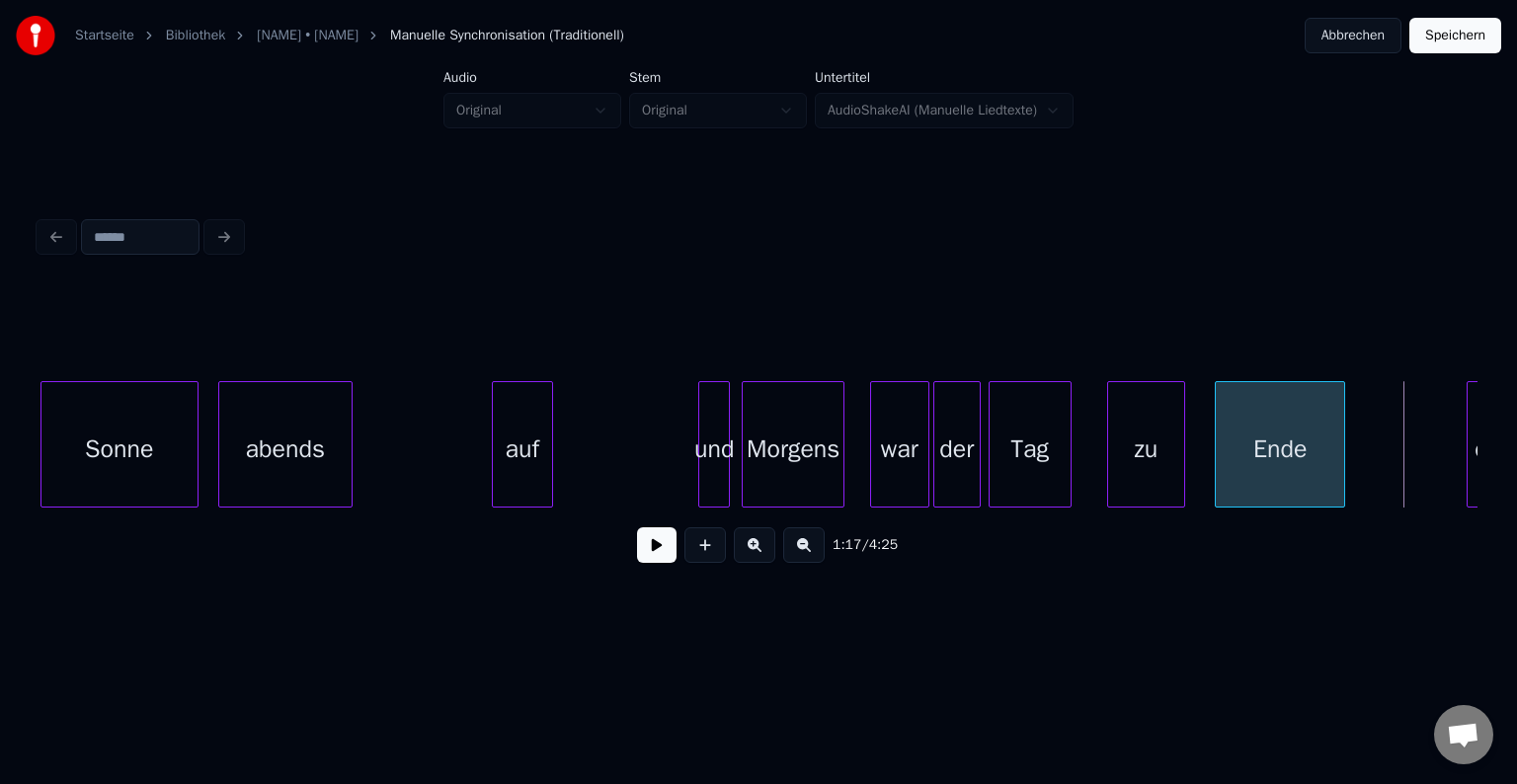 click on "Ende" at bounding box center [1280, 449] 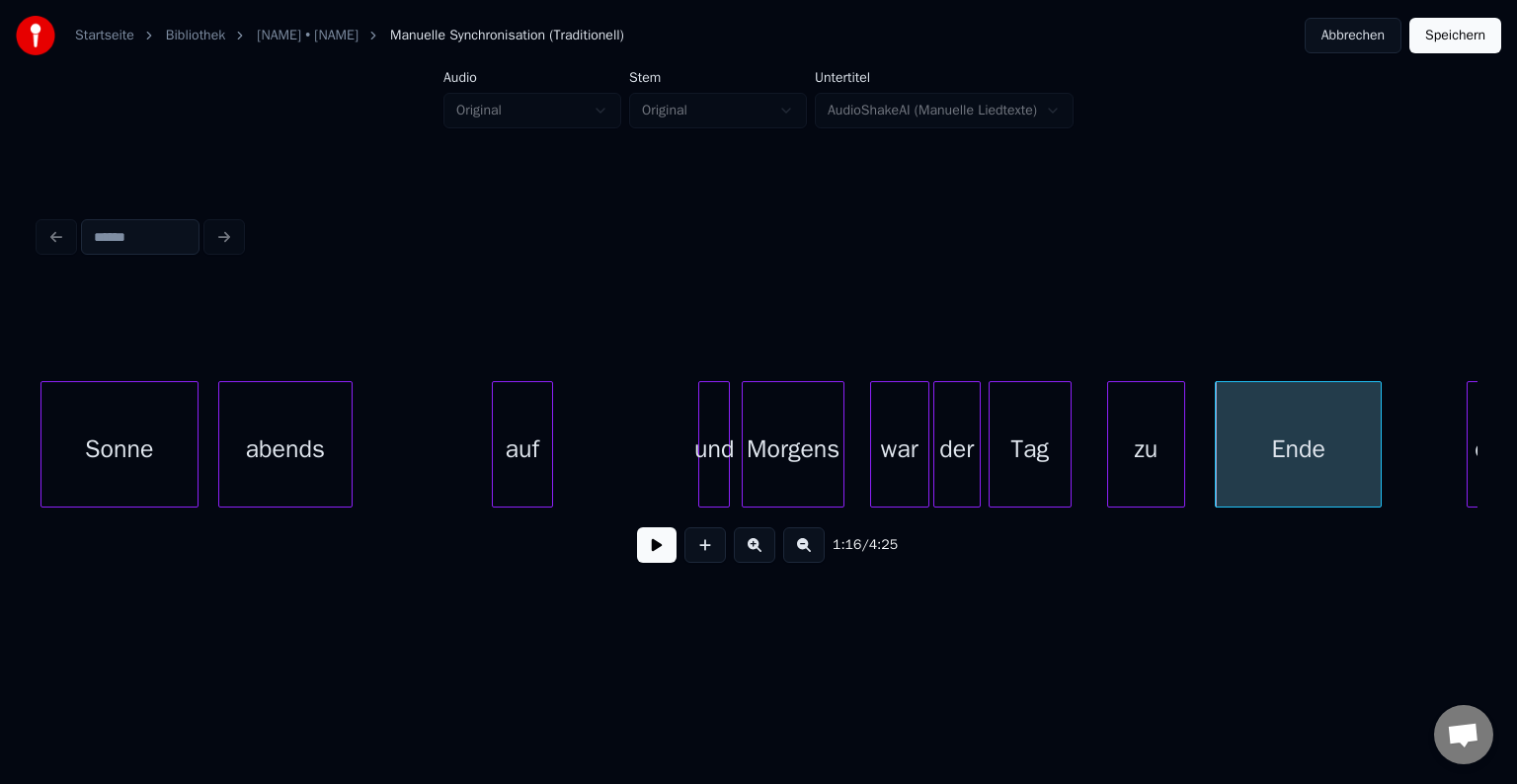 click at bounding box center (1378, 444) 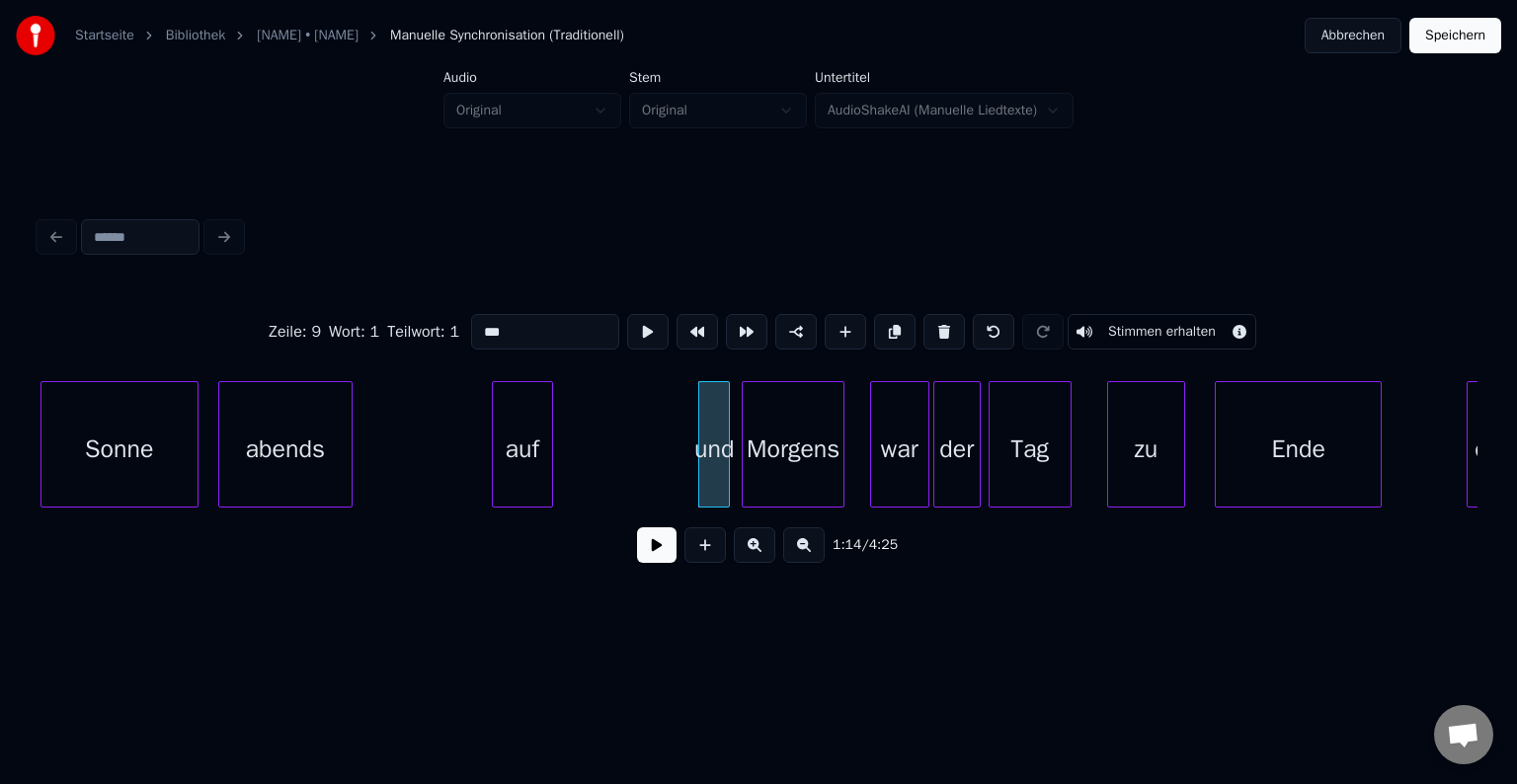 click at bounding box center (657, 545) 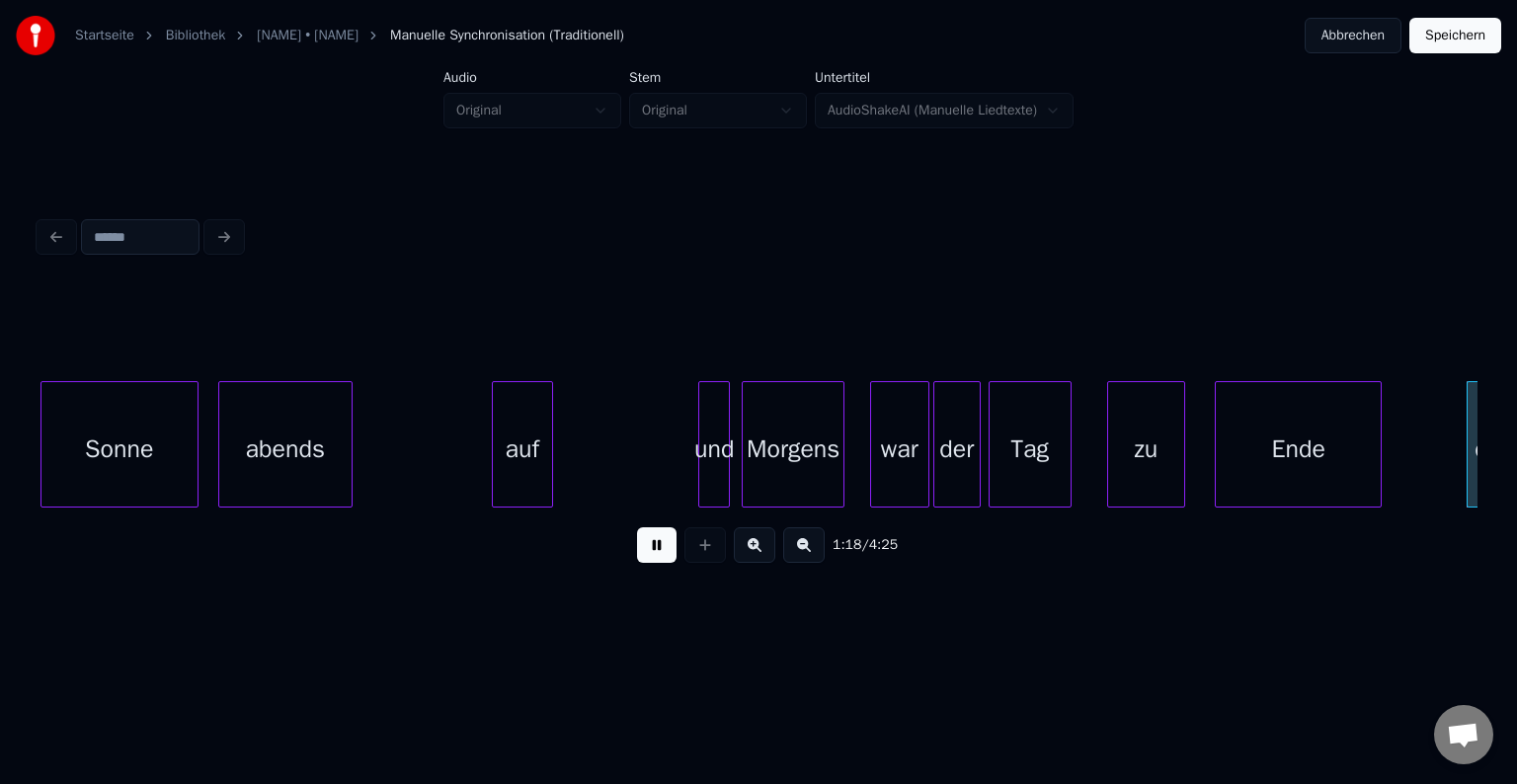 scroll, scrollTop: 0, scrollLeft: 15465, axis: horizontal 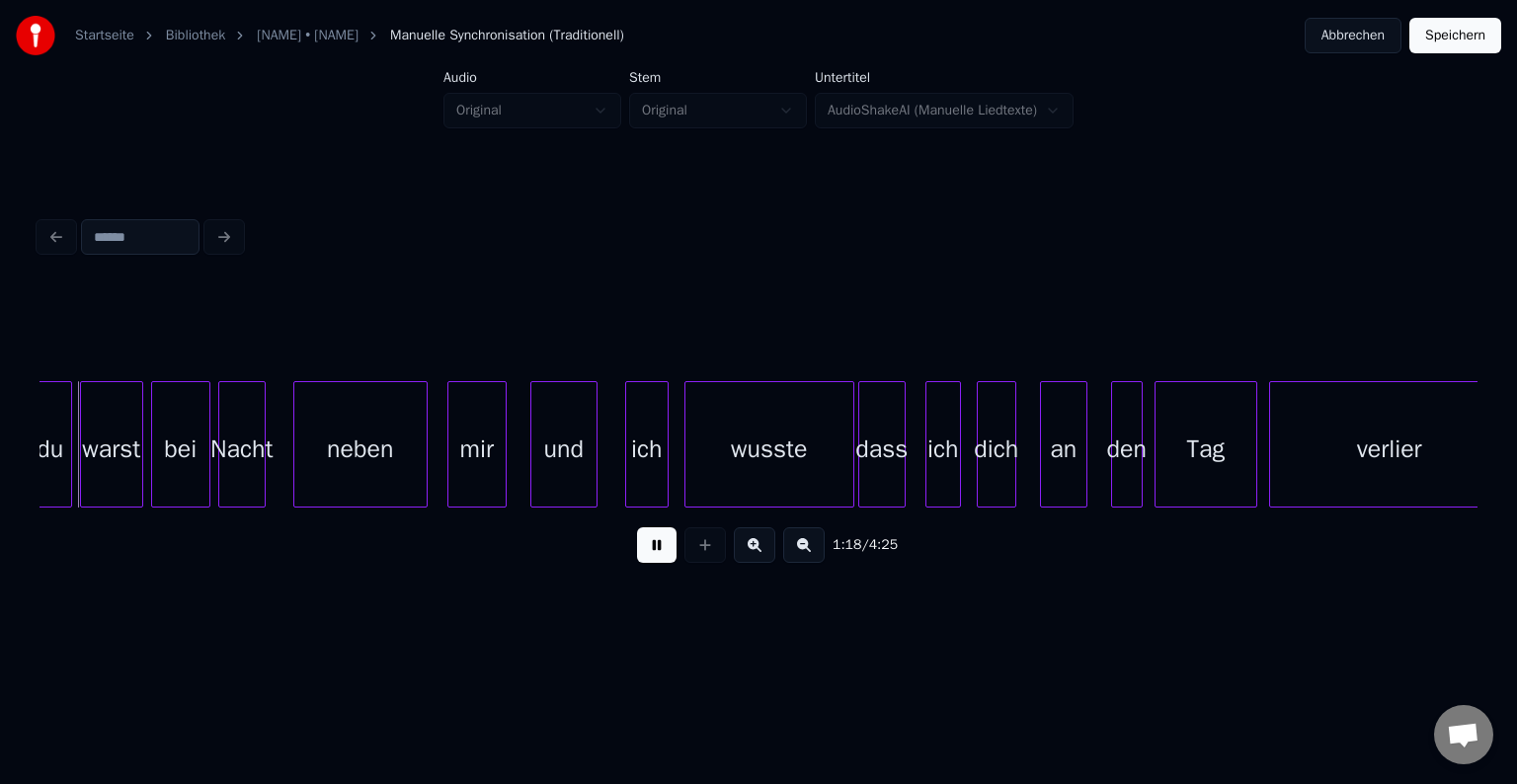 click at bounding box center [657, 545] 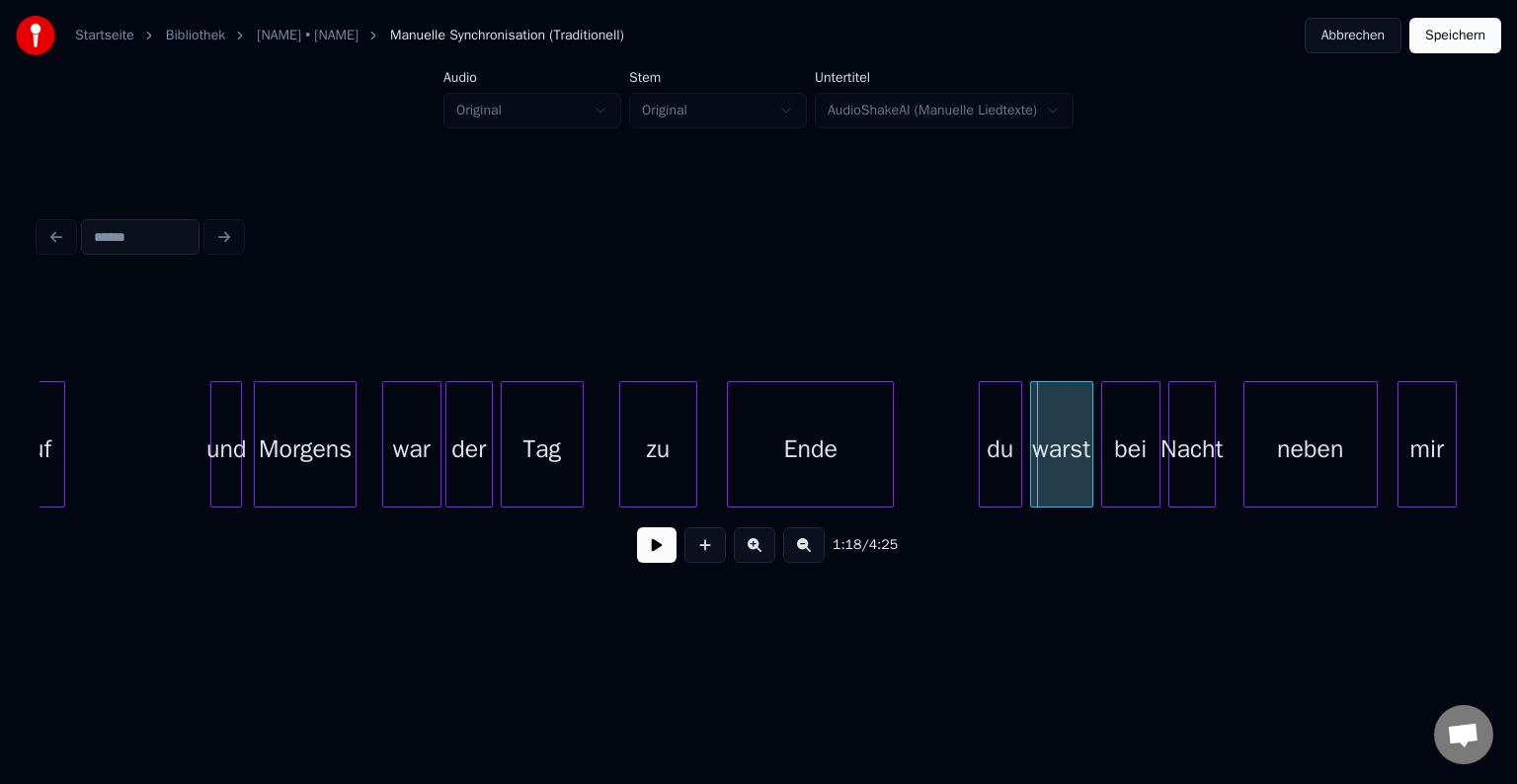 scroll, scrollTop: 0, scrollLeft: 14457, axis: horizontal 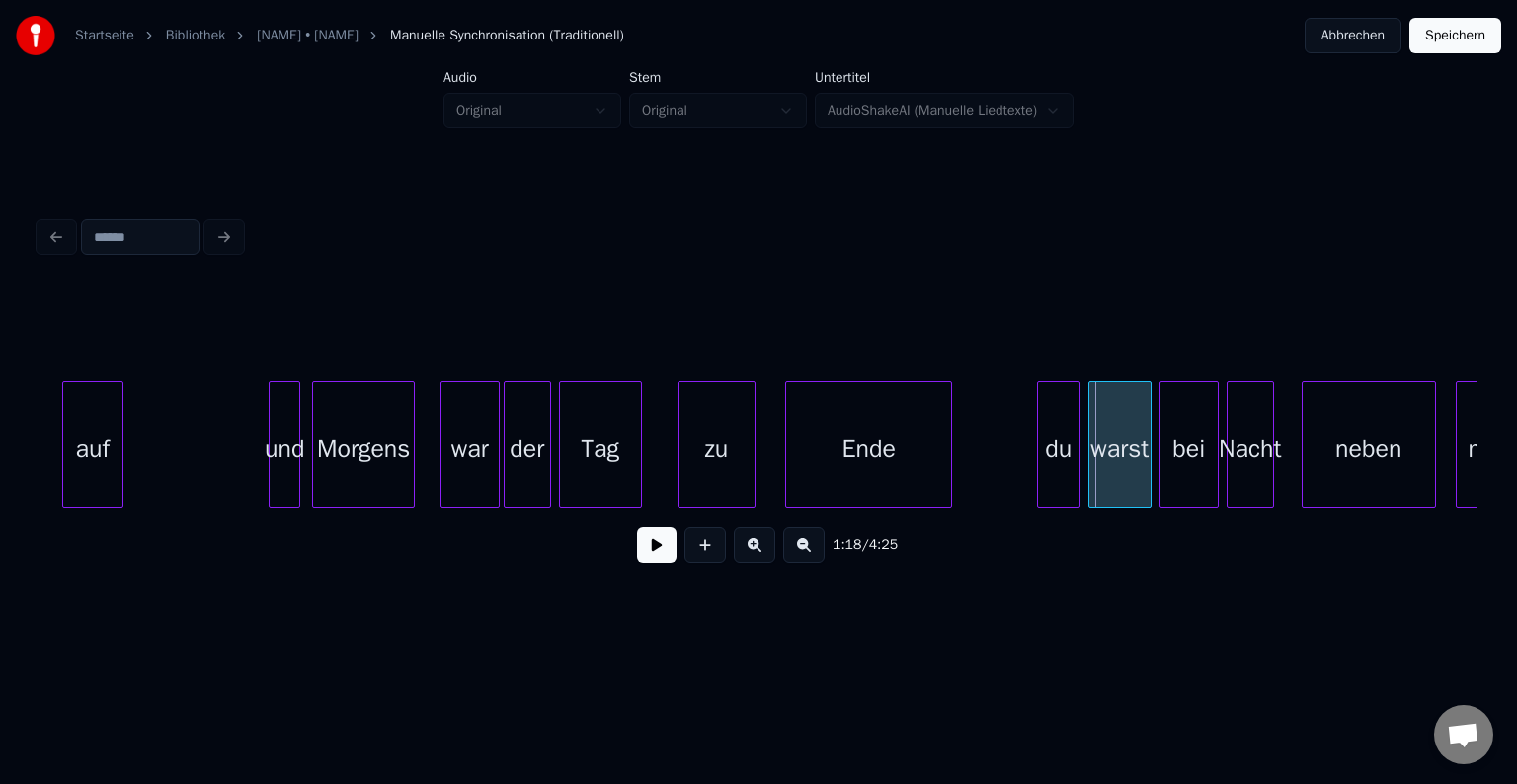 click on "auf" at bounding box center [93, 449] 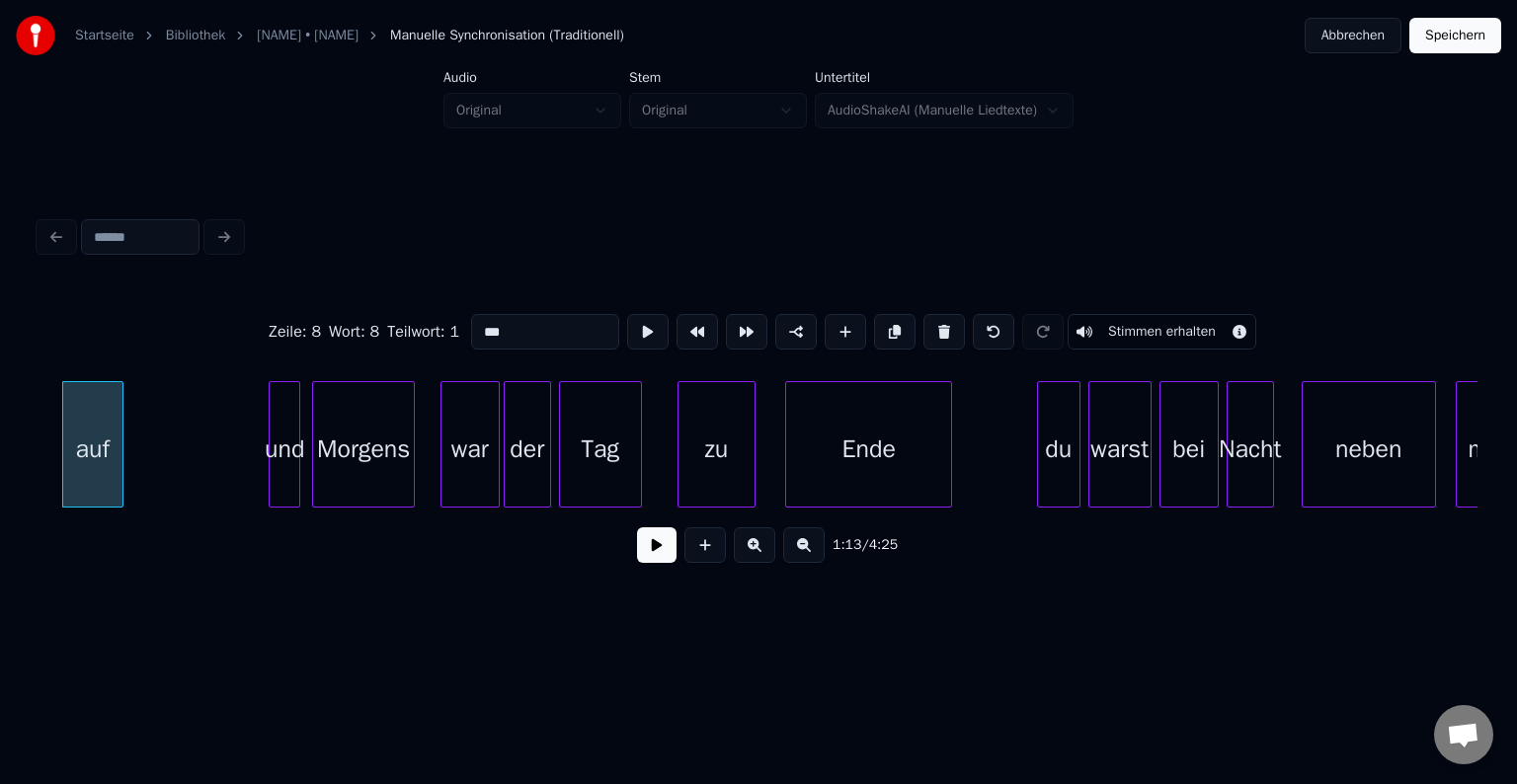 click at bounding box center [657, 545] 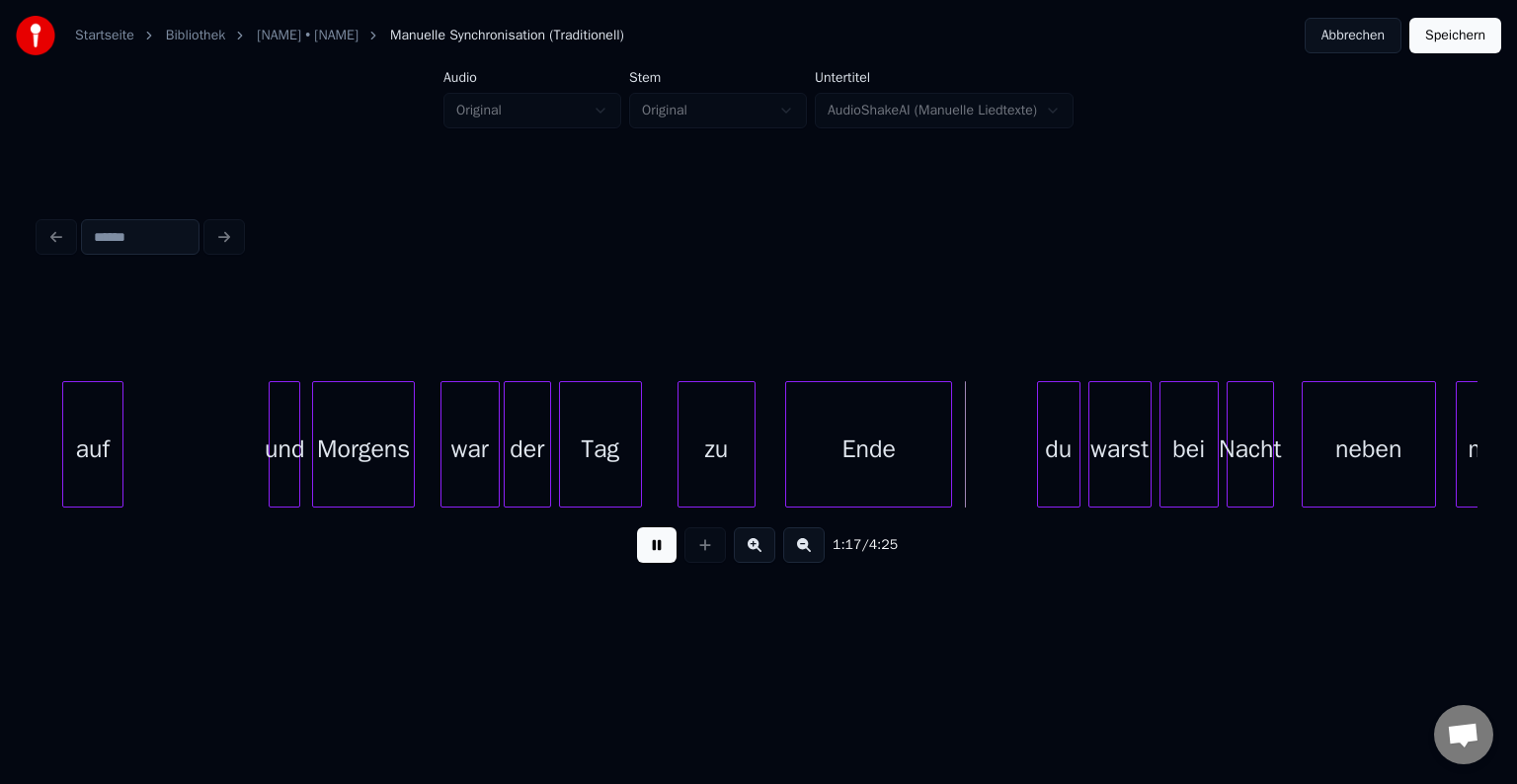 click at bounding box center (657, 545) 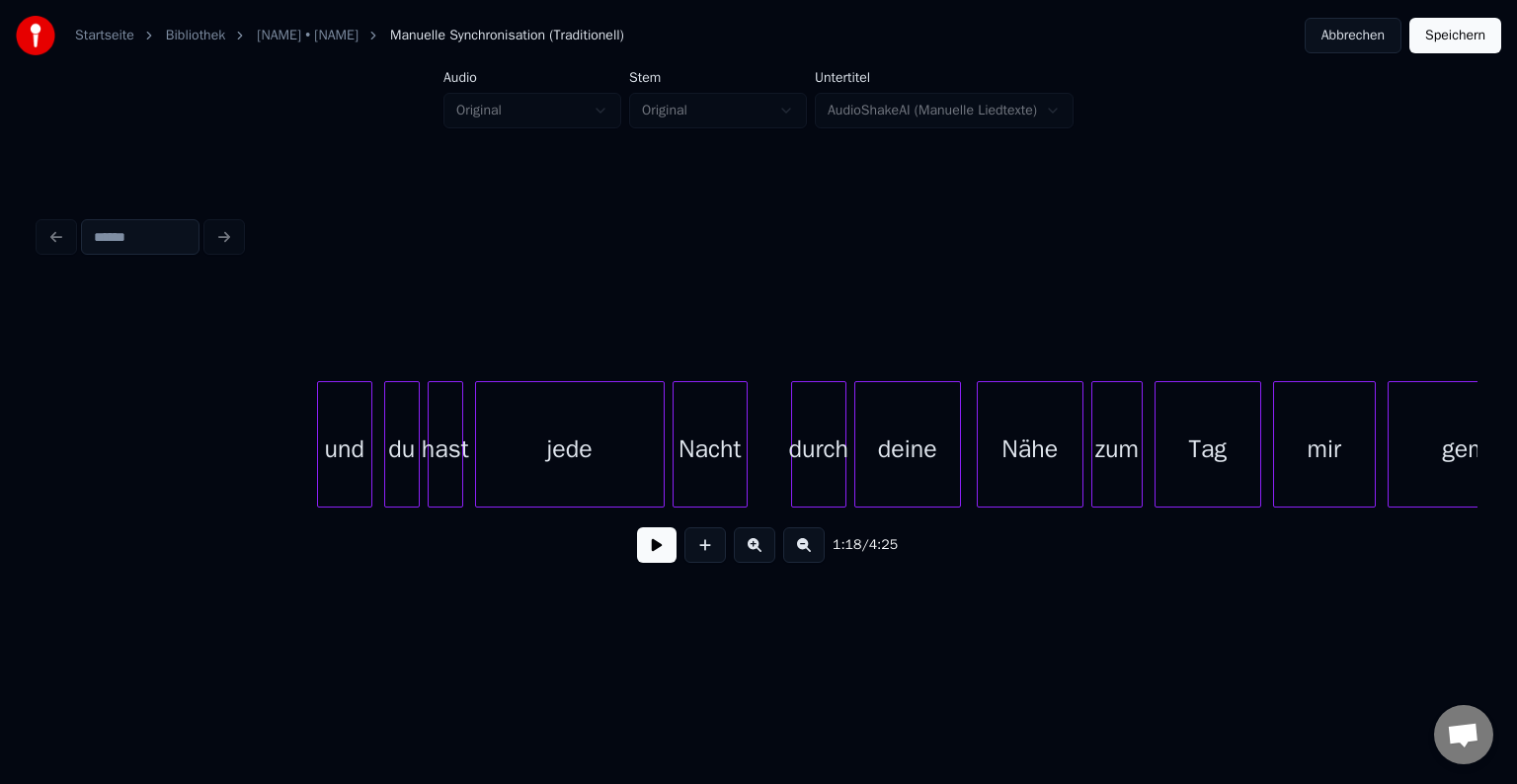 scroll, scrollTop: 0, scrollLeft: 10982, axis: horizontal 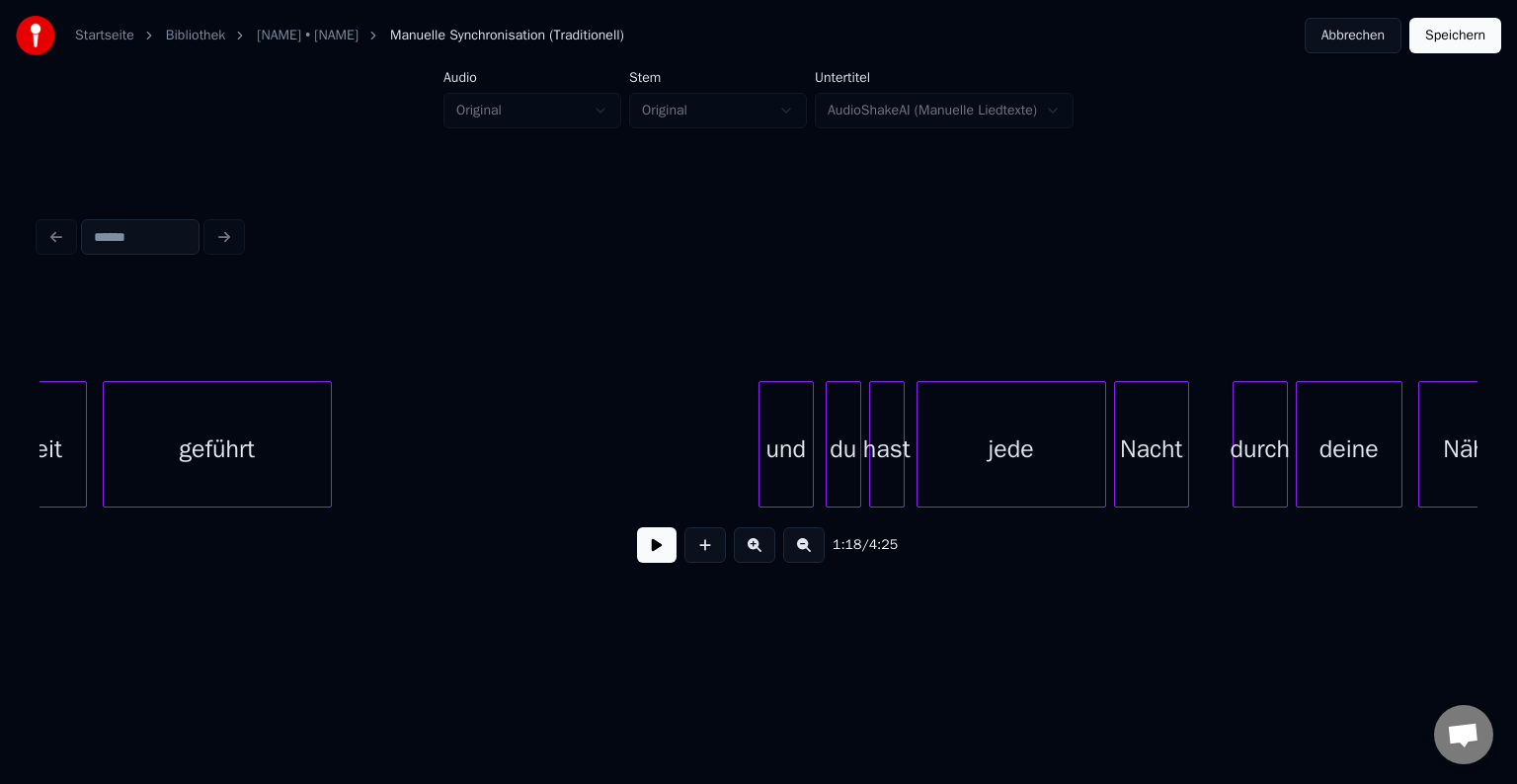 click on "und" at bounding box center [786, 449] 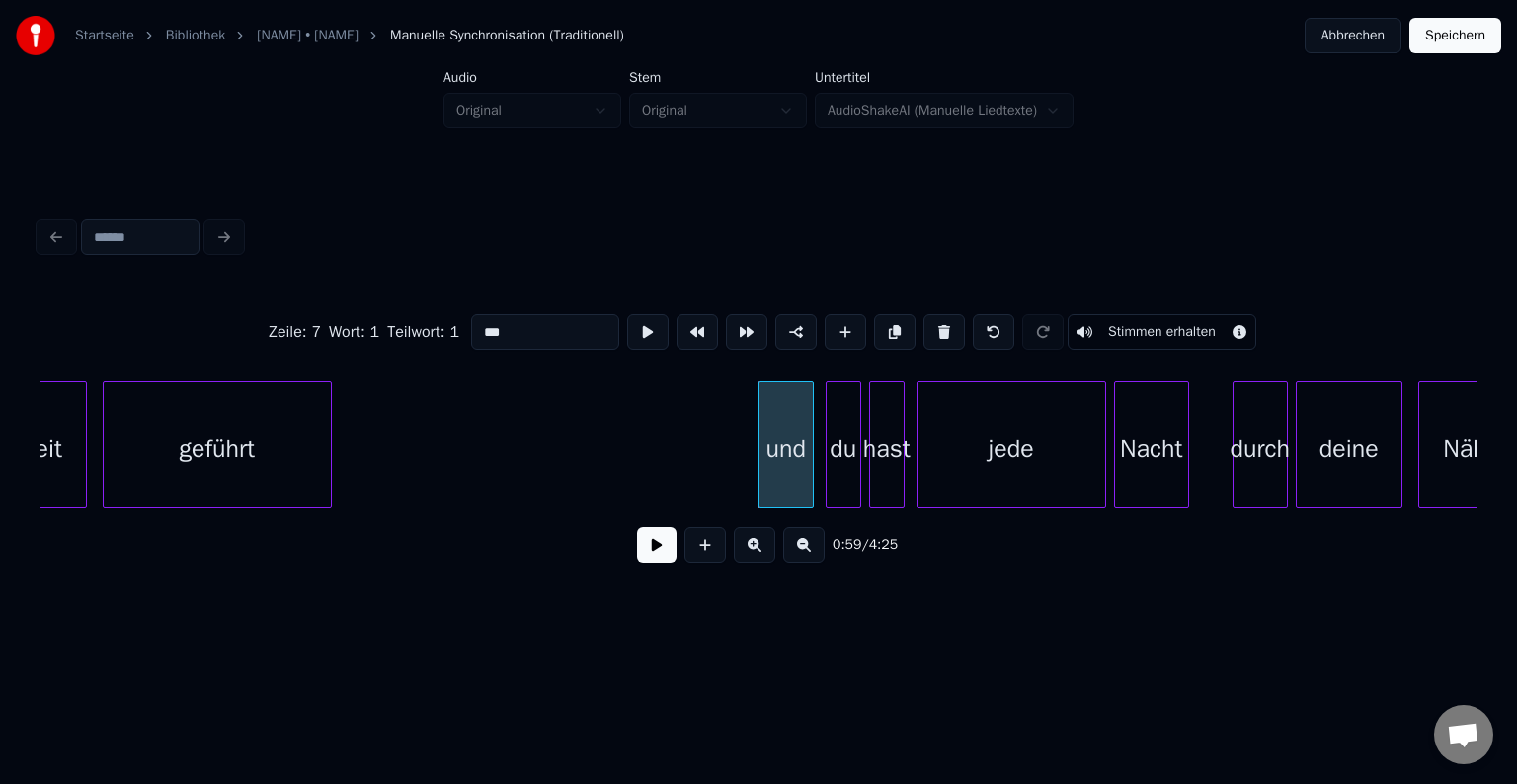 click at bounding box center (657, 545) 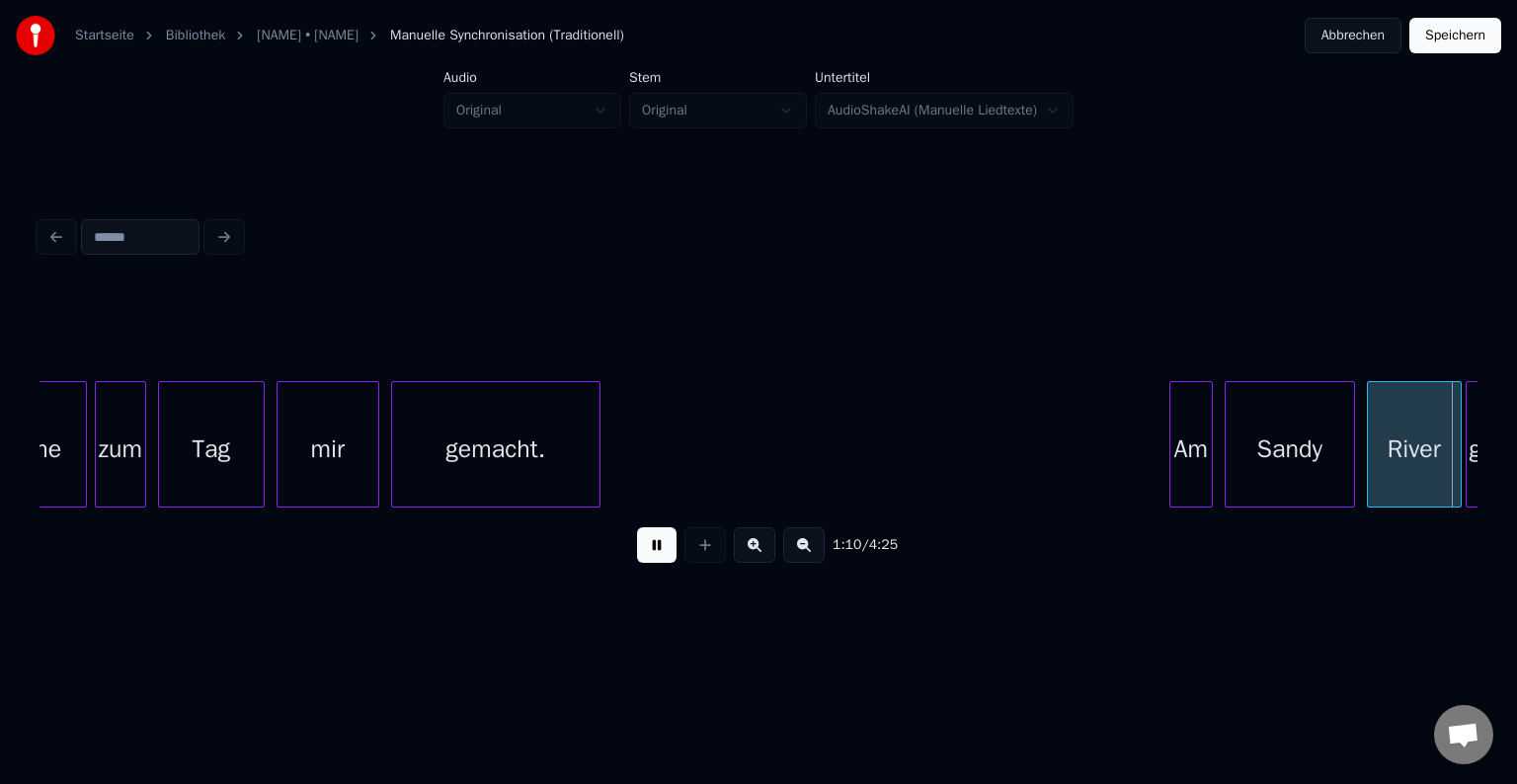 scroll, scrollTop: 0, scrollLeft: 13859, axis: horizontal 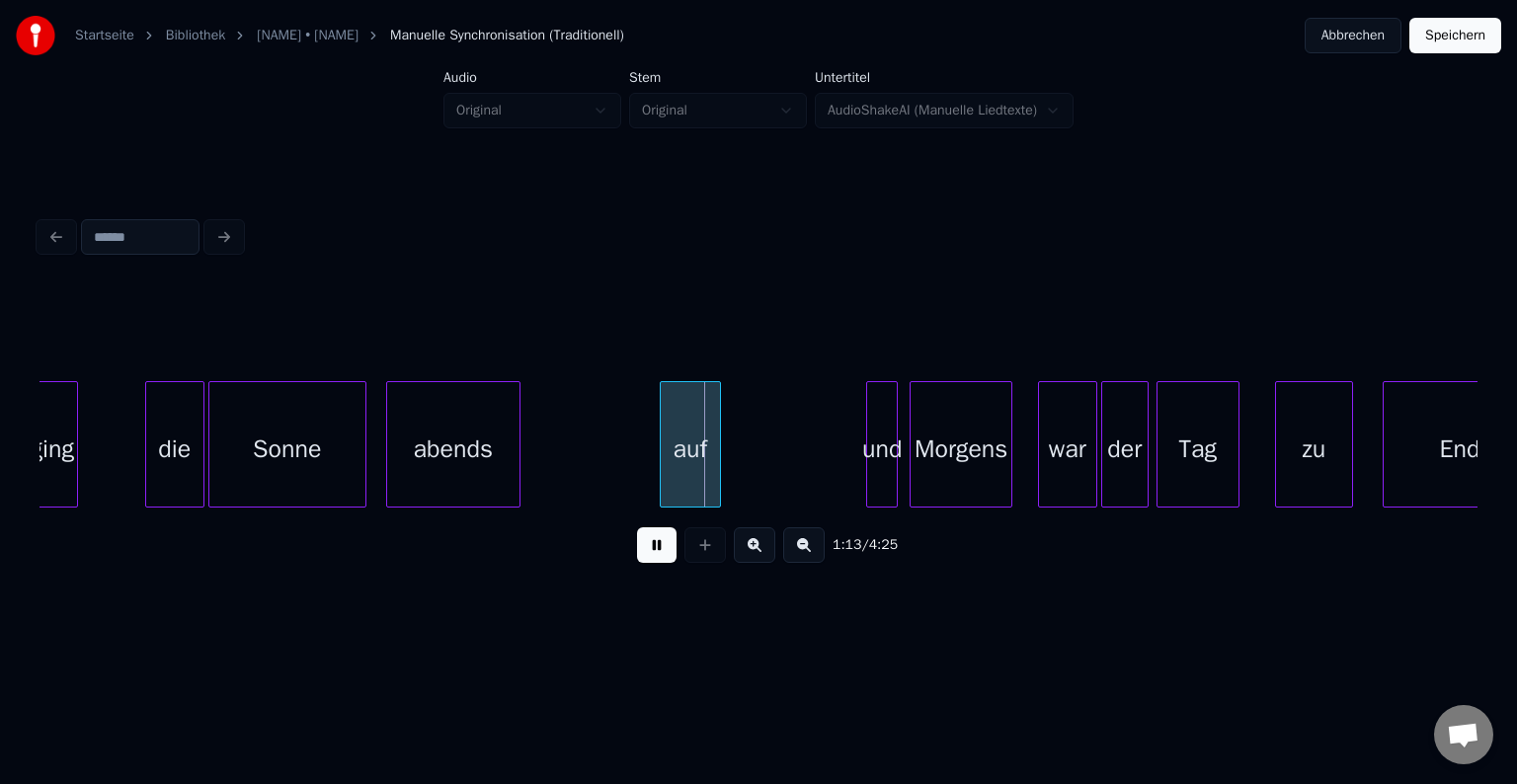 click at bounding box center [657, 545] 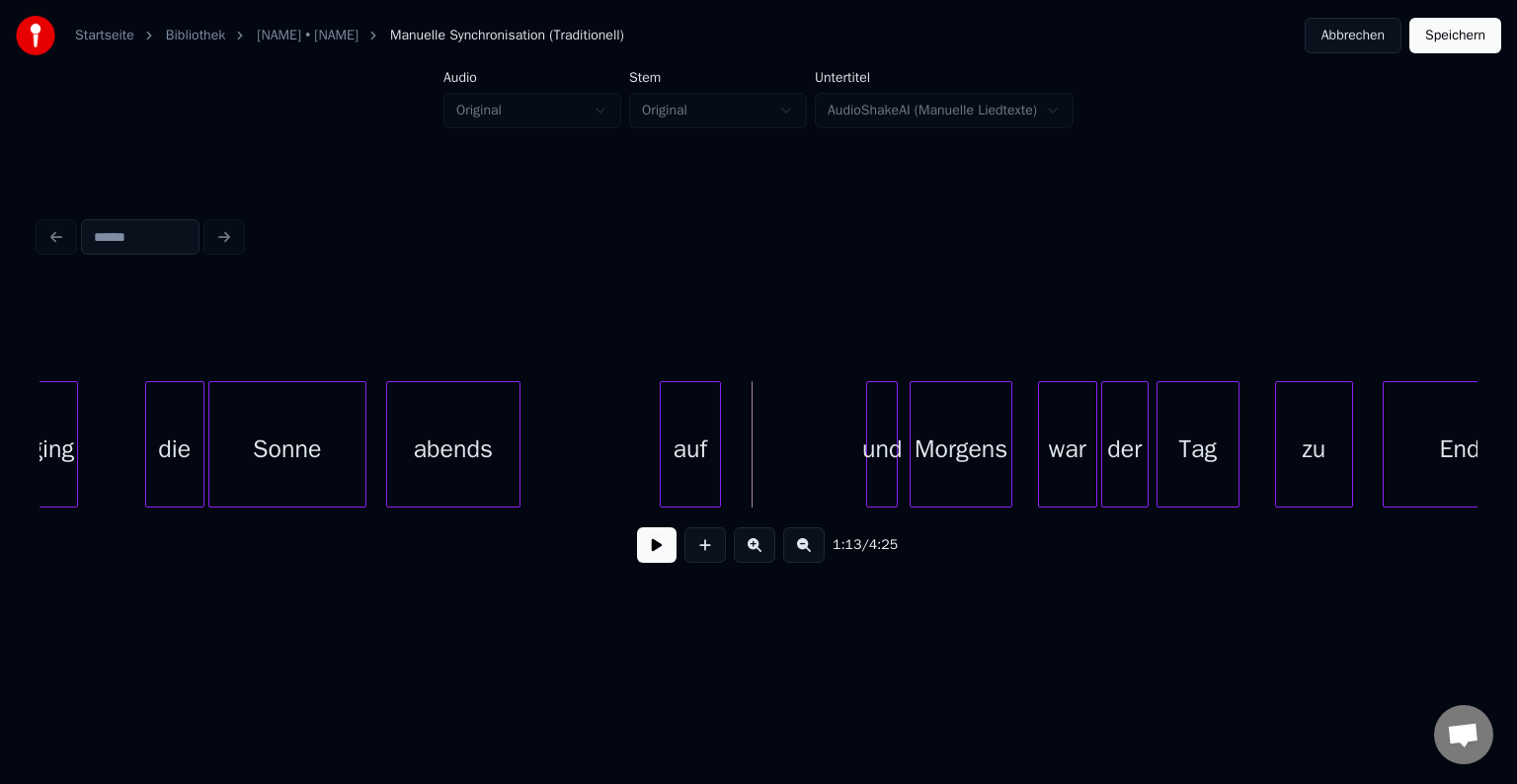 click on "abends" at bounding box center [453, 449] 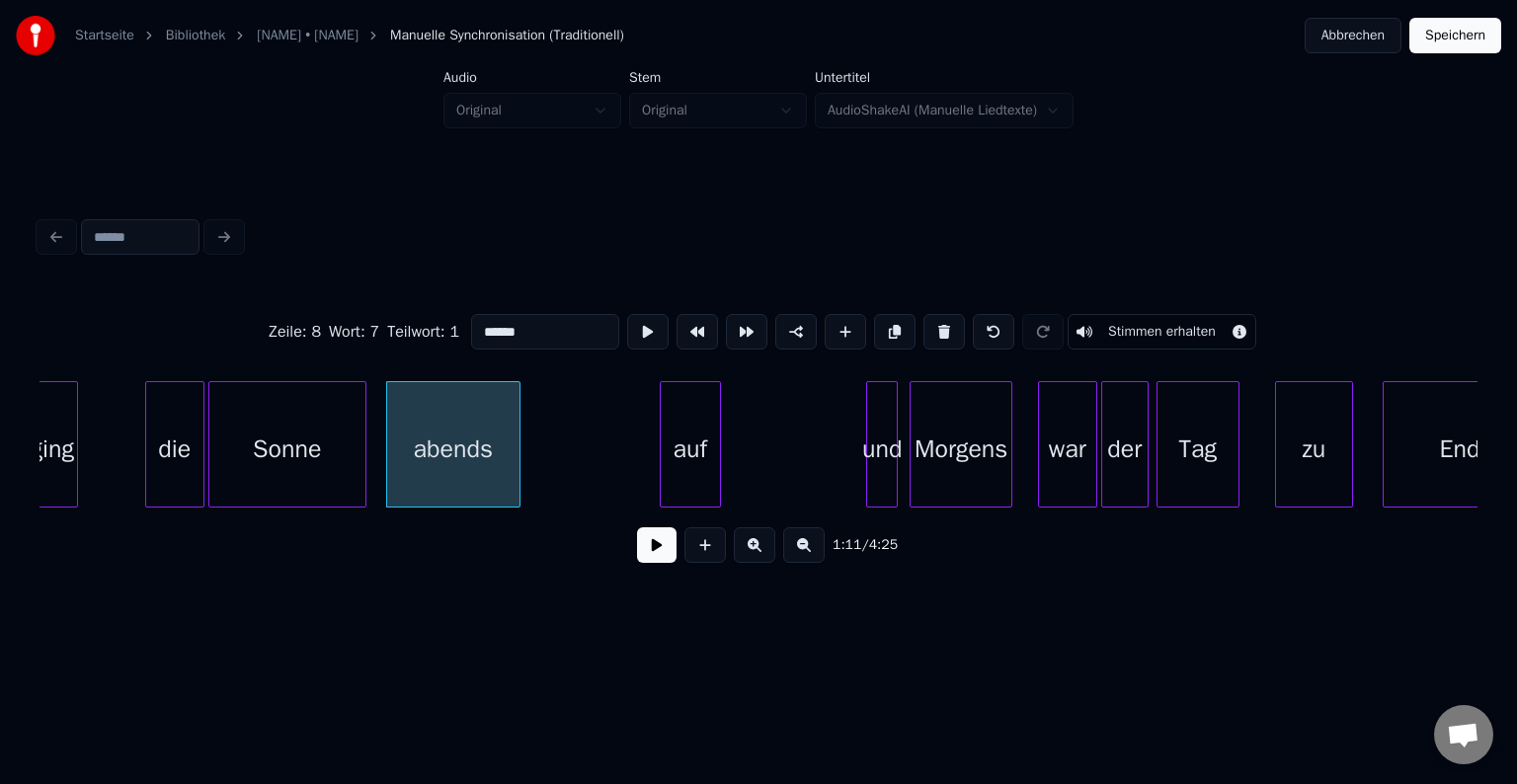 click on "******" at bounding box center (545, 332) 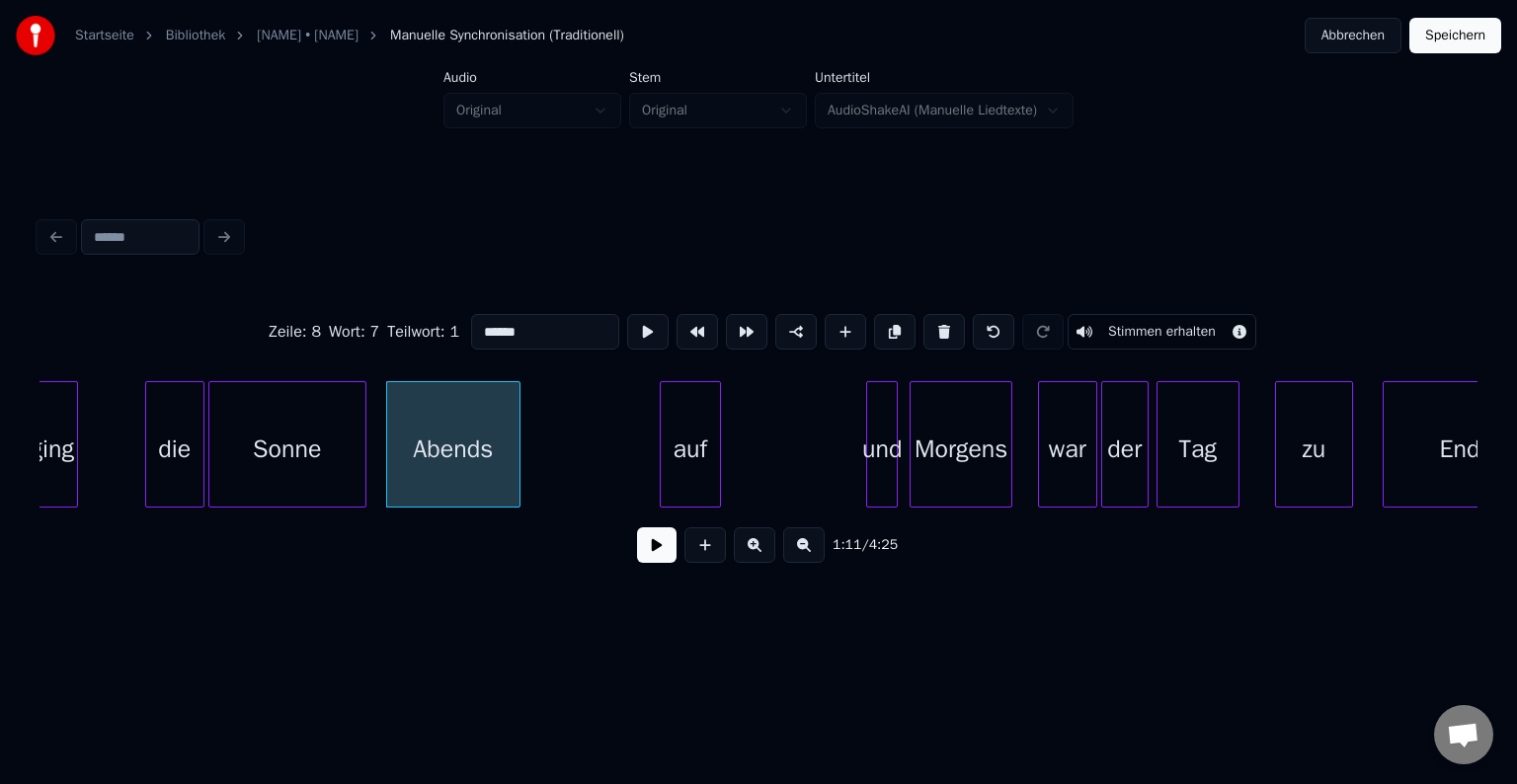 click on "ging" at bounding box center (52, 449) 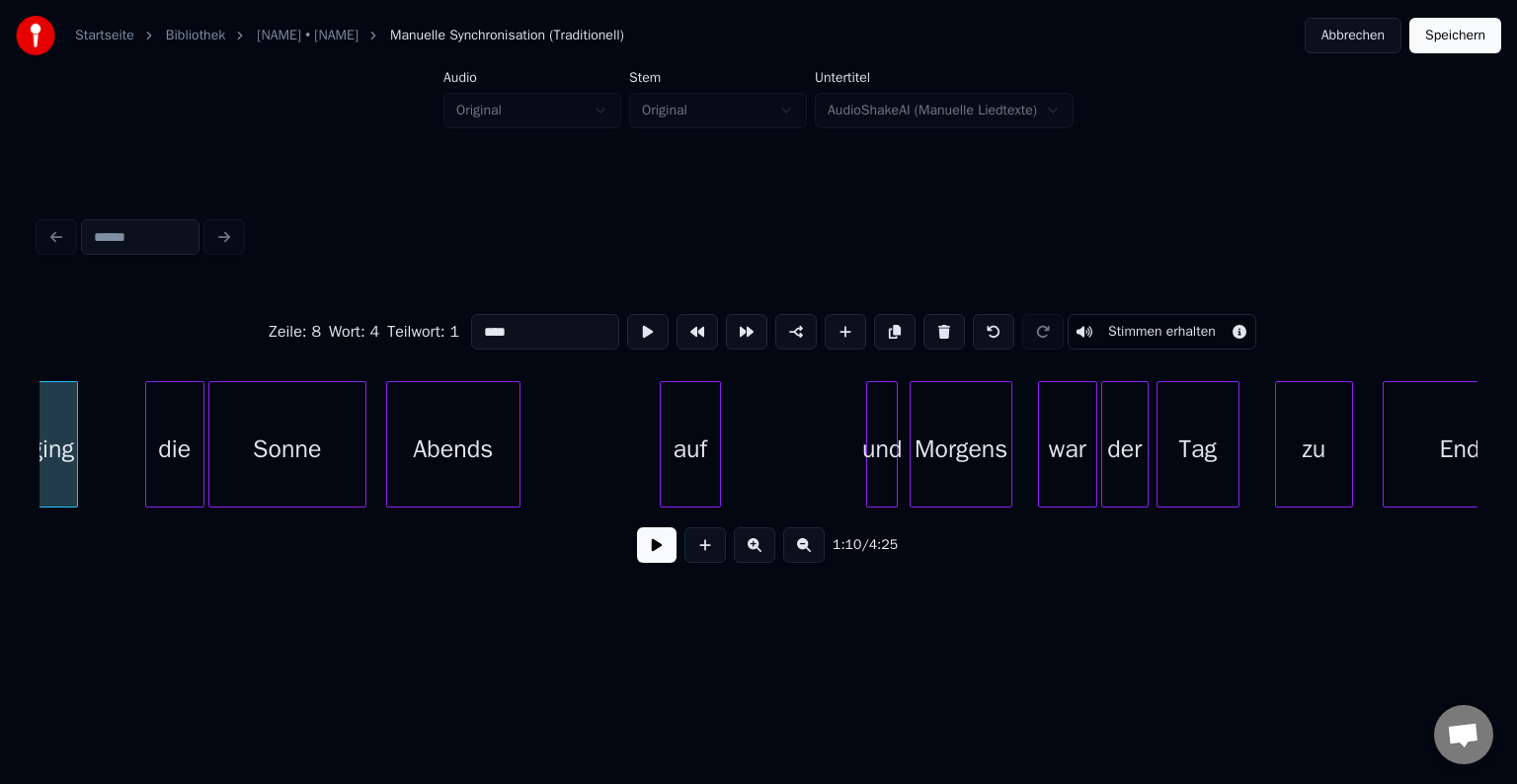 scroll, scrollTop: 0, scrollLeft: 13846, axis: horizontal 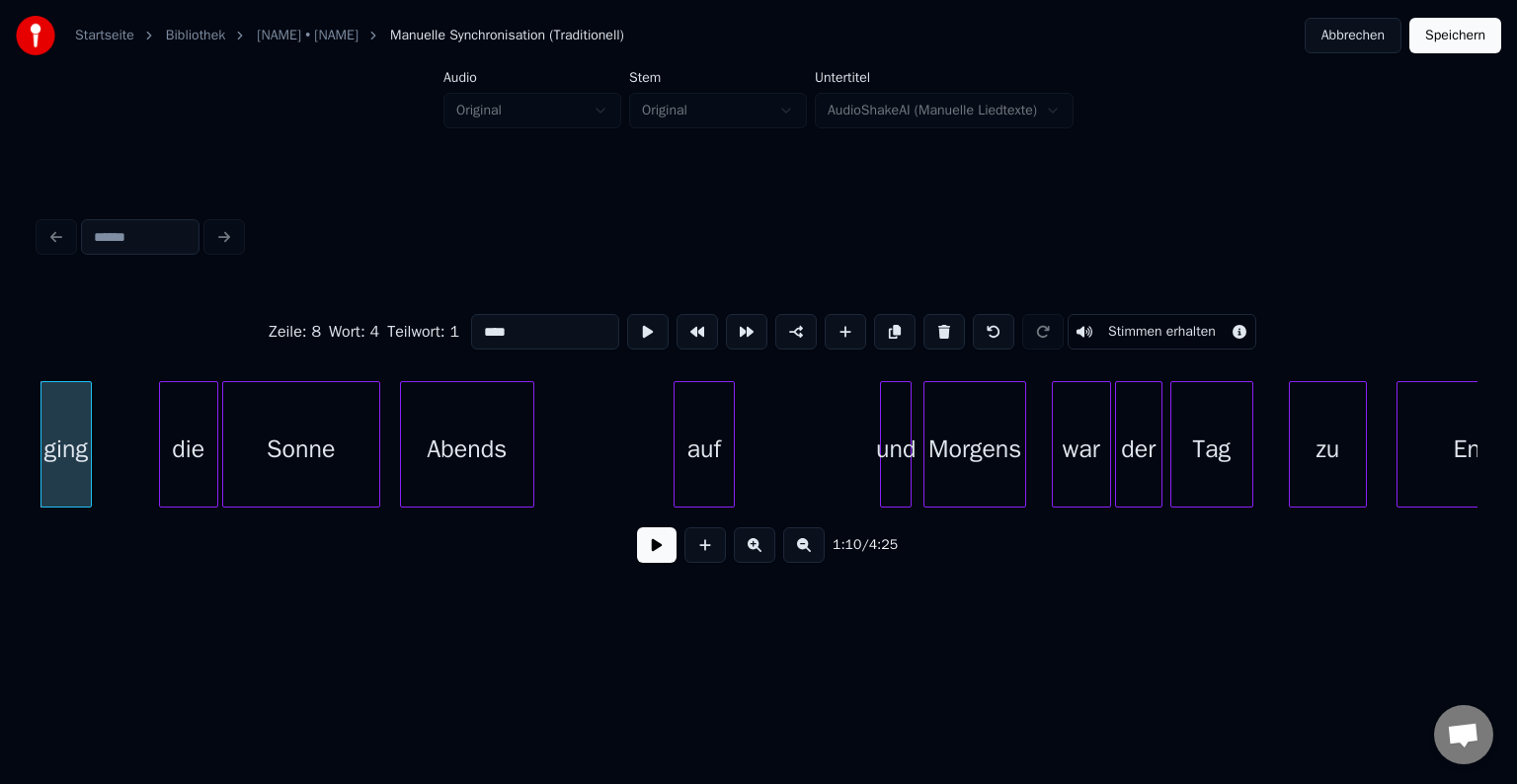 type on "****" 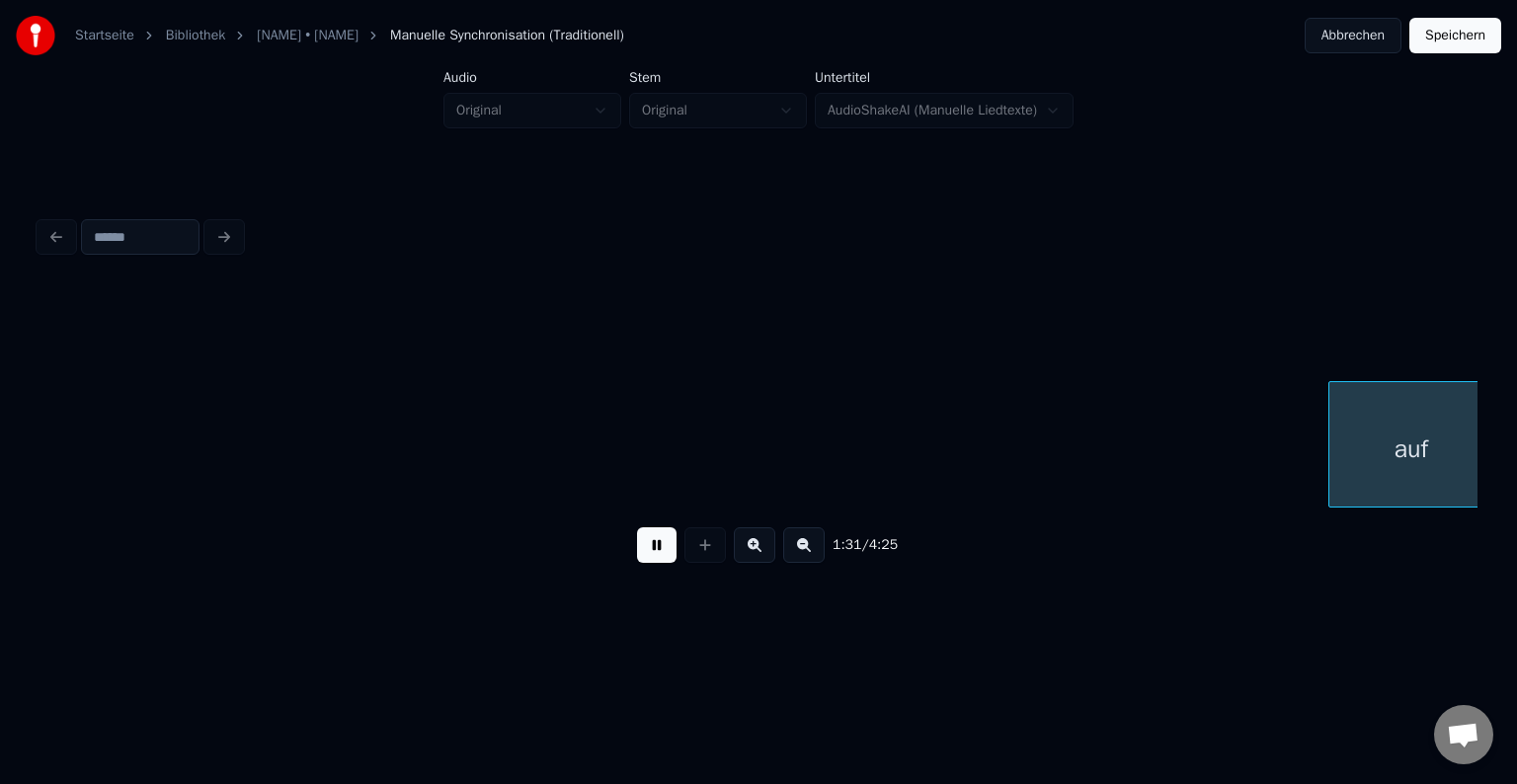 scroll, scrollTop: 0, scrollLeft: 18161, axis: horizontal 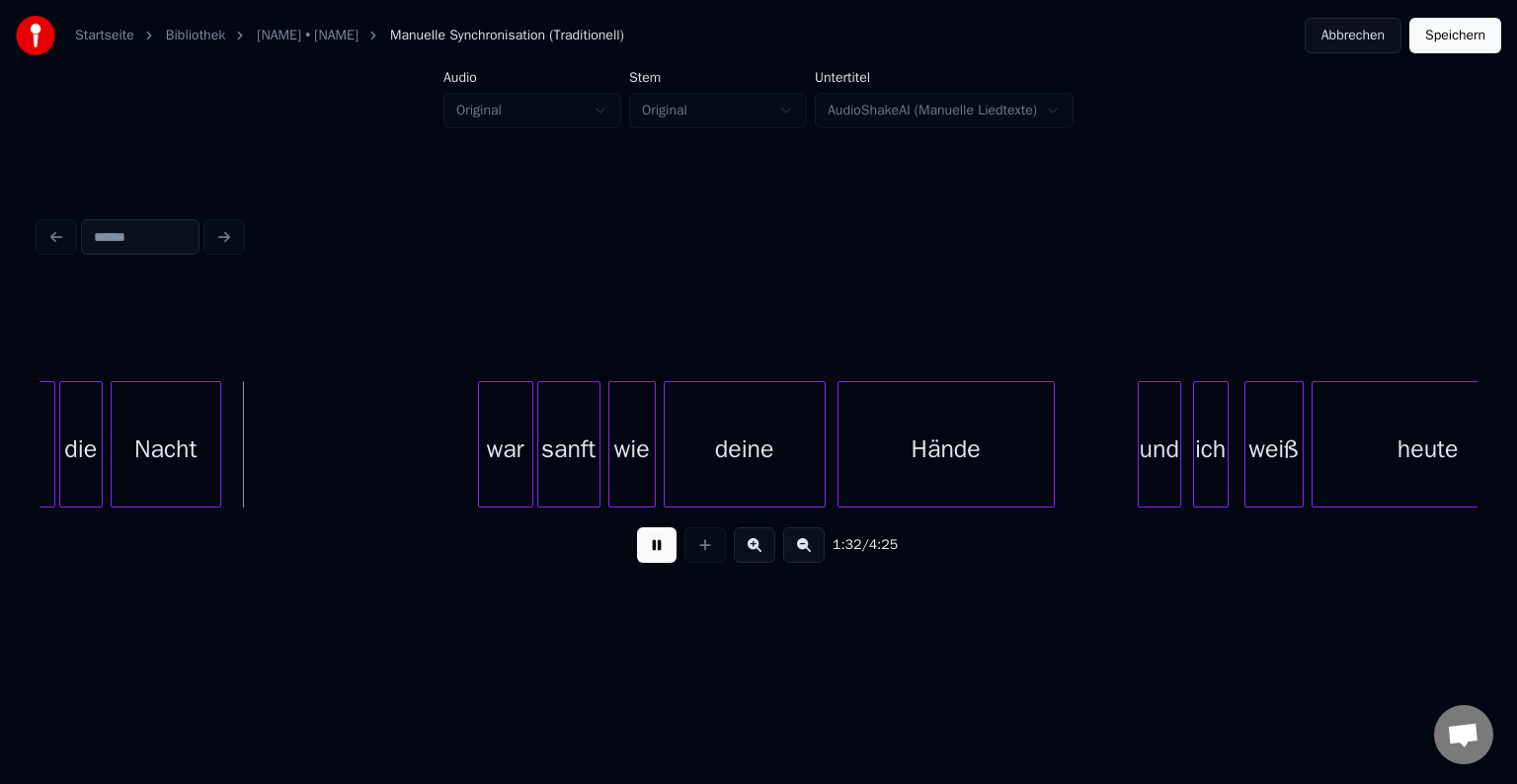 click at bounding box center (657, 545) 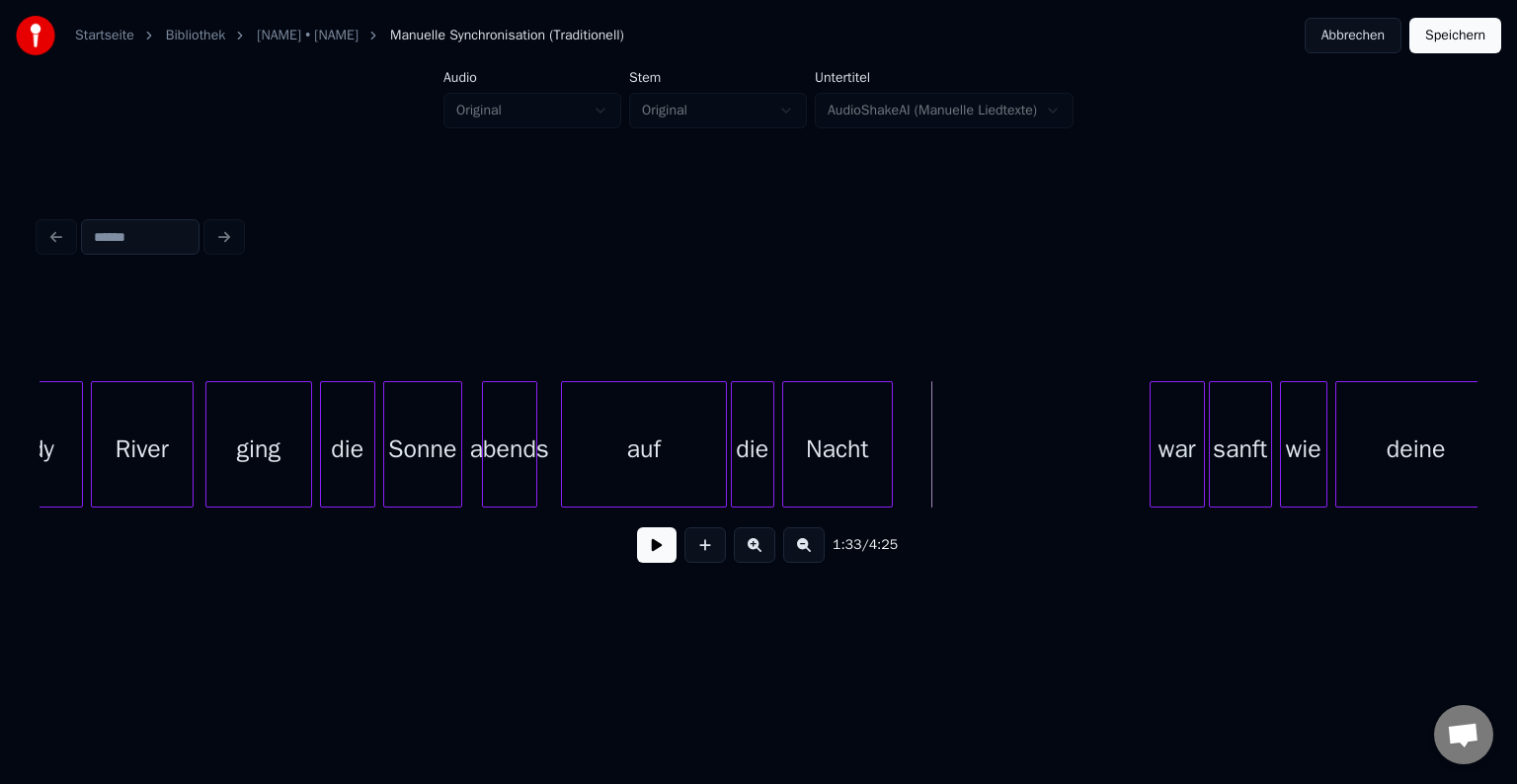 scroll, scrollTop: 0, scrollLeft: 17431, axis: horizontal 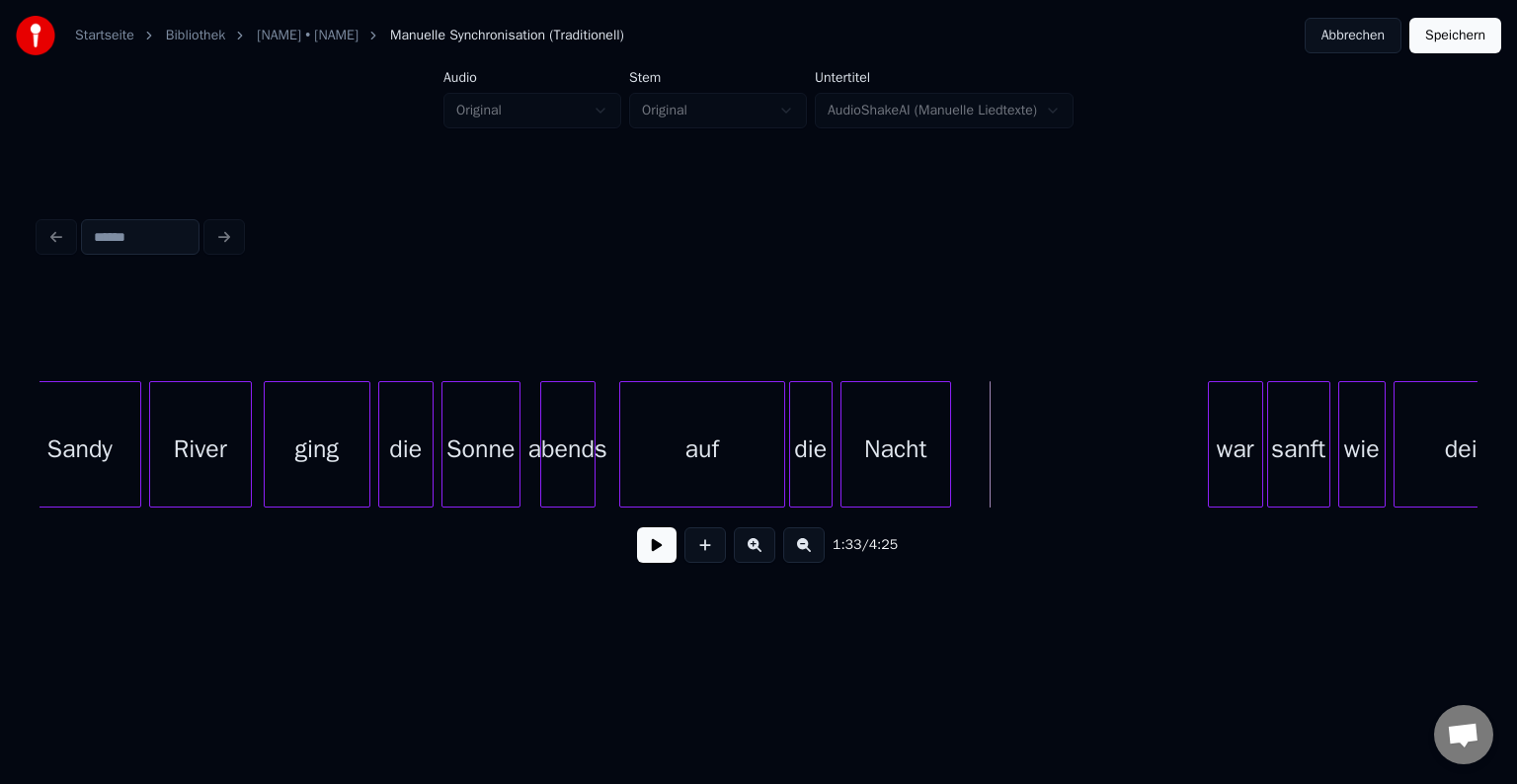 click on "abends" at bounding box center [568, 449] 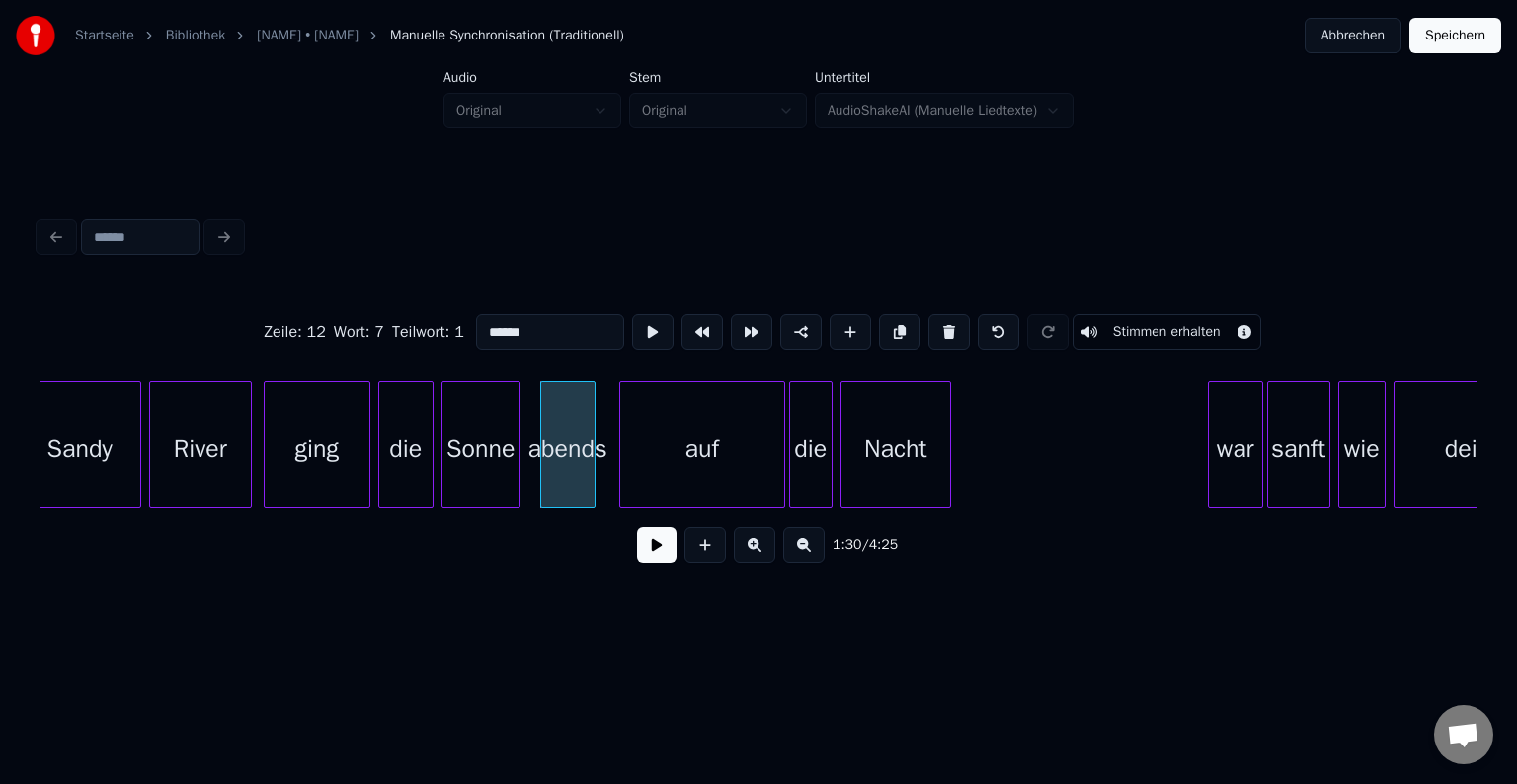 click on "******" at bounding box center [550, 332] 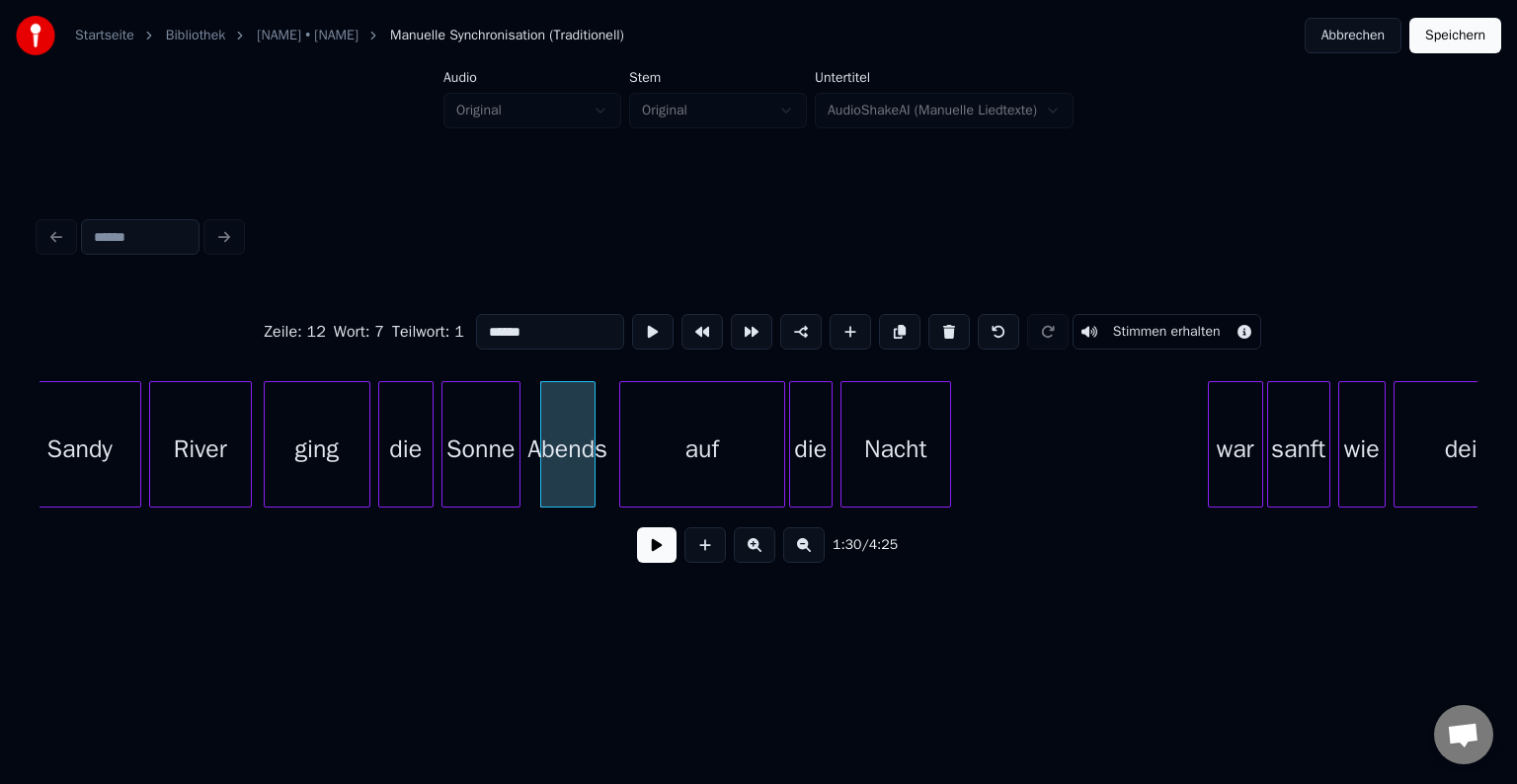 click on "River" at bounding box center (200, 449) 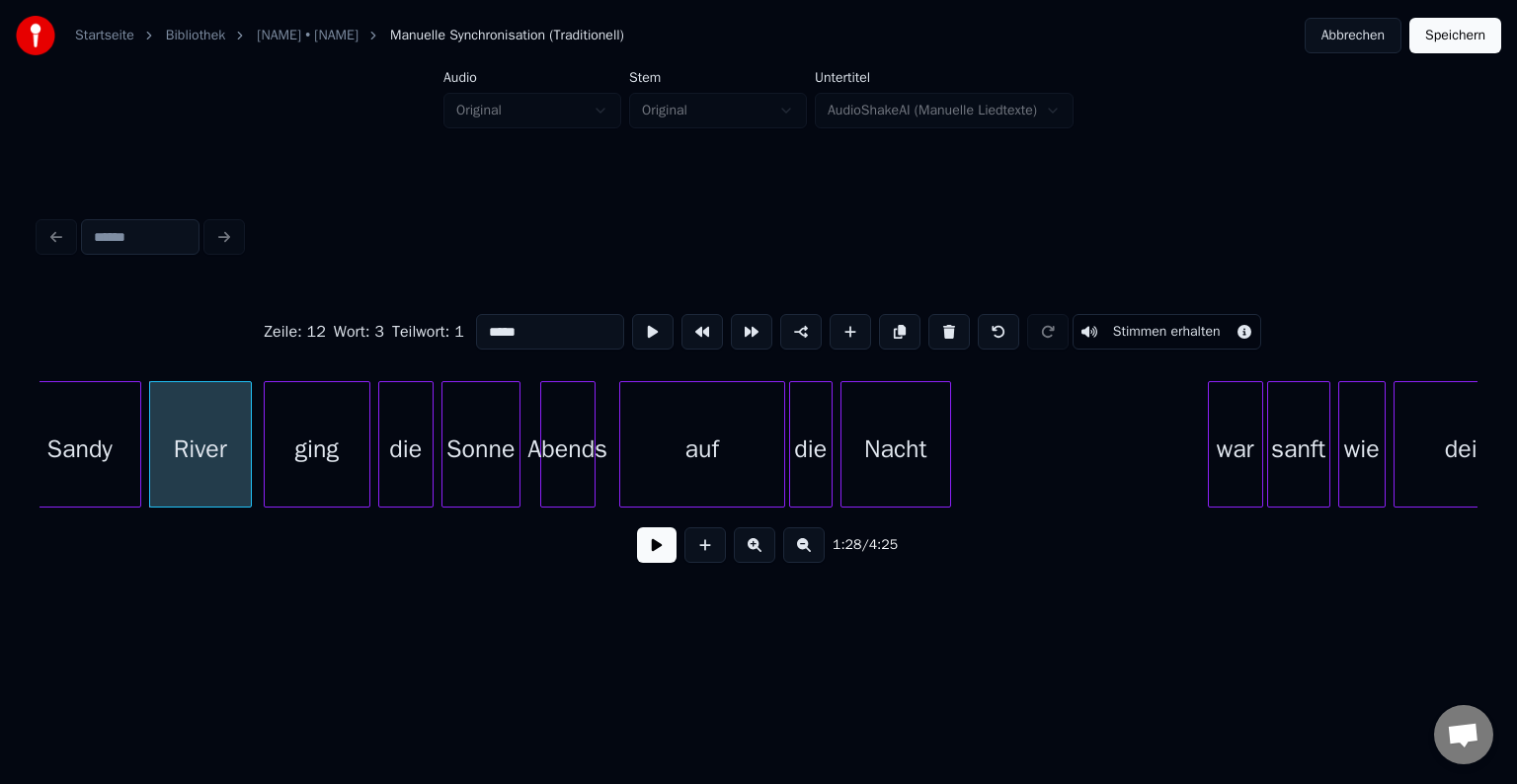 type on "*****" 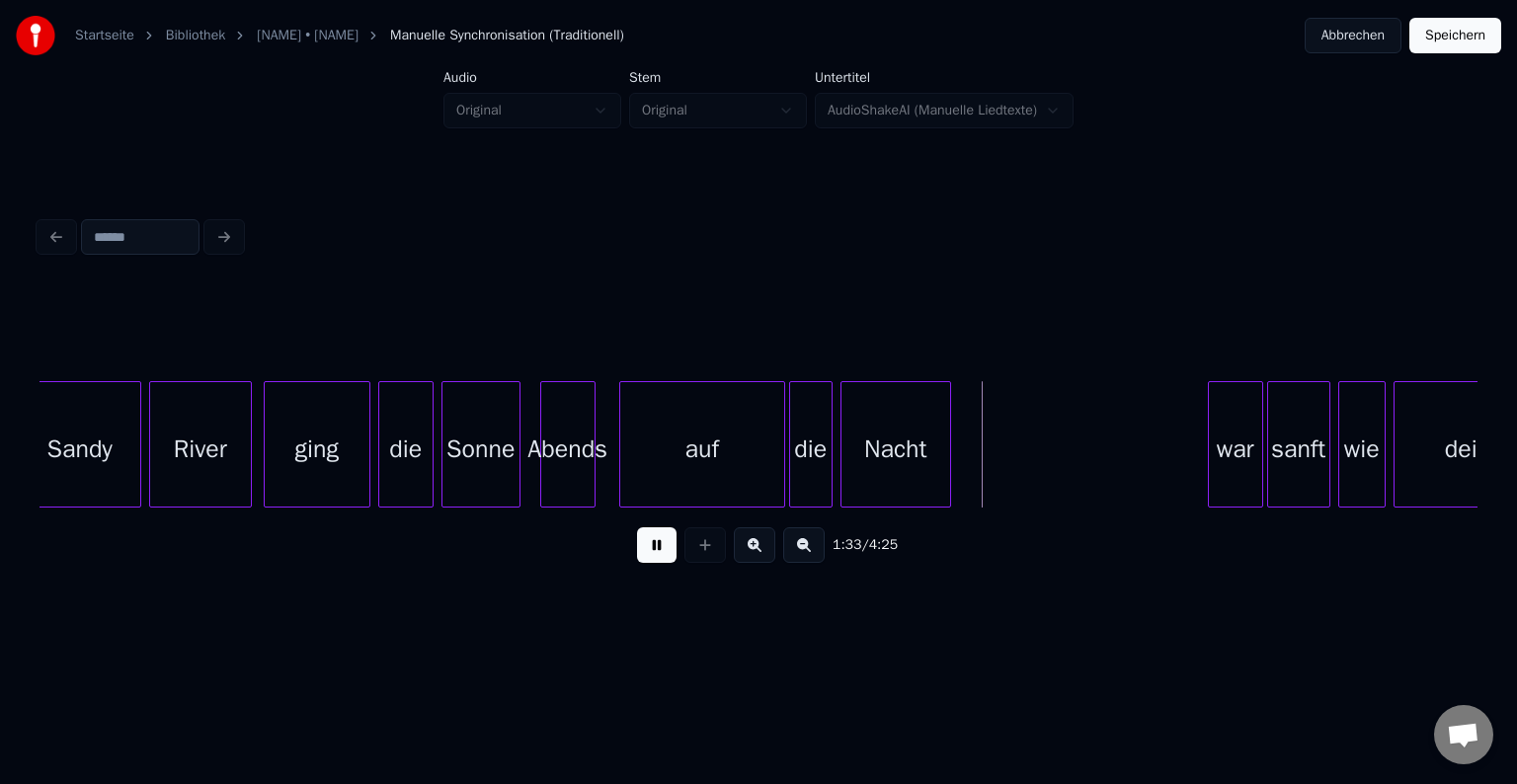 click at bounding box center (657, 545) 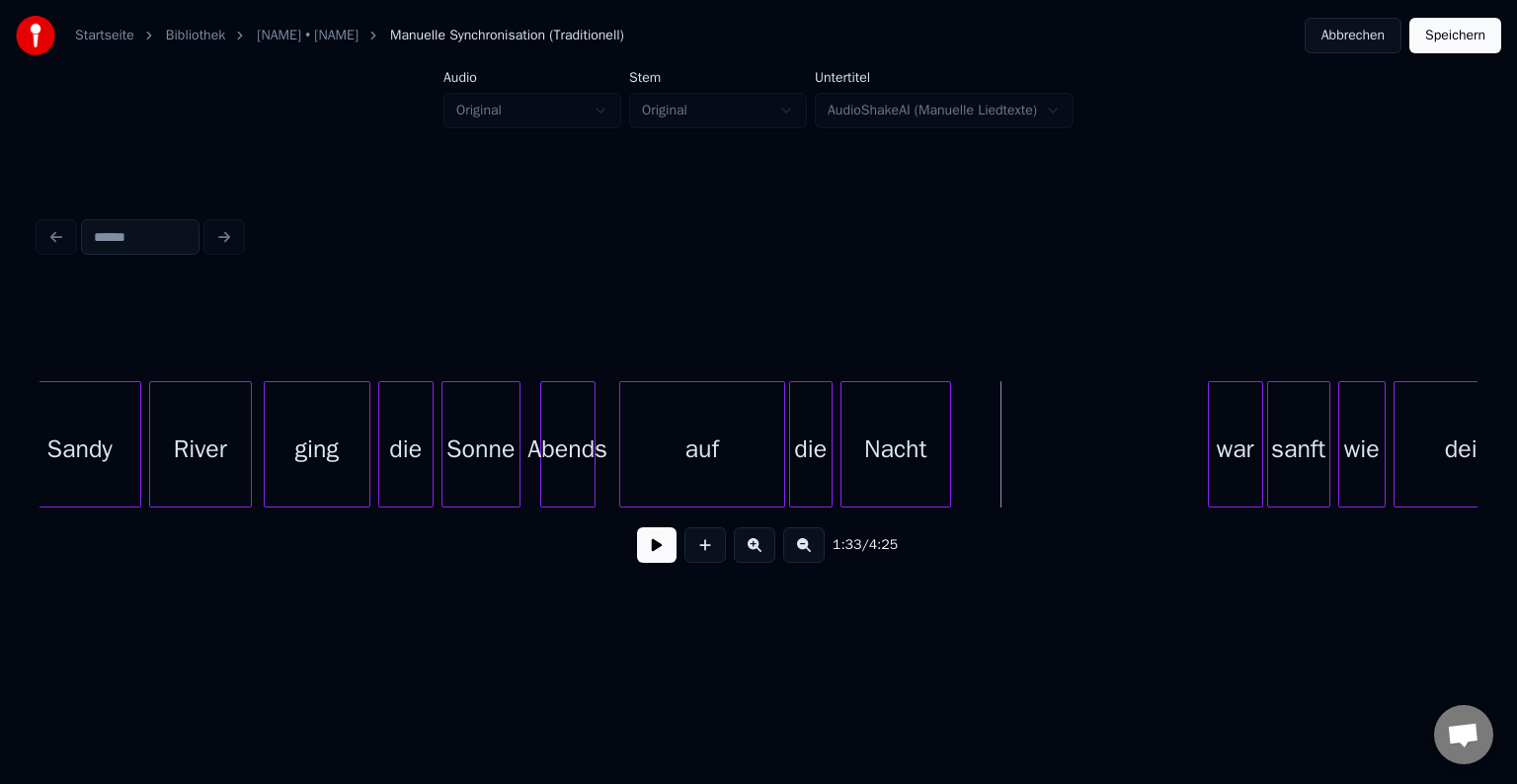 click on "Sandy" at bounding box center (80, 449) 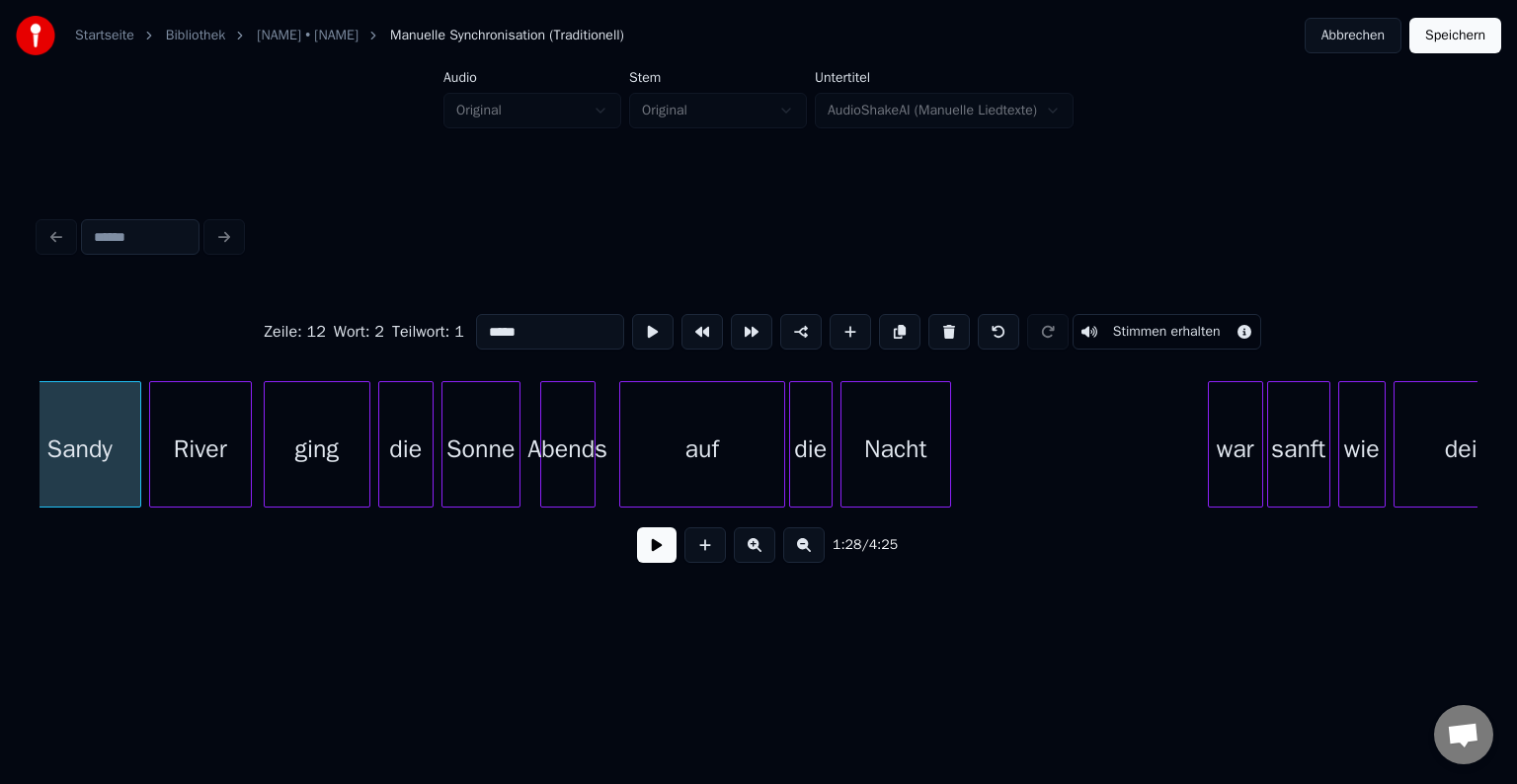 scroll, scrollTop: 0, scrollLeft: 17409, axis: horizontal 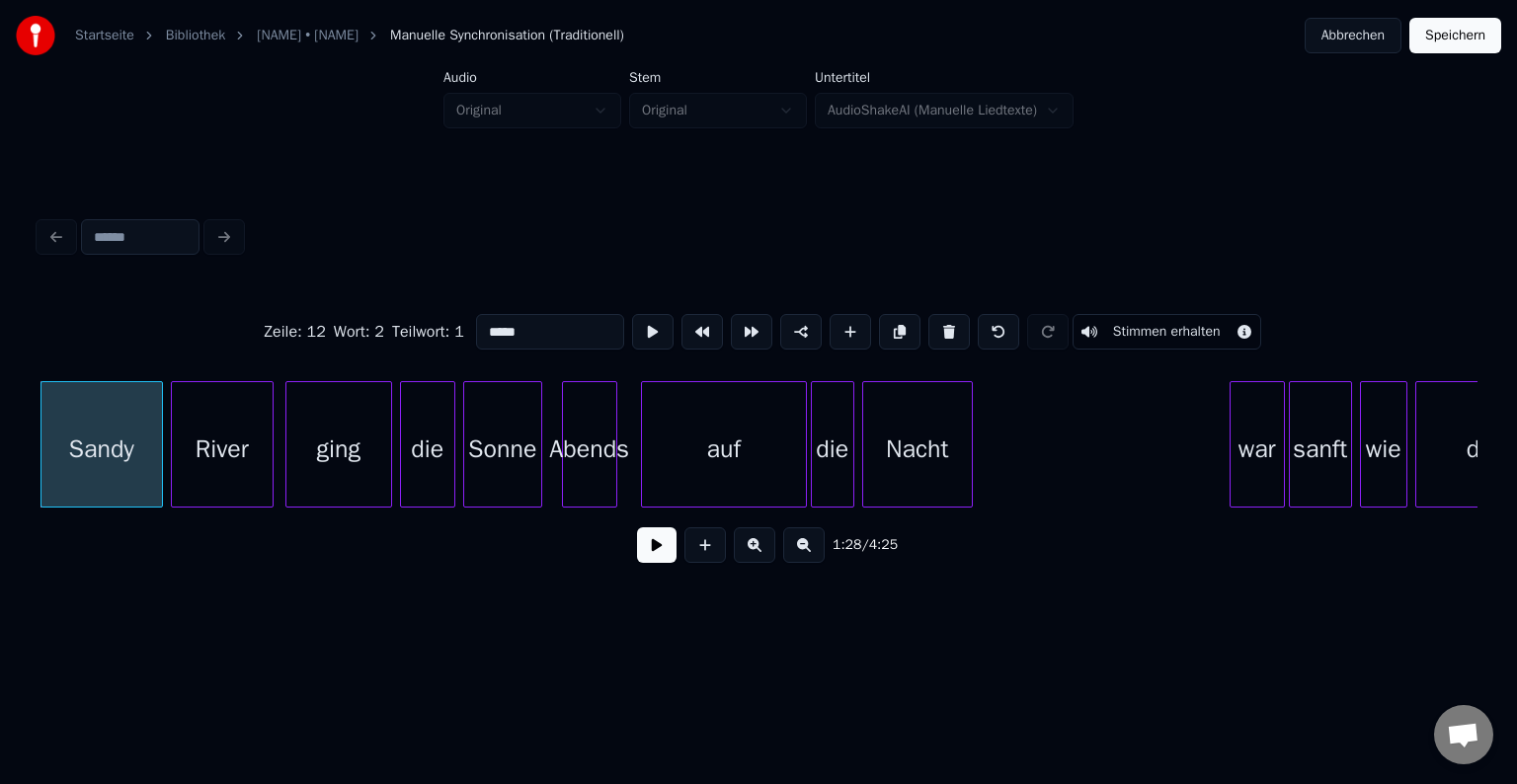 click at bounding box center (657, 545) 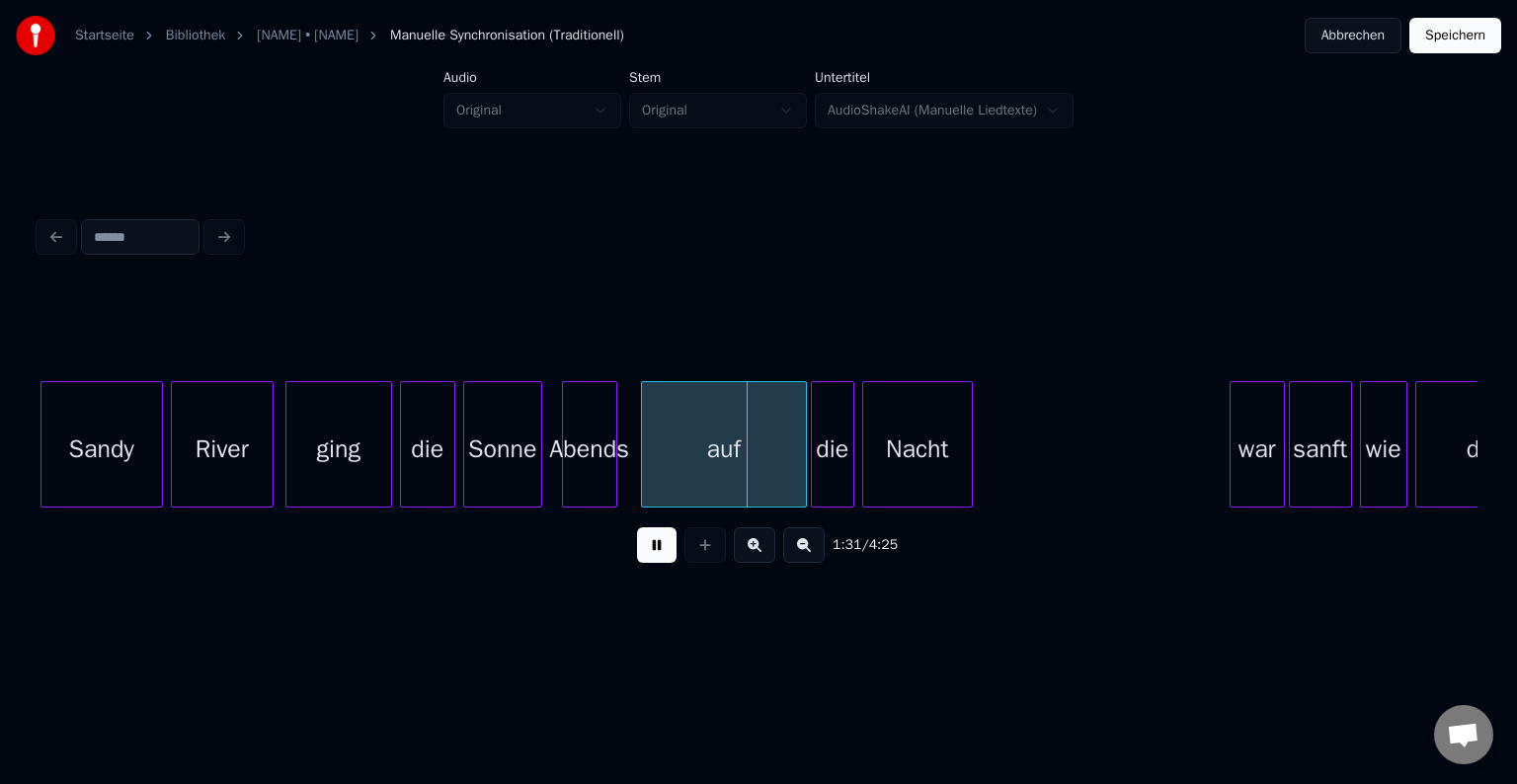 click at bounding box center [657, 545] 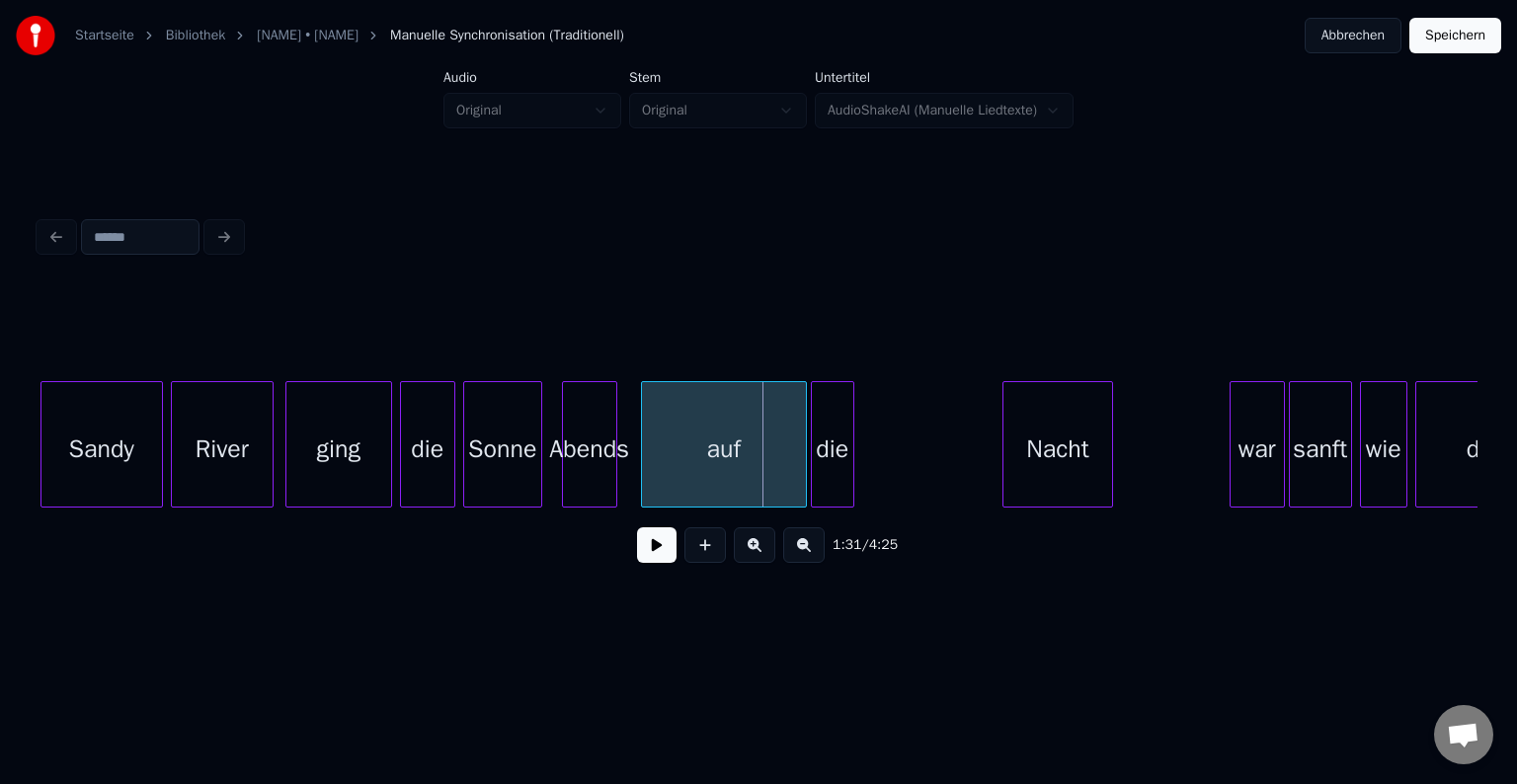 click on "Nacht" at bounding box center (1058, 449) 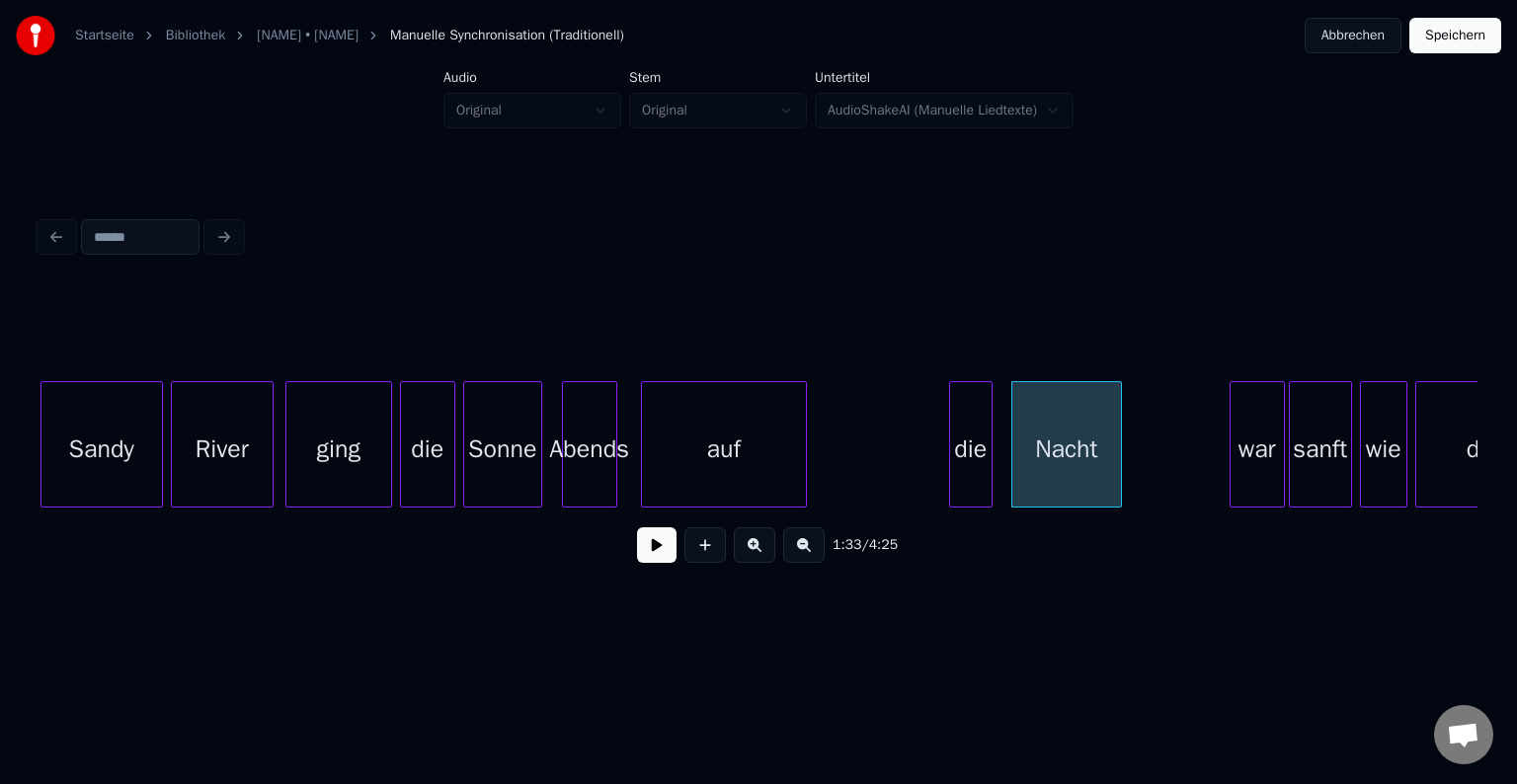 click on "die" at bounding box center (971, 449) 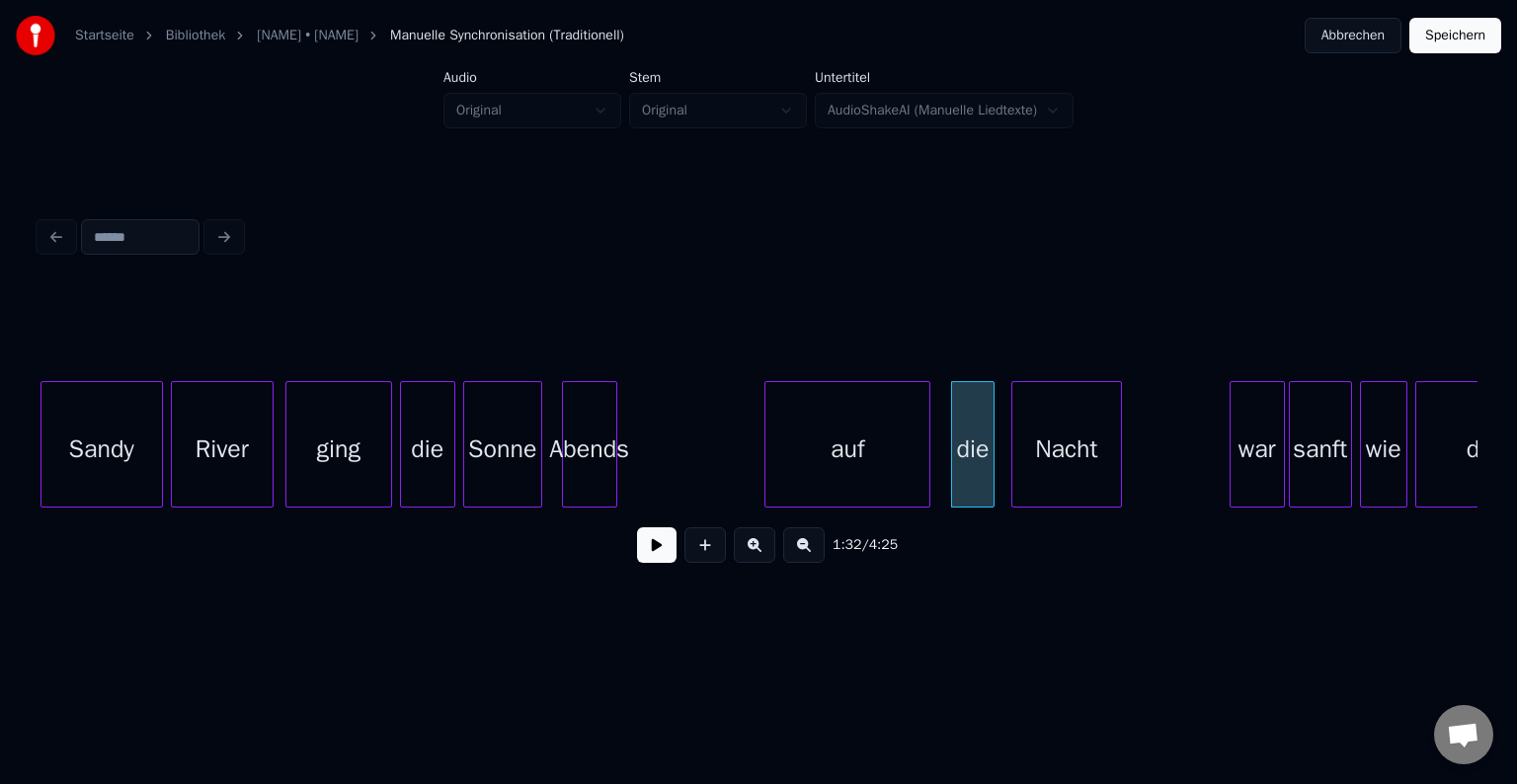 click on "auf" at bounding box center (847, 449) 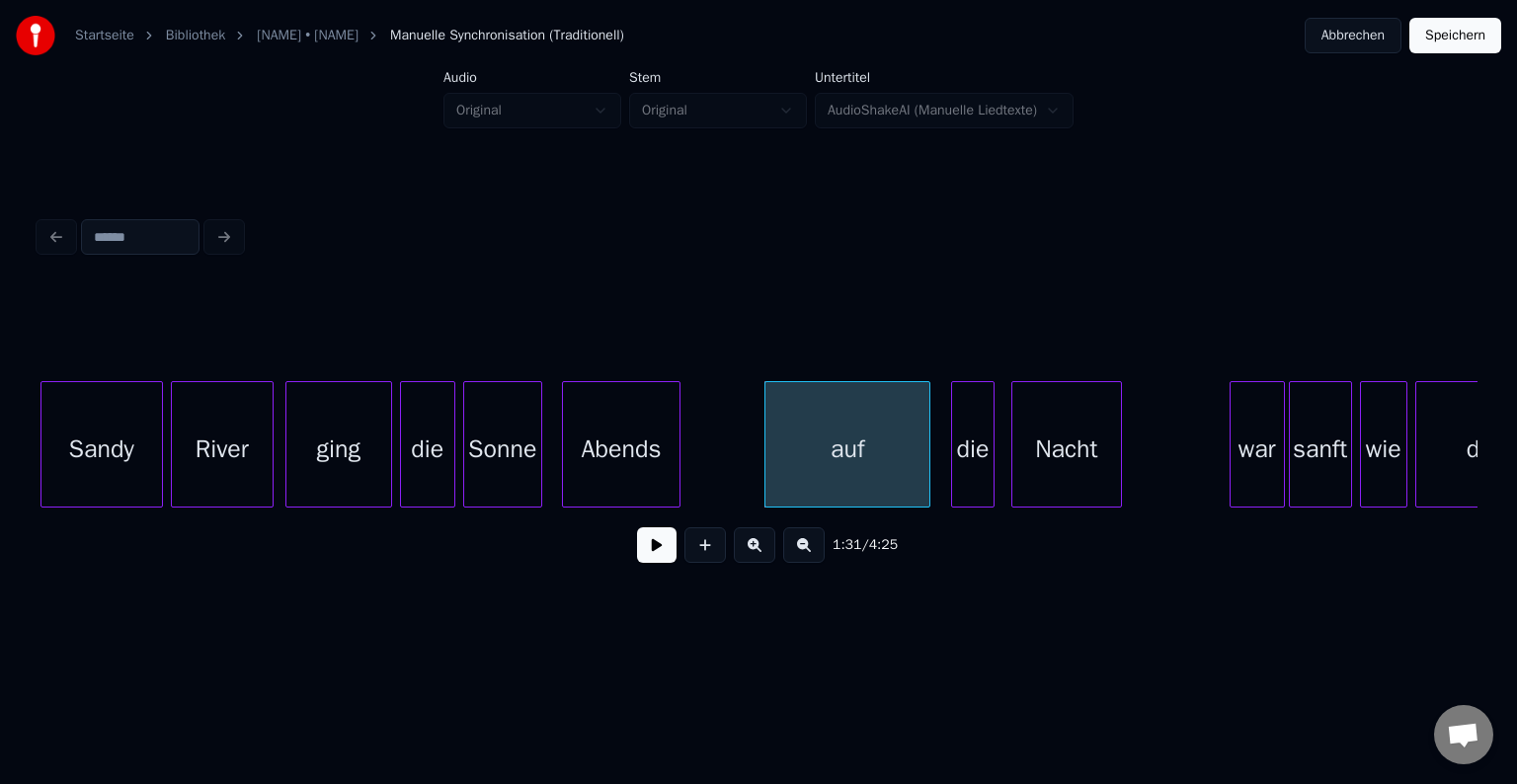 click at bounding box center [677, 444] 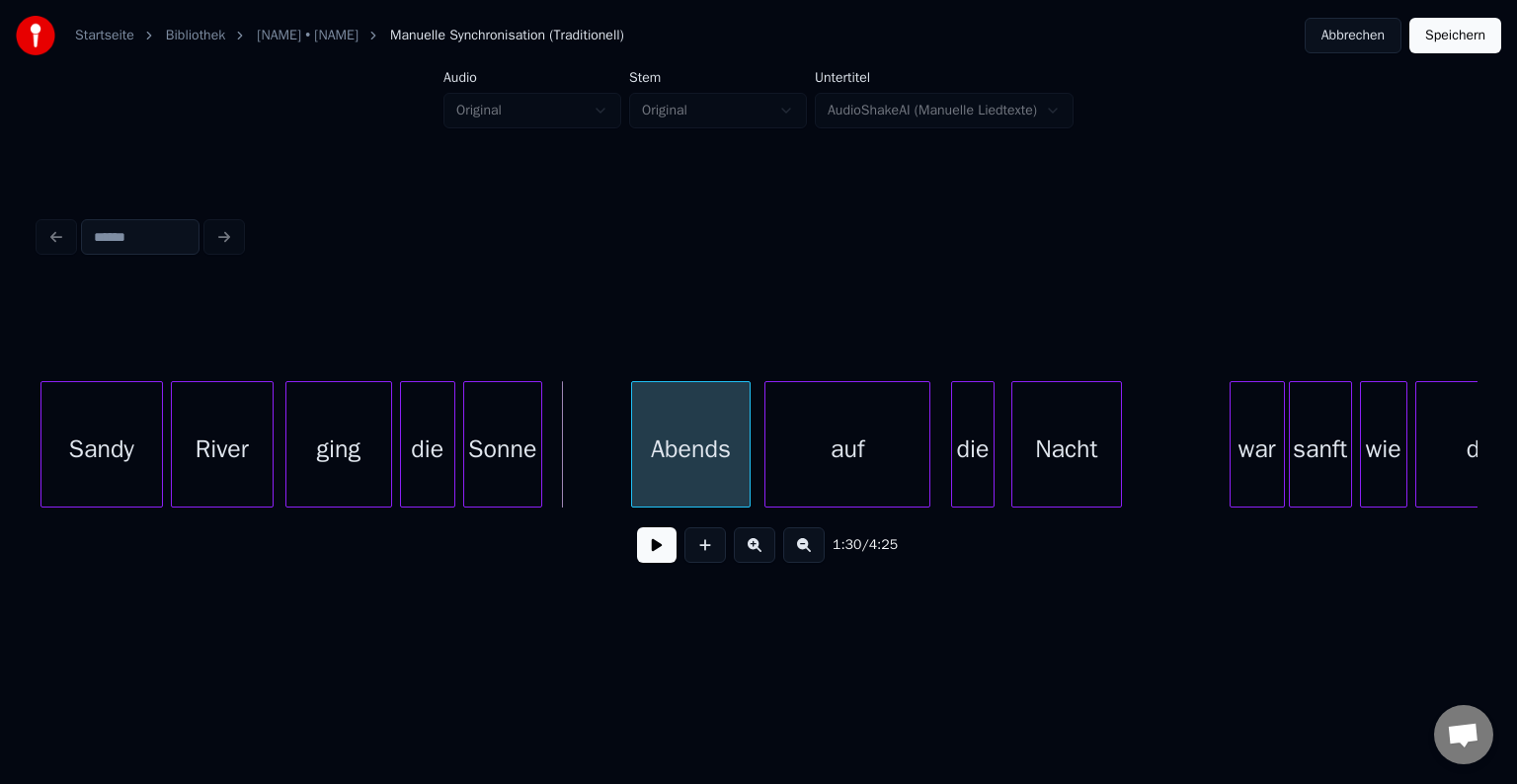 click on "Abends" at bounding box center [690, 449] 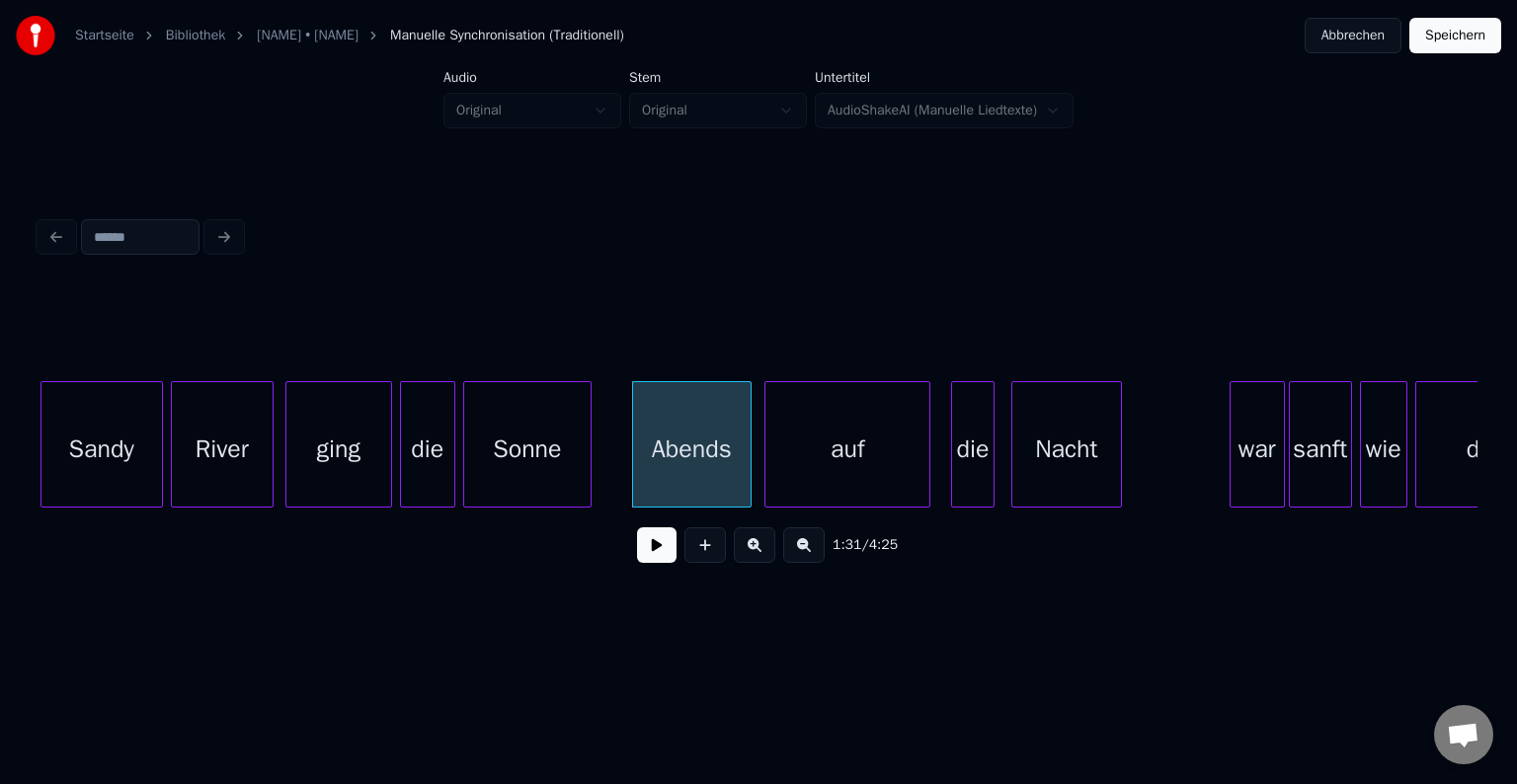 click at bounding box center (588, 444) 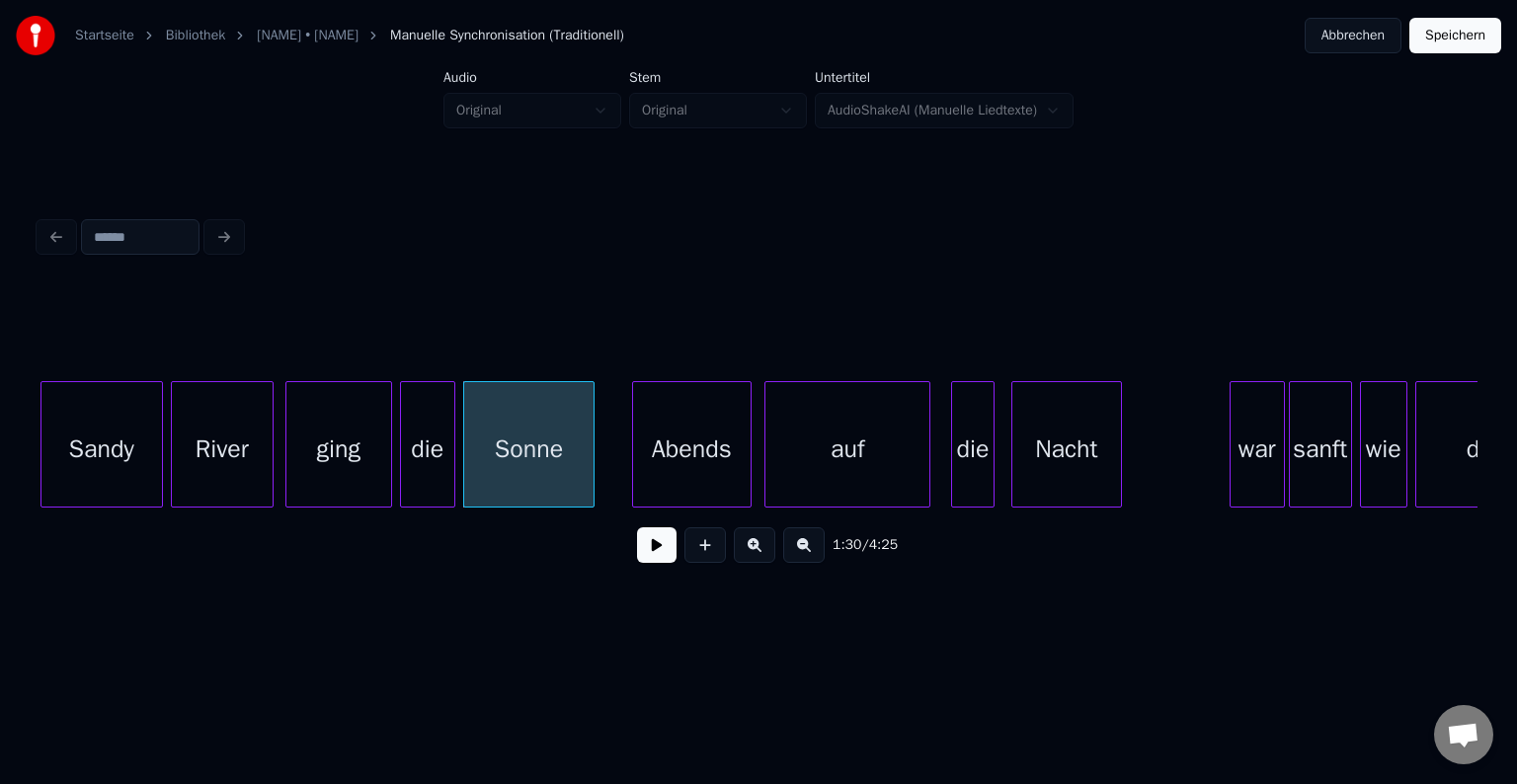 click on "Sandy" at bounding box center (102, 449) 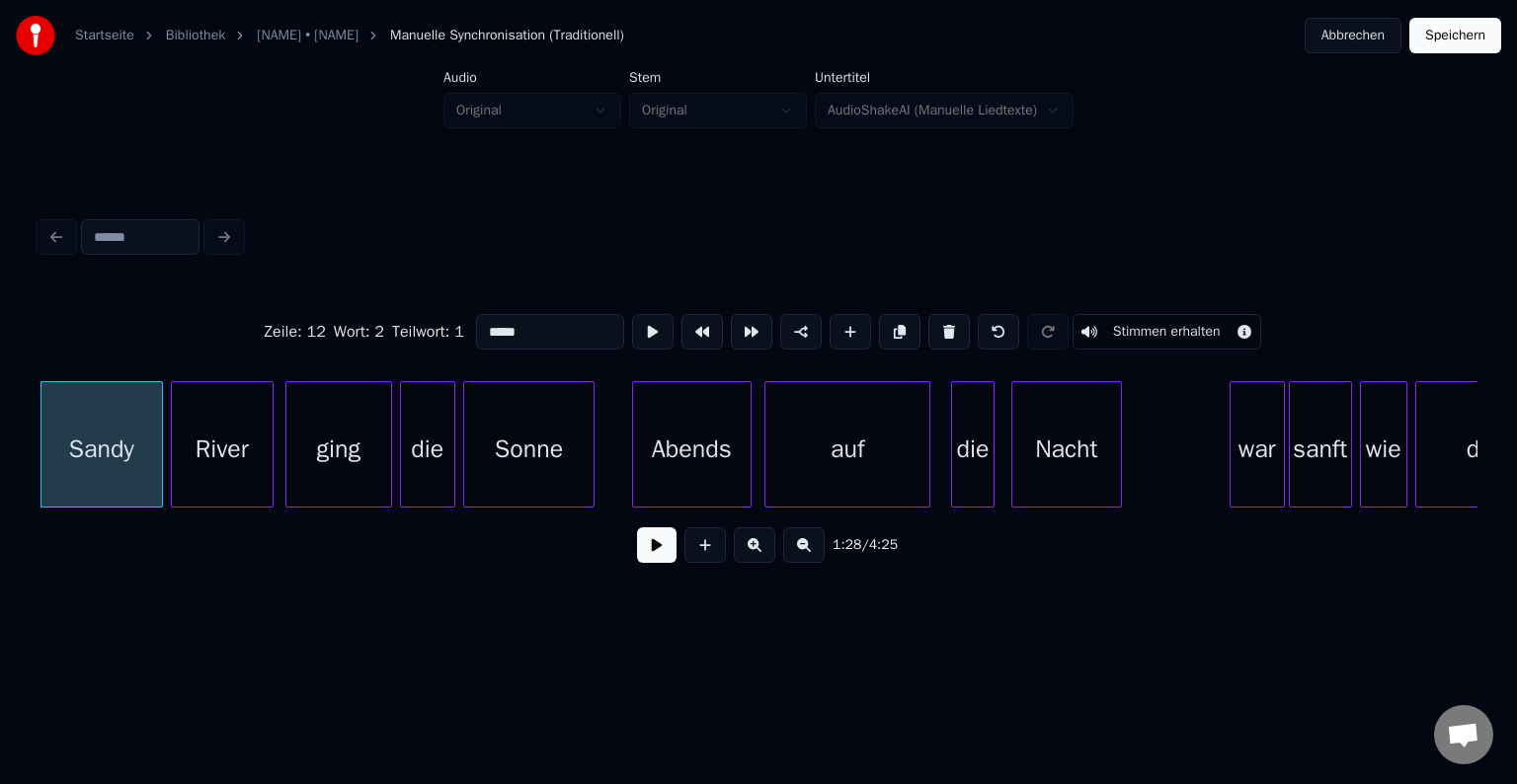 click at bounding box center (657, 545) 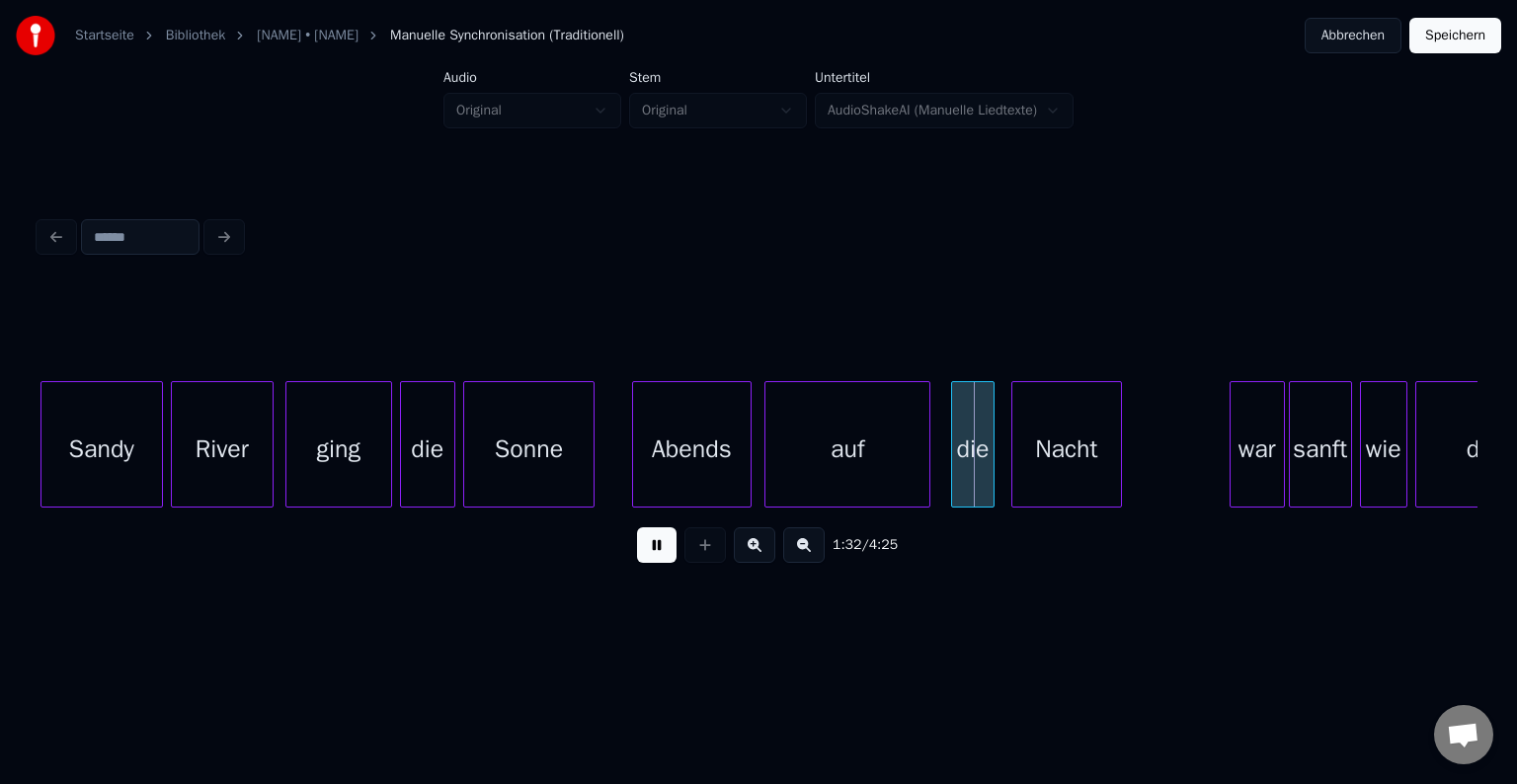 click at bounding box center [657, 545] 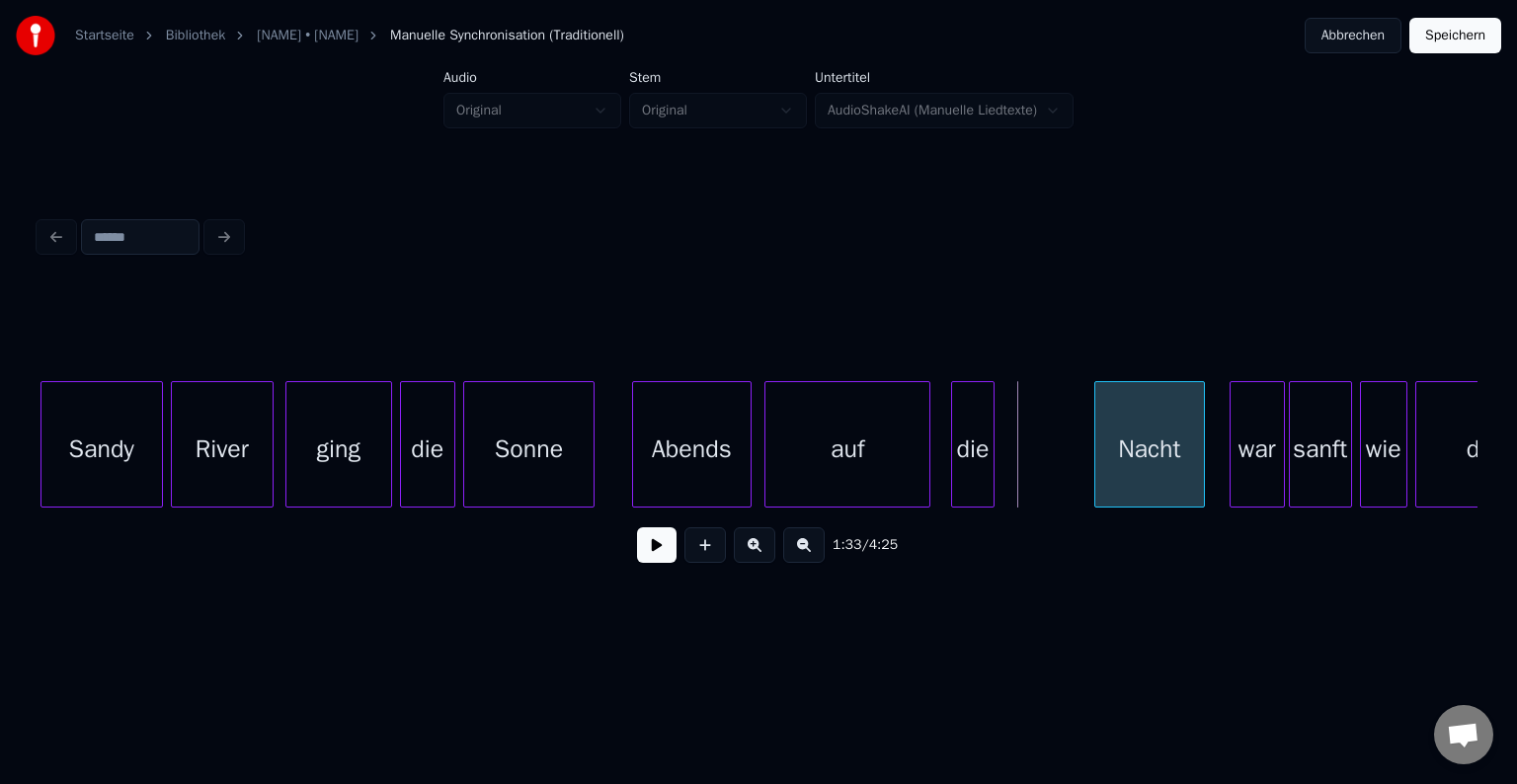 click on "Nacht" at bounding box center (1150, 449) 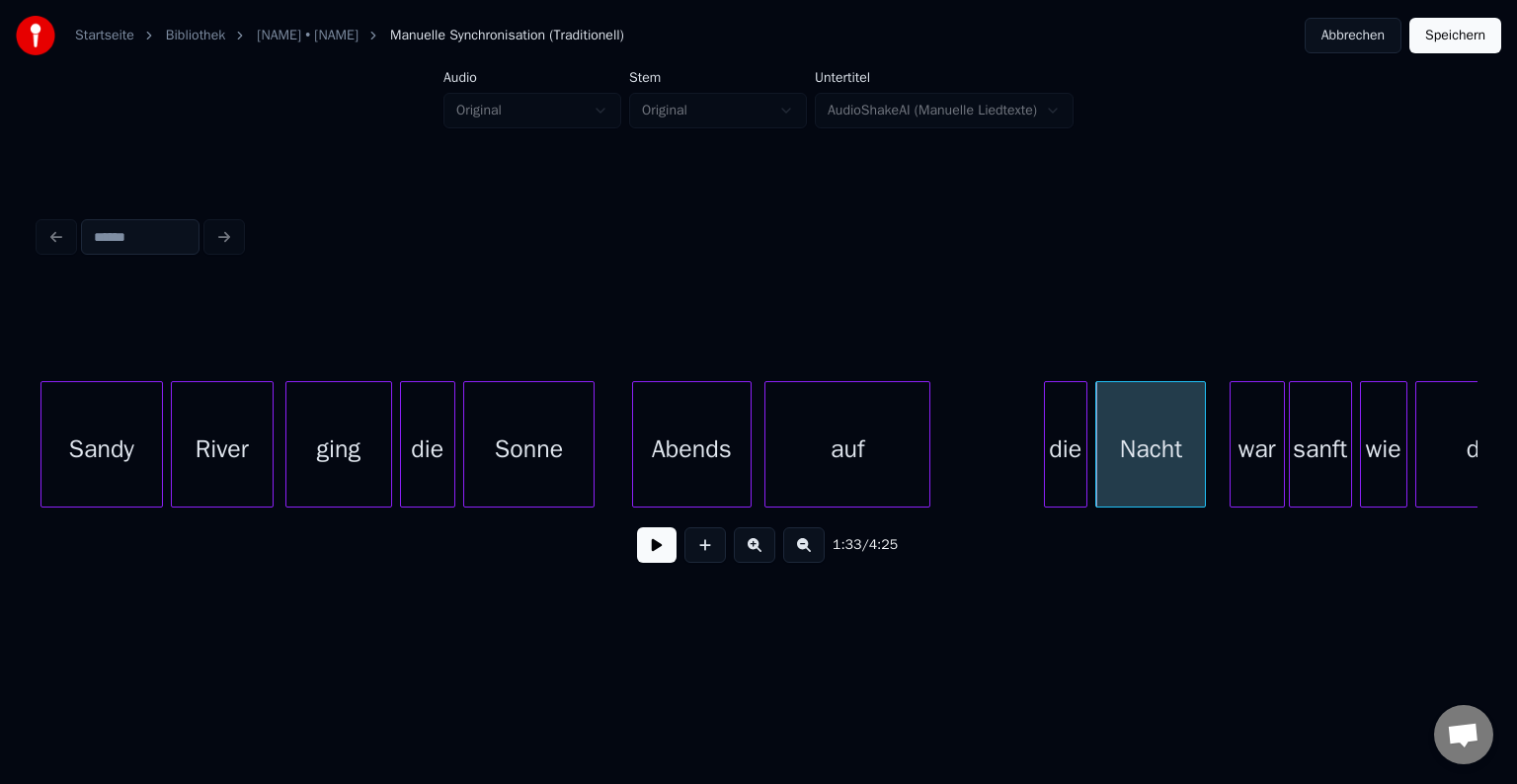 click on "die" at bounding box center (1066, 449) 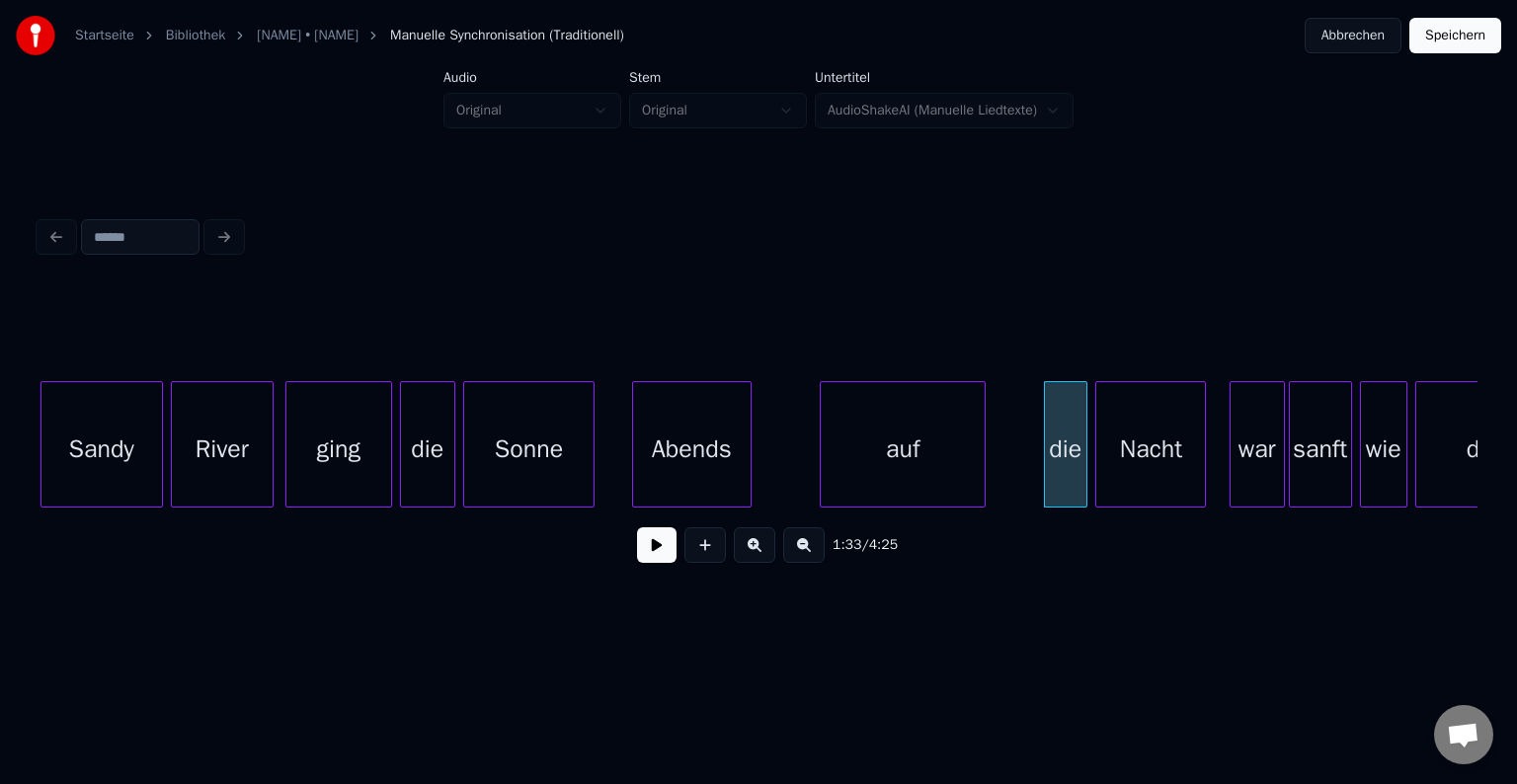 click on "auf" at bounding box center [903, 449] 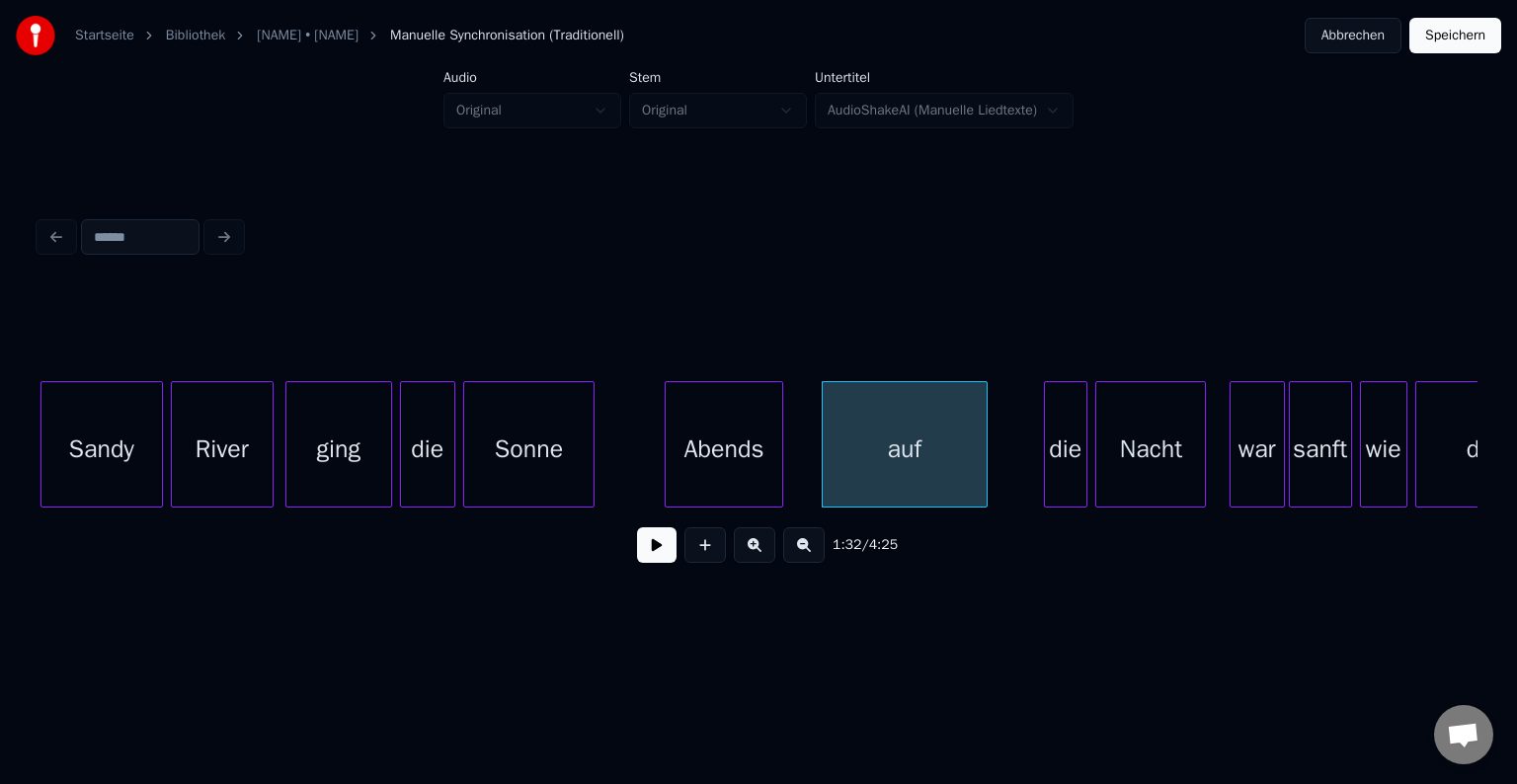 click on "Abends" at bounding box center (724, 449) 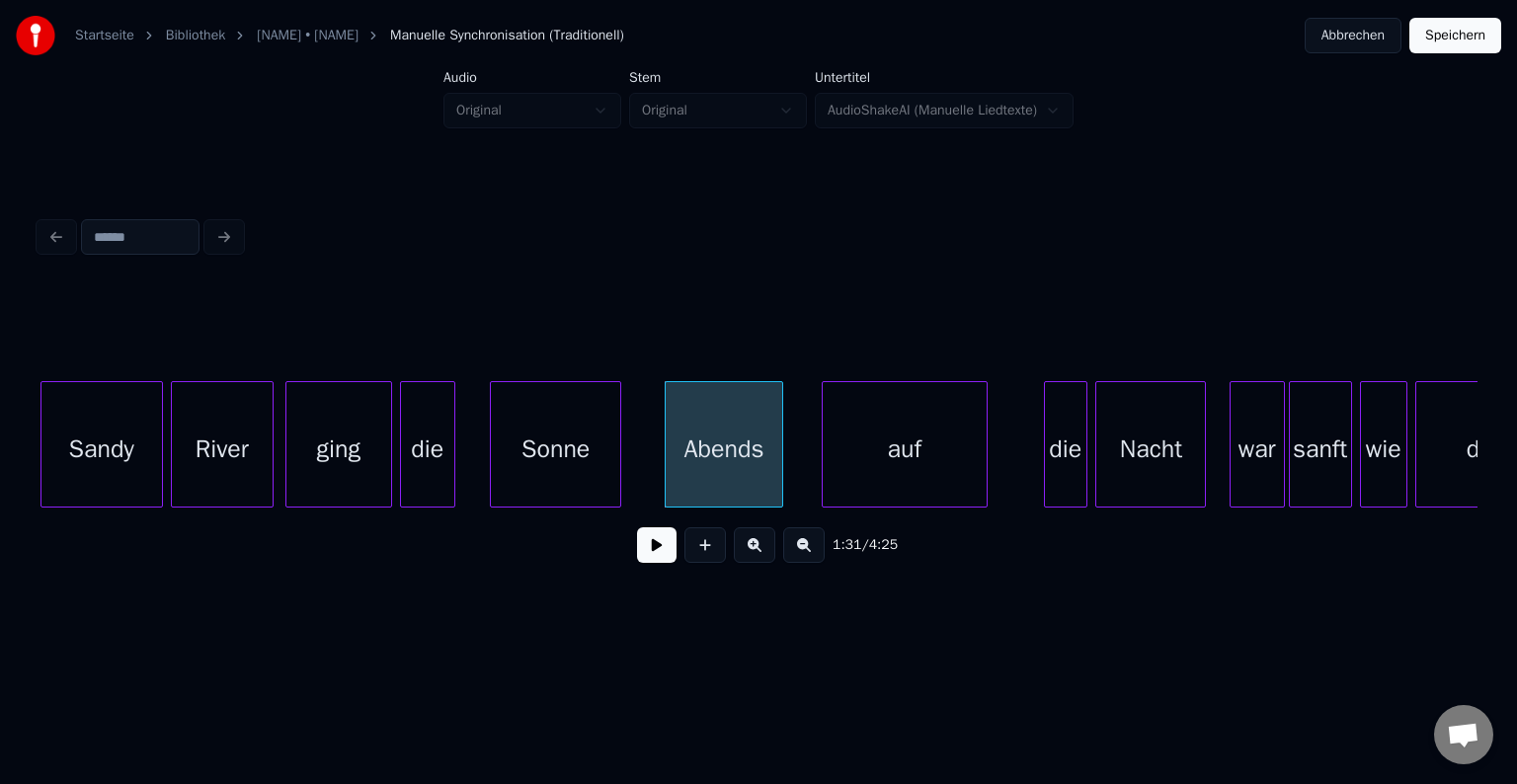 click on "Sonne" at bounding box center [556, 449] 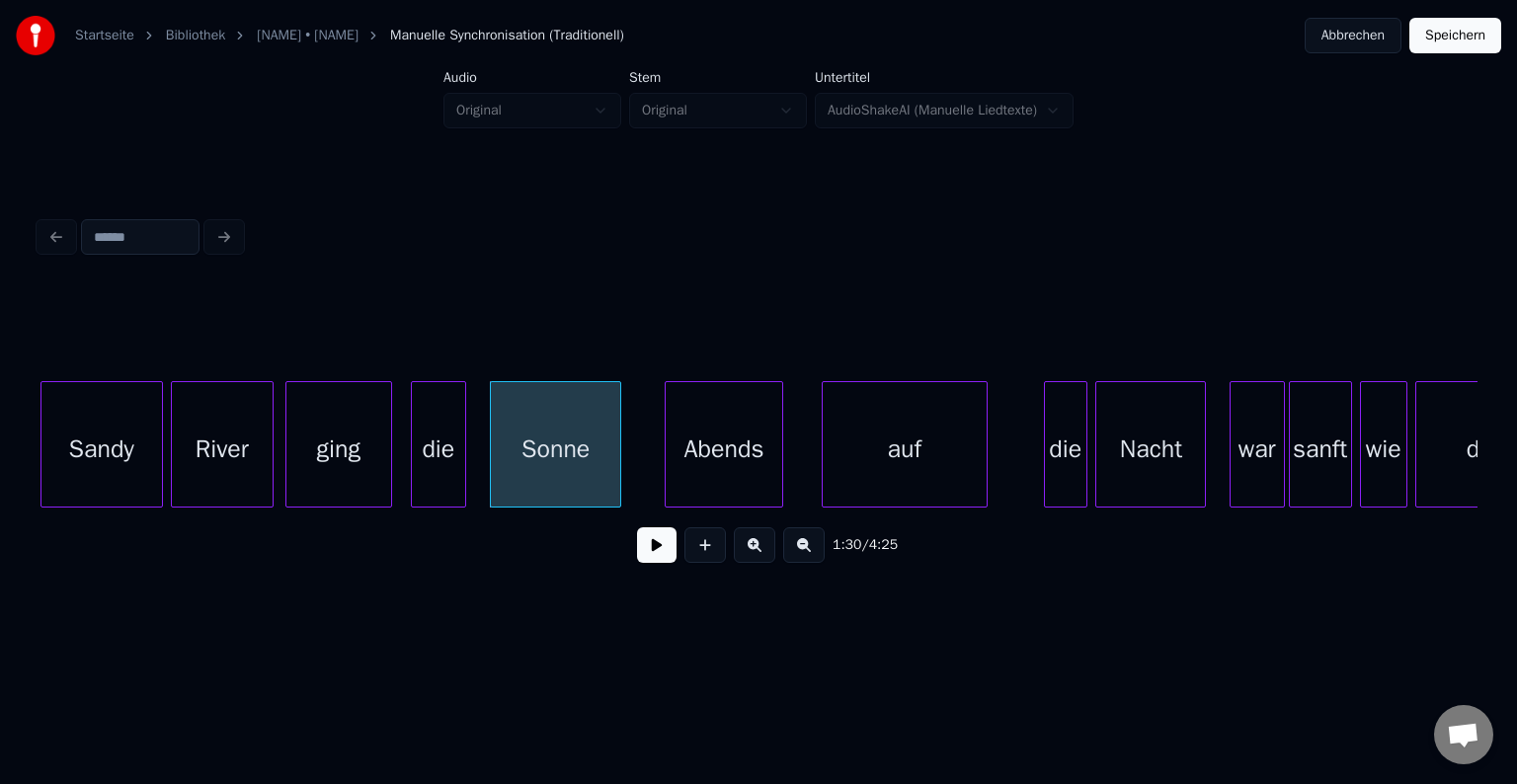 click on "die" at bounding box center (439, 449) 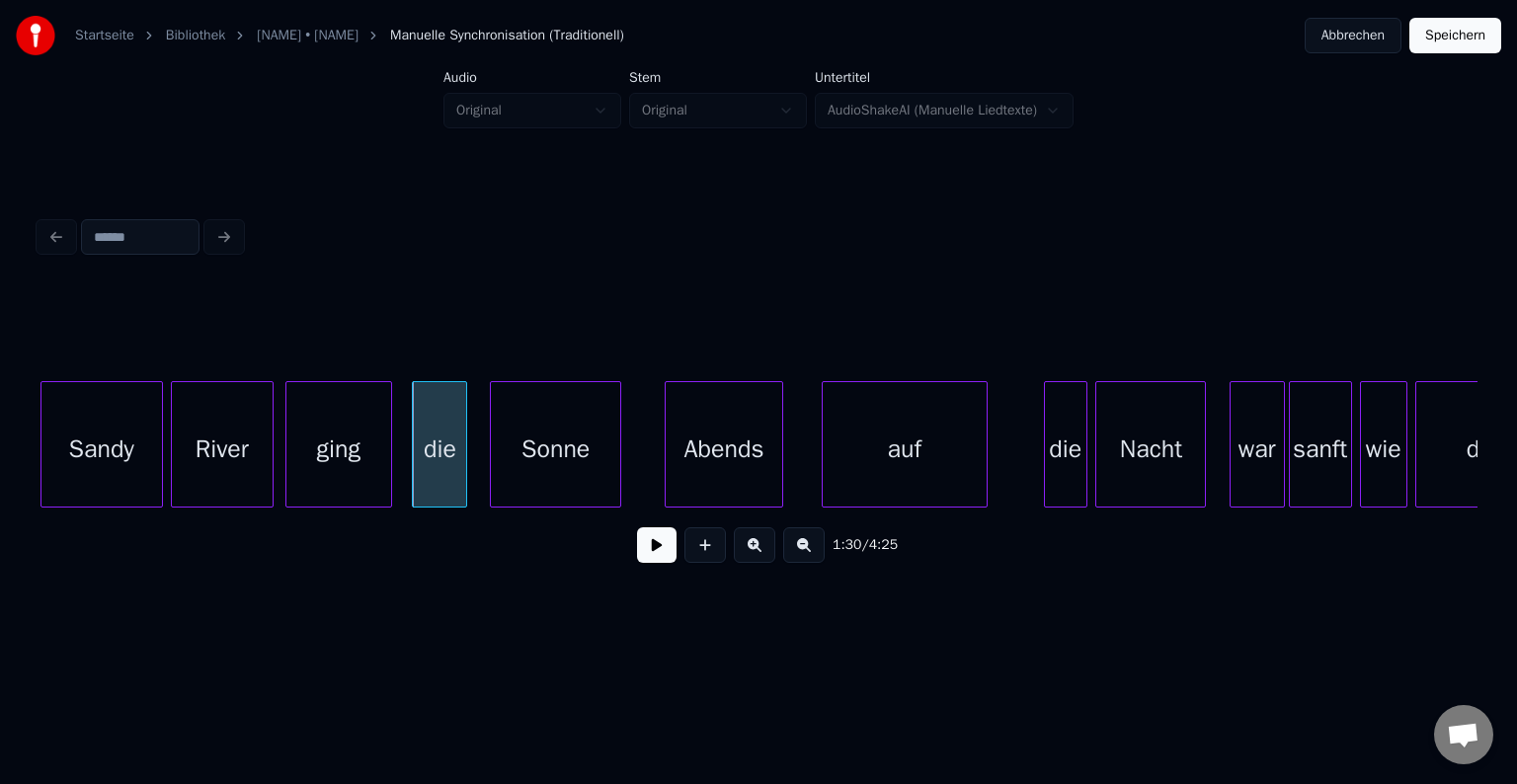 click on "Sandy" at bounding box center (102, 449) 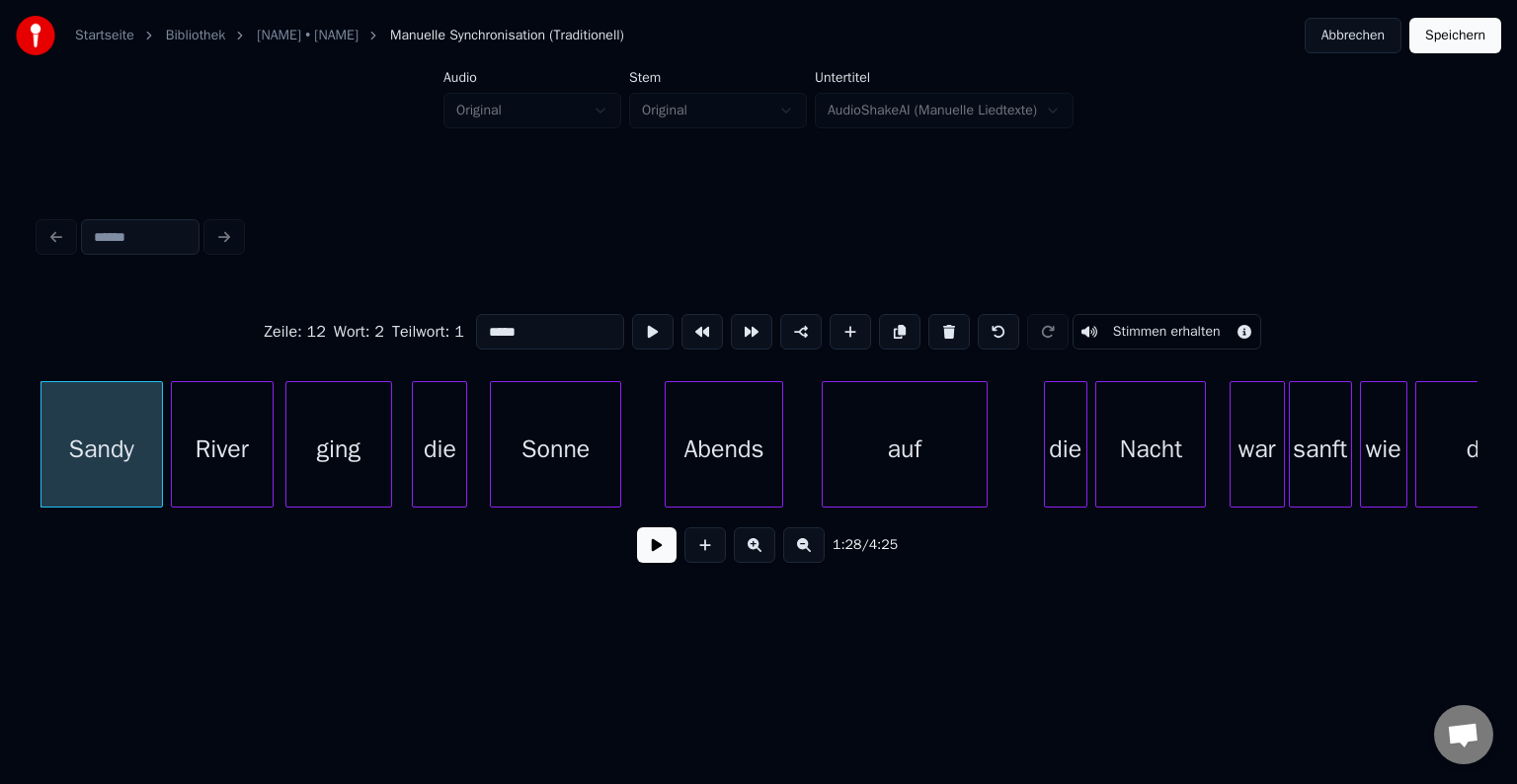 click at bounding box center [657, 545] 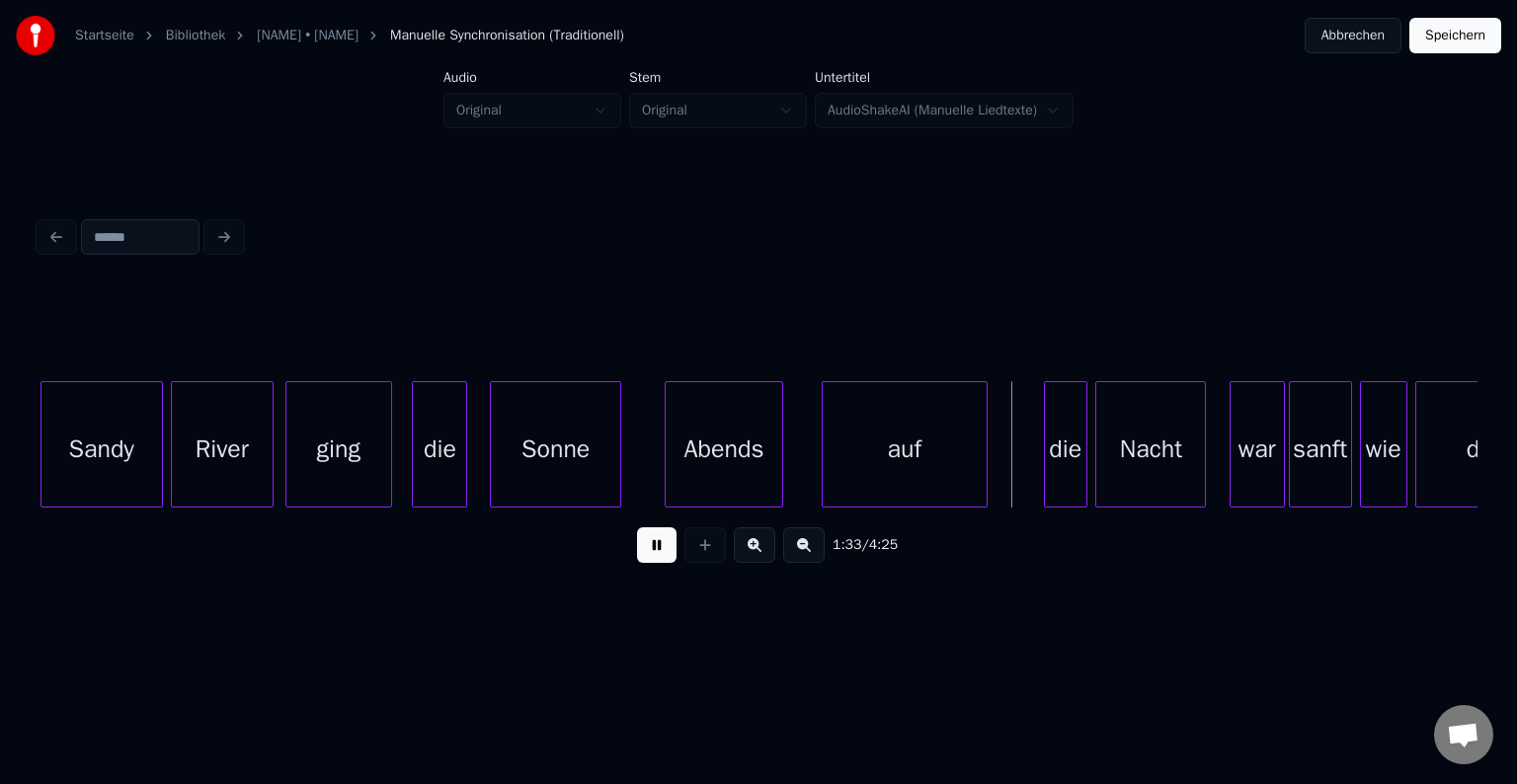 click at bounding box center (657, 545) 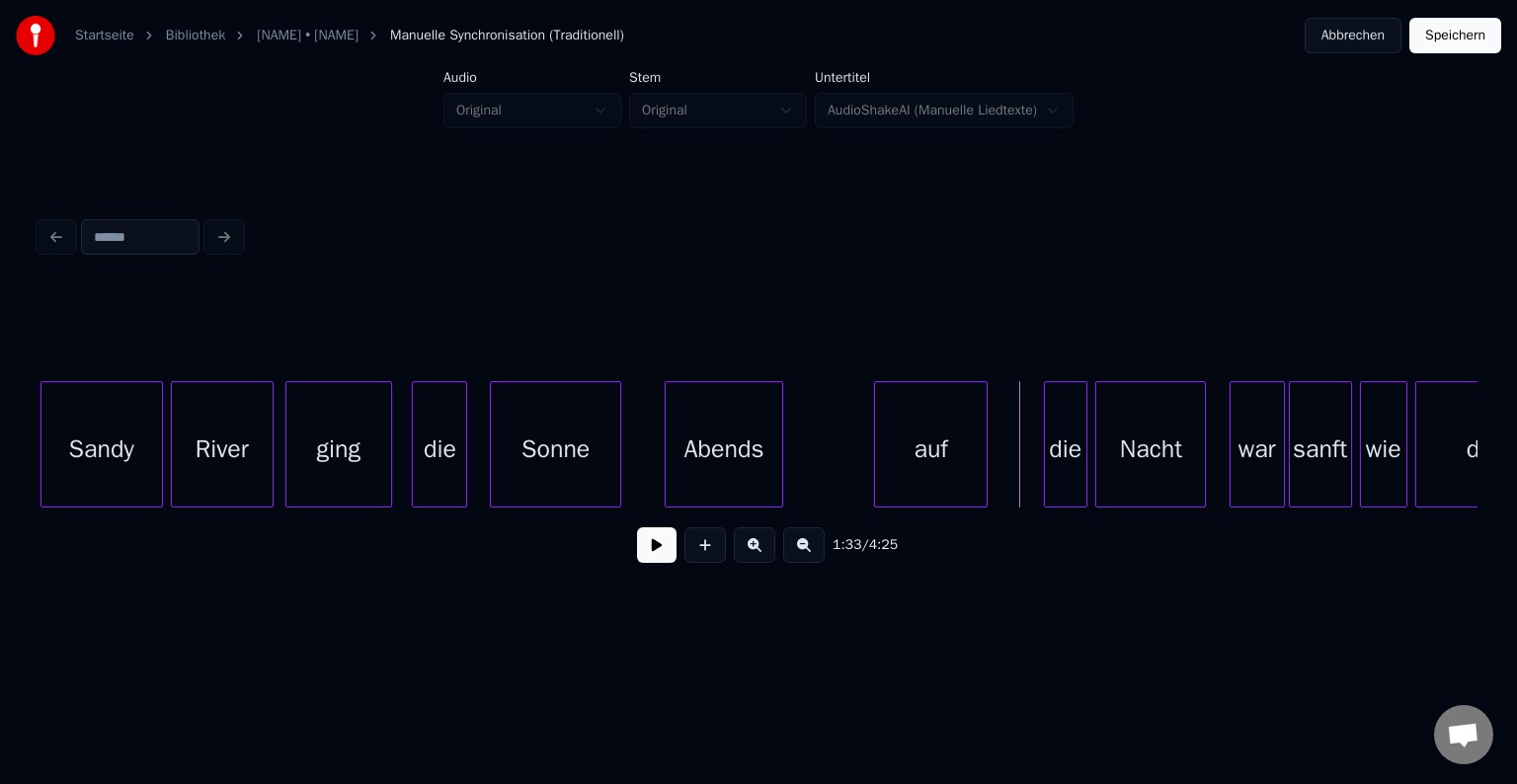 click at bounding box center (878, 444) 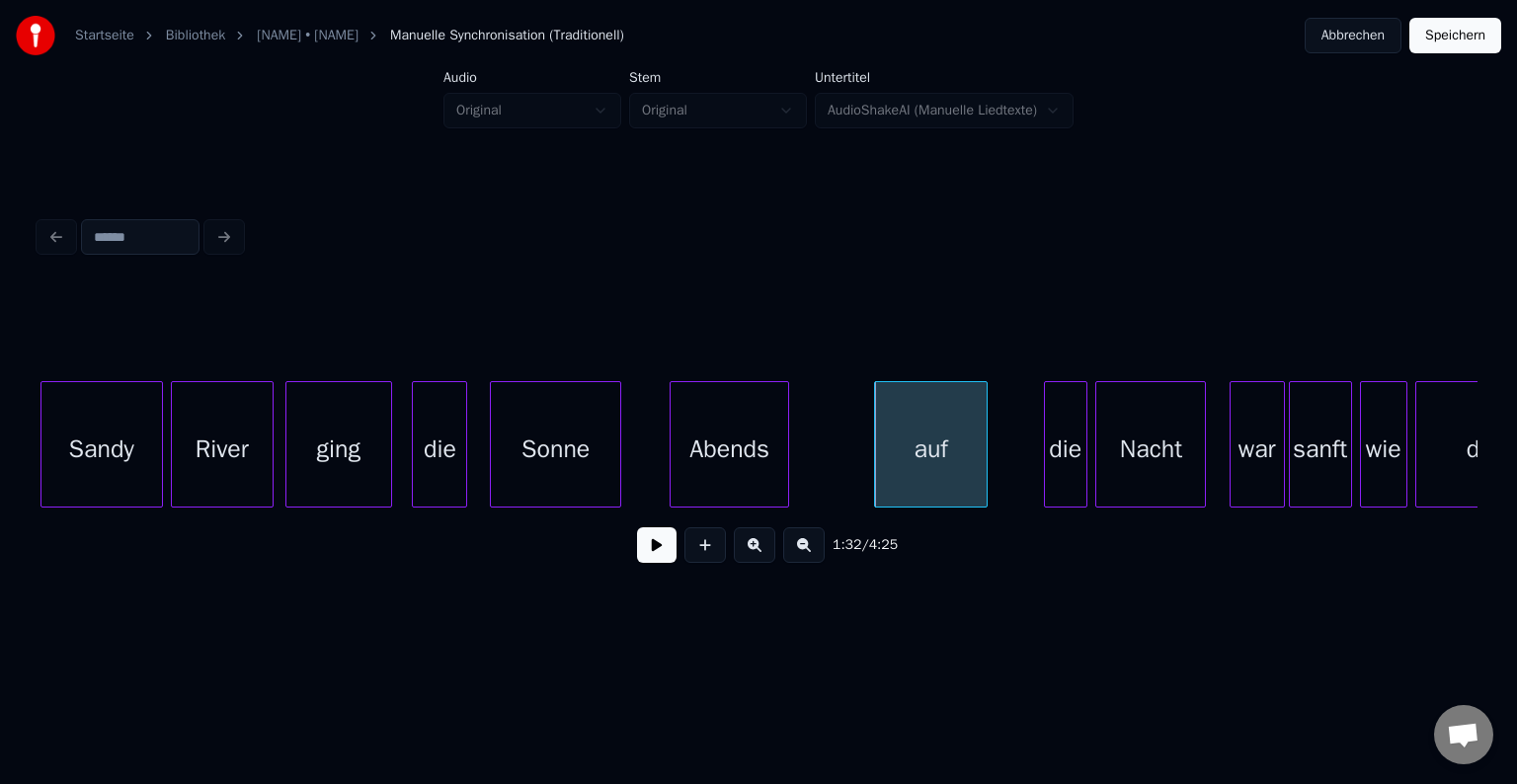 click on "Abends" at bounding box center (729, 444) 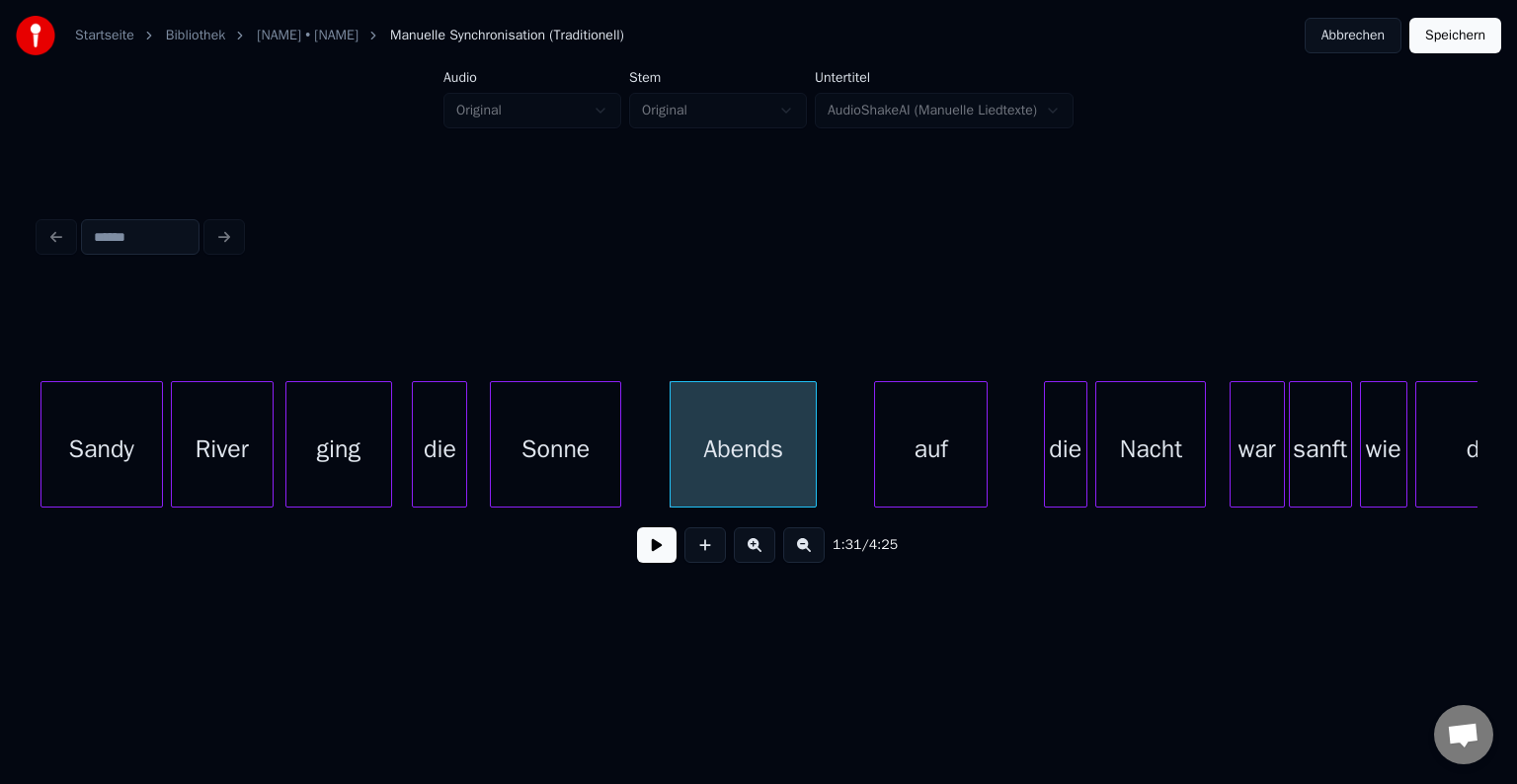 click at bounding box center (813, 444) 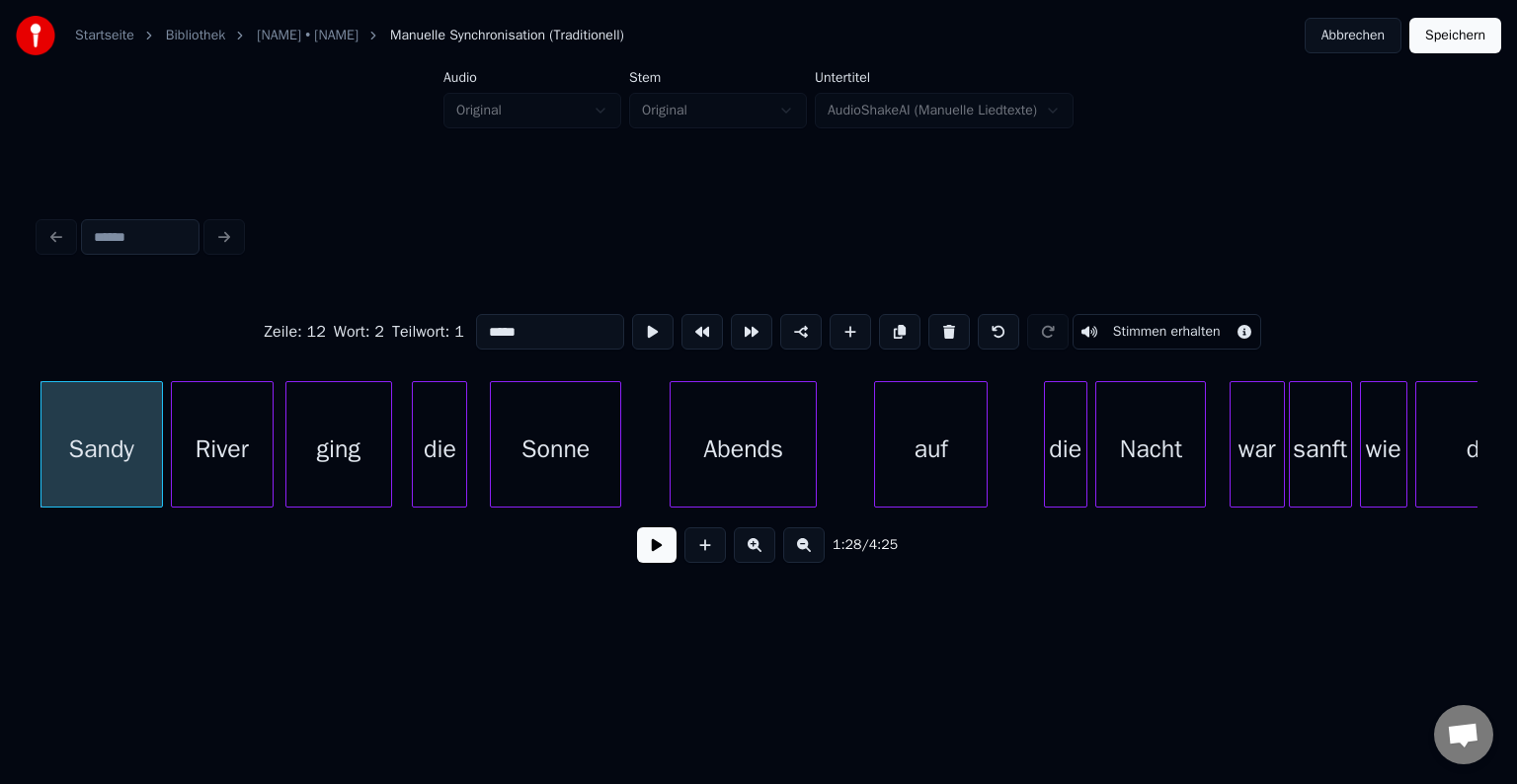 click at bounding box center [657, 545] 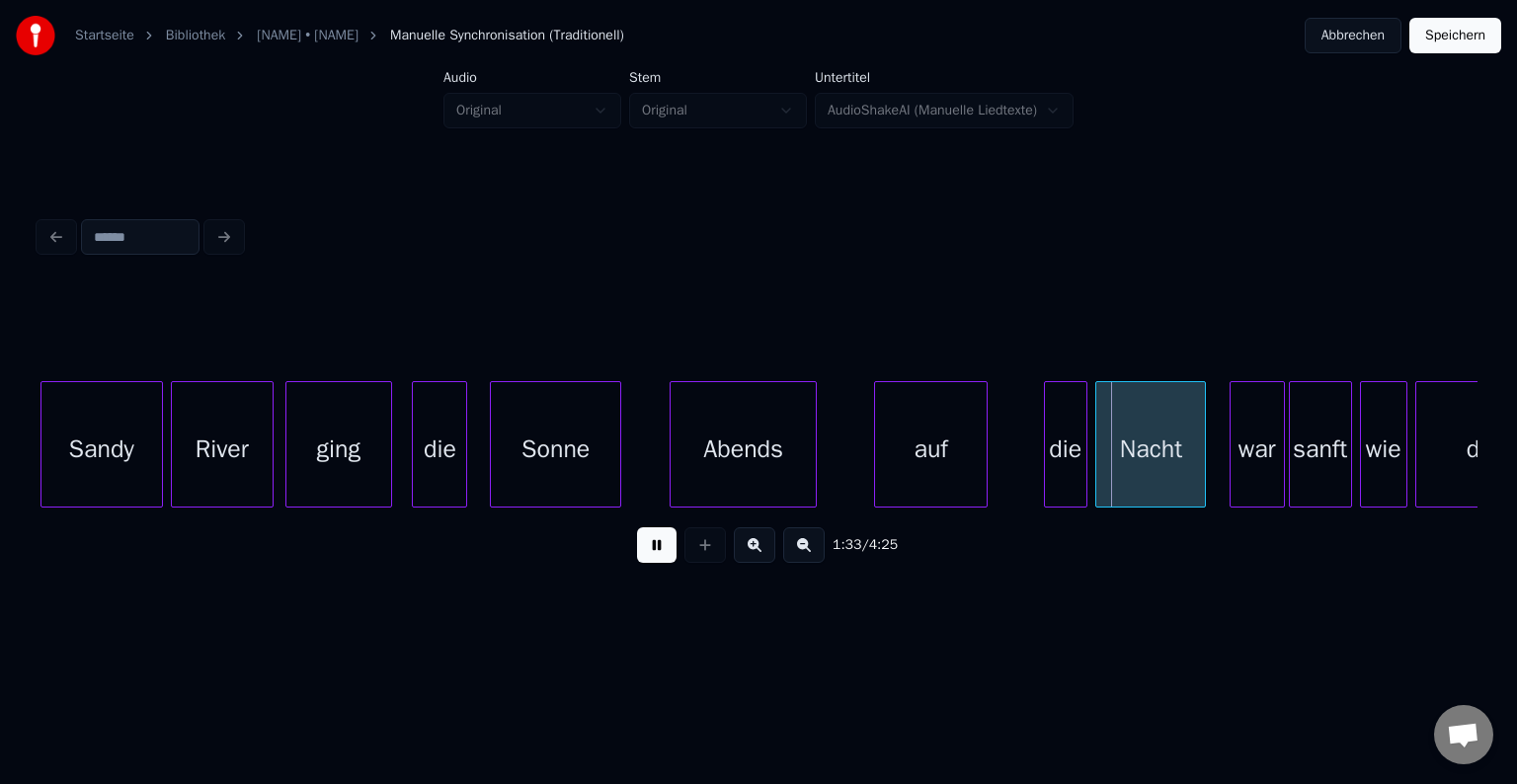 click at bounding box center [657, 545] 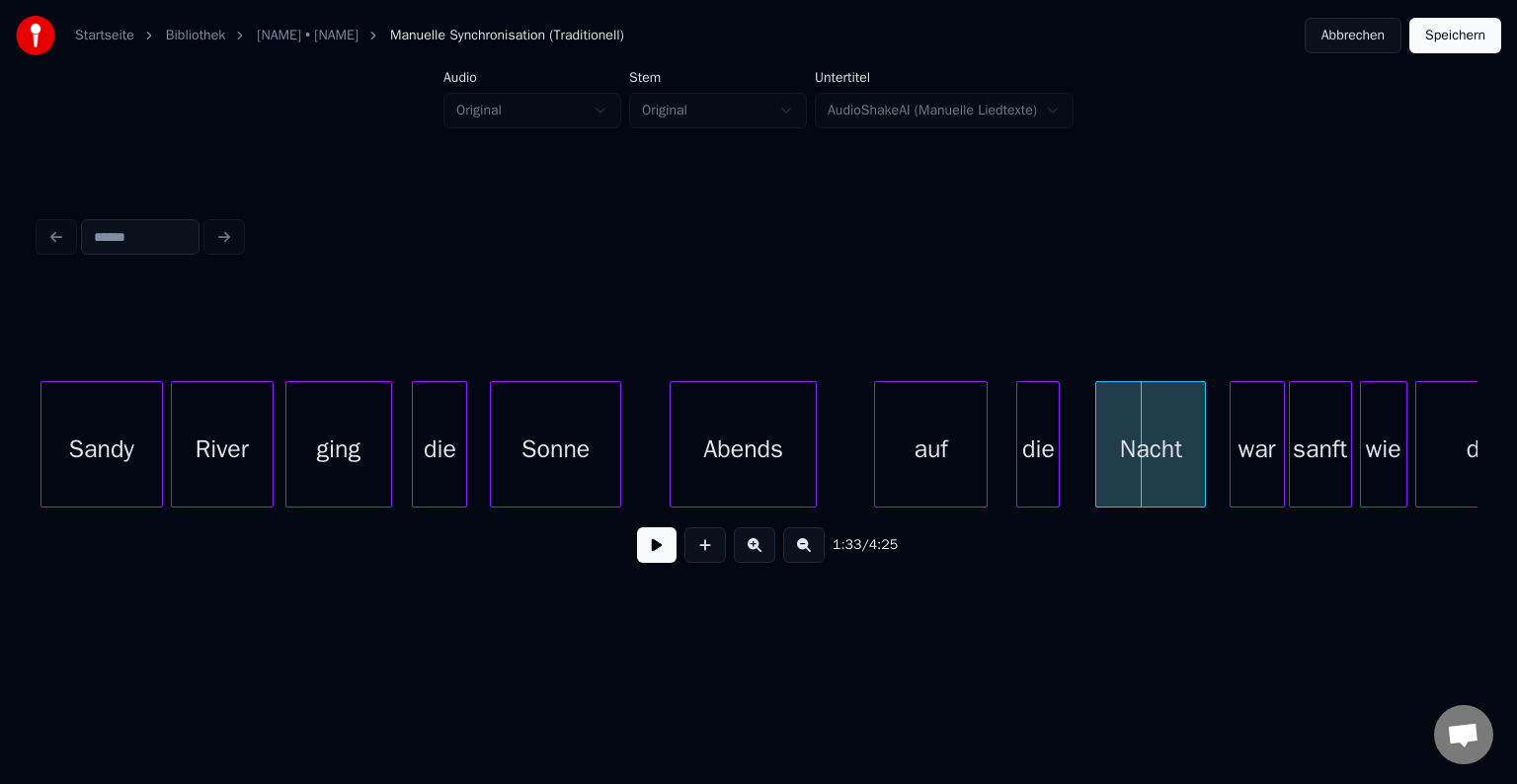 click on "die" at bounding box center (1038, 449) 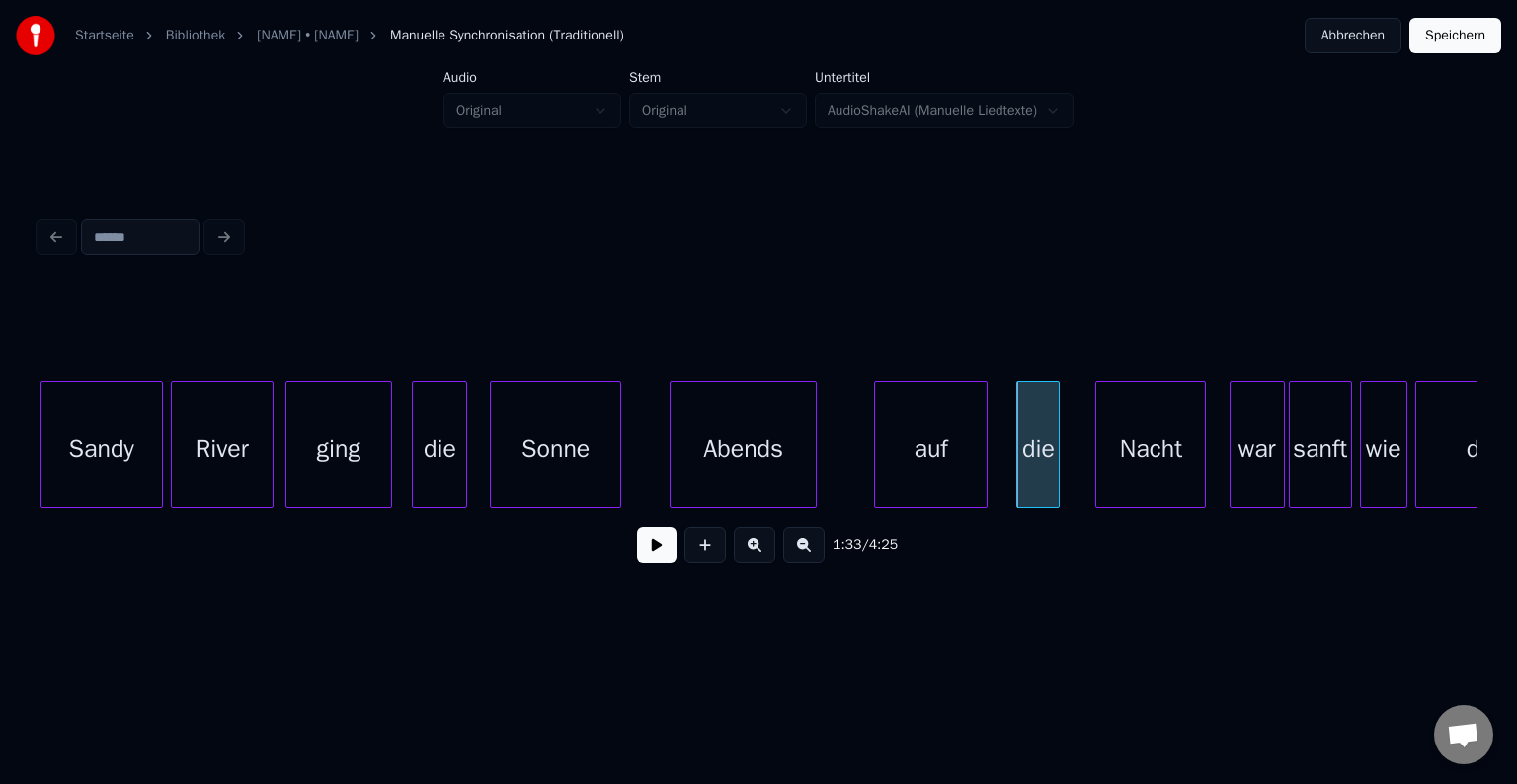 click on "River" at bounding box center (222, 449) 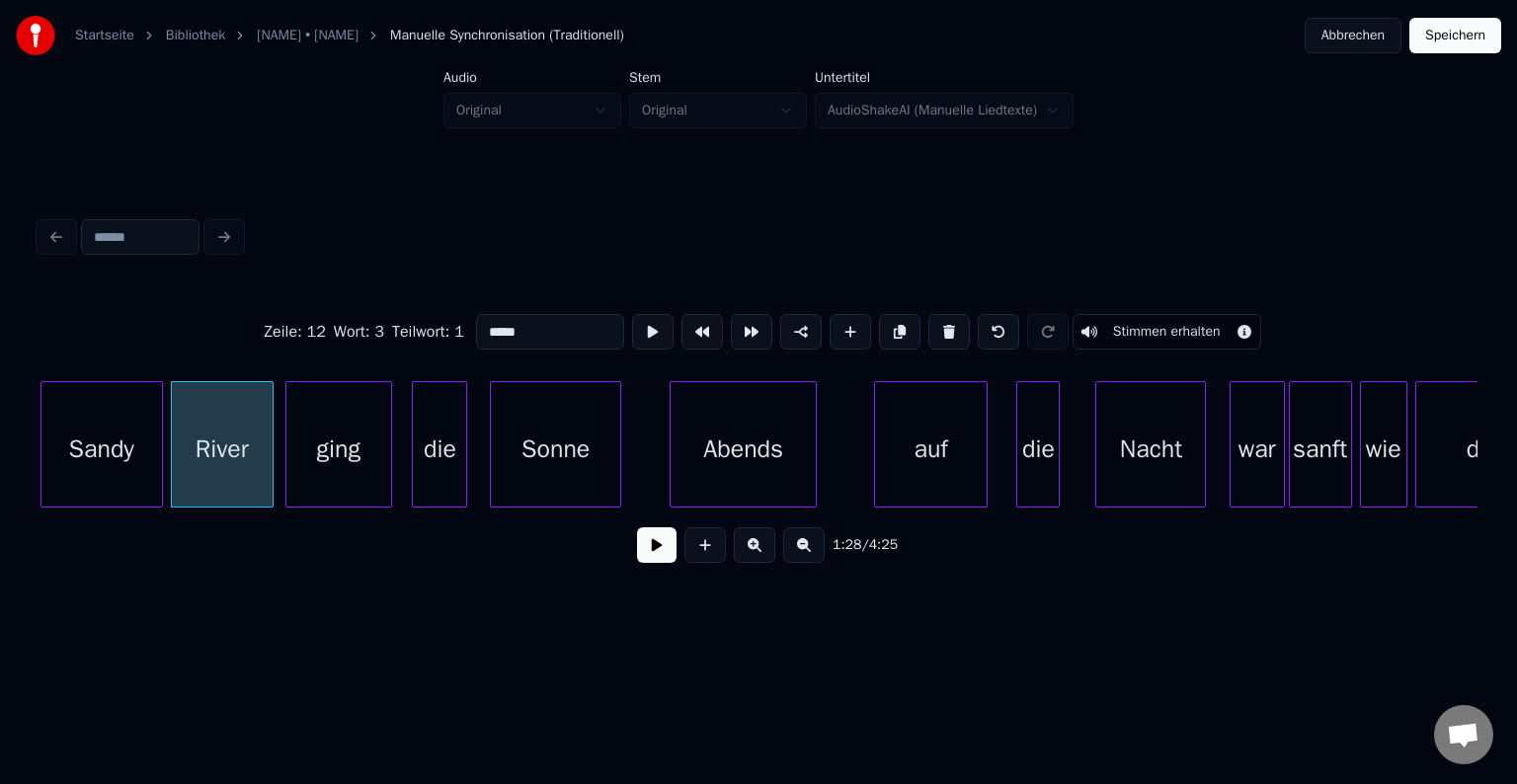 click at bounding box center [657, 545] 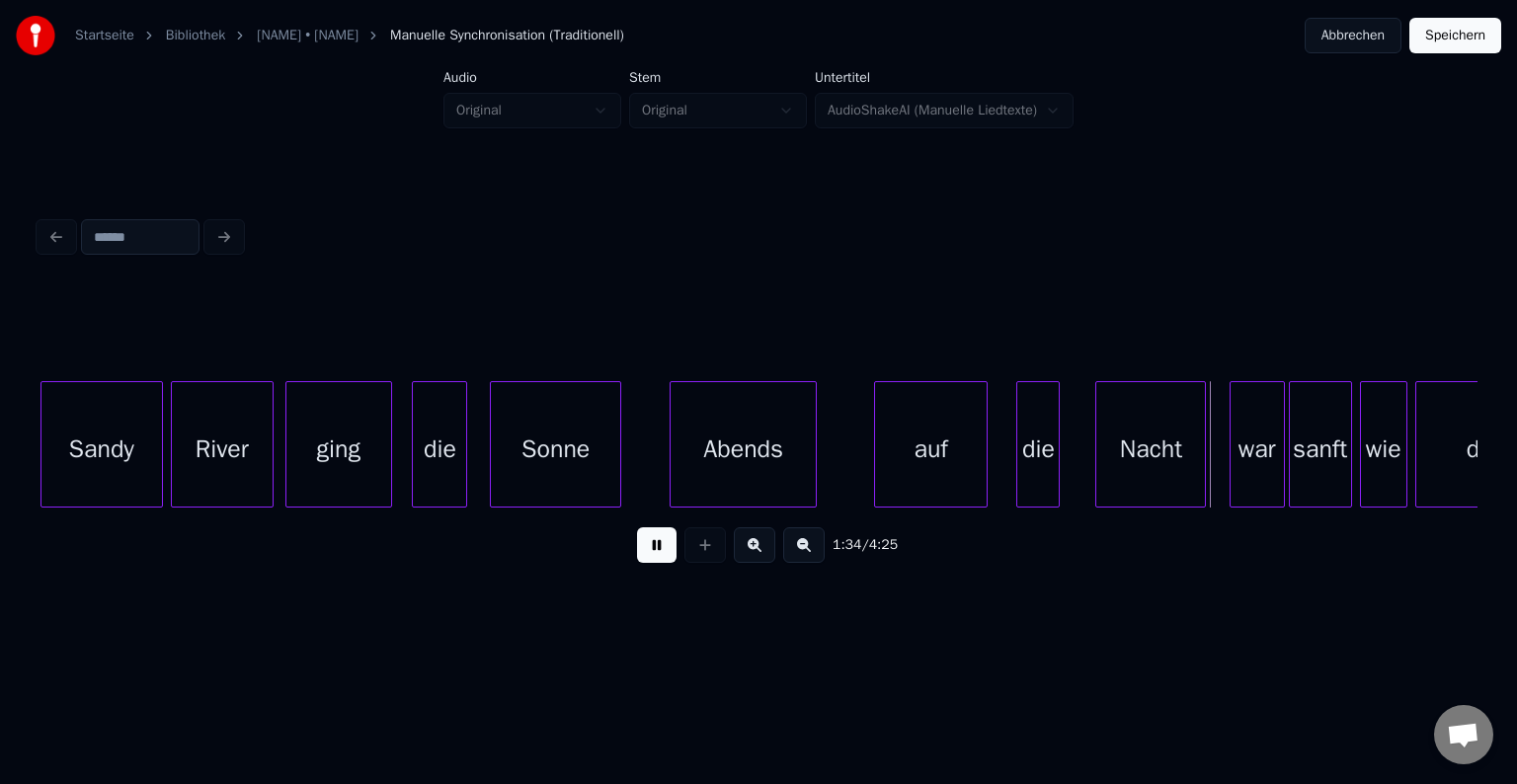click at bounding box center (657, 545) 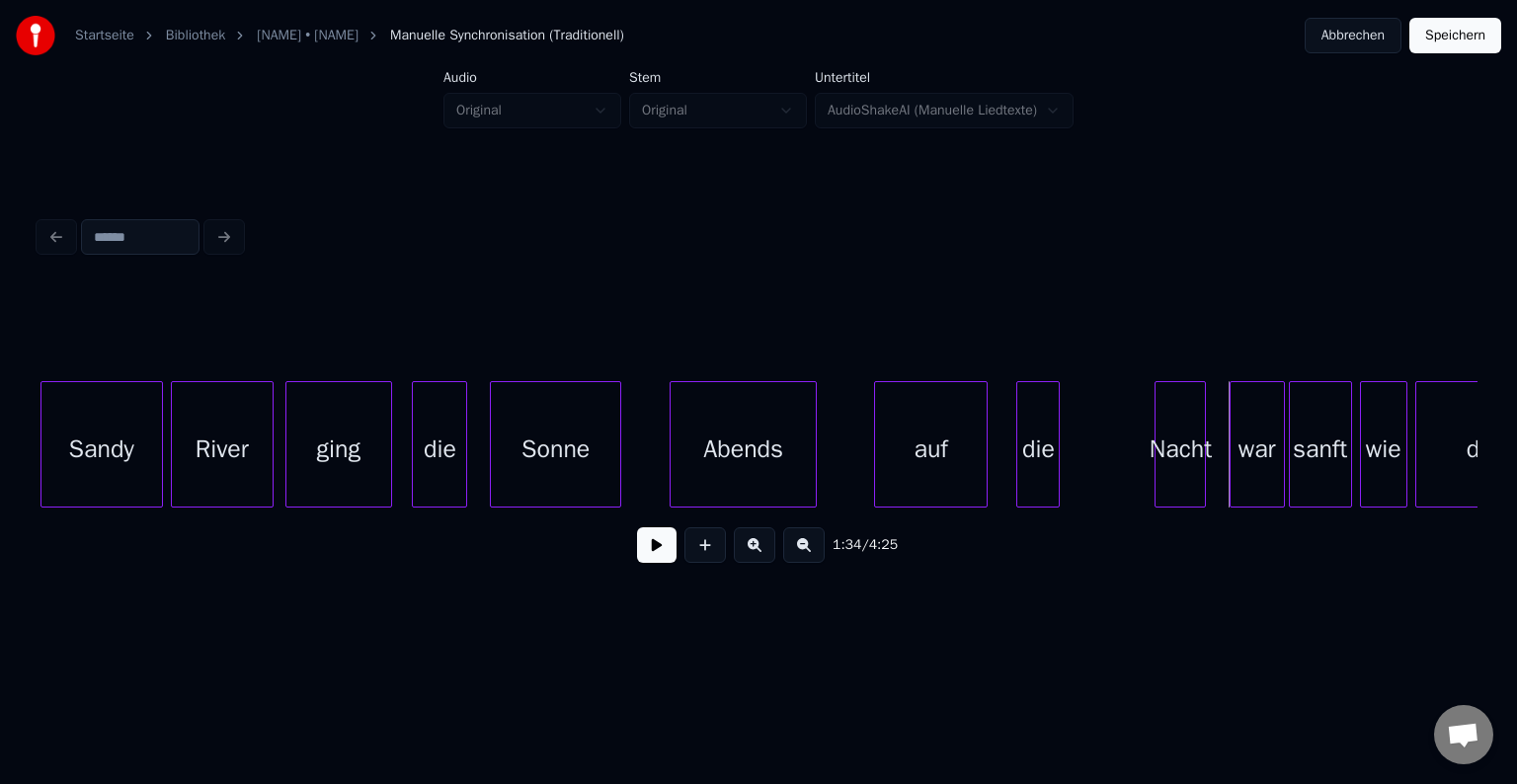 click at bounding box center [1158, 444] 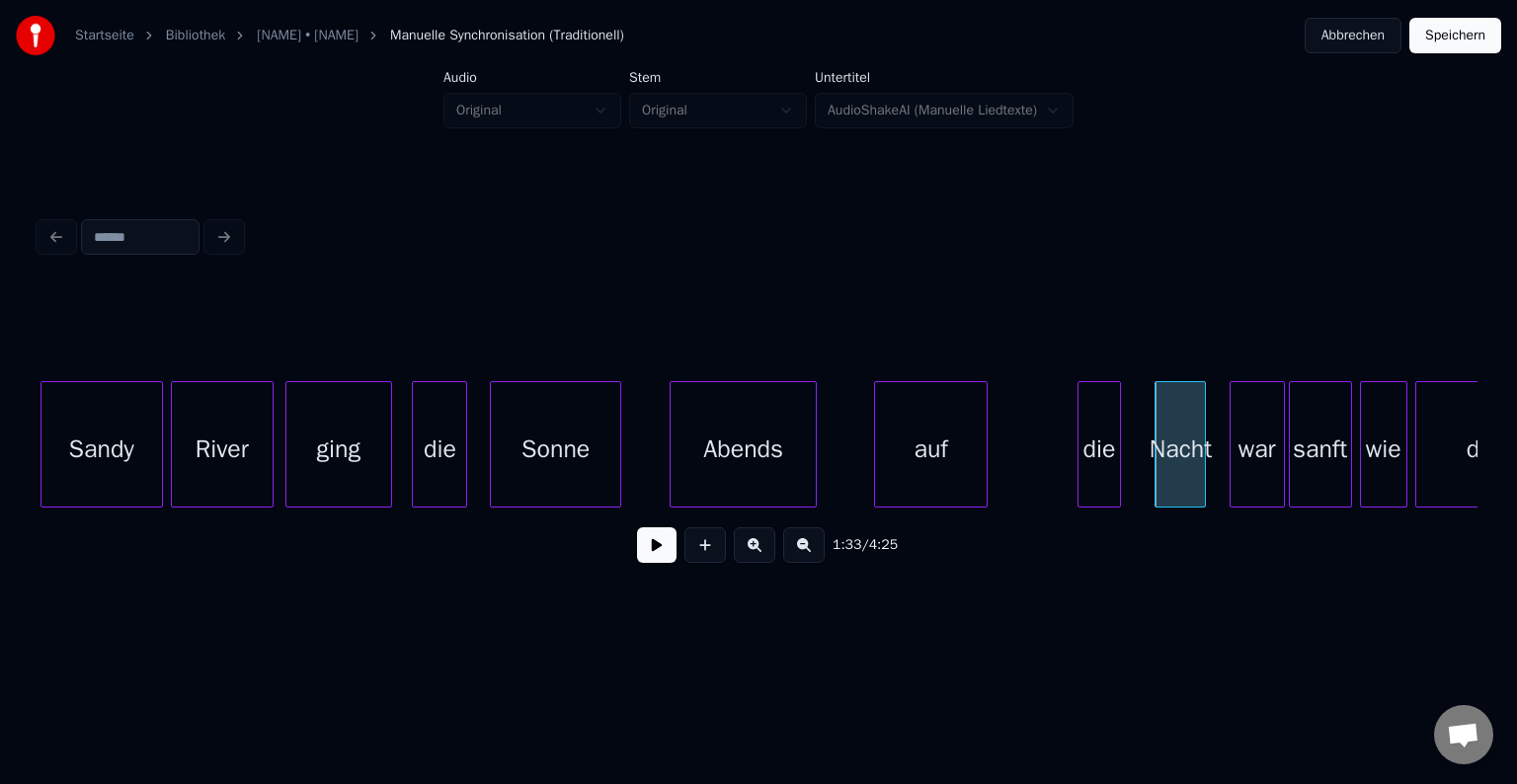 click on "die" at bounding box center [1099, 449] 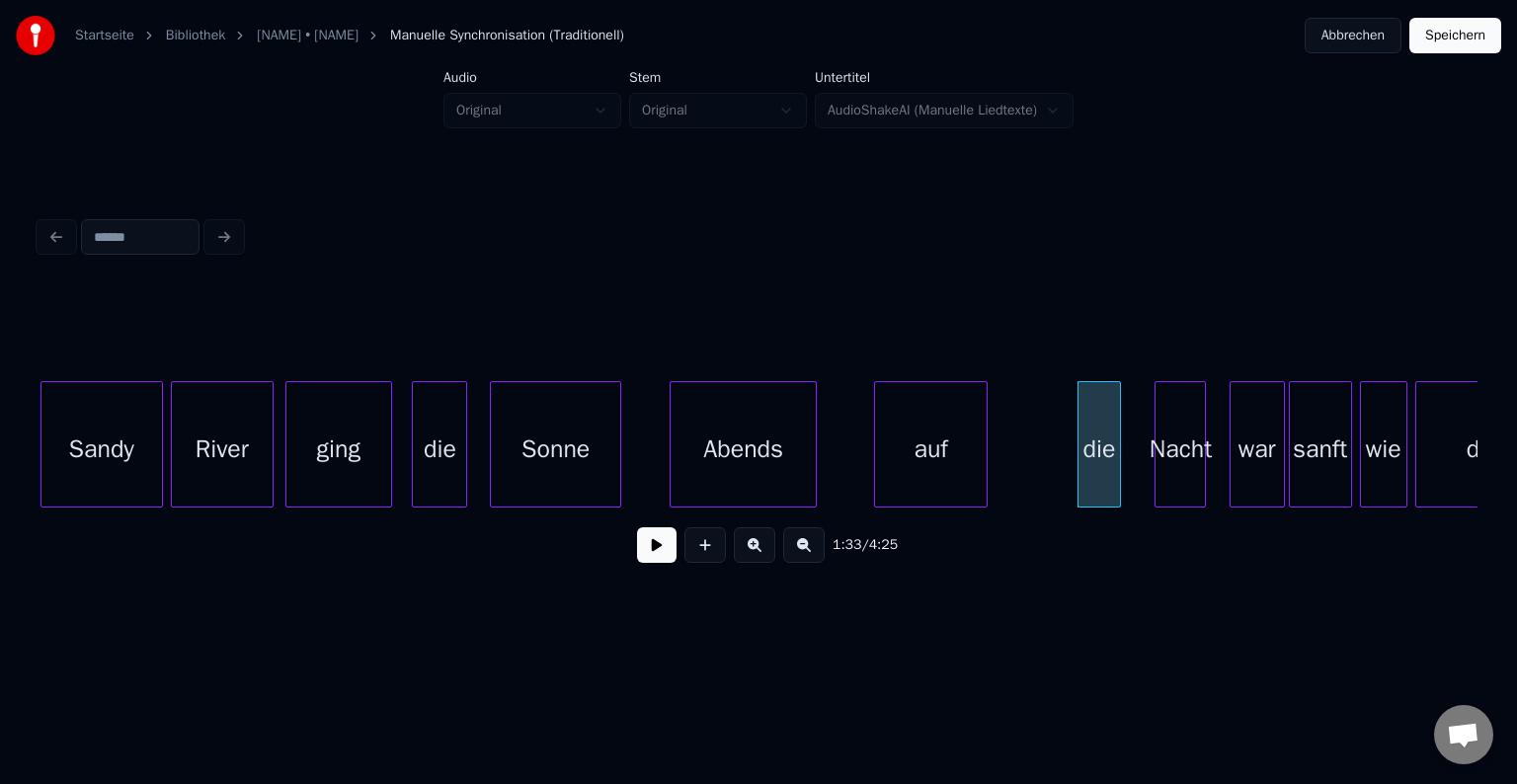click on "Sandy" at bounding box center (102, 449) 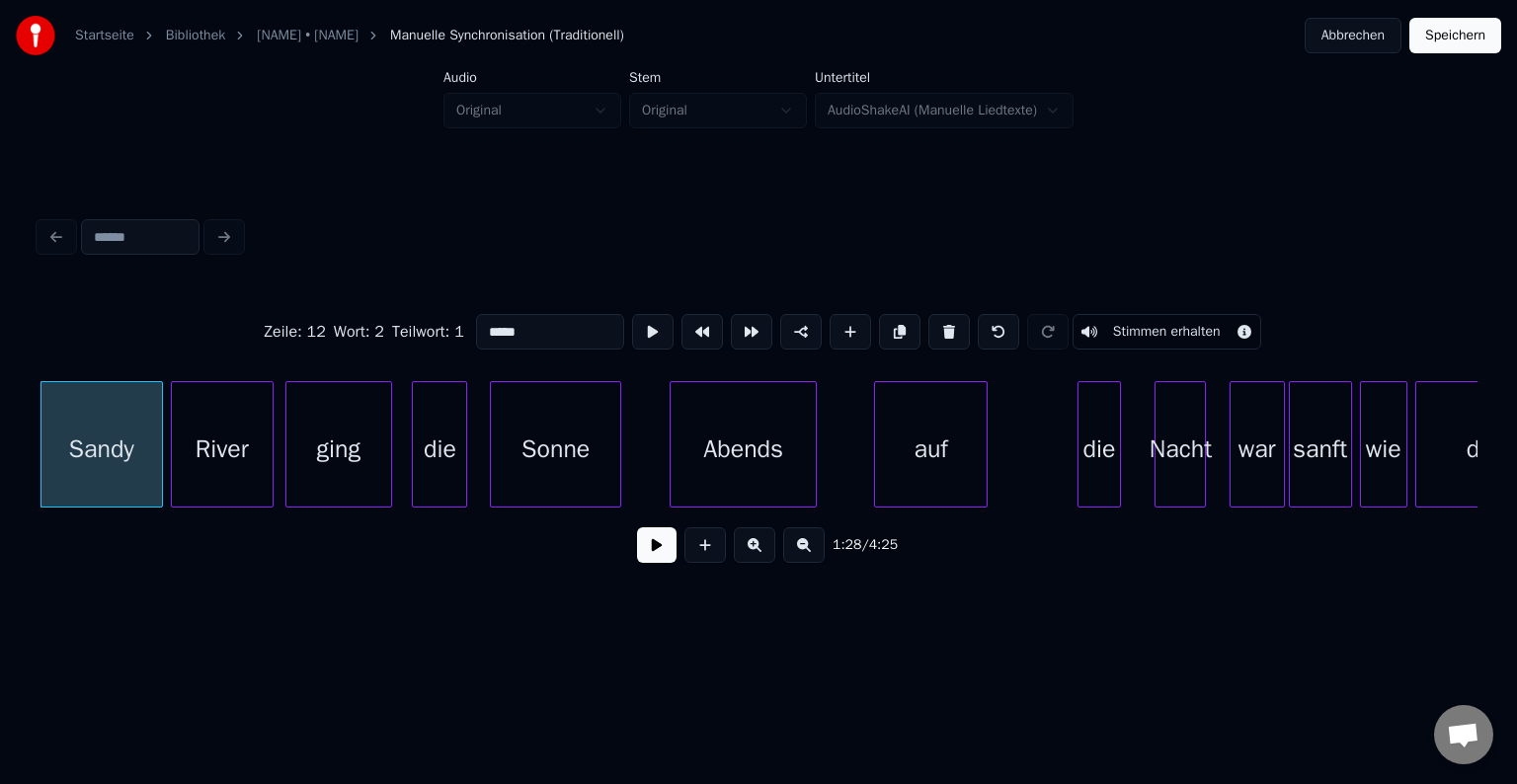 click at bounding box center (657, 545) 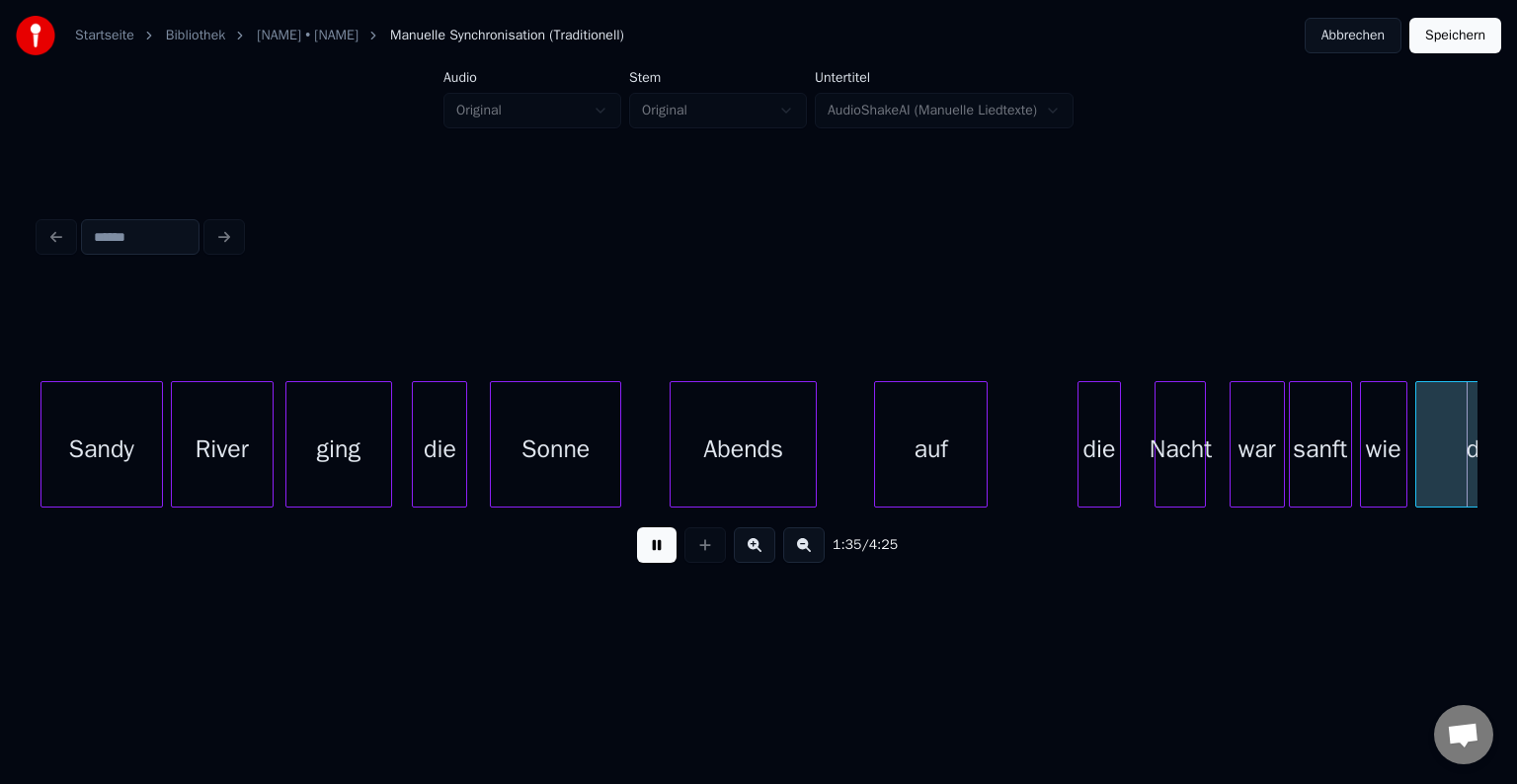 scroll, scrollTop: 0, scrollLeft: 18847, axis: horizontal 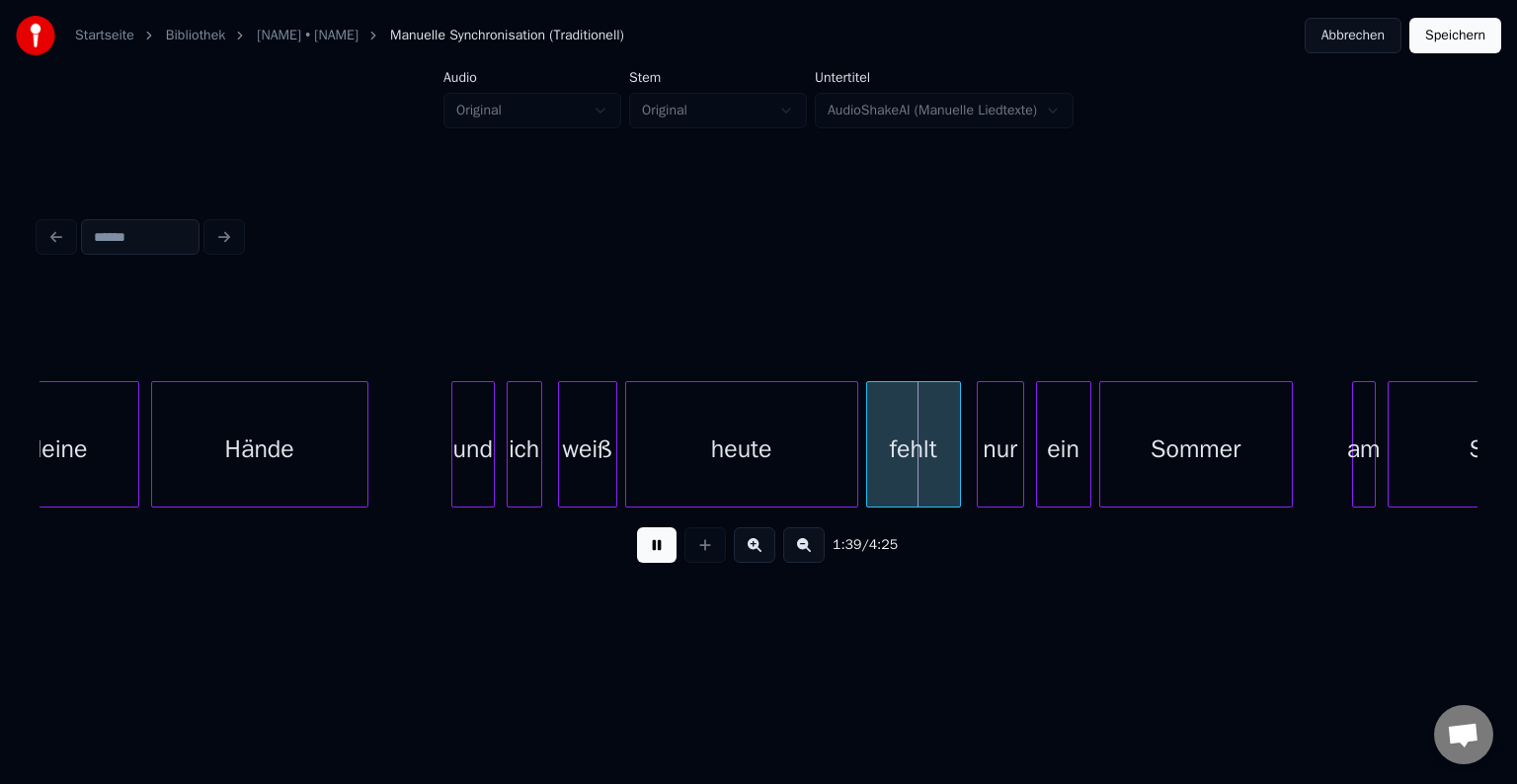 click at bounding box center [657, 545] 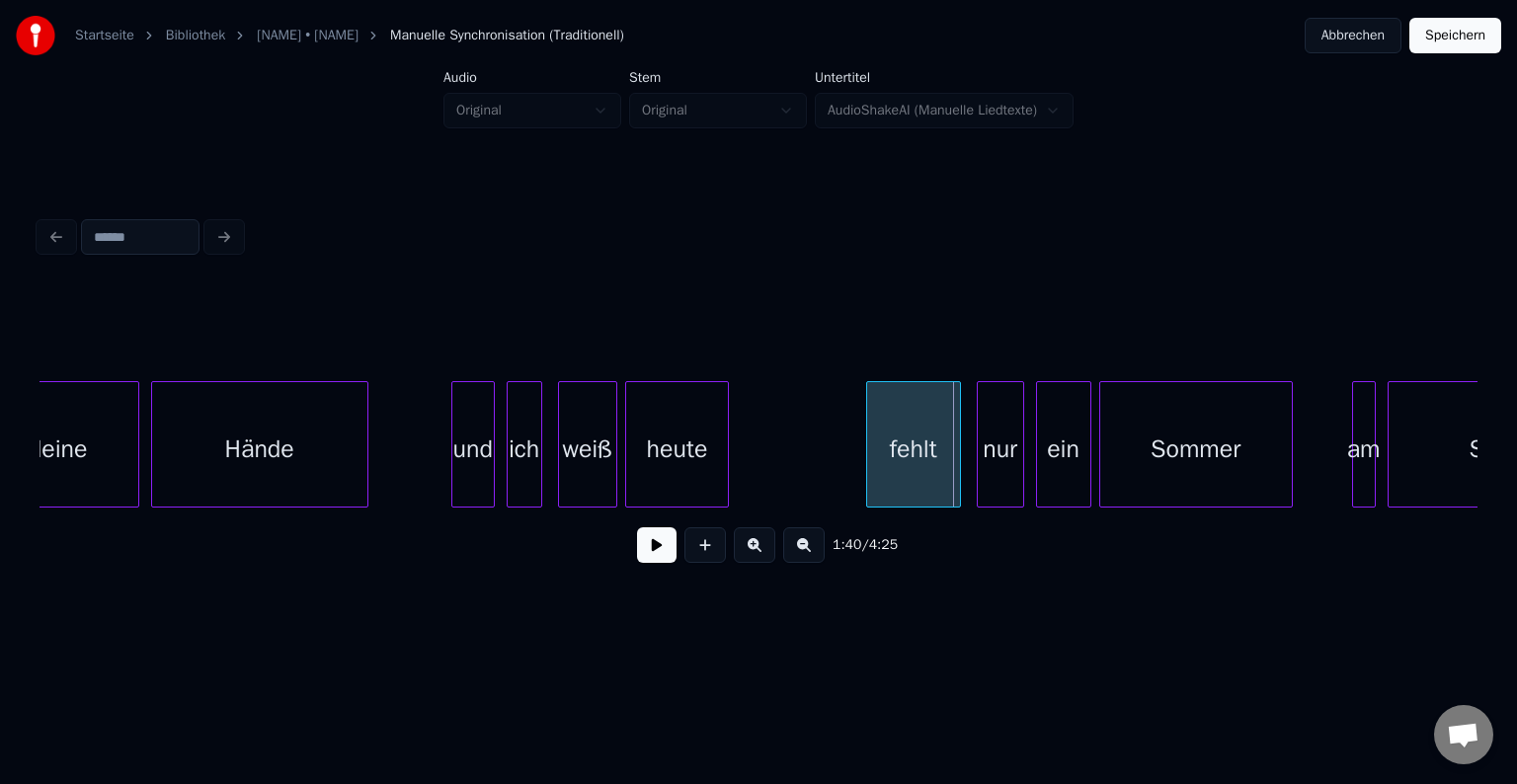 click at bounding box center [725, 444] 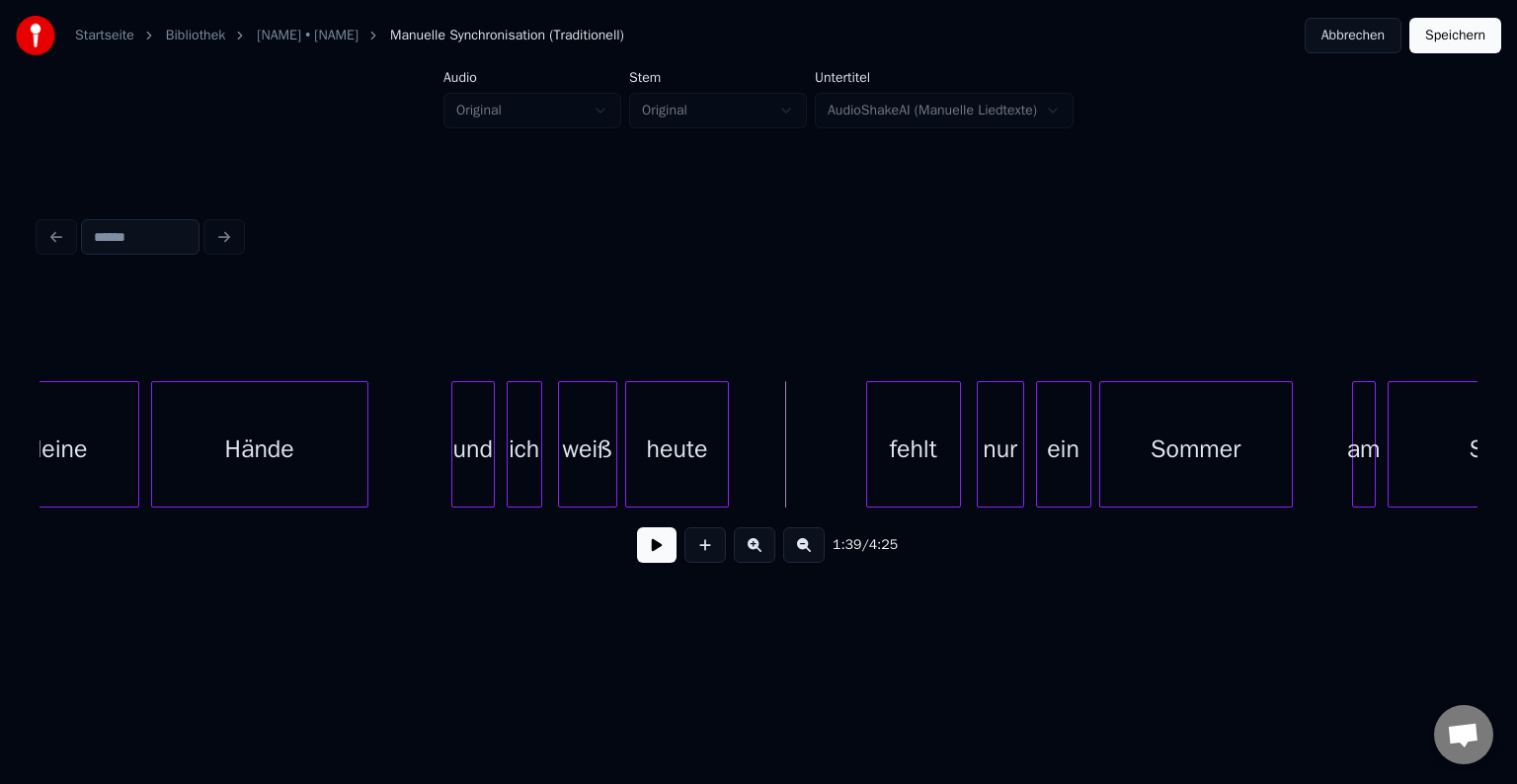 click on "heute" at bounding box center [678, 449] 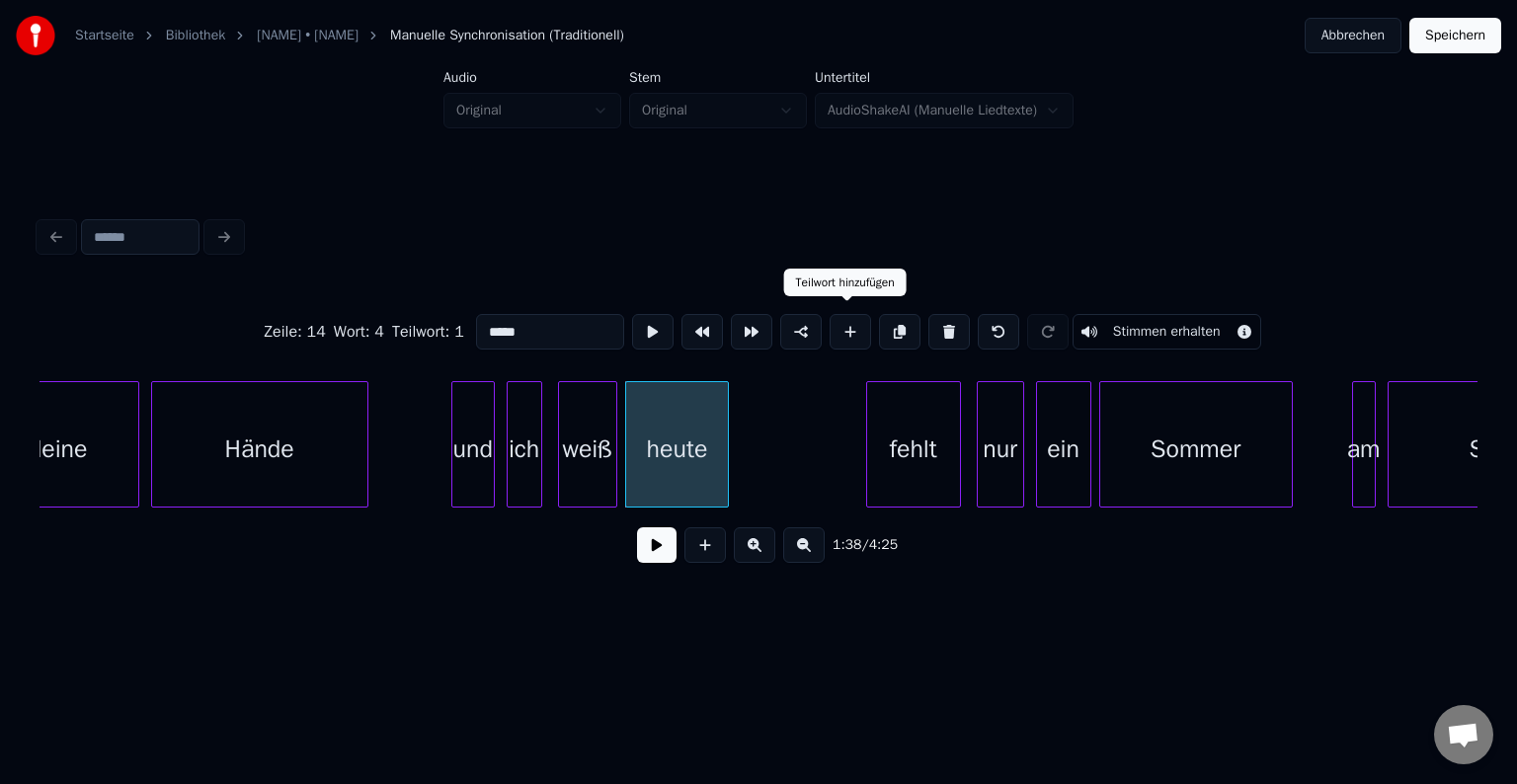 click at bounding box center [850, 332] 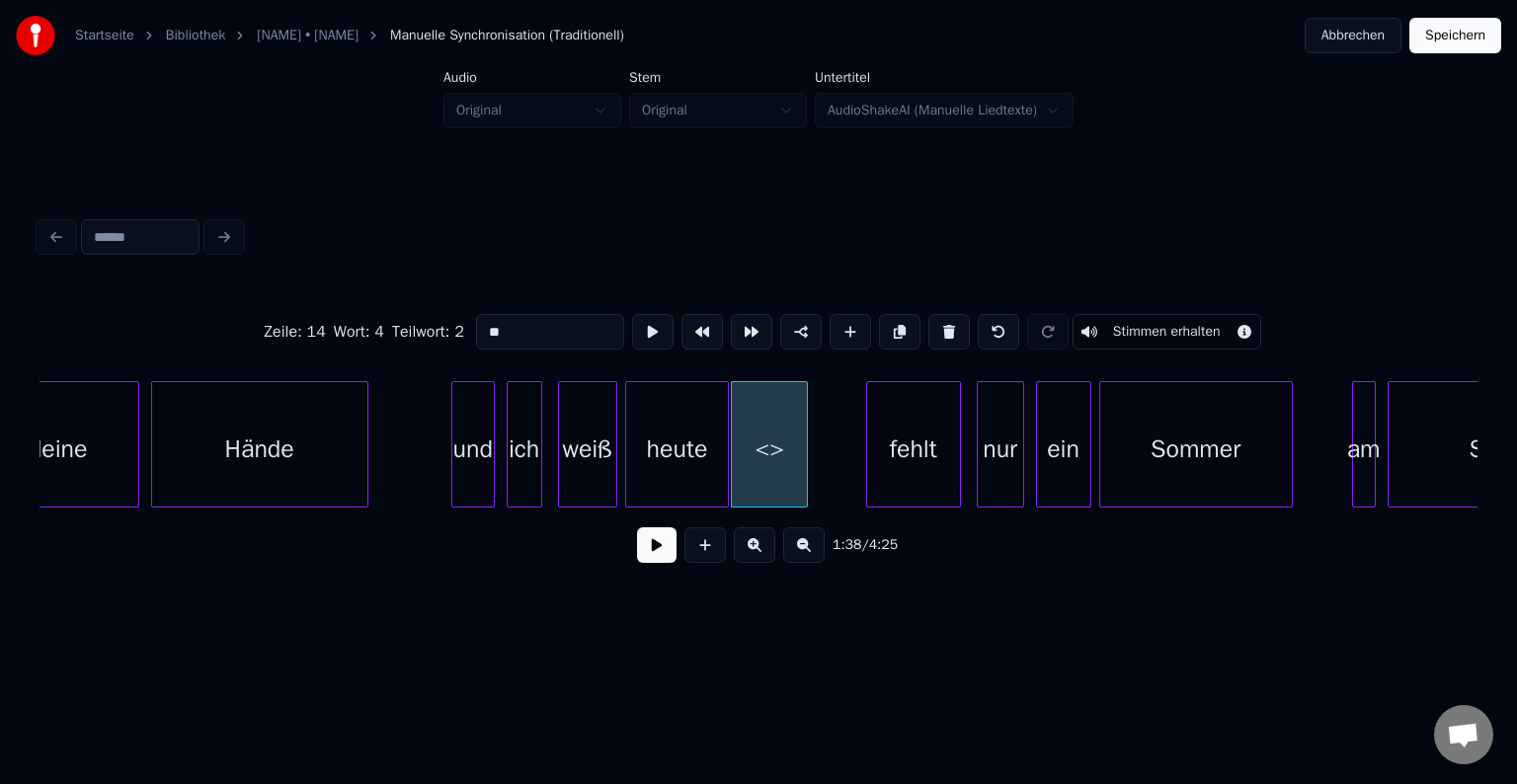 click on "<>" at bounding box center [769, 449] 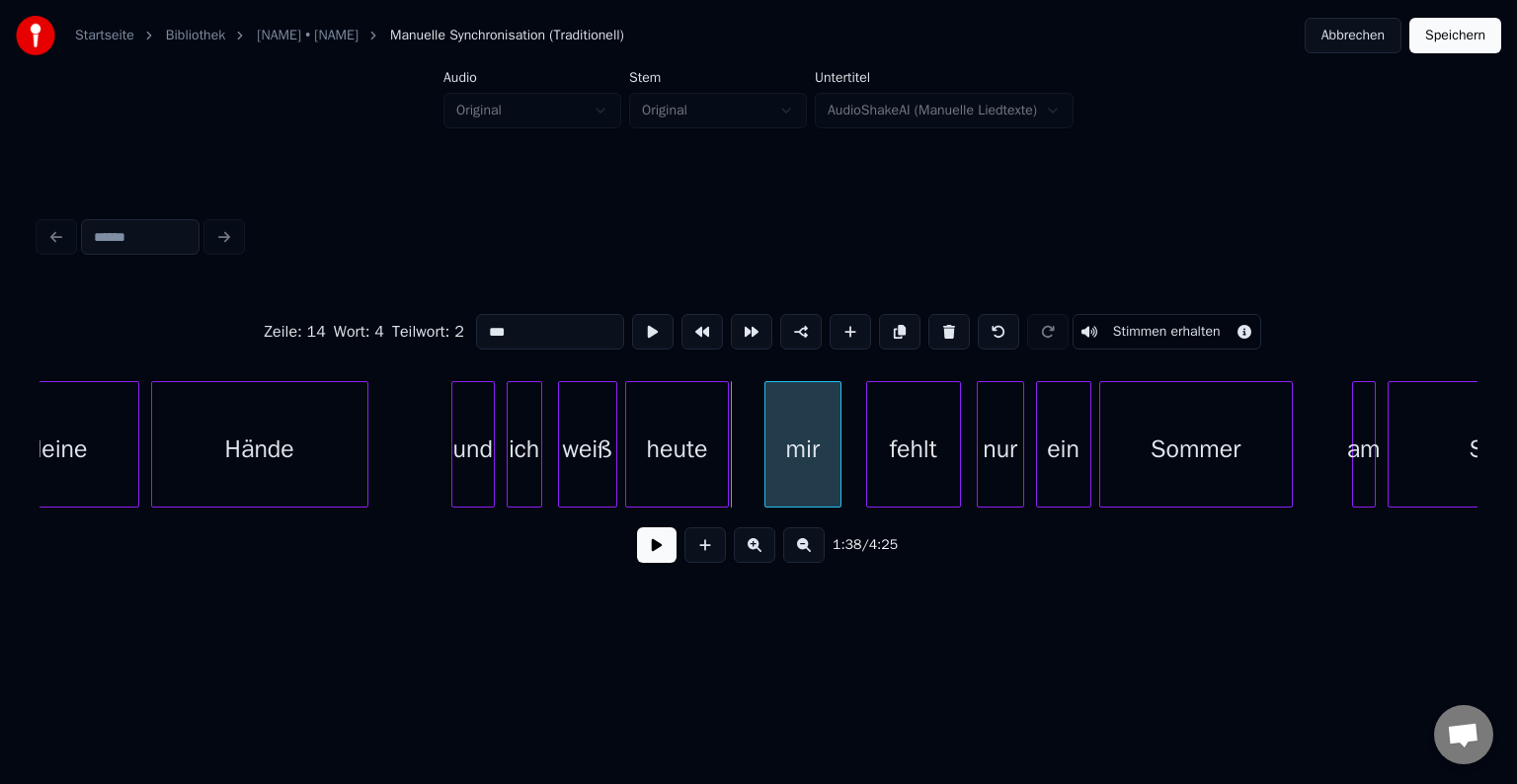 click on "mir" at bounding box center (803, 449) 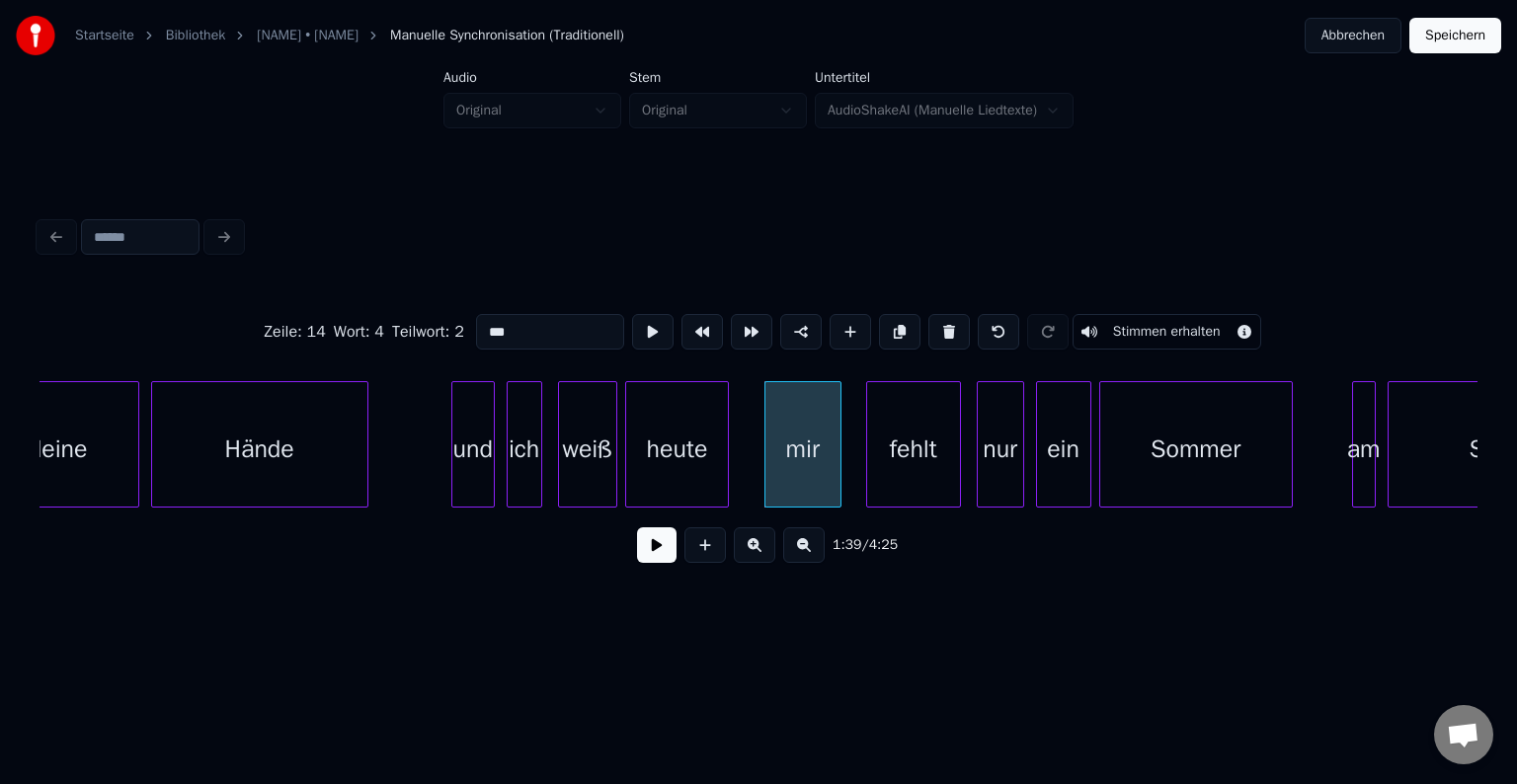 click on "Hände" at bounding box center (260, 449) 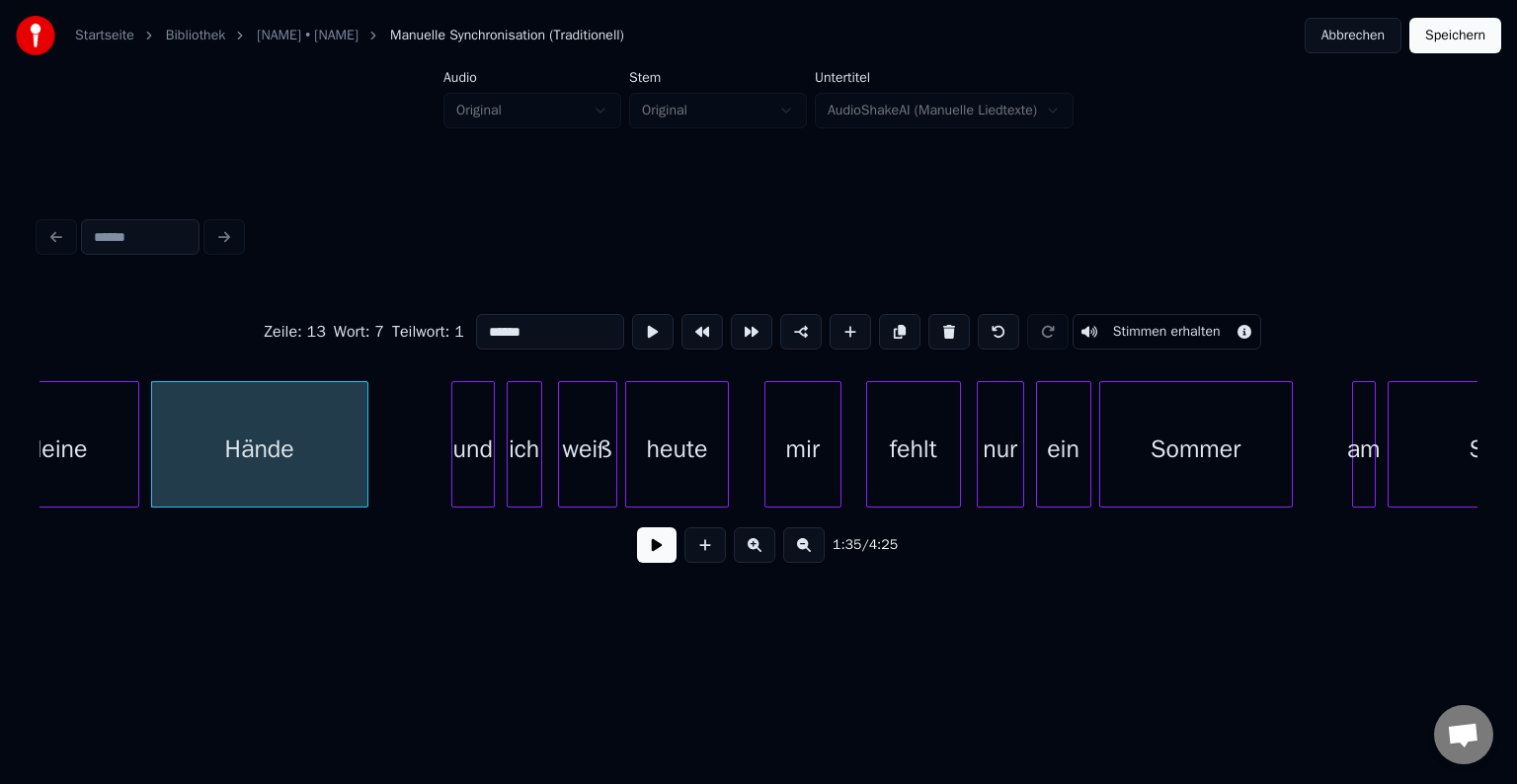 type on "*****" 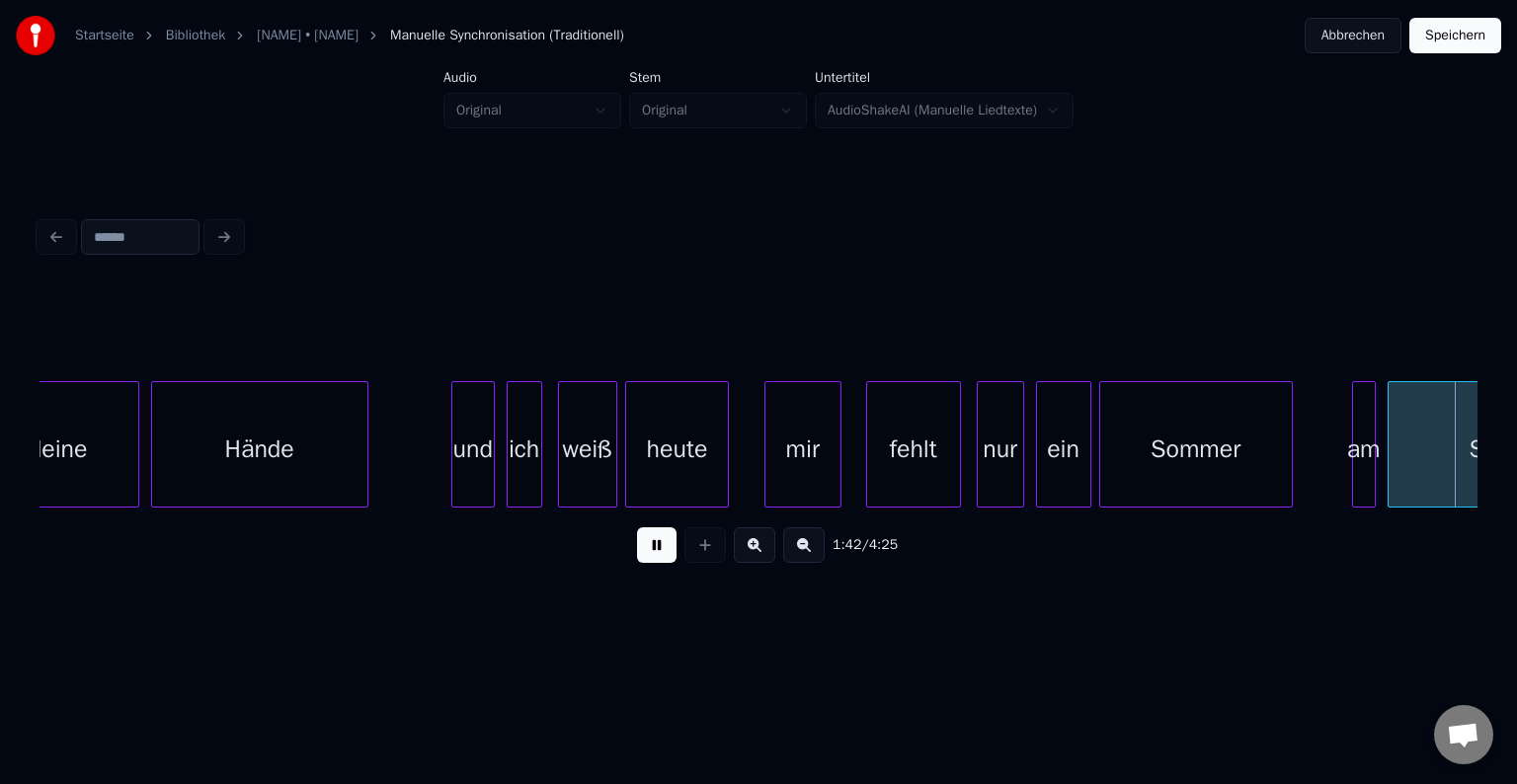 scroll, scrollTop: 0, scrollLeft: 20285, axis: horizontal 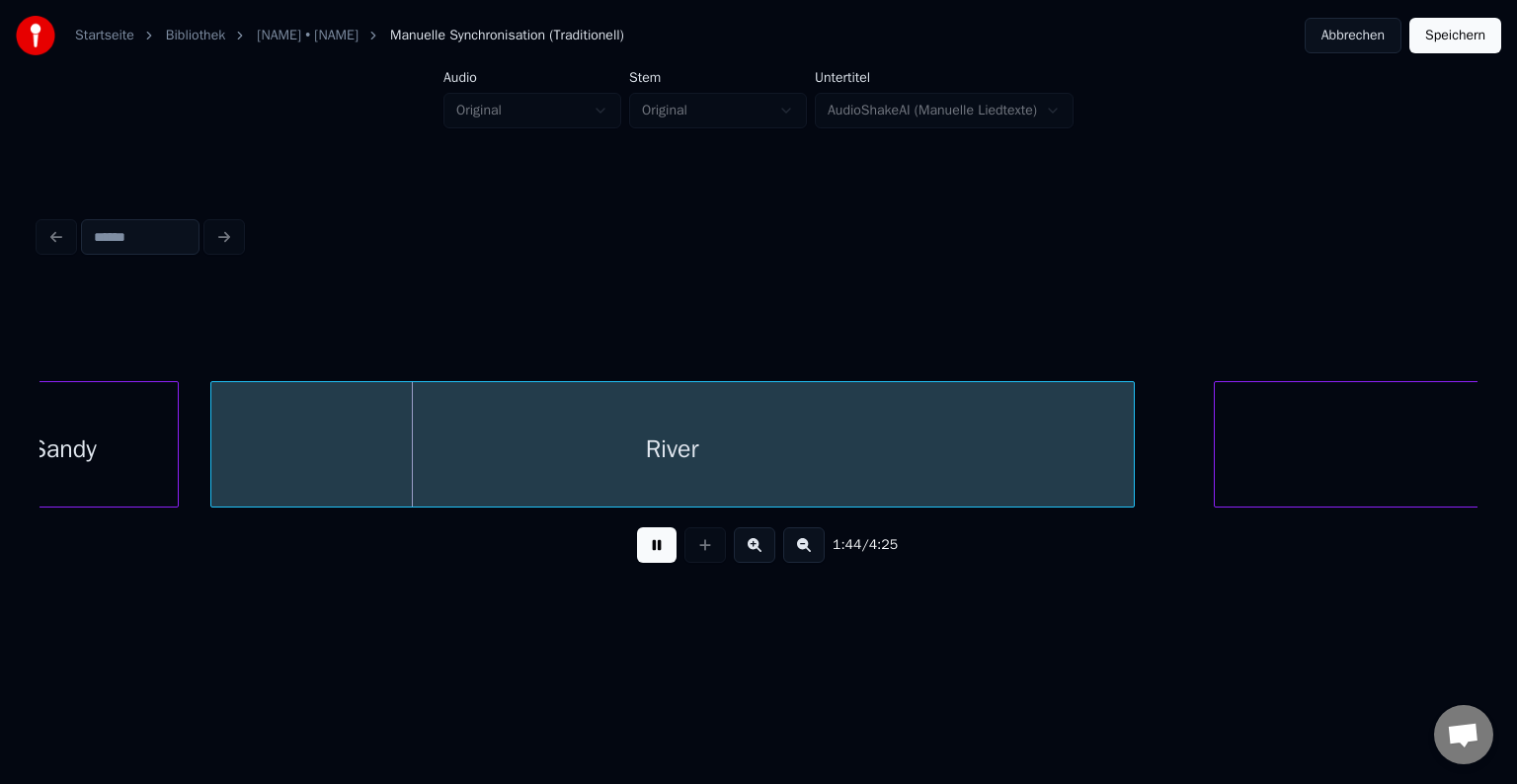 click at bounding box center [657, 545] 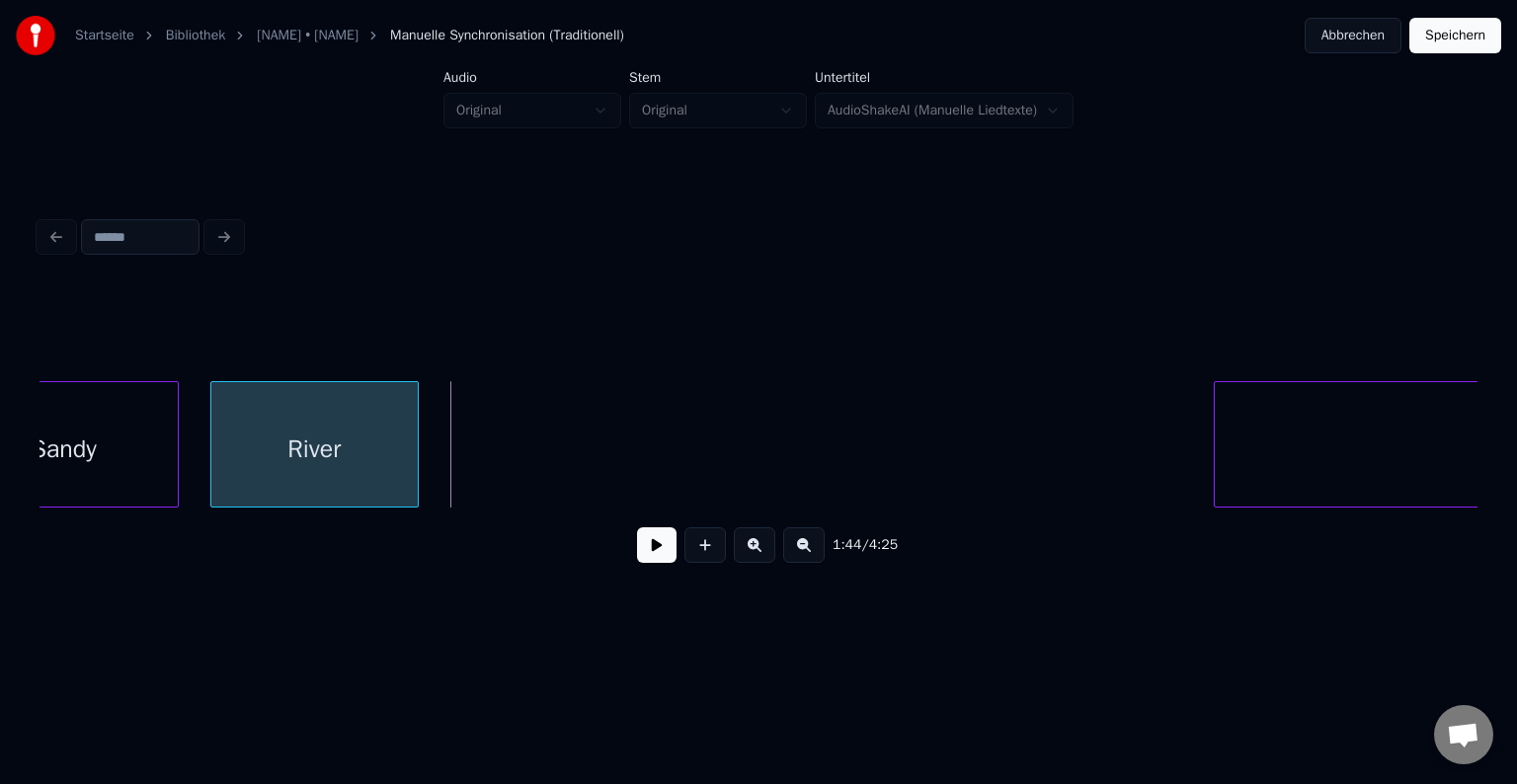 click at bounding box center (415, 444) 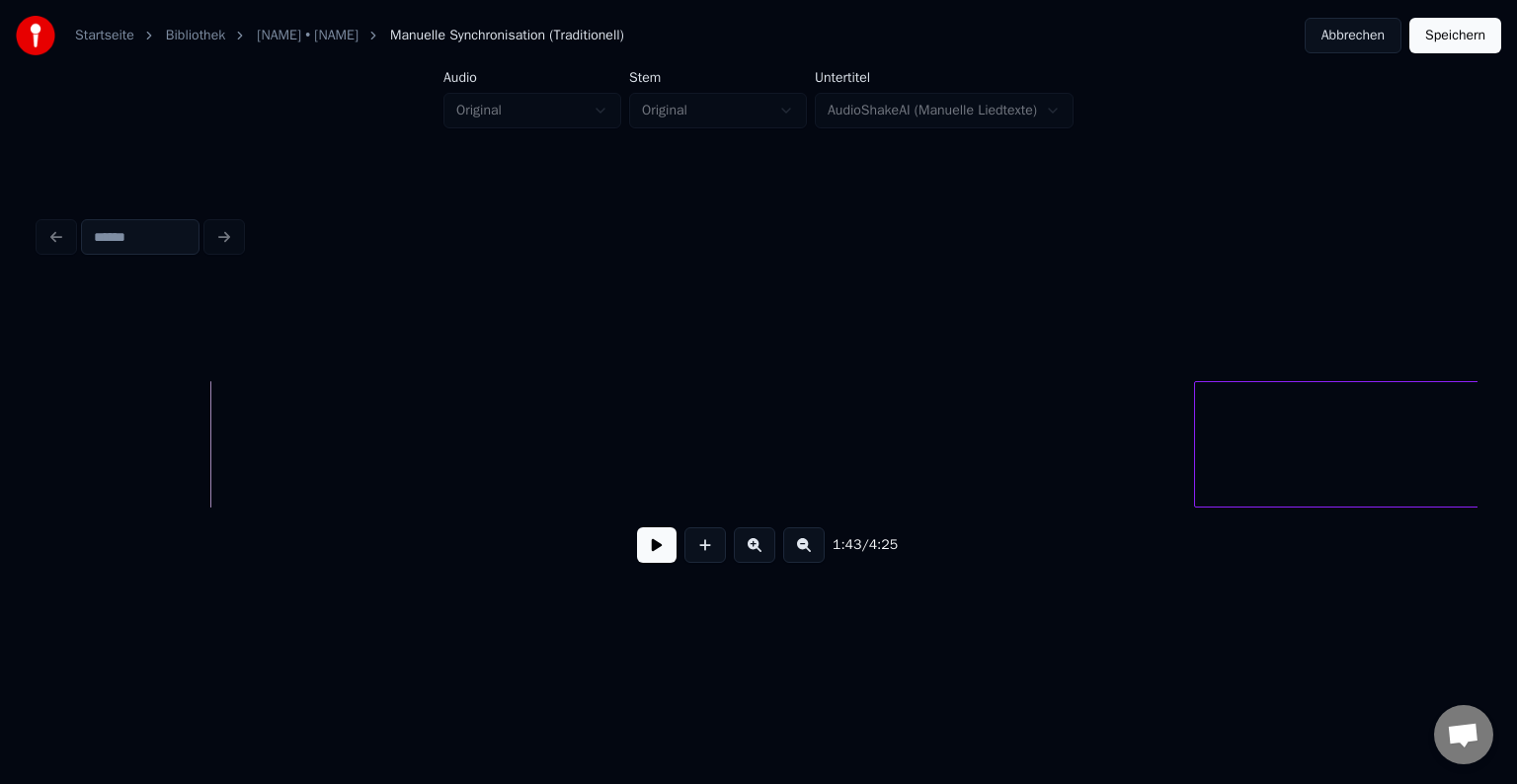 scroll, scrollTop: 0, scrollLeft: 20723, axis: horizontal 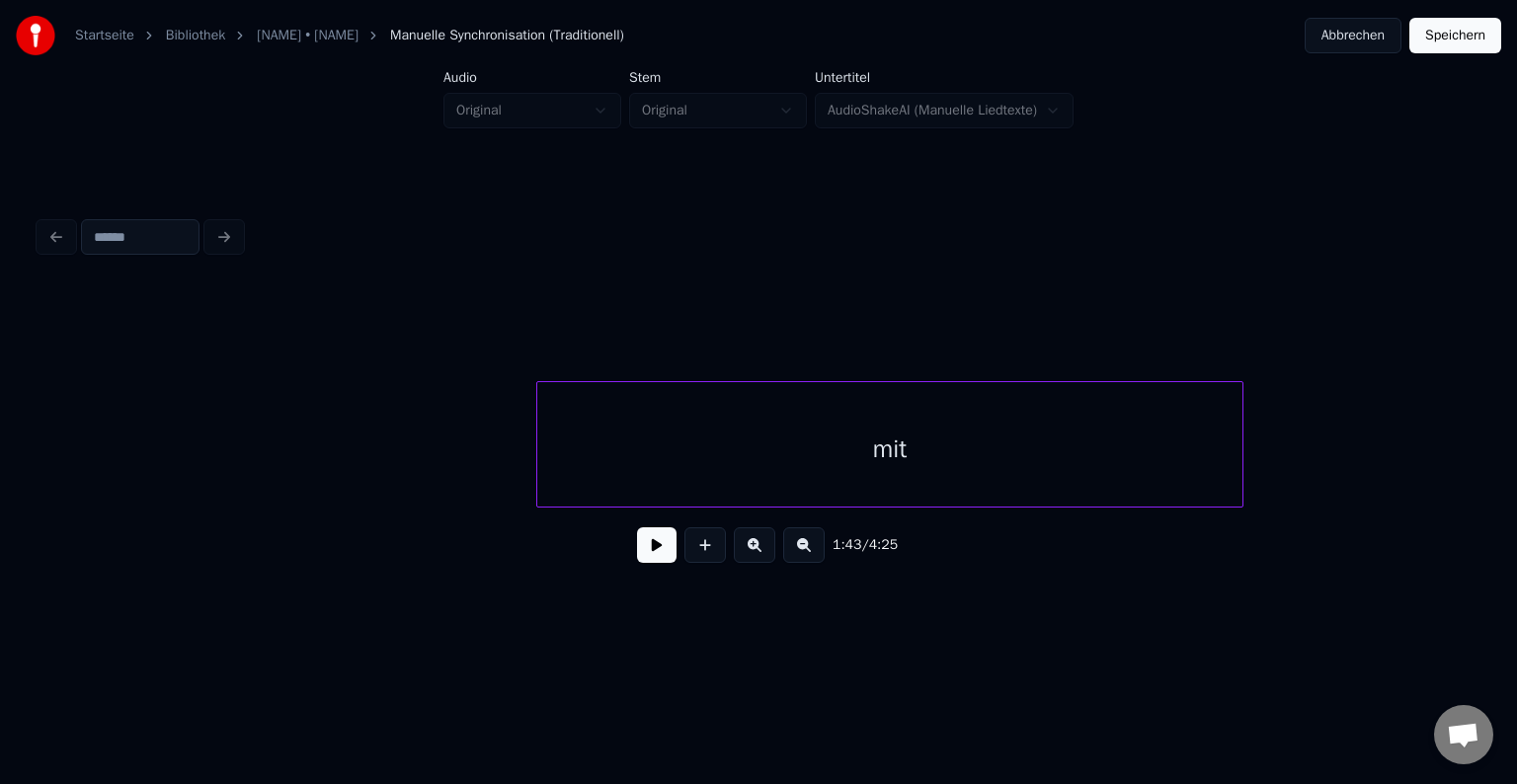 click on "mit" at bounding box center (890, 449) 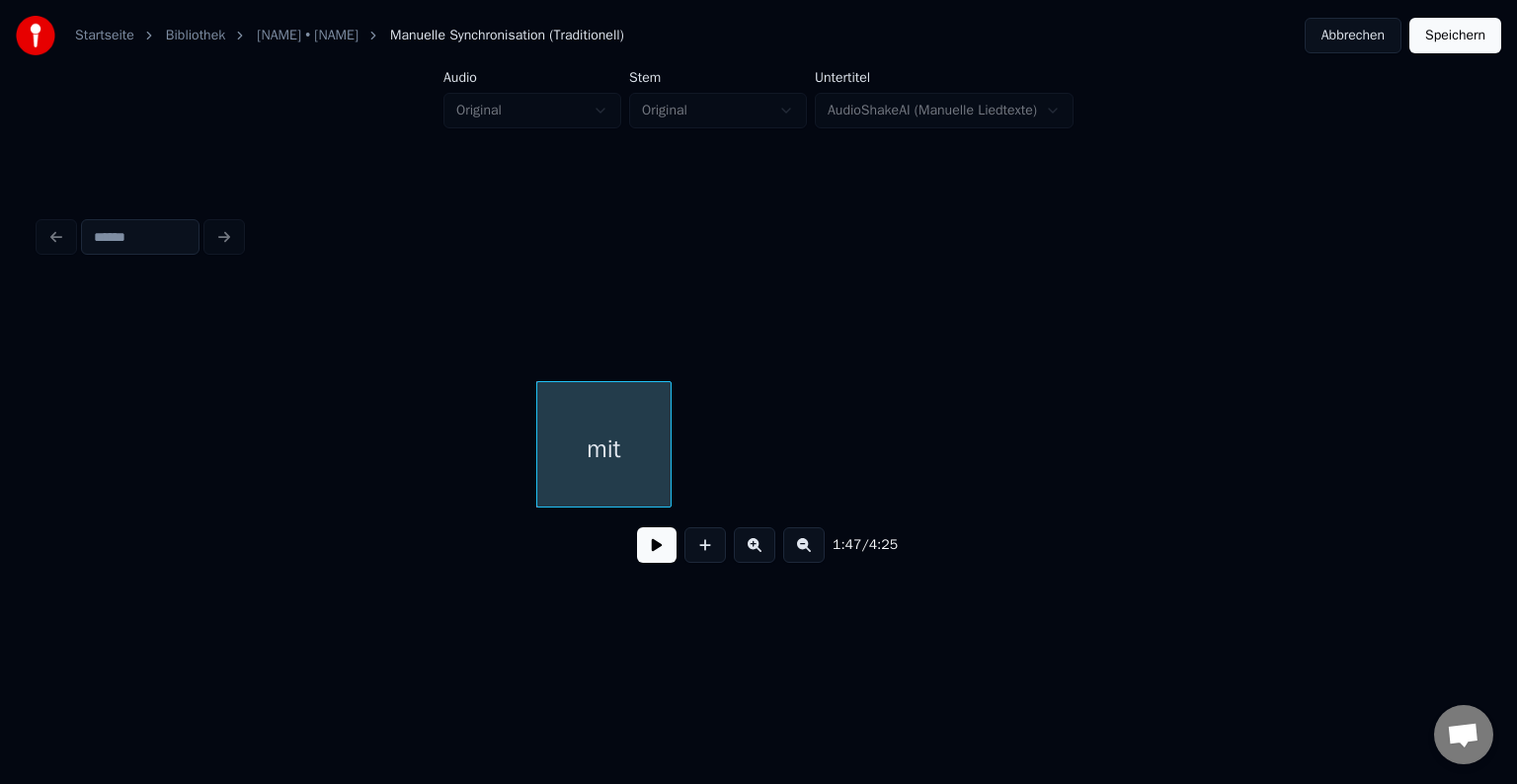 click at bounding box center [668, 444] 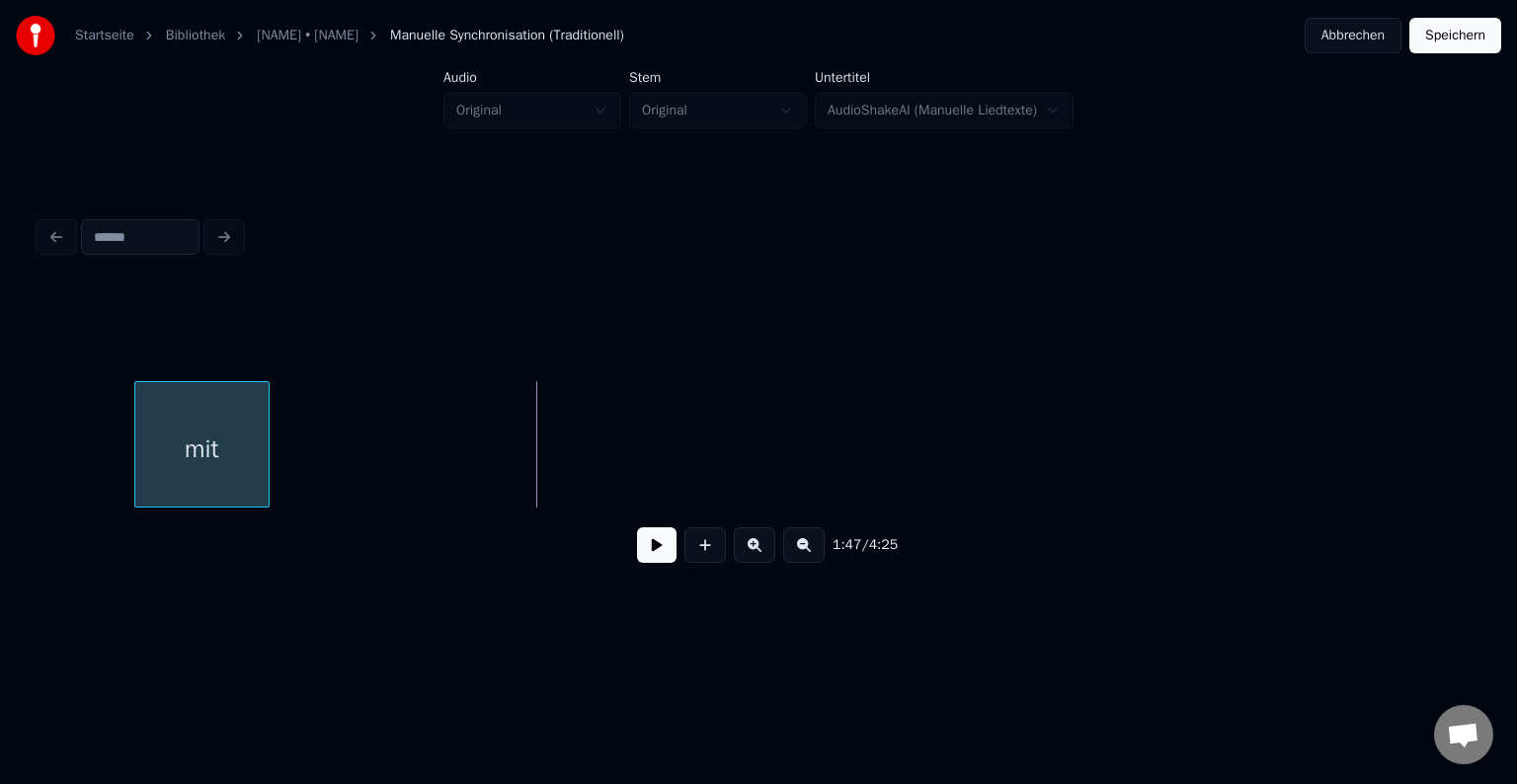 click on "mit" at bounding box center [201, 449] 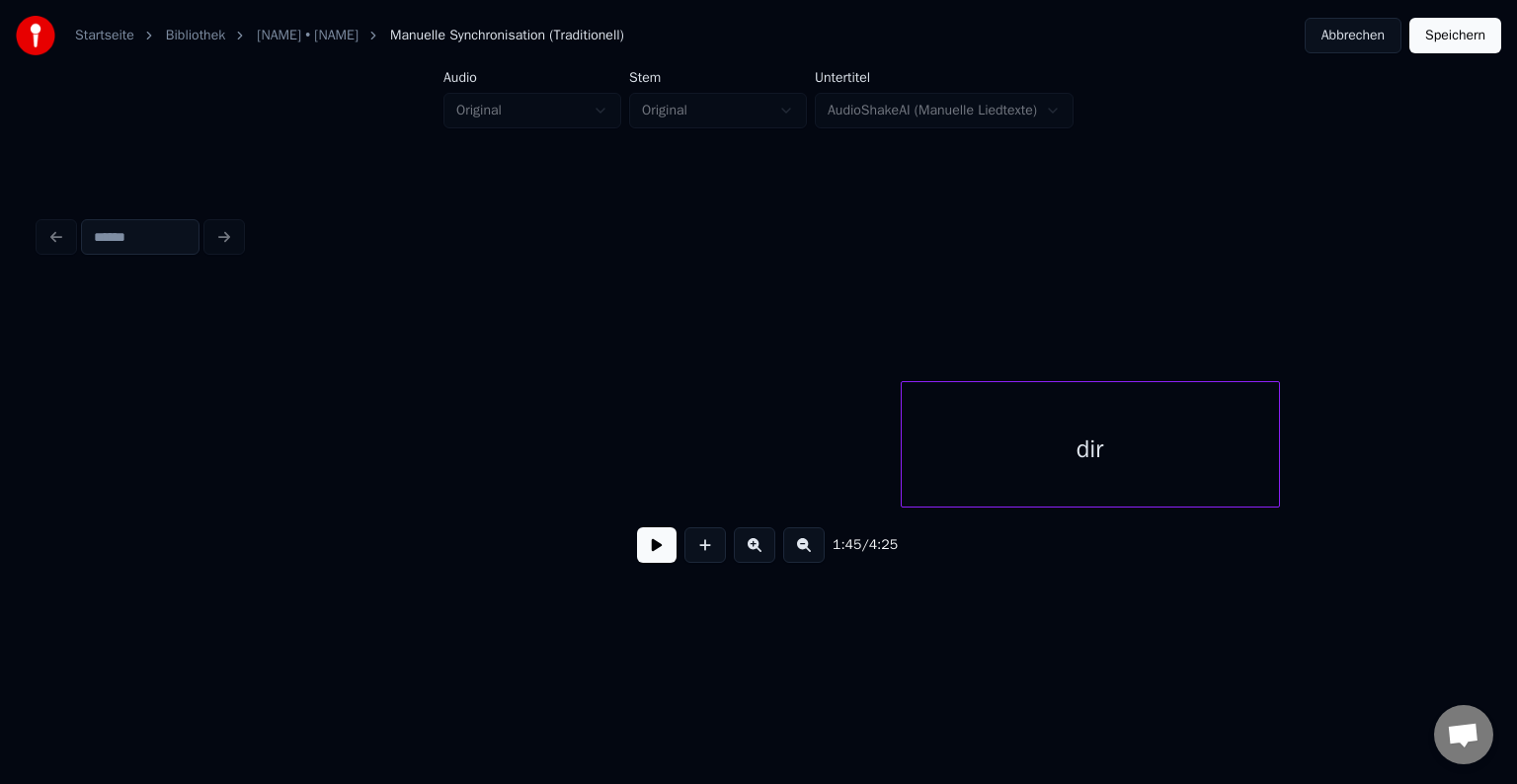 scroll, scrollTop: 0, scrollLeft: 21436, axis: horizontal 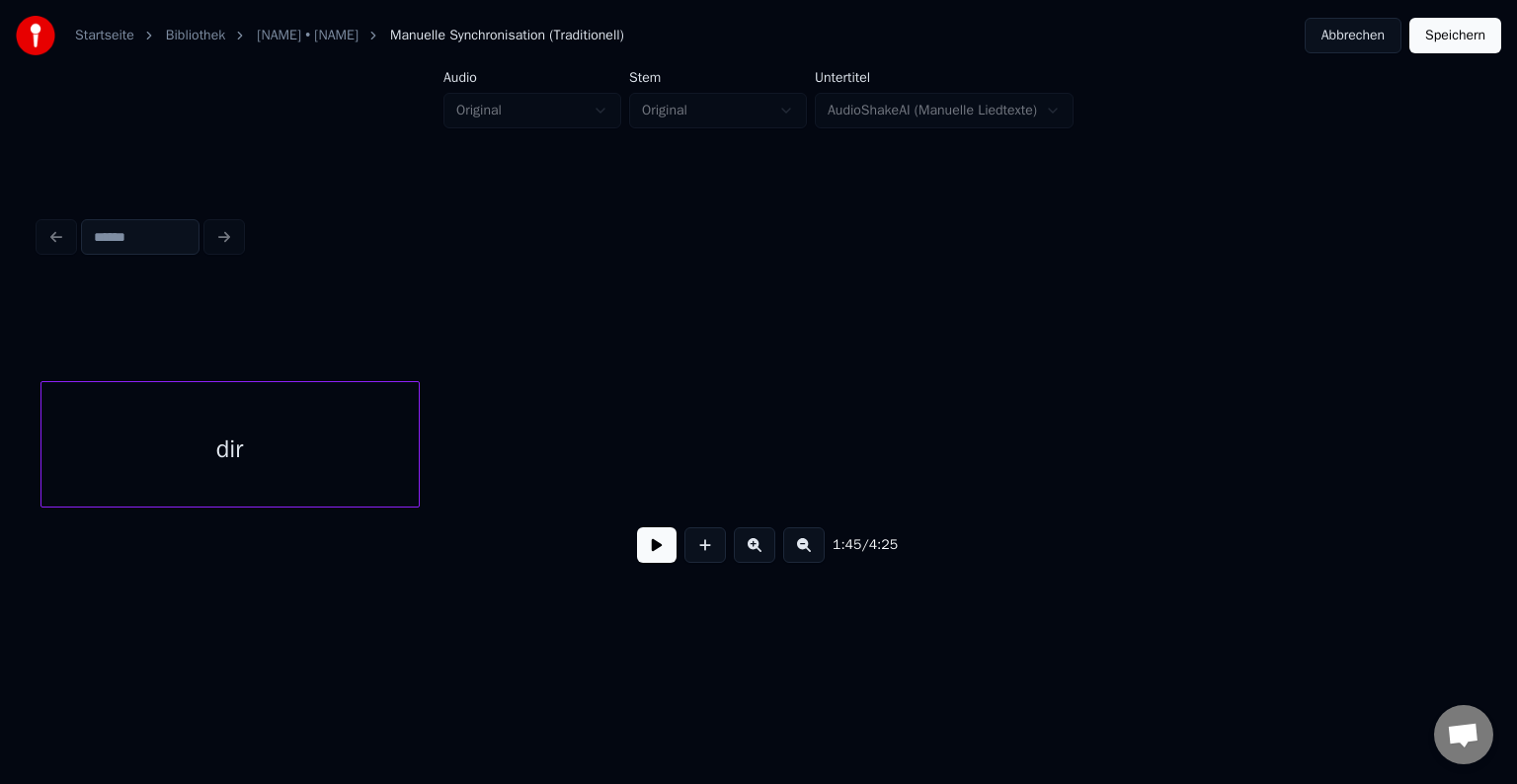 click on "dir" at bounding box center (230, 449) 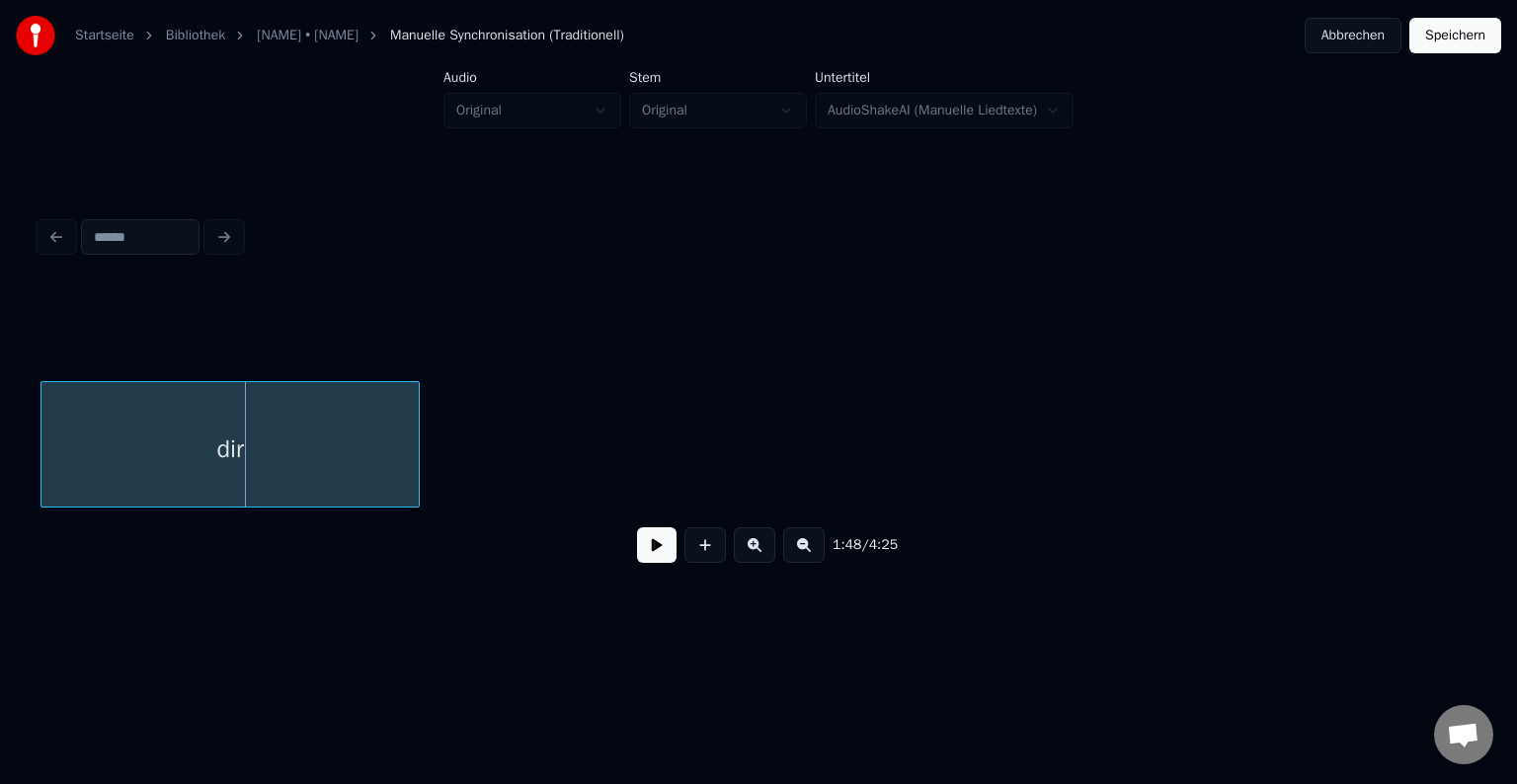 click on "dir" at bounding box center [230, 449] 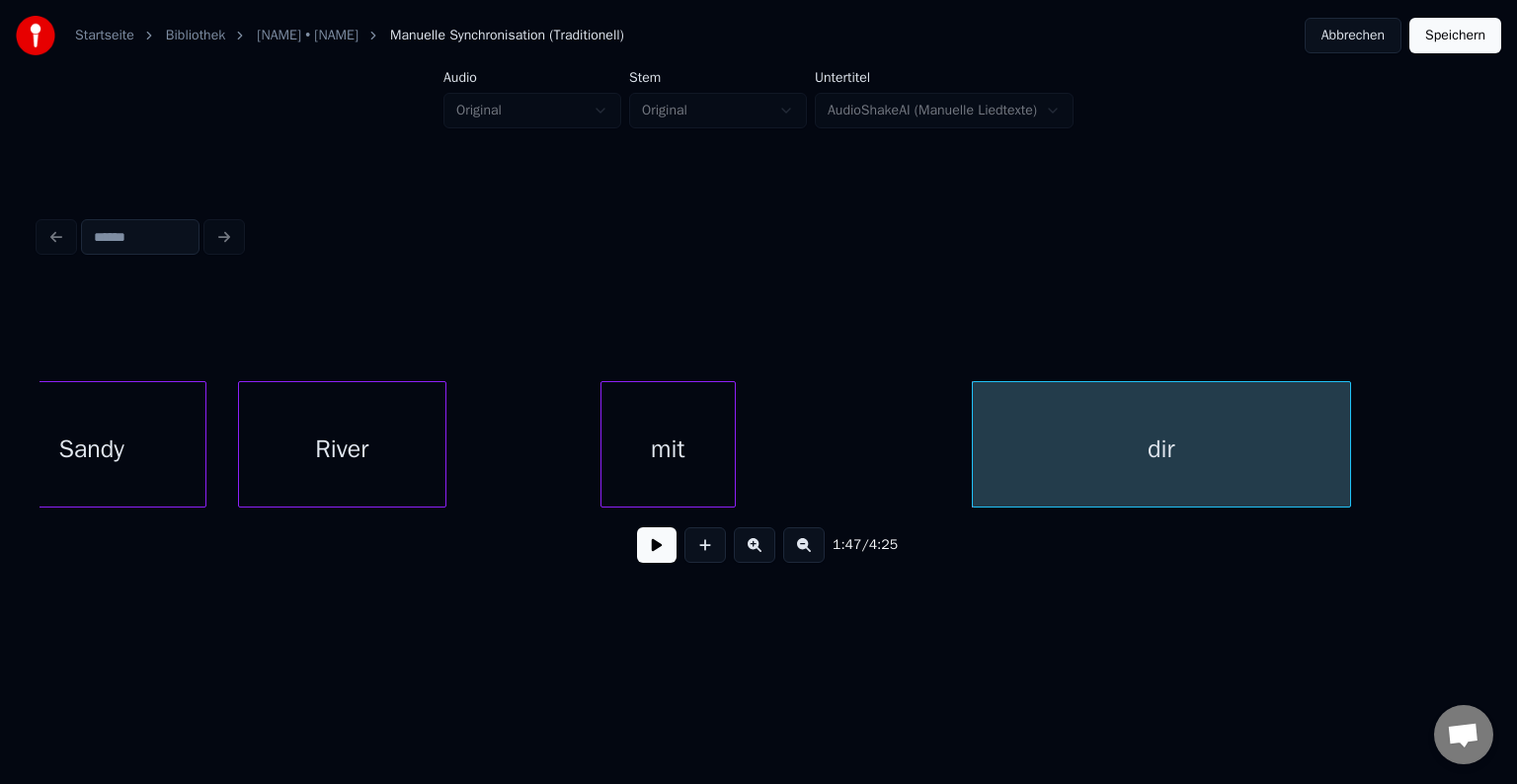 scroll, scrollTop: 0, scrollLeft: 20199, axis: horizontal 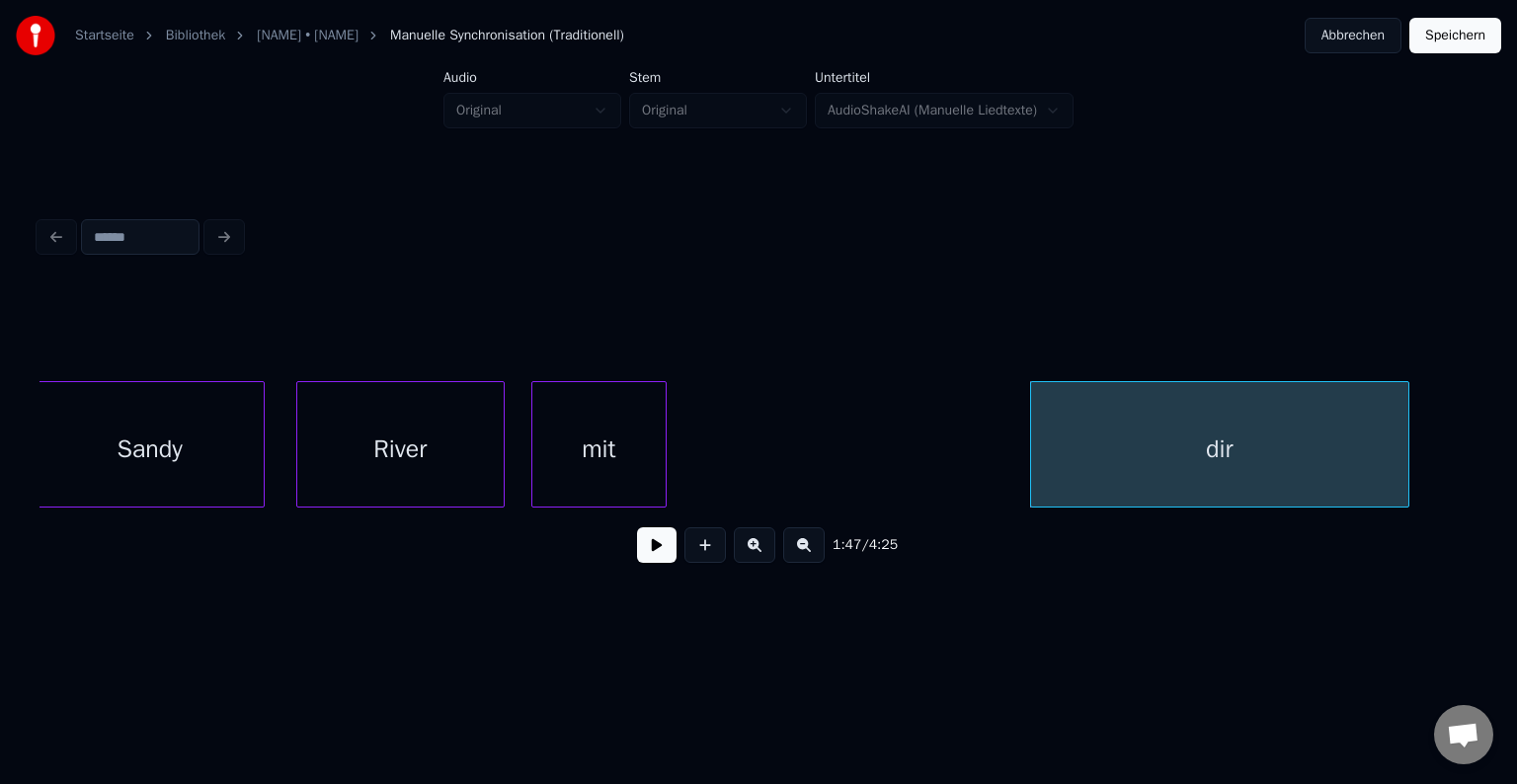 click on "mit" at bounding box center (599, 449) 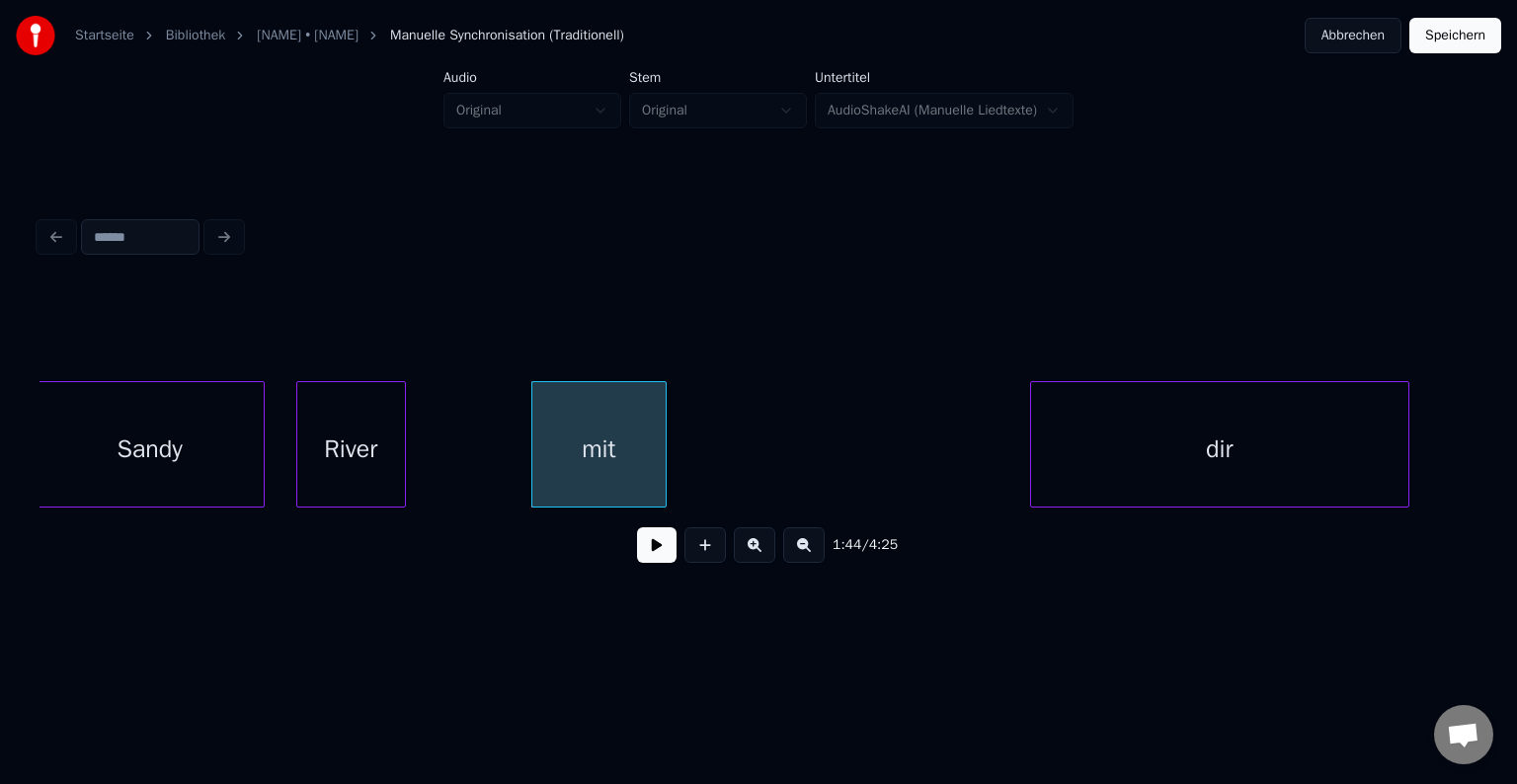 click at bounding box center [402, 444] 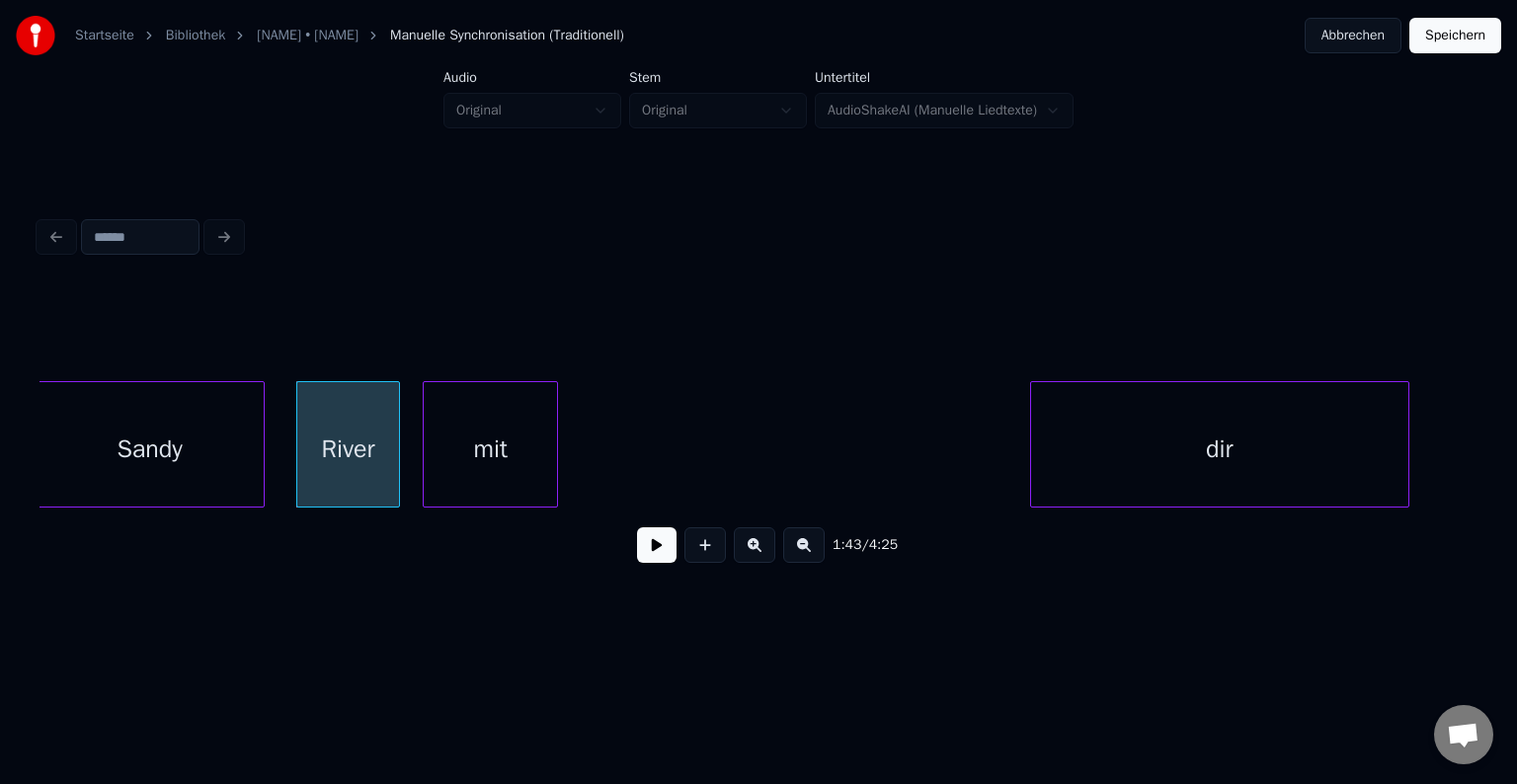 click on "mit" at bounding box center (490, 449) 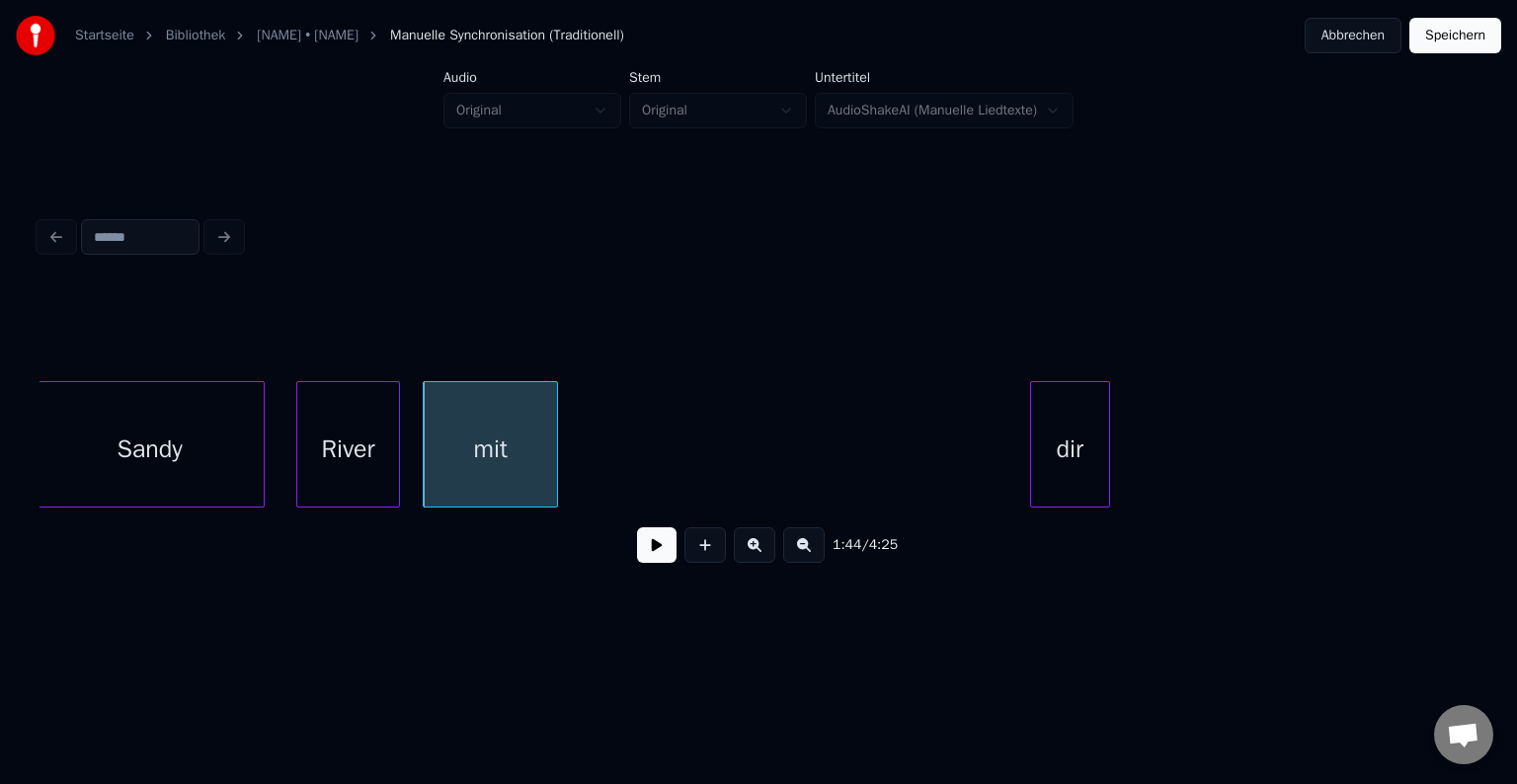 click at bounding box center [1106, 444] 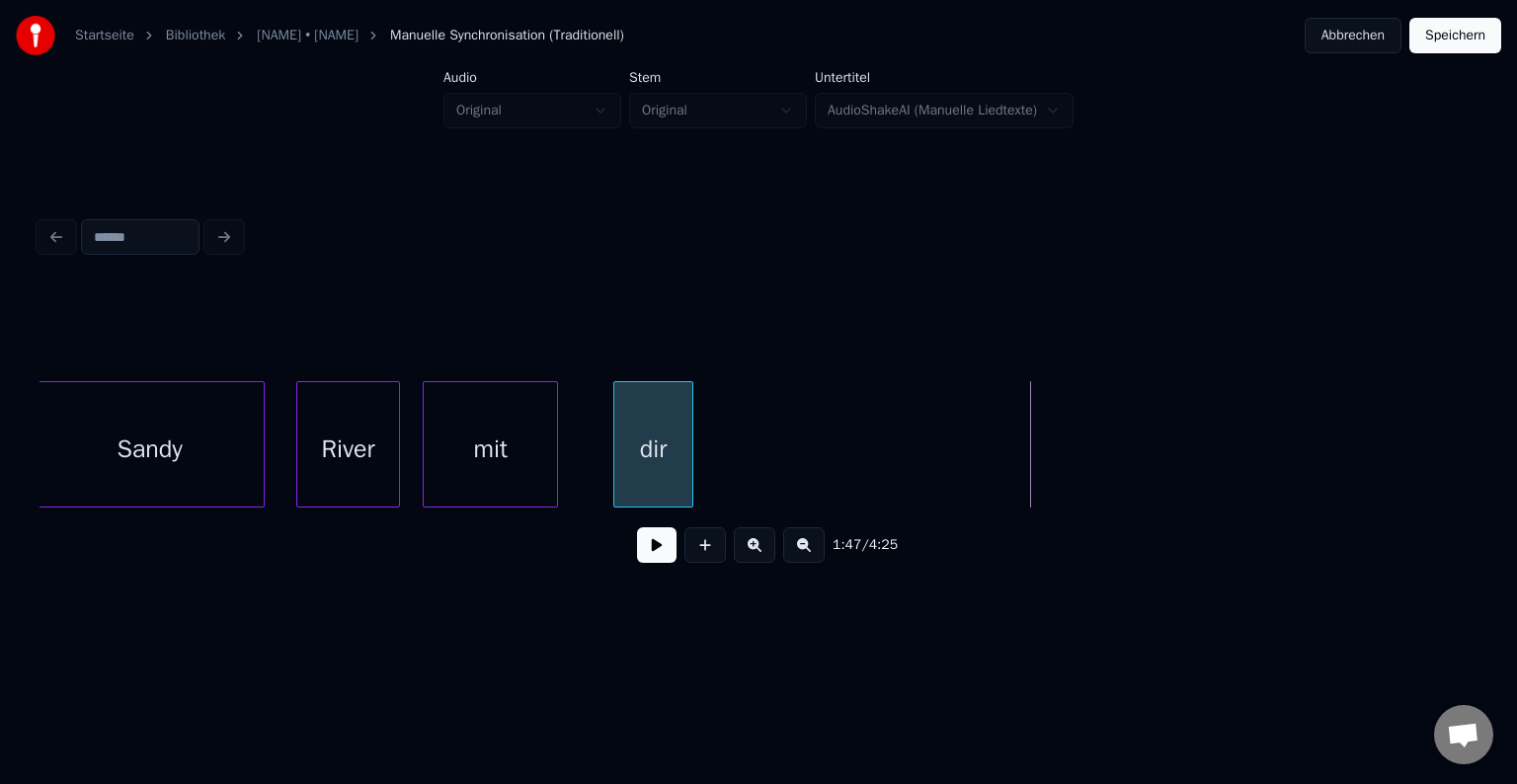 click on "dir" at bounding box center [653, 449] 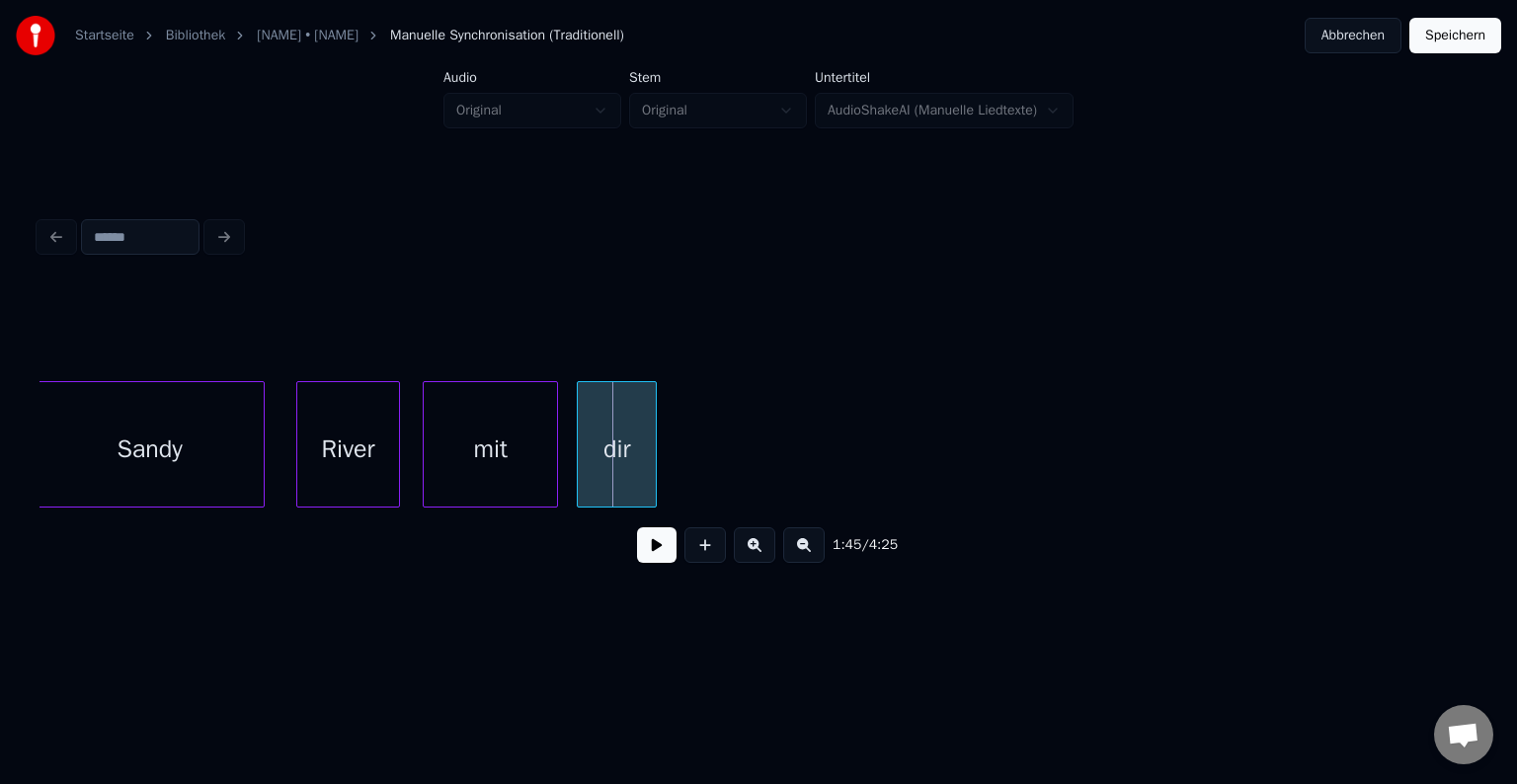 click on "dir" at bounding box center (616, 449) 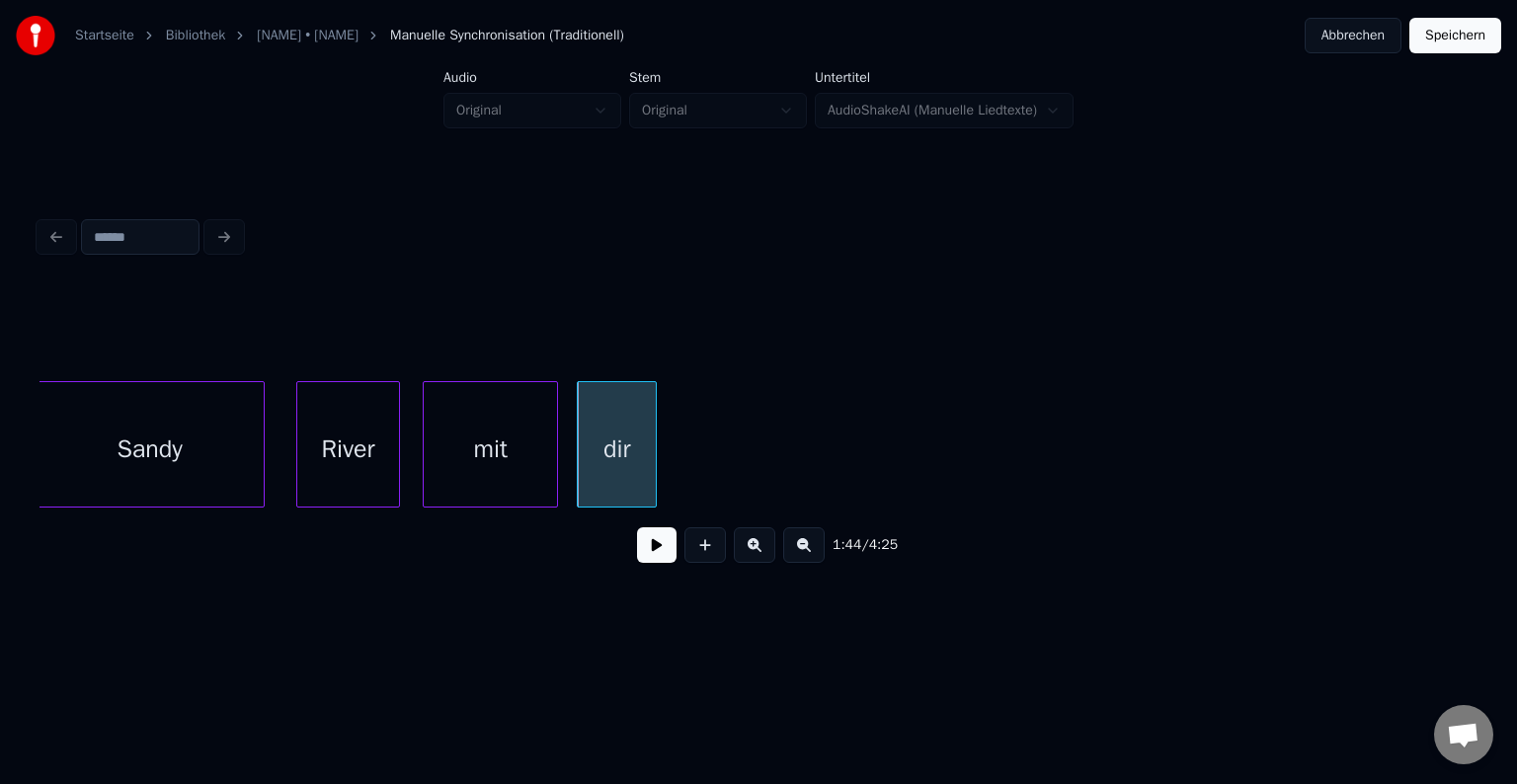 click on "Sandy" at bounding box center (150, 449) 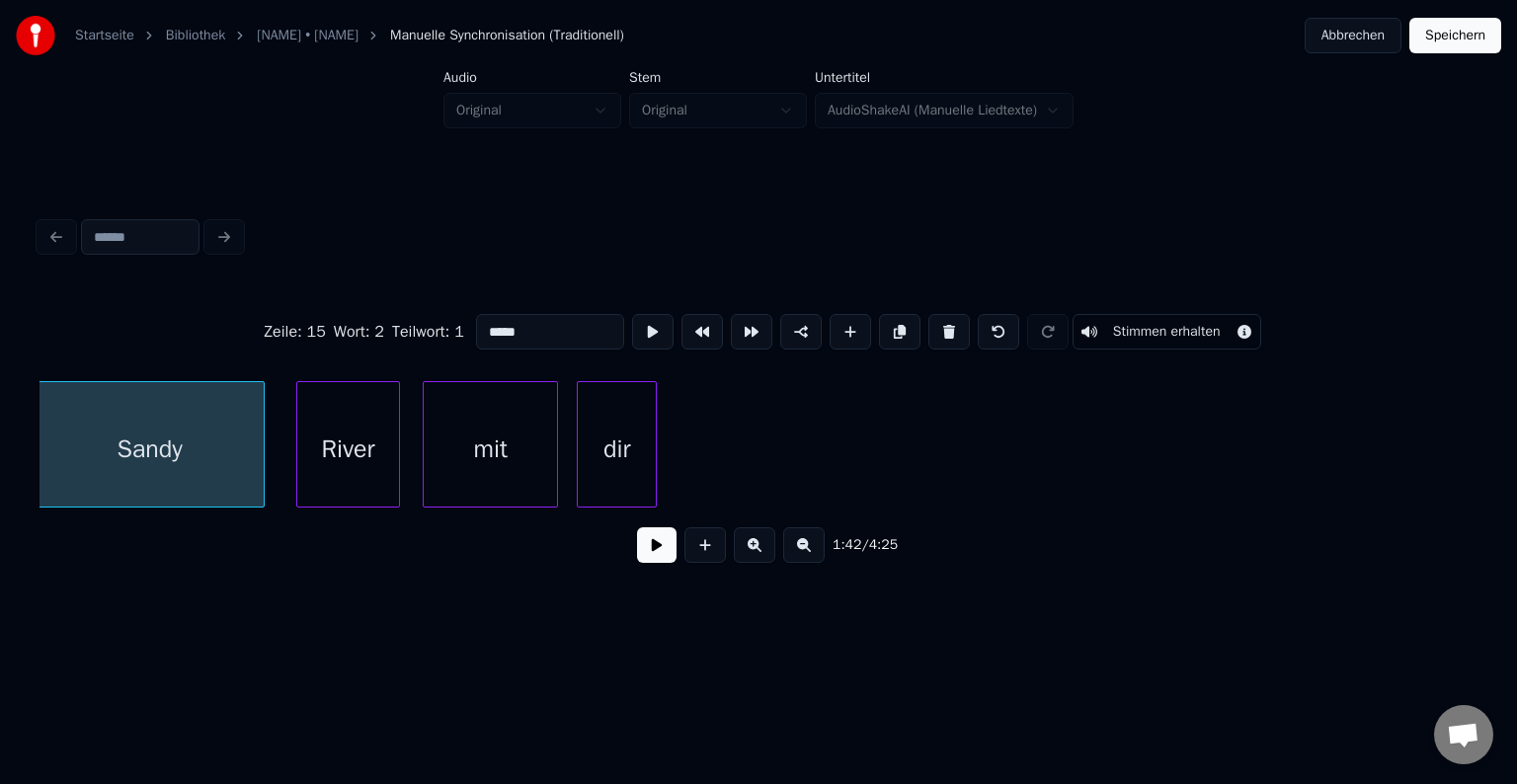 scroll, scrollTop: 0, scrollLeft: 20194, axis: horizontal 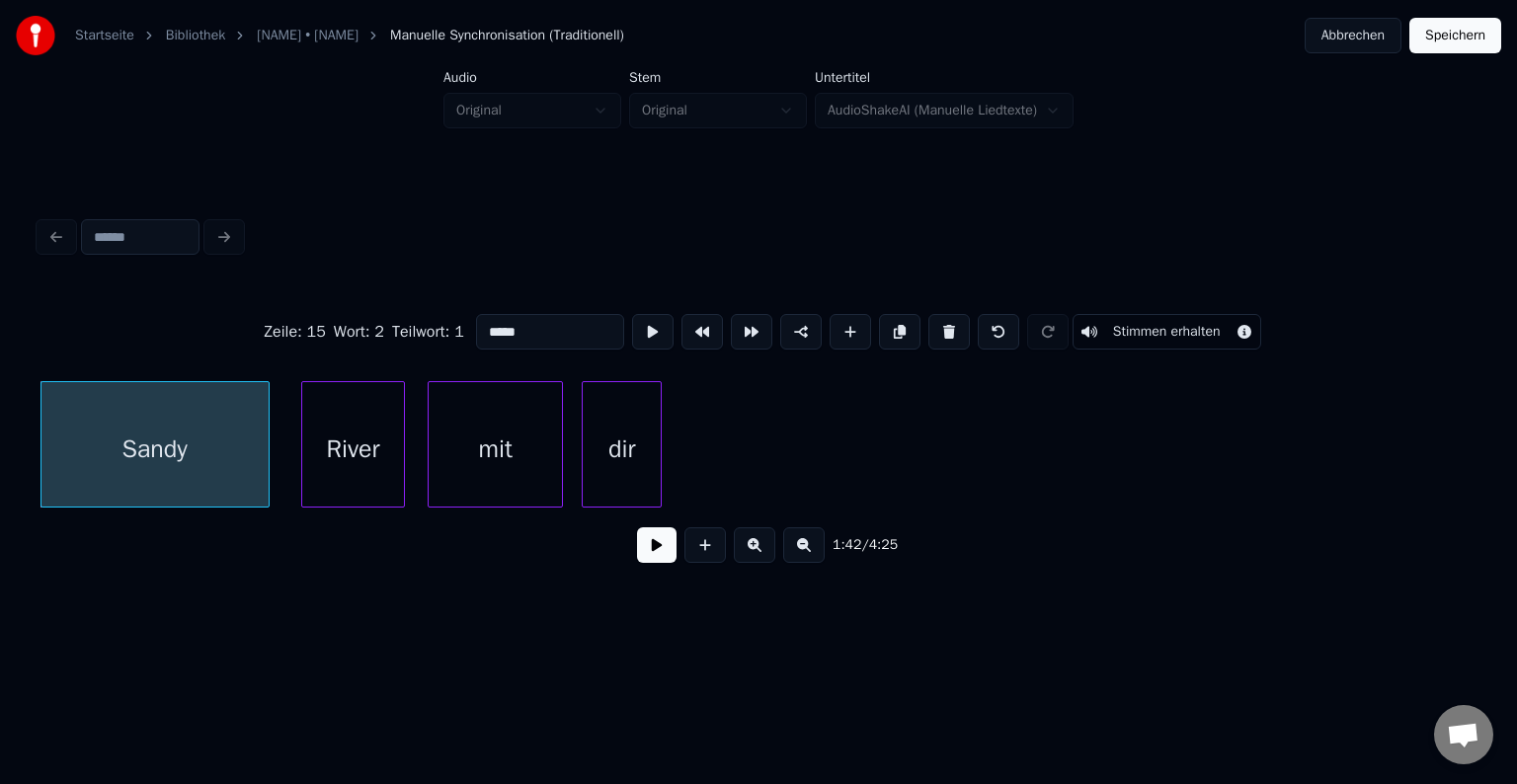 click at bounding box center (657, 545) 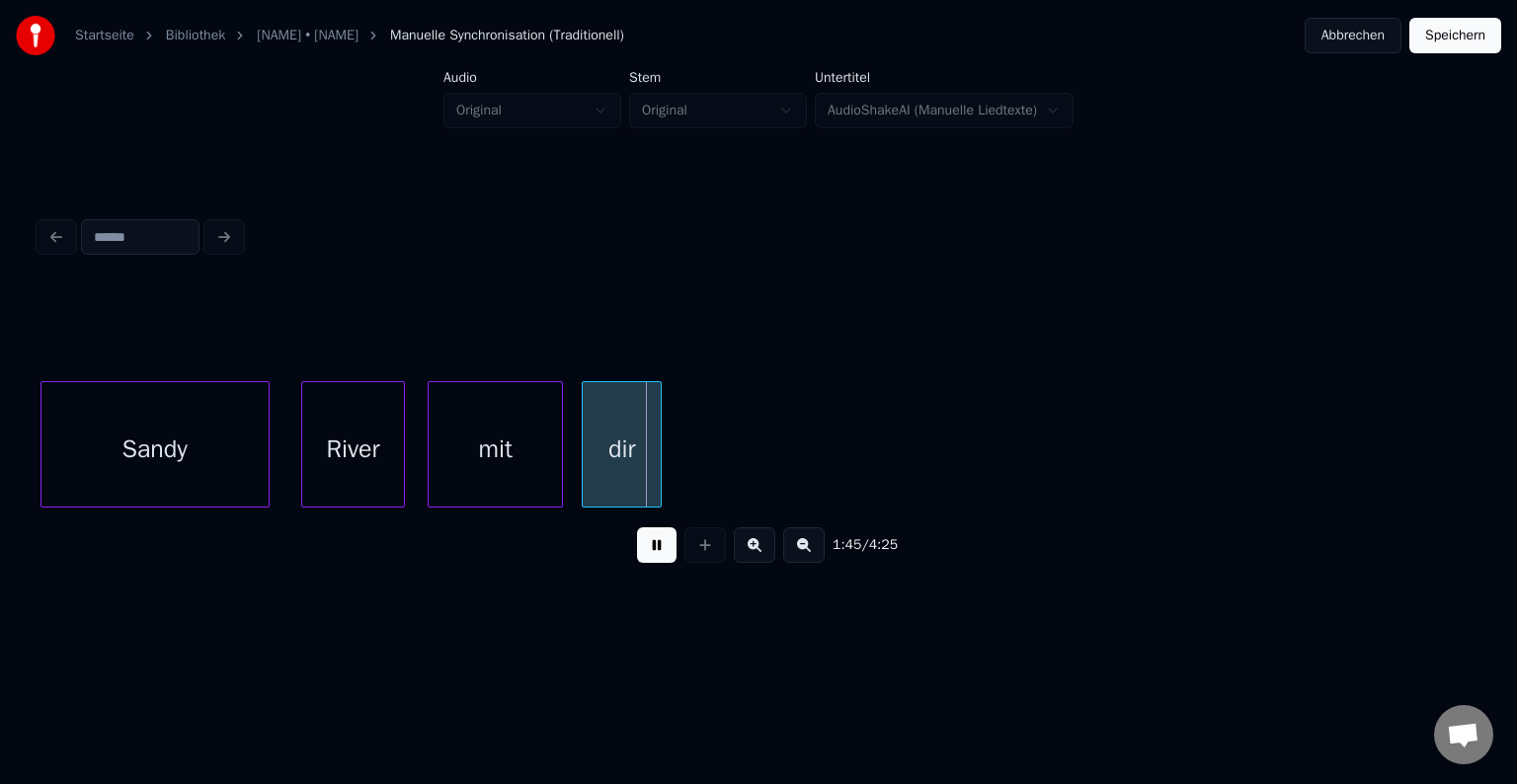 click at bounding box center (657, 545) 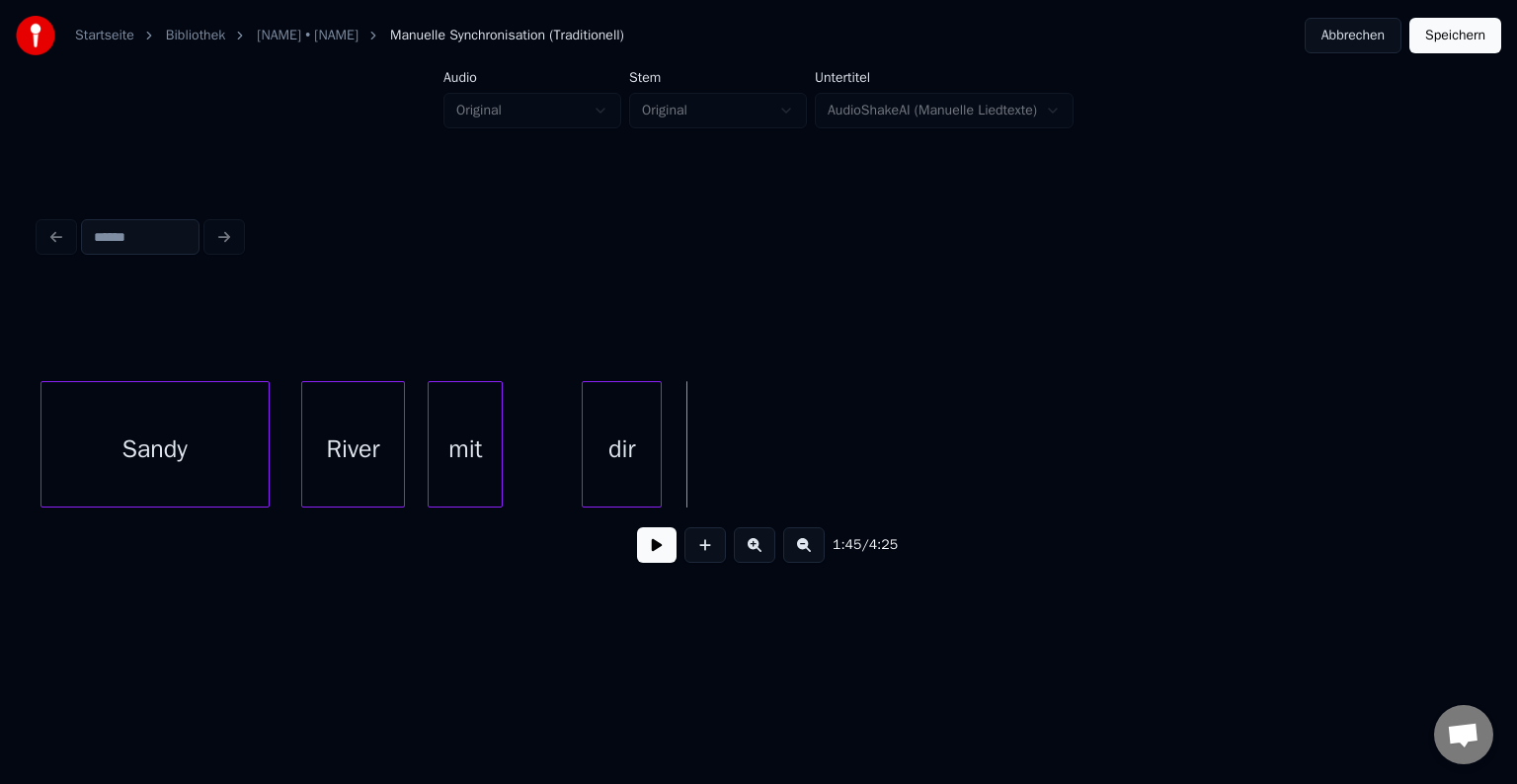click at bounding box center (499, 444) 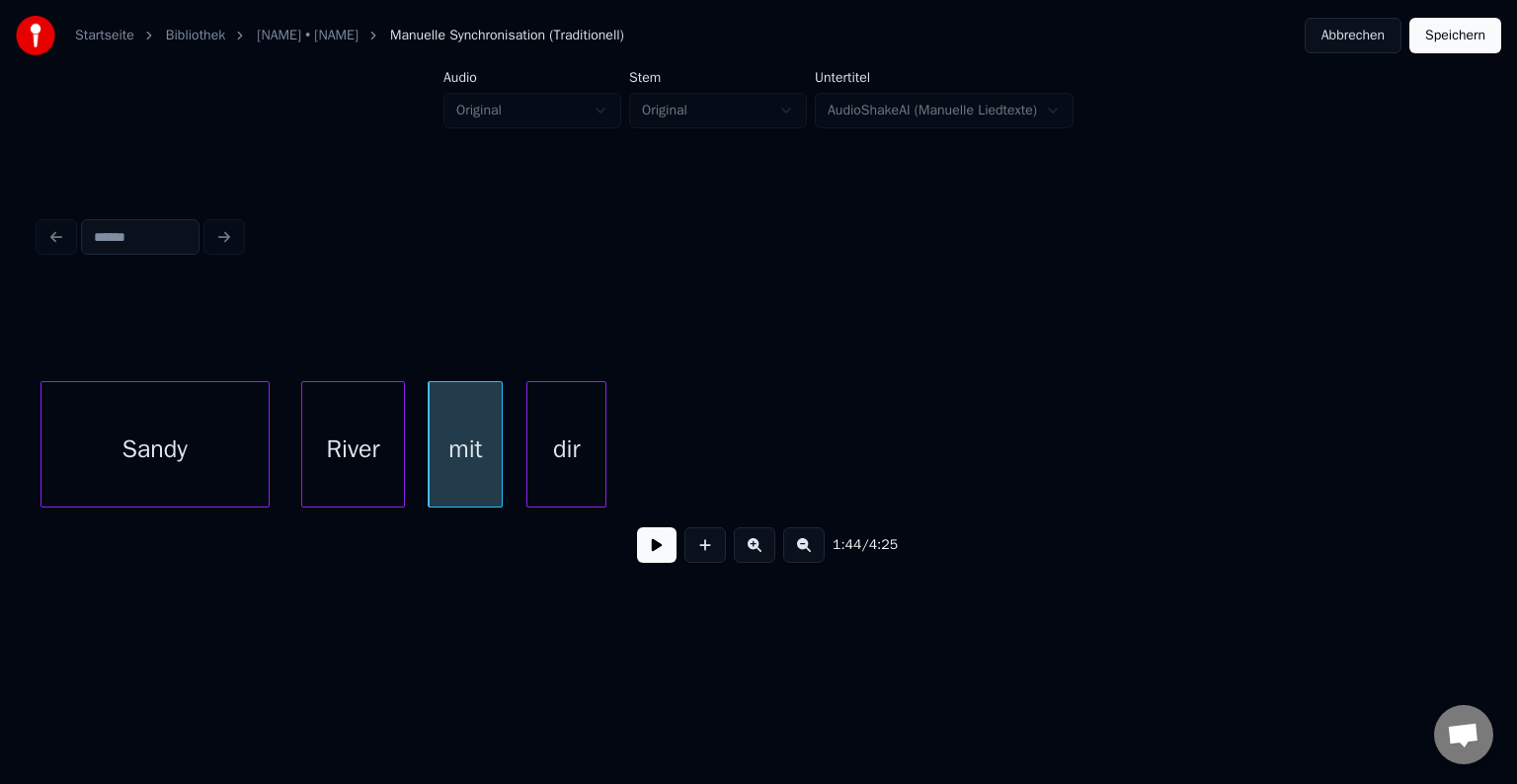 click on "dir" at bounding box center (566, 449) 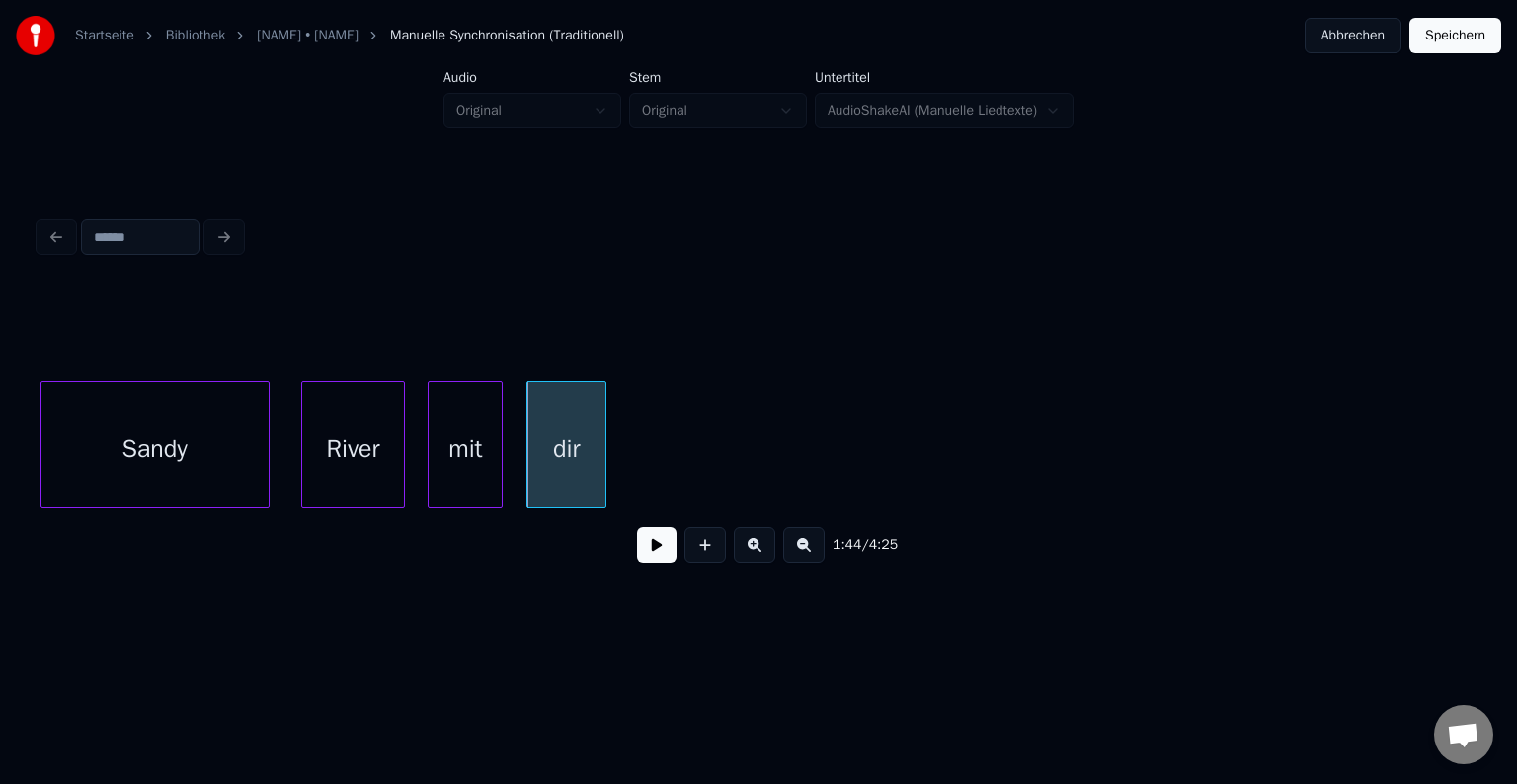 click on "Sandy" at bounding box center [155, 449] 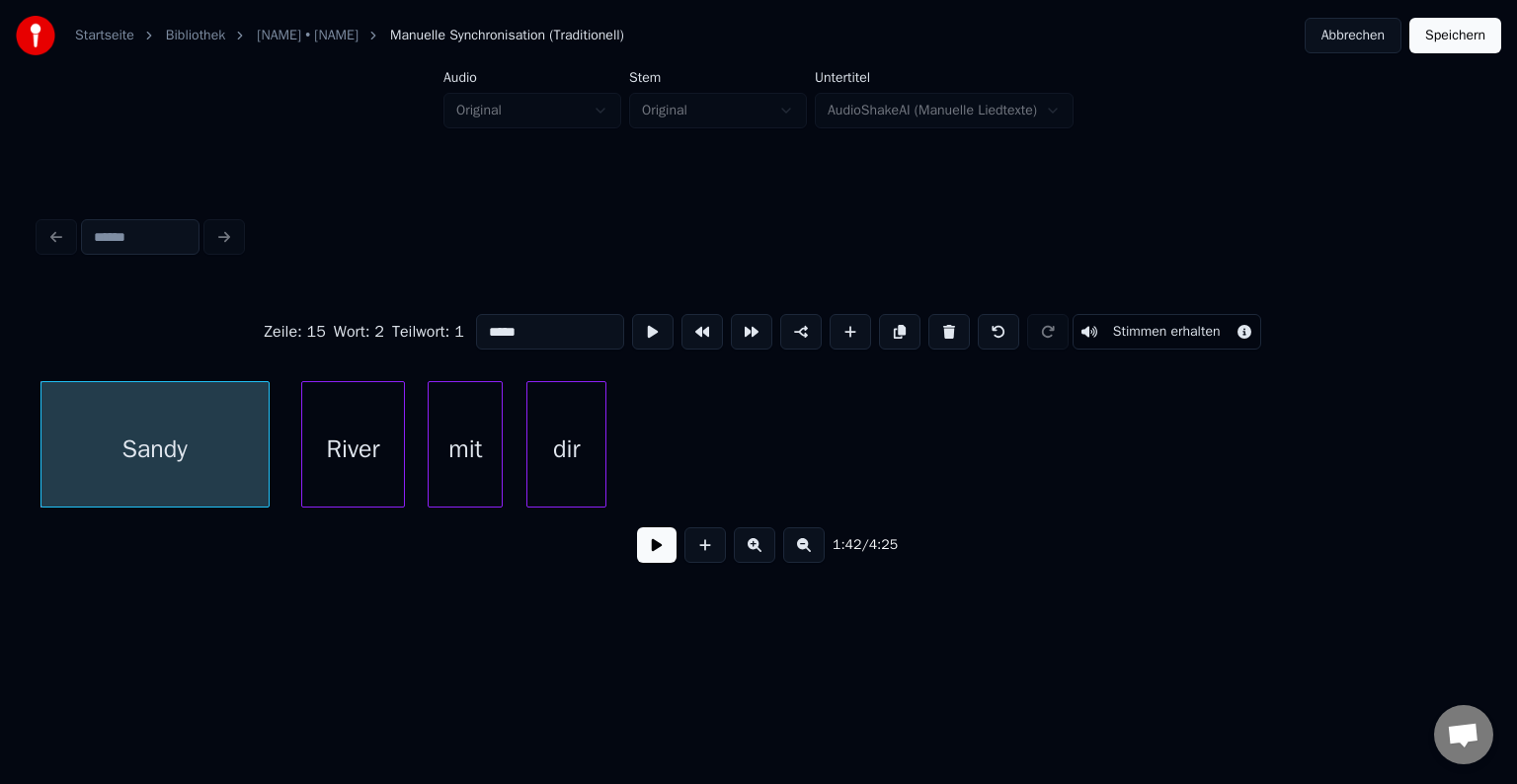 click at bounding box center [657, 545] 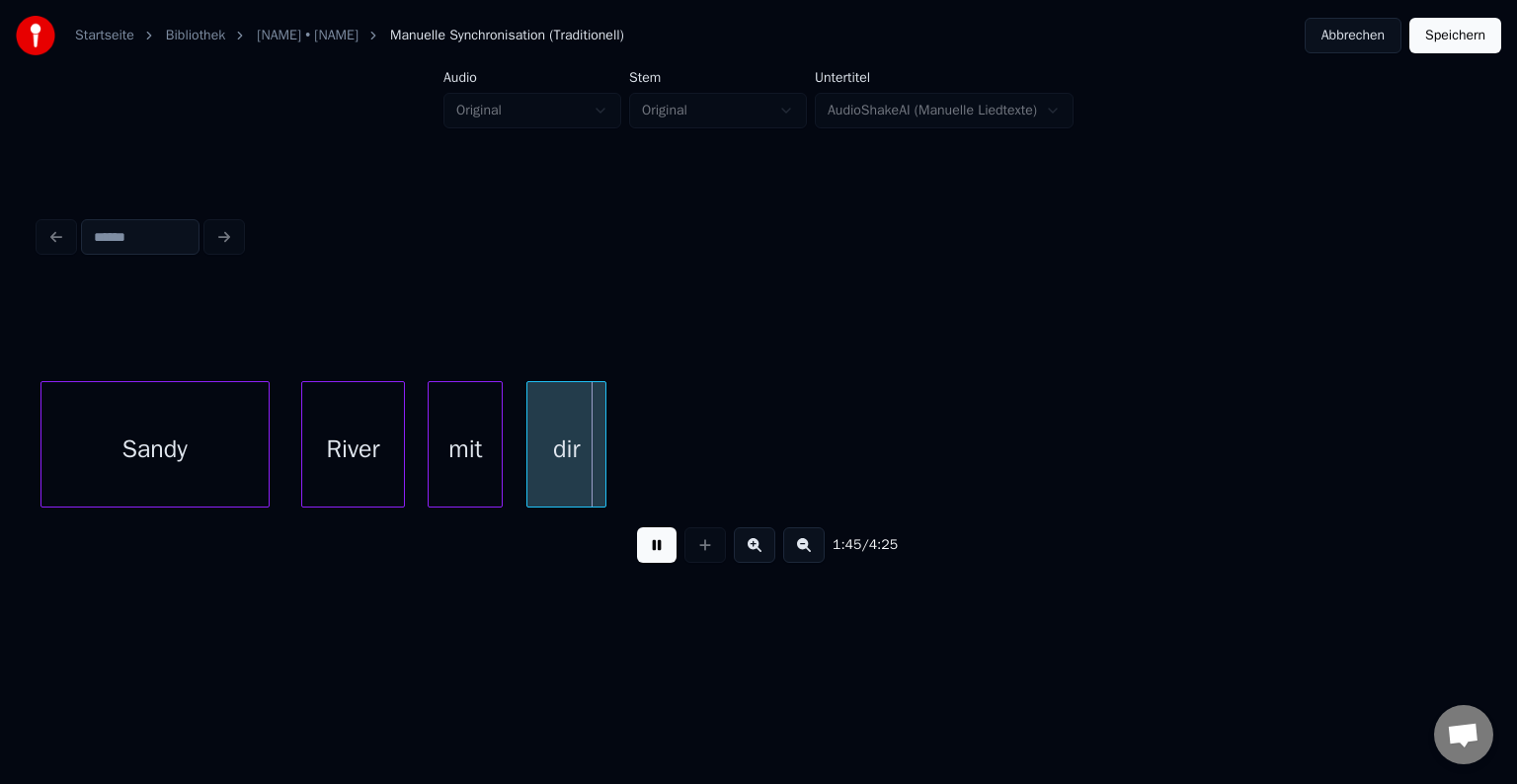 click at bounding box center [657, 545] 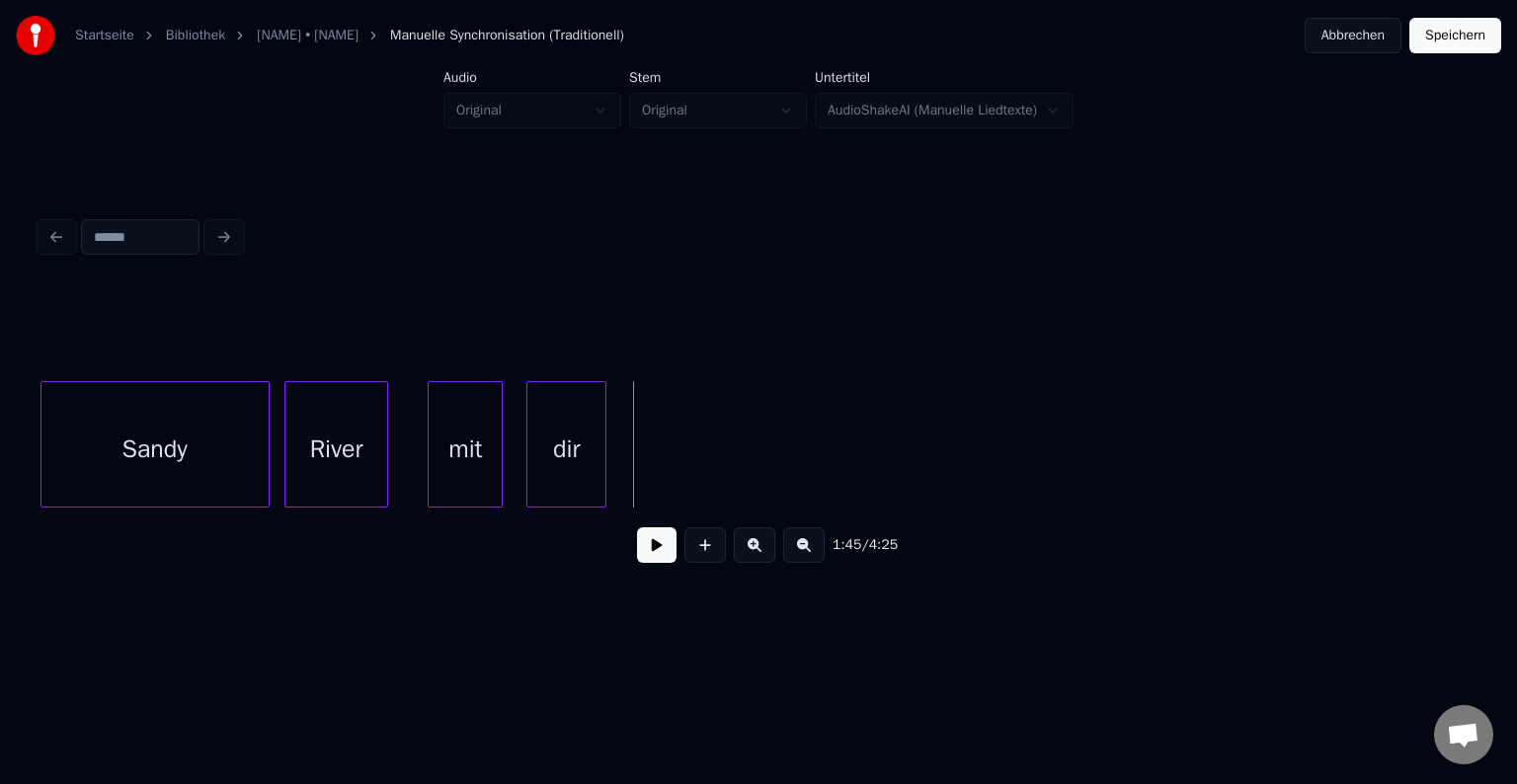 click on "River" at bounding box center [337, 449] 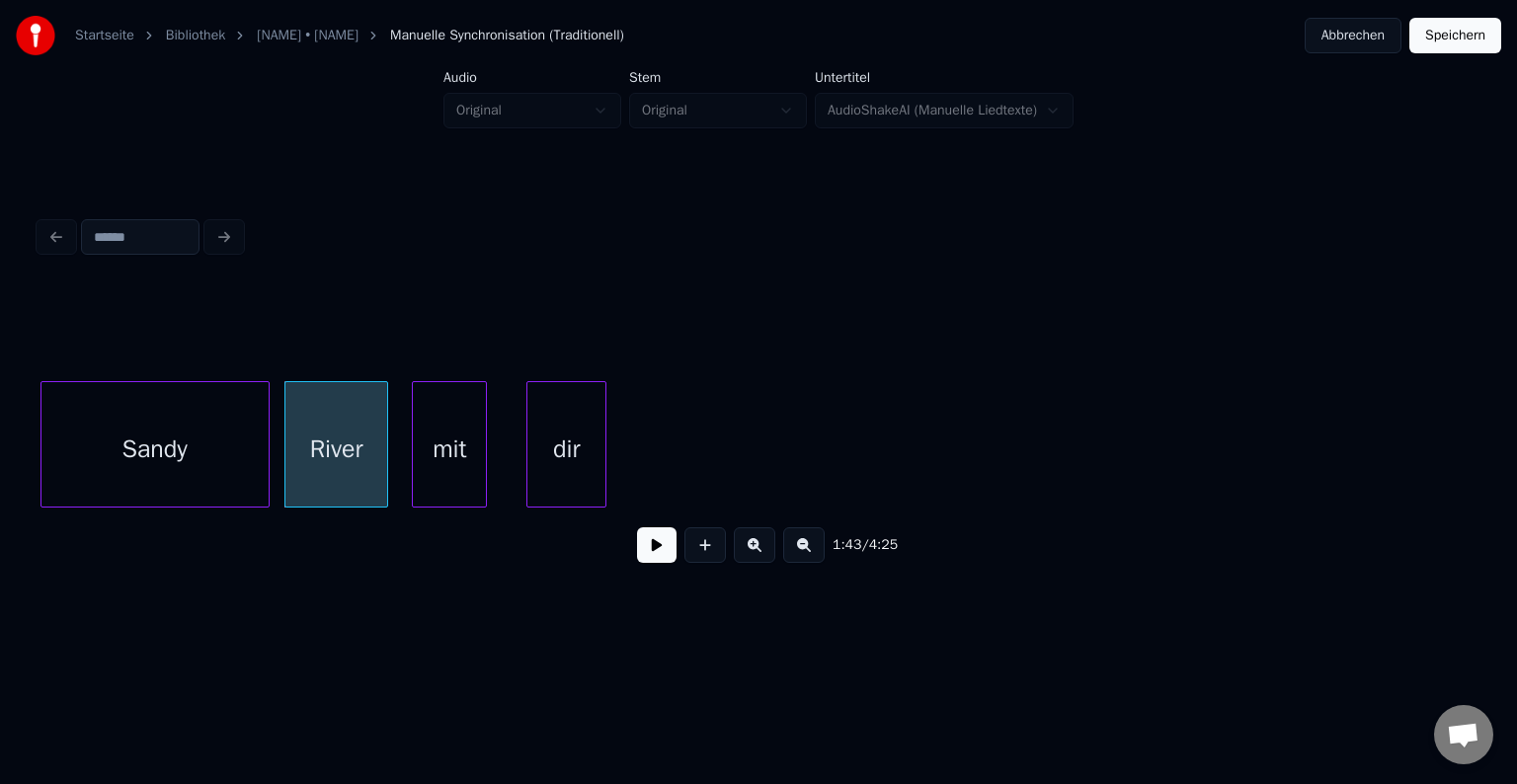 click on "mit" at bounding box center (449, 449) 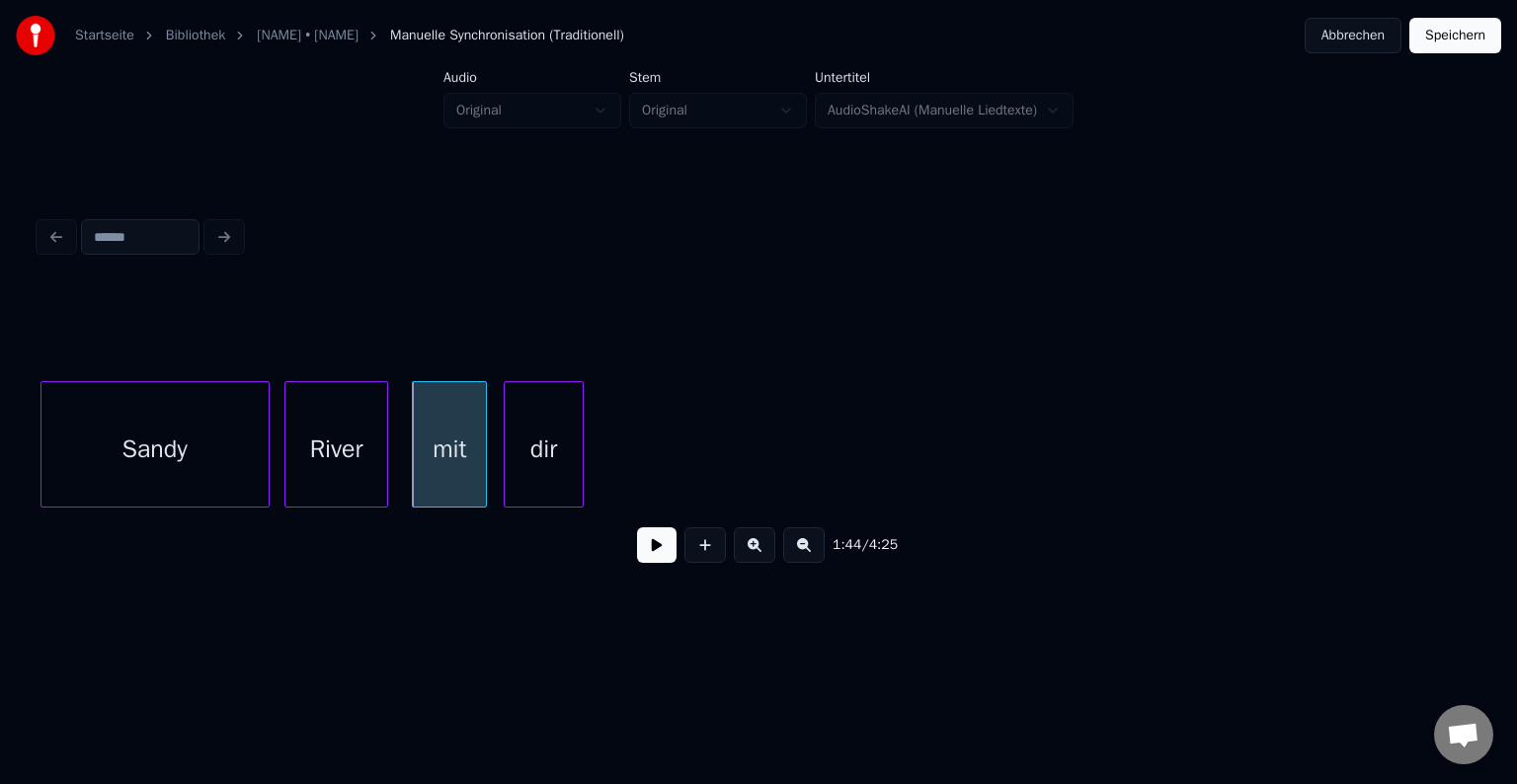 click on "dir" at bounding box center [543, 449] 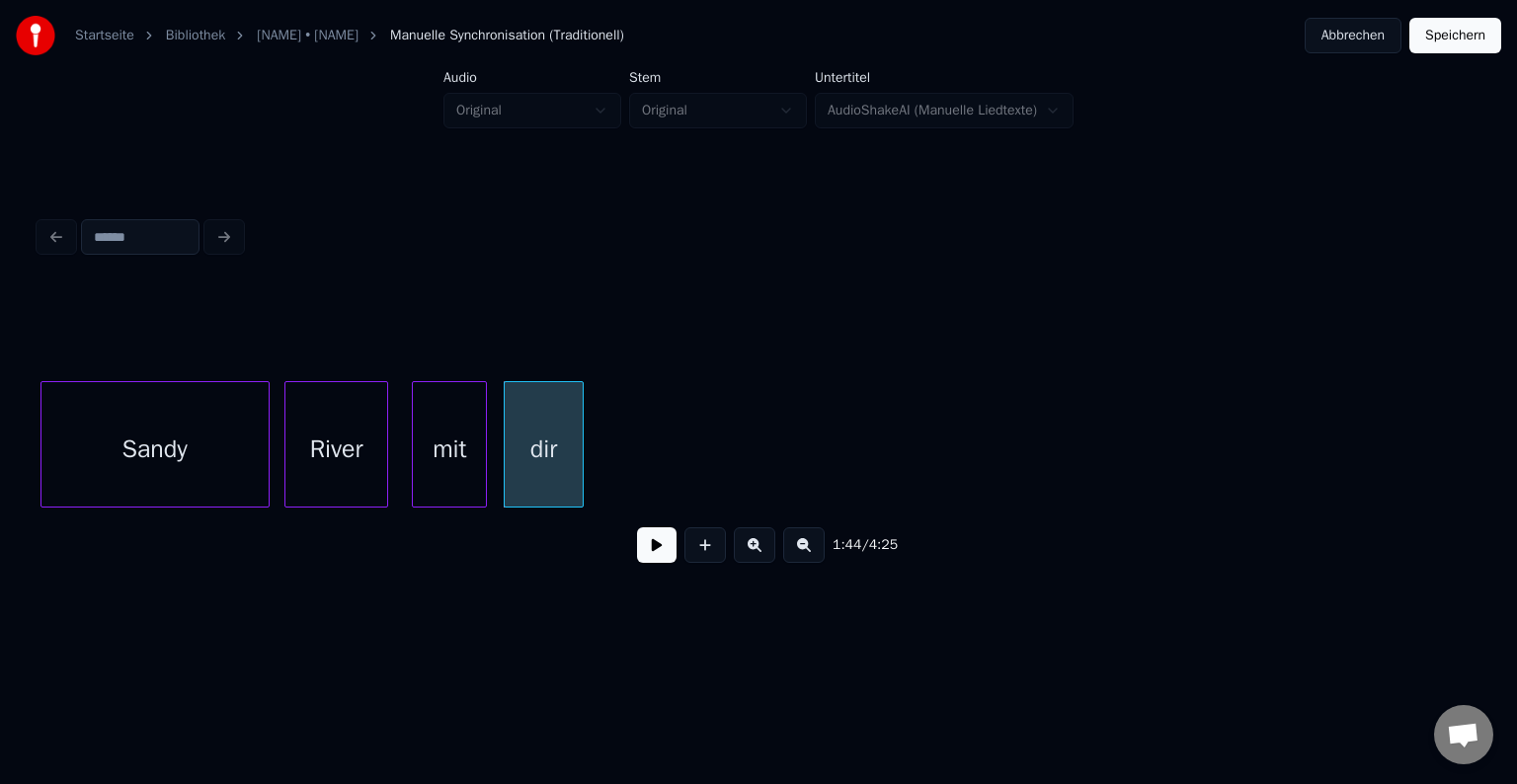 click on "Sandy" at bounding box center [155, 449] 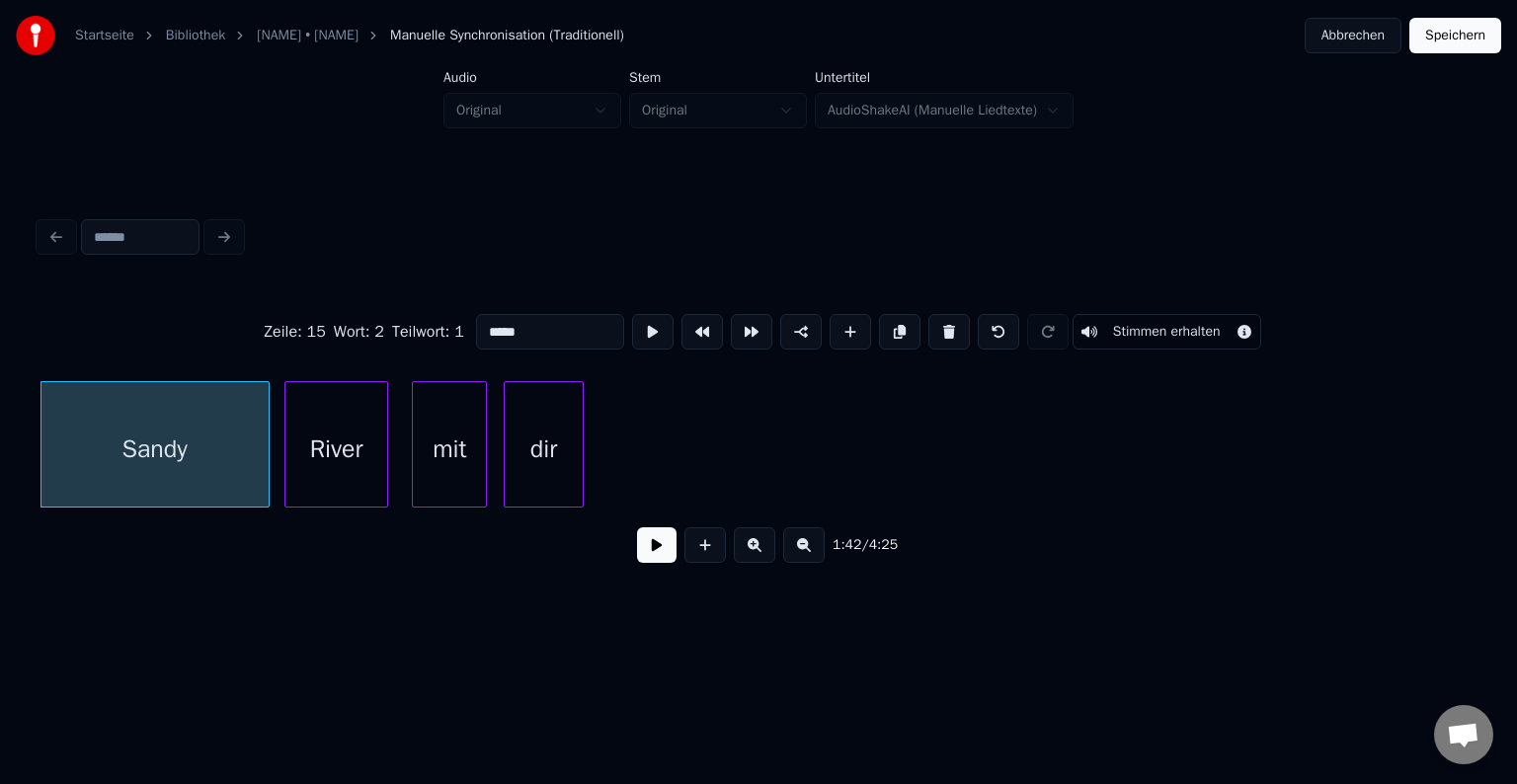 click at bounding box center (657, 545) 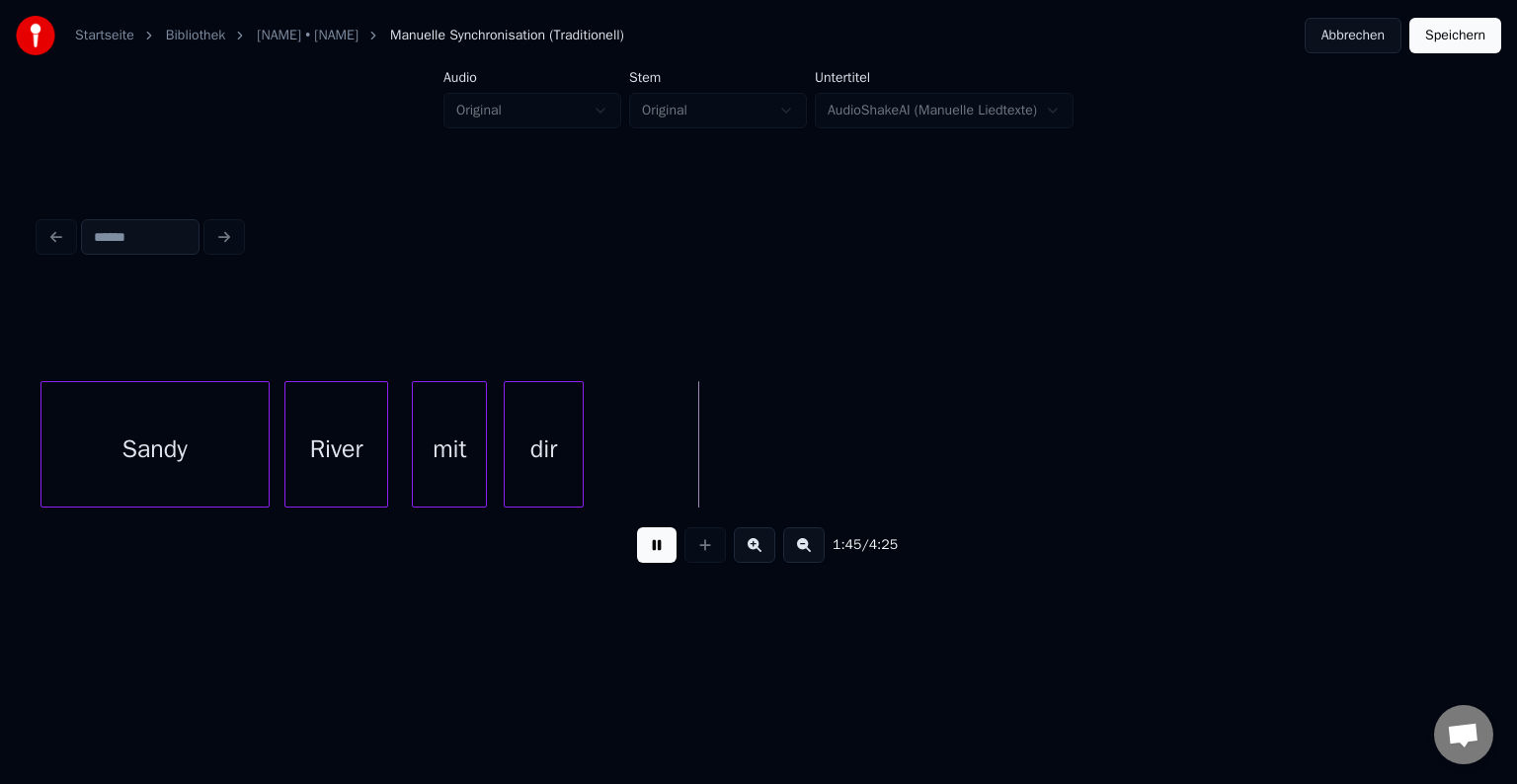 click at bounding box center [657, 545] 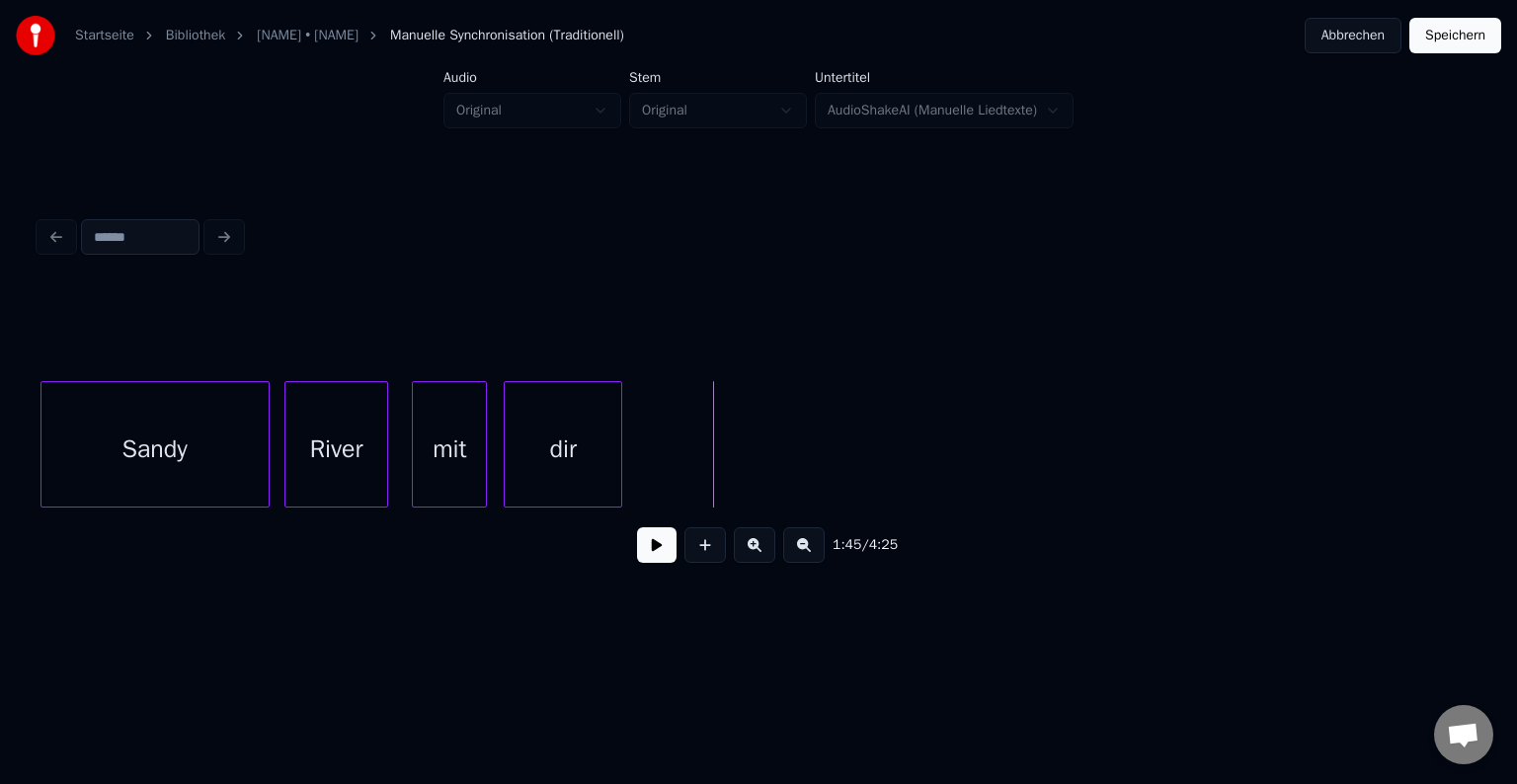 click at bounding box center [618, 444] 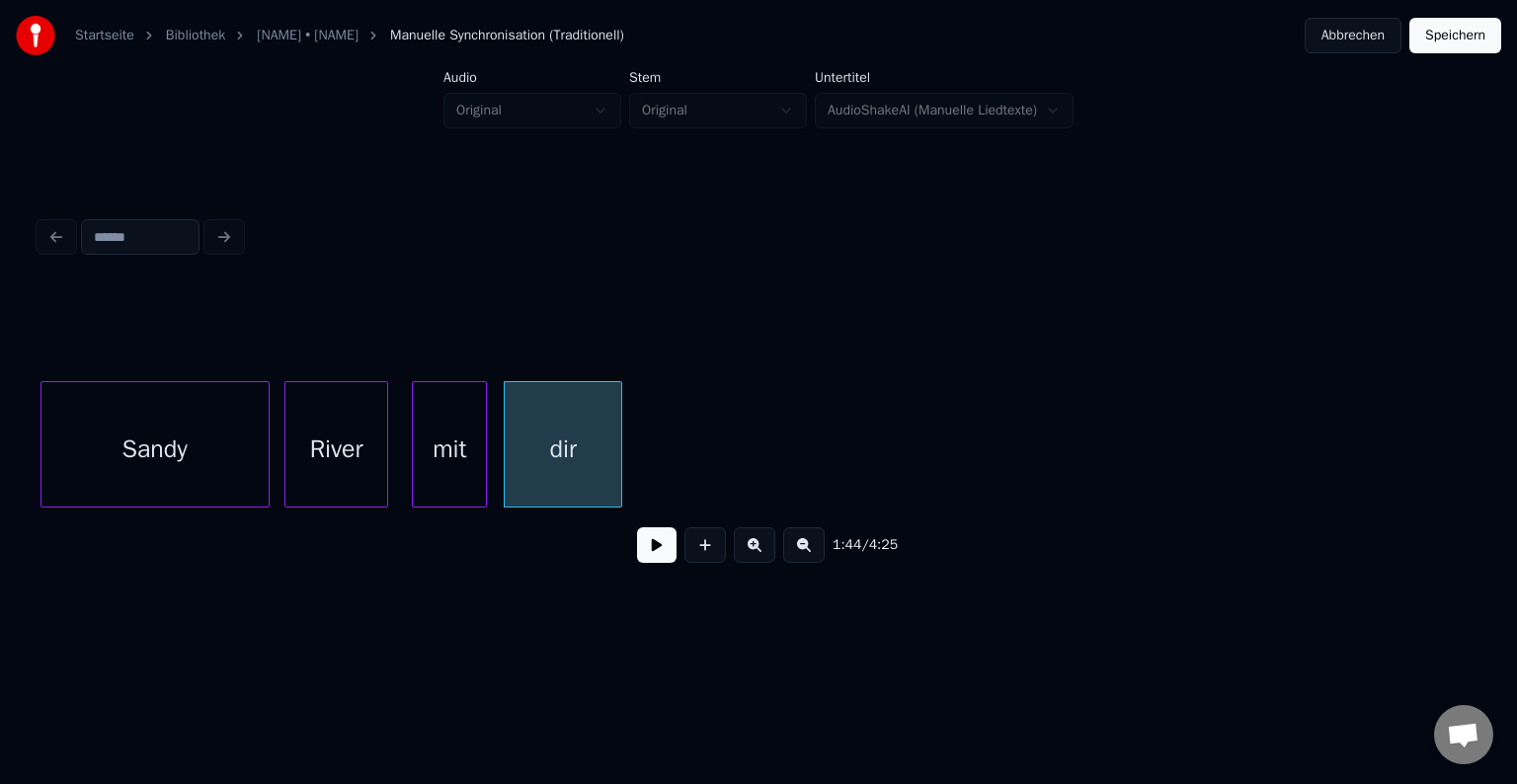 click on "Sandy" at bounding box center (155, 449) 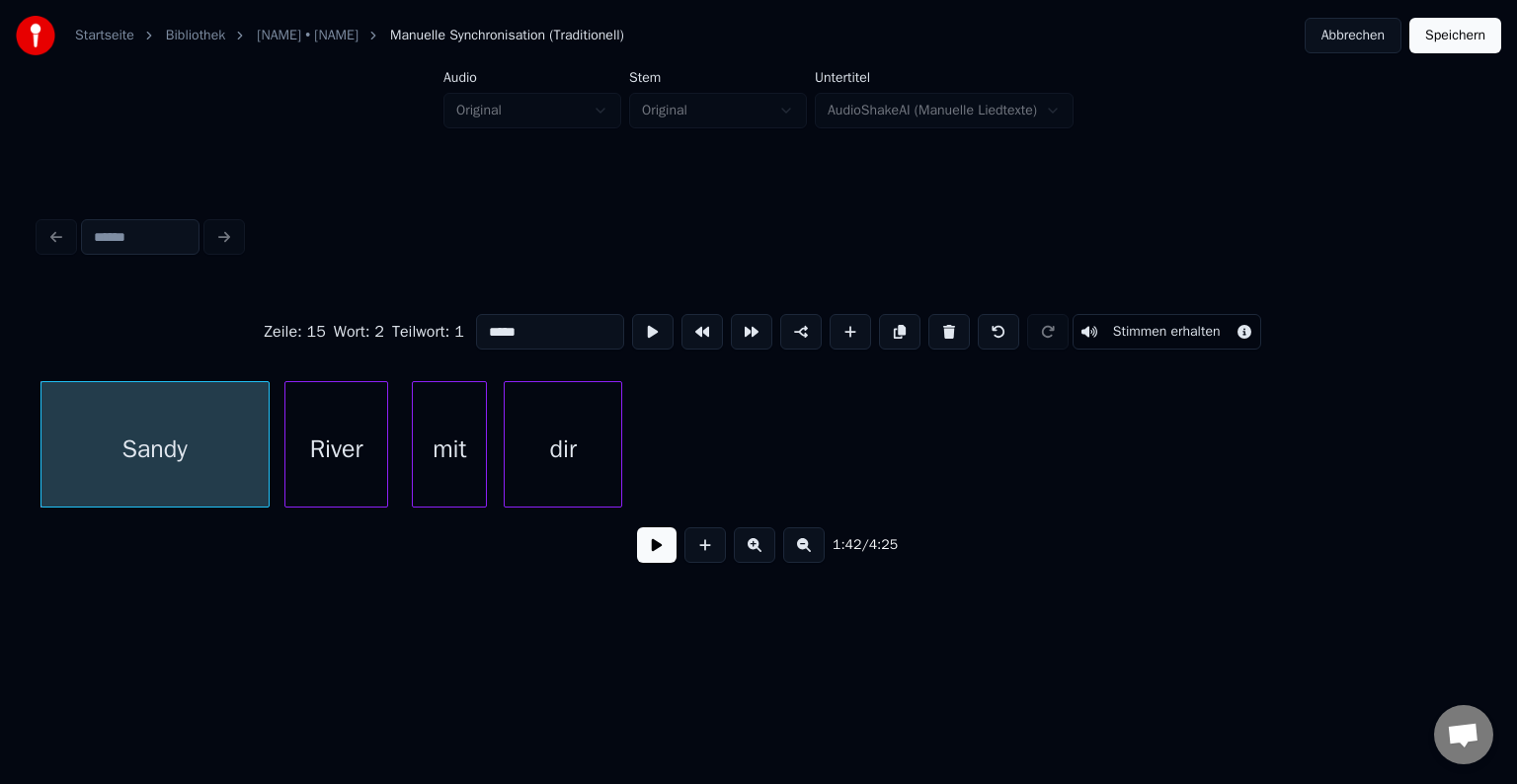 click at bounding box center [657, 545] 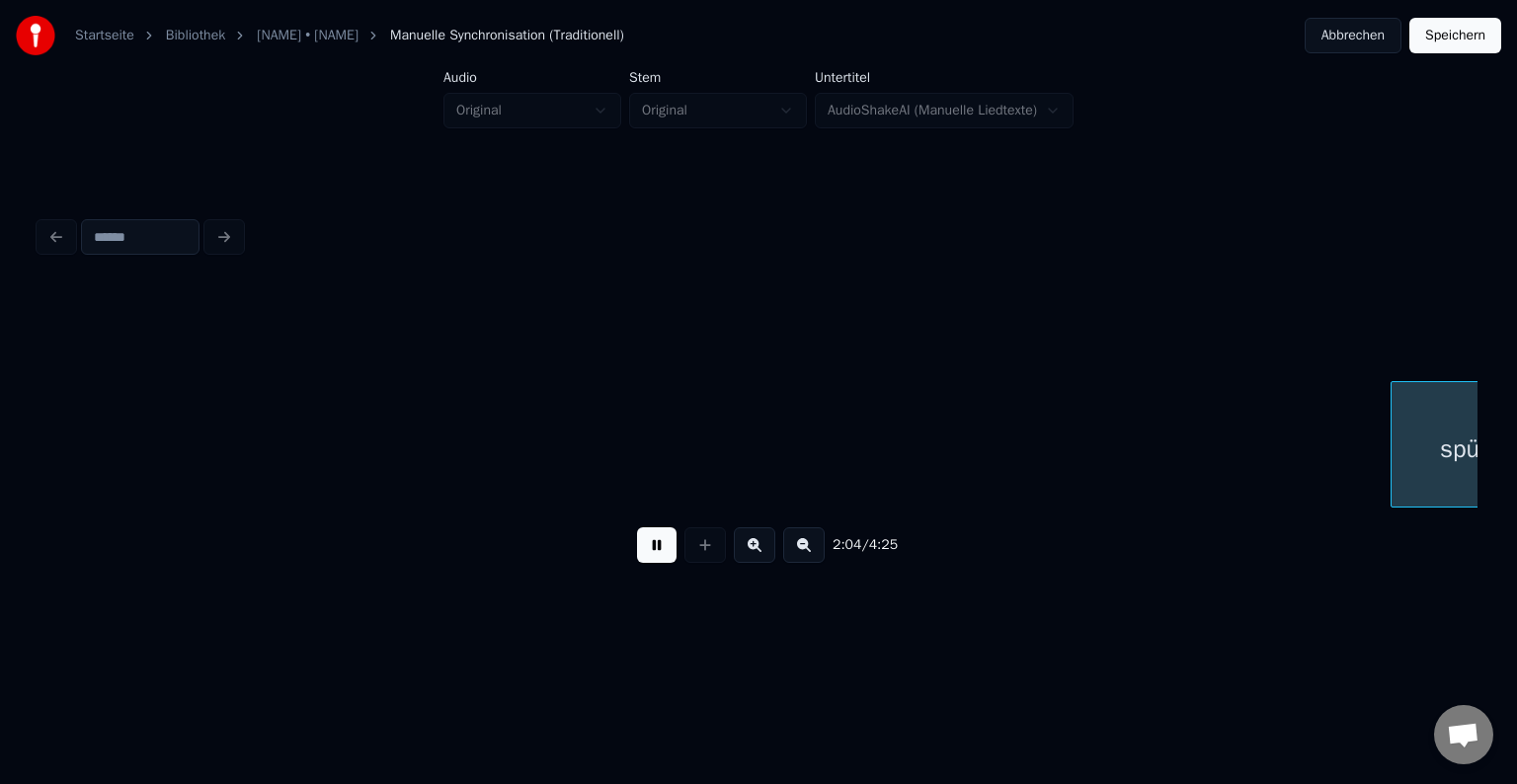 scroll, scrollTop: 0, scrollLeft: 24510, axis: horizontal 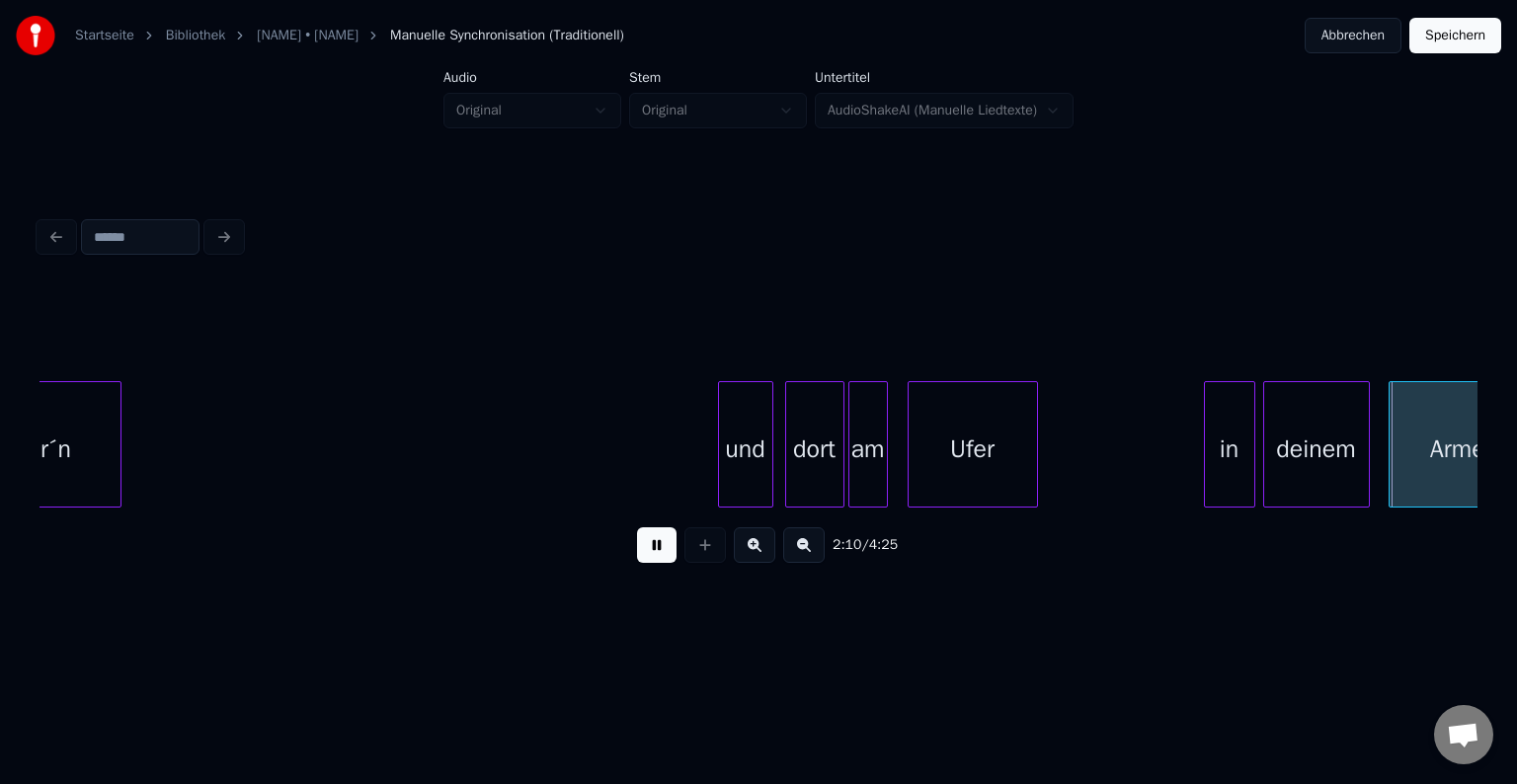 click at bounding box center [657, 545] 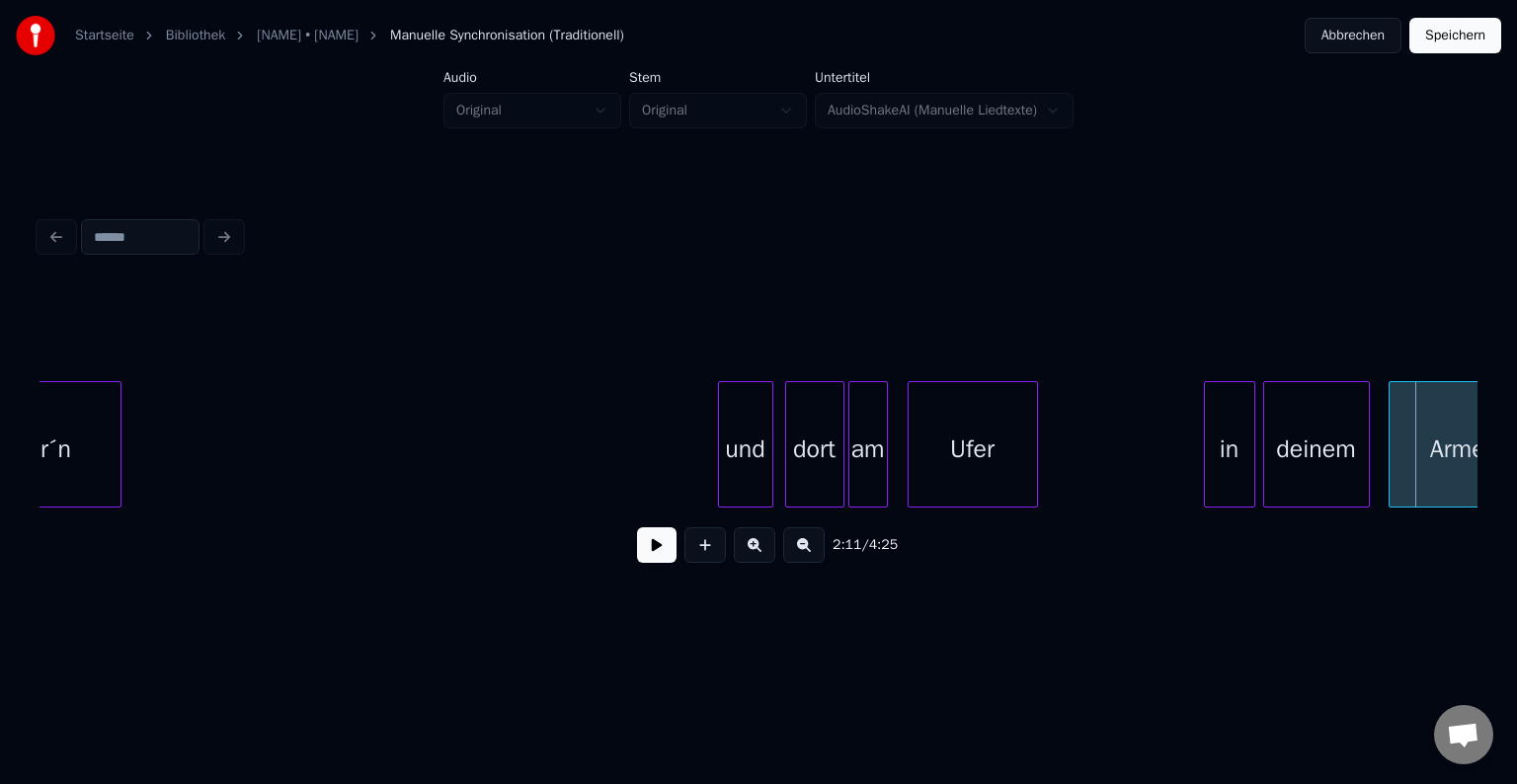 click on "deinem" at bounding box center (1317, 449) 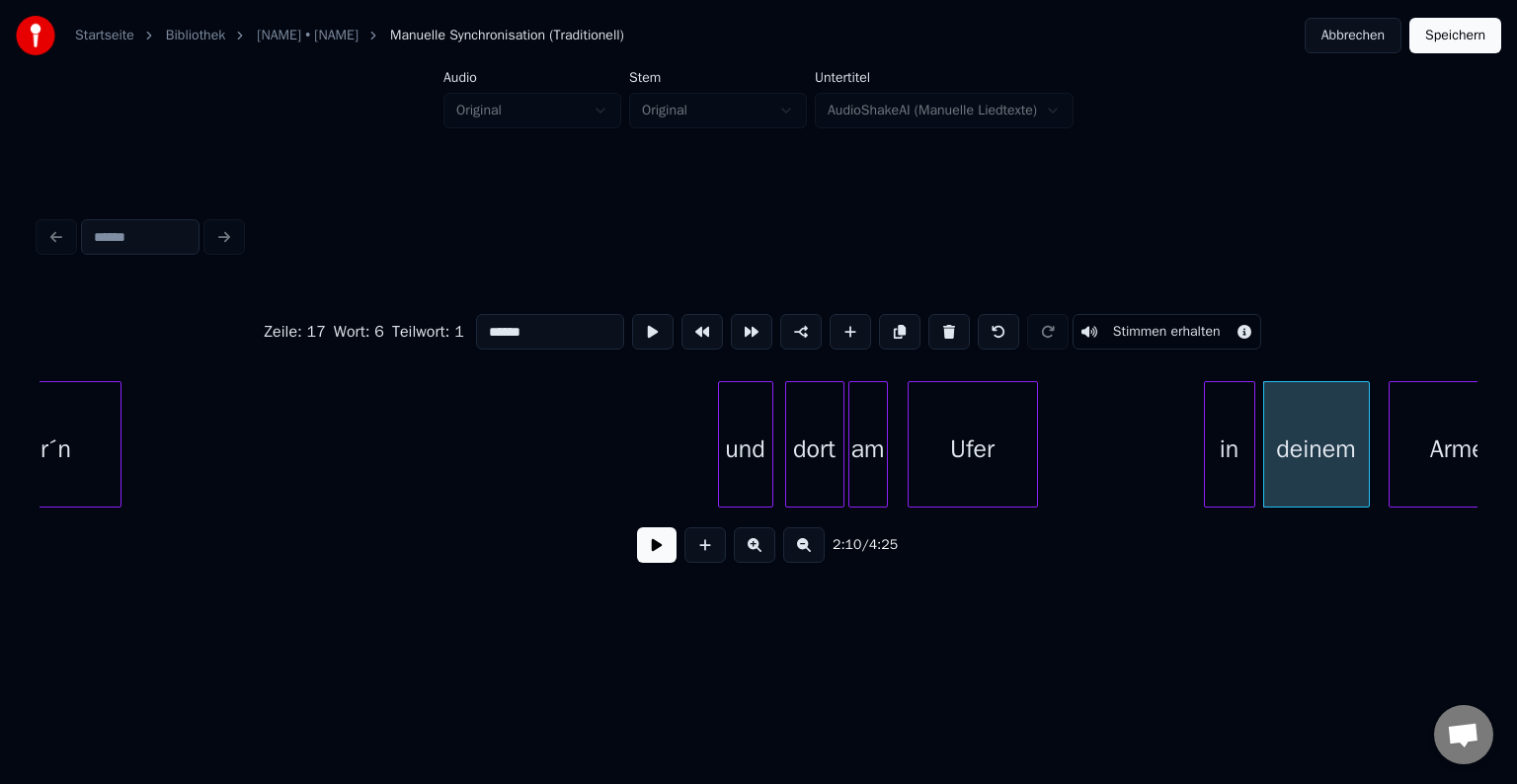 click on "******" at bounding box center (550, 332) 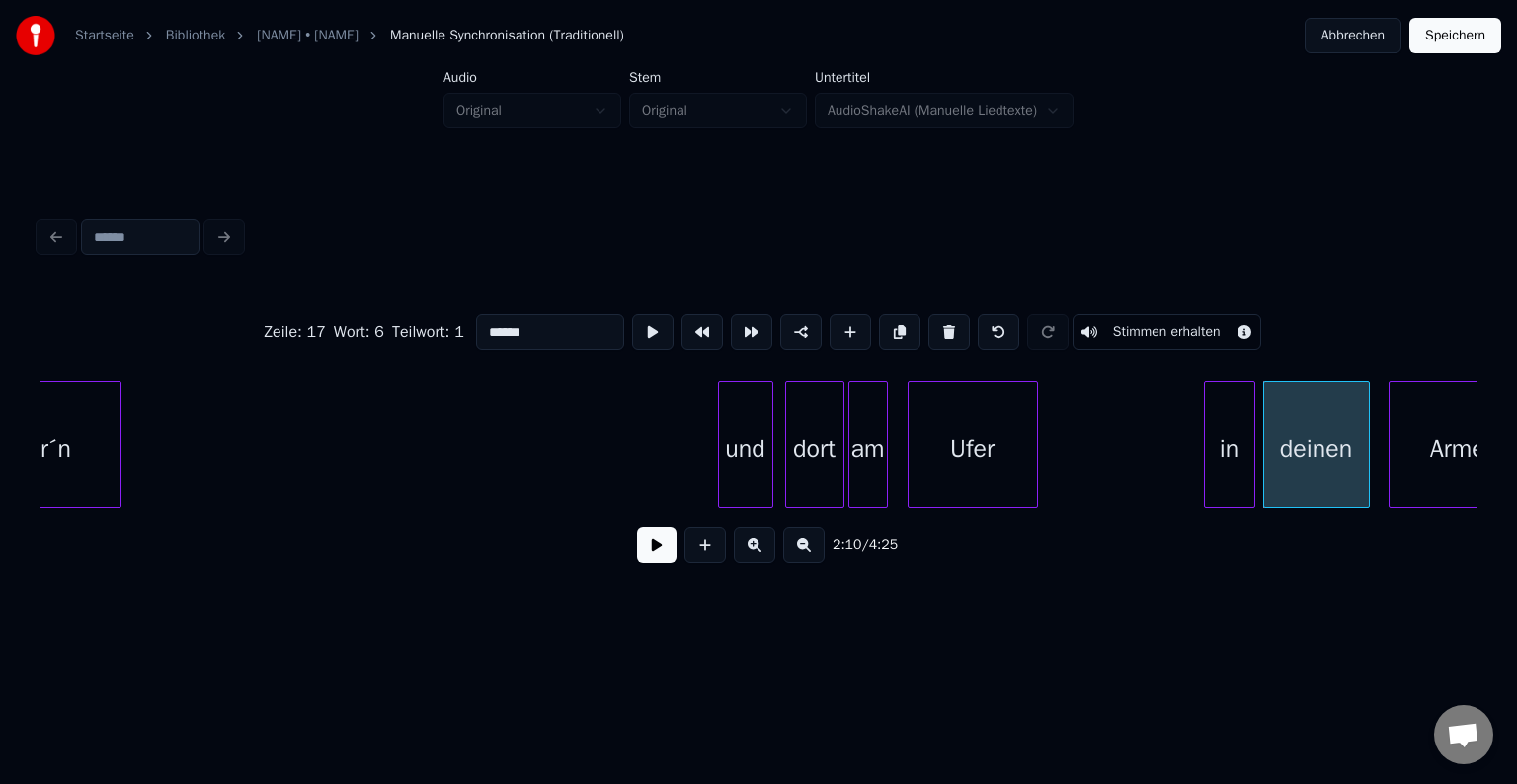 click on "und" at bounding box center (746, 449) 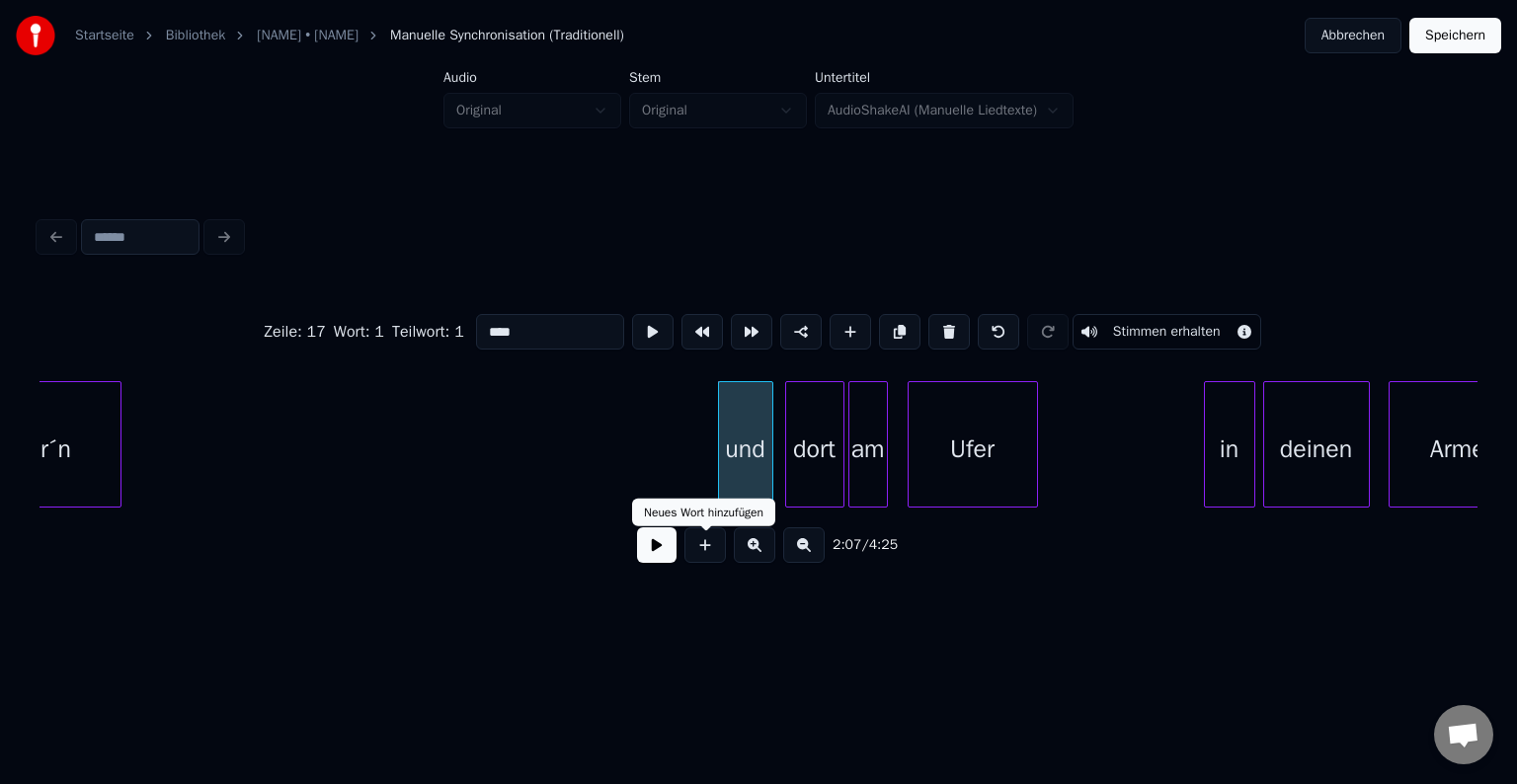 type on "***" 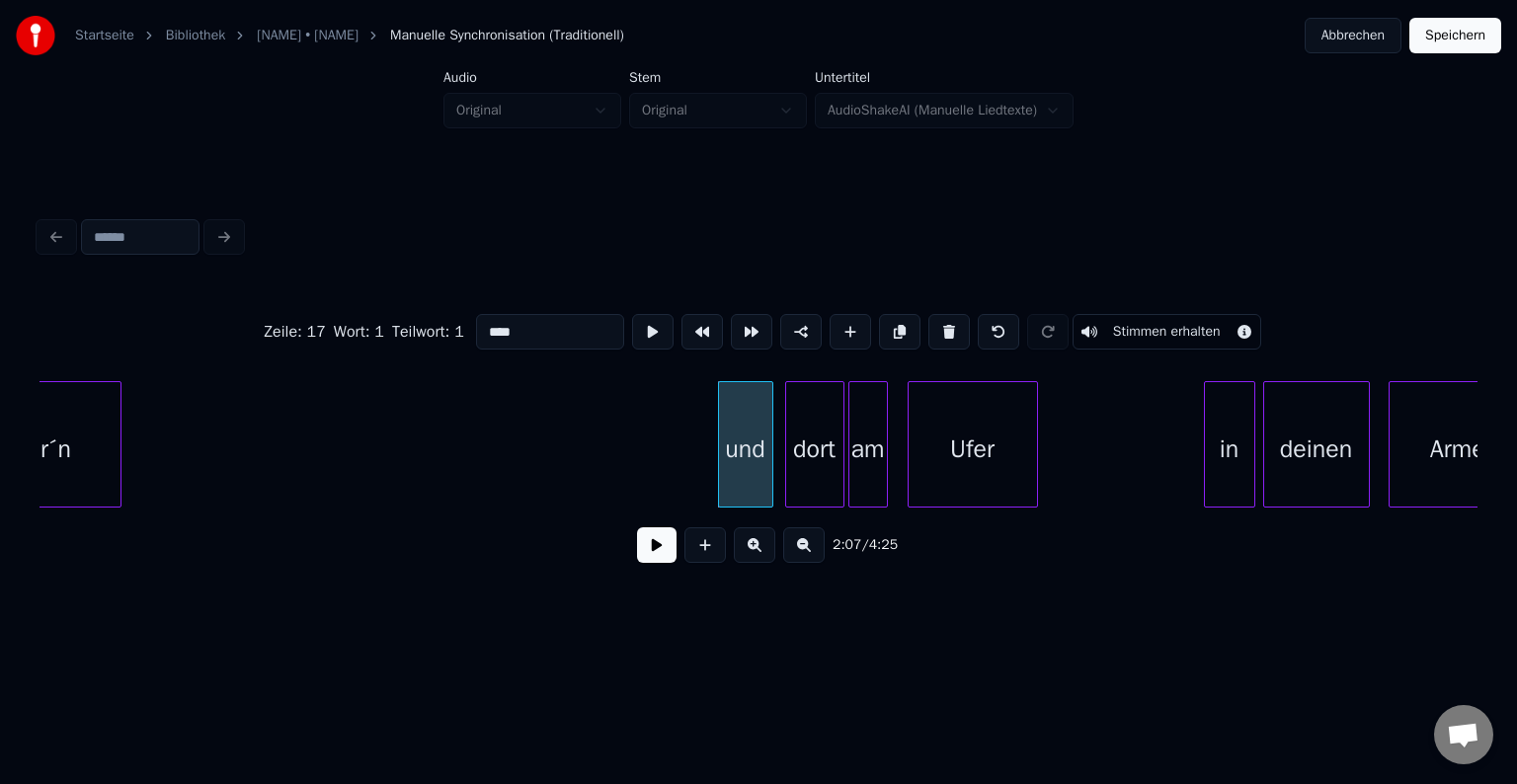 click at bounding box center [657, 545] 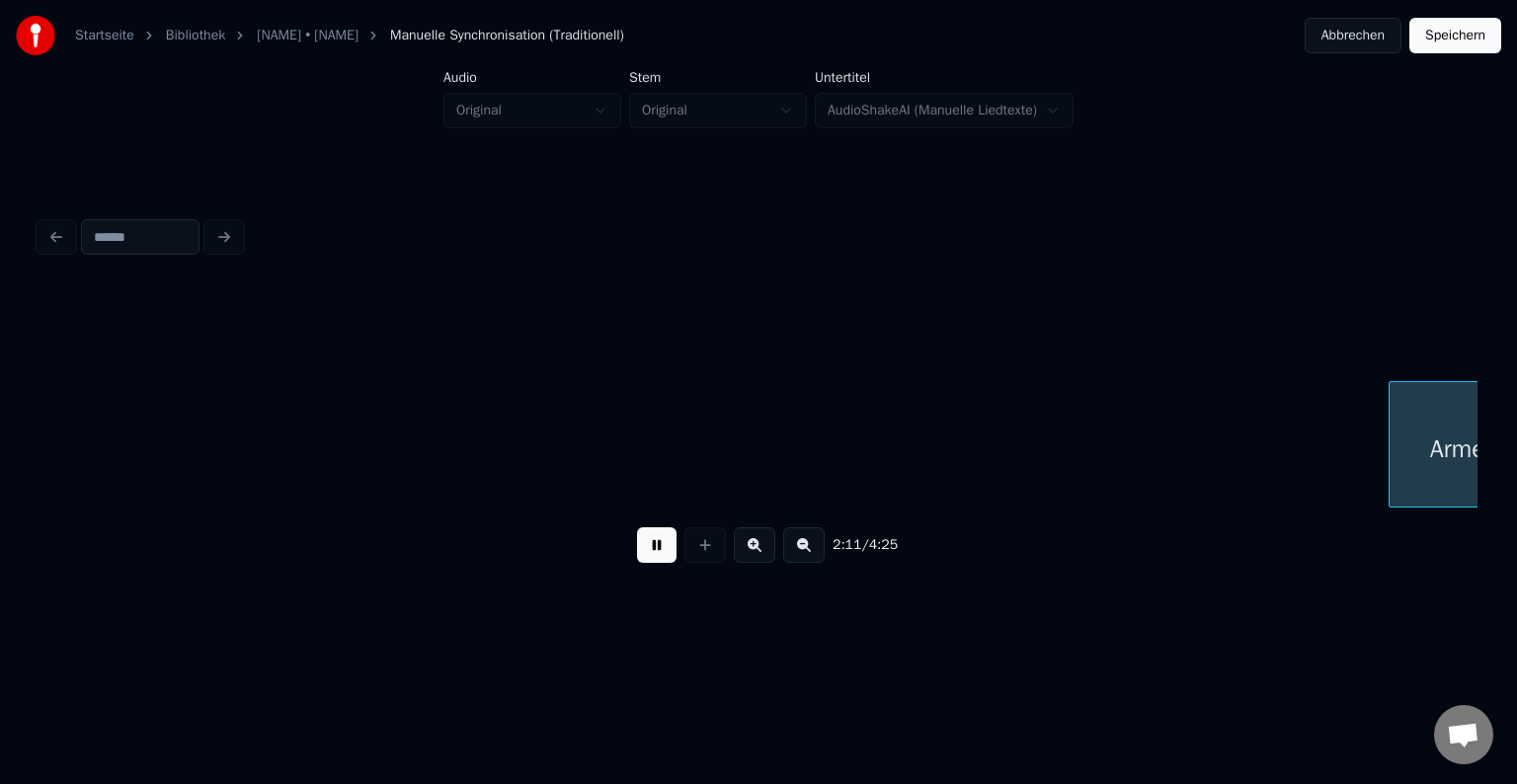 scroll, scrollTop: 0, scrollLeft: 25948, axis: horizontal 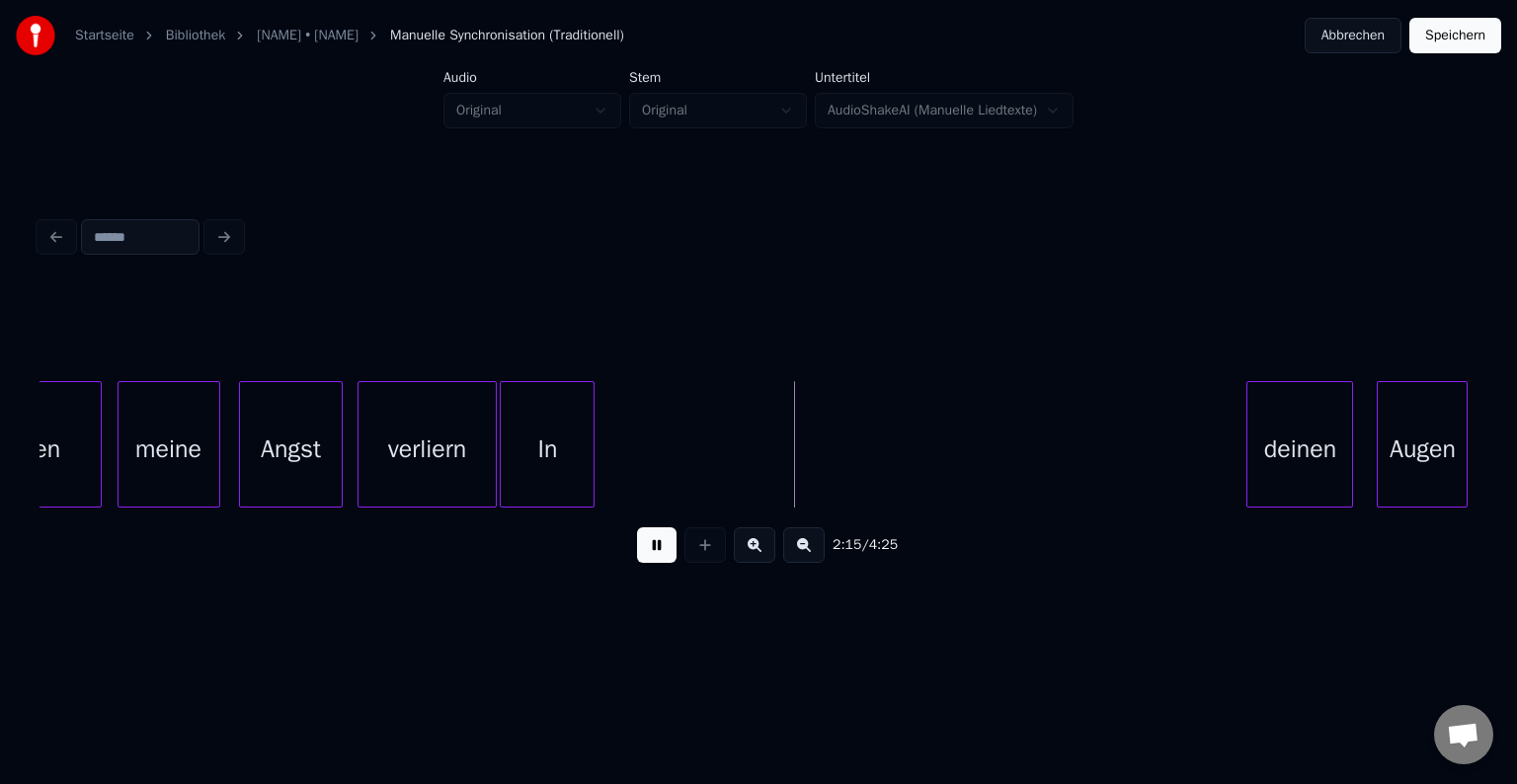 click at bounding box center (657, 545) 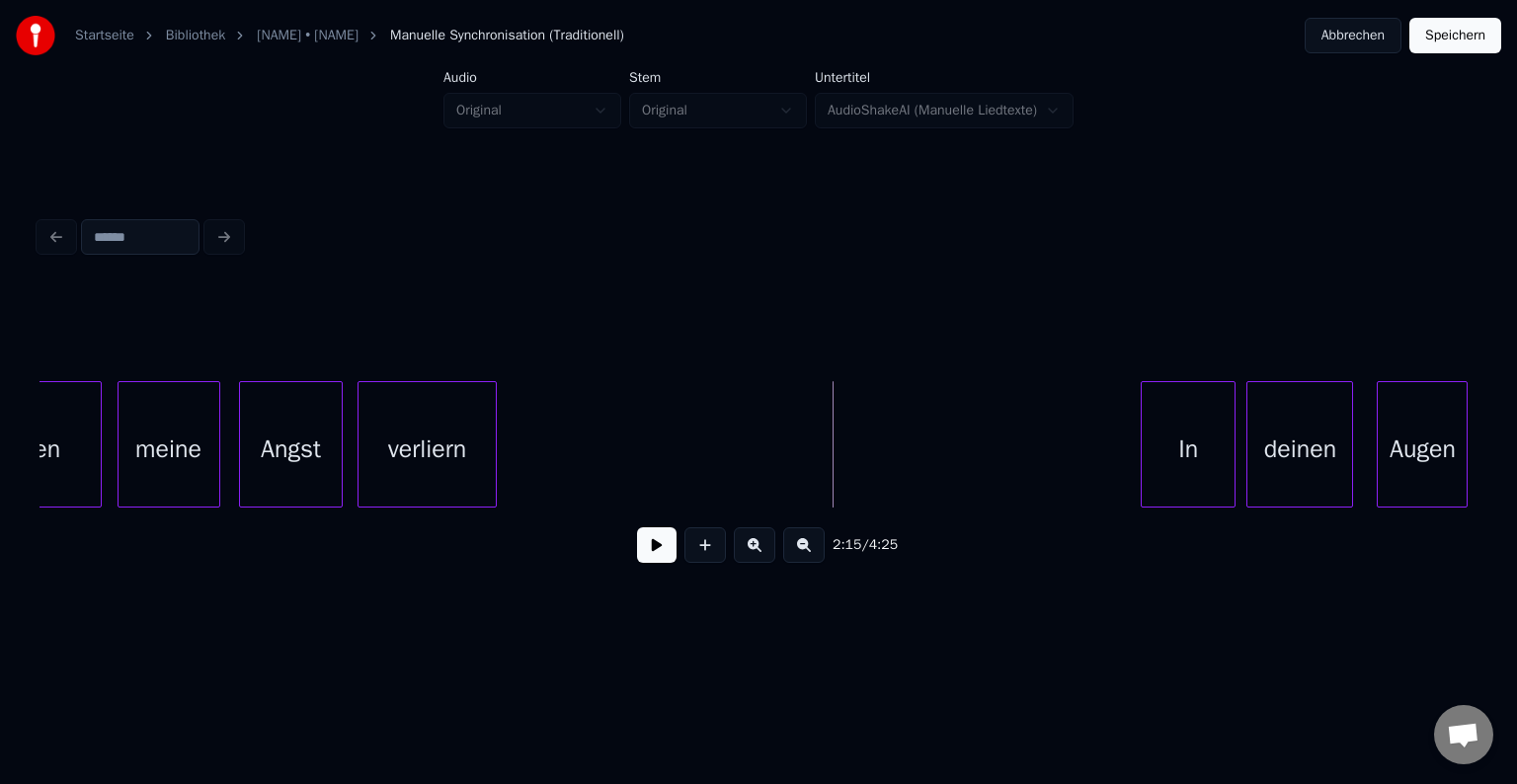 click on "In" at bounding box center [1188, 449] 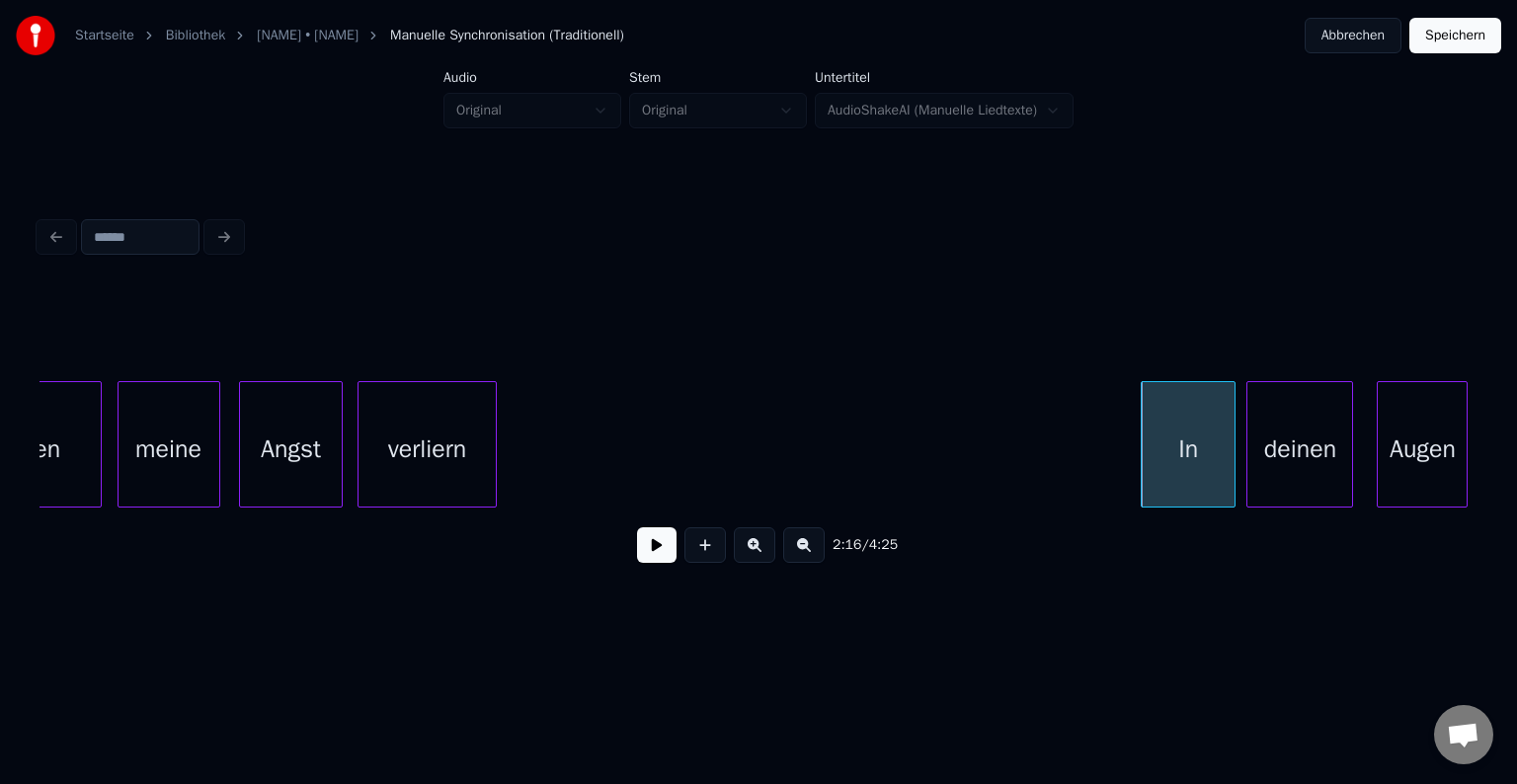 click on "verliern" at bounding box center (427, 449) 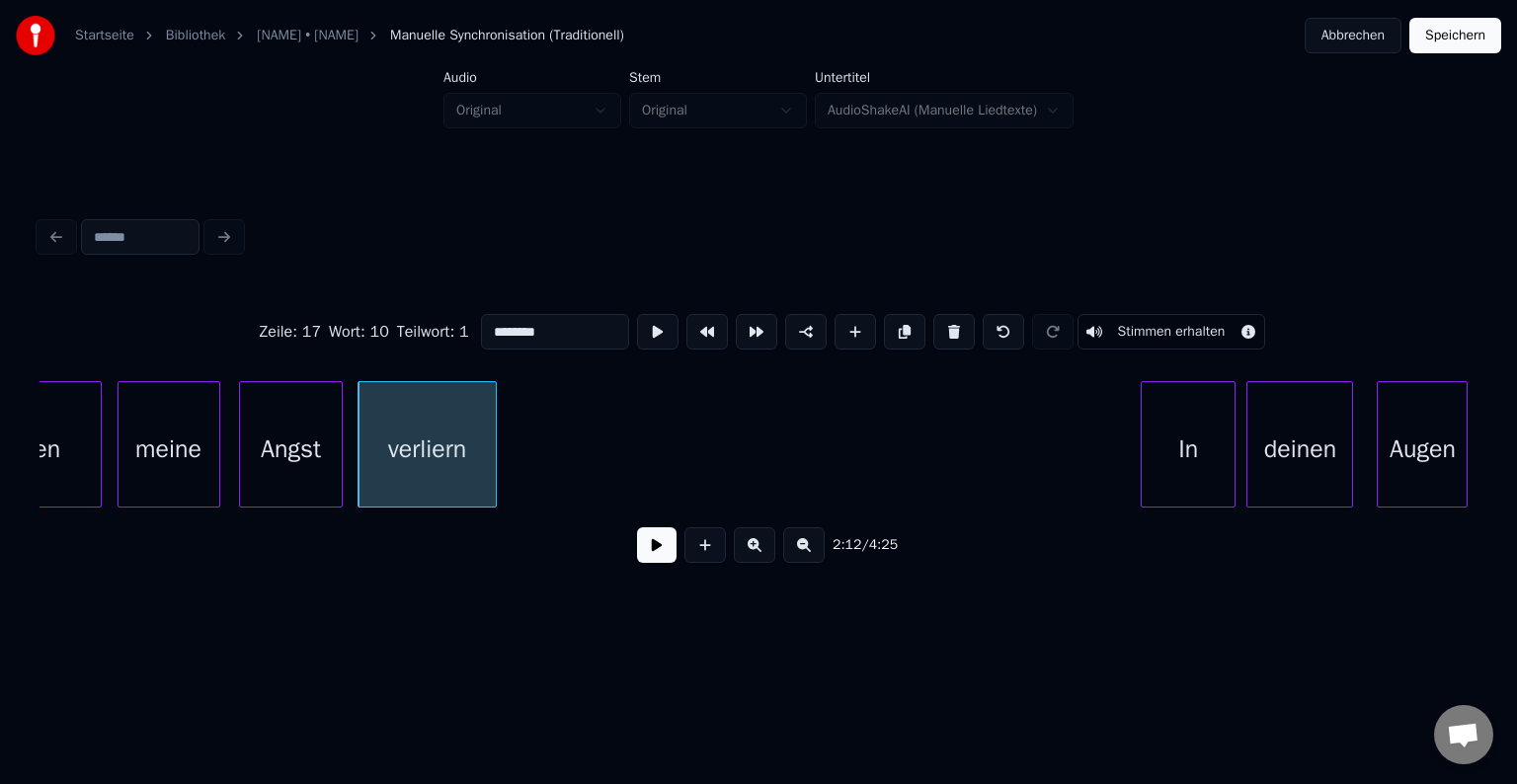 click at bounding box center [657, 545] 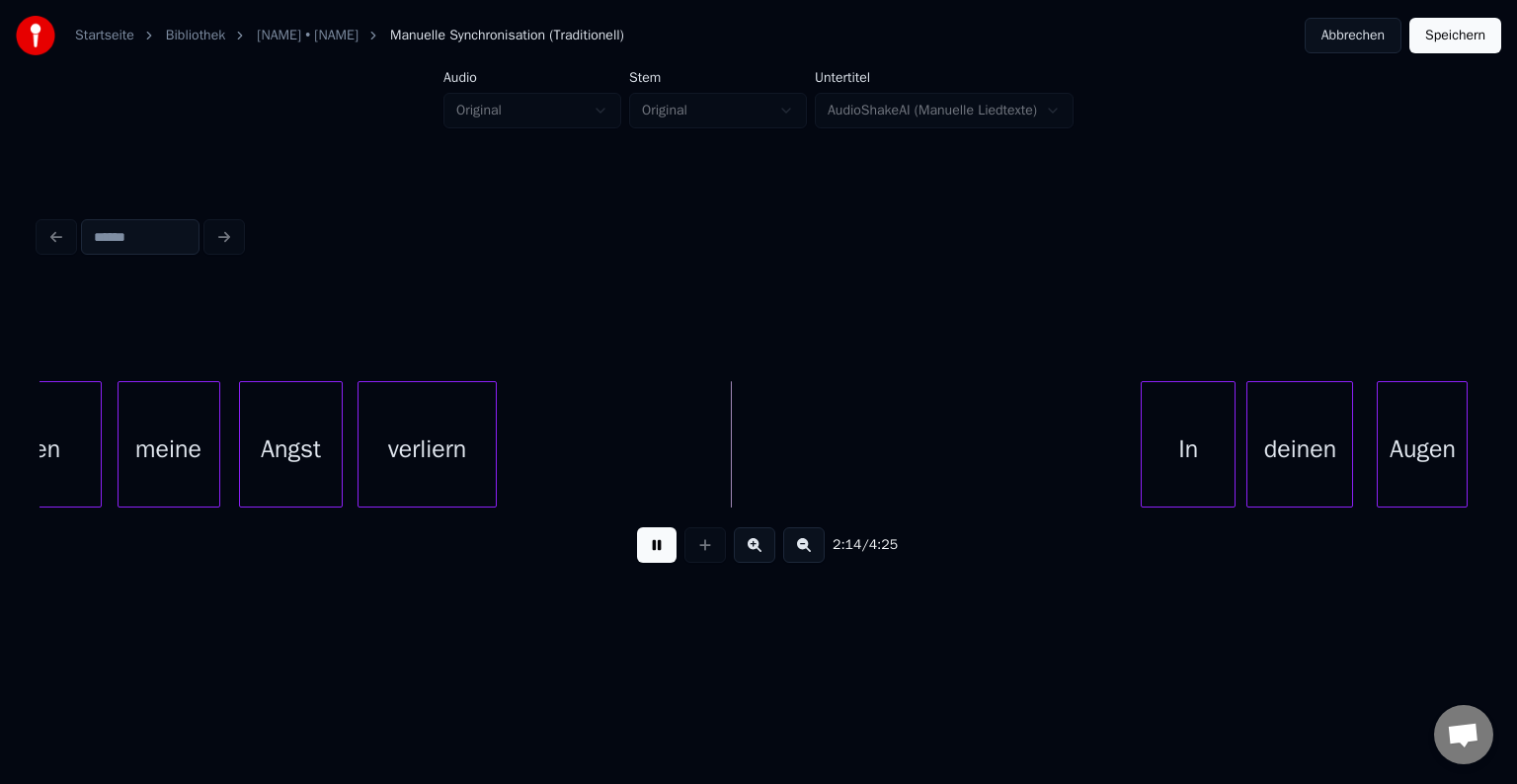 click at bounding box center [657, 545] 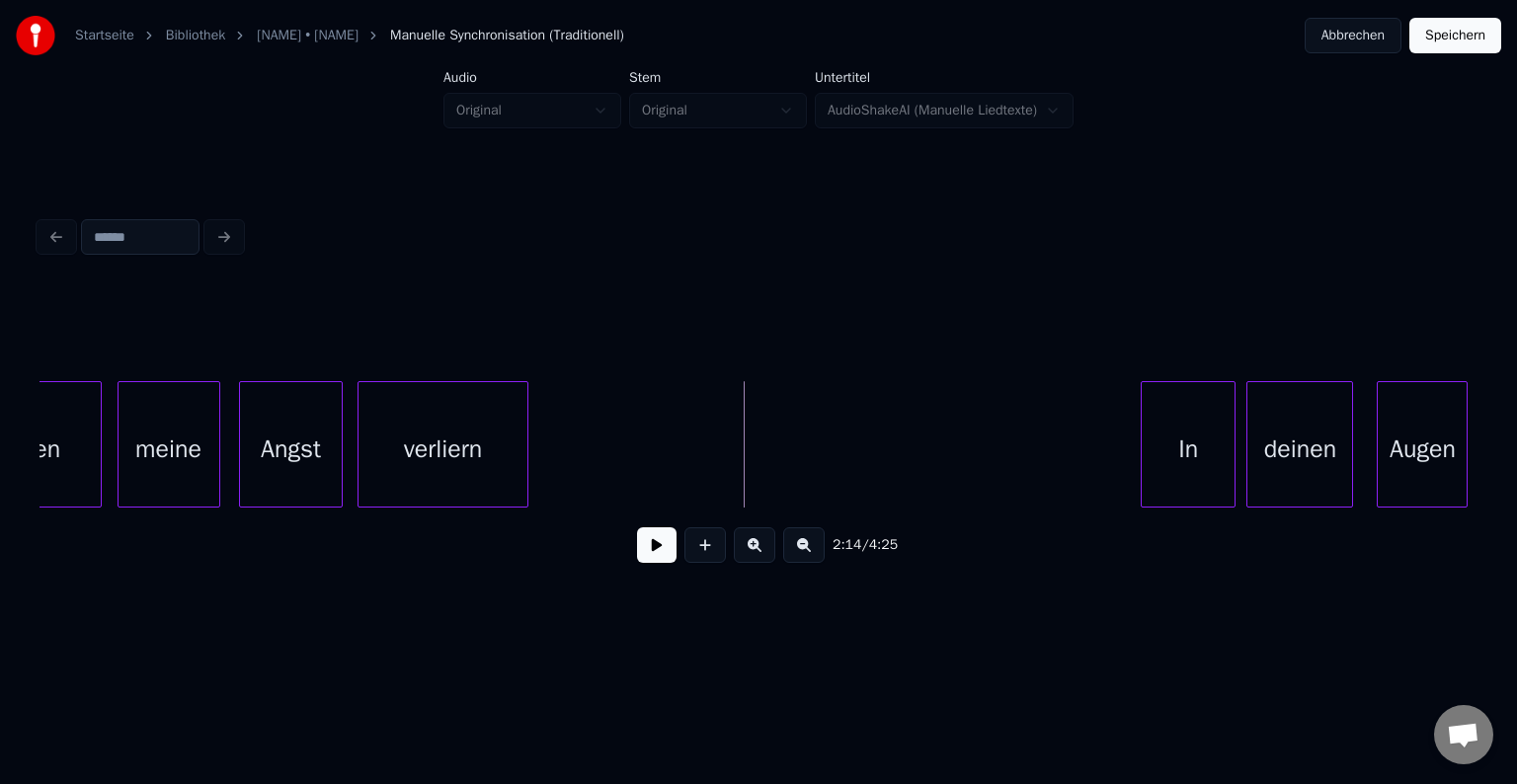 click at bounding box center (524, 444) 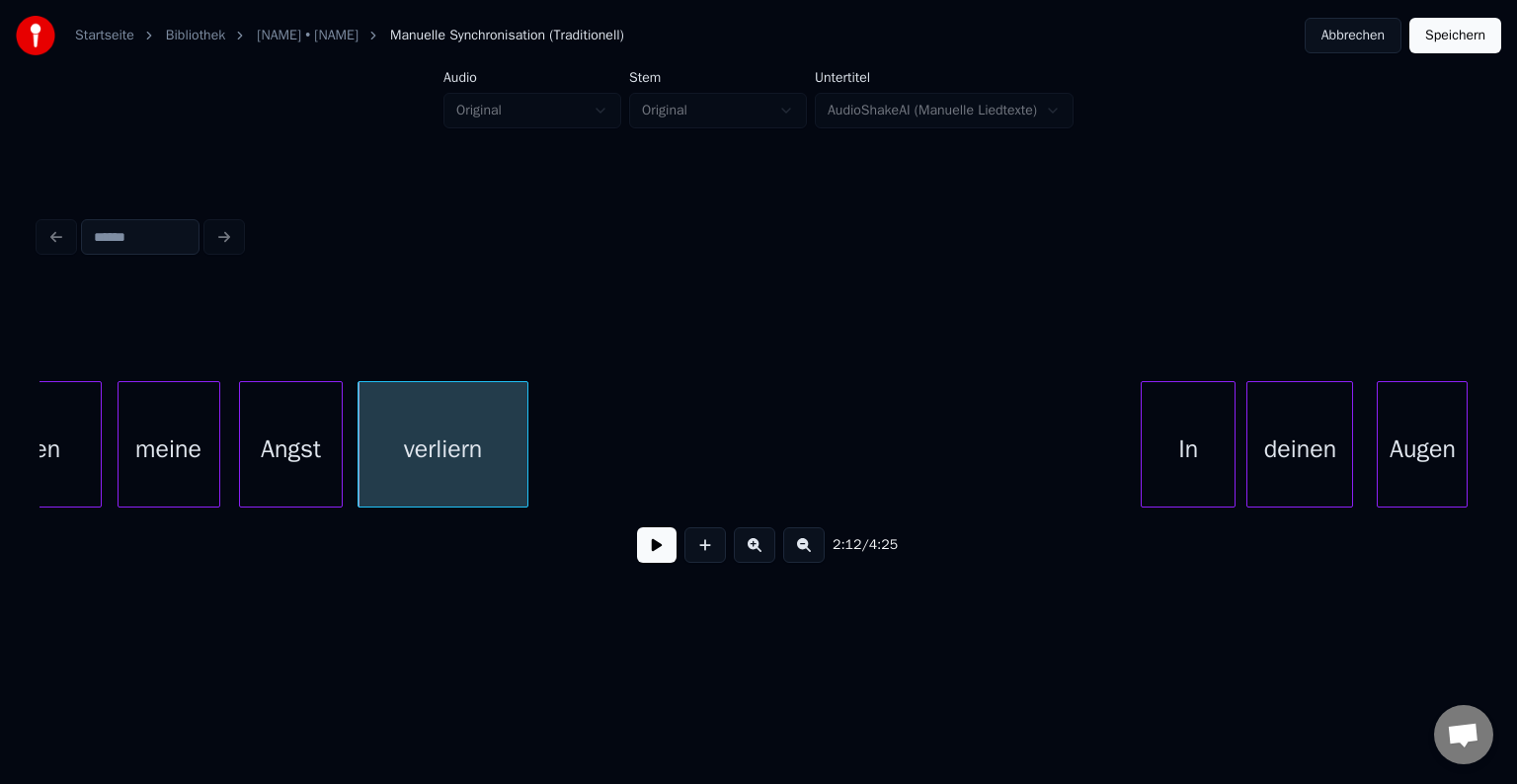 click at bounding box center (657, 545) 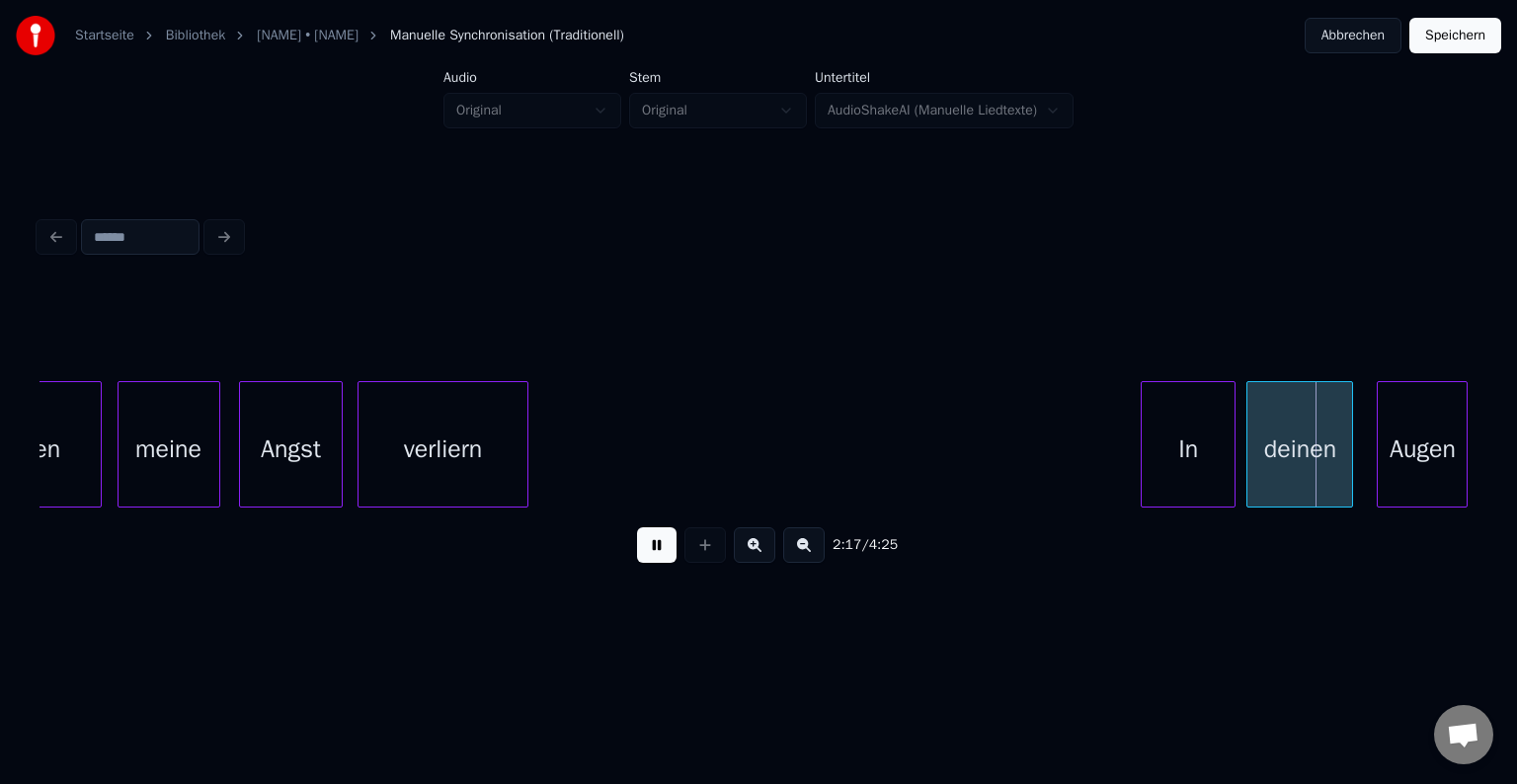 click at bounding box center [657, 545] 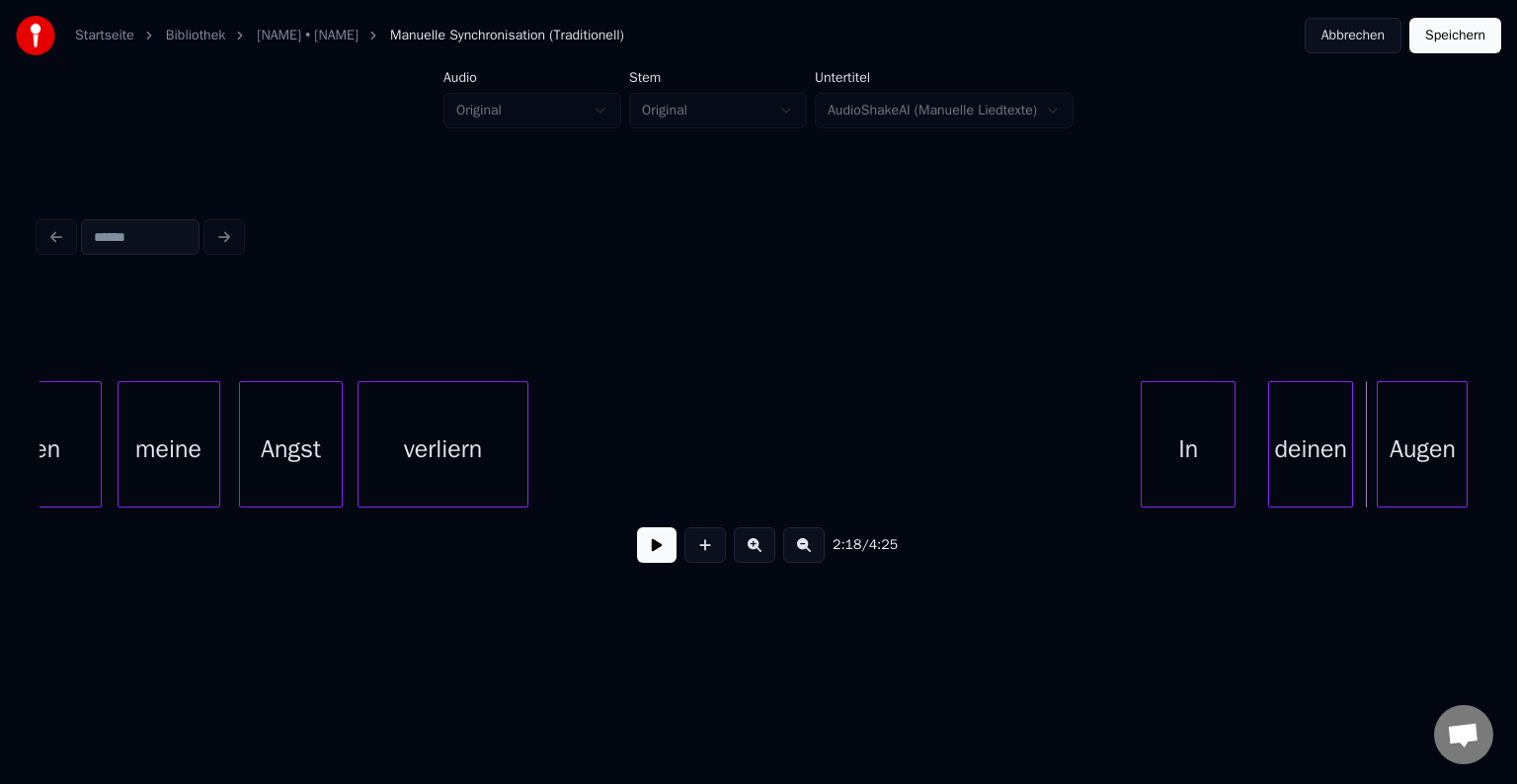 click at bounding box center [1272, 444] 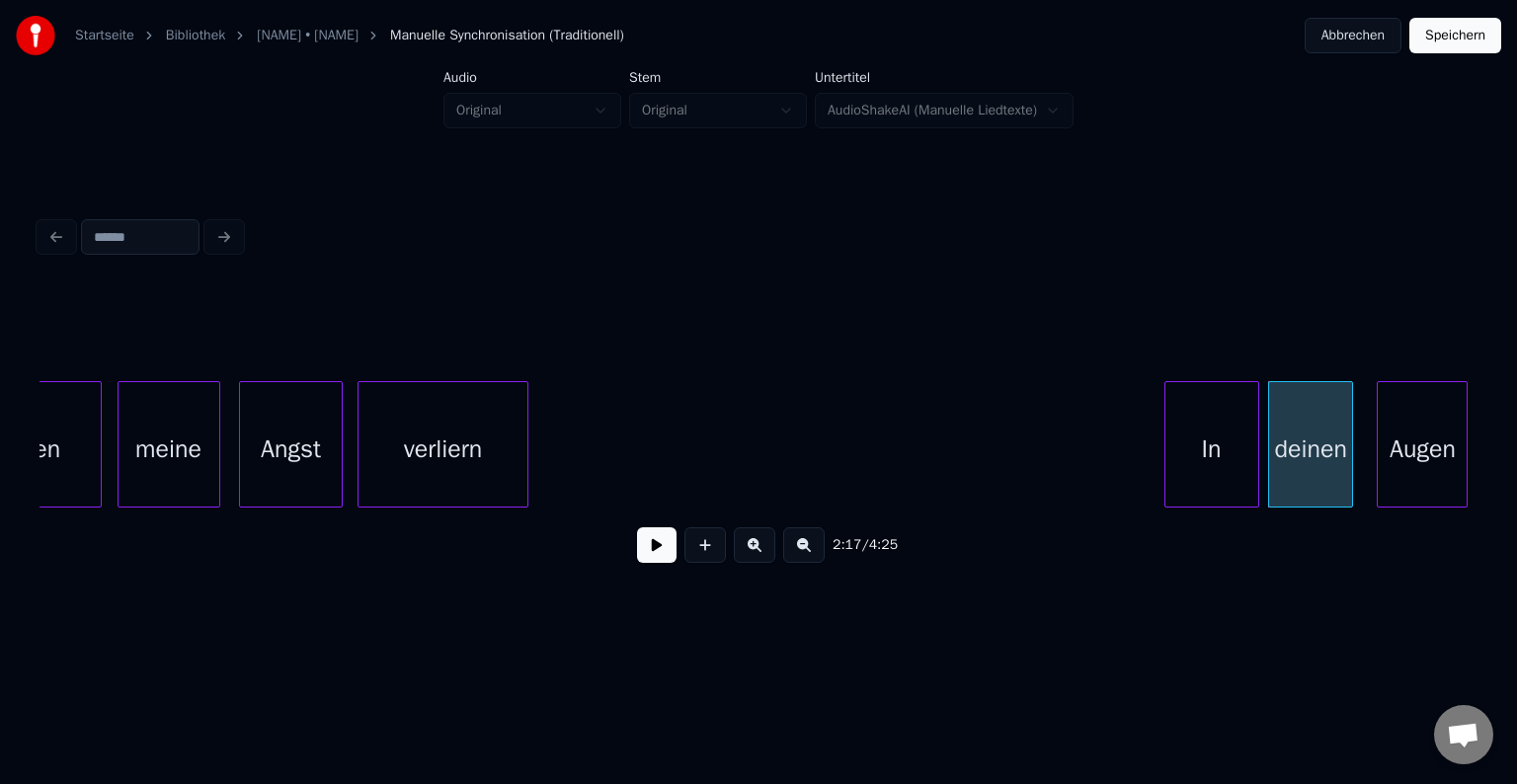 click on "In" at bounding box center [1212, 449] 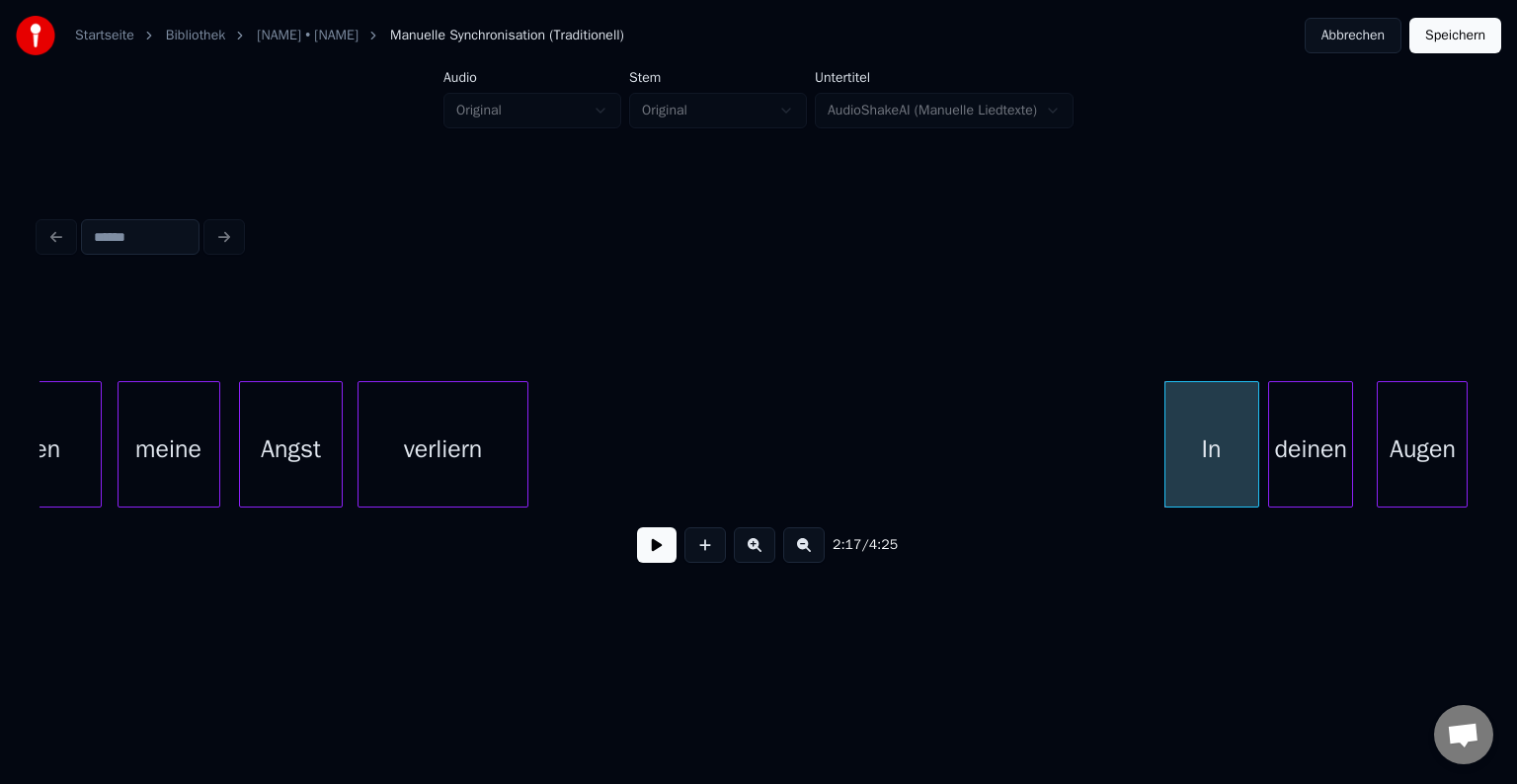 click on "Armen meine Angst verliern In deinen Augen" at bounding box center (265, 444) 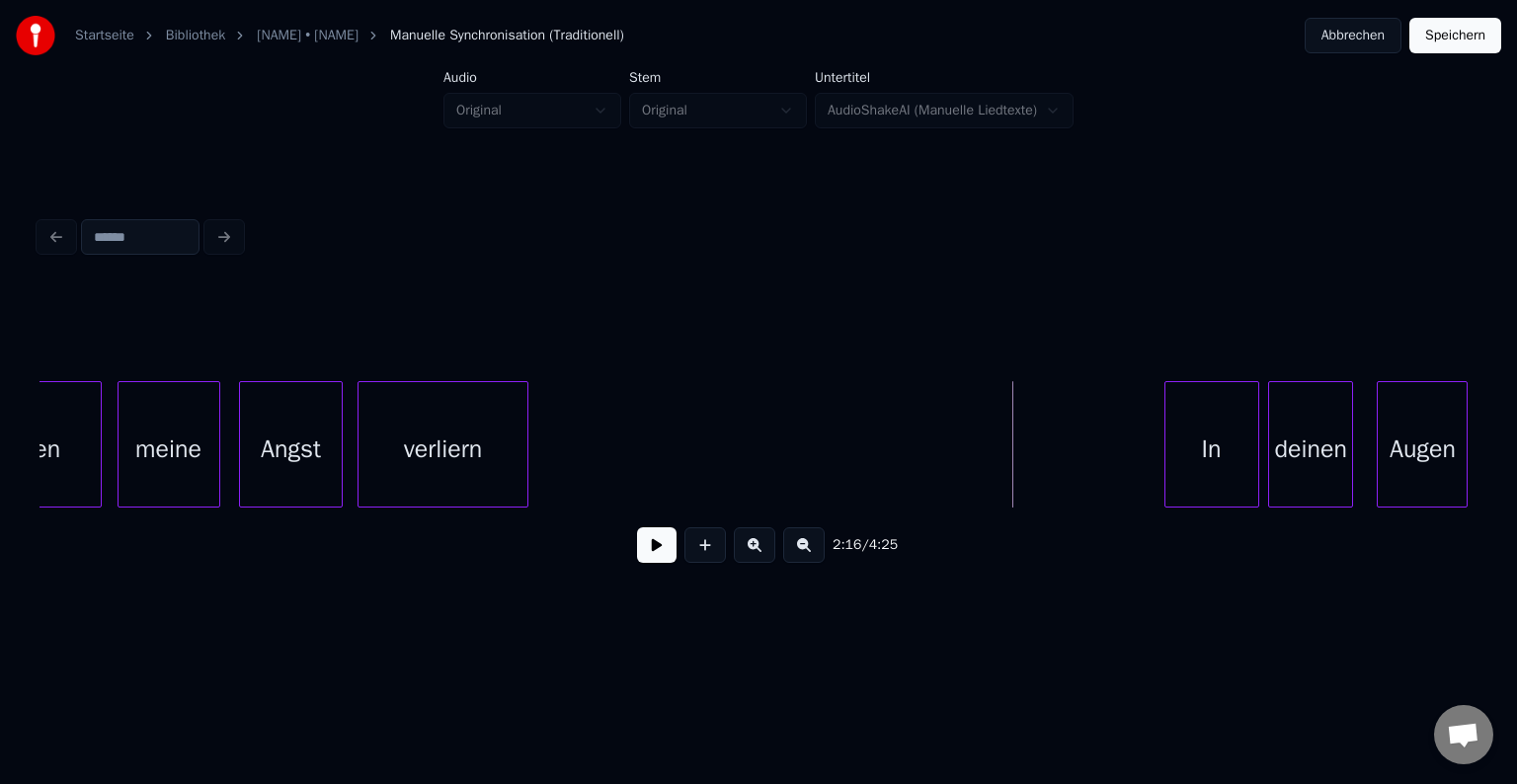 click on "[TIME]  /  [TIME]" at bounding box center (758, 545) 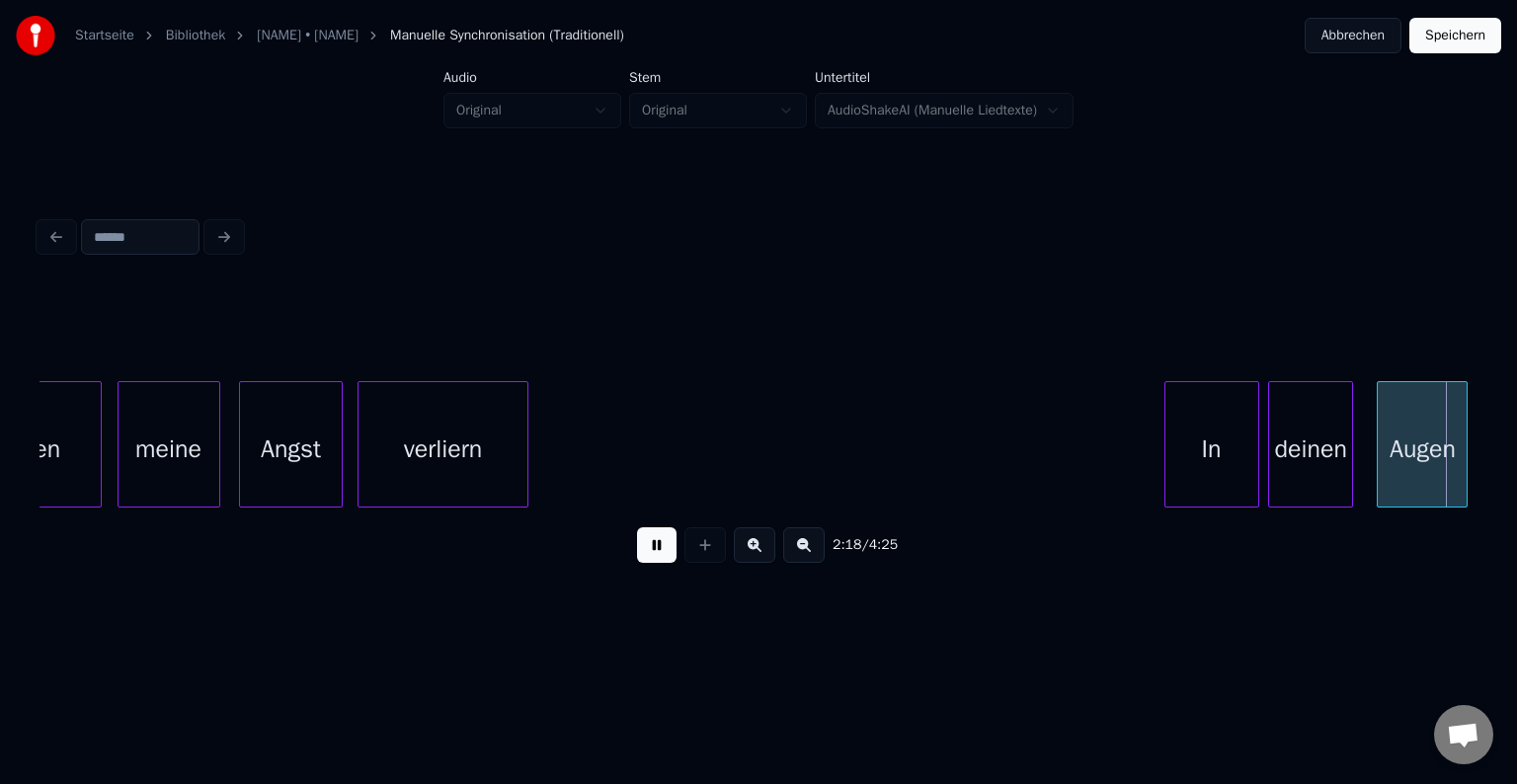 scroll, scrollTop: 0, scrollLeft: 27387, axis: horizontal 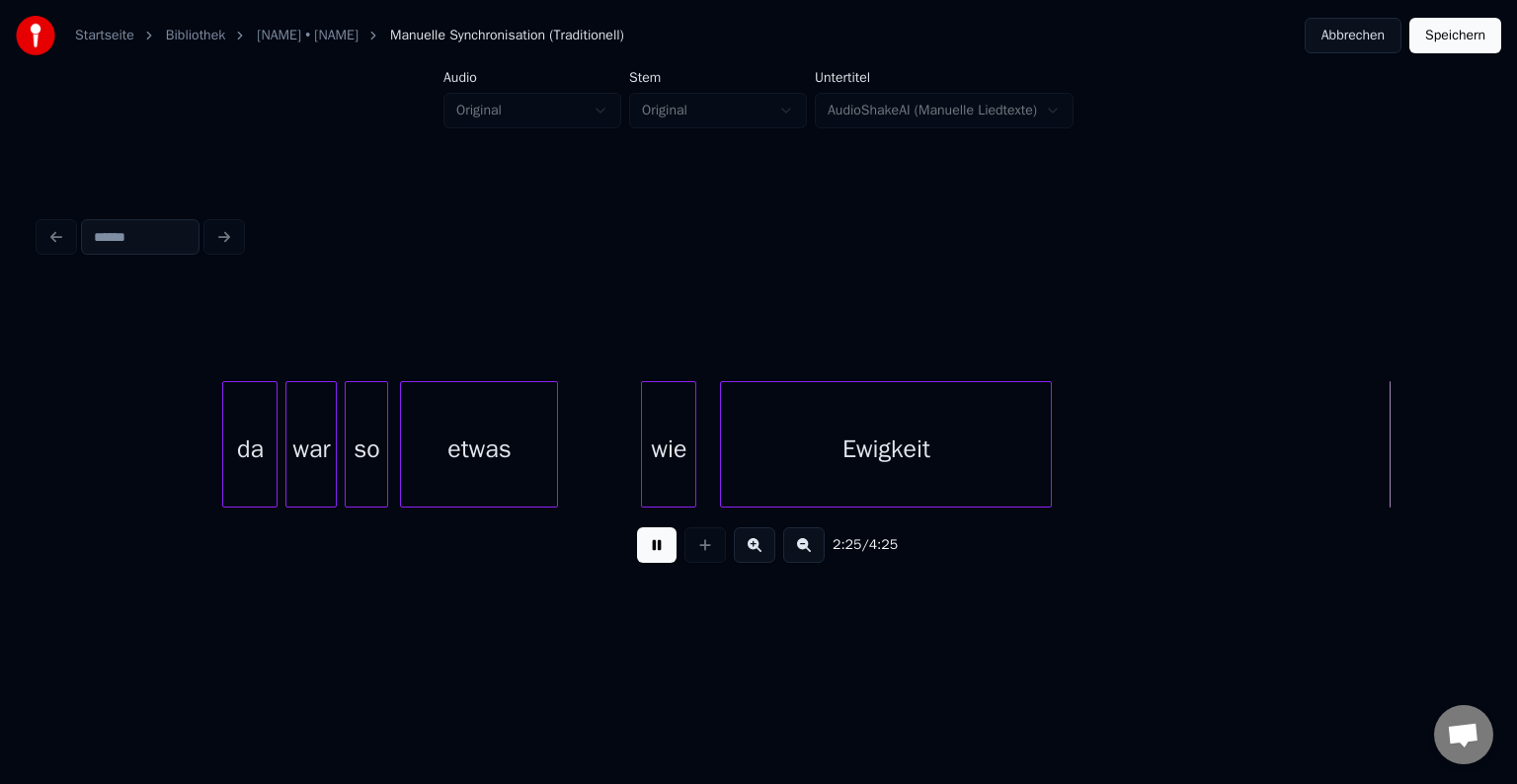 click at bounding box center [657, 545] 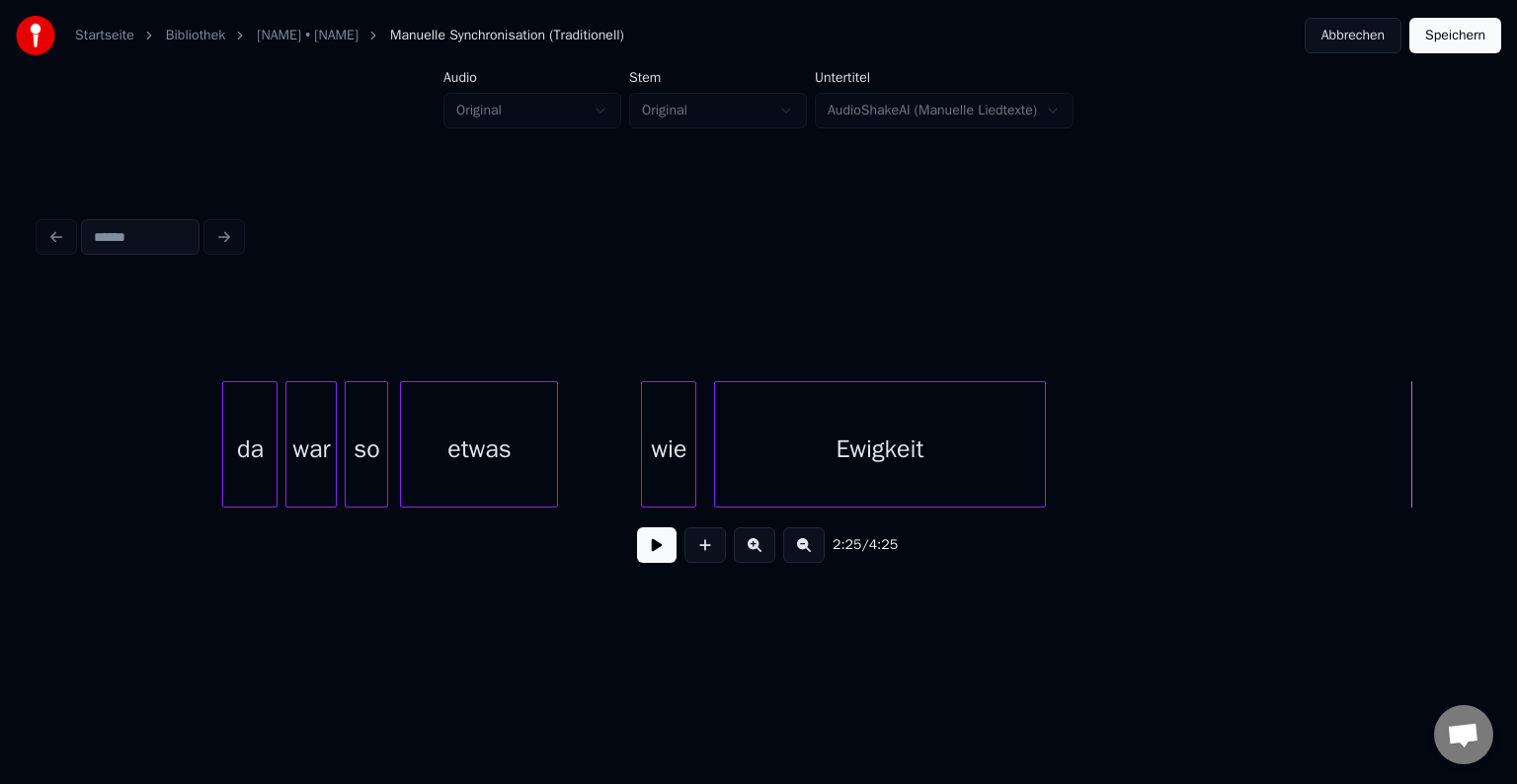 click on "Ewigkeit" at bounding box center (880, 444) 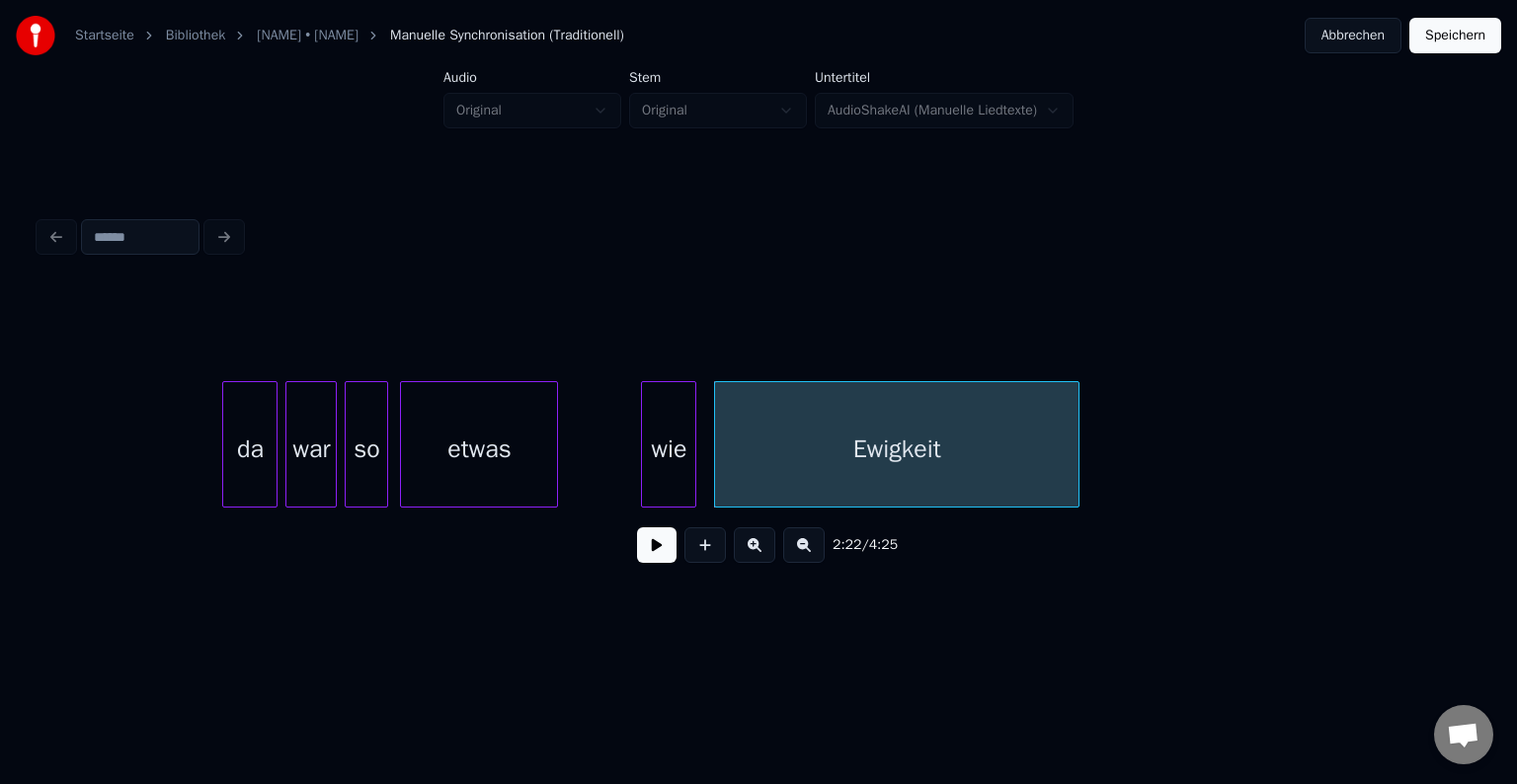 click at bounding box center [1076, 444] 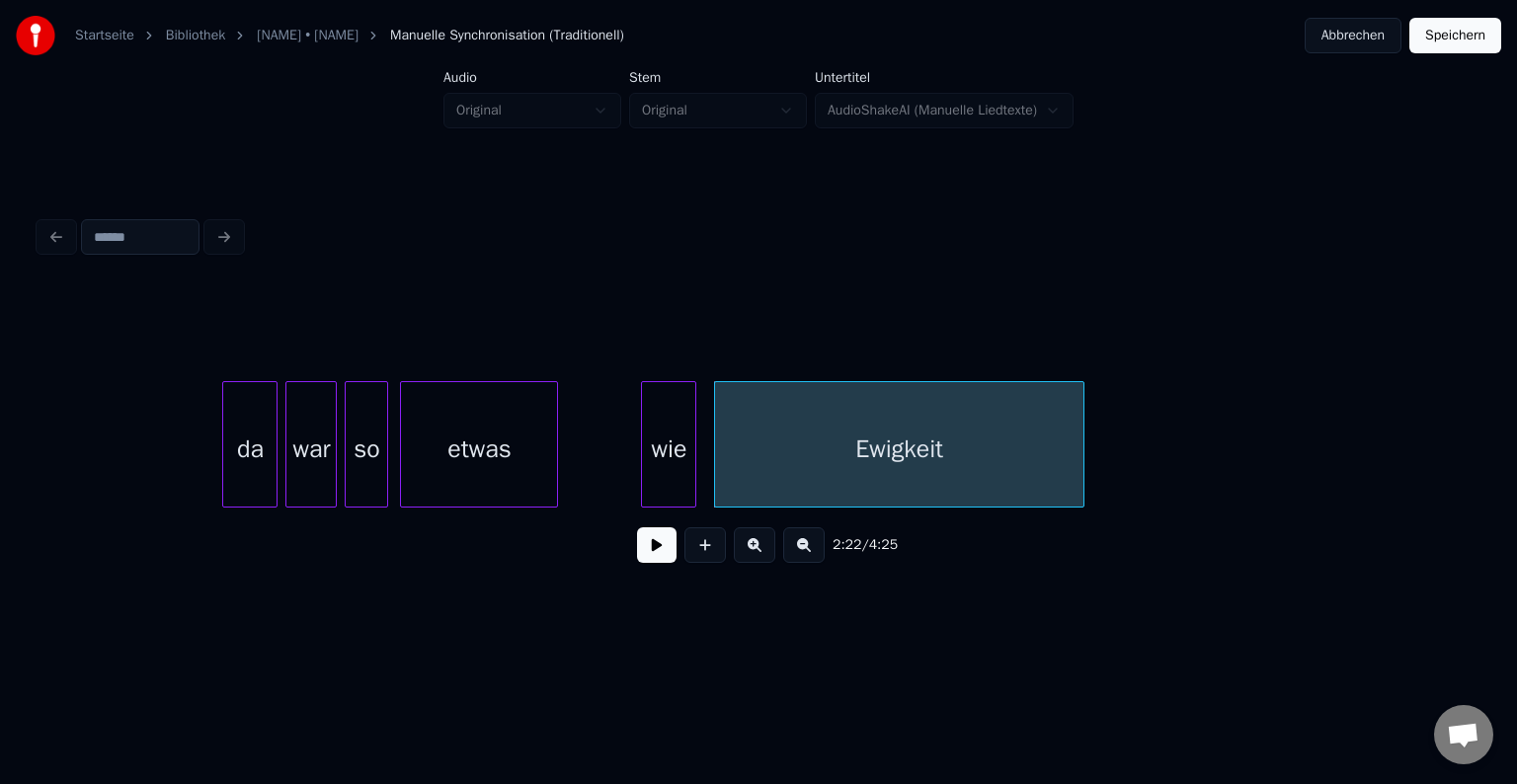 click on "war" at bounding box center [311, 449] 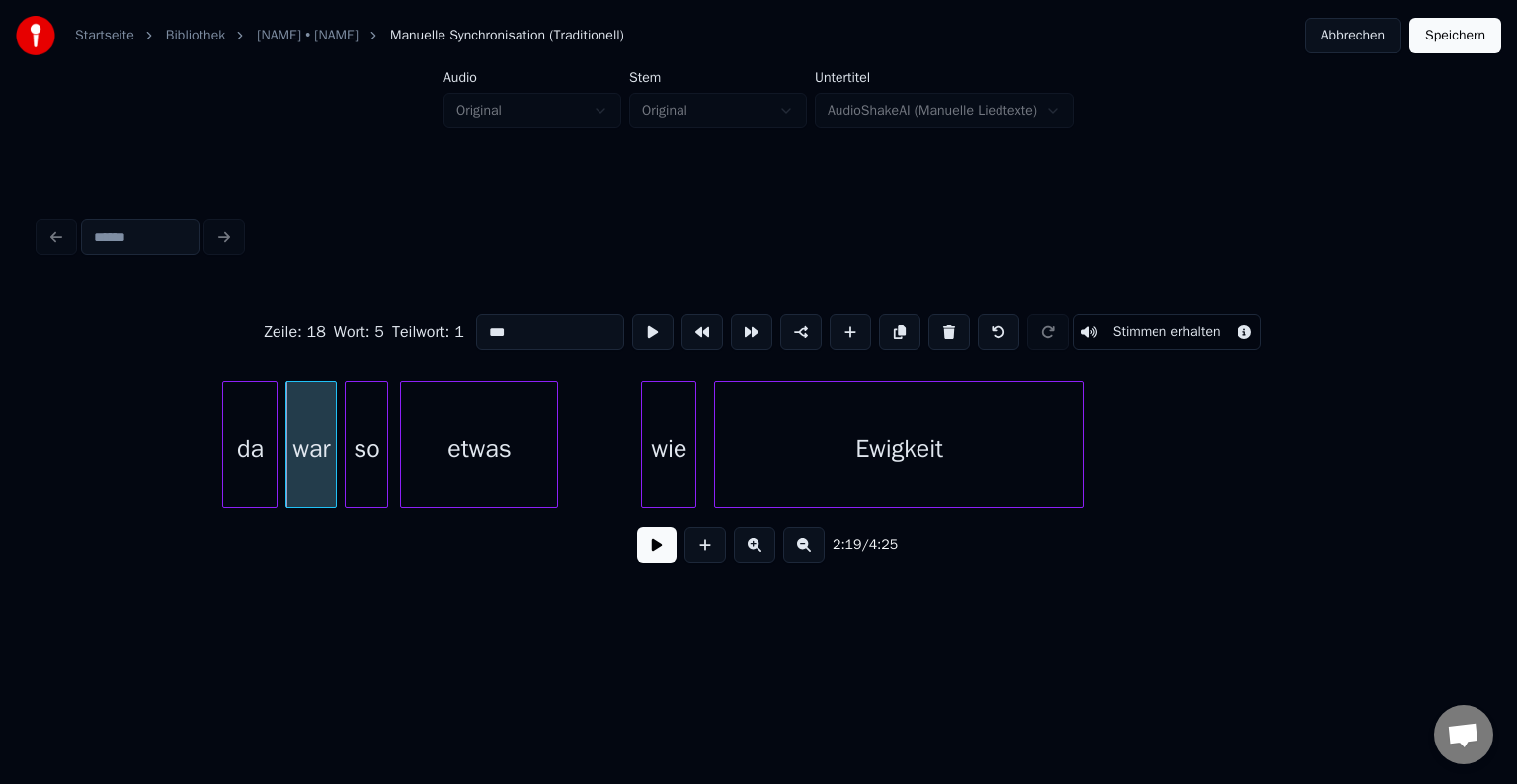click at bounding box center (657, 545) 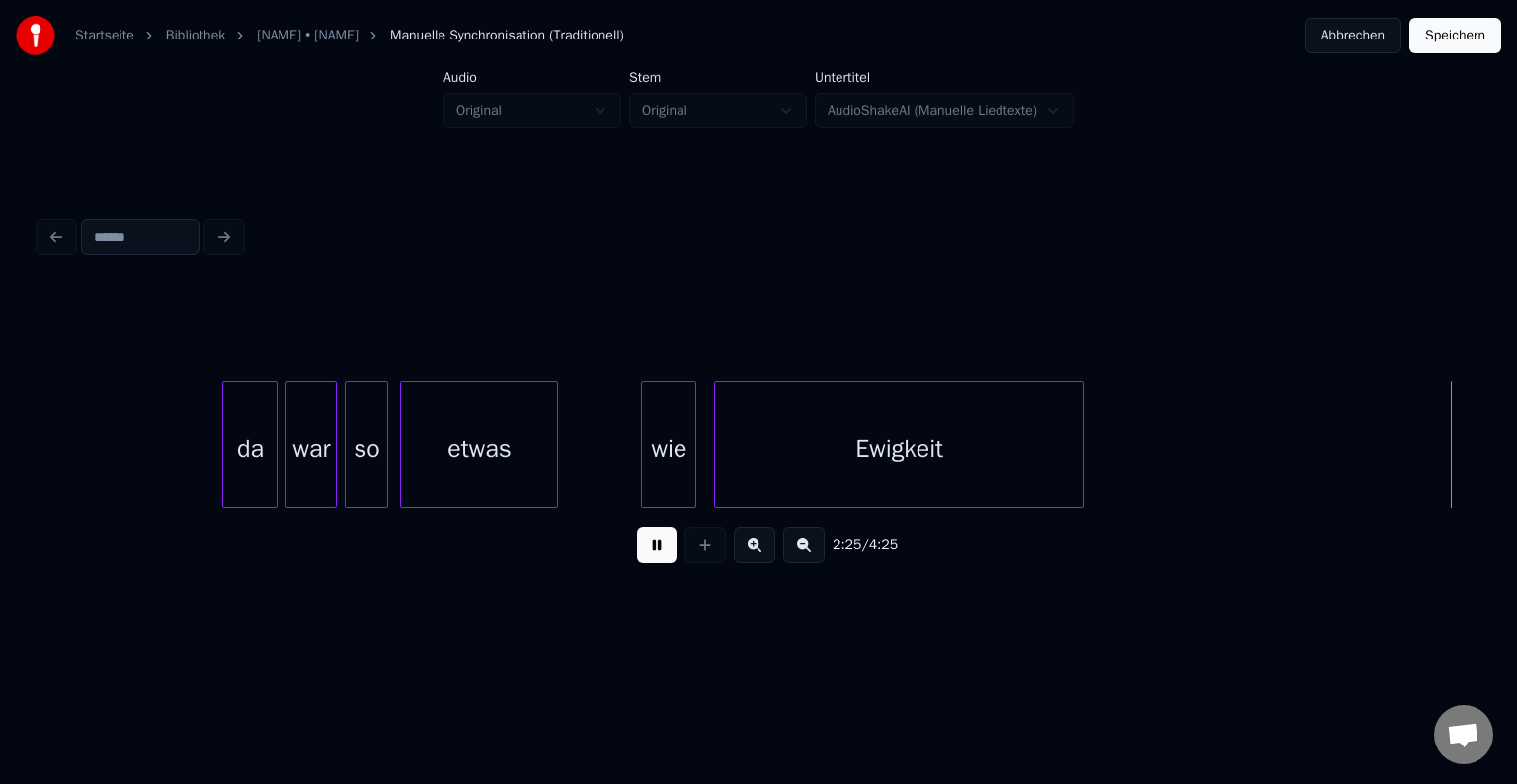 scroll, scrollTop: 0, scrollLeft: 28826, axis: horizontal 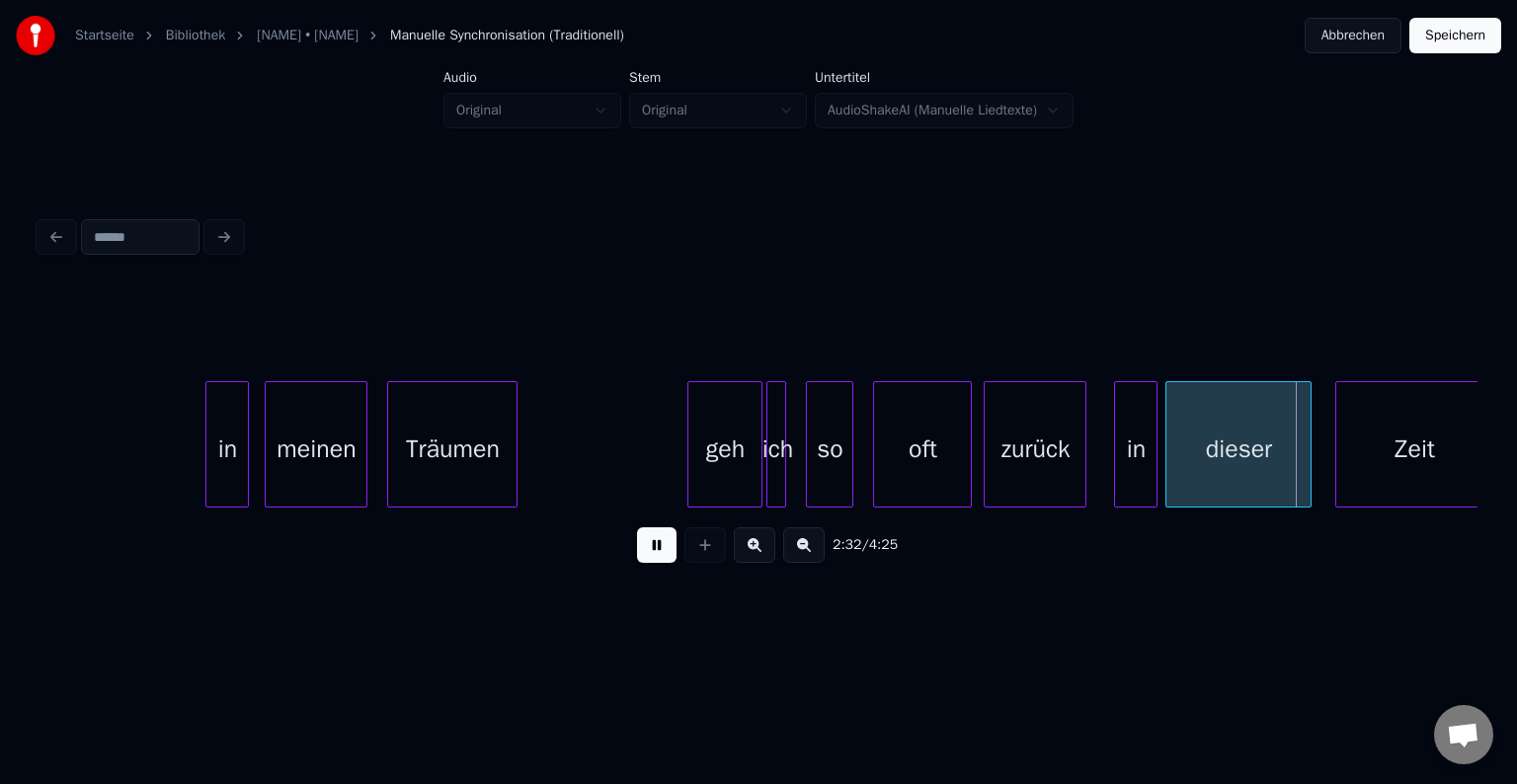 click at bounding box center [657, 545] 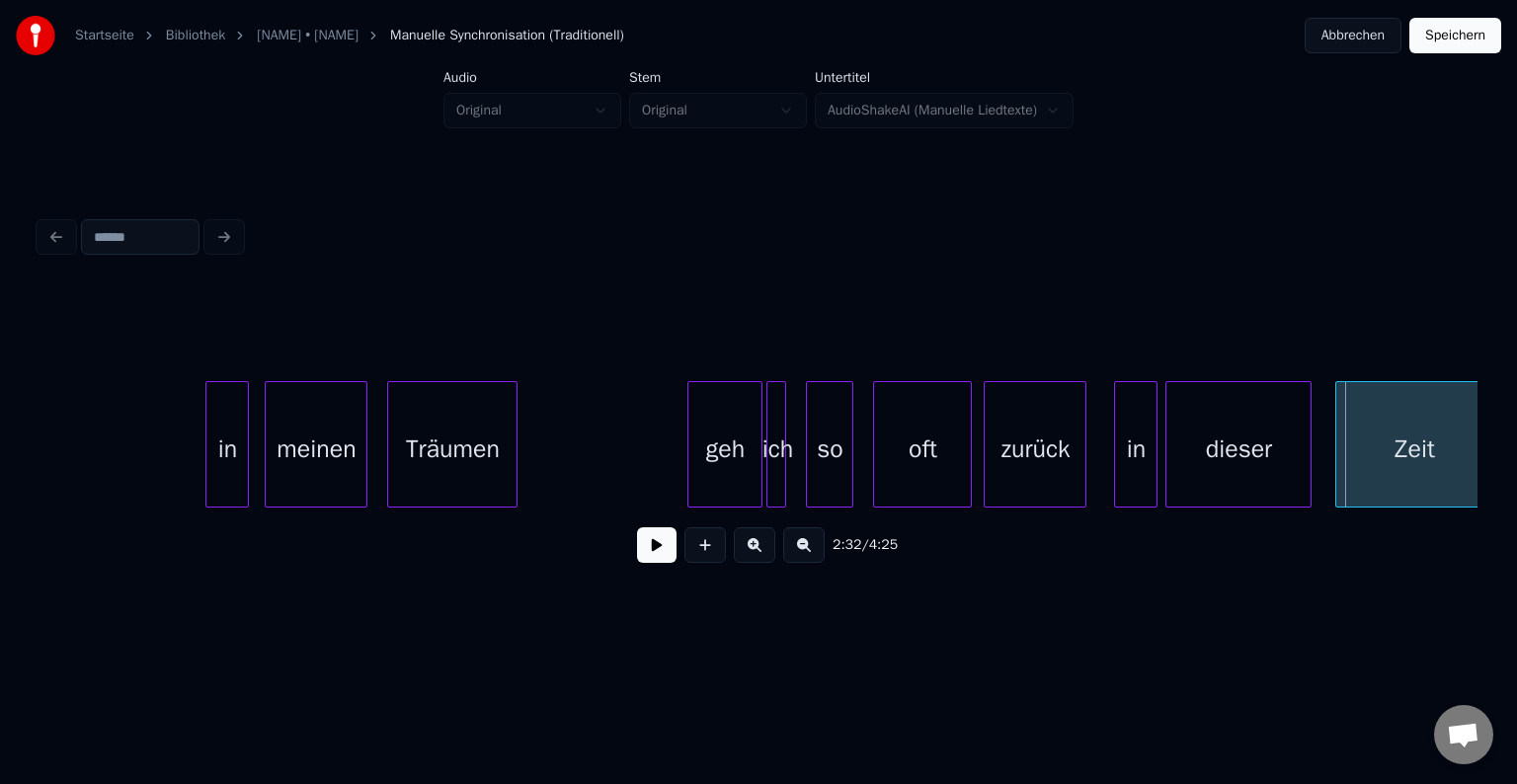 click on "dieser" at bounding box center [1238, 449] 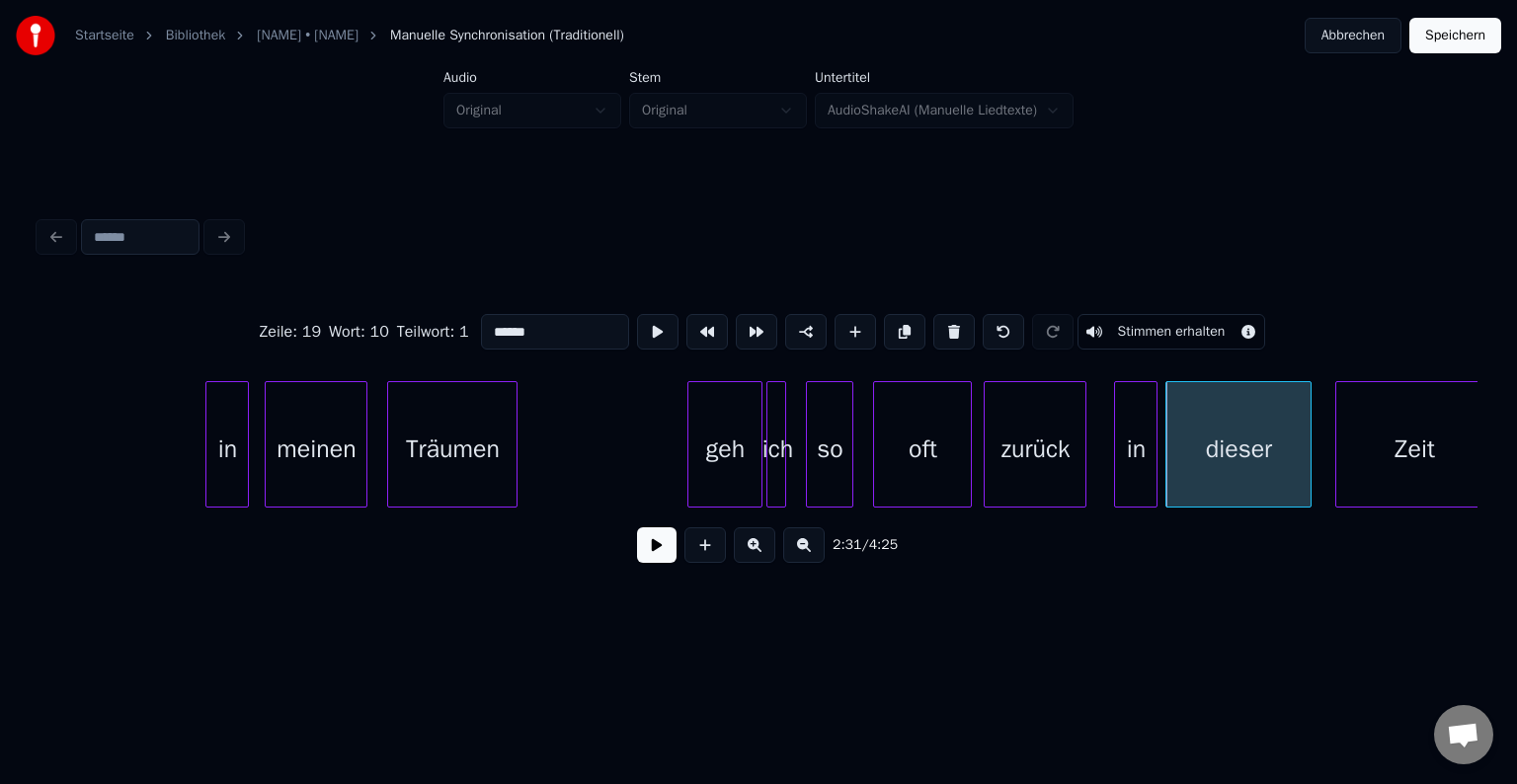 click on "******" at bounding box center (555, 332) 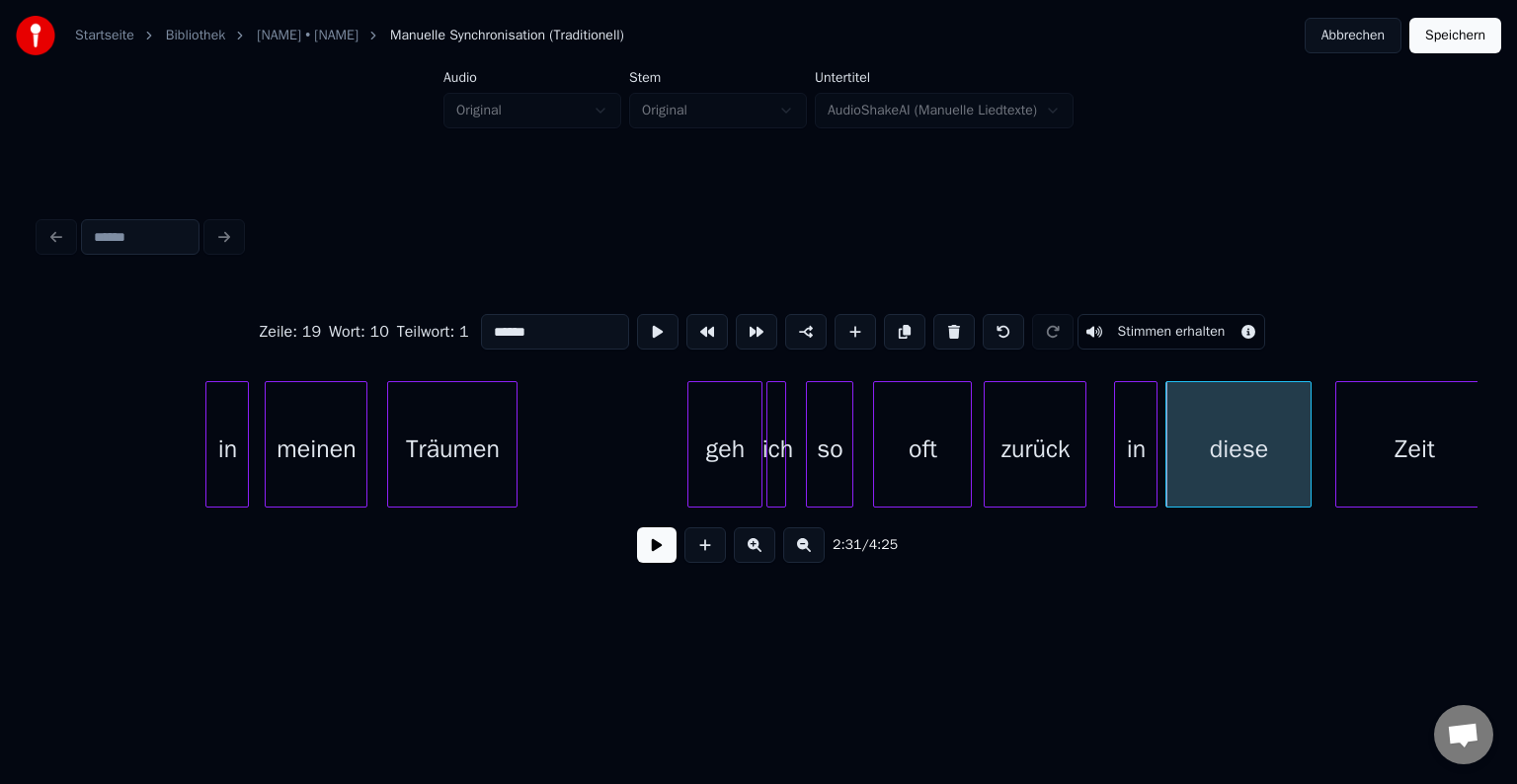 type on "*****" 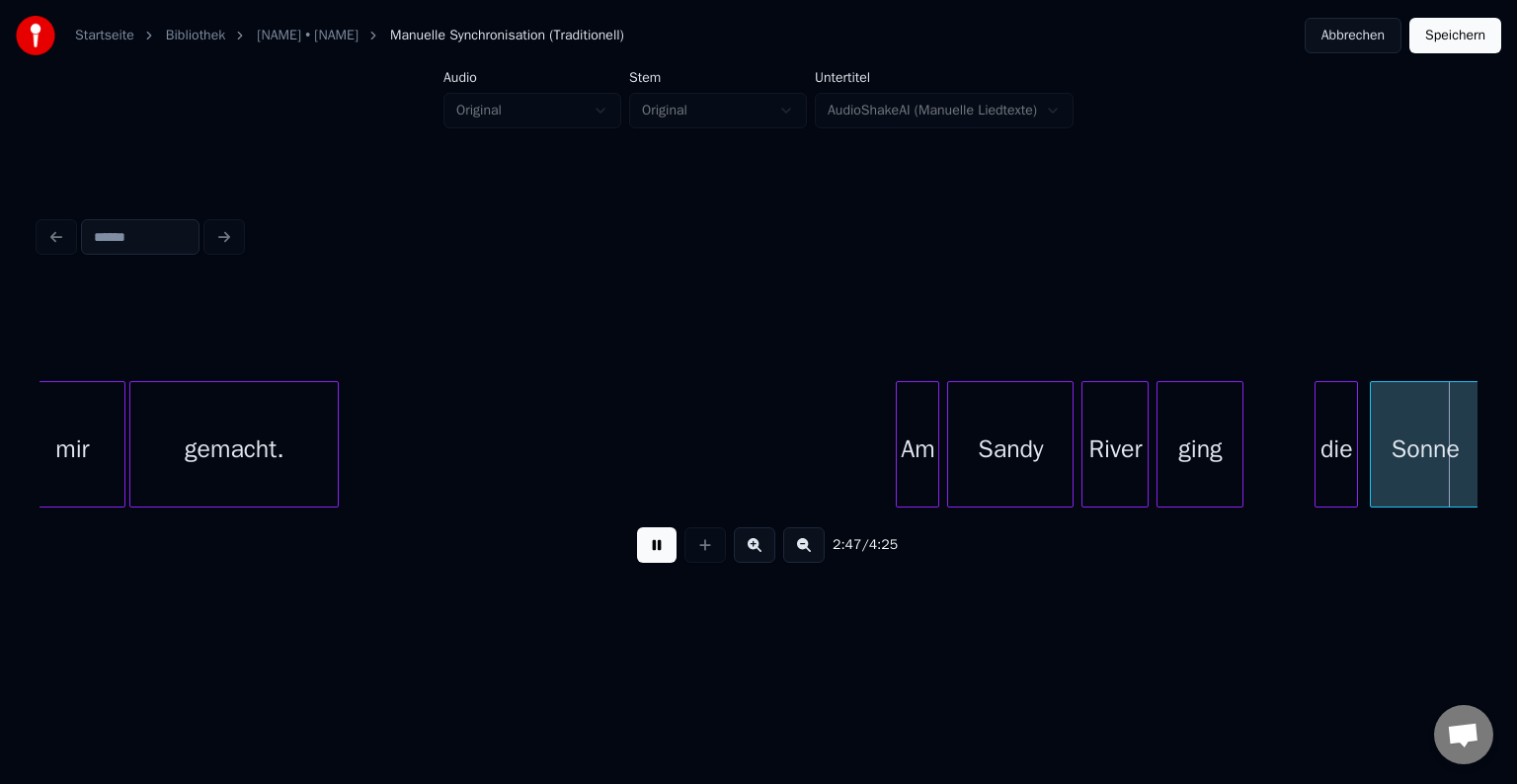scroll, scrollTop: 0, scrollLeft: 33141, axis: horizontal 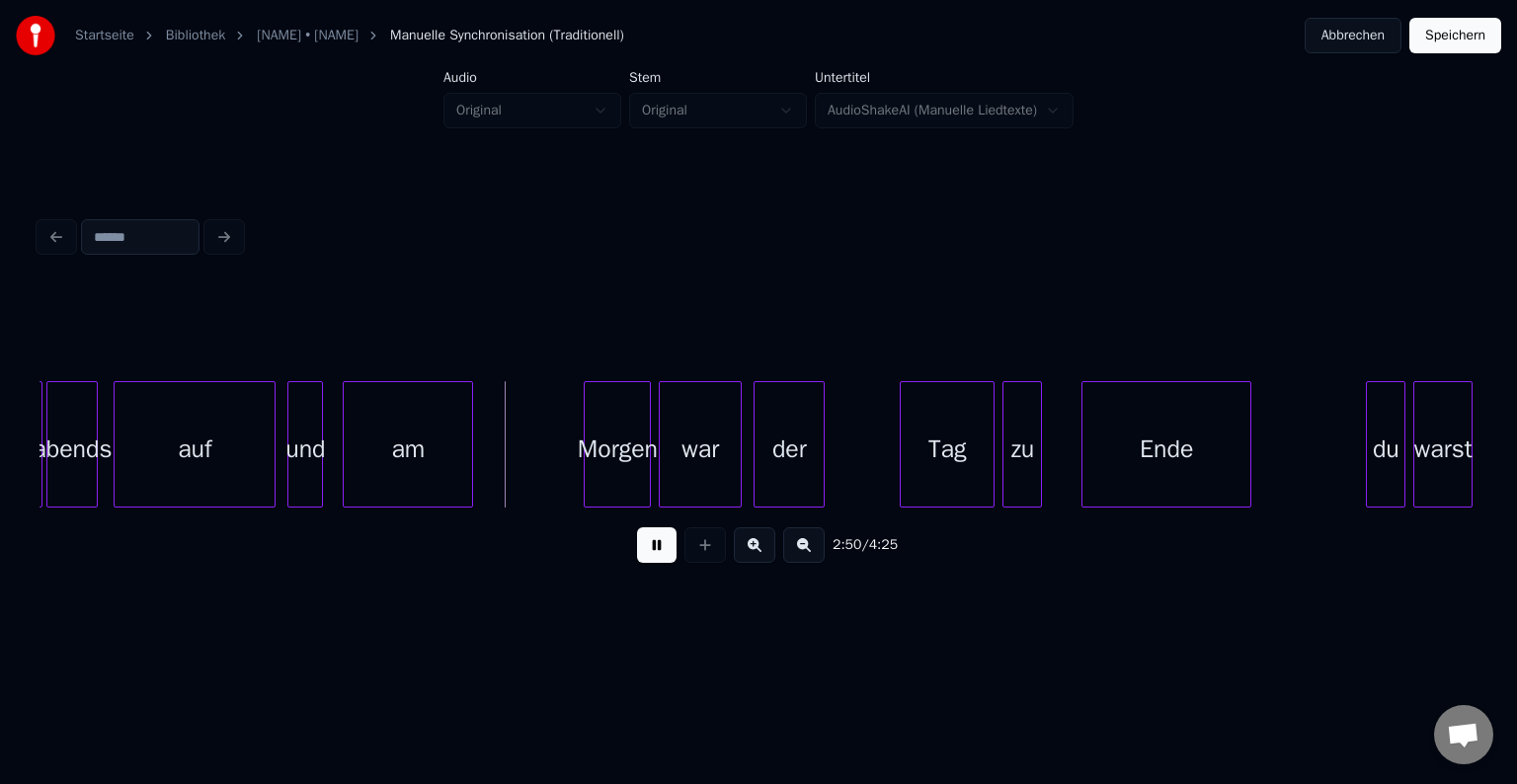 click at bounding box center (657, 545) 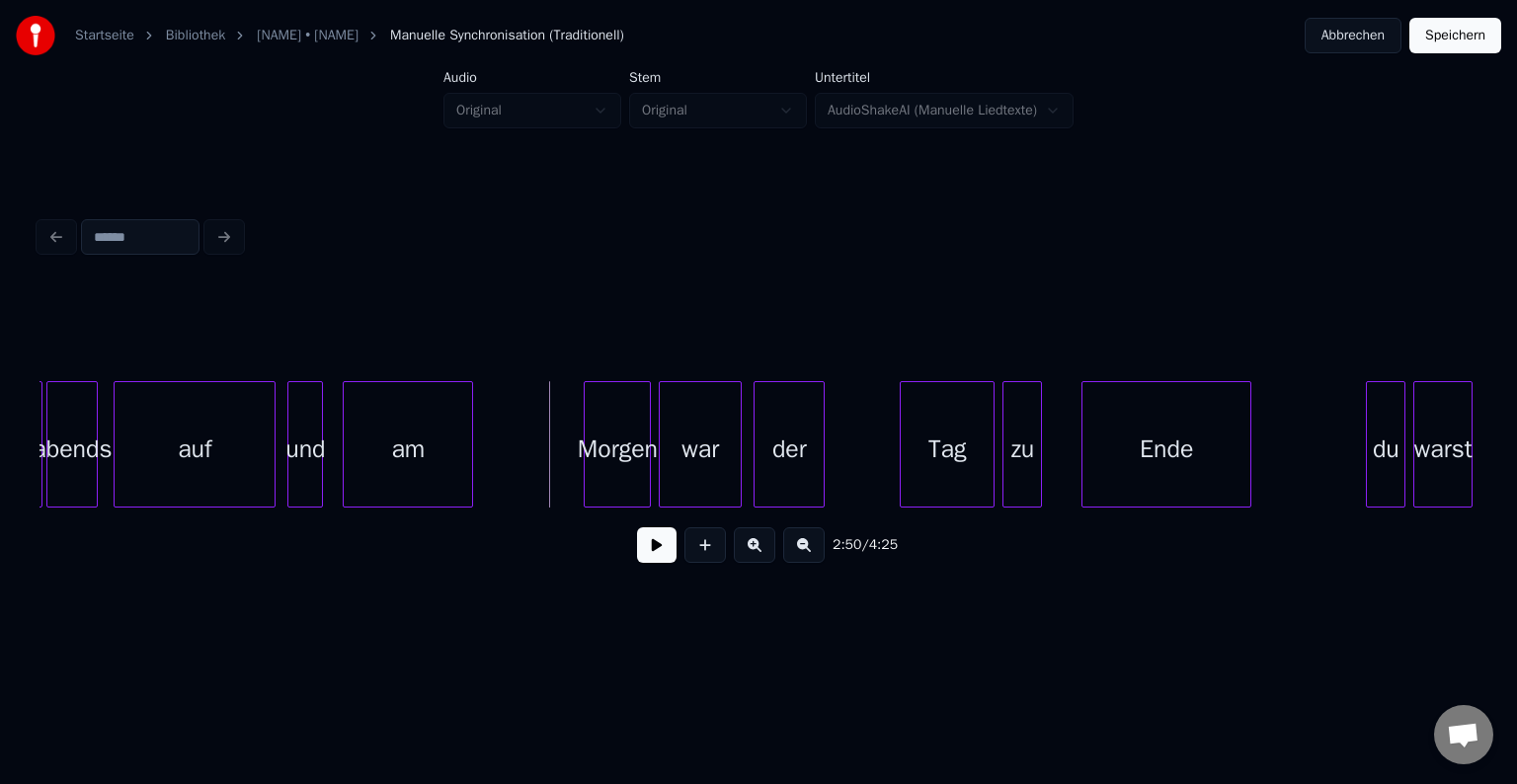 click on "am" at bounding box center (408, 449) 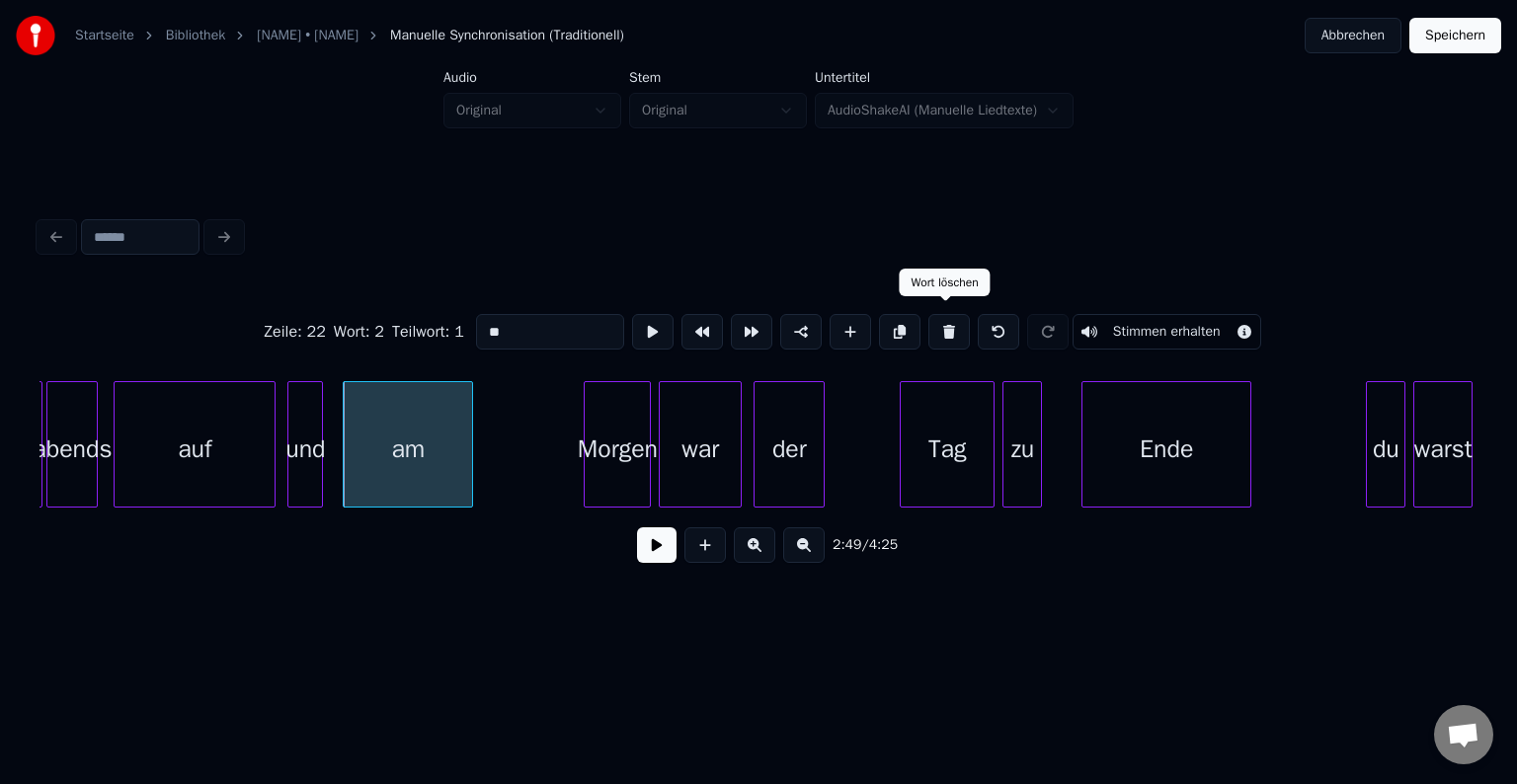 click at bounding box center (949, 332) 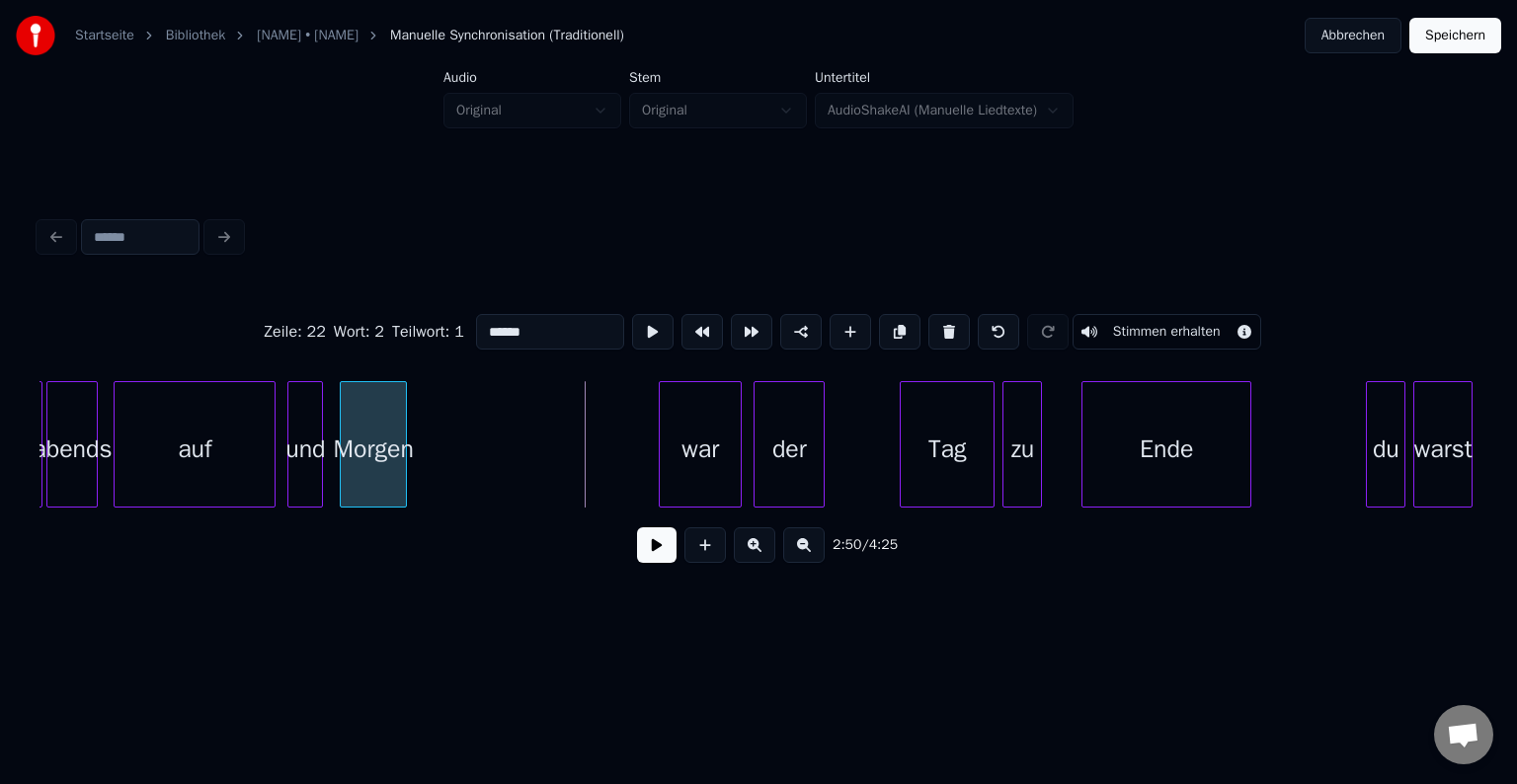 click on "Morgen" at bounding box center [373, 449] 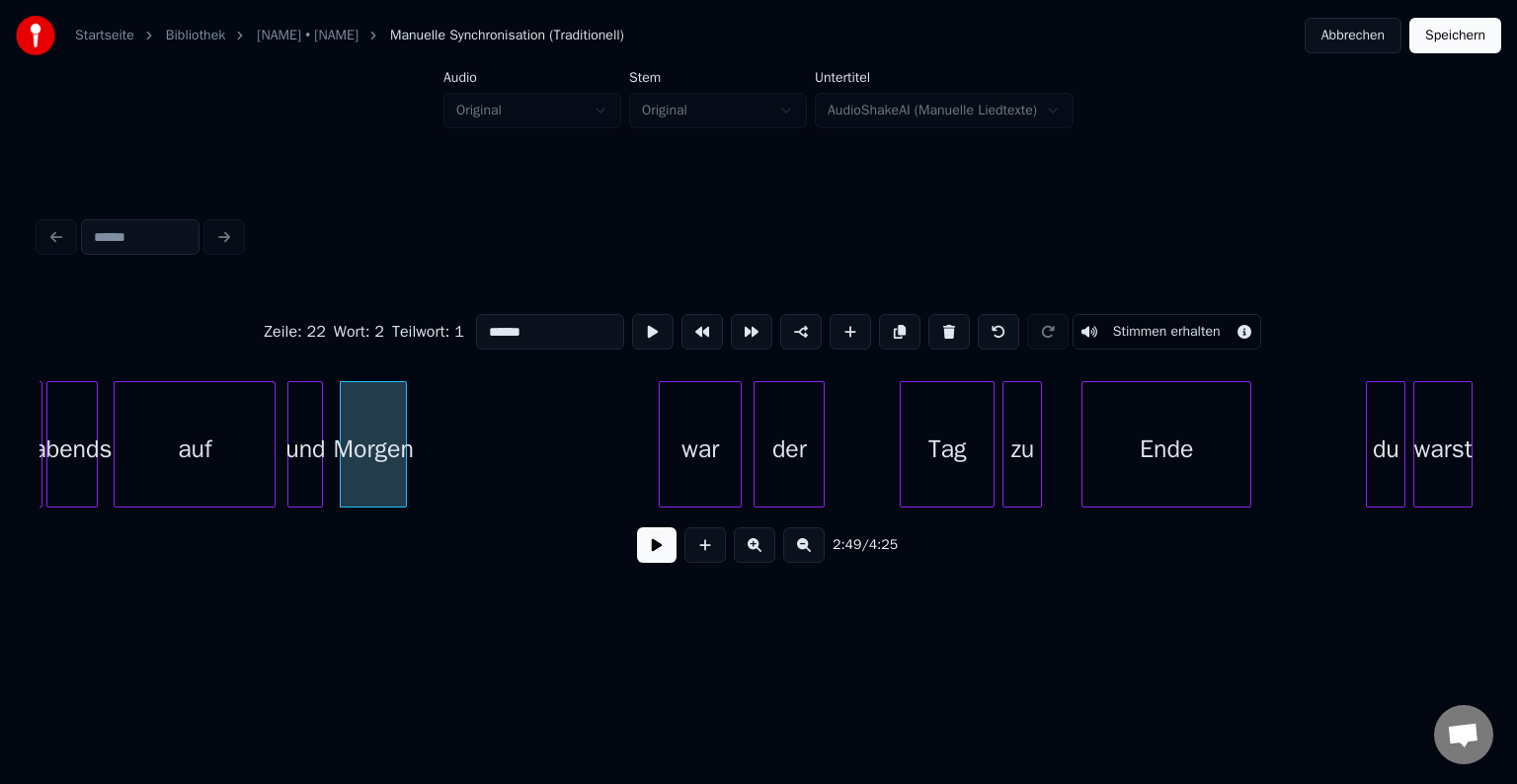 click on "abends" at bounding box center [72, 449] 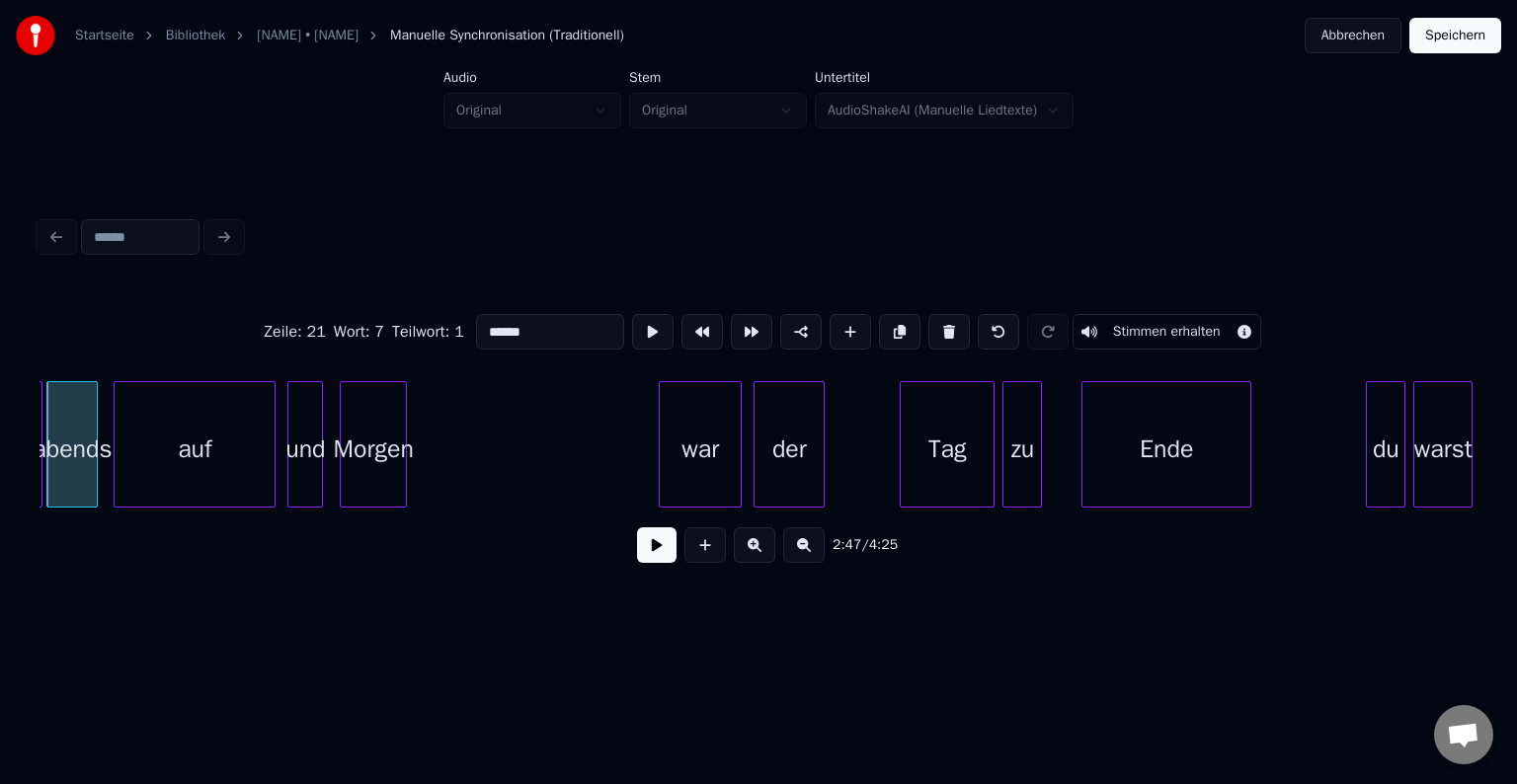 click on "Morgen" at bounding box center (373, 449) 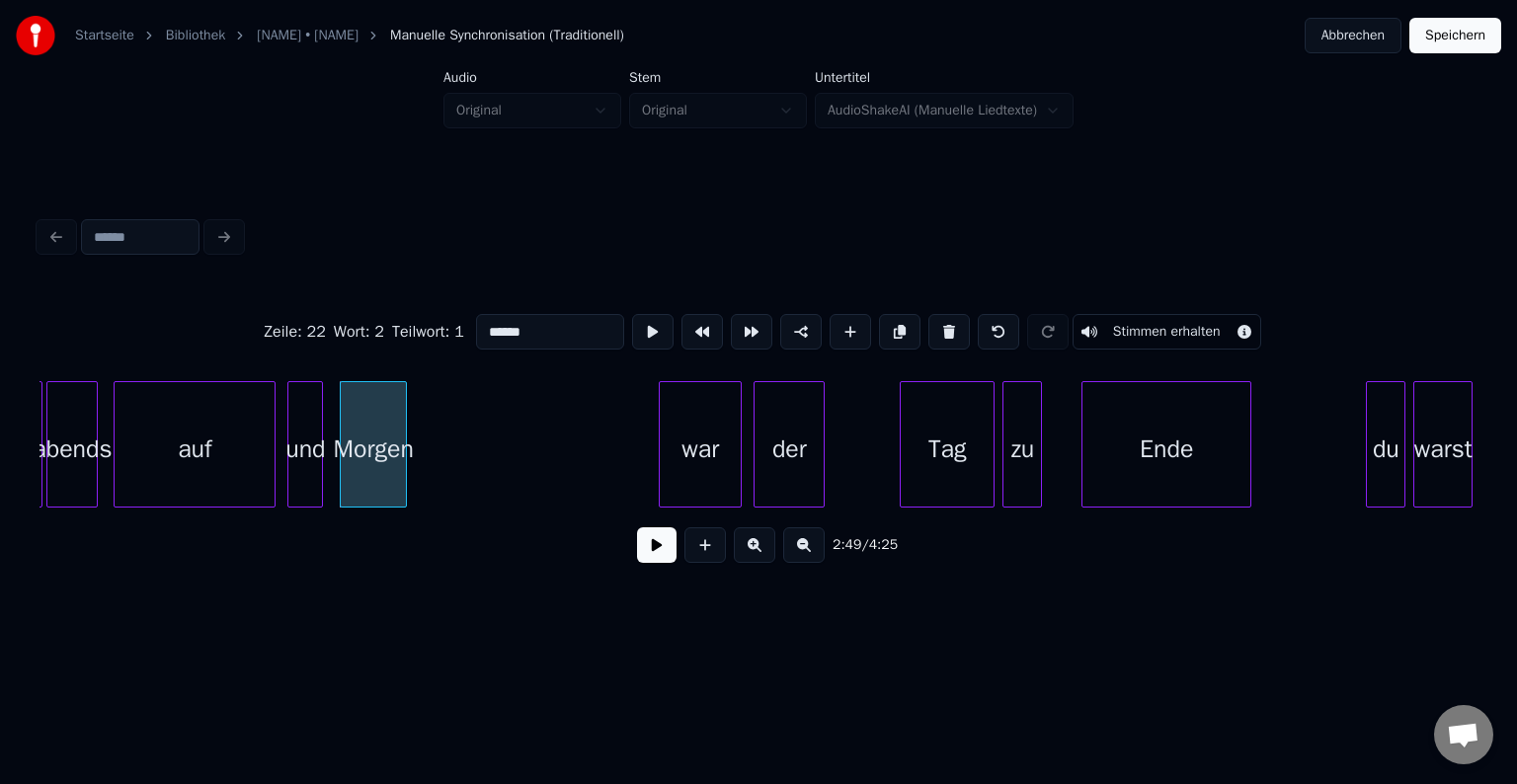 click on "******" at bounding box center (550, 332) 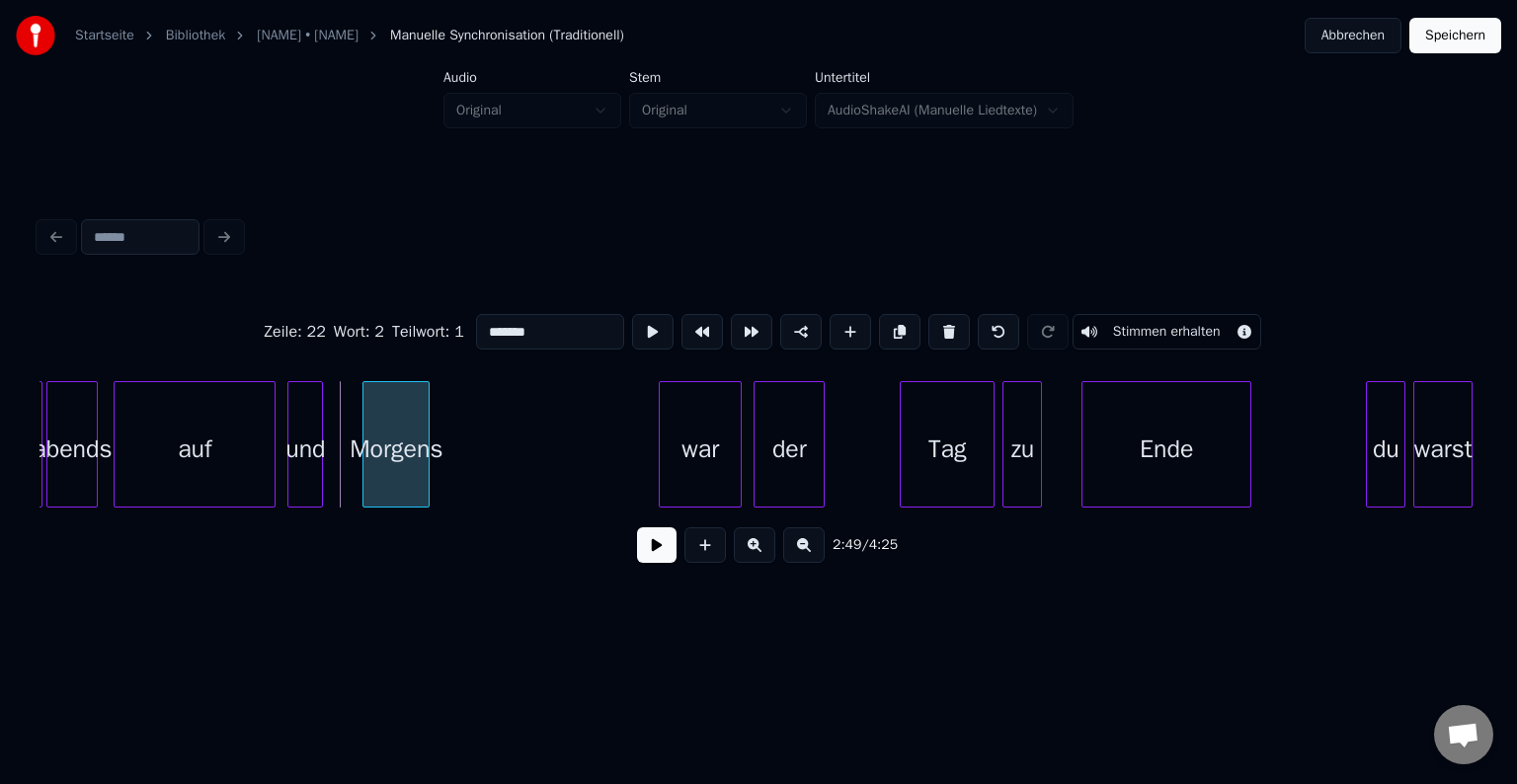 click on "Morgens" at bounding box center (396, 449) 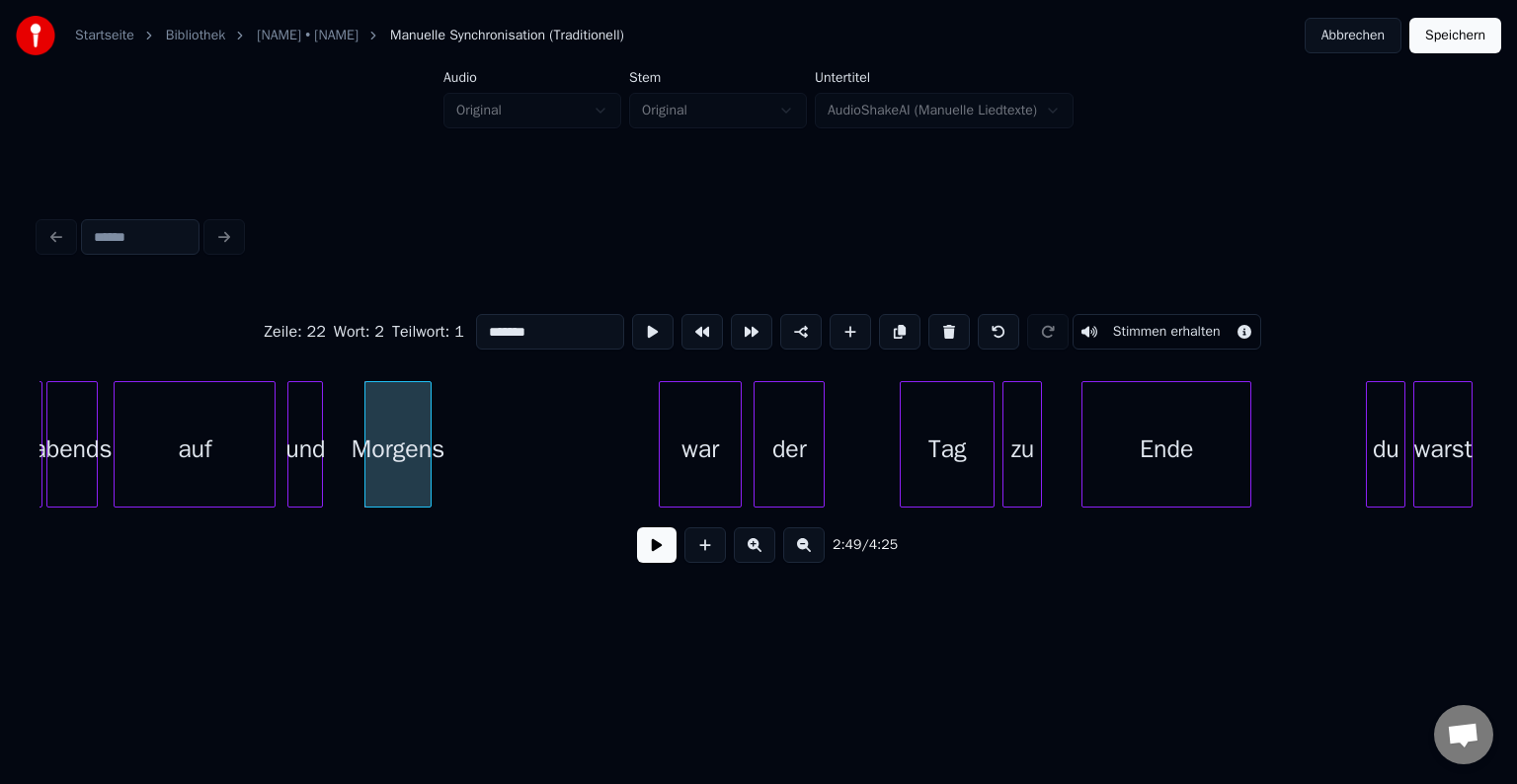 click on "abends" at bounding box center [72, 449] 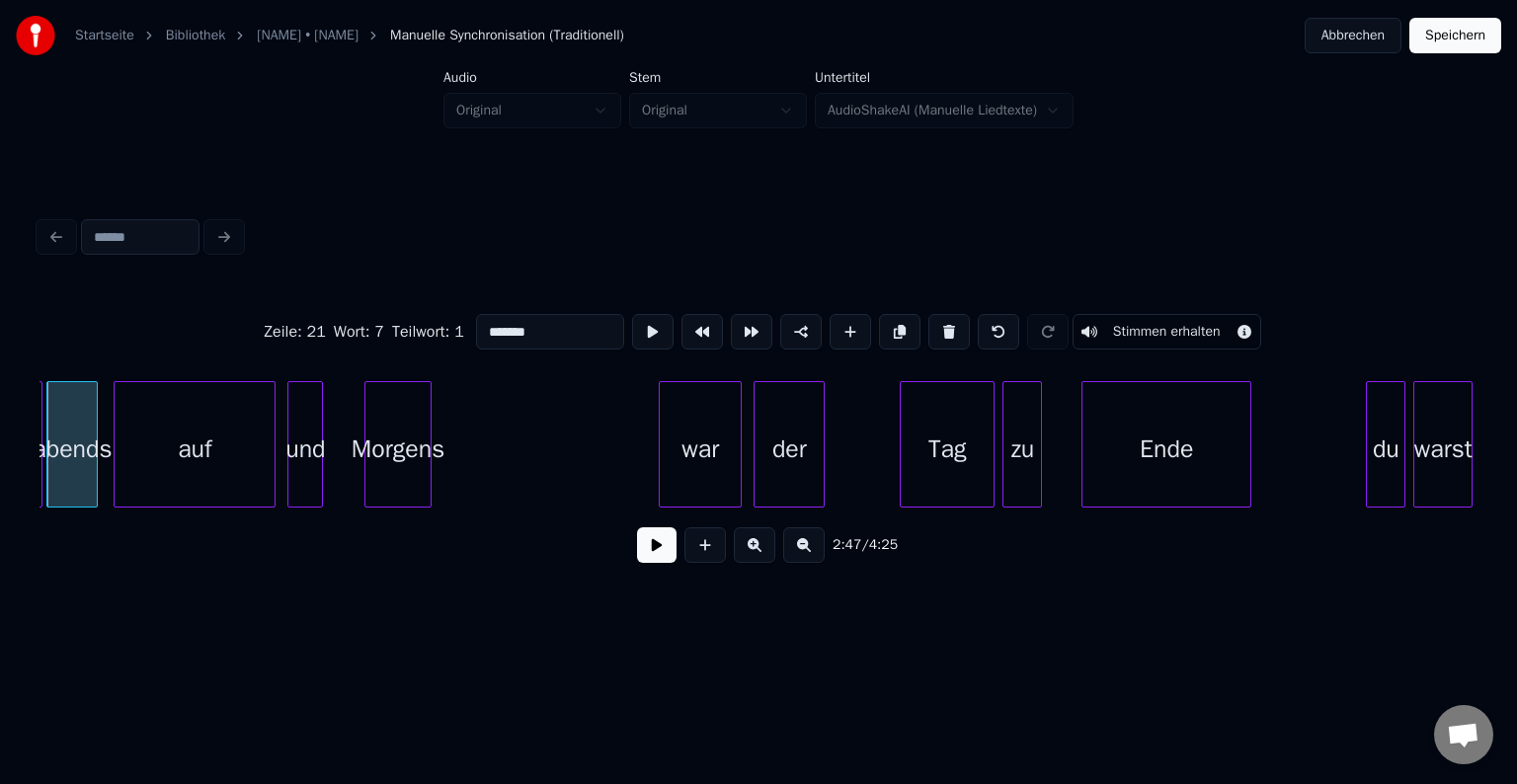 type on "******" 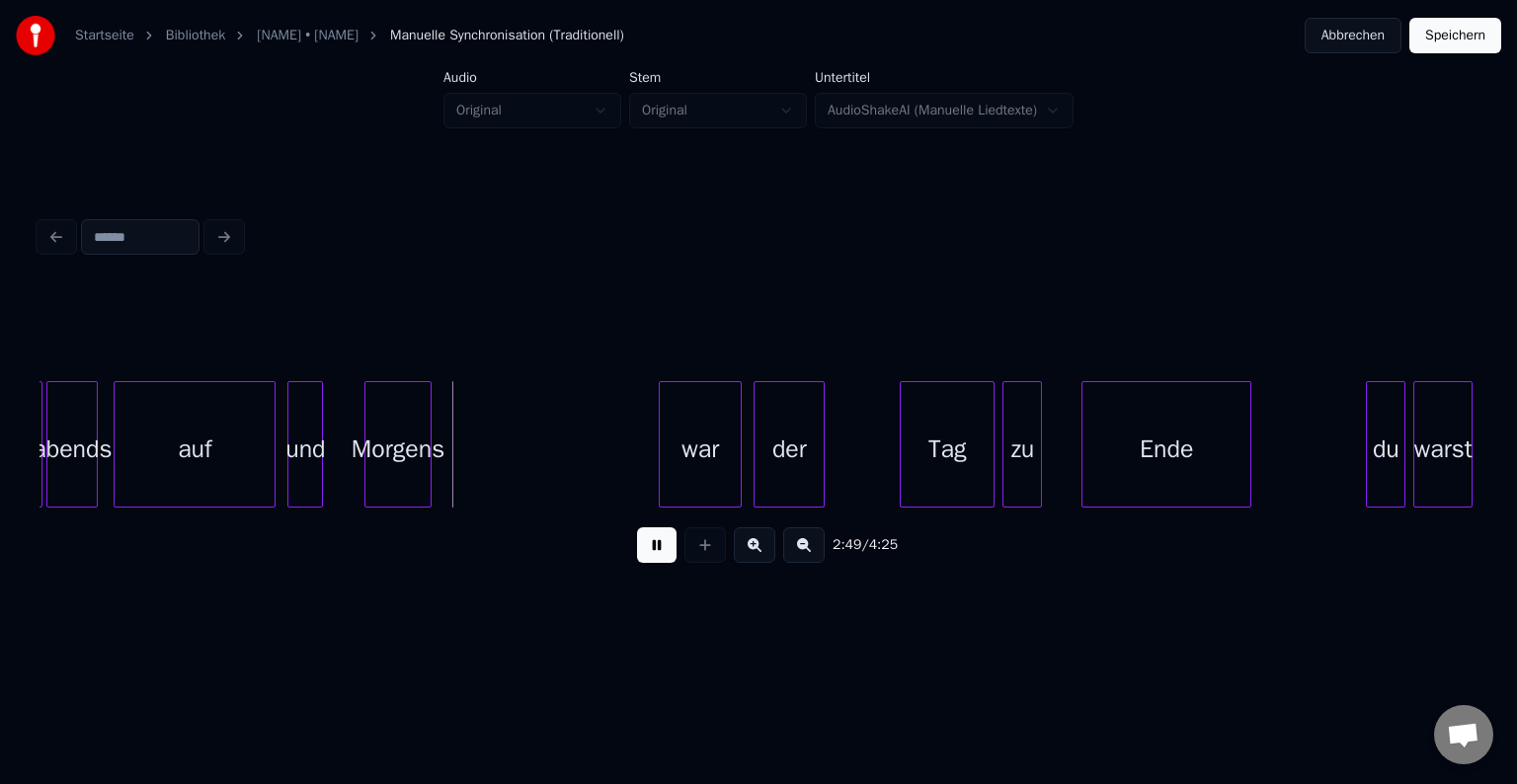 click at bounding box center [657, 545] 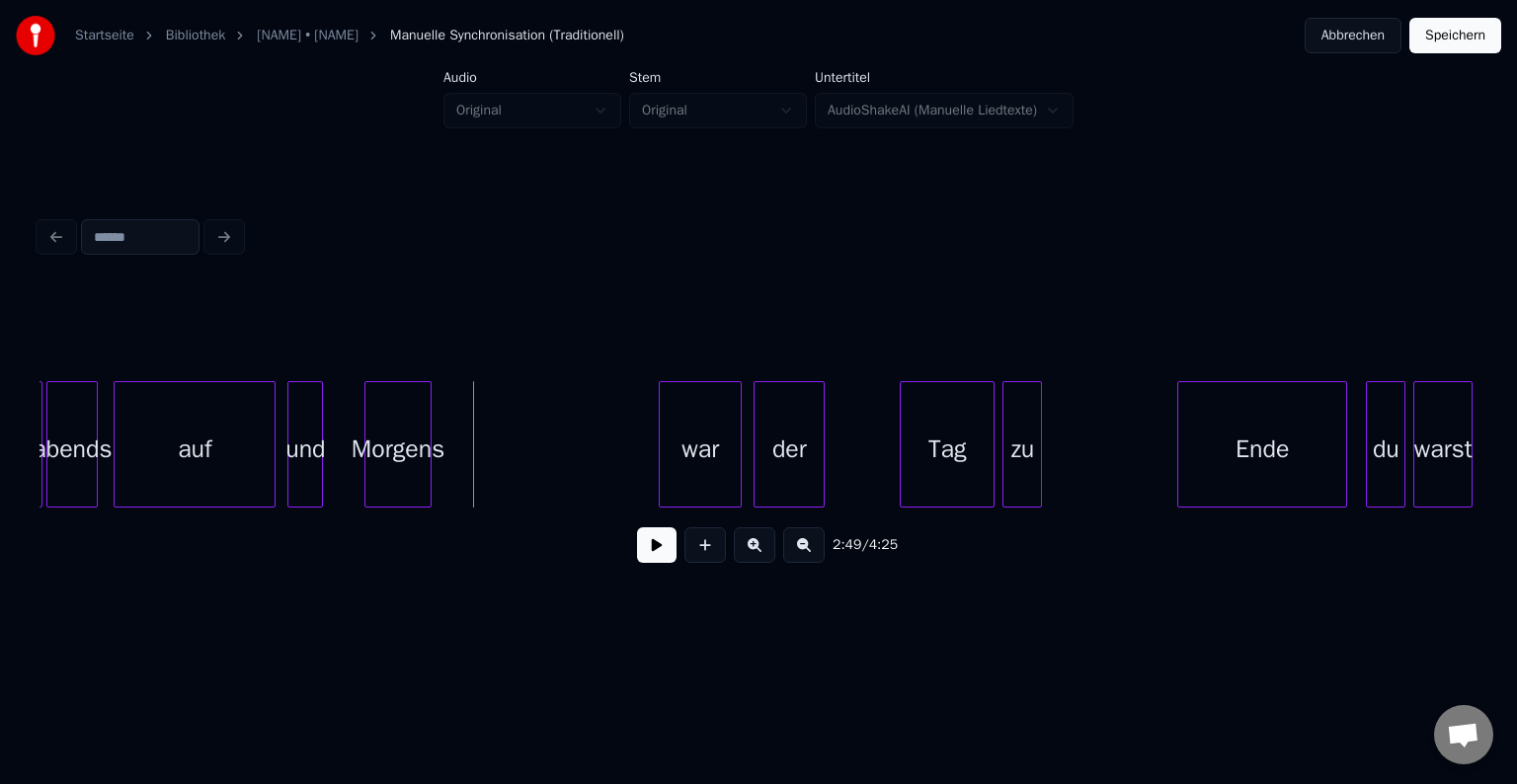 click on "Ende" at bounding box center (1262, 449) 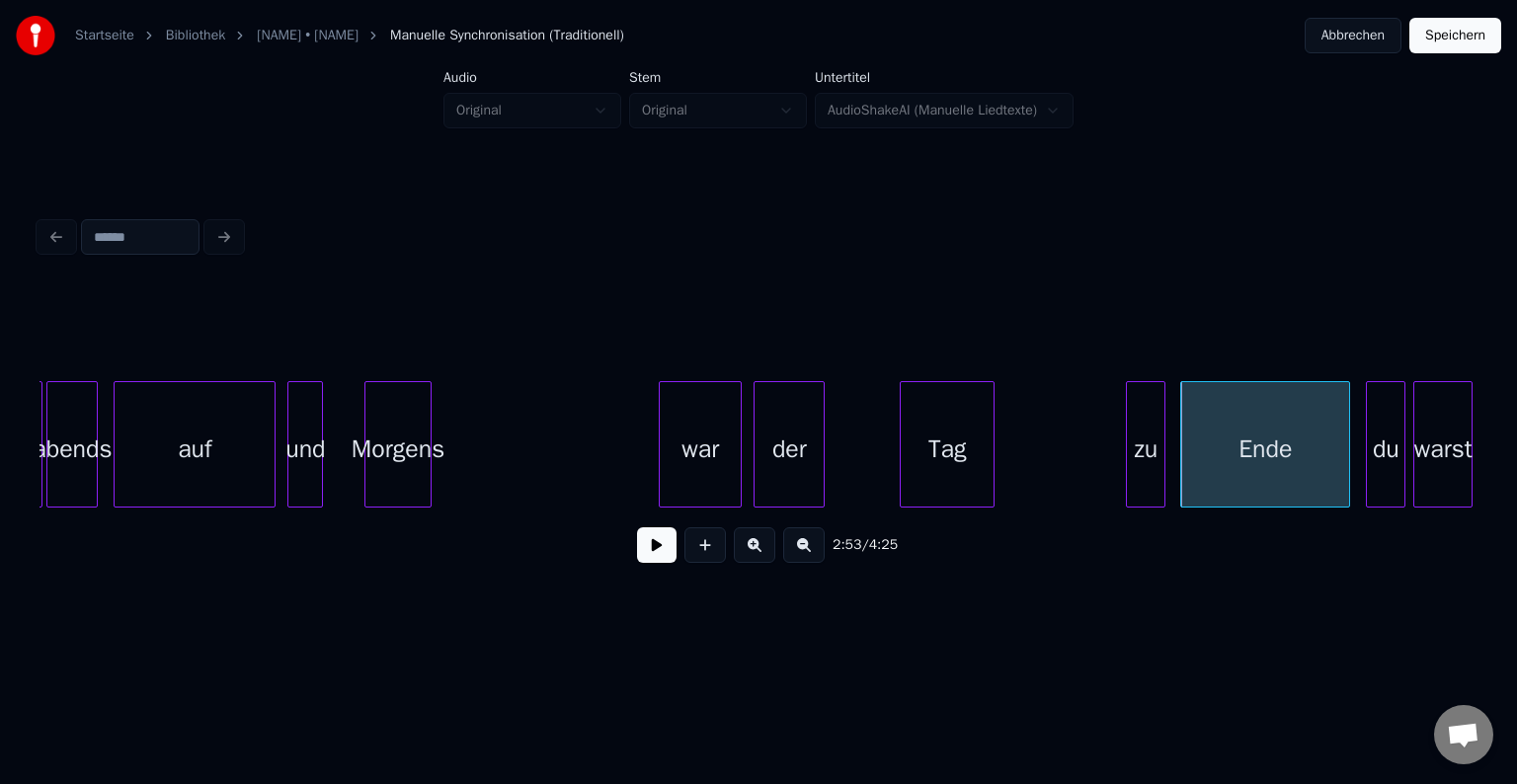 click on "zu" at bounding box center (1146, 449) 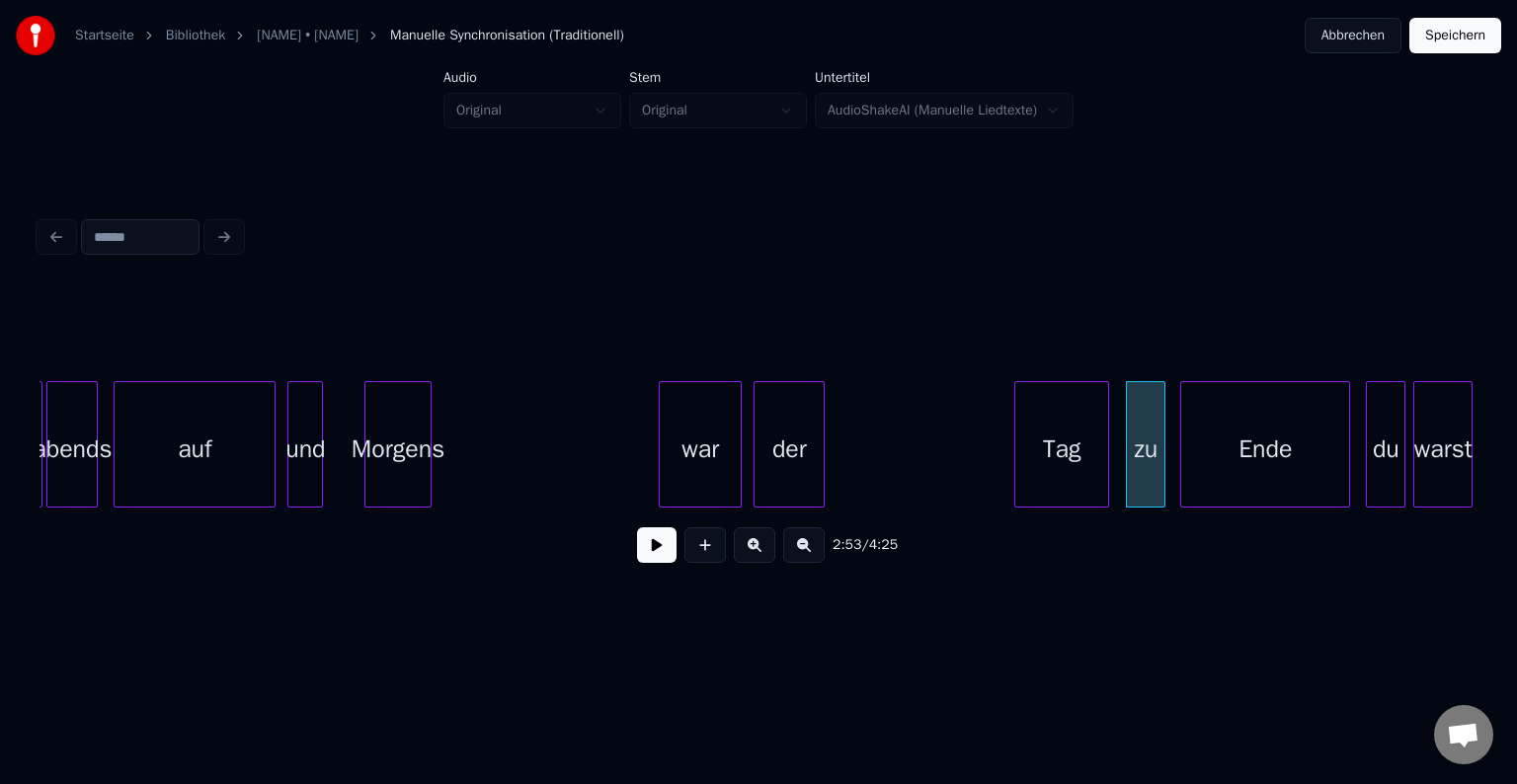 click on "Tag" at bounding box center [1062, 449] 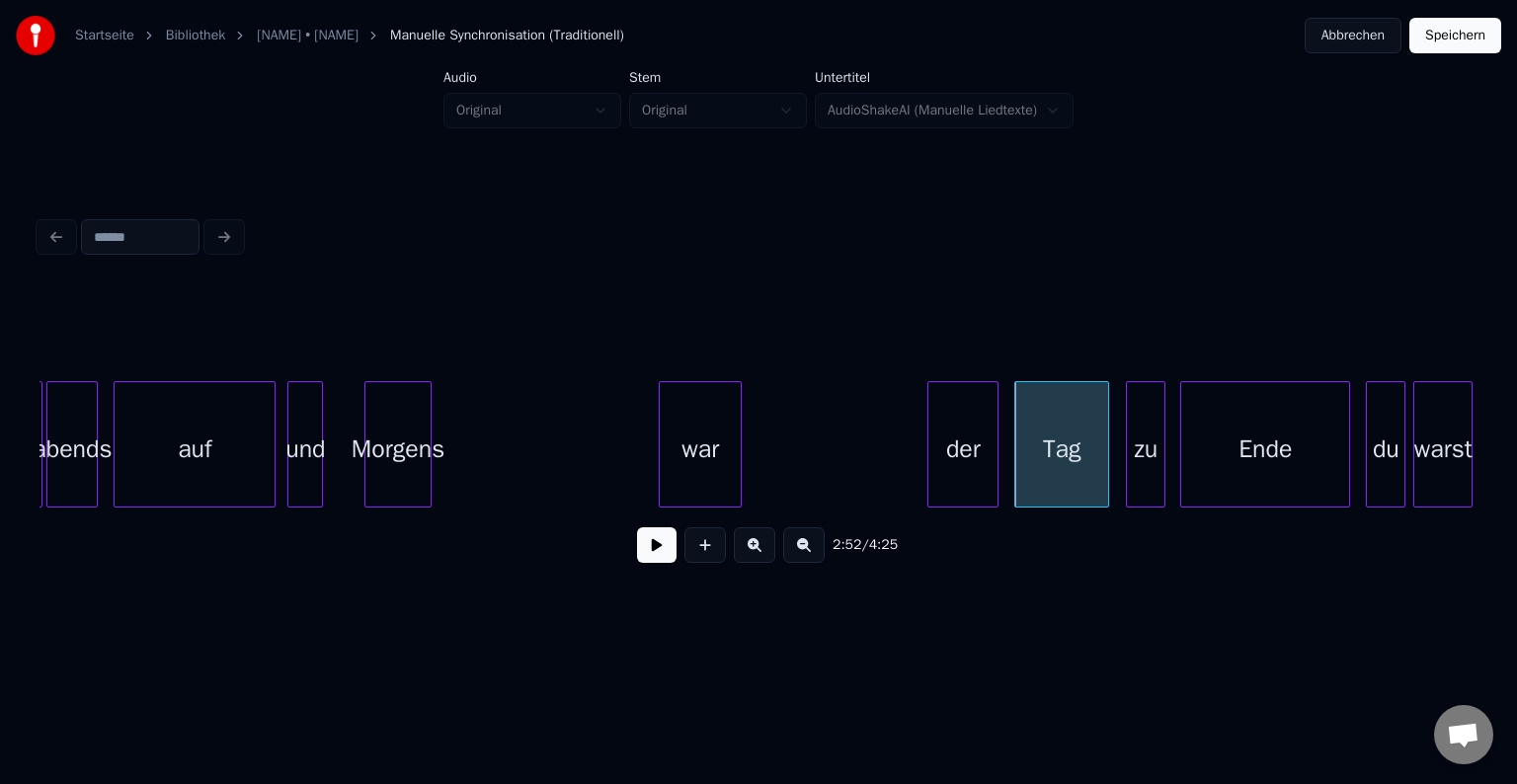 click on "der" at bounding box center [963, 449] 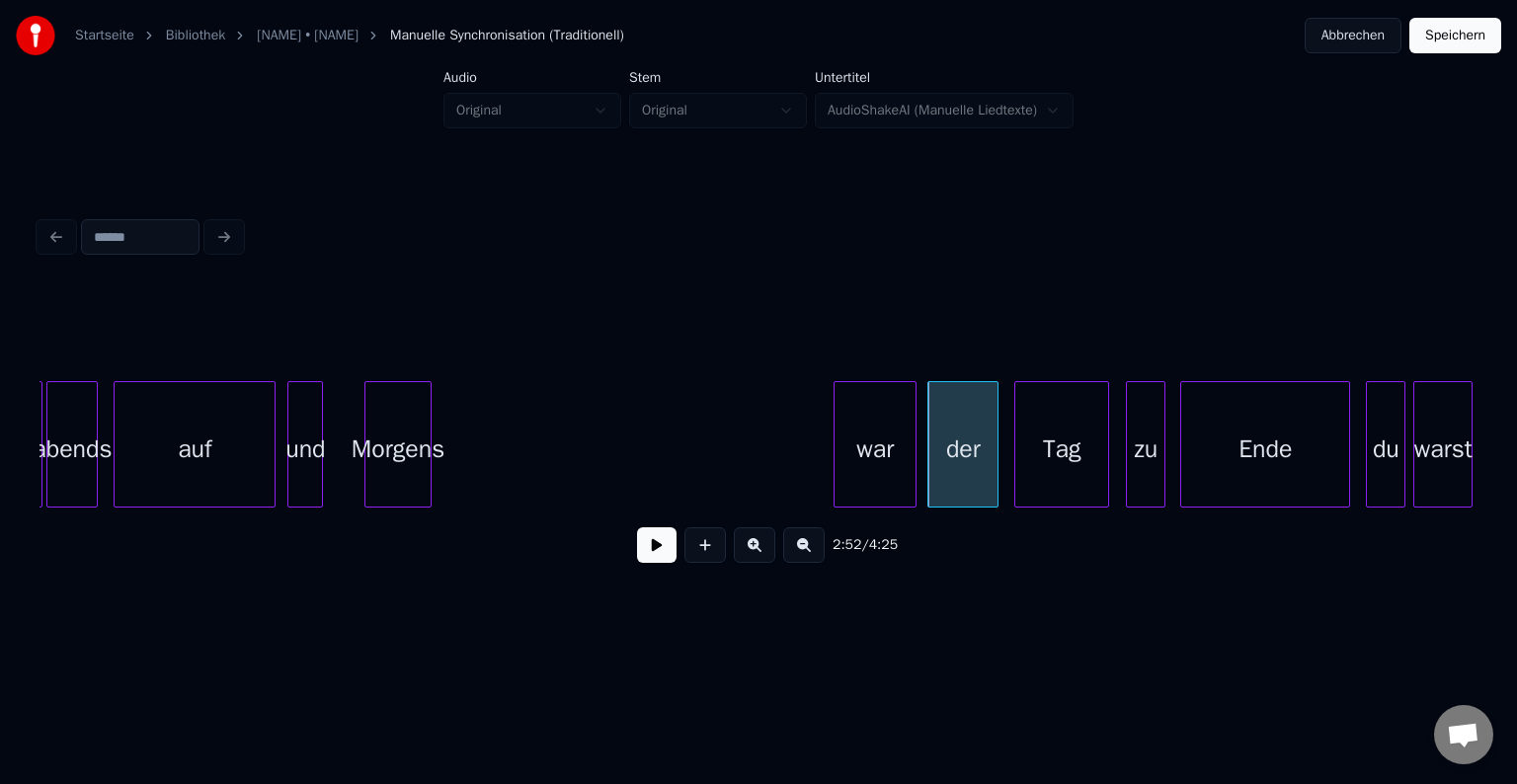 click on "war" at bounding box center [875, 449] 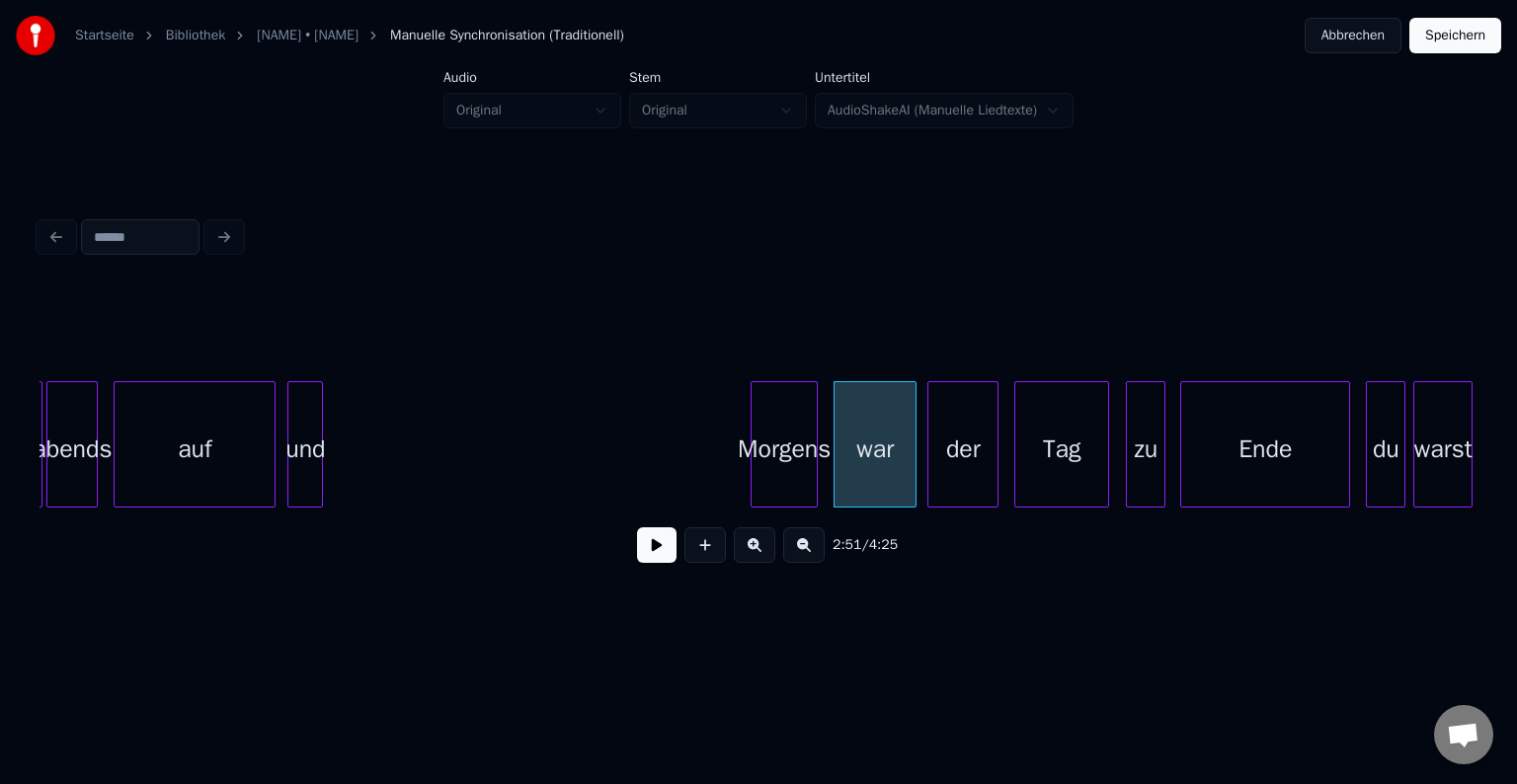 click on "Morgens" at bounding box center (784, 449) 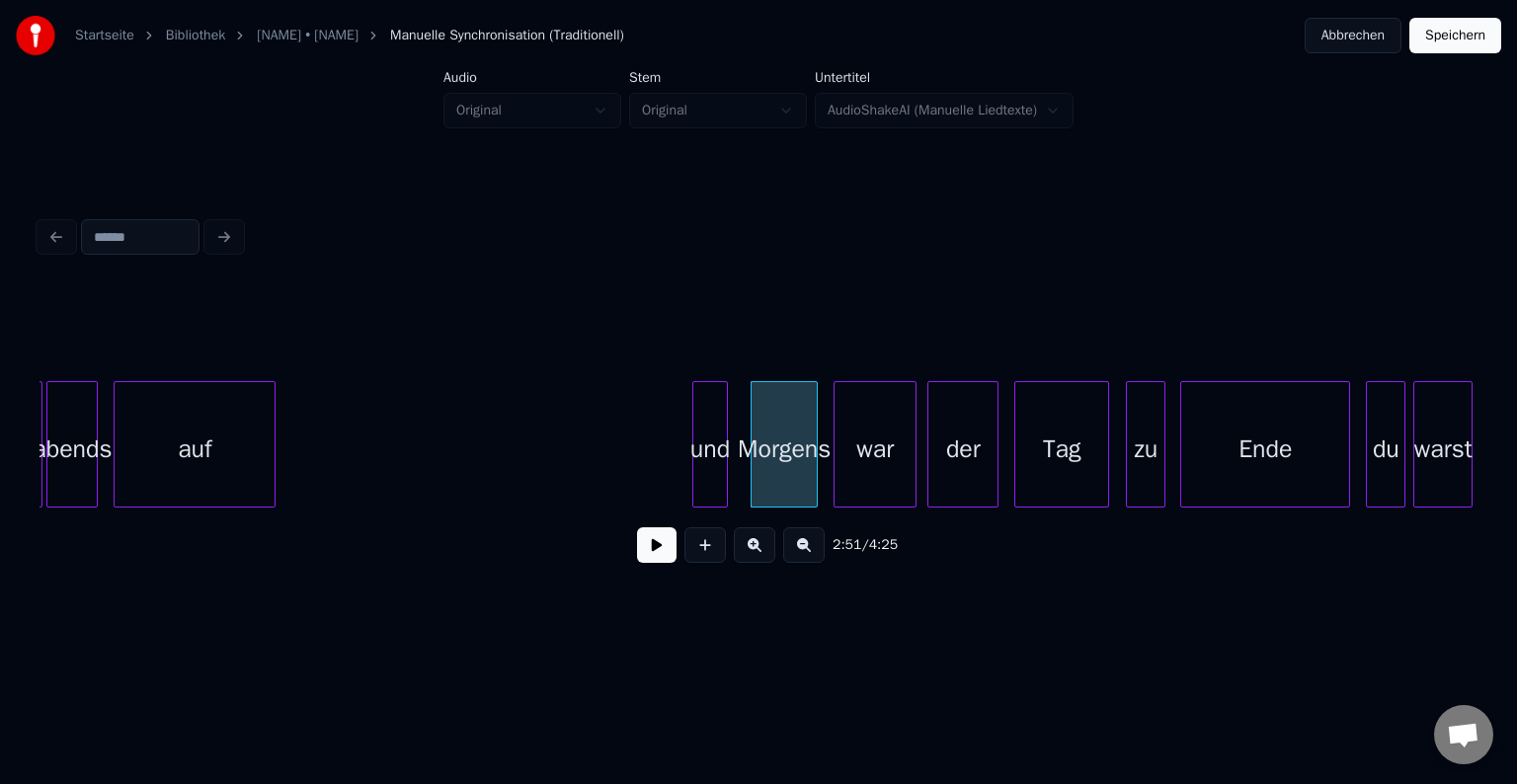 click on "und" at bounding box center (710, 449) 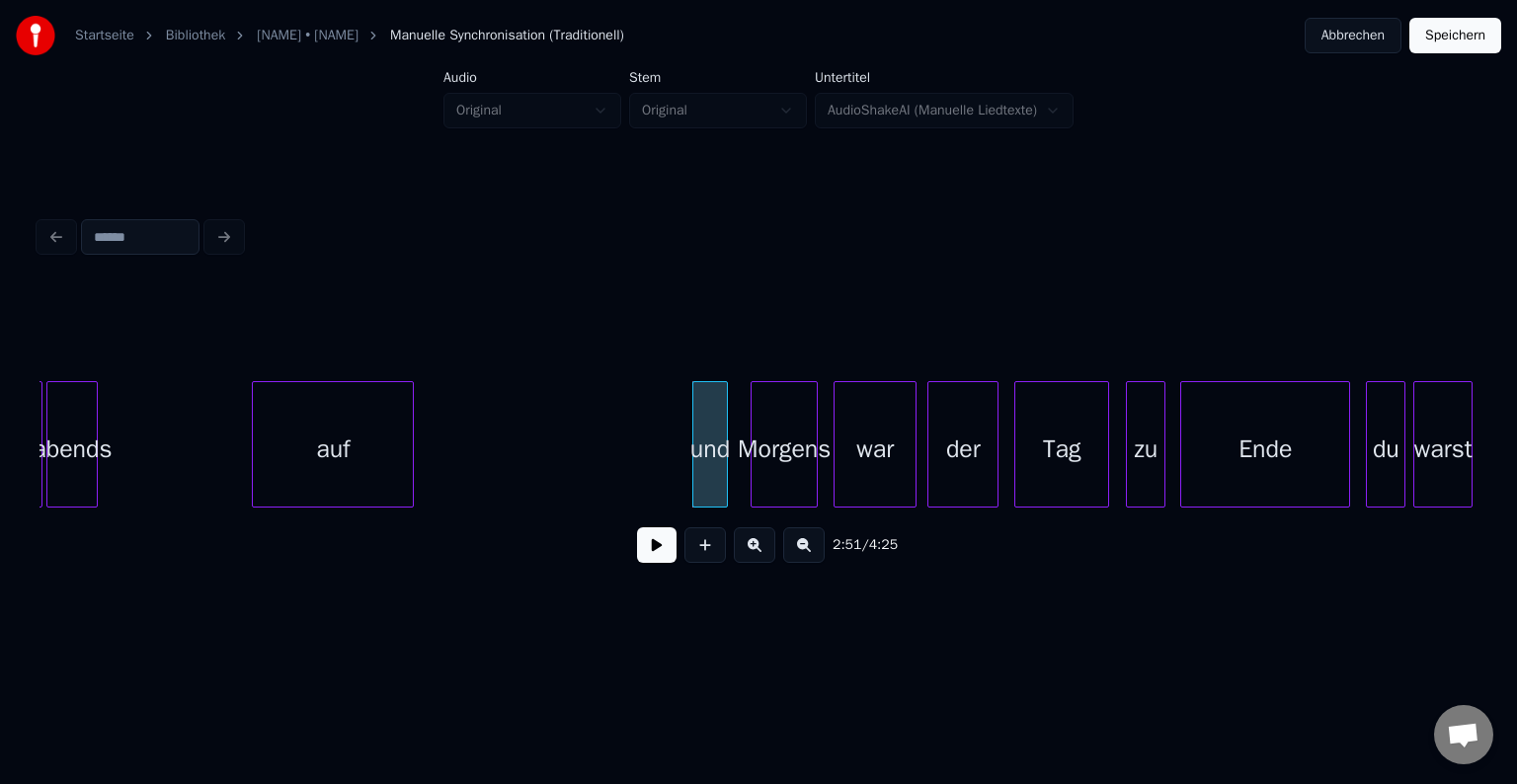 click on "auf" at bounding box center (333, 449) 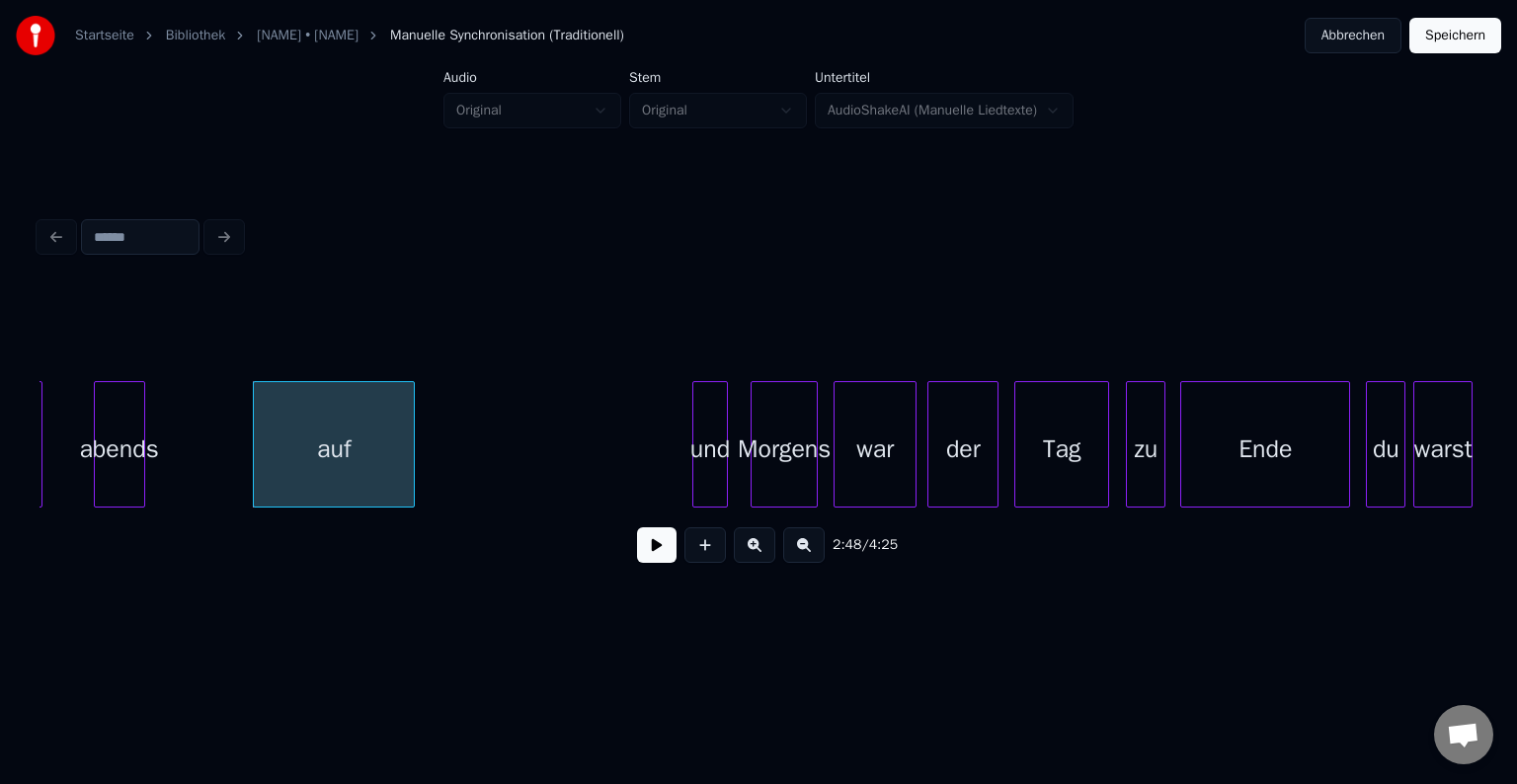 click on "abends" at bounding box center (120, 449) 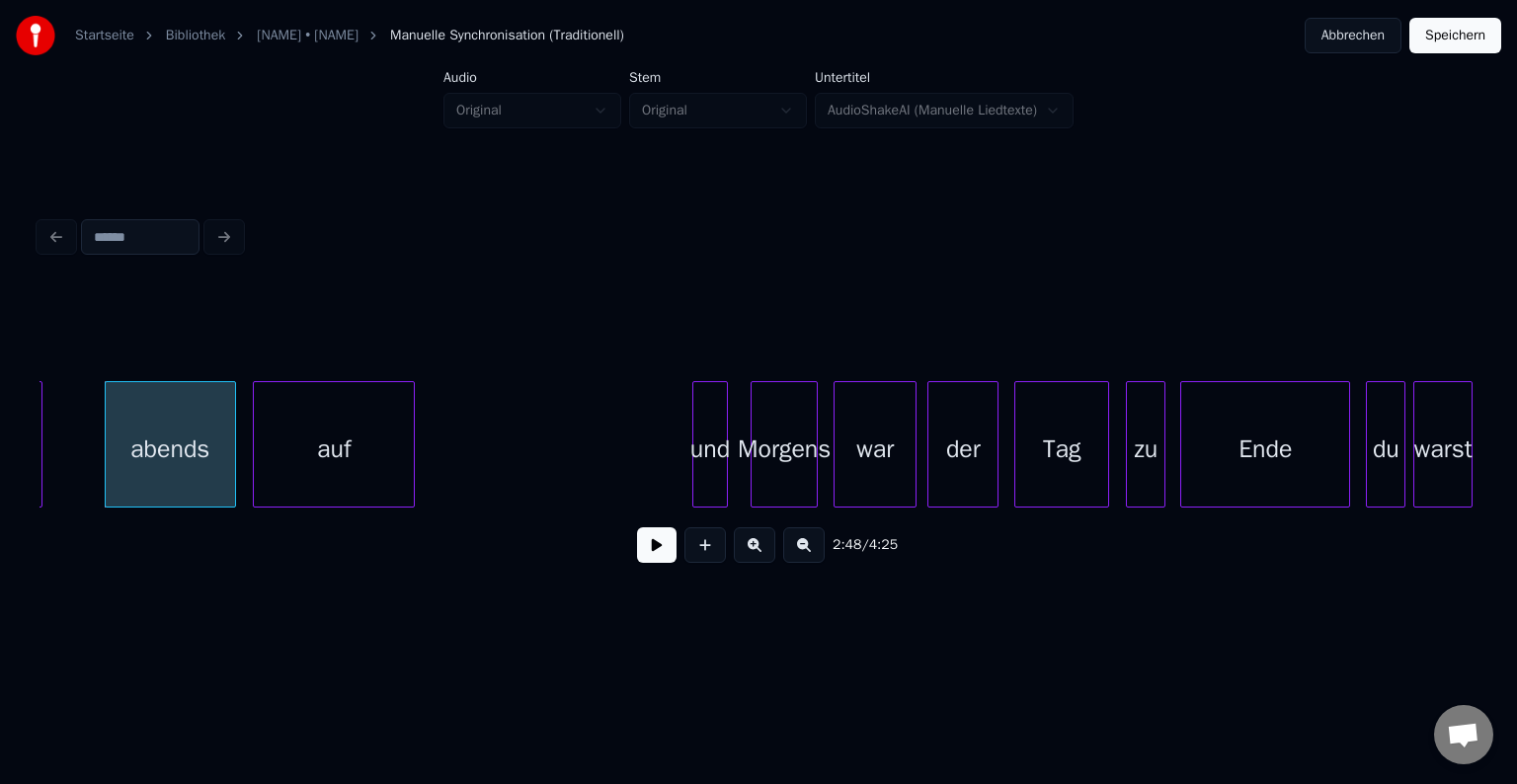 click at bounding box center [232, 444] 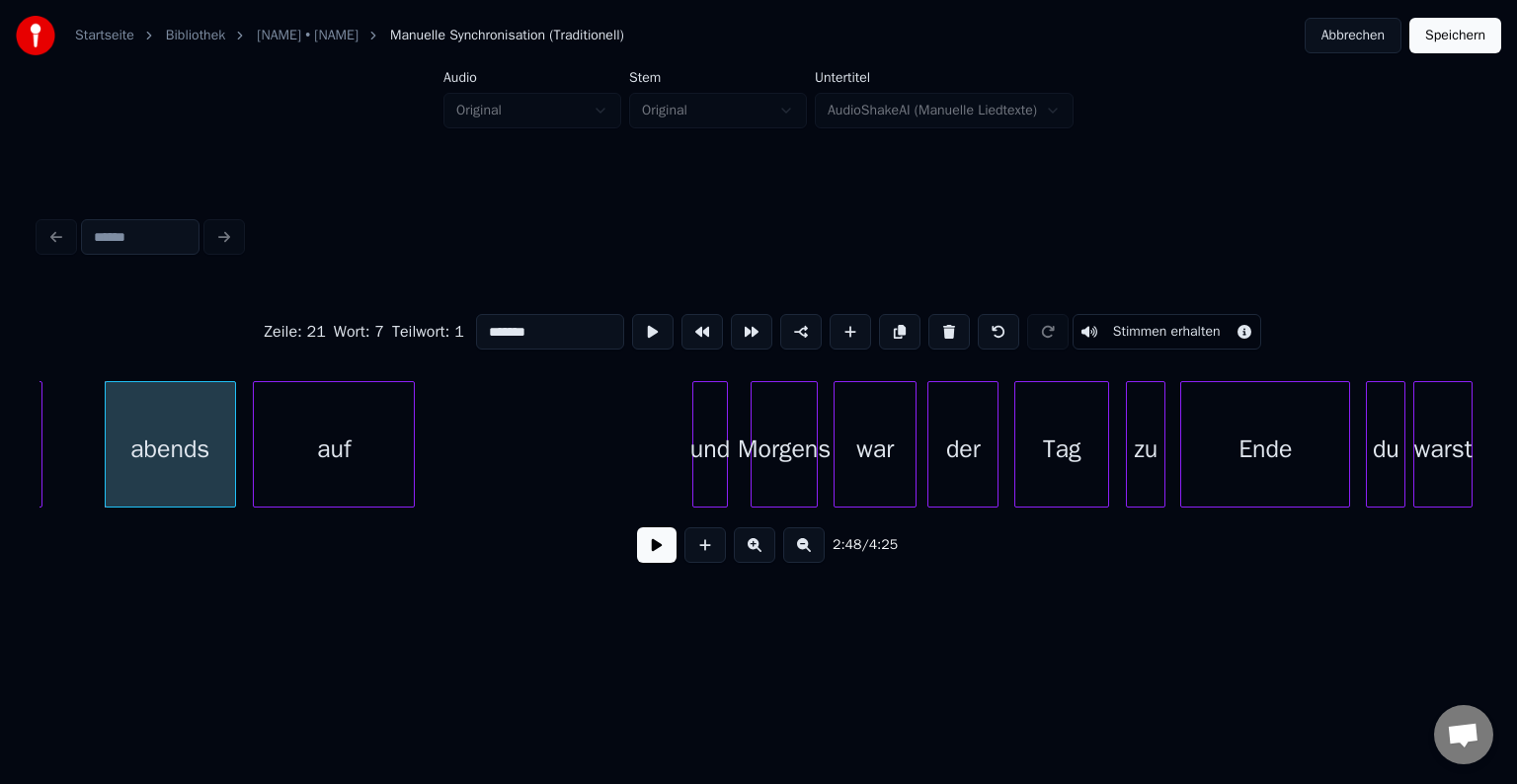 click on "******" at bounding box center [550, 332] 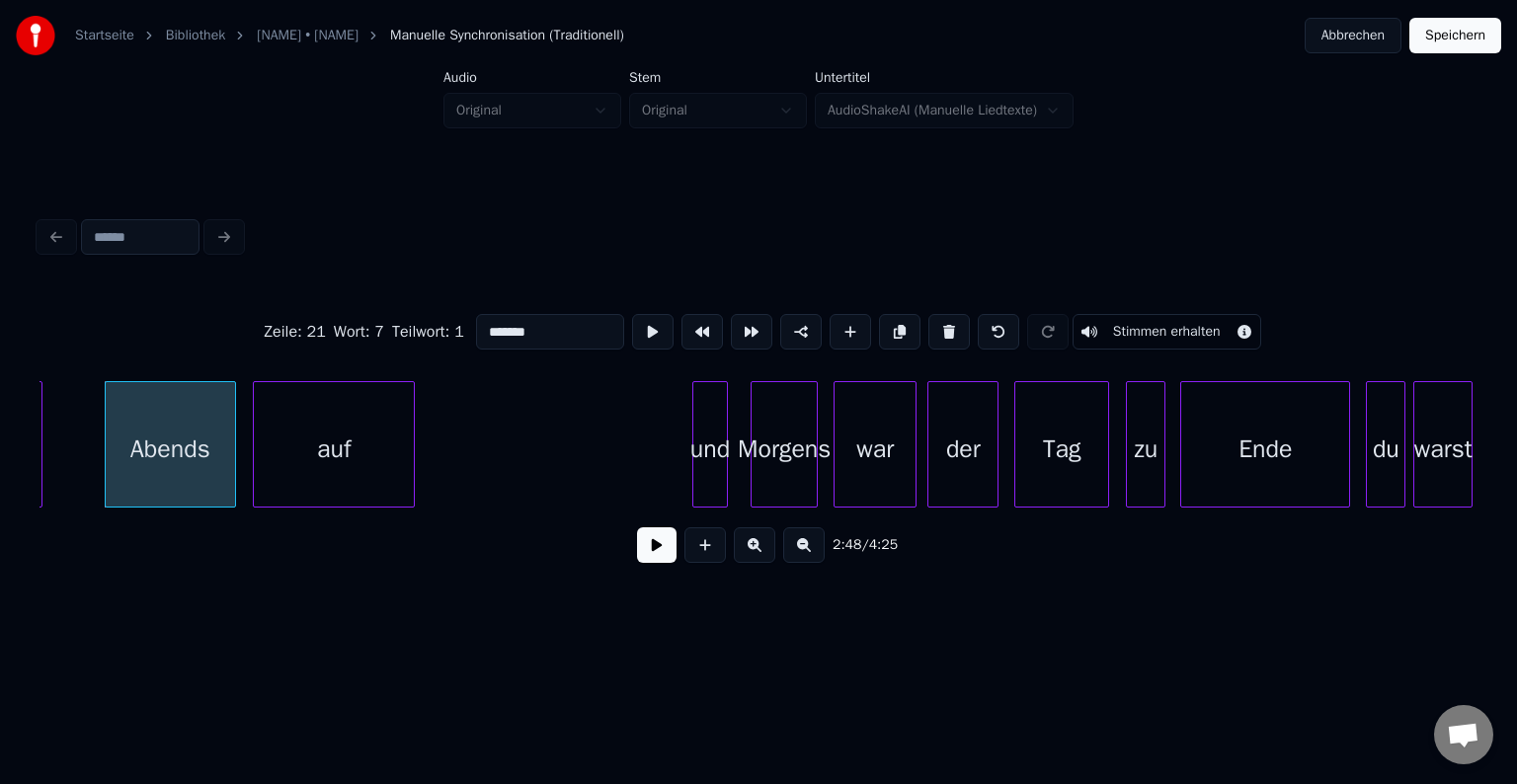 type on "******" 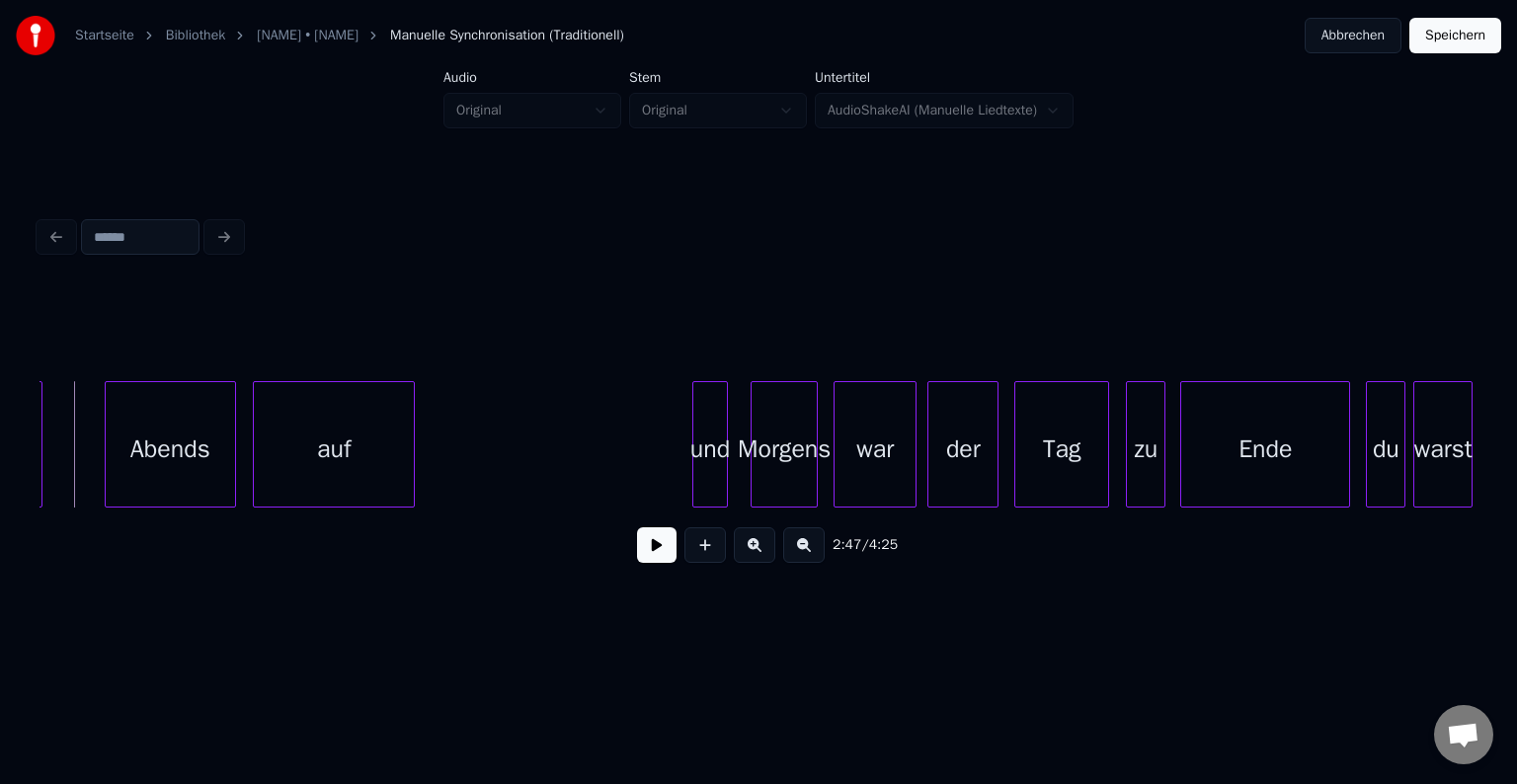 click at bounding box center [657, 545] 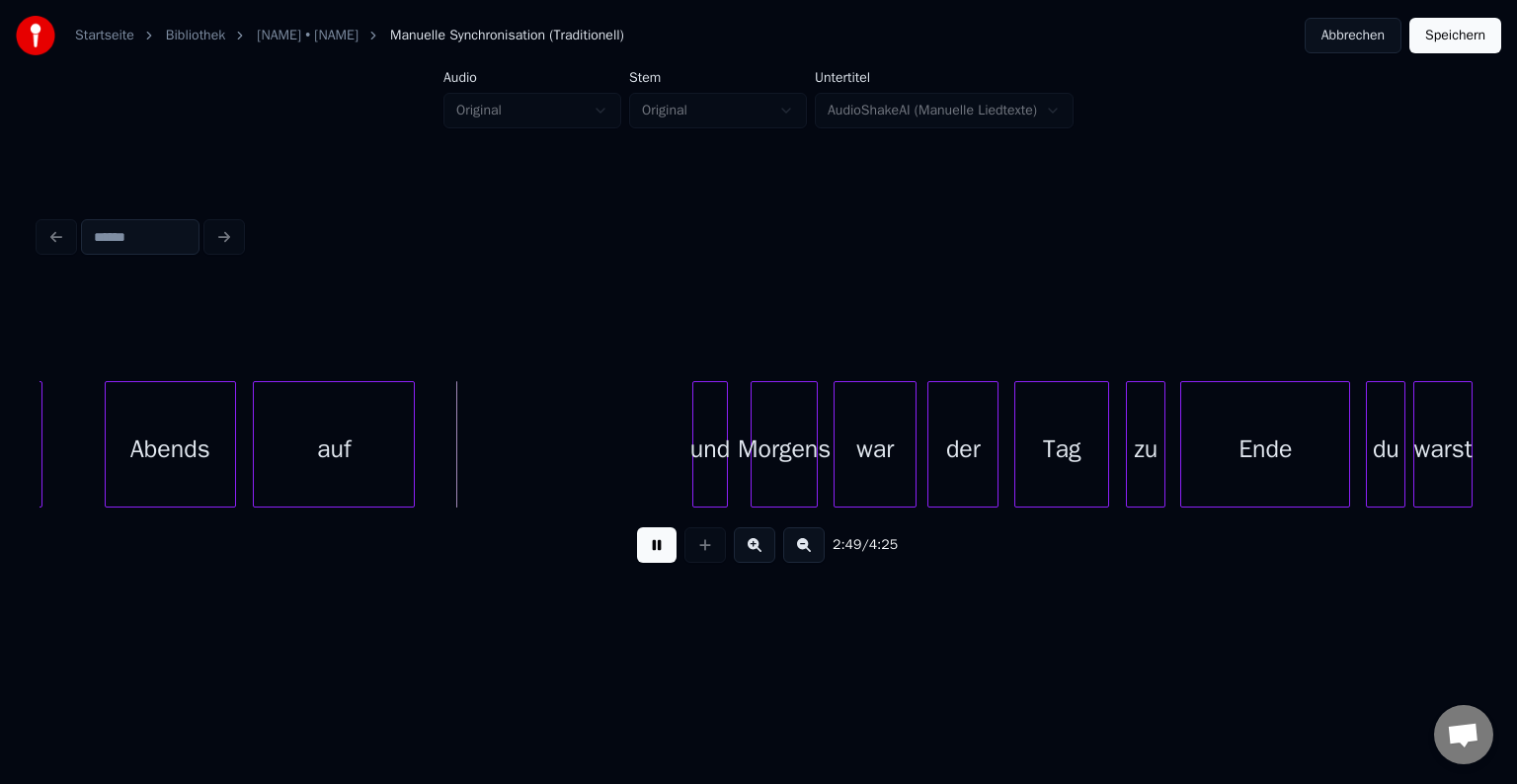 click at bounding box center (657, 545) 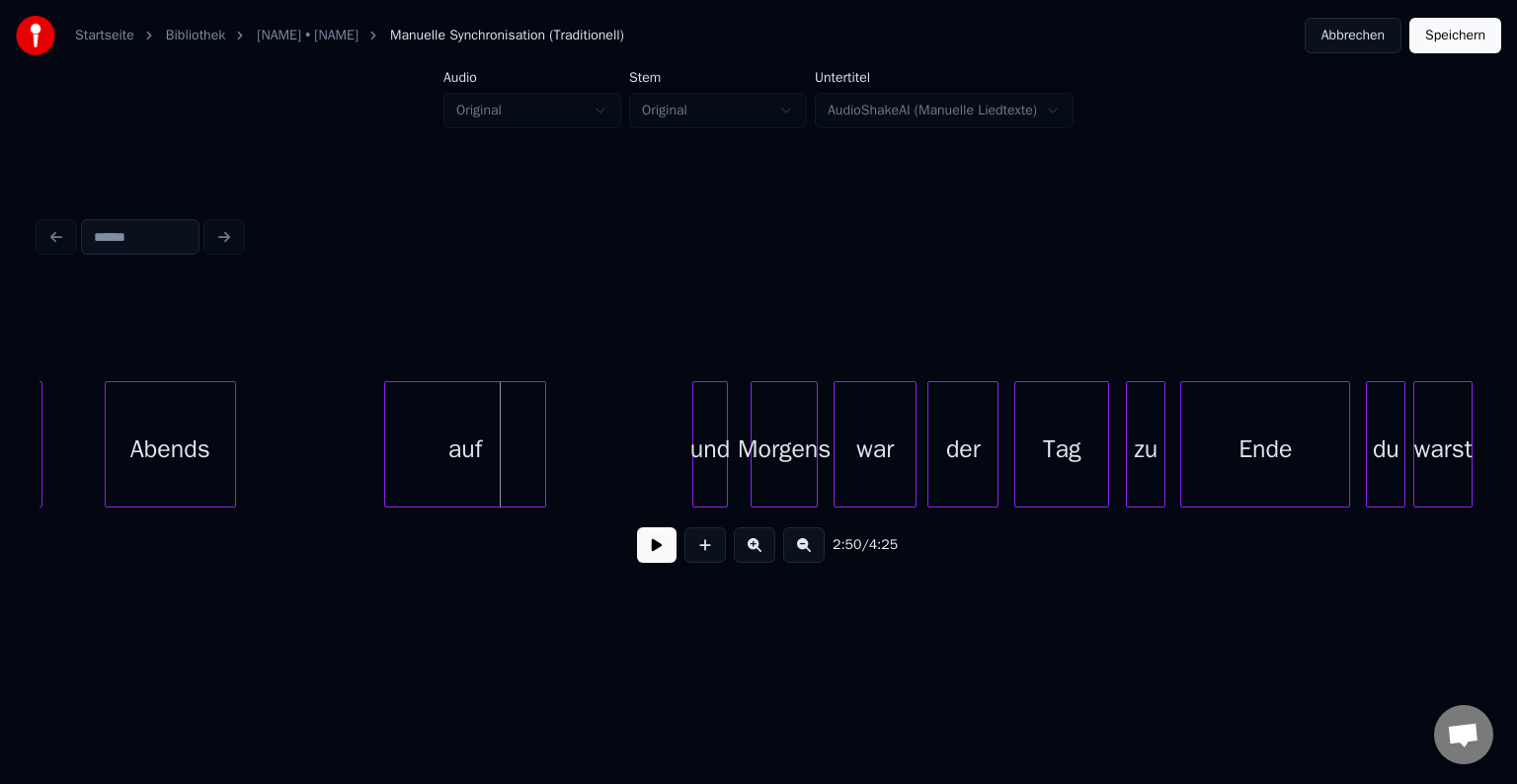 click on "auf" at bounding box center [465, 449] 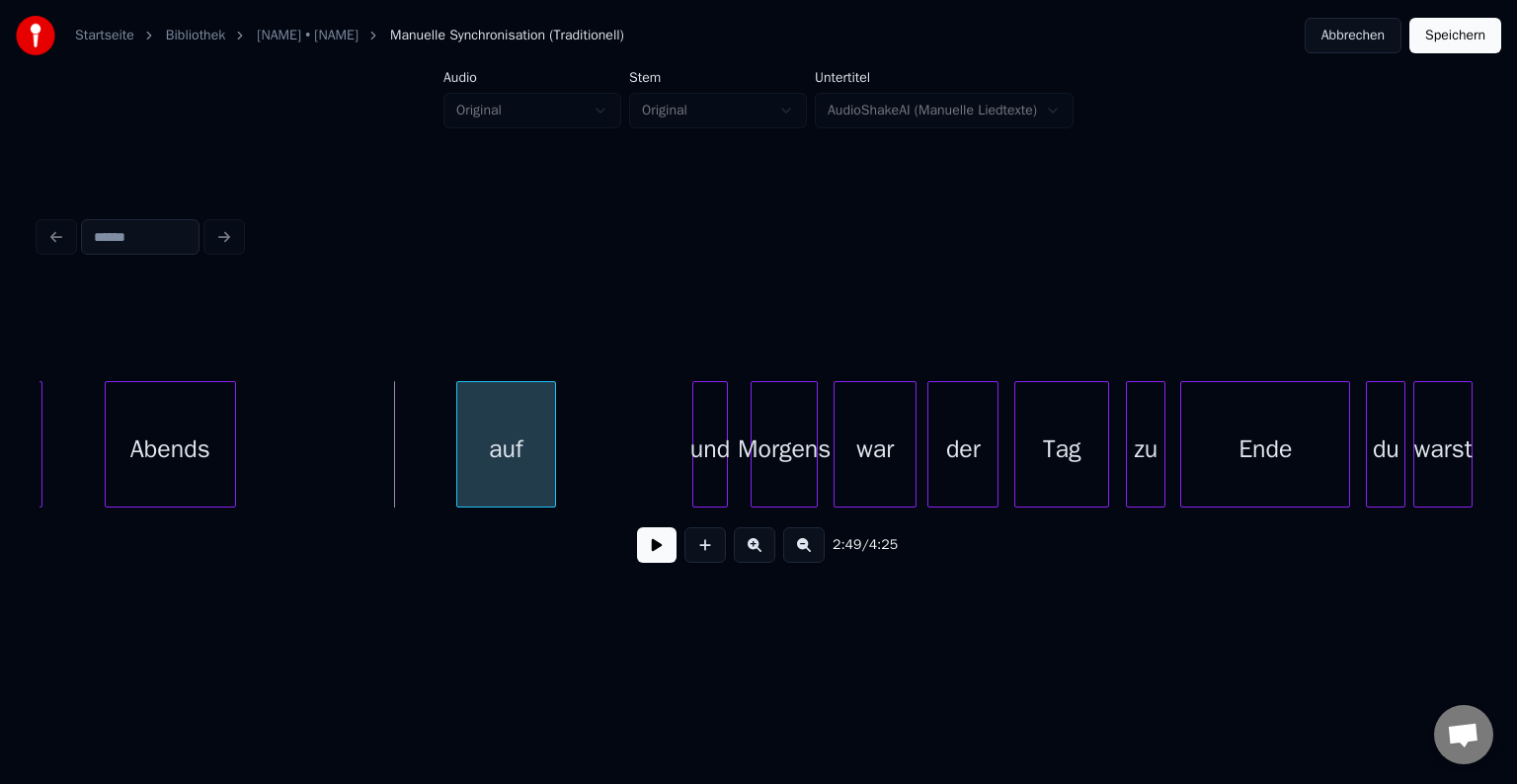 click at bounding box center [460, 444] 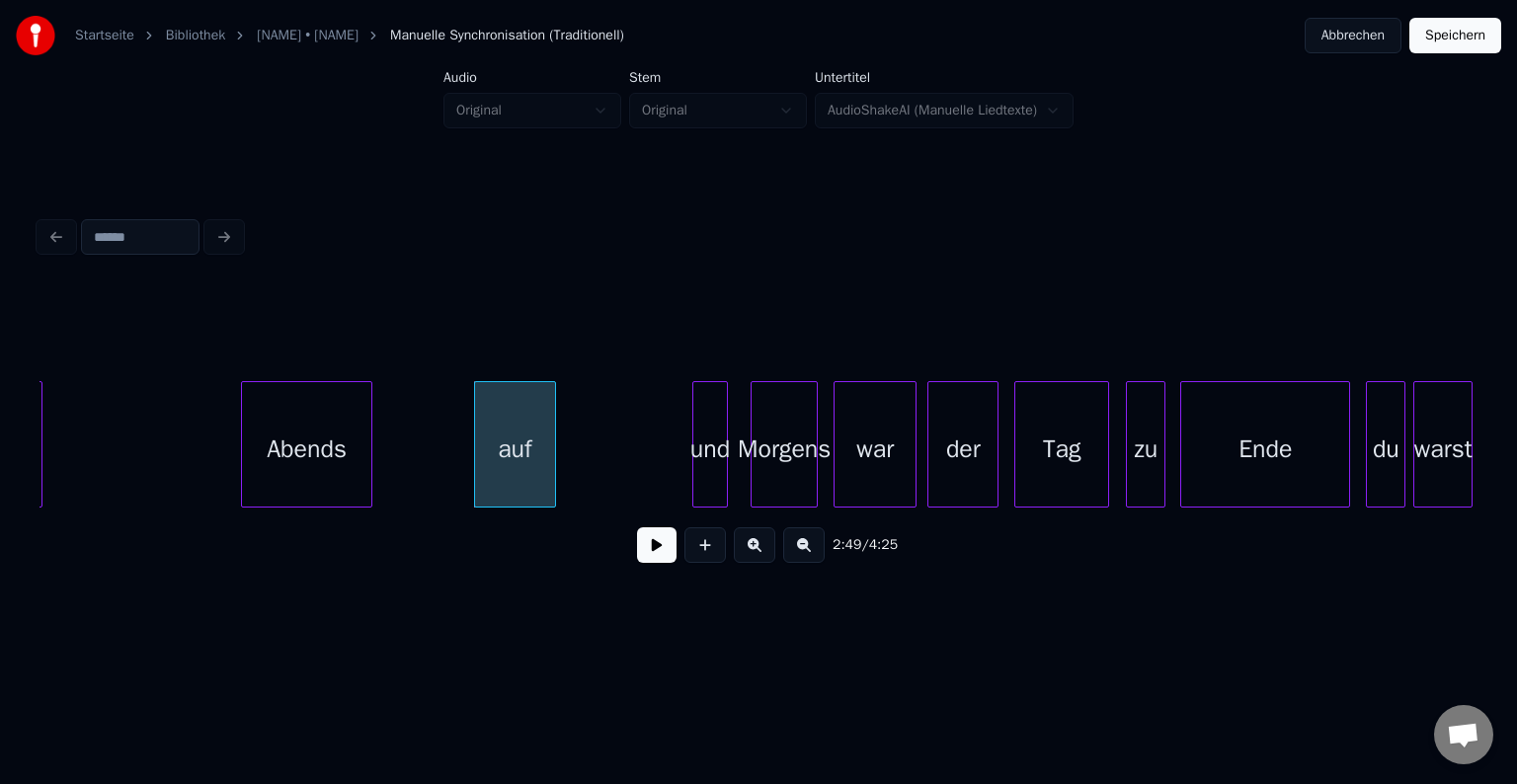 click on "Abends" at bounding box center [306, 449] 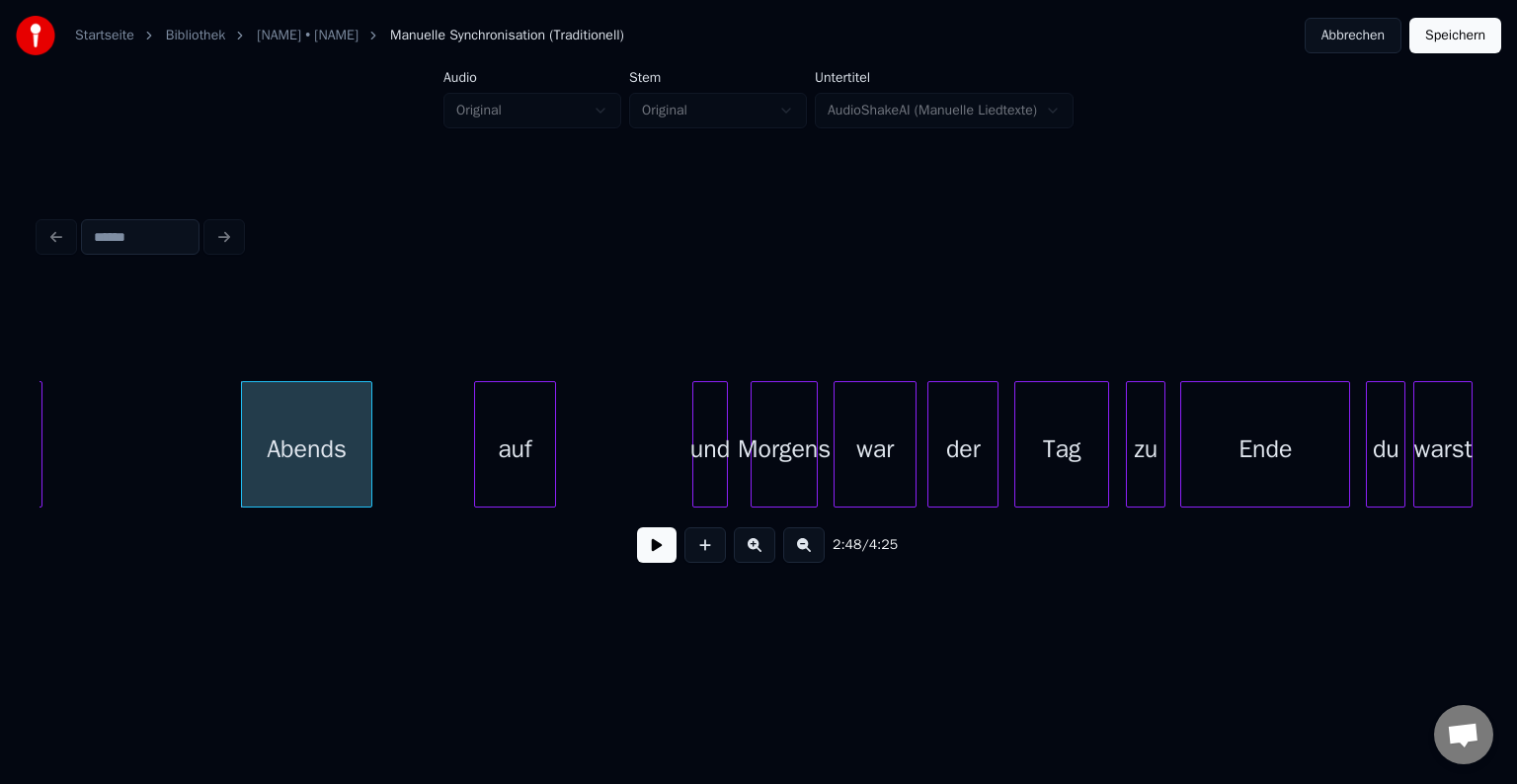 click on "Sonne Abends  auf und Morgens war der Tag zu Ende du warst" at bounding box center [-6928, 444] 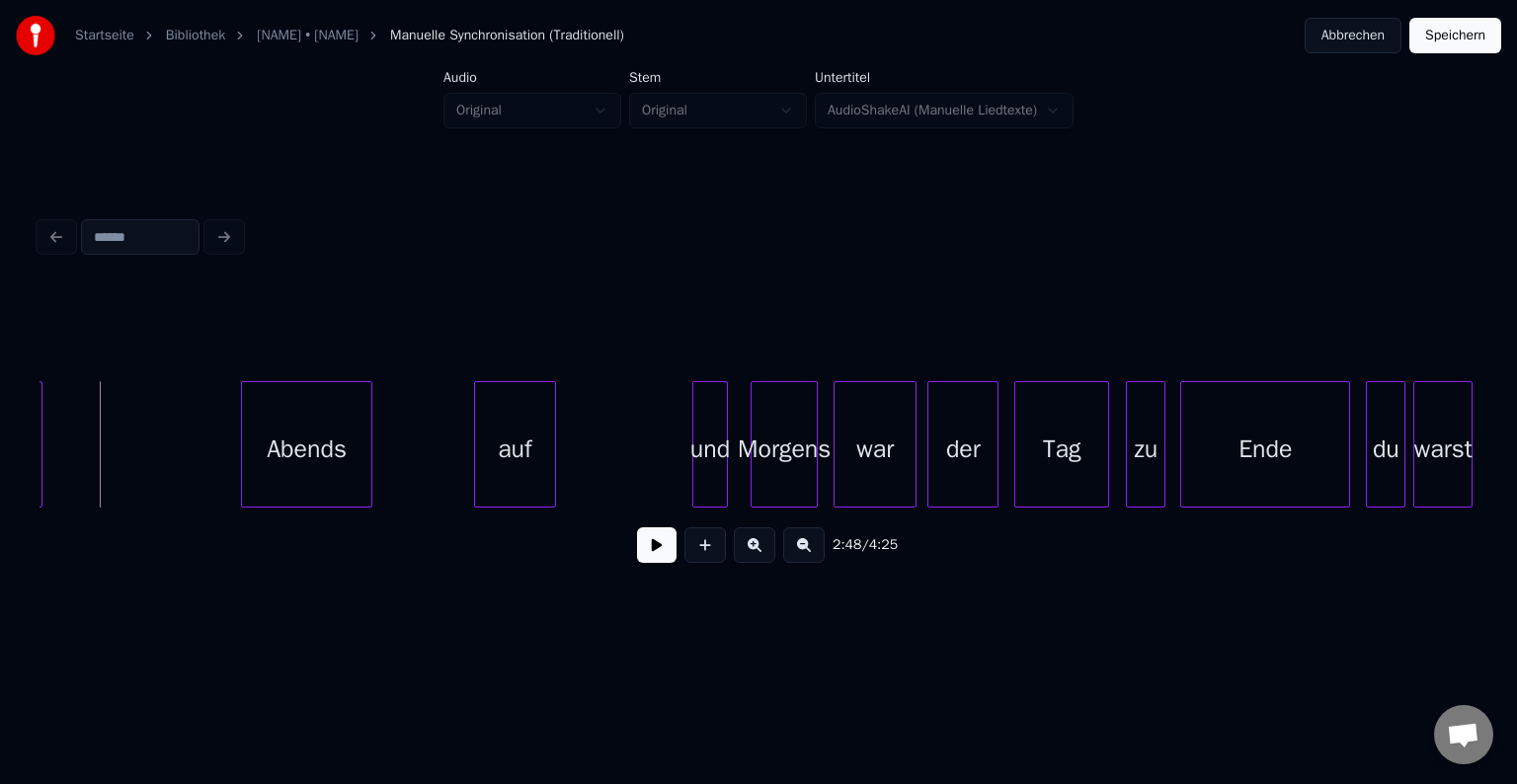 click at bounding box center [657, 545] 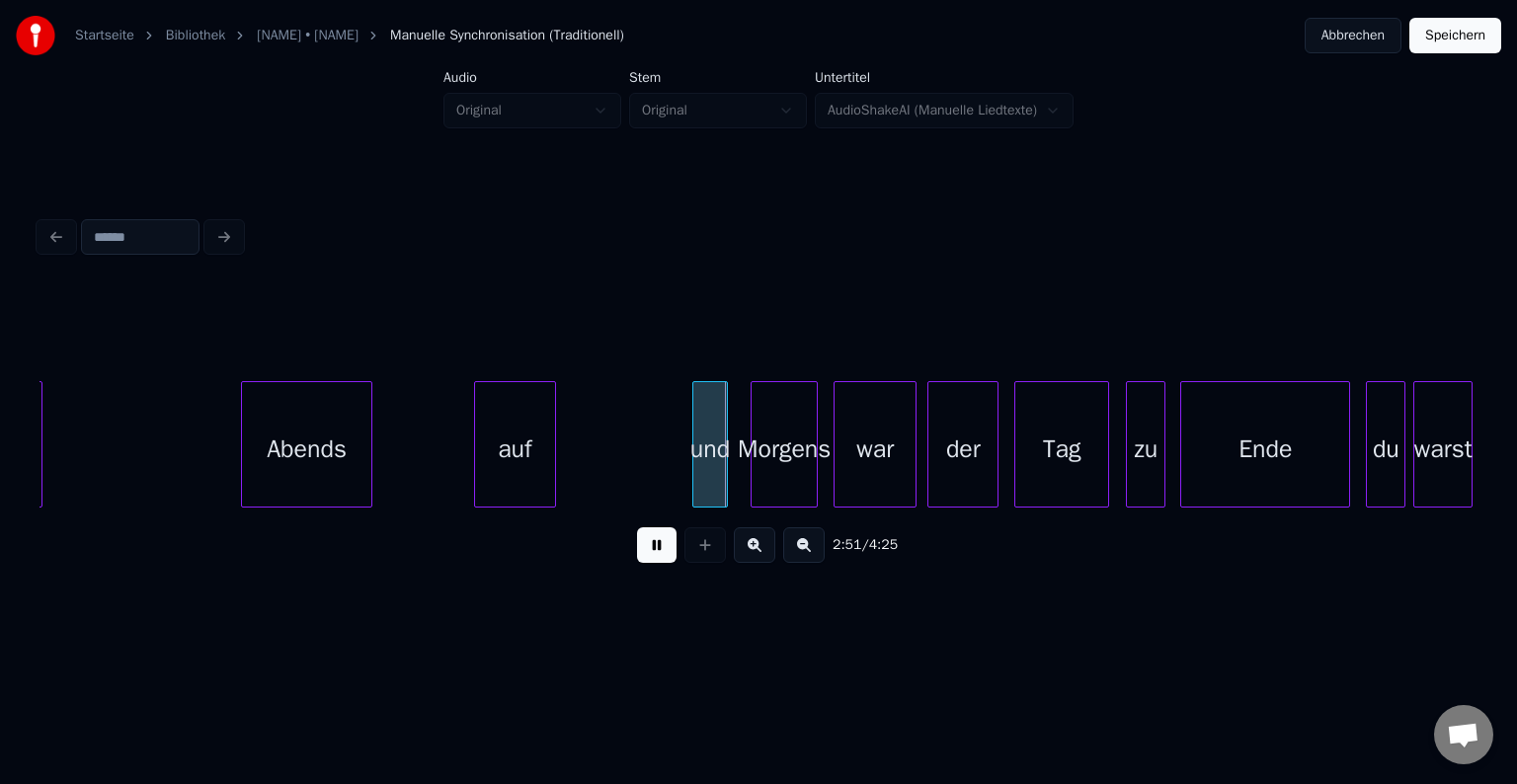click at bounding box center (657, 545) 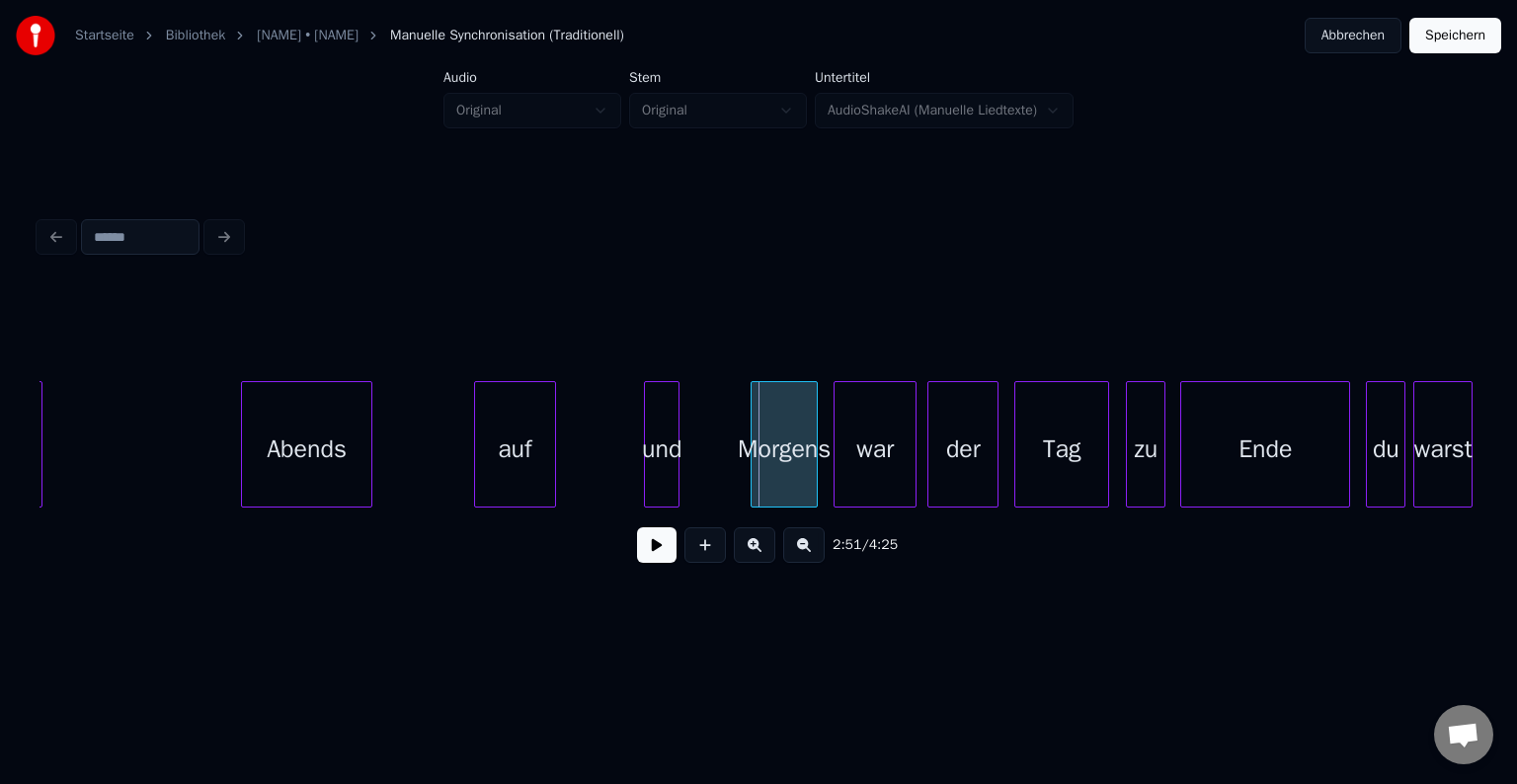 click on "und" at bounding box center (662, 449) 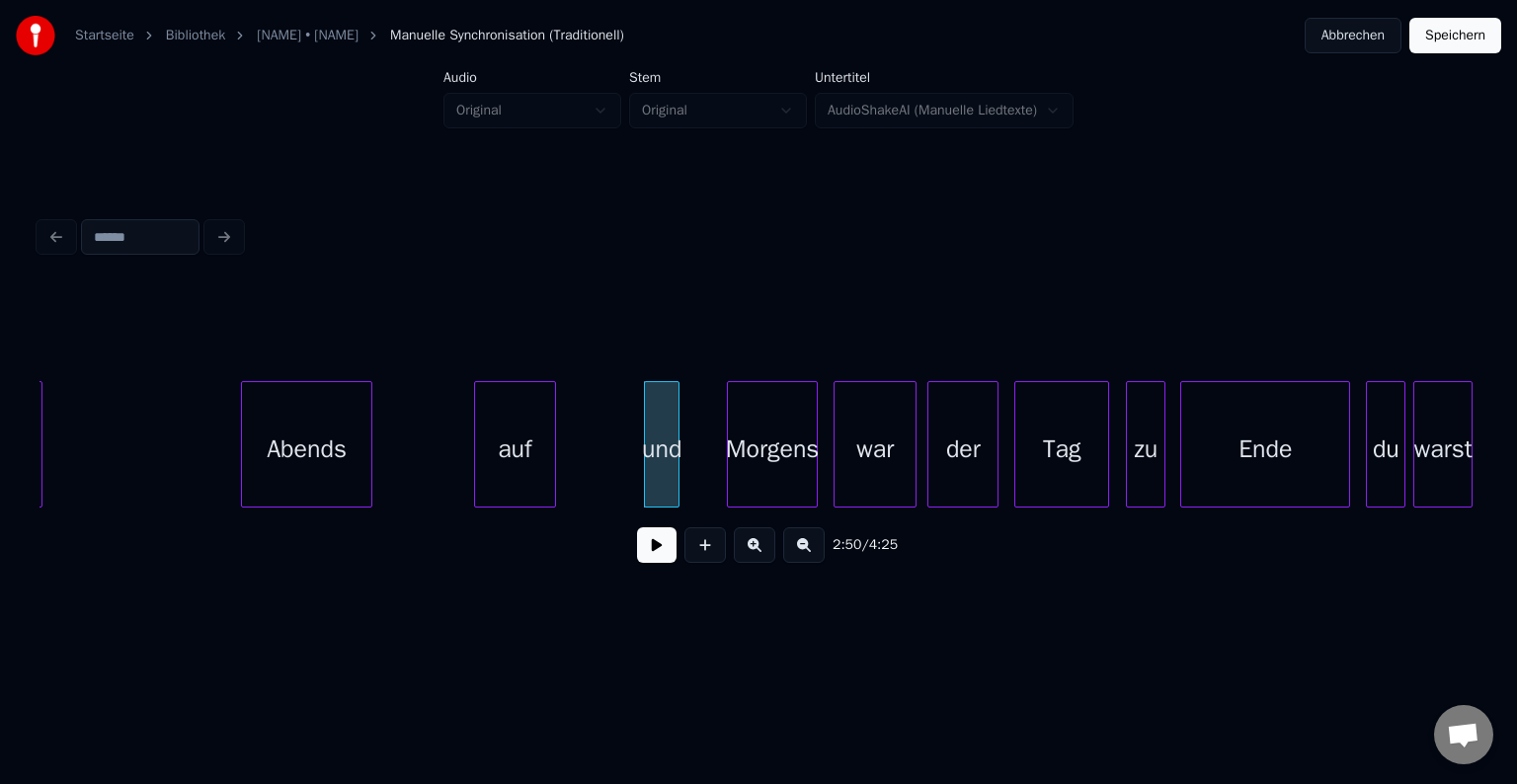 click at bounding box center [731, 444] 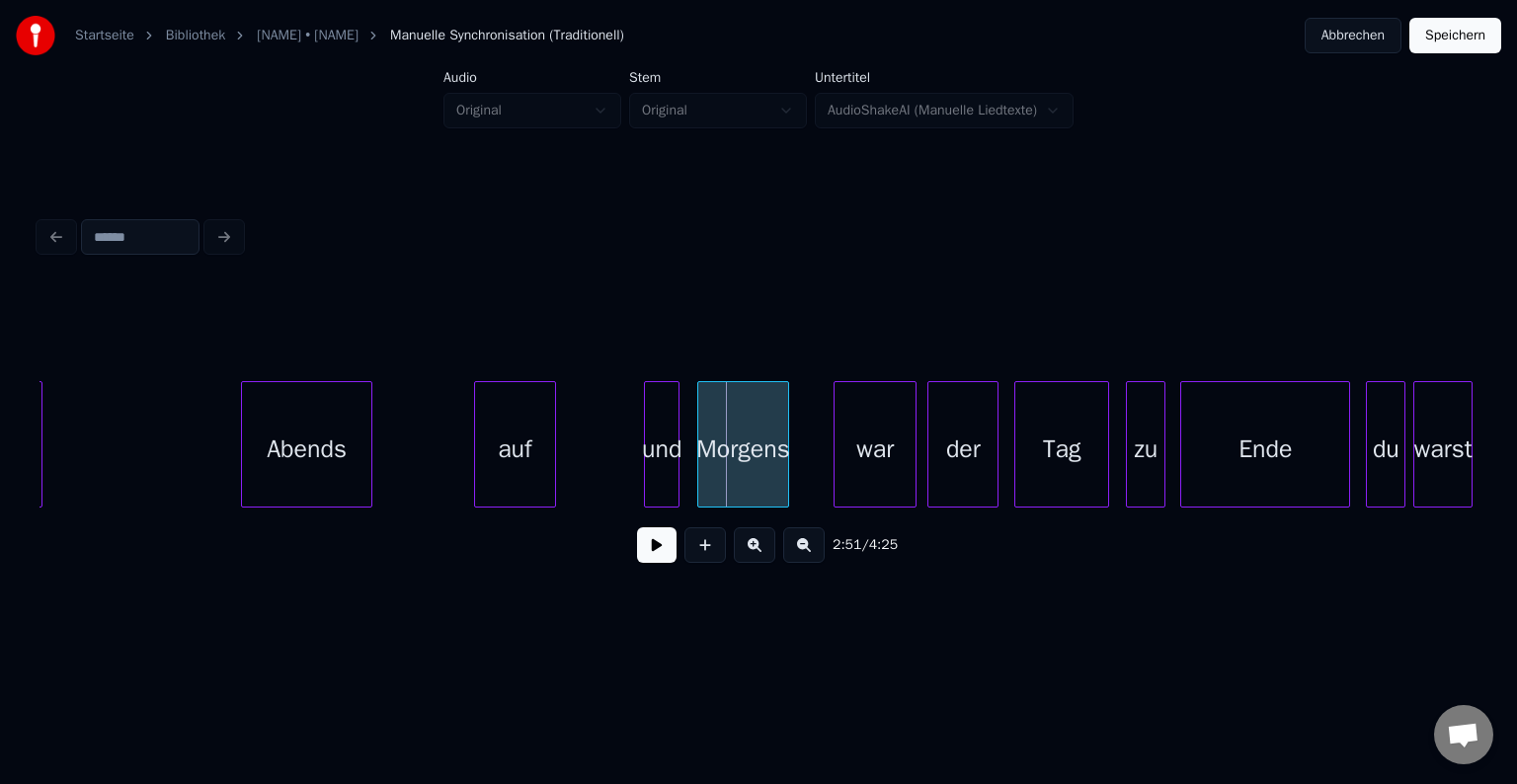 click on "Morgens" at bounding box center [744, 449] 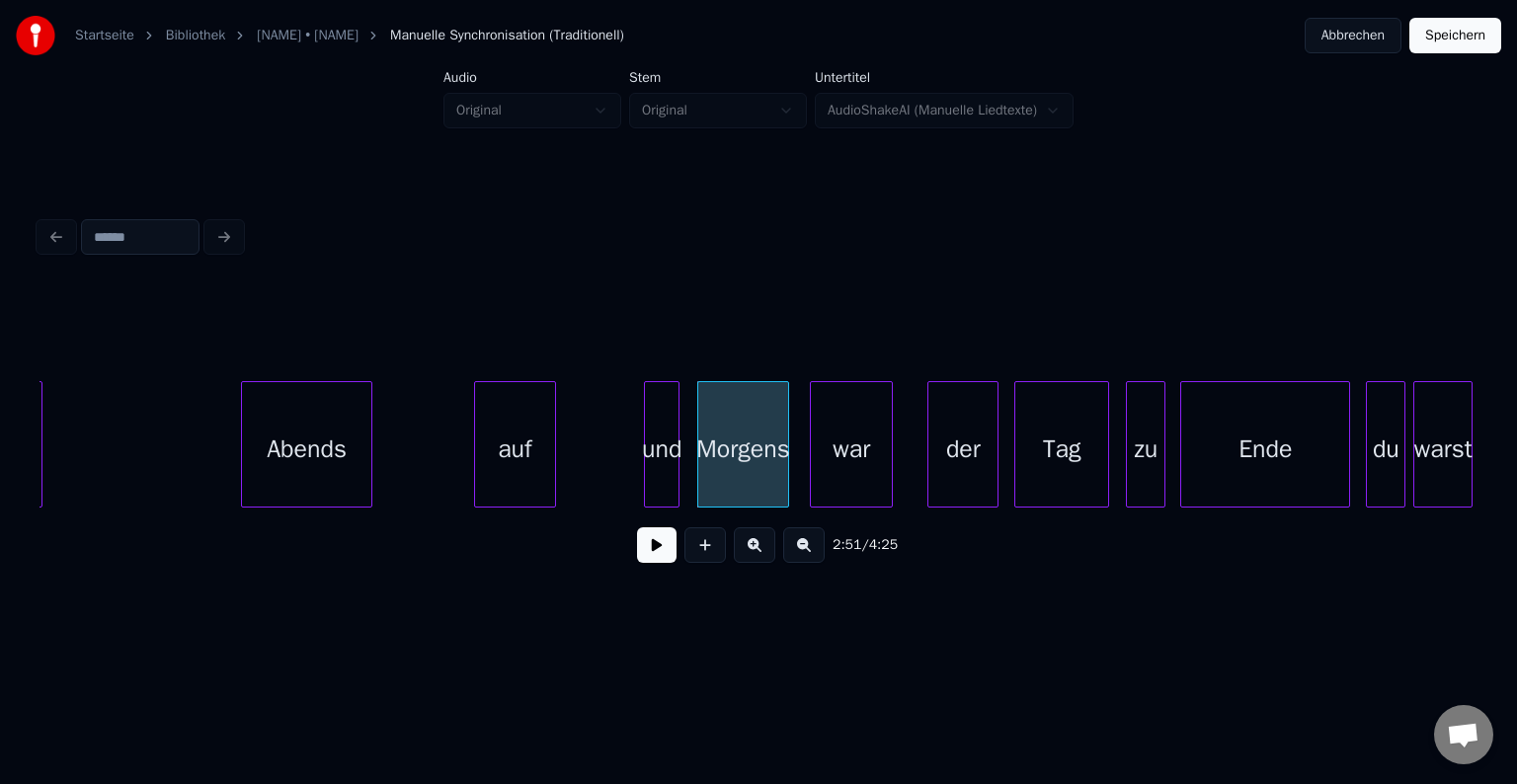 click on "war" at bounding box center [851, 449] 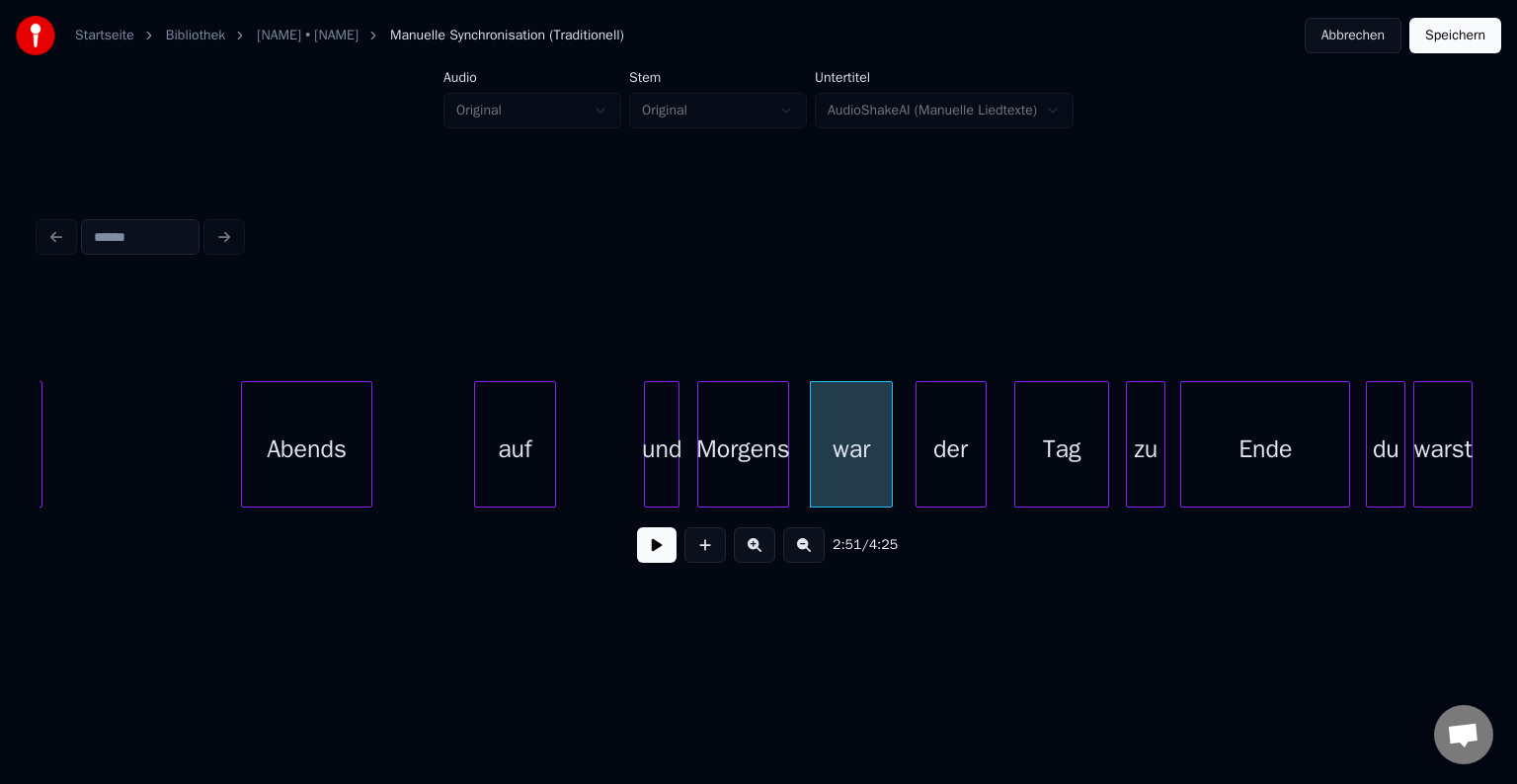click on "der" at bounding box center (951, 449) 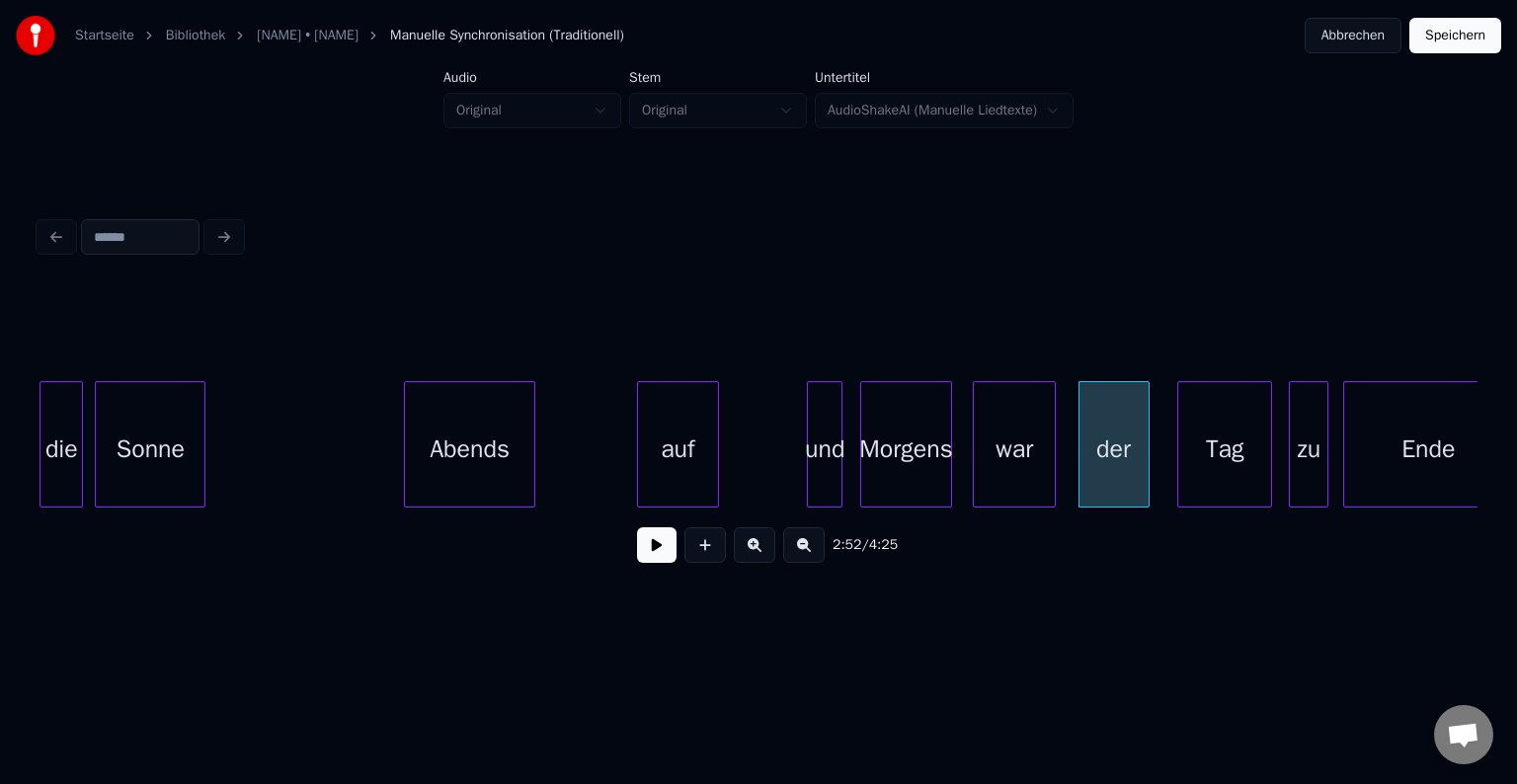 scroll, scrollTop: 0, scrollLeft: 32947, axis: horizontal 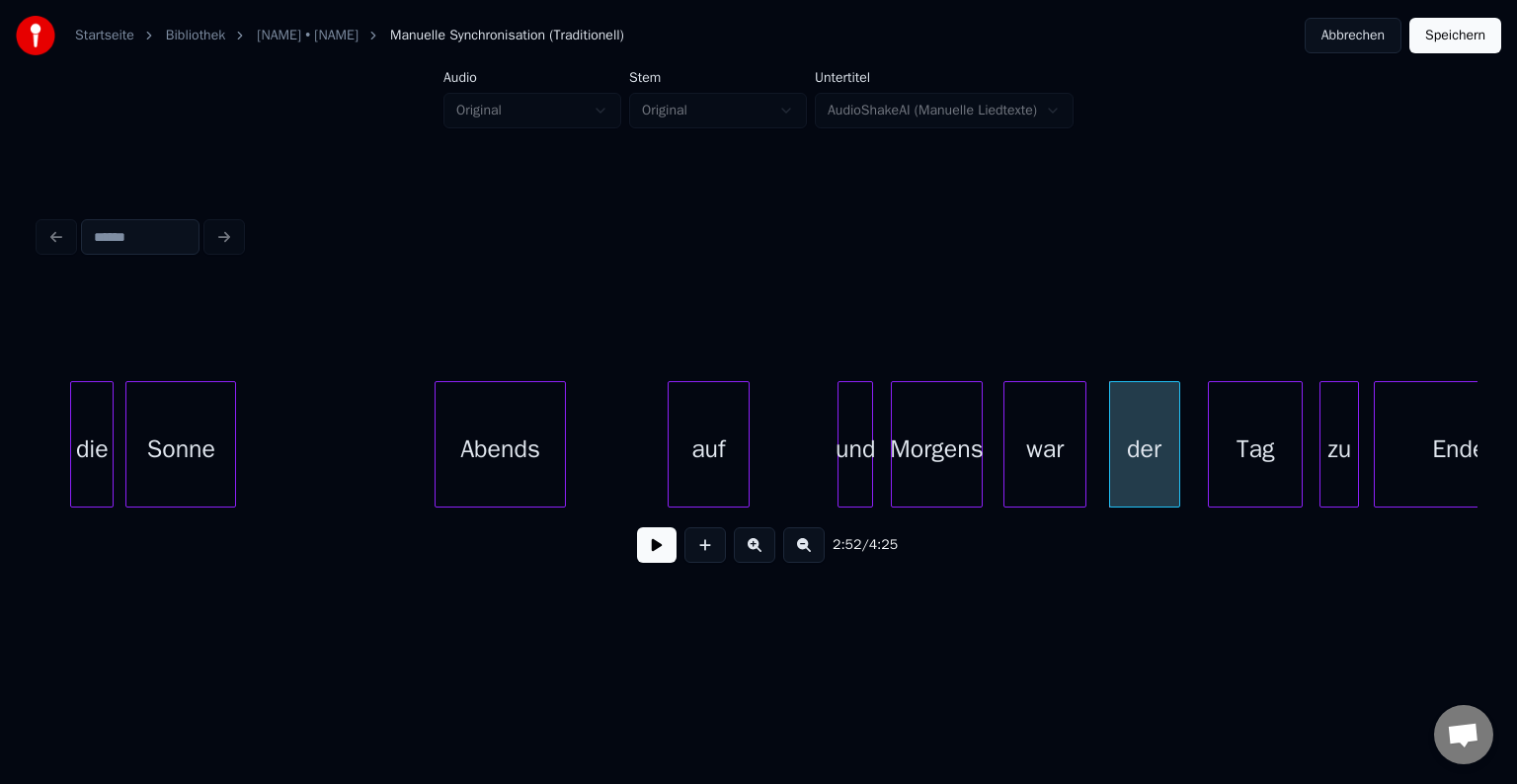 click on "die" at bounding box center [92, 449] 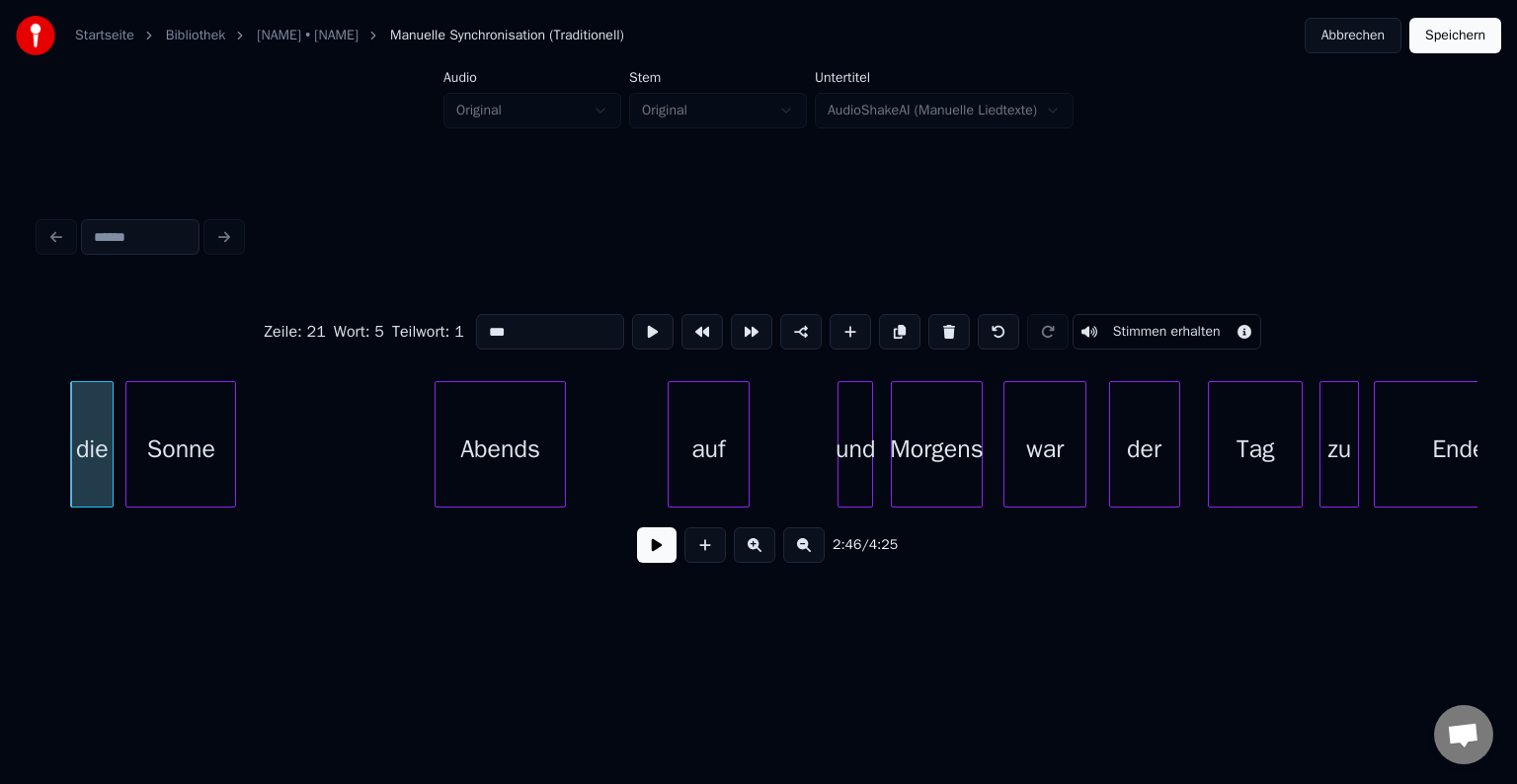 click at bounding box center [657, 545] 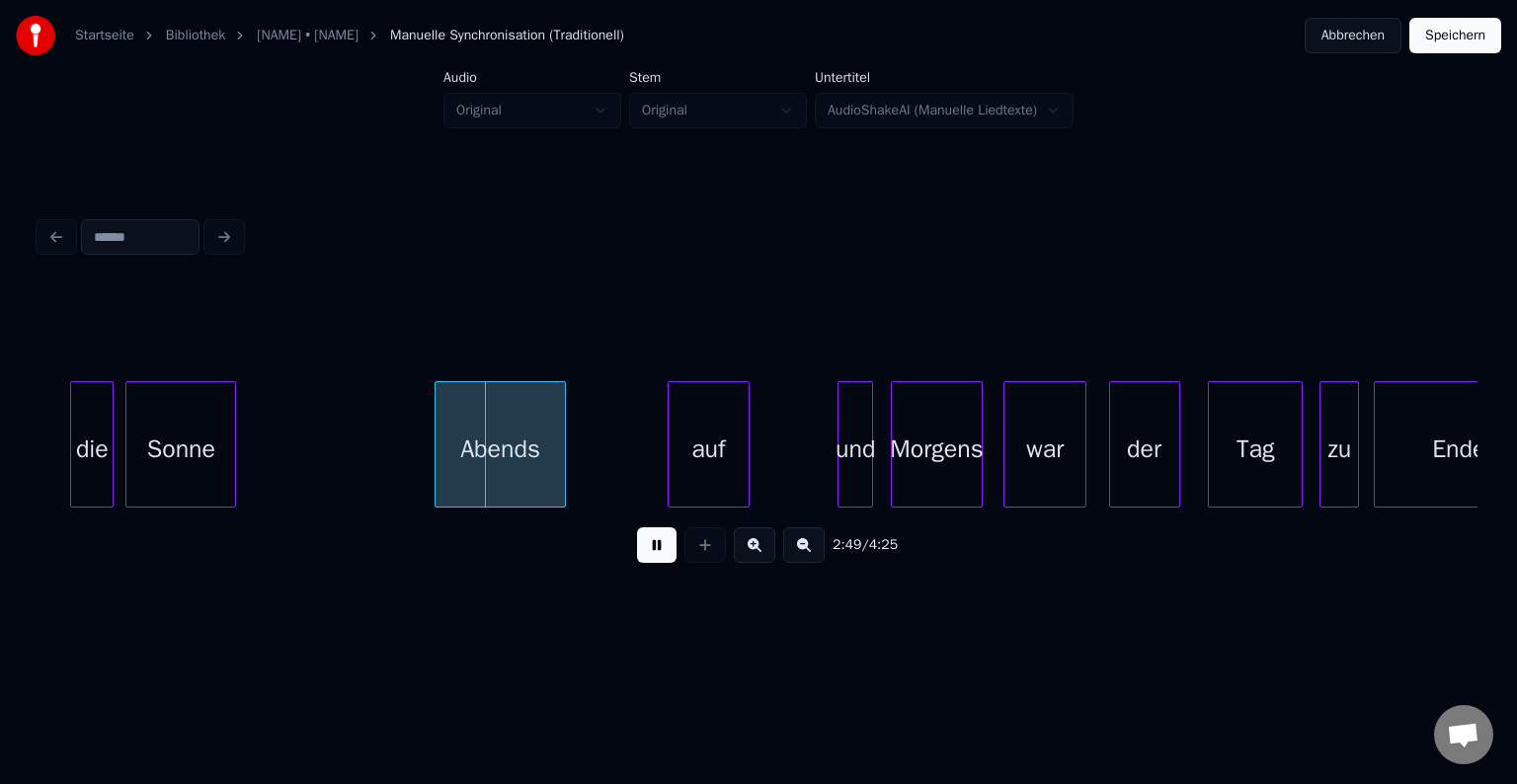 click at bounding box center [657, 545] 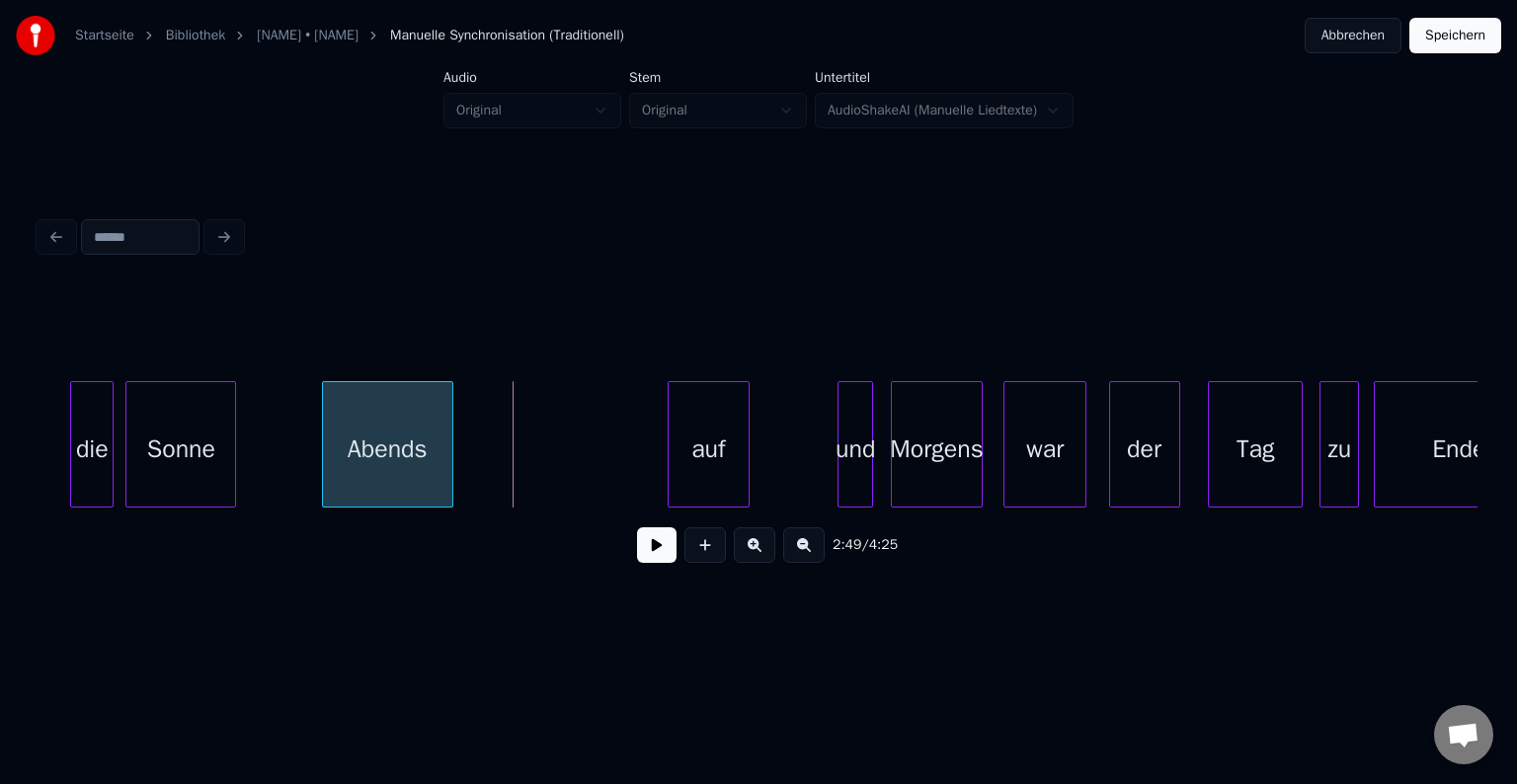 click on "Abends" at bounding box center [387, 449] 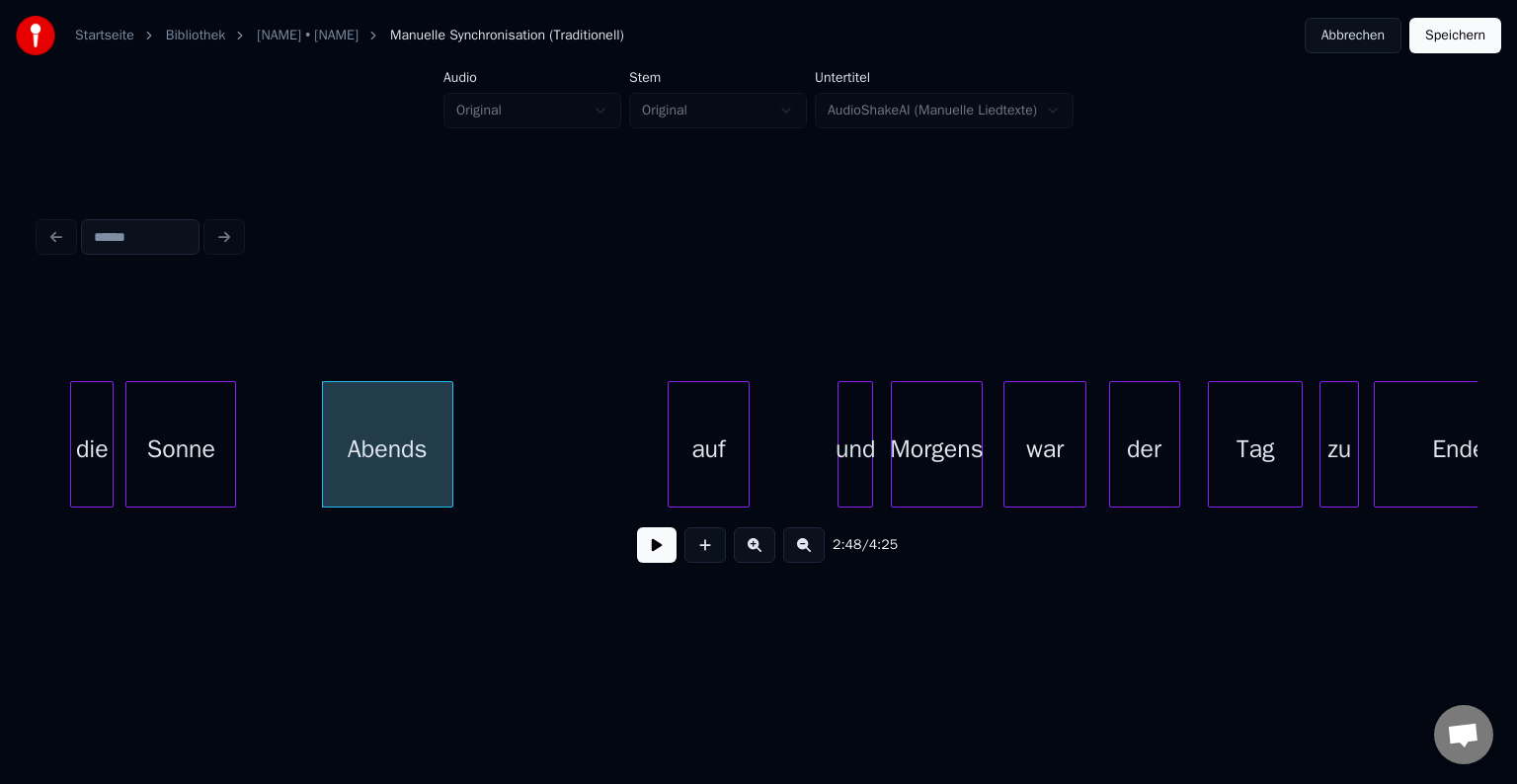 click on "die" at bounding box center (92, 449) 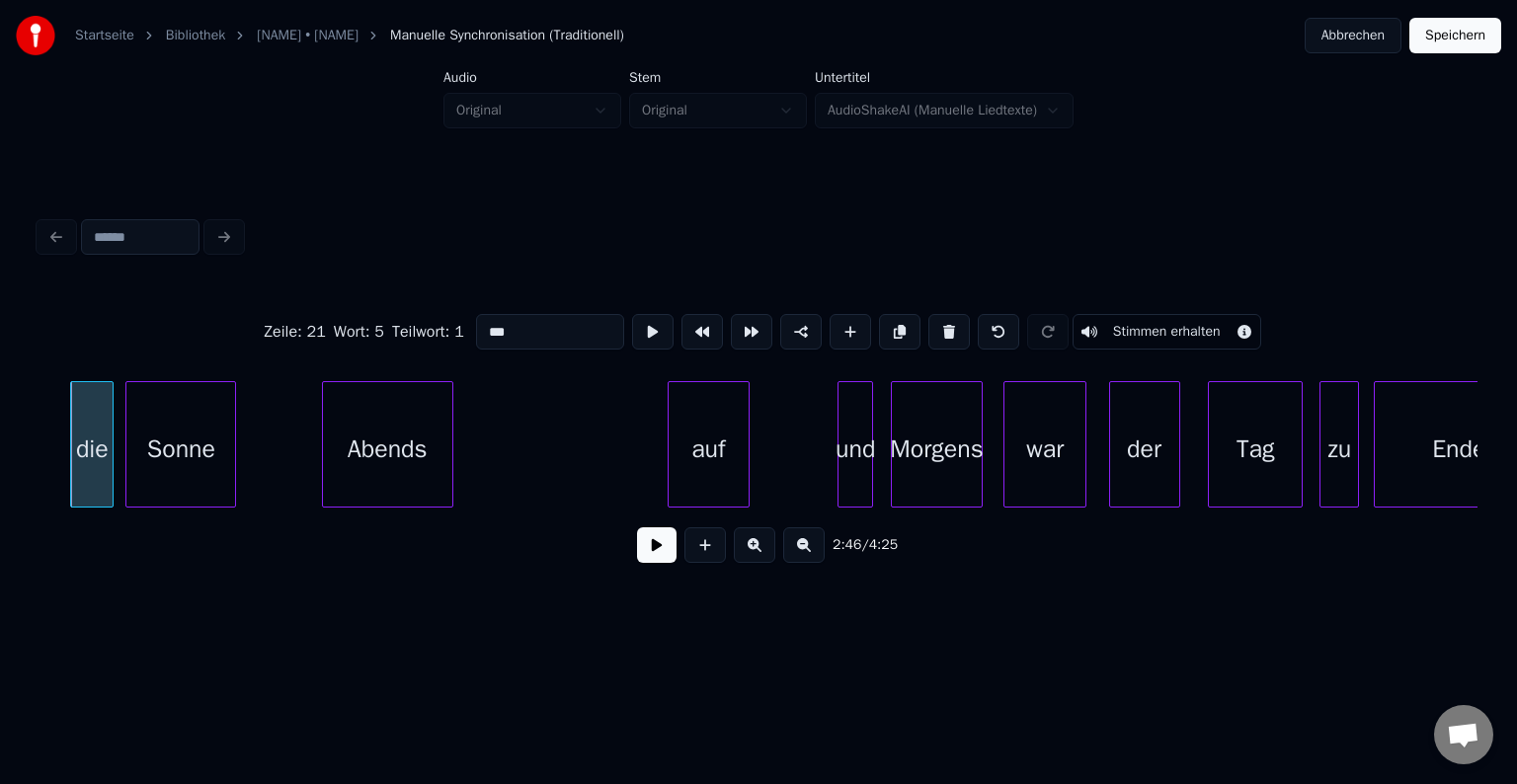 click at bounding box center (657, 545) 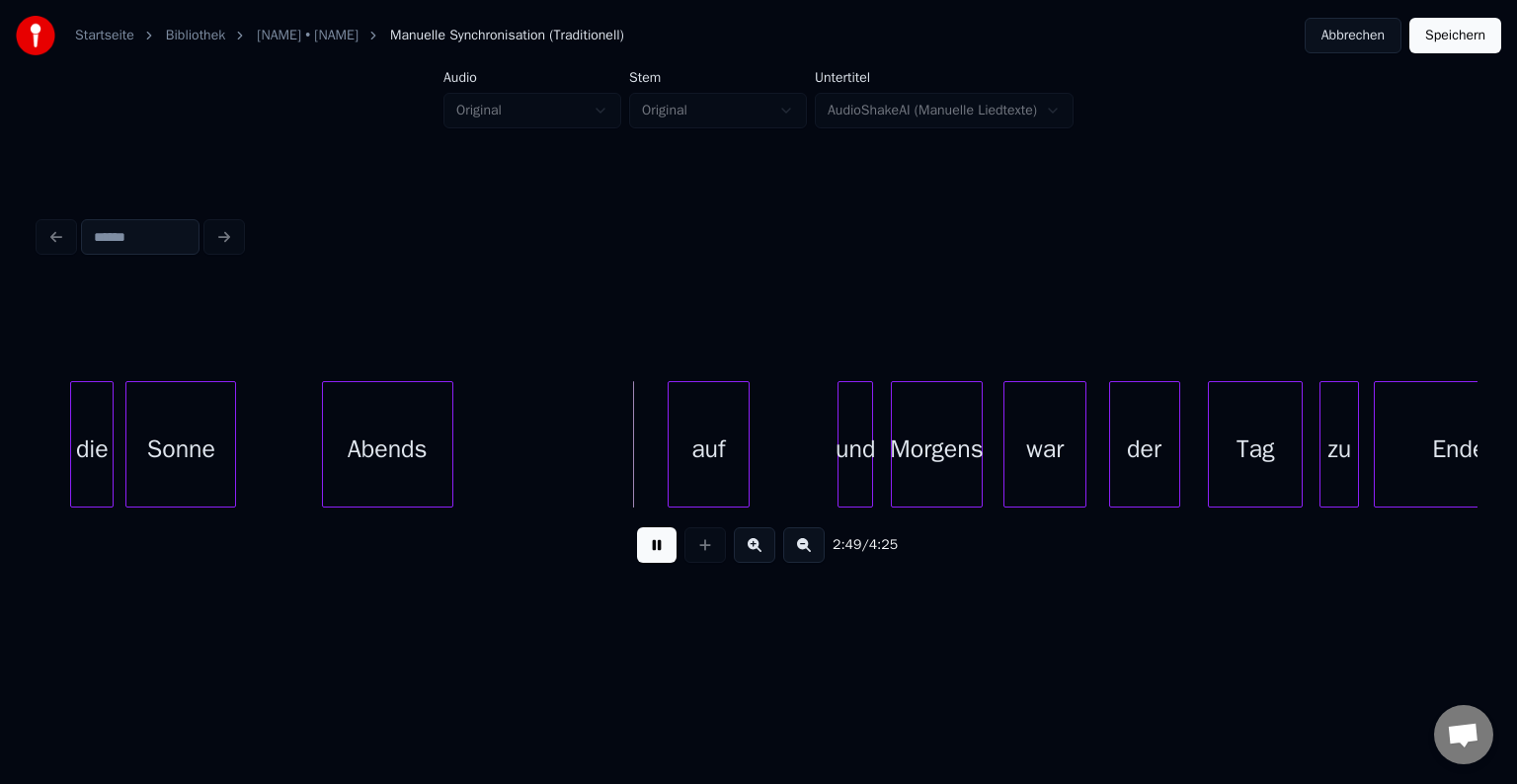 click at bounding box center [657, 545] 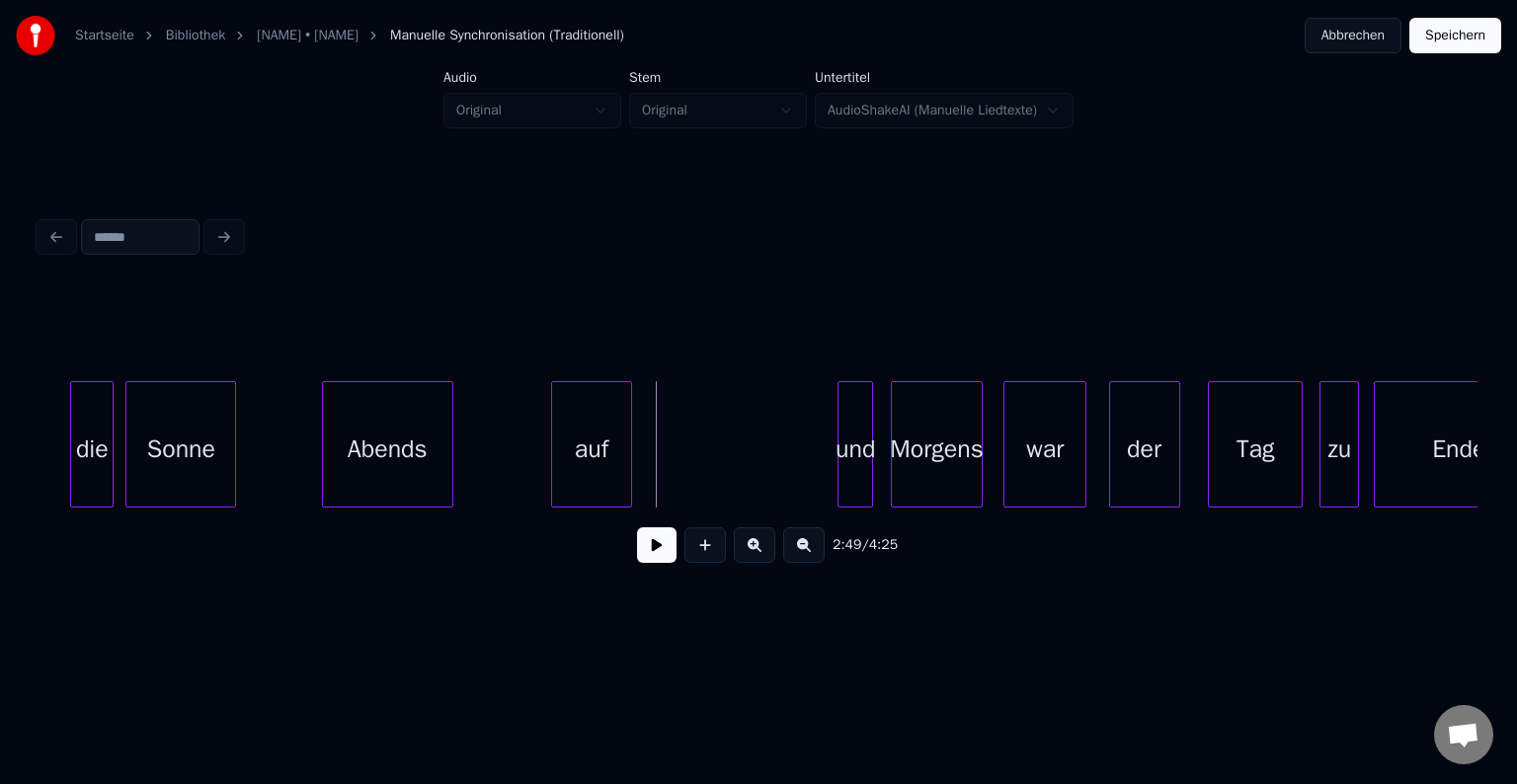 click on "auf" at bounding box center (592, 449) 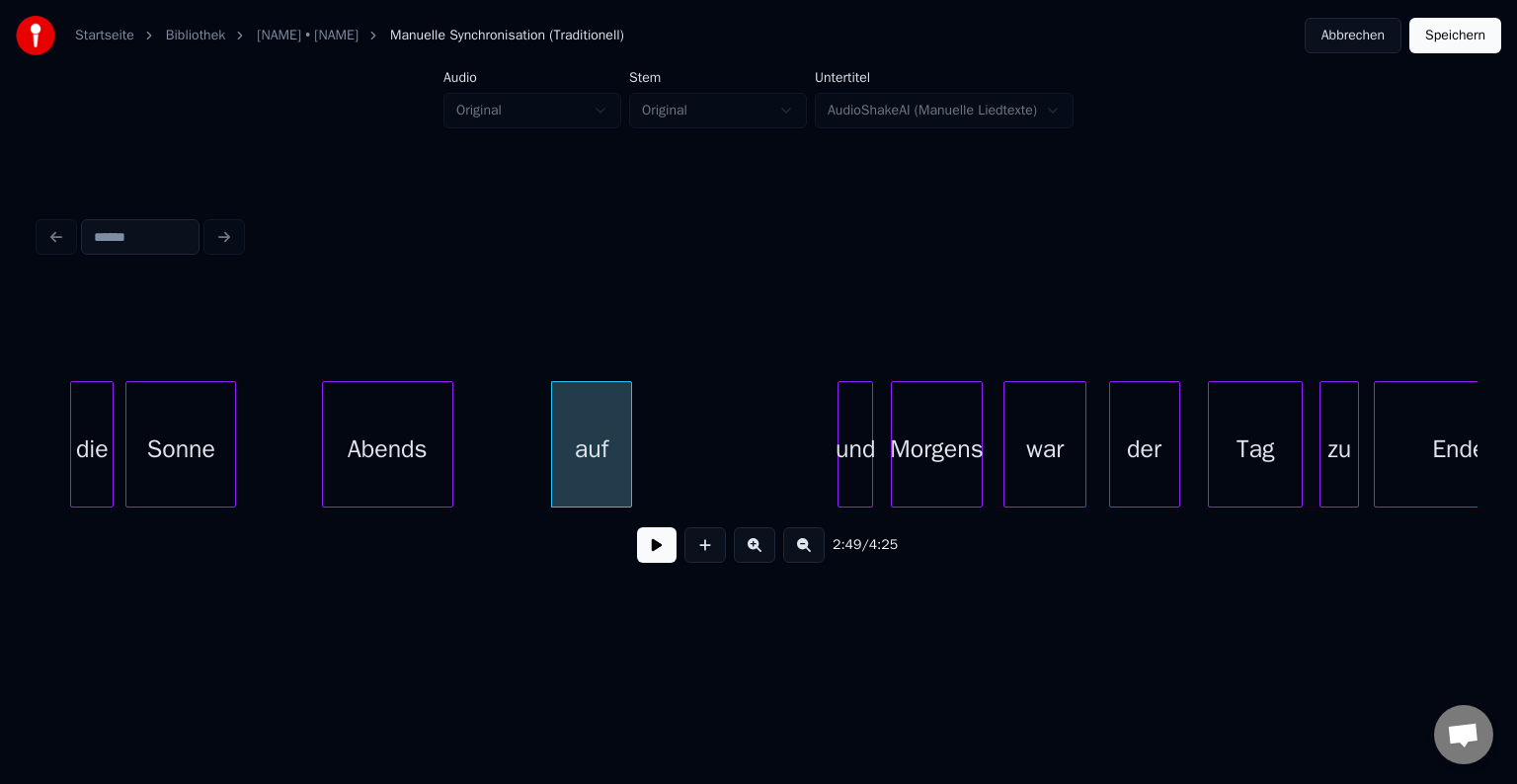 click on "die" at bounding box center (92, 449) 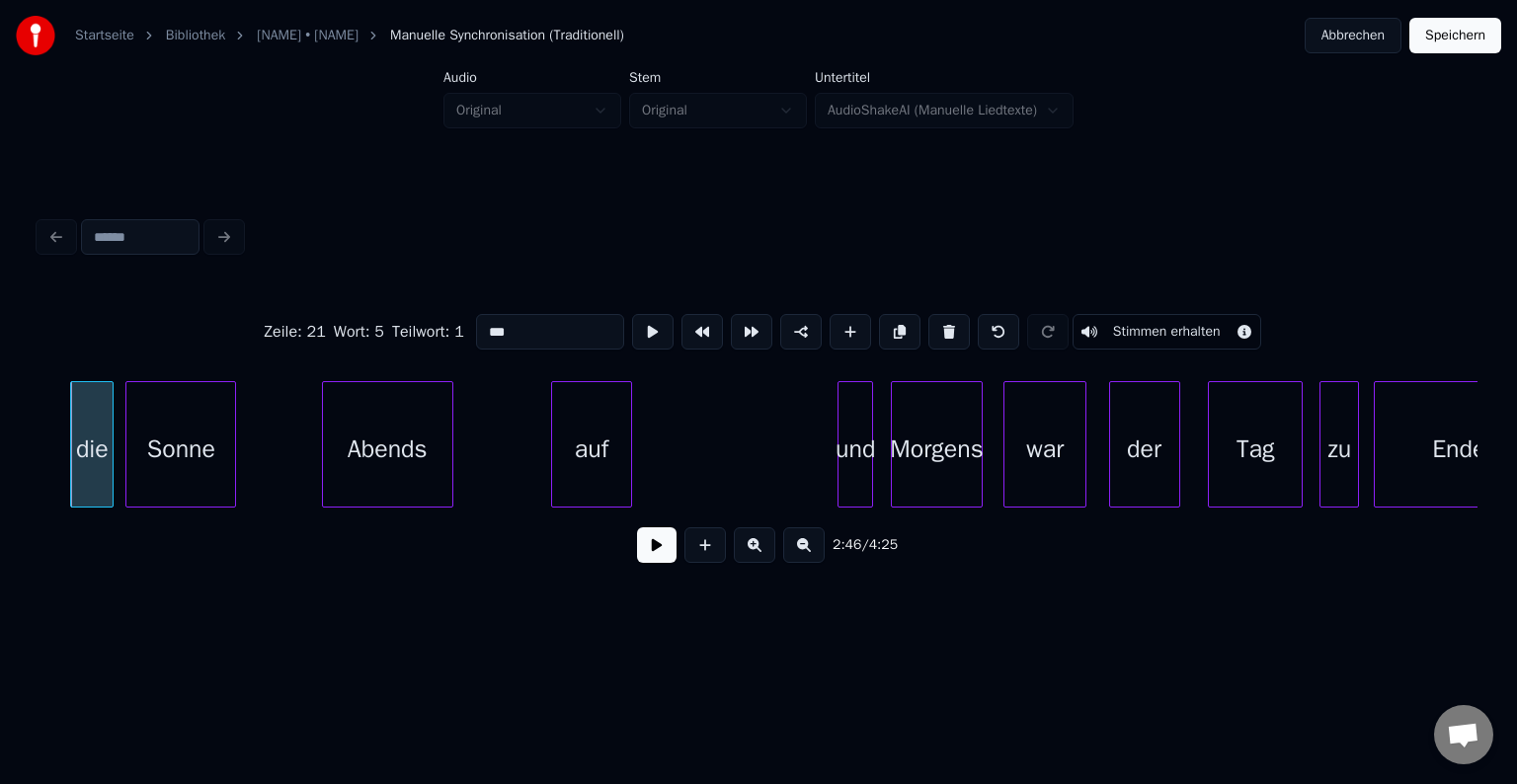 click at bounding box center [657, 545] 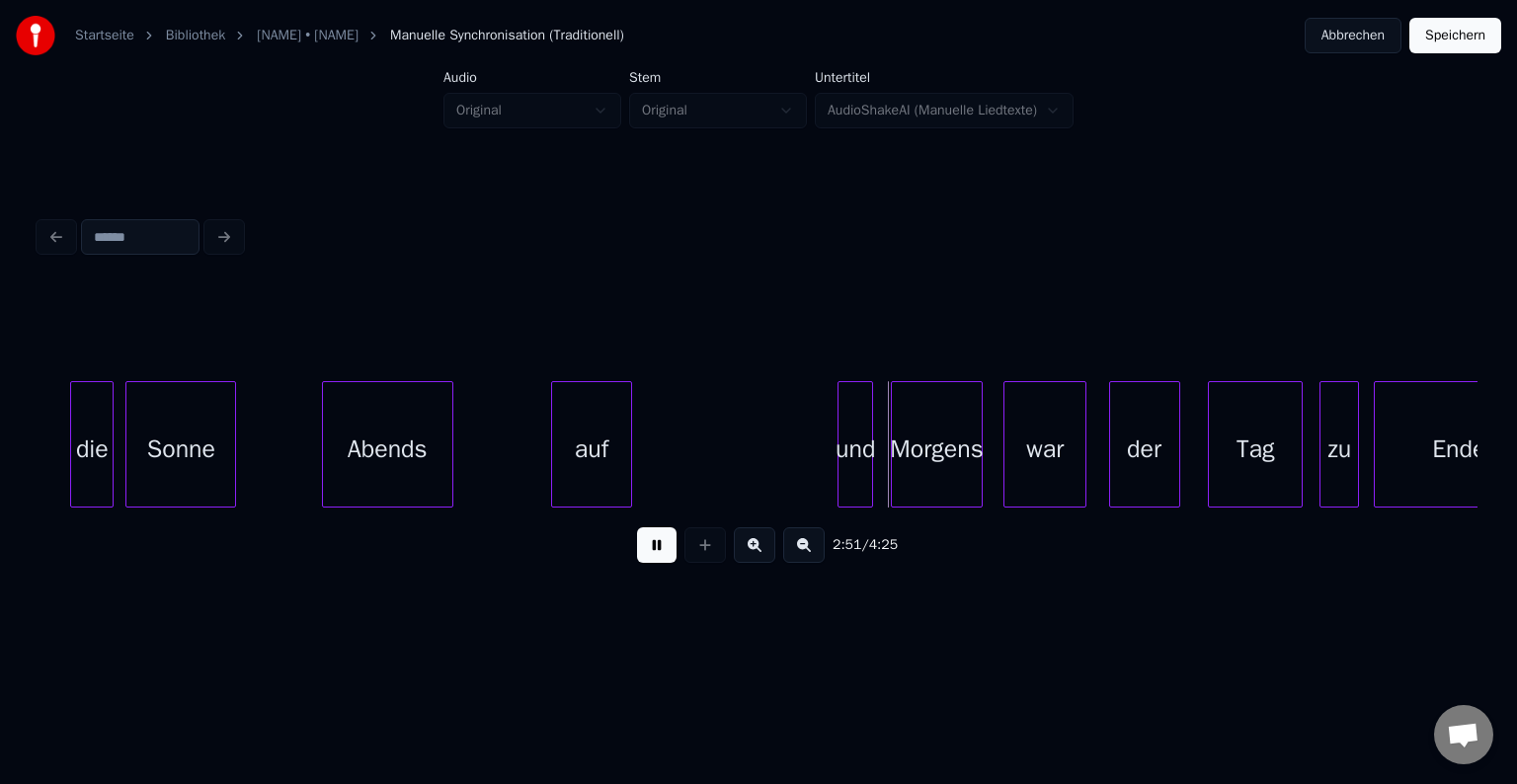 click at bounding box center (657, 545) 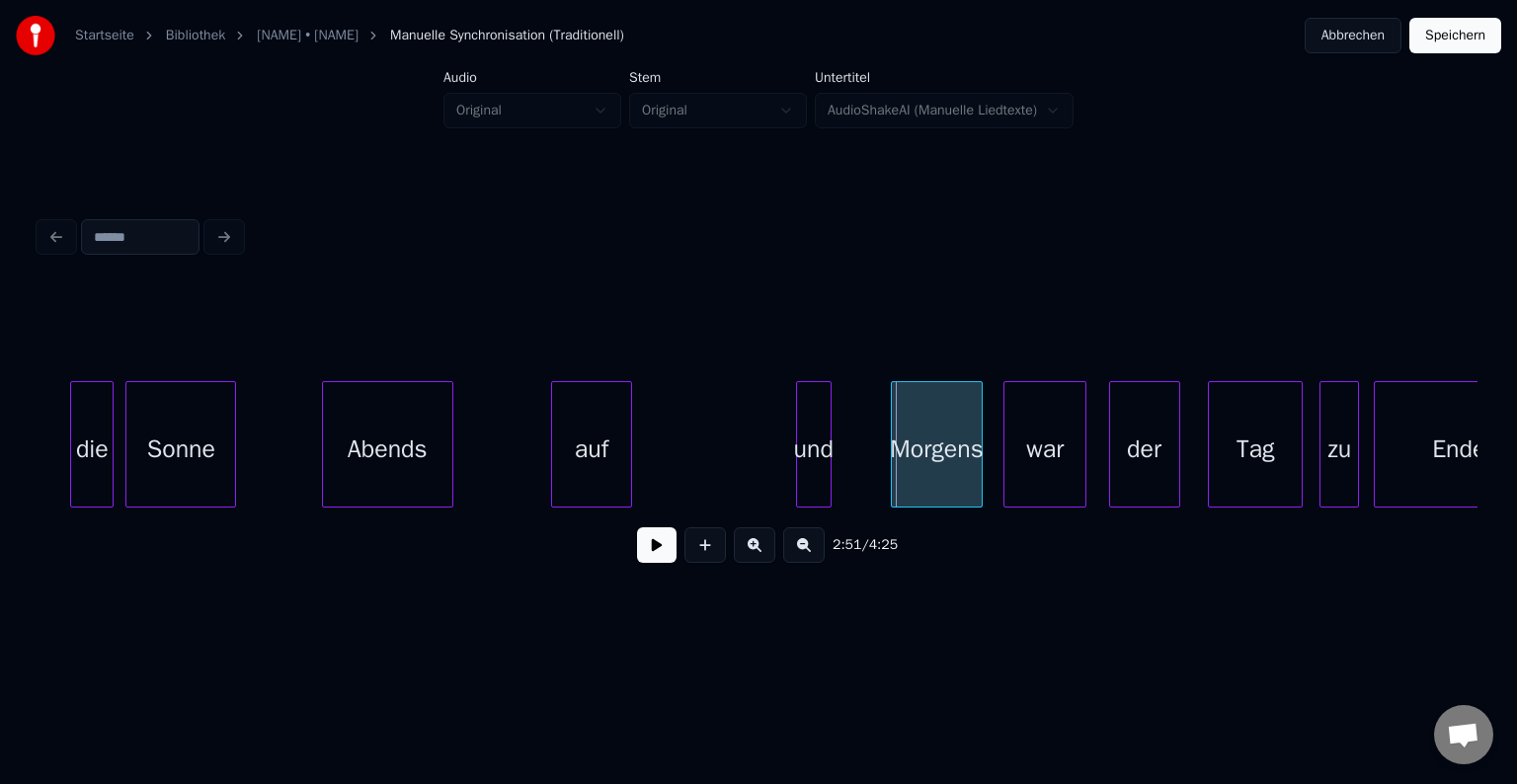 click on "und" at bounding box center [814, 449] 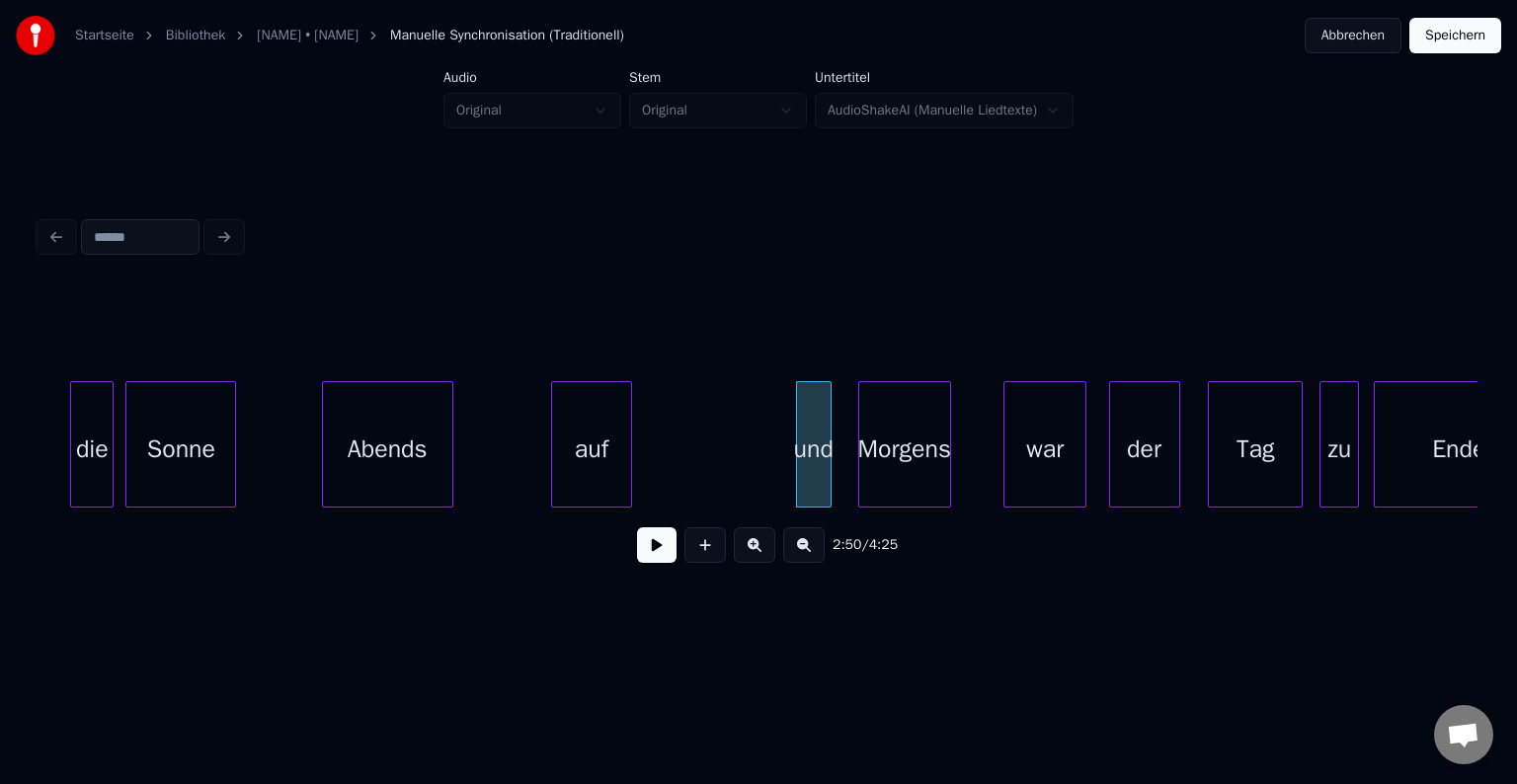 click on "Morgens" at bounding box center [905, 449] 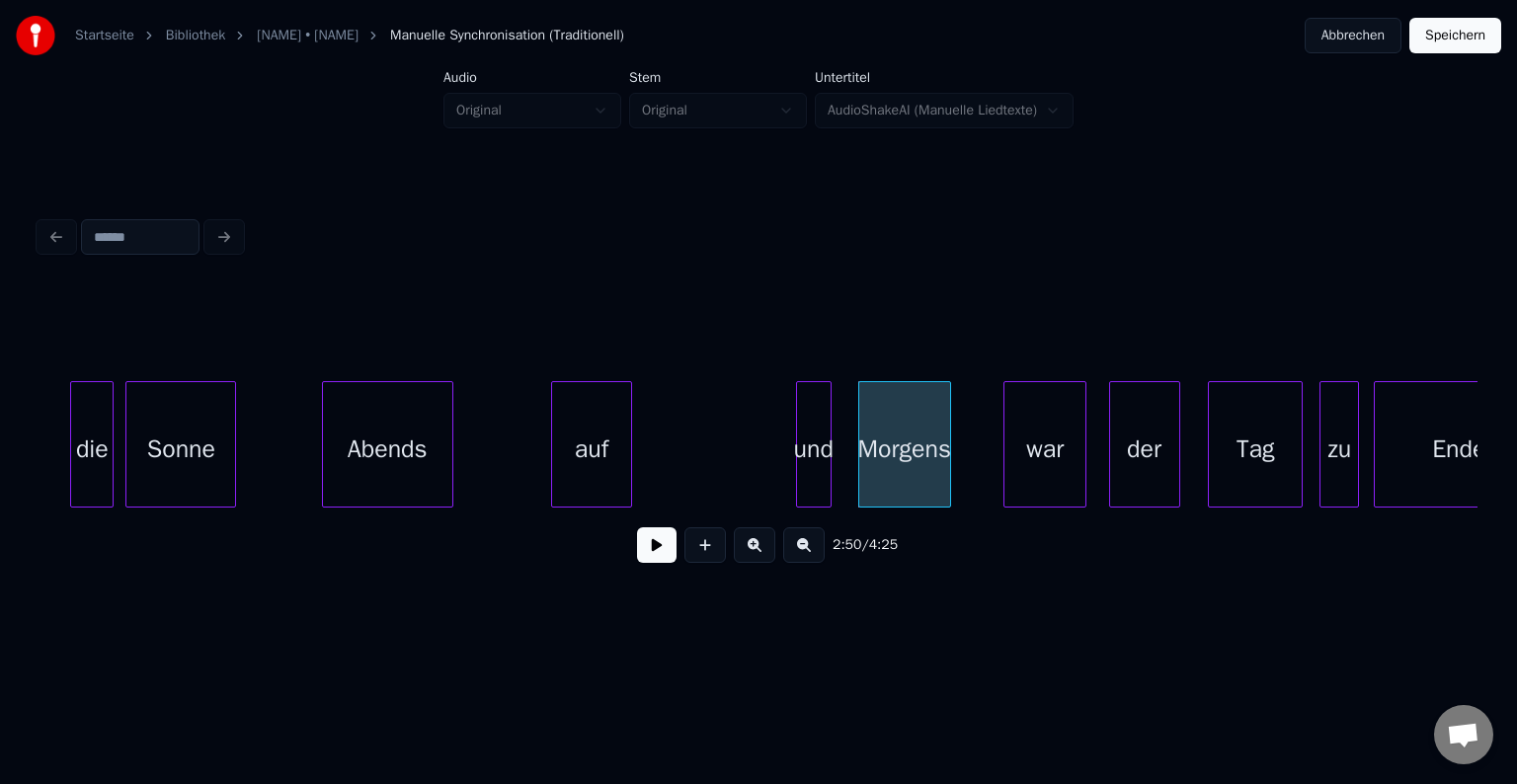 click on "Sonne Abends  auf und Morgens war der Tag zu Ende die" at bounding box center [-6735, 444] 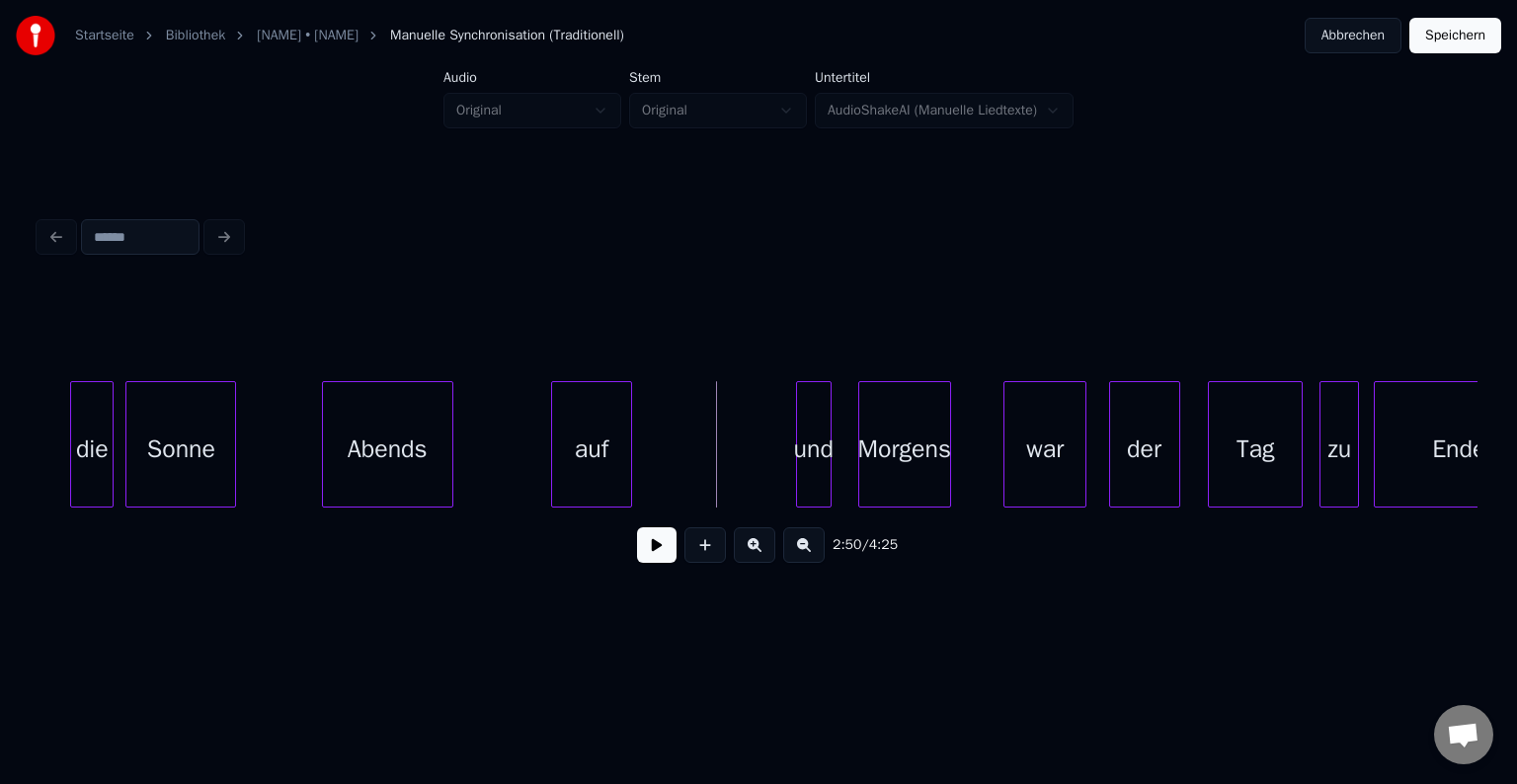 click at bounding box center [657, 545] 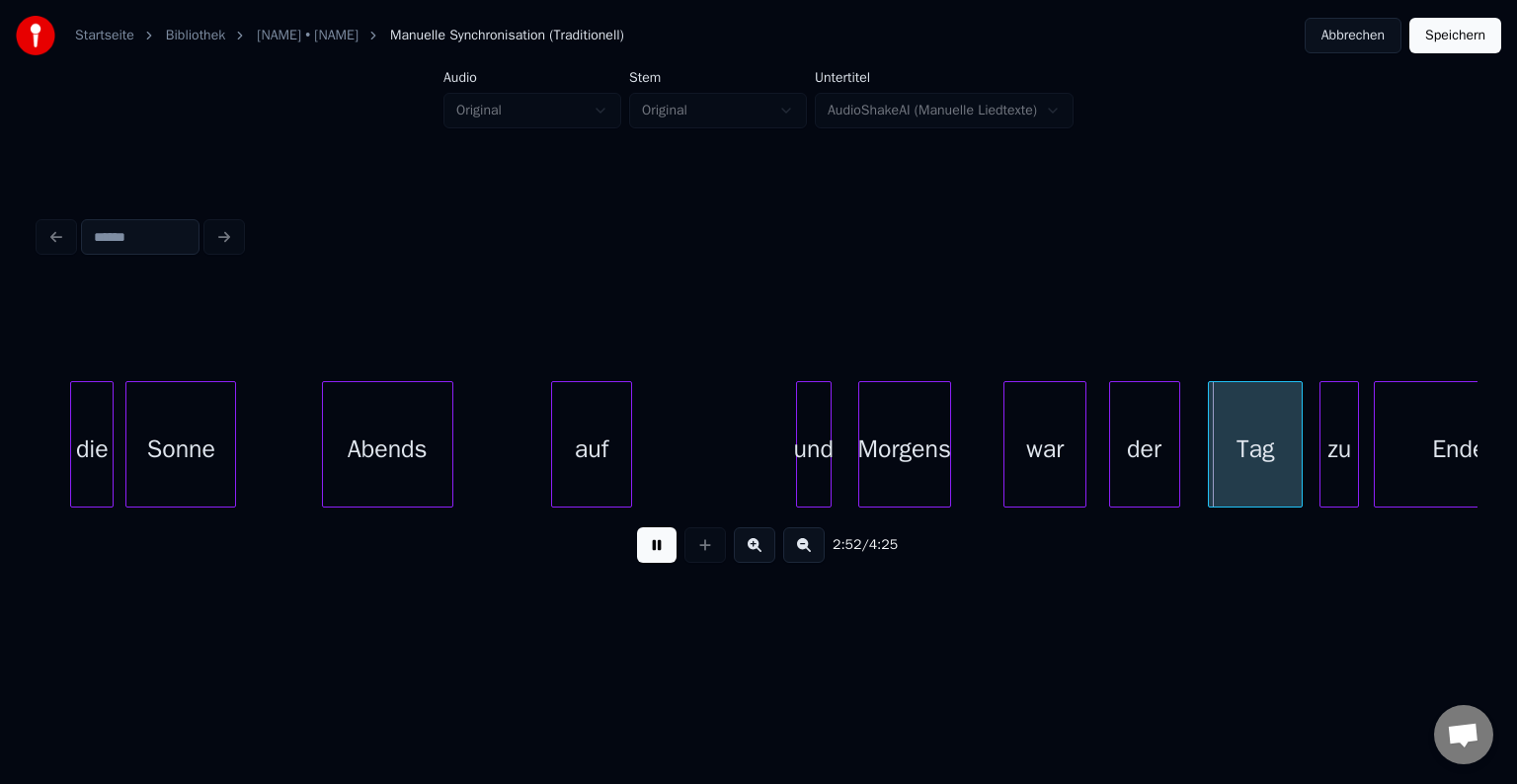 click at bounding box center [657, 545] 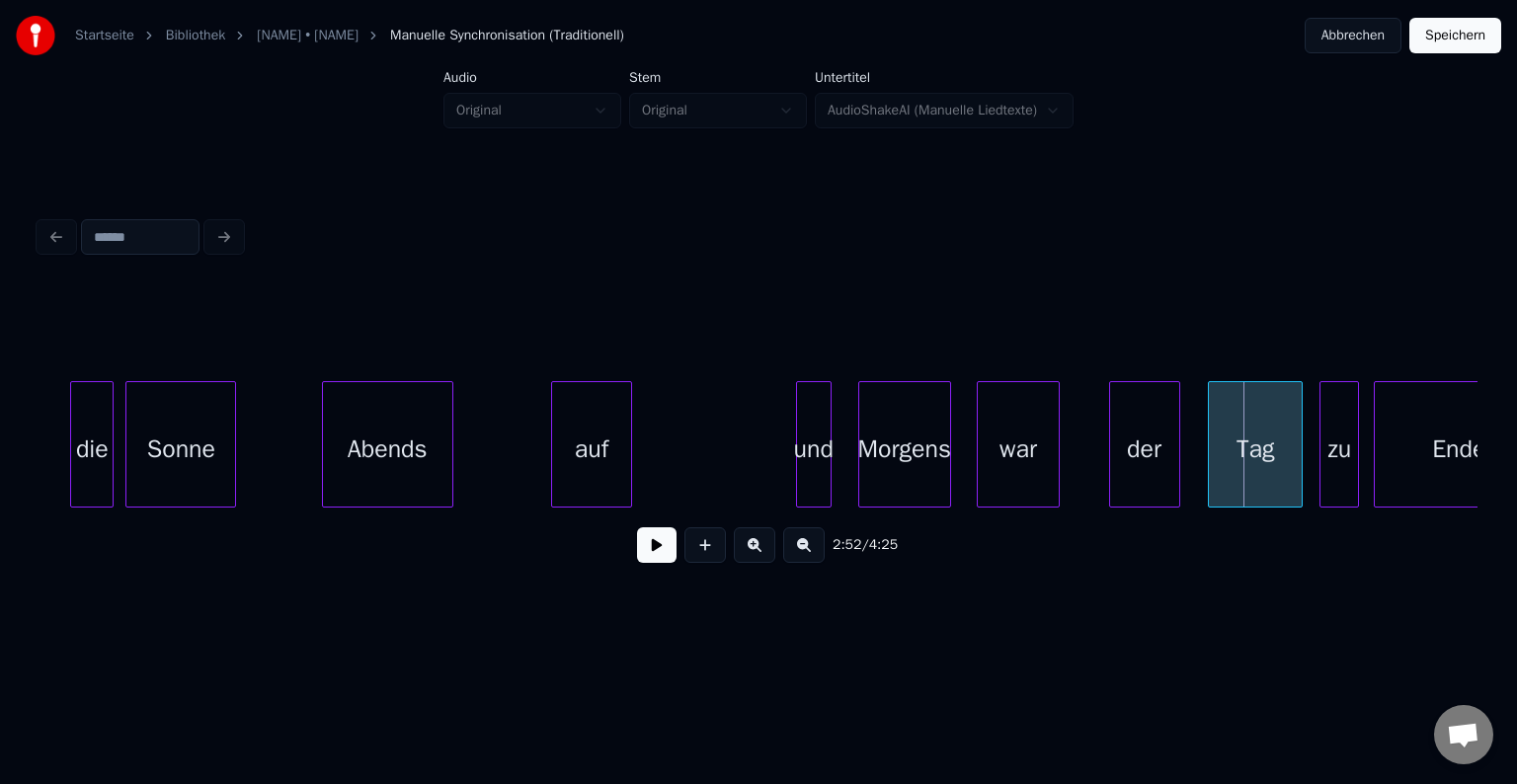 click on "war" at bounding box center (1018, 449) 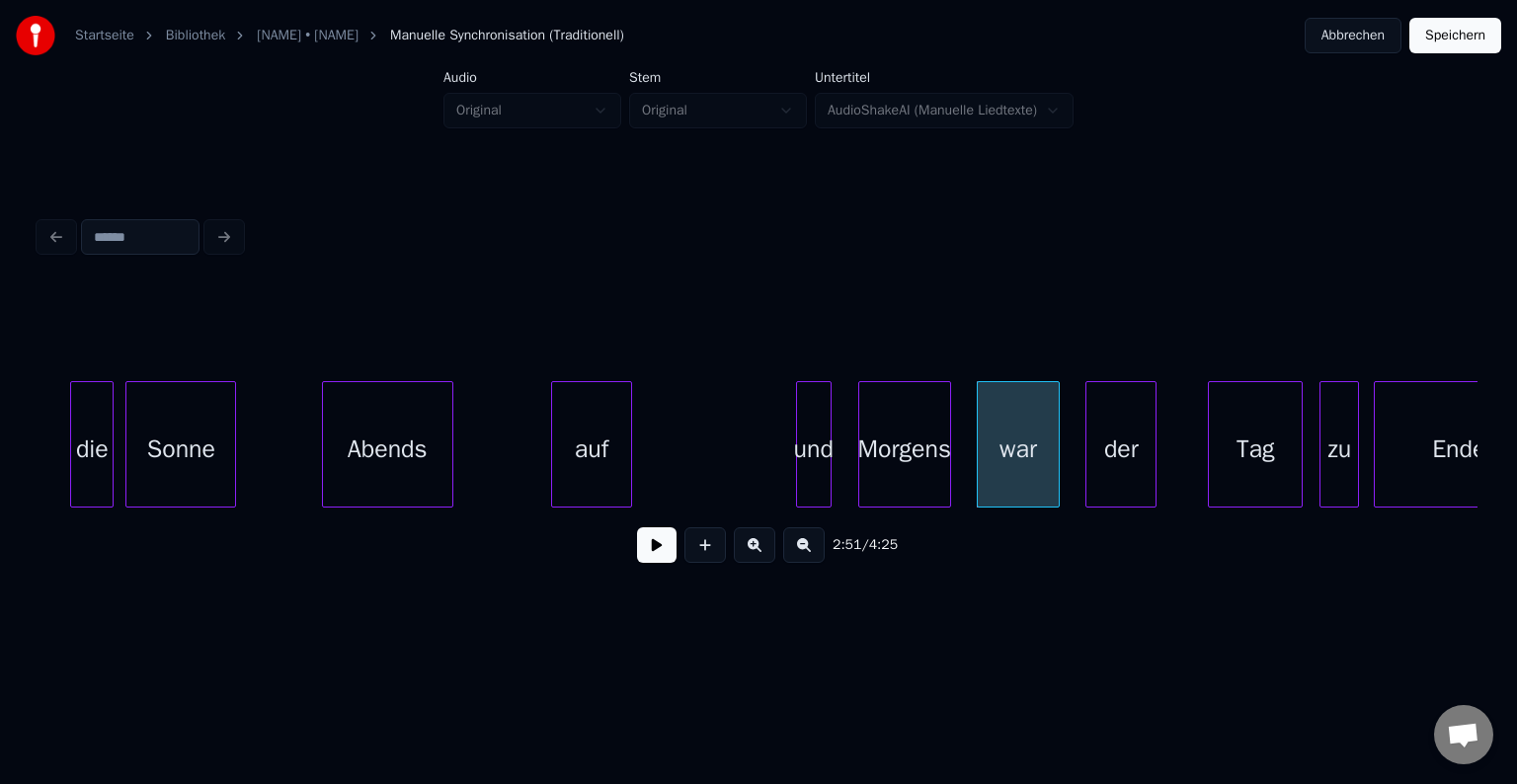 click on "der" at bounding box center [1121, 449] 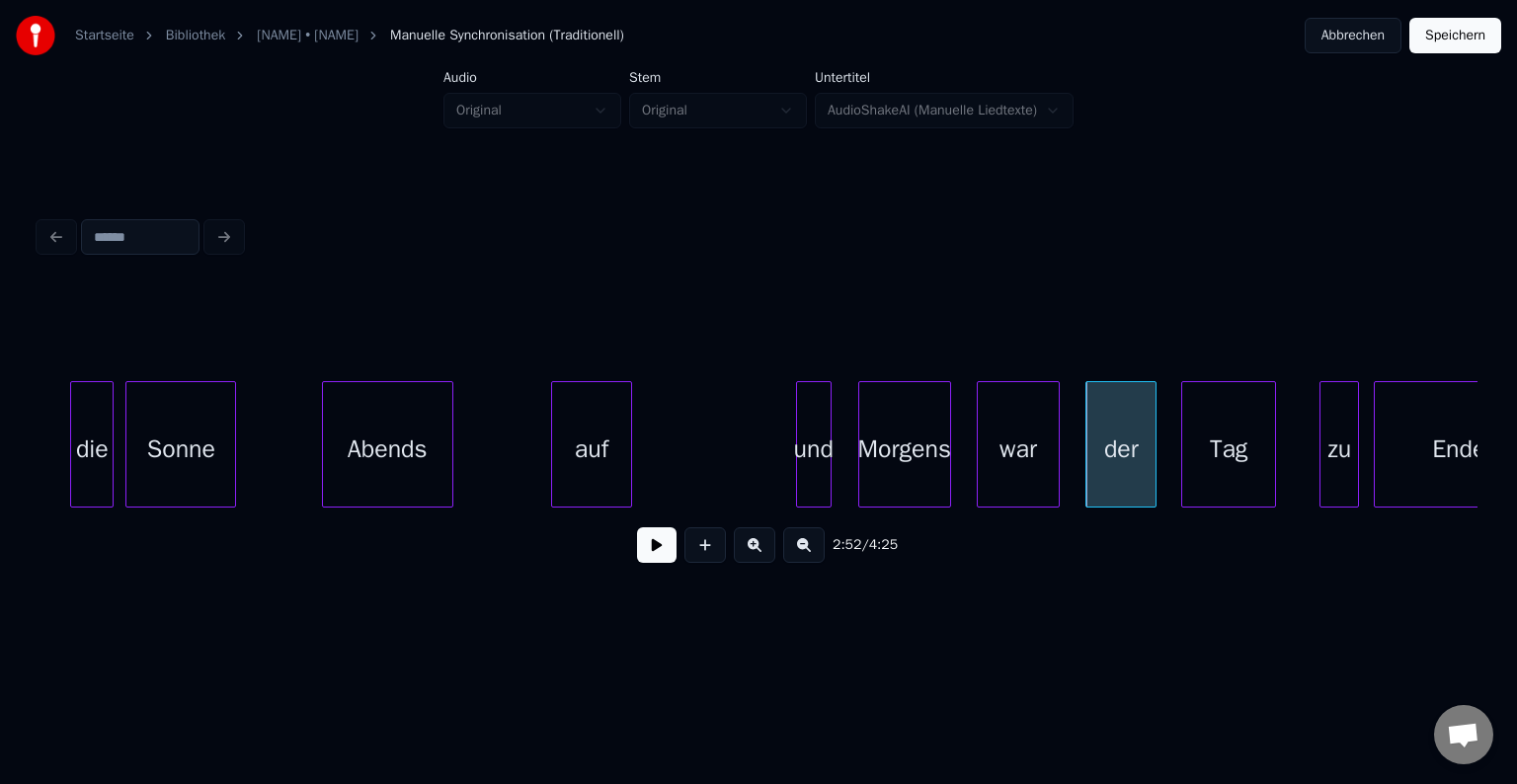 click on "Tag" at bounding box center [1229, 449] 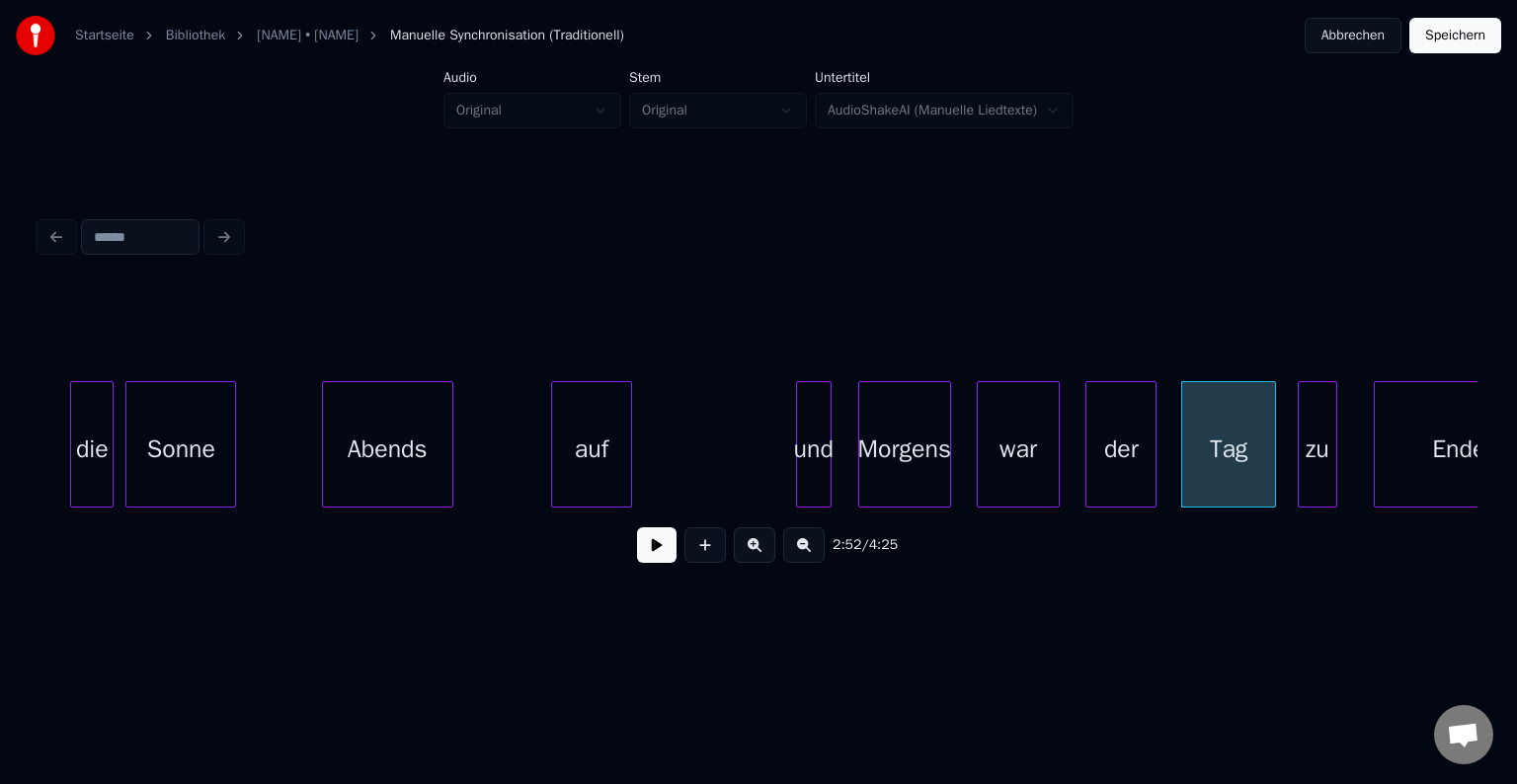 click on "zu" at bounding box center [1317, 449] 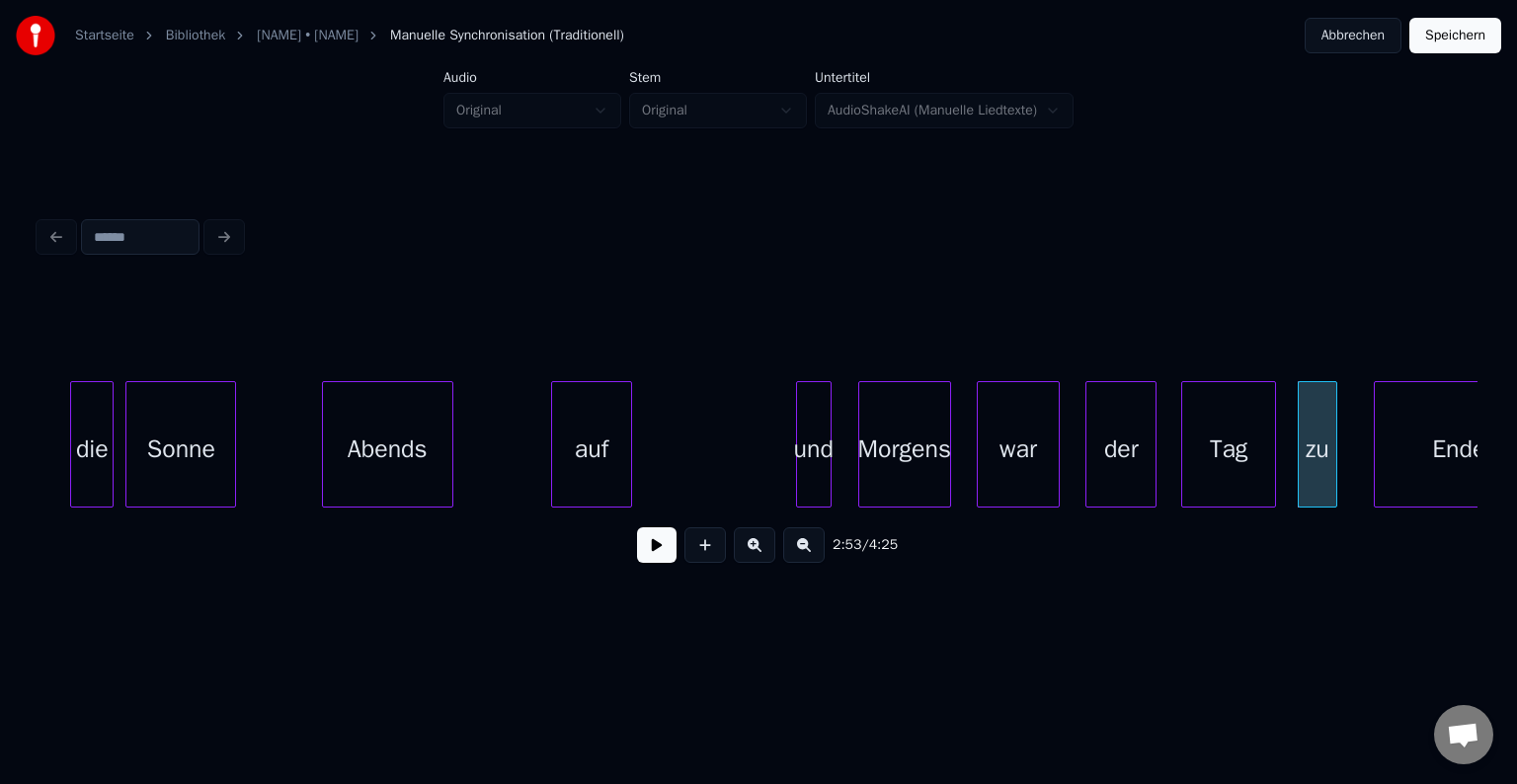 scroll, scrollTop: 0, scrollLeft: 33011, axis: horizontal 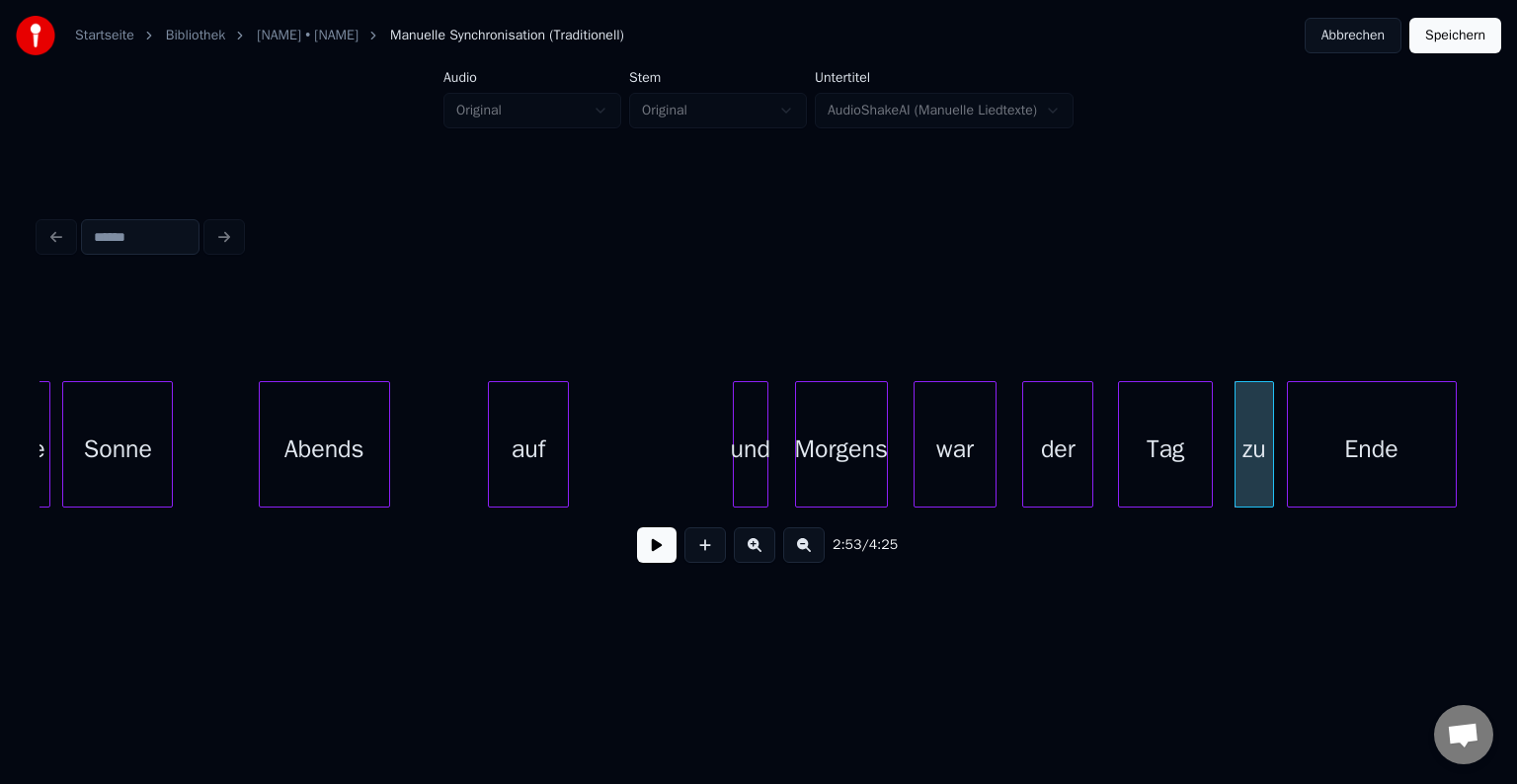 click on "Ende" at bounding box center (1372, 449) 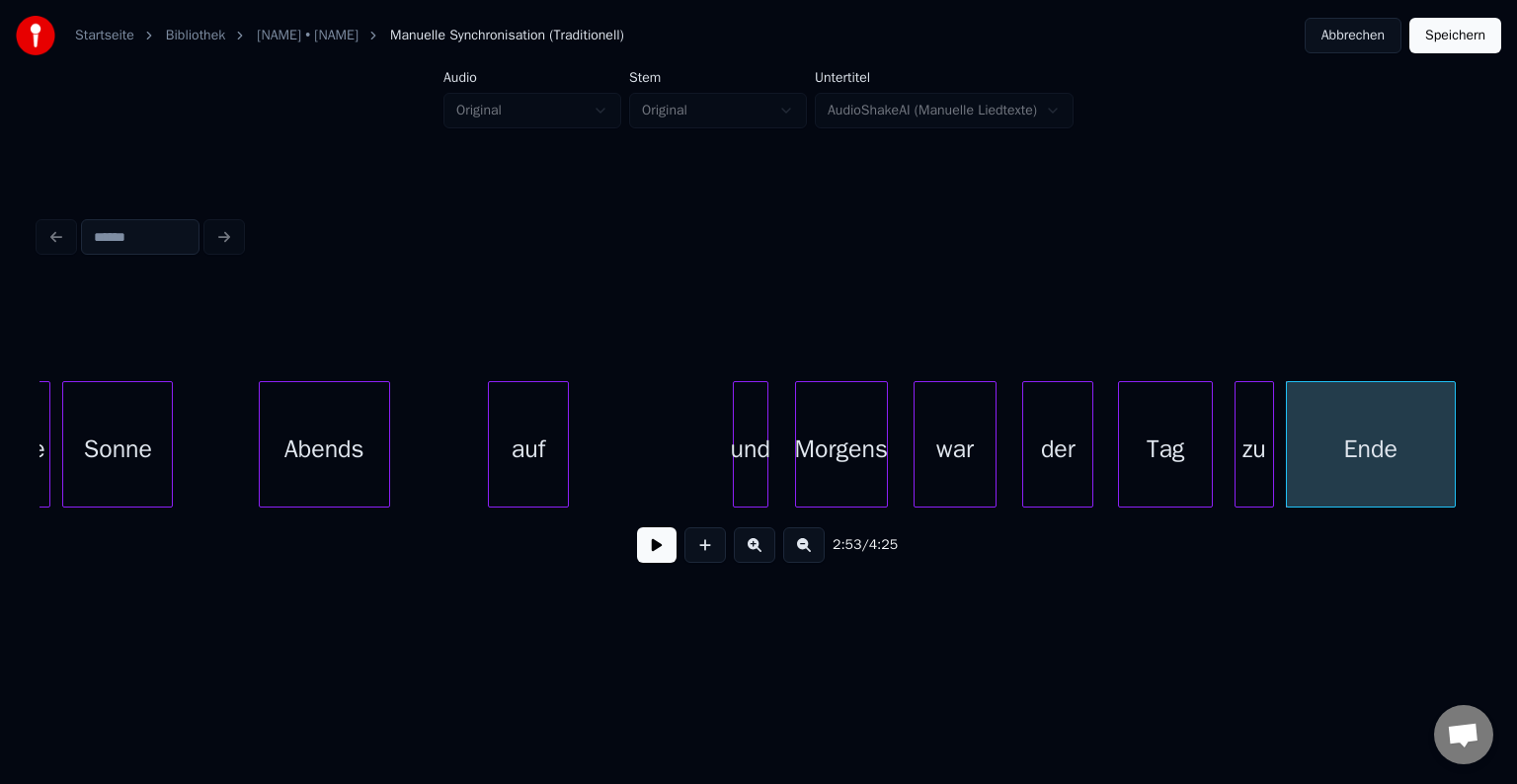 click on "Sonne" at bounding box center [118, 449] 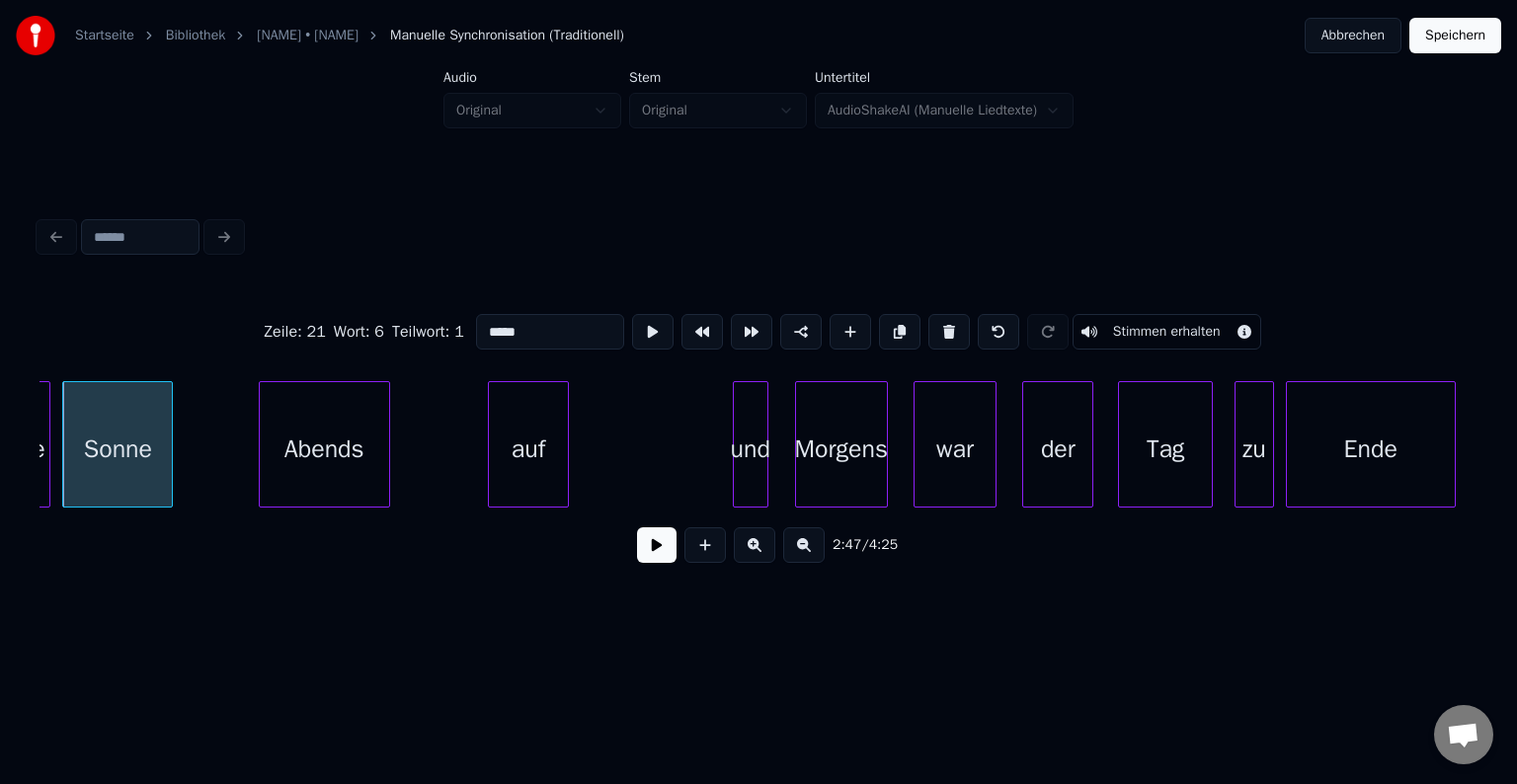 click at bounding box center [657, 545] 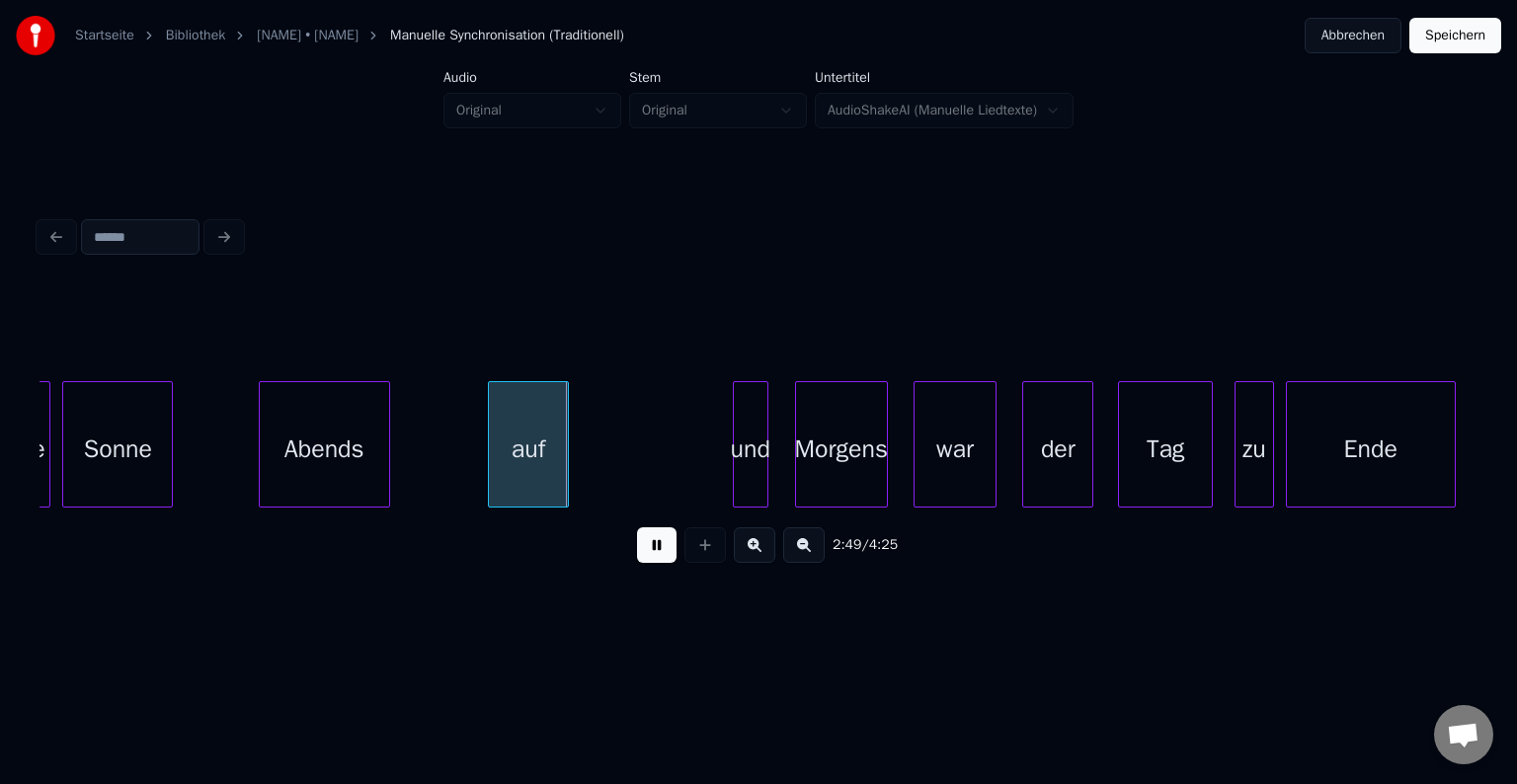 click at bounding box center (657, 545) 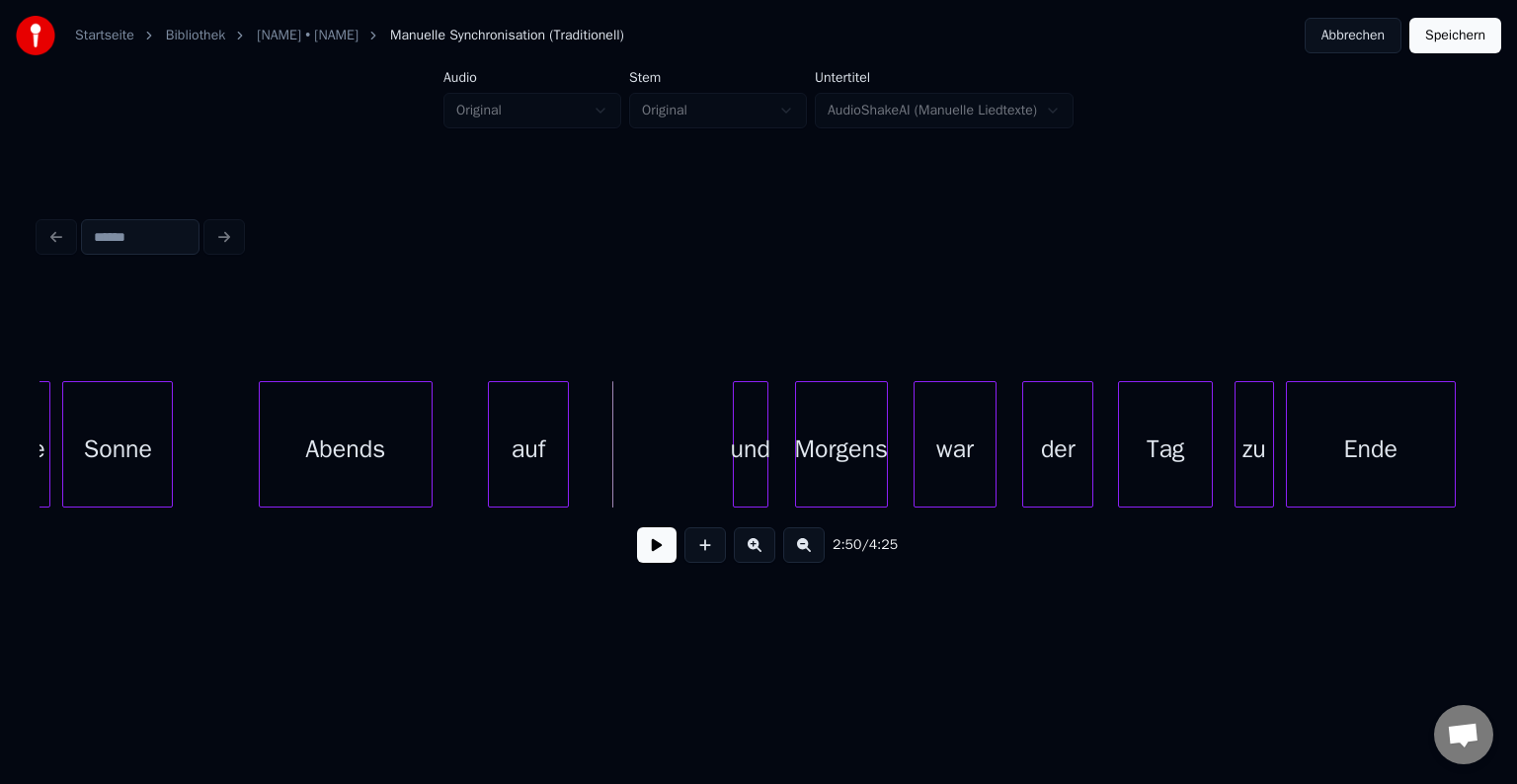 click at bounding box center (429, 444) 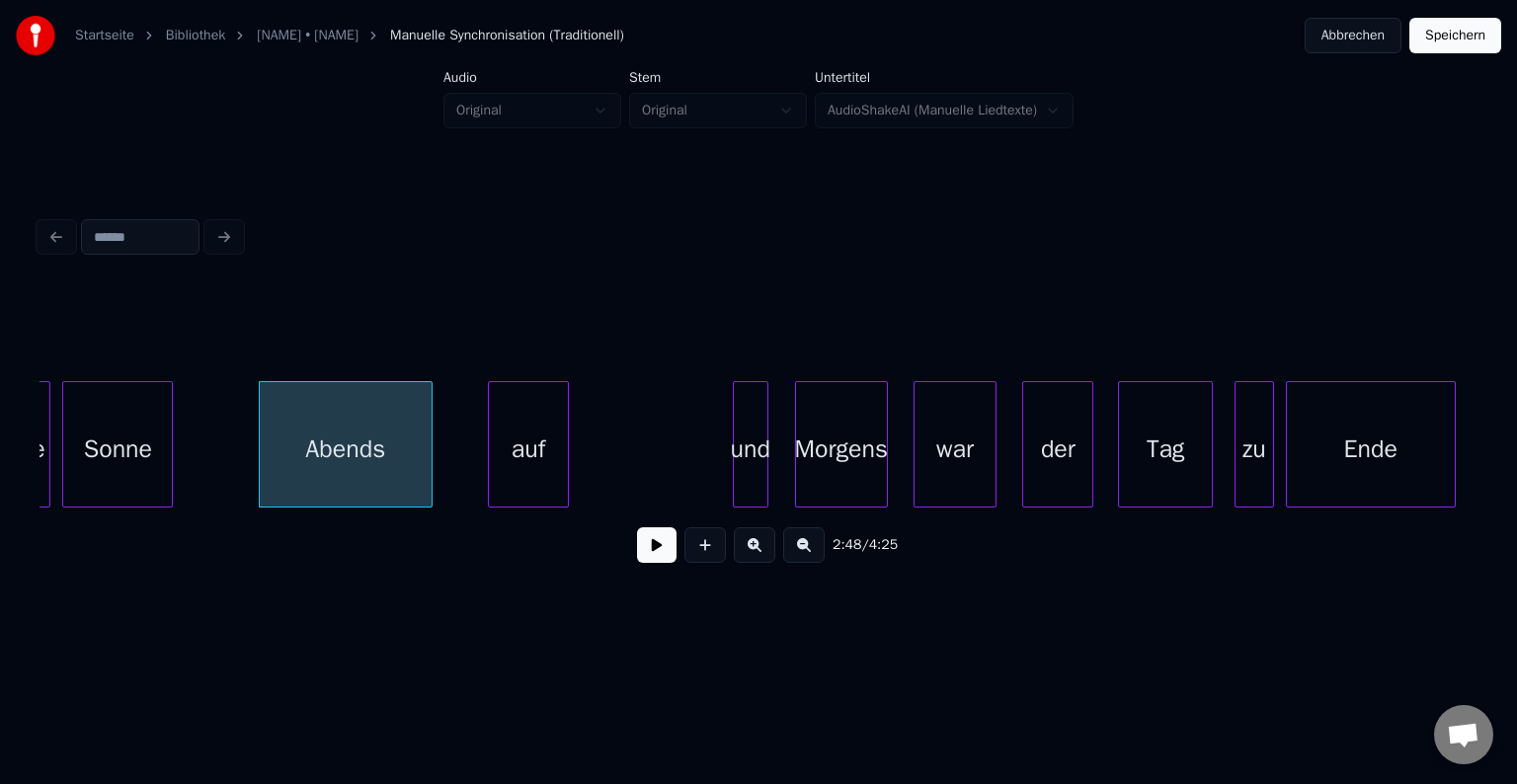click on "Abends" at bounding box center [346, 449] 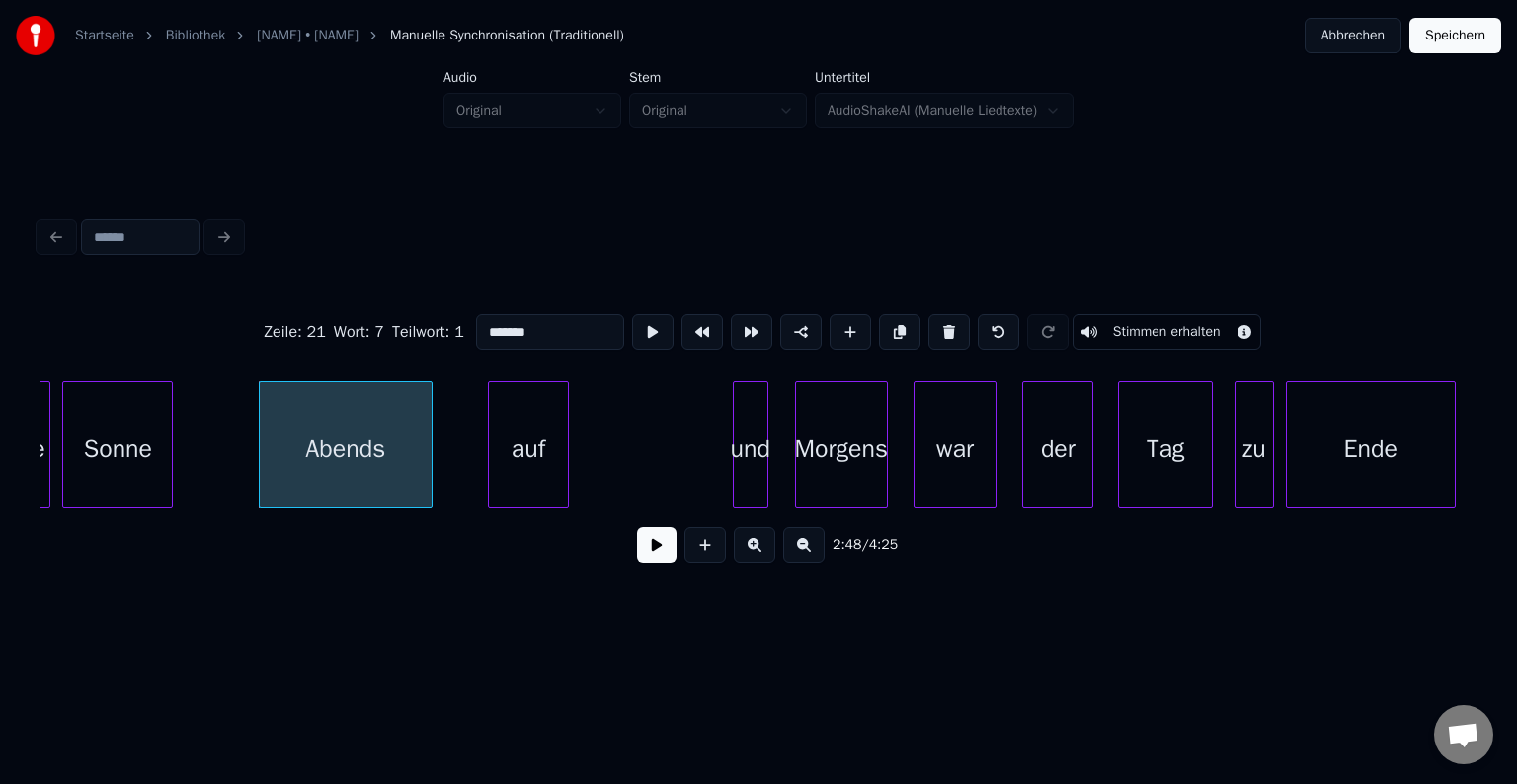 click at bounding box center (657, 545) 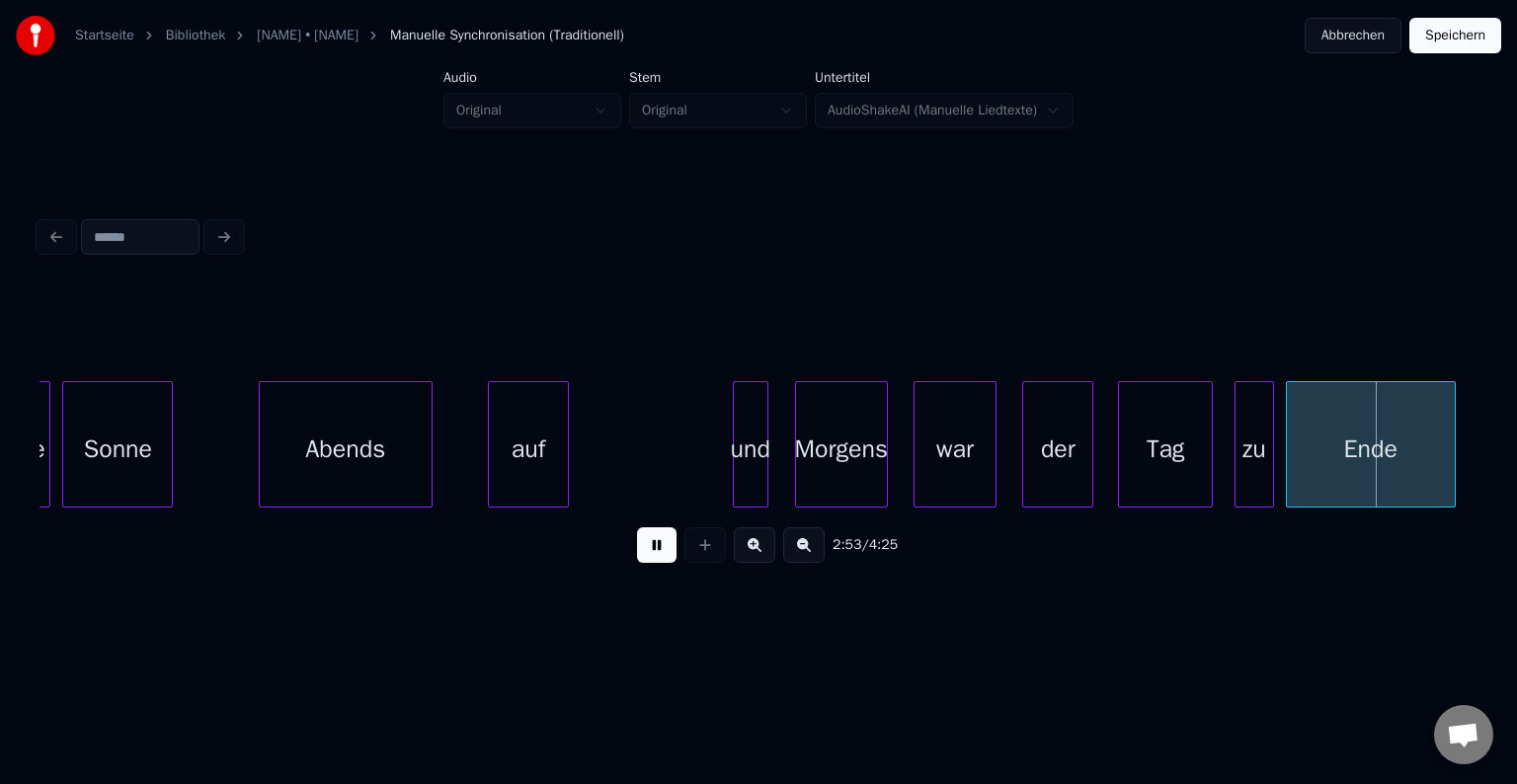 click at bounding box center (657, 545) 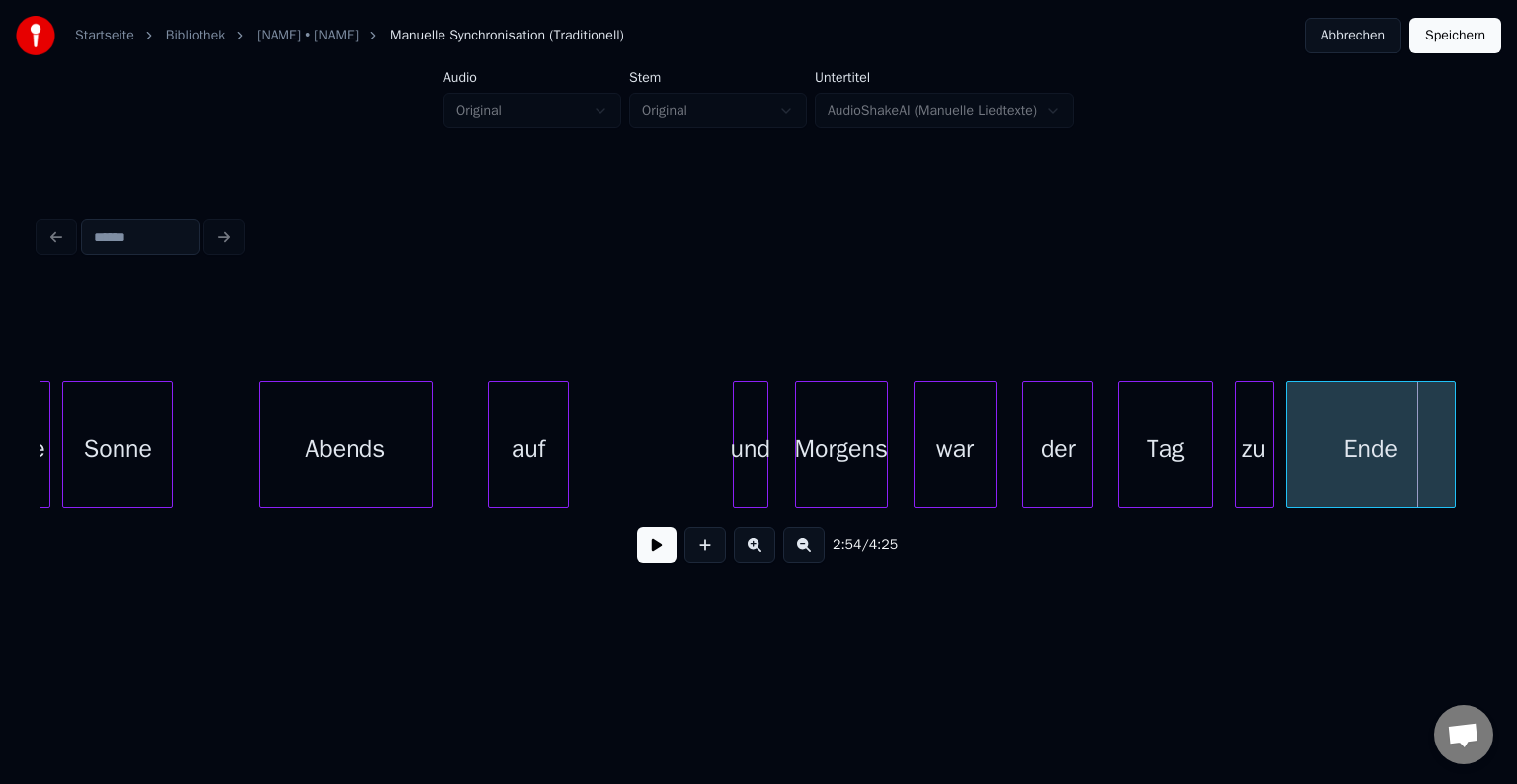 click on "Sonne Abends  auf und Morgens war der Tag zu Ende die" at bounding box center [-6798, 444] 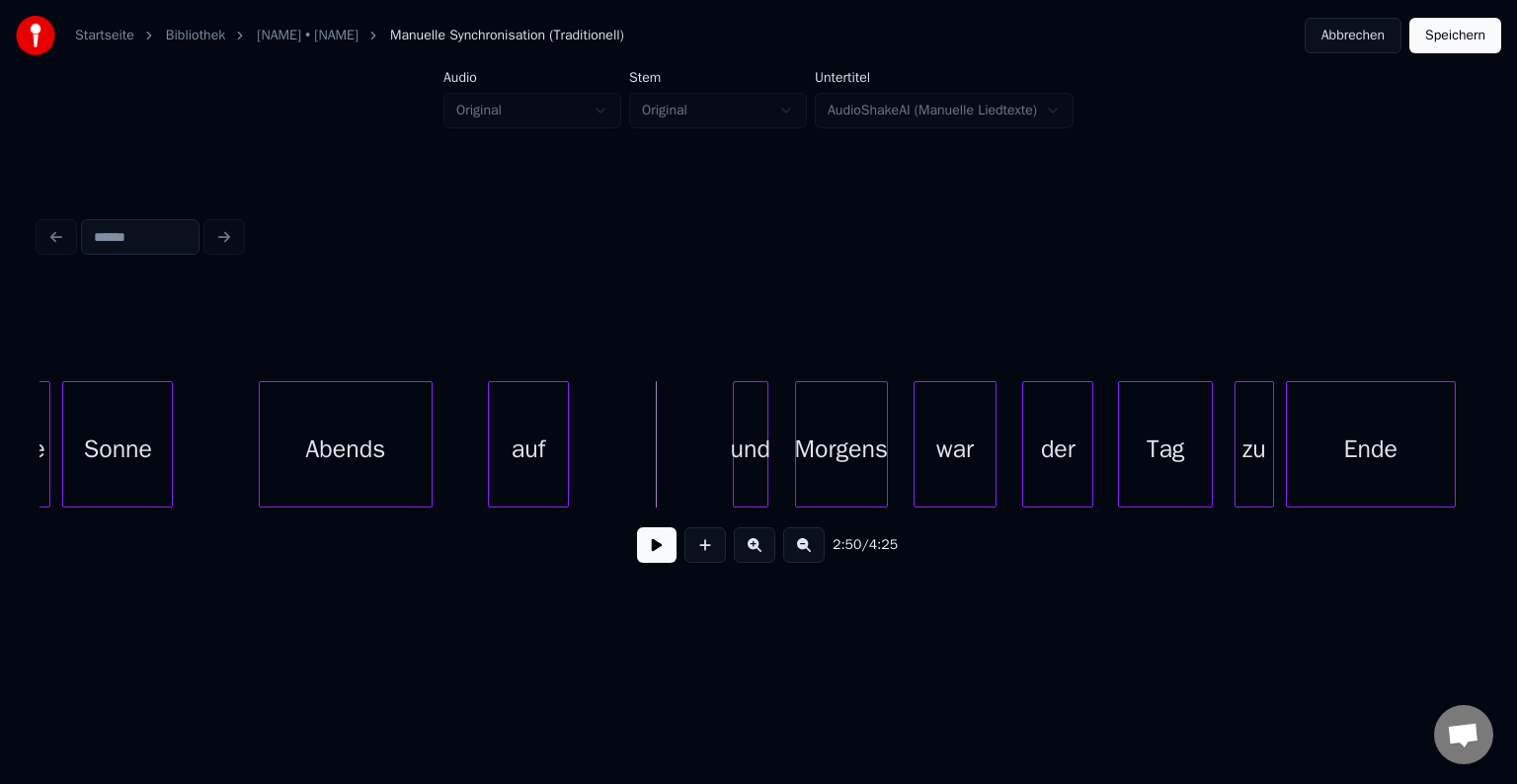 click at bounding box center (657, 545) 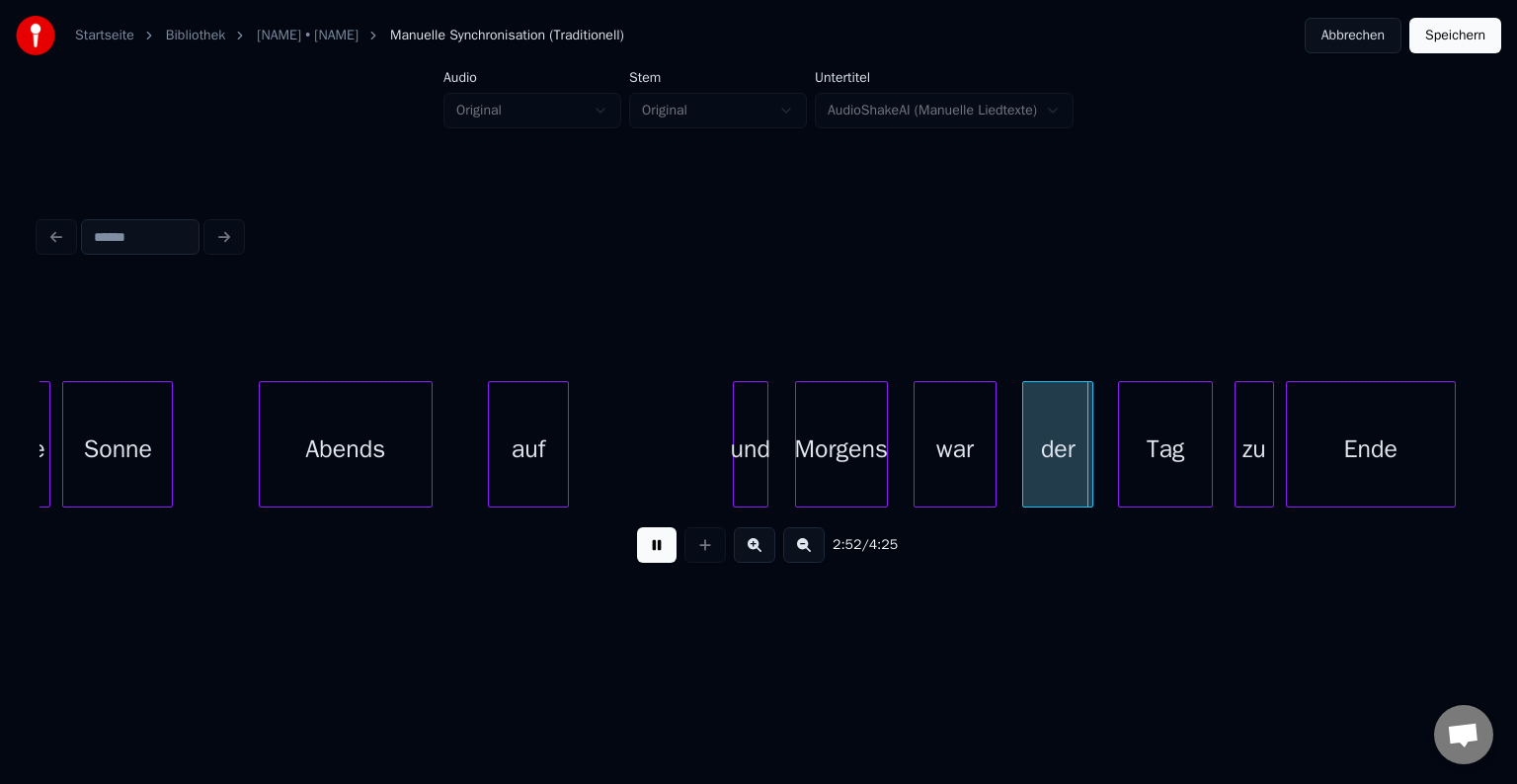 click at bounding box center [657, 545] 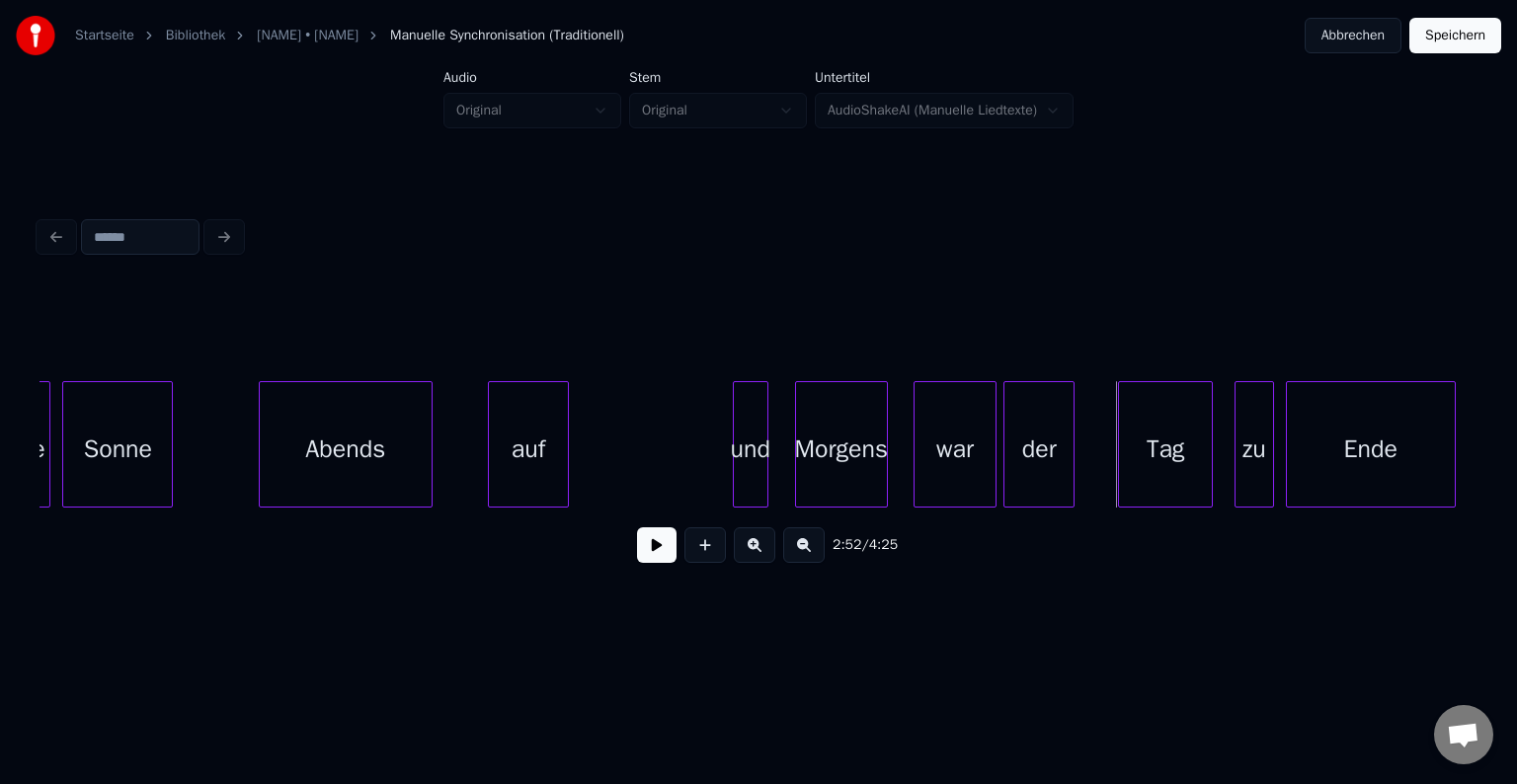 click on "der" at bounding box center (1039, 449) 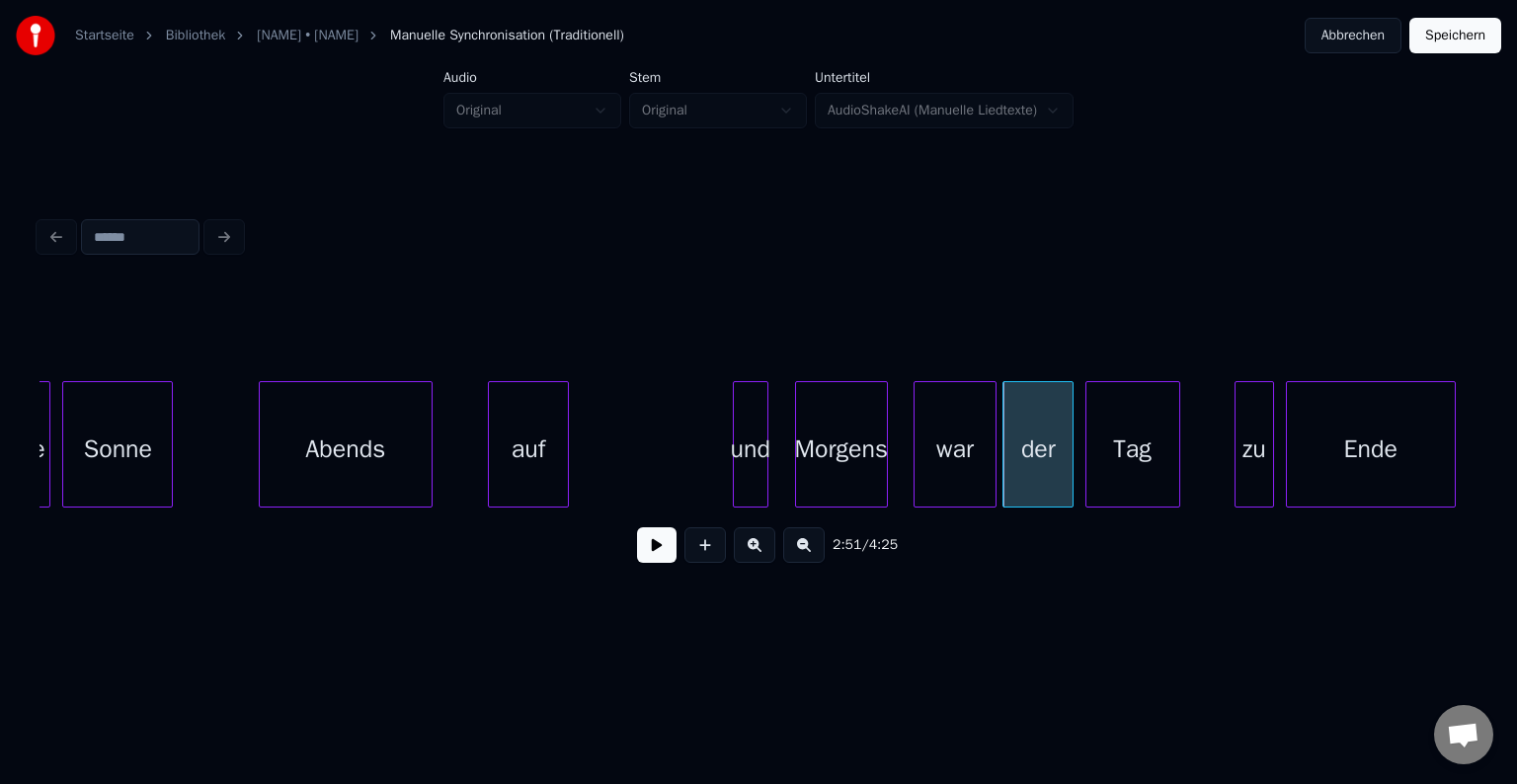 click on "Tag" at bounding box center [1133, 449] 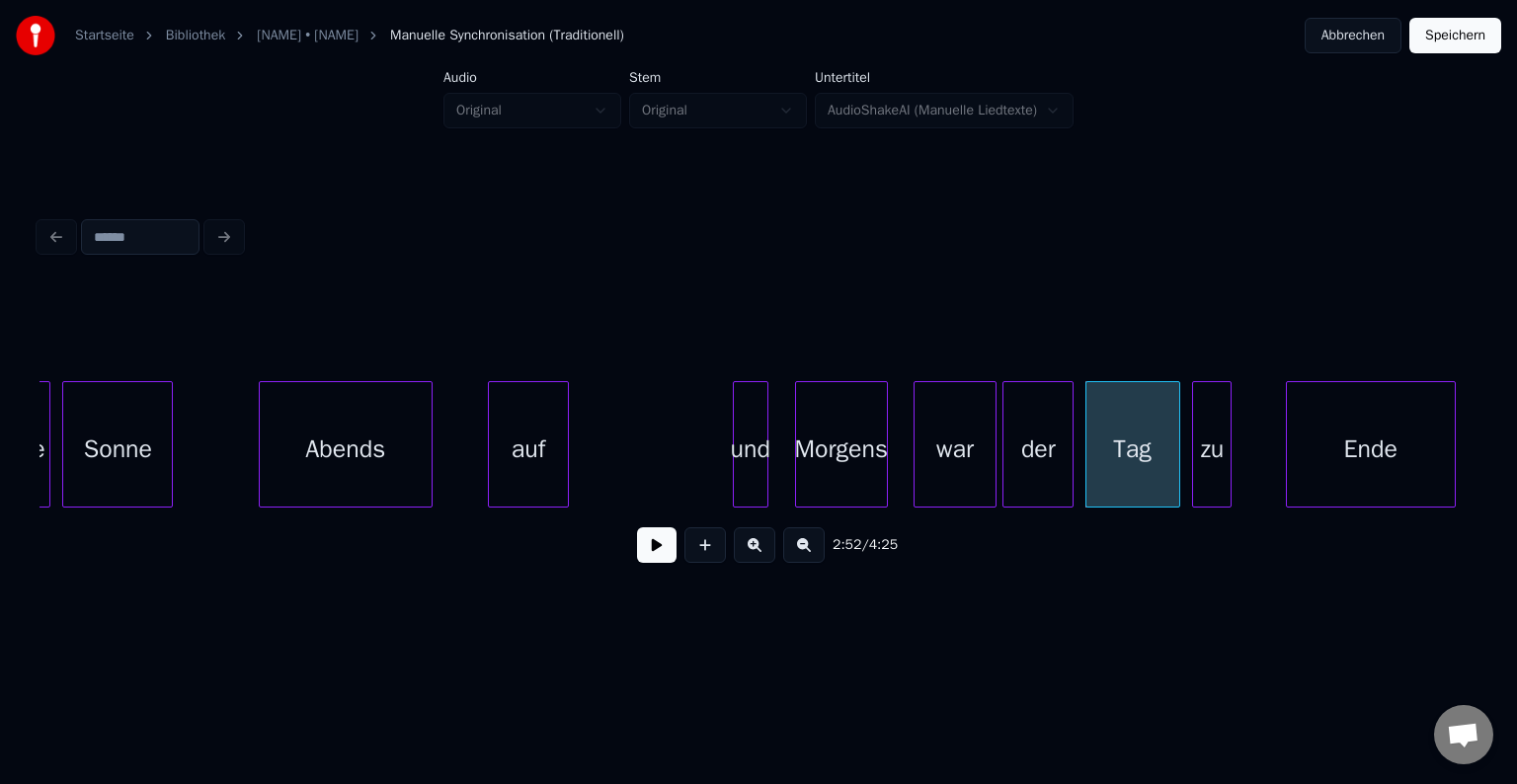 click on "zu" at bounding box center (1212, 449) 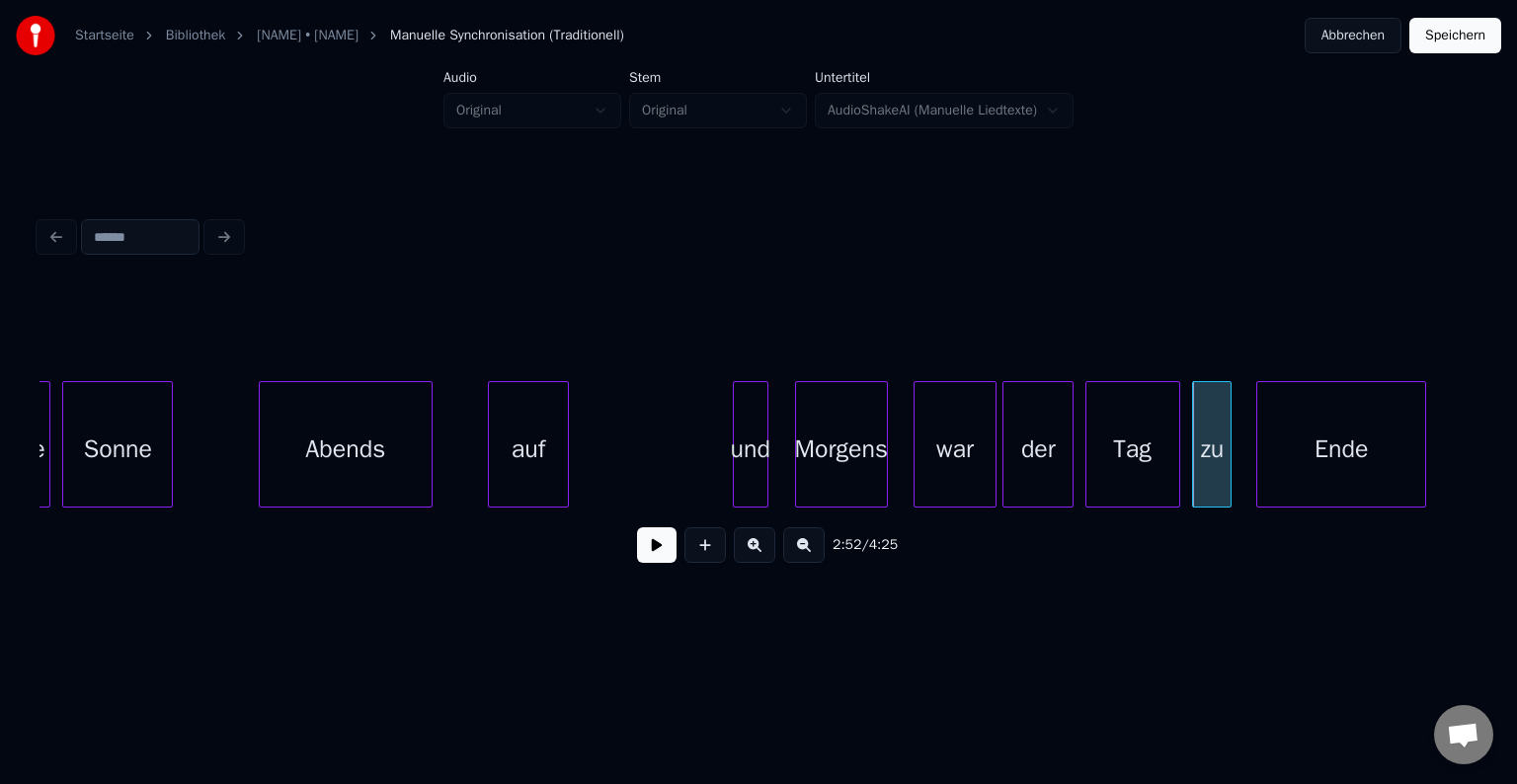 click on "Ende" at bounding box center (1341, 449) 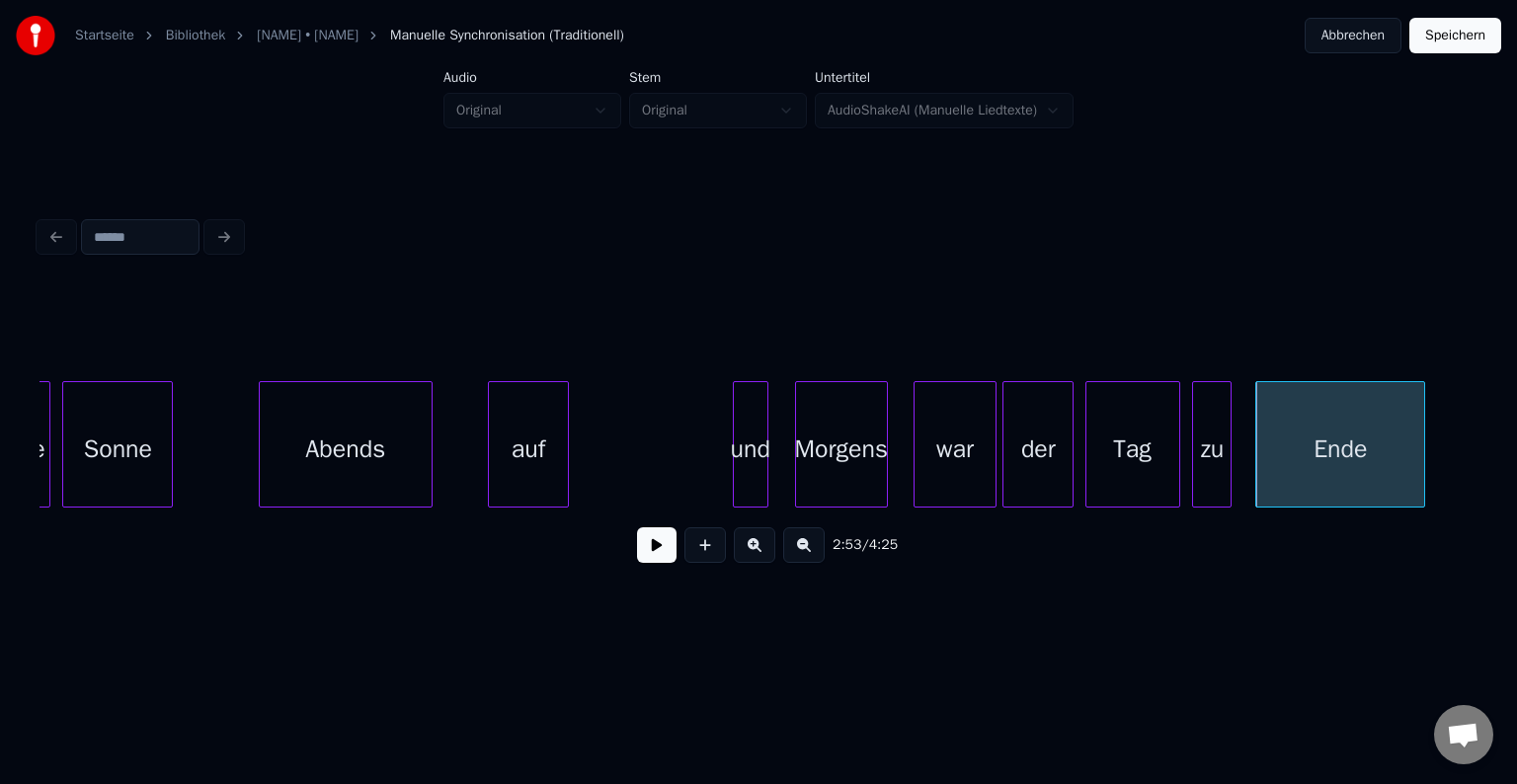 click on "auf" at bounding box center [528, 449] 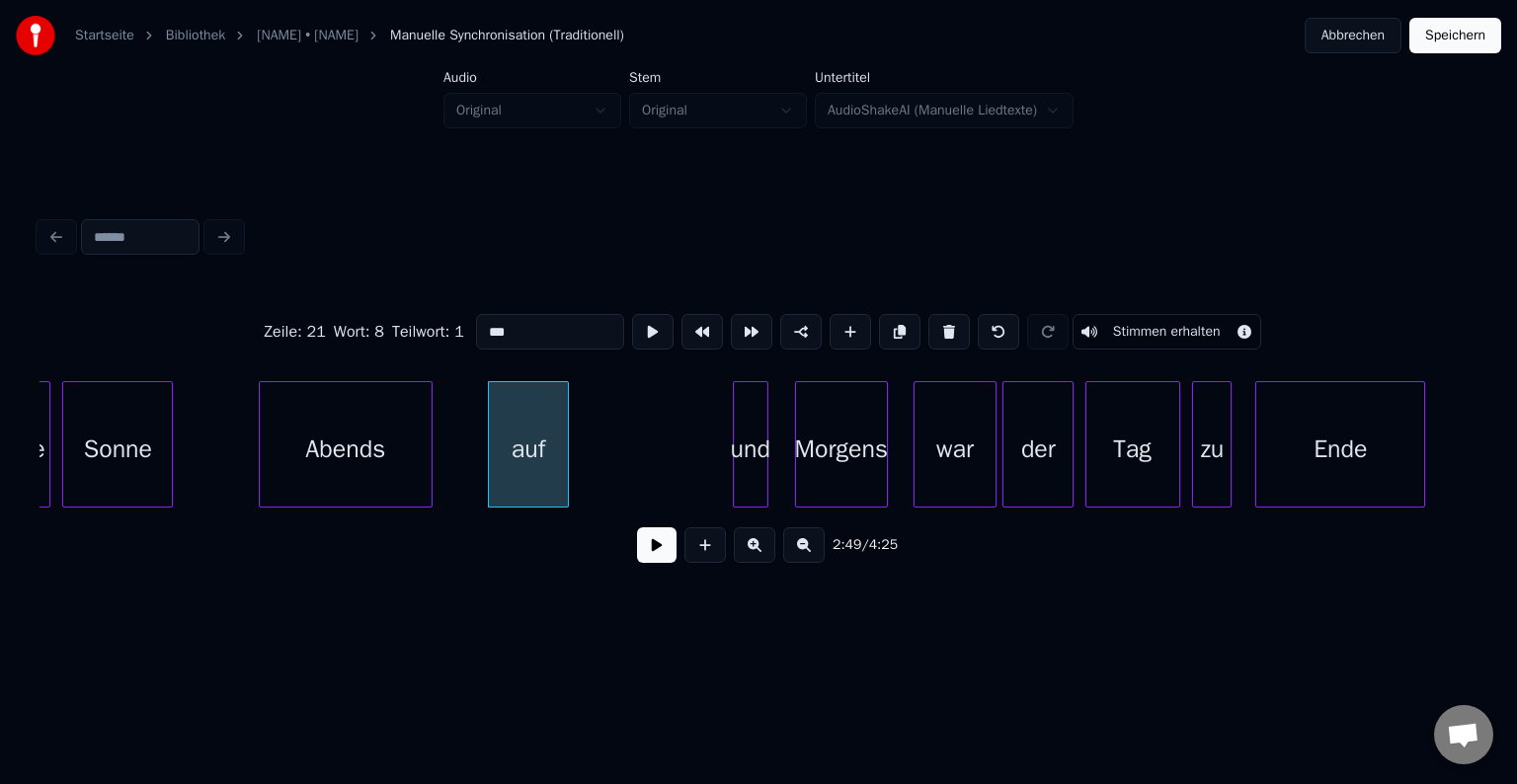 click at bounding box center [657, 545] 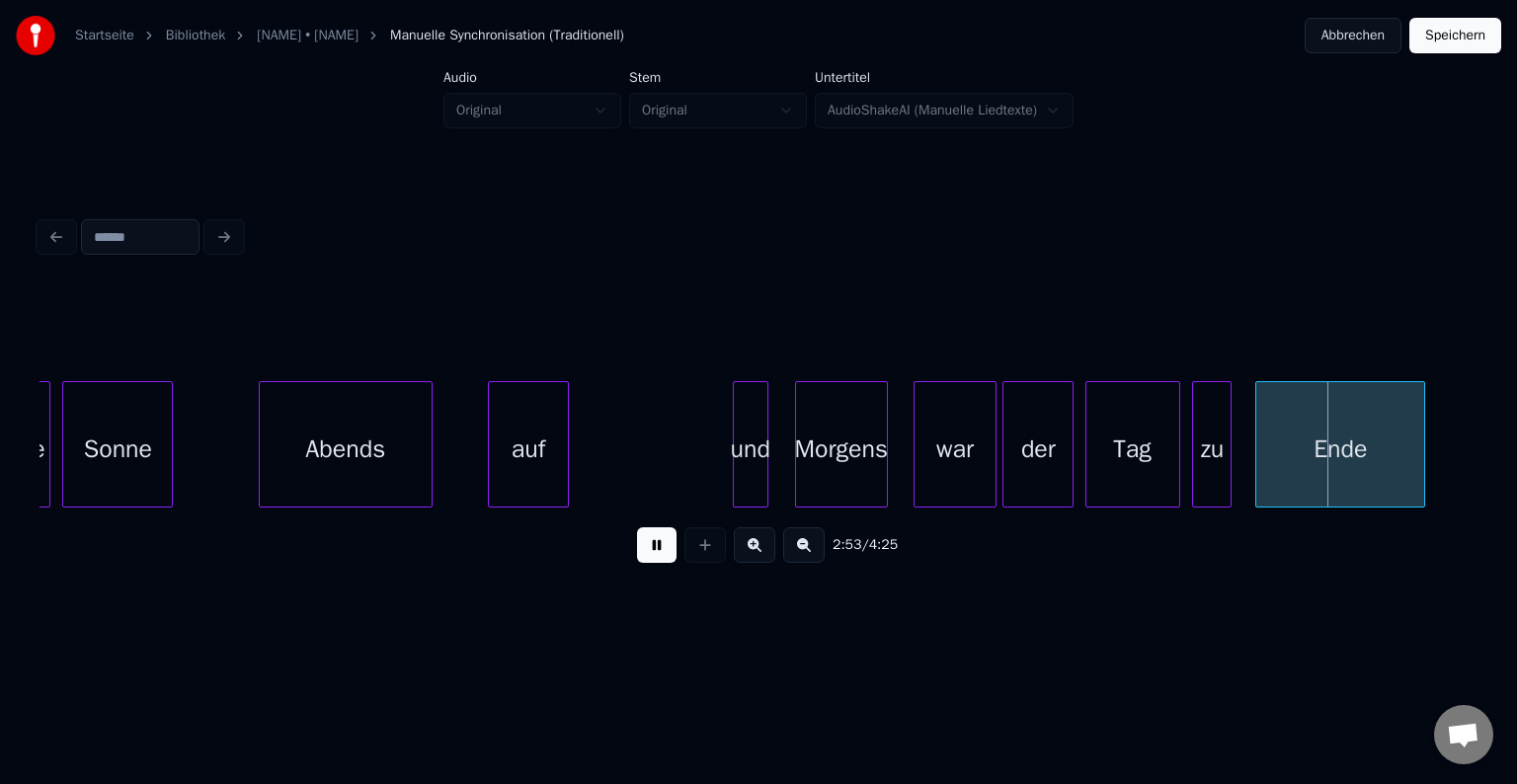 click at bounding box center [657, 545] 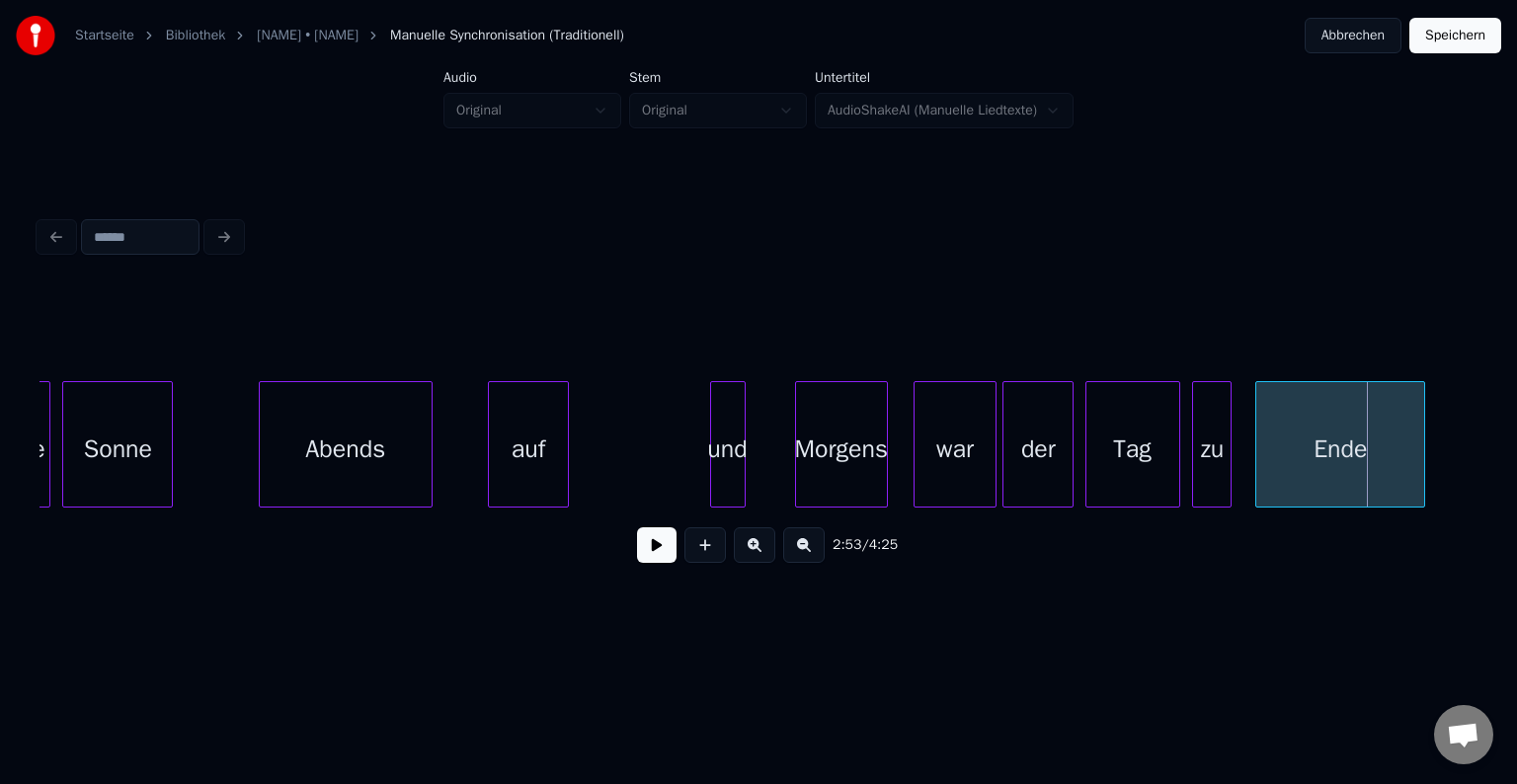 click on "und" at bounding box center [728, 449] 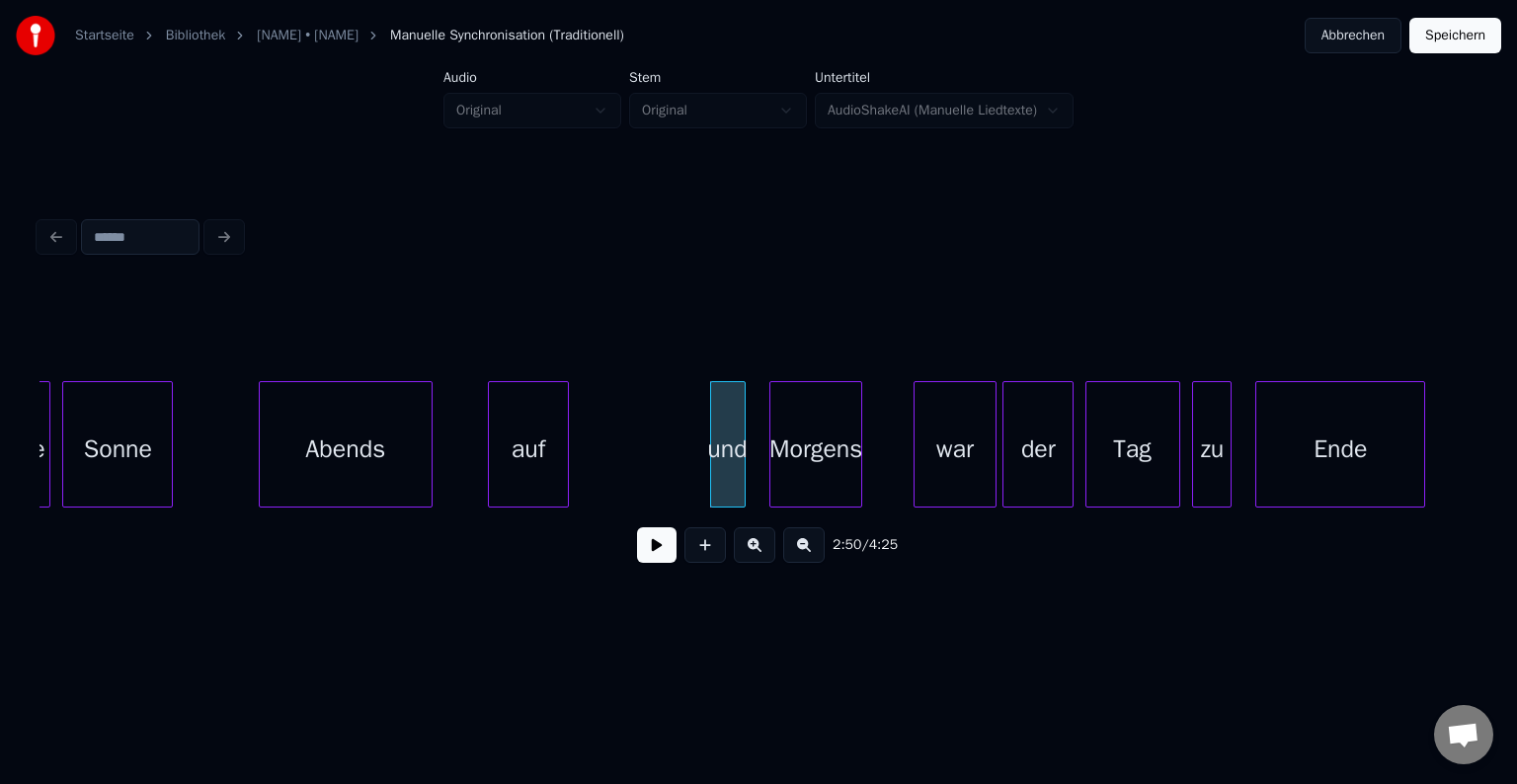 click on "Morgens" at bounding box center [816, 449] 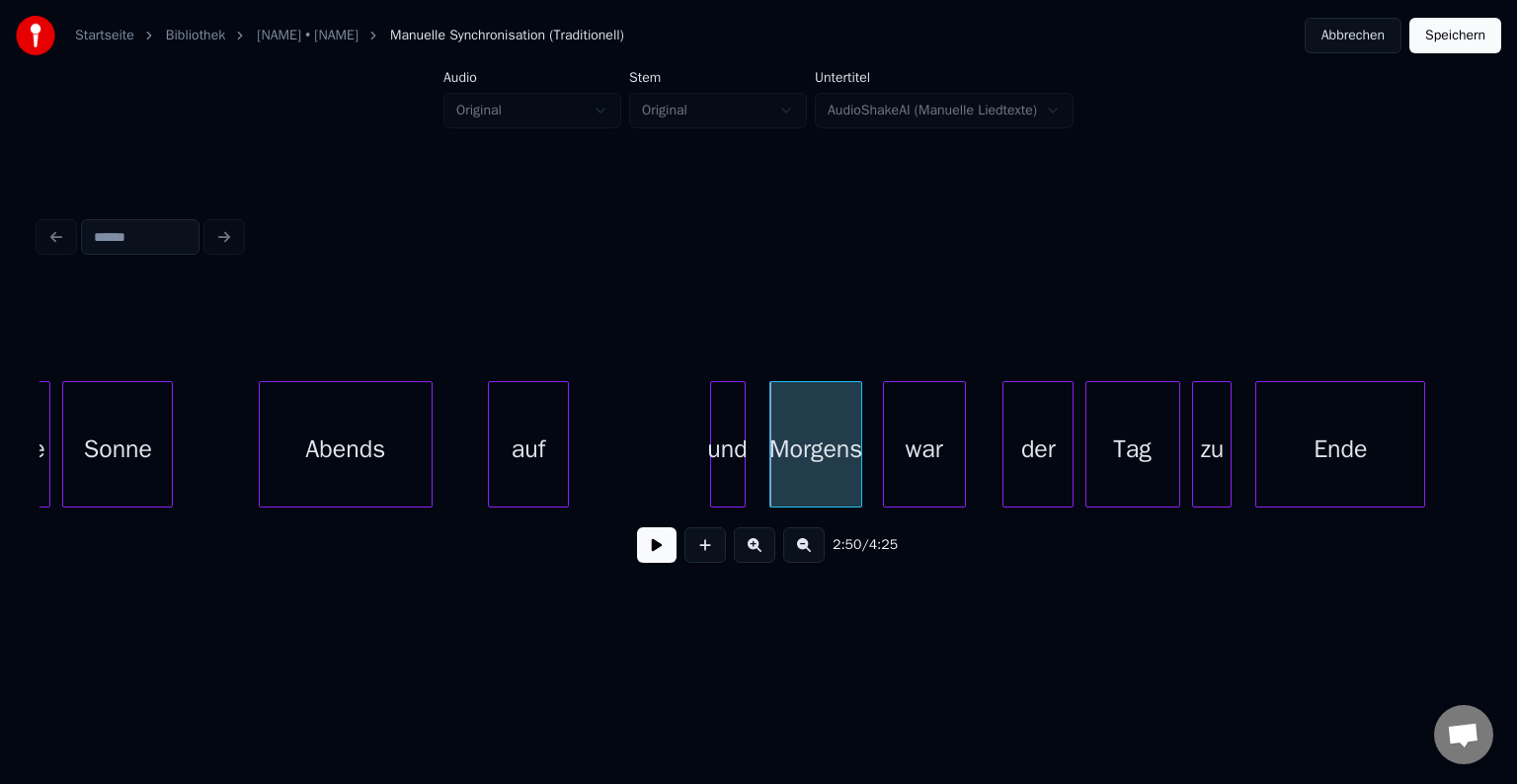 click on "war" at bounding box center [924, 449] 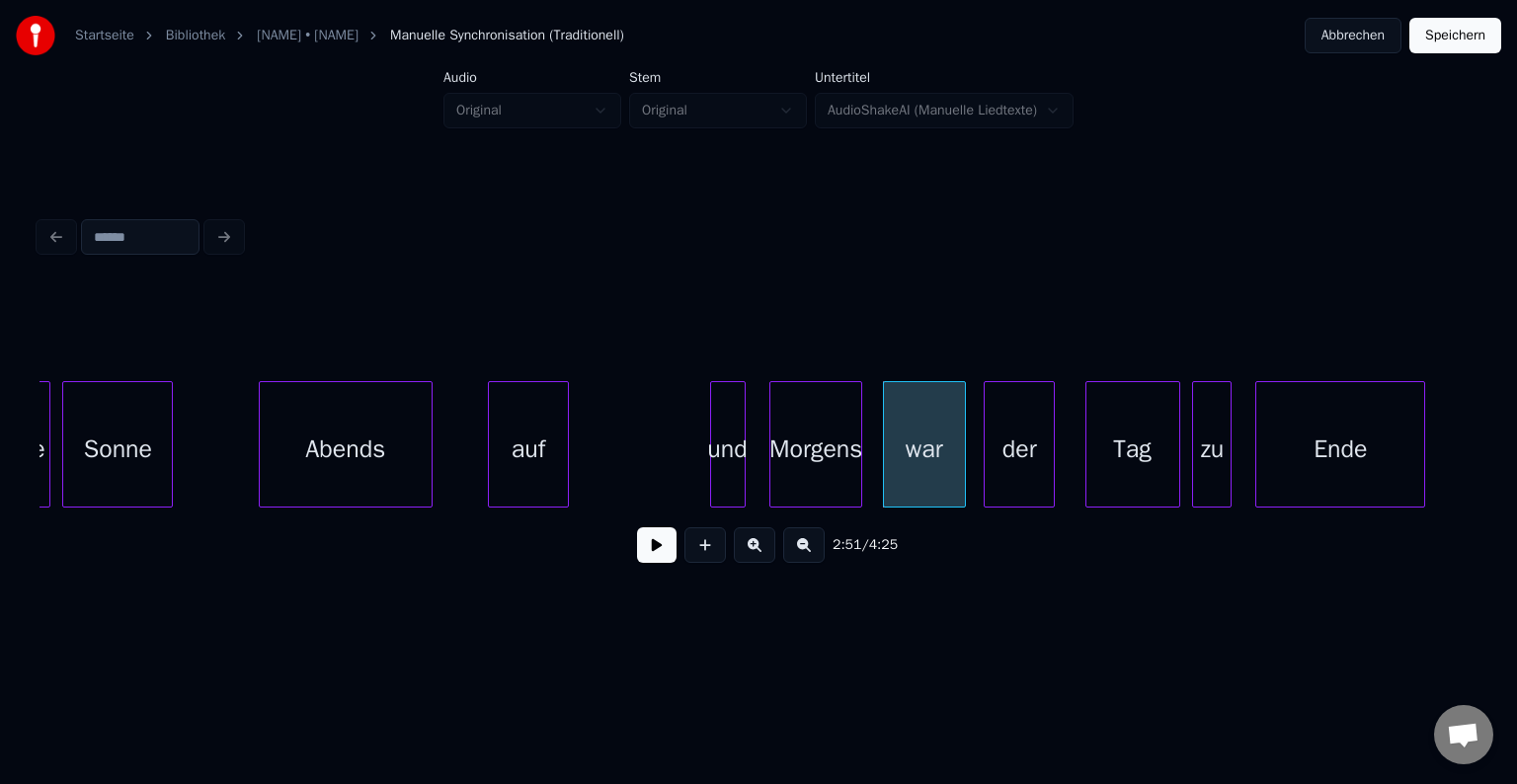 click on "der" at bounding box center [1019, 449] 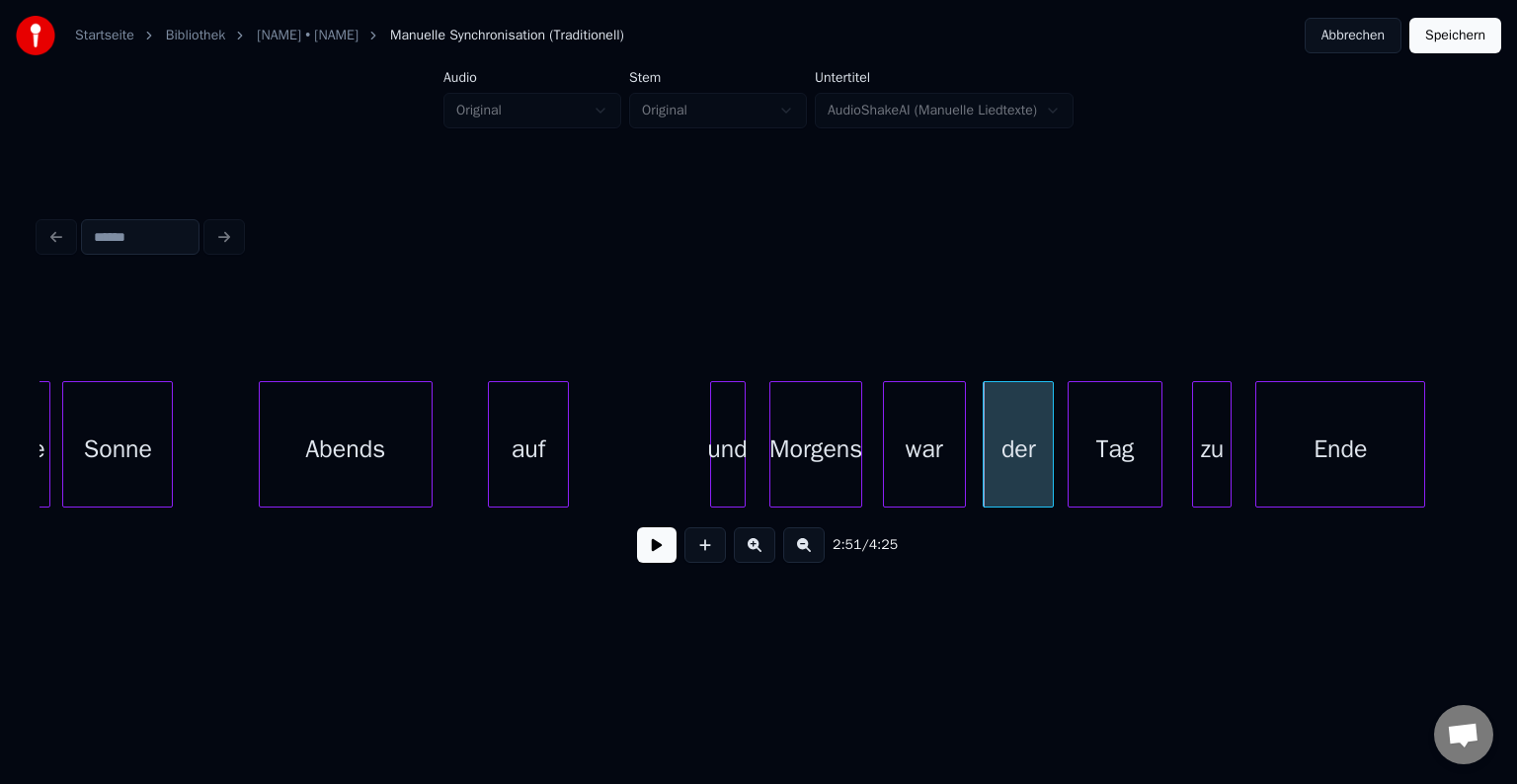 click on "Tag" at bounding box center [1115, 449] 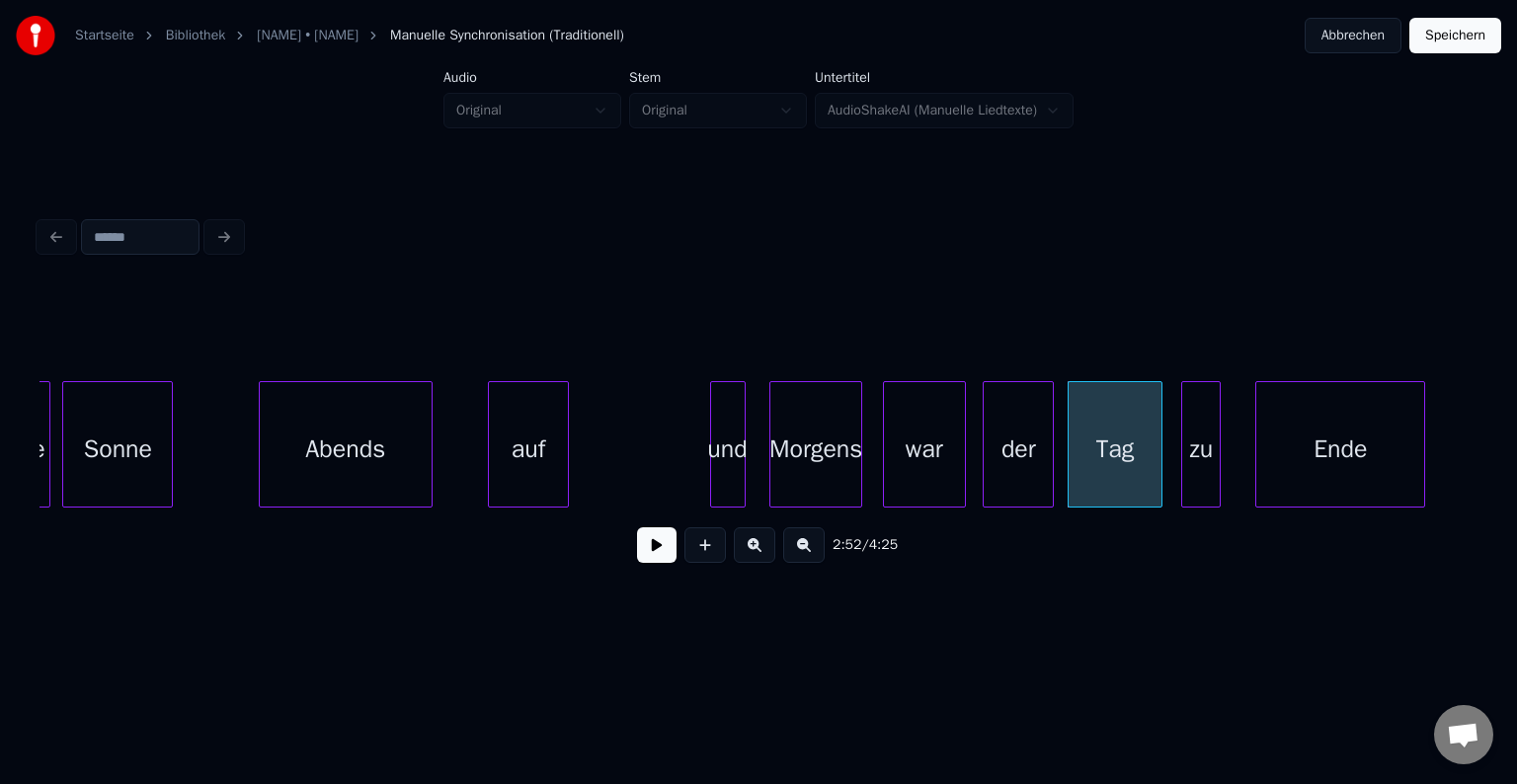 click on "zu" at bounding box center (1201, 449) 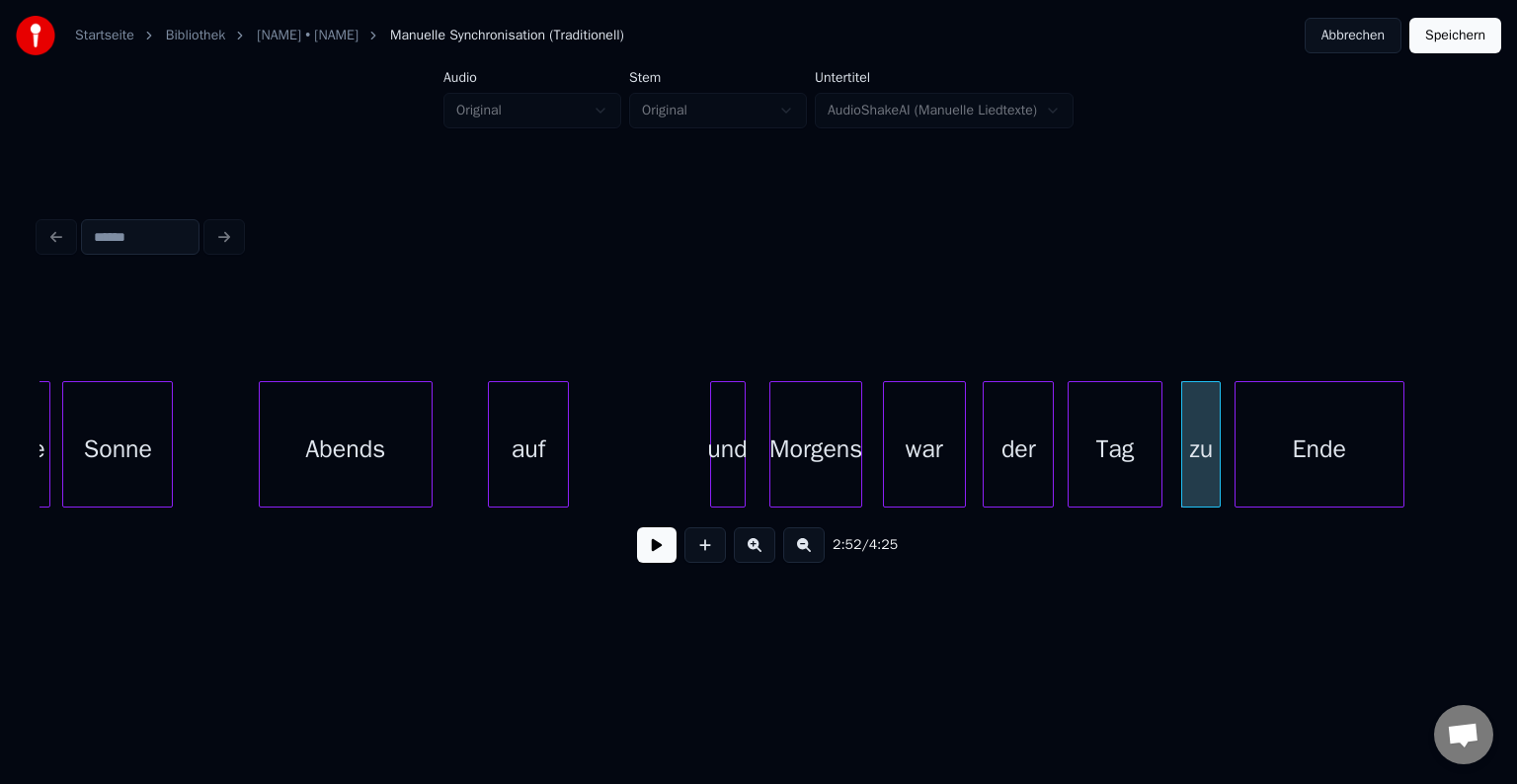click on "Ende" at bounding box center (1319, 449) 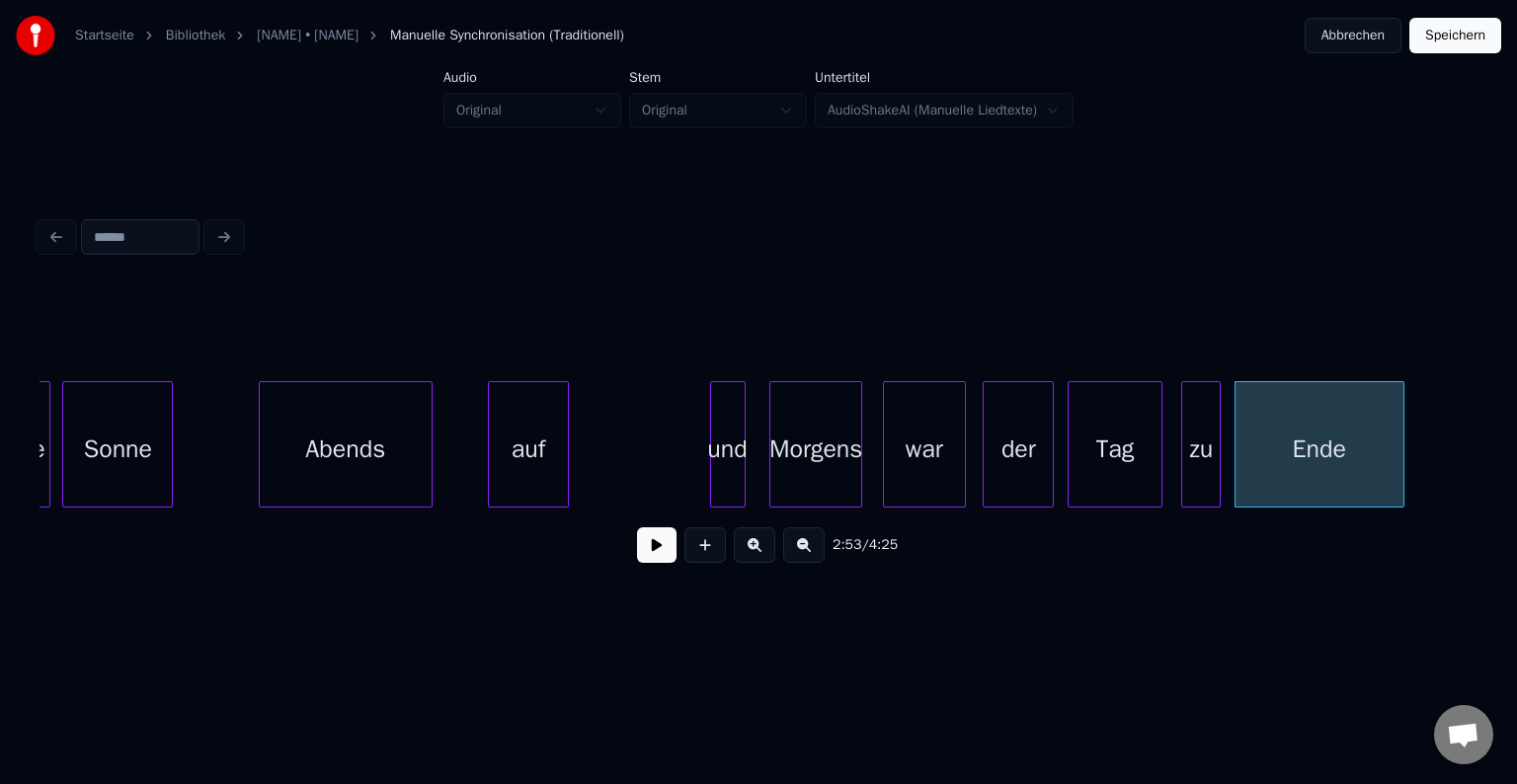 click on "Sonne" at bounding box center (118, 449) 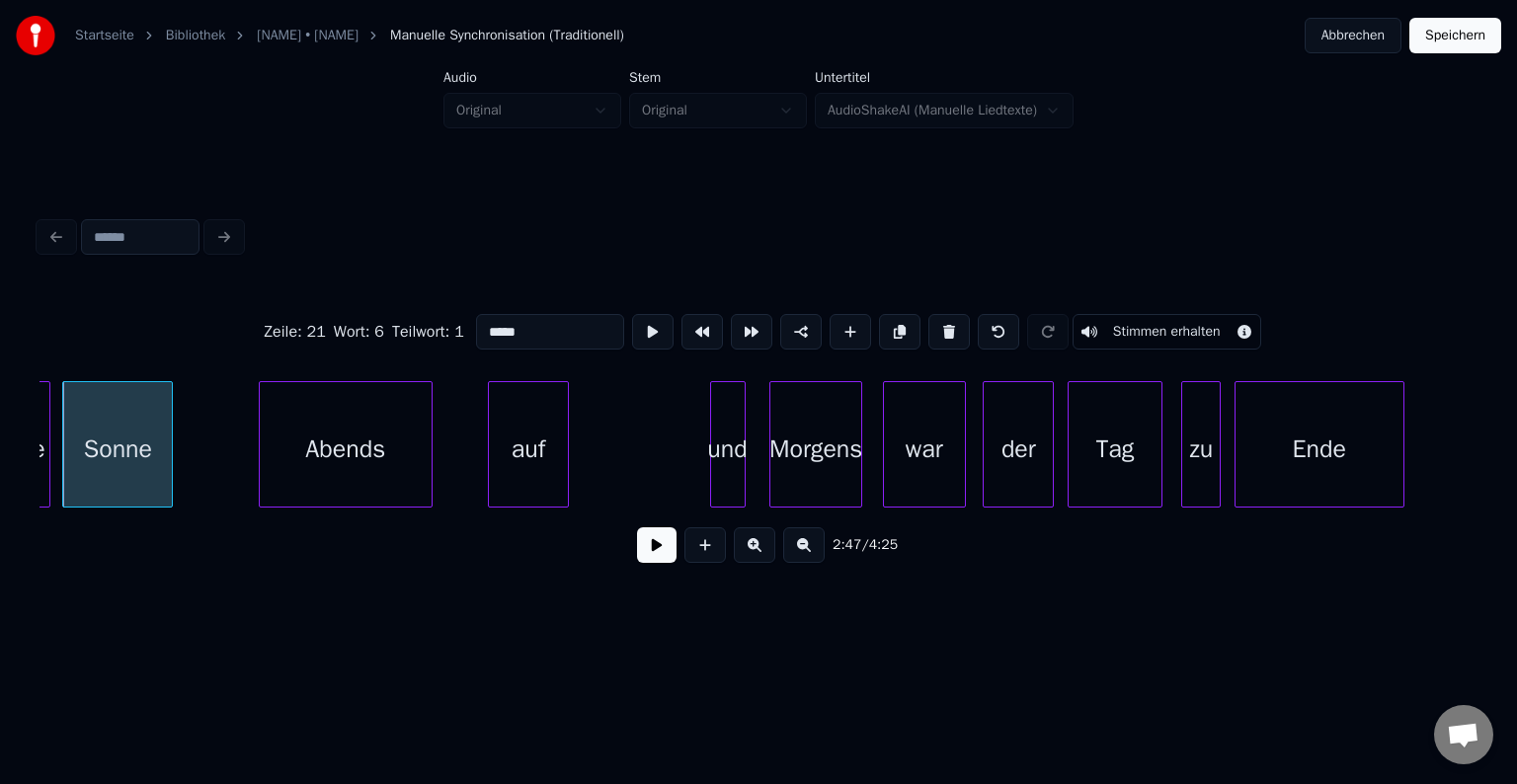 click at bounding box center (657, 545) 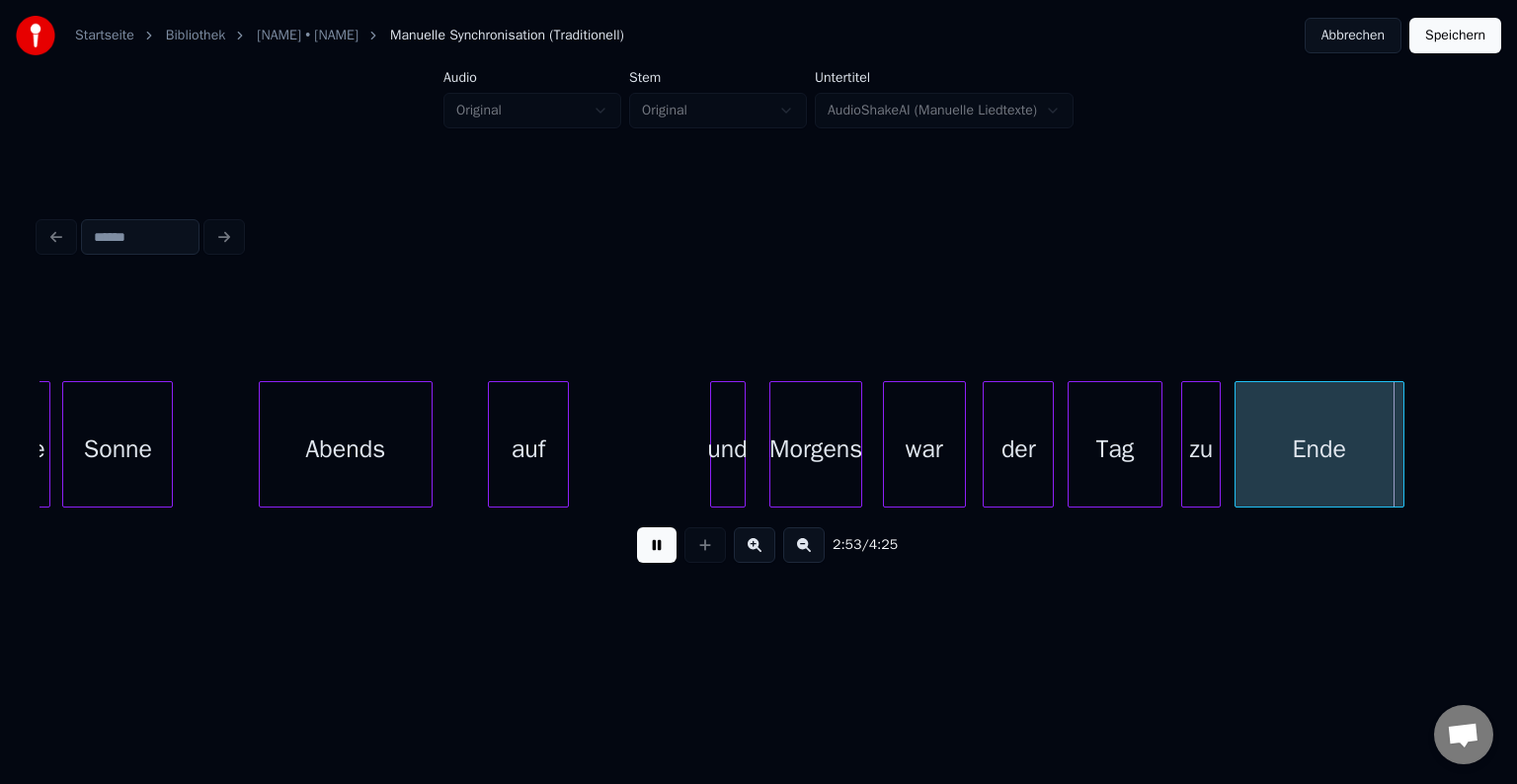 click at bounding box center [657, 545] 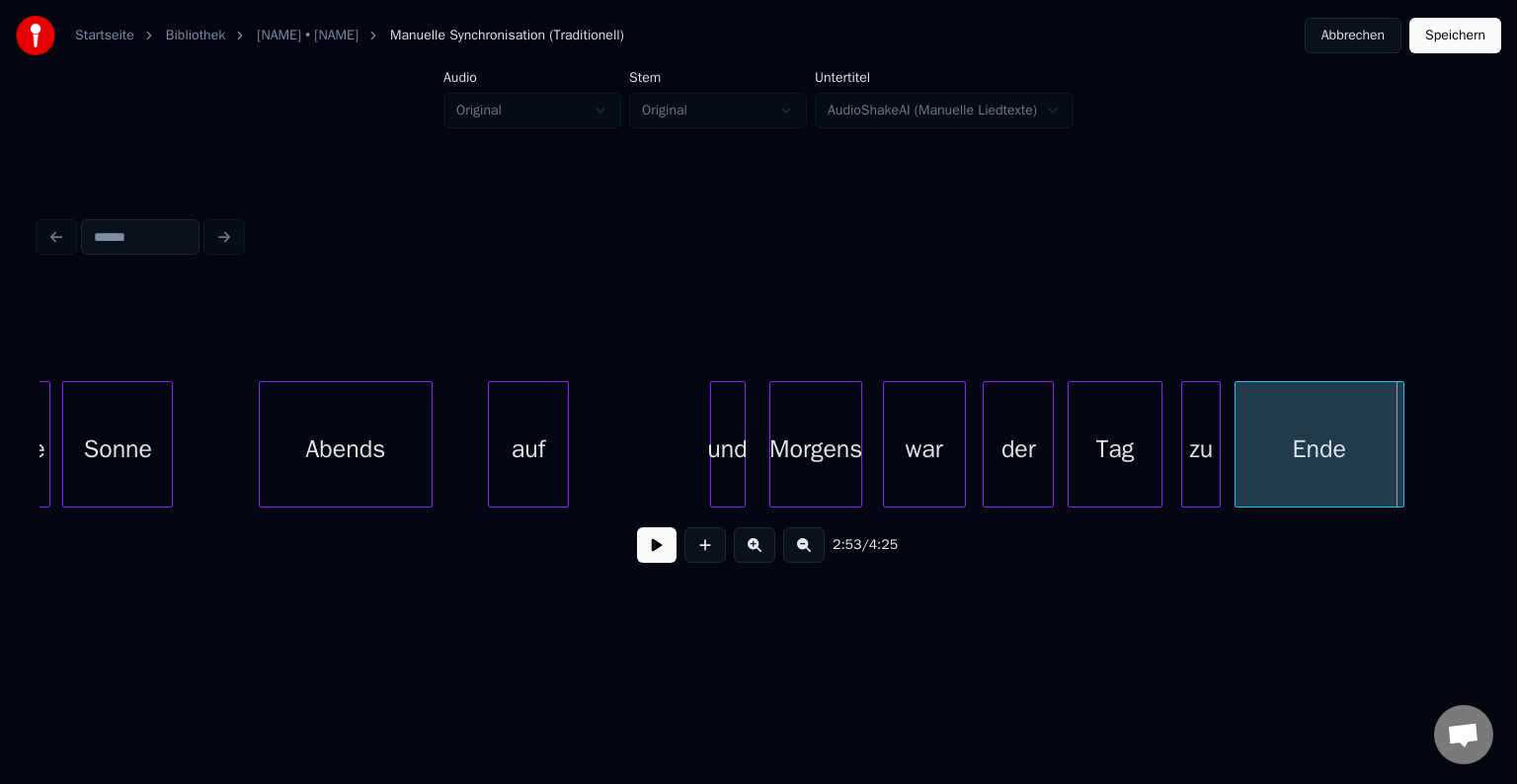 click on "Sonne Abends  auf und Morgens war der Tag zu Ende die" at bounding box center (-6798, 444) 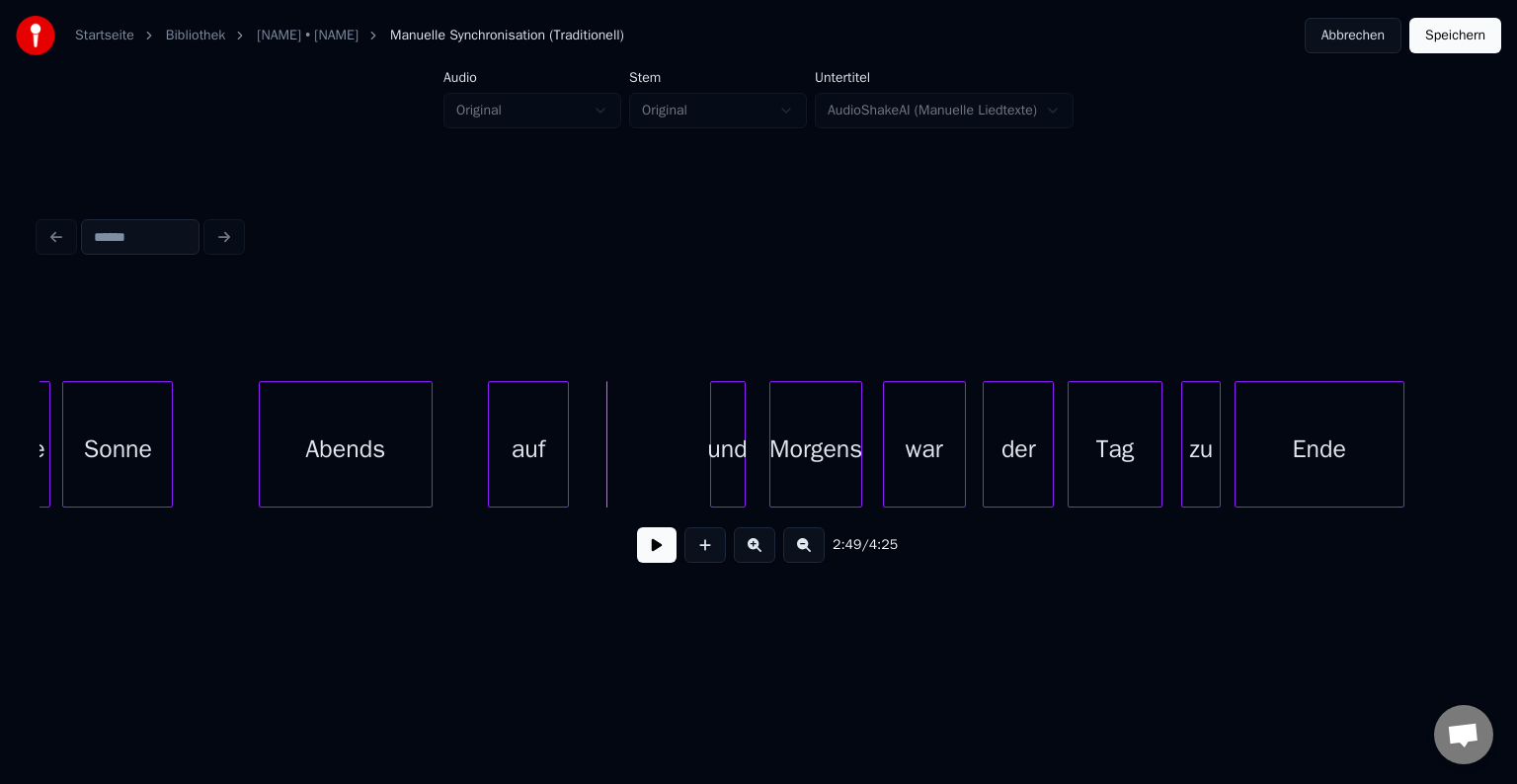 click at bounding box center (657, 545) 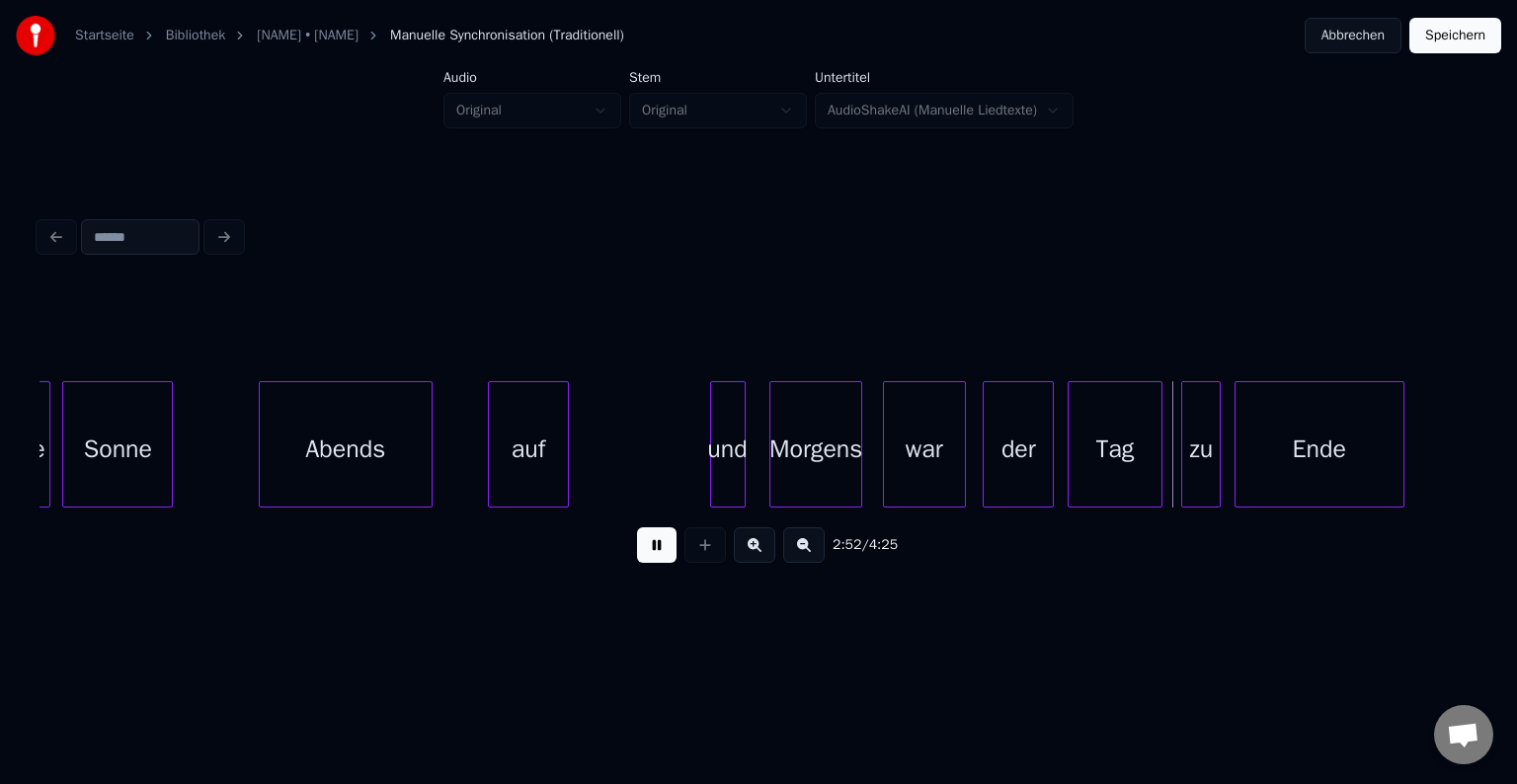 click at bounding box center [657, 545] 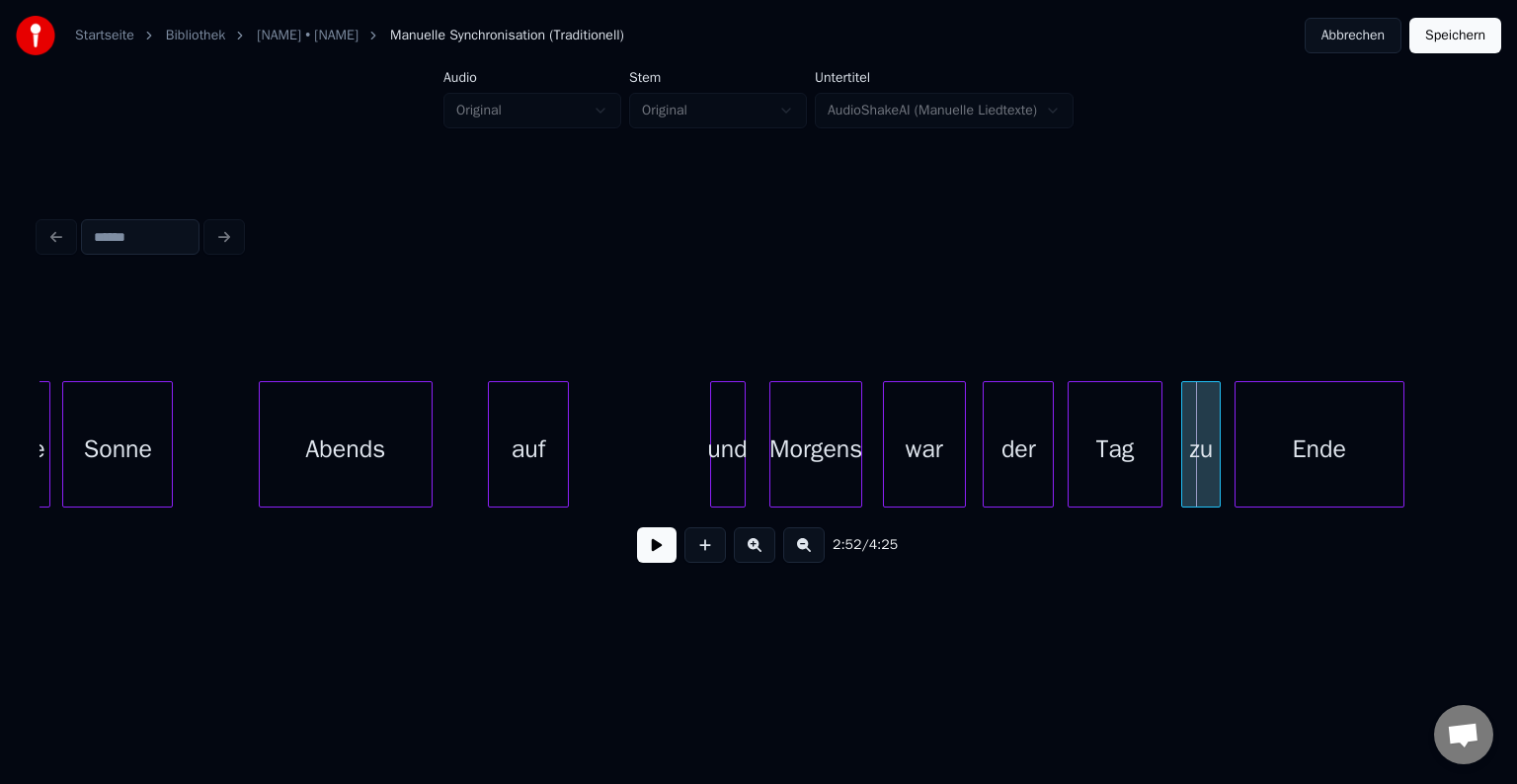 click on "und" at bounding box center [728, 449] 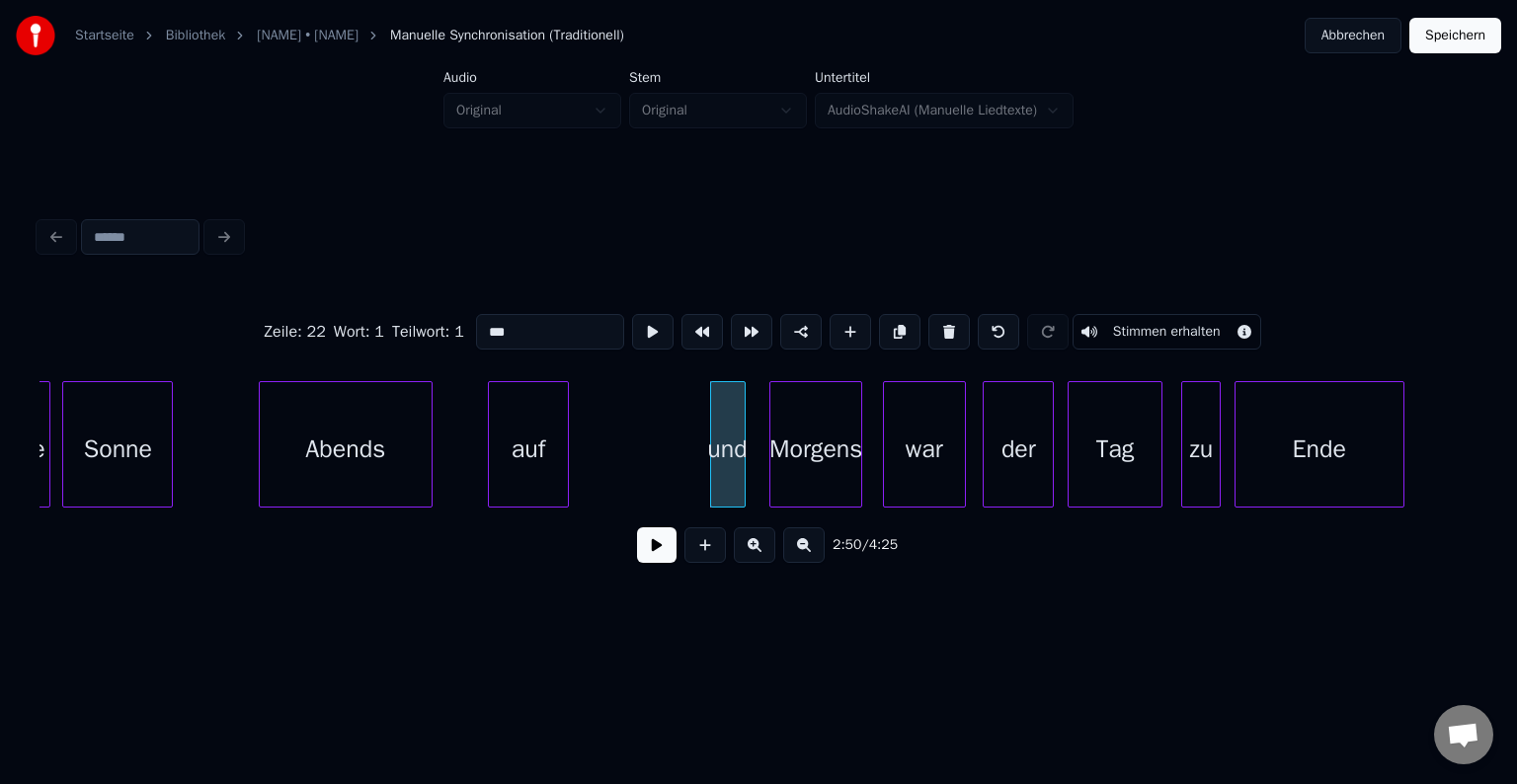 click at bounding box center [657, 545] 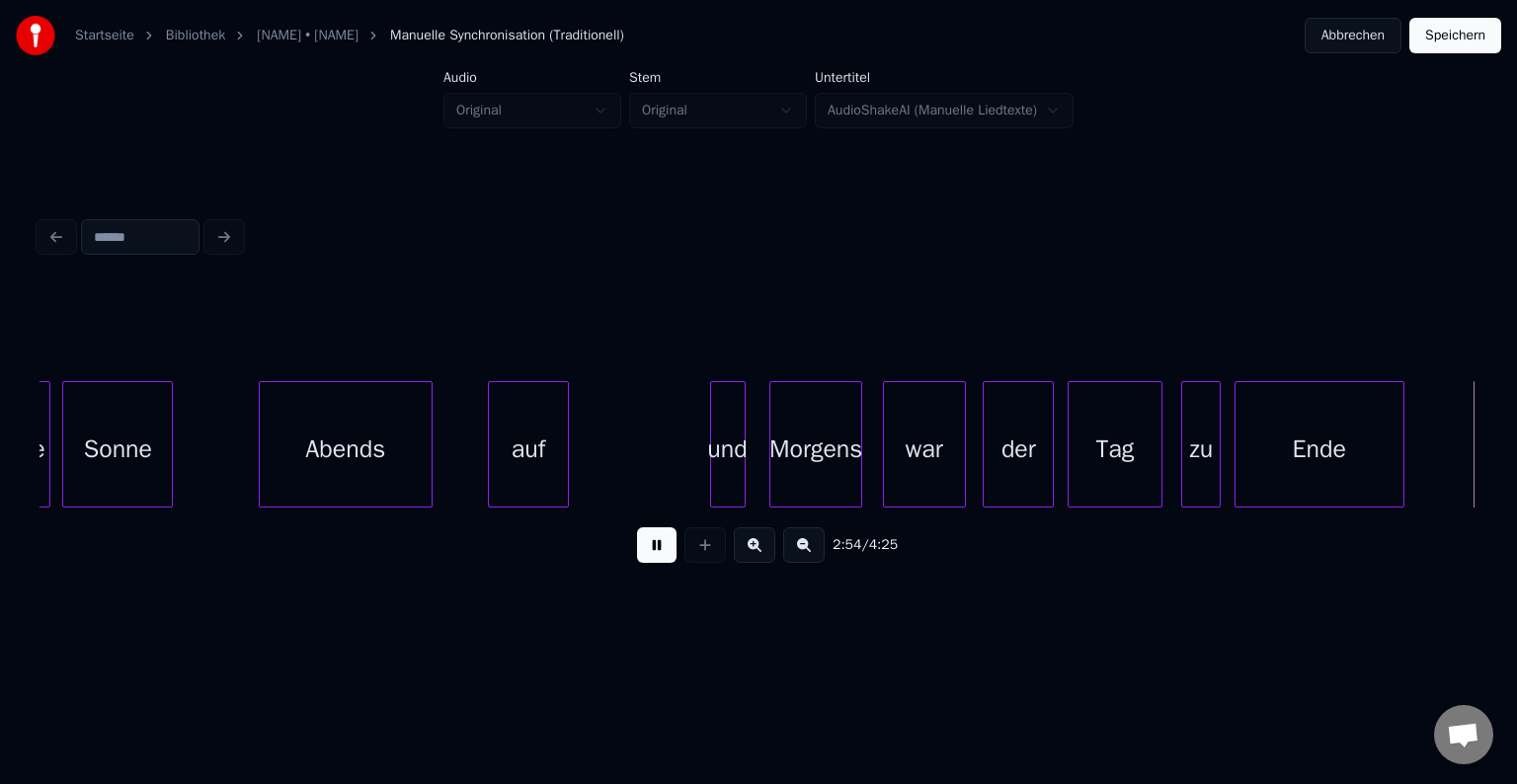 scroll, scrollTop: 0, scrollLeft: 34449, axis: horizontal 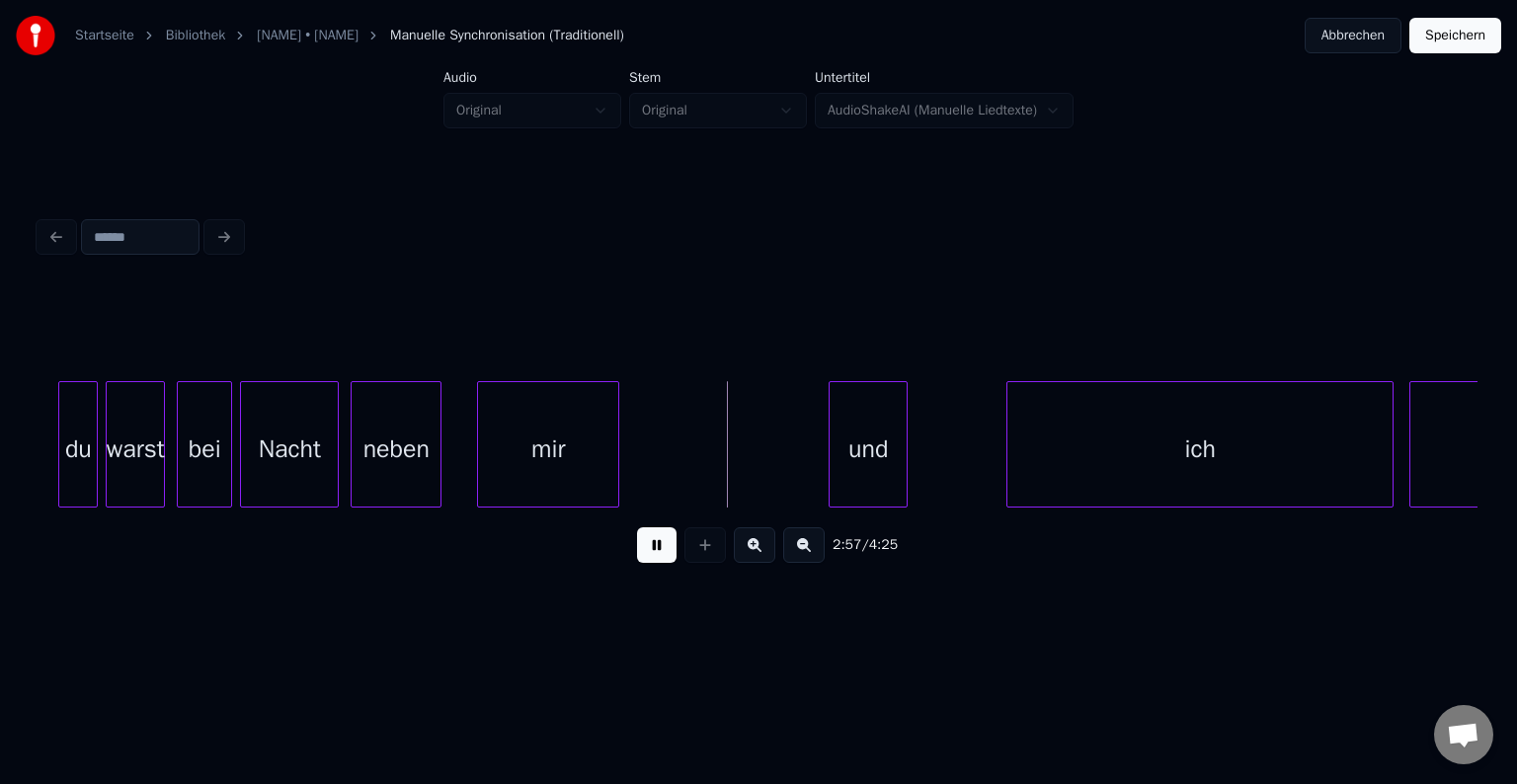 click at bounding box center (657, 545) 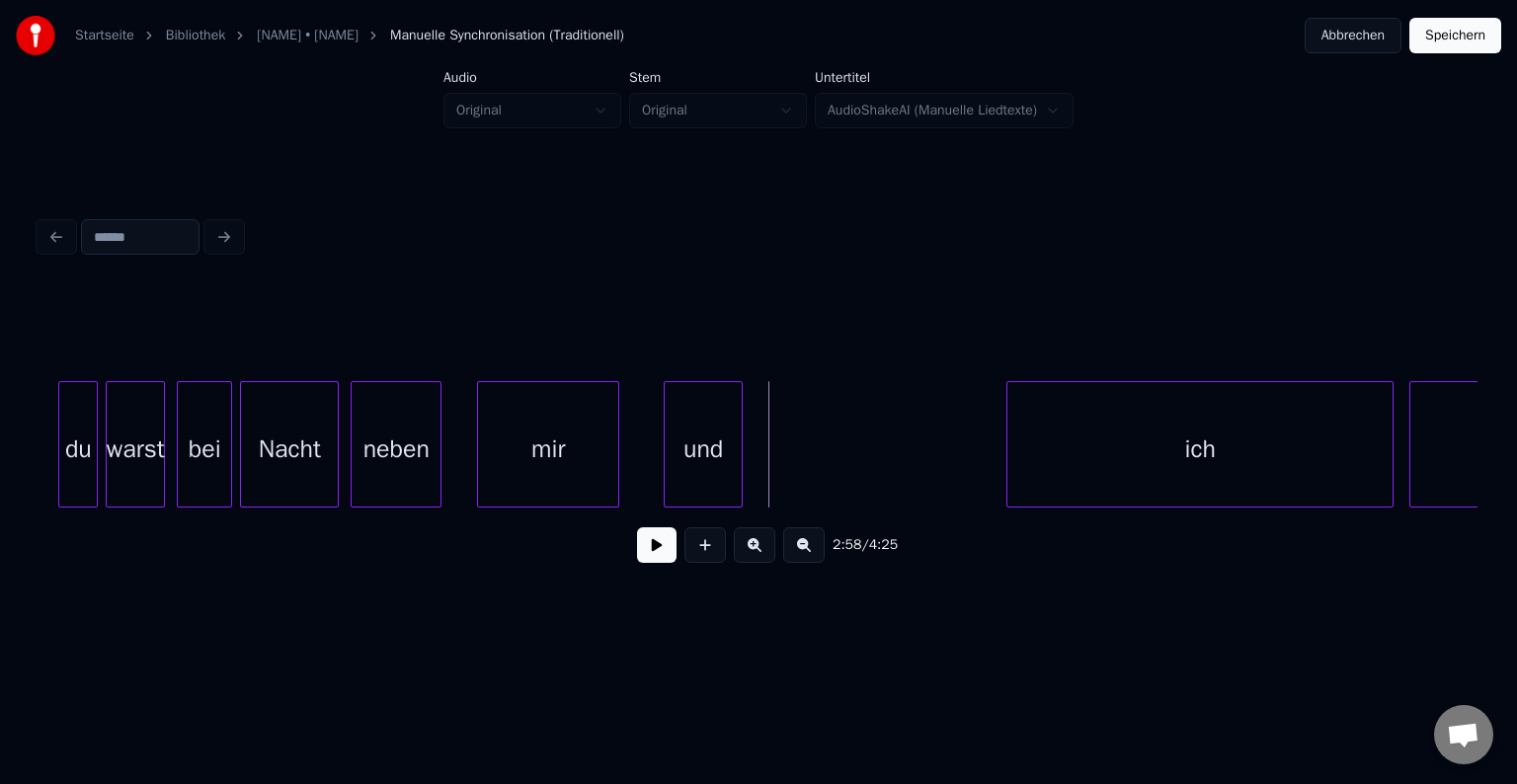 click on "und" at bounding box center [703, 449] 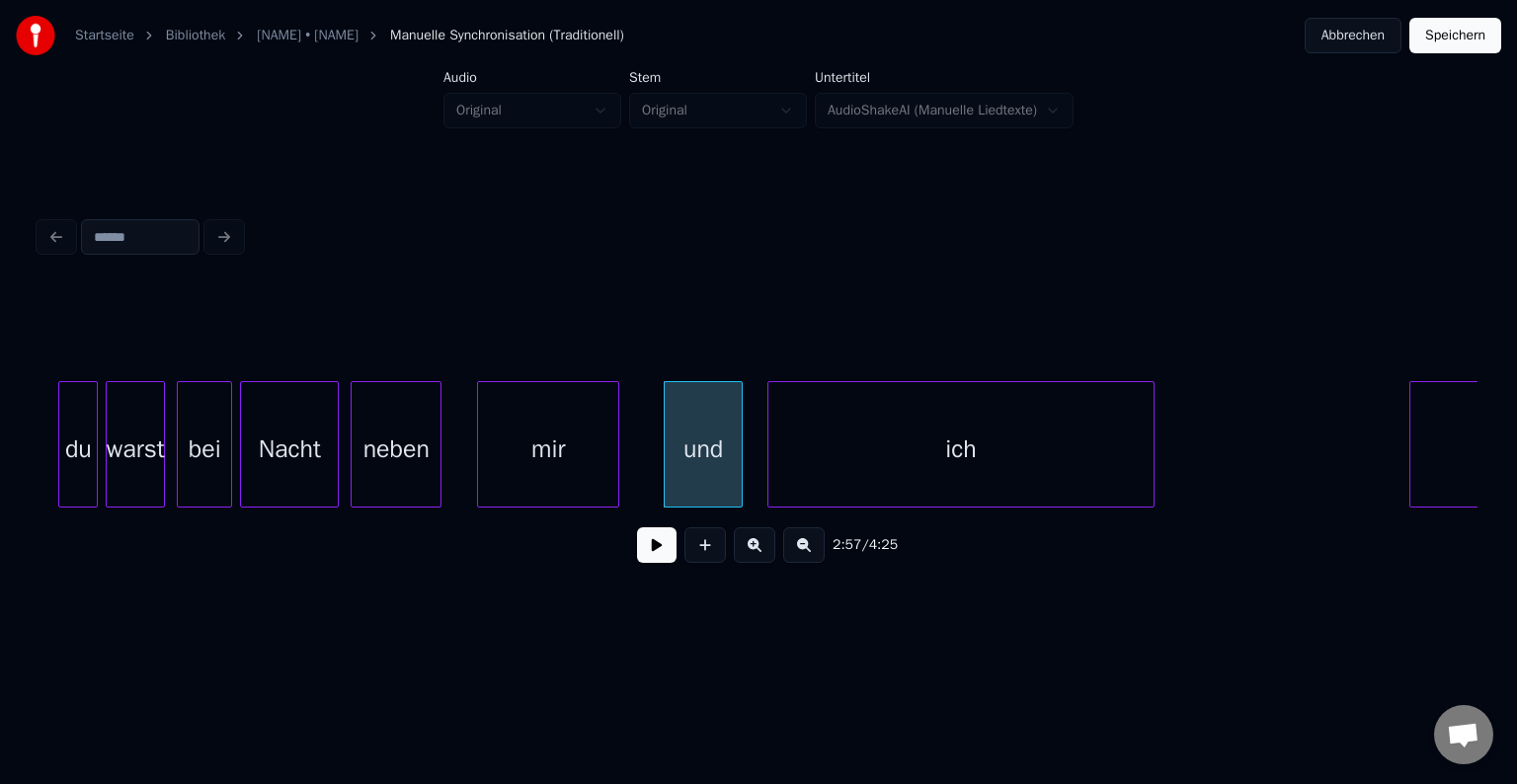 click on "ich" at bounding box center (961, 449) 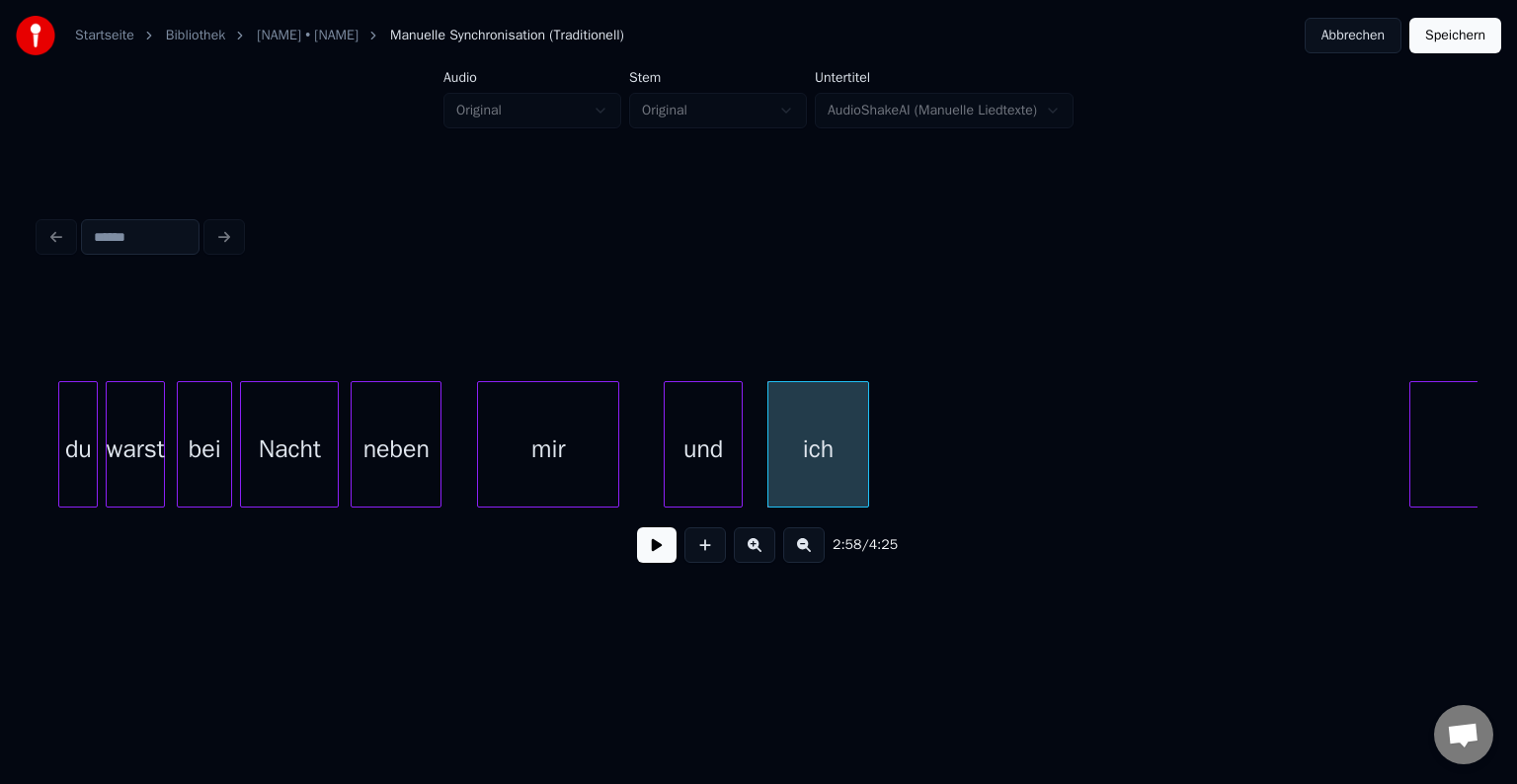 click at bounding box center [865, 444] 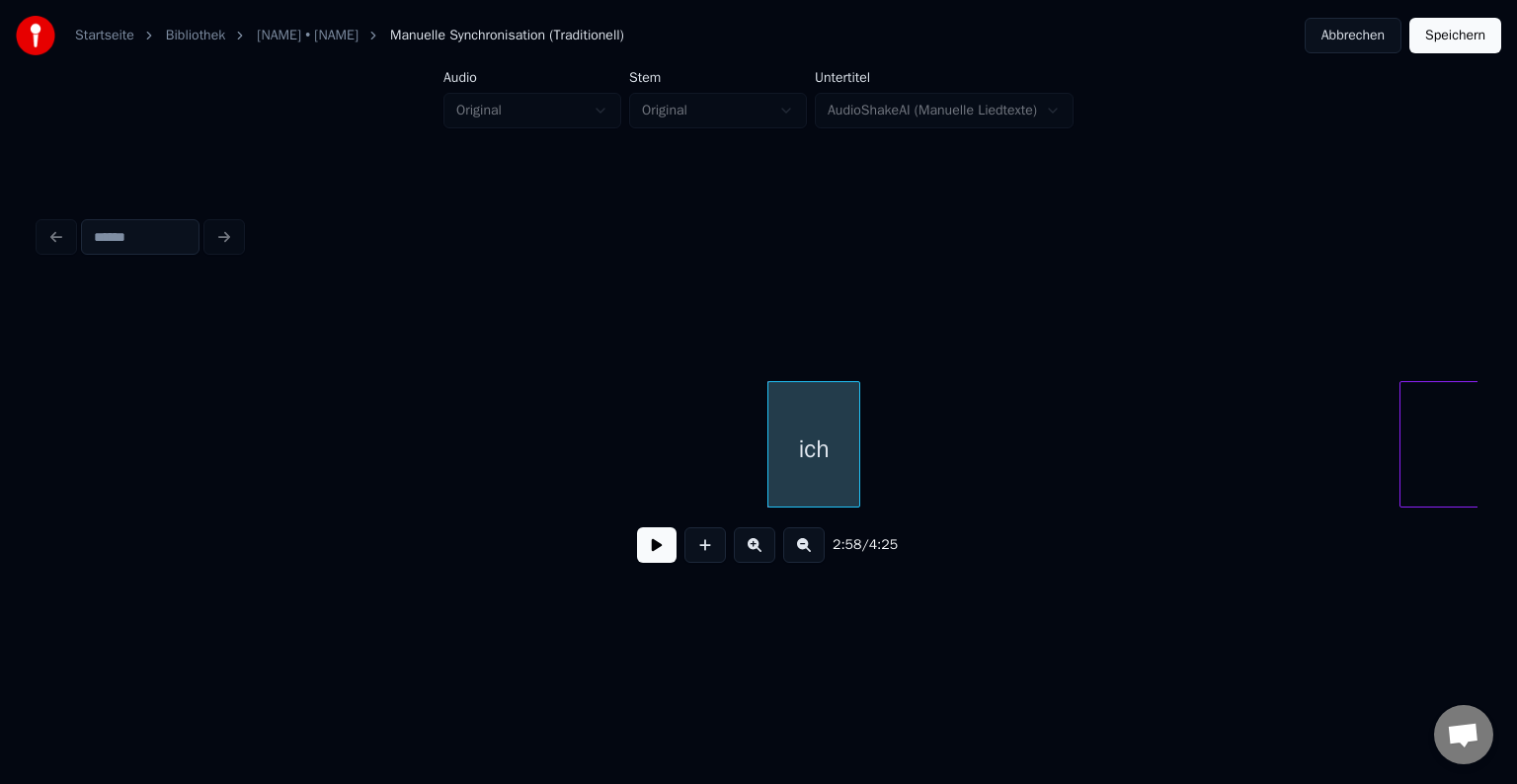 scroll, scrollTop: 0, scrollLeft: 35239, axis: horizontal 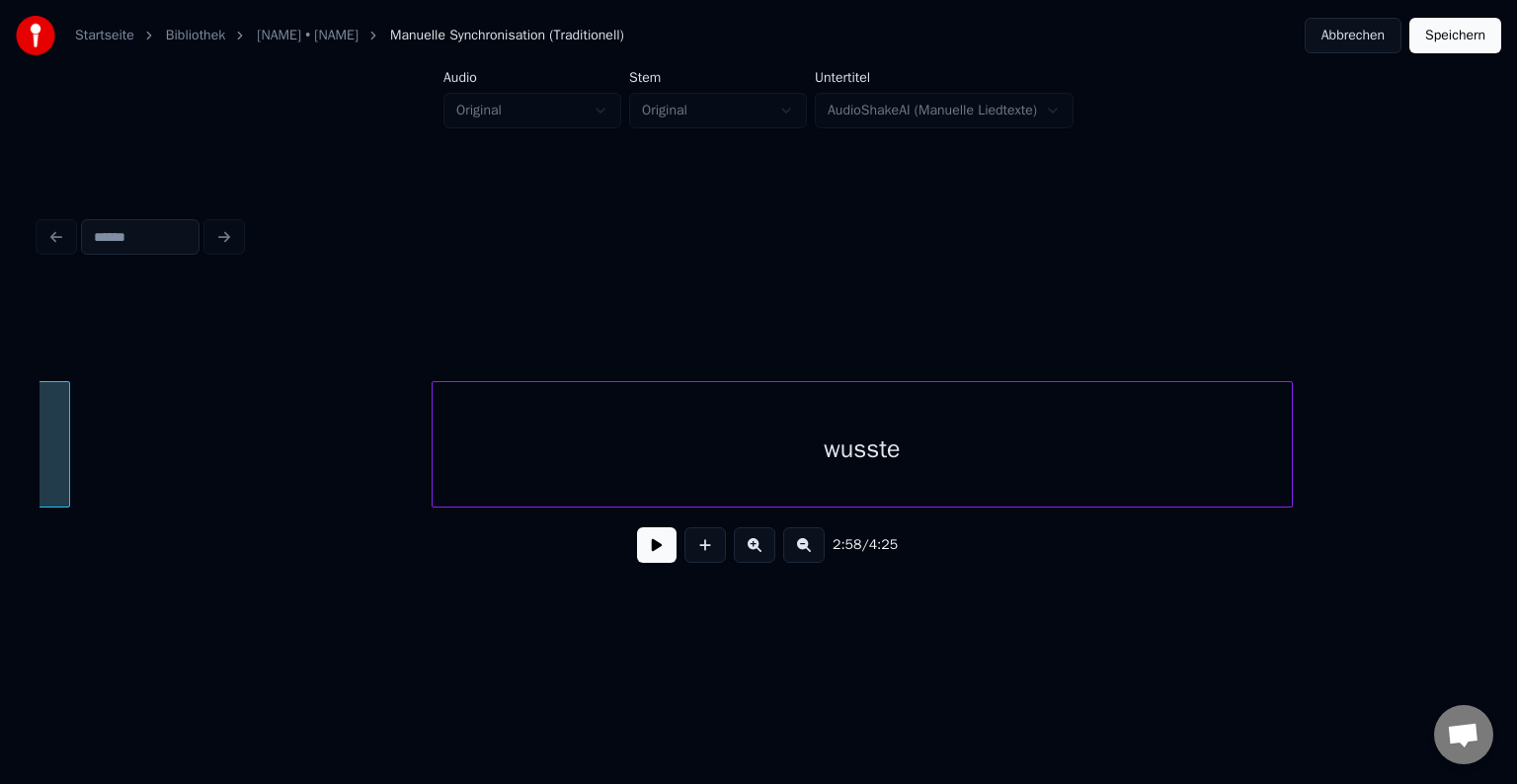 click on "wusste" at bounding box center (862, 449) 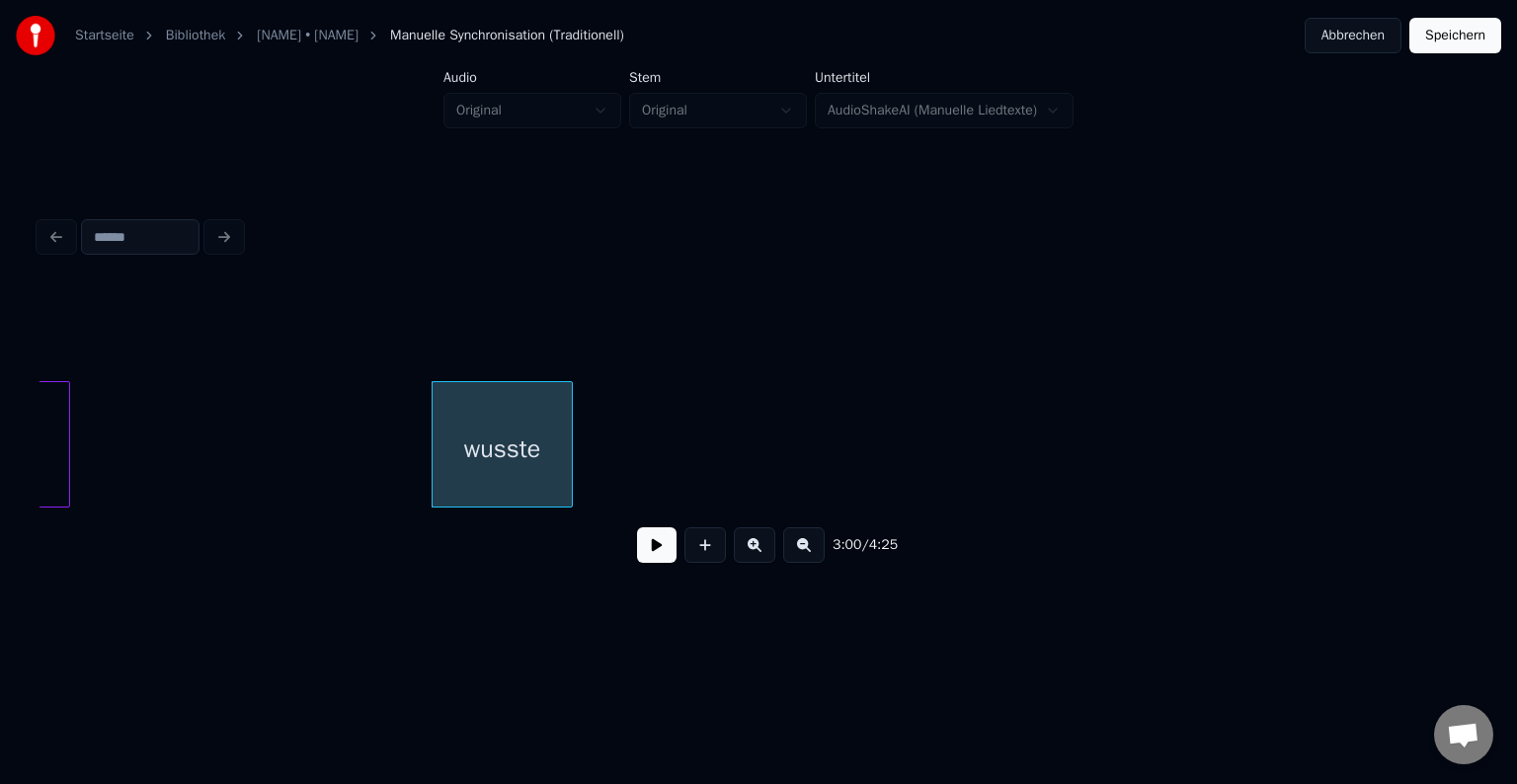 click on "3:00  /  4:25" at bounding box center [758, 432] 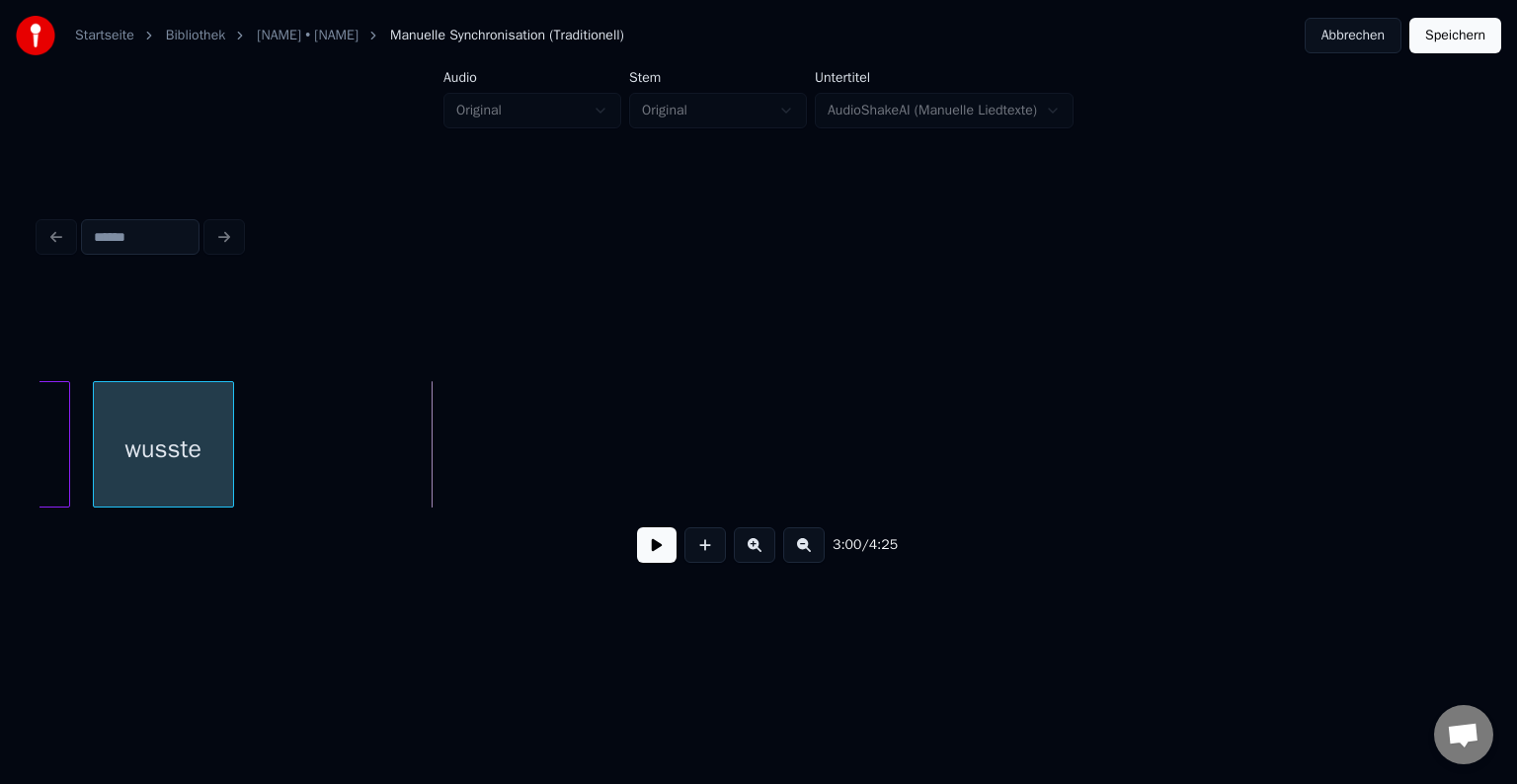 click on "wusste" at bounding box center (163, 449) 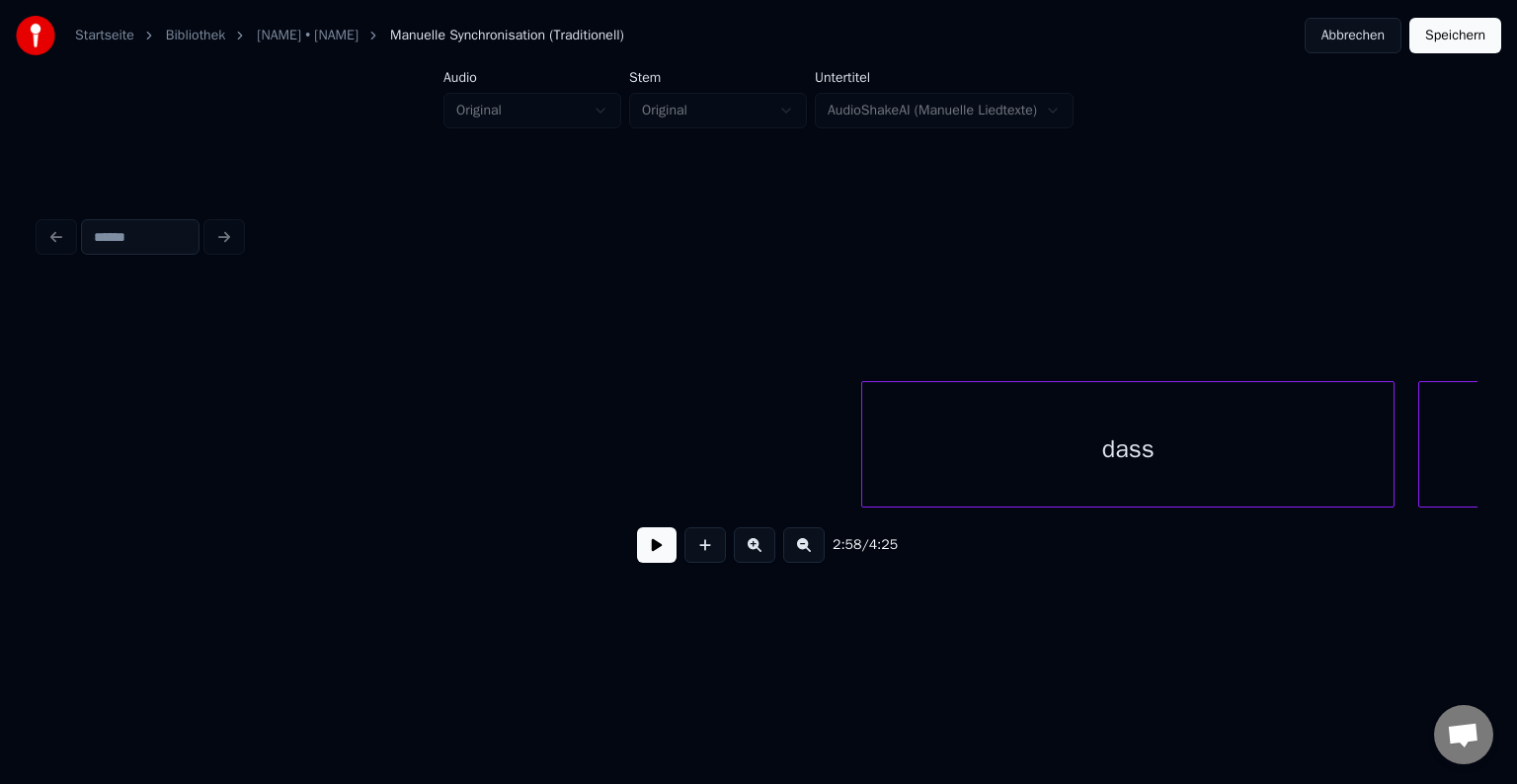 scroll, scrollTop: 0, scrollLeft: 36392, axis: horizontal 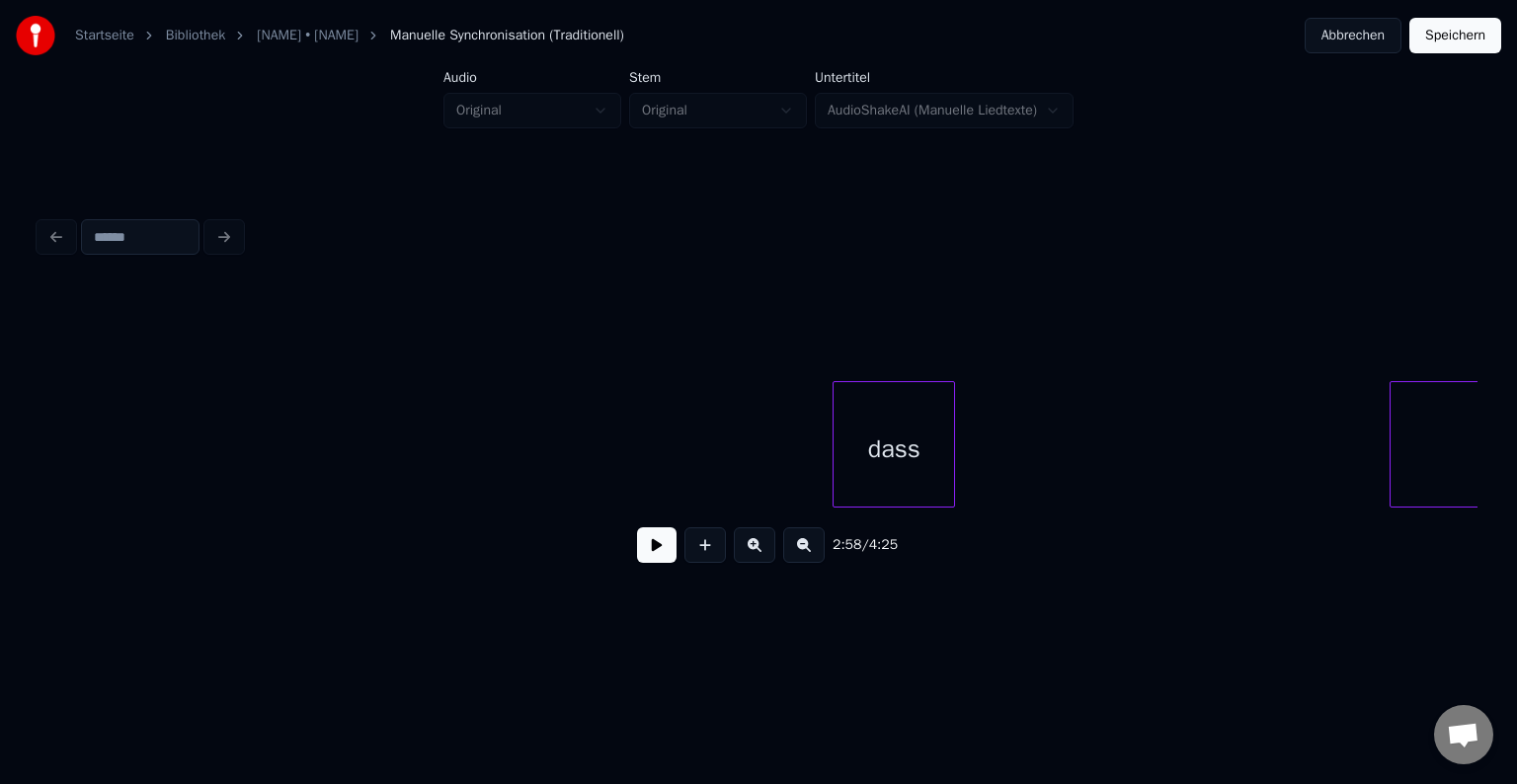 click at bounding box center [951, 444] 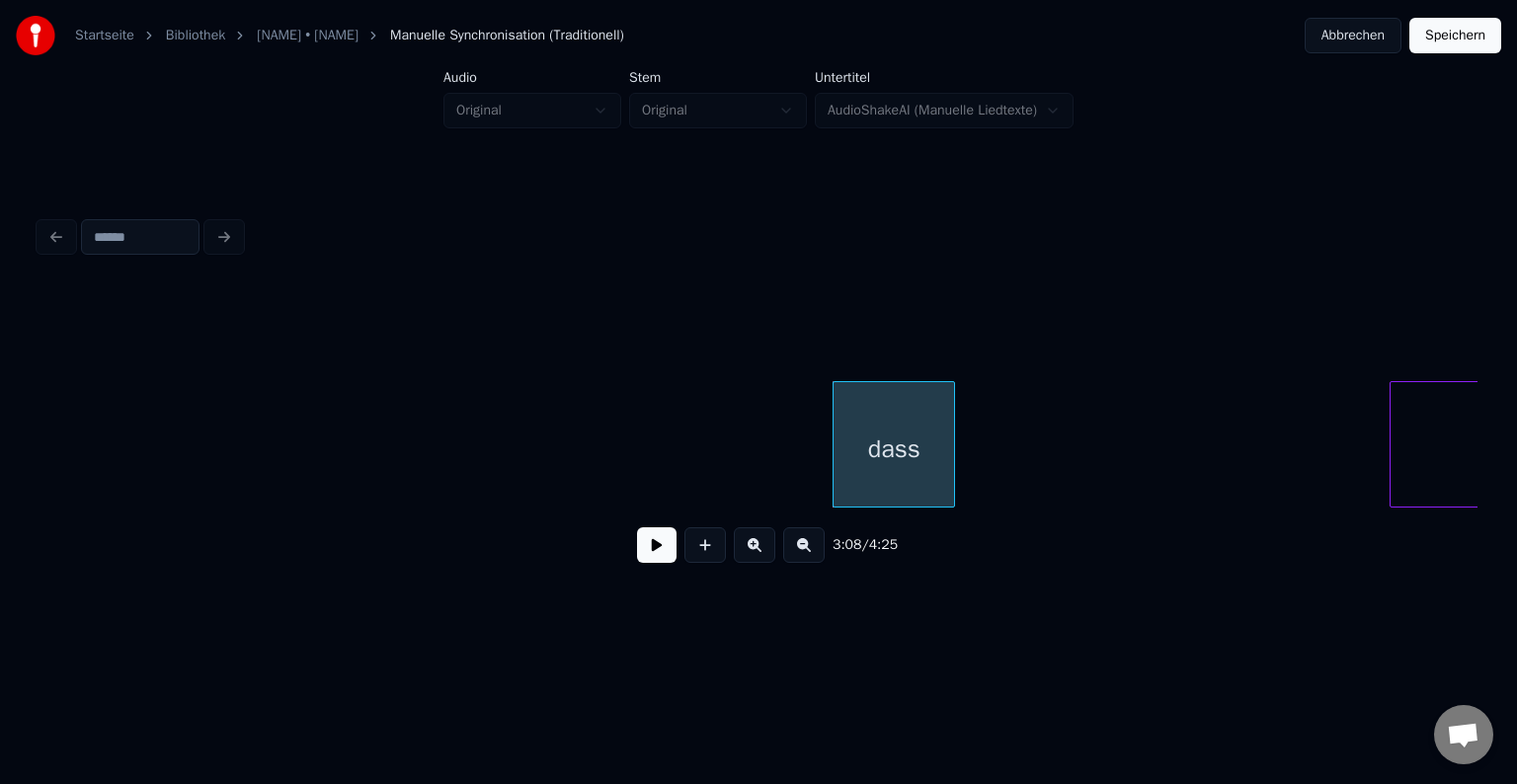 scroll, scrollTop: 0, scrollLeft: 36511, axis: horizontal 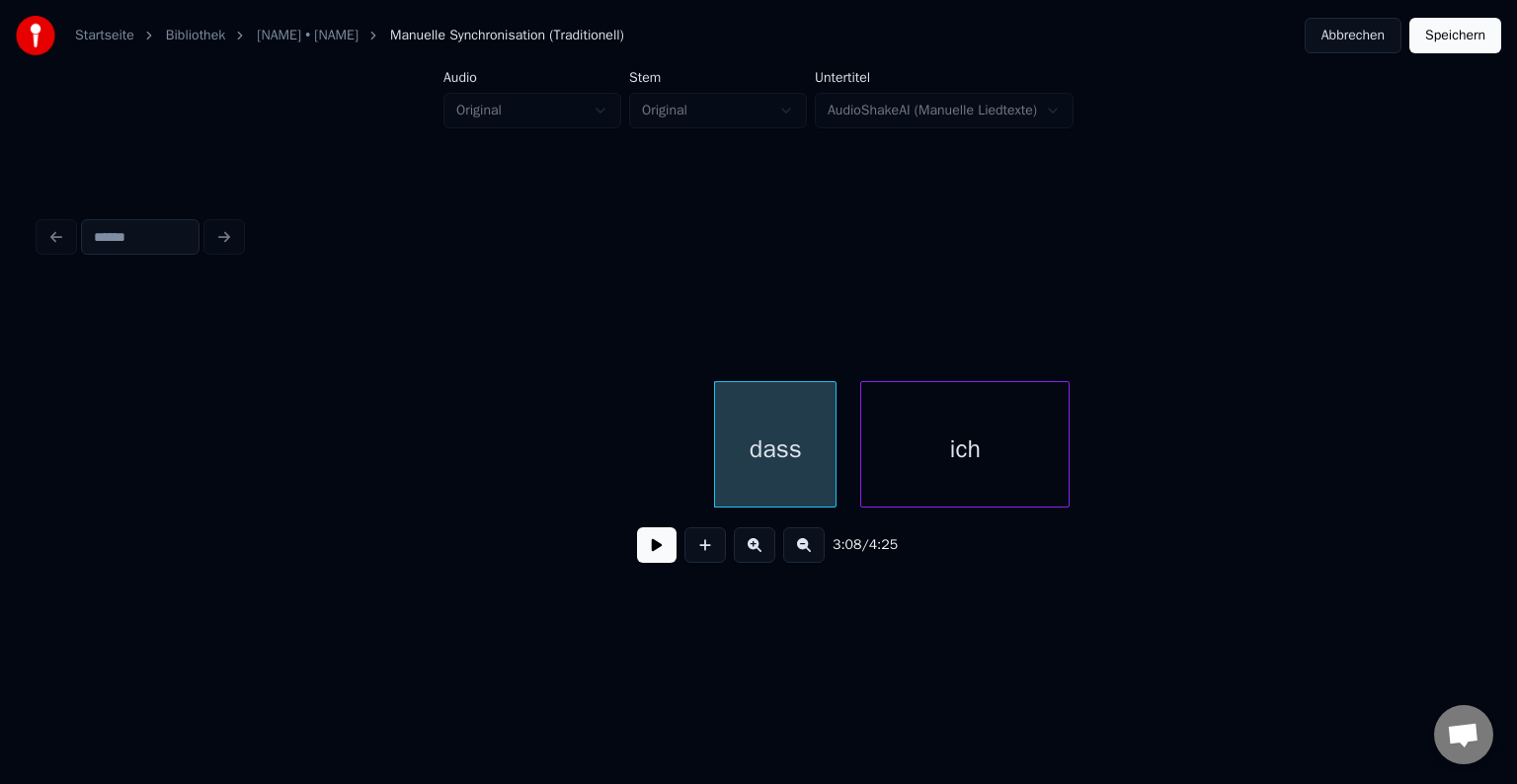 click on "ich" at bounding box center [965, 449] 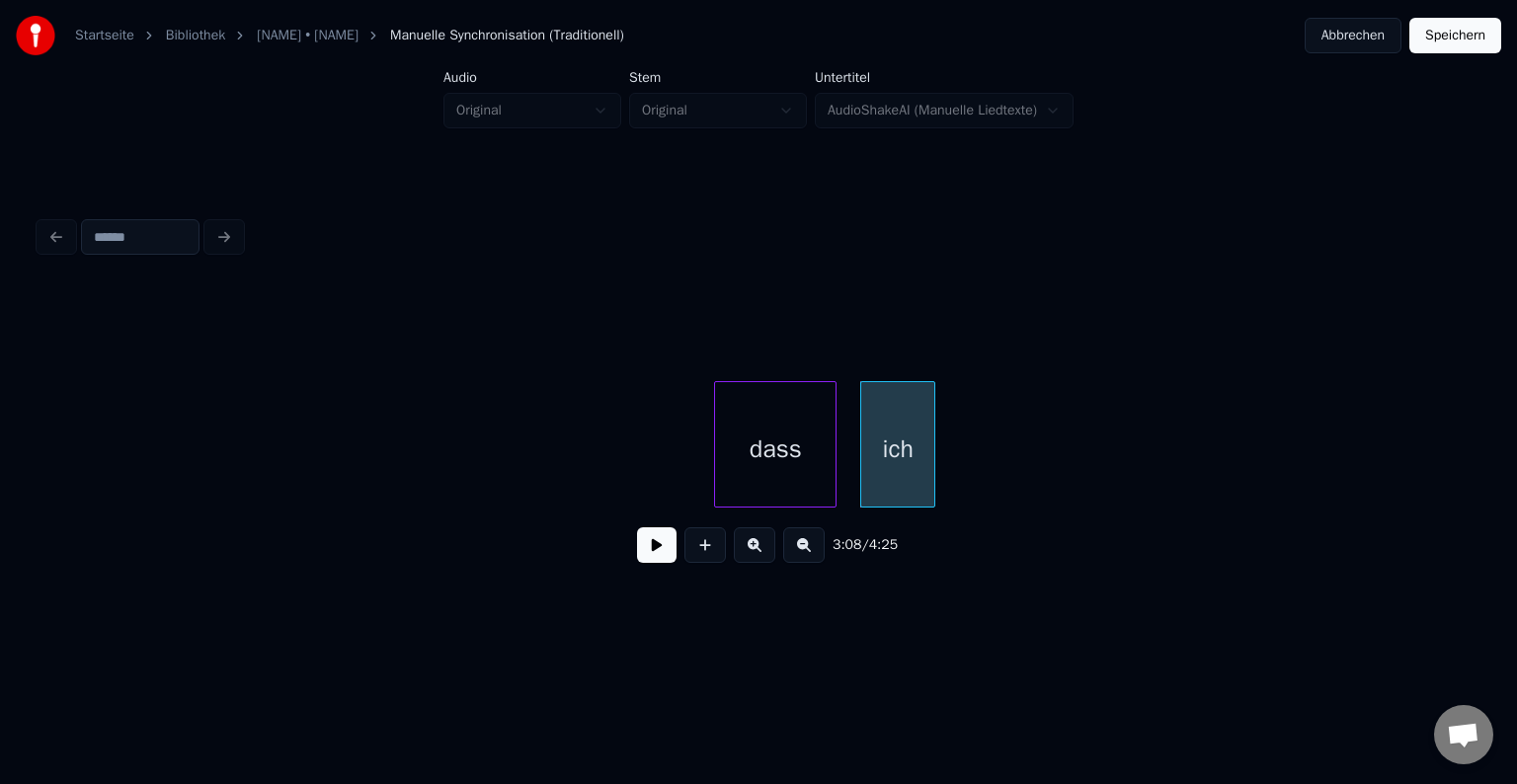 click at bounding box center [931, 444] 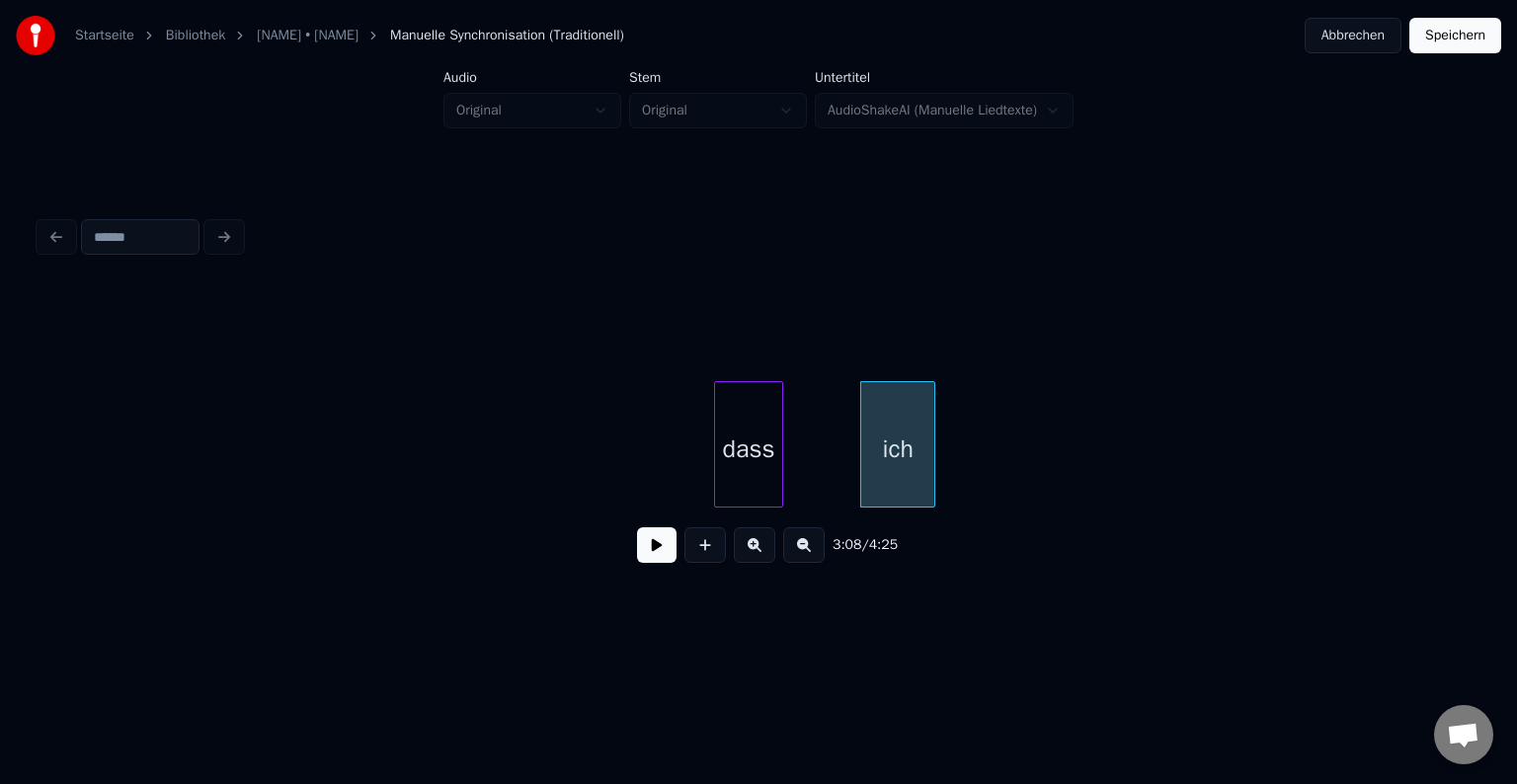 click at bounding box center [779, 444] 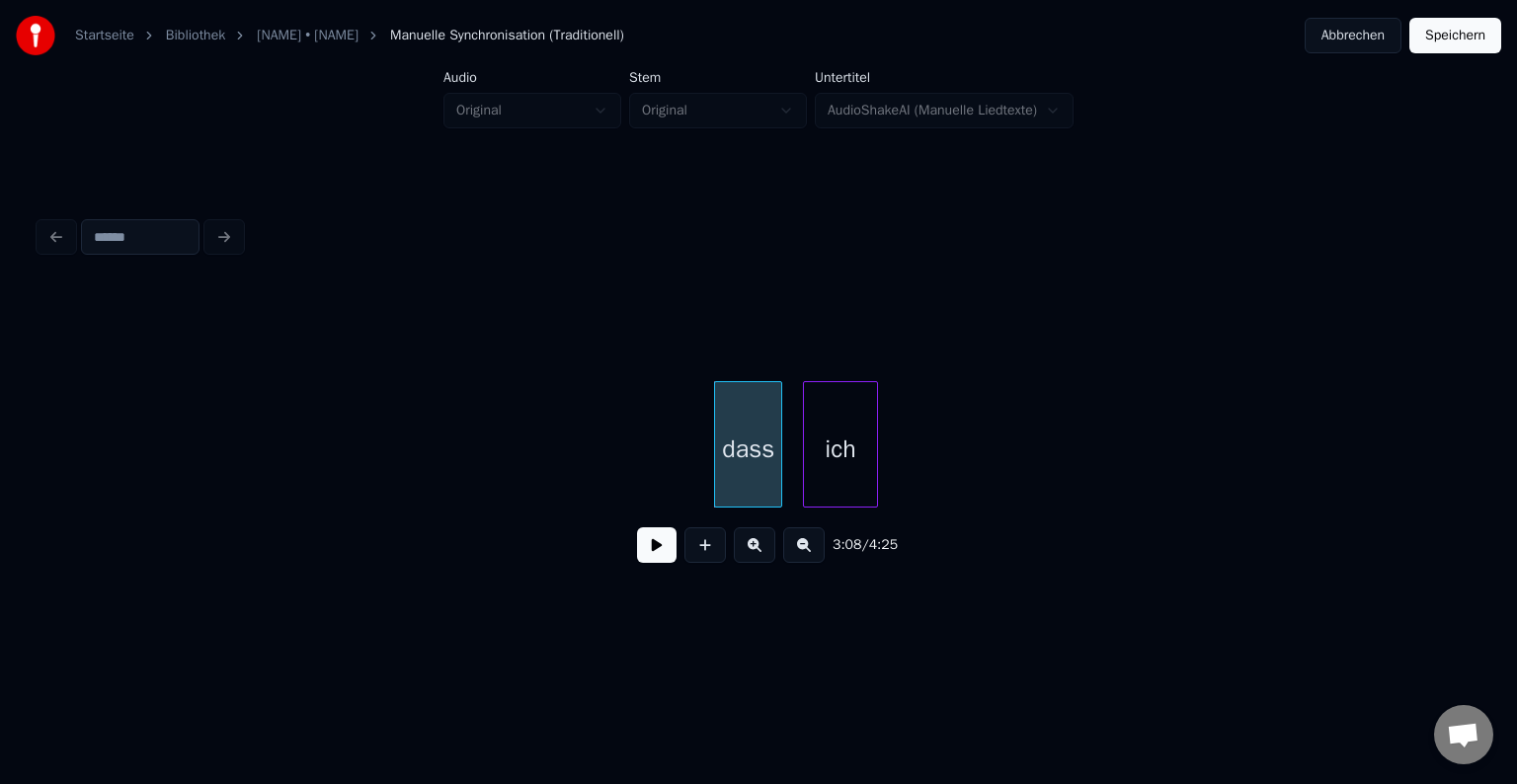 click on "ich" at bounding box center [840, 449] 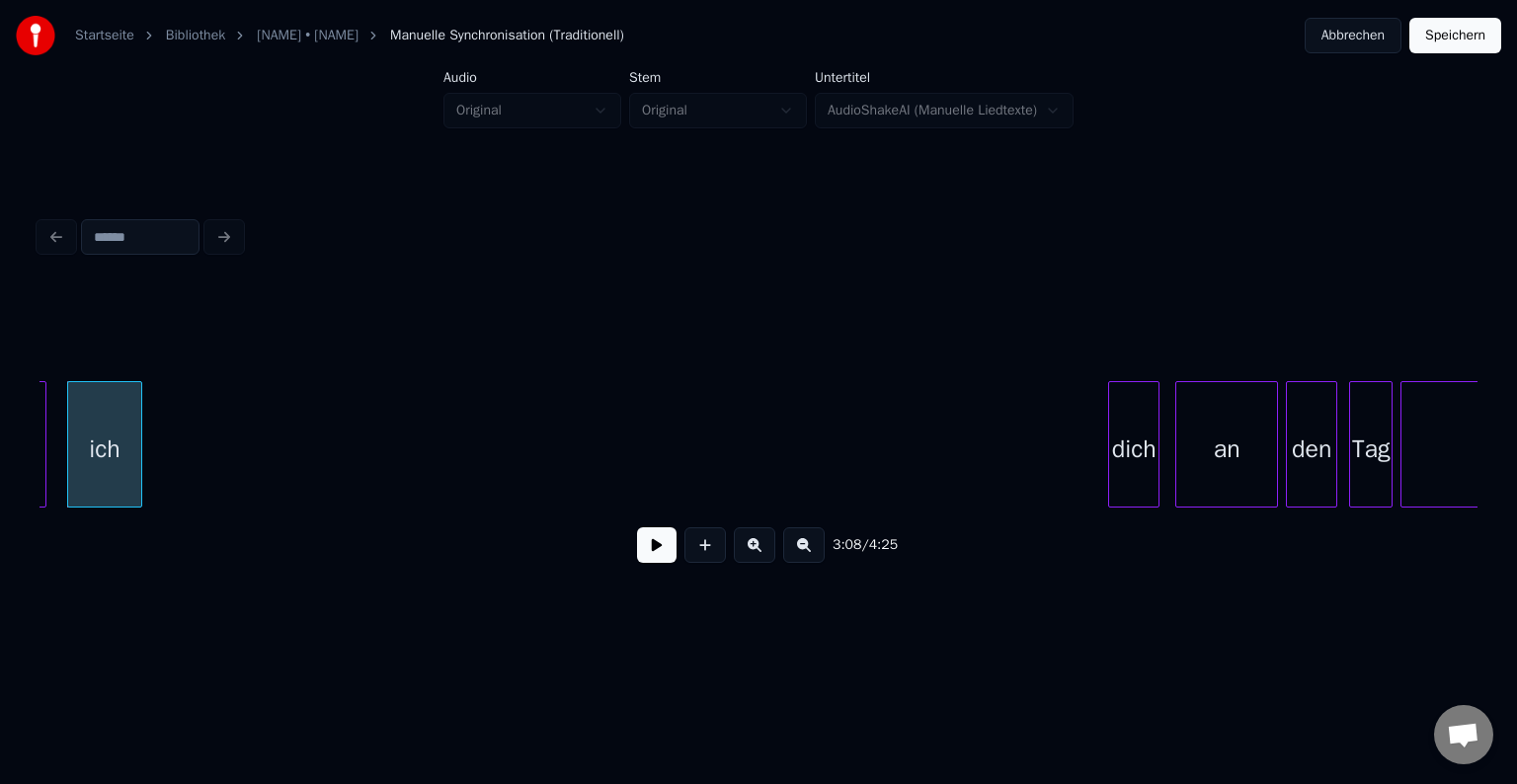 scroll, scrollTop: 0, scrollLeft: 37306, axis: horizontal 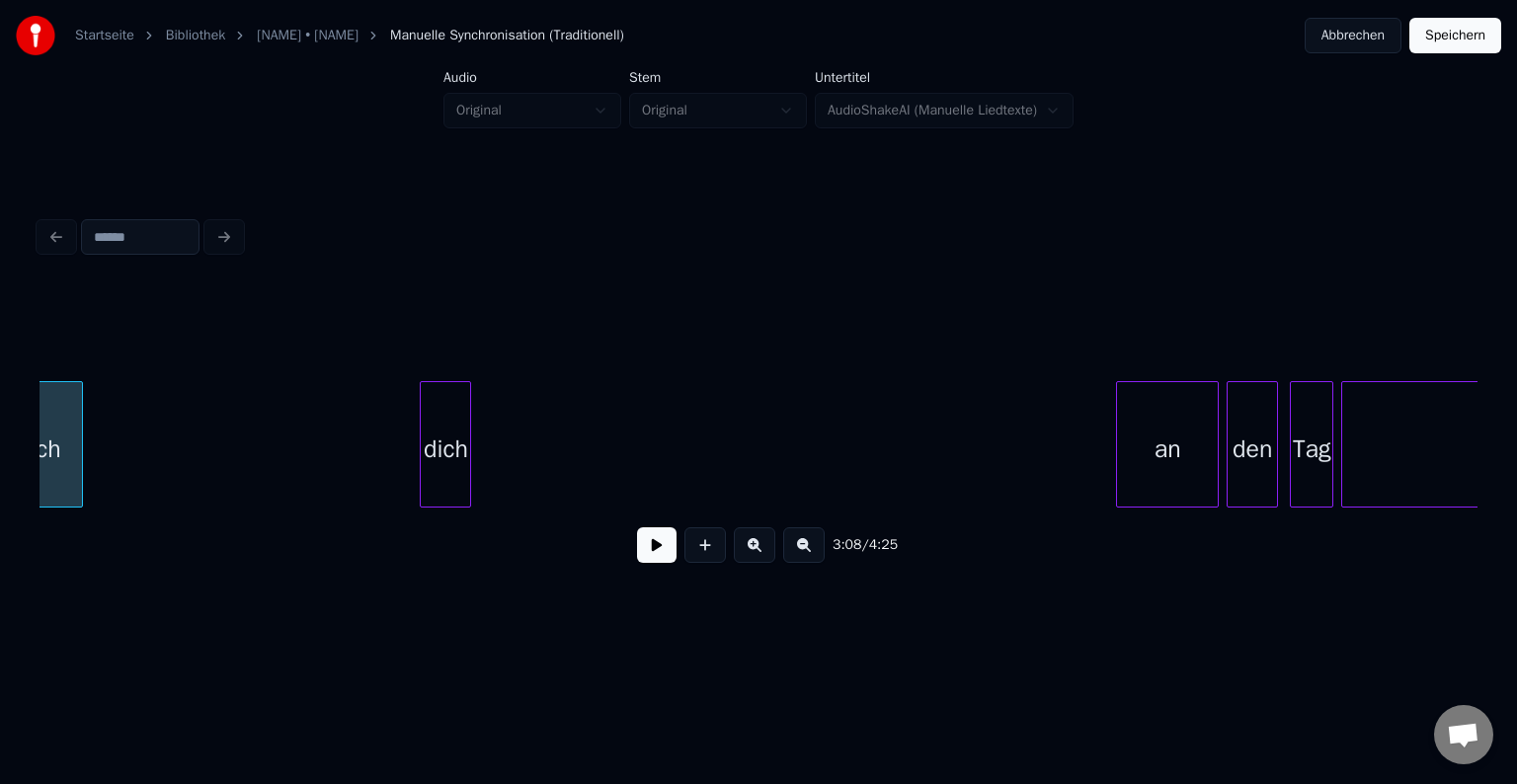 click on "ich dich an den Tag verlier" at bounding box center (758, 444) 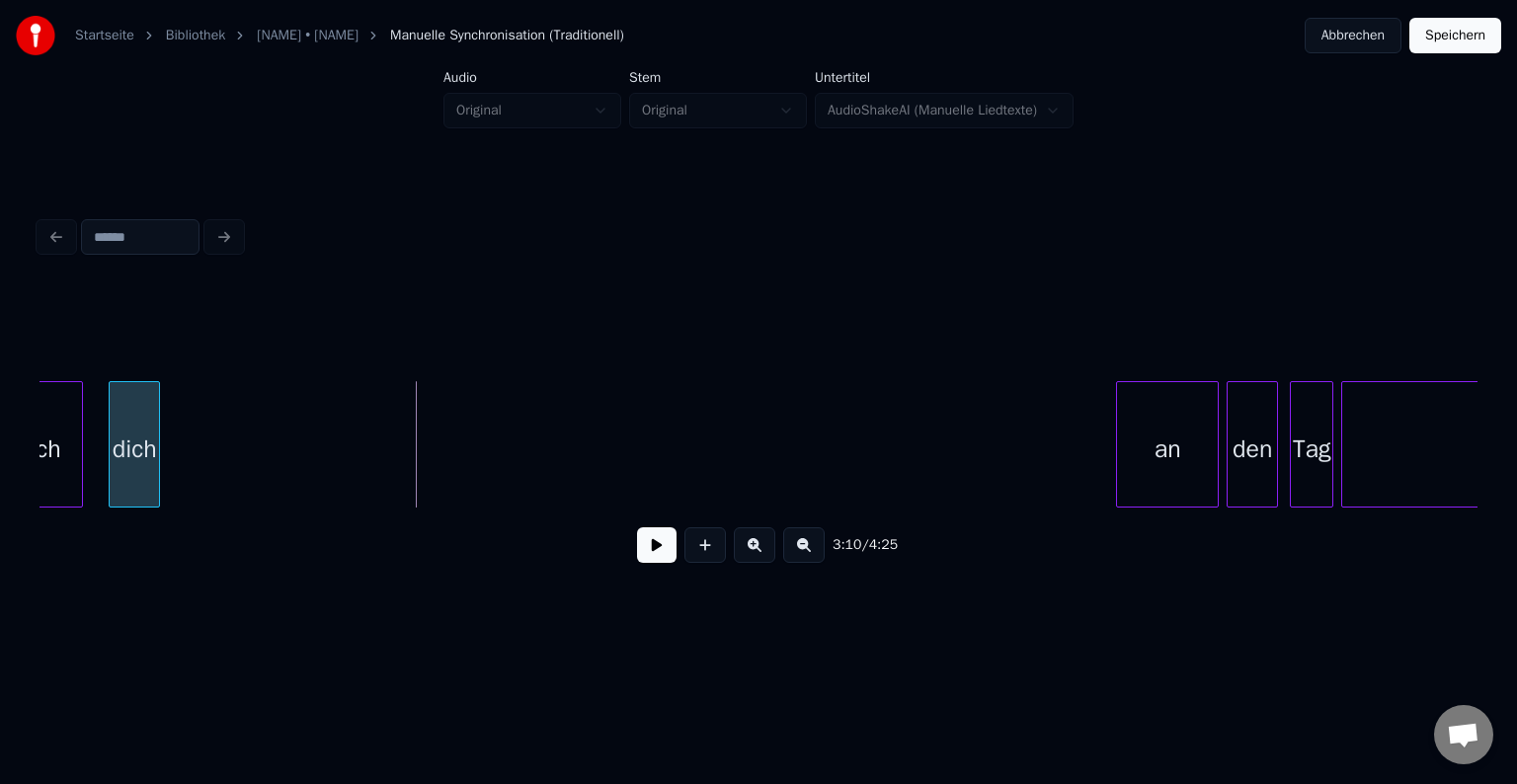 click on "dich" at bounding box center (134, 449) 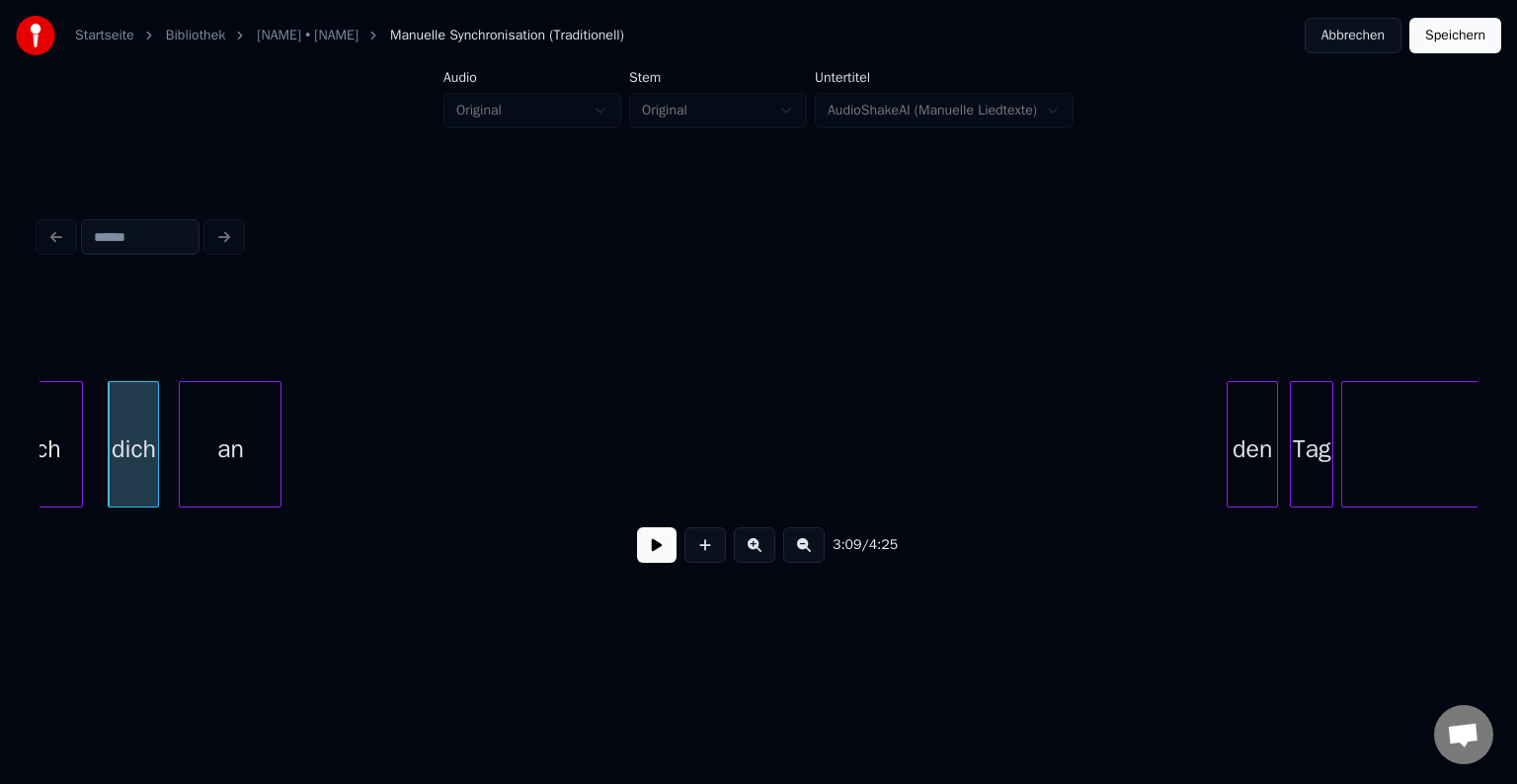 click on "3:09  /  4:25" at bounding box center [758, 432] 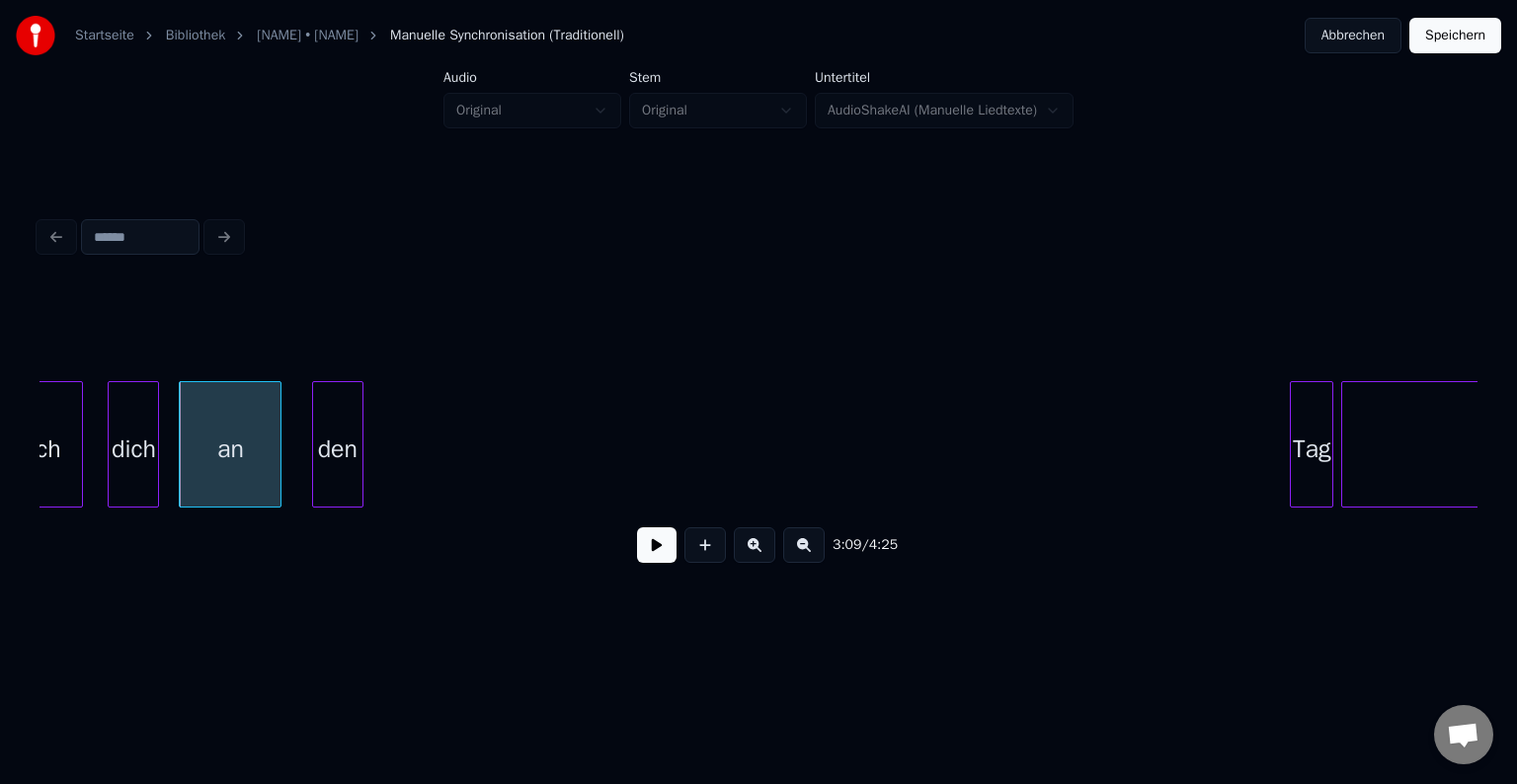 click on "3:09  /  4:25" at bounding box center [758, 432] 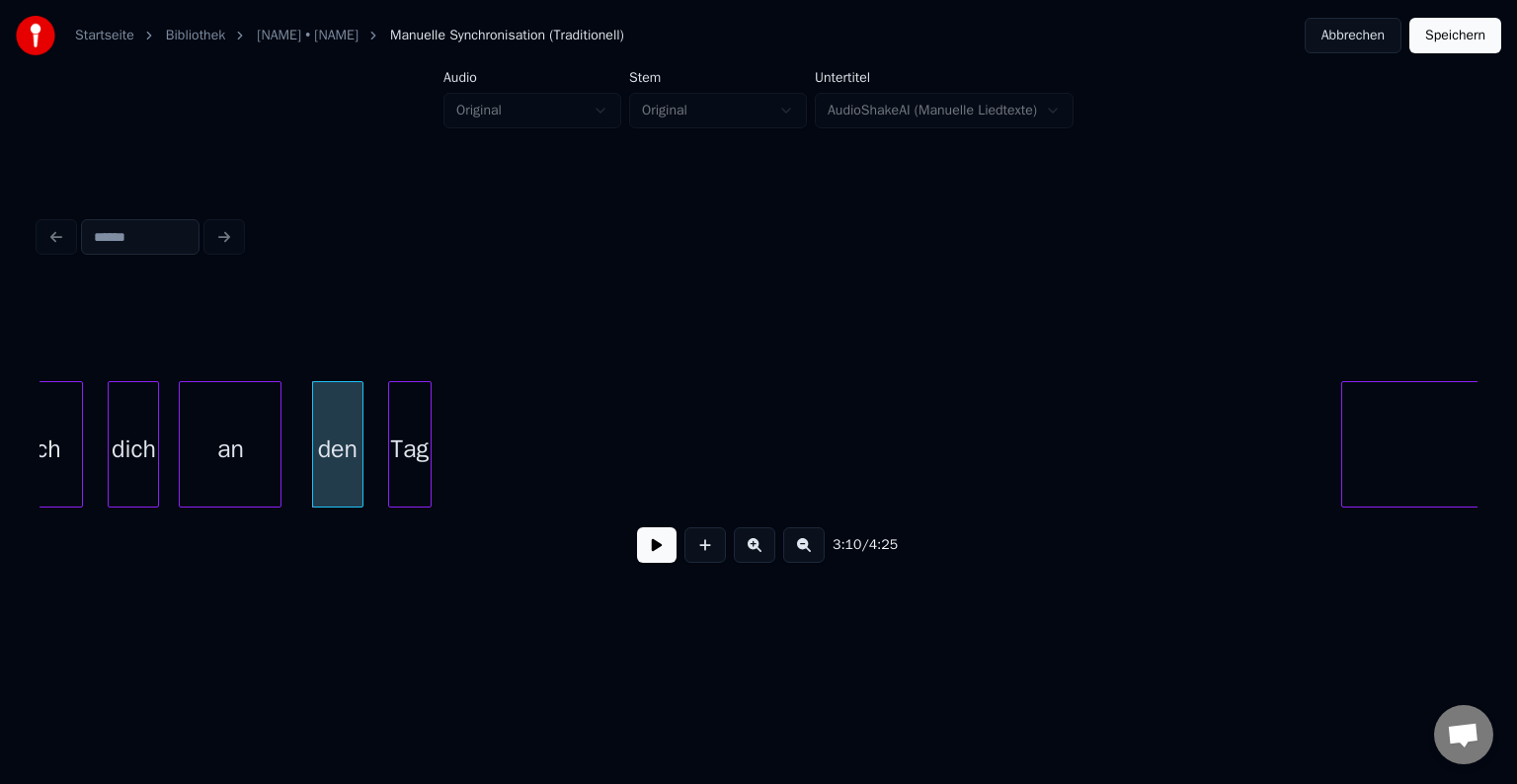 click on "3:10  /  4:25" at bounding box center [758, 432] 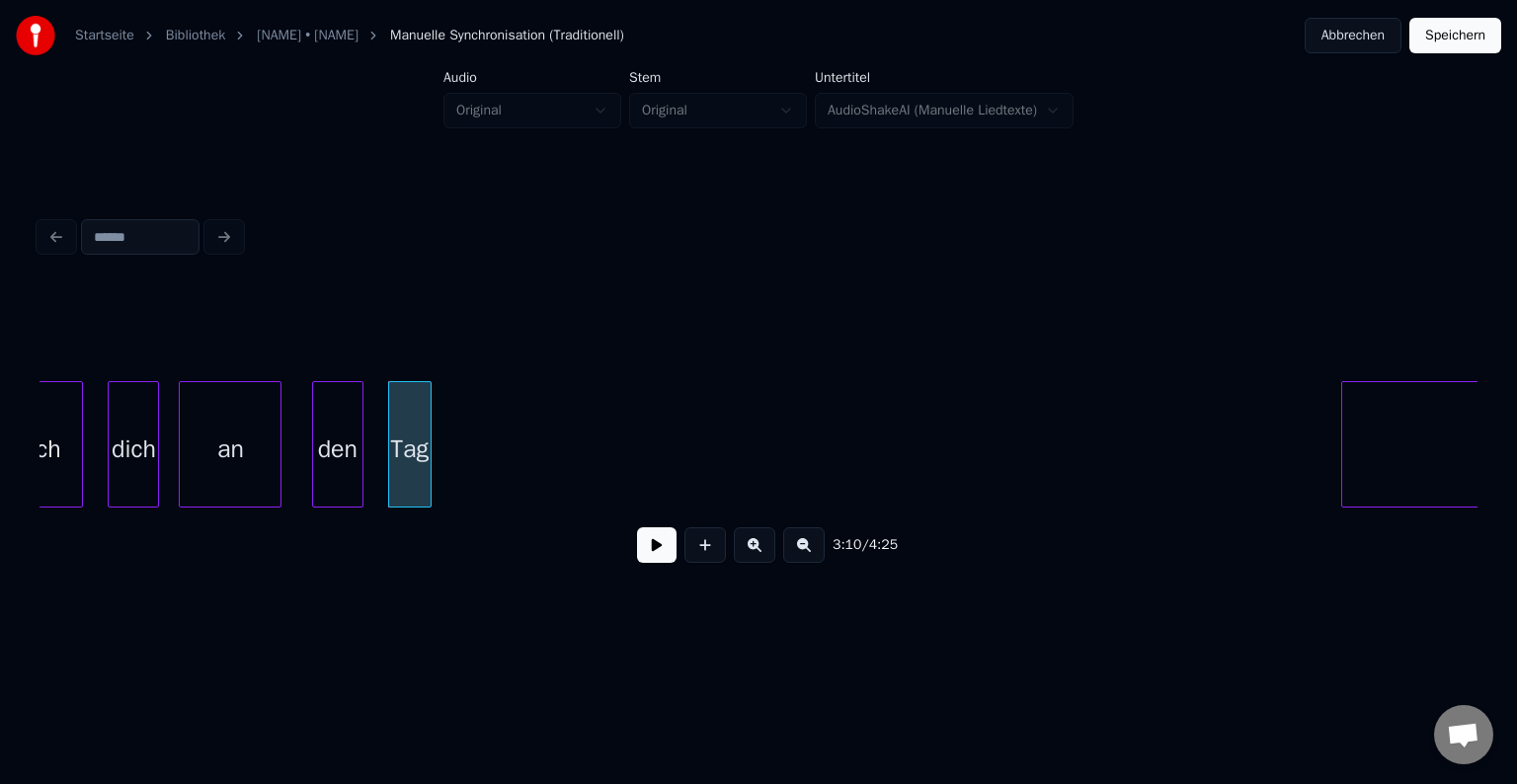 scroll, scrollTop: 0, scrollLeft: 37613, axis: horizontal 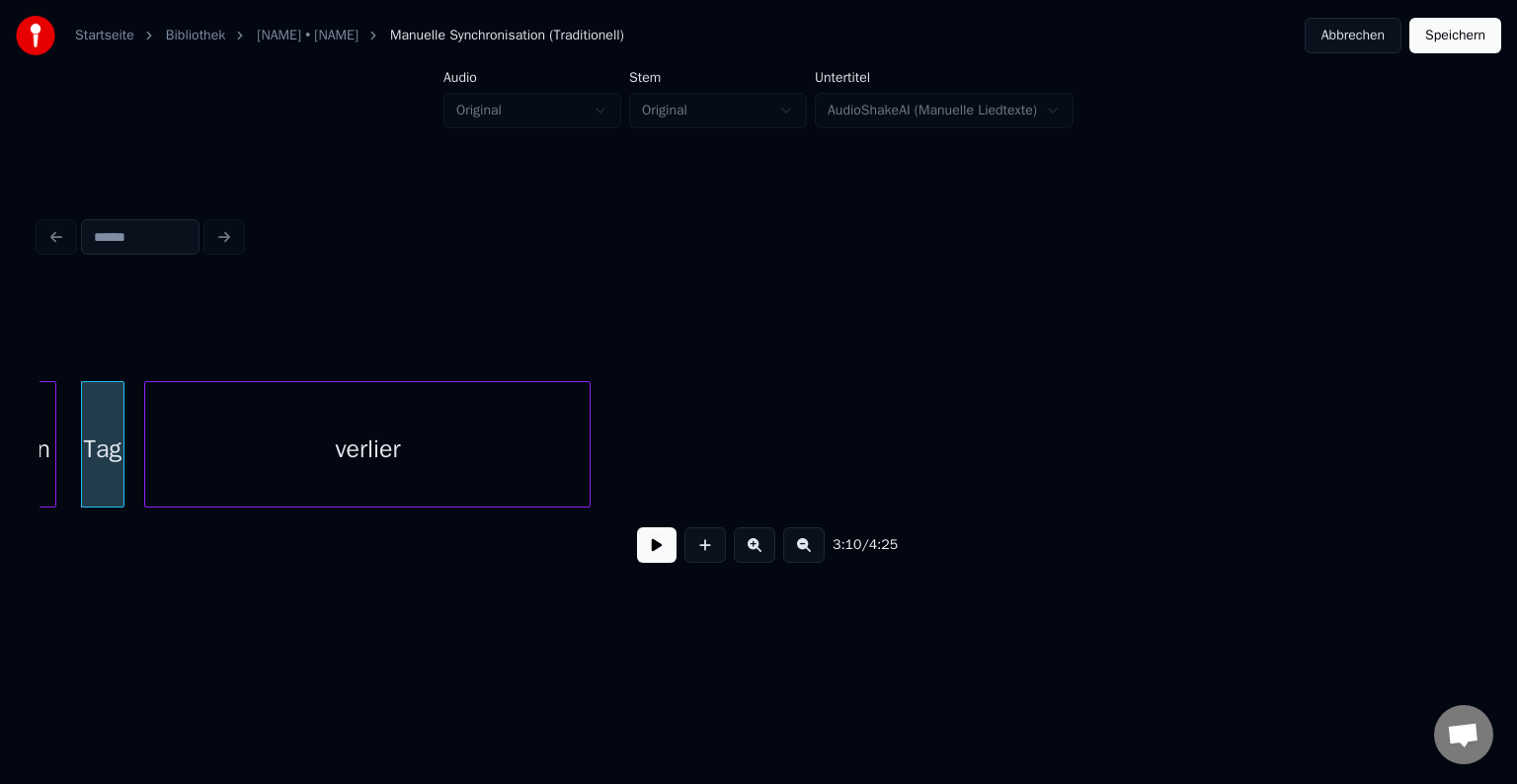 click on "den Tag verlier" at bounding box center (758, 444) 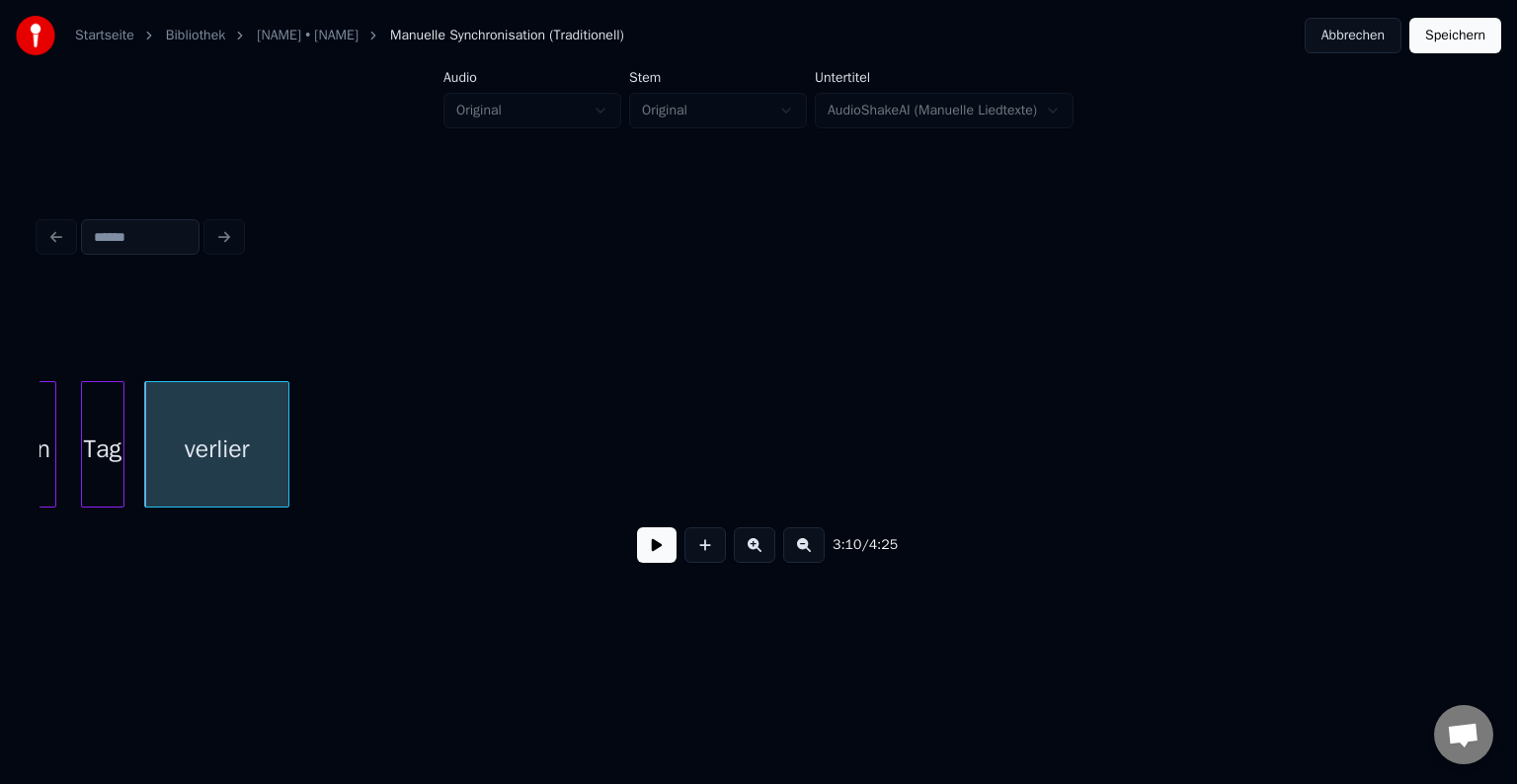 click at bounding box center (285, 444) 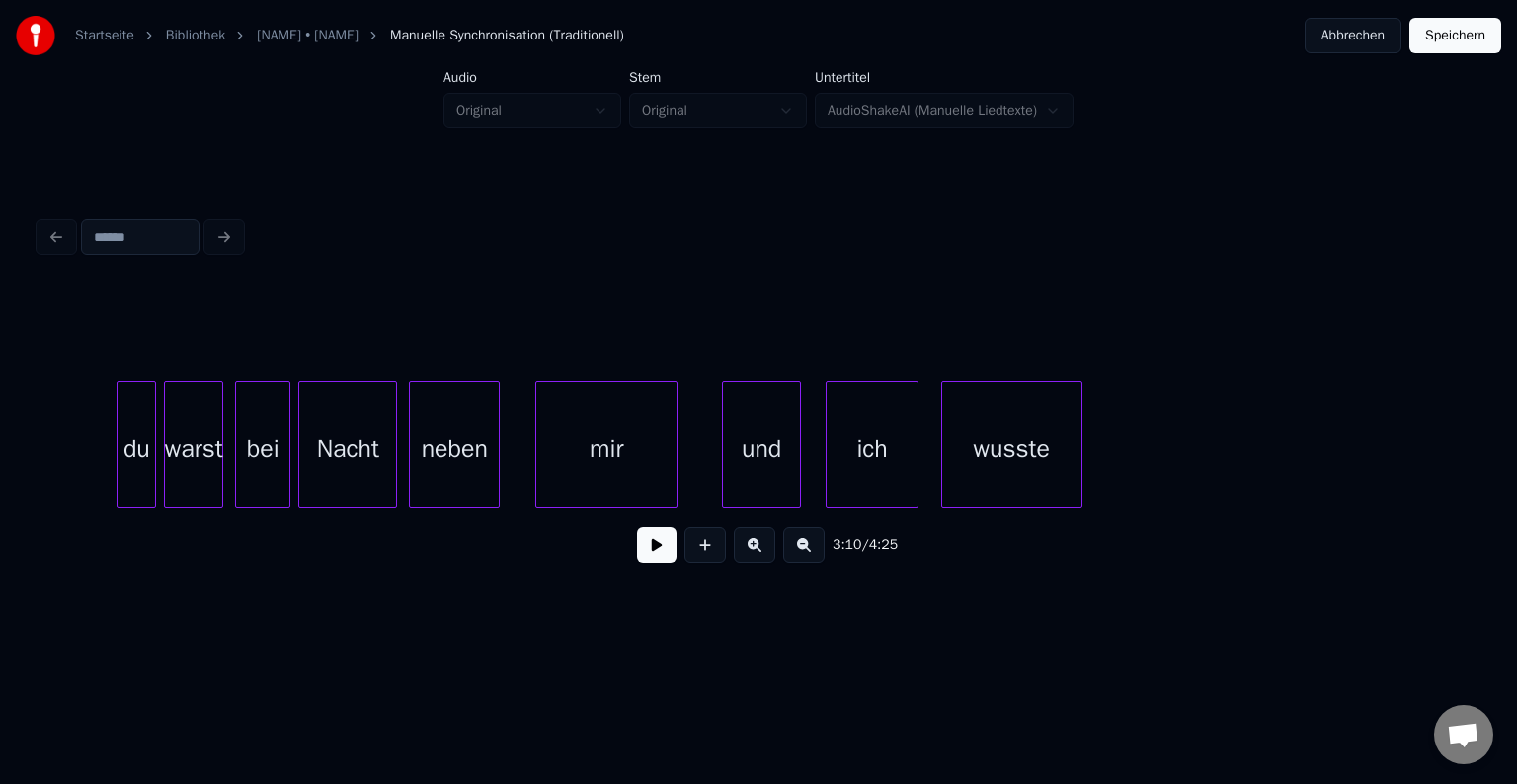scroll, scrollTop: 0, scrollLeft: 34332, axis: horizontal 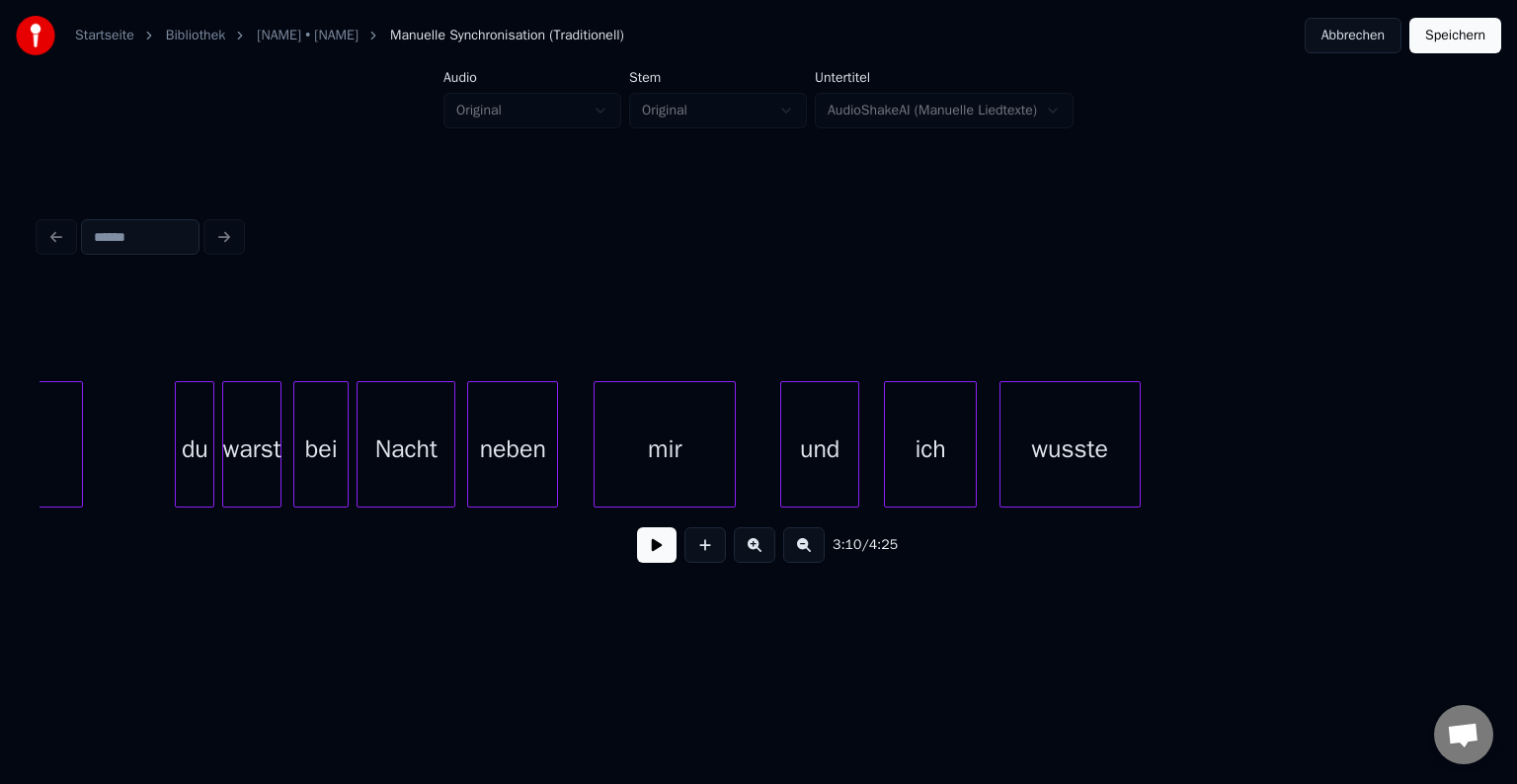 click on "wusste" at bounding box center (1070, 449) 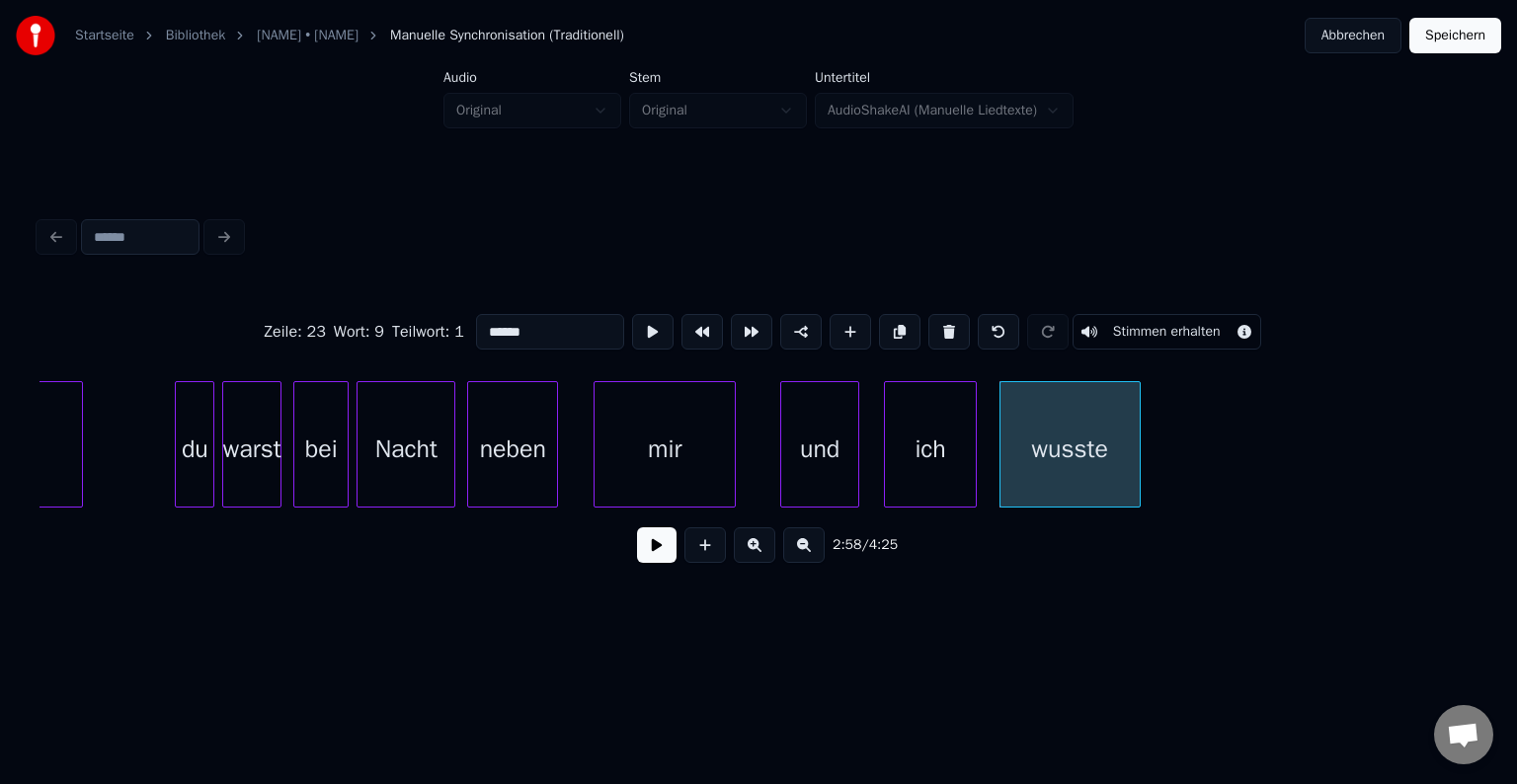 click at bounding box center [657, 545] 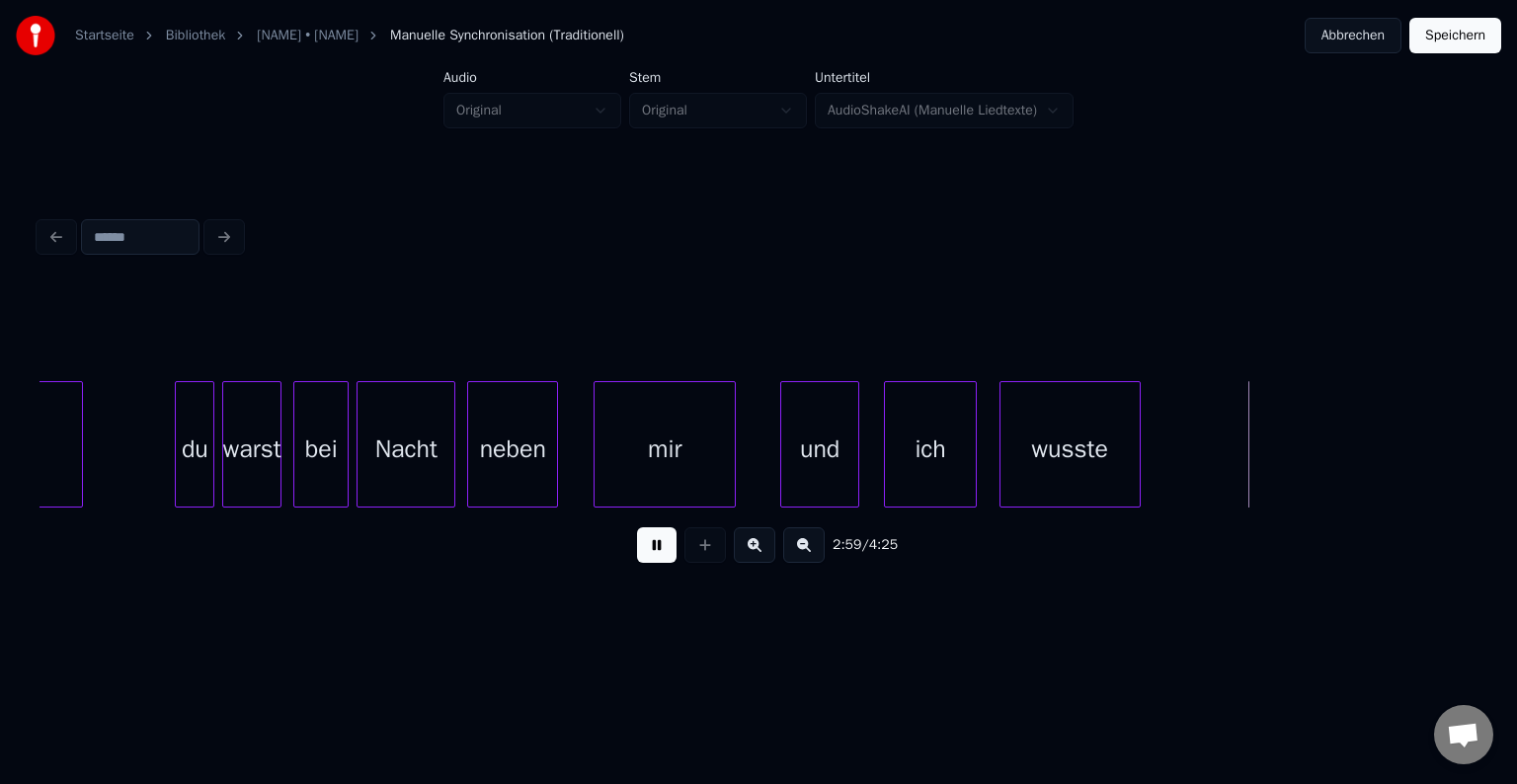 click at bounding box center [657, 545] 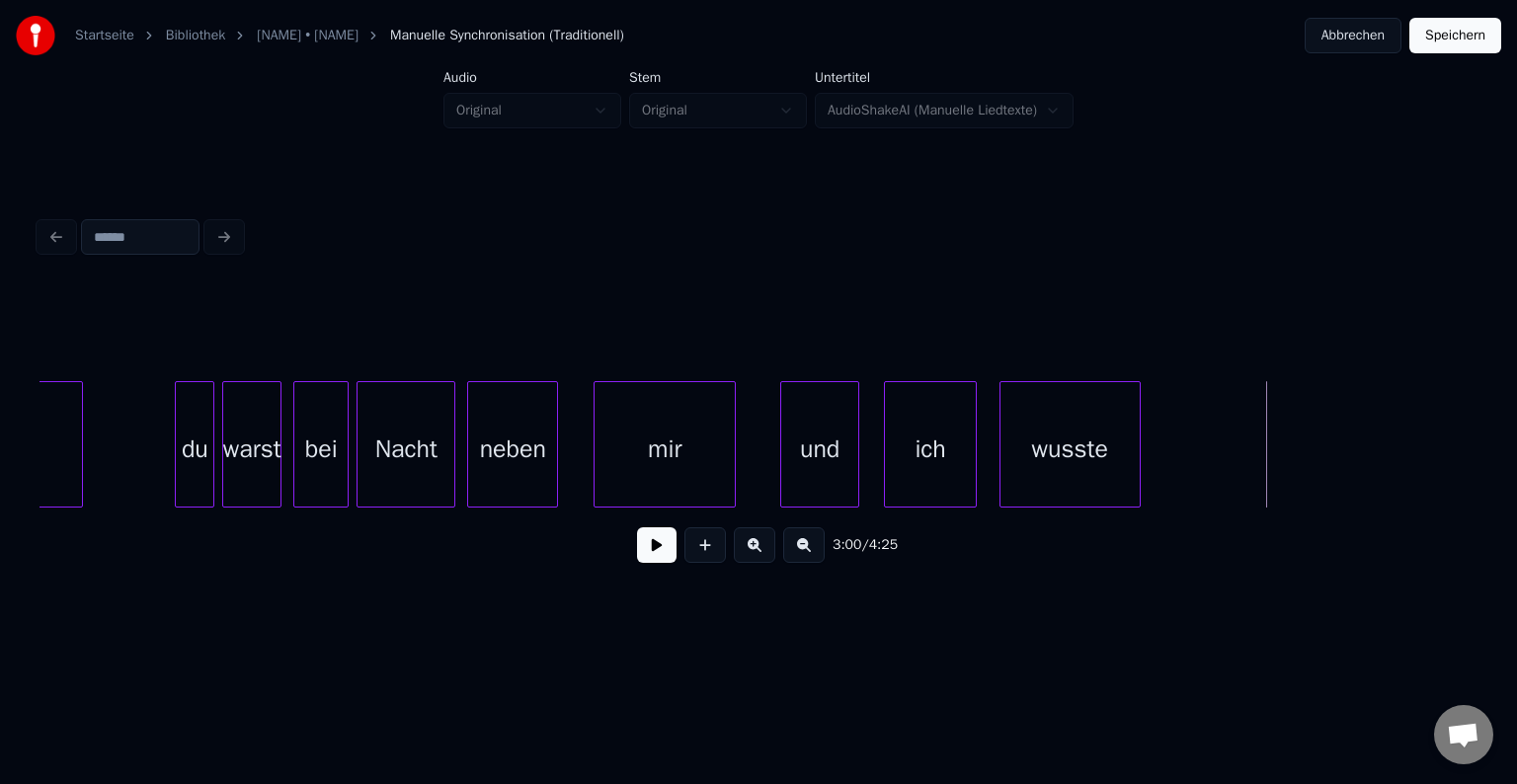 click on "Nacht" at bounding box center [406, 449] 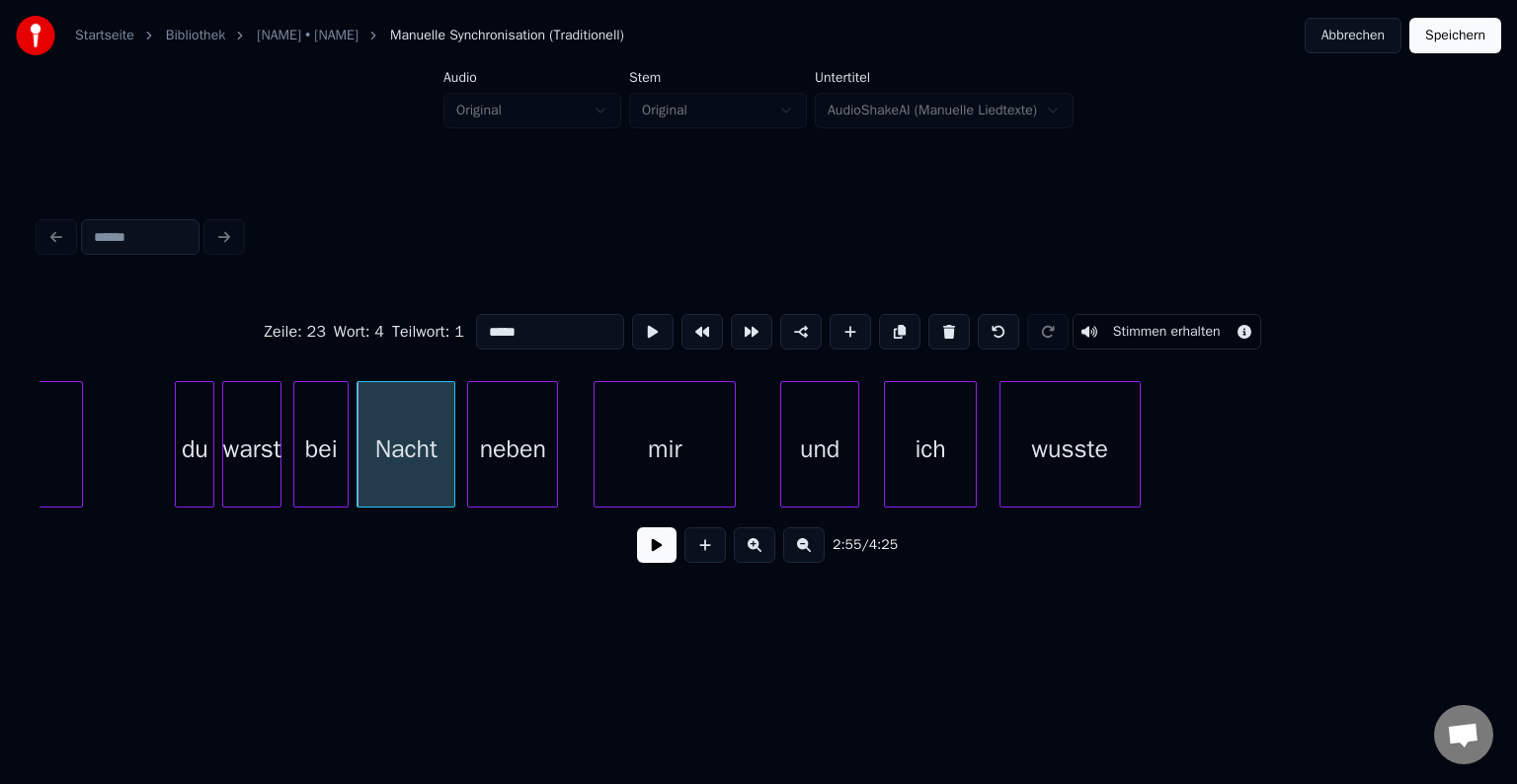 click at bounding box center (657, 545) 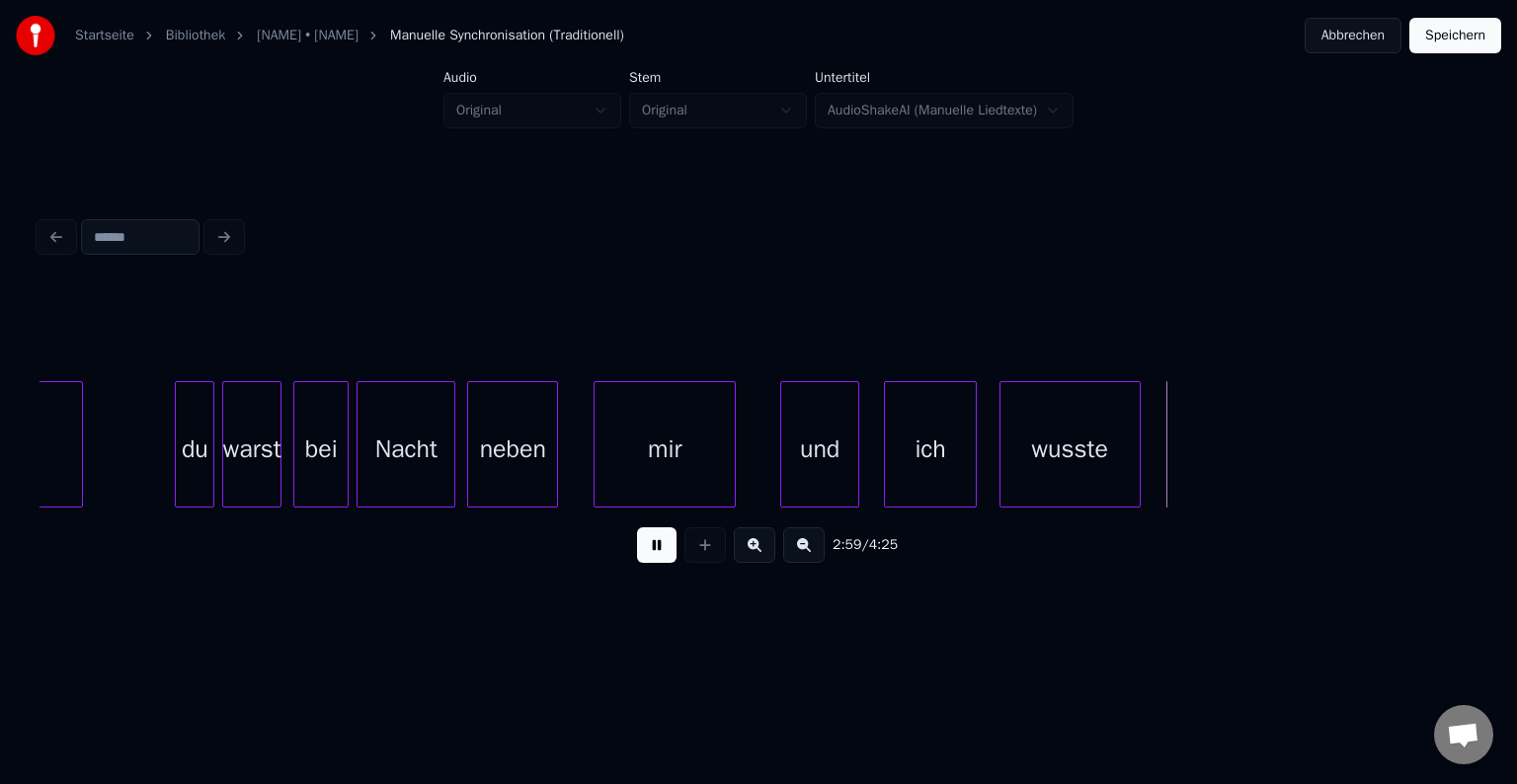 click at bounding box center (657, 545) 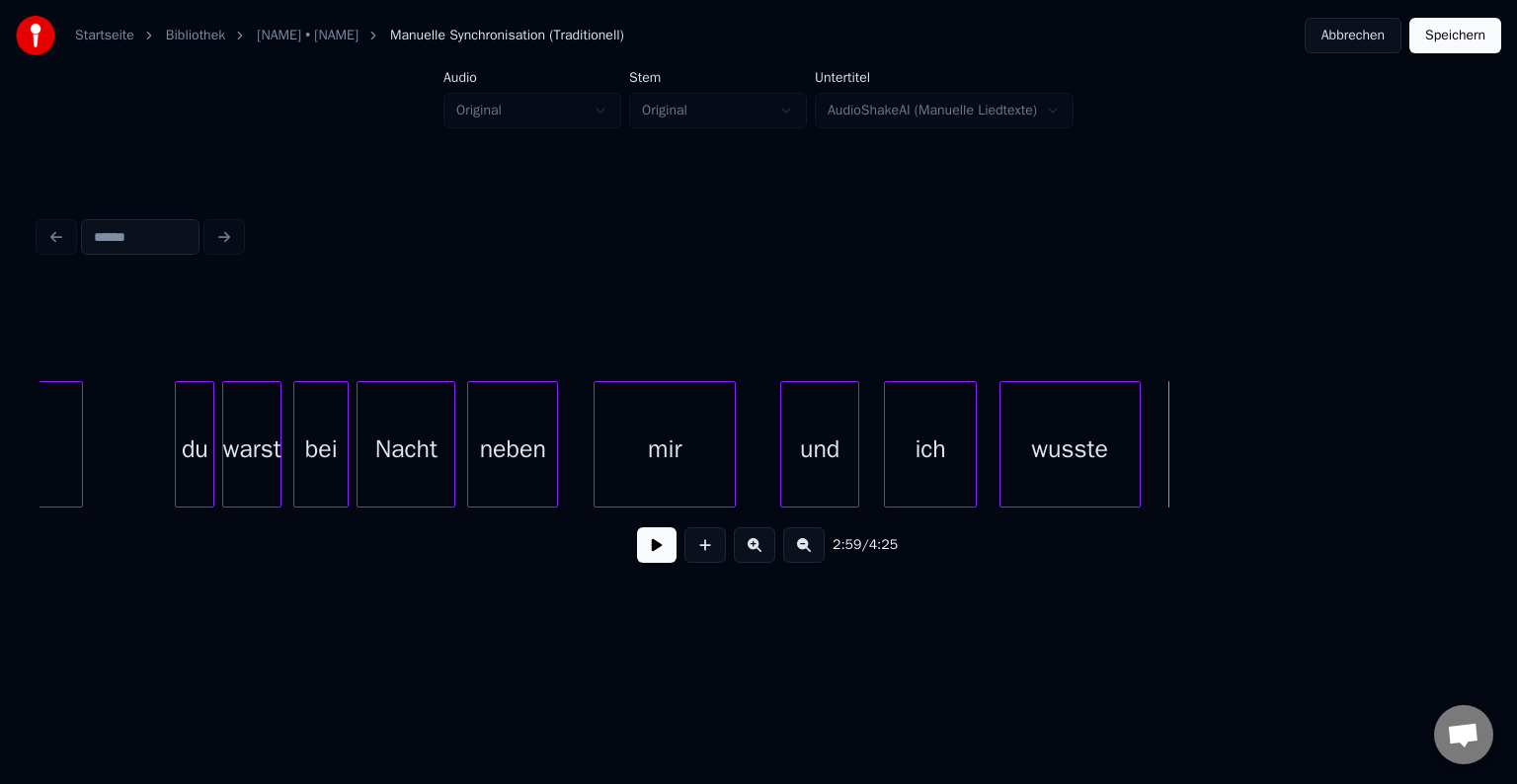 click on "bei" at bounding box center [321, 449] 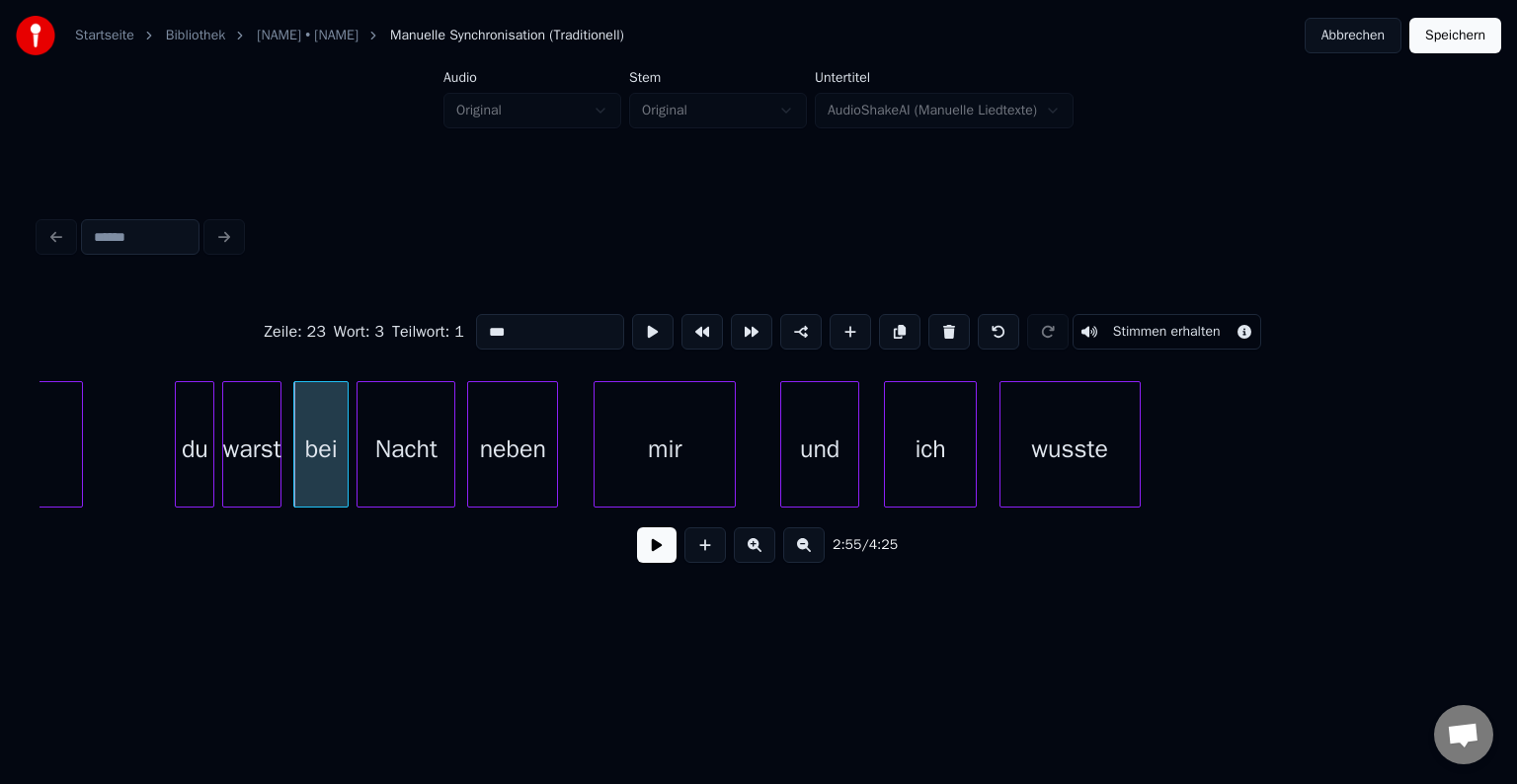 click at bounding box center (657, 545) 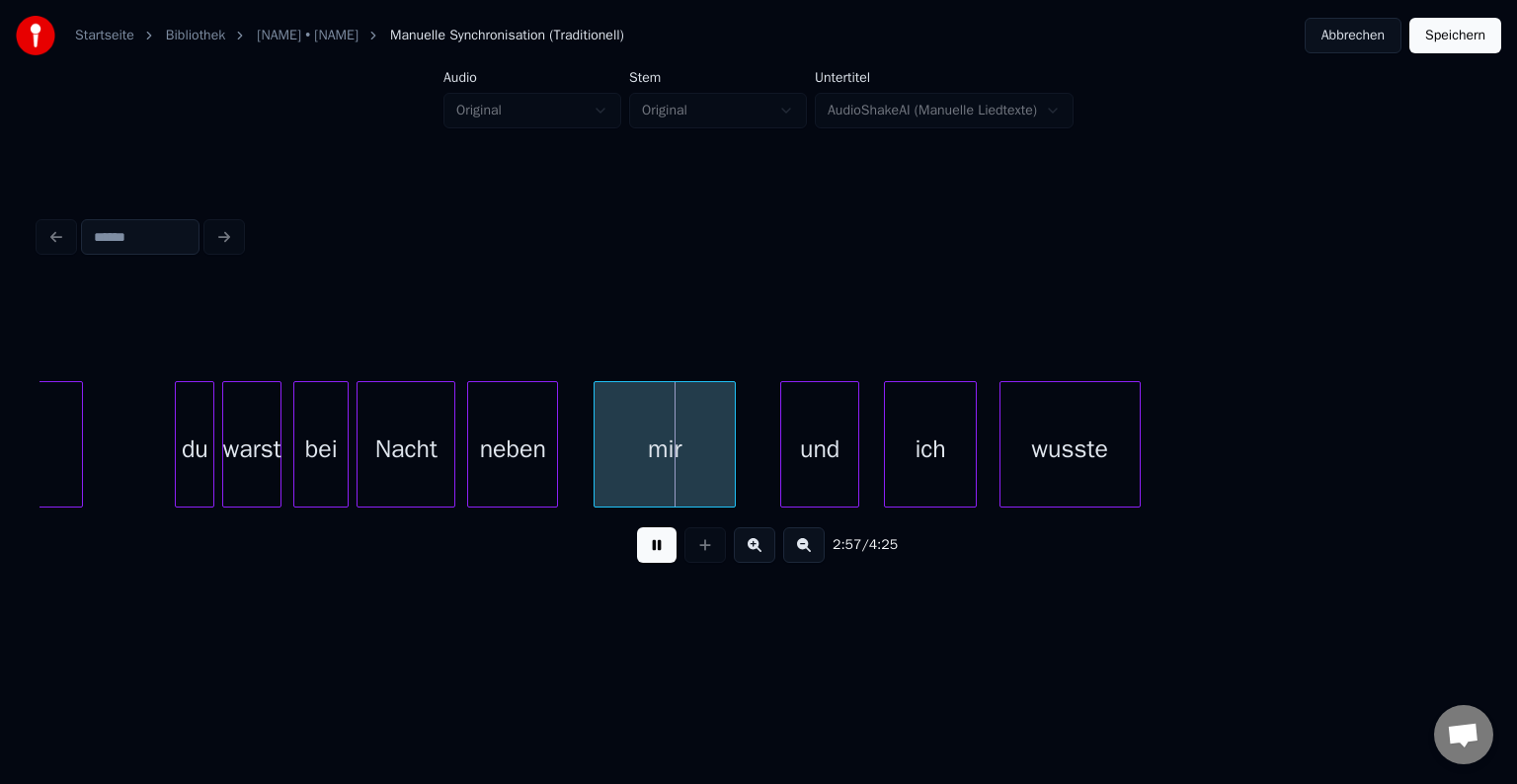 click at bounding box center [657, 545] 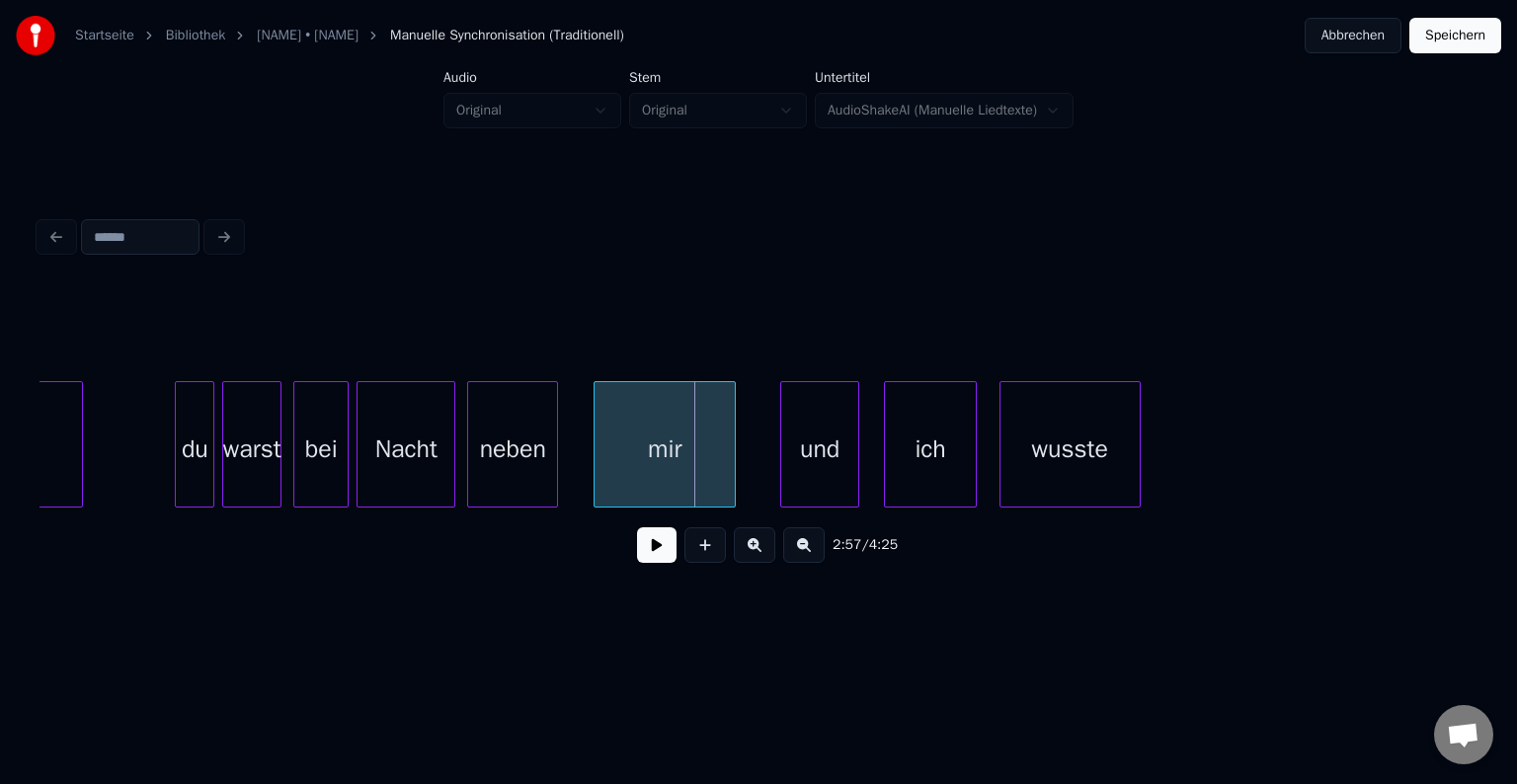 click at bounding box center (657, 545) 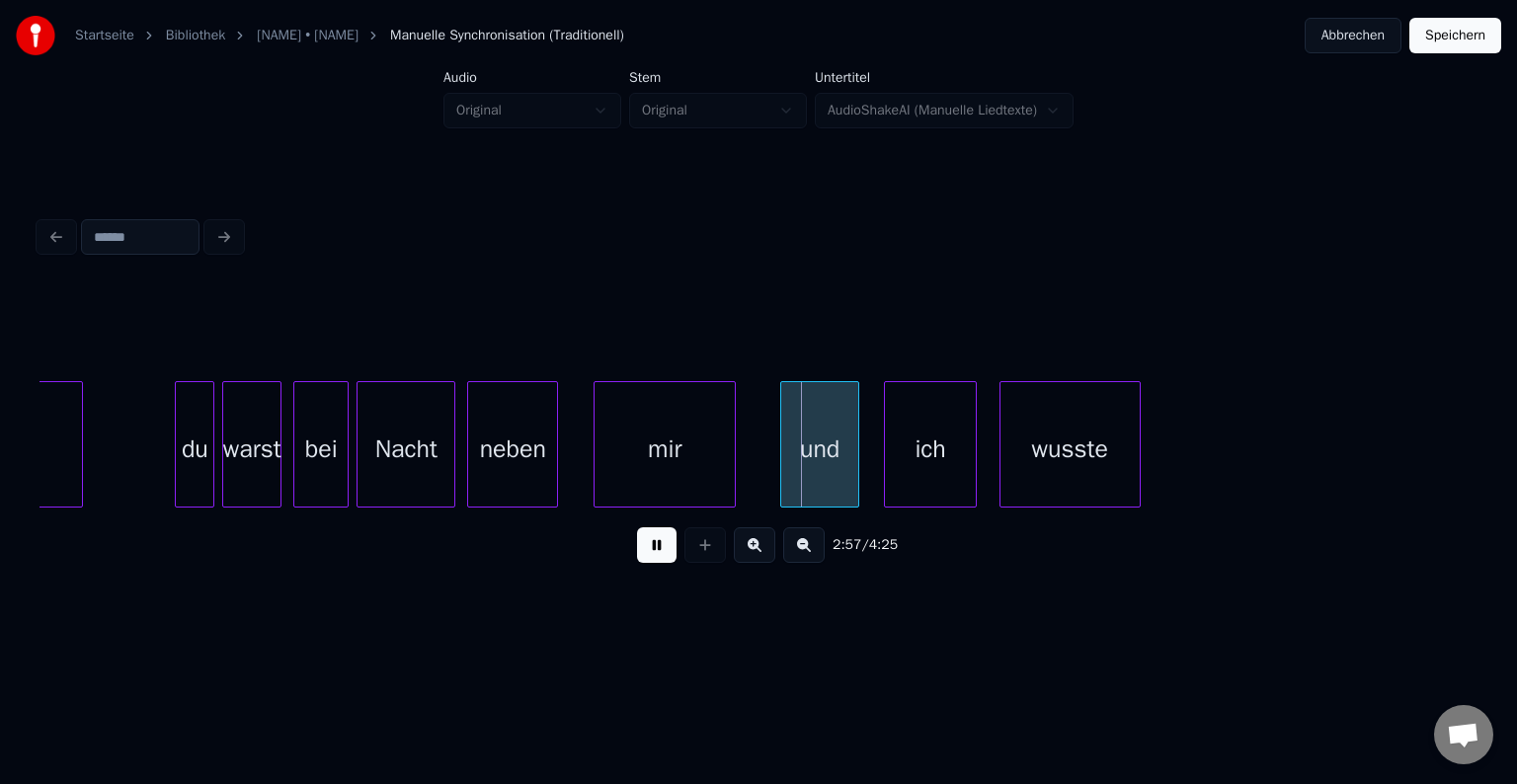 click at bounding box center [657, 545] 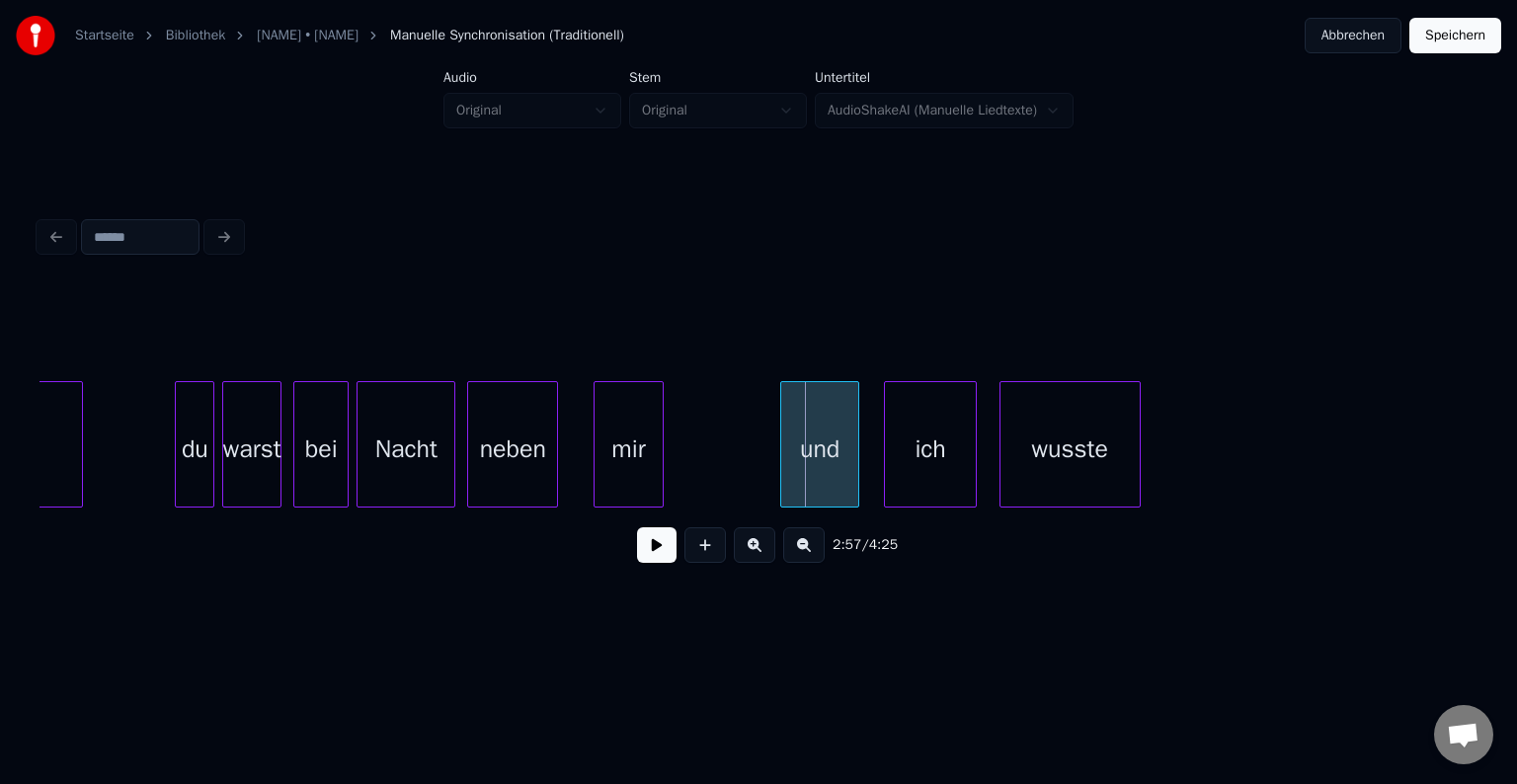 click at bounding box center [660, 444] 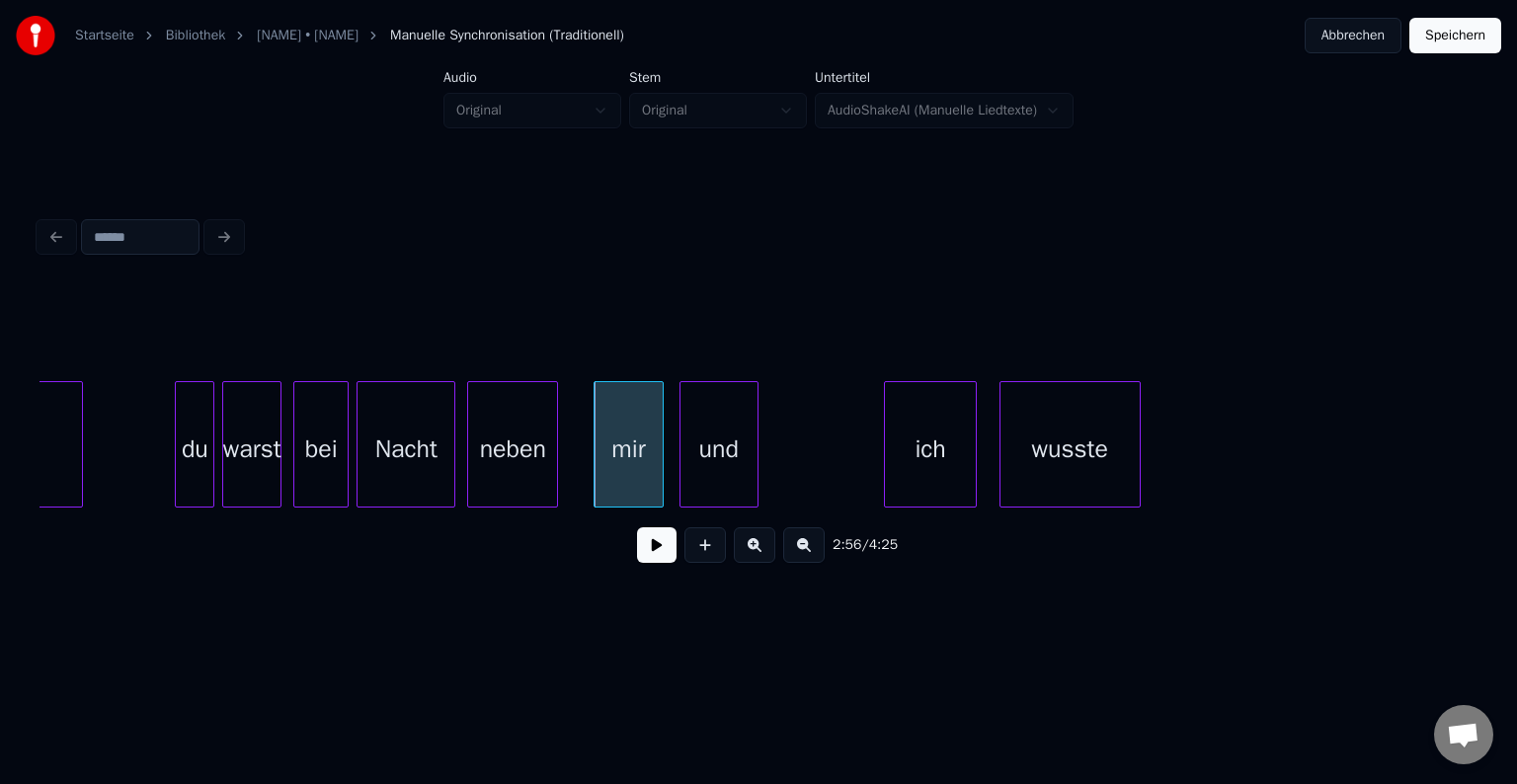 click on "und" at bounding box center [719, 449] 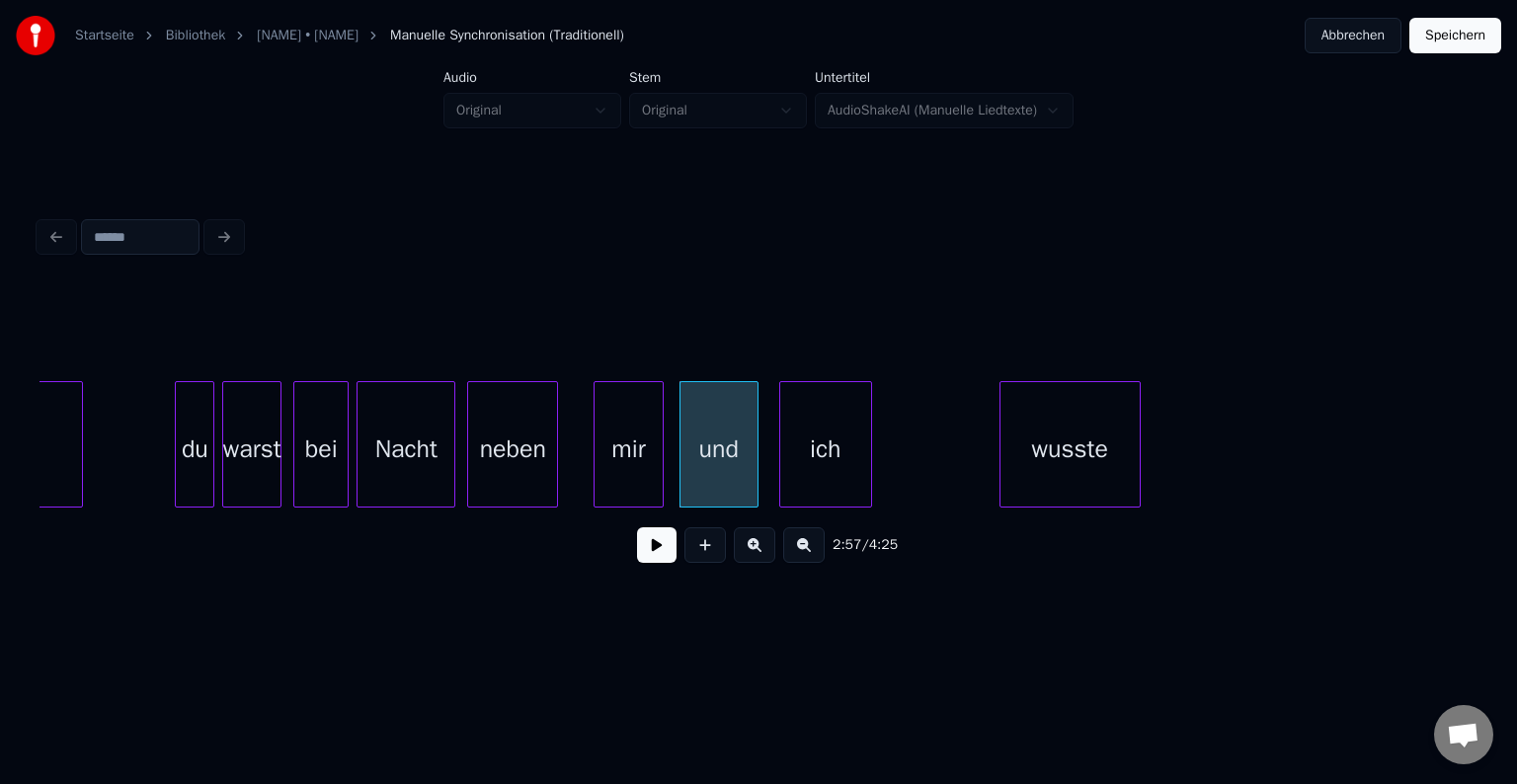 click on "ich" at bounding box center (826, 449) 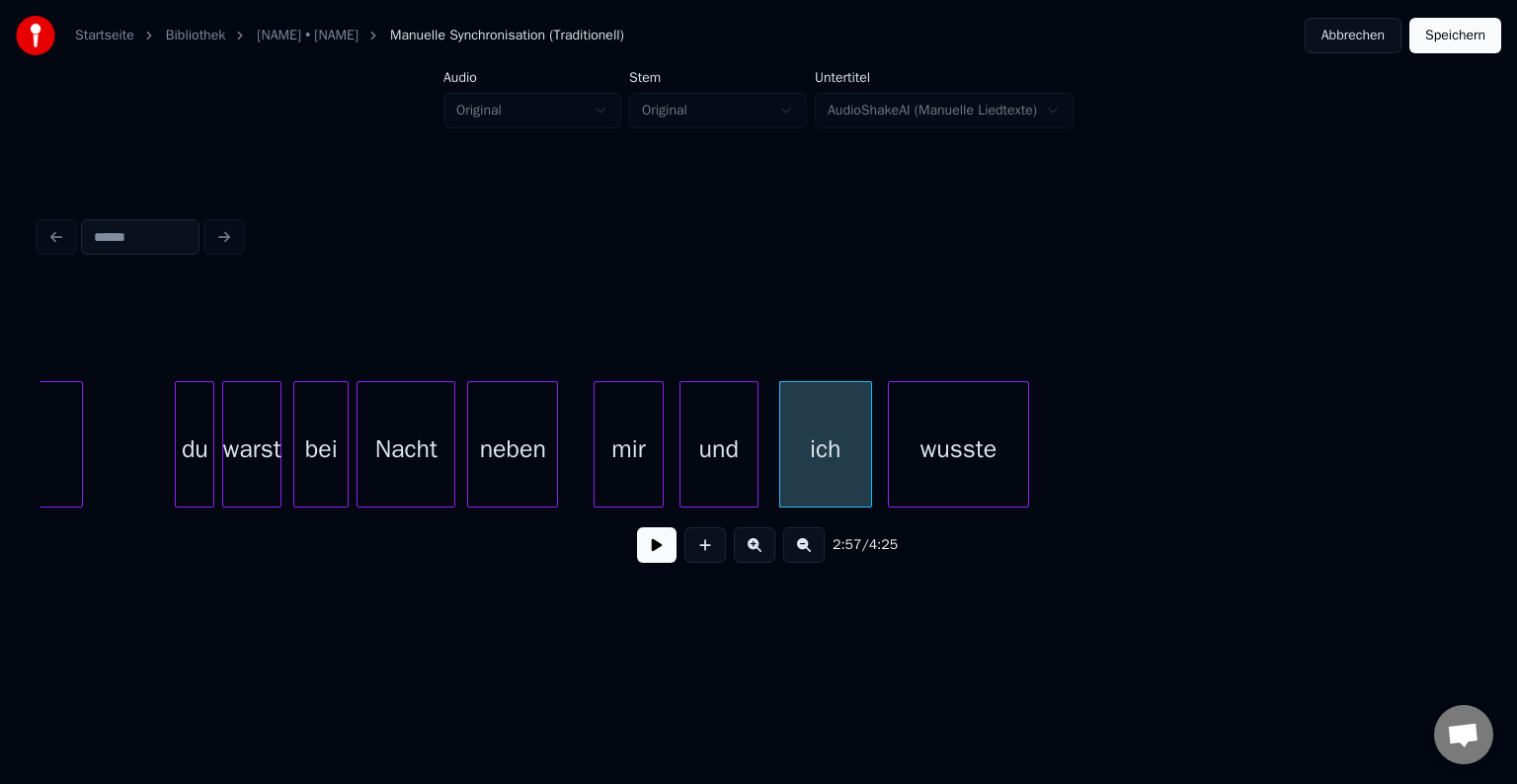 click on "wusste" at bounding box center (958, 449) 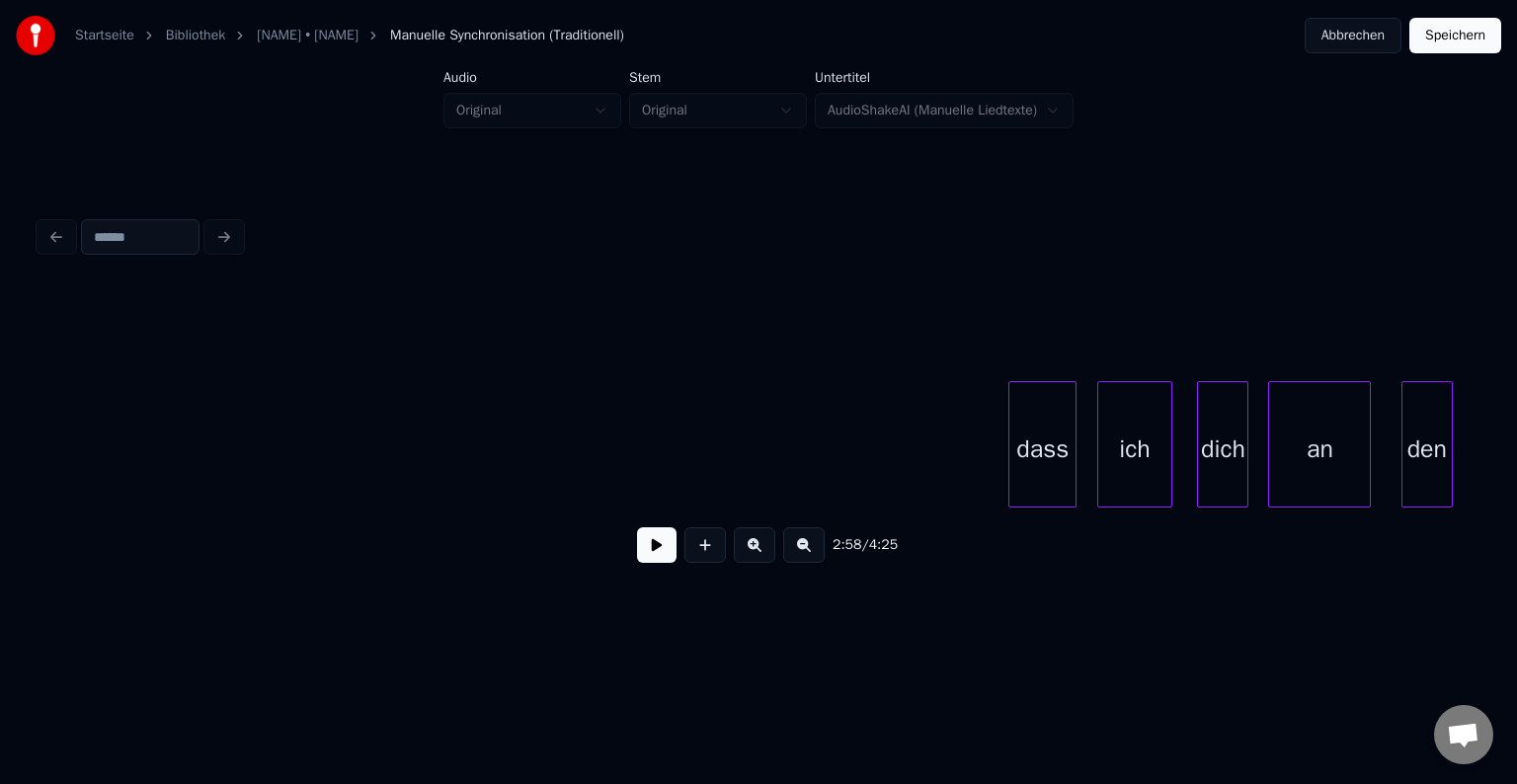 scroll, scrollTop: 0, scrollLeft: 36246, axis: horizontal 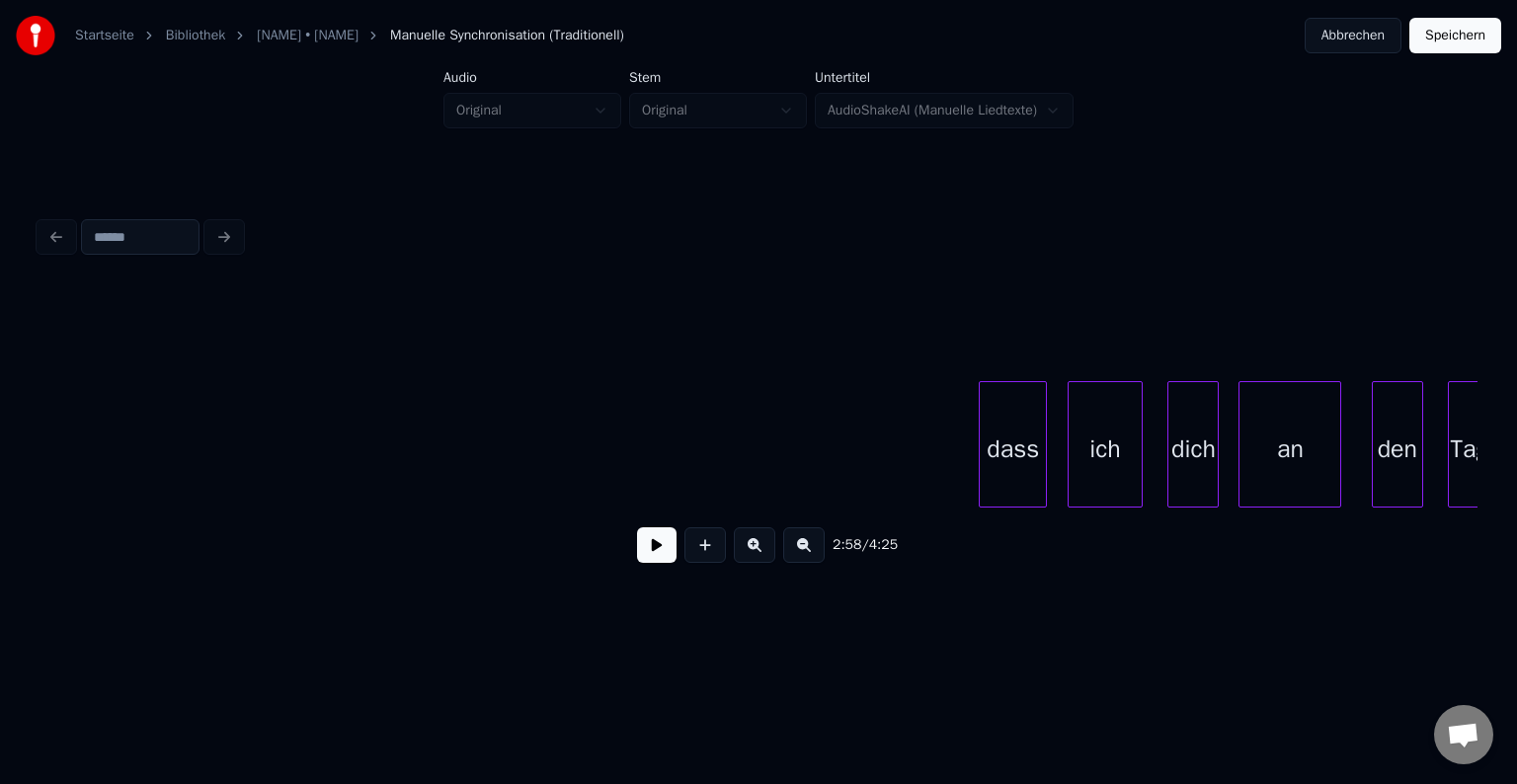 click at bounding box center (804, 545) 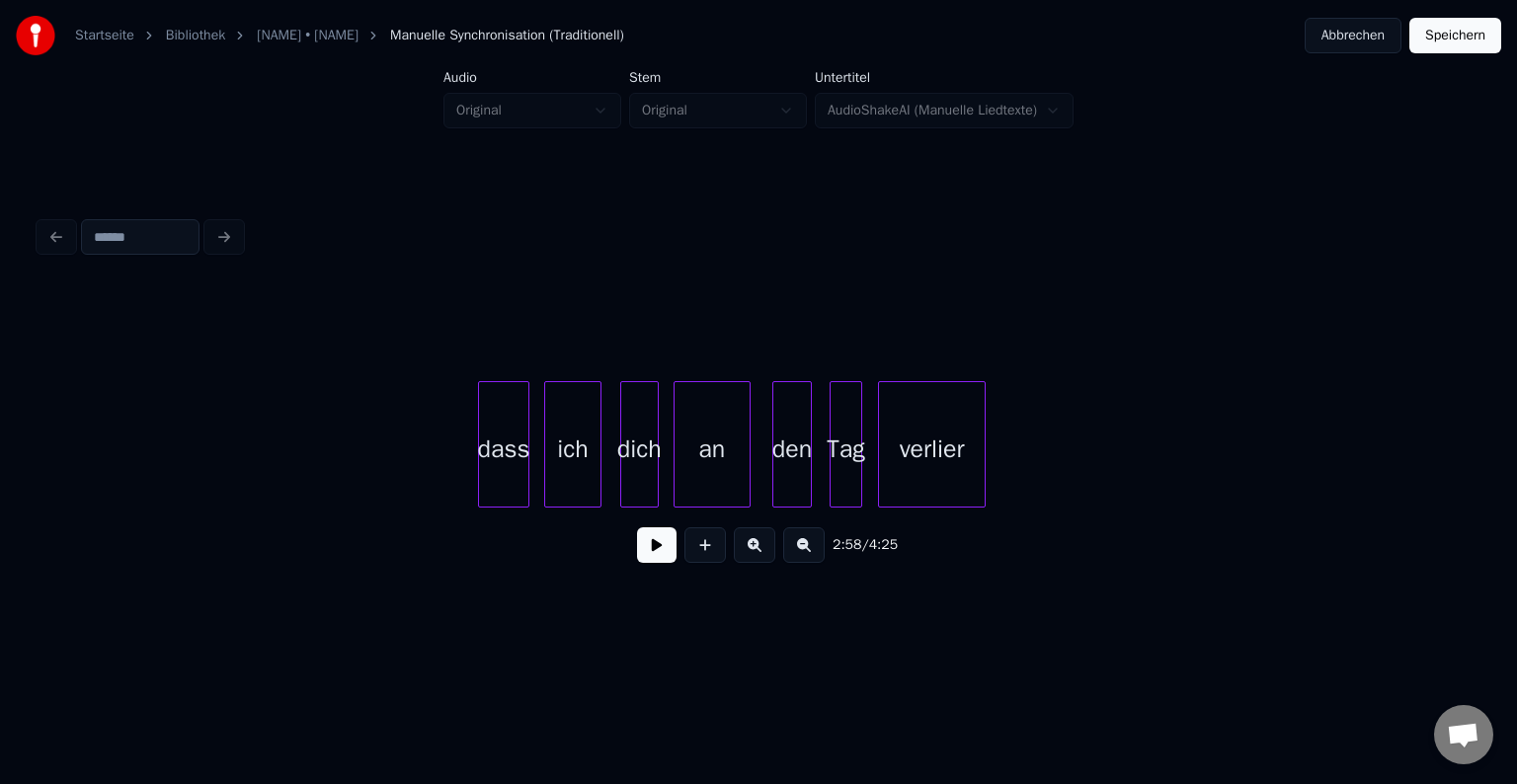 click at bounding box center (804, 545) 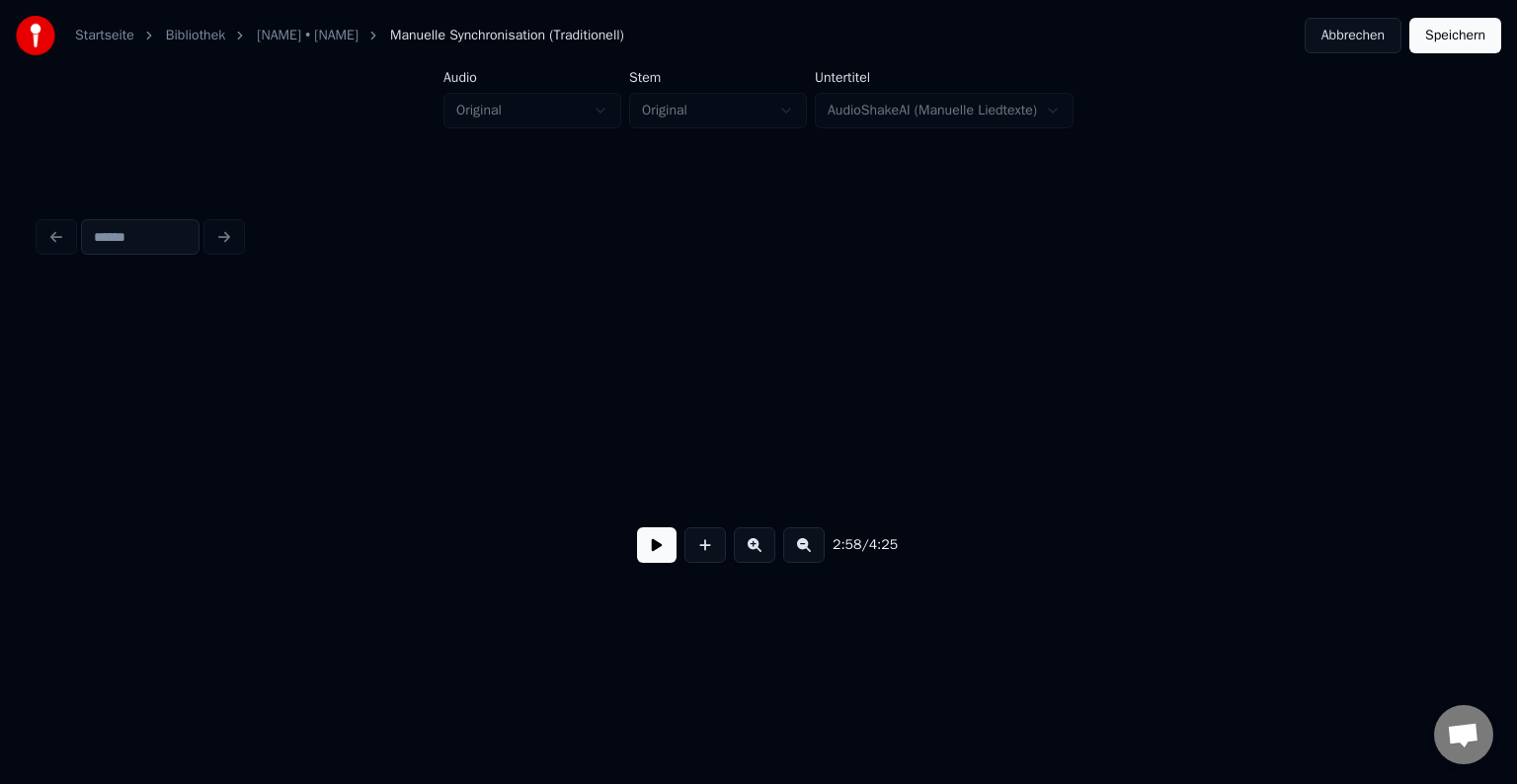 scroll, scrollTop: 0, scrollLeft: 18654, axis: horizontal 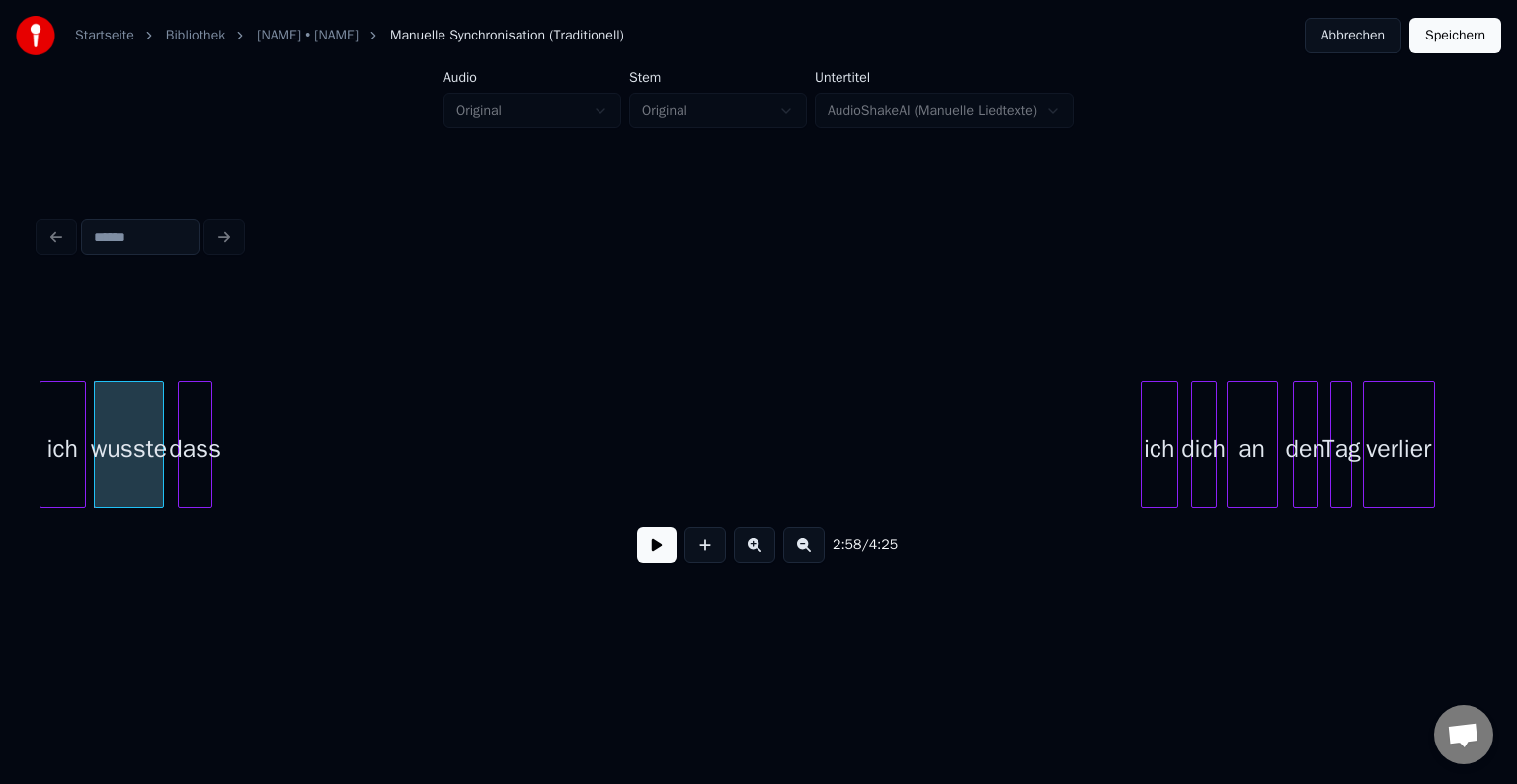 click on "dass" at bounding box center [195, 449] 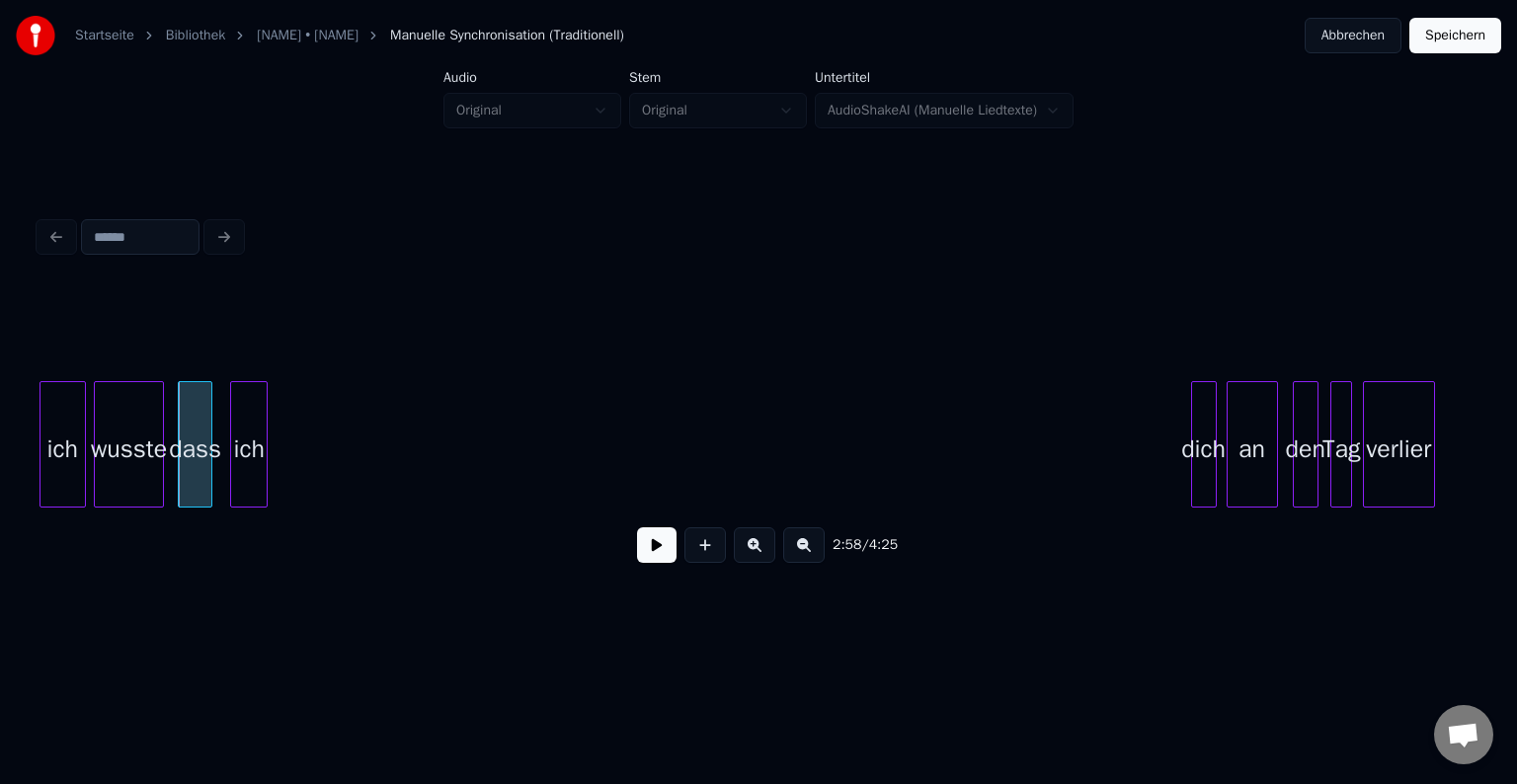 click on "ich" at bounding box center (249, 449) 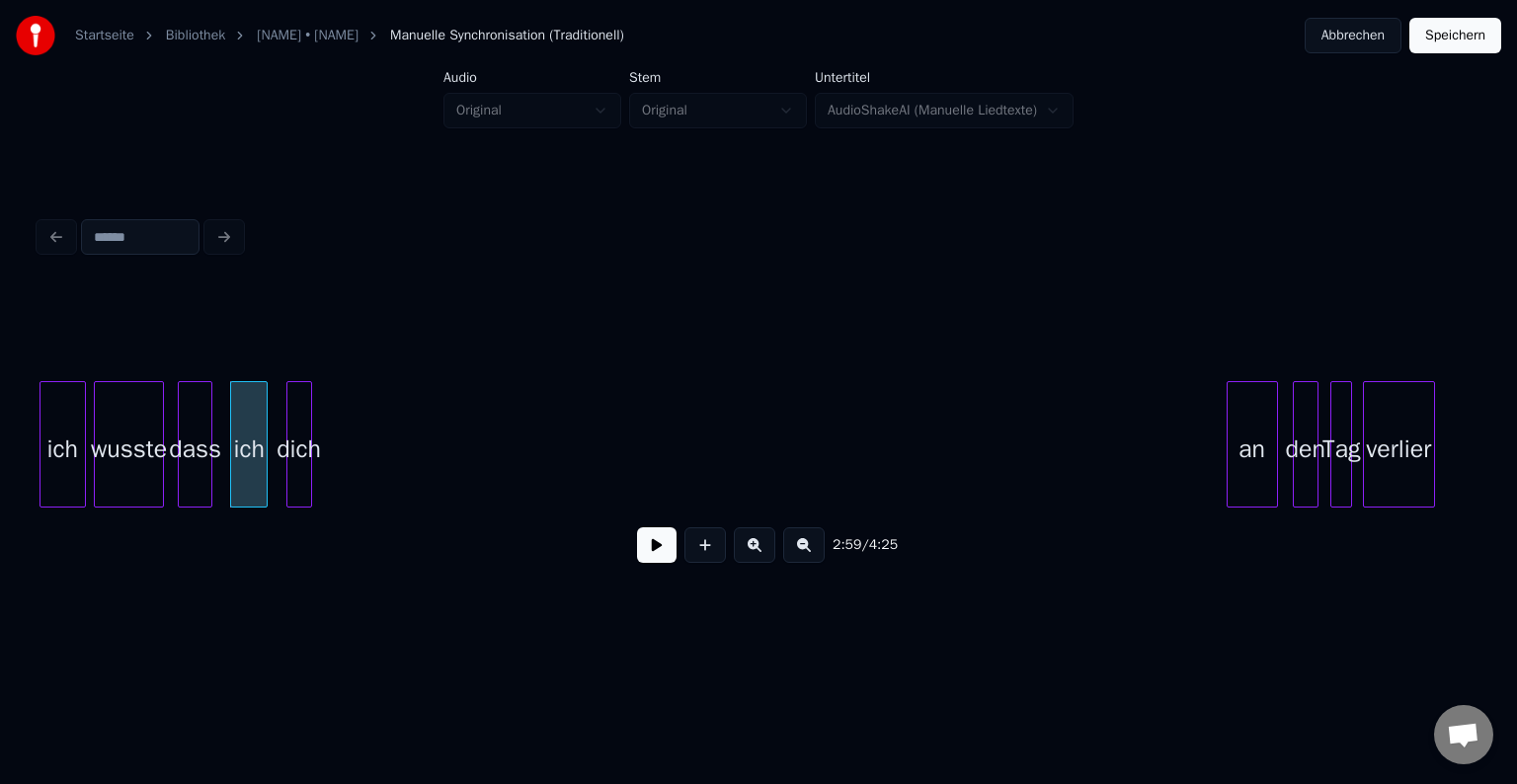 click on "dich" at bounding box center (299, 449) 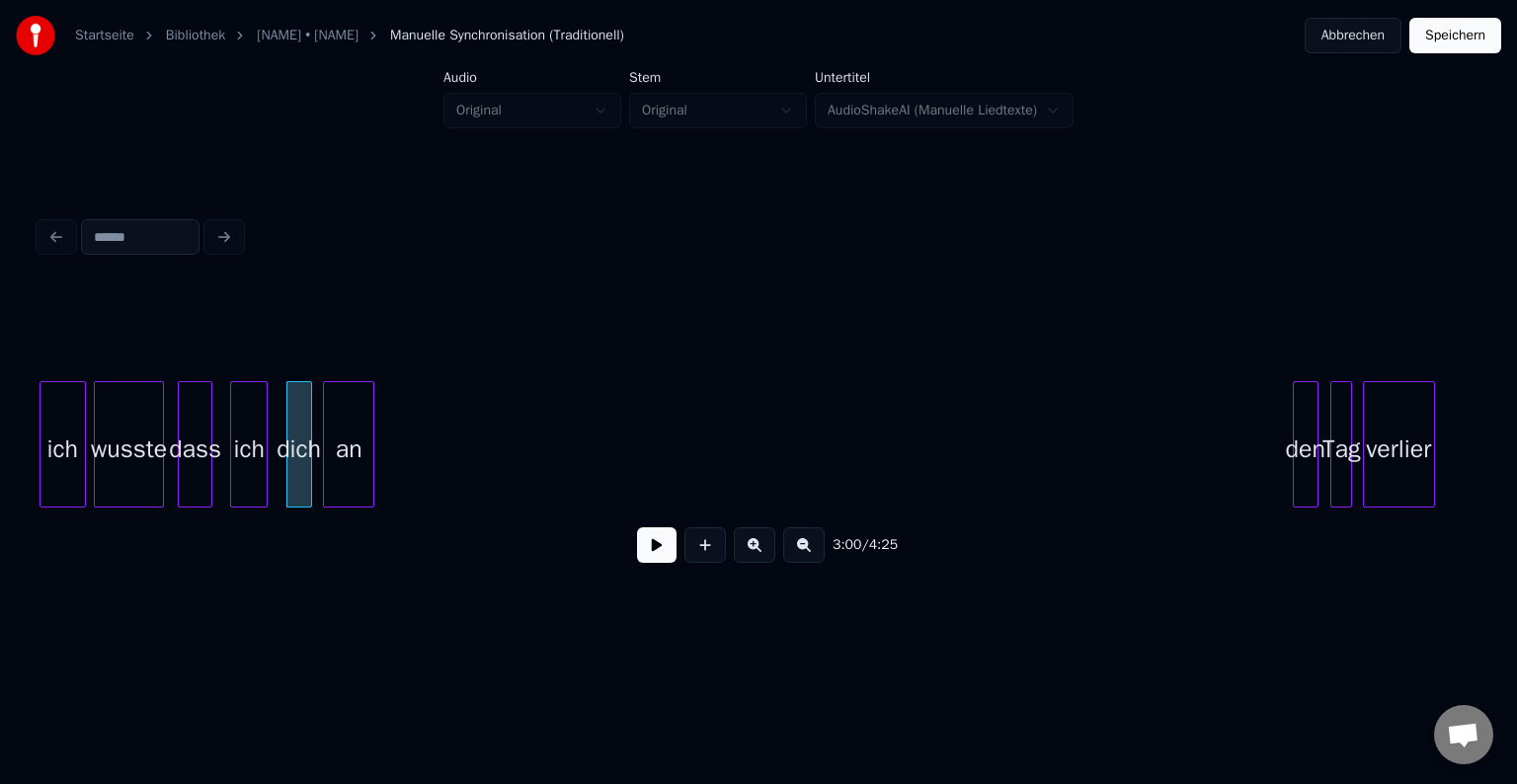 click on "ich dich an den Tag verlier dass wusste ich" at bounding box center (758, 444) 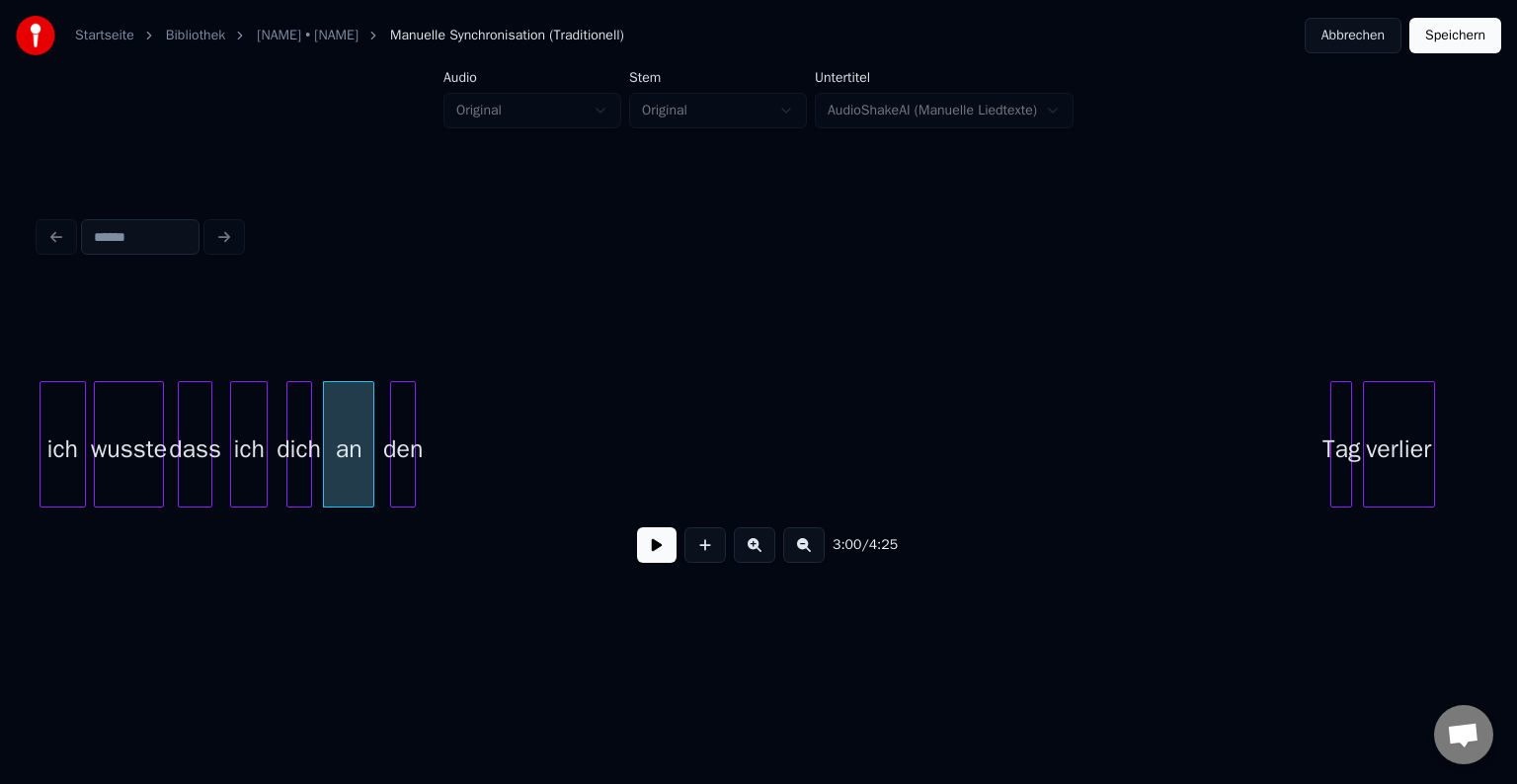 click on "3:00  /  4:25" at bounding box center (758, 432) 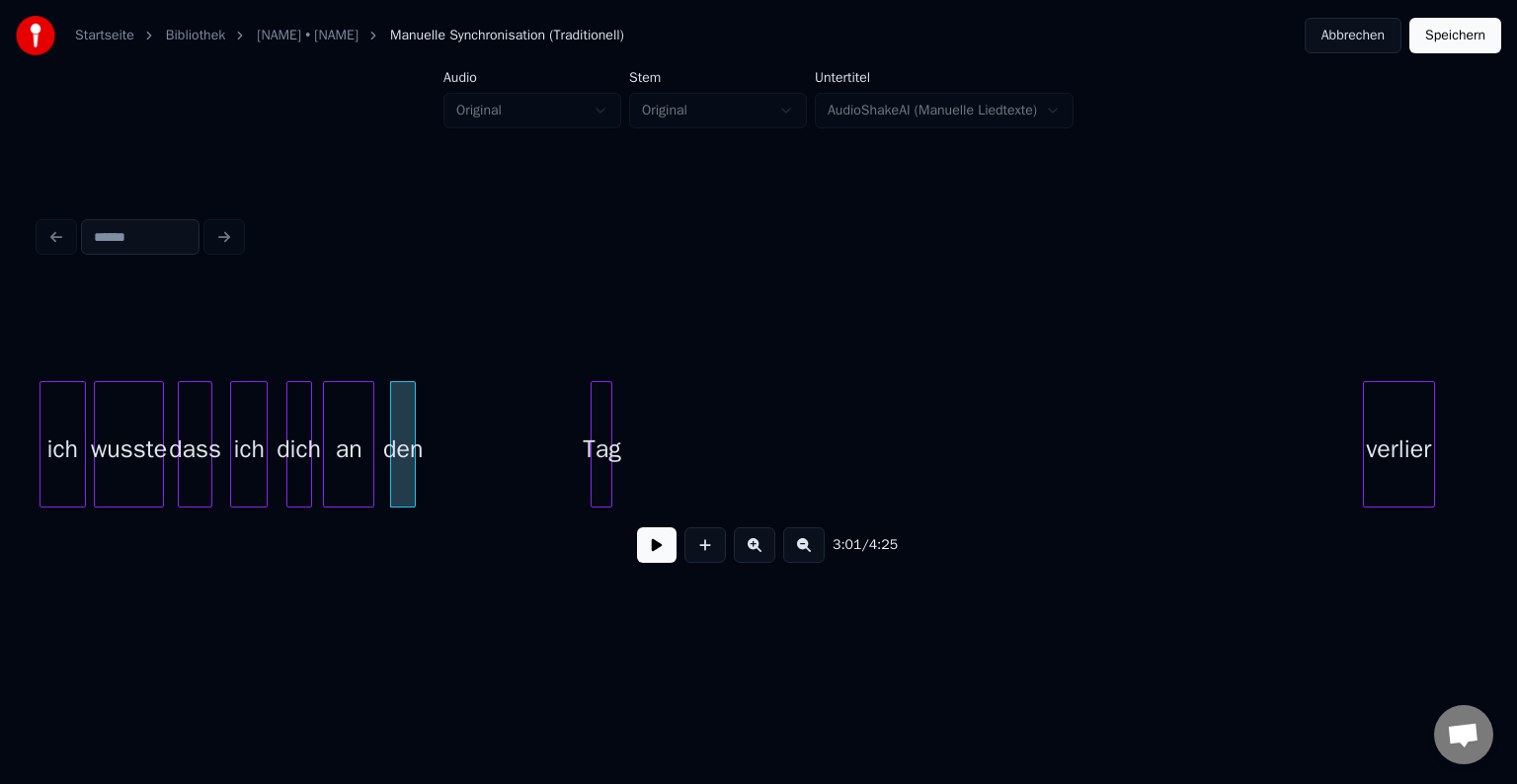 click on "[TIME]  /  [TIME]" at bounding box center (758, 432) 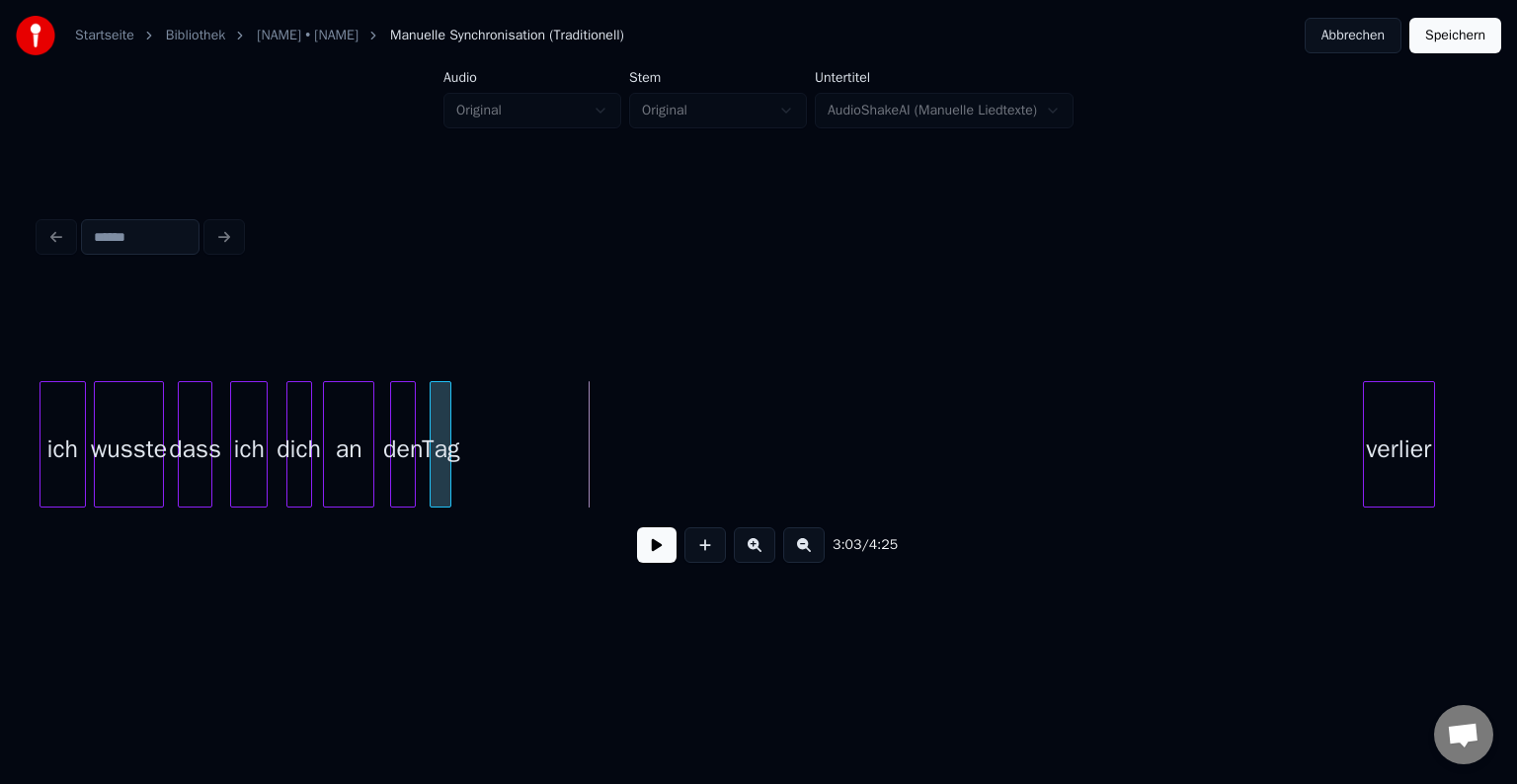 click on "Tag" at bounding box center [440, 449] 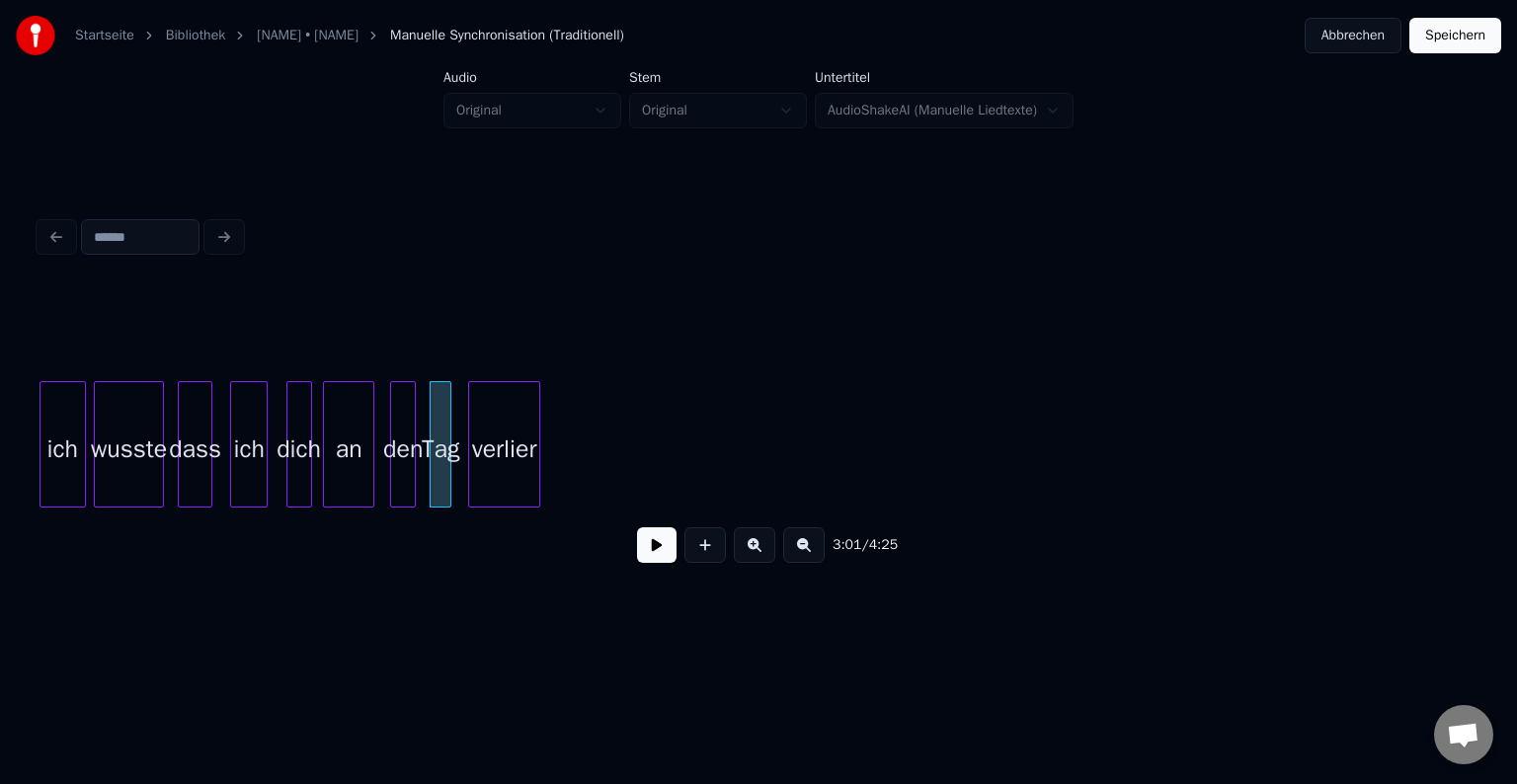 click on "[TIME]  /  [TIME]" at bounding box center (758, 432) 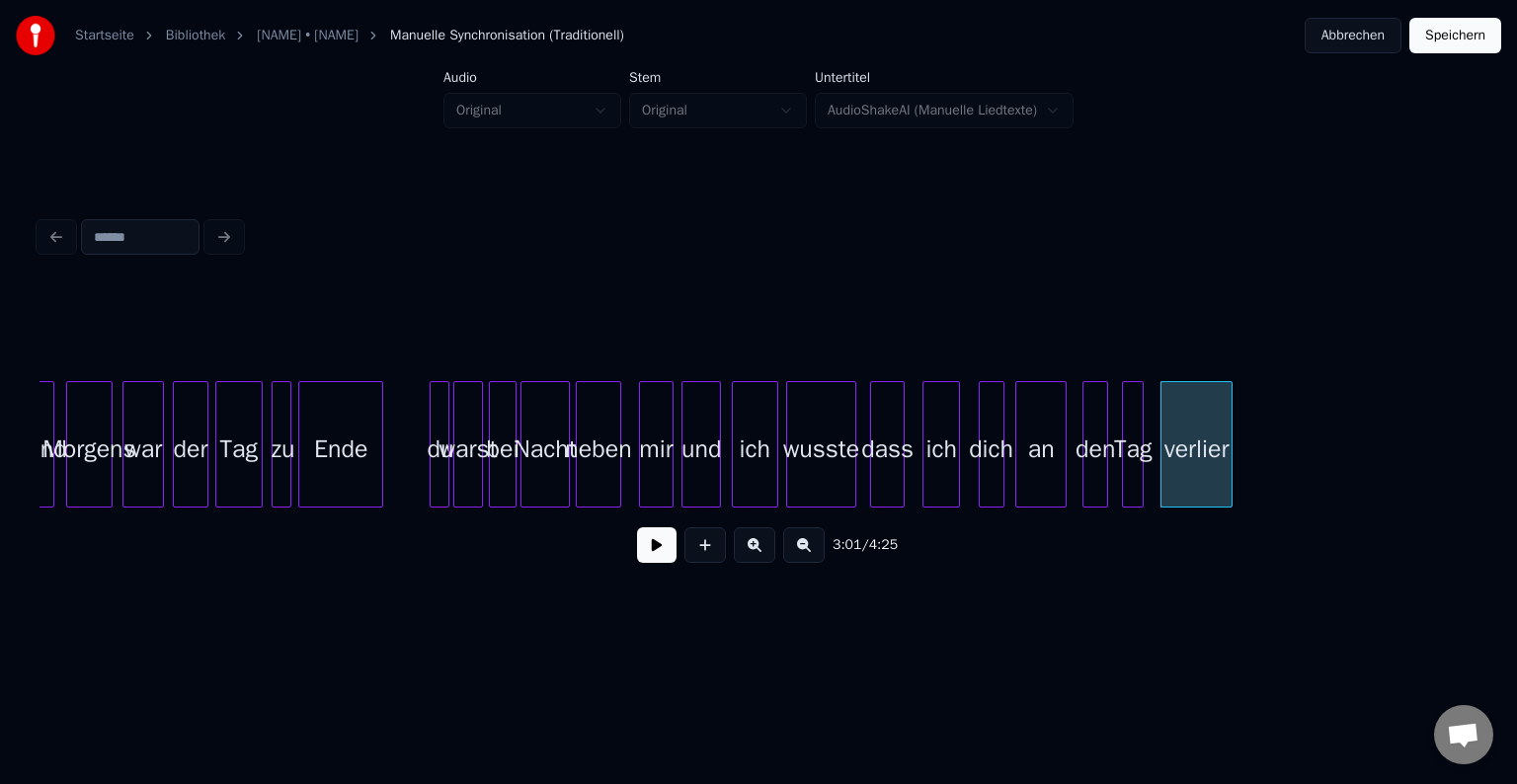 scroll, scrollTop: 0, scrollLeft: 16800, axis: horizontal 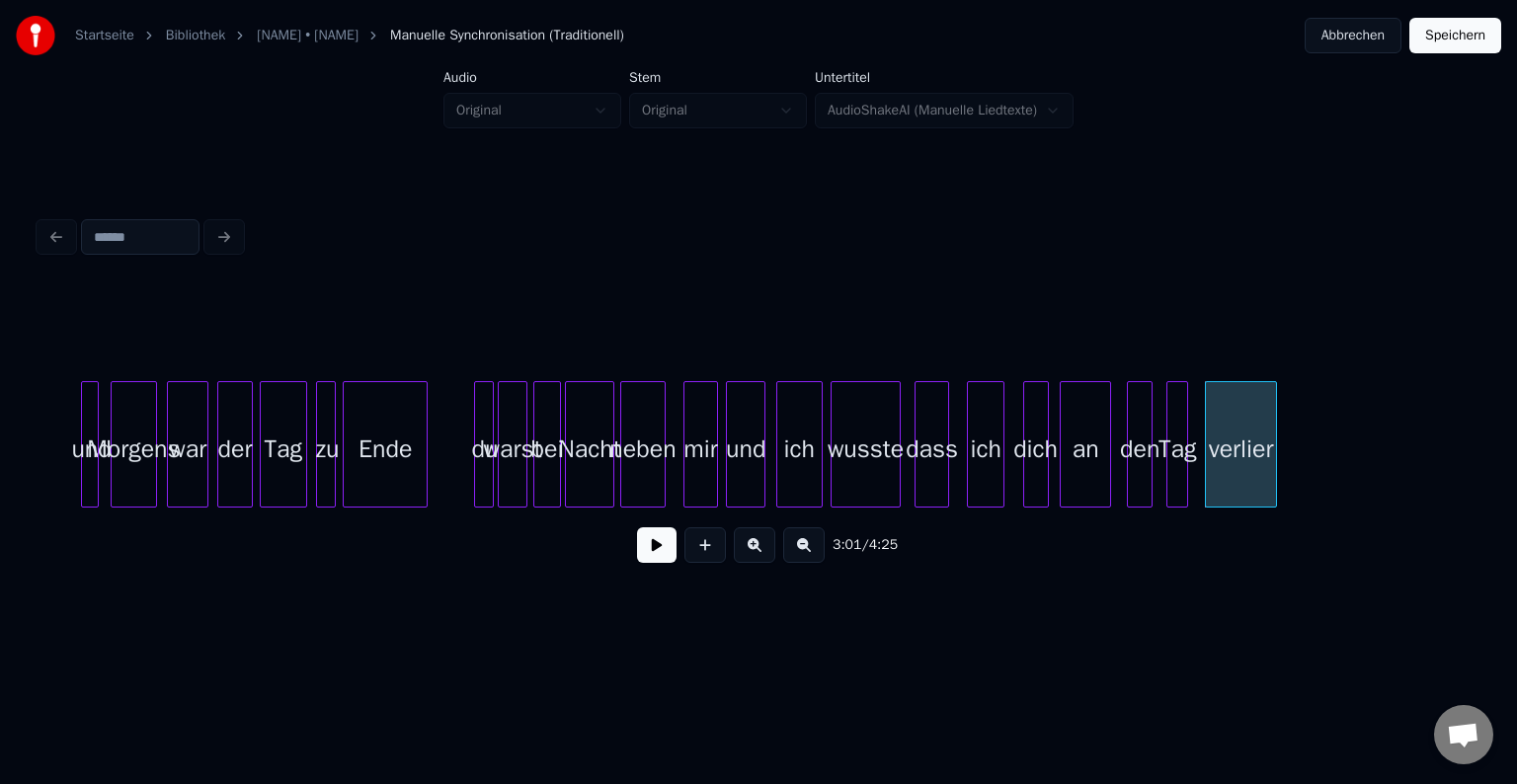 click at bounding box center (755, 545) 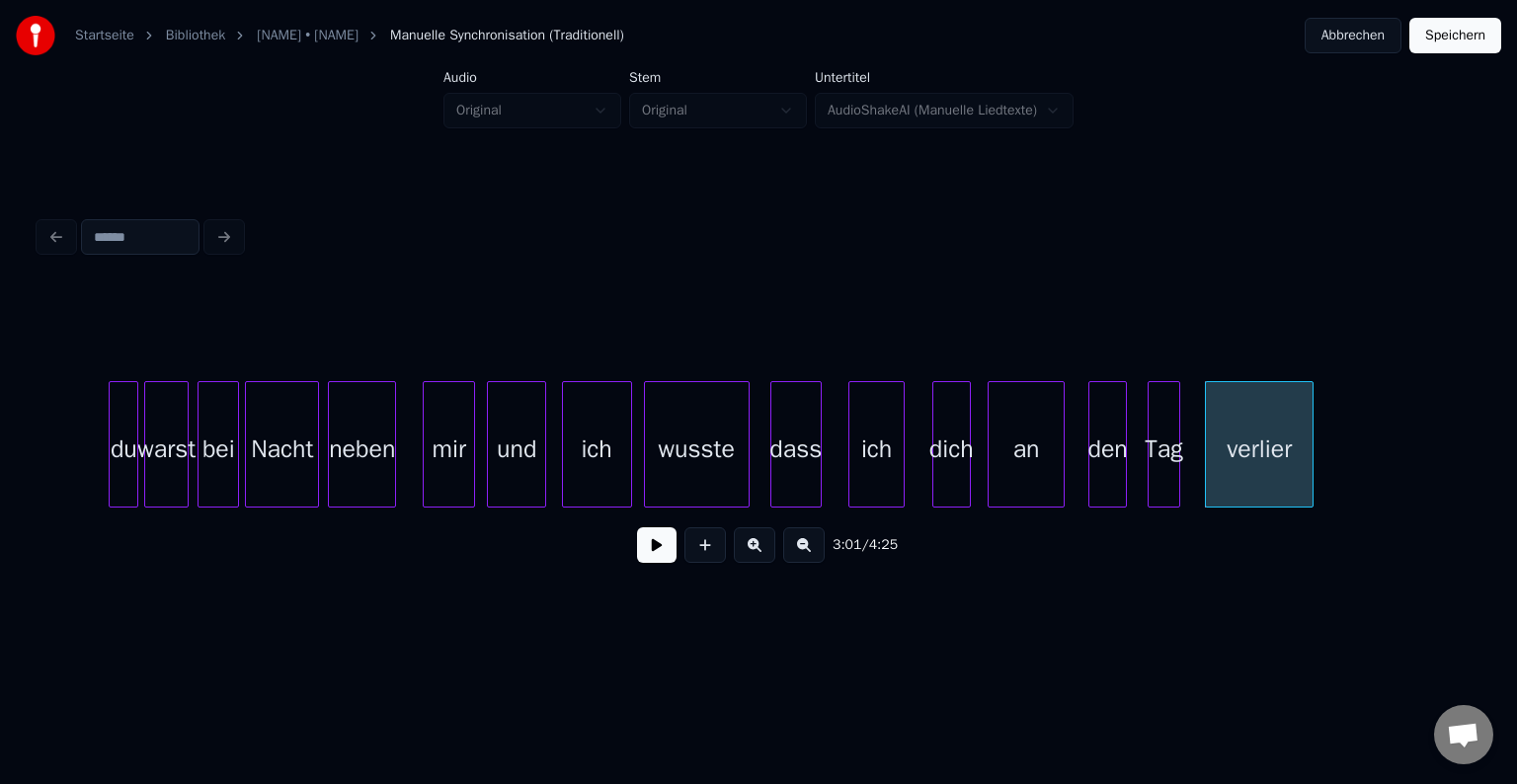 click at bounding box center (755, 545) 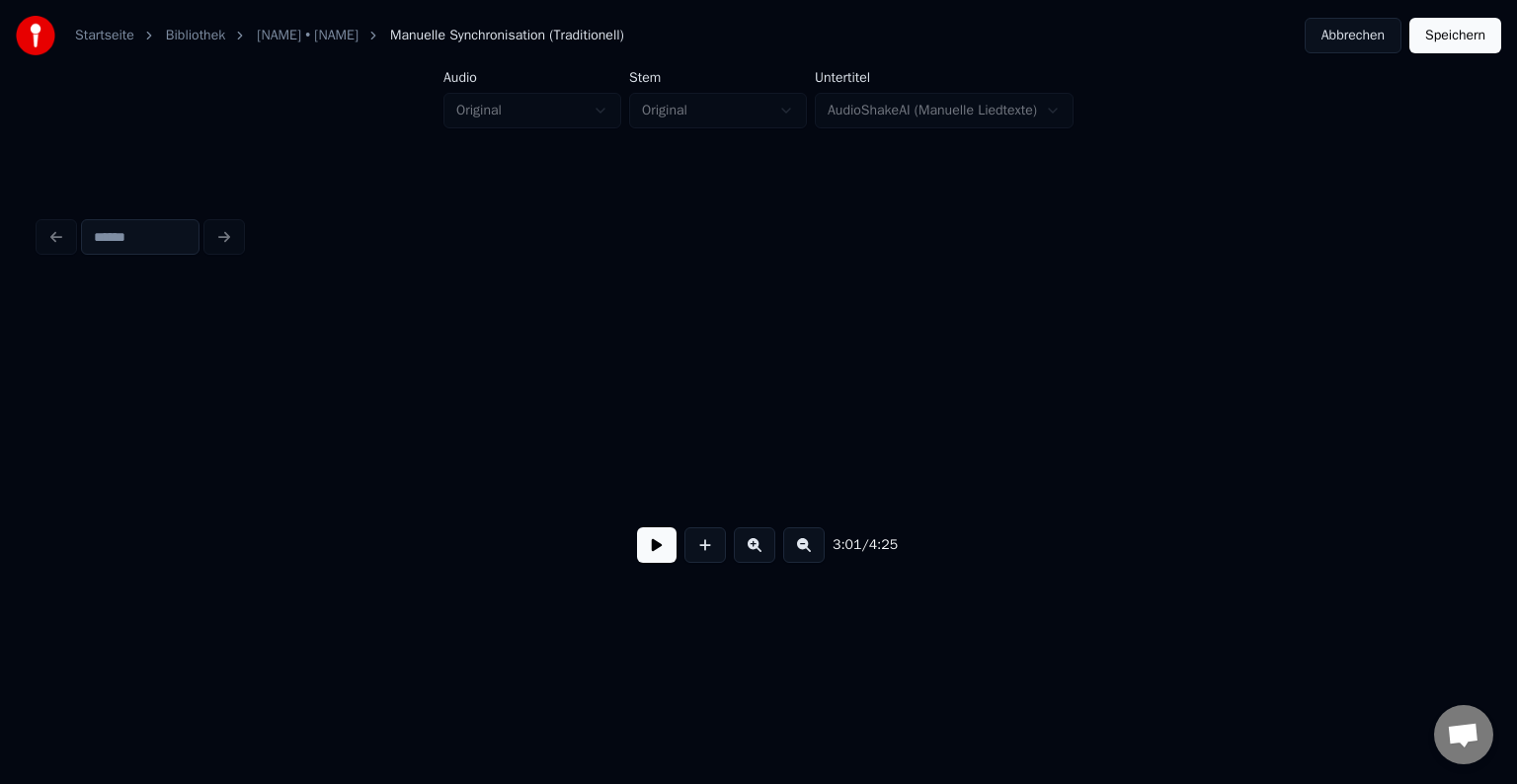scroll, scrollTop: 0, scrollLeft: 34765, axis: horizontal 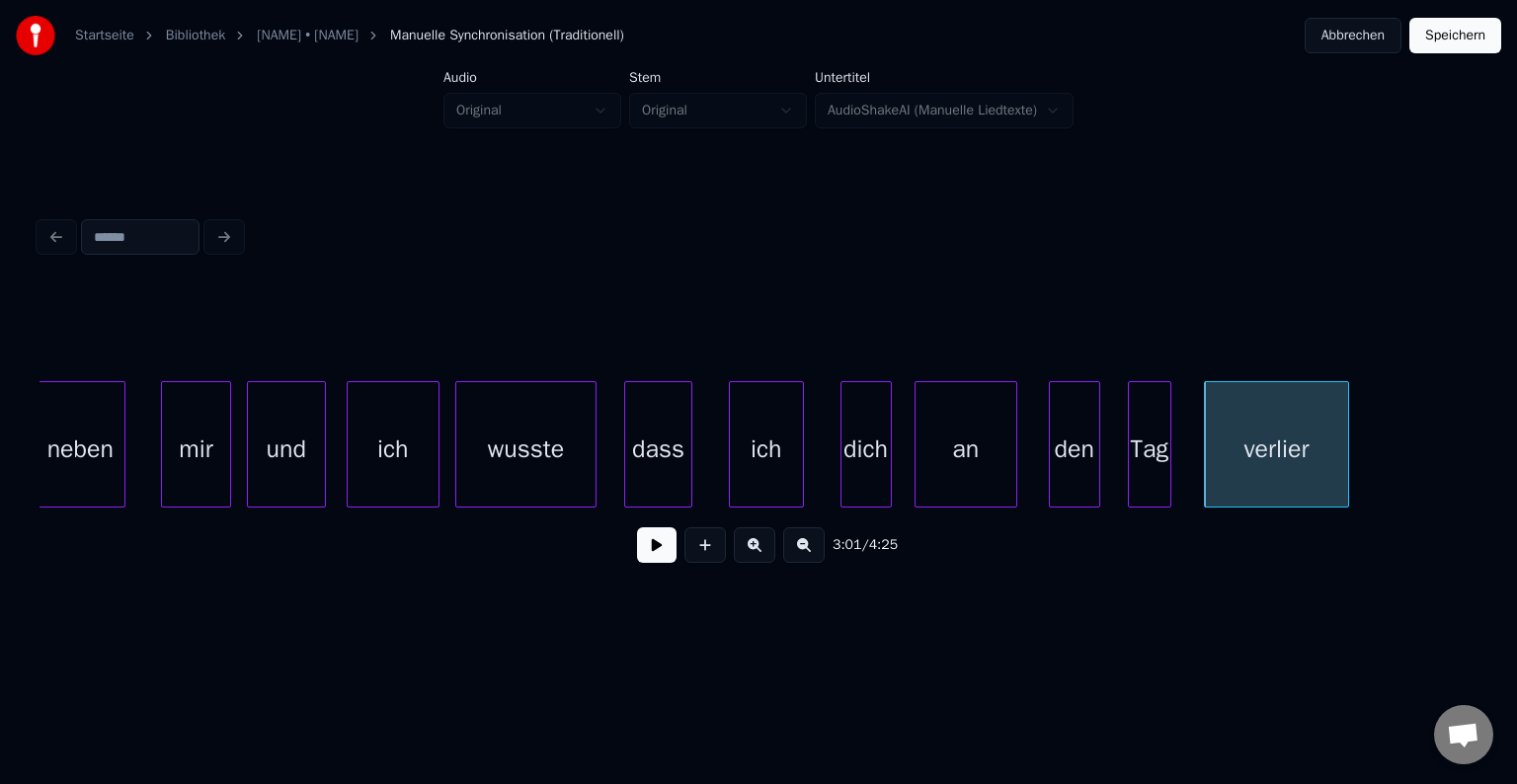 click on "neben" at bounding box center (80, 449) 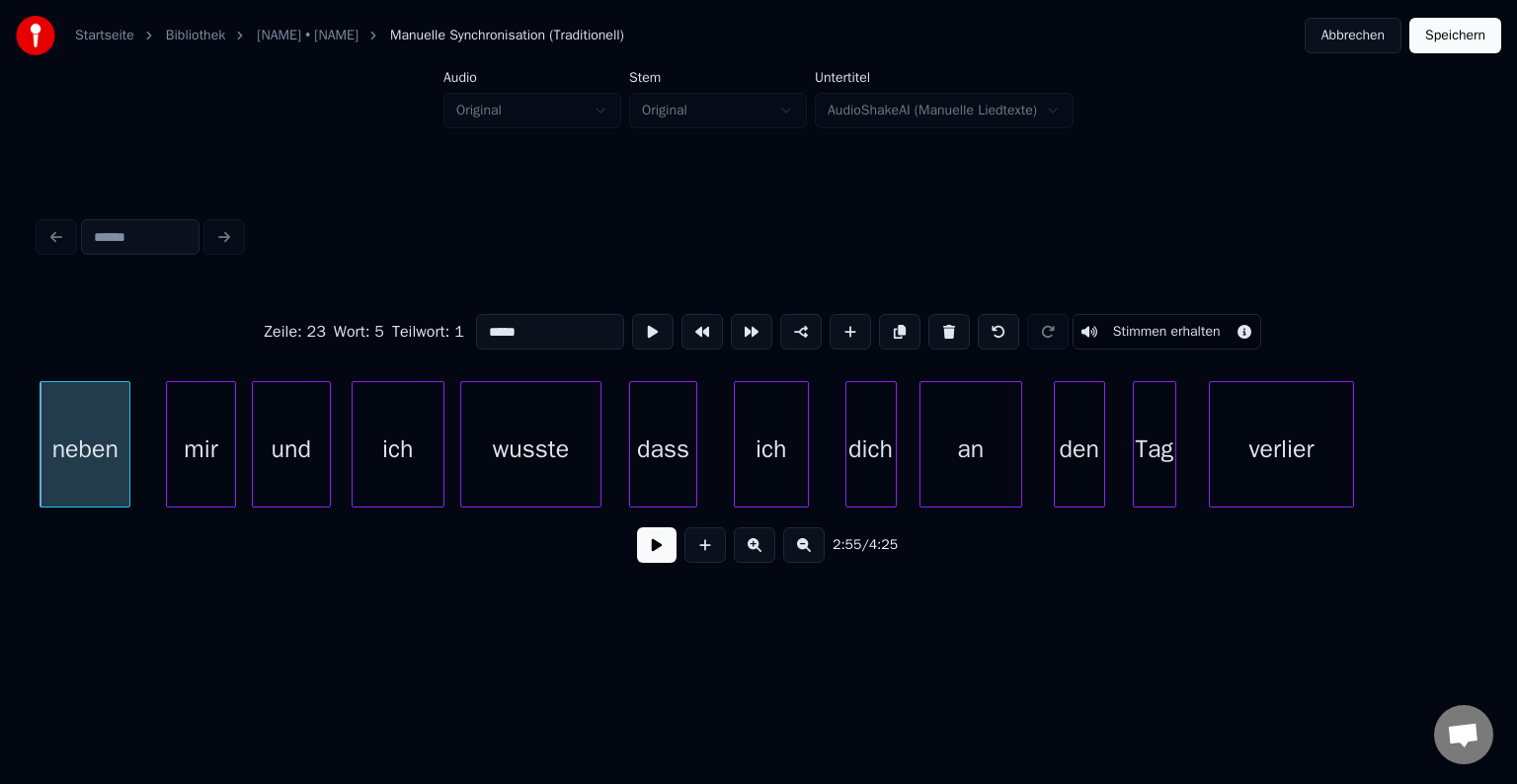 click at bounding box center [657, 545] 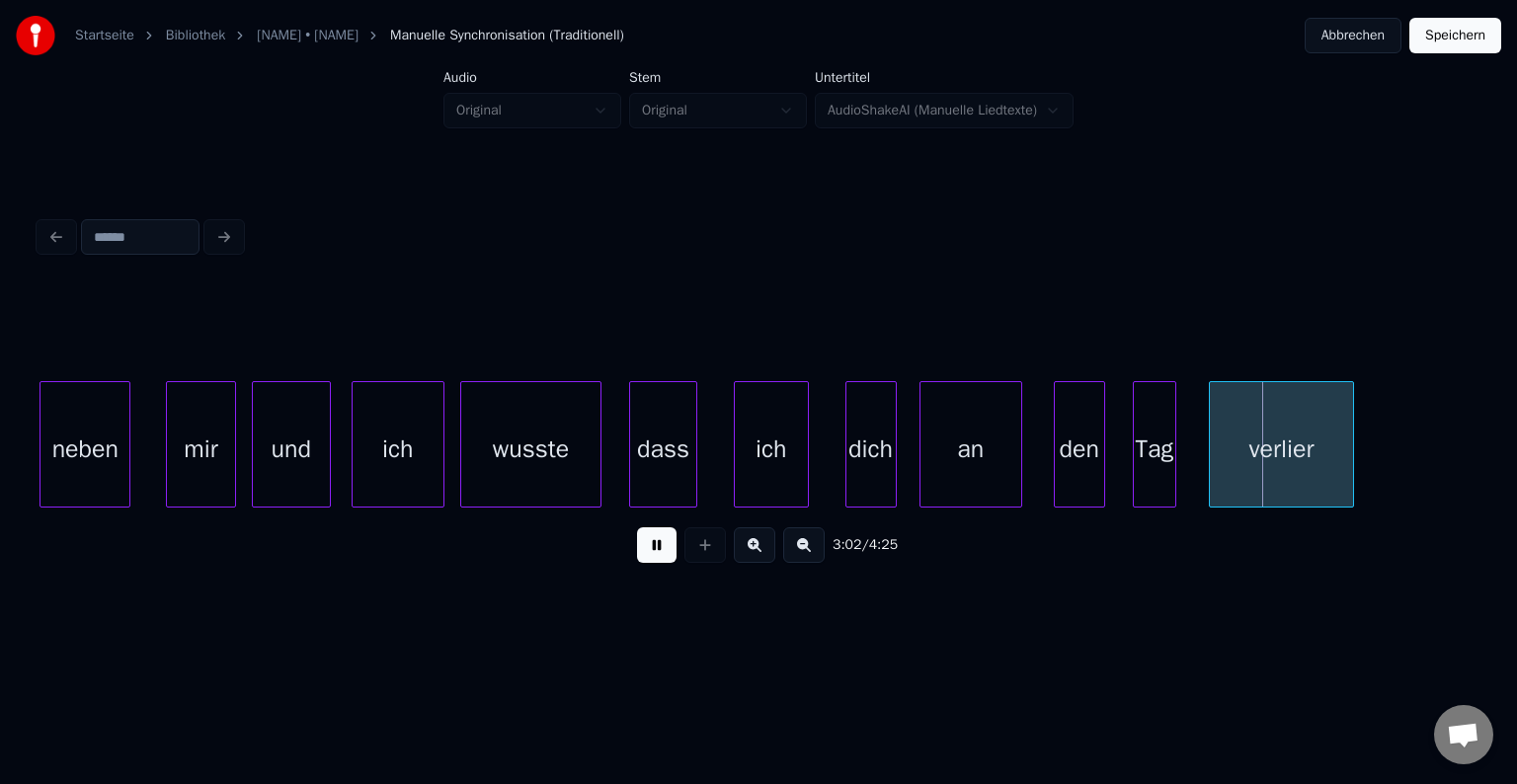 click at bounding box center (657, 545) 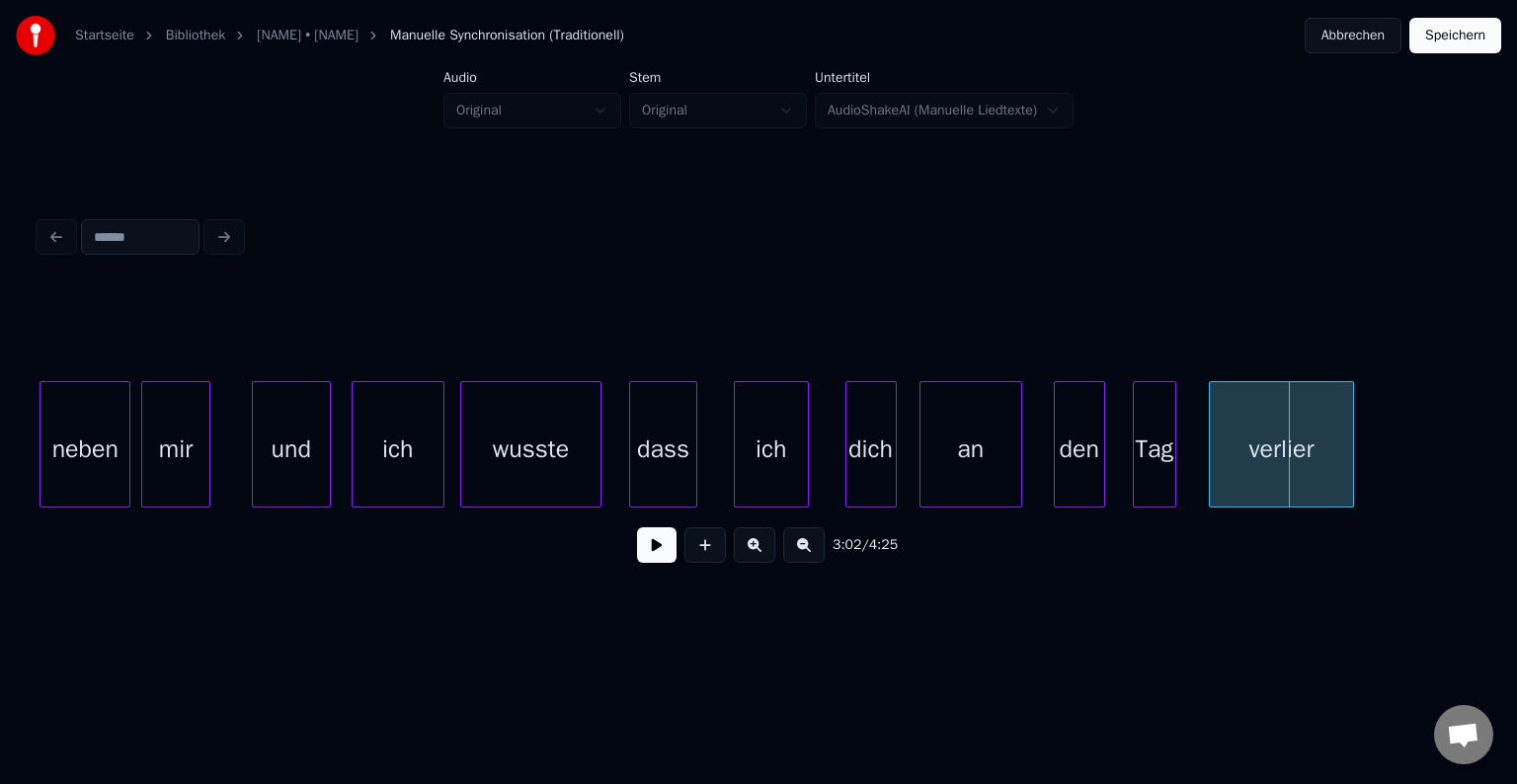 click on "mir" at bounding box center [176, 449] 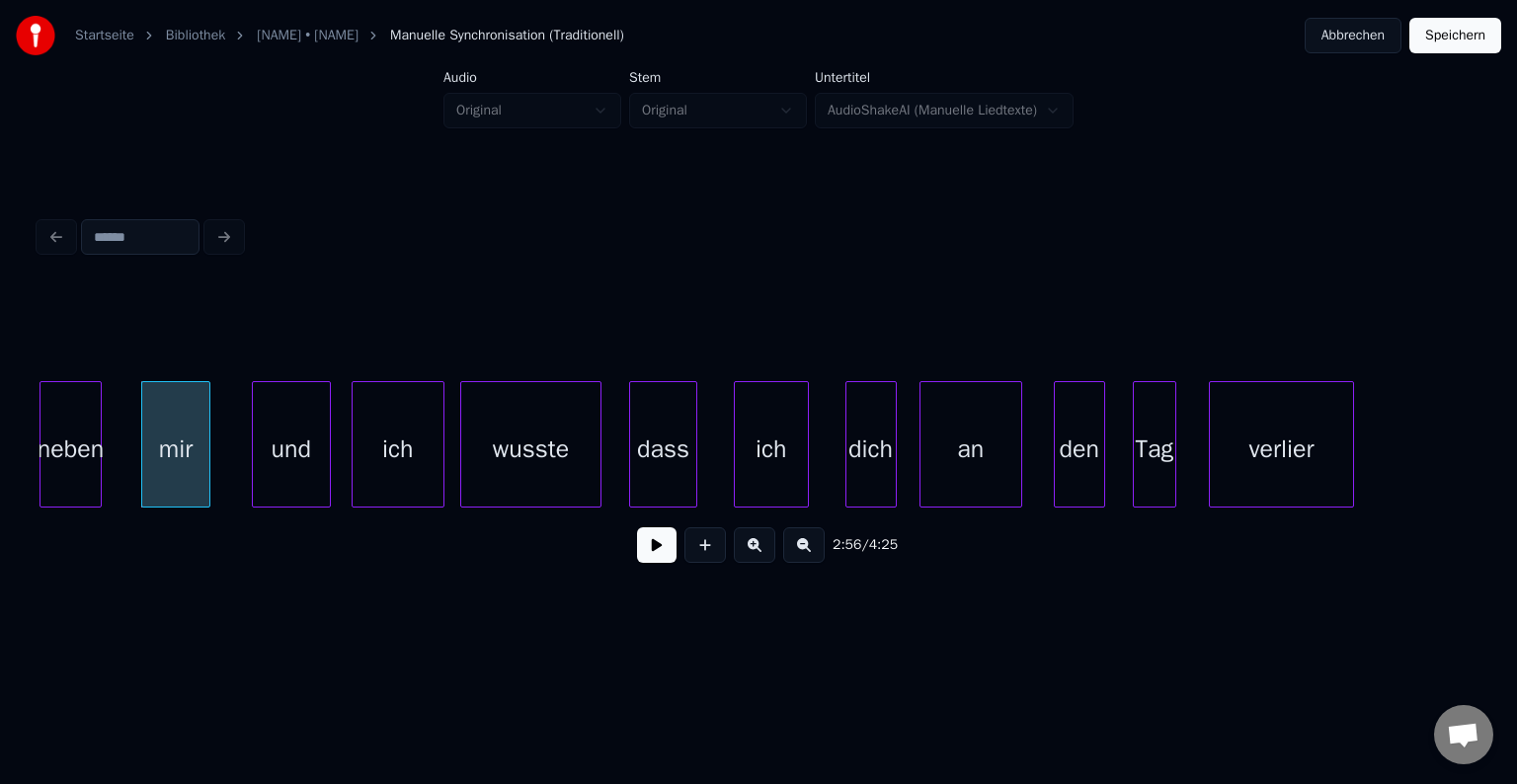click at bounding box center [98, 444] 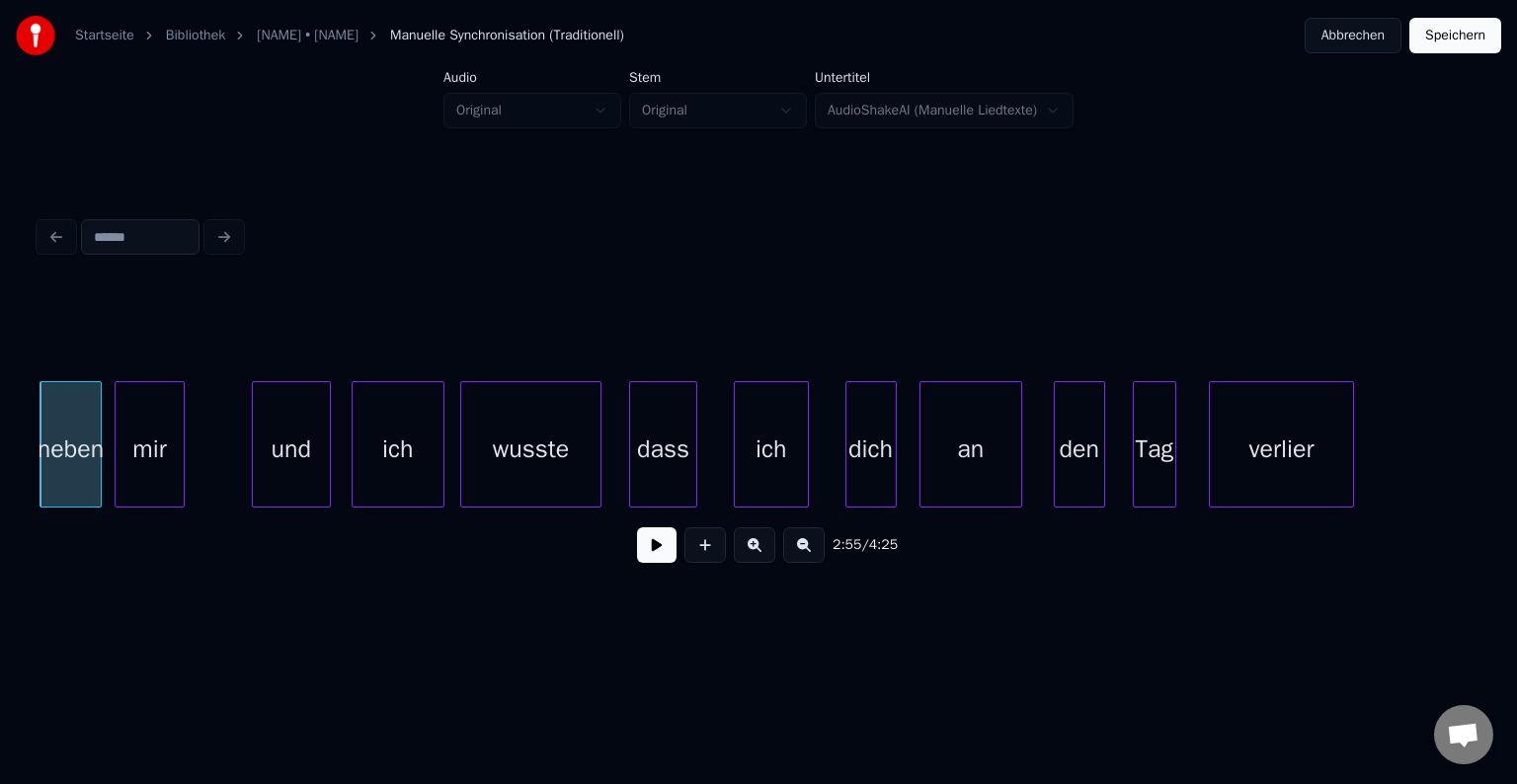 click on "mir" at bounding box center (149, 449) 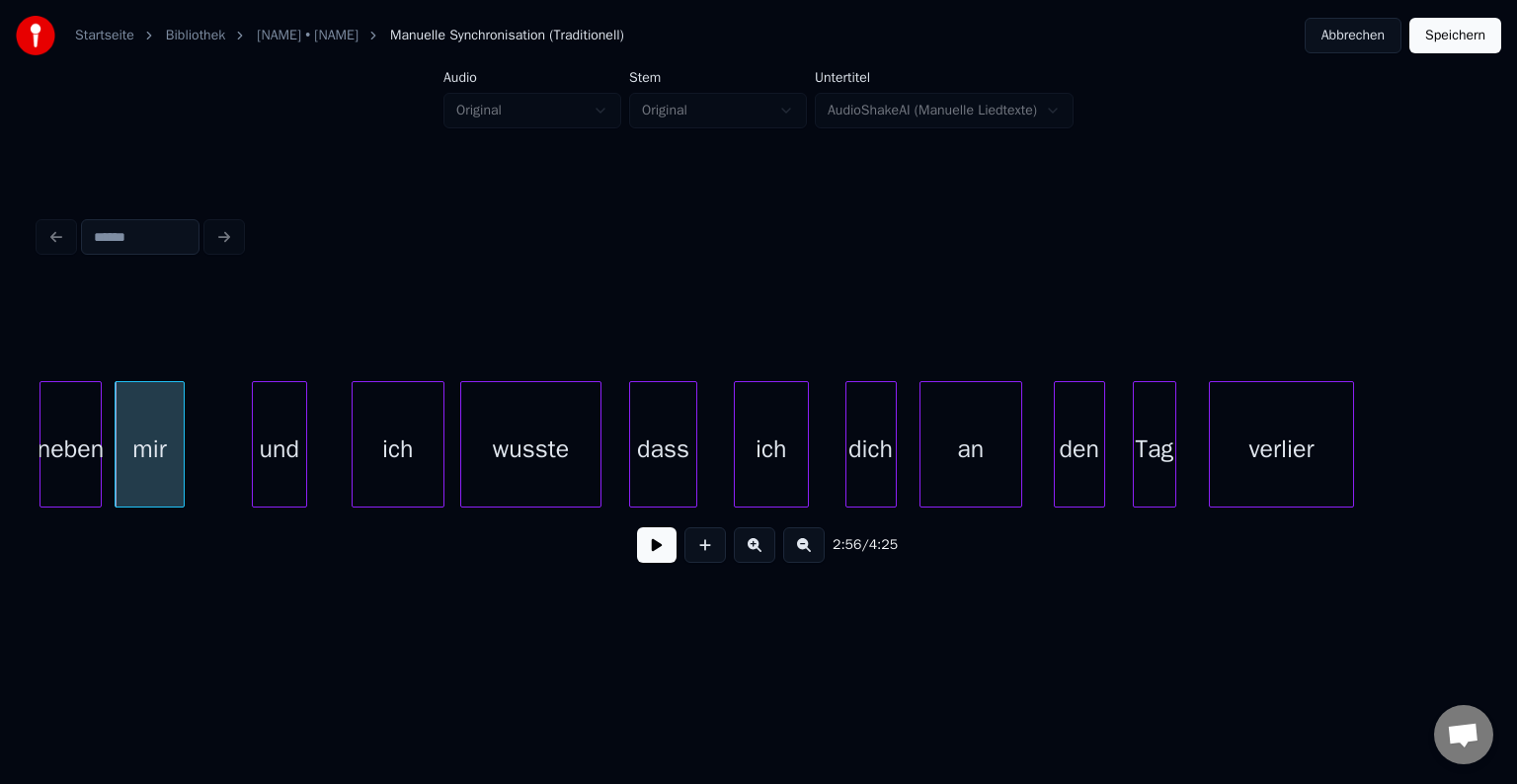click at bounding box center [303, 444] 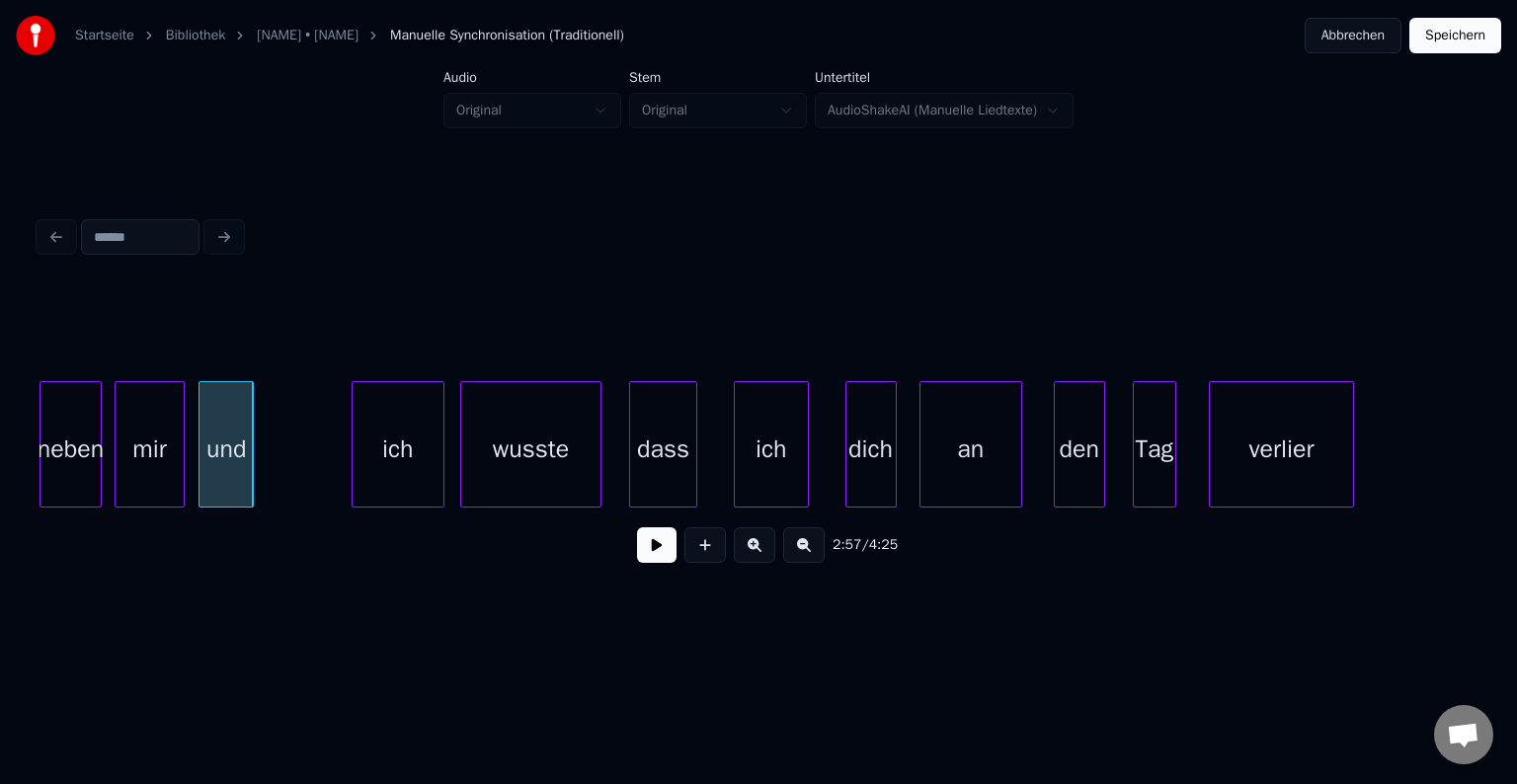 click on "und" at bounding box center (226, 449) 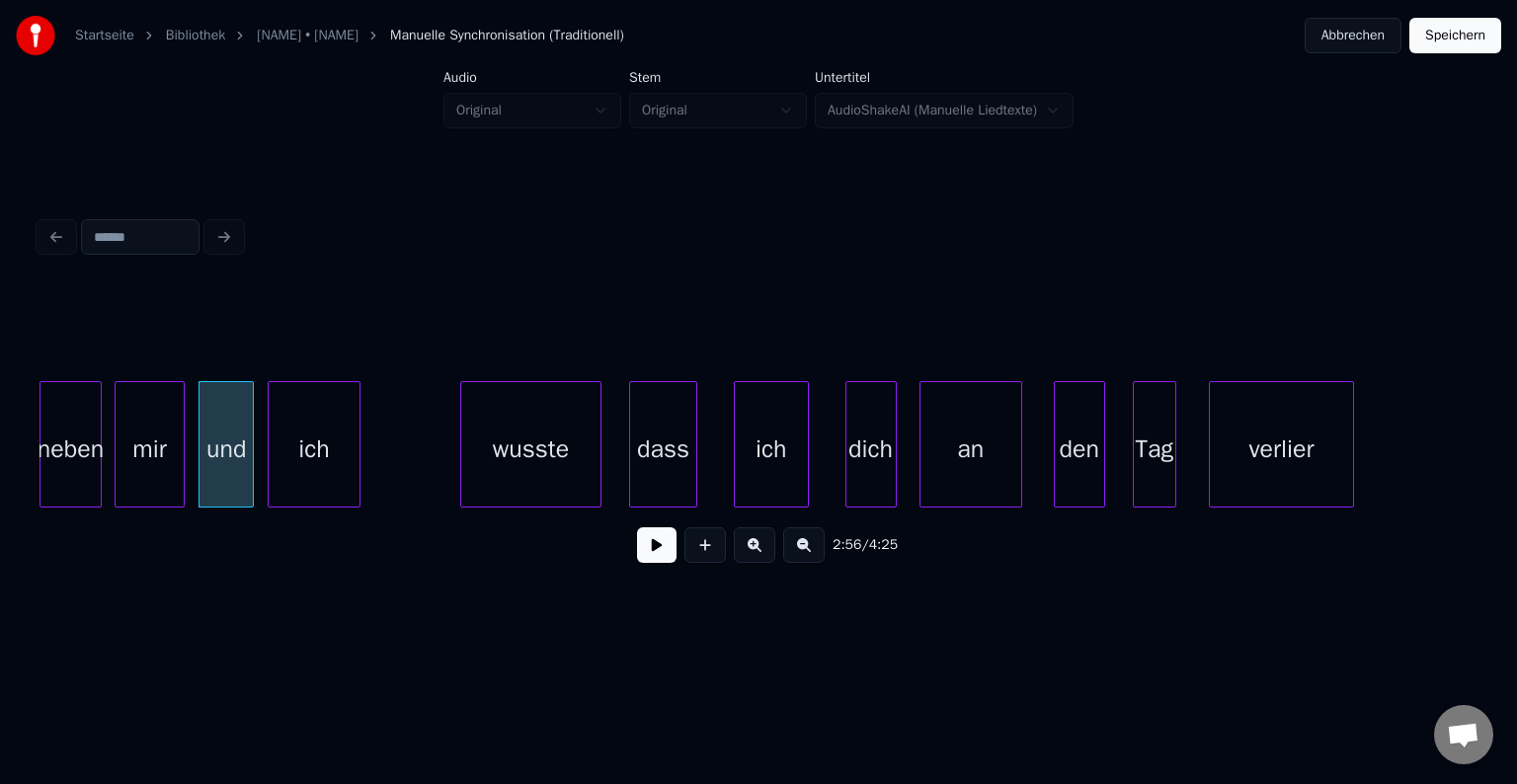 click on "ich" at bounding box center [314, 449] 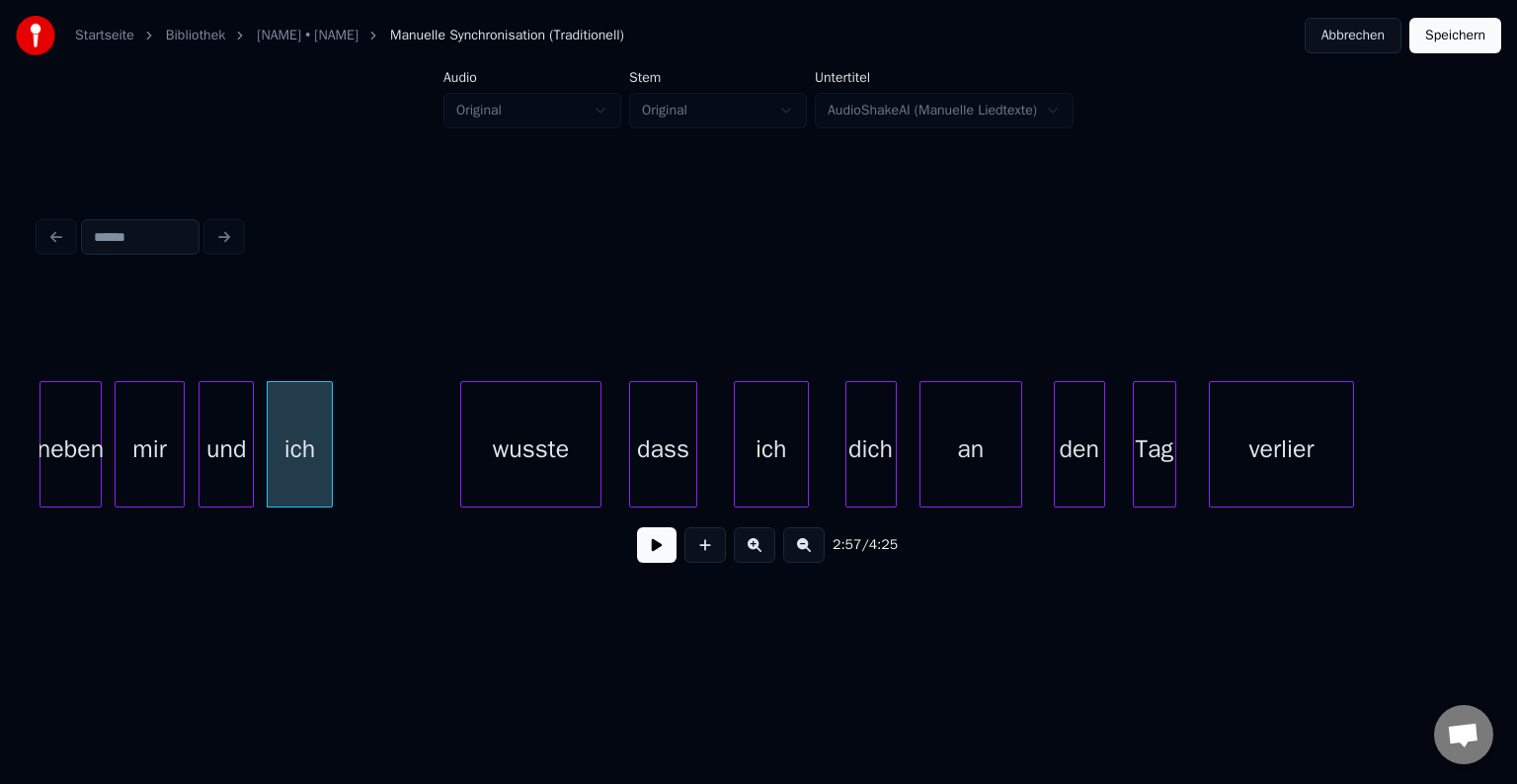 click at bounding box center (329, 444) 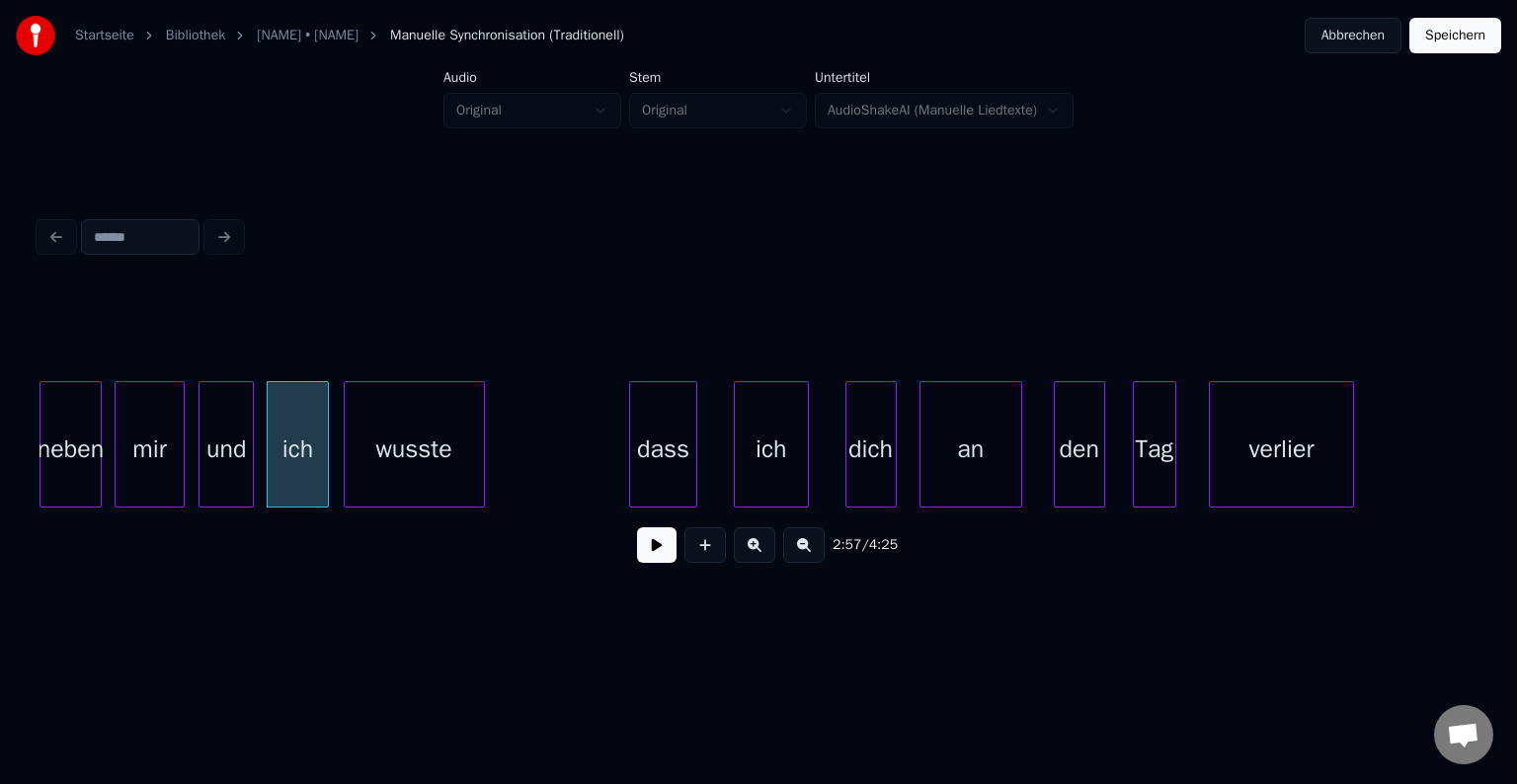 click on "wusste" at bounding box center [414, 449] 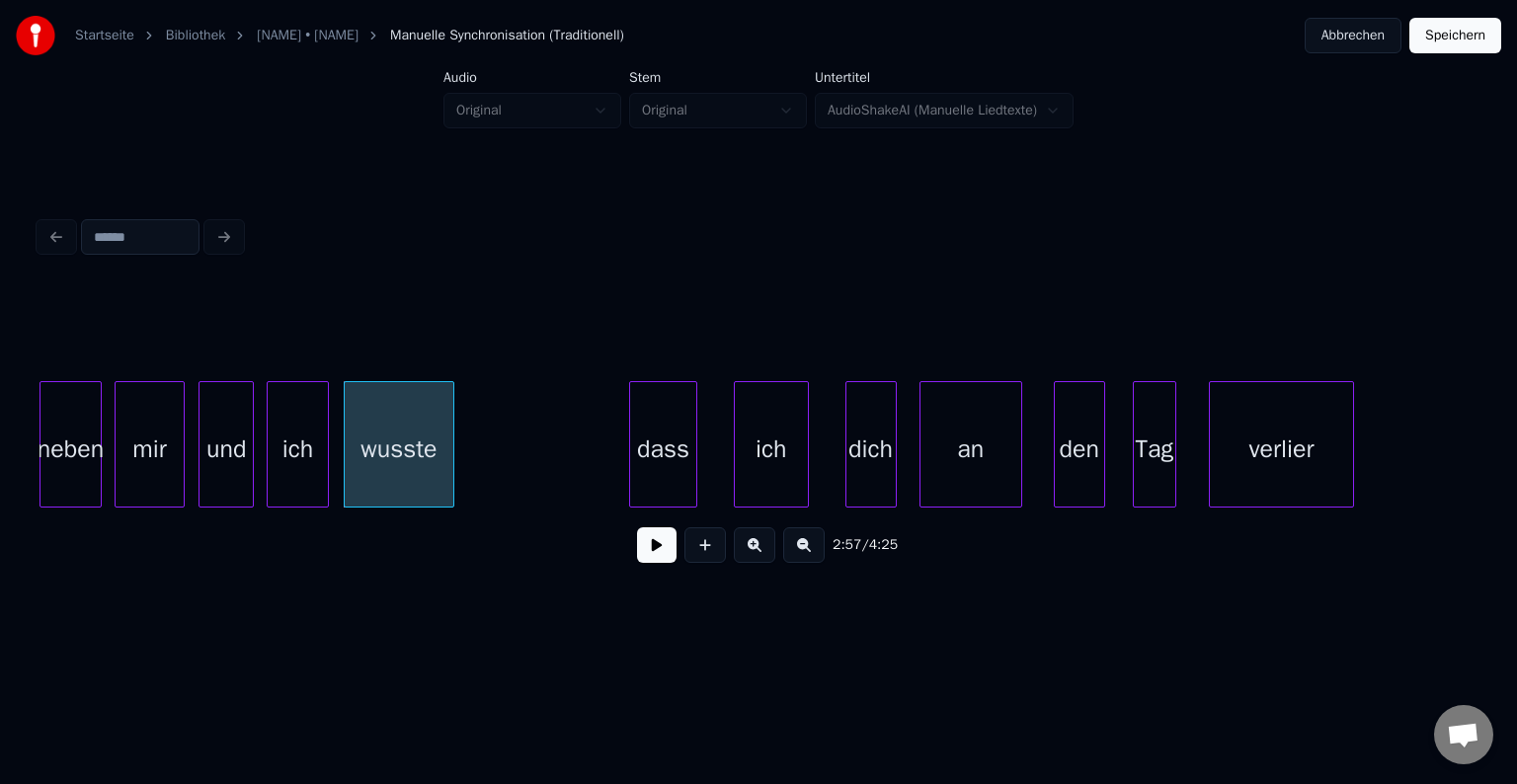 click at bounding box center (450, 444) 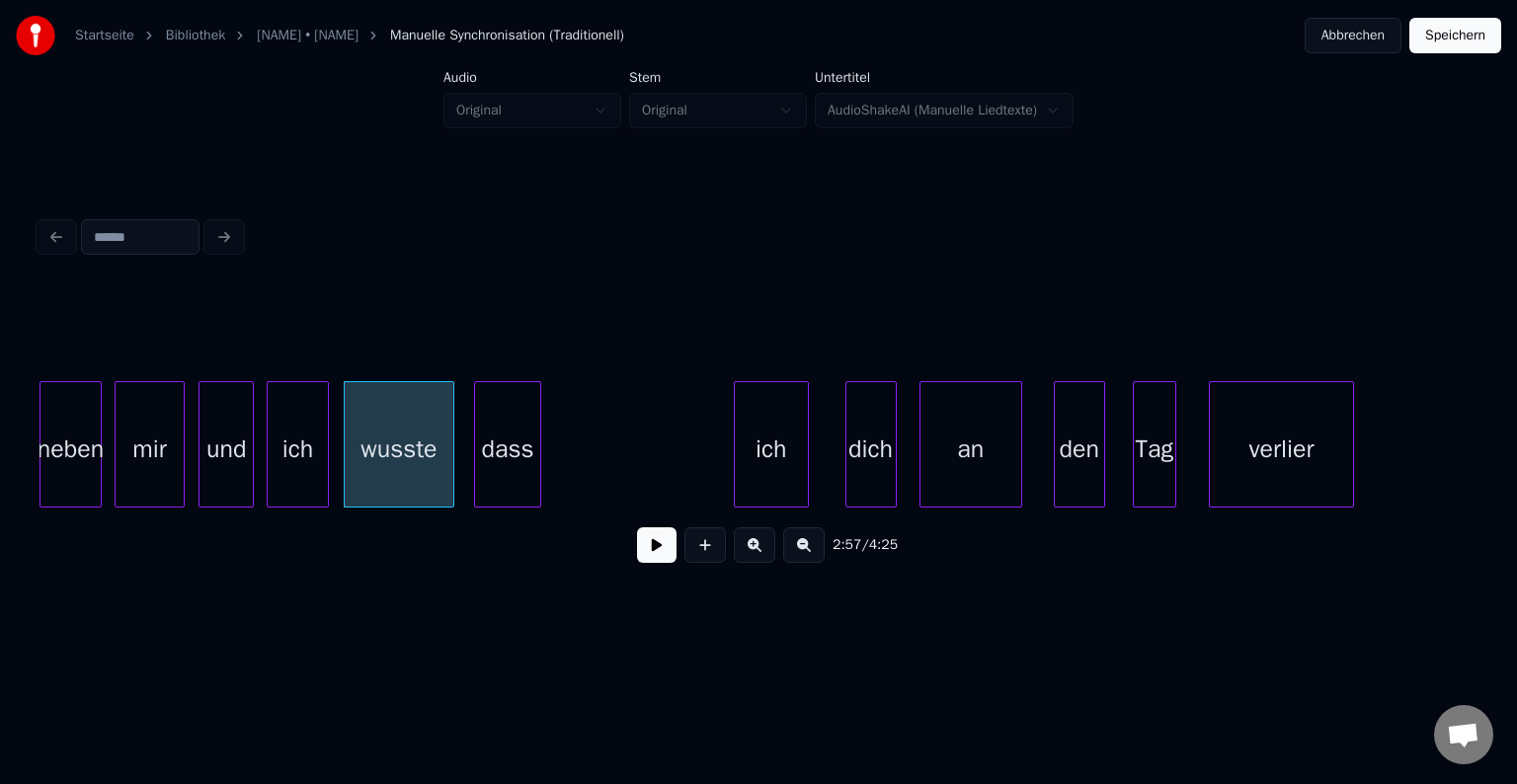 click on "dass" at bounding box center (508, 449) 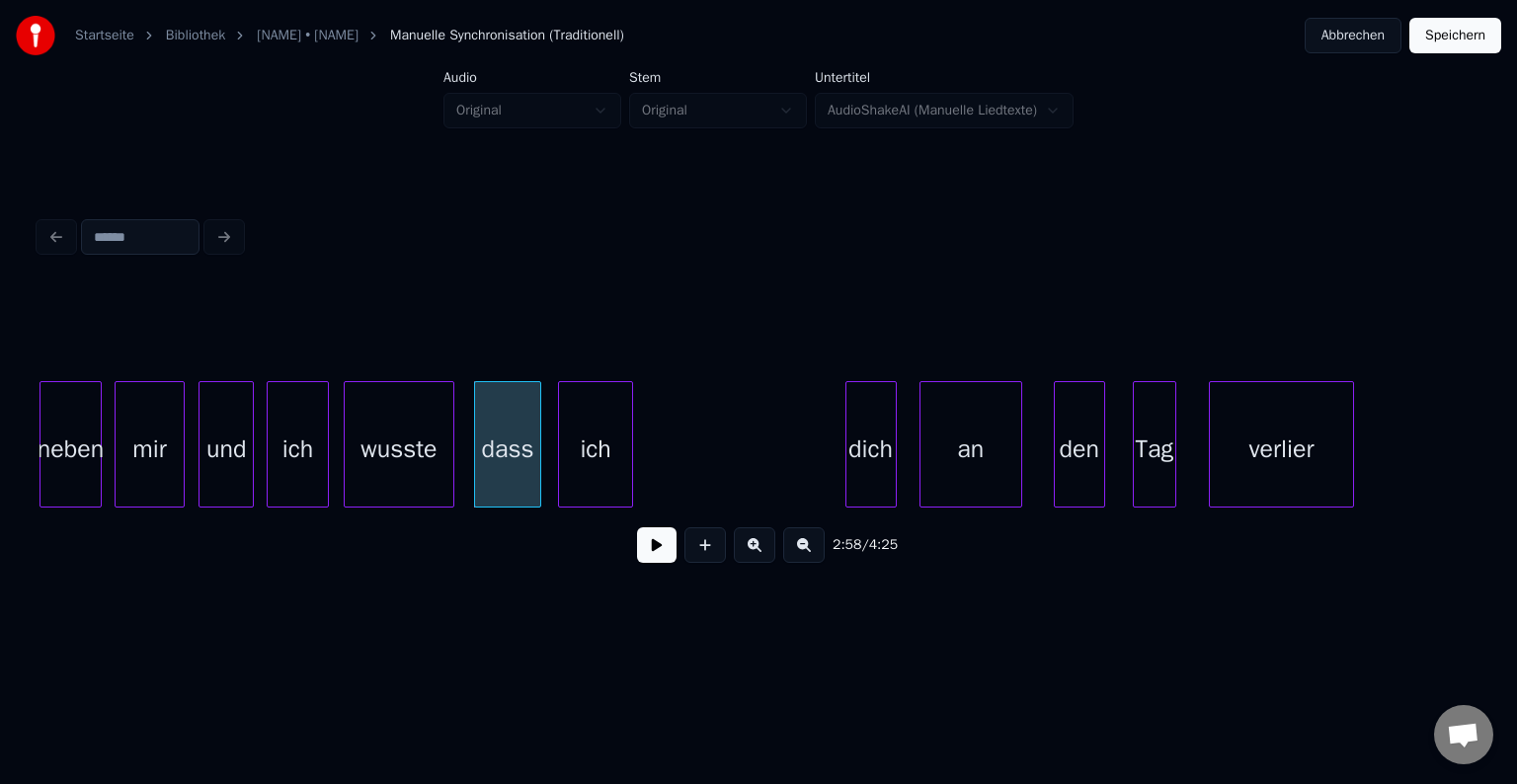 click on "ich" at bounding box center (596, 449) 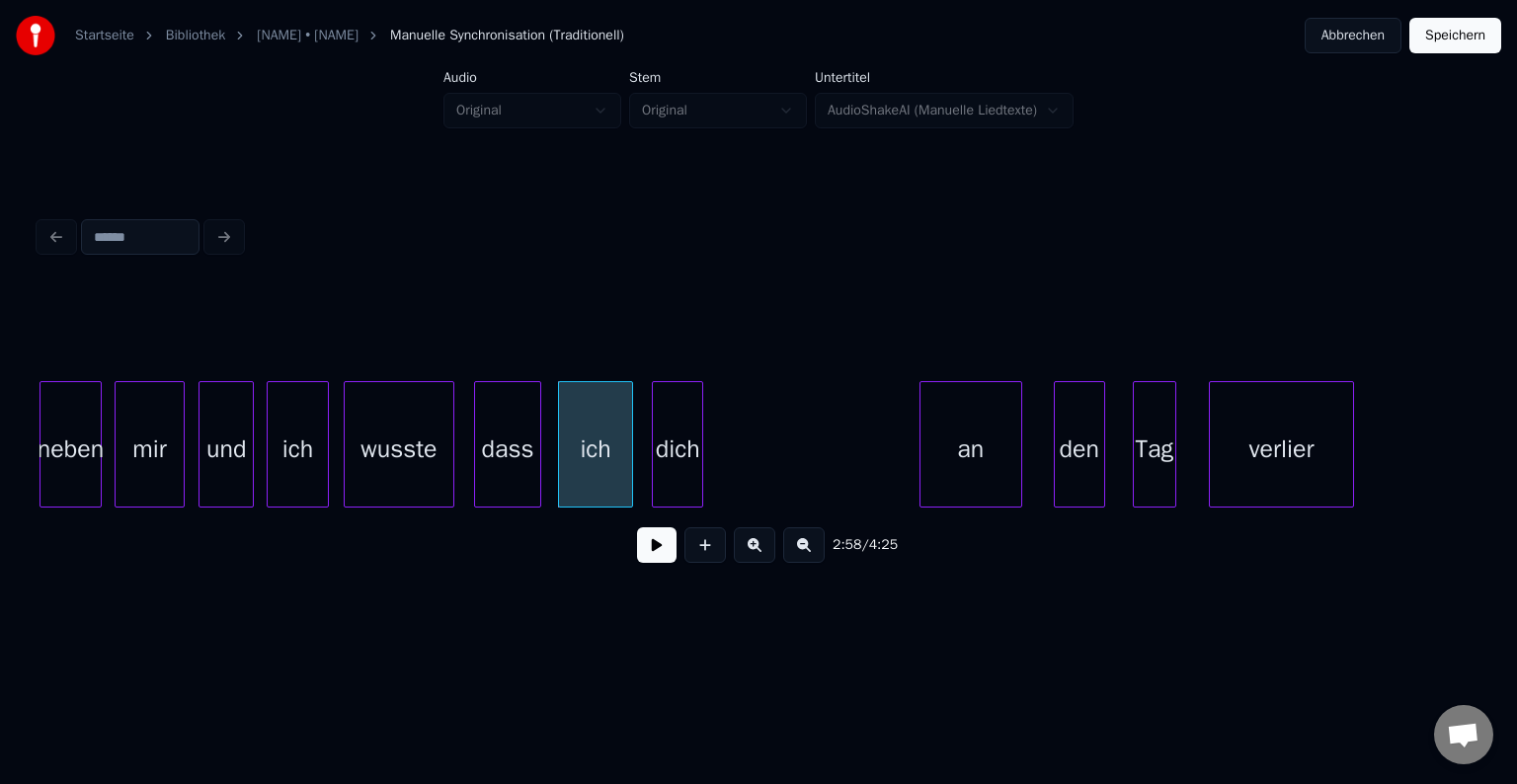 click on "dich" at bounding box center (678, 449) 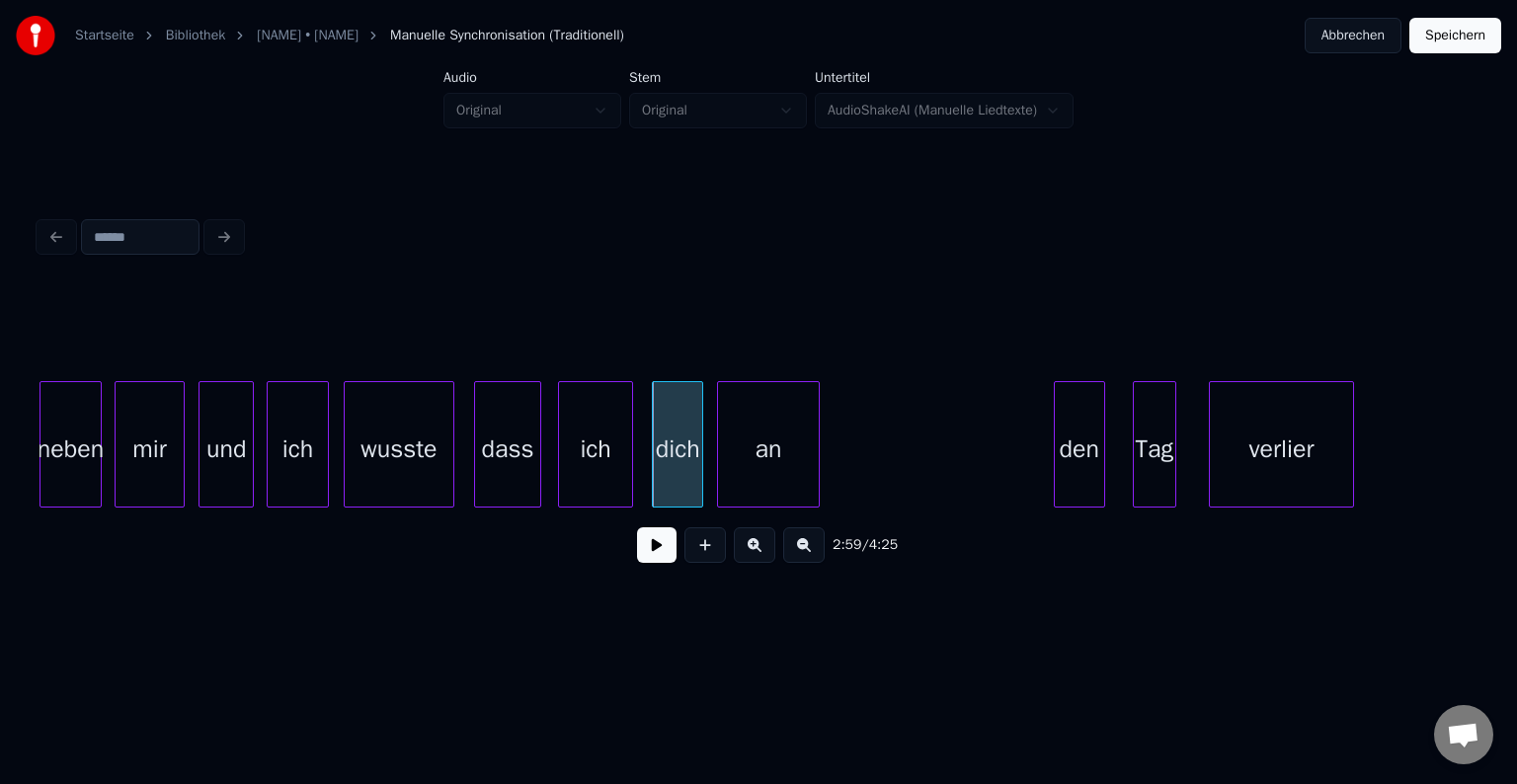click on "an" at bounding box center (768, 449) 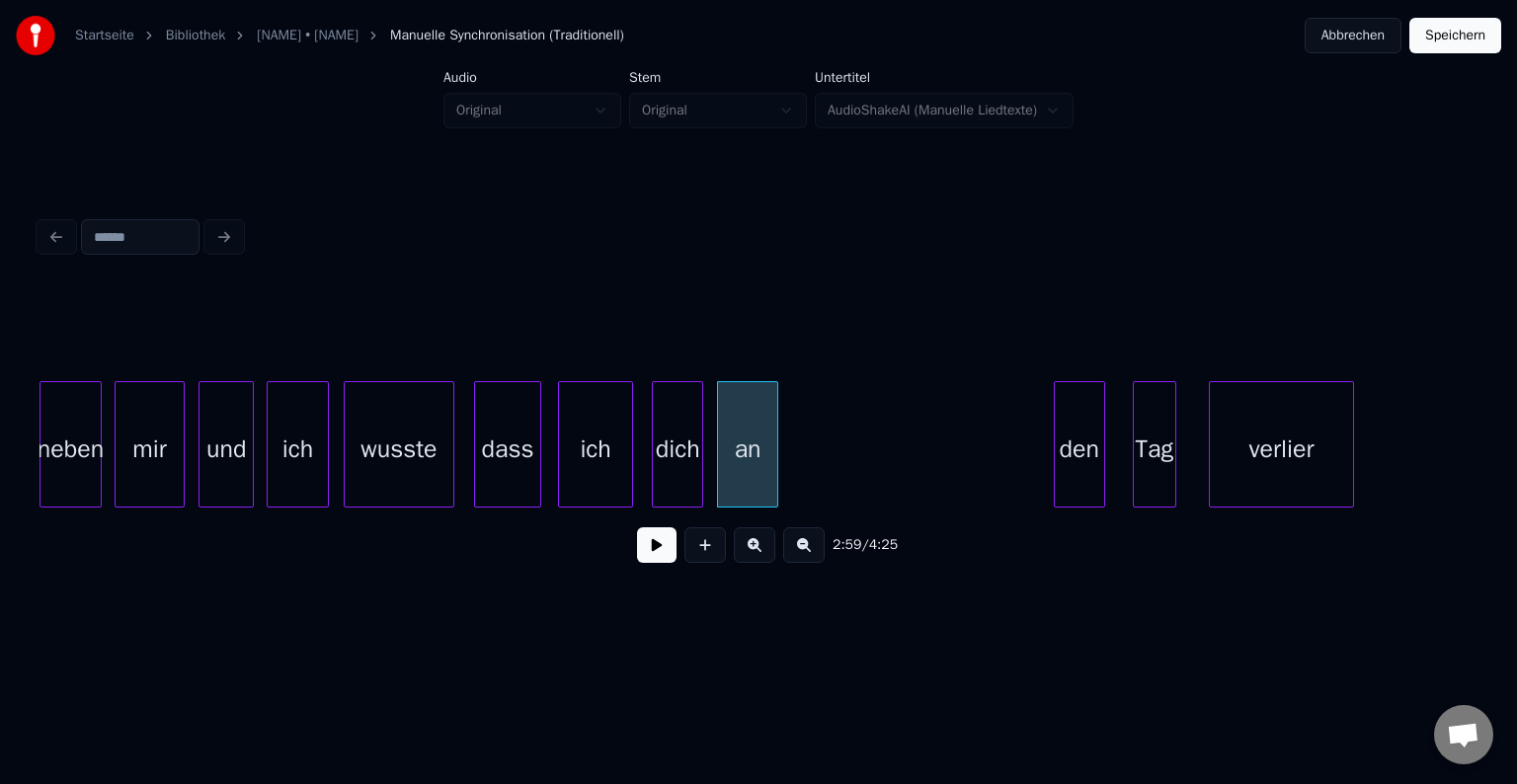 click at bounding box center [774, 444] 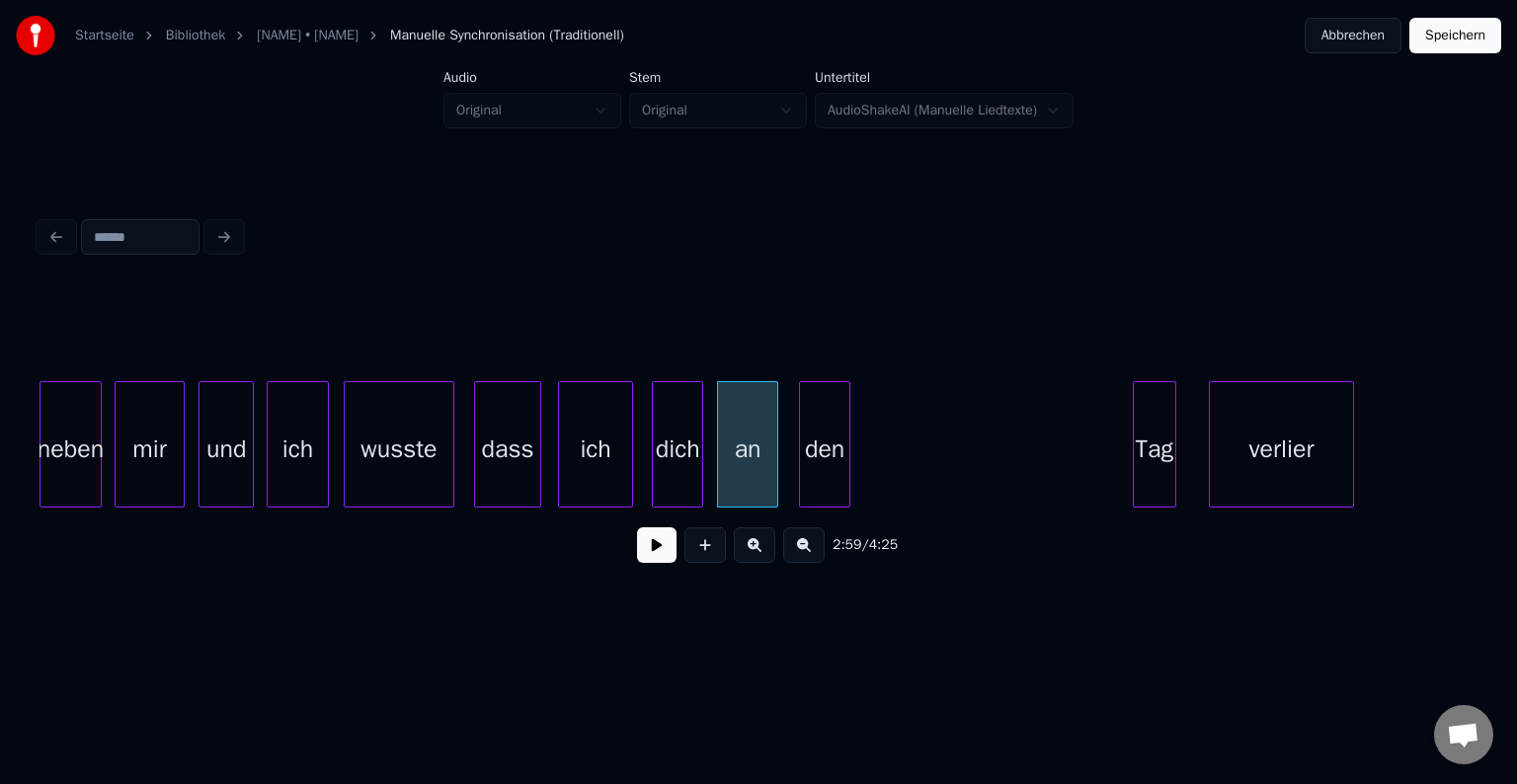 click on "den" at bounding box center (825, 449) 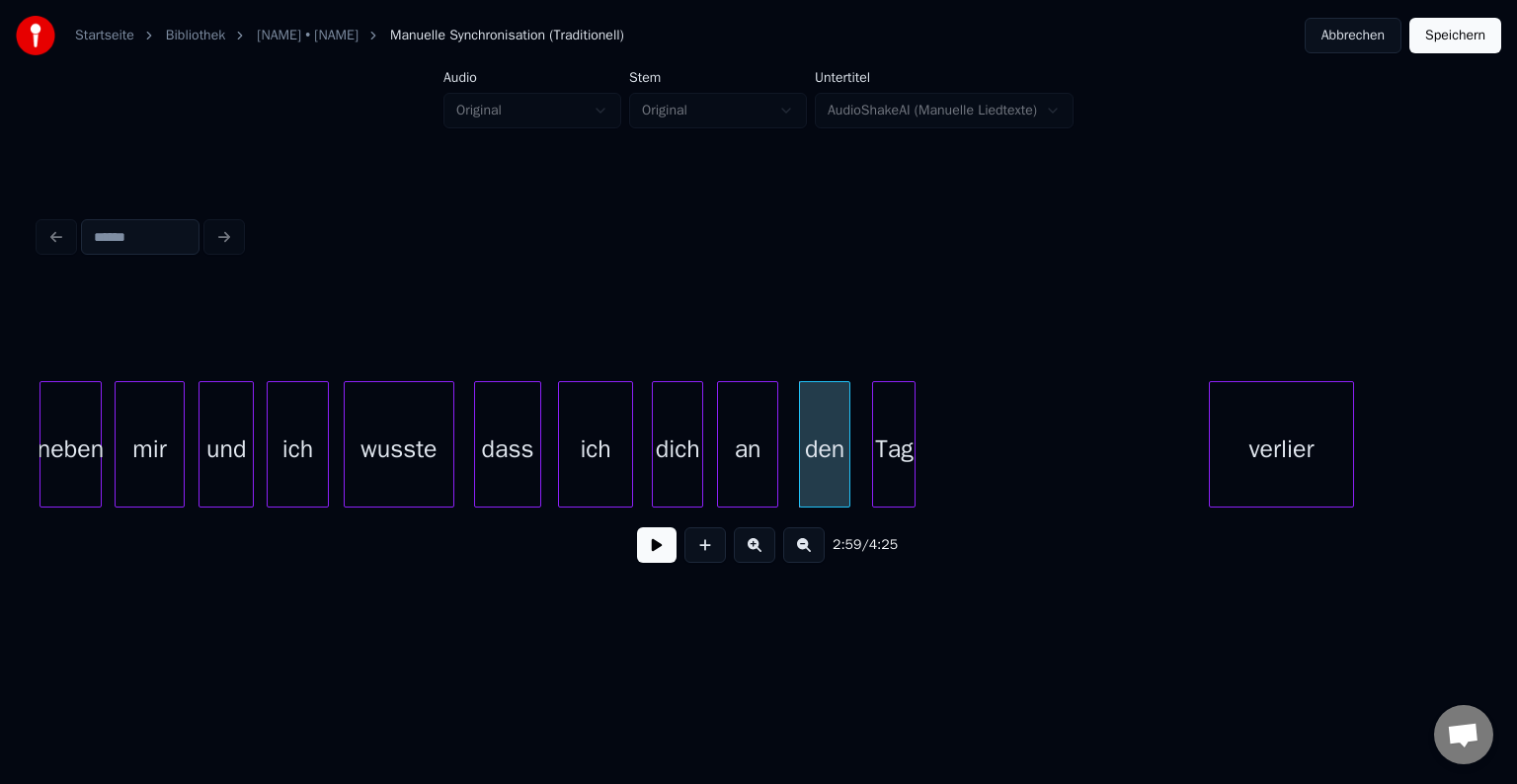 click on "Tag" at bounding box center (894, 449) 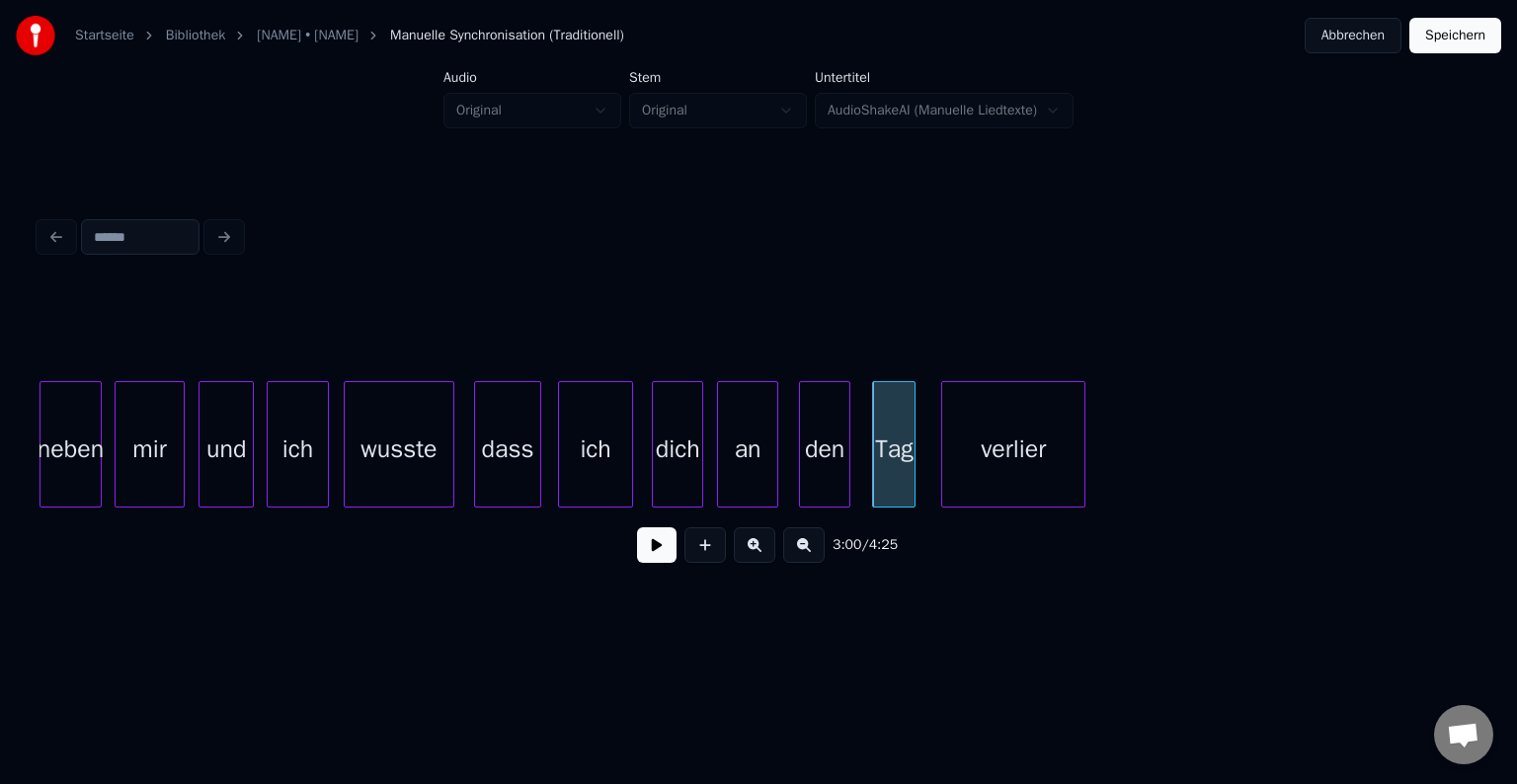 click on "verlier" at bounding box center [1013, 449] 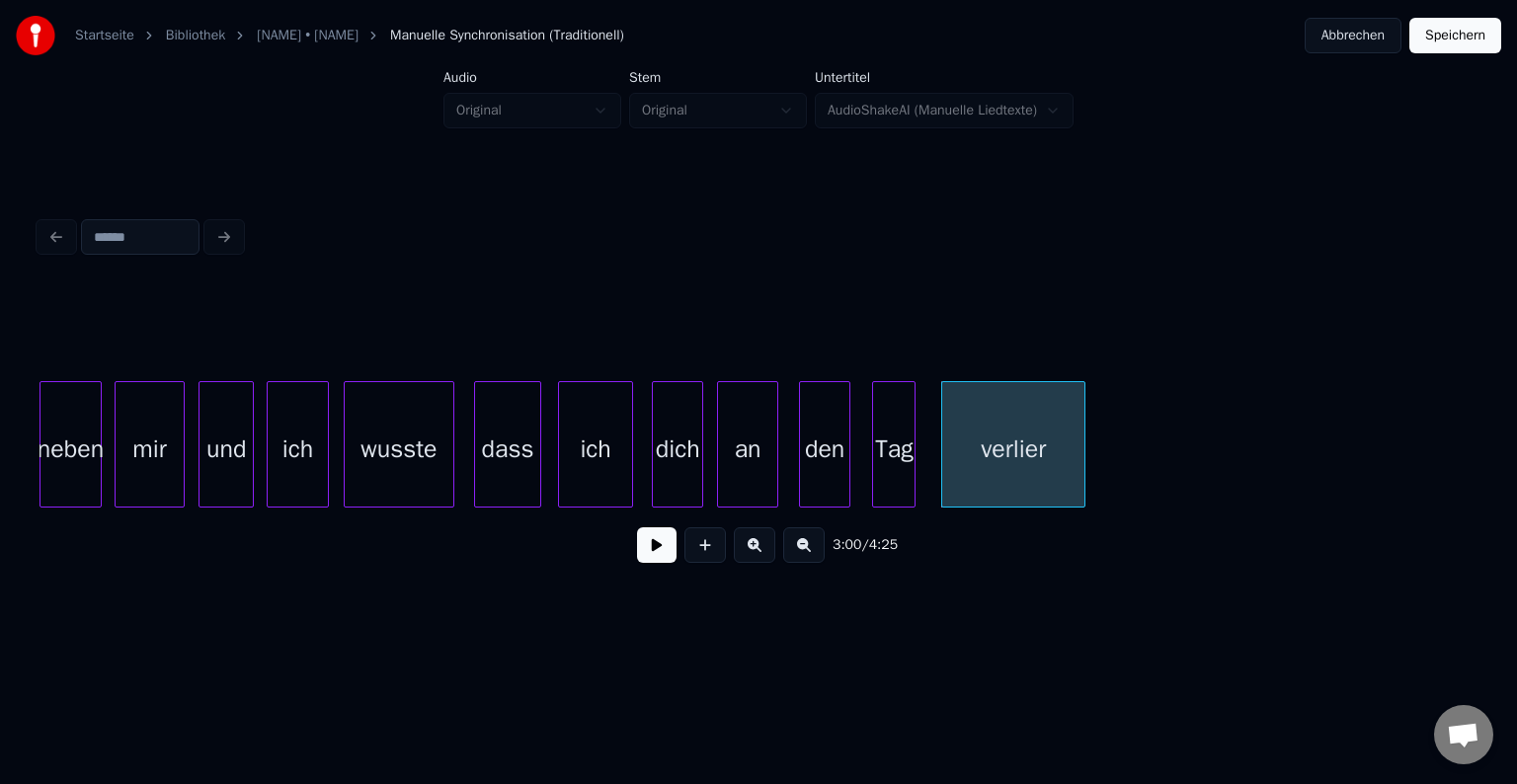 click on "neben" at bounding box center [70, 449] 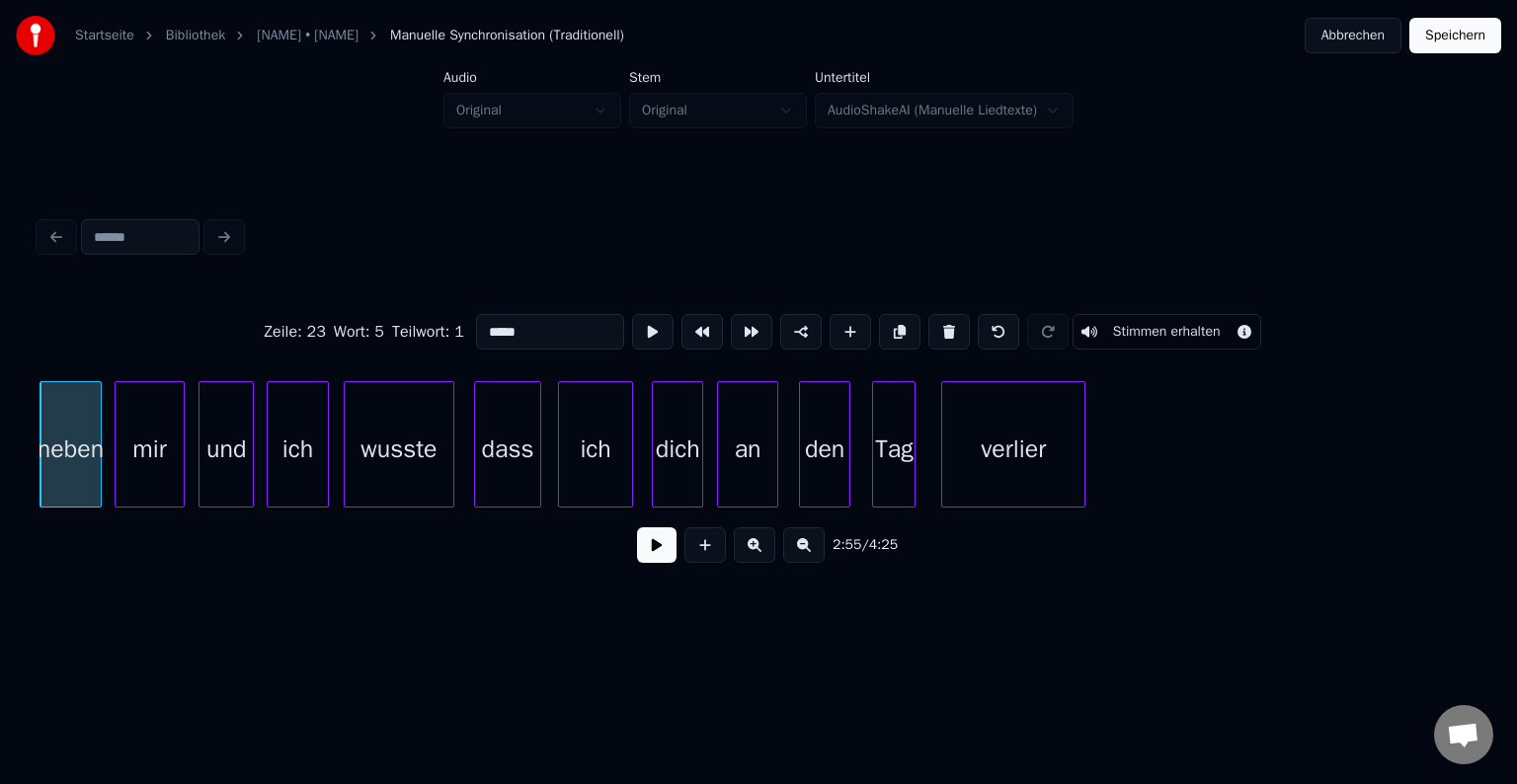 click at bounding box center [657, 545] 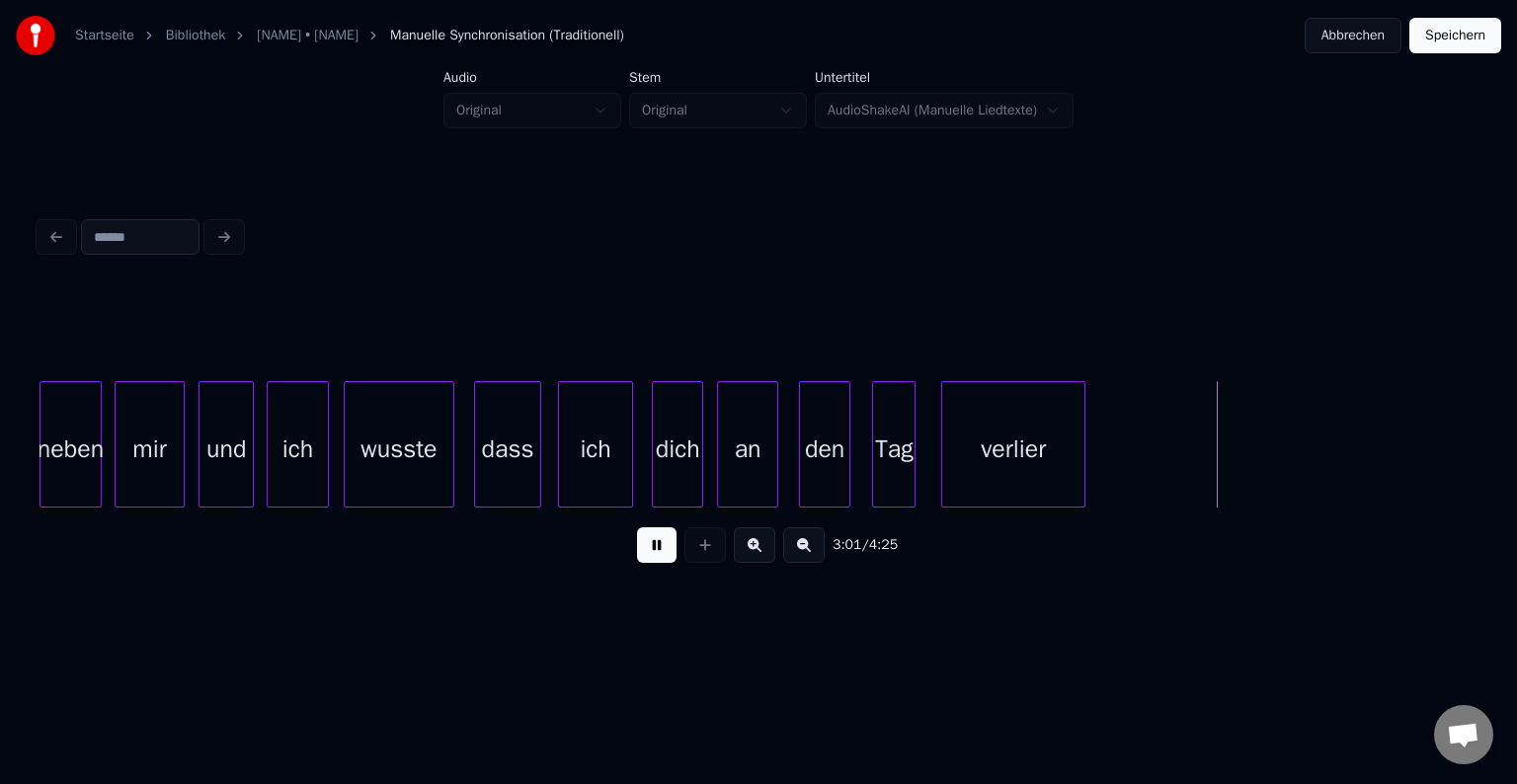 click at bounding box center [657, 545] 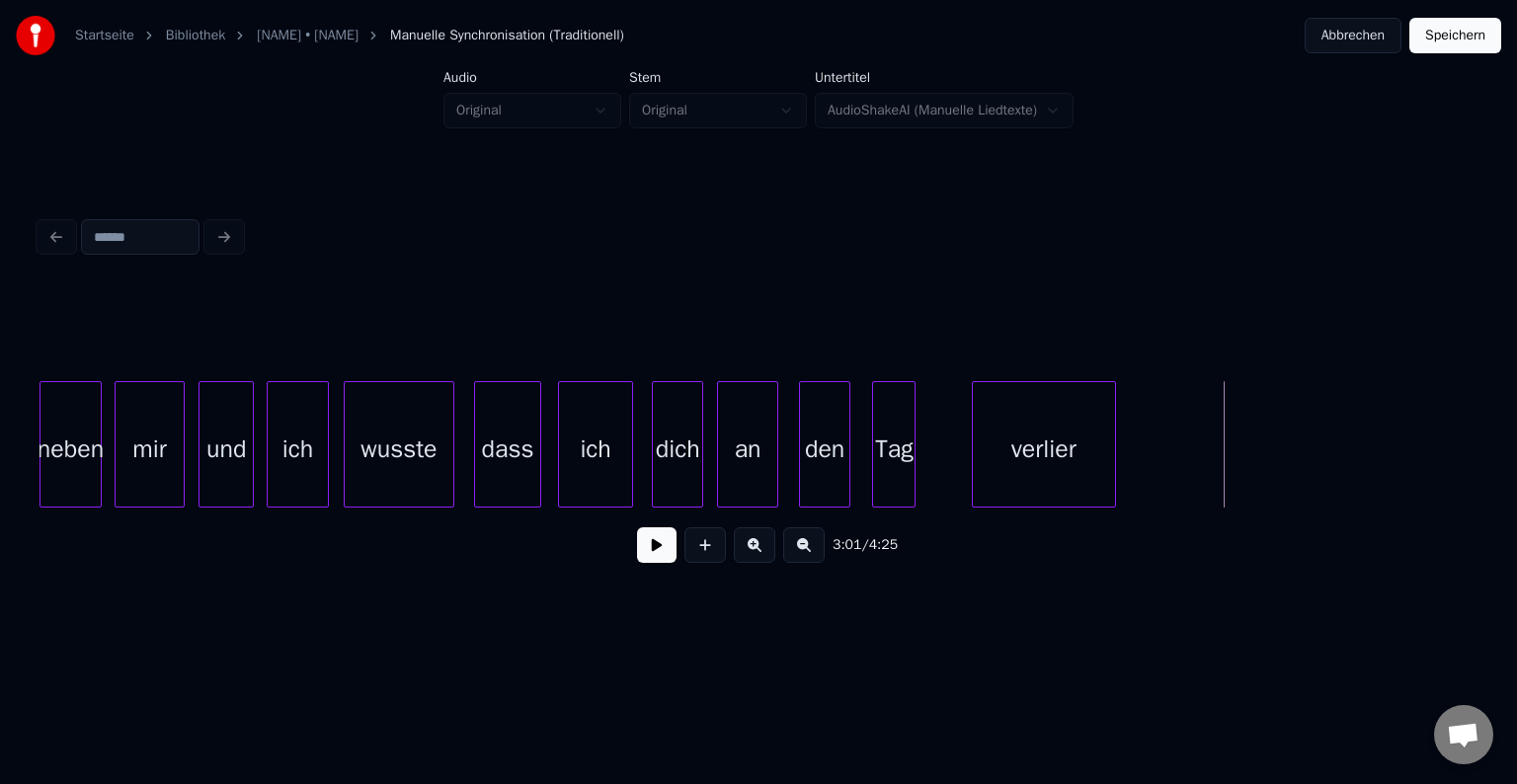 click on "verlier" at bounding box center (1044, 449) 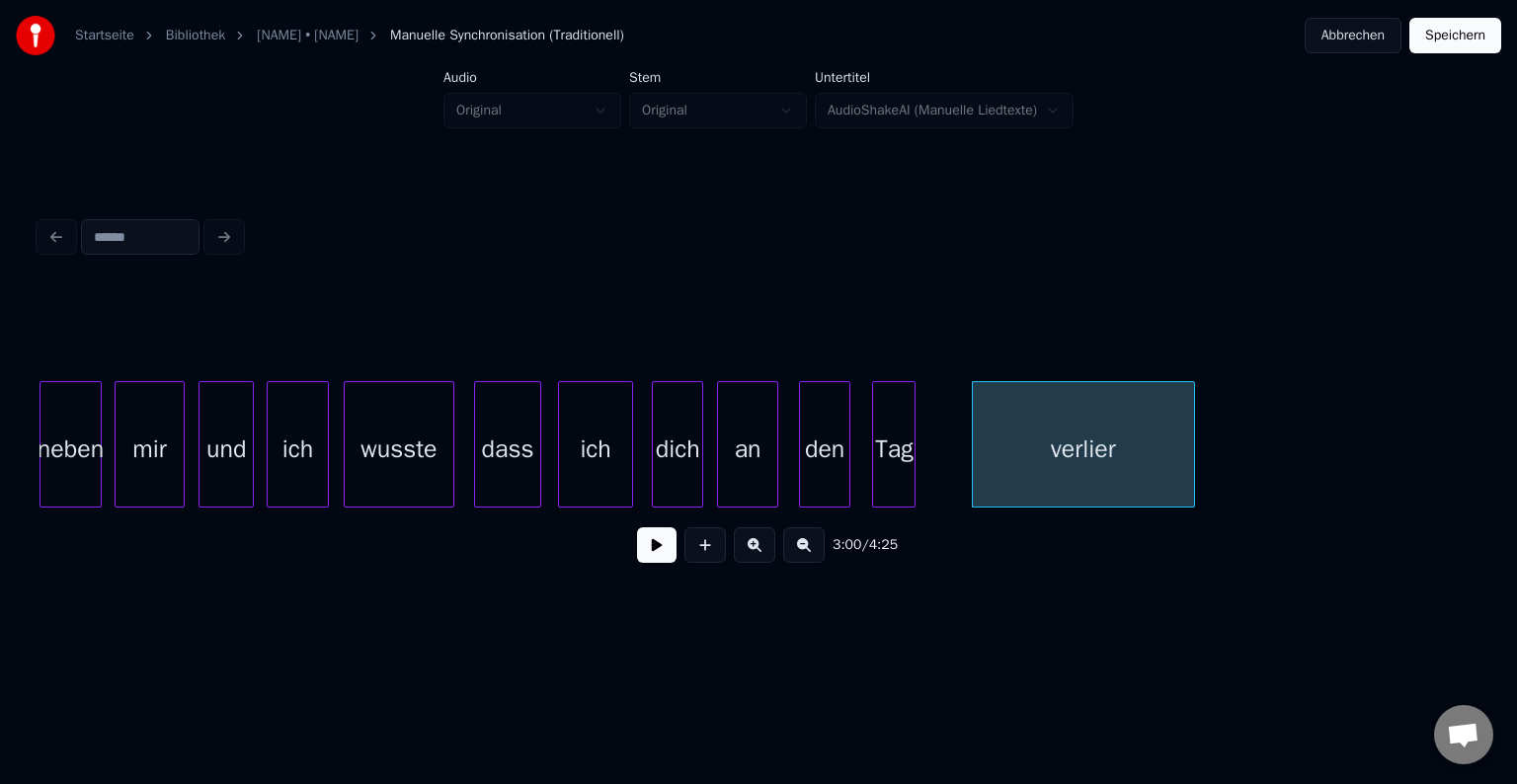 click at bounding box center [1191, 444] 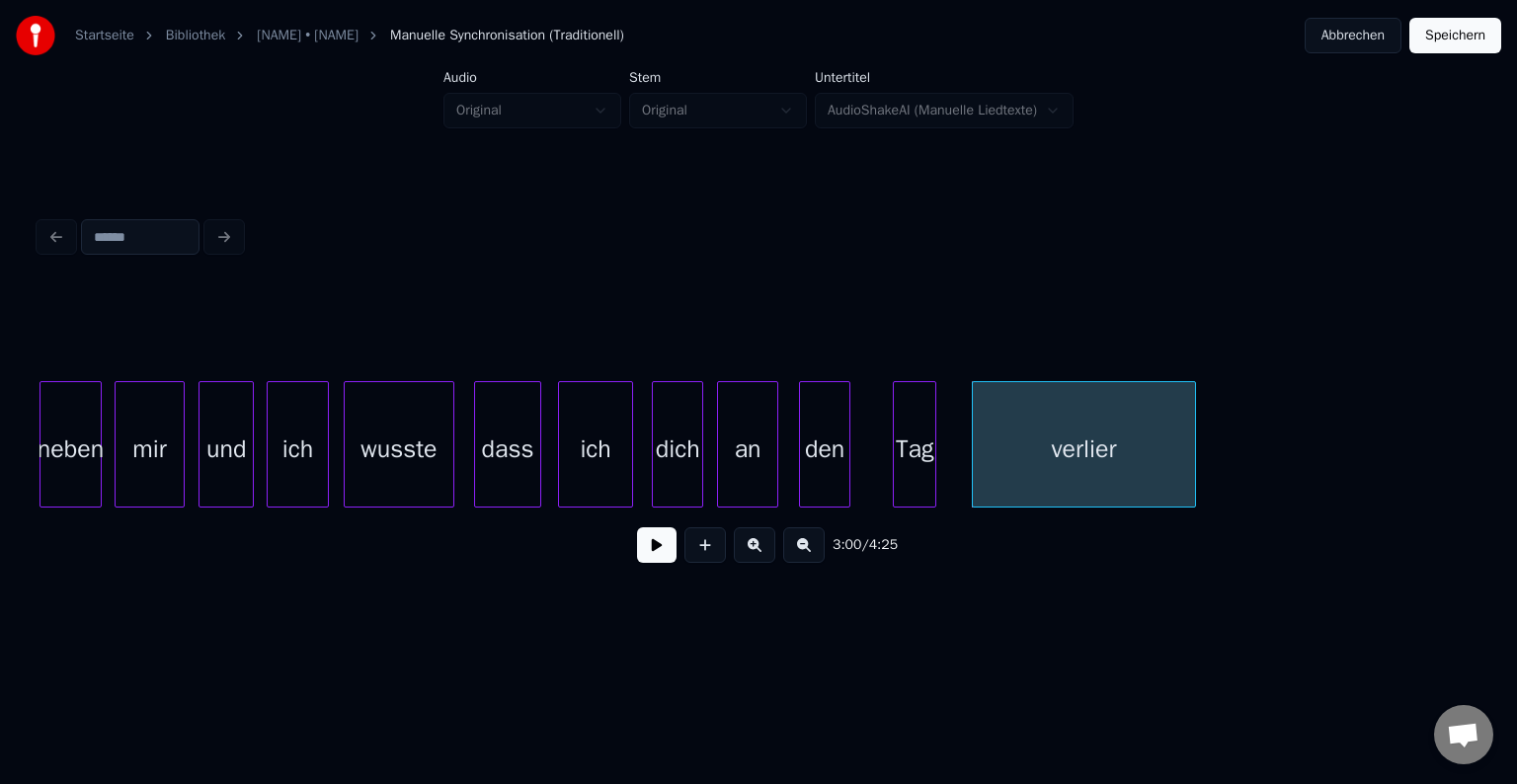 click on "Tag" at bounding box center (915, 449) 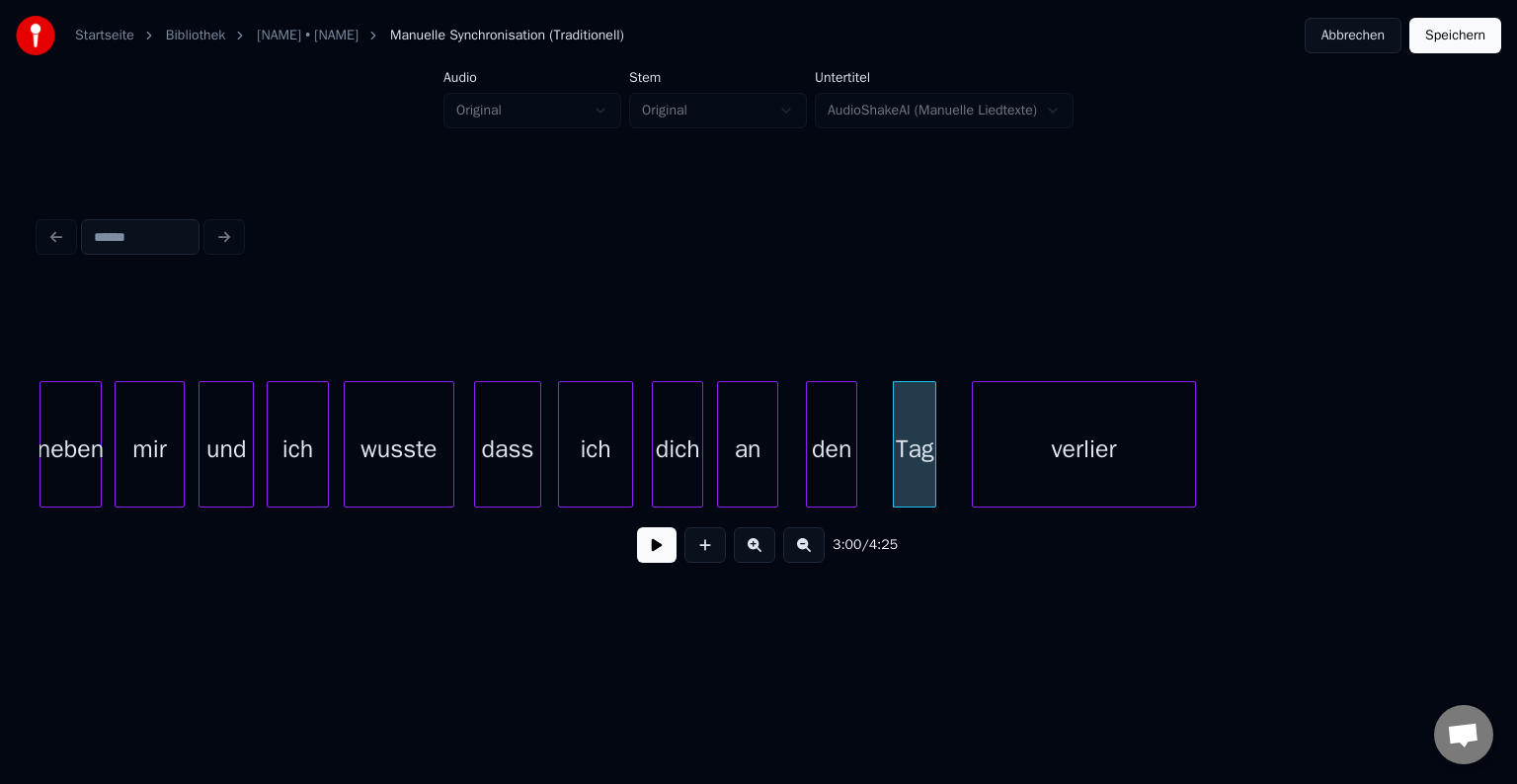click on "den" at bounding box center [832, 449] 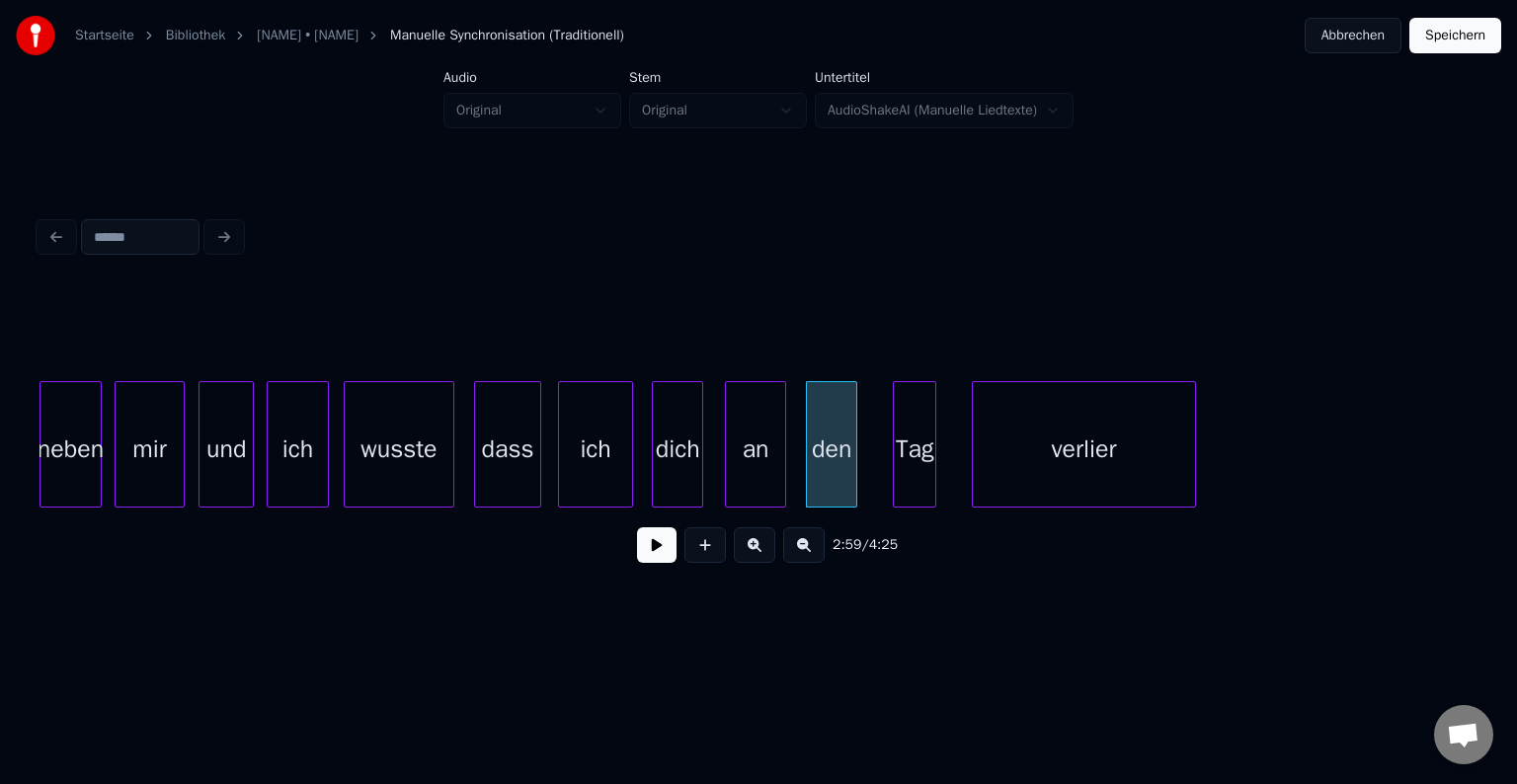 click on "an" at bounding box center (756, 449) 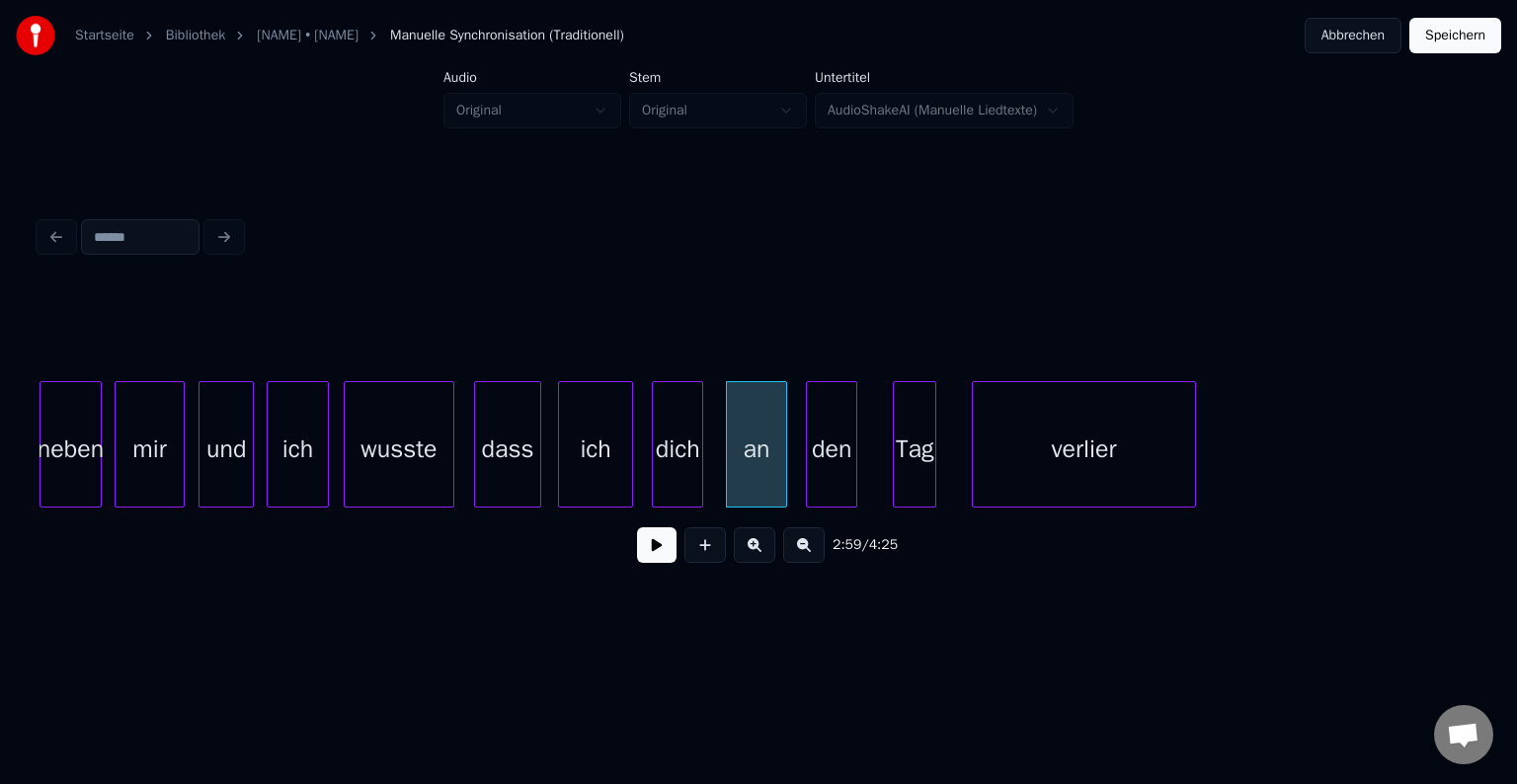 click on "neben" at bounding box center (70, 449) 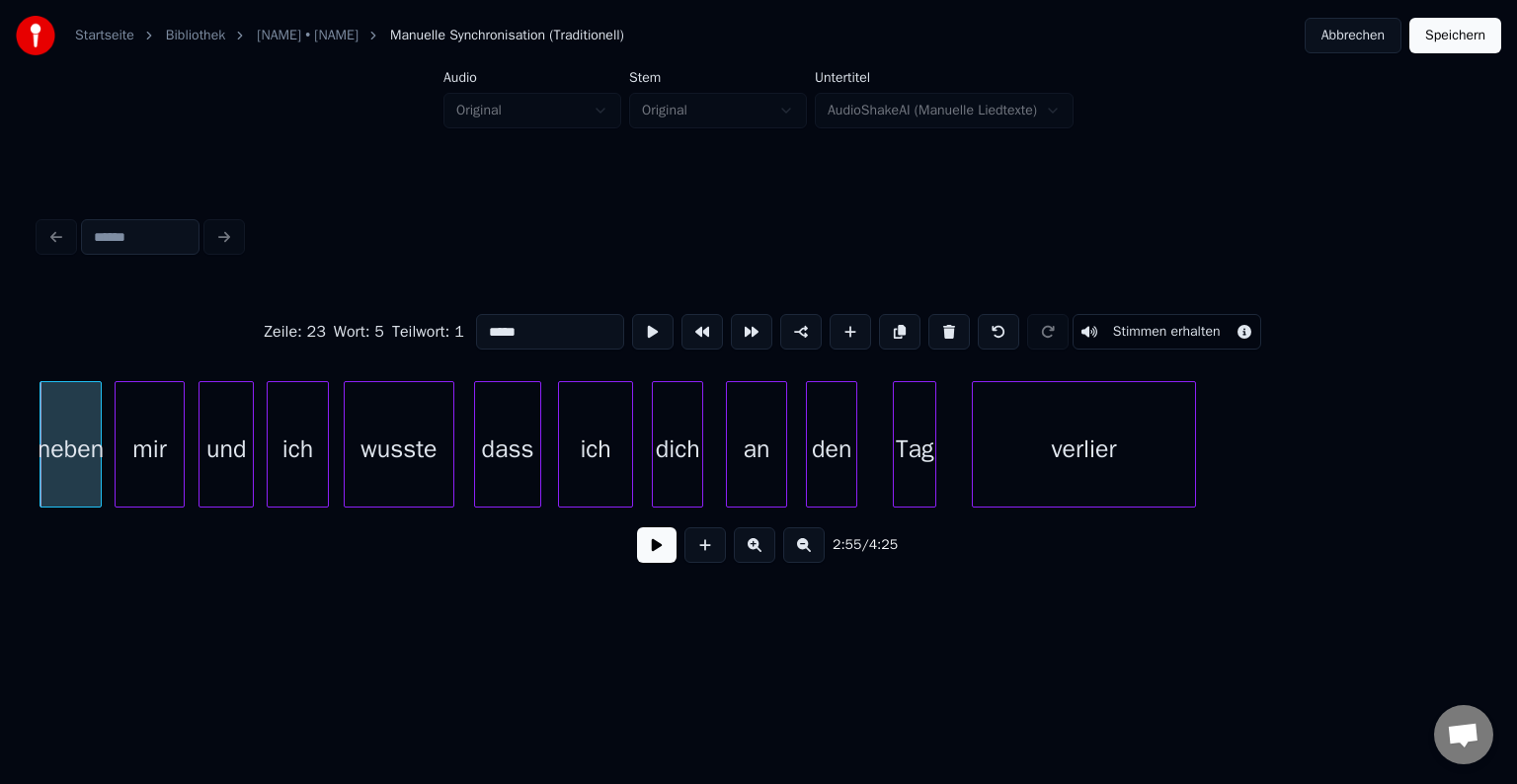 click at bounding box center [657, 545] 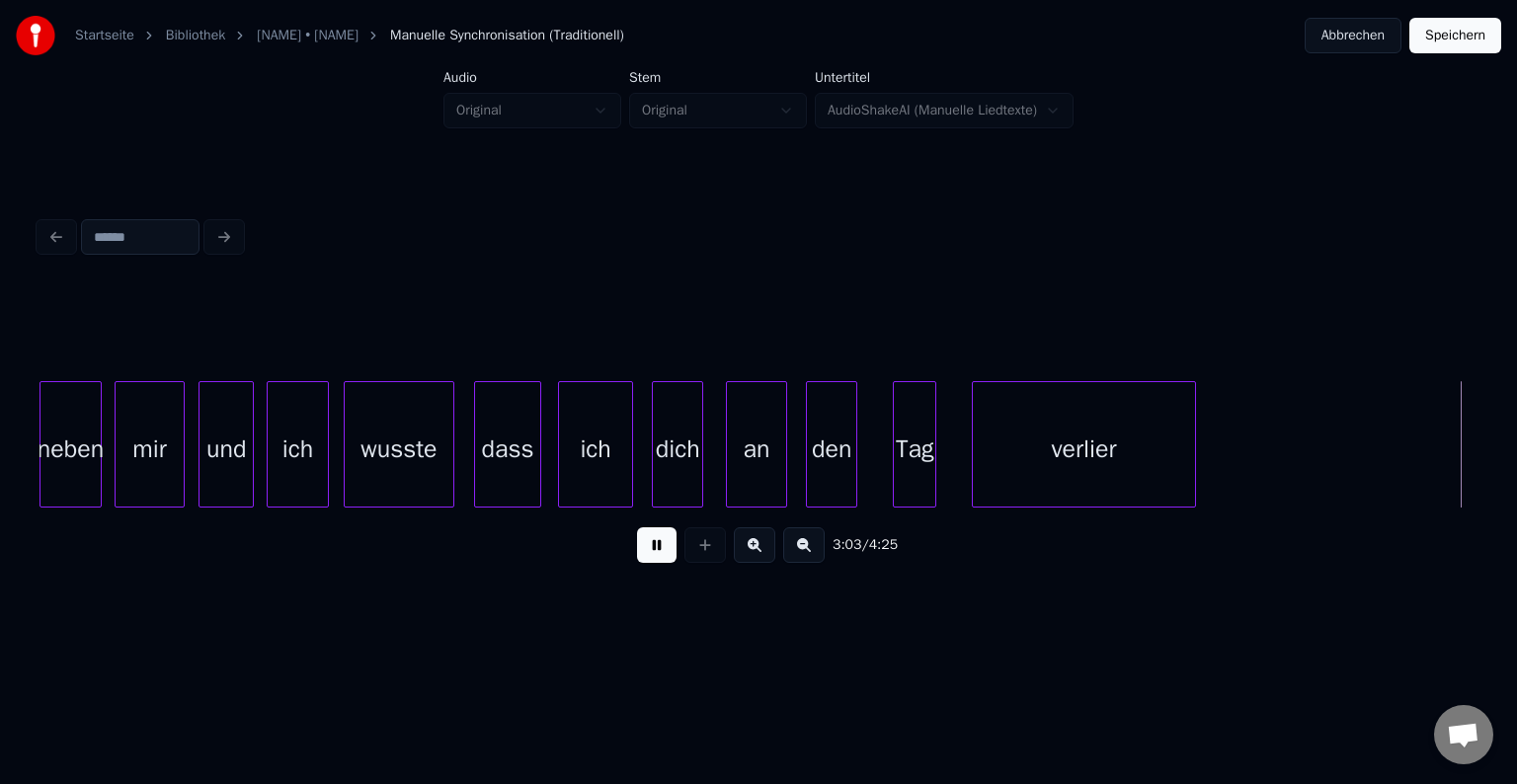 scroll, scrollTop: 0, scrollLeft: 36199, axis: horizontal 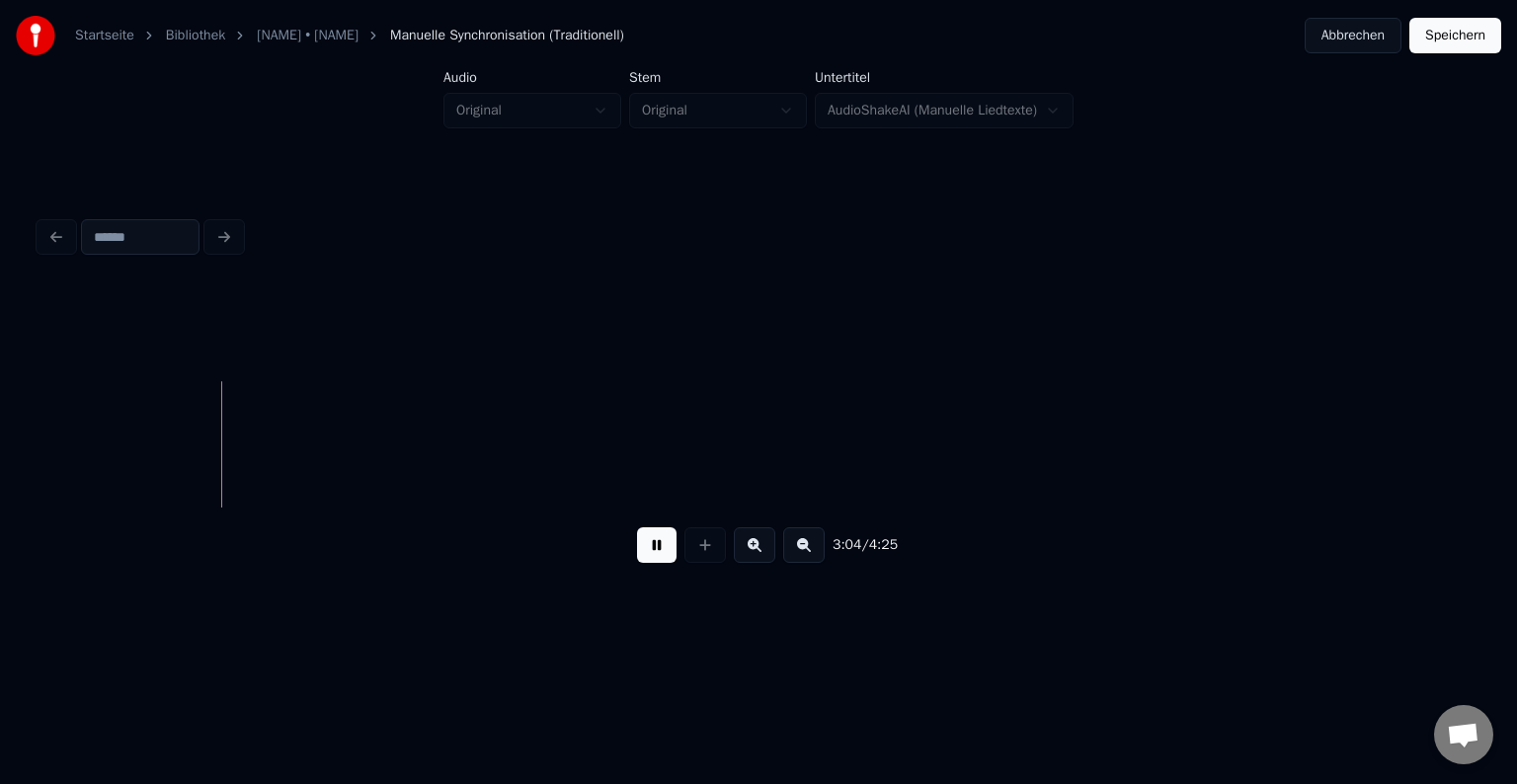click at bounding box center [657, 545] 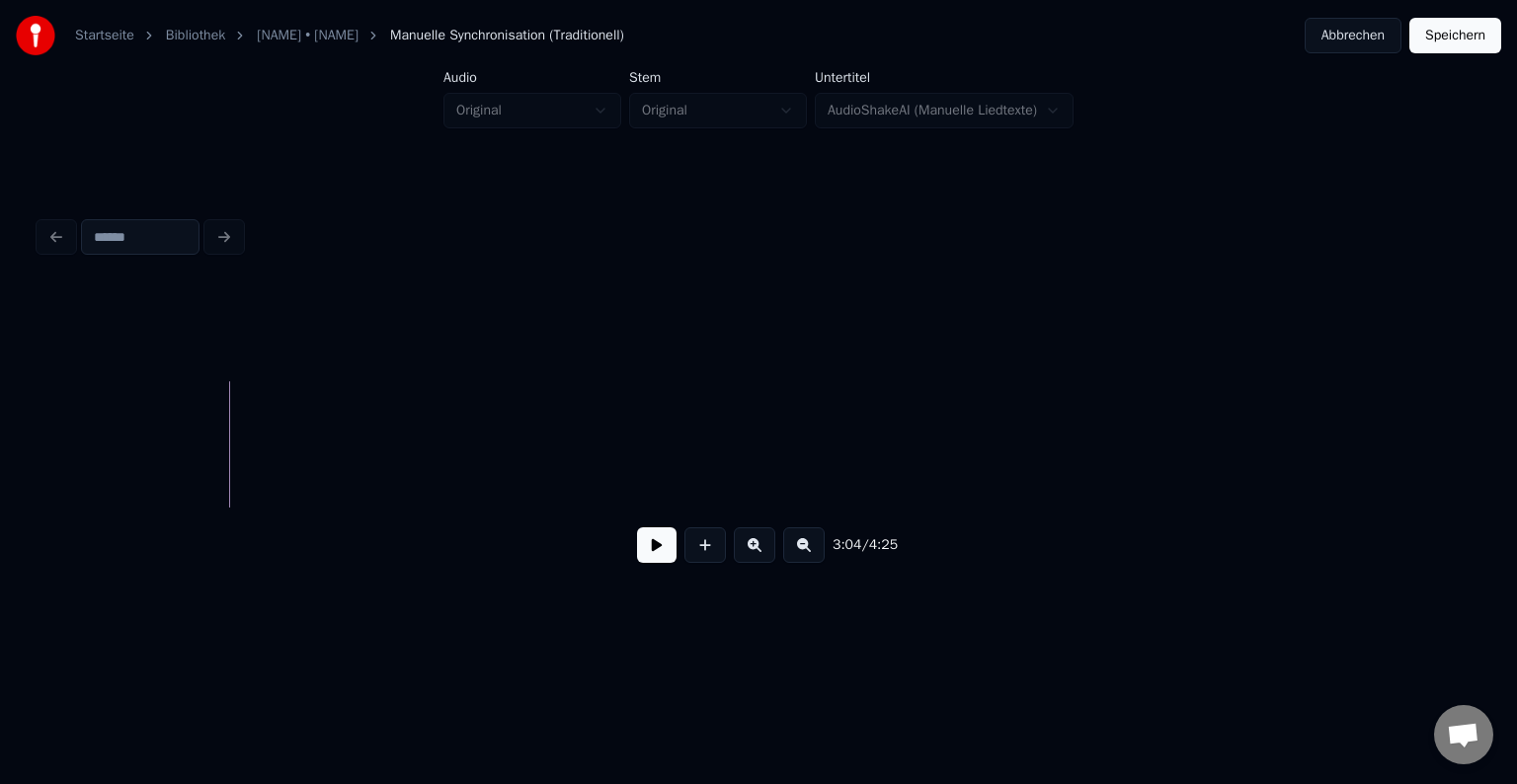 click at bounding box center [804, 545] 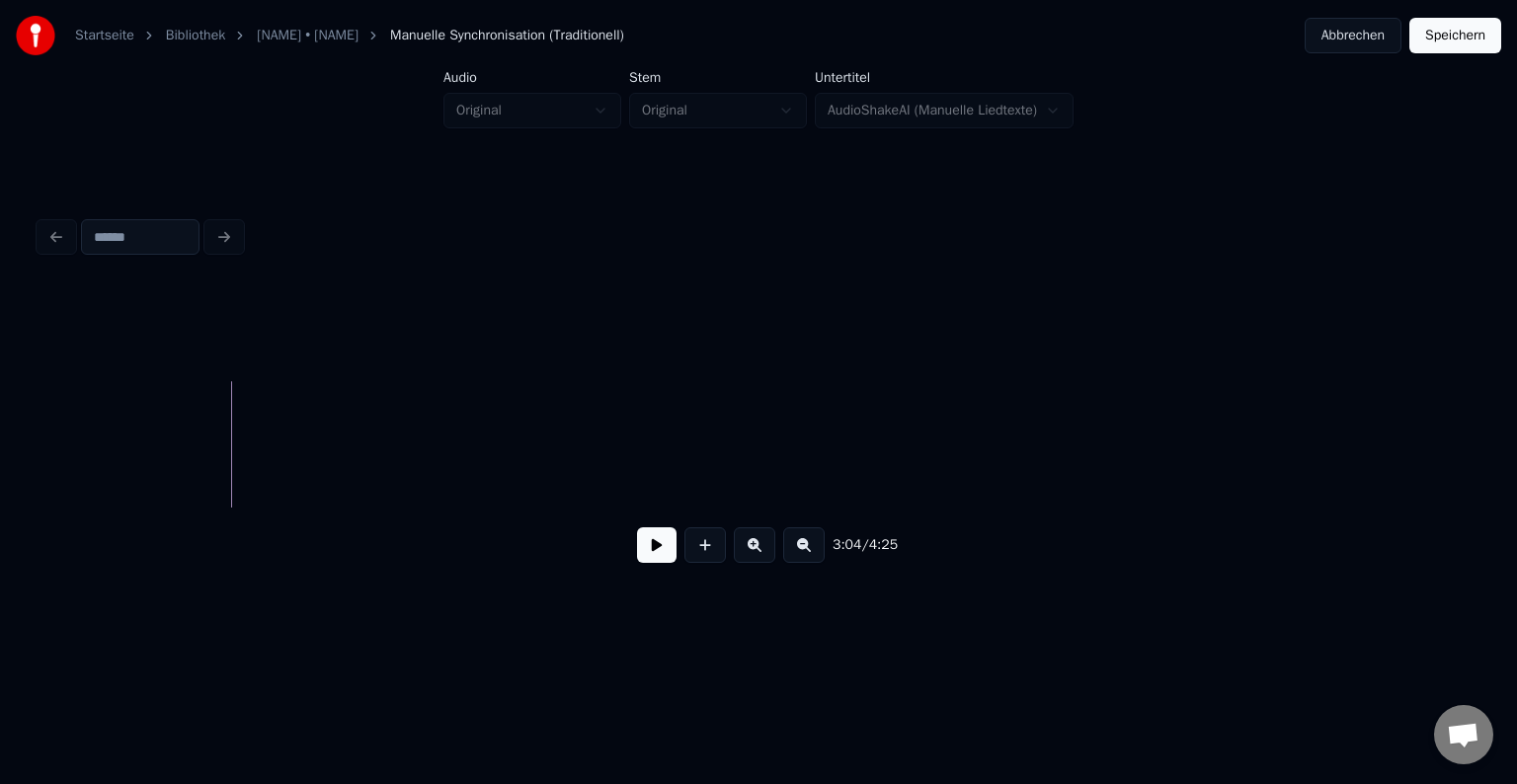click at bounding box center [804, 545] 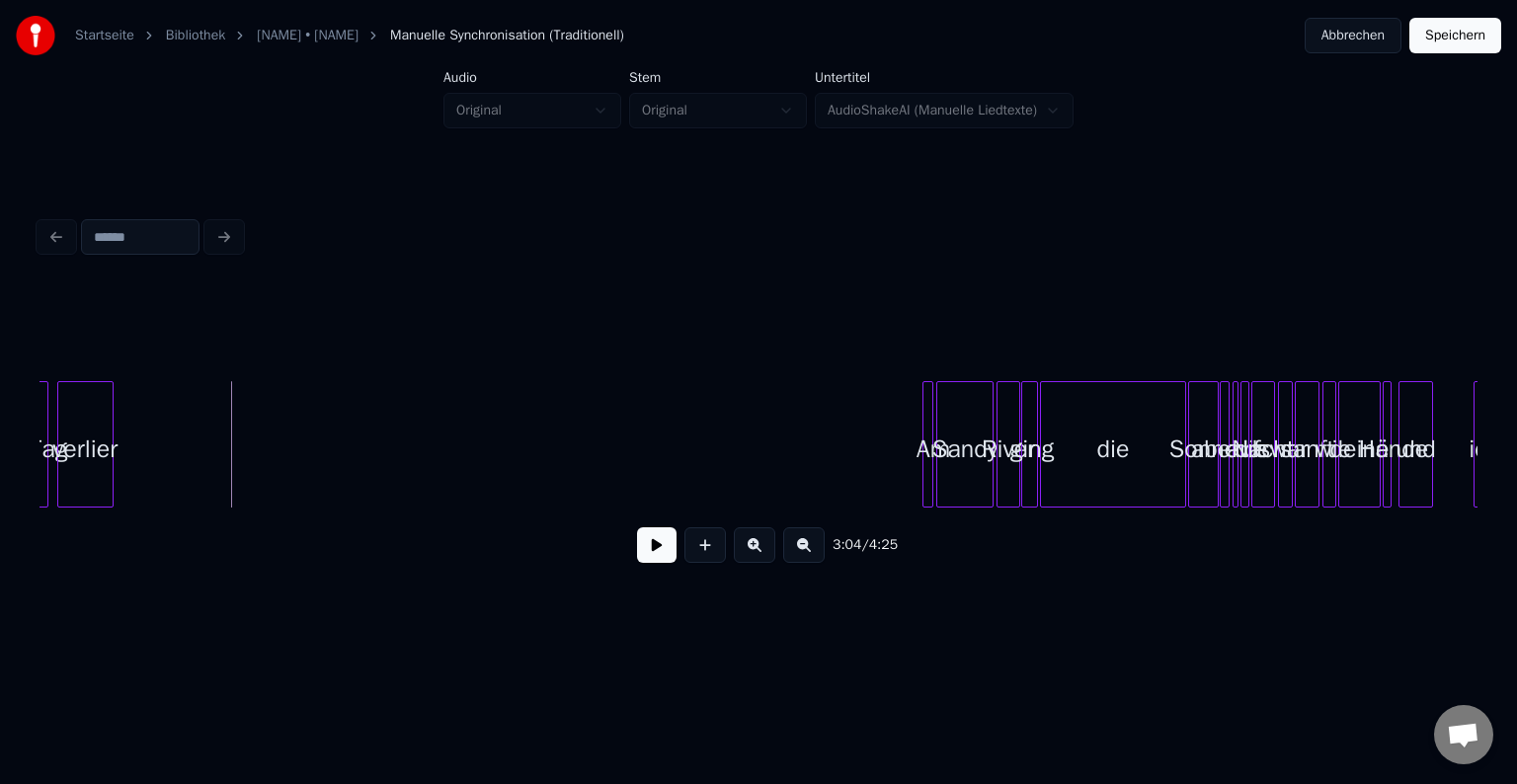 type 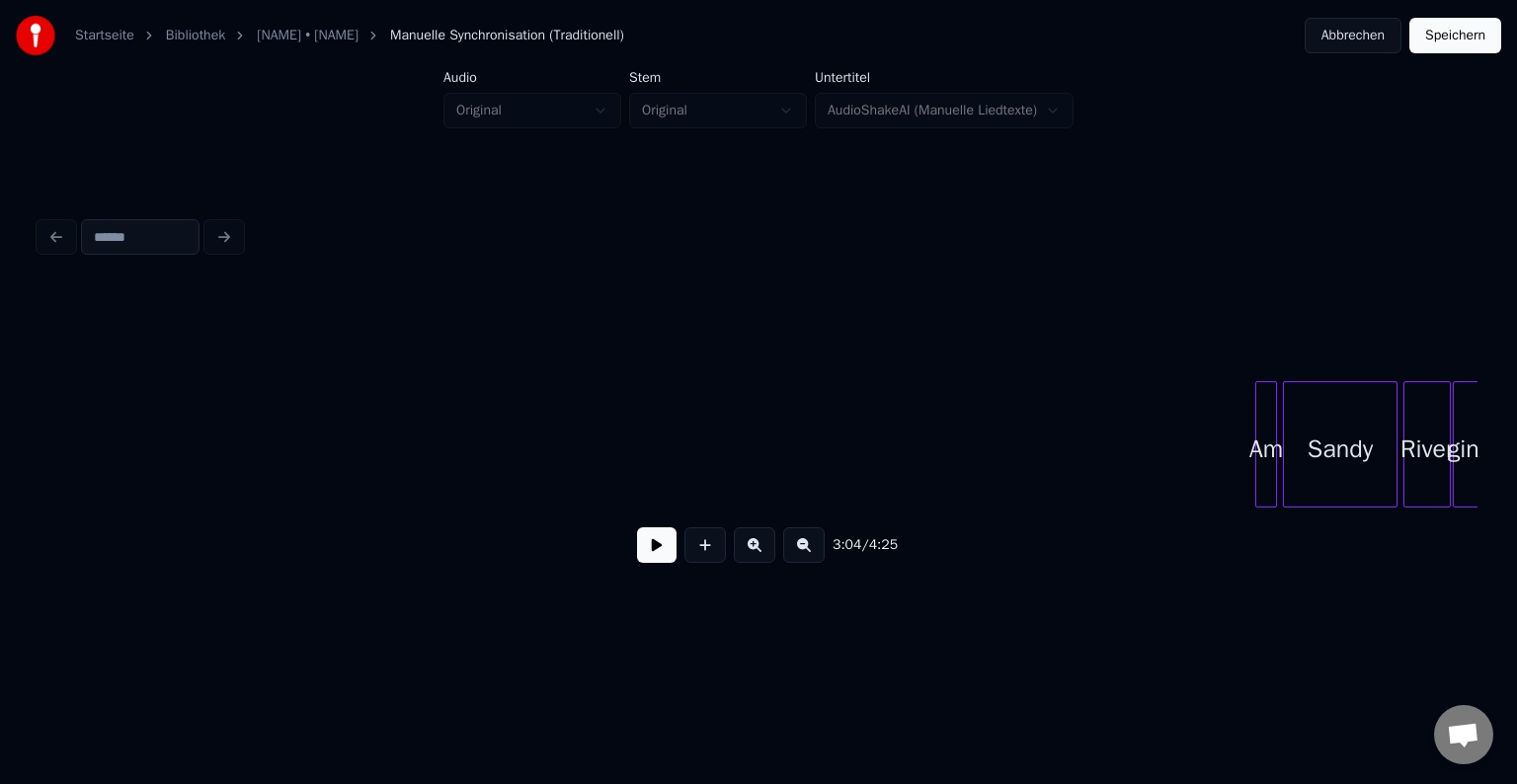 scroll, scrollTop: 0, scrollLeft: 18405, axis: horizontal 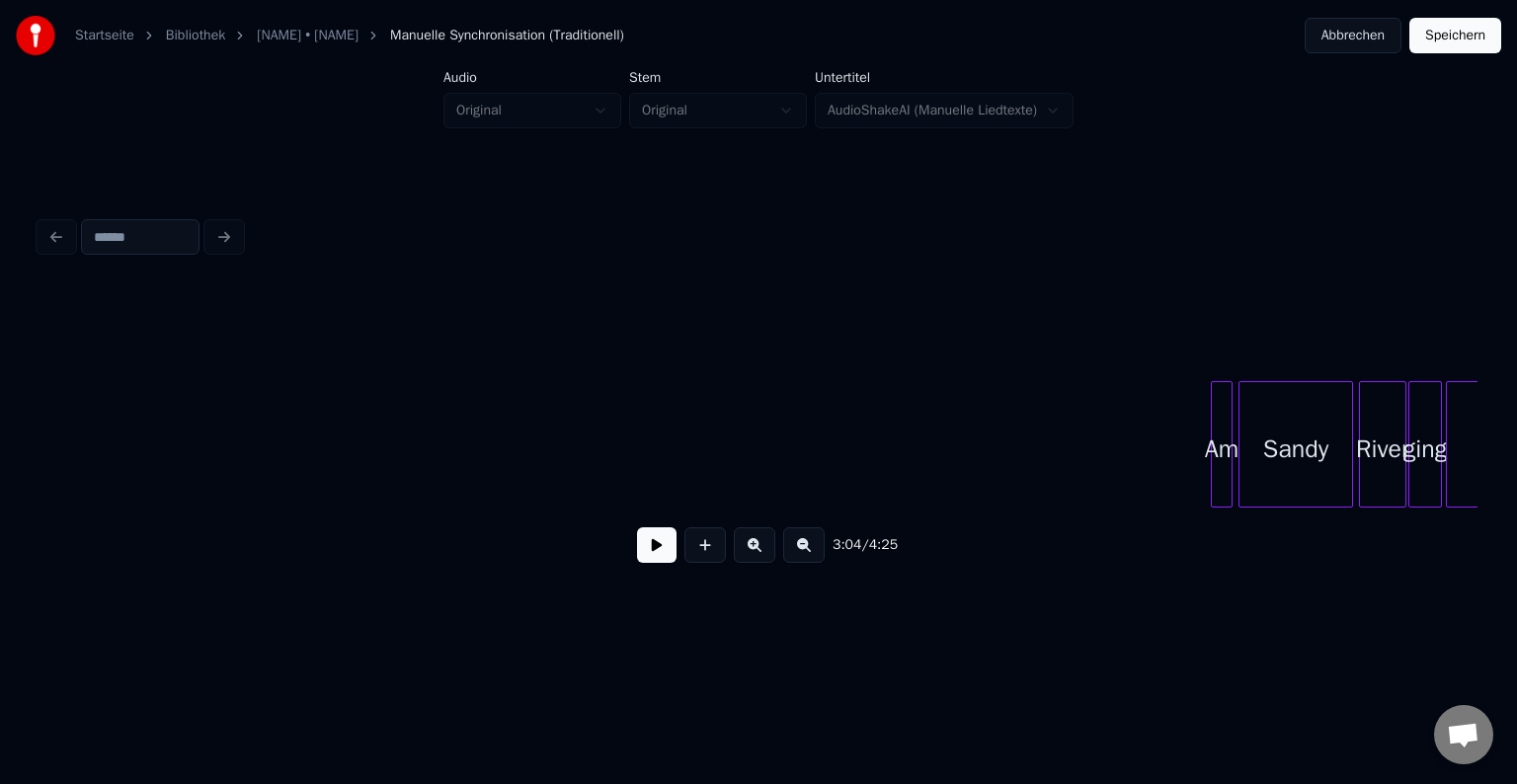 type 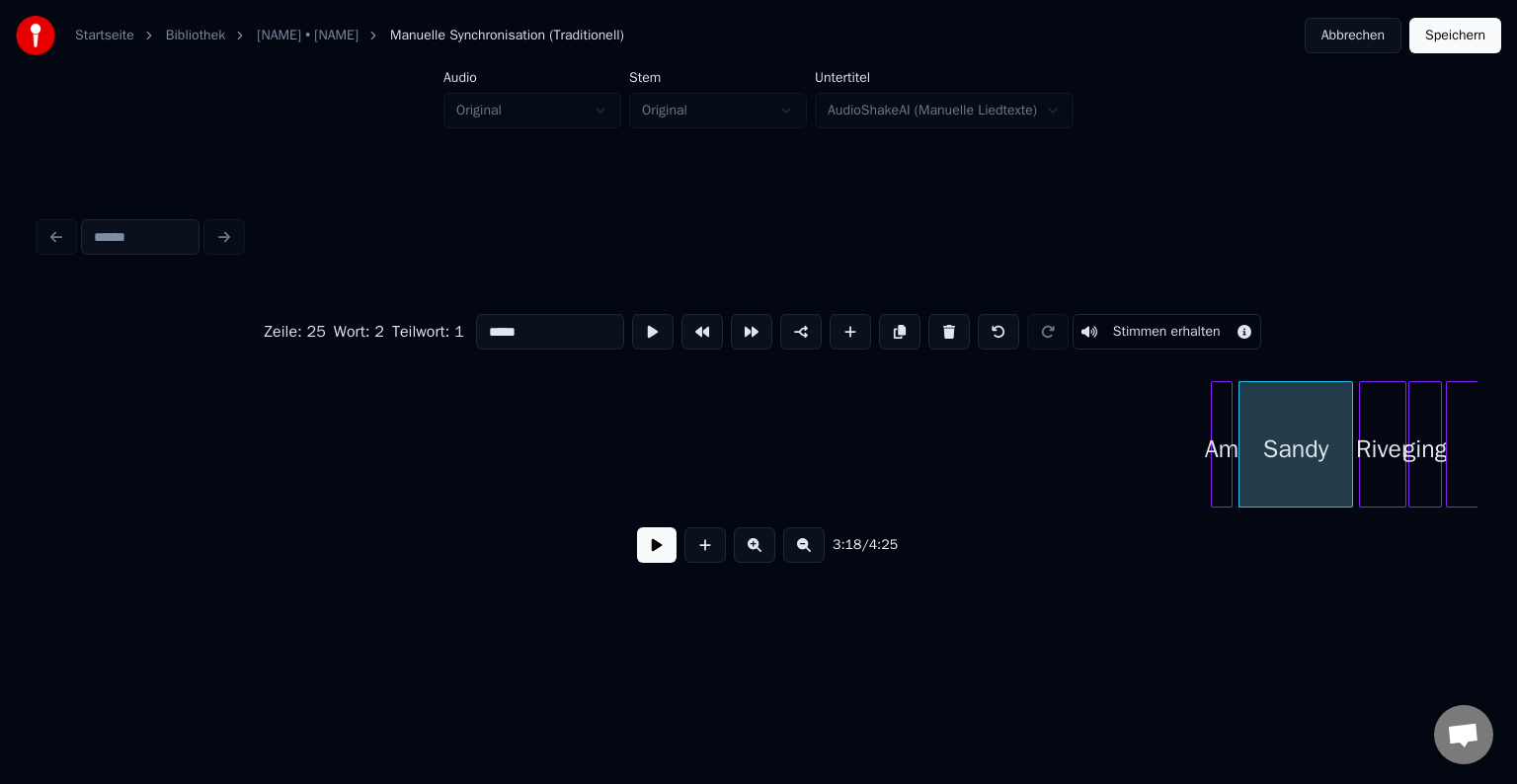 click on "Am" at bounding box center (1222, 449) 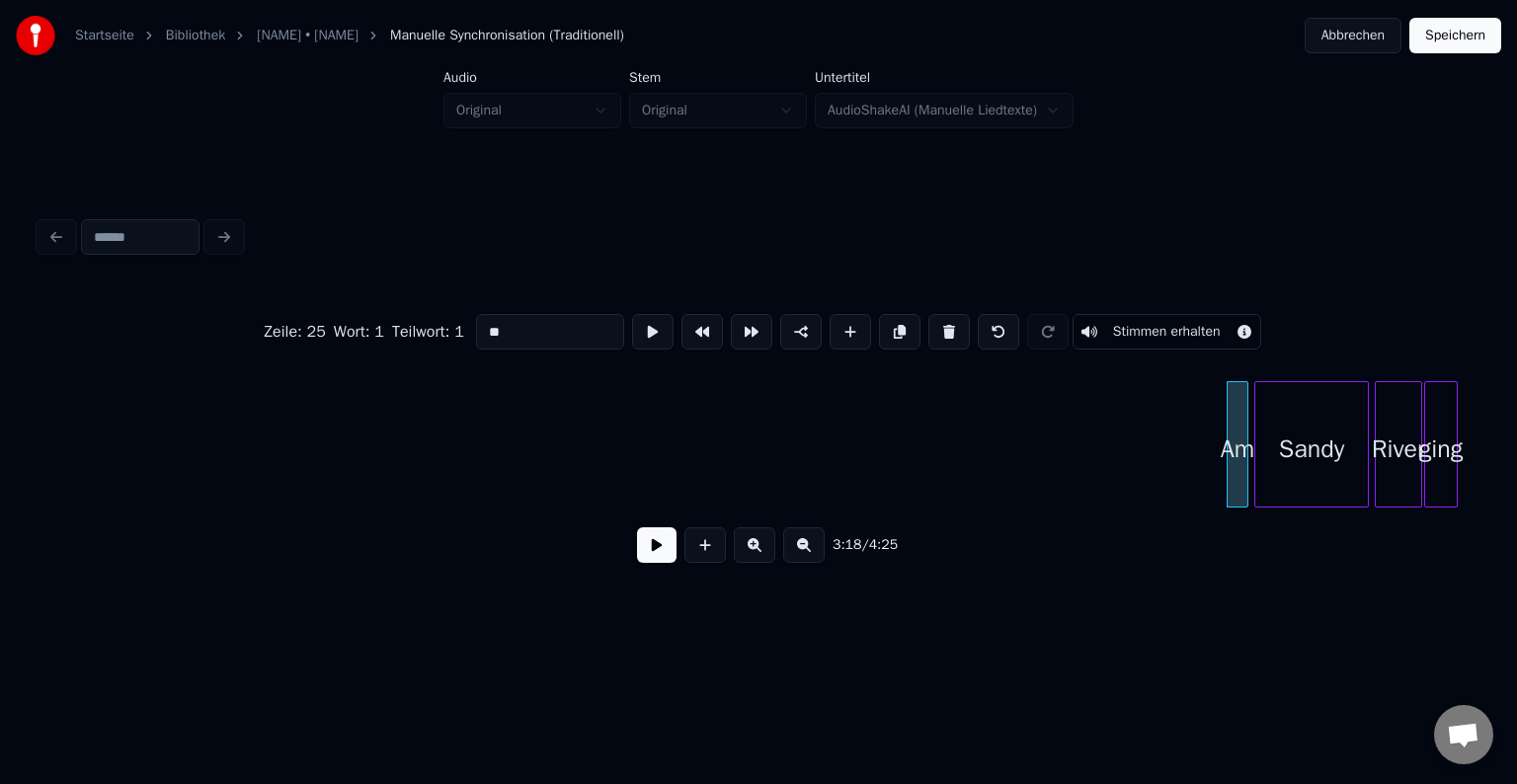 scroll, scrollTop: 0, scrollLeft: 18346, axis: horizontal 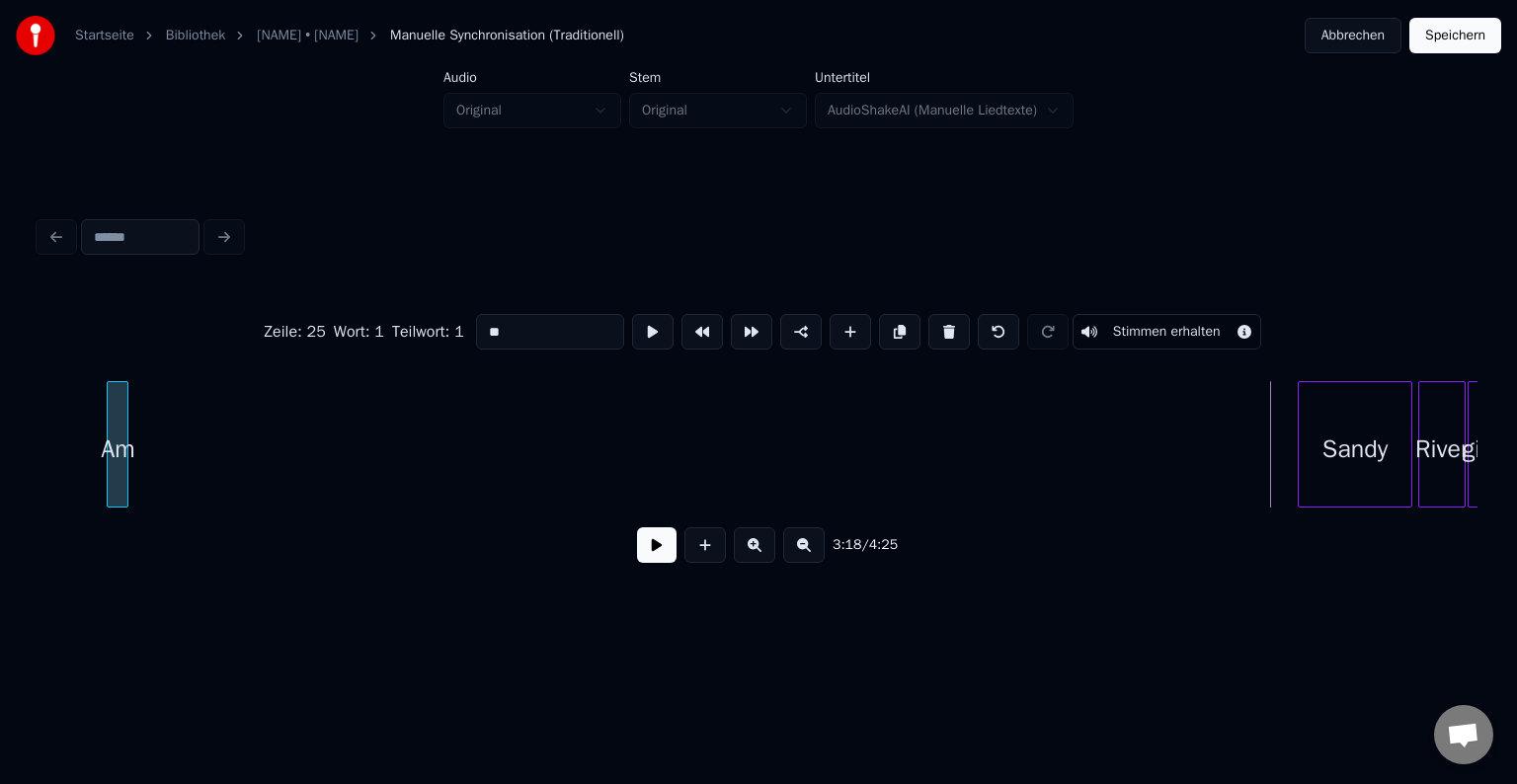 click on "Zeile :   25 Wort :   1 Teilwort :   1 ** Stimmen erhalten 3:18  /  4:25" at bounding box center [758, 432] 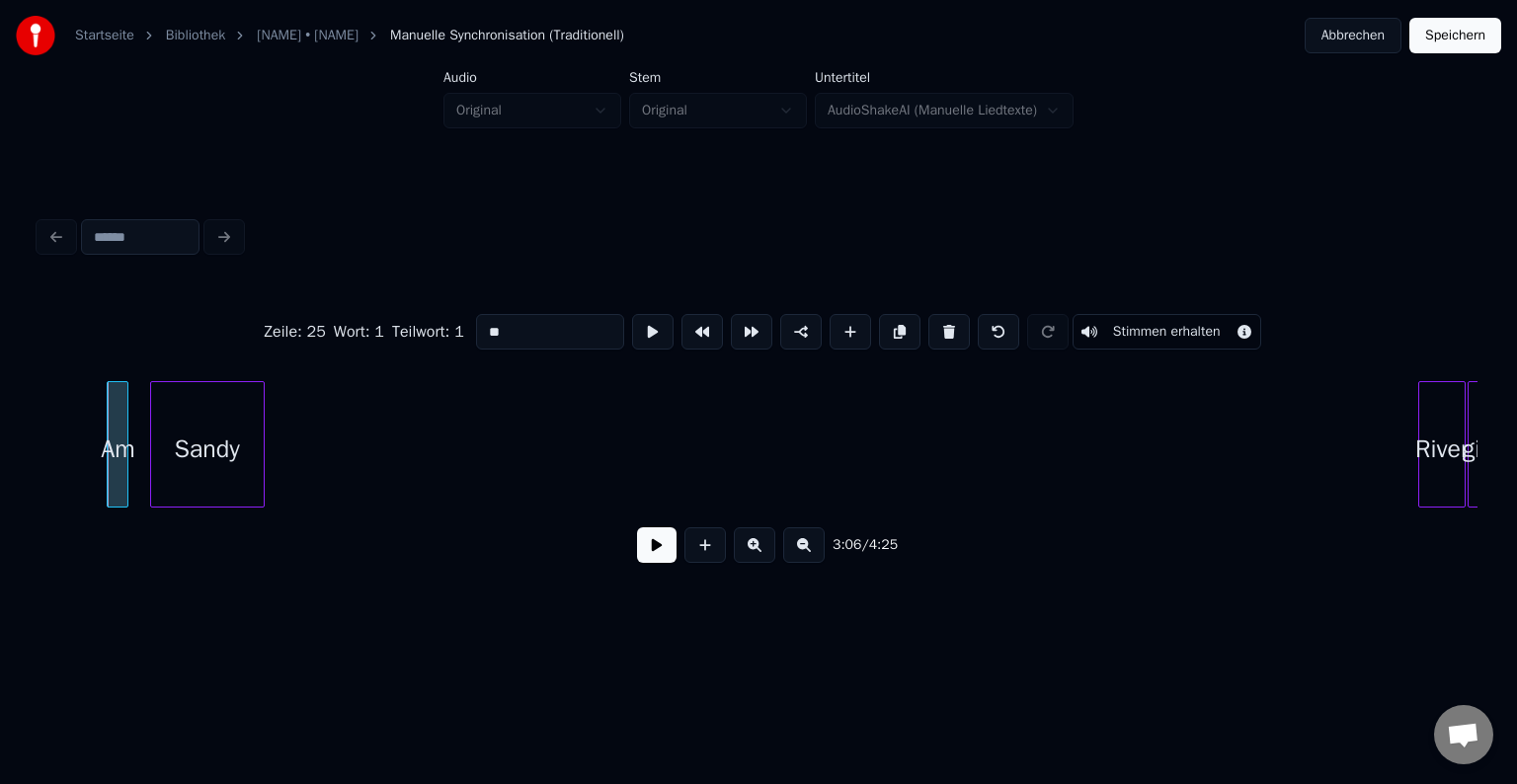 click on "Zeile :   25 Wort :   1 Teilwort :   1 ** Stimmen erhalten [TIME]  /  [TIME]" at bounding box center [758, 432] 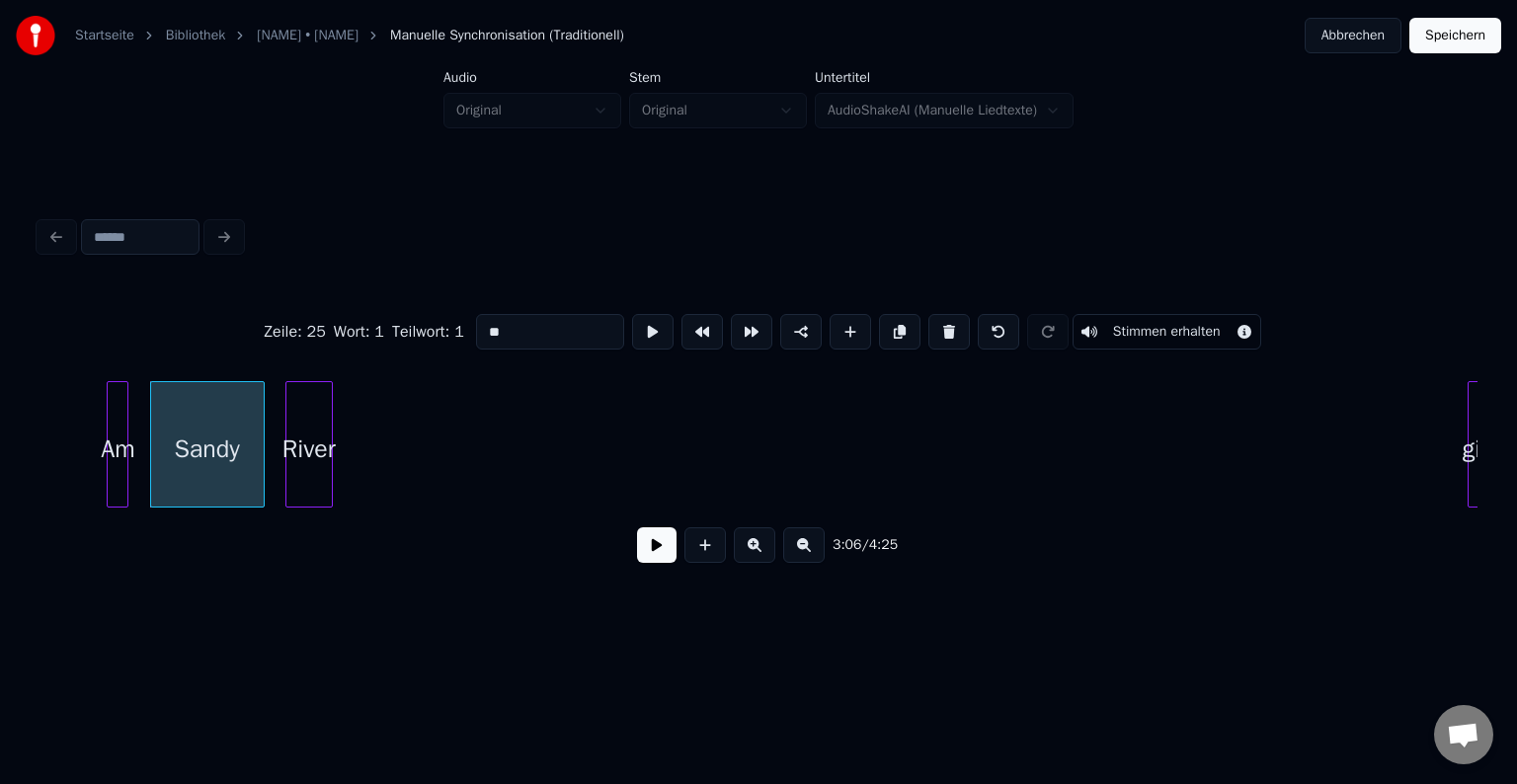 click on "Zeile :   25 Wort :   1 Teilwort :   1 ** Stimmen erhalten [TIME]  /  [TIME]" at bounding box center [758, 432] 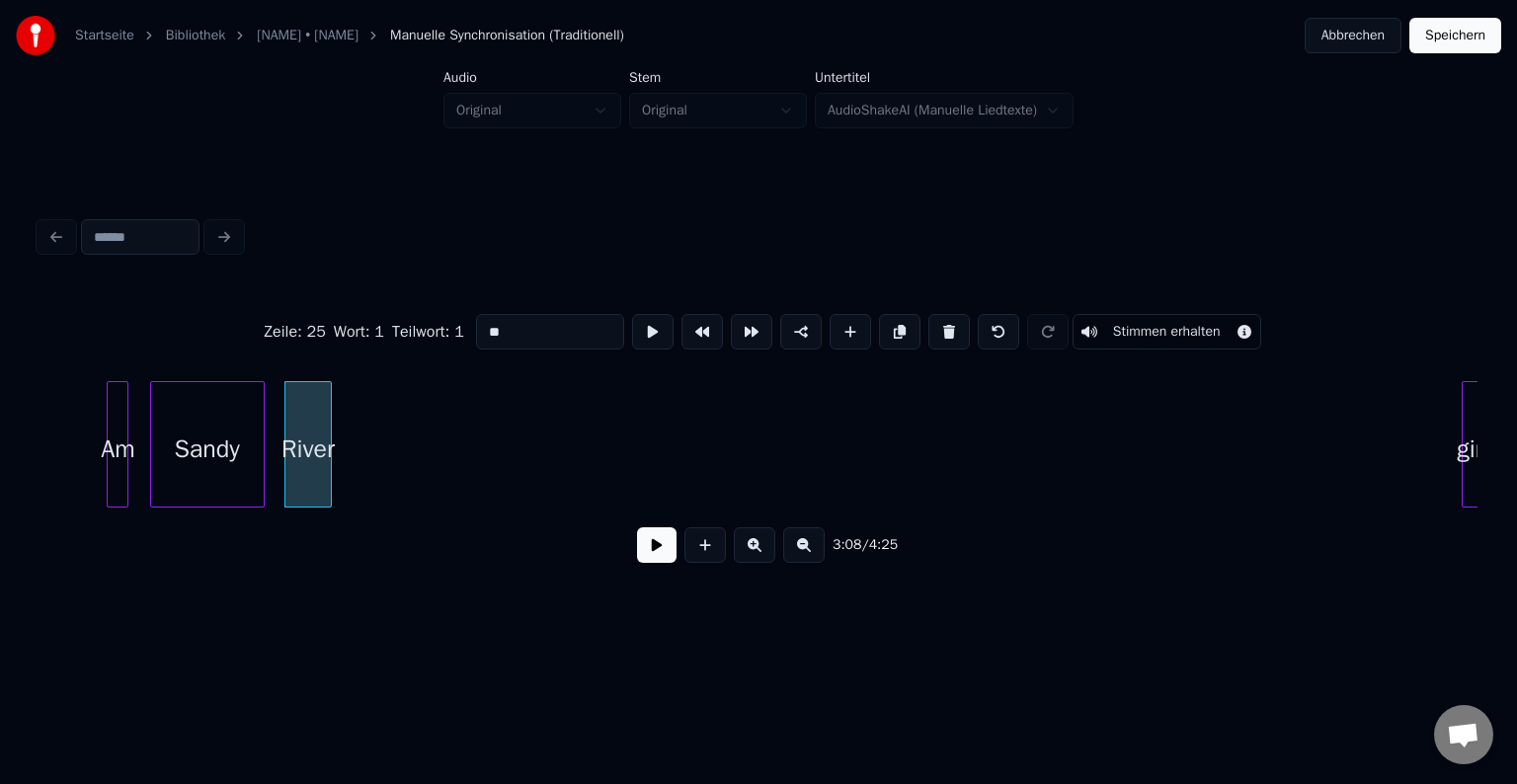 scroll, scrollTop: 0, scrollLeft: 18366, axis: horizontal 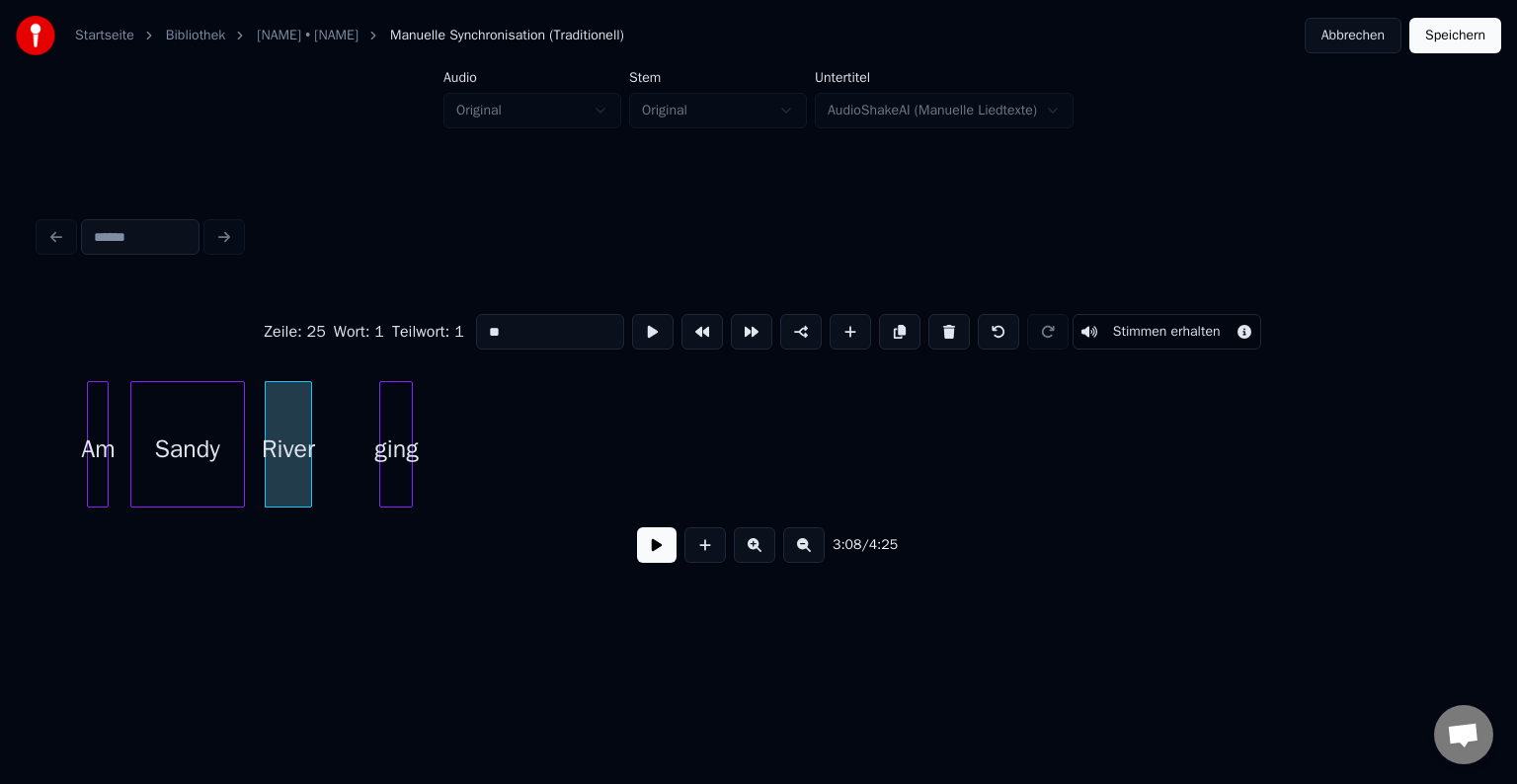 click on "Zeile :   25 Wort :   1 Teilwort :   1 ** Stimmen erhalten [TIME]  /  [TIME]" at bounding box center [758, 395] 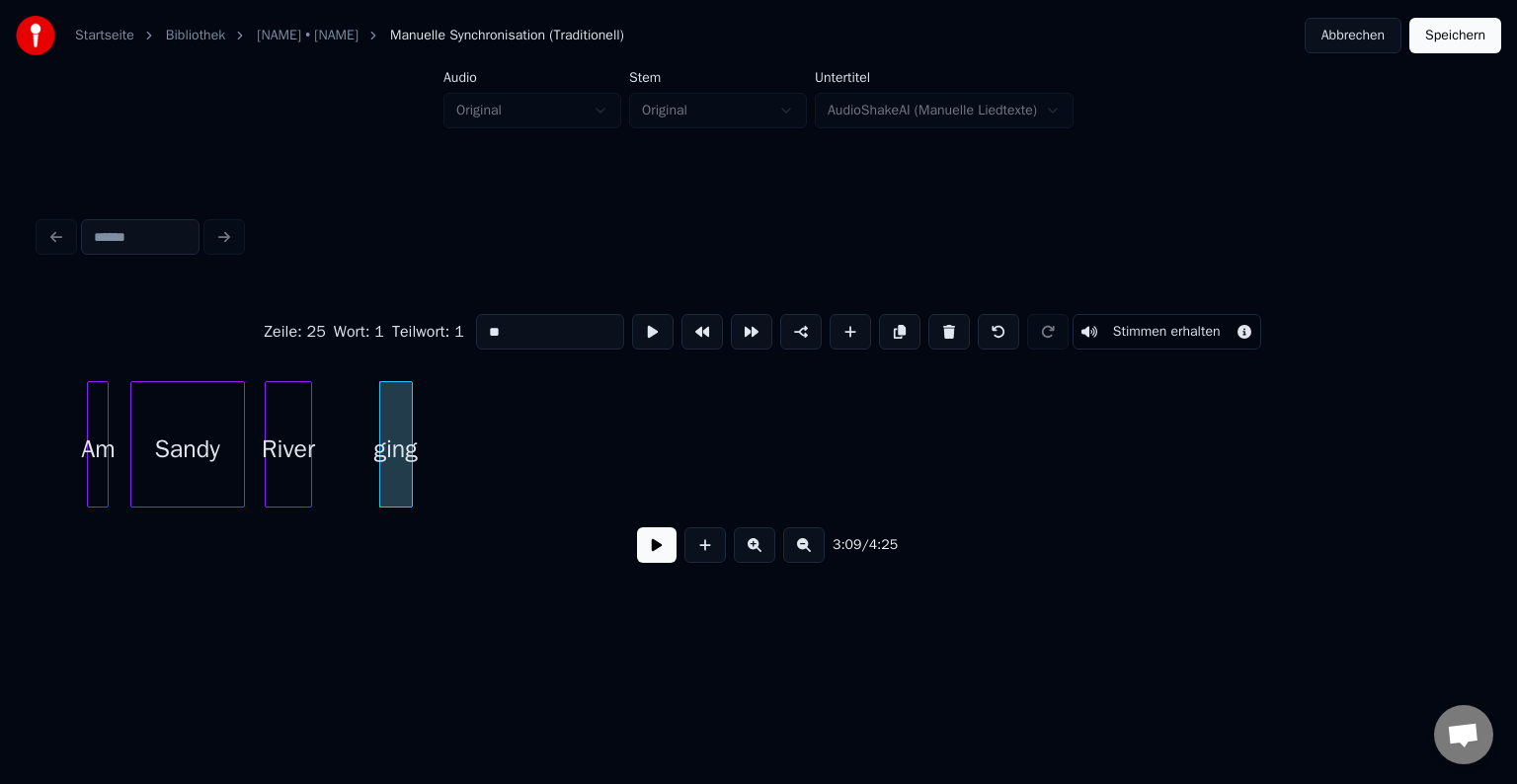 click at bounding box center (804, 545) 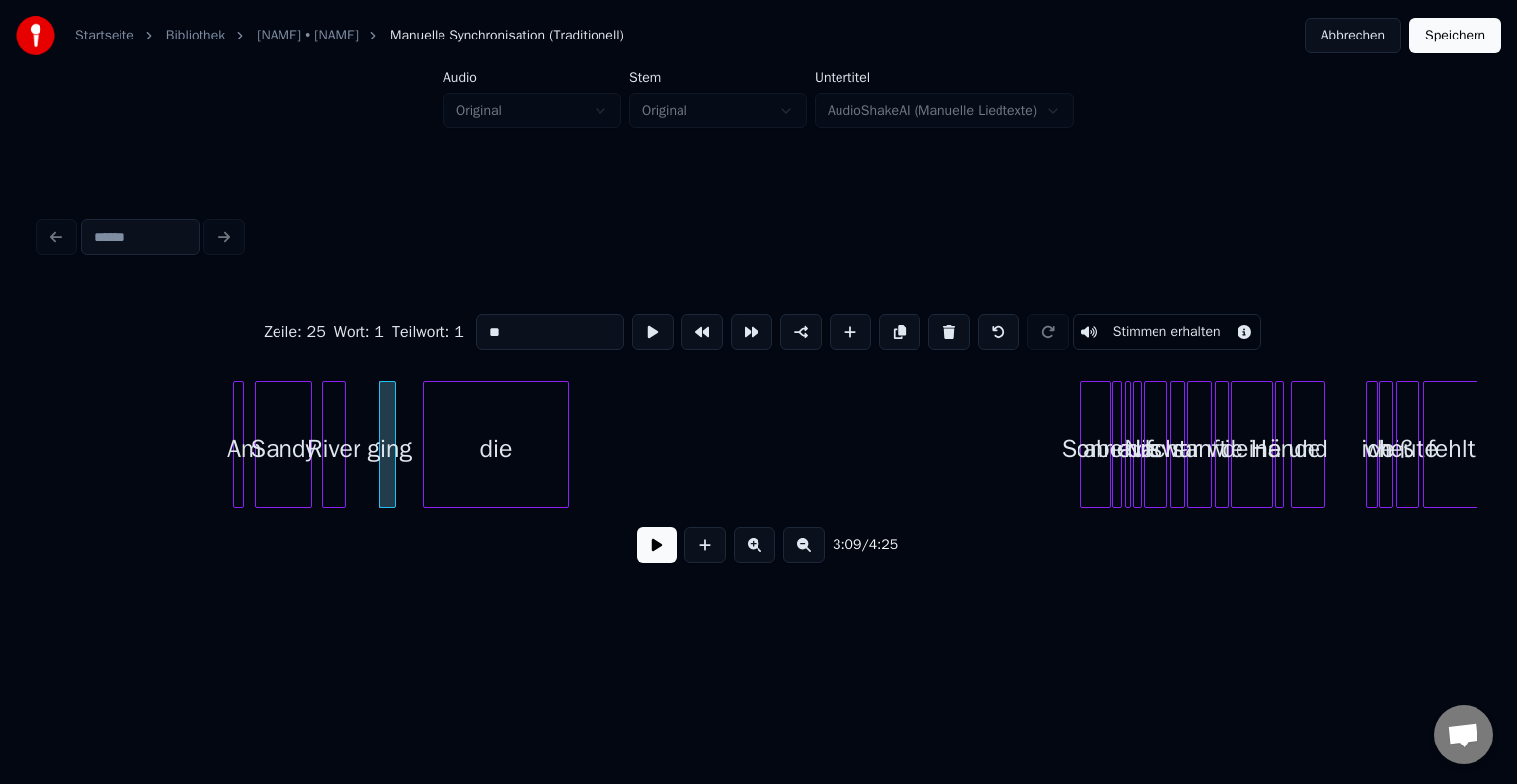 click on "Zeile :   25 Wort :   1 Teilwort :   1 ** Stimmen erhalten 3:09  /  4:25" at bounding box center (758, 432) 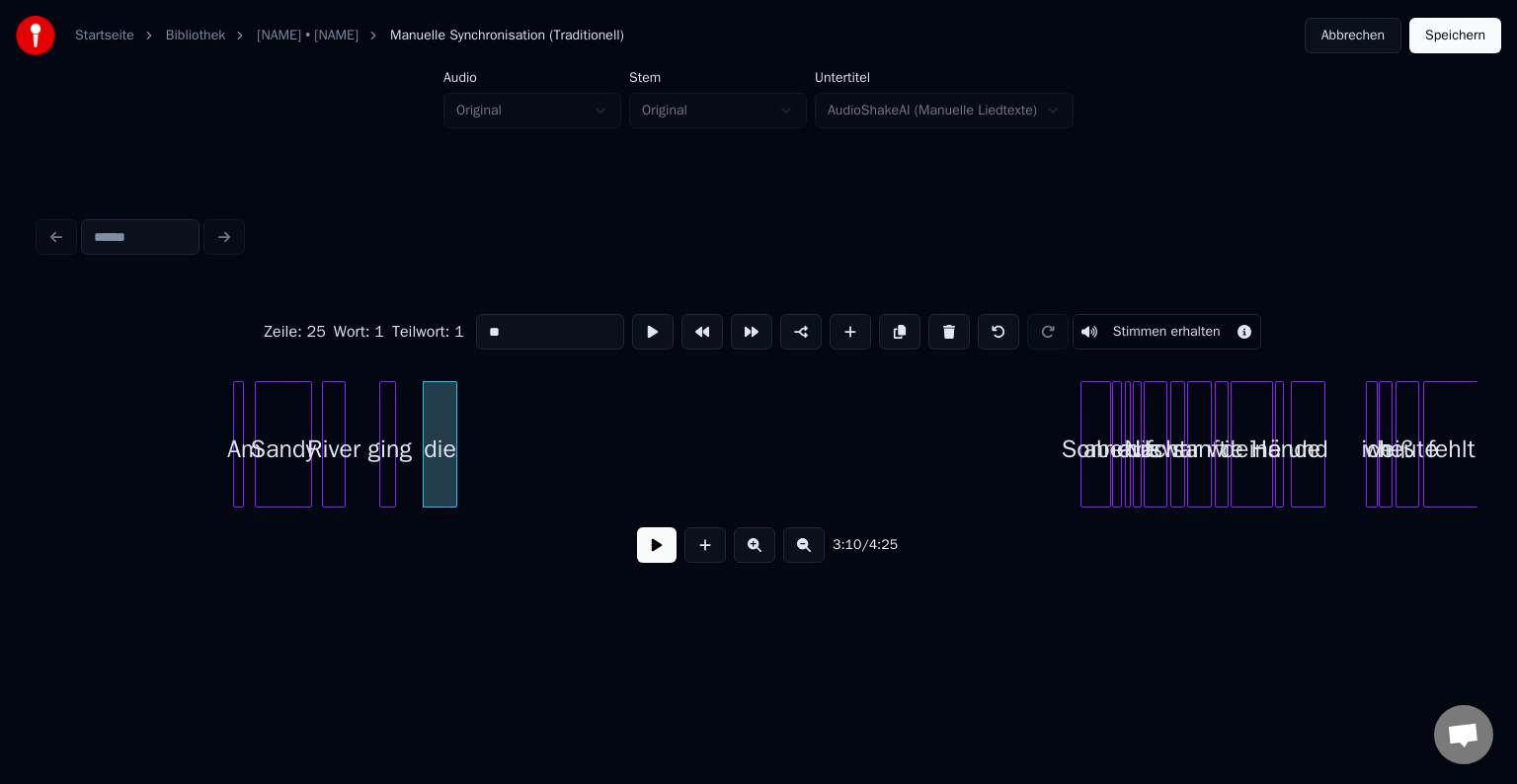 click at bounding box center [453, 444] 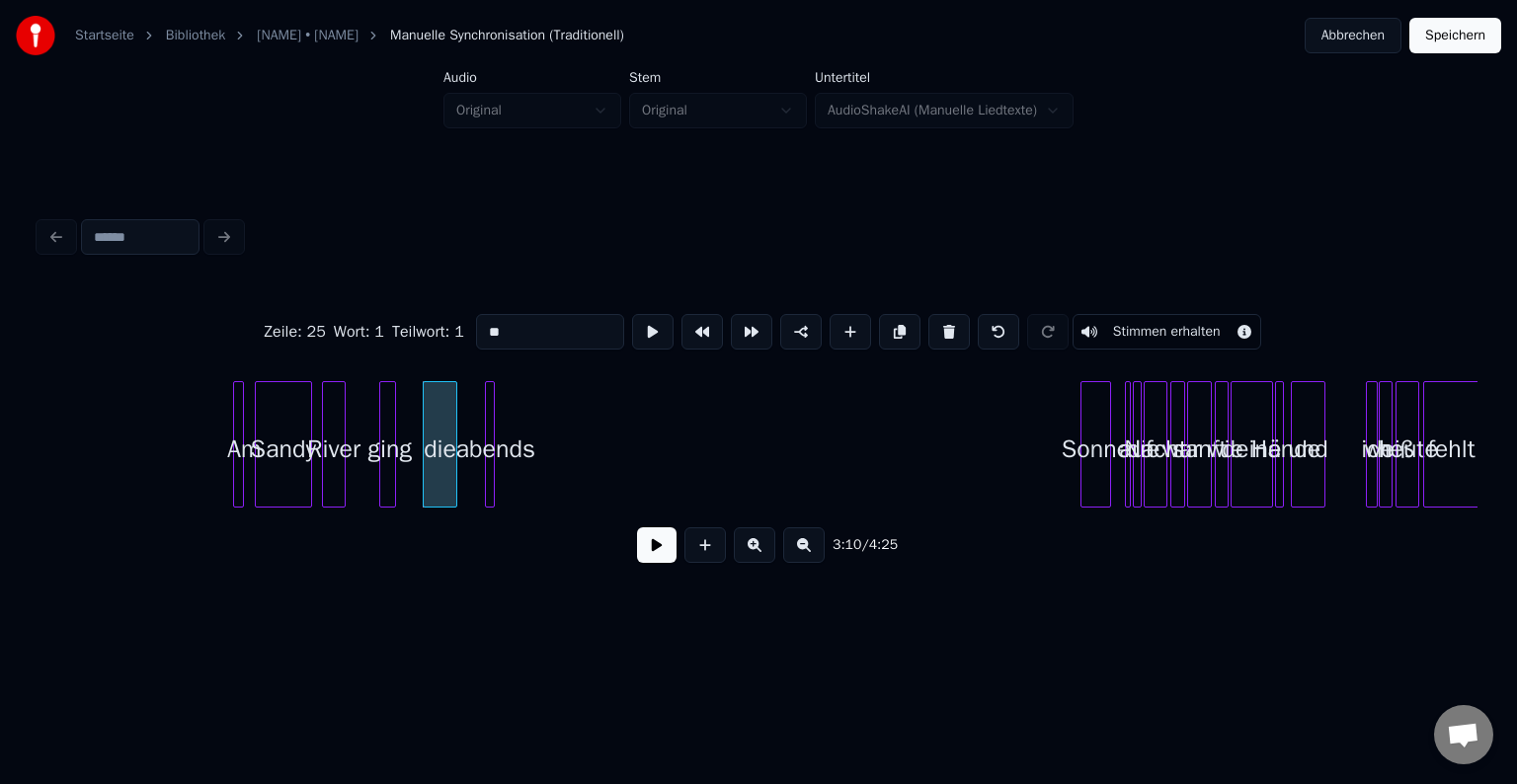 click on "Am Sandy River ging die Sonne abends auf die Nacht war sanft wie deine Hände und ich weiß heute fehlt" at bounding box center [758, 444] 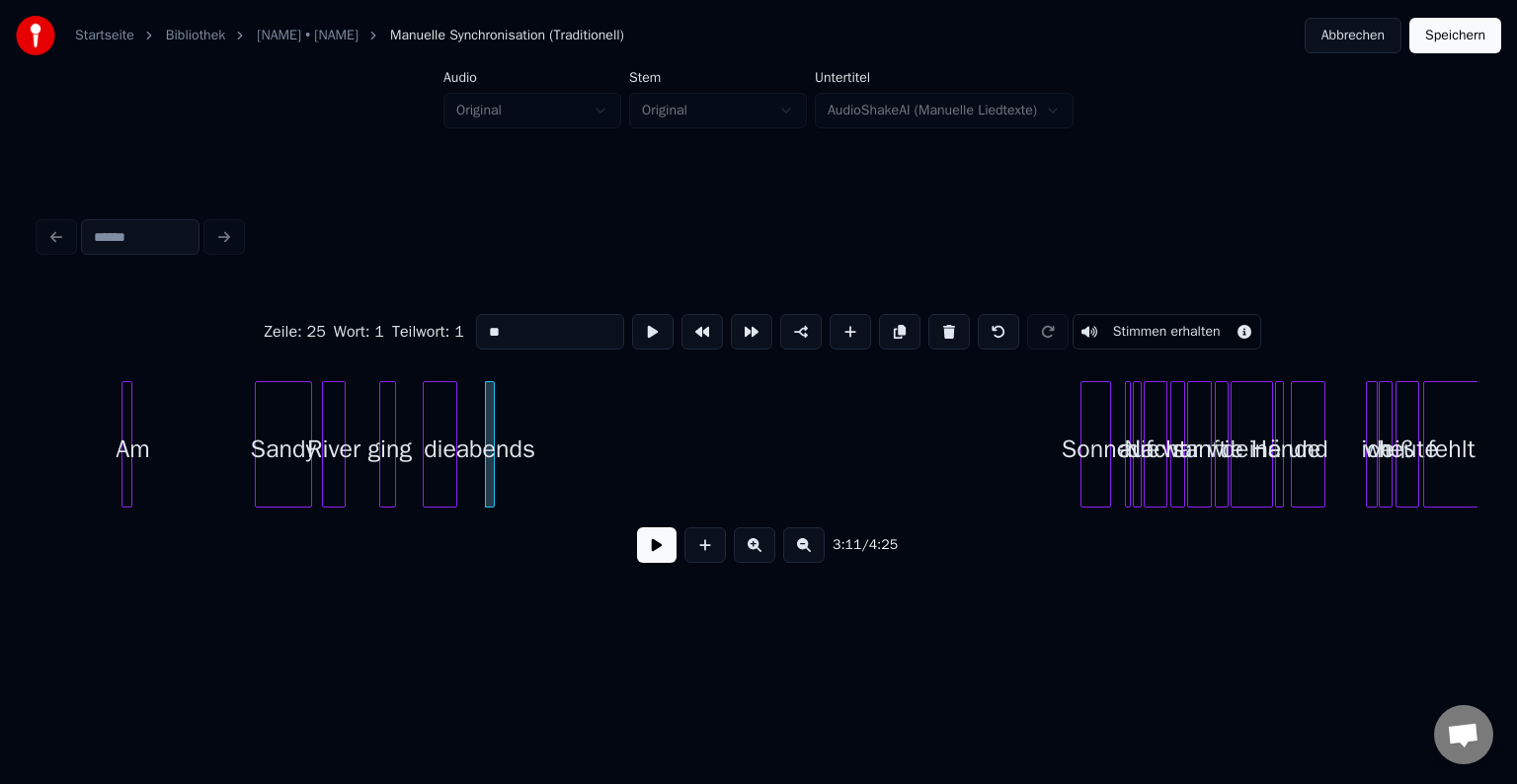 click on "Am" at bounding box center [132, 449] 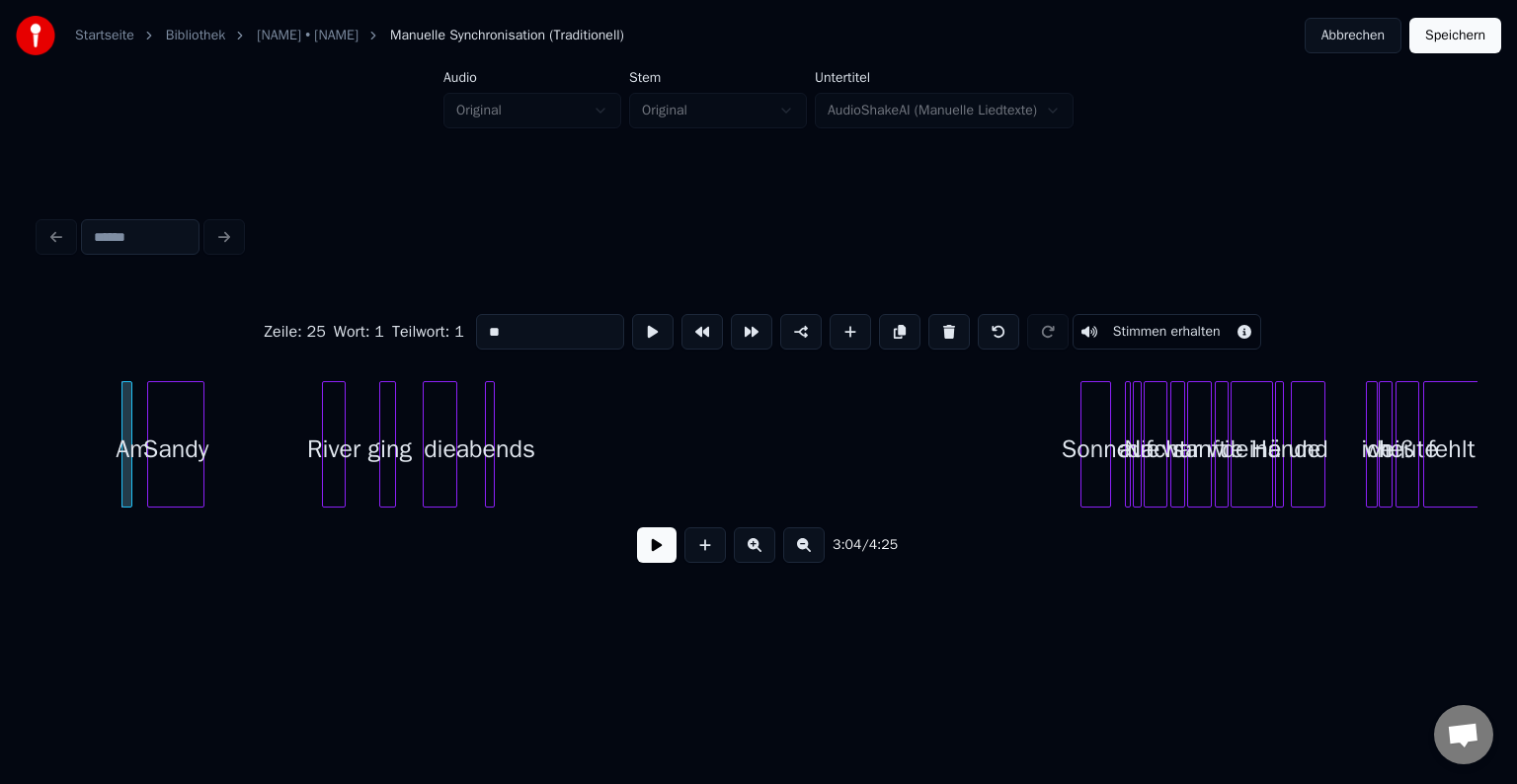 click on "Sandy" at bounding box center [176, 449] 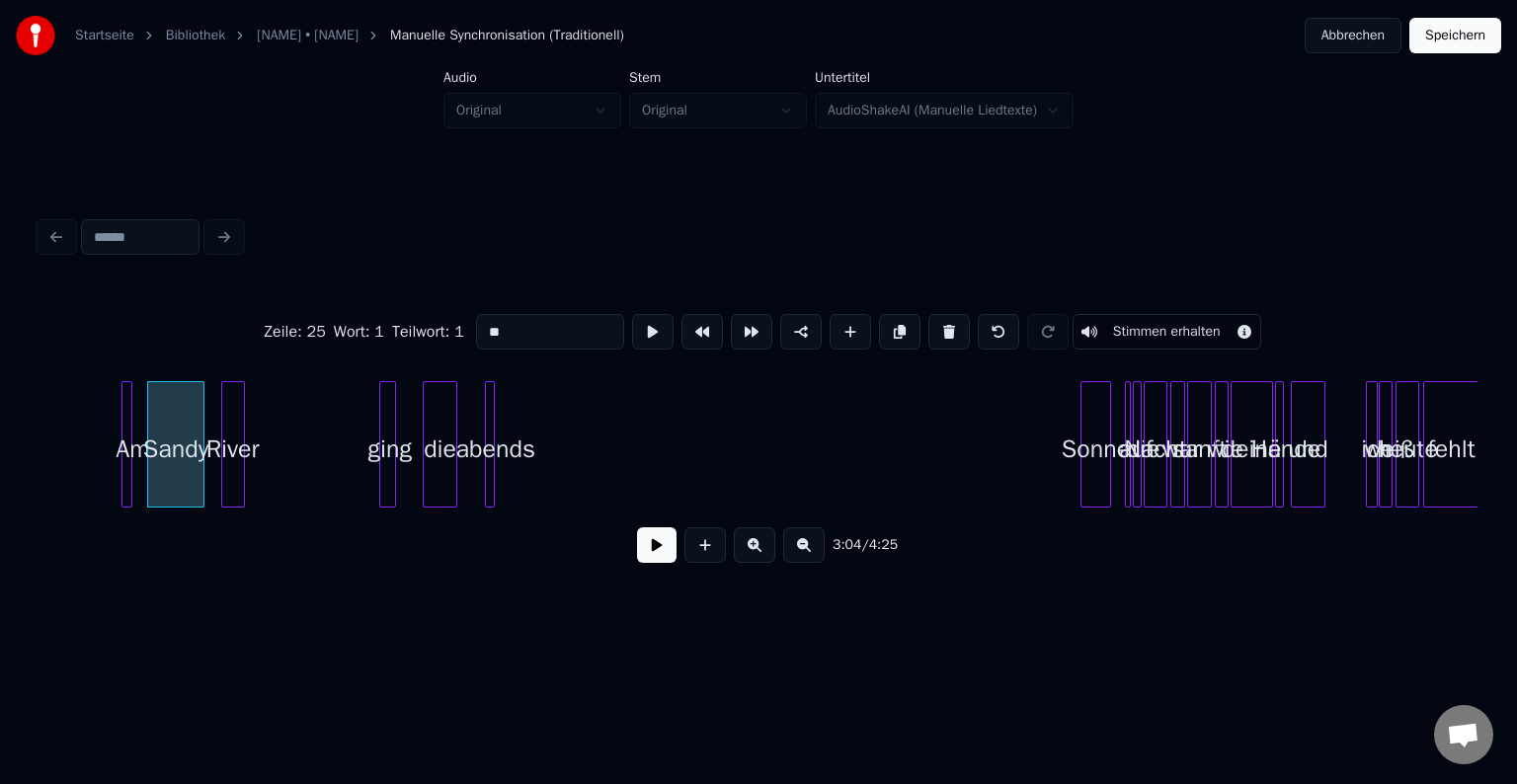 click on "River" at bounding box center (233, 449) 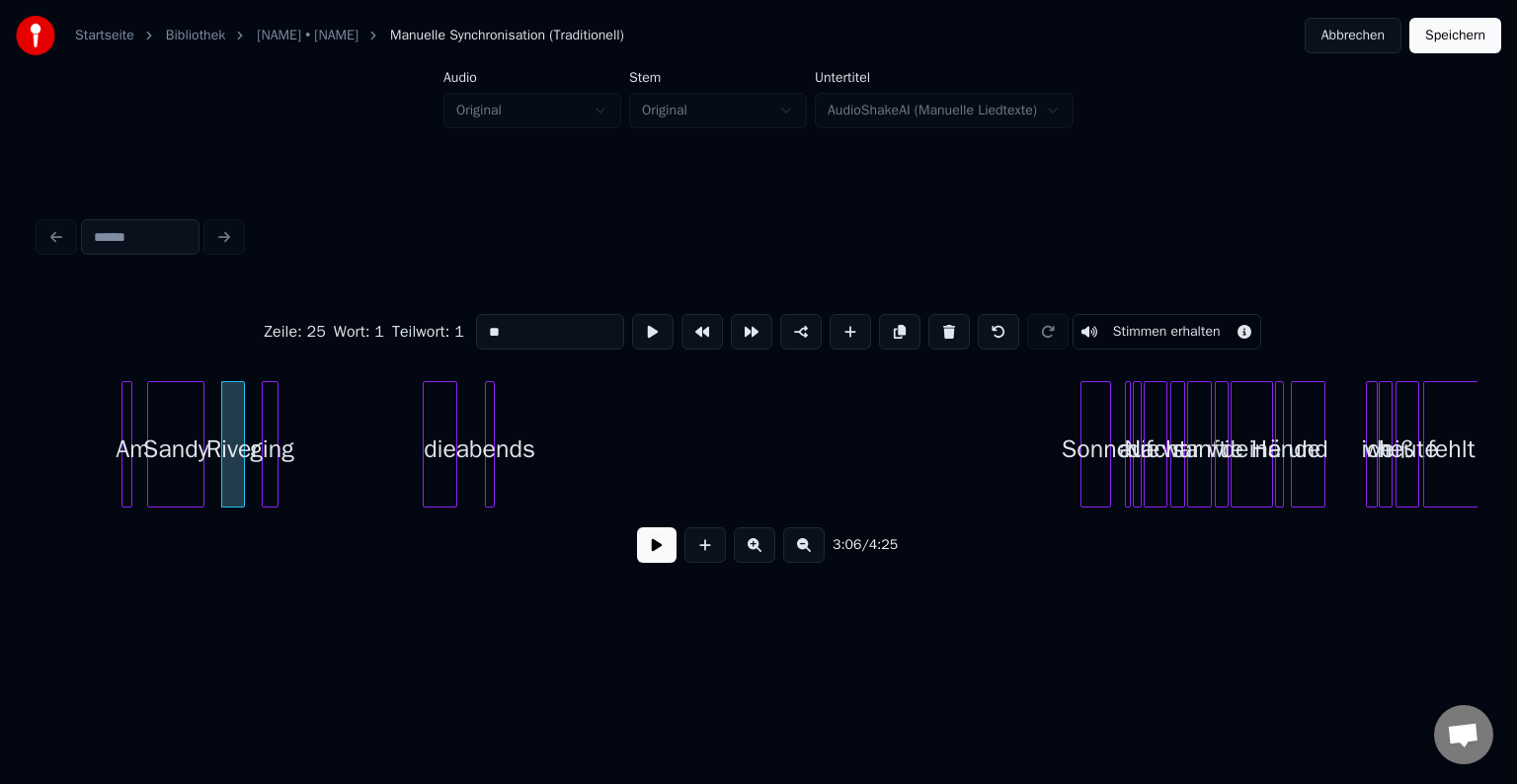 click on "ging" at bounding box center (273, 449) 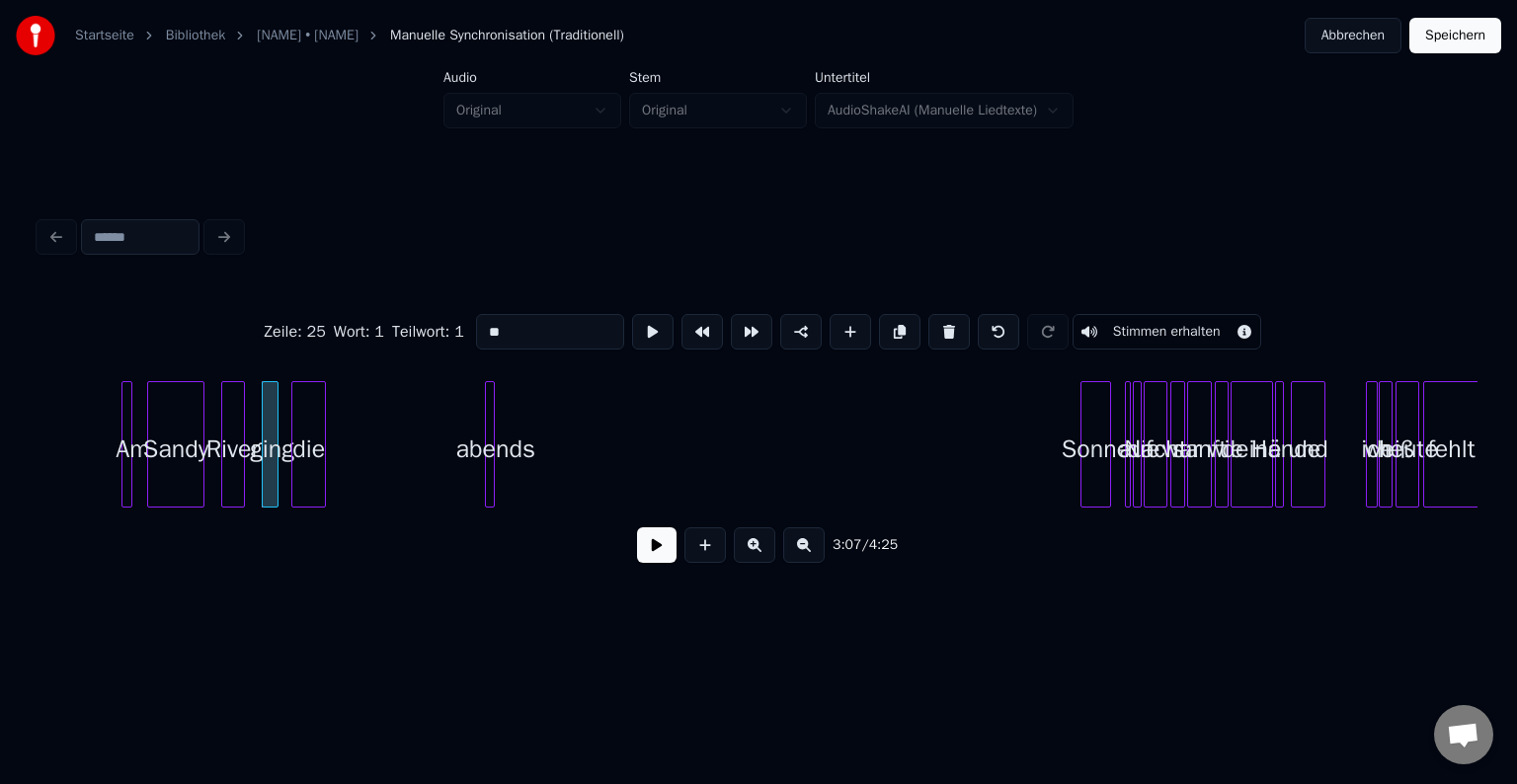 click on "die" at bounding box center [308, 449] 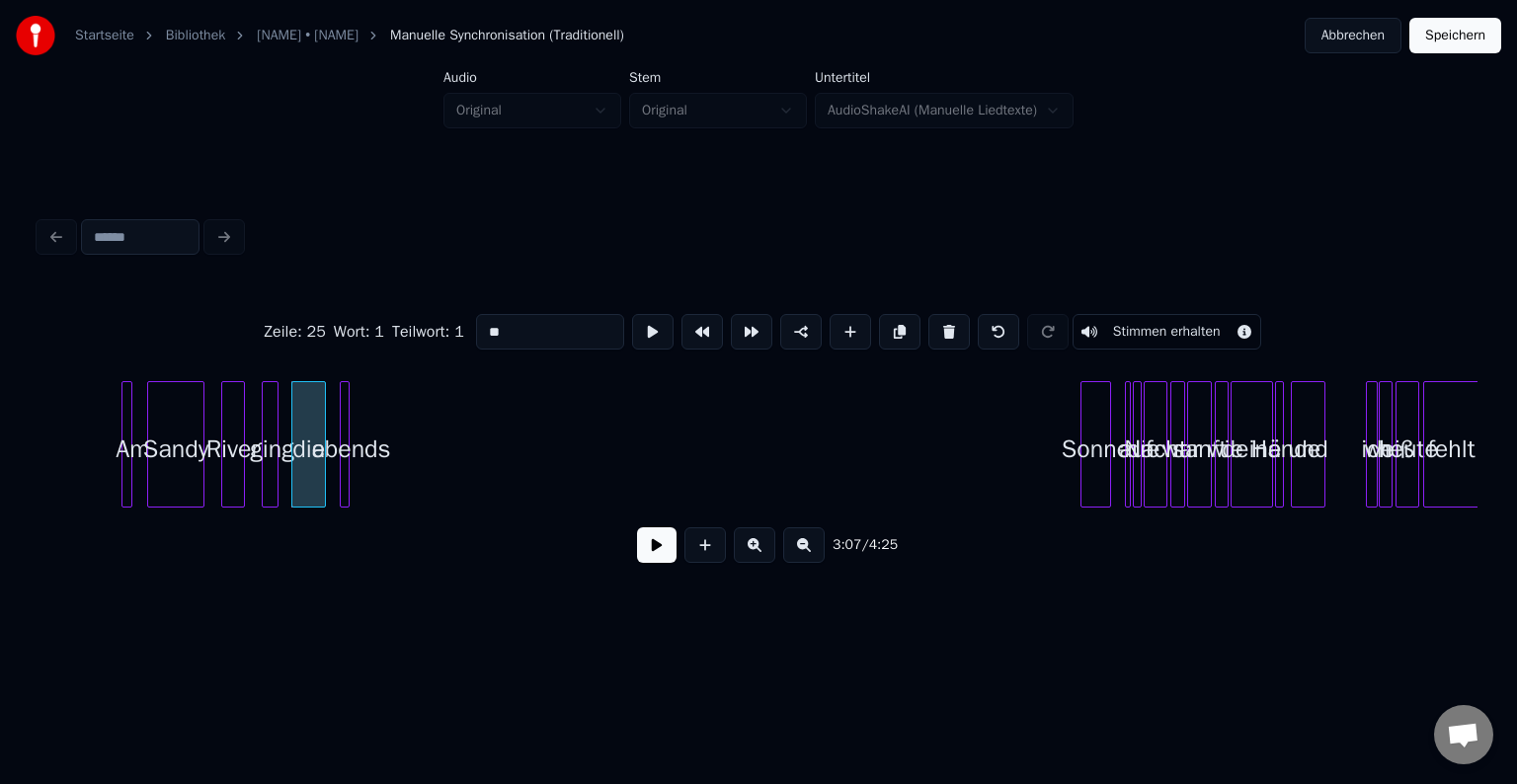 click on "abends" at bounding box center (351, 449) 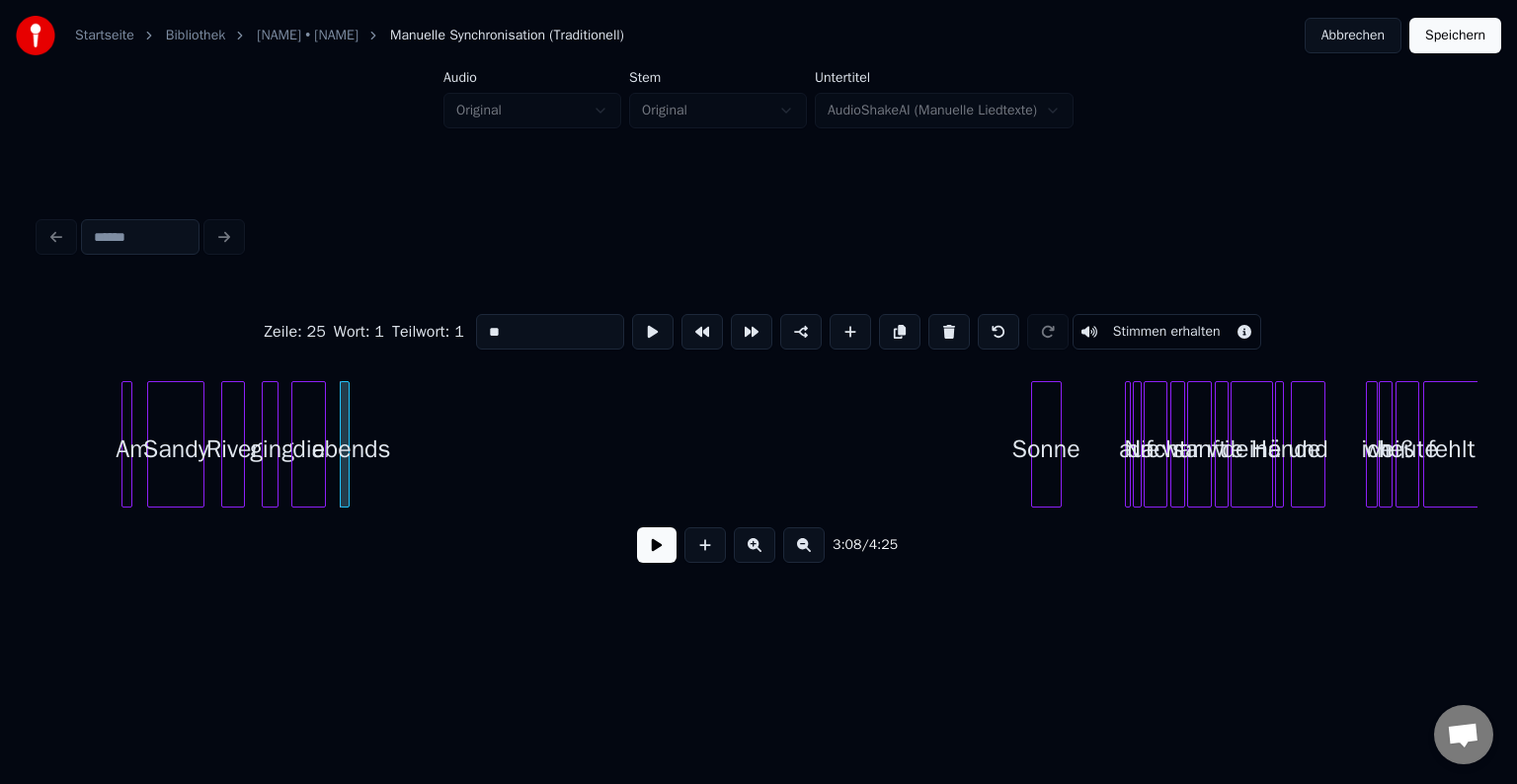 click on "Sonne" at bounding box center [1046, 449] 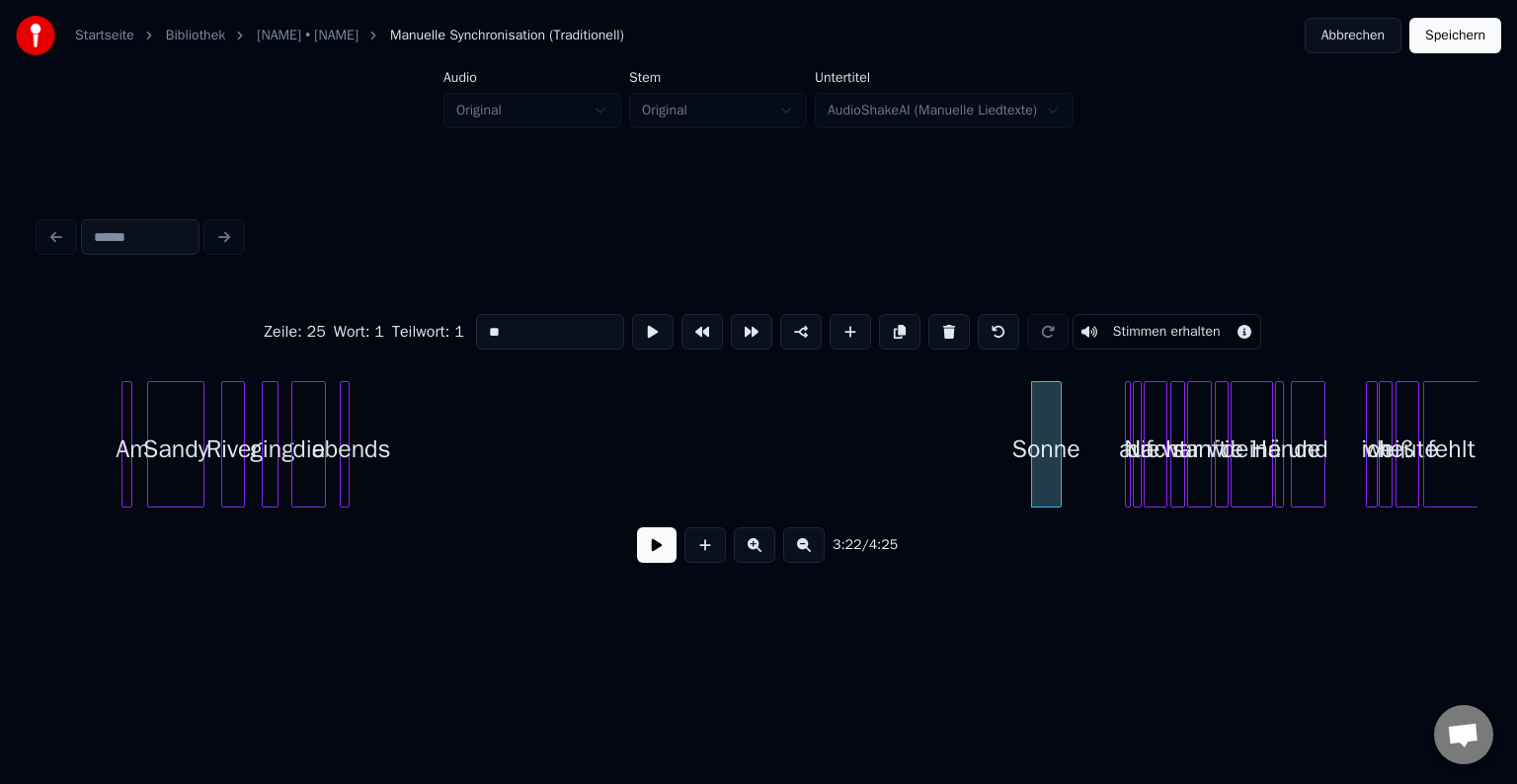 click at bounding box center (755, 545) 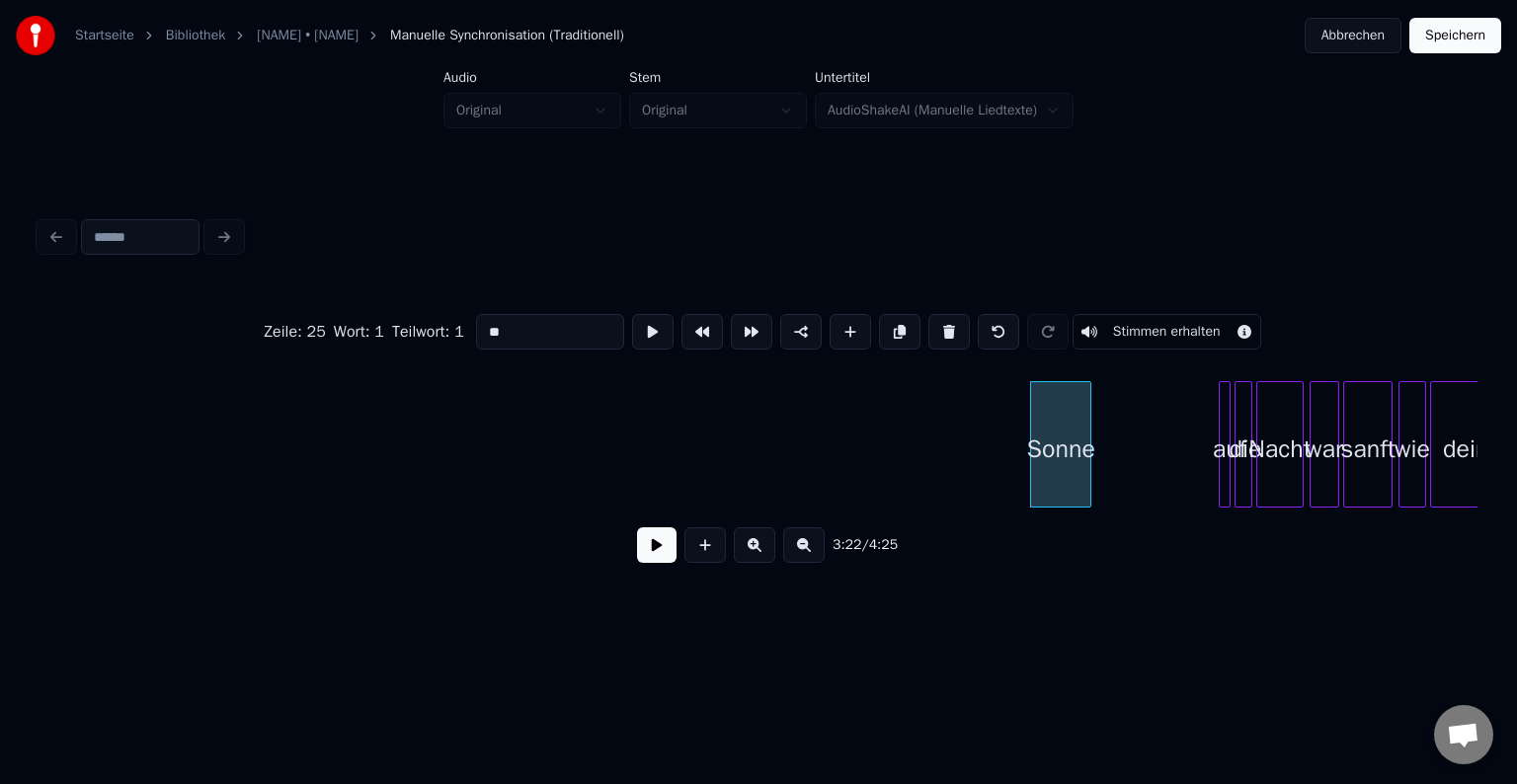 click at bounding box center (755, 545) 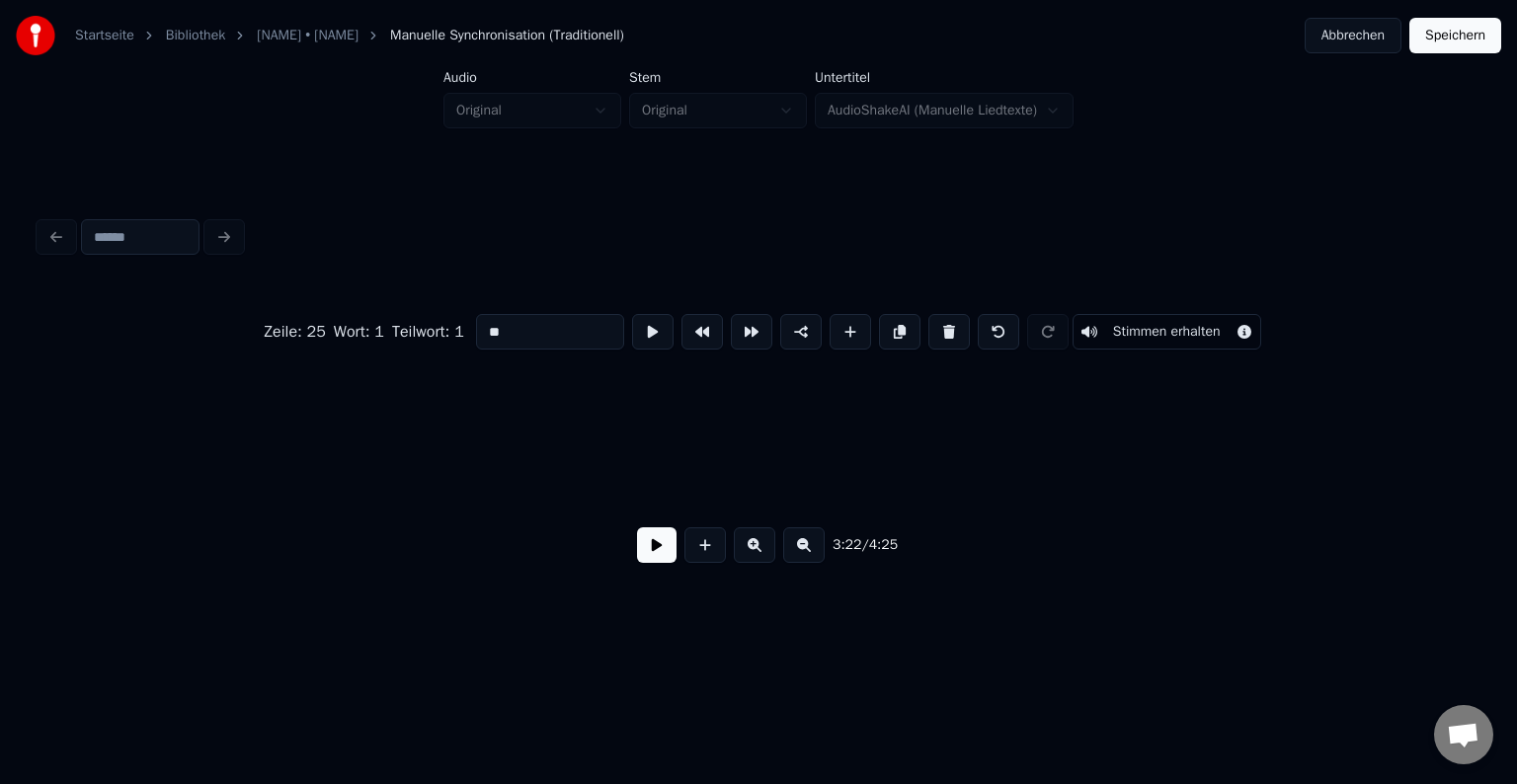 scroll, scrollTop: 0, scrollLeft: 29021, axis: horizontal 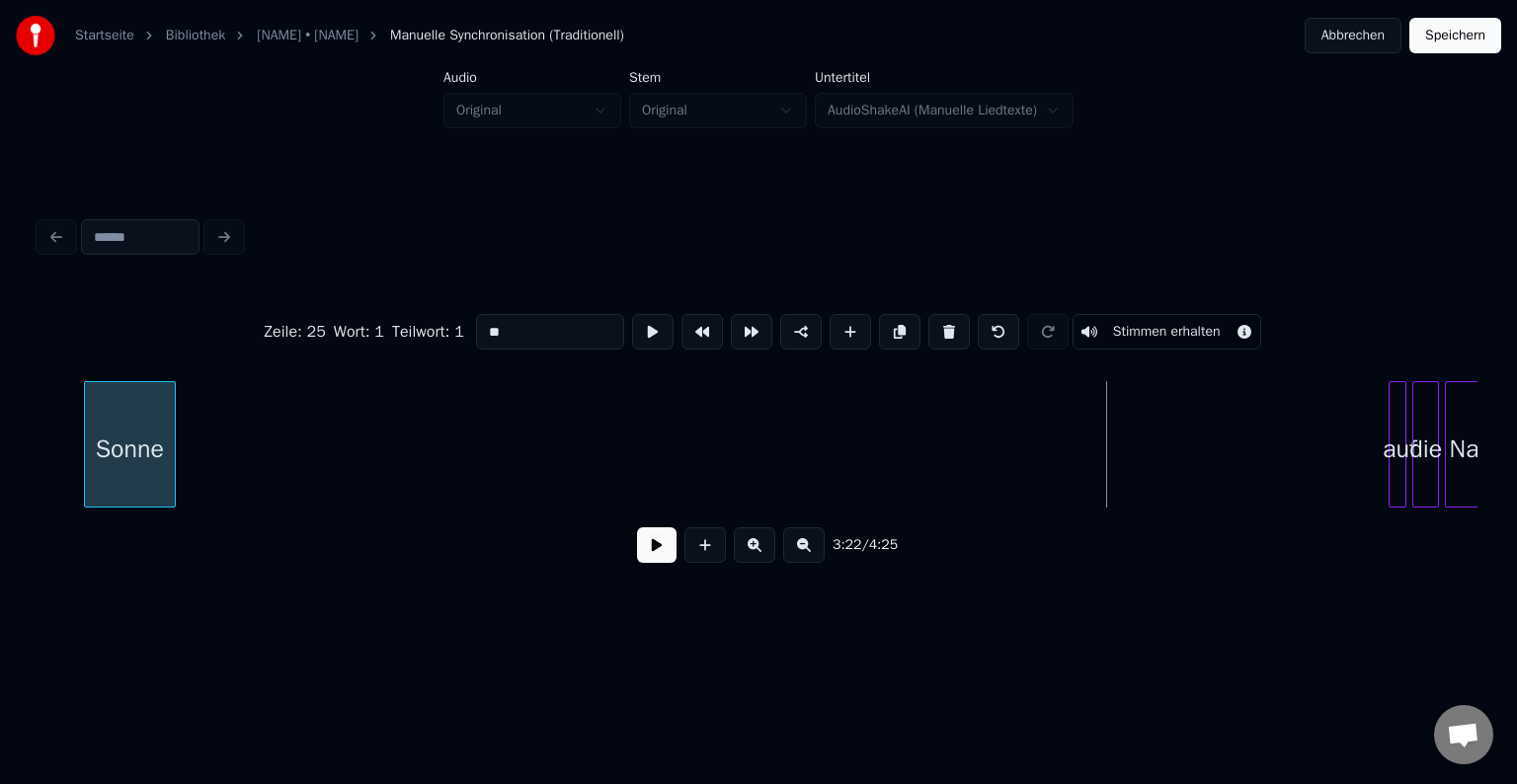 click on "Sonne" at bounding box center [129, 449] 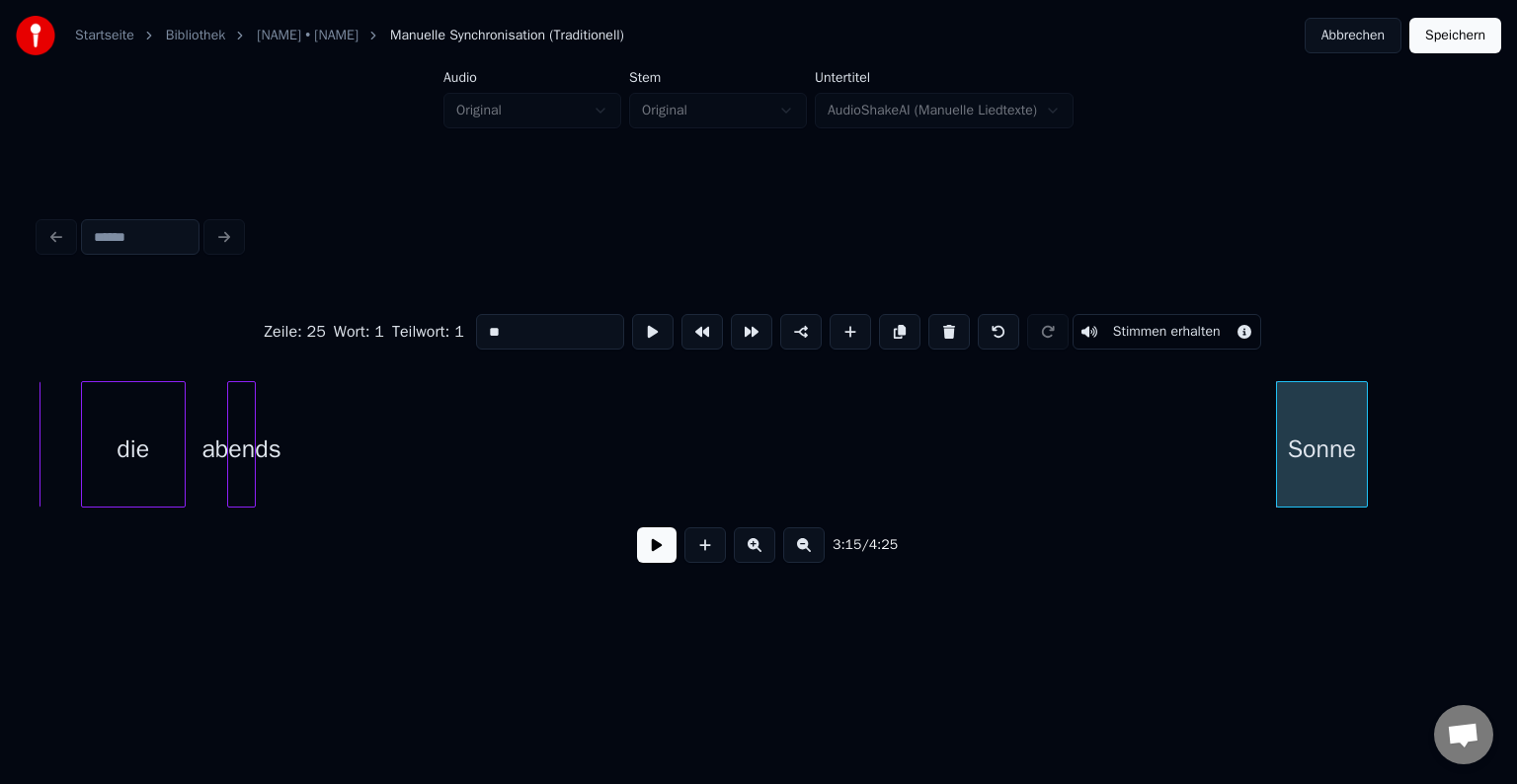scroll, scrollTop: 0, scrollLeft: 27709, axis: horizontal 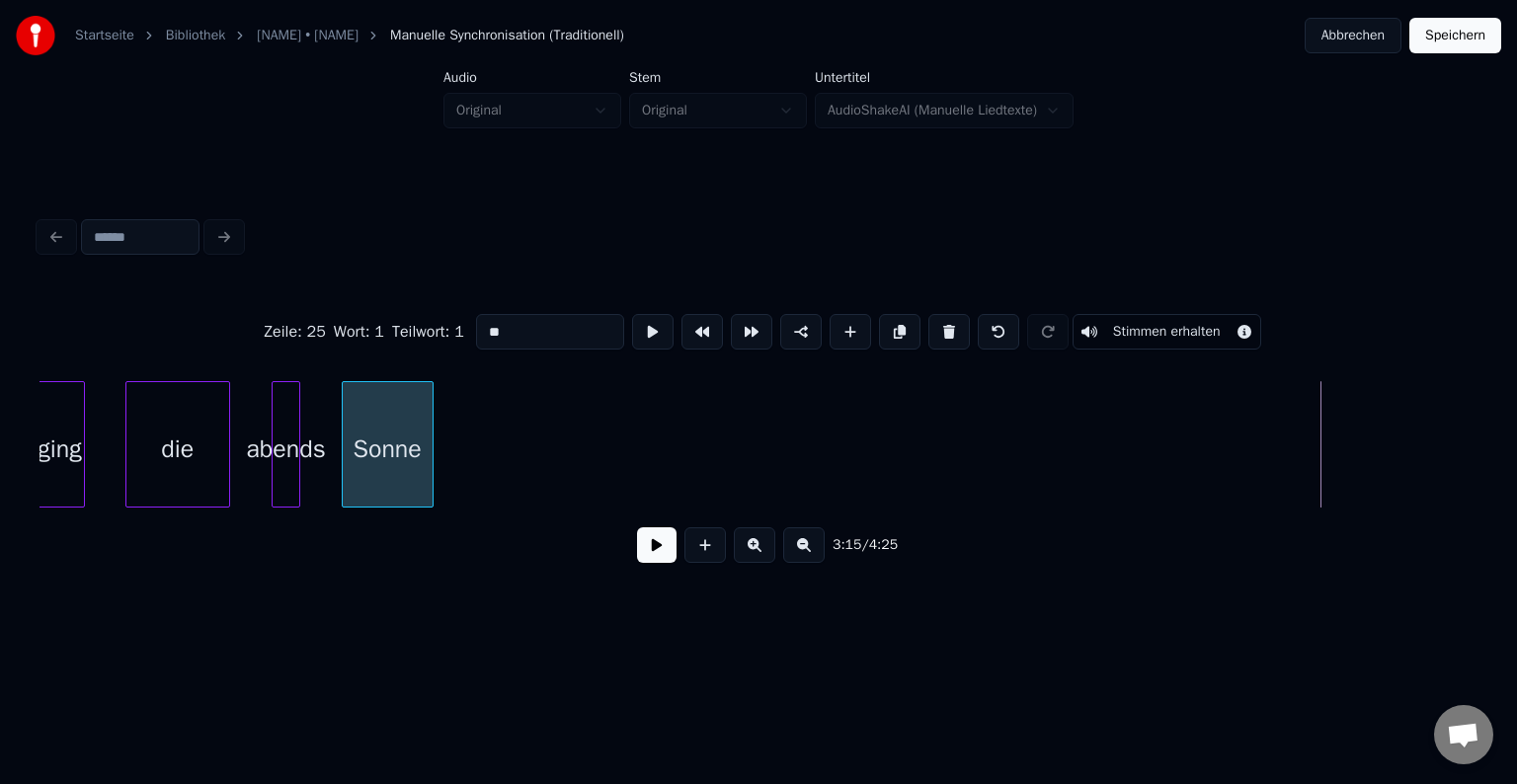 click on "Sonne abends die ging" at bounding box center (758, 444) 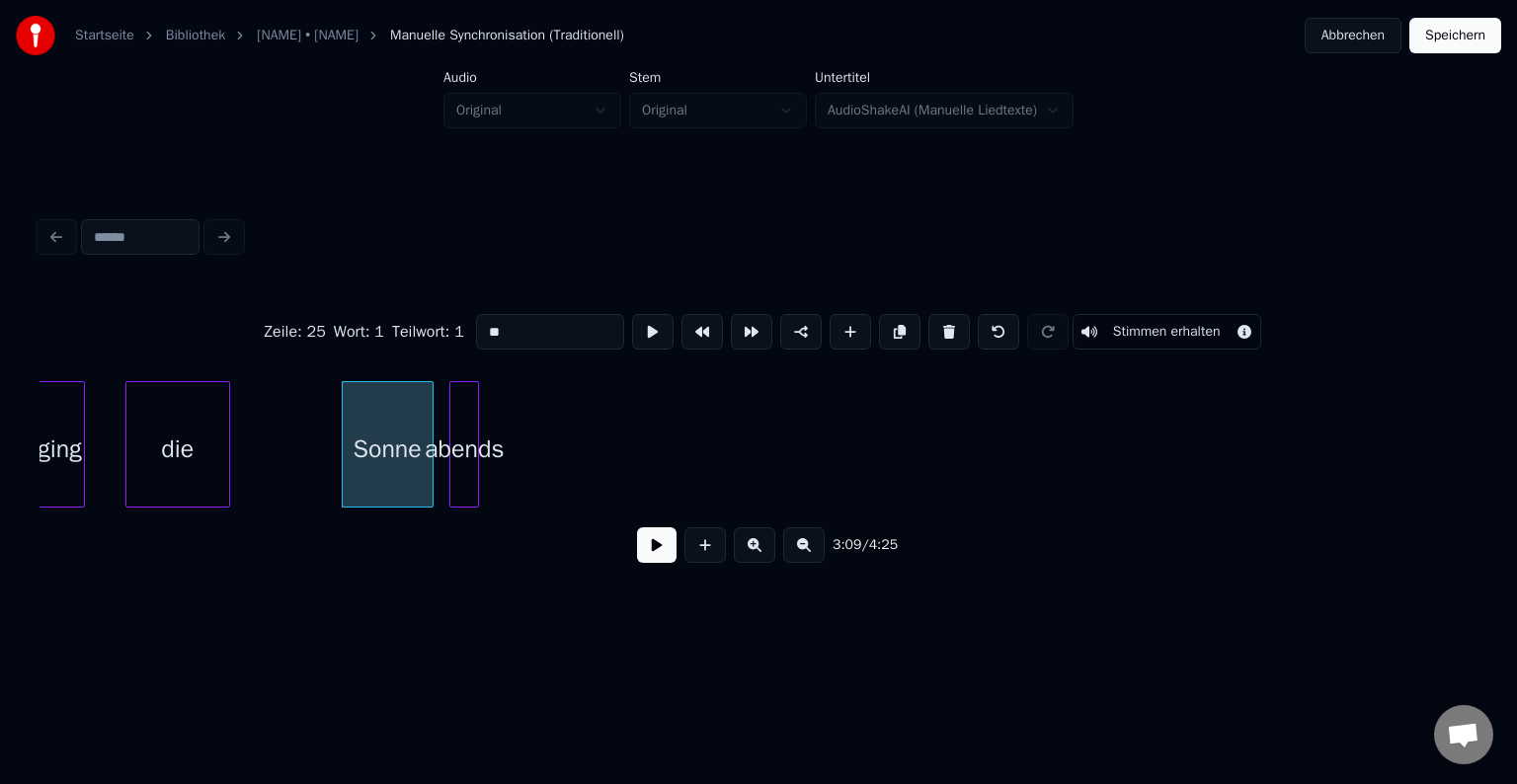 click on "abends" at bounding box center [464, 449] 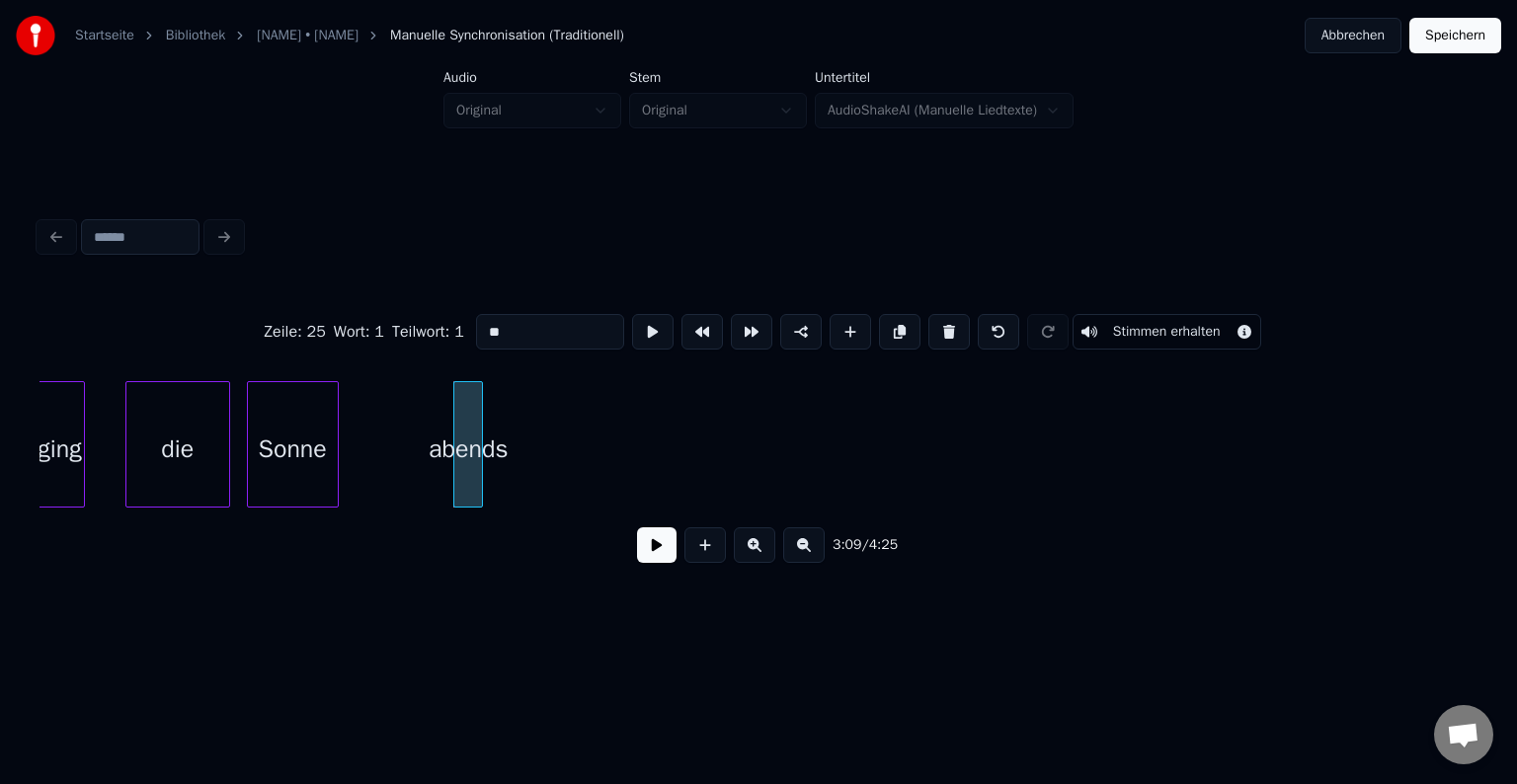 click on "Sonne" at bounding box center [292, 449] 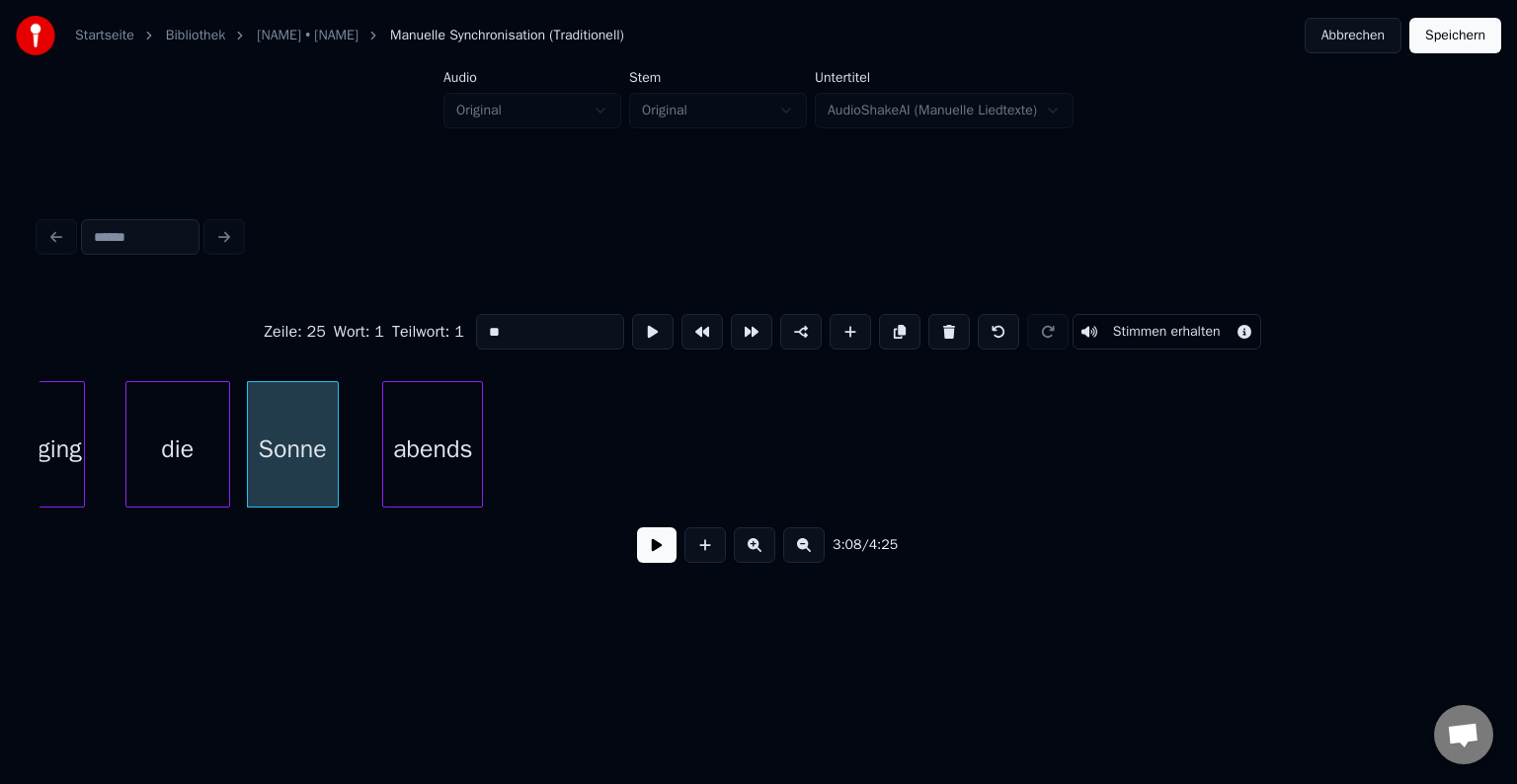 click at bounding box center [386, 444] 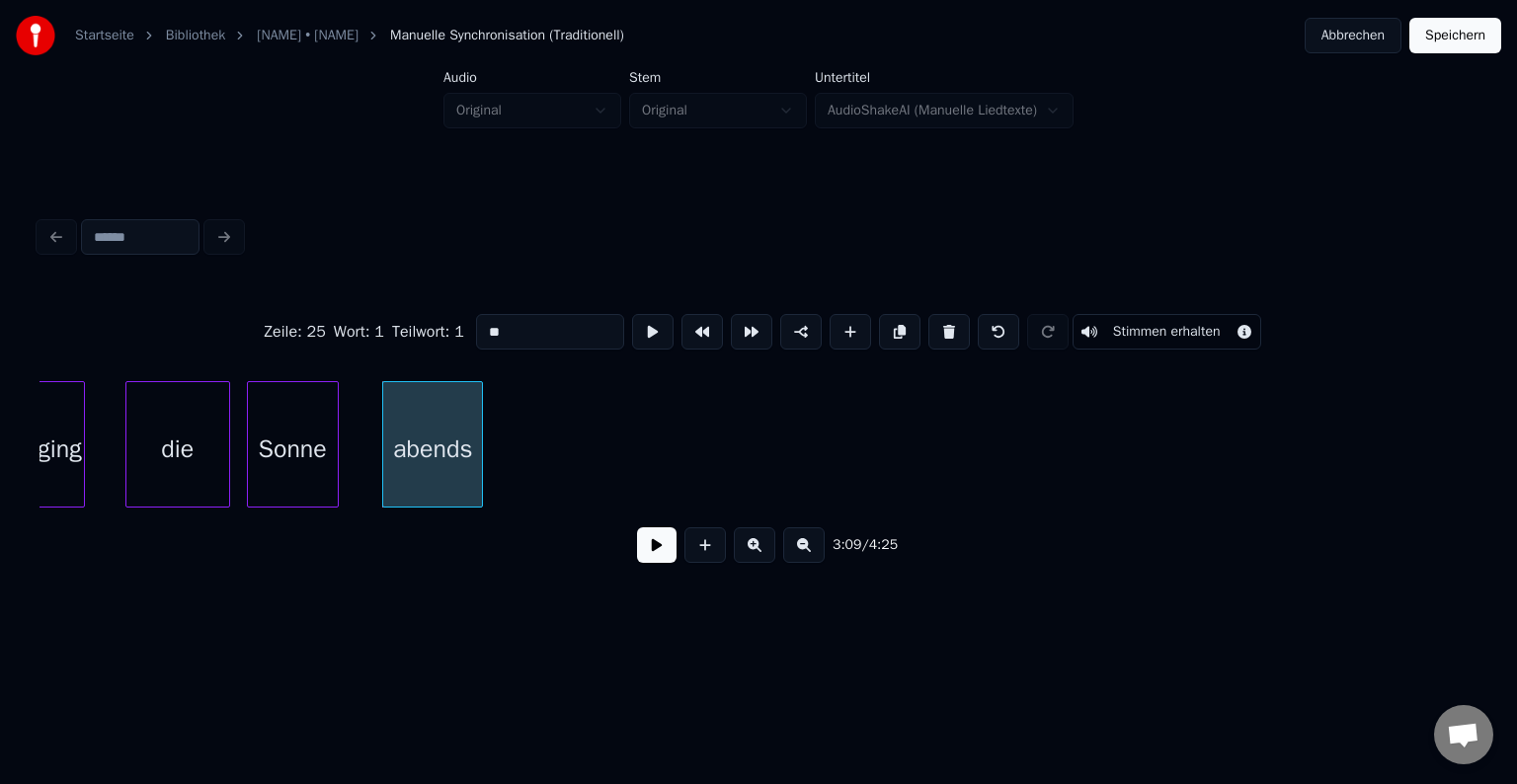 click on "abends" at bounding box center [433, 449] 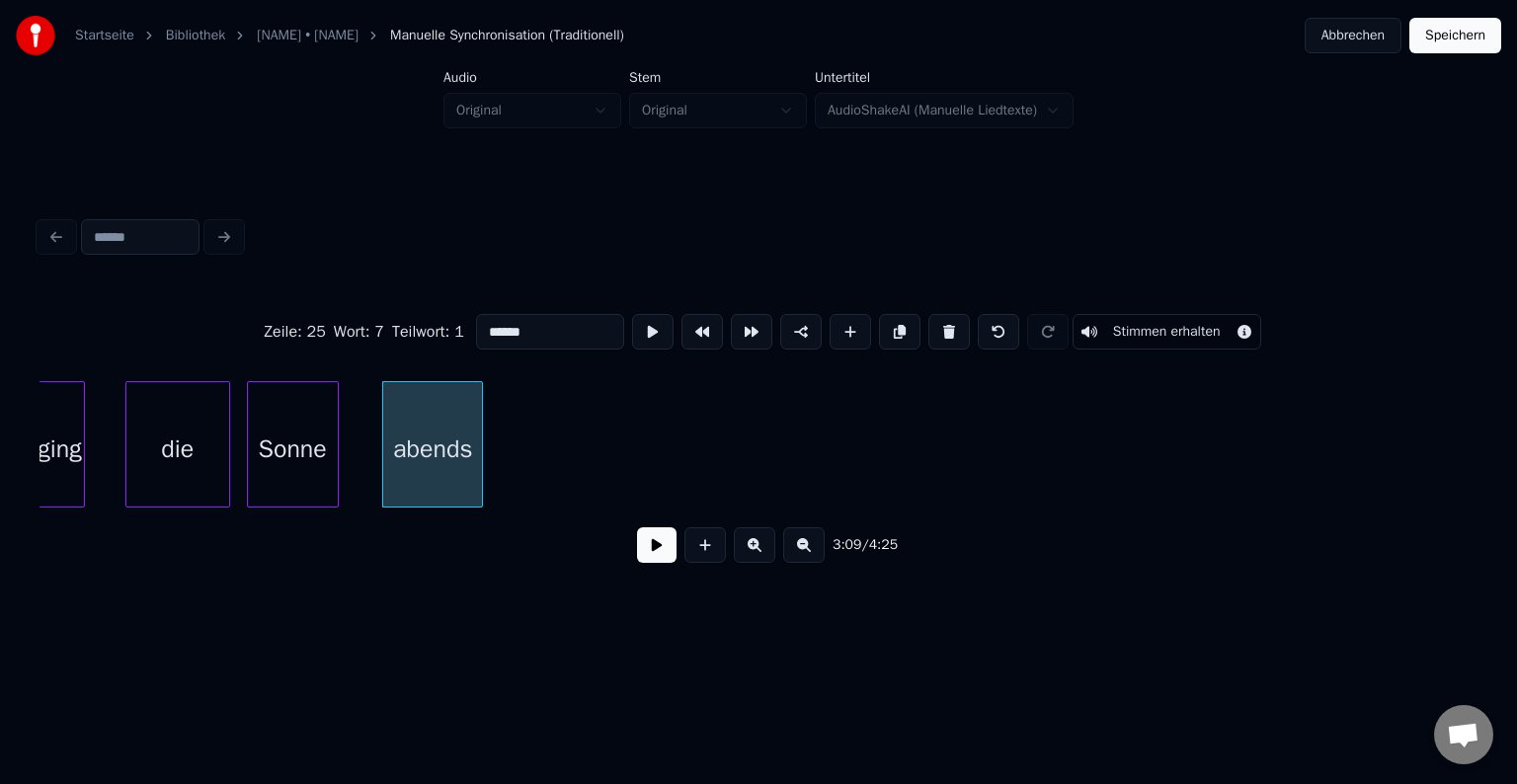 click on "******" at bounding box center (550, 332) 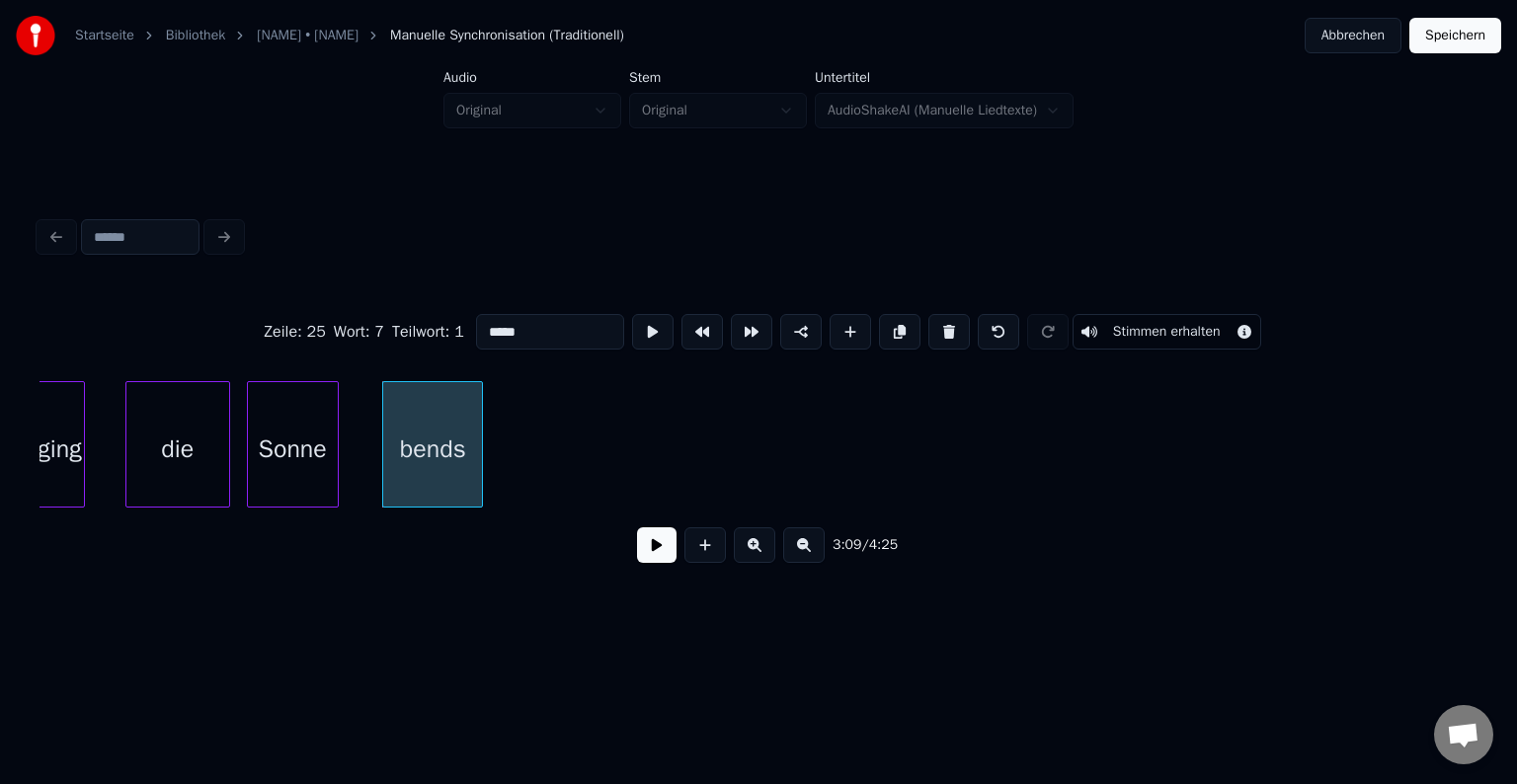 click on "*****" at bounding box center (550, 332) 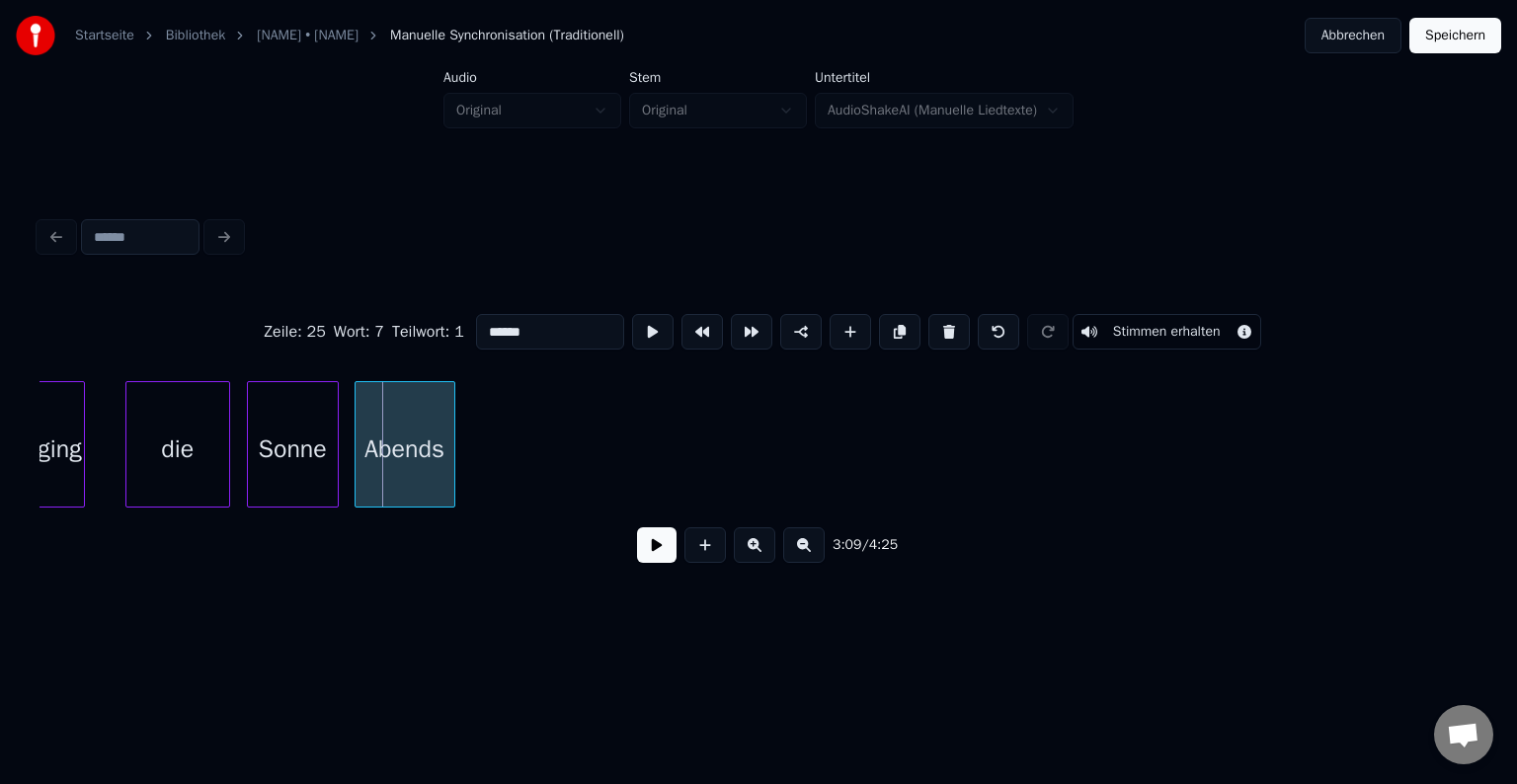 click on "Abends" at bounding box center [405, 449] 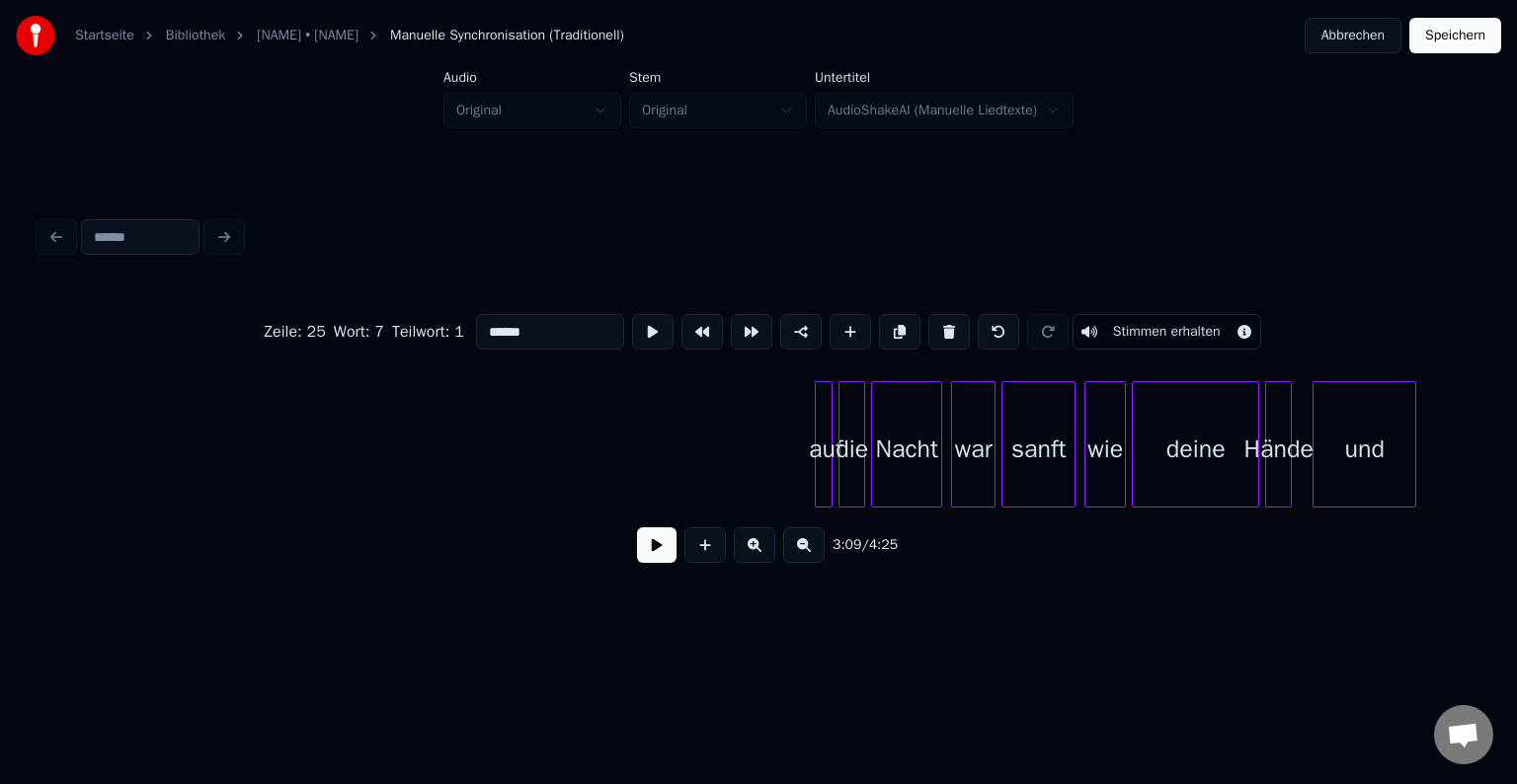 scroll, scrollTop: 0, scrollLeft: 29564, axis: horizontal 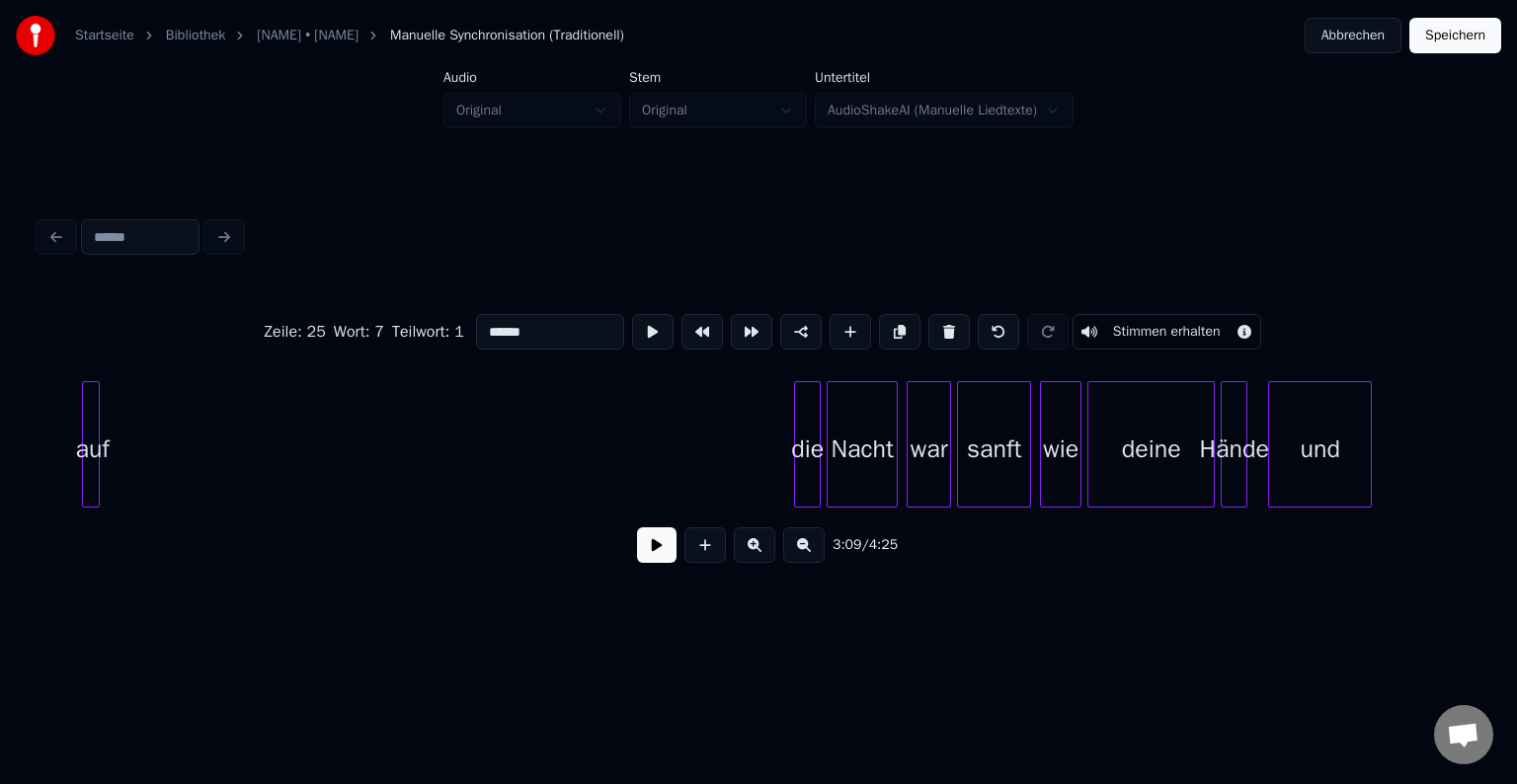 click on "auf" at bounding box center (93, 449) 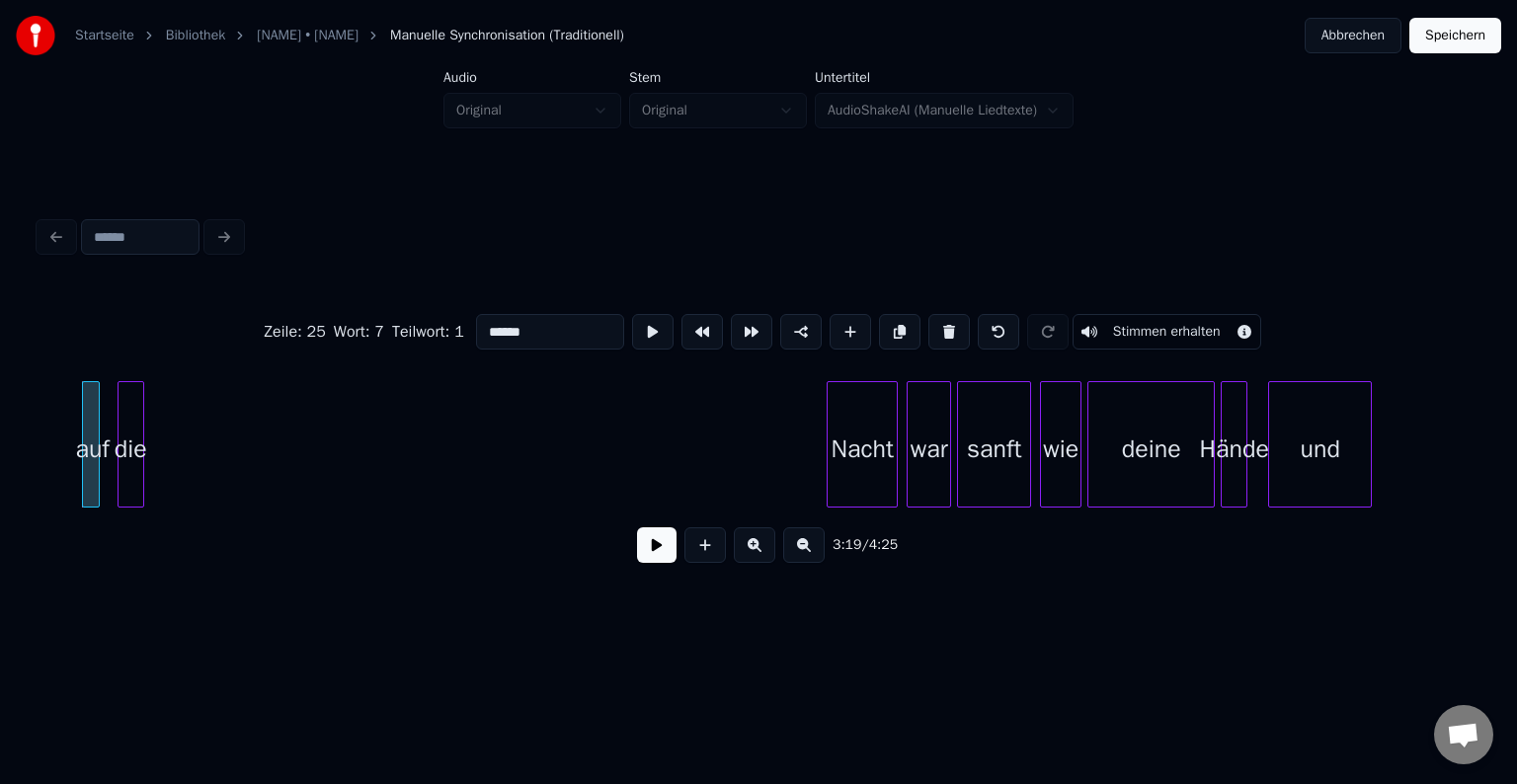 click on "die" at bounding box center (130, 449) 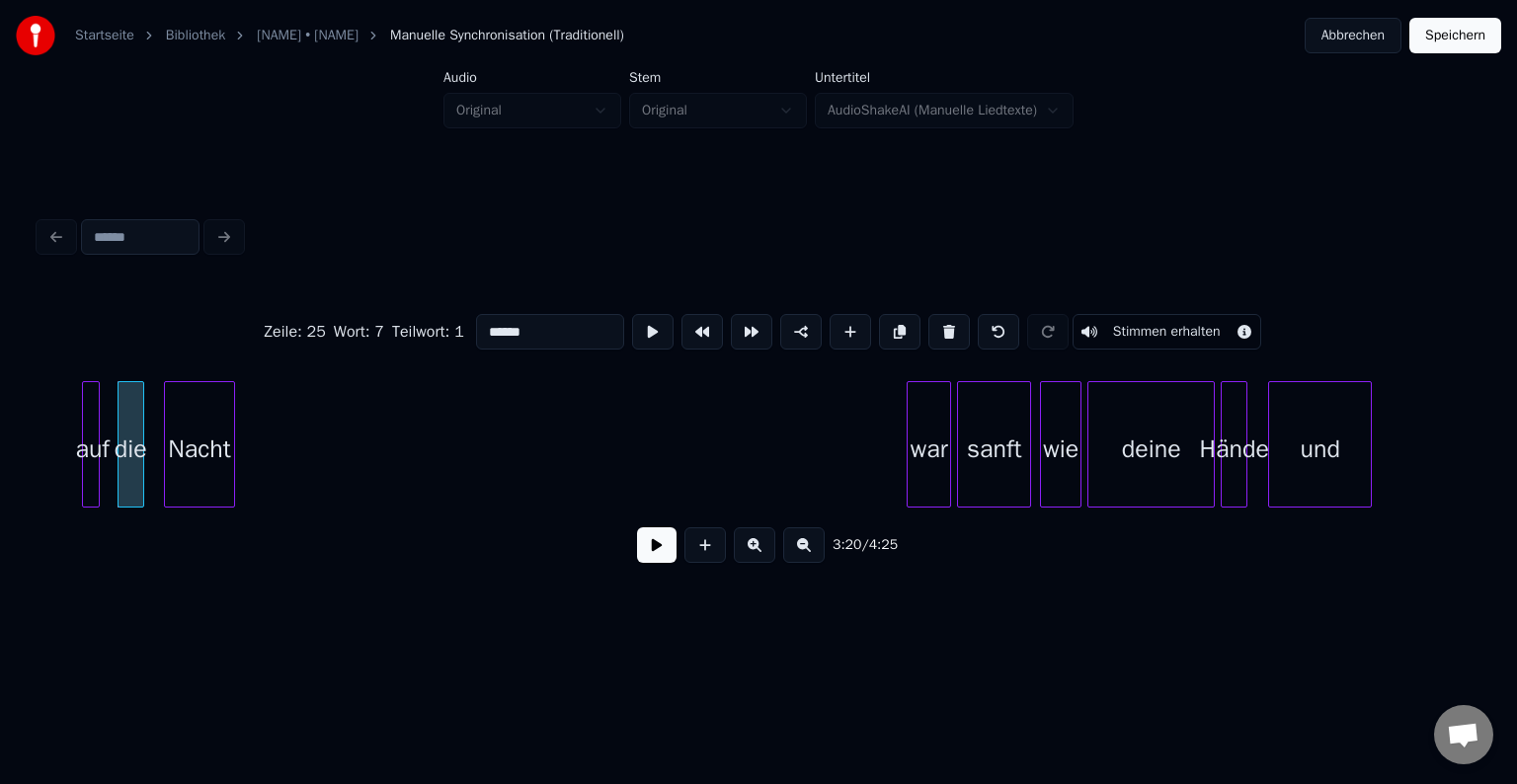 click on "Nacht" at bounding box center [200, 449] 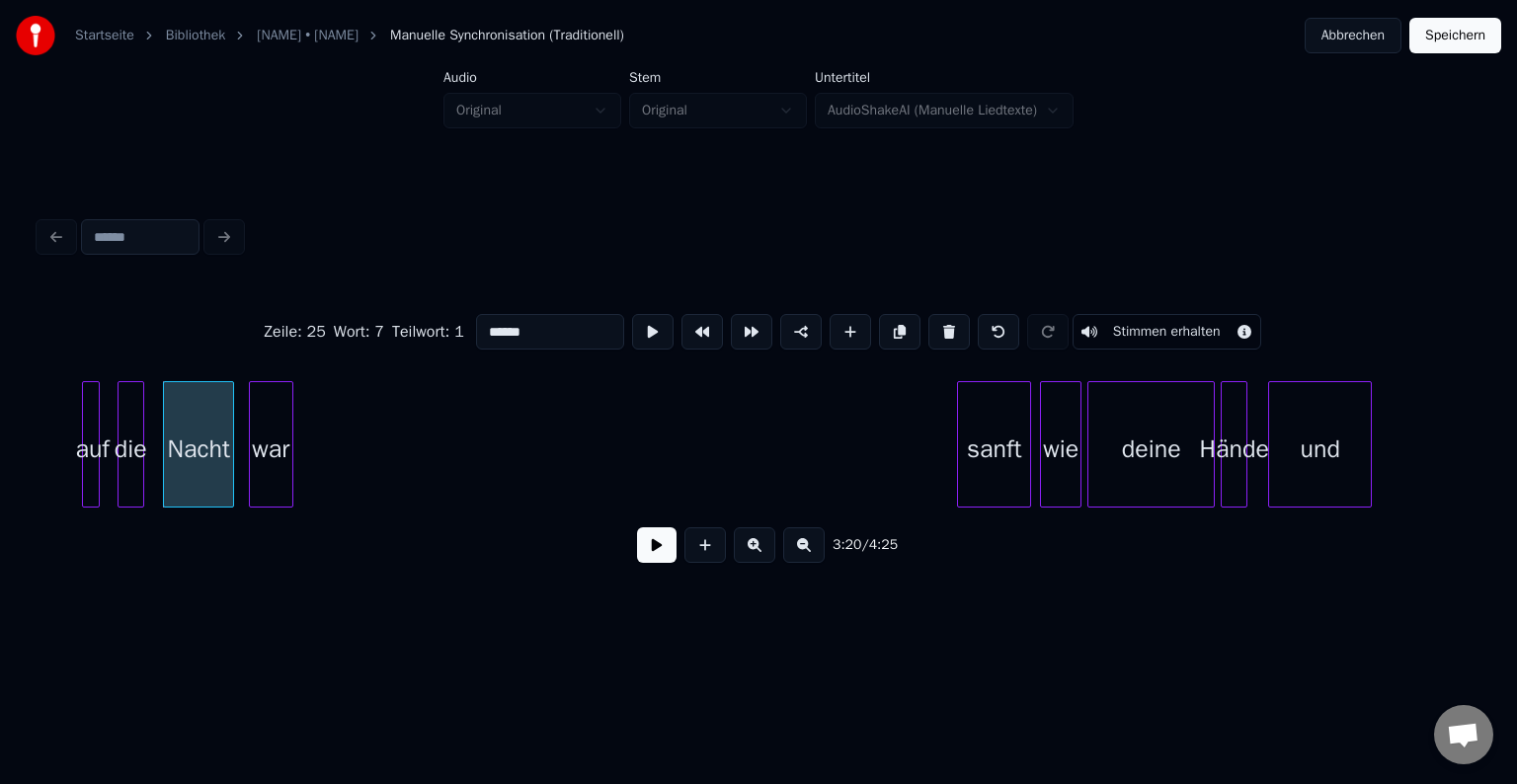 click on "war" at bounding box center [271, 449] 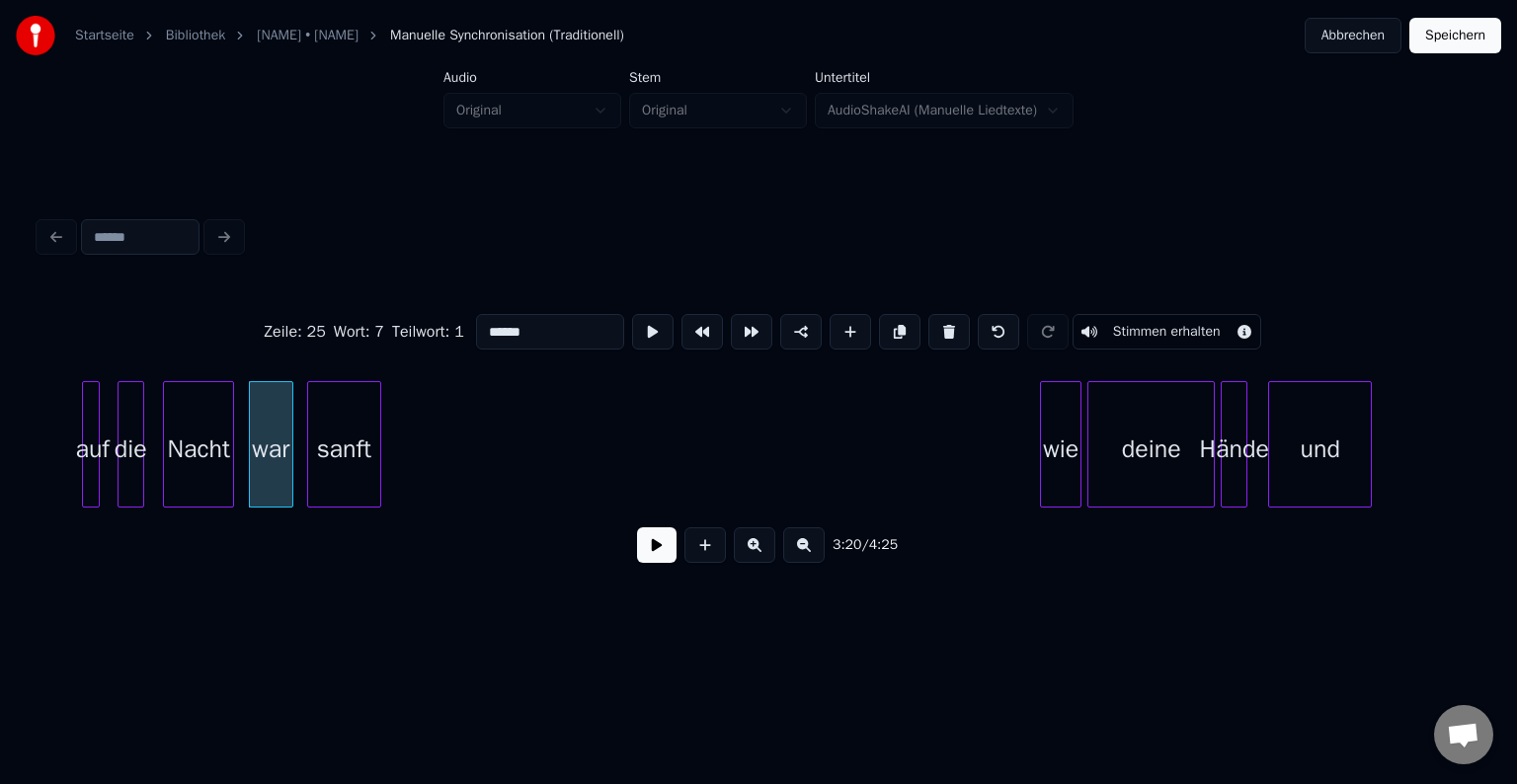 click on "sanft" at bounding box center [344, 449] 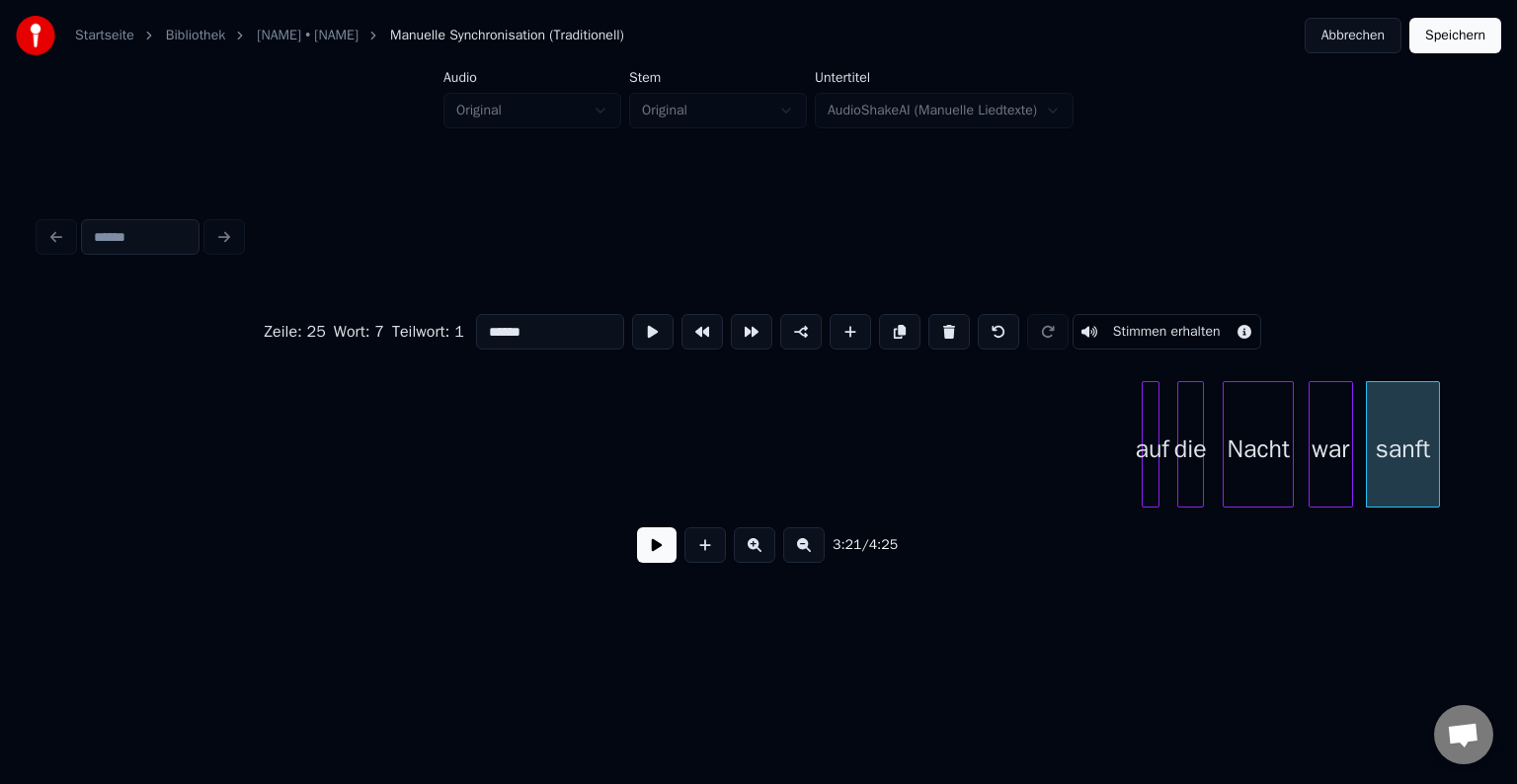 scroll, scrollTop: 0, scrollLeft: 28438, axis: horizontal 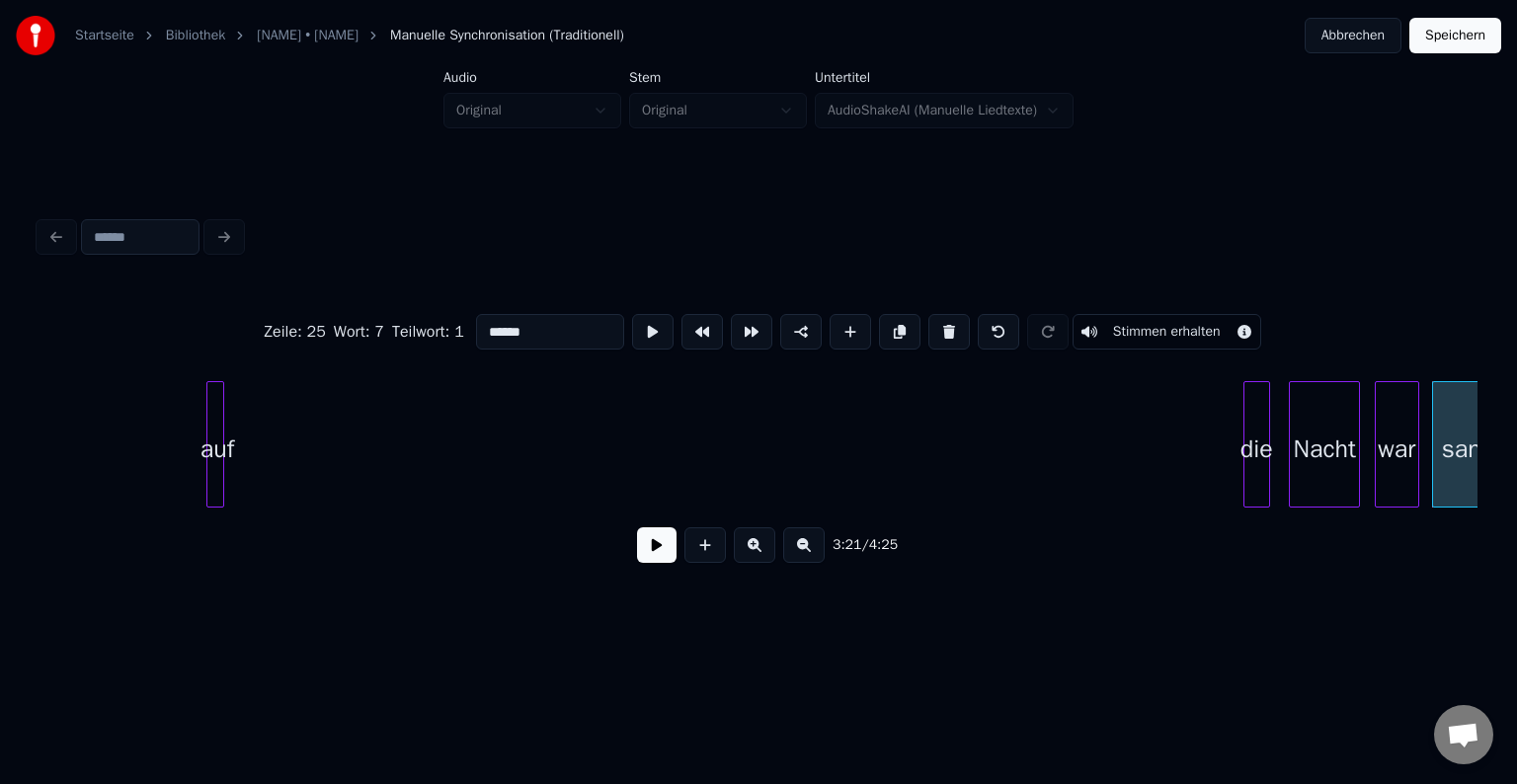 click on "auf" at bounding box center (217, 449) 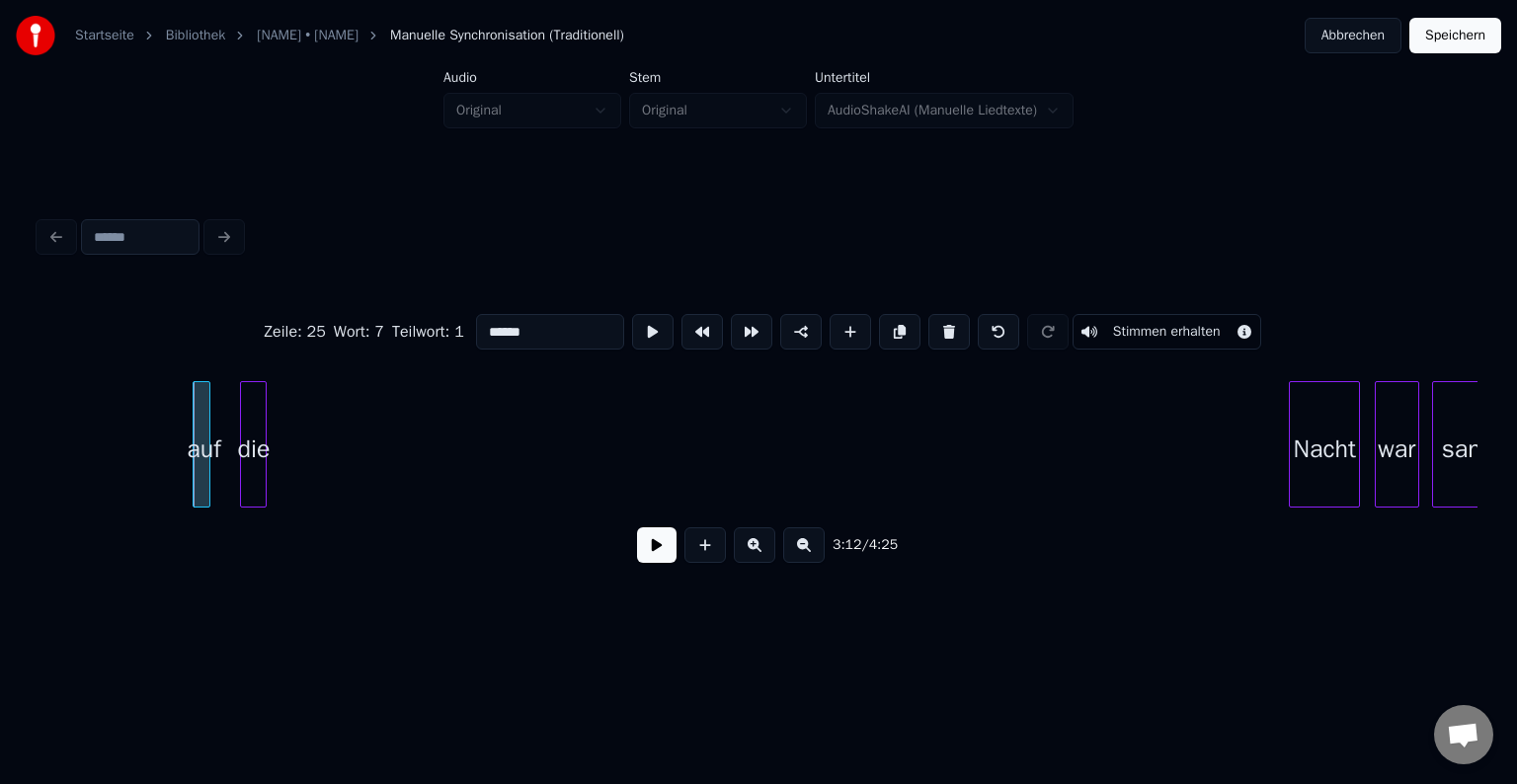 click on "die" at bounding box center [253, 449] 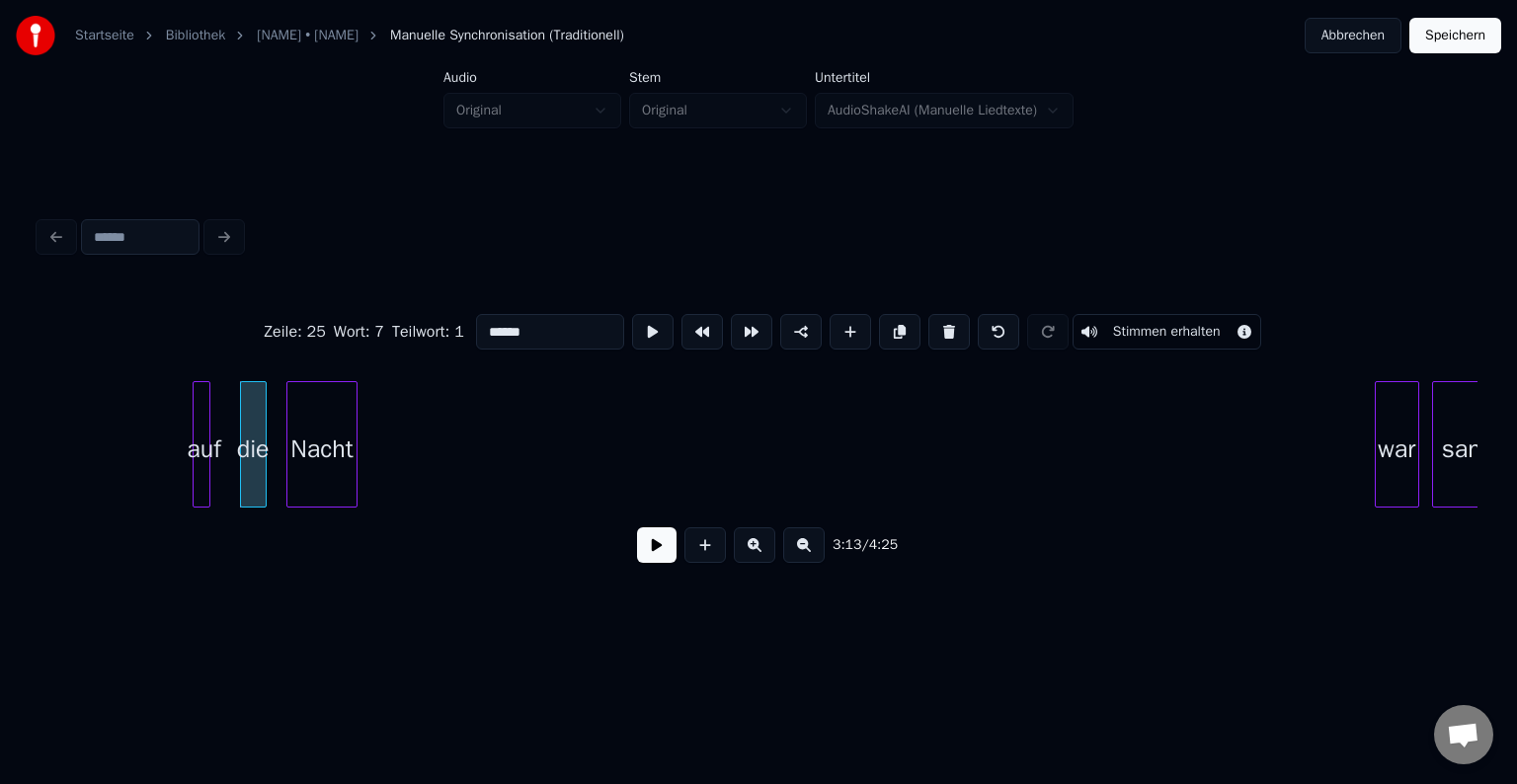 click on "Nacht" at bounding box center [322, 449] 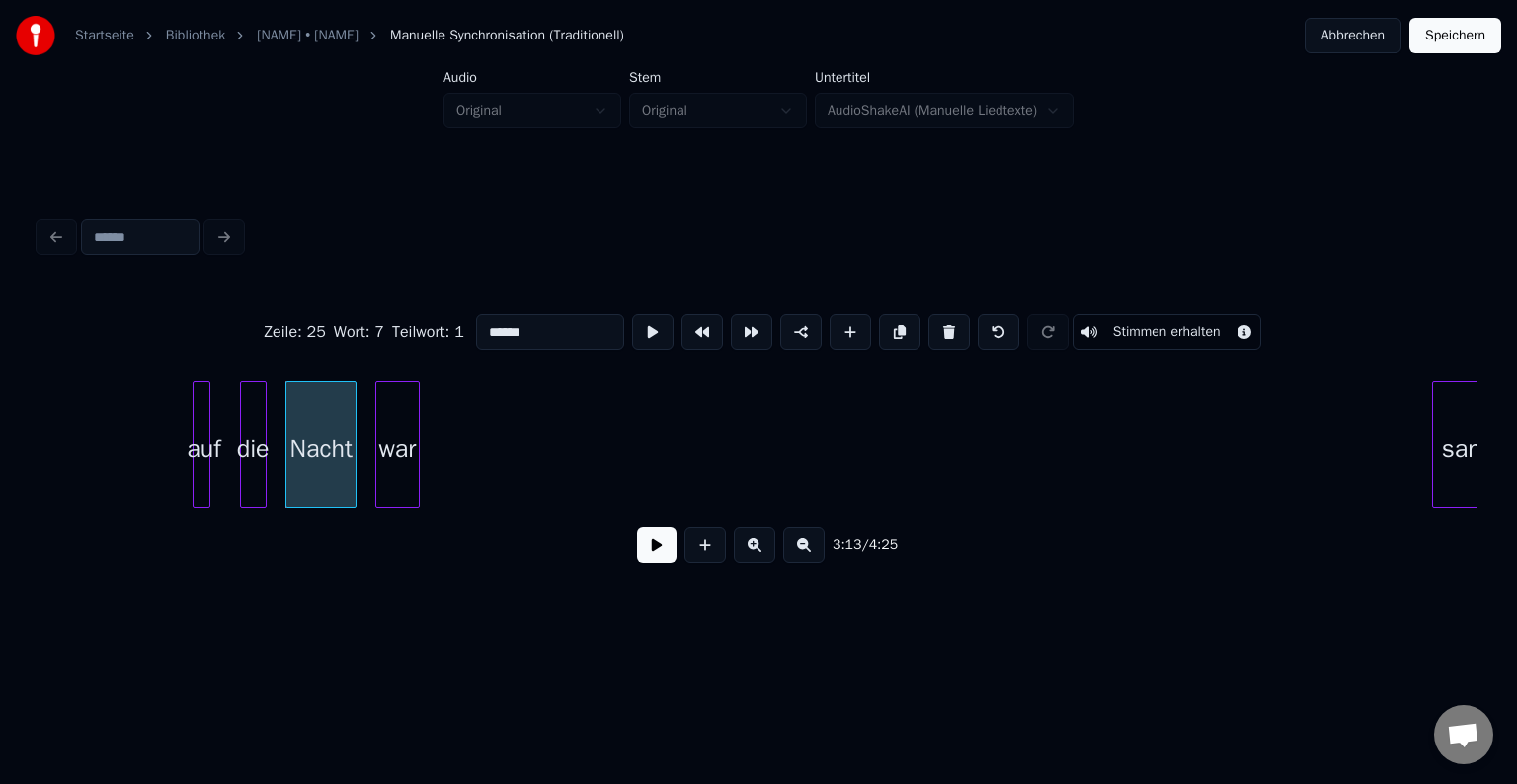 click on "war" at bounding box center (397, 449) 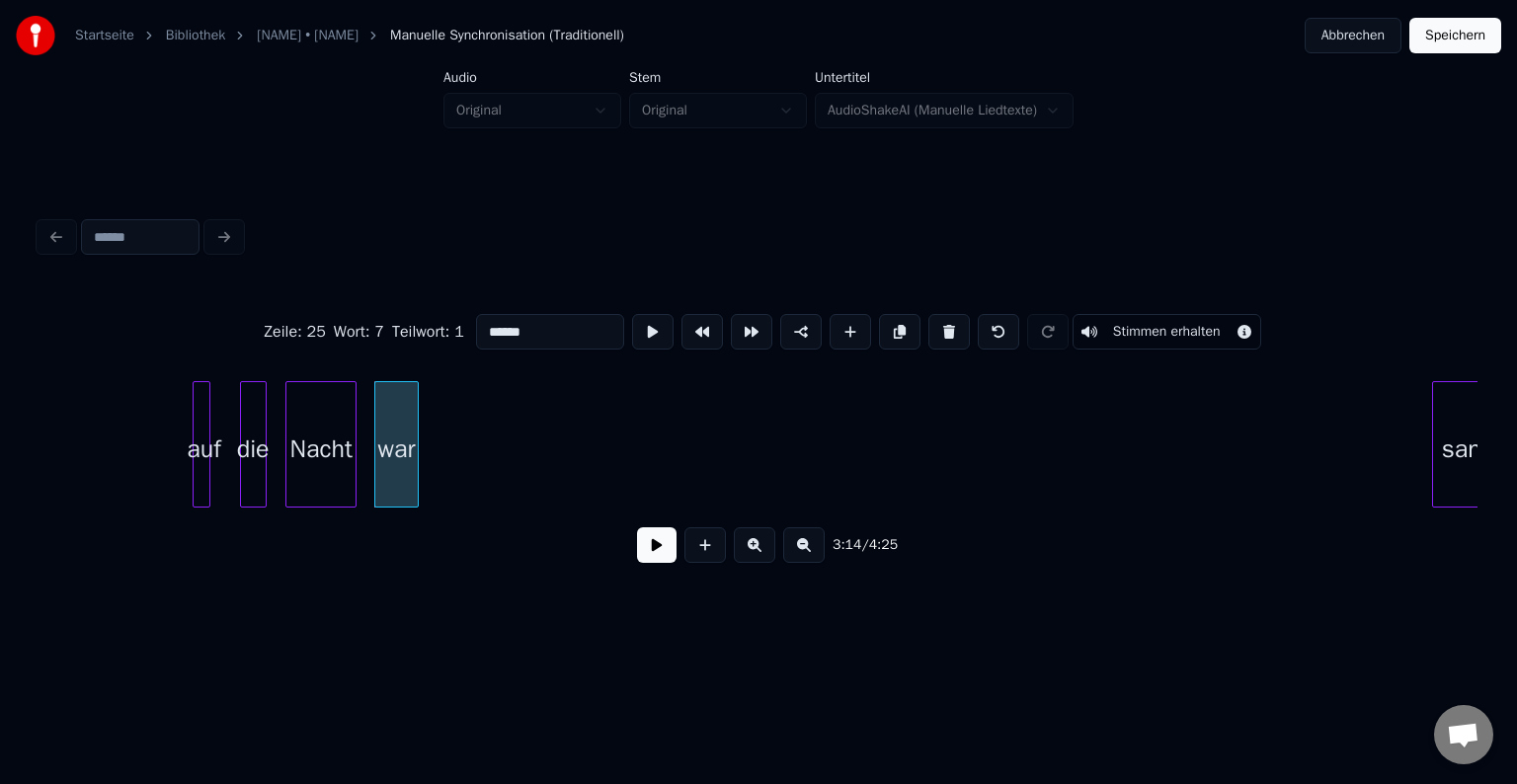 click on "Zeile :   25 Wort :   7 Teilwort :   1 ****** Stimmen erhalten [TIME]  /  [TIME]" at bounding box center (758, 395) 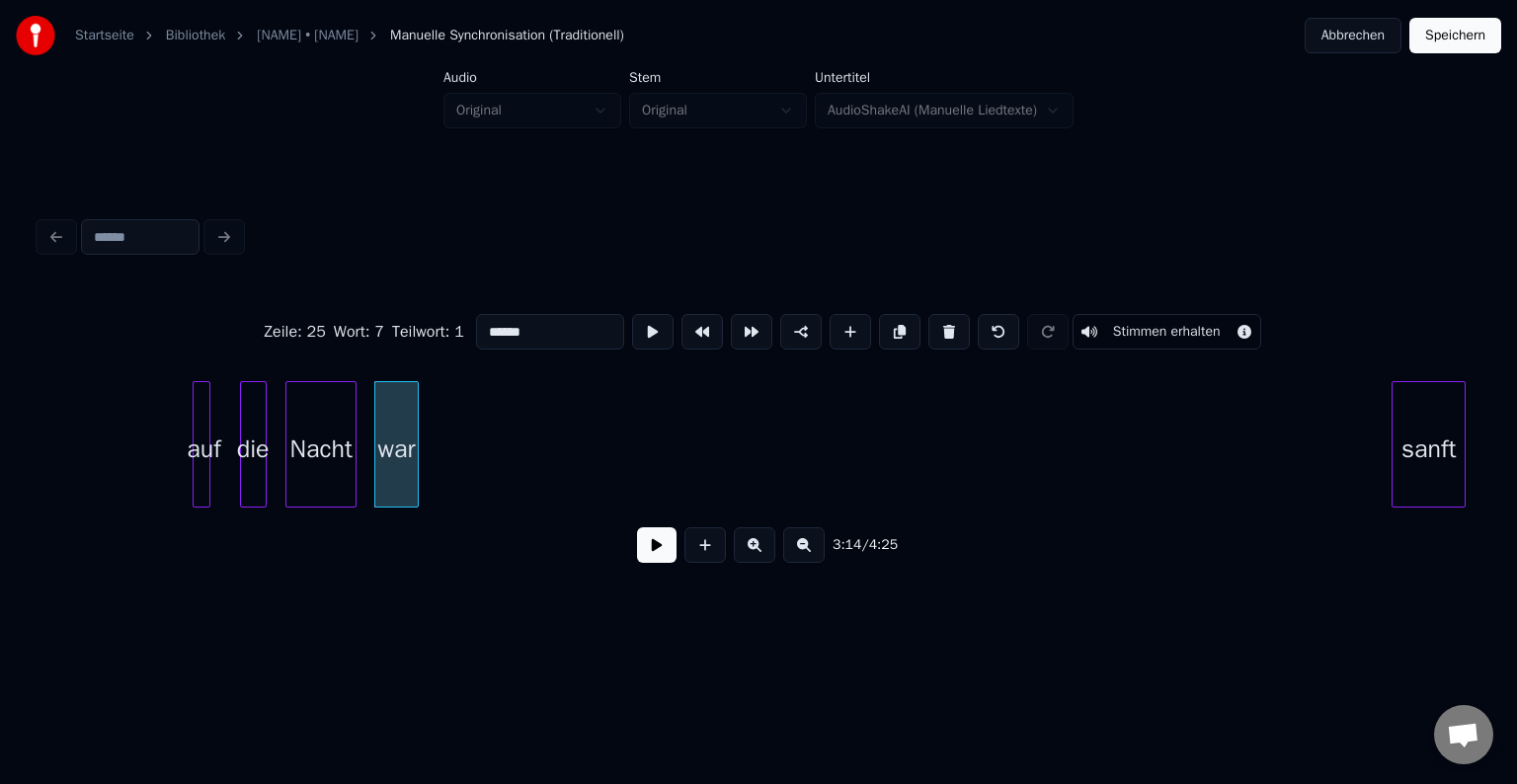 scroll, scrollTop: 0, scrollLeft: 28460, axis: horizontal 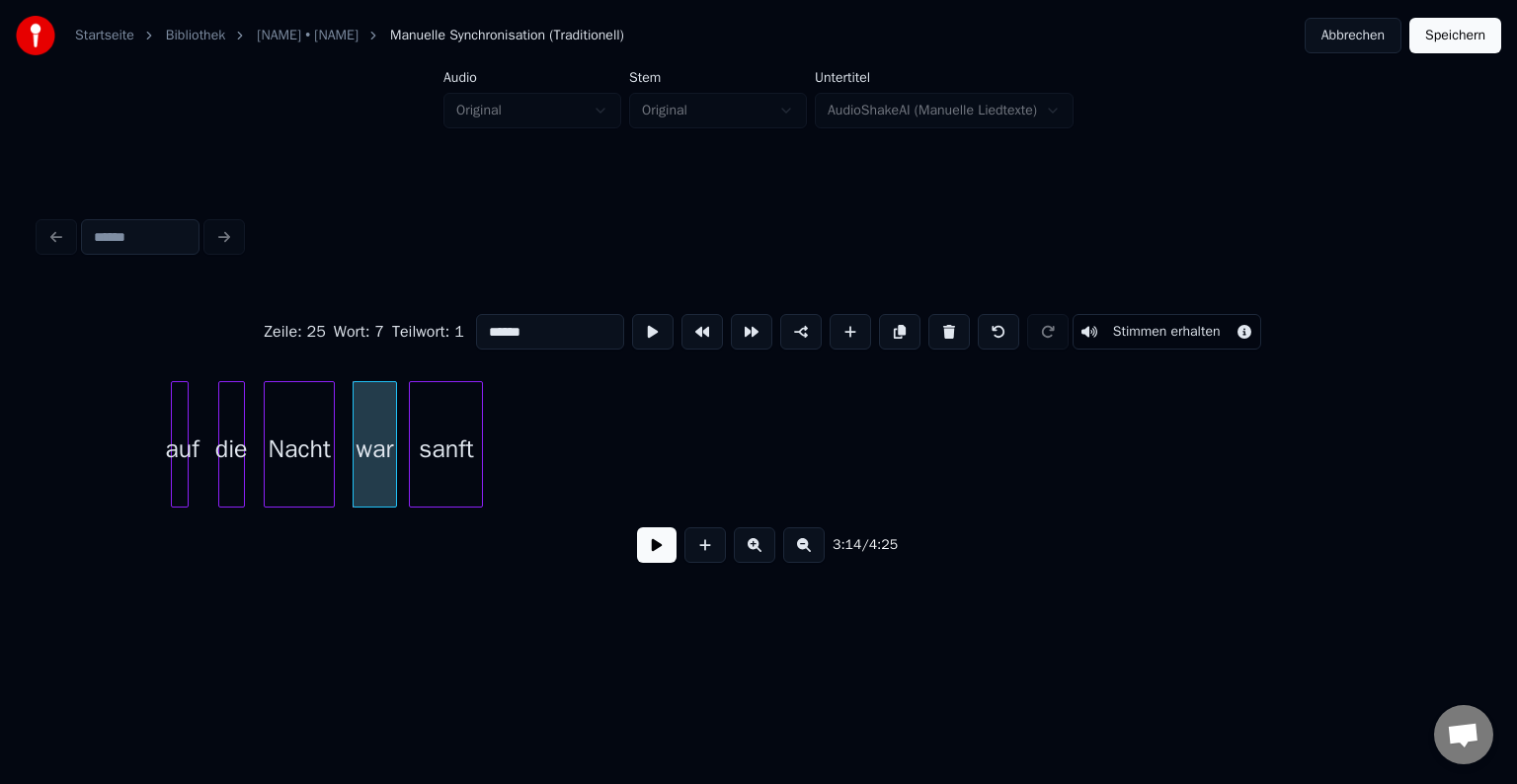 click on "sanft" at bounding box center (445, 449) 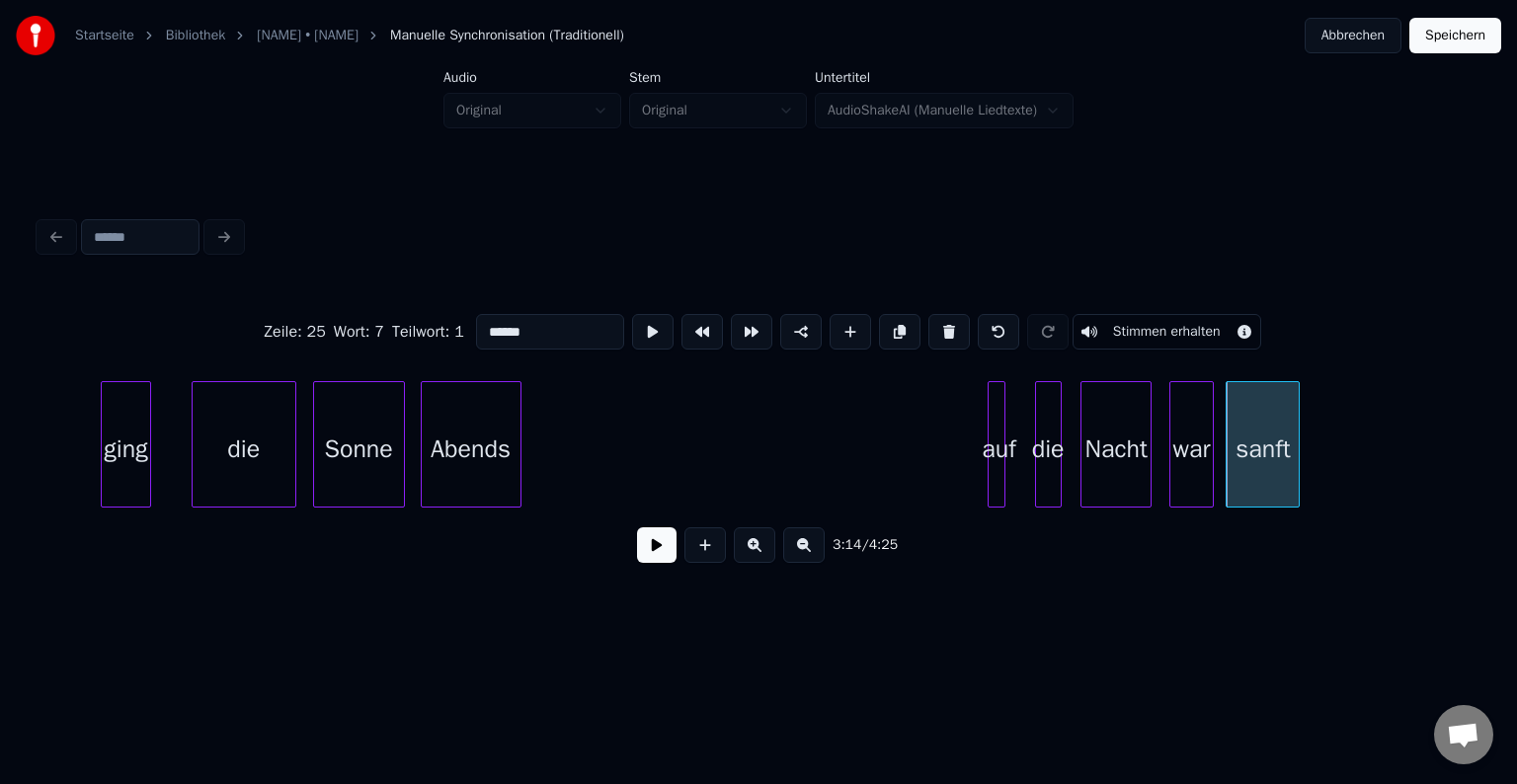 scroll, scrollTop: 0, scrollLeft: 27598, axis: horizontal 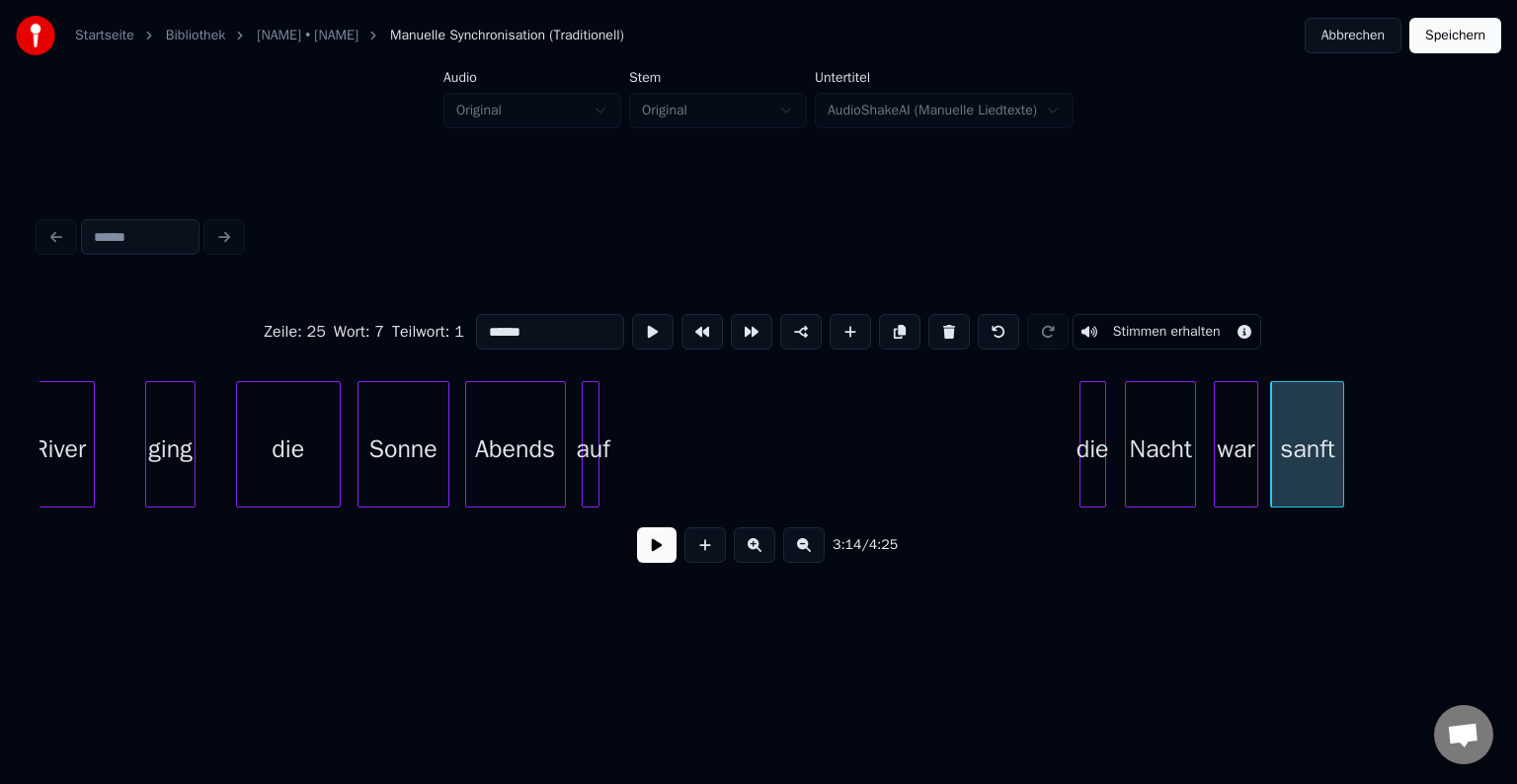 click on "auf" at bounding box center [593, 449] 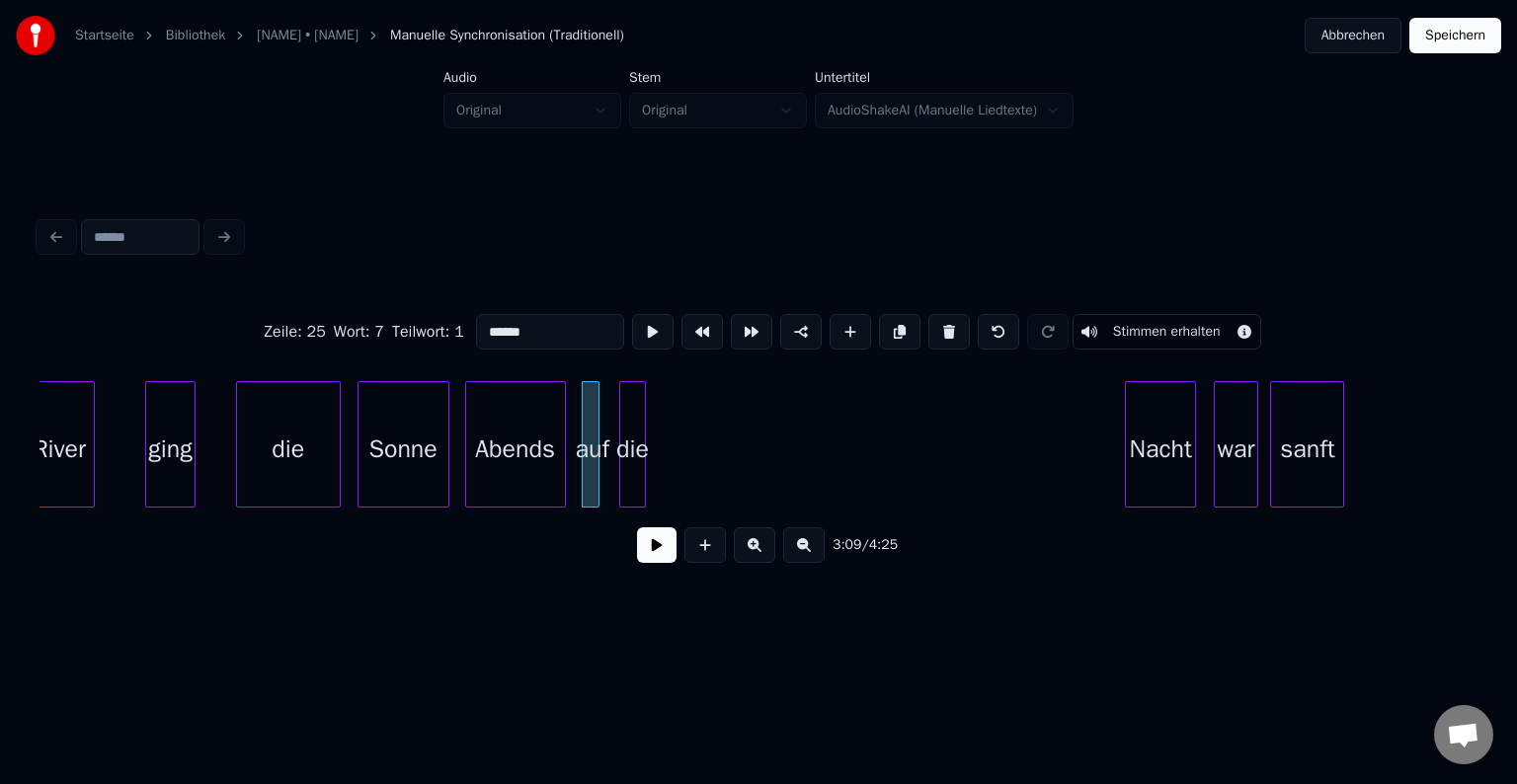 click on "die" at bounding box center (632, 449) 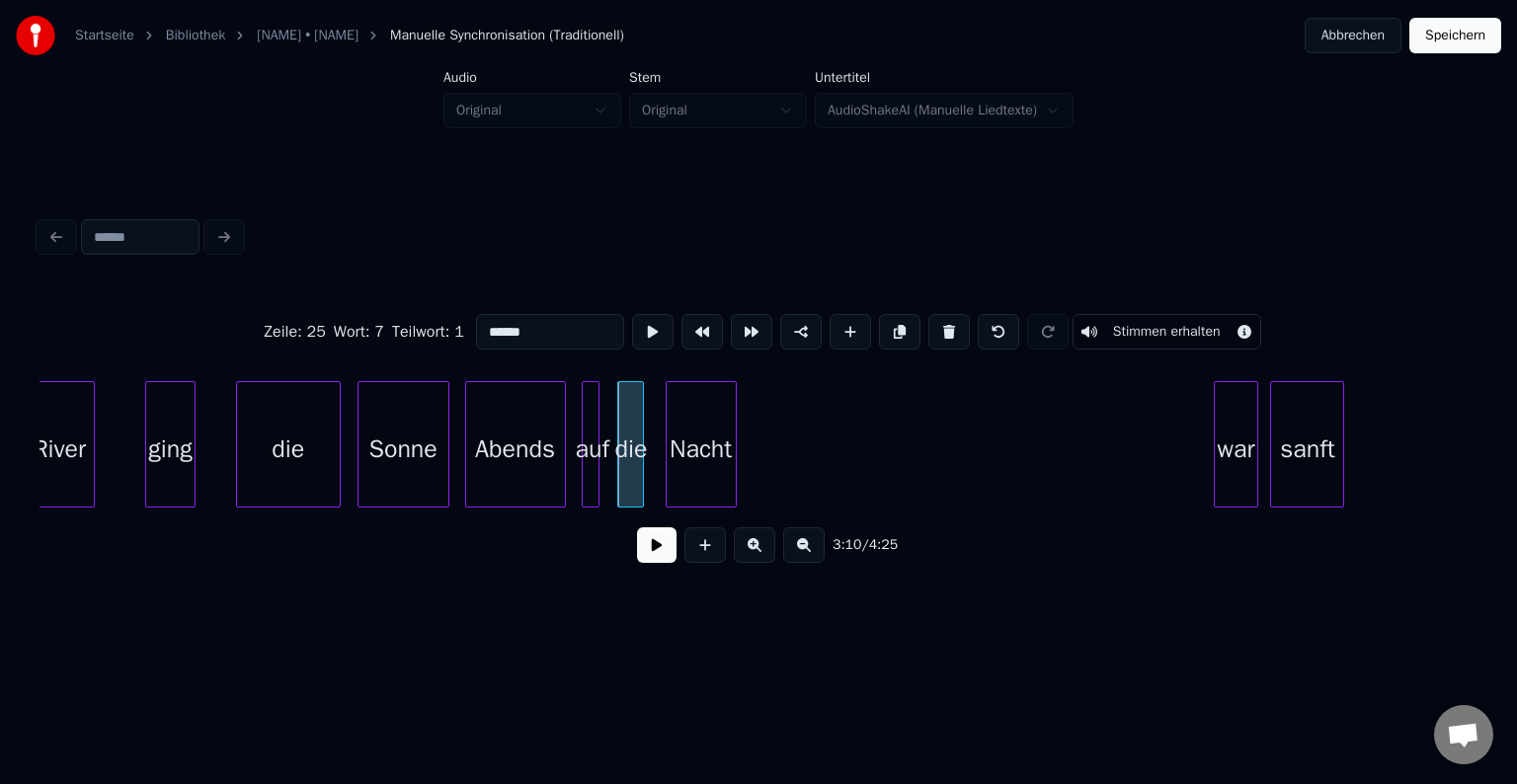 click on "Nacht" at bounding box center [701, 449] 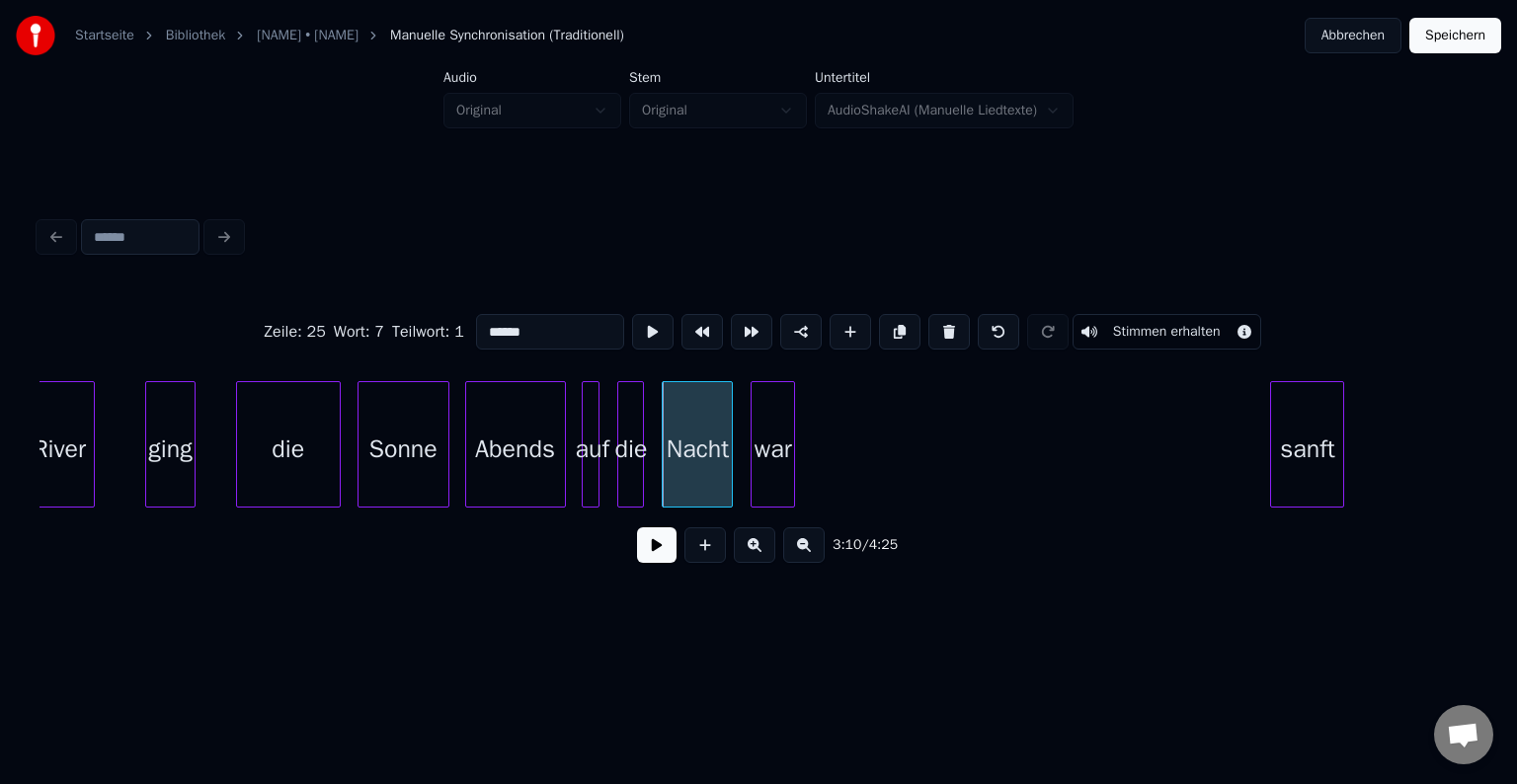click on "war" at bounding box center (772, 449) 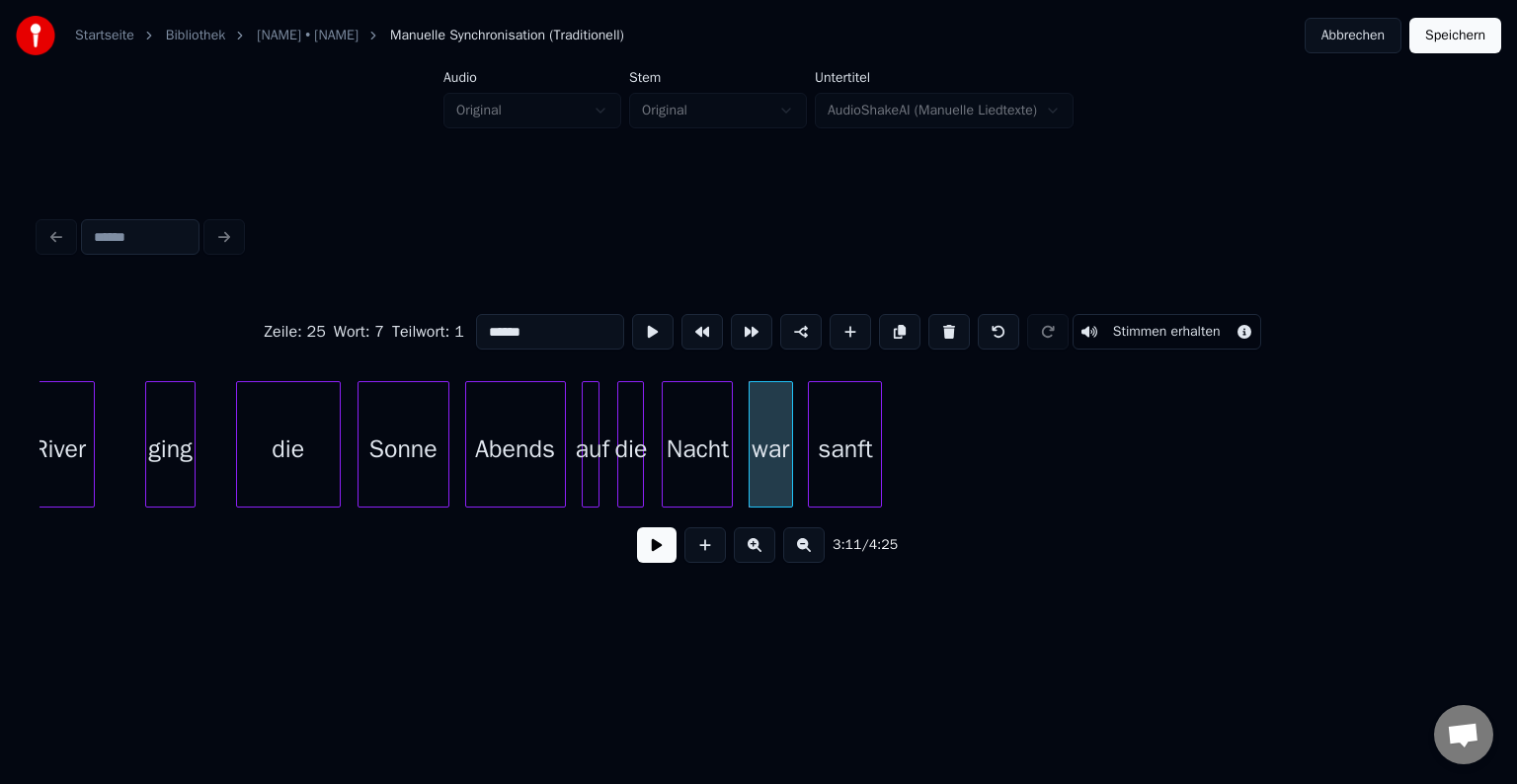 click on "sanft" at bounding box center (844, 449) 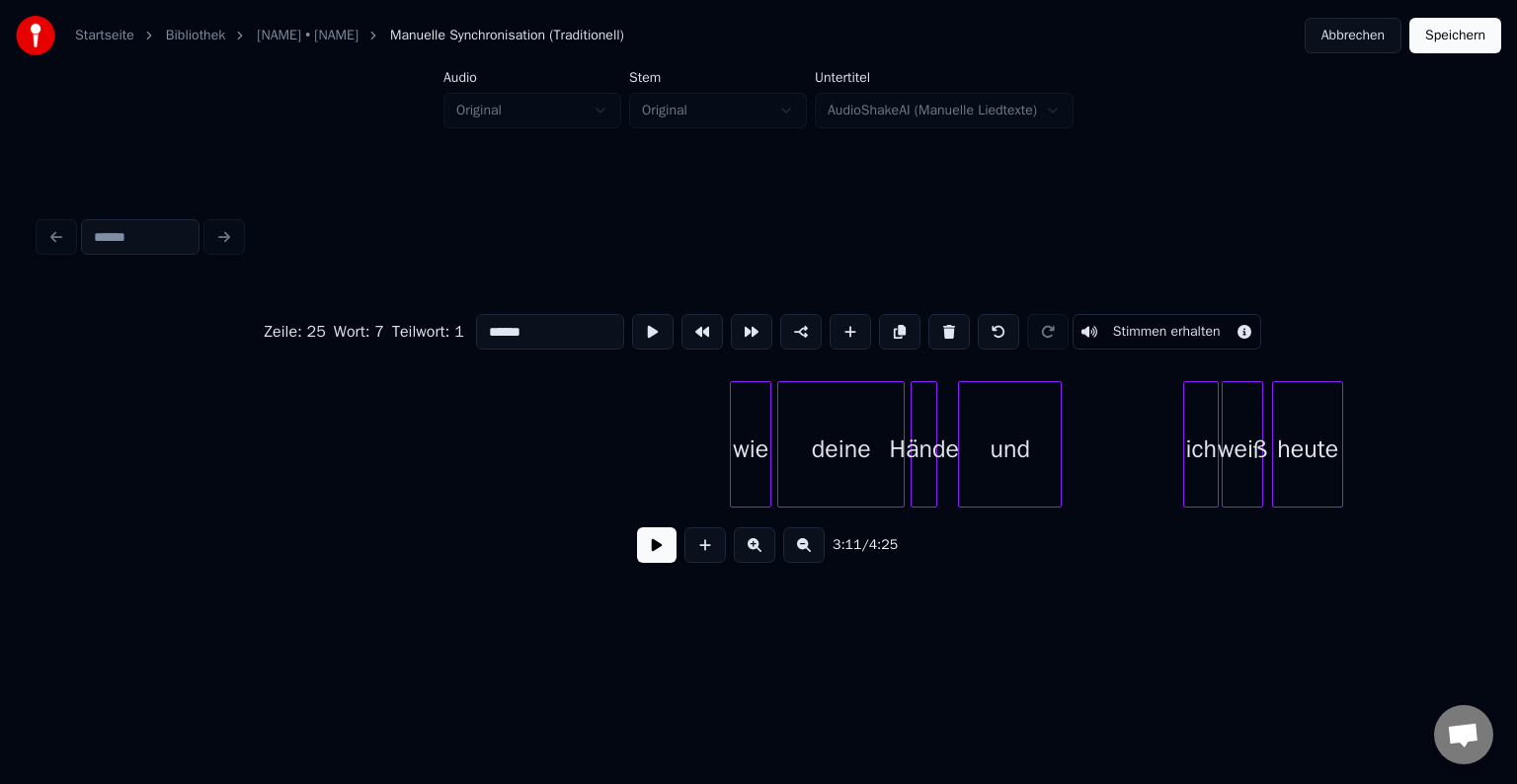 scroll, scrollTop: 0, scrollLeft: 29962, axis: horizontal 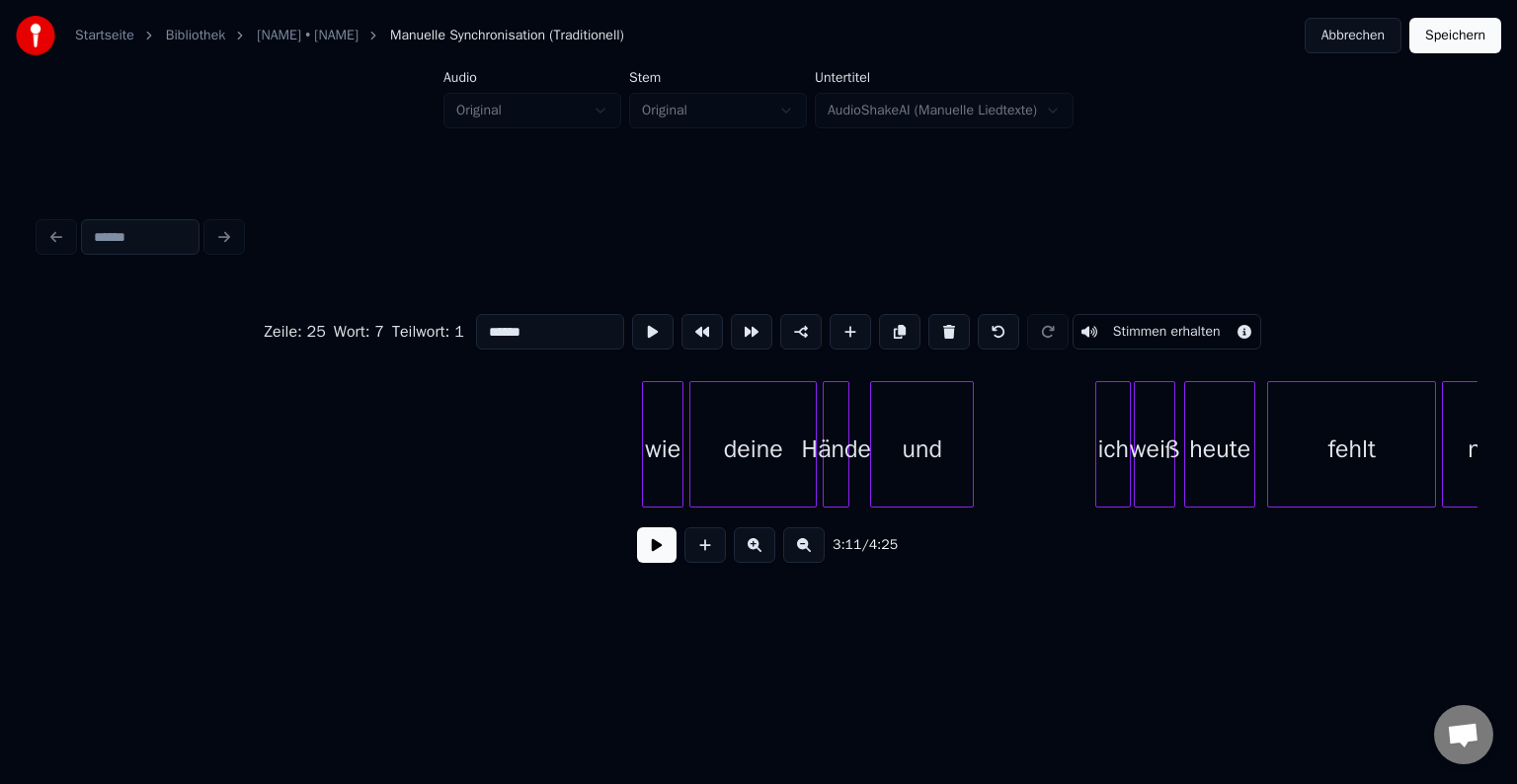 click at bounding box center [804, 545] 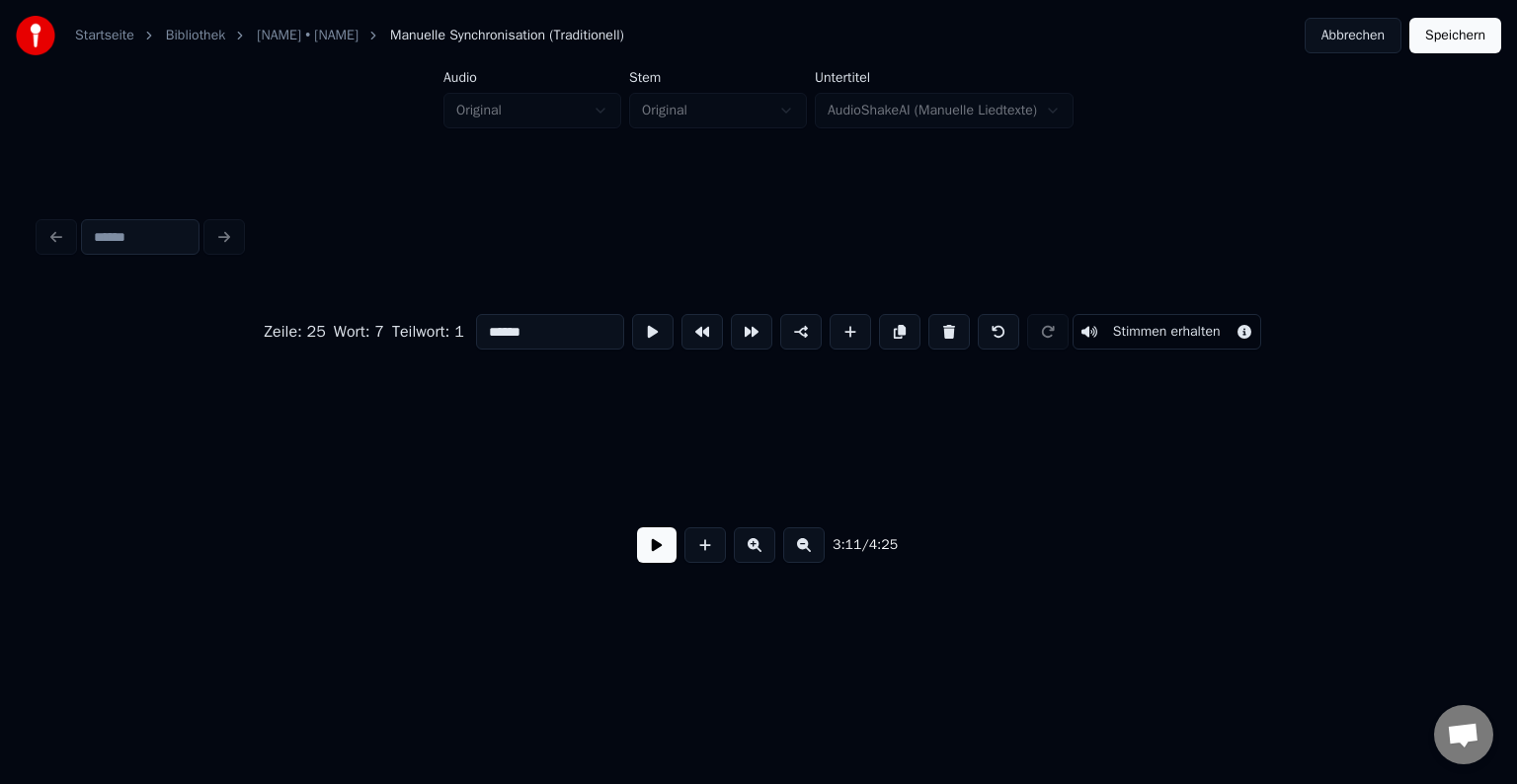 scroll, scrollTop: 0, scrollLeft: 20506, axis: horizontal 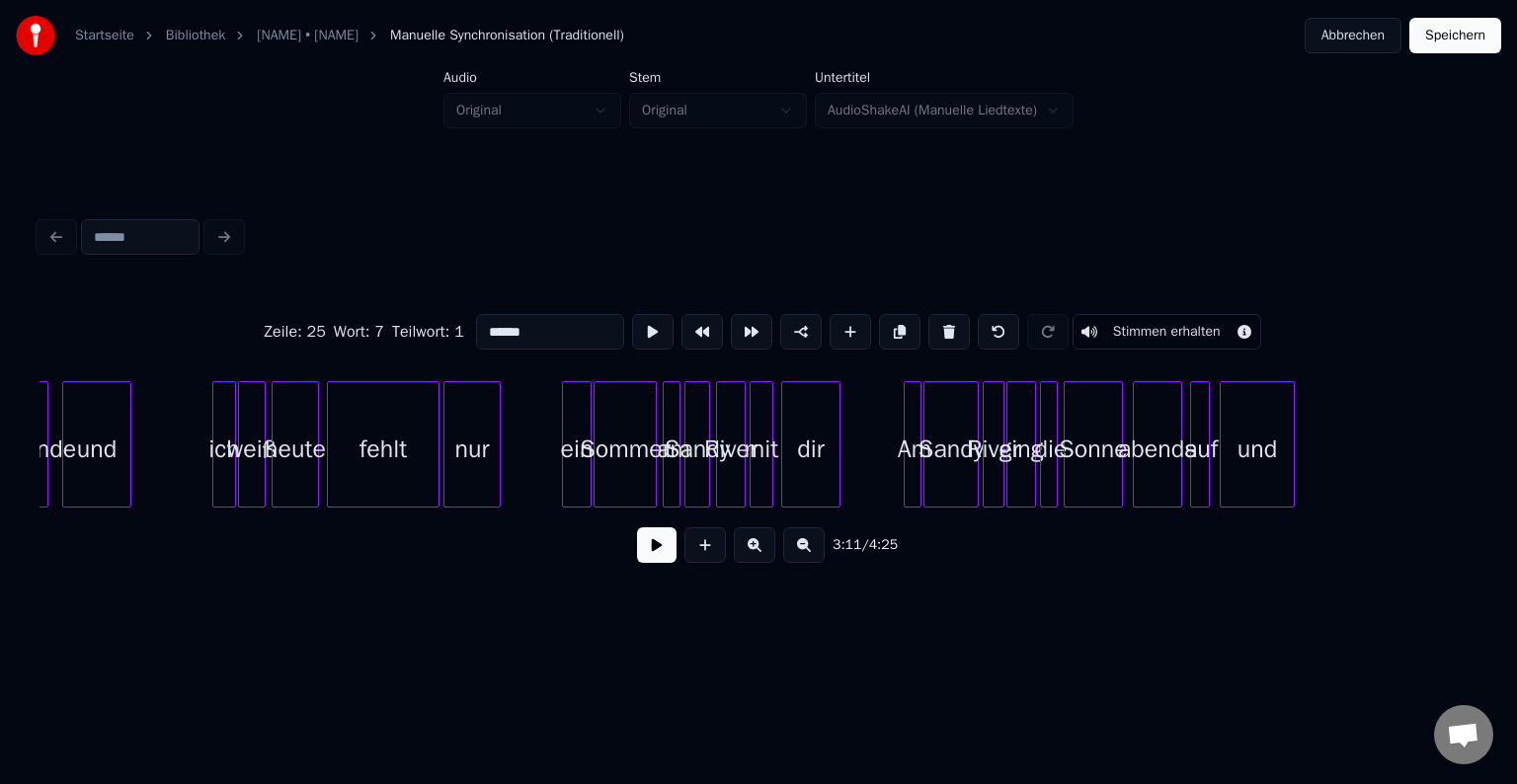 click at bounding box center (755, 545) 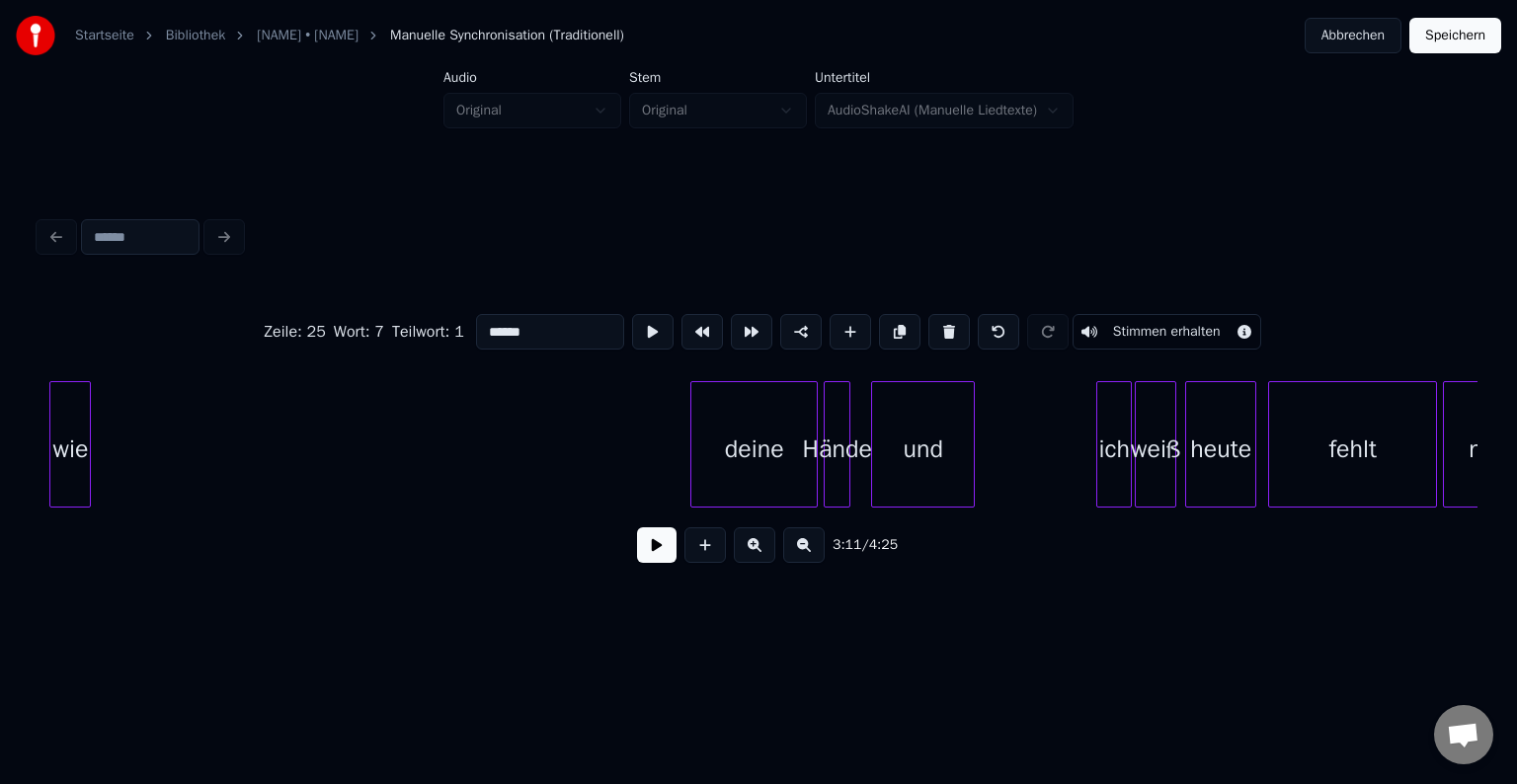 click on "wie" at bounding box center [70, 449] 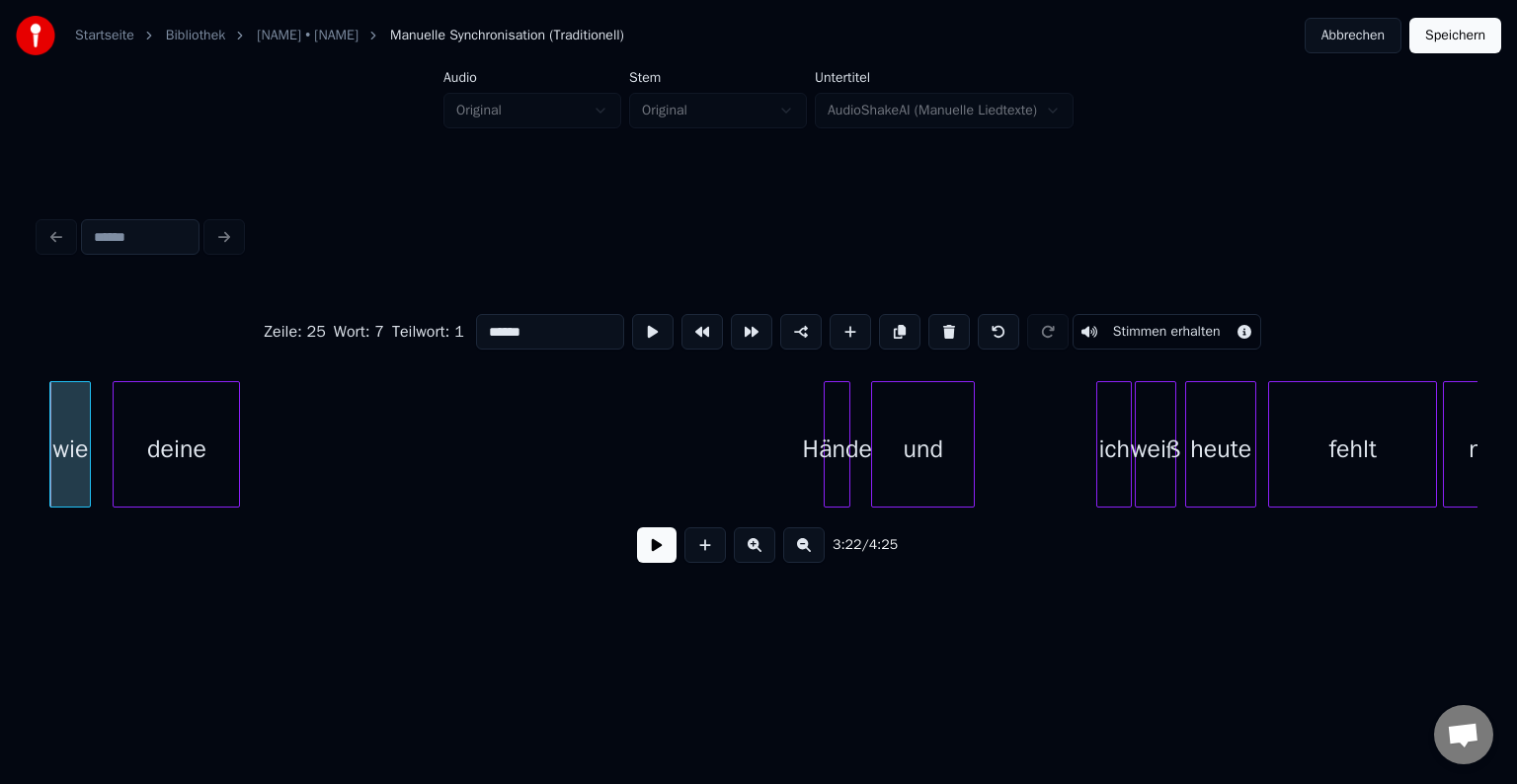 click on "deine" at bounding box center (176, 449) 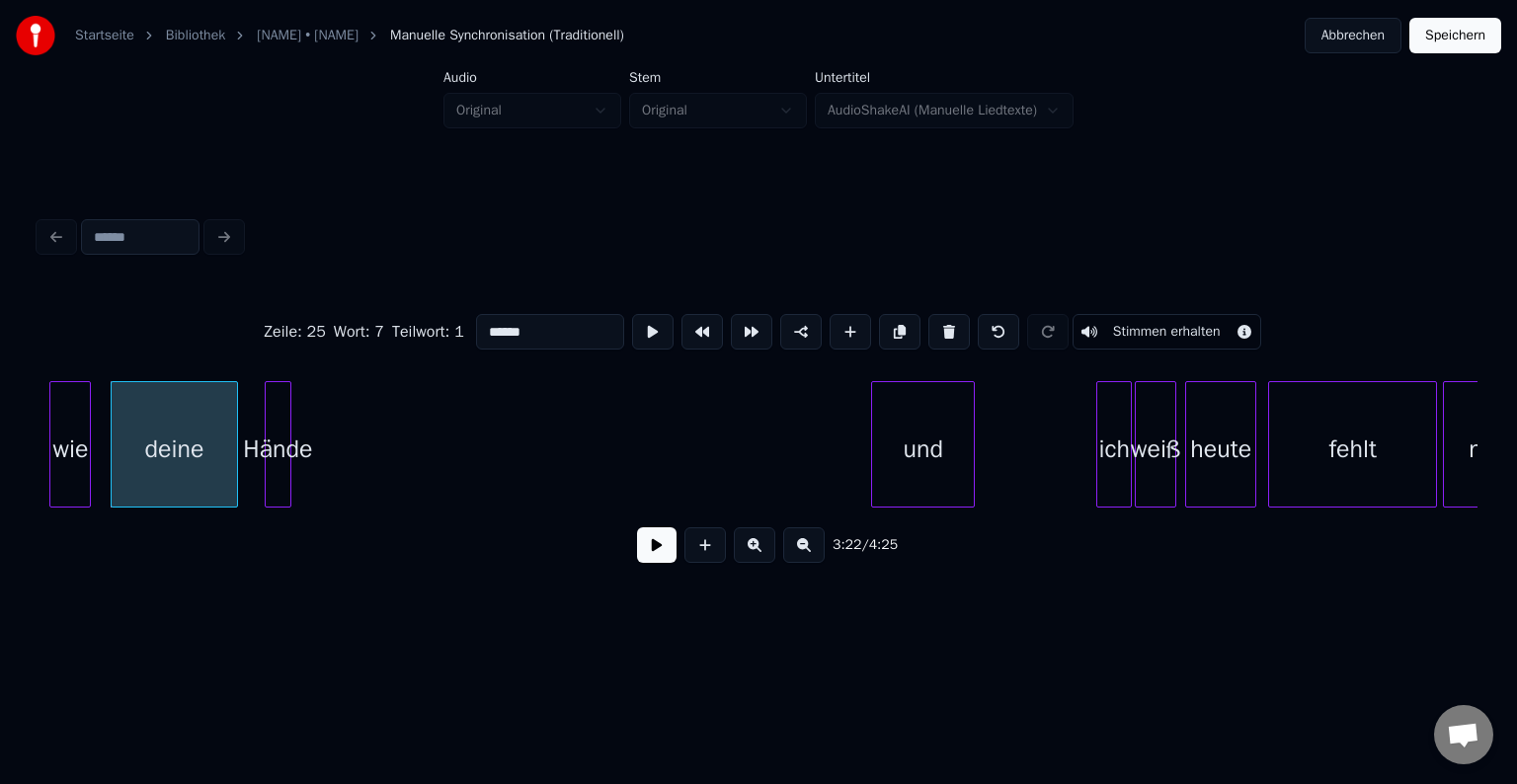 click on "Hände" at bounding box center [278, 449] 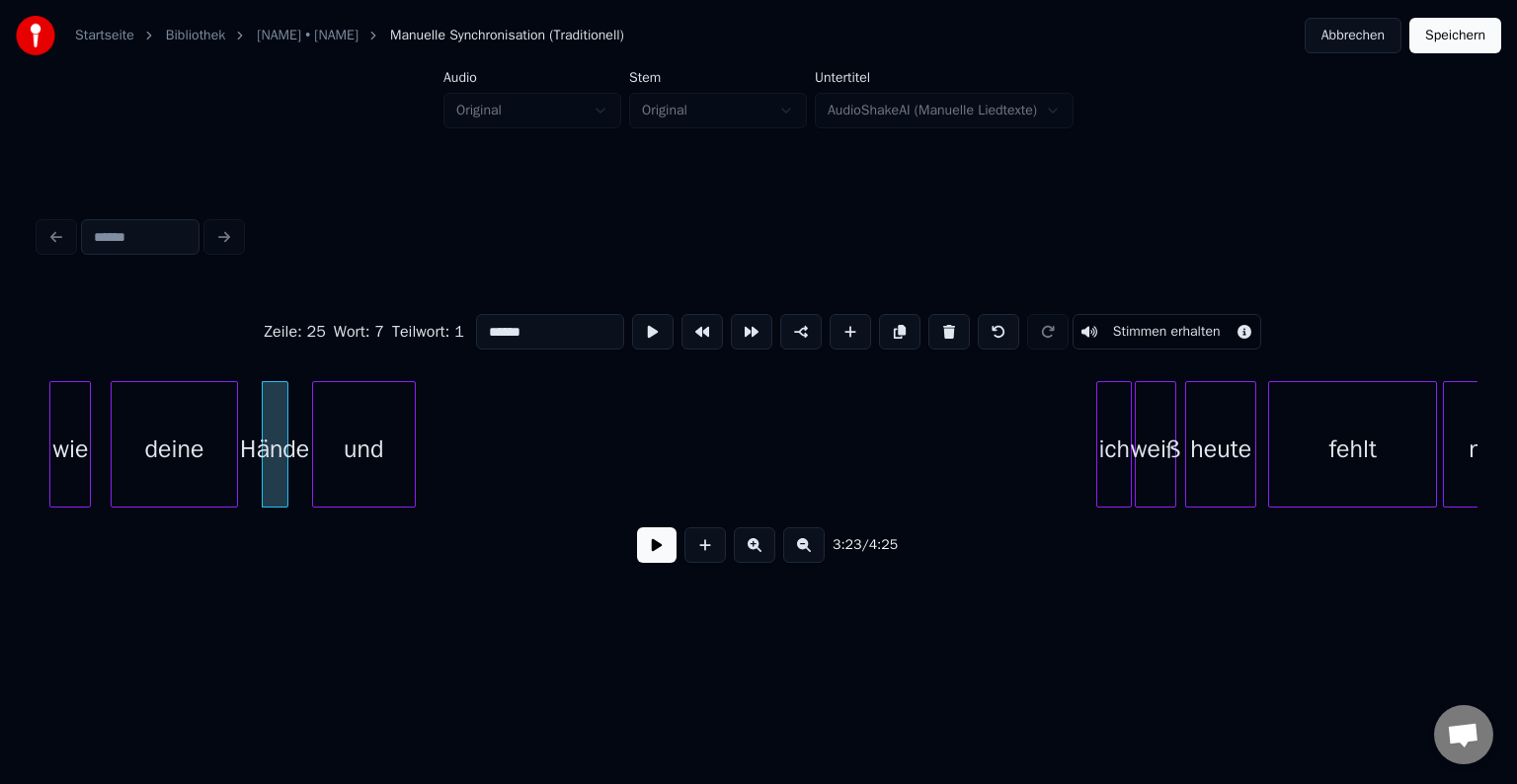 click on "und" at bounding box center (363, 449) 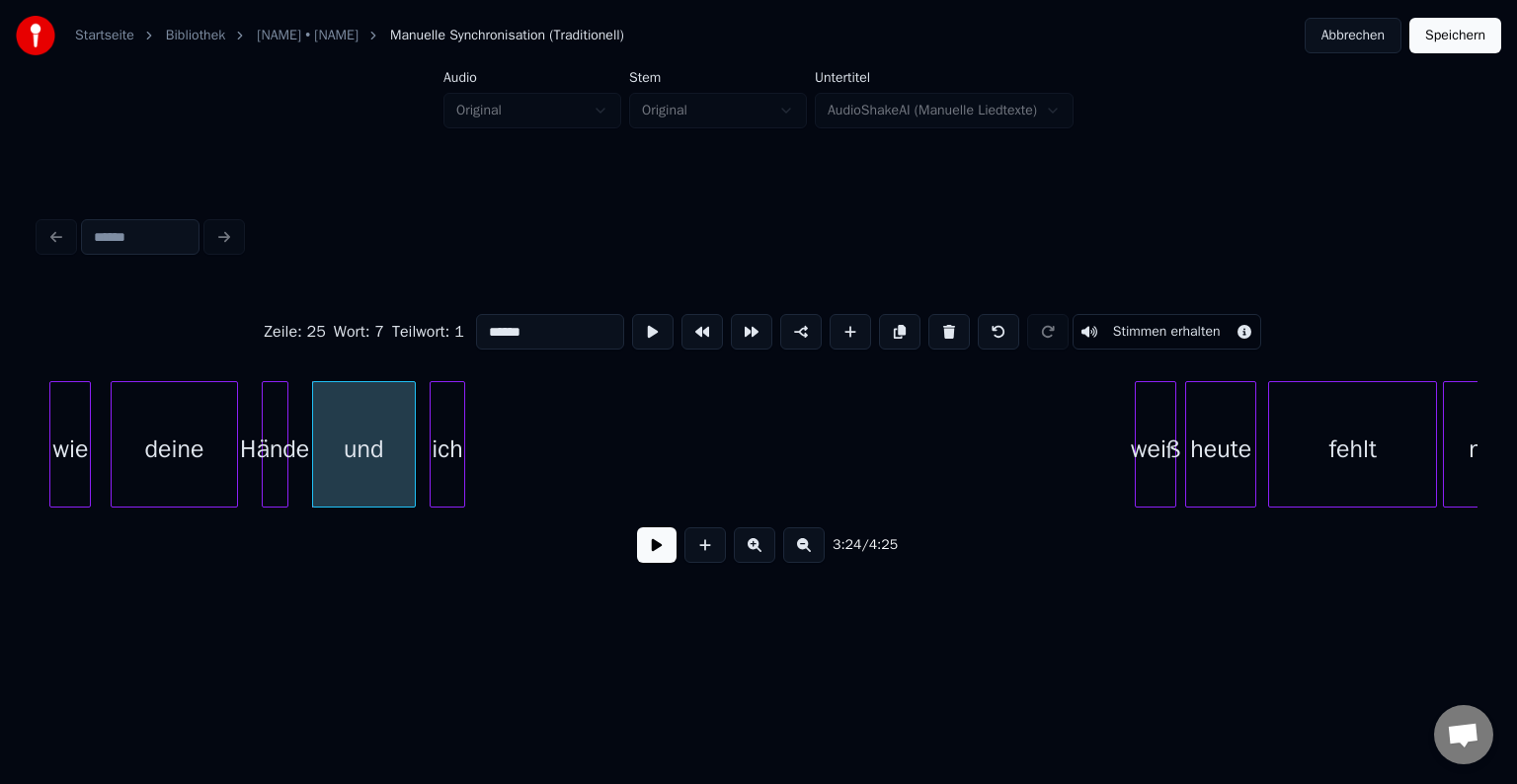 click on "ich" at bounding box center [447, 449] 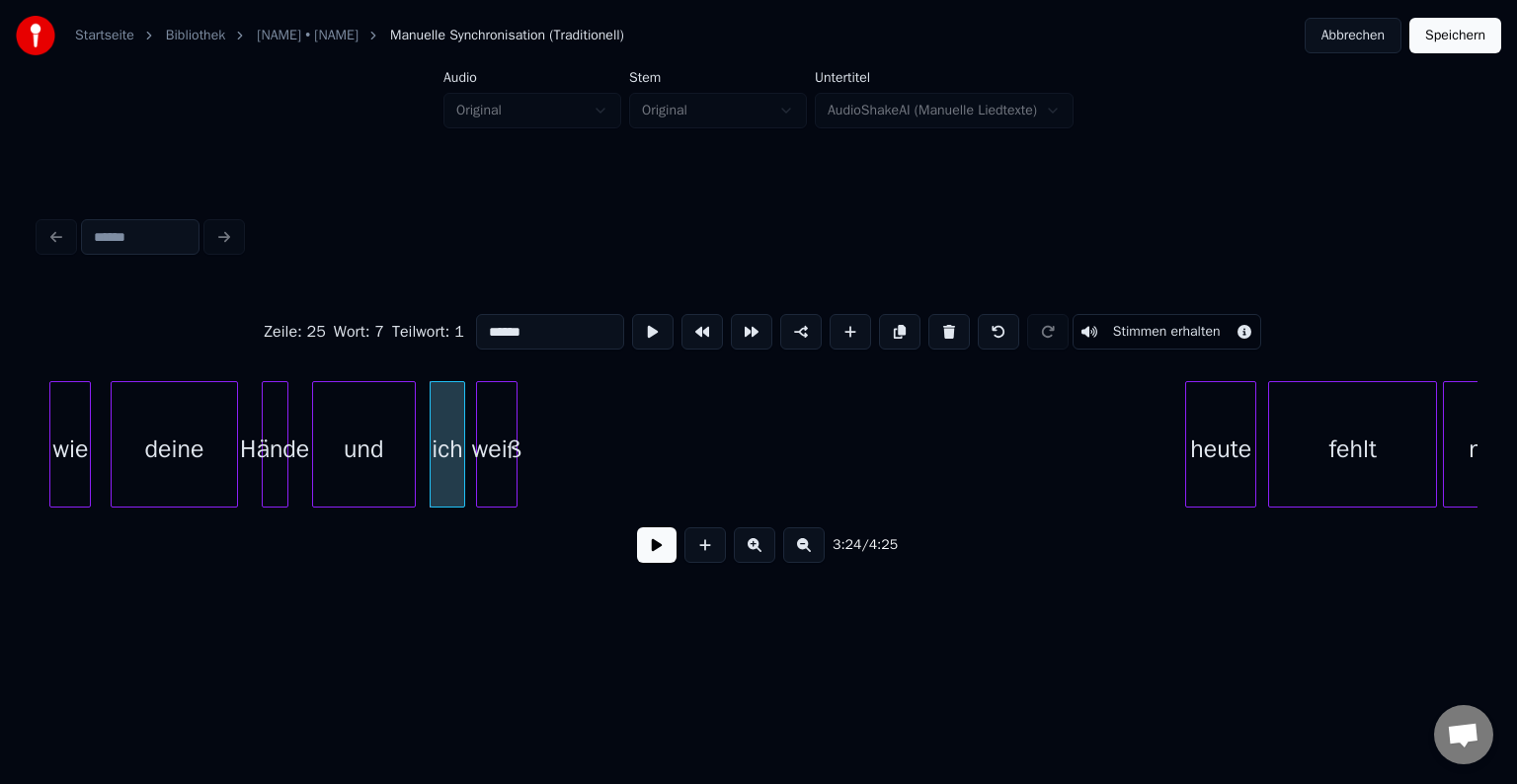 click on "weiß" at bounding box center [497, 449] 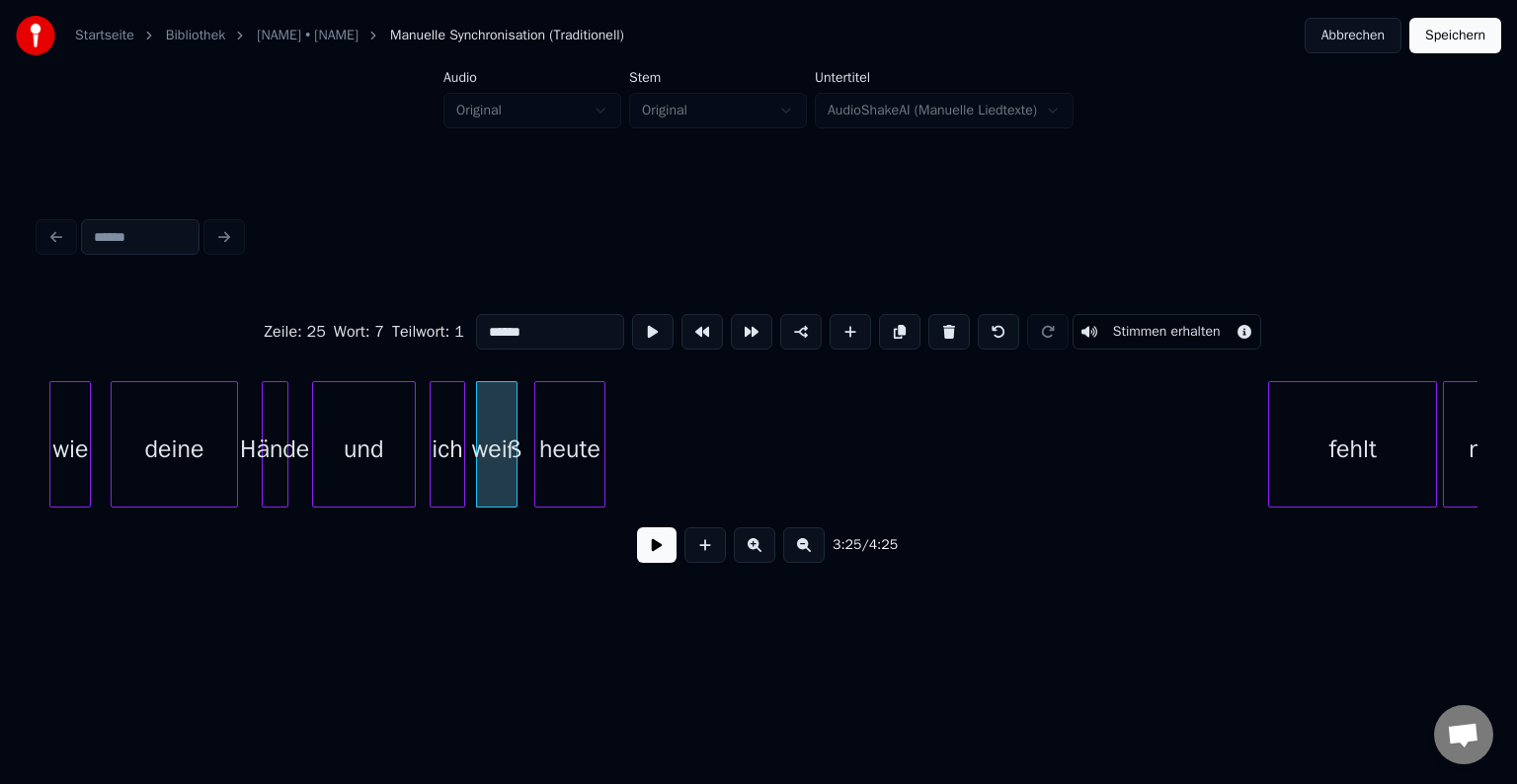 click on "heute" at bounding box center (570, 449) 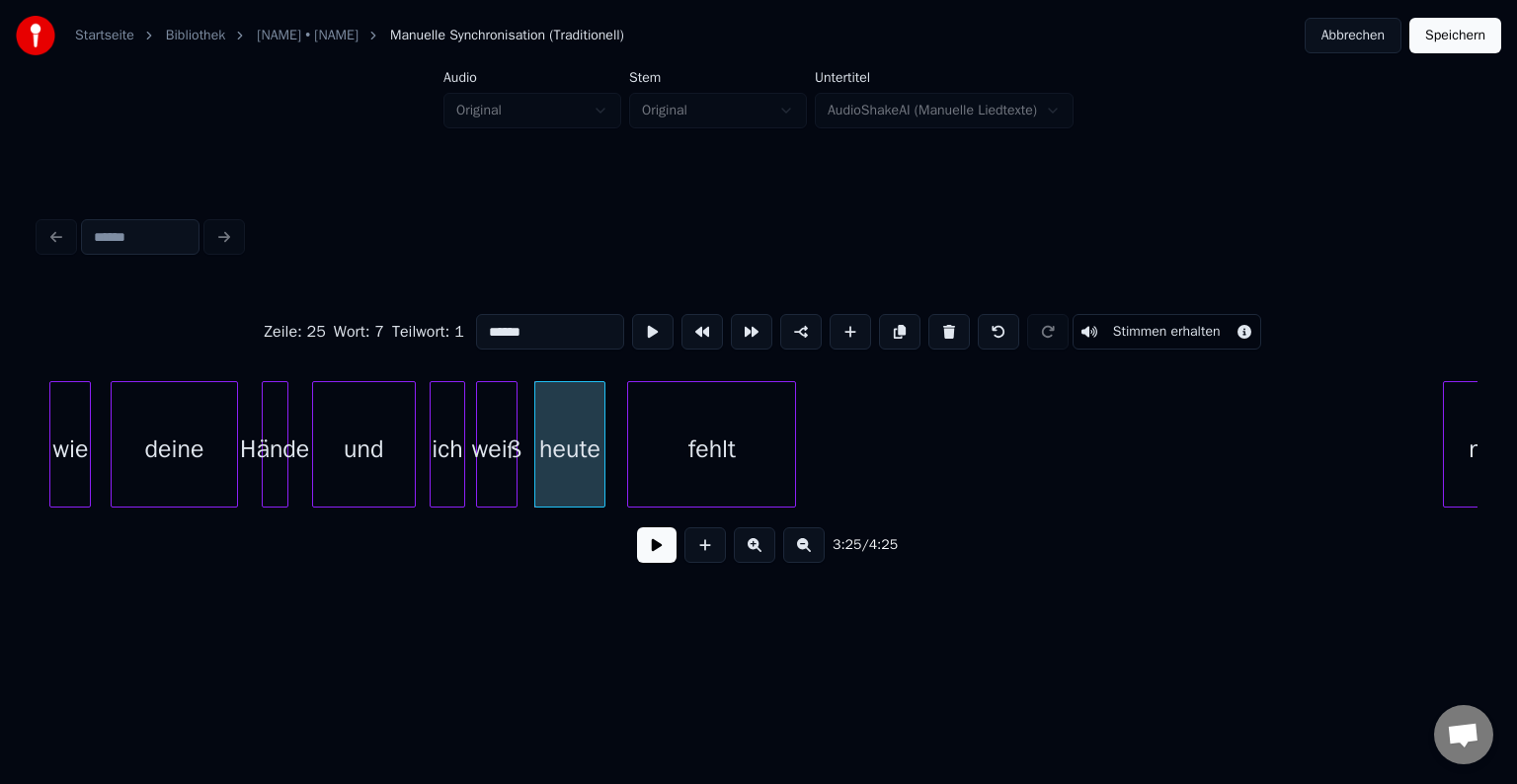 click on "fehlt" at bounding box center (711, 449) 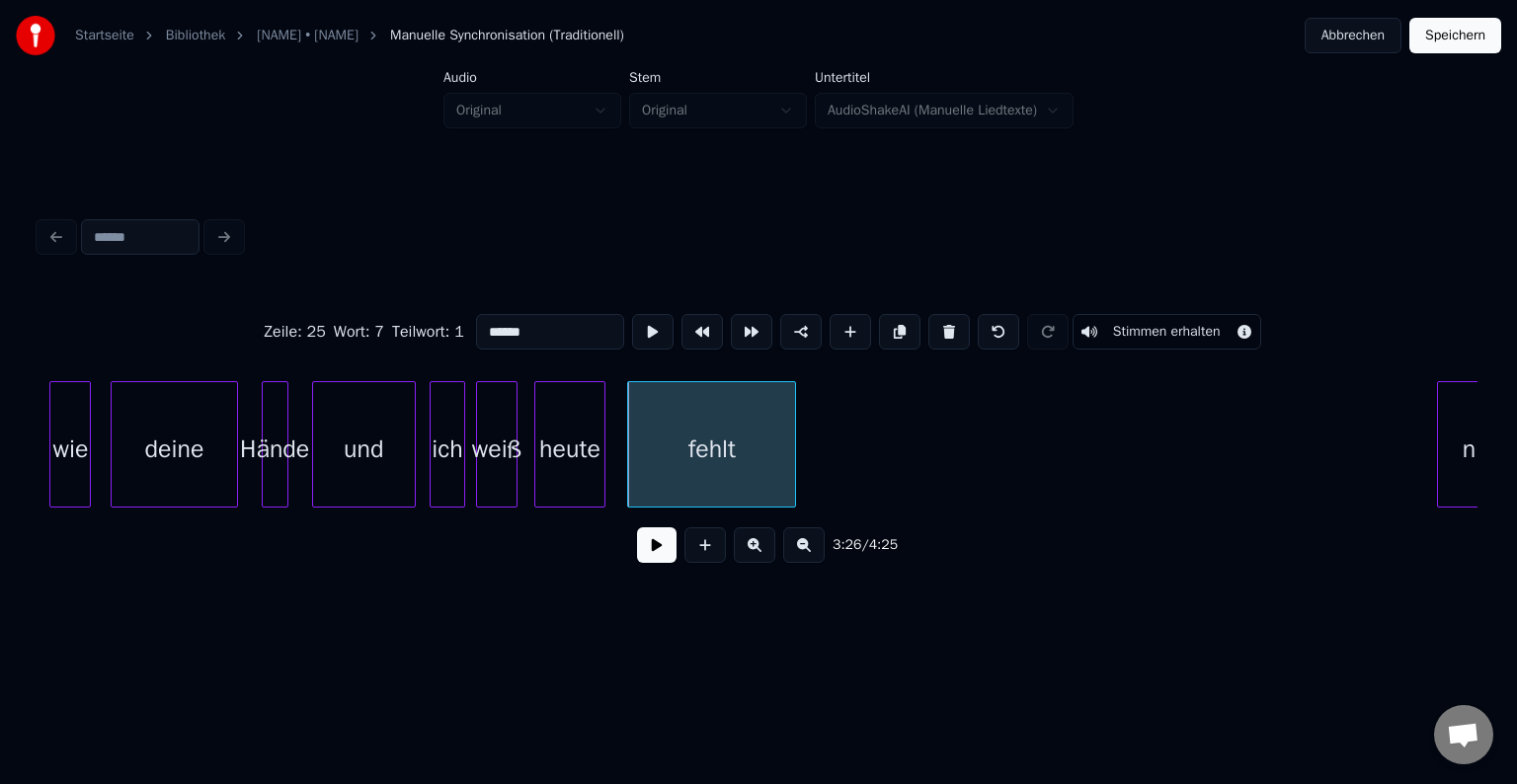 scroll, scrollTop: 0, scrollLeft: 30008, axis: horizontal 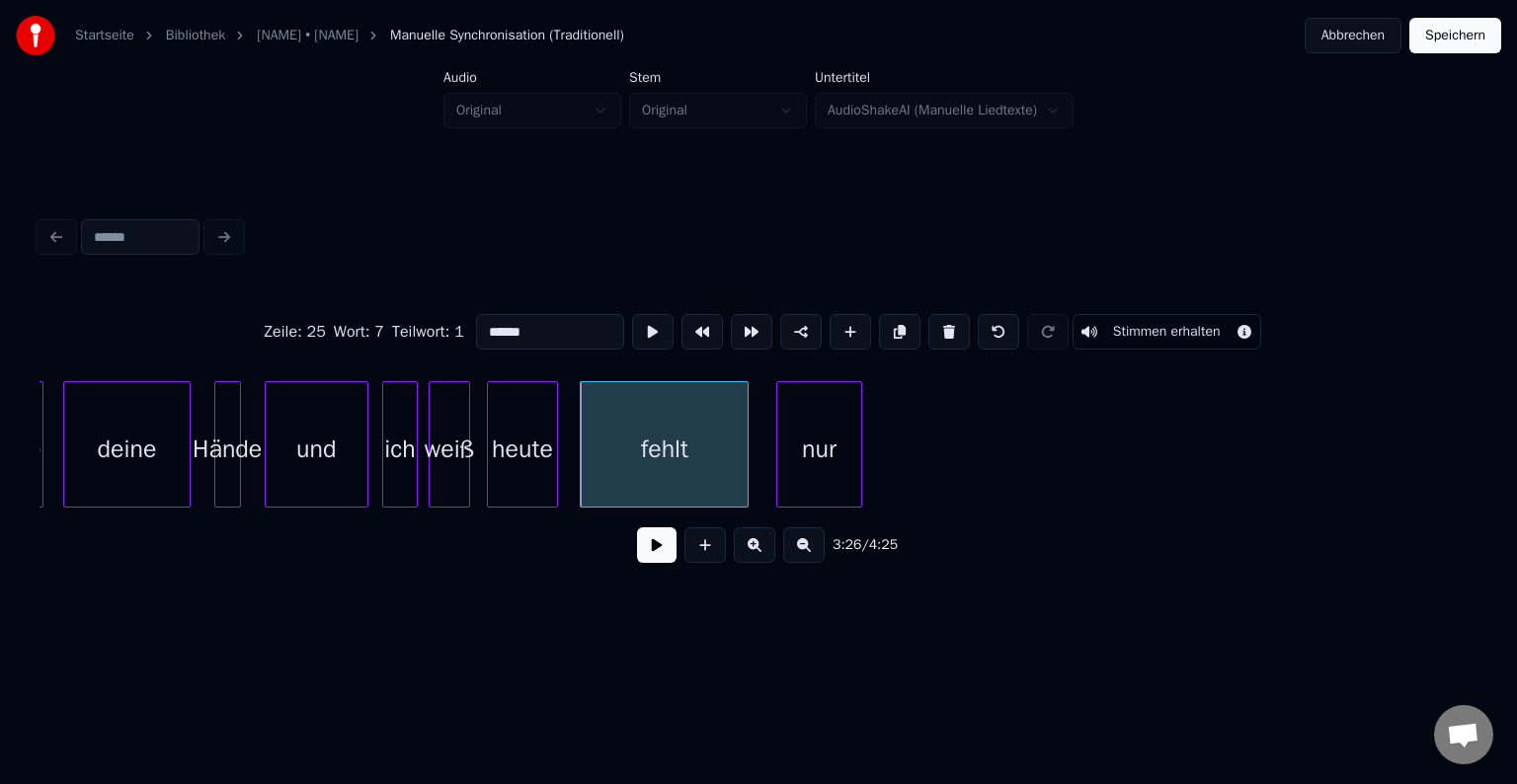 click on "nur" at bounding box center [819, 449] 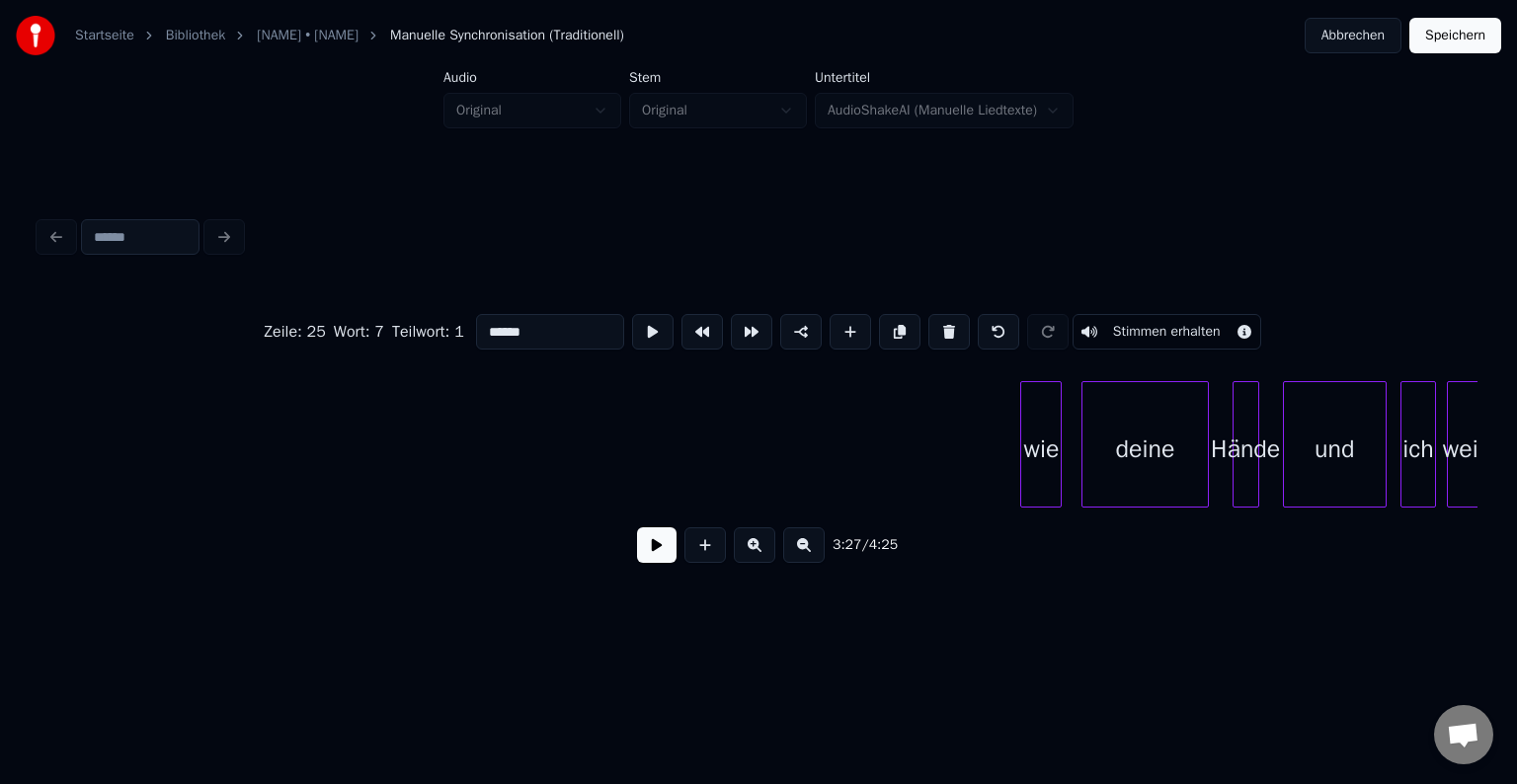 scroll, scrollTop: 0, scrollLeft: 28858, axis: horizontal 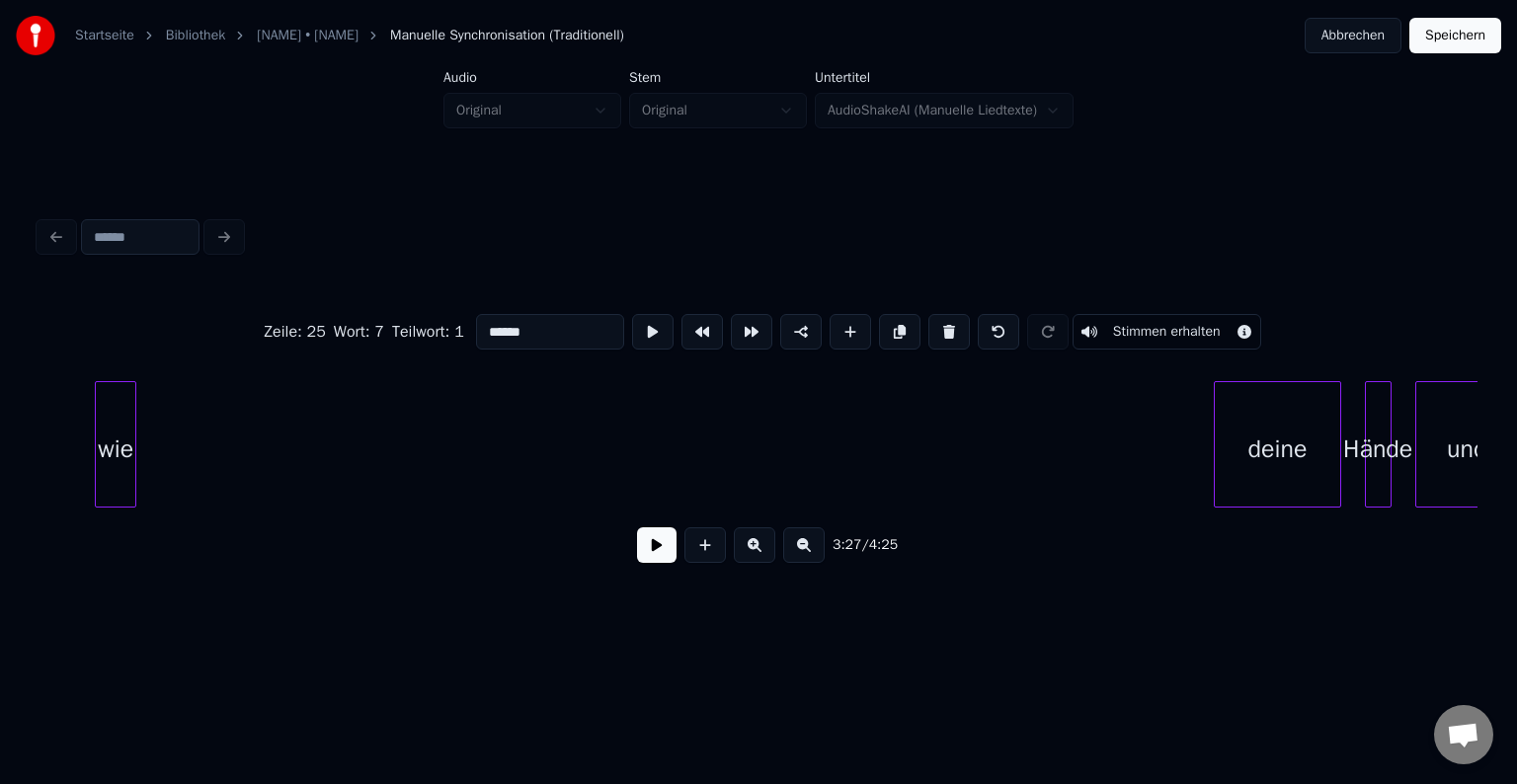 click on "Hände und wie deine" at bounding box center [758, 444] 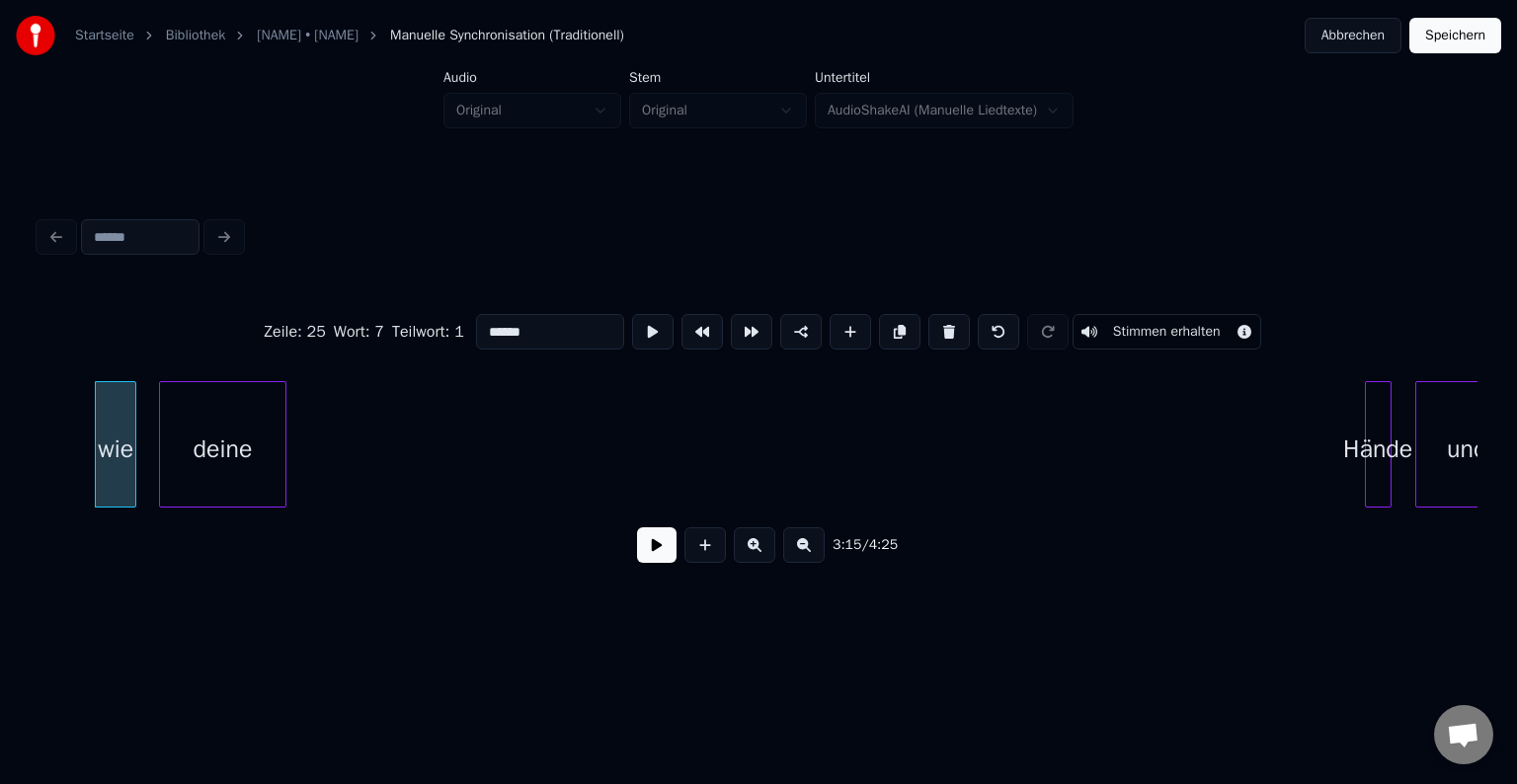 click on "deine" at bounding box center [222, 449] 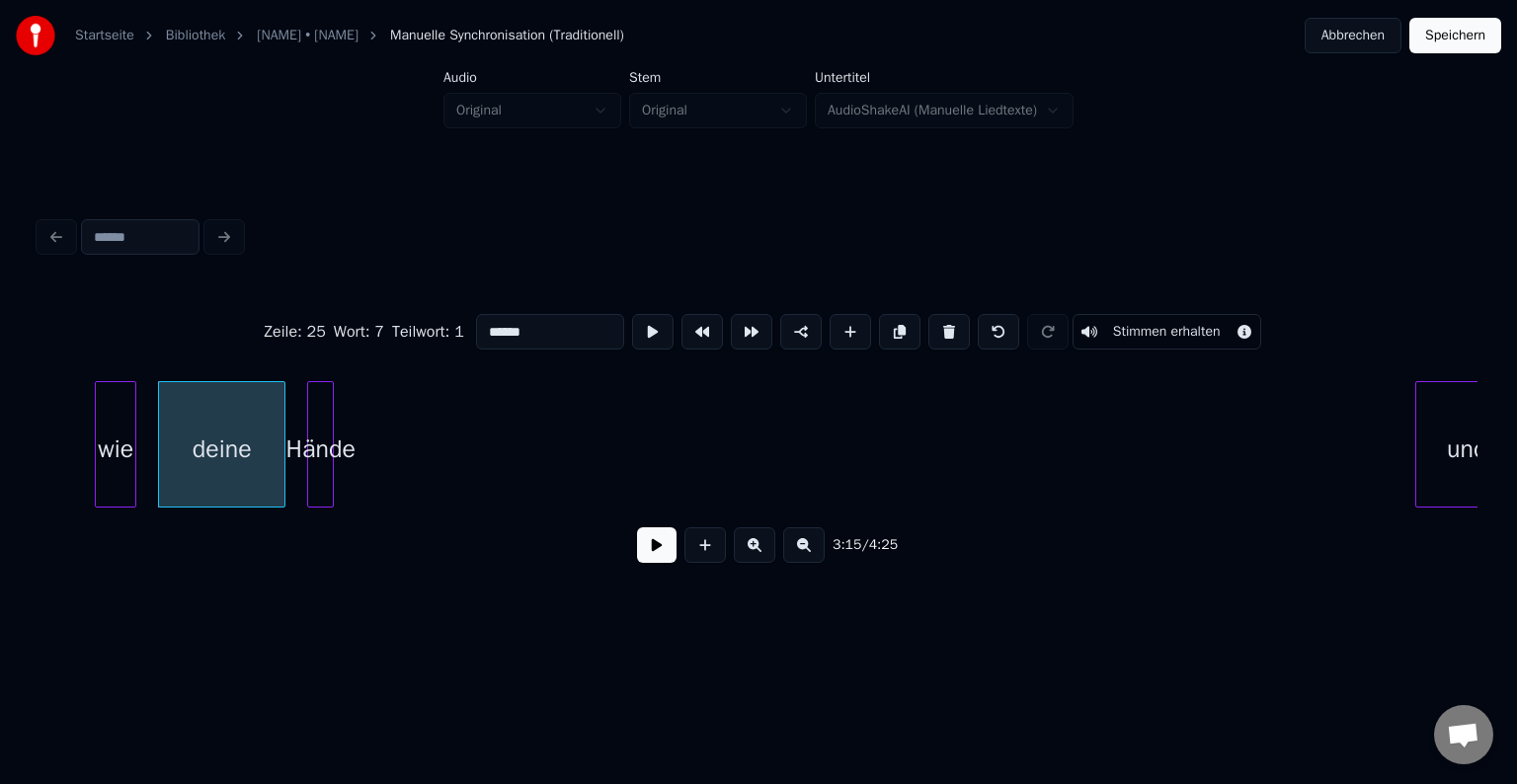 click on "Hände" at bounding box center (320, 449) 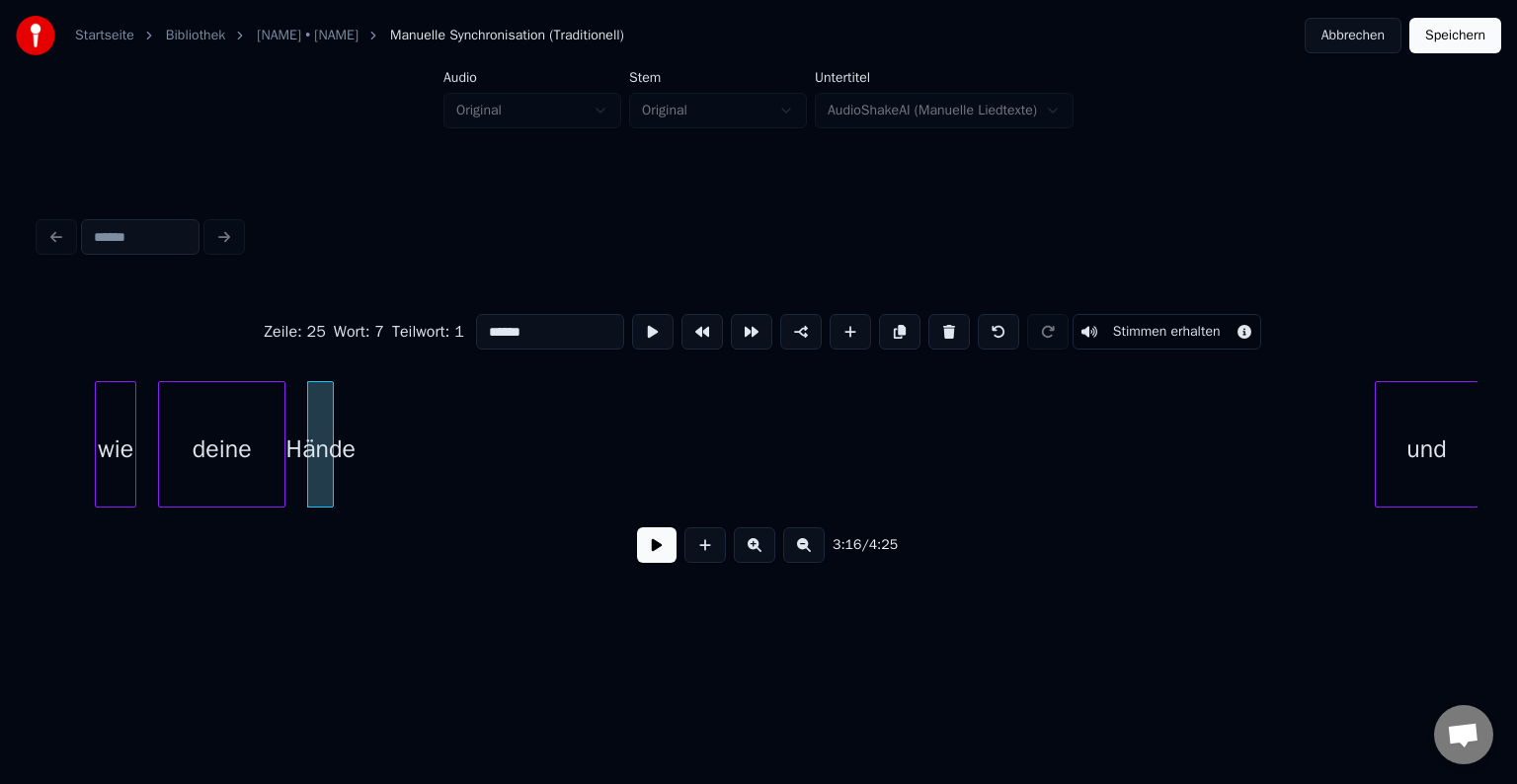 scroll, scrollTop: 0, scrollLeft: 28895, axis: horizontal 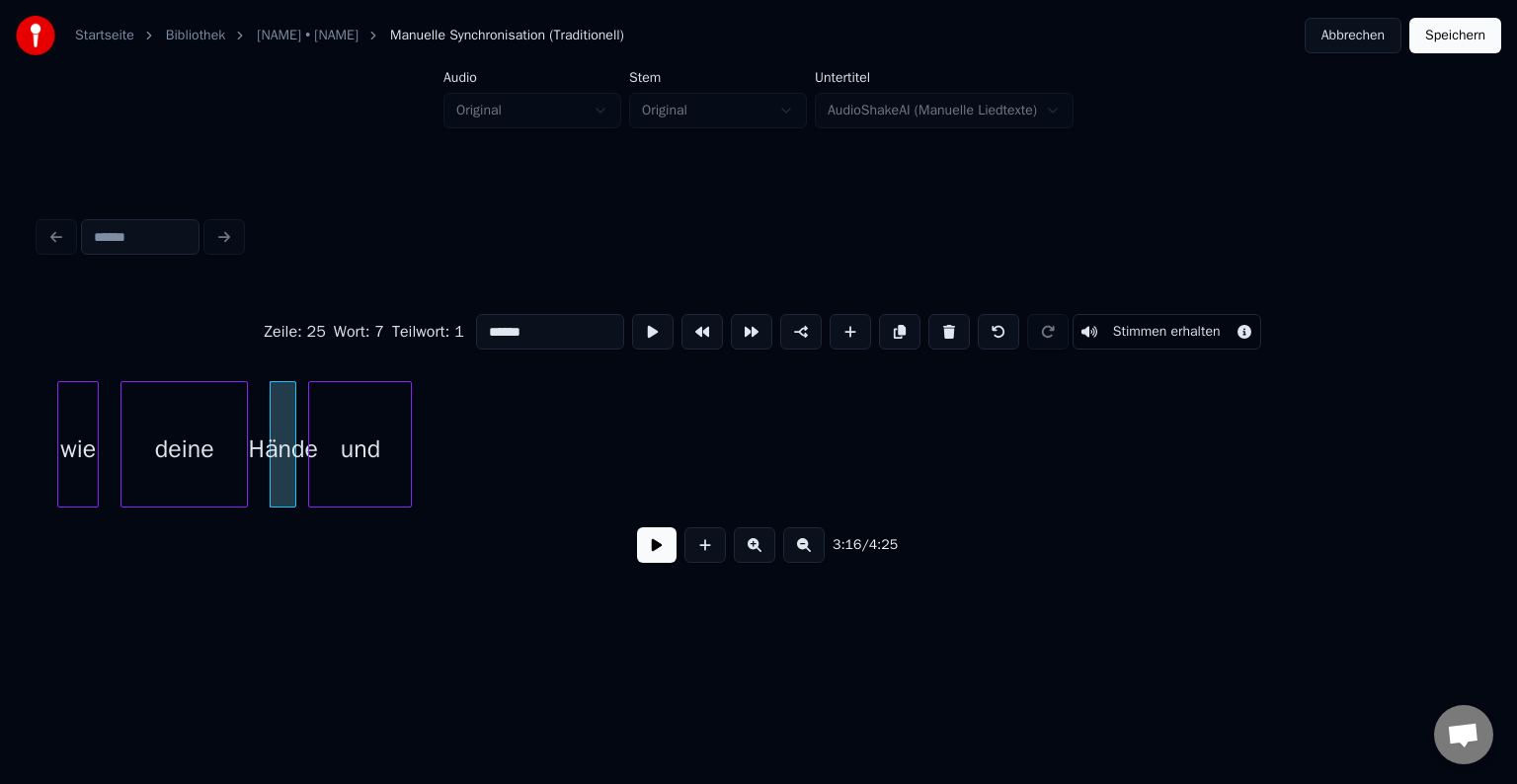 click on "und" at bounding box center [359, 449] 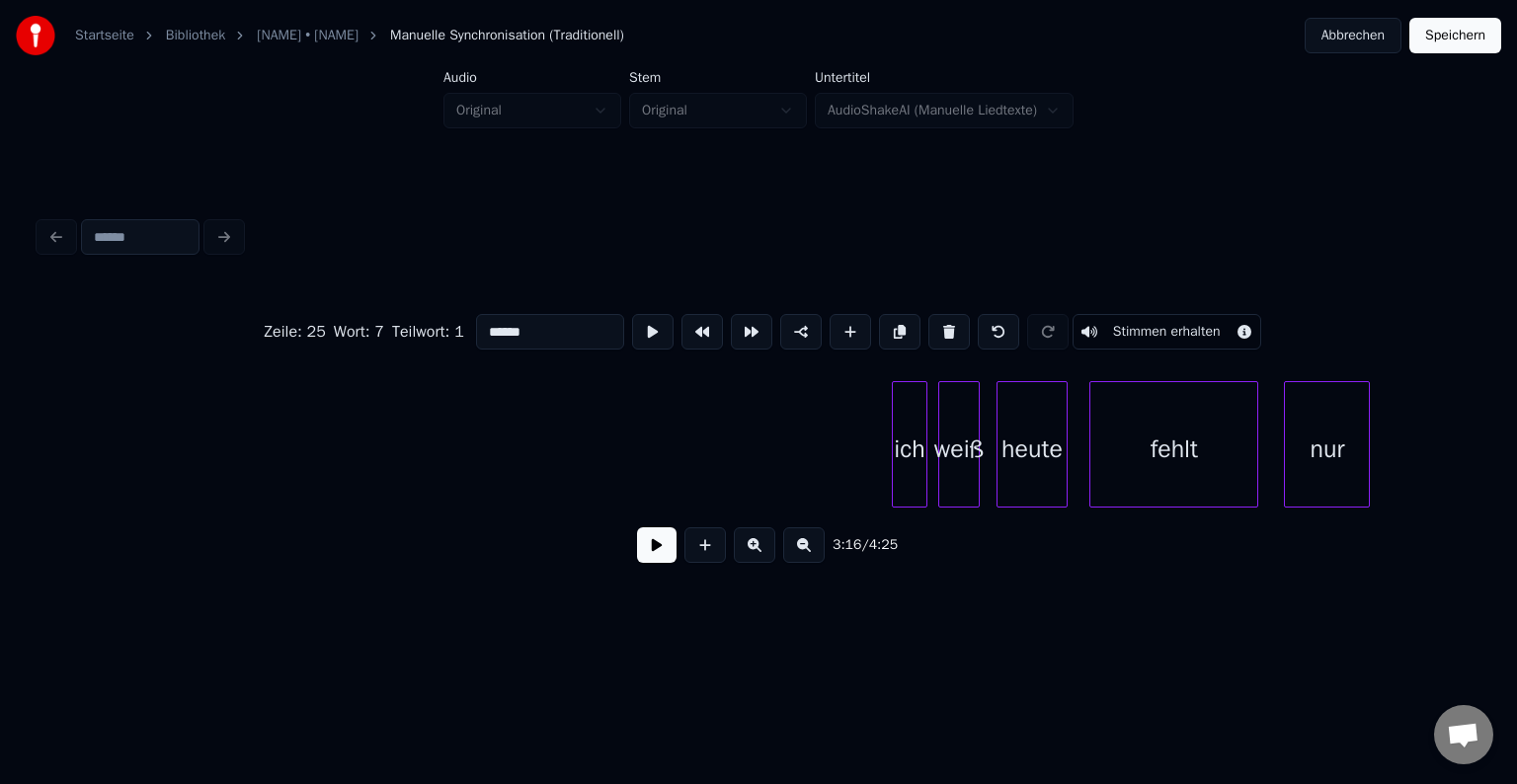 scroll, scrollTop: 0, scrollLeft: 29653, axis: horizontal 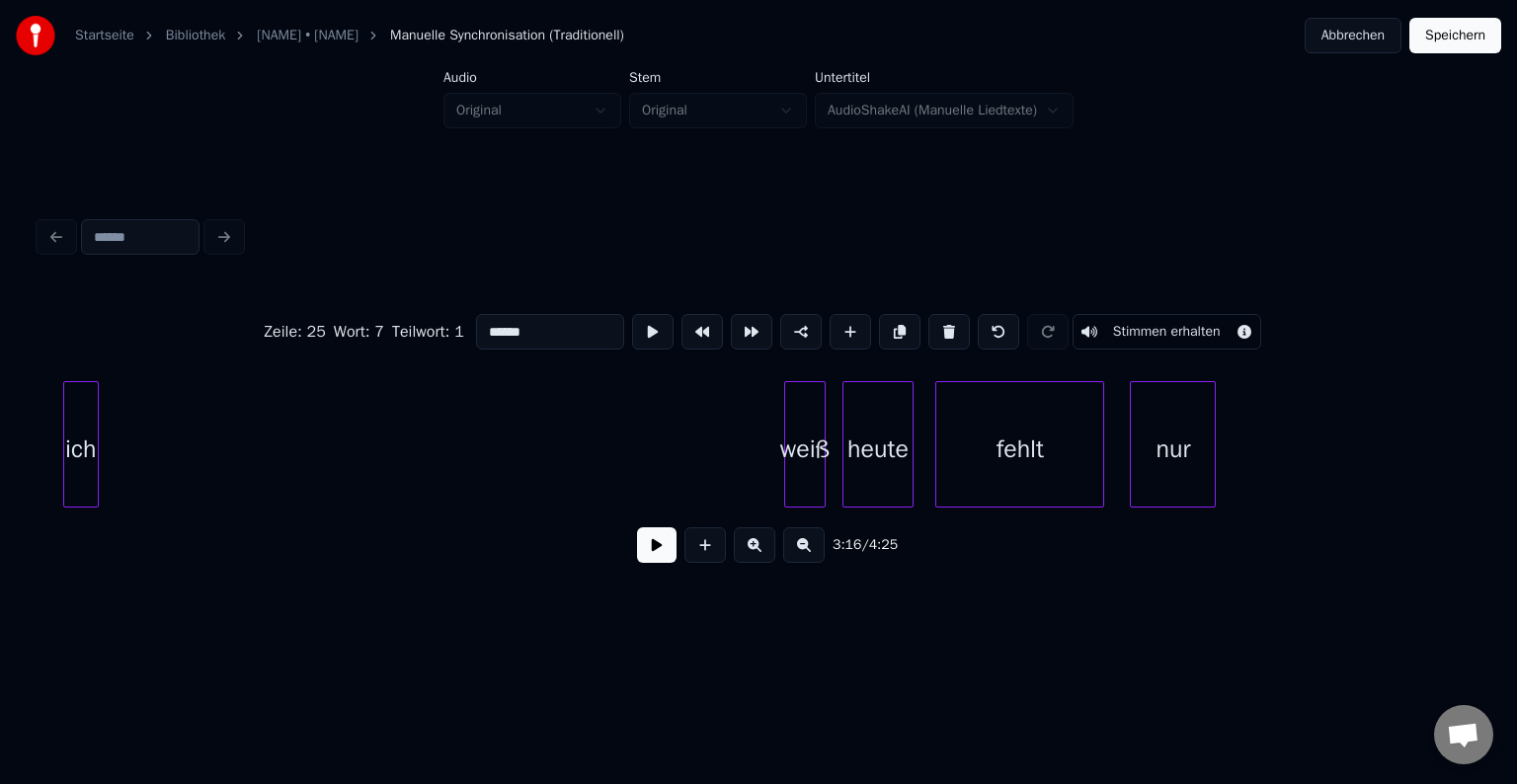 click on "ich" at bounding box center [81, 449] 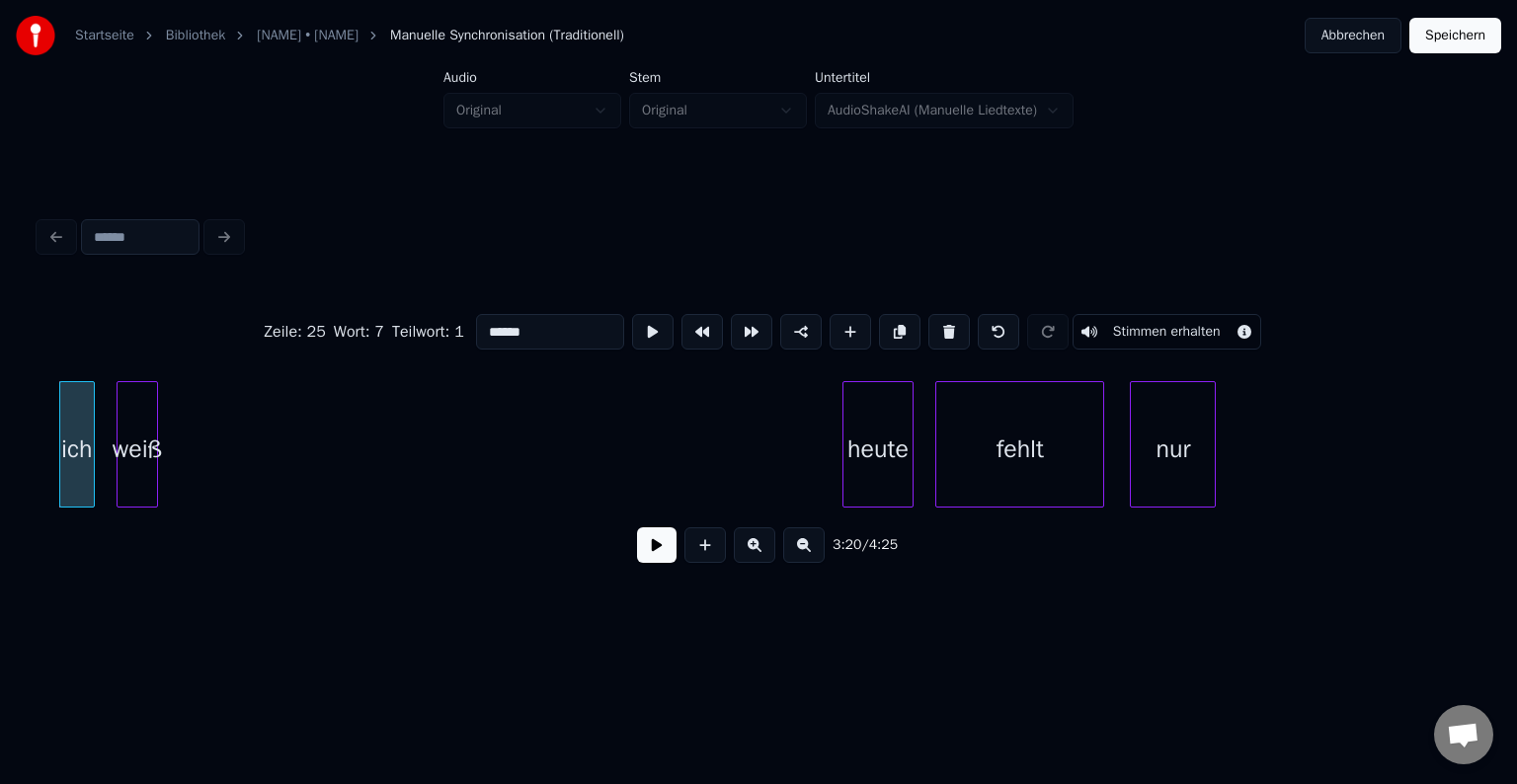 click on "weiß" at bounding box center (137, 449) 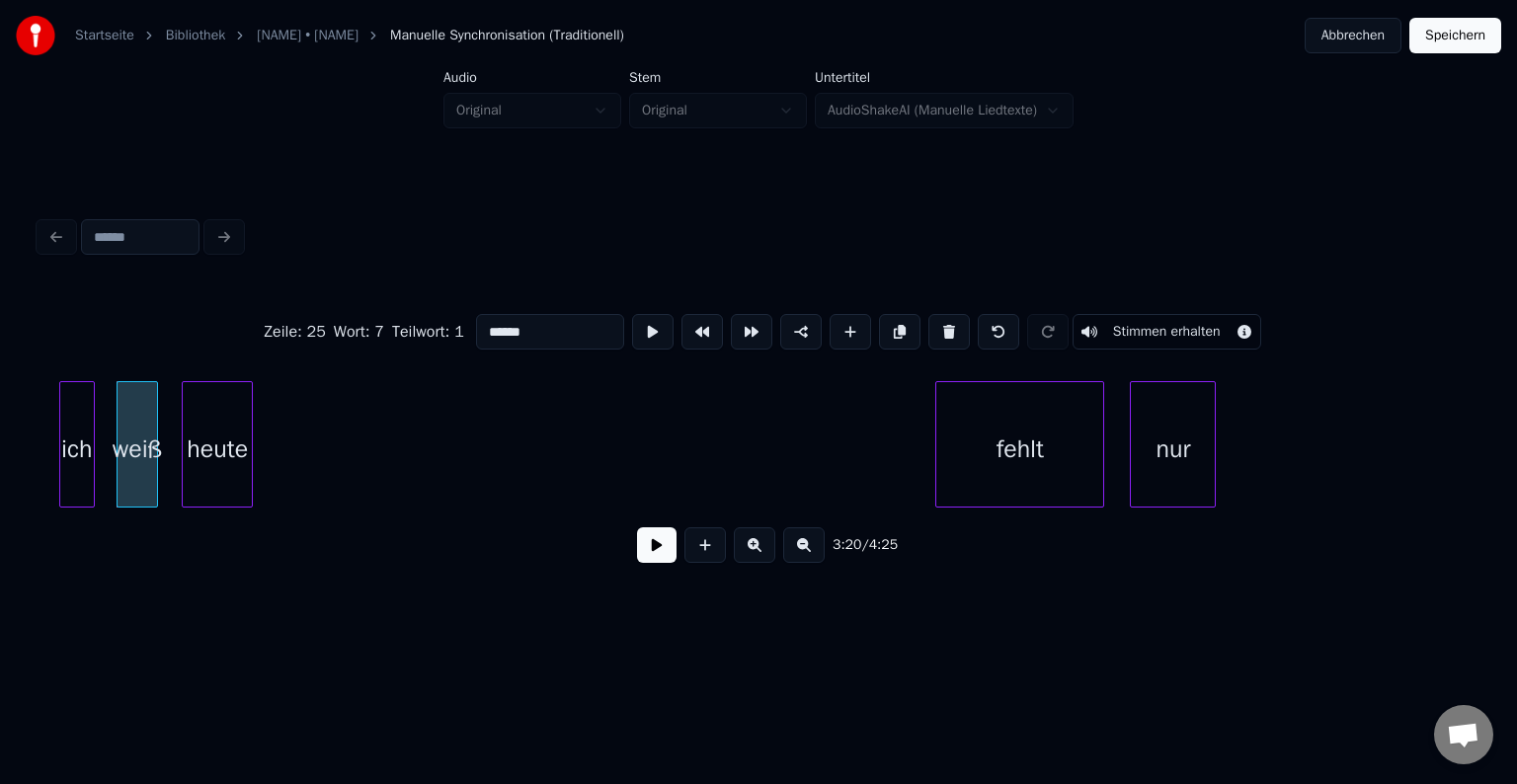 click on "heute" at bounding box center (217, 449) 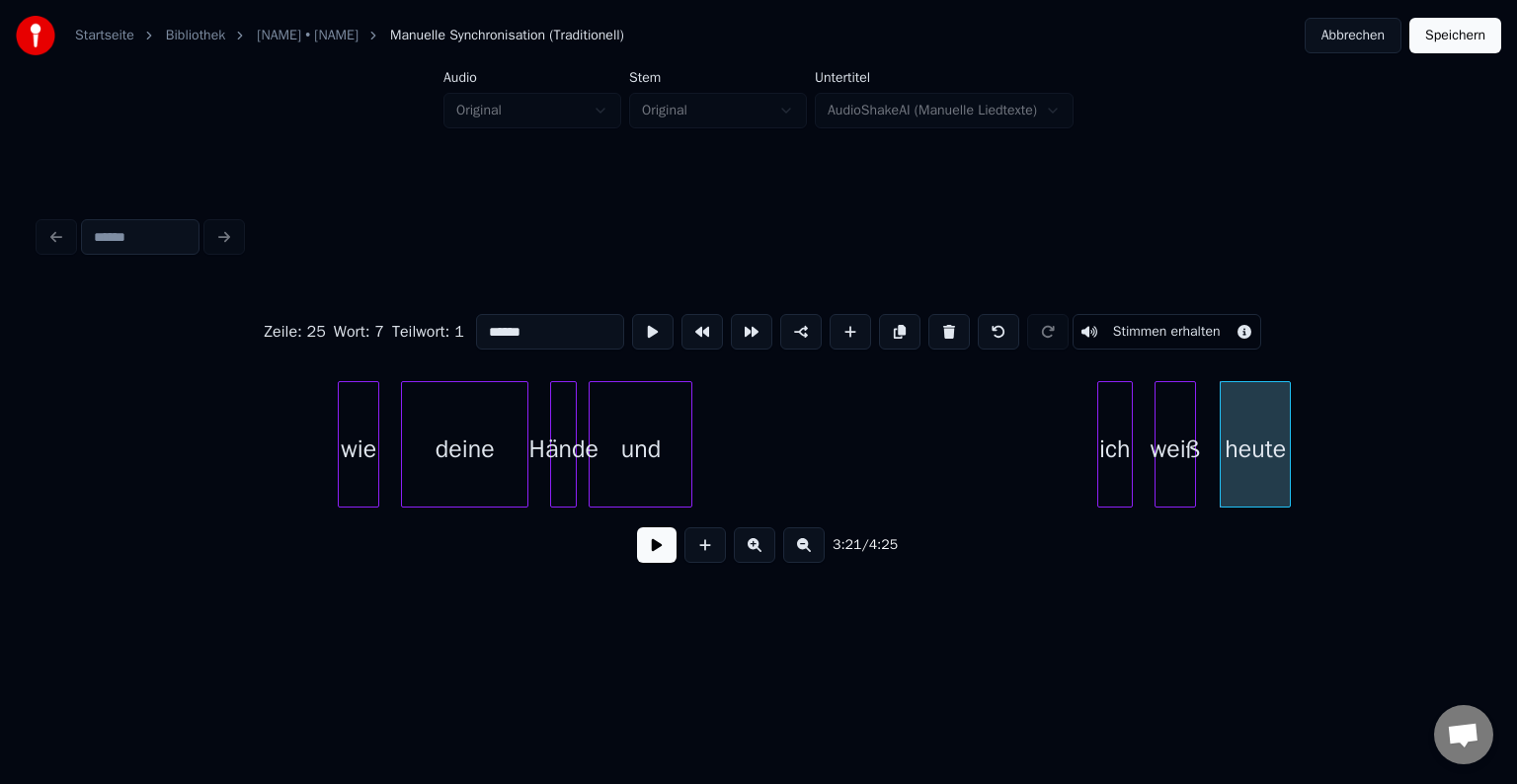 scroll, scrollTop: 0, scrollLeft: 28416, axis: horizontal 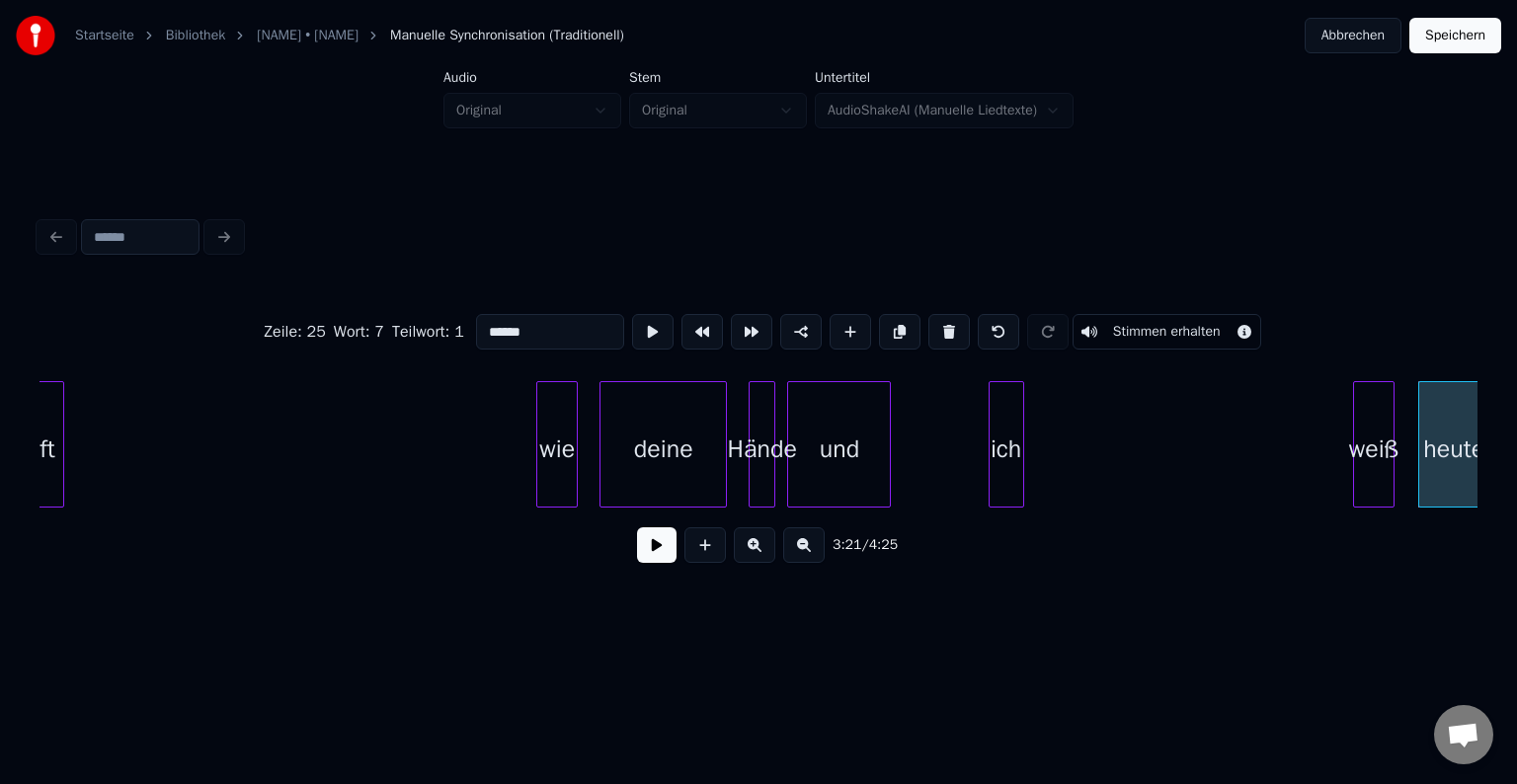 click on "ich" at bounding box center (1006, 449) 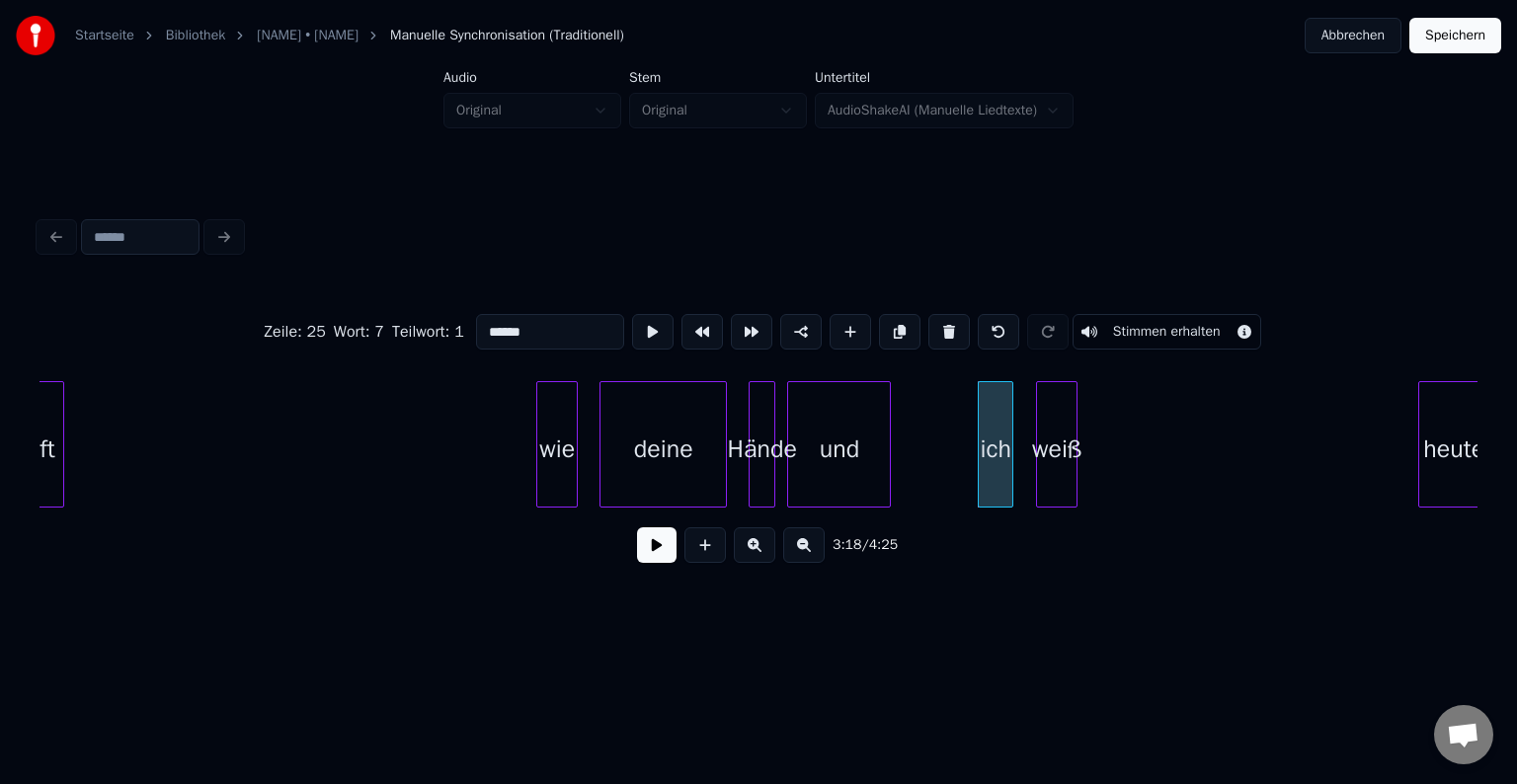 click on "weiß" at bounding box center (1057, 449) 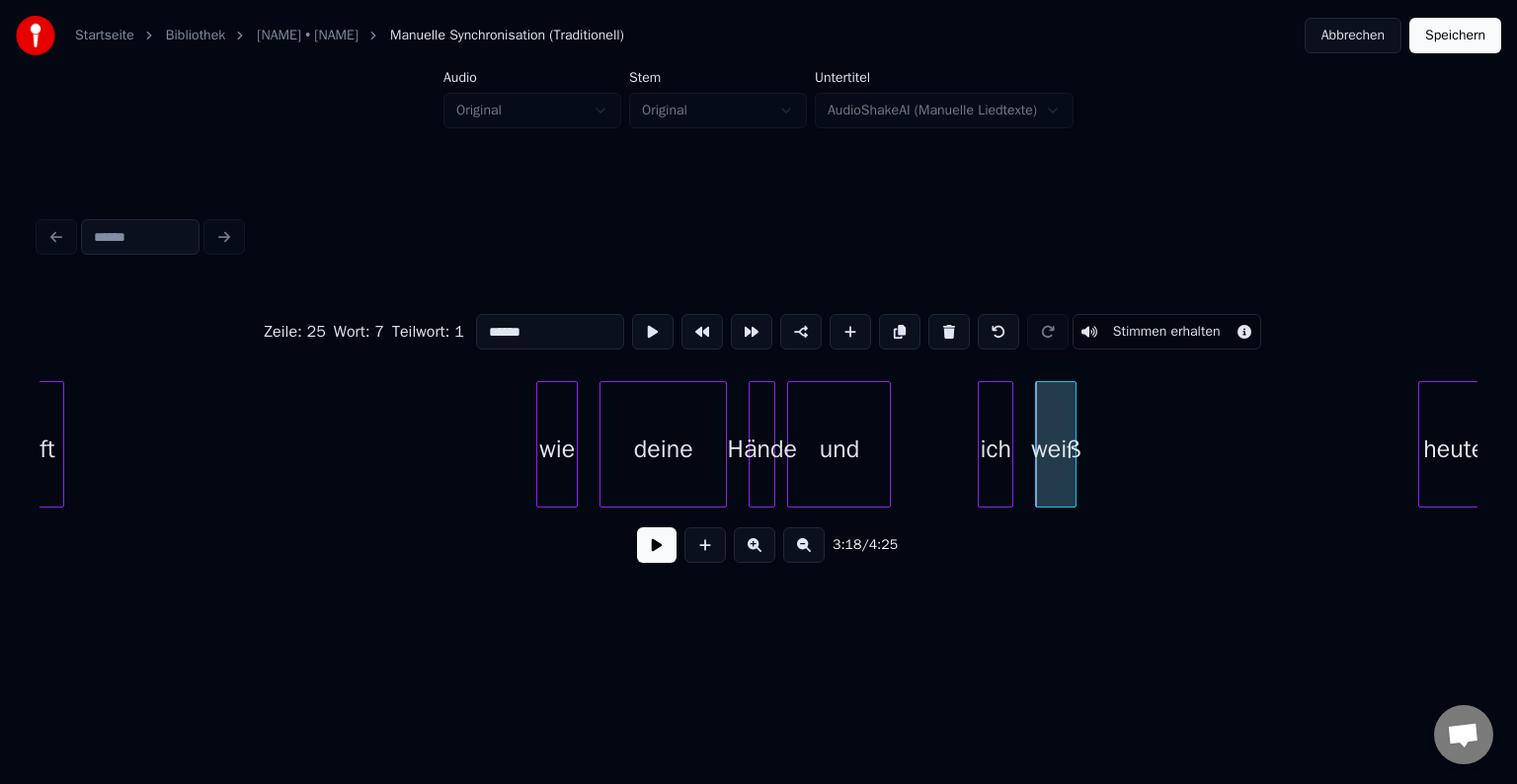 scroll, scrollTop: 0, scrollLeft: 28424, axis: horizontal 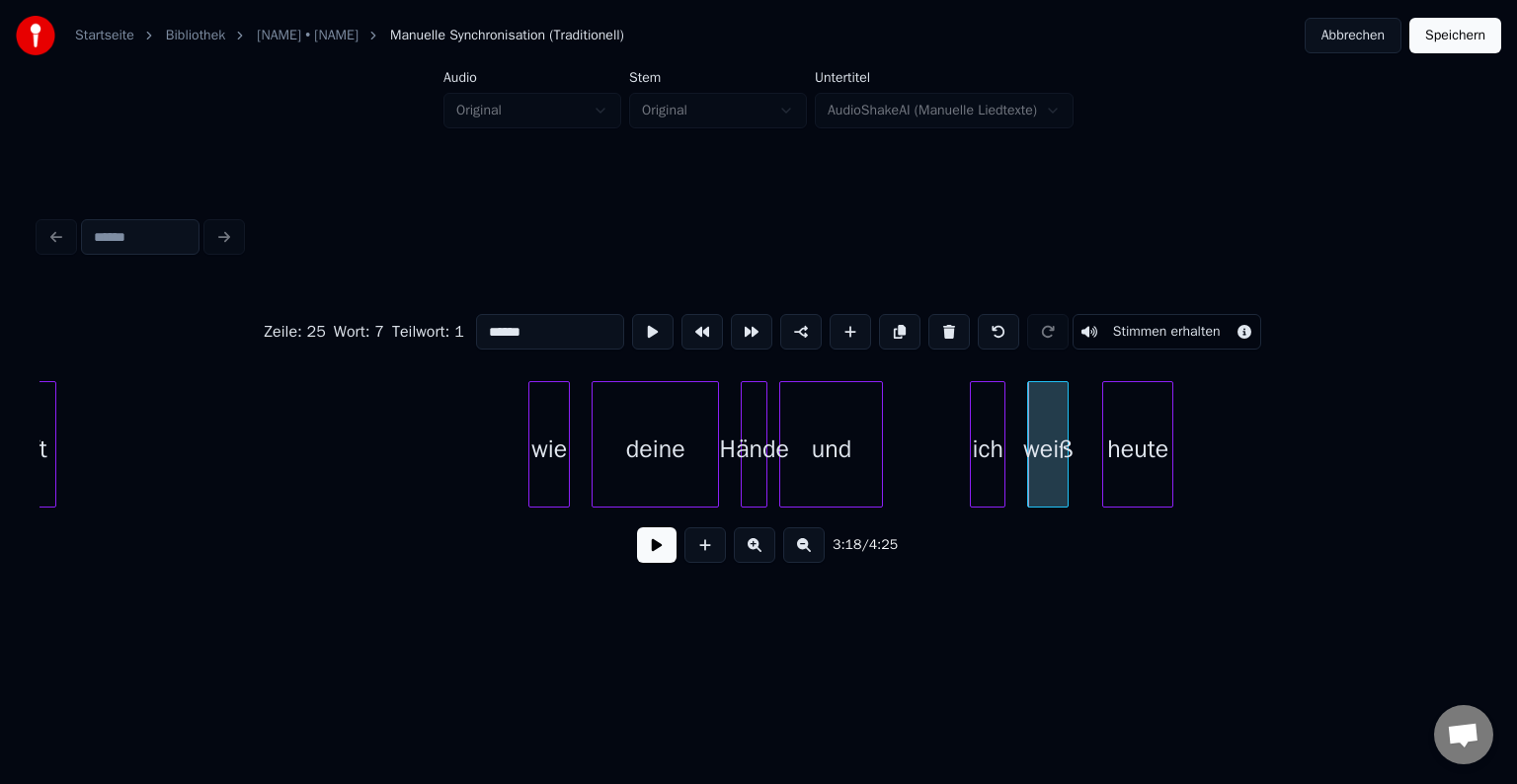 click on "heute" at bounding box center [1138, 449] 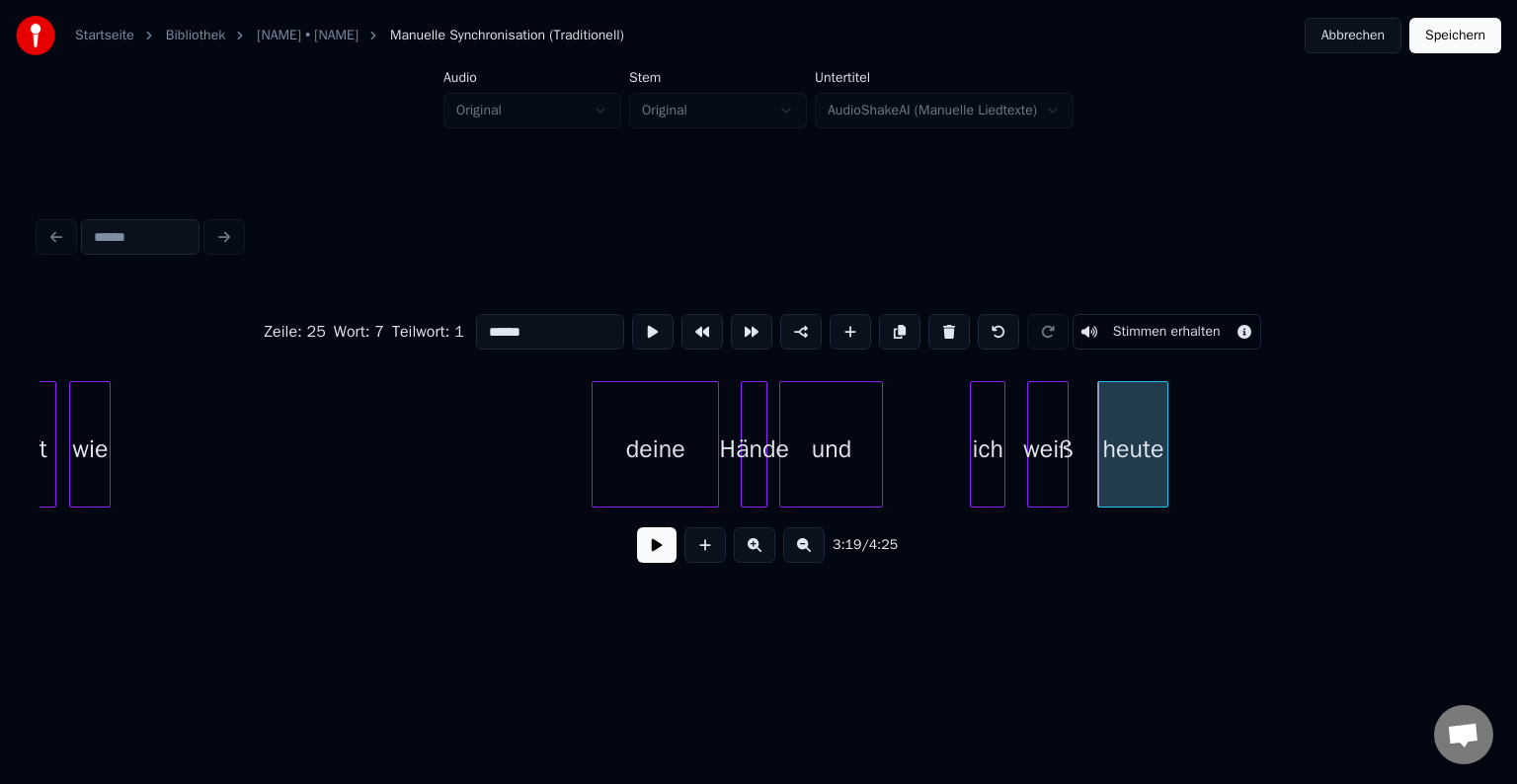 click on "wie" at bounding box center (90, 449) 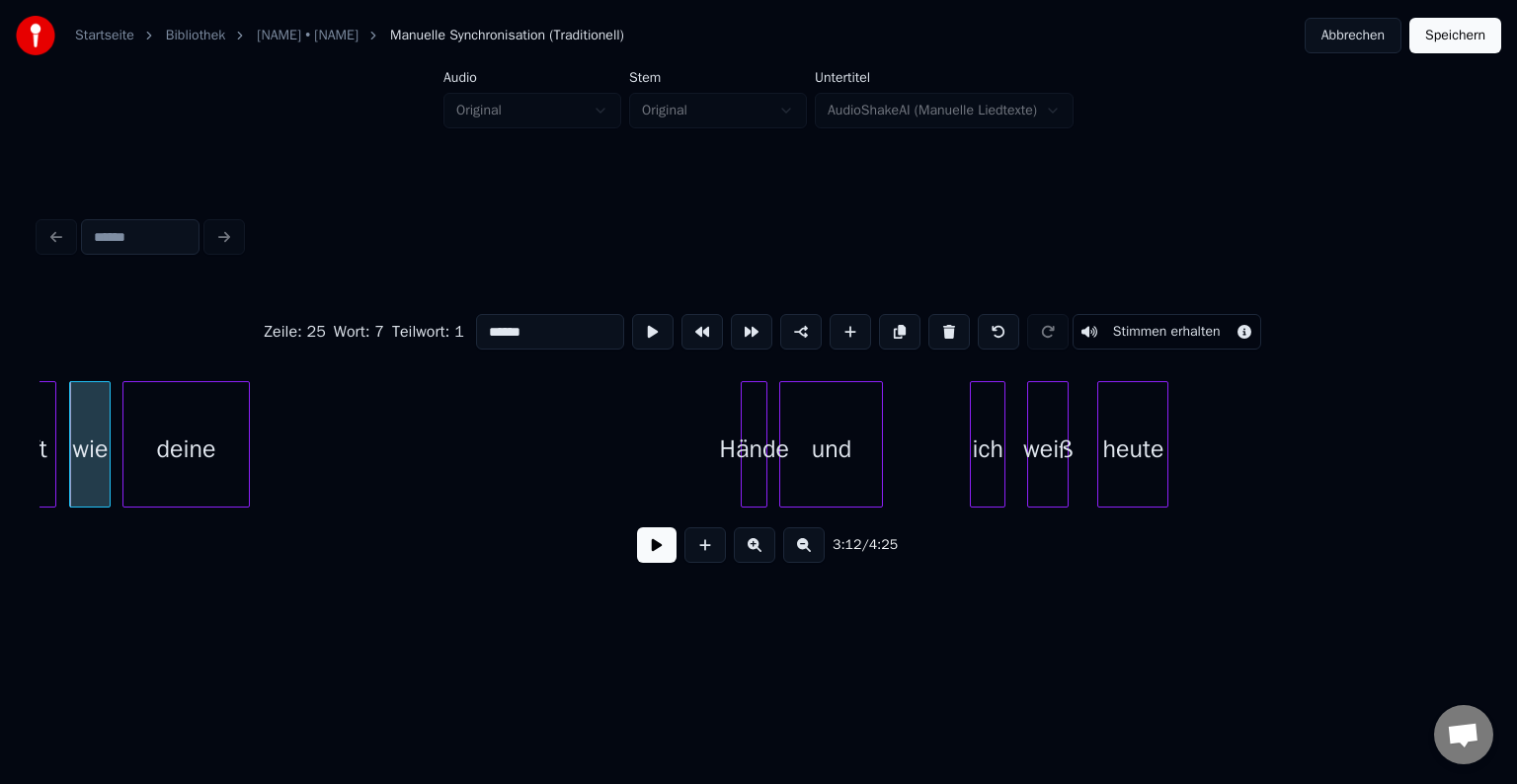 click on "deine" at bounding box center (186, 449) 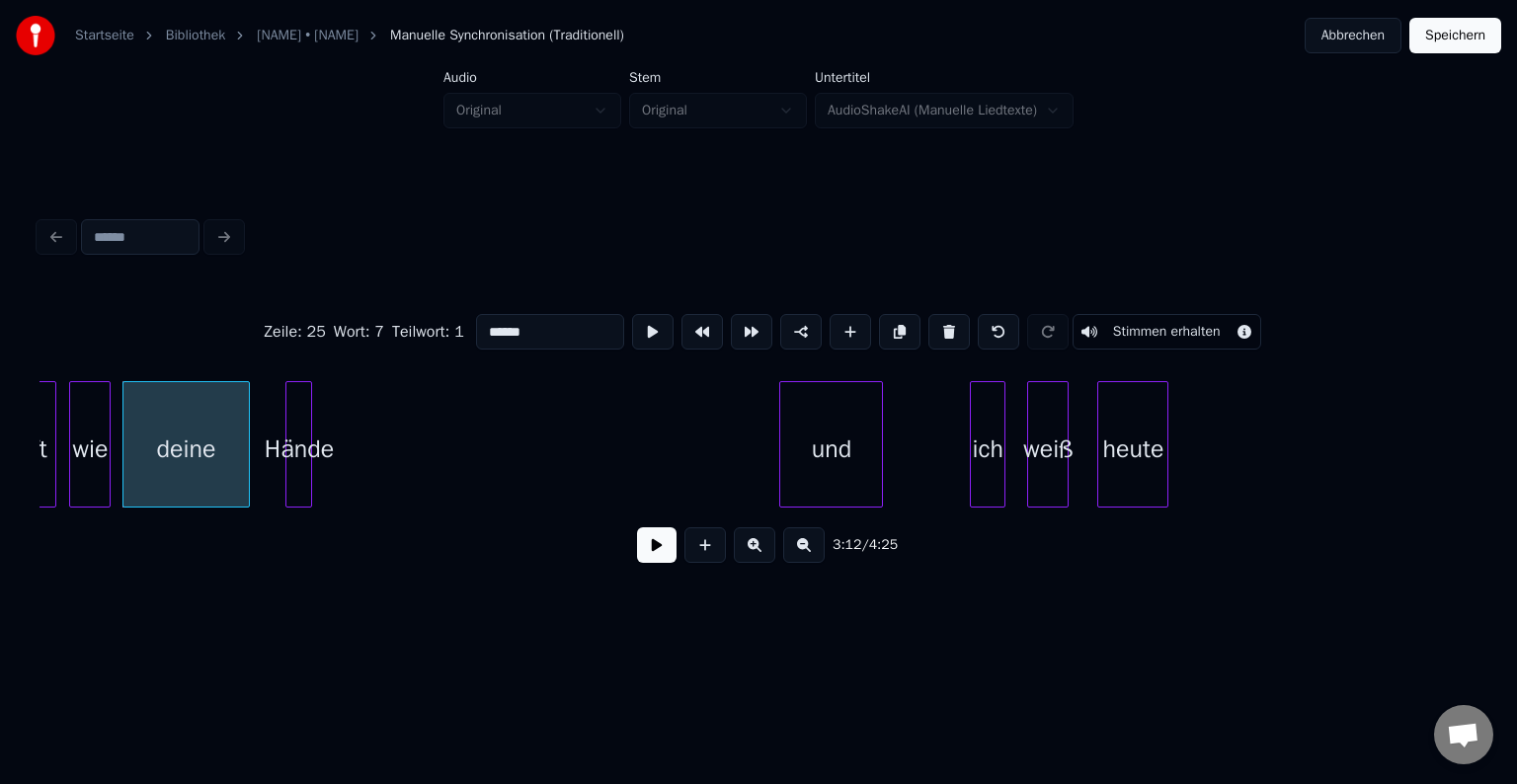 click on "Hände" at bounding box center (298, 449) 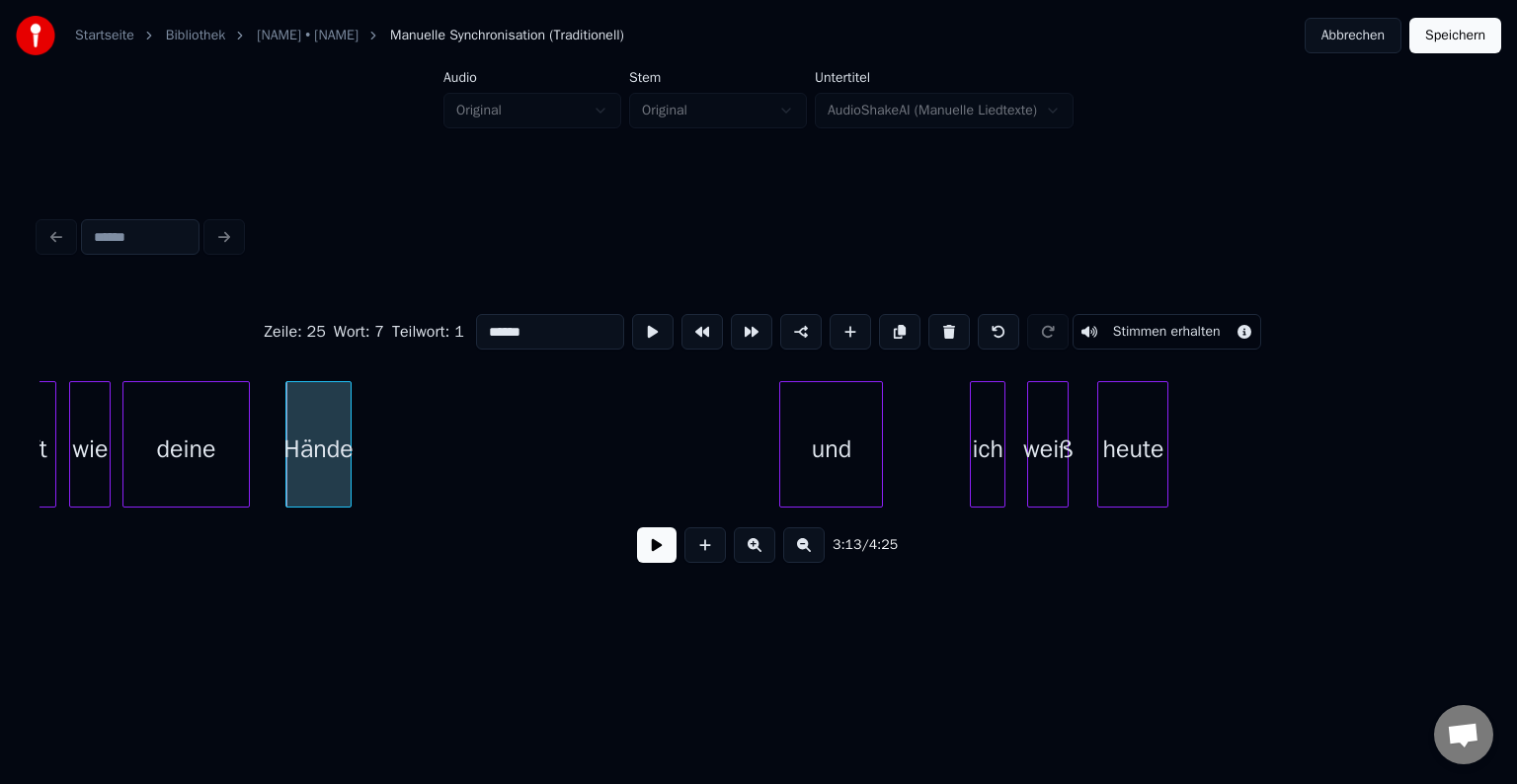 click at bounding box center [348, 444] 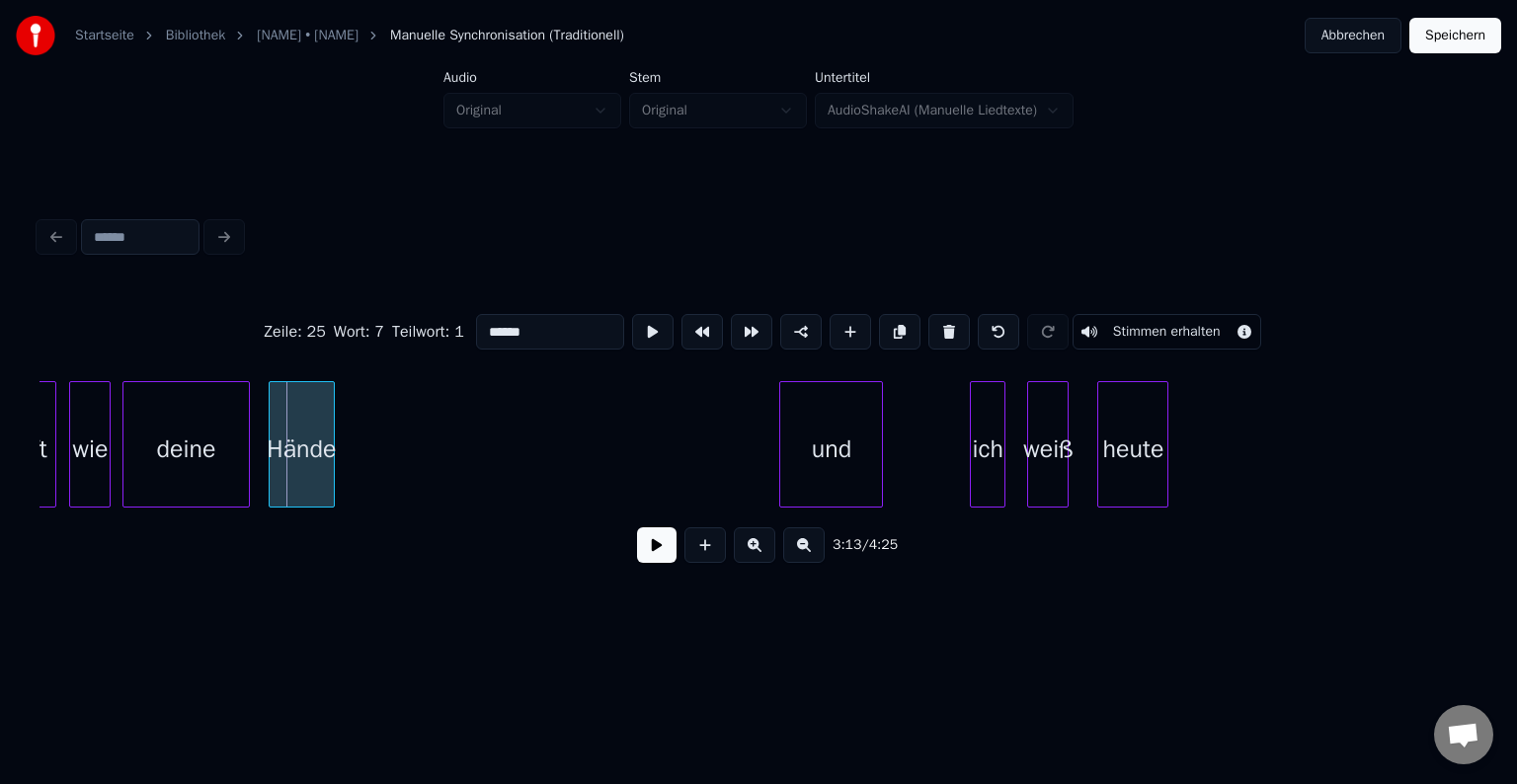 click on "Hände" at bounding box center [301, 449] 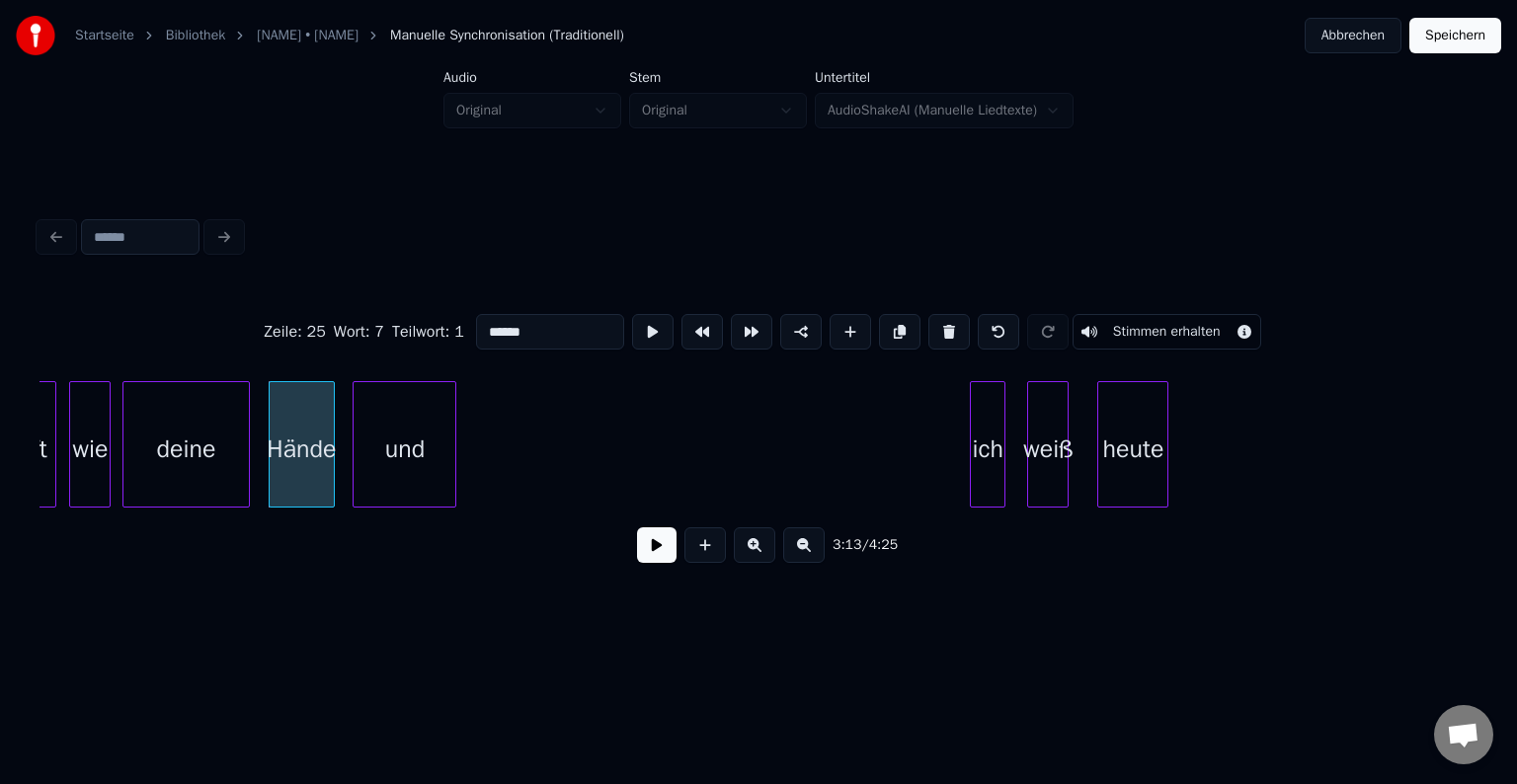 click on "und" at bounding box center [404, 449] 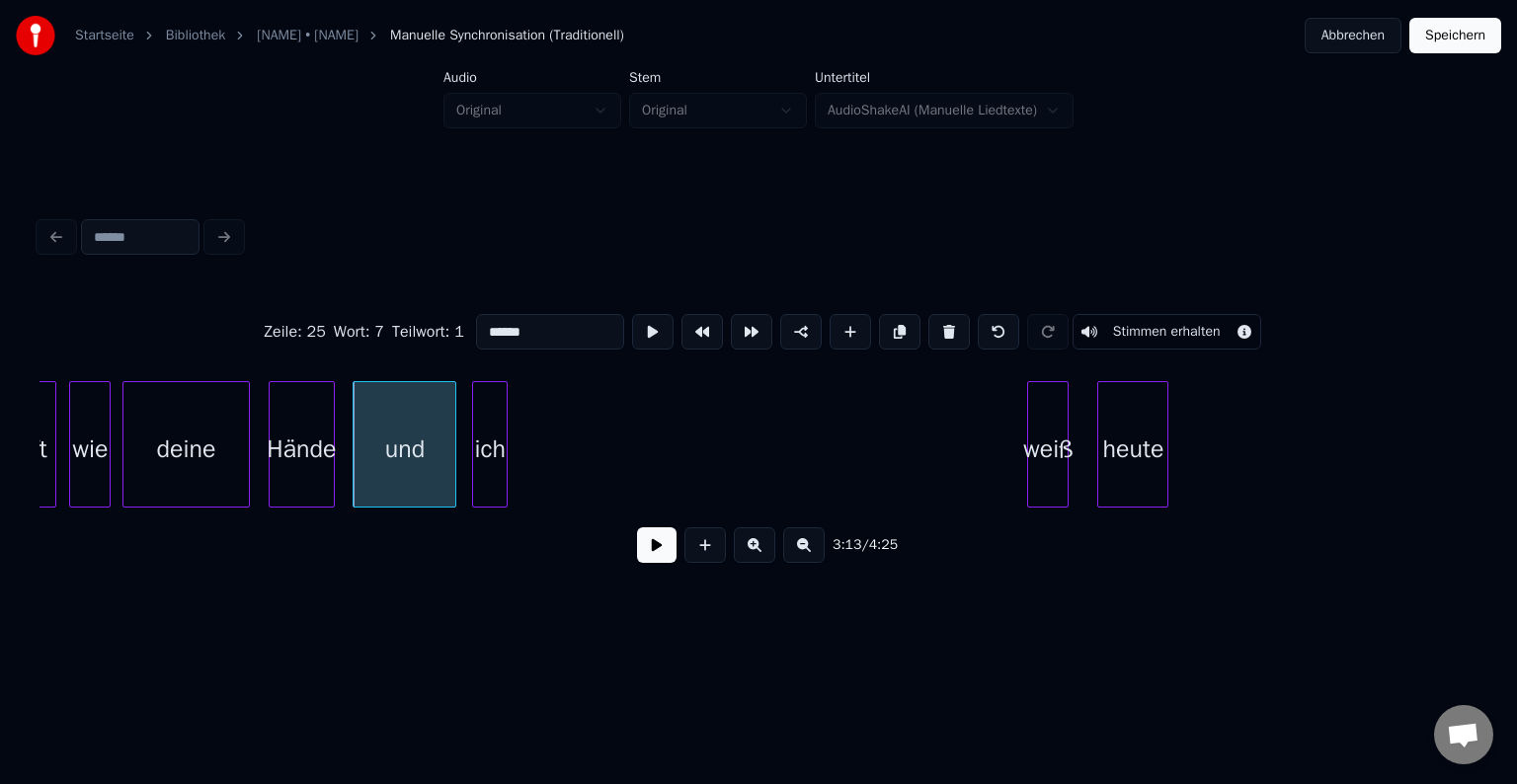 click on "ich" at bounding box center [490, 449] 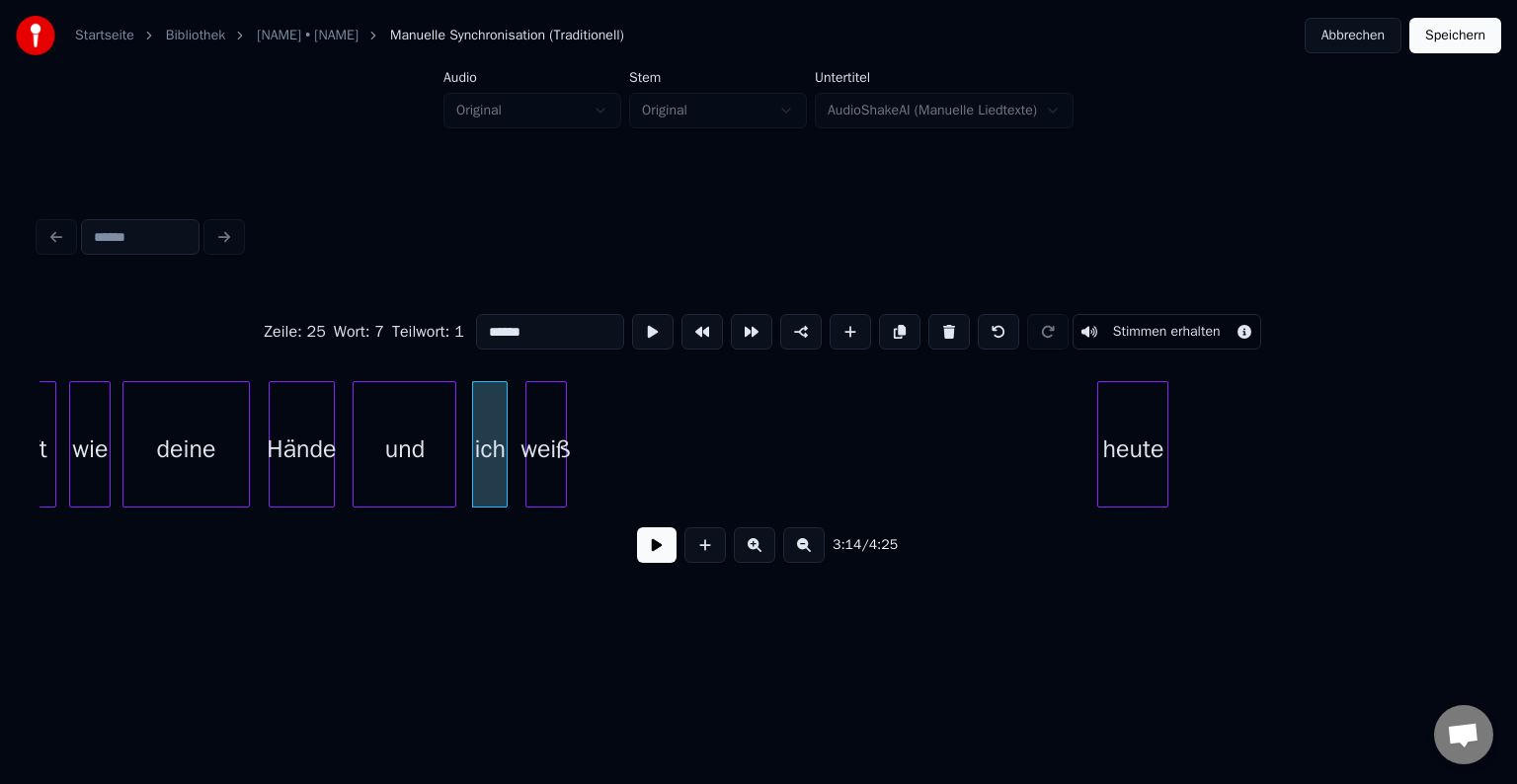 click on "weiß" at bounding box center [546, 449] 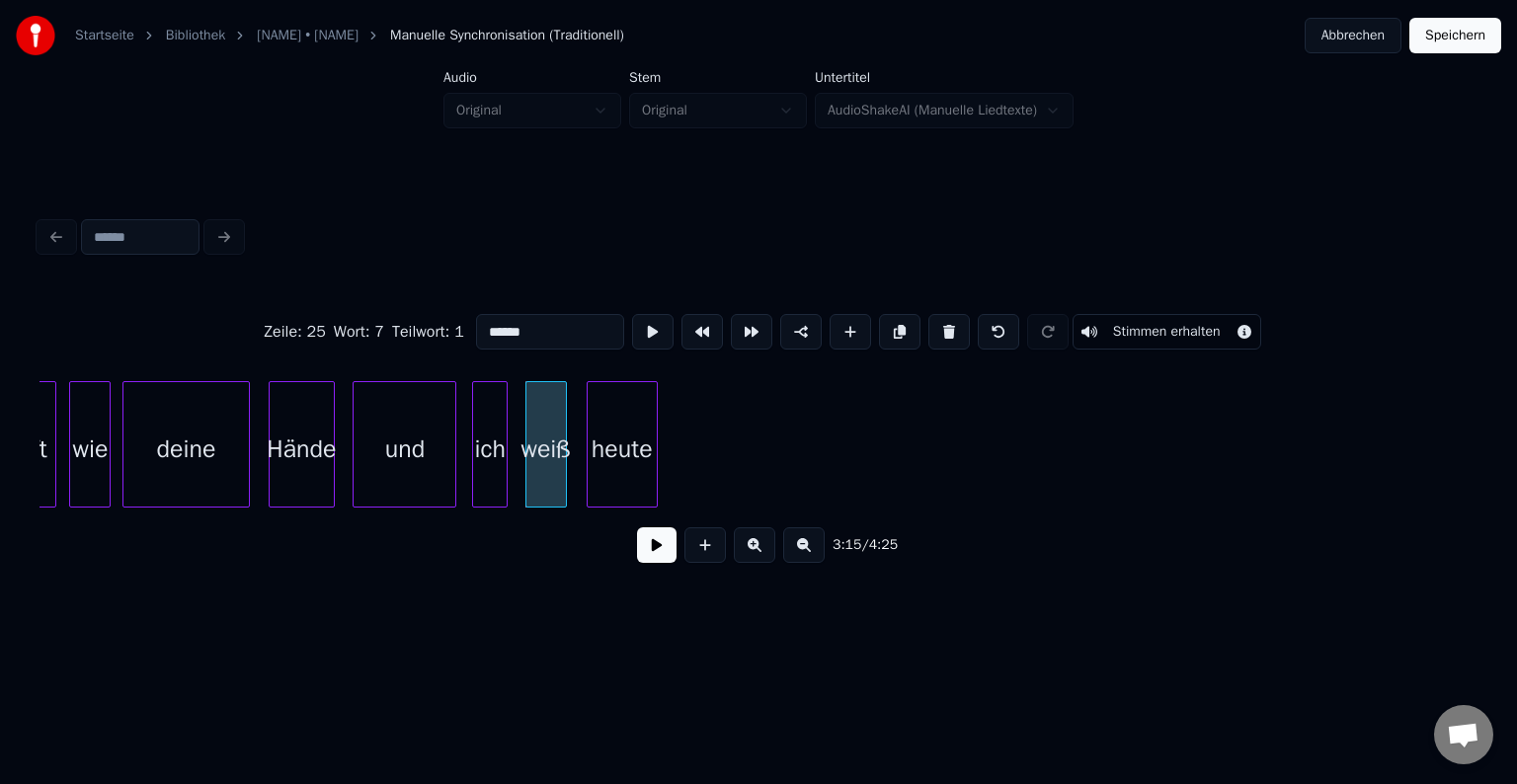 click on "heute" at bounding box center (622, 449) 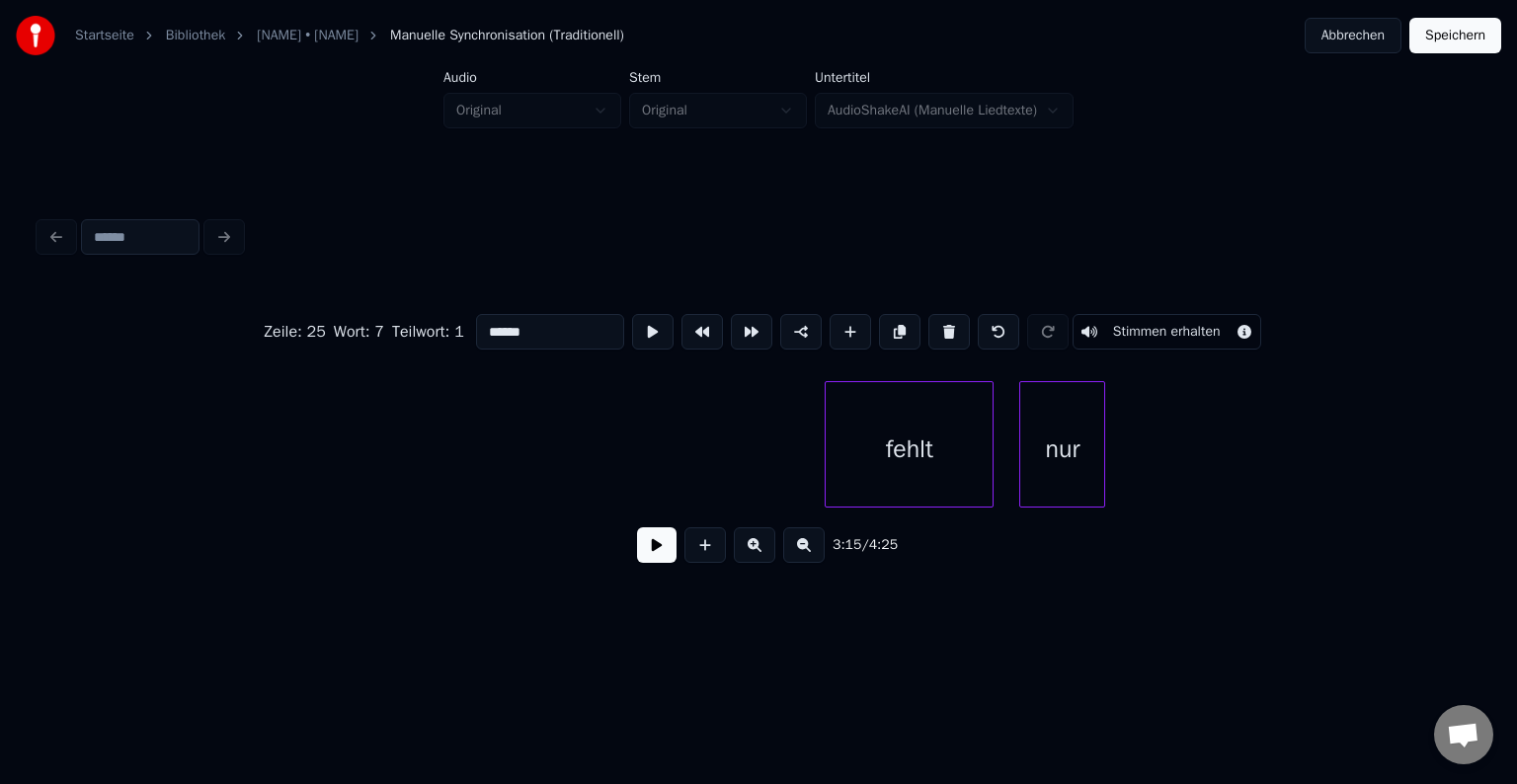 scroll, scrollTop: 0, scrollLeft: 29807, axis: horizontal 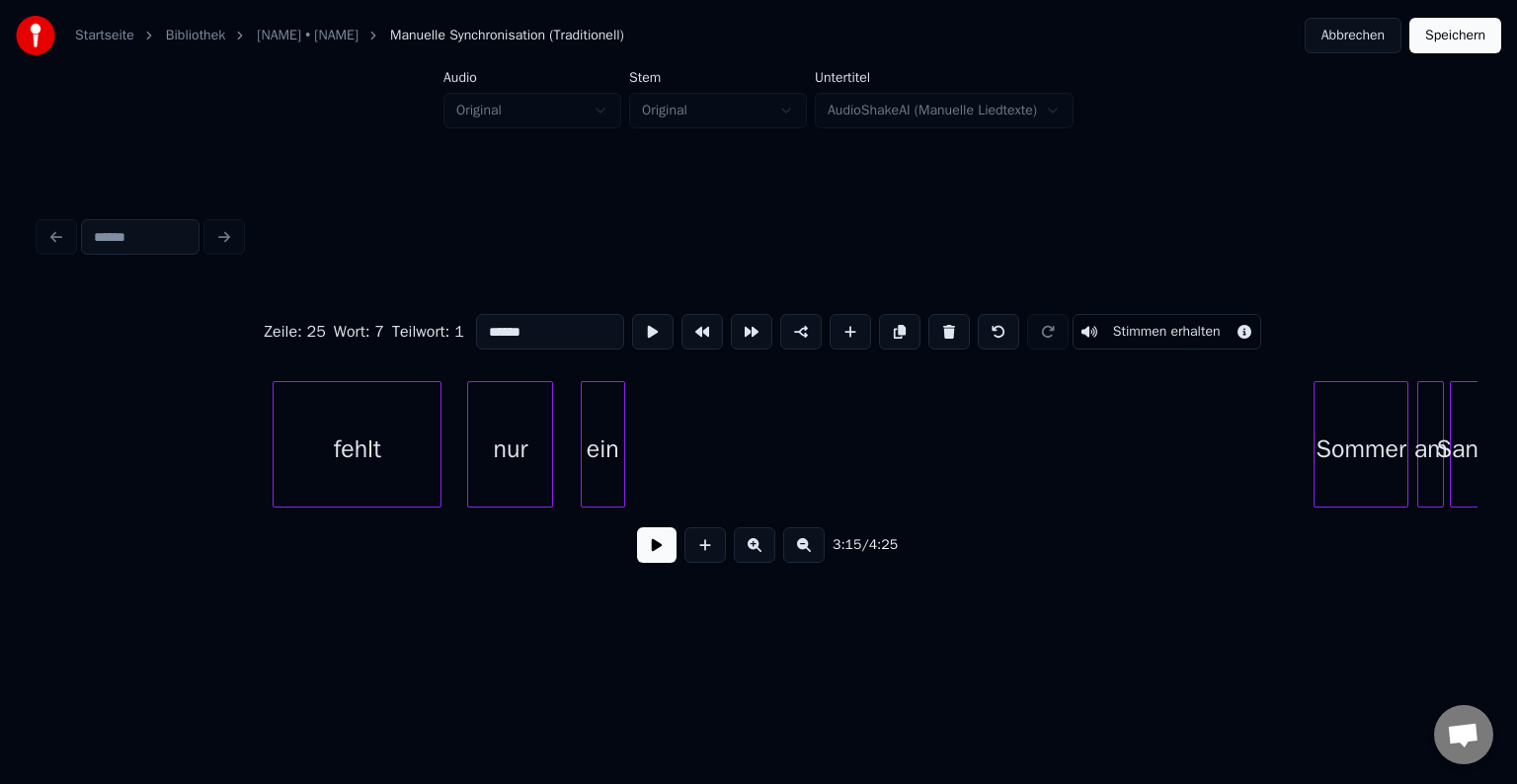 click on "ein" at bounding box center [602, 449] 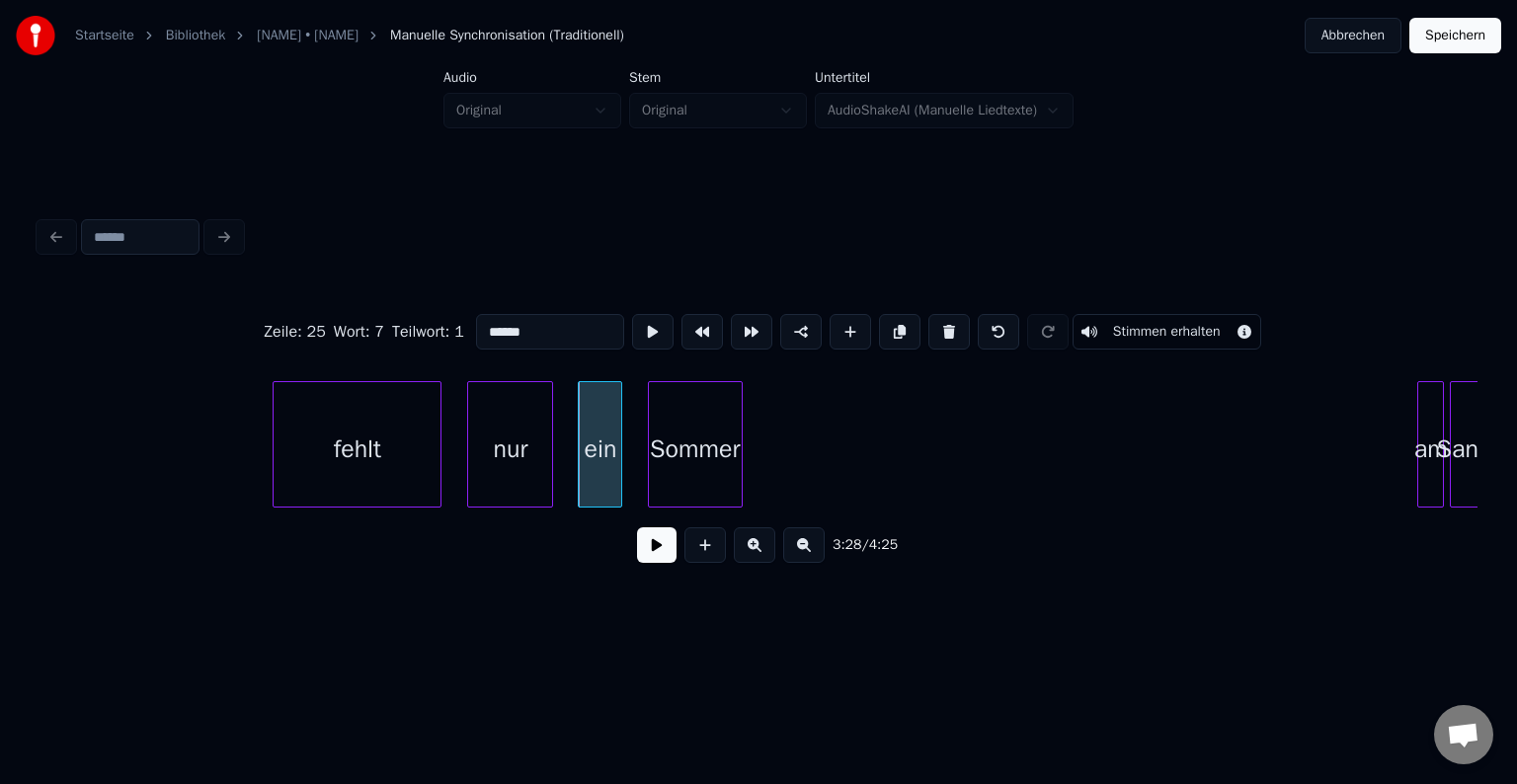 click on "Sommer" at bounding box center (695, 449) 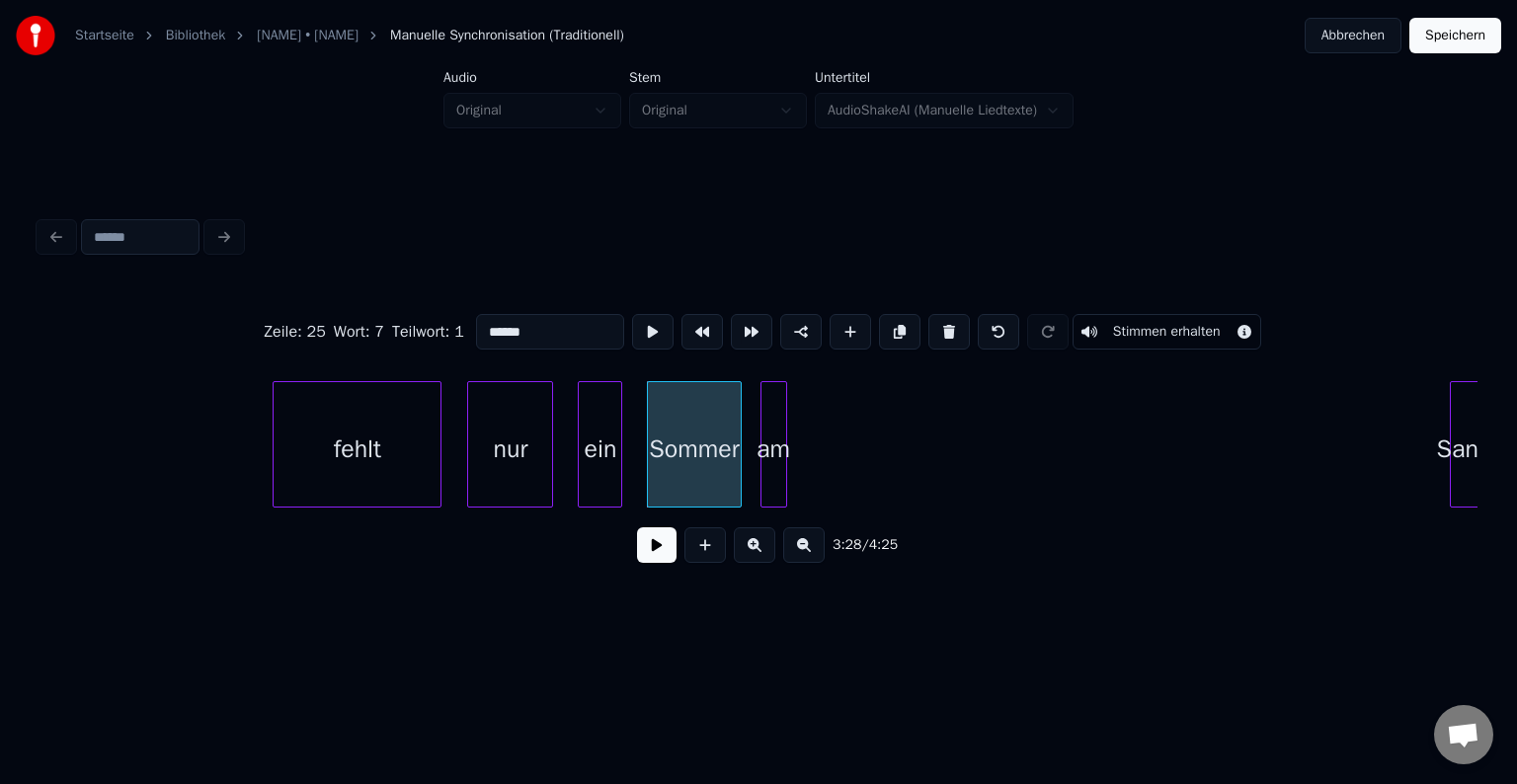click on "am" at bounding box center (773, 449) 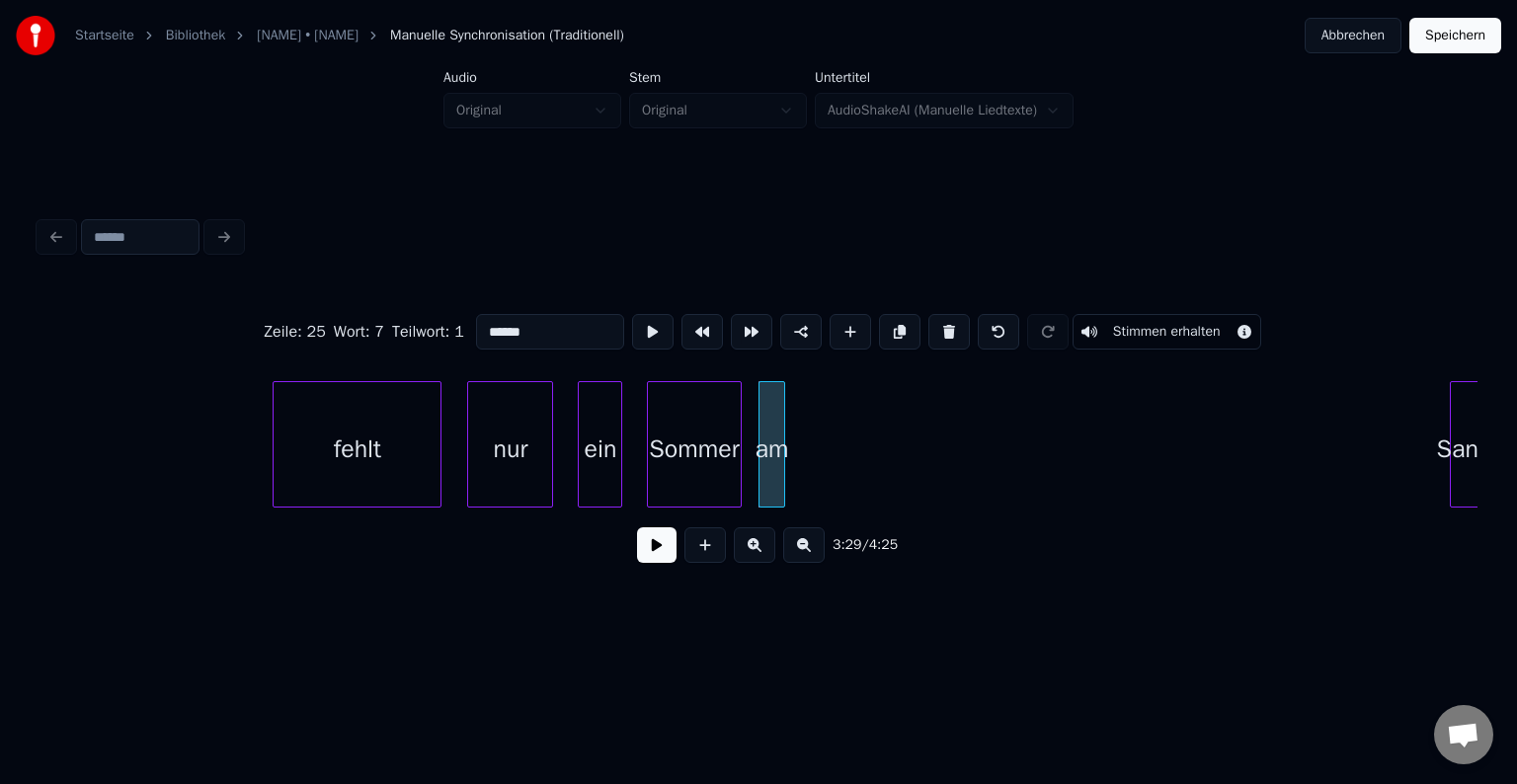 scroll, scrollTop: 0, scrollLeft: 30321, axis: horizontal 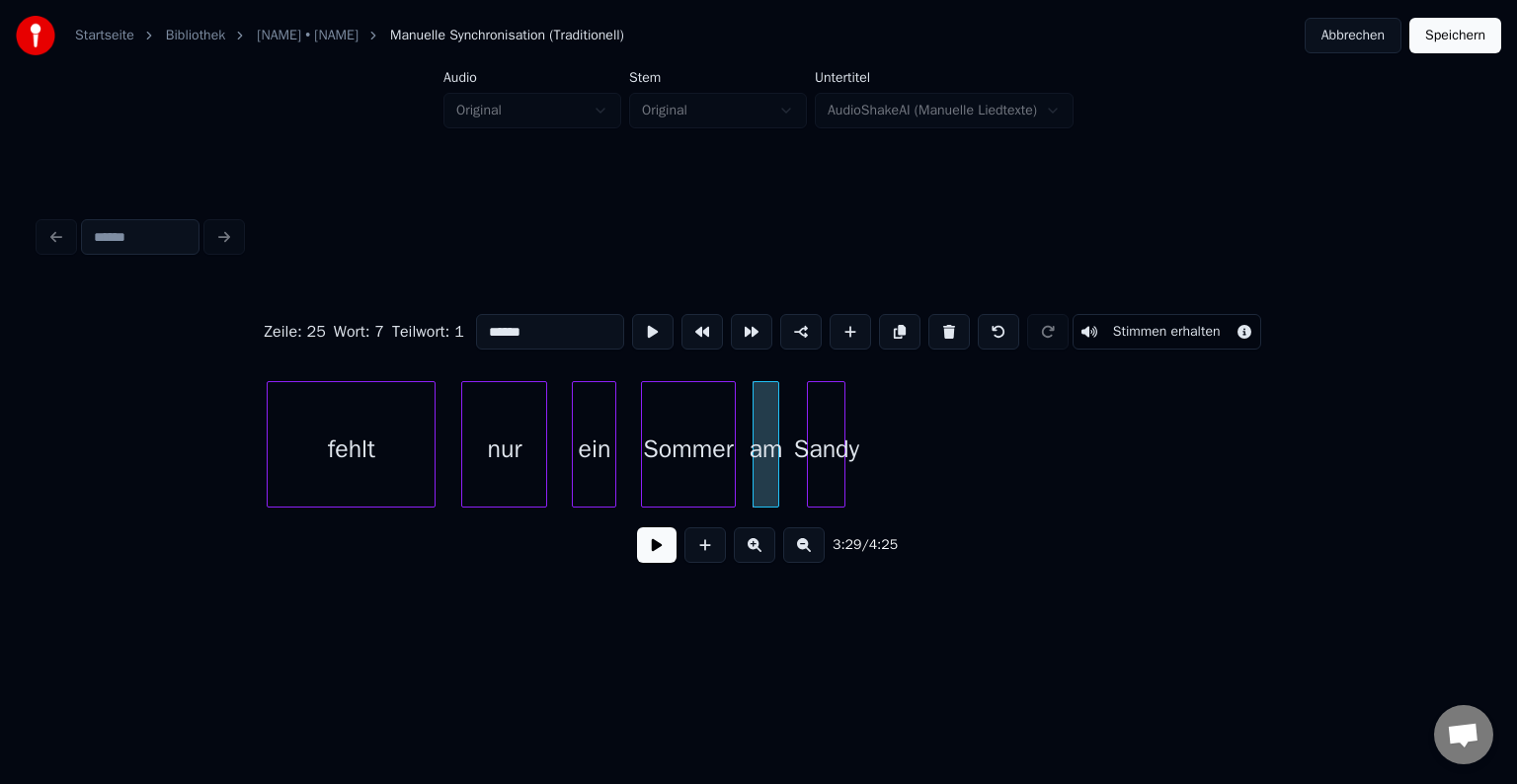 click on "Sandy" at bounding box center (826, 449) 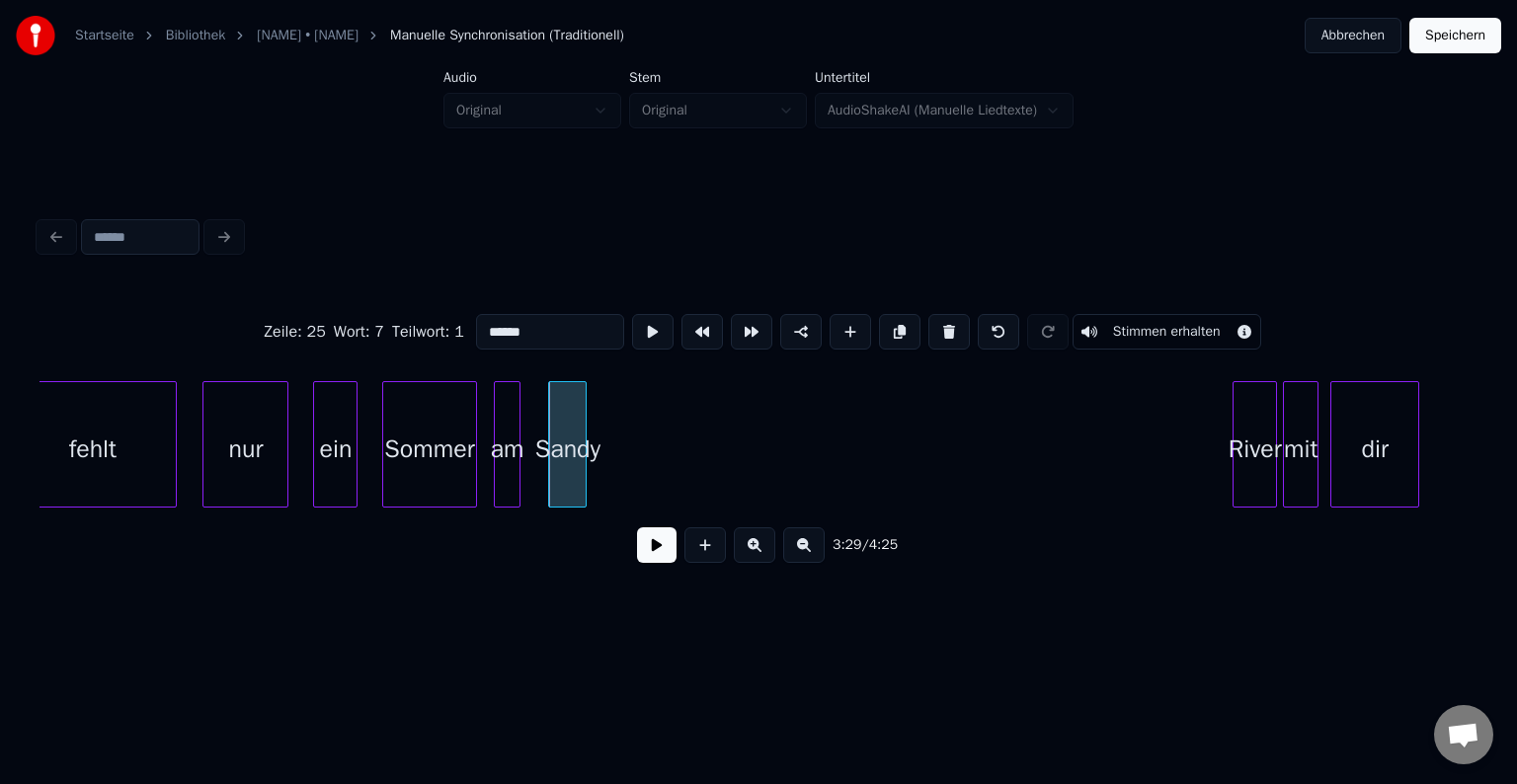 scroll, scrollTop: 0, scrollLeft: 30602, axis: horizontal 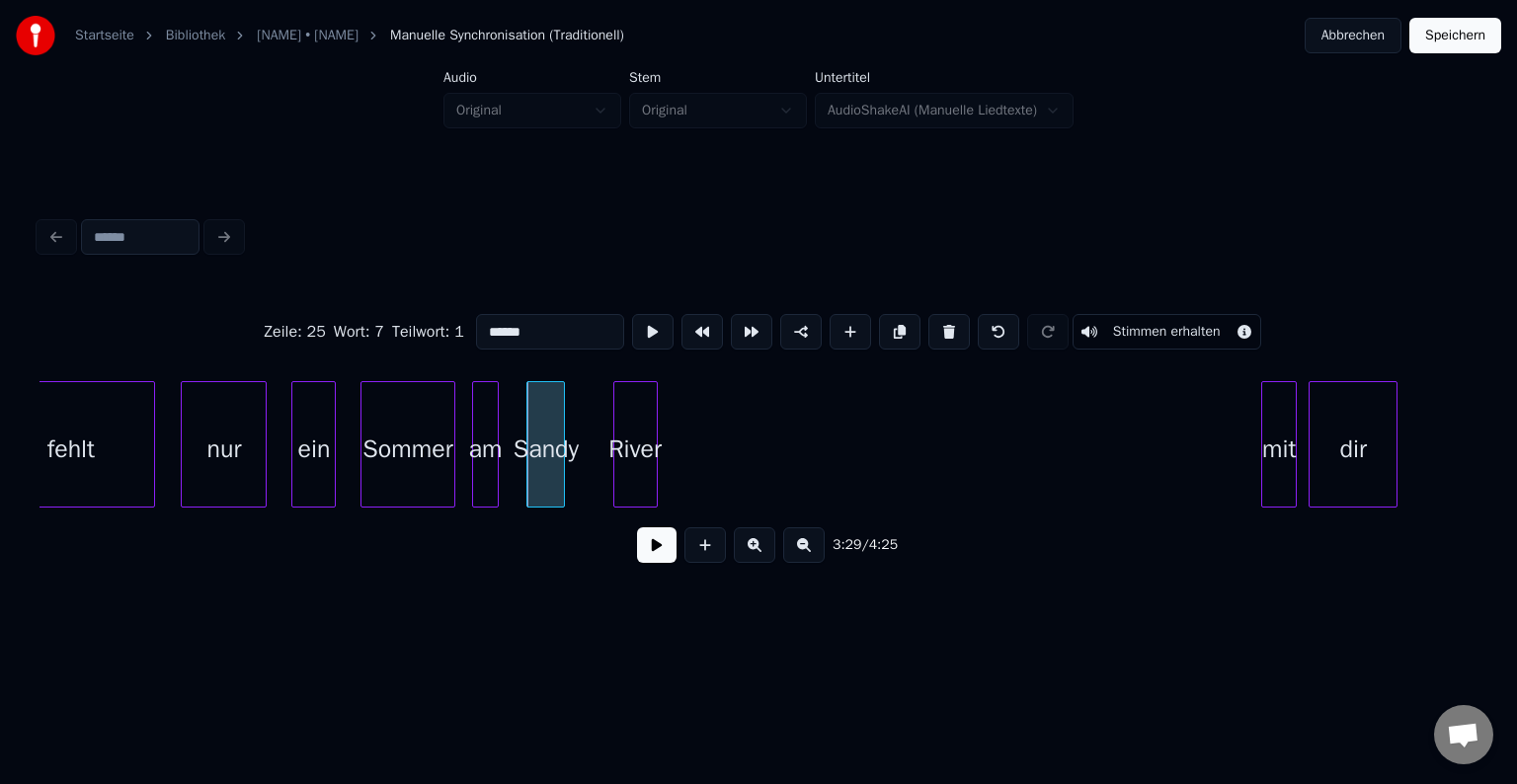 click on "River" at bounding box center (635, 449) 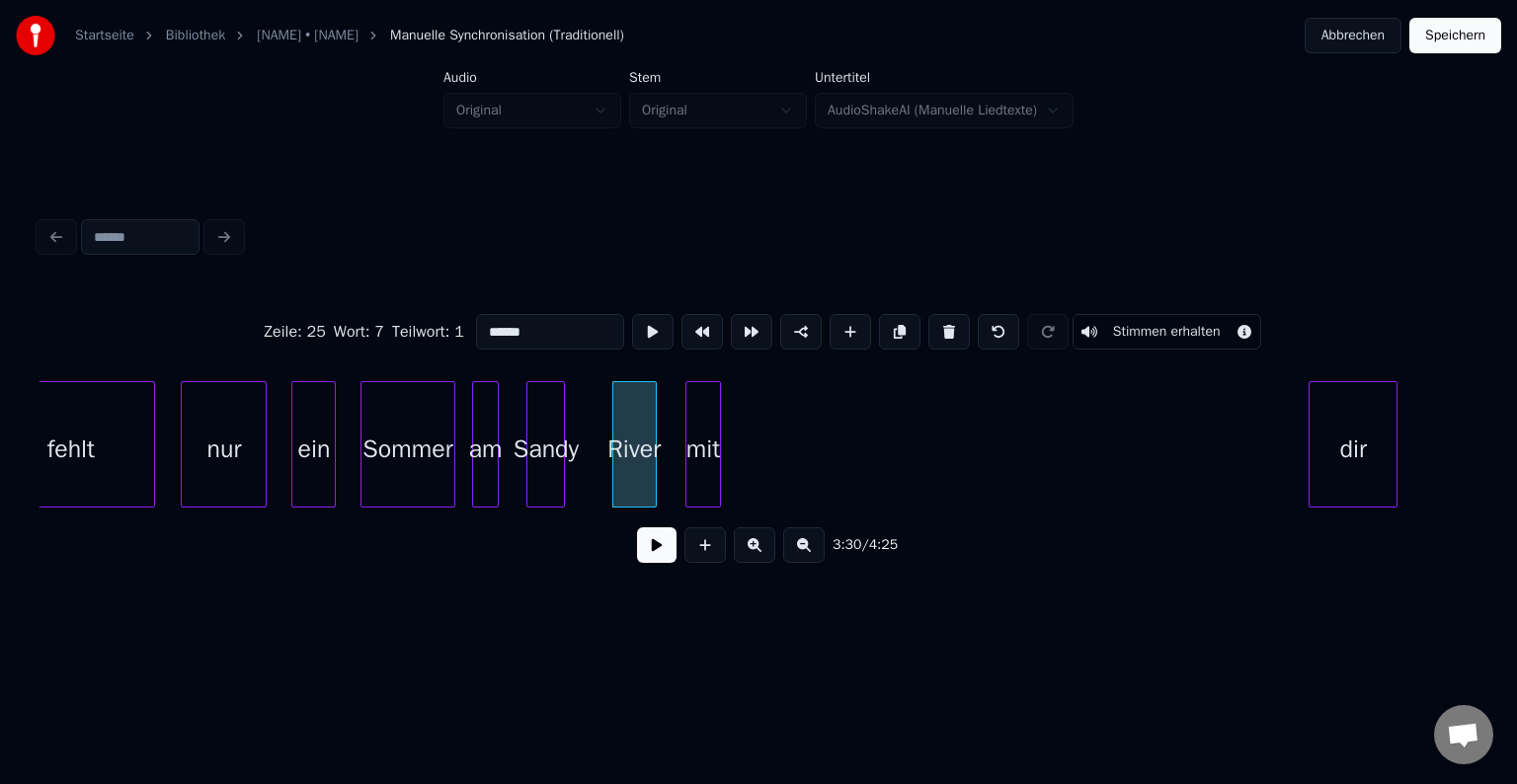 click on "mit" at bounding box center [703, 449] 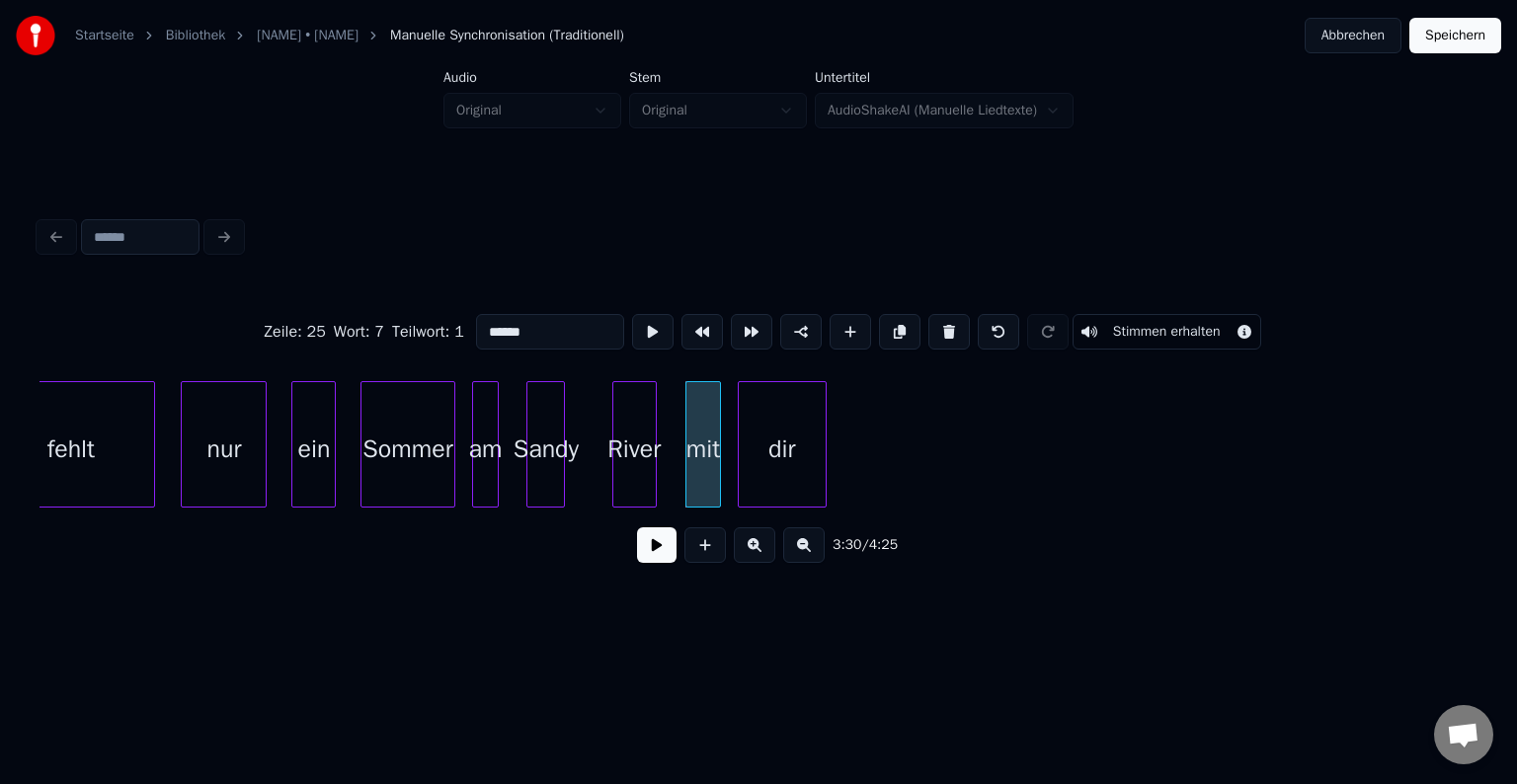 click on "dir" at bounding box center [782, 449] 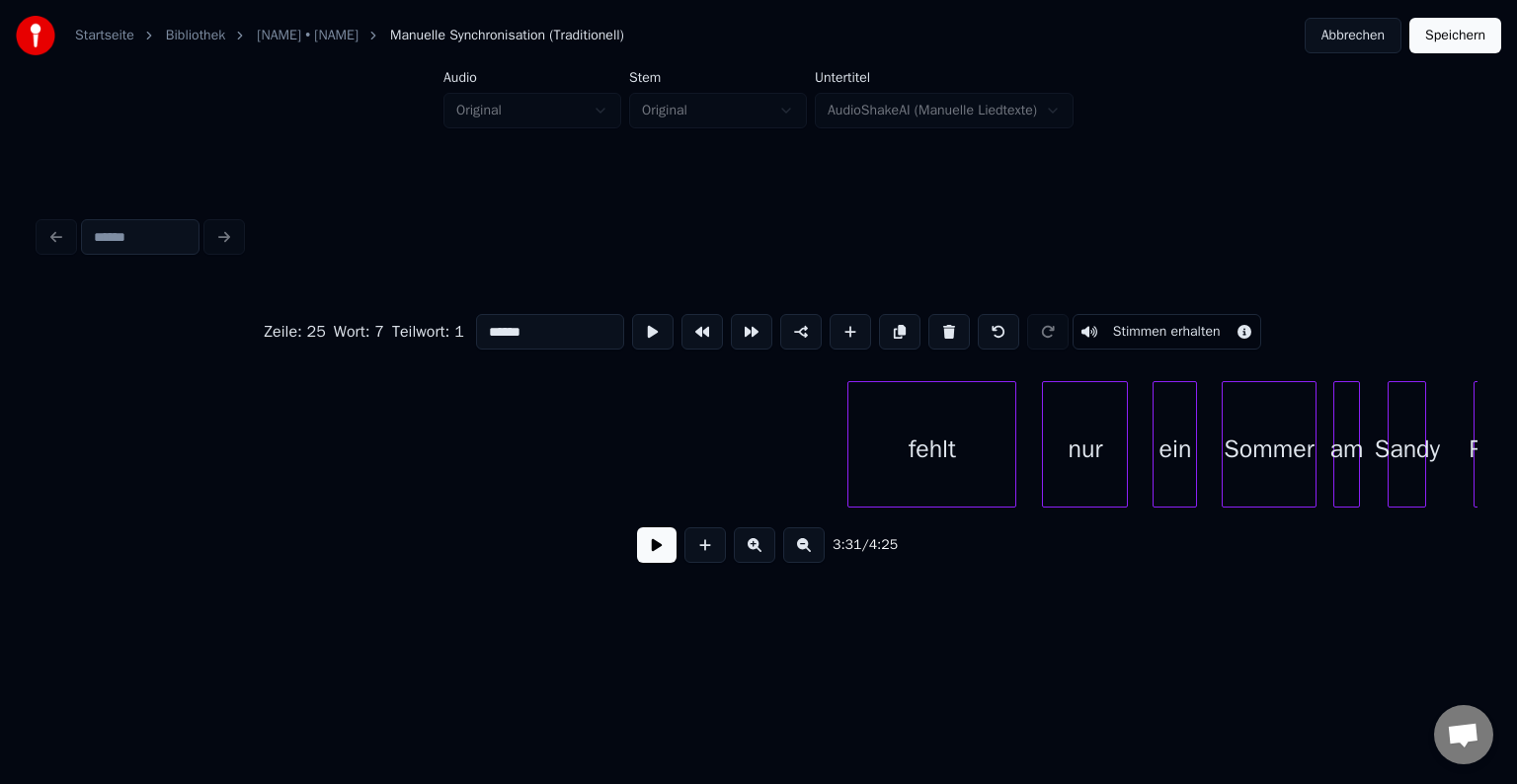scroll, scrollTop: 0, scrollLeft: 29167, axis: horizontal 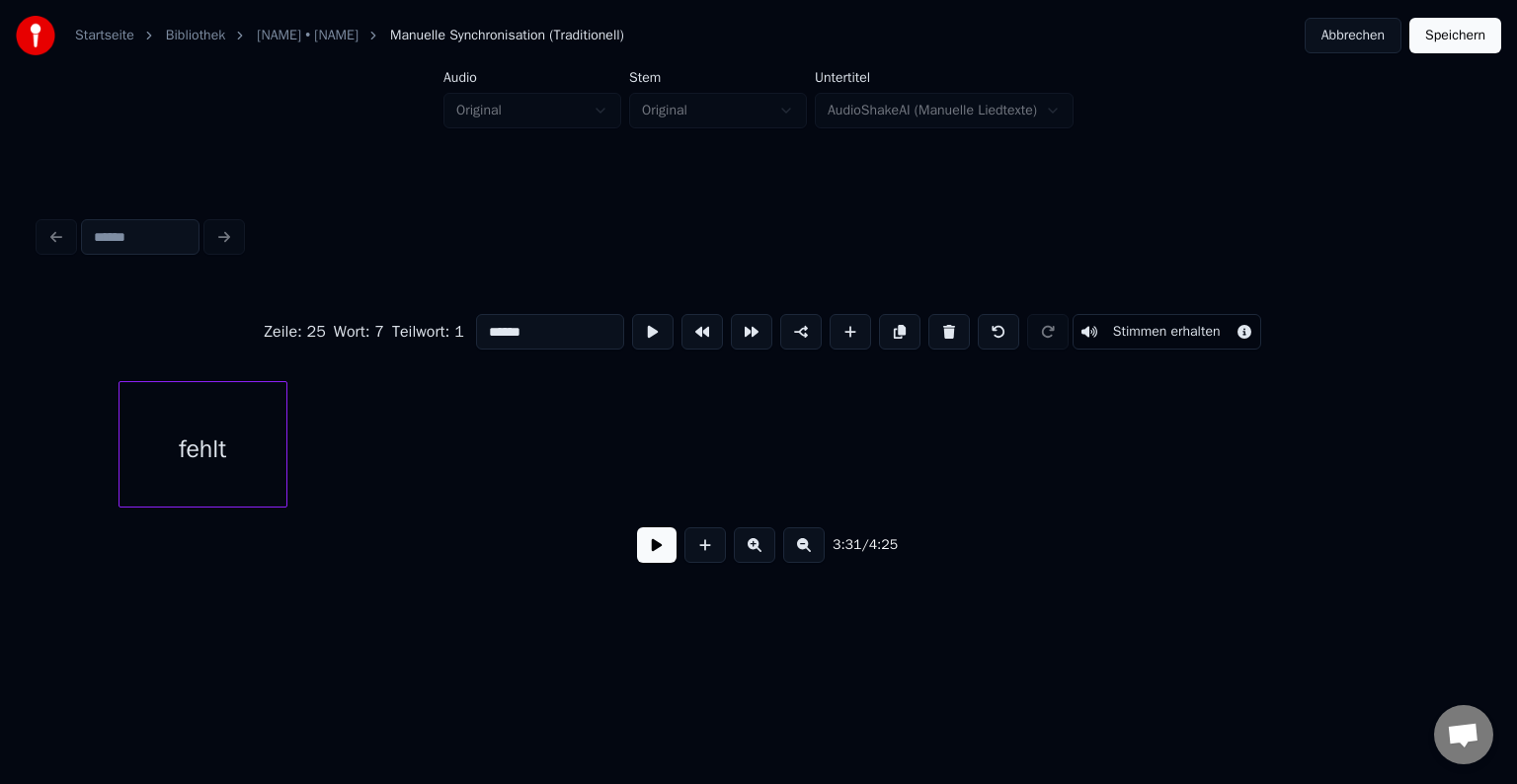 click on "fehlt" at bounding box center (202, 449) 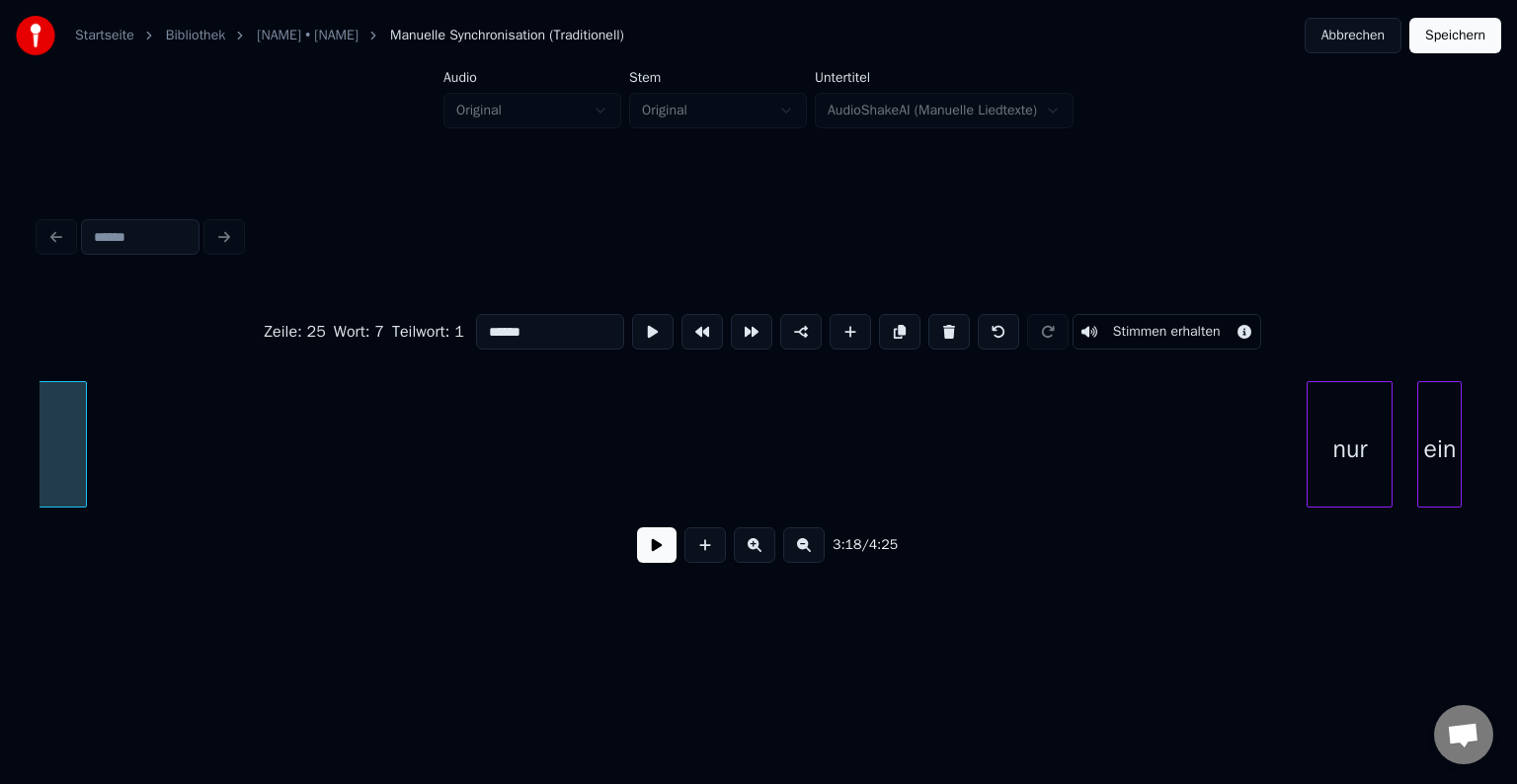 scroll, scrollTop: 0, scrollLeft: 29499, axis: horizontal 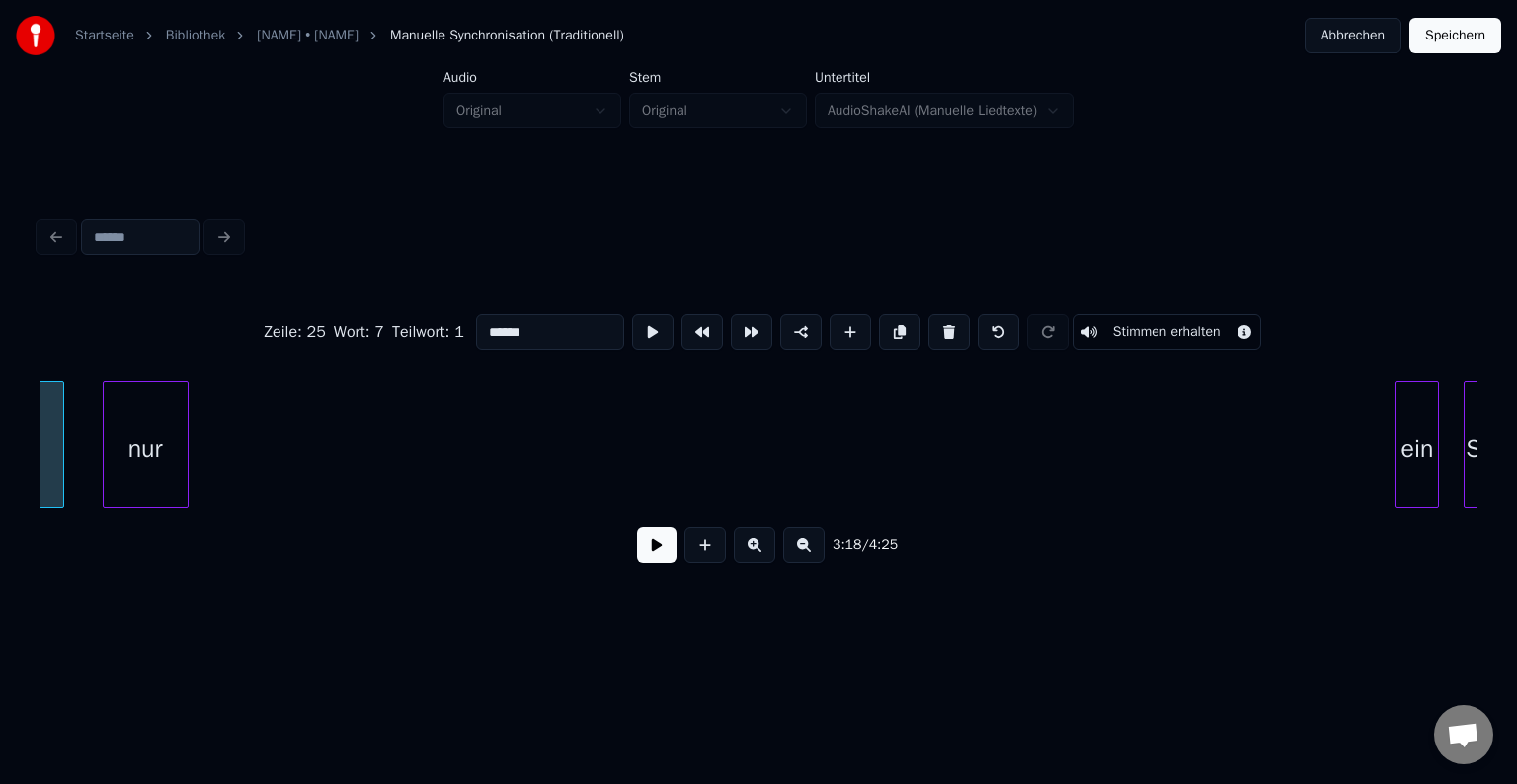 click on "nur" at bounding box center (145, 449) 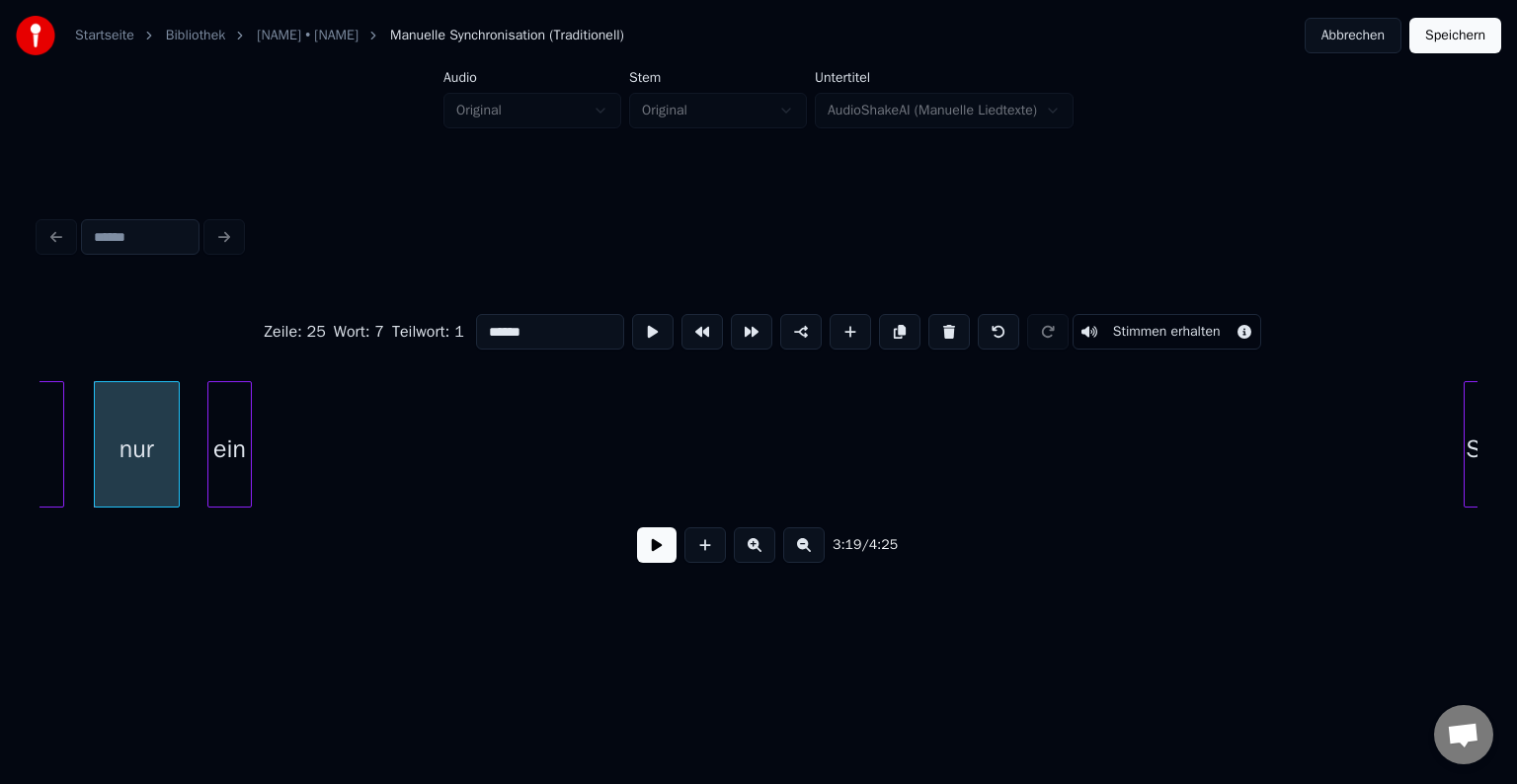 click on "ein" at bounding box center (229, 449) 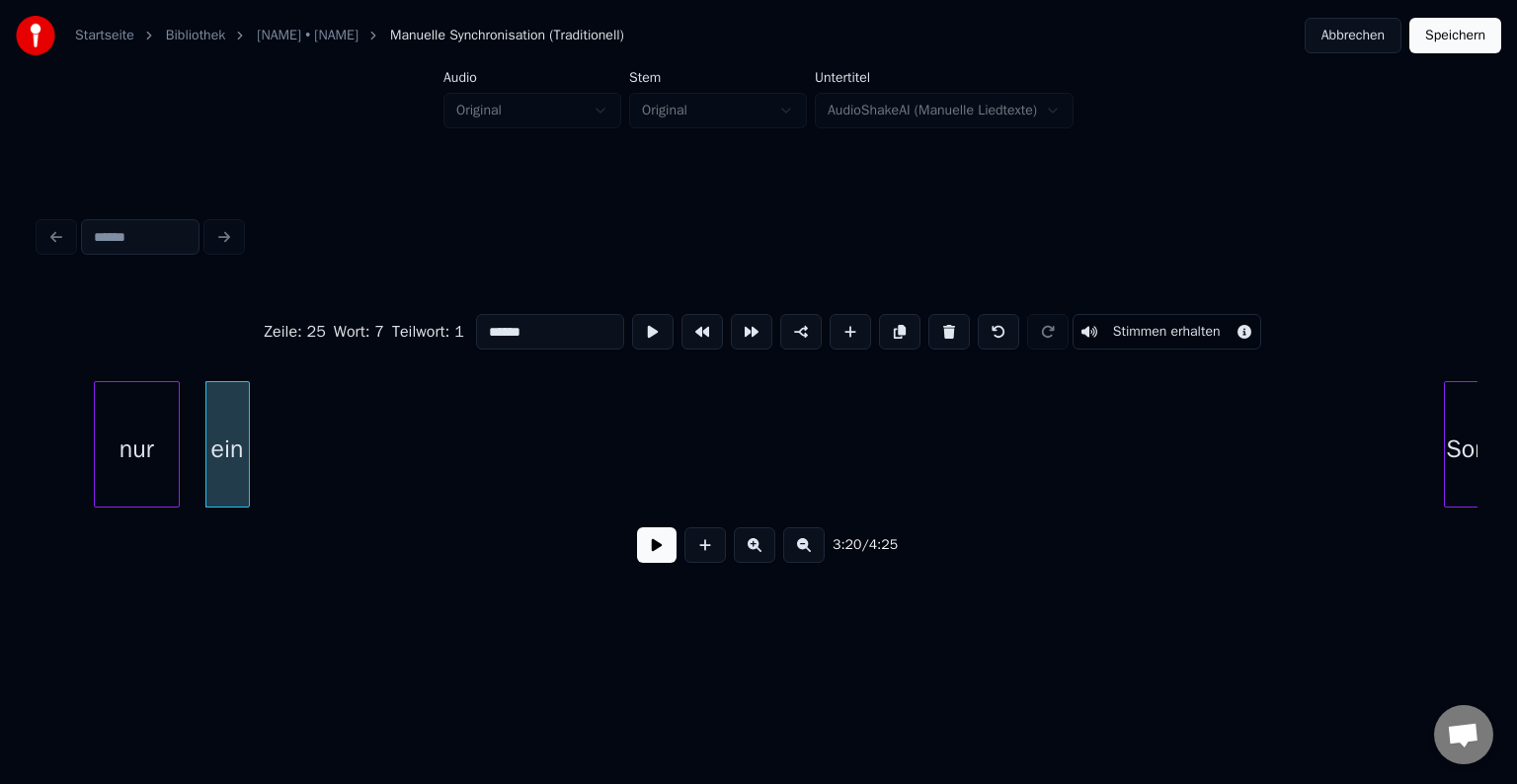 scroll, scrollTop: 0, scrollLeft: 29574, axis: horizontal 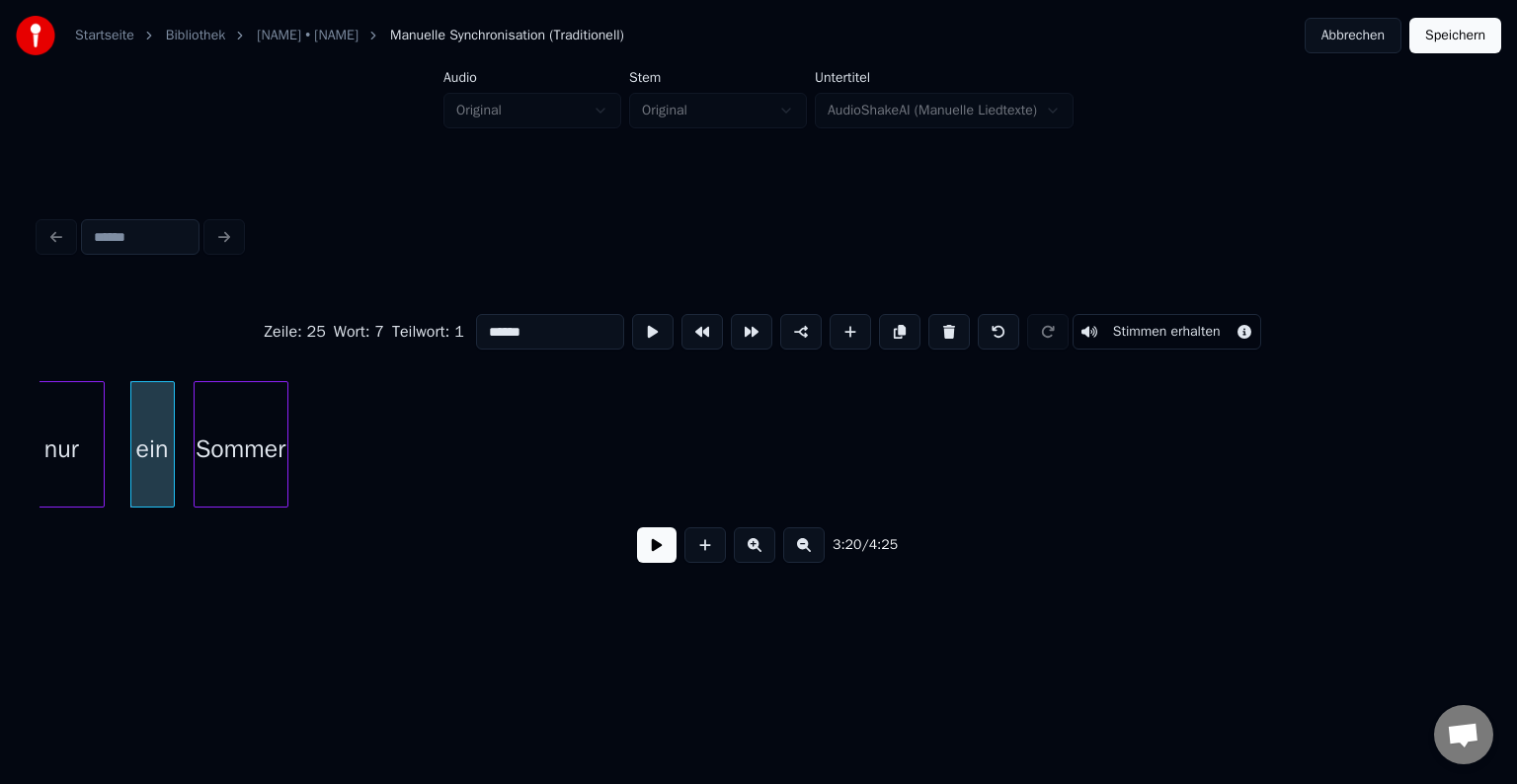 click on "Sommer" at bounding box center [241, 449] 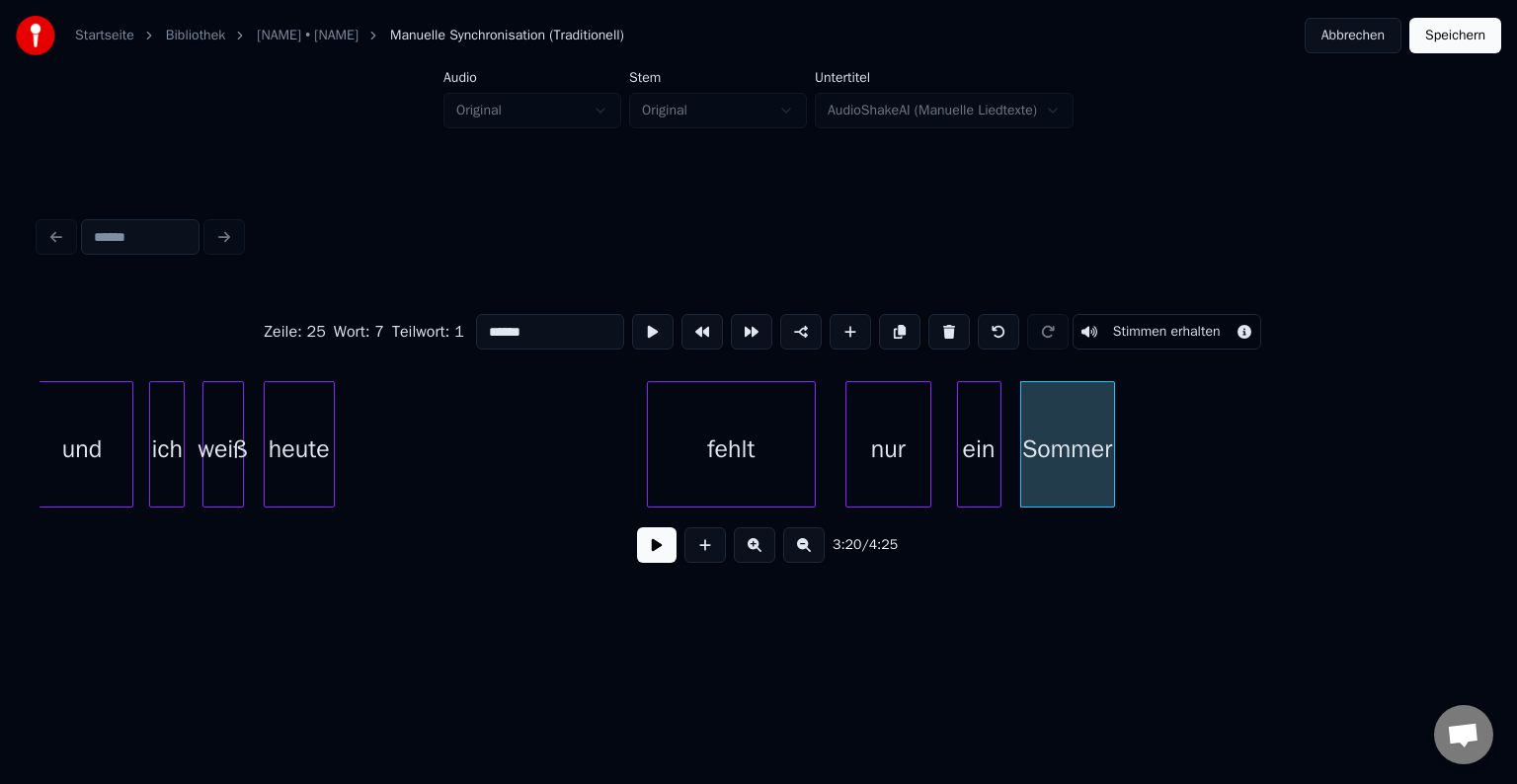 scroll, scrollTop: 0, scrollLeft: 28681, axis: horizontal 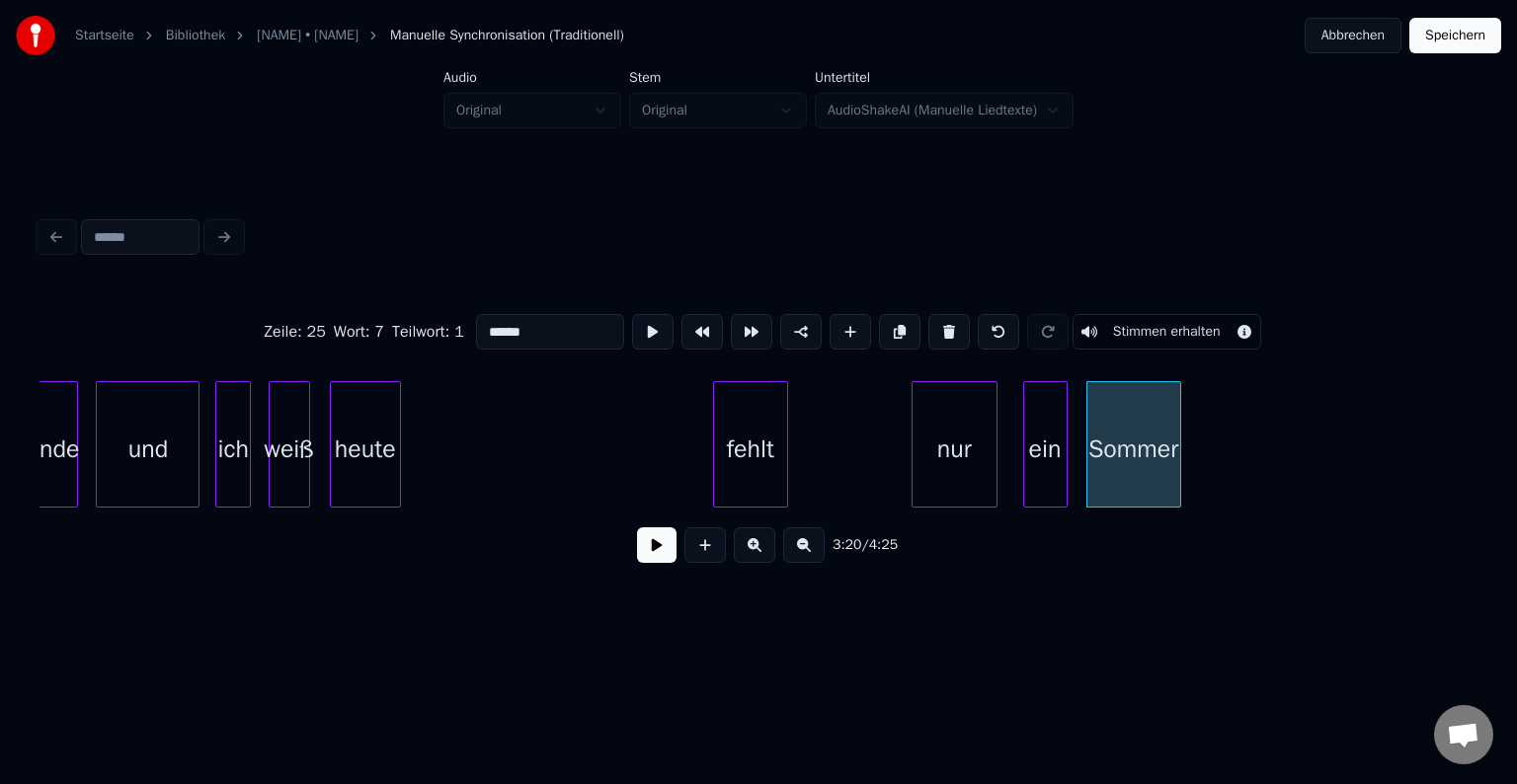 click at bounding box center [784, 444] 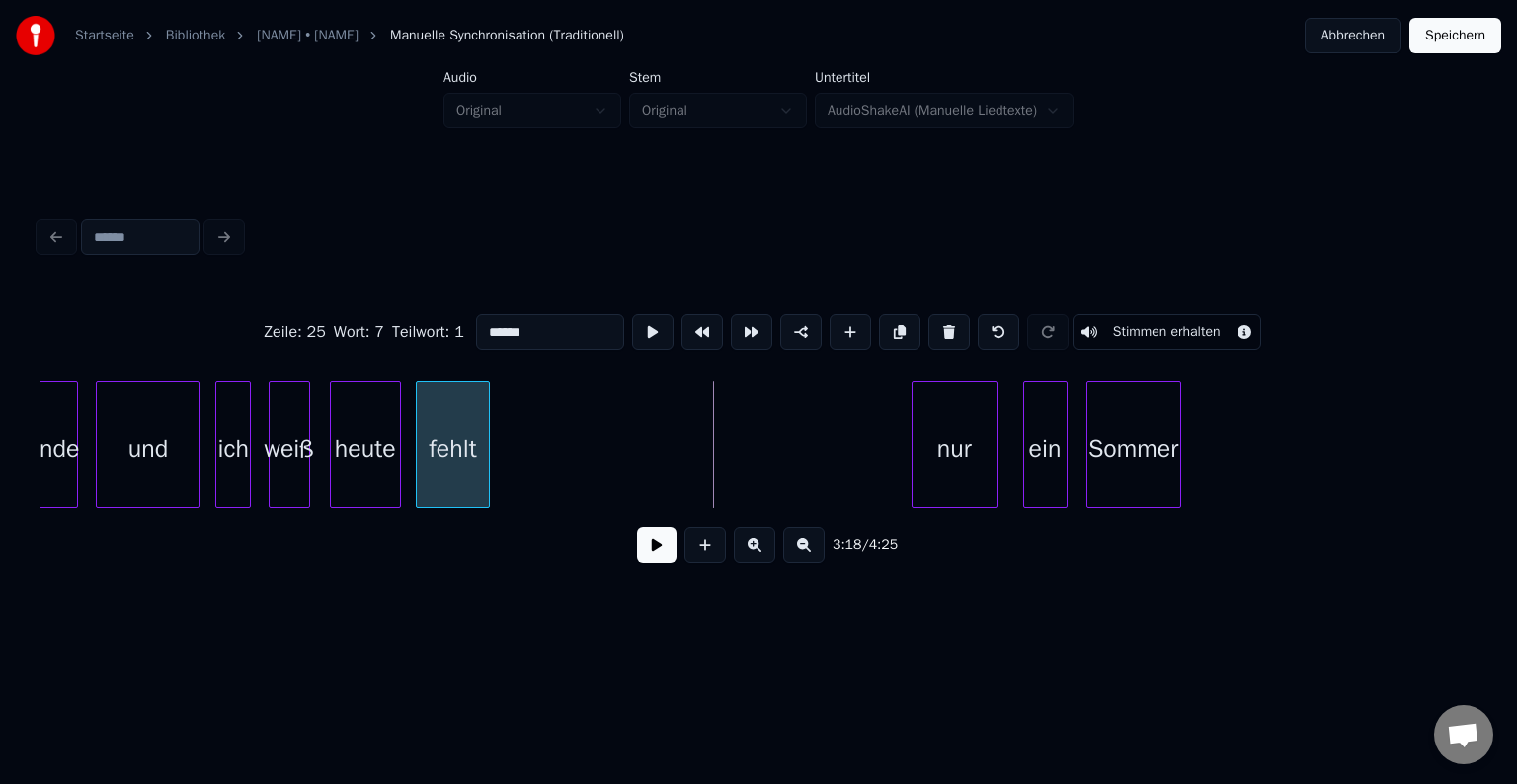 click on "fehlt" at bounding box center (452, 449) 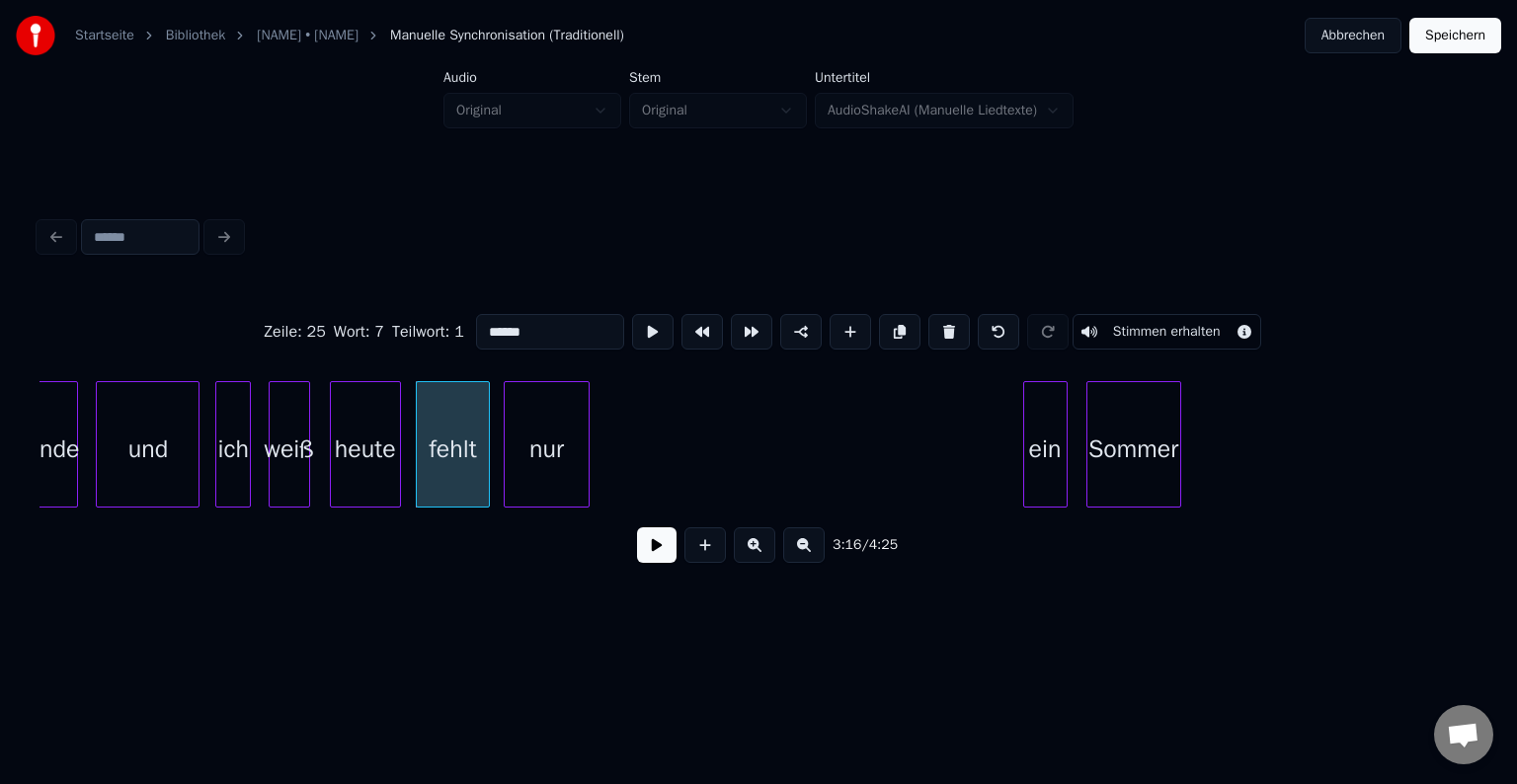 click on "nur" at bounding box center [546, 449] 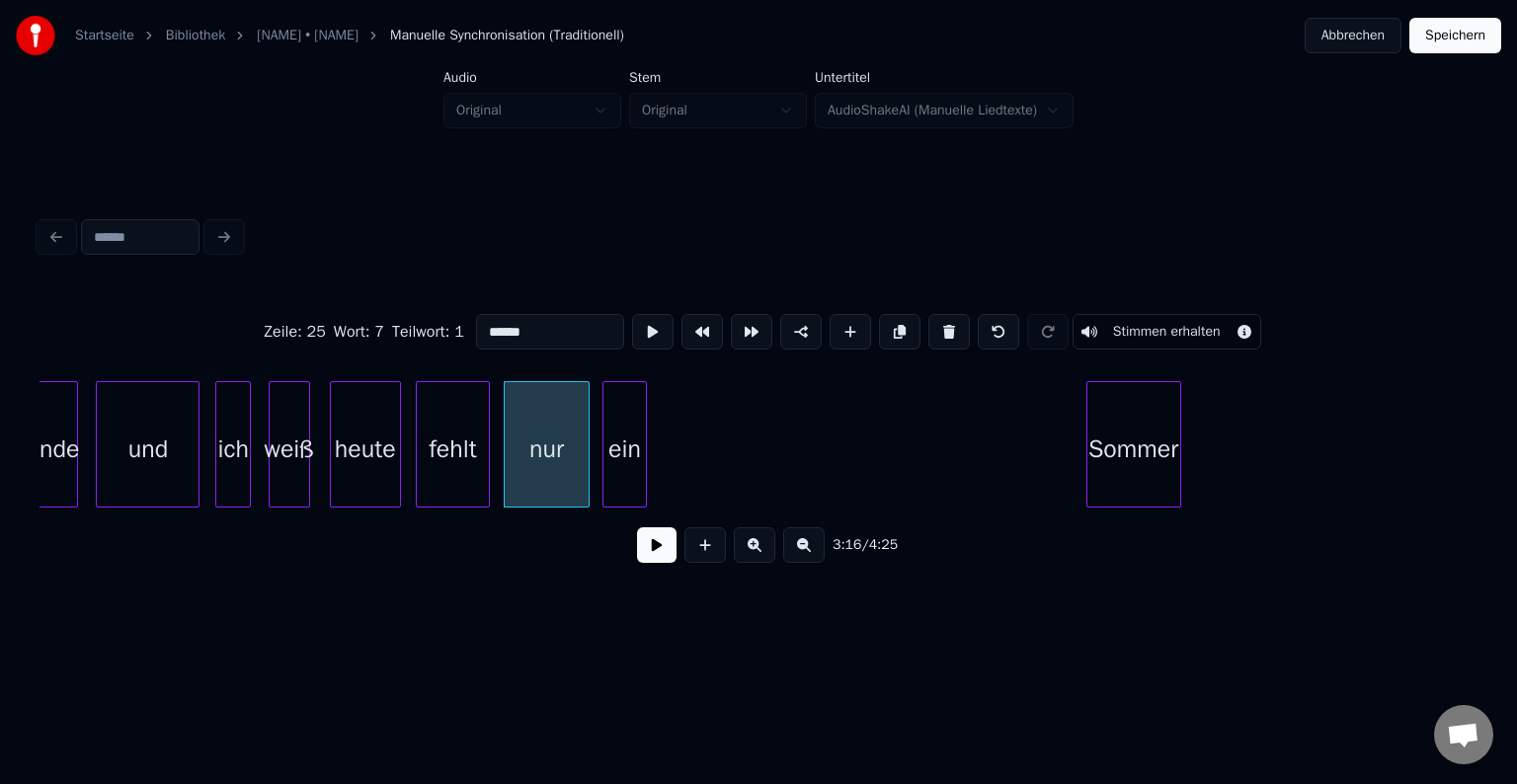 click on "ein" at bounding box center [624, 449] 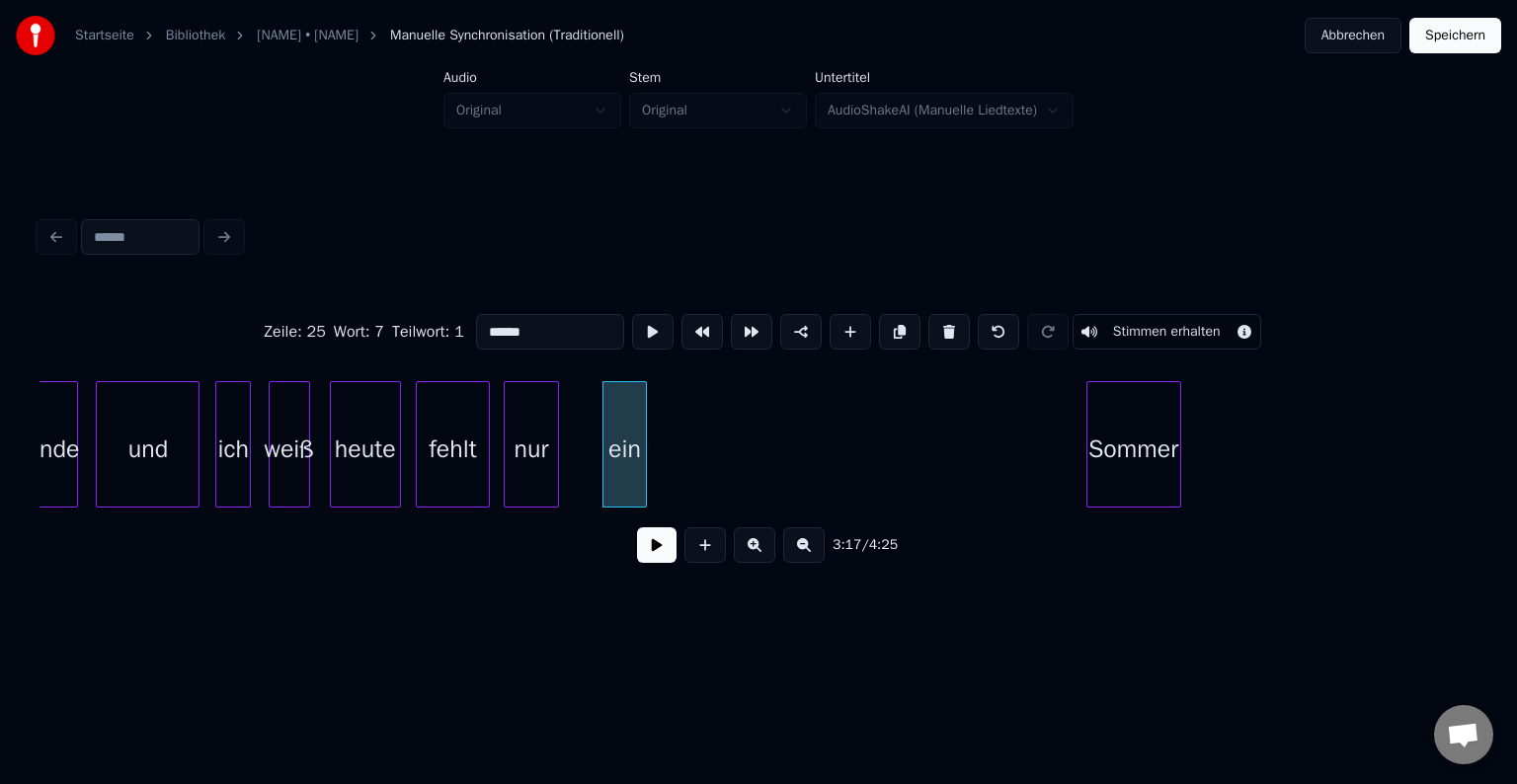 click at bounding box center [555, 444] 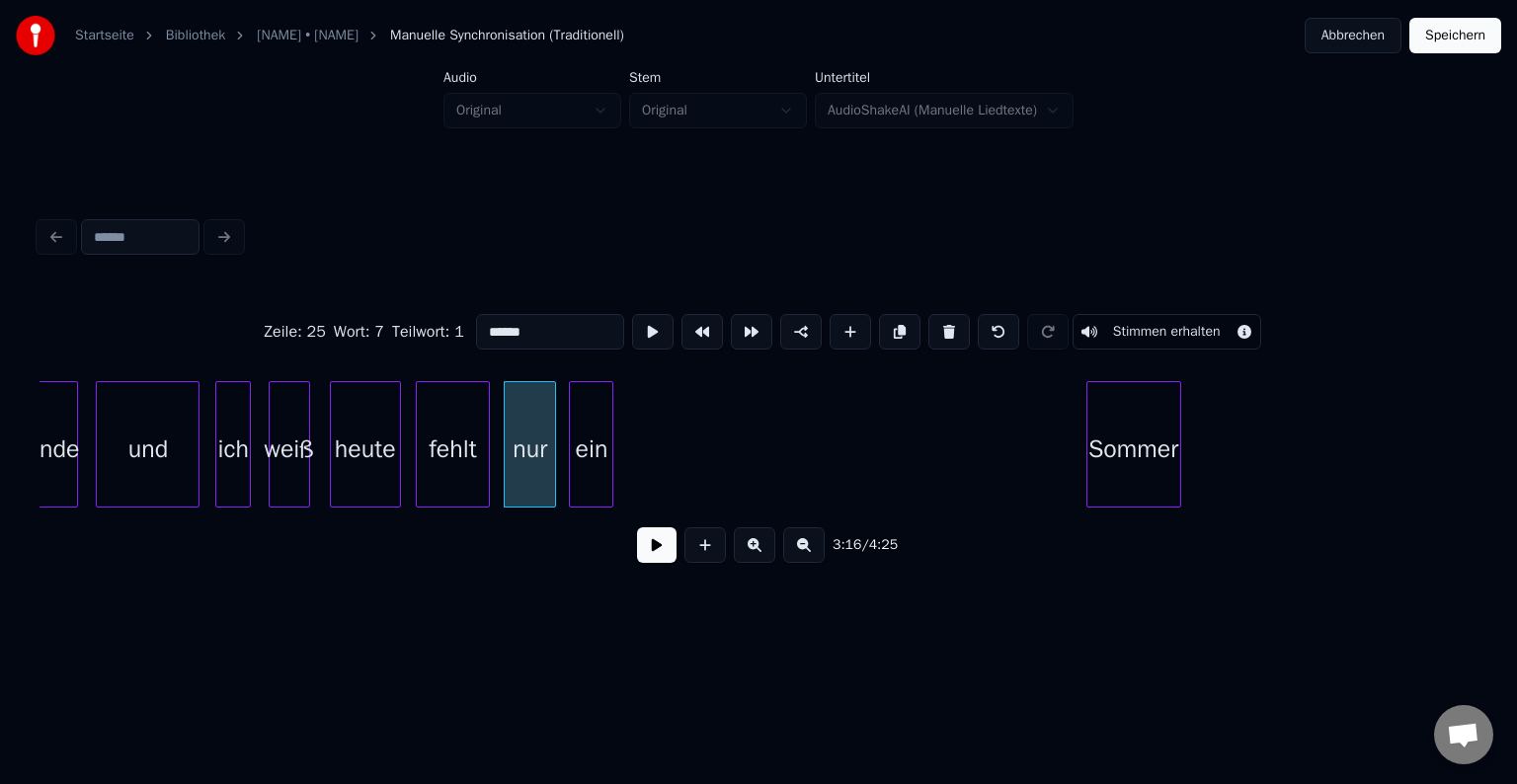 click on "ein" at bounding box center [591, 449] 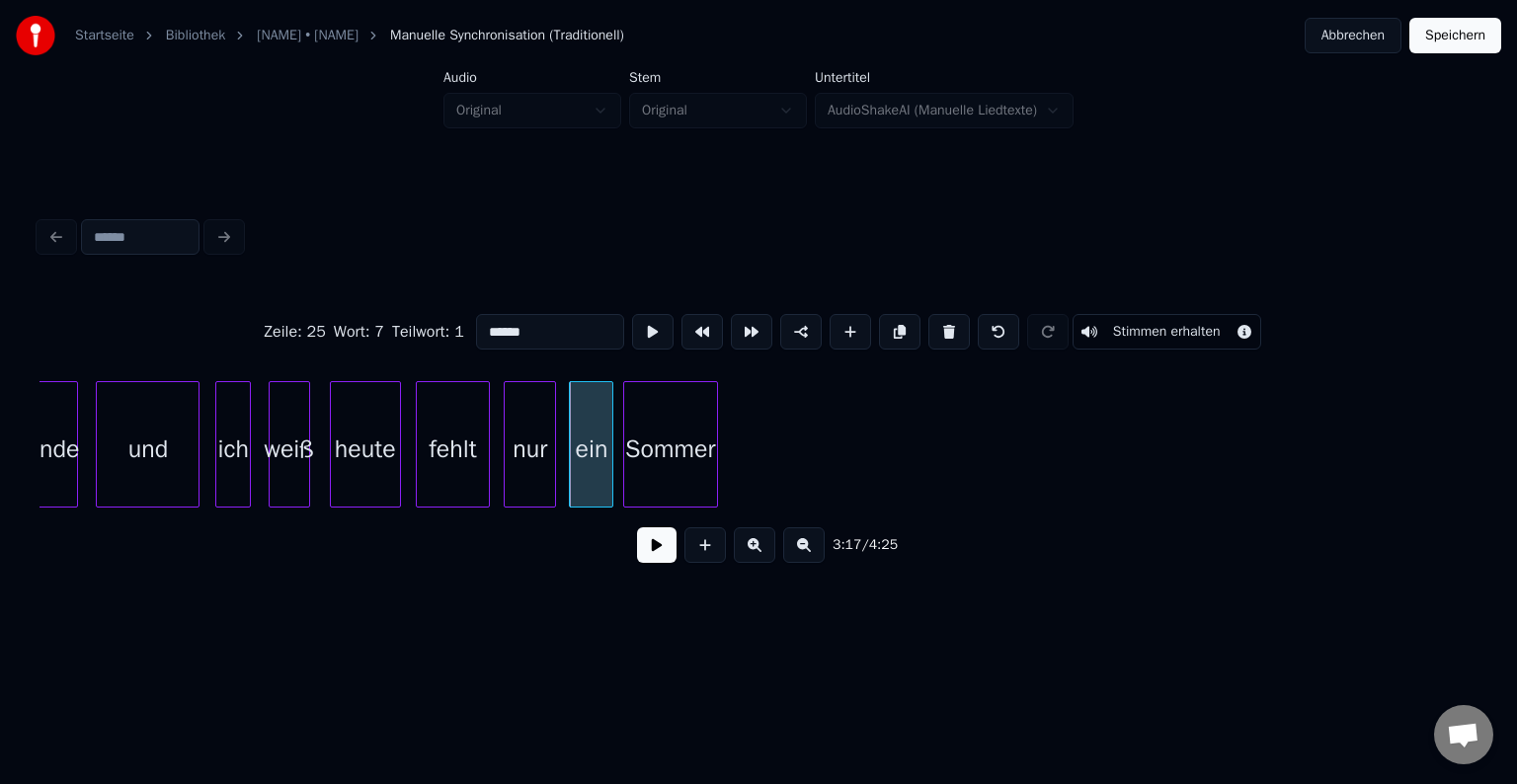 click on "Sommer" at bounding box center (671, 449) 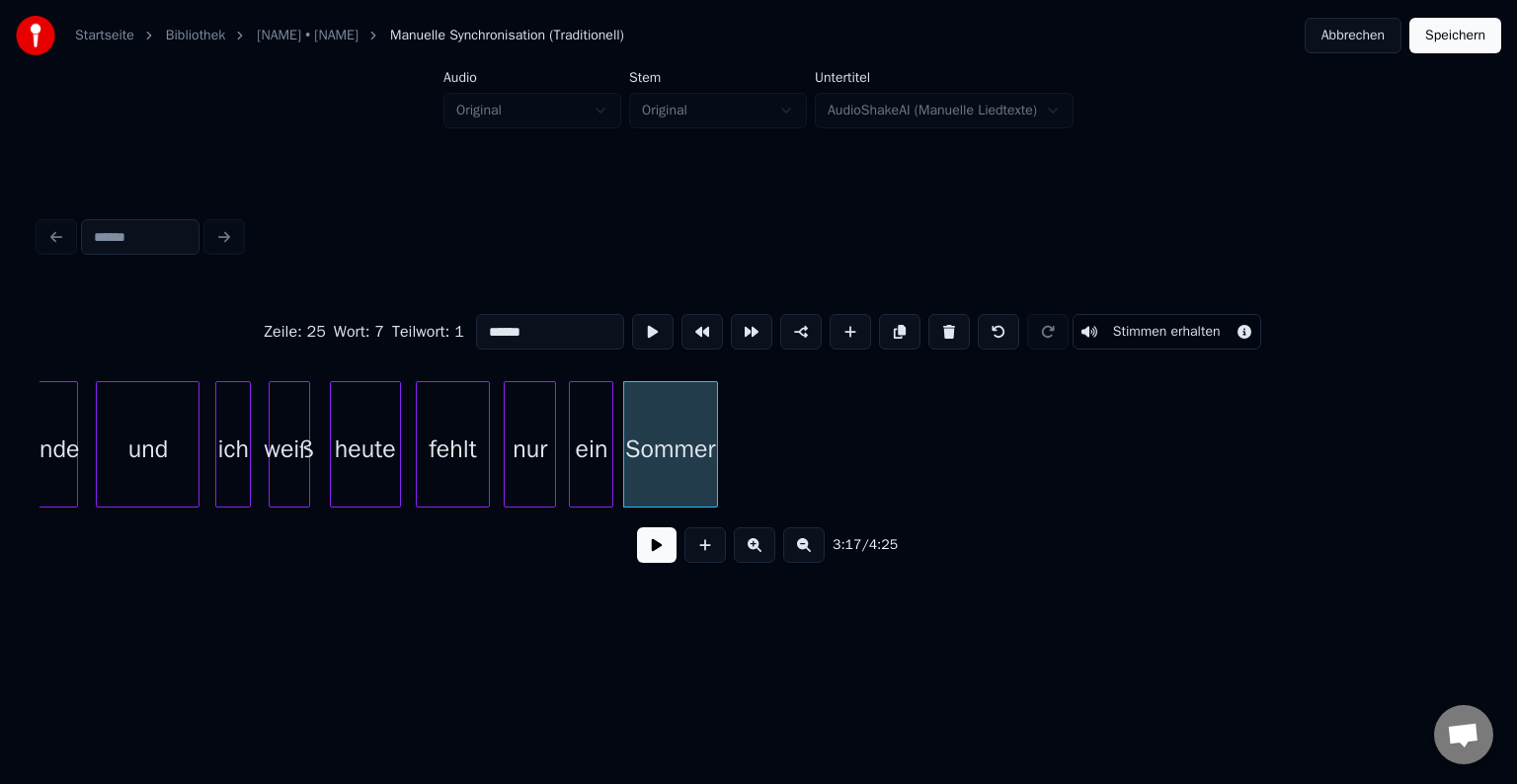 click on "Sommer" at bounding box center [671, 444] 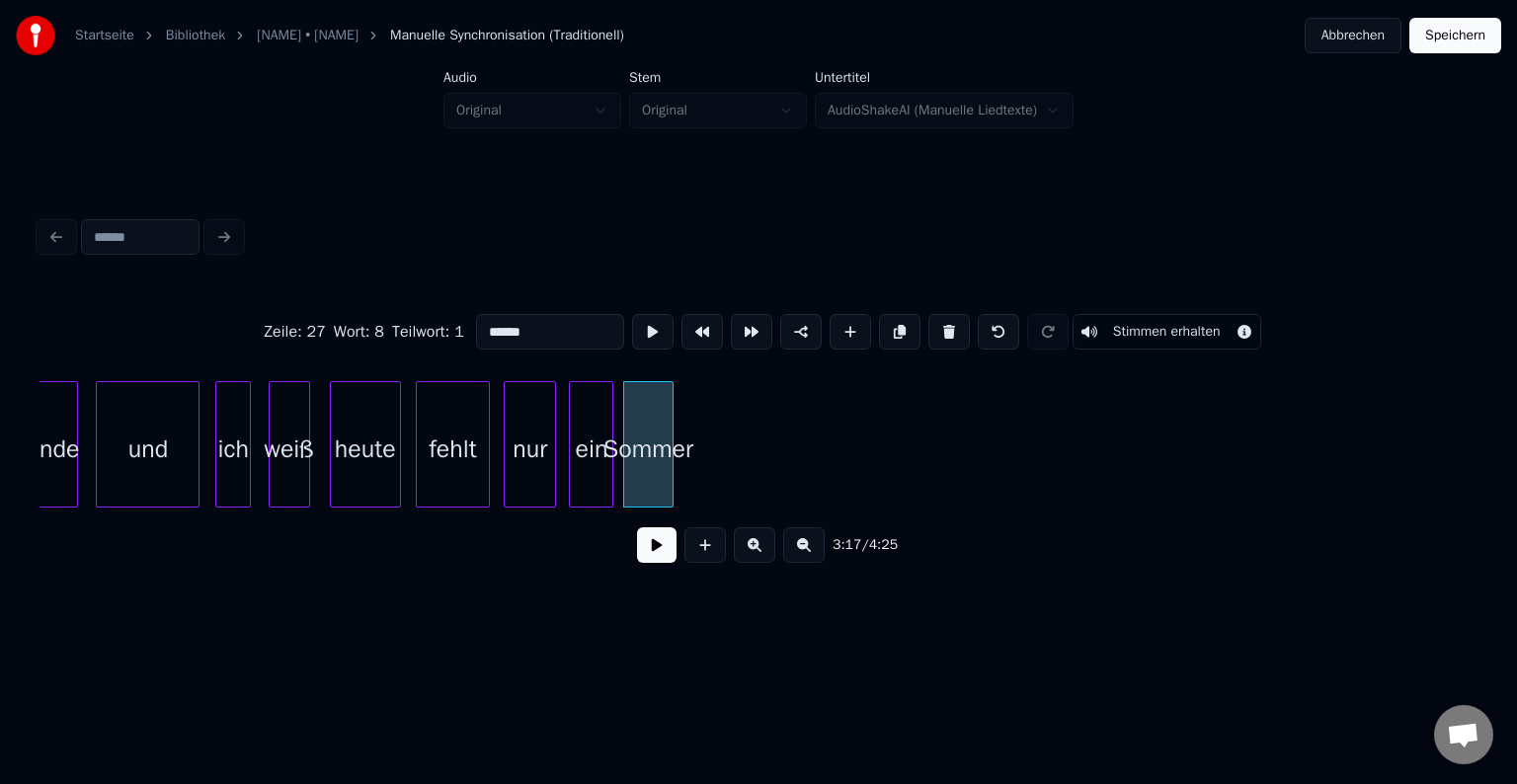 click at bounding box center [670, 444] 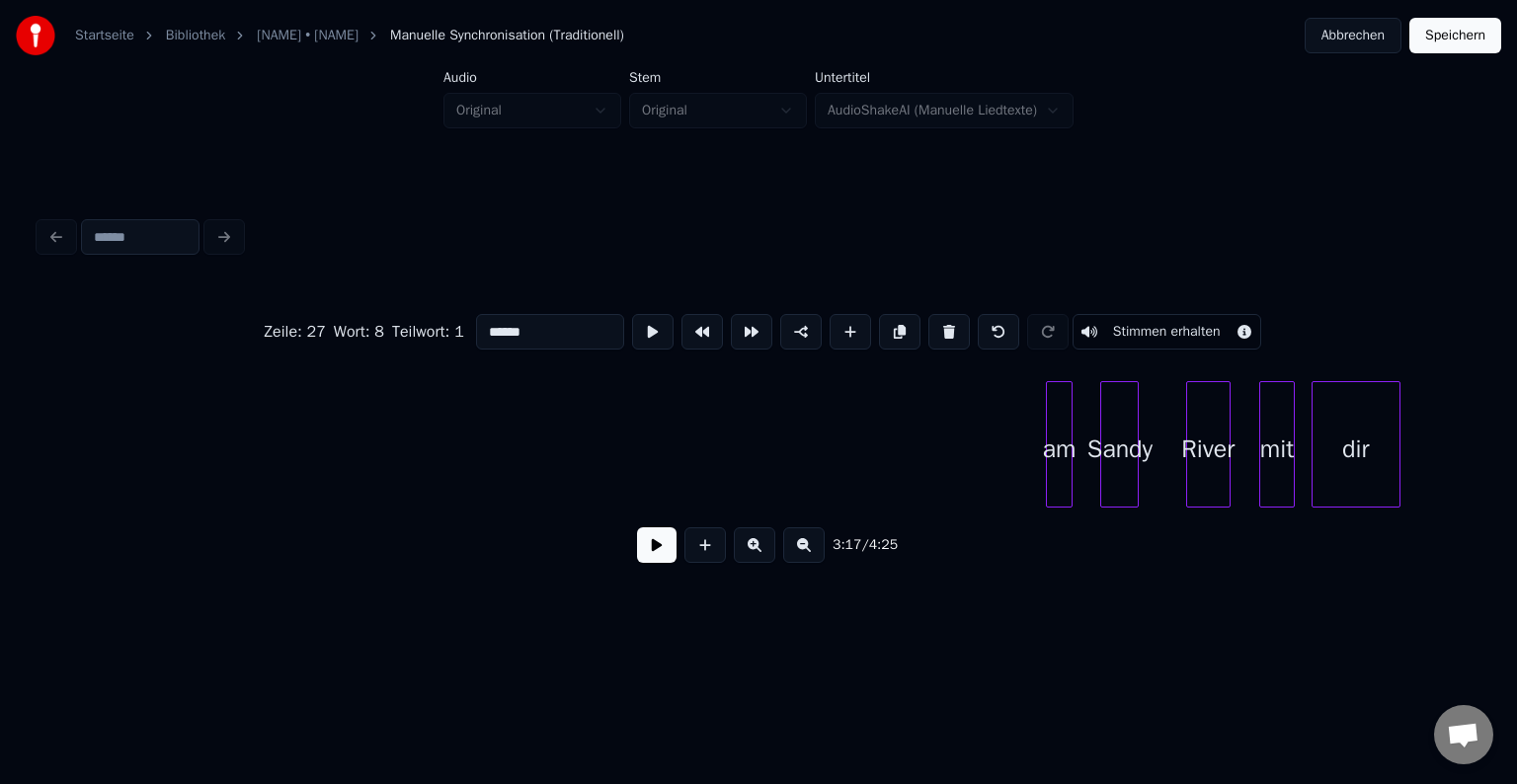 scroll, scrollTop: 0, scrollLeft: 30072, axis: horizontal 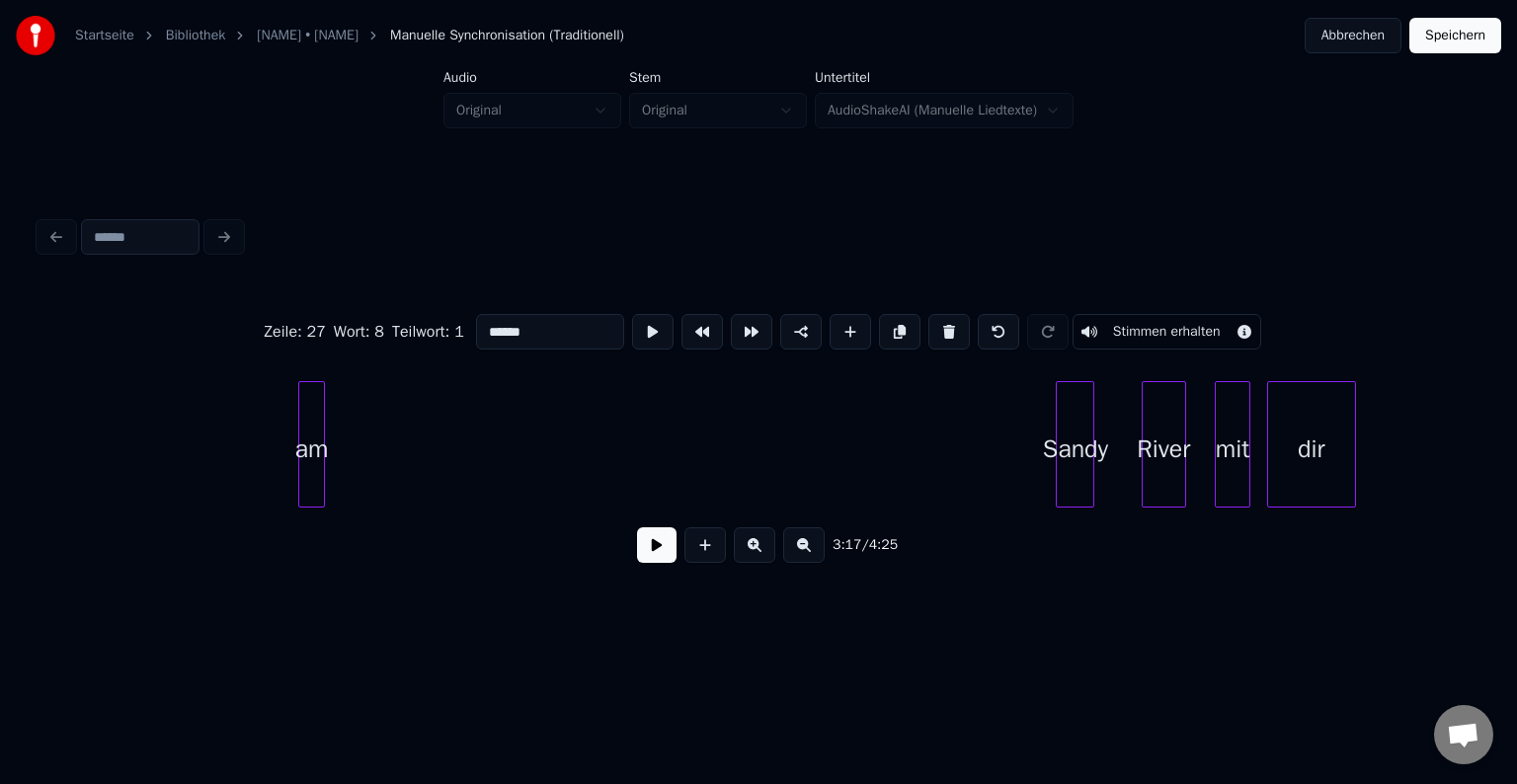 click on "am" at bounding box center [311, 449] 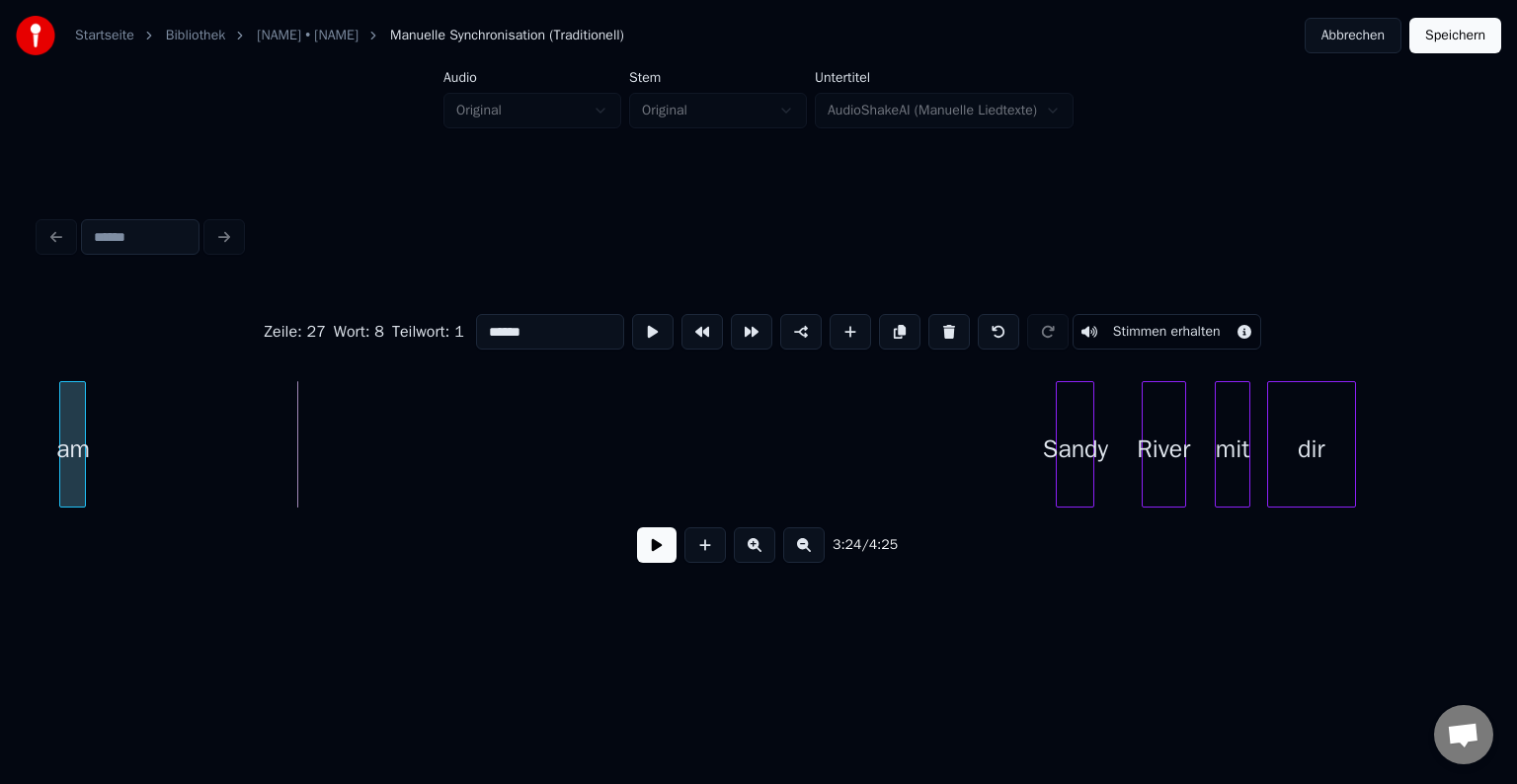 scroll, scrollTop: 0, scrollLeft: 30067, axis: horizontal 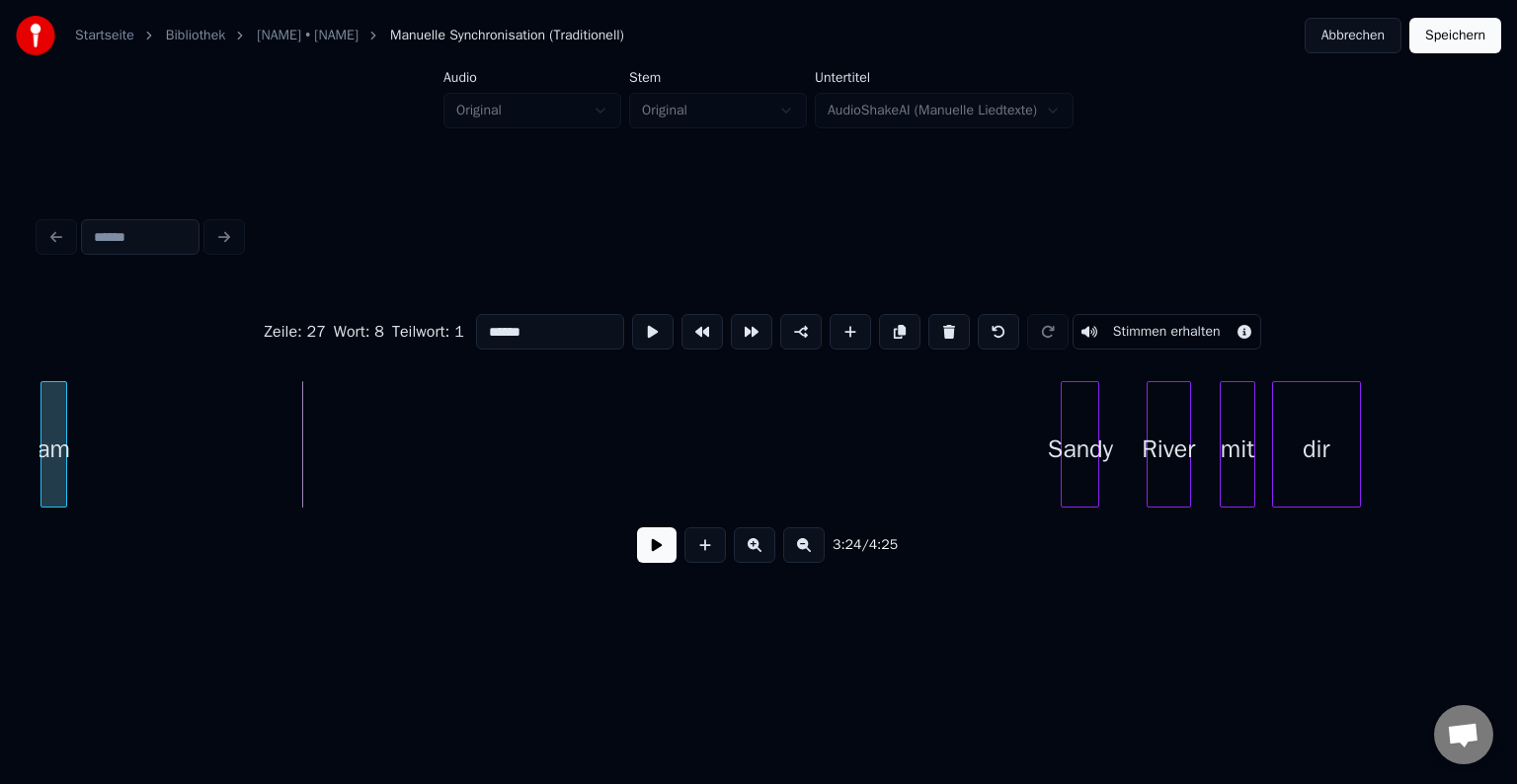 click on "am" at bounding box center (53, 449) 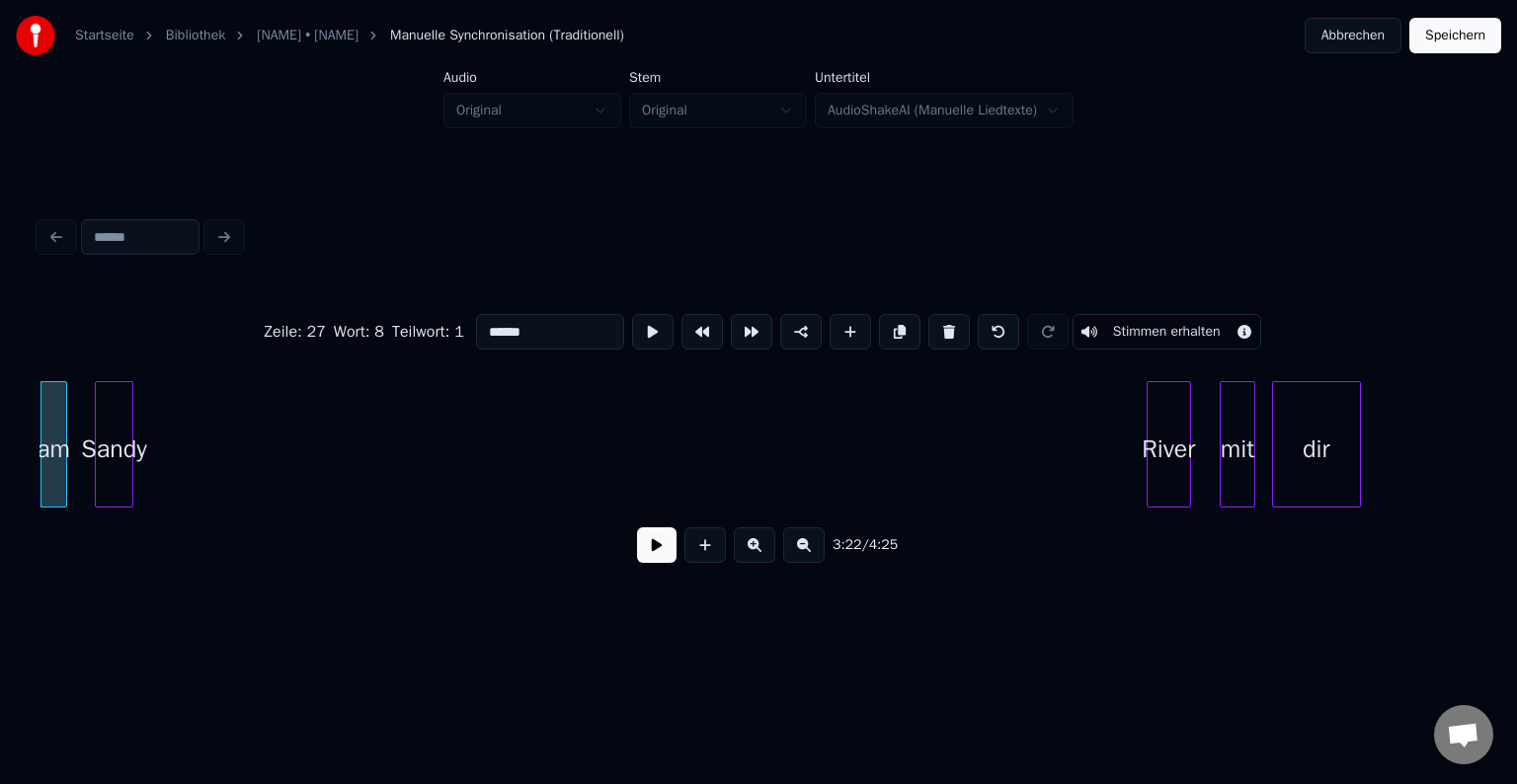 click on "Sandy" at bounding box center [114, 449] 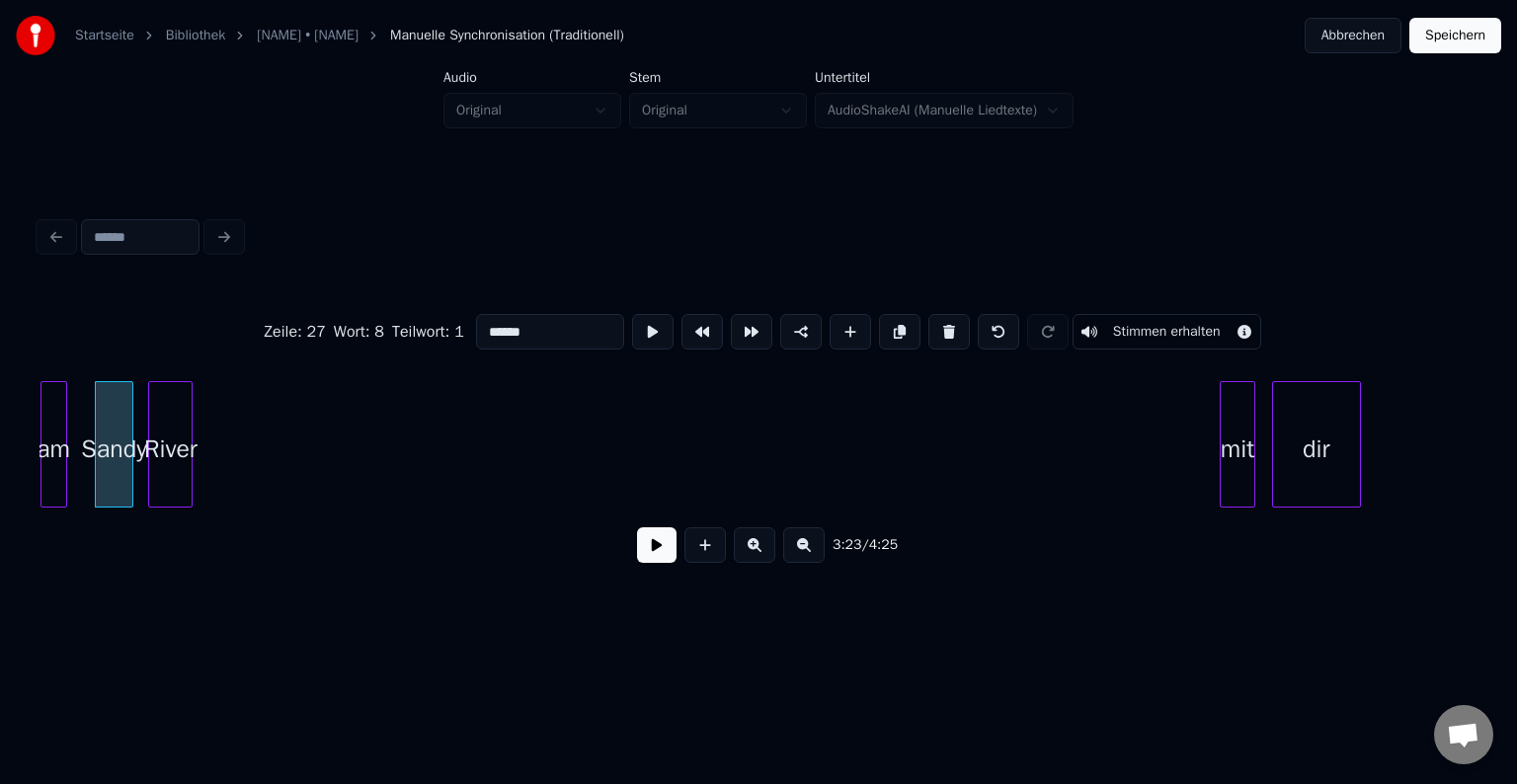 click on "River" at bounding box center (170, 449) 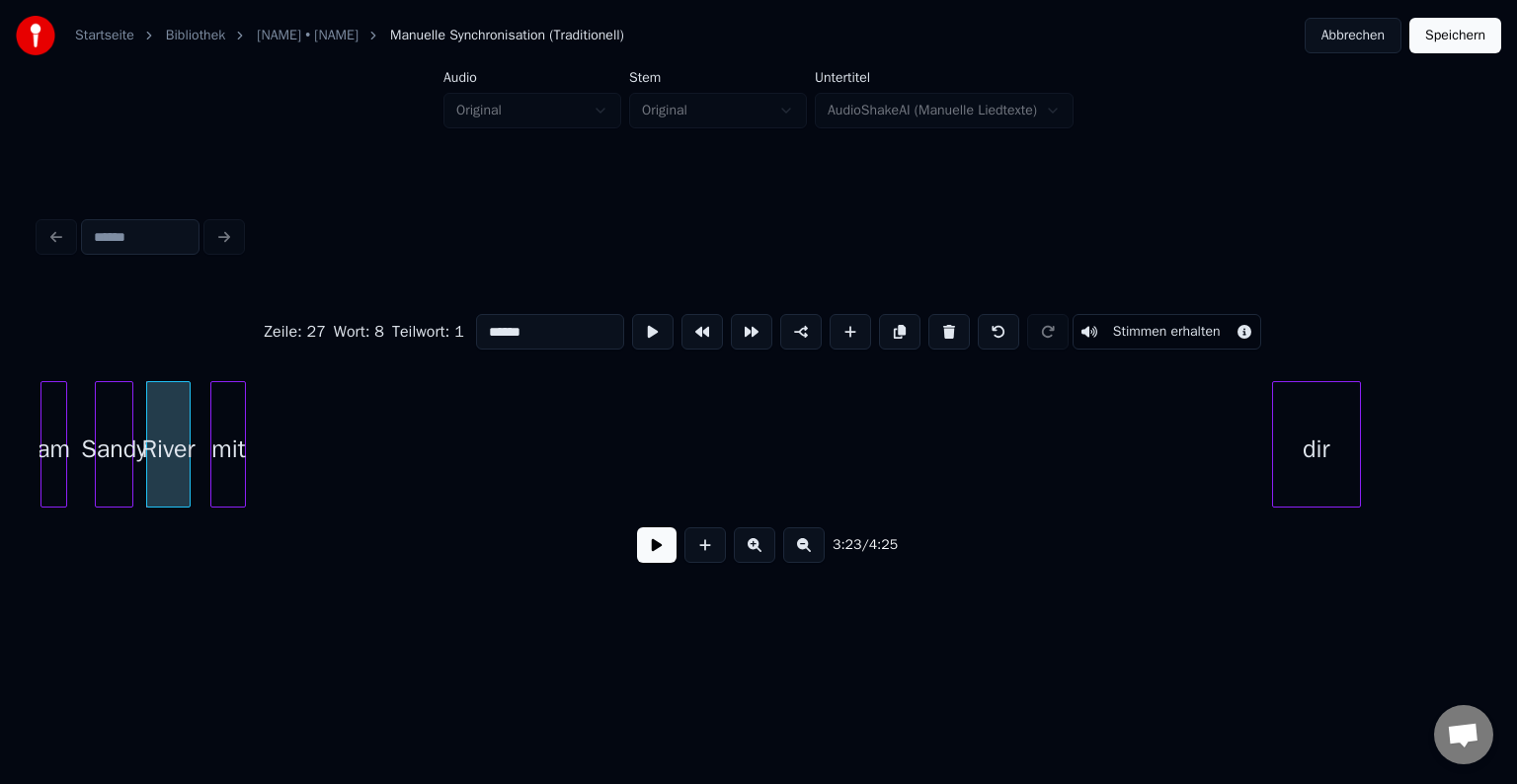 click on "mit" at bounding box center (228, 449) 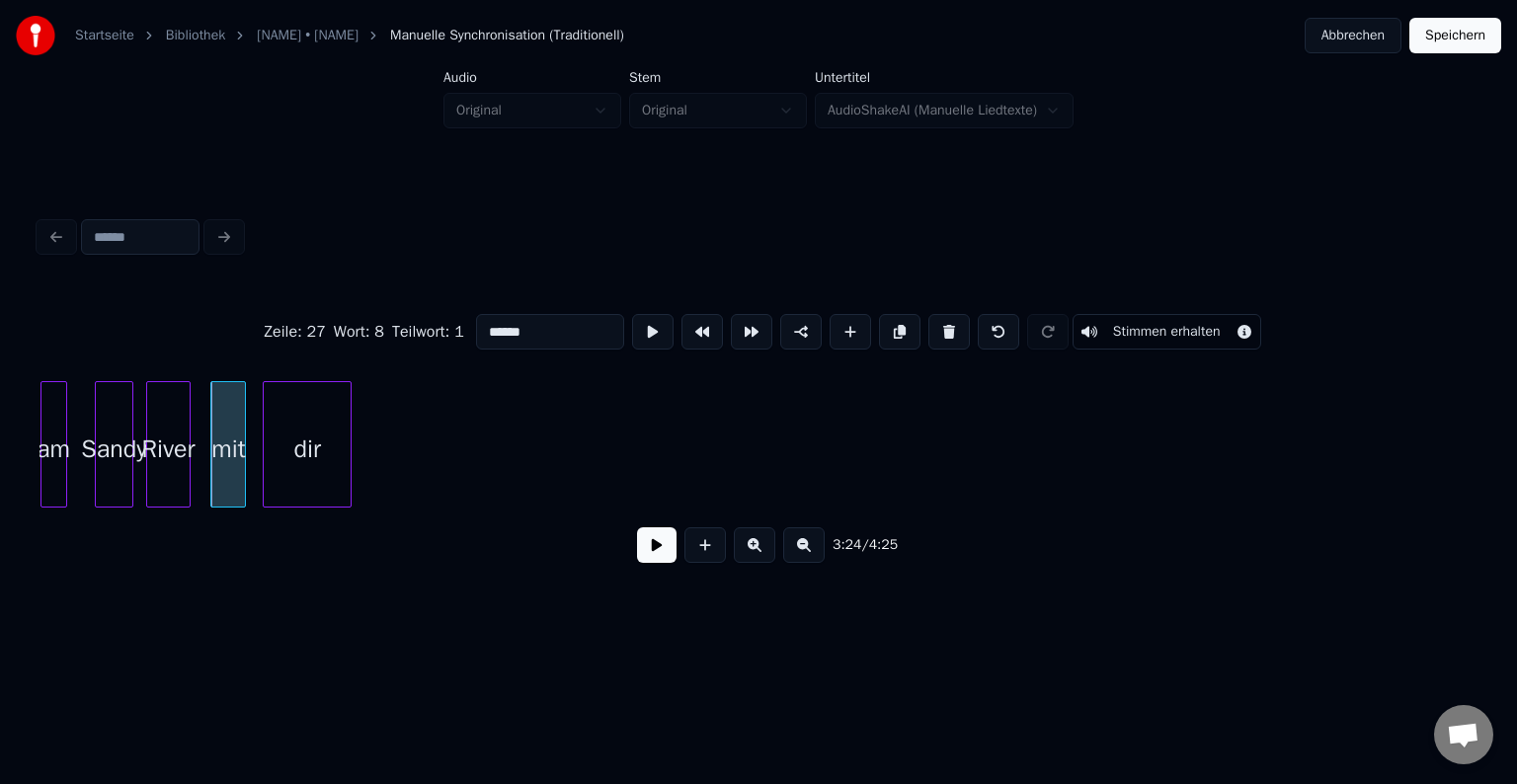 click on "dir" at bounding box center (307, 449) 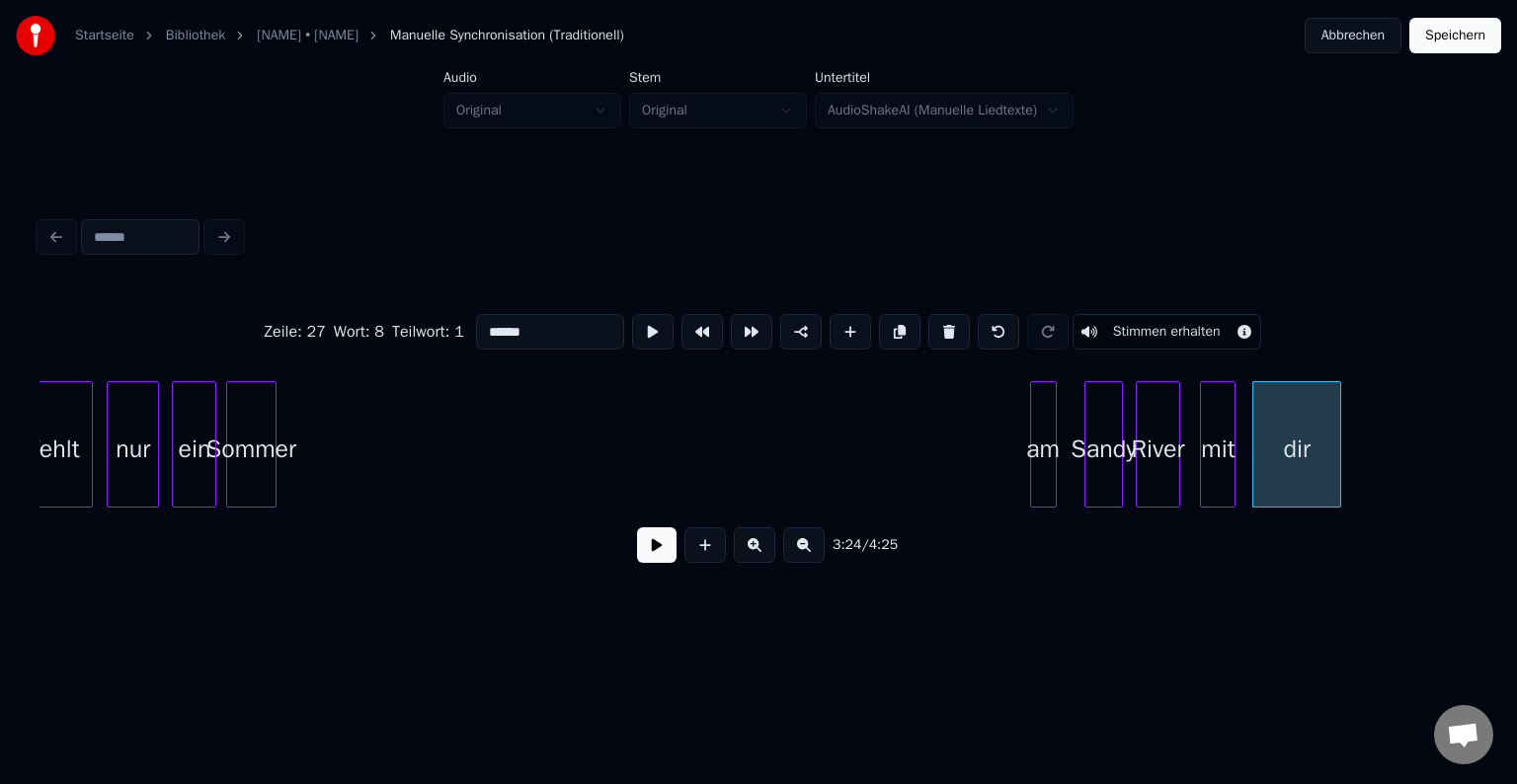 scroll, scrollTop: 0, scrollLeft: 28924, axis: horizontal 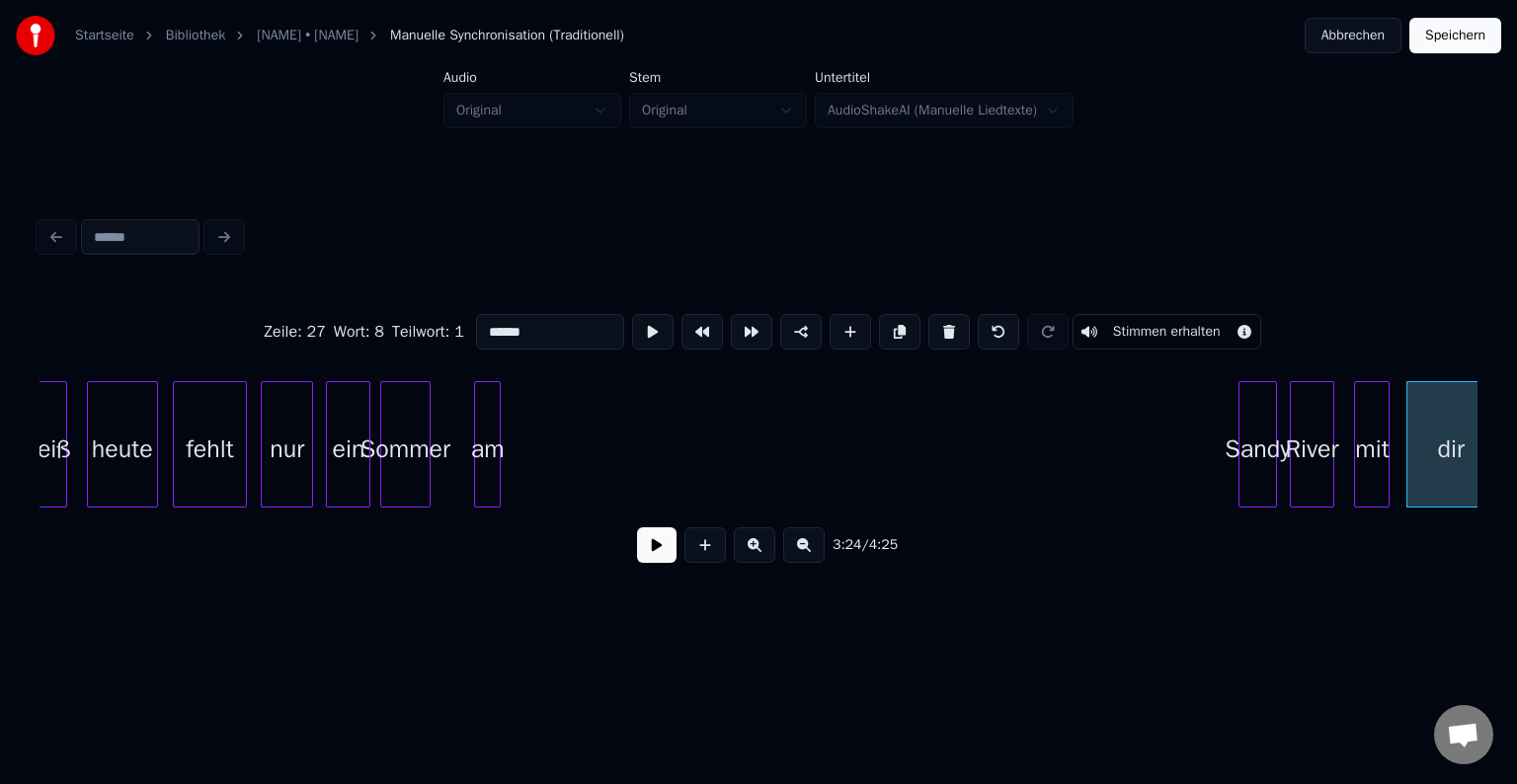 click on "am" at bounding box center (487, 449) 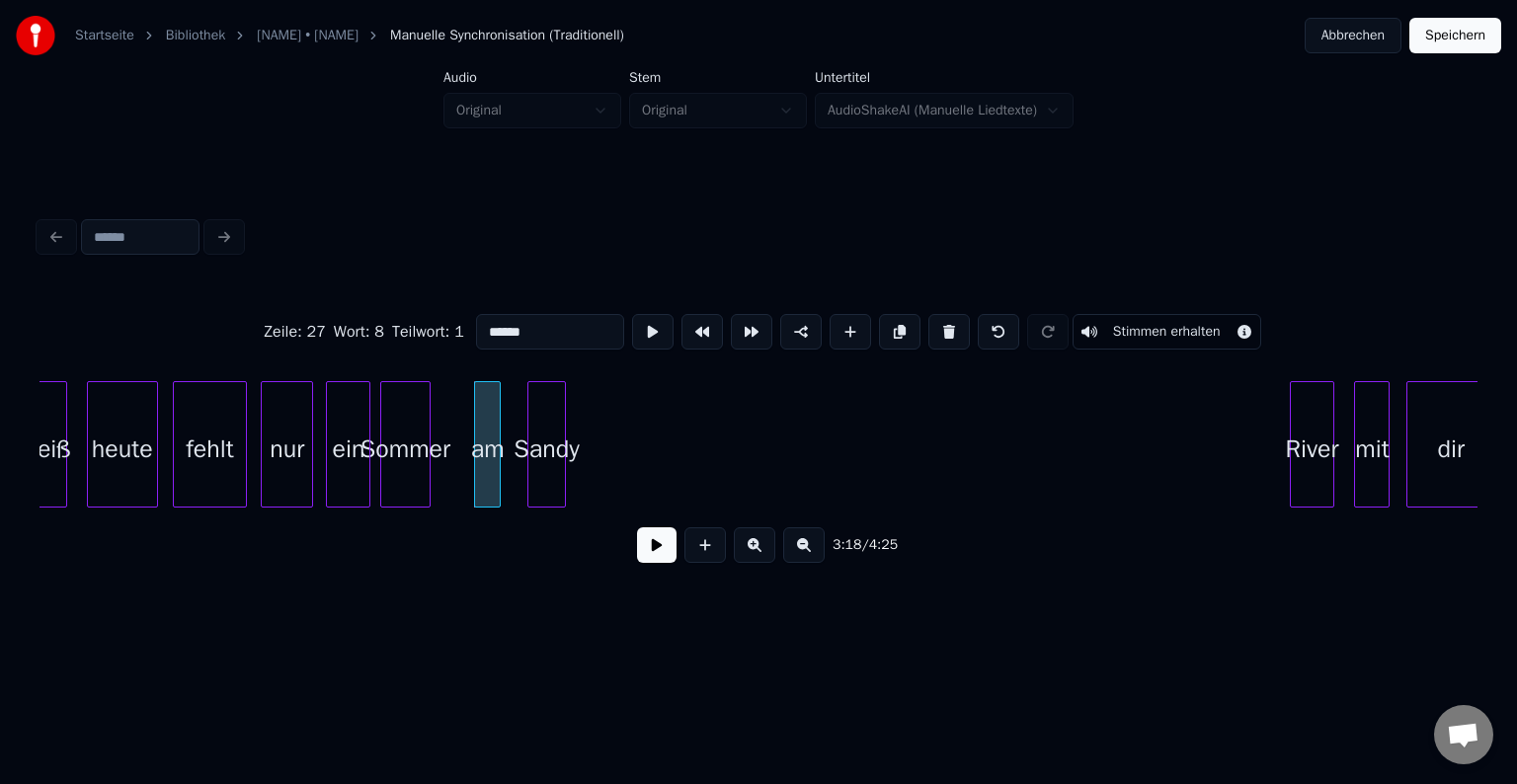 click on "Sandy" at bounding box center [546, 449] 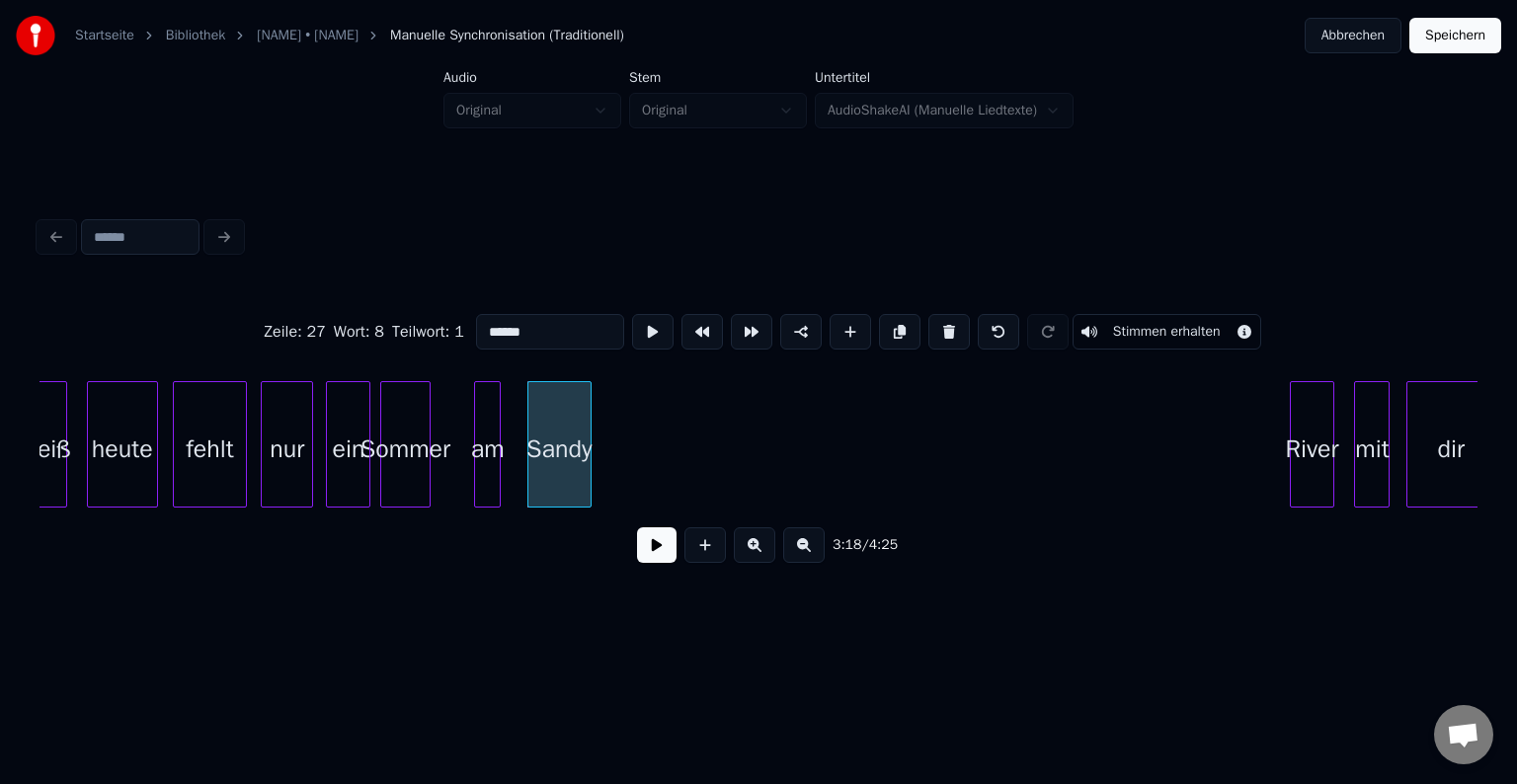 click at bounding box center (588, 444) 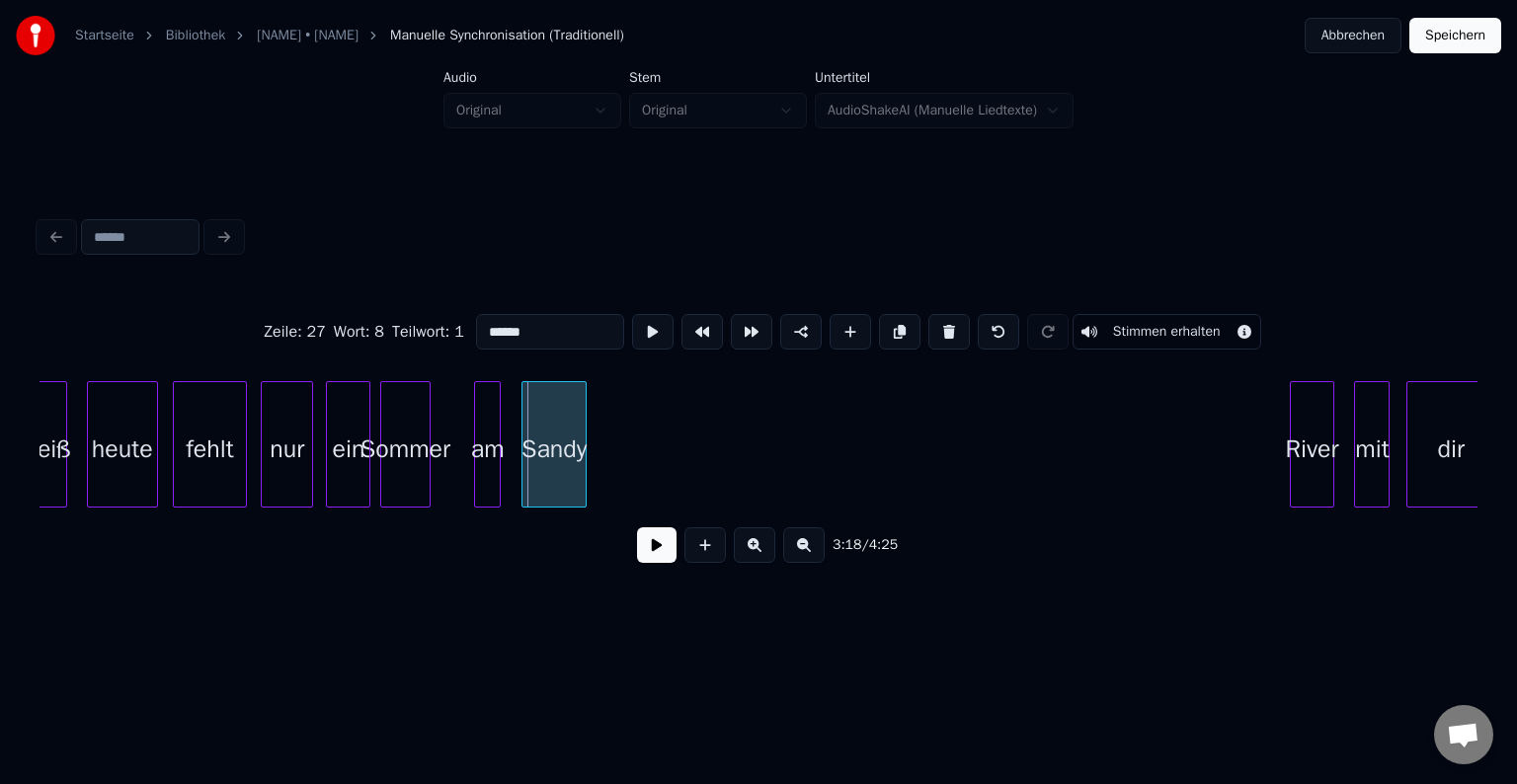click on "Sandy" at bounding box center (553, 449) 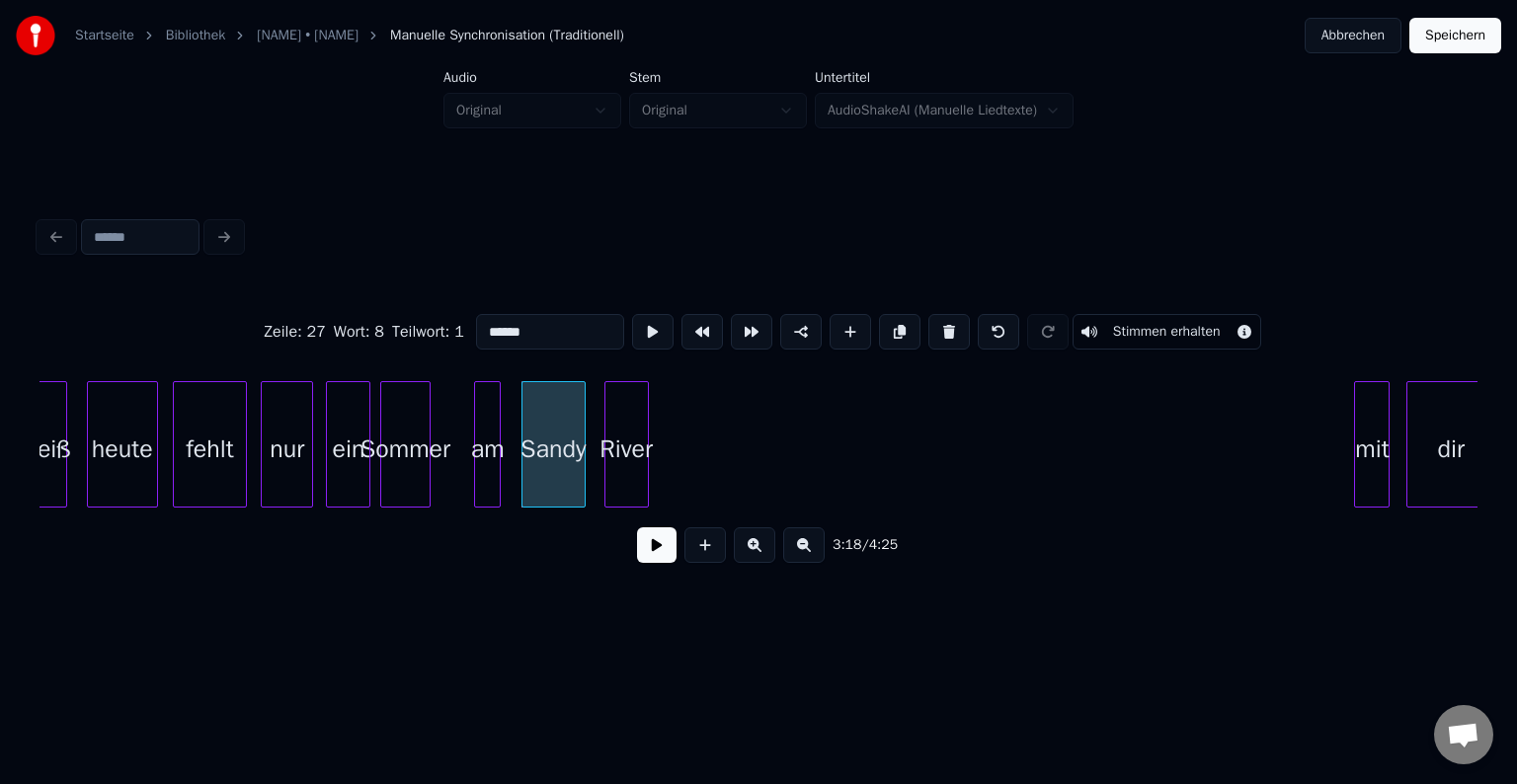 click on "River" at bounding box center [626, 449] 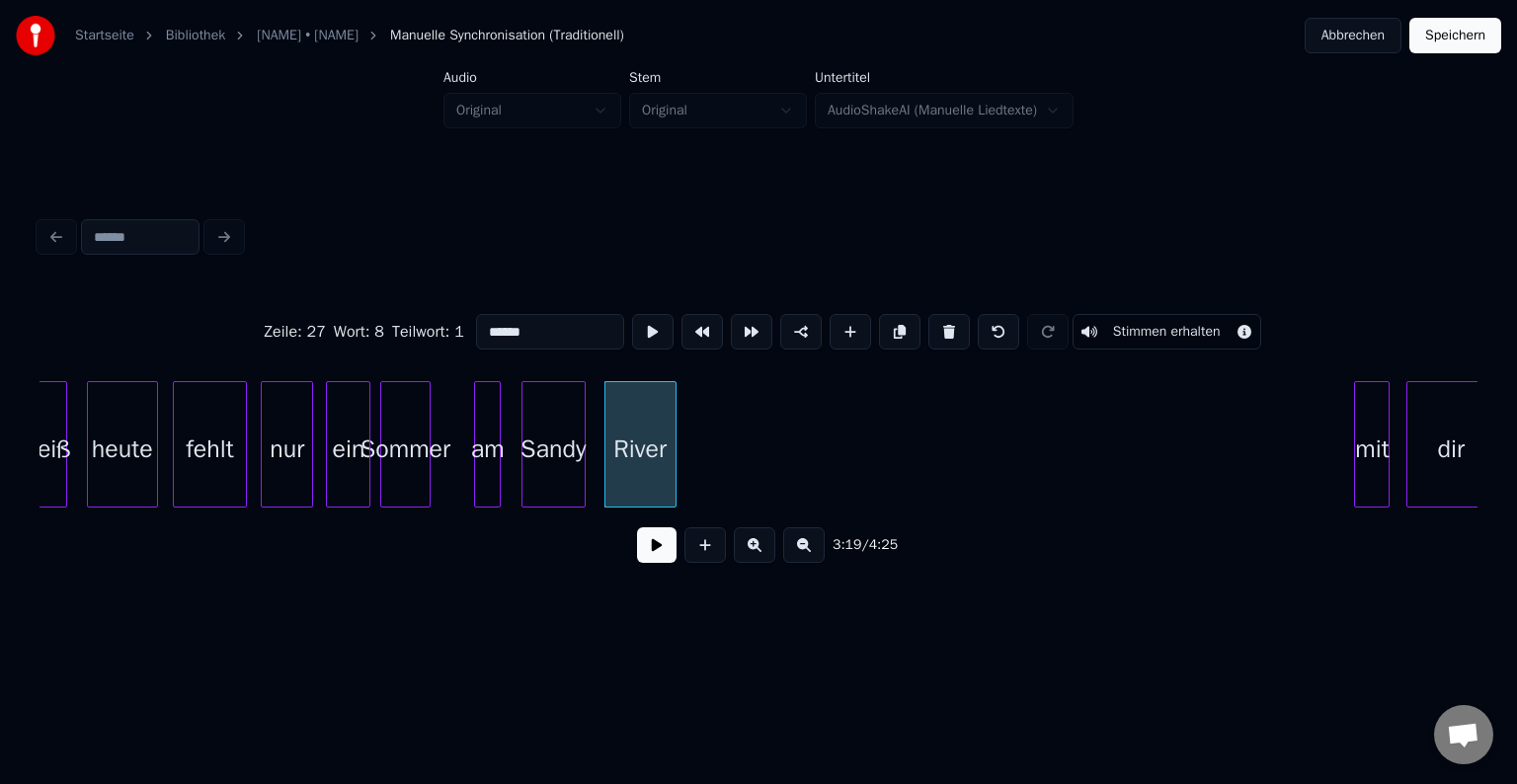 click at bounding box center [673, 444] 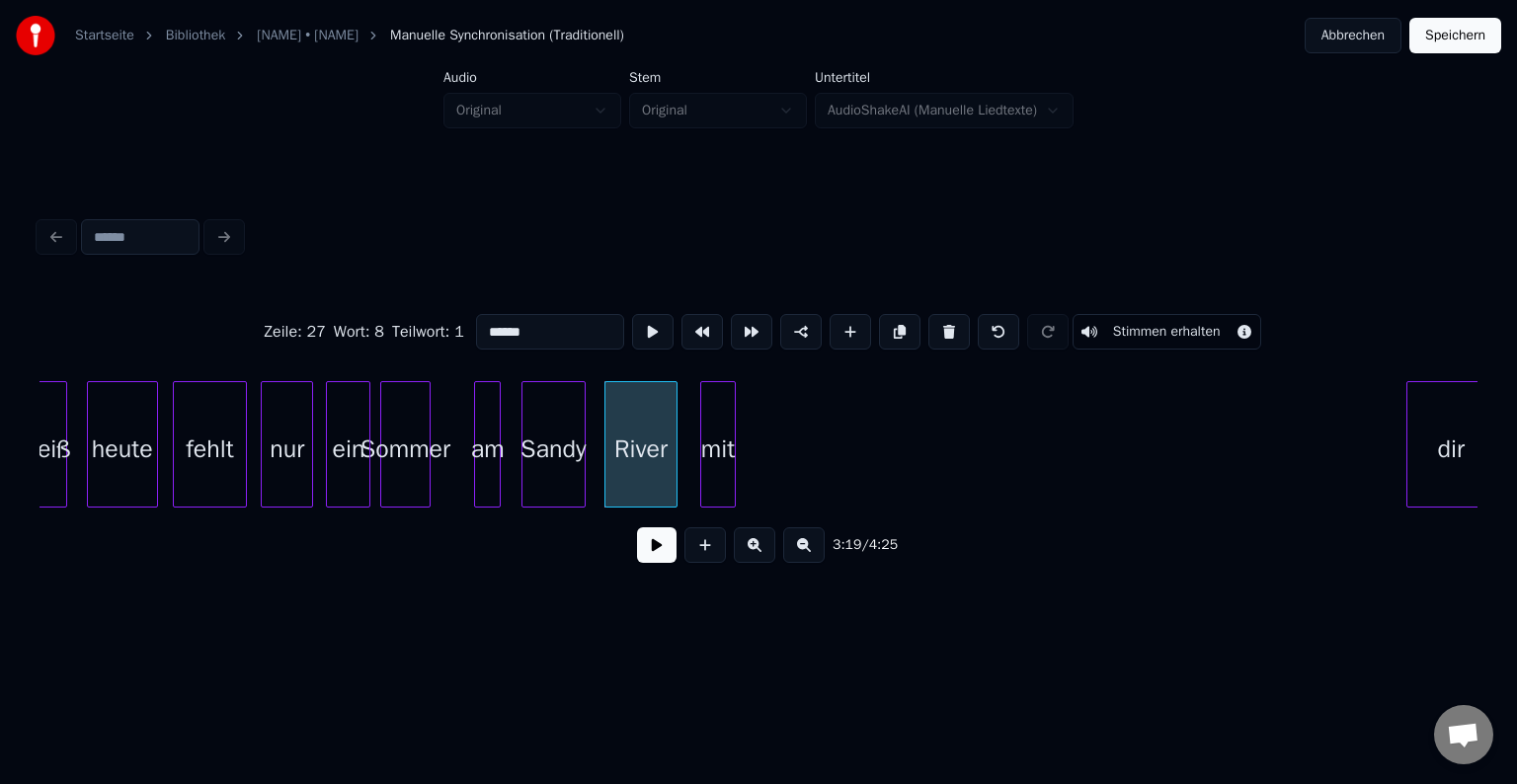 click on "mit" at bounding box center [718, 449] 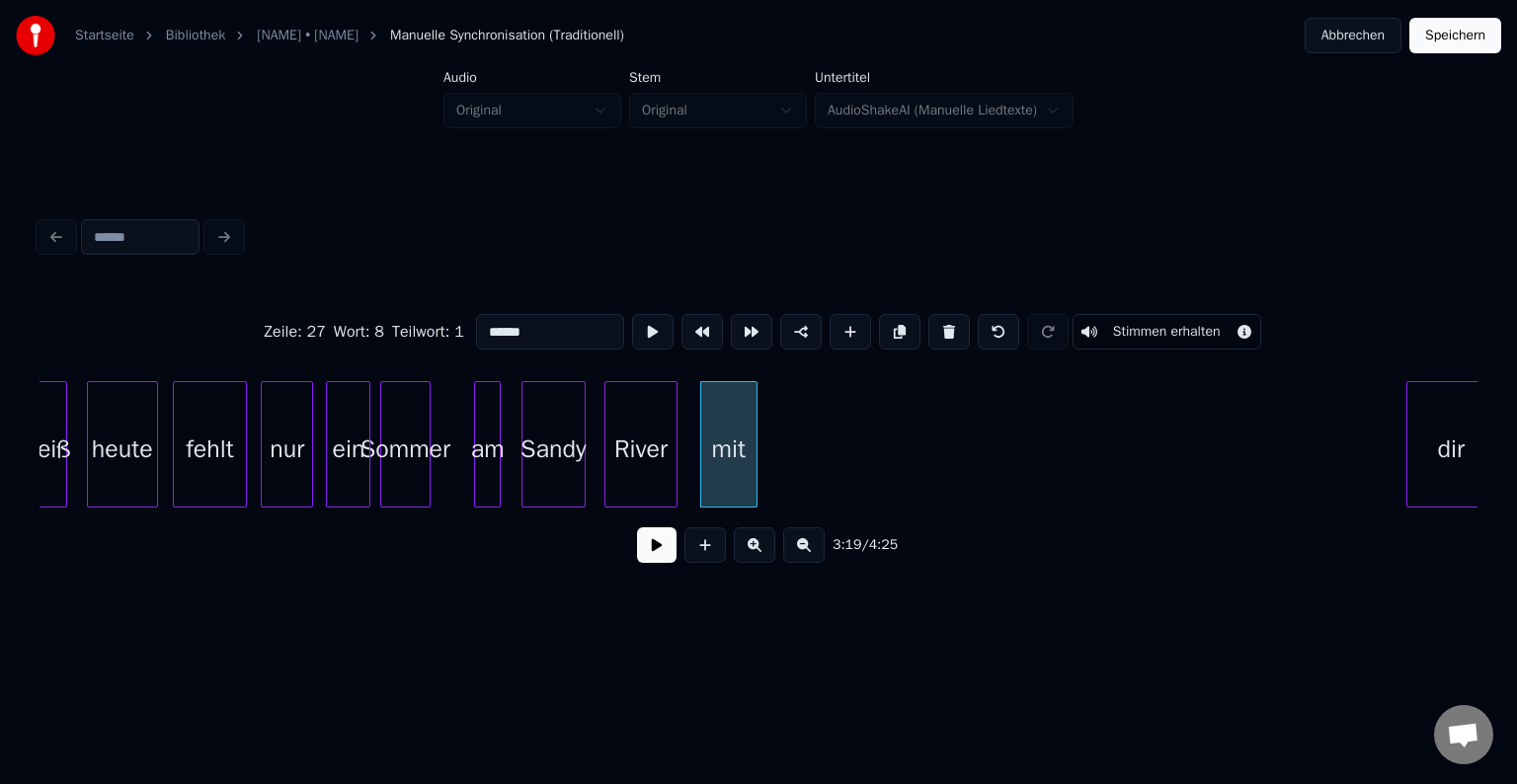 click at bounding box center (754, 444) 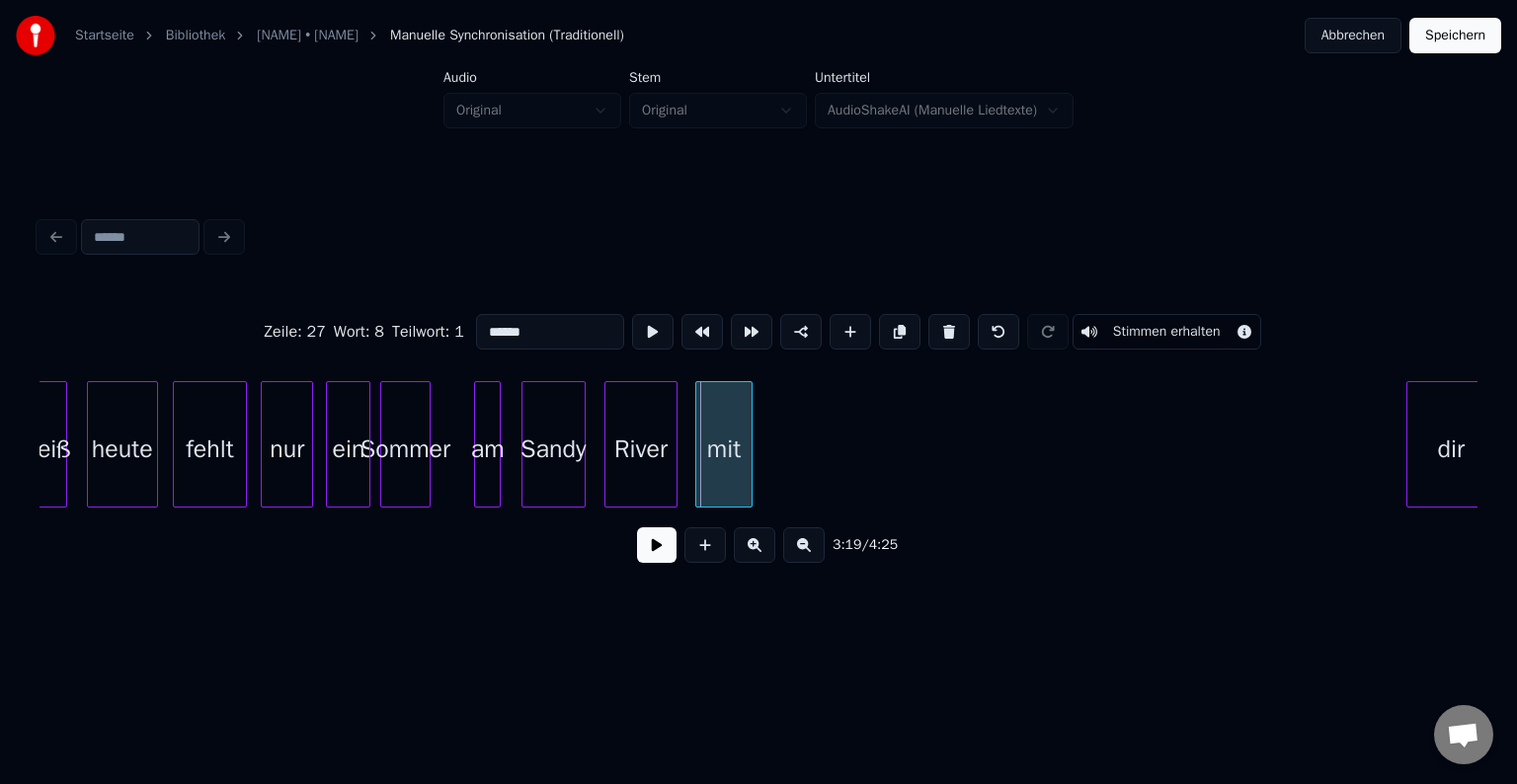 click on "mit" at bounding box center (724, 449) 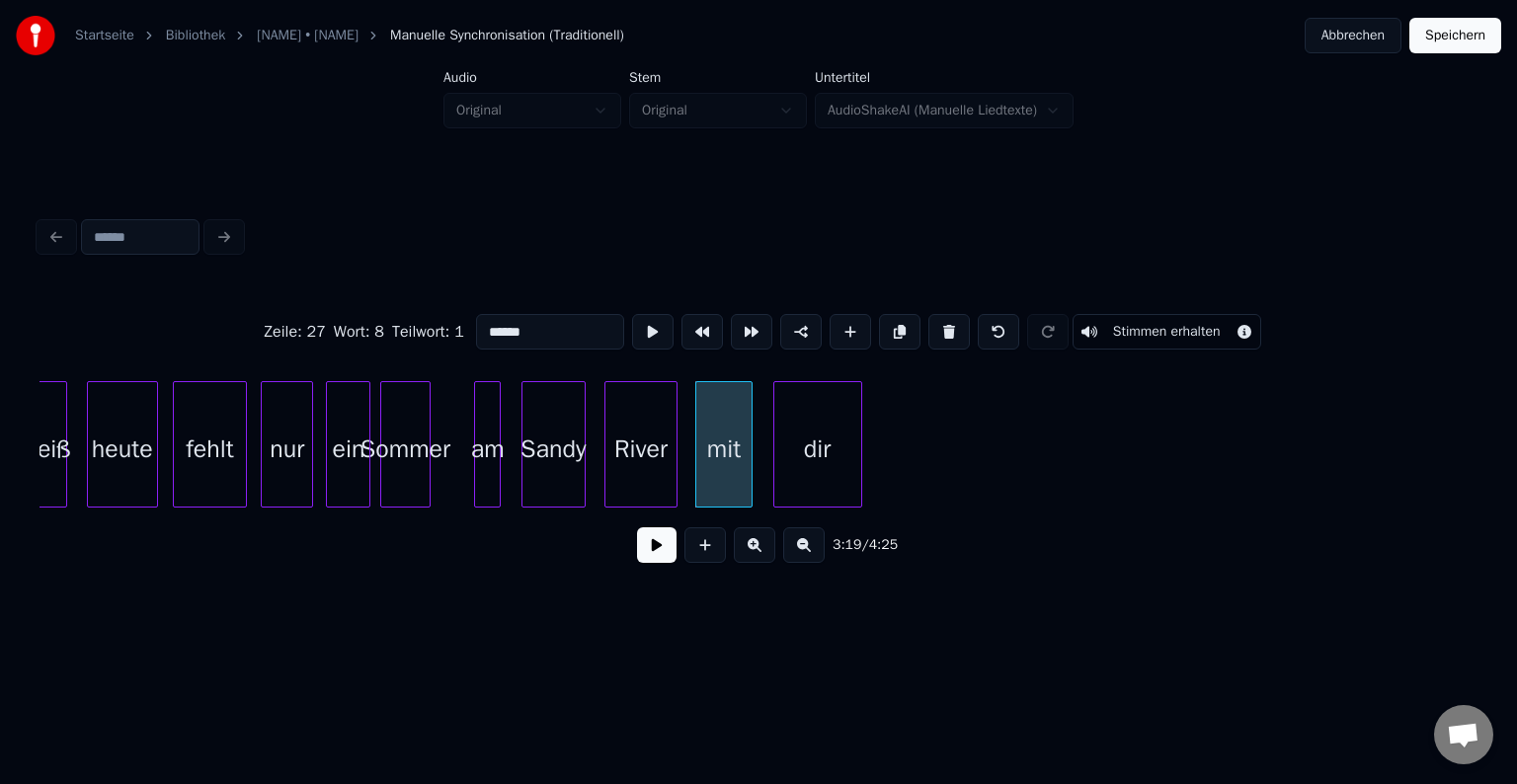 click on "dir" at bounding box center (818, 449) 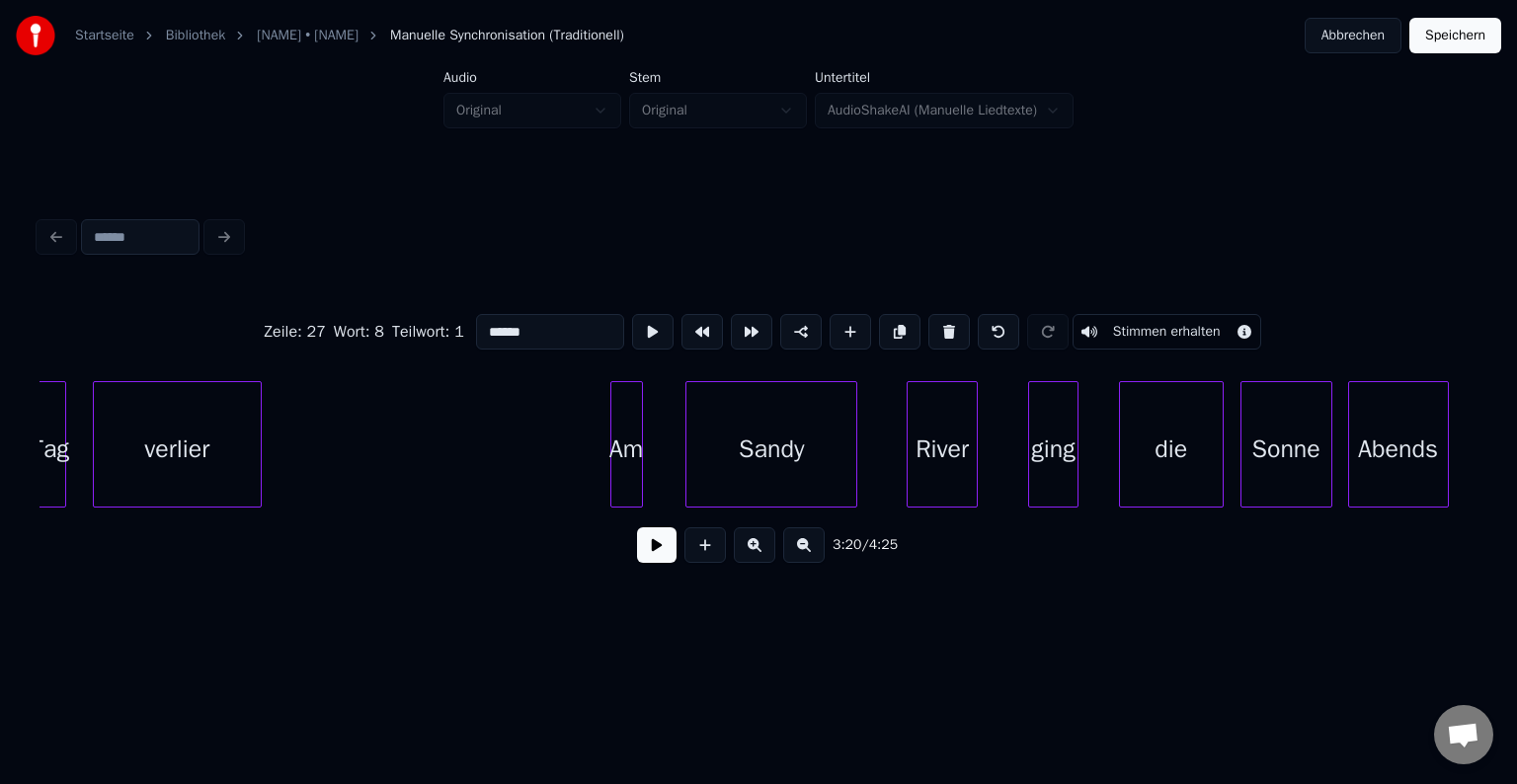 scroll, scrollTop: 0, scrollLeft: 26650, axis: horizontal 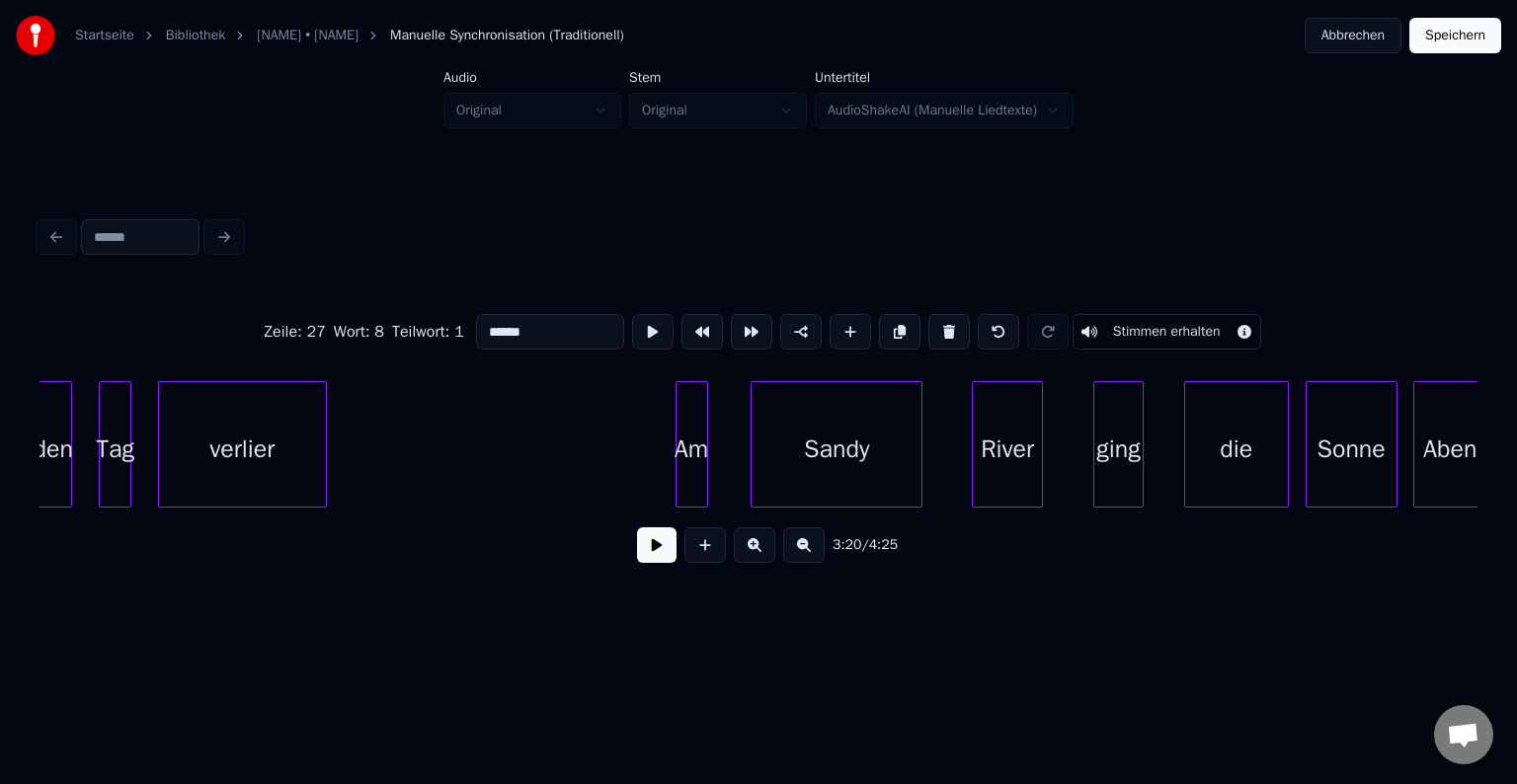 click on "den" at bounding box center [52, 449] 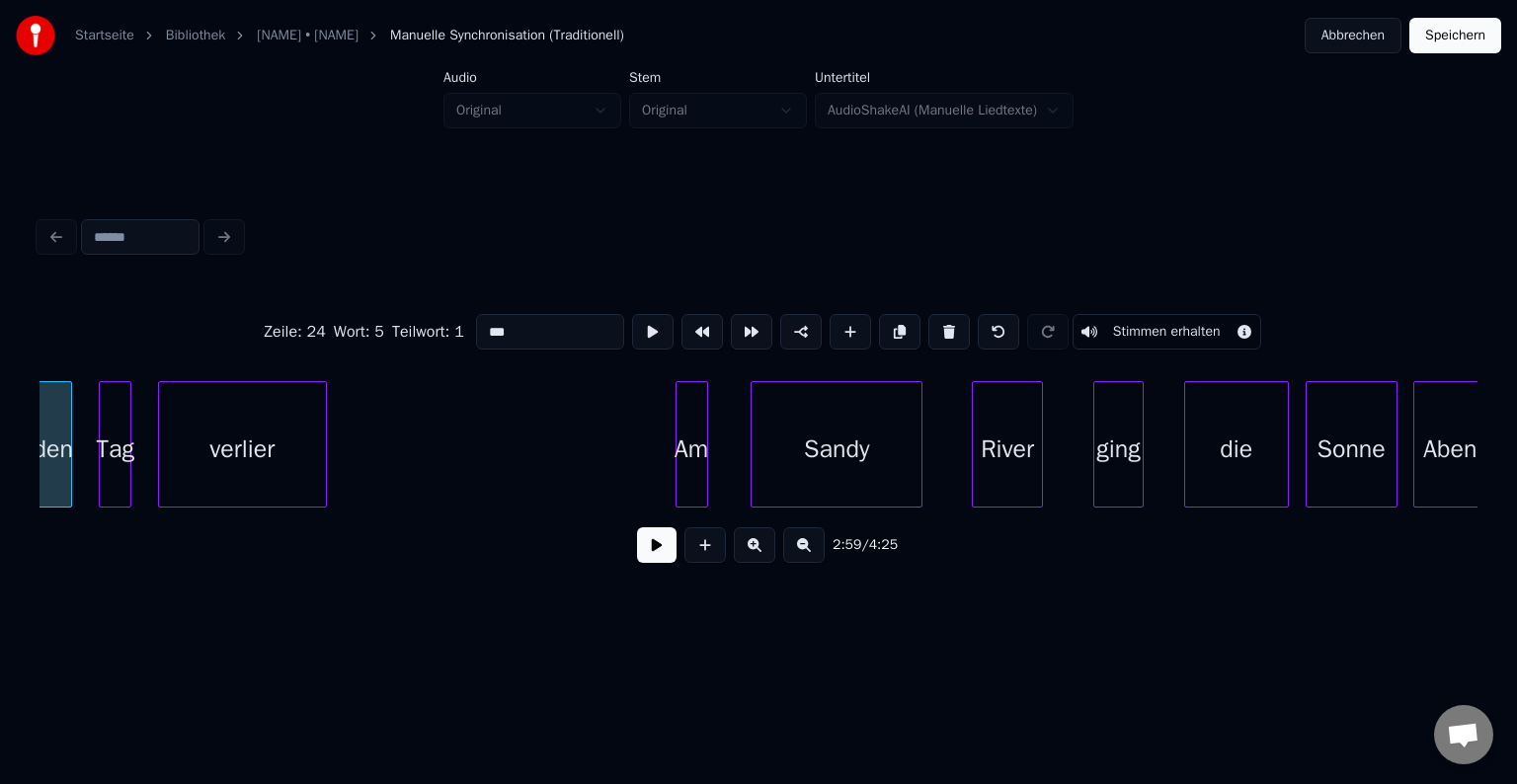 scroll, scrollTop: 0, scrollLeft: 26644, axis: horizontal 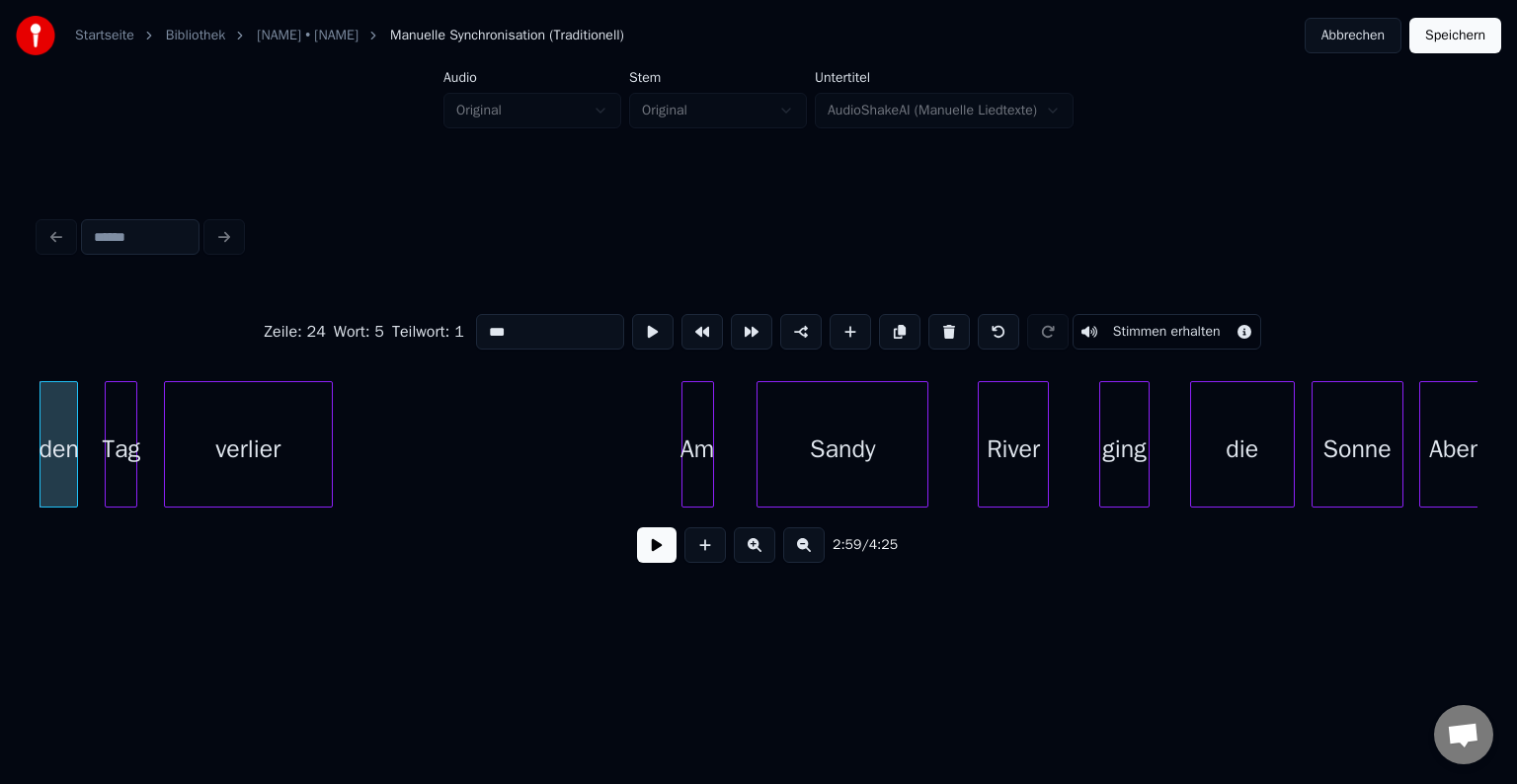 click at bounding box center [755, 545] 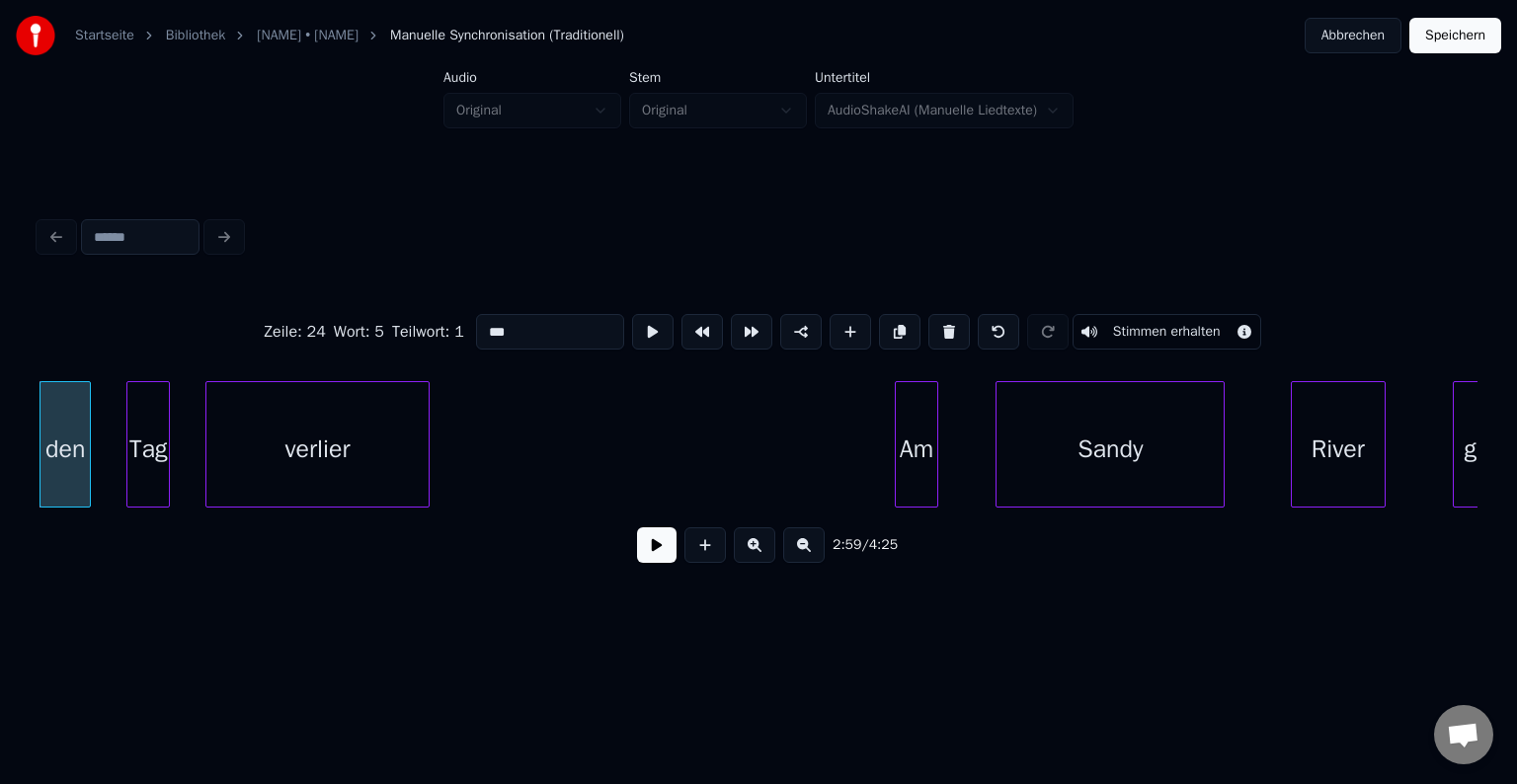click at bounding box center [657, 545] 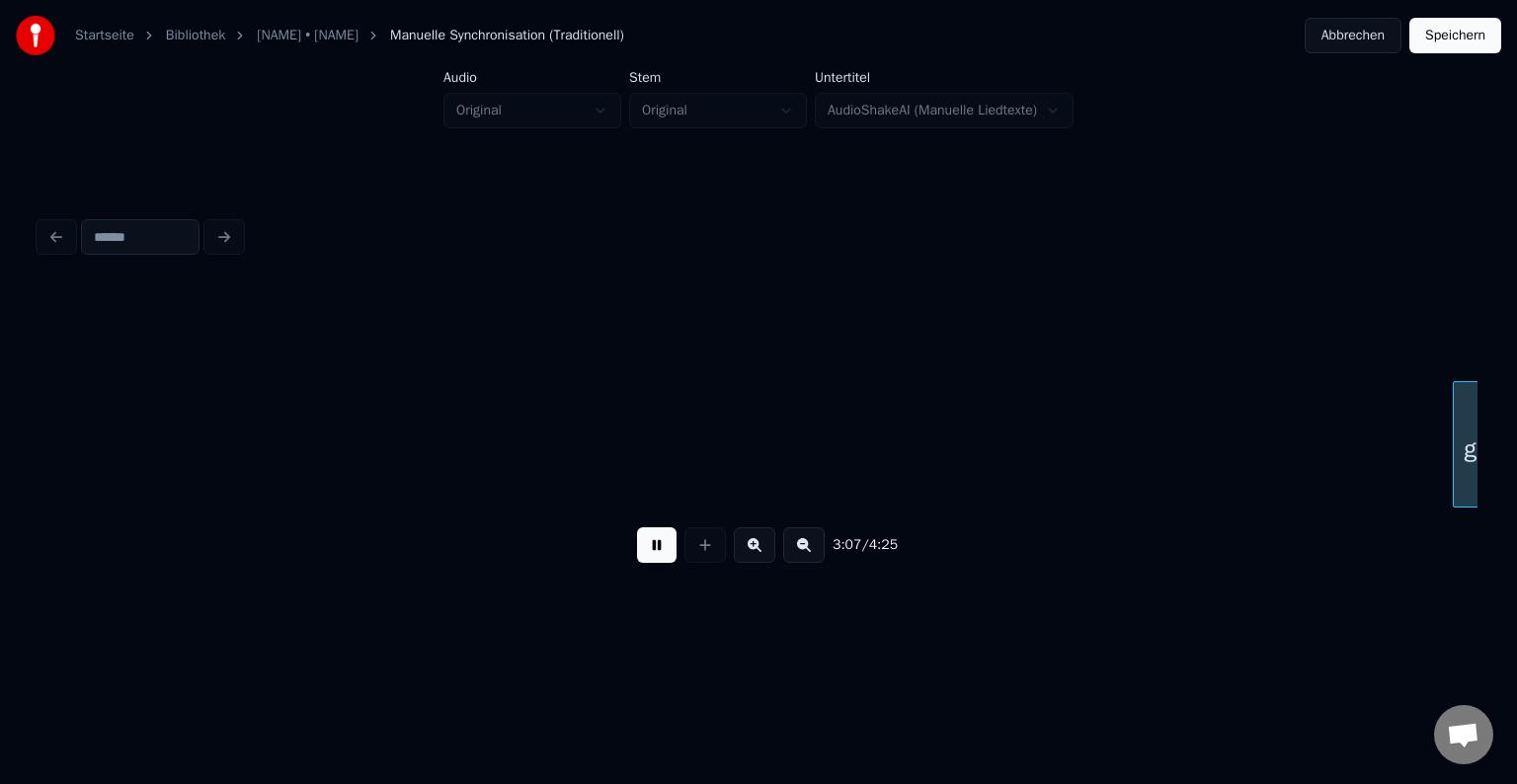 click at bounding box center (657, 545) 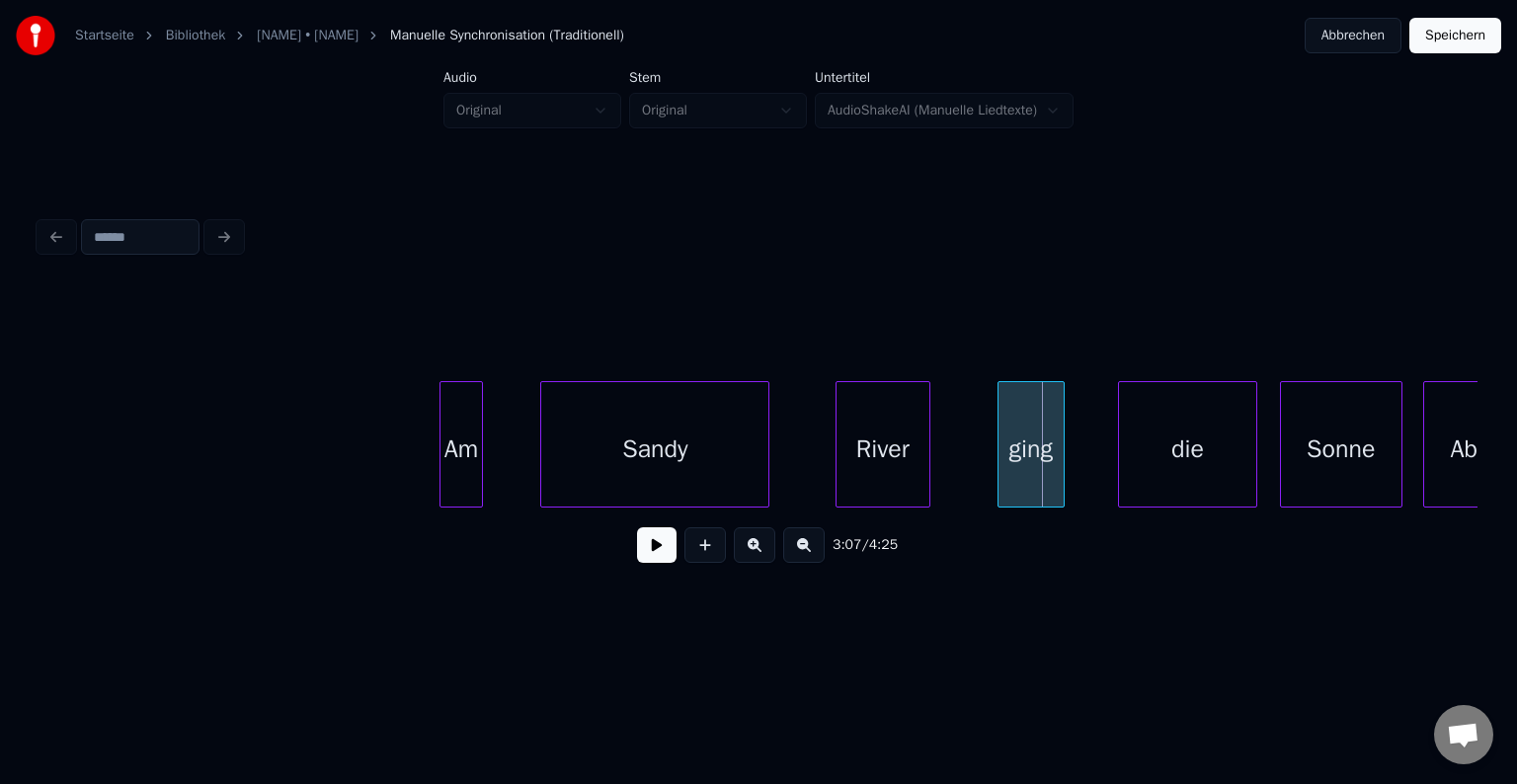 scroll, scrollTop: 0, scrollLeft: 35951, axis: horizontal 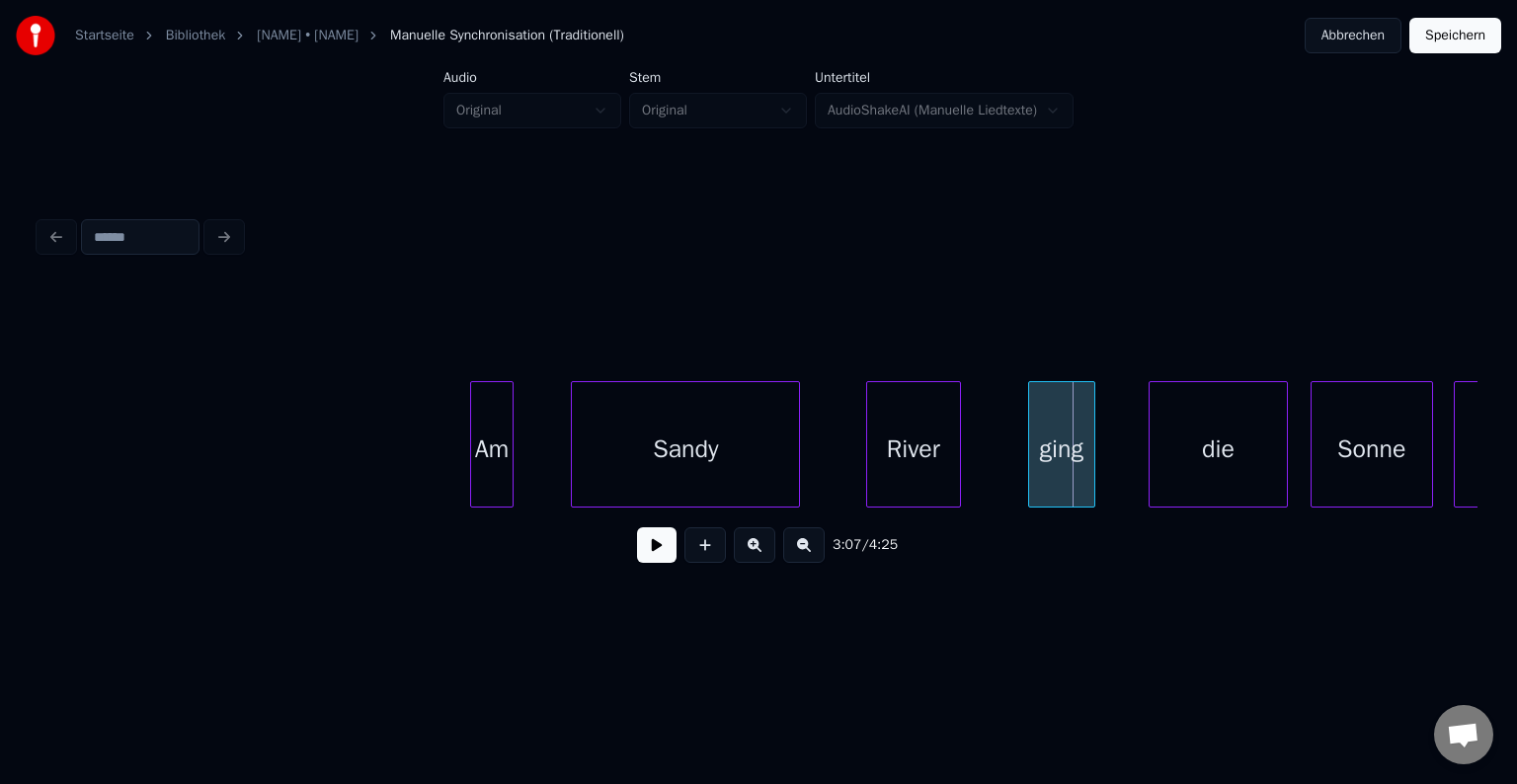 click on "ging die Sonne Abends River [NAME] Am" at bounding box center [-9738, 444] 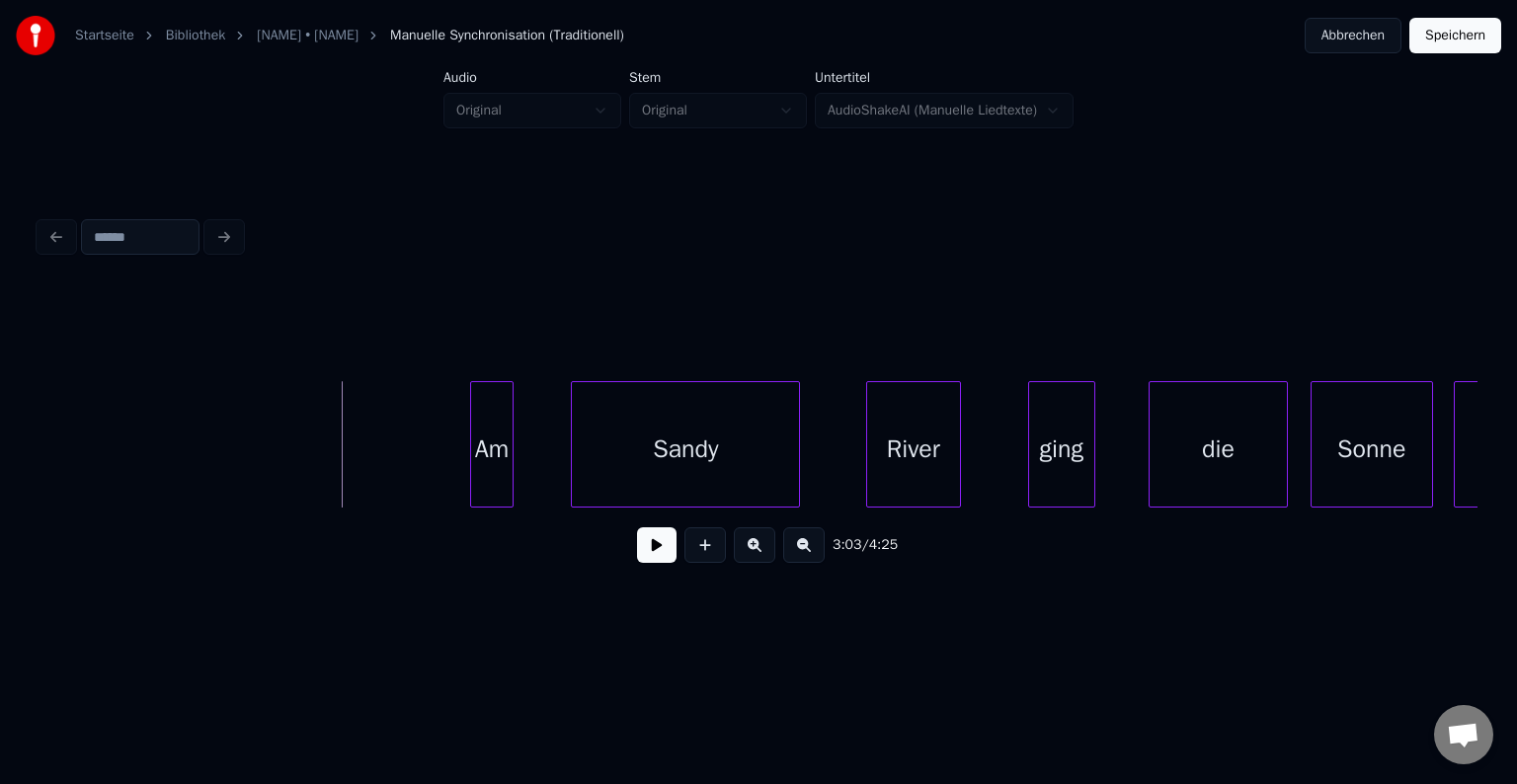 click at bounding box center [657, 545] 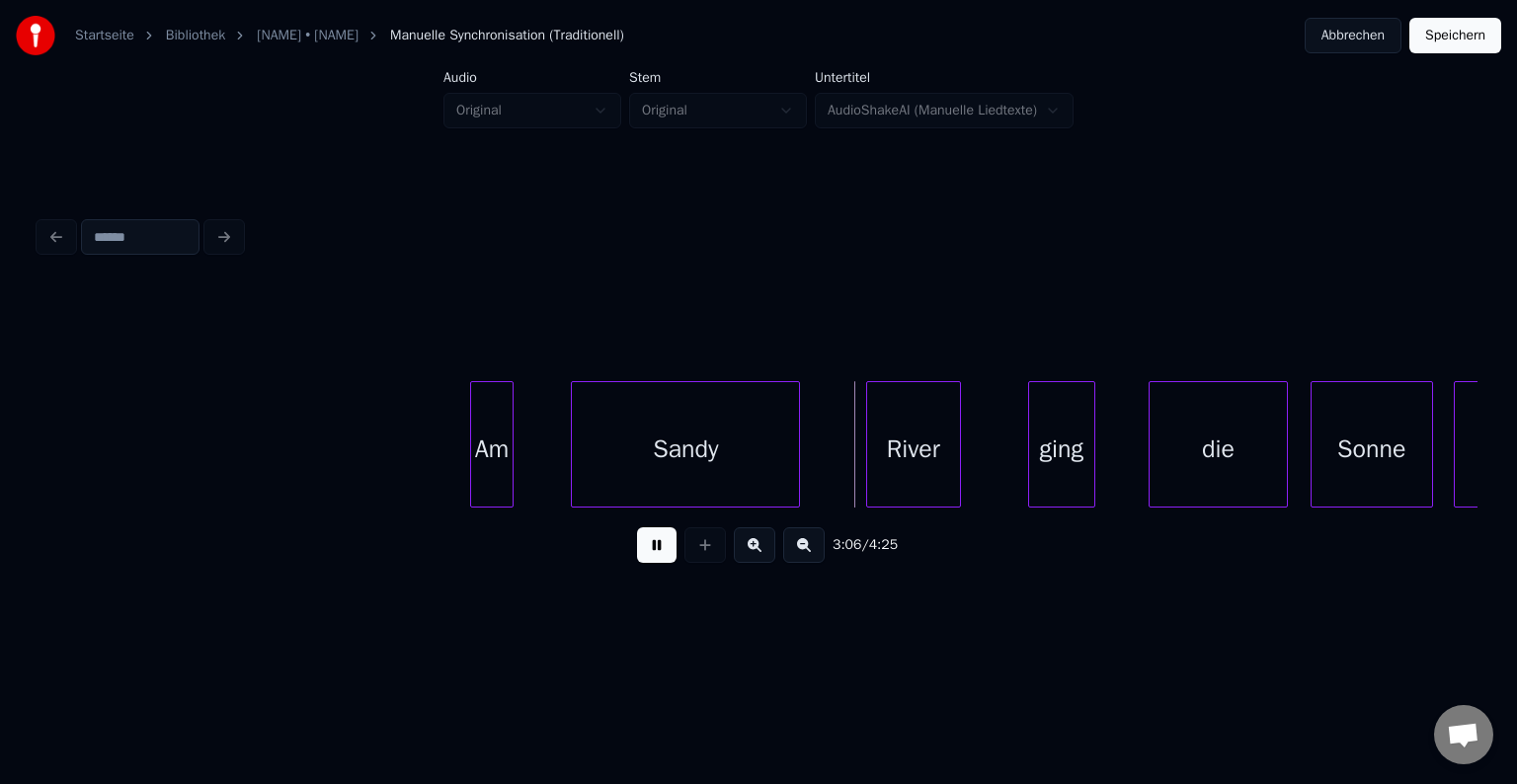 click at bounding box center [657, 545] 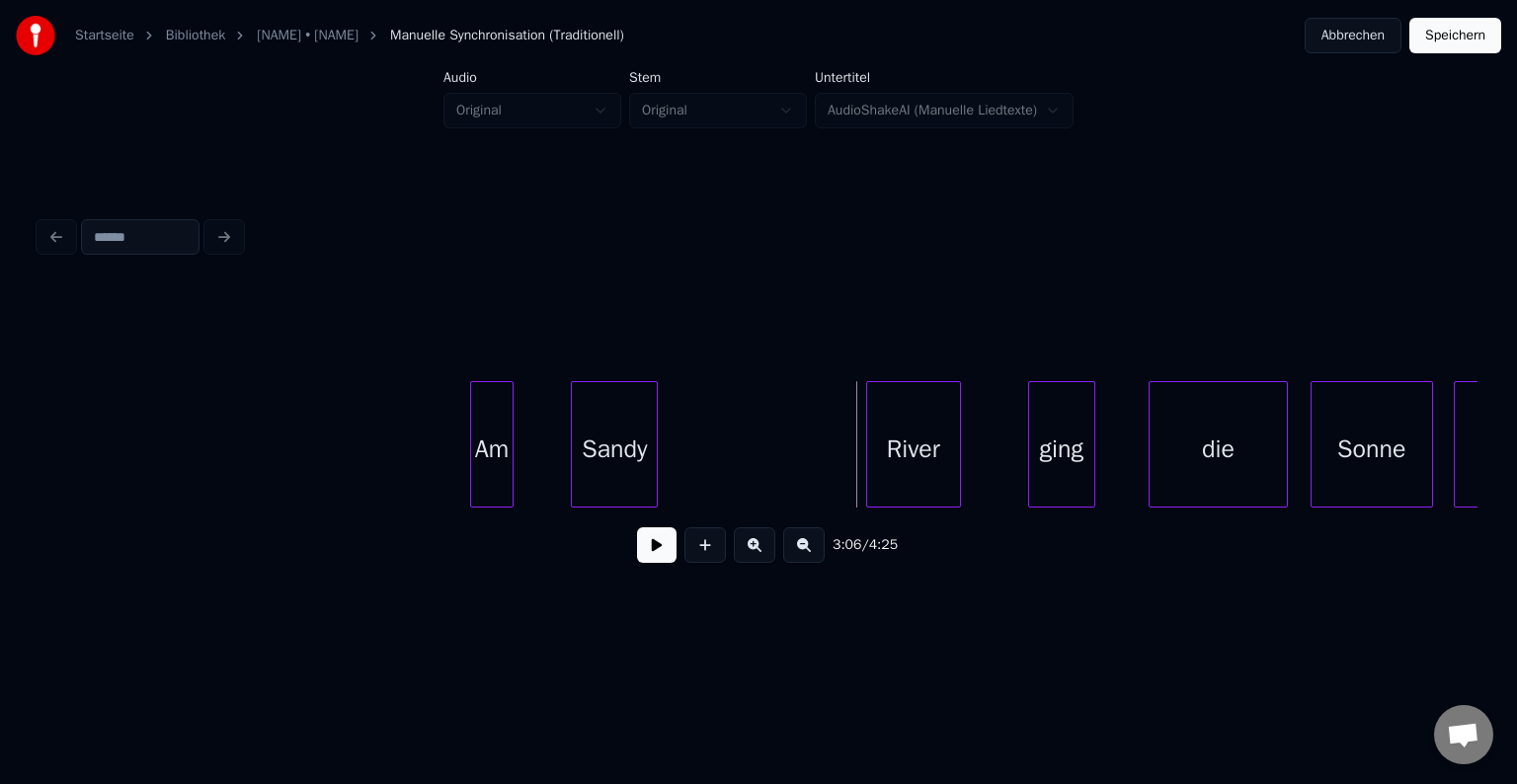 click at bounding box center [654, 444] 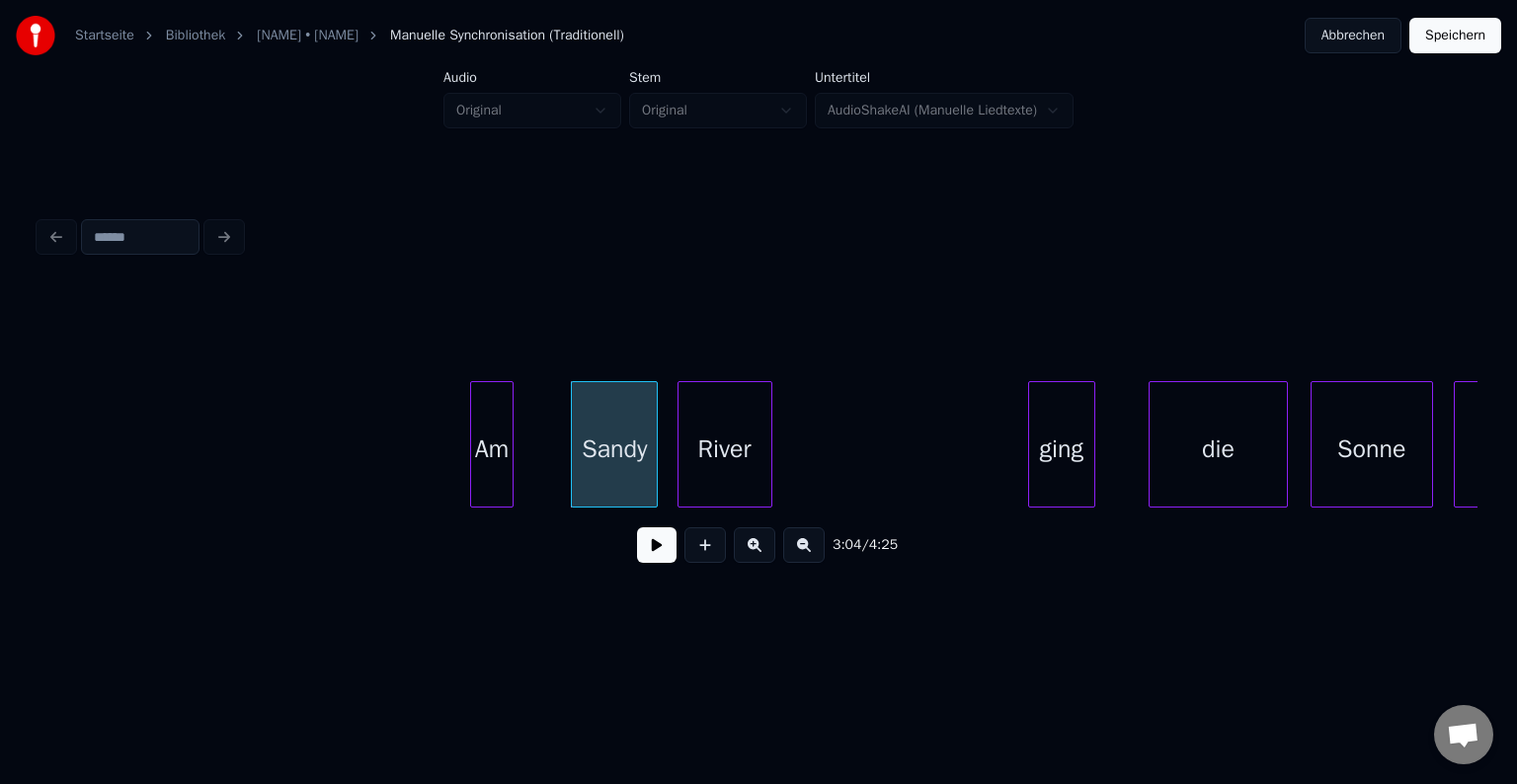 click on "River" at bounding box center (725, 449) 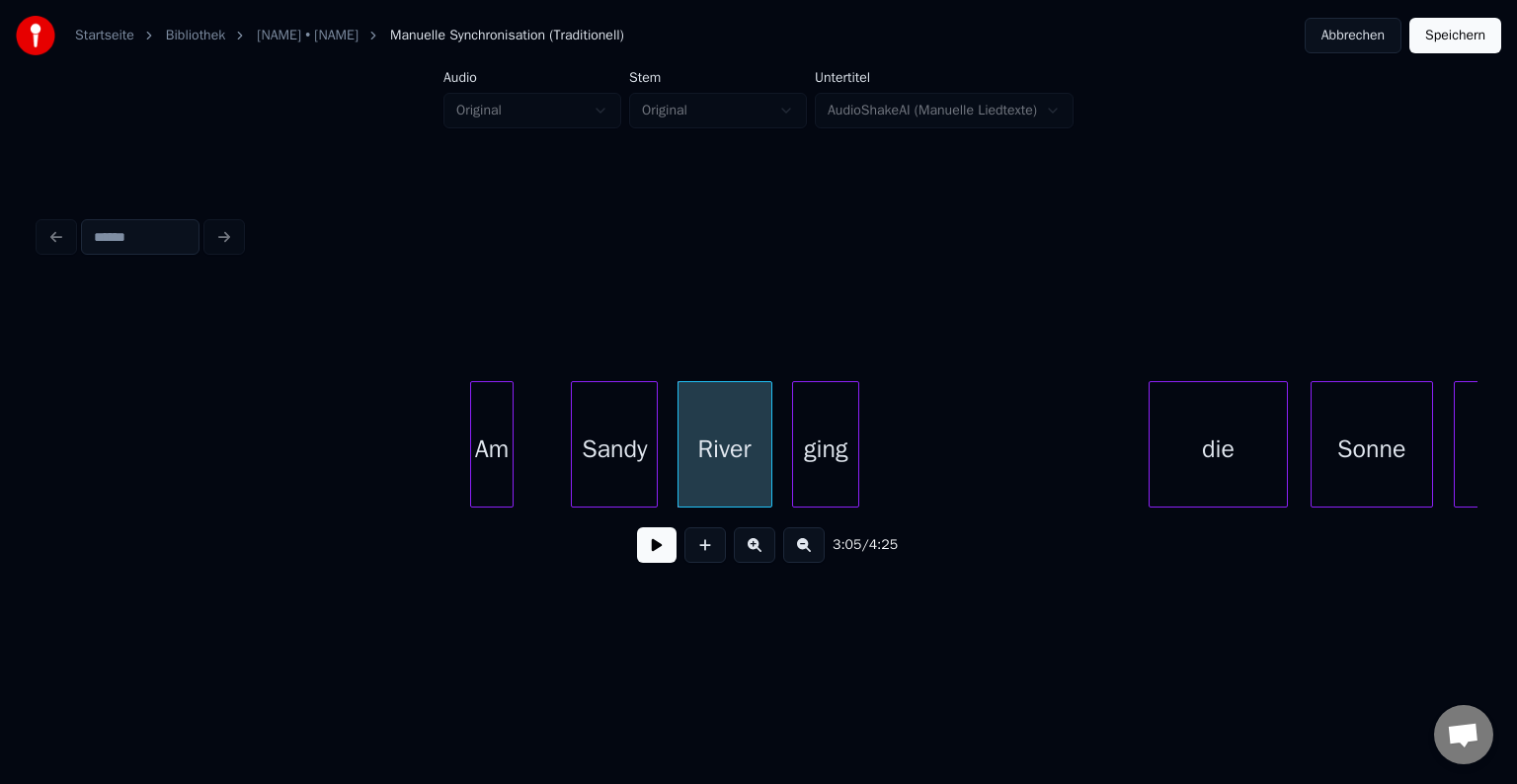 click on "ging" at bounding box center (826, 449) 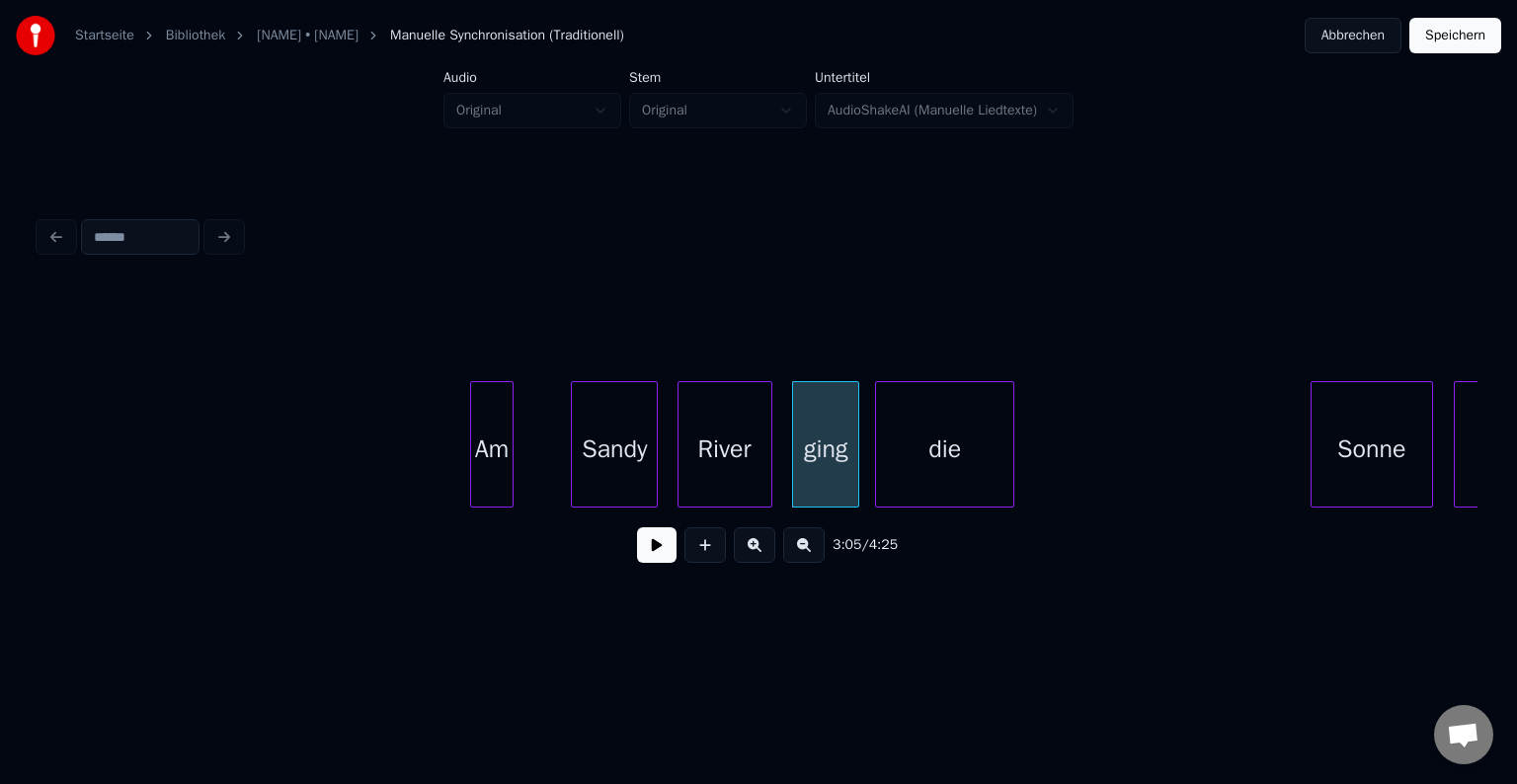 click on "die" at bounding box center [944, 449] 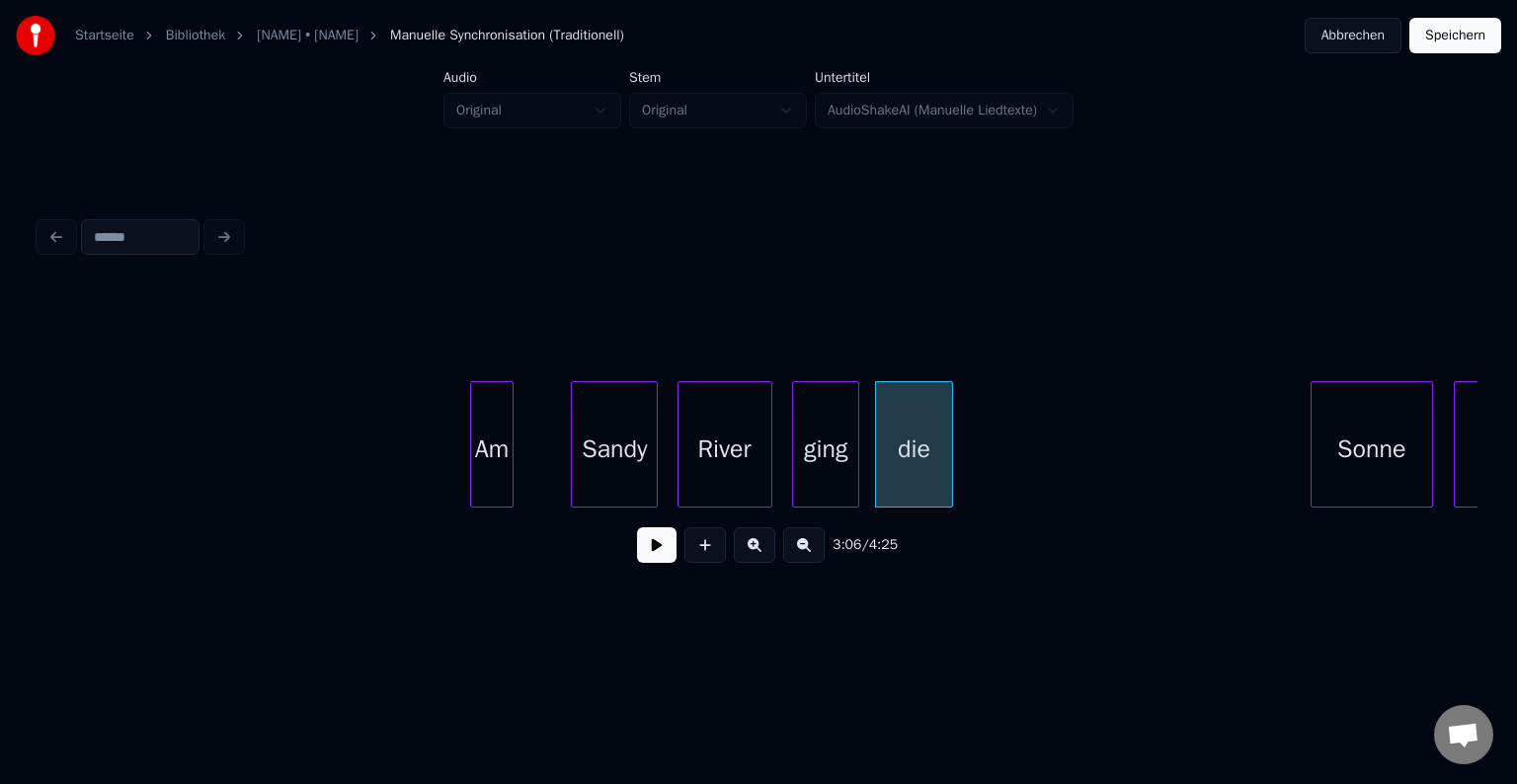 click at bounding box center (949, 444) 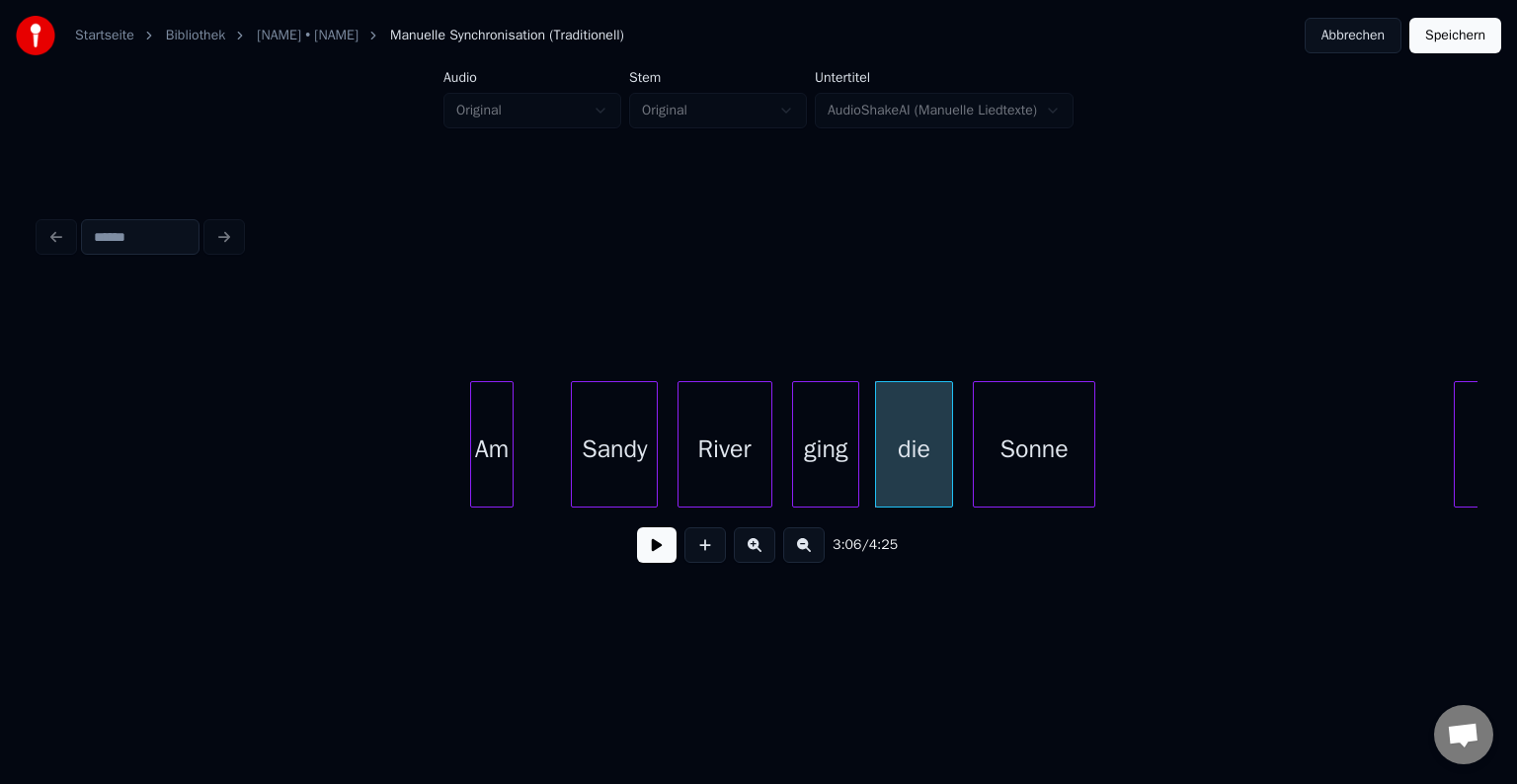 click on "Sonne" at bounding box center [1034, 449] 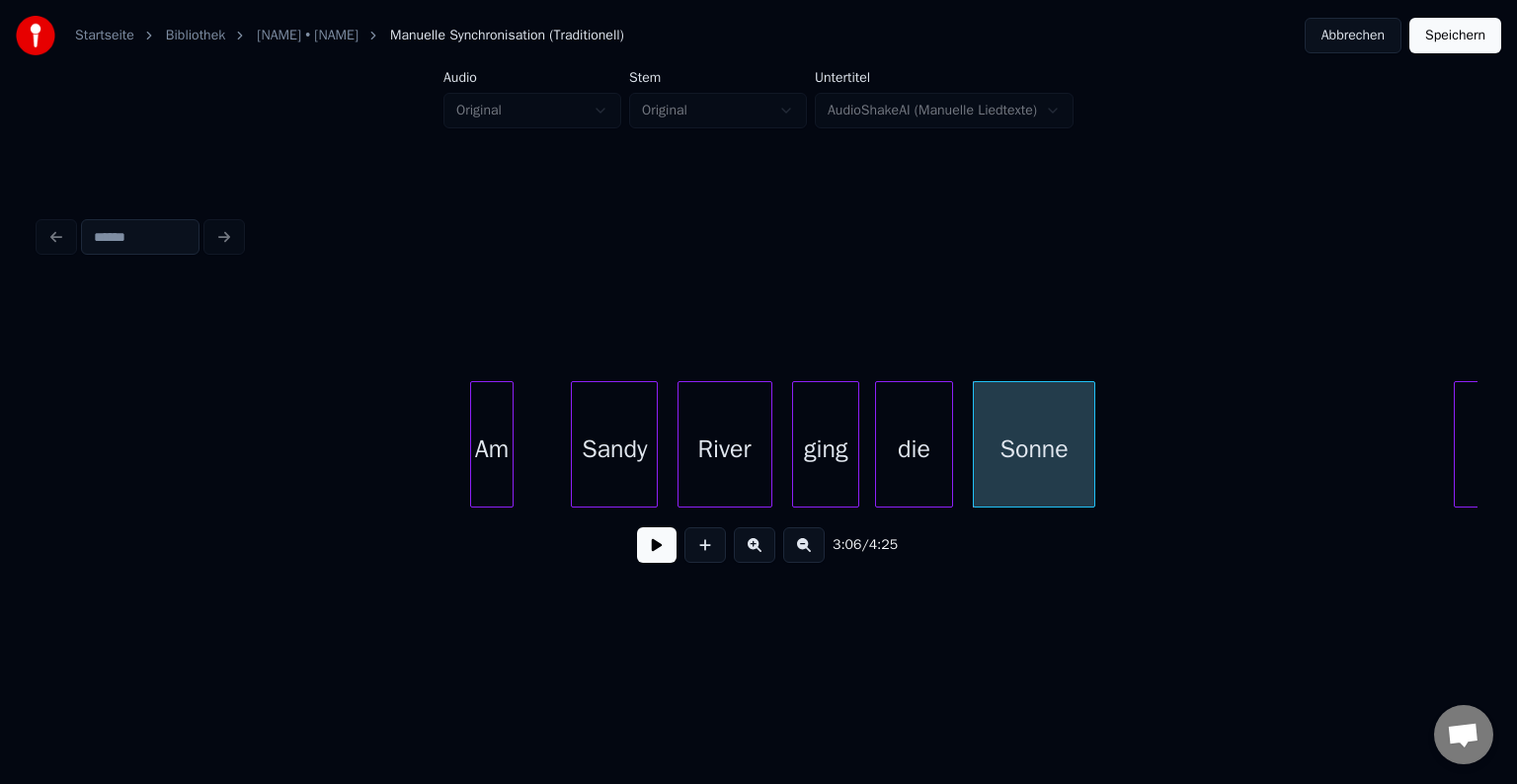 click on "ging die Sonne Abends River [NAME] Am" at bounding box center (-9738, 444) 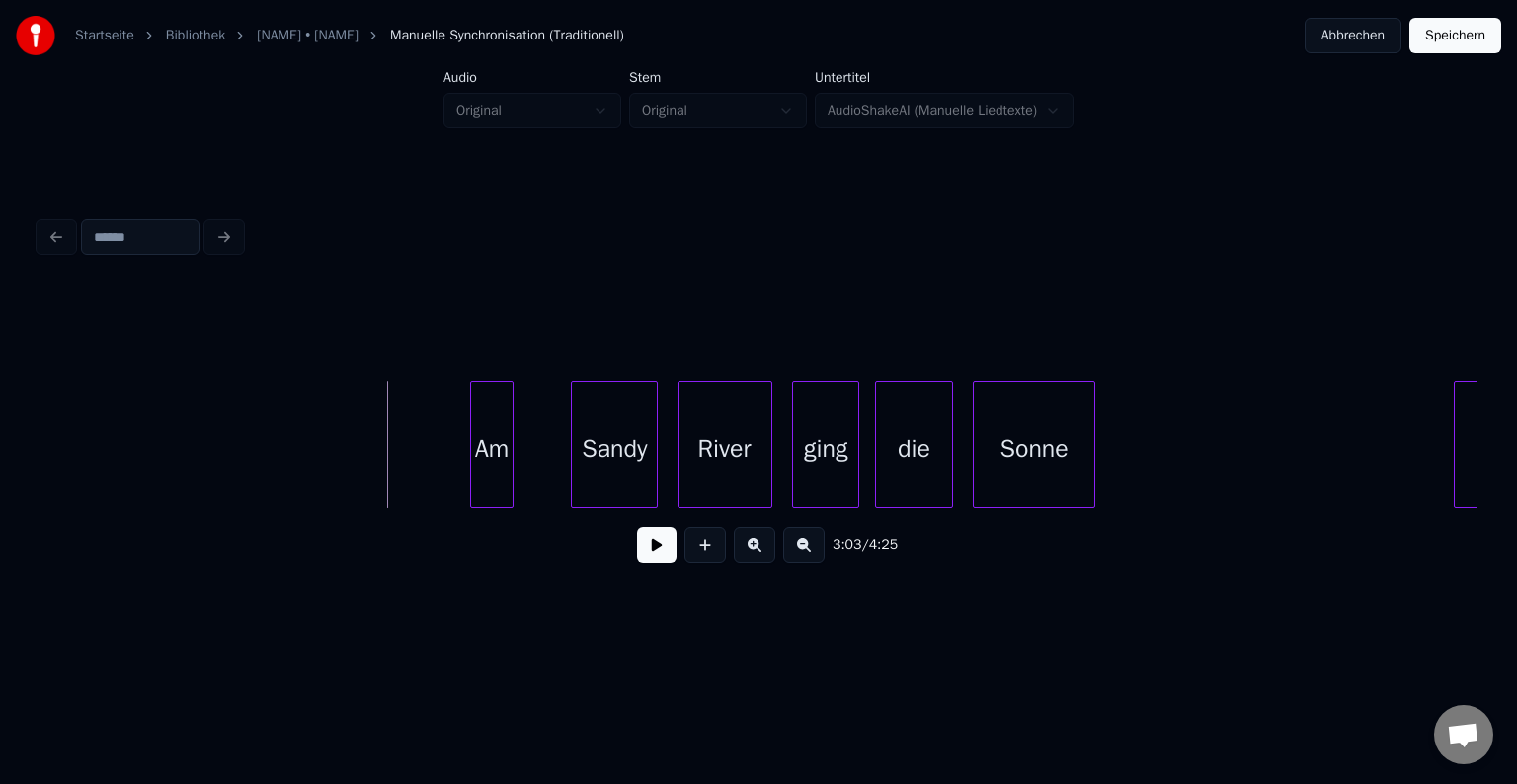 click at bounding box center (657, 545) 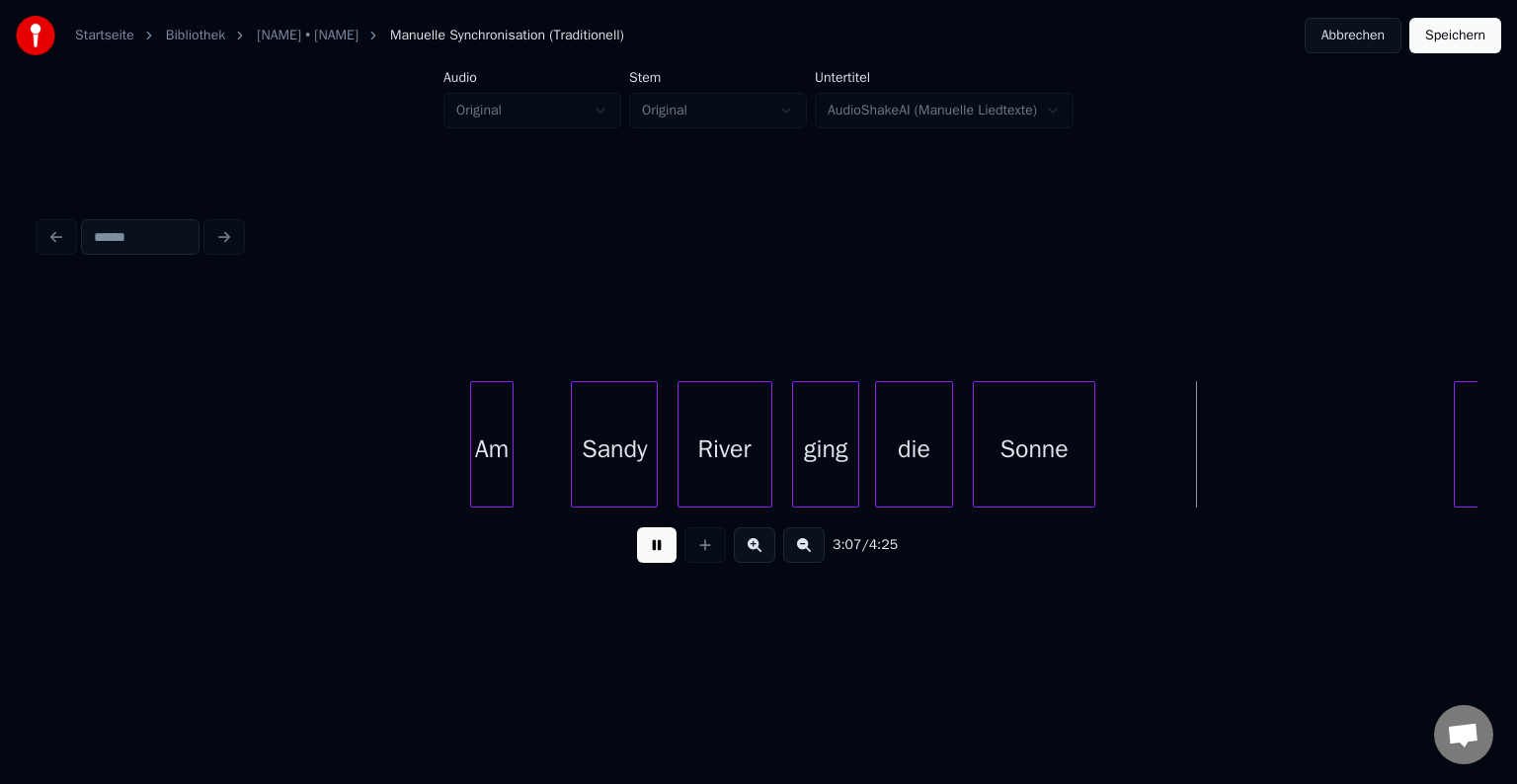 click at bounding box center (657, 545) 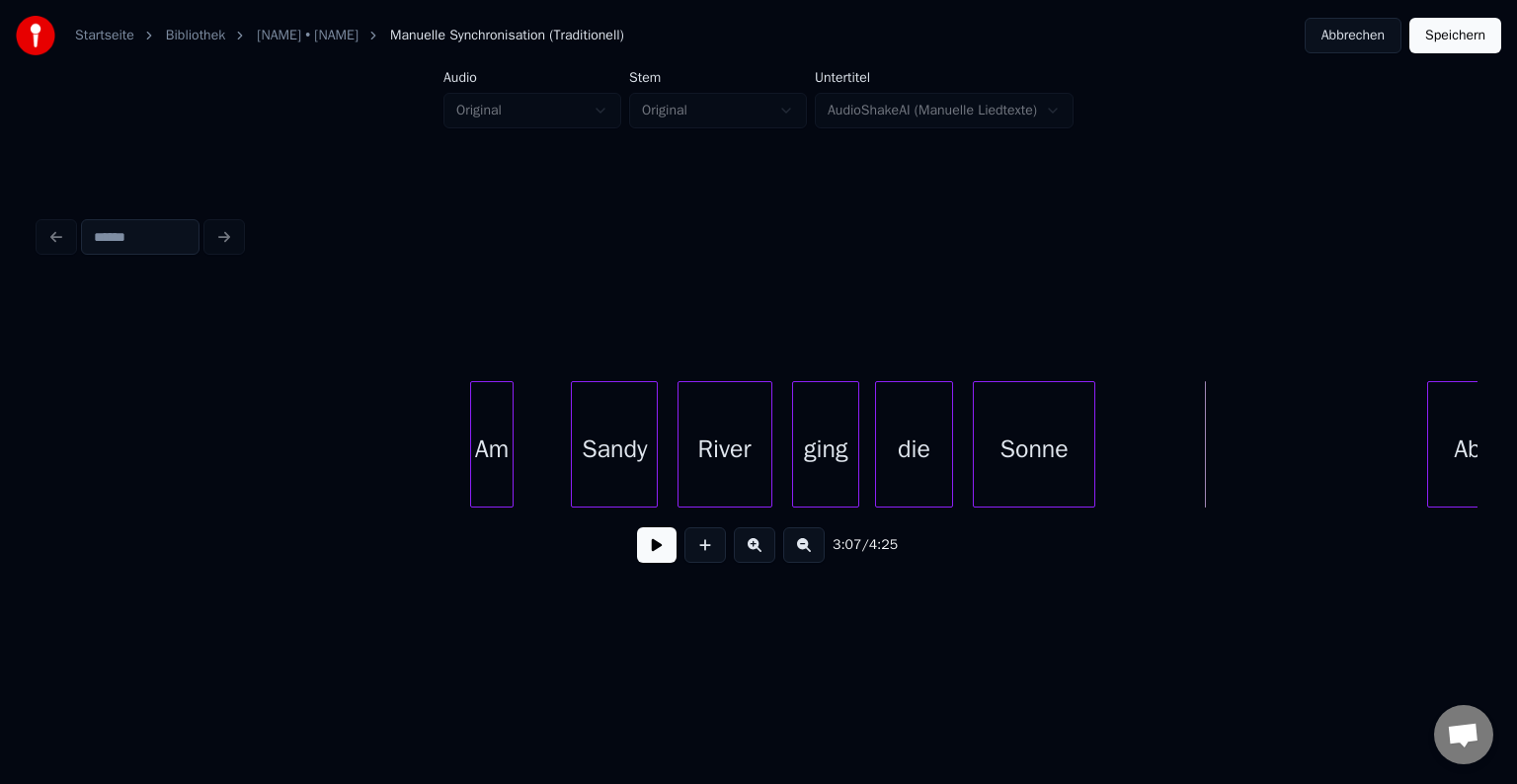 scroll, scrollTop: 0, scrollLeft: 36057, axis: horizontal 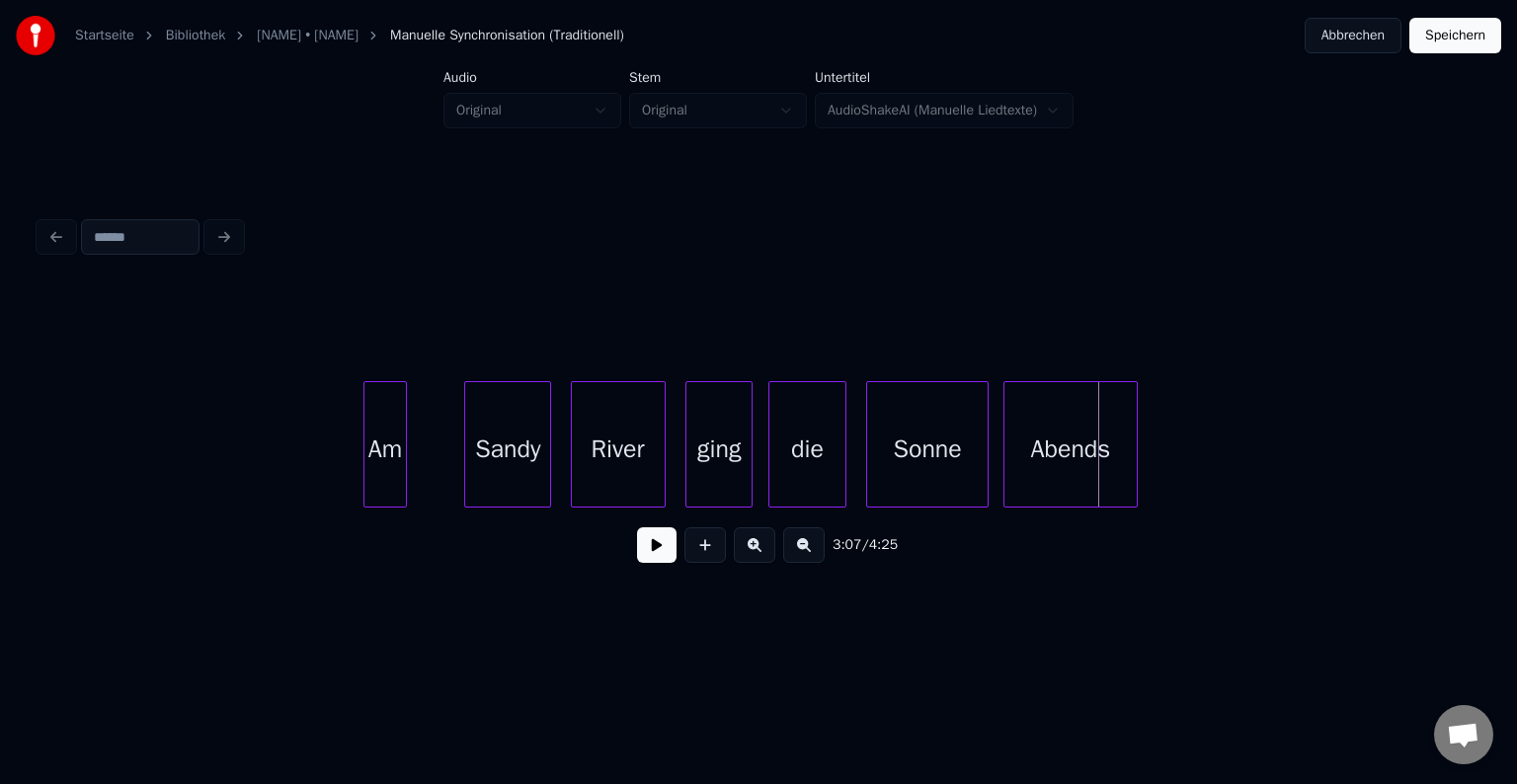 click on "Abends" at bounding box center [1071, 449] 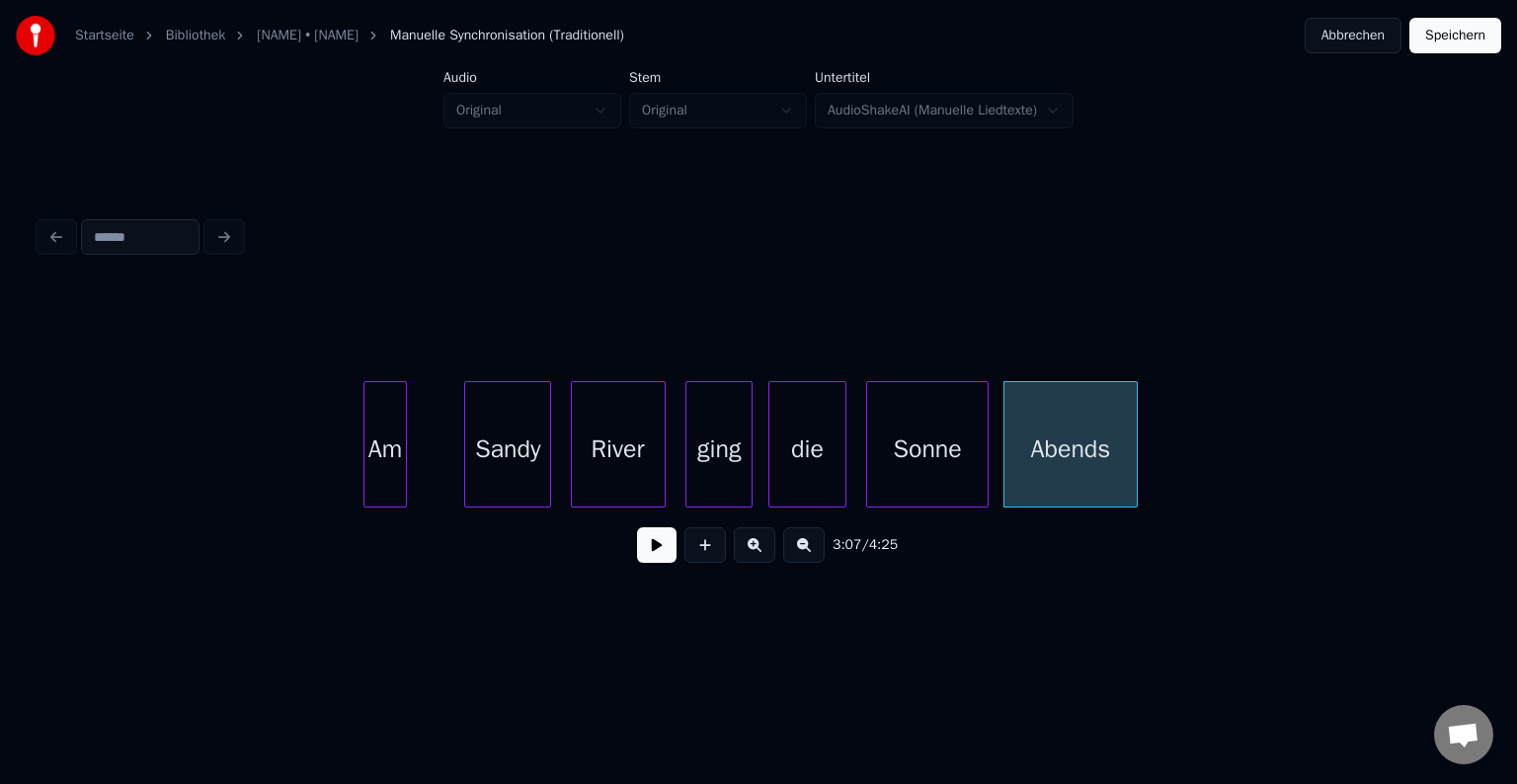 click on "Sonne" at bounding box center (927, 449) 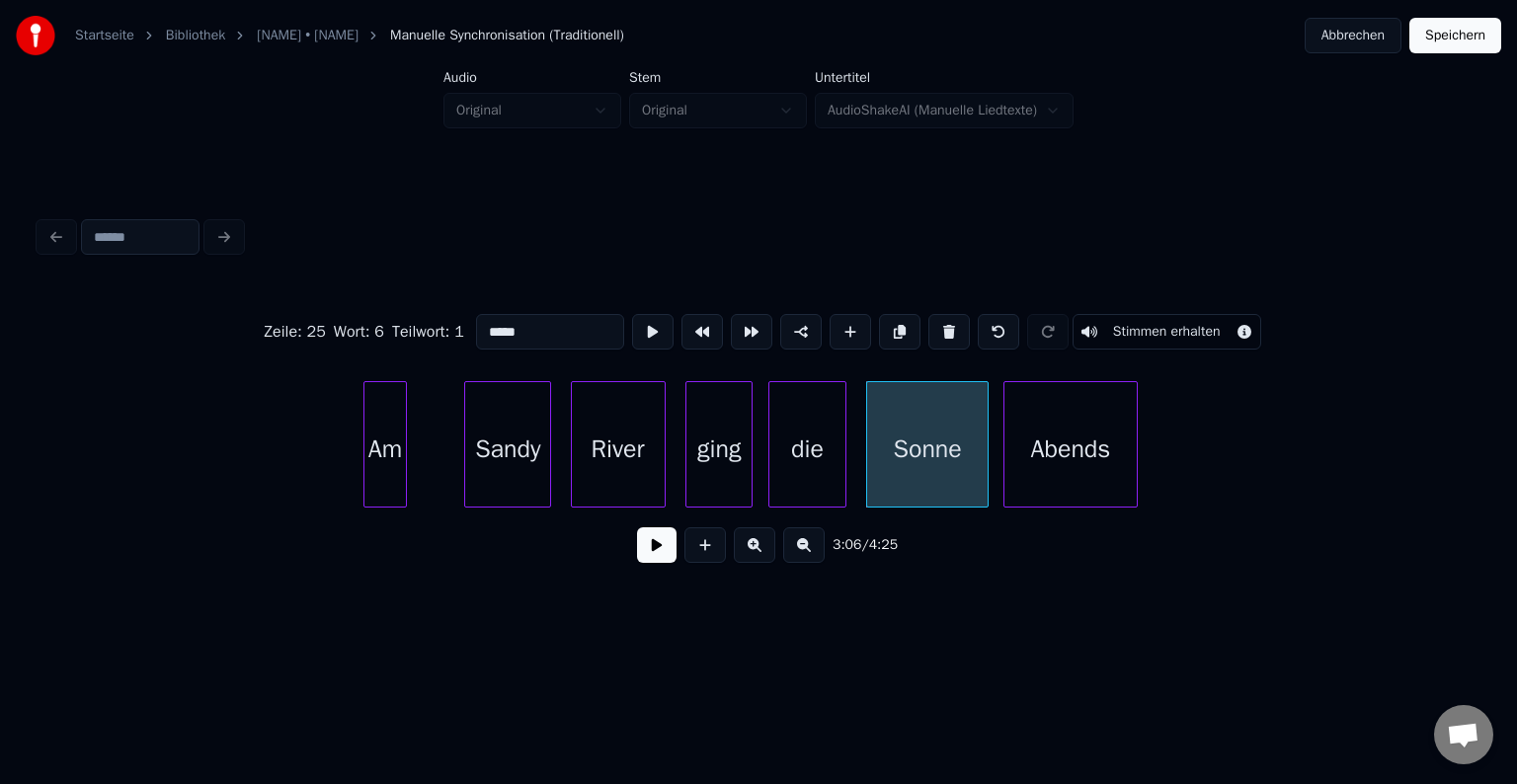 click at bounding box center [657, 545] 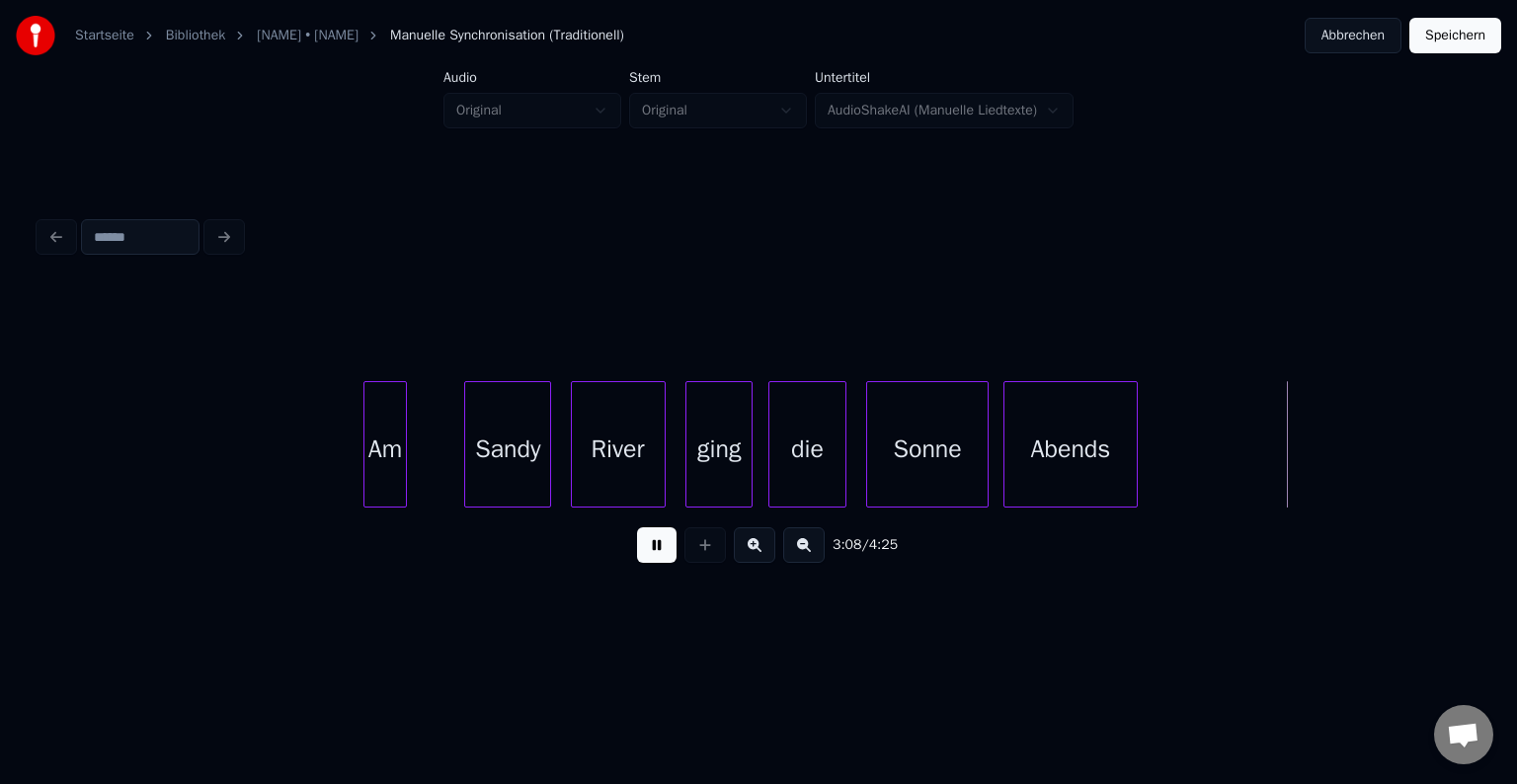 click at bounding box center [657, 545] 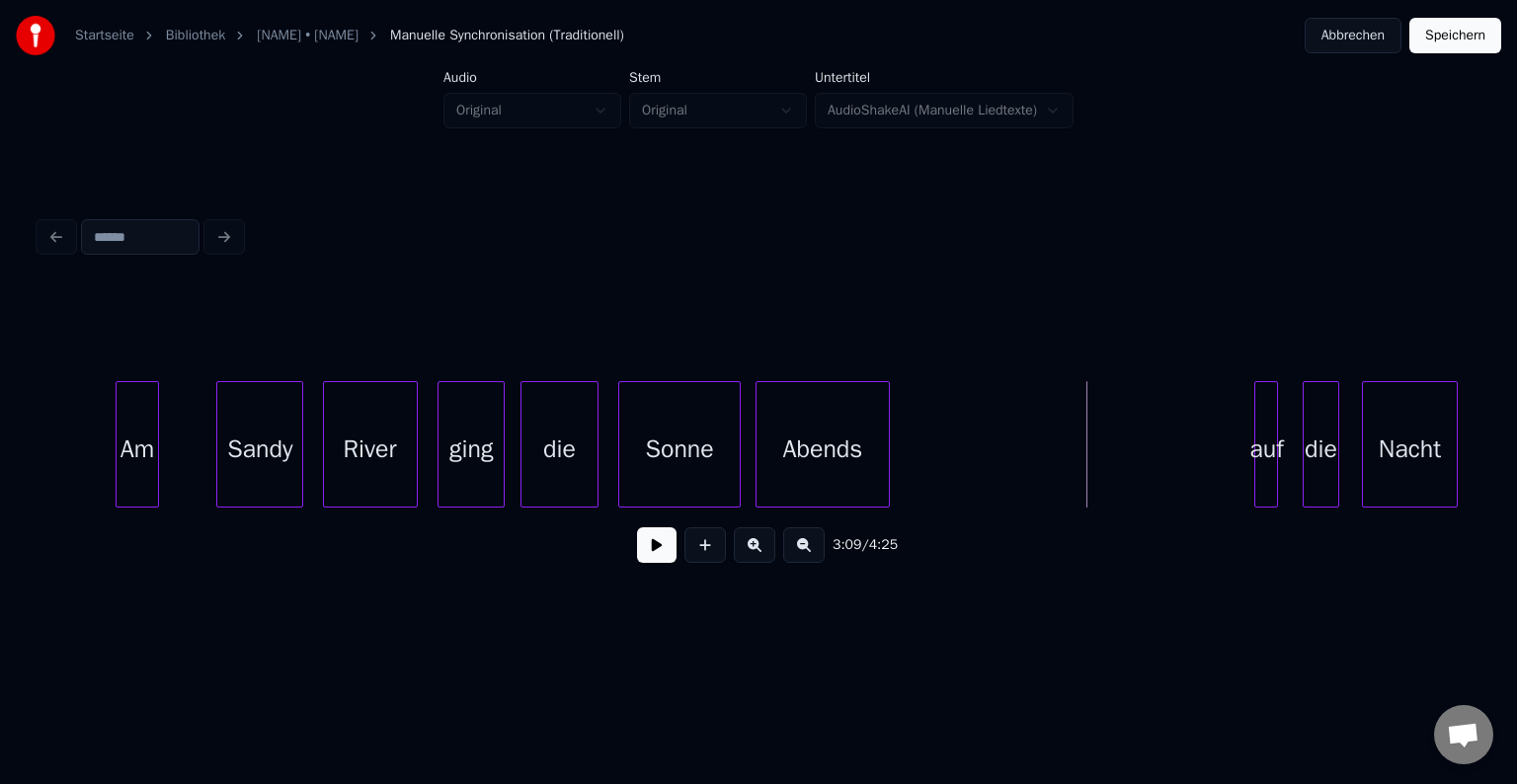 scroll, scrollTop: 0, scrollLeft: 36365, axis: horizontal 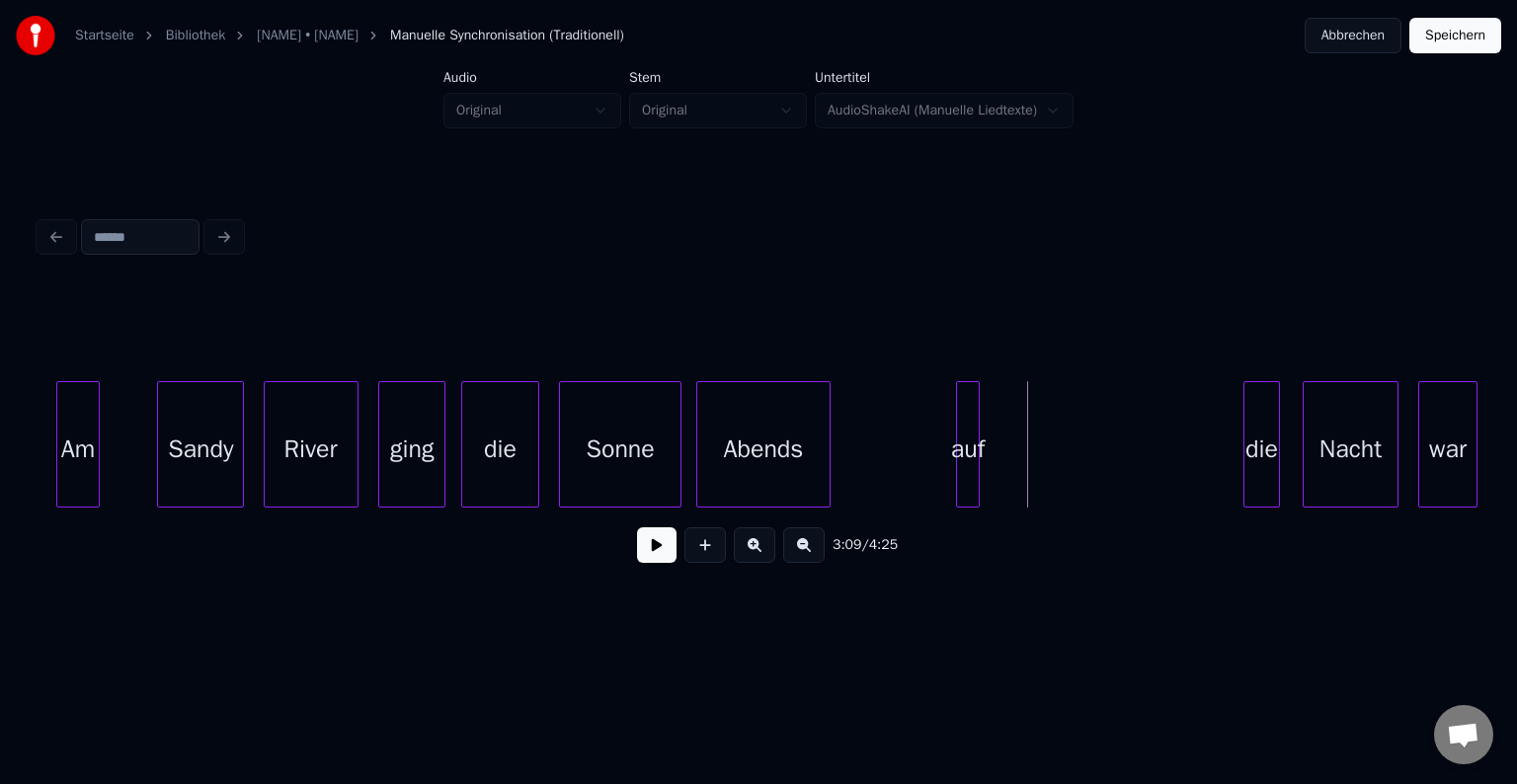 click on "auf" at bounding box center [968, 449] 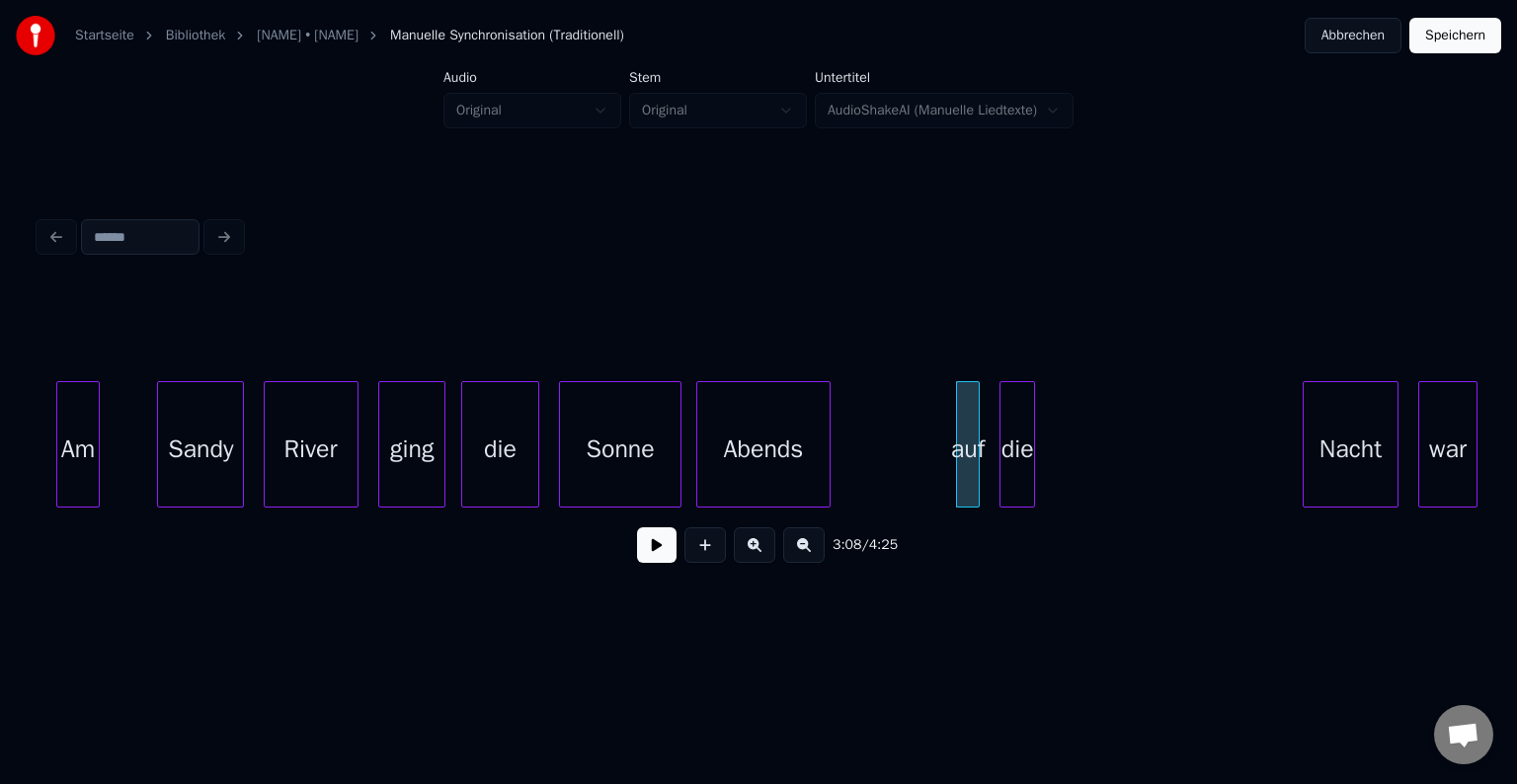 click on "die" at bounding box center (1017, 449) 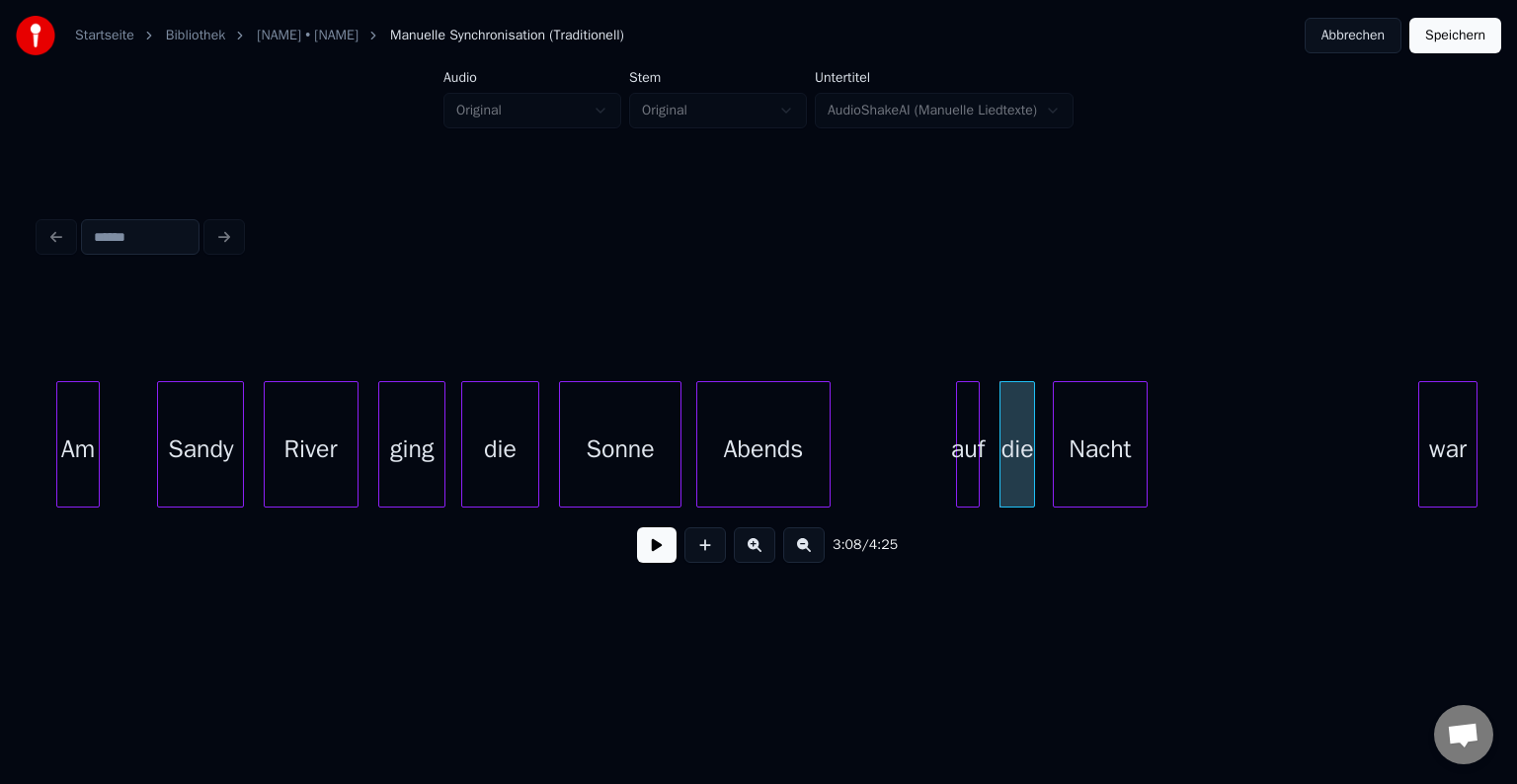 click on "Nacht" at bounding box center (1100, 449) 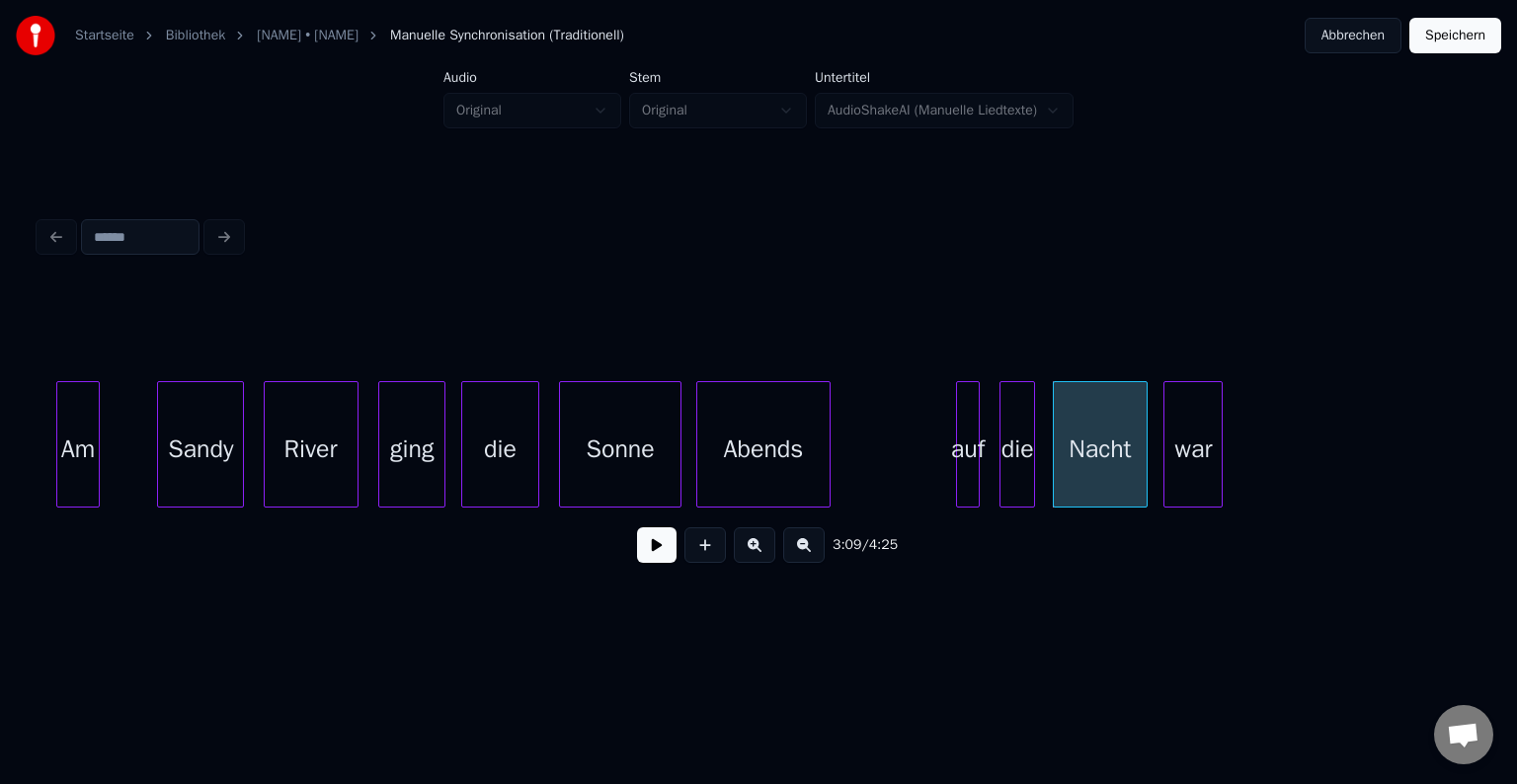 click on "war" at bounding box center (1193, 449) 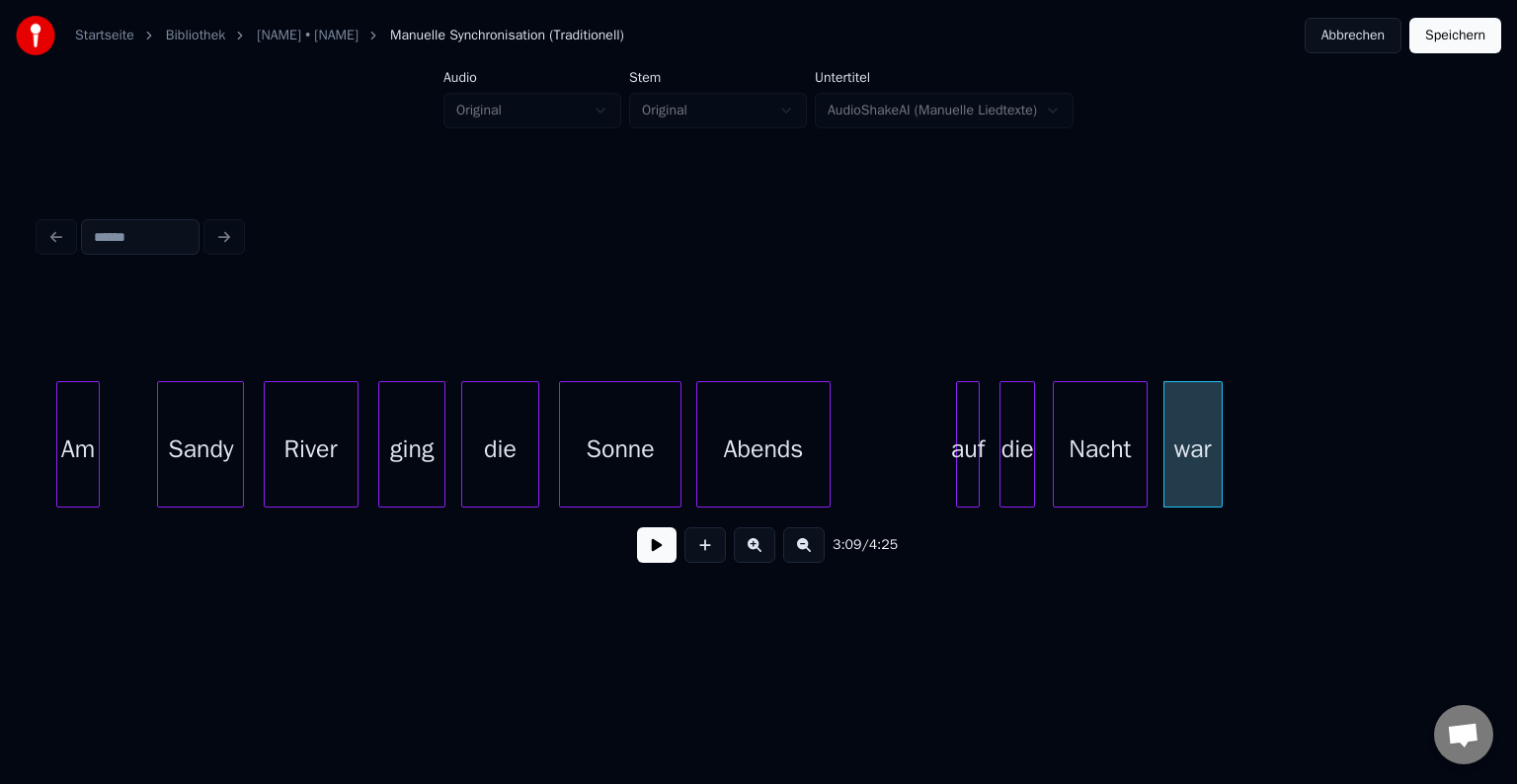 click on "ging die Sonne Abends River Sandy Am auf die Nacht war" at bounding box center [-10152, 444] 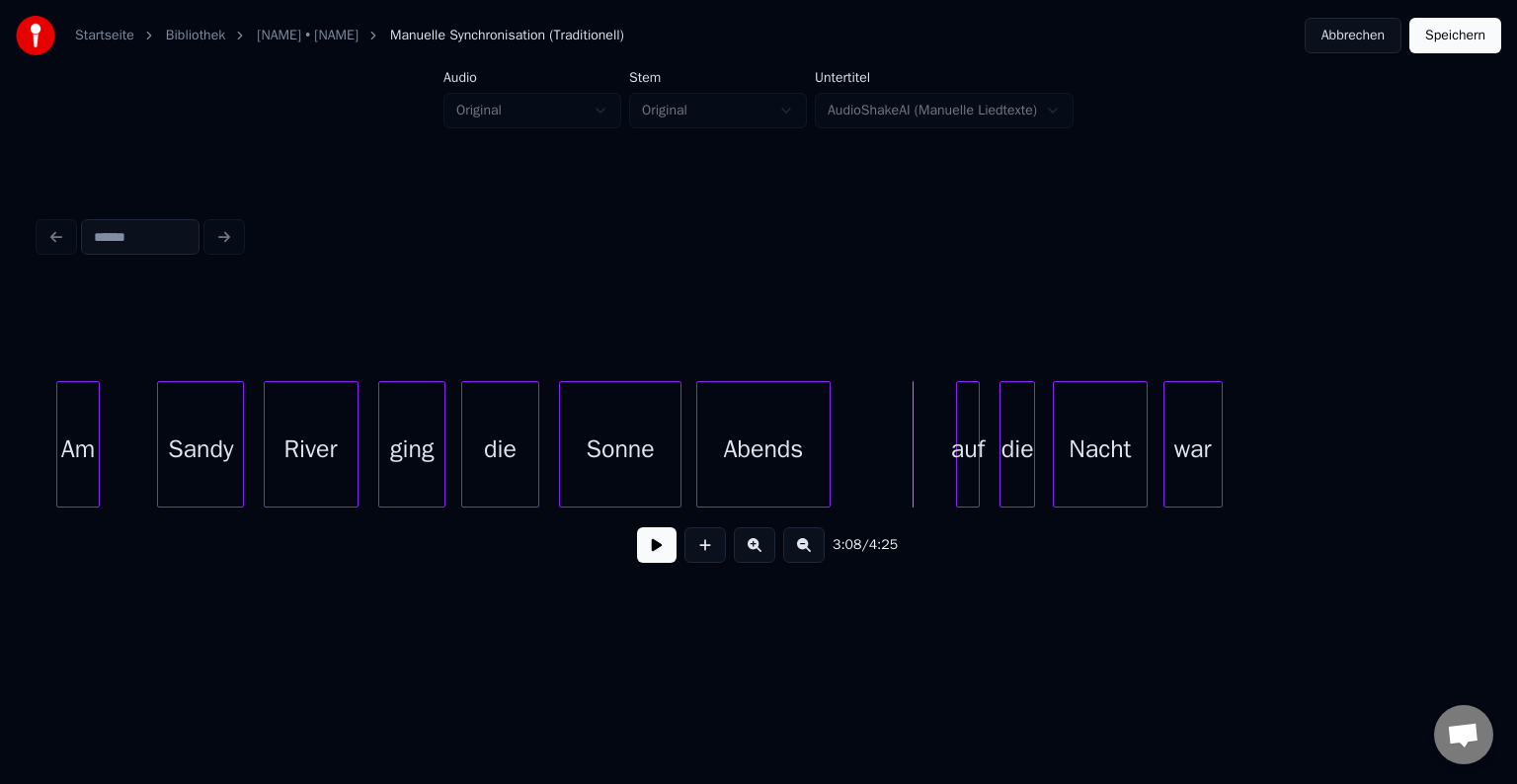click at bounding box center [657, 545] 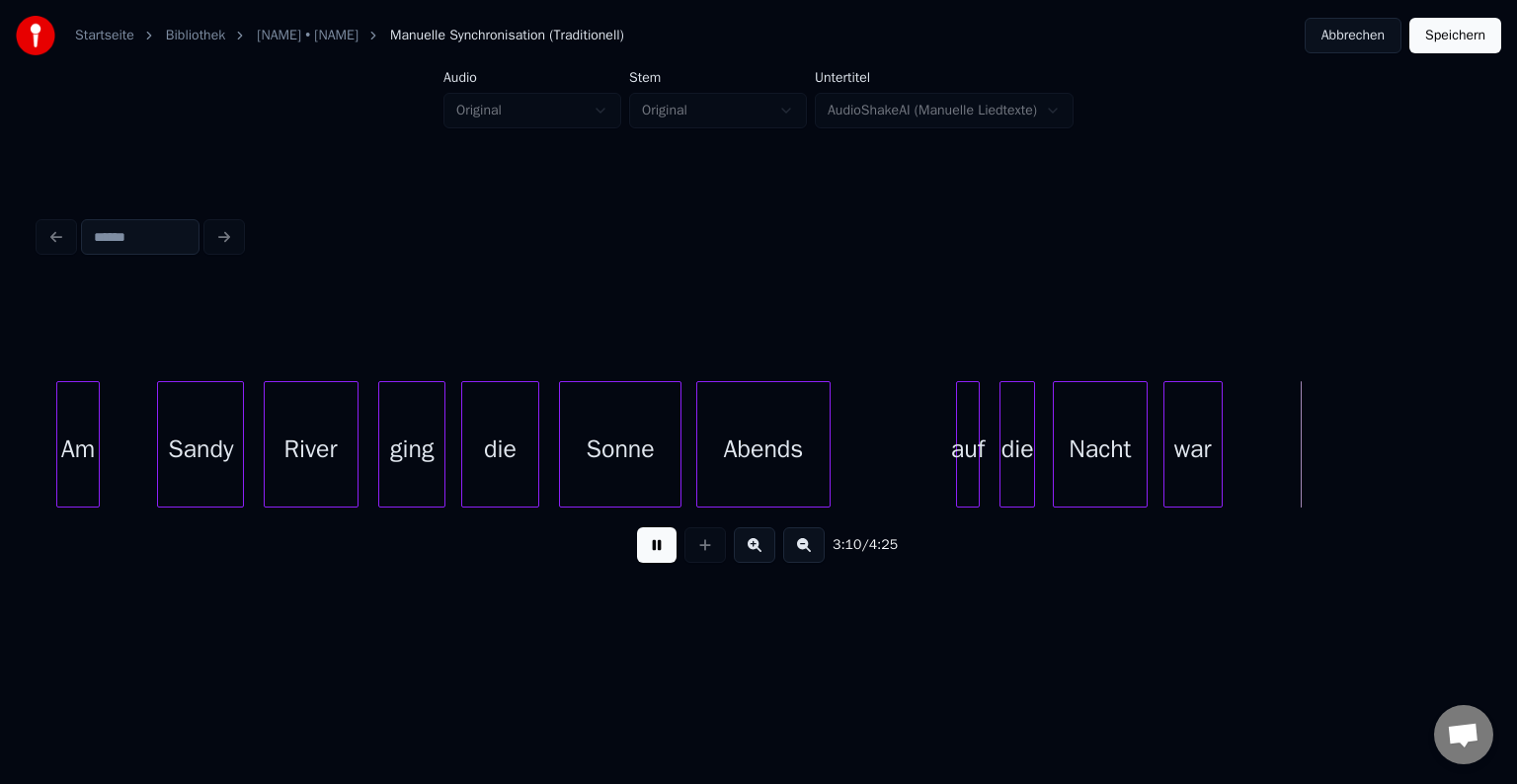 click at bounding box center [657, 545] 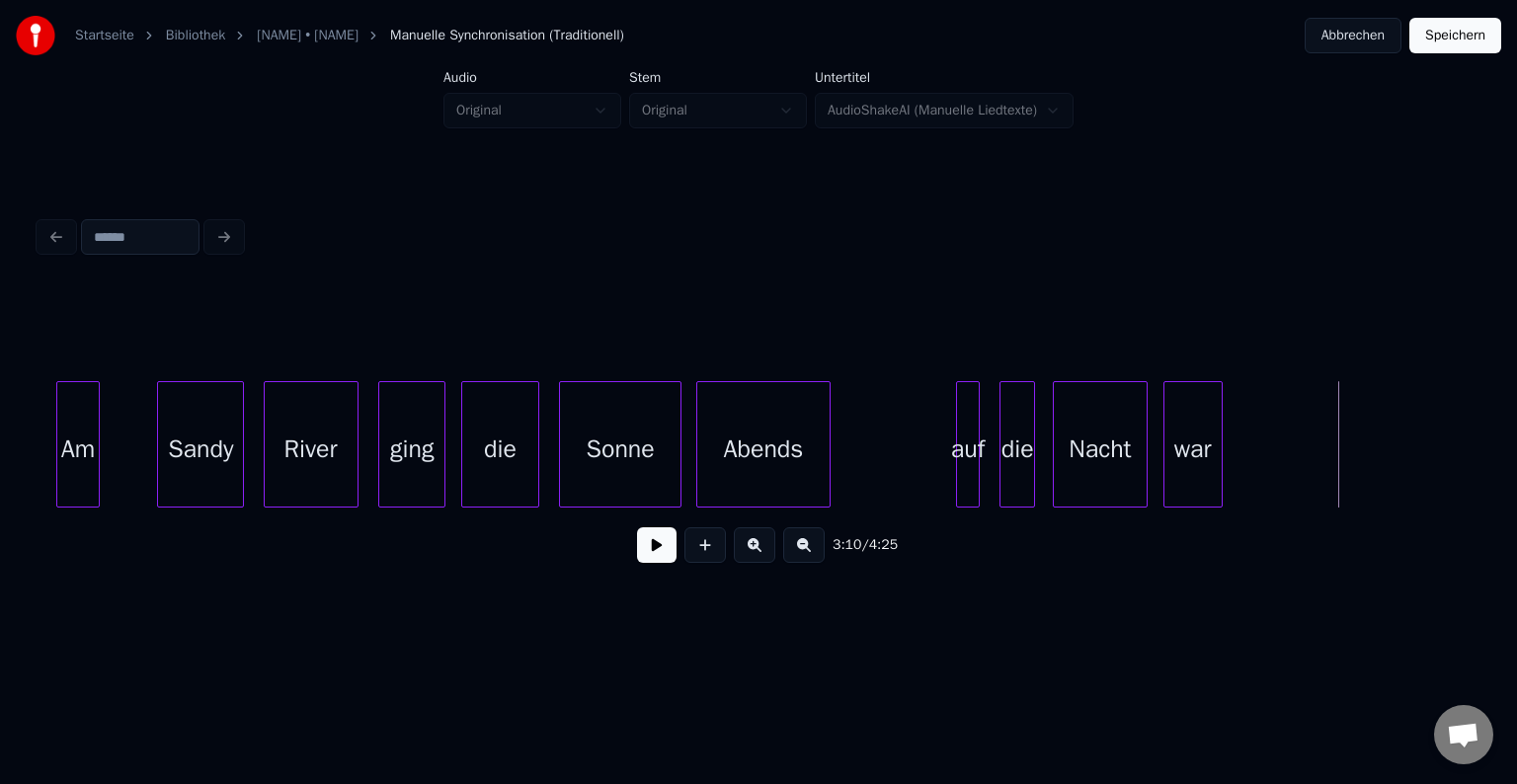 click on "Sonne" at bounding box center [620, 449] 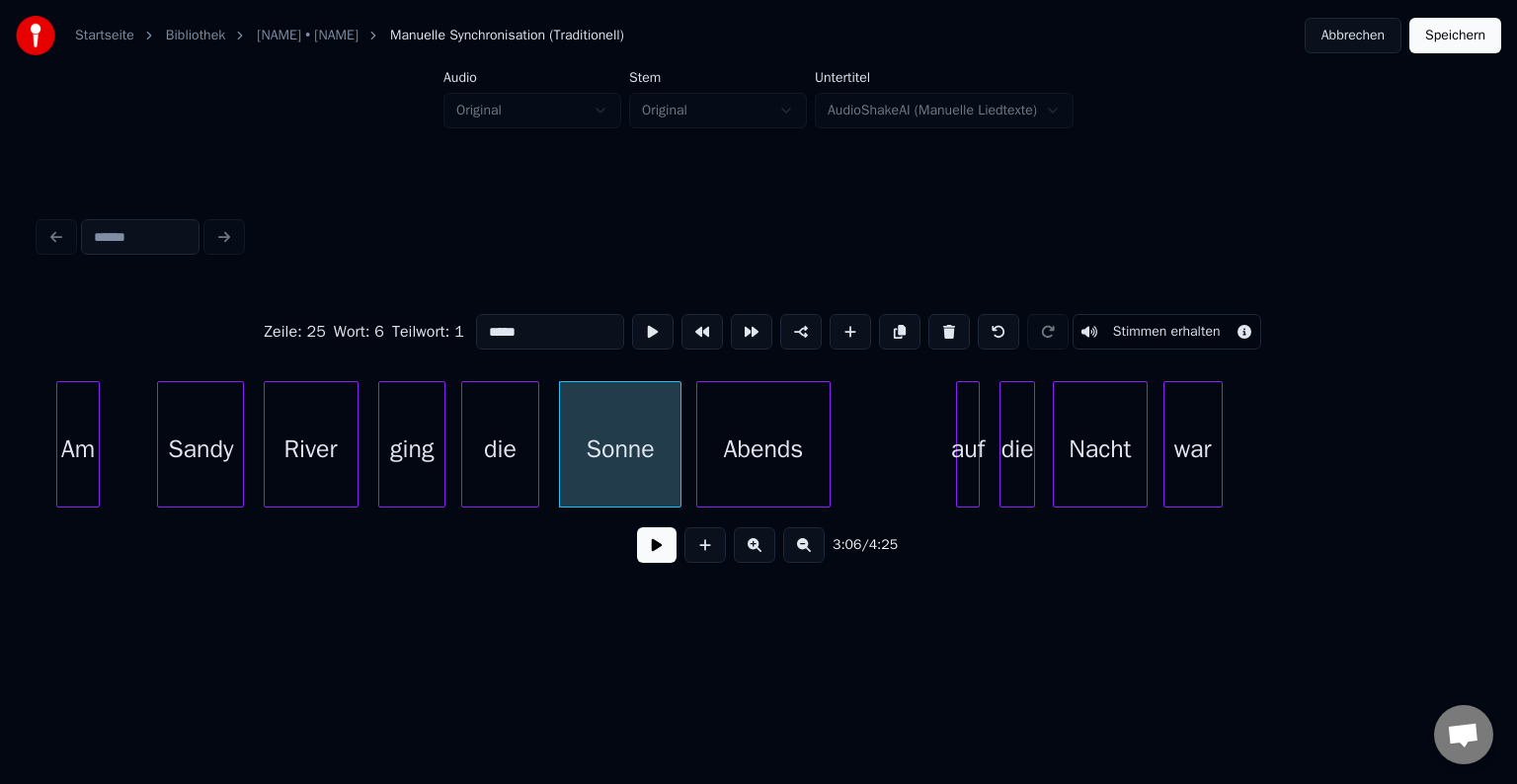 click at bounding box center [657, 545] 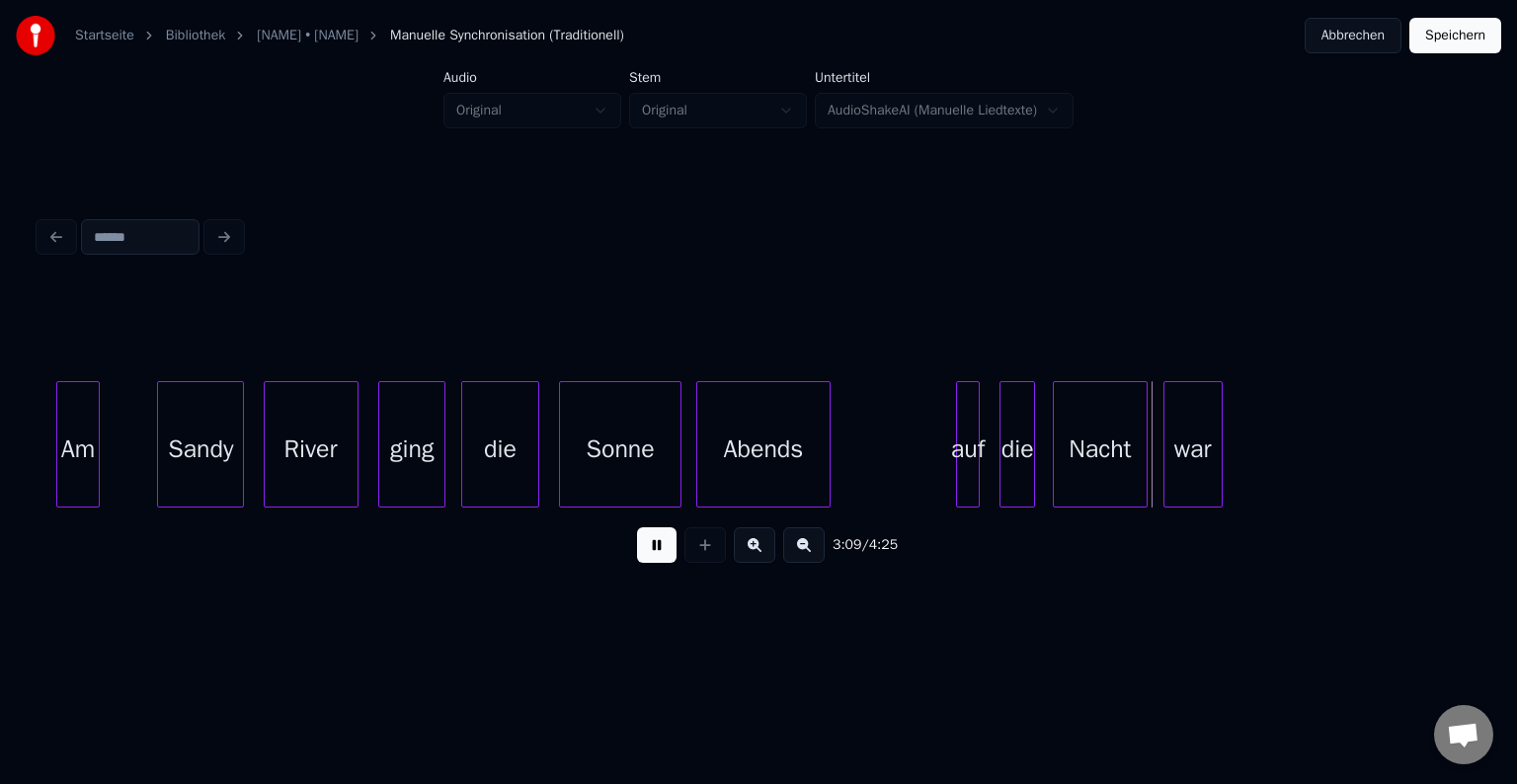 click at bounding box center (657, 545) 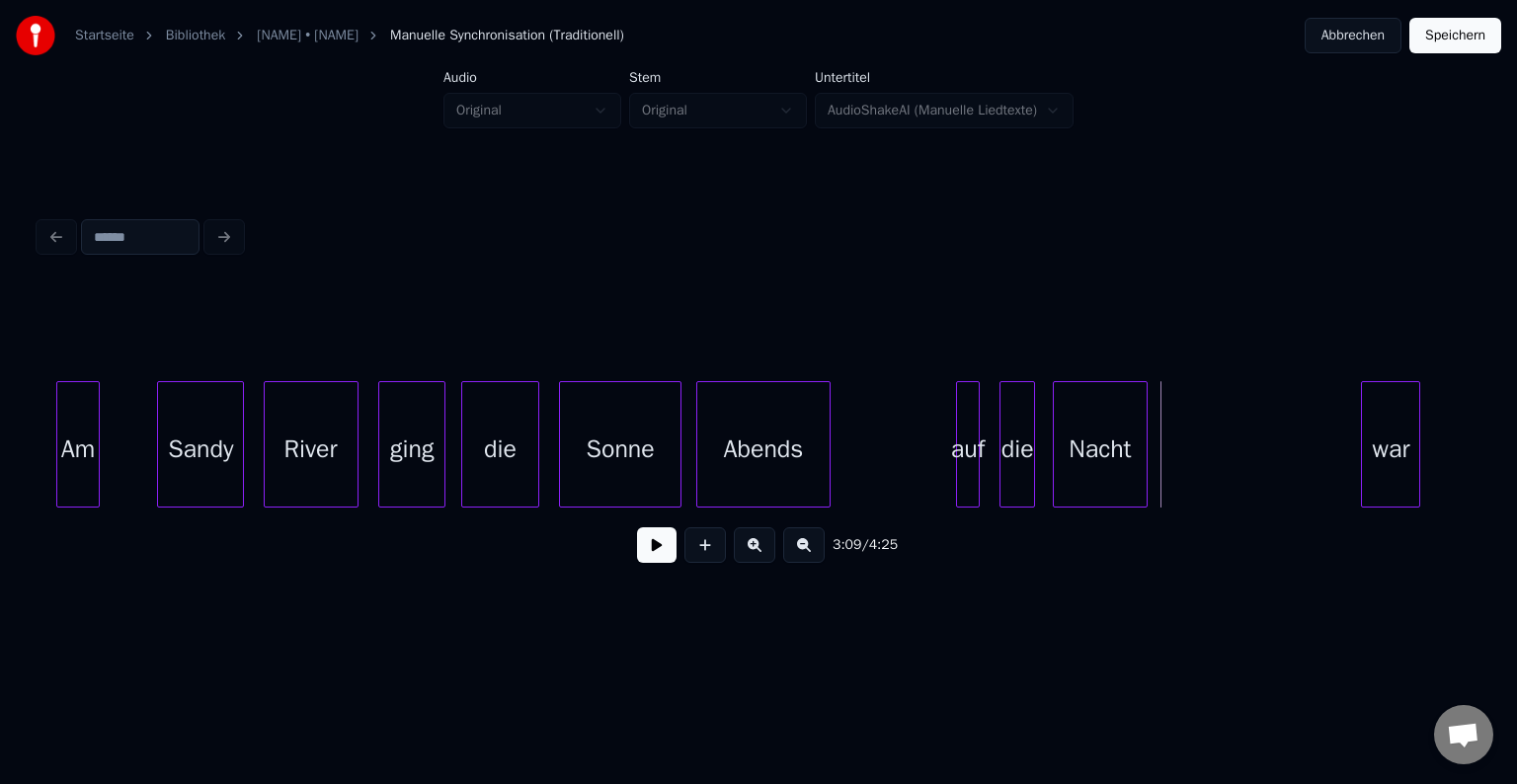 click on "war" at bounding box center [1391, 449] 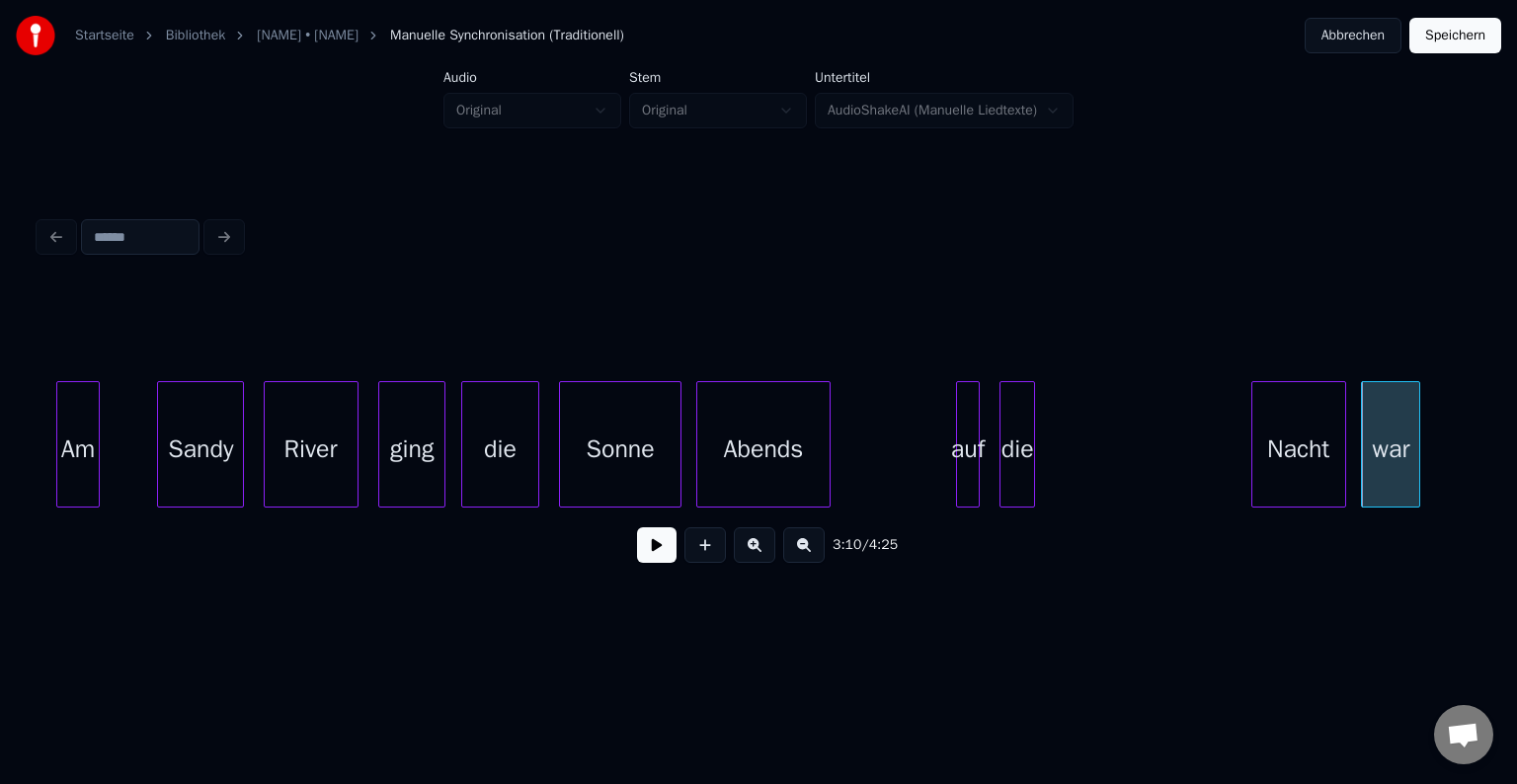 click on "Nacht" at bounding box center [1299, 449] 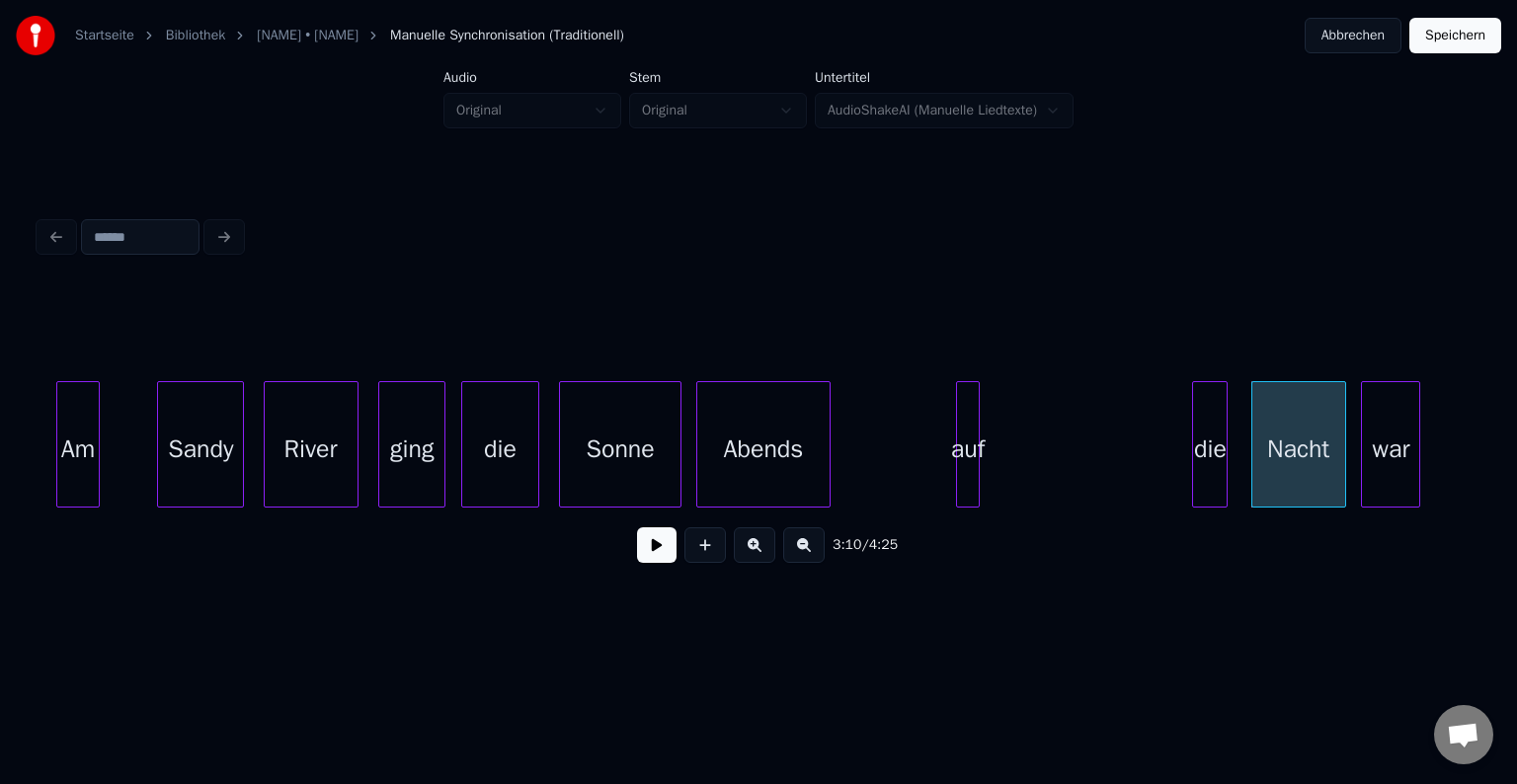 click on "die" at bounding box center (1210, 449) 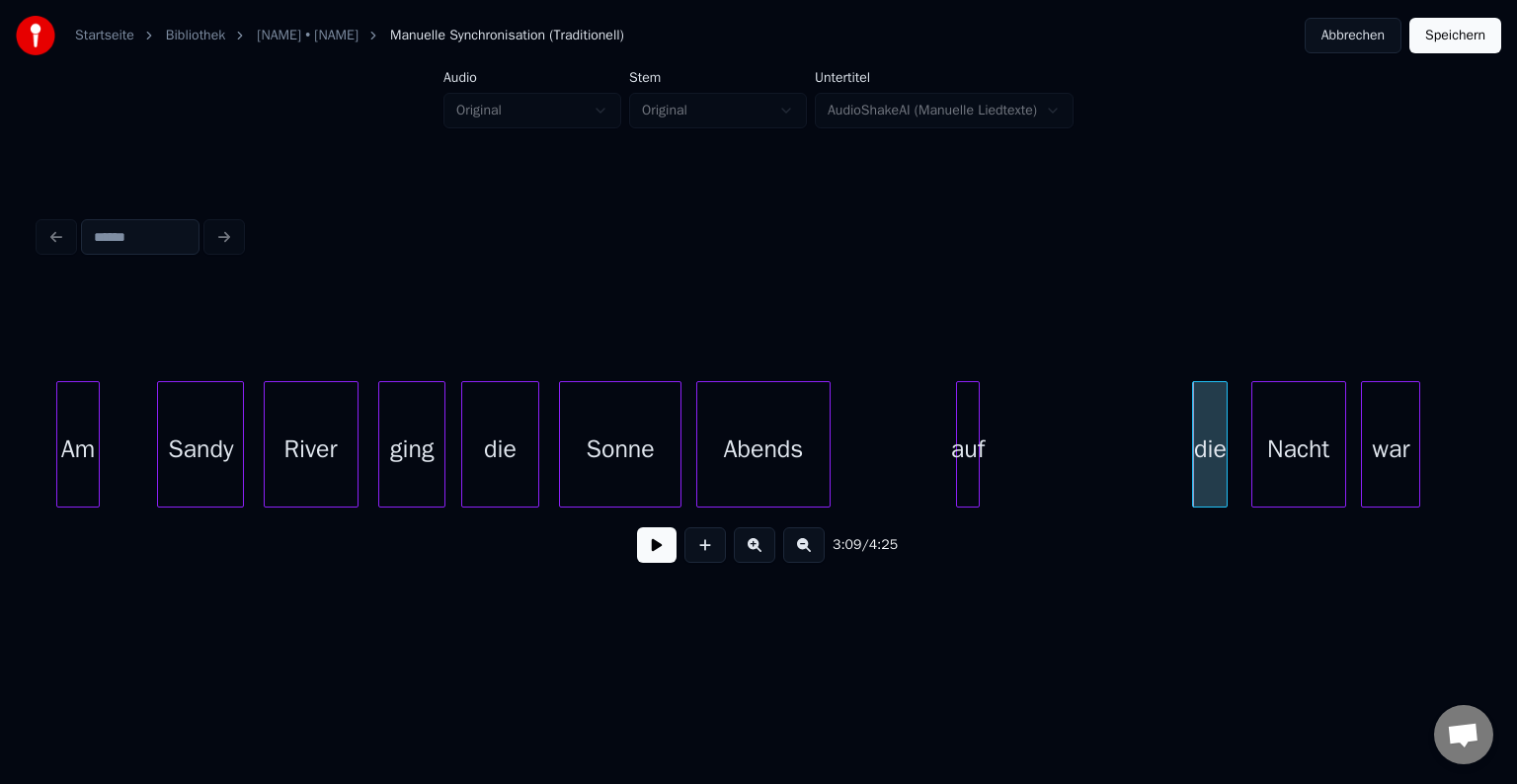click on "Sonne" at bounding box center [620, 449] 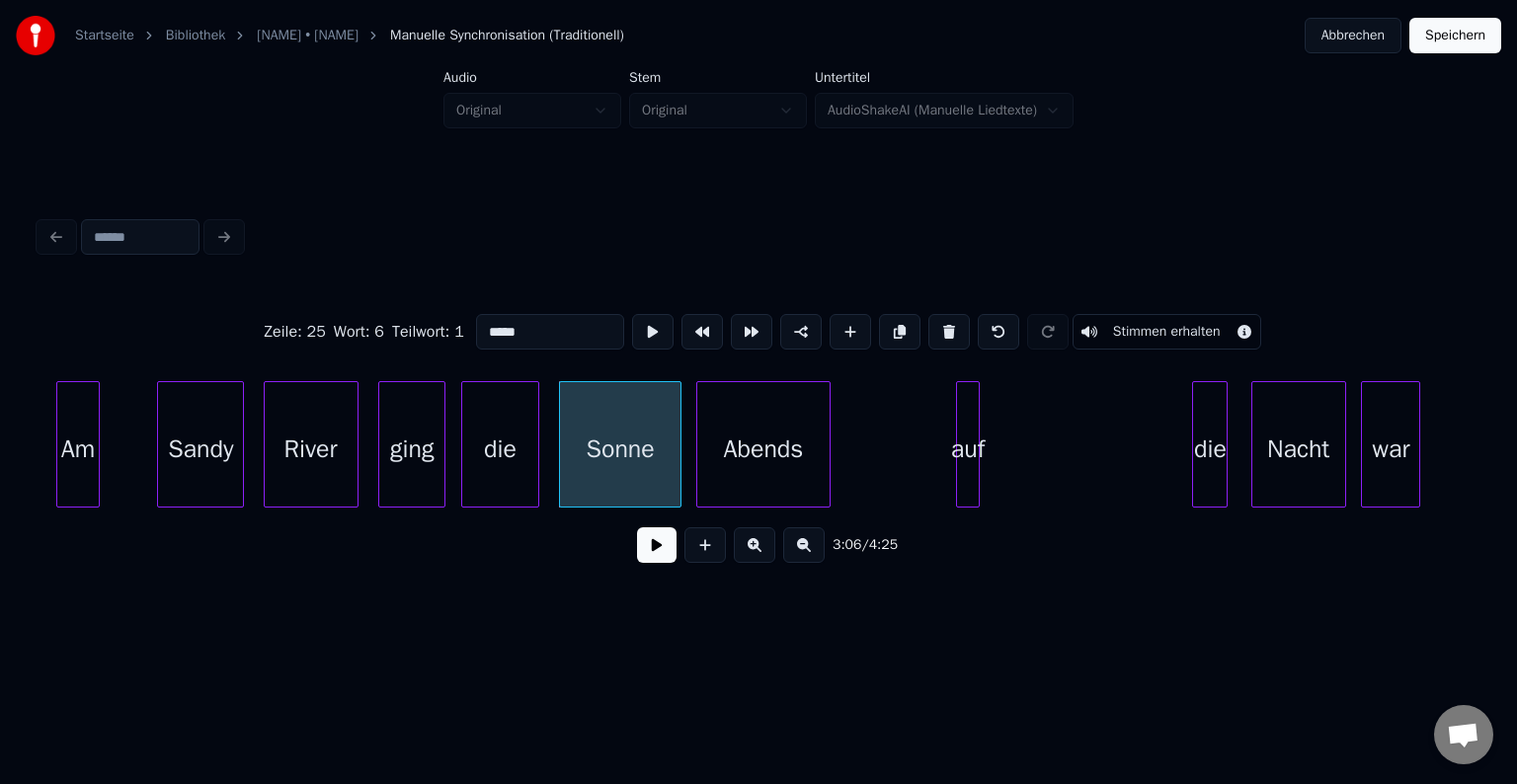 click at bounding box center (657, 545) 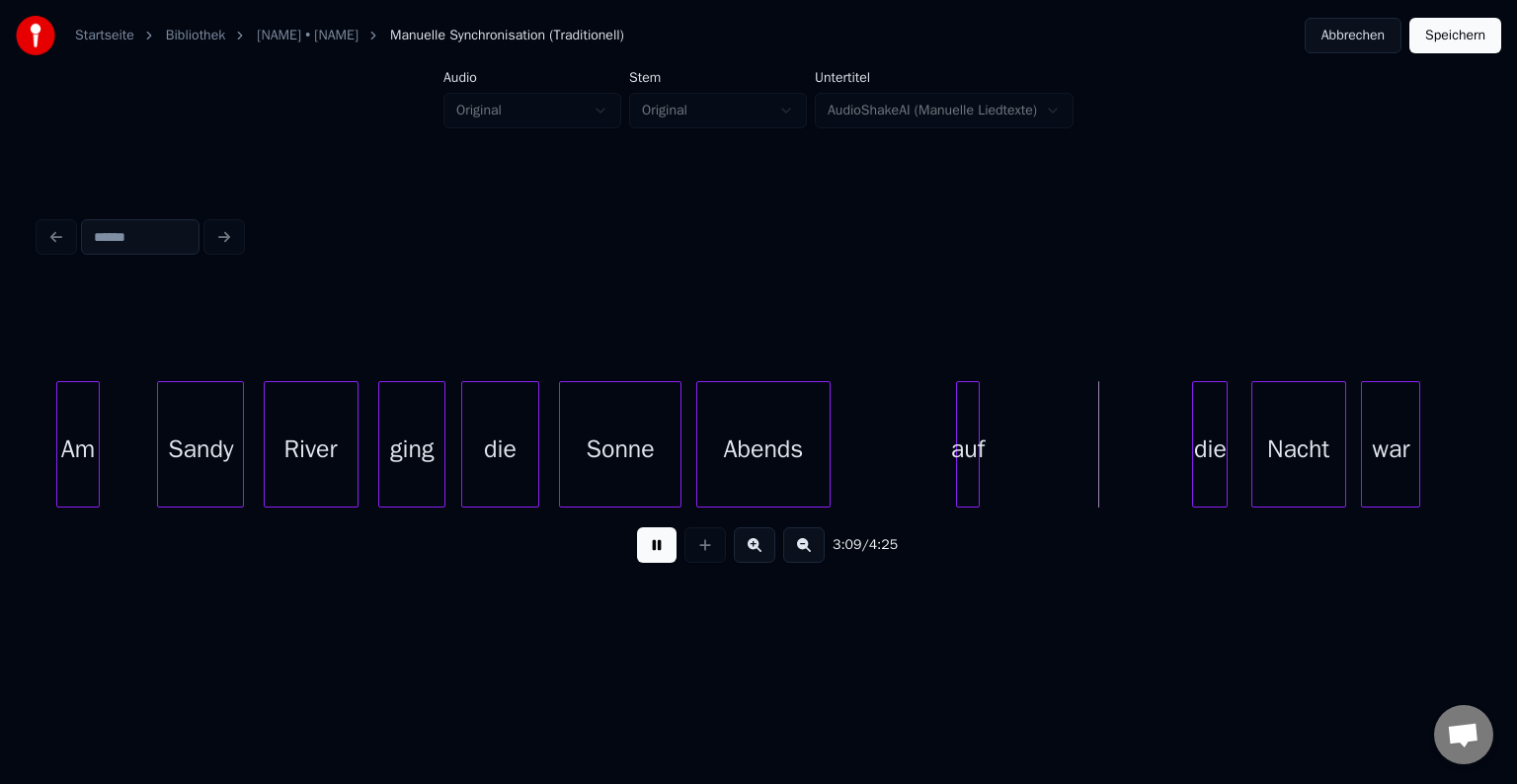 click at bounding box center [657, 545] 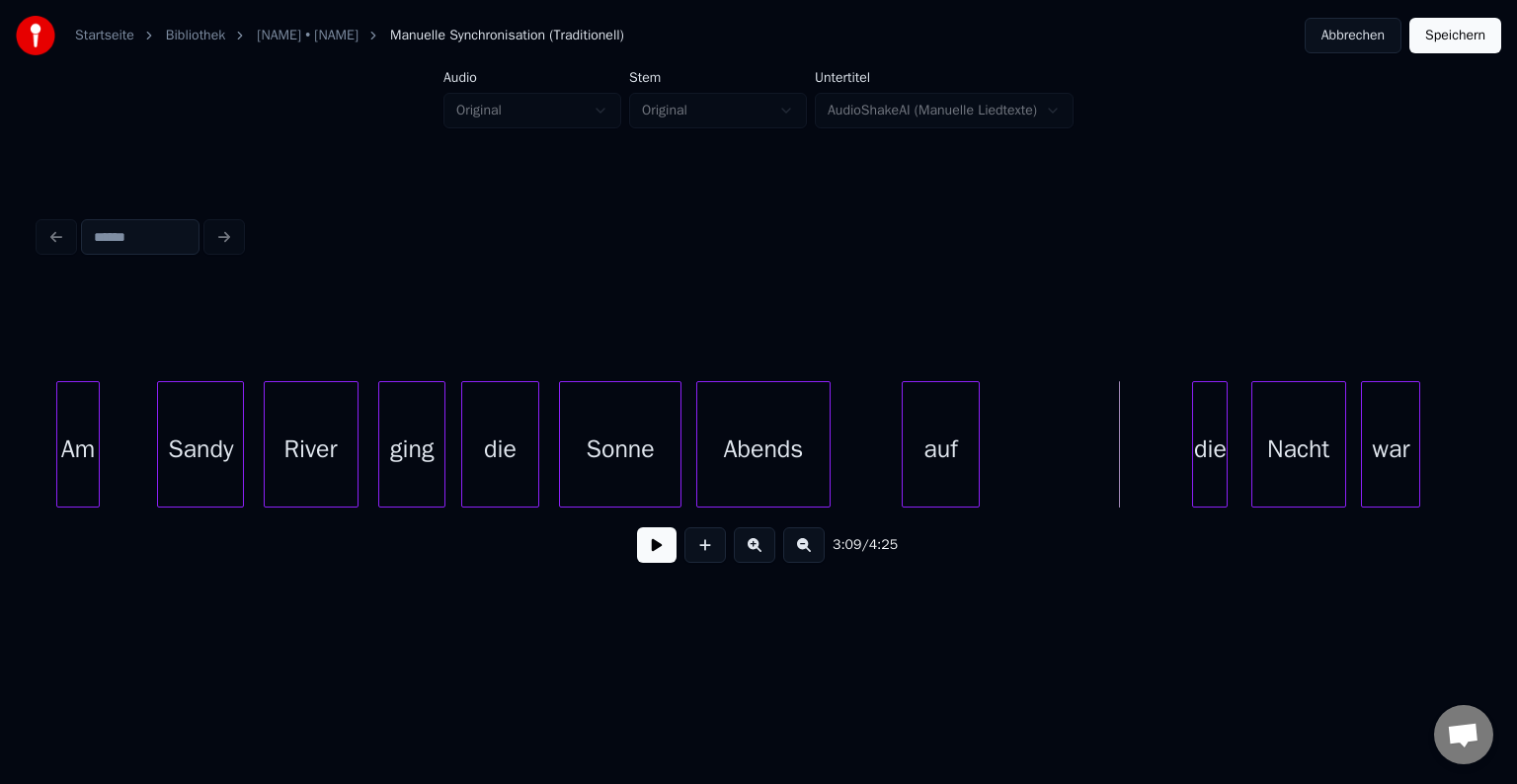 click at bounding box center (906, 444) 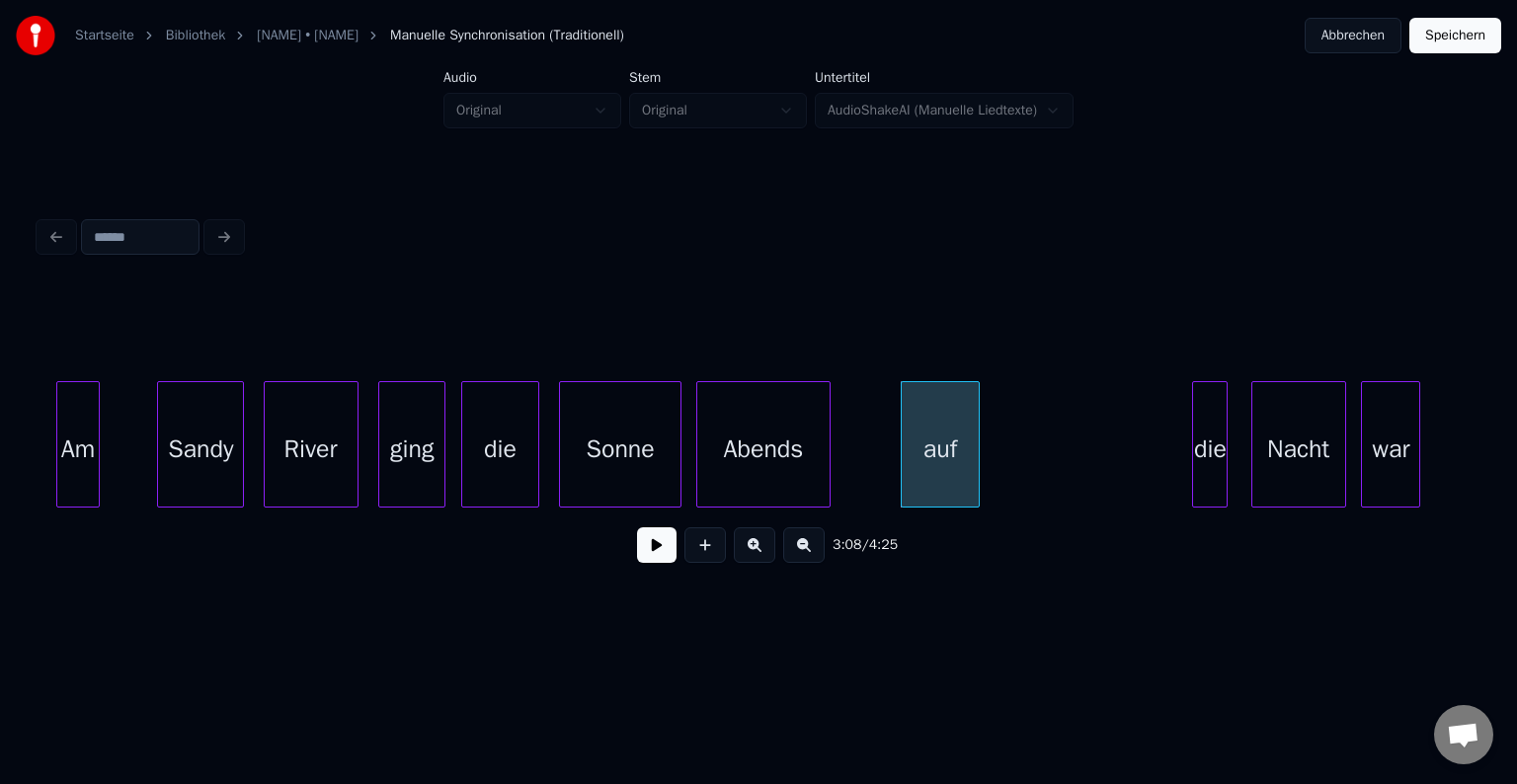 click on "Abends" at bounding box center [763, 449] 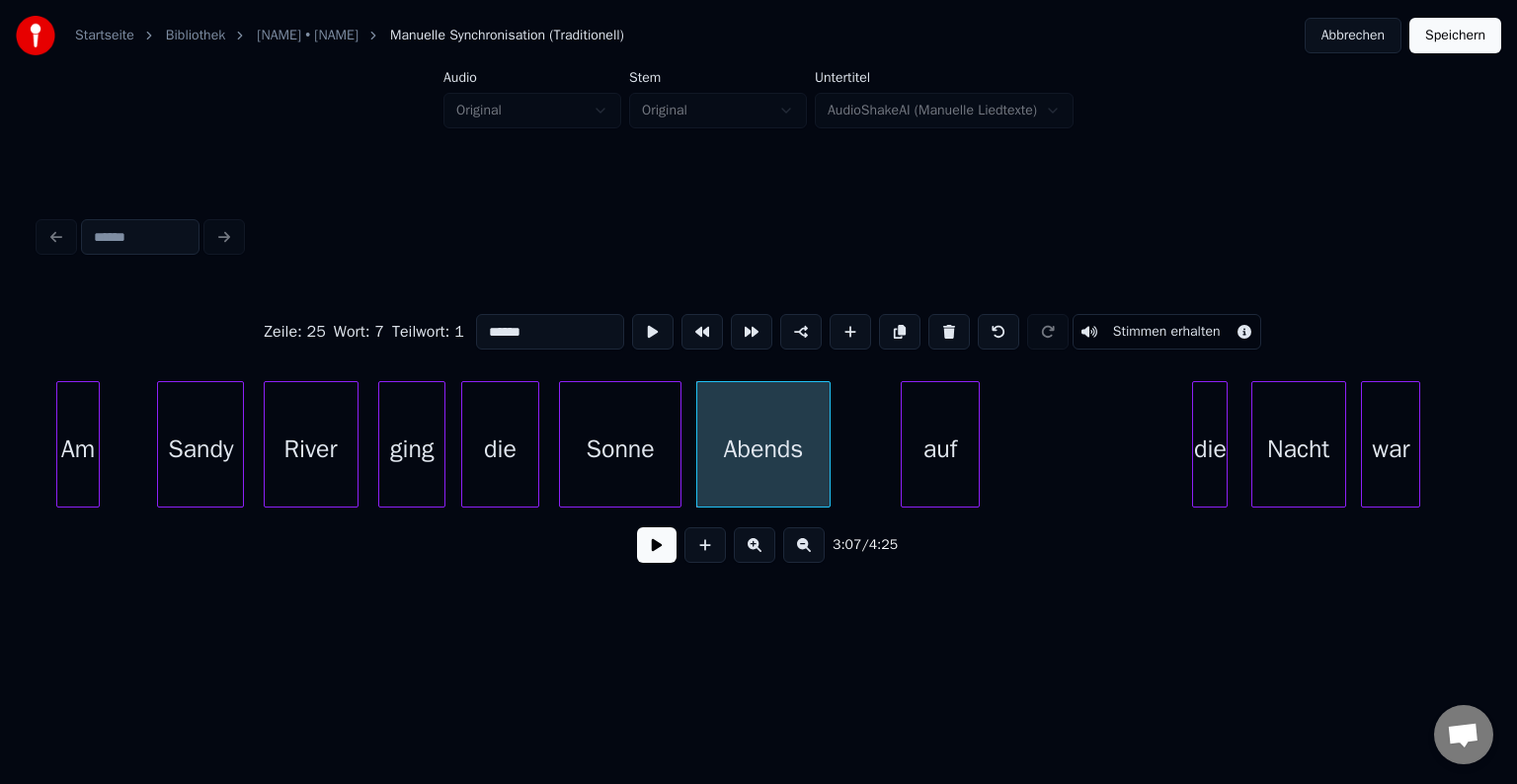 click at bounding box center [657, 545] 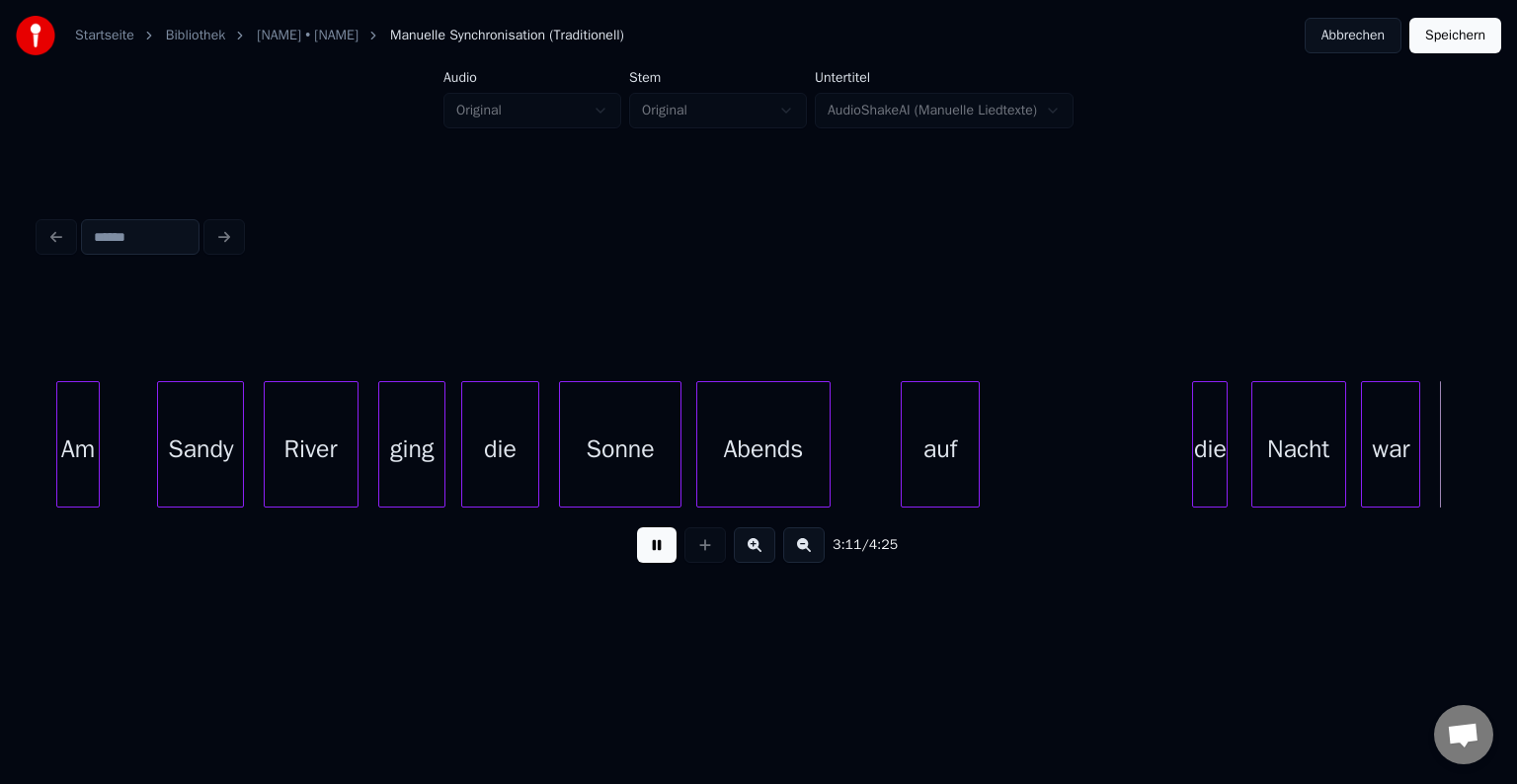 click at bounding box center [657, 545] 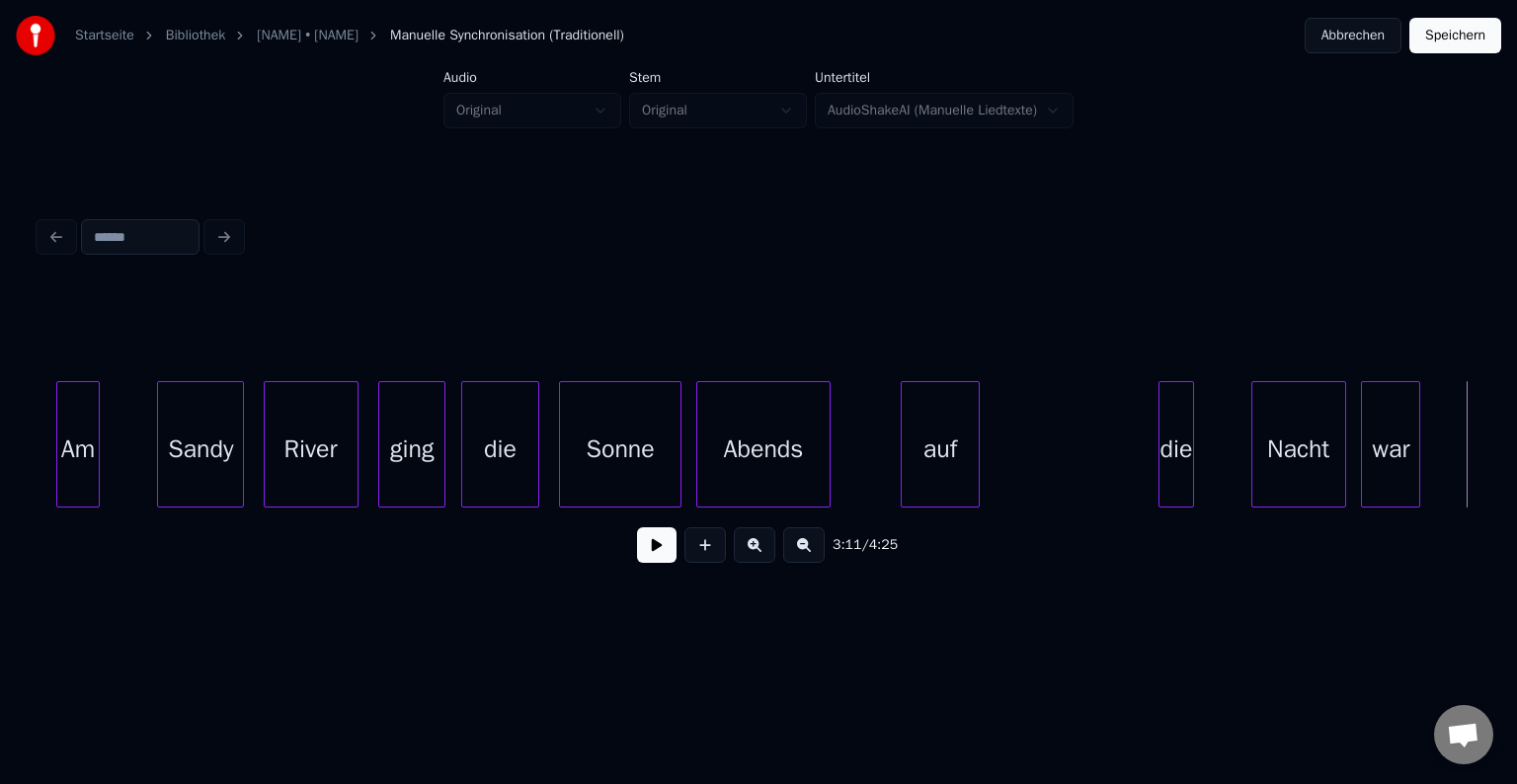 click on "die" at bounding box center [1176, 449] 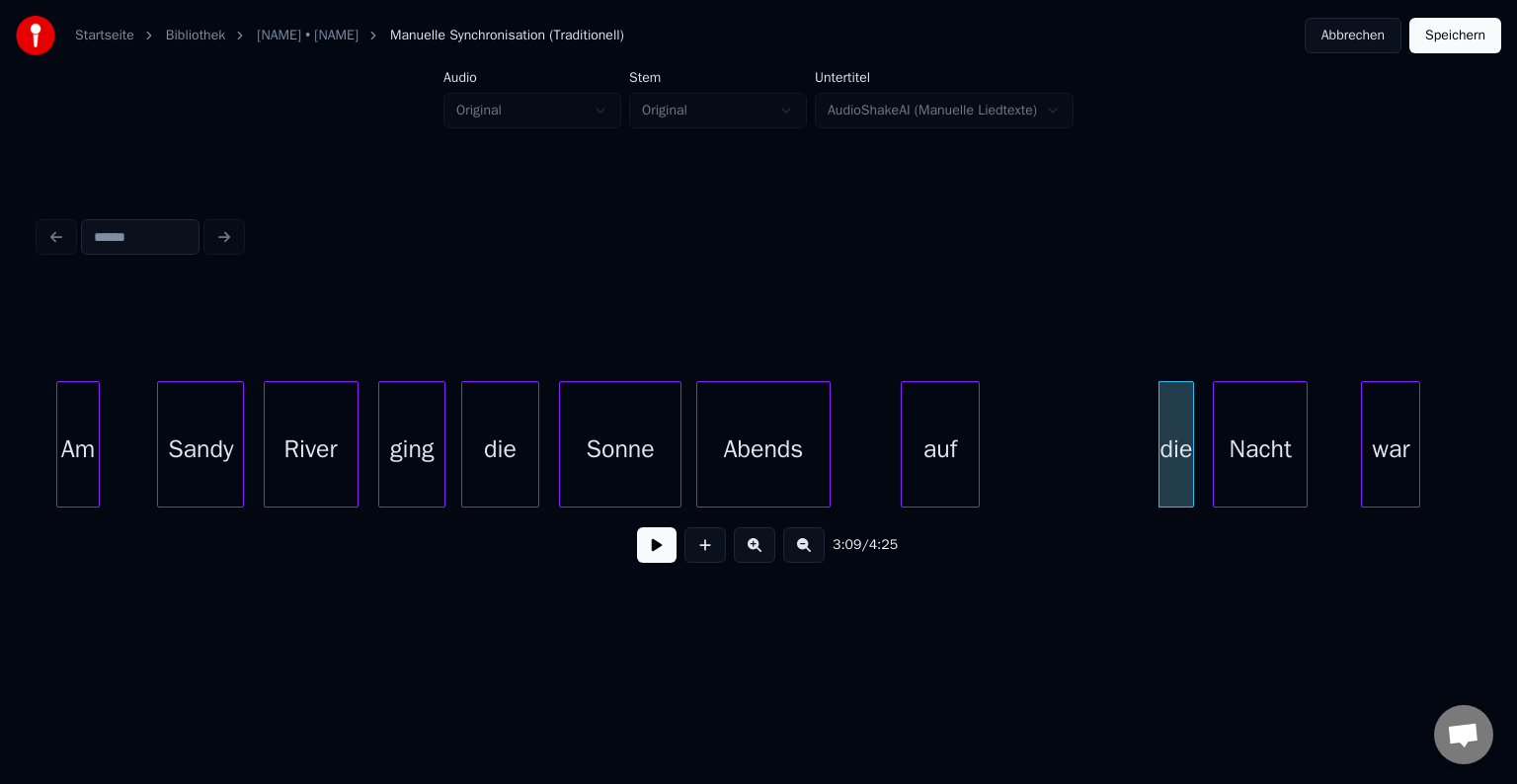 click on "Nacht" at bounding box center (1260, 449) 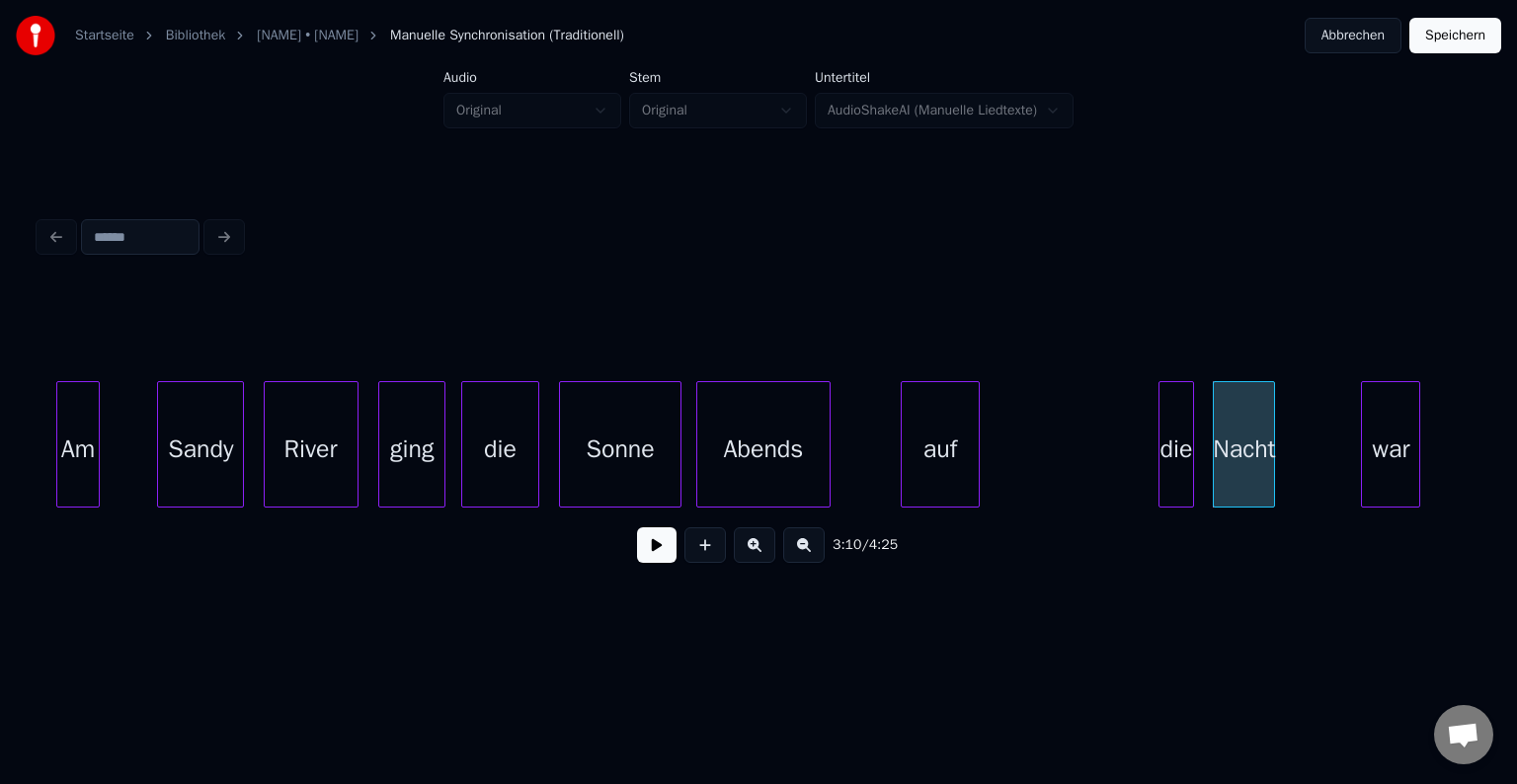 click at bounding box center (1271, 444) 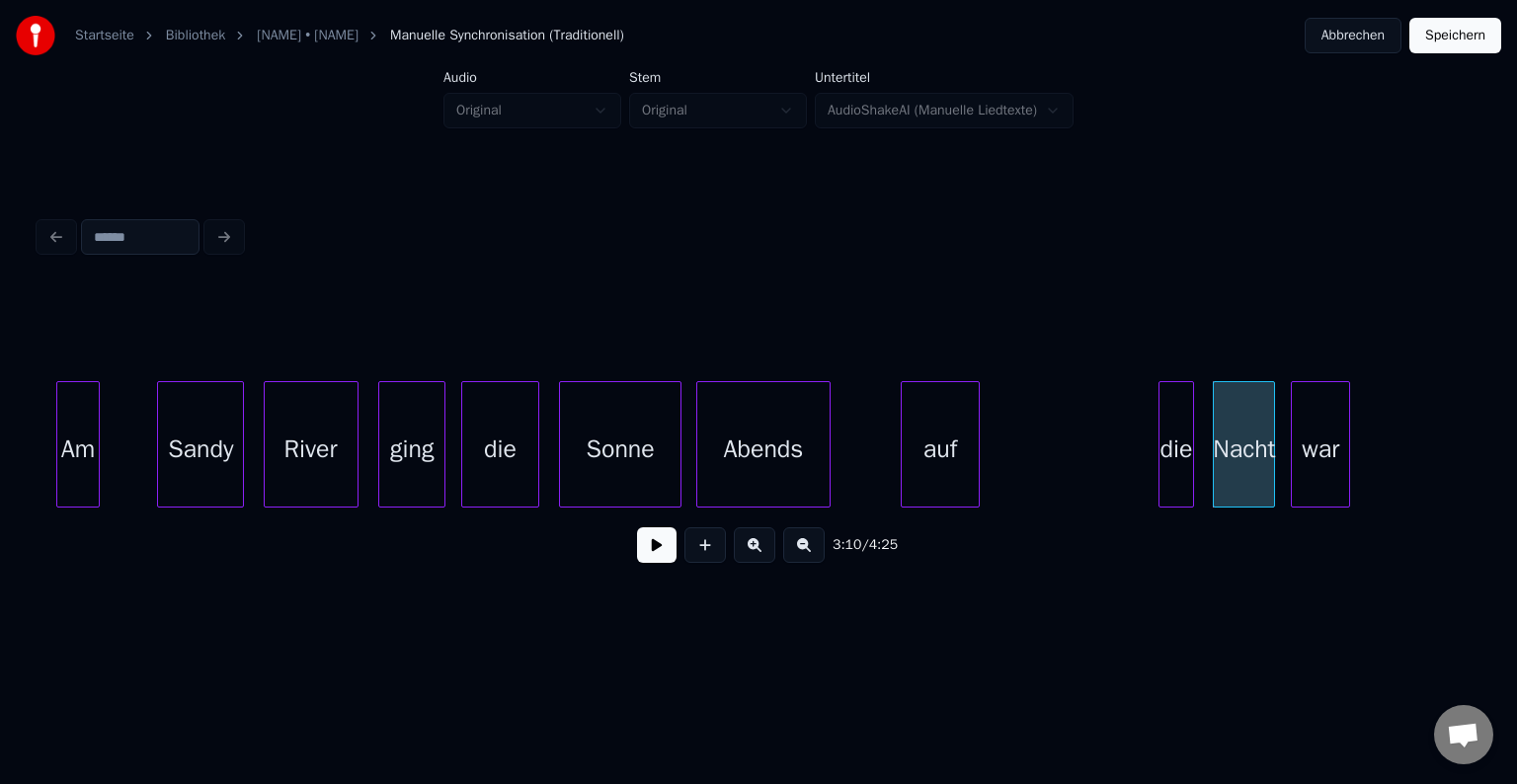 click on "war" at bounding box center (1320, 449) 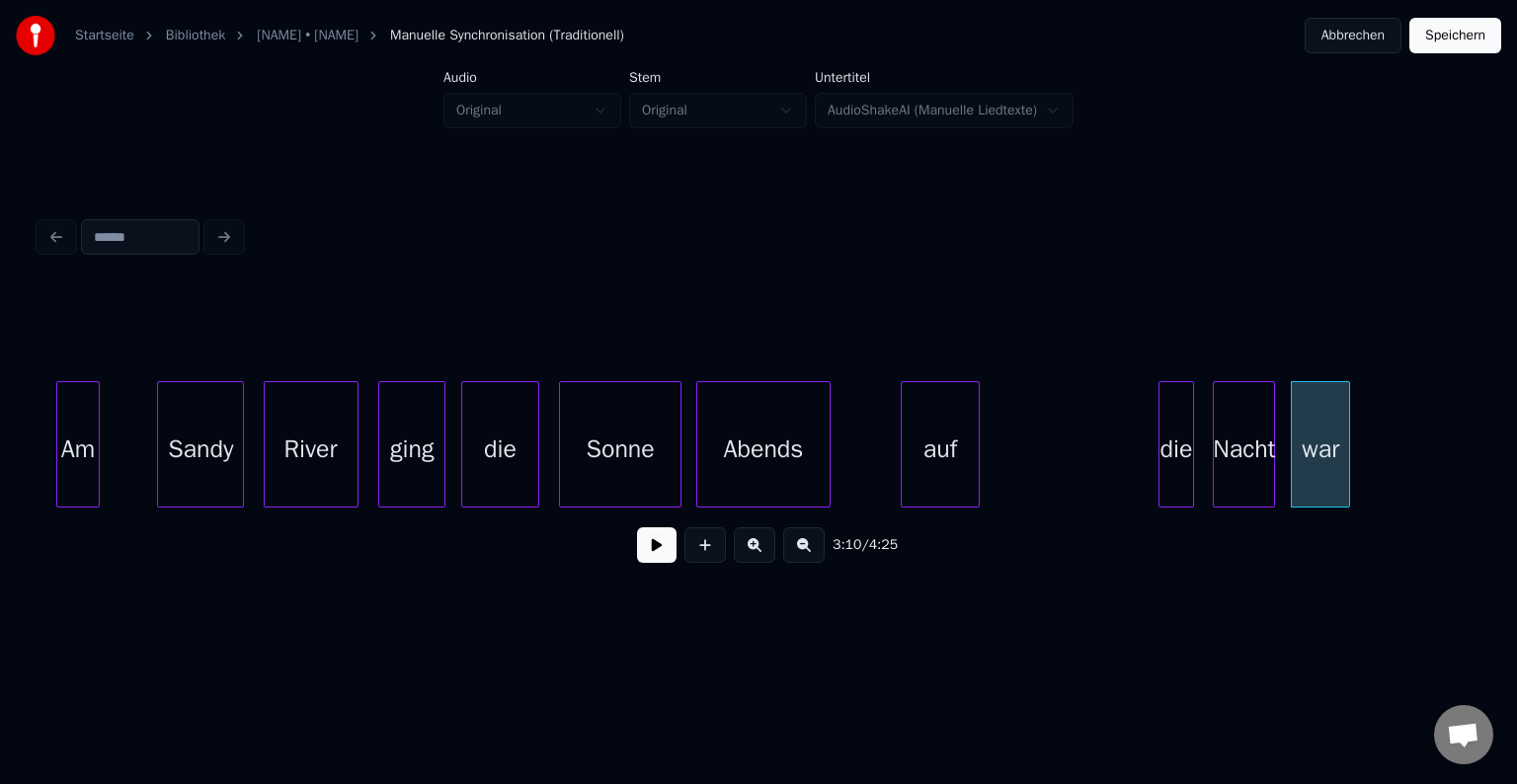click on "ging die Sonne Abends River Sandy Am auf die Nacht war" at bounding box center (-10152, 444) 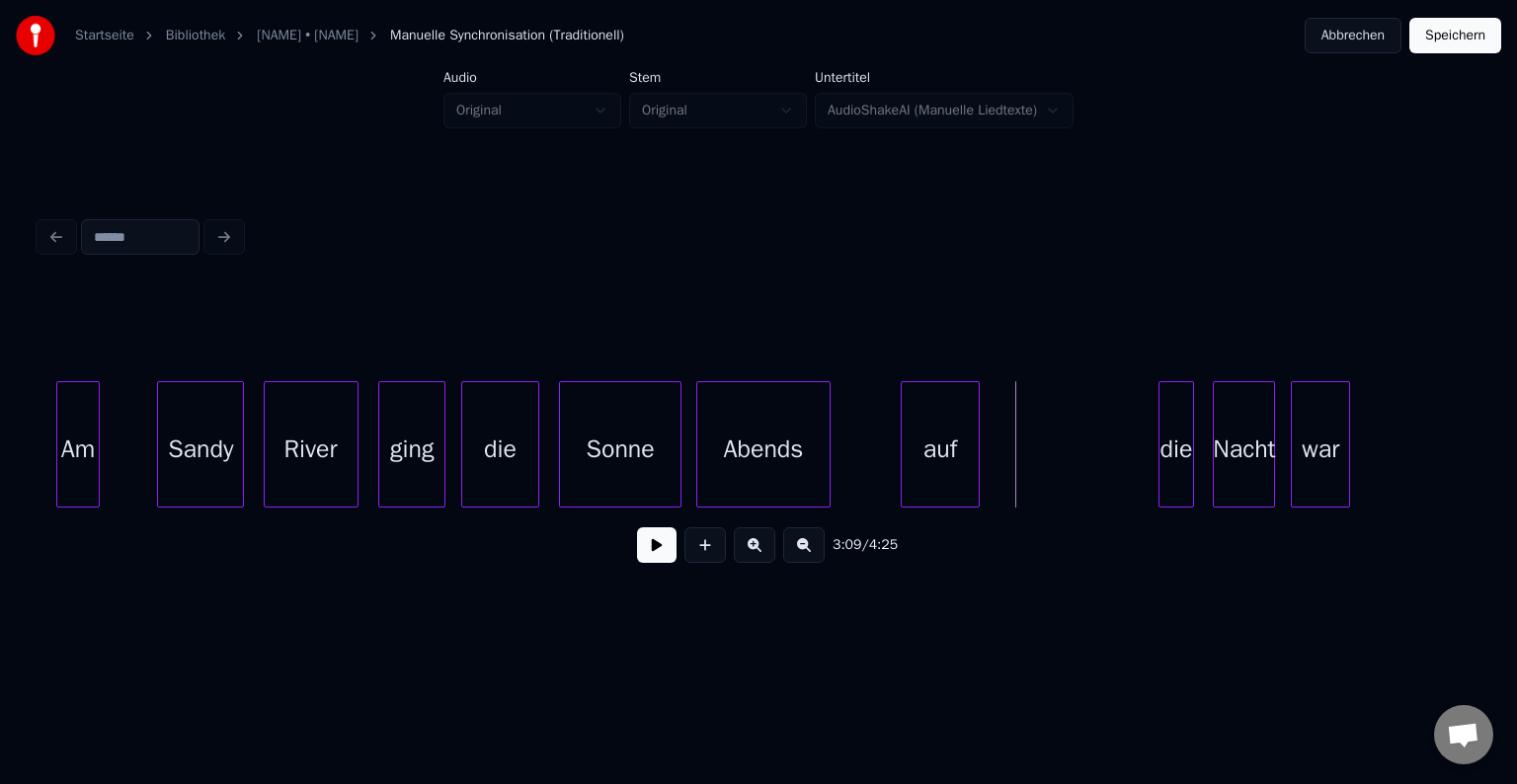 click at bounding box center (657, 545) 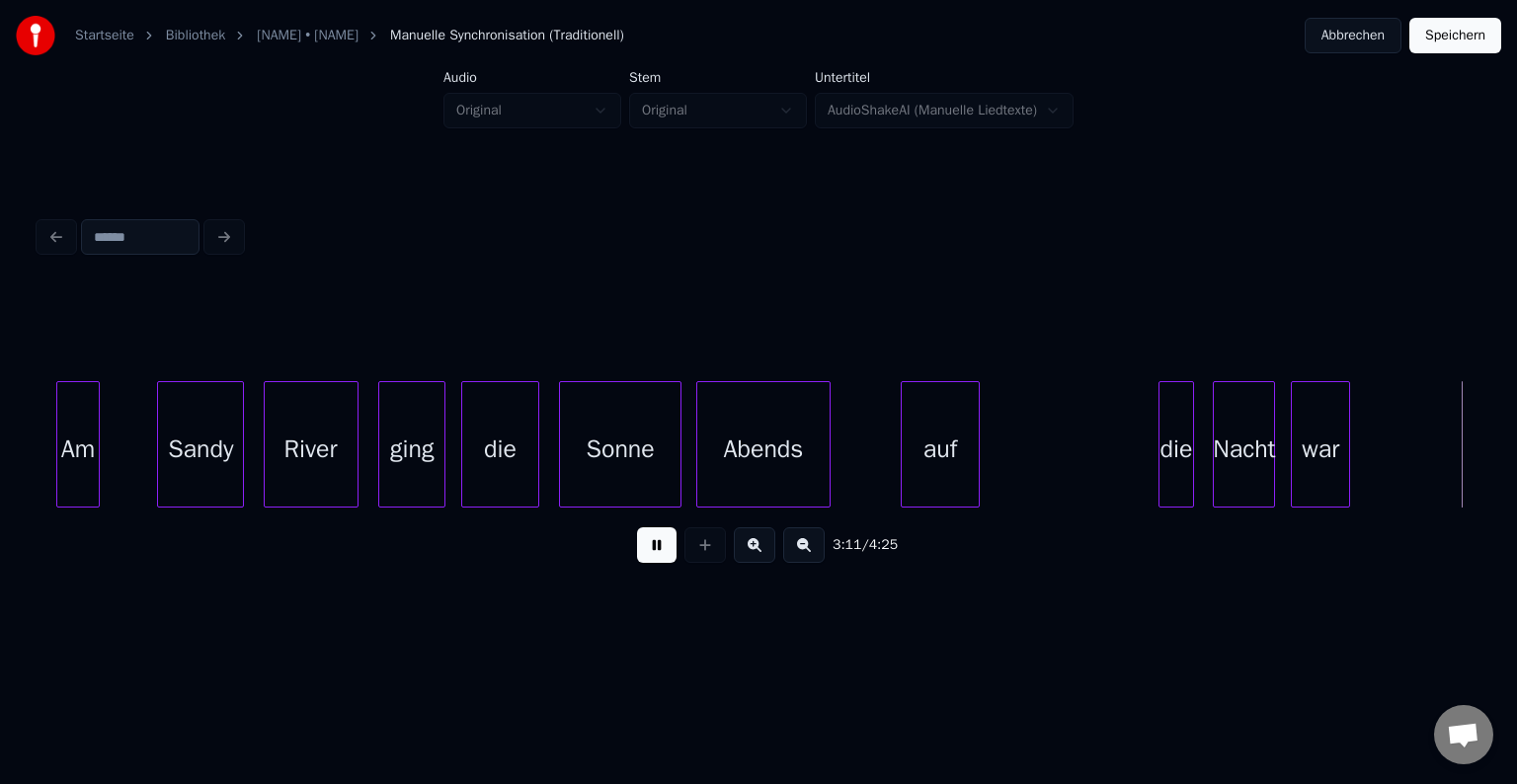 click at bounding box center (657, 545) 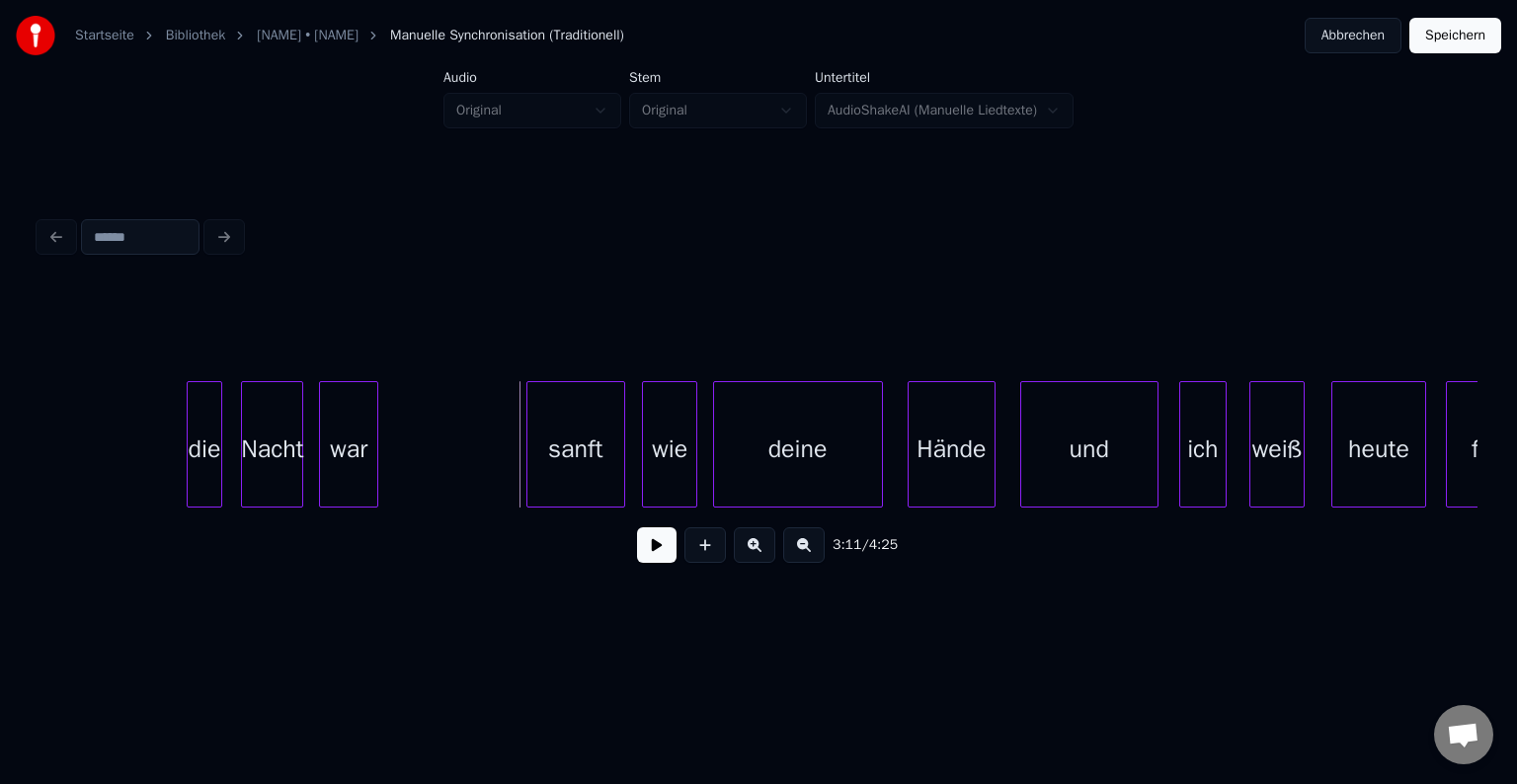 scroll, scrollTop: 0, scrollLeft: 37305, axis: horizontal 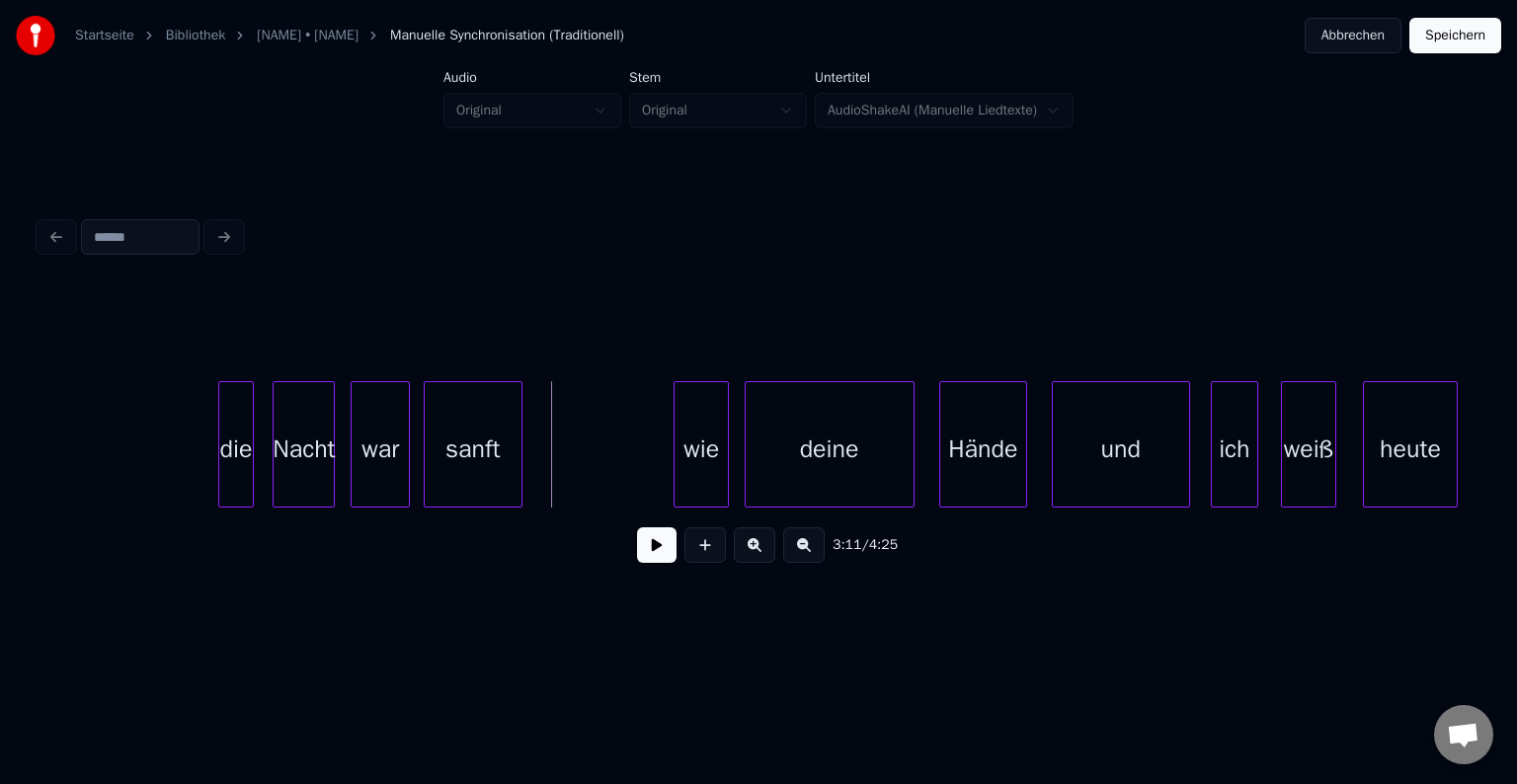 click on "sanft" at bounding box center [473, 449] 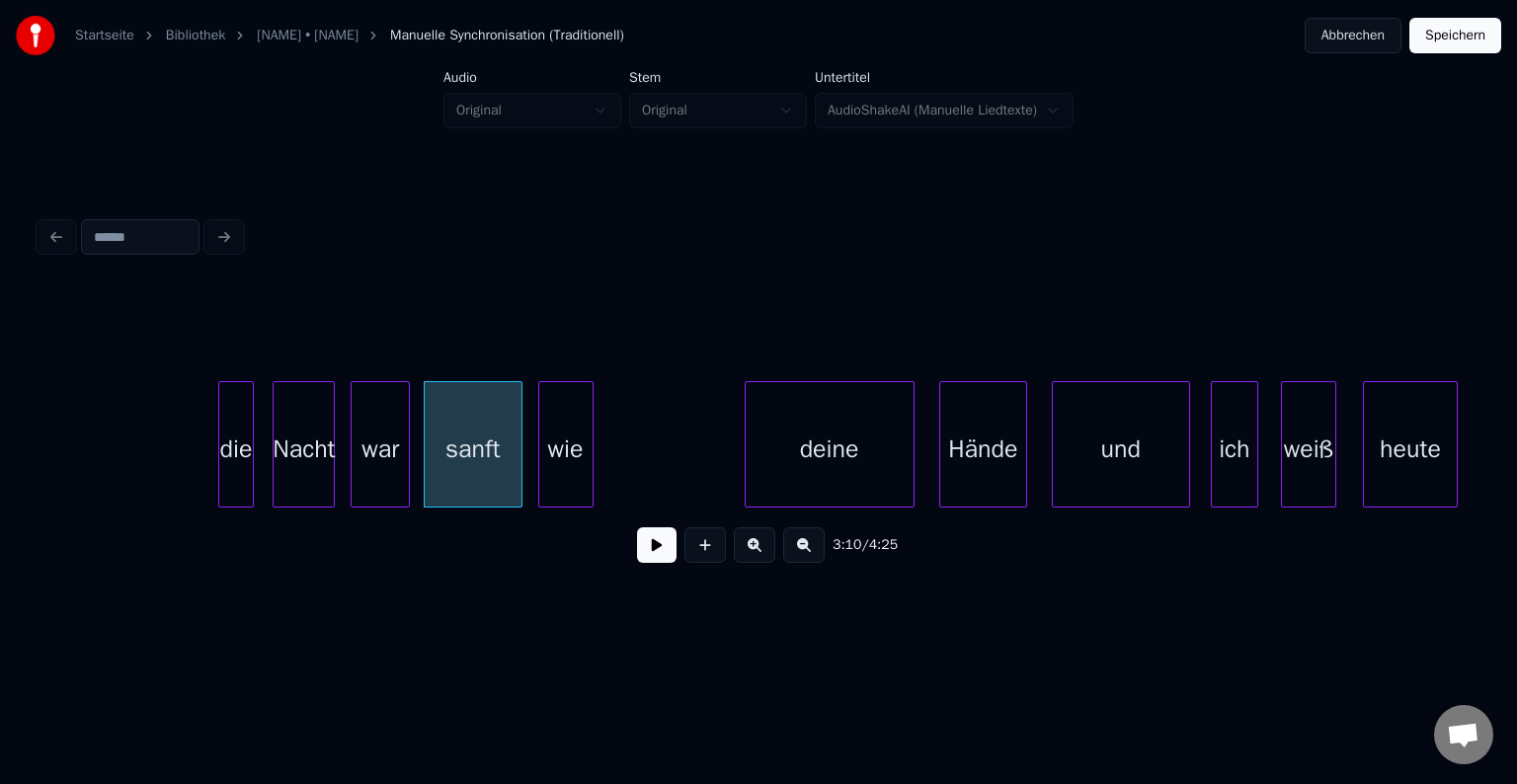 click on "wie" at bounding box center (566, 449) 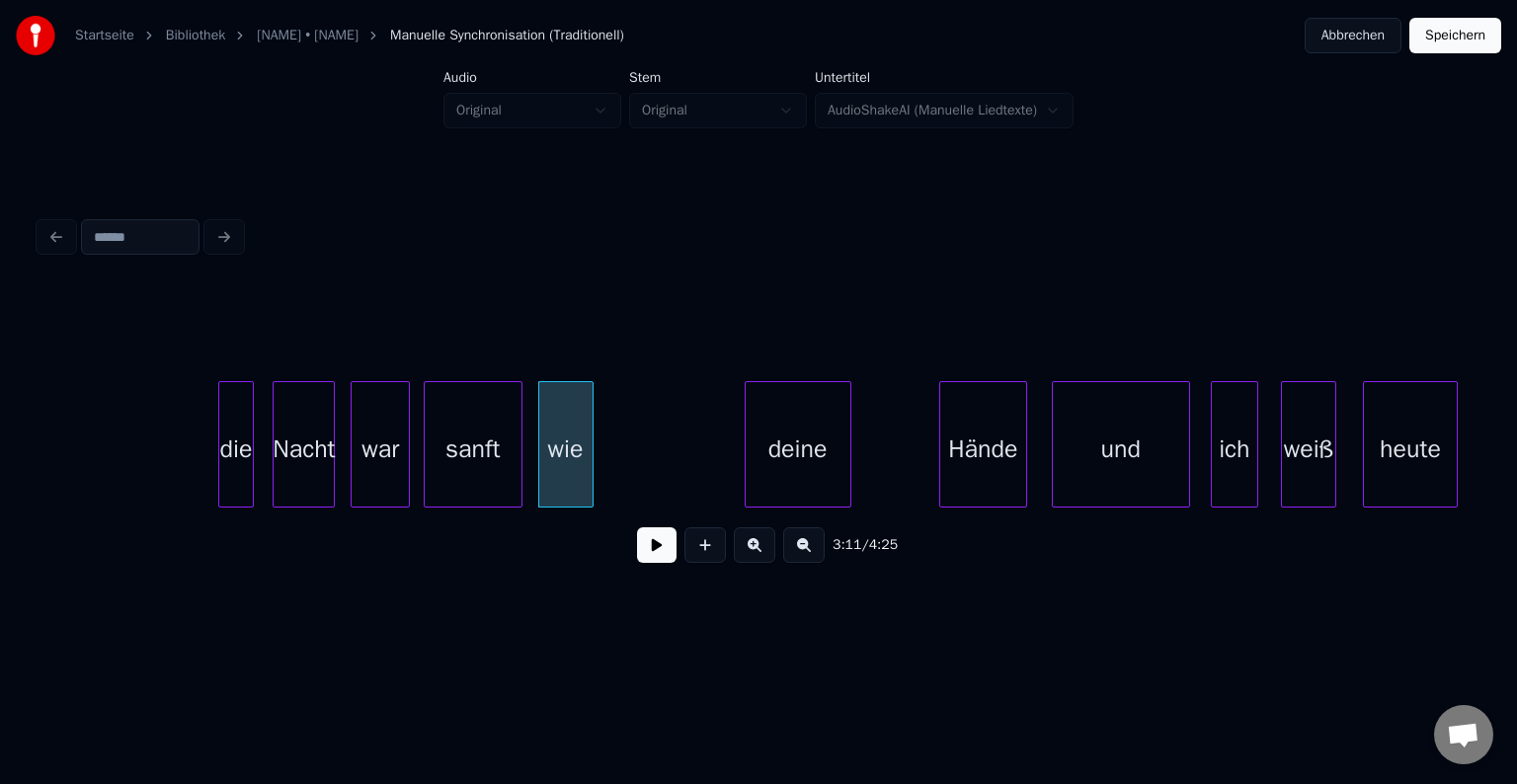 click at bounding box center (847, 444) 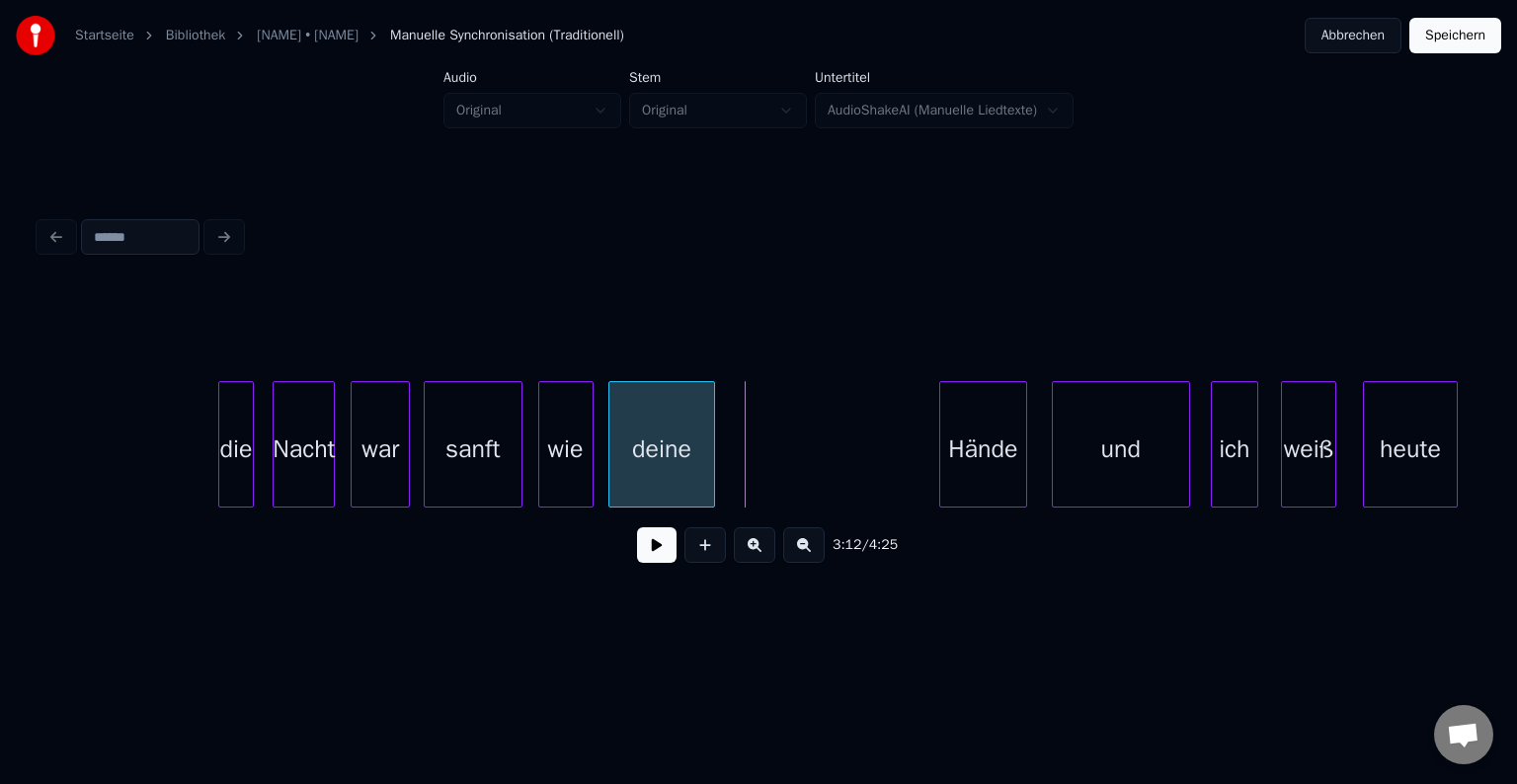 click on "deine" at bounding box center [662, 449] 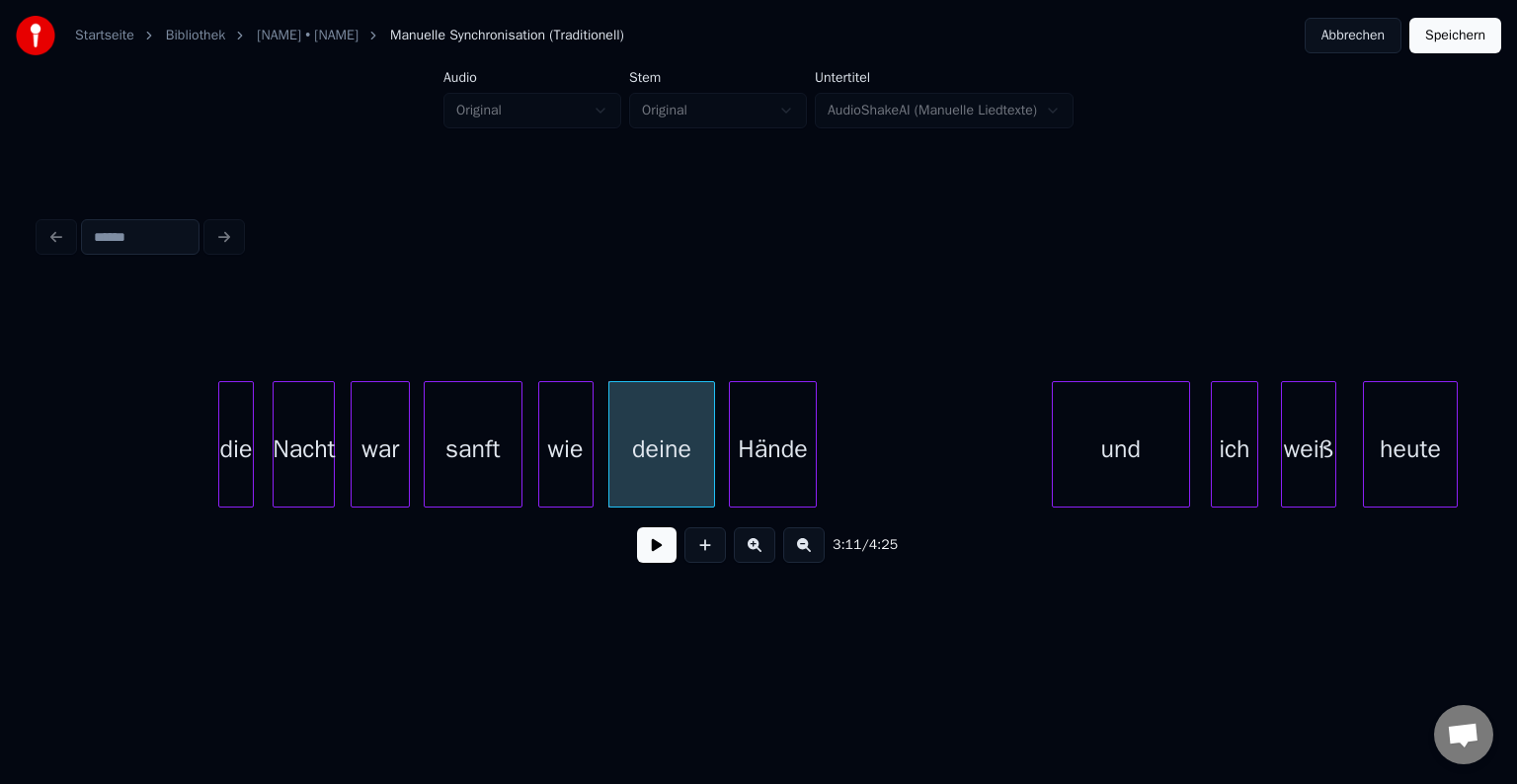 click on "Hände" at bounding box center [772, 449] 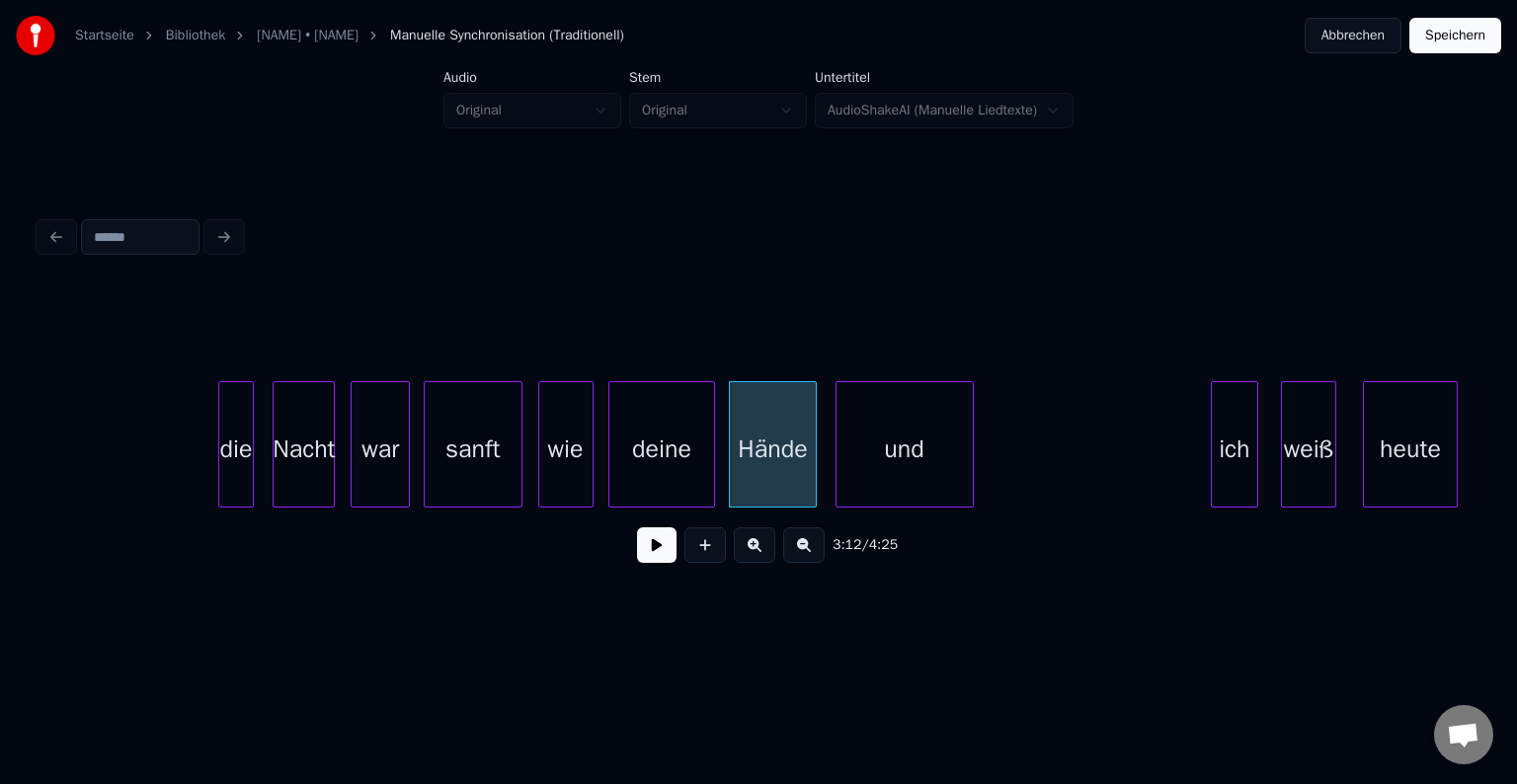click on "und" at bounding box center [905, 449] 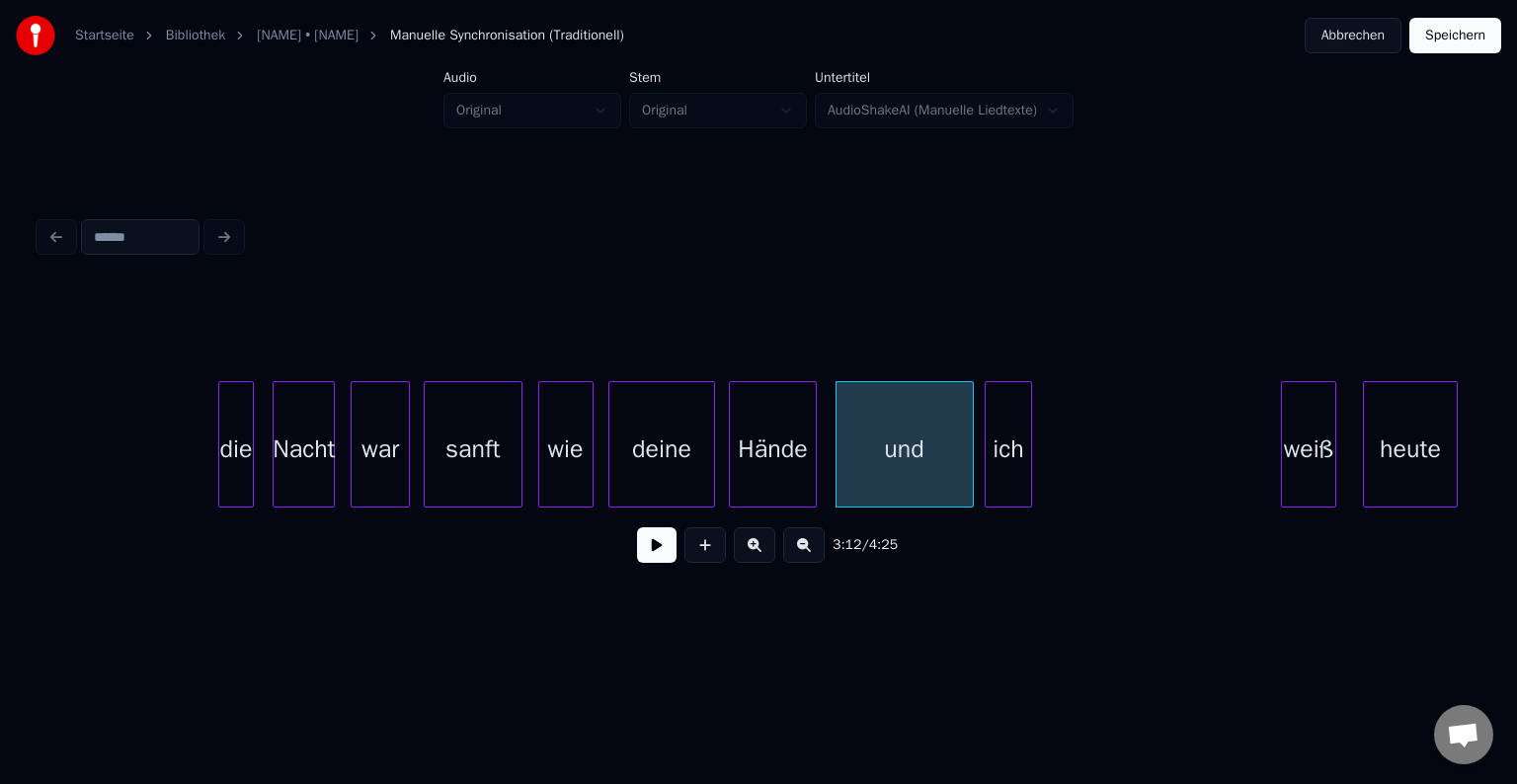 click on "ich" at bounding box center (1008, 449) 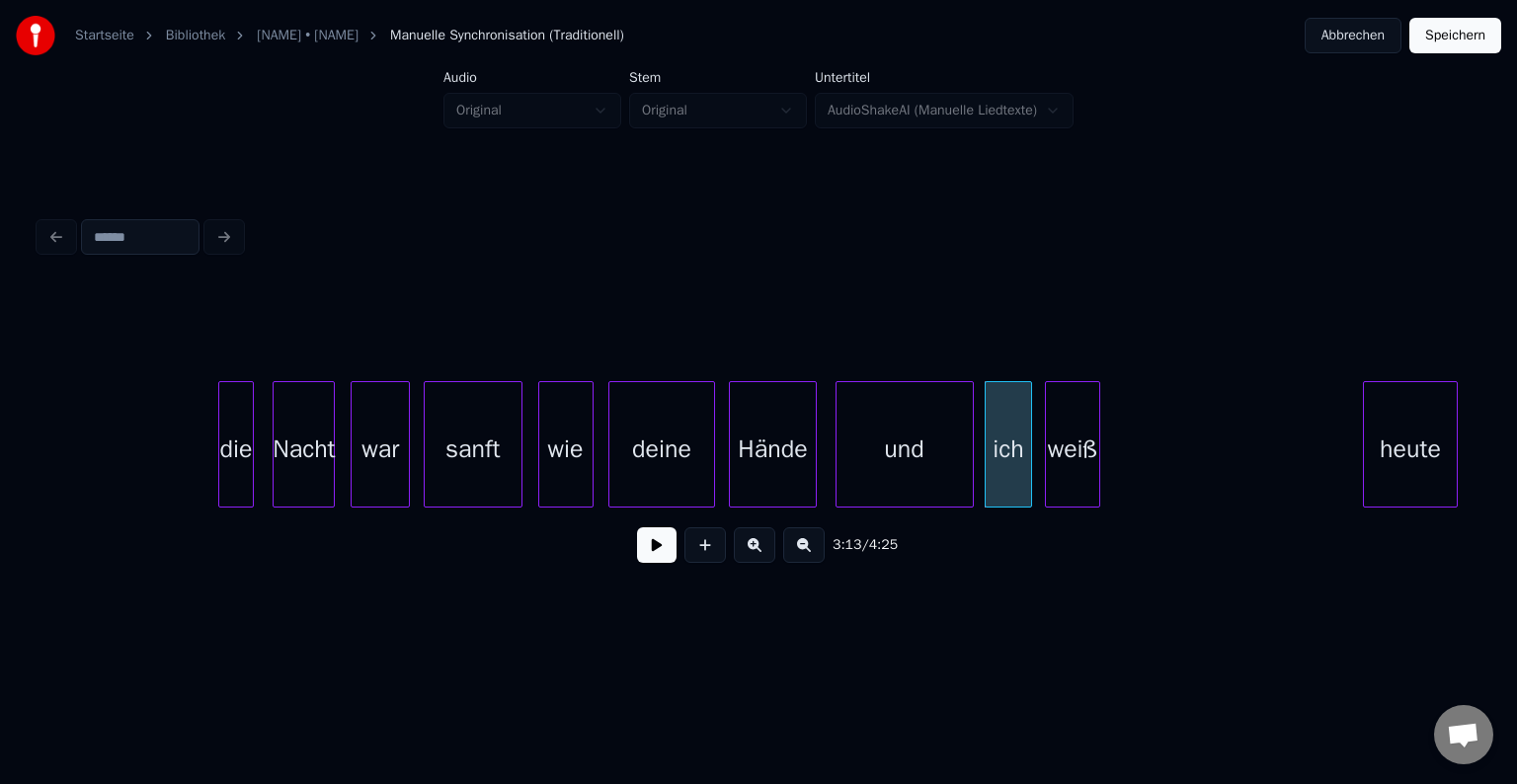click on "weiß" at bounding box center [1073, 449] 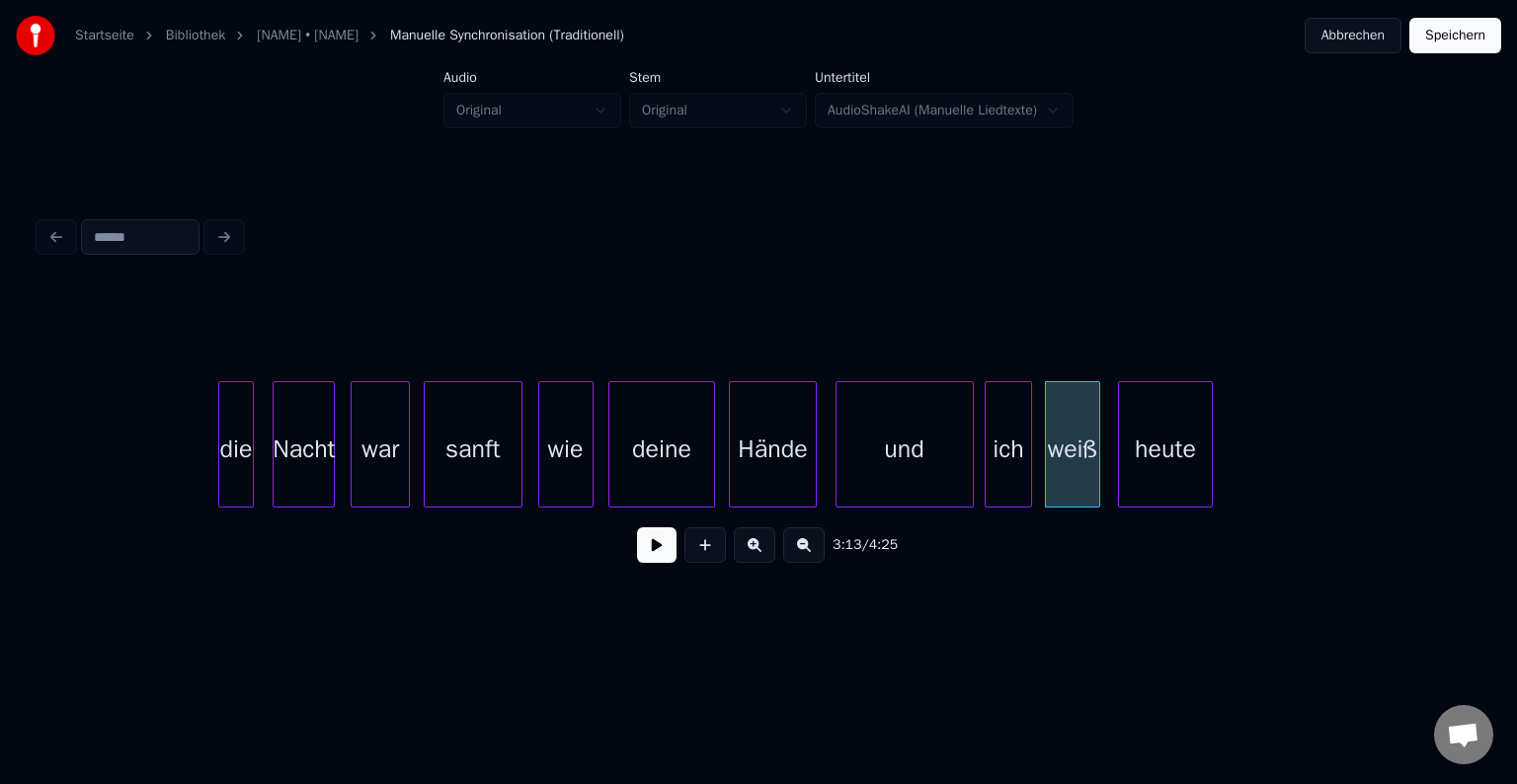 click on "heute" at bounding box center (1165, 449) 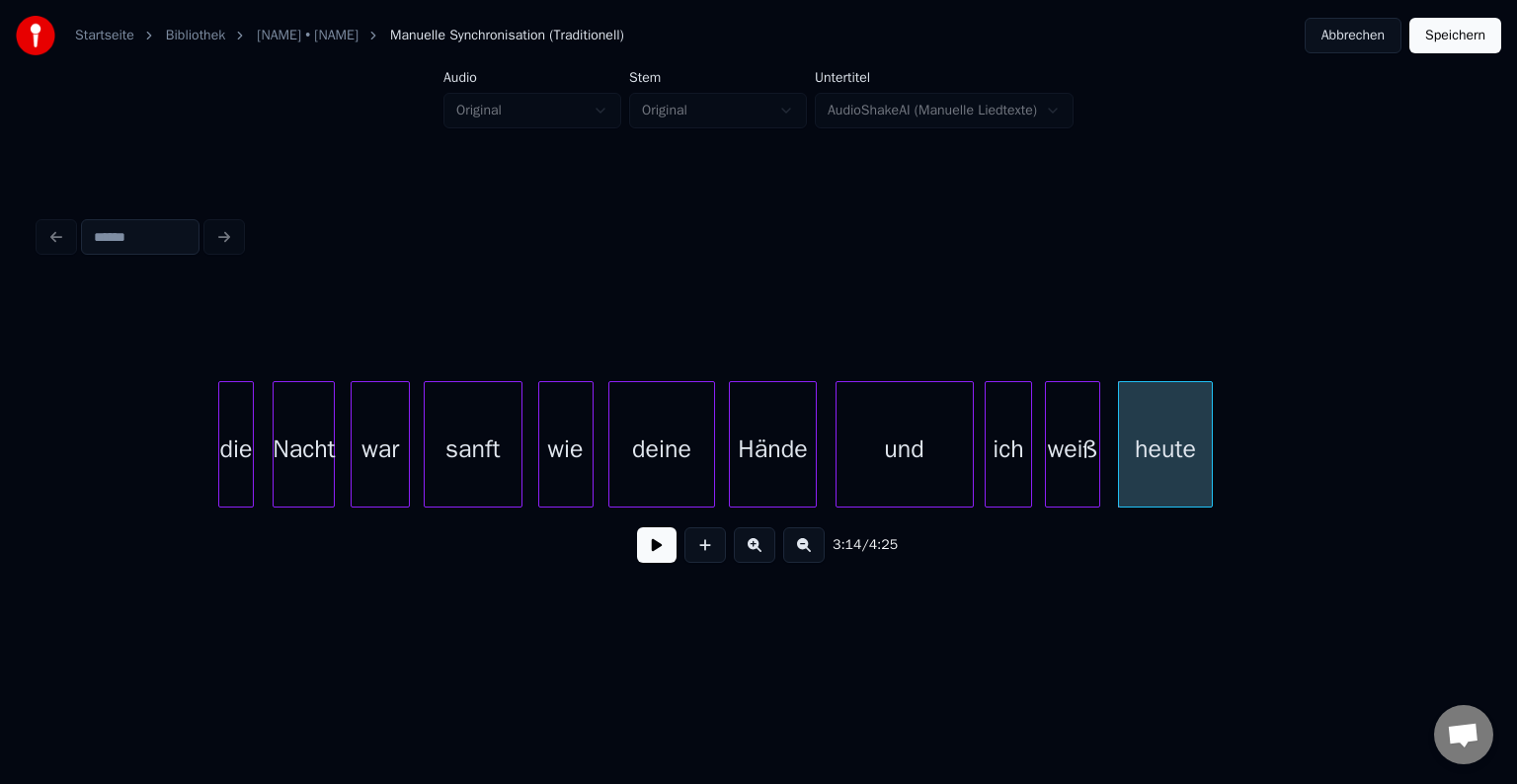 click on "die" at bounding box center [236, 449] 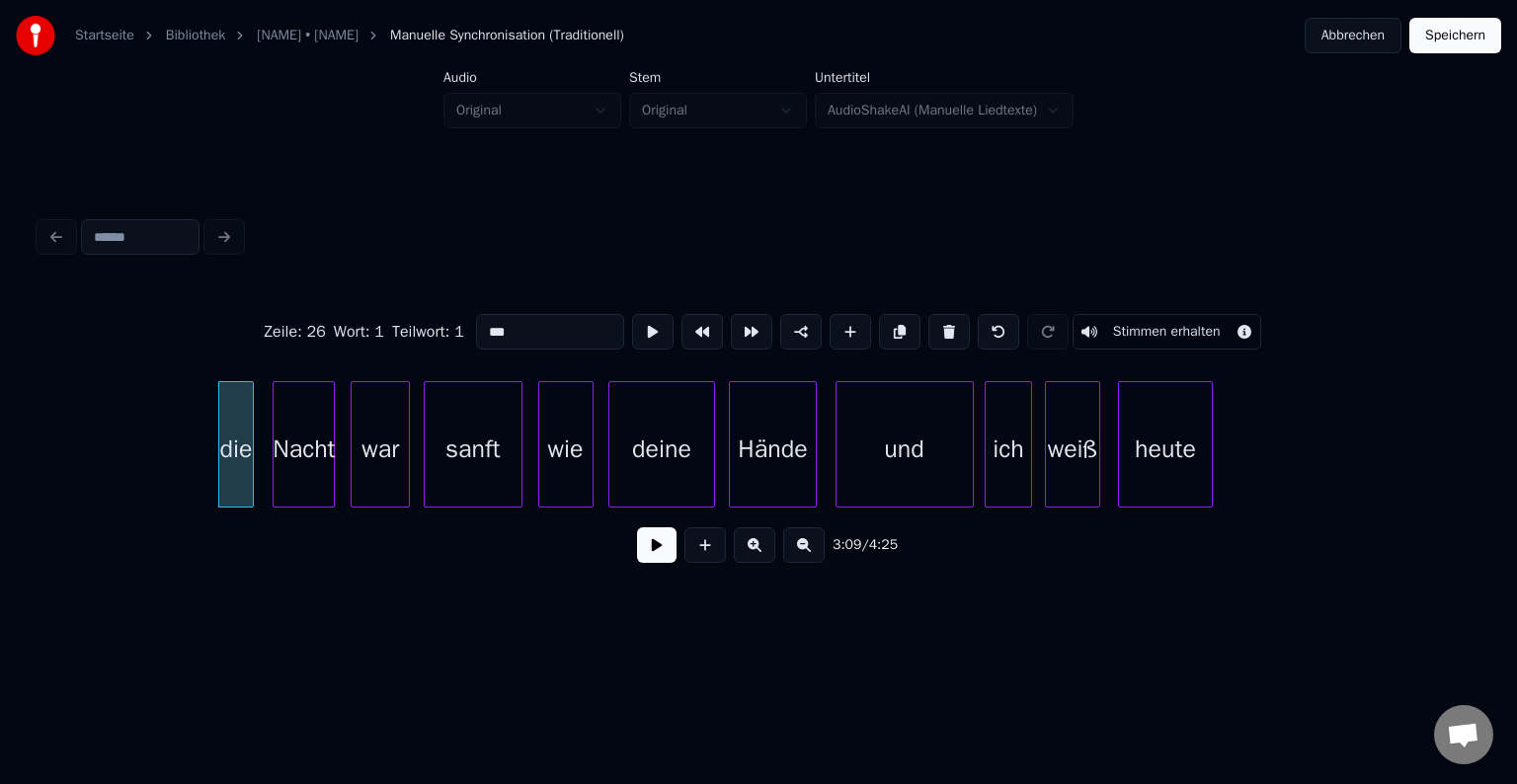 click at bounding box center (657, 545) 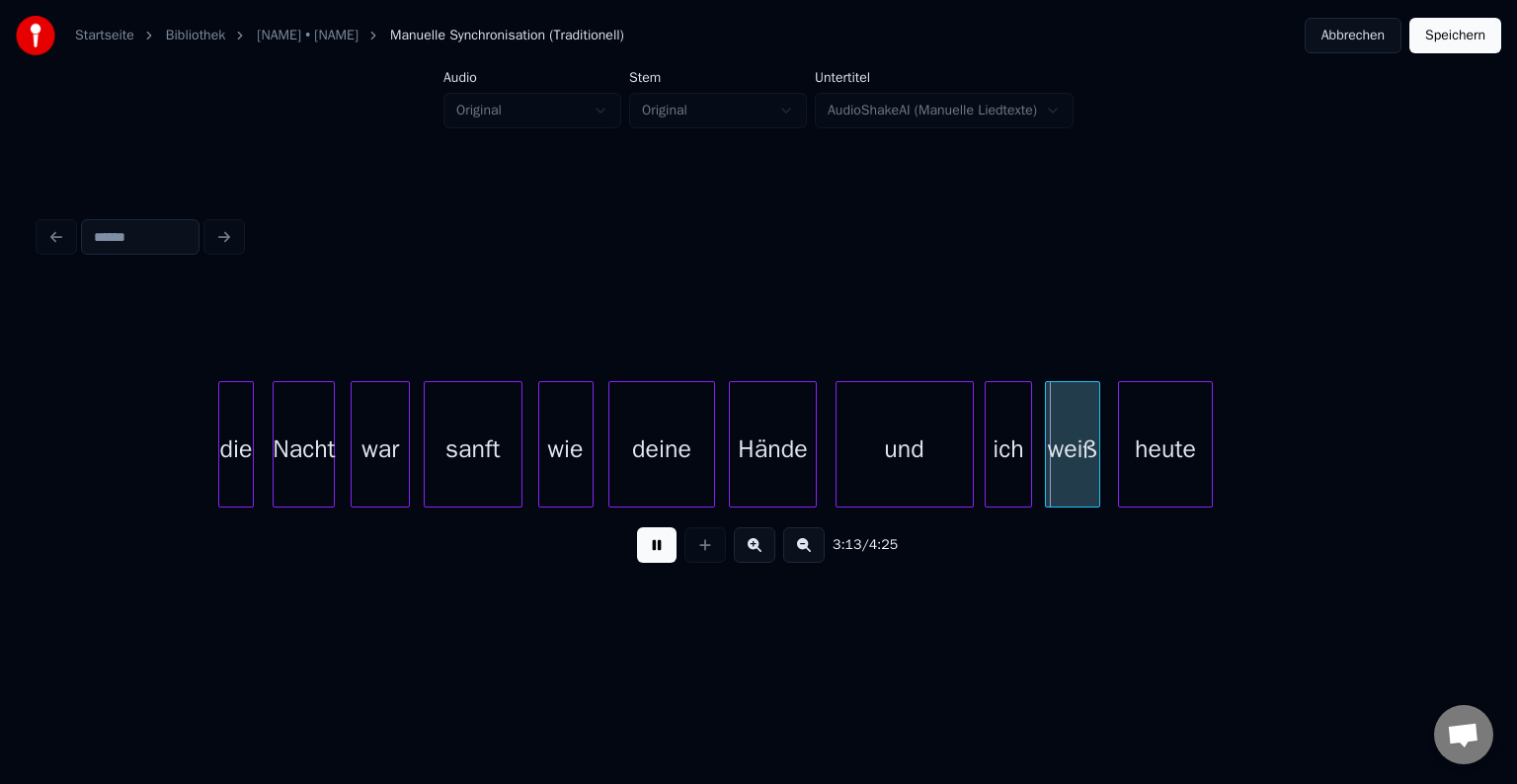 click at bounding box center [657, 545] 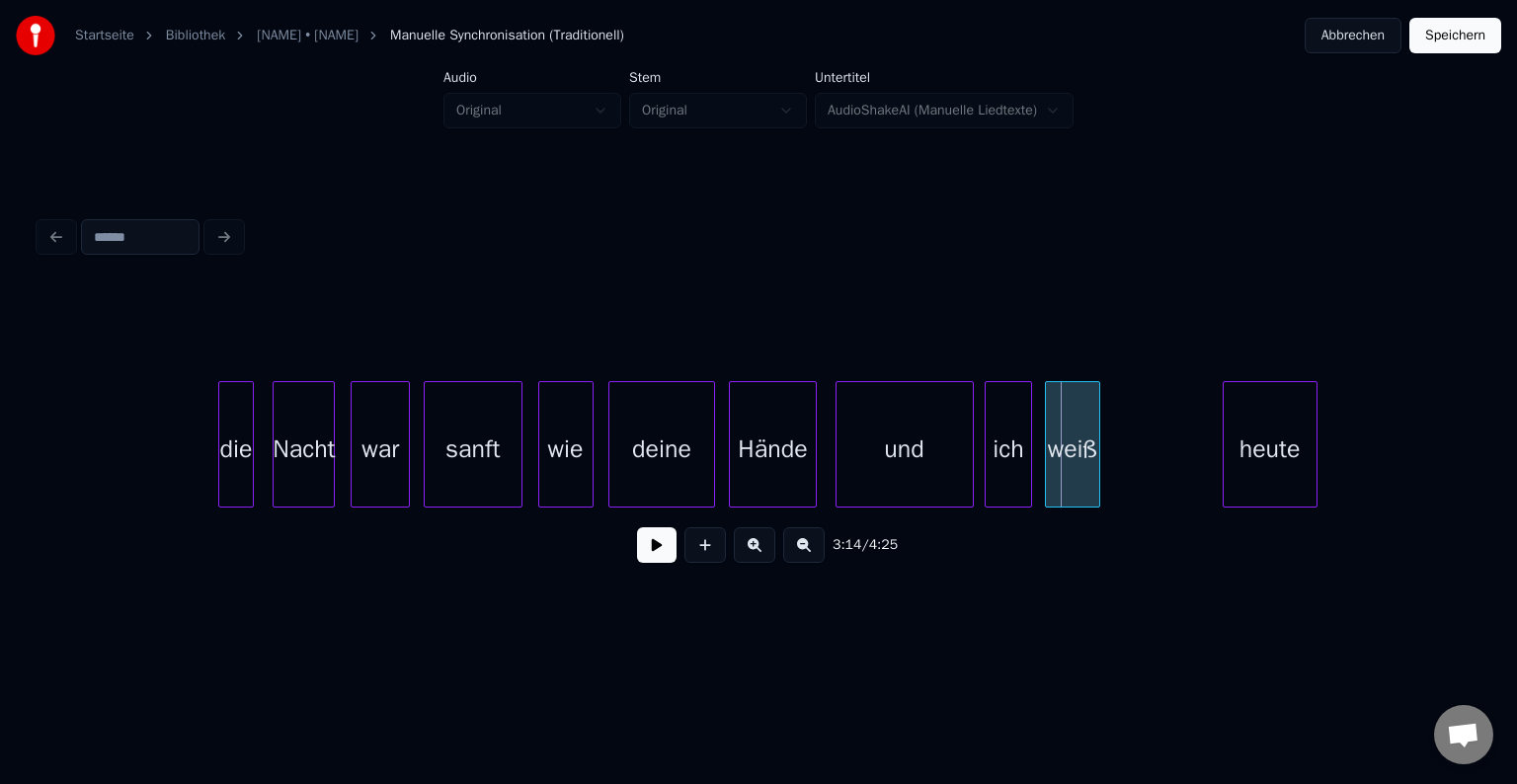 click on "heute" at bounding box center (1270, 449) 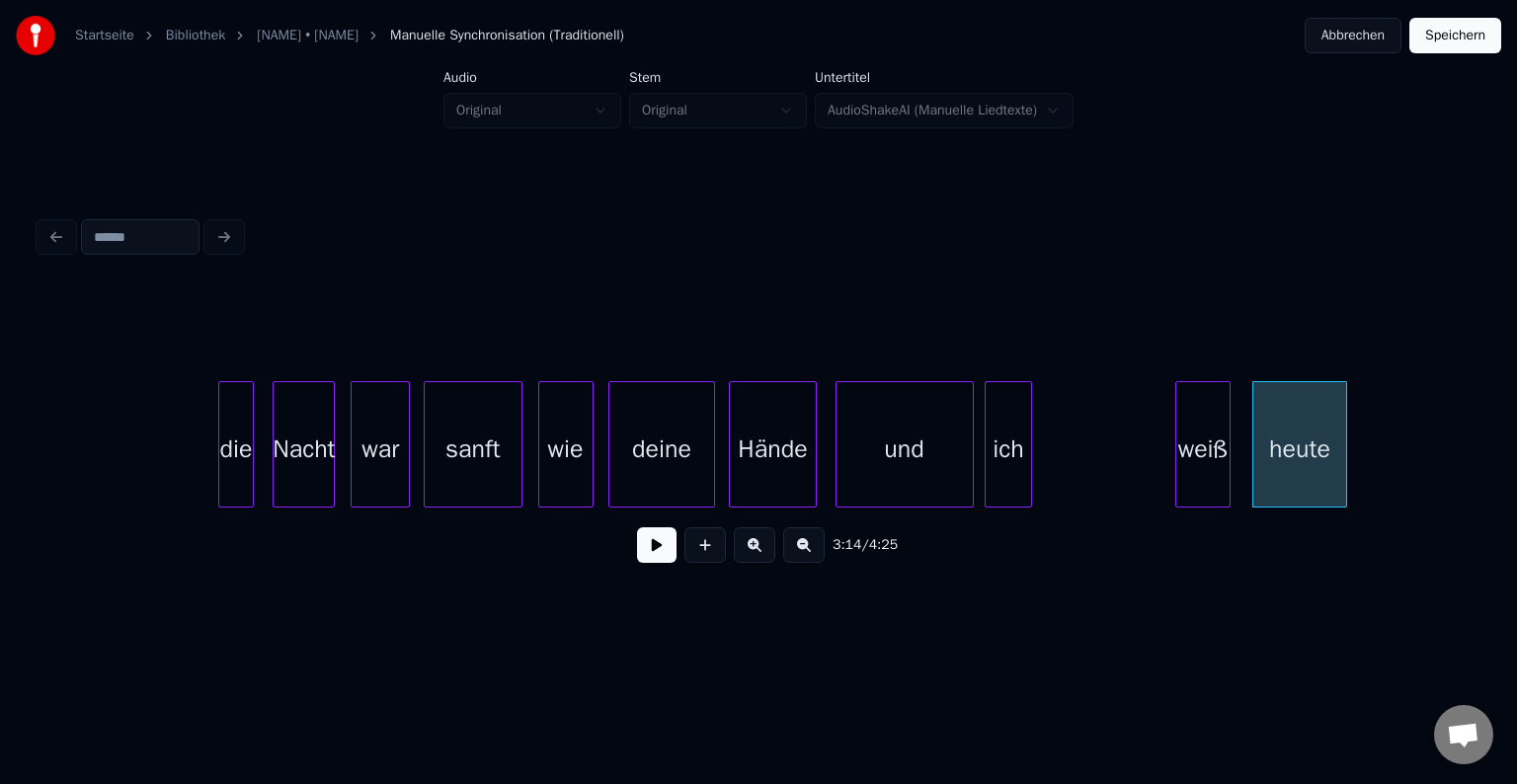 click on "weiß" at bounding box center [1203, 449] 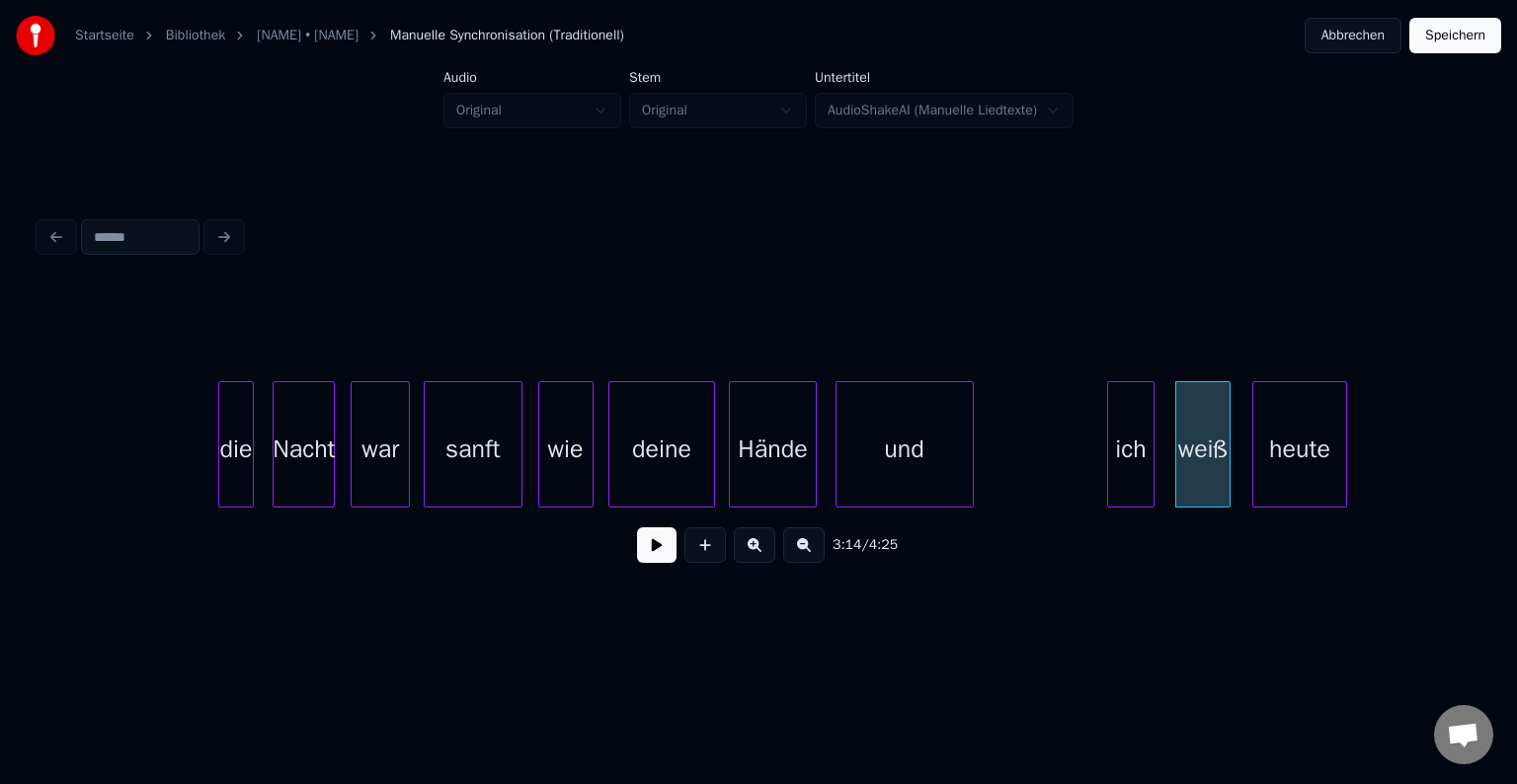 click on "ich" at bounding box center (1131, 449) 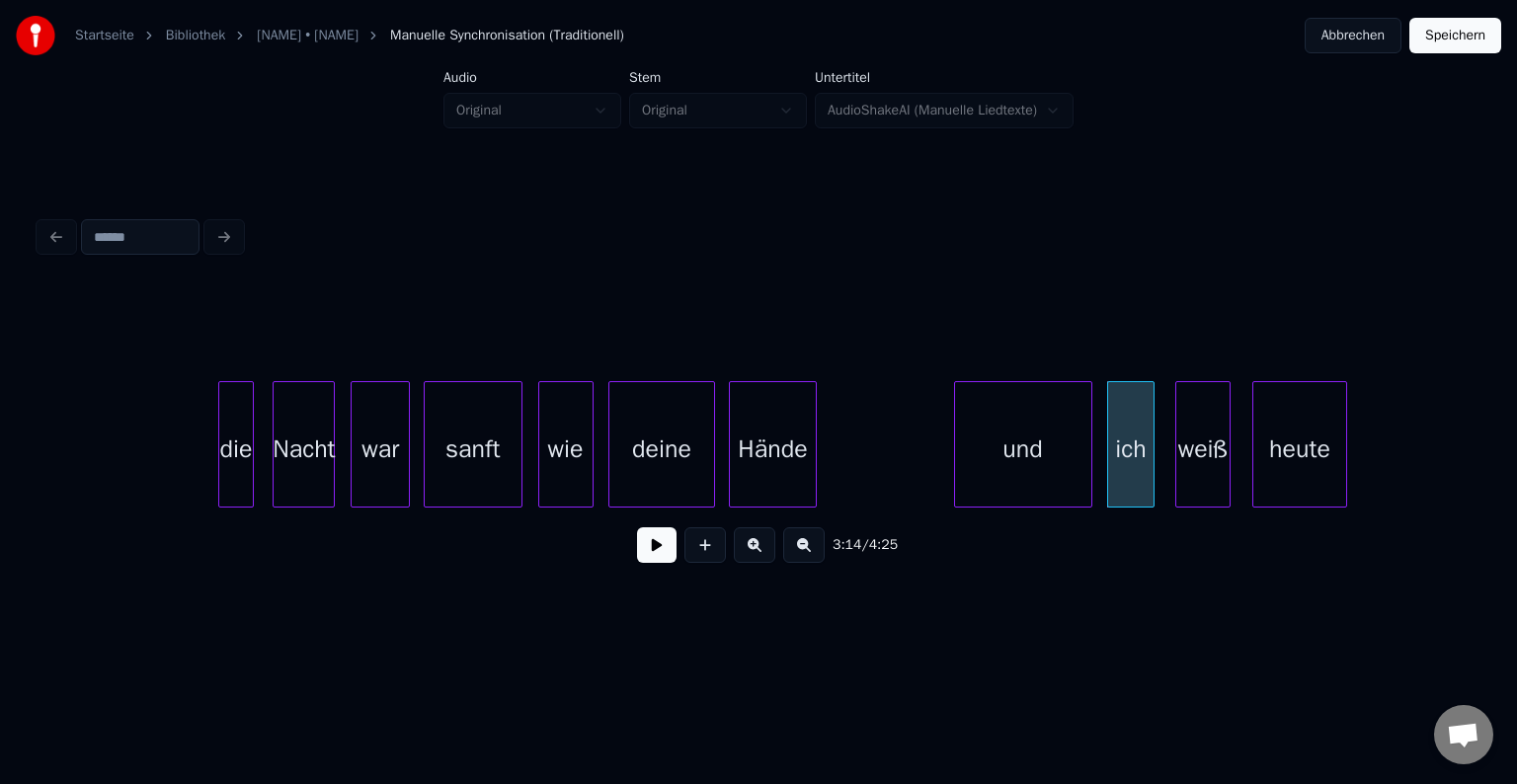 click on "und" at bounding box center [1023, 449] 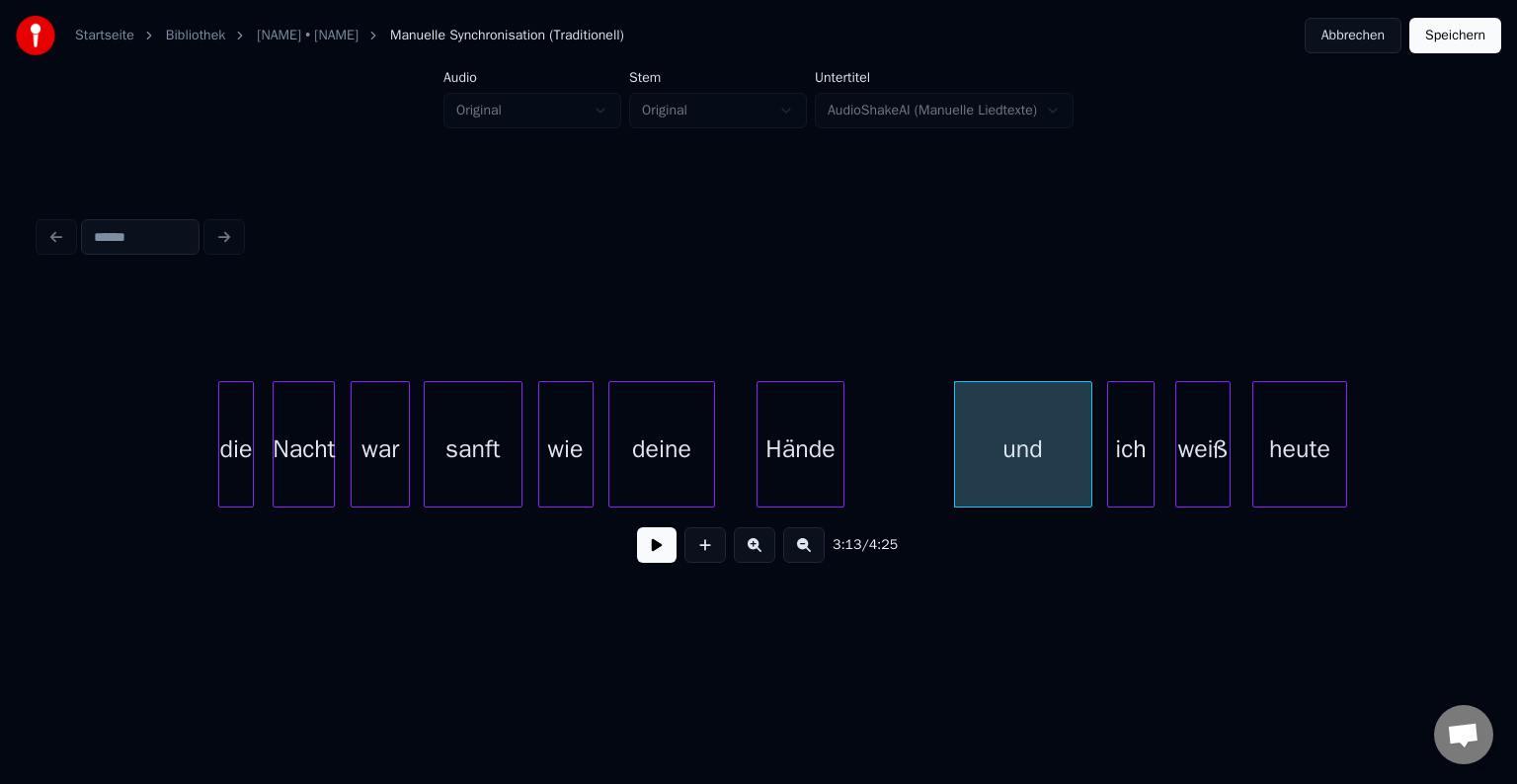 click on "Hände" at bounding box center [800, 449] 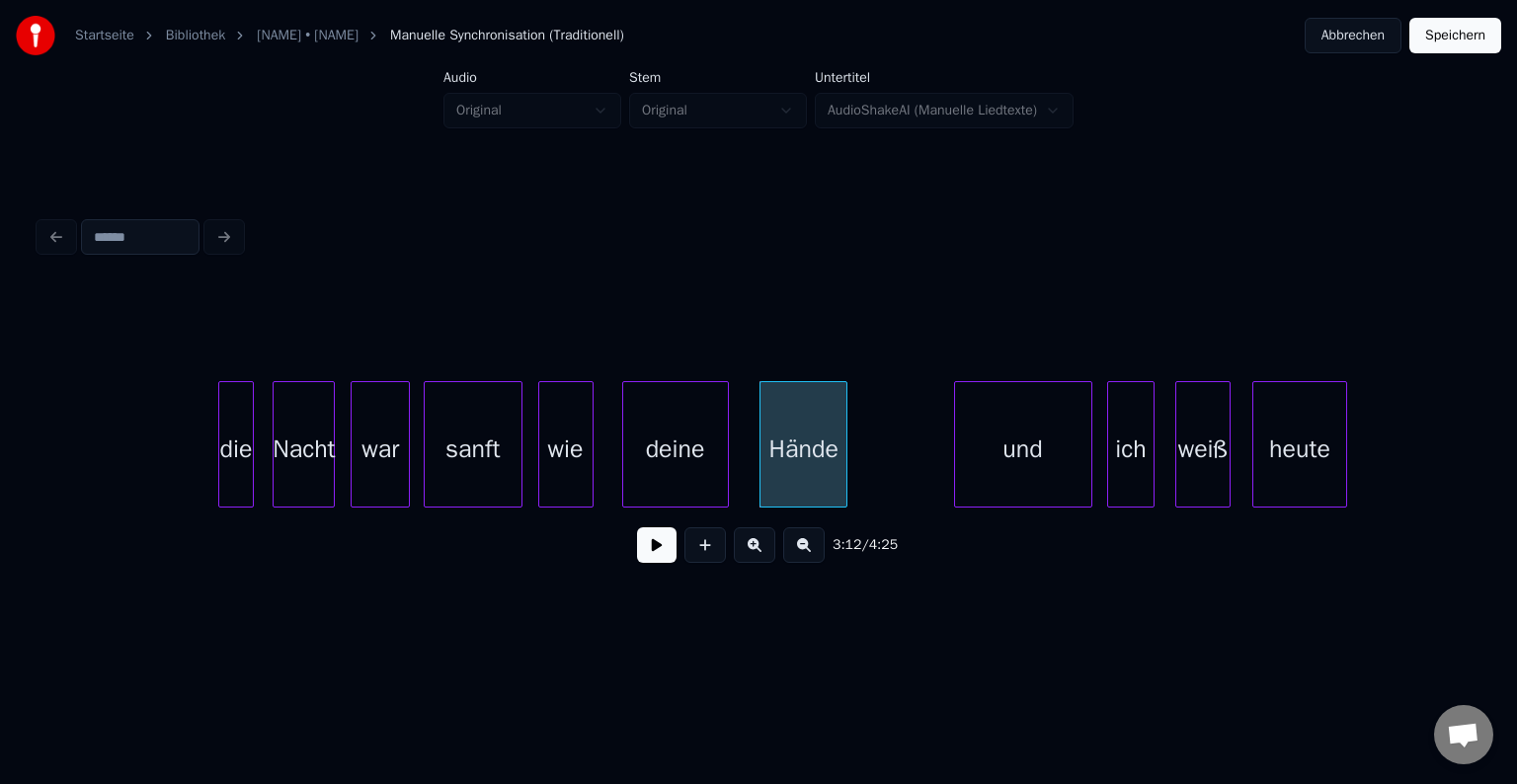 click on "deine" at bounding box center [676, 449] 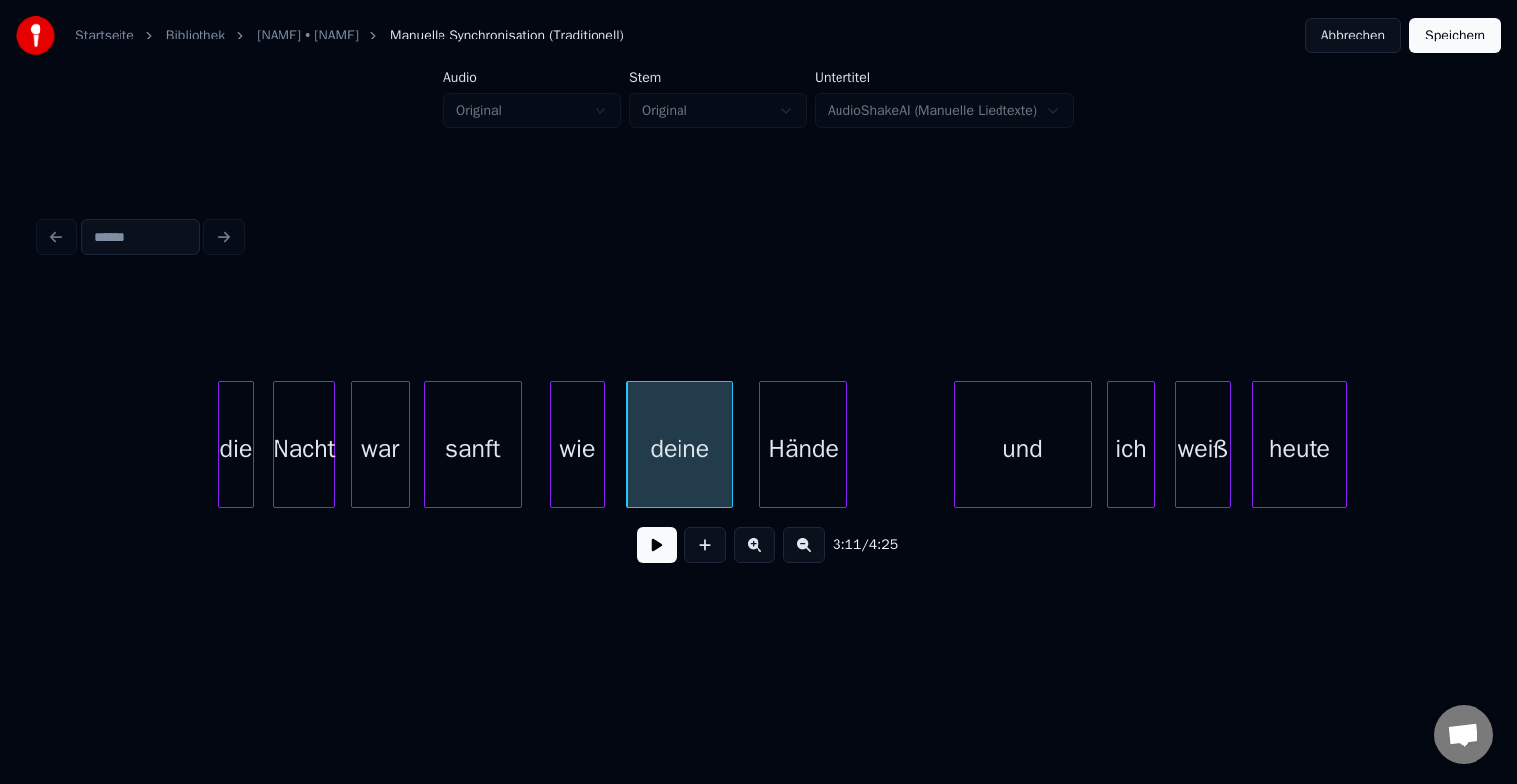 click on "wie" at bounding box center (578, 449) 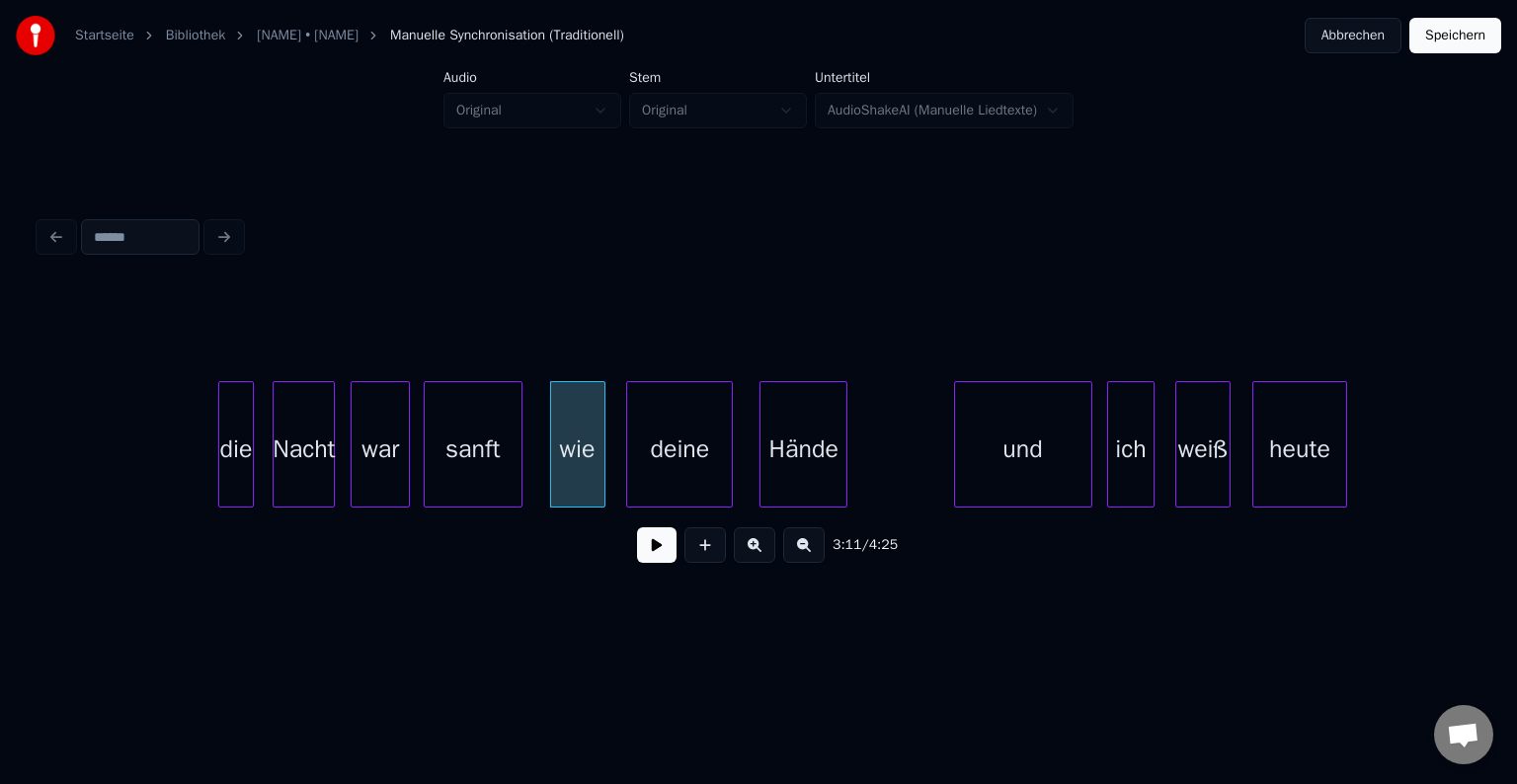 click on "die" at bounding box center (236, 449) 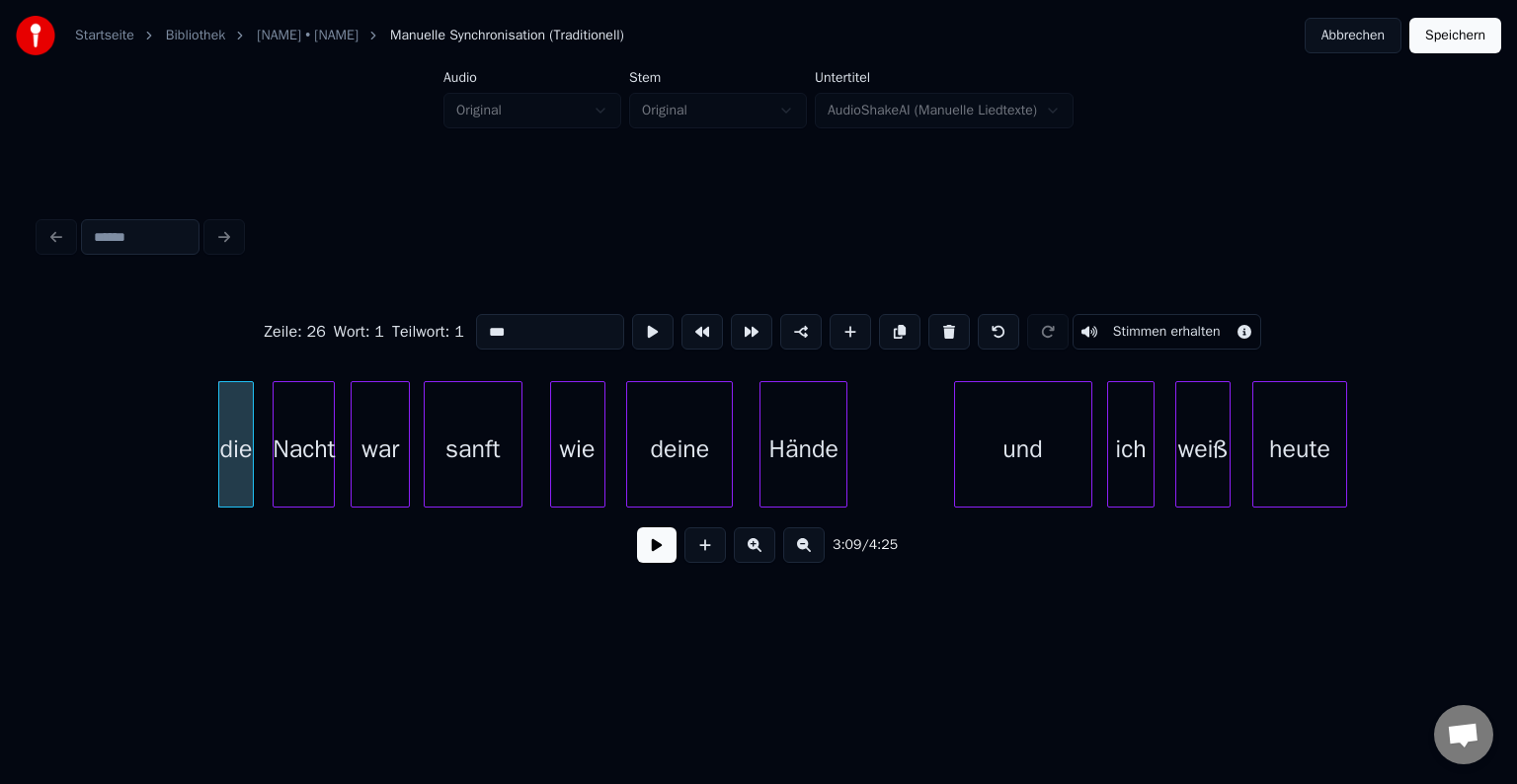 click at bounding box center [657, 545] 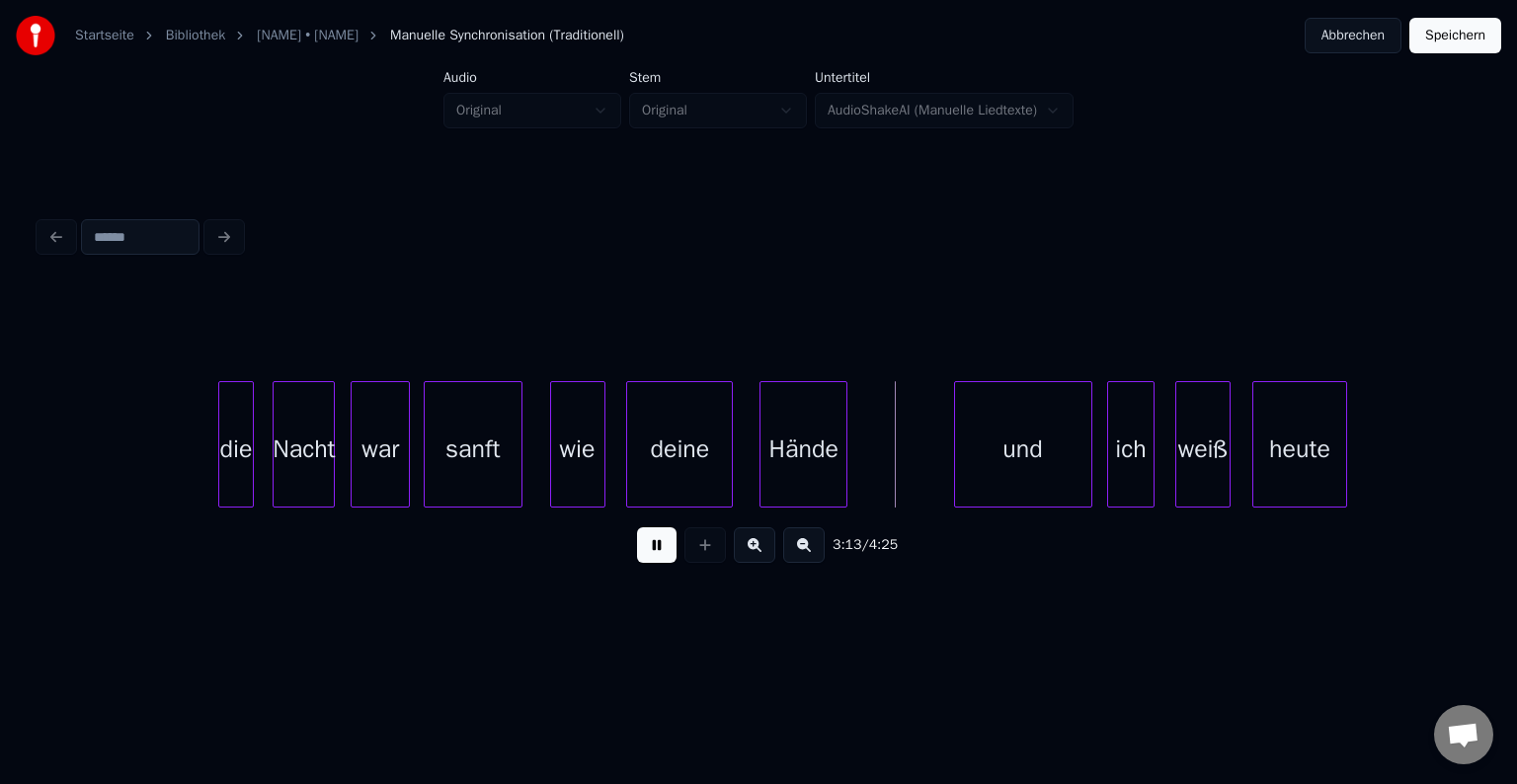 click at bounding box center (657, 545) 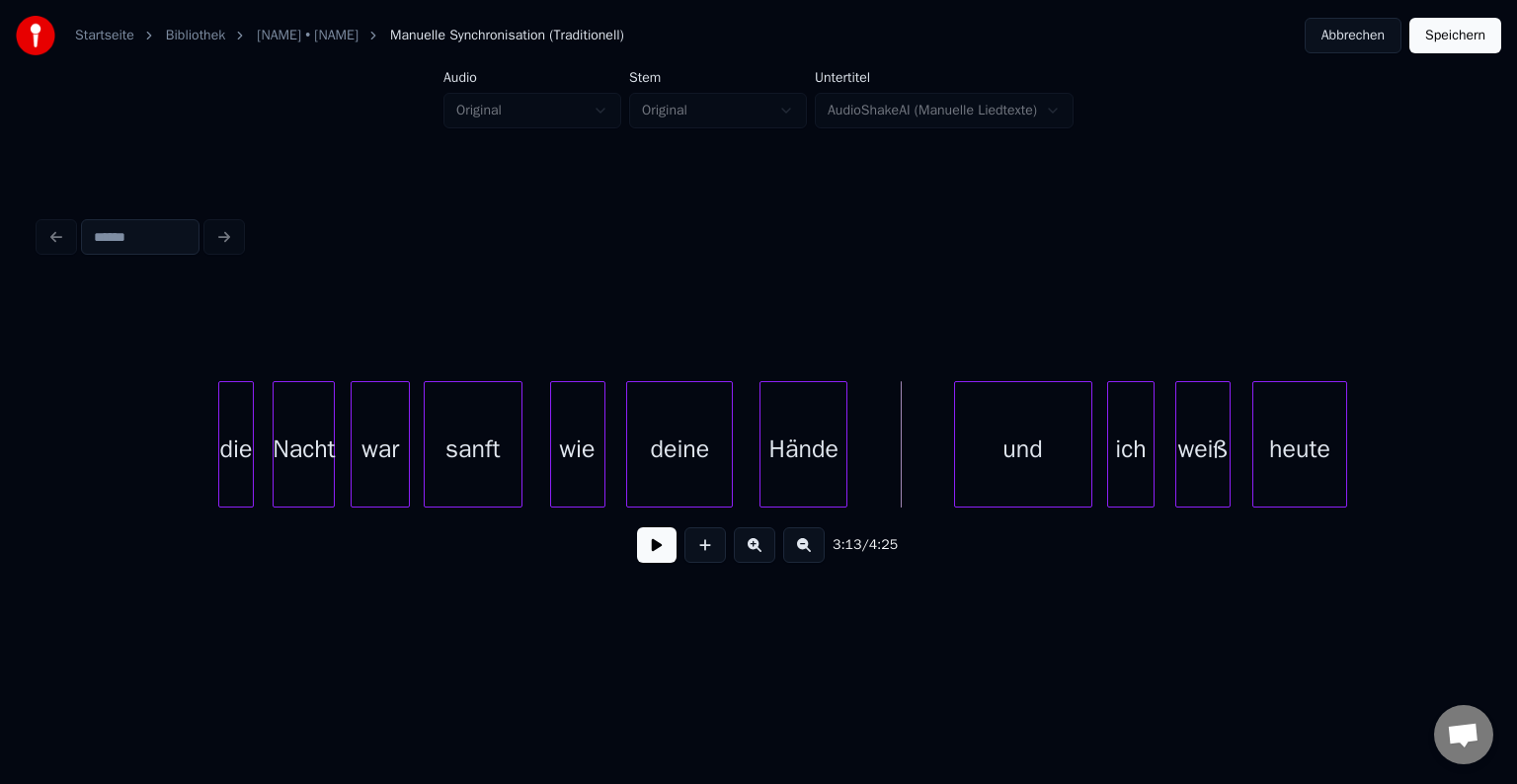 click on "die" at bounding box center (236, 449) 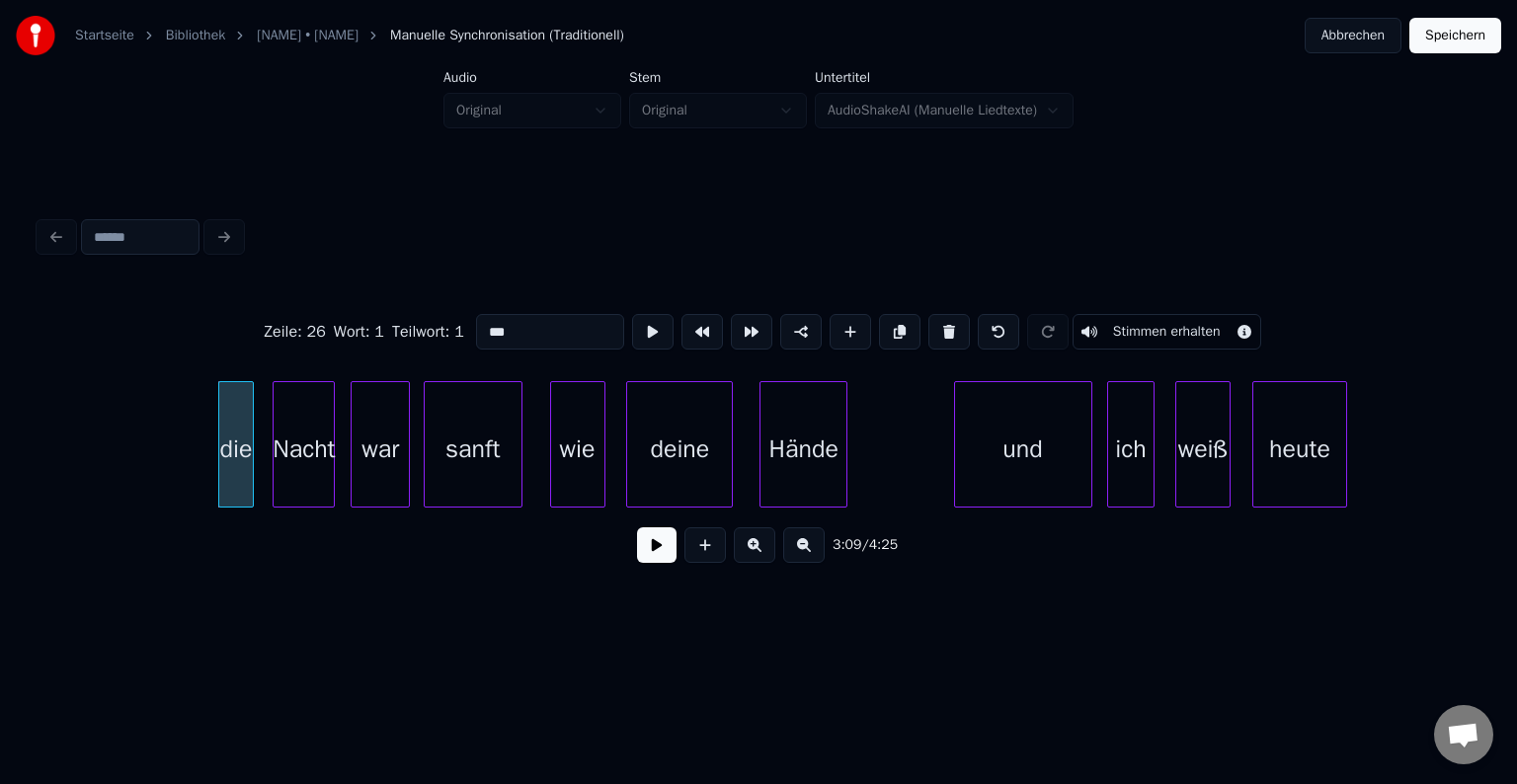click at bounding box center (657, 545) 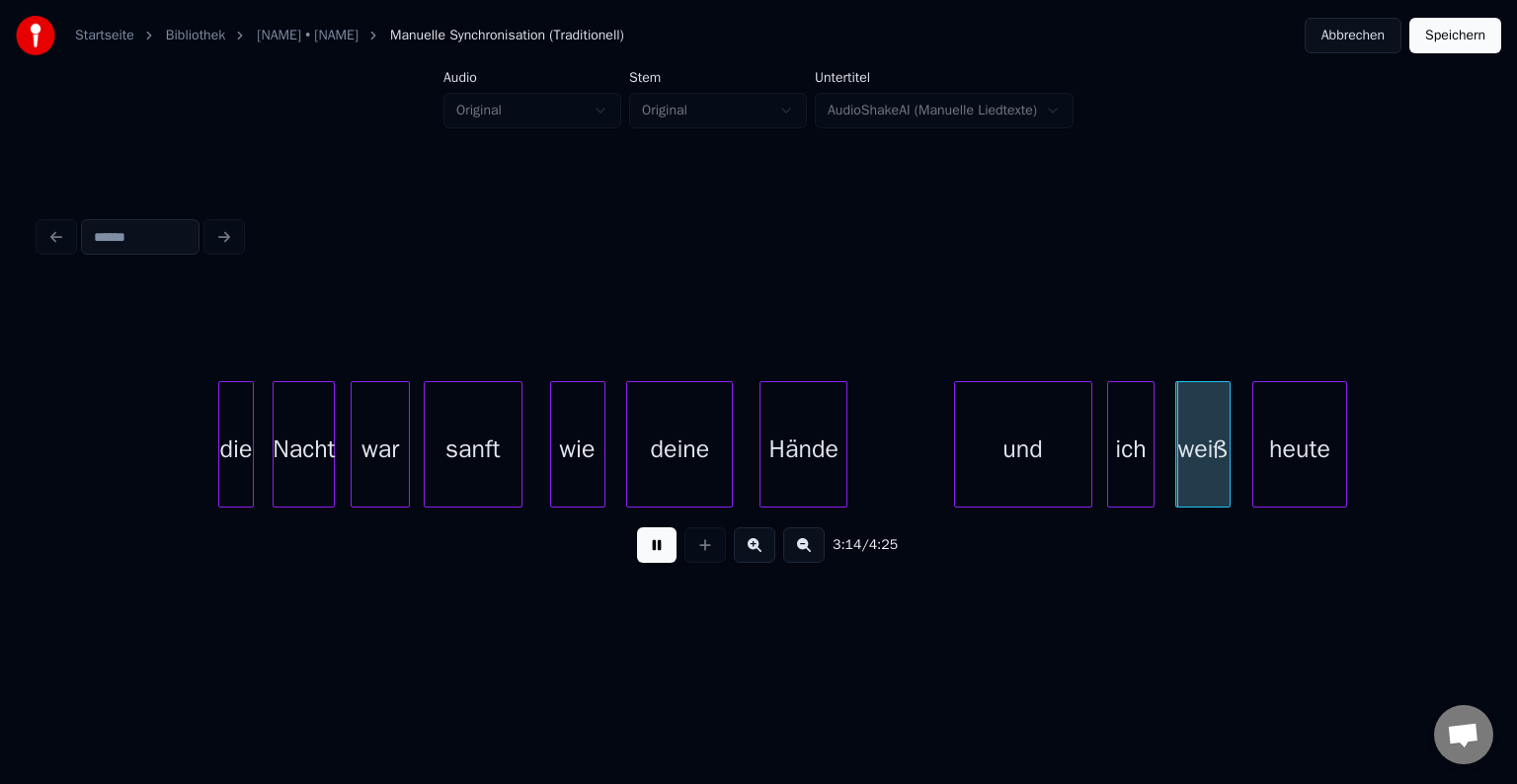click at bounding box center (657, 545) 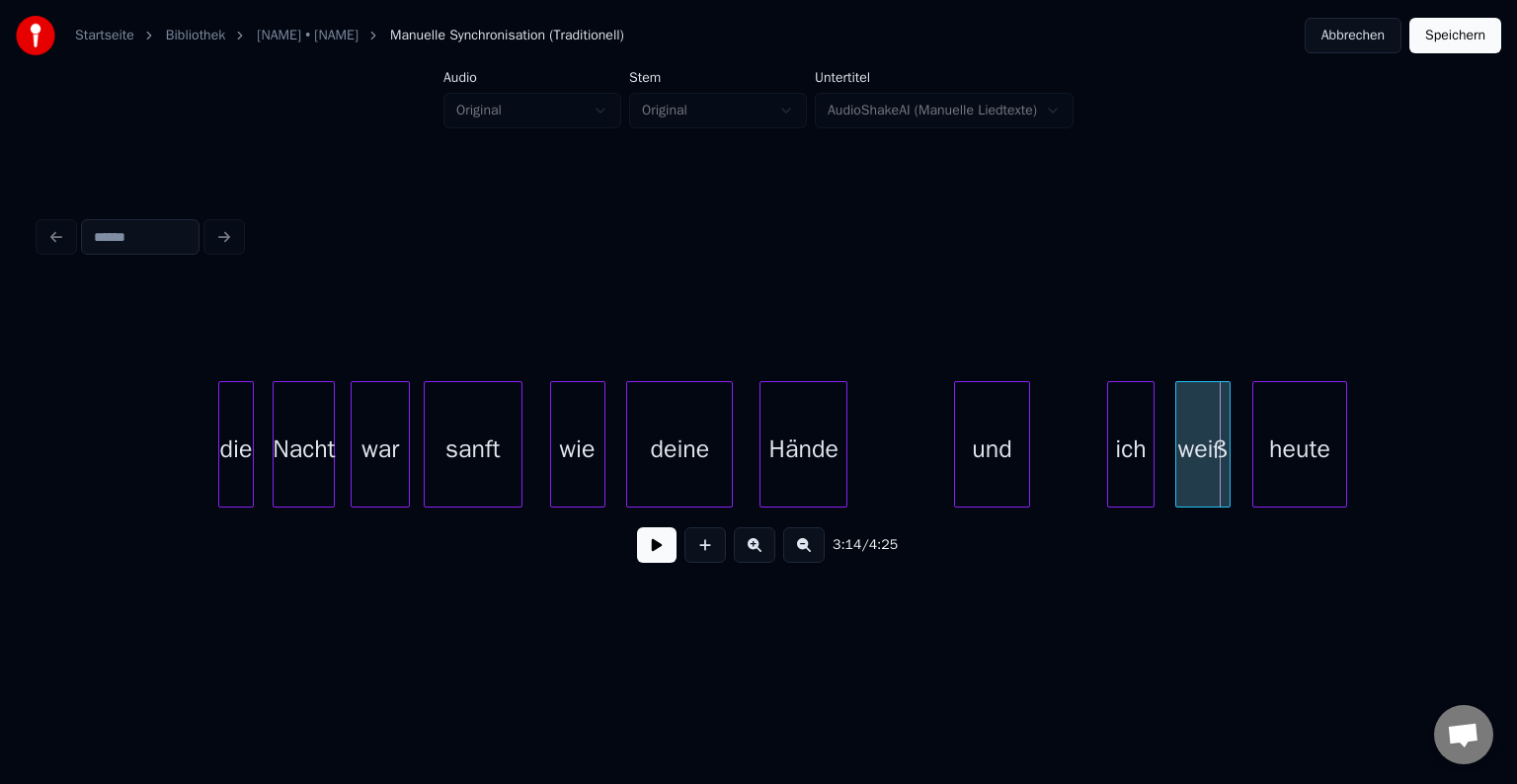 click at bounding box center (1026, 444) 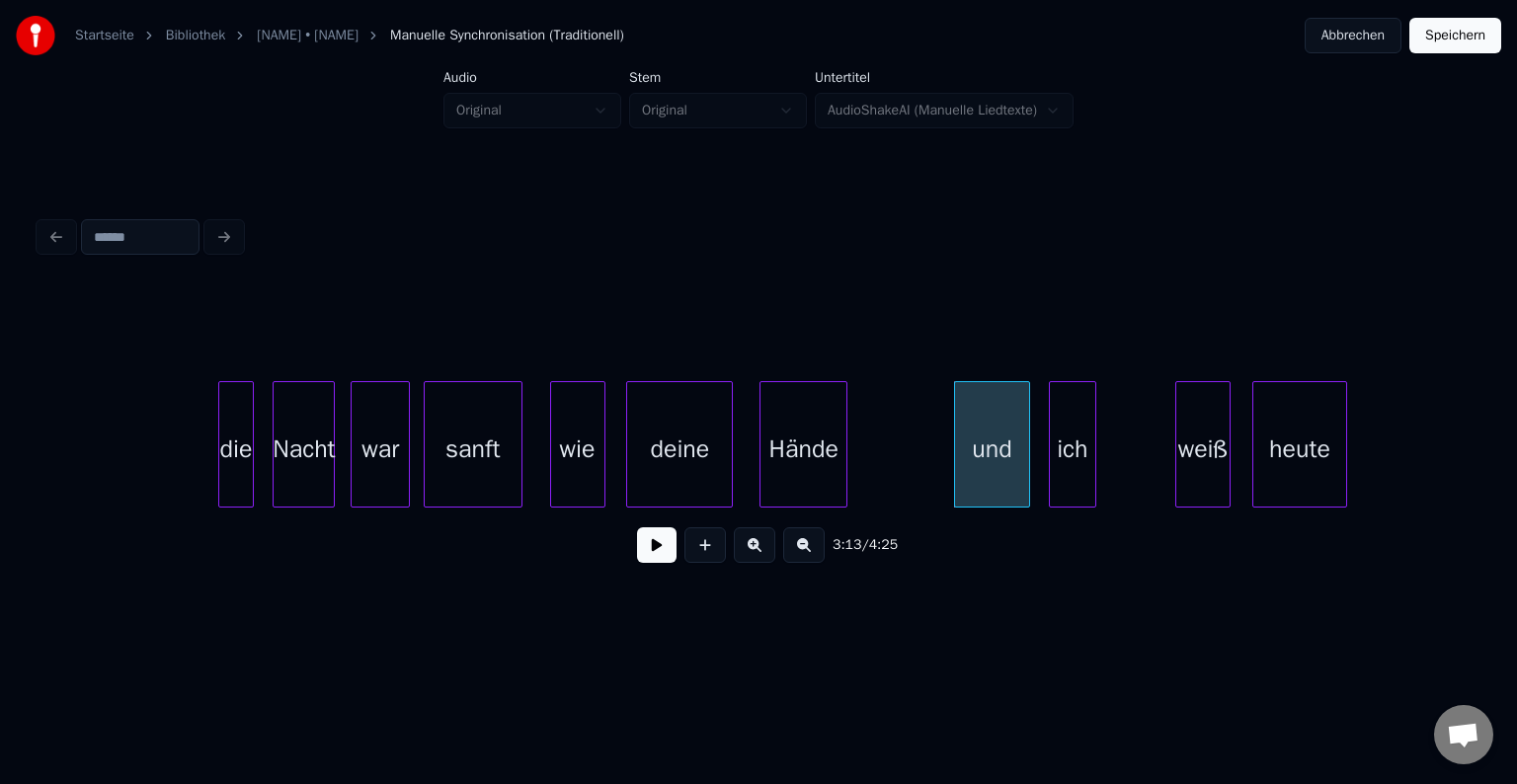 click on "ich" at bounding box center (1073, 449) 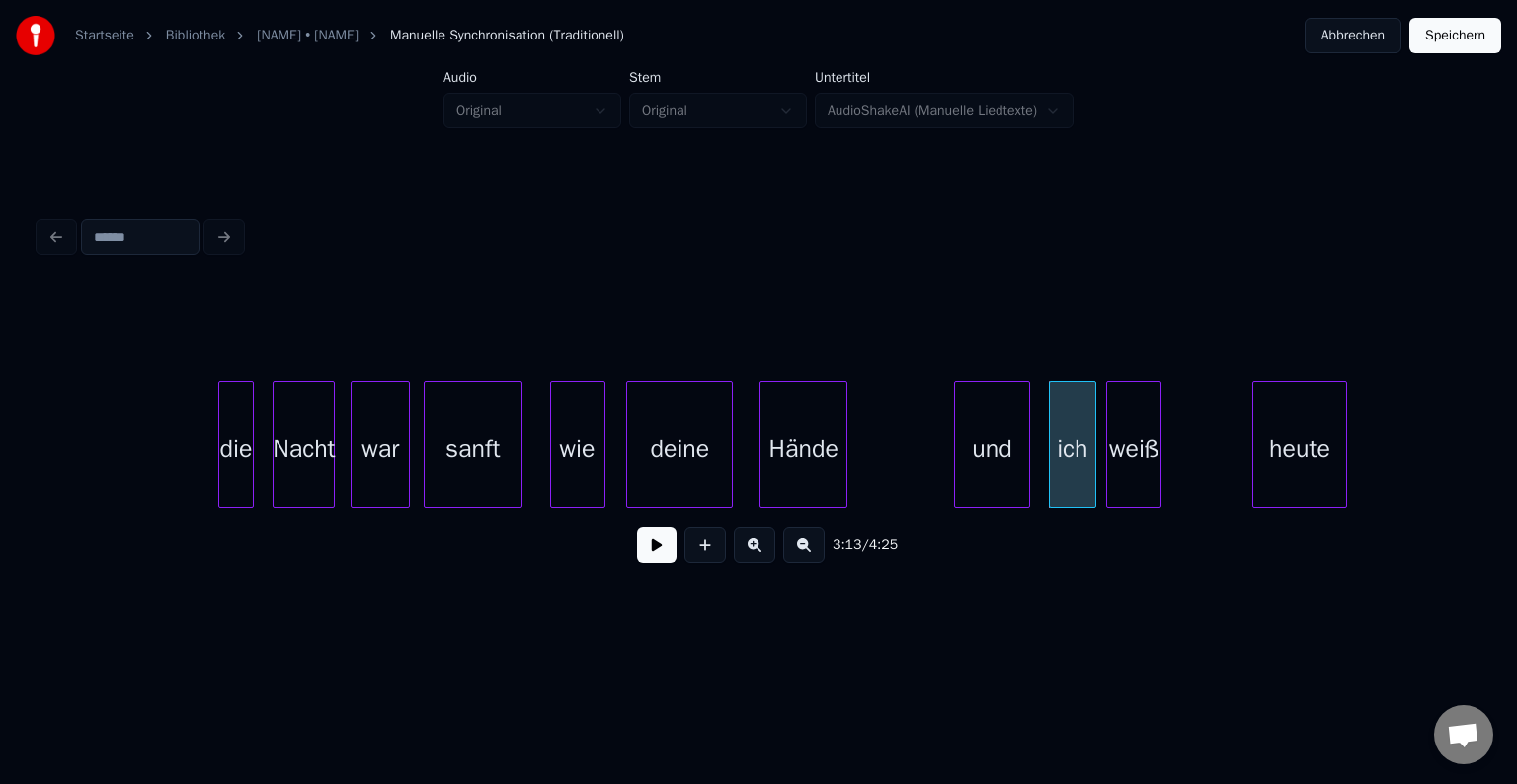 click on "weiß" at bounding box center [1134, 449] 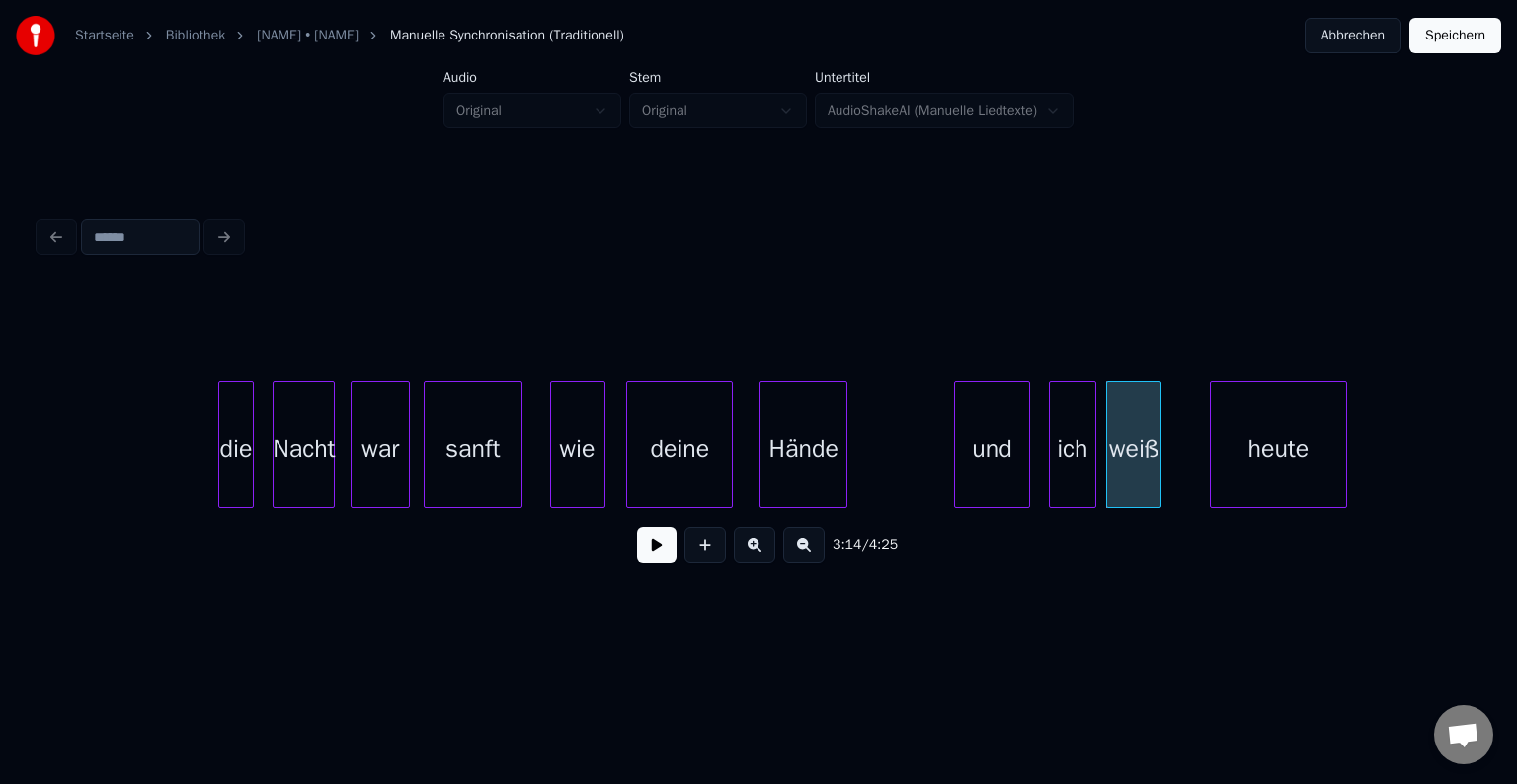 click at bounding box center [1214, 444] 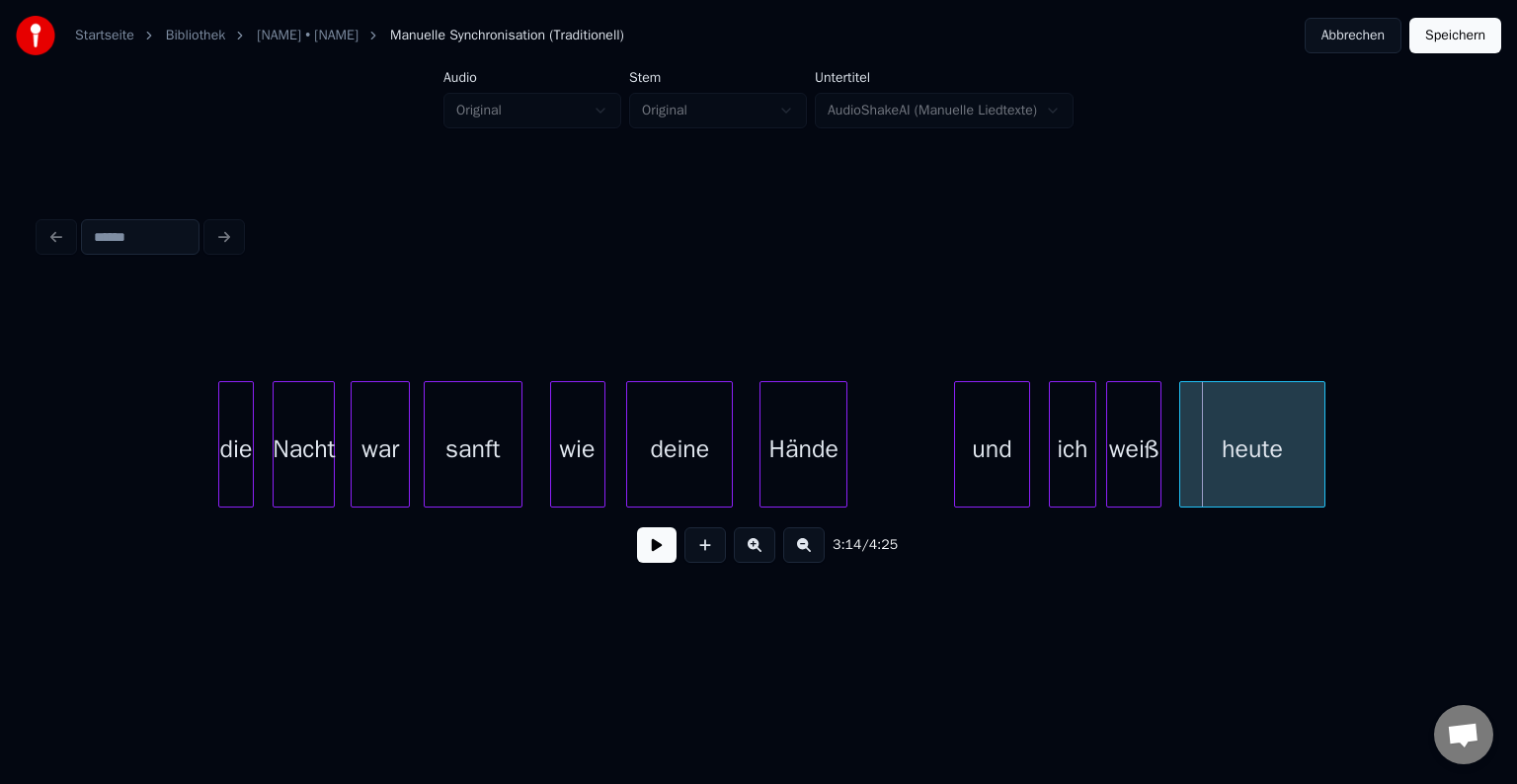 click on "heute" at bounding box center [1251, 449] 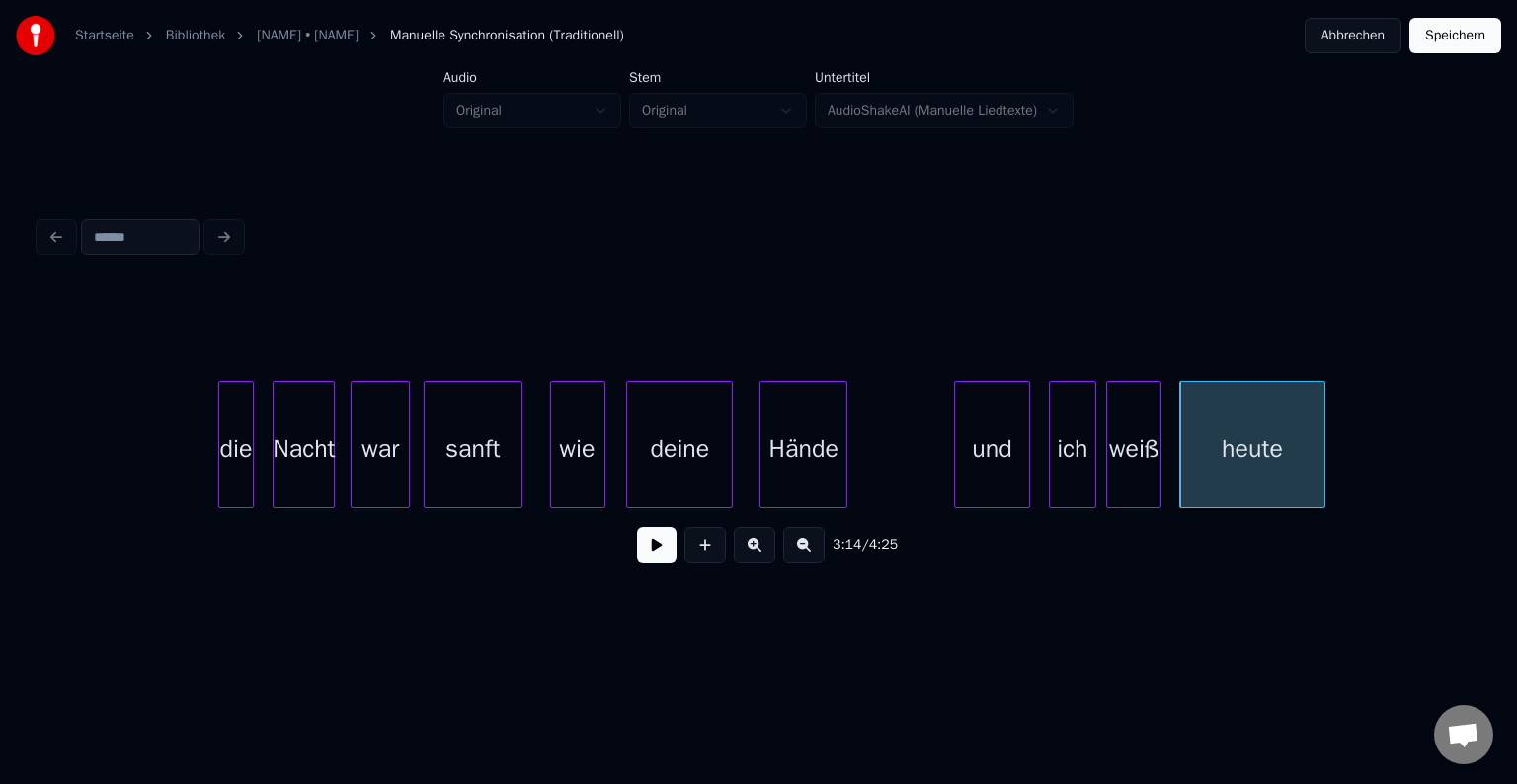 click on "war" at bounding box center (380, 449) 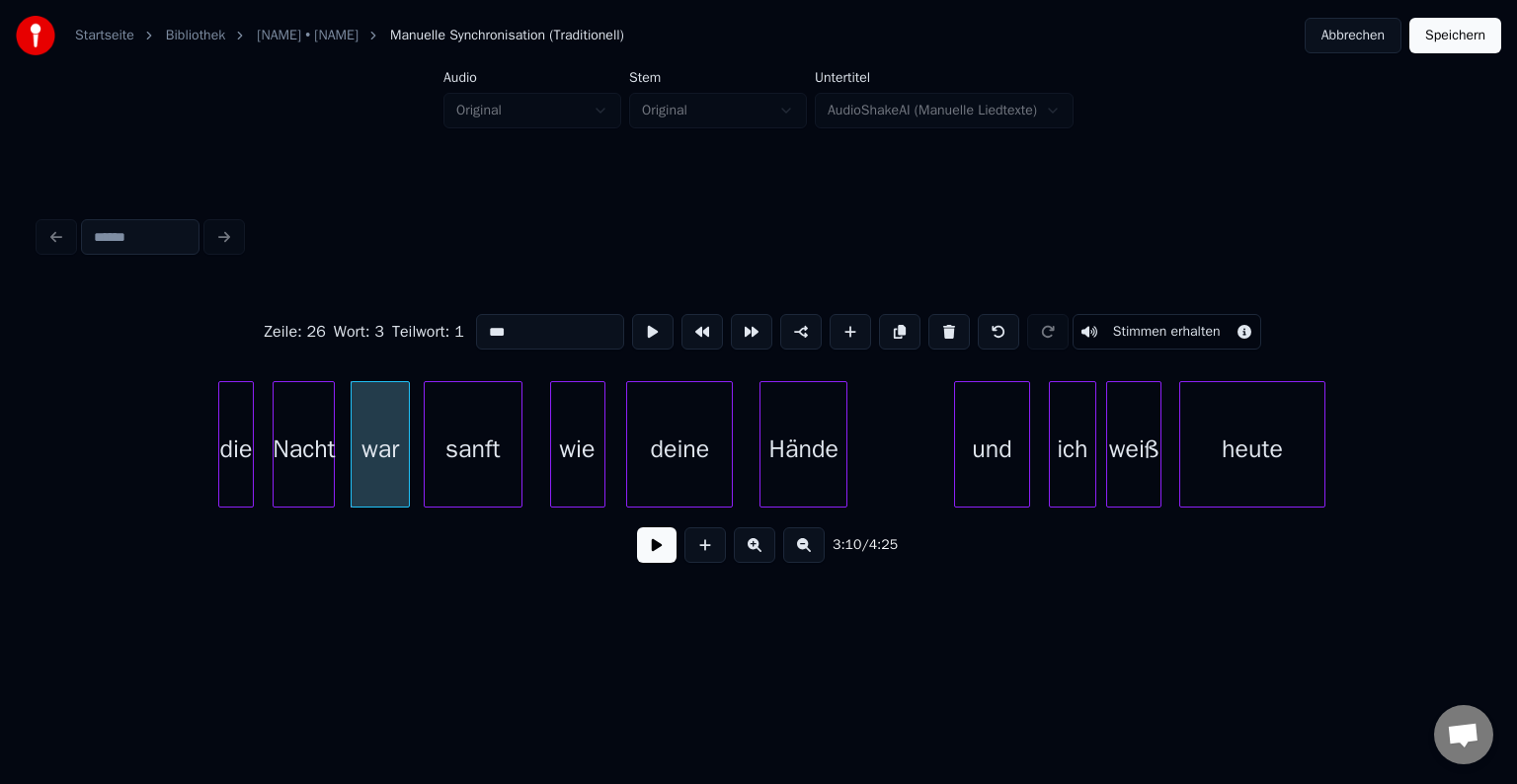 click at bounding box center (657, 545) 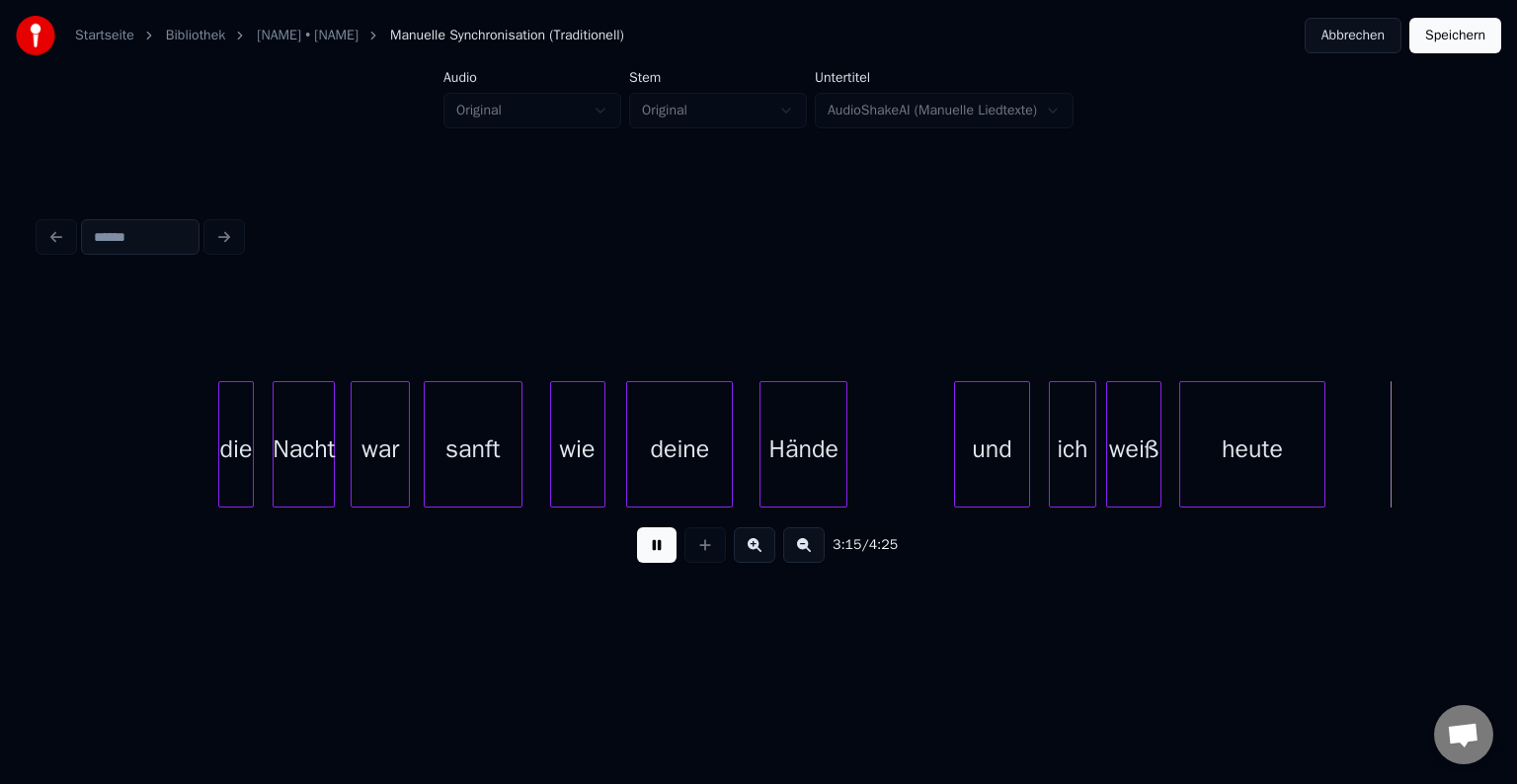 click at bounding box center [657, 545] 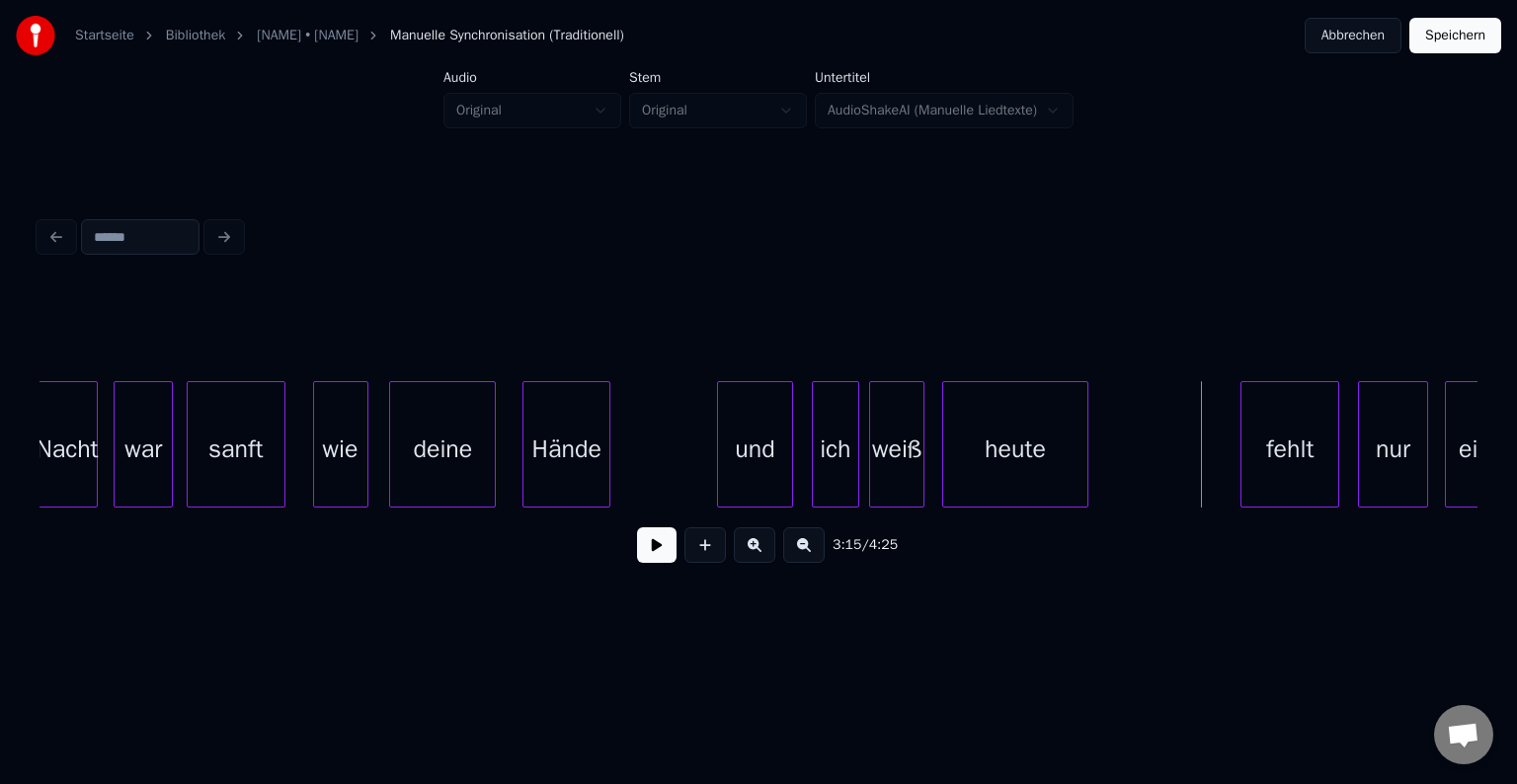 scroll, scrollTop: 0, scrollLeft: 37629, axis: horizontal 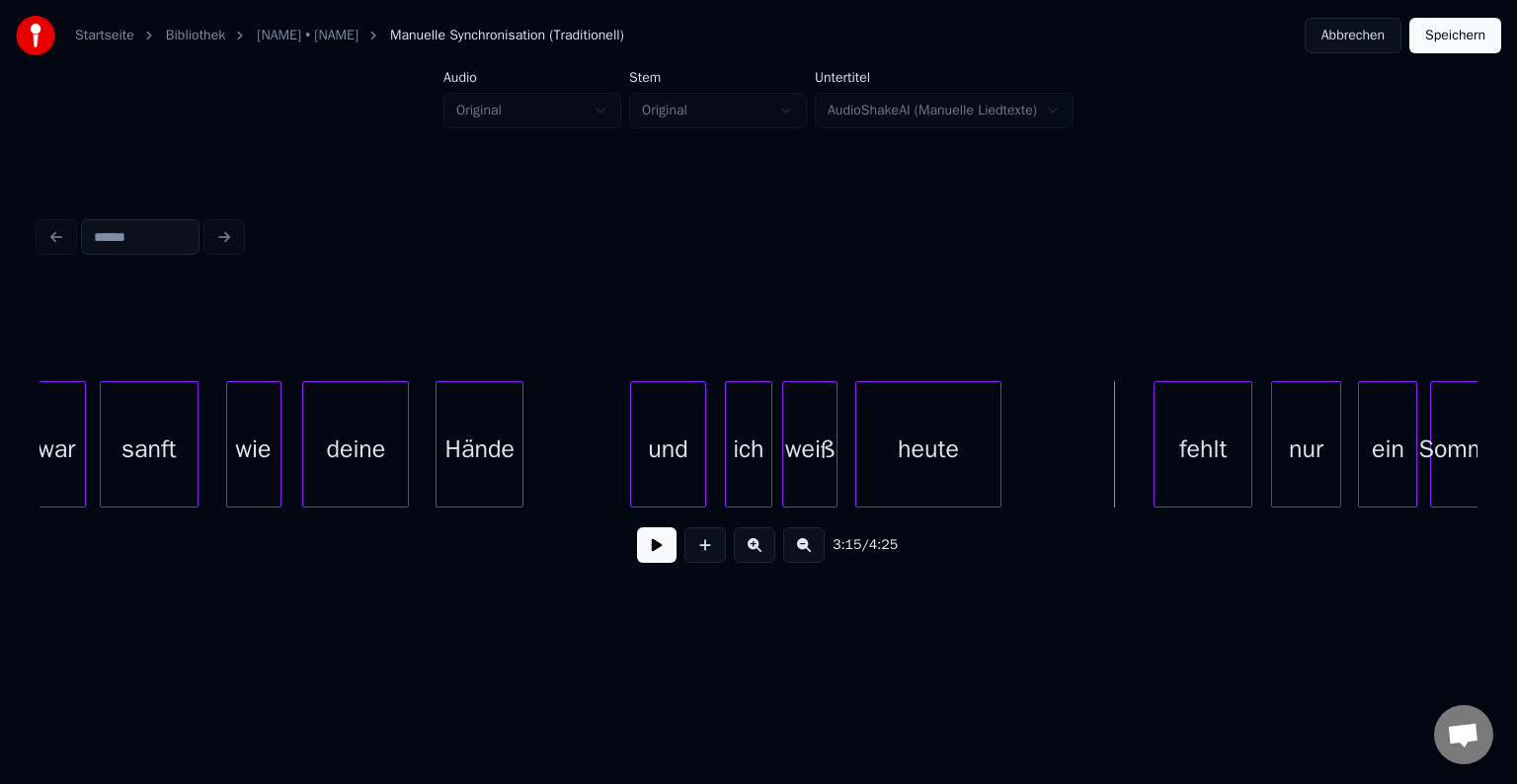 click on "sanft war wie deine Hände und ich weiß heute fehlt nur ein Sommer" at bounding box center (-11416, 444) 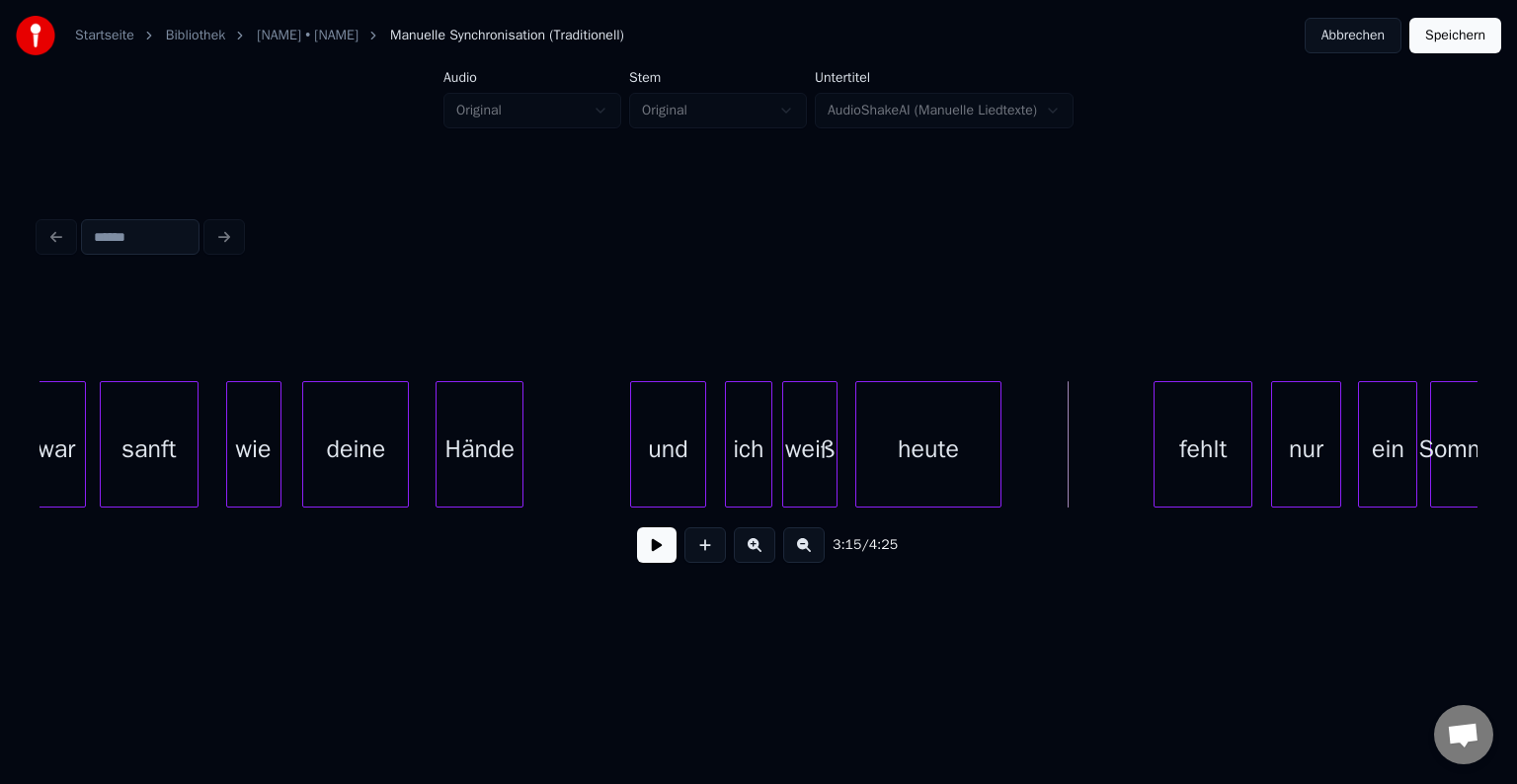 click on "heute" at bounding box center [927, 449] 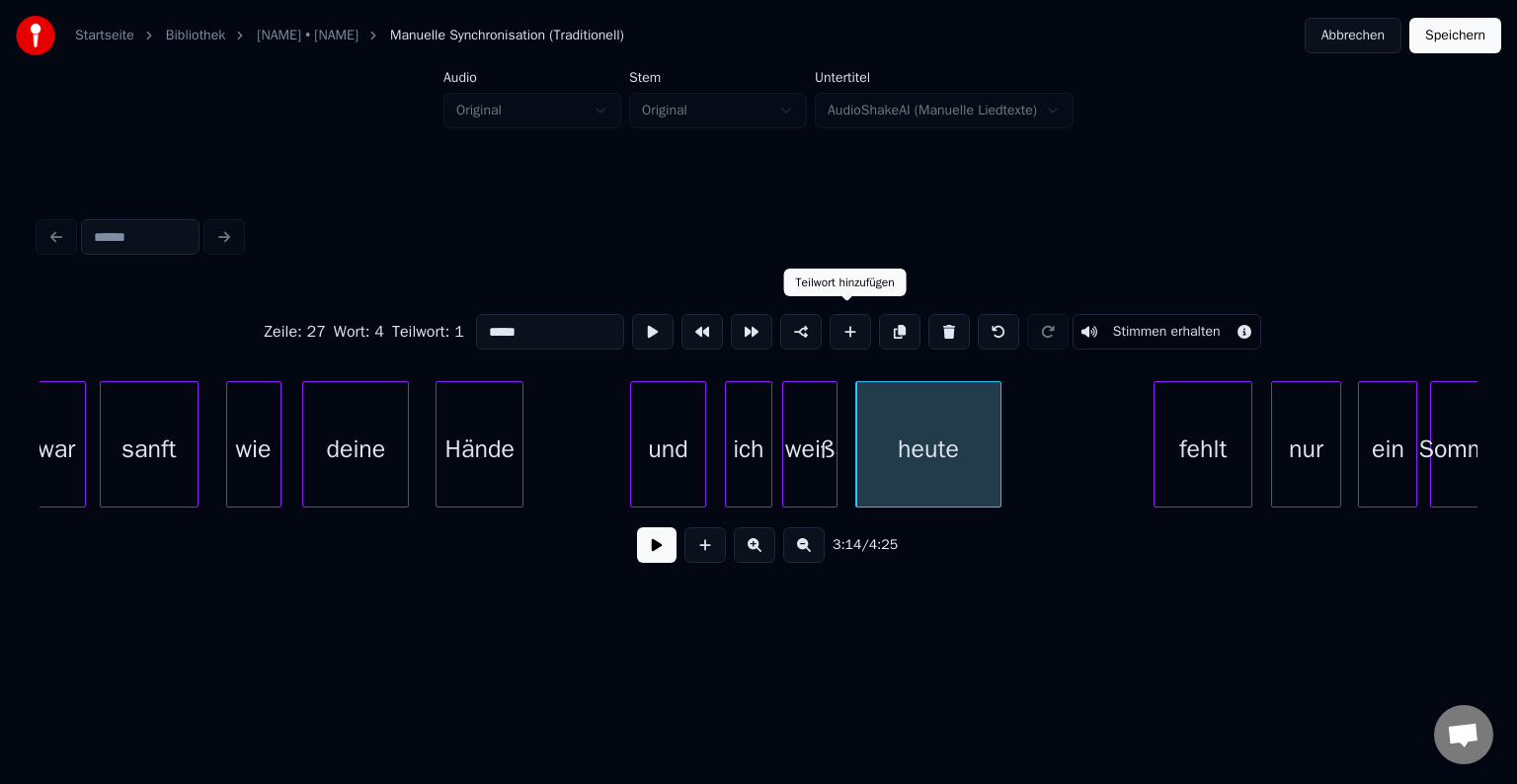 click at bounding box center [850, 332] 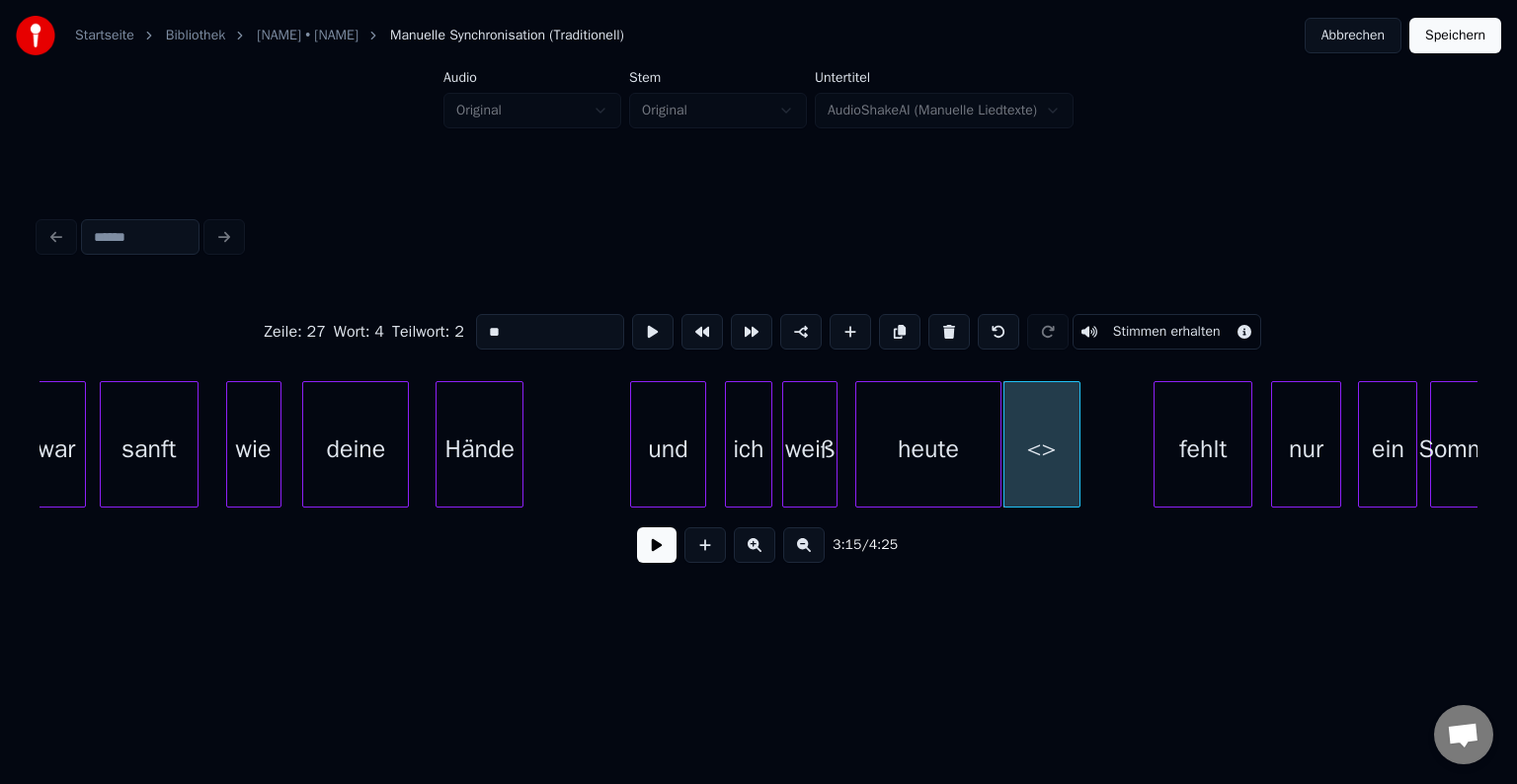 click on "**" at bounding box center [550, 332] 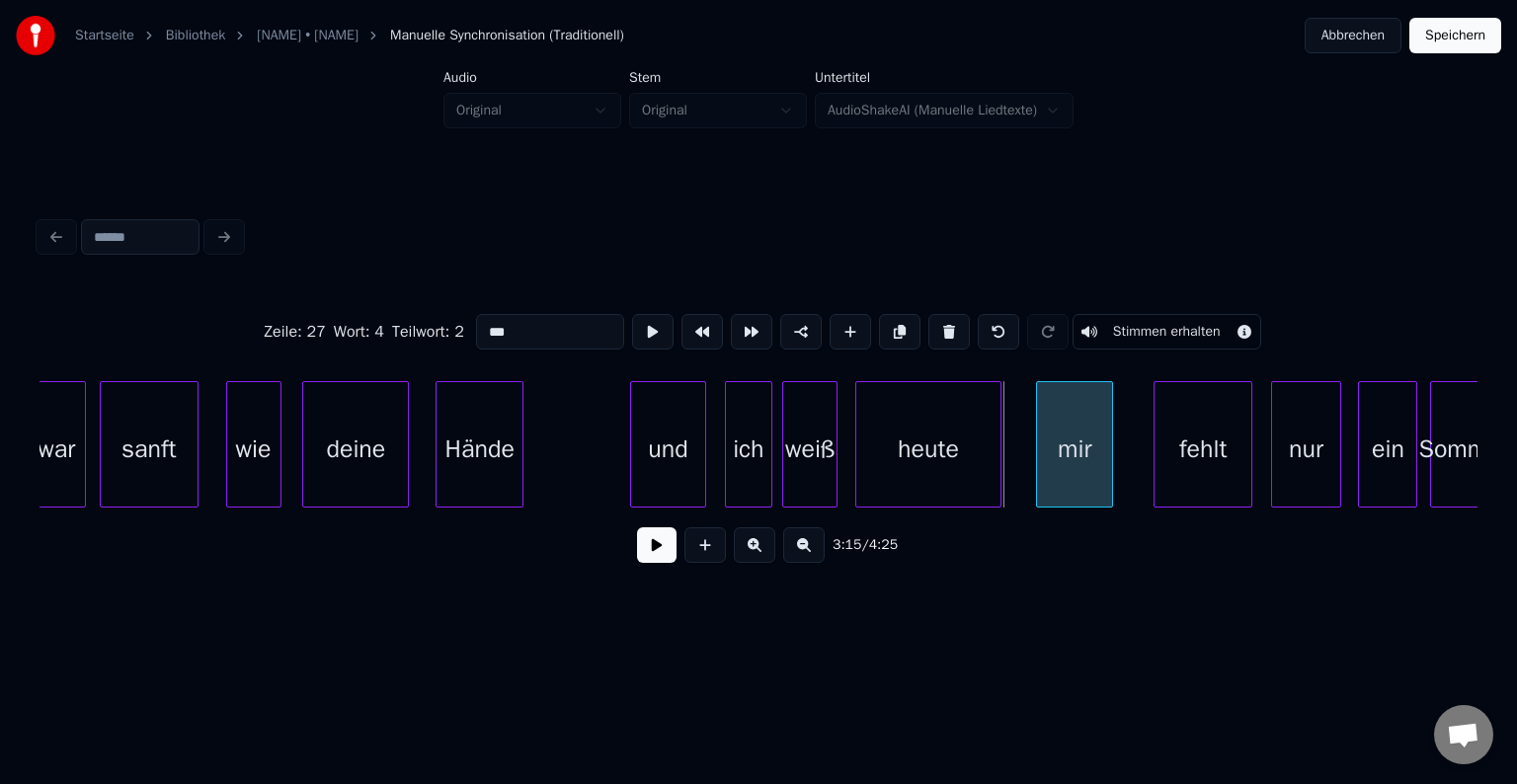 click on "mir" at bounding box center [1075, 449] 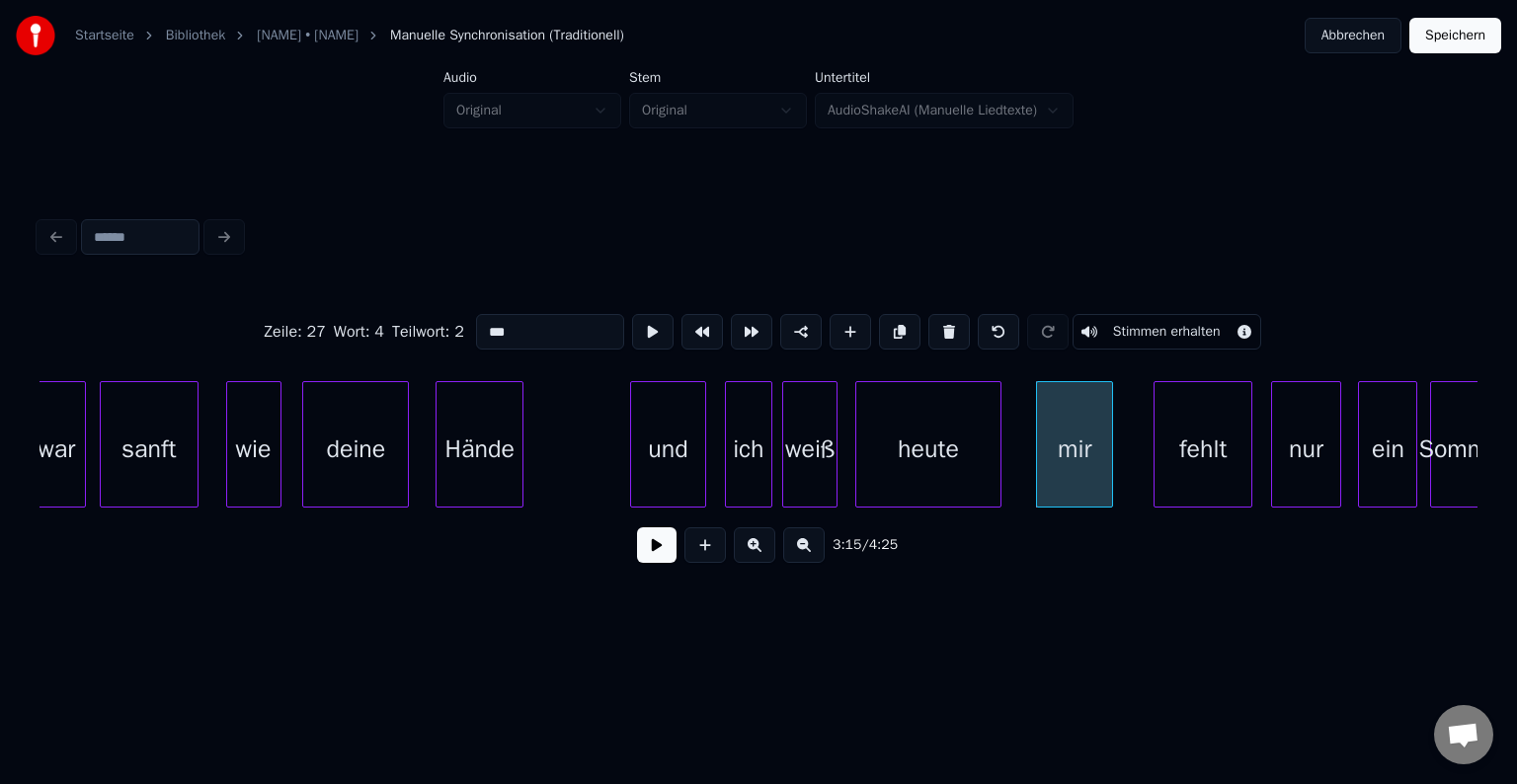 click on "und" at bounding box center [669, 449] 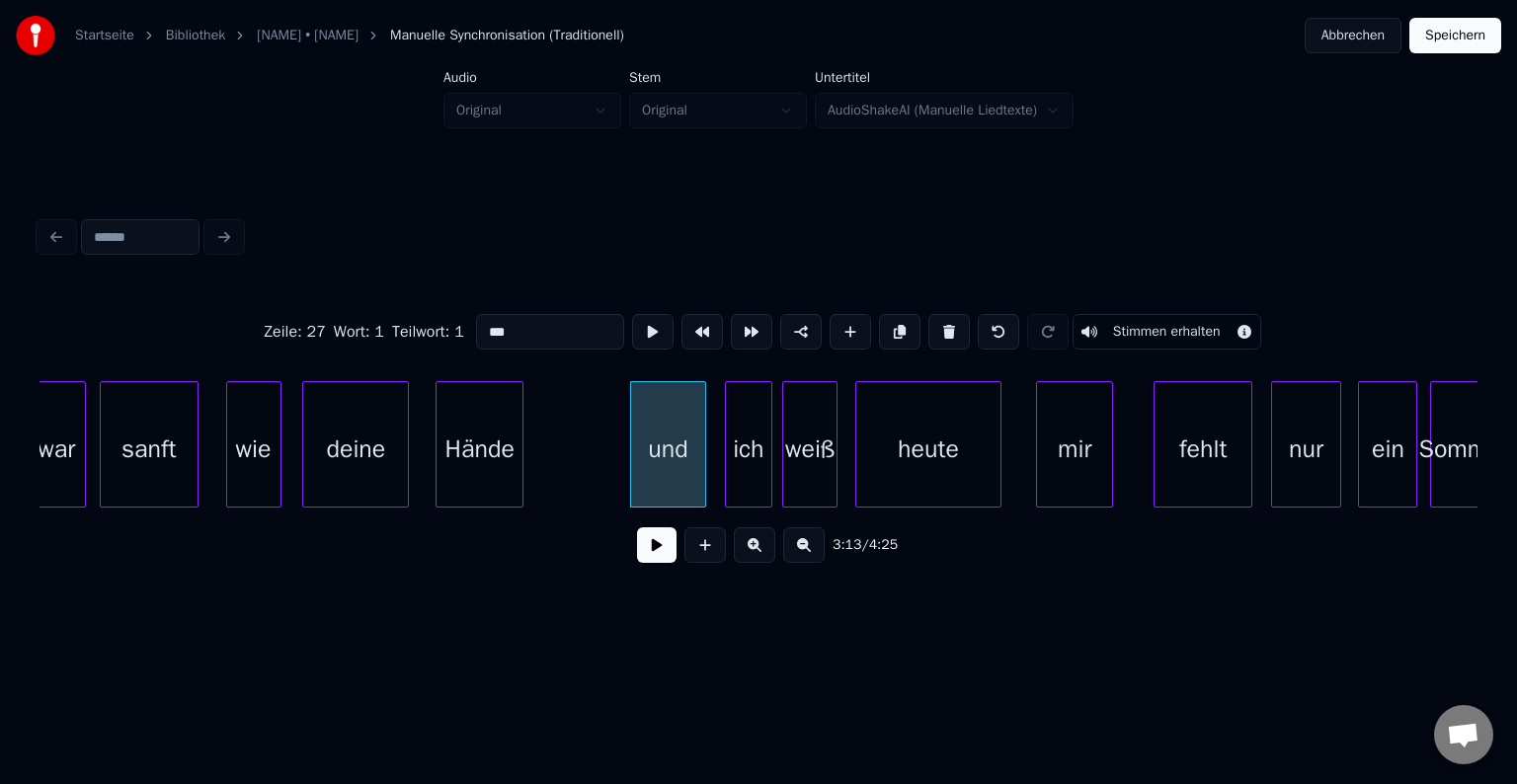 type on "***" 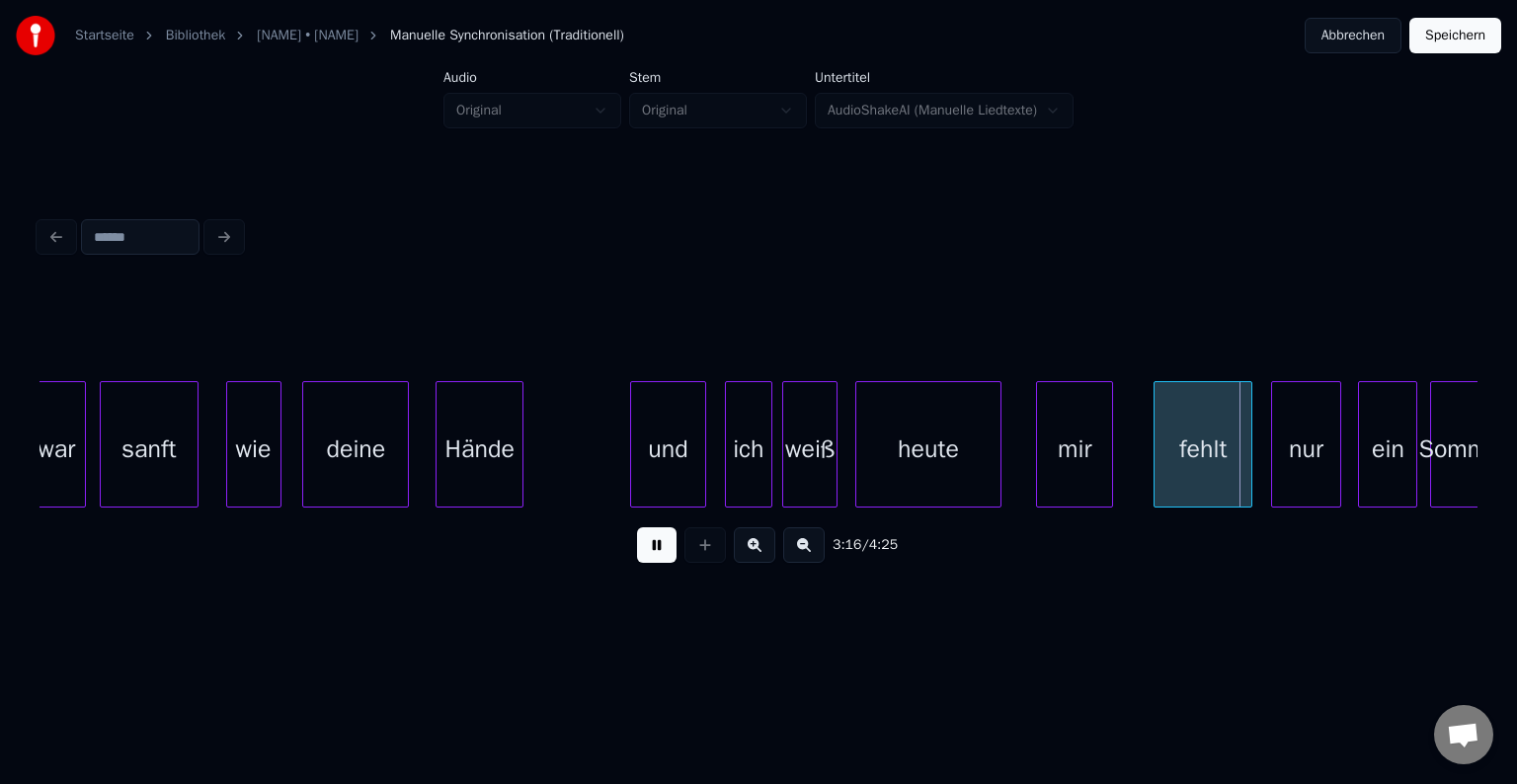 click at bounding box center [657, 545] 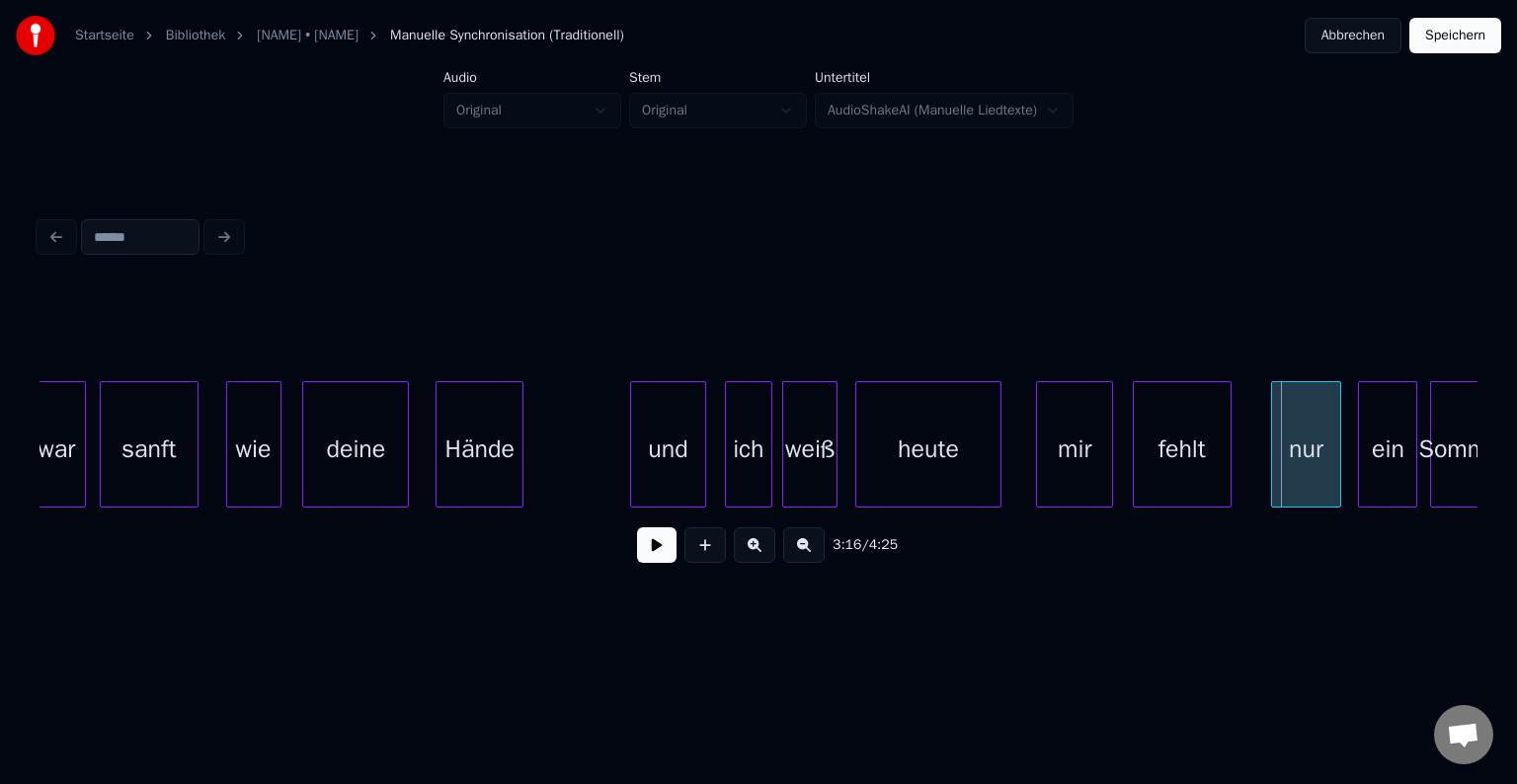 click on "fehlt" at bounding box center (1182, 449) 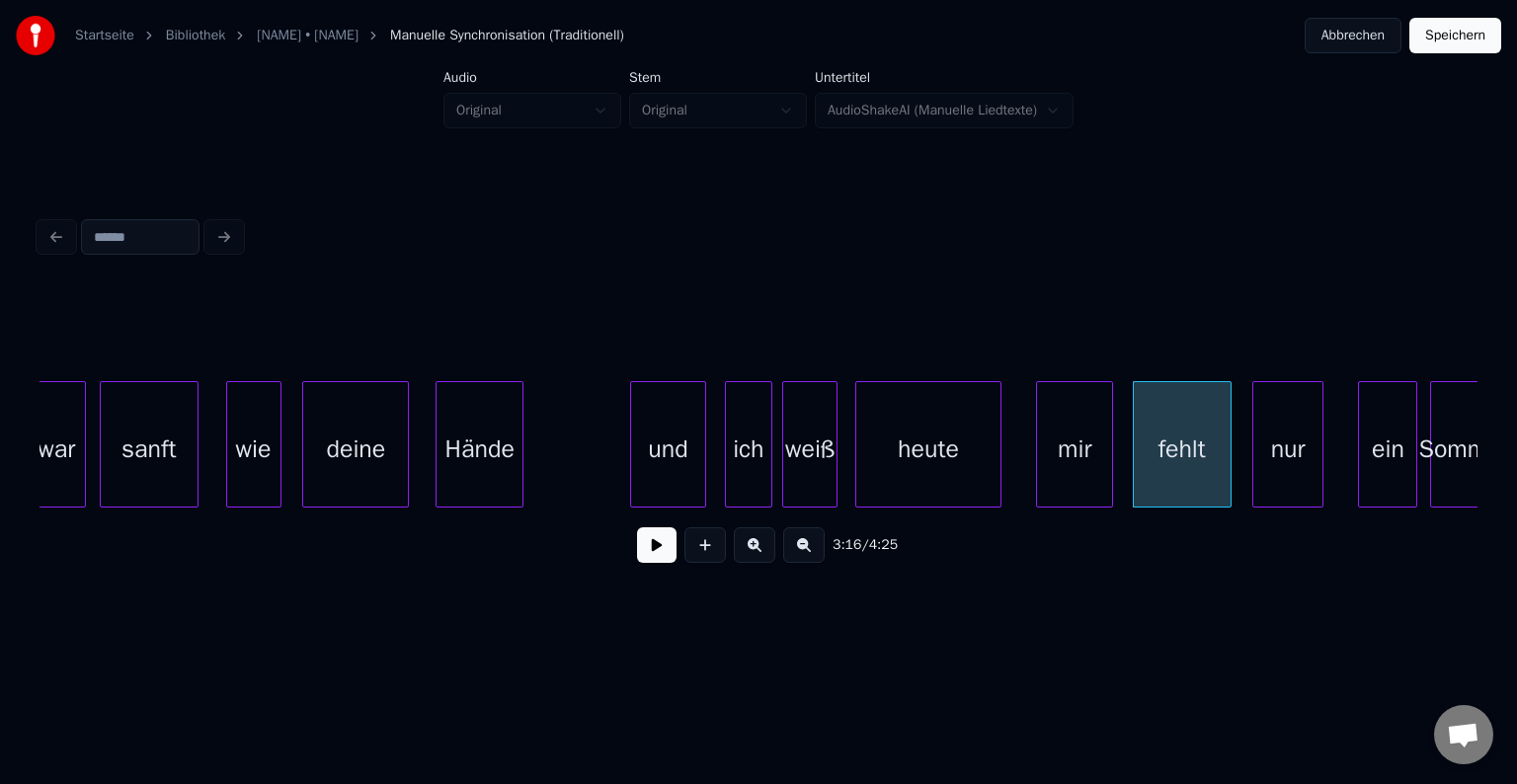 click on "nur" at bounding box center (1287, 449) 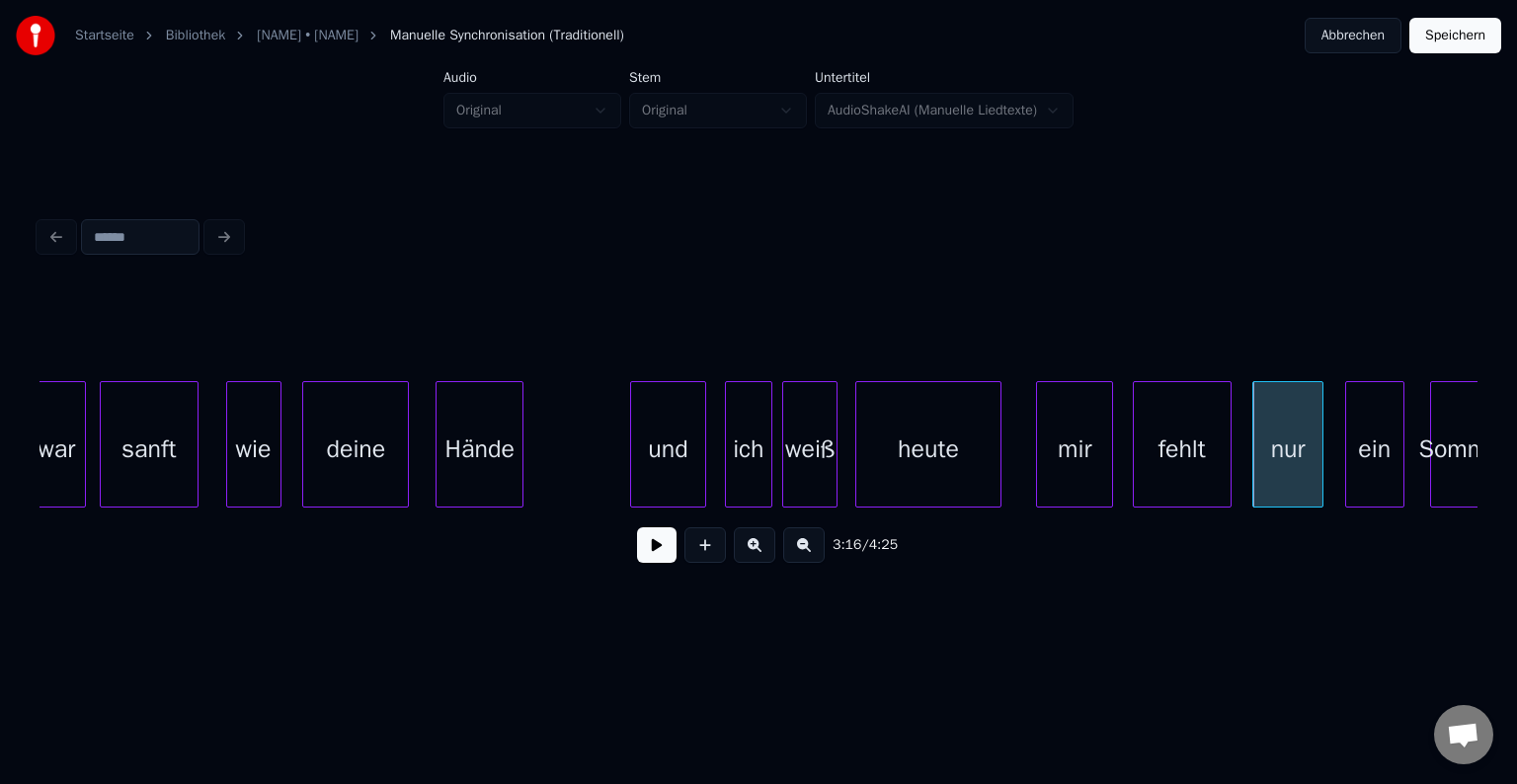 click on "ein" at bounding box center (1375, 449) 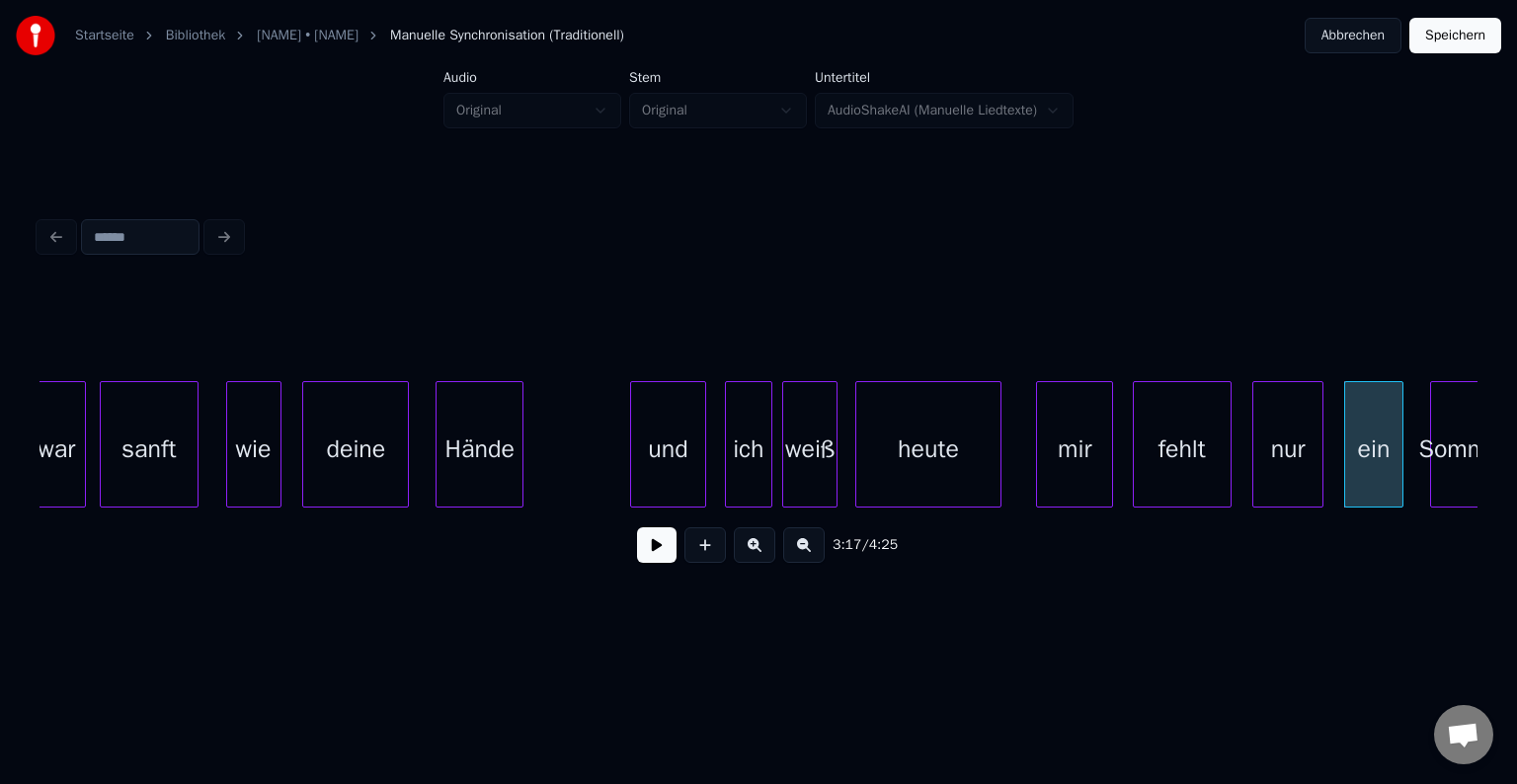 click on "Hände" at bounding box center [479, 449] 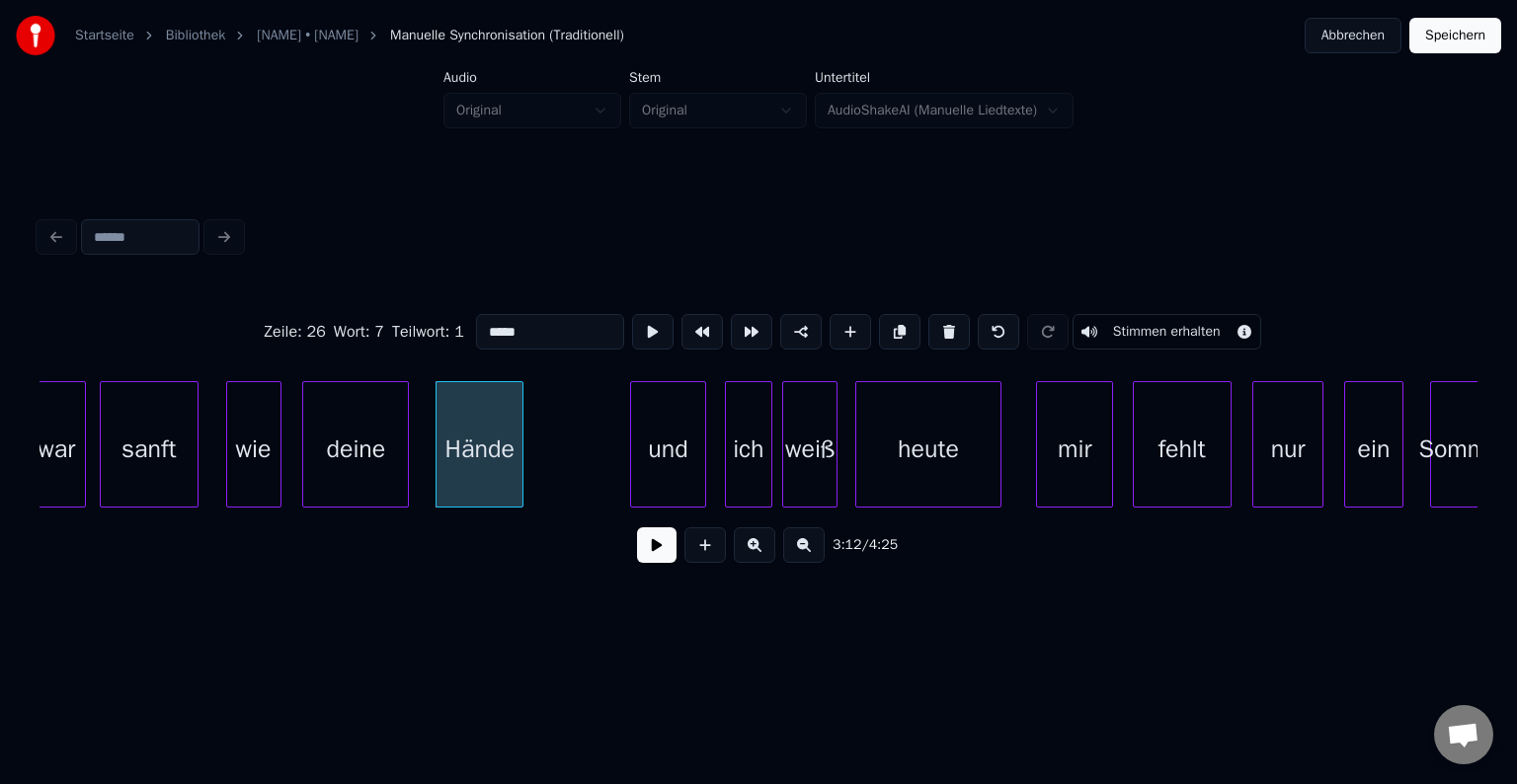 click at bounding box center [657, 545] 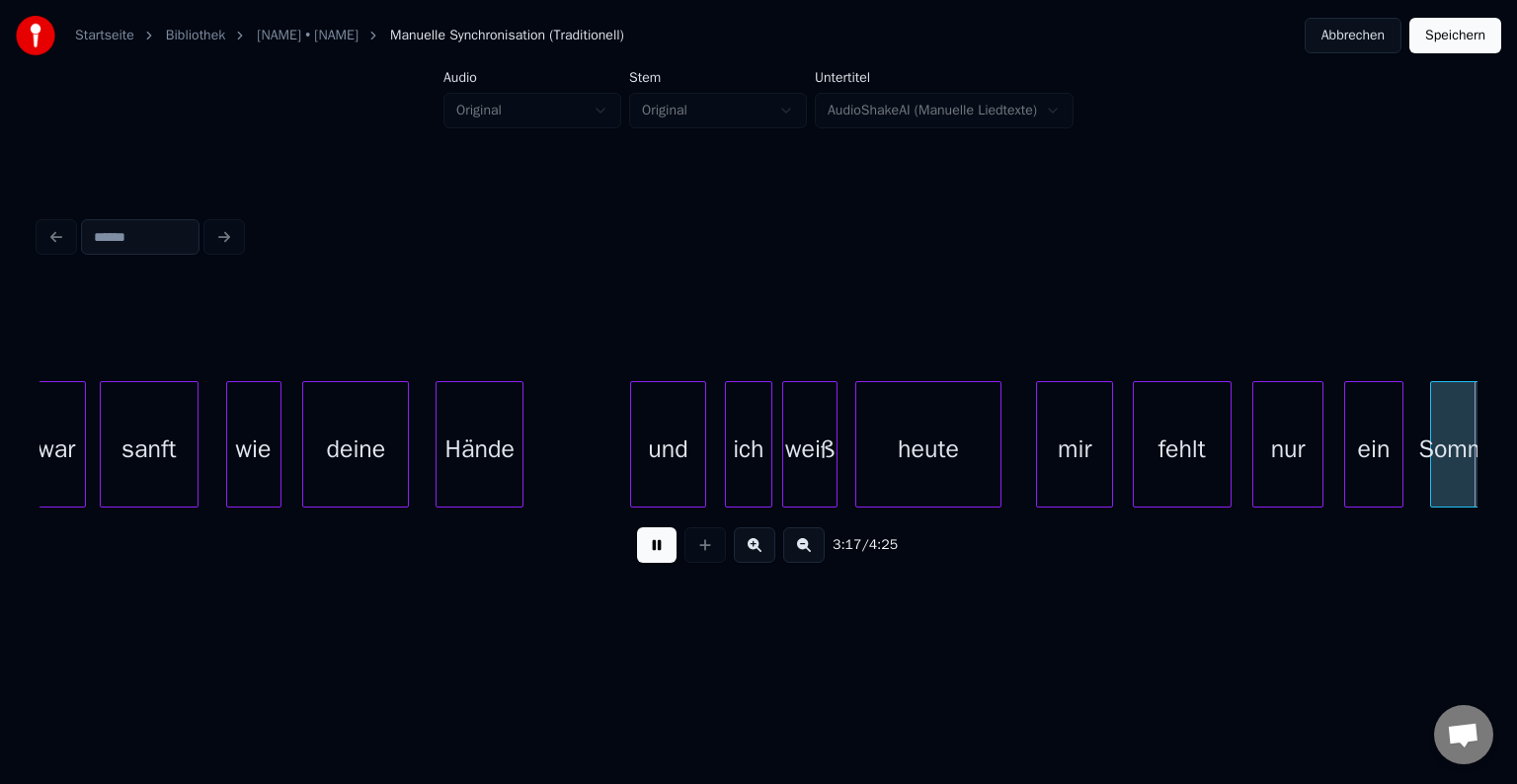 scroll, scrollTop: 0, scrollLeft: 39069, axis: horizontal 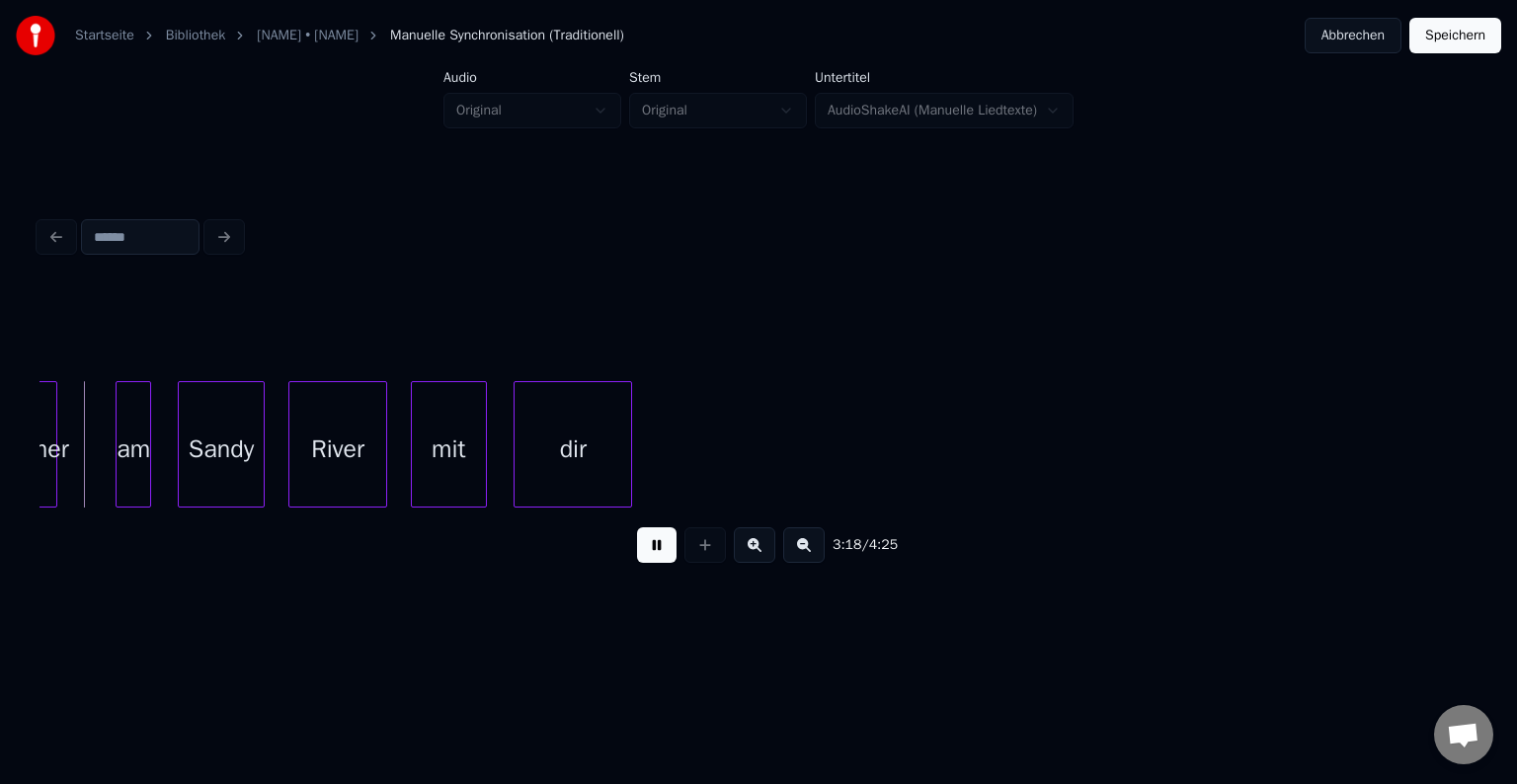 click at bounding box center (657, 545) 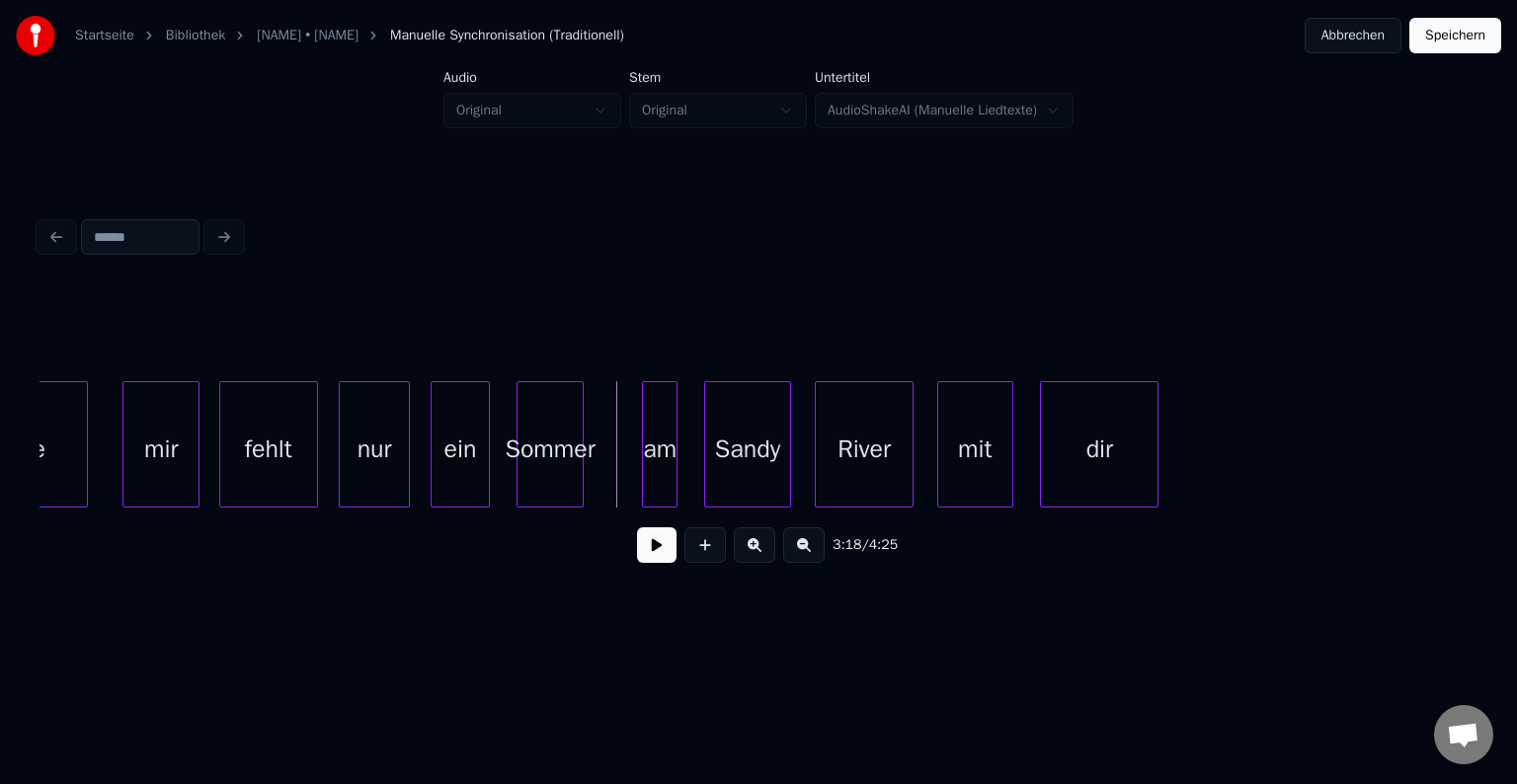 scroll, scrollTop: 0, scrollLeft: 38454, axis: horizontal 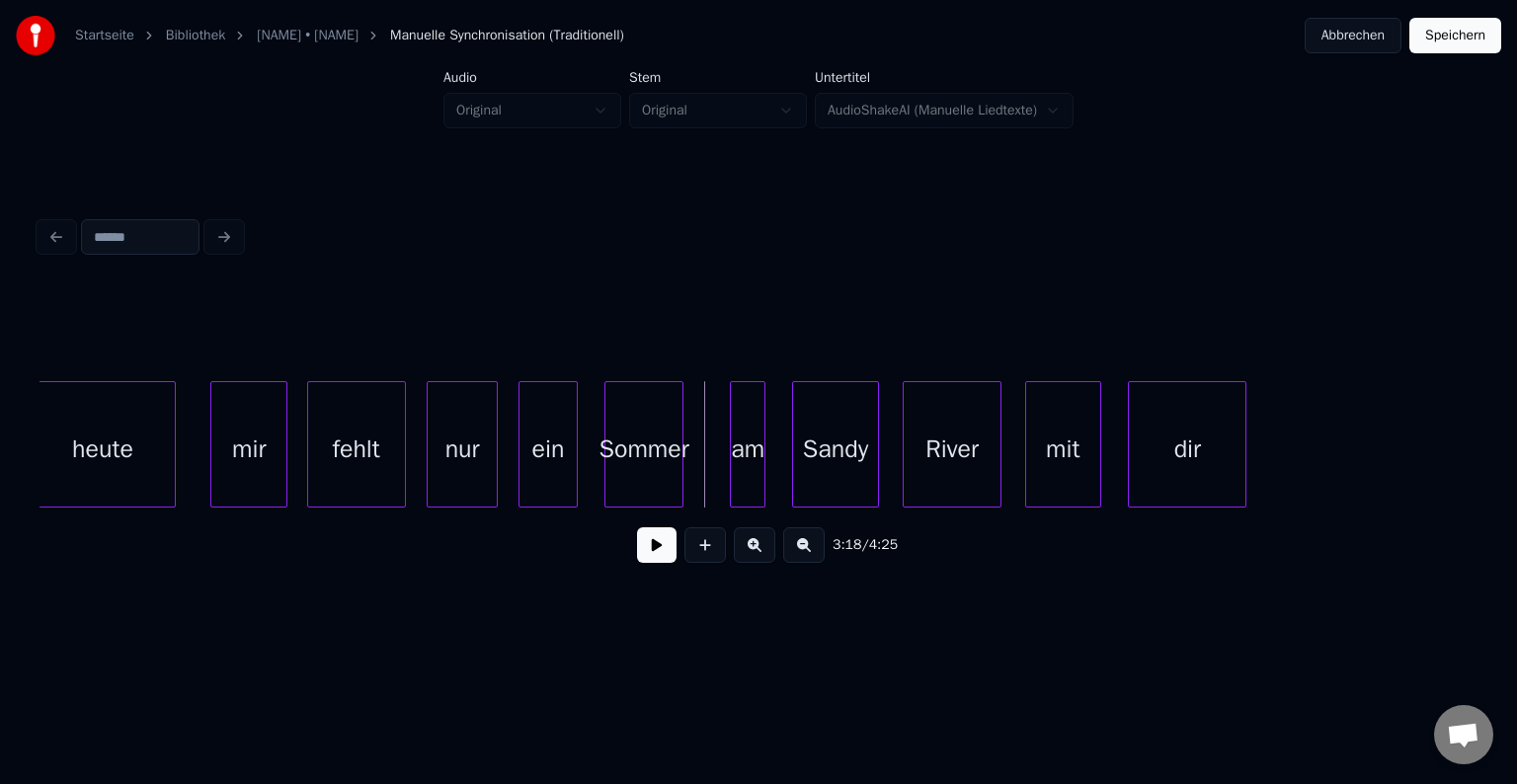 click at bounding box center [679, 444] 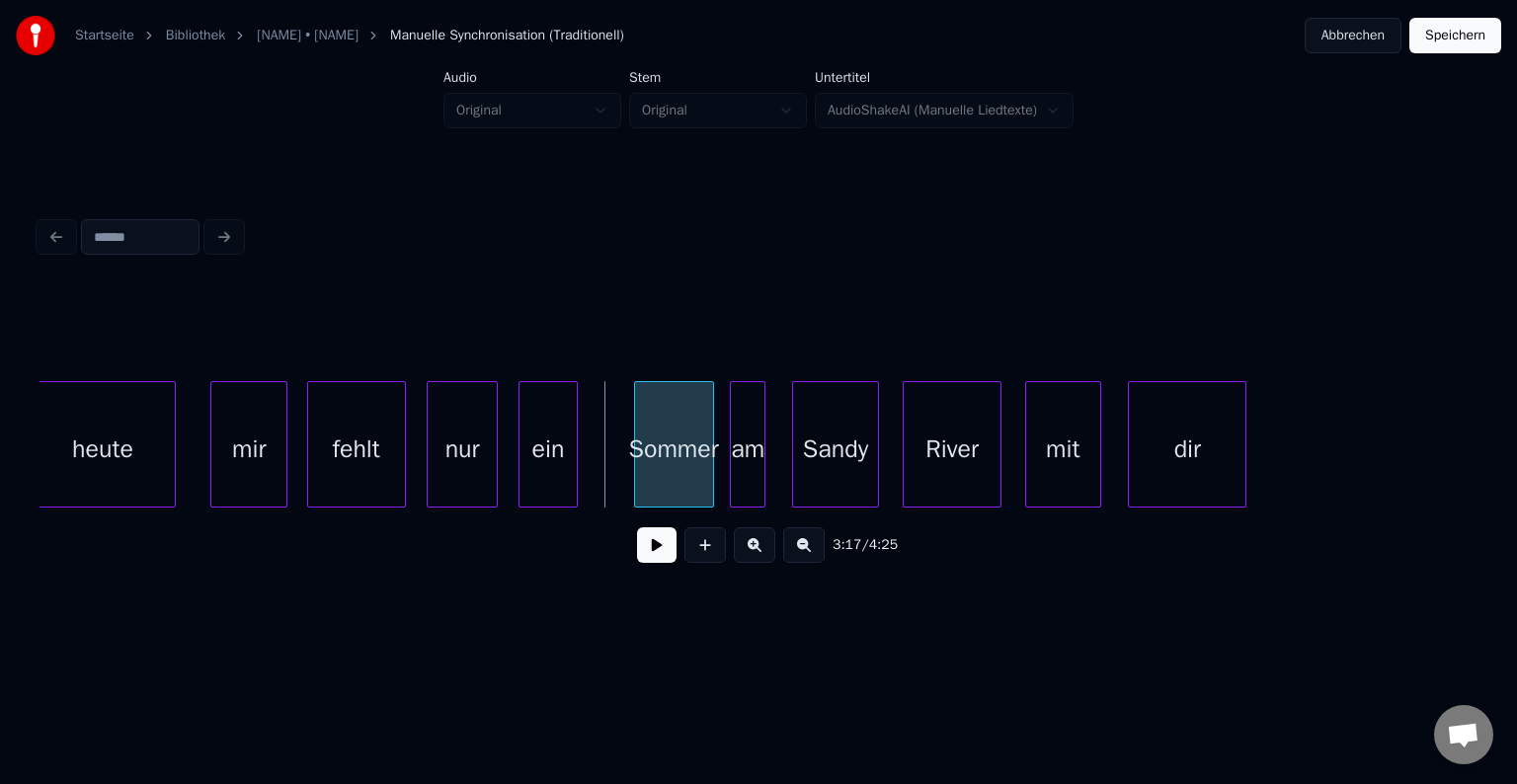 click on "Sommer" at bounding box center (674, 449) 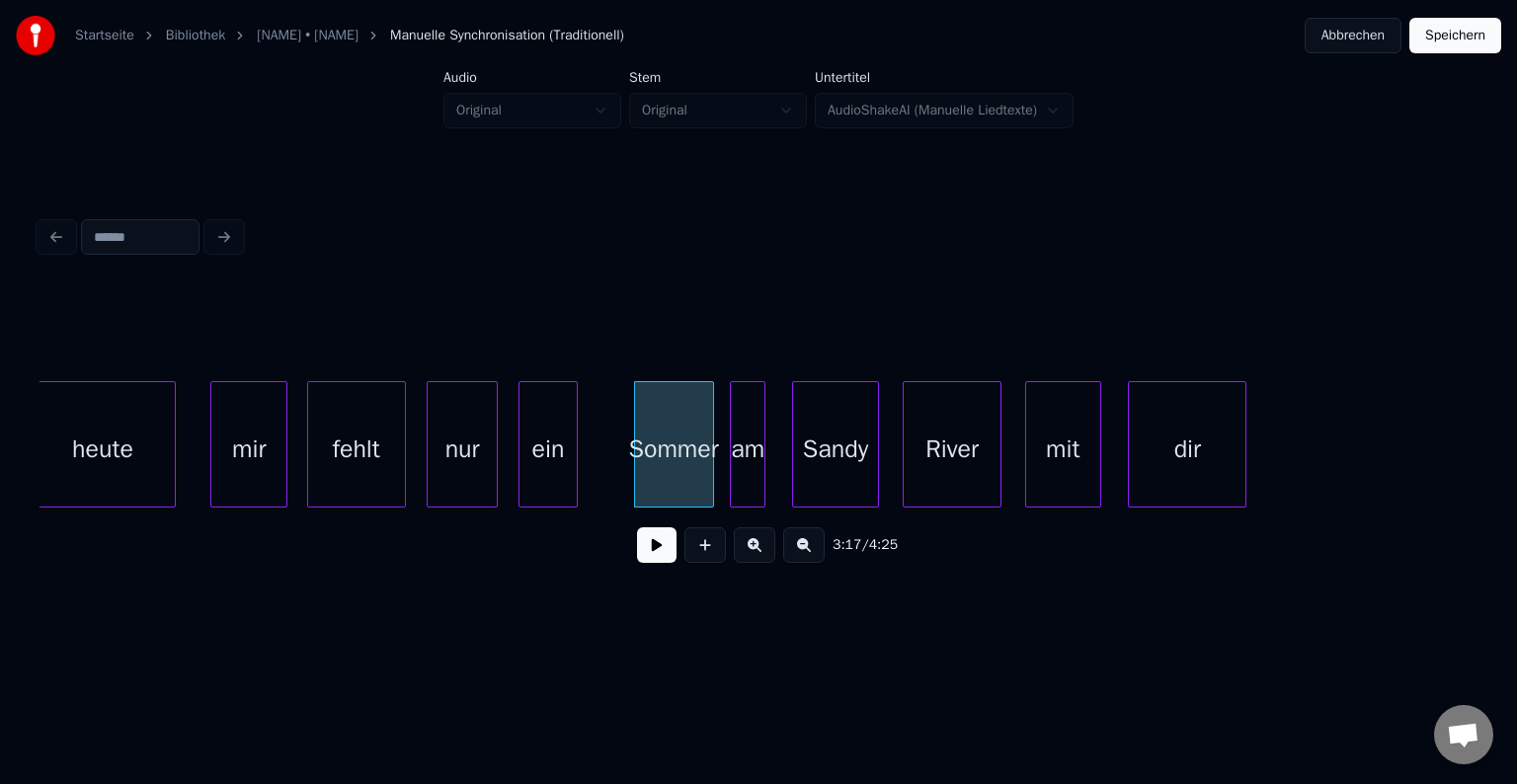 click on "heute" at bounding box center [102, 449] 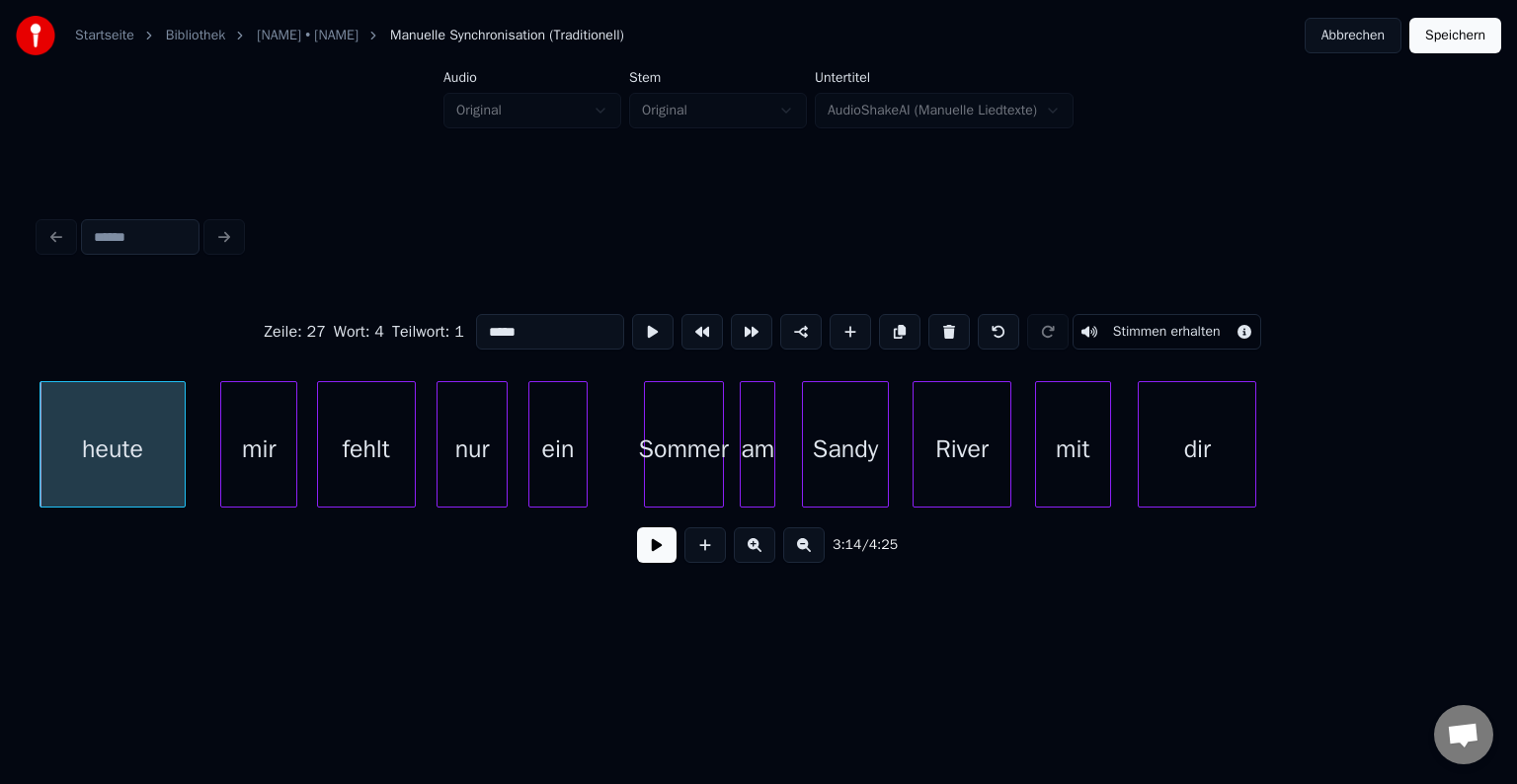 click at bounding box center [657, 545] 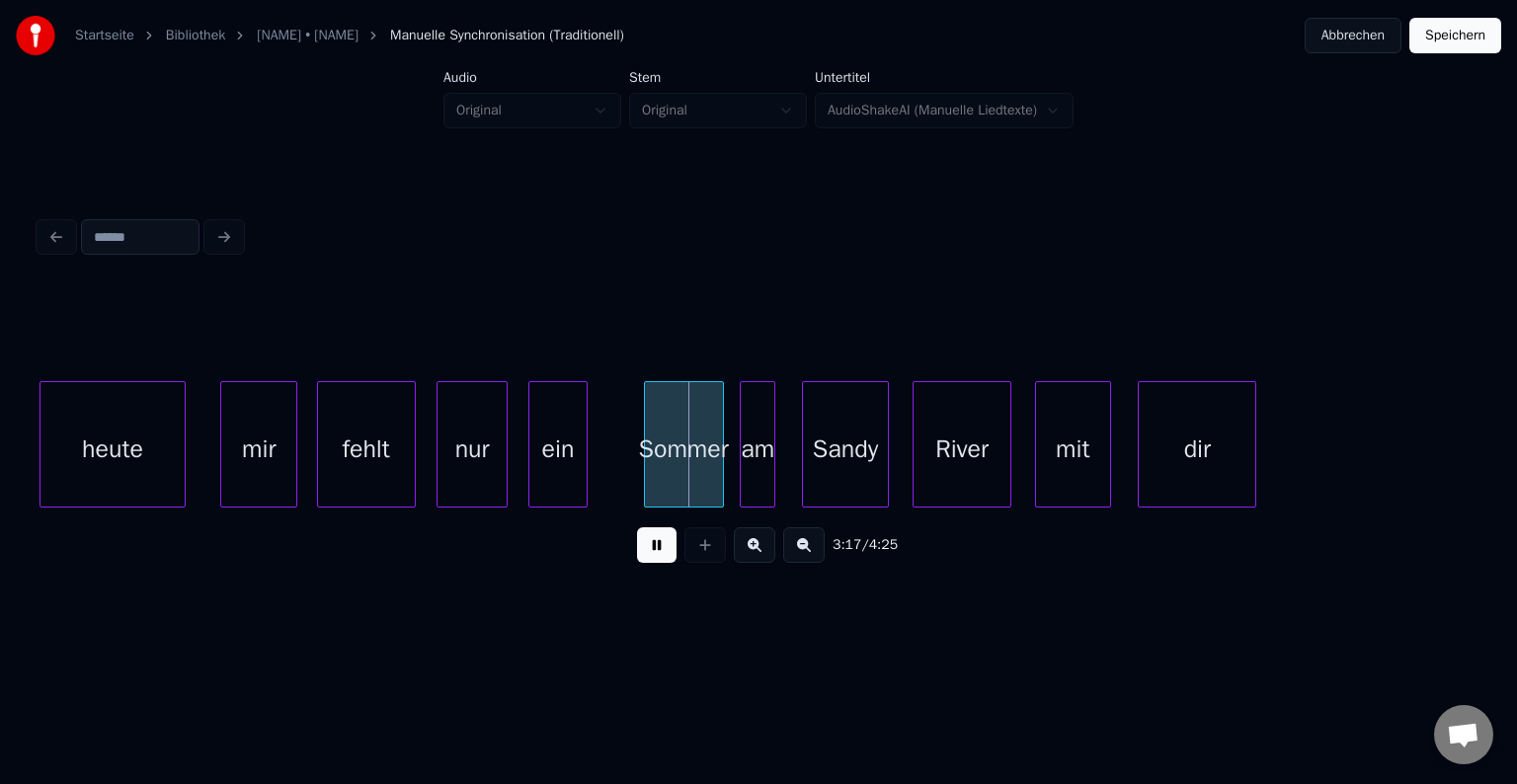 click at bounding box center (657, 545) 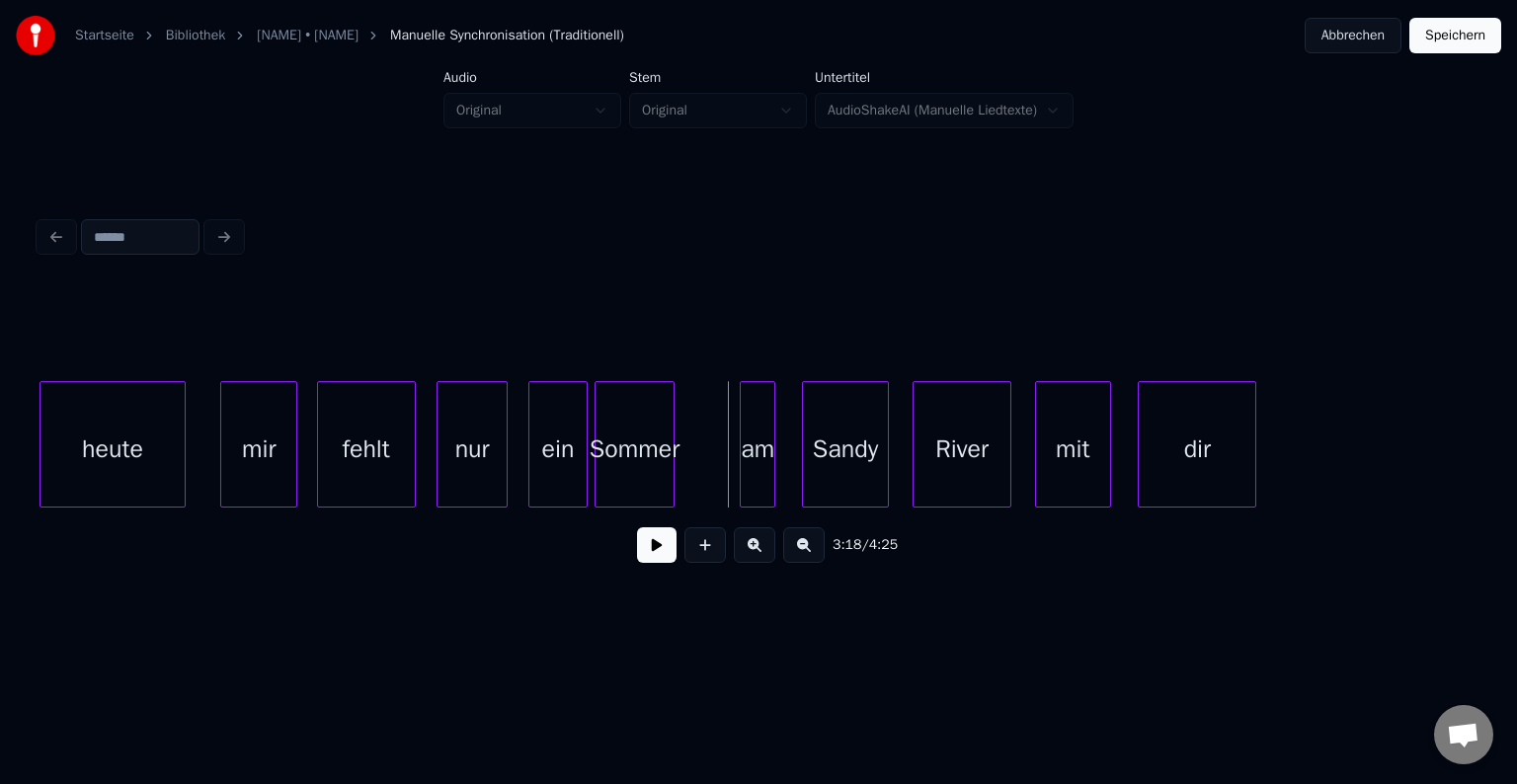click on "Sommer" at bounding box center (634, 449) 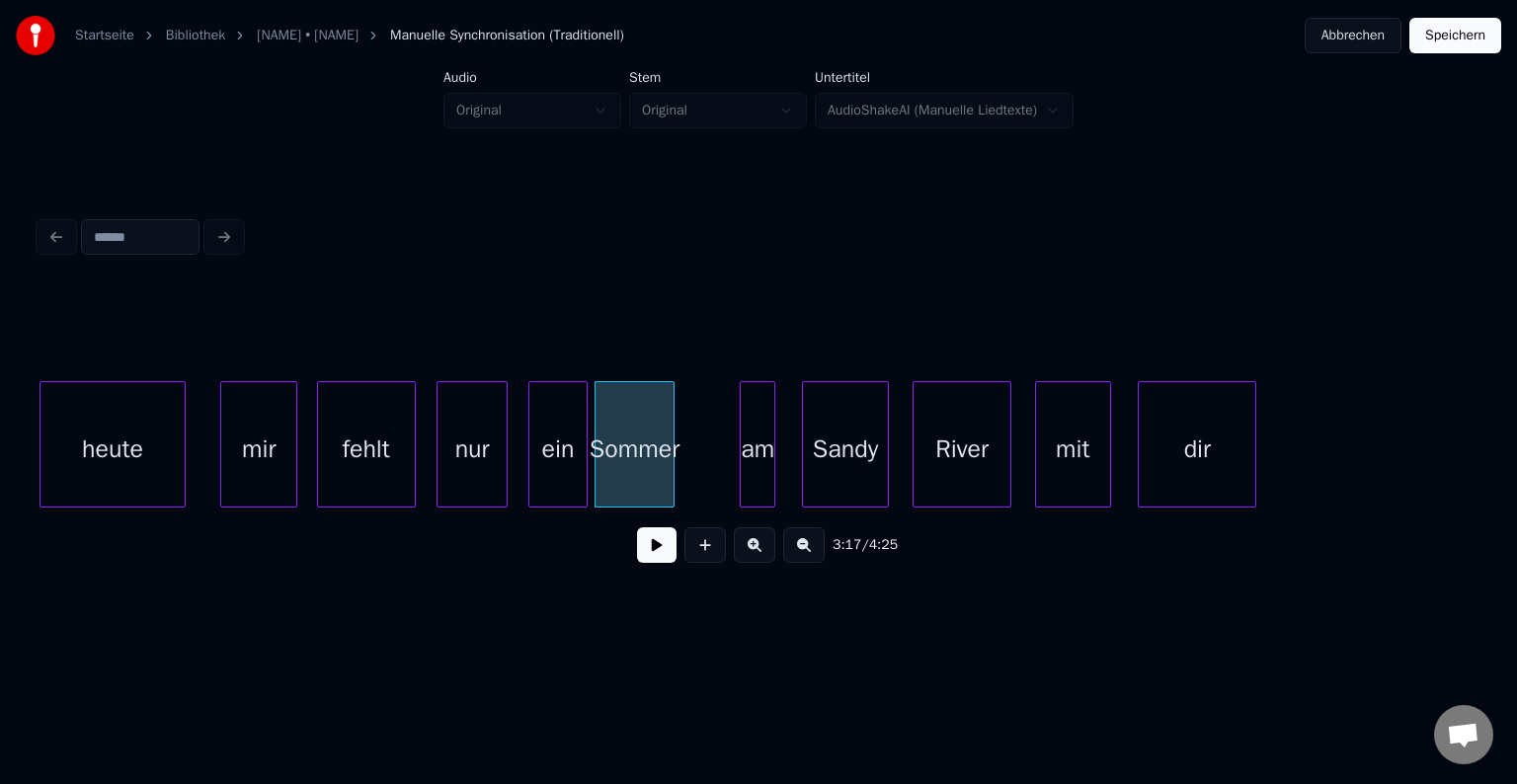 click on "mir" at bounding box center [259, 449] 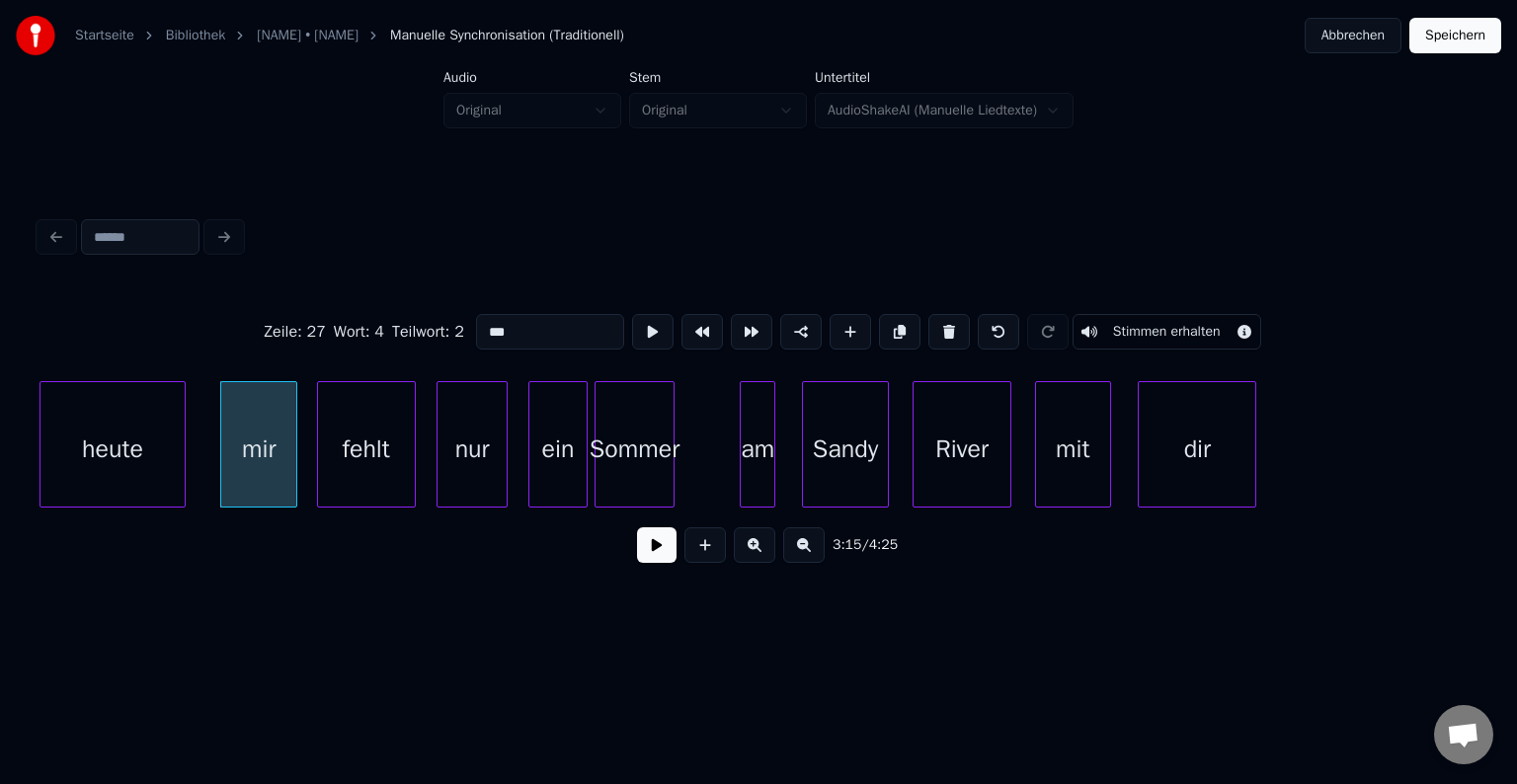 click at bounding box center [657, 545] 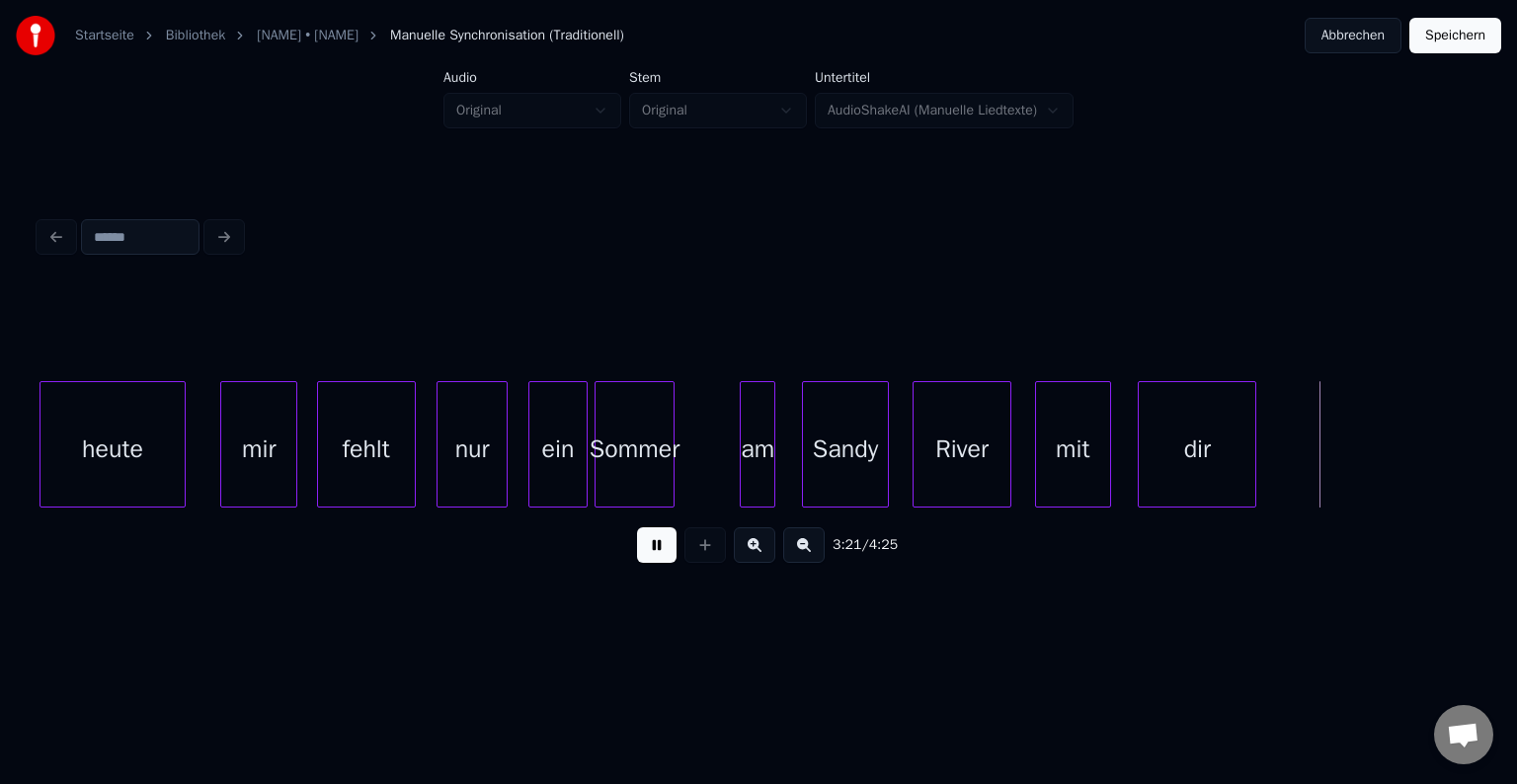 click at bounding box center (657, 545) 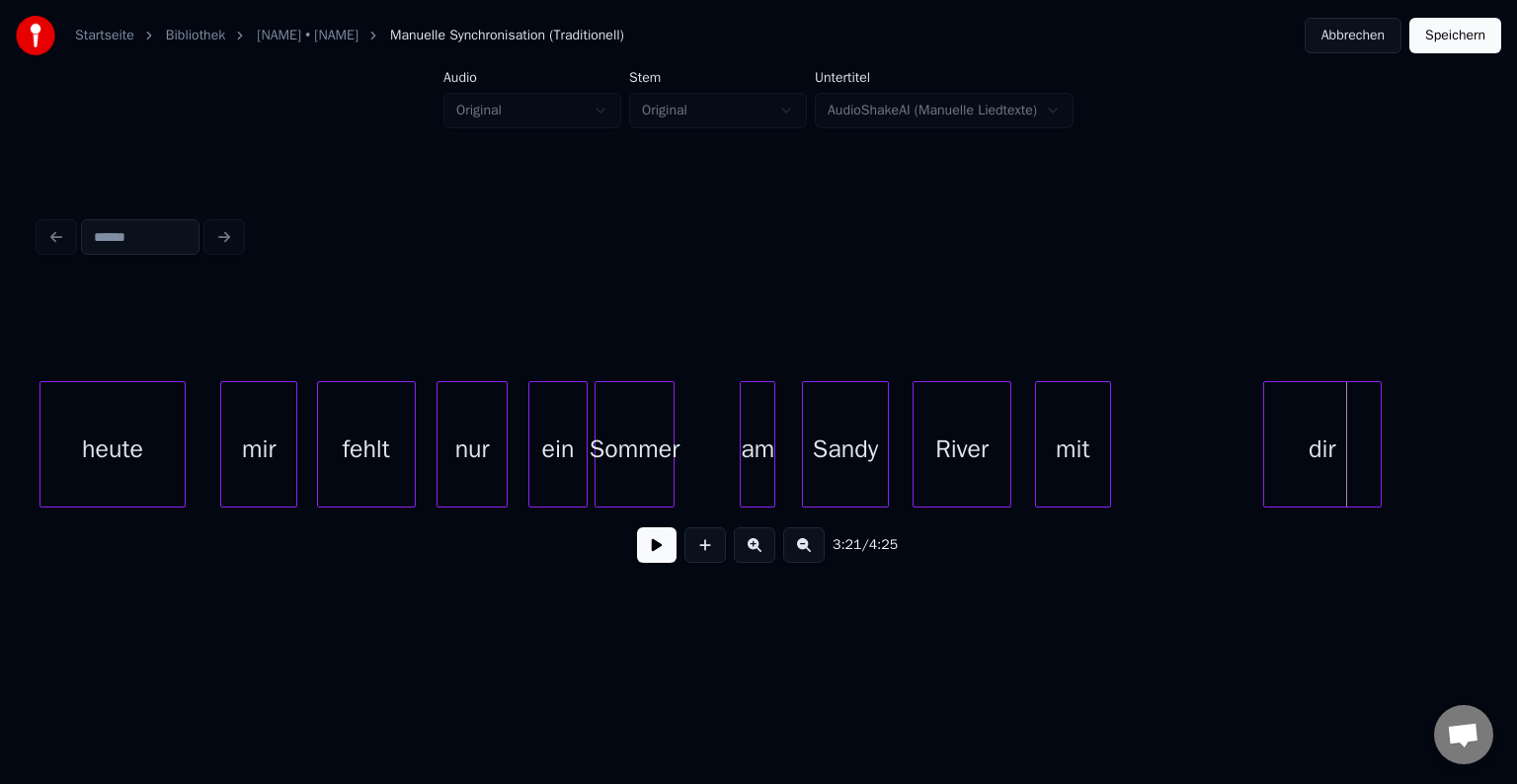 click on "dir" at bounding box center (1322, 449) 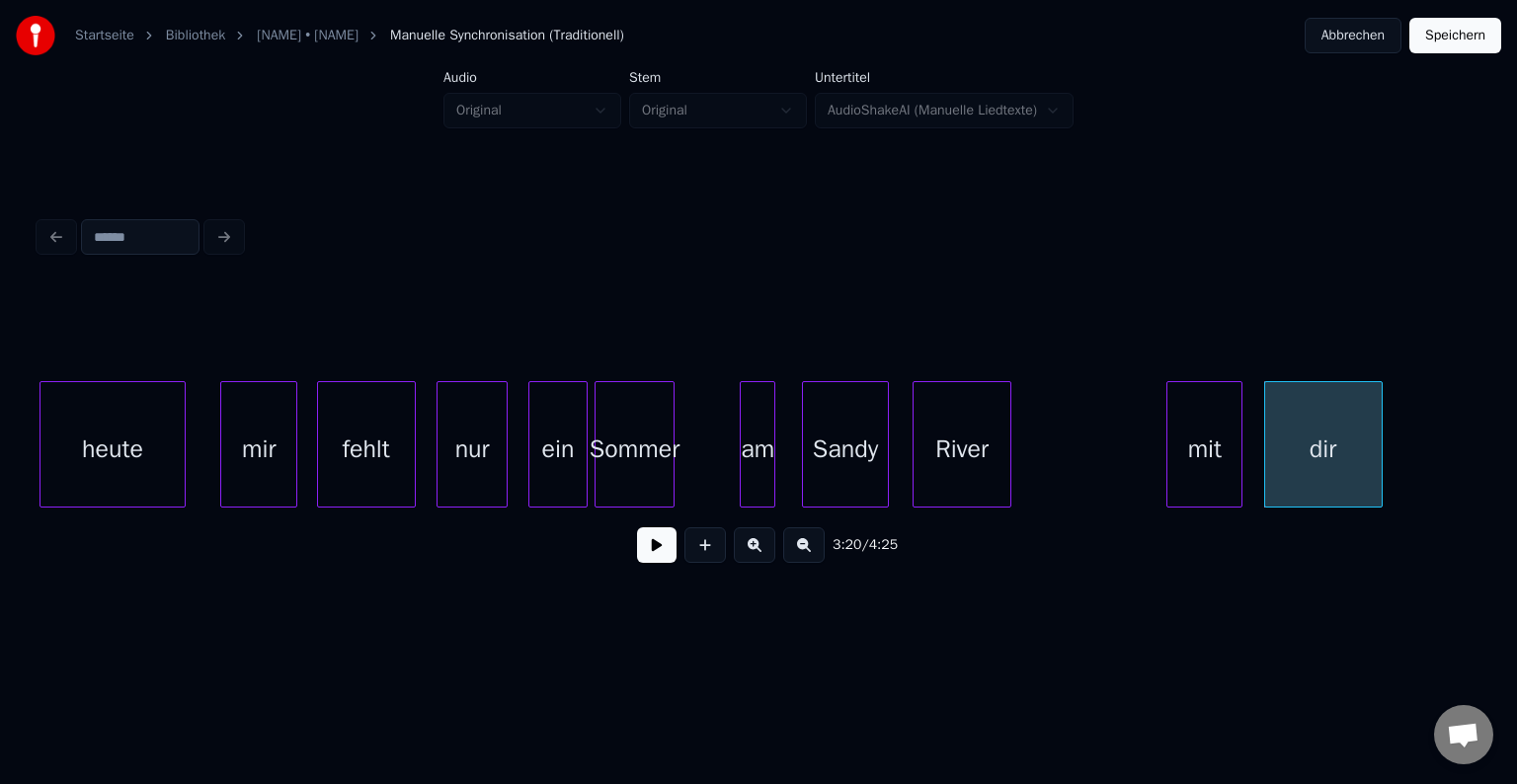 click on "mit" at bounding box center [1204, 449] 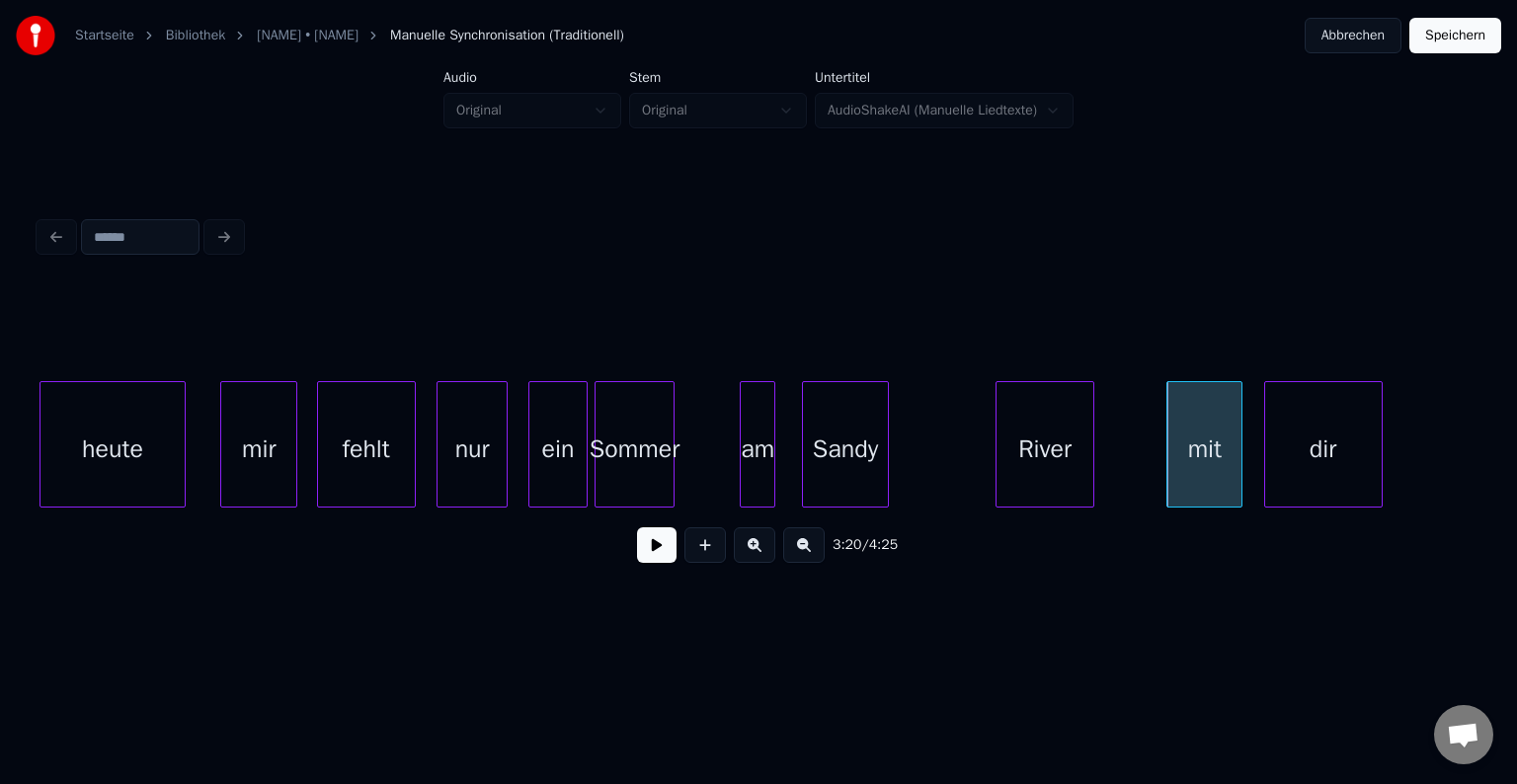 click on "River" at bounding box center (1045, 449) 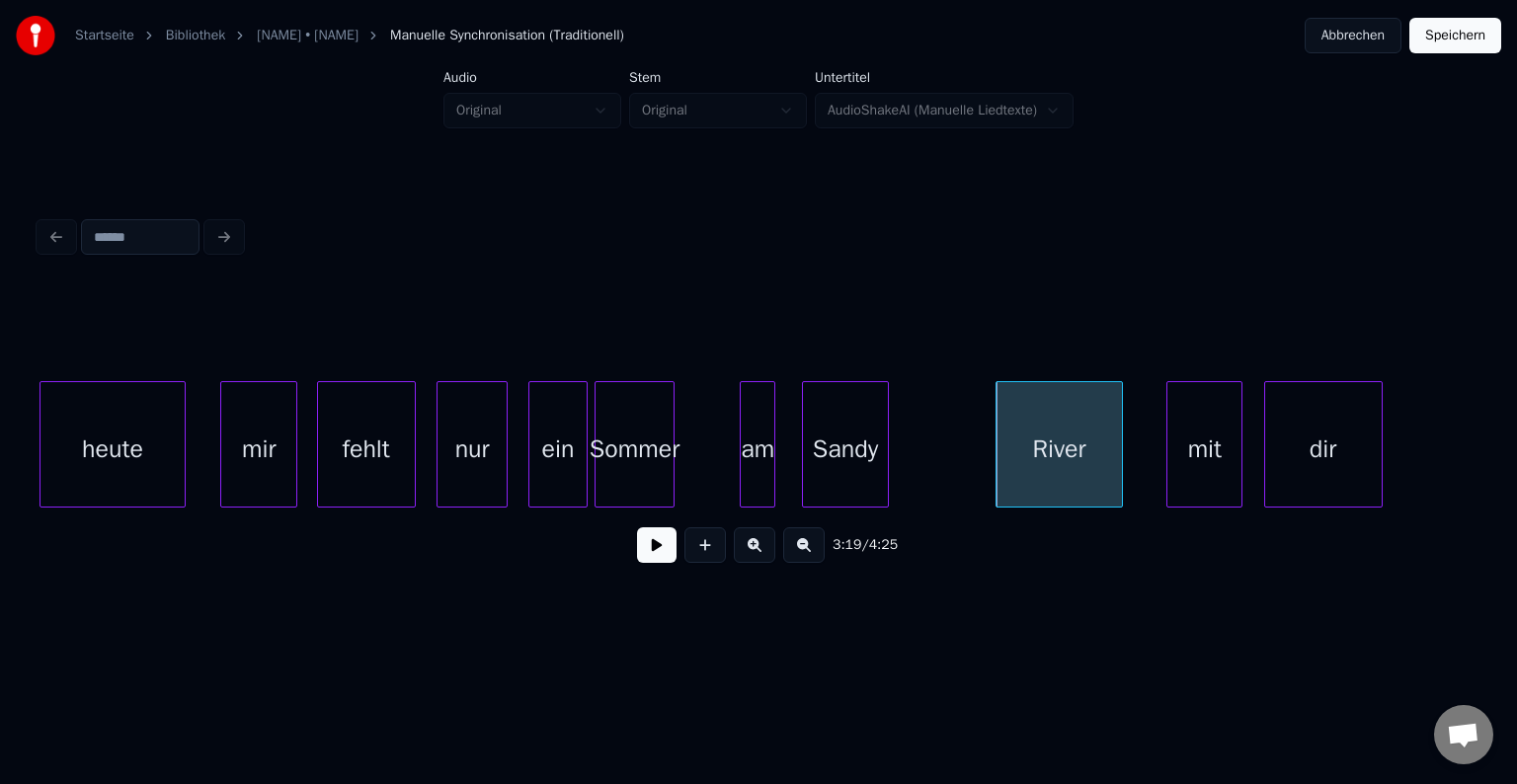 click at bounding box center [1119, 444] 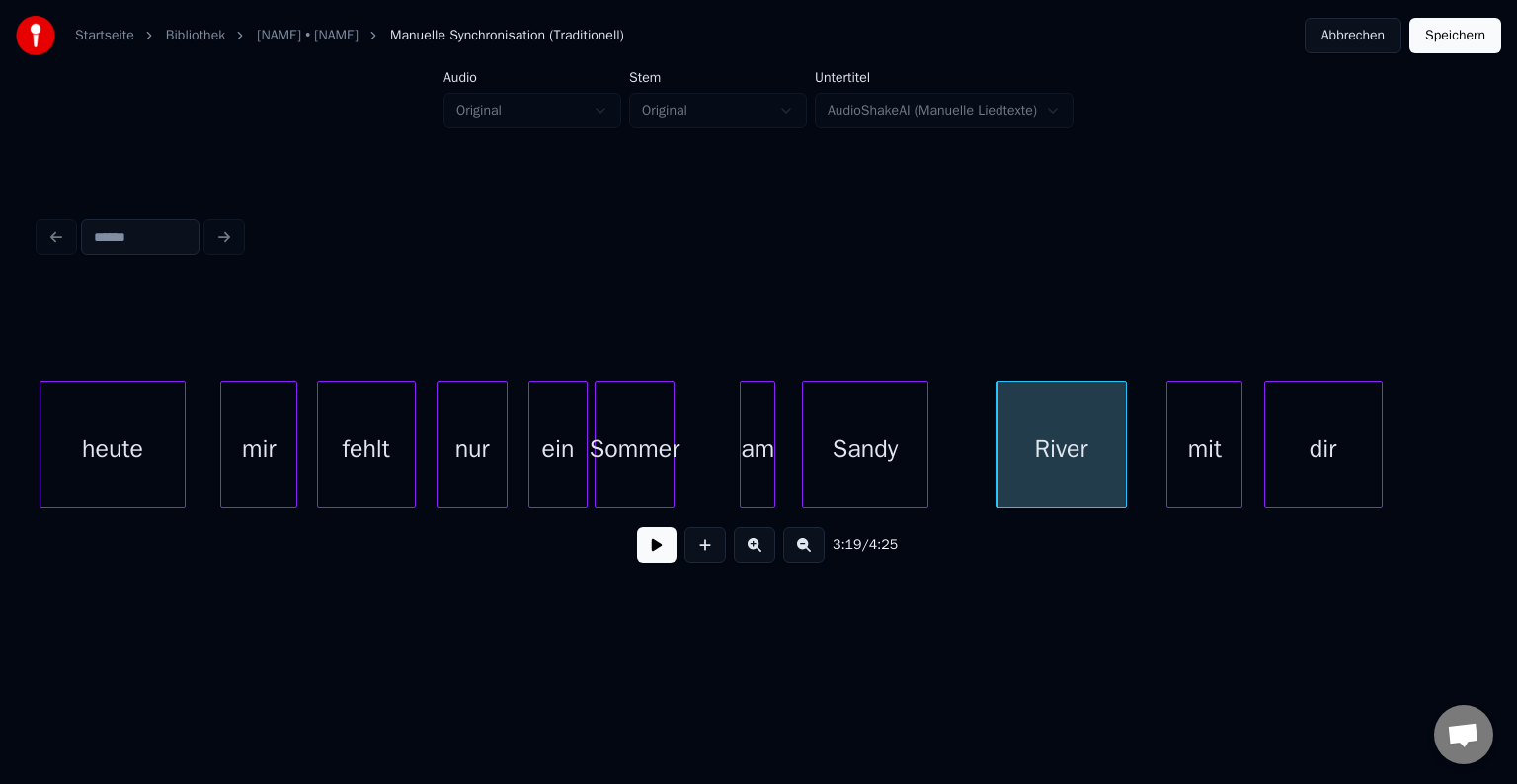 click at bounding box center [924, 444] 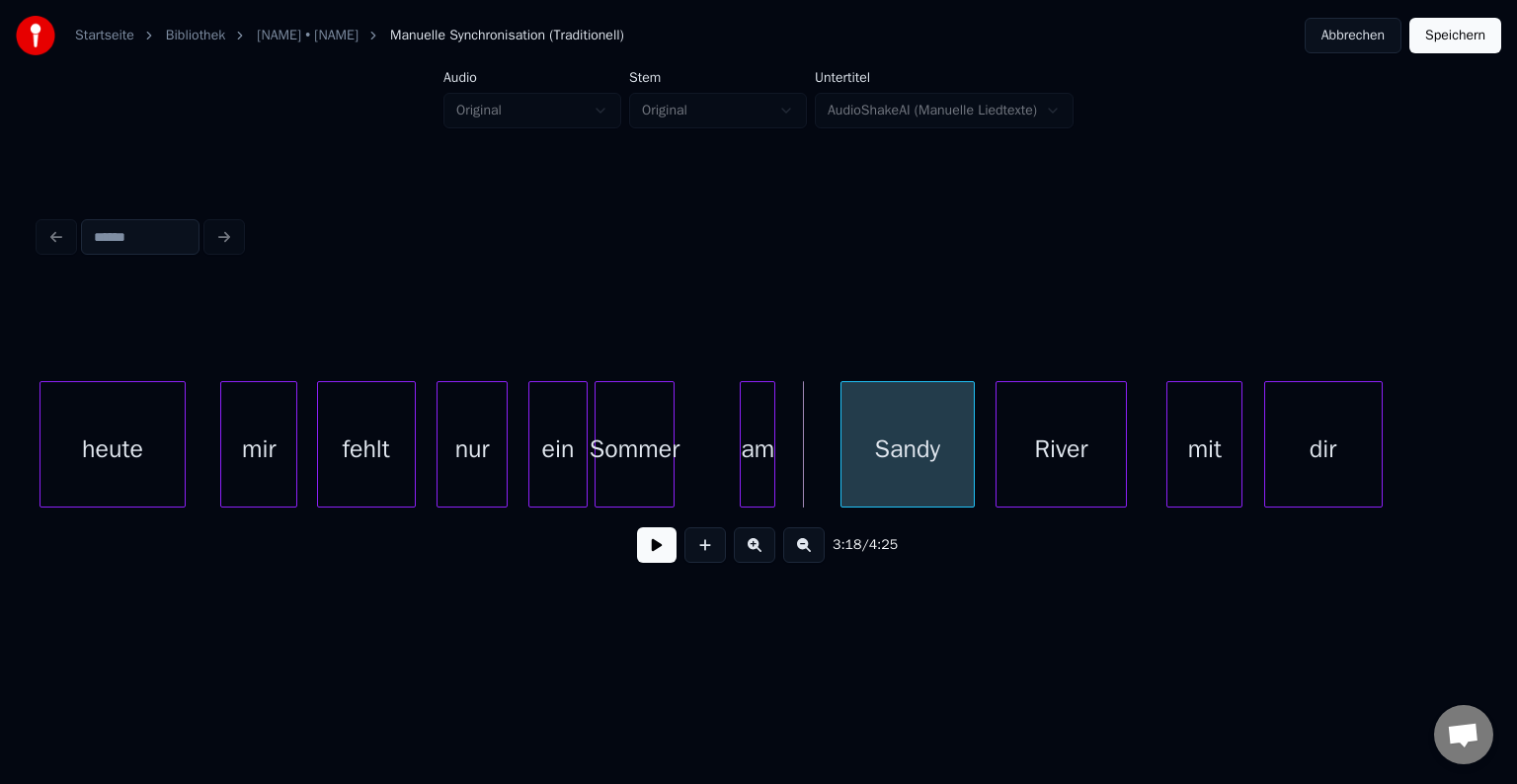 click on "Sandy" at bounding box center [908, 449] 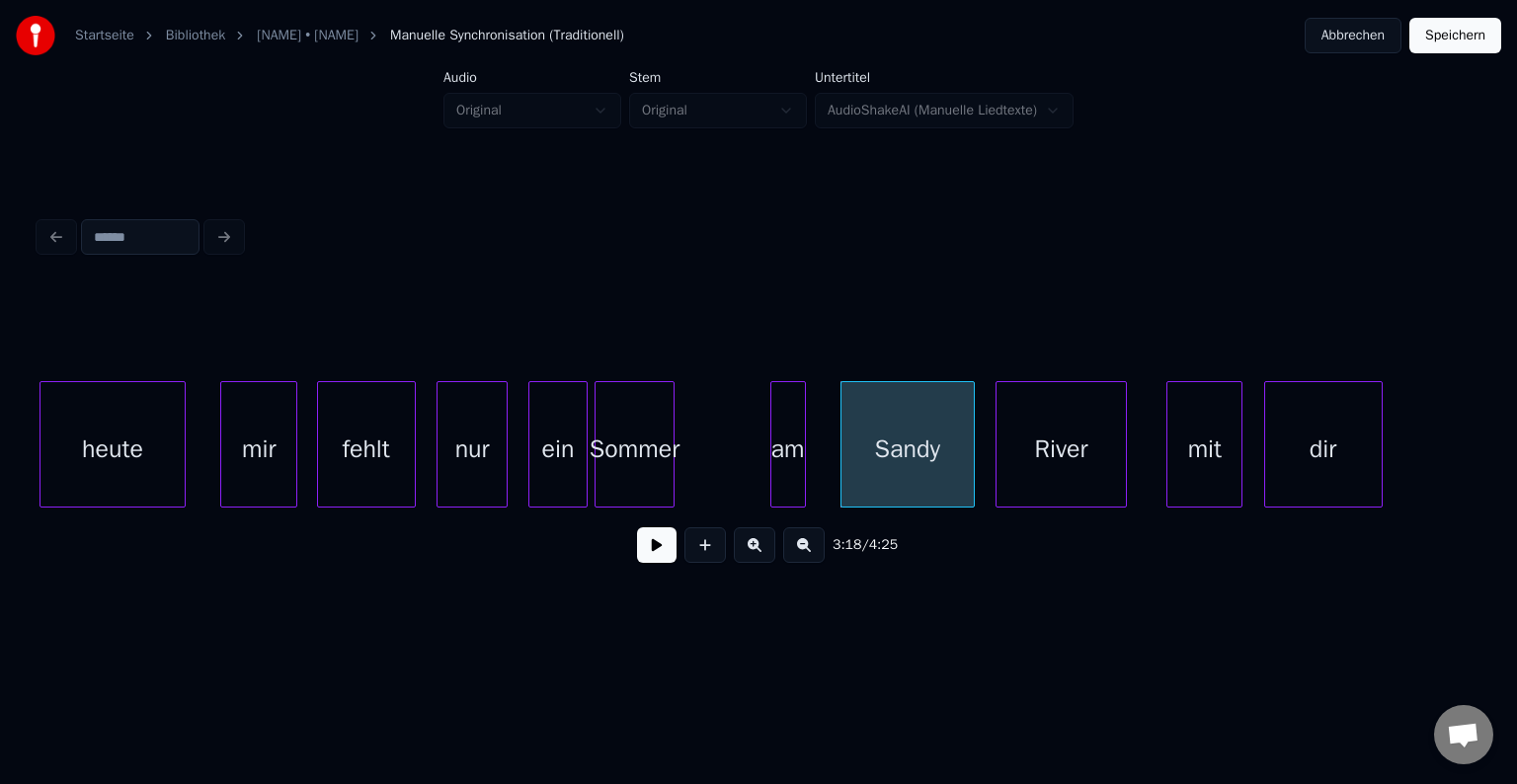 click on "am" at bounding box center (788, 449) 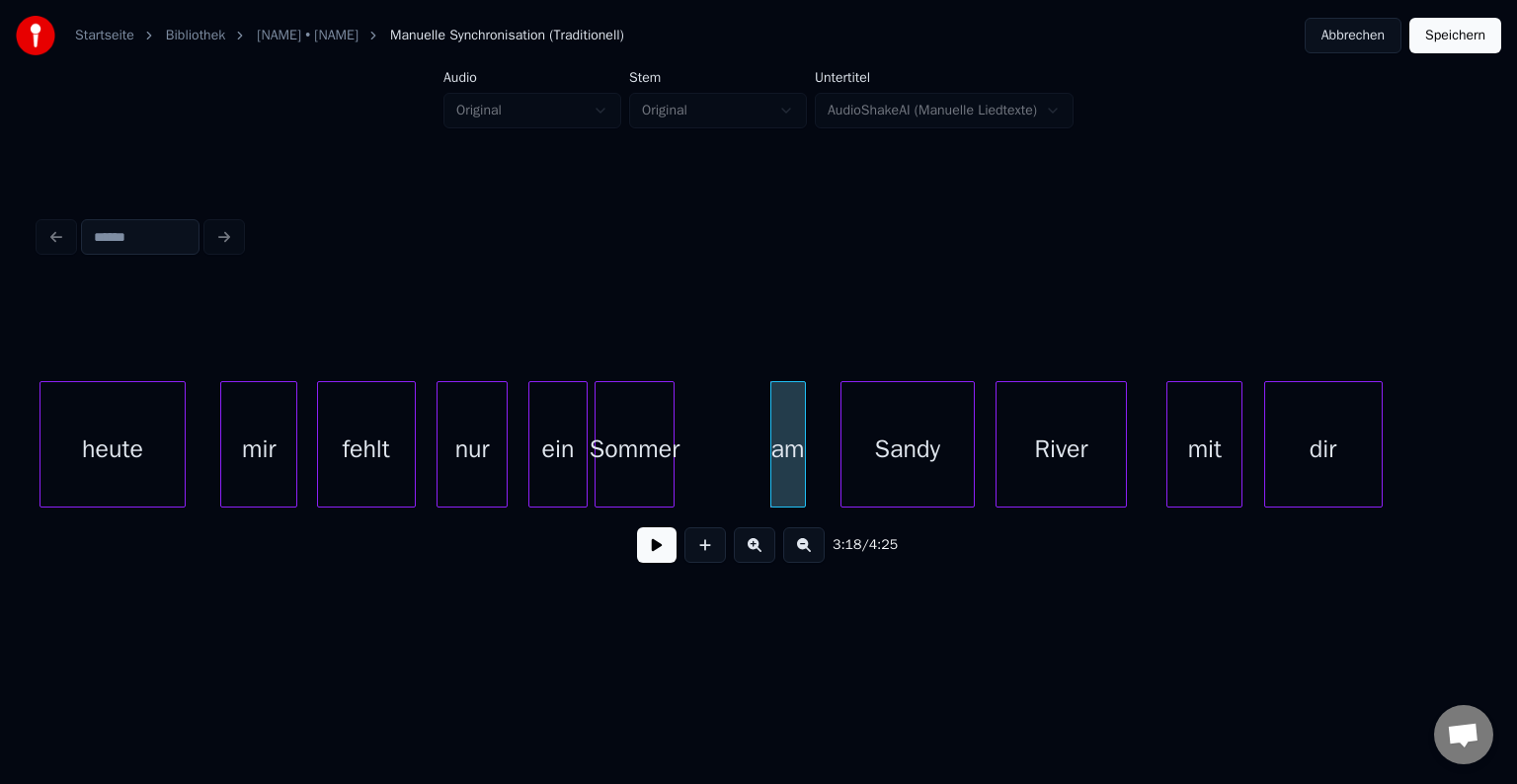 click on "heute" at bounding box center [112, 449] 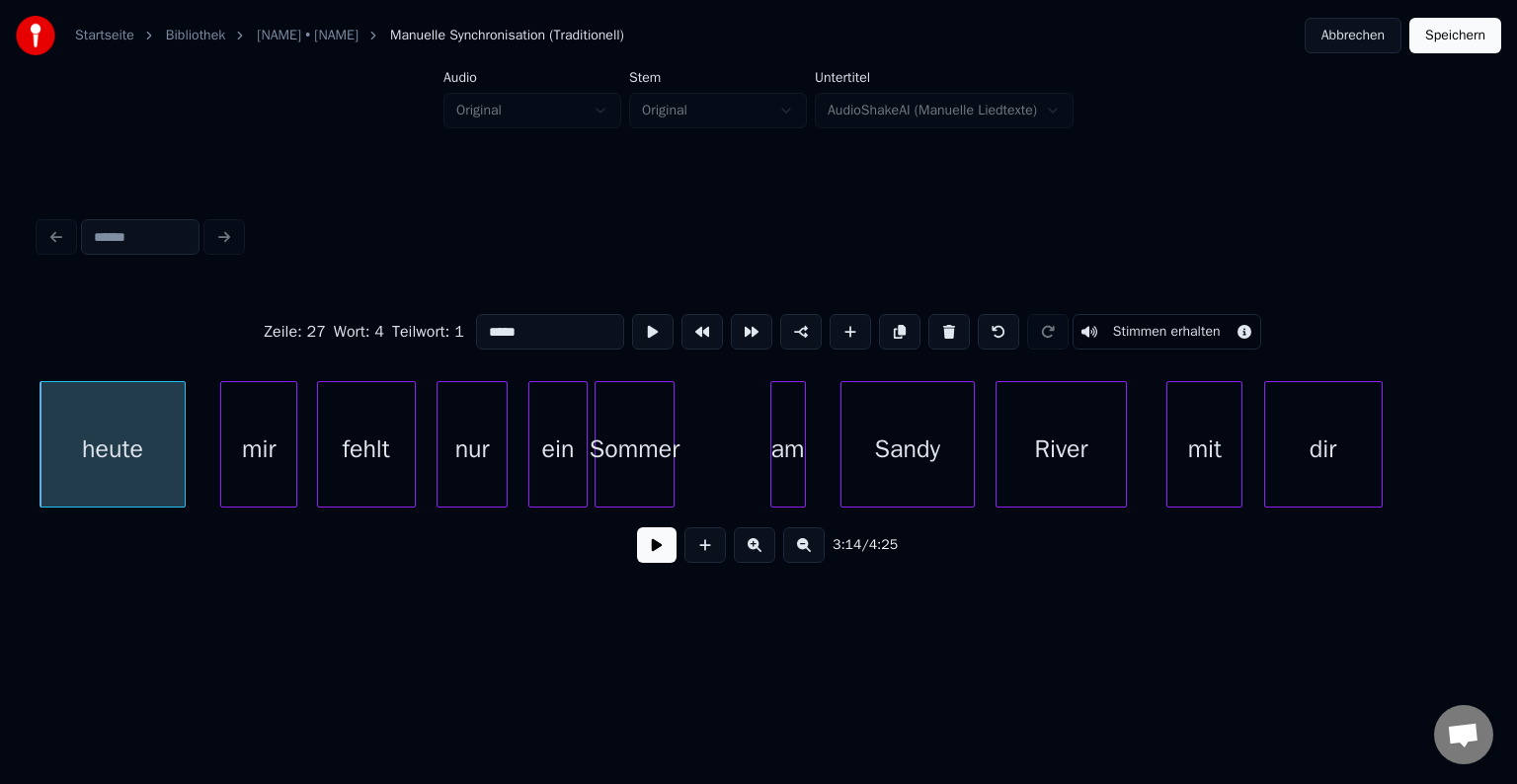 click at bounding box center (657, 545) 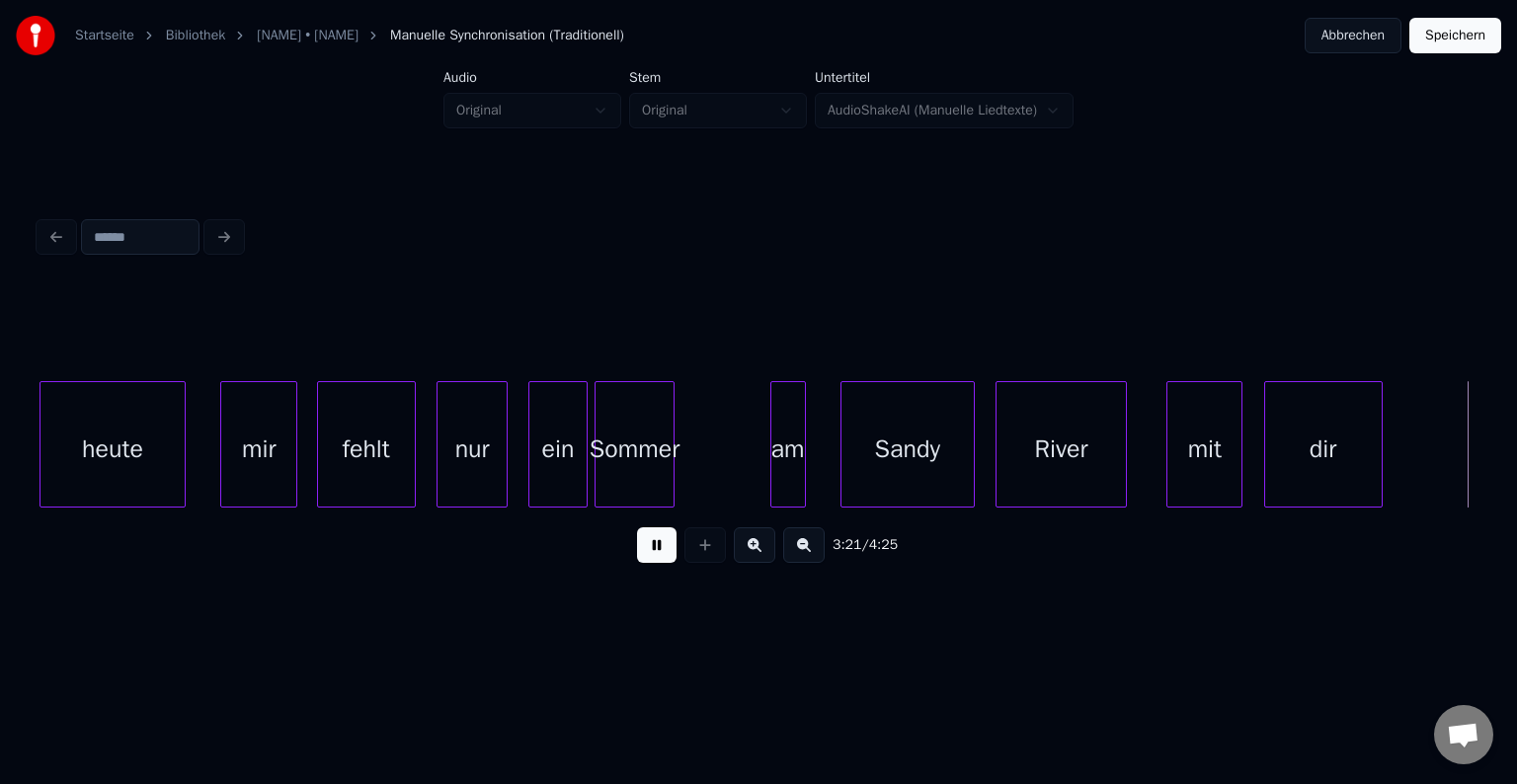 scroll, scrollTop: 0, scrollLeft: 39882, axis: horizontal 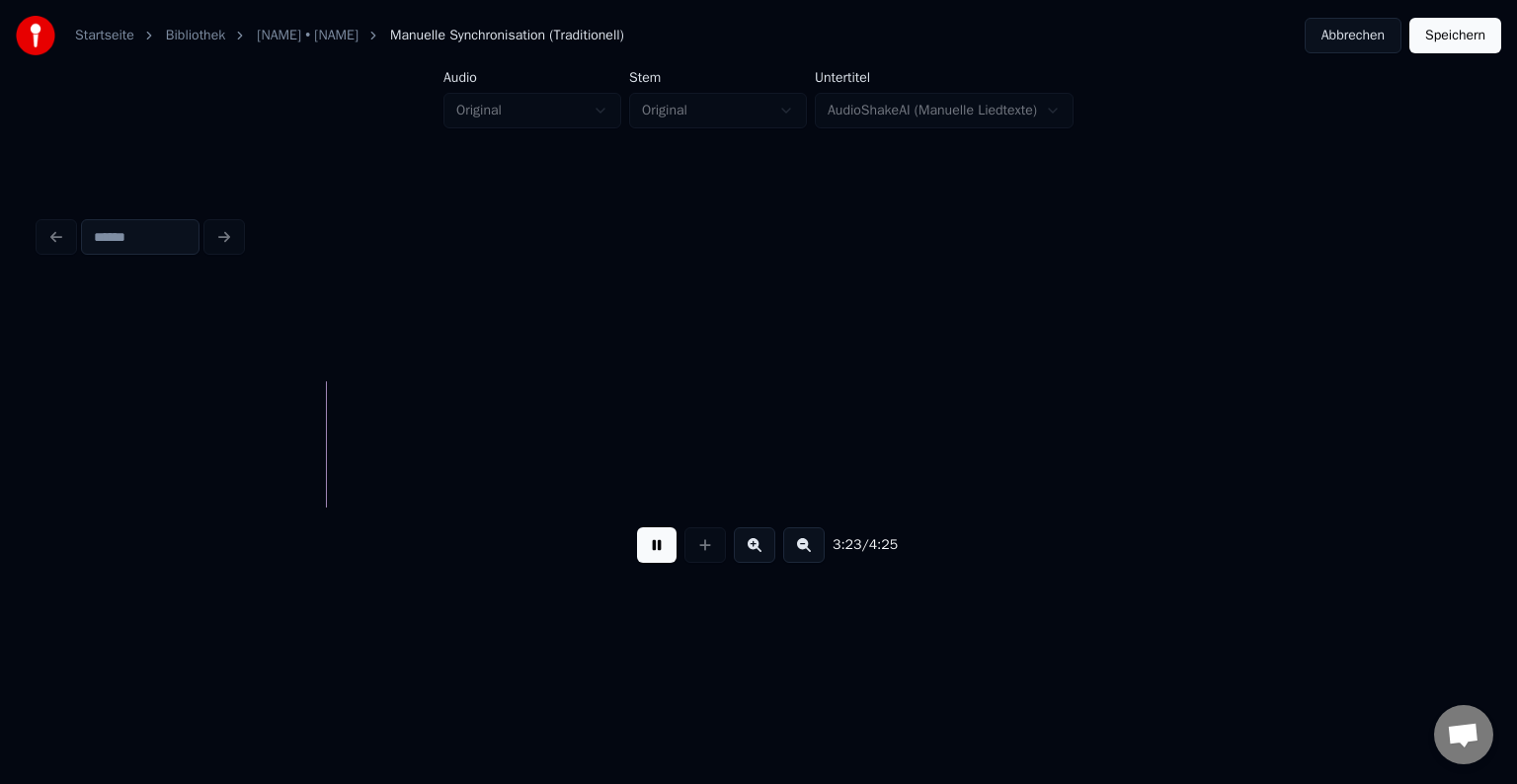 click at bounding box center [657, 545] 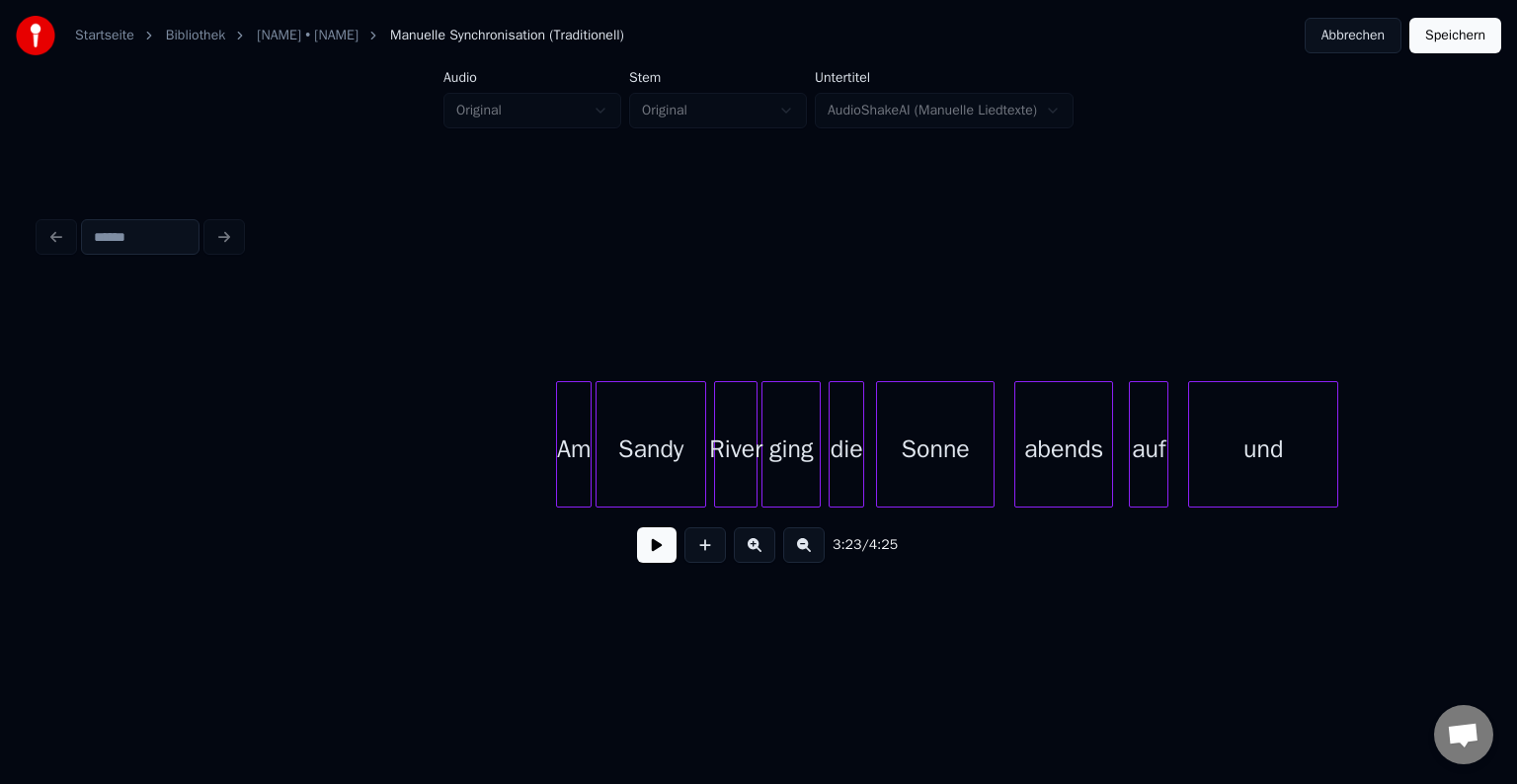 scroll, scrollTop: 0, scrollLeft: 42134, axis: horizontal 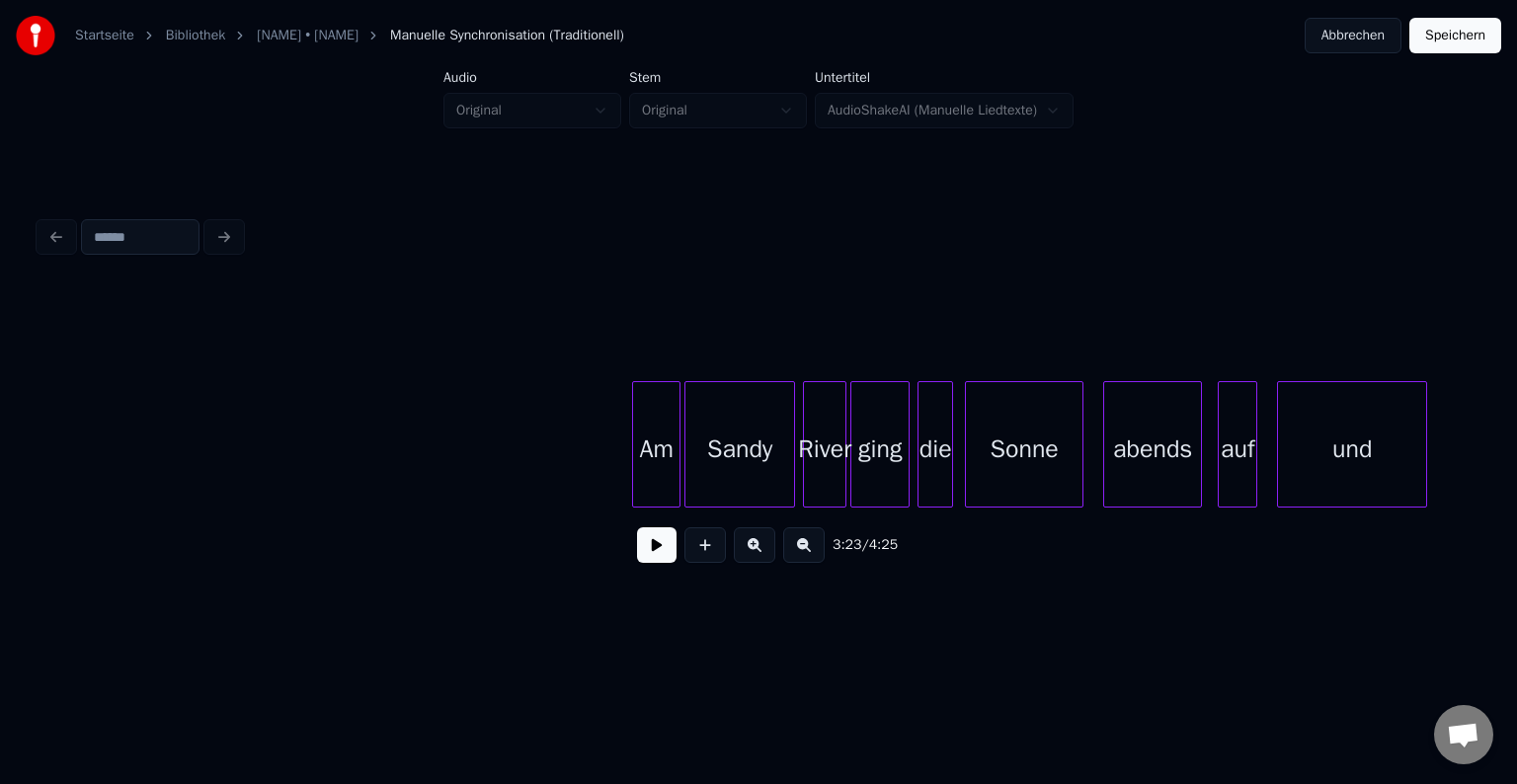 click at bounding box center (636, 444) 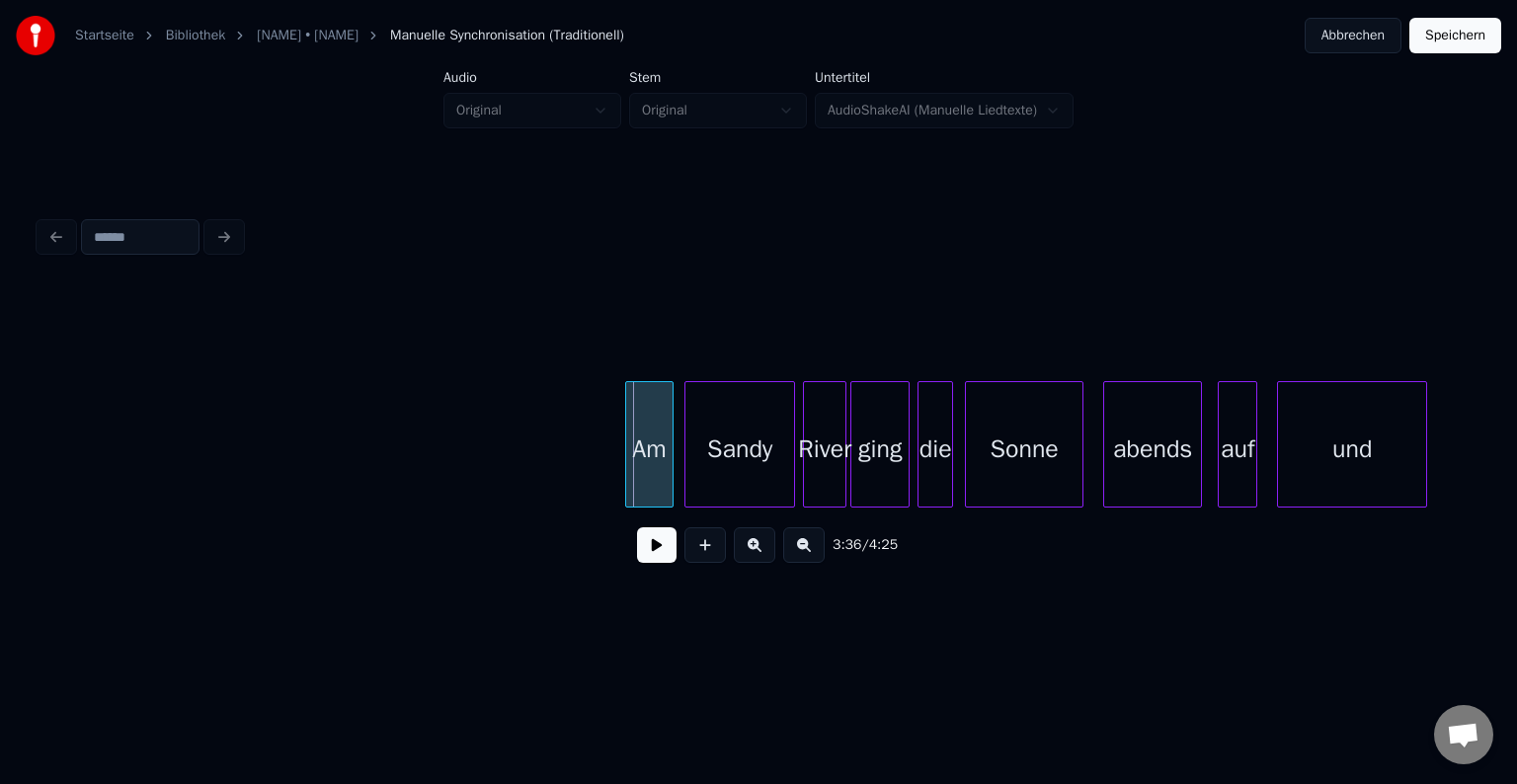 click on "Am" at bounding box center [649, 449] 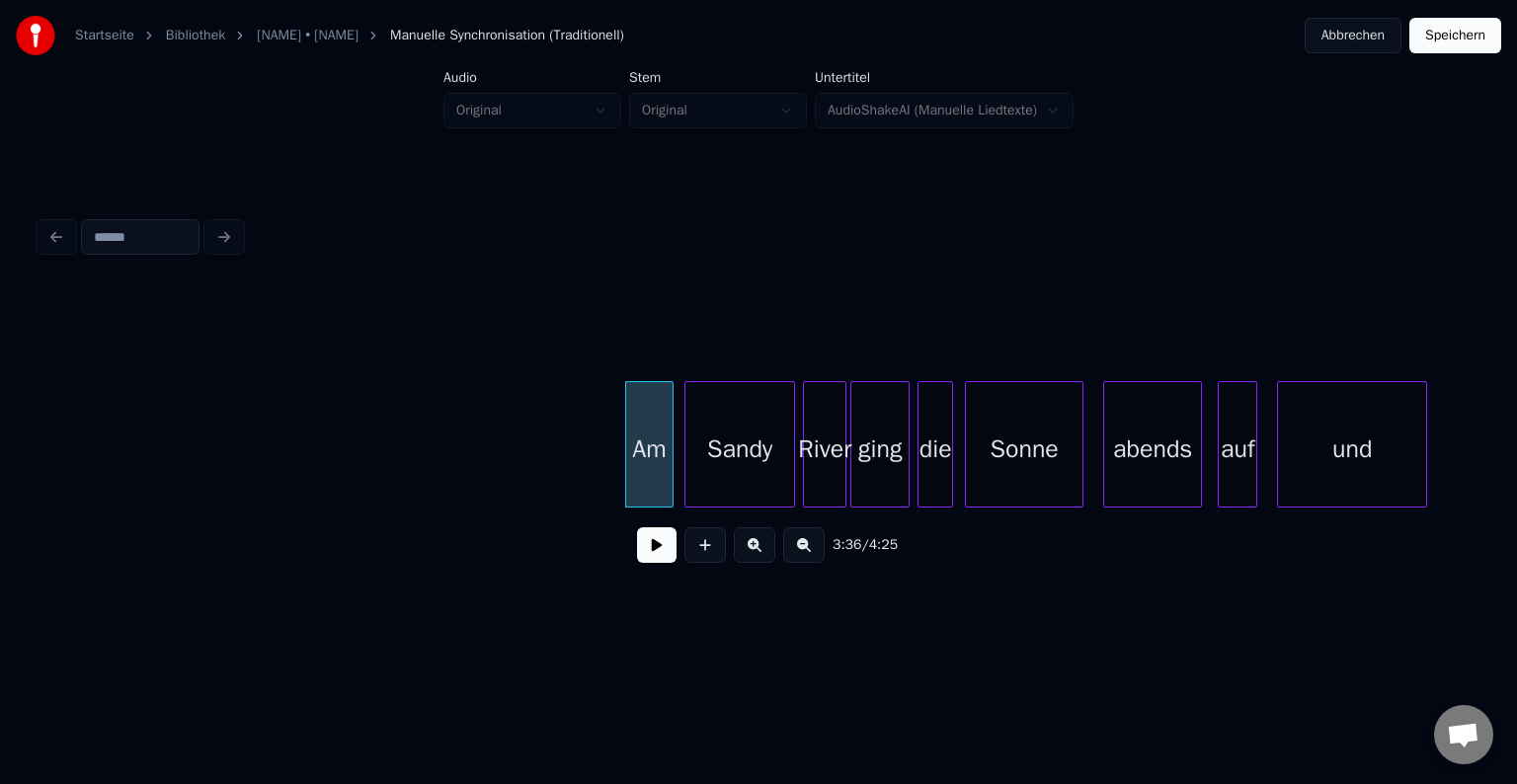 click on "Sandy" at bounding box center (740, 449) 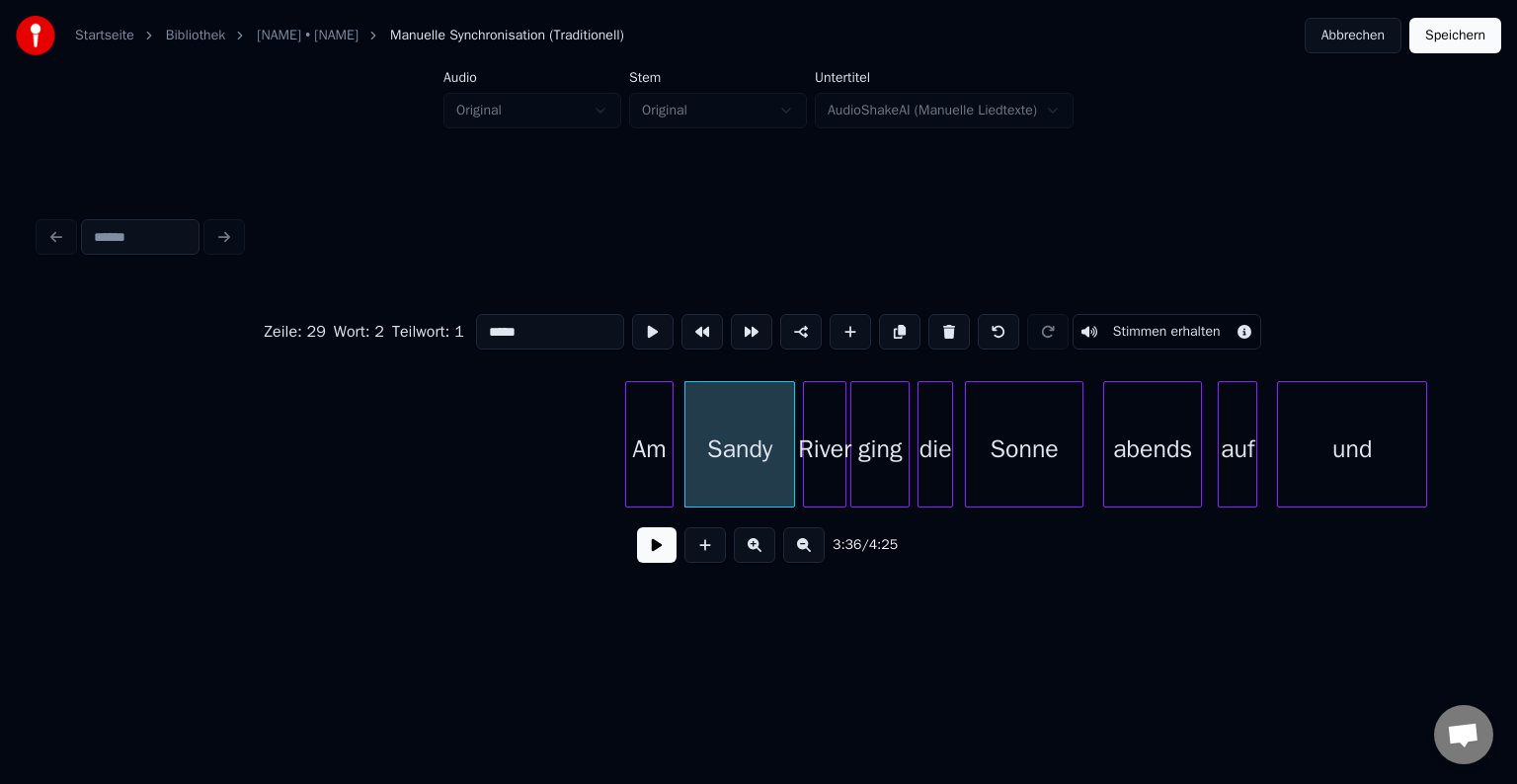 click at bounding box center (804, 545) 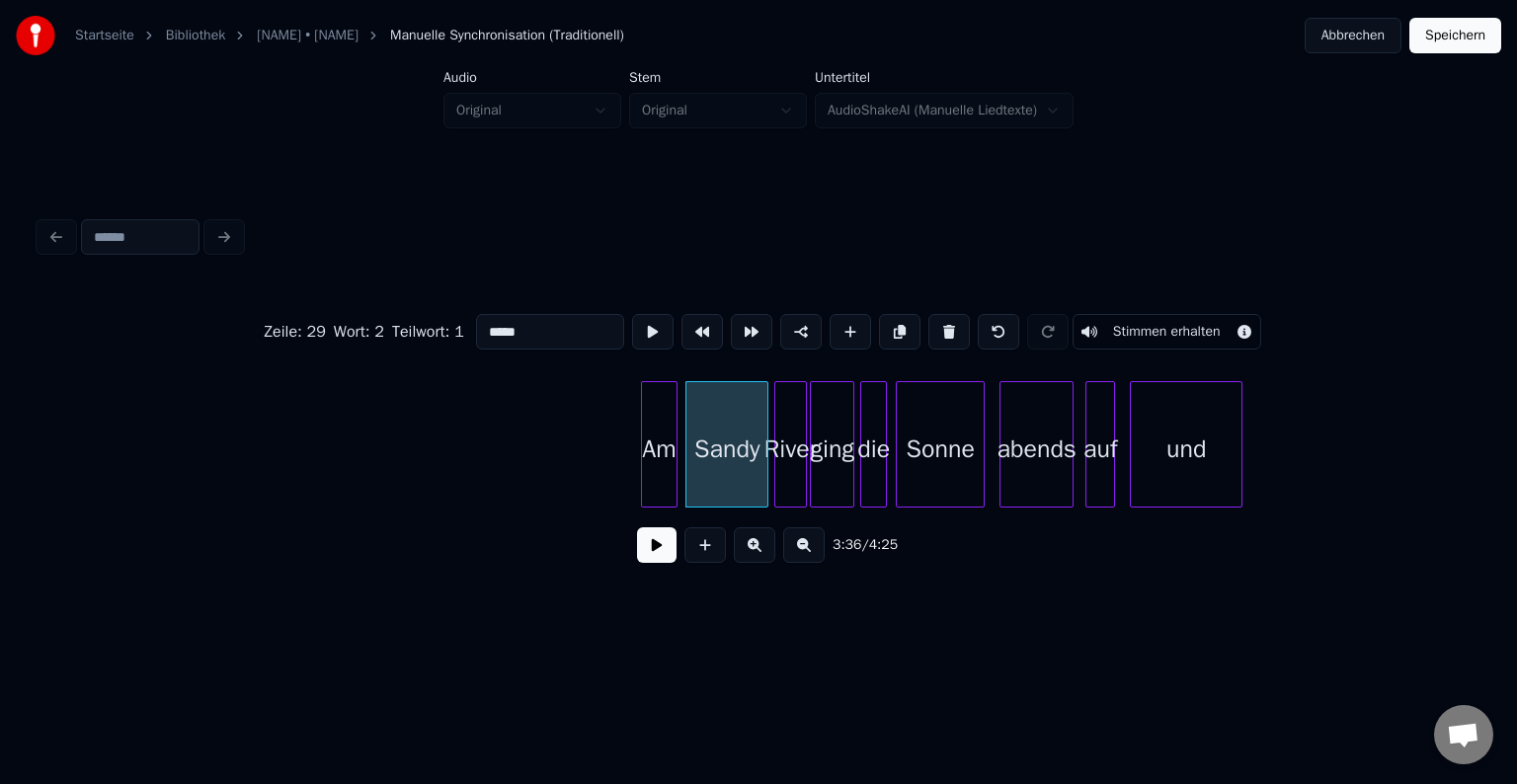 click at bounding box center [804, 545] 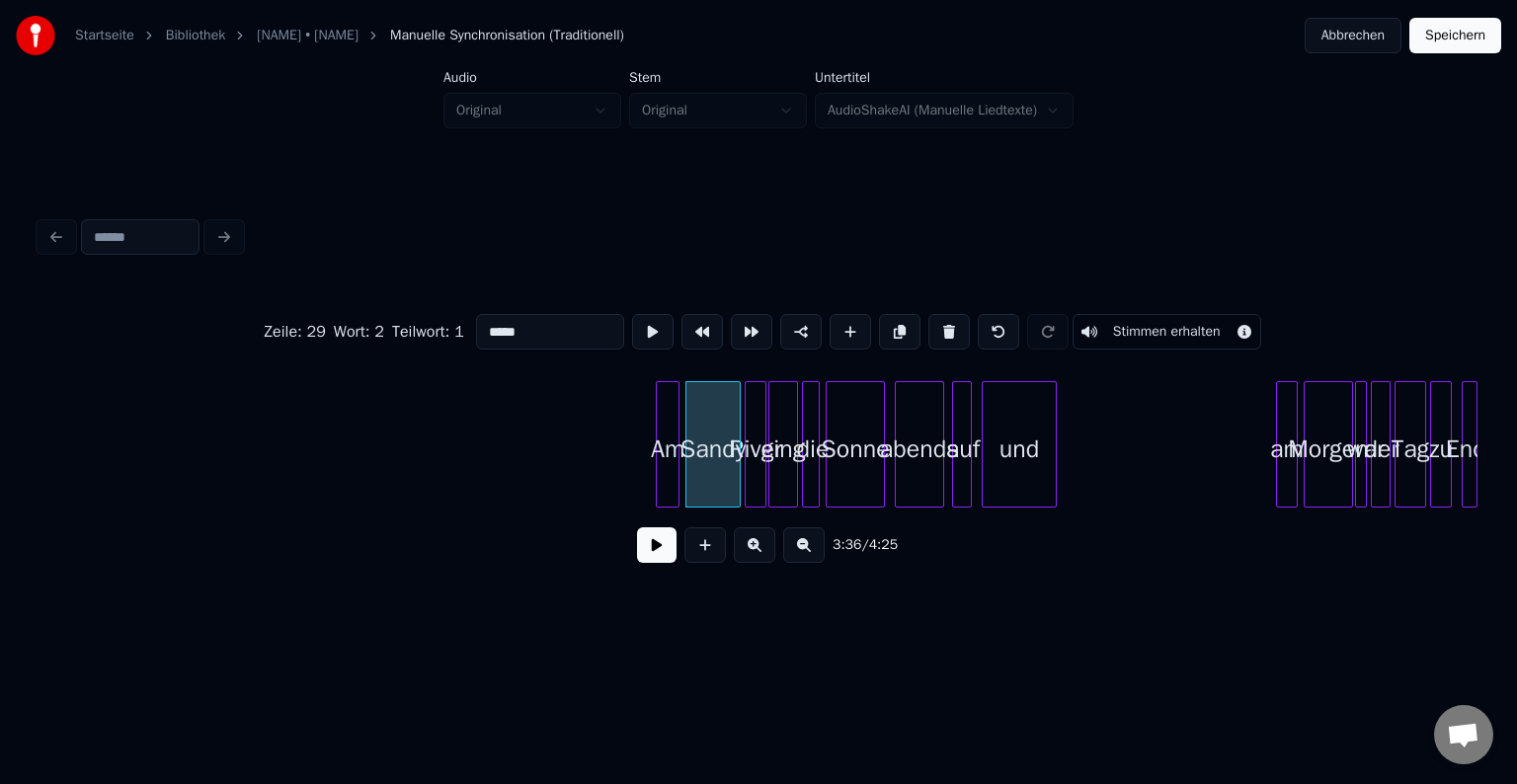click at bounding box center (804, 545) 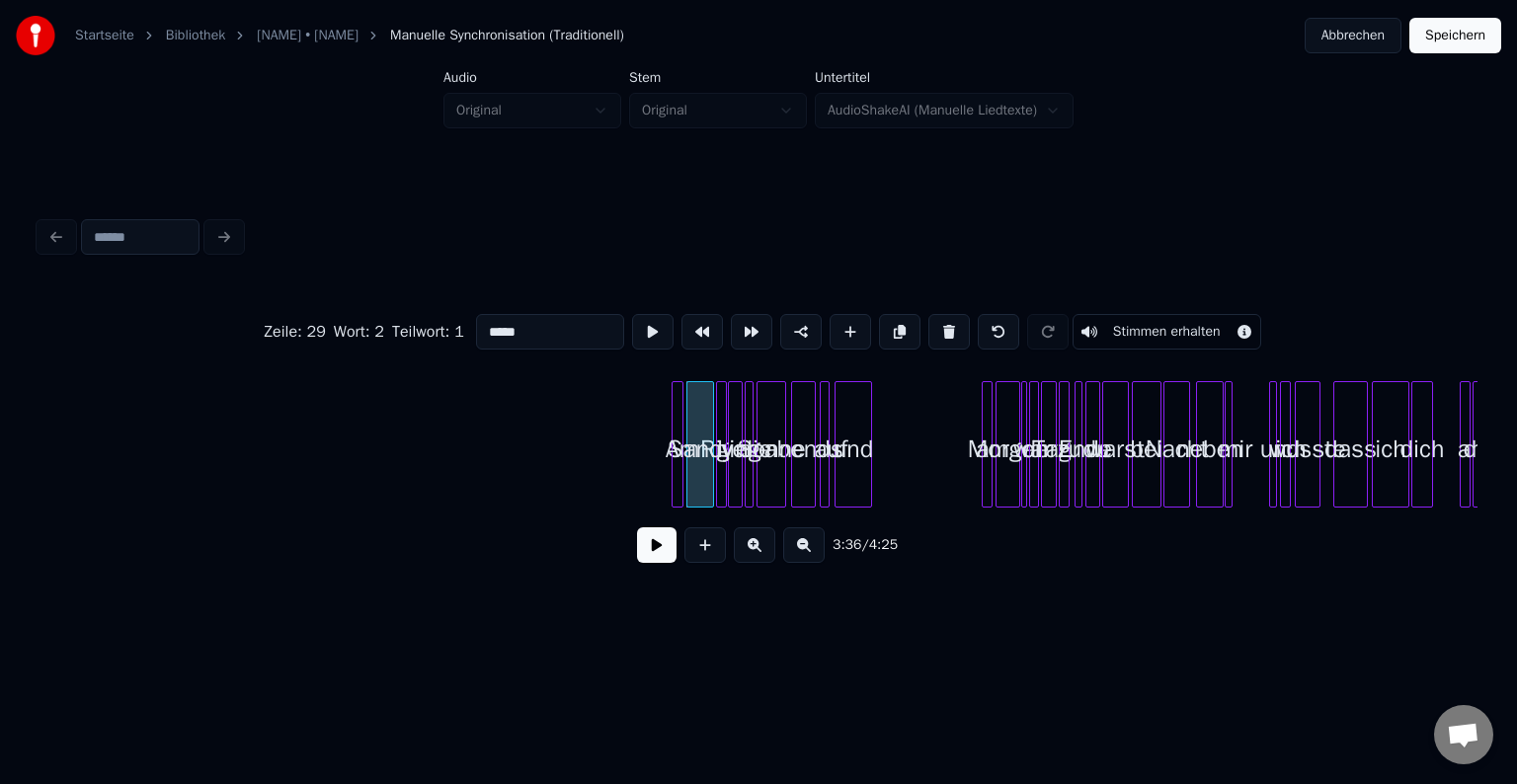 click at bounding box center (804, 545) 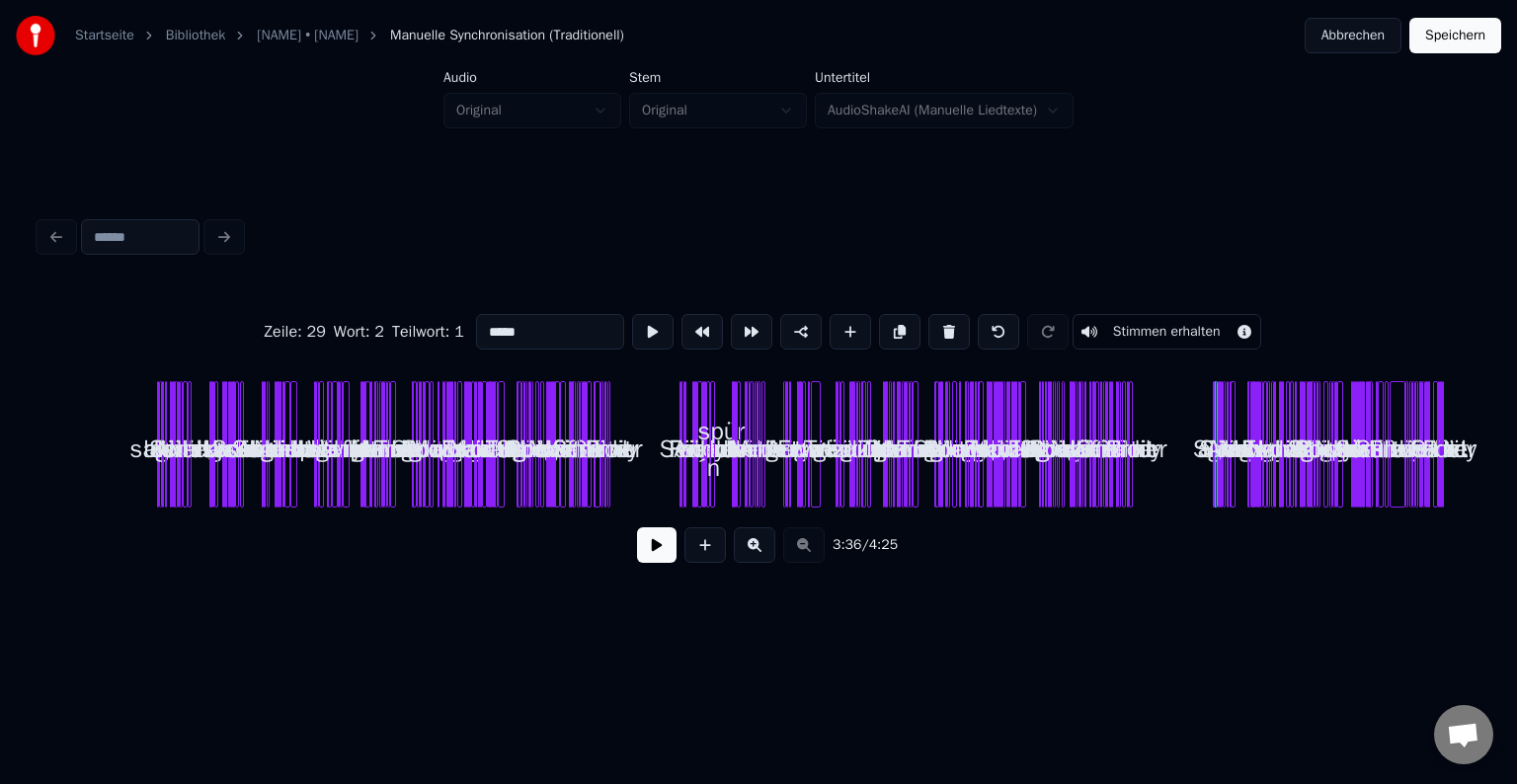click at bounding box center [755, 545] 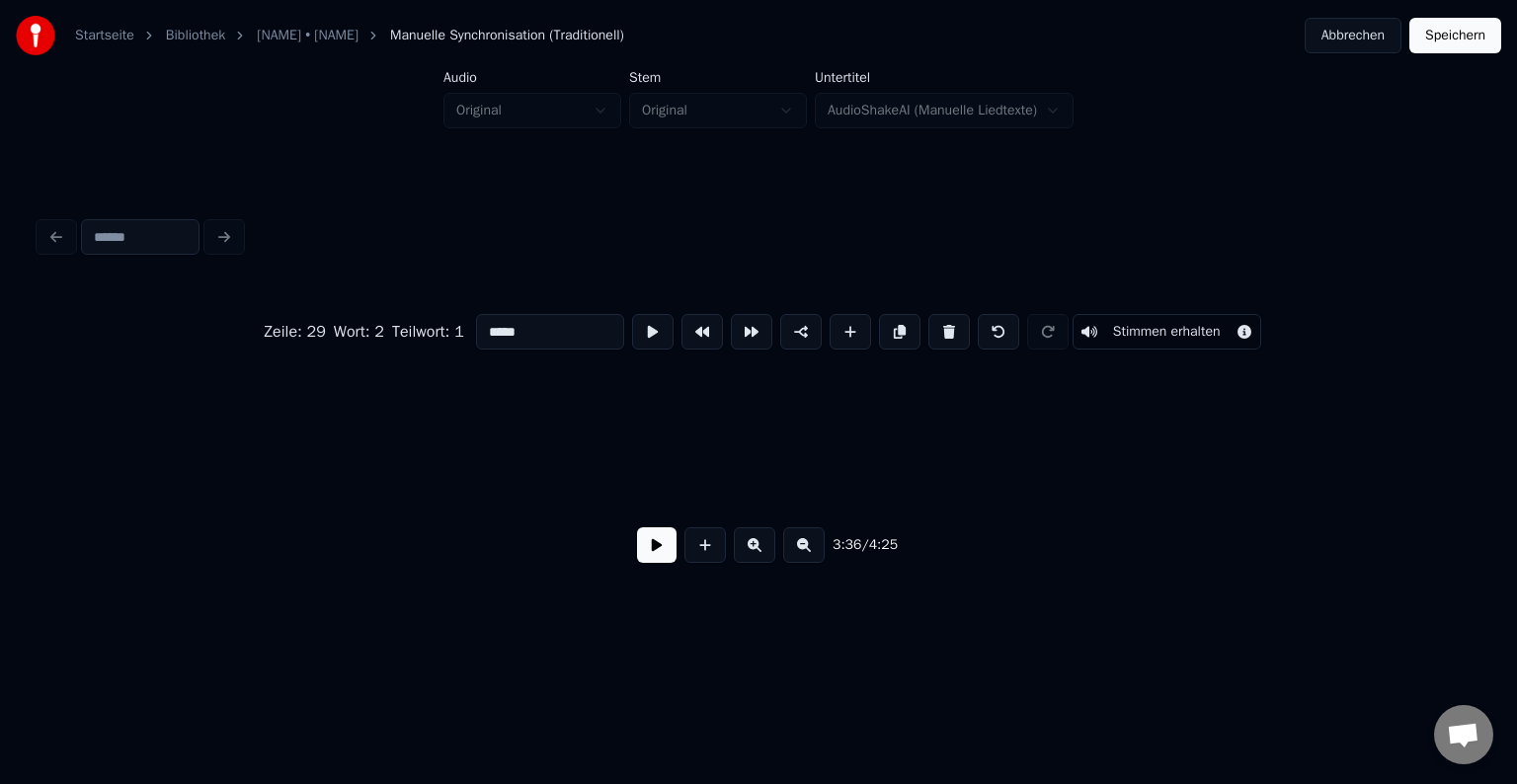 scroll, scrollTop: 0, scrollLeft: 9520, axis: horizontal 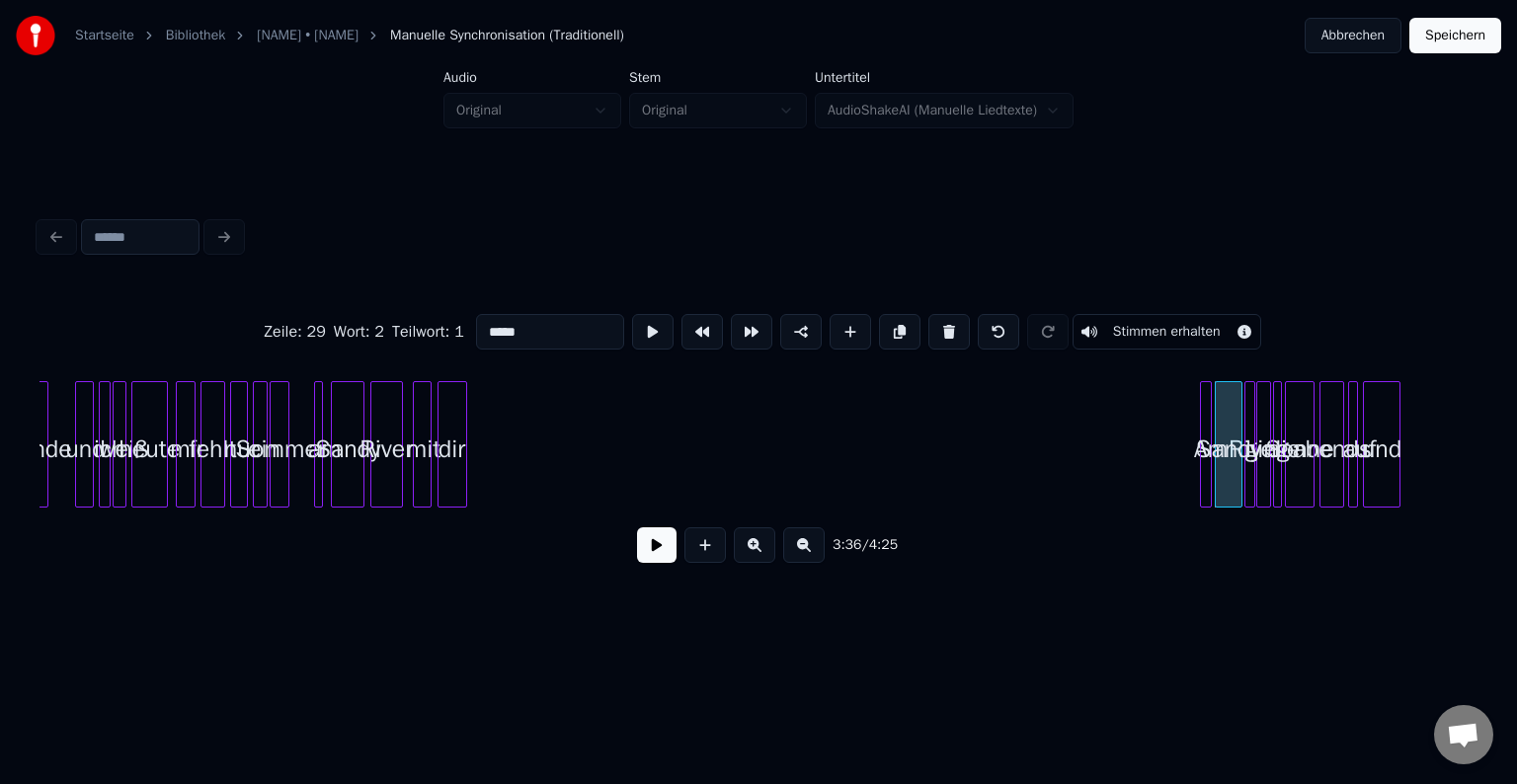 click at bounding box center (755, 545) 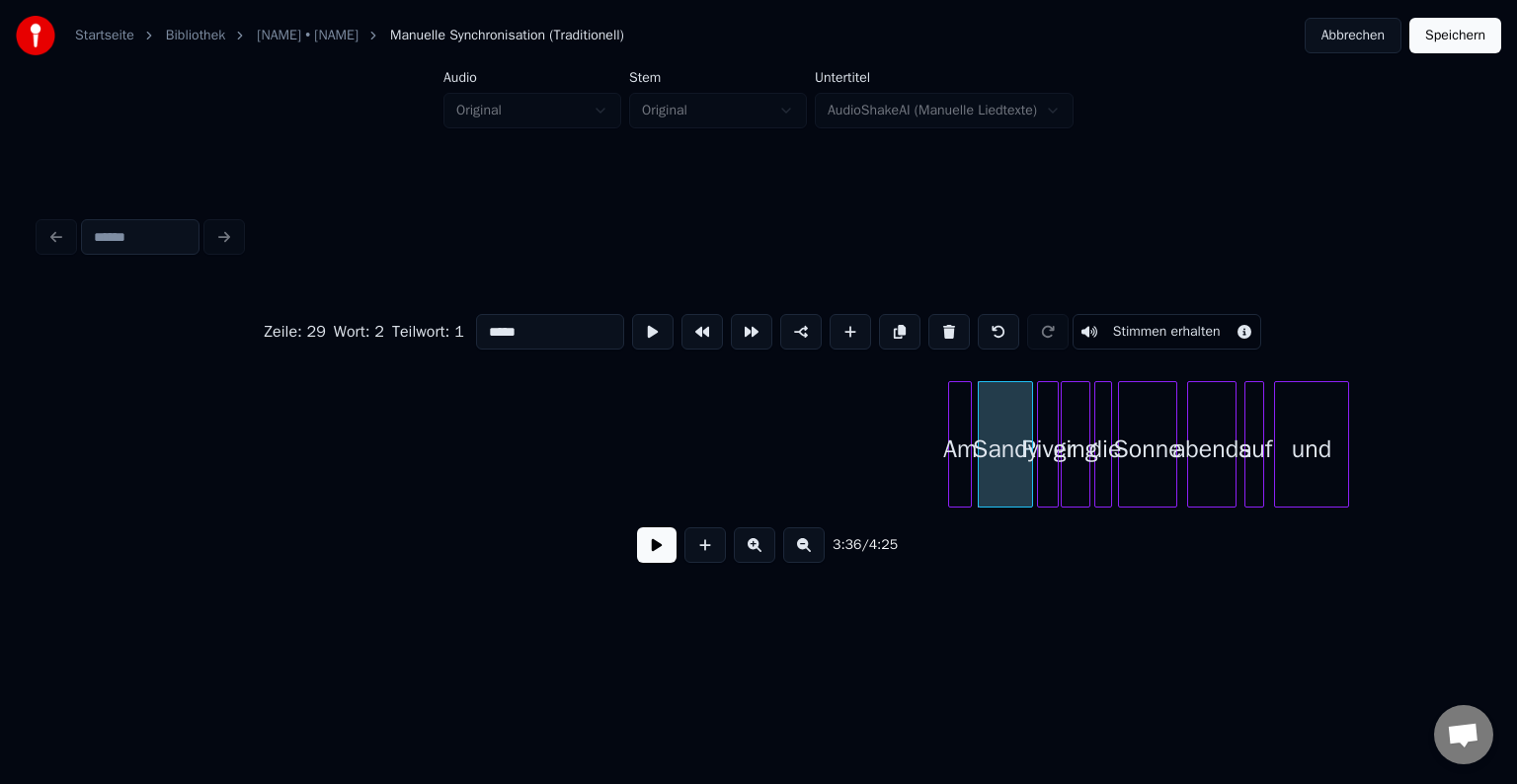 scroll, scrollTop: 0, scrollLeft: 20466, axis: horizontal 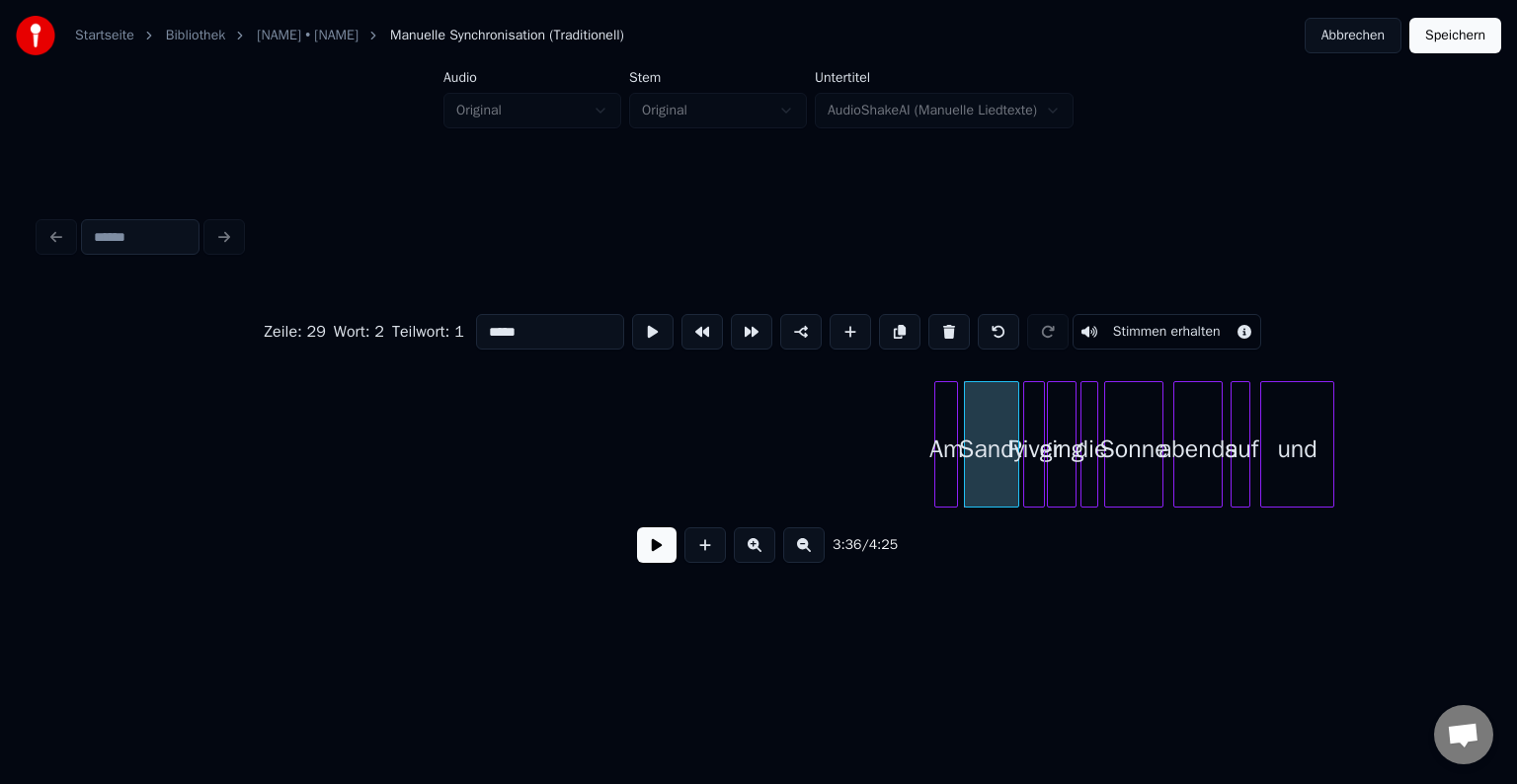 click at bounding box center [1330, 444] 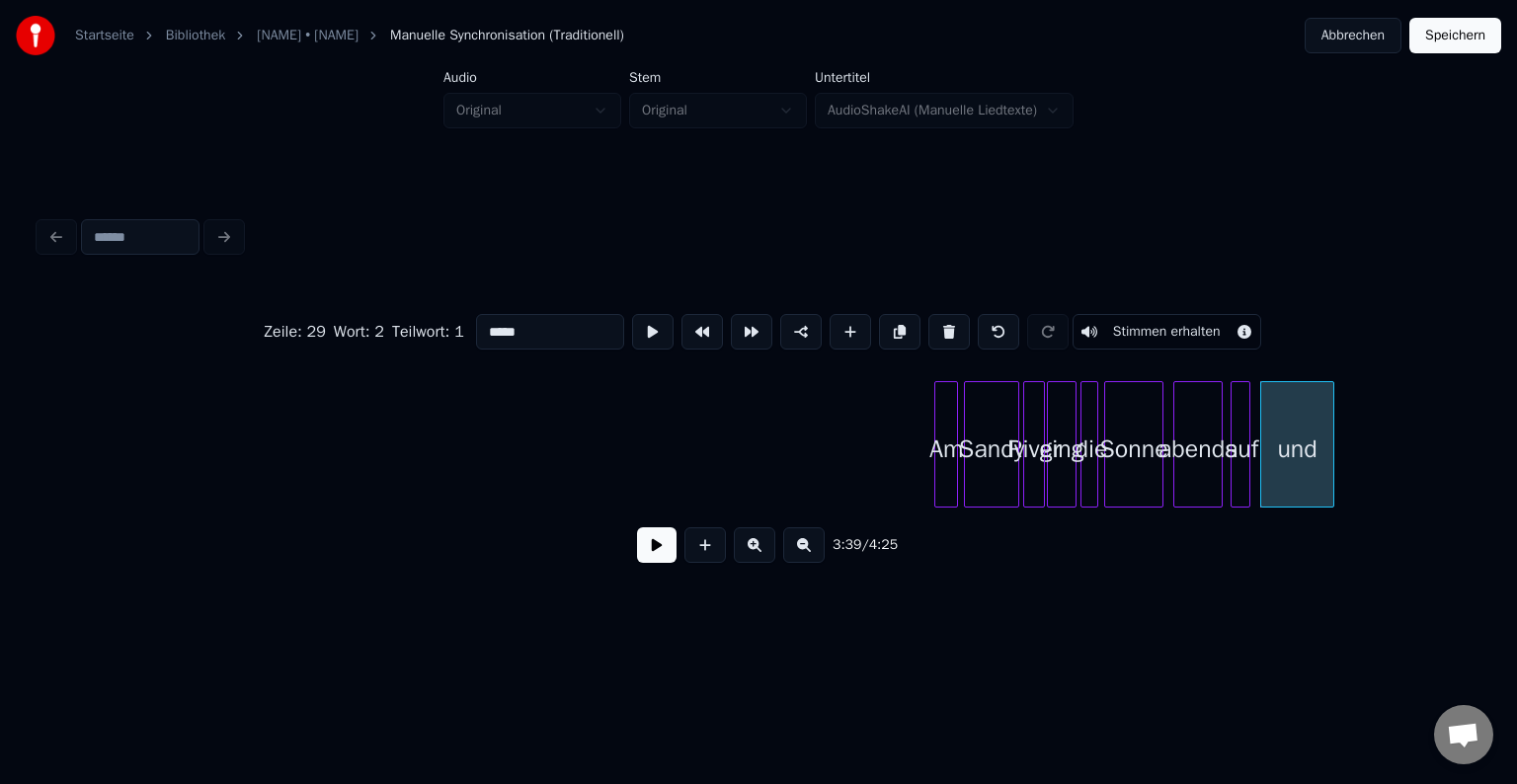 click on "Am" at bounding box center (946, 449) 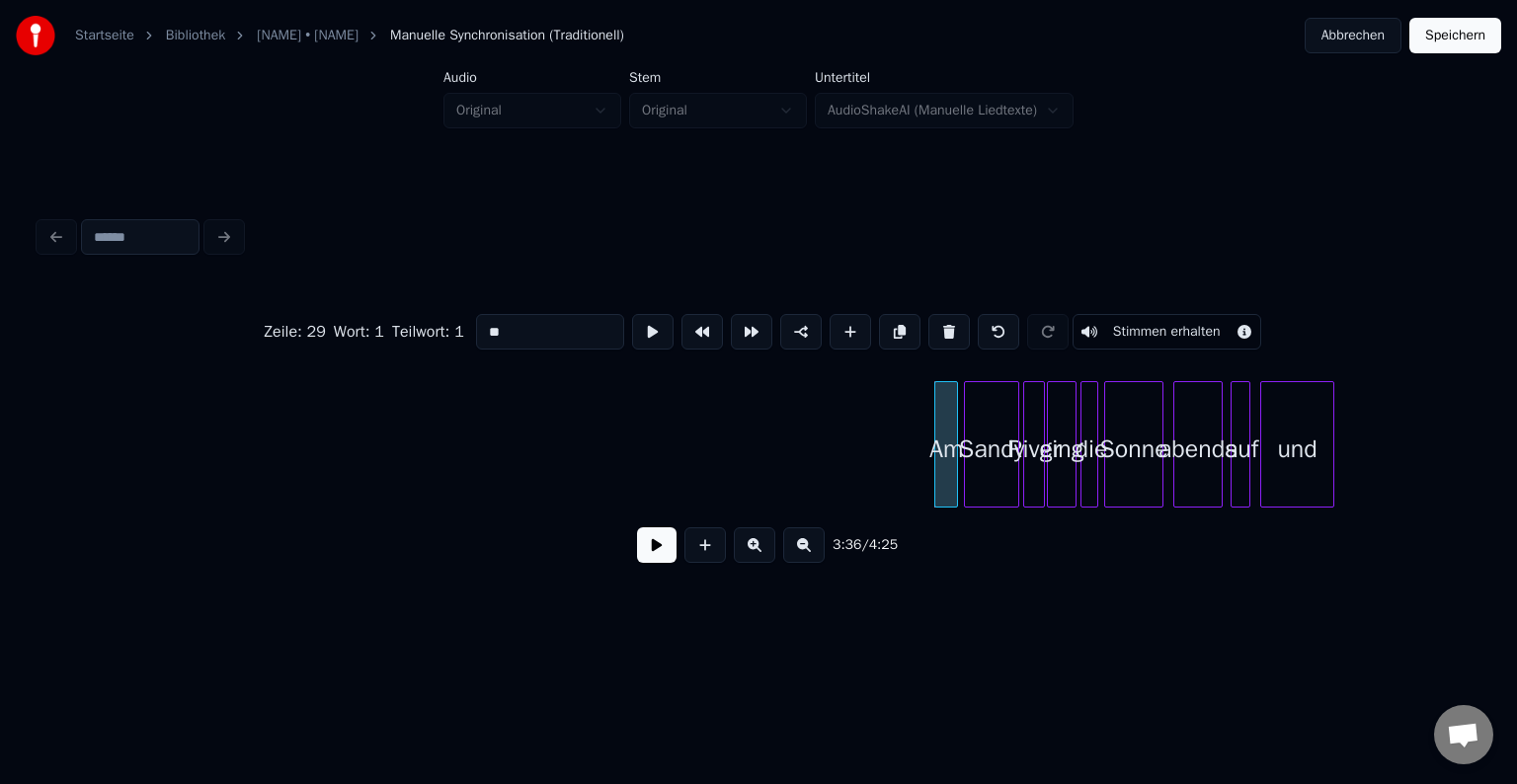 click on "Sandy" at bounding box center [992, 449] 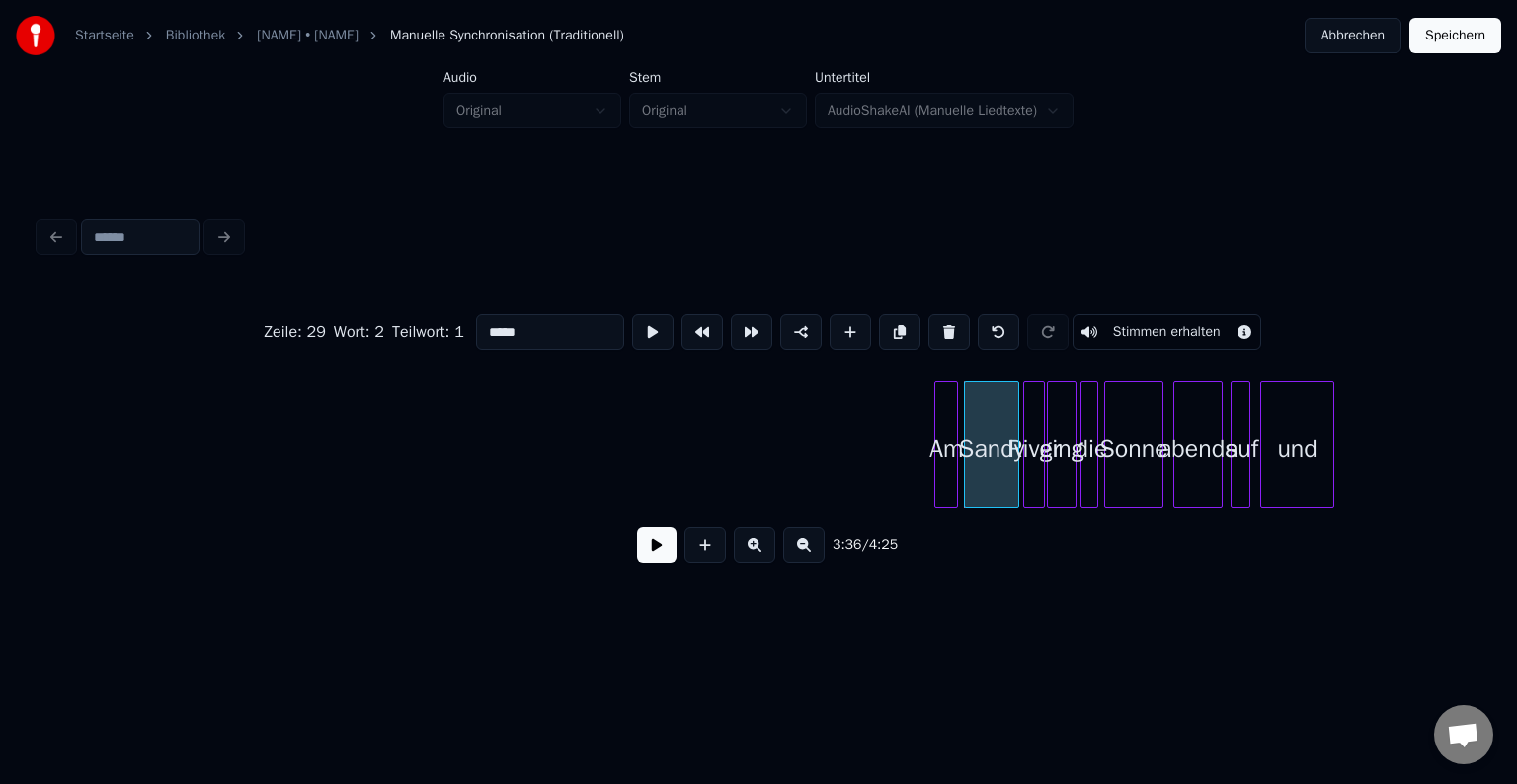 click on "Am" at bounding box center [946, 449] 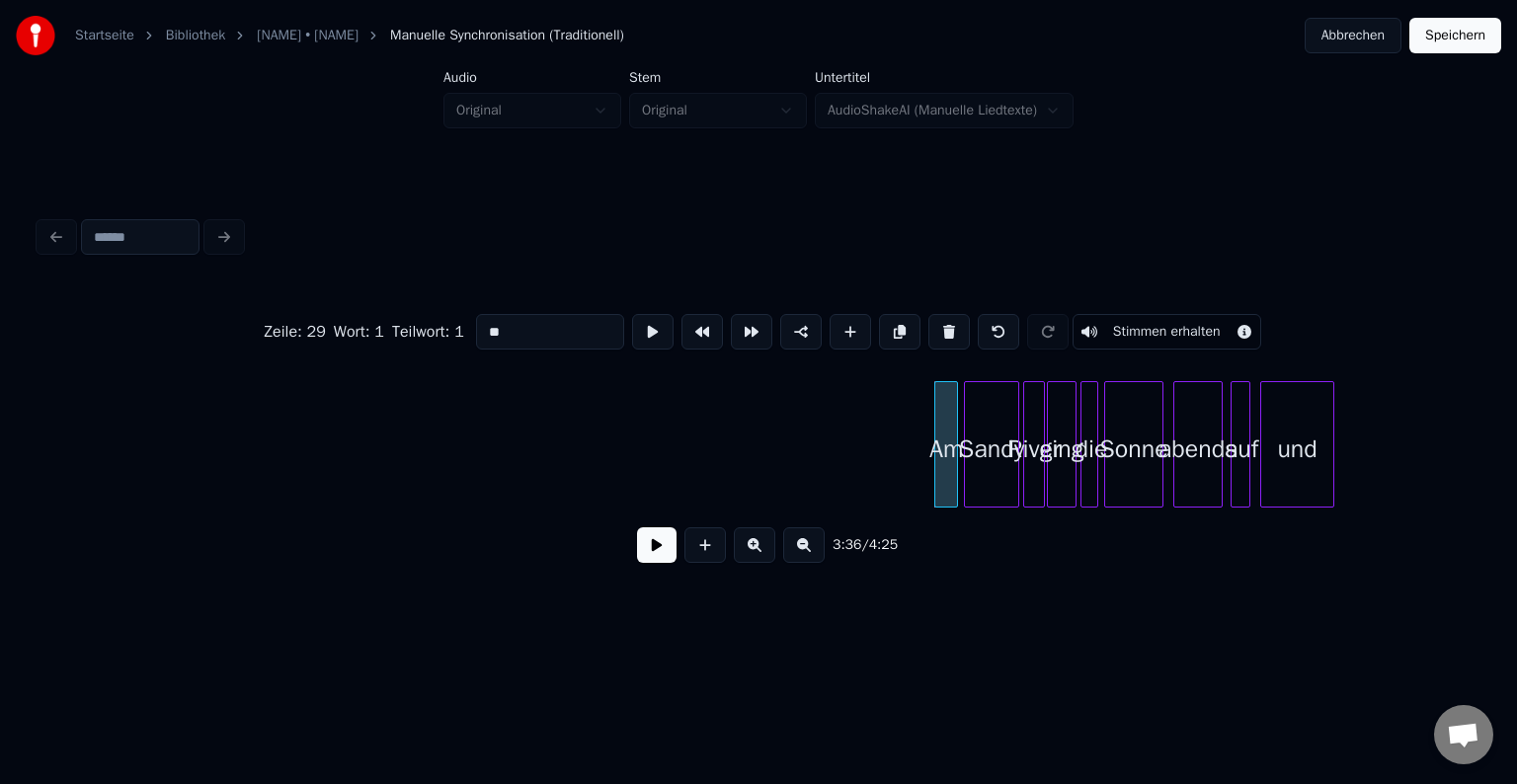 click on "Sandy" at bounding box center (992, 449) 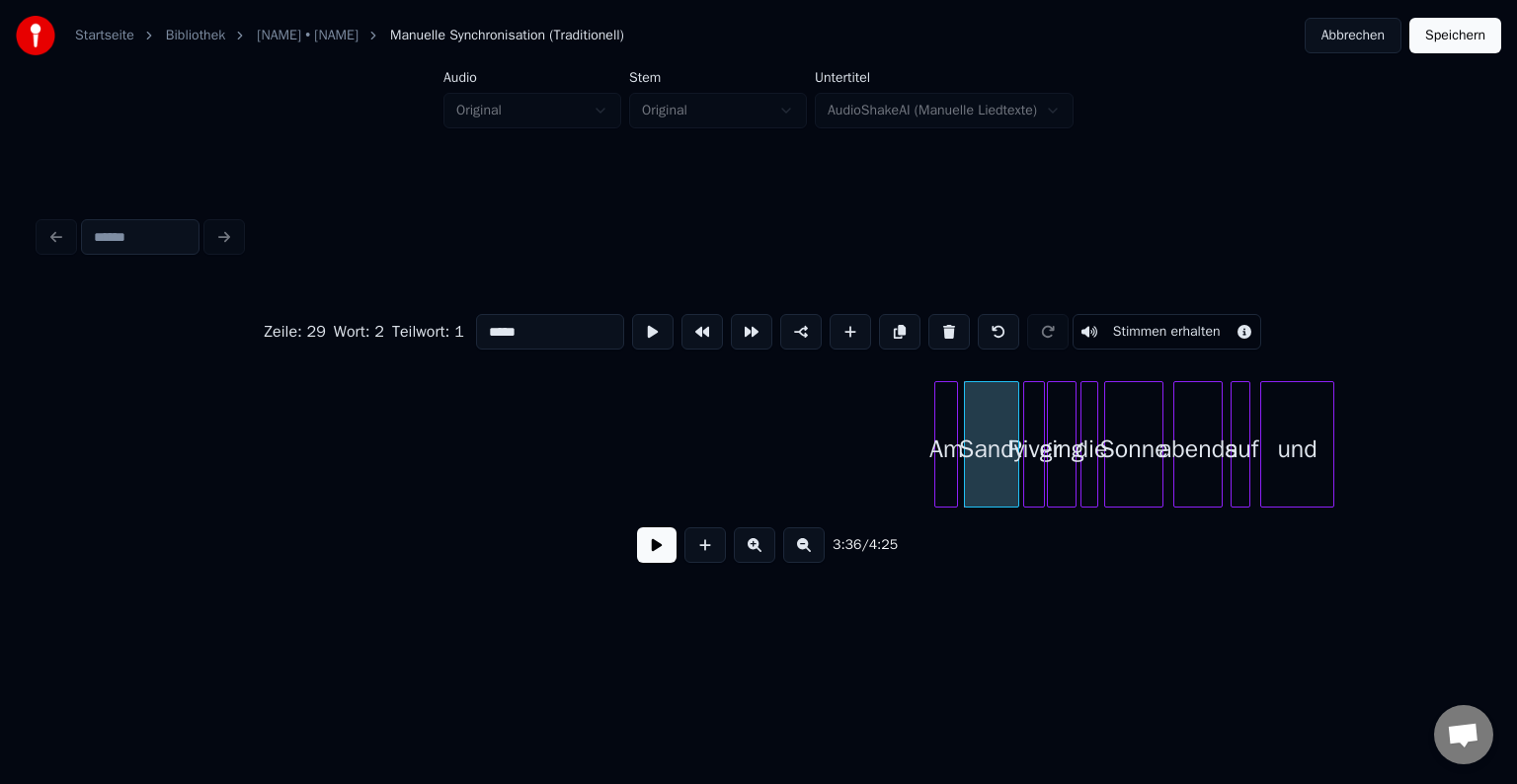 click on "River" at bounding box center [1034, 449] 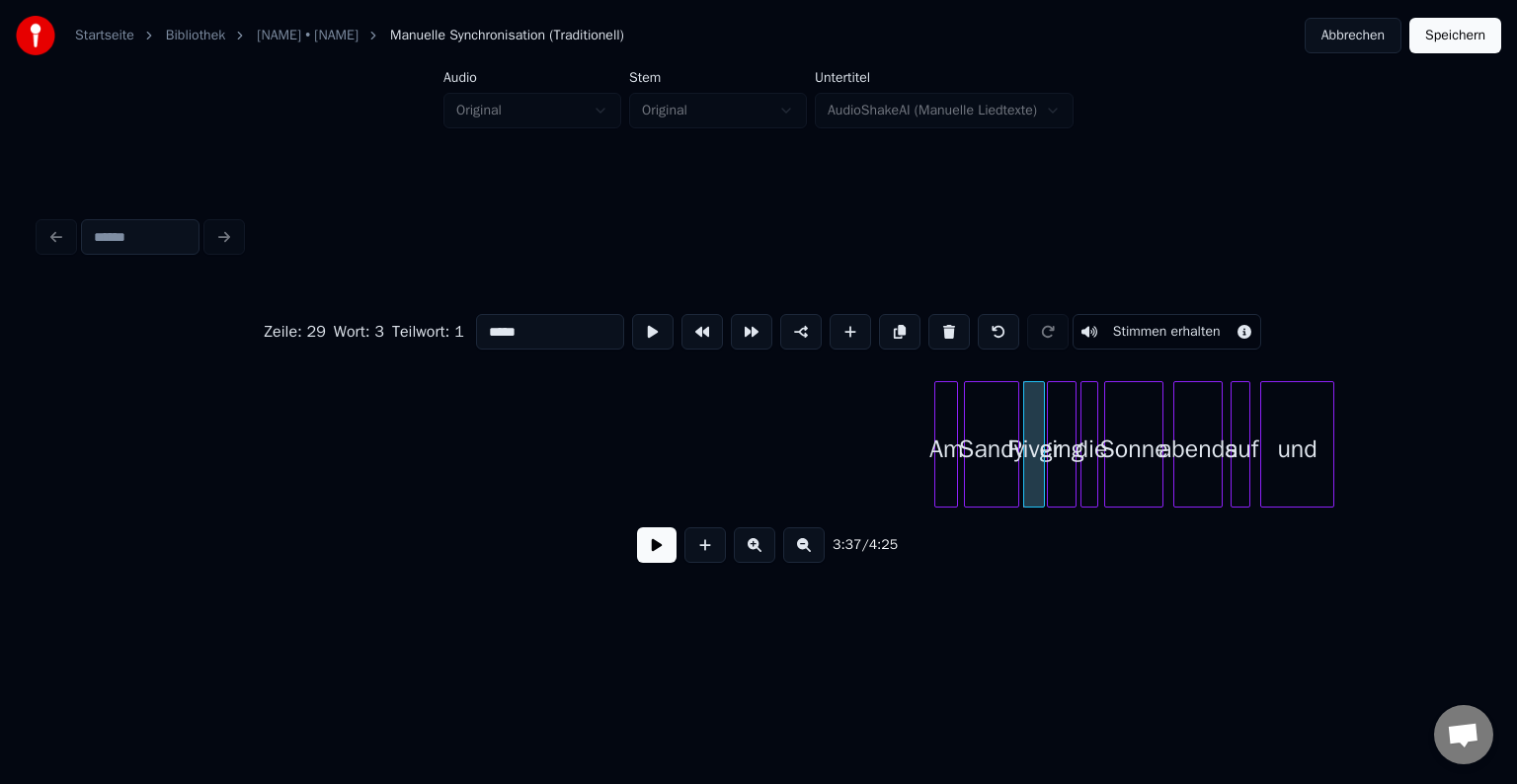 click on "Am" at bounding box center (946, 449) 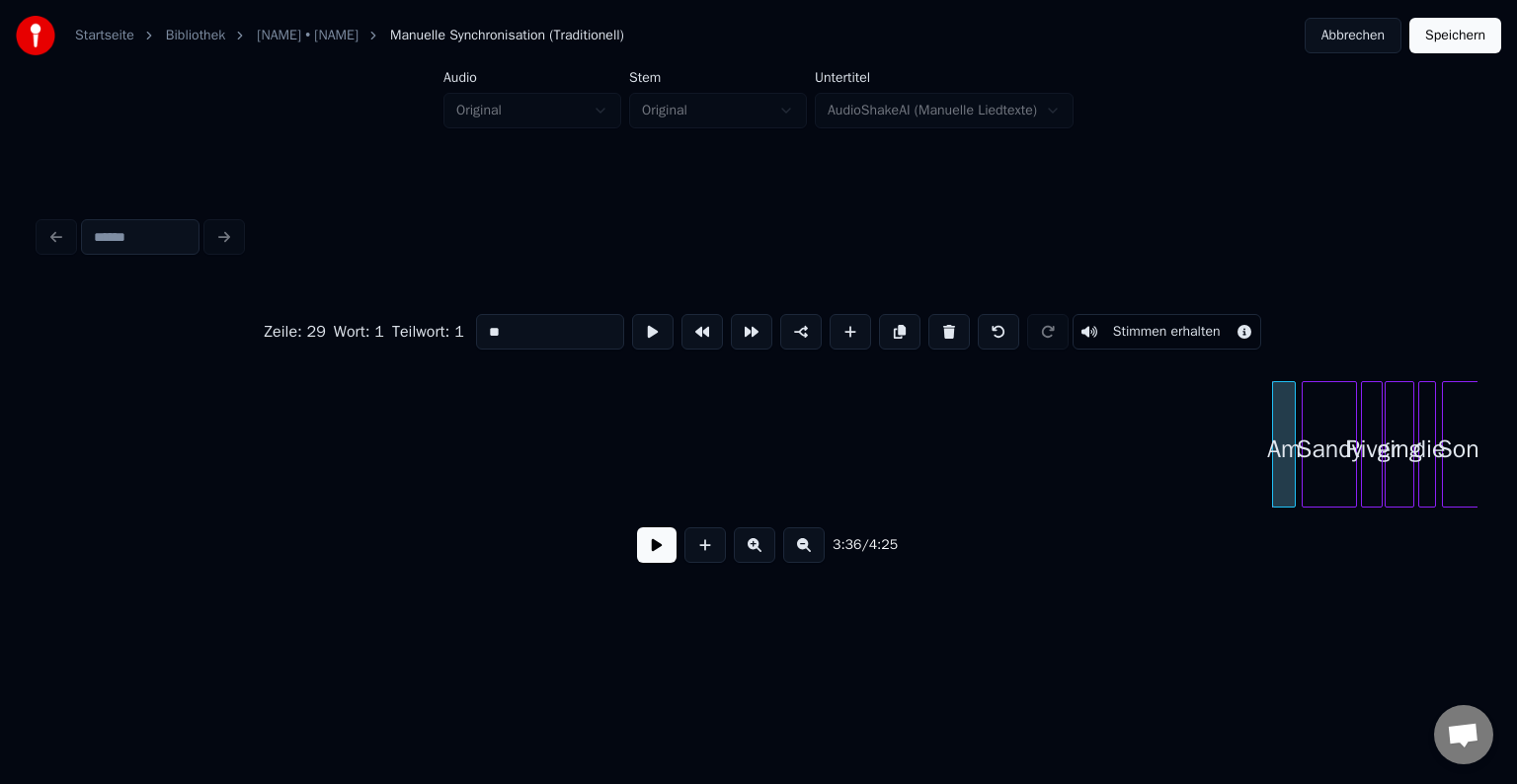 scroll, scrollTop: 0, scrollLeft: 20083, axis: horizontal 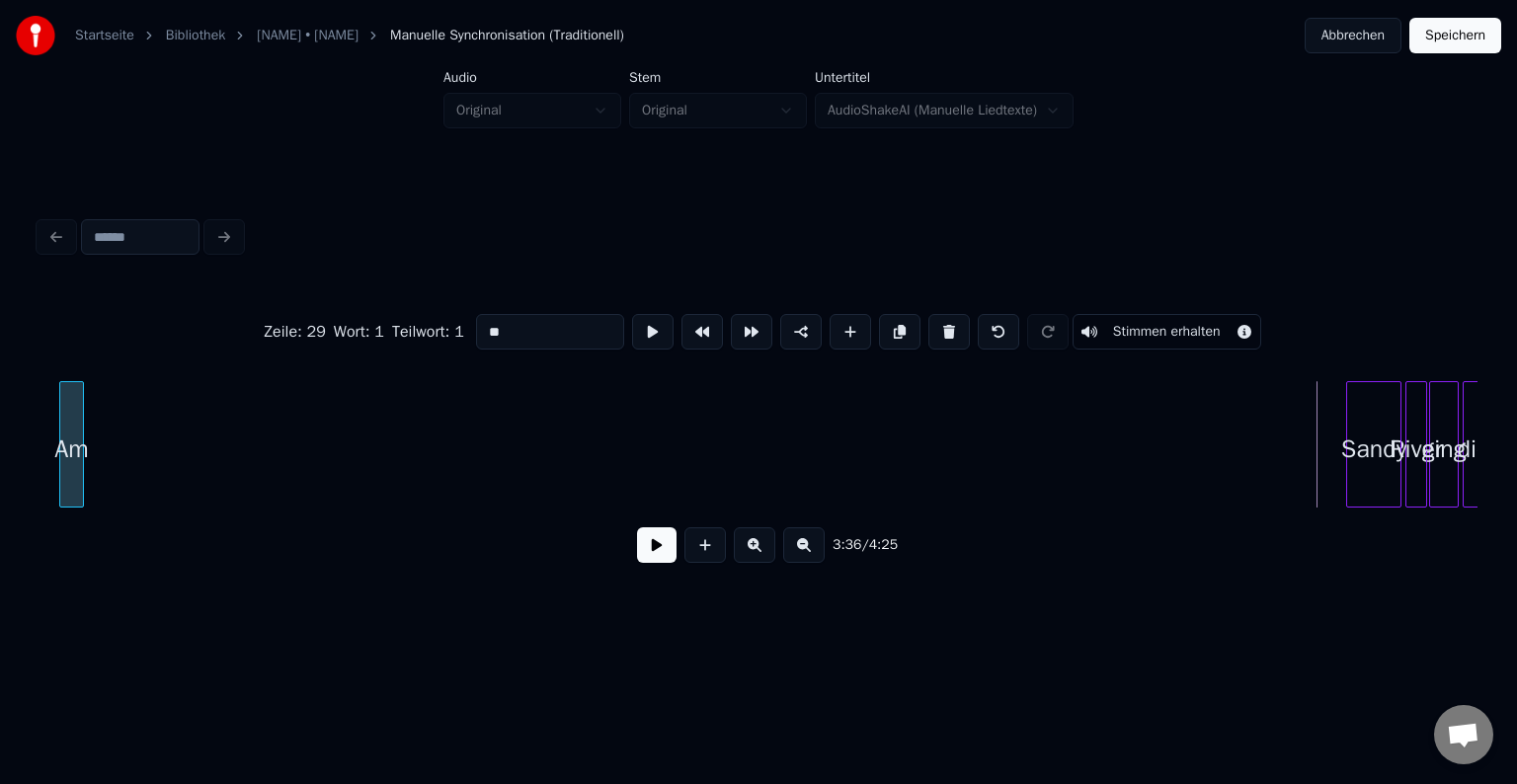 click on "Zeile :   29 Wort :   1 Teilwort :   1 ** Stimmen erhalten [TIME]  /  [TIME]" at bounding box center [758, 432] 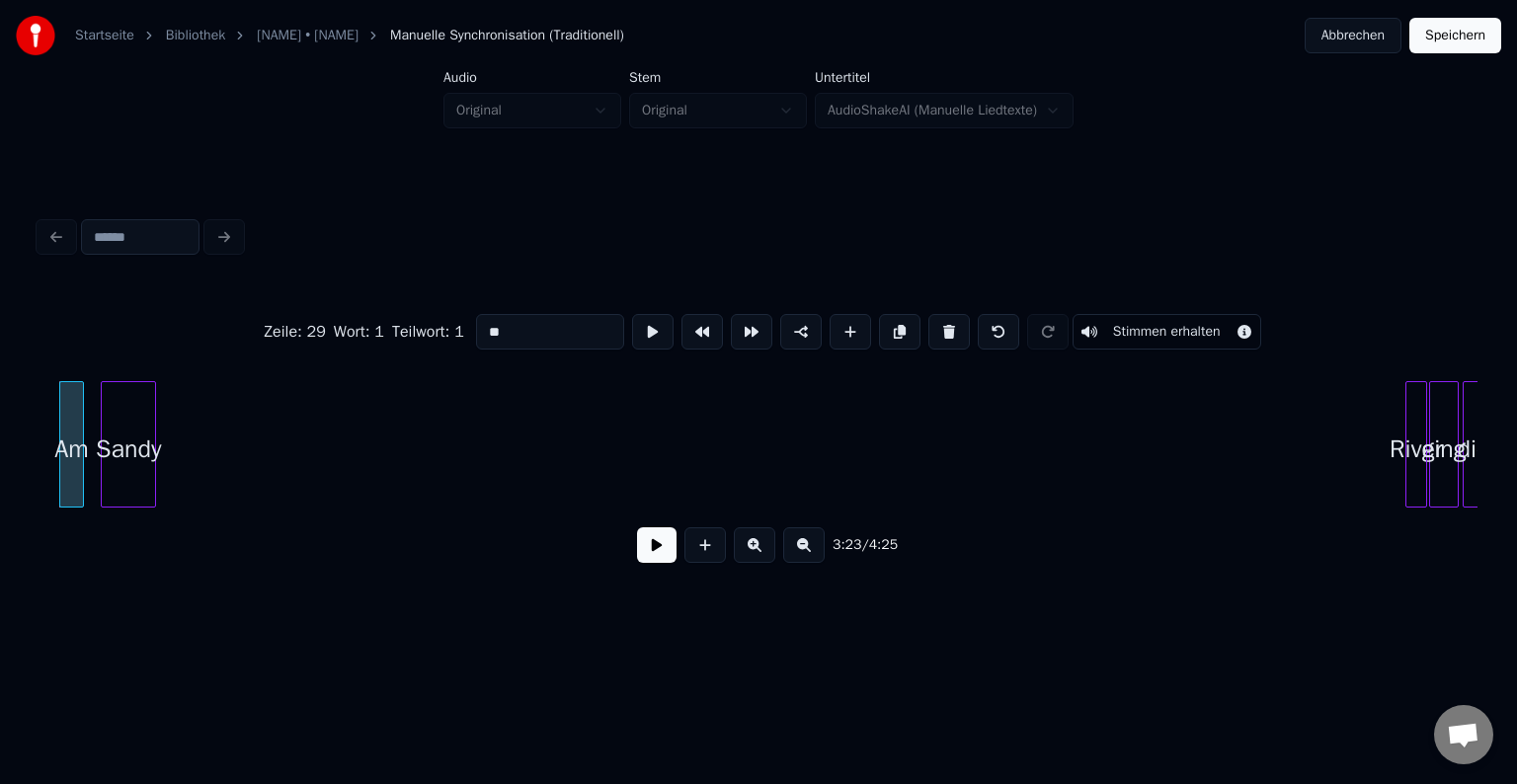 click on "Sandy" at bounding box center [128, 449] 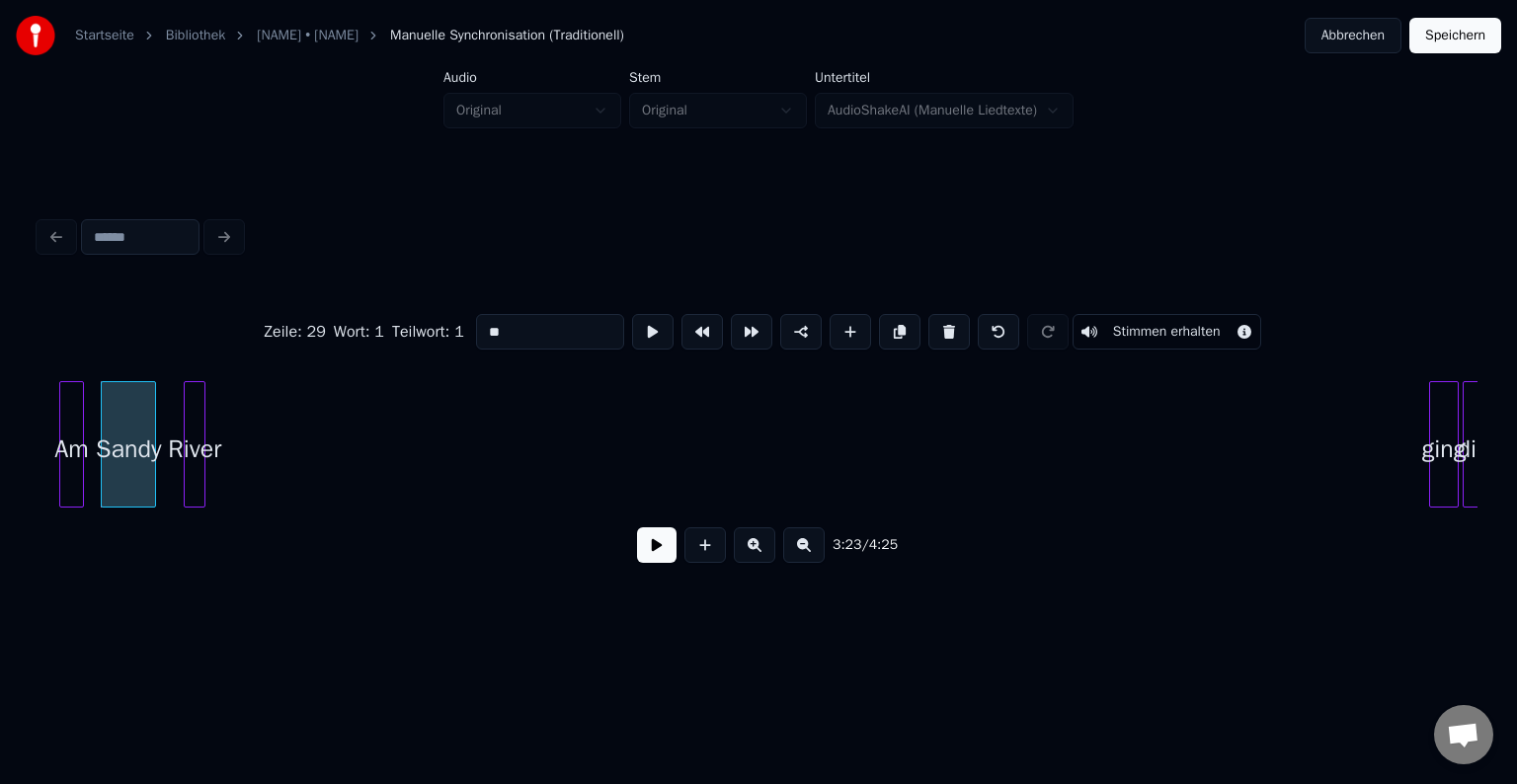 click on "River" at bounding box center [195, 449] 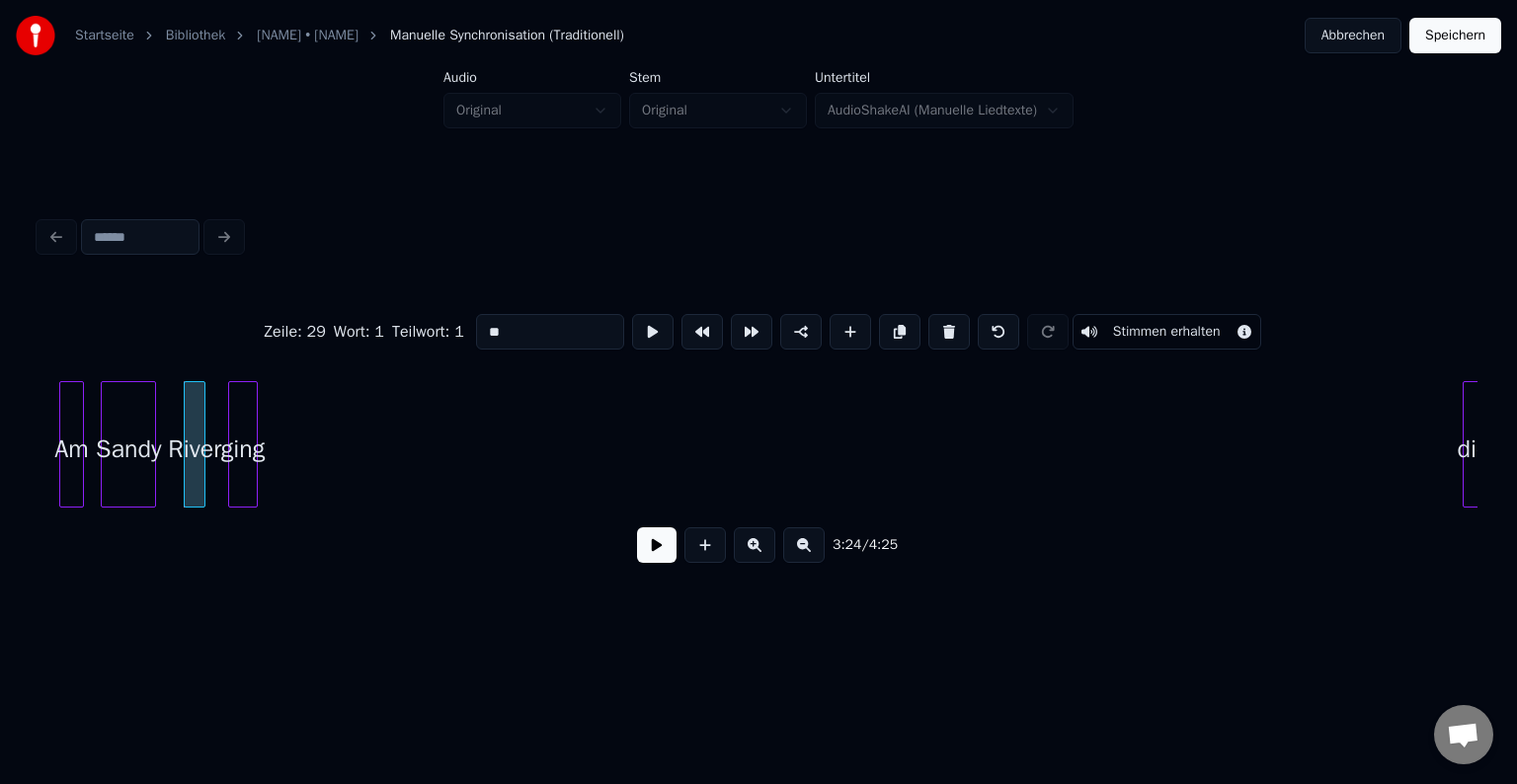 click on "ging" at bounding box center [243, 449] 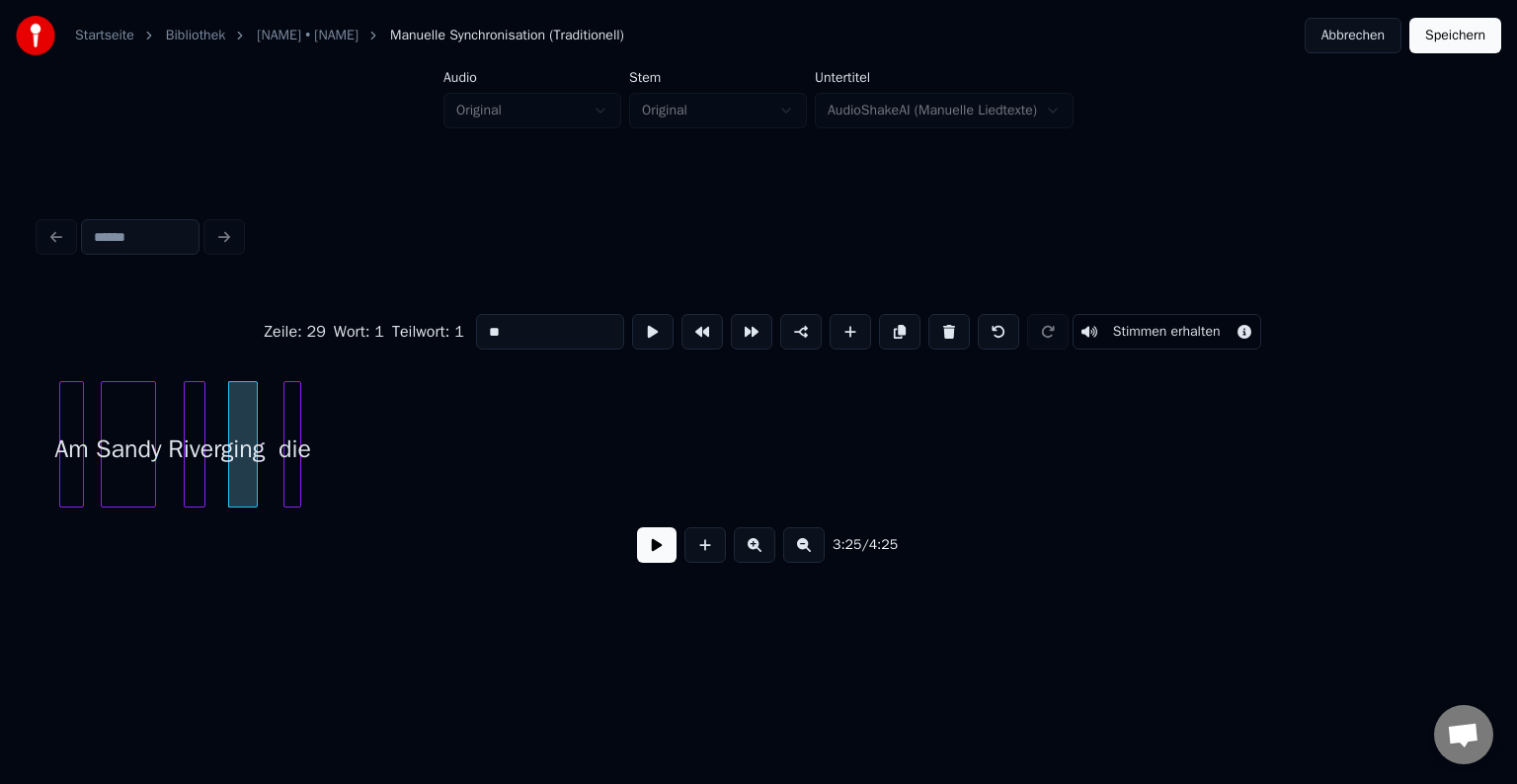 click on "die" at bounding box center [294, 449] 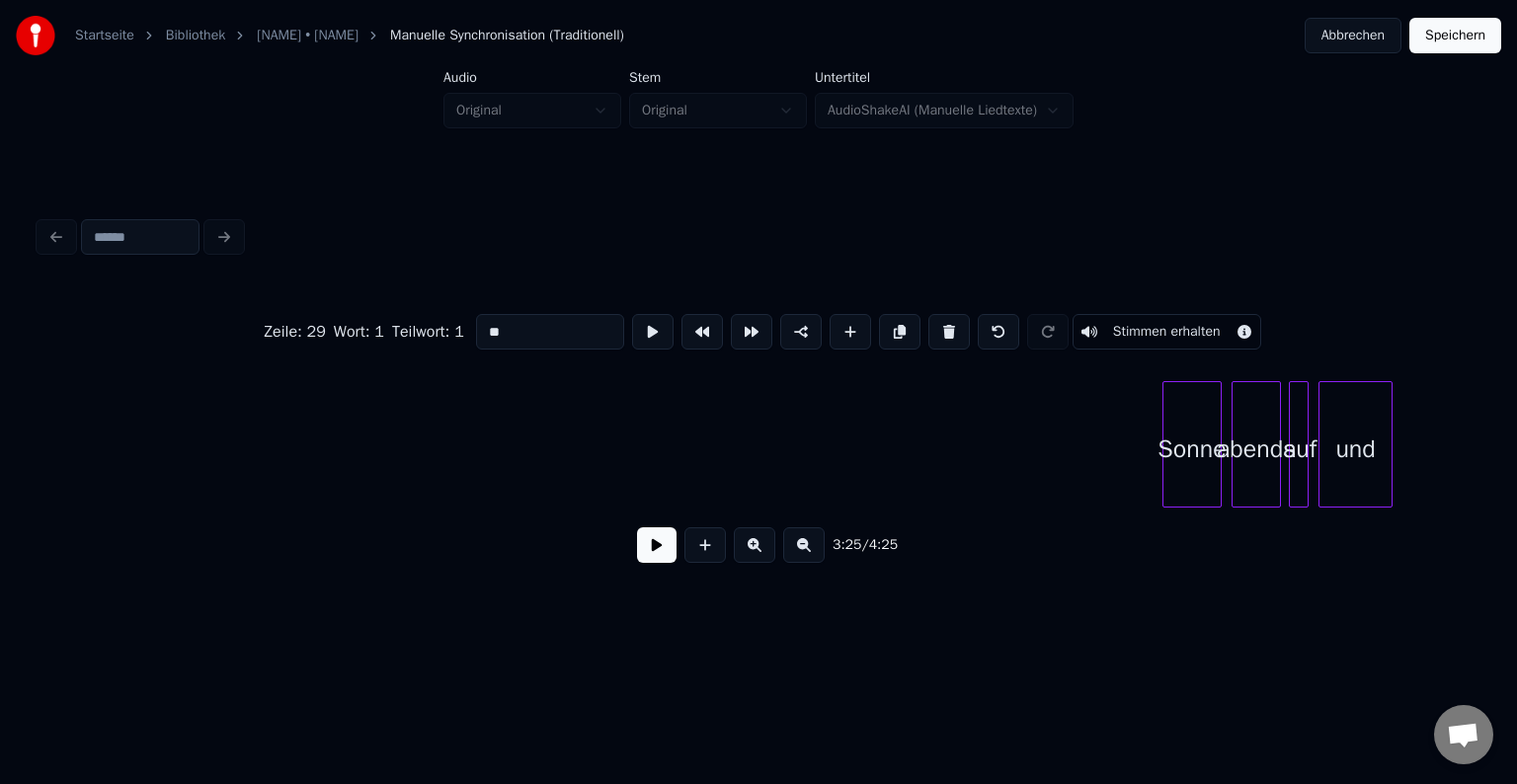 scroll, scrollTop: 0, scrollLeft: 20437, axis: horizontal 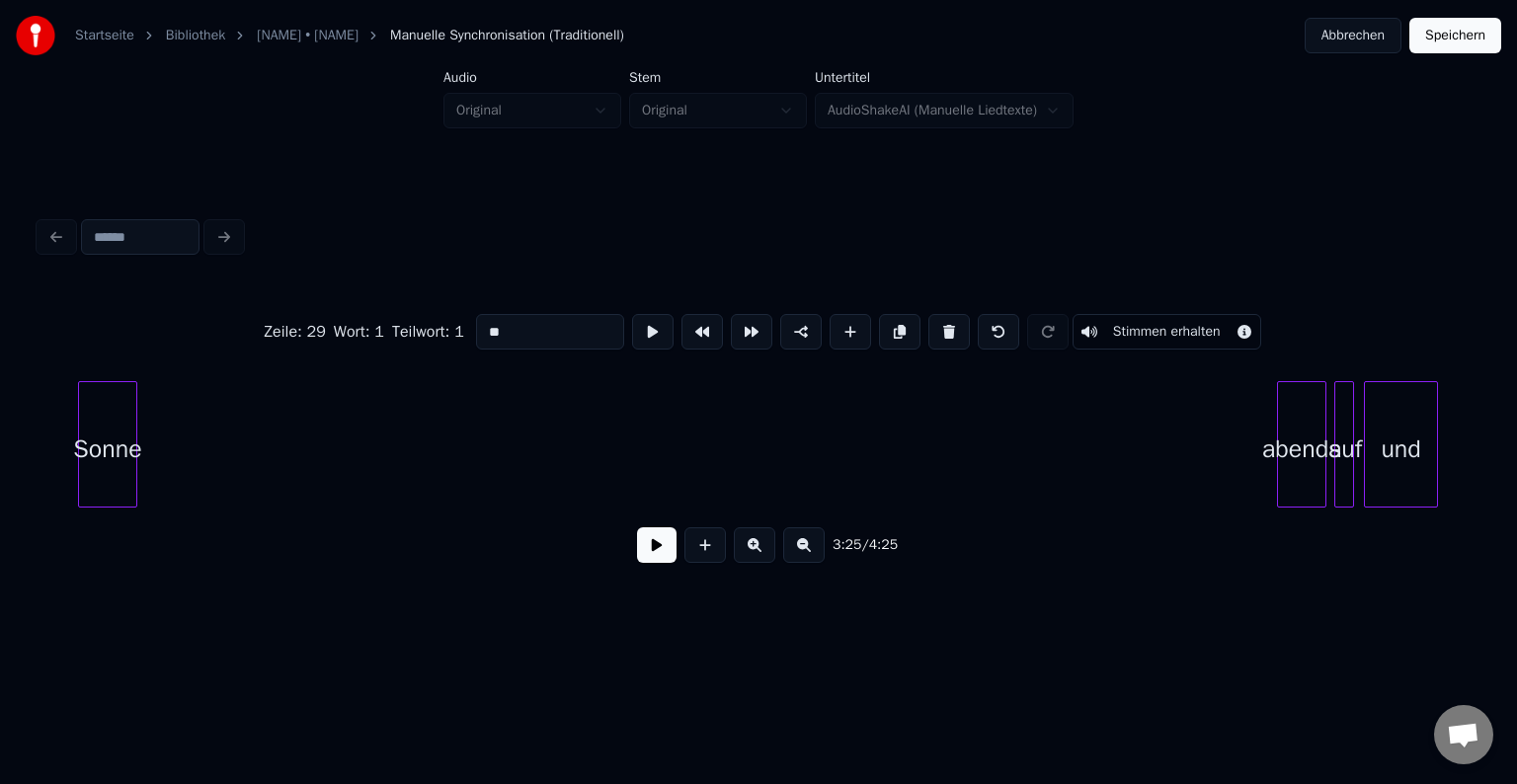click on "Zeile :   29 Wort :   1 Teilwort :   1 ** Stimmen erhalten [TIME]  /  [TIME]" at bounding box center (758, 395) 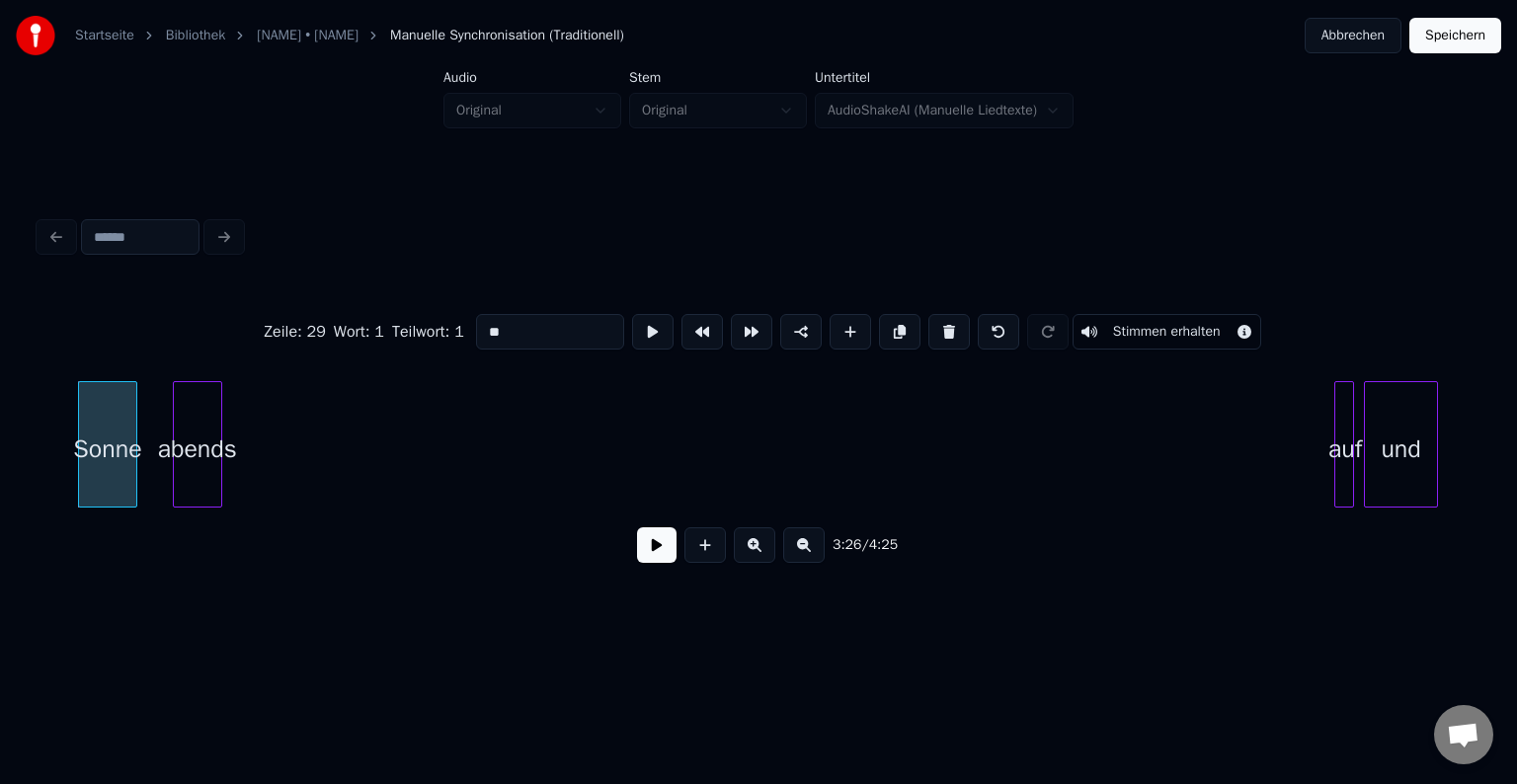 click on "abends" at bounding box center [198, 449] 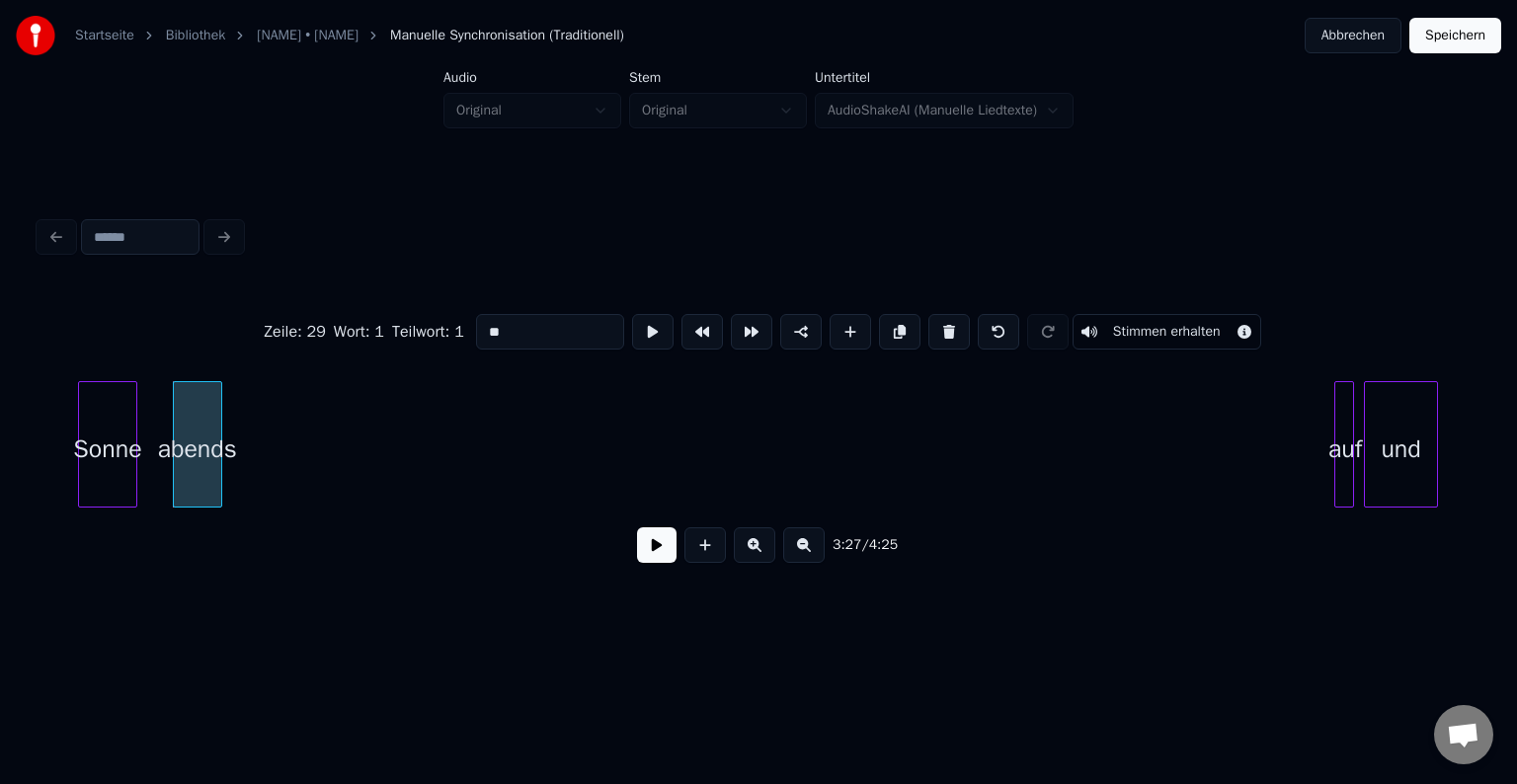 click on "abends" at bounding box center [198, 449] 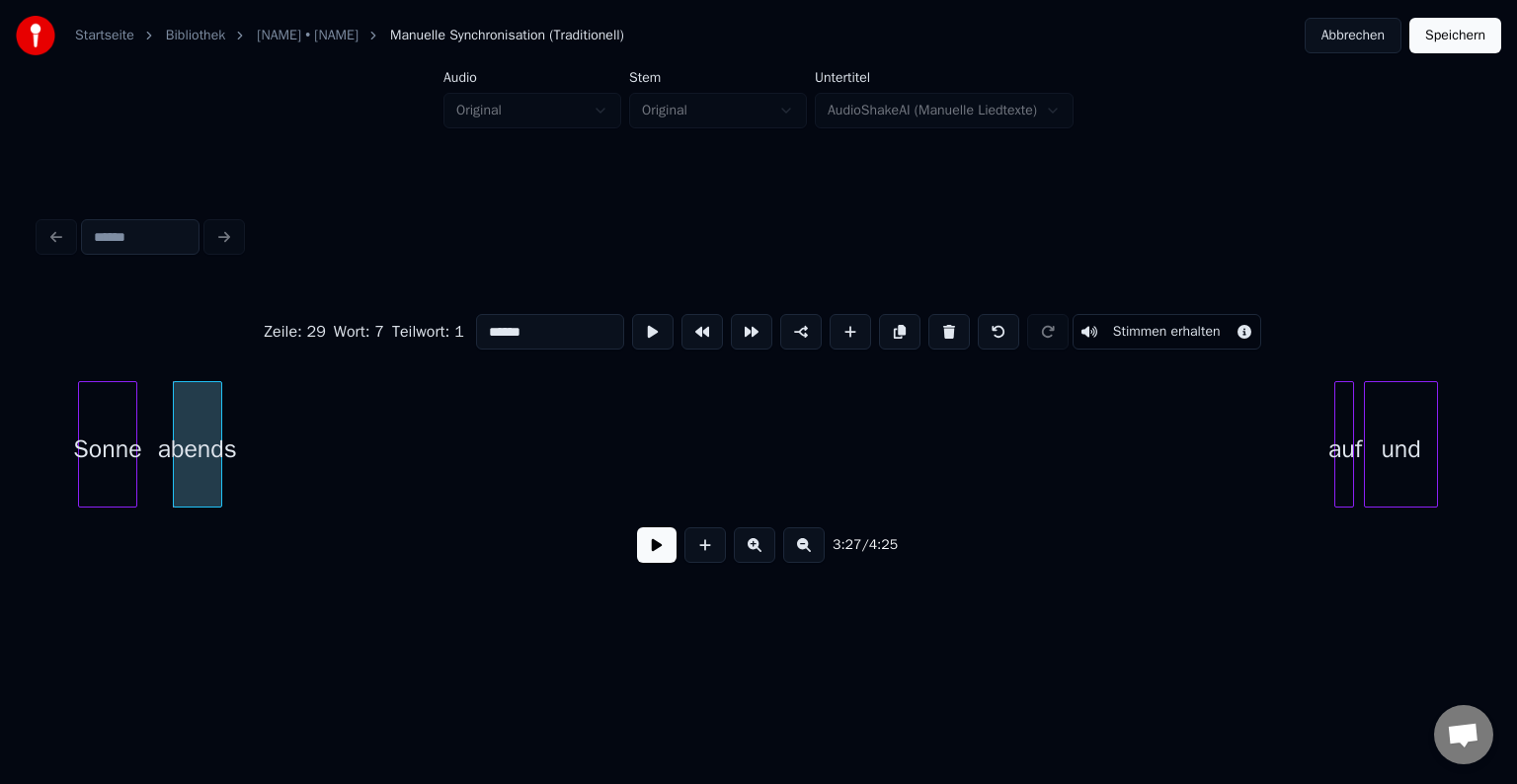 click on "******" at bounding box center (550, 332) 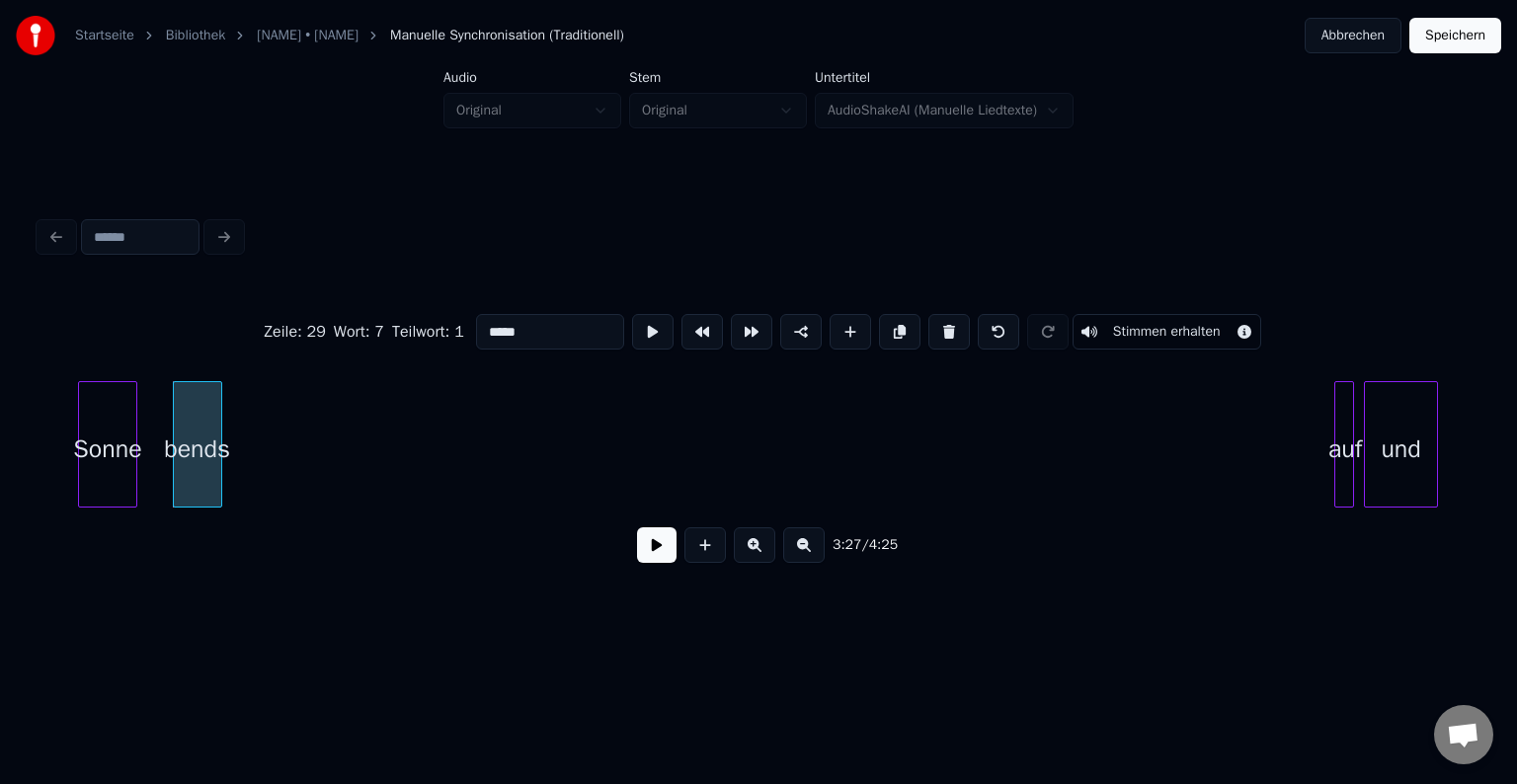 click on "*****" at bounding box center [550, 332] 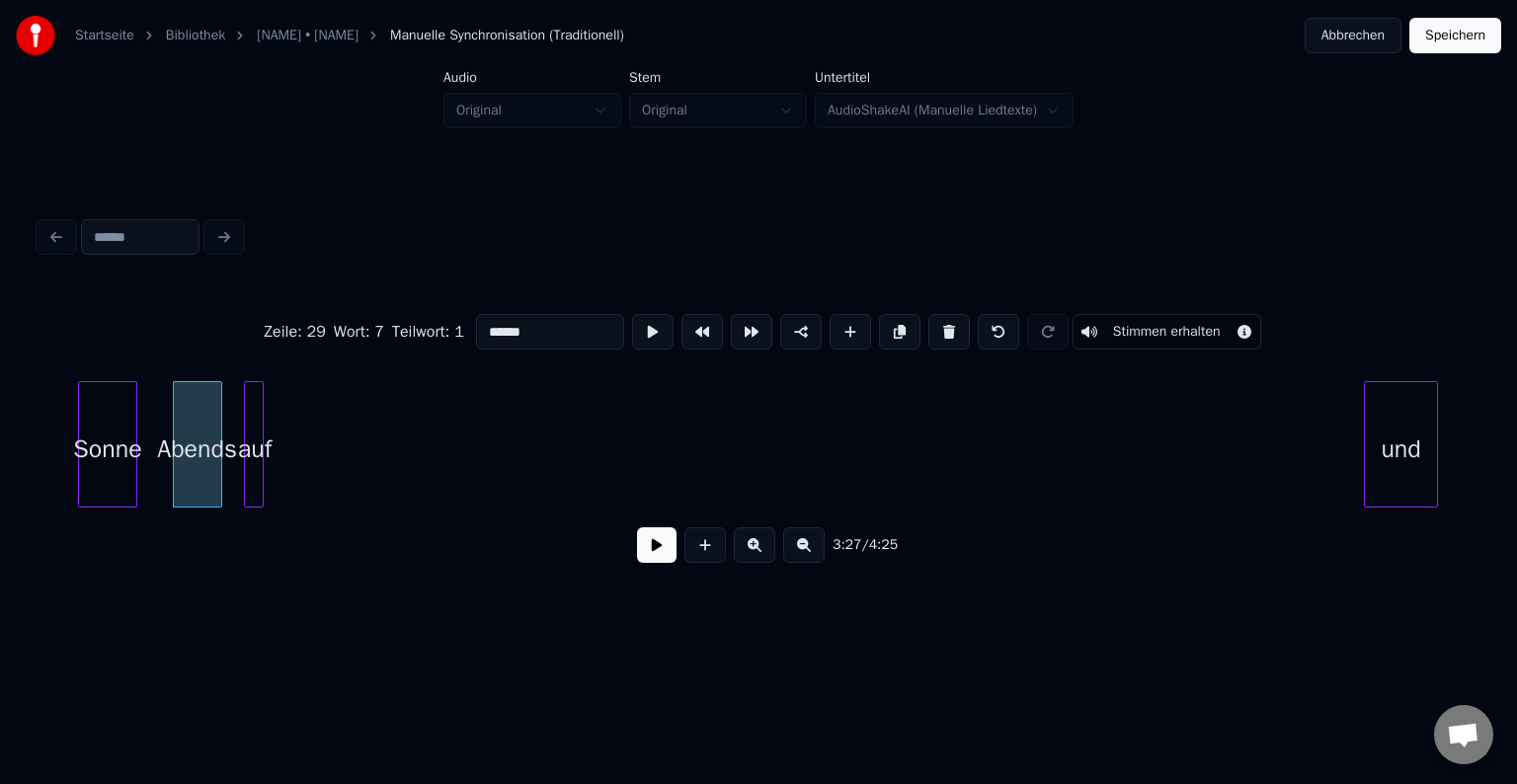 click on "auf" at bounding box center (255, 449) 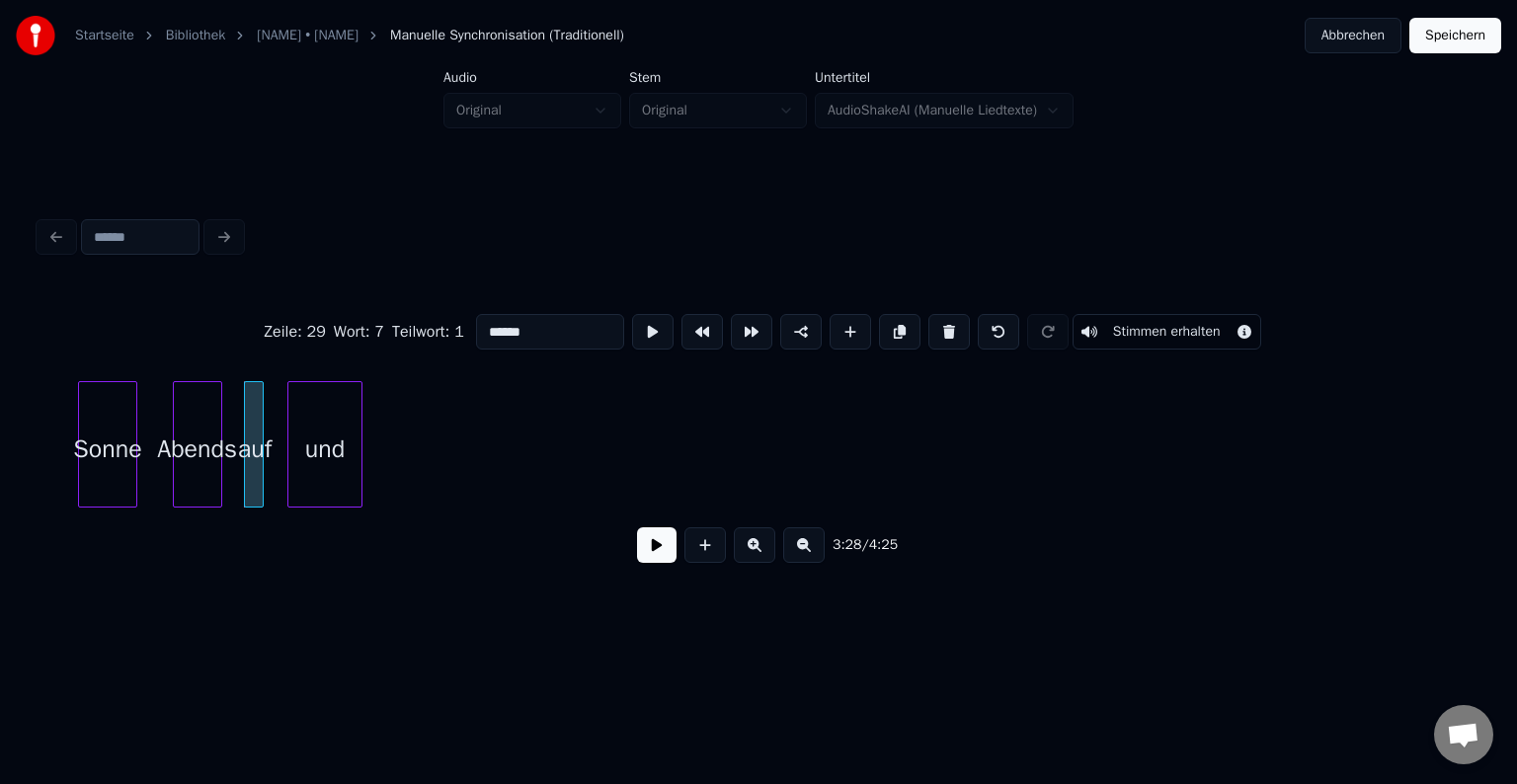 click on "und" at bounding box center [324, 449] 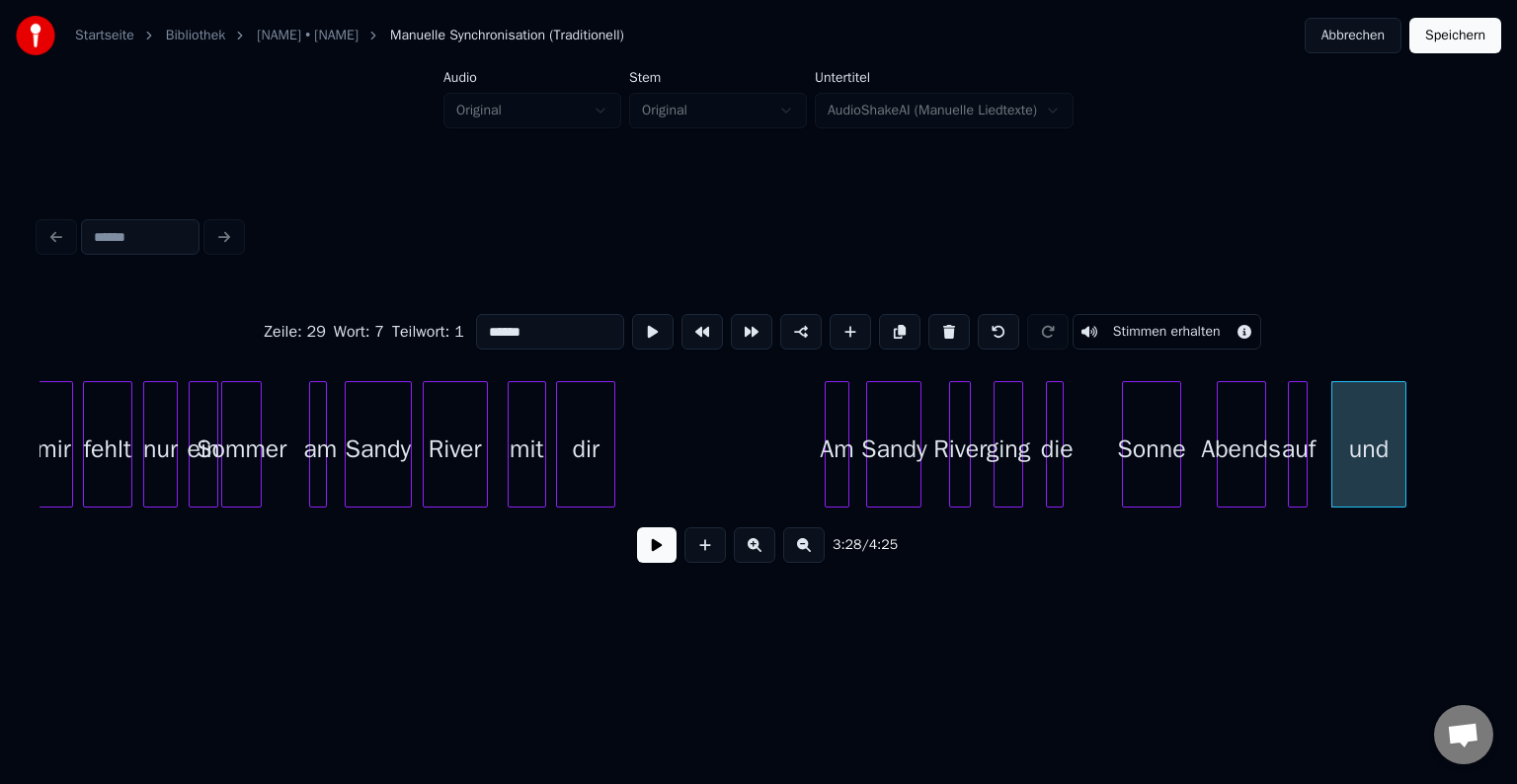 scroll, scrollTop: 0, scrollLeft: 19333, axis: horizontal 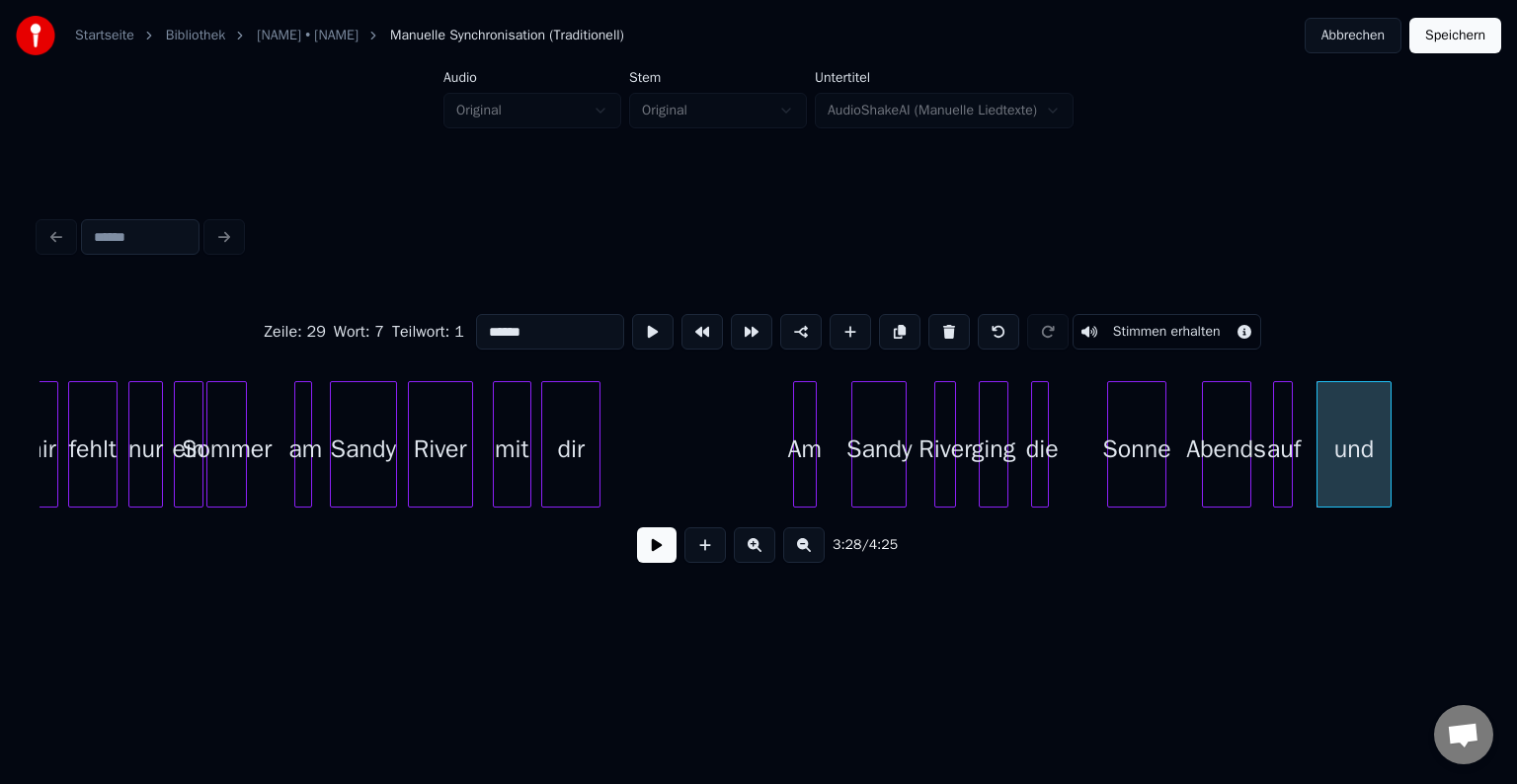 click on "Am" at bounding box center [805, 449] 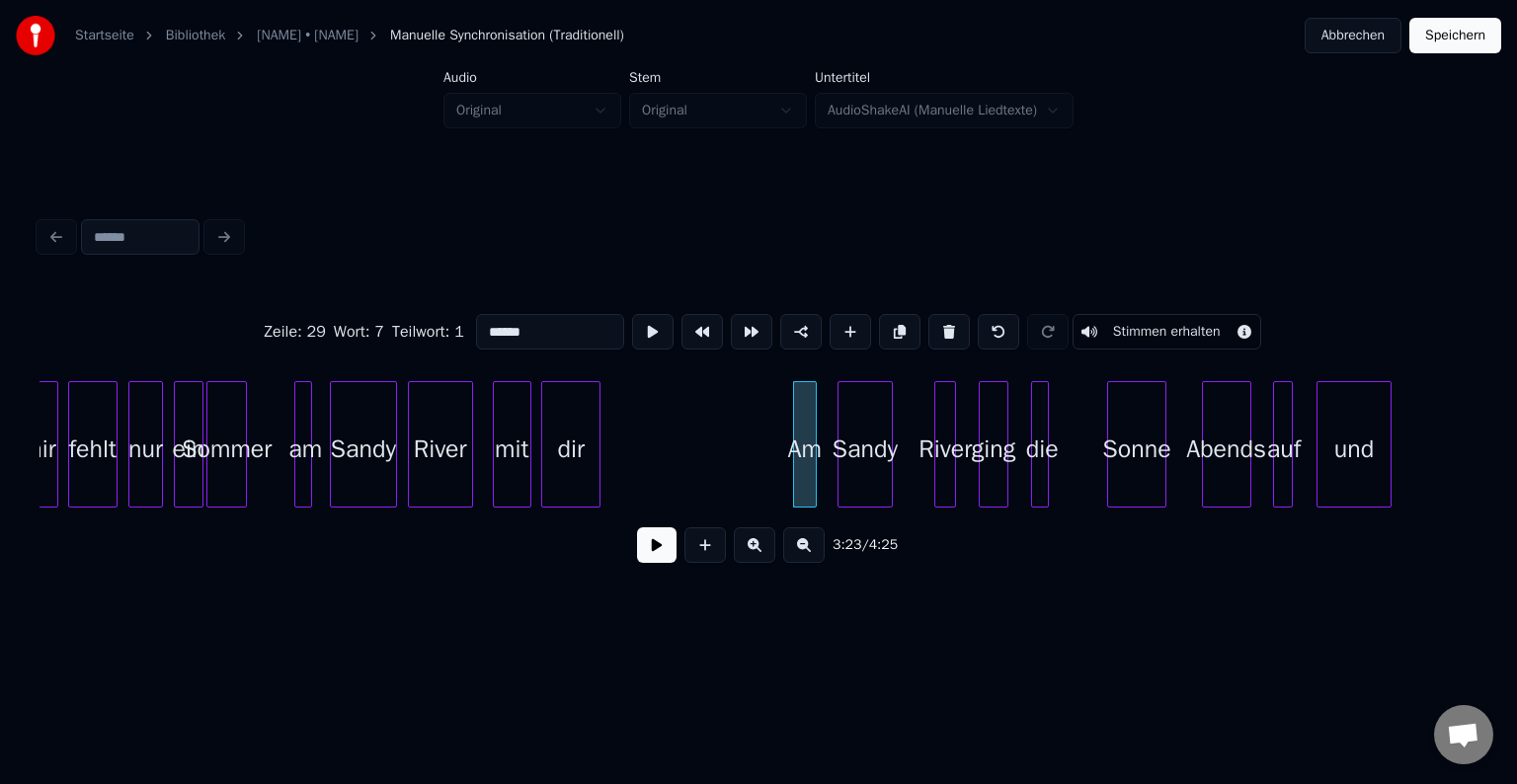 click on "Sandy" at bounding box center (865, 449) 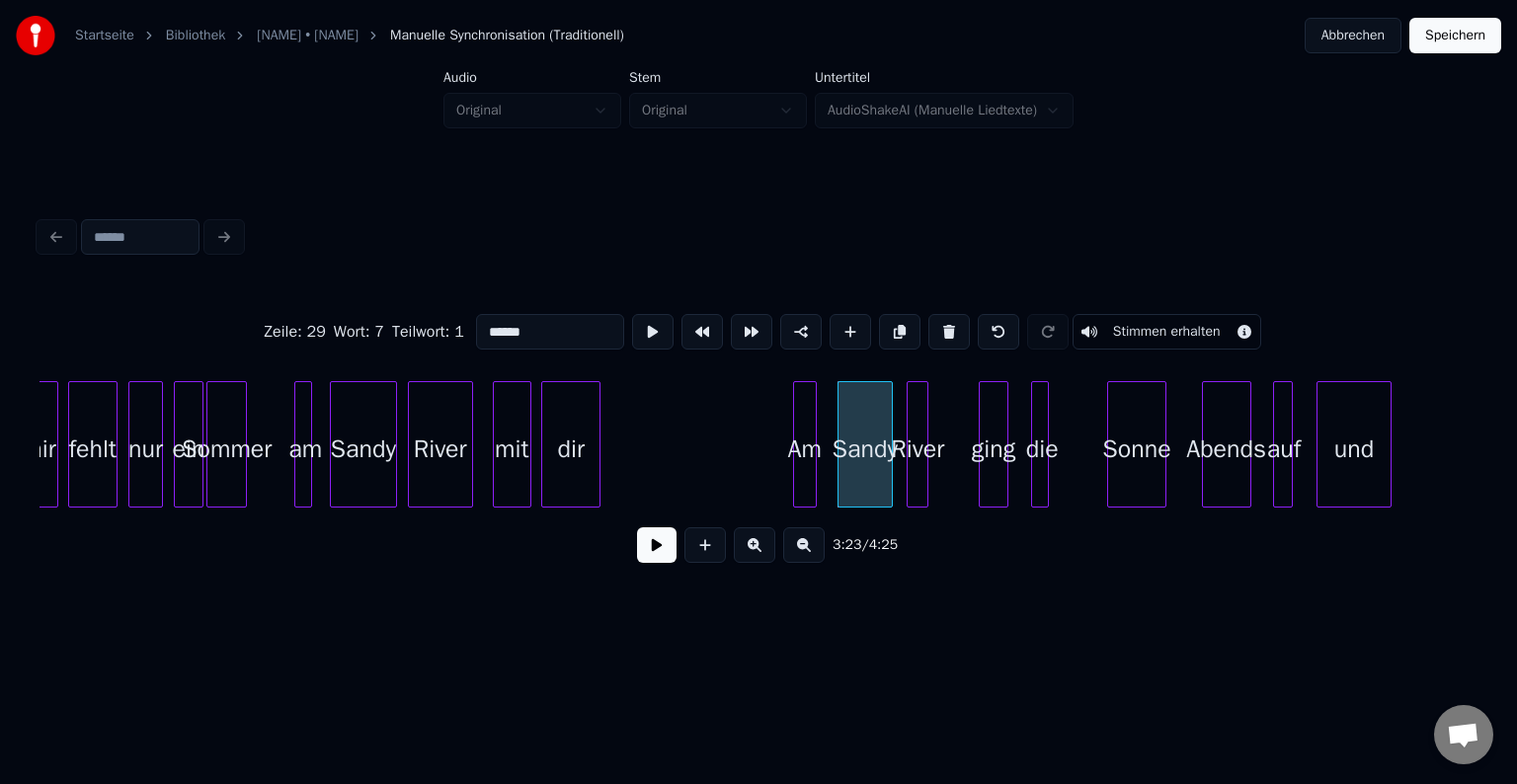 click on "River" at bounding box center (918, 449) 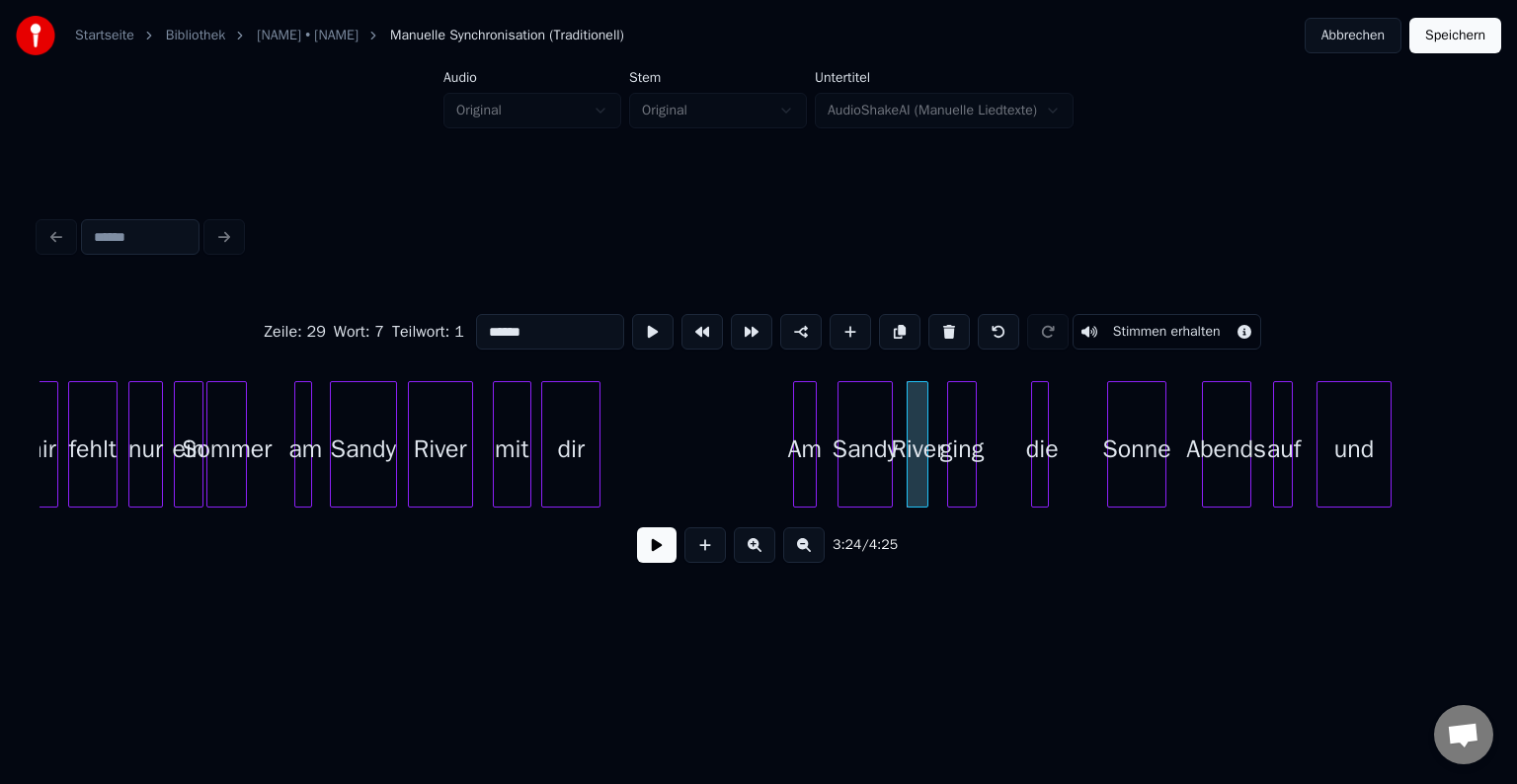 click on "ging" at bounding box center (962, 449) 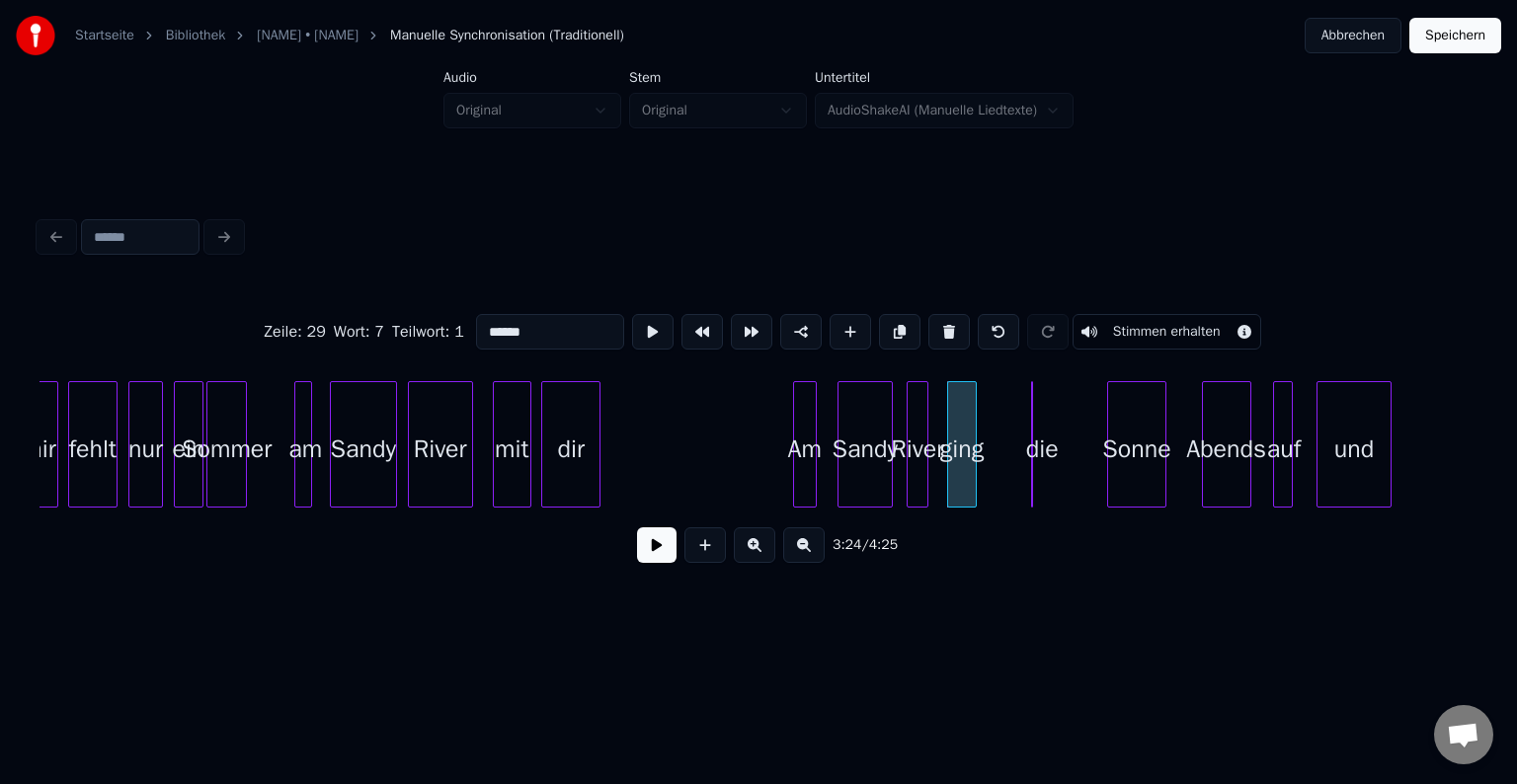 click on "Sonne ging River [NAME] Am Sommer ein nur fehlt mir Sonne Abends auf und" at bounding box center [-6206, 444] 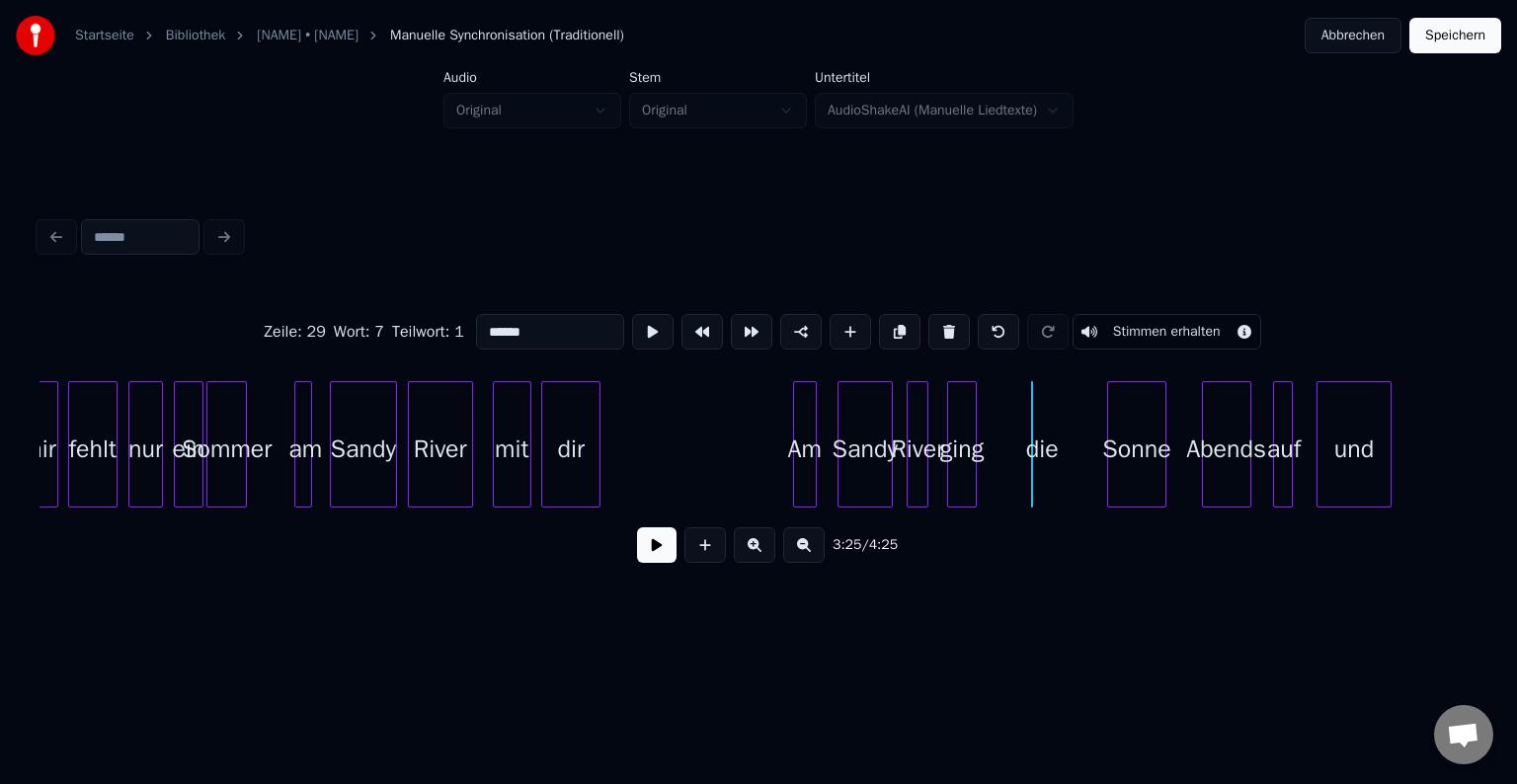 click on "die" at bounding box center (1042, 449) 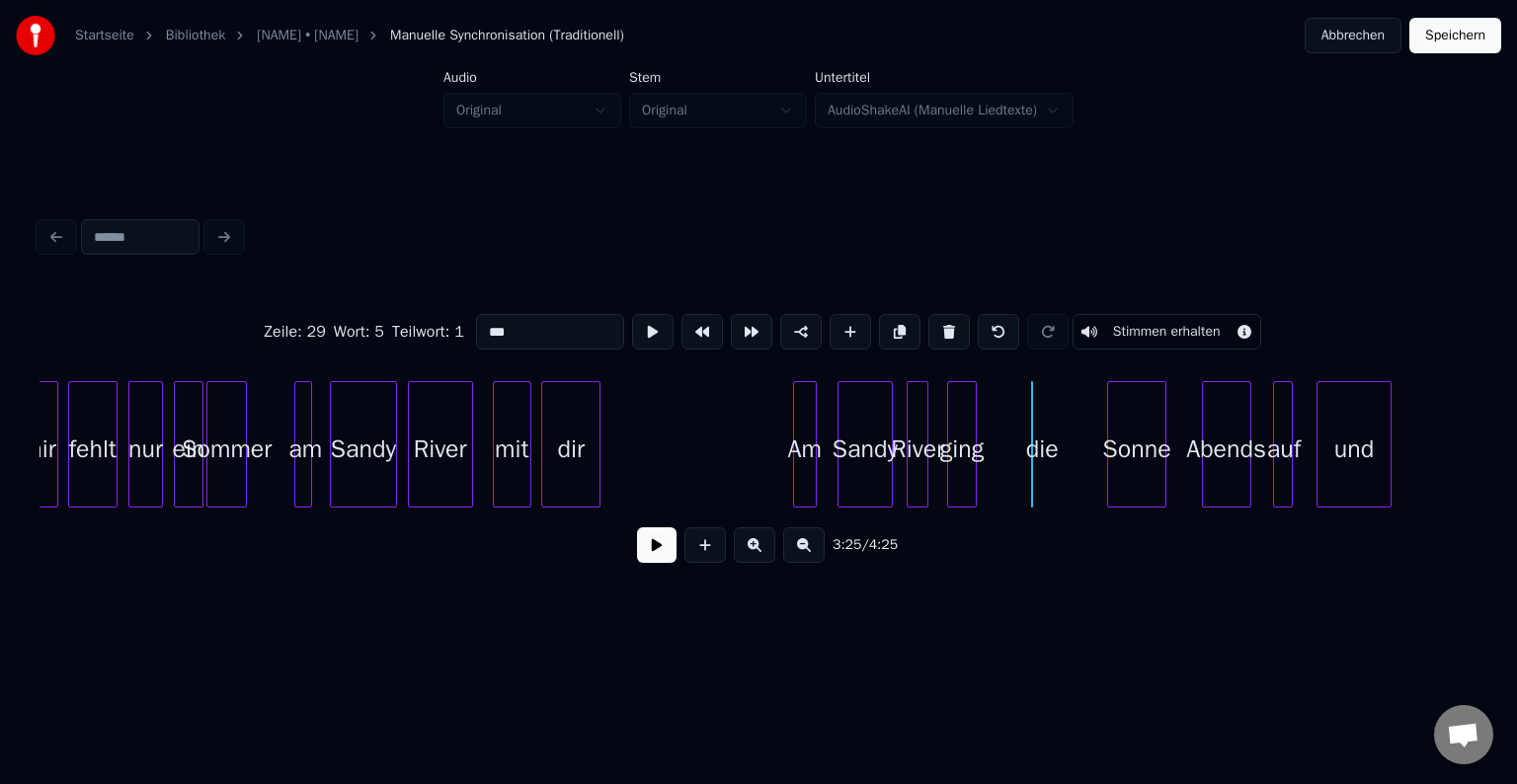 click on "die" at bounding box center [1042, 449] 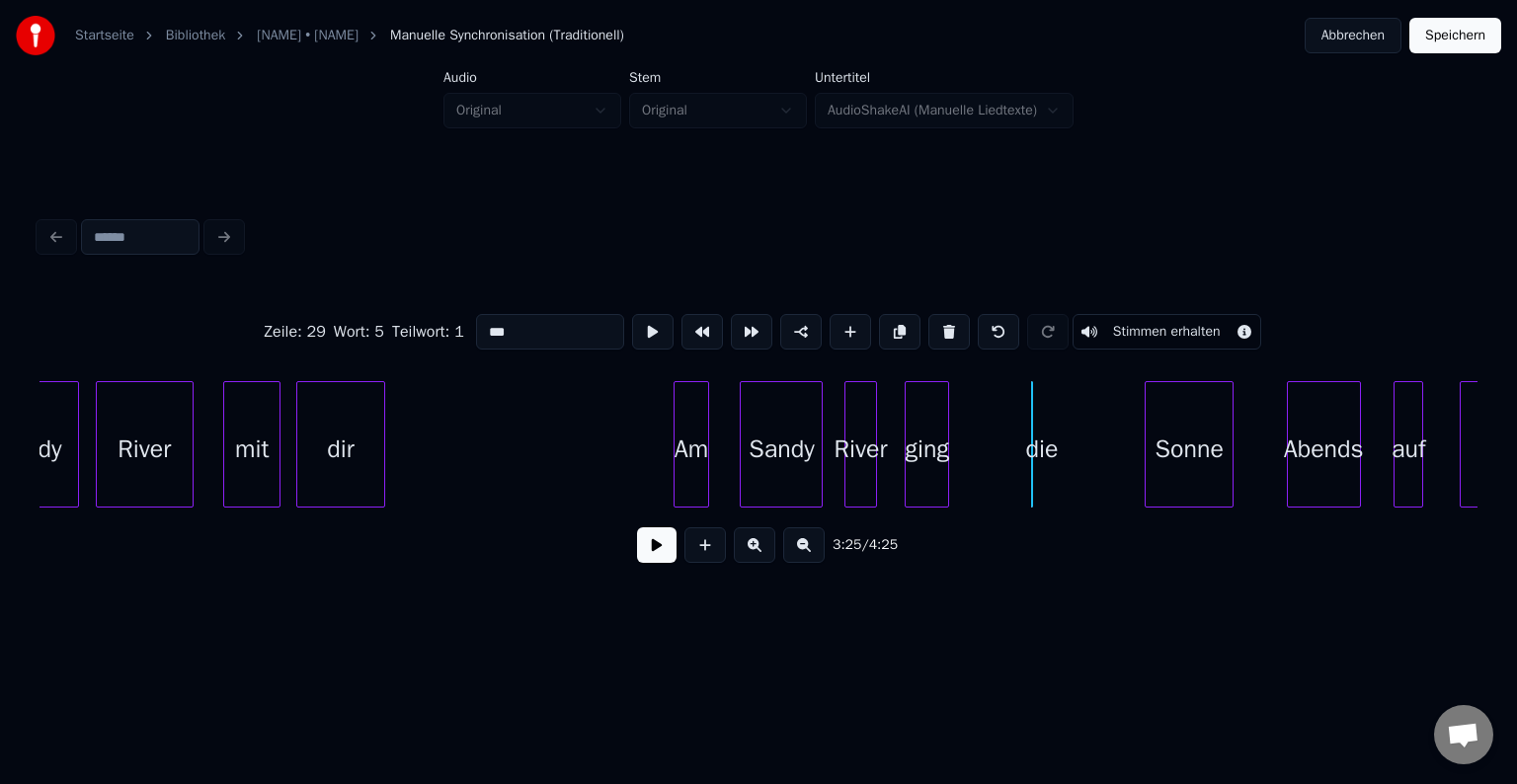 click at bounding box center [755, 545] 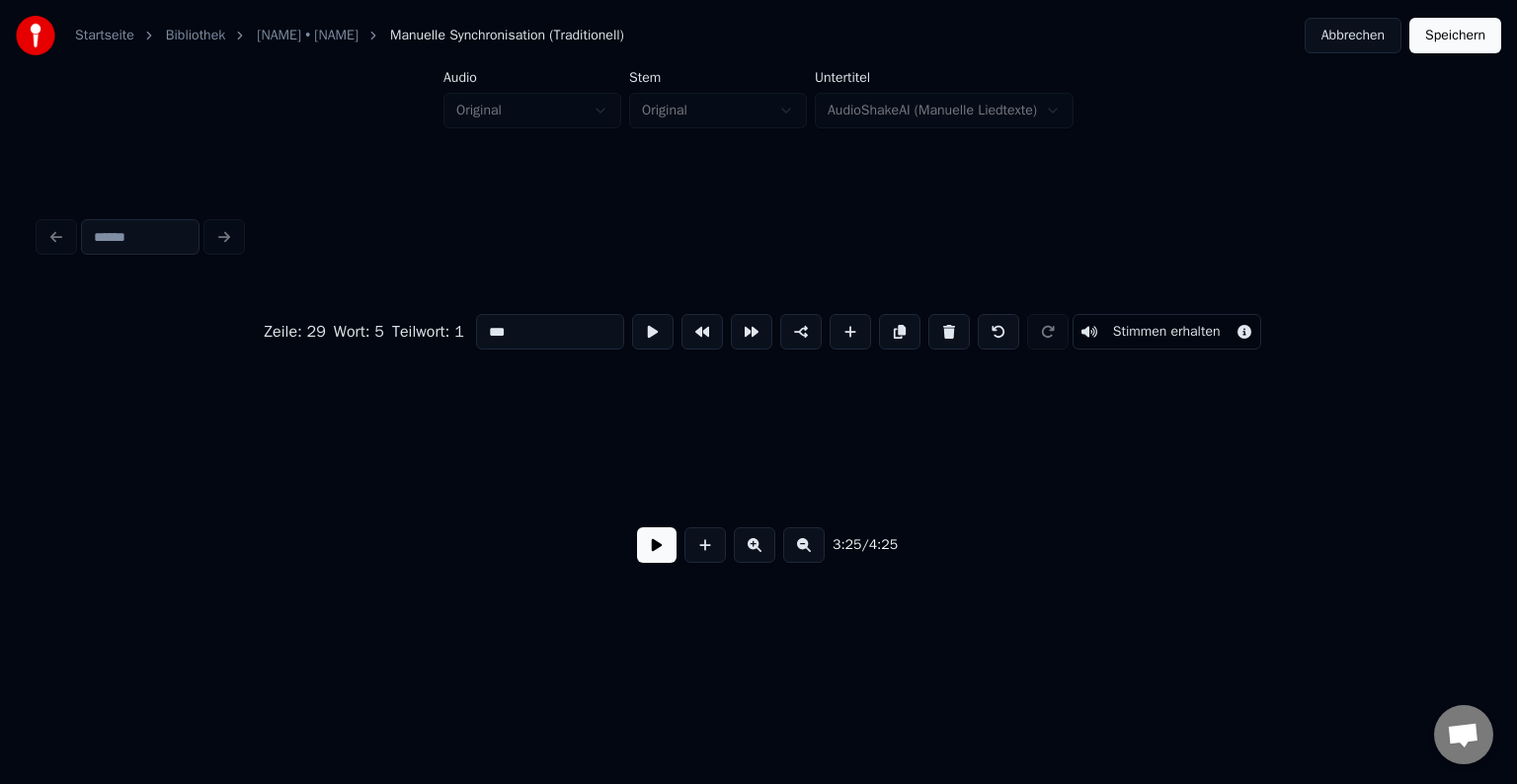 scroll, scrollTop: 0, scrollLeft: 39656, axis: horizontal 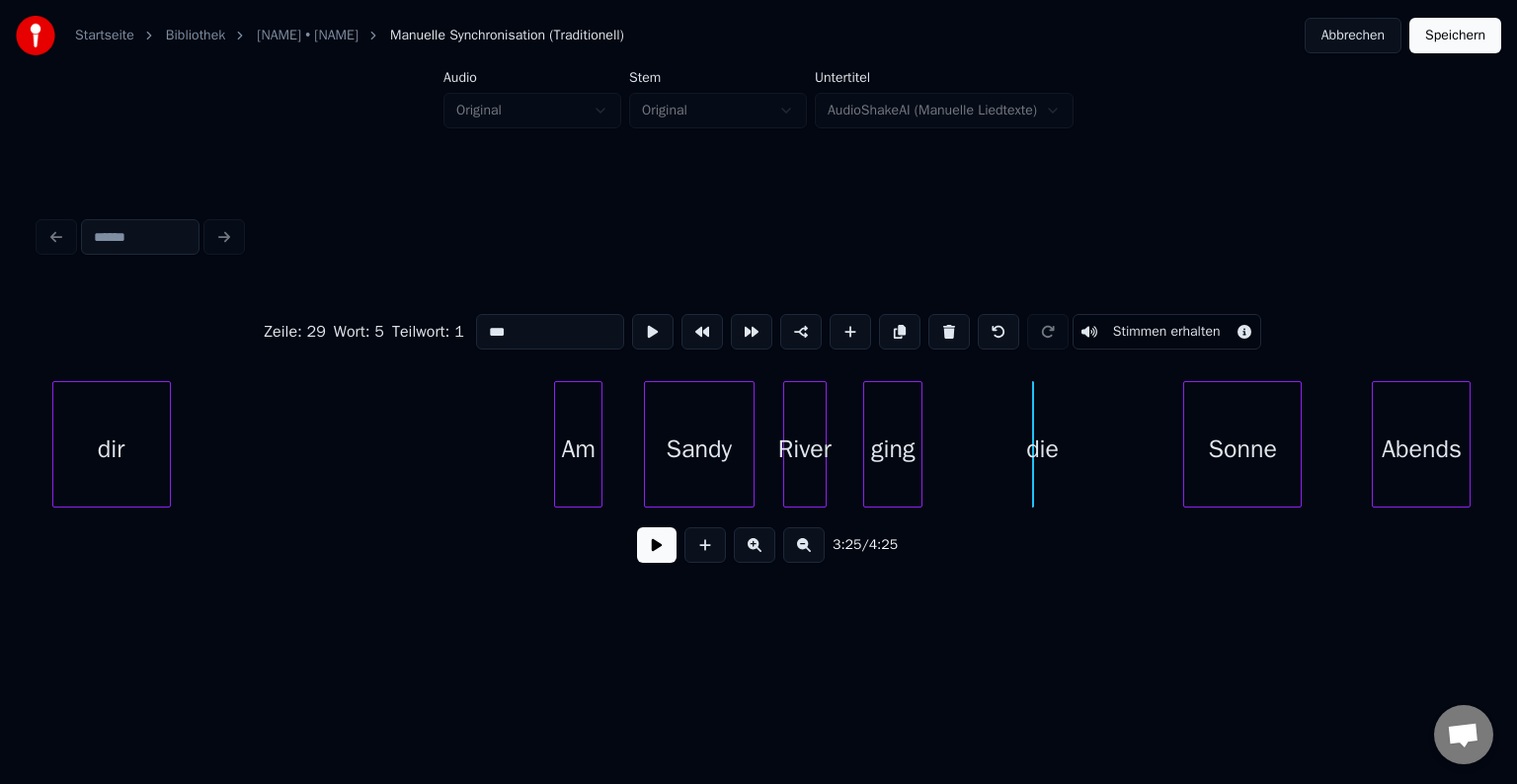 click on "die" at bounding box center (1043, 449) 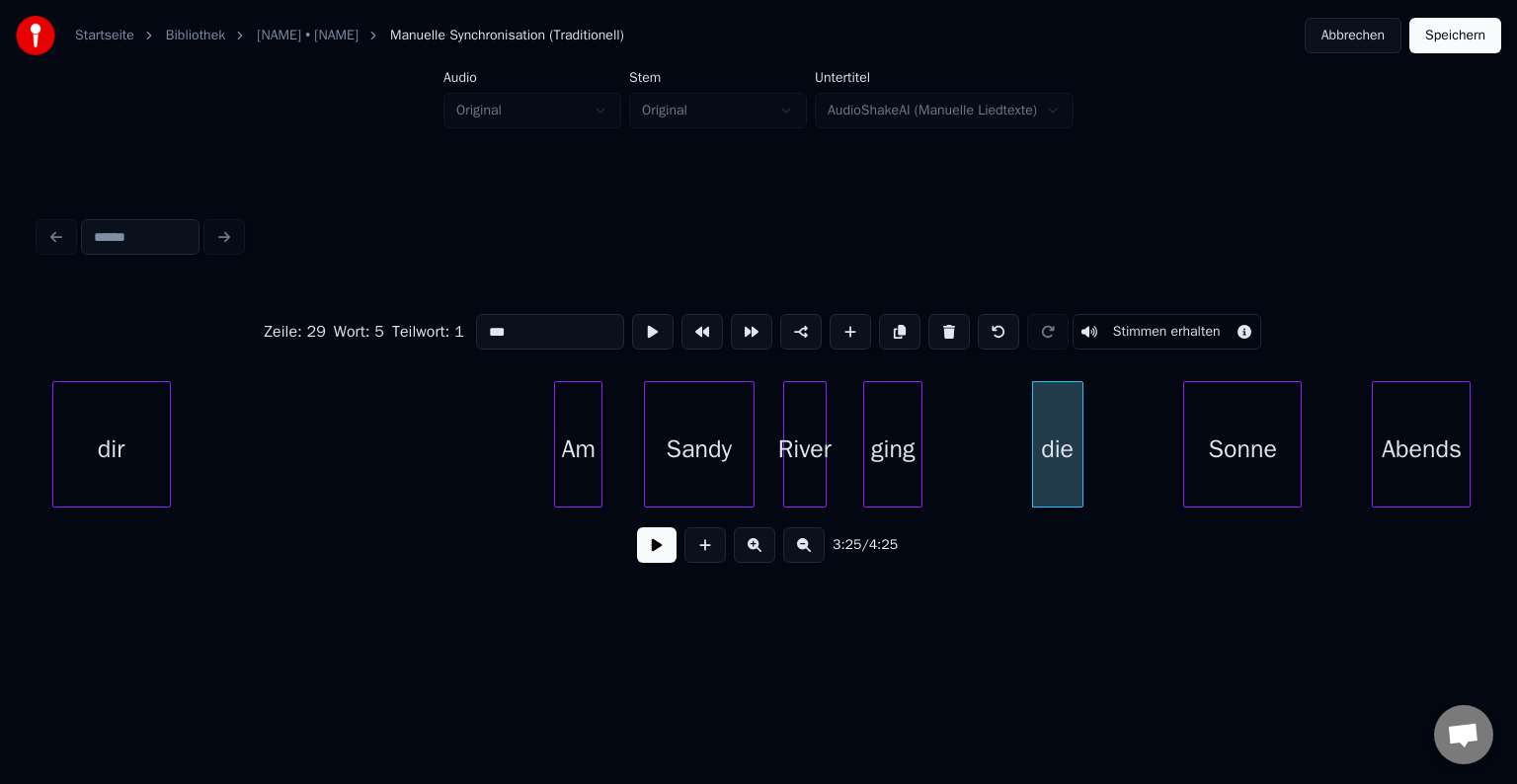 click at bounding box center (1079, 444) 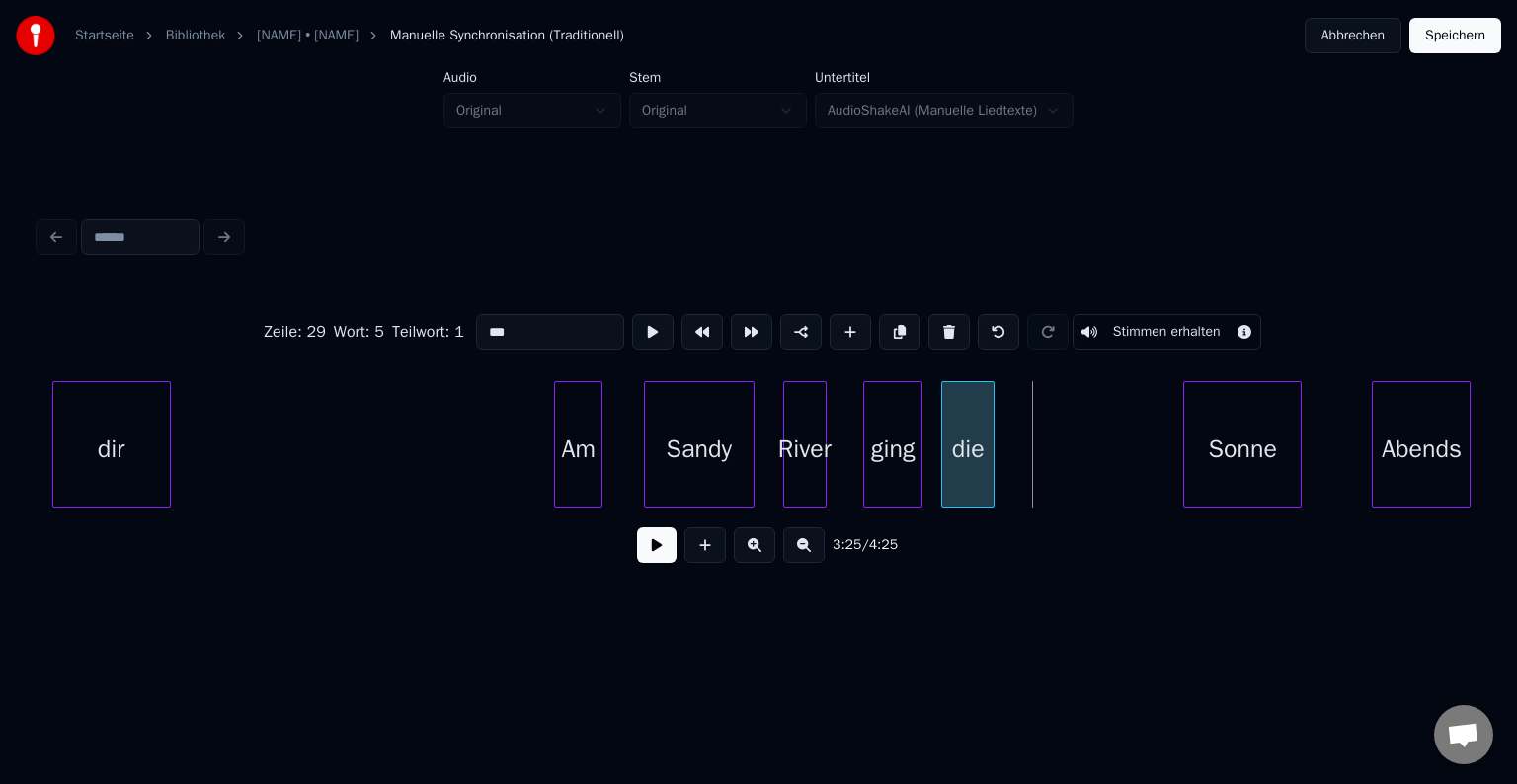 click on "die" at bounding box center [968, 449] 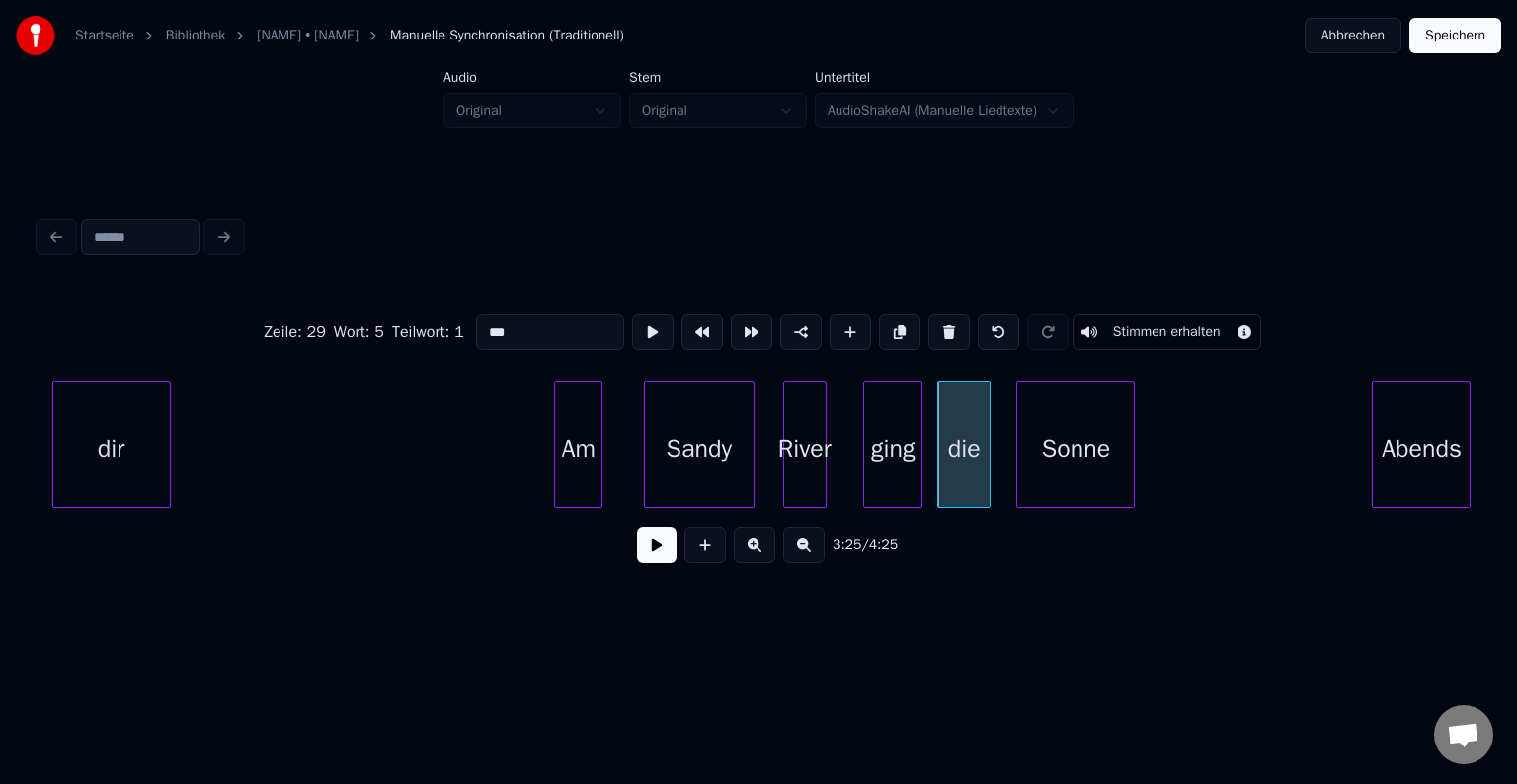 click on "Sonne" at bounding box center (1076, 449) 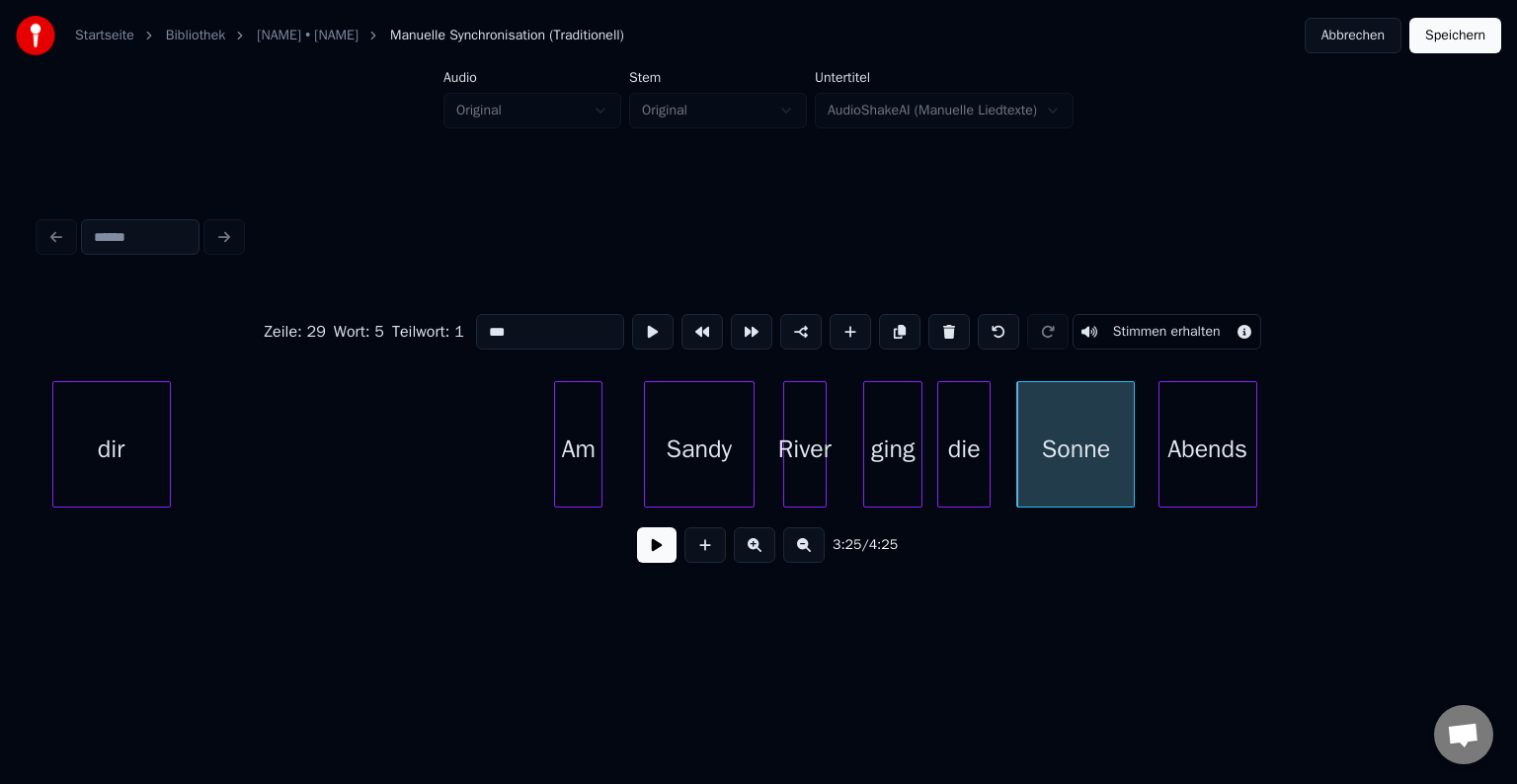 click on "Abends" at bounding box center [1208, 449] 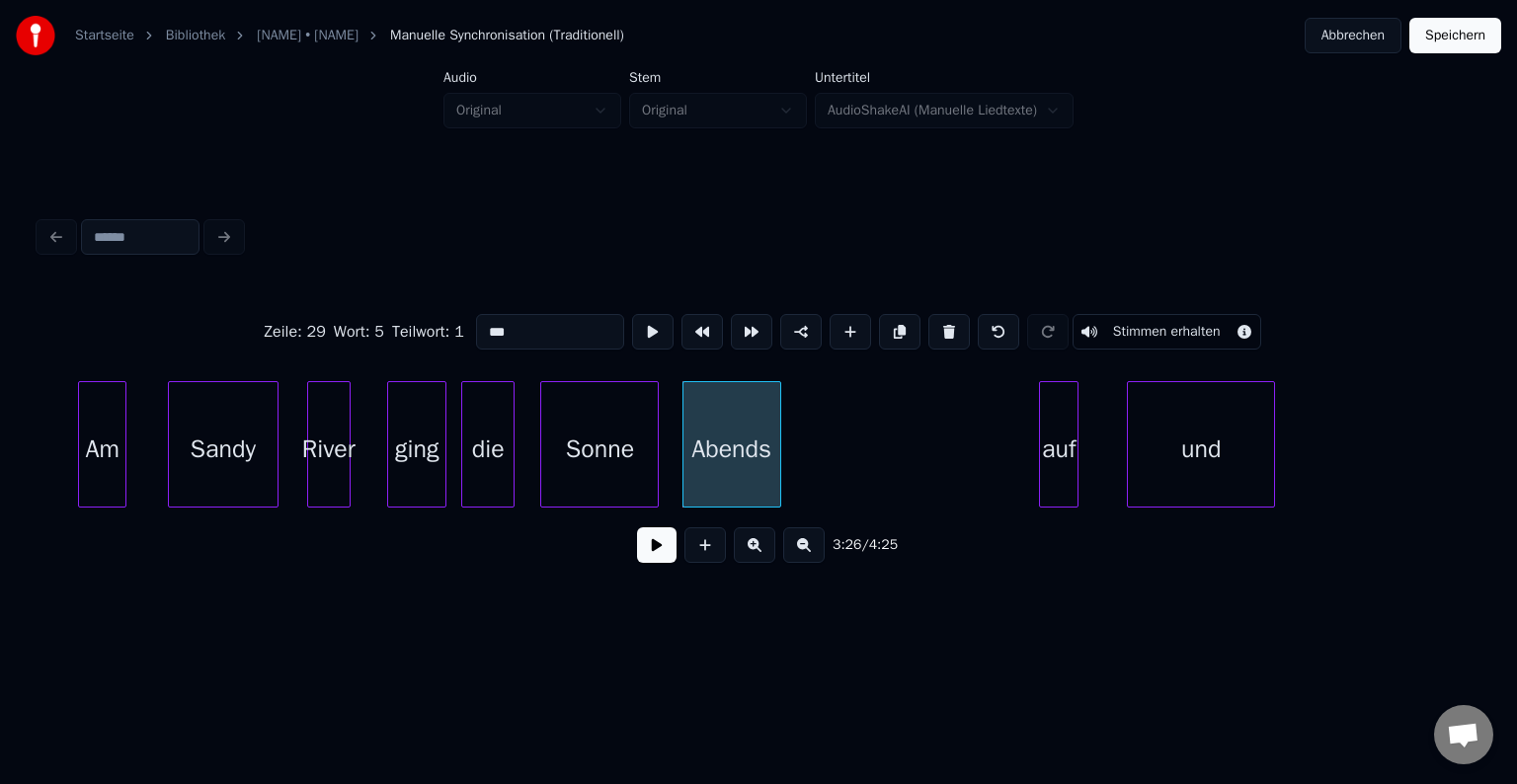 scroll, scrollTop: 0, scrollLeft: 40074, axis: horizontal 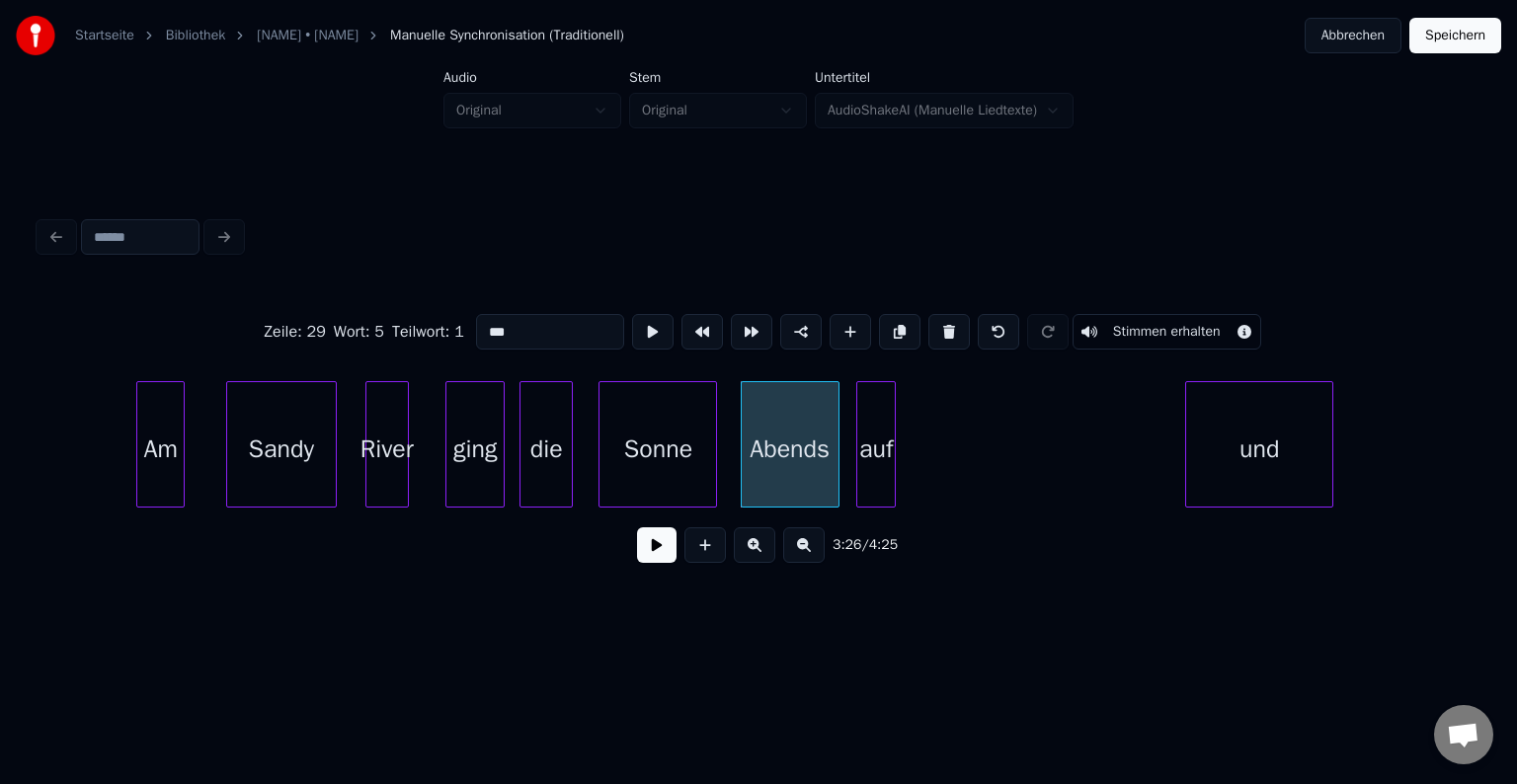 click on "auf" at bounding box center [876, 449] 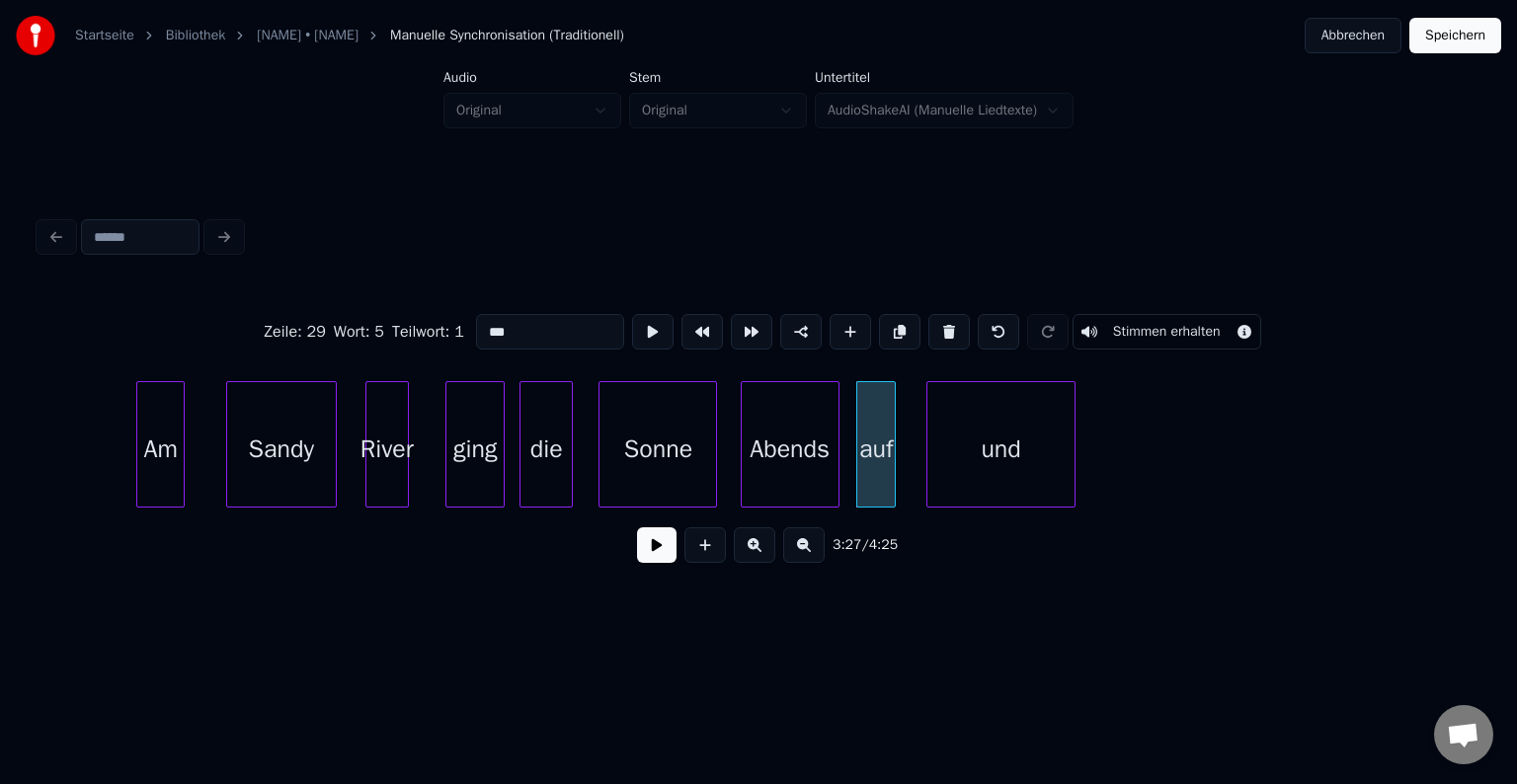 click on "und" at bounding box center [1000, 449] 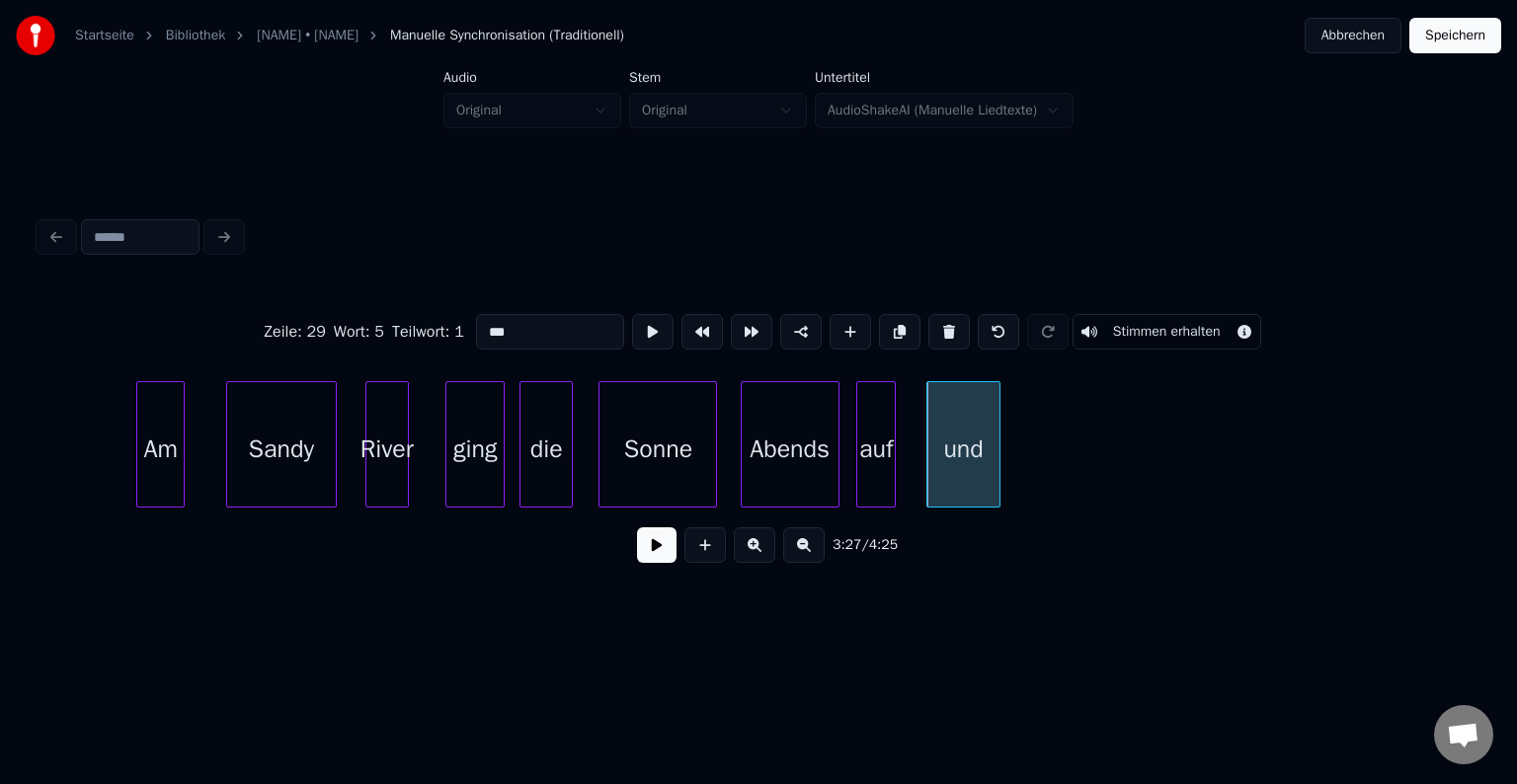 click at bounding box center (997, 444) 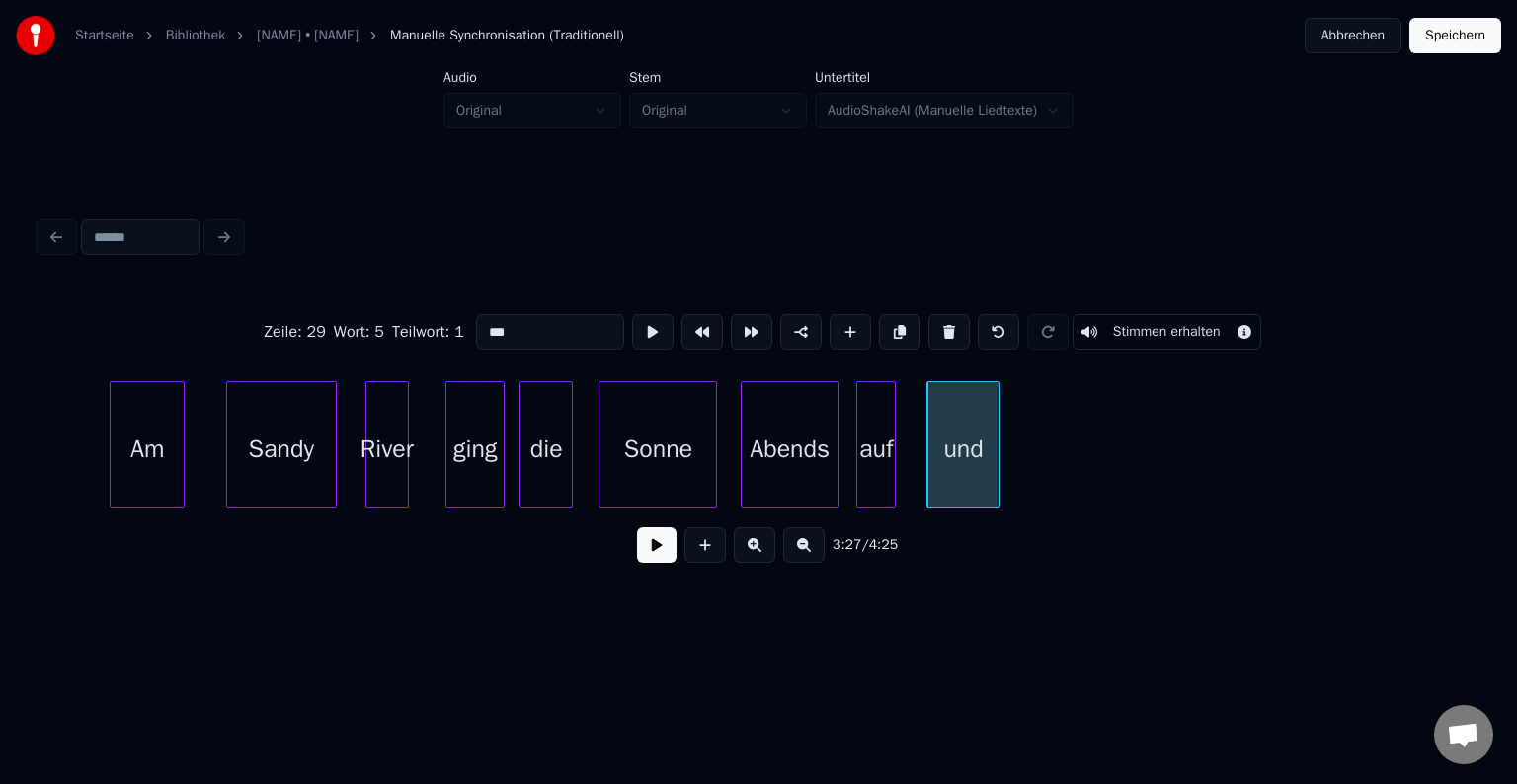 click at bounding box center (114, 444) 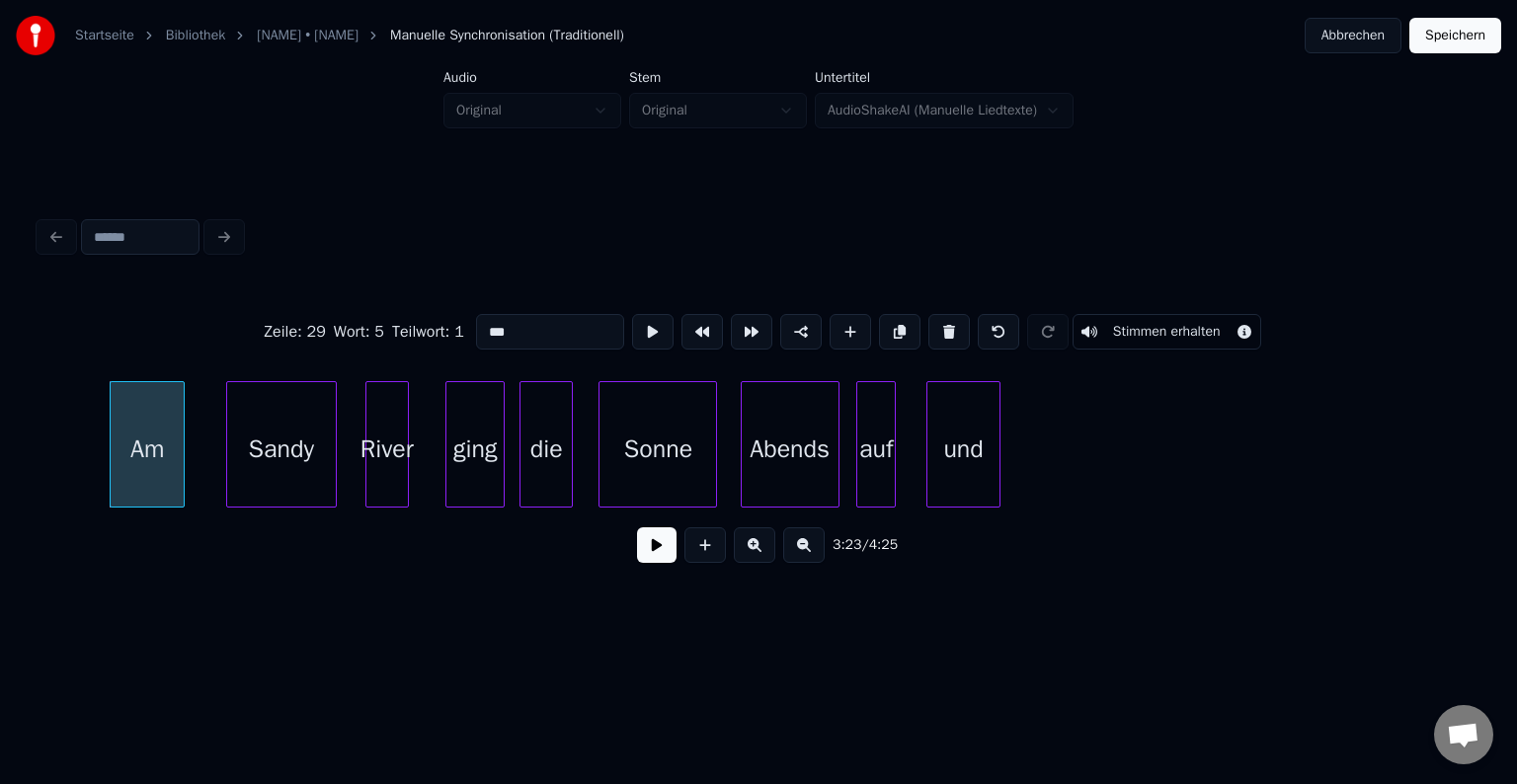 click on "Sonne Abends auf und die ging River Sandy Am" at bounding box center (-13861, 444) 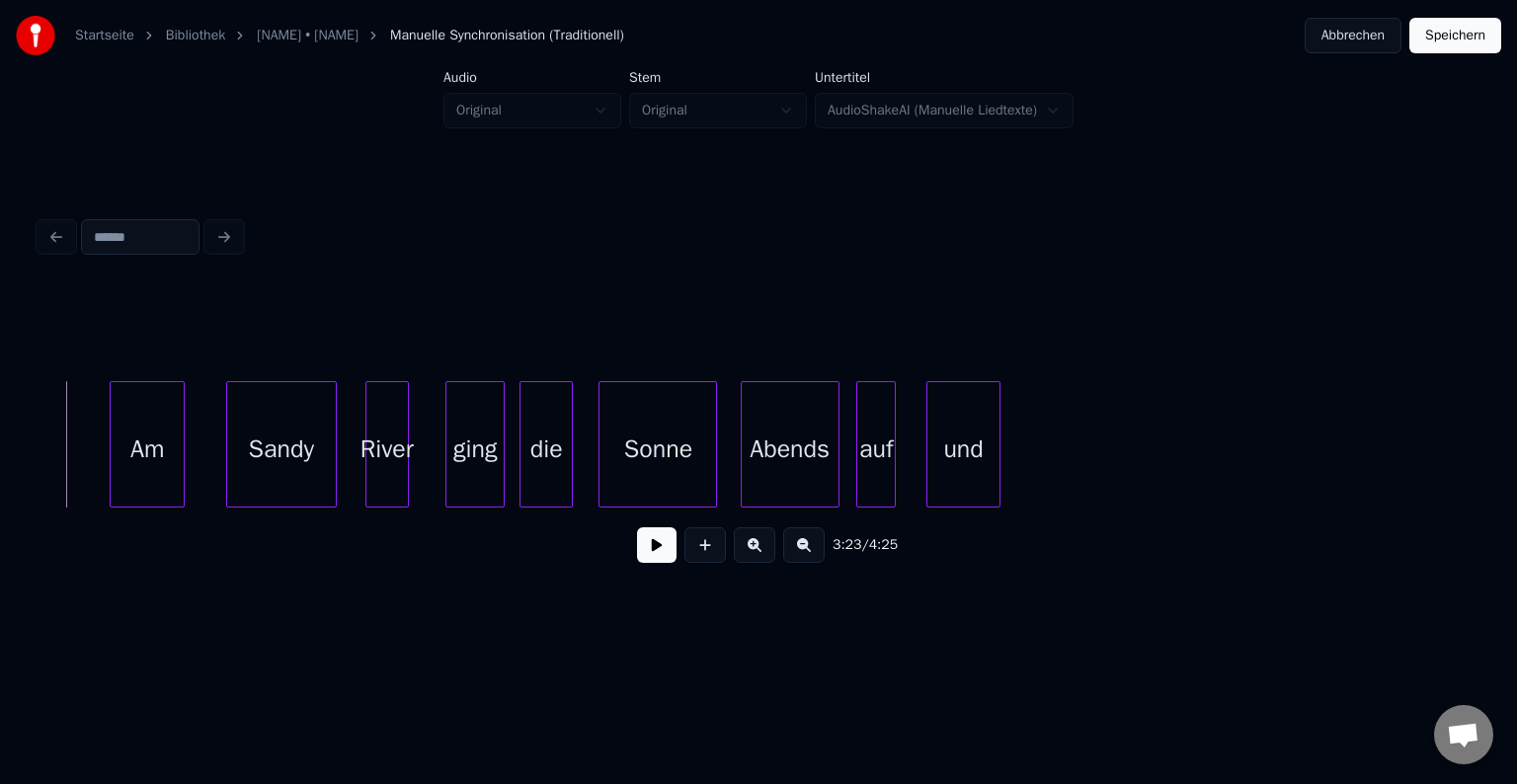 click at bounding box center (657, 545) 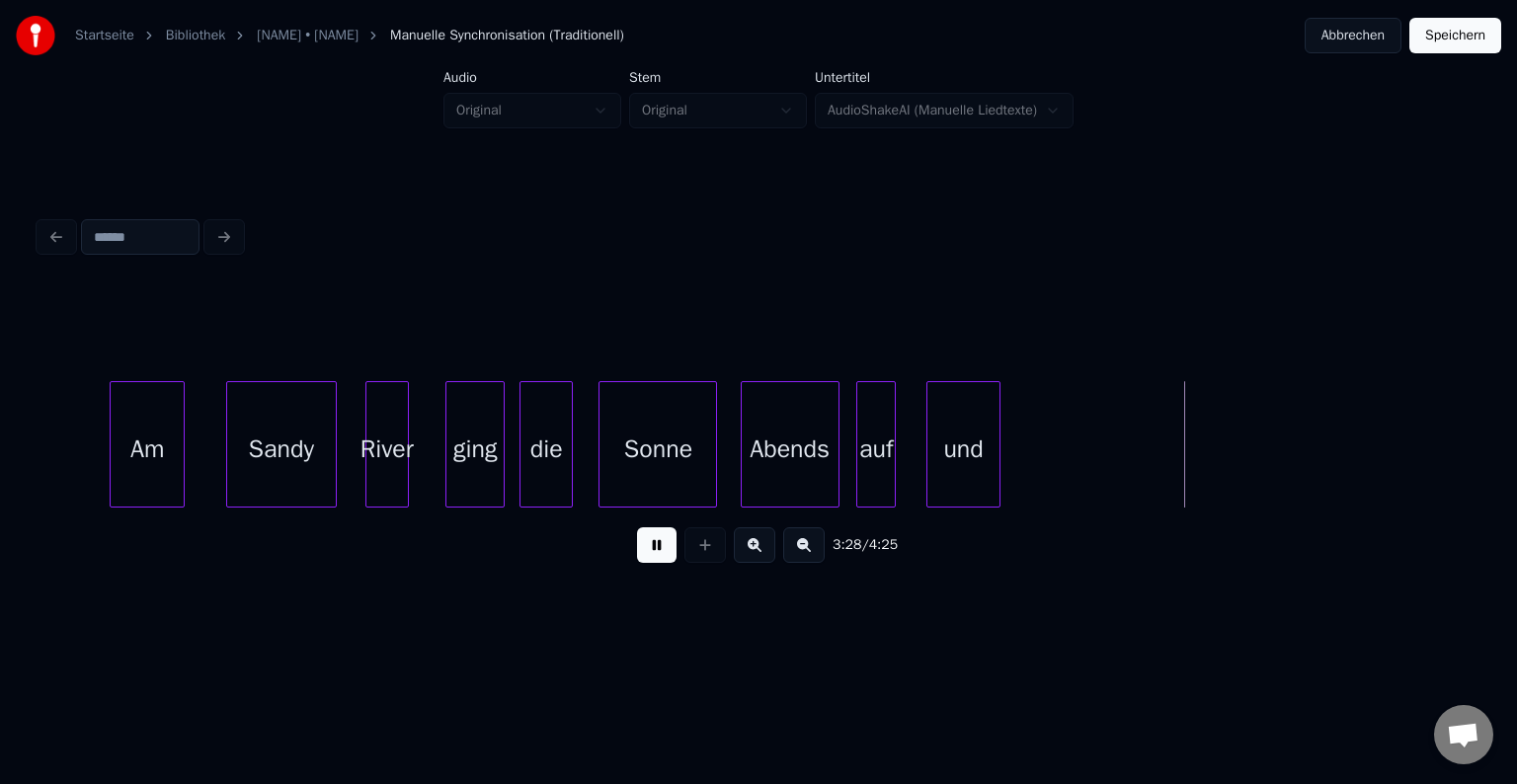 click at bounding box center [657, 545] 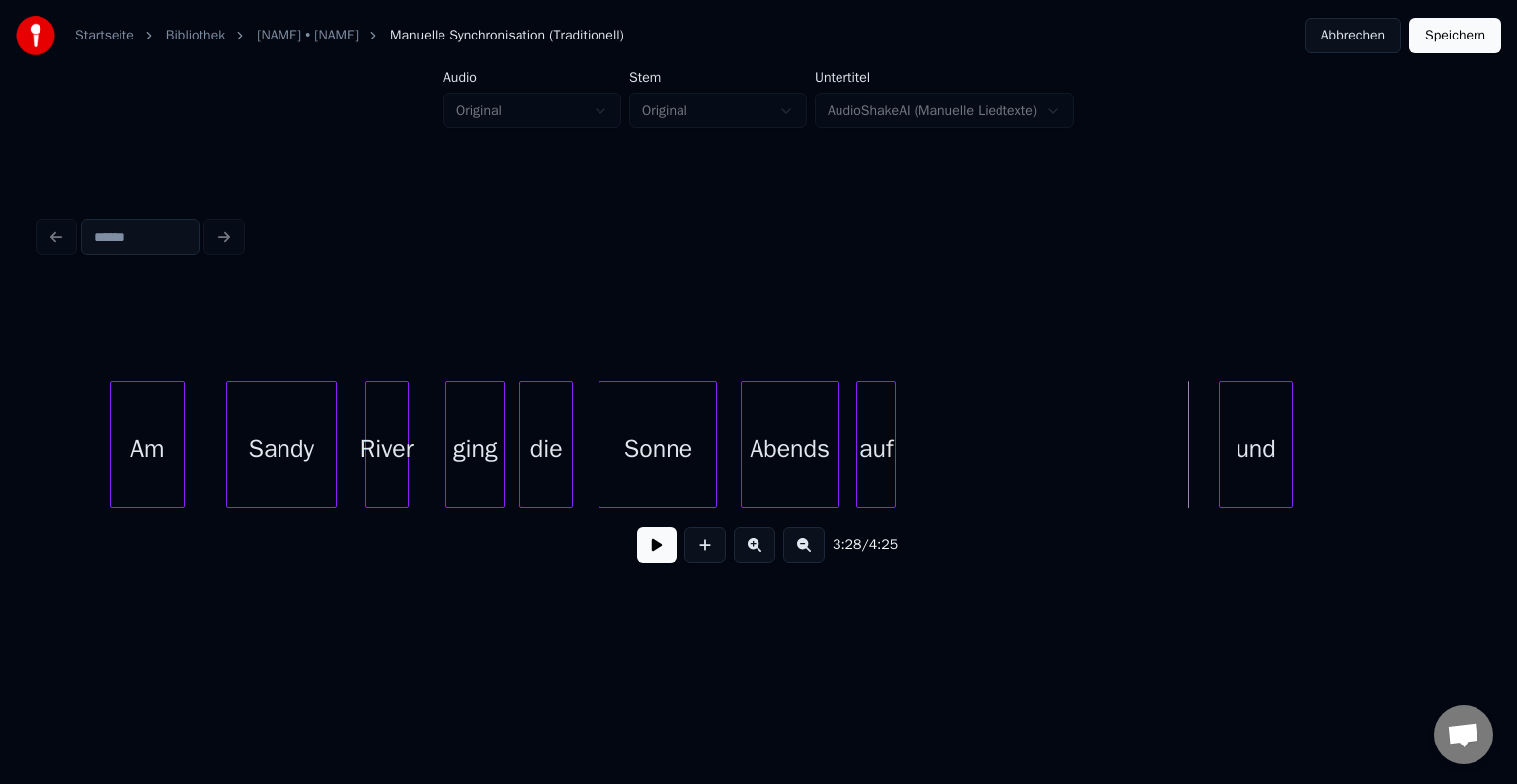 click on "und" at bounding box center [1255, 449] 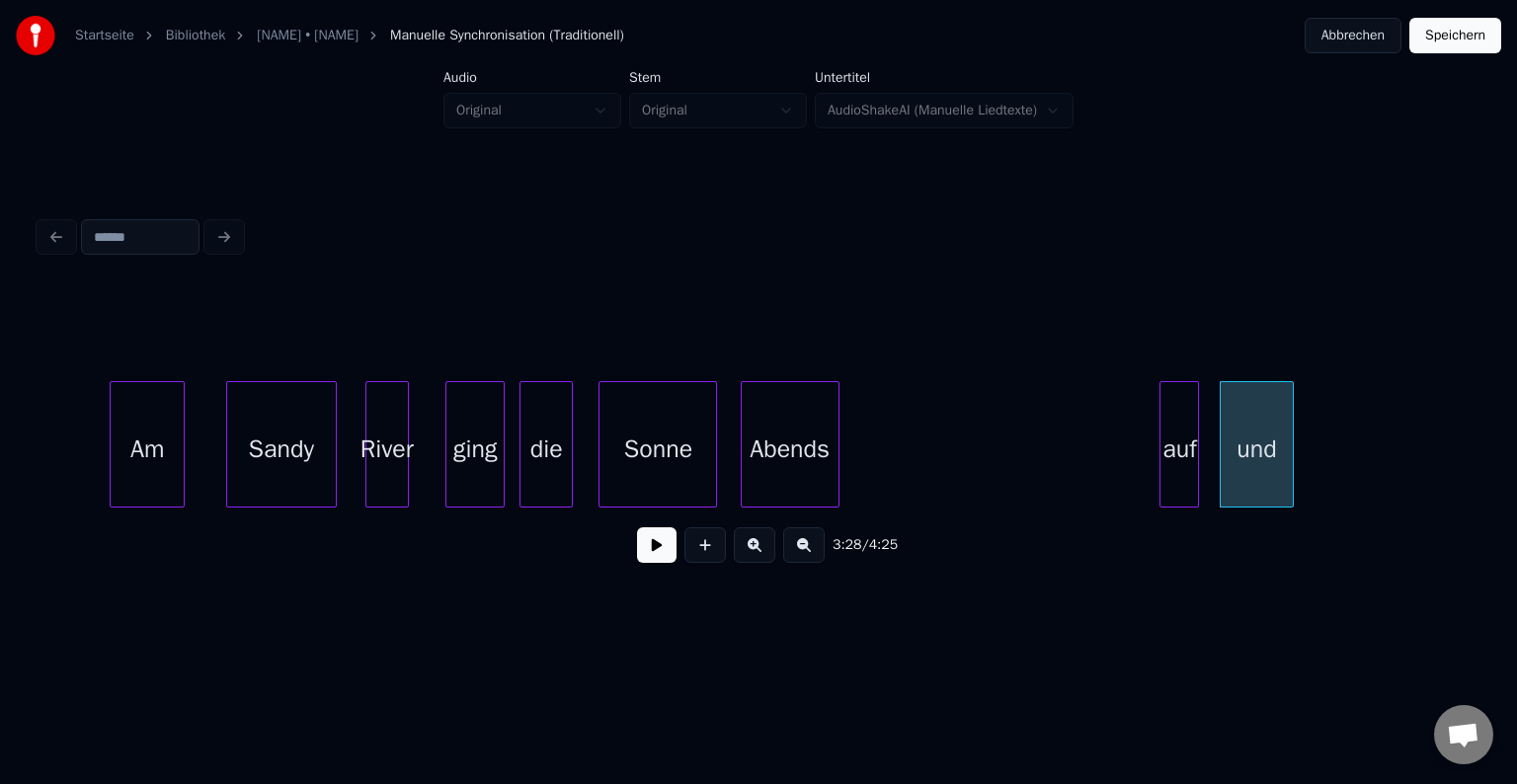 click on "auf" at bounding box center (1179, 449) 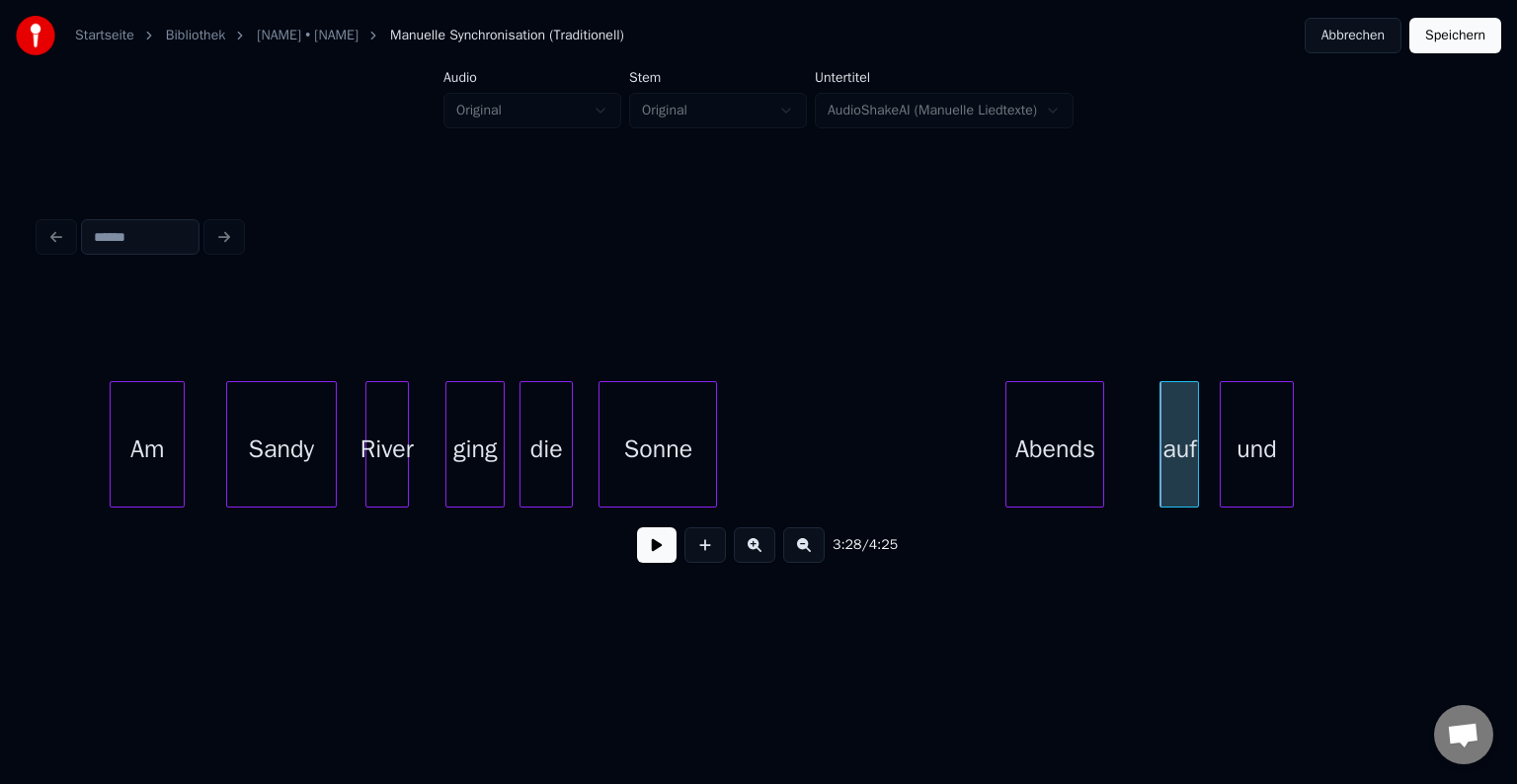 click on "Abends" at bounding box center [1055, 449] 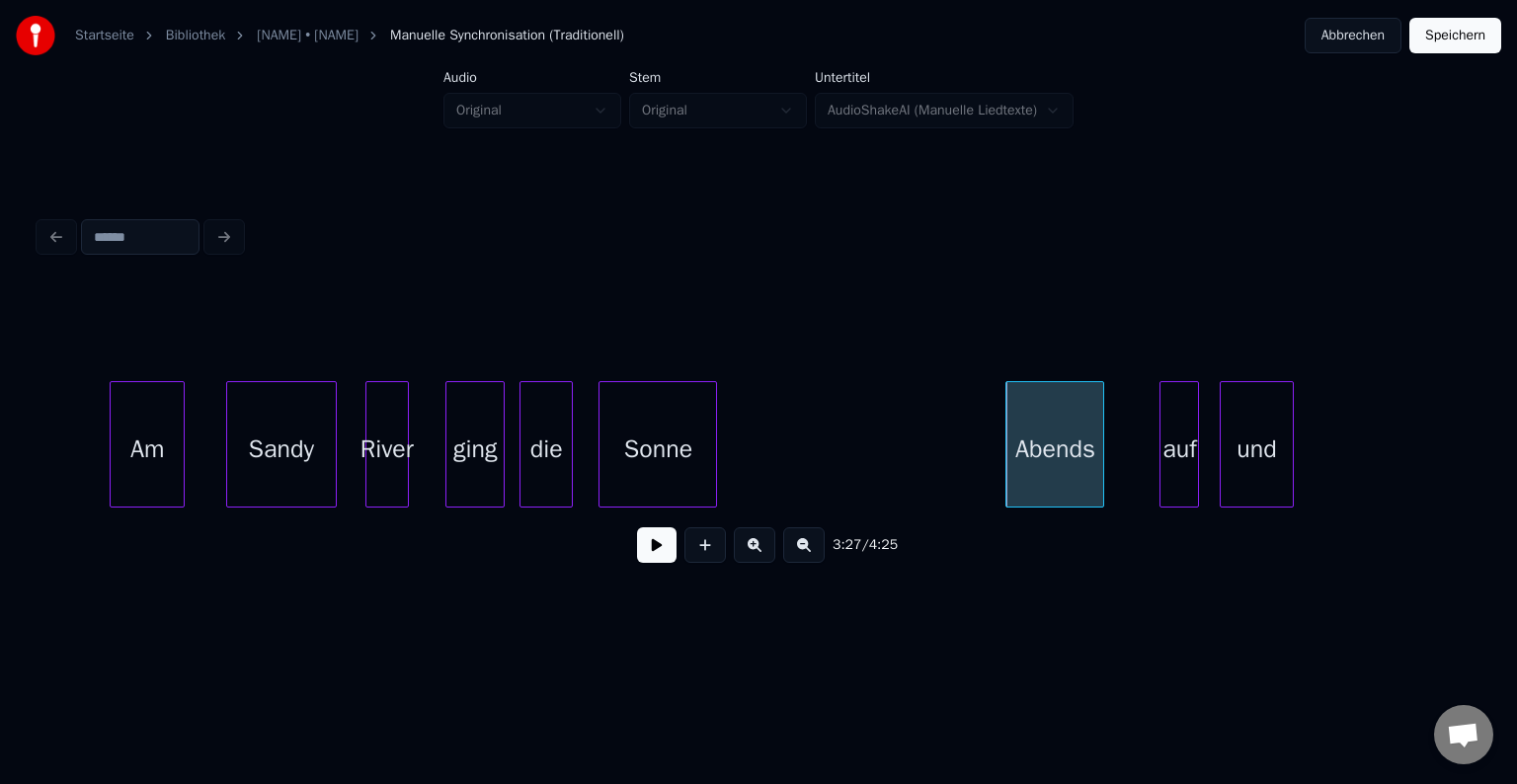 click on "Sonne Abends auf und die ging River Sandy Am" at bounding box center (-13861, 444) 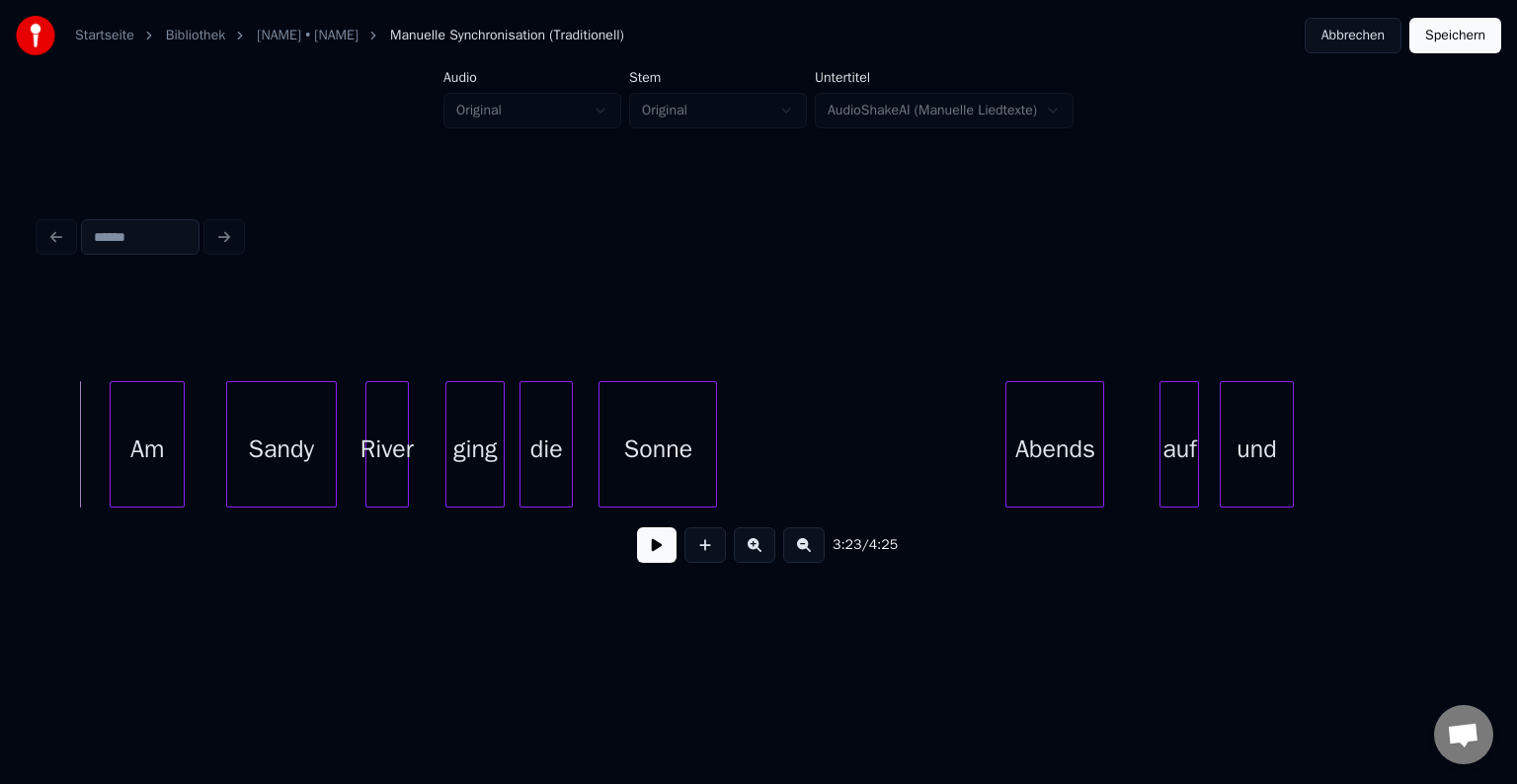 click at bounding box center [657, 545] 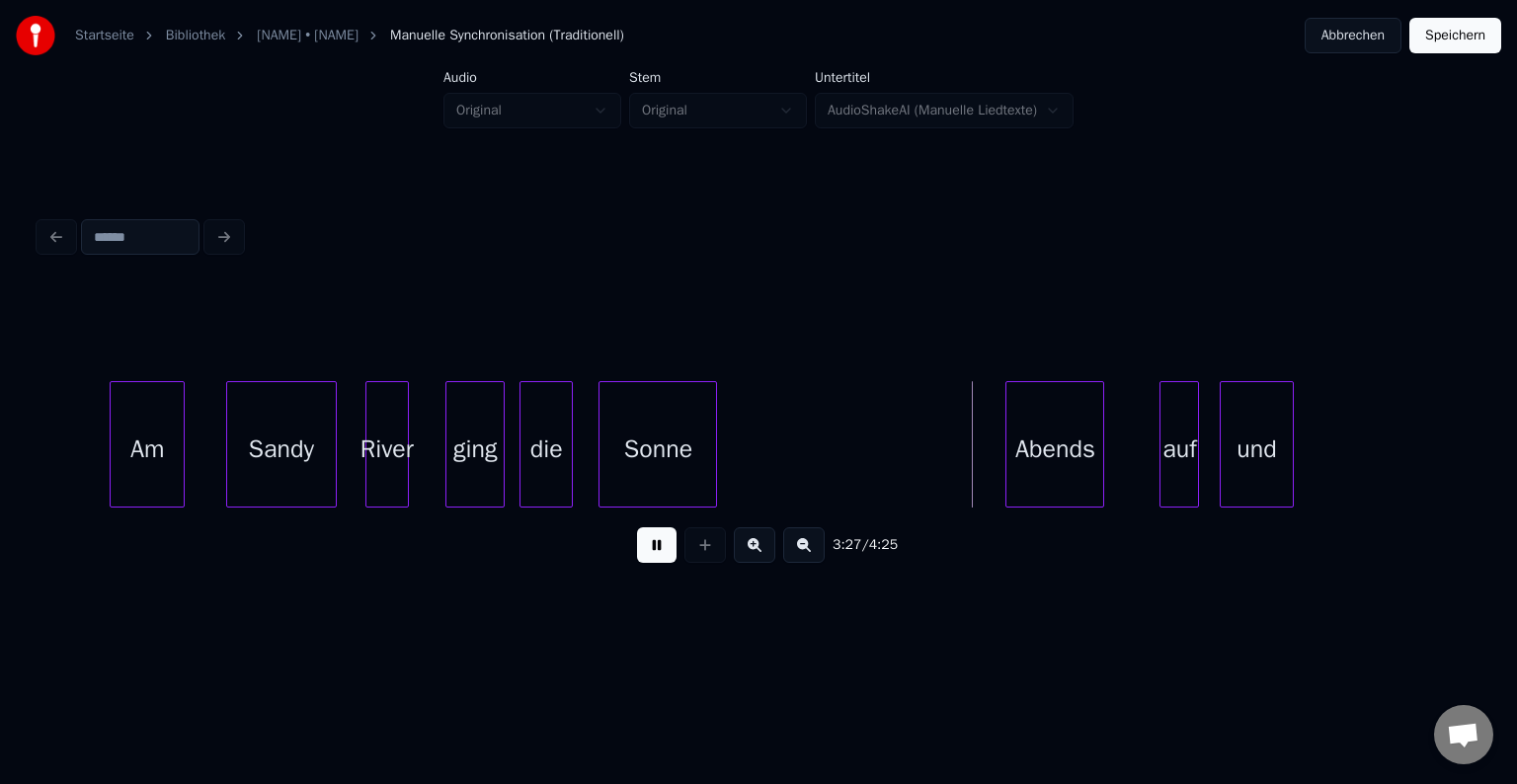 click at bounding box center (657, 545) 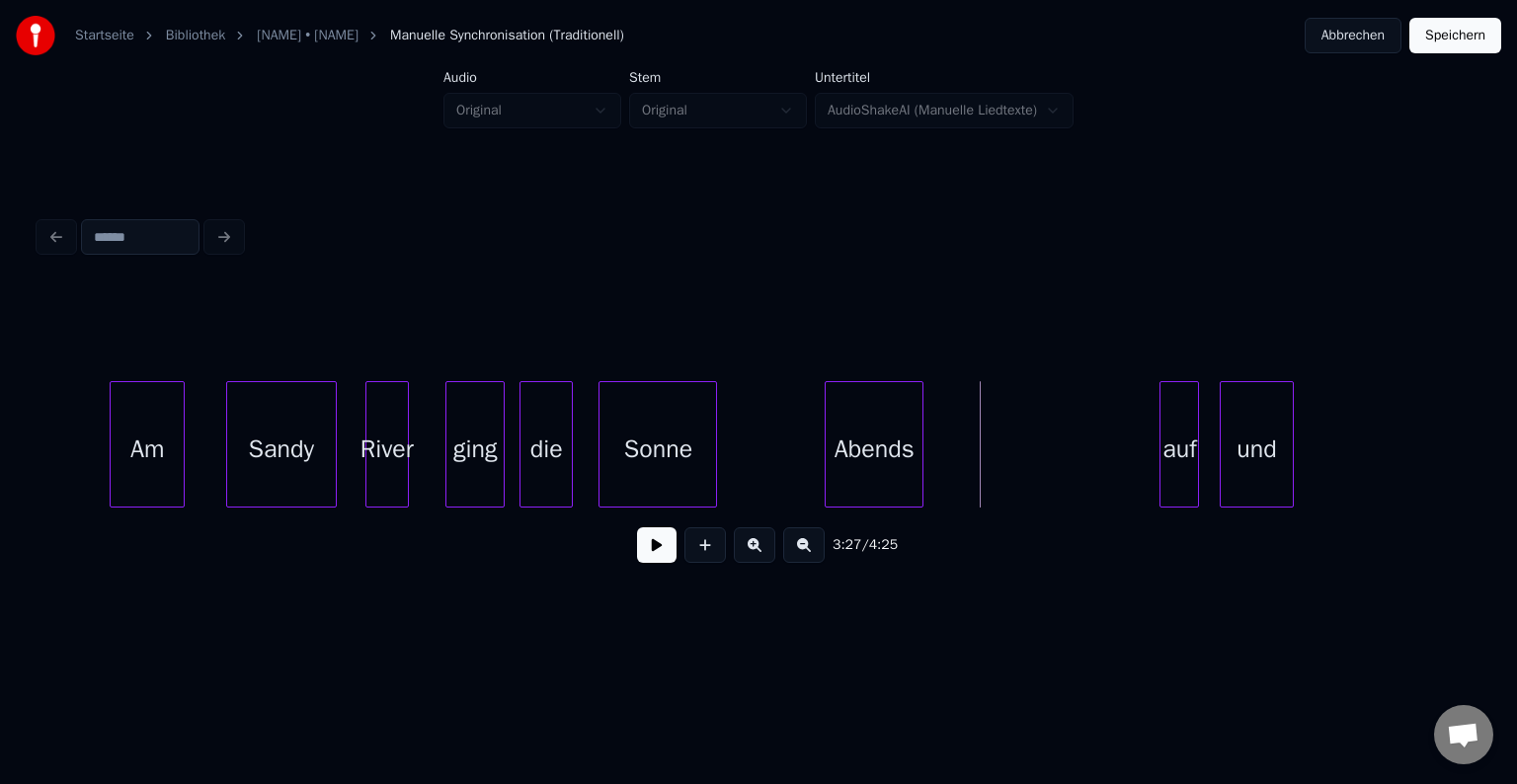 click on "Abends" at bounding box center (874, 449) 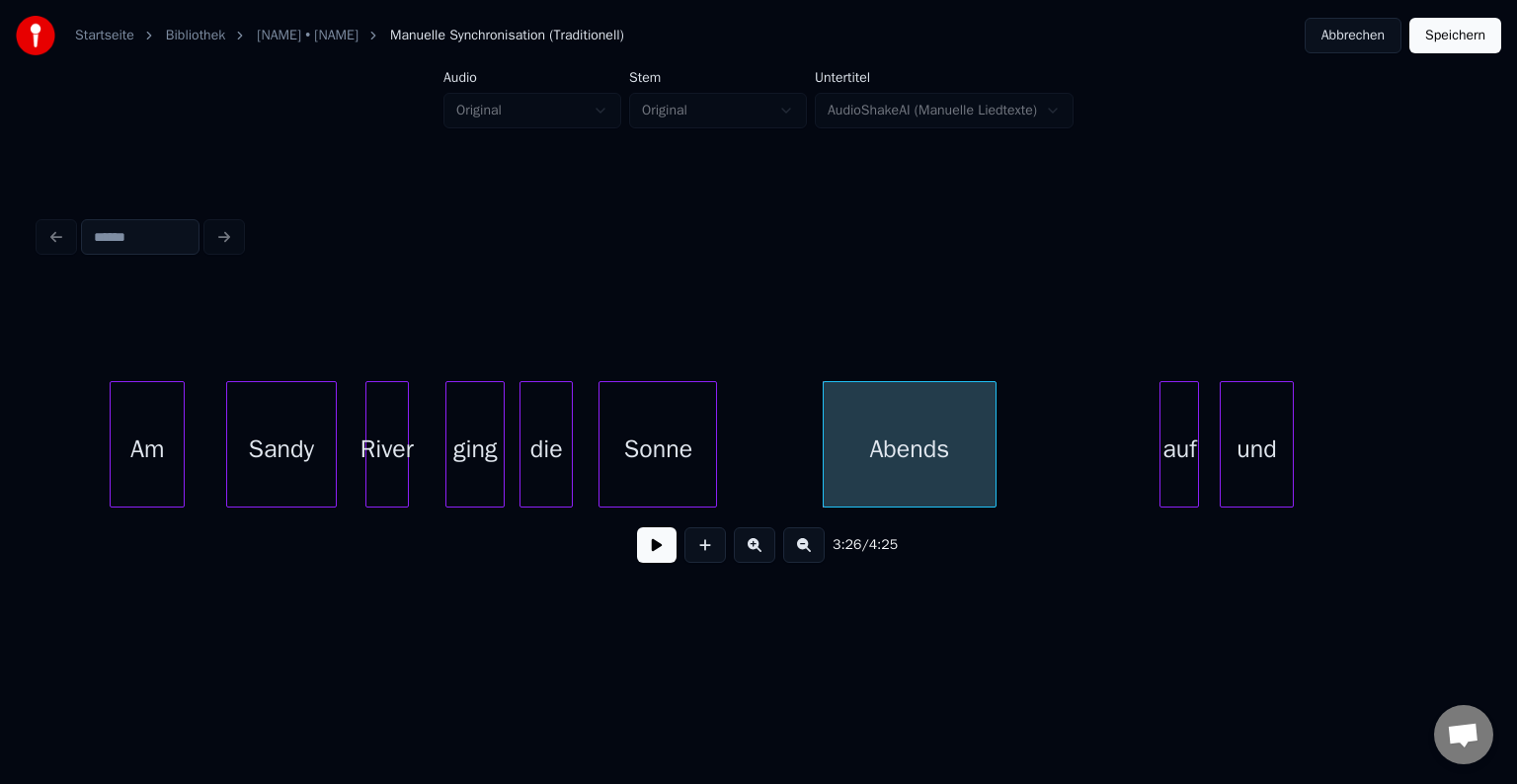 click at bounding box center (993, 444) 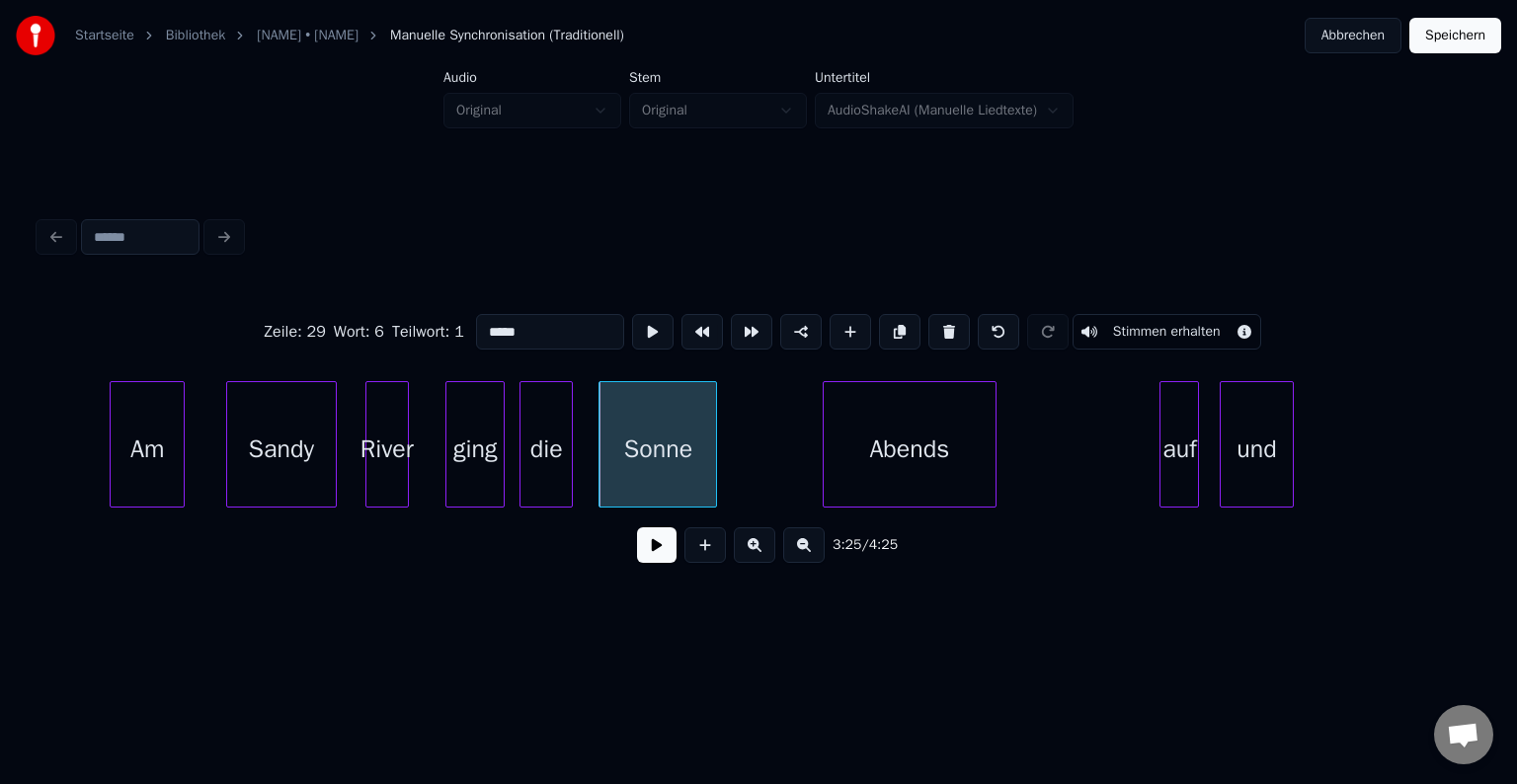 click at bounding box center (657, 545) 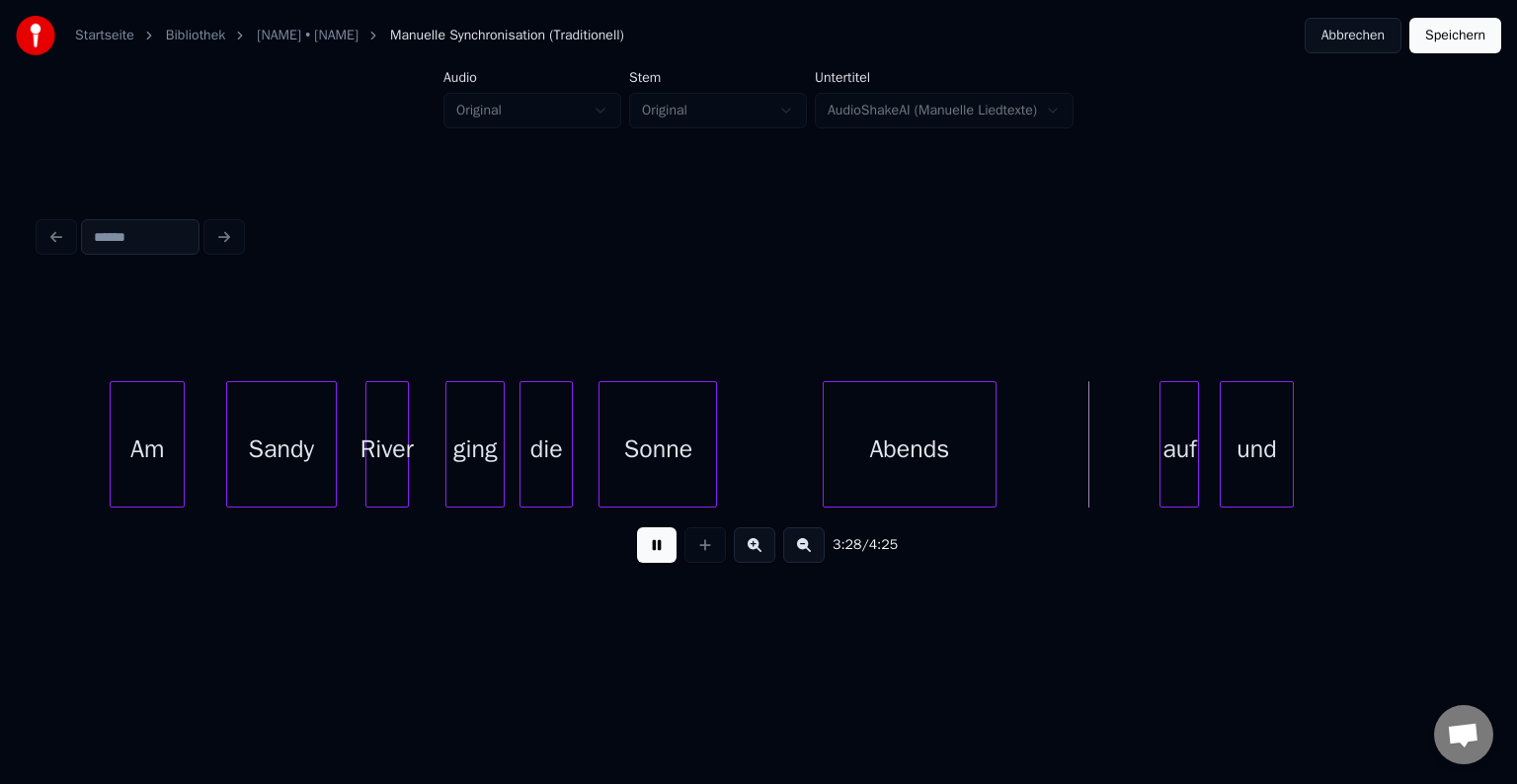 click at bounding box center [657, 545] 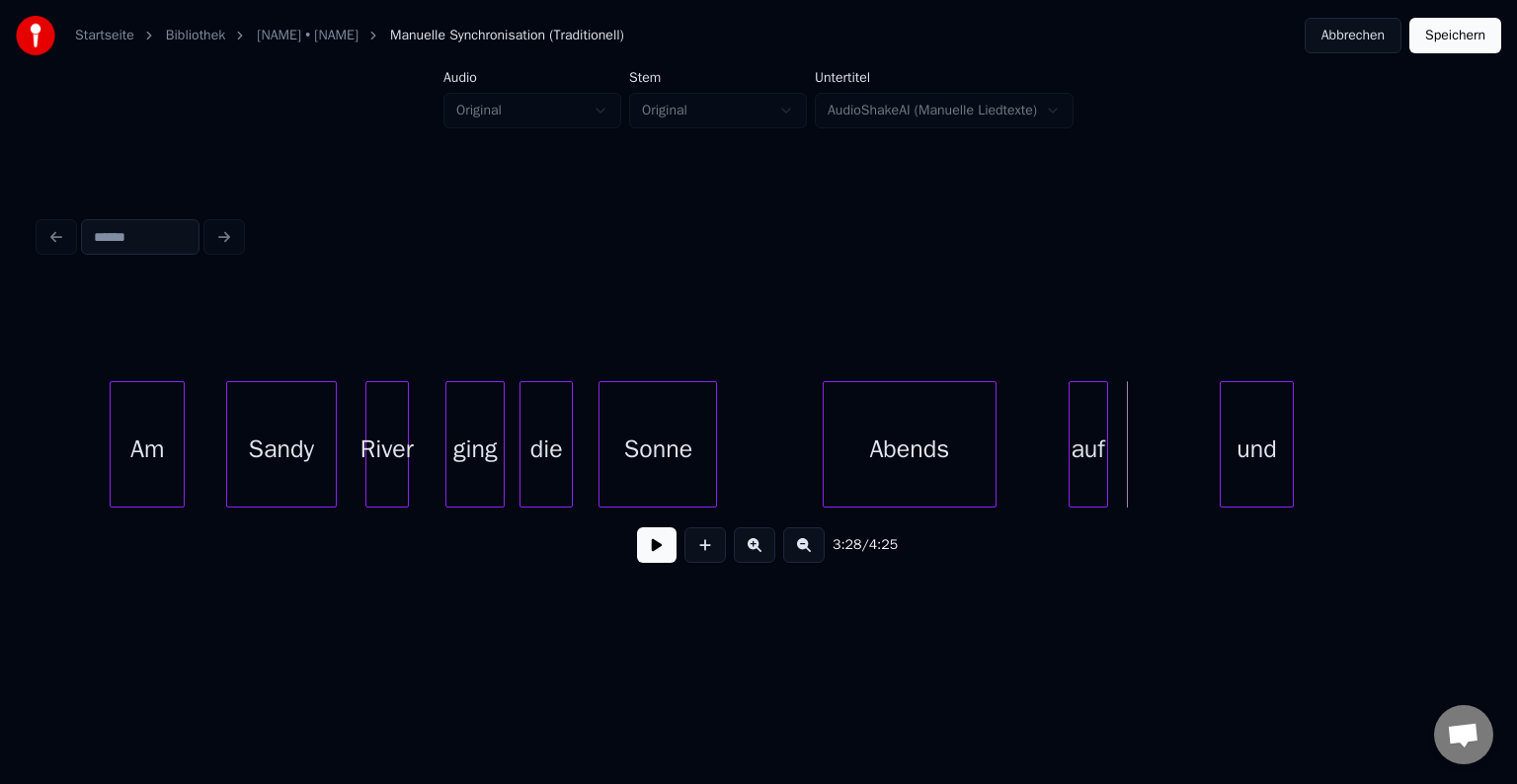 click on "auf" at bounding box center (1088, 449) 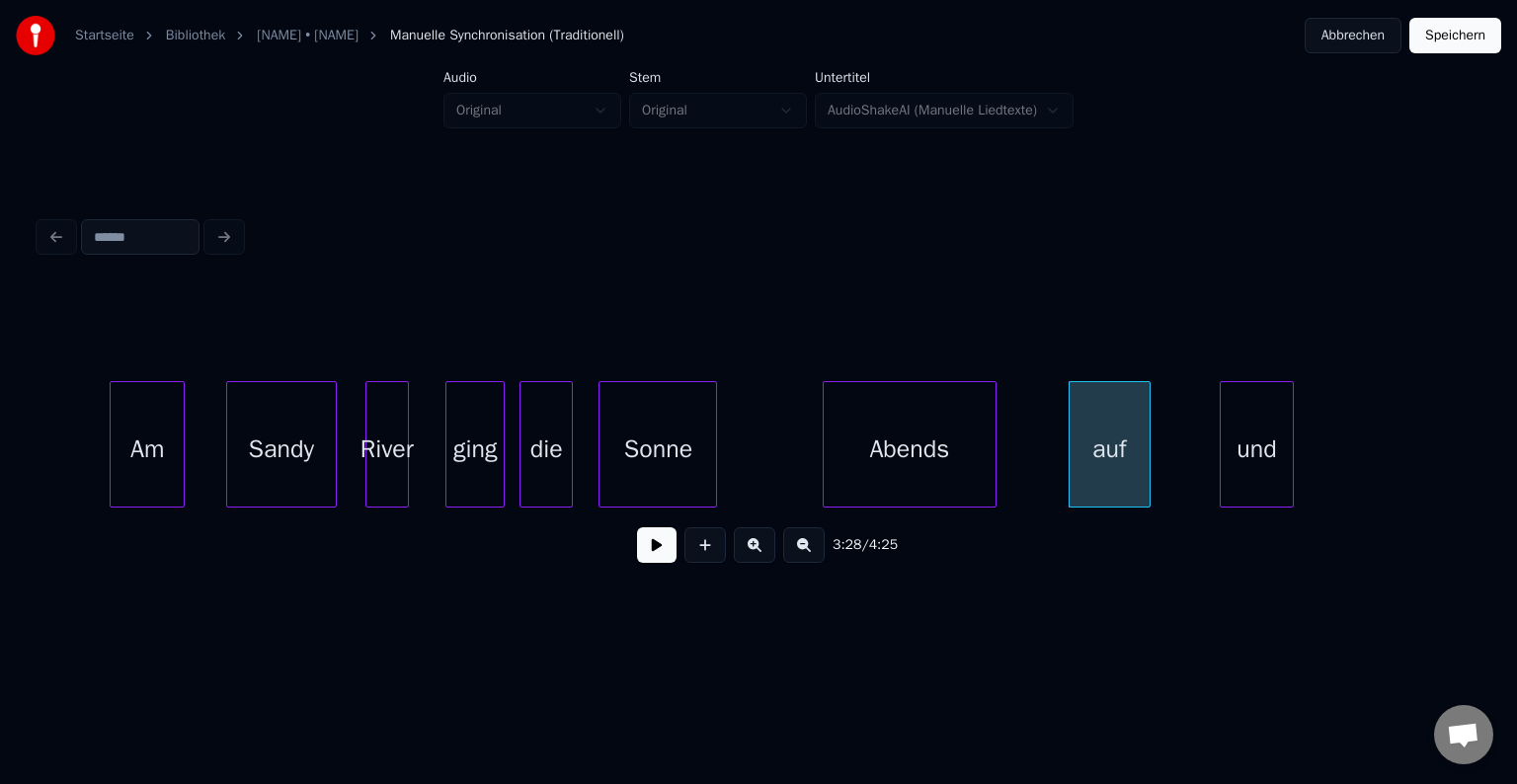 click at bounding box center (1147, 444) 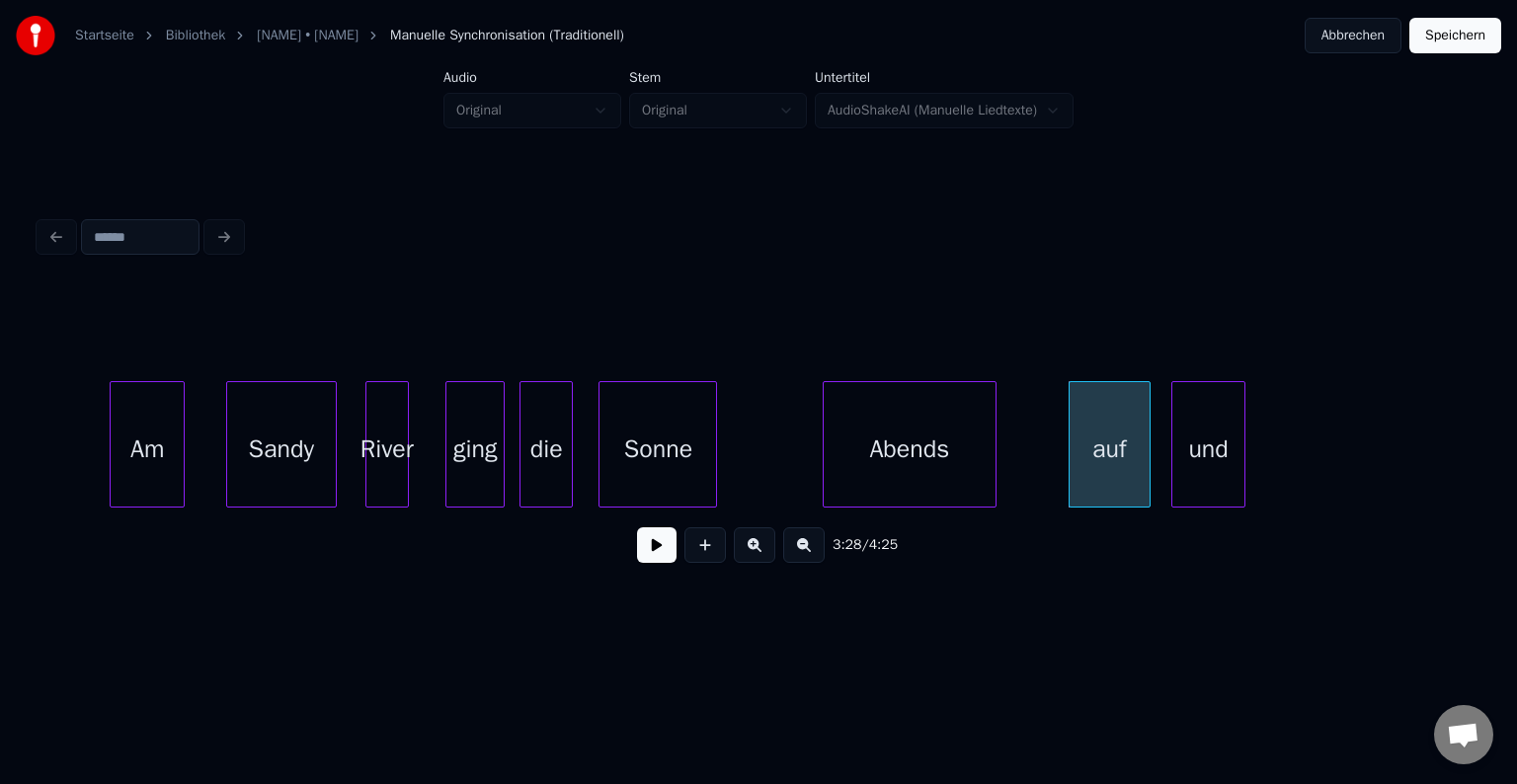 click on "und" at bounding box center [1208, 449] 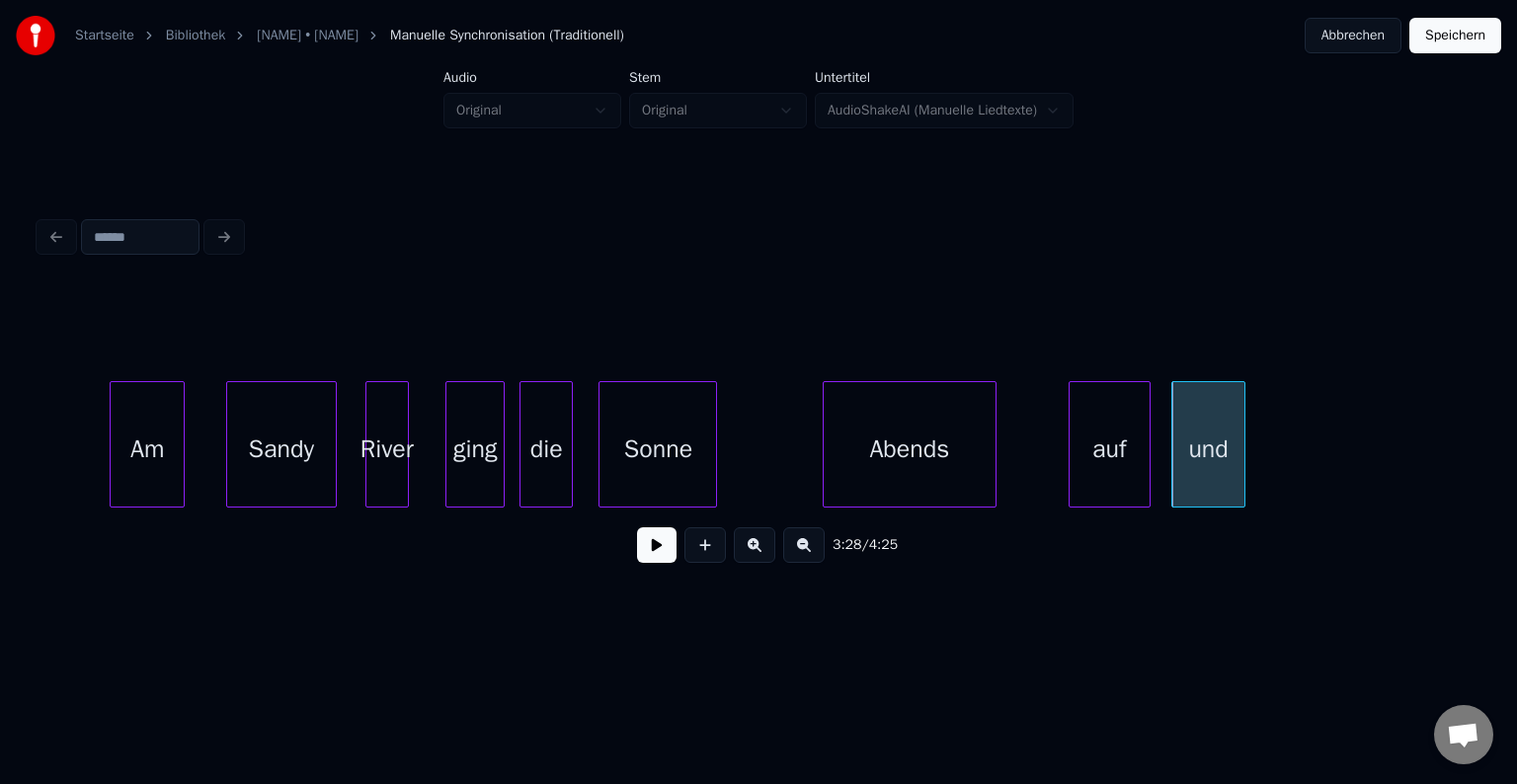click on "Sandy" at bounding box center [281, 449] 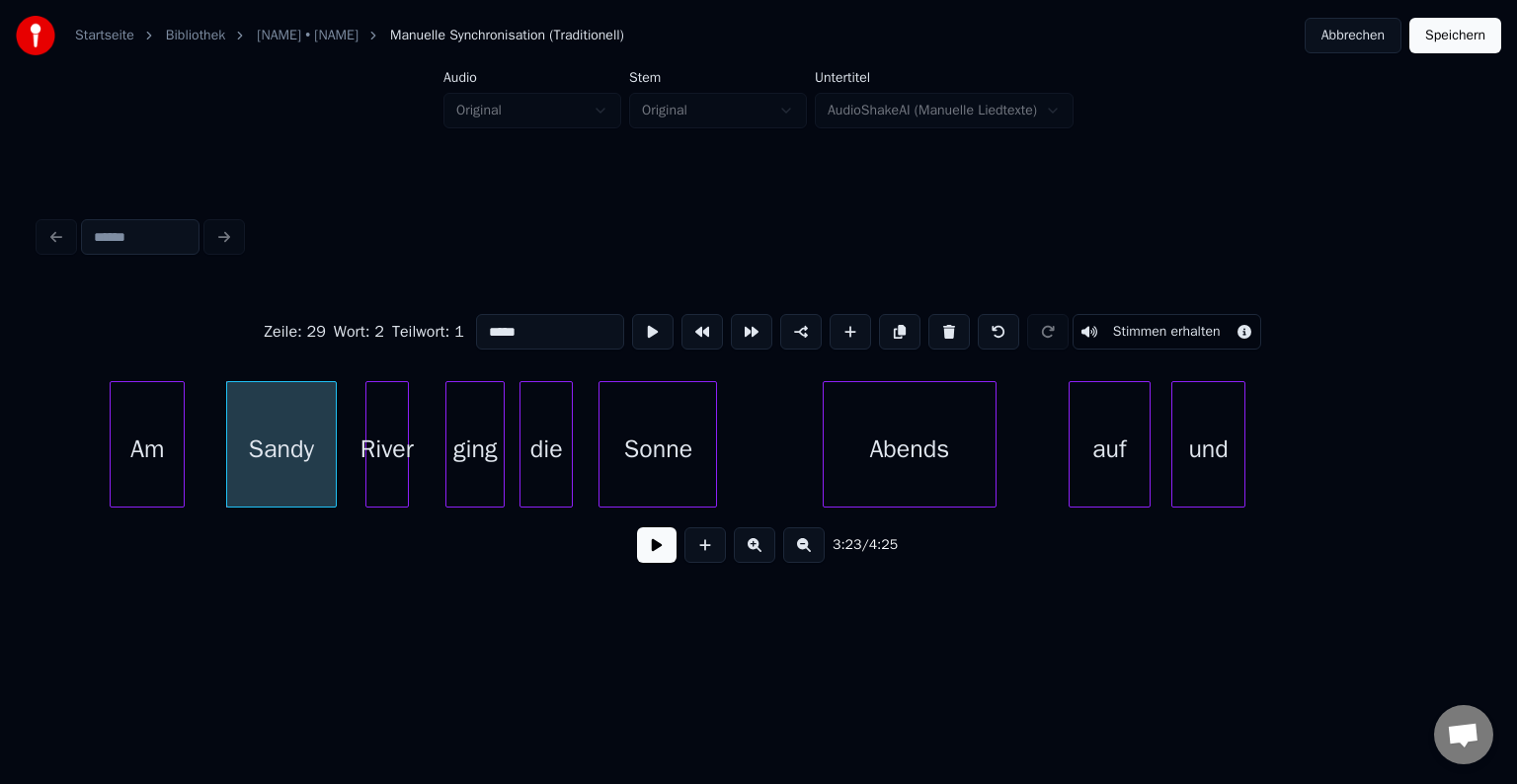 click at bounding box center [657, 545] 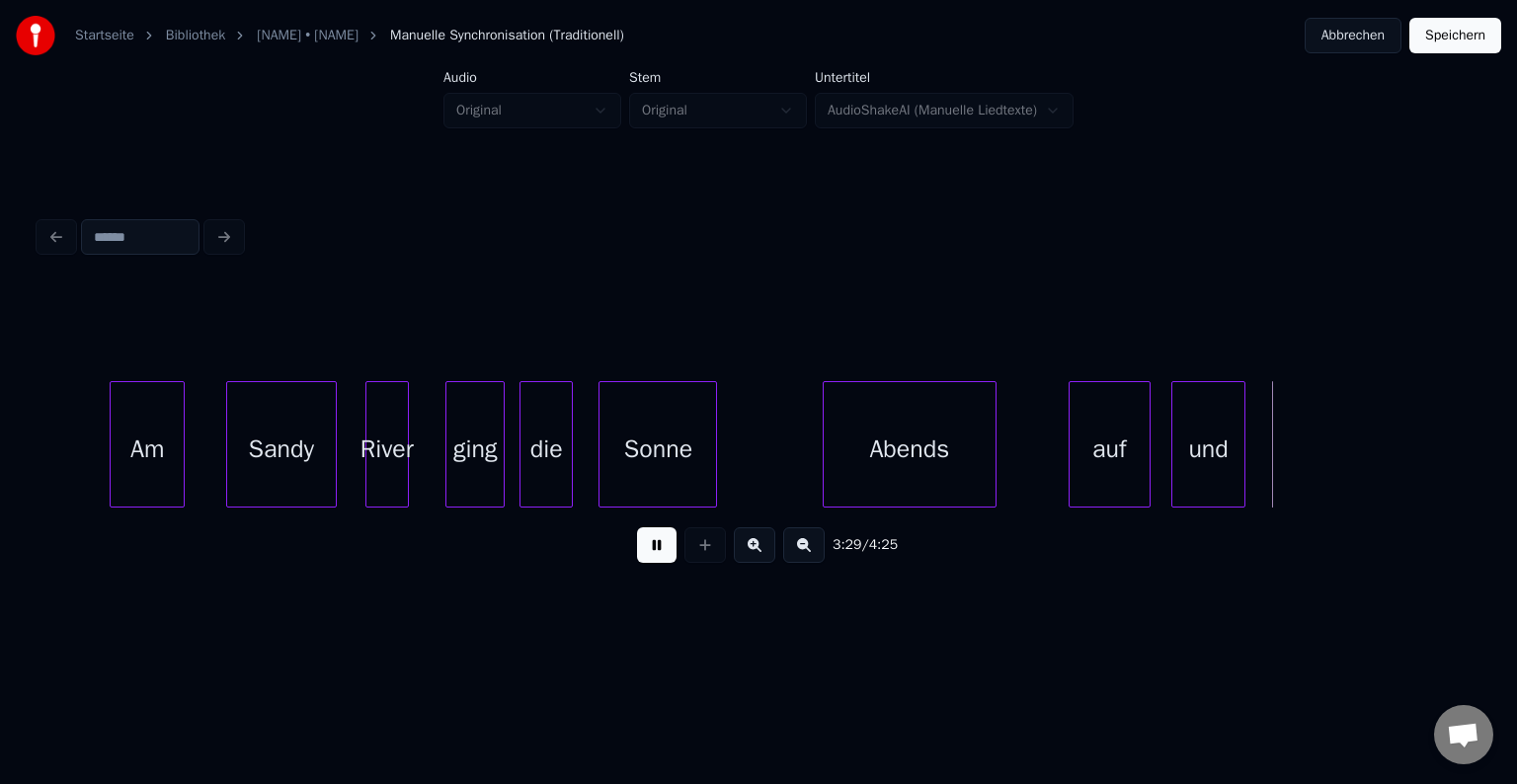 click at bounding box center (657, 545) 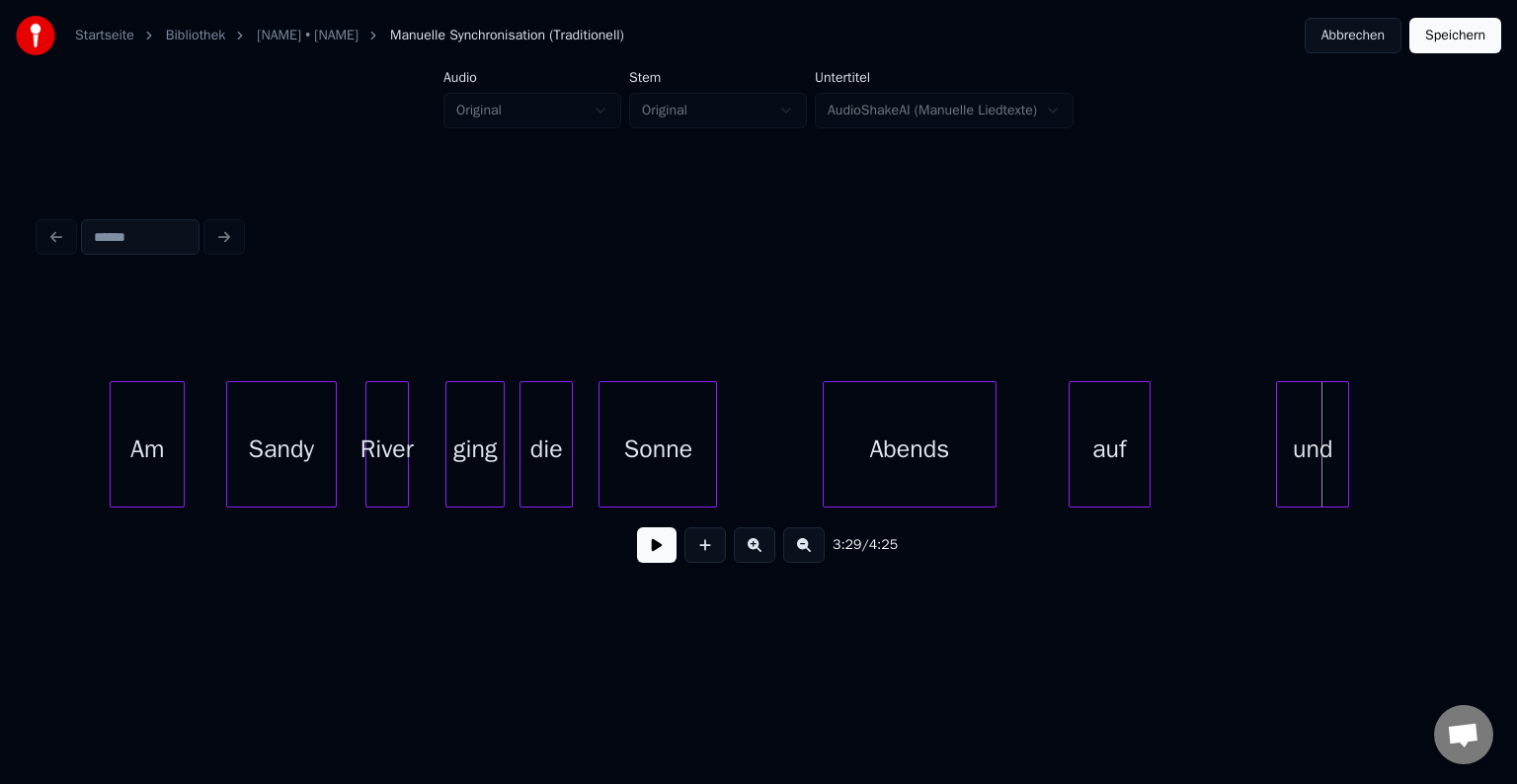 click on "und" at bounding box center [1313, 449] 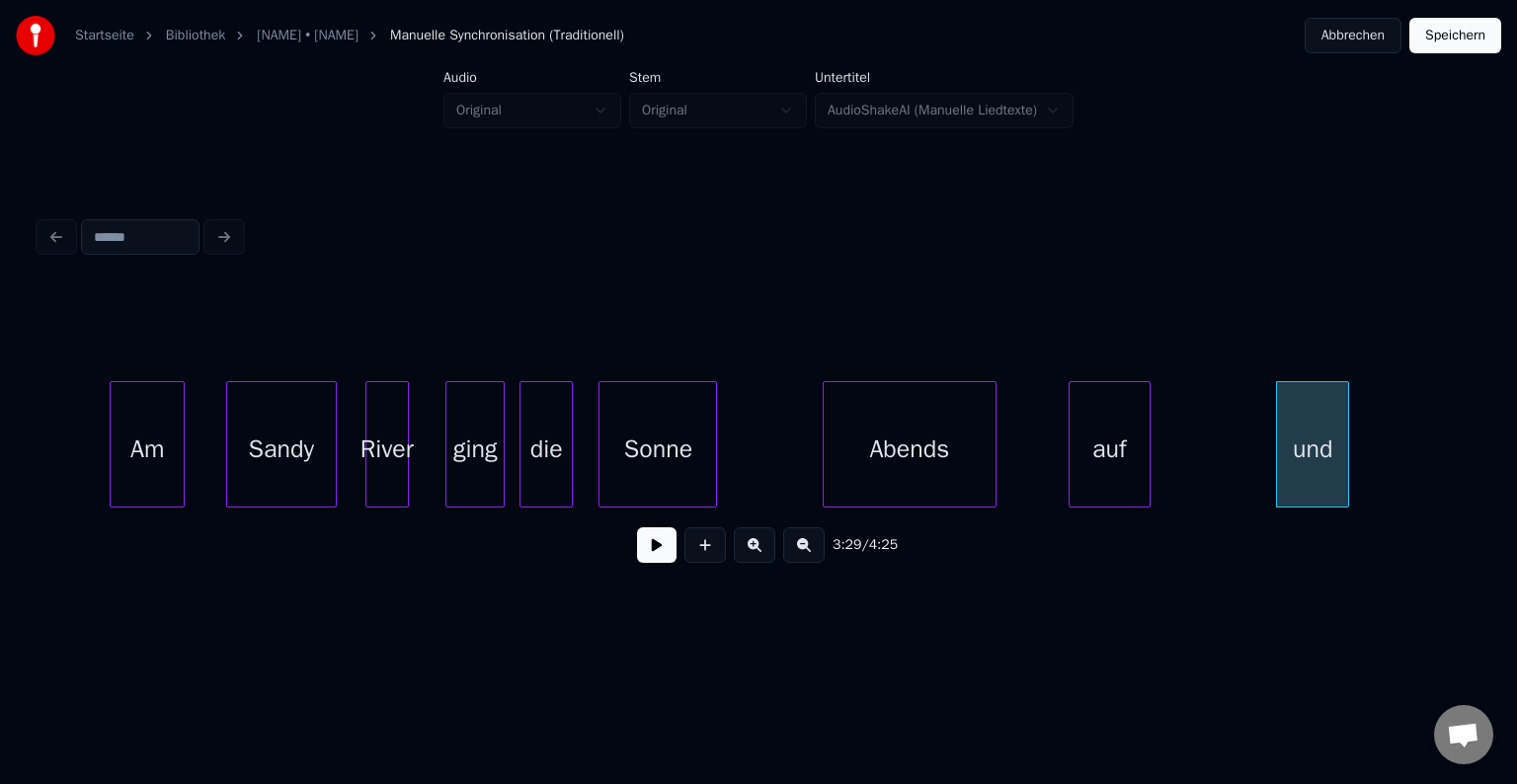 click on "auf" at bounding box center (1109, 449) 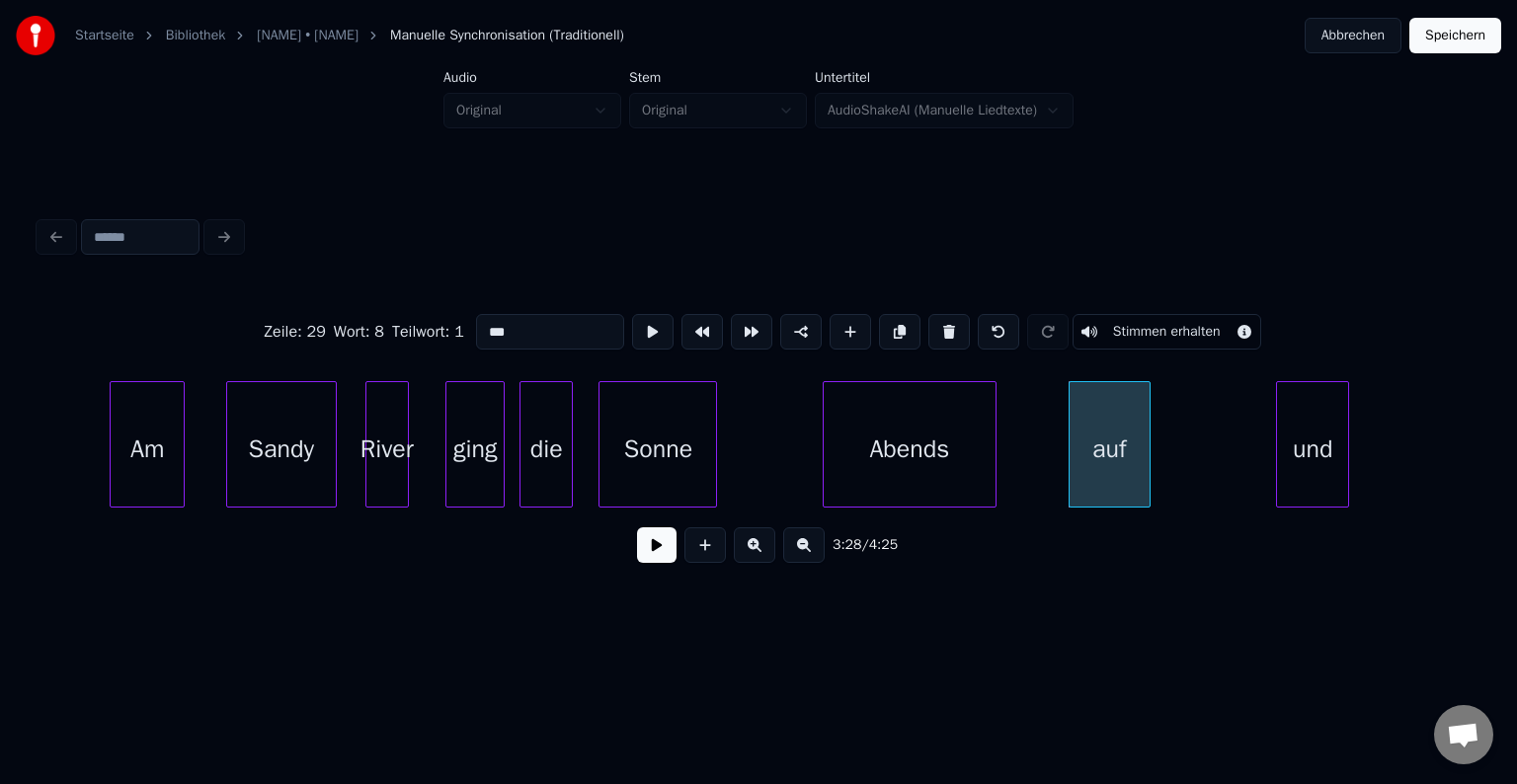 click at bounding box center [657, 545] 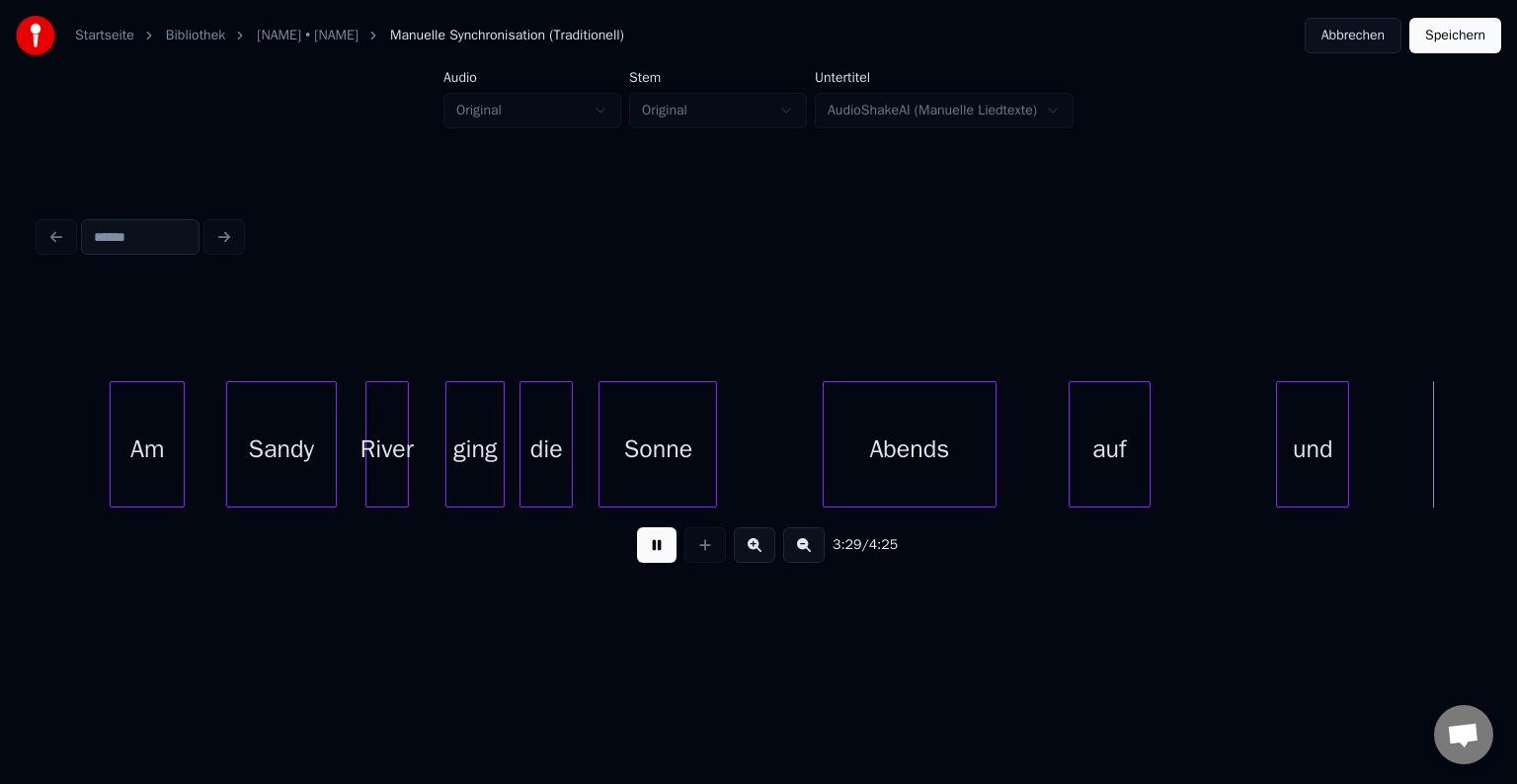 click at bounding box center (657, 545) 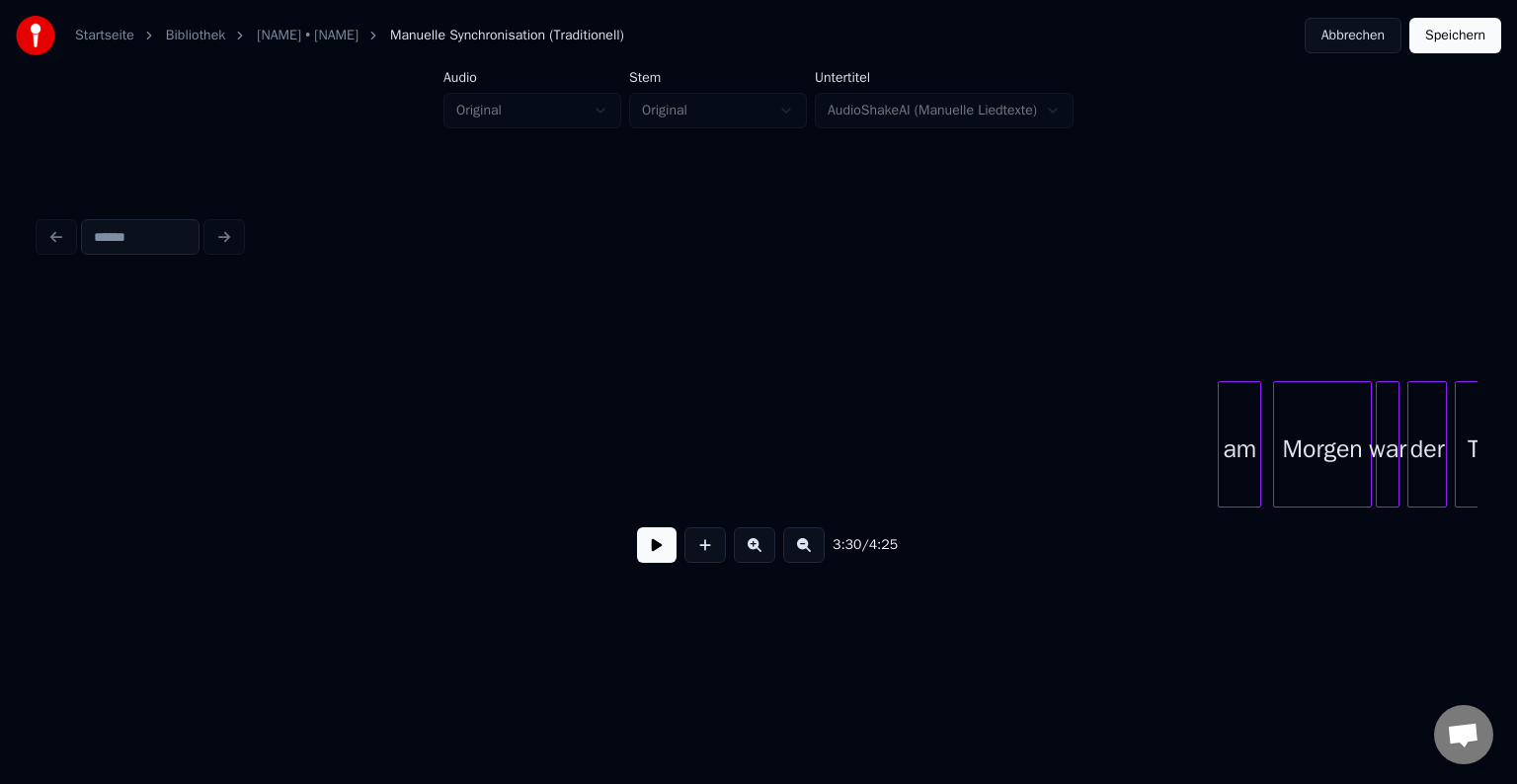 scroll, scrollTop: 0, scrollLeft: 42989, axis: horizontal 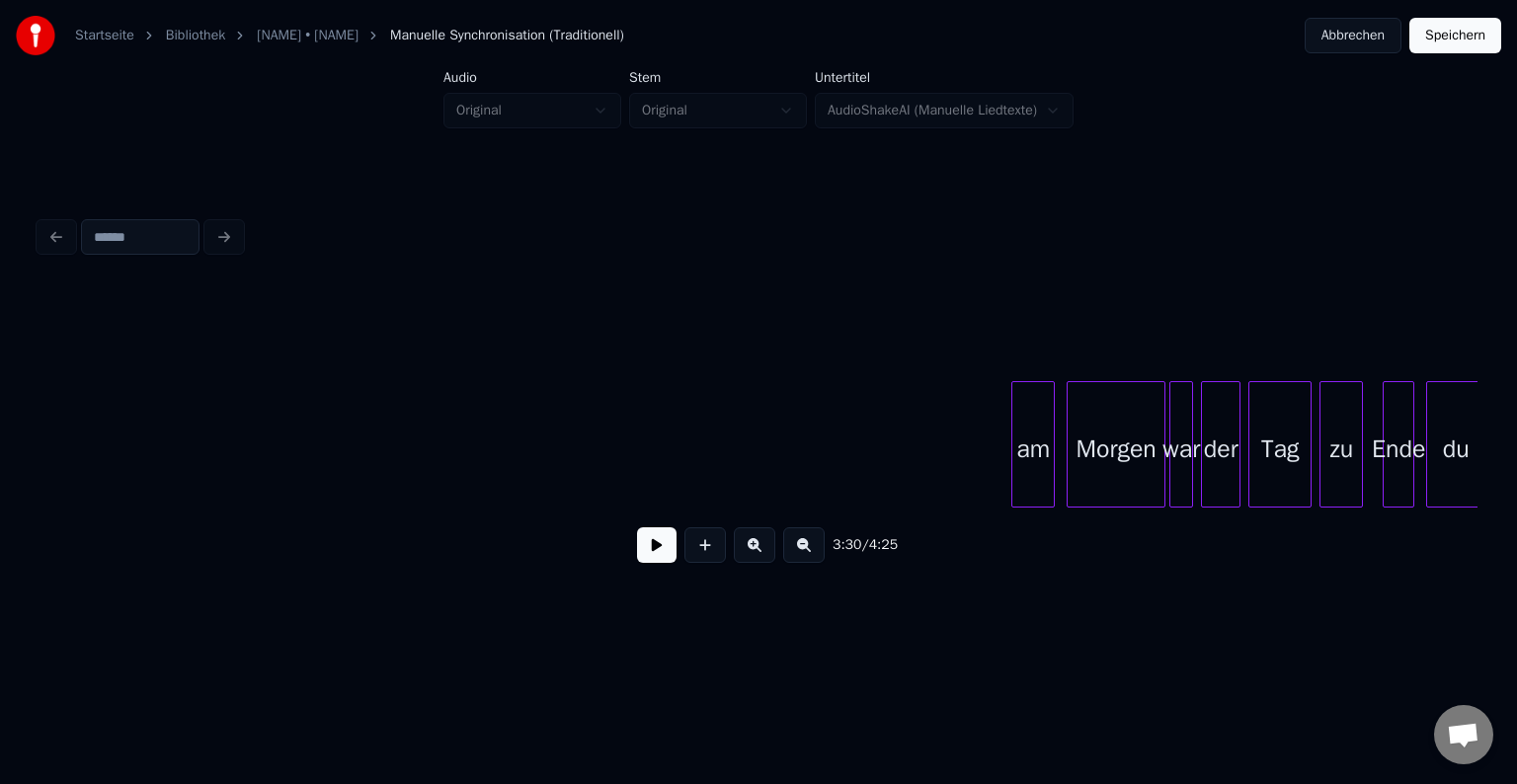 click on "am" at bounding box center (1033, 449) 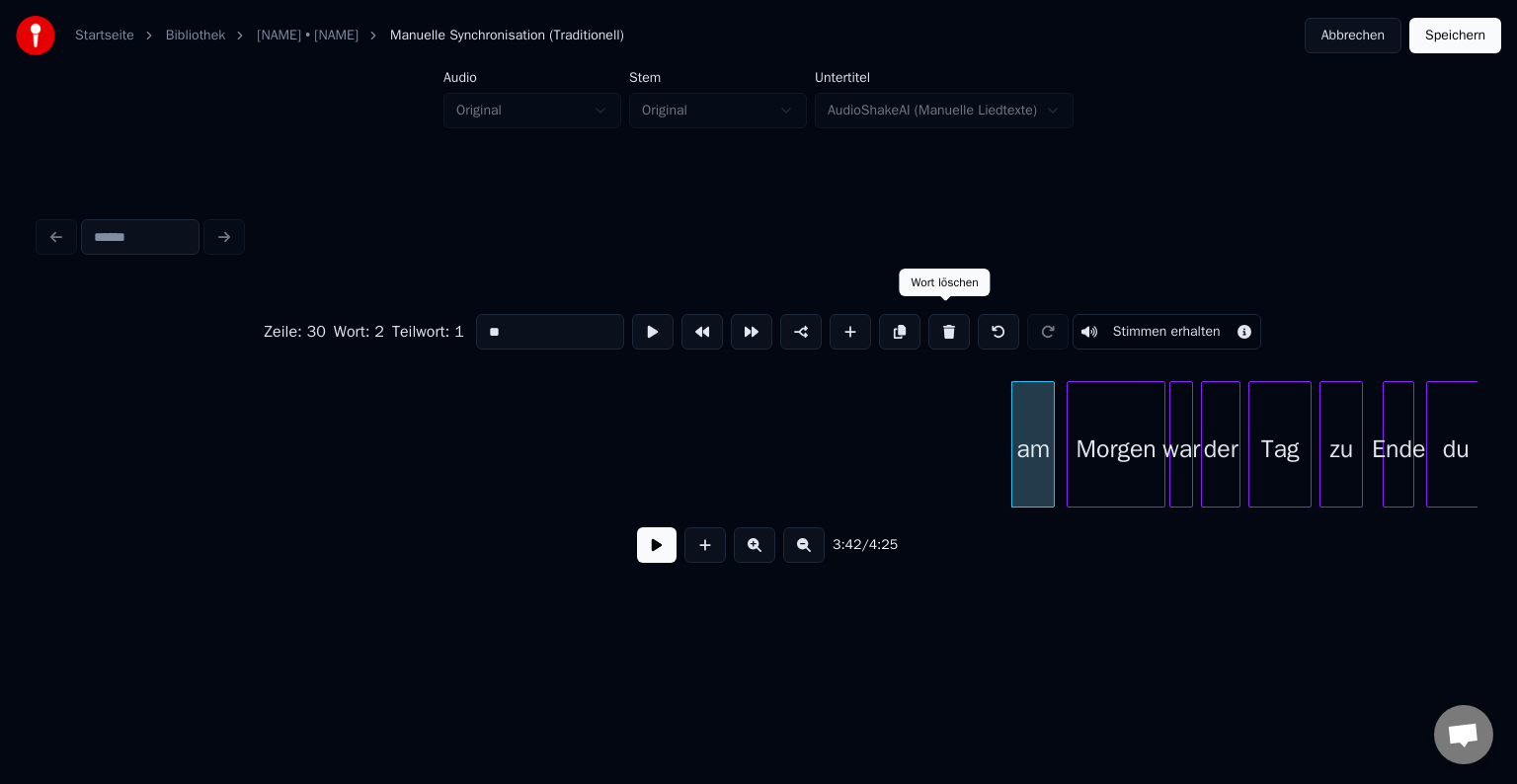 click at bounding box center [949, 332] 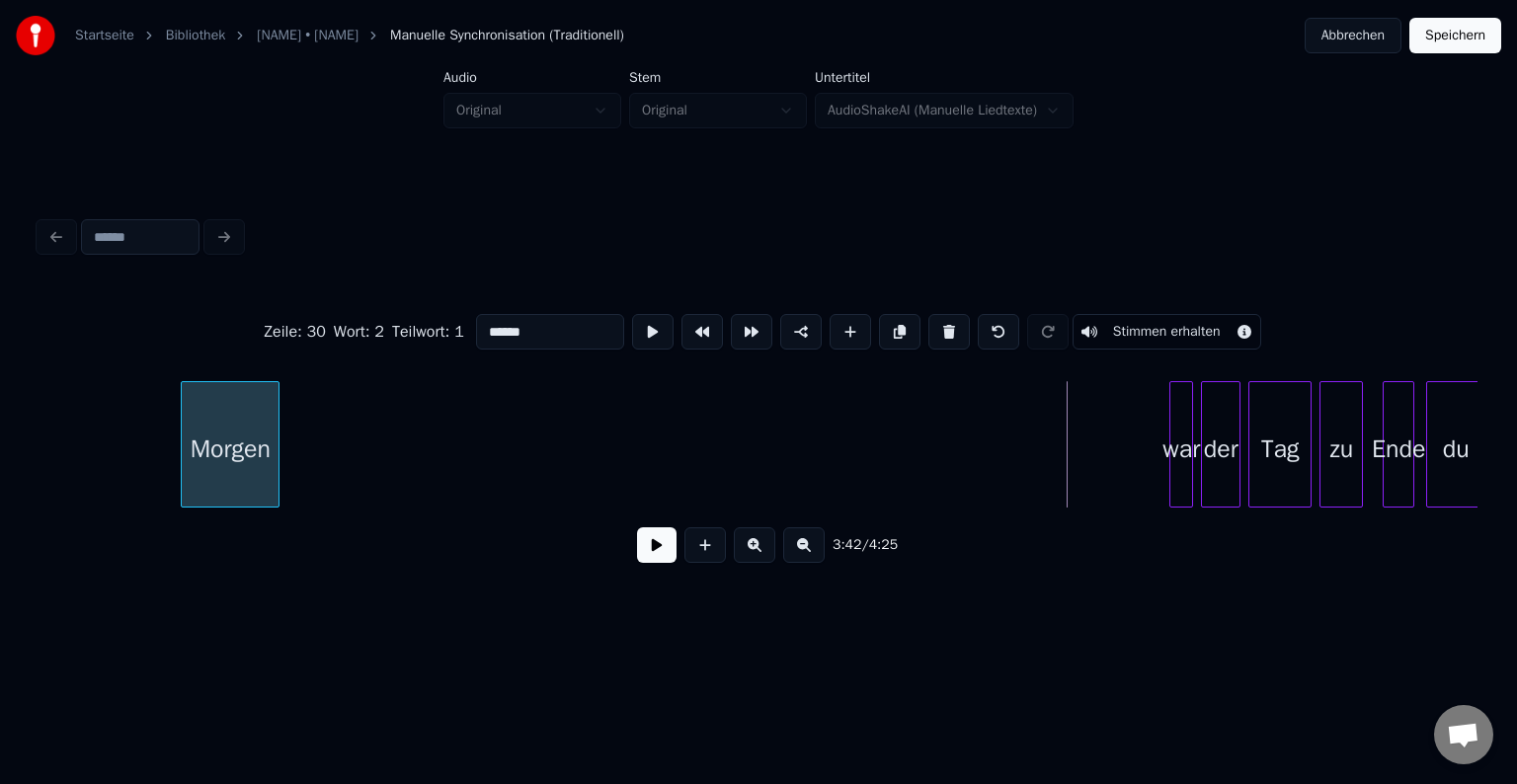 click on "Zeile :   30 Wort :   2 Teilwort :   1 ****** Stimmen erhalten [TIME]  /  [TIME]" at bounding box center (758, 432) 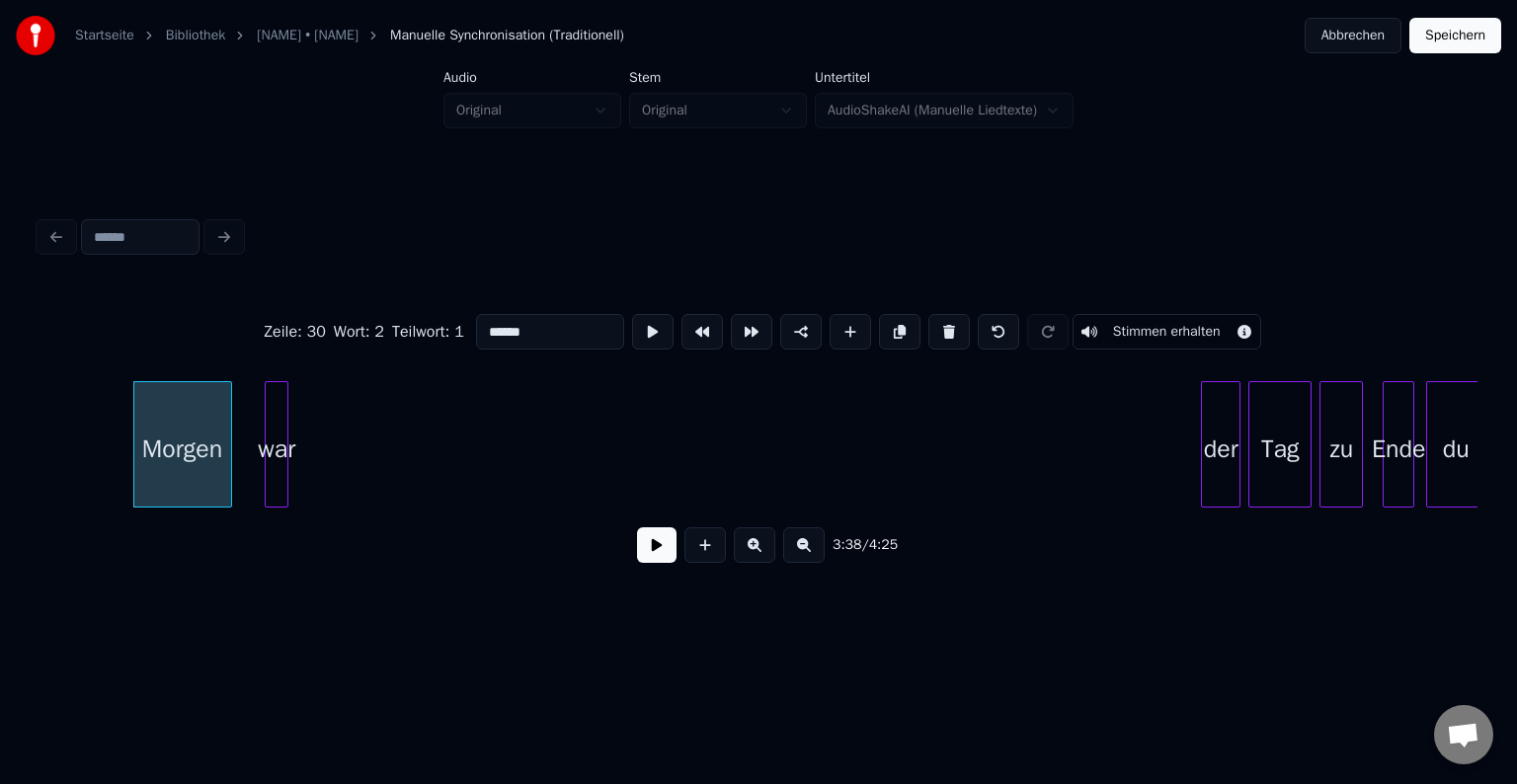 click on "Zeile :   30 Wort :   2 Teilwort :   1 ****** Stimmen erhalten [TIME]  /  [TIME]" at bounding box center (758, 432) 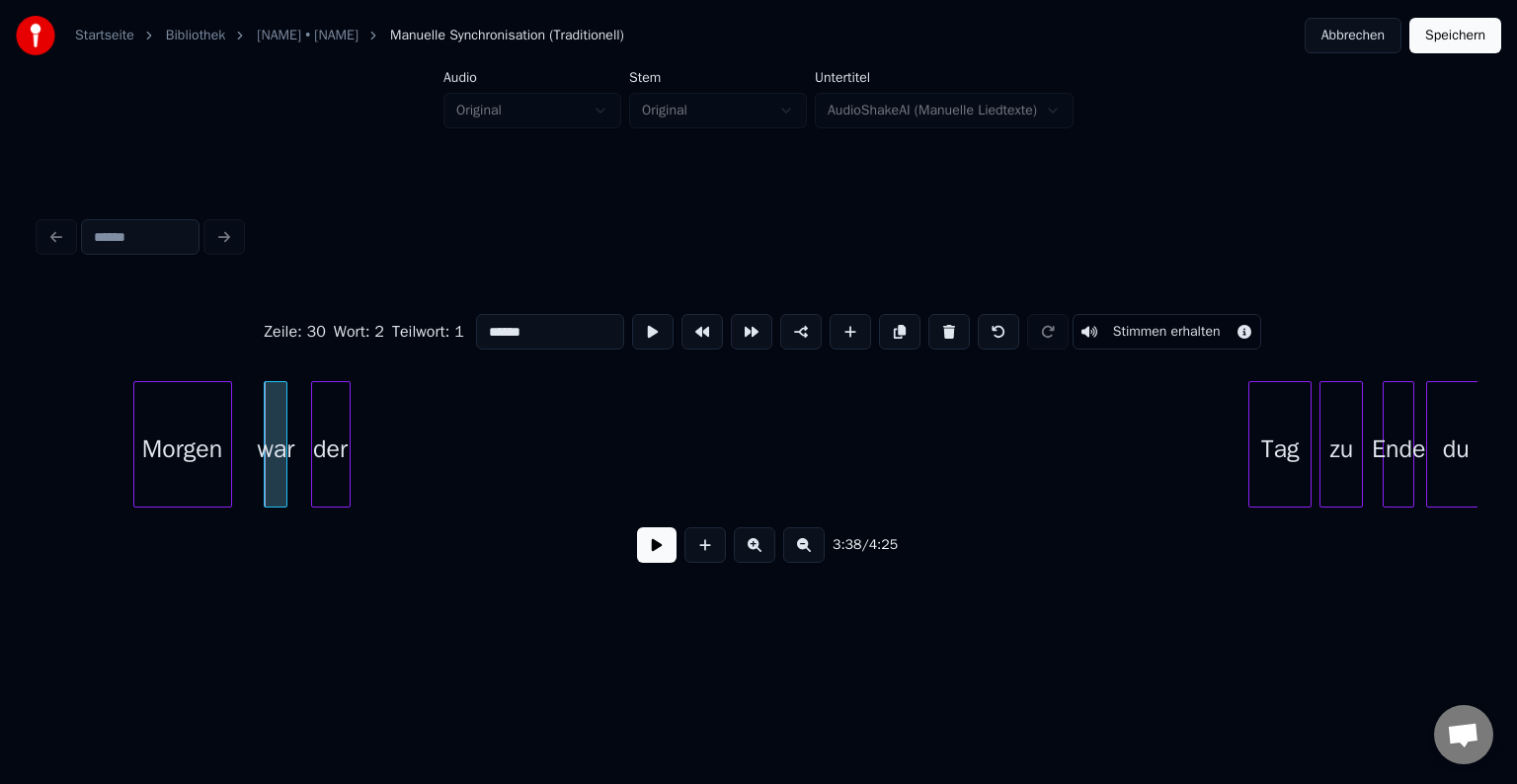 click on "Zeile :   30 Wort :   2 Teilwort :   1 ****** Stimmen erhalten [TIME]  /  [TIME]" at bounding box center (758, 432) 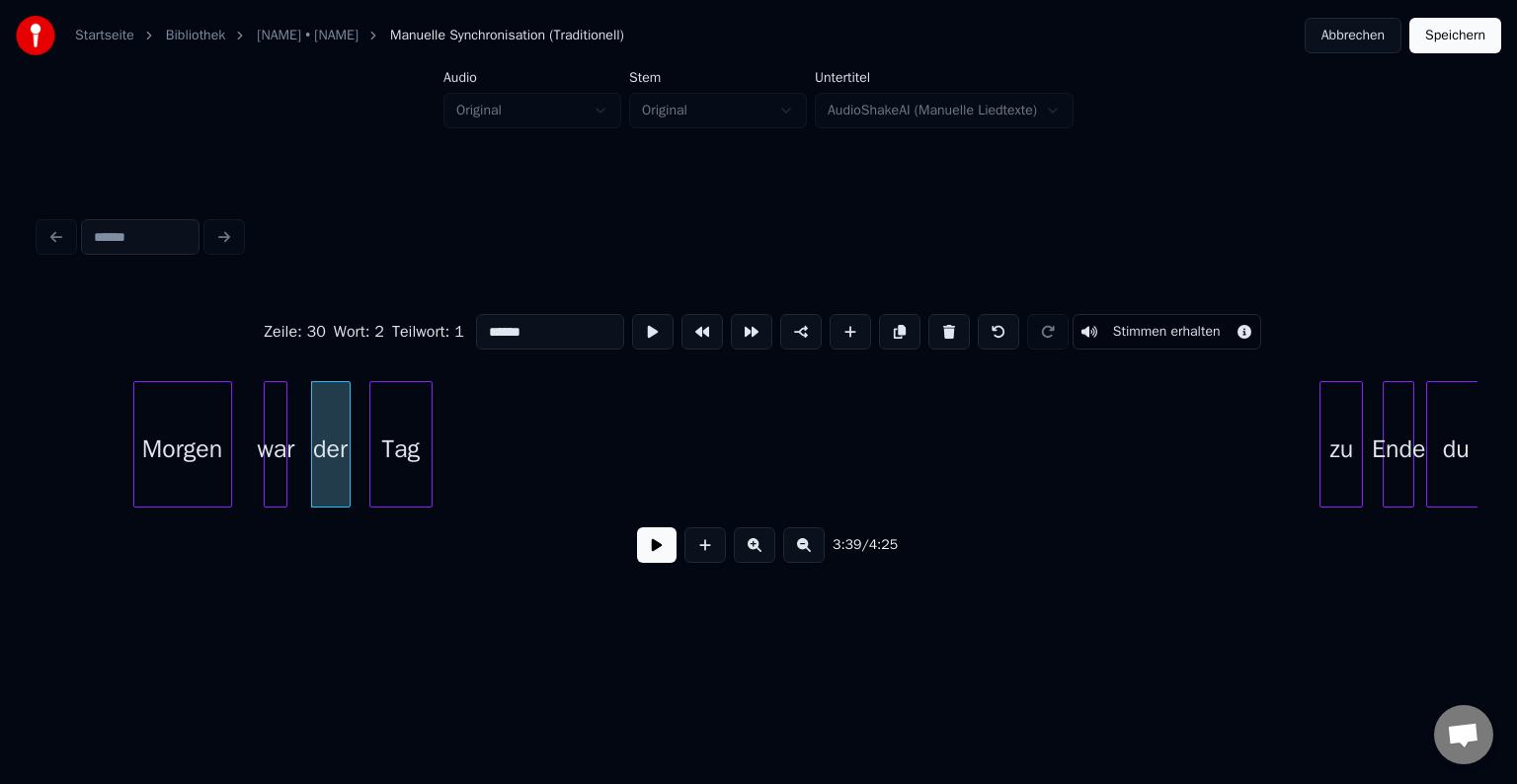click on "Zeile :   30 Wort :   2 Teilwort :   1 ****** Stimmen erhalten [TIME]  /  [TIME]" at bounding box center [758, 432] 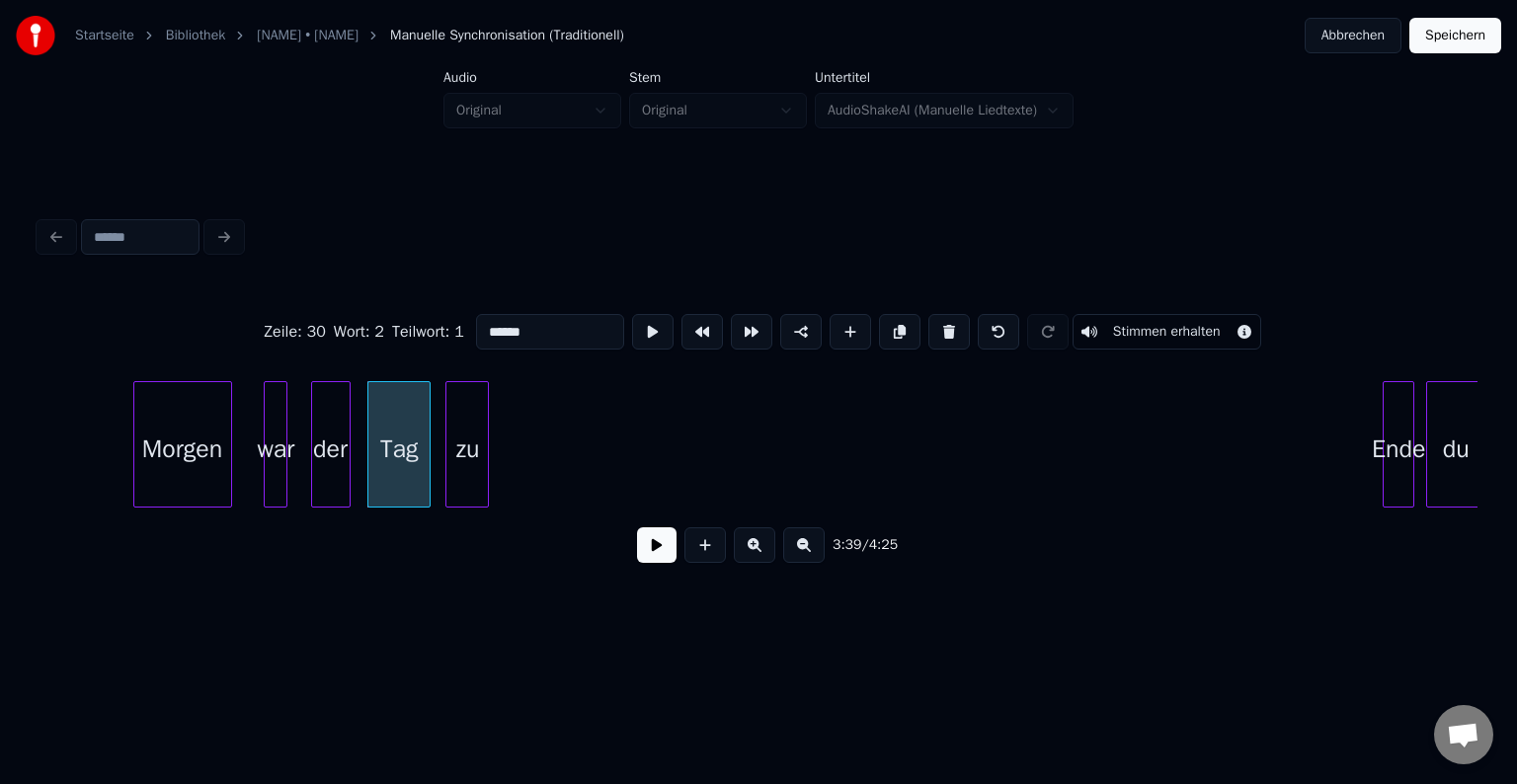 click on "Zeile :   30 Wort :   2 Teilwort :   1 ****** Stimmen erhalten [TIME]  /  [TIME]" at bounding box center (758, 432) 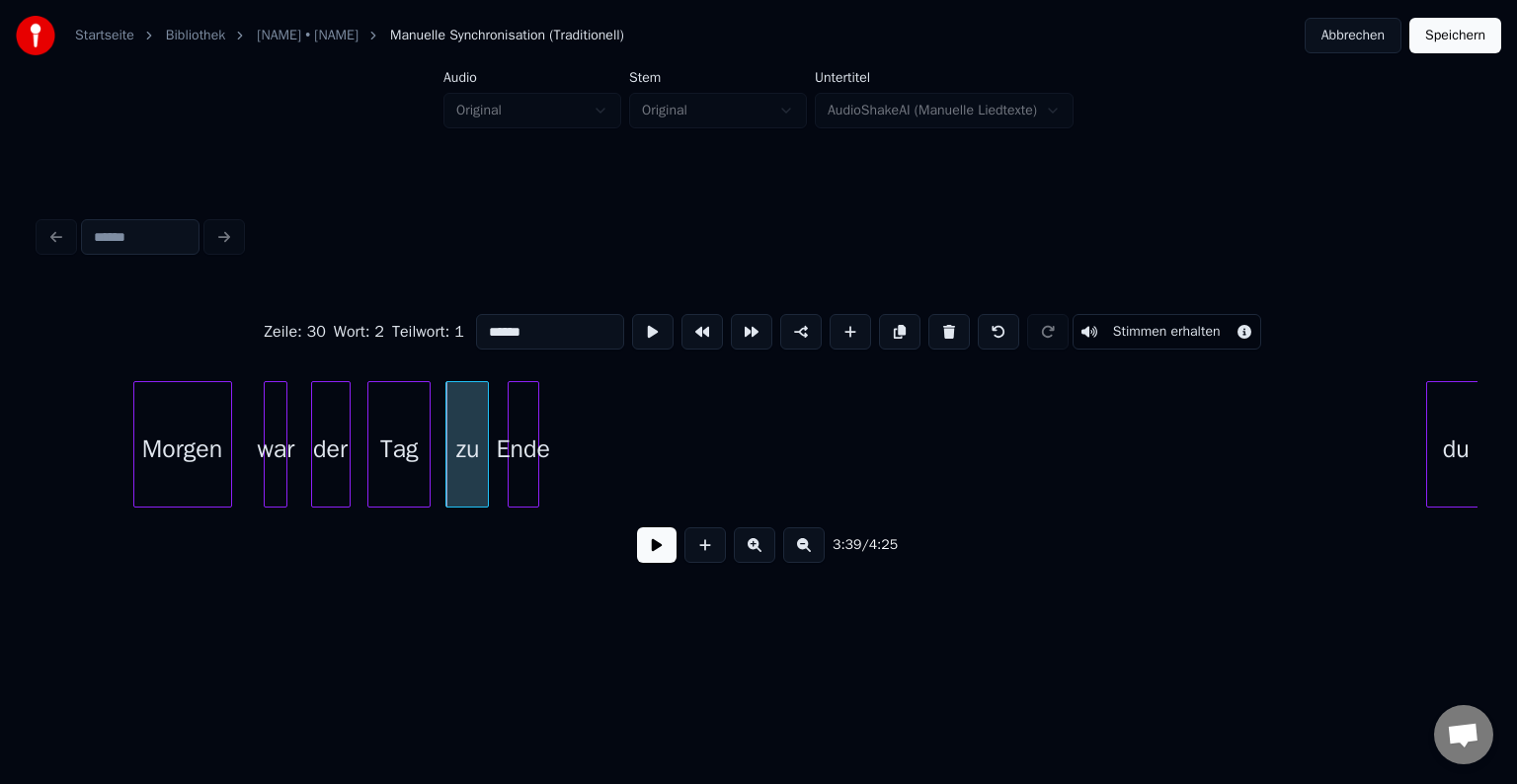 click on "Zeile :   30 Wort :   2 Teilwort :   1 ****** Stimmen erhalten [TIME]  /  [TIME]" at bounding box center [758, 432] 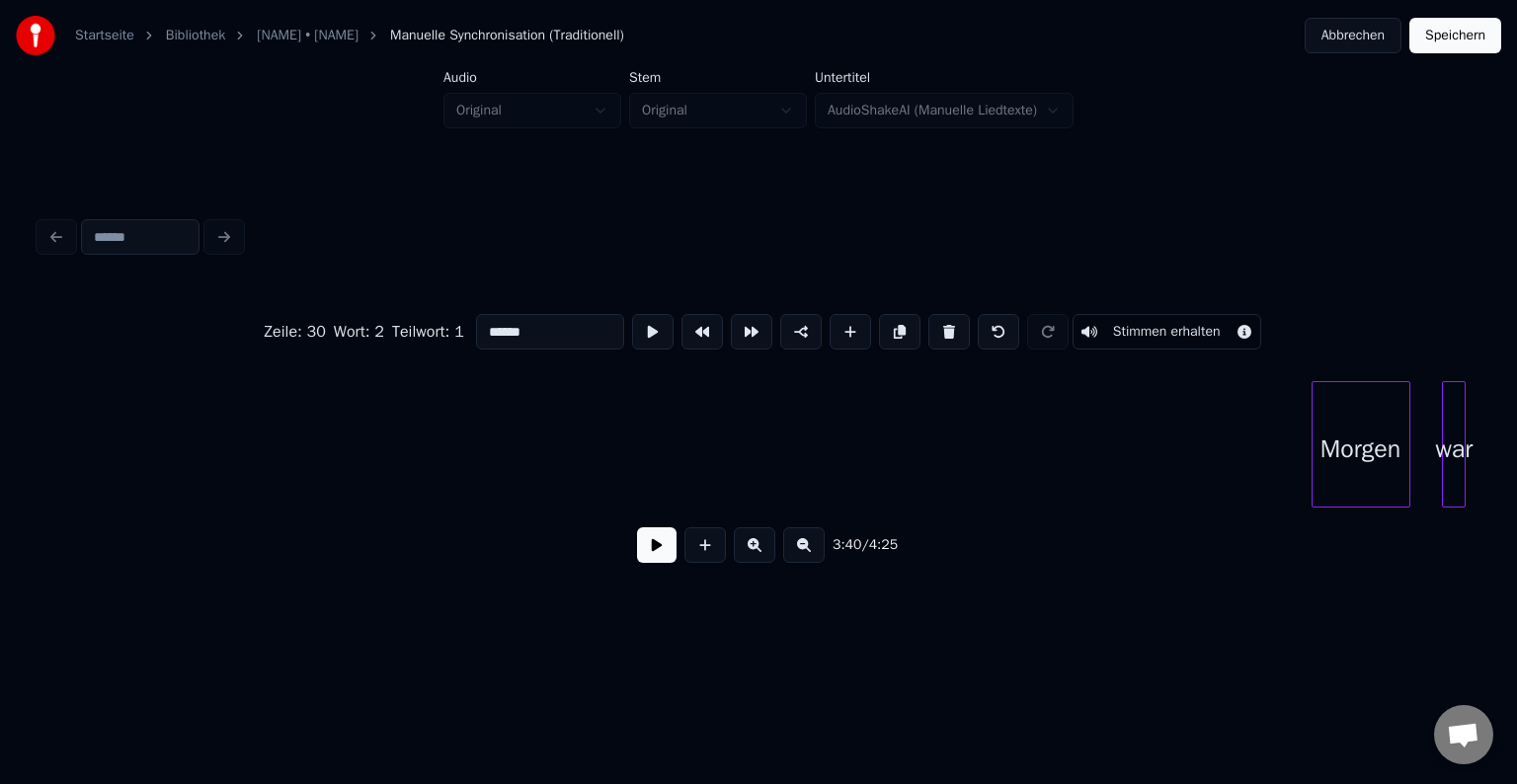 scroll, scrollTop: 0, scrollLeft: 41752, axis: horizontal 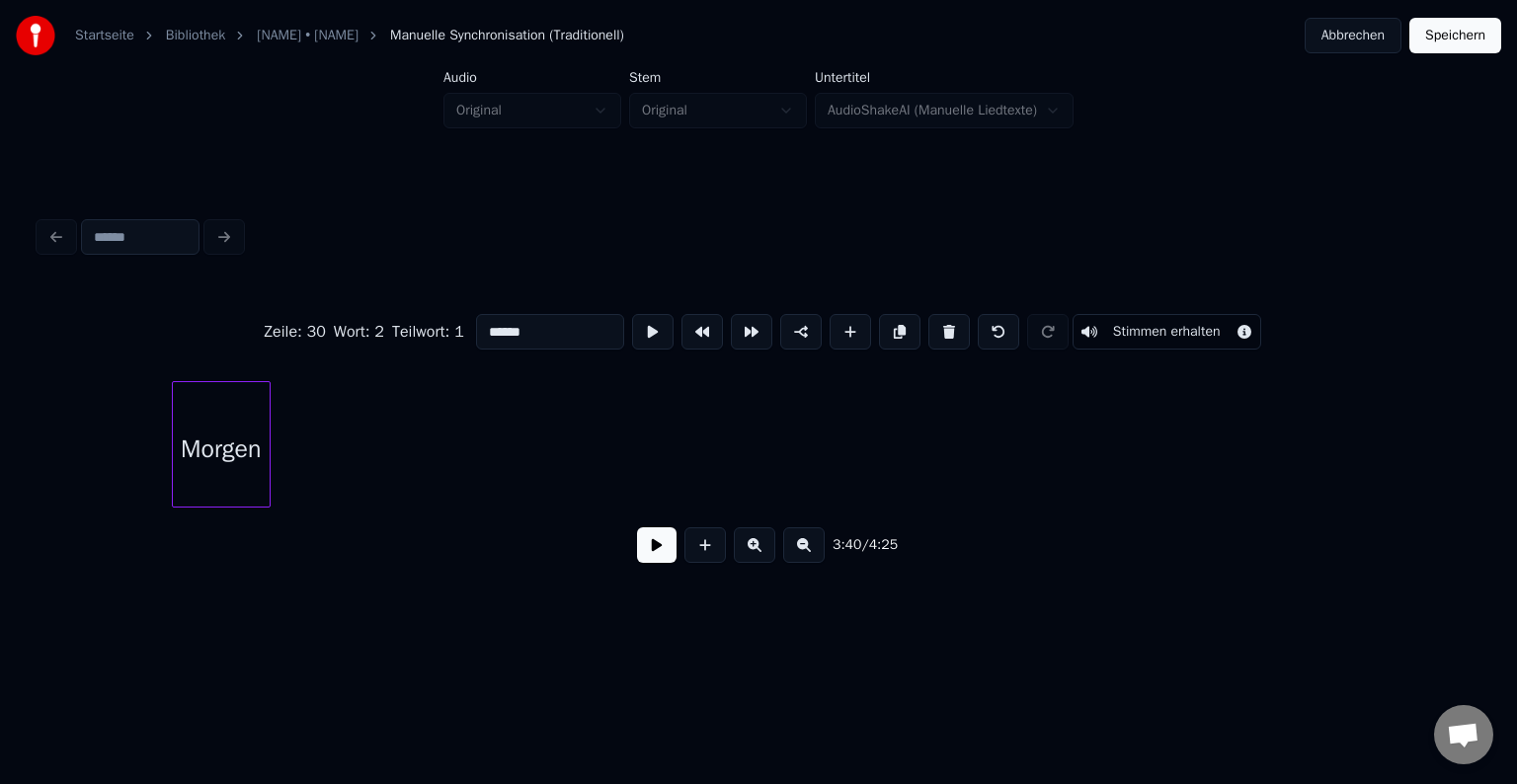 click on "Zeile :   30 Wort :   2 Teilwort :   1 ****** Stimmen erhalten 3:40  /  4:25" at bounding box center (758, 432) 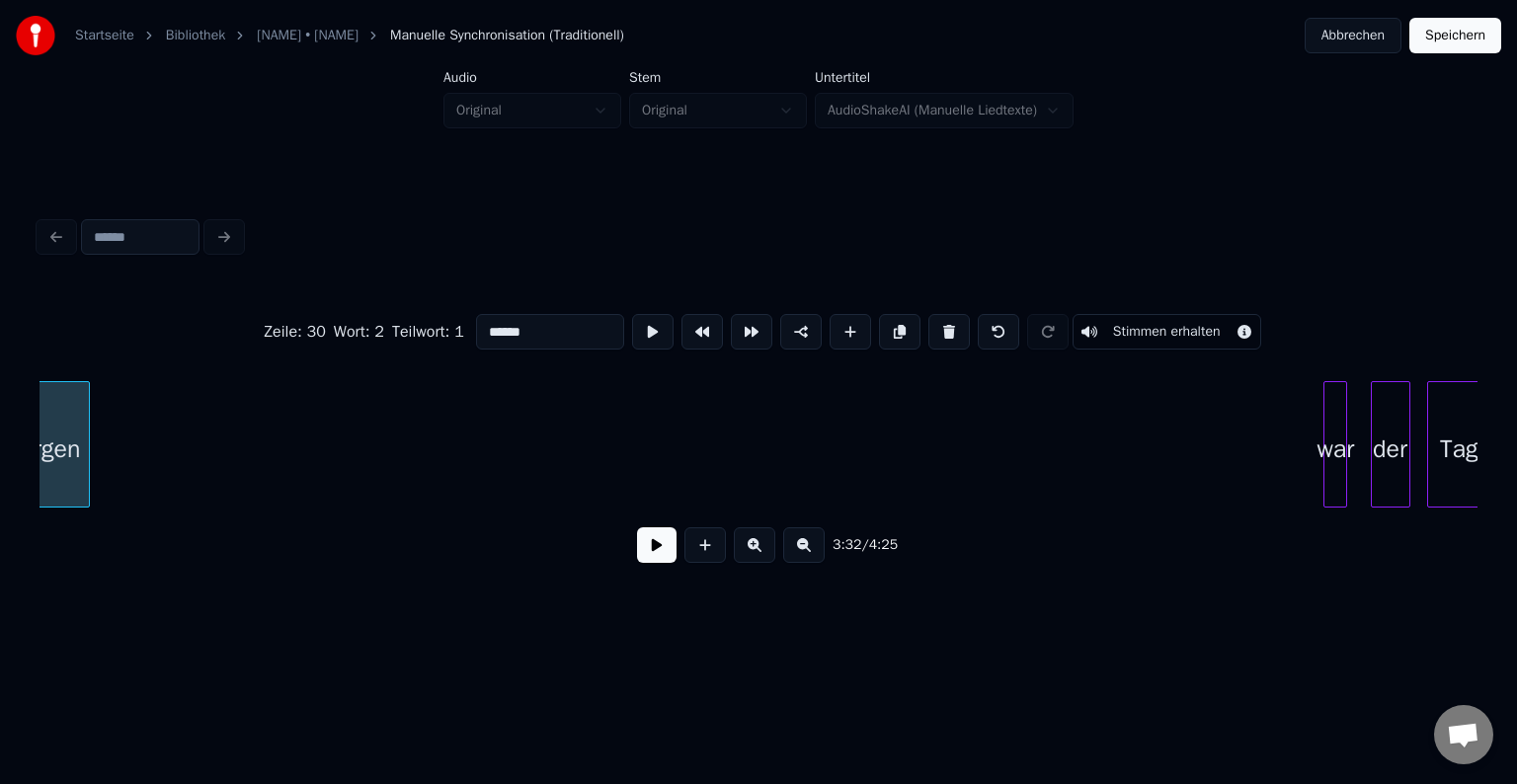 scroll, scrollTop: 0, scrollLeft: 42018, axis: horizontal 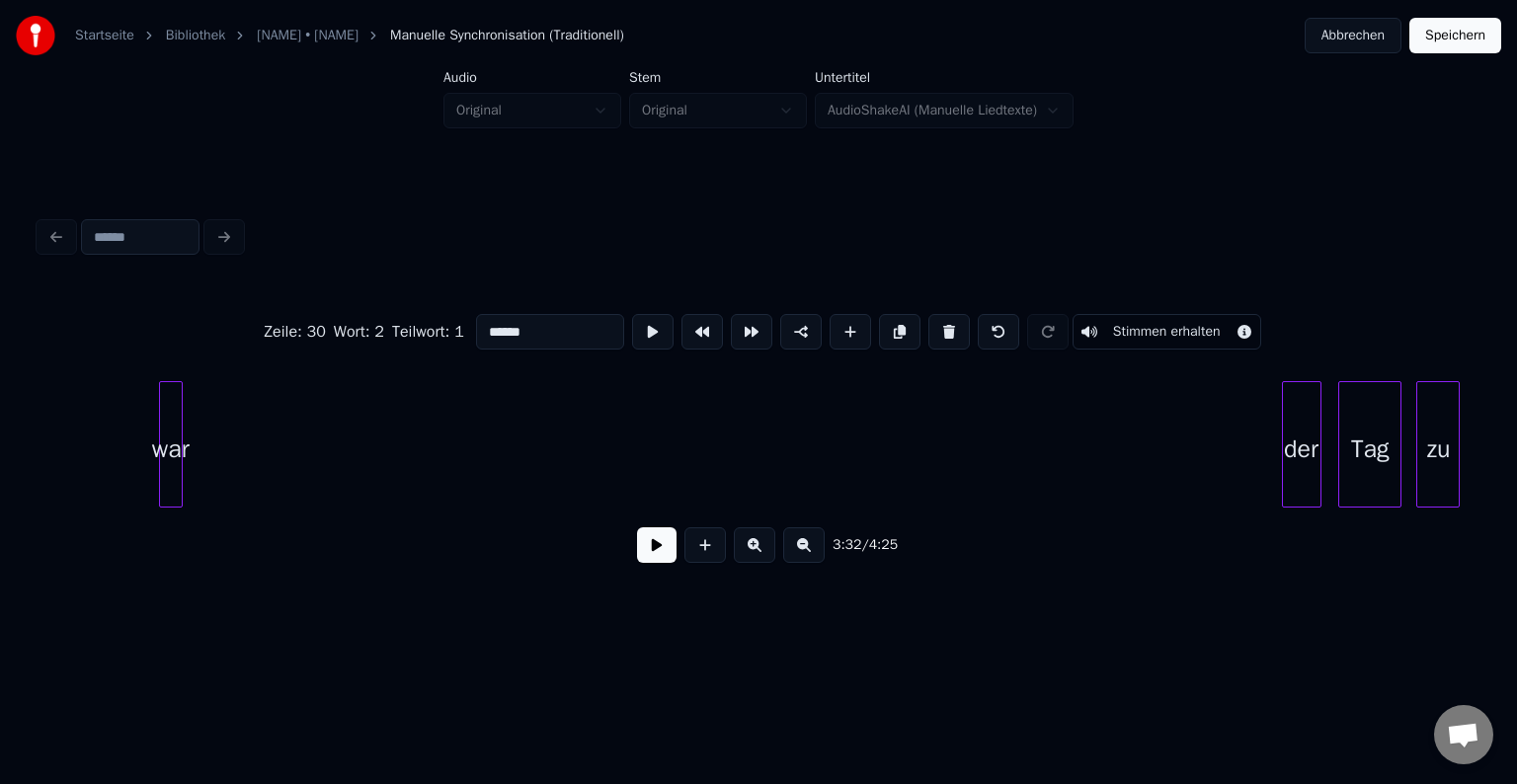 click on "Zeile :   30 Wort :   2 Teilwort :   1 ****** Stimmen erhalten [TIME]  /  [TIME]" at bounding box center (758, 395) 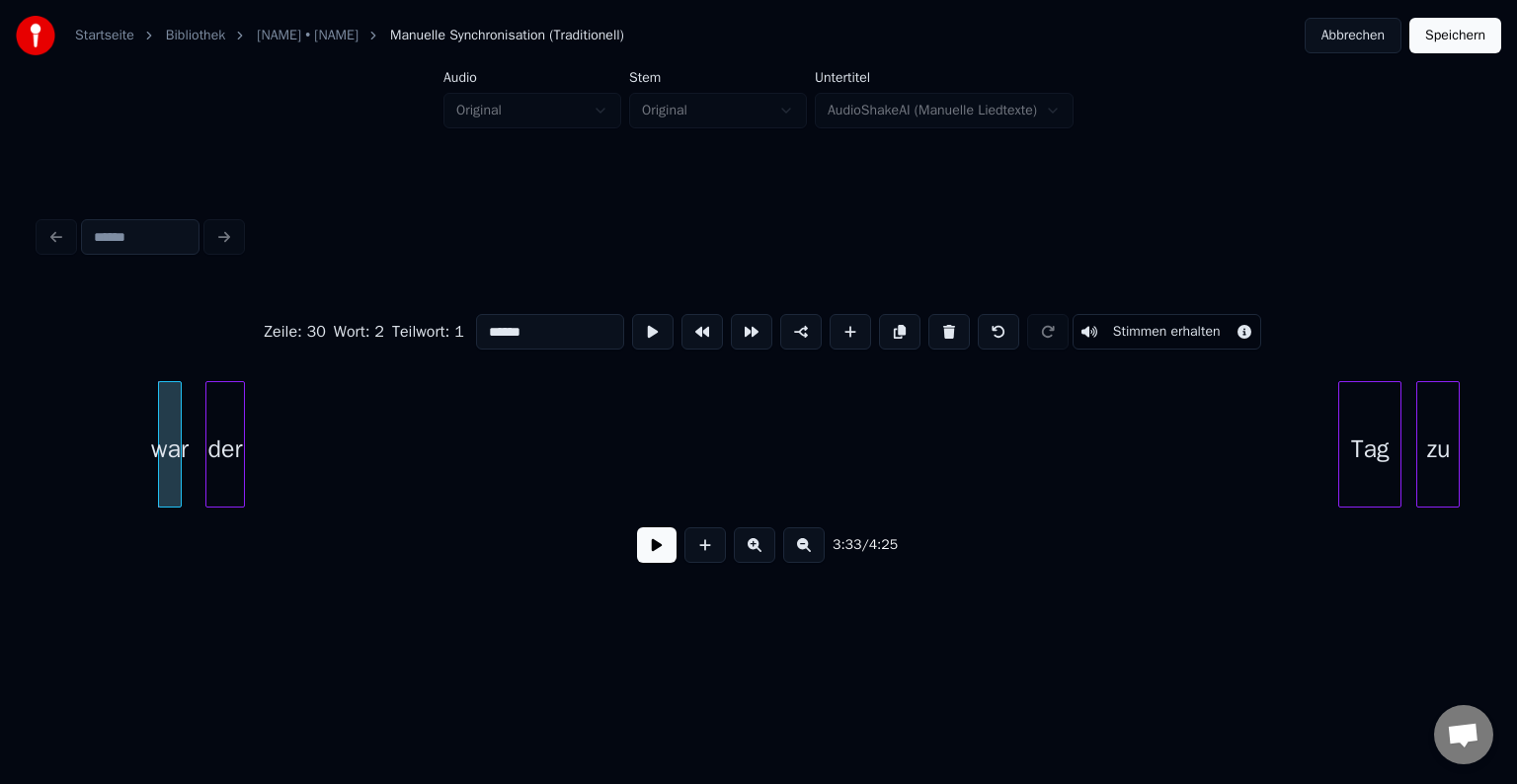 click on "Zeile :   30 Wort :   2 Teilwort :   1 ****** Stimmen erhalten [TIME]  /  [TIME]" at bounding box center (758, 432) 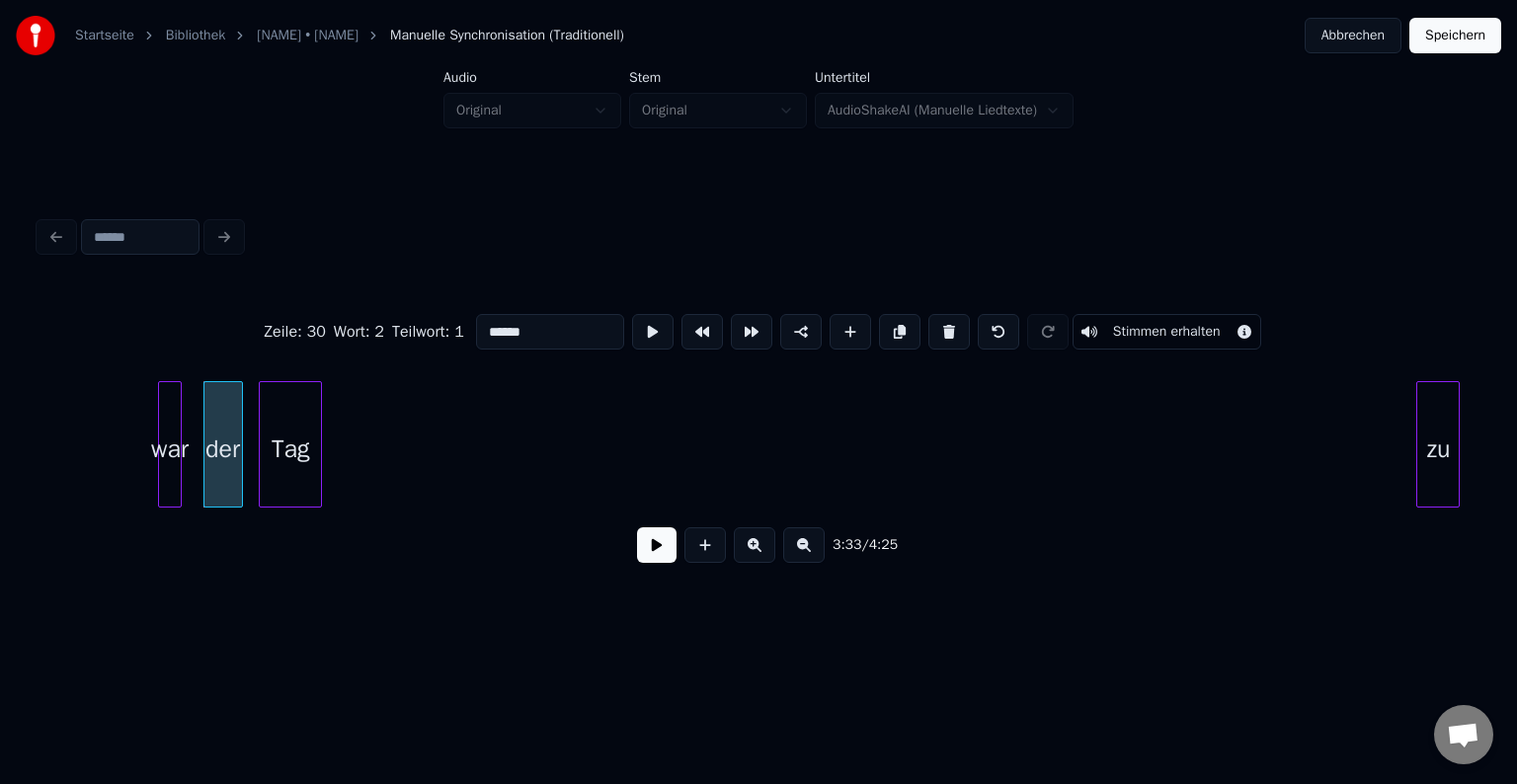 click on "Zeile :   30 Wort :   2 Teilwort :   1 ****** Stimmen erhalten [TIME]  /  [TIME]" at bounding box center (758, 432) 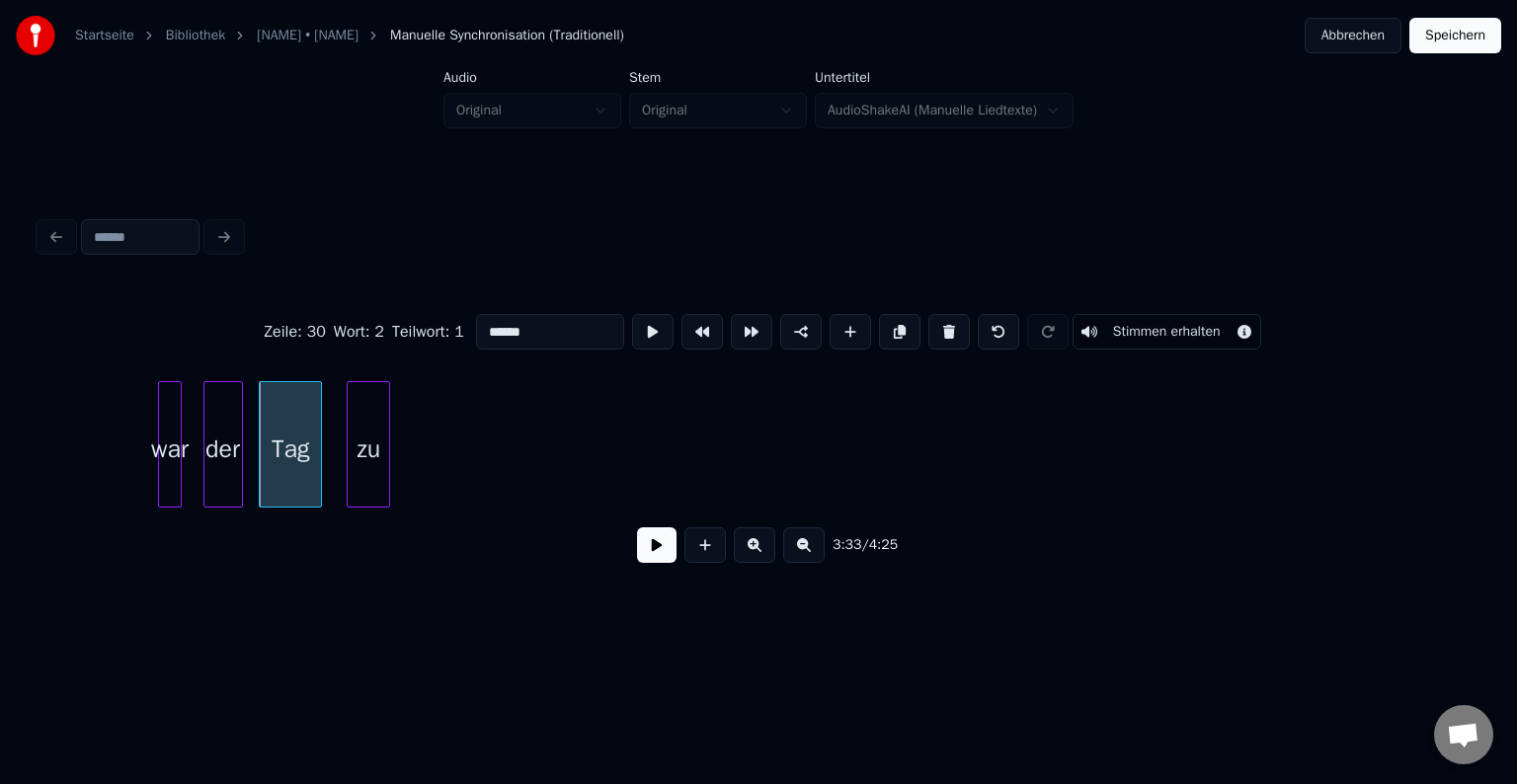 click on "Zeile :   30 Wort :   2 Teilwort :   1 ****** Stimmen erhalten [TIME]  /  [TIME]" at bounding box center (758, 432) 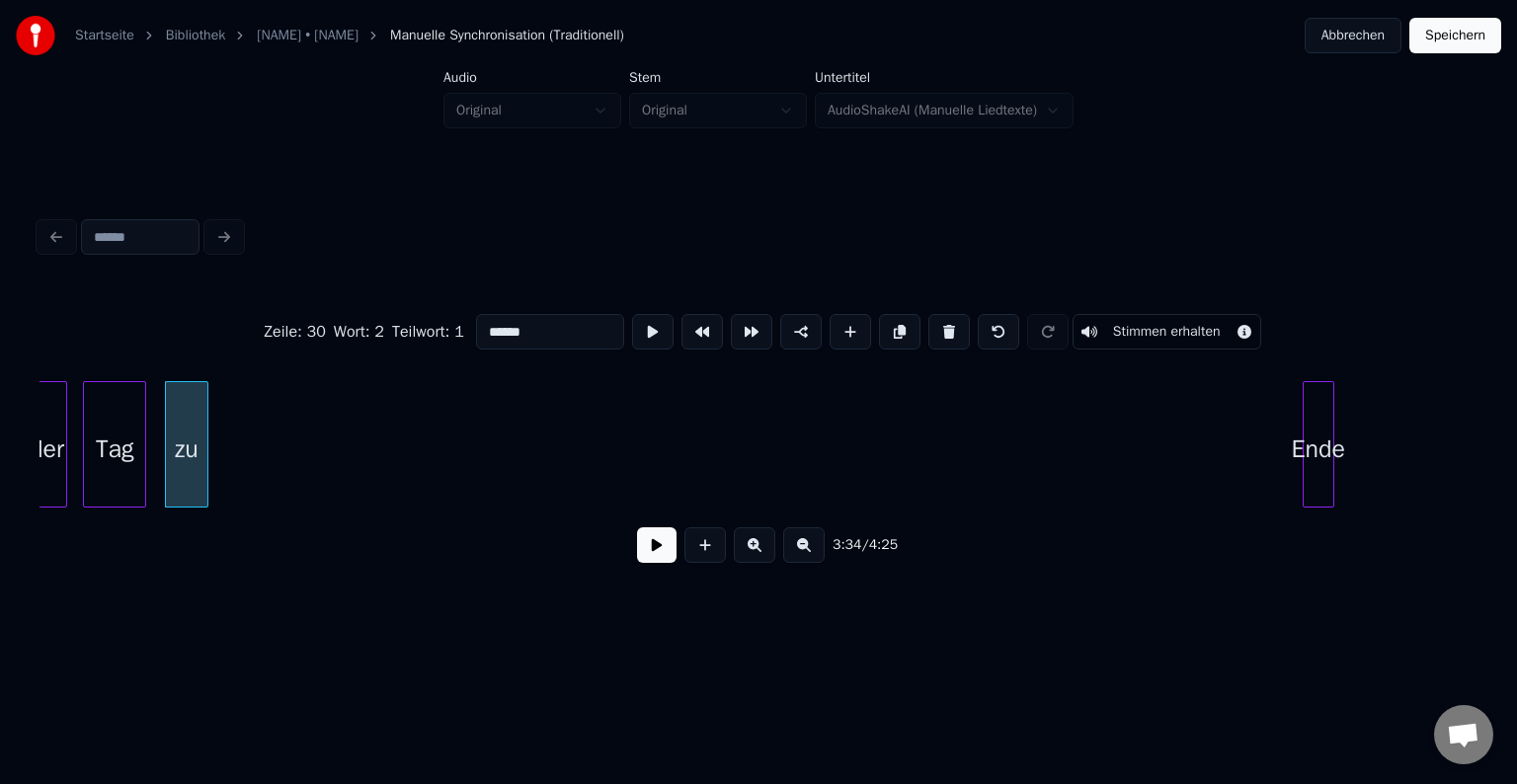scroll, scrollTop: 0, scrollLeft: 42223, axis: horizontal 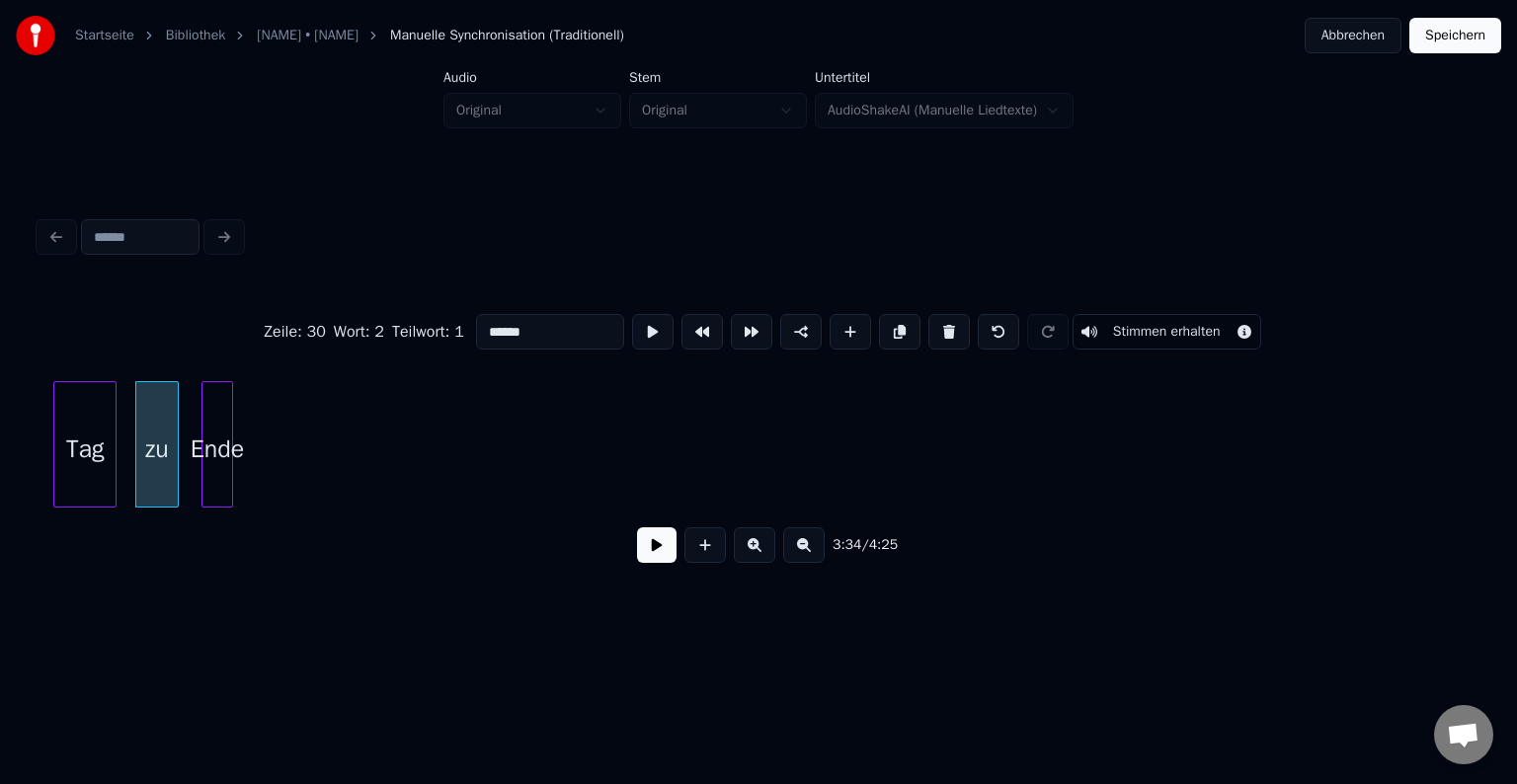 click on "Zeile :   30 Wort :   2 Teilwort :   1 ****** Stimmen erhalten [TIME]  /  [TIME]" at bounding box center [758, 395] 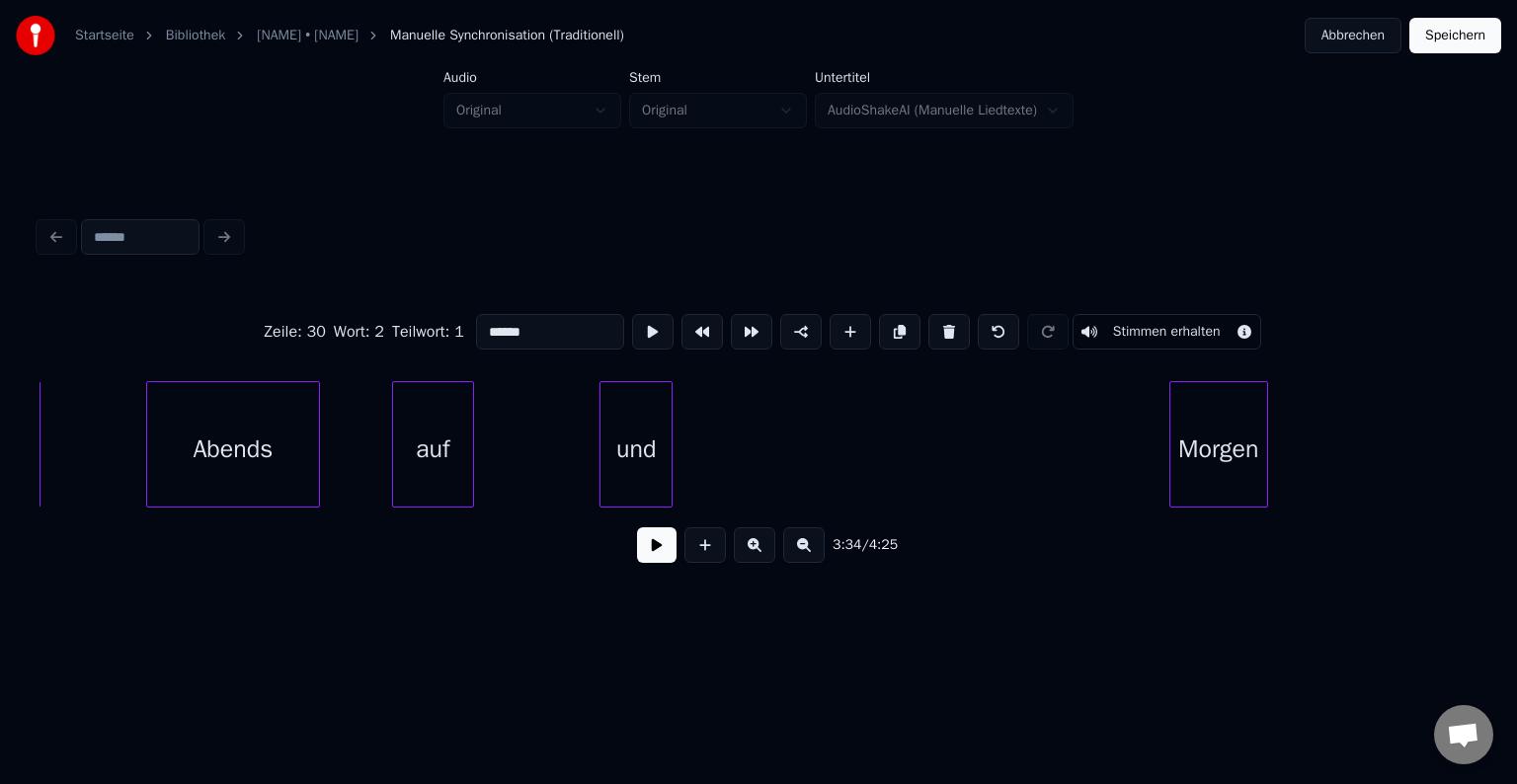 scroll, scrollTop: 0, scrollLeft: 40692, axis: horizontal 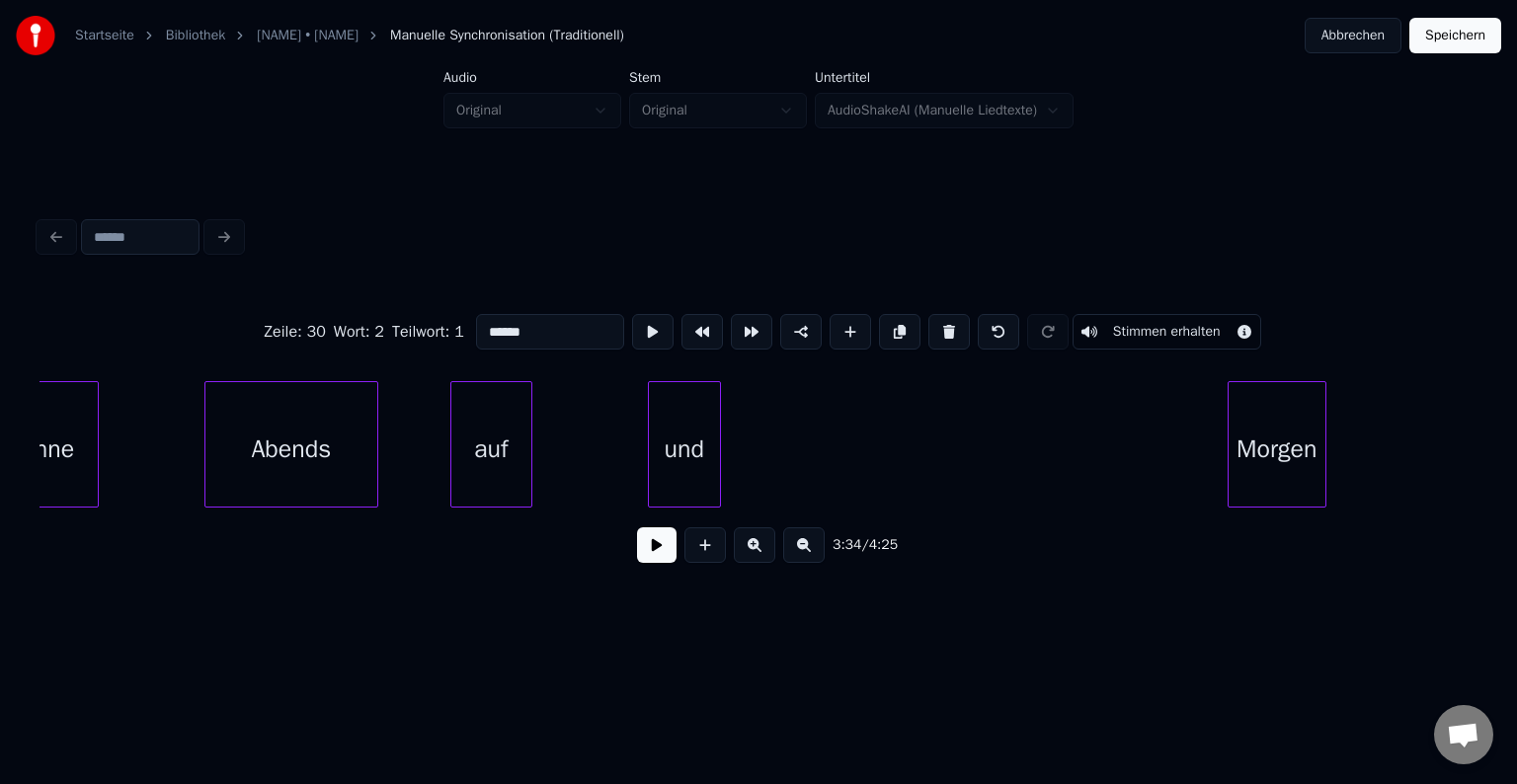 click on "und" at bounding box center (684, 449) 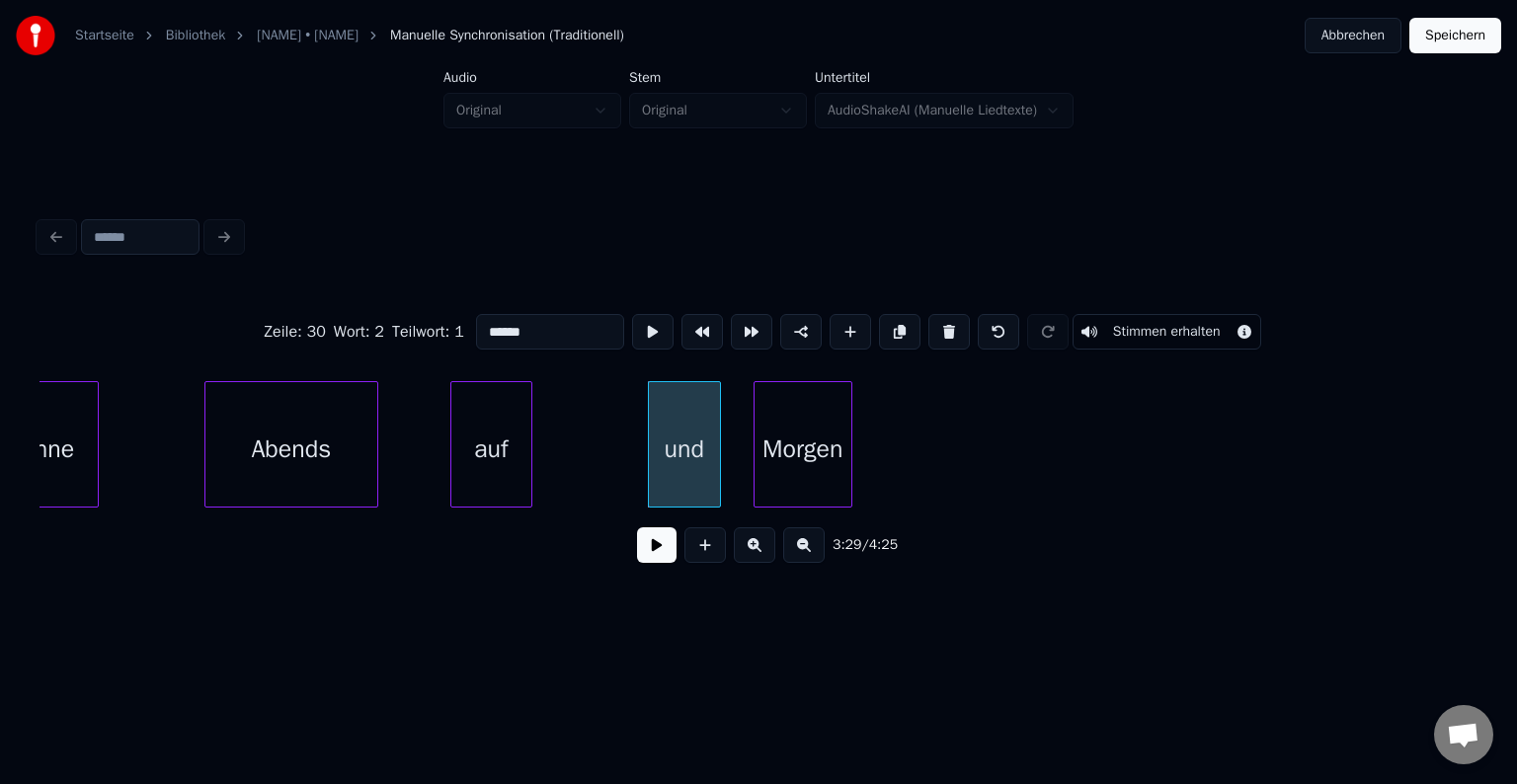 click on "Morgen" at bounding box center (803, 449) 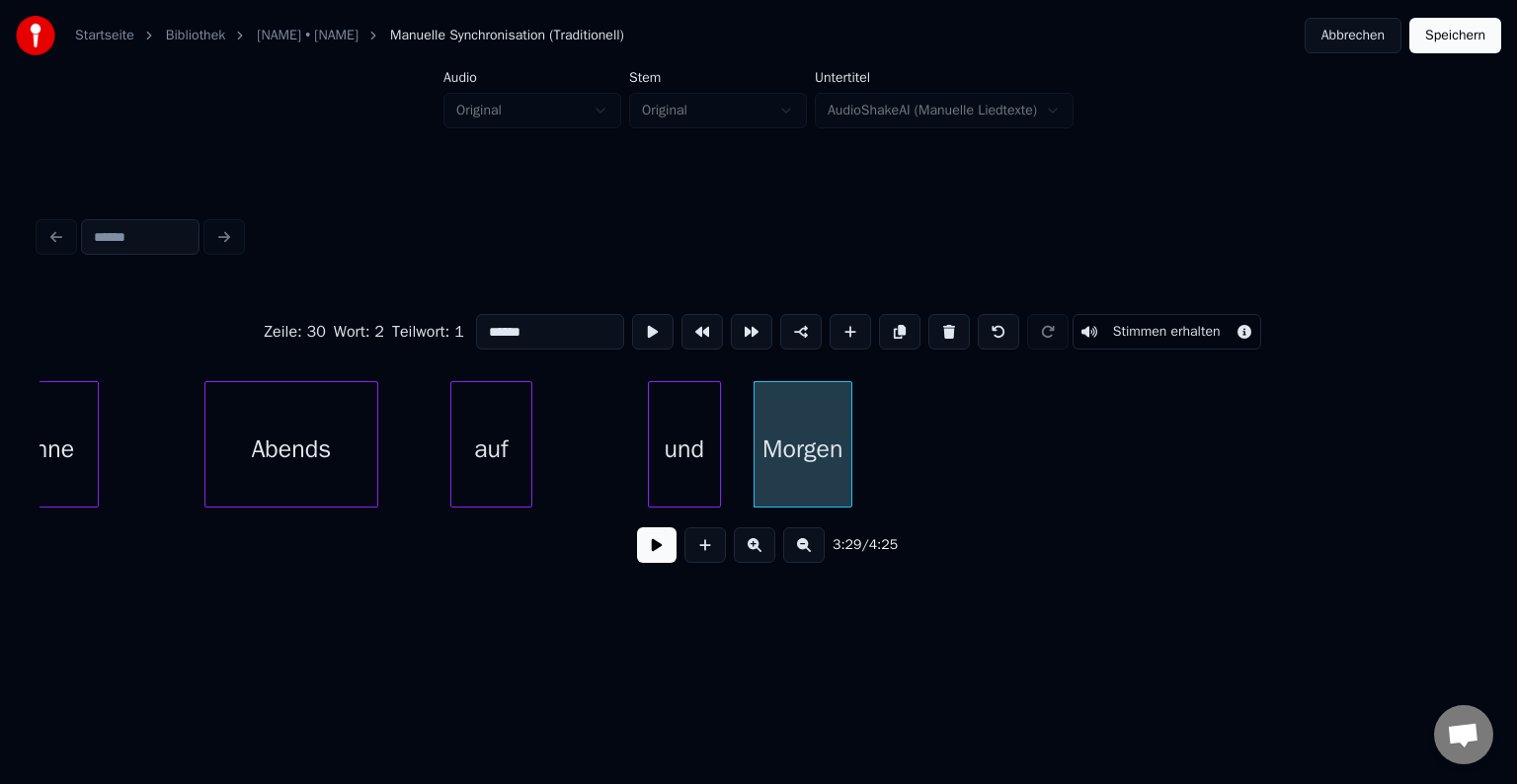 click on "******" at bounding box center (550, 332) 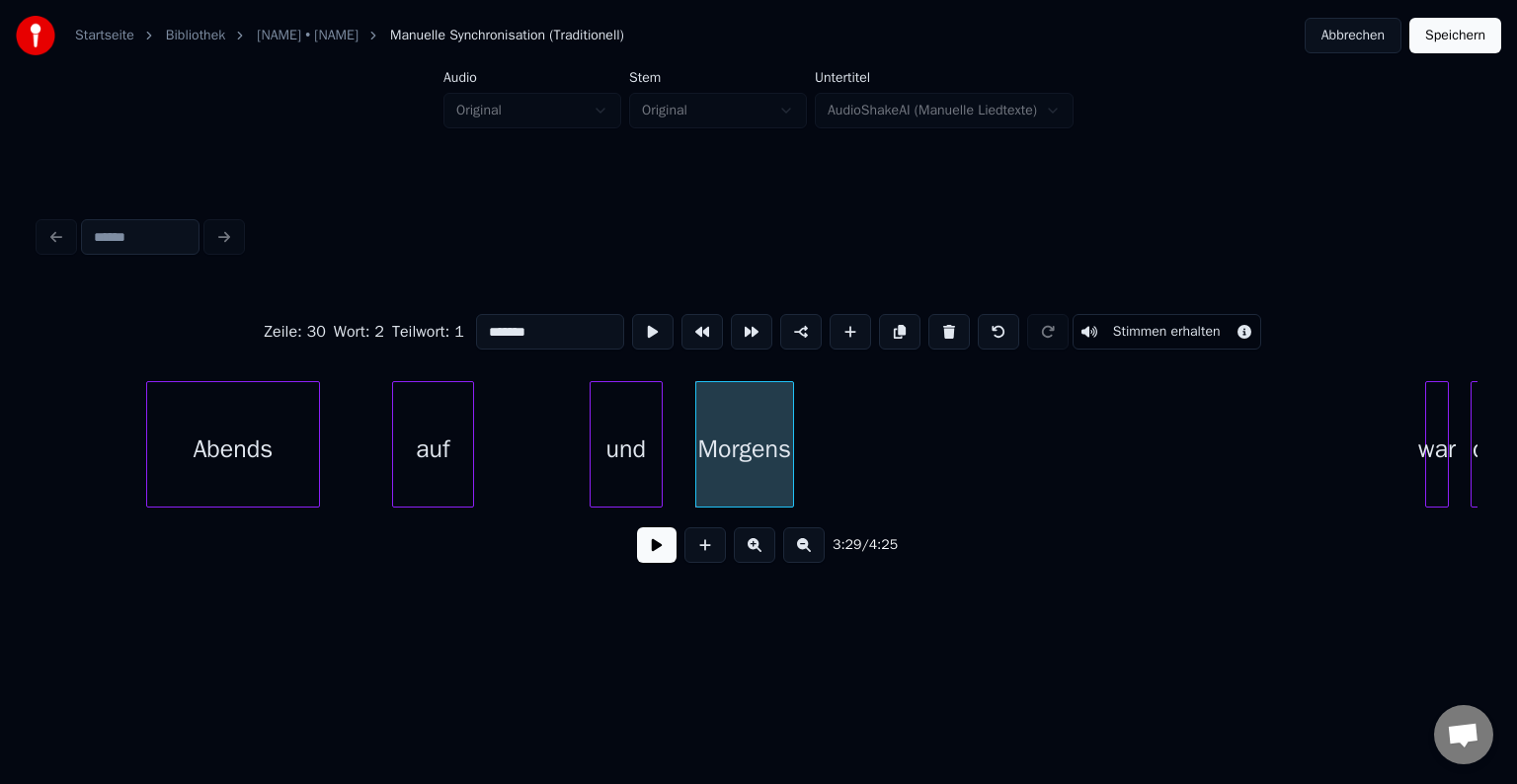 scroll, scrollTop: 0, scrollLeft: 40780, axis: horizontal 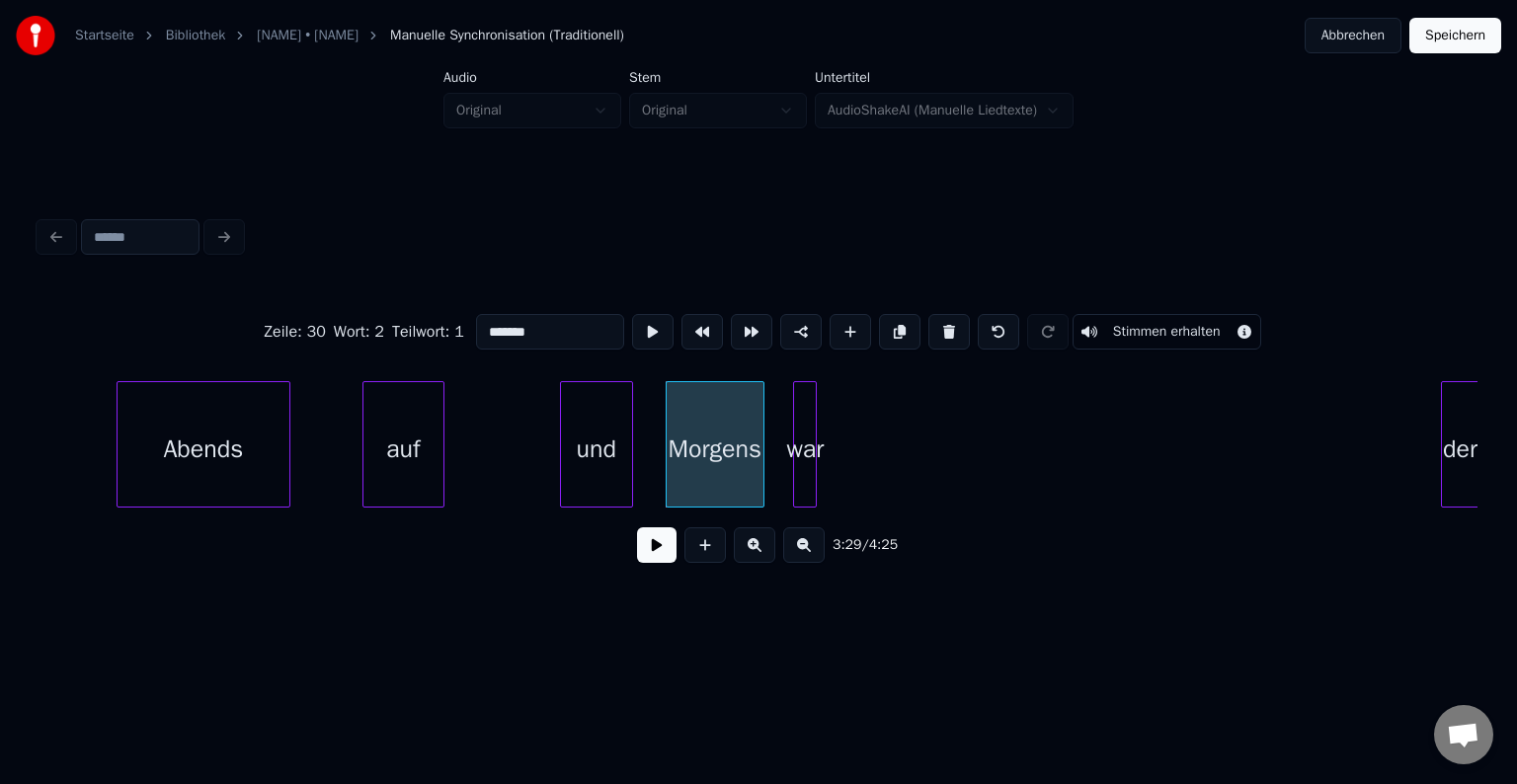 click on "war" at bounding box center (805, 449) 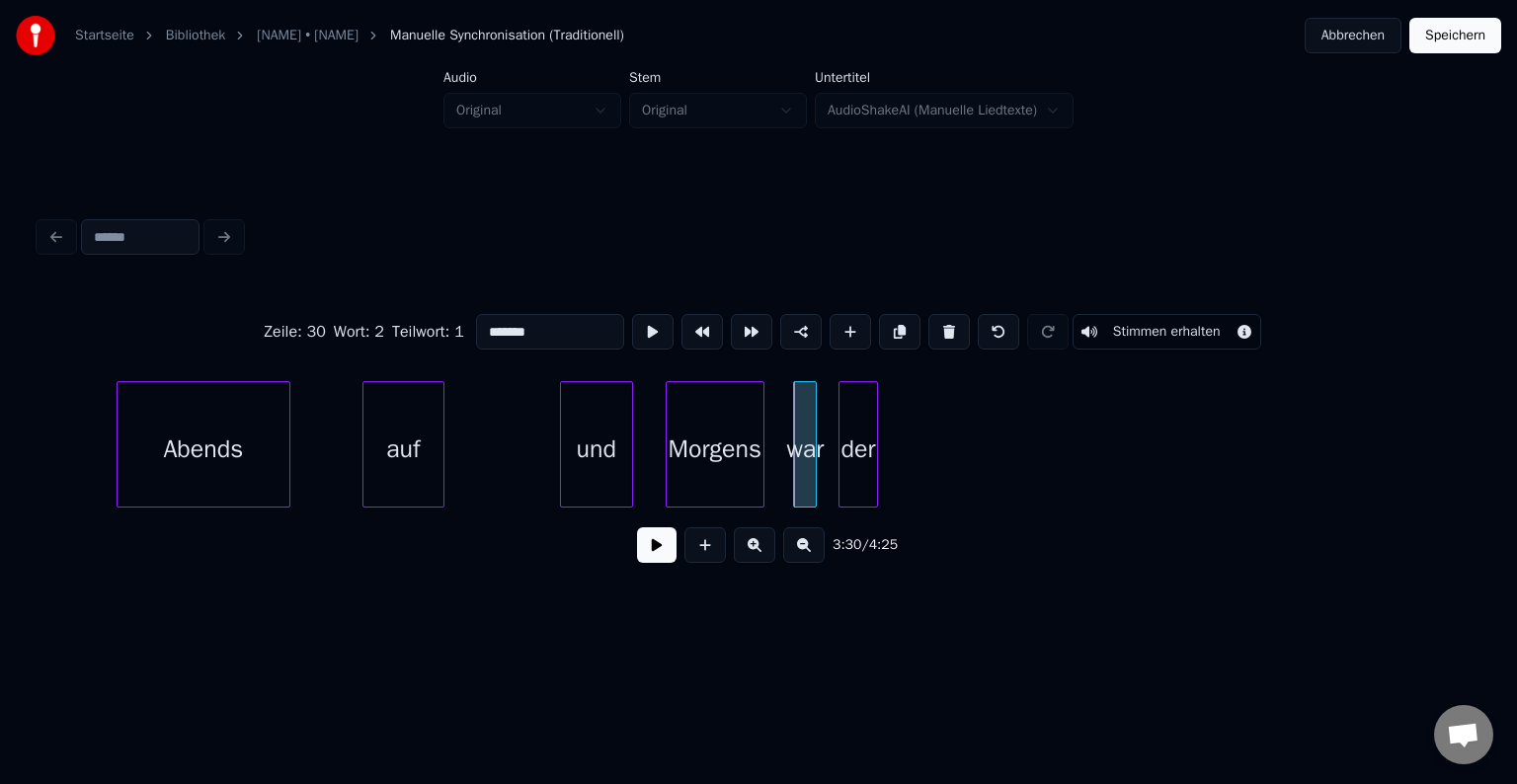 click on "der" at bounding box center [858, 449] 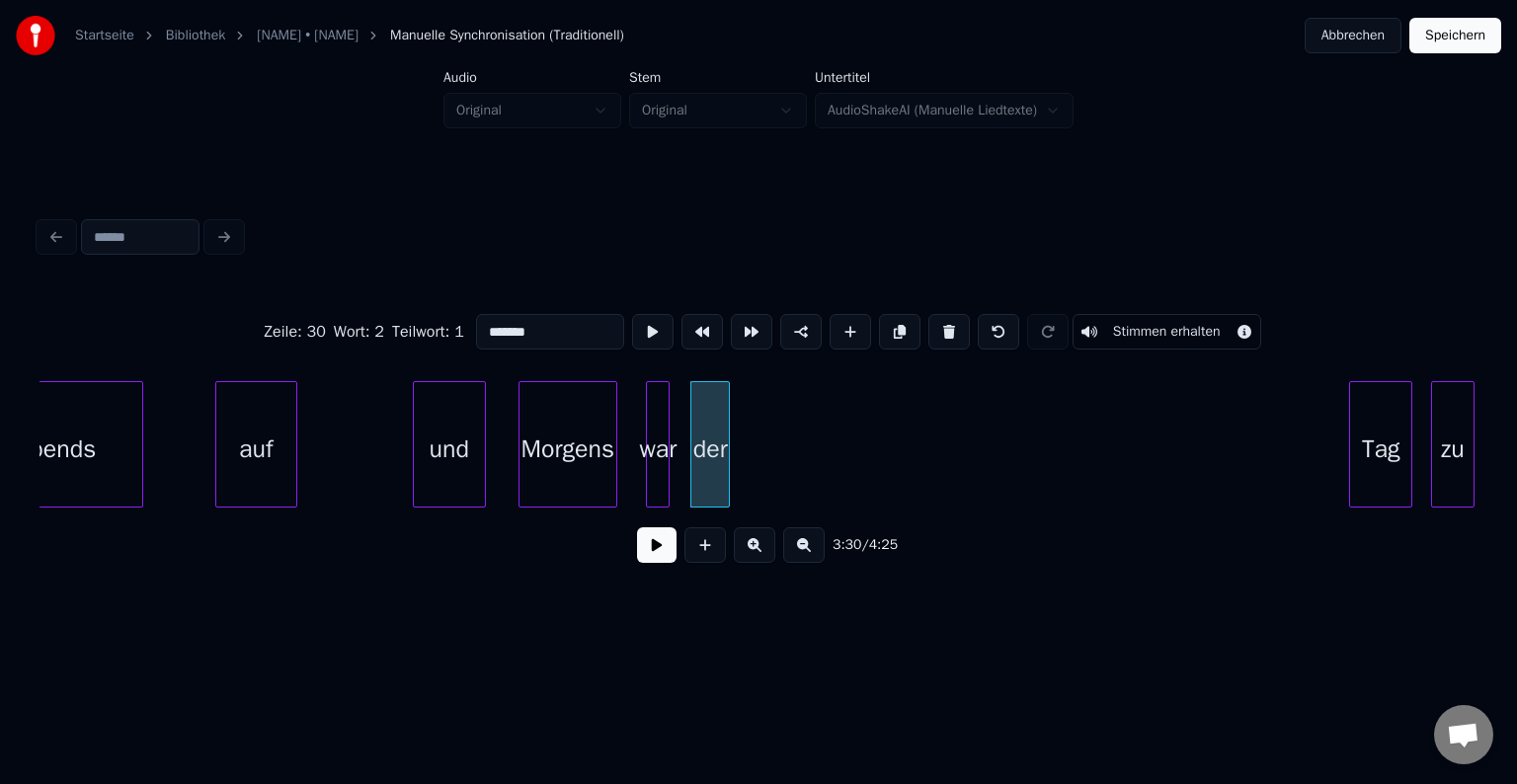 scroll, scrollTop: 0, scrollLeft: 40957, axis: horizontal 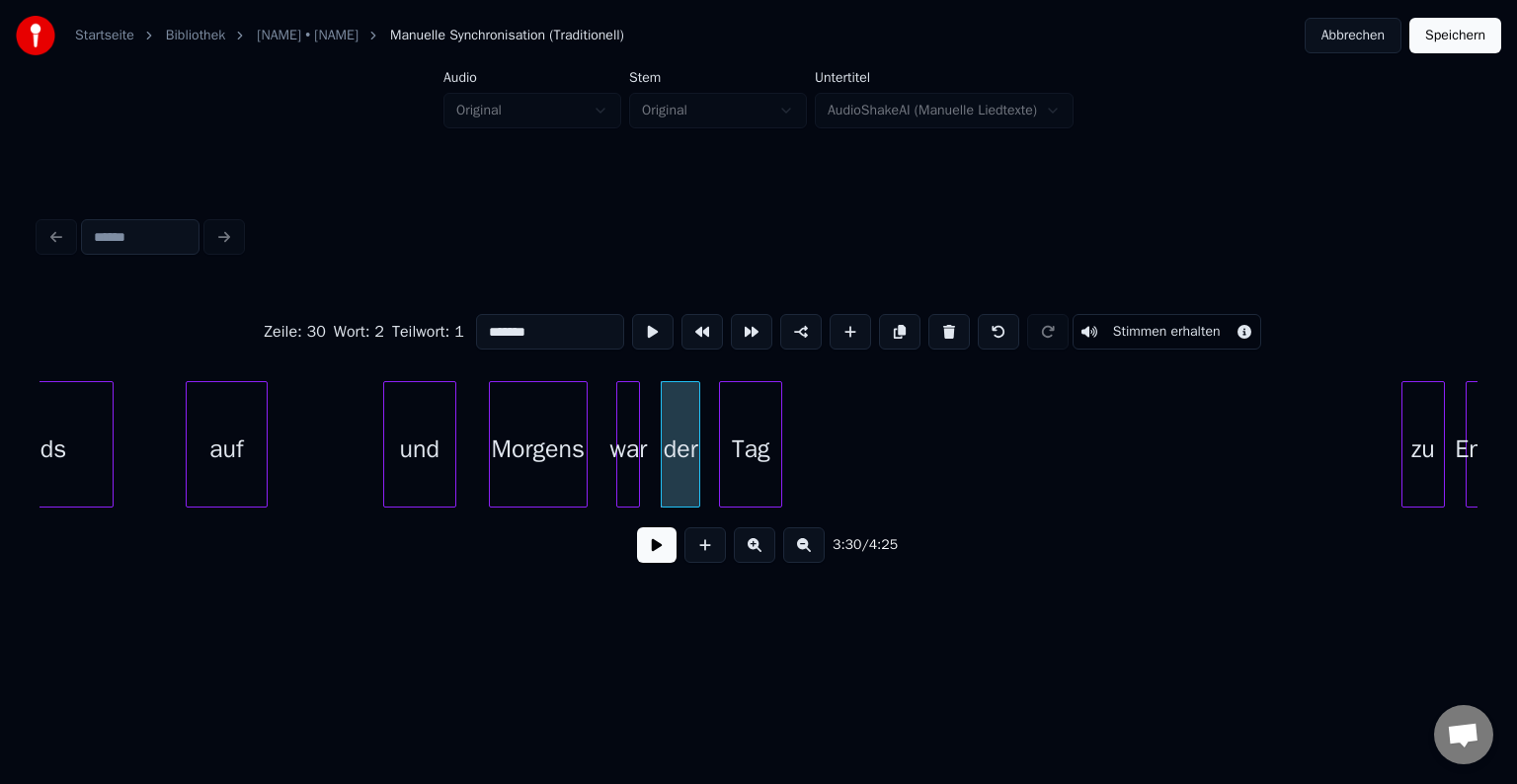 click on "Tag" at bounding box center [751, 449] 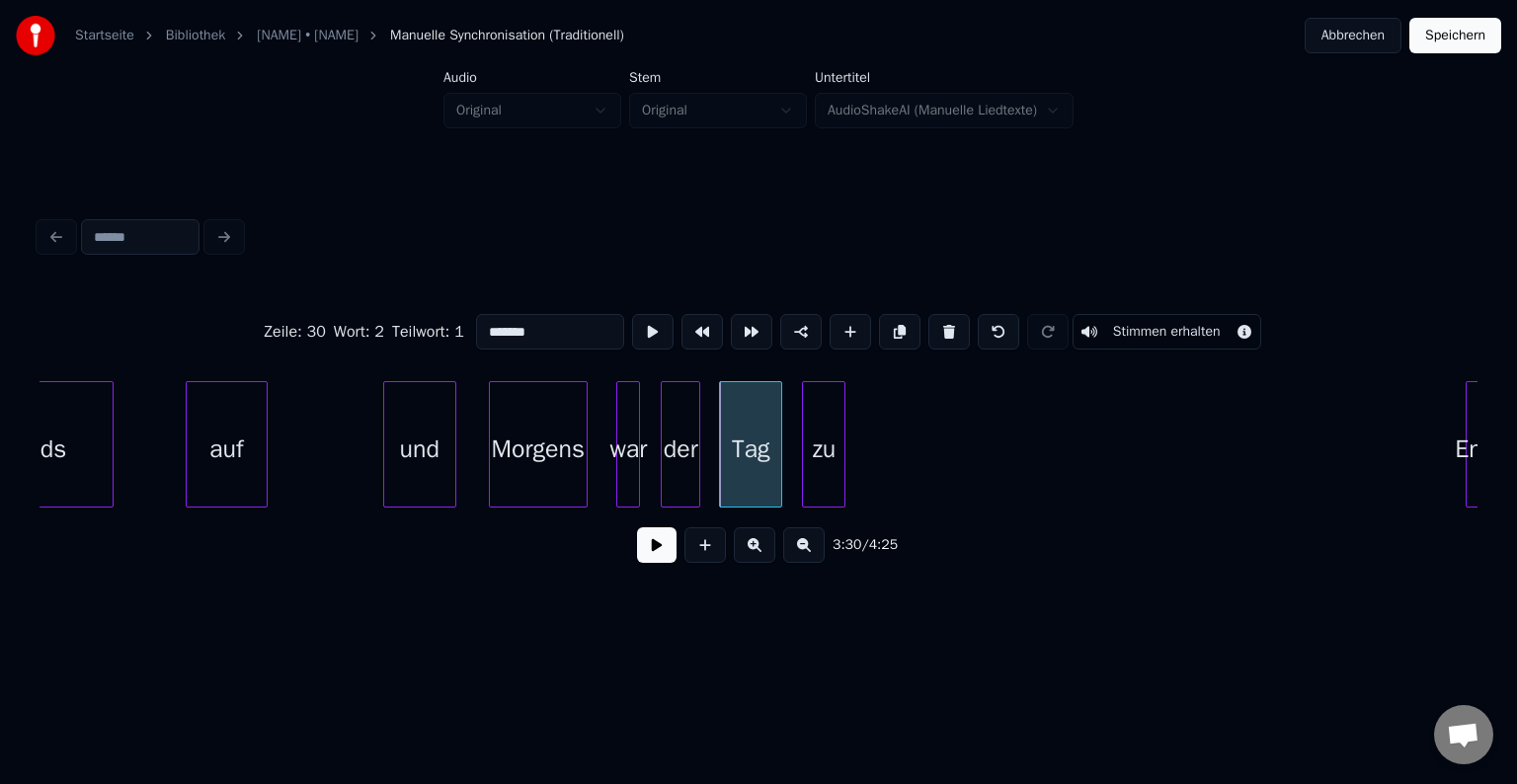 click on "zu" at bounding box center (824, 449) 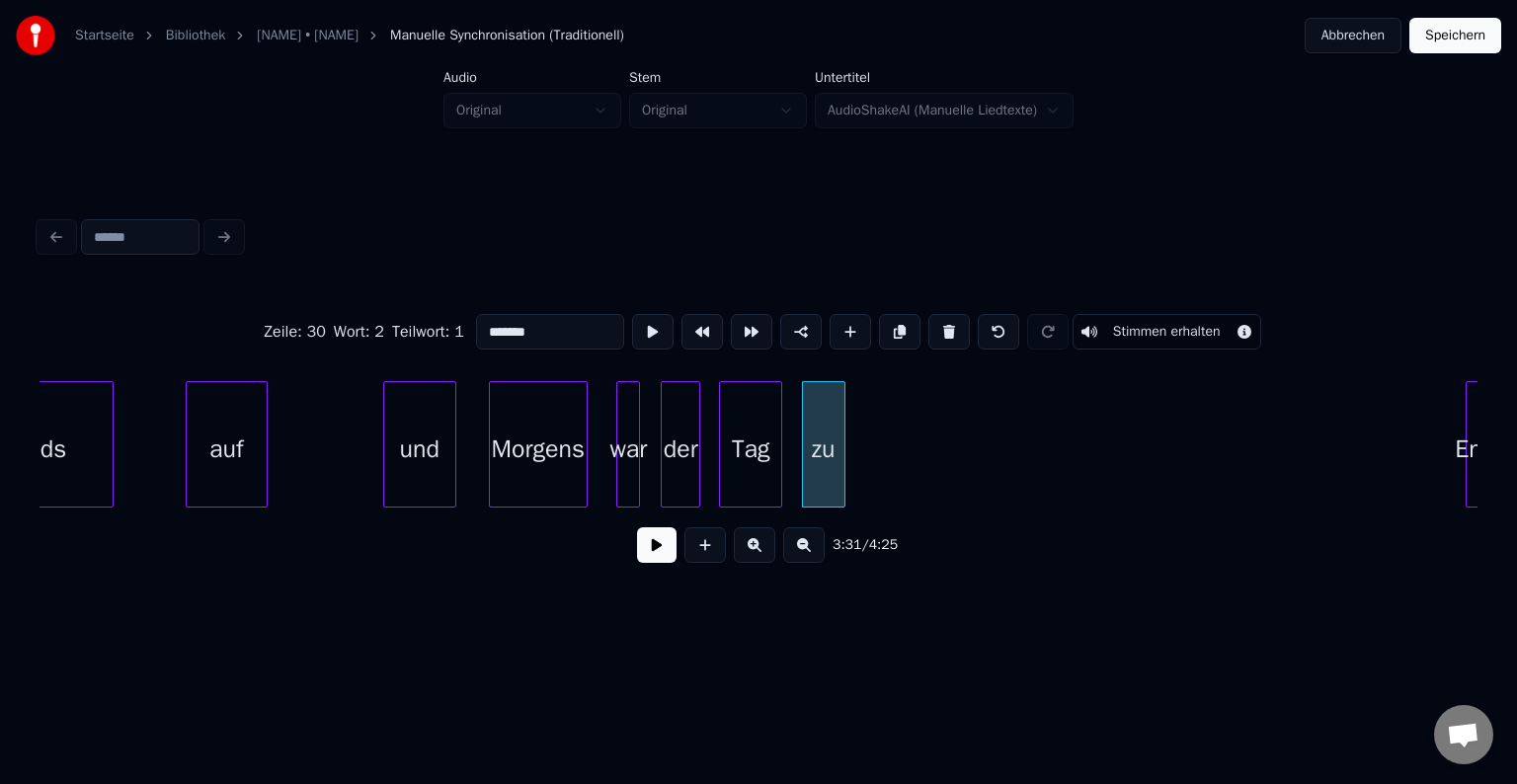scroll, scrollTop: 0, scrollLeft: 40973, axis: horizontal 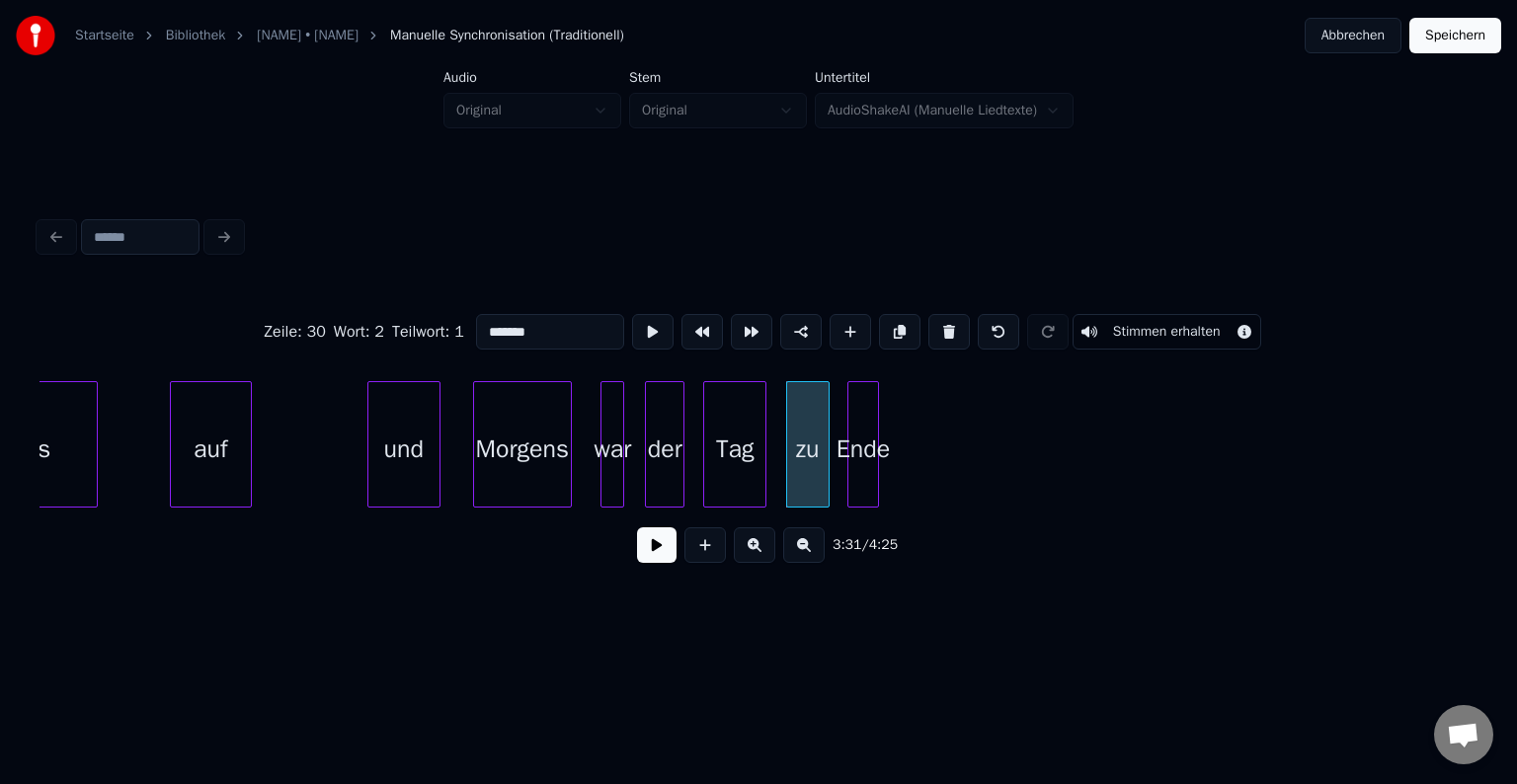 click on "Ende" at bounding box center (863, 444) 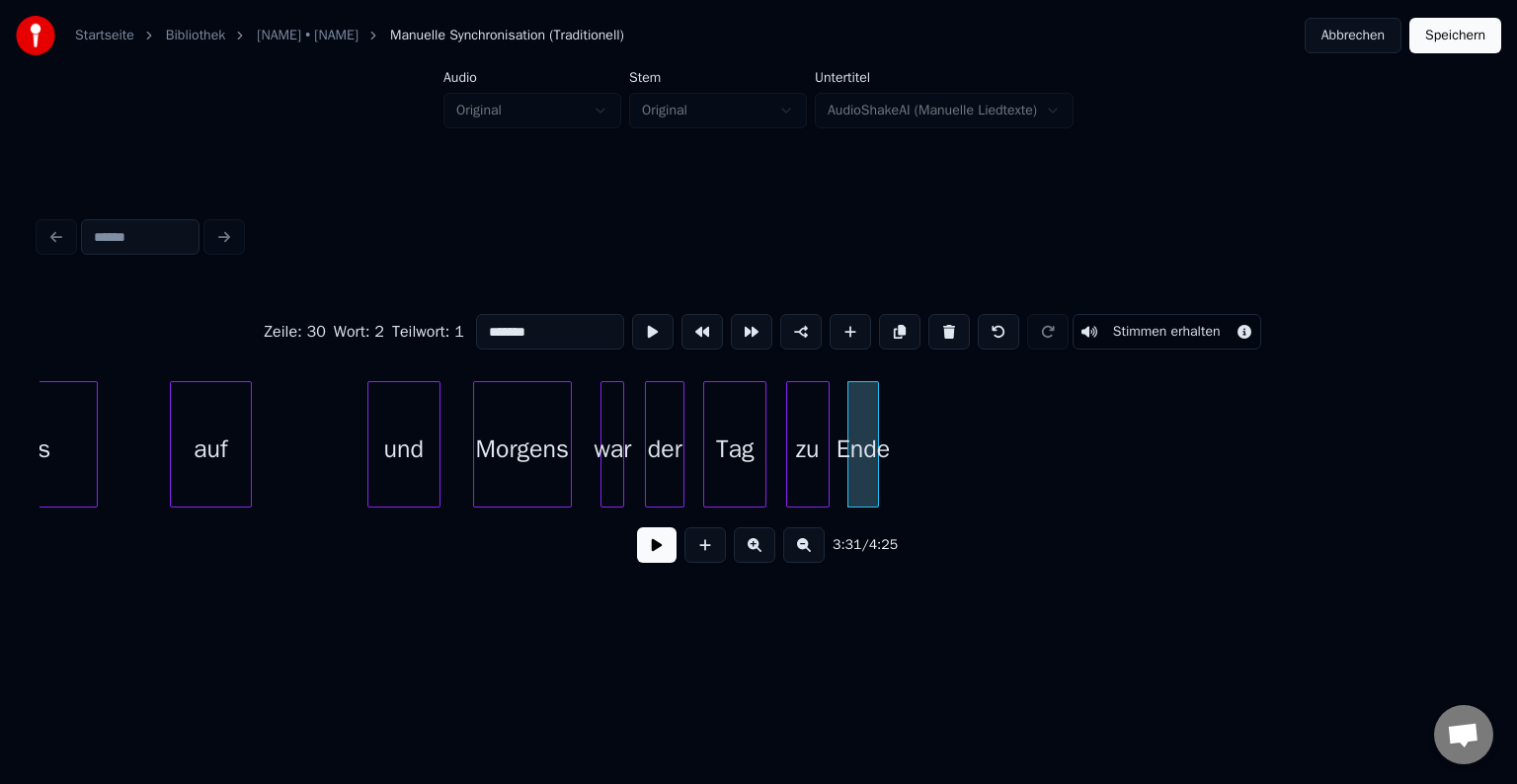 click on "Abends" at bounding box center [11, 449] 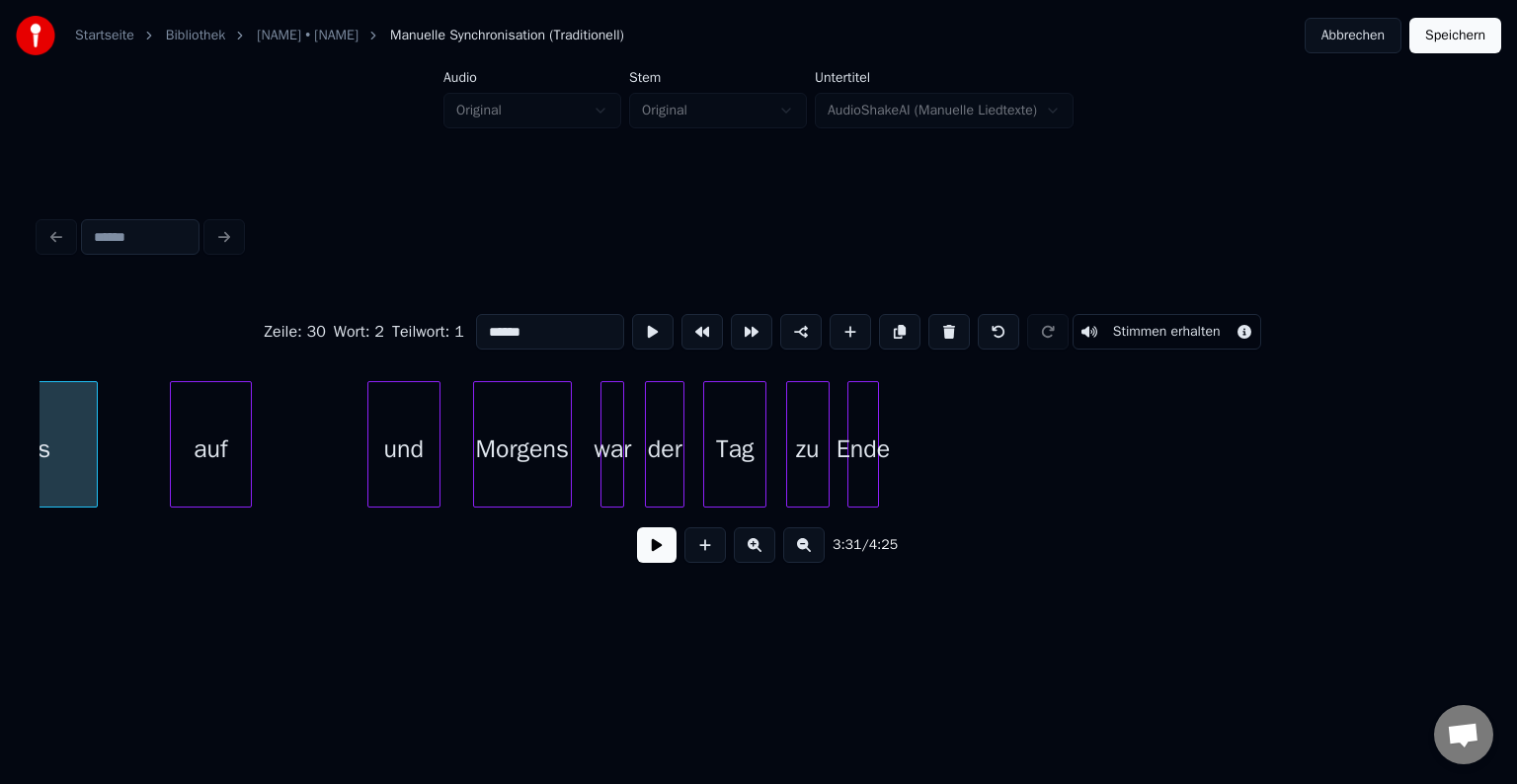scroll, scrollTop: 0, scrollLeft: 40856, axis: horizontal 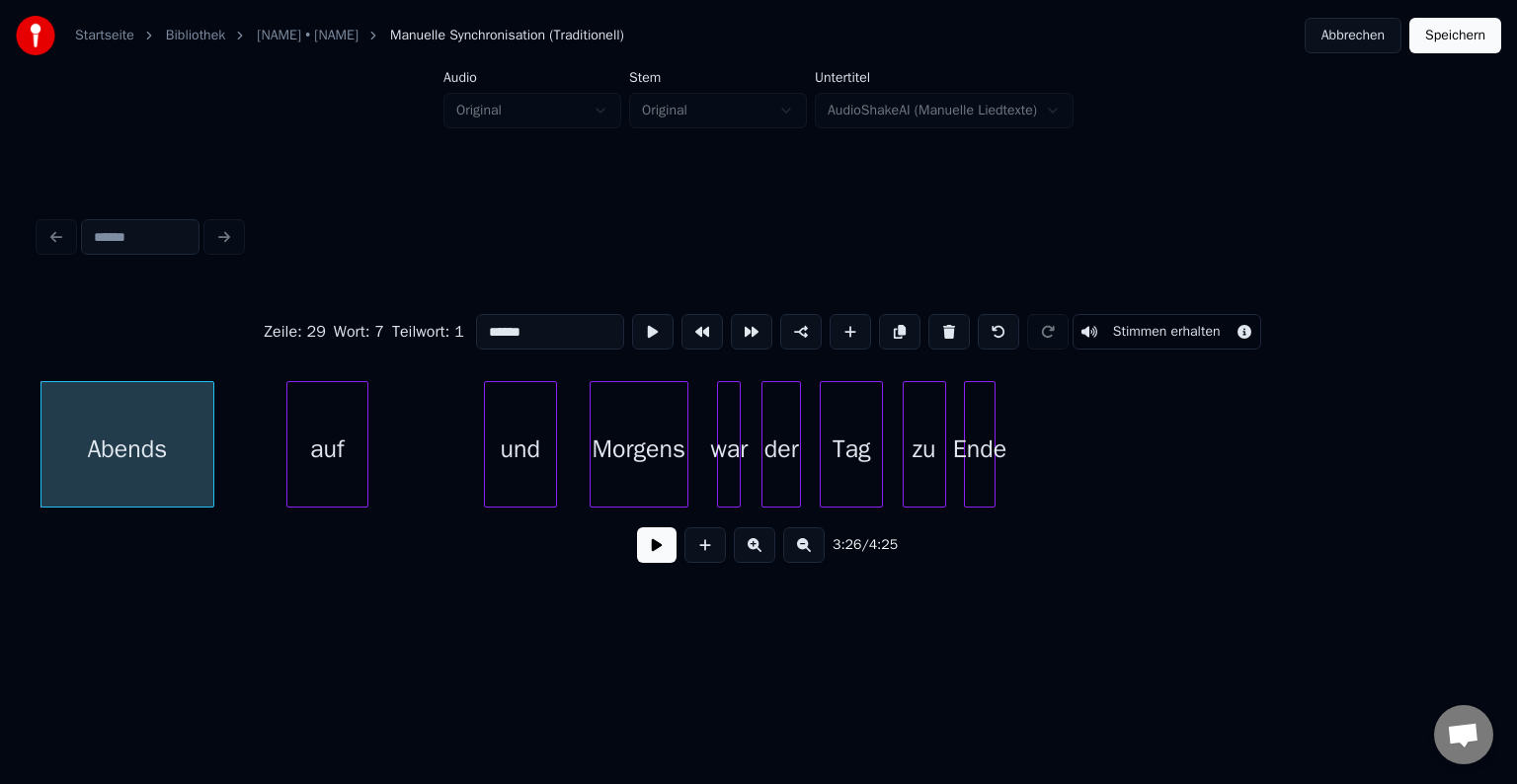 type on "******" 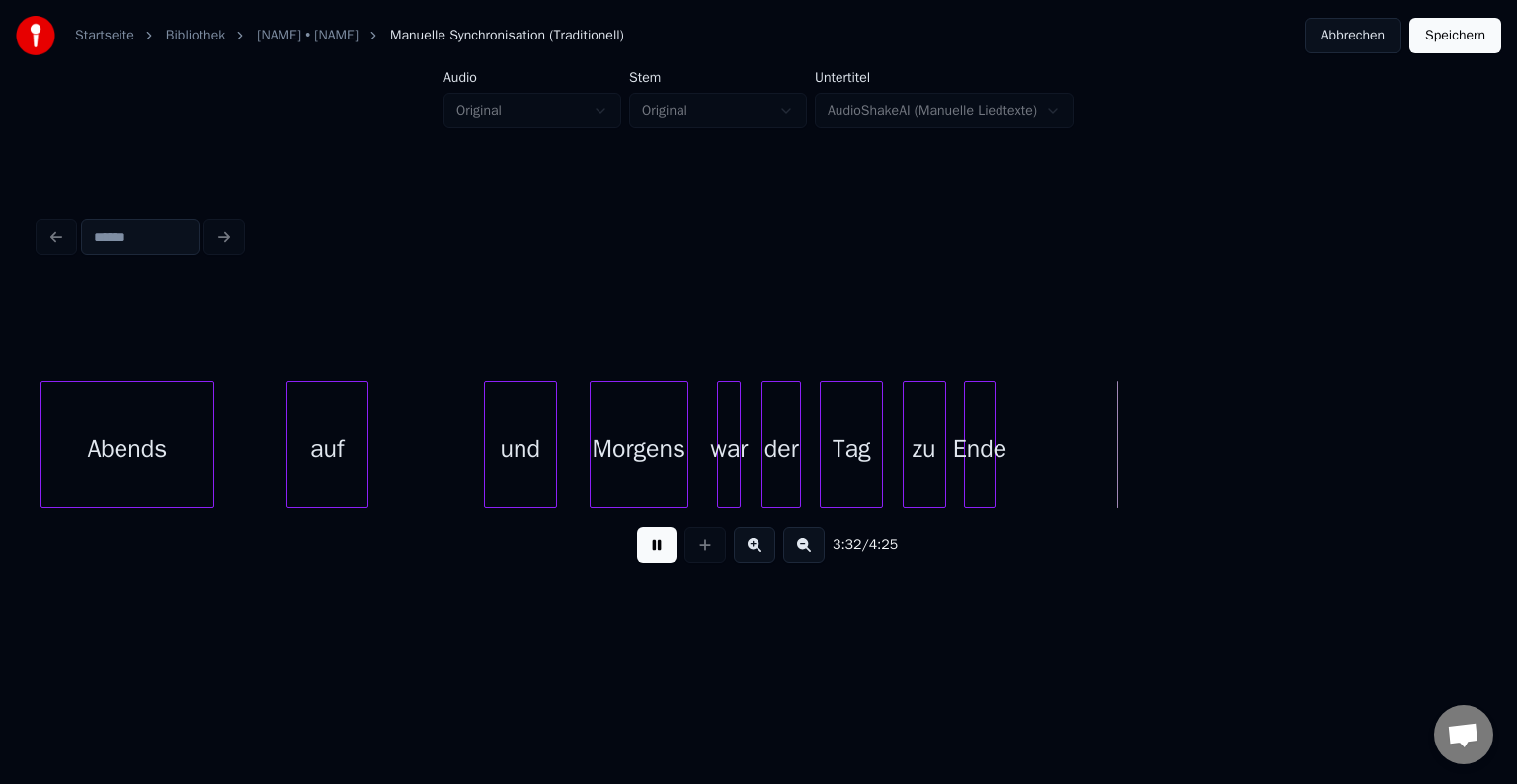 click on "[TIME]  /  [TIME]" at bounding box center (758, 545) 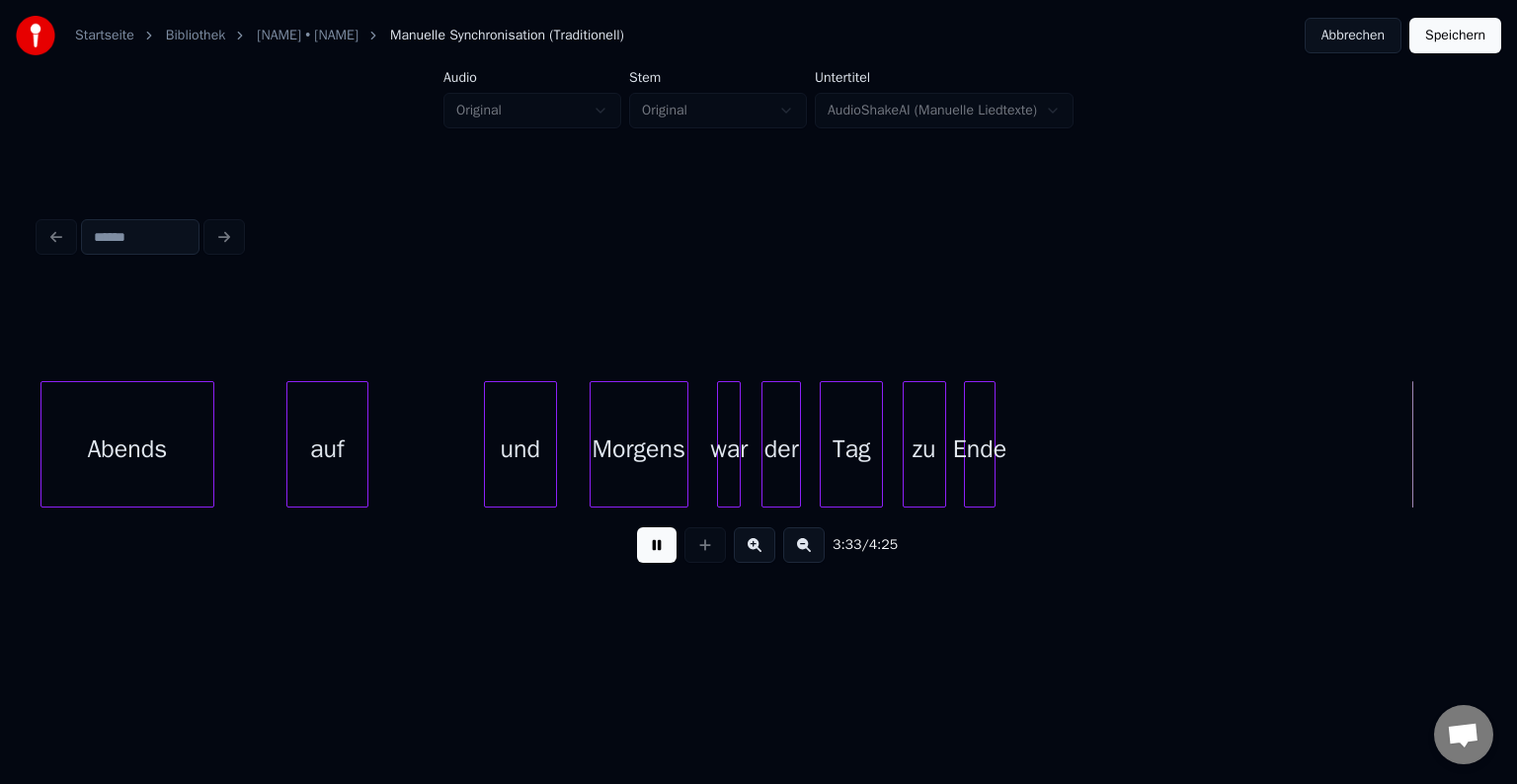 click at bounding box center [657, 545] 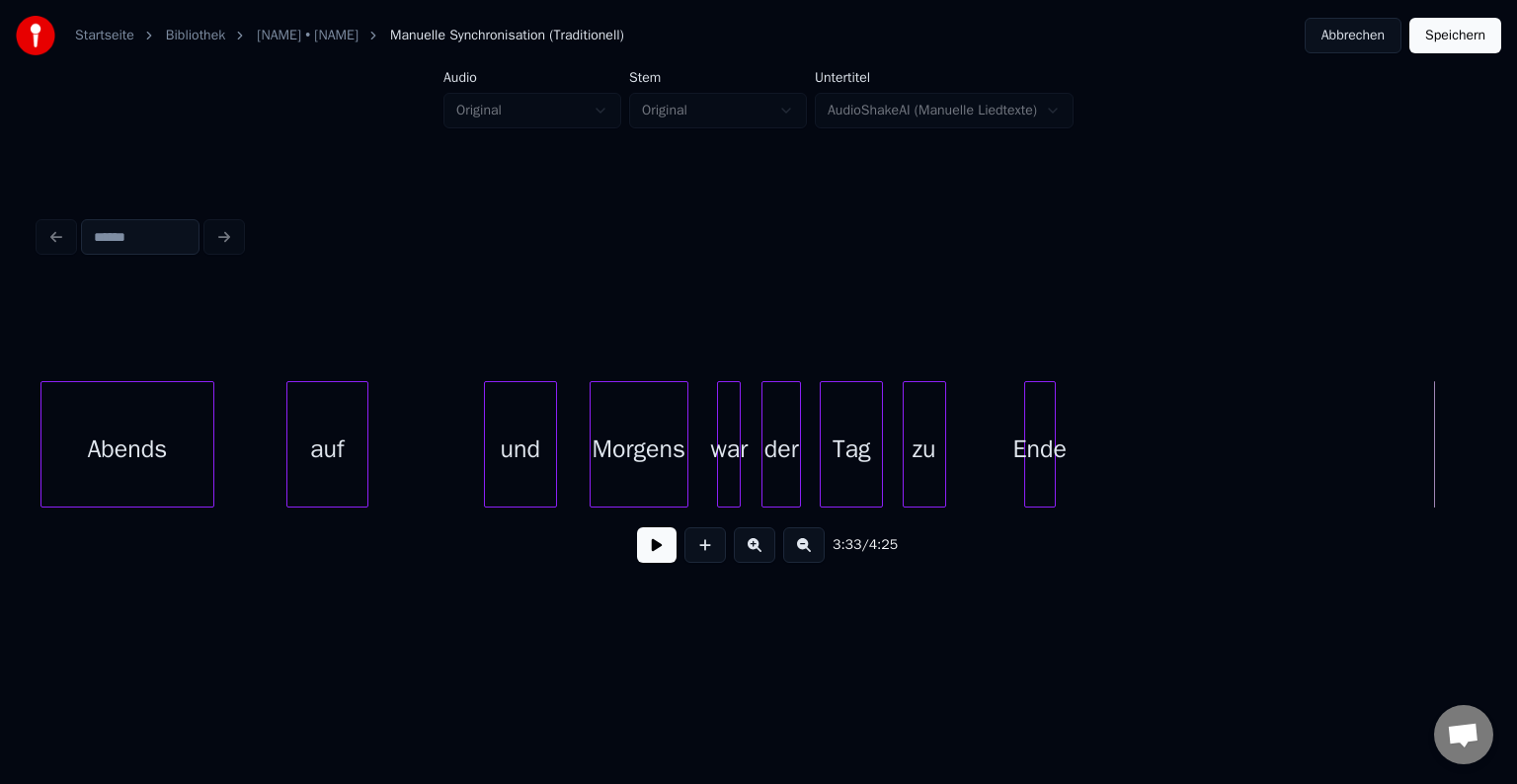 click on "Ende" at bounding box center [1040, 449] 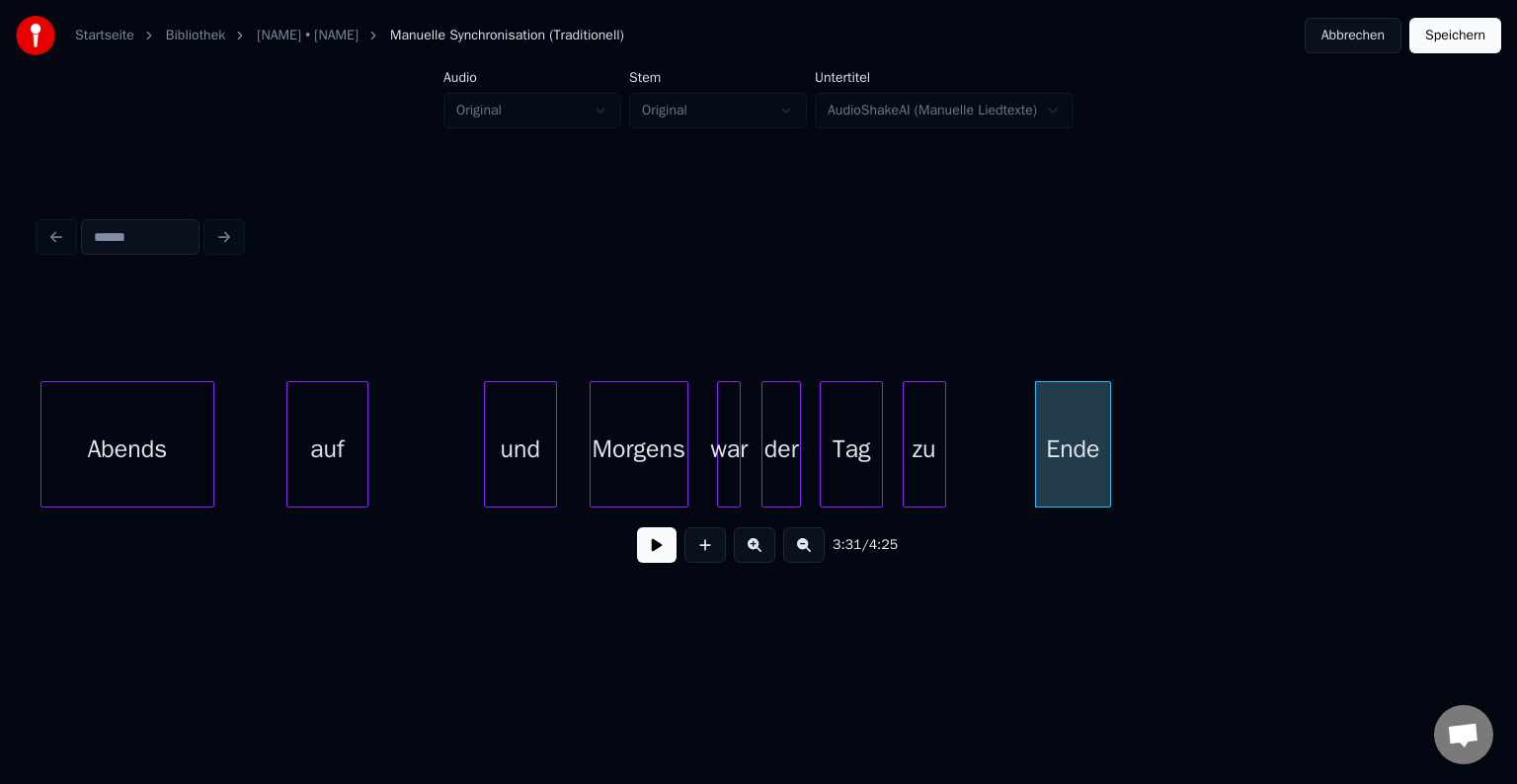 click at bounding box center [1107, 444] 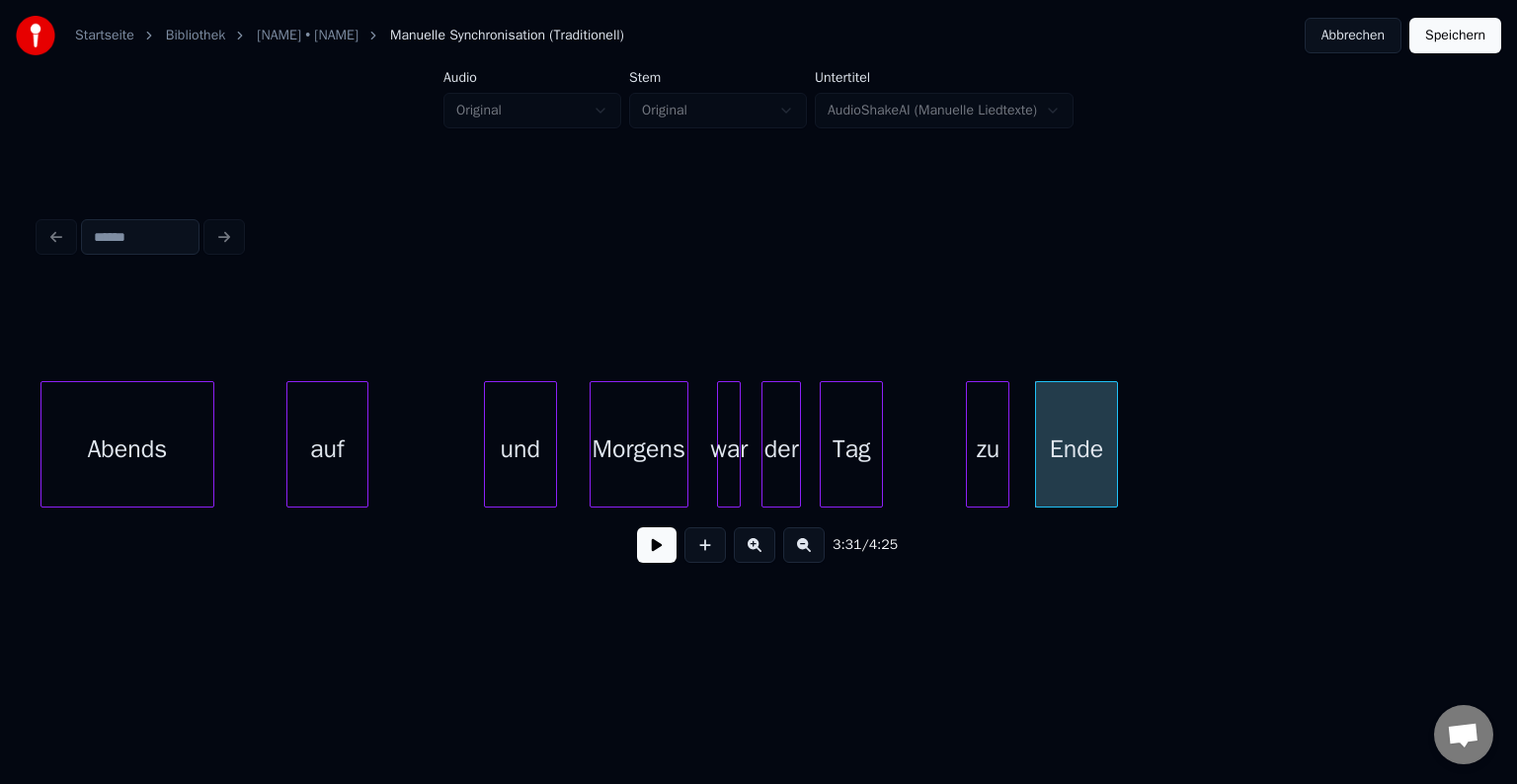 click on "zu" at bounding box center (988, 449) 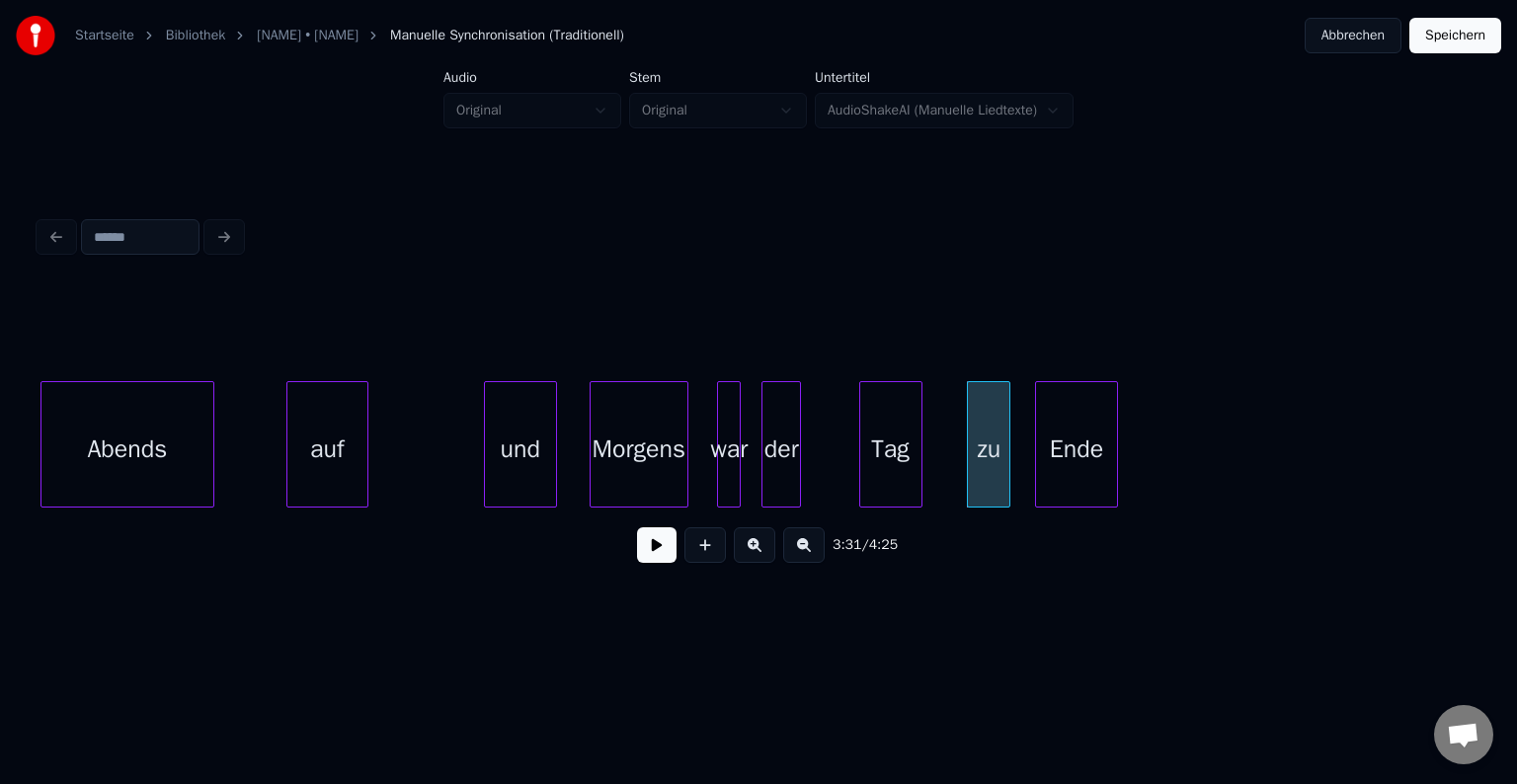 click on "Tag" at bounding box center [891, 449] 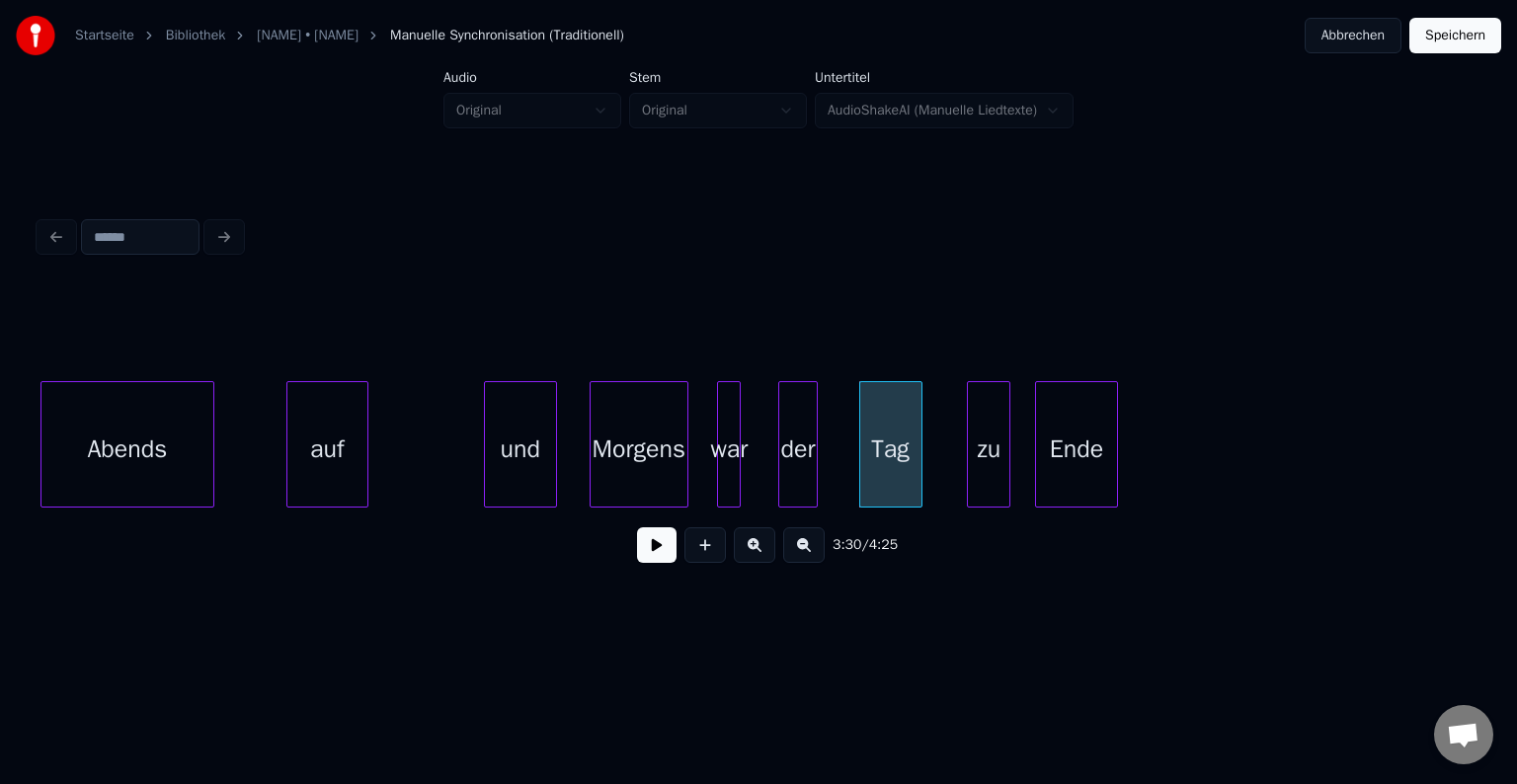 click on "der" at bounding box center [798, 449] 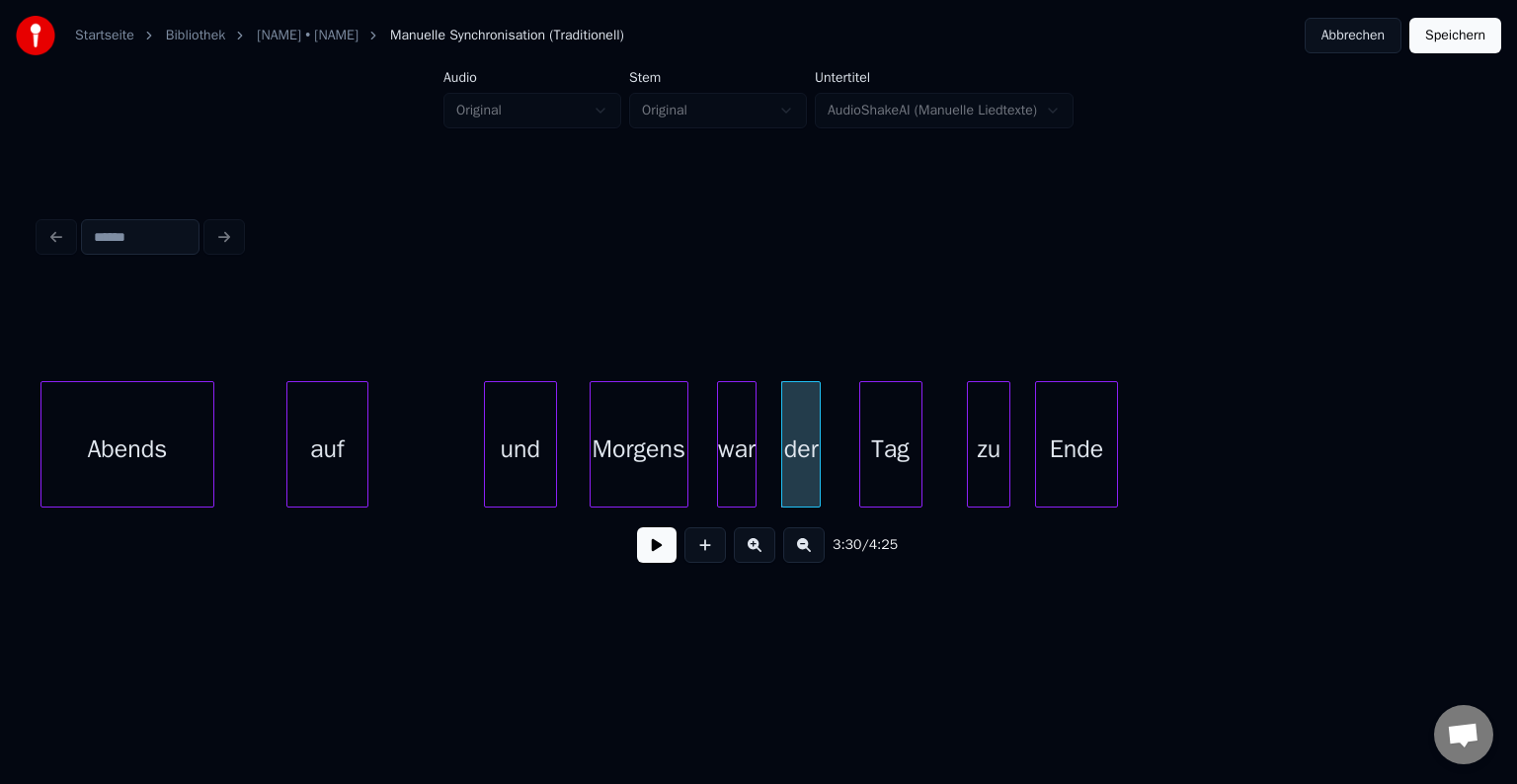 click at bounding box center [753, 444] 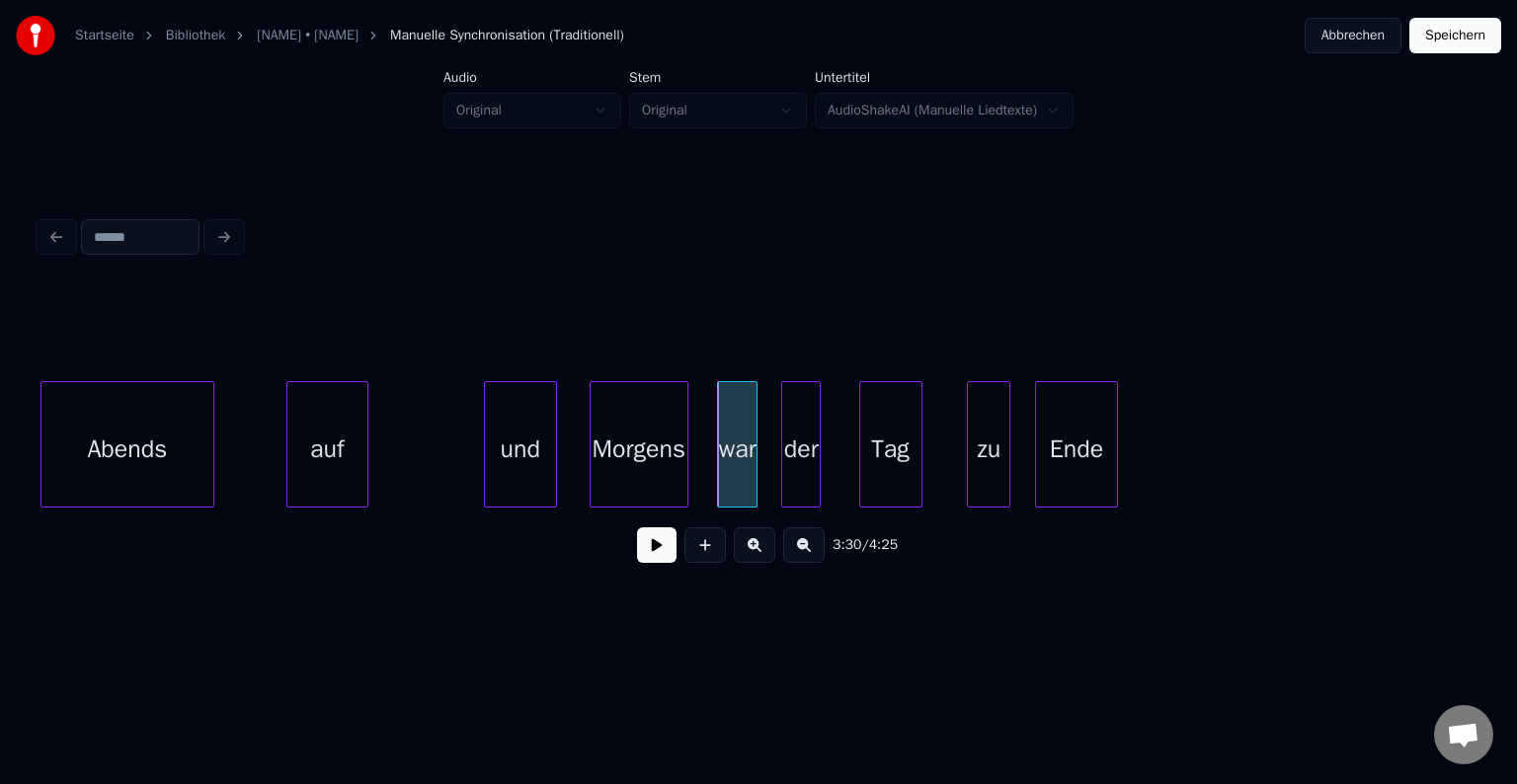 click on "Abends" at bounding box center [127, 449] 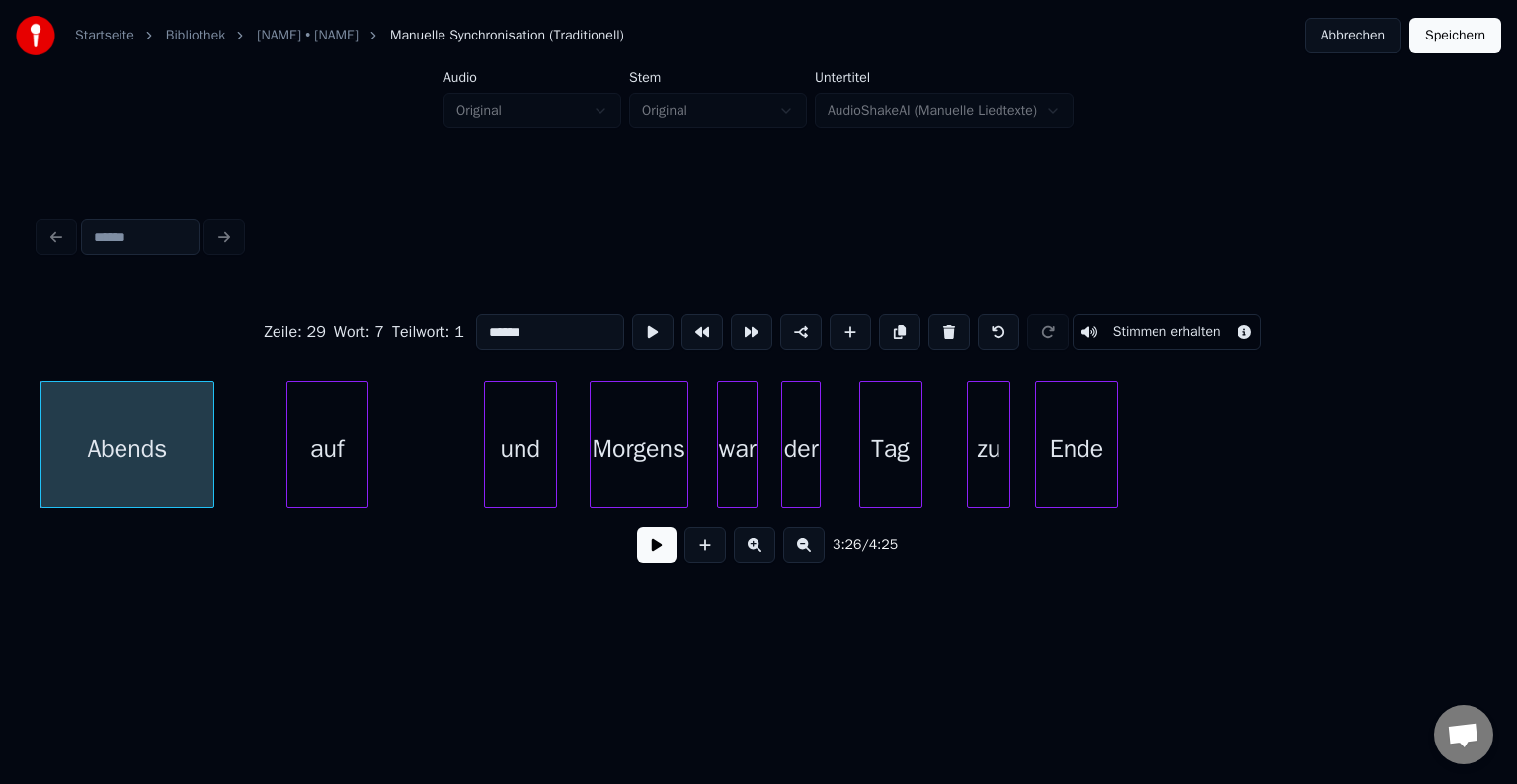 click at bounding box center [657, 545] 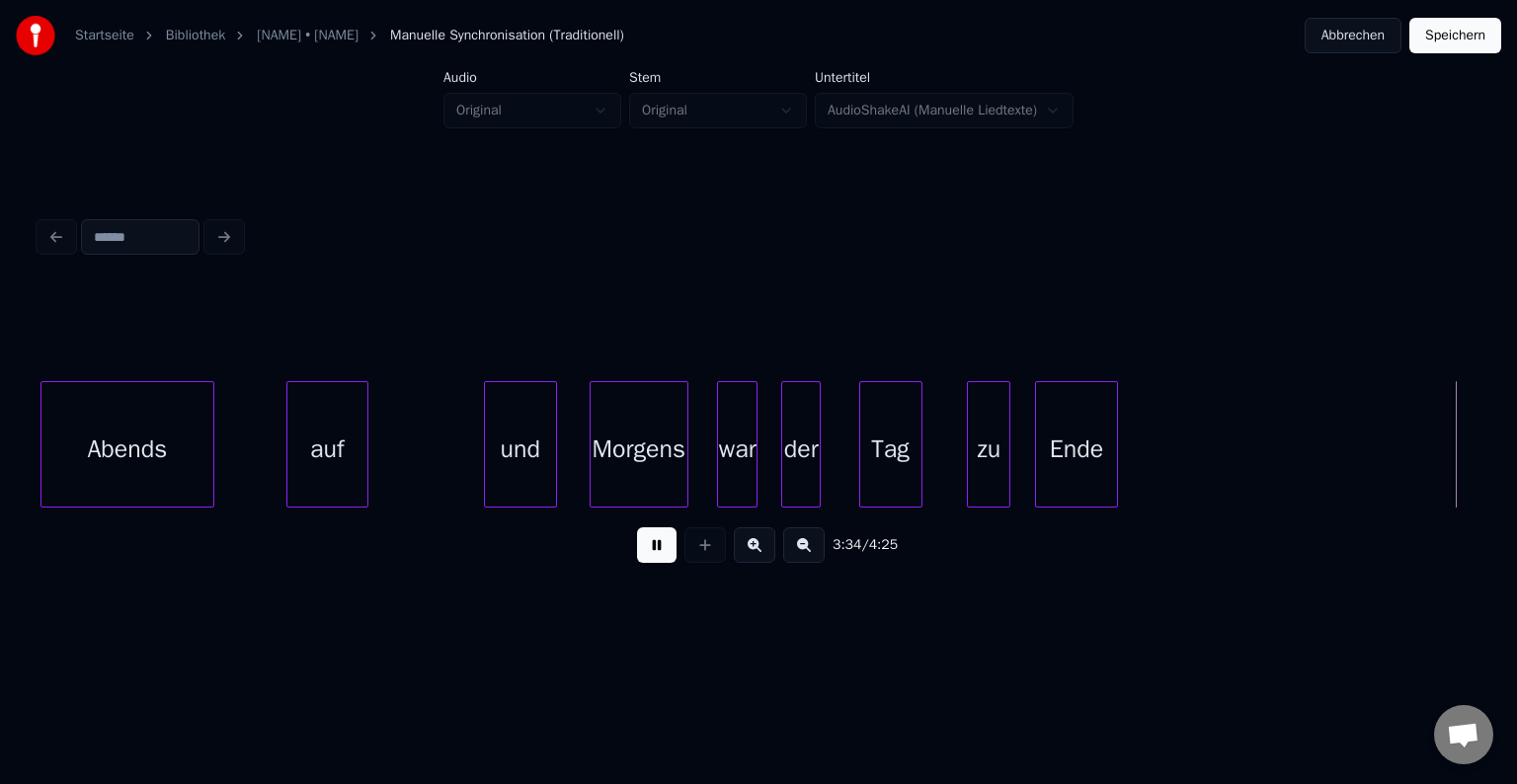 scroll, scrollTop: 0, scrollLeft: 42296, axis: horizontal 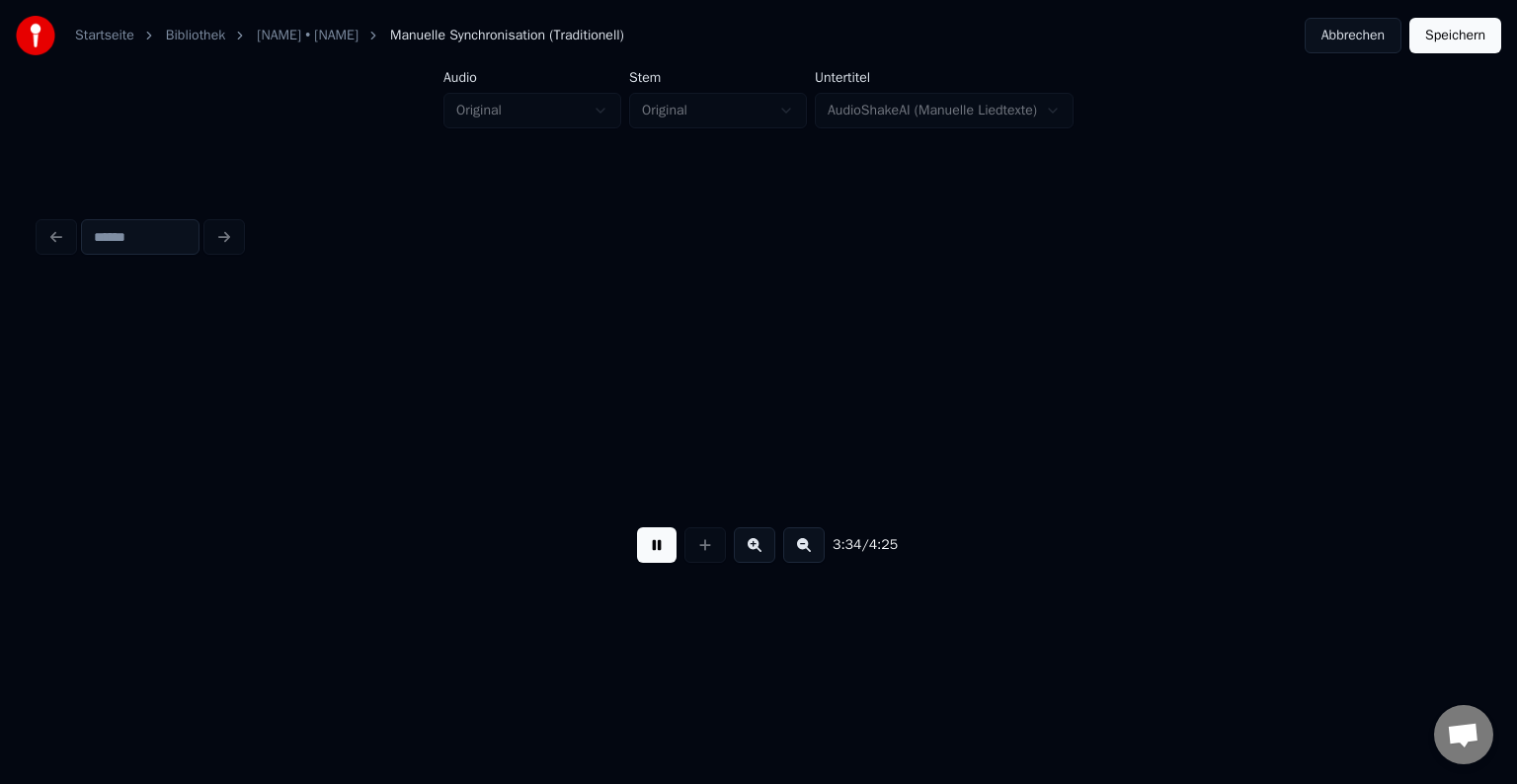 click at bounding box center [657, 545] 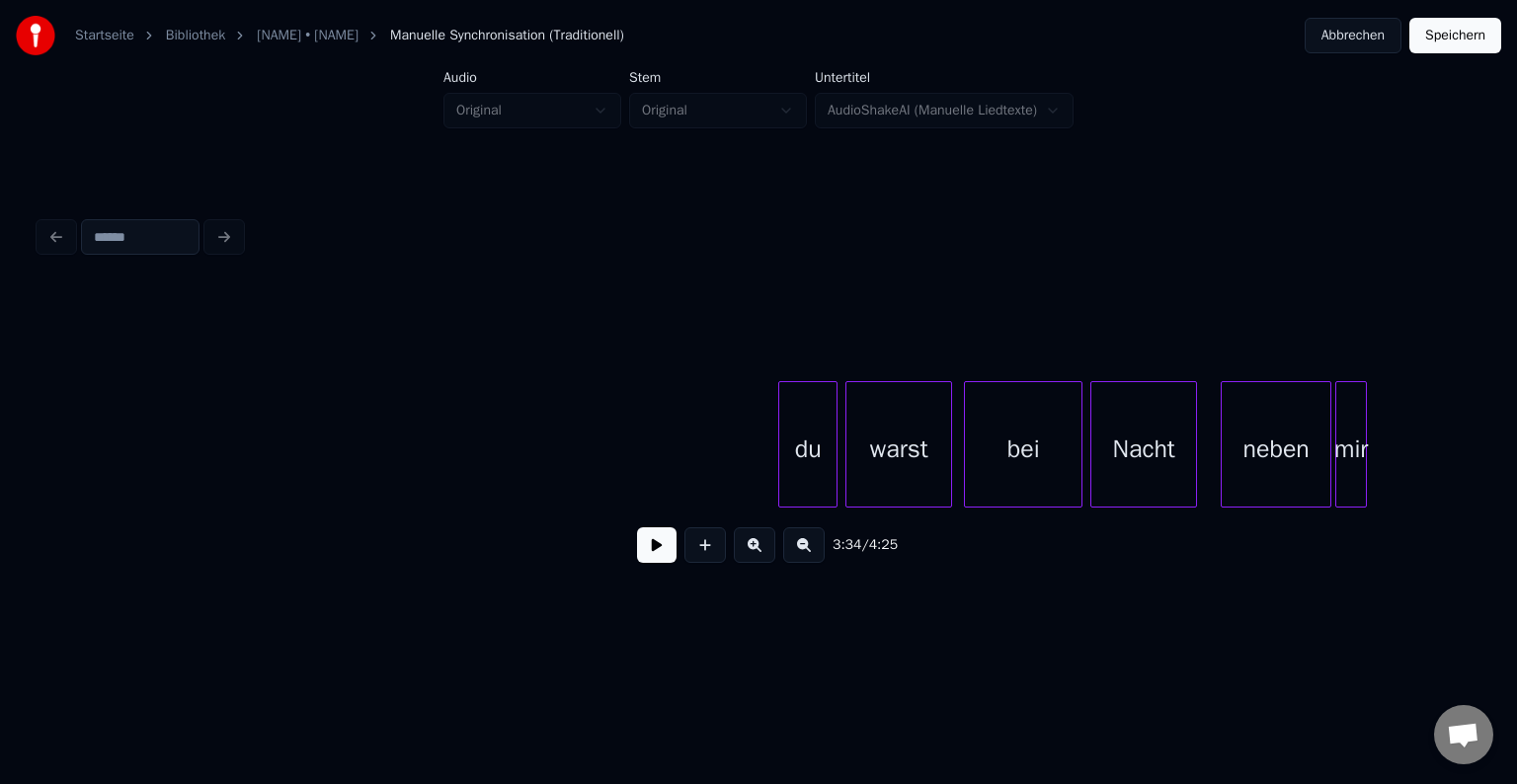 scroll, scrollTop: 0, scrollLeft: 43665, axis: horizontal 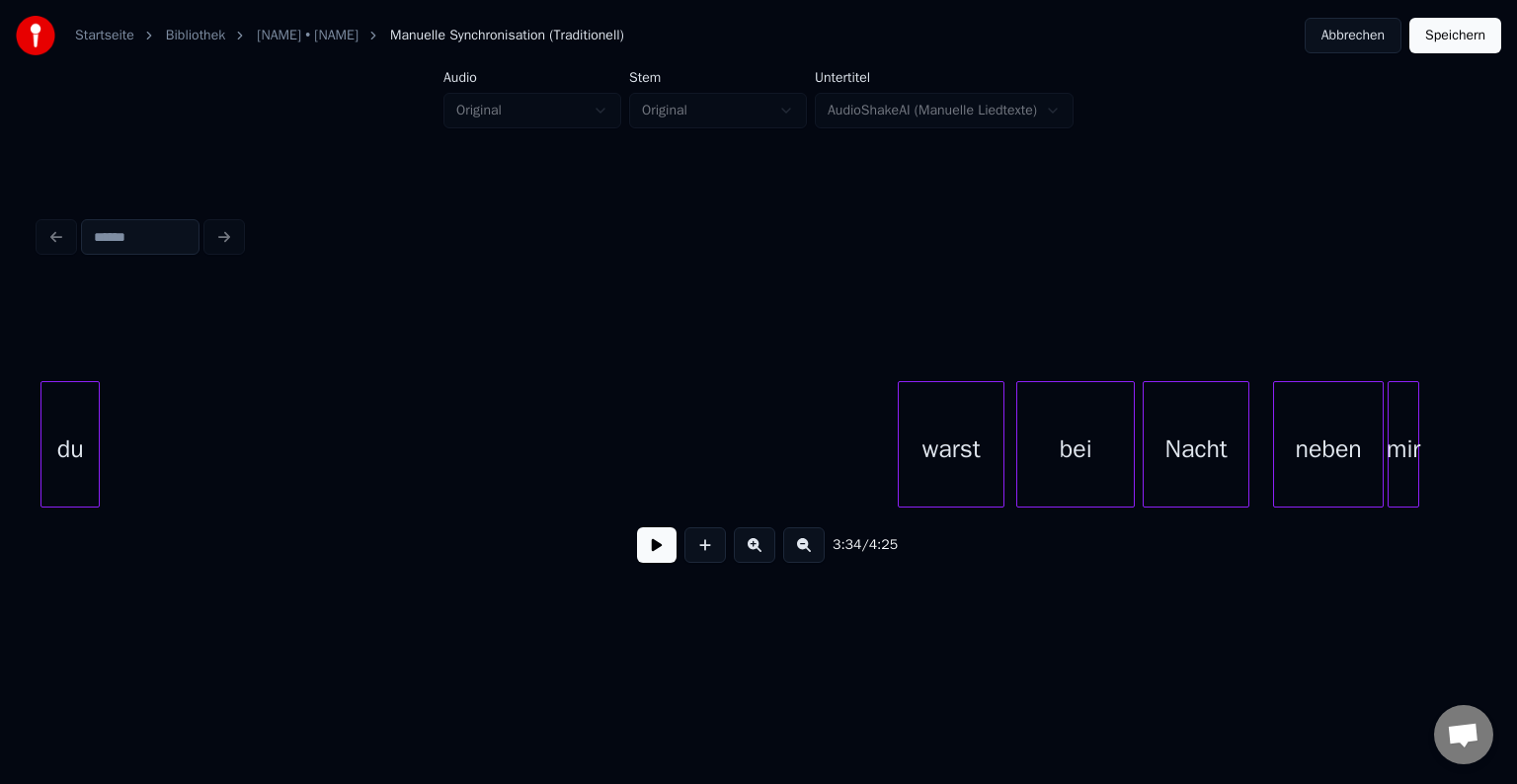 click on "Startseite Bibliothek Sandy River • Rene Chanté Manuelle Synchronisation (Traditionell) Abbrechen Speichern Audio Original Stem Original Untertitel AudioShakeAI (Manuelle Liedtexte) [TIME]  /  [TIME]" at bounding box center (758, 315) 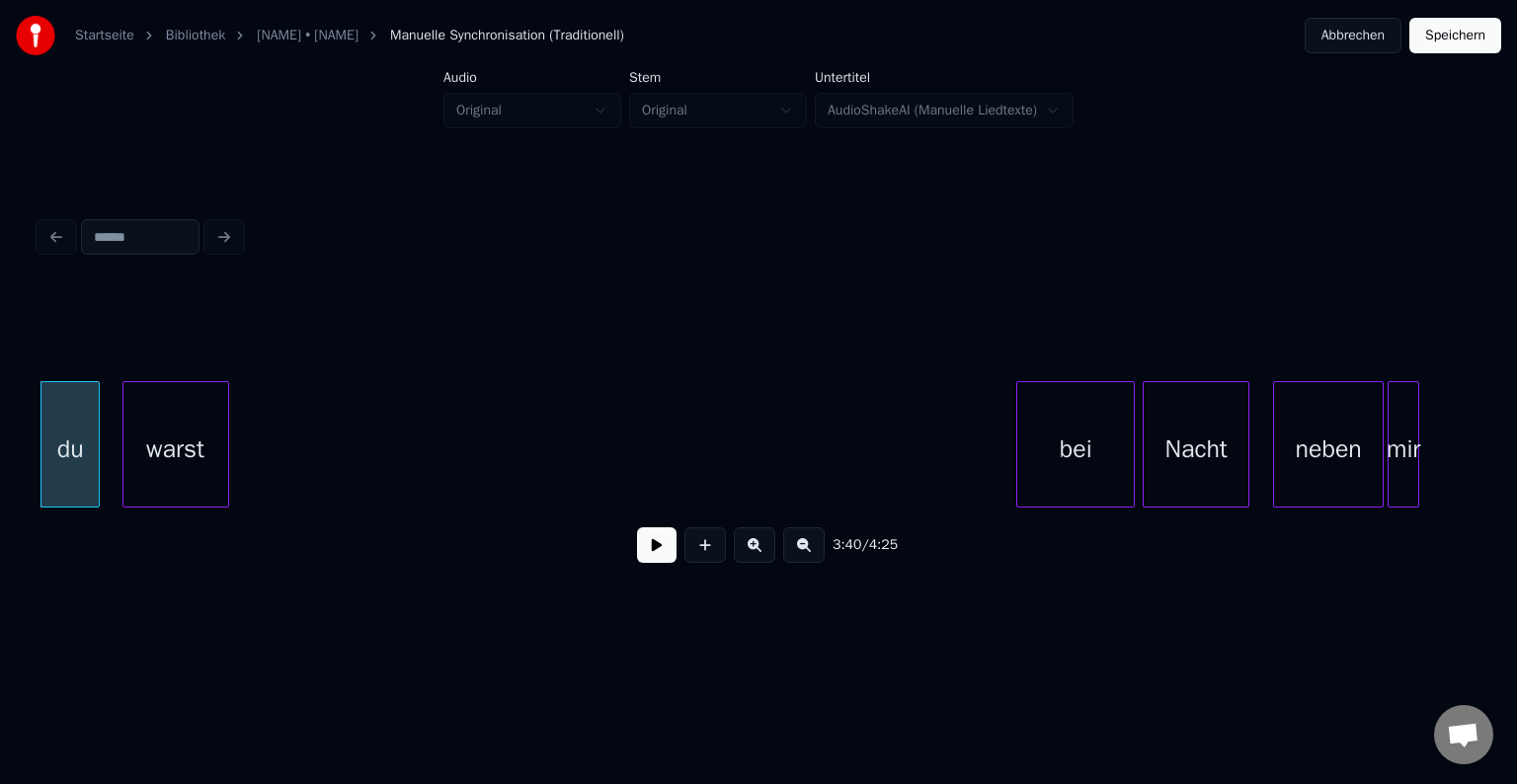 click on "warst" at bounding box center [176, 449] 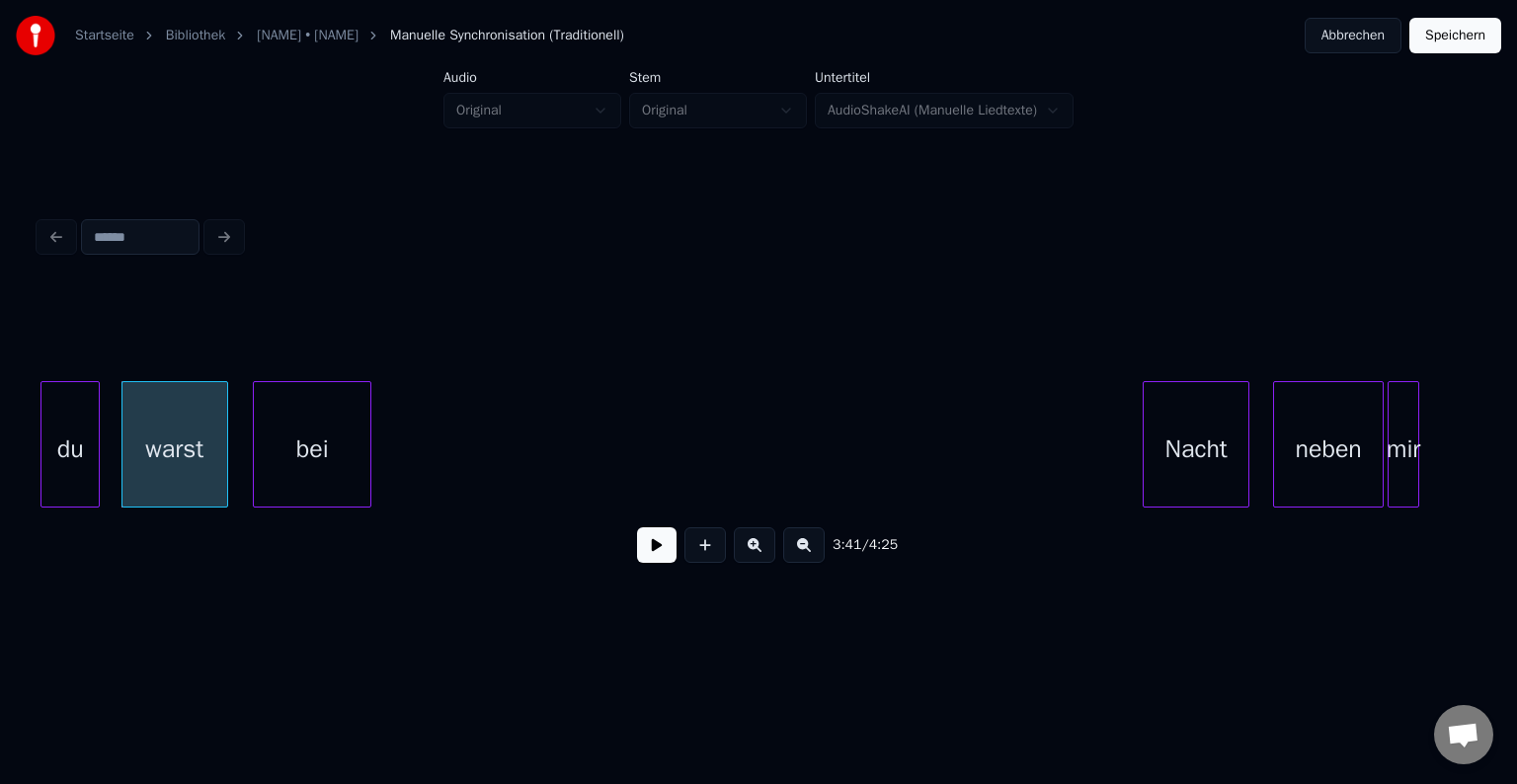click on "bei" at bounding box center [312, 449] 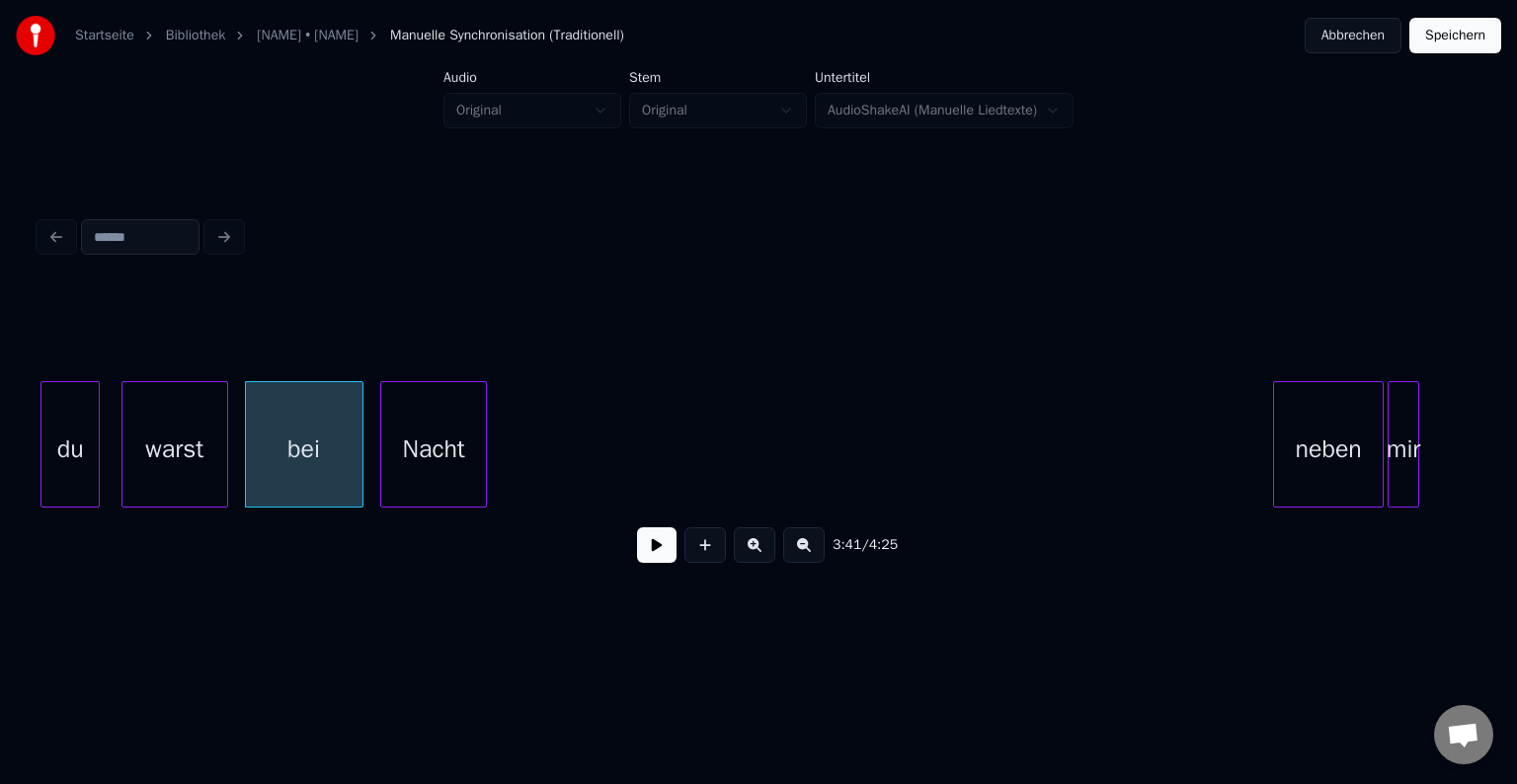 click on "du warst bei Nacht neben mir" at bounding box center (758, 444) 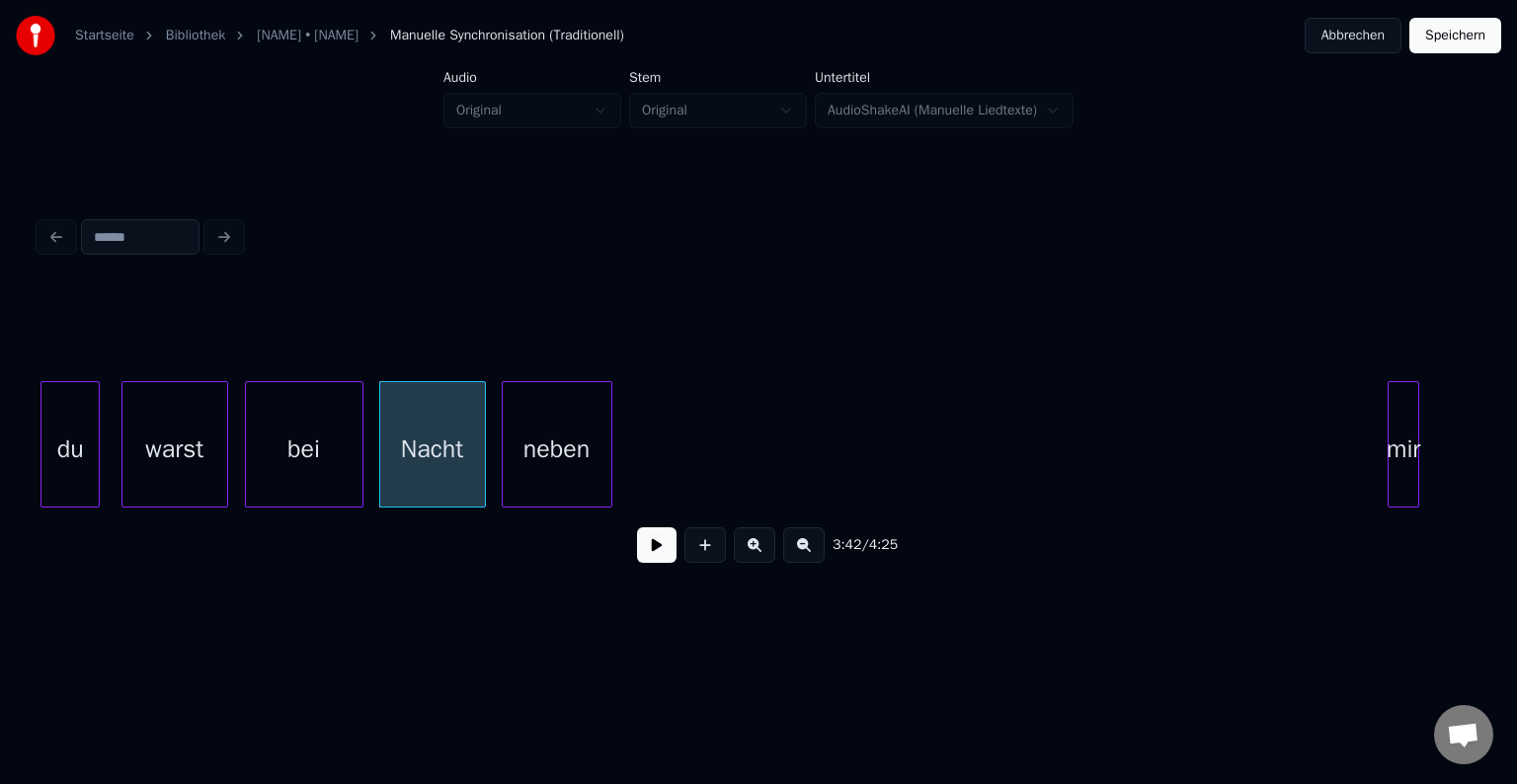 click on "neben" at bounding box center [557, 449] 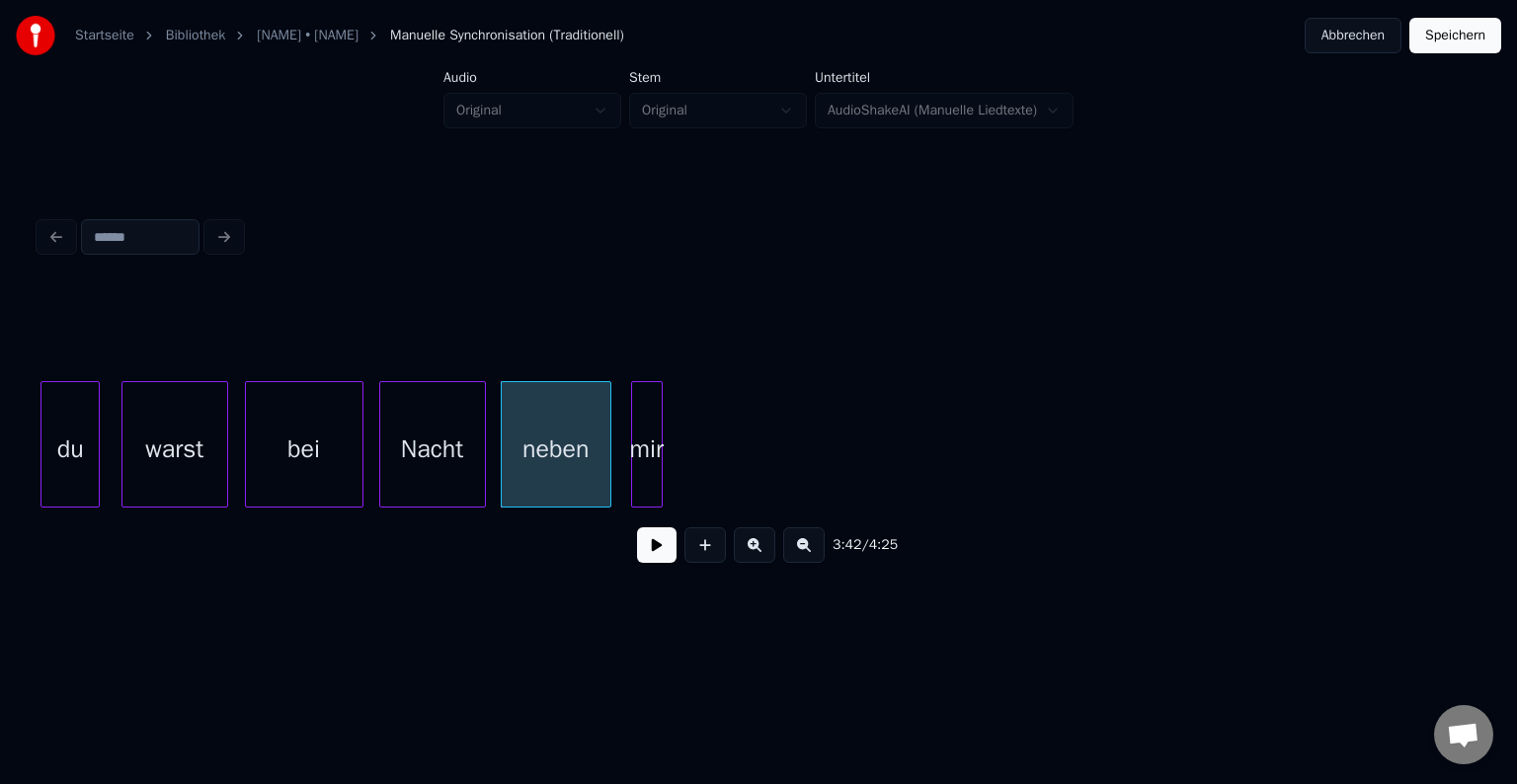 click on "mir" at bounding box center (647, 449) 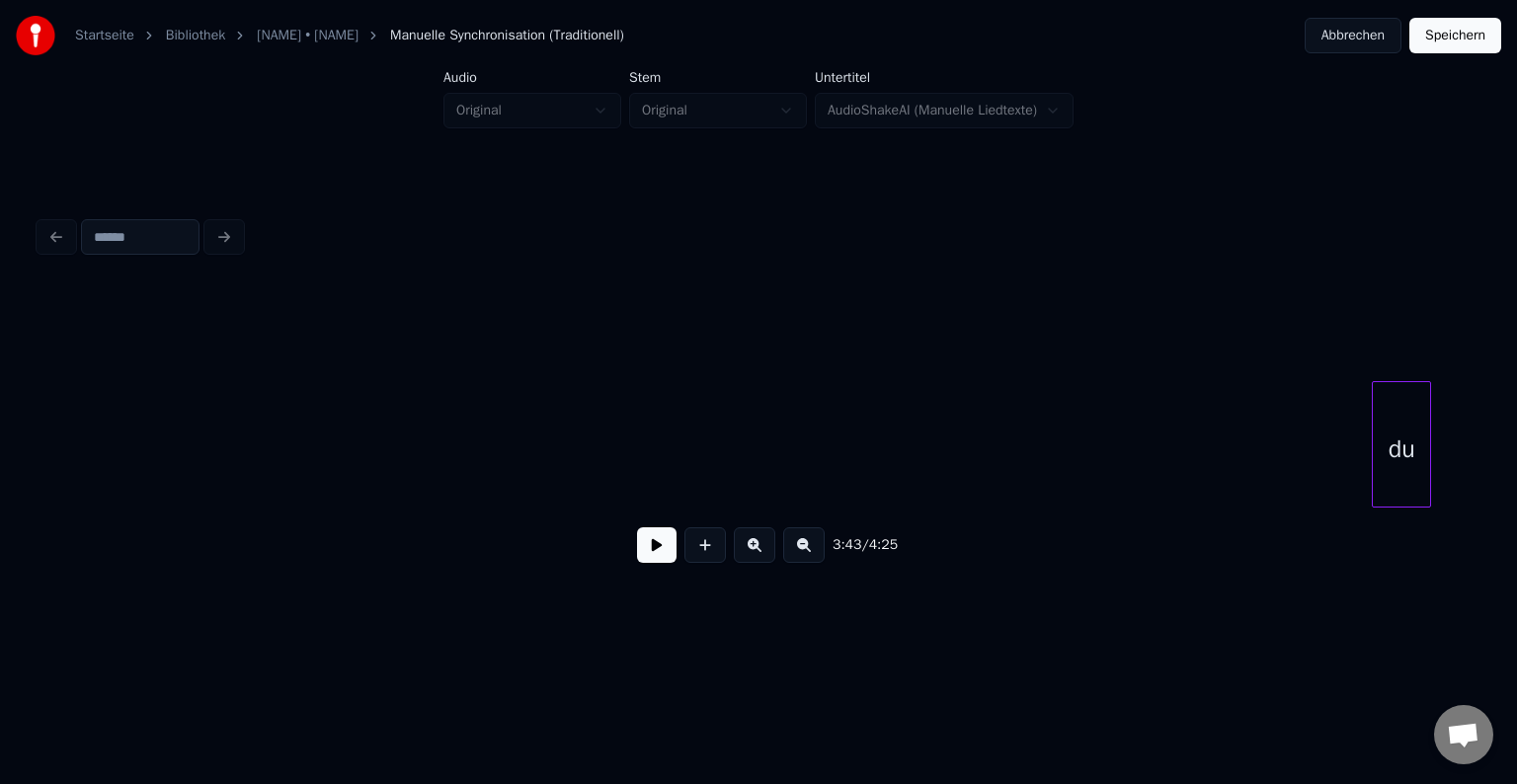 scroll, scrollTop: 0, scrollLeft: 42223, axis: horizontal 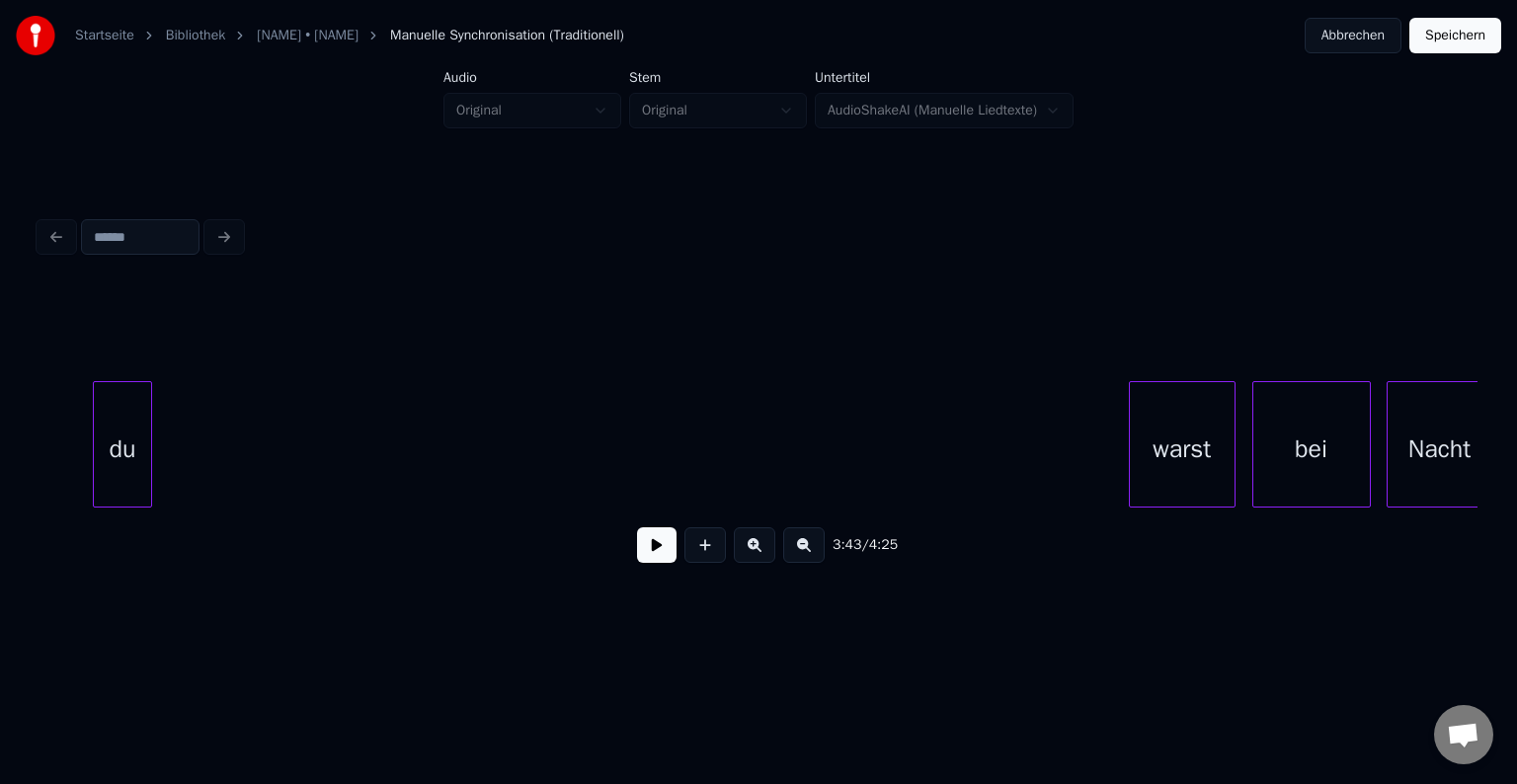 click on "du" at bounding box center (122, 449) 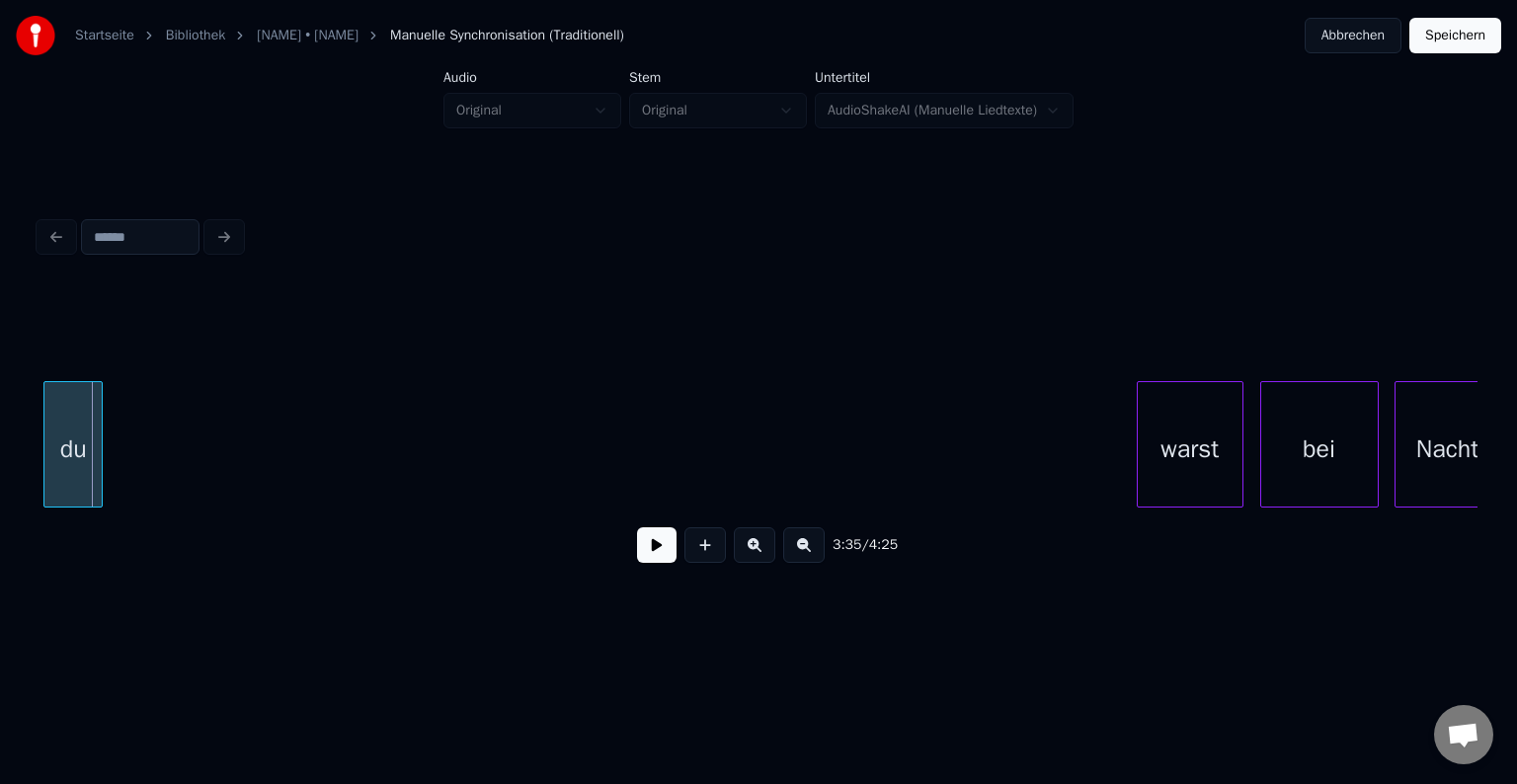 scroll, scrollTop: 0, scrollLeft: 42568, axis: horizontal 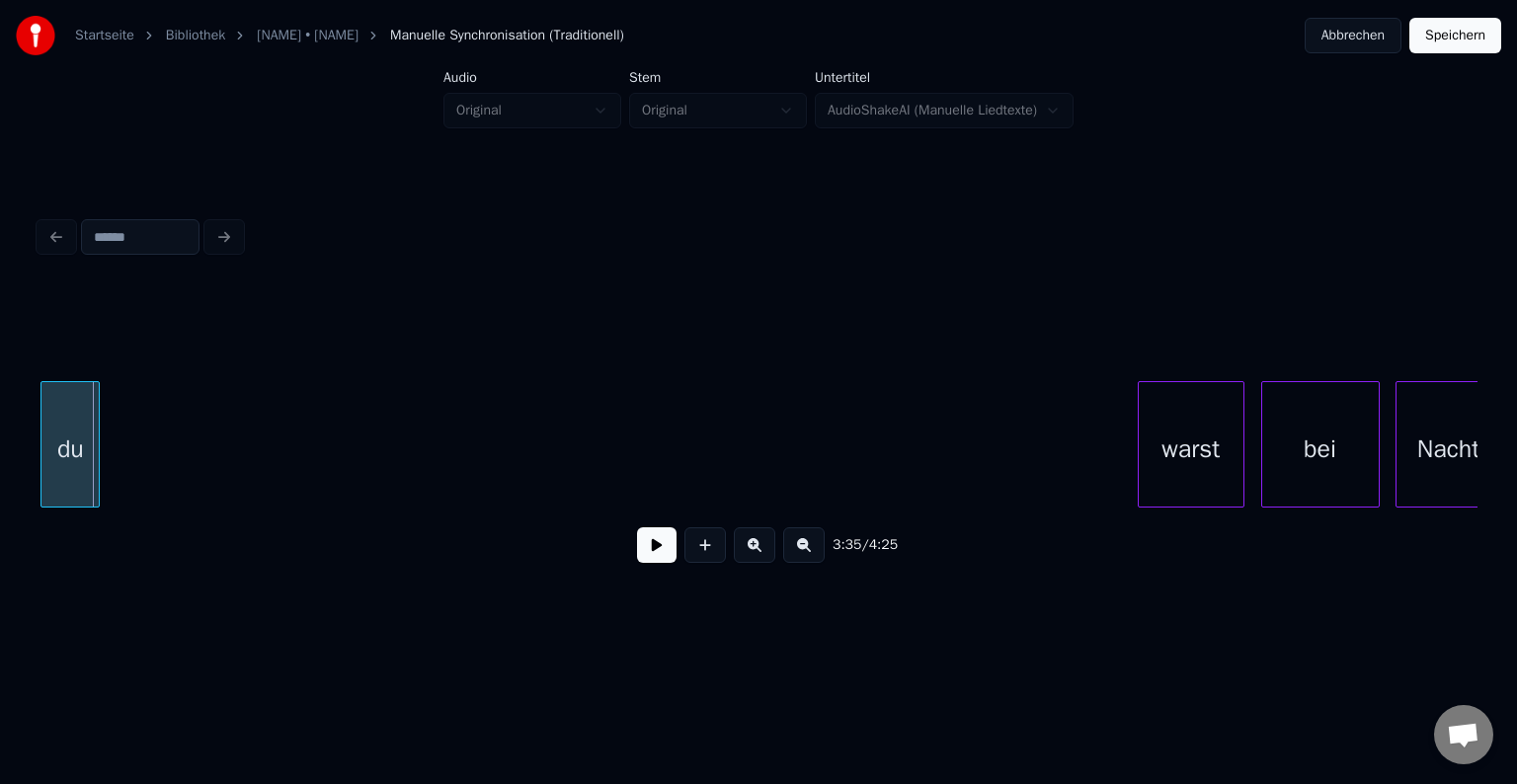 click on "du" at bounding box center (70, 449) 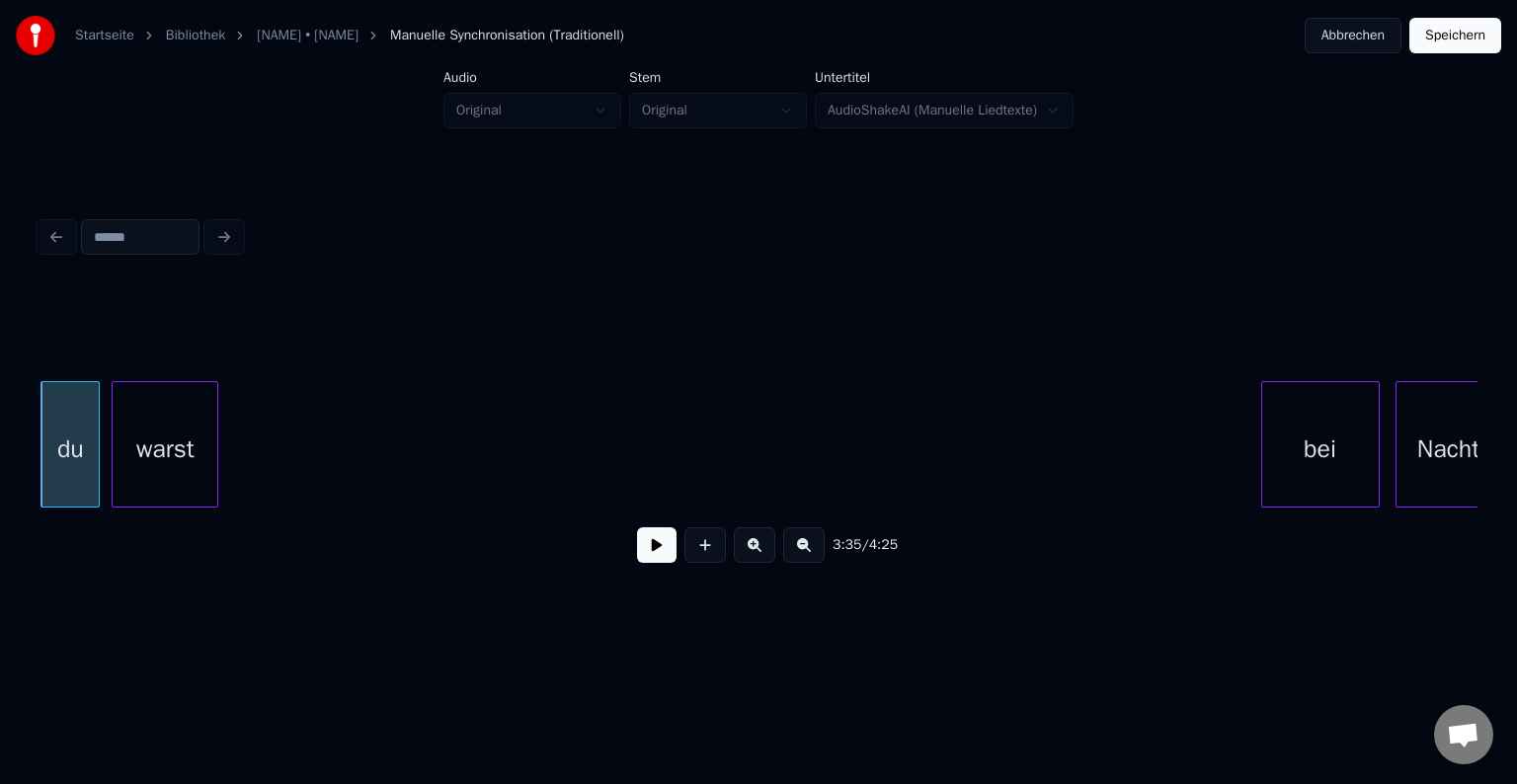 click on "warst" at bounding box center [165, 449] 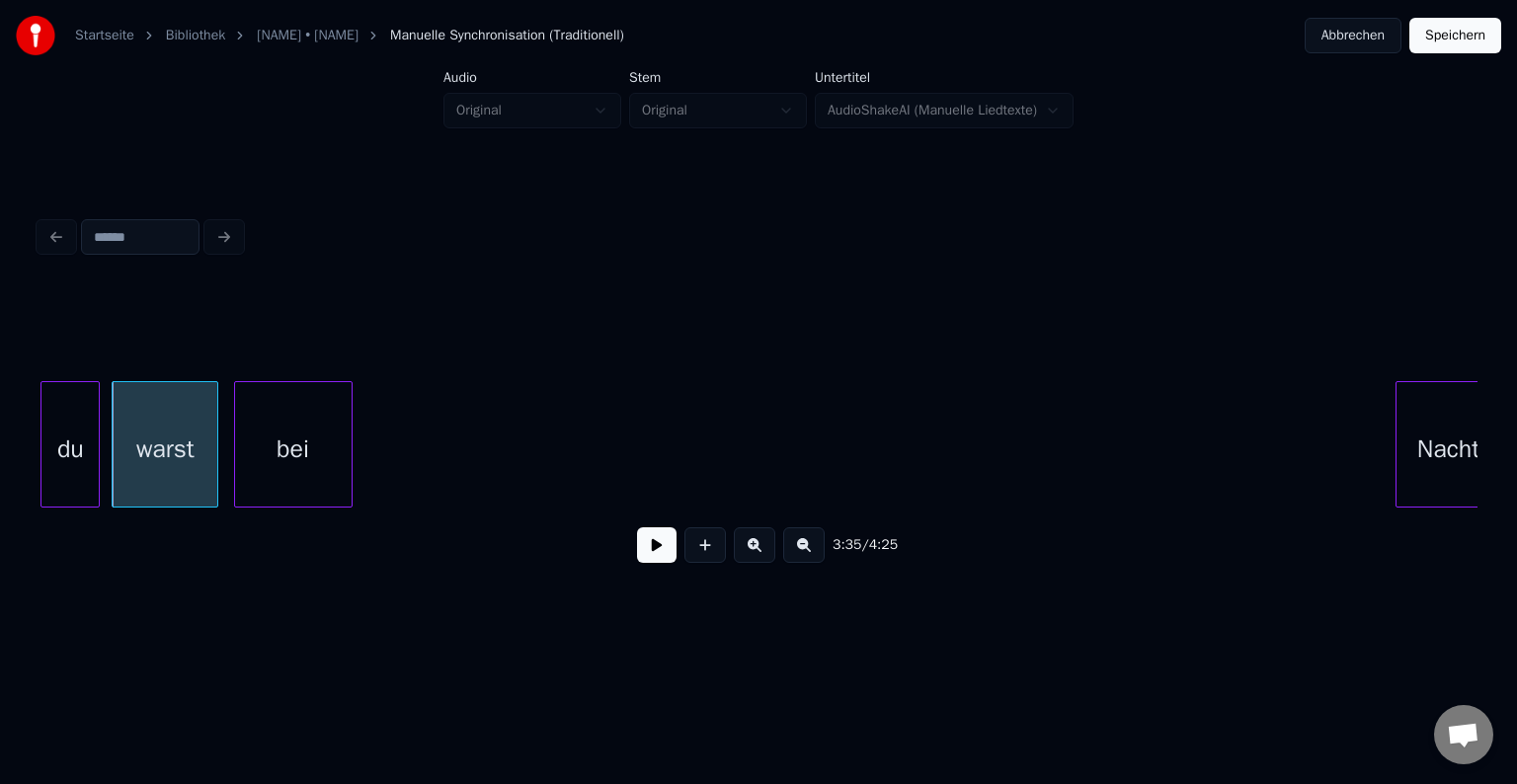 click on "bei" at bounding box center [293, 449] 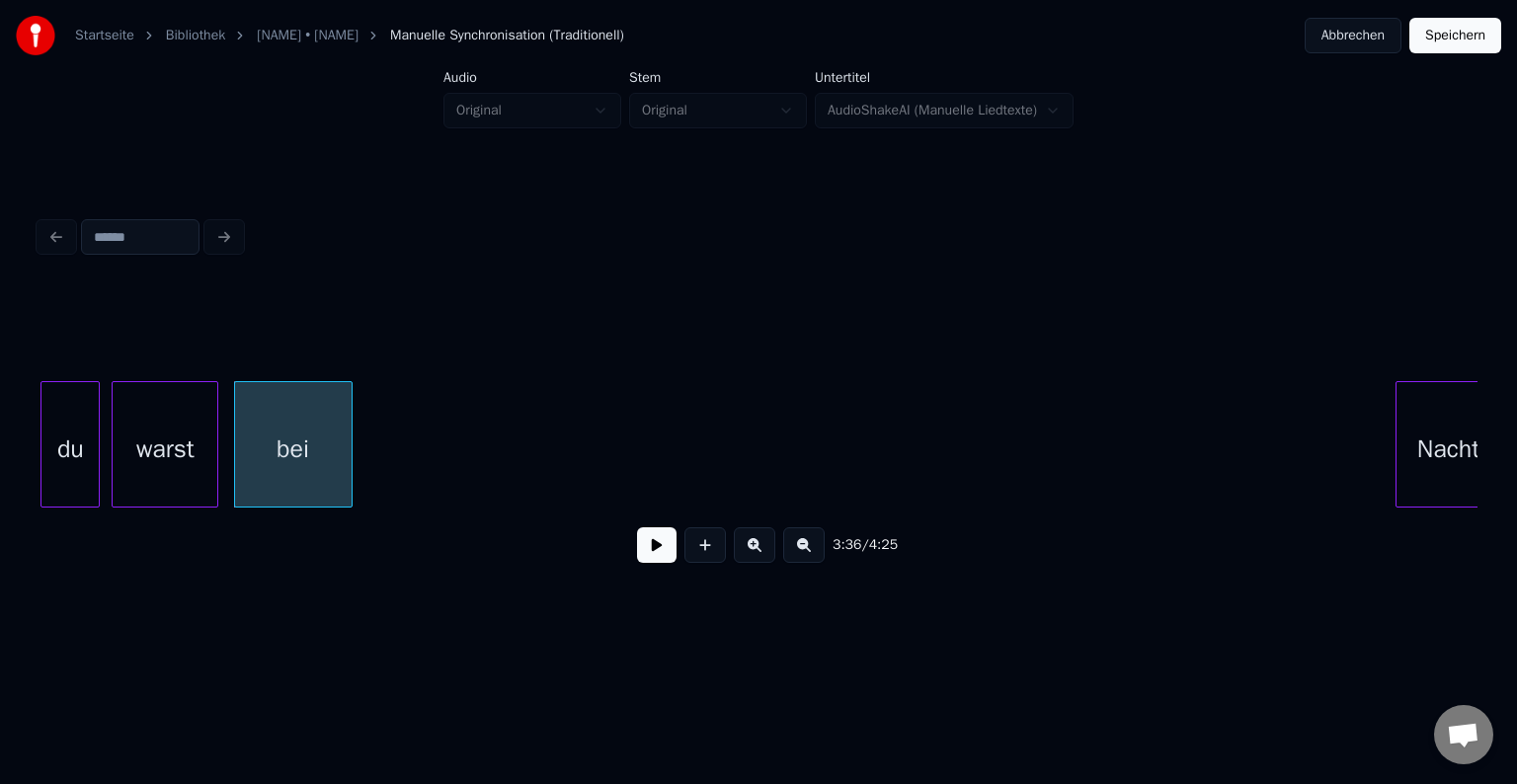 scroll, scrollTop: 0, scrollLeft: 42588, axis: horizontal 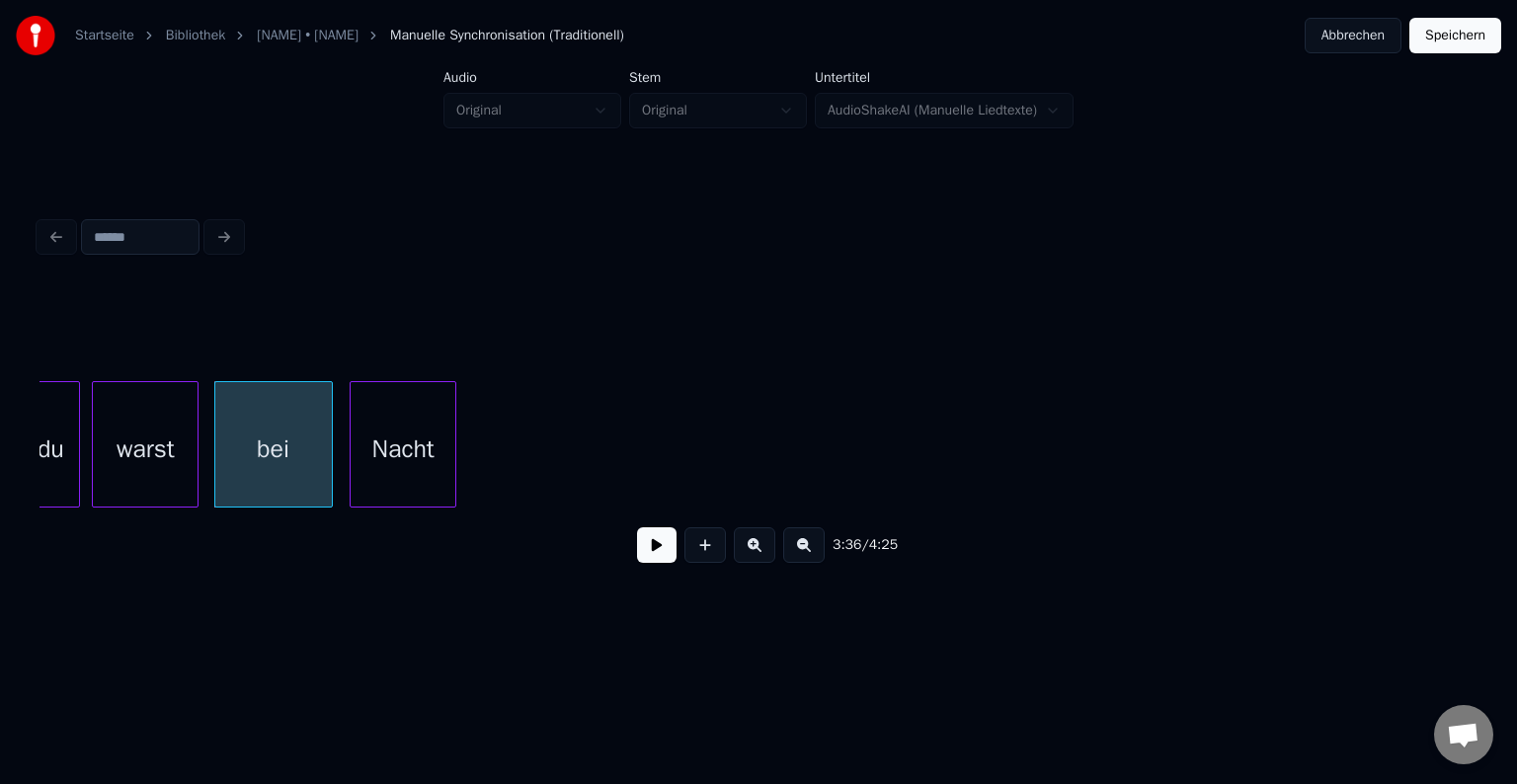 click on "Nacht" at bounding box center [403, 449] 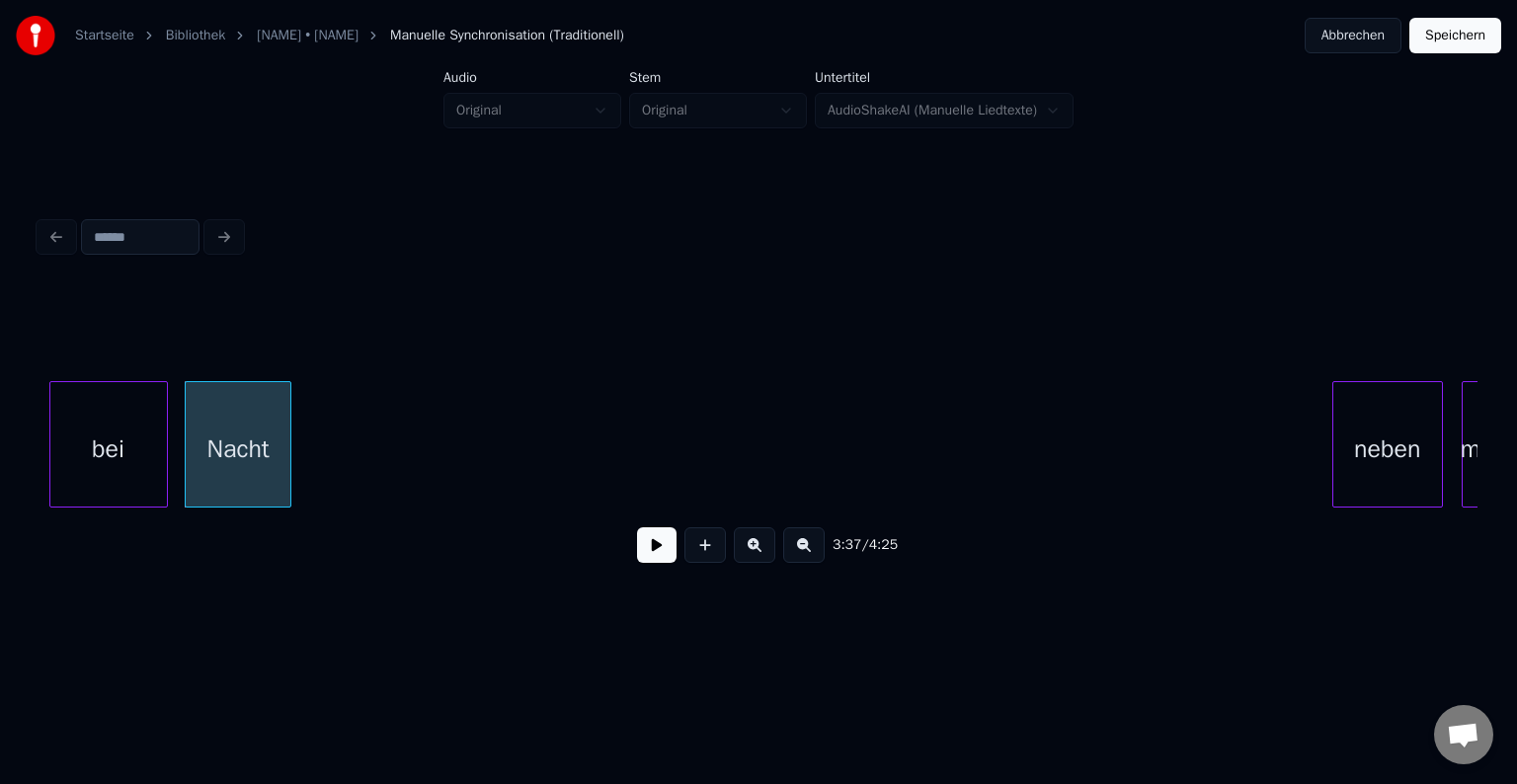 scroll, scrollTop: 0, scrollLeft: 42812, axis: horizontal 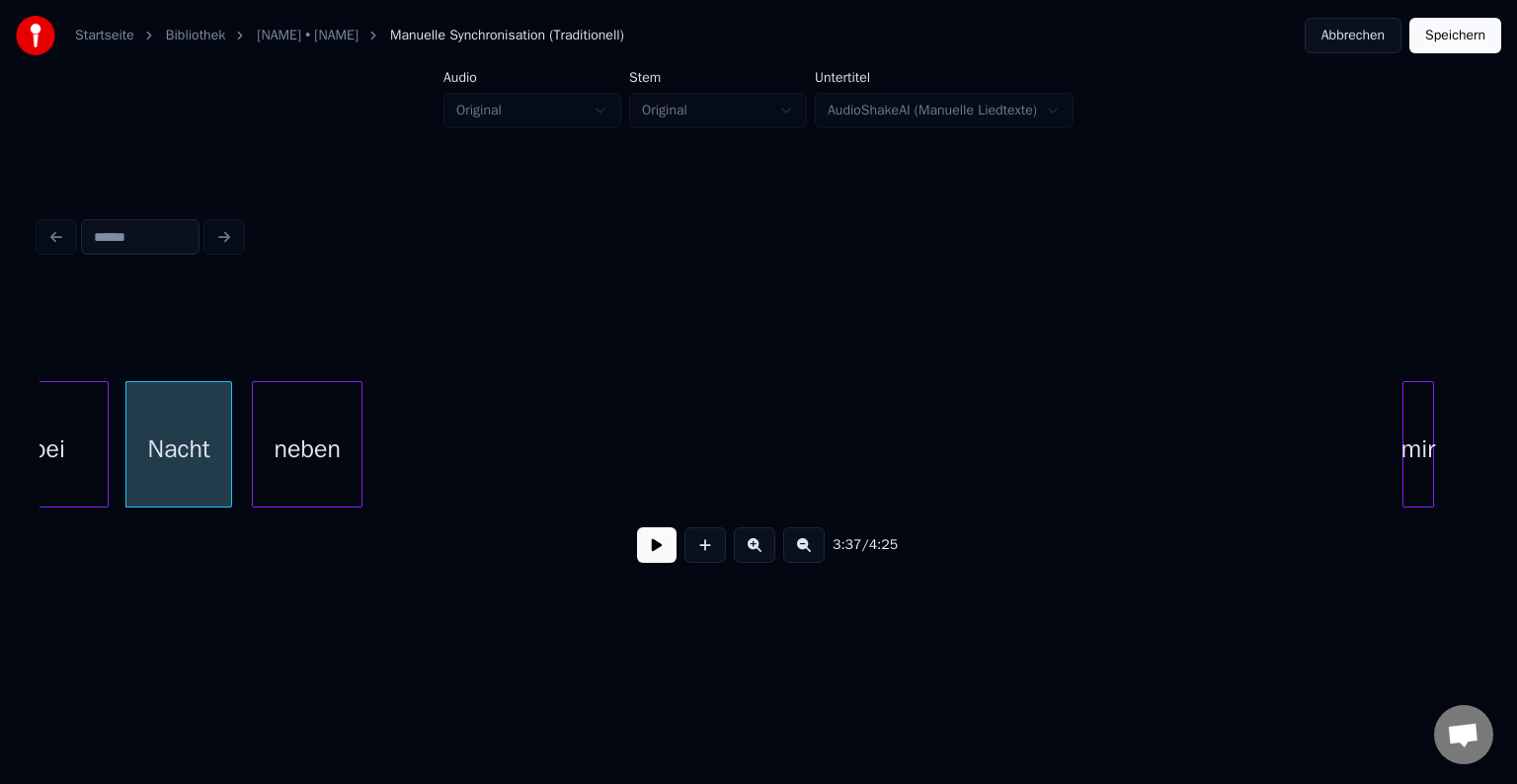 click on "neben" at bounding box center (307, 449) 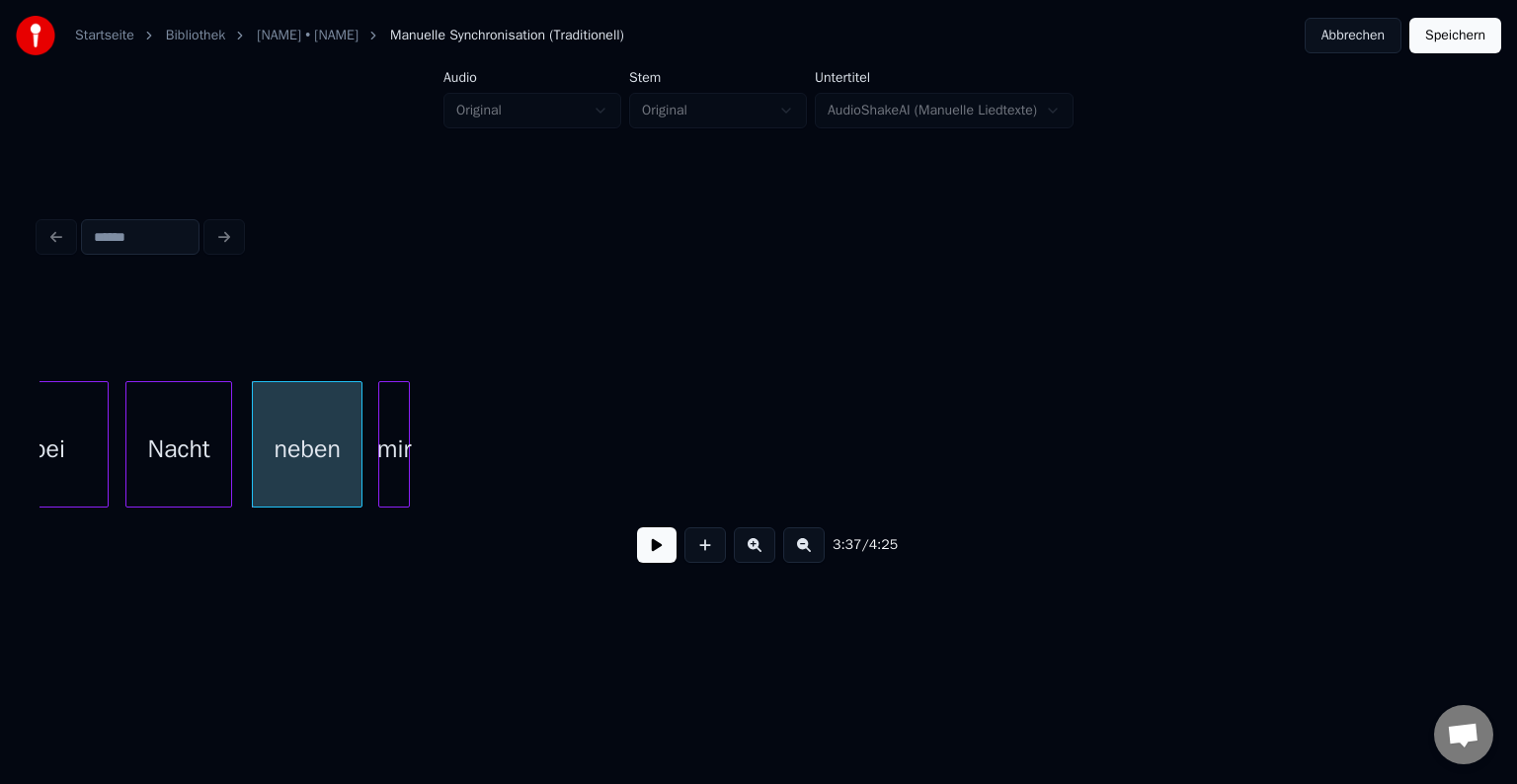 click on "mir" at bounding box center [394, 449] 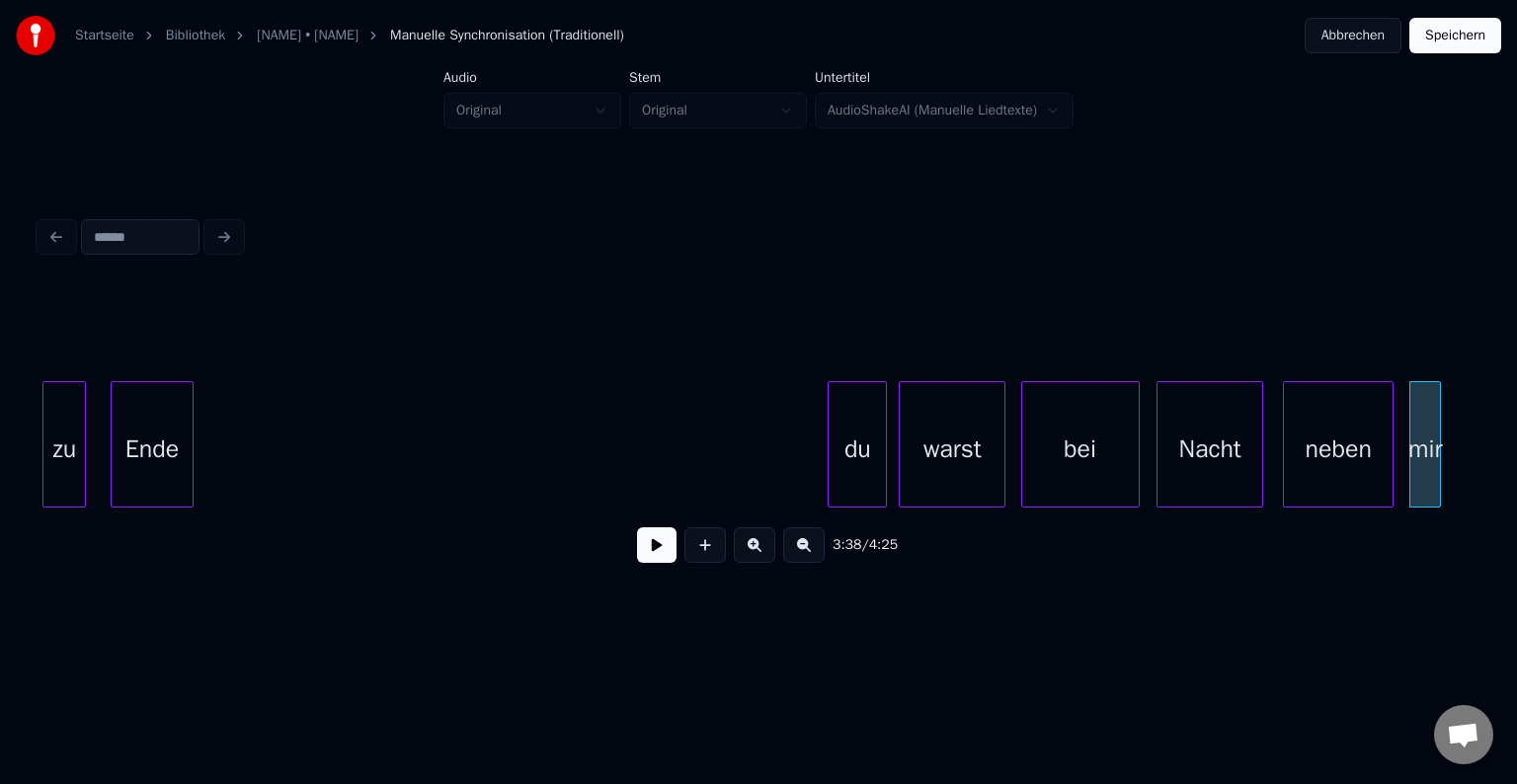 scroll, scrollTop: 0, scrollLeft: 41575, axis: horizontal 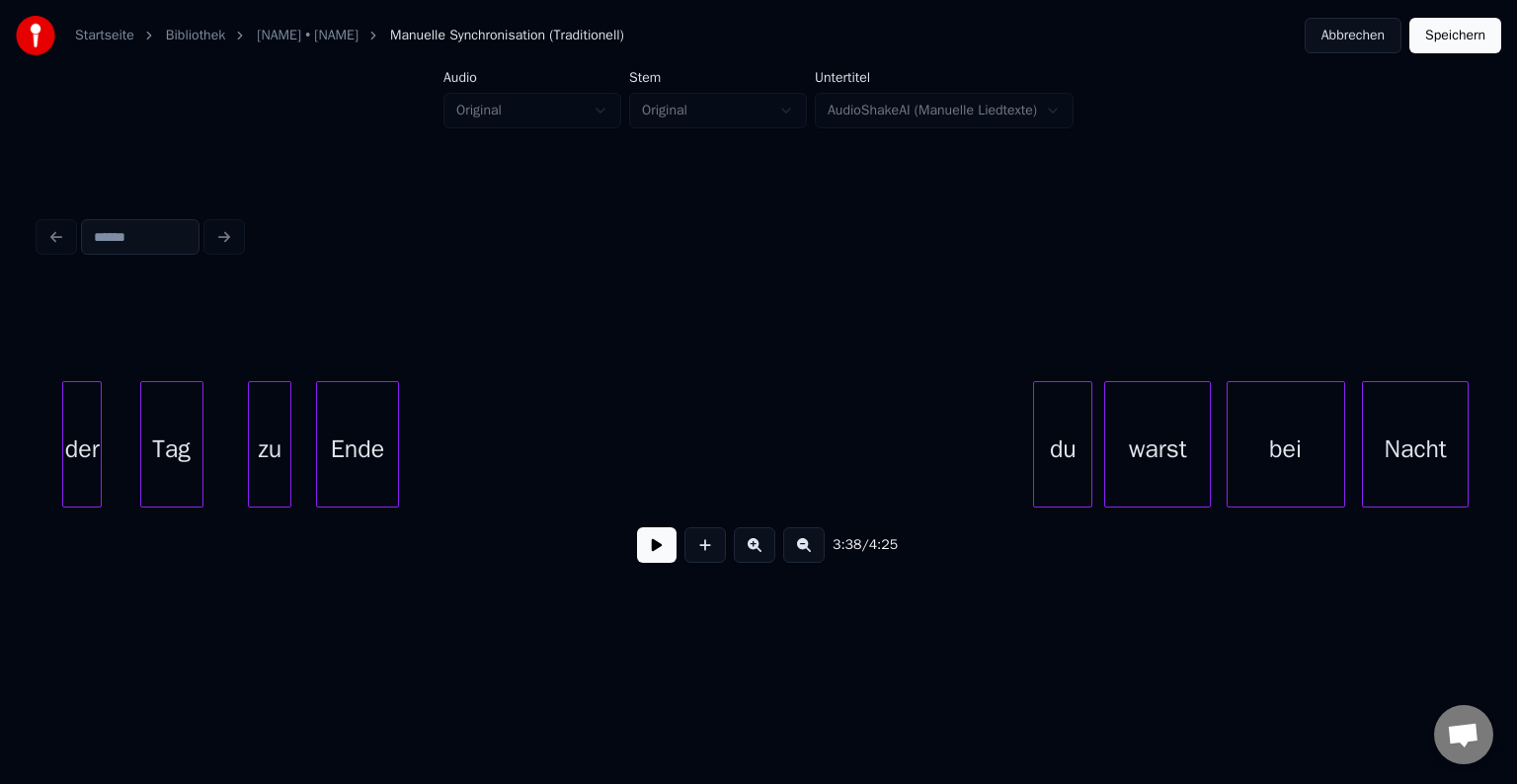 click on "der" at bounding box center [82, 449] 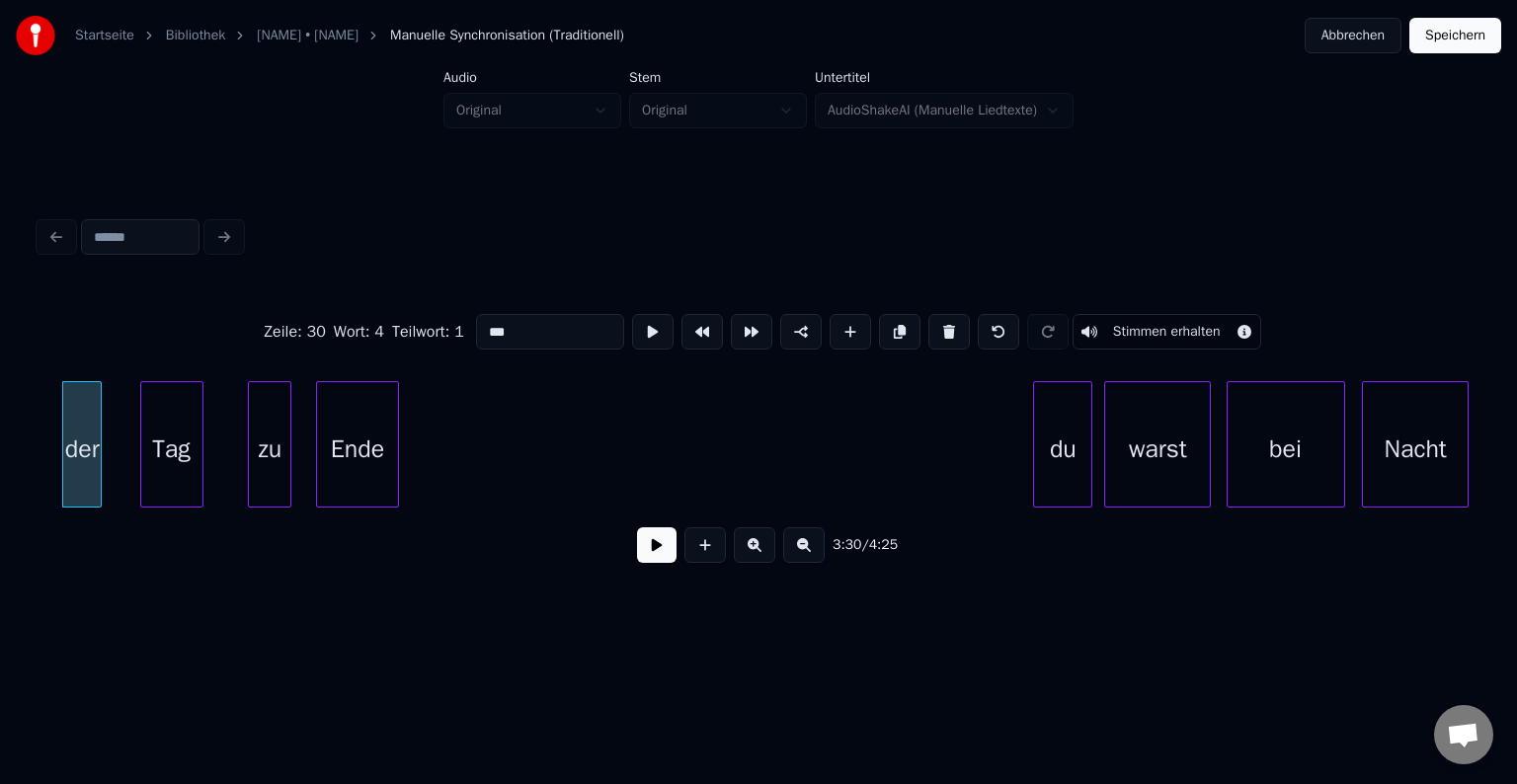 click at bounding box center [657, 545] 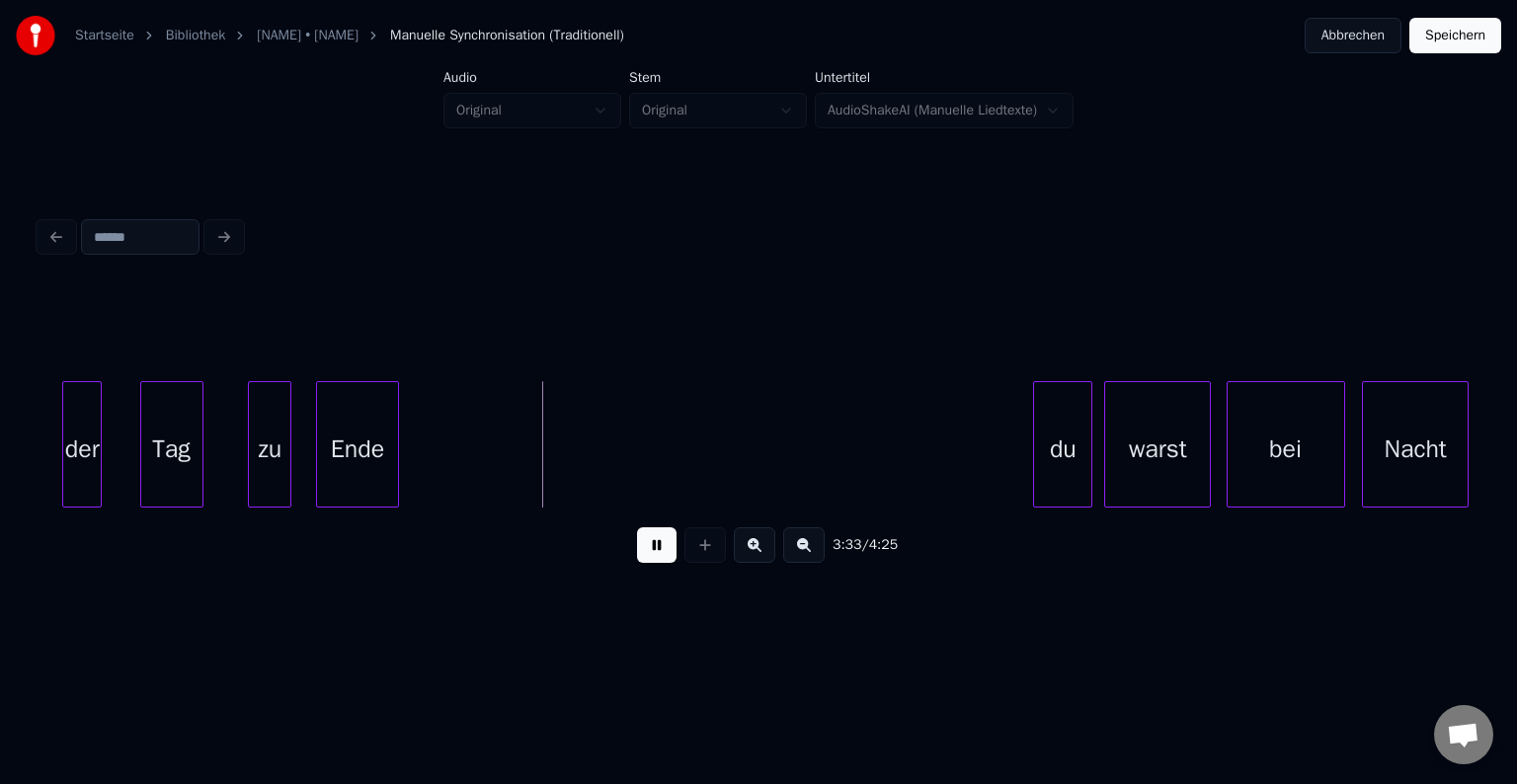 click at bounding box center [657, 545] 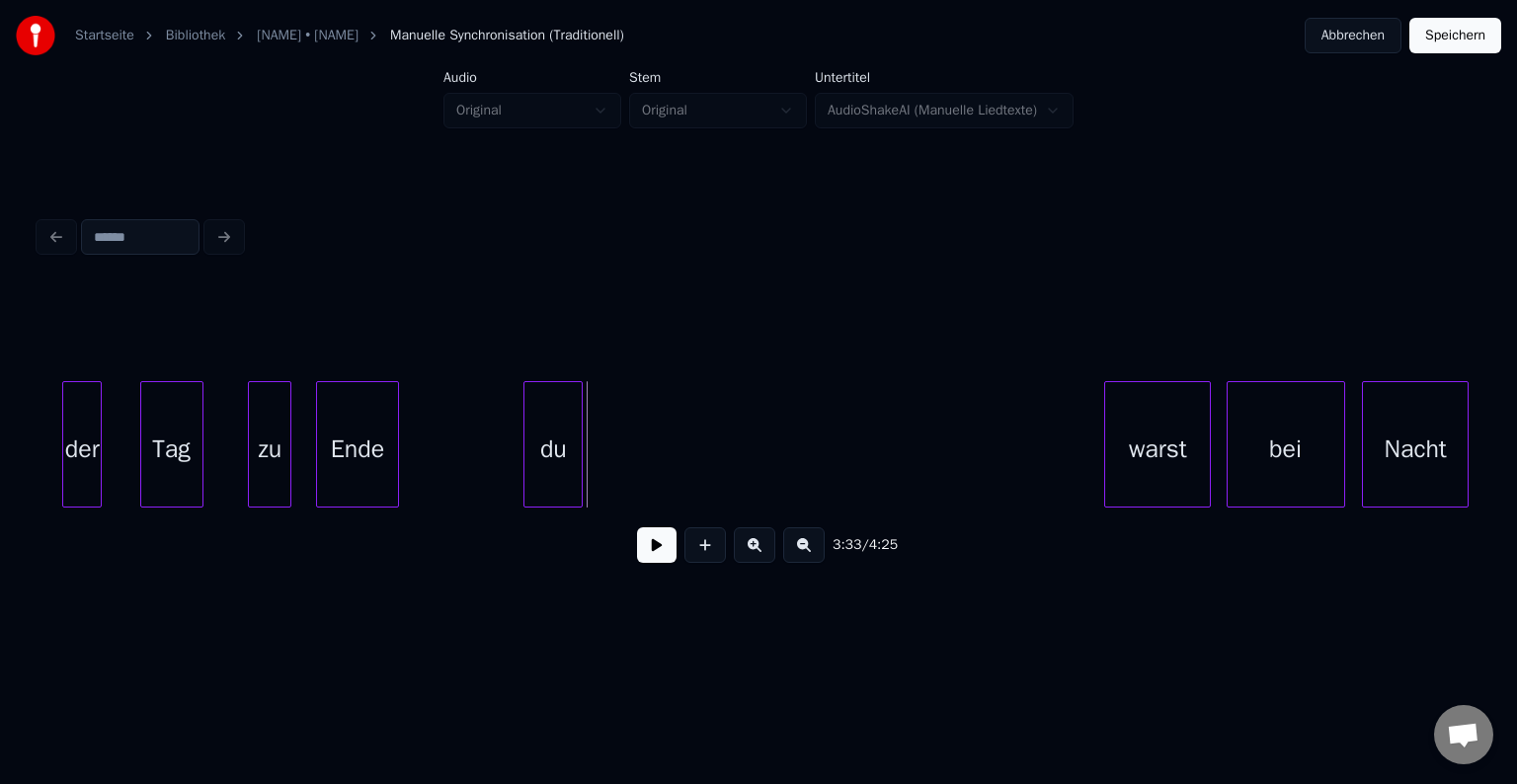 click on "du" at bounding box center (553, 449) 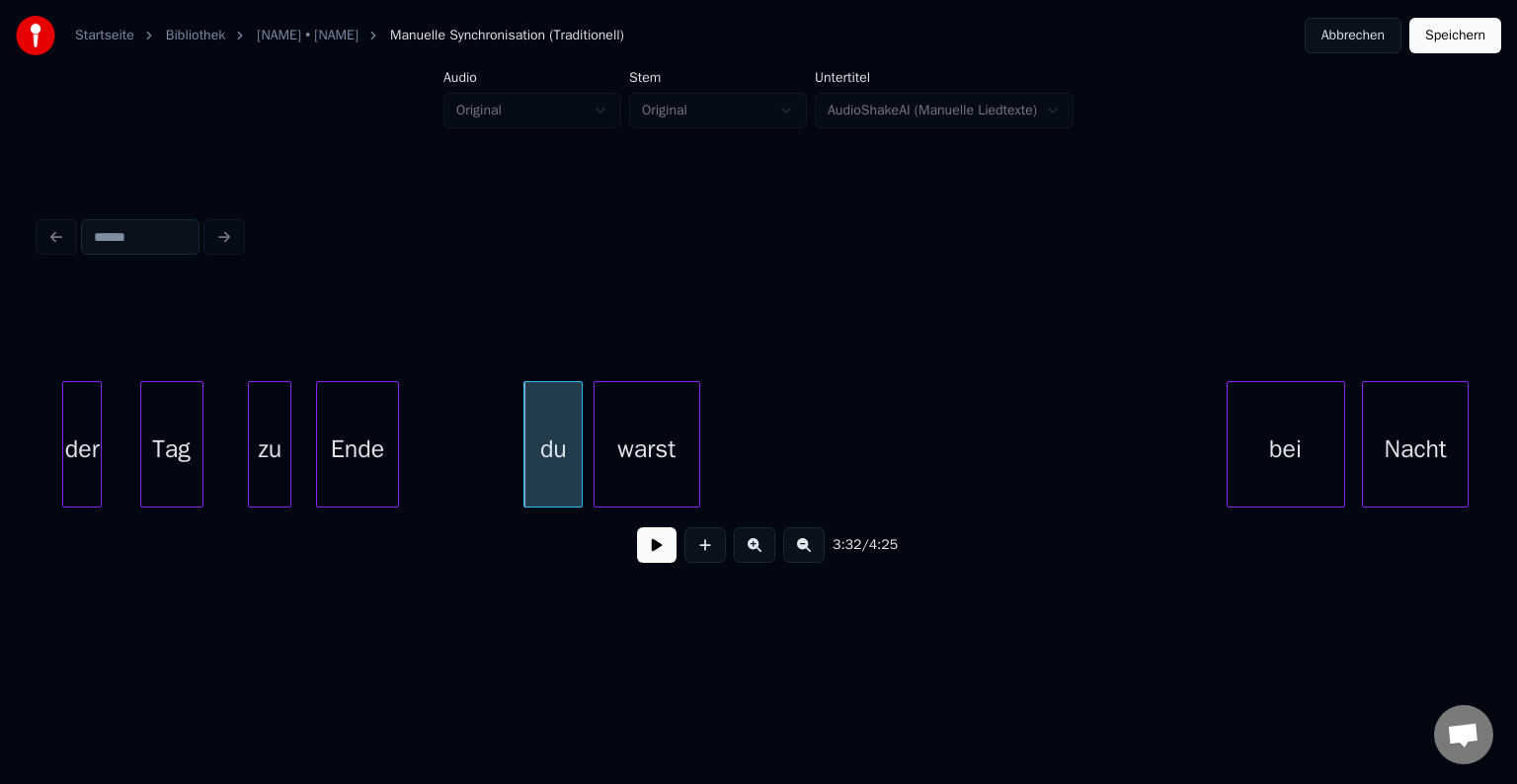 click on "warst" at bounding box center (647, 449) 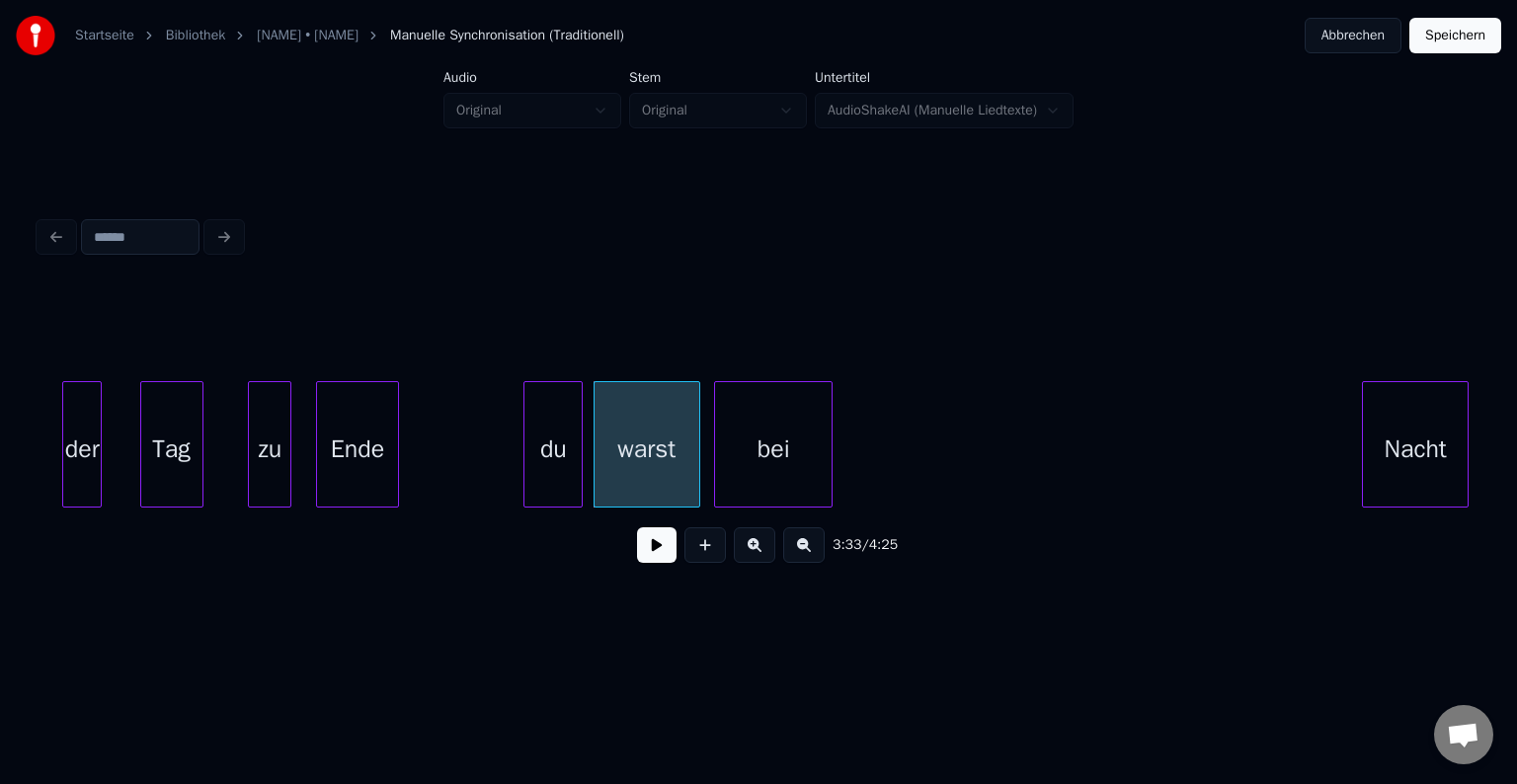 click on "bei" at bounding box center (773, 449) 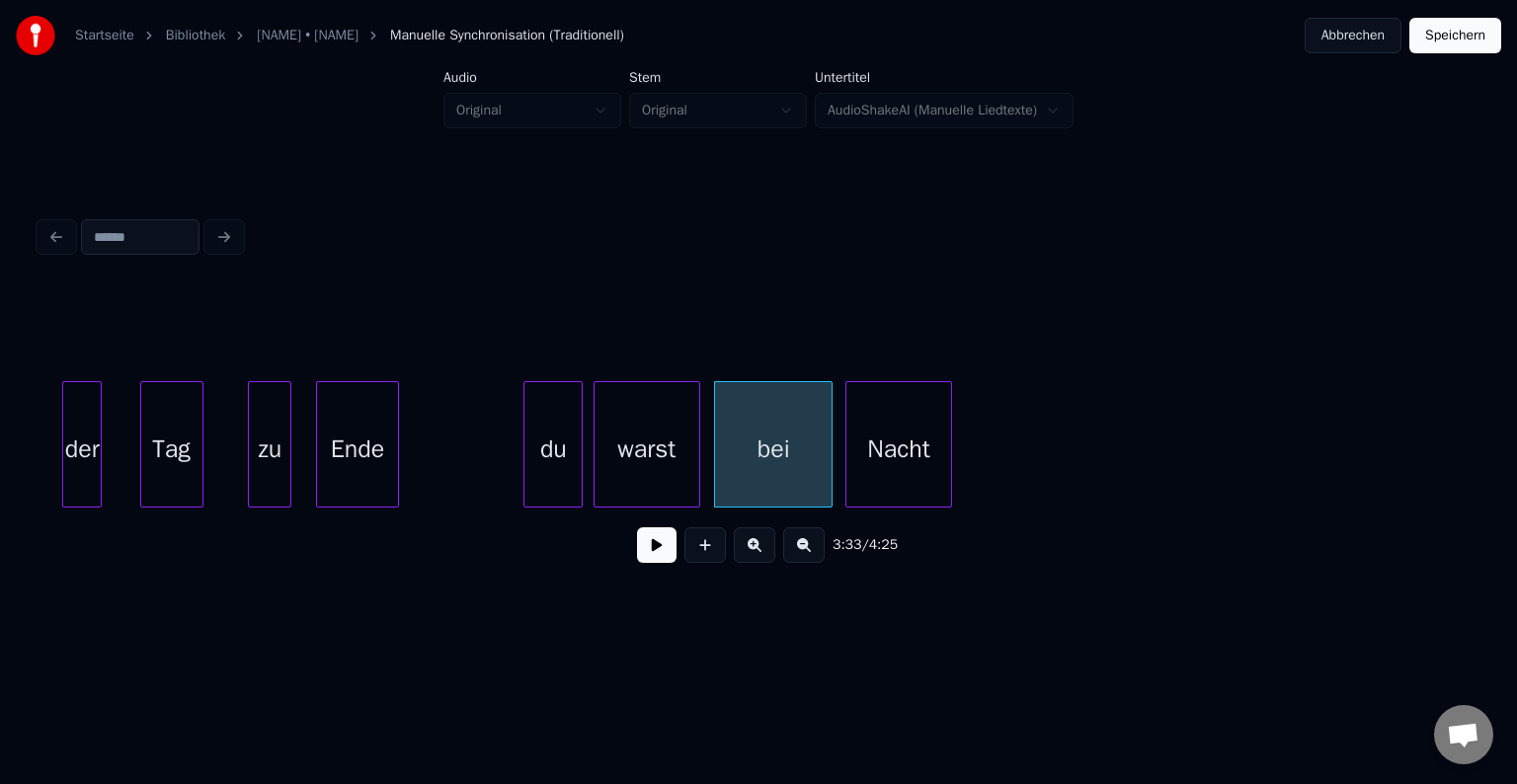 click on "Nacht" at bounding box center [899, 449] 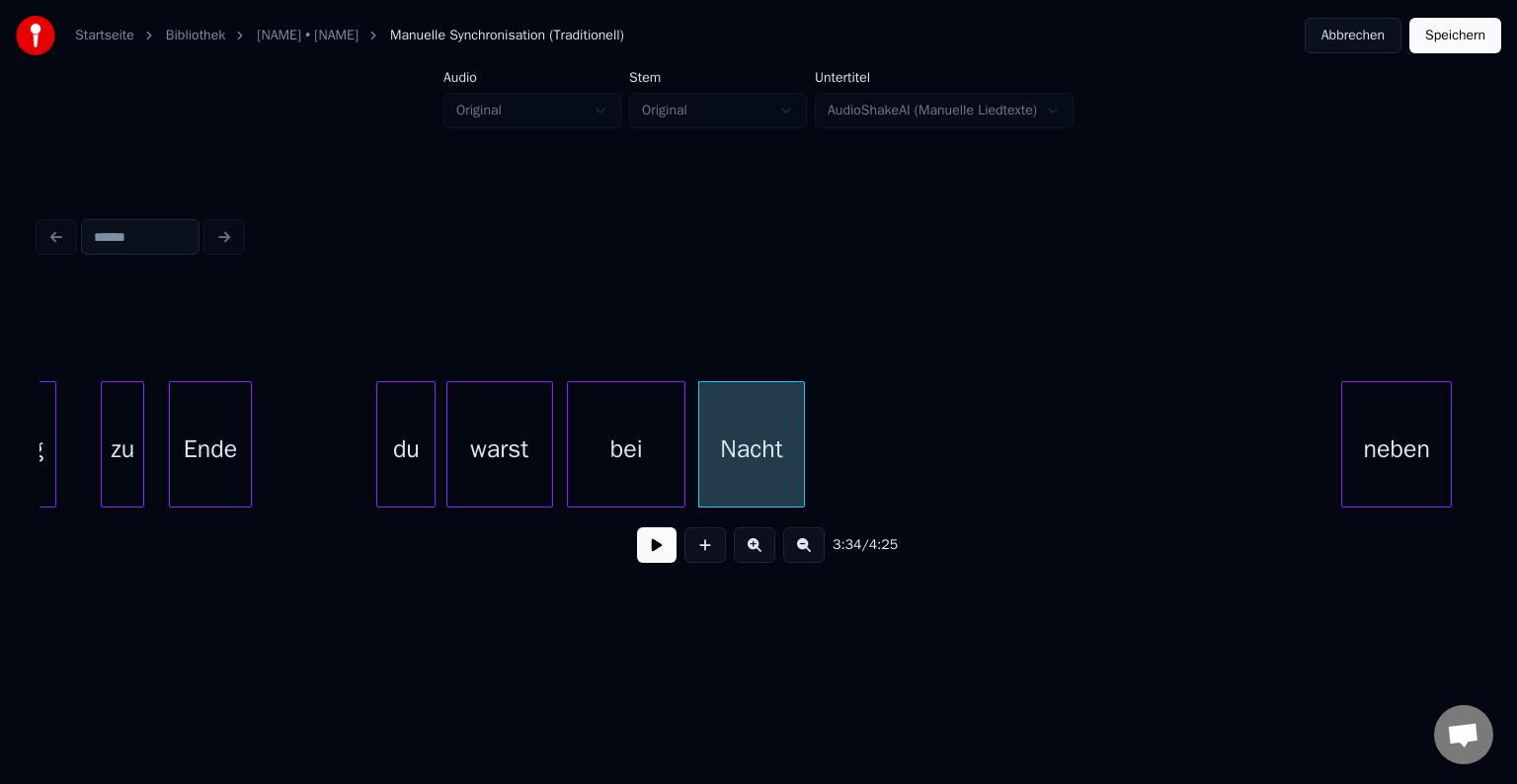 scroll, scrollTop: 0, scrollLeft: 41752, axis: horizontal 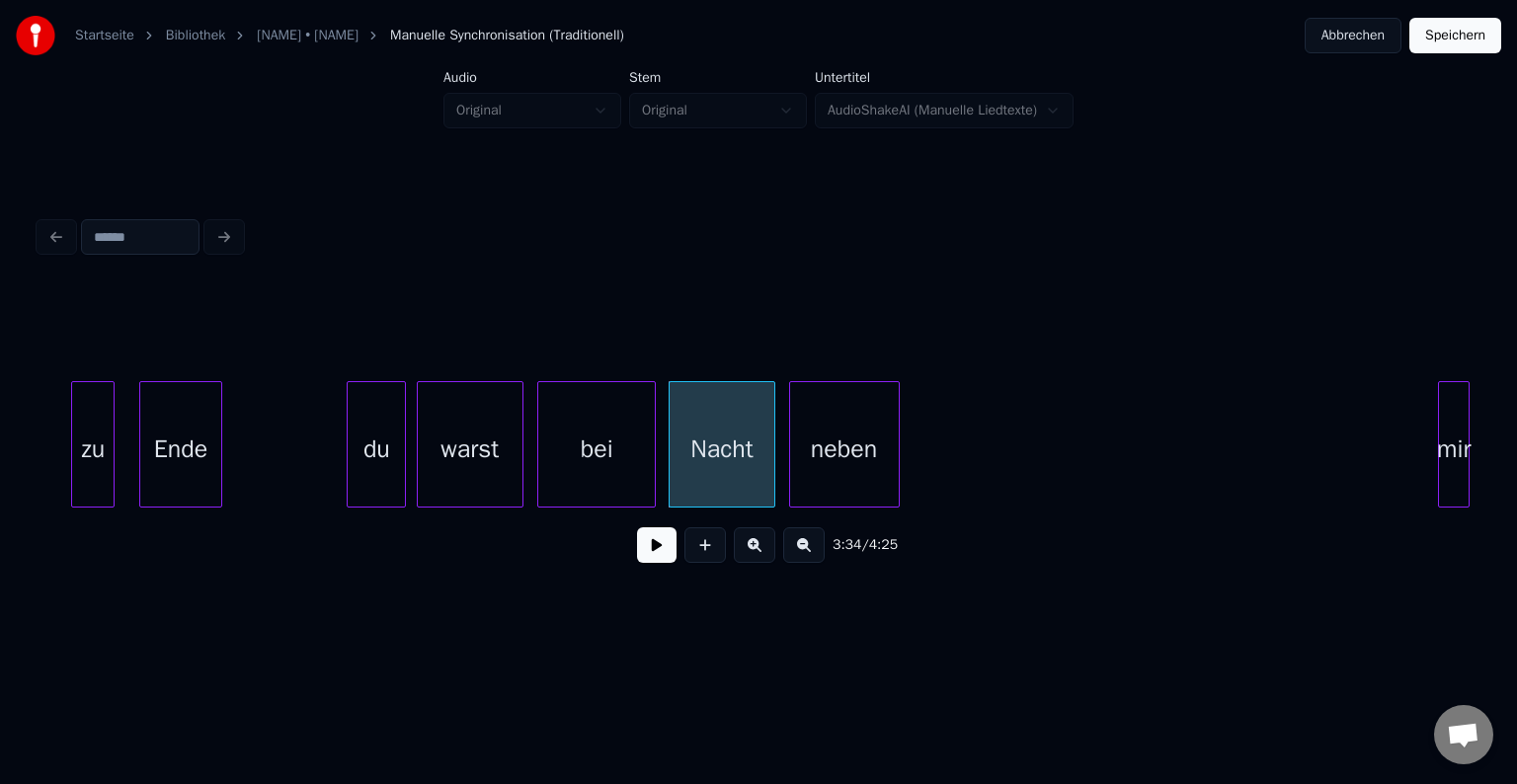 click on "neben" at bounding box center [844, 449] 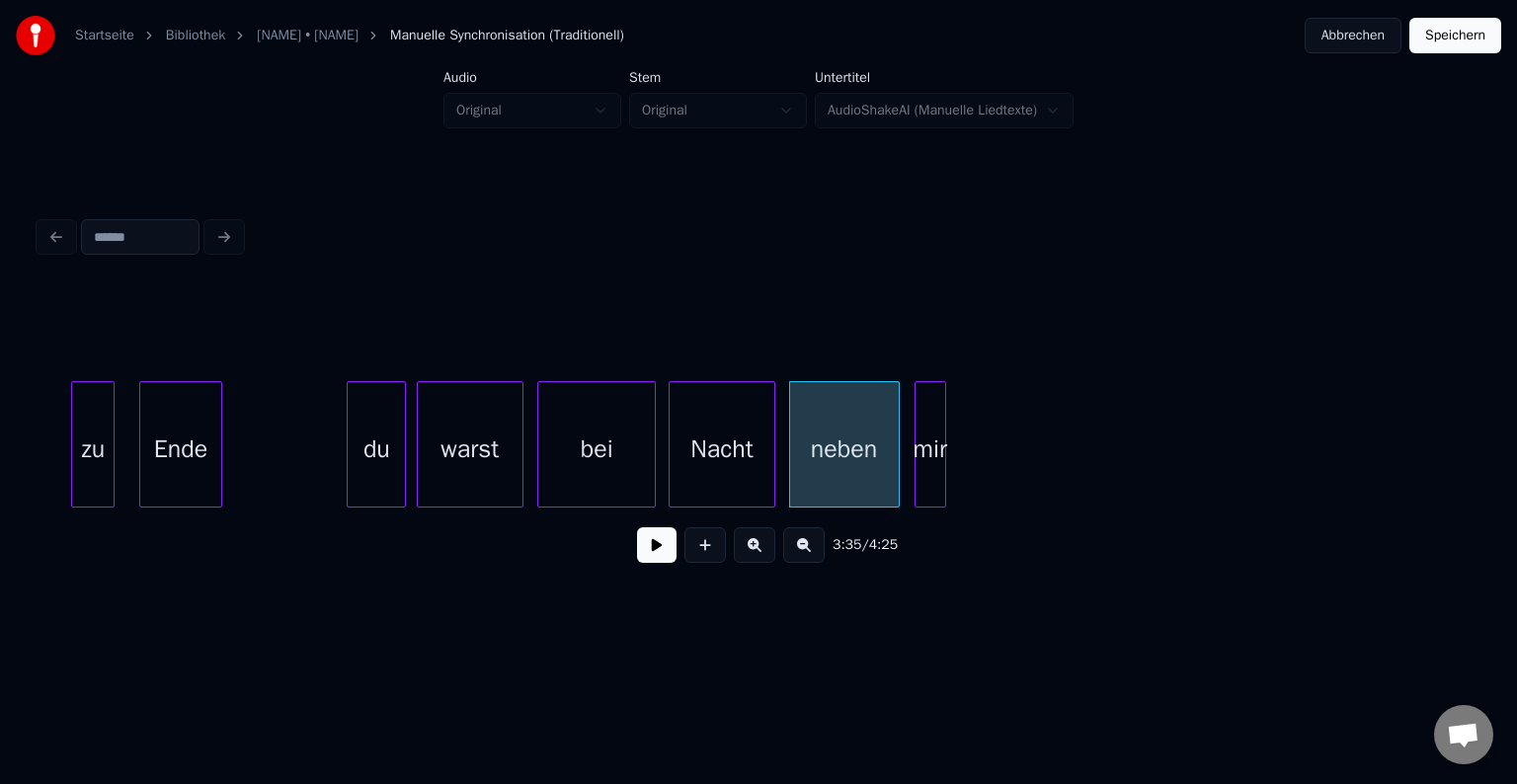 click on "mir" at bounding box center (930, 449) 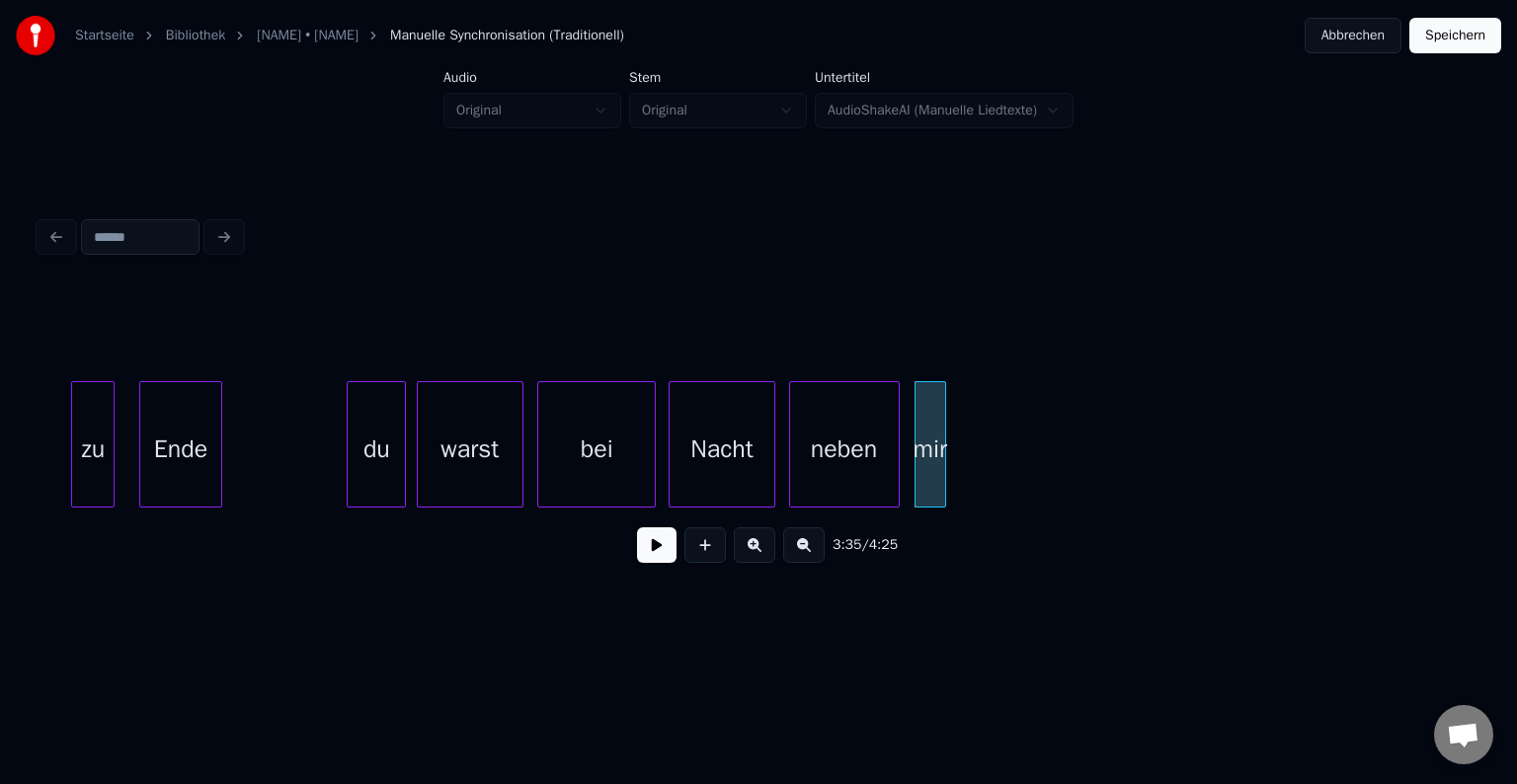 click on "du" at bounding box center (376, 449) 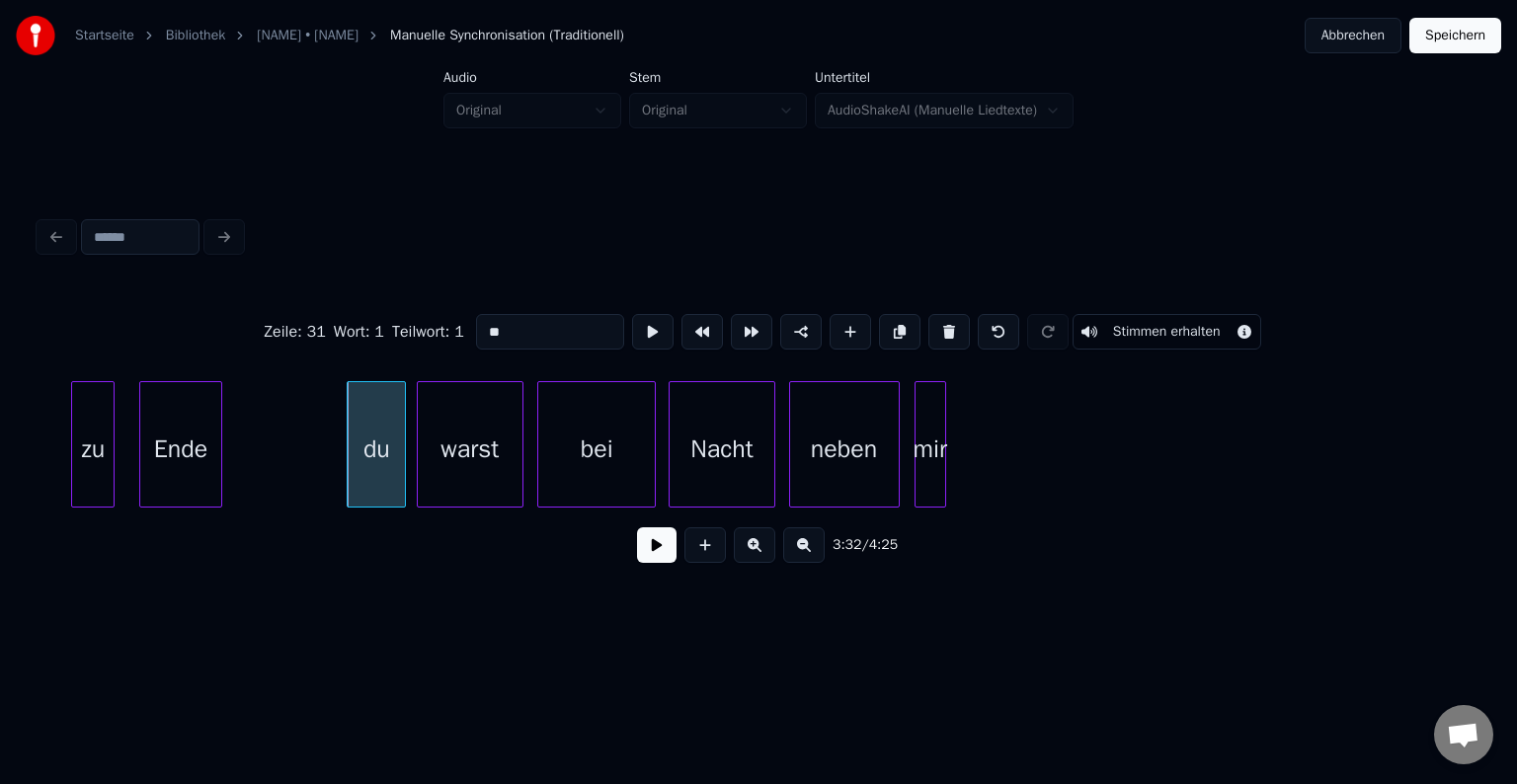click at bounding box center (657, 545) 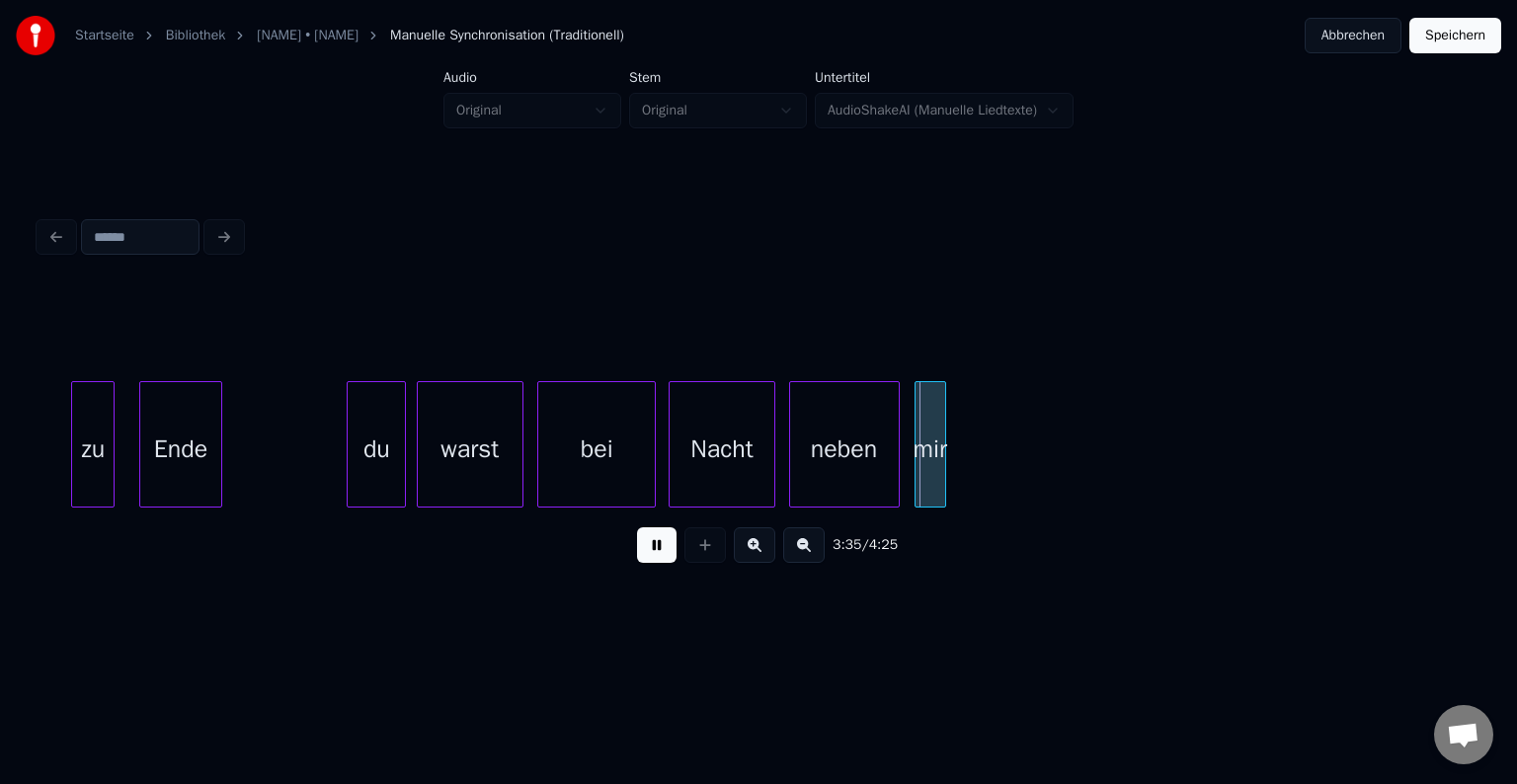 click at bounding box center (657, 545) 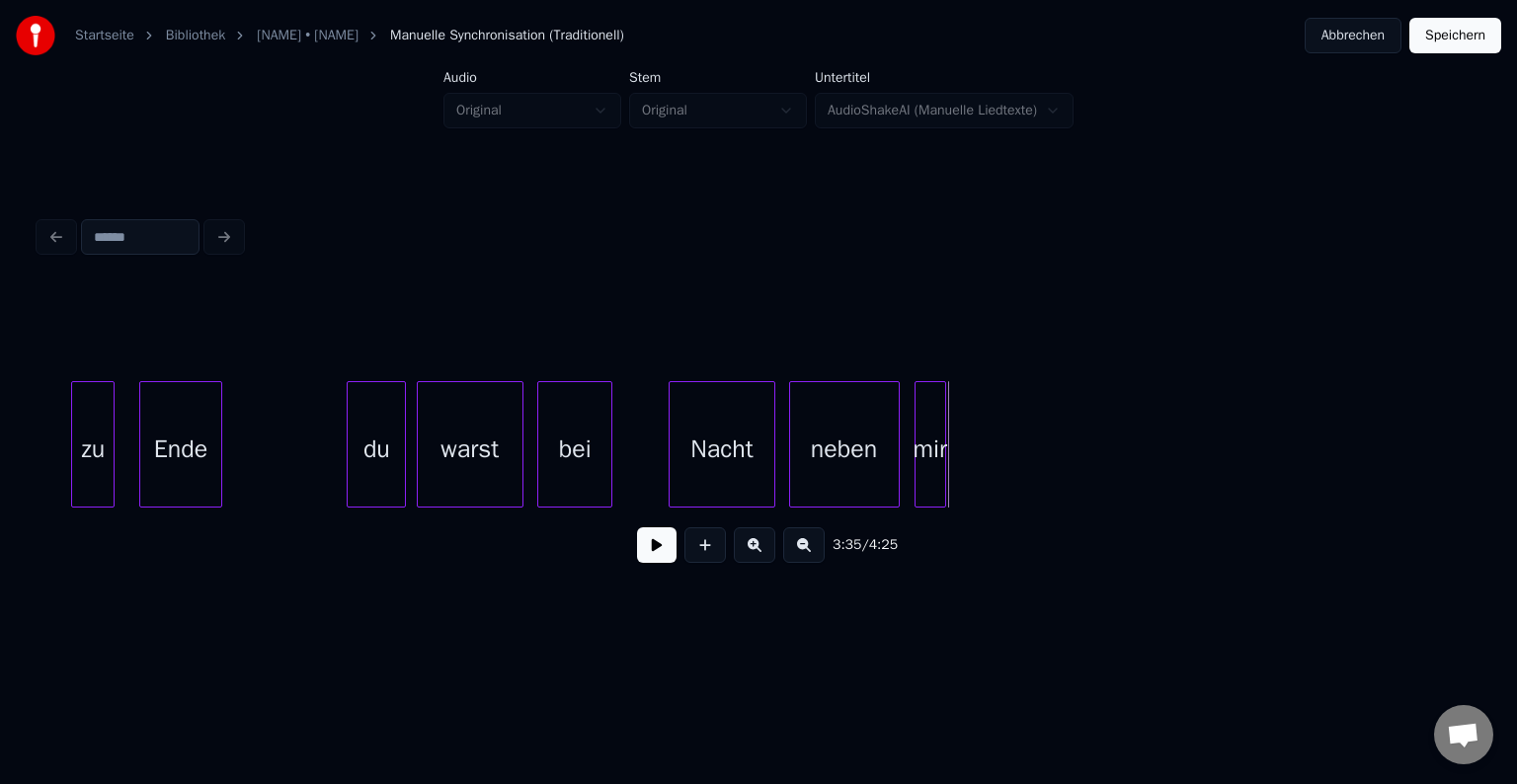 click at bounding box center [608, 444] 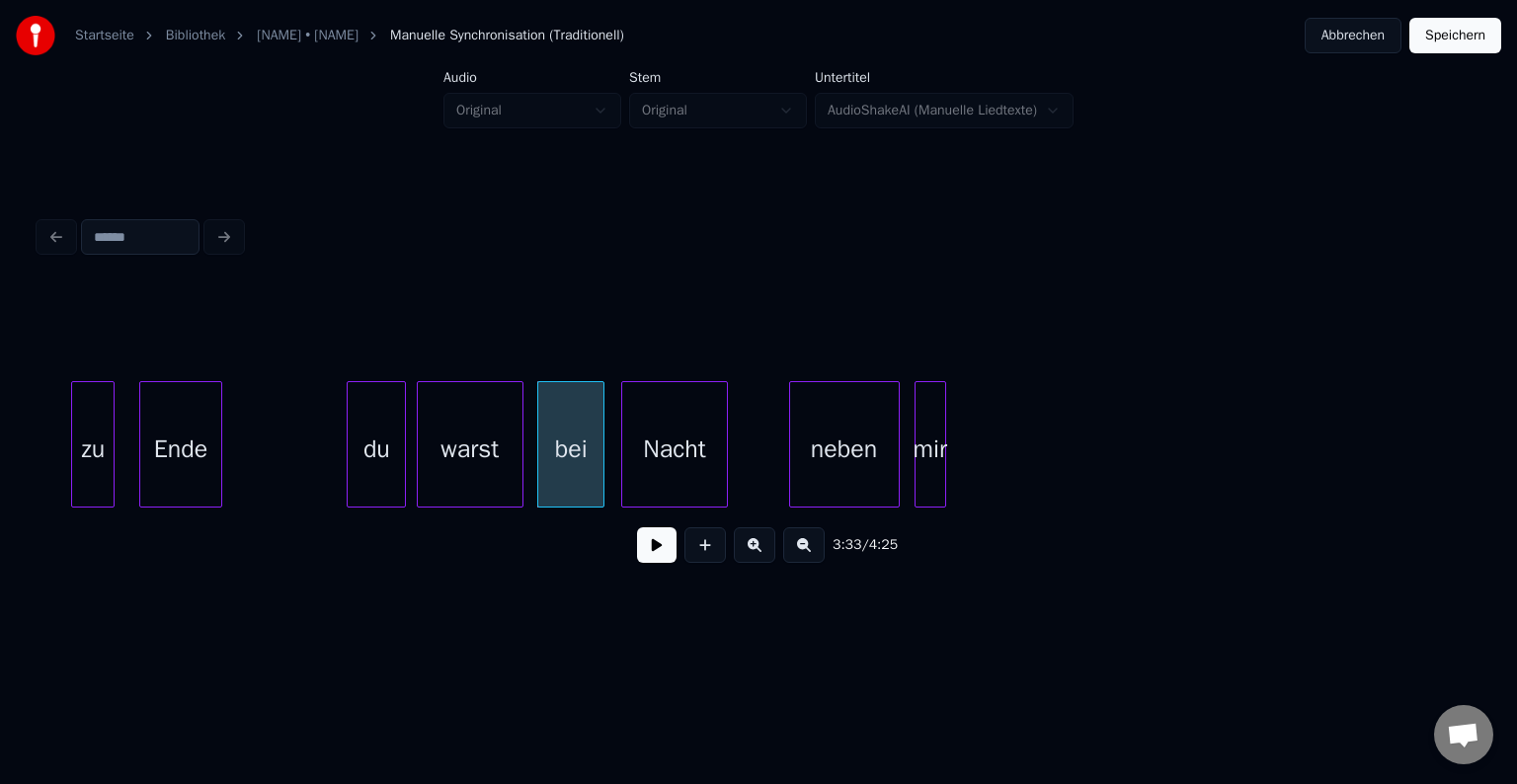 click on "Nacht" at bounding box center (675, 449) 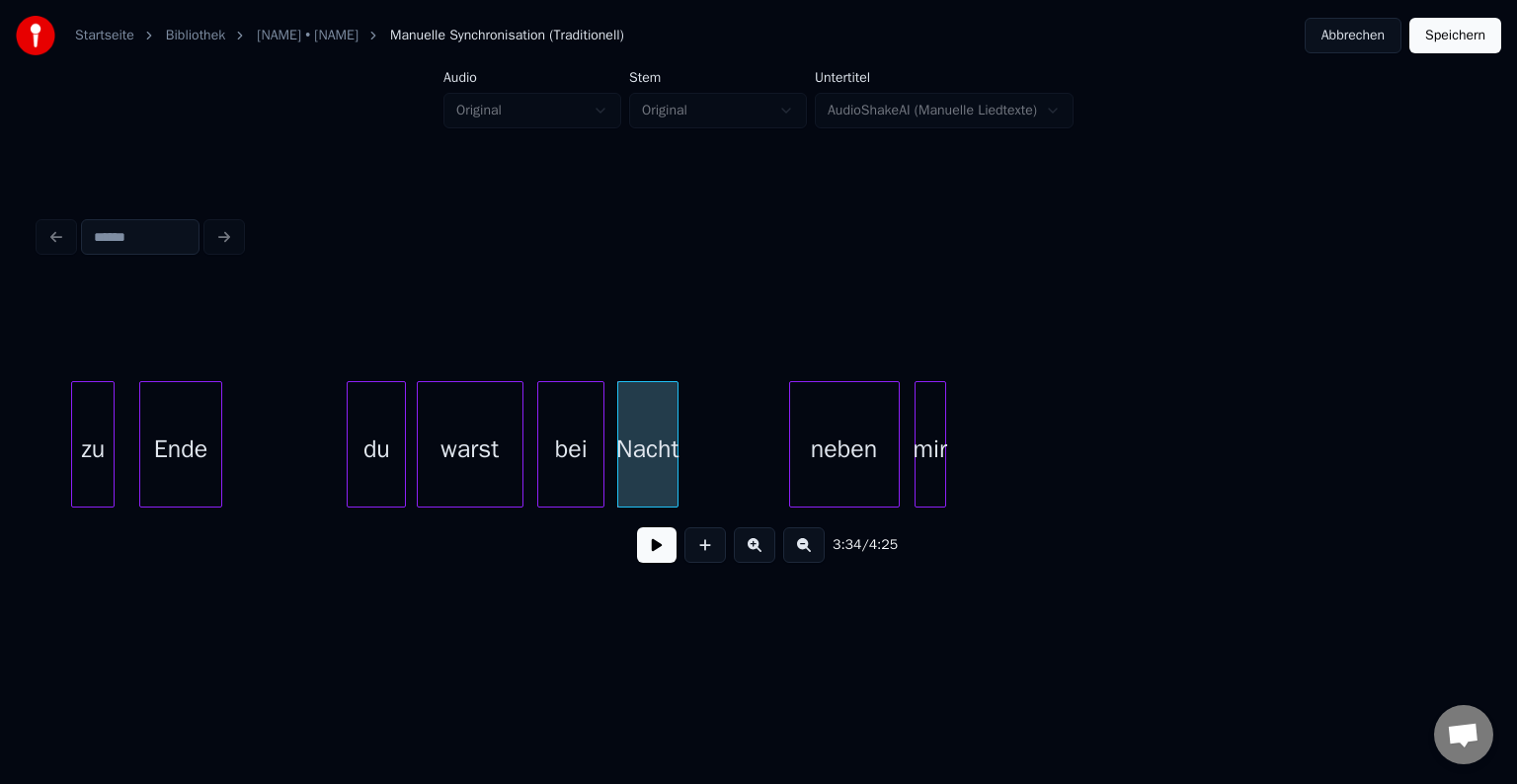 click at bounding box center [675, 444] 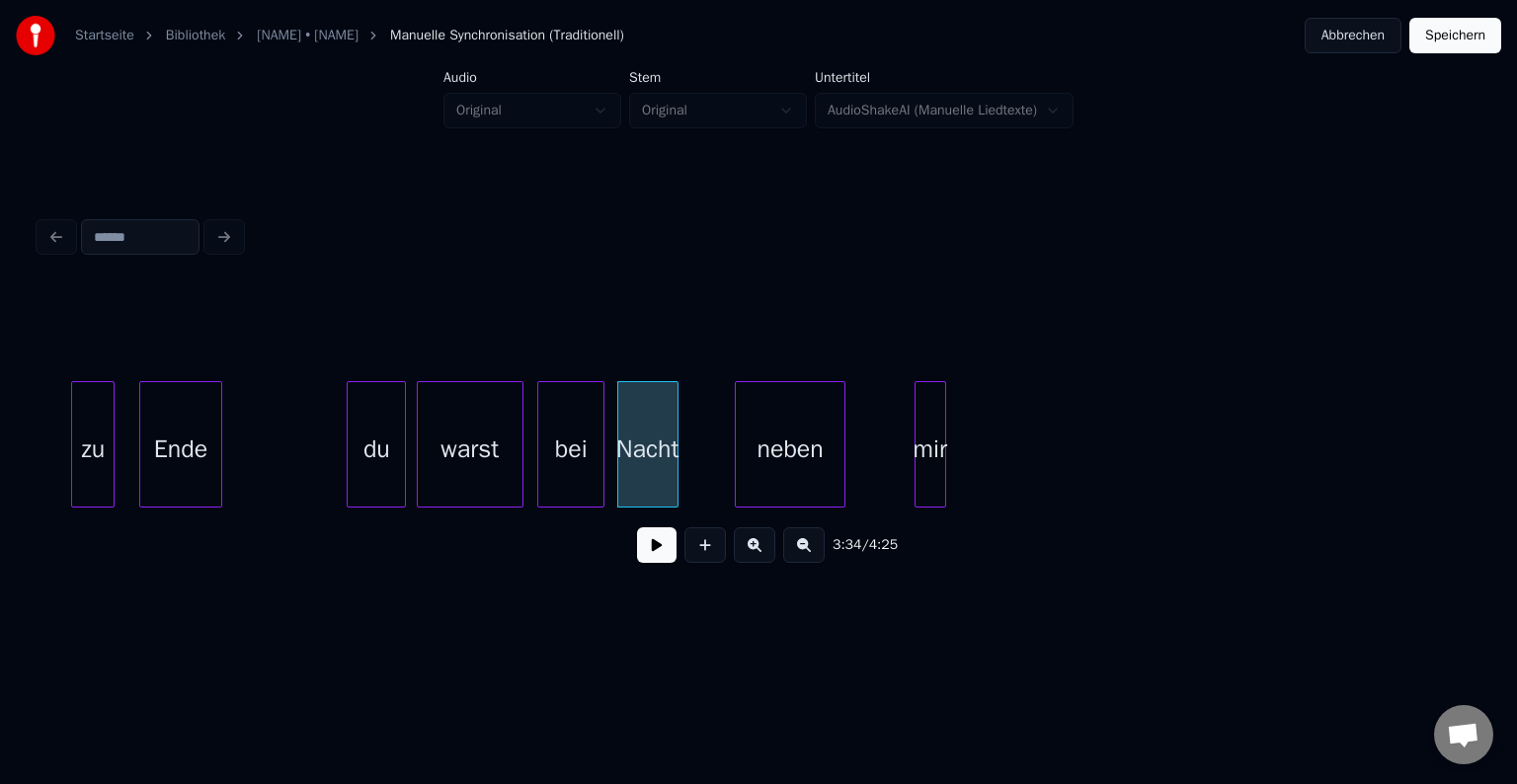 click on "neben" at bounding box center [790, 449] 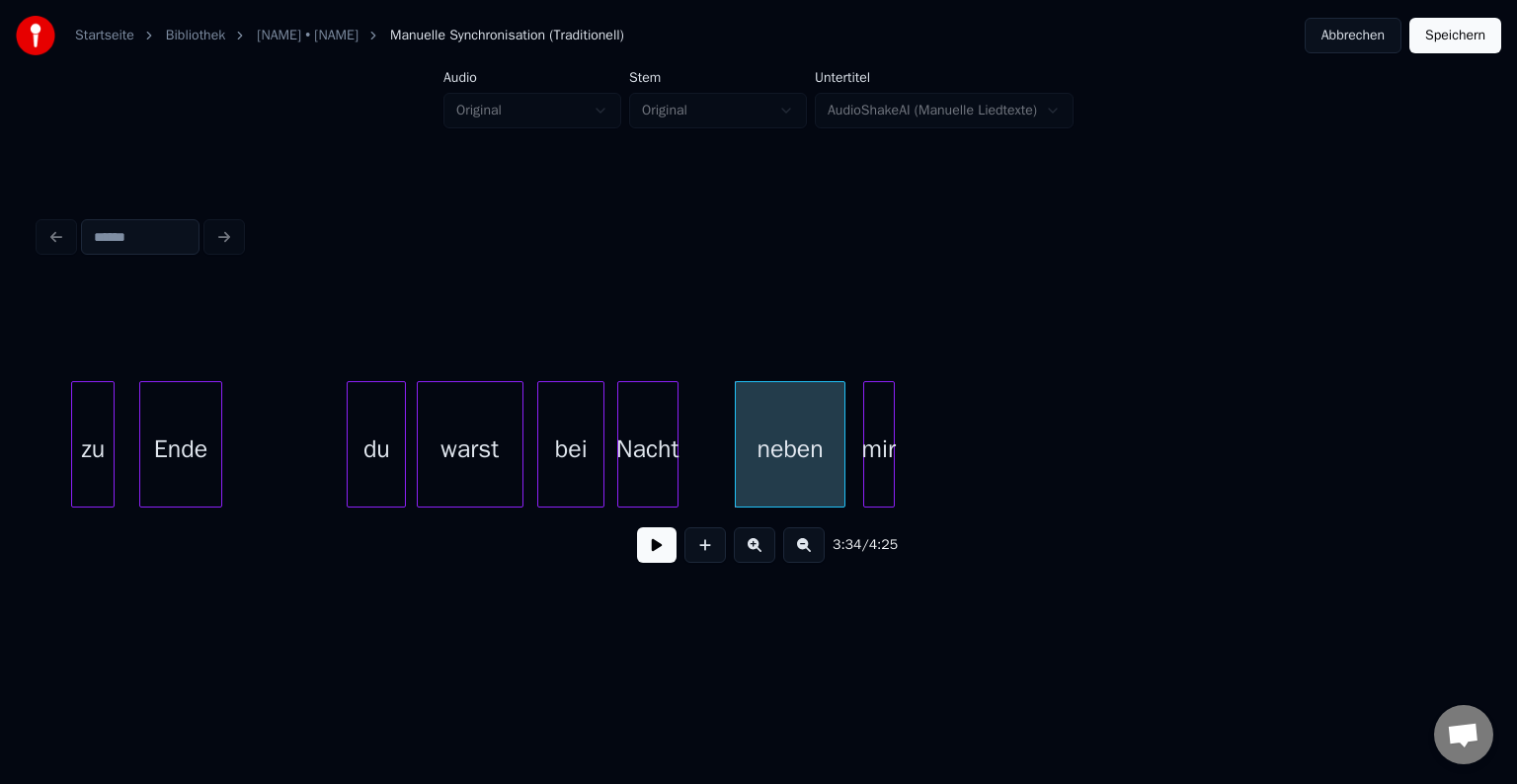 click on "mir" at bounding box center (879, 449) 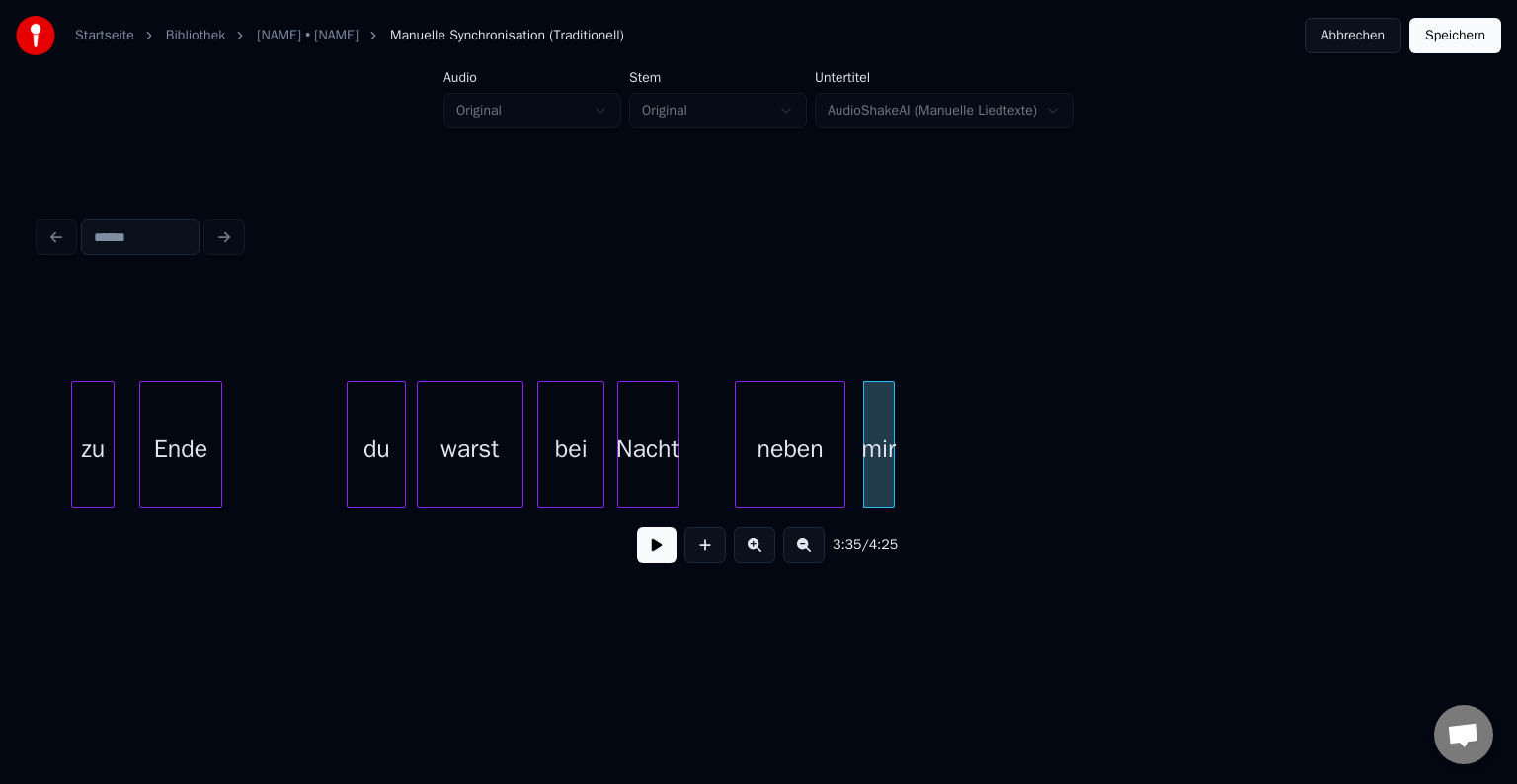 click on "du" at bounding box center [376, 449] 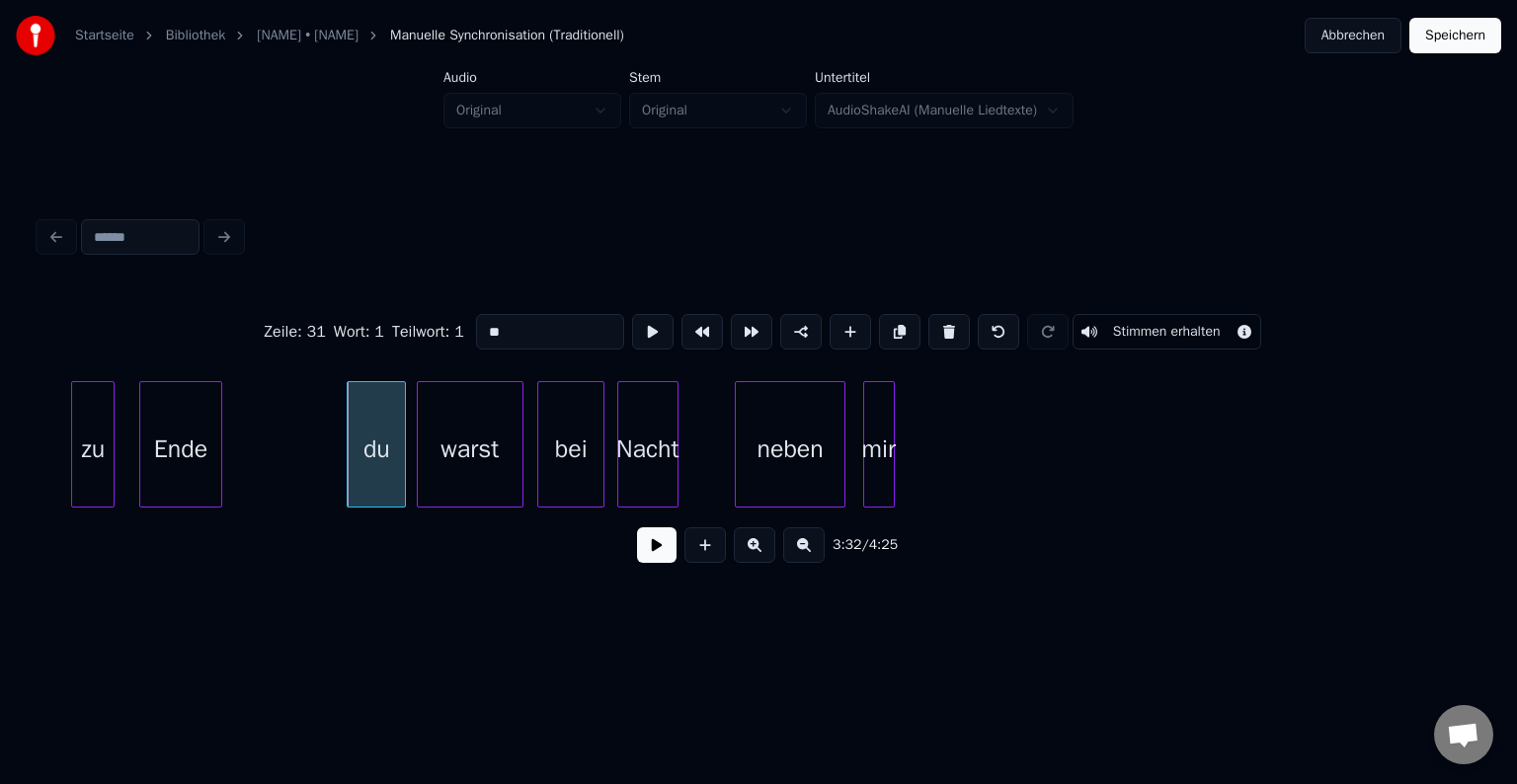 click at bounding box center (657, 545) 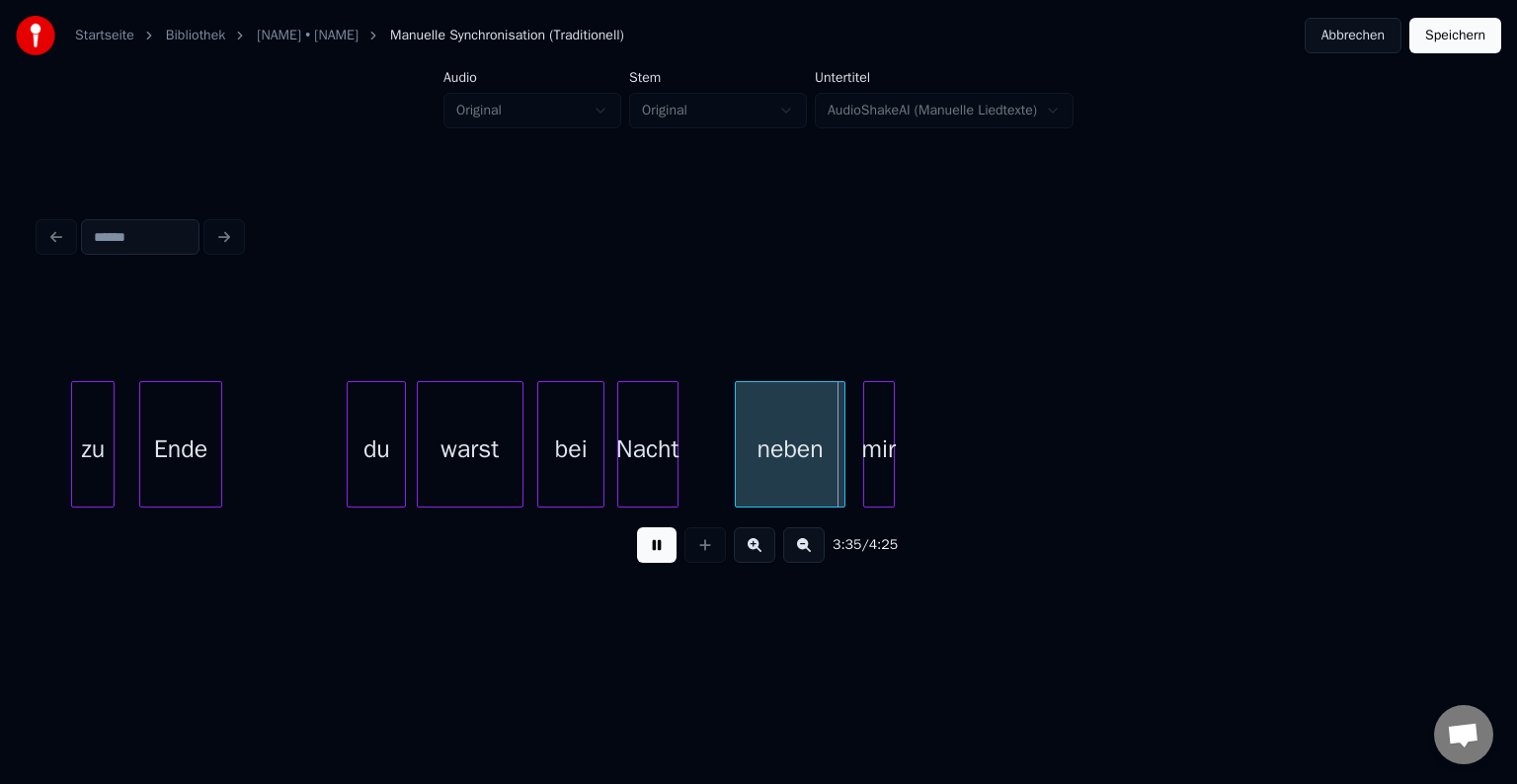 click at bounding box center [657, 545] 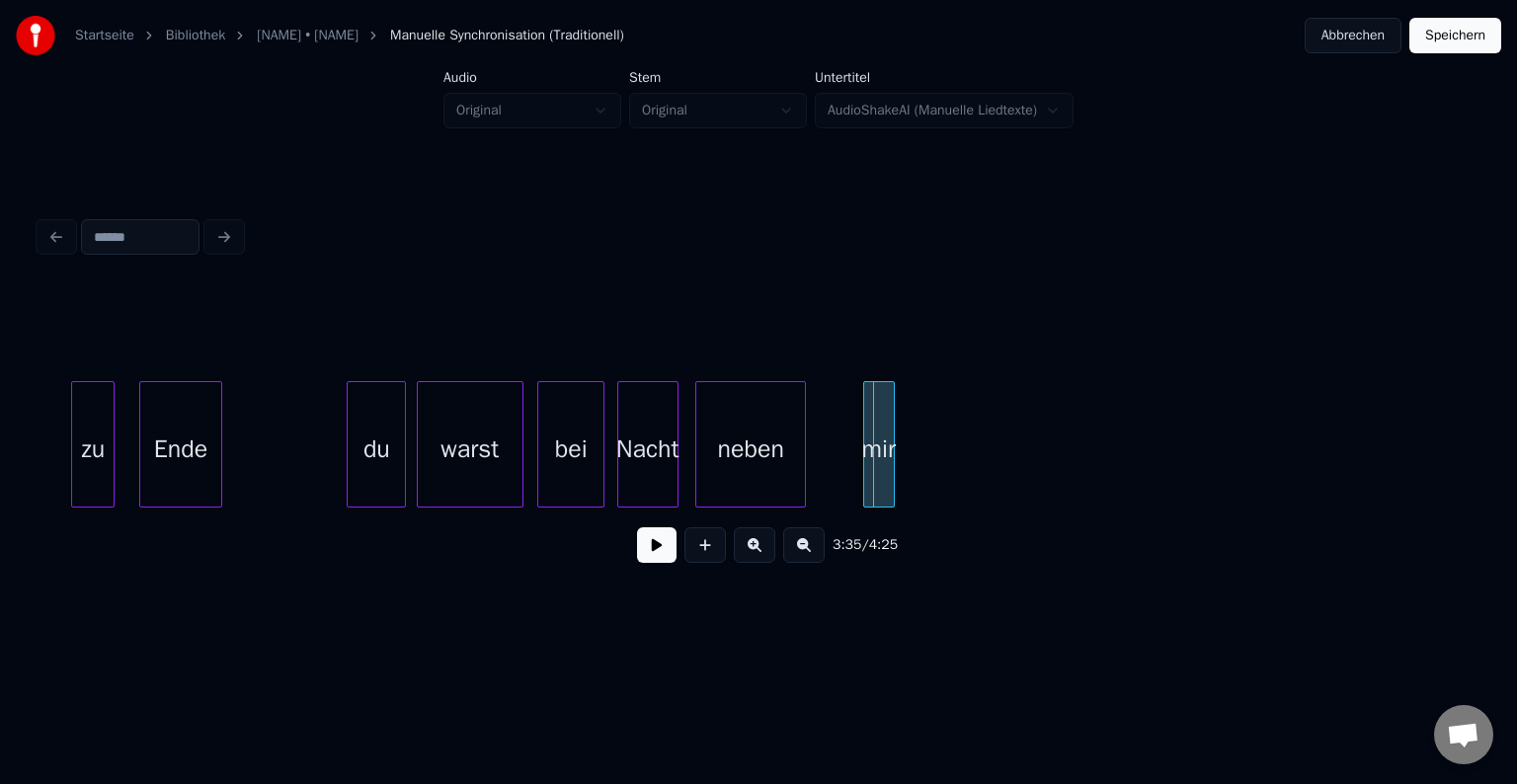 click on "neben" at bounding box center (751, 449) 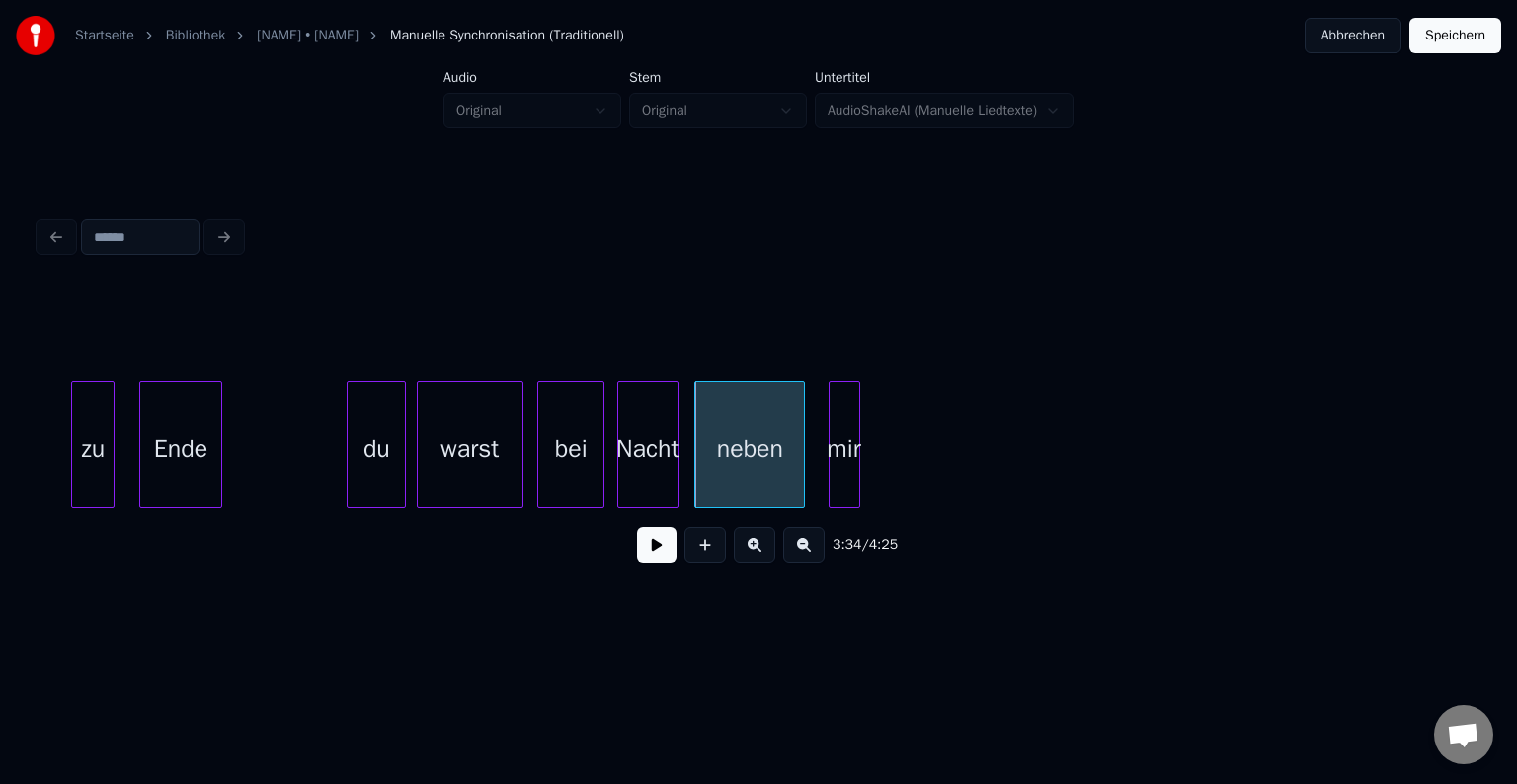 click on "mir" at bounding box center [844, 449] 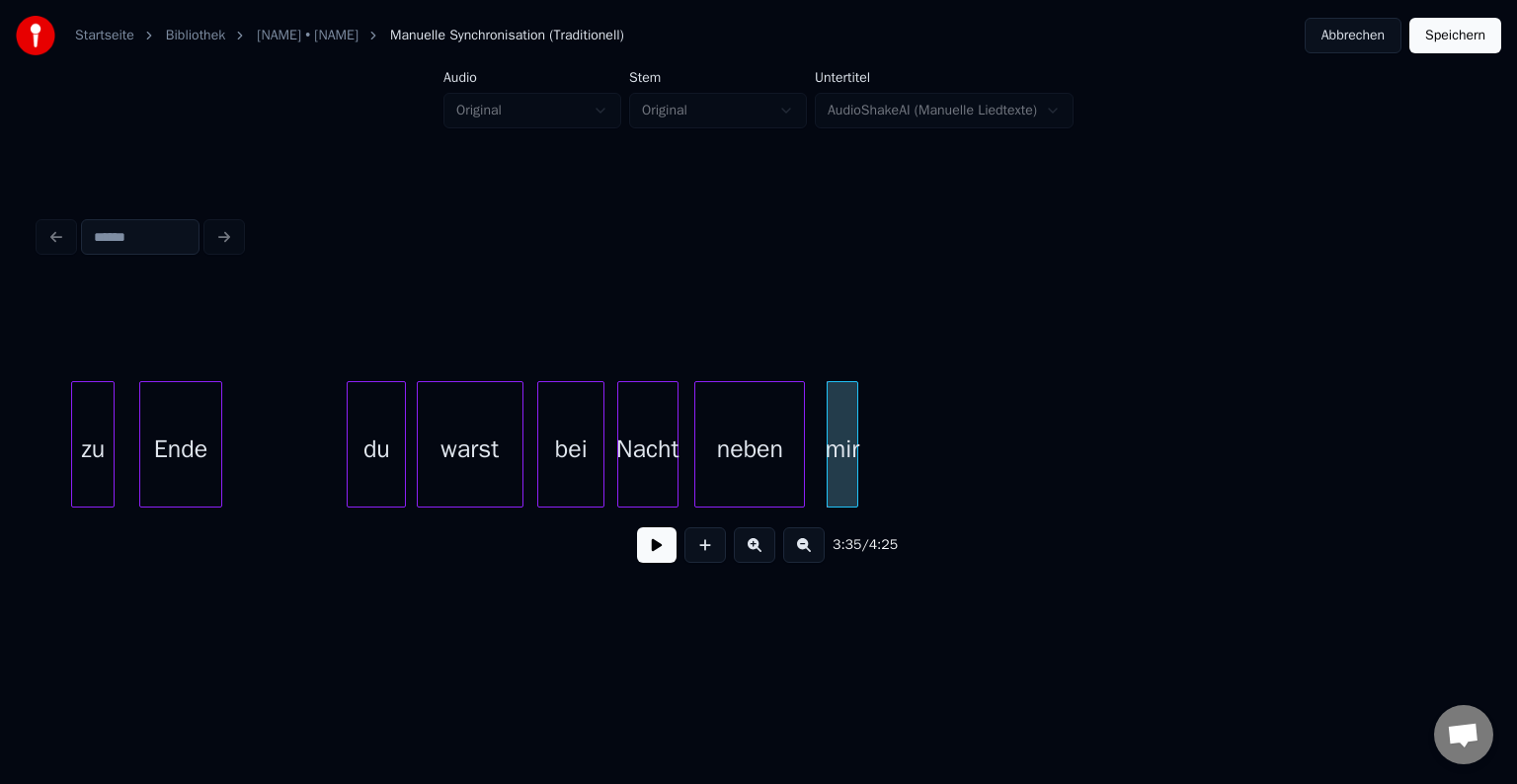 click on "du" at bounding box center [376, 449] 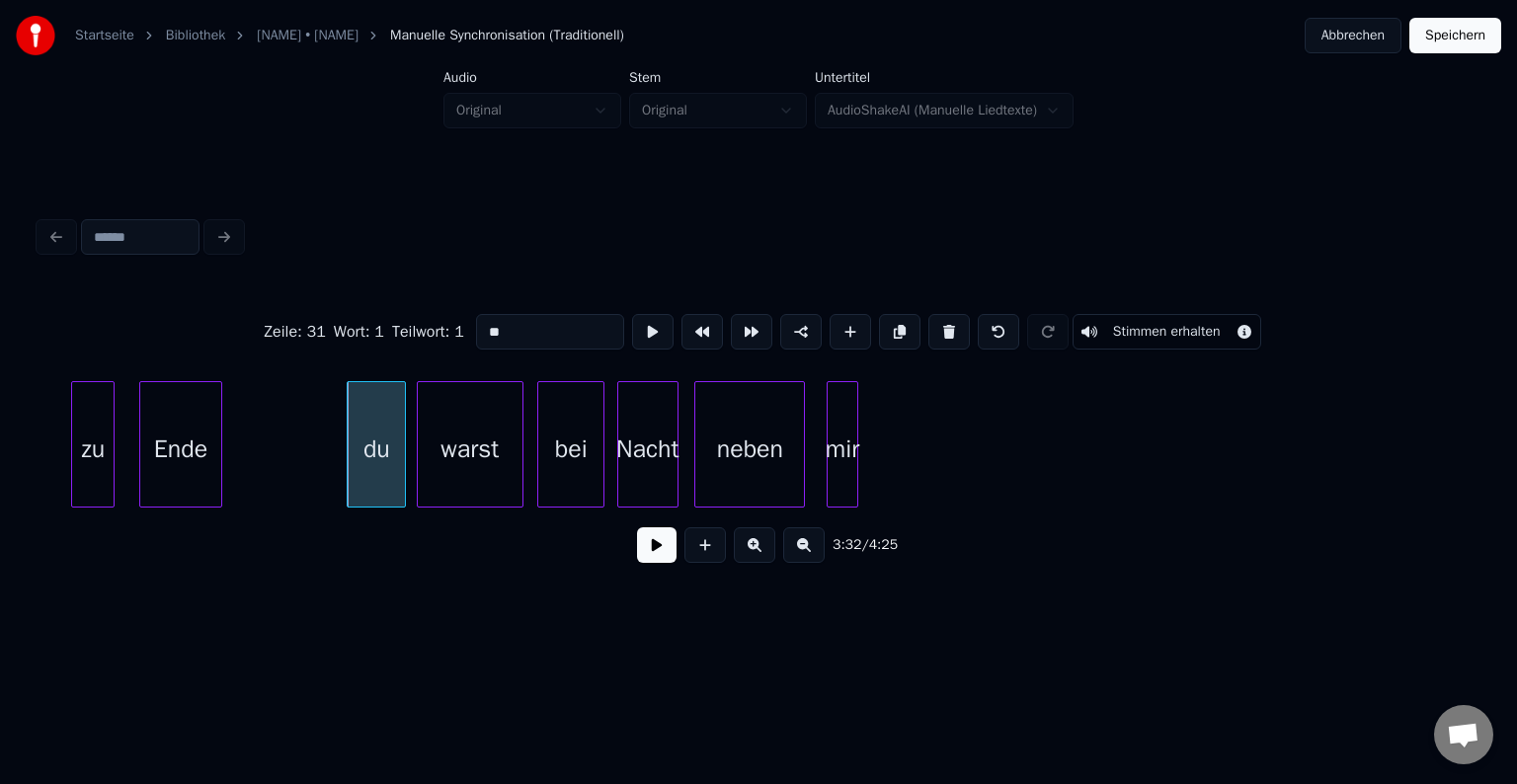 click at bounding box center (657, 545) 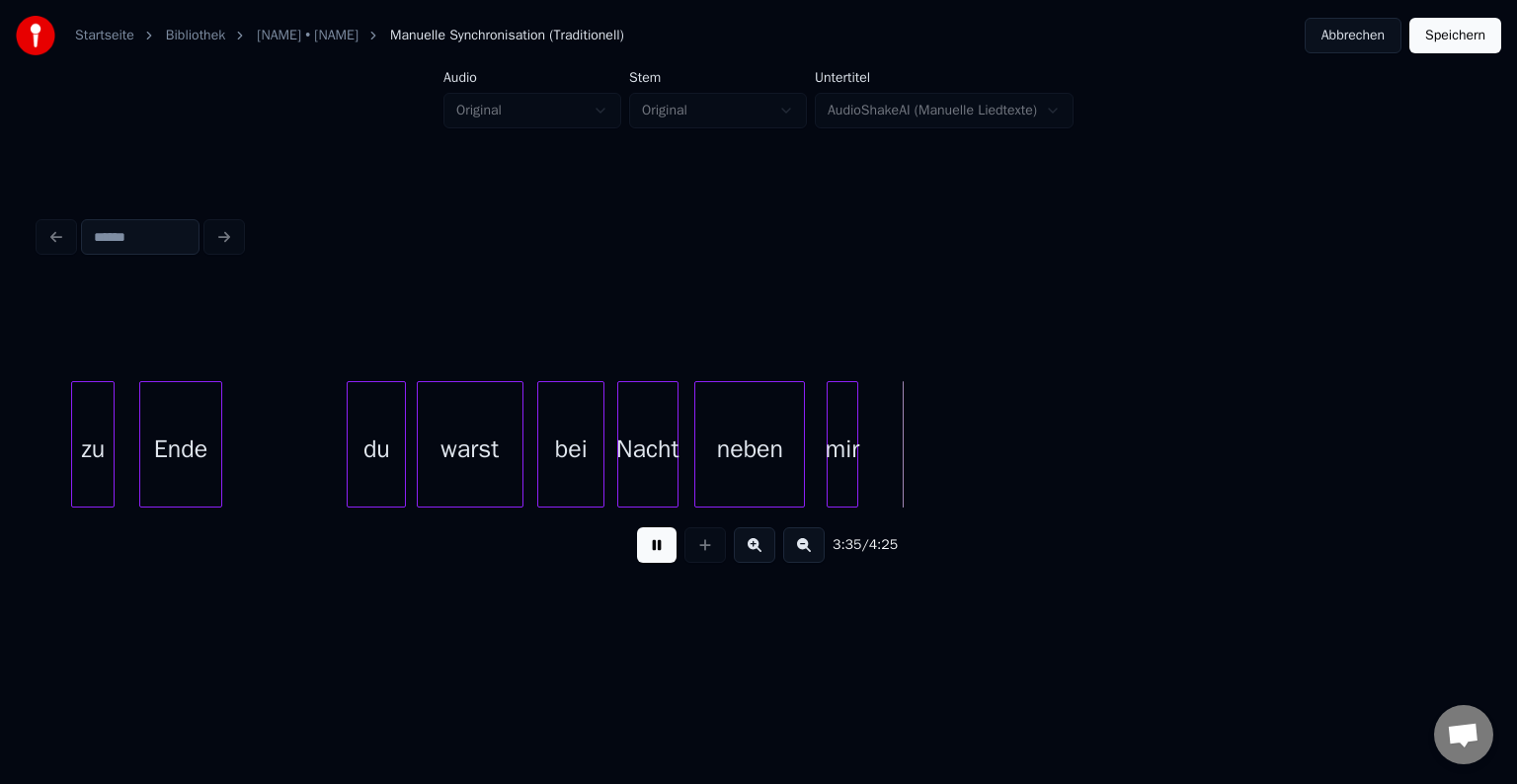 click at bounding box center (657, 545) 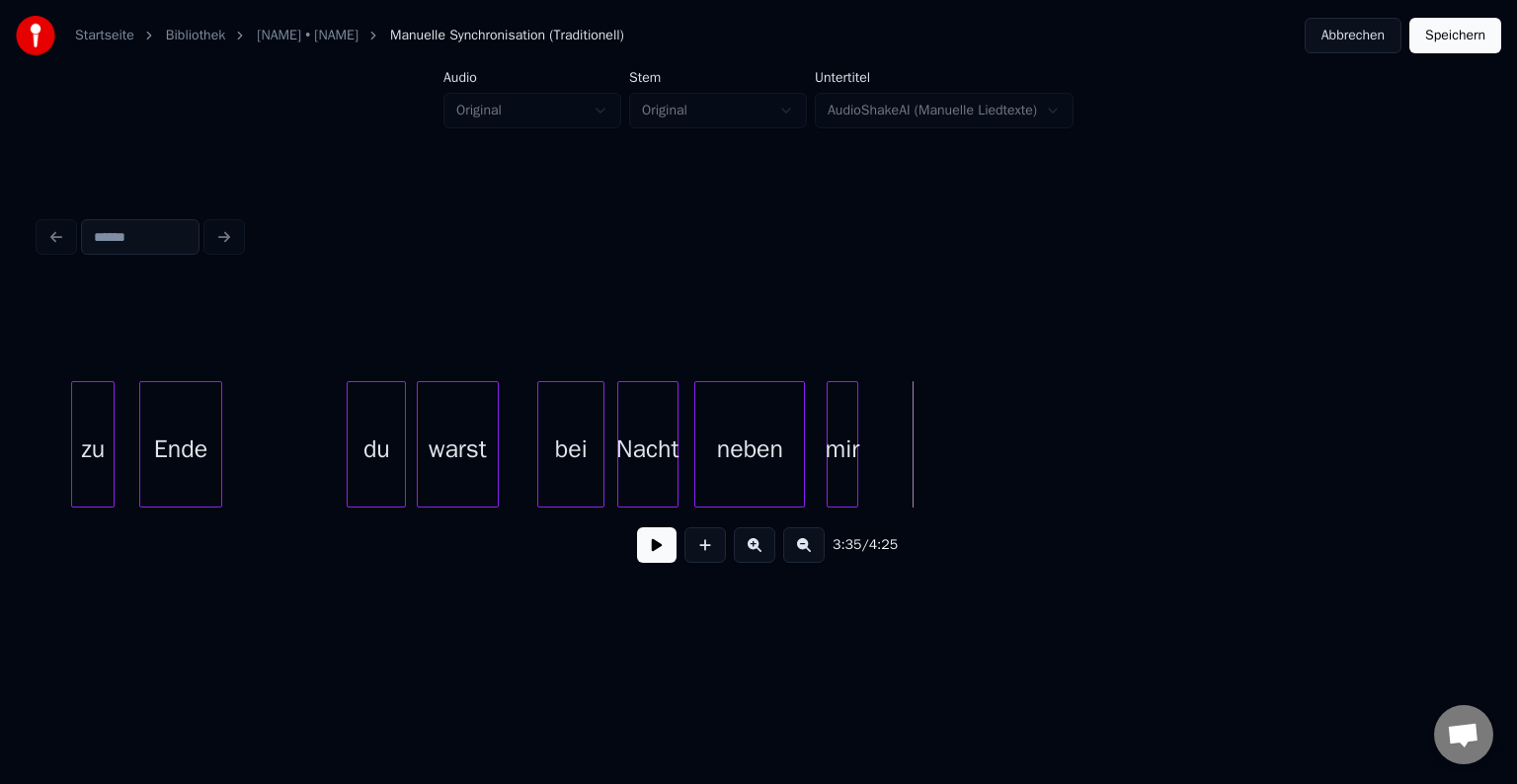 click at bounding box center [495, 444] 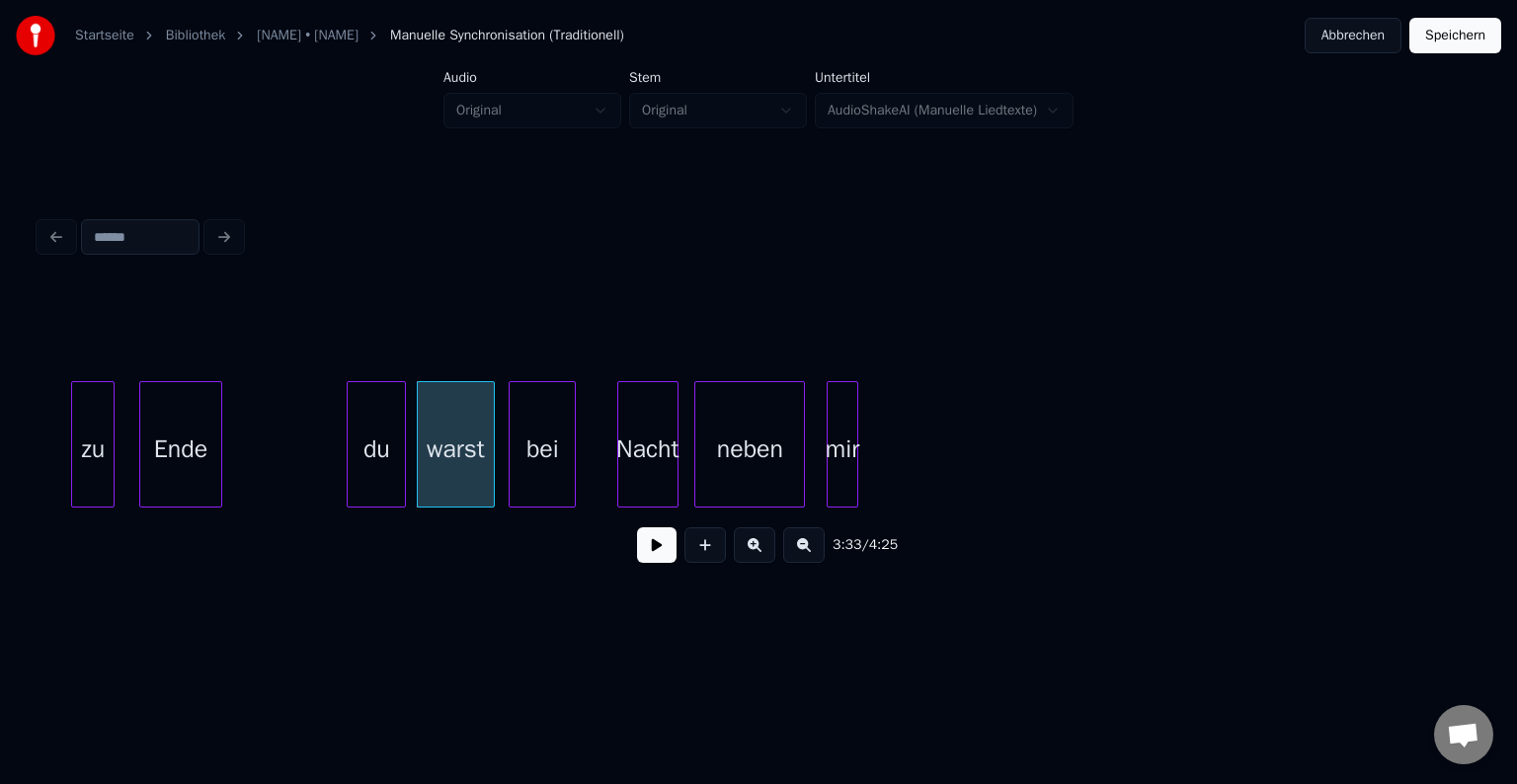 click on "bei" at bounding box center (542, 449) 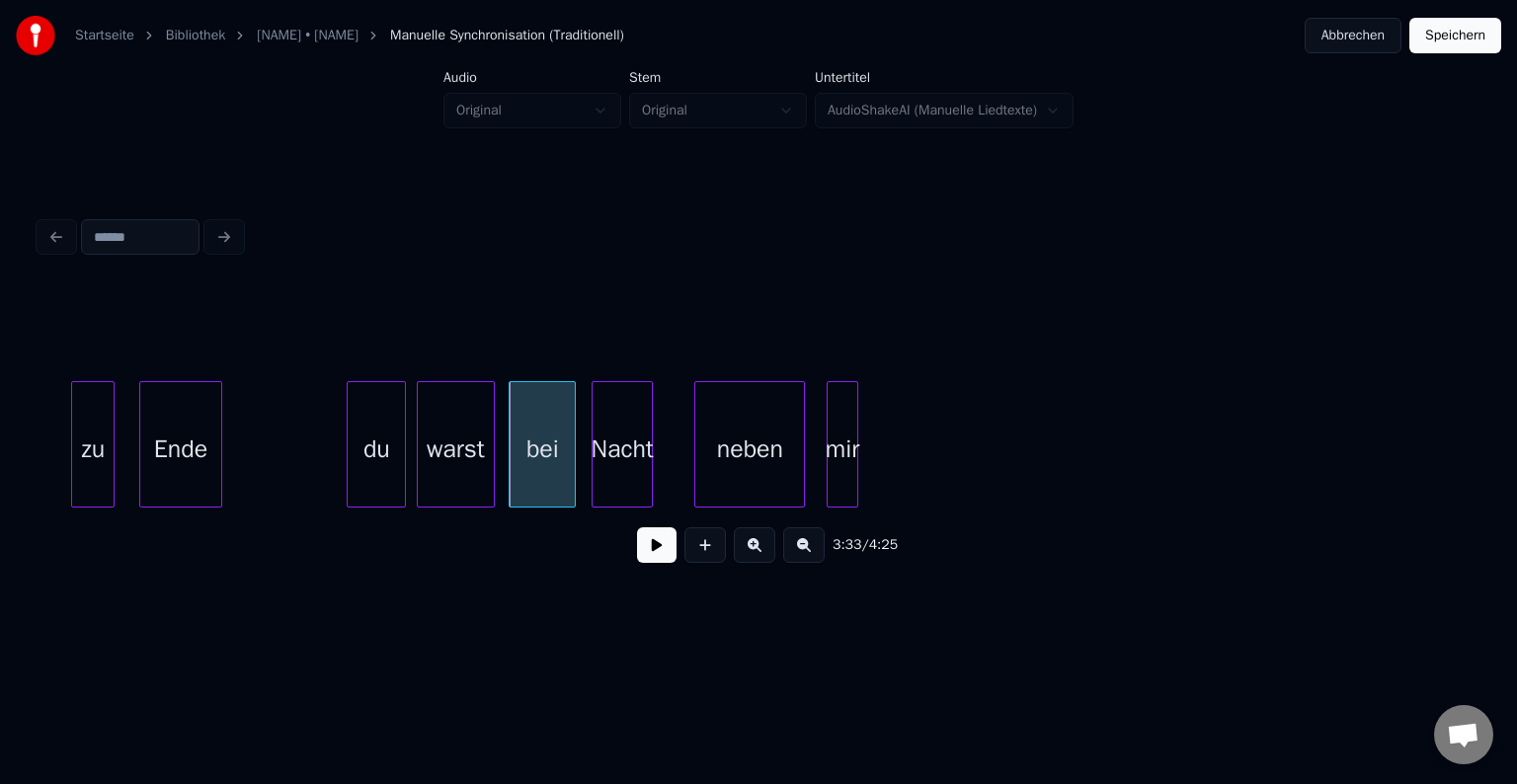 click on "Nacht" at bounding box center [622, 449] 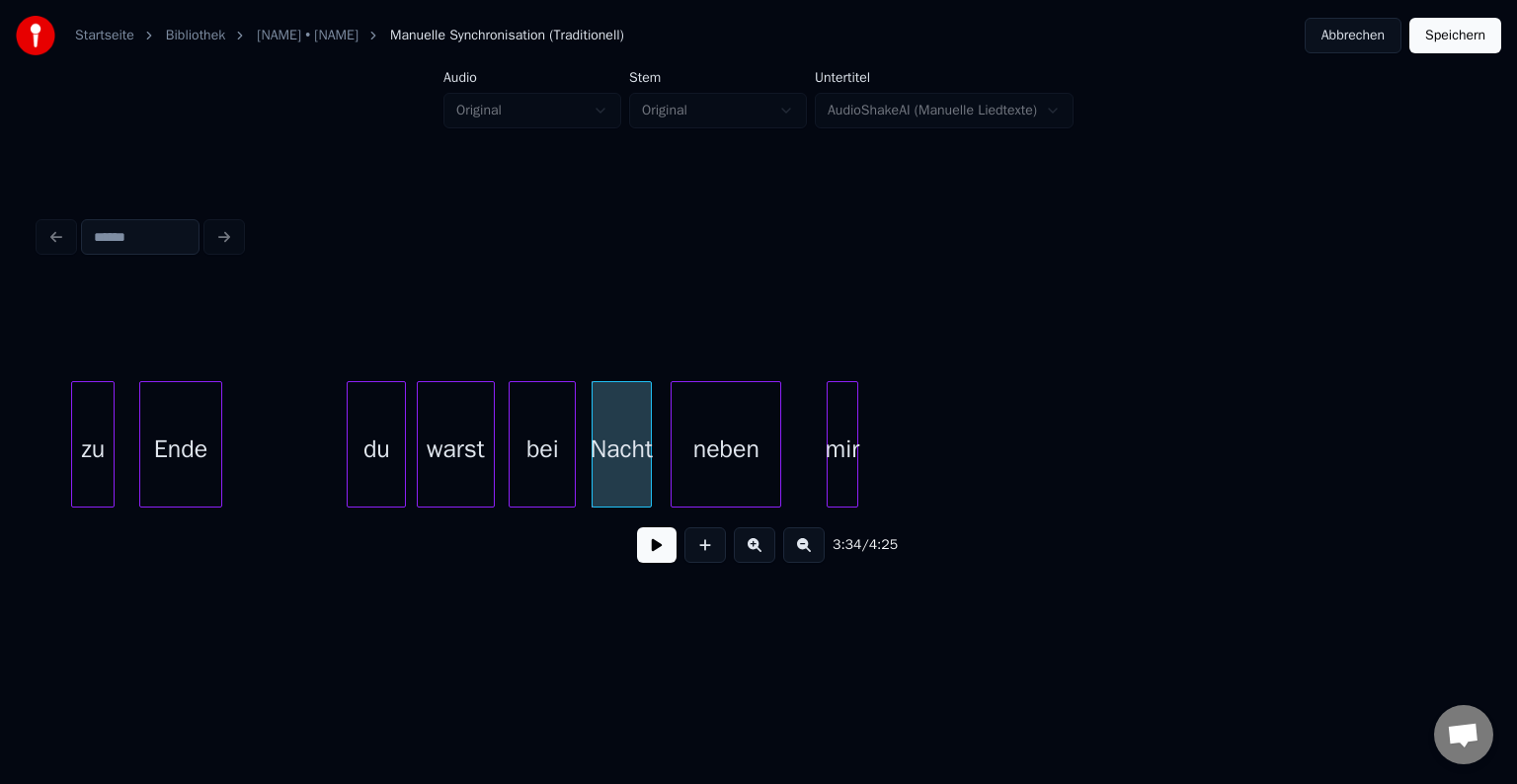click on "neben" at bounding box center (726, 449) 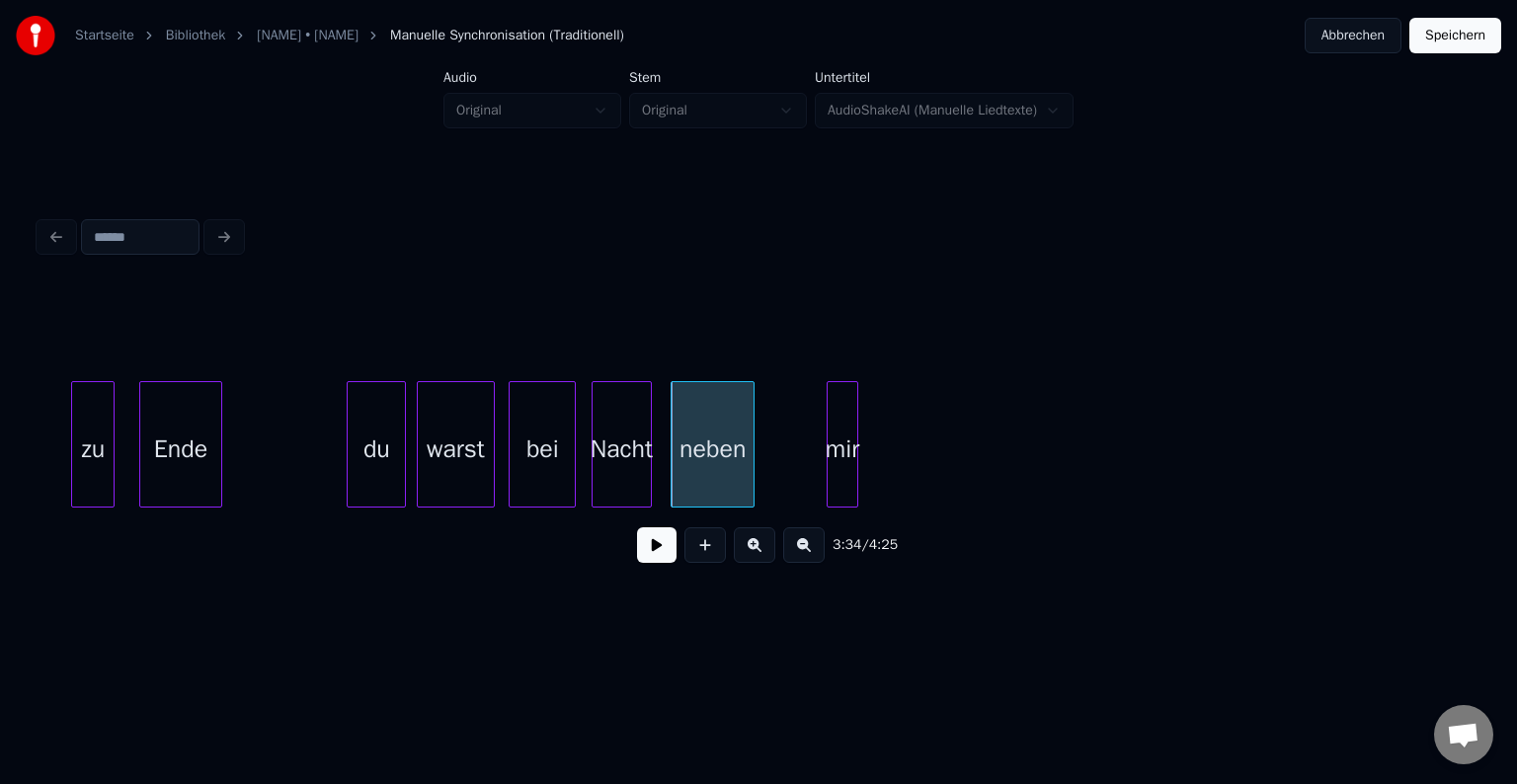 click at bounding box center (751, 444) 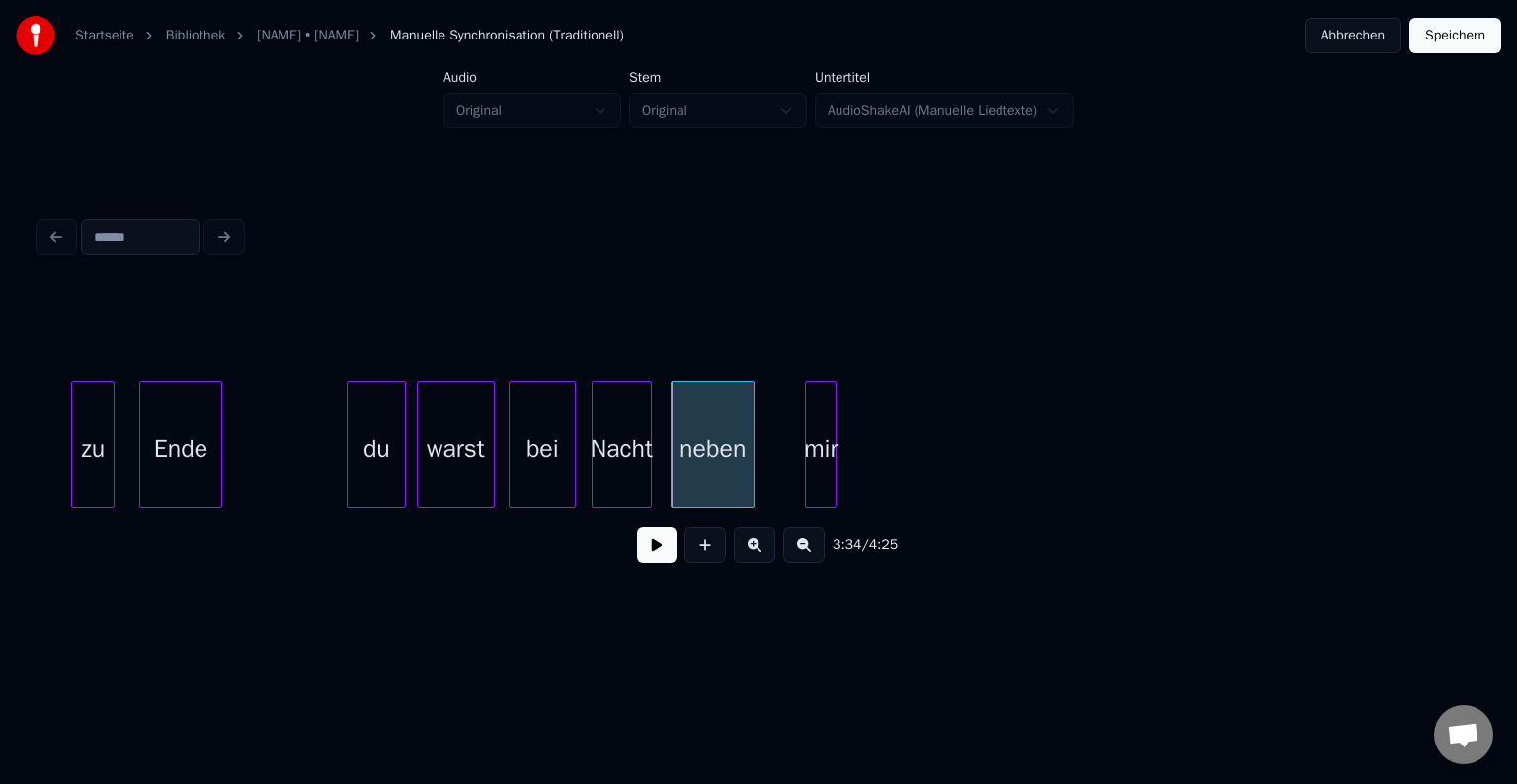 click on "mir" at bounding box center (821, 449) 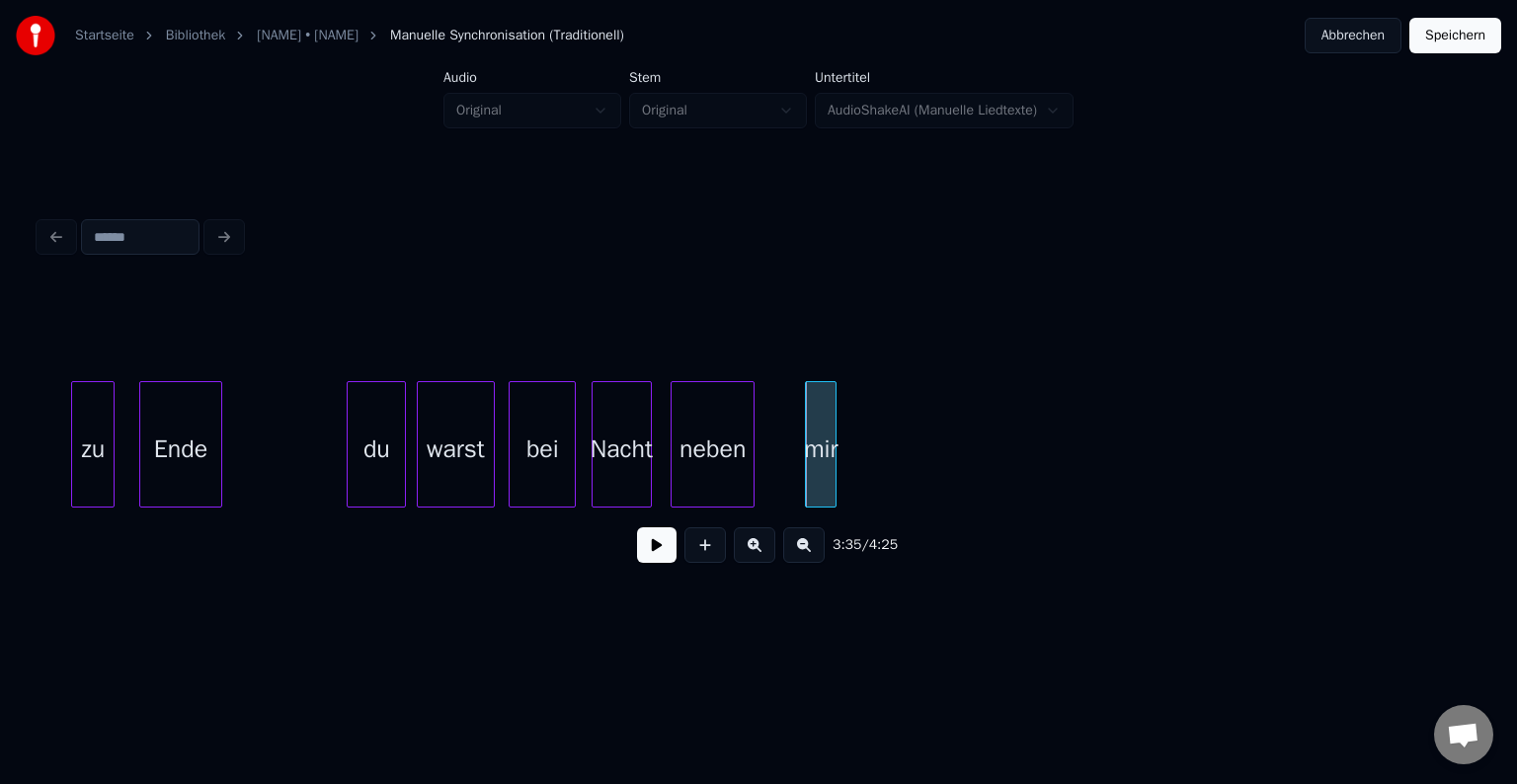 click on "du" at bounding box center [376, 449] 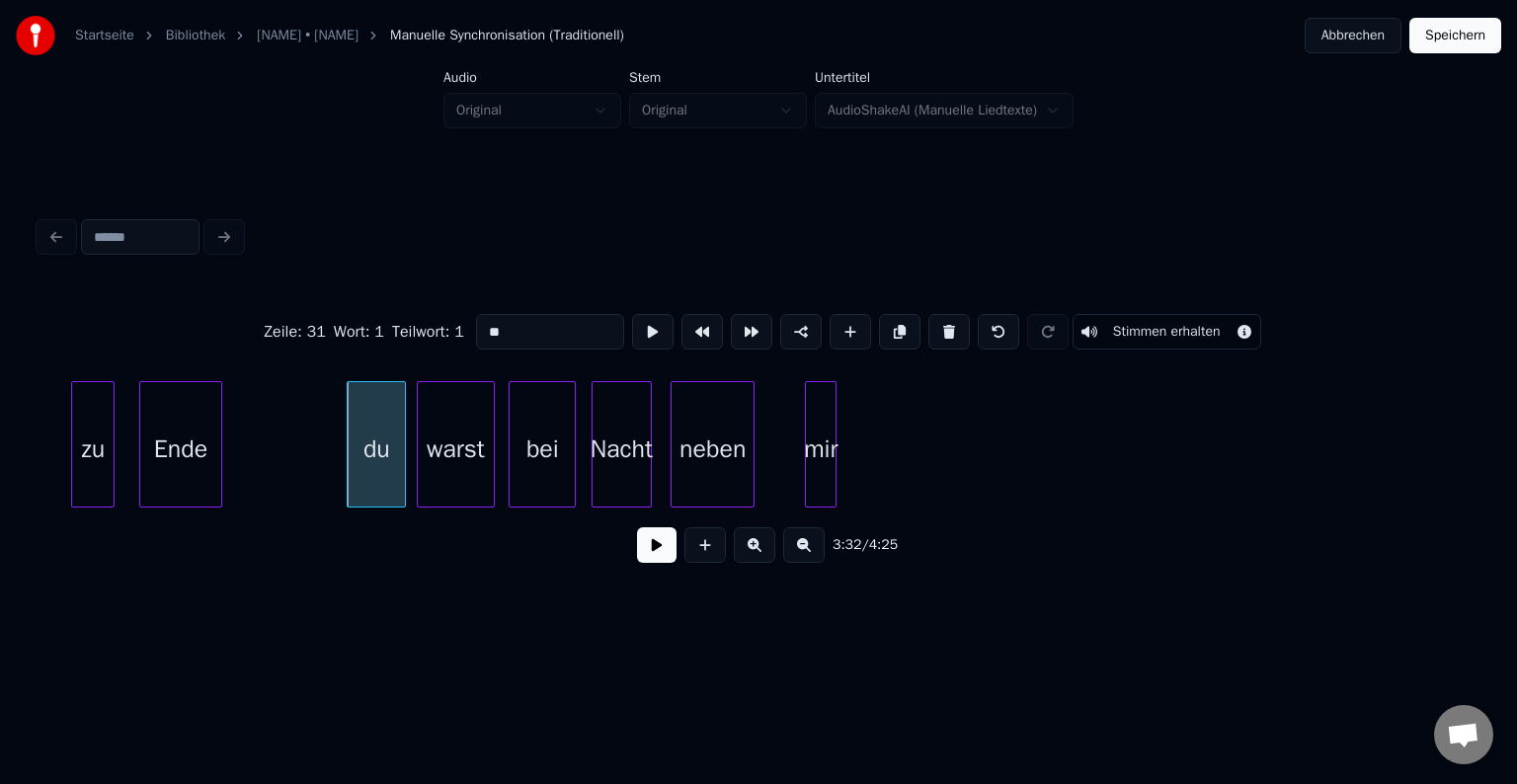 click at bounding box center (657, 545) 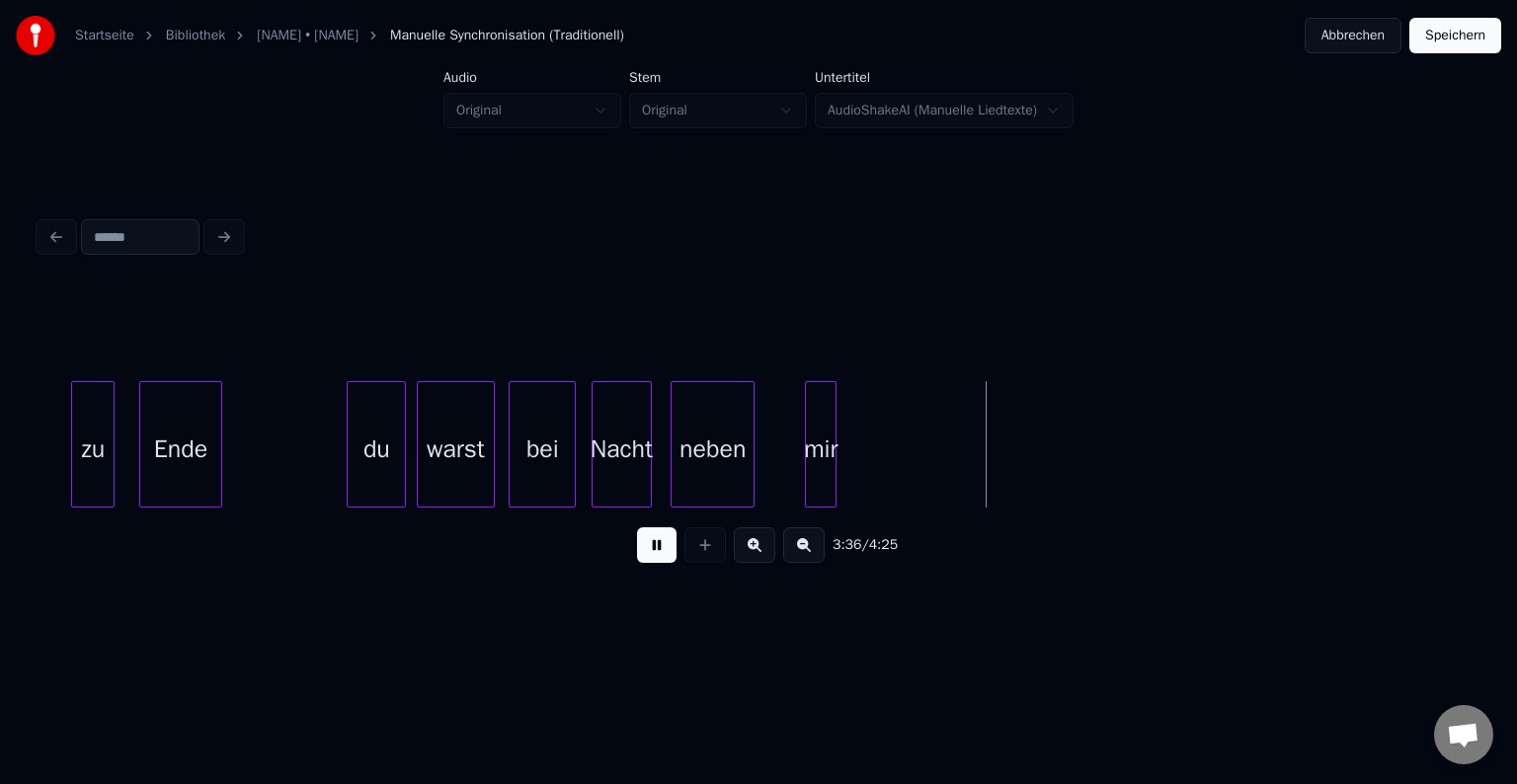 click at bounding box center [657, 545] 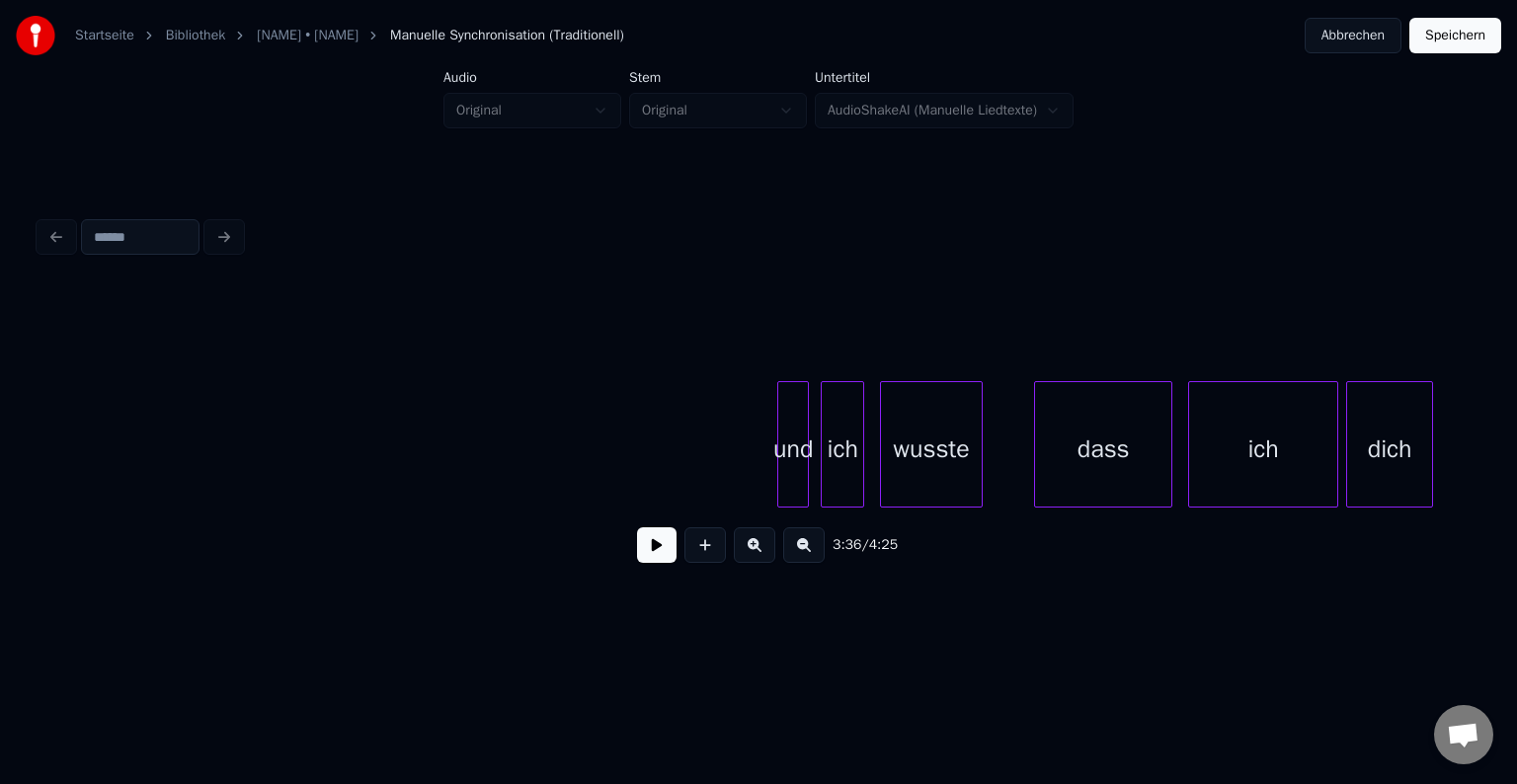 scroll, scrollTop: 0, scrollLeft: 44696, axis: horizontal 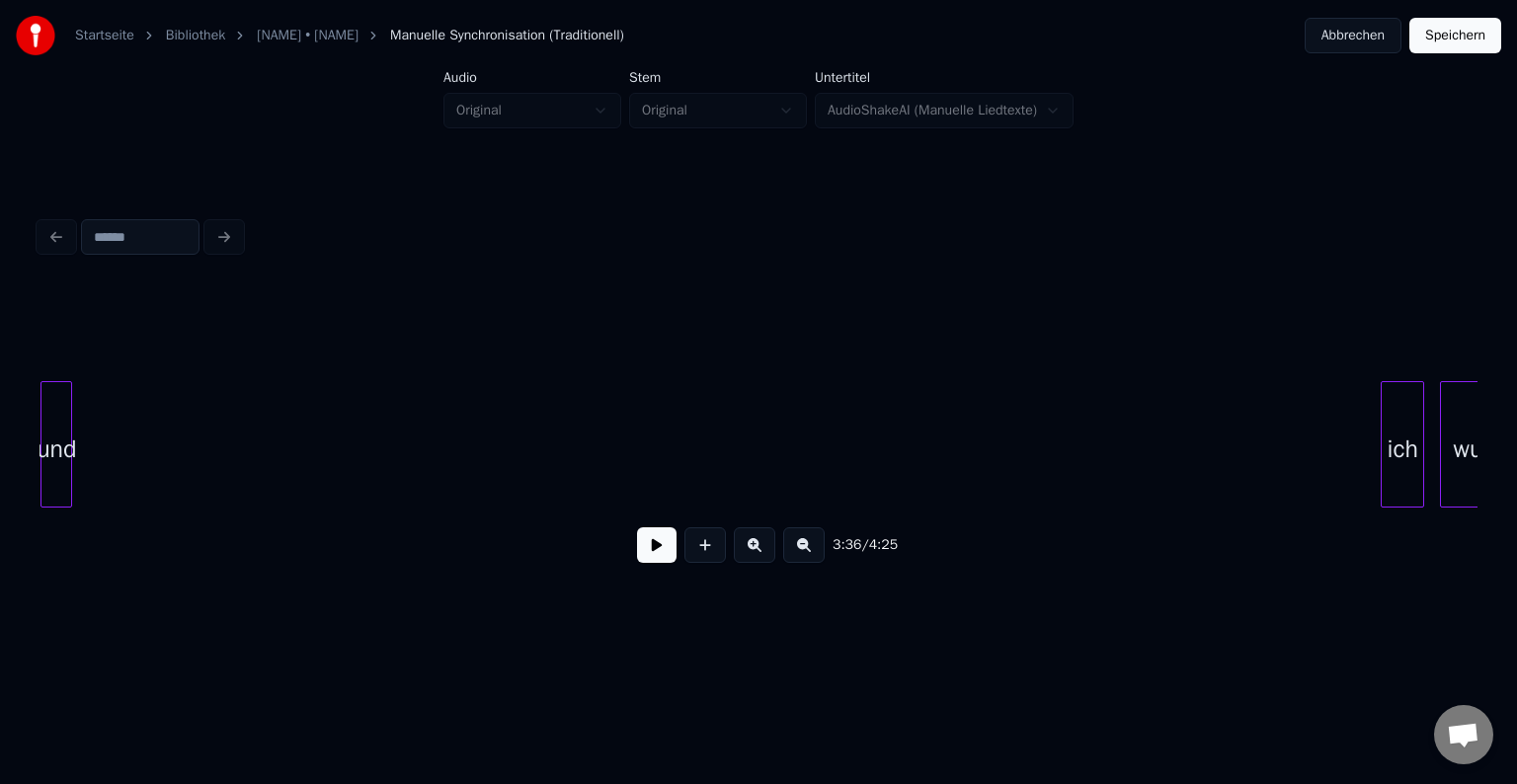 click on "und" at bounding box center [56, 449] 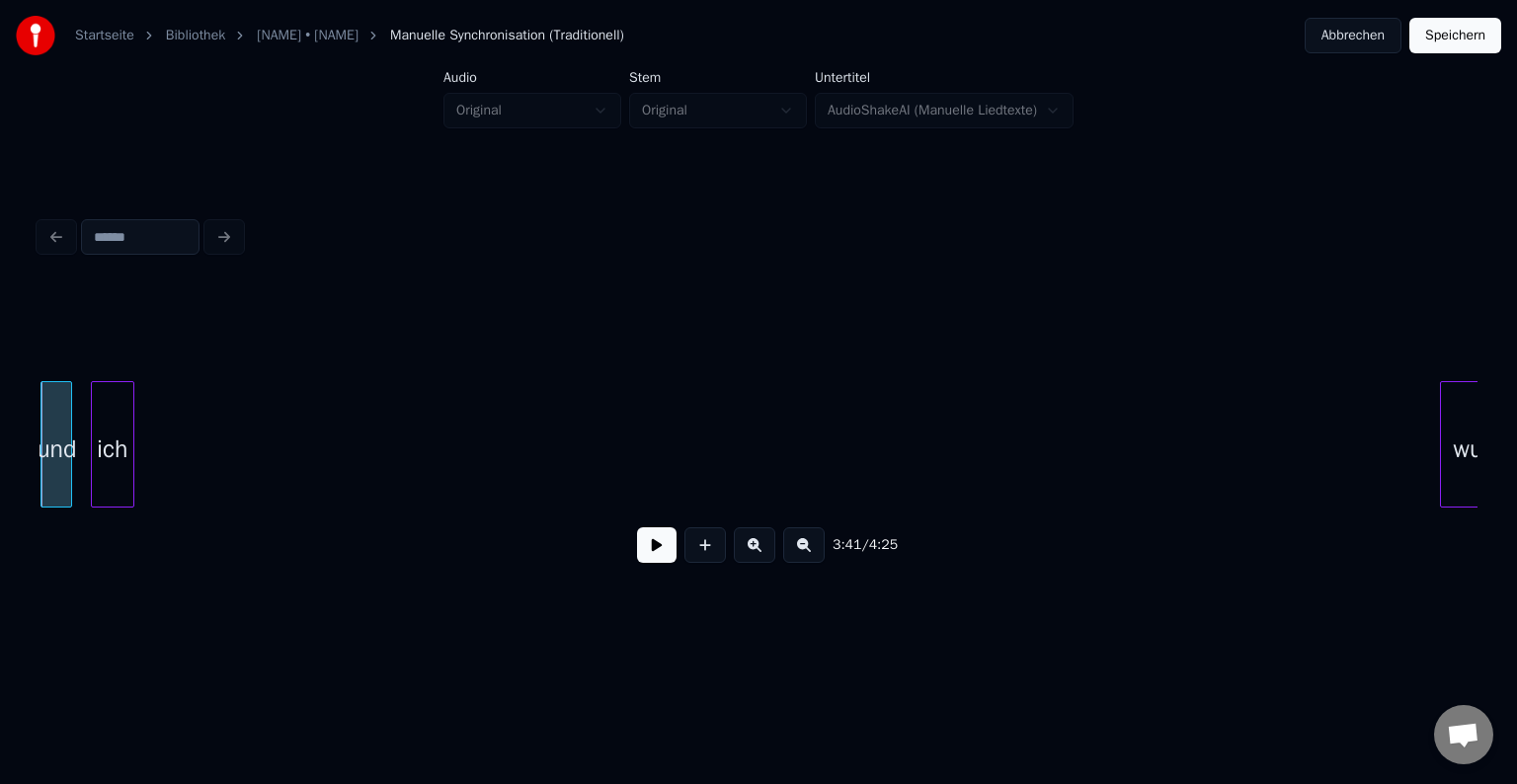 click on "ich" at bounding box center (113, 449) 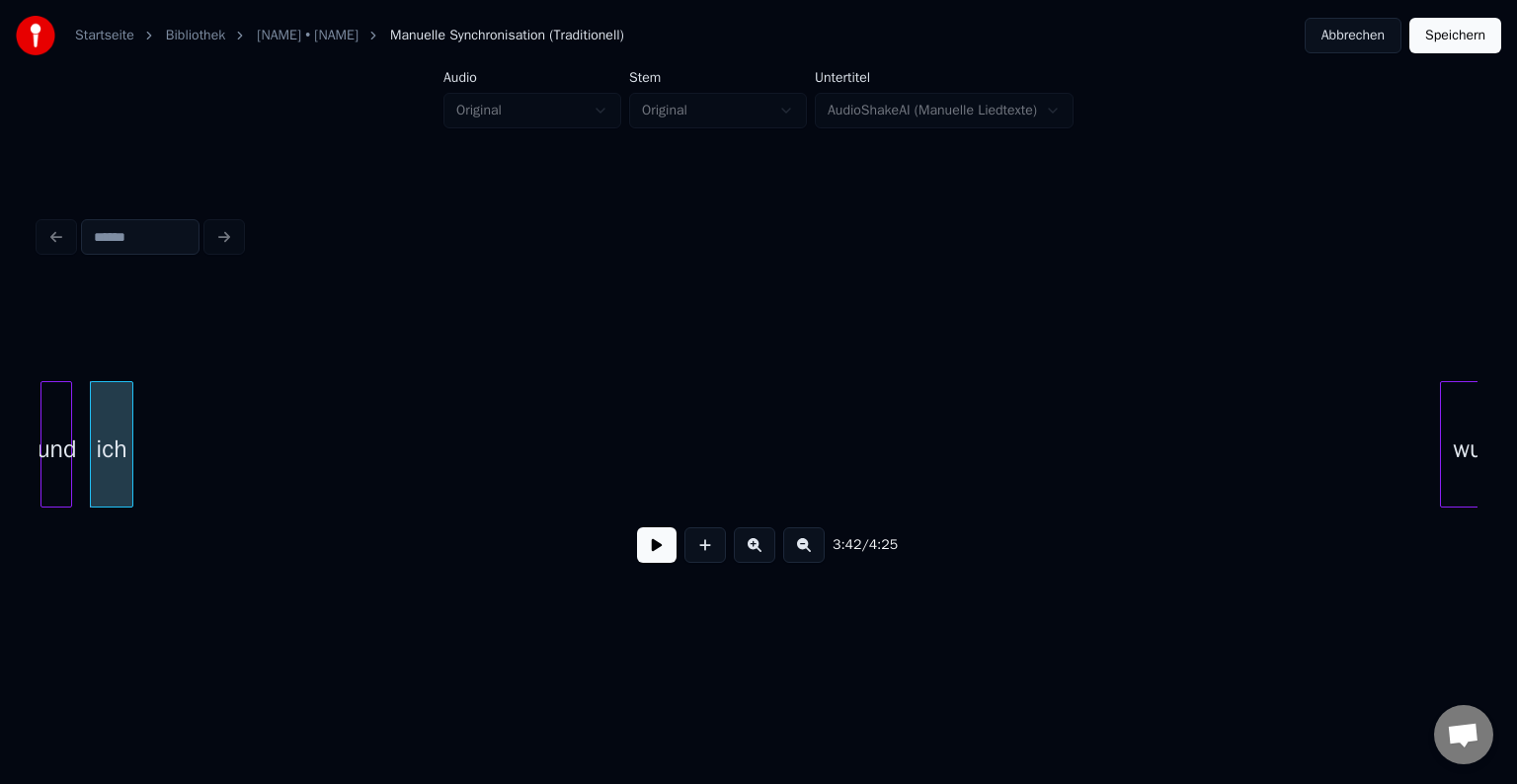 scroll, scrollTop: 0, scrollLeft: 43873, axis: horizontal 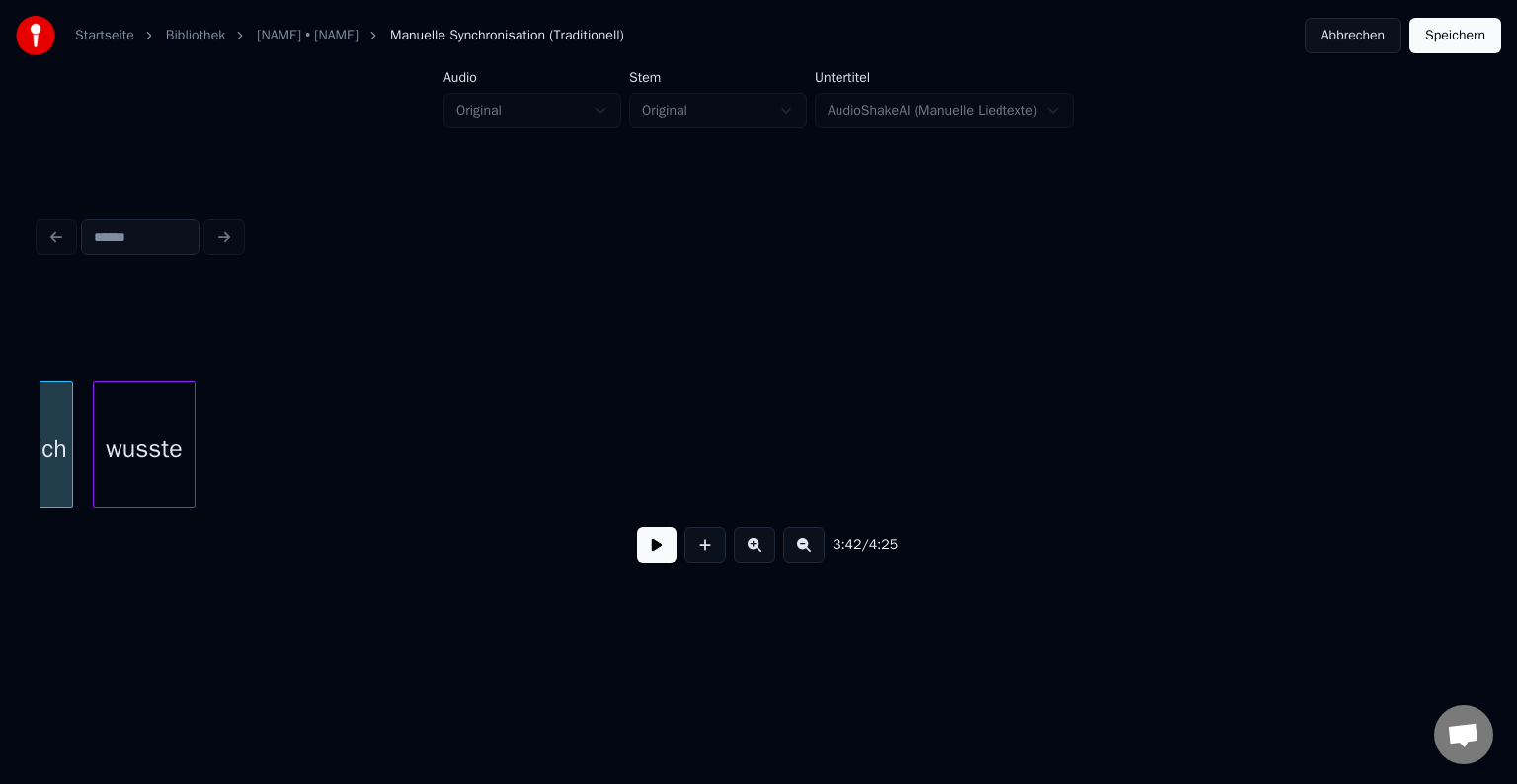 click on "wusste" at bounding box center (144, 449) 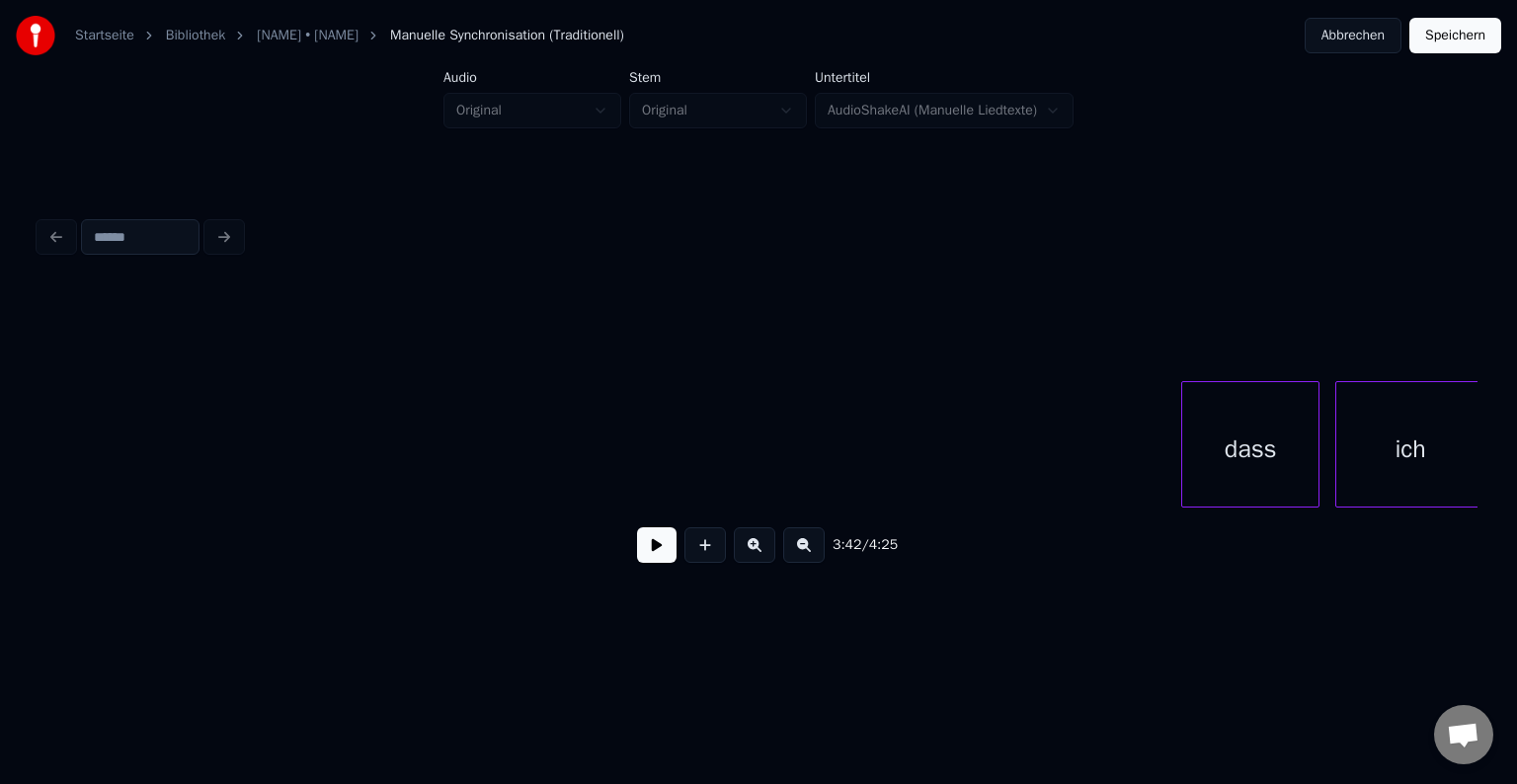 scroll, scrollTop: 0, scrollLeft: 44255, axis: horizontal 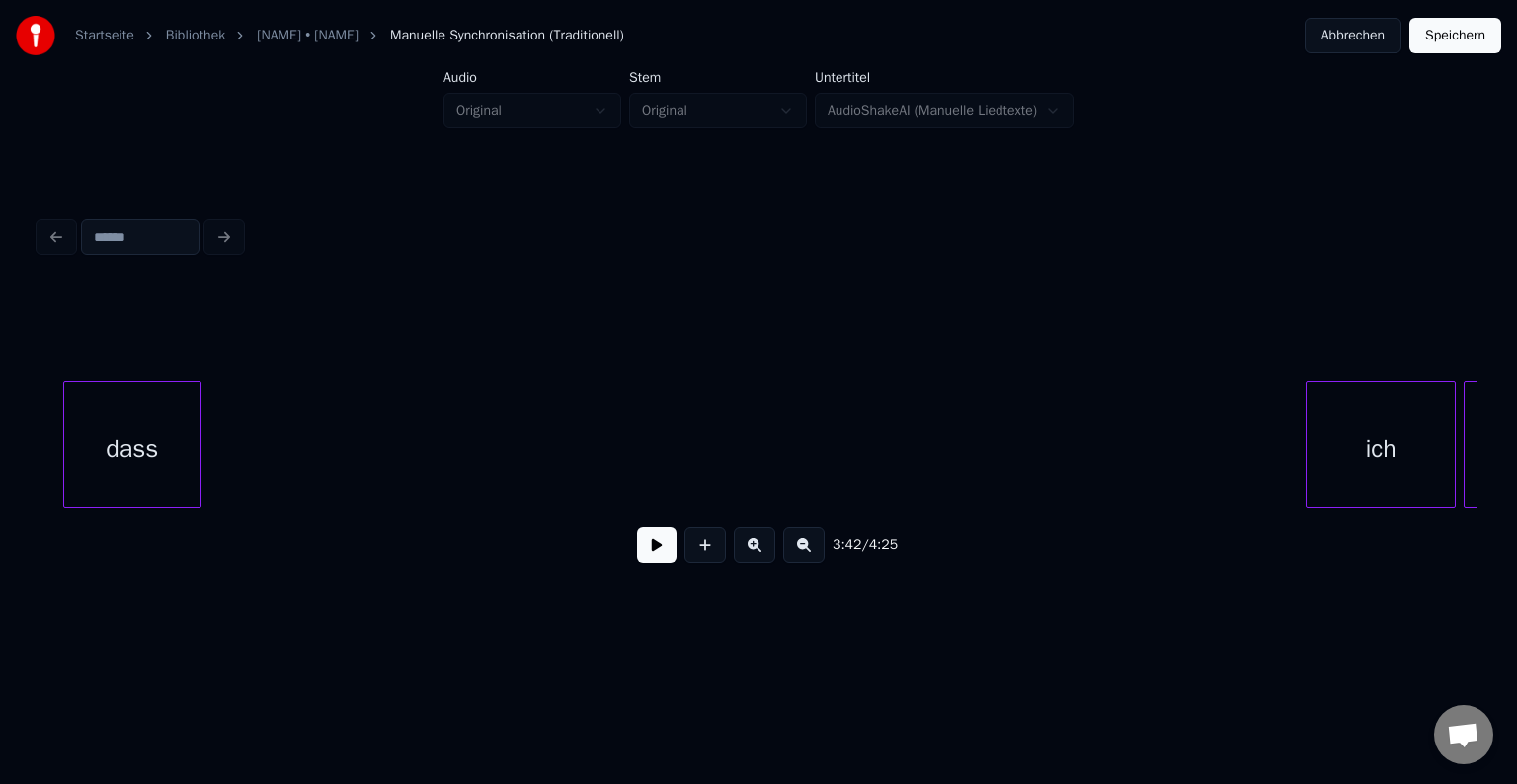 click on "dass" at bounding box center [132, 449] 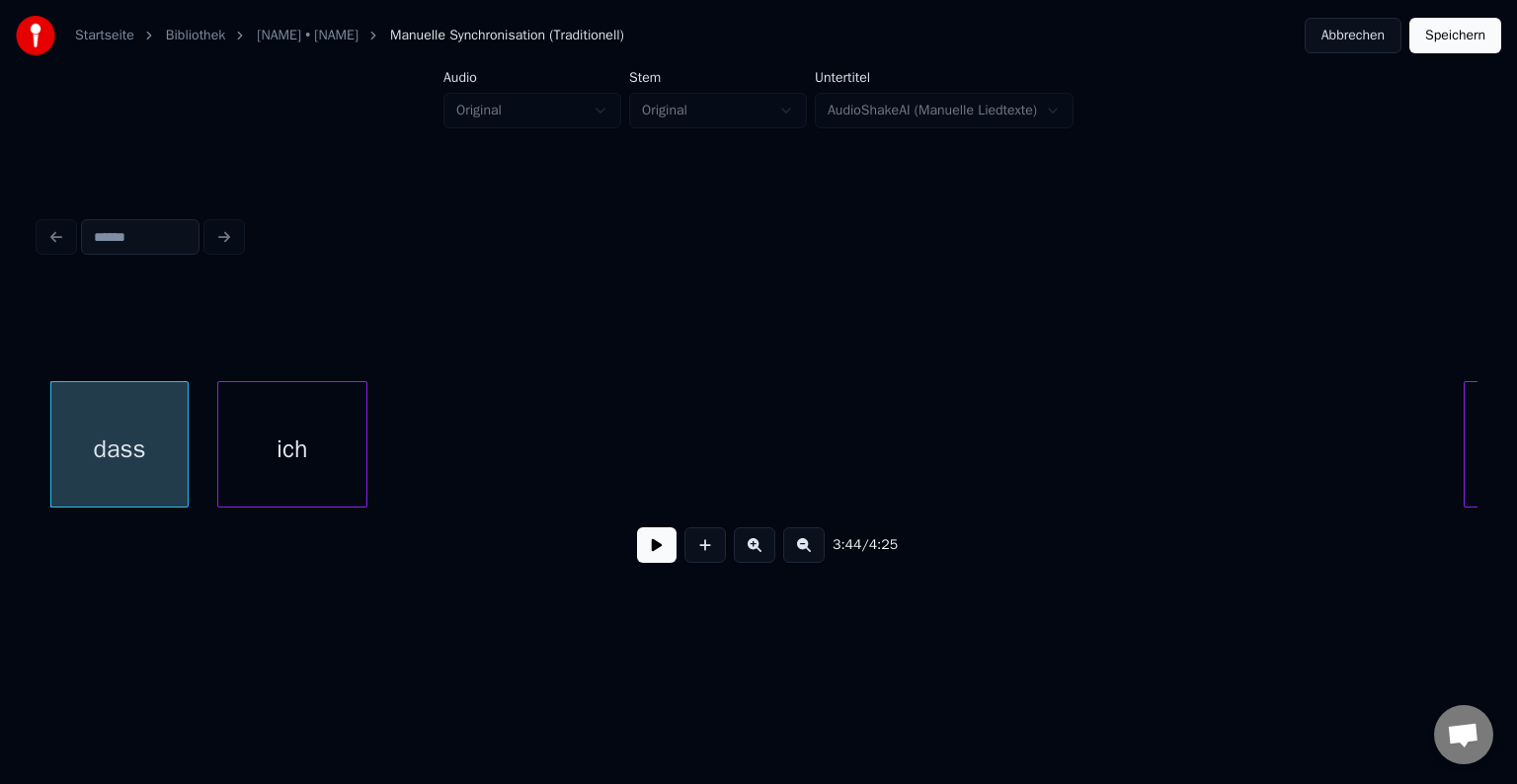 click on "ich" at bounding box center (292, 449) 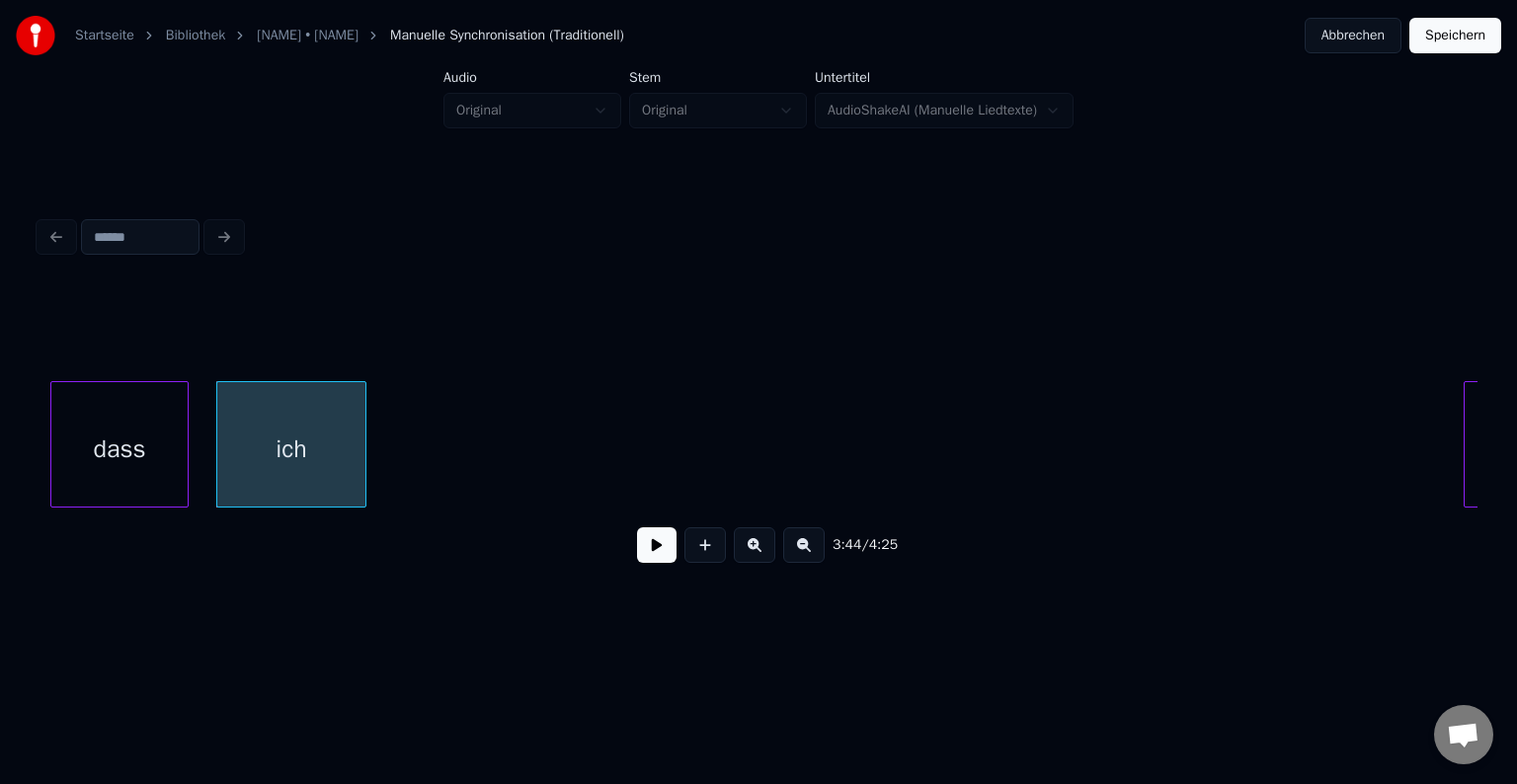 scroll, scrollTop: 0, scrollLeft: 44321, axis: horizontal 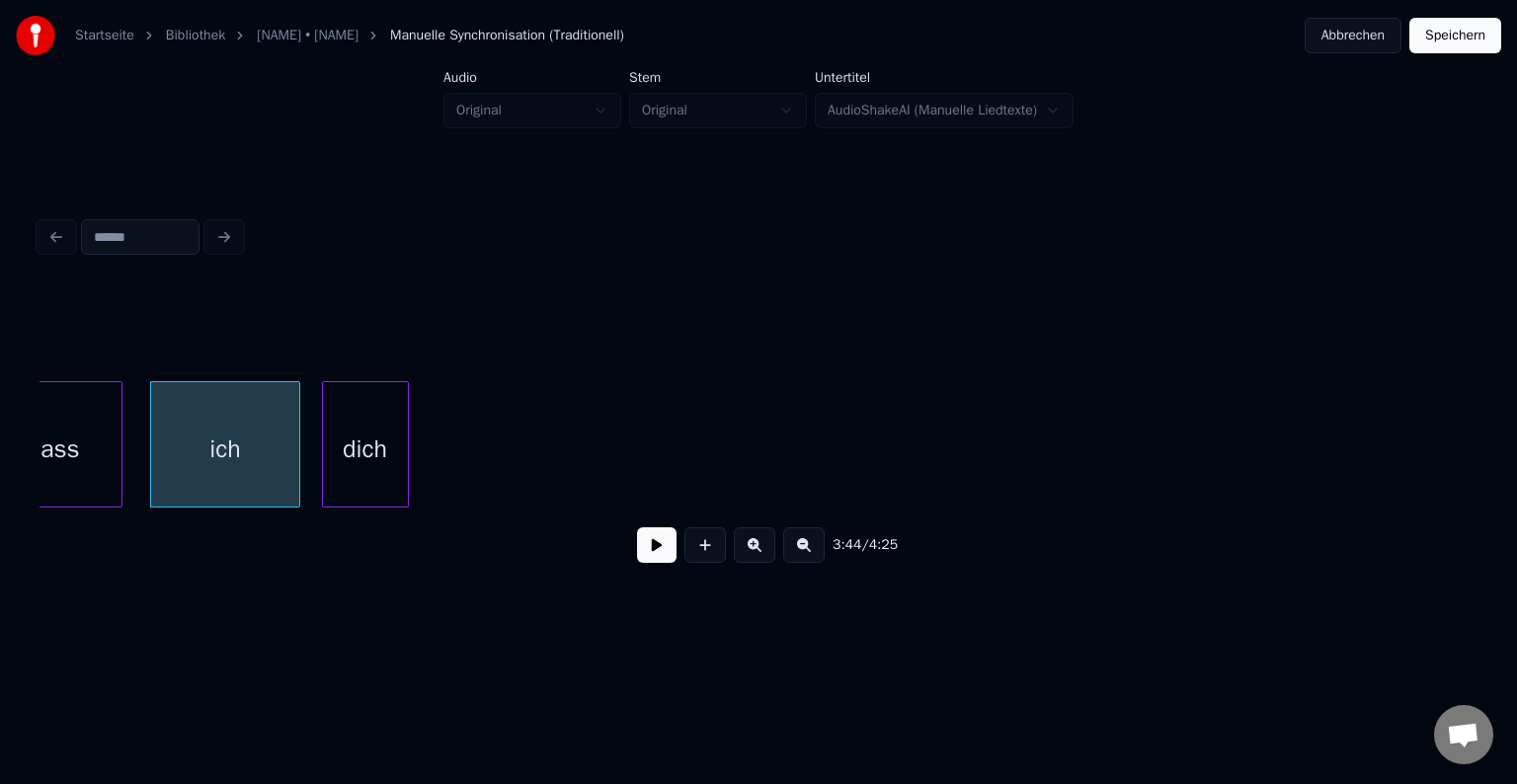 click on "dich" at bounding box center [365, 449] 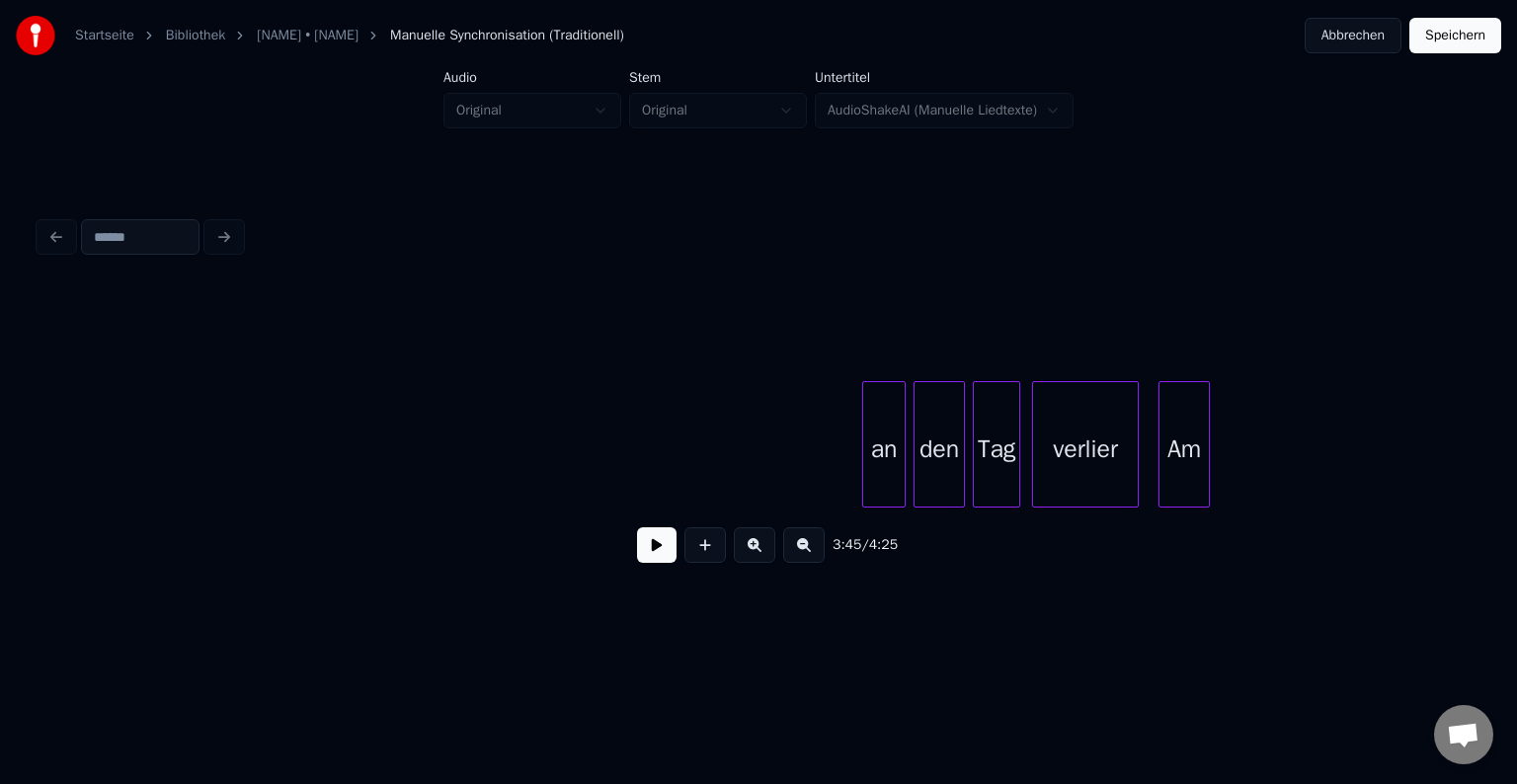 scroll, scrollTop: 0, scrollLeft: 45167, axis: horizontal 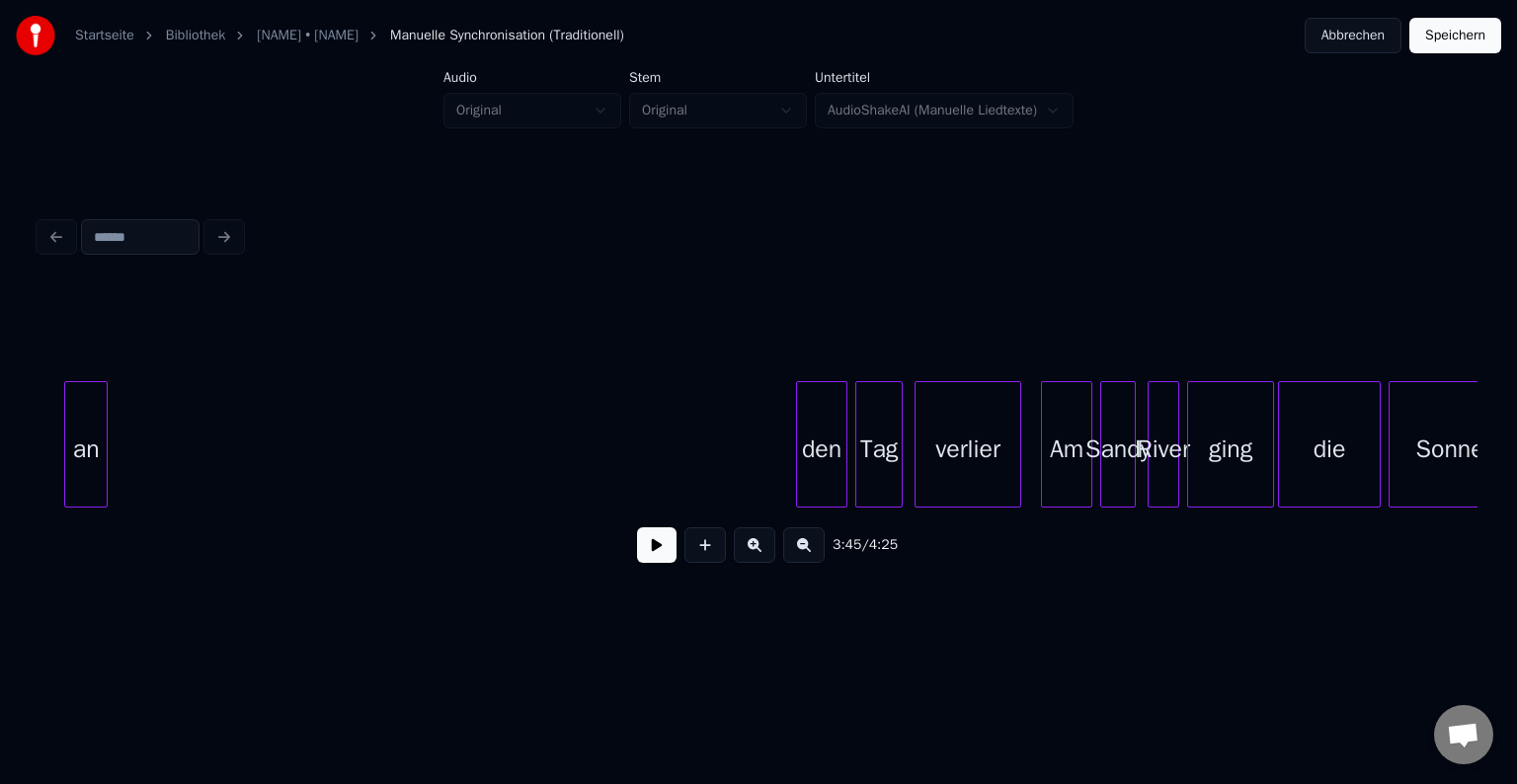 click on "an" at bounding box center (86, 449) 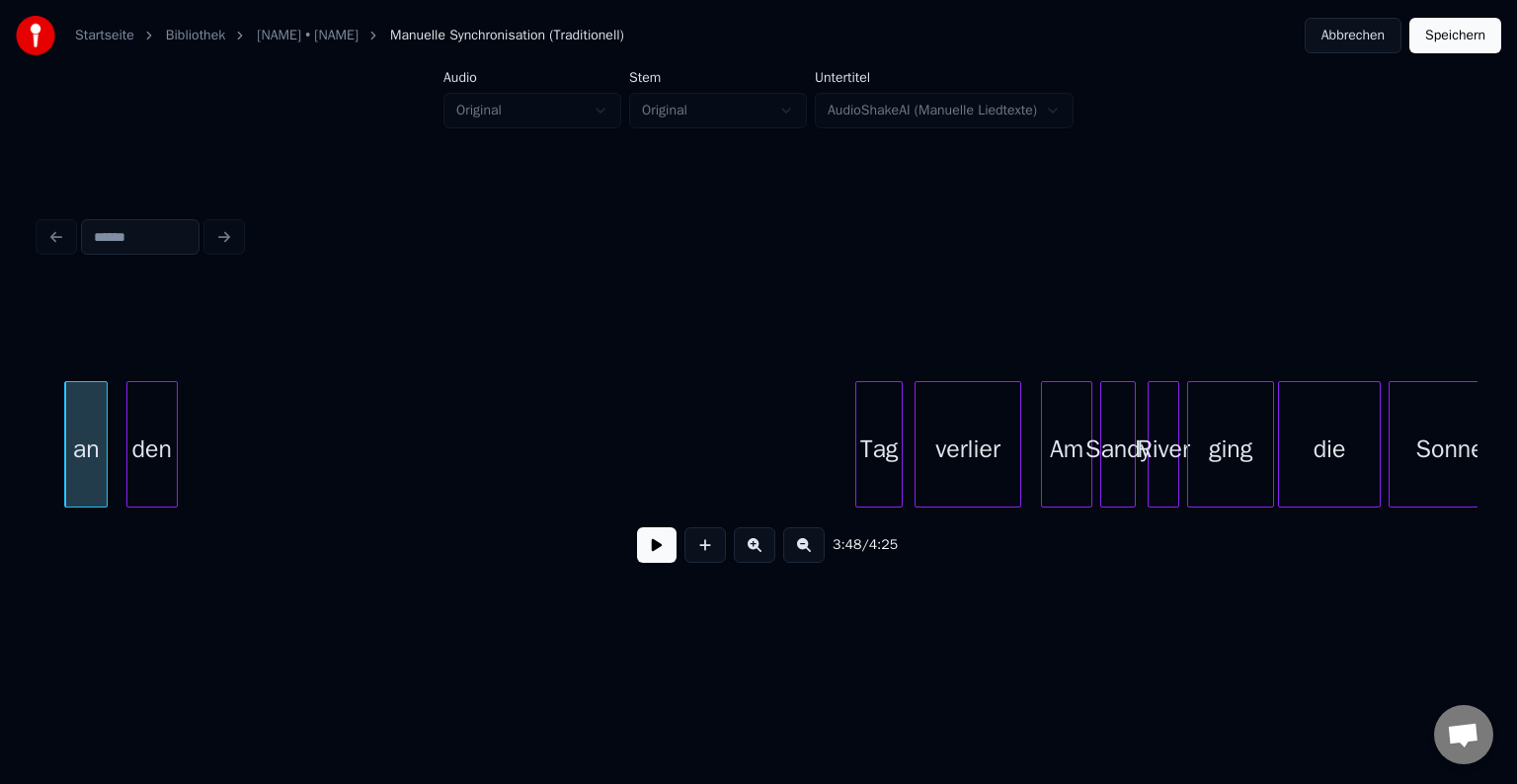 click on "den" at bounding box center [152, 449] 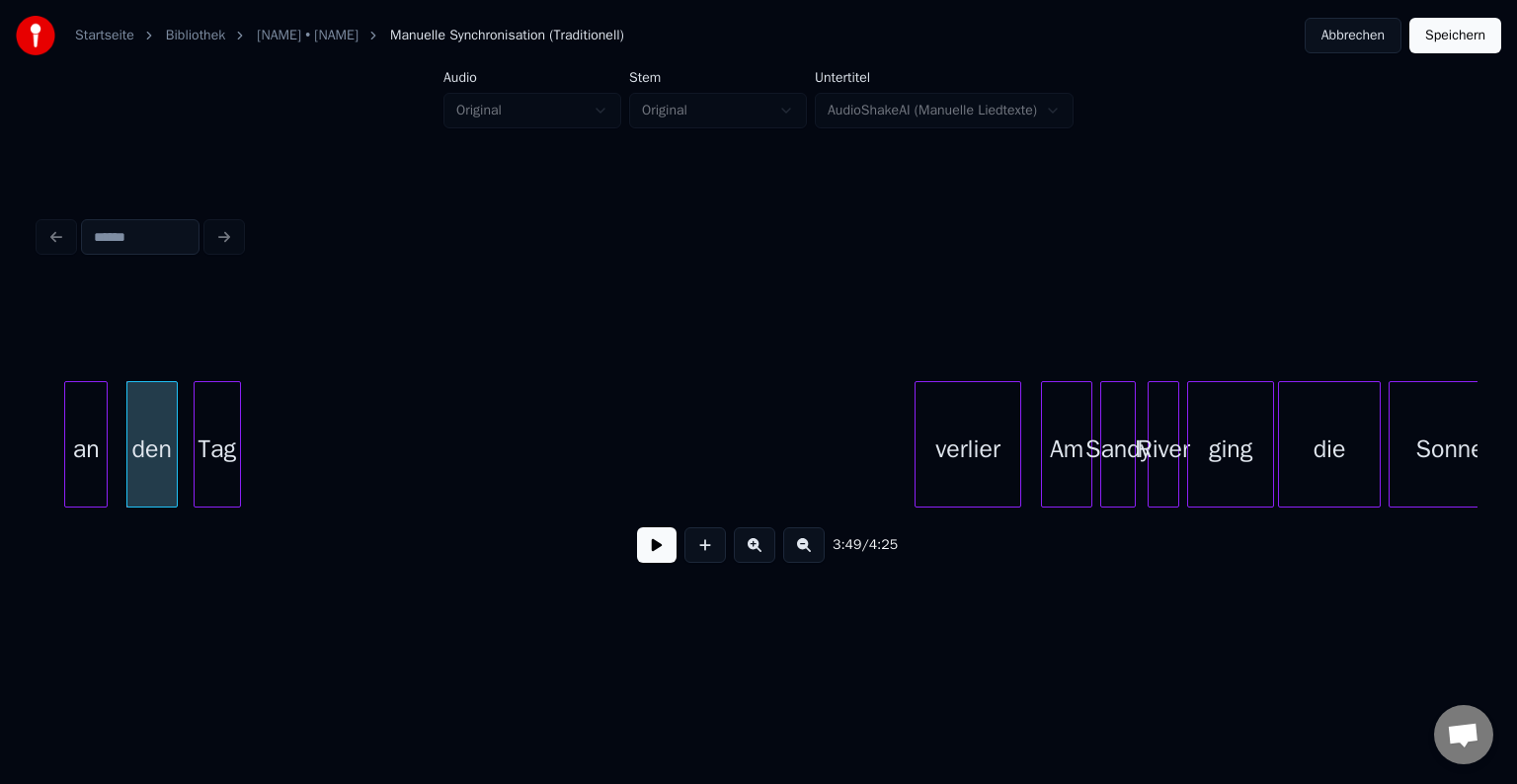 click on "Tag" at bounding box center (217, 449) 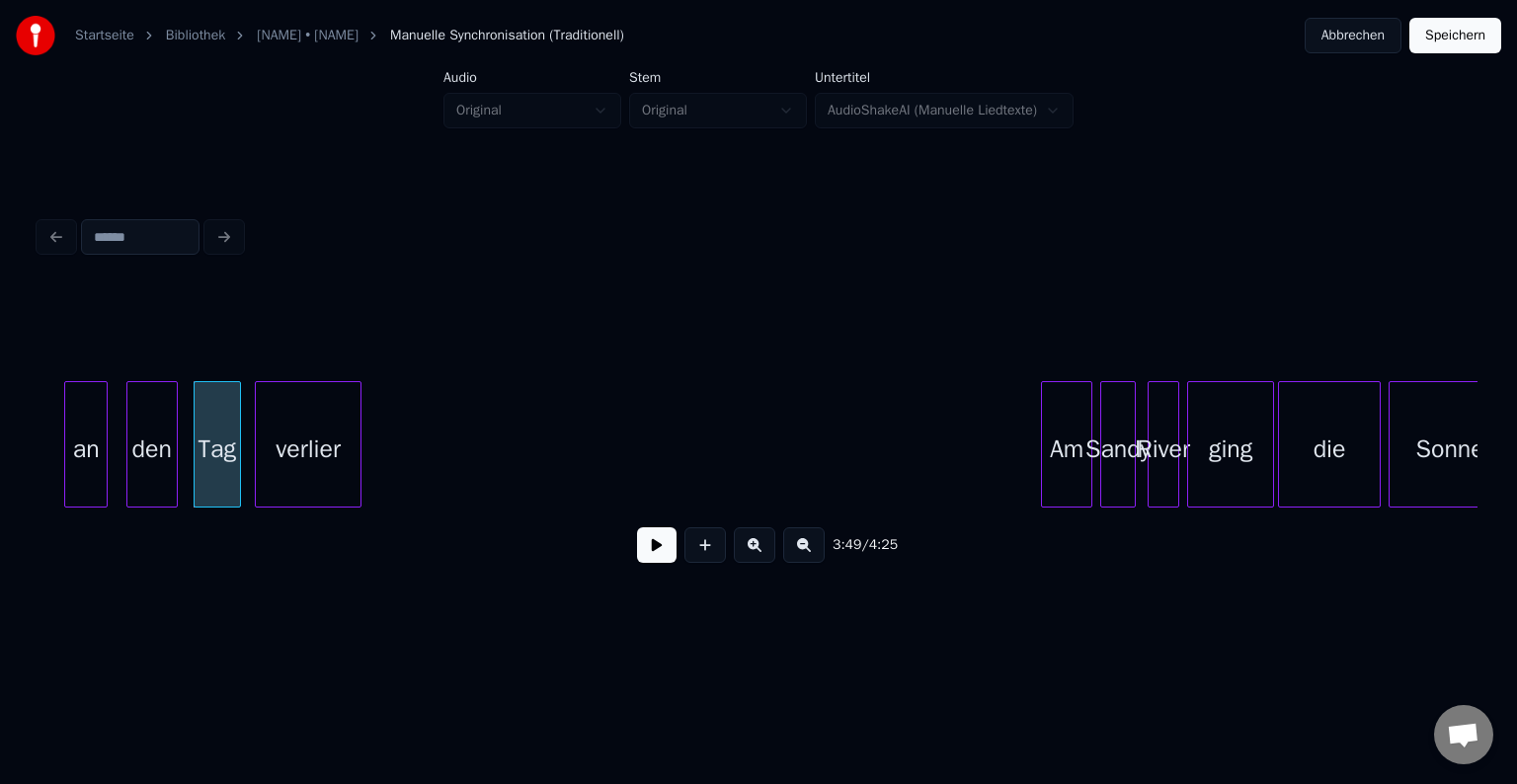 click on "verlier" at bounding box center (308, 449) 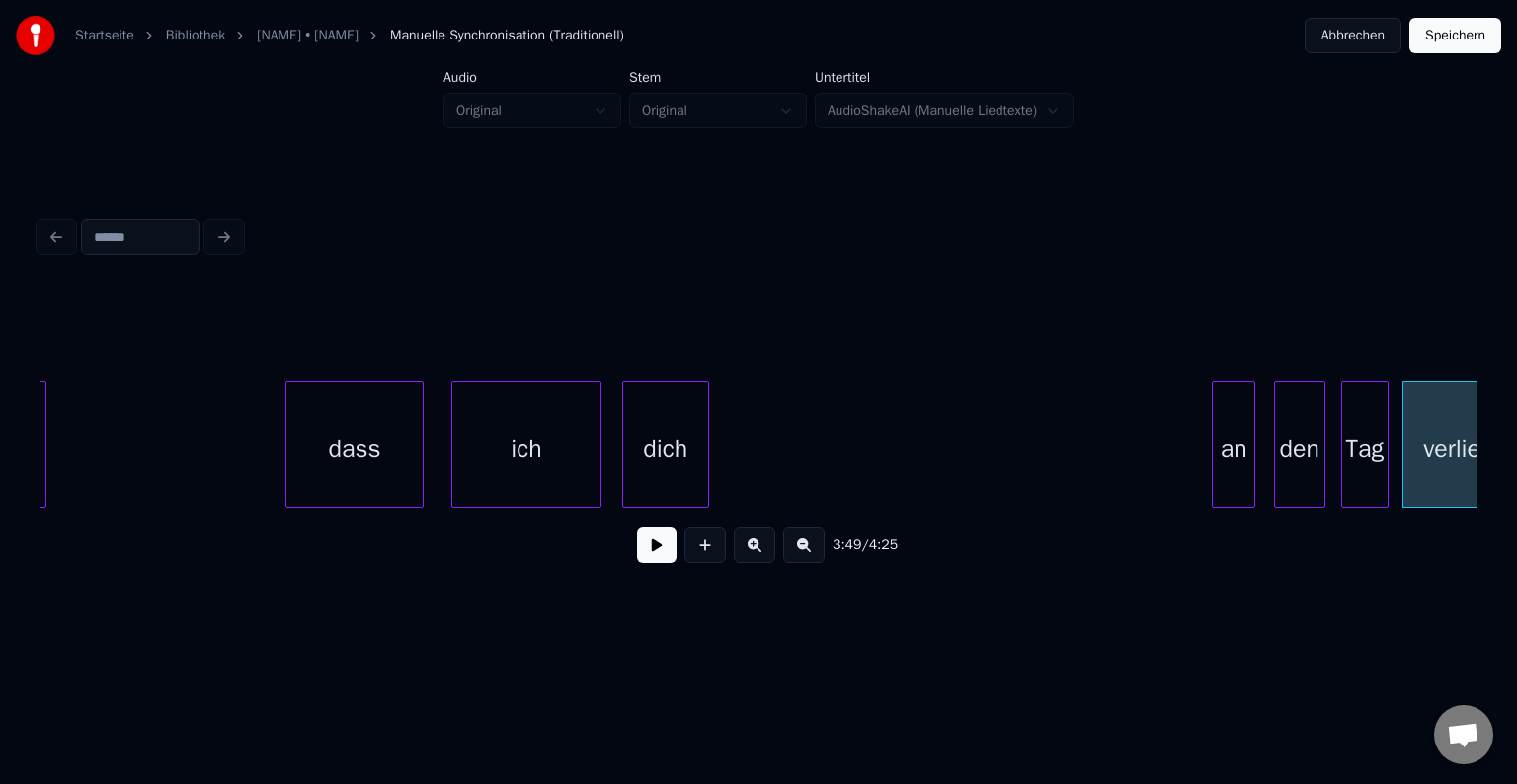 scroll, scrollTop: 0, scrollLeft: 43901, axis: horizontal 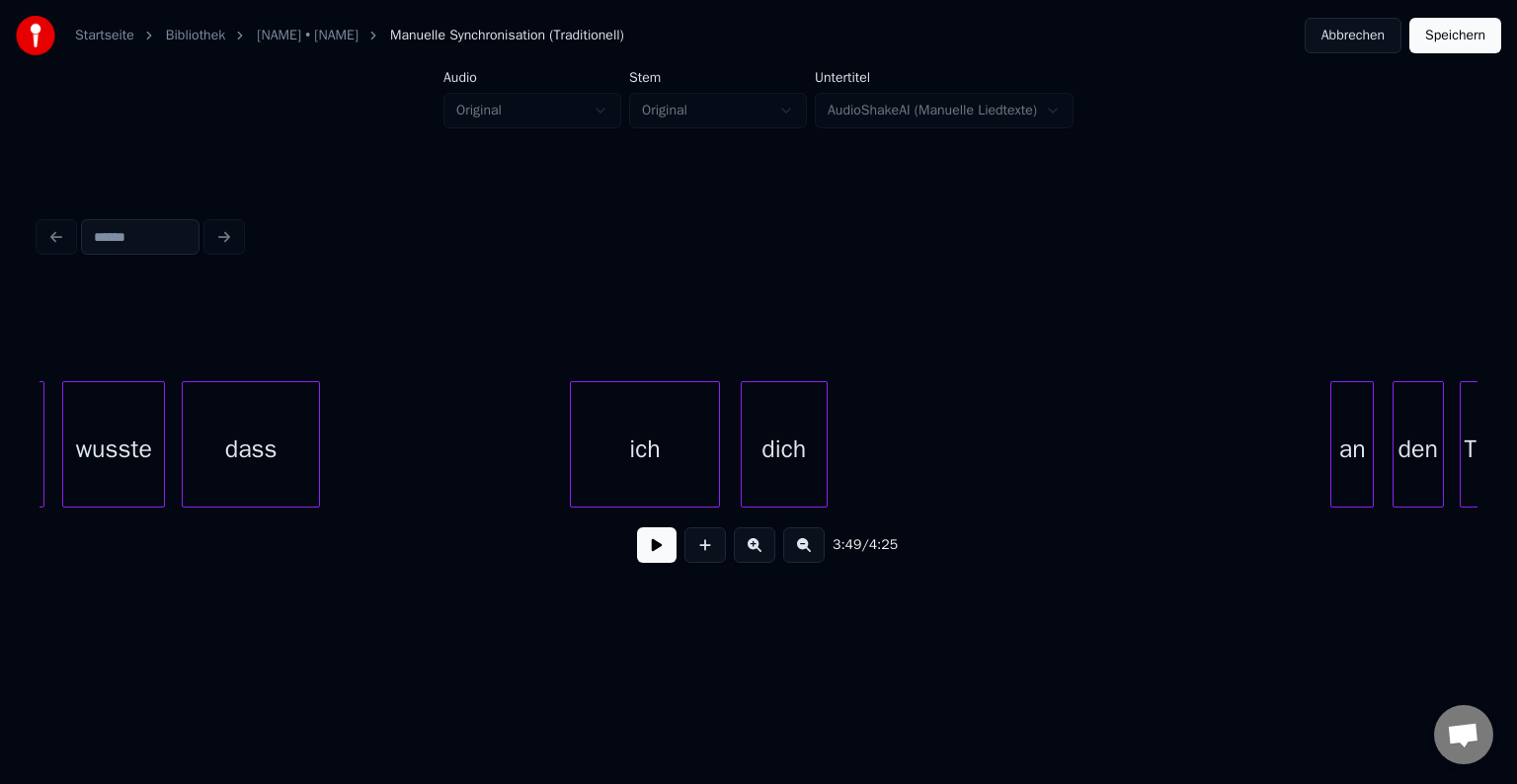 click on "dass" at bounding box center [251, 449] 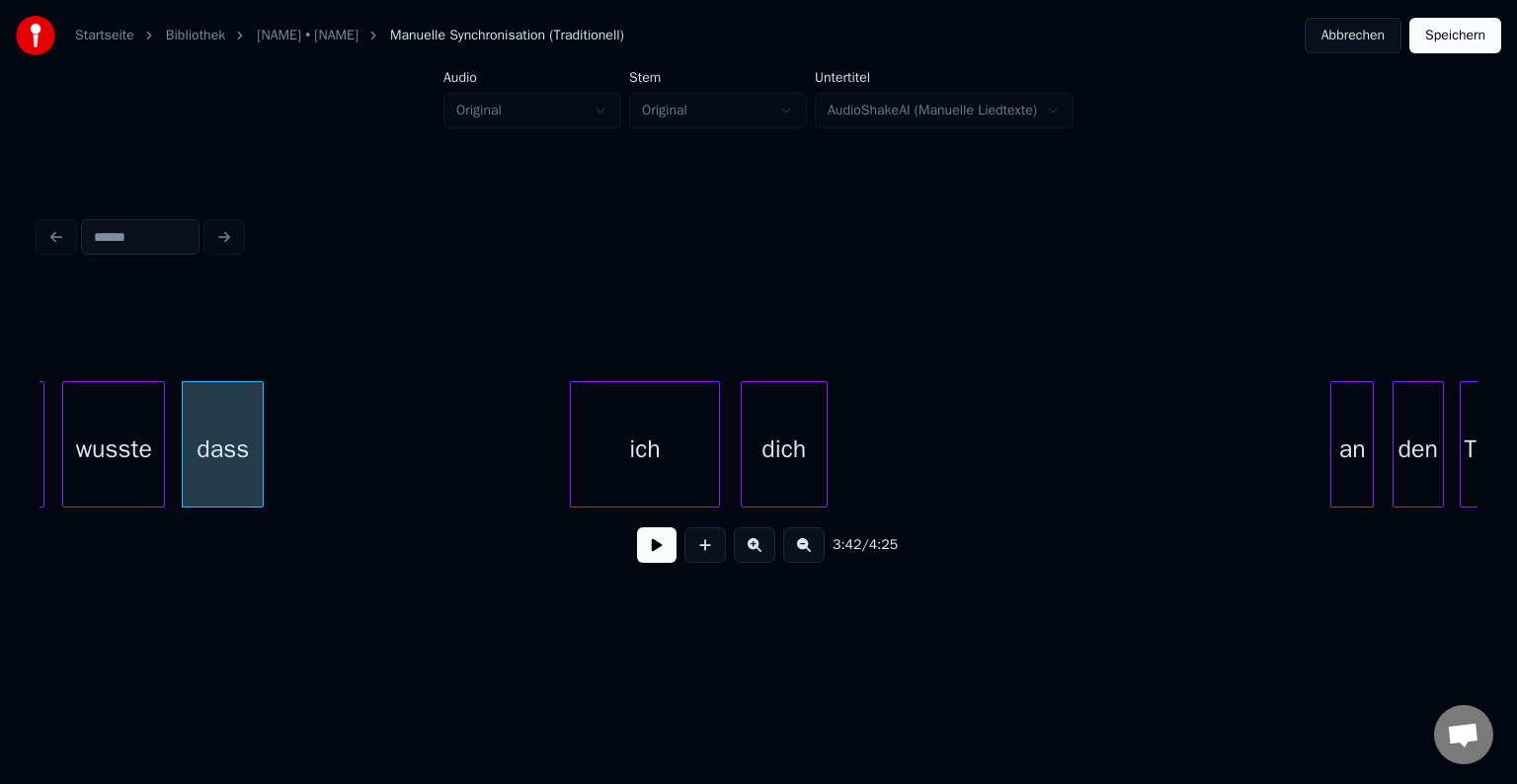 click at bounding box center (260, 444) 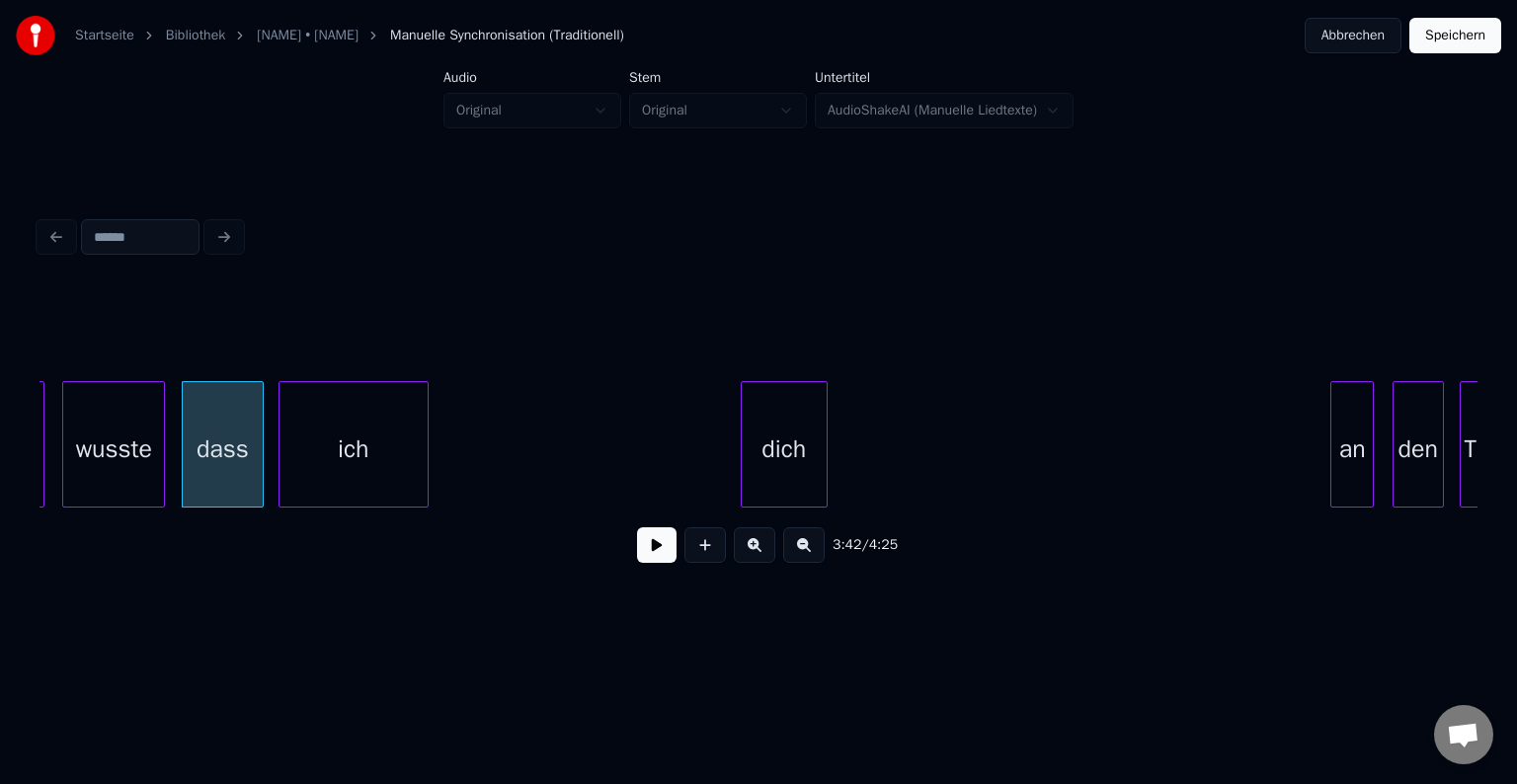 click on "ich" at bounding box center [354, 449] 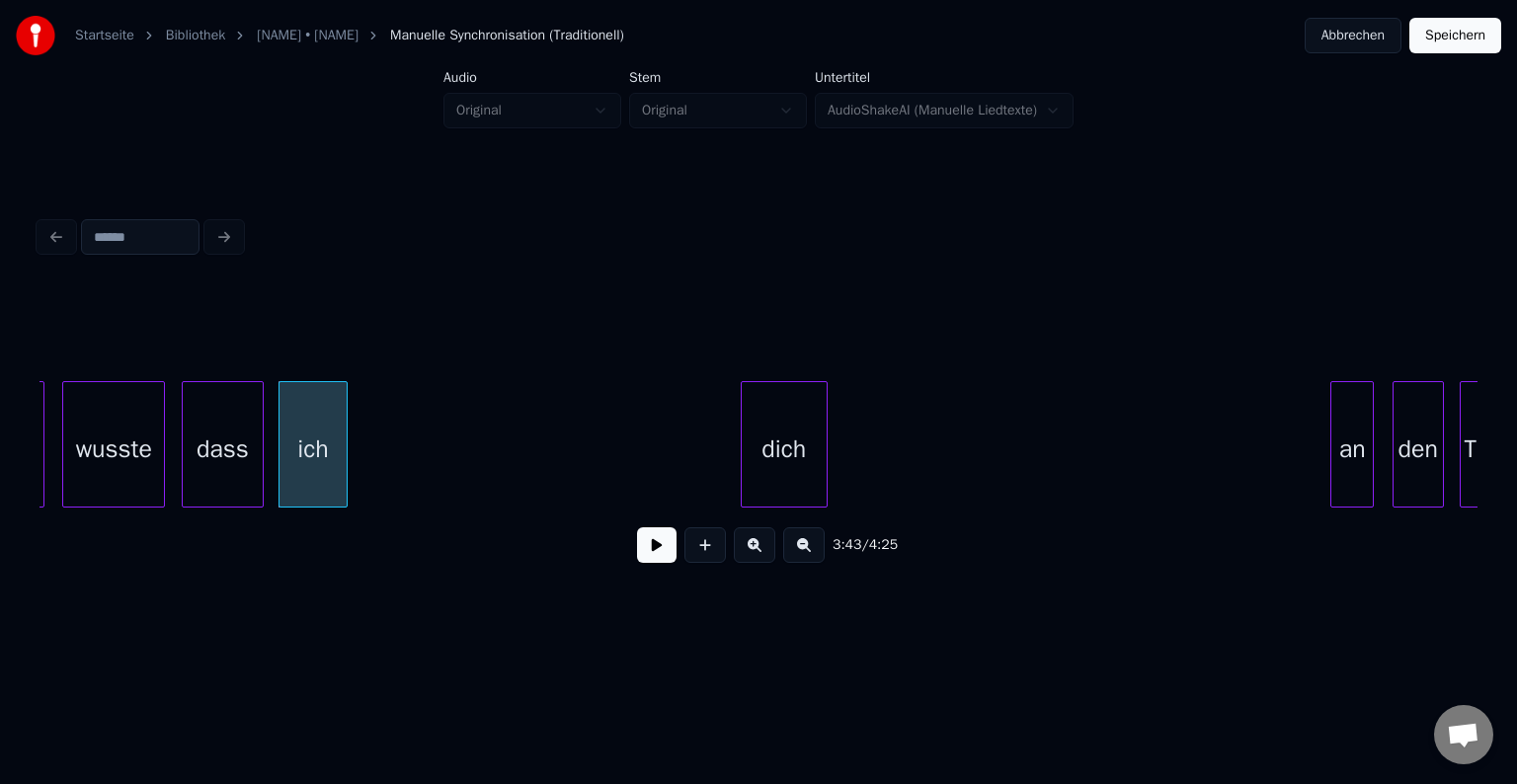 click at bounding box center [344, 444] 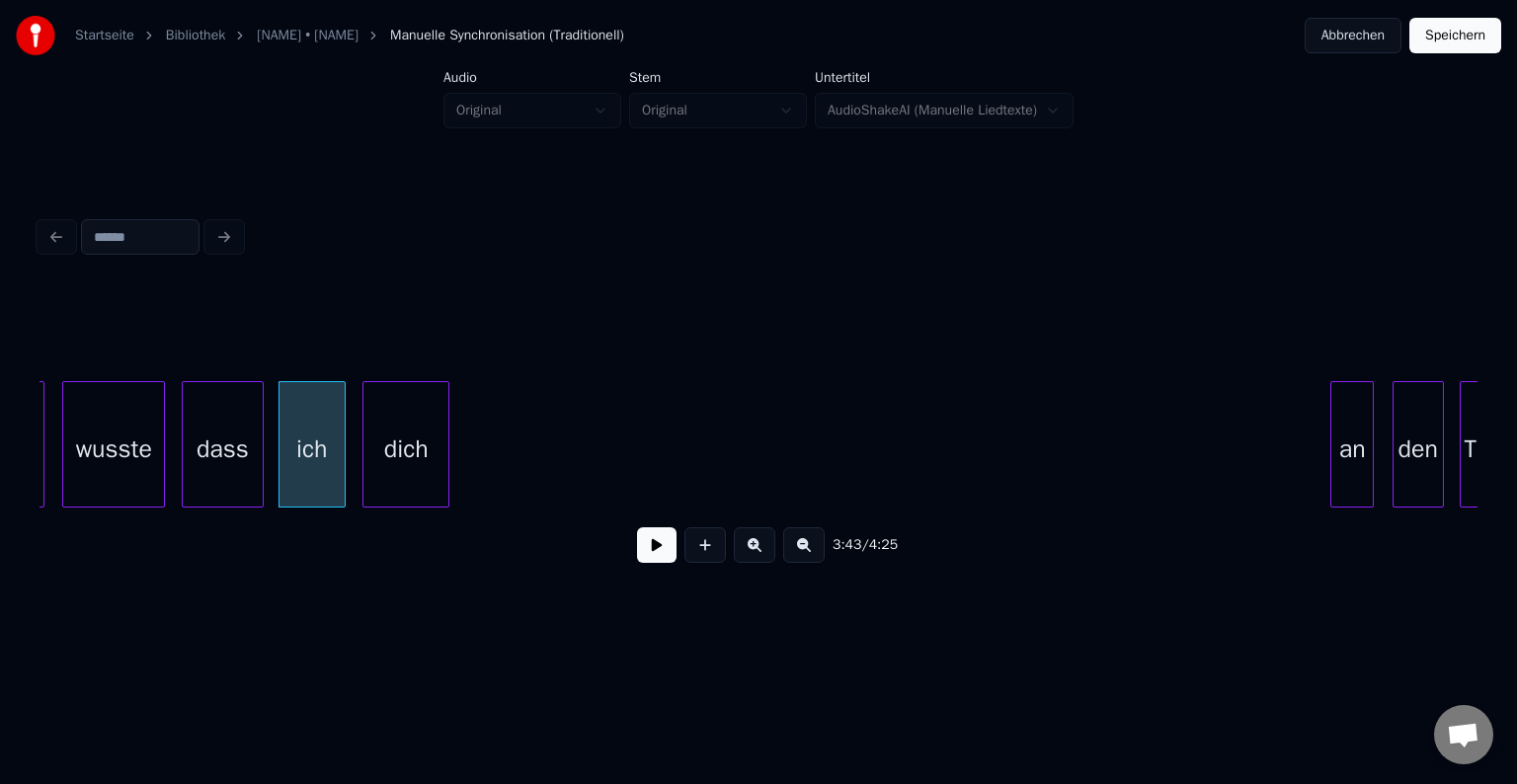 click on "dich" at bounding box center (406, 449) 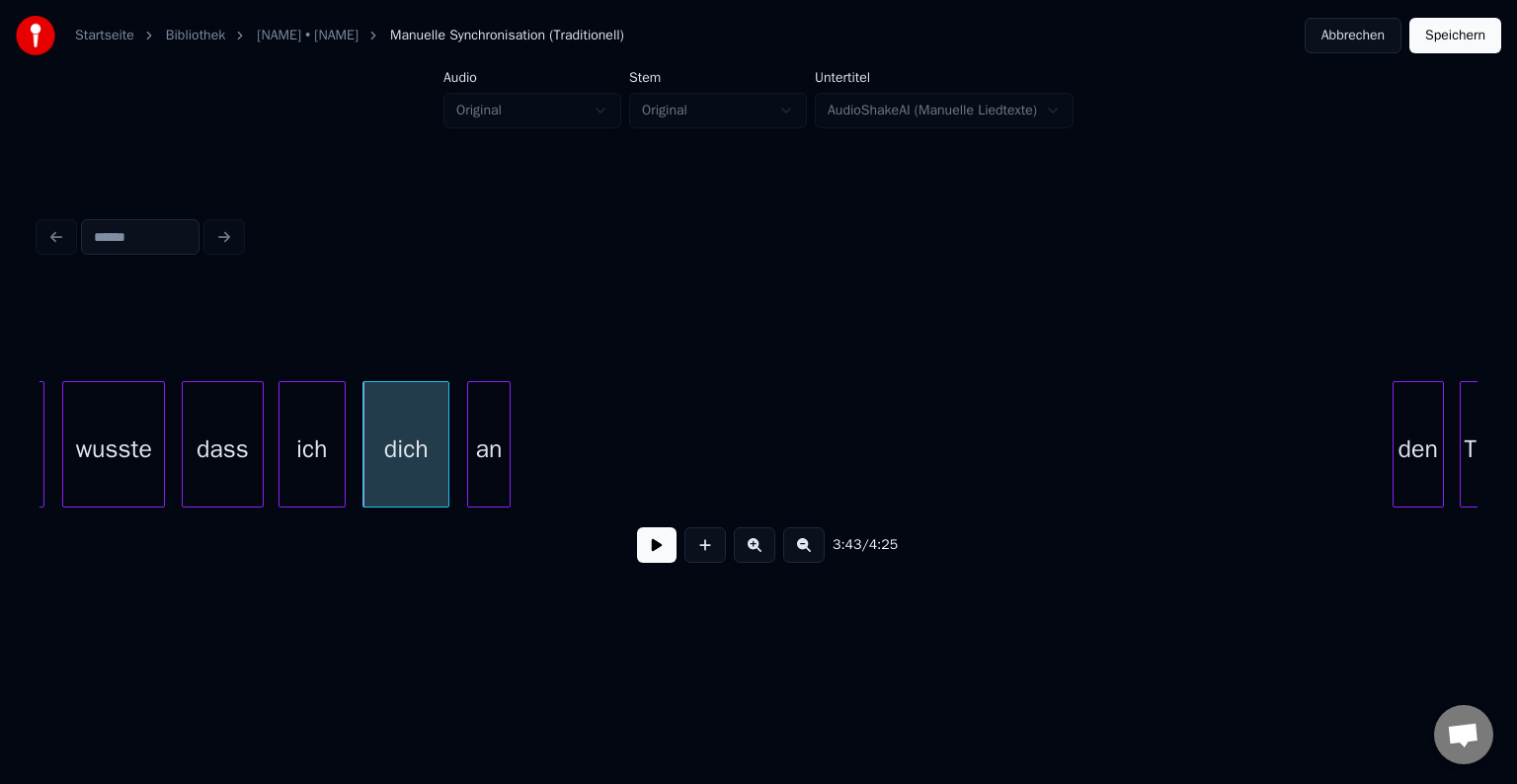 click on "an" at bounding box center [489, 449] 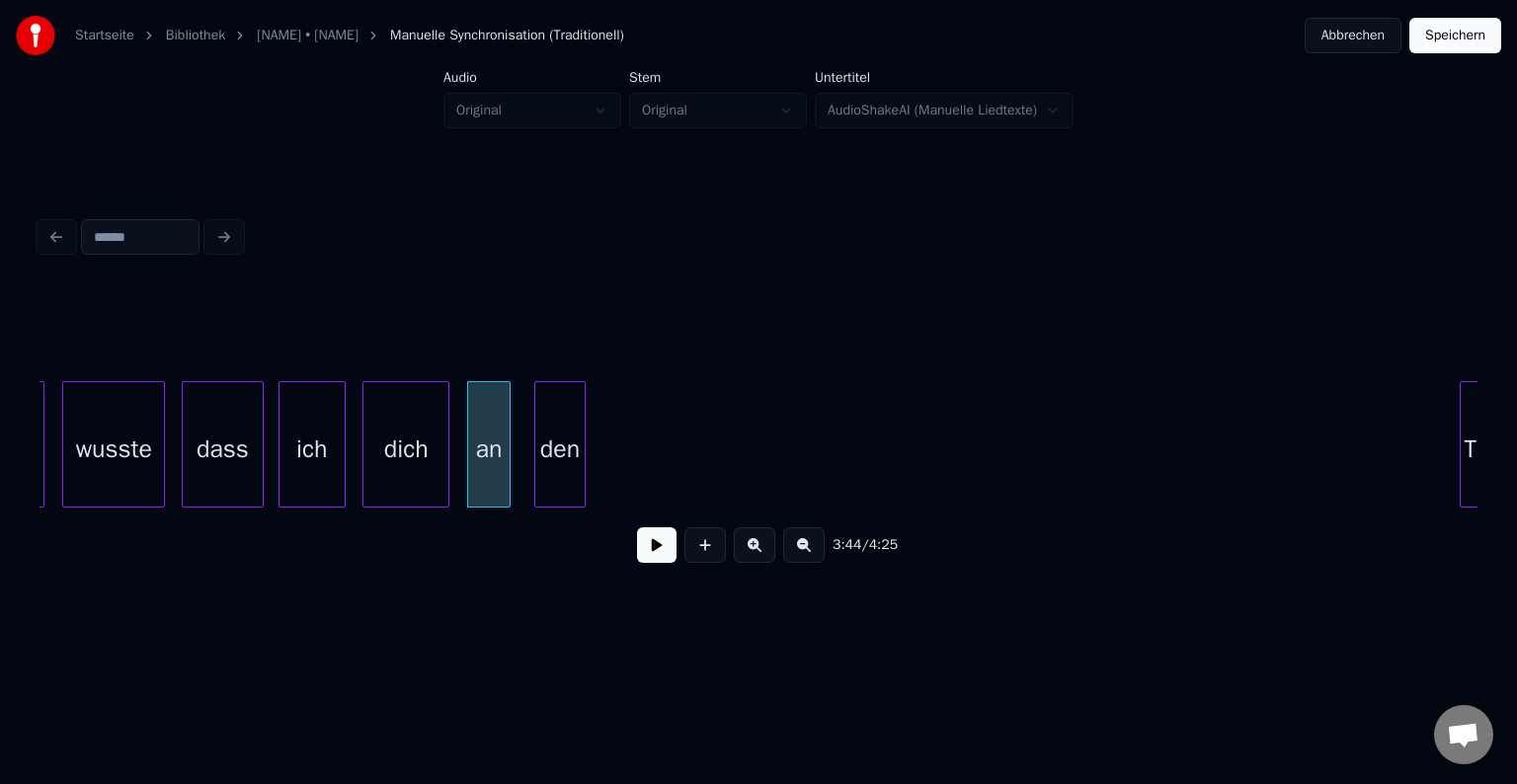 click on "den" at bounding box center [560, 449] 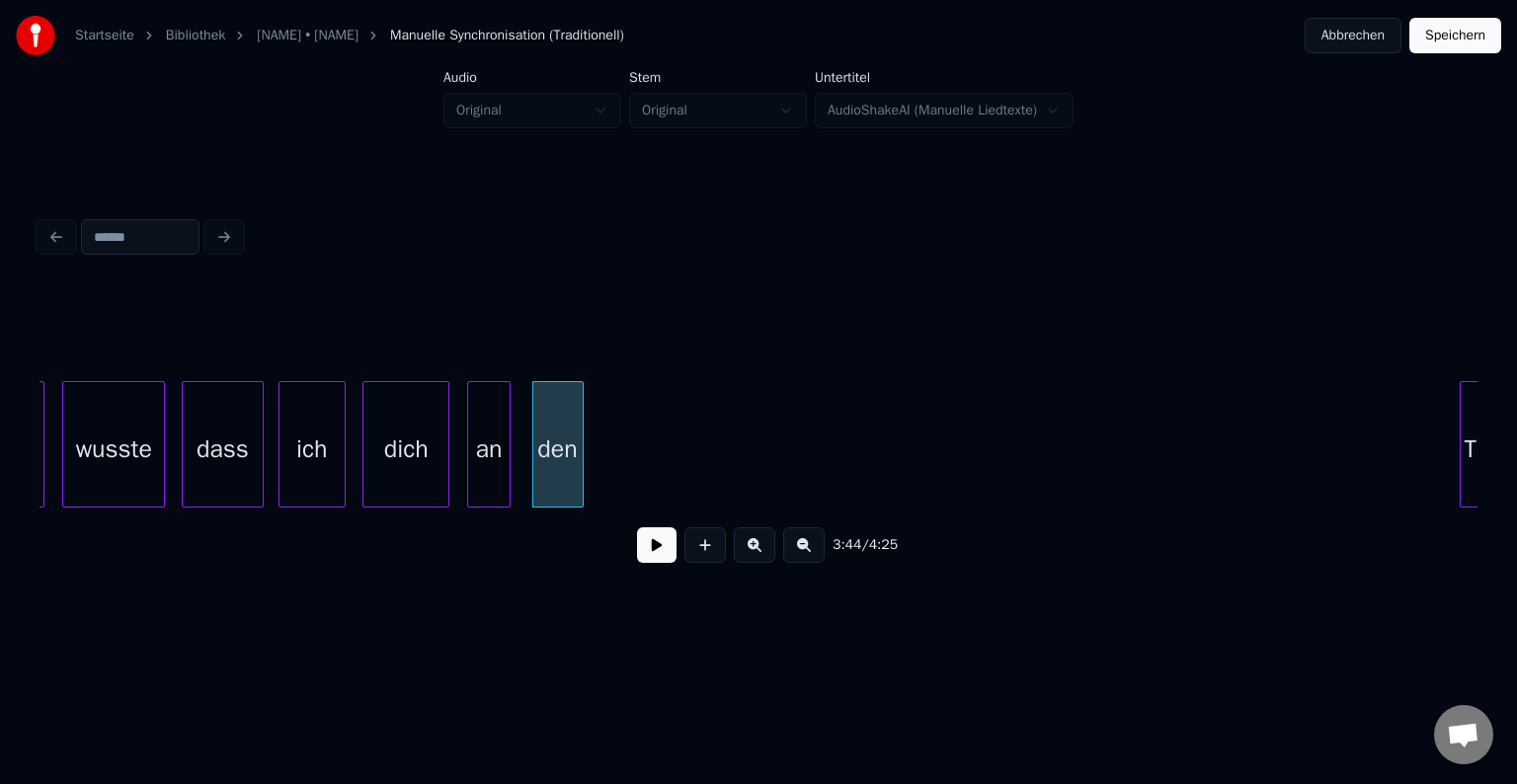 scroll, scrollTop: 0, scrollLeft: 43926, axis: horizontal 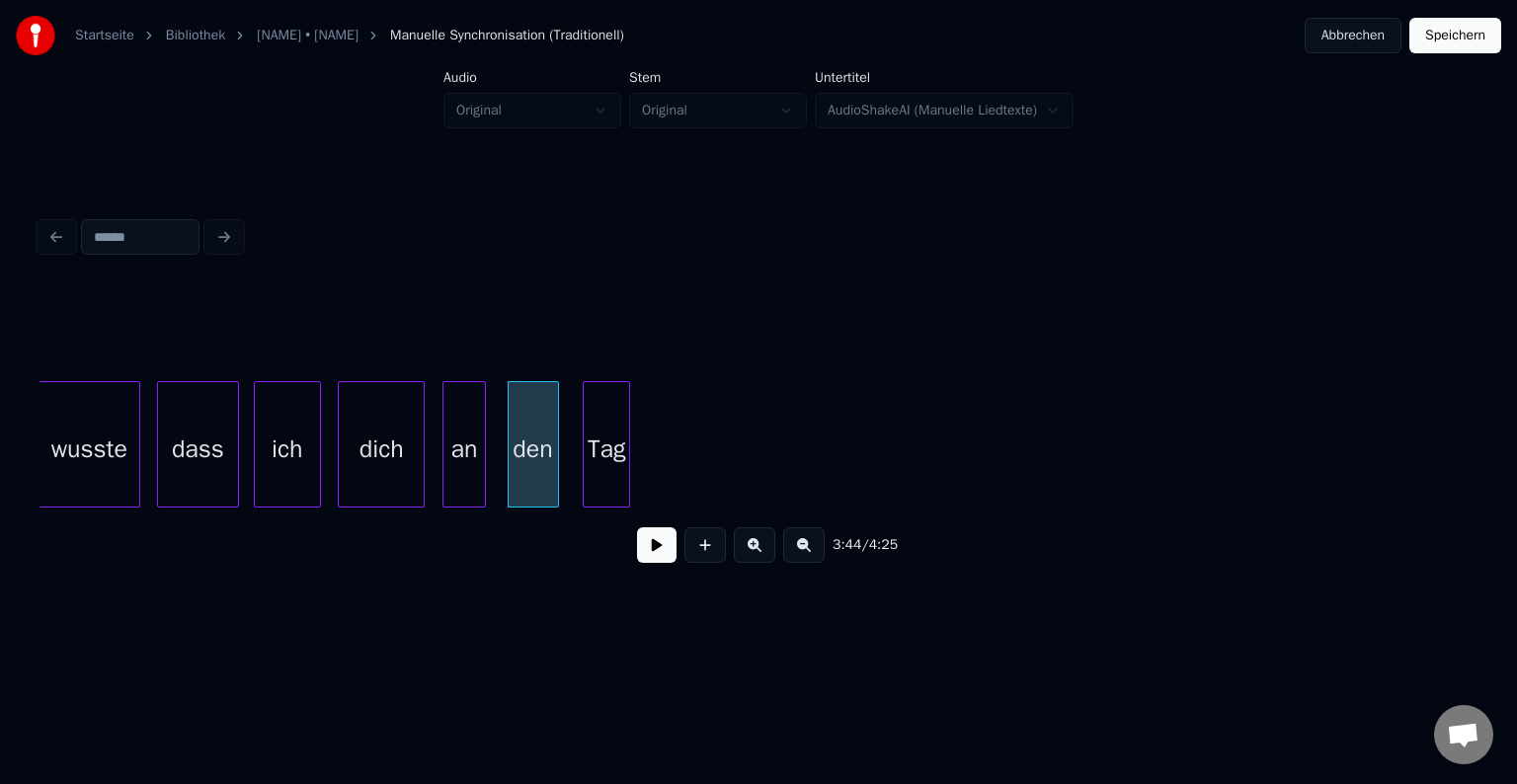 click on "Tag" at bounding box center [606, 444] 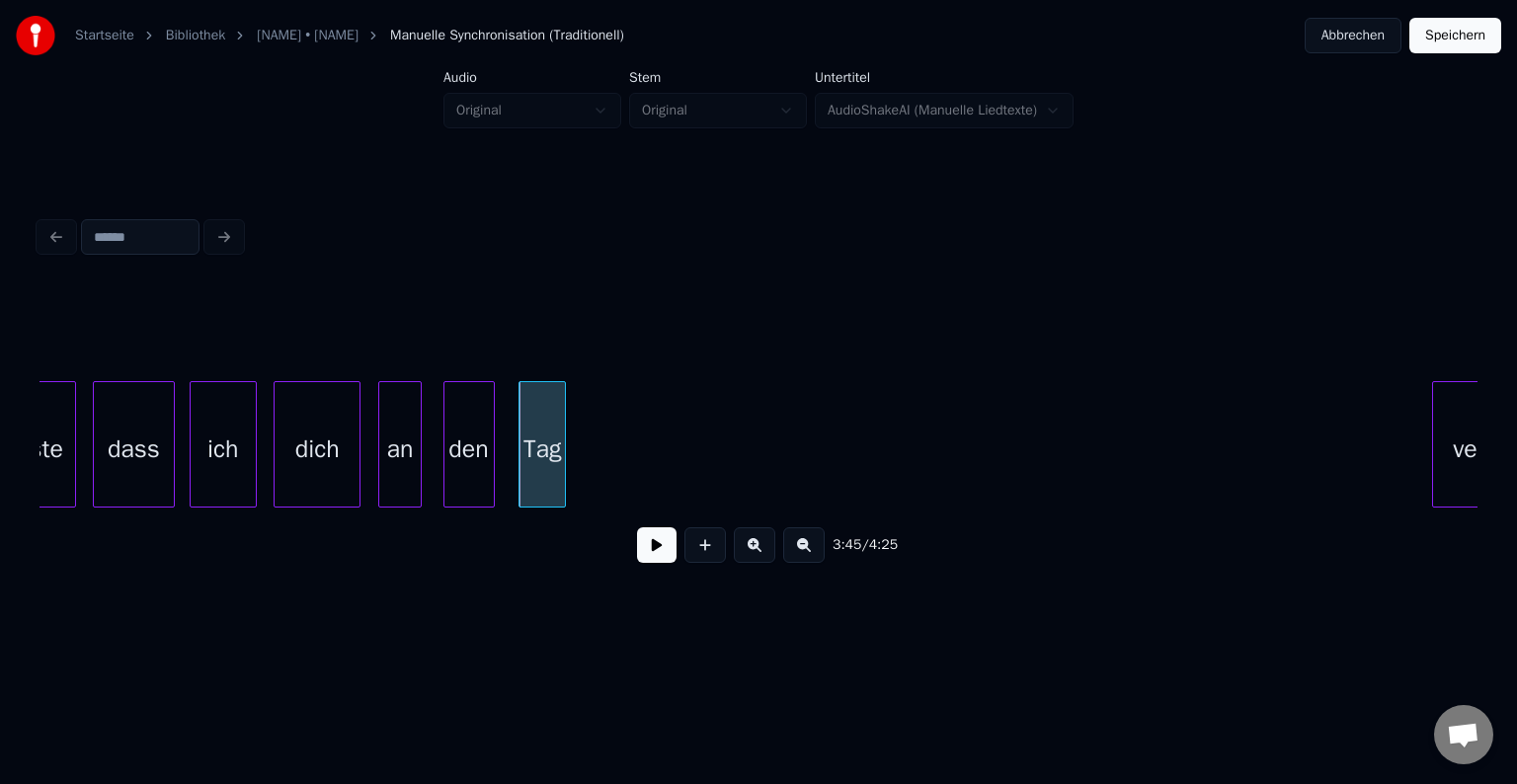 scroll, scrollTop: 0, scrollLeft: 44078, axis: horizontal 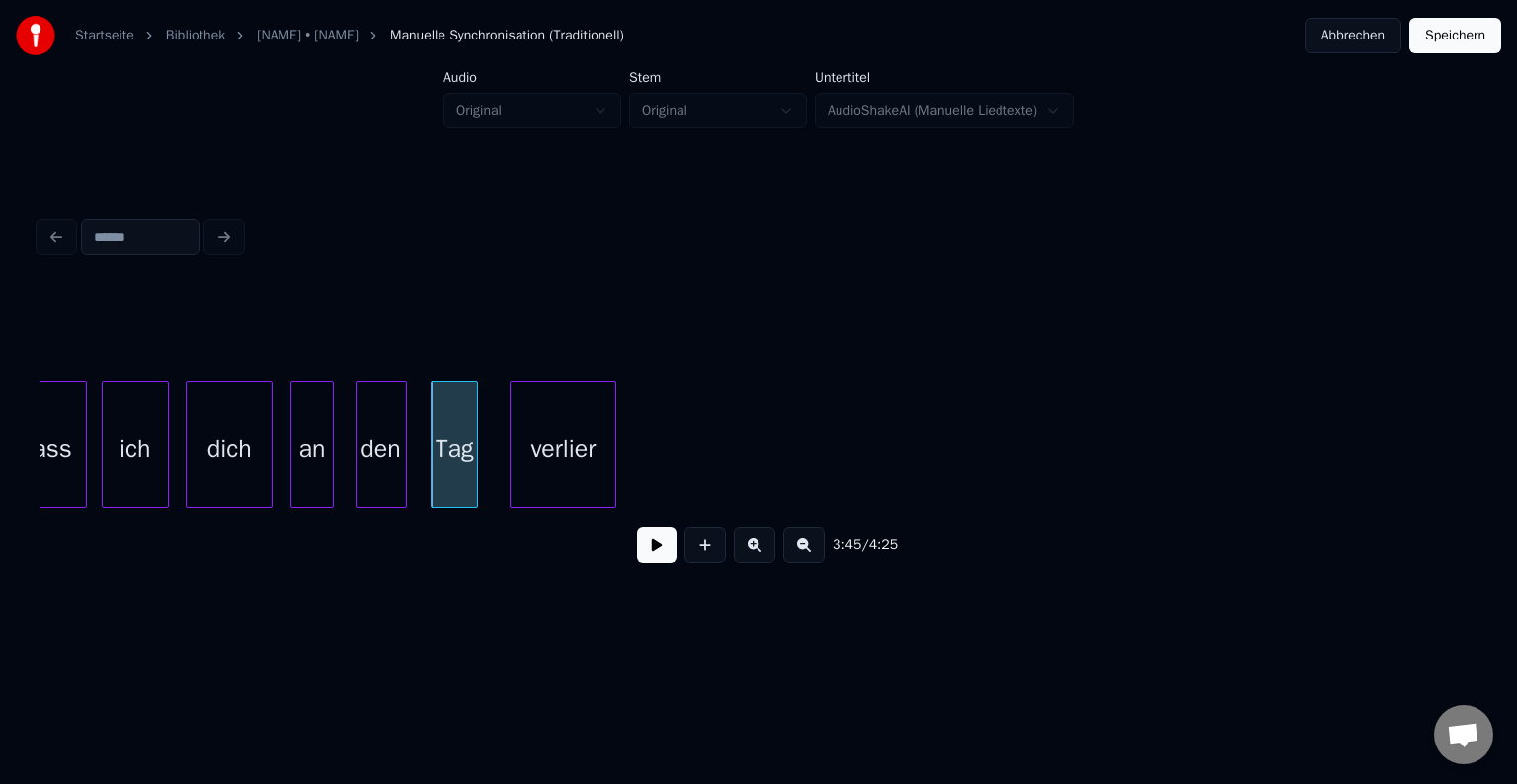 click on "verlier" at bounding box center (563, 449) 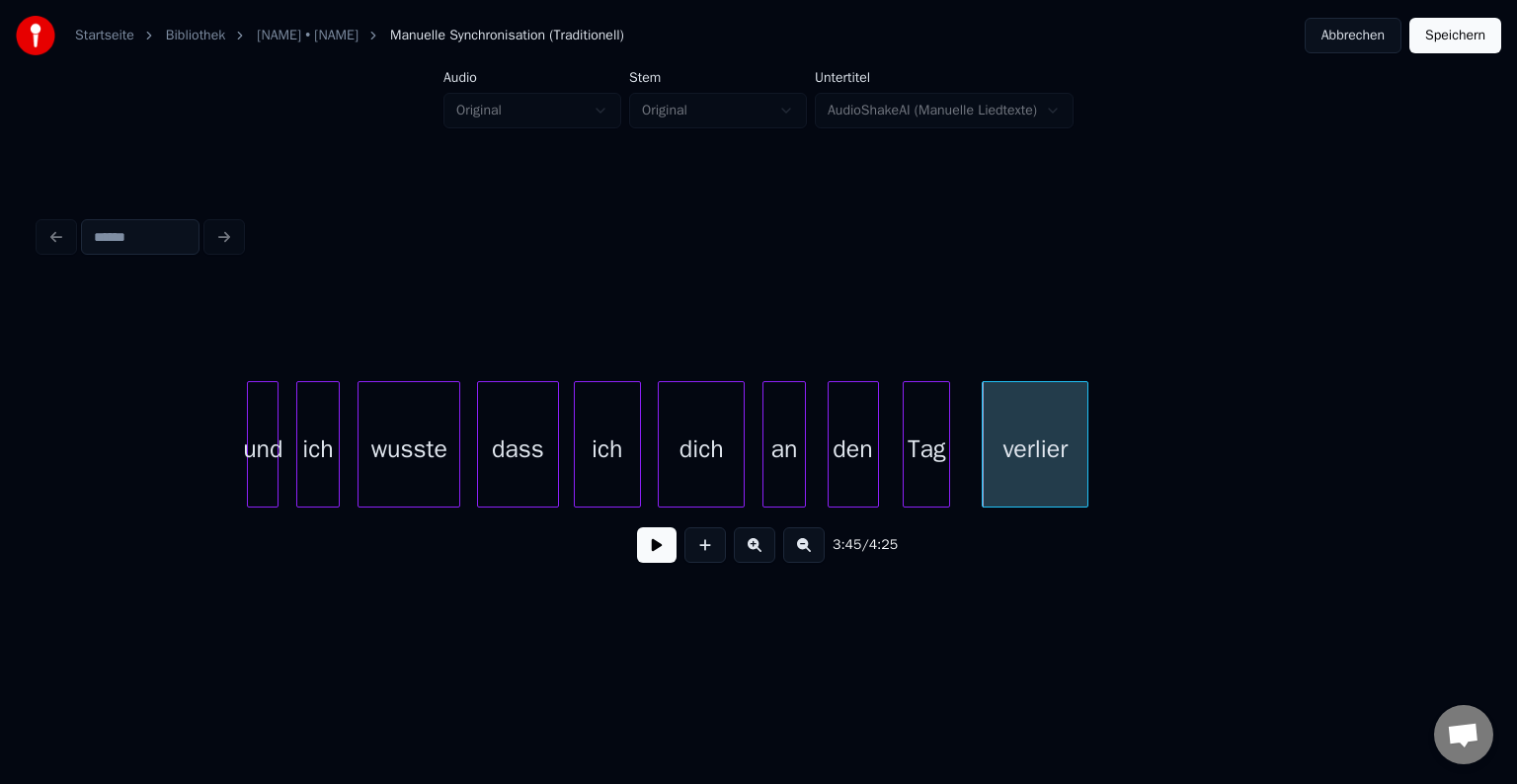 scroll, scrollTop: 0, scrollLeft: 43519, axis: horizontal 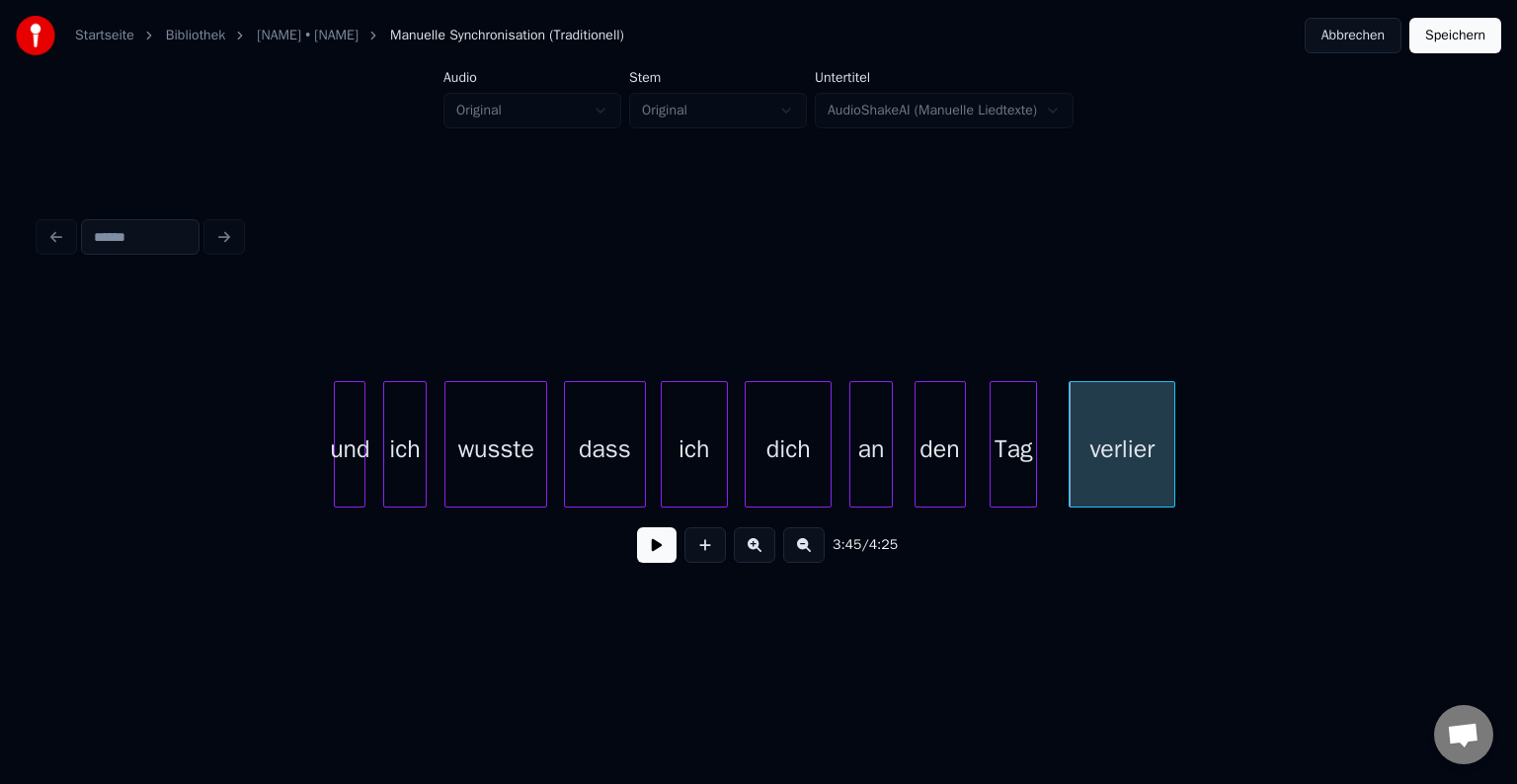 click on "und" at bounding box center [350, 449] 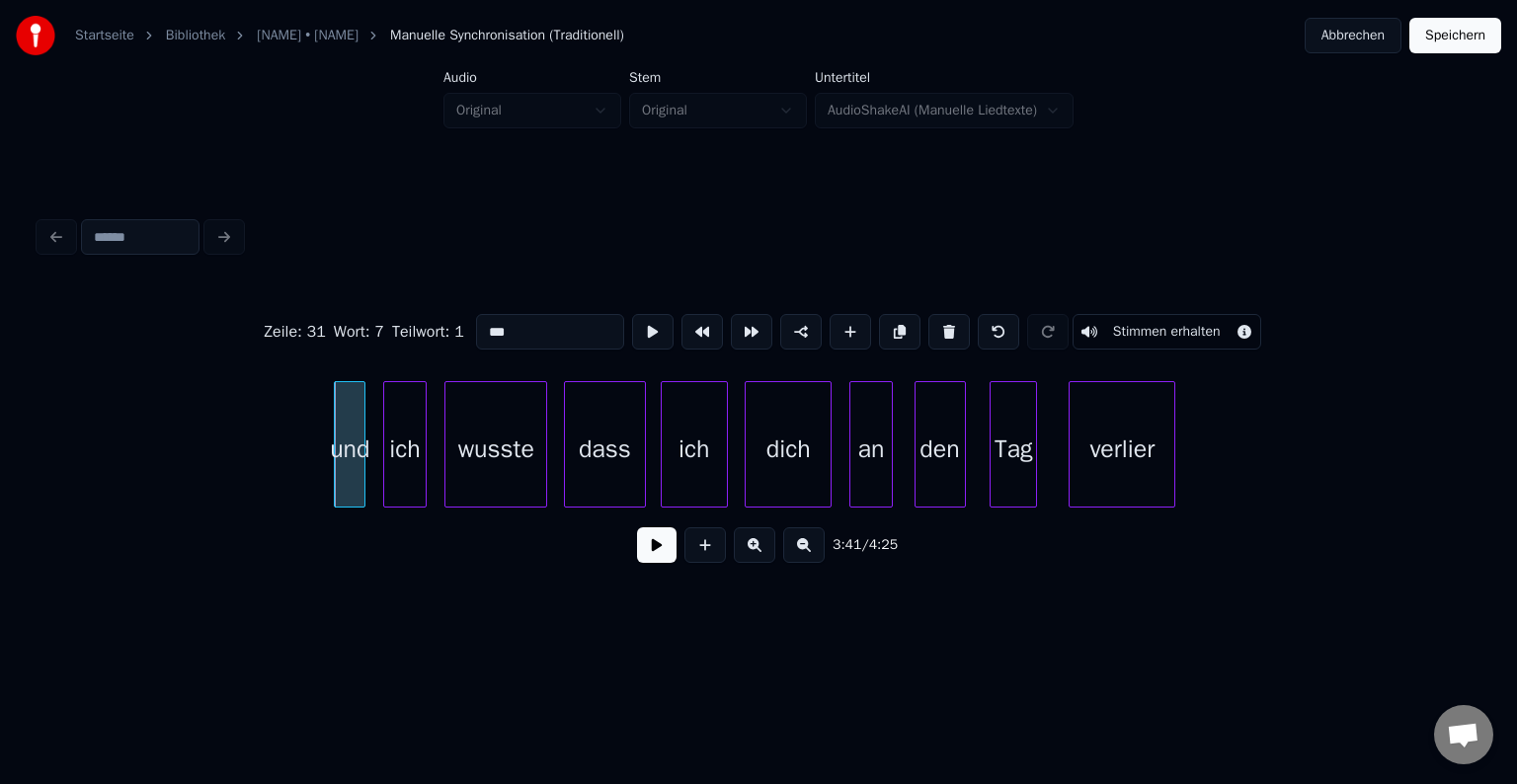 click at bounding box center [657, 545] 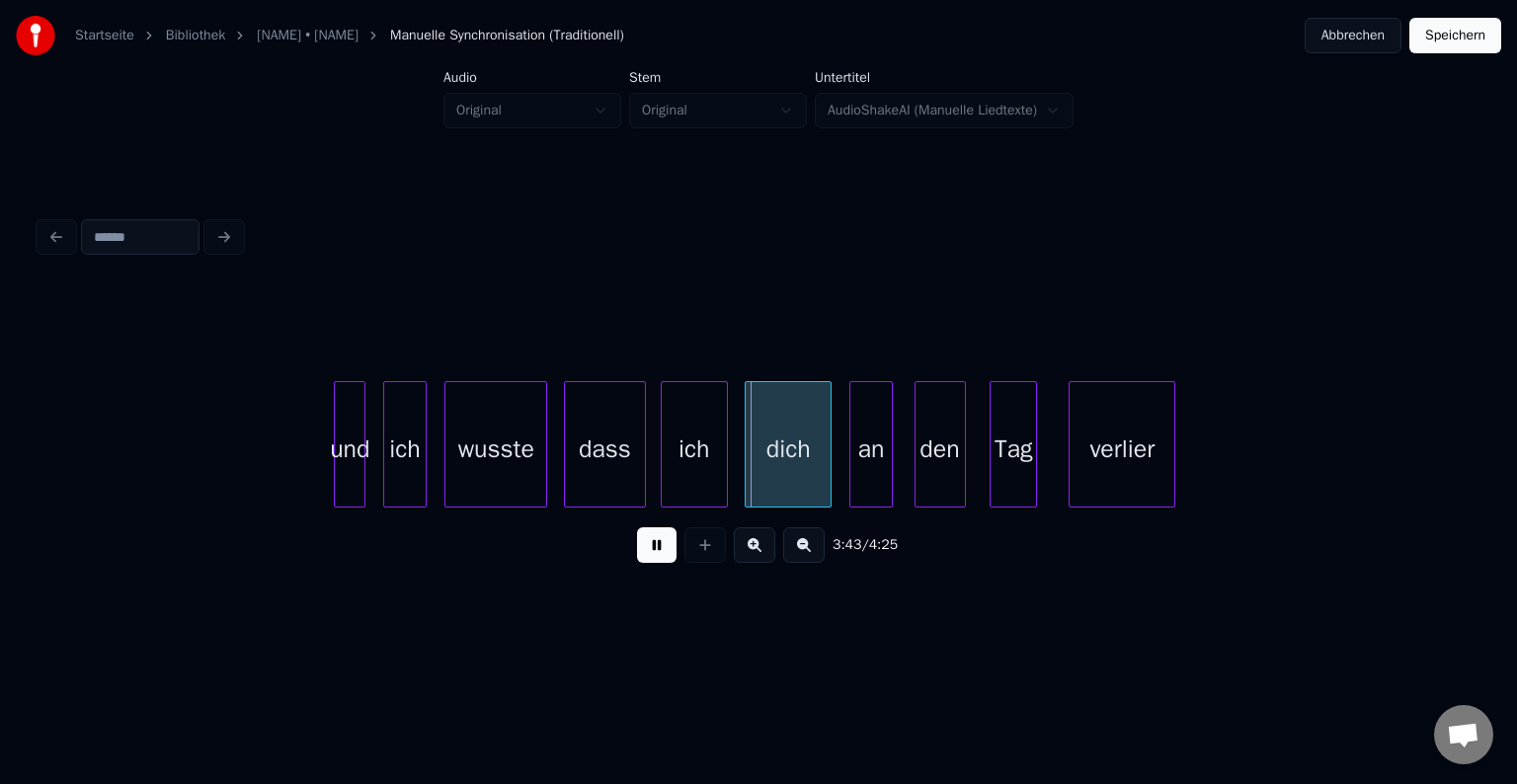 click at bounding box center (657, 545) 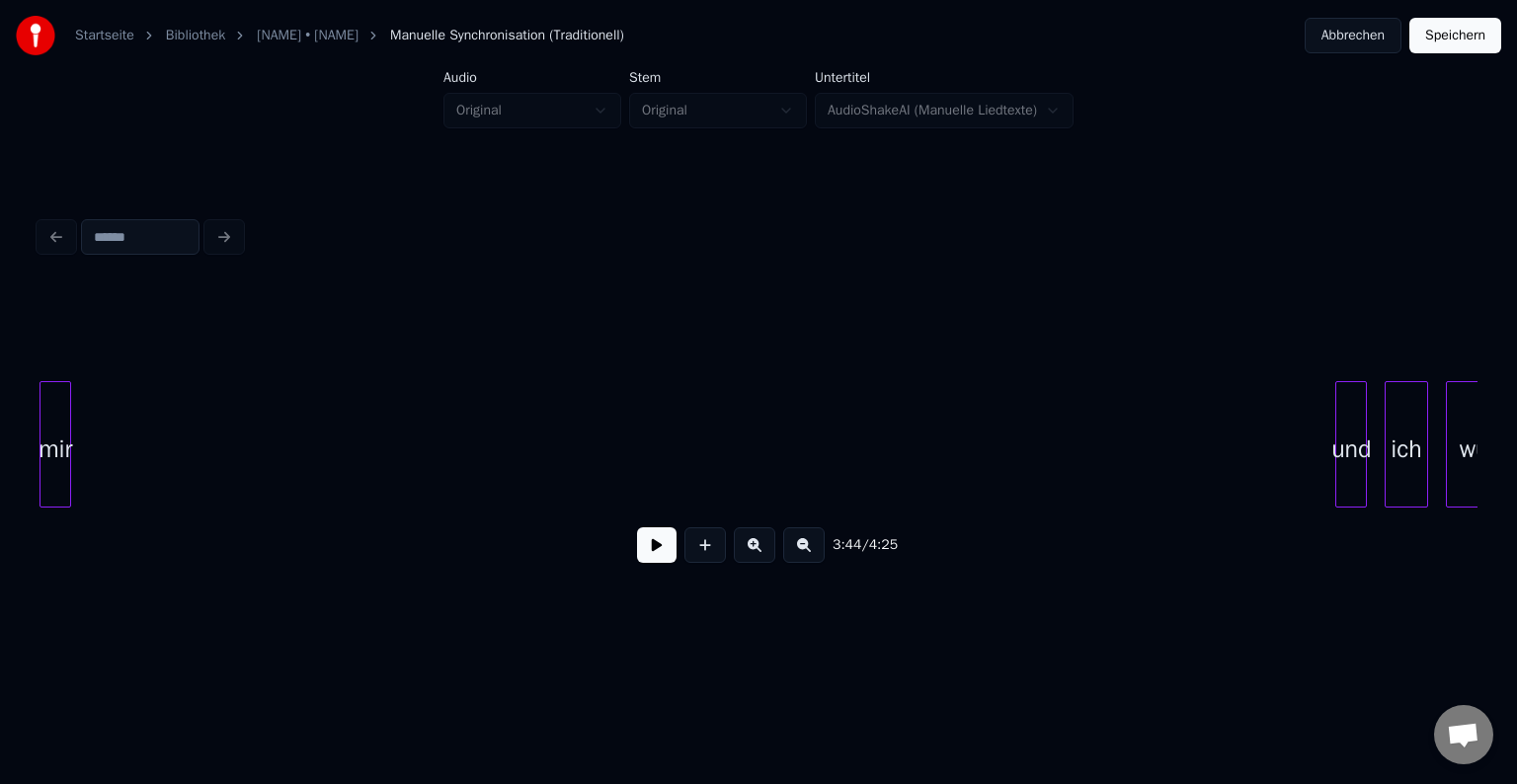 scroll, scrollTop: 0, scrollLeft: 42577, axis: horizontal 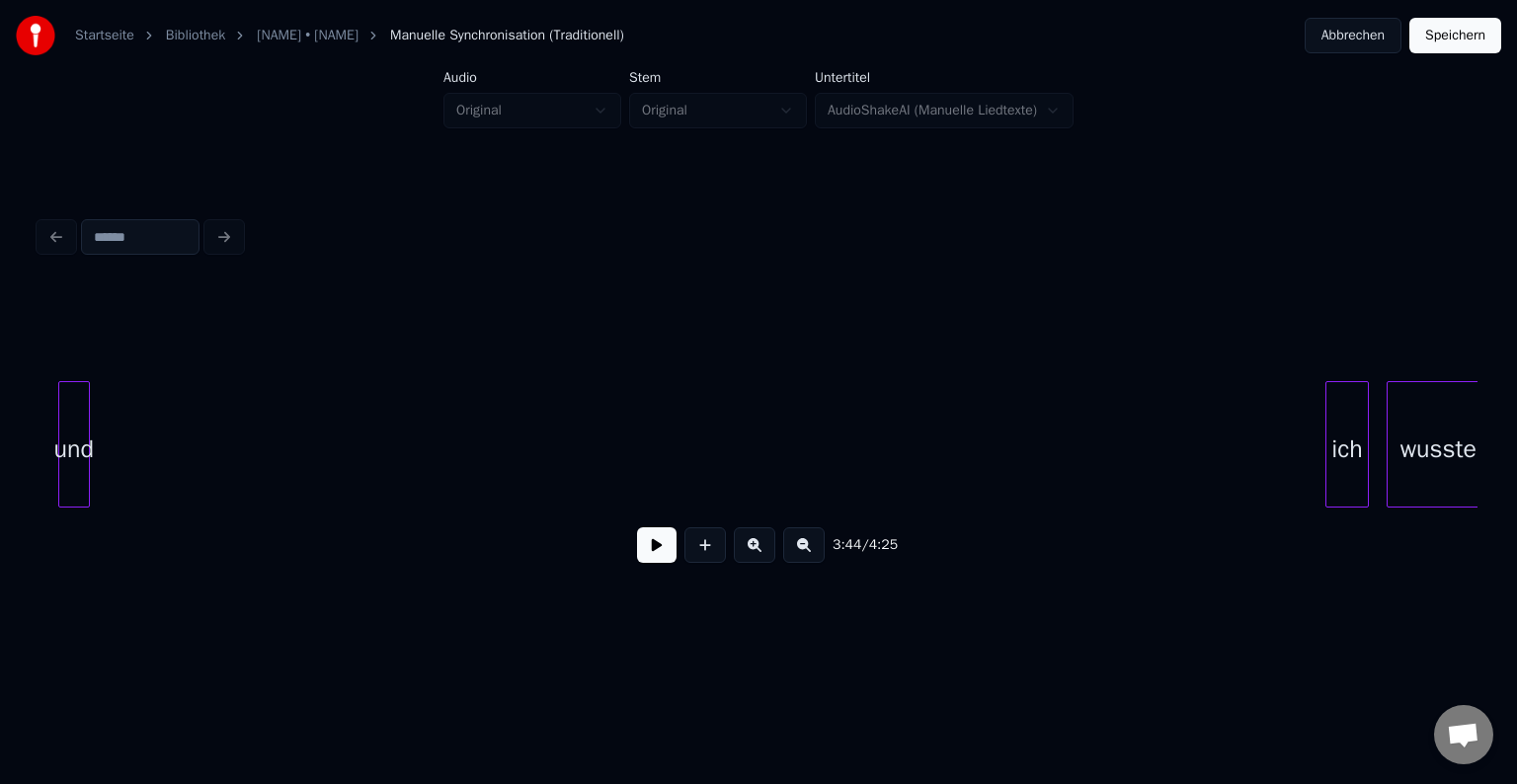 click on "und" at bounding box center [74, 449] 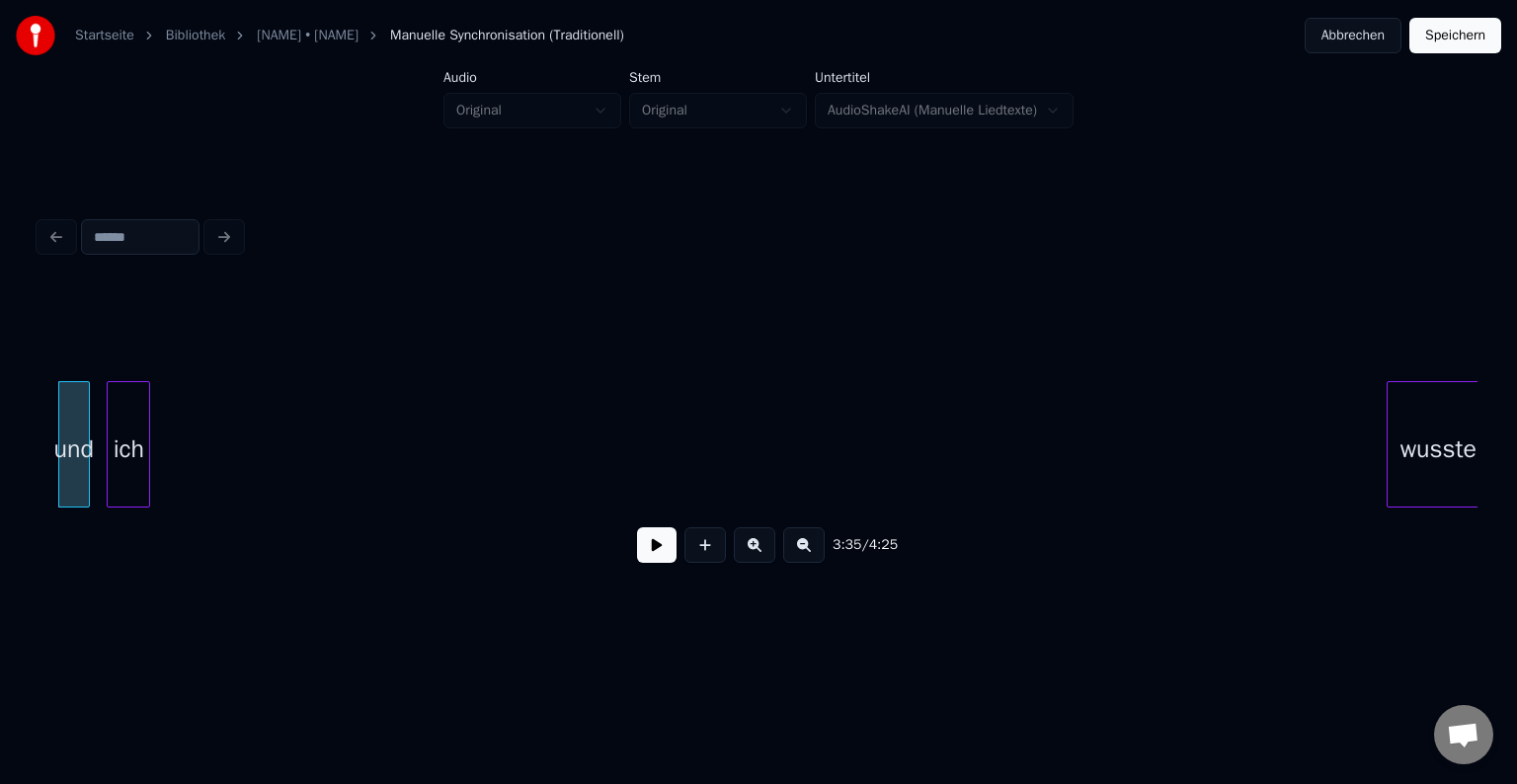 click on "ich" at bounding box center [128, 449] 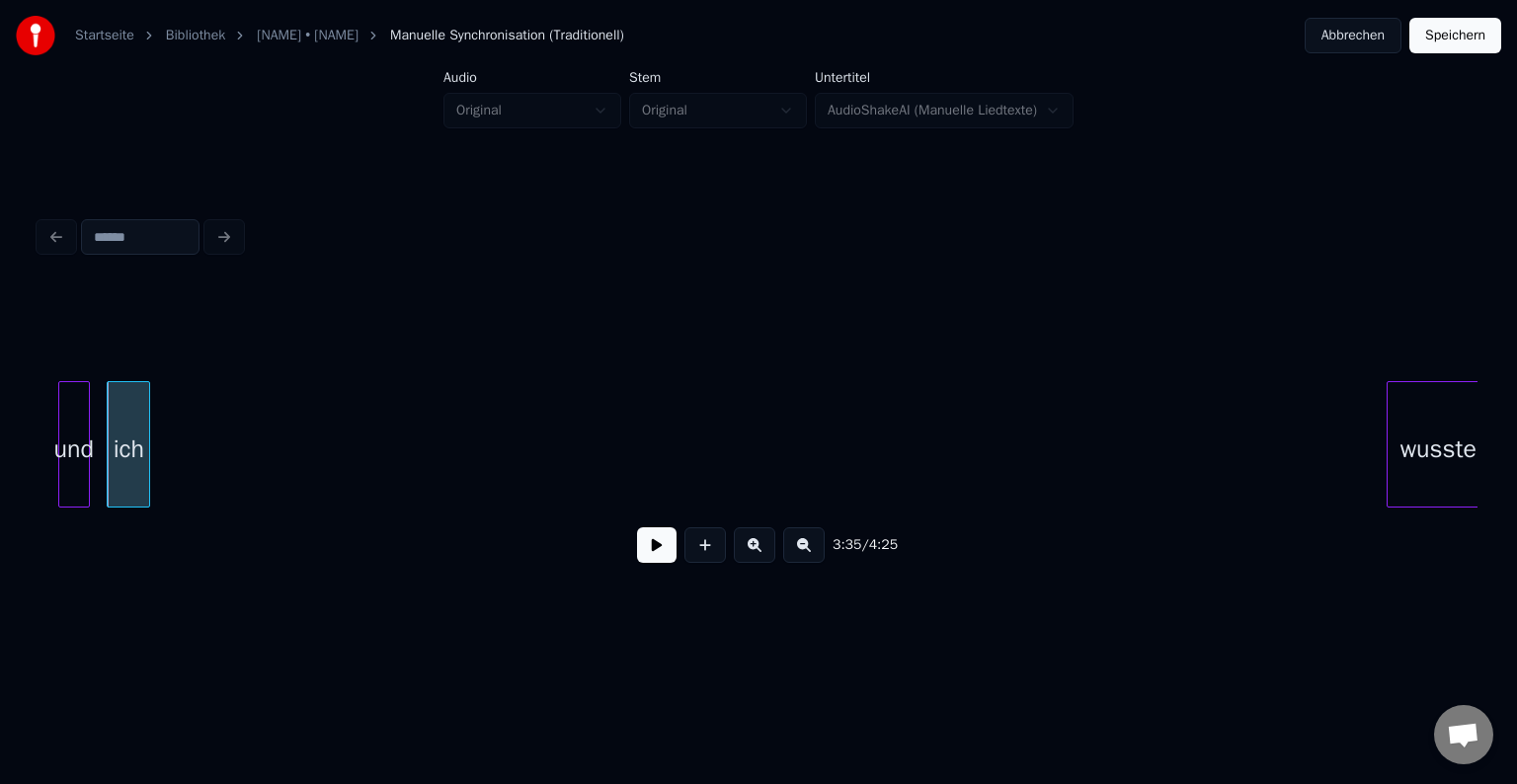 scroll, scrollTop: 0, scrollLeft: 42584, axis: horizontal 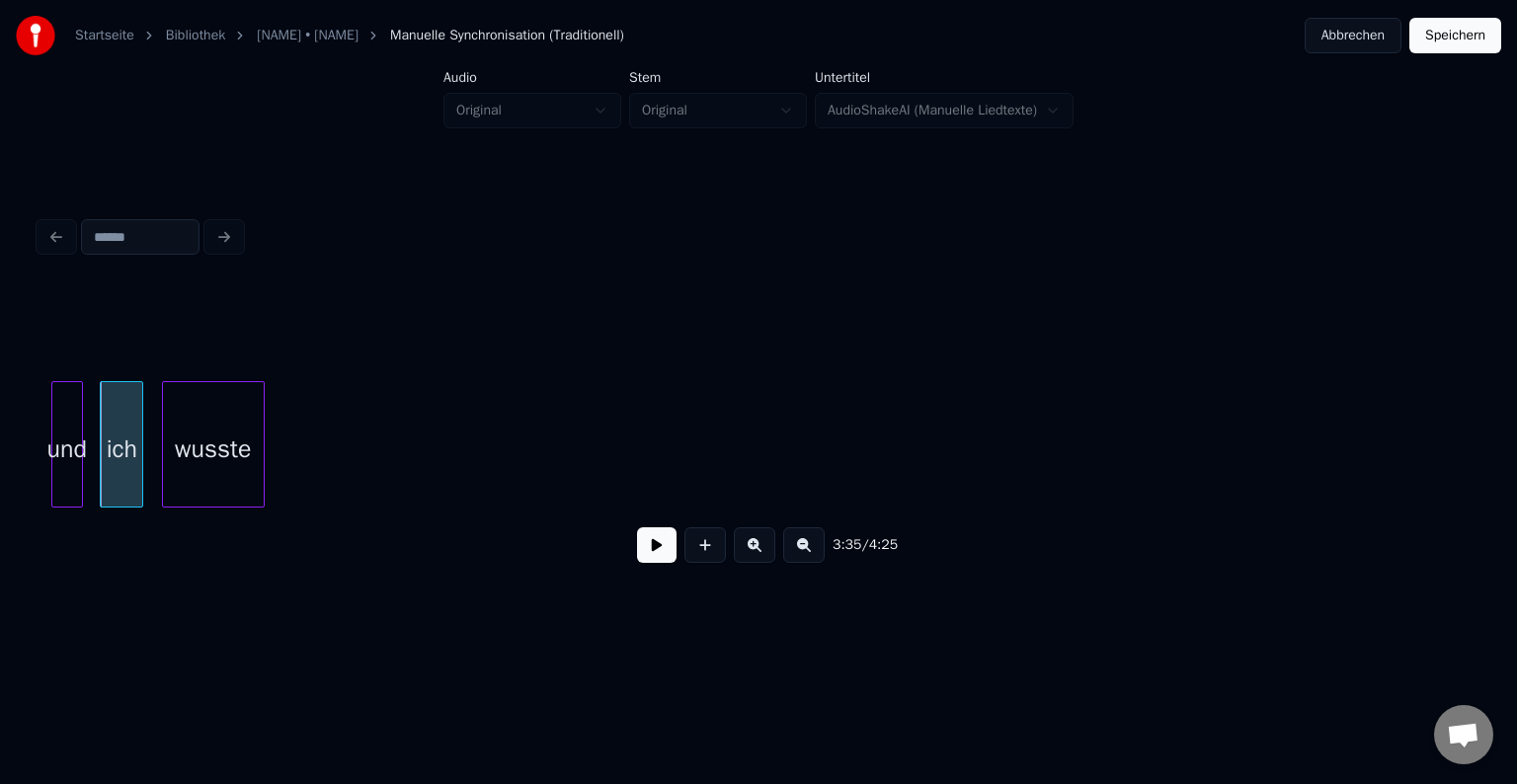 click on "wusste" at bounding box center (213, 449) 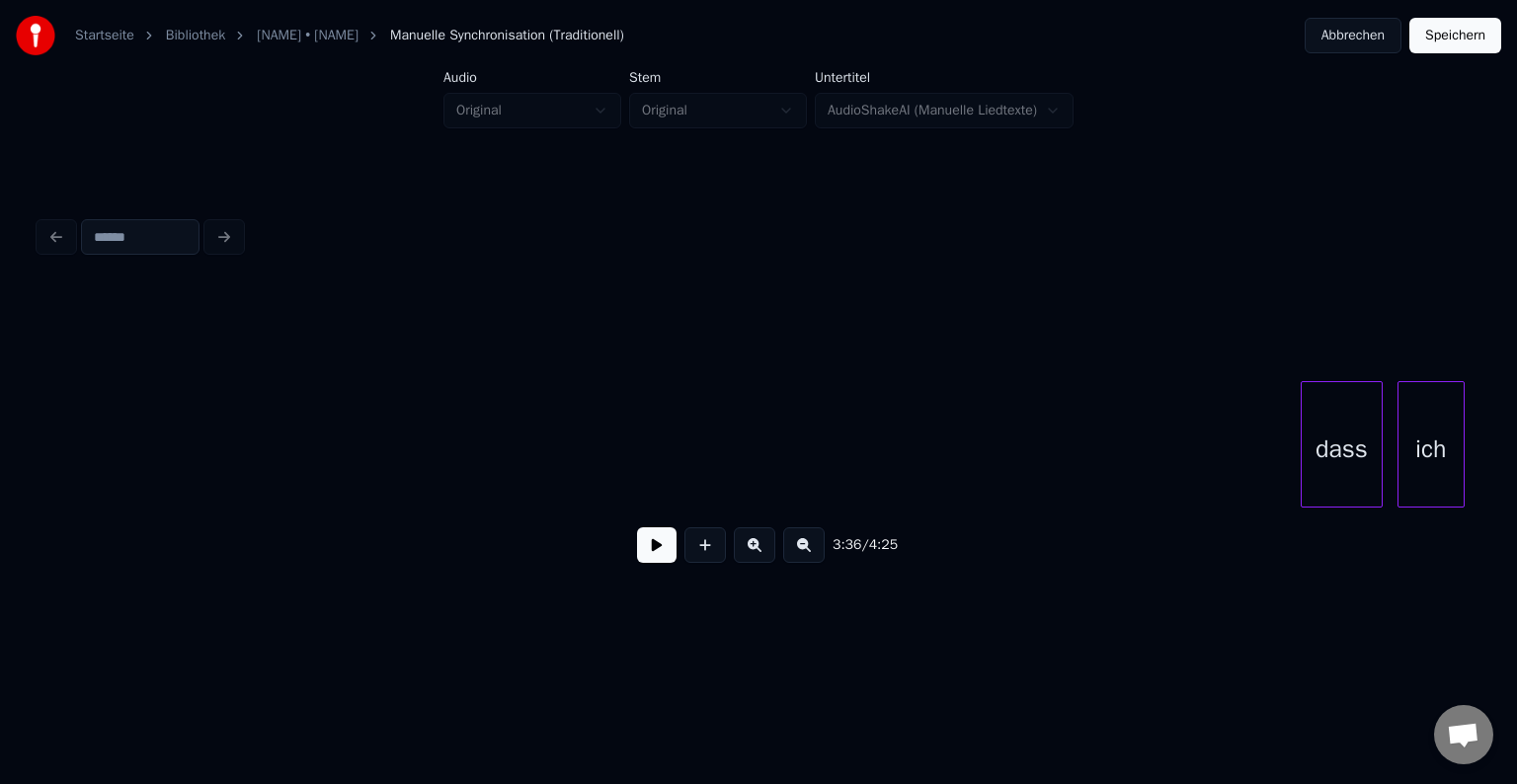 scroll, scrollTop: 0, scrollLeft: 42812, axis: horizontal 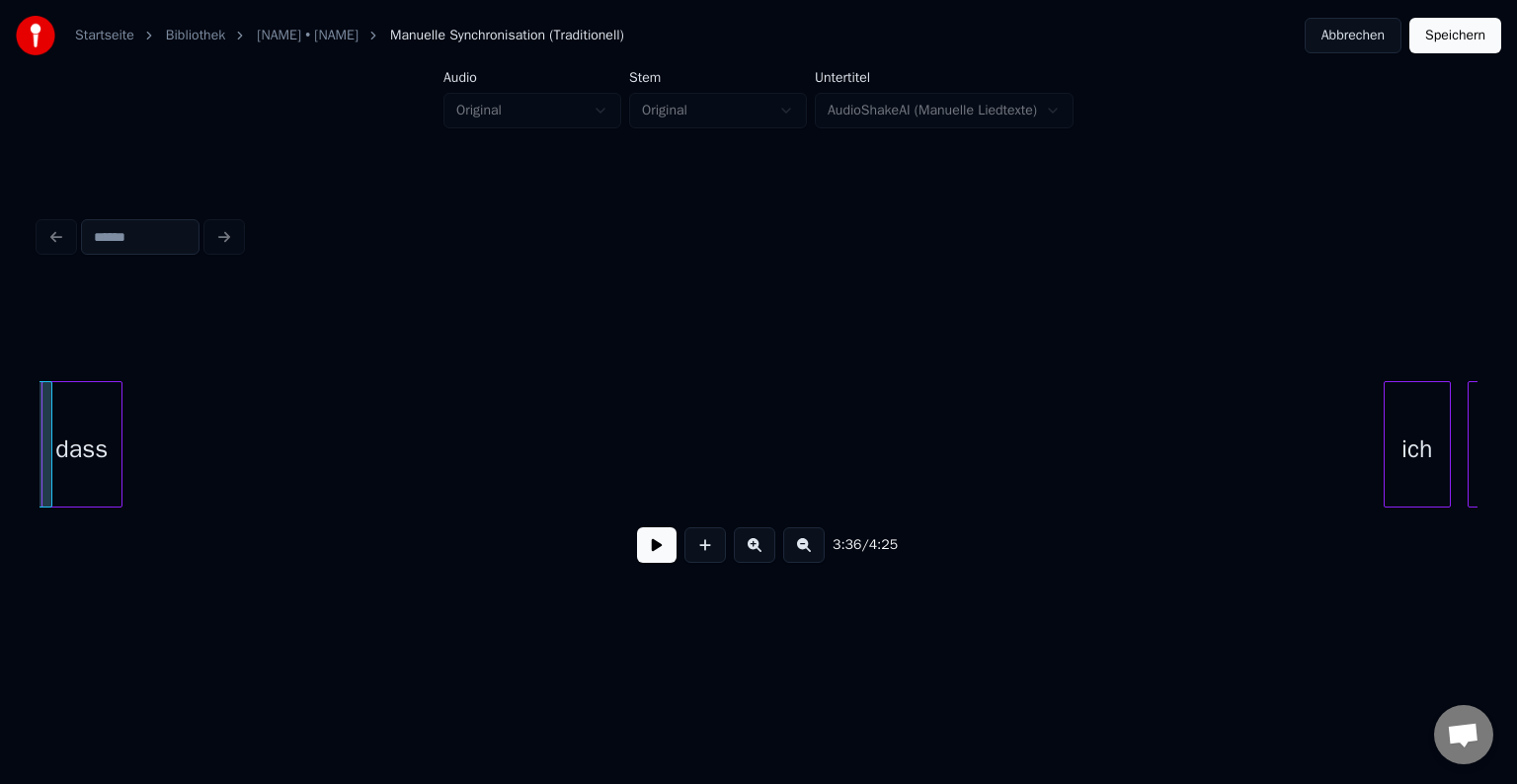 click on "dass" at bounding box center [82, 449] 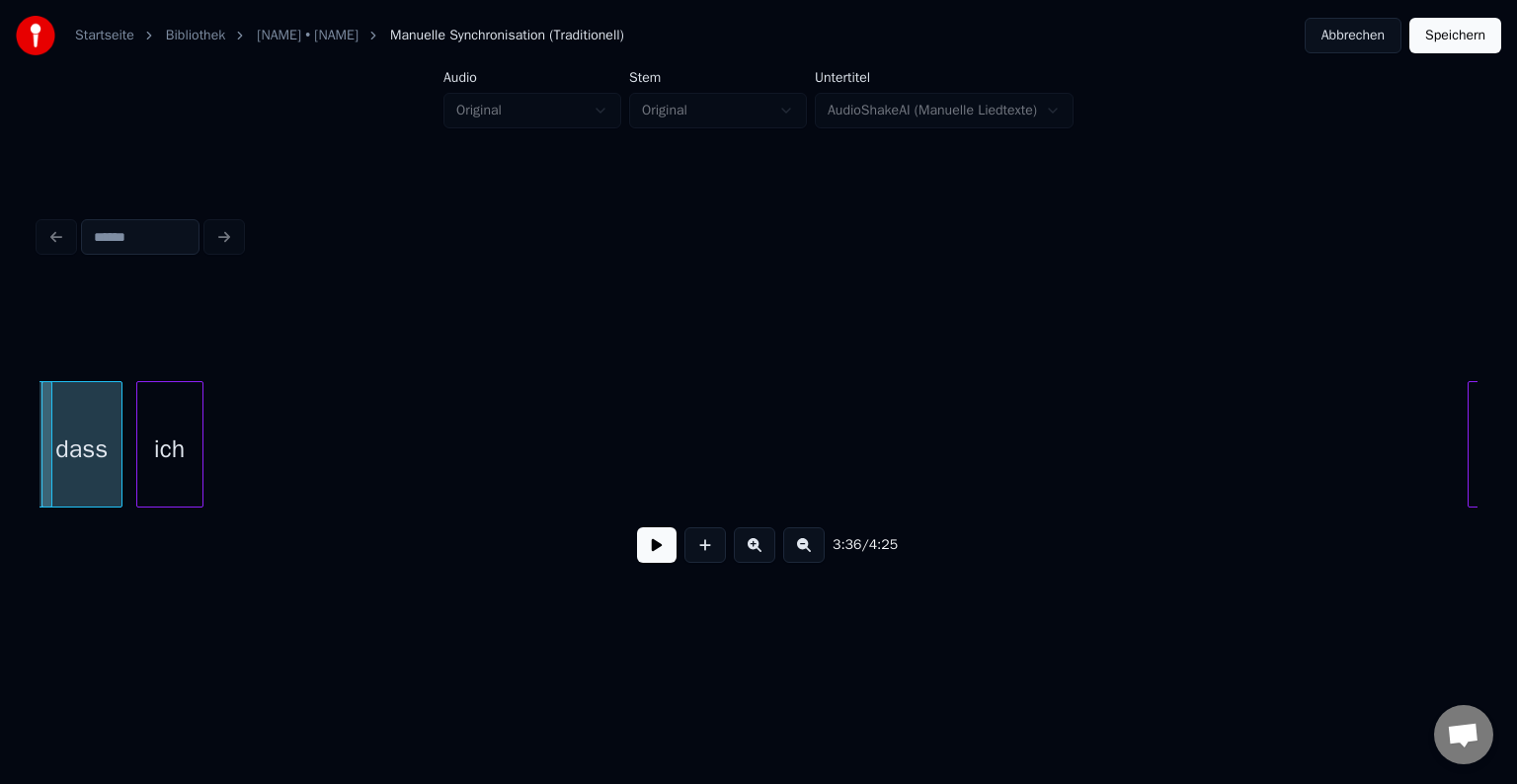 click on "ich" at bounding box center (170, 449) 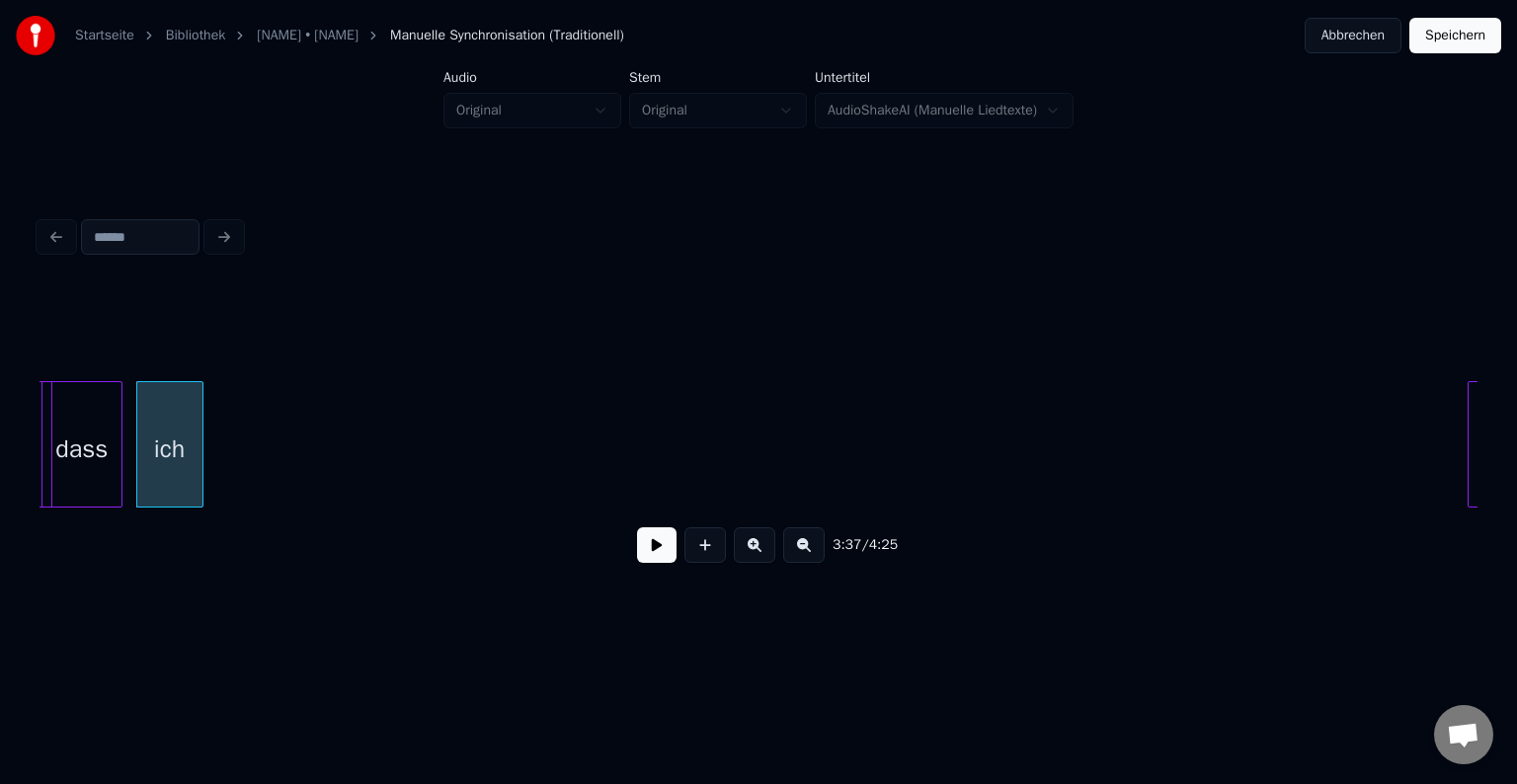 scroll, scrollTop: 0, scrollLeft: 42869, axis: horizontal 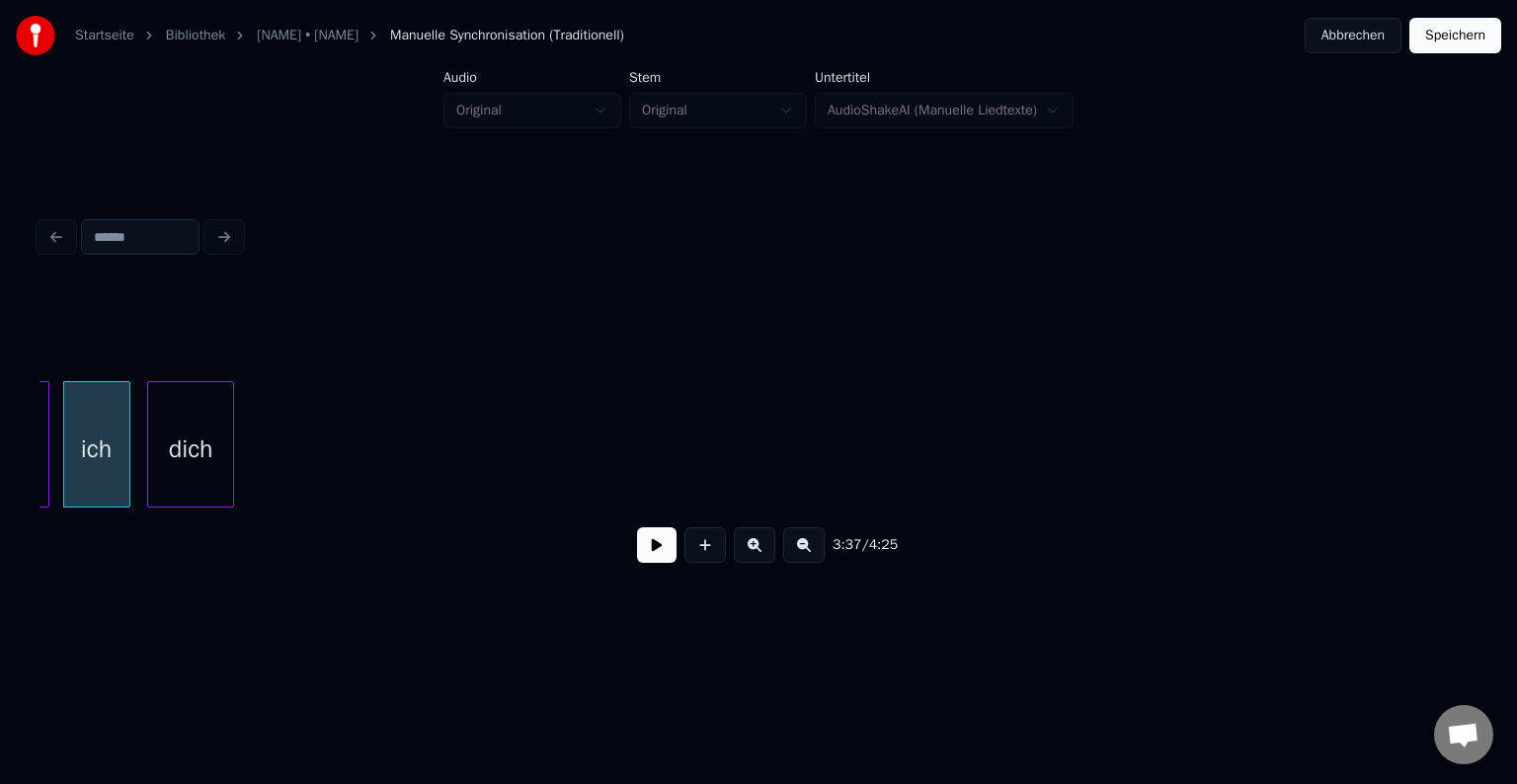 click on "dich" at bounding box center [191, 444] 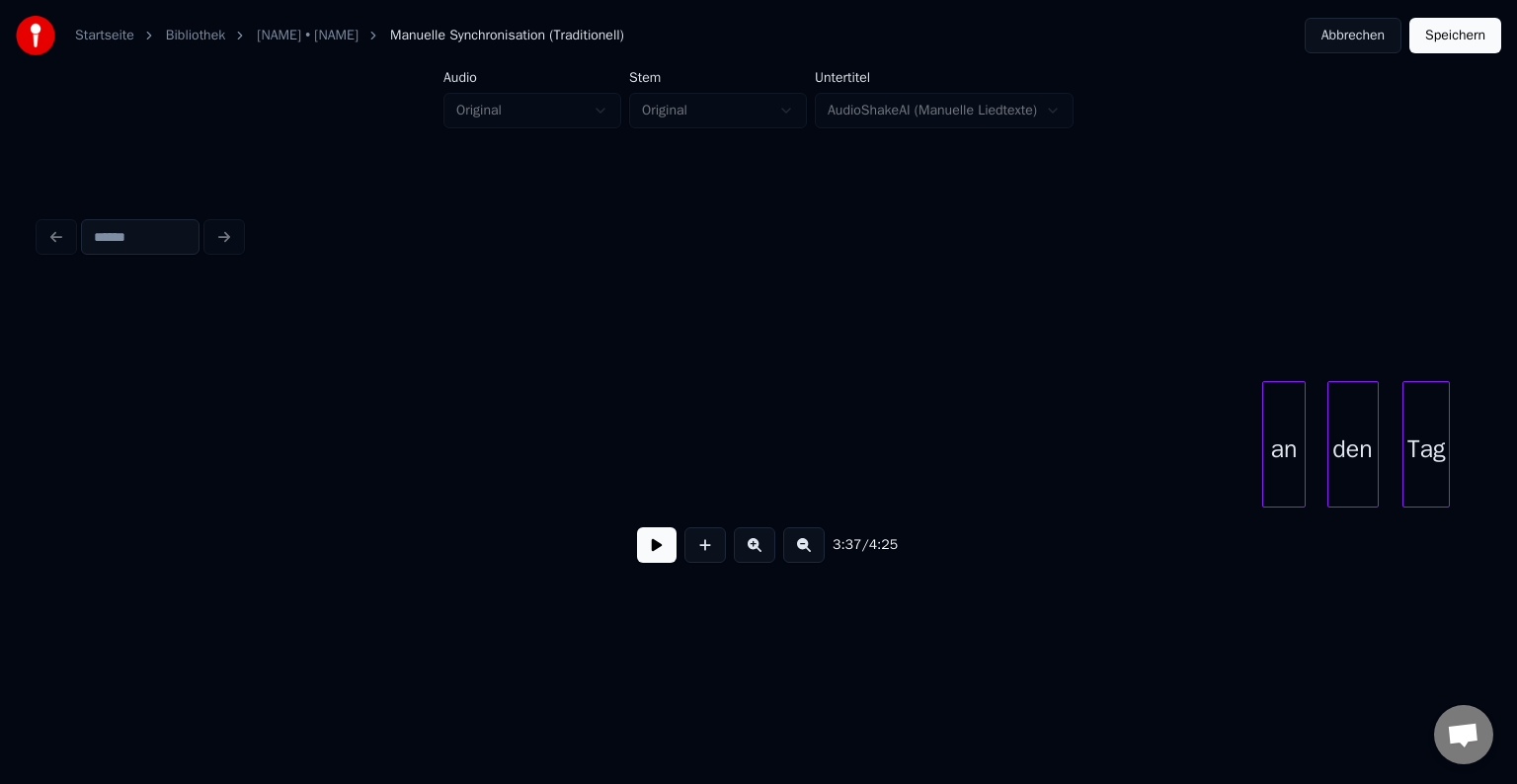 scroll, scrollTop: 0, scrollLeft: 43195, axis: horizontal 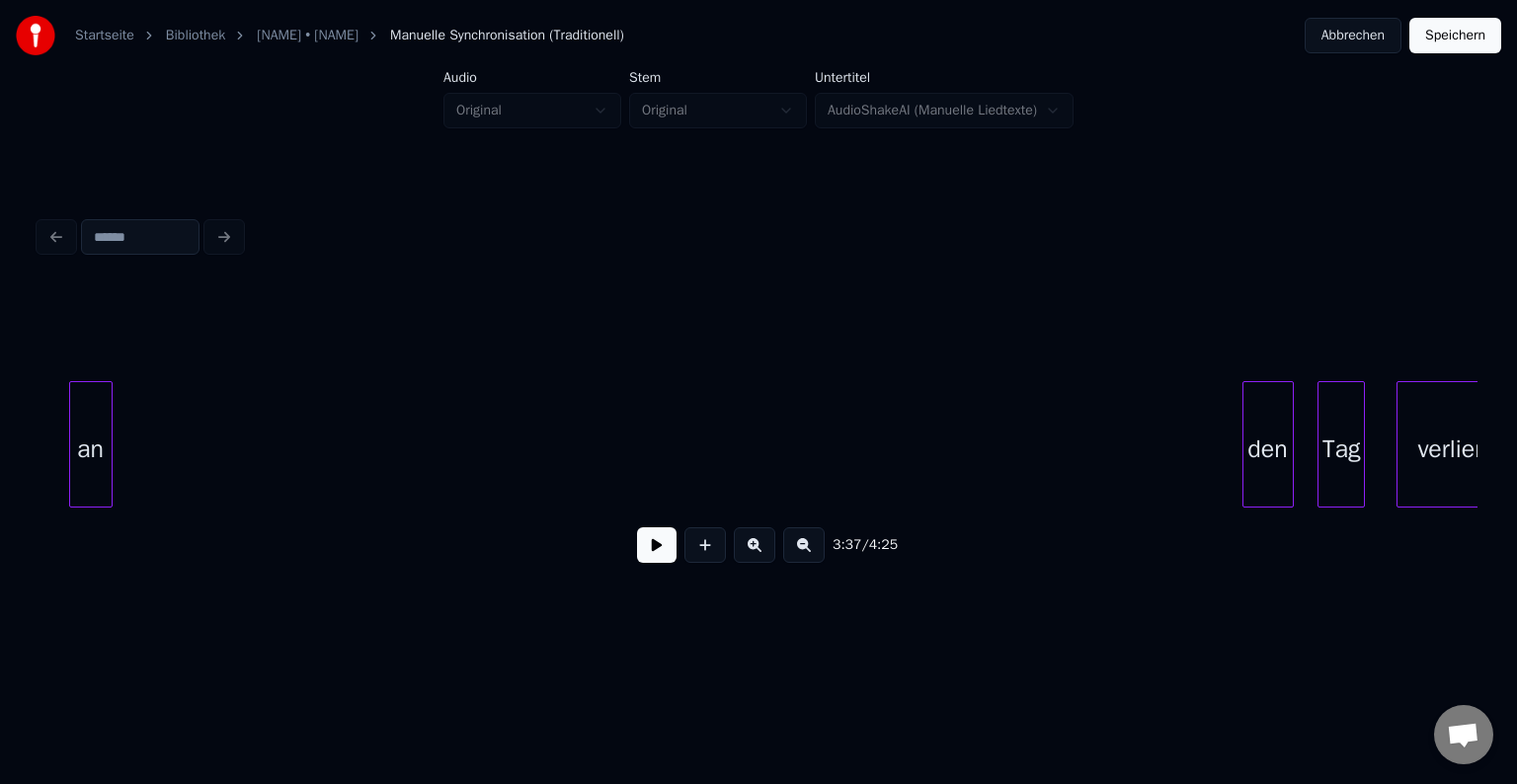 click on "an" at bounding box center [91, 449] 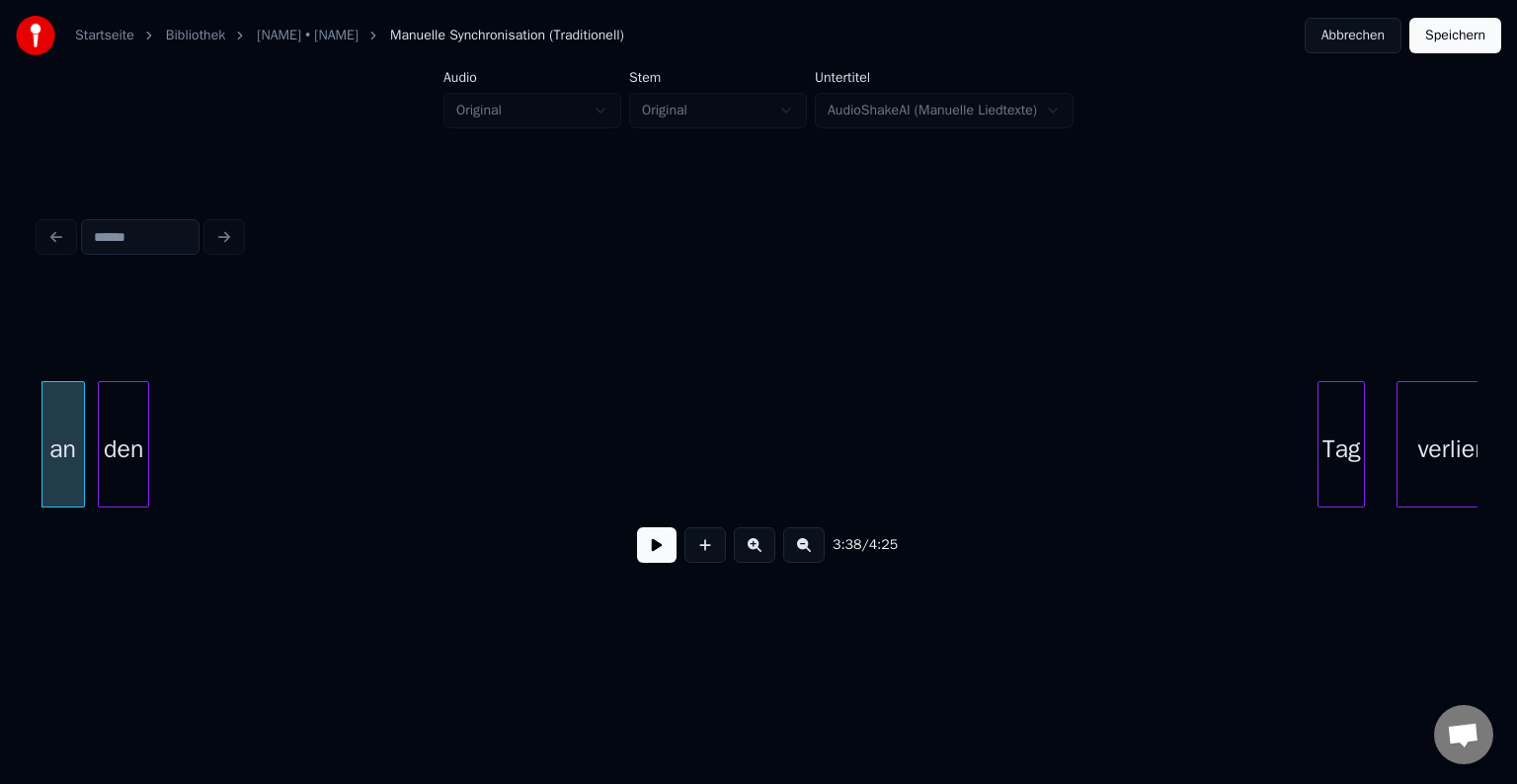 click on "den" at bounding box center [123, 449] 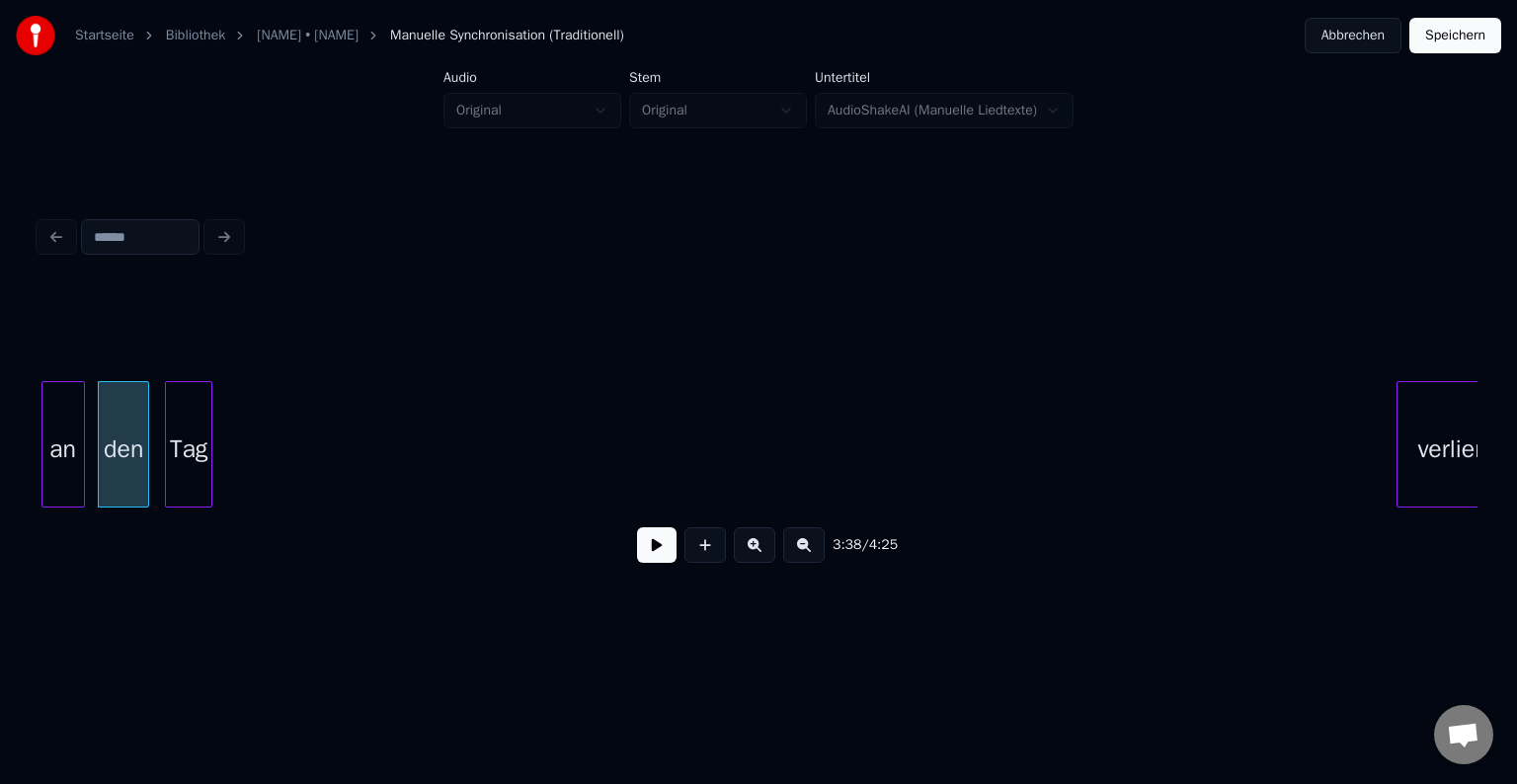 click on "Tag" at bounding box center [189, 449] 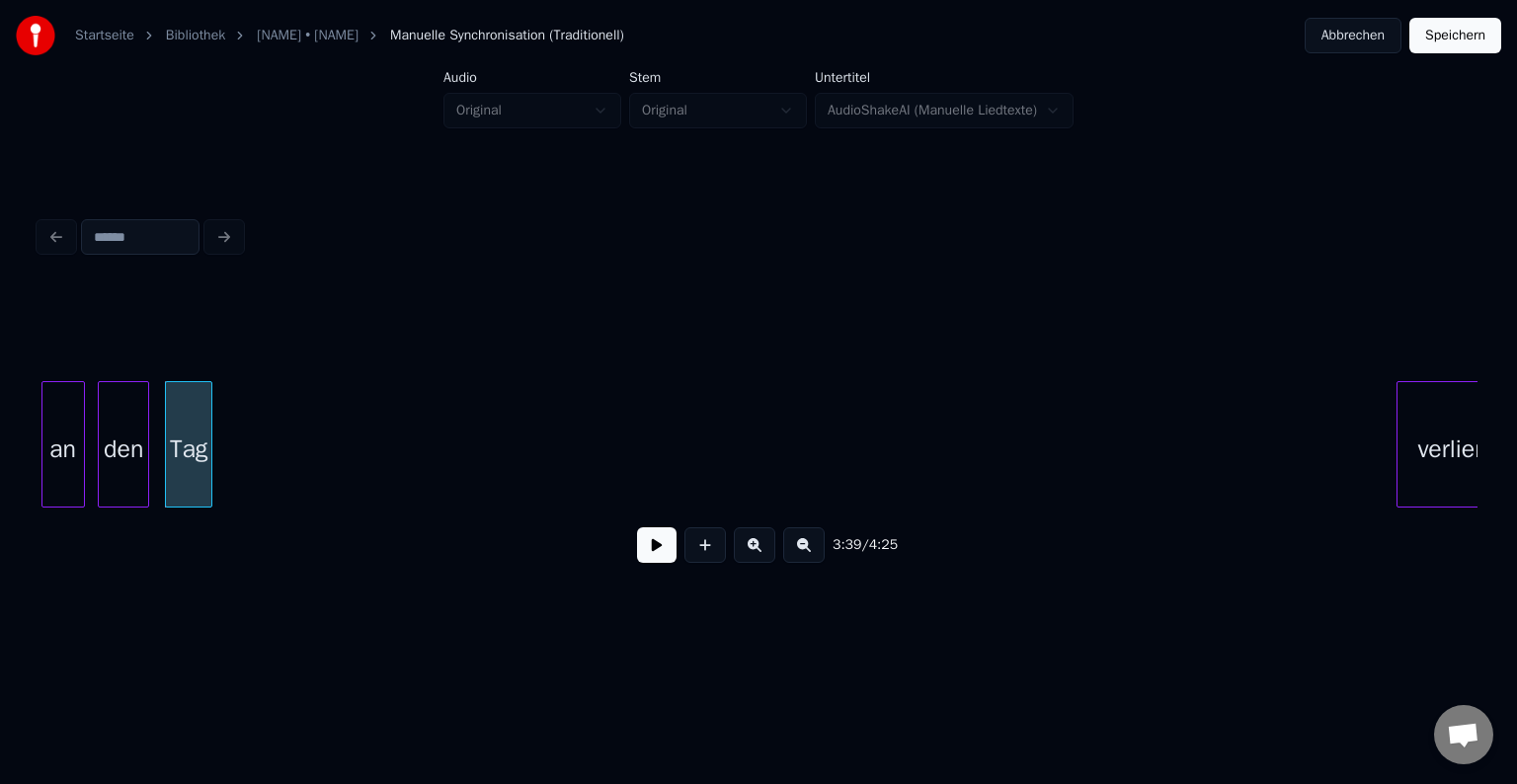 scroll, scrollTop: 0, scrollLeft: 43212, axis: horizontal 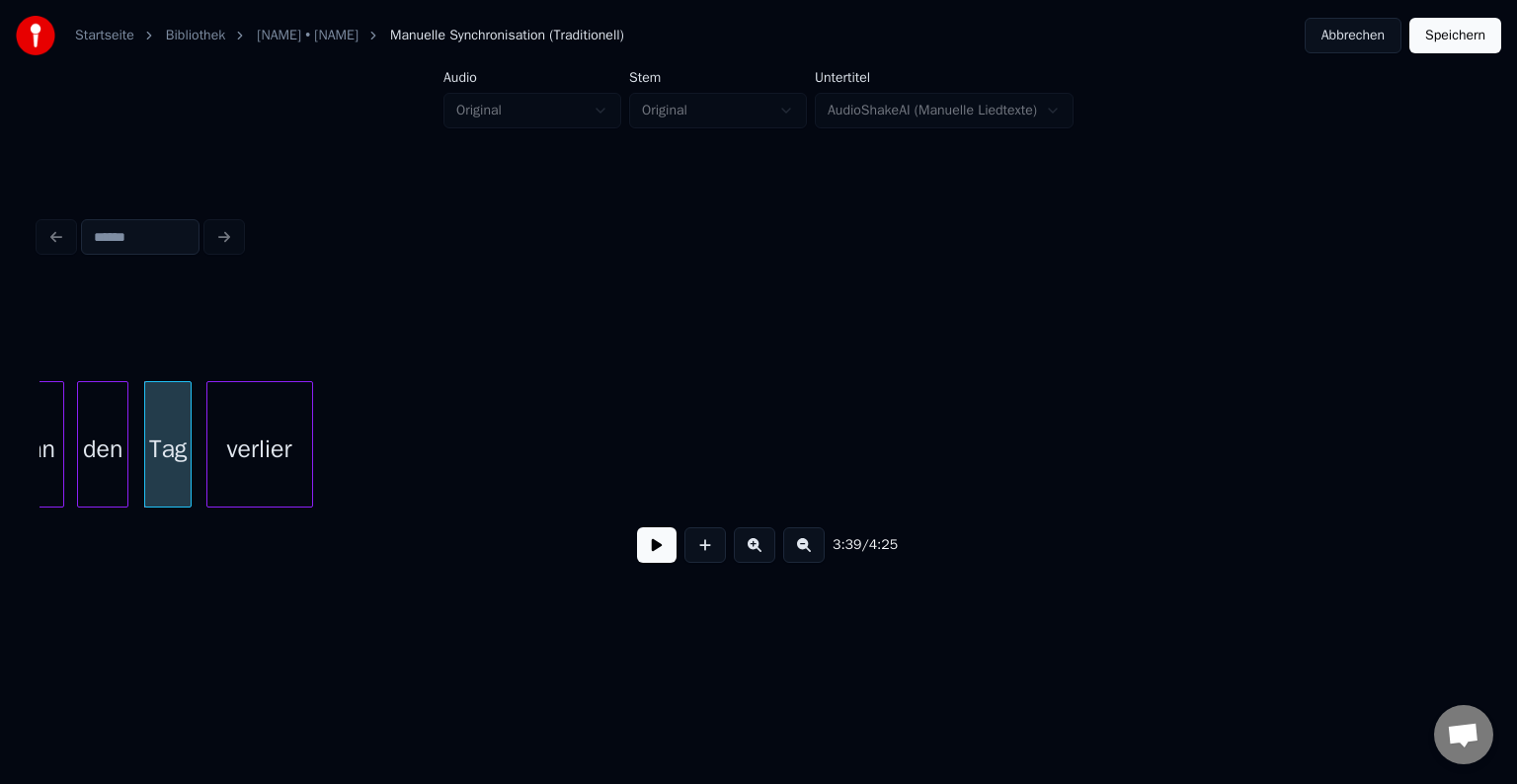 click on "verlier" at bounding box center (260, 449) 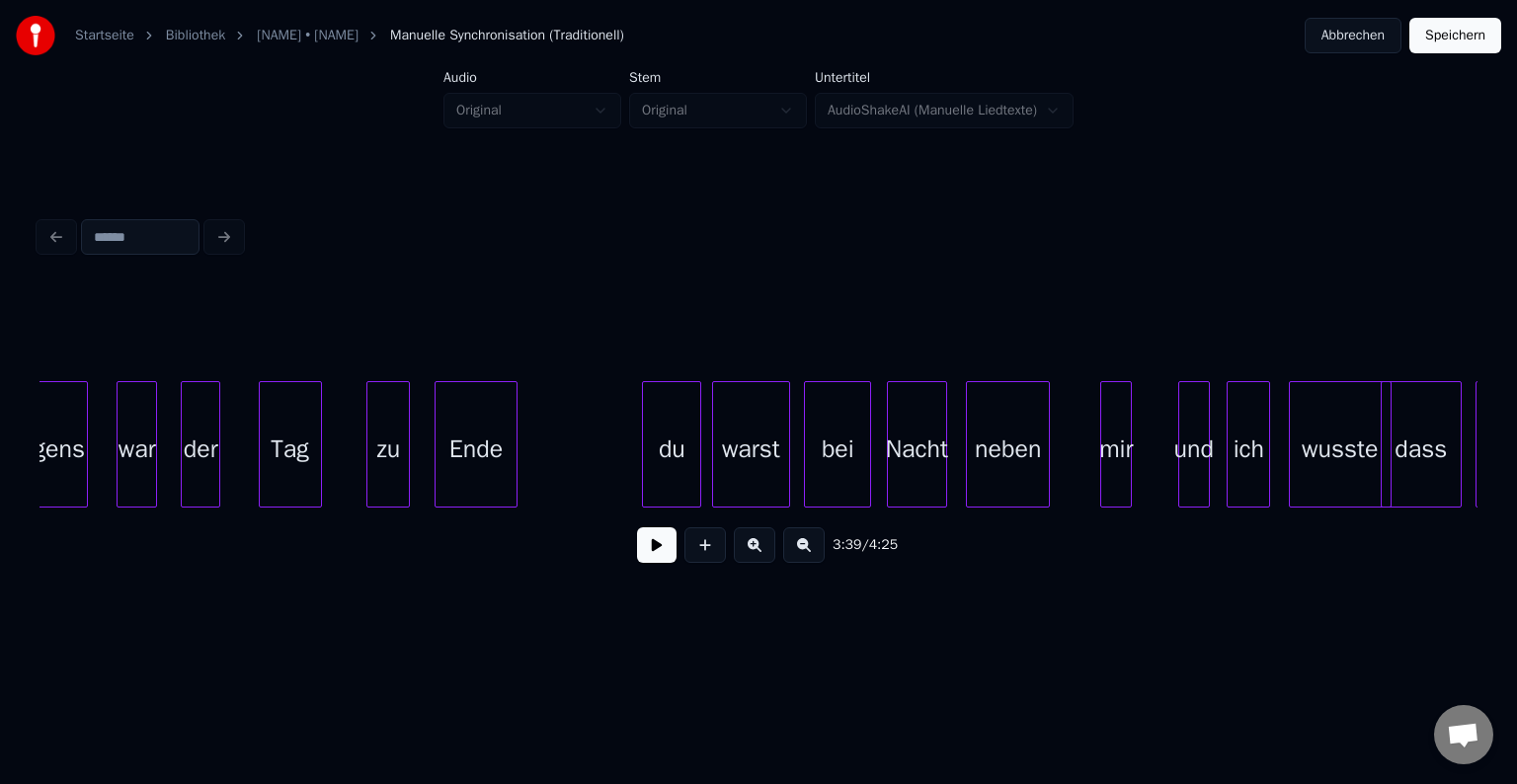 scroll, scrollTop: 0, scrollLeft: 41398, axis: horizontal 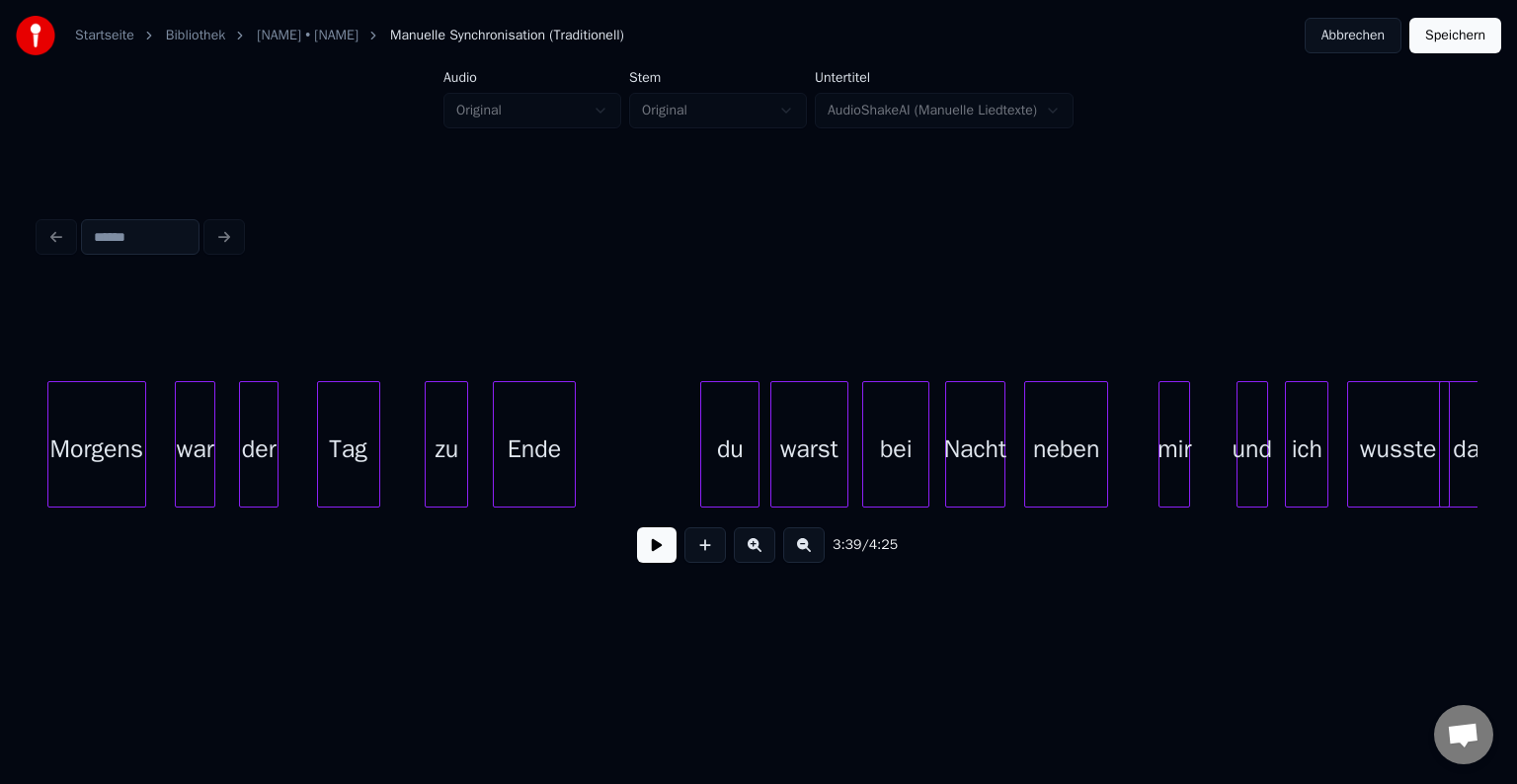 click on "Morgens" at bounding box center [97, 449] 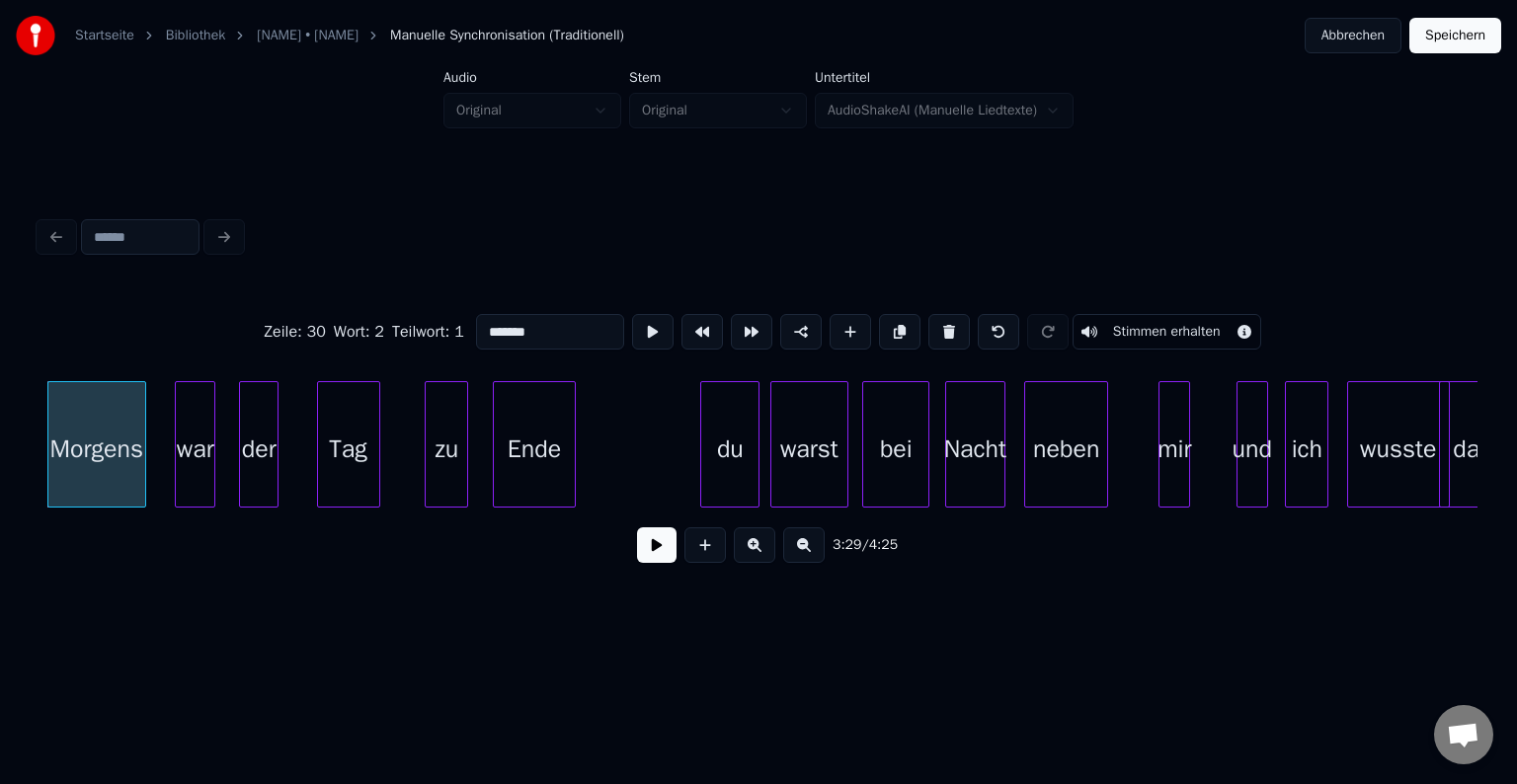 click at bounding box center (657, 545) 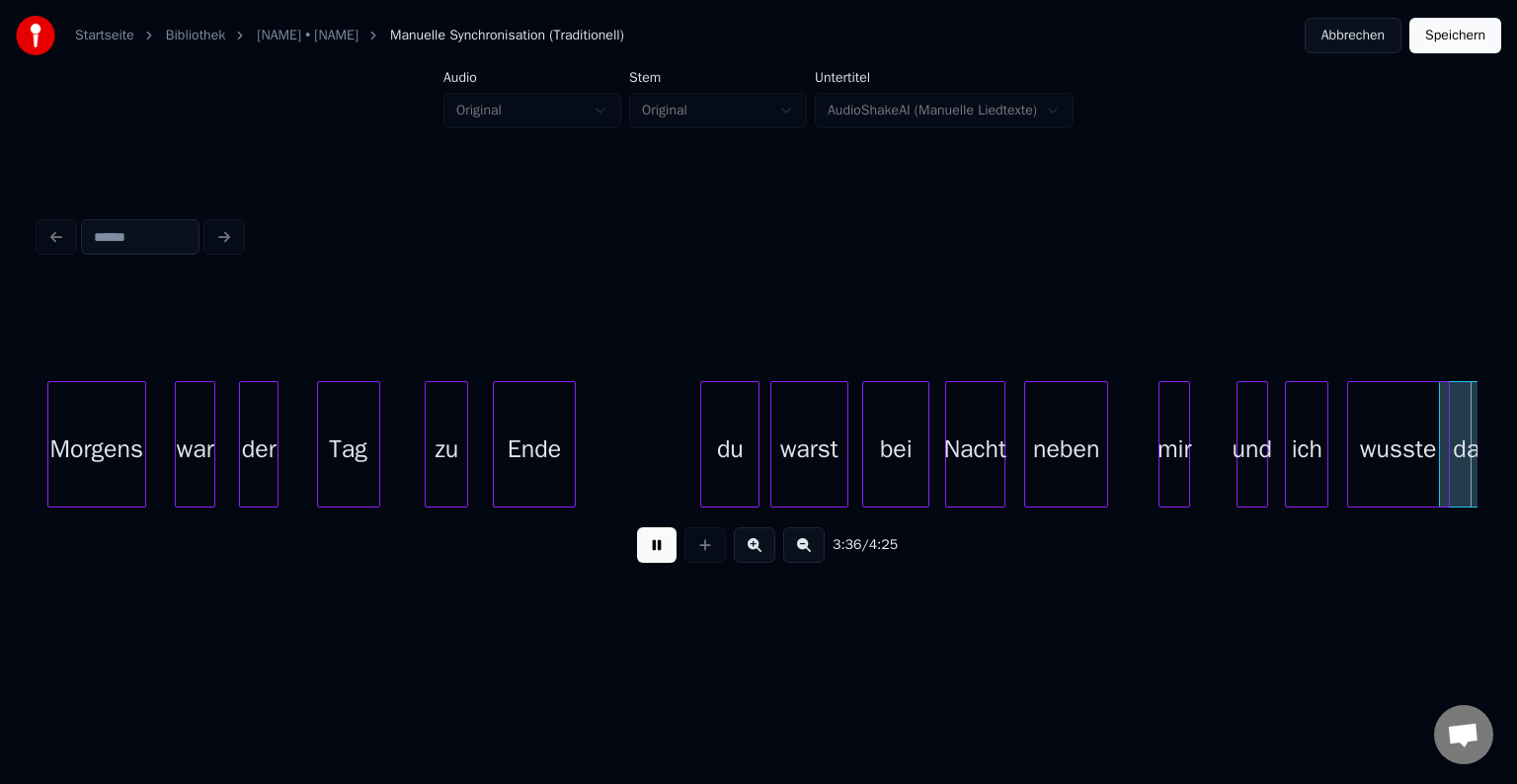 scroll, scrollTop: 0, scrollLeft: 42837, axis: horizontal 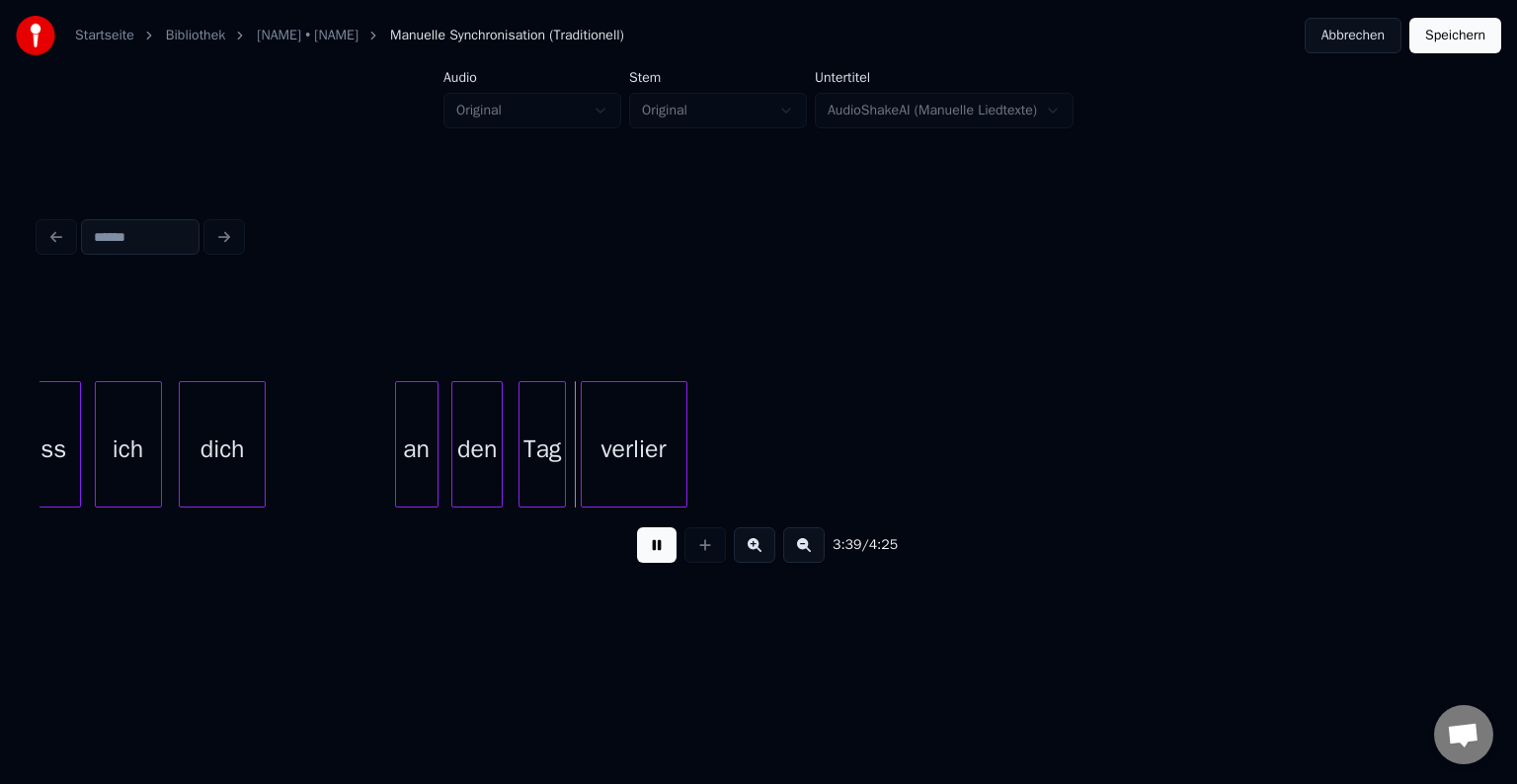 click at bounding box center [657, 545] 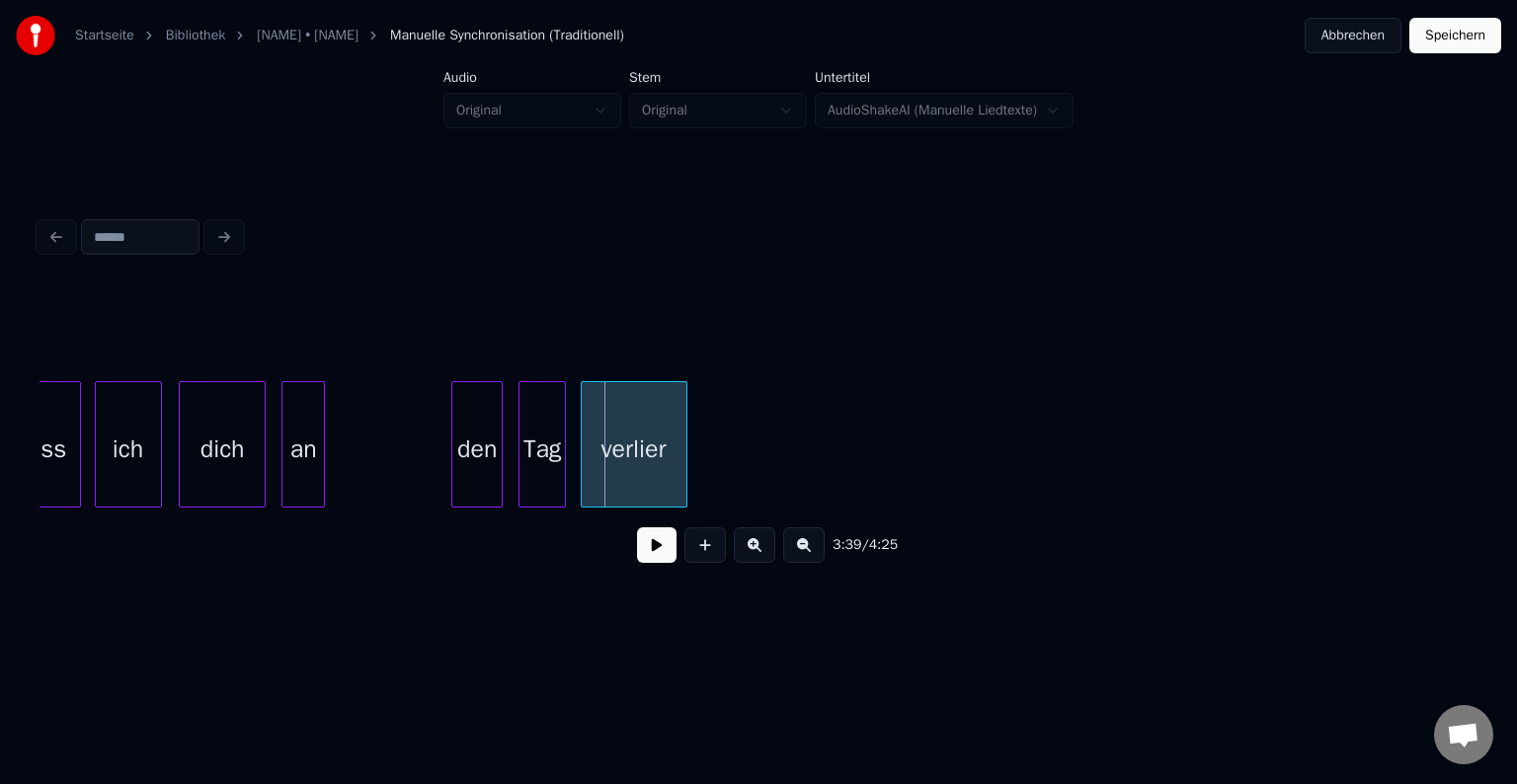 click on "an" at bounding box center (303, 449) 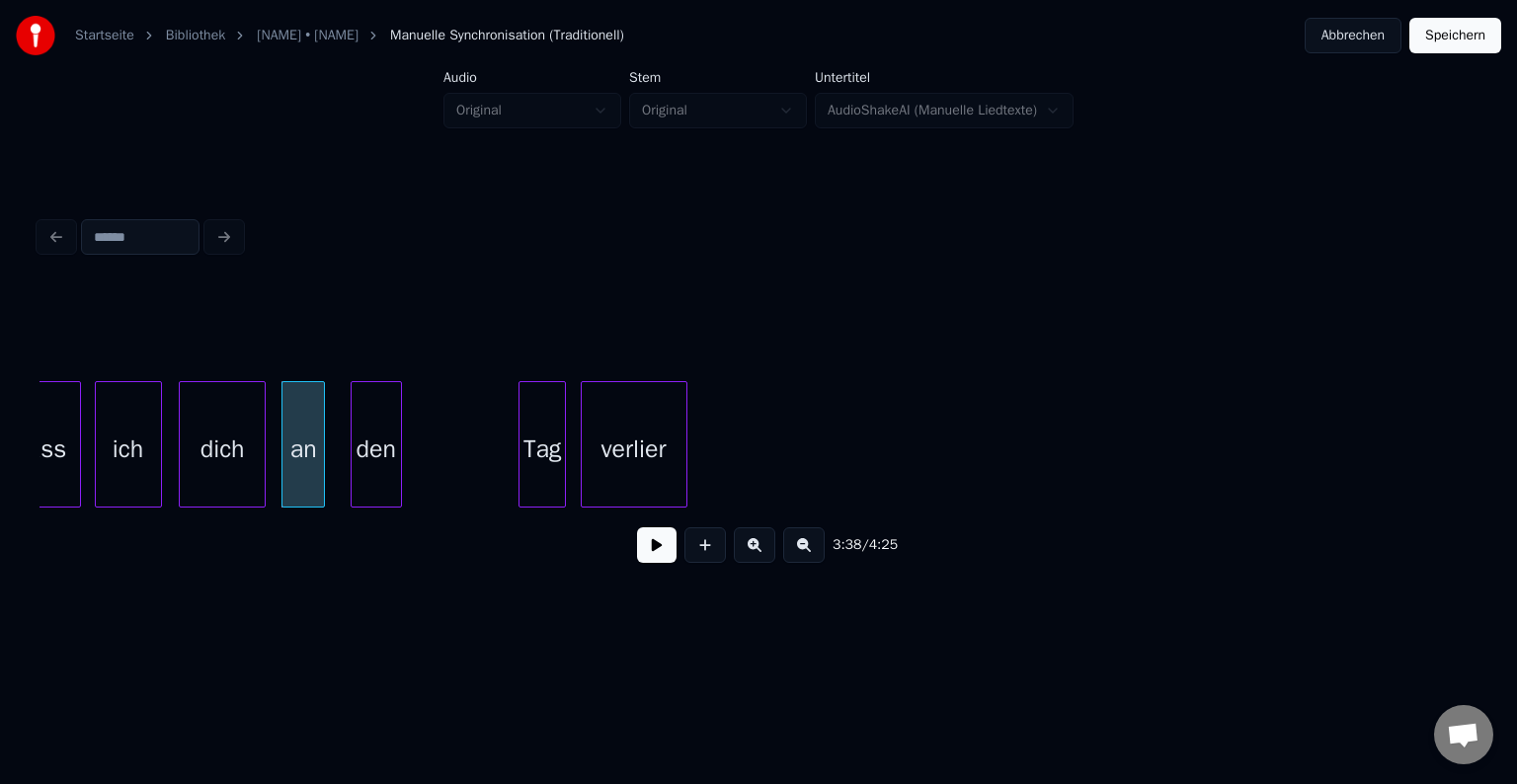 click on "den" at bounding box center (376, 449) 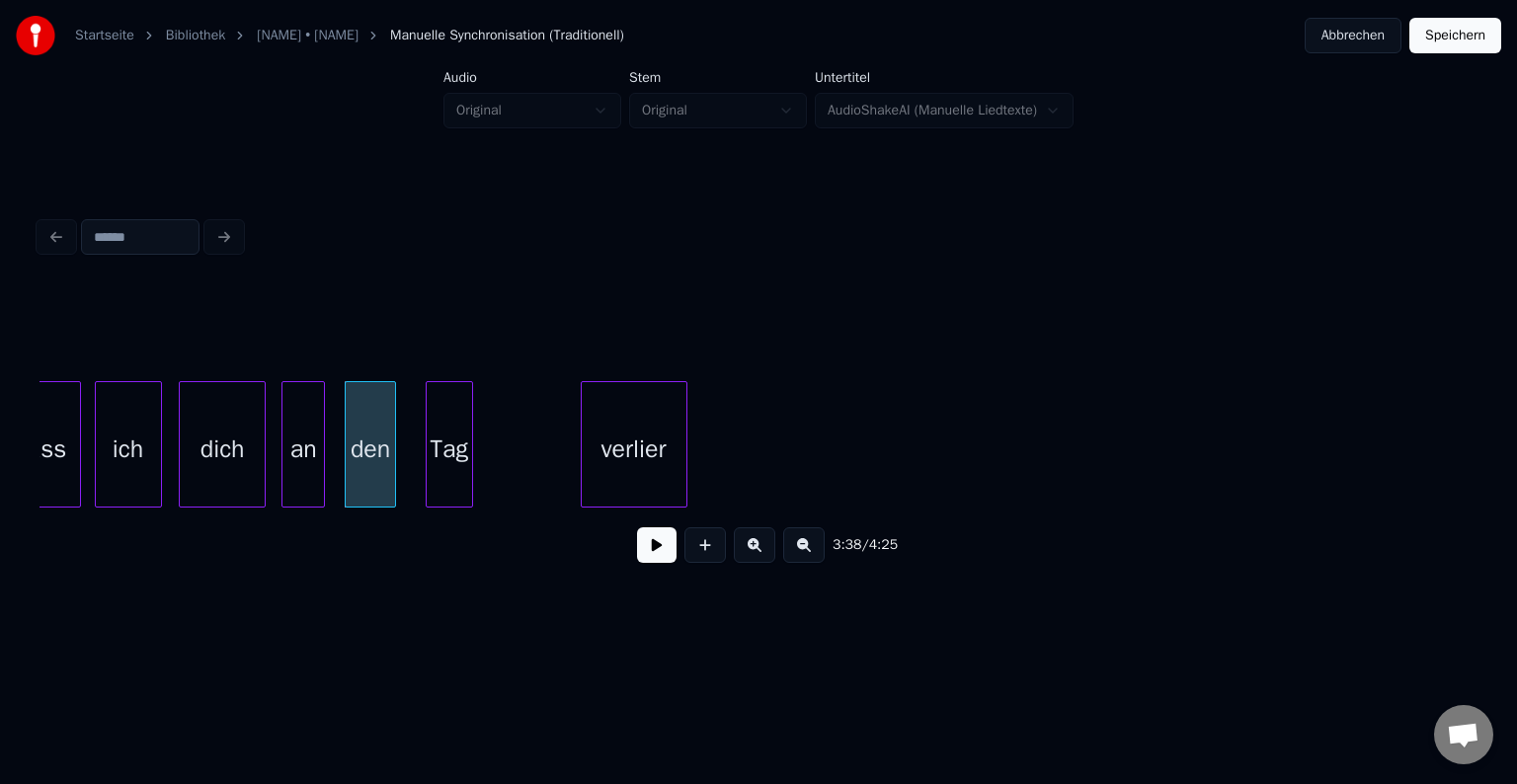 click on "Tag" at bounding box center (449, 449) 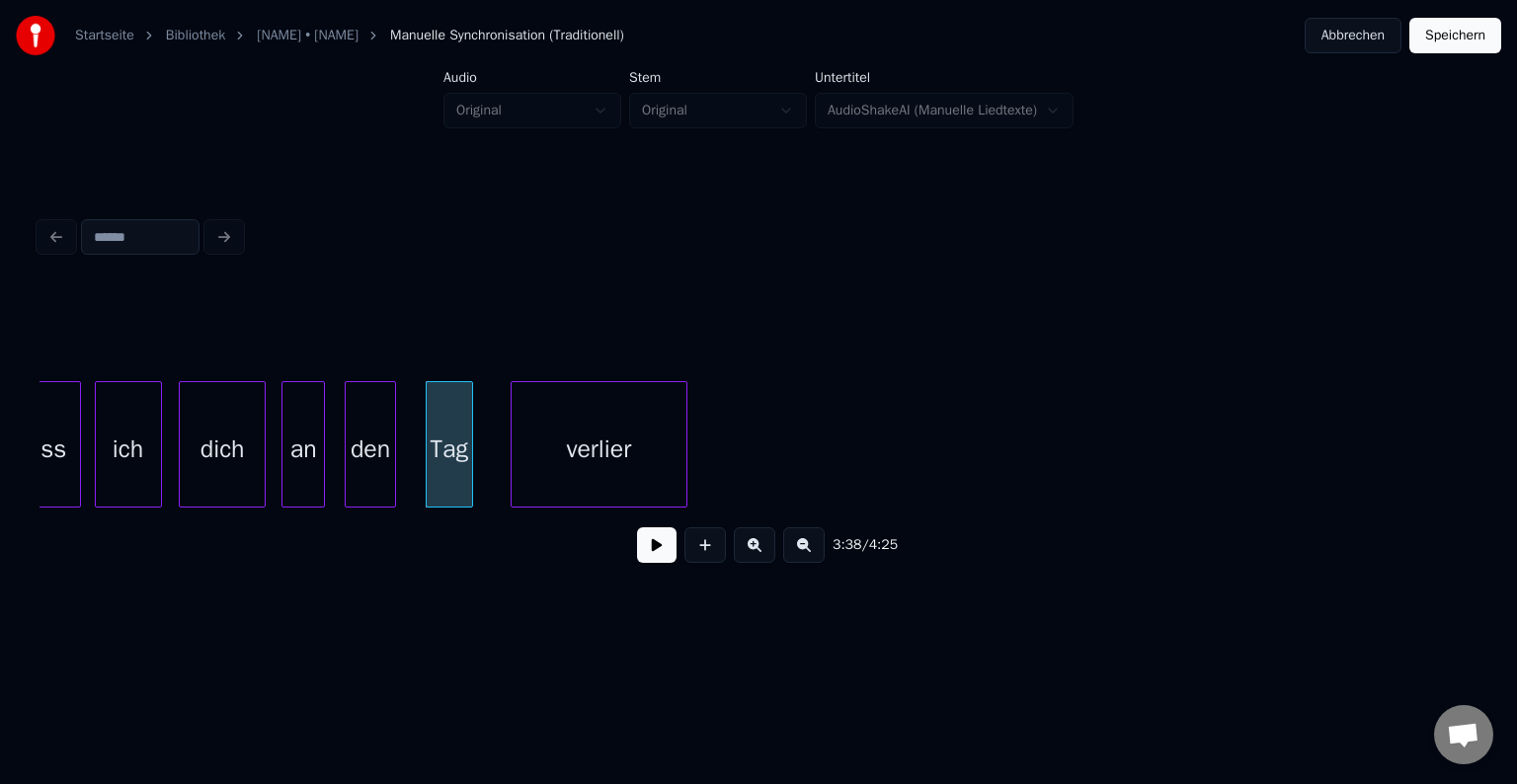 click at bounding box center [515, 444] 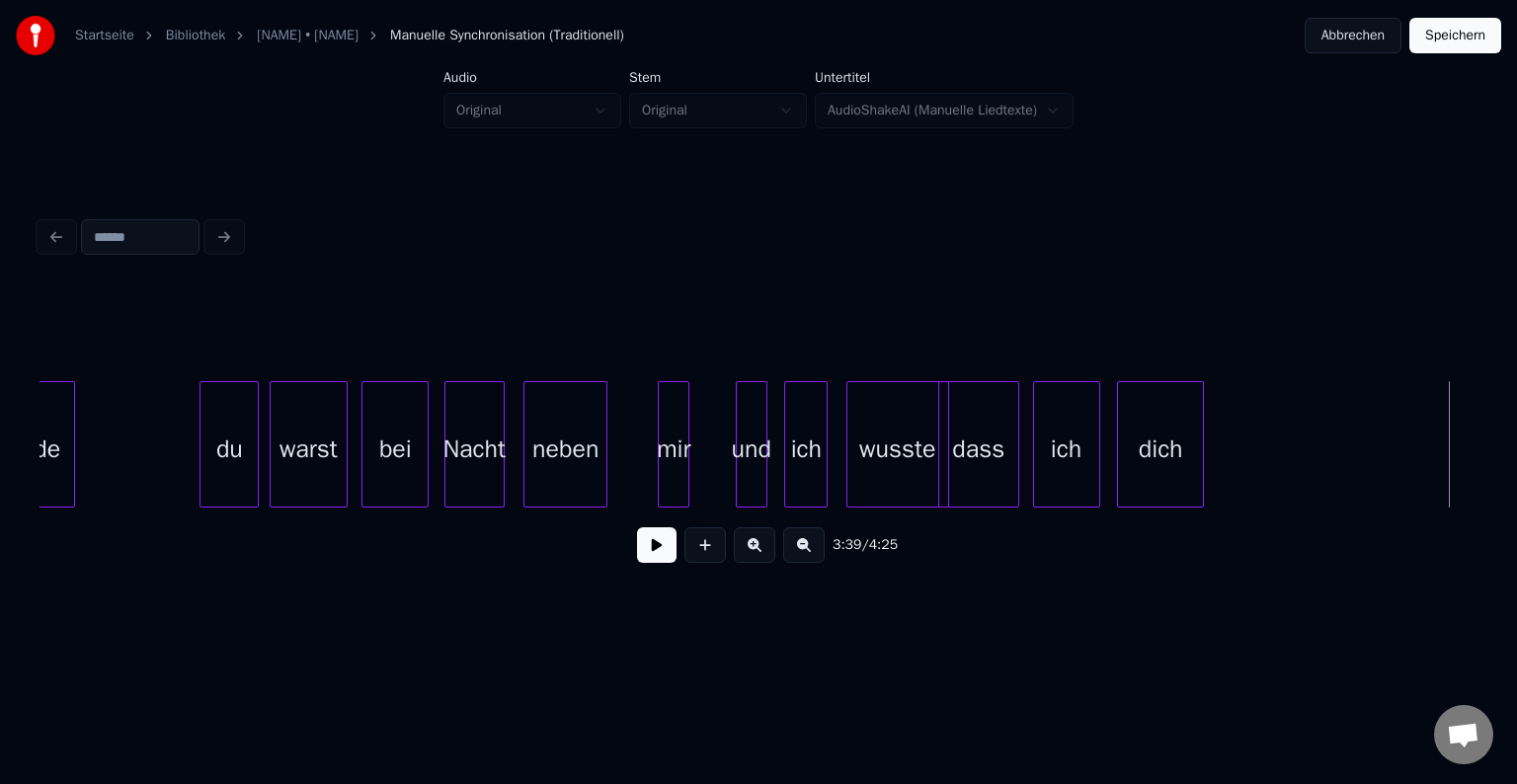 scroll, scrollTop: 0, scrollLeft: 41575, axis: horizontal 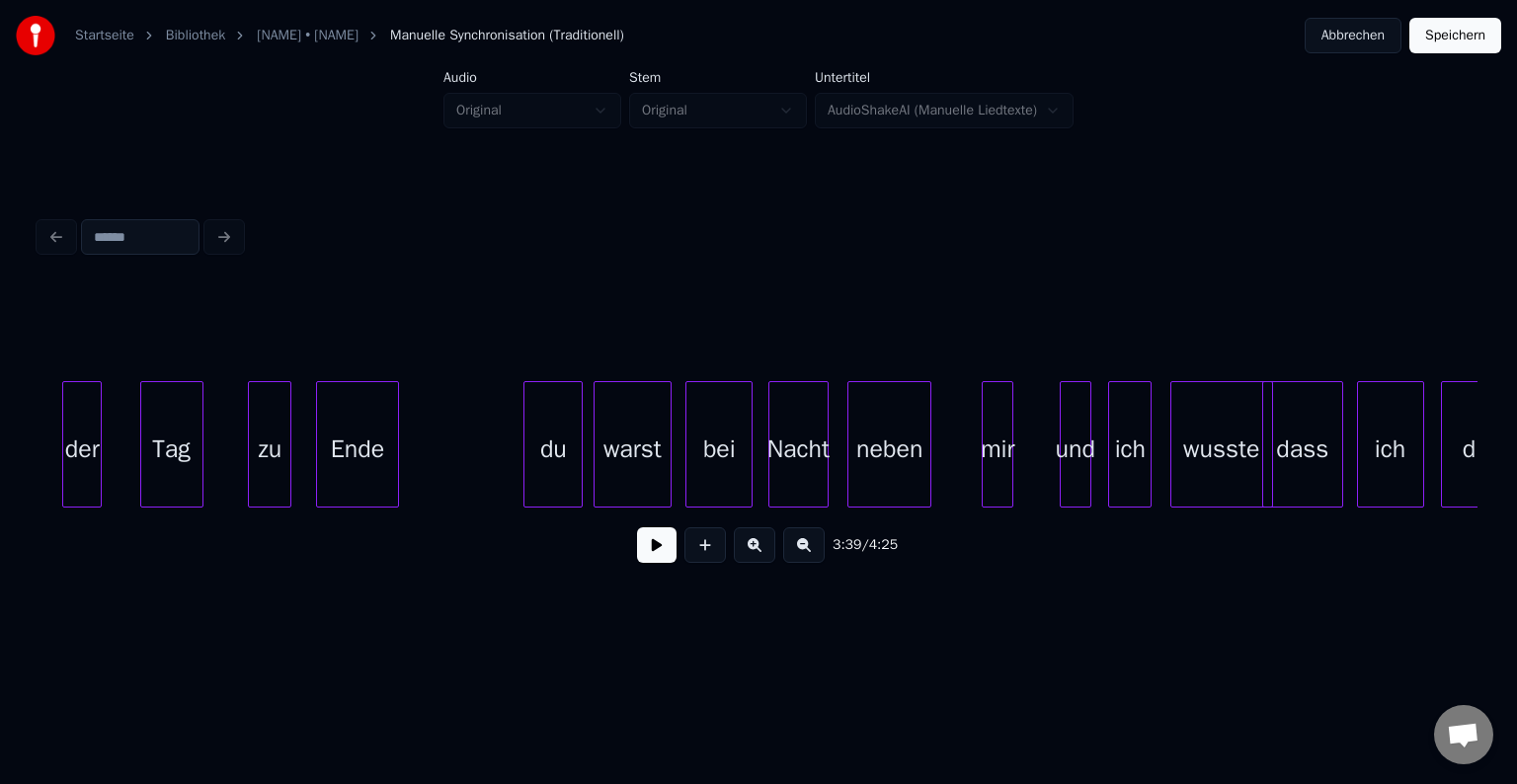 click on "Ende" at bounding box center (358, 449) 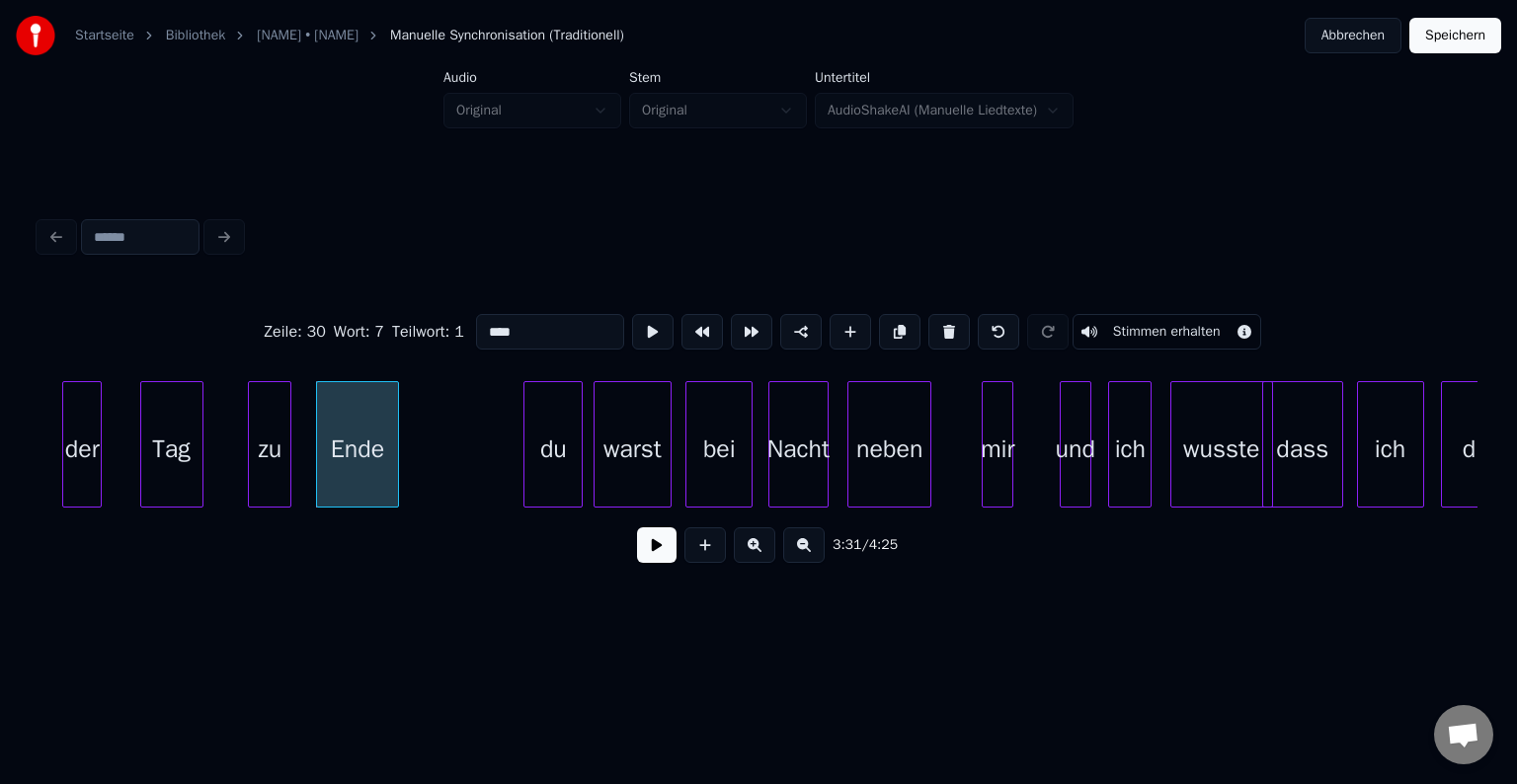 click at bounding box center [657, 545] 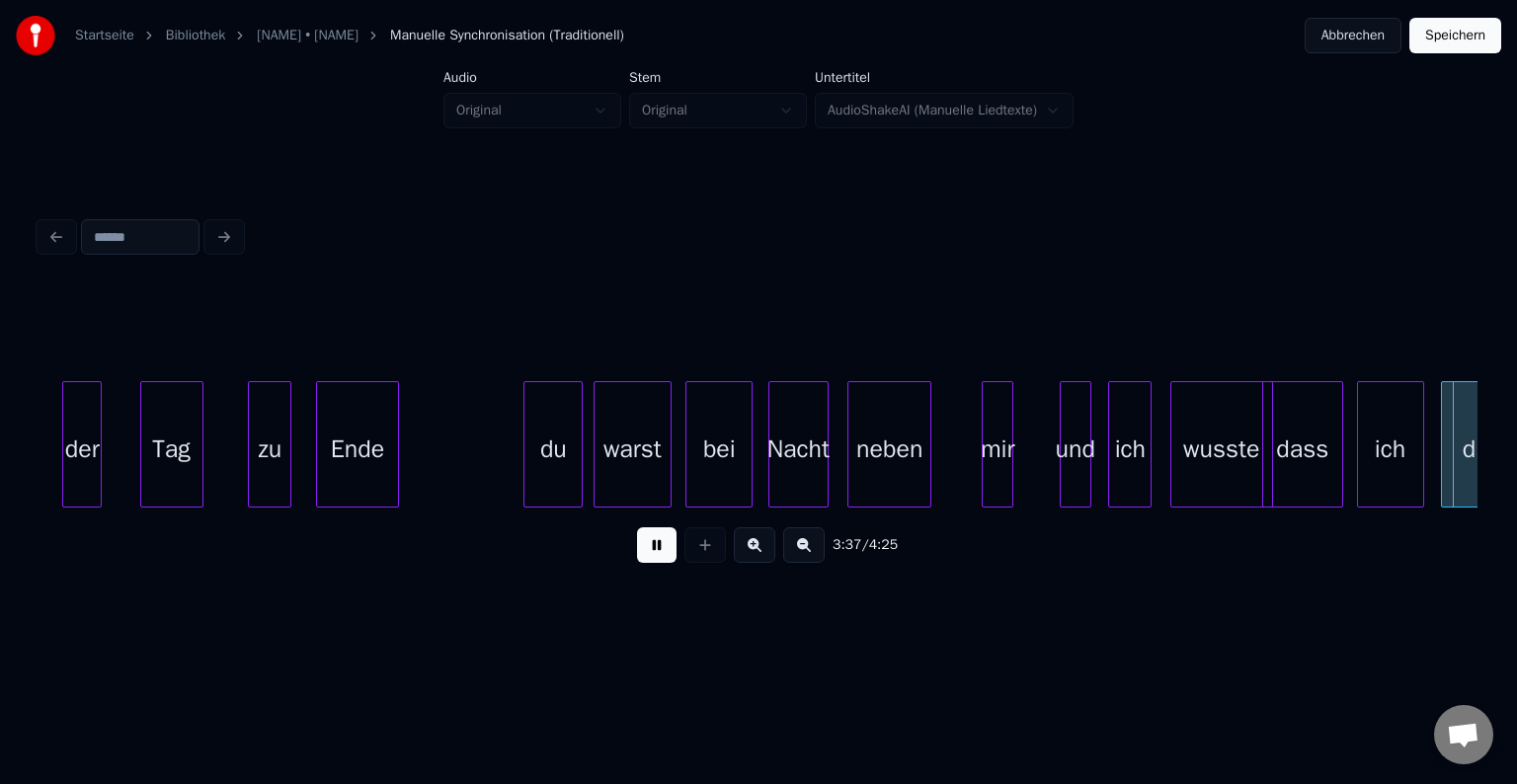 scroll, scrollTop: 0, scrollLeft: 43013, axis: horizontal 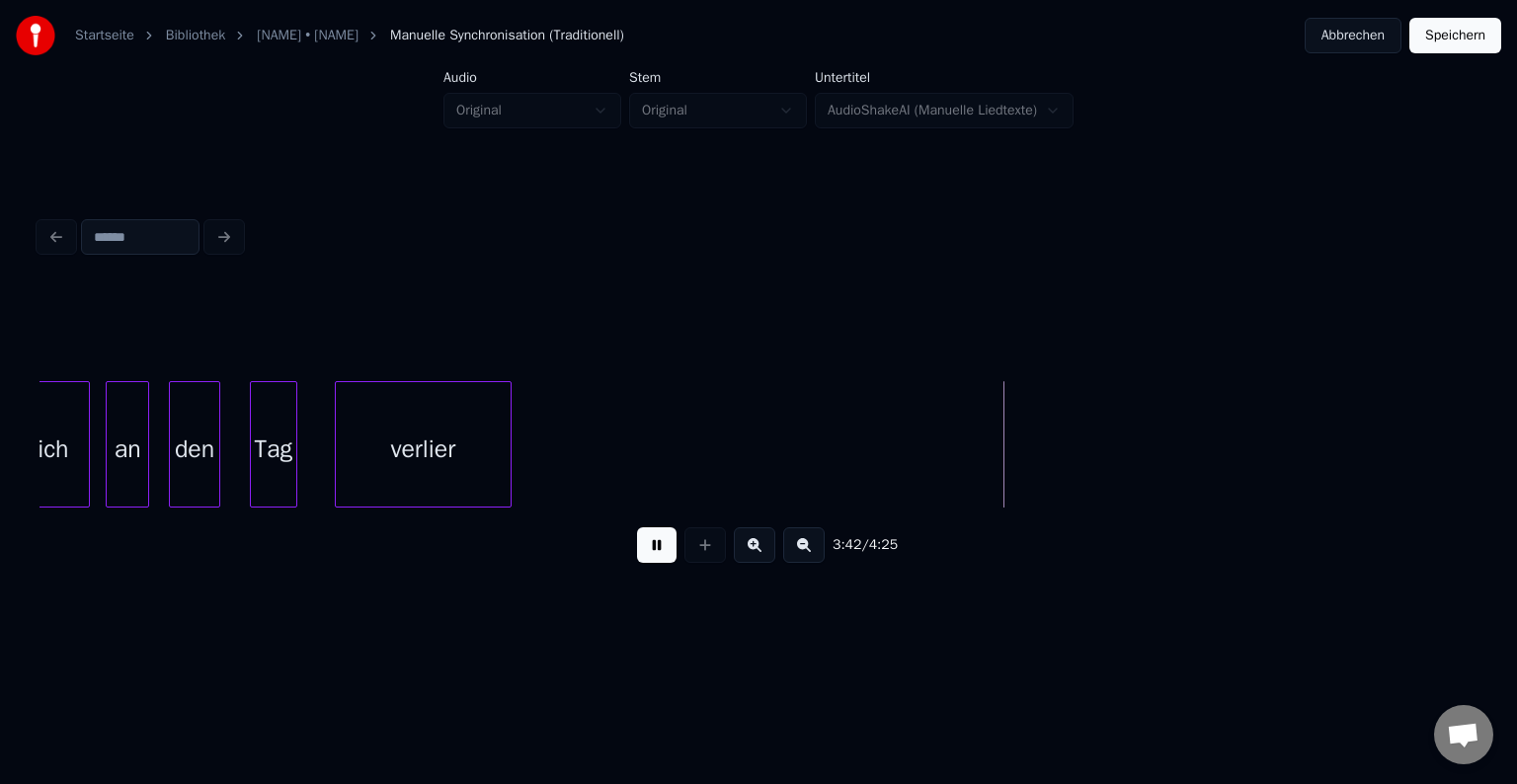 click at bounding box center (657, 545) 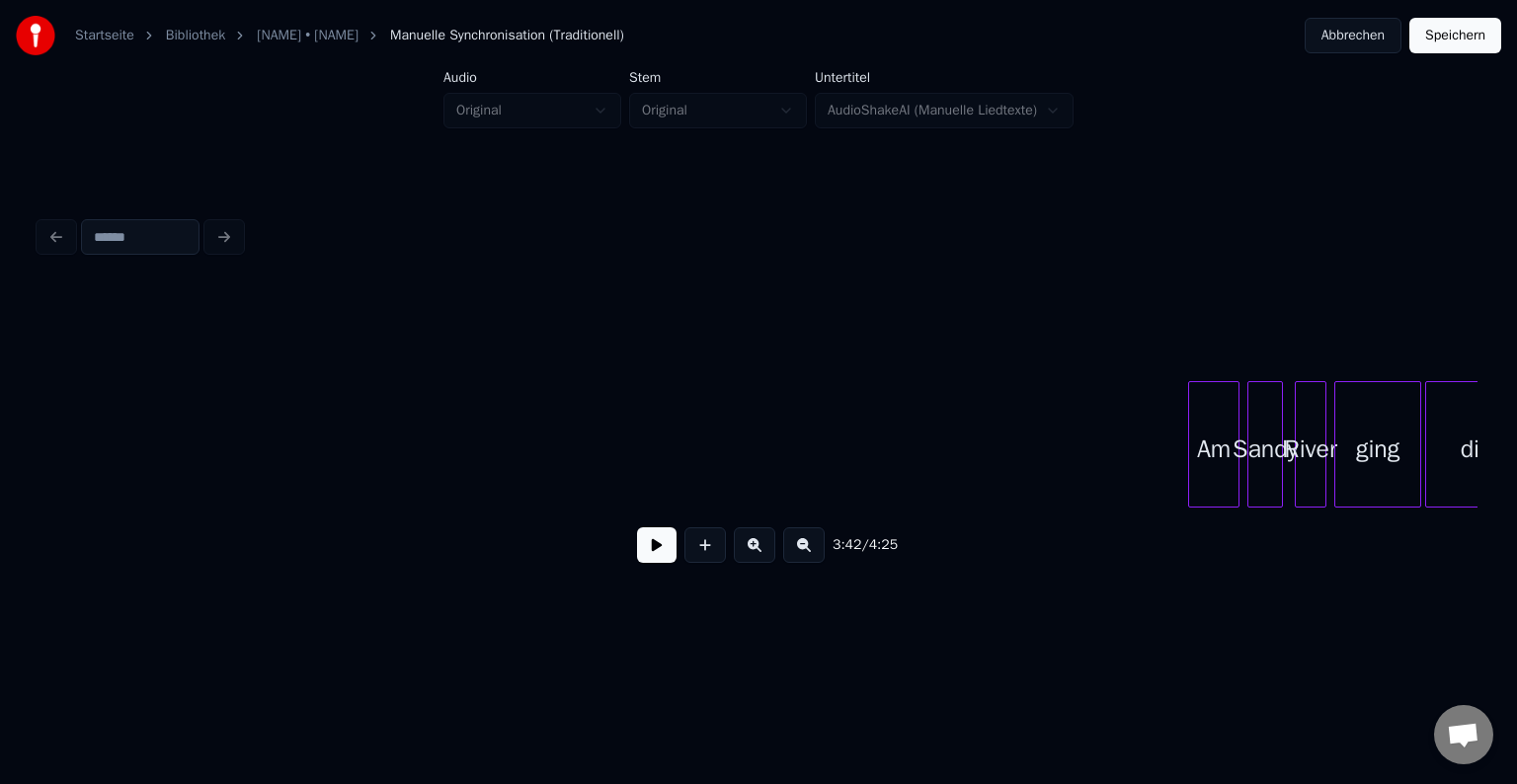 scroll, scrollTop: 0, scrollLeft: 45139, axis: horizontal 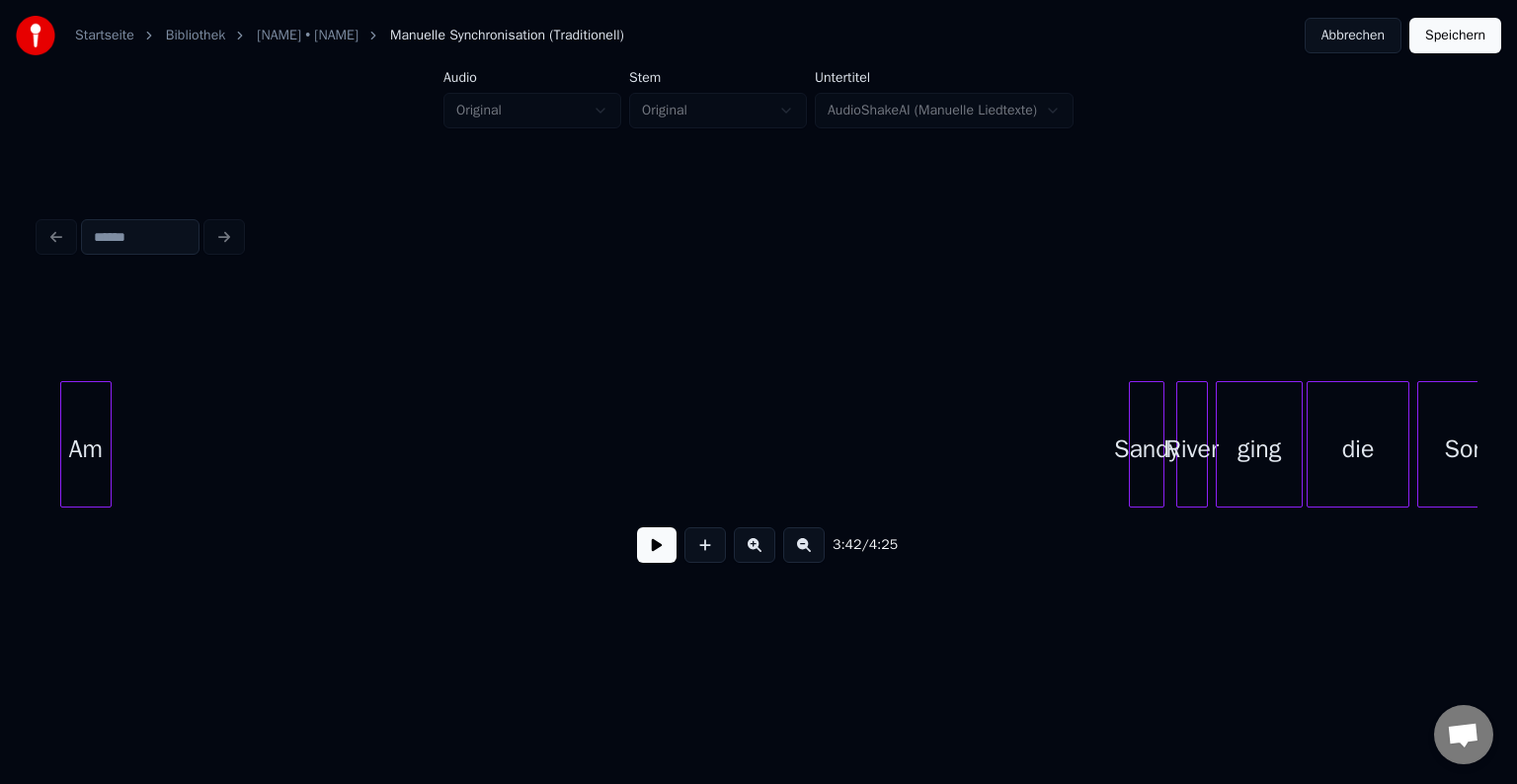 click on "Am" at bounding box center (86, 449) 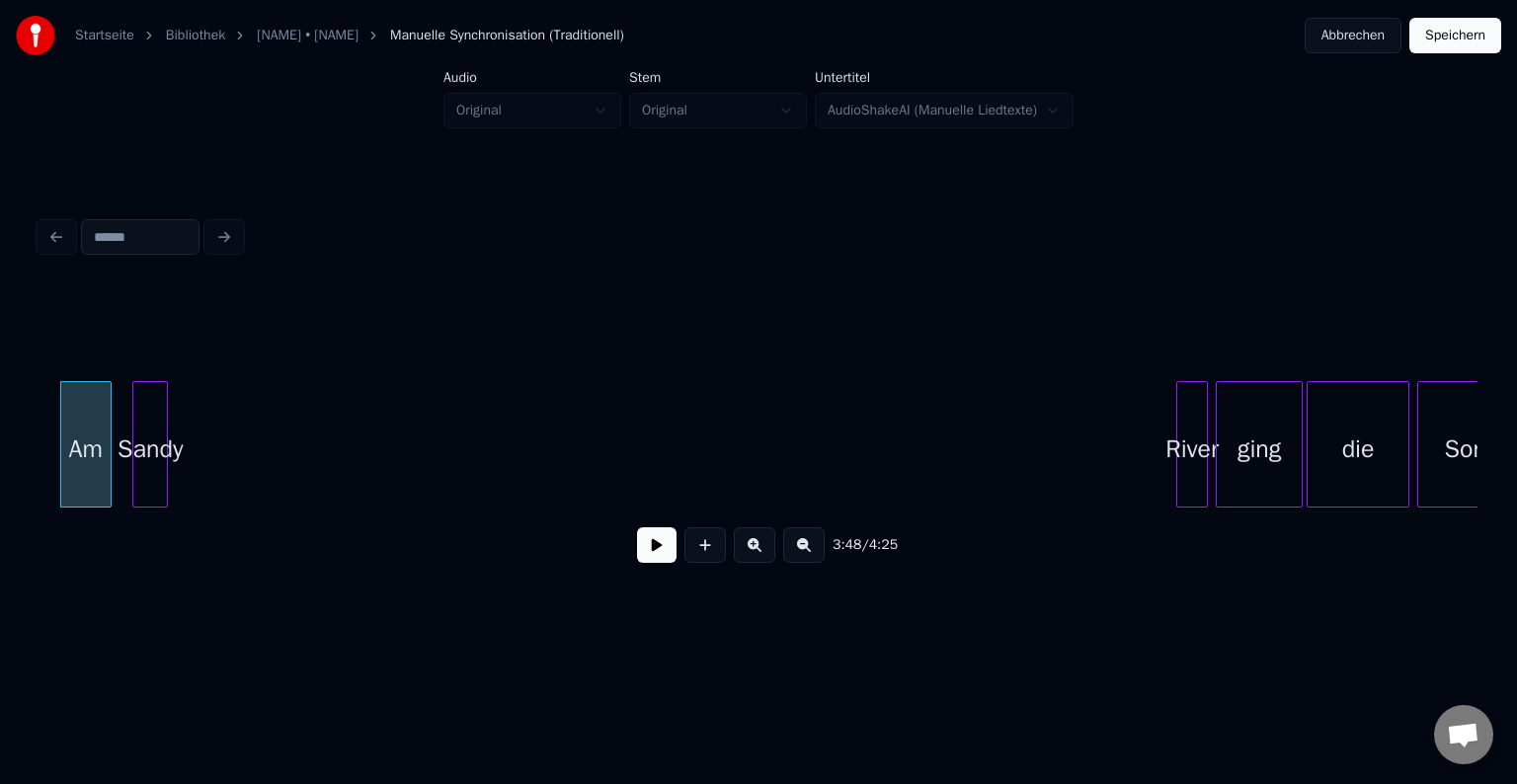 click on "Sandy" at bounding box center [150, 449] 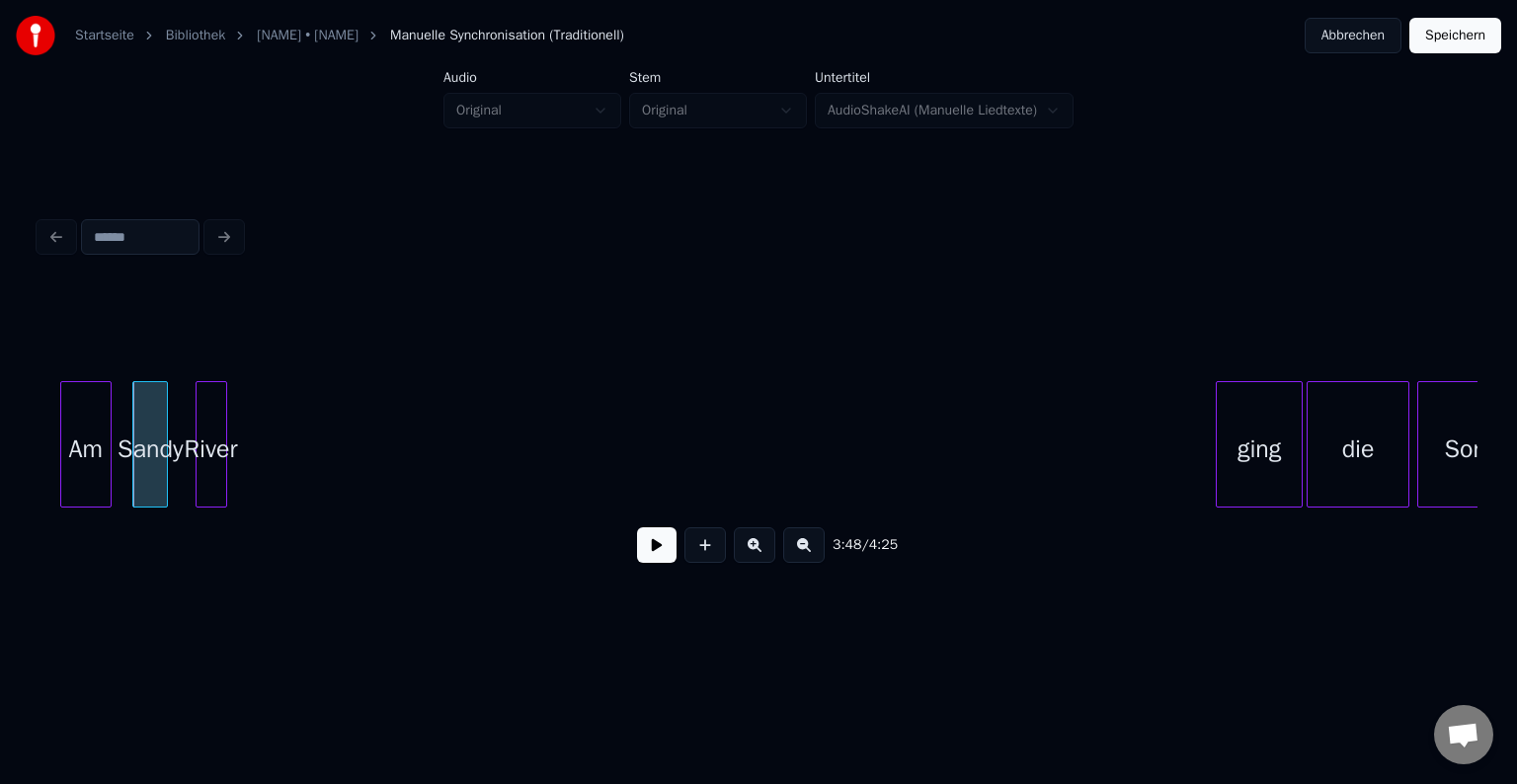 click on "River" at bounding box center (211, 449) 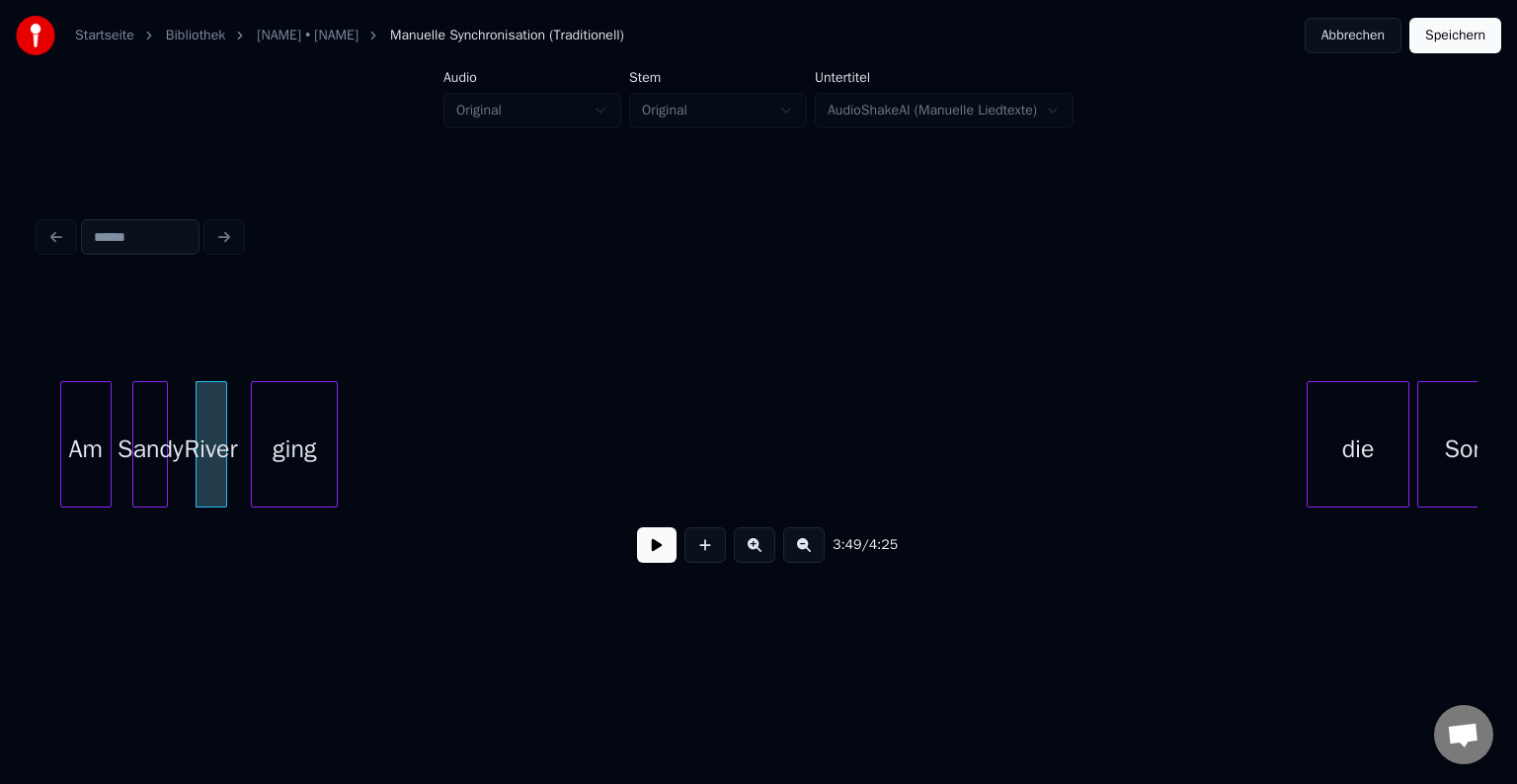 click on "ging" at bounding box center [294, 449] 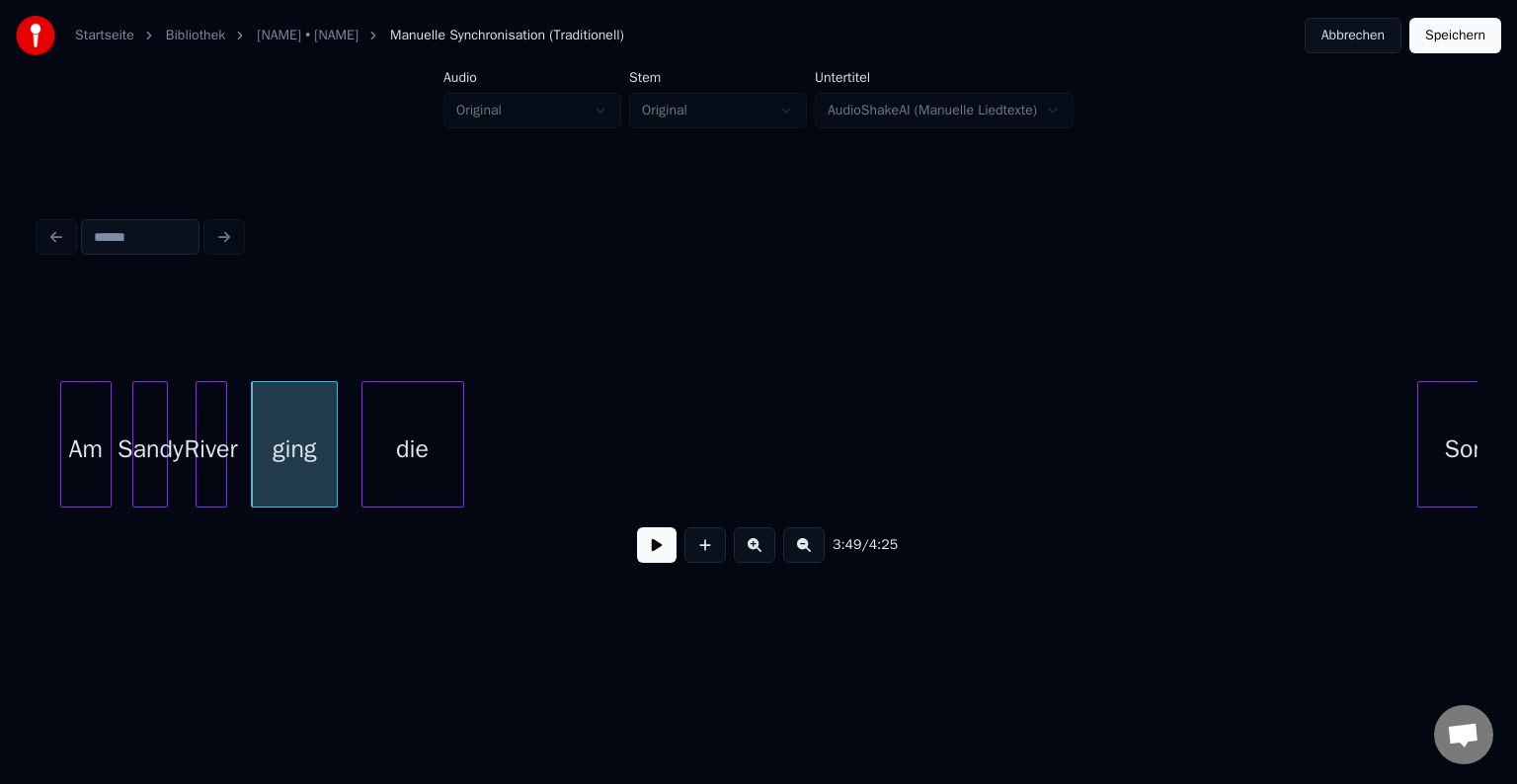 click on "die" at bounding box center [413, 449] 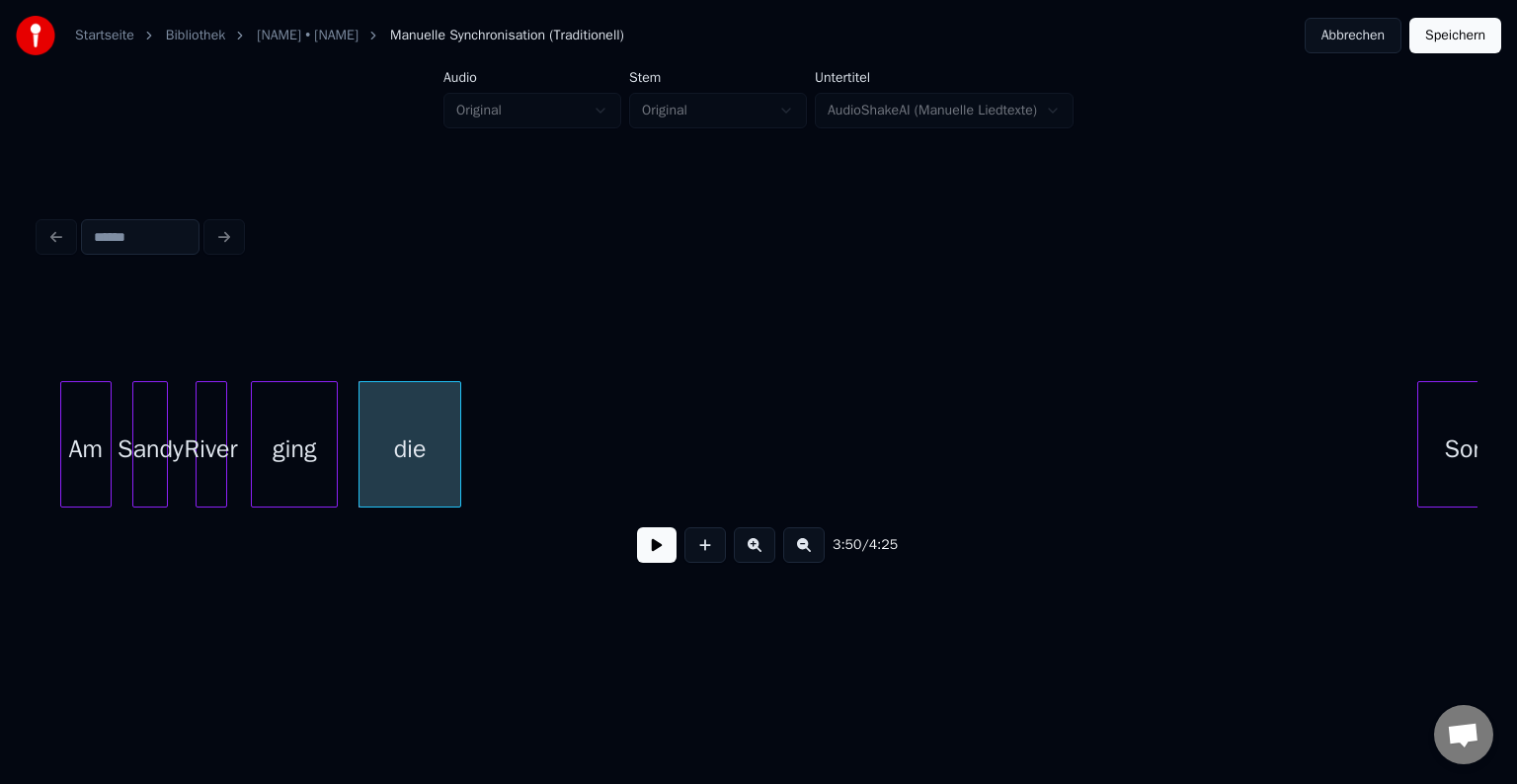 scroll, scrollTop: 0, scrollLeft: 45197, axis: horizontal 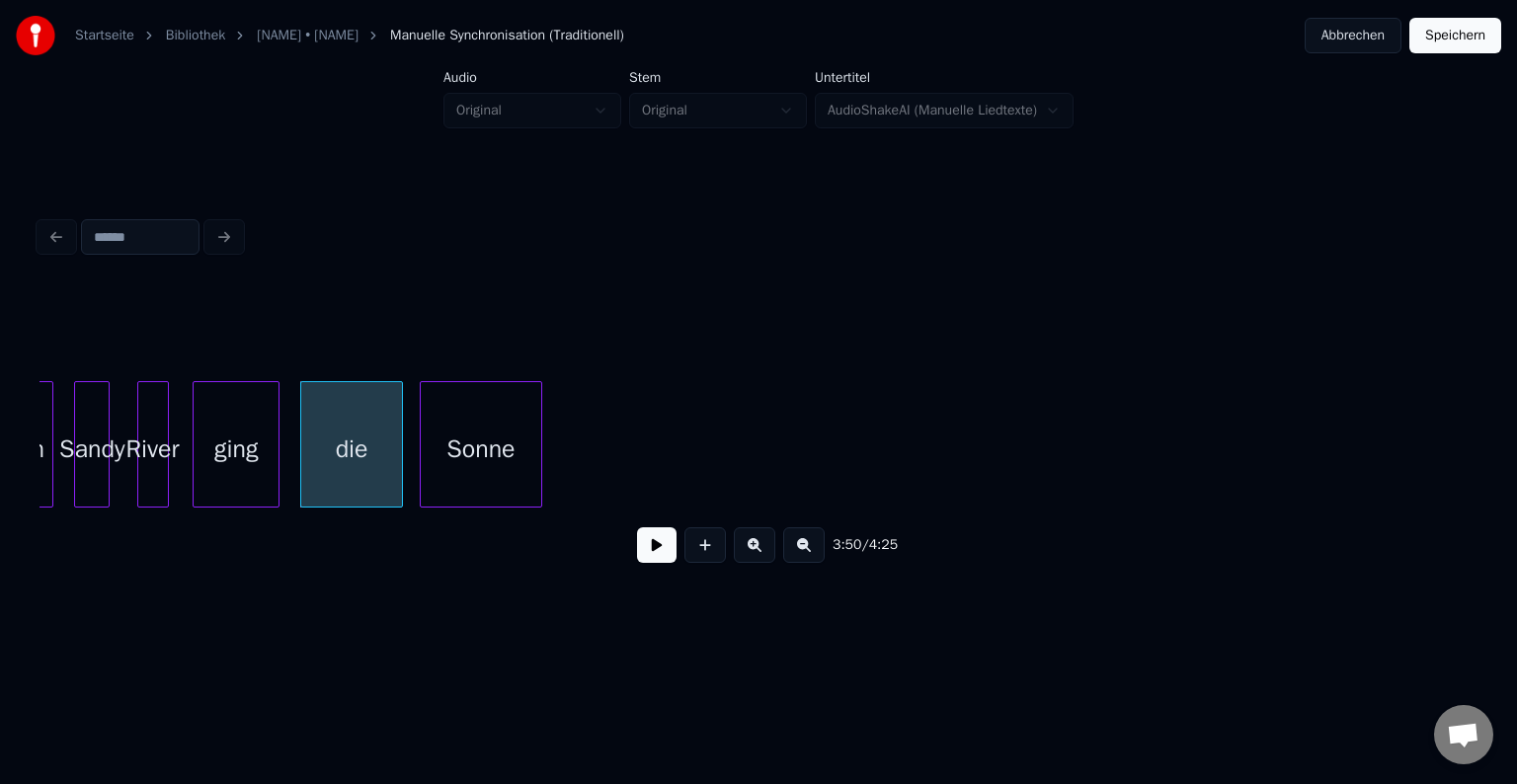 click on "Sonne" at bounding box center [481, 449] 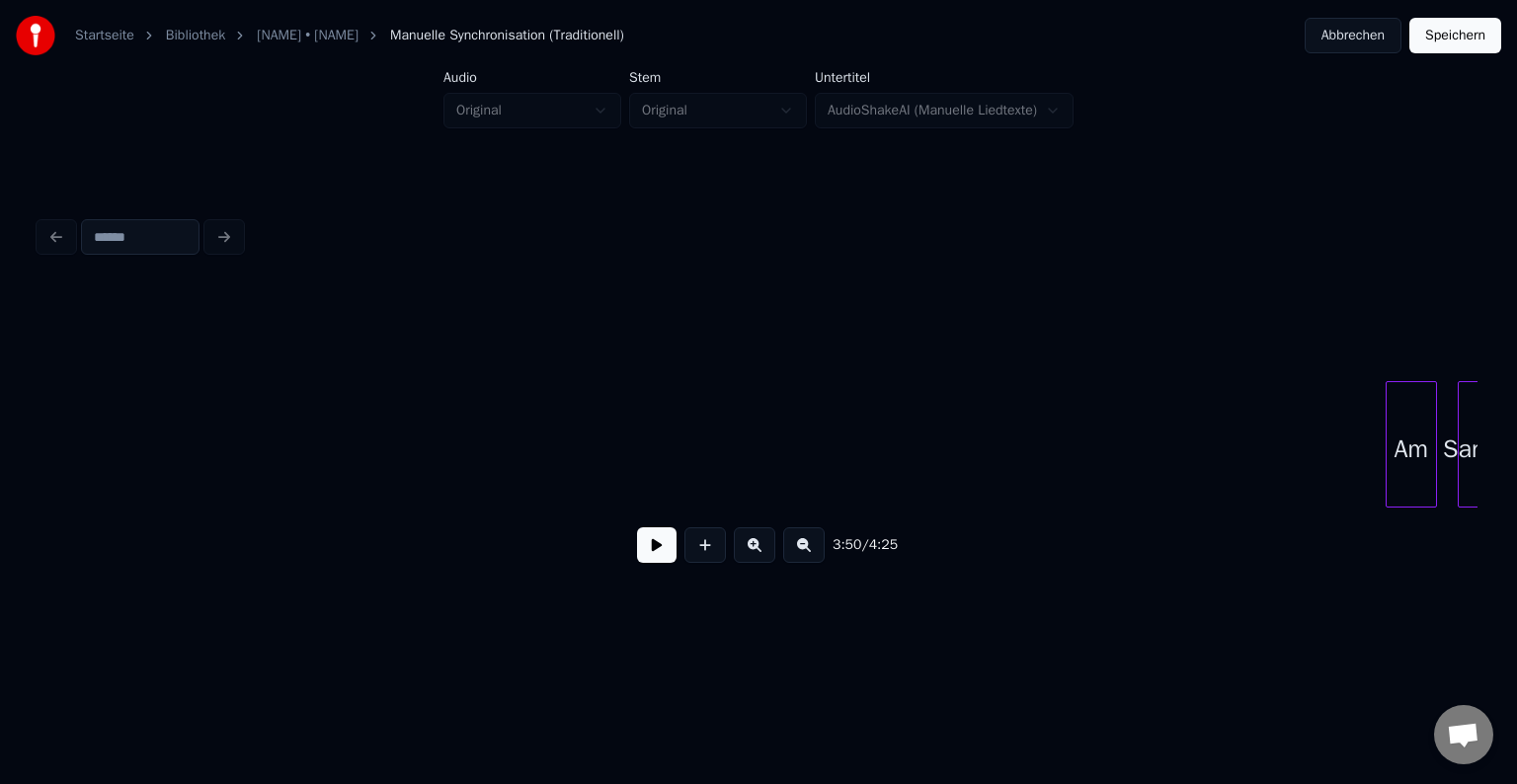 scroll, scrollTop: 0, scrollLeft: 43754, axis: horizontal 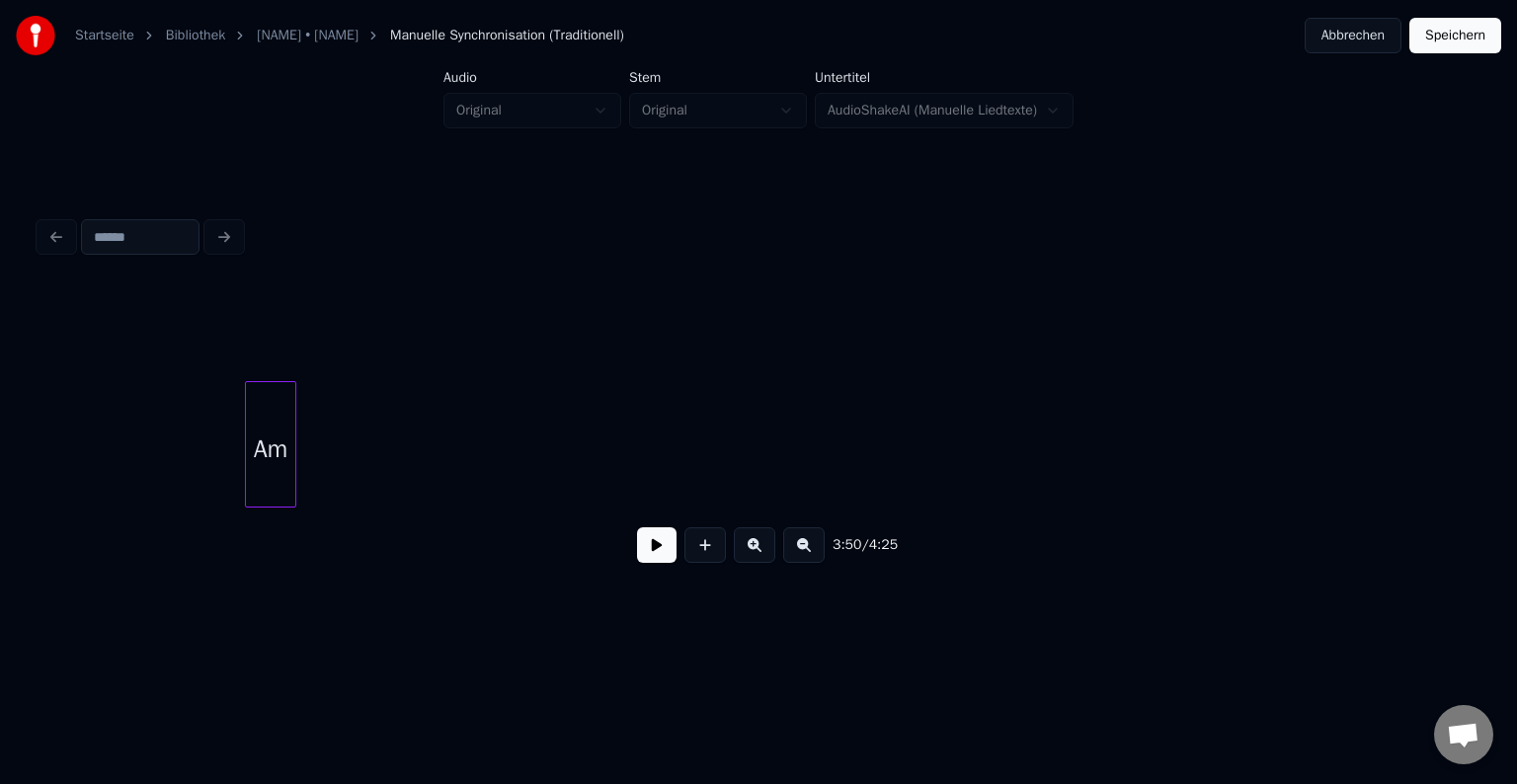 click on "Am" at bounding box center [271, 449] 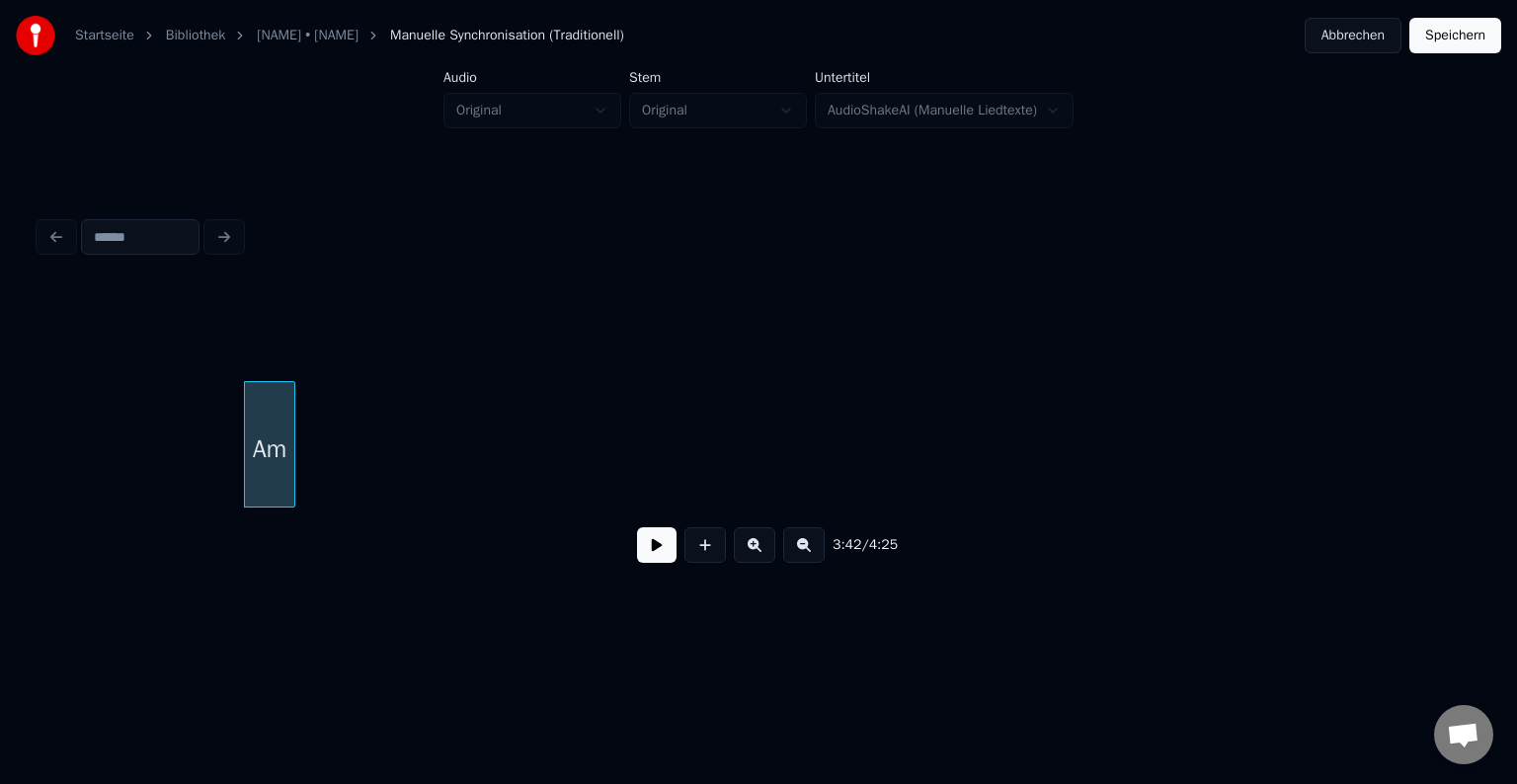 scroll, scrollTop: 0, scrollLeft: 43843, axis: horizontal 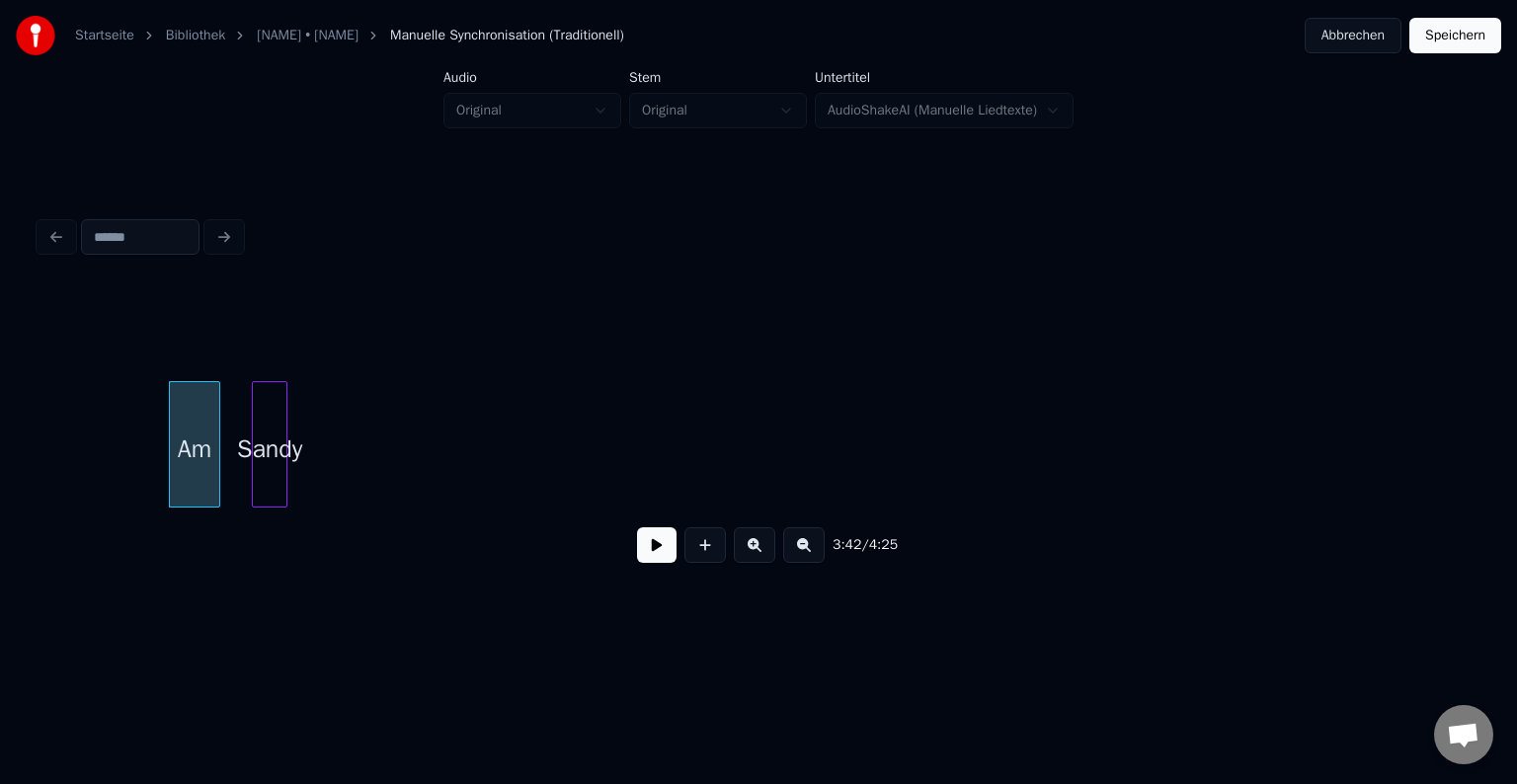 click on "Sandy" at bounding box center (270, 449) 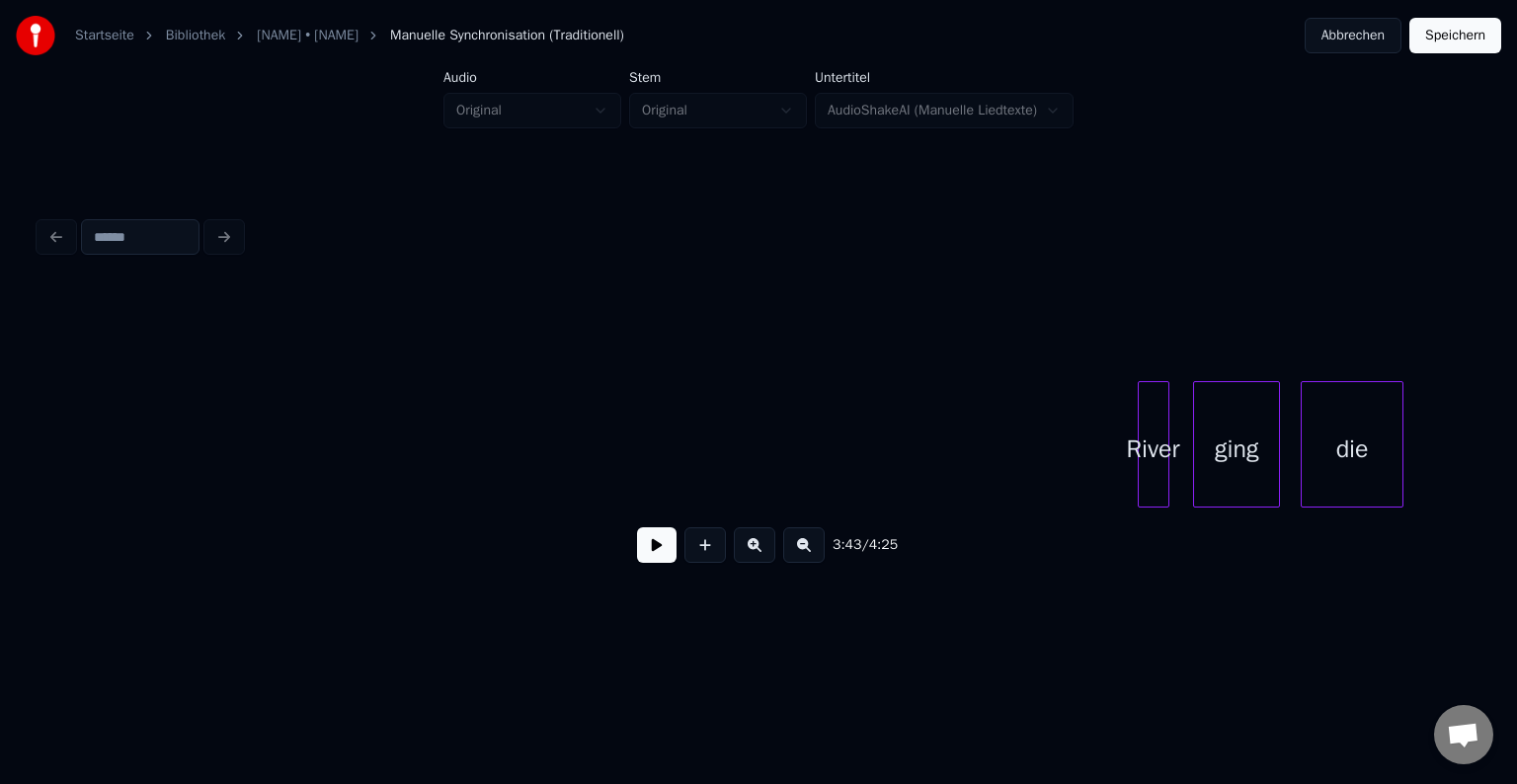 scroll, scrollTop: 0, scrollLeft: 44225, axis: horizontal 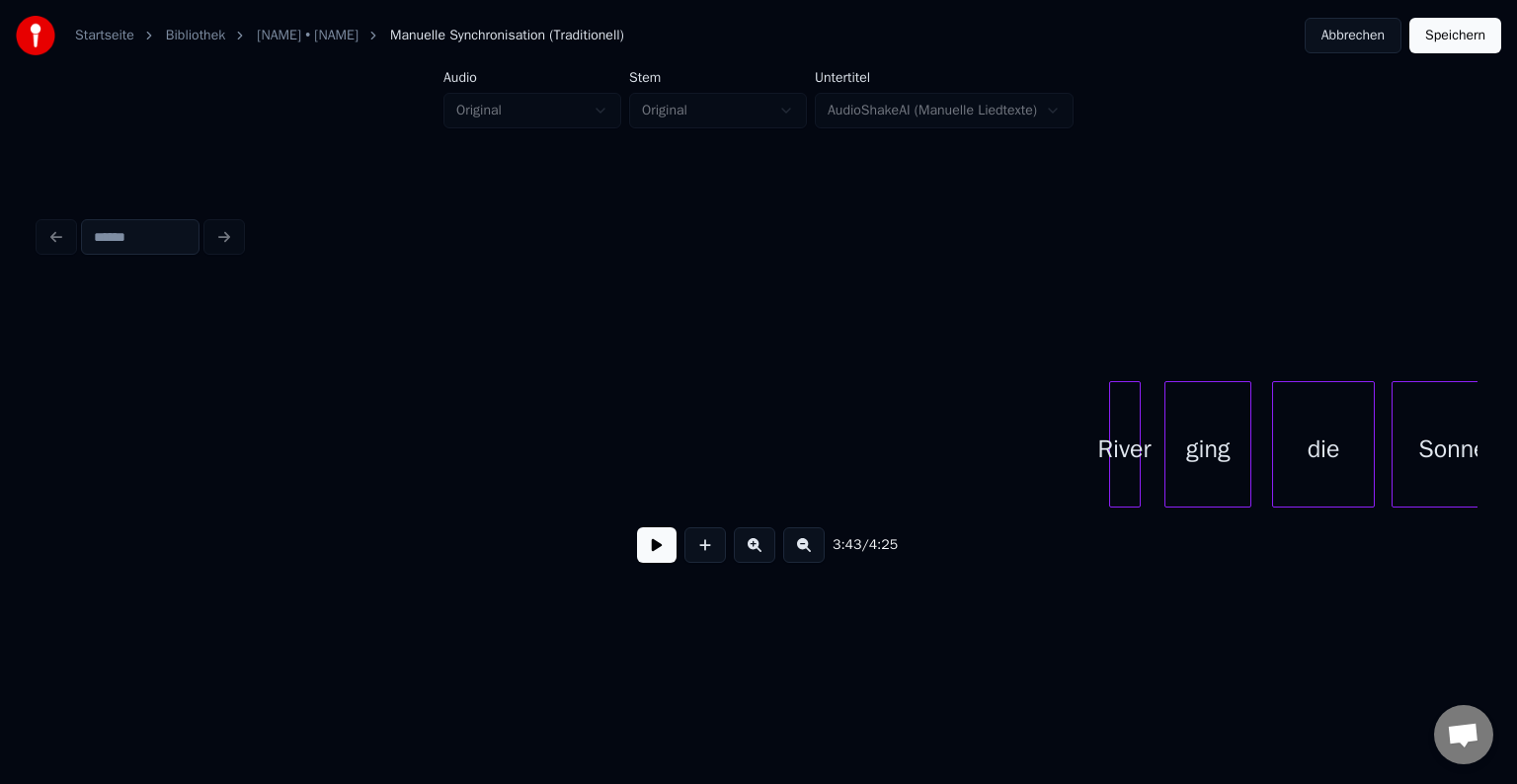 click at bounding box center (1137, 444) 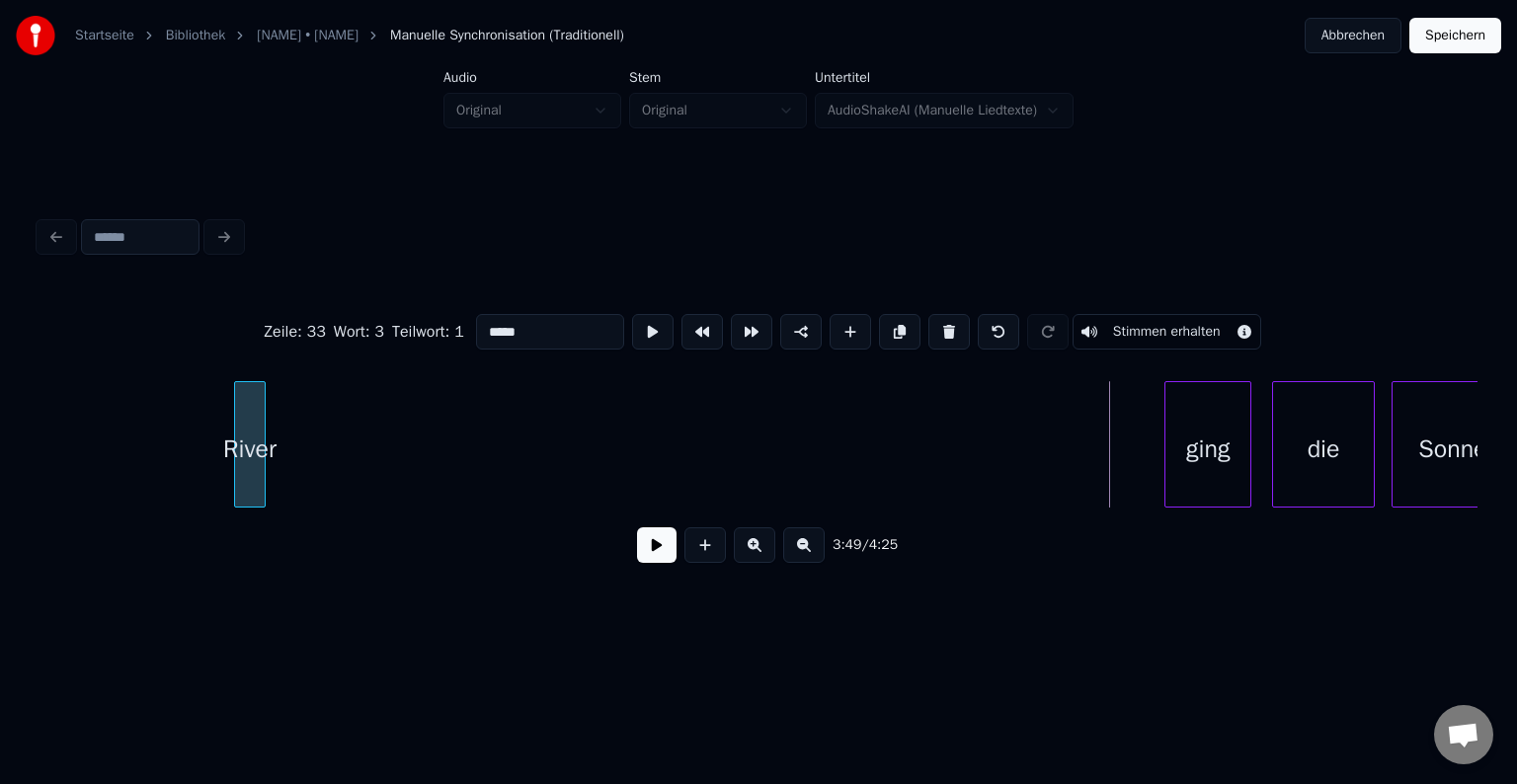 click on "River" at bounding box center [250, 449] 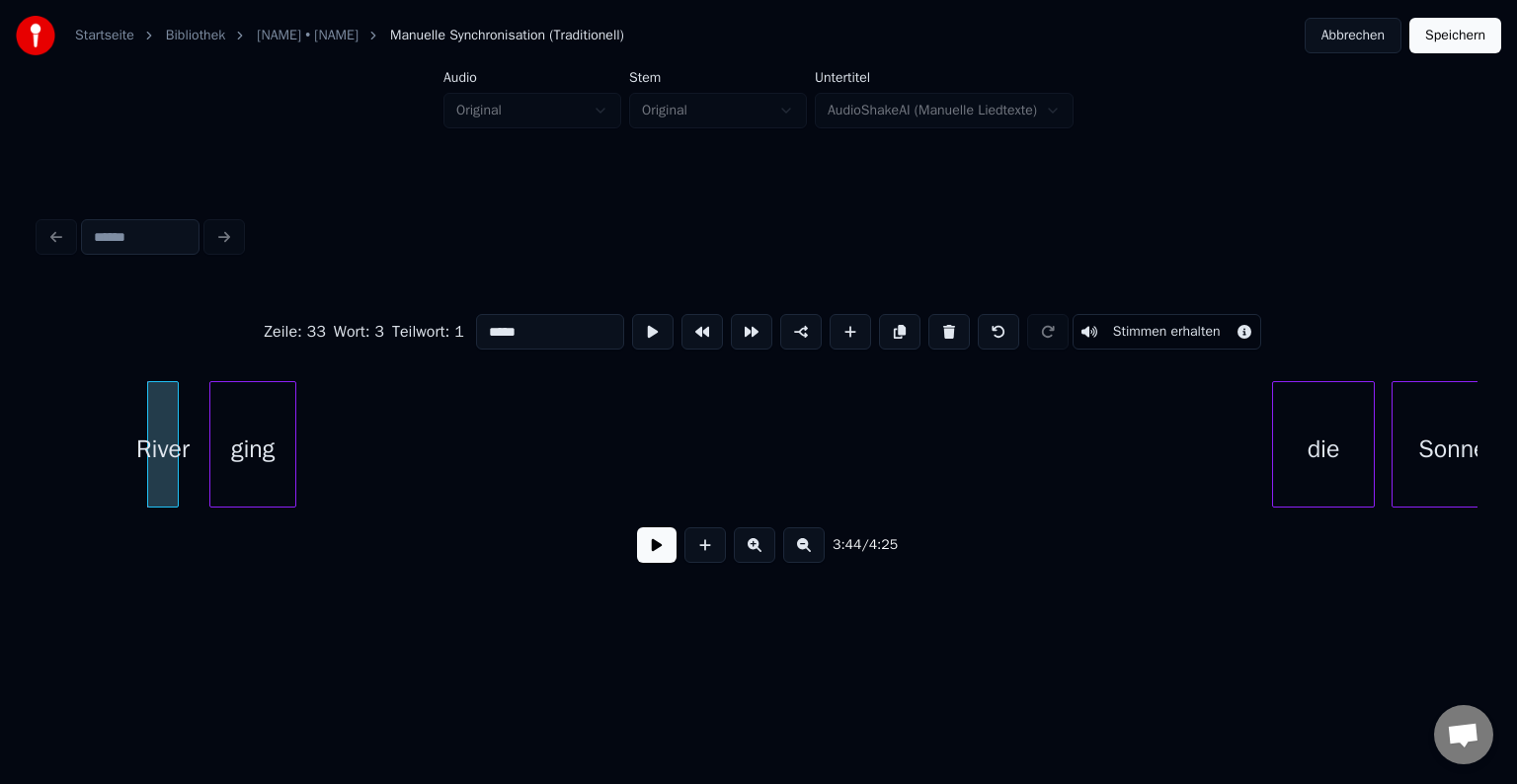 click on "ging" at bounding box center [253, 449] 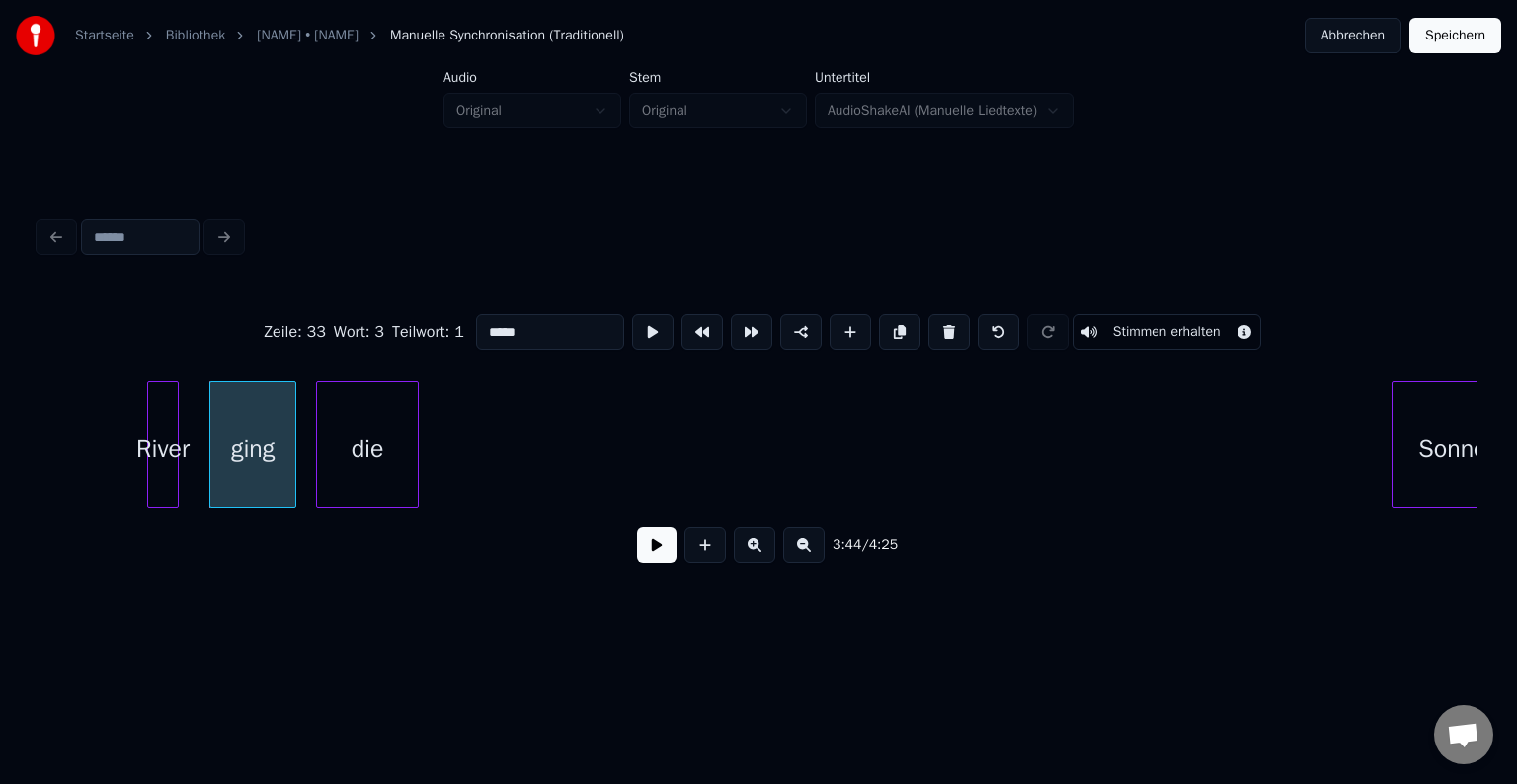 click on "die" at bounding box center [367, 449] 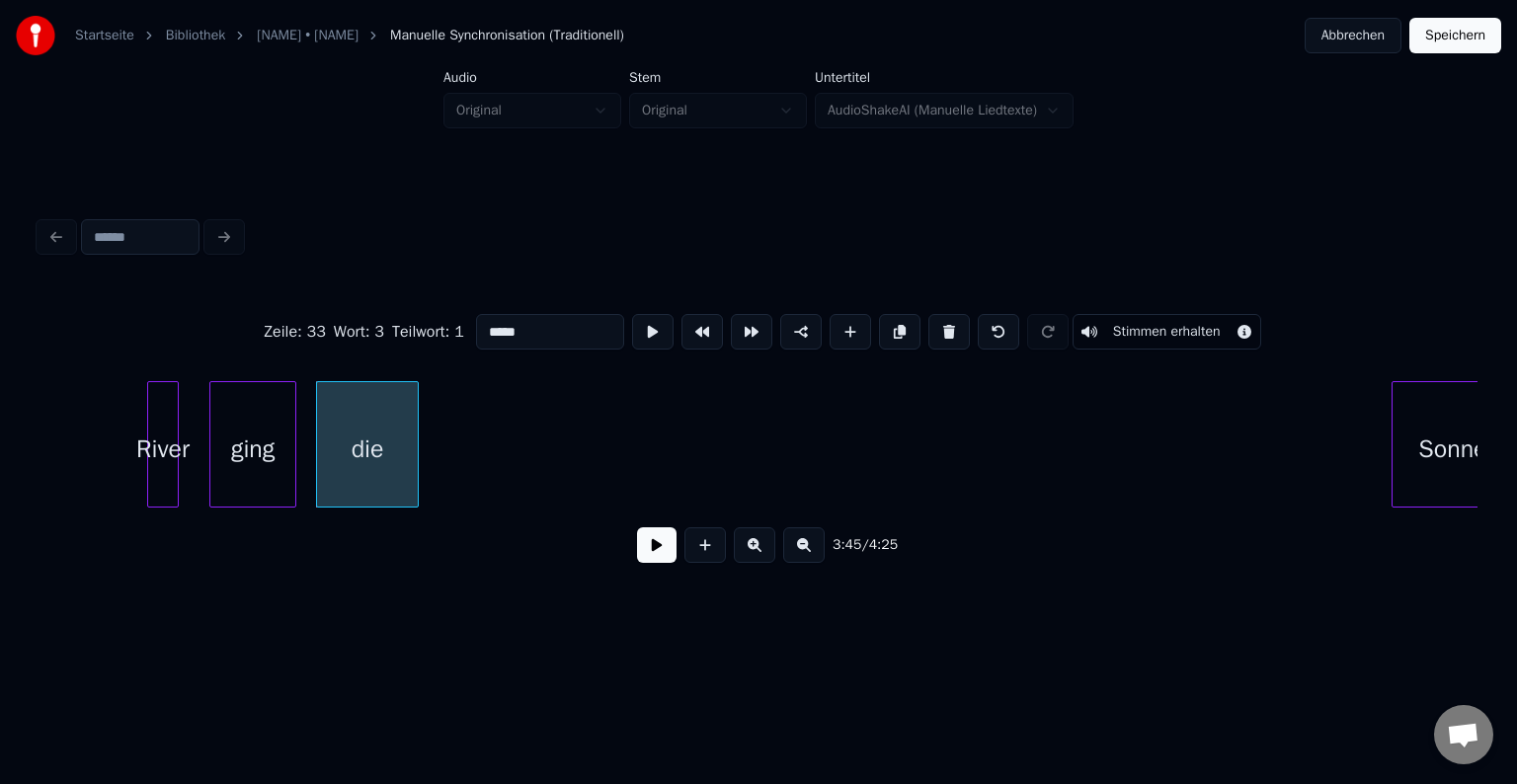 scroll, scrollTop: 0, scrollLeft: 44254, axis: horizontal 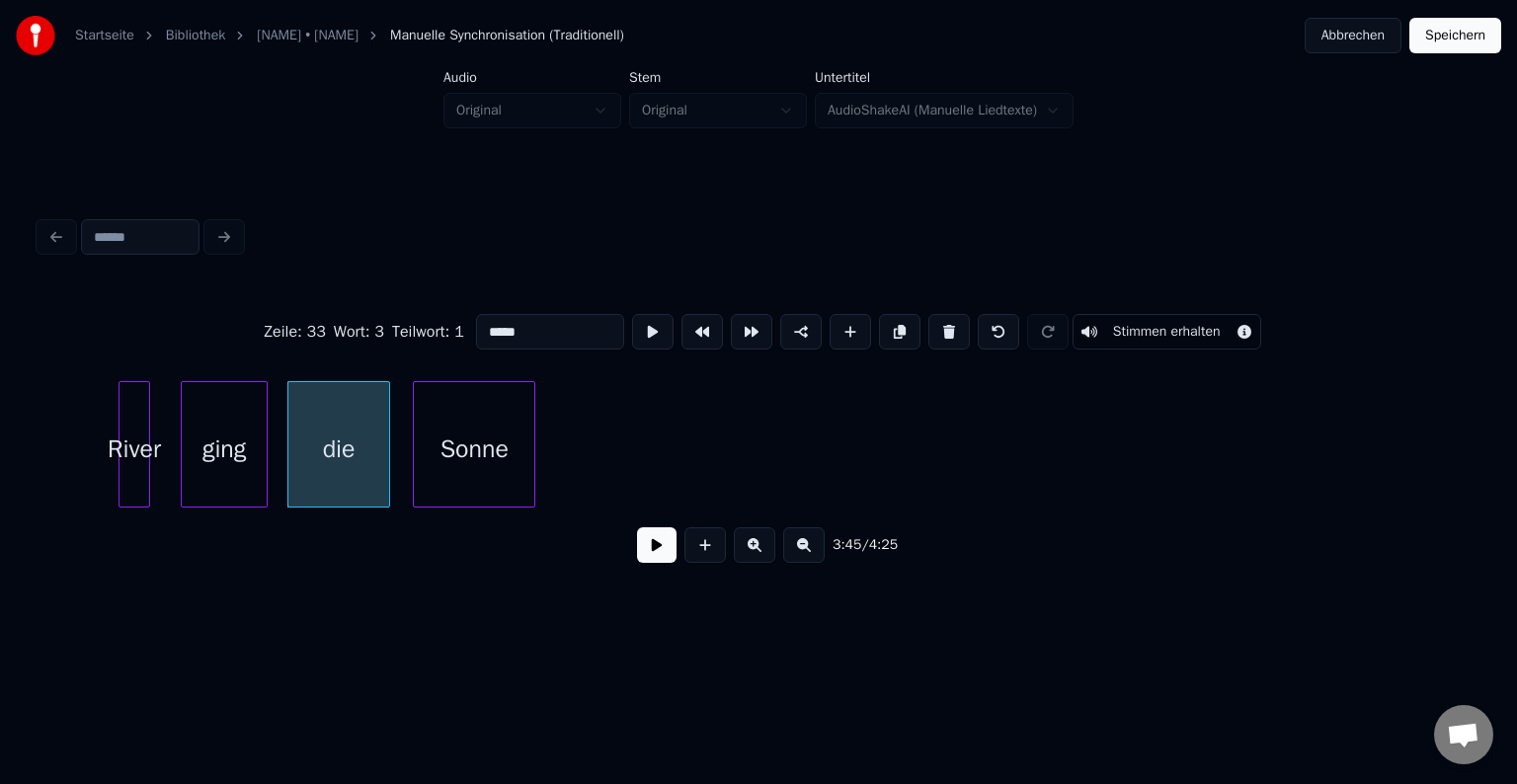 click on "Sonne" at bounding box center (474, 449) 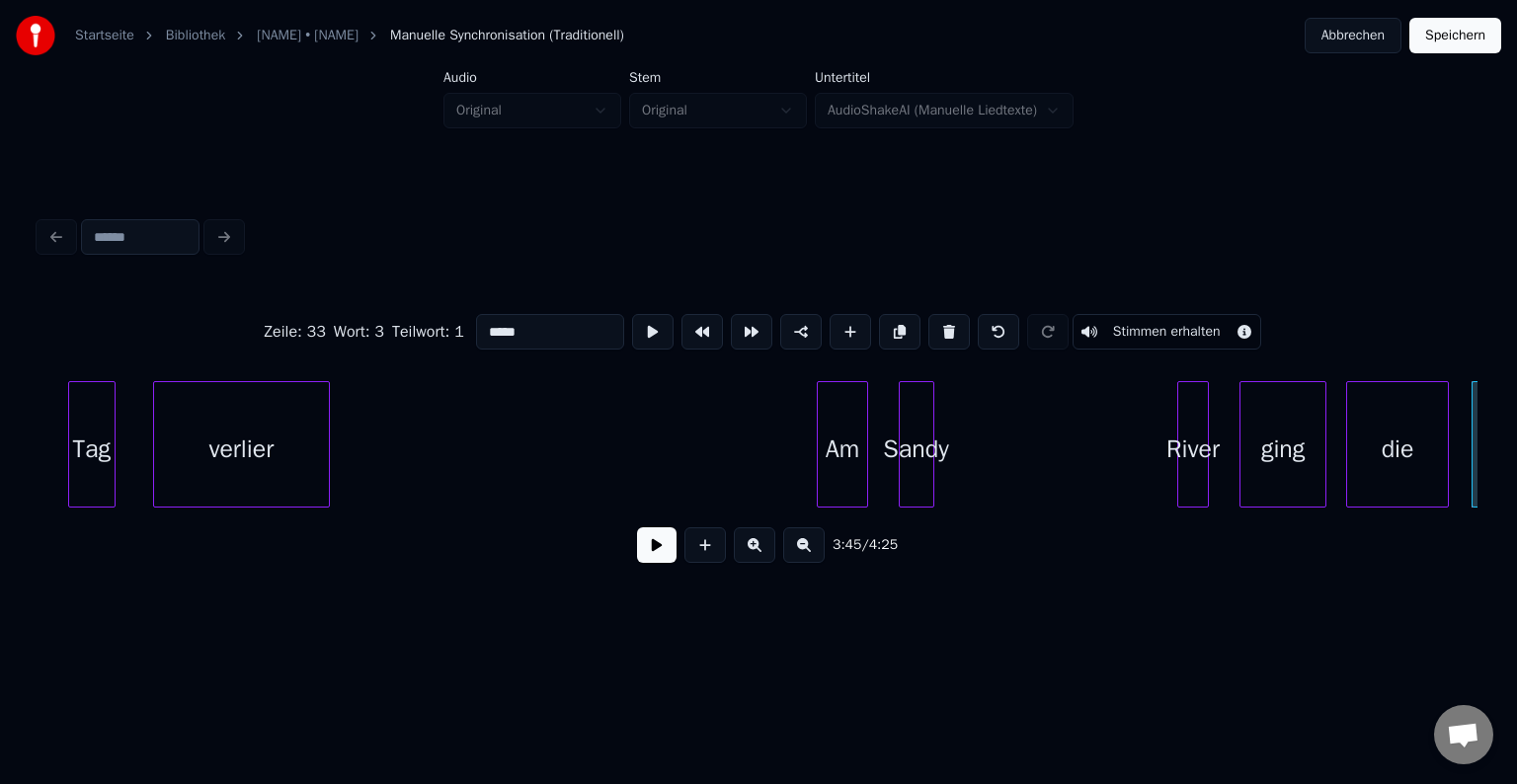 scroll, scrollTop: 0, scrollLeft: 43136, axis: horizontal 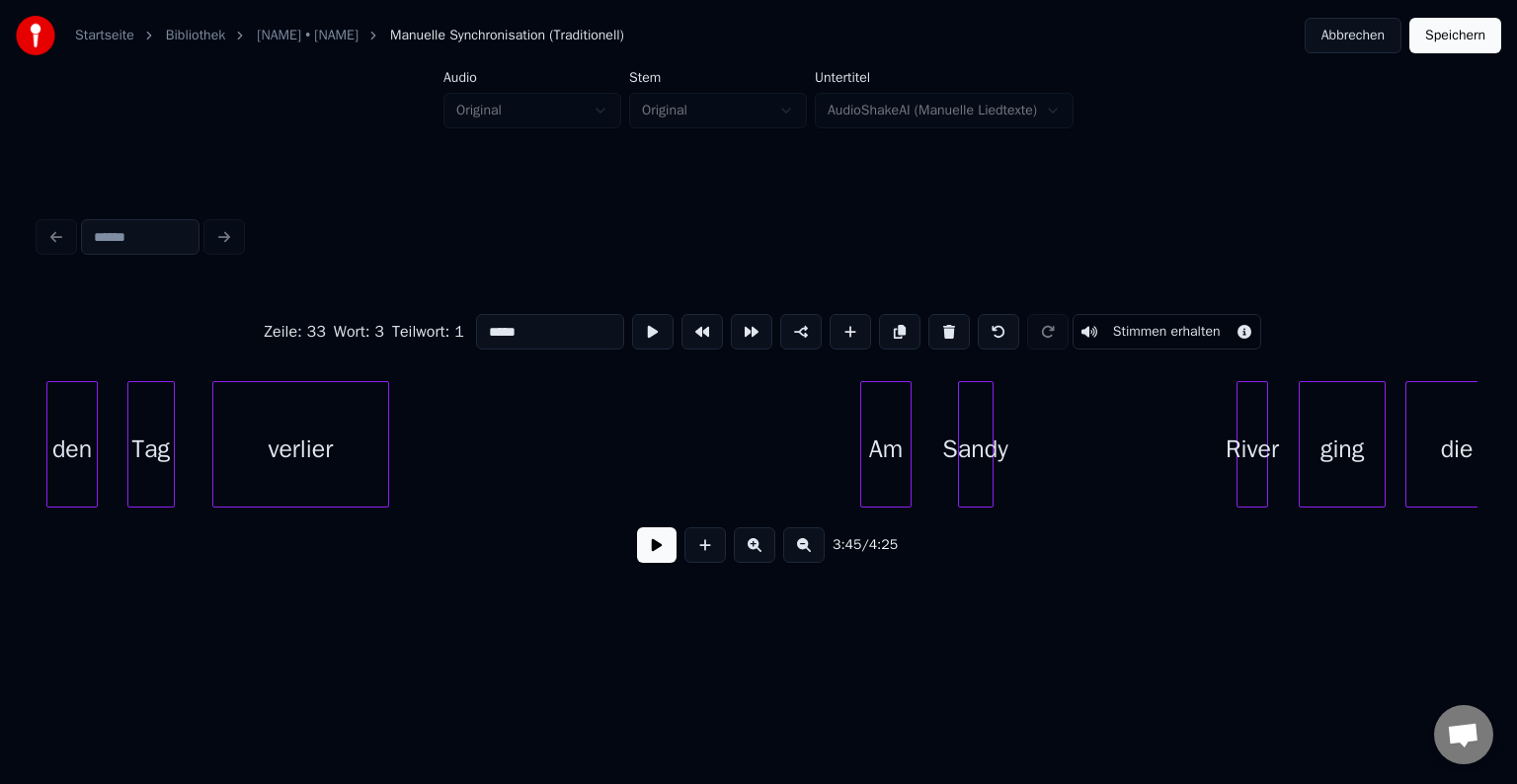 click on "Am" at bounding box center (886, 449) 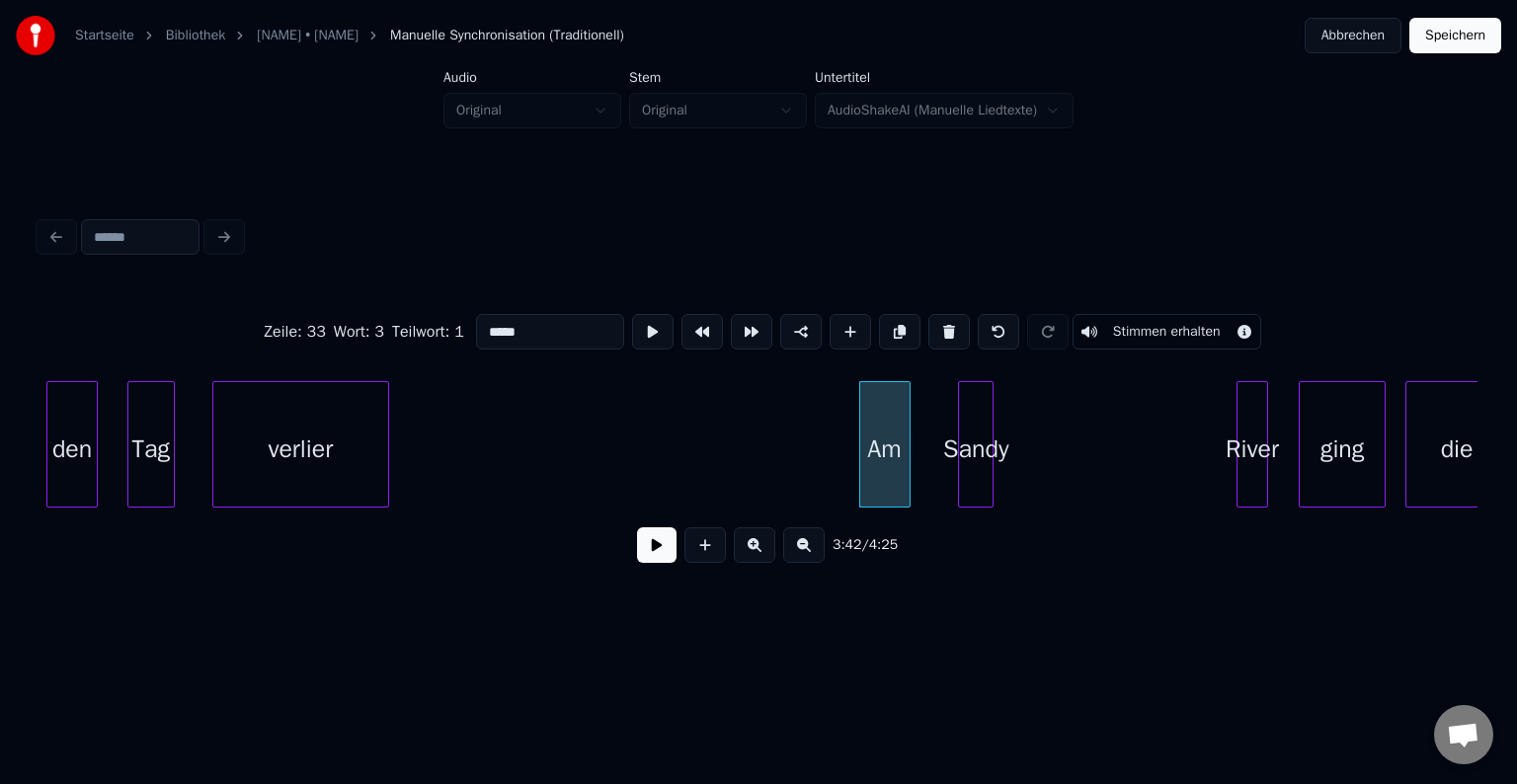 click on "Sandy" at bounding box center (976, 449) 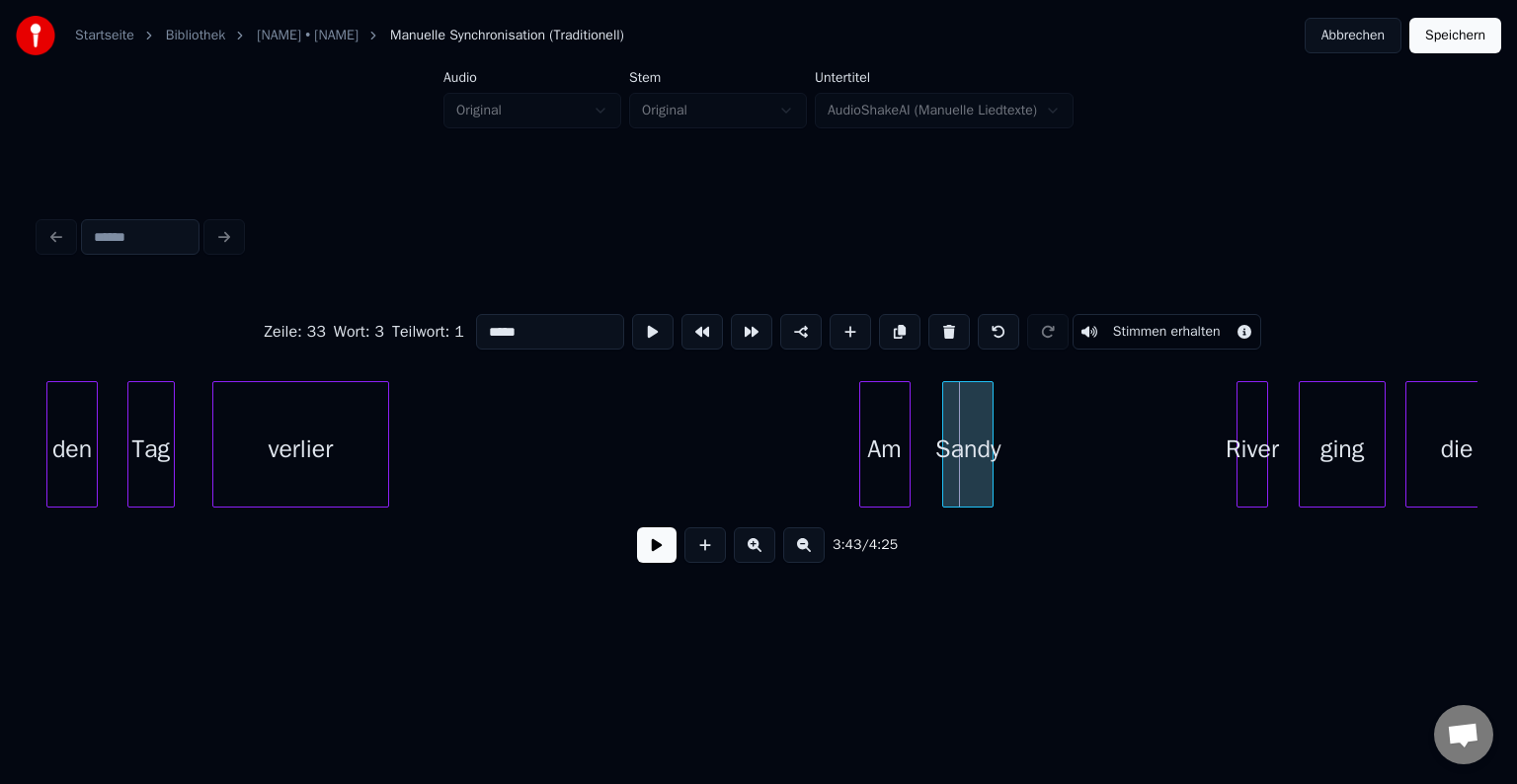 click at bounding box center [946, 444] 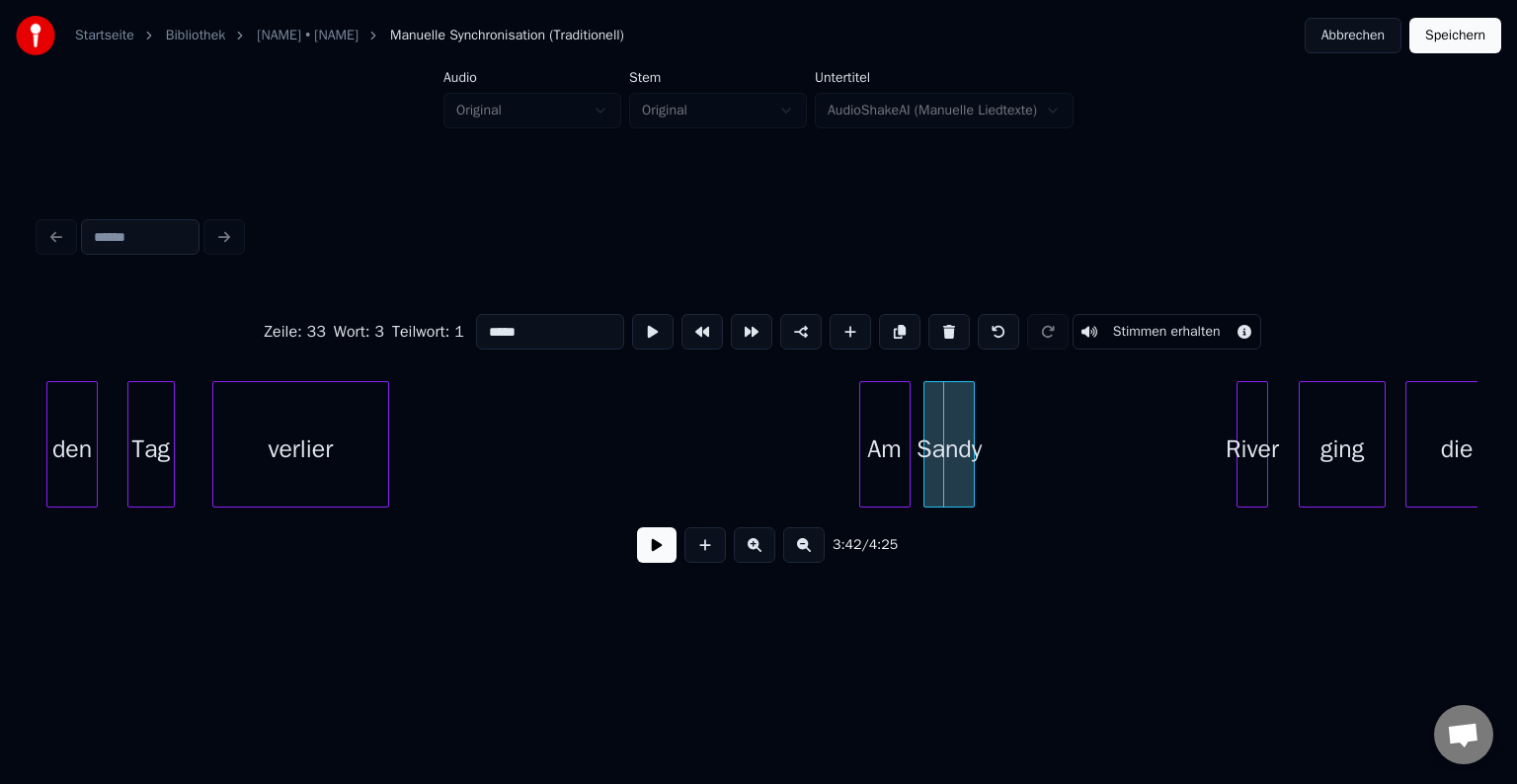 click on "Sandy" at bounding box center [949, 449] 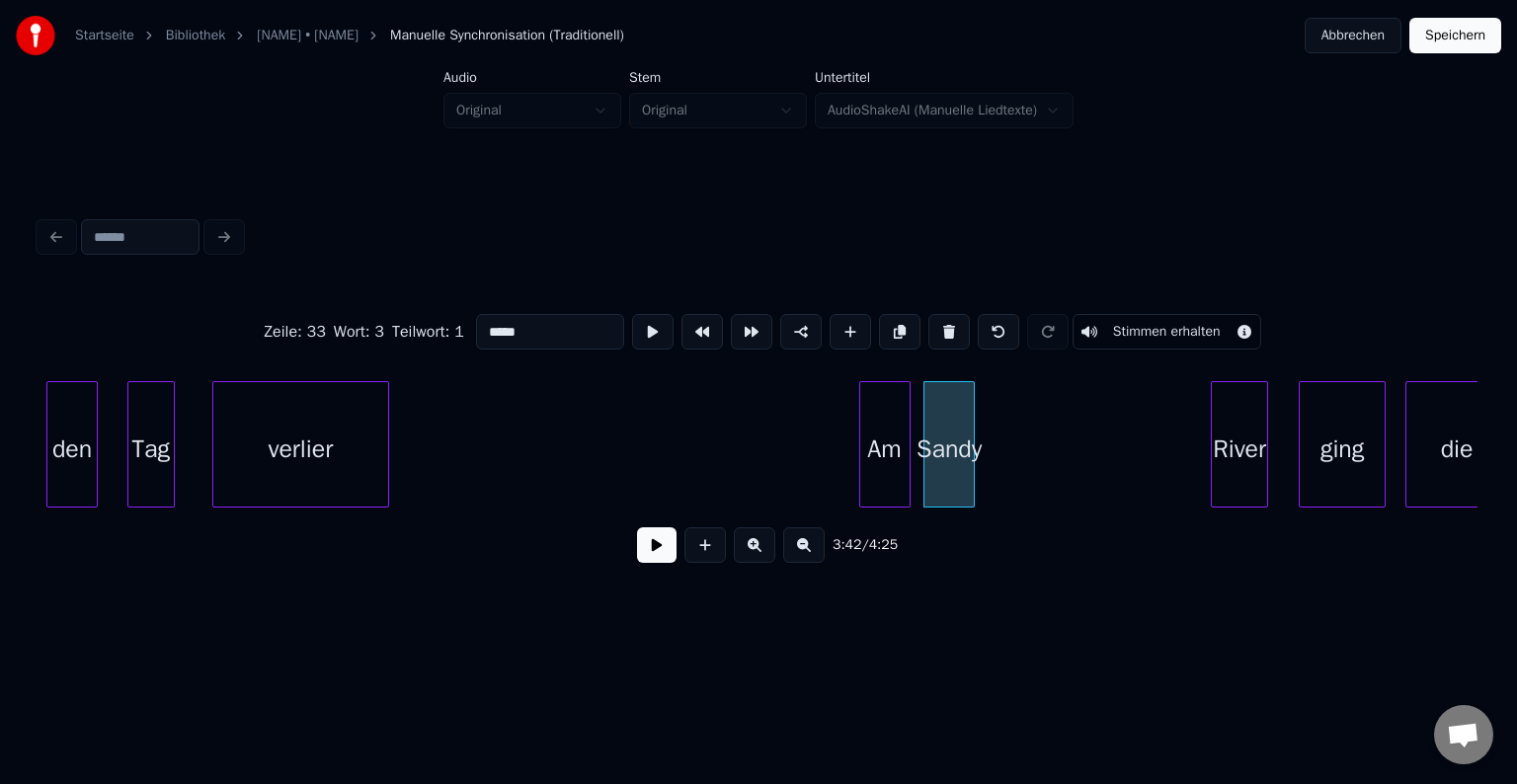 click at bounding box center [1215, 444] 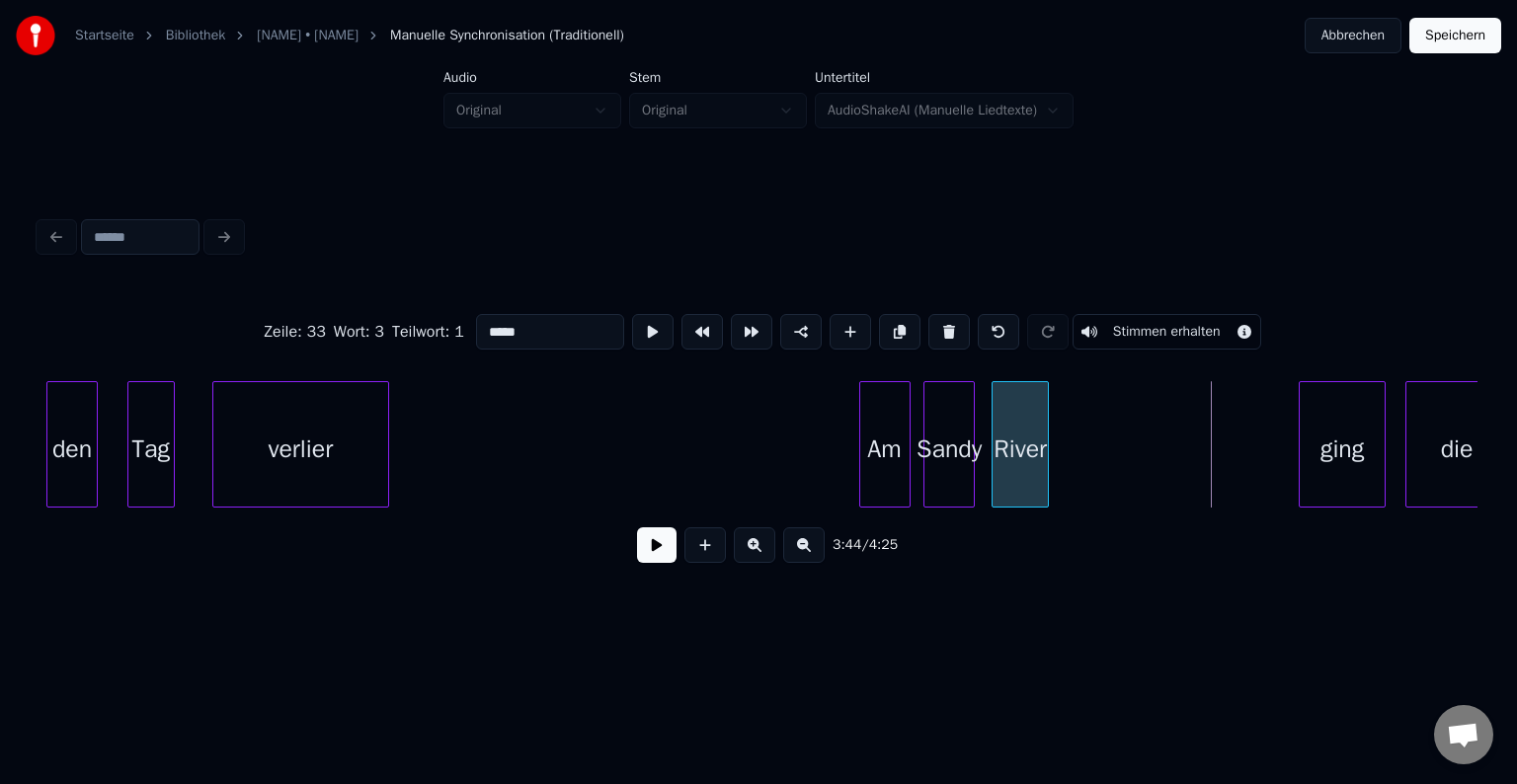 click on "River" at bounding box center (1020, 449) 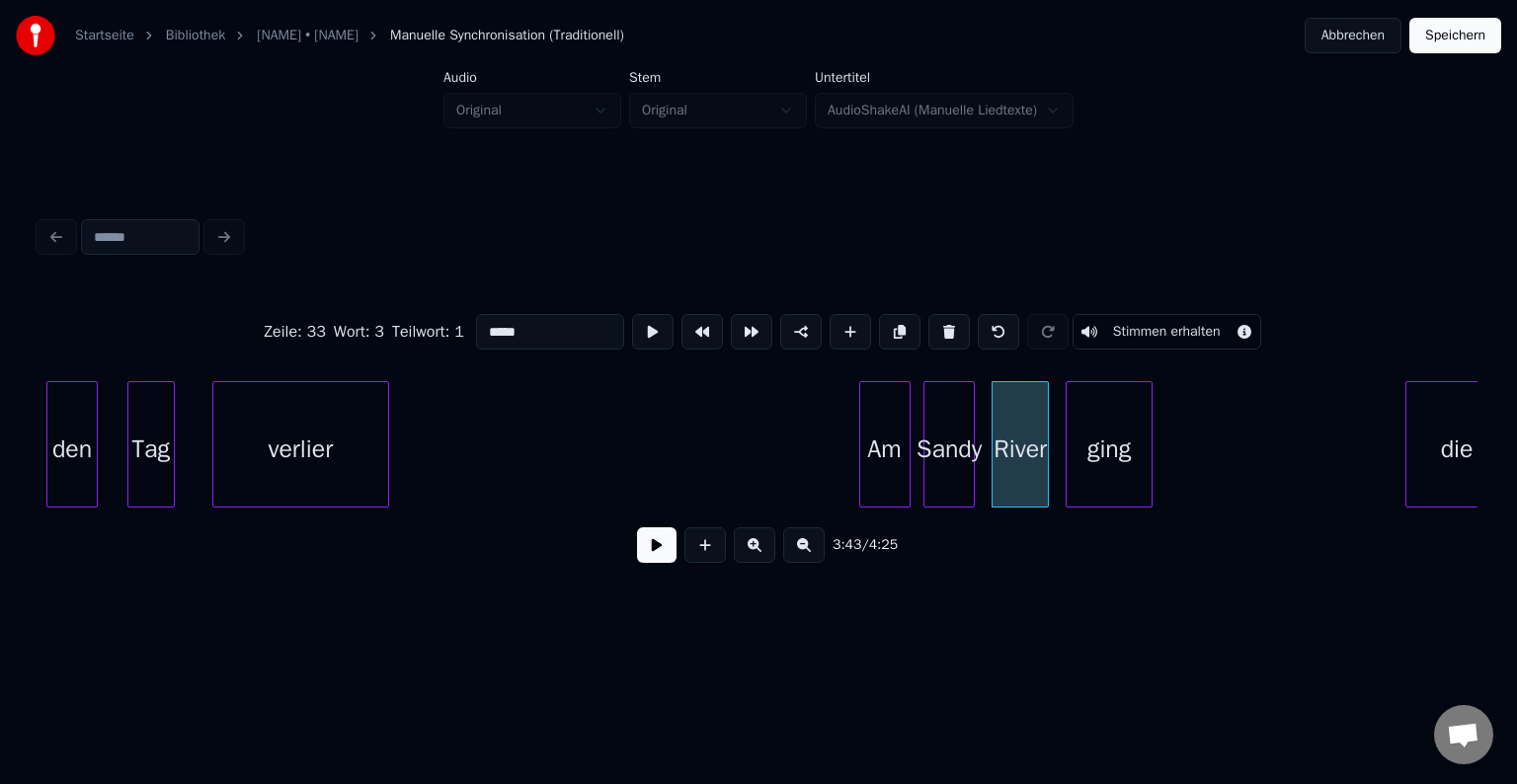 click on "ging" at bounding box center (1109, 449) 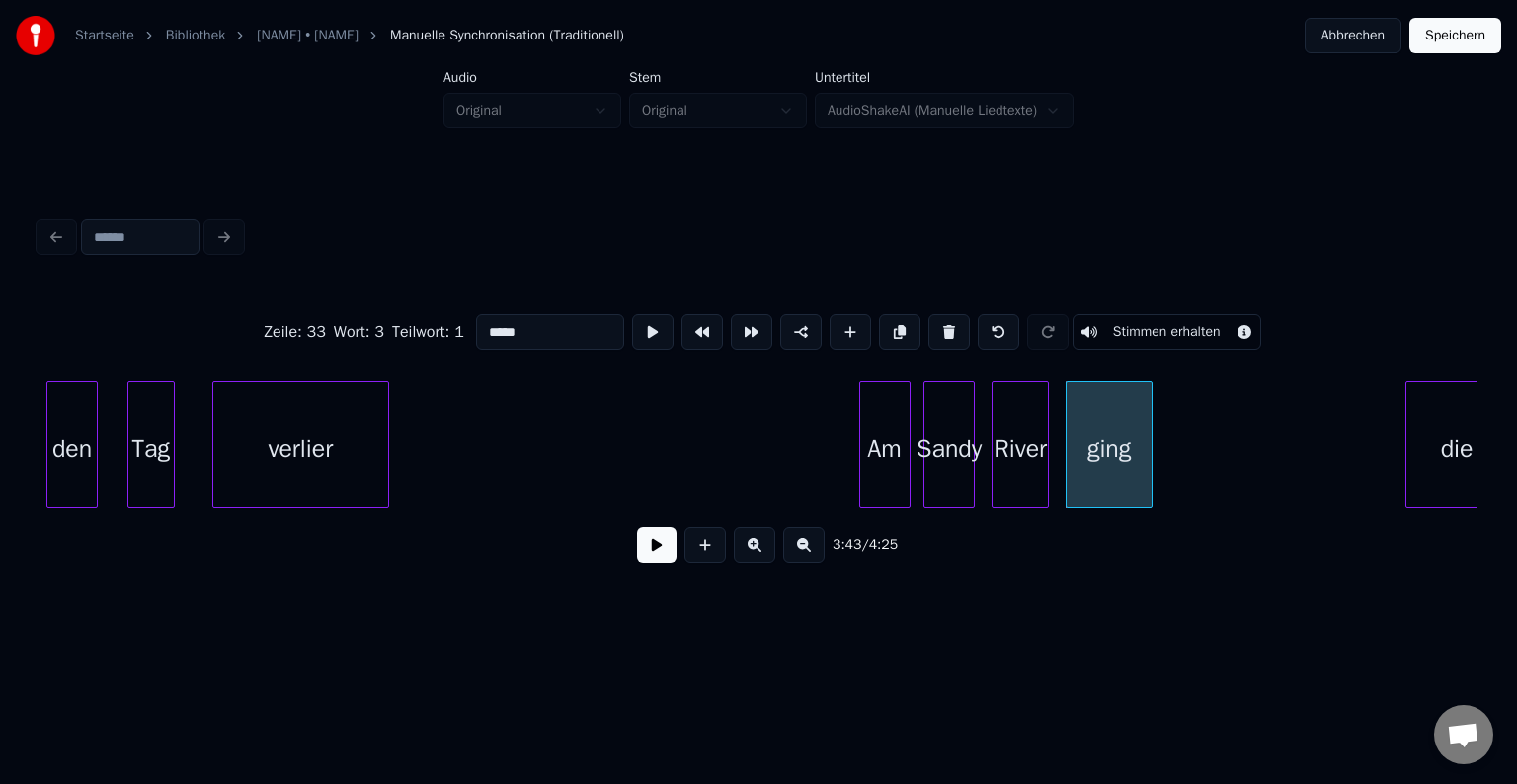 scroll, scrollTop: 0, scrollLeft: 43159, axis: horizontal 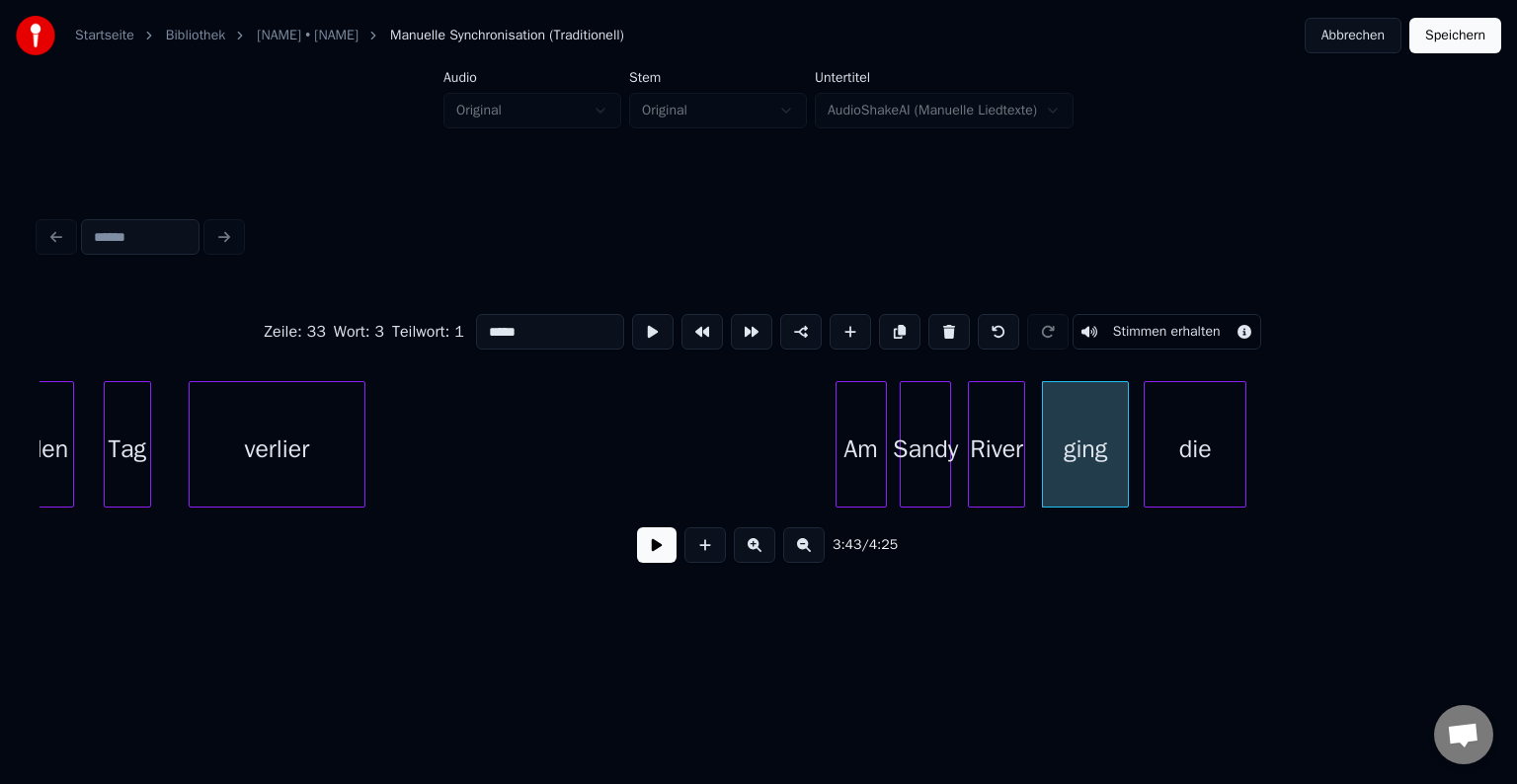 click on "die" at bounding box center [1195, 449] 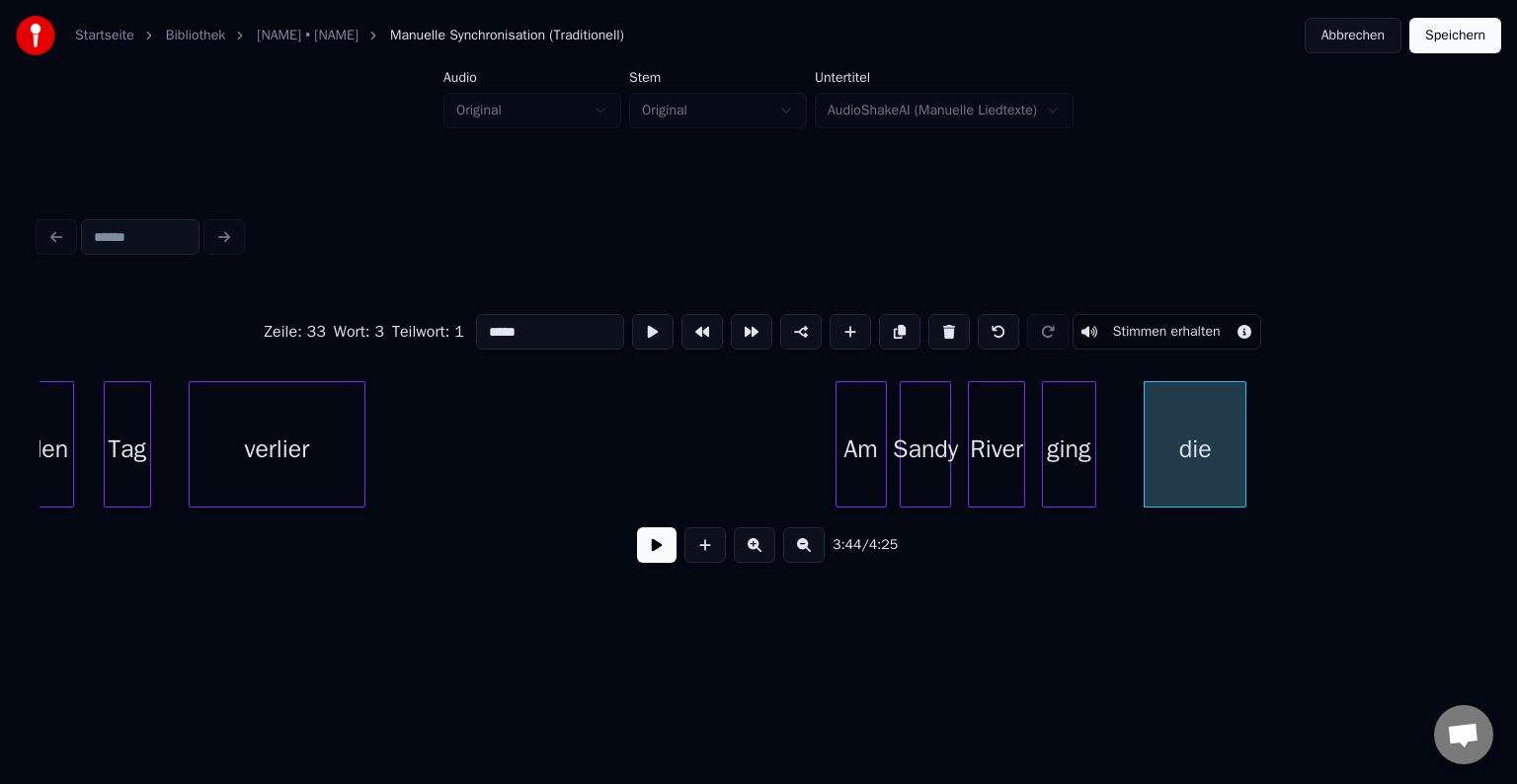 click at bounding box center (1092, 444) 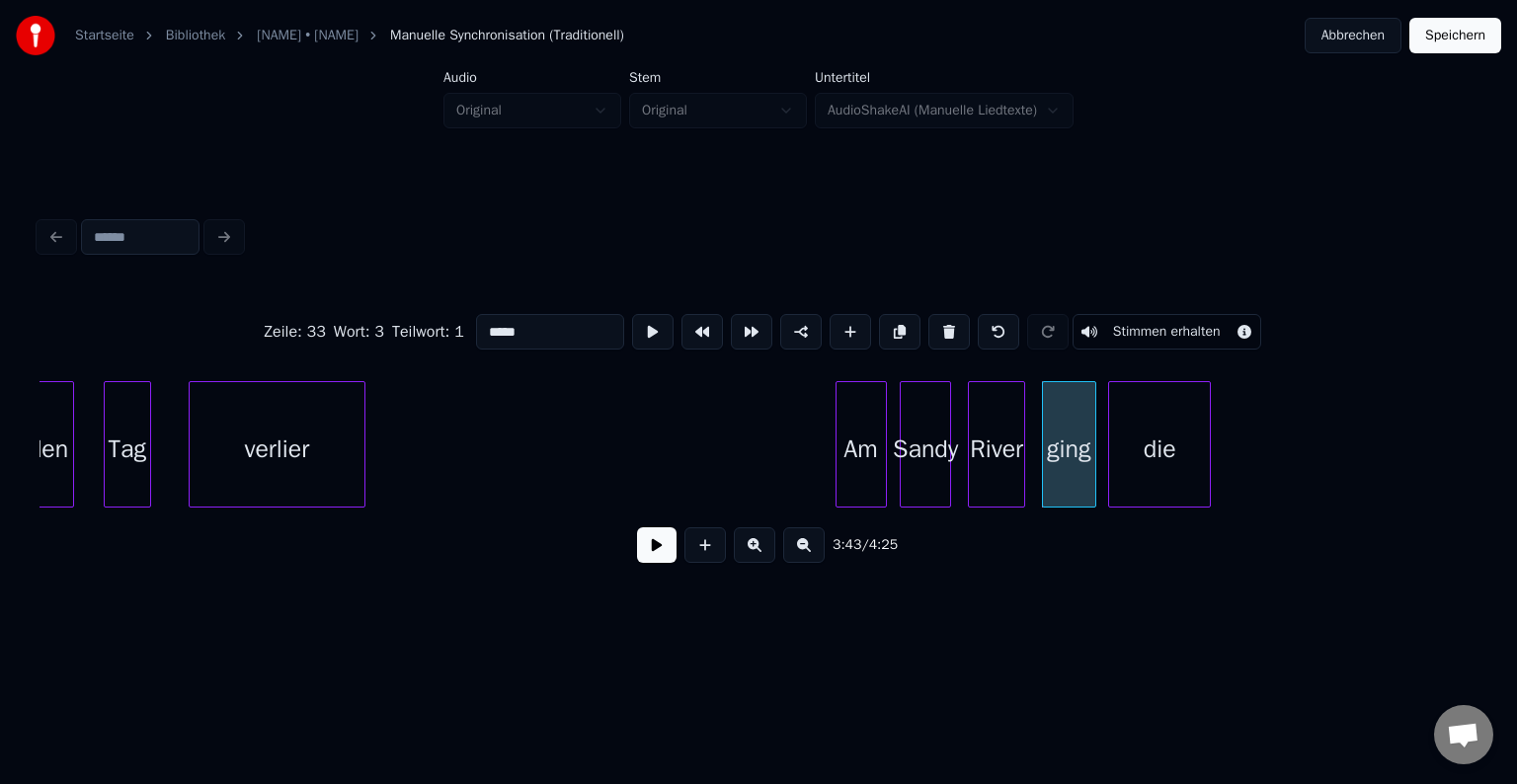 click on "die" at bounding box center [1159, 449] 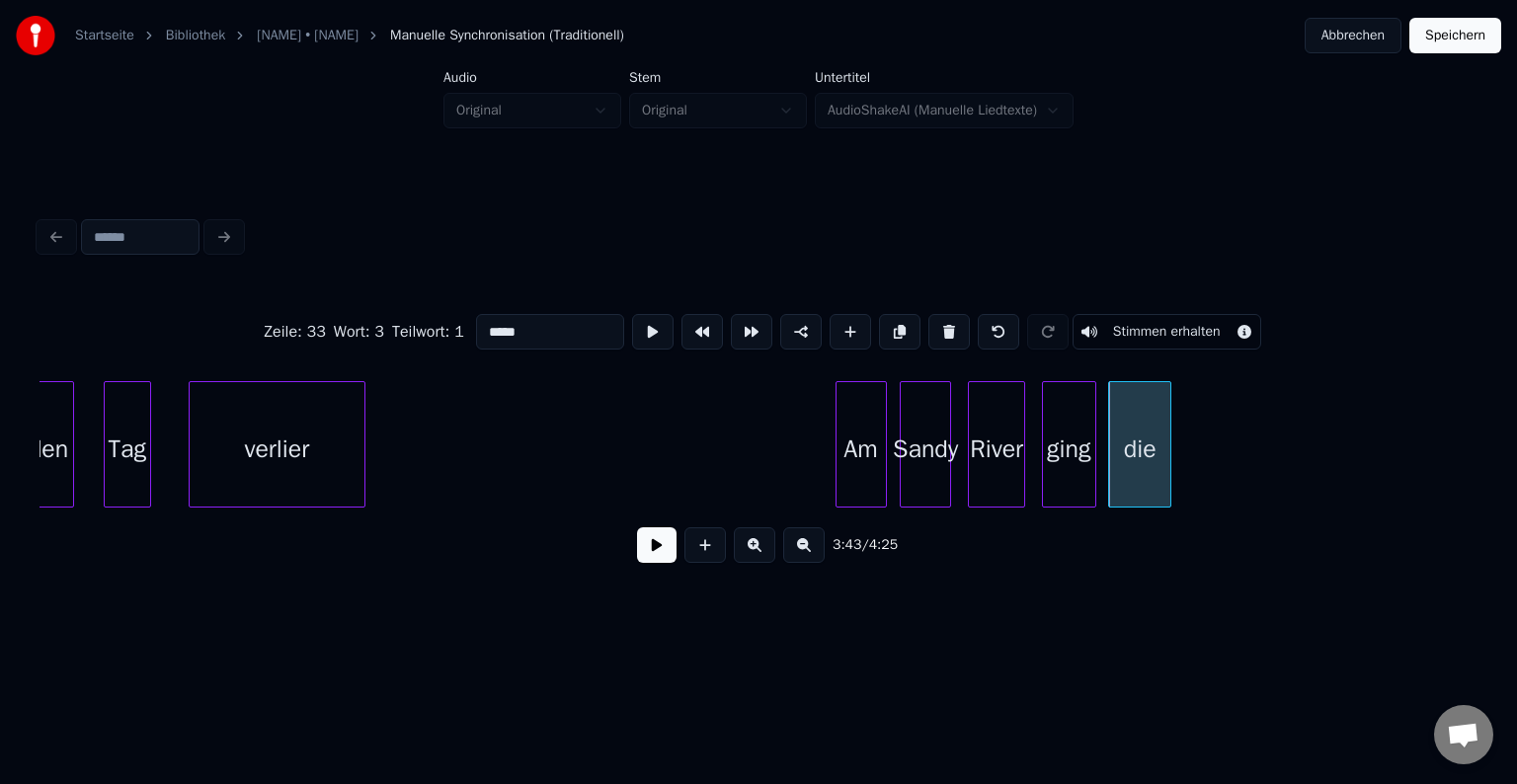 click at bounding box center [1167, 444] 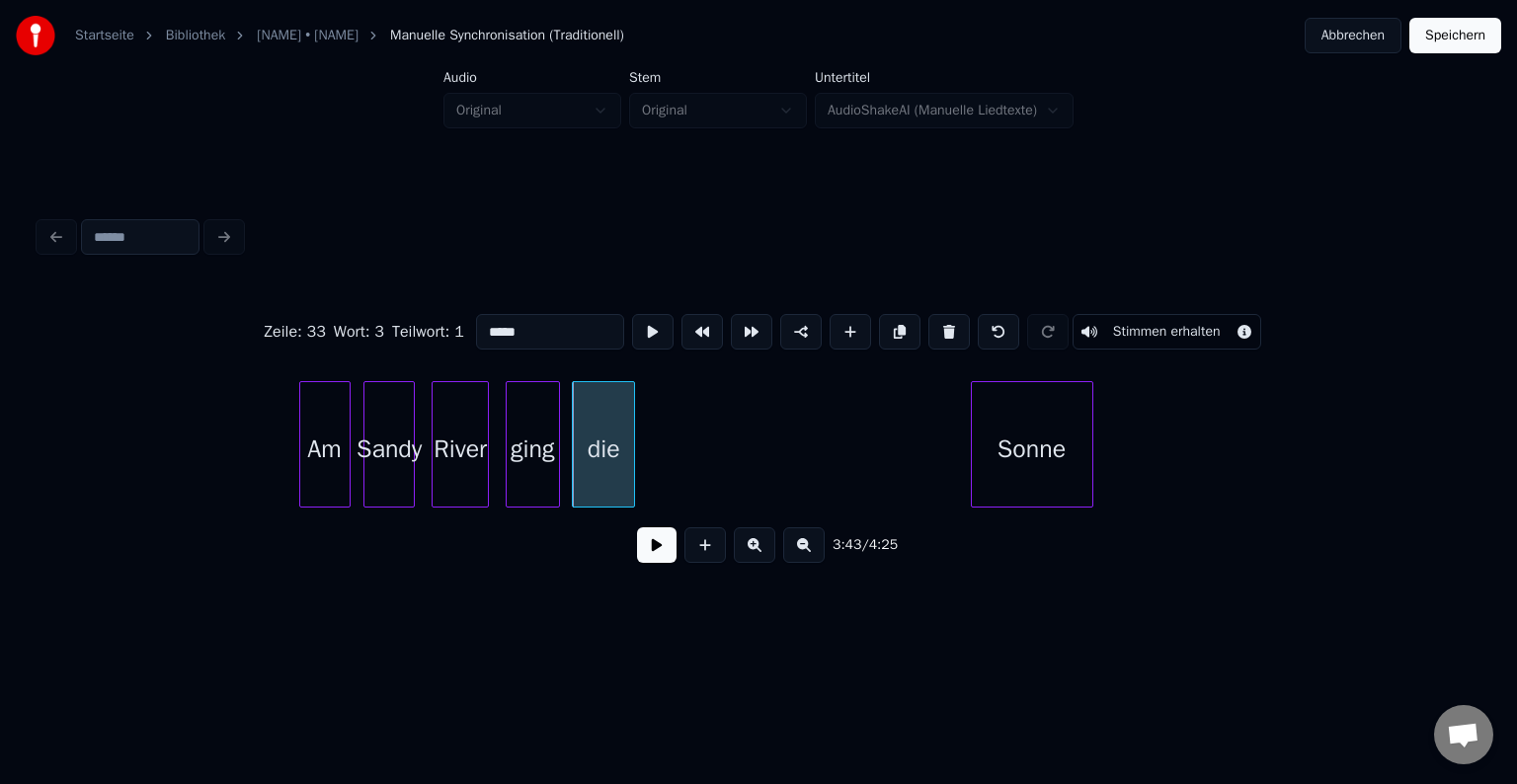 scroll, scrollTop: 0, scrollLeft: 43665, axis: horizontal 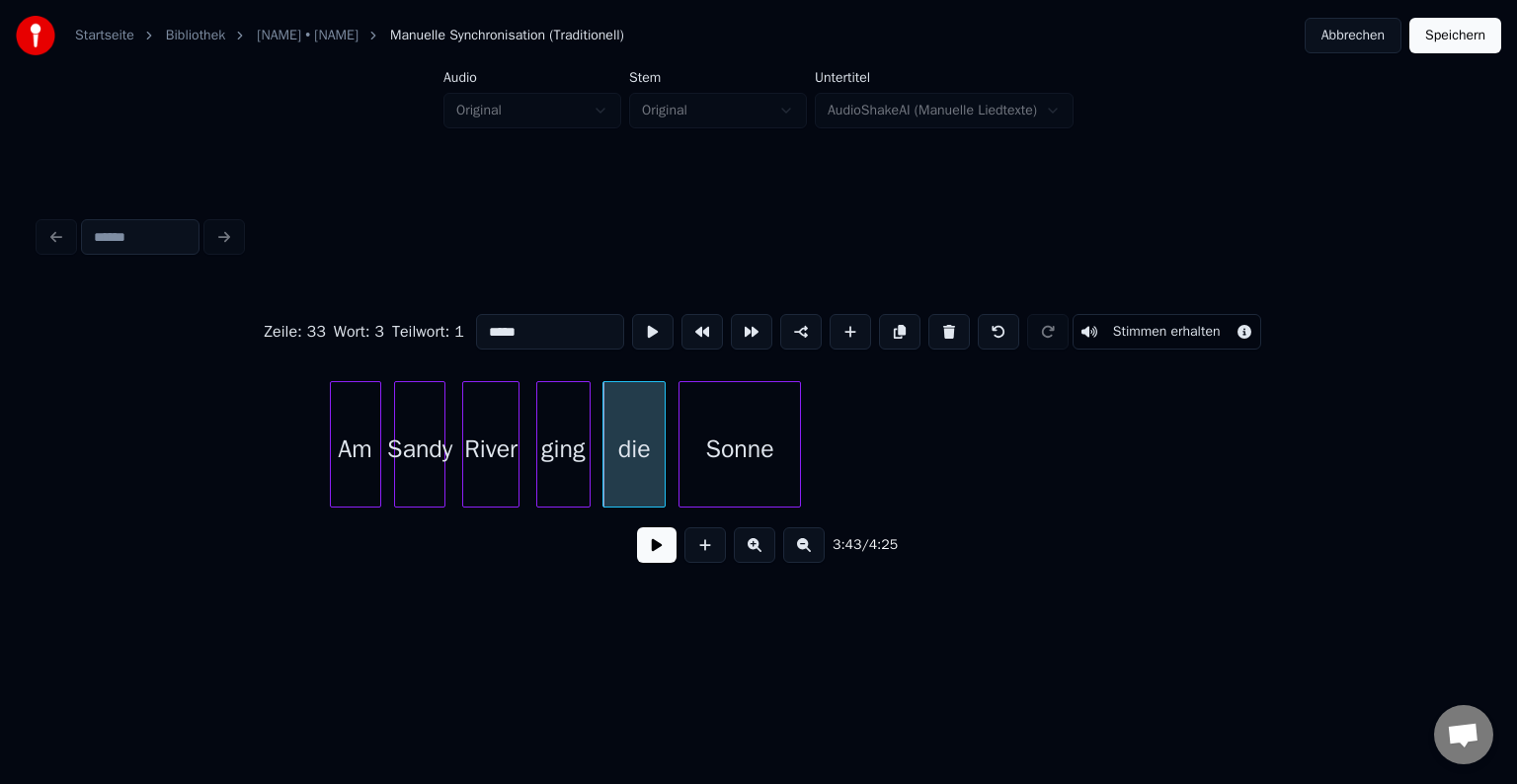click on "Sonne" at bounding box center [740, 449] 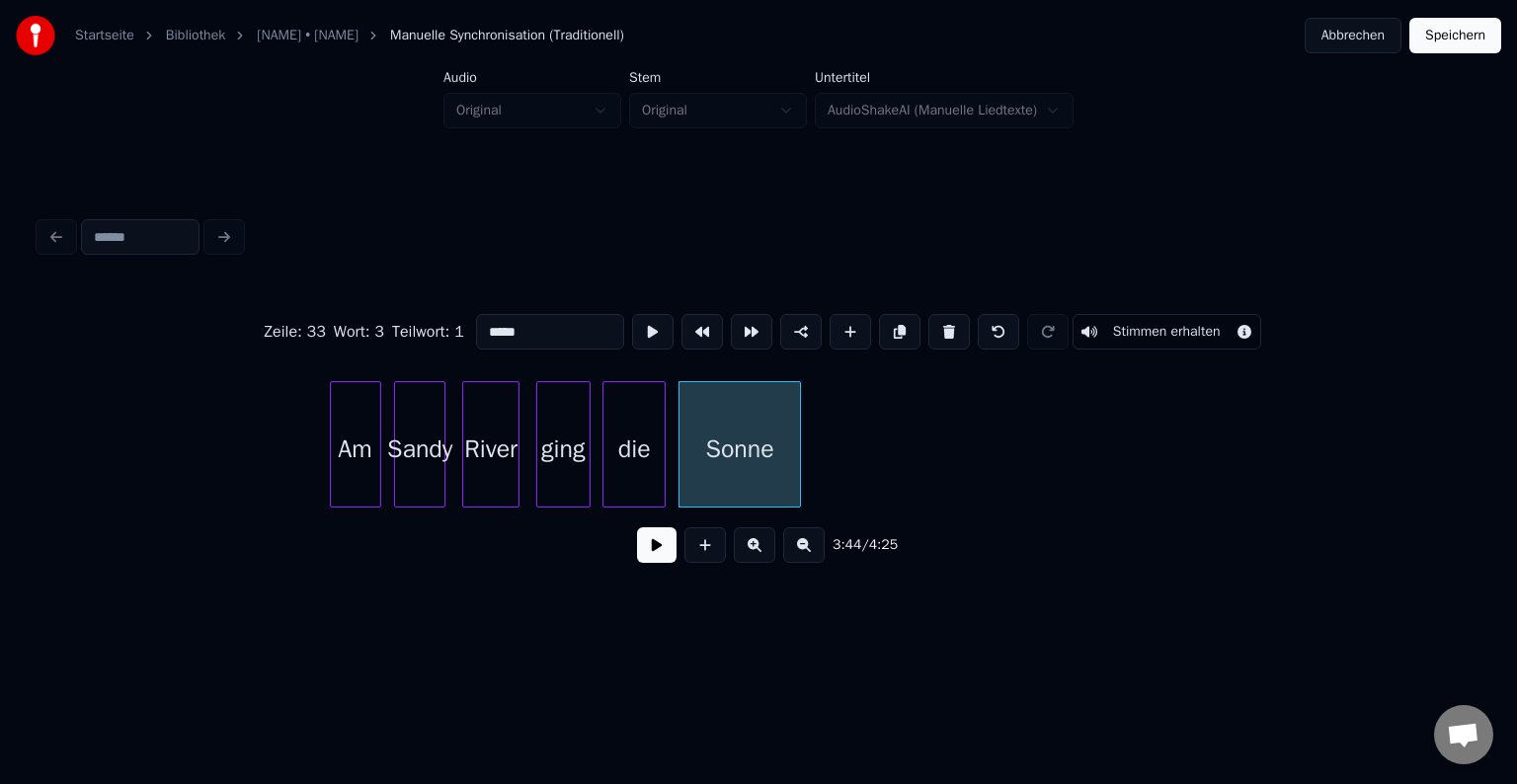click on "die ging River Sandy Sonne Am" at bounding box center (-17452, 444) 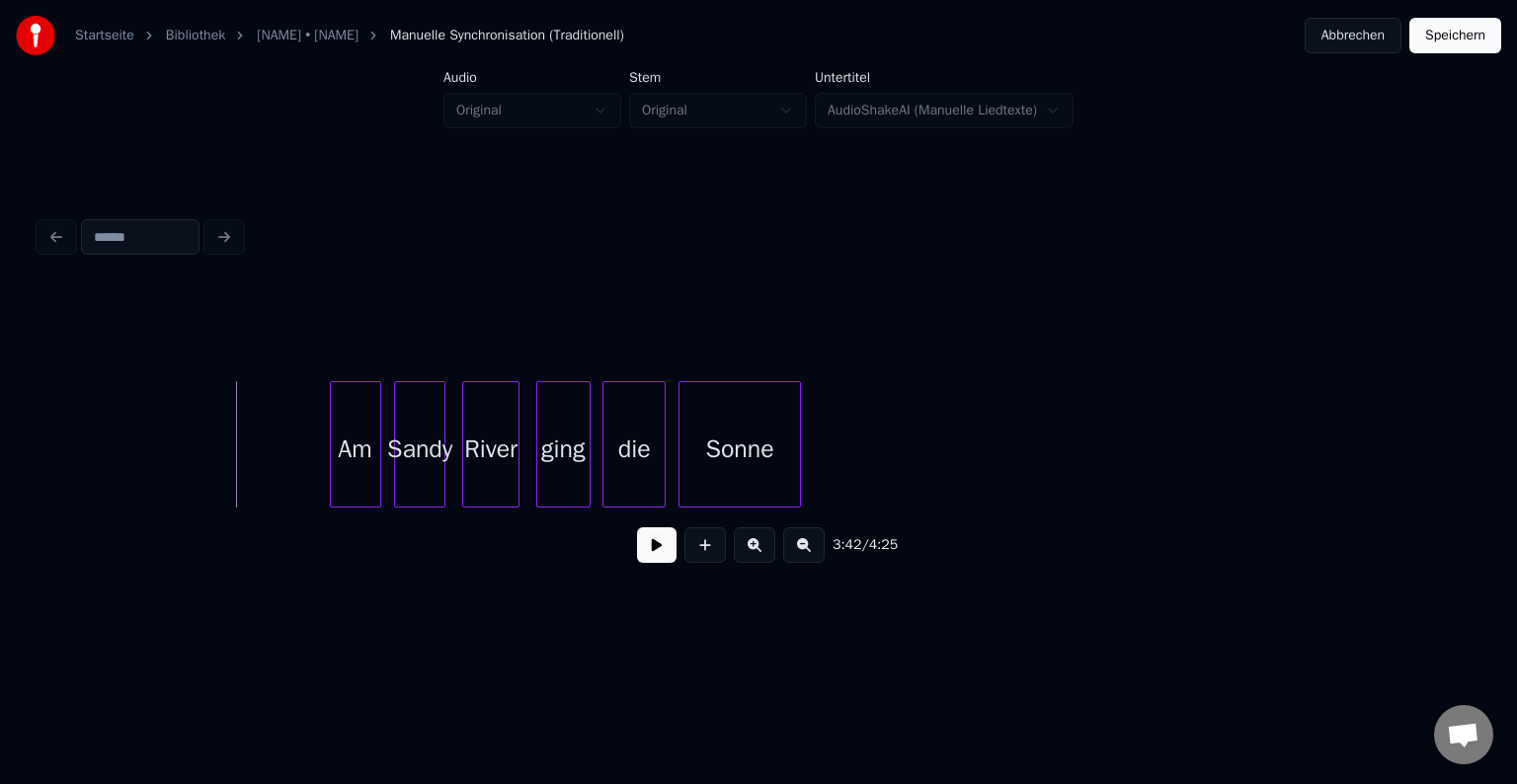 click at bounding box center [657, 545] 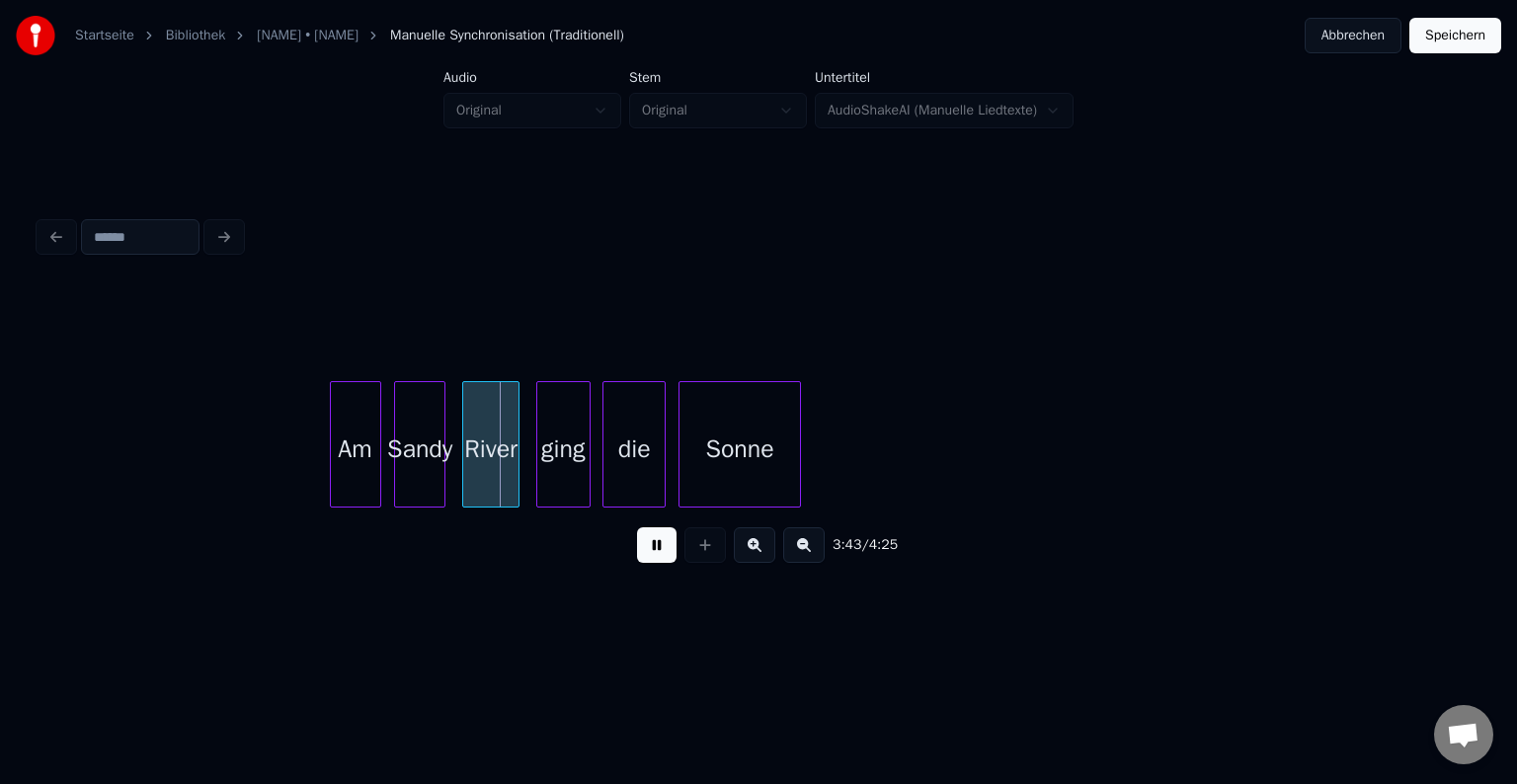 click at bounding box center (657, 545) 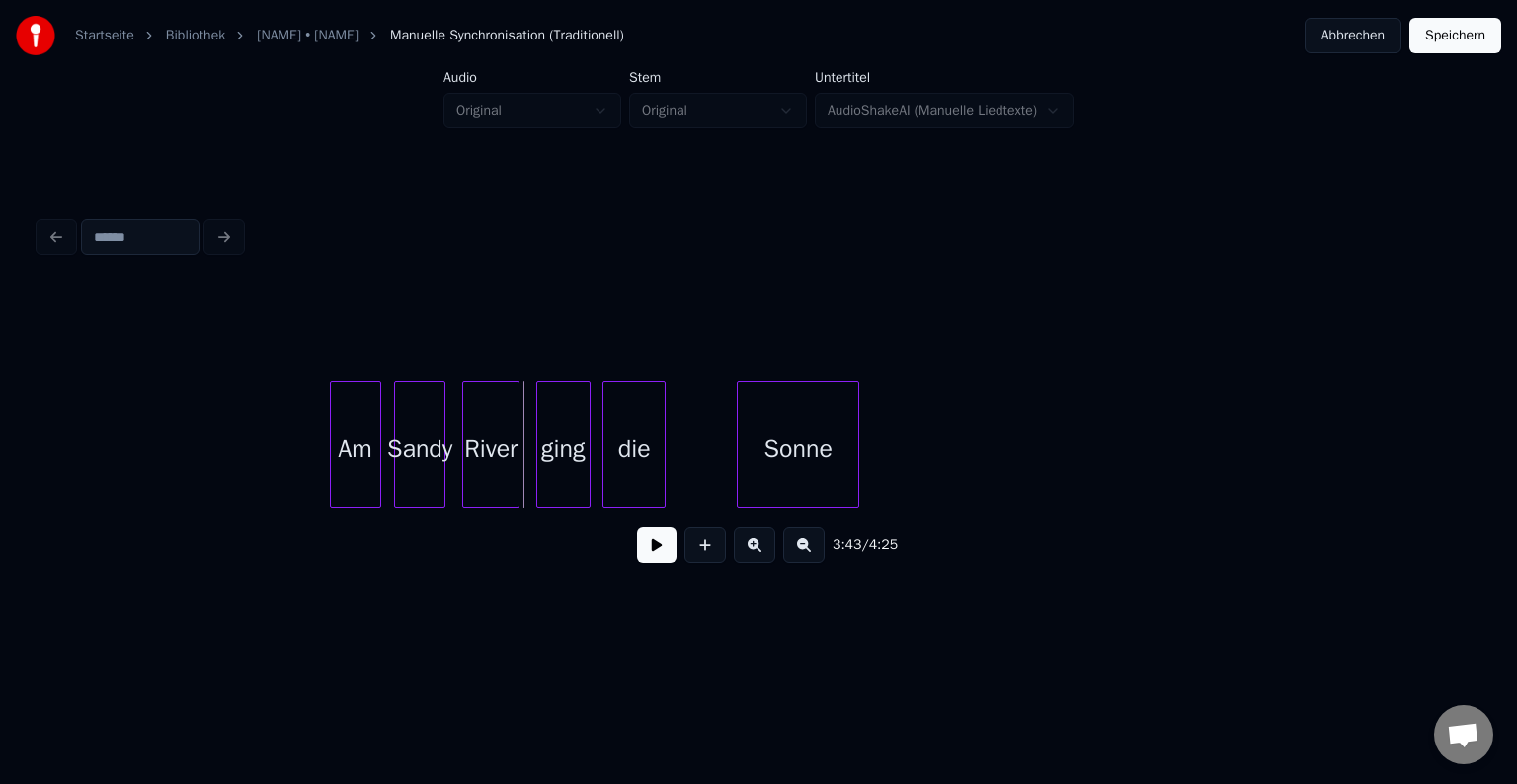 click on "Sonne" at bounding box center [798, 449] 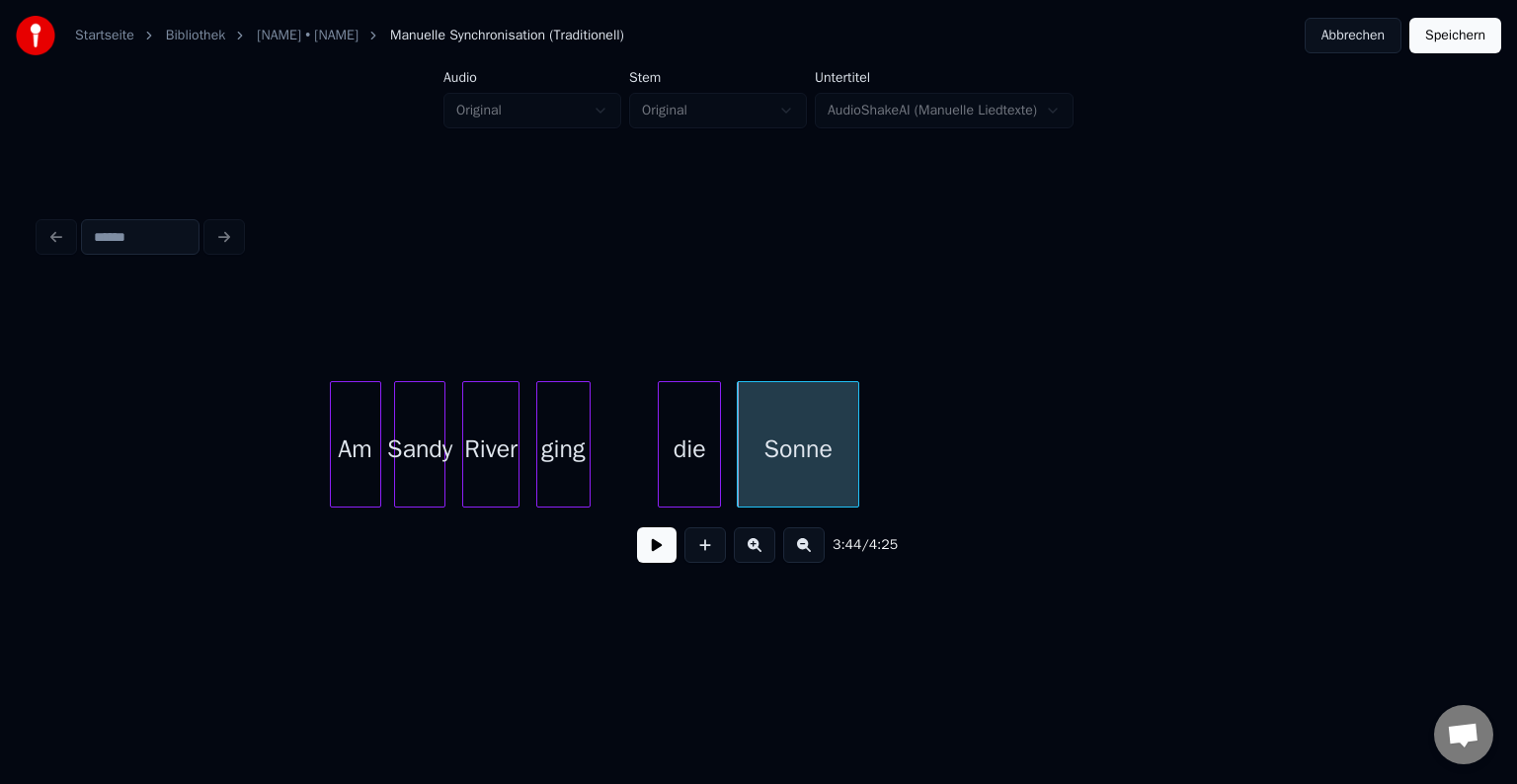 click on "die" at bounding box center (689, 449) 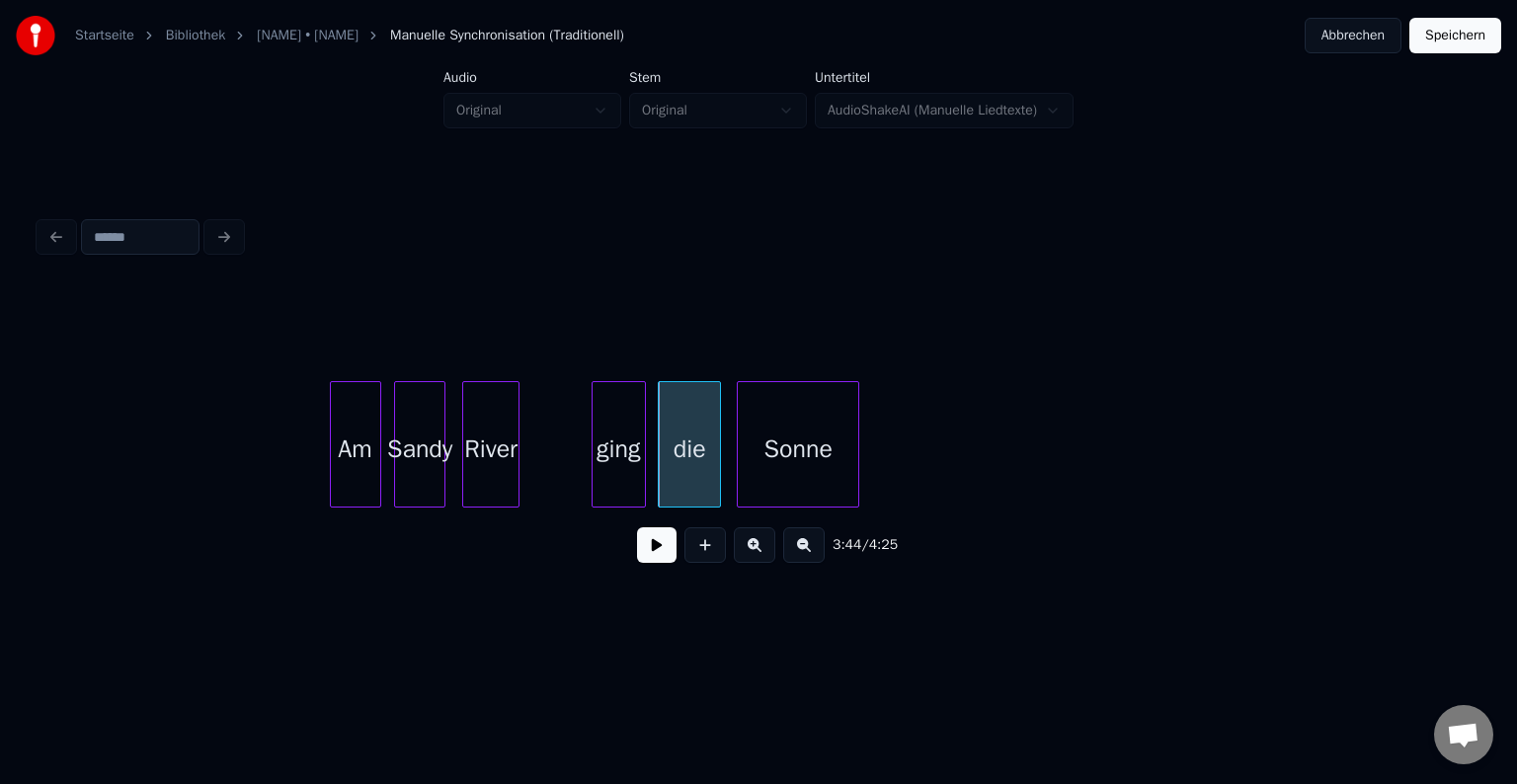 click on "ging" at bounding box center (618, 449) 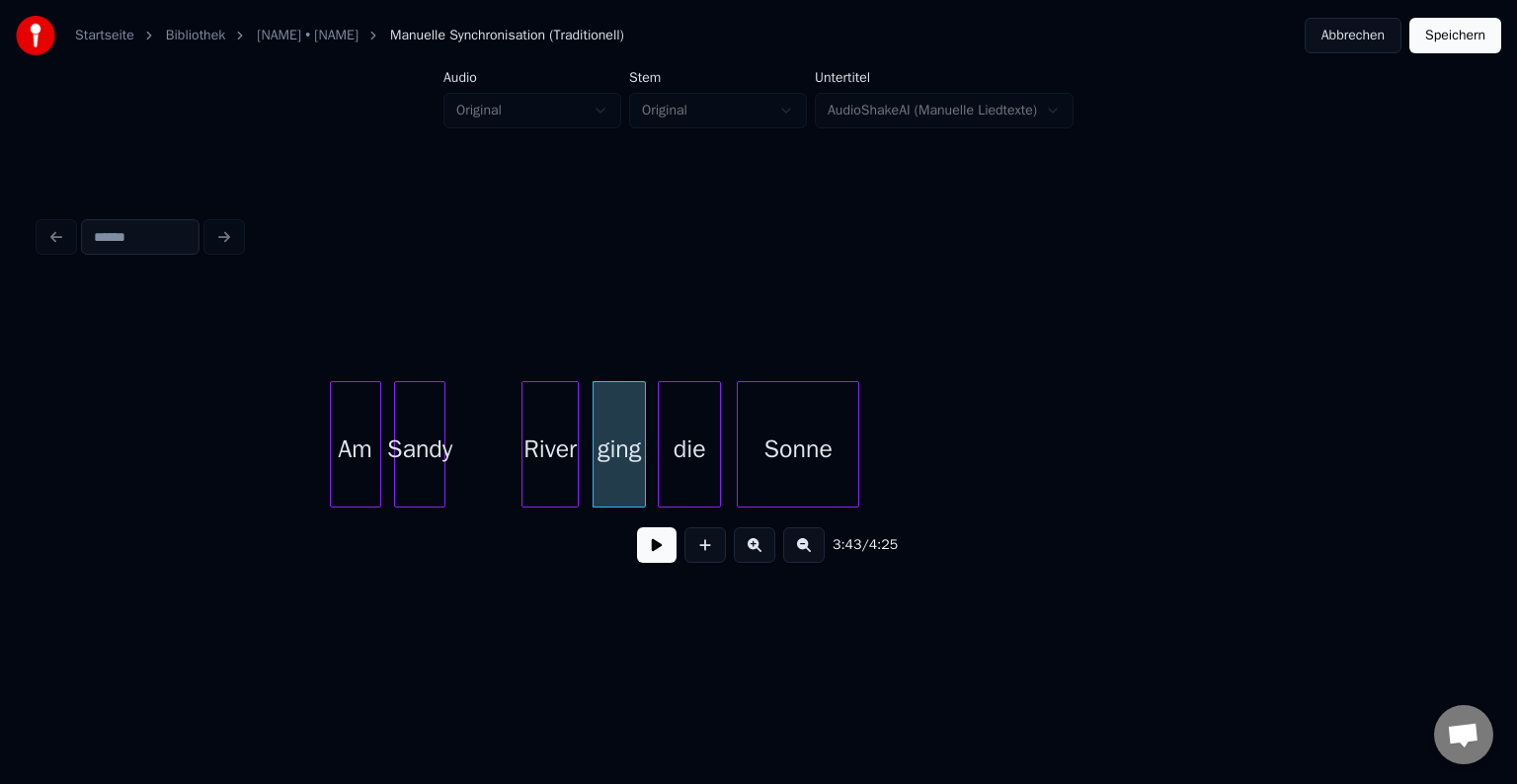 click on "River" at bounding box center [550, 449] 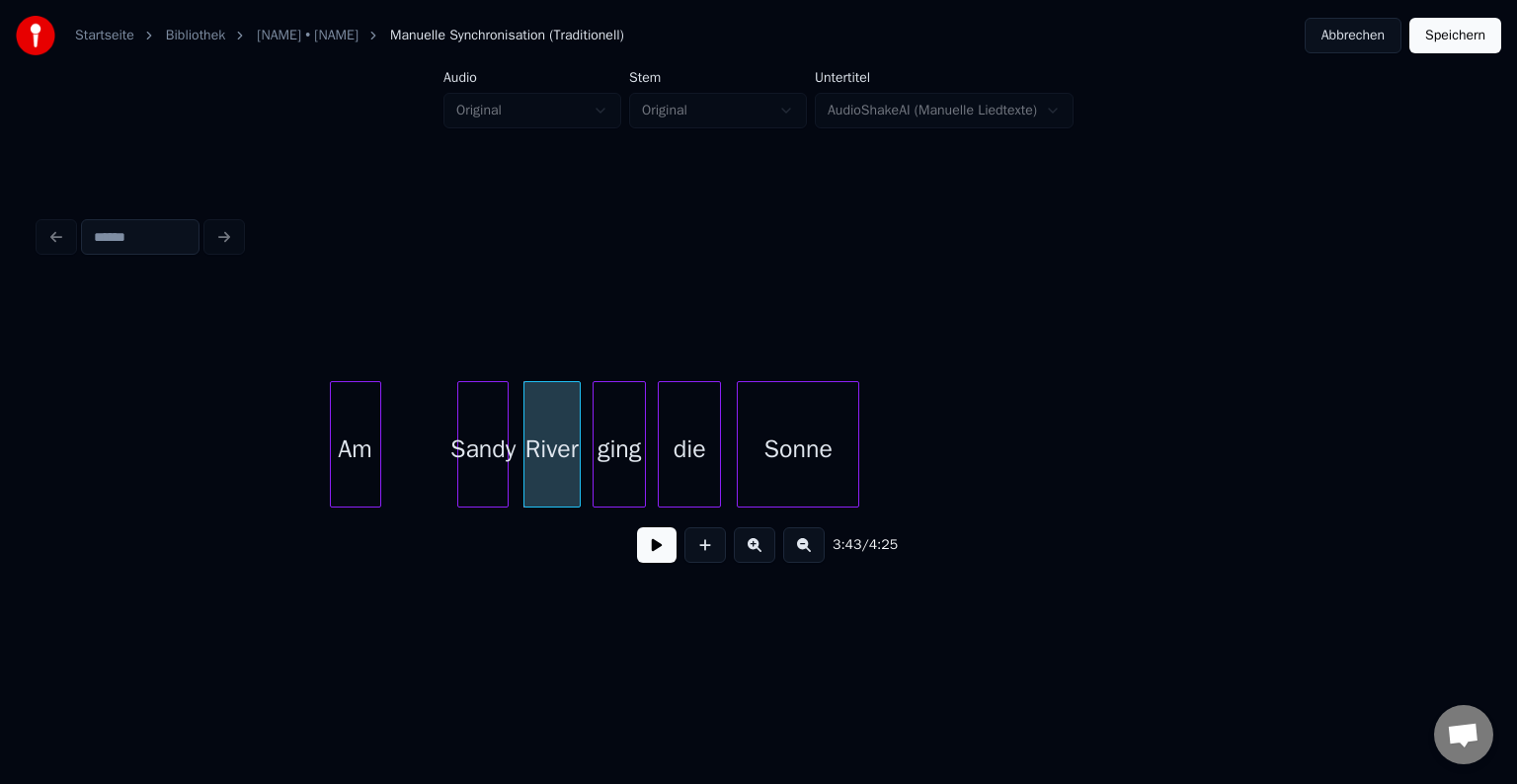 click on "Sandy" at bounding box center [483, 449] 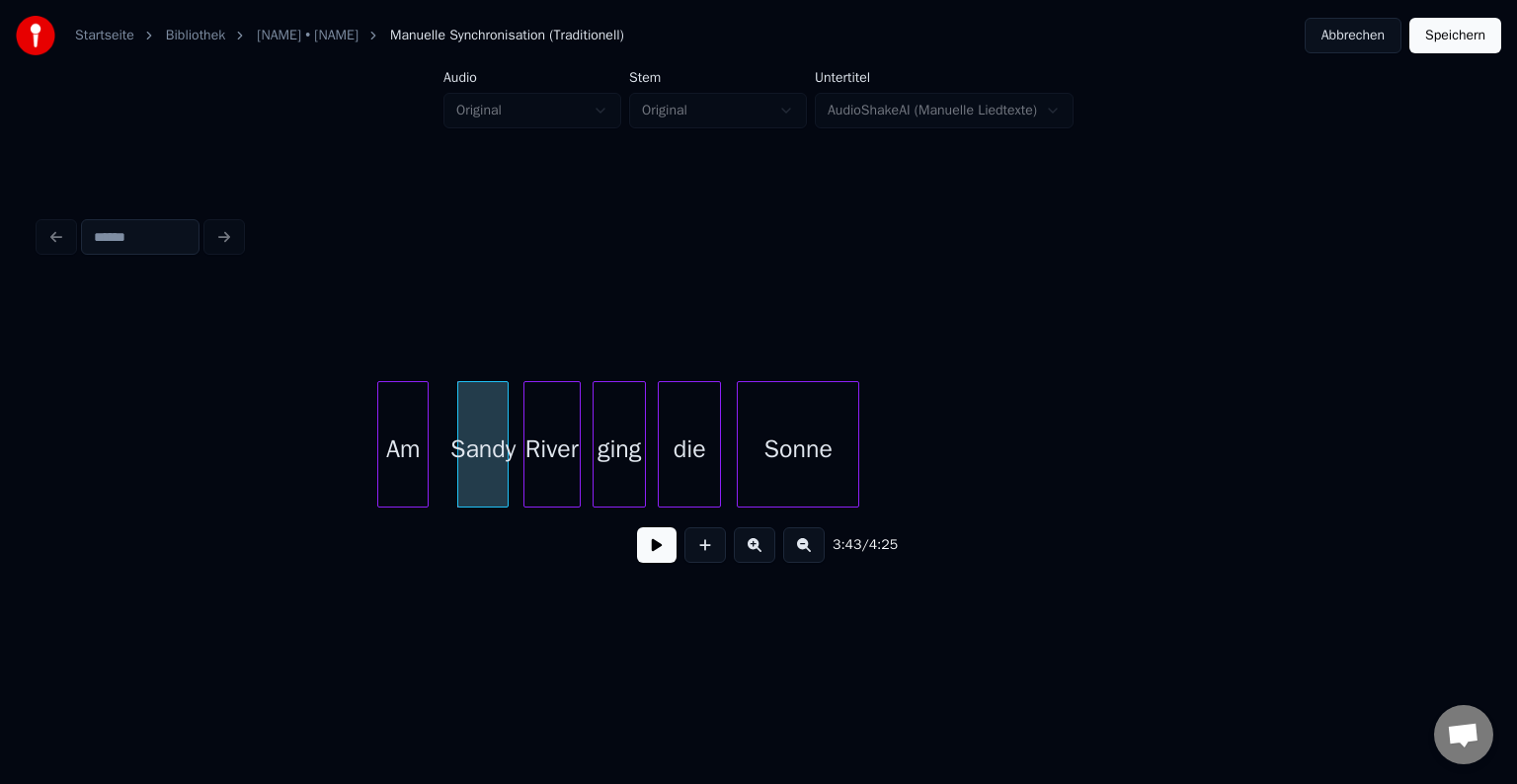 click on "Am" at bounding box center (403, 449) 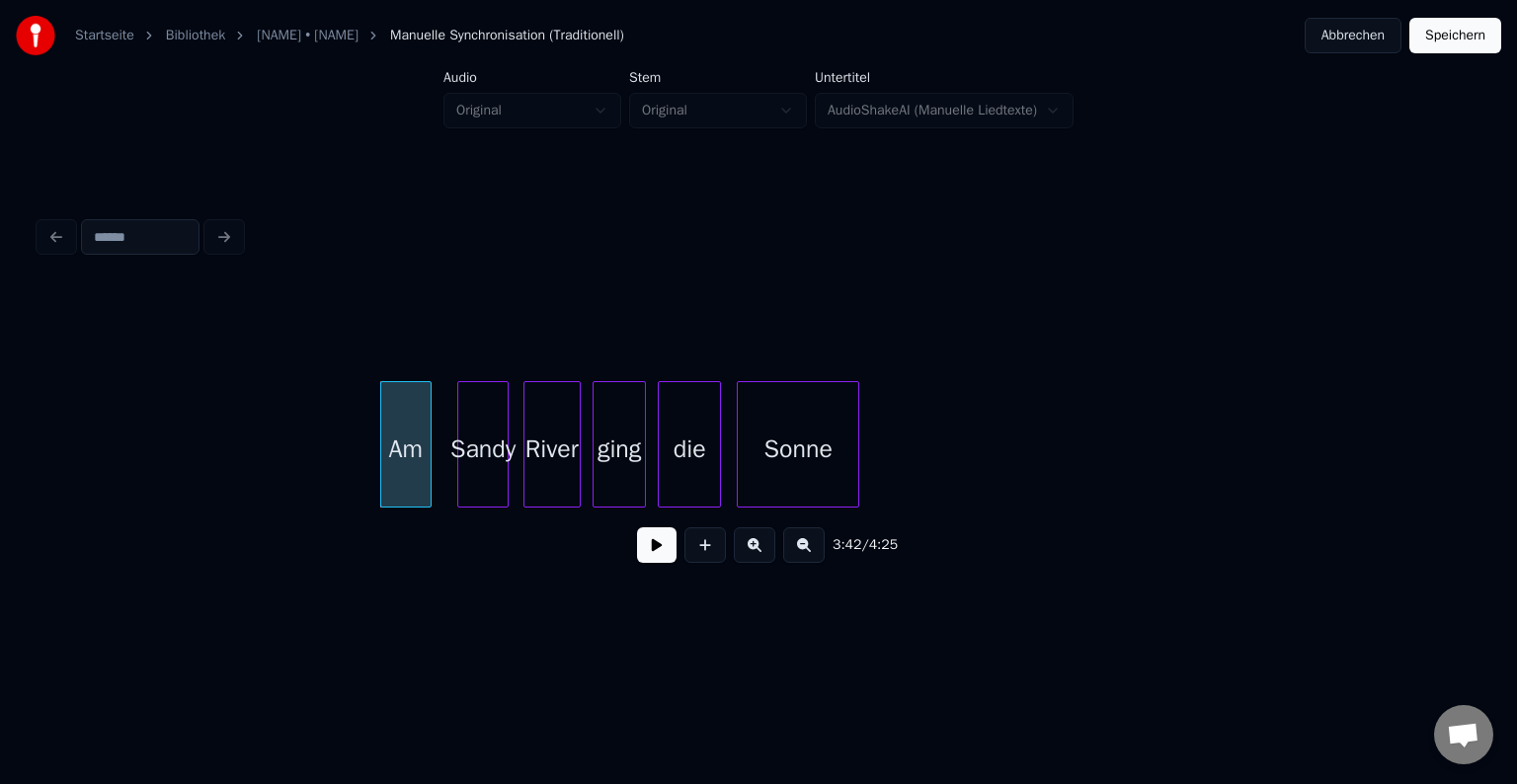 click on "die ging River Sandy Sonne Am" at bounding box center [-17452, 444] 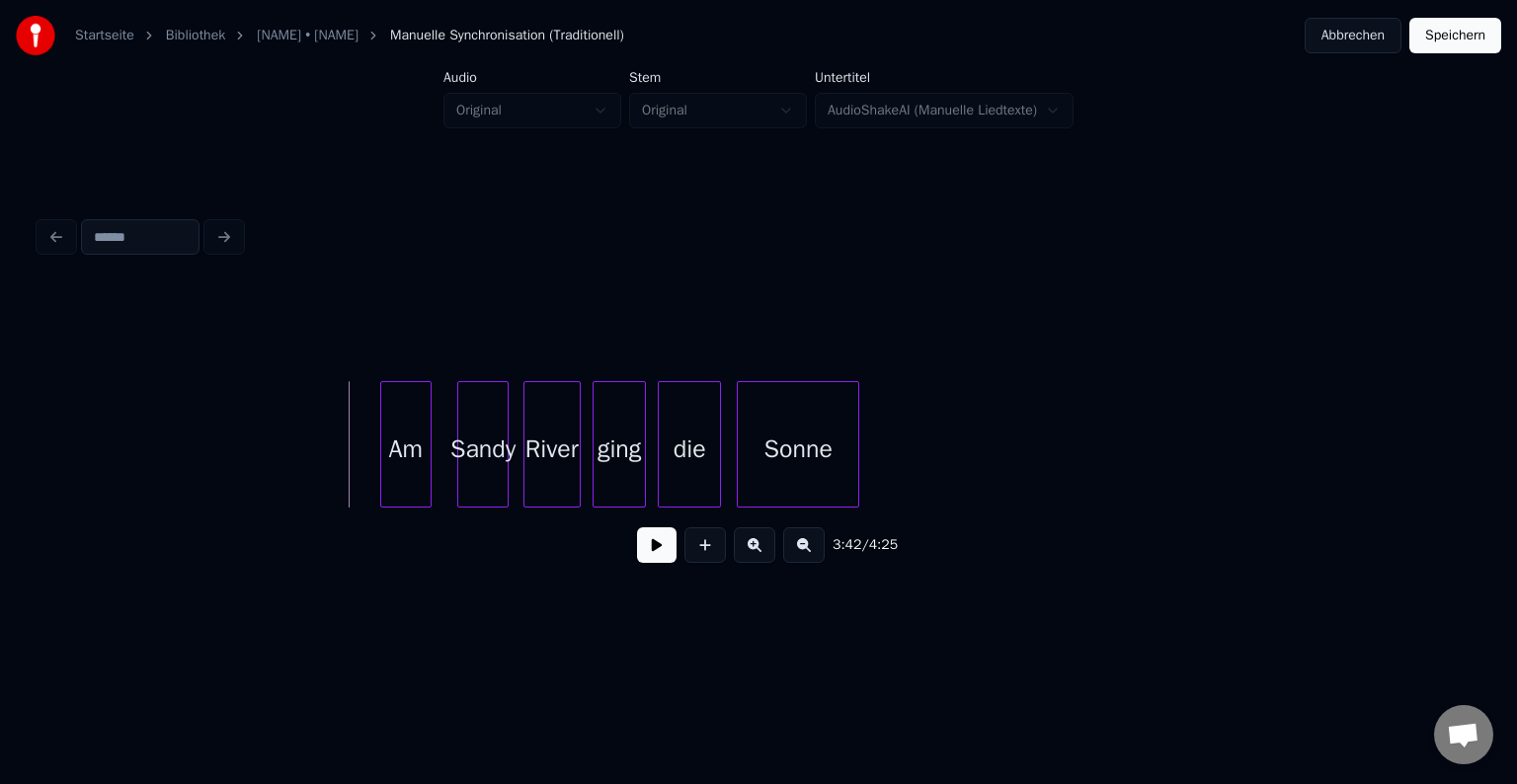 click at bounding box center (657, 545) 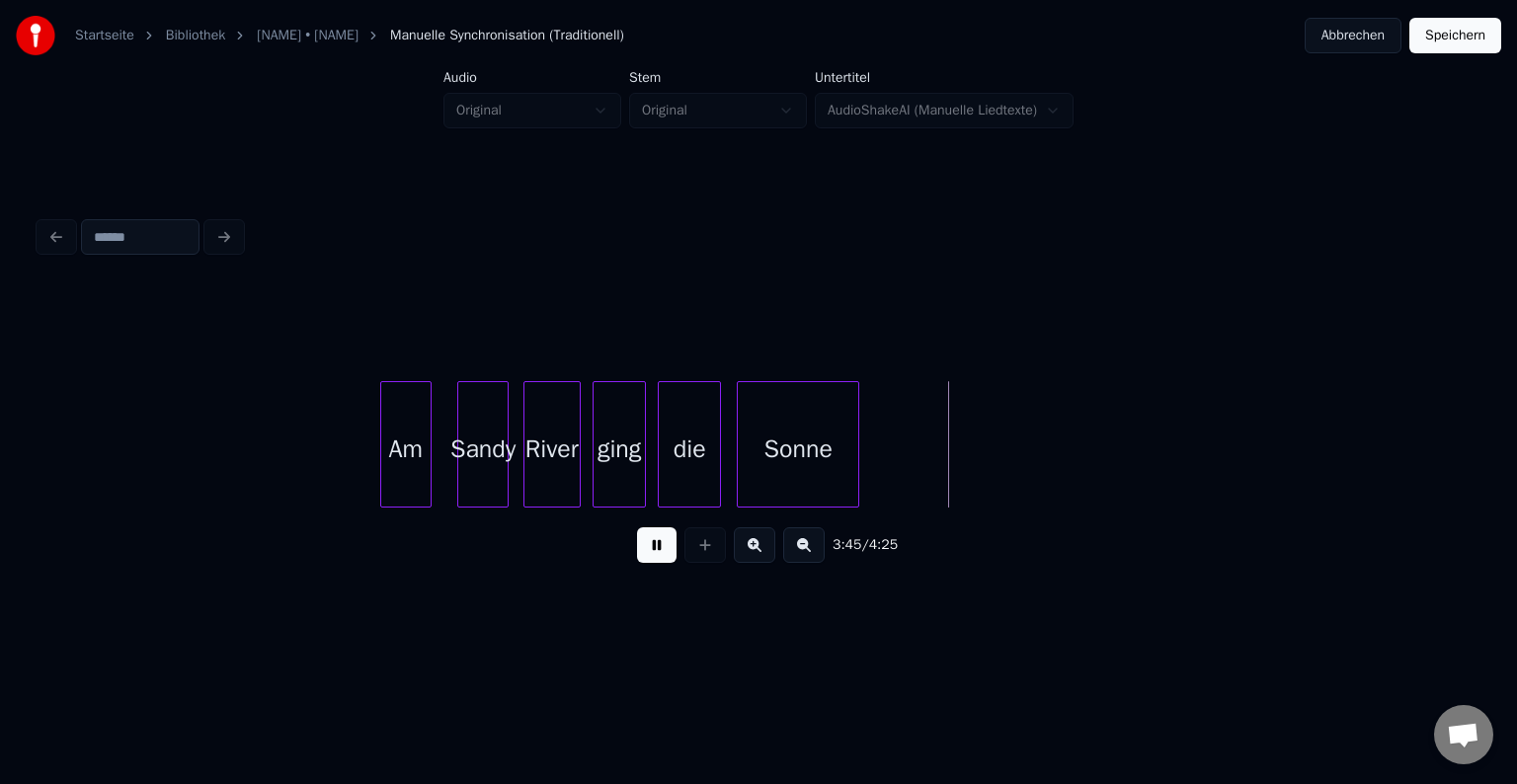 click at bounding box center (657, 545) 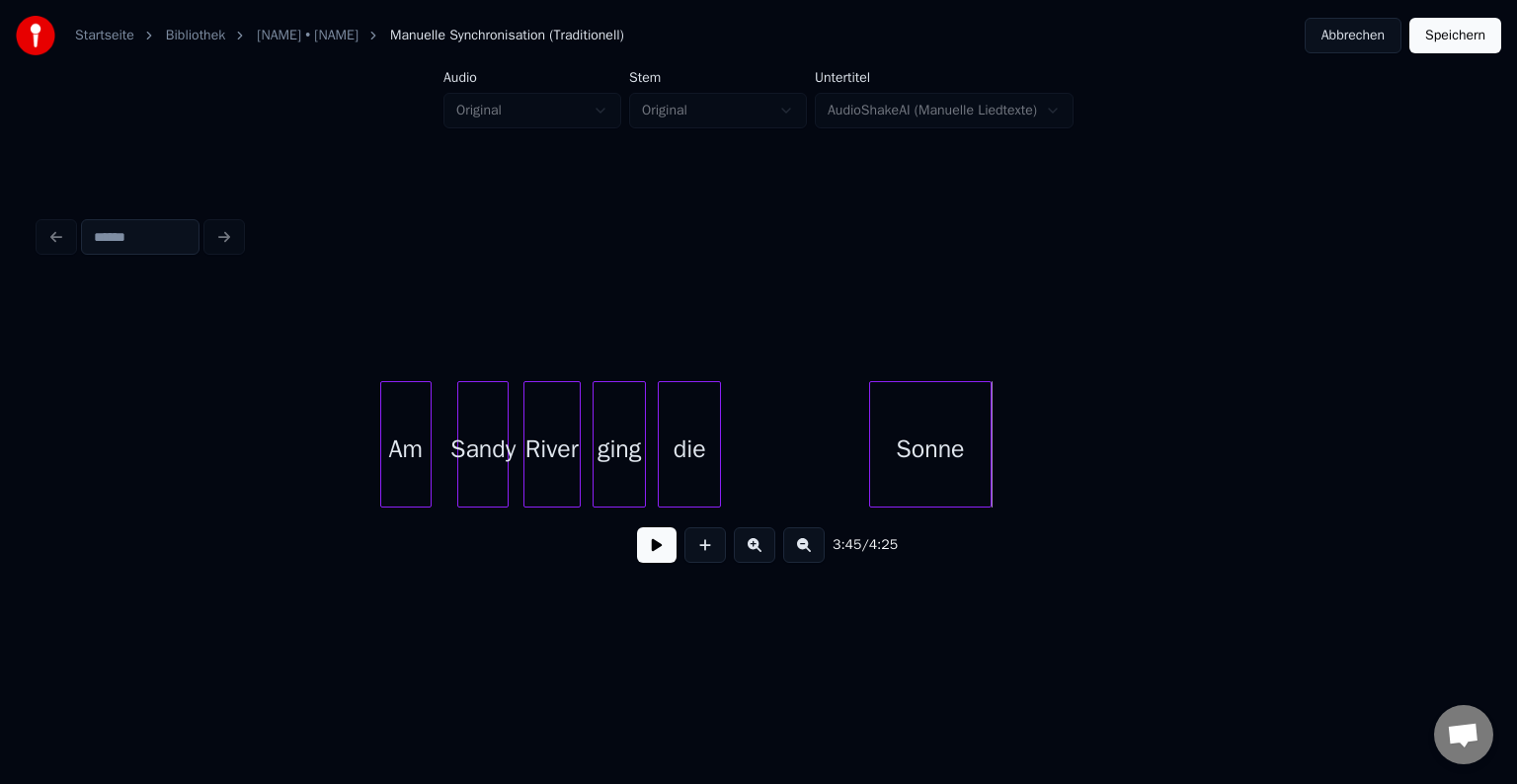 click on "Sonne" at bounding box center (930, 449) 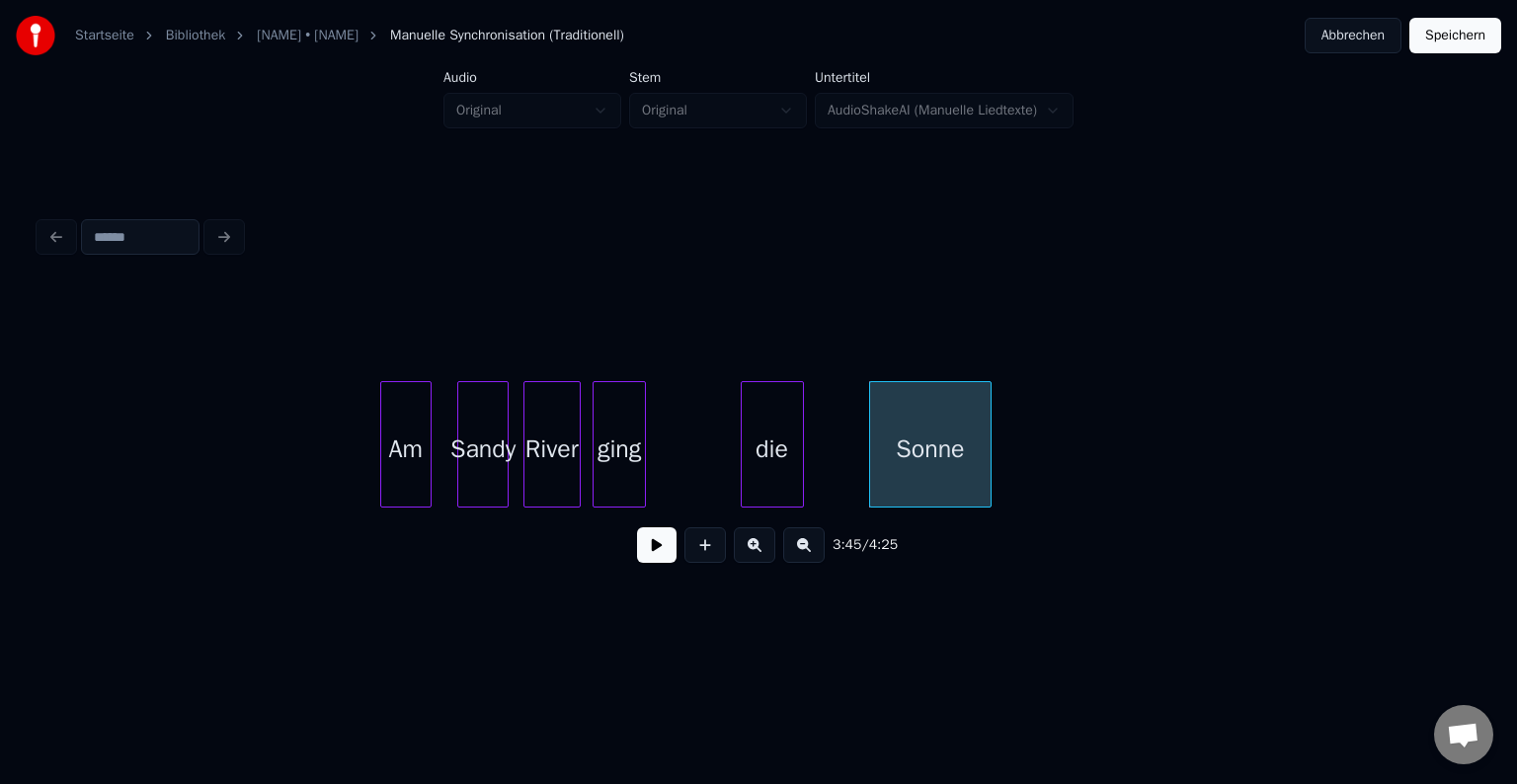 click on "die" at bounding box center [772, 449] 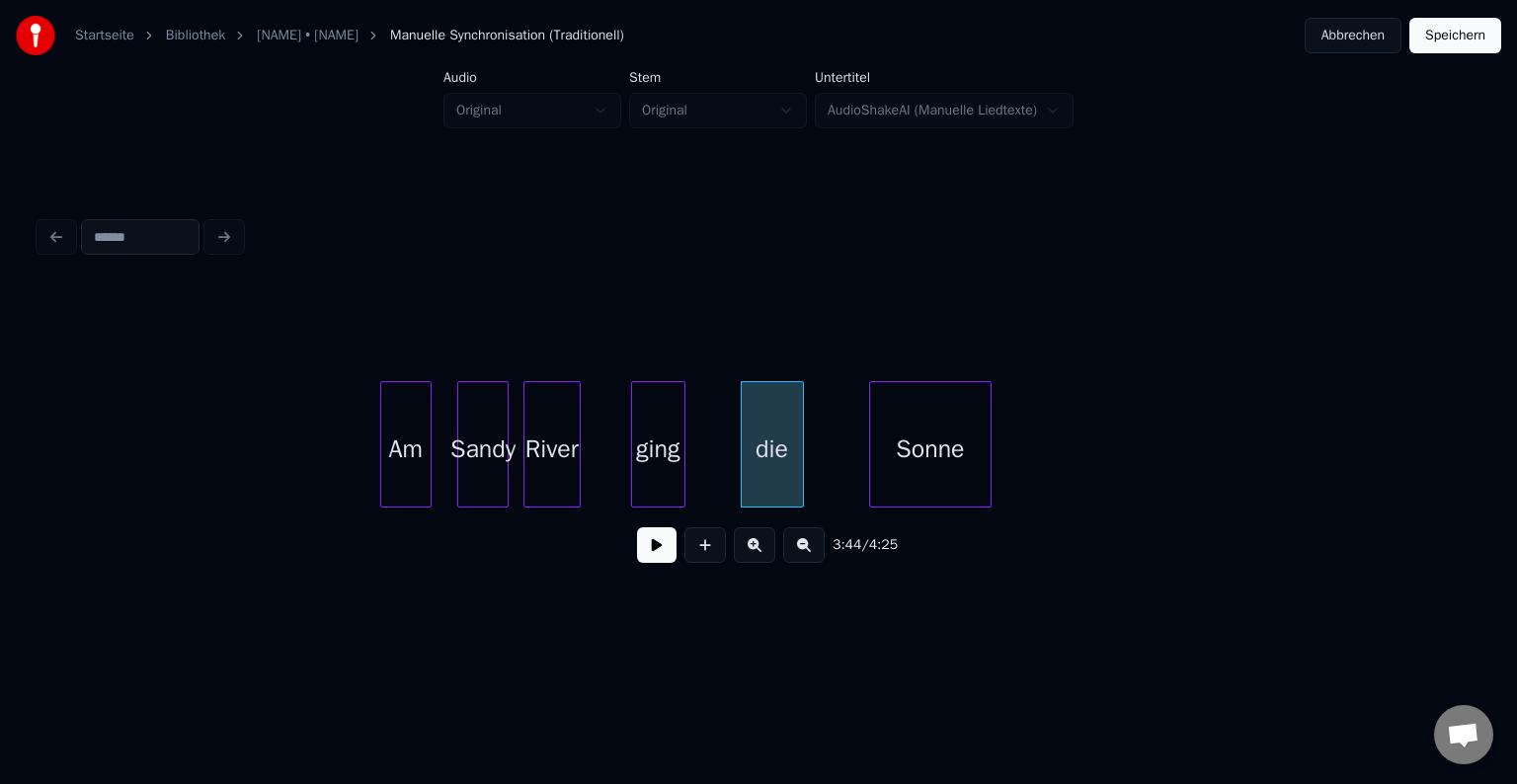 click on "ging" at bounding box center (658, 449) 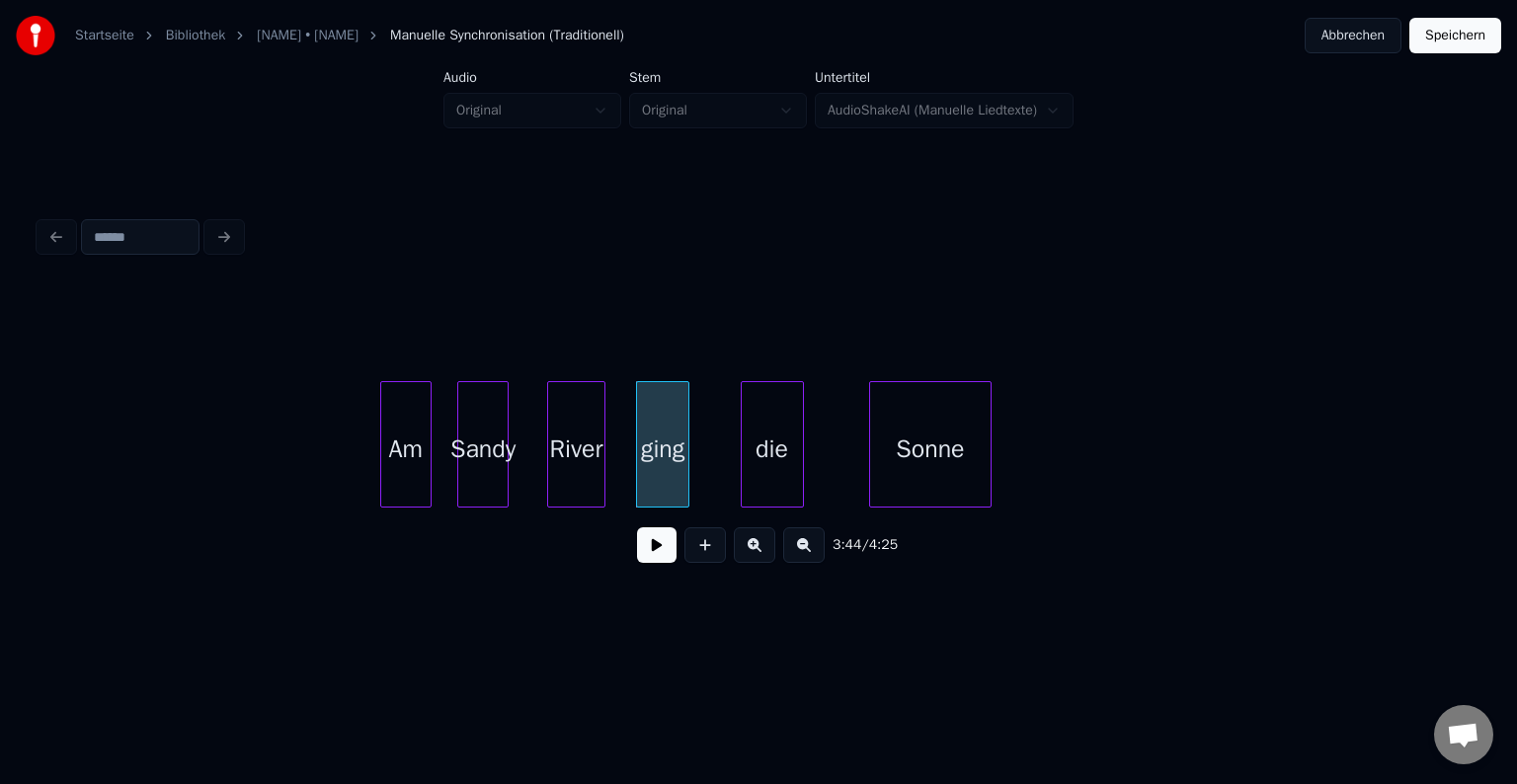 click on "River" at bounding box center (576, 449) 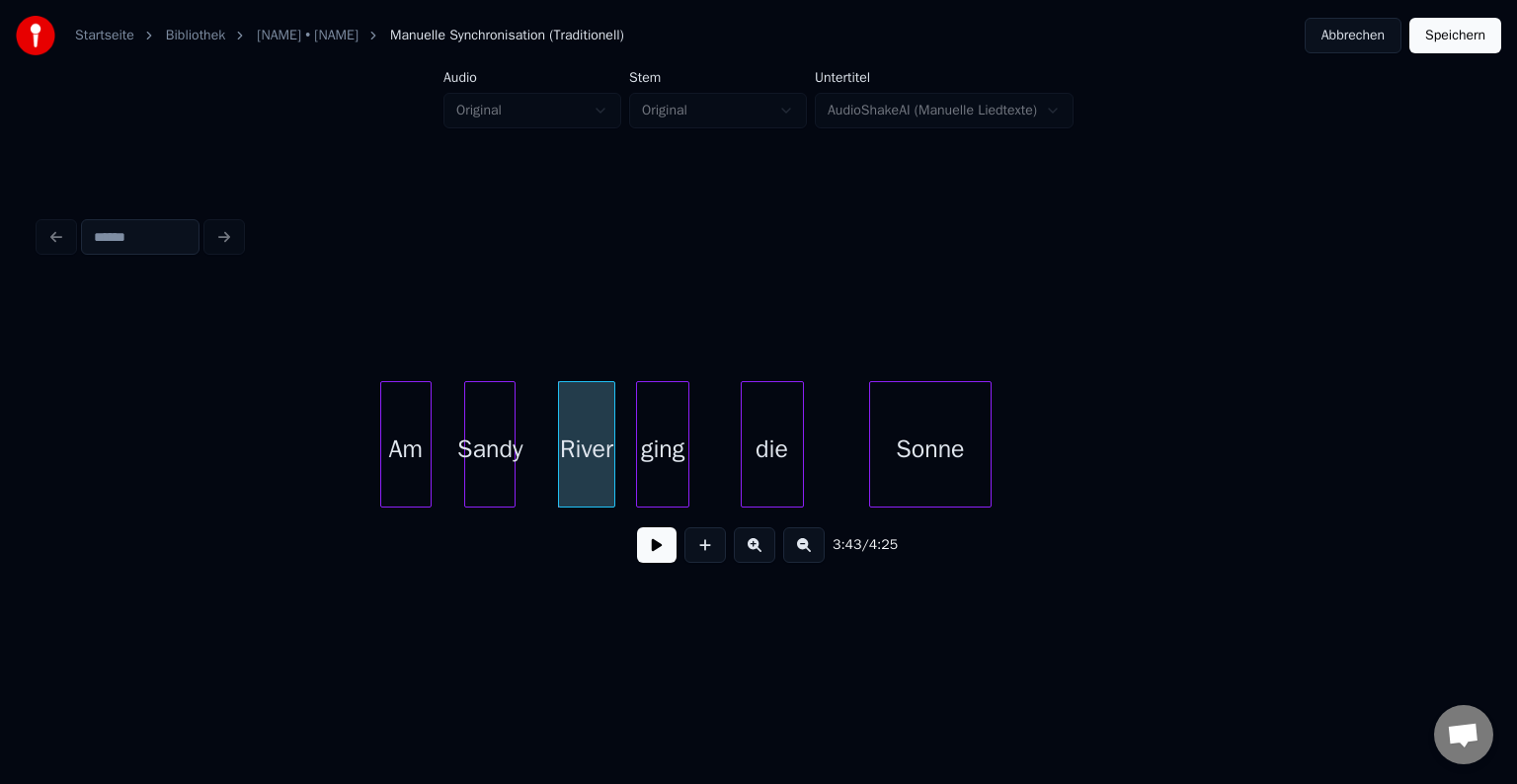 click on "Sandy" at bounding box center (490, 449) 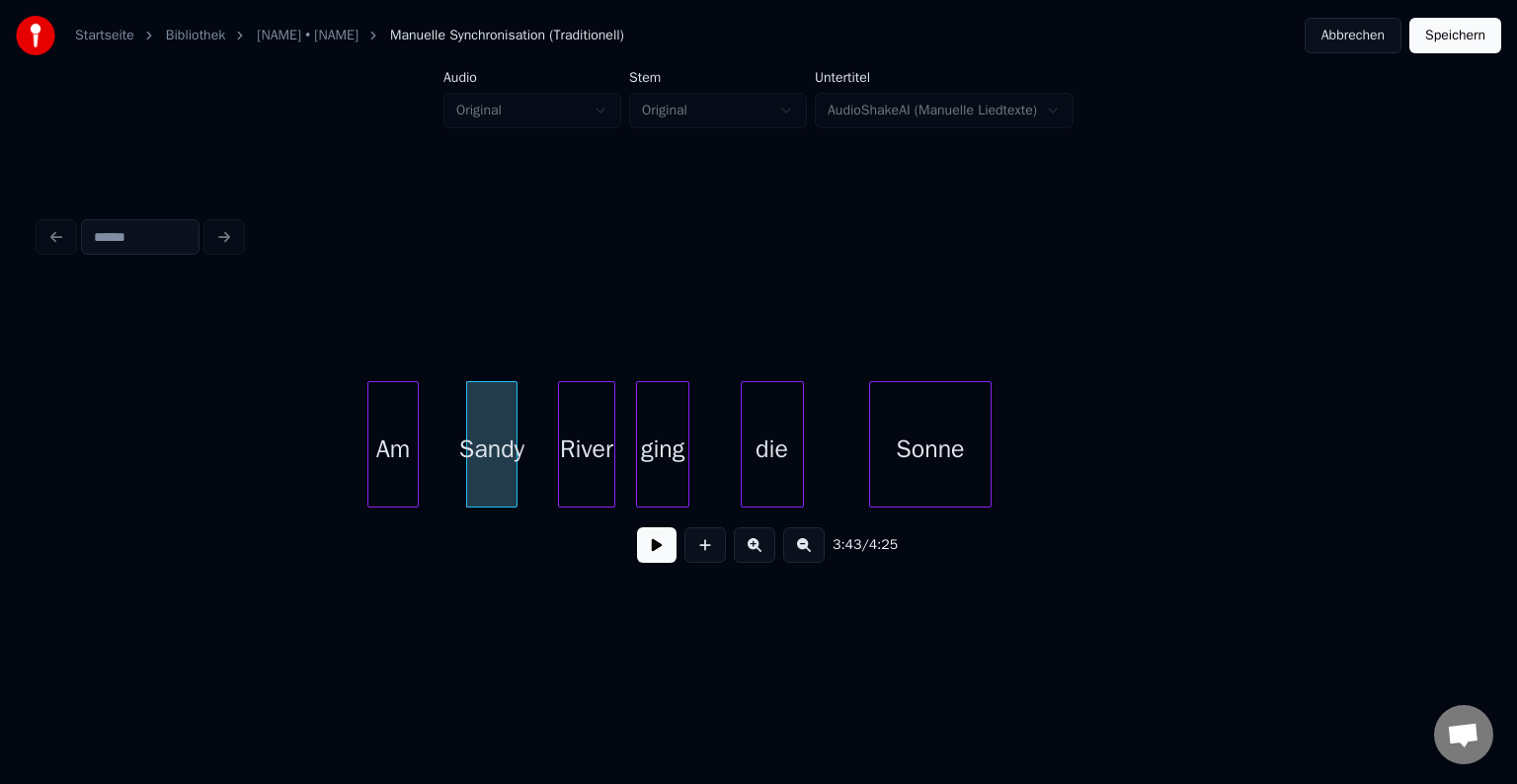 click on "Am" at bounding box center [393, 449] 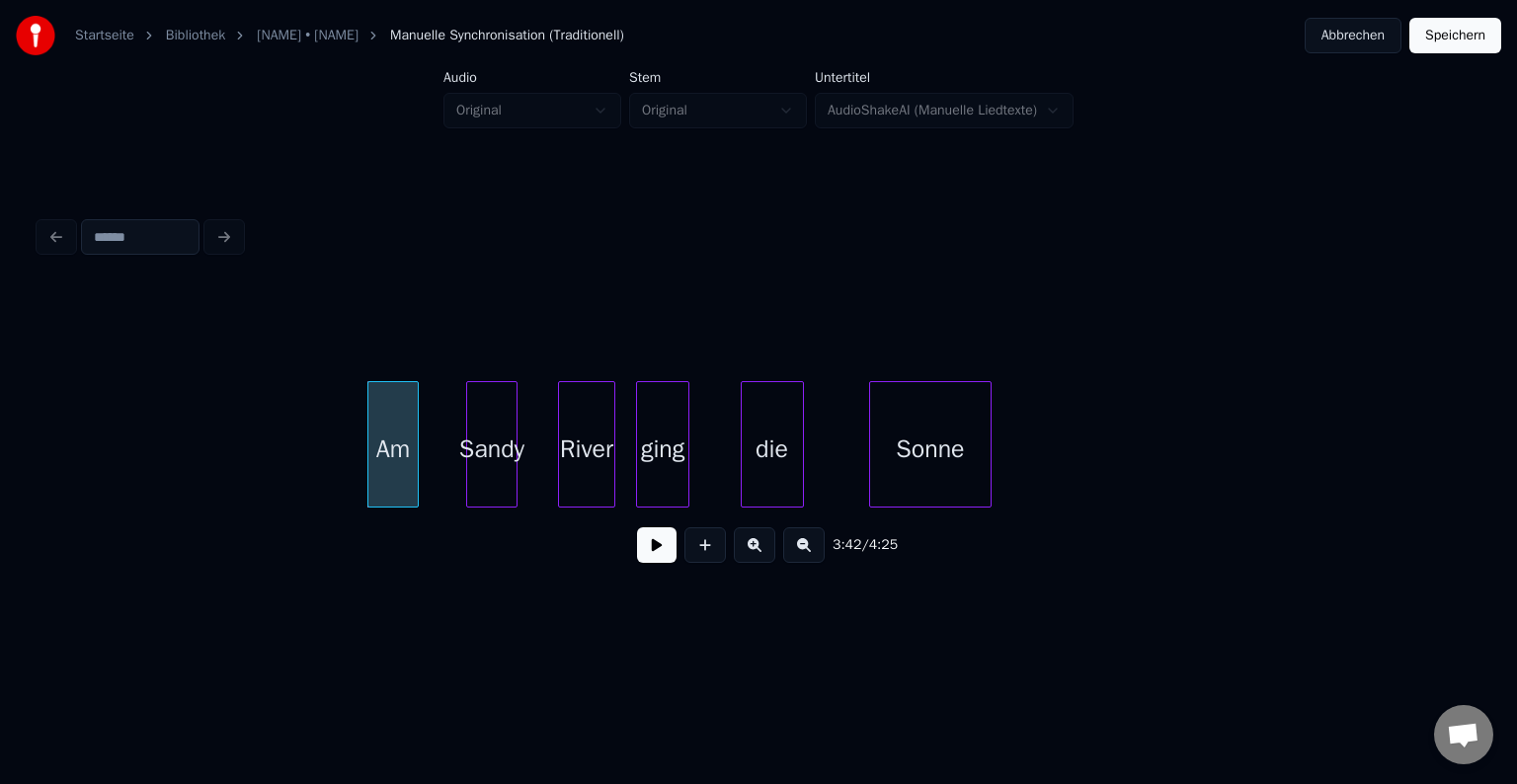 click on "die ging River Sandy Sonne Am" at bounding box center [-17452, 444] 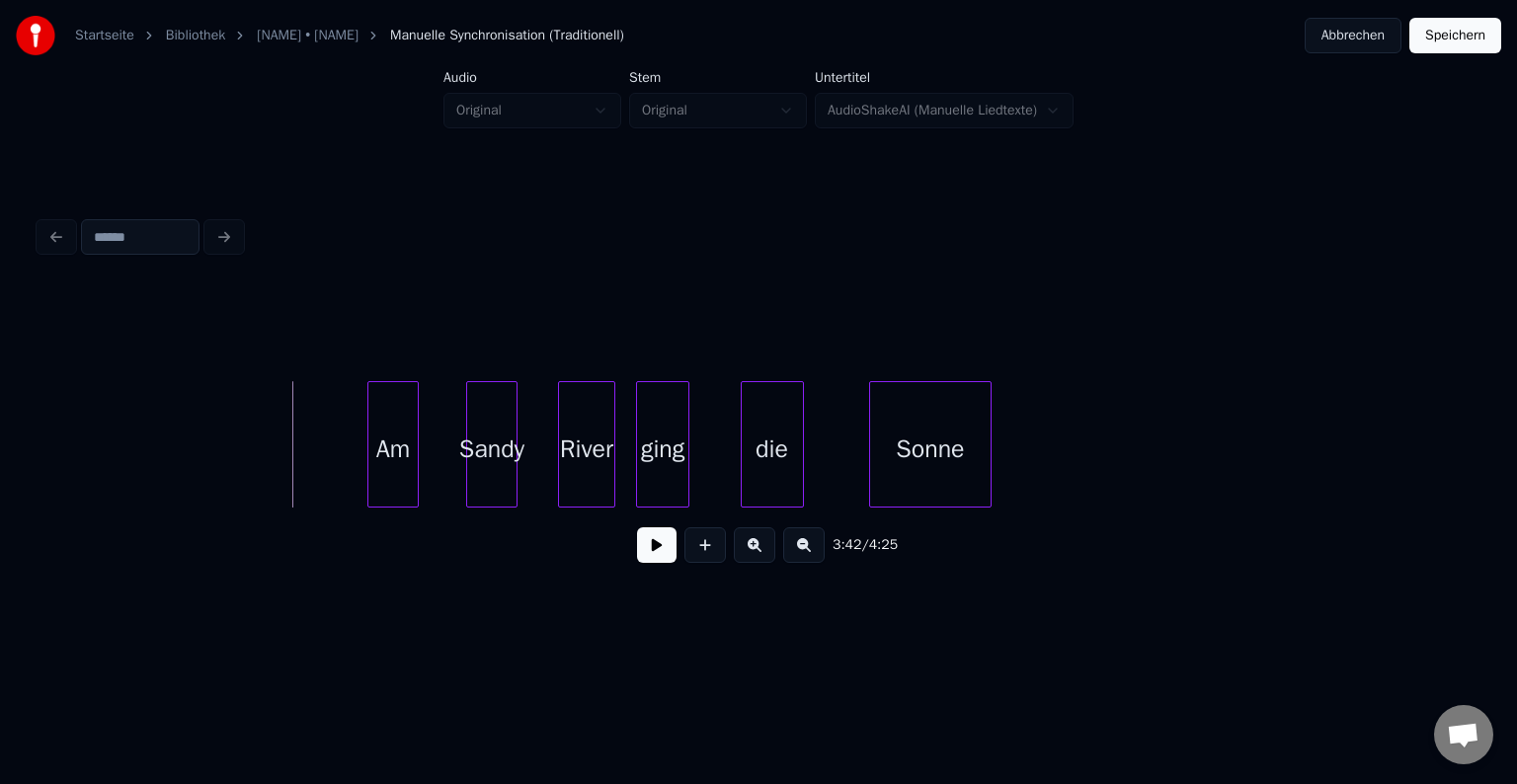 click at bounding box center [657, 545] 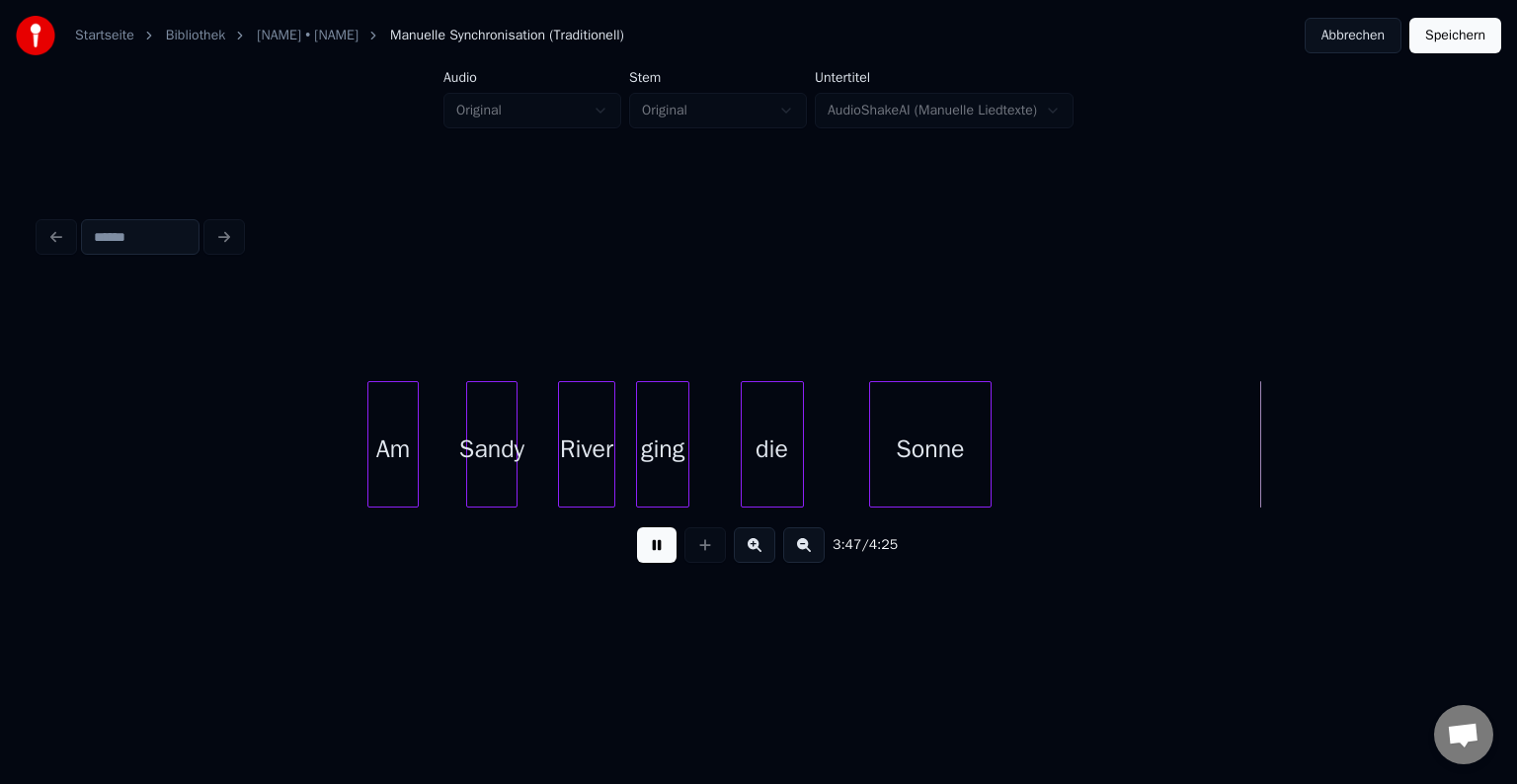 click at bounding box center [657, 545] 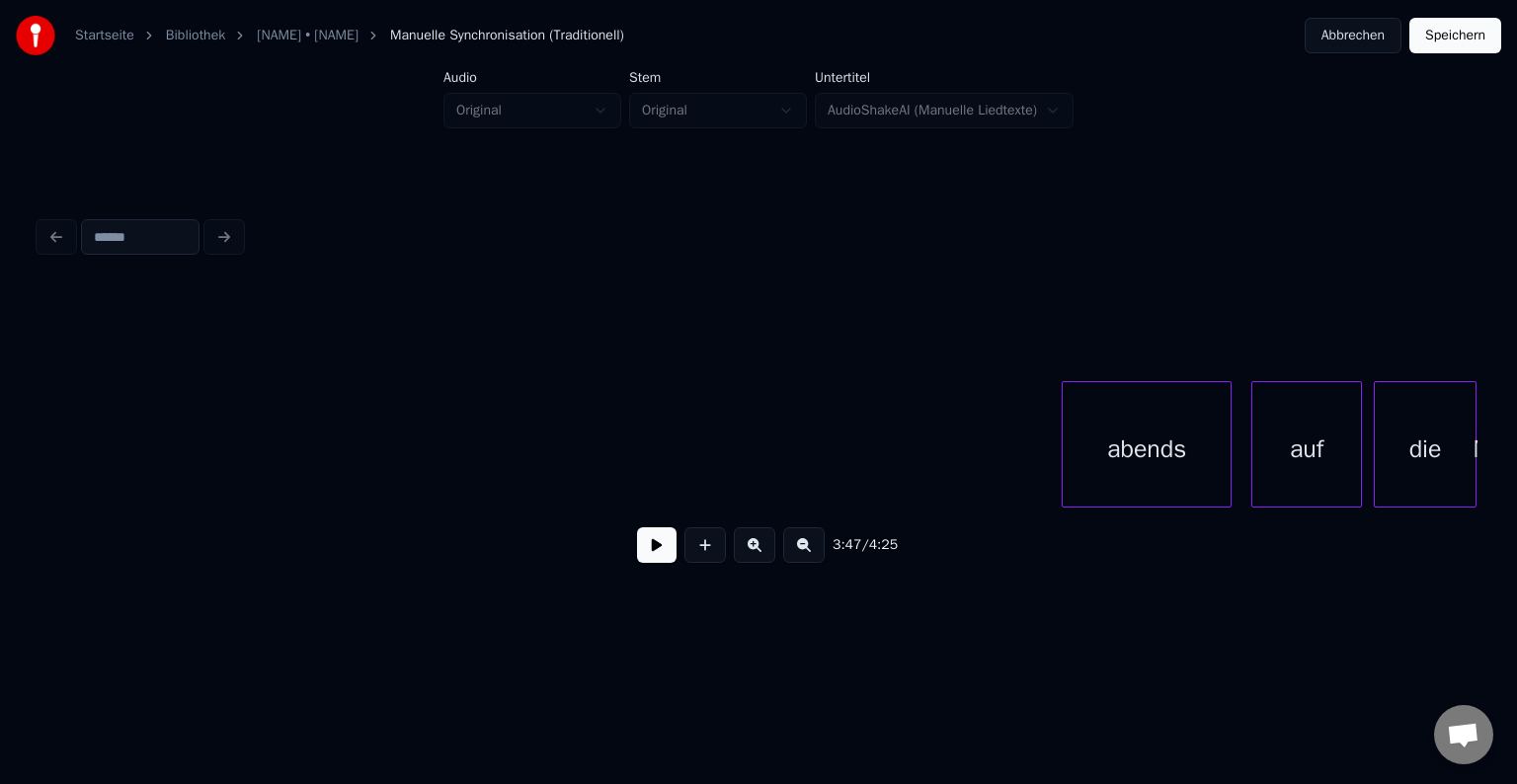 scroll, scrollTop: 0, scrollLeft: 45815, axis: horizontal 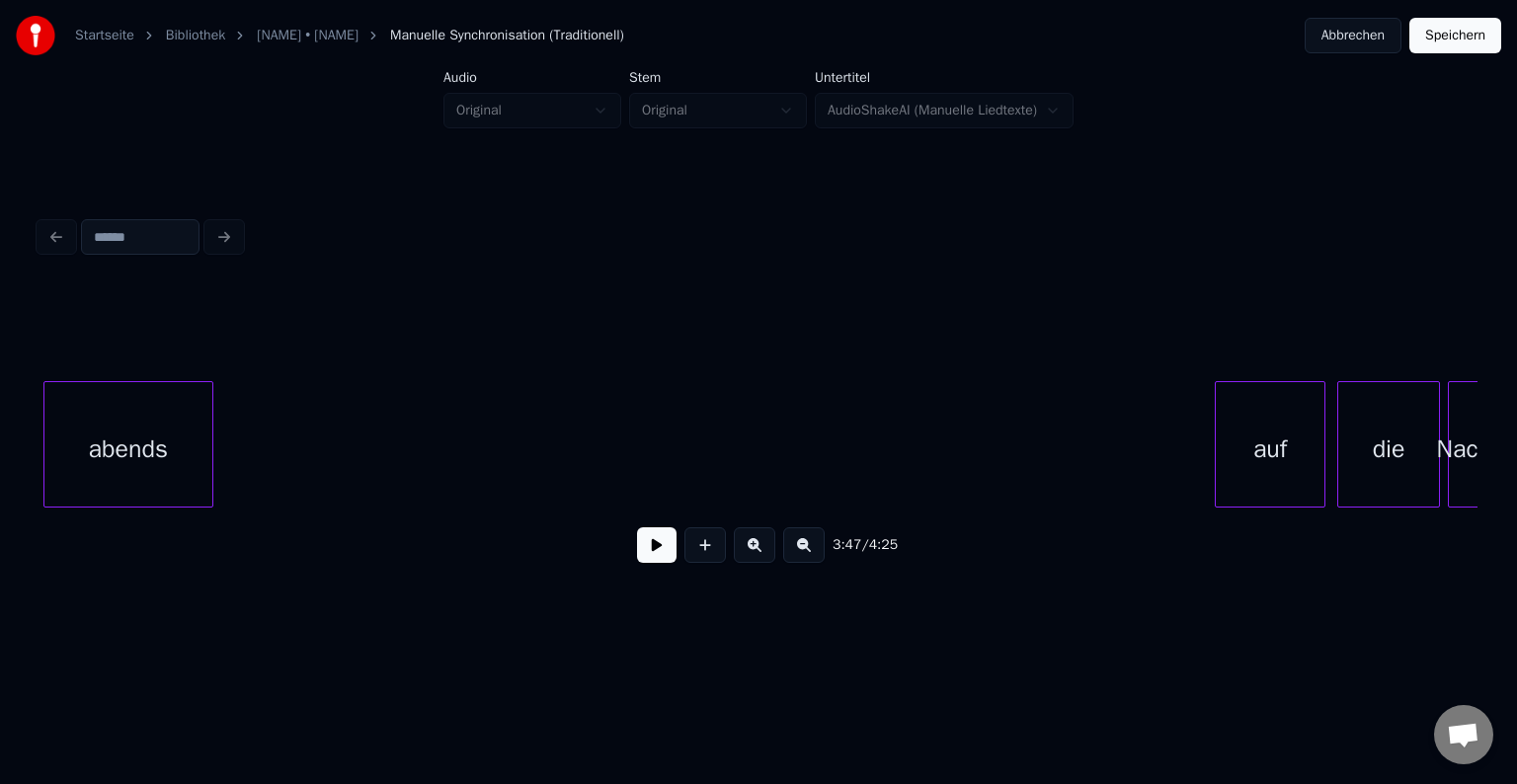 click on "abends" at bounding box center [128, 449] 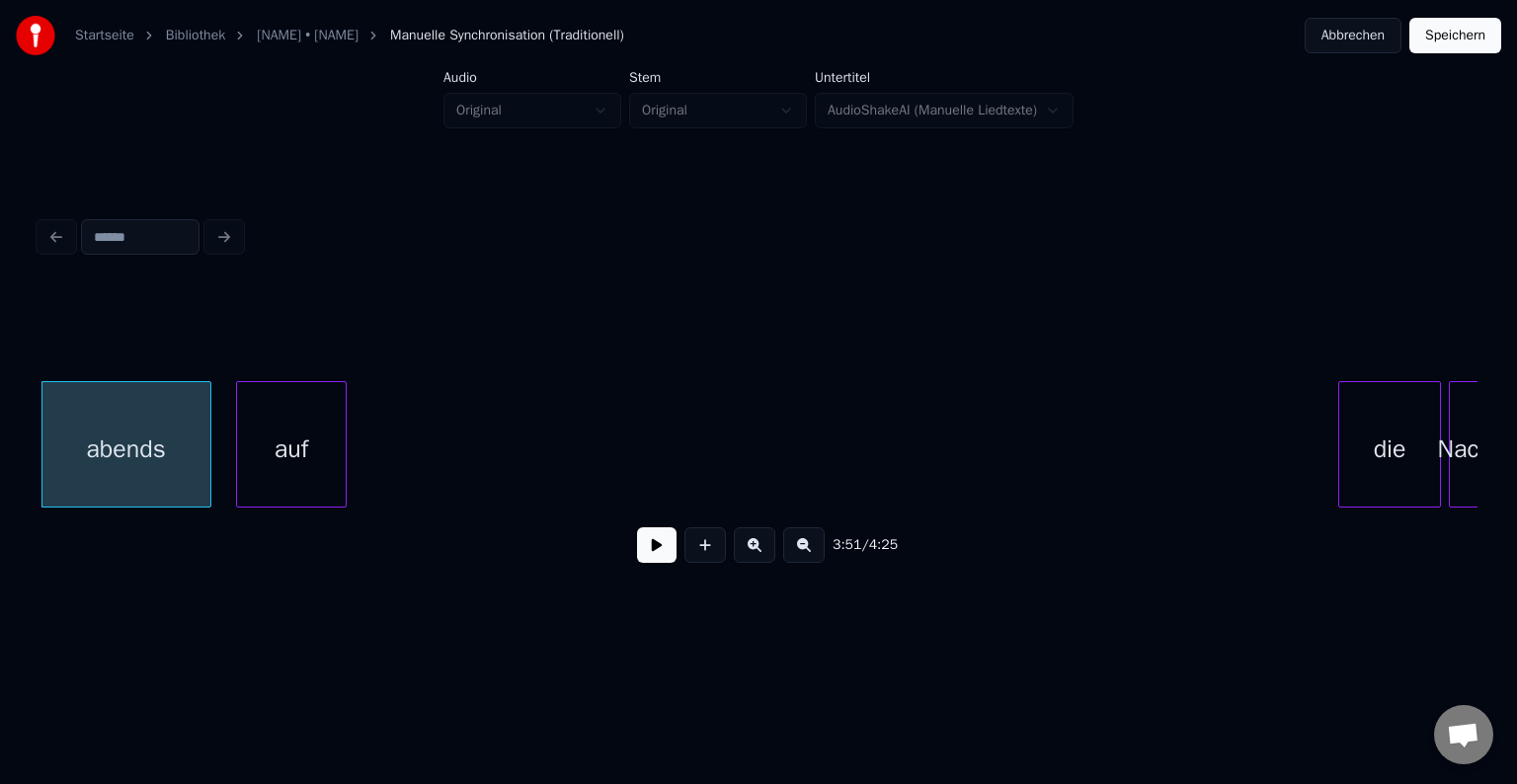 click on "auf" at bounding box center (291, 449) 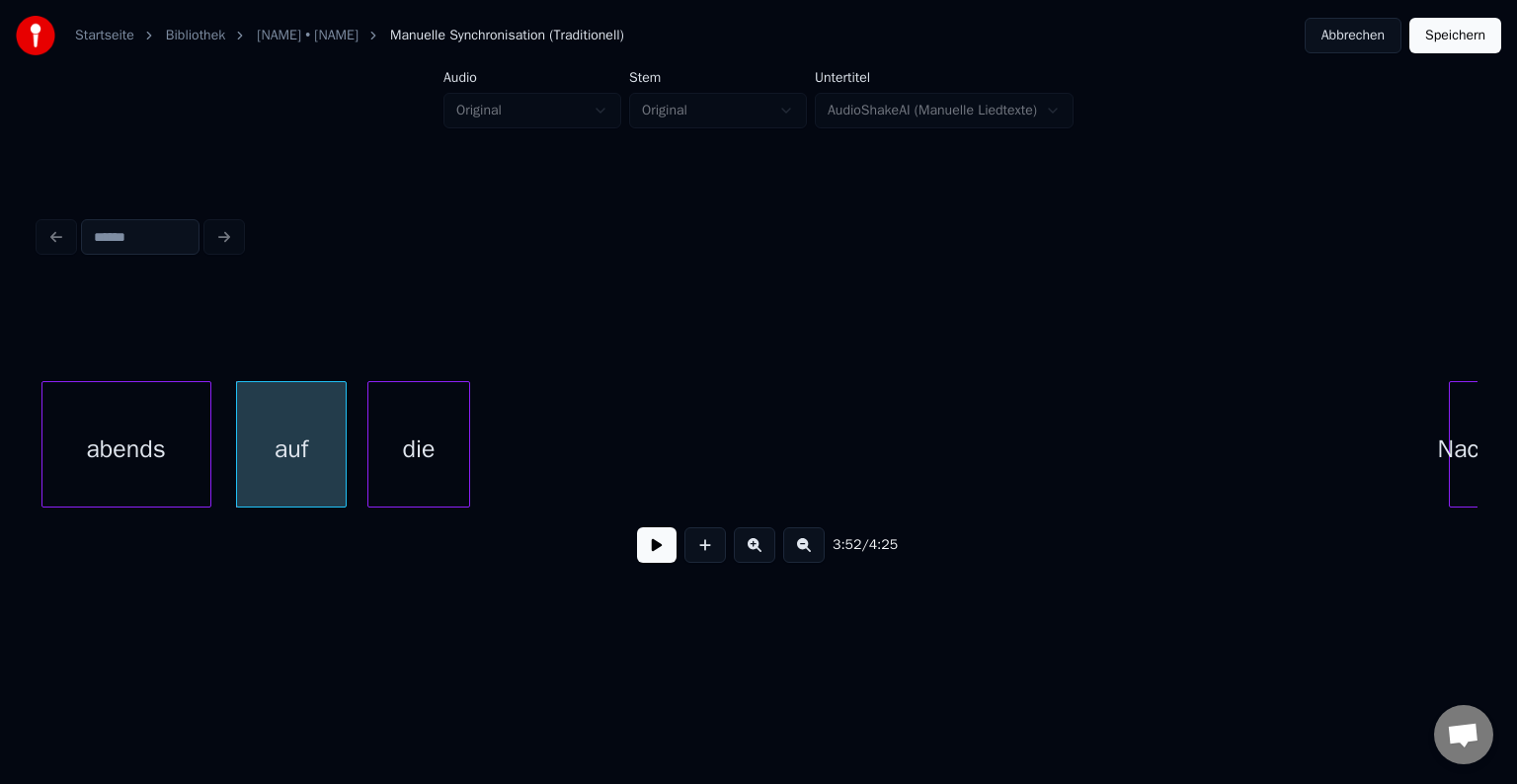 click on "die" at bounding box center (419, 449) 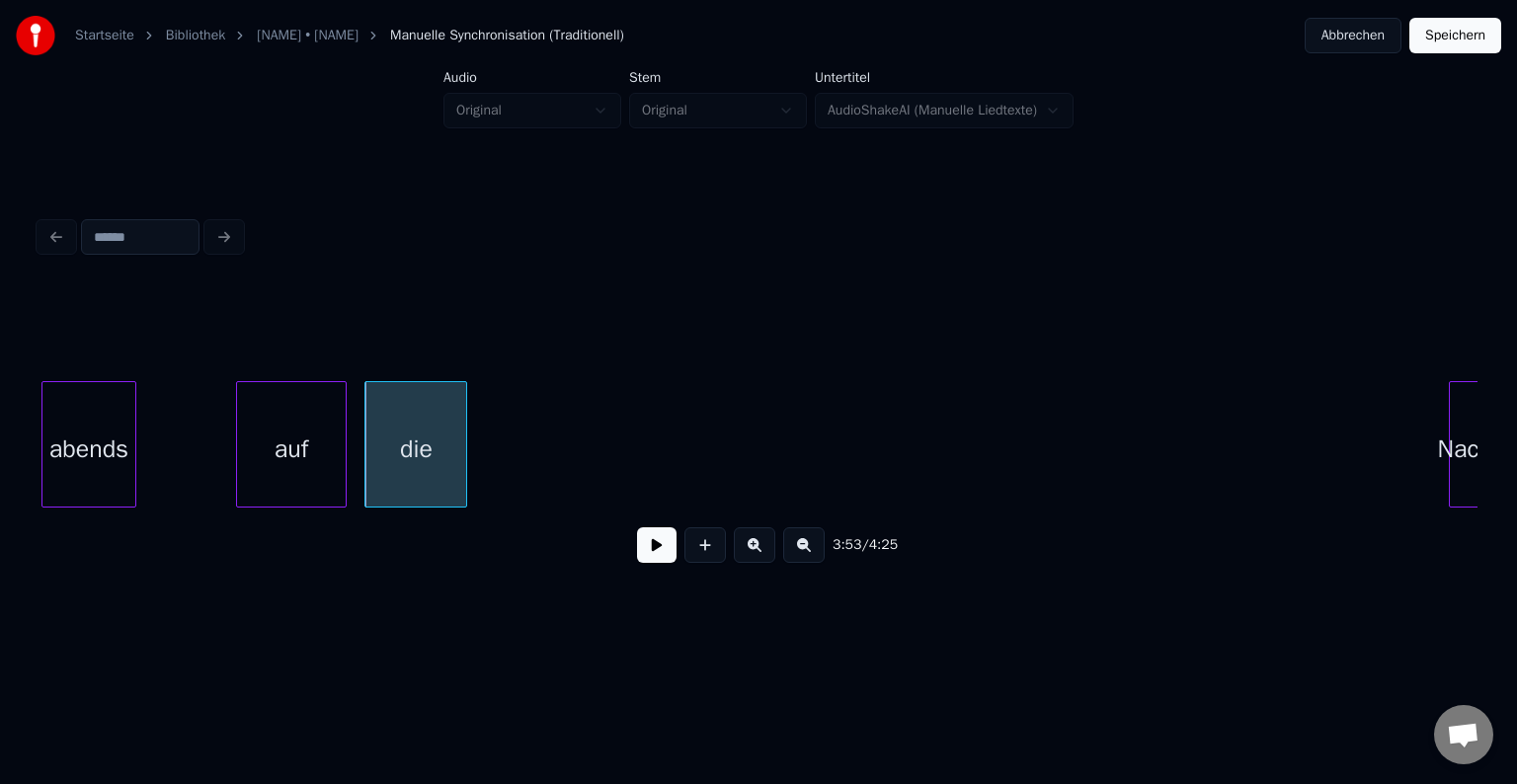 click at bounding box center (132, 444) 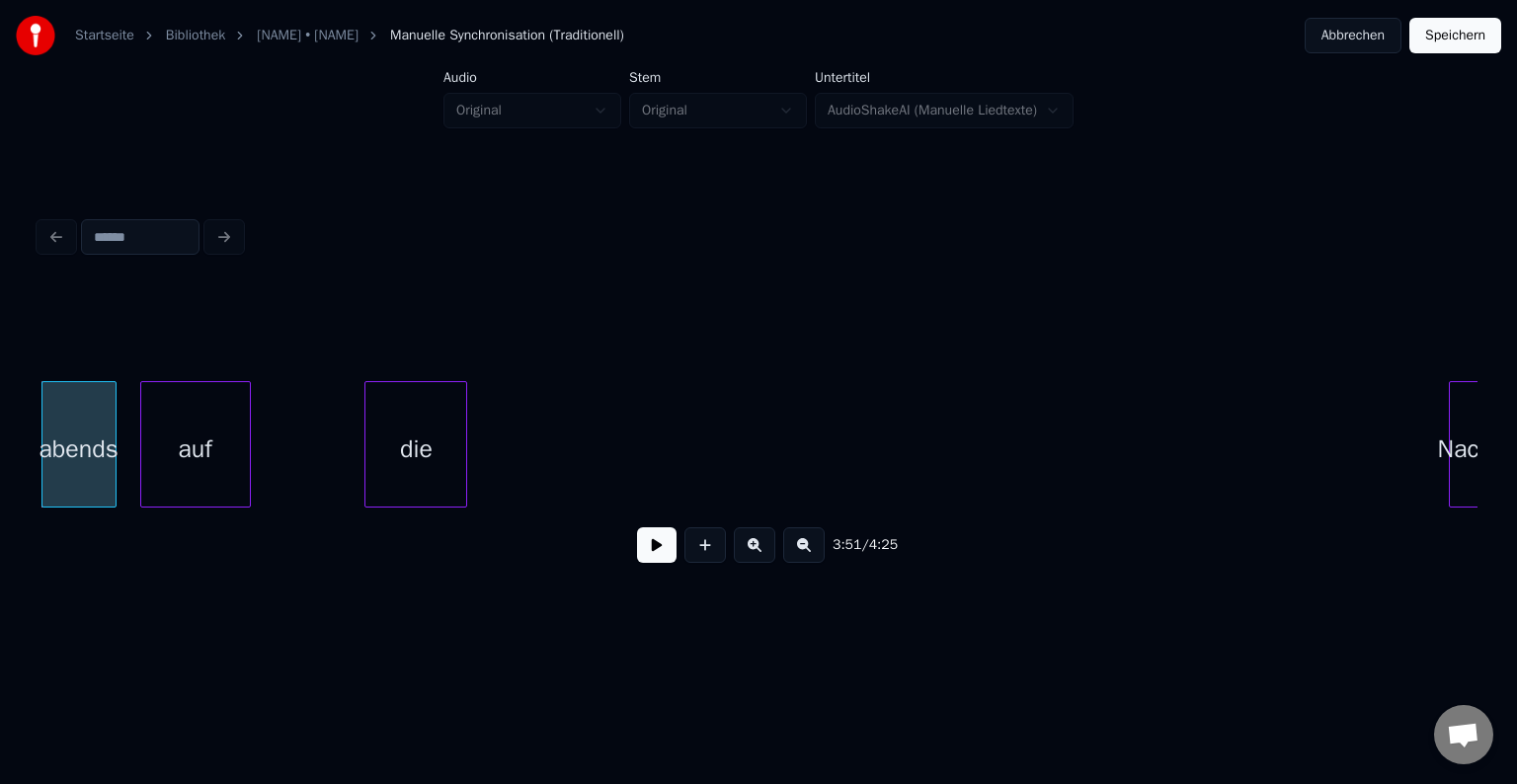click on "auf" at bounding box center [196, 449] 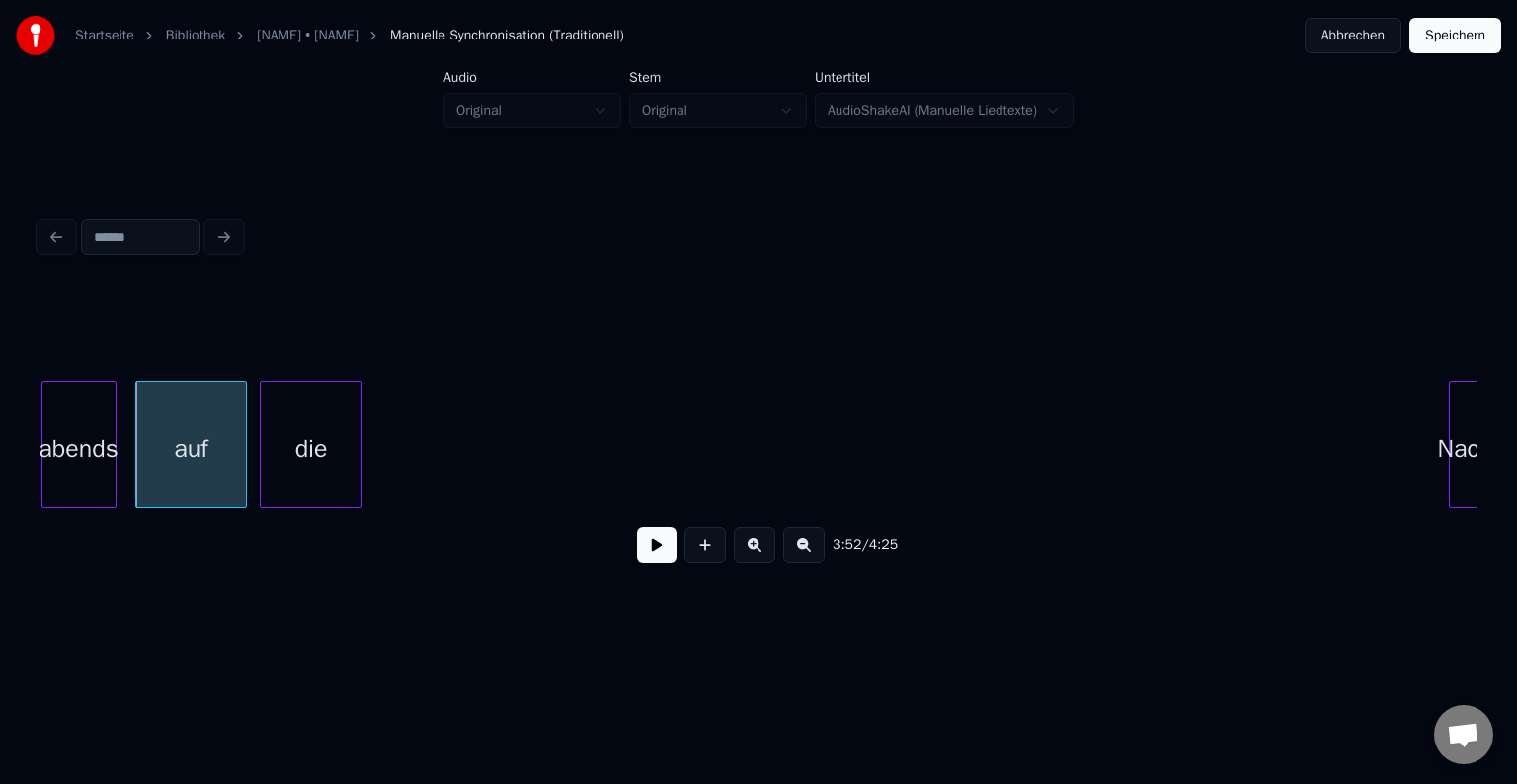 click on "die" at bounding box center [311, 449] 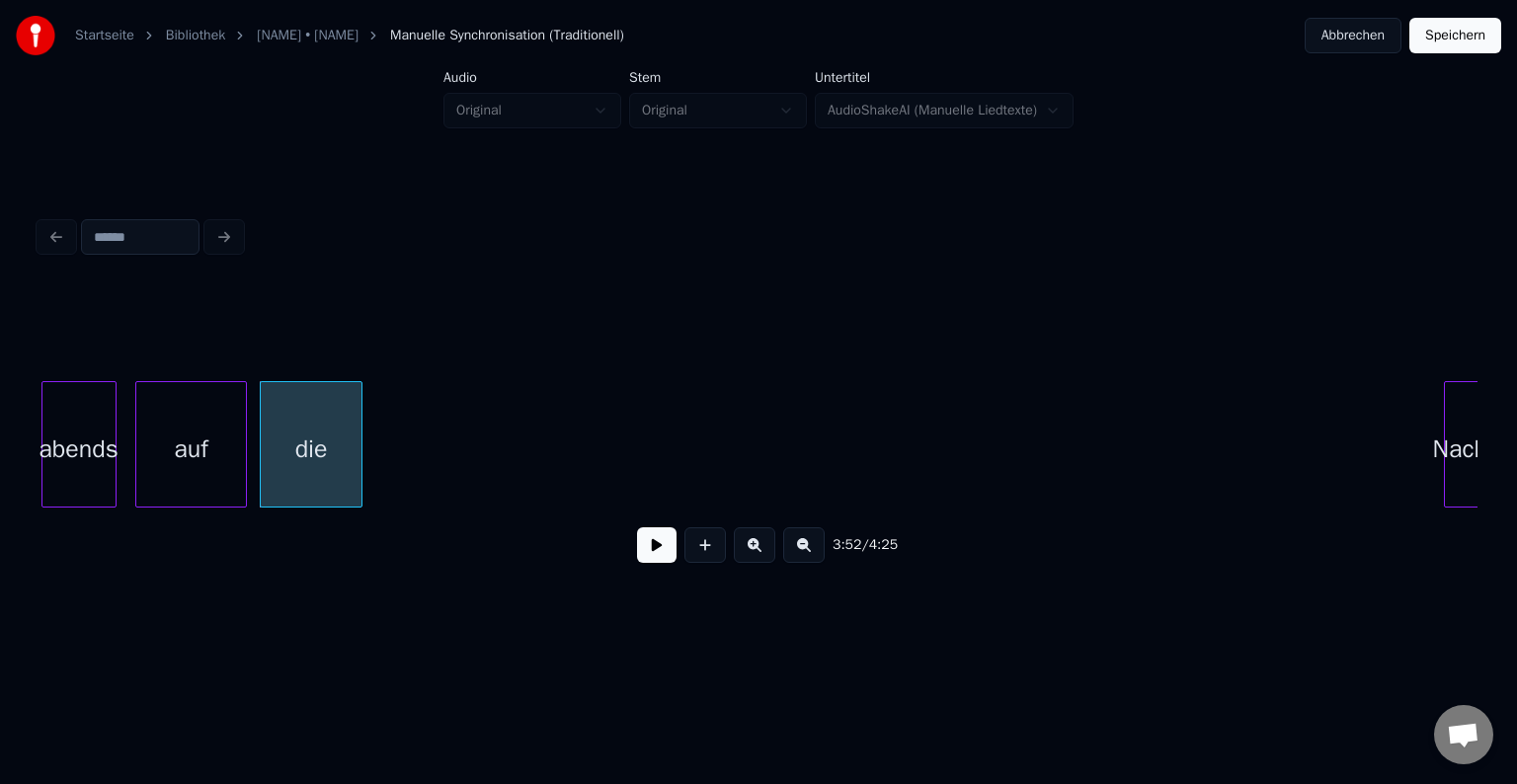 scroll, scrollTop: 0, scrollLeft: 45770, axis: horizontal 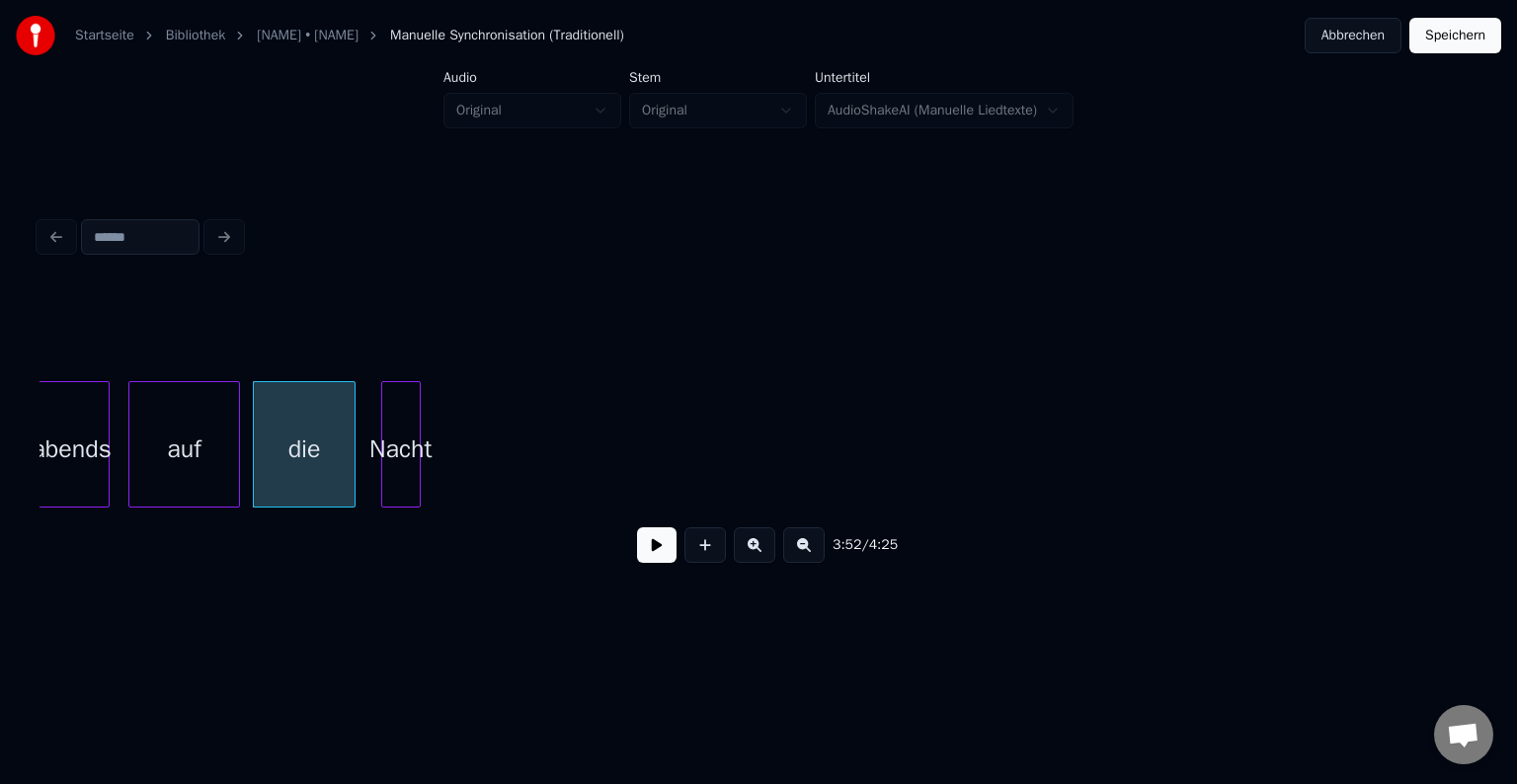 click on "Nacht" at bounding box center [401, 449] 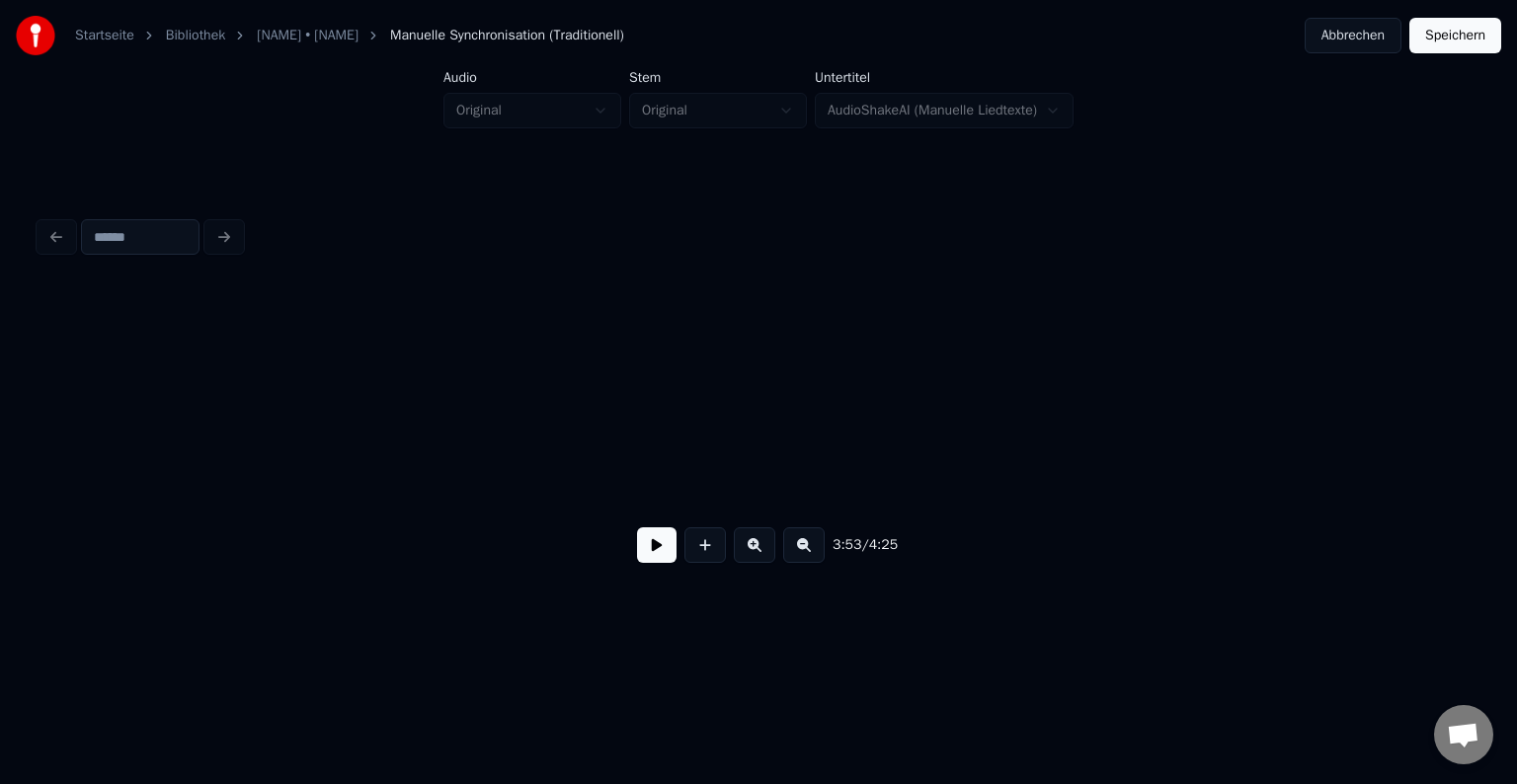 scroll, scrollTop: 0, scrollLeft: 46375, axis: horizontal 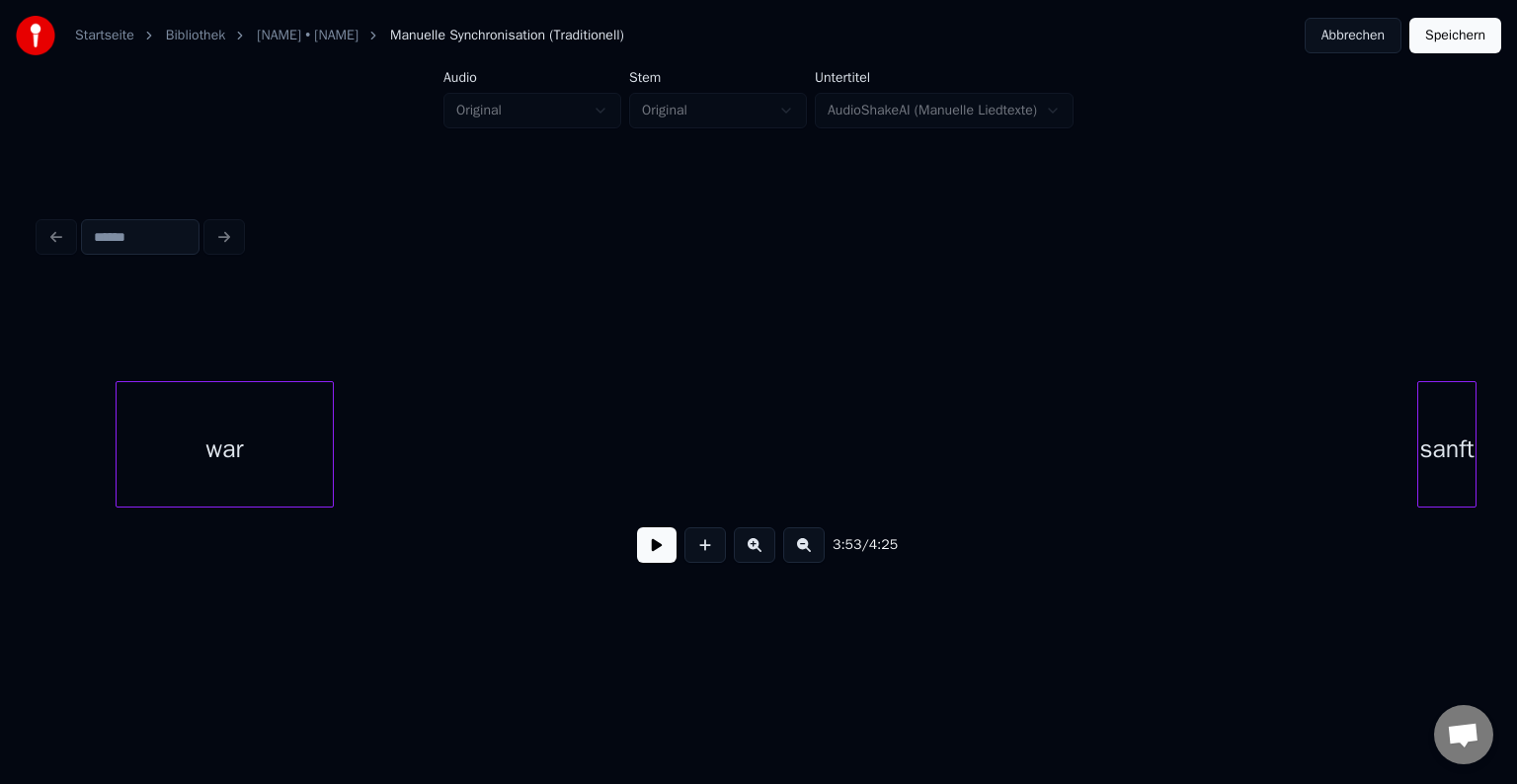click on "war" at bounding box center [224, 449] 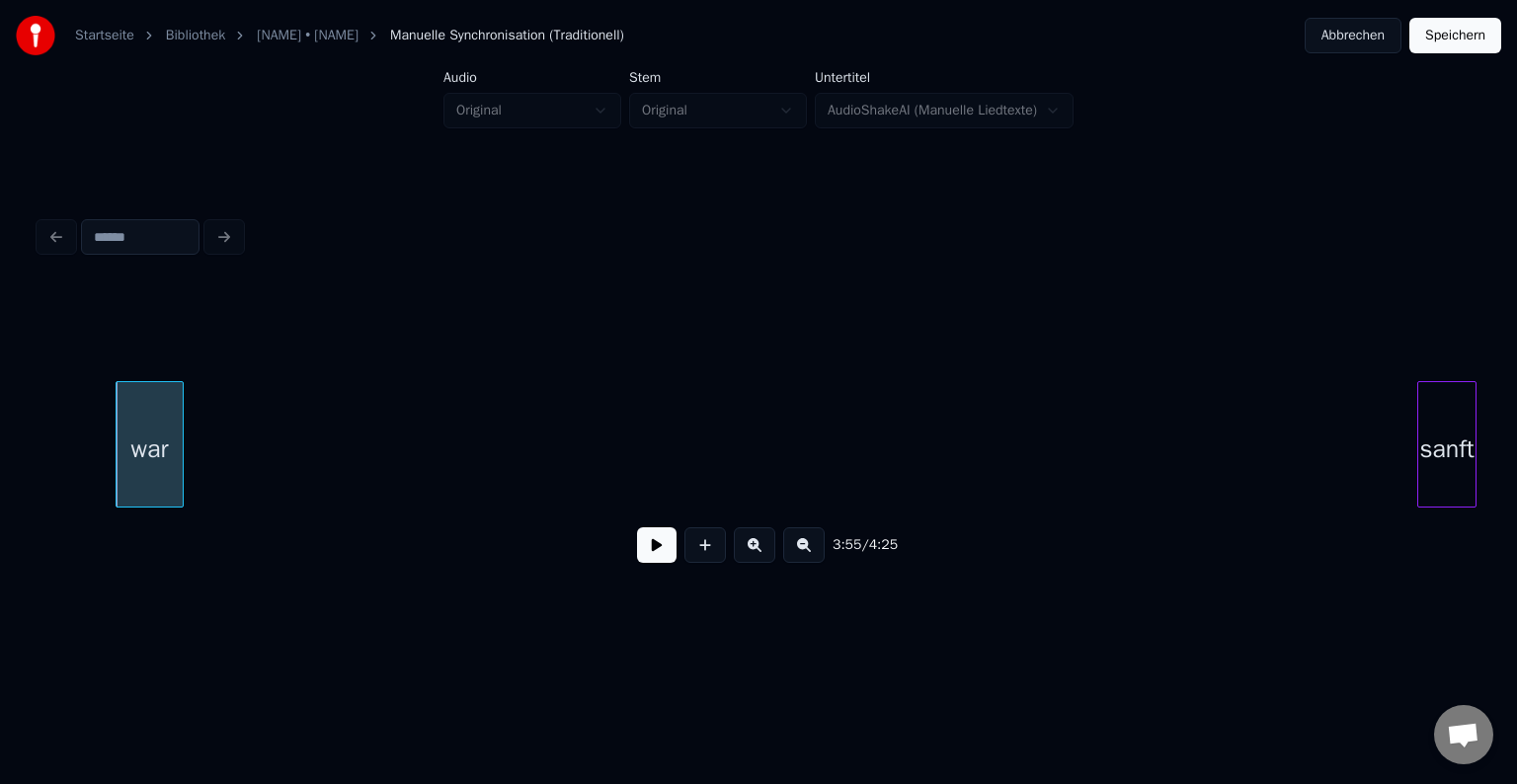 click at bounding box center [180, 444] 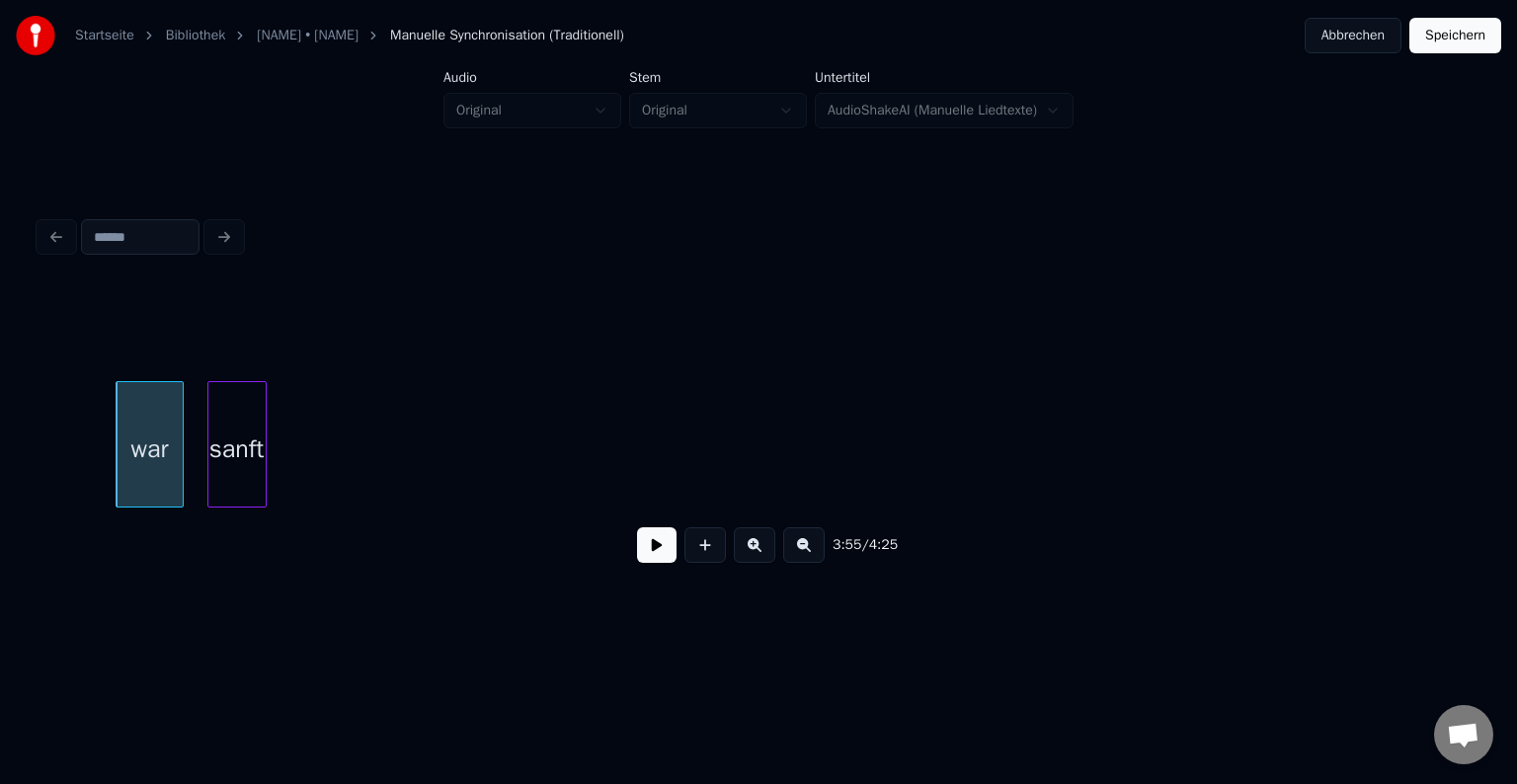 click on "sanft" at bounding box center (237, 449) 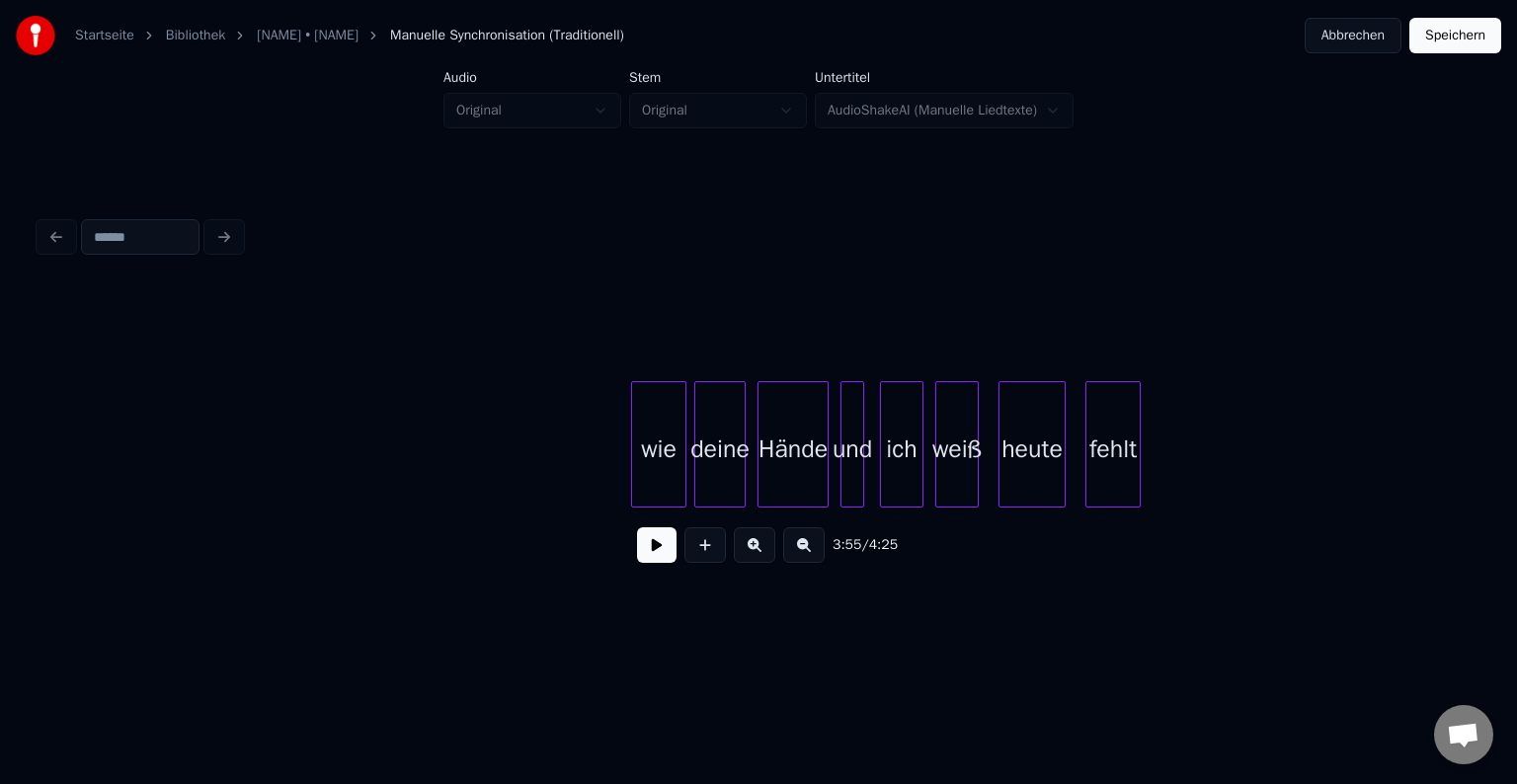 scroll, scrollTop: 0, scrollLeft: 47316, axis: horizontal 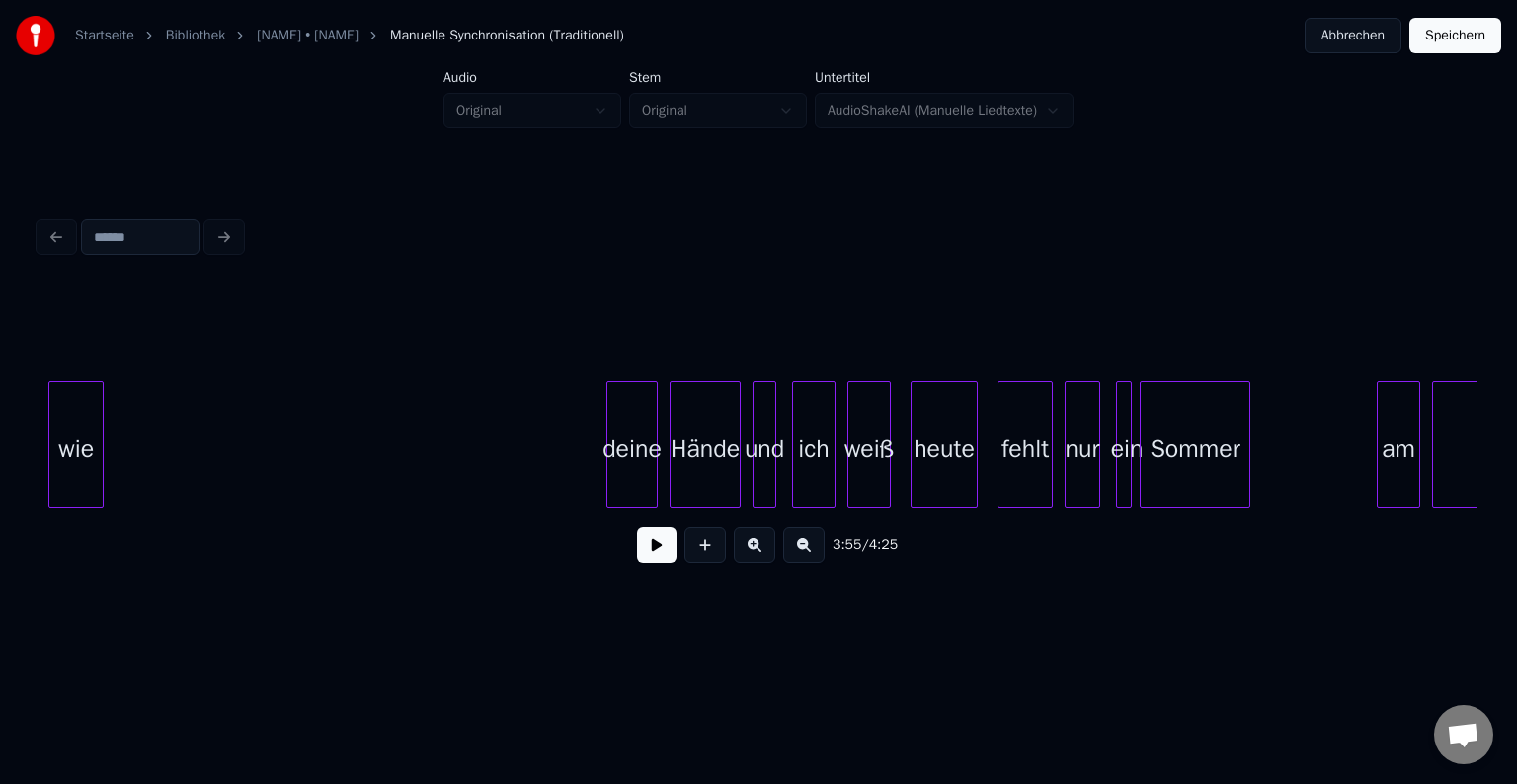 click on "wie" at bounding box center [76, 449] 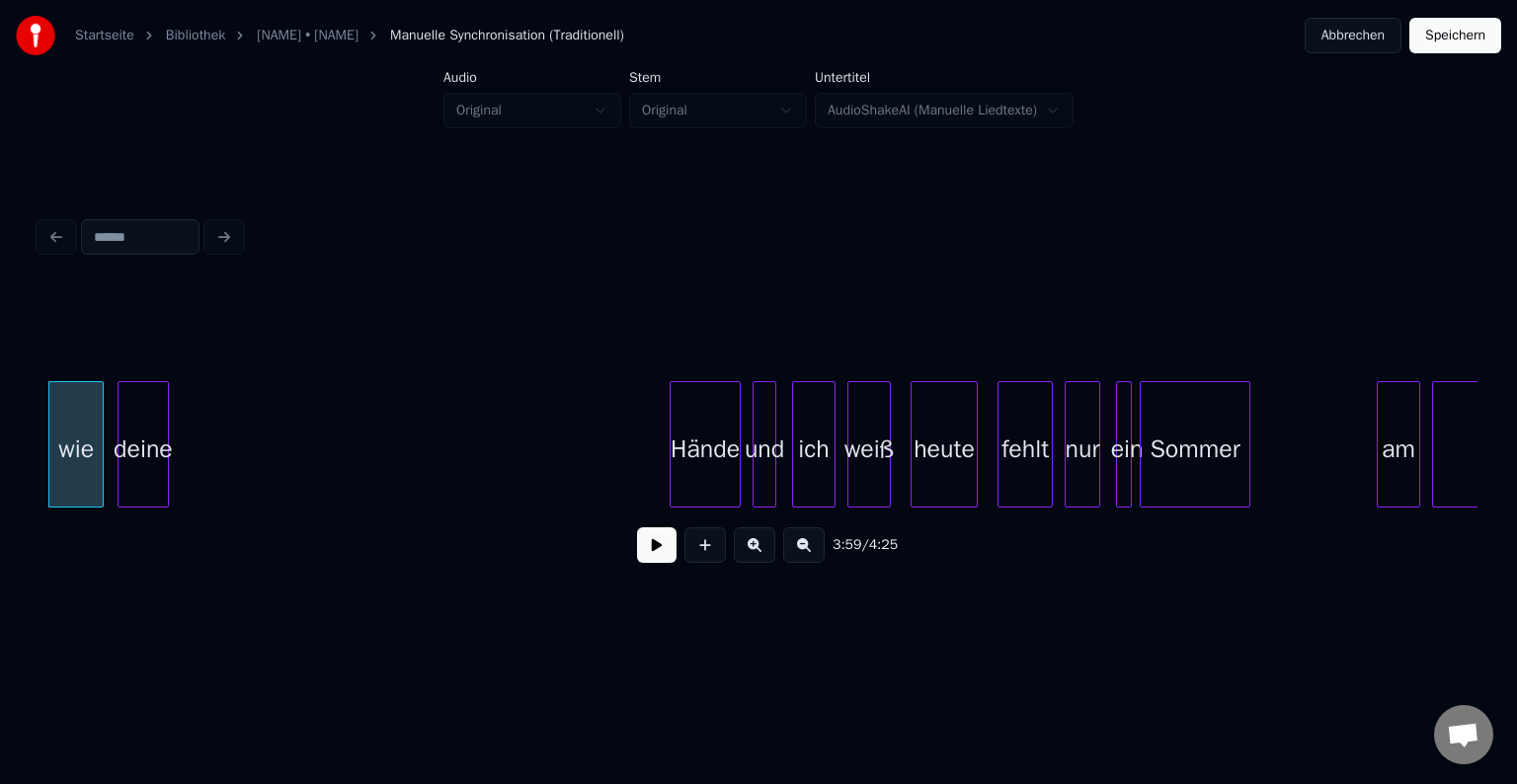 click on "deine" at bounding box center (143, 449) 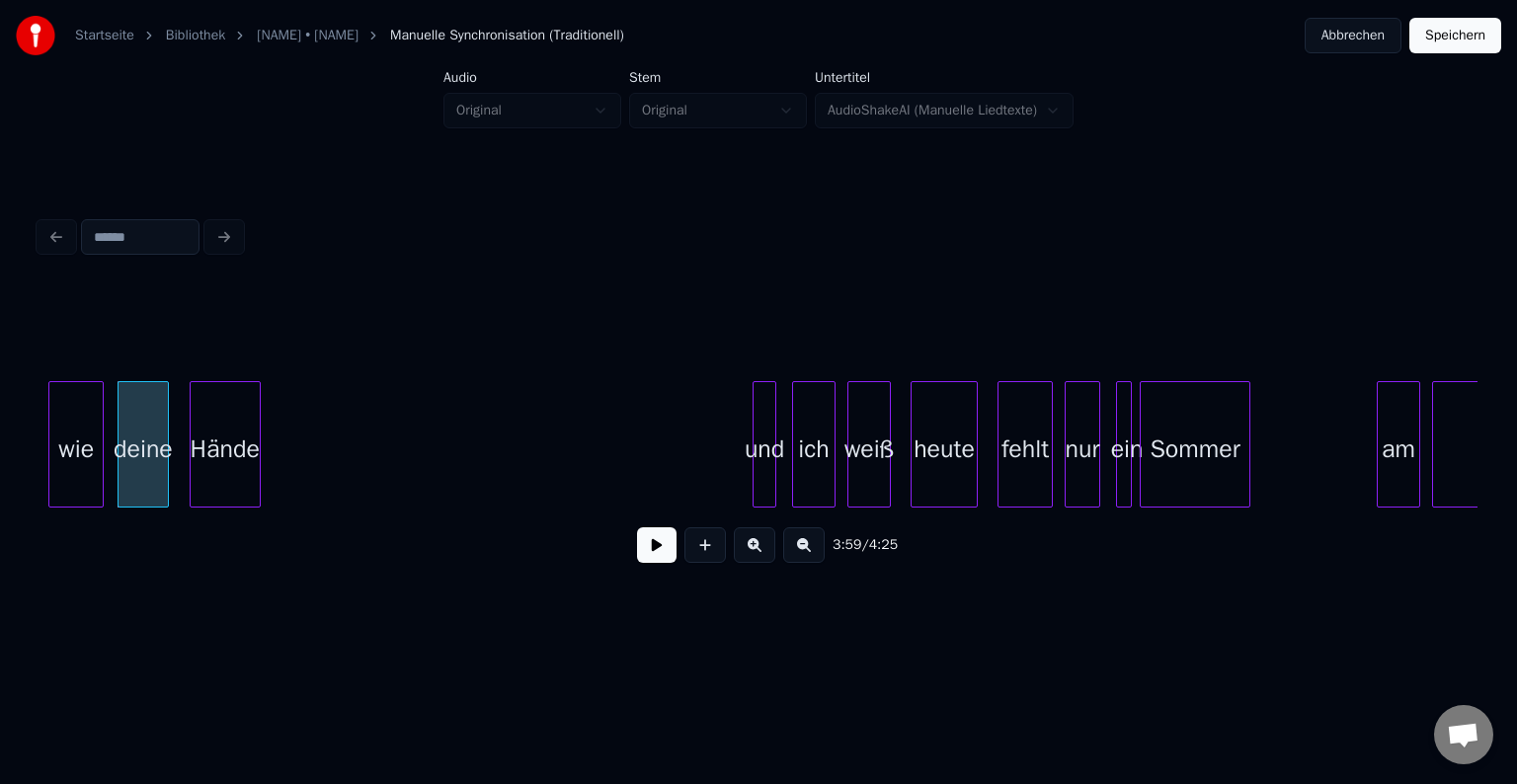 click on "Hände" at bounding box center (225, 449) 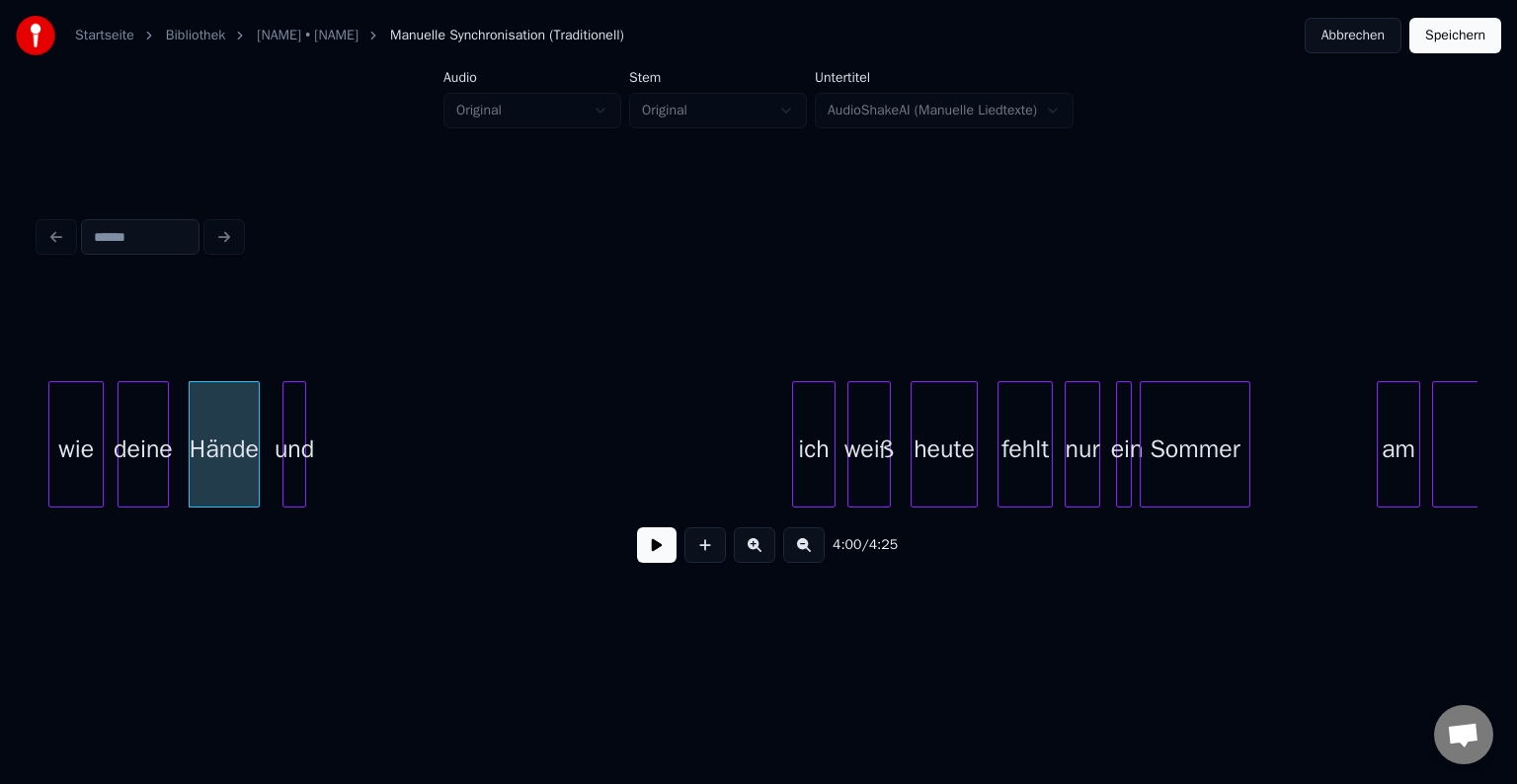 click on "und" at bounding box center (294, 449) 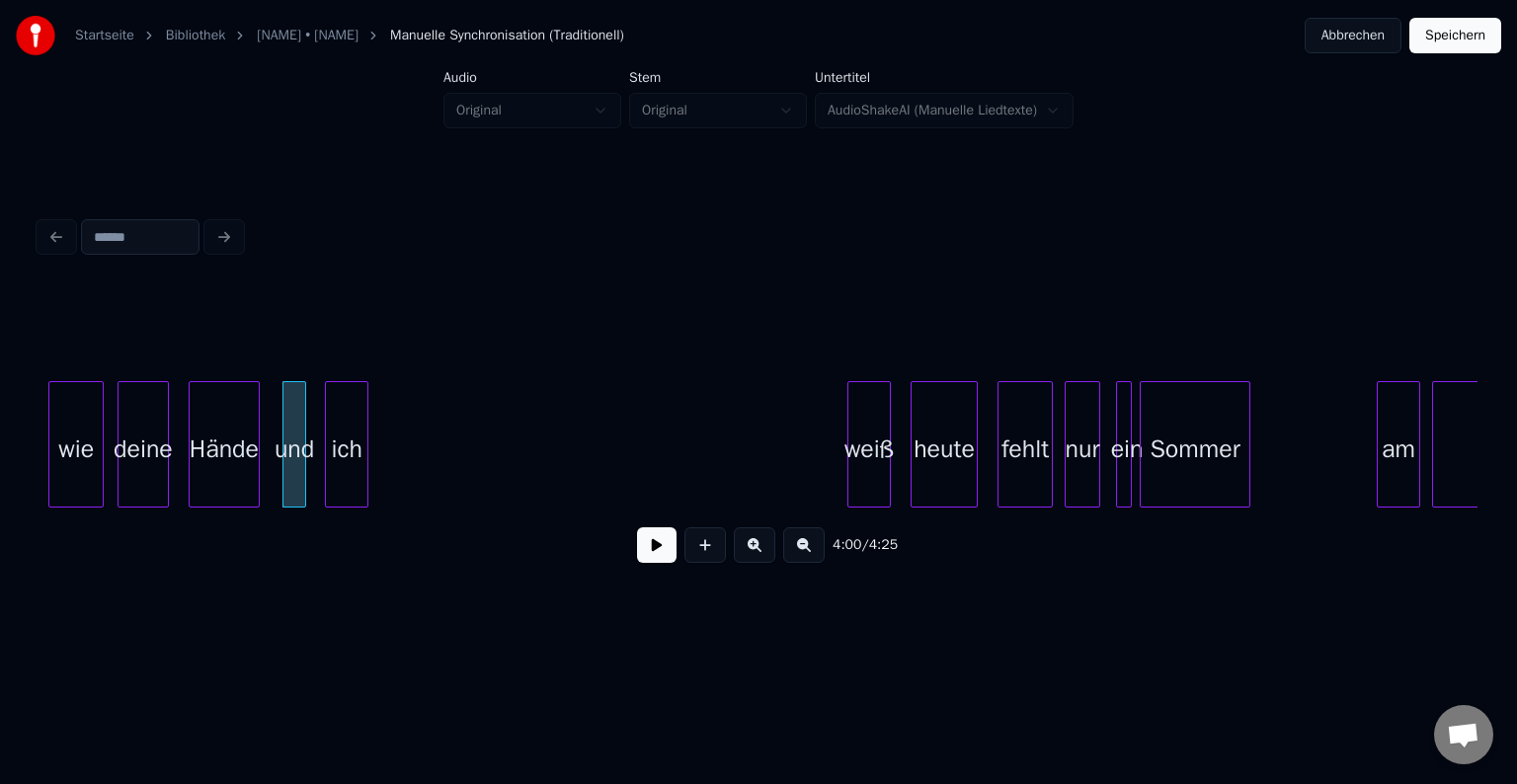click on "ich" at bounding box center [347, 449] 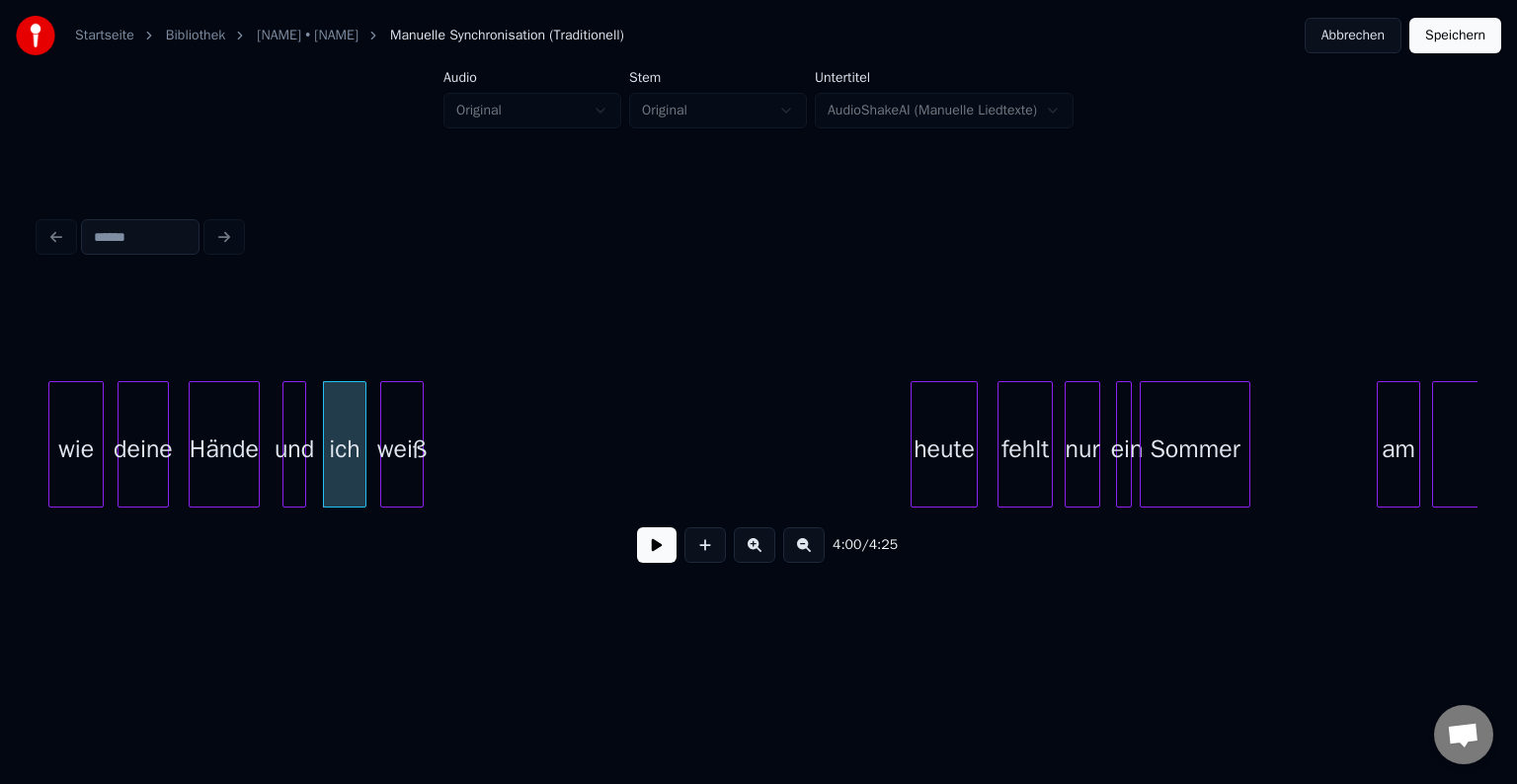 click on "weiß" at bounding box center [402, 449] 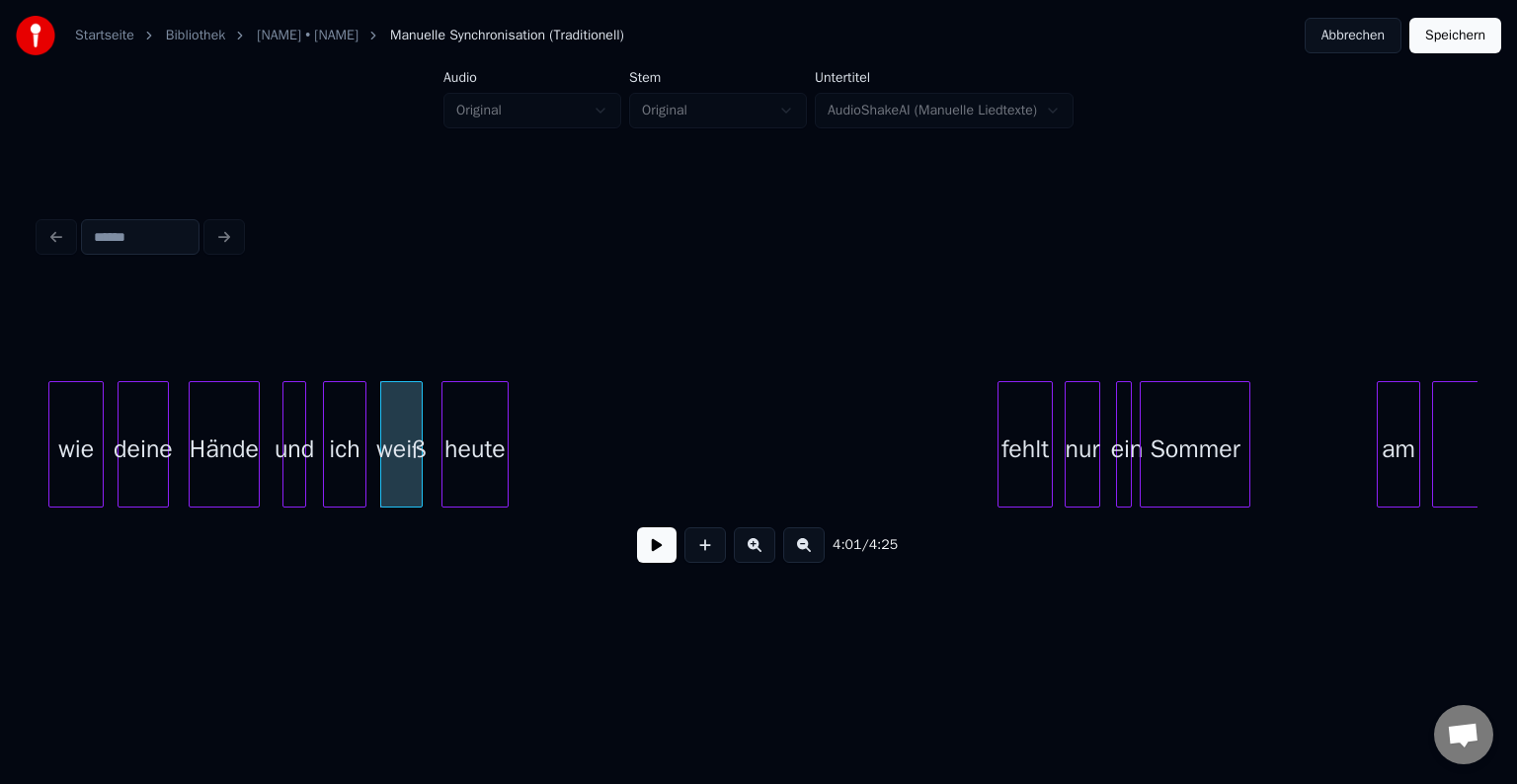 click on "heute" at bounding box center (475, 449) 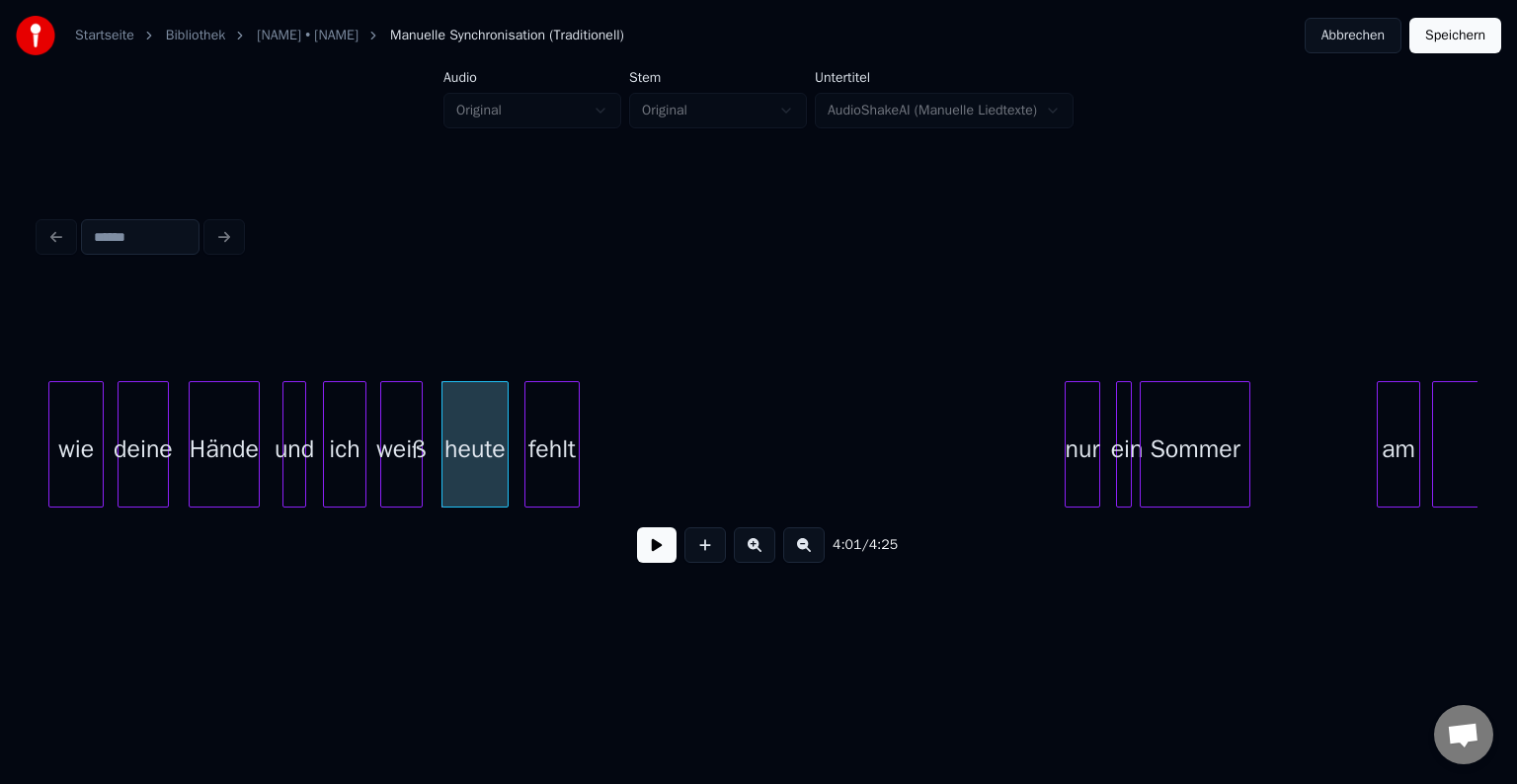 click on "fehlt" at bounding box center (552, 449) 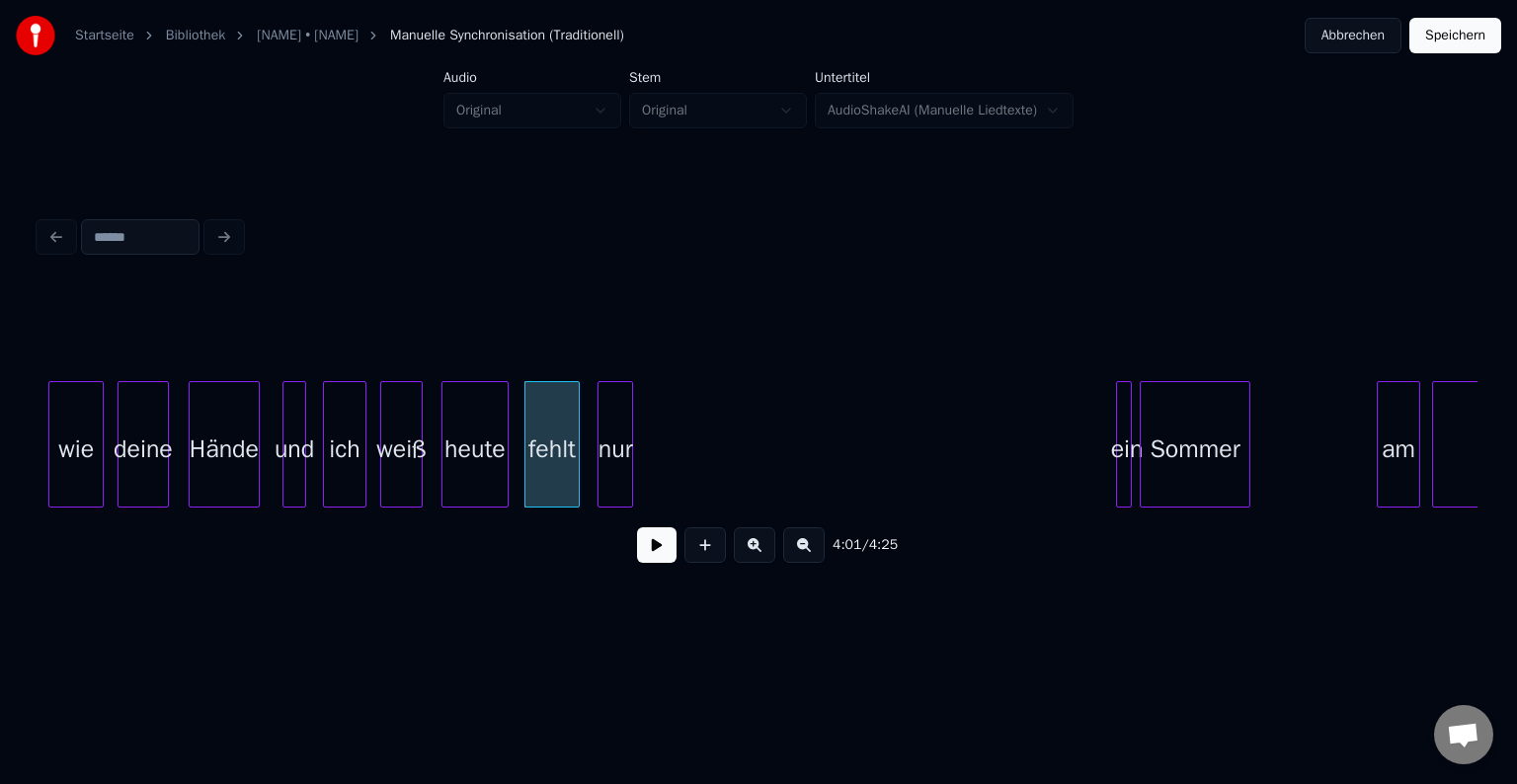 click on "nur" at bounding box center [615, 449] 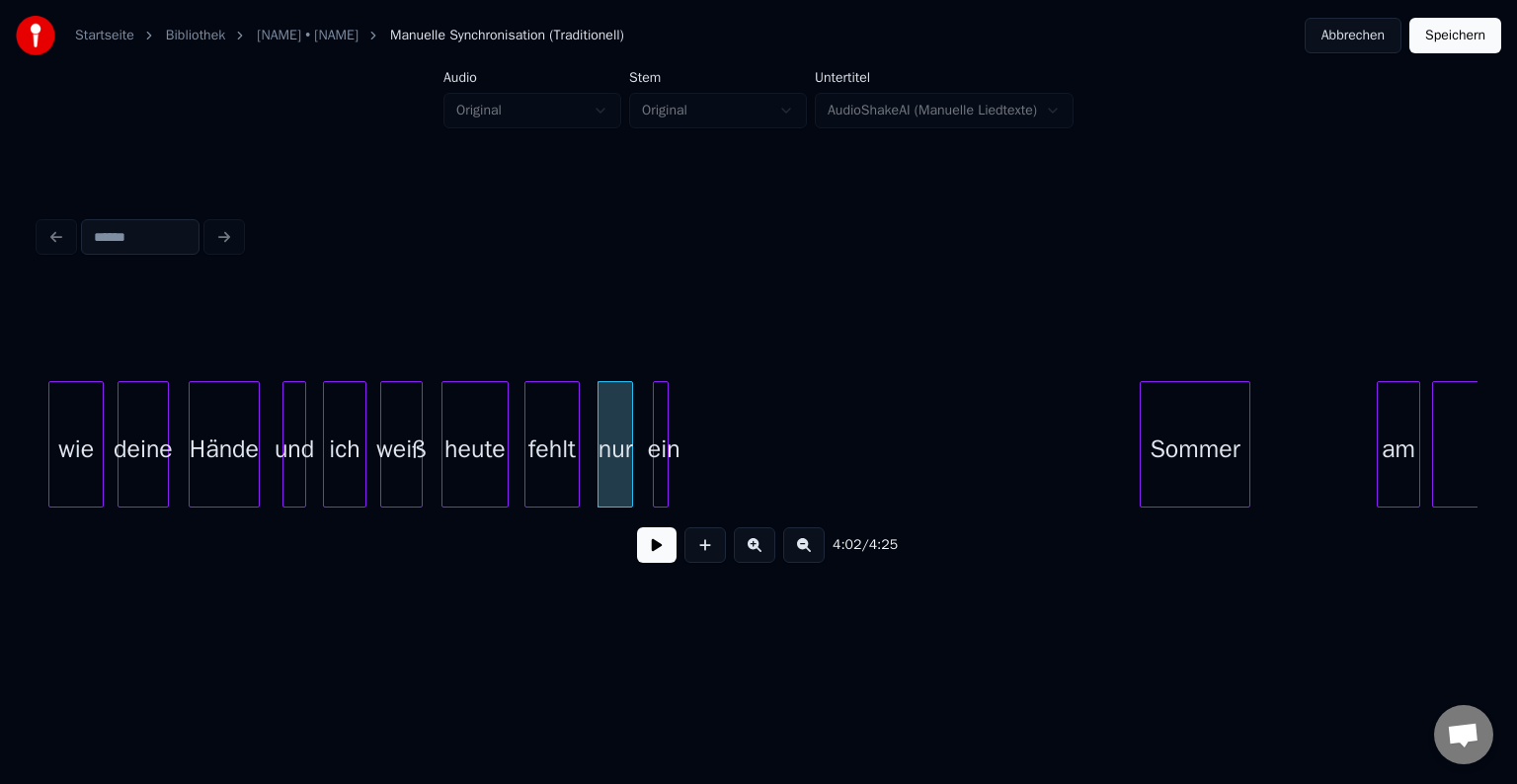 click on "ein" at bounding box center [664, 449] 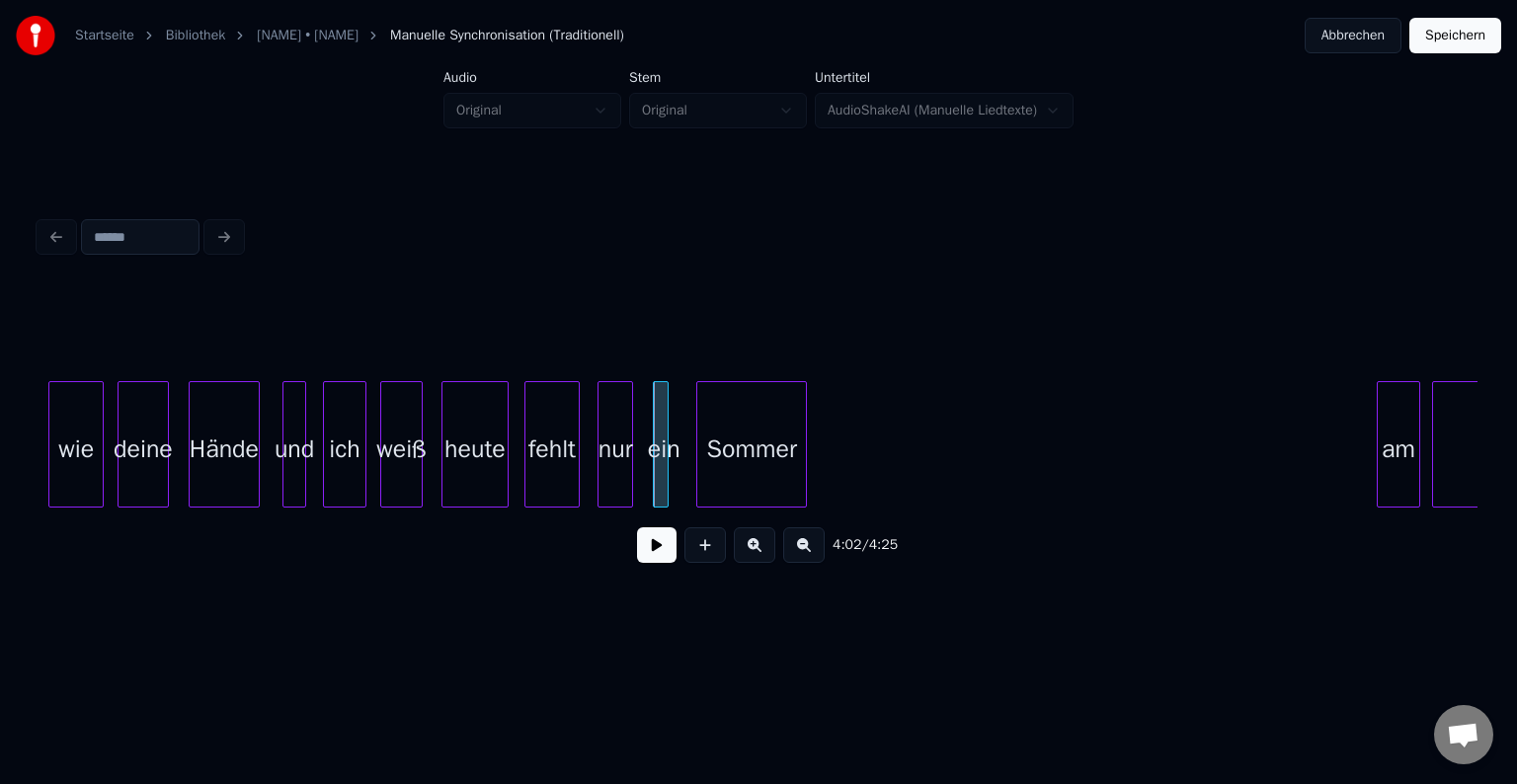 click on "Sommer" at bounding box center [752, 449] 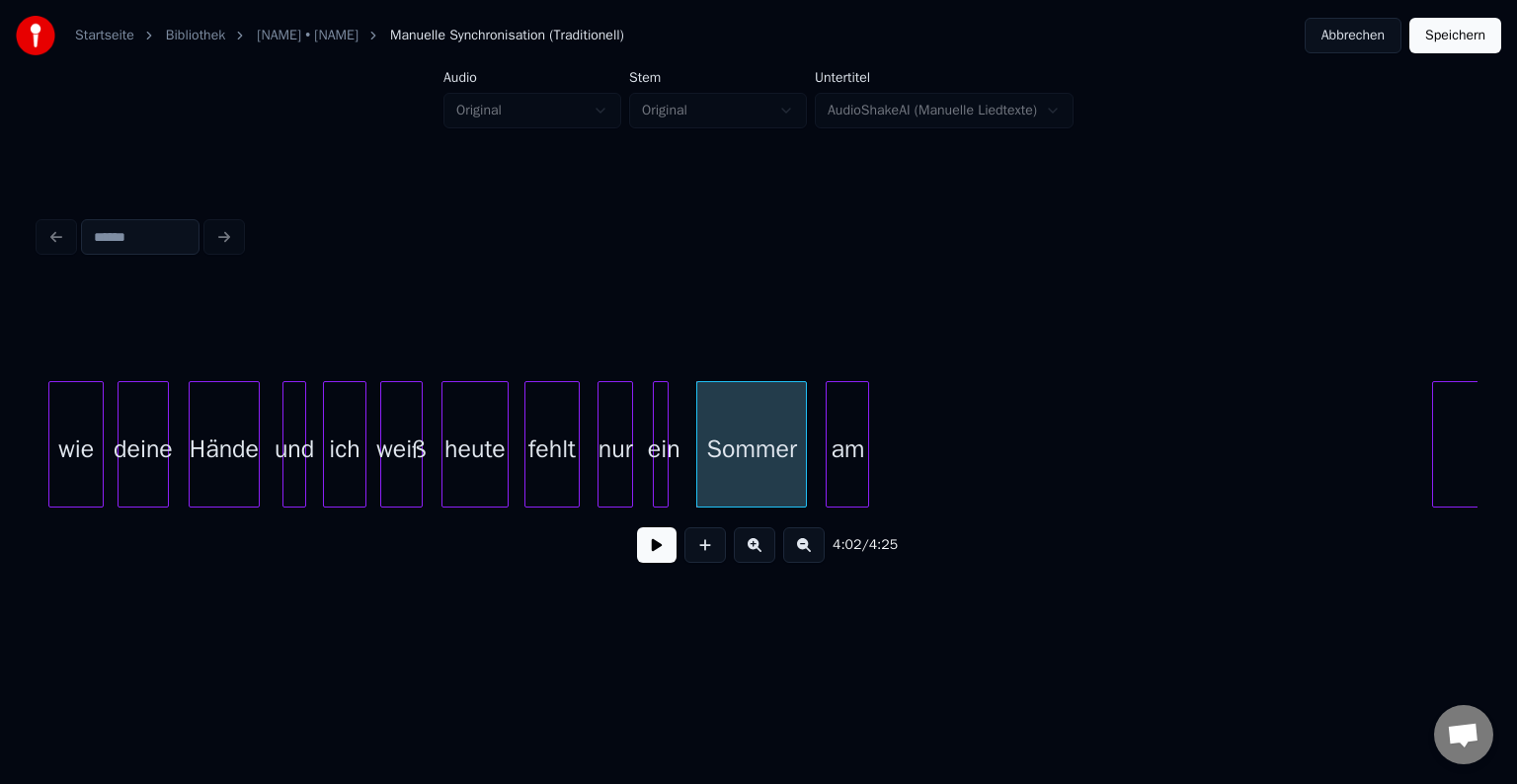 click on "am" at bounding box center [847, 449] 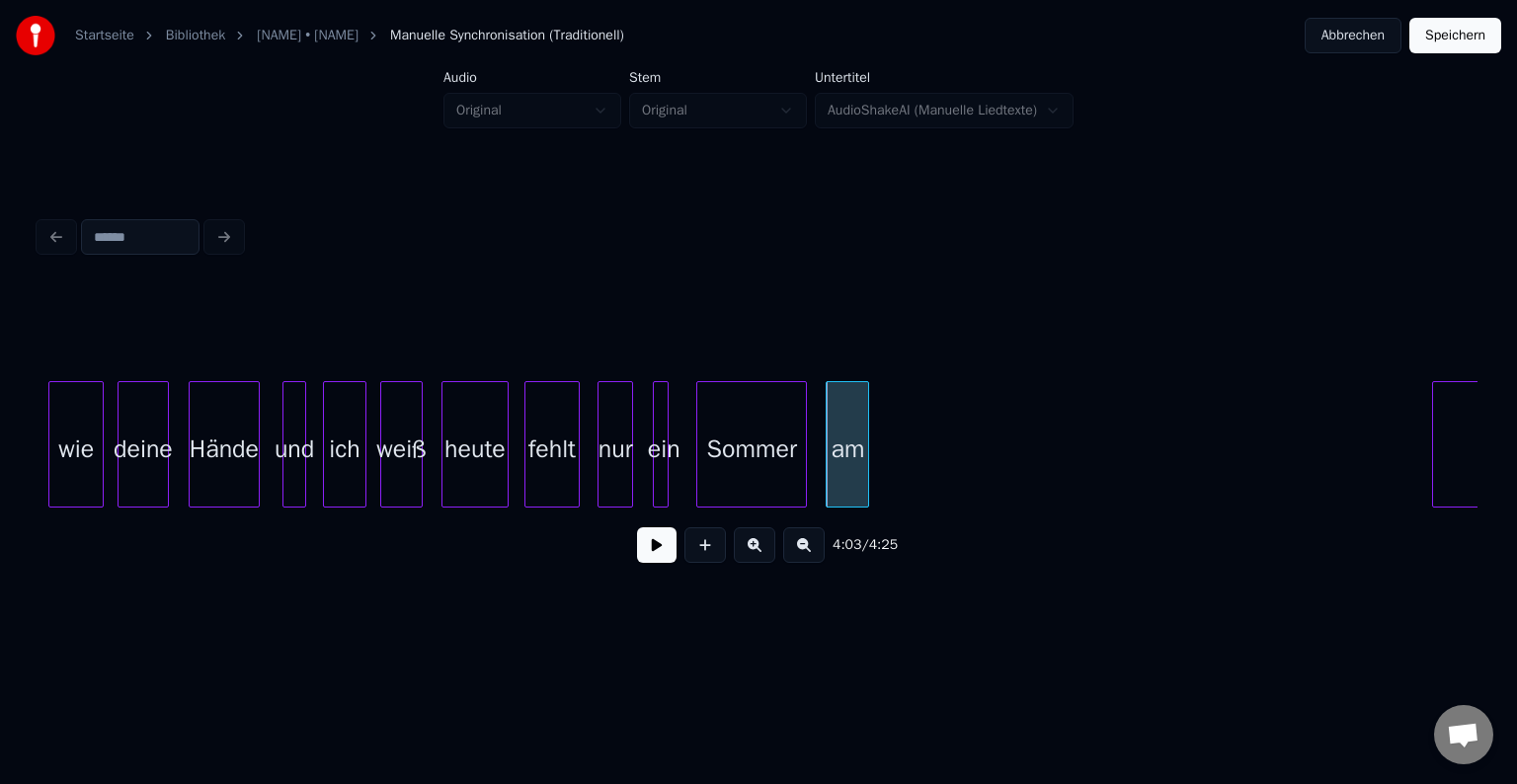 scroll, scrollTop: 0, scrollLeft: 47499, axis: horizontal 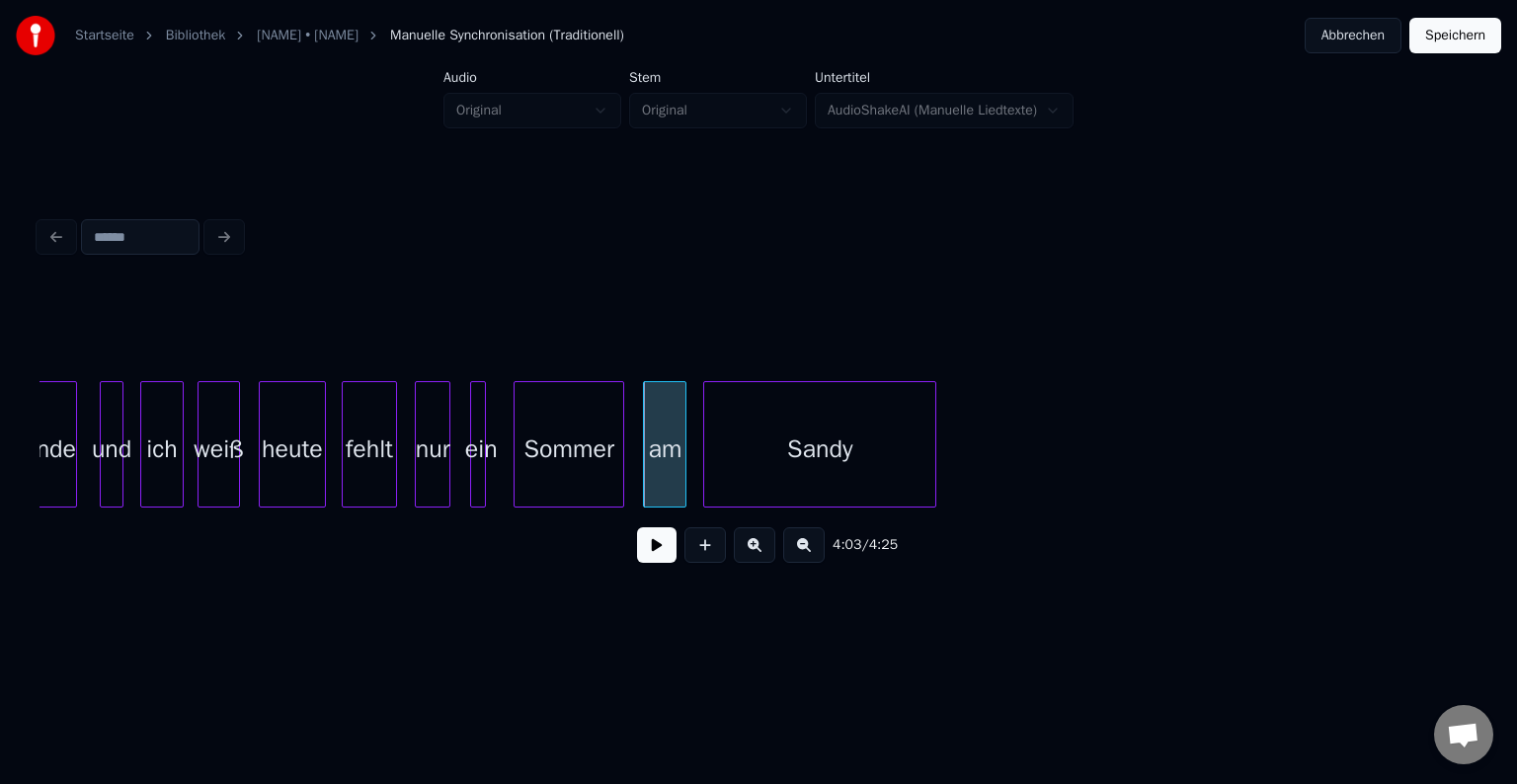 click on "Sandy" at bounding box center (820, 449) 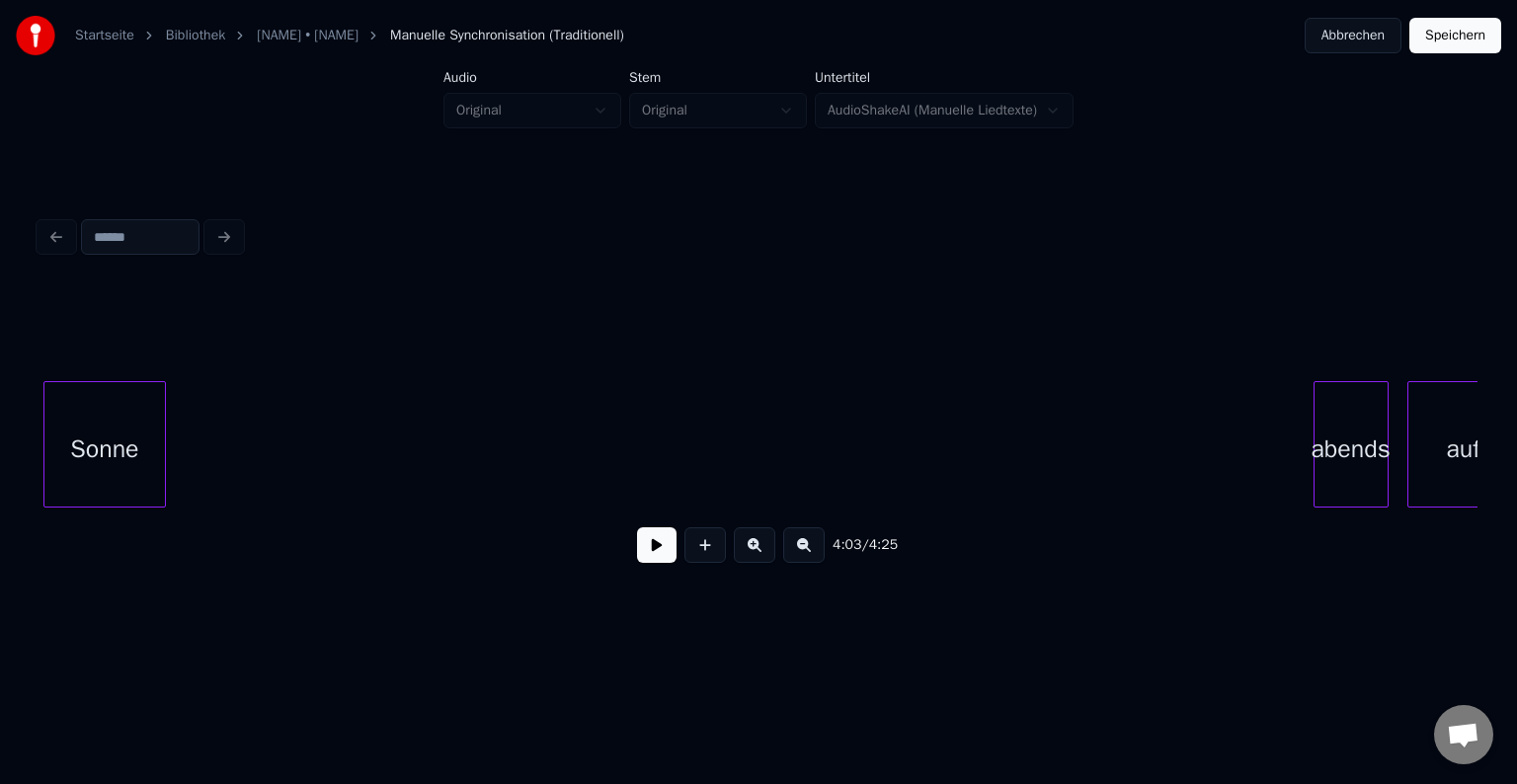scroll, scrollTop: 0, scrollLeft: 44461, axis: horizontal 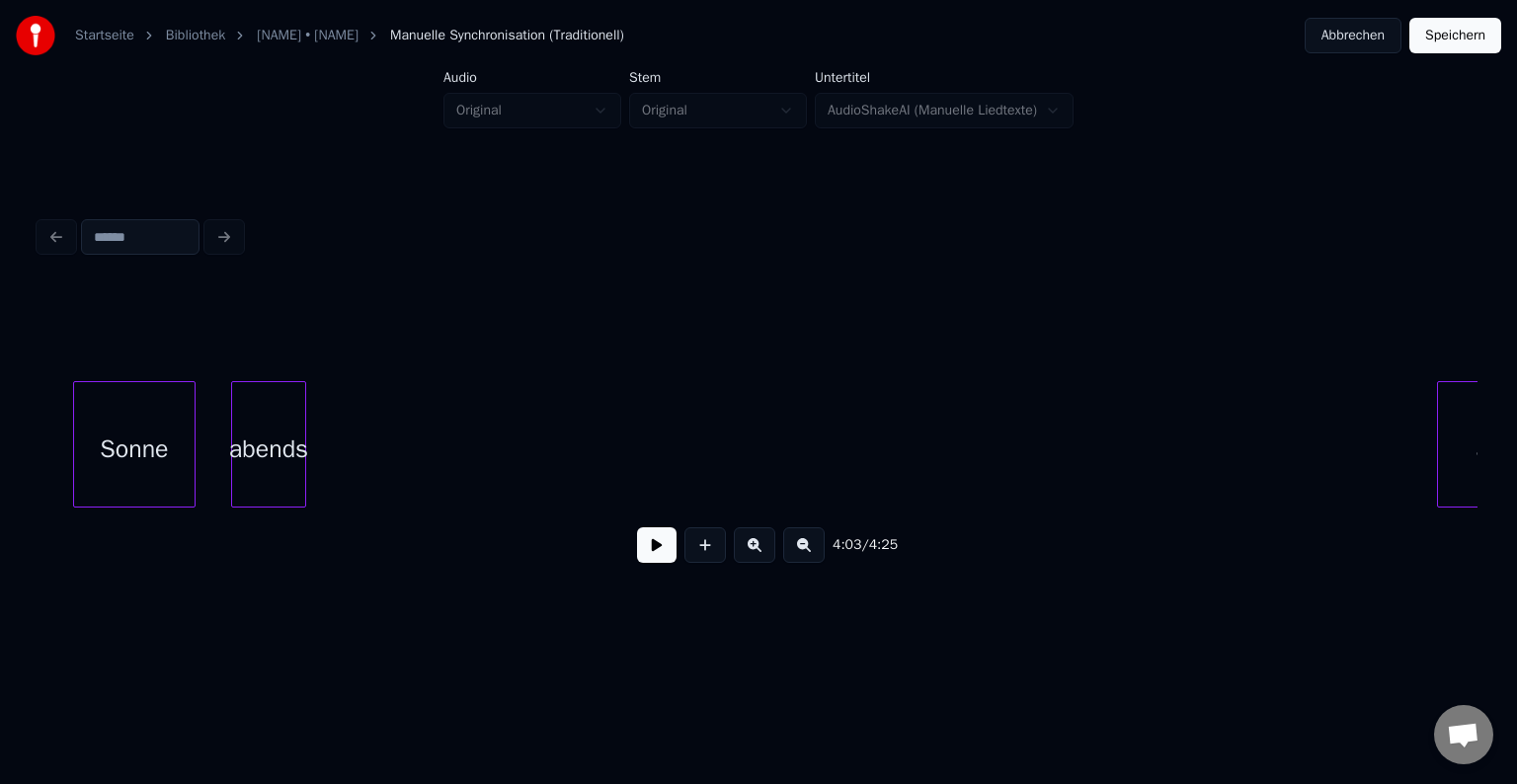 click on "abends" at bounding box center (269, 449) 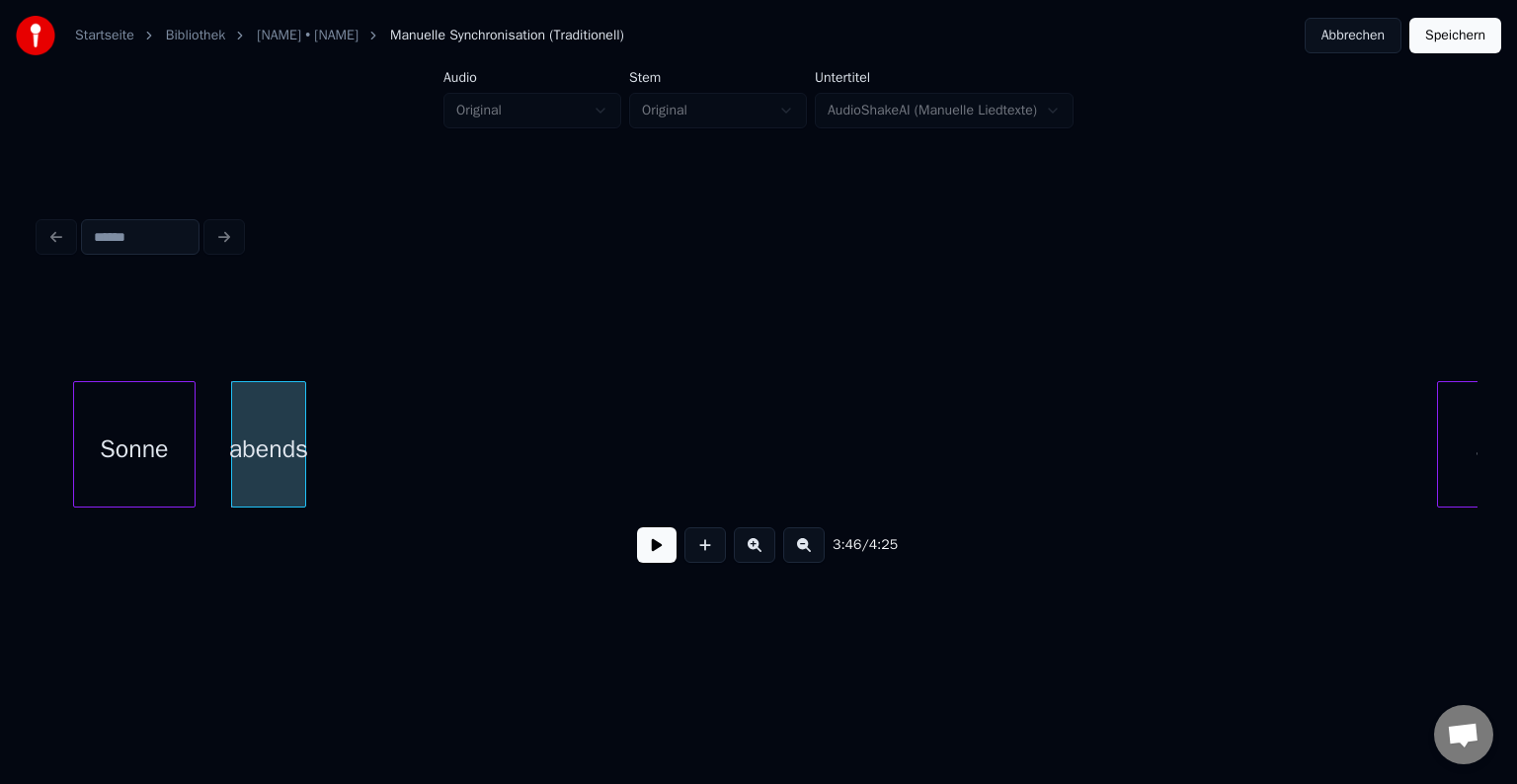 scroll, scrollTop: 0, scrollLeft: 44526, axis: horizontal 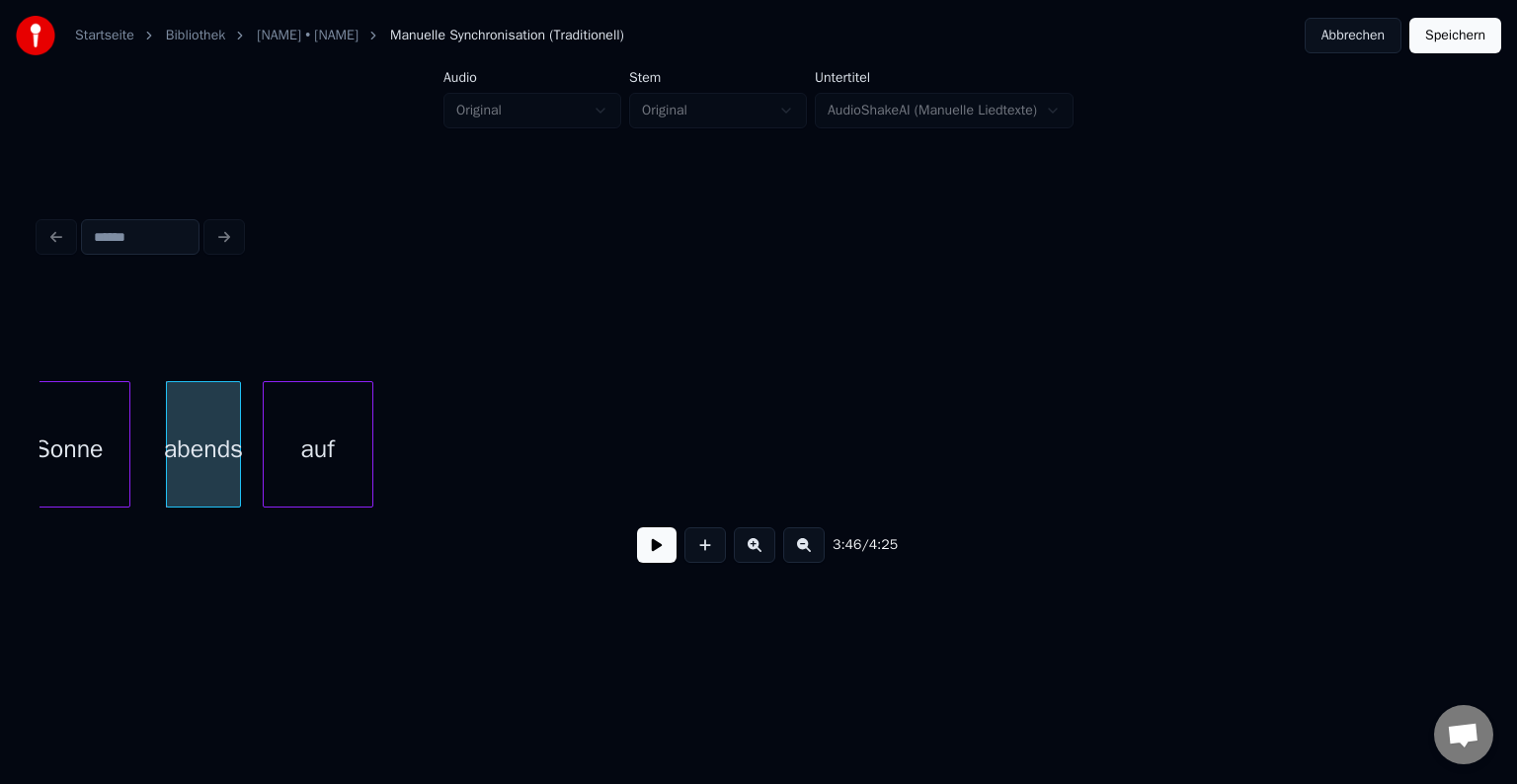 click on "auf" at bounding box center (318, 449) 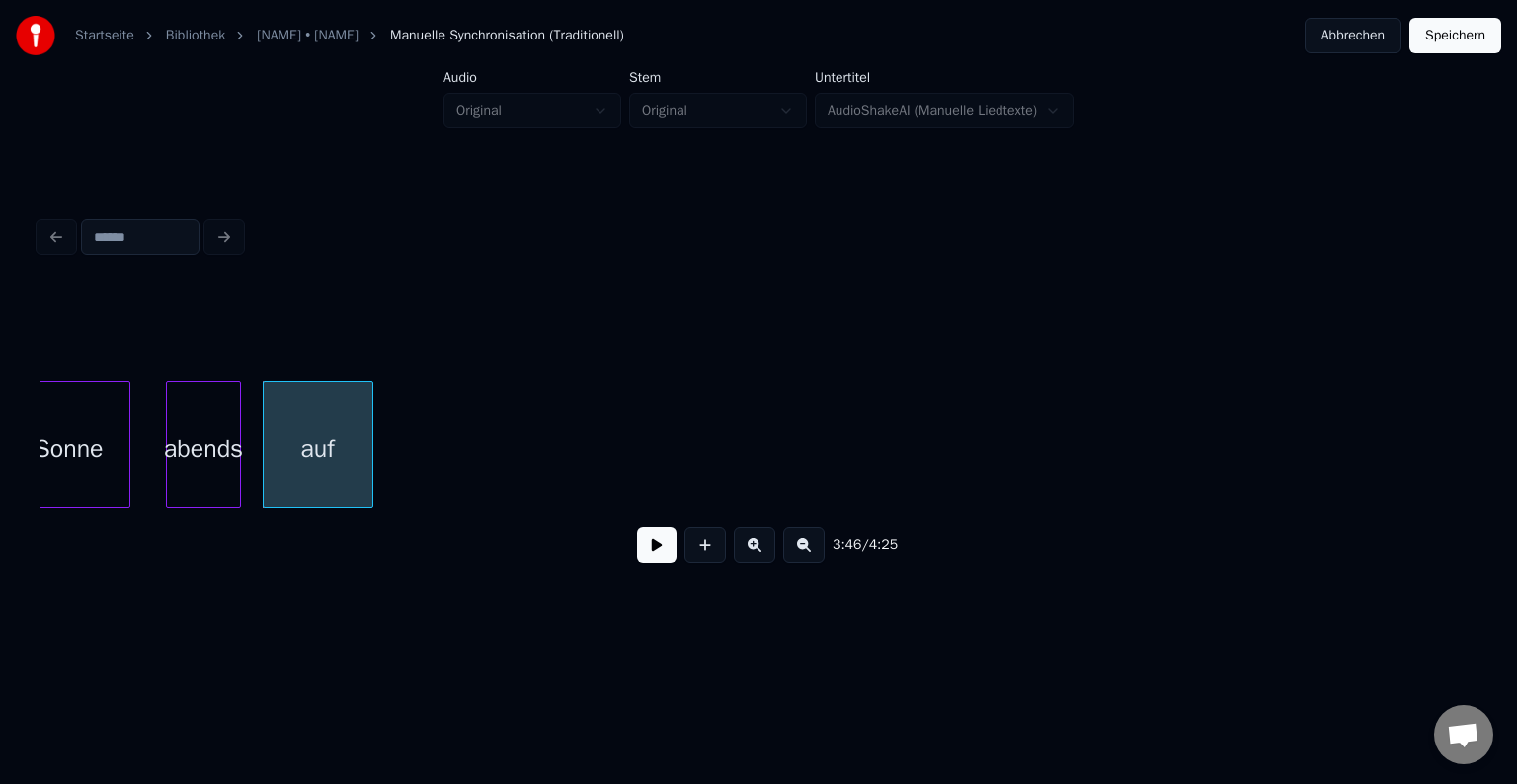 click on "abends" at bounding box center [203, 449] 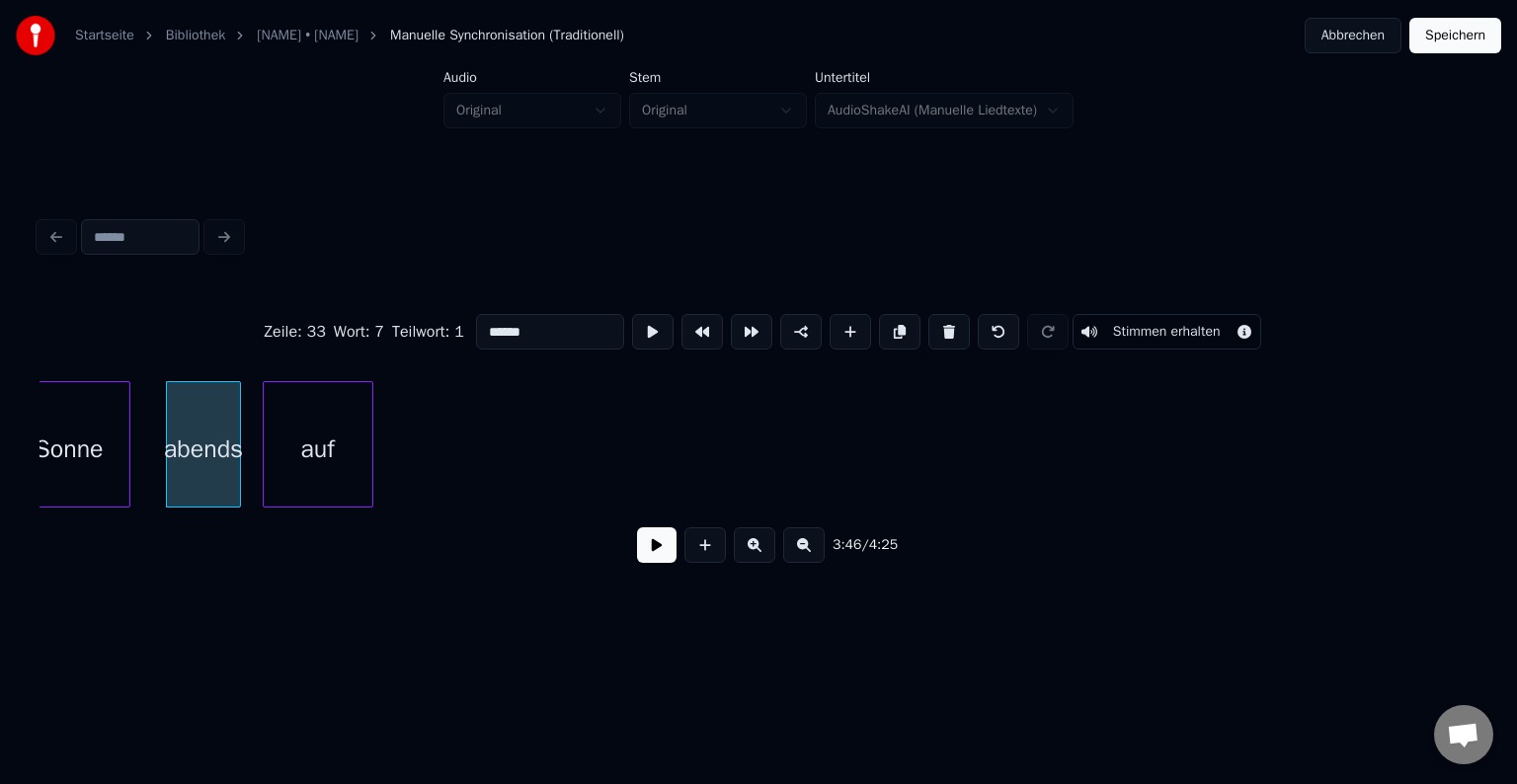 click on "******" at bounding box center [550, 332] 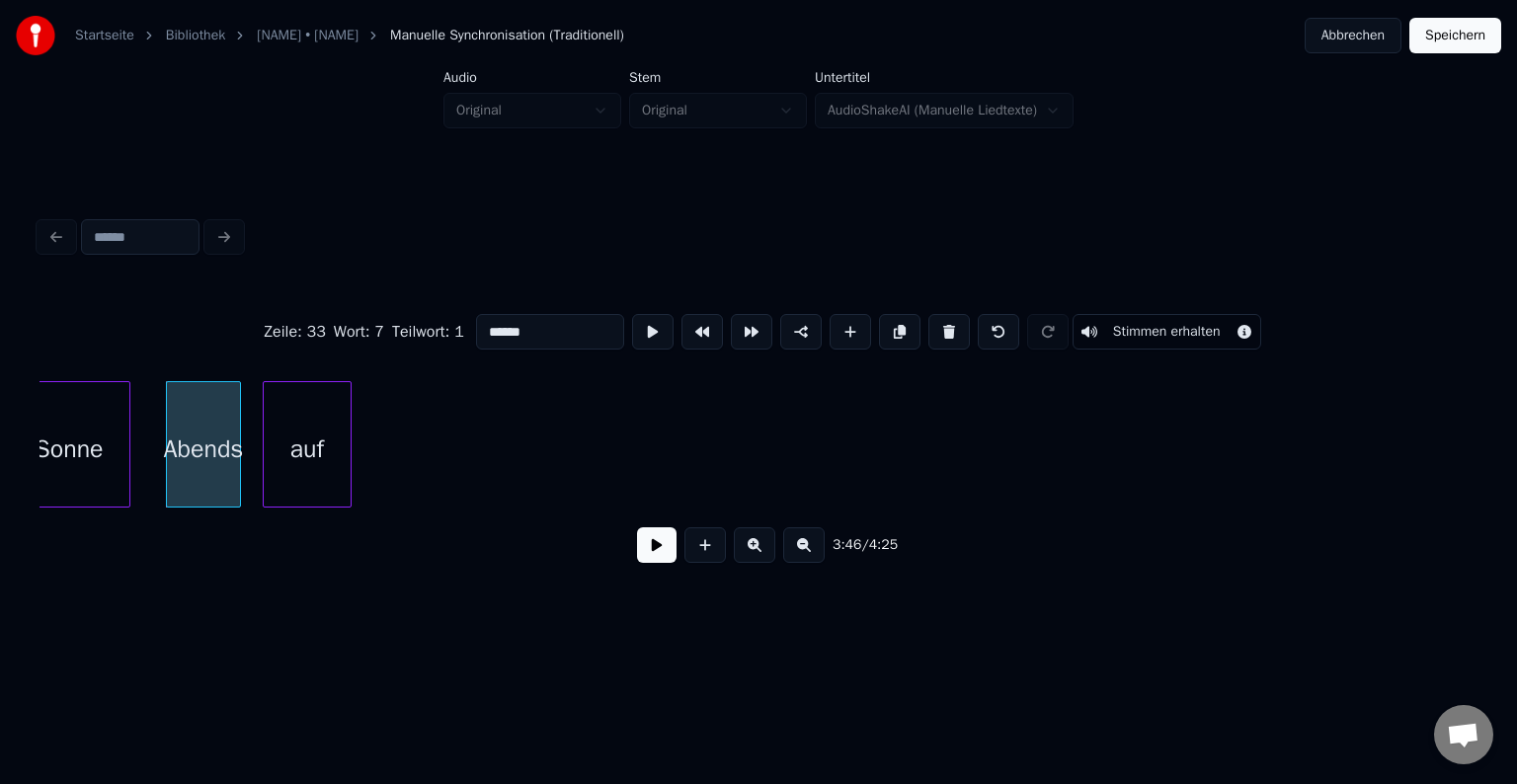 click at bounding box center (348, 444) 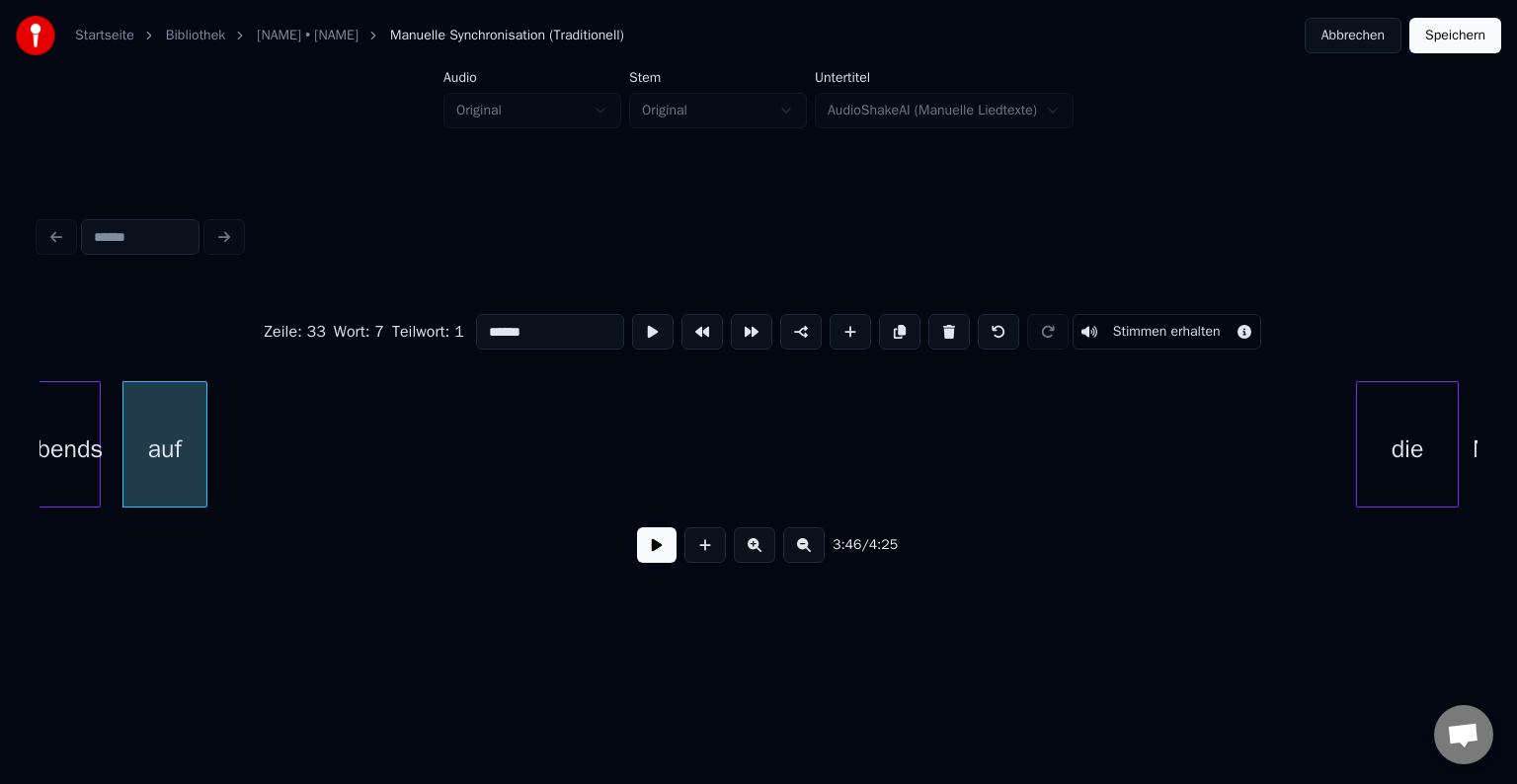 scroll, scrollTop: 0, scrollLeft: 44696, axis: horizontal 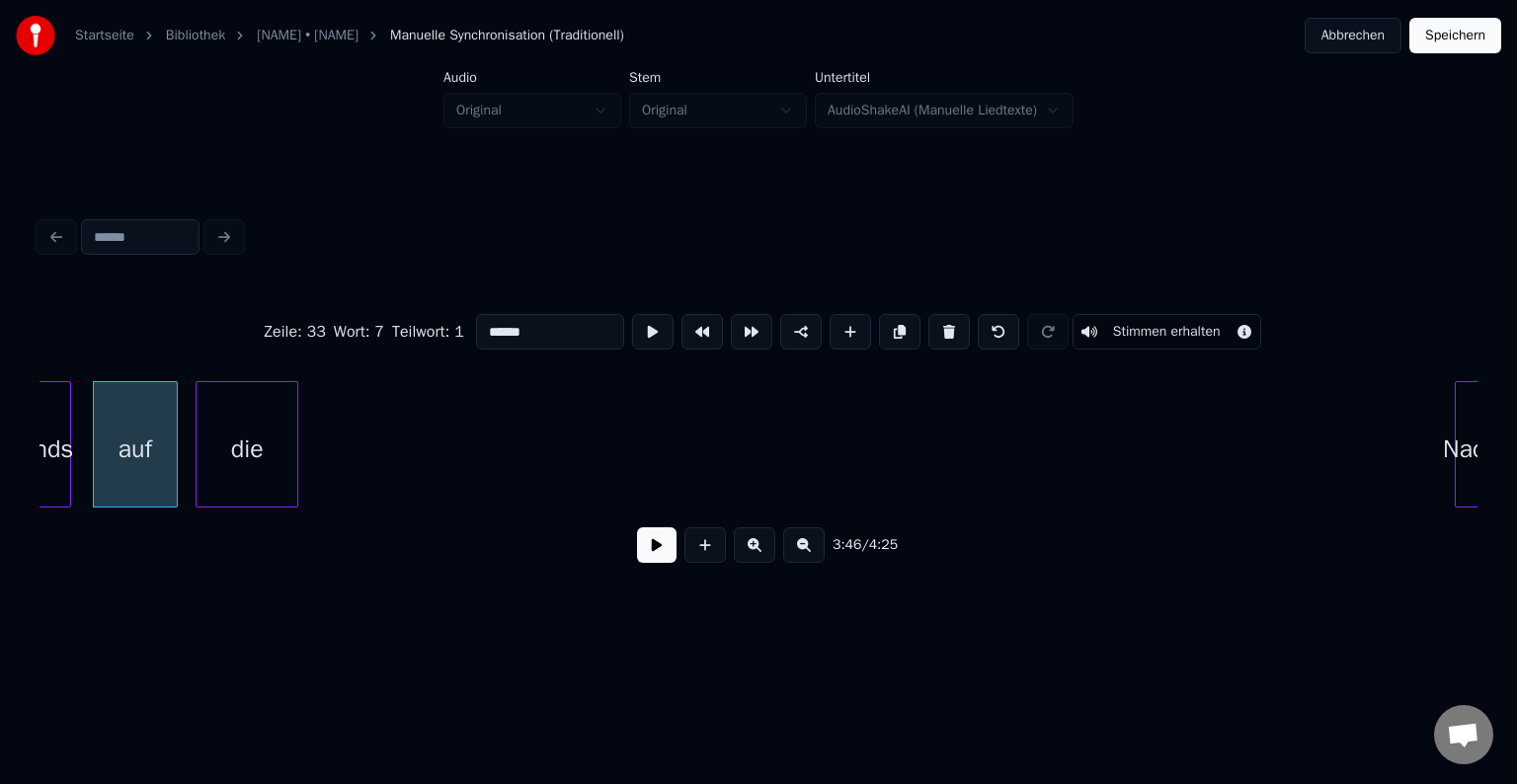 click on "die" at bounding box center (247, 449) 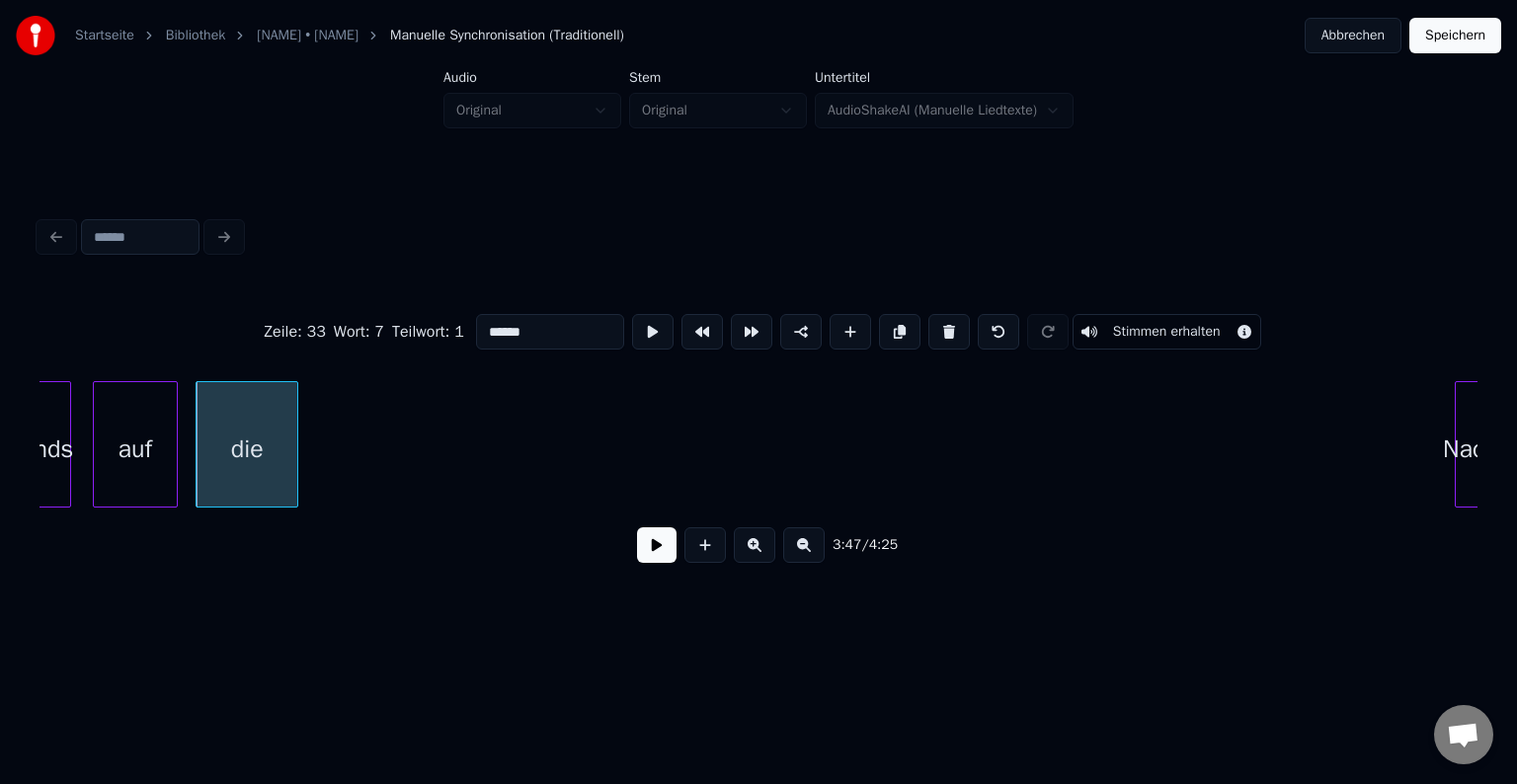 scroll, scrollTop: 0, scrollLeft: 44708, axis: horizontal 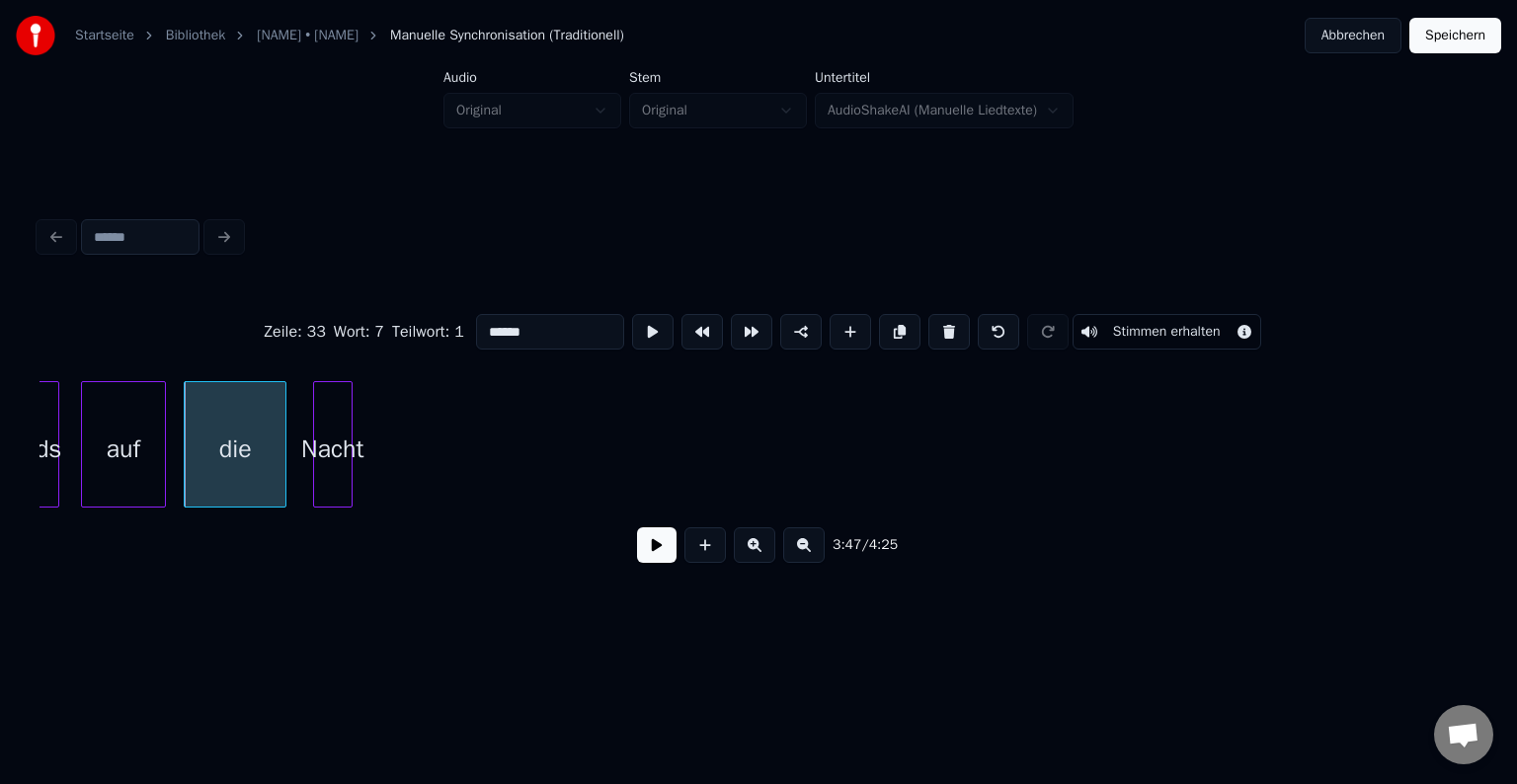click on "Nacht" at bounding box center (333, 449) 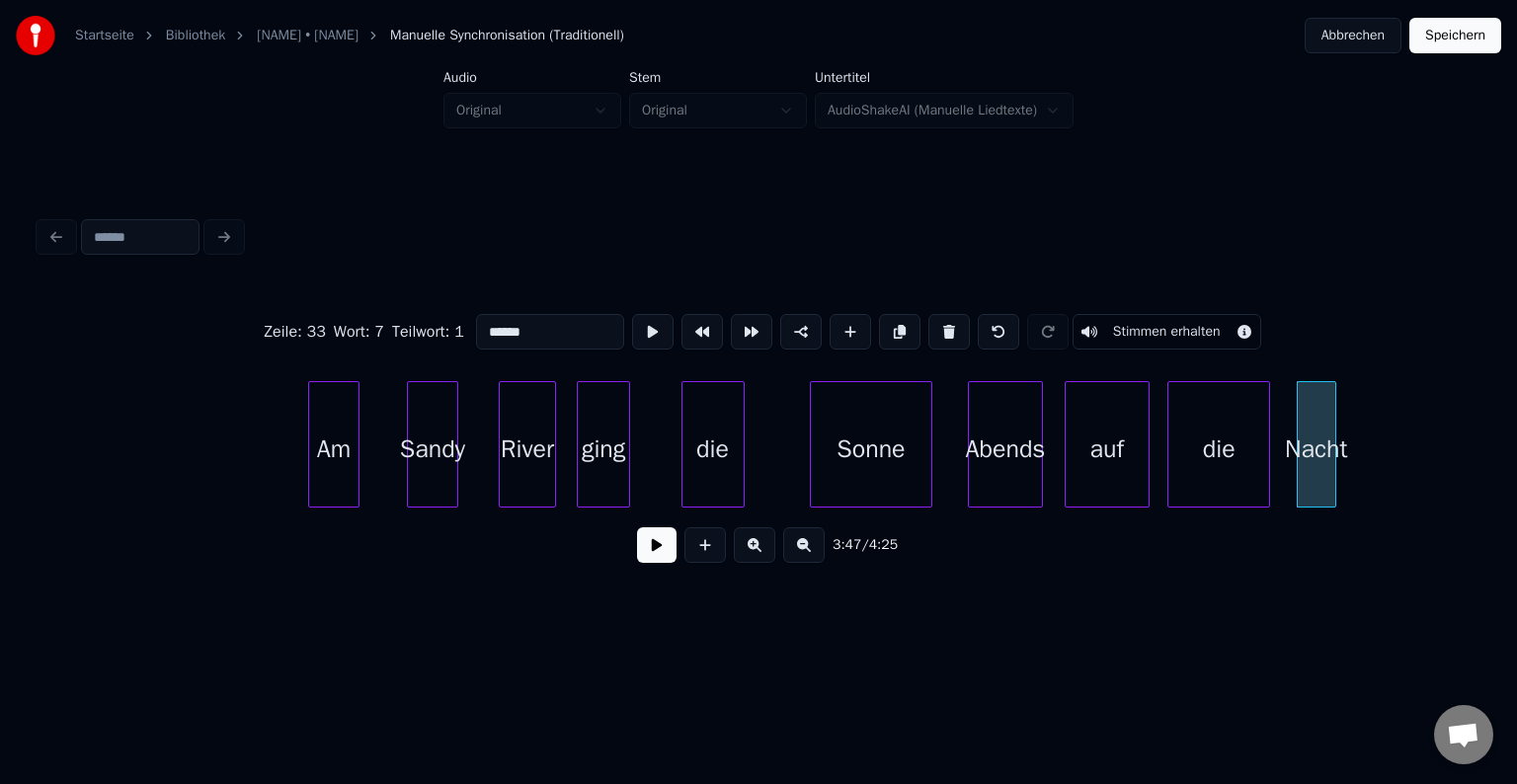 scroll, scrollTop: 0, scrollLeft: 43665, axis: horizontal 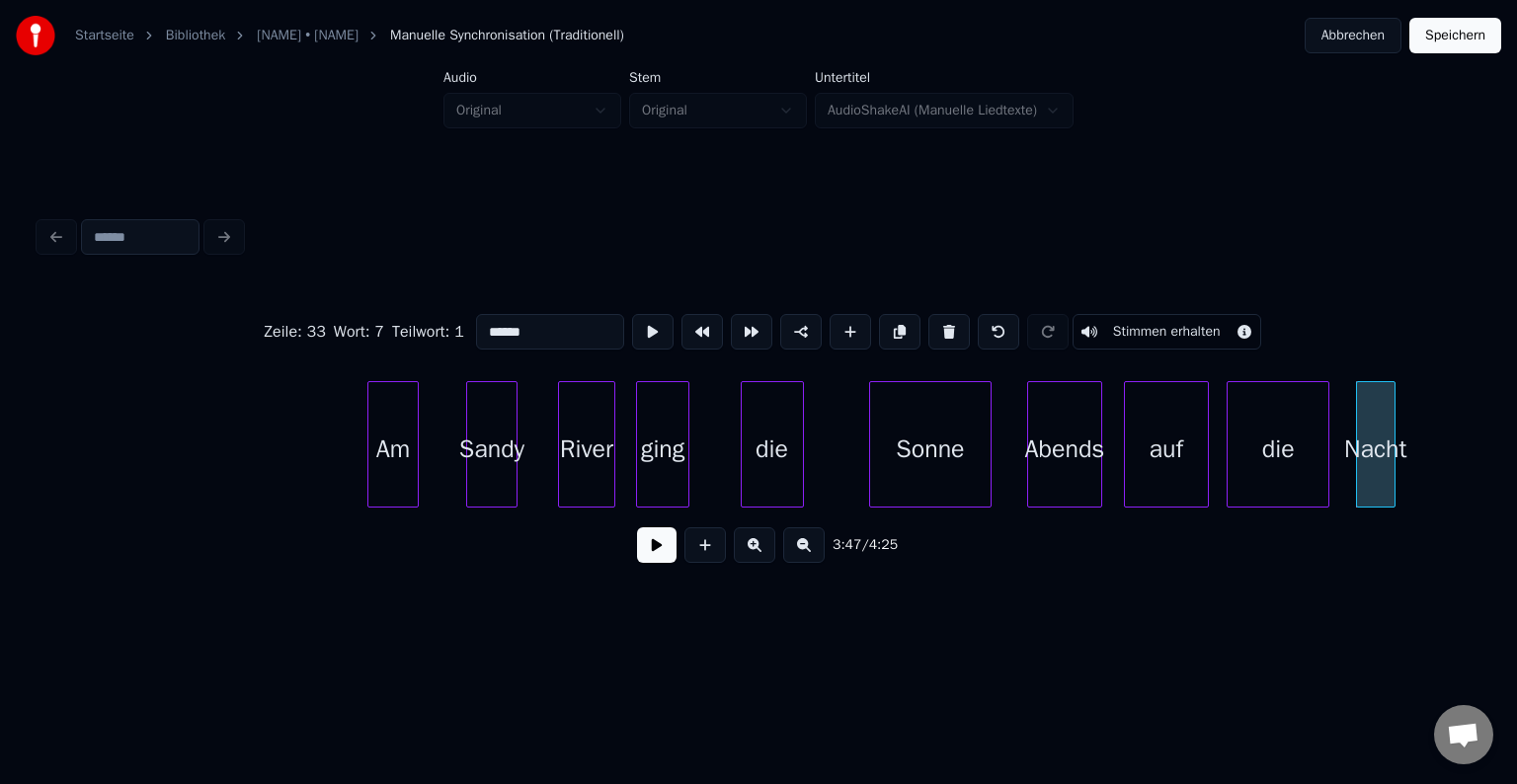 click on "Am" at bounding box center [393, 449] 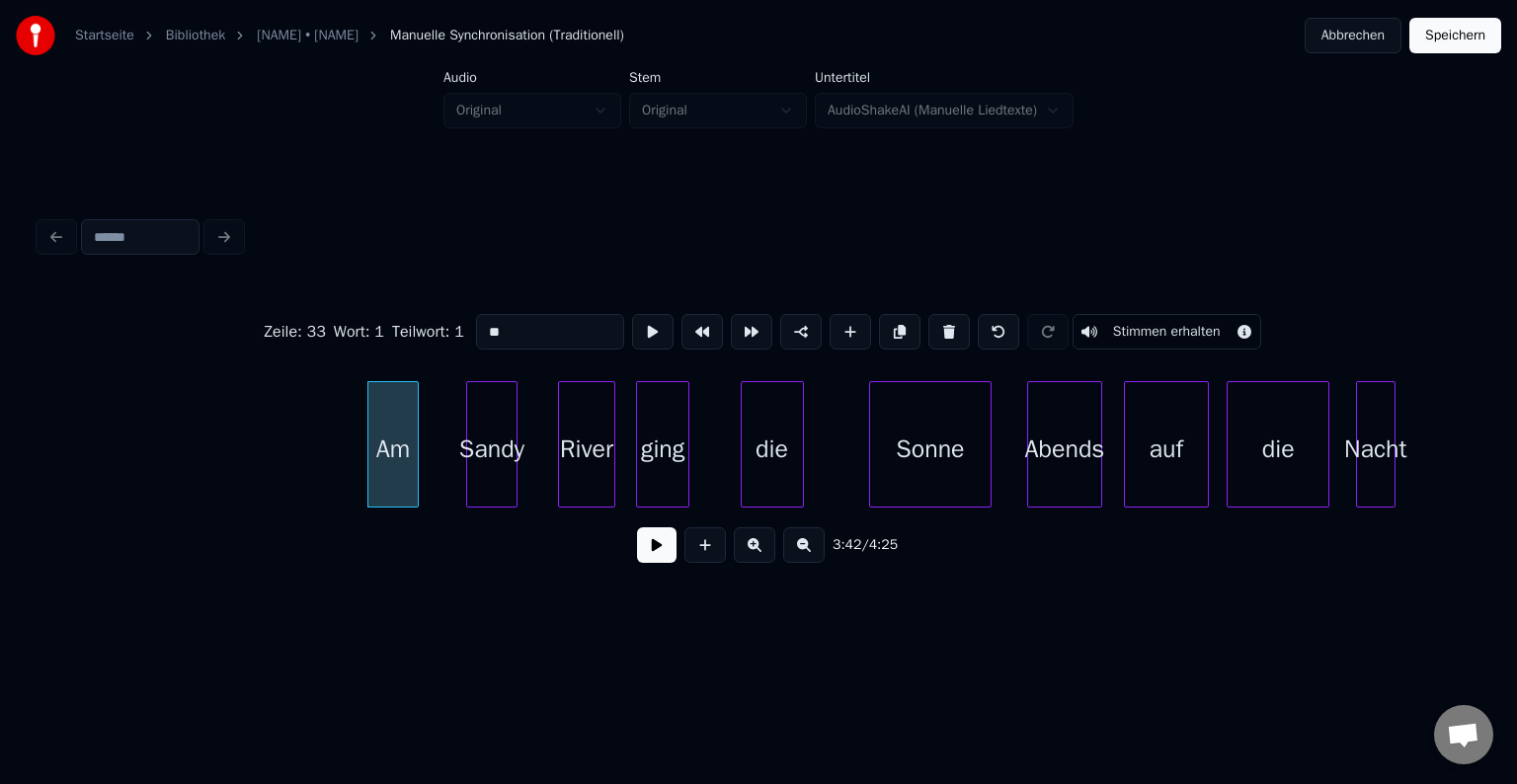 type on "**" 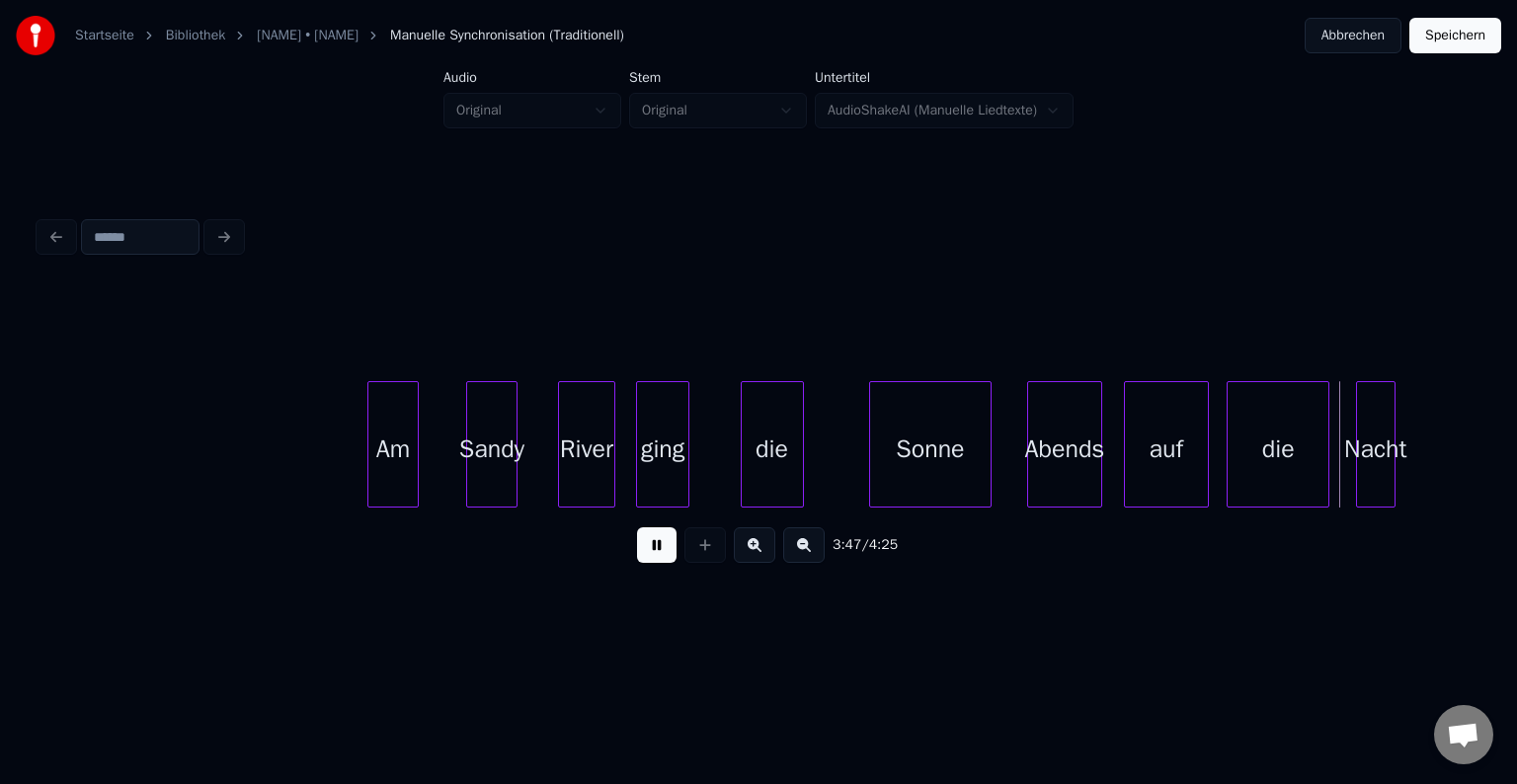 click at bounding box center [657, 545] 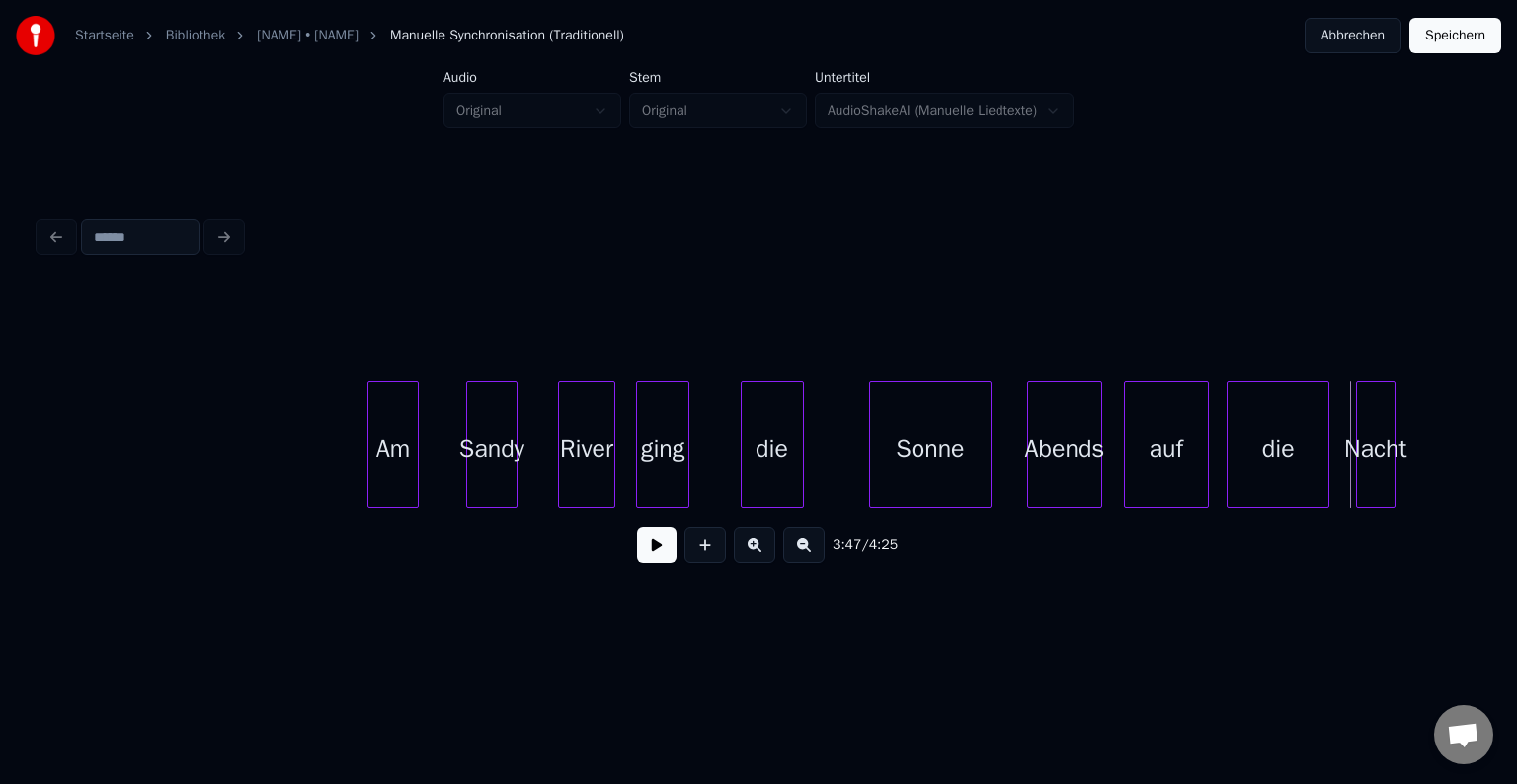 click on "Sonne" at bounding box center (930, 449) 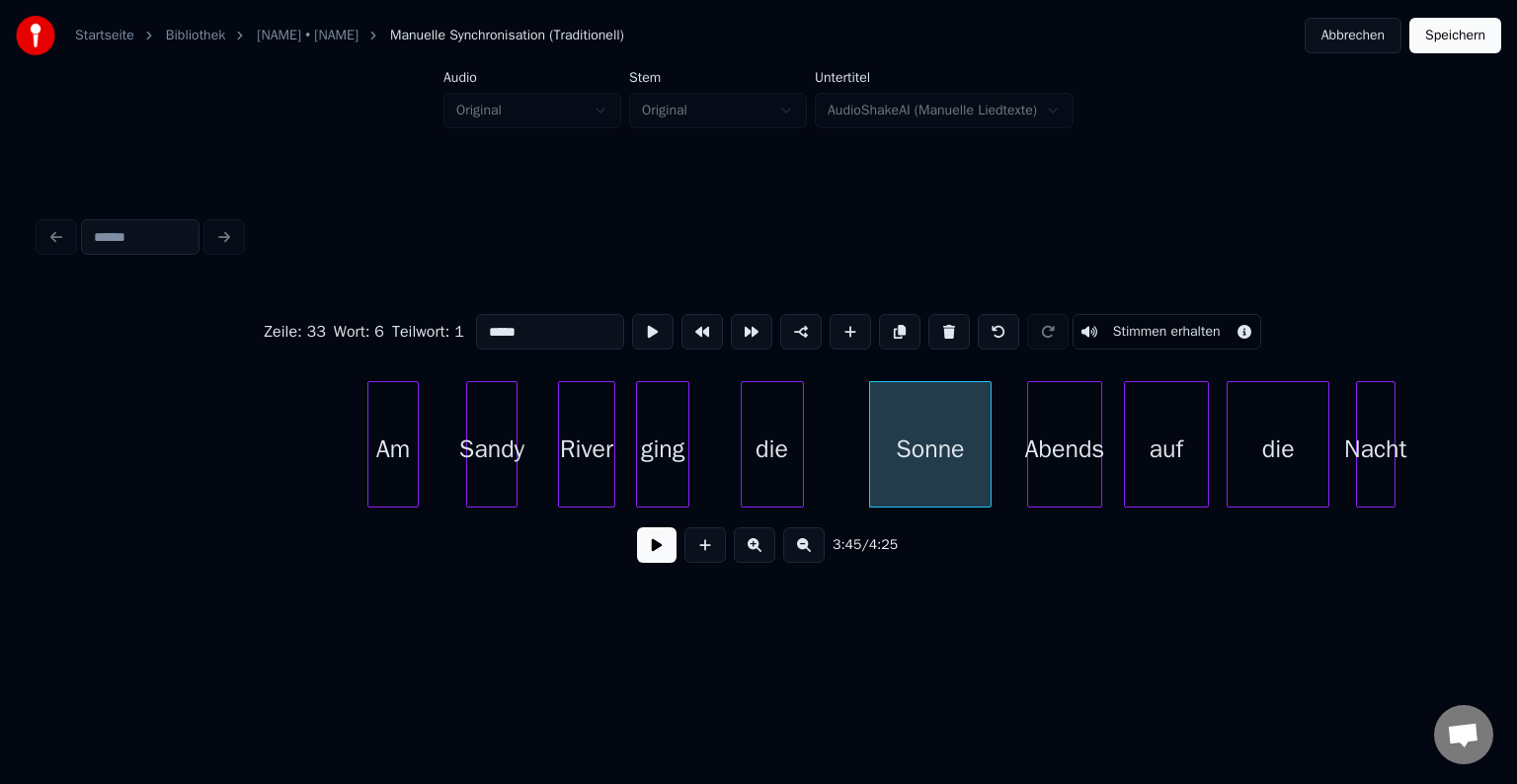 click at bounding box center [657, 545] 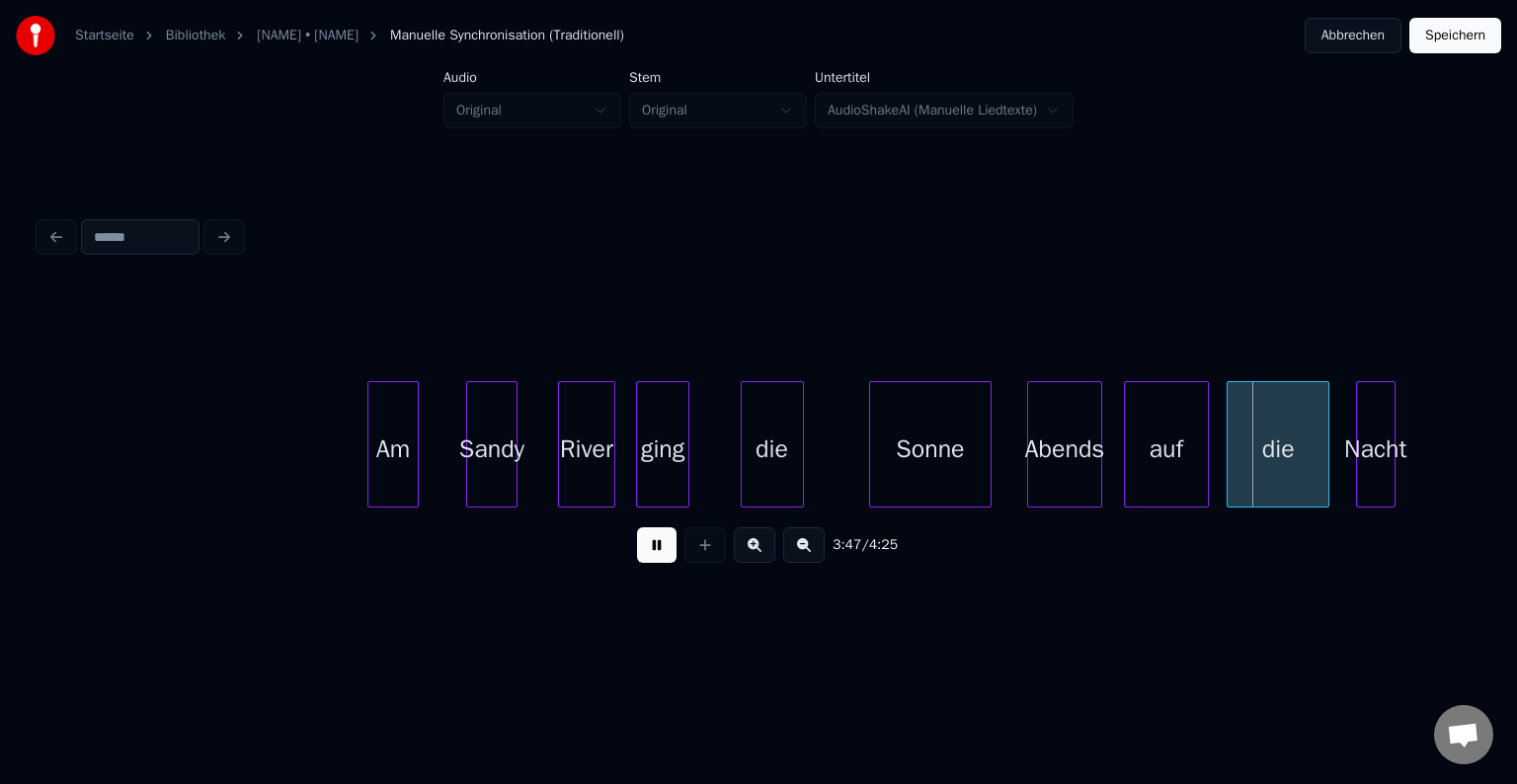 click at bounding box center (657, 545) 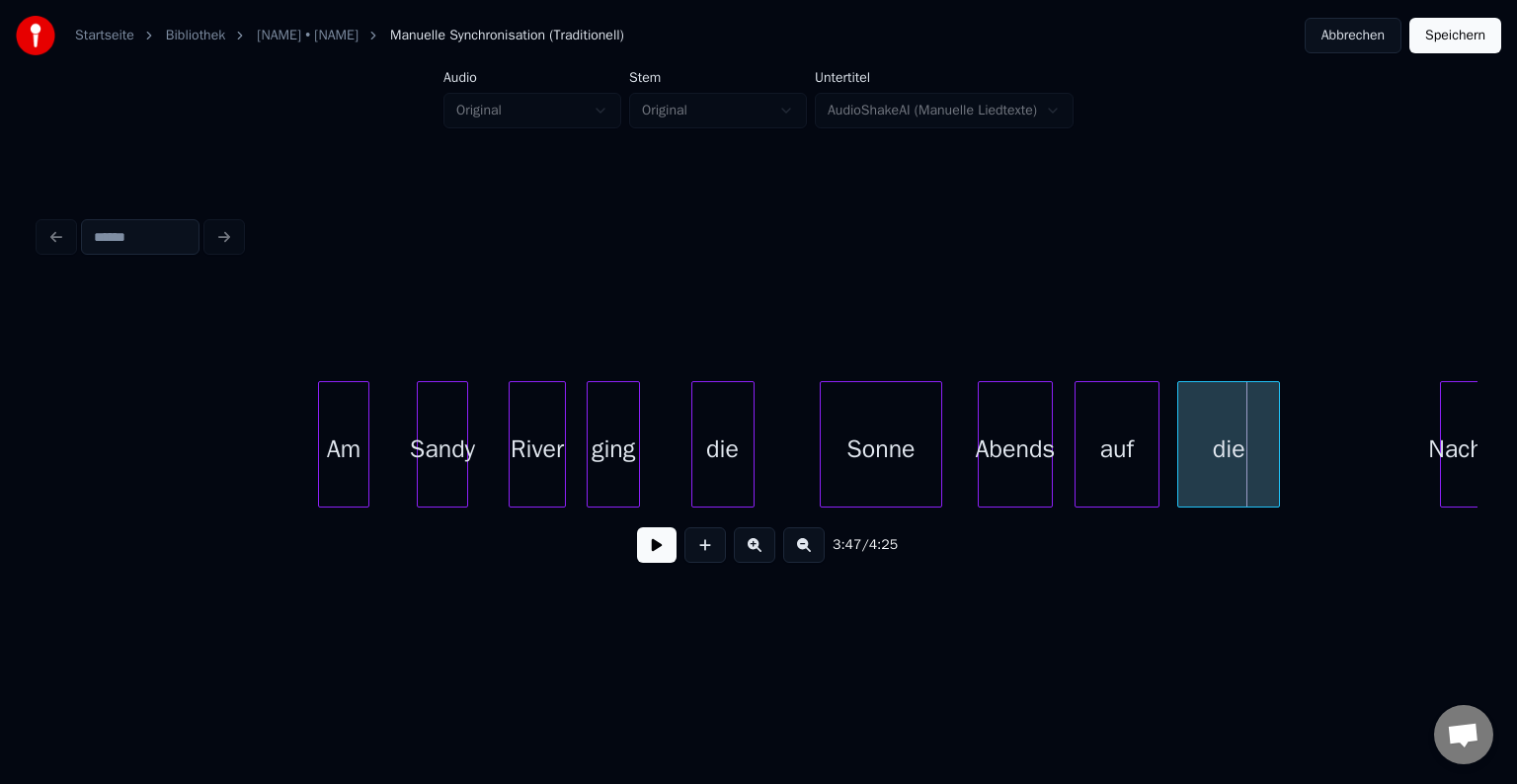 scroll, scrollTop: 0, scrollLeft: 43715, axis: horizontal 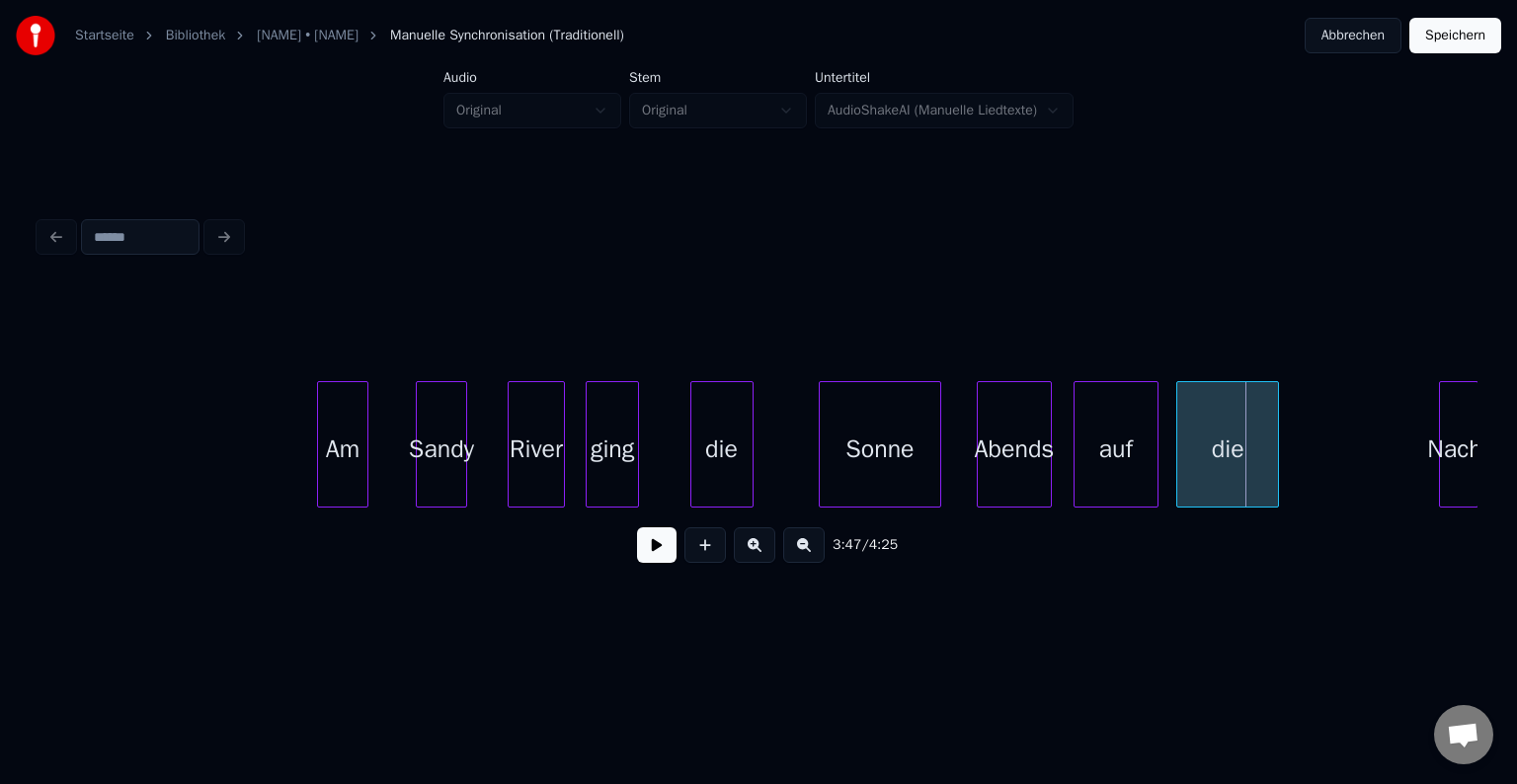 click on "[NAME] • [NAME]" at bounding box center [758, 315] 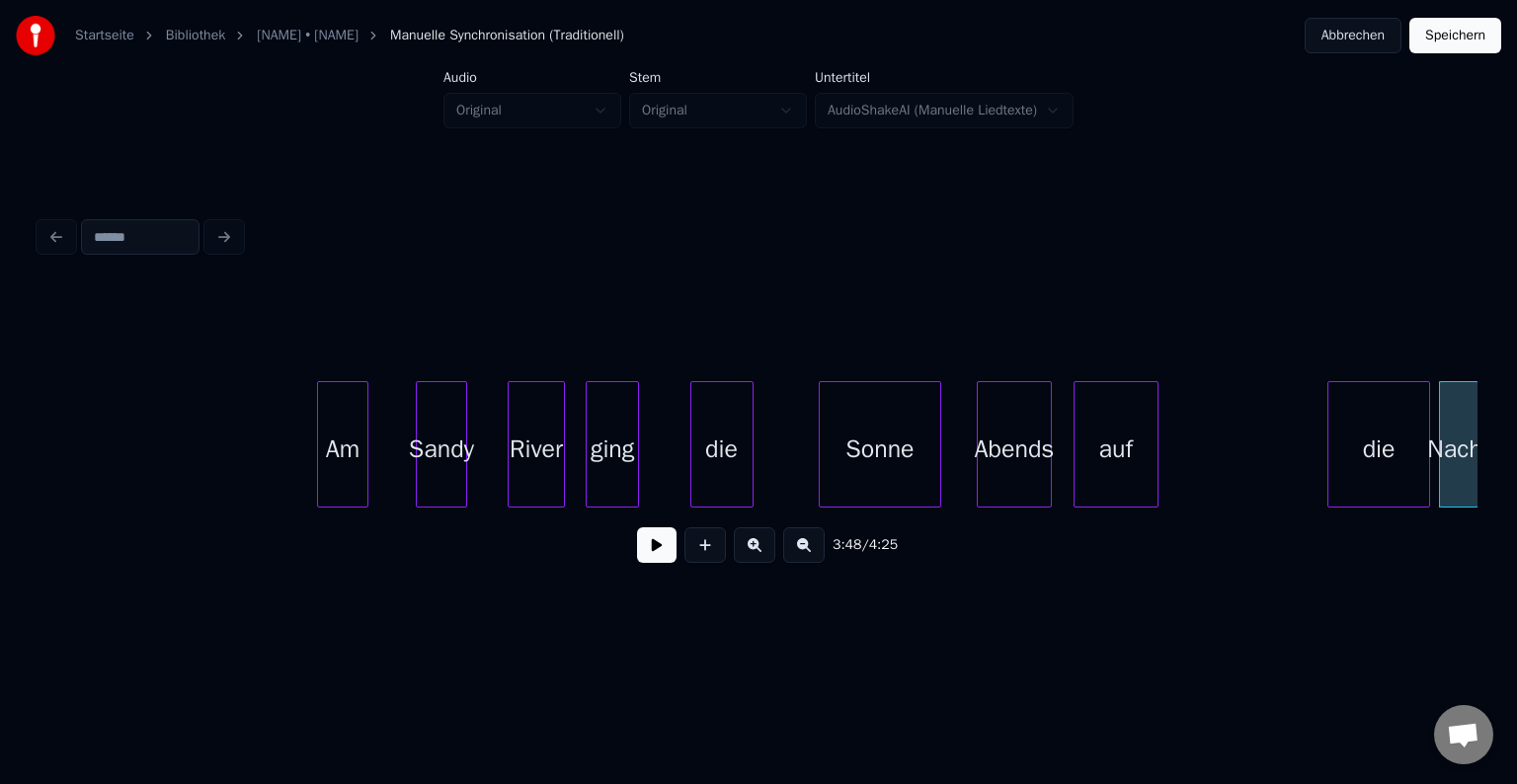 click on "die" at bounding box center (1379, 449) 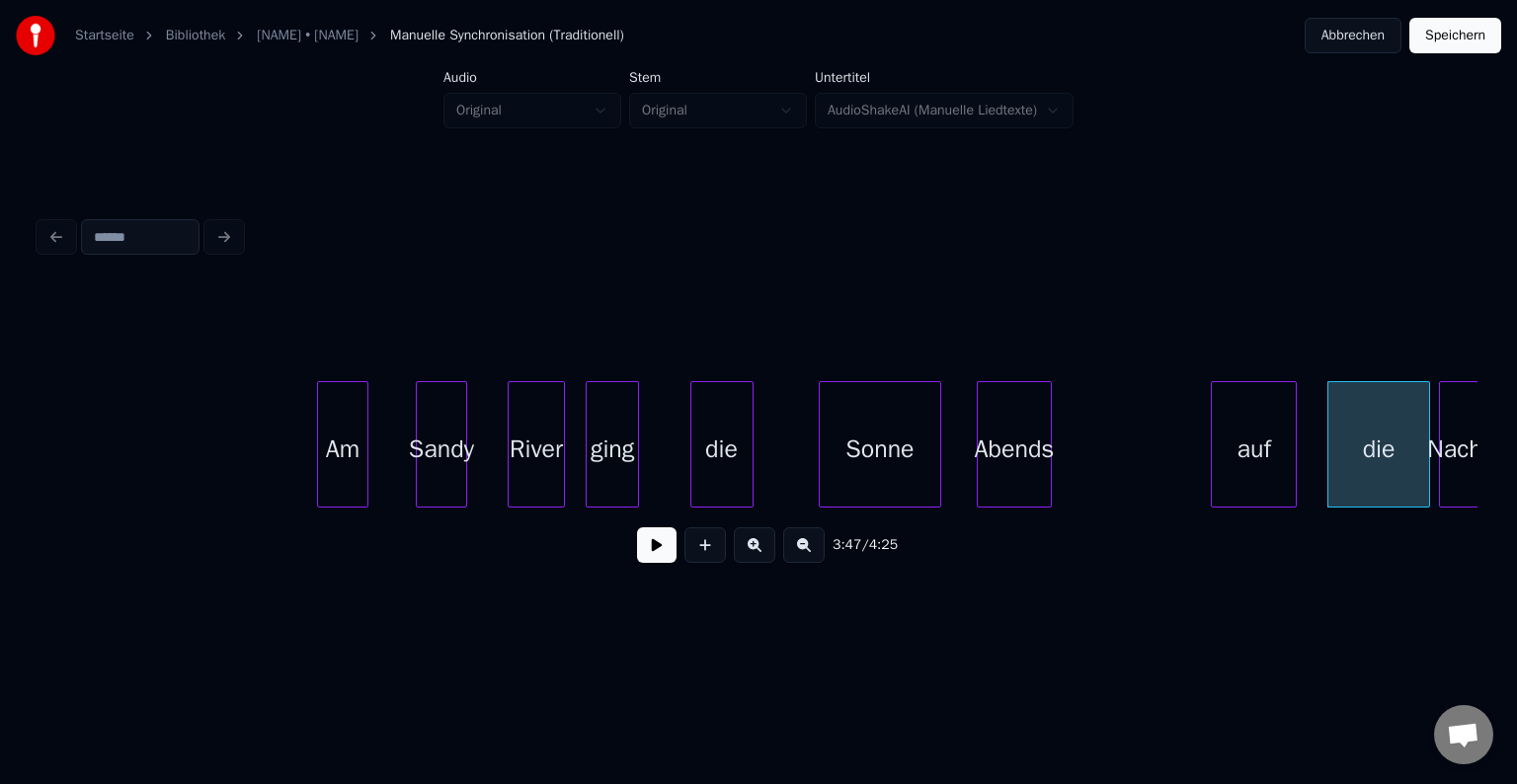 click on "auf" at bounding box center [1253, 449] 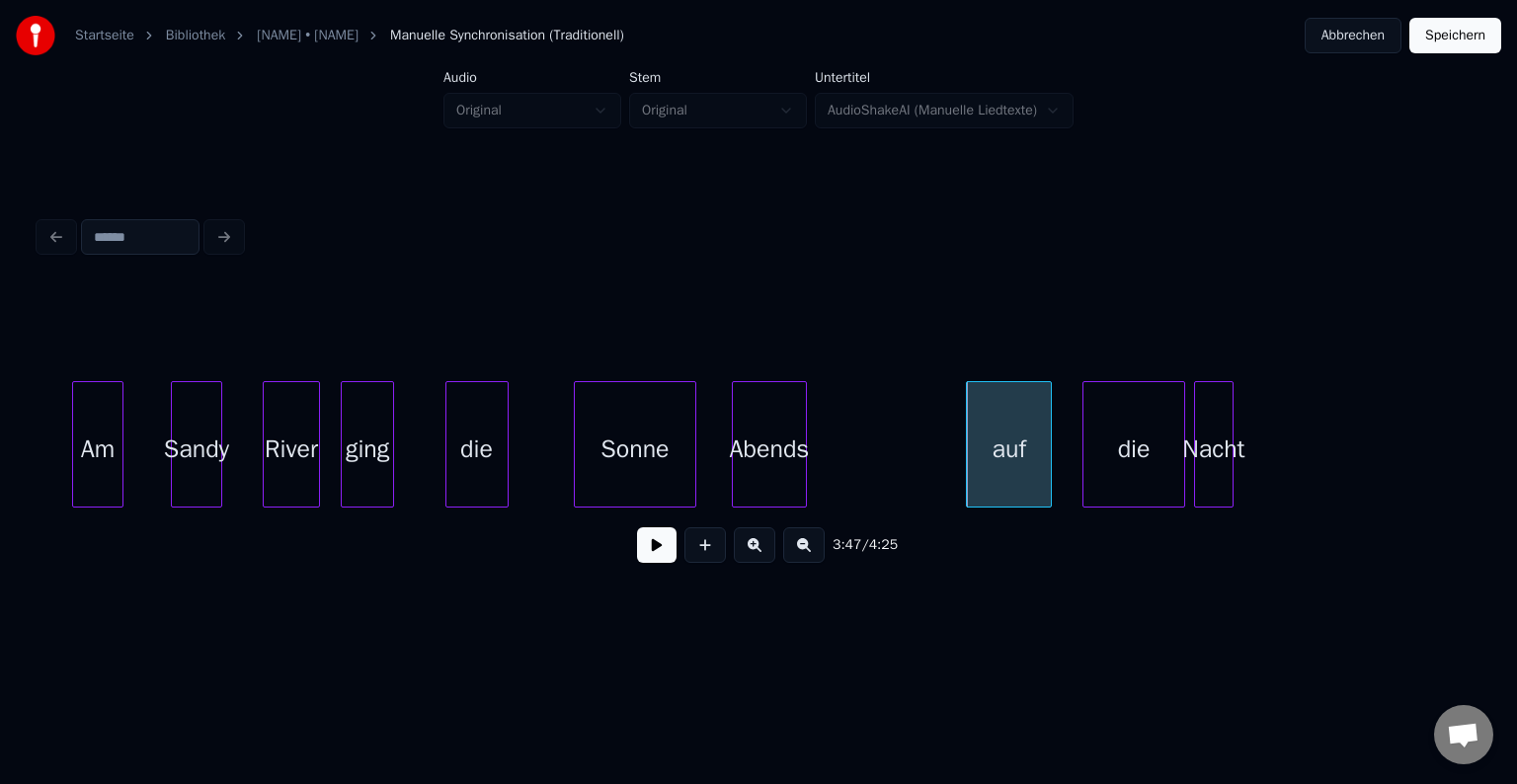 scroll, scrollTop: 0, scrollLeft: 44108, axis: horizontal 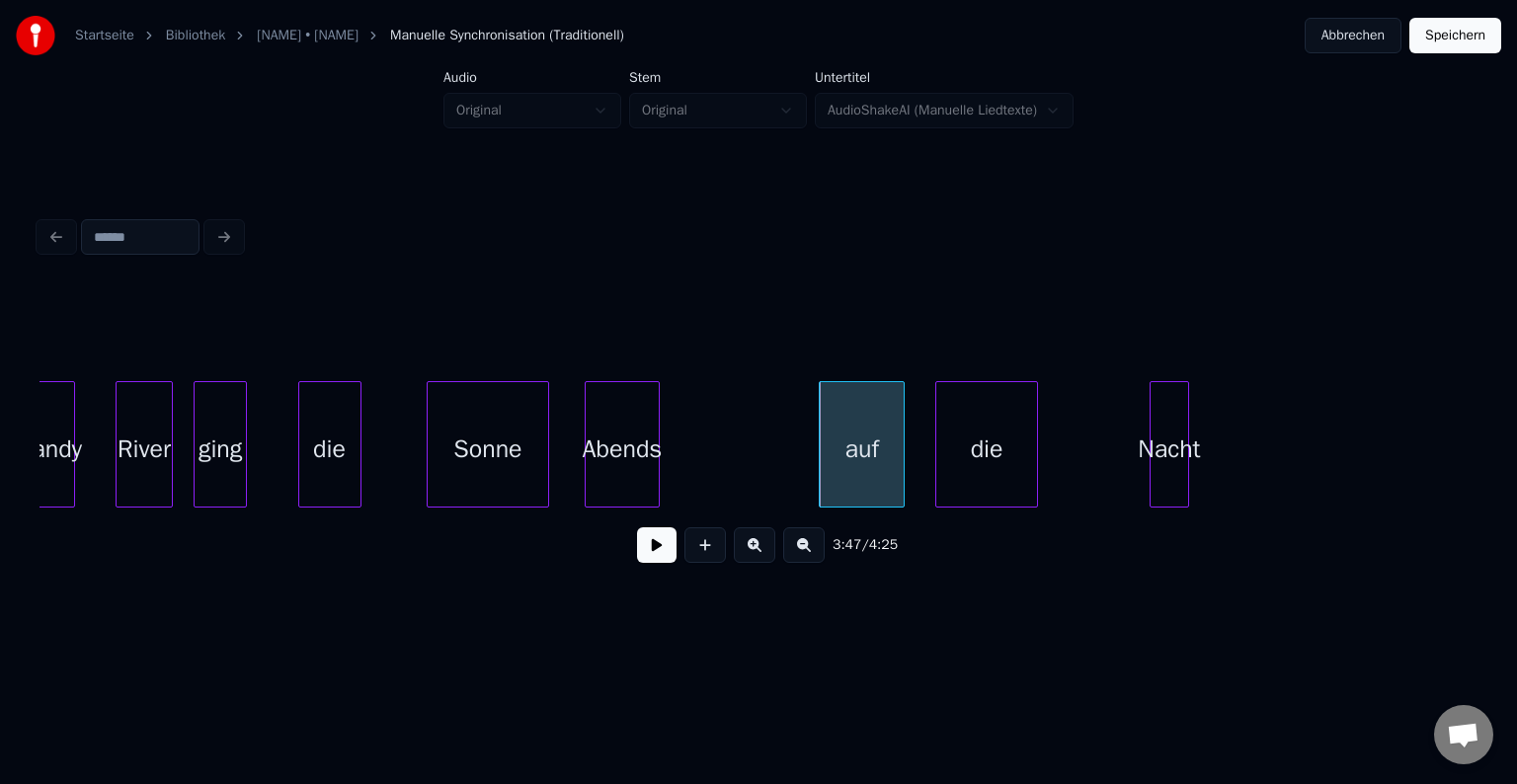 click on "Nacht" at bounding box center (1169, 449) 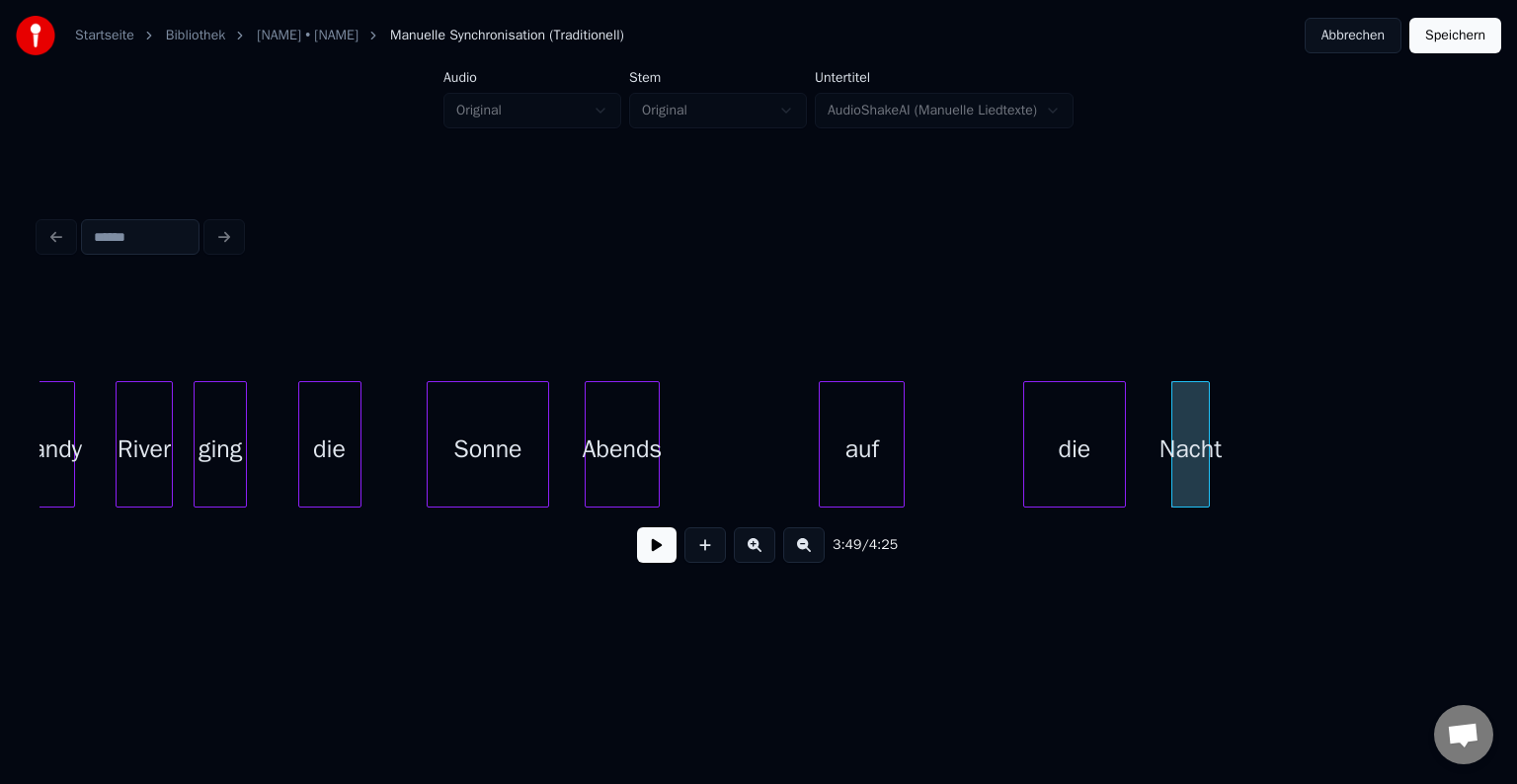 click on "die" at bounding box center (1075, 449) 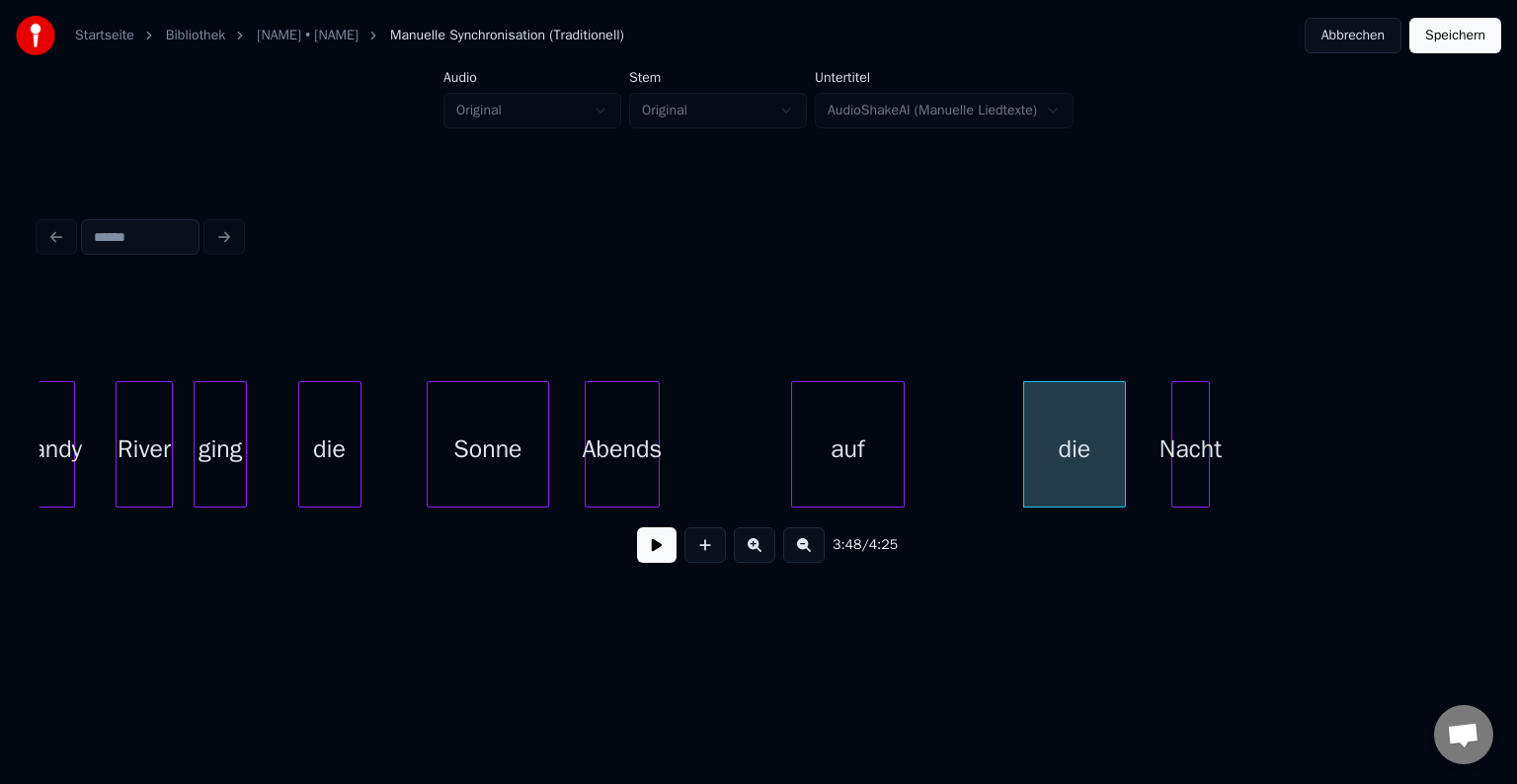 click at bounding box center (795, 444) 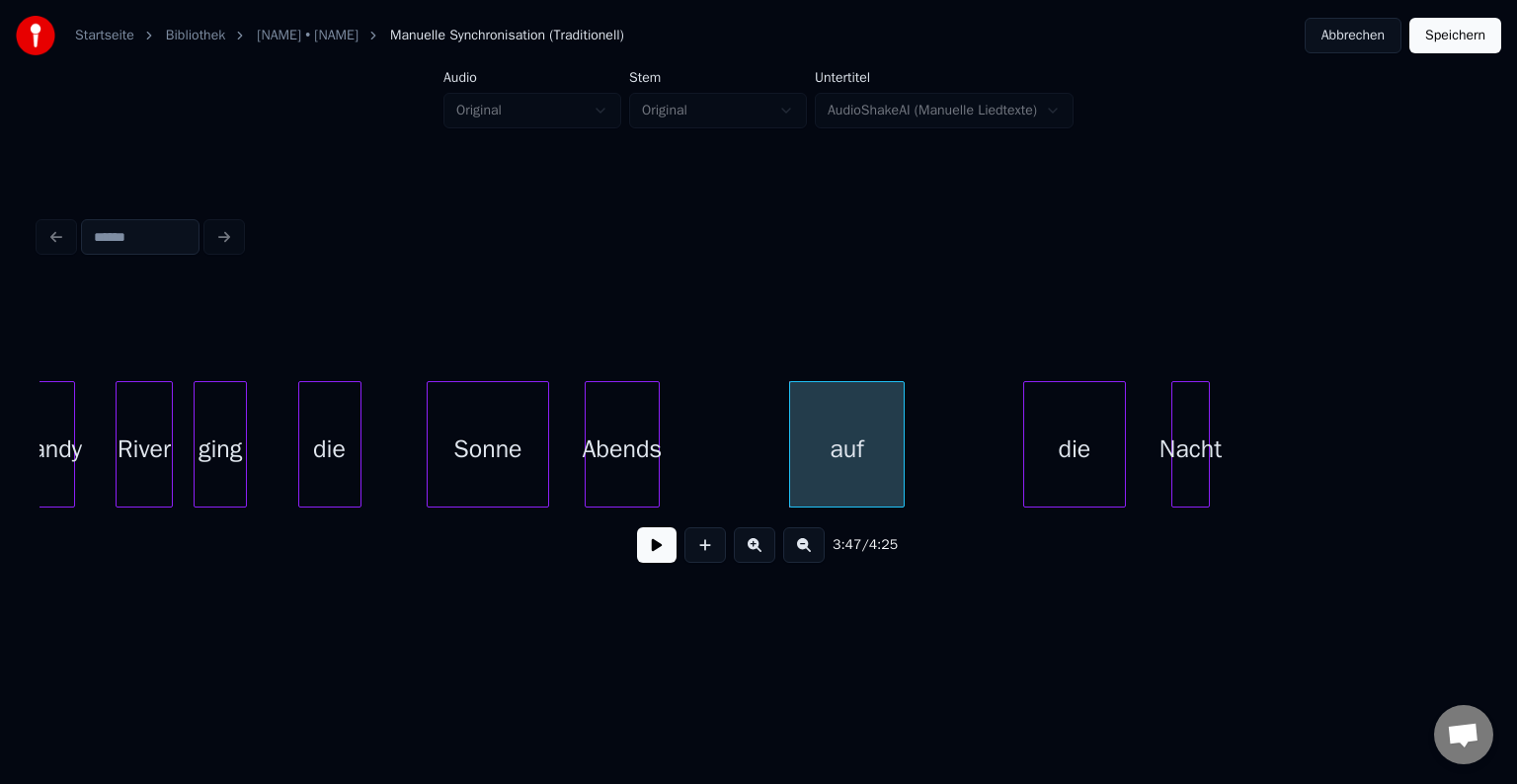 click on "River" at bounding box center (144, 449) 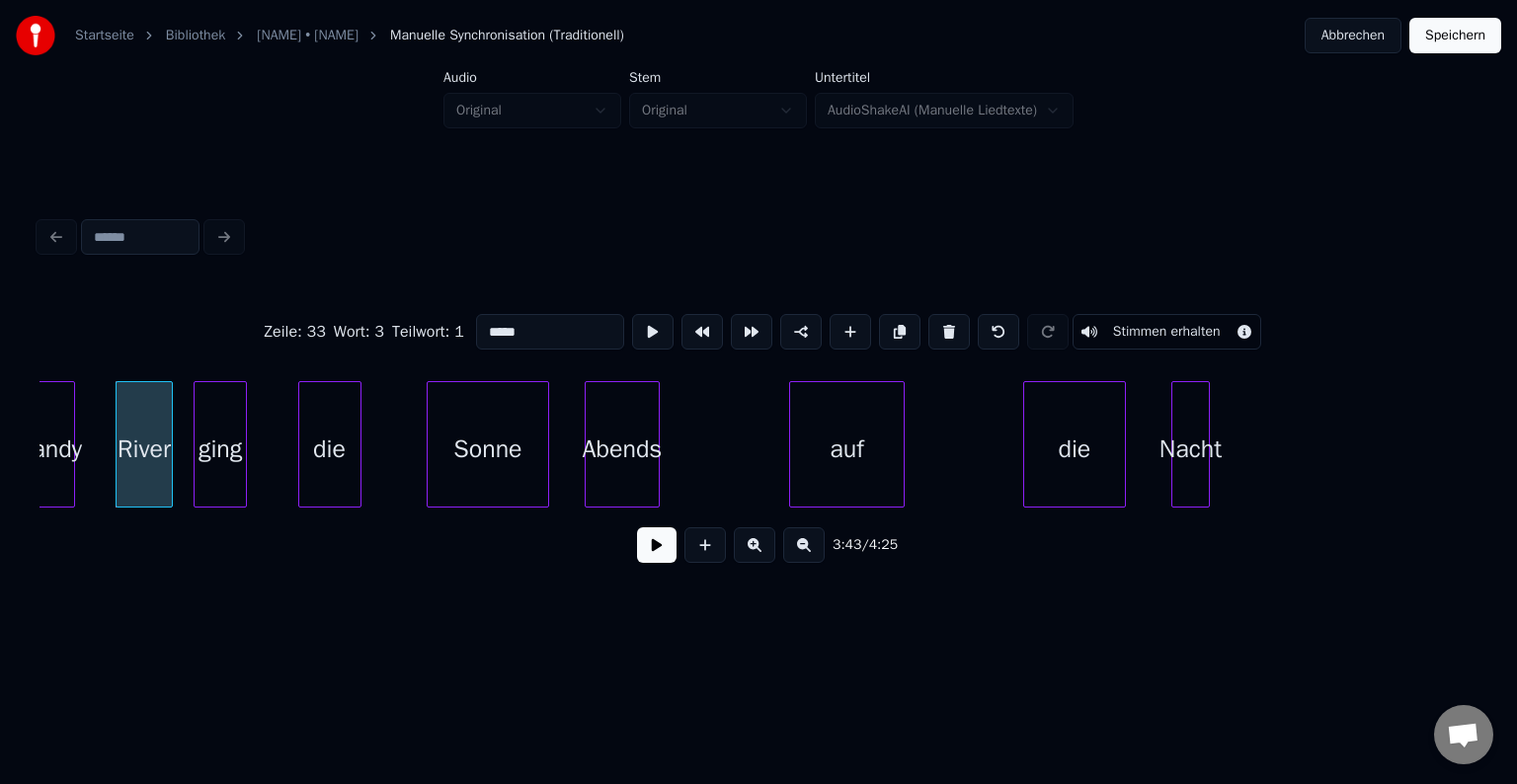 click at bounding box center (657, 545) 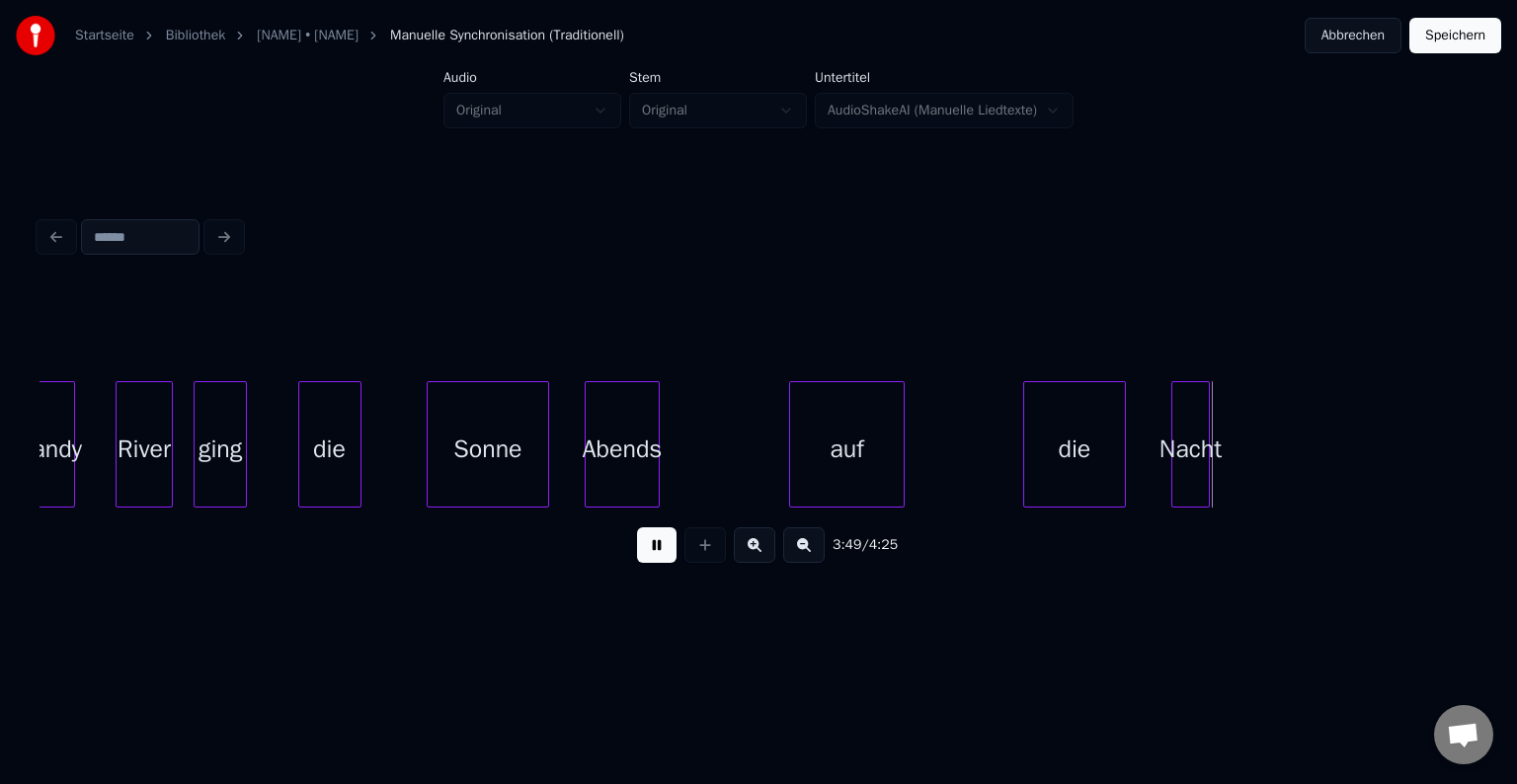 click at bounding box center [657, 545] 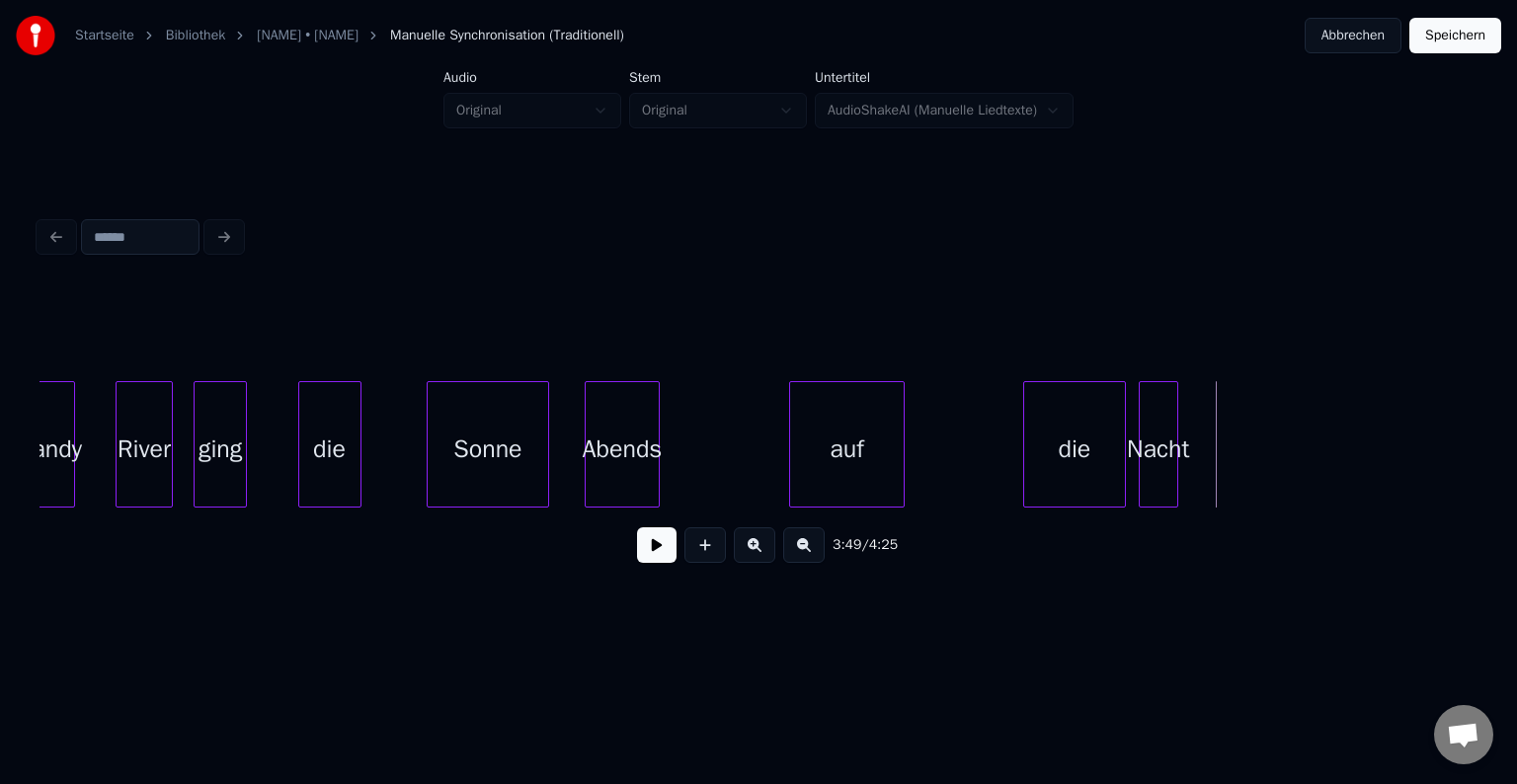 click on "Nacht" at bounding box center [1158, 449] 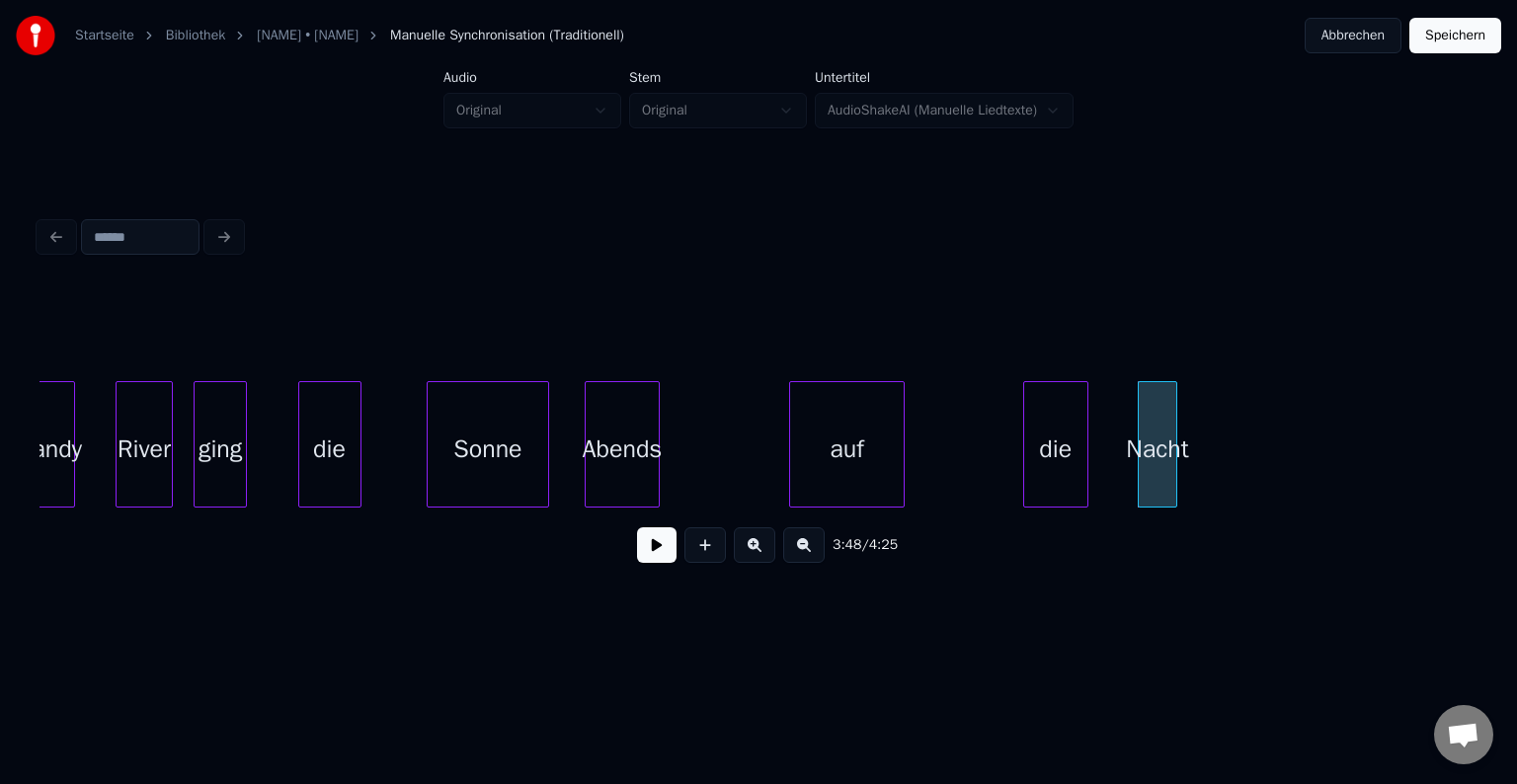 click at bounding box center (1084, 444) 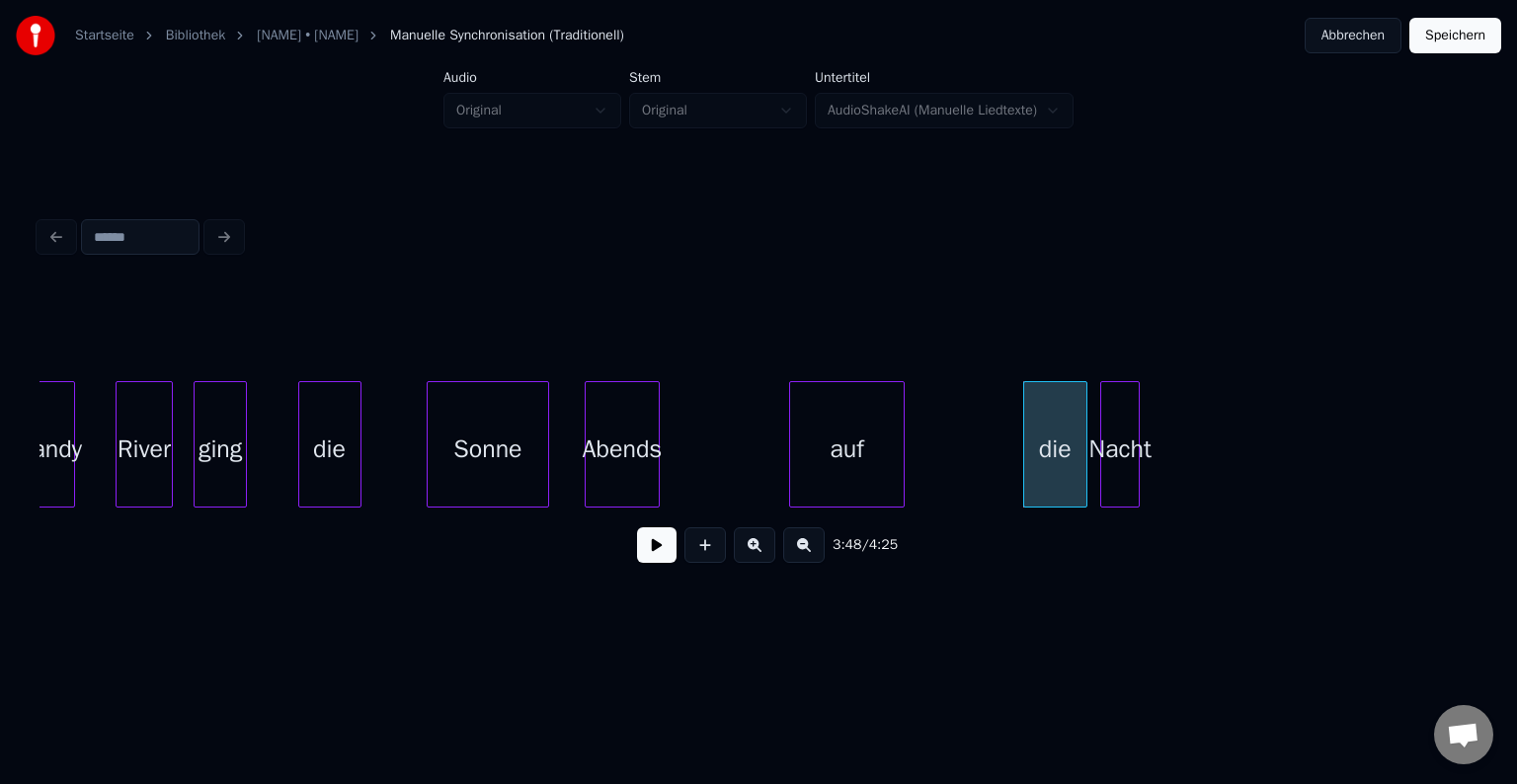 click on "Nacht" at bounding box center (1120, 449) 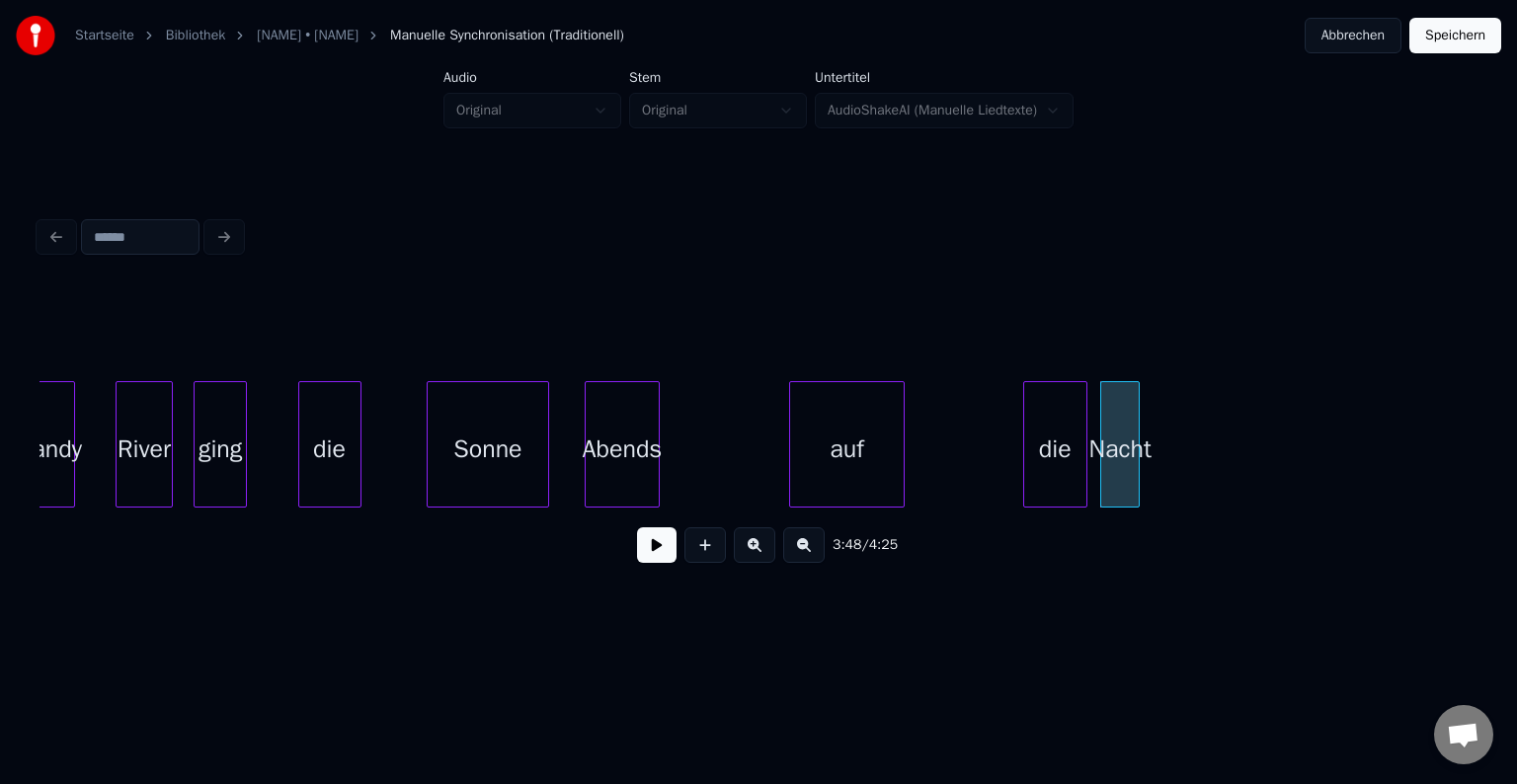 click on "auf" at bounding box center [846, 449] 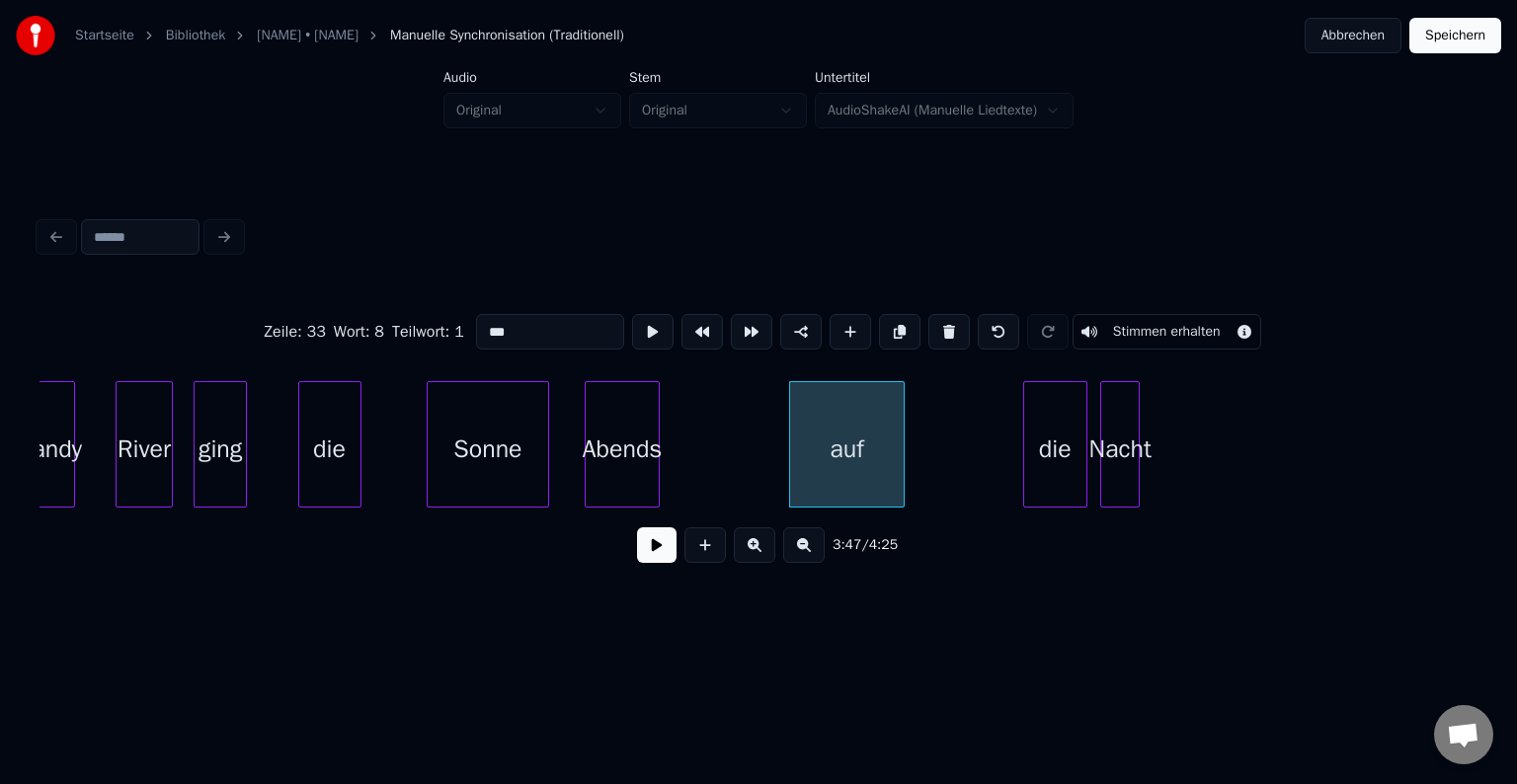 click at bounding box center [657, 545] 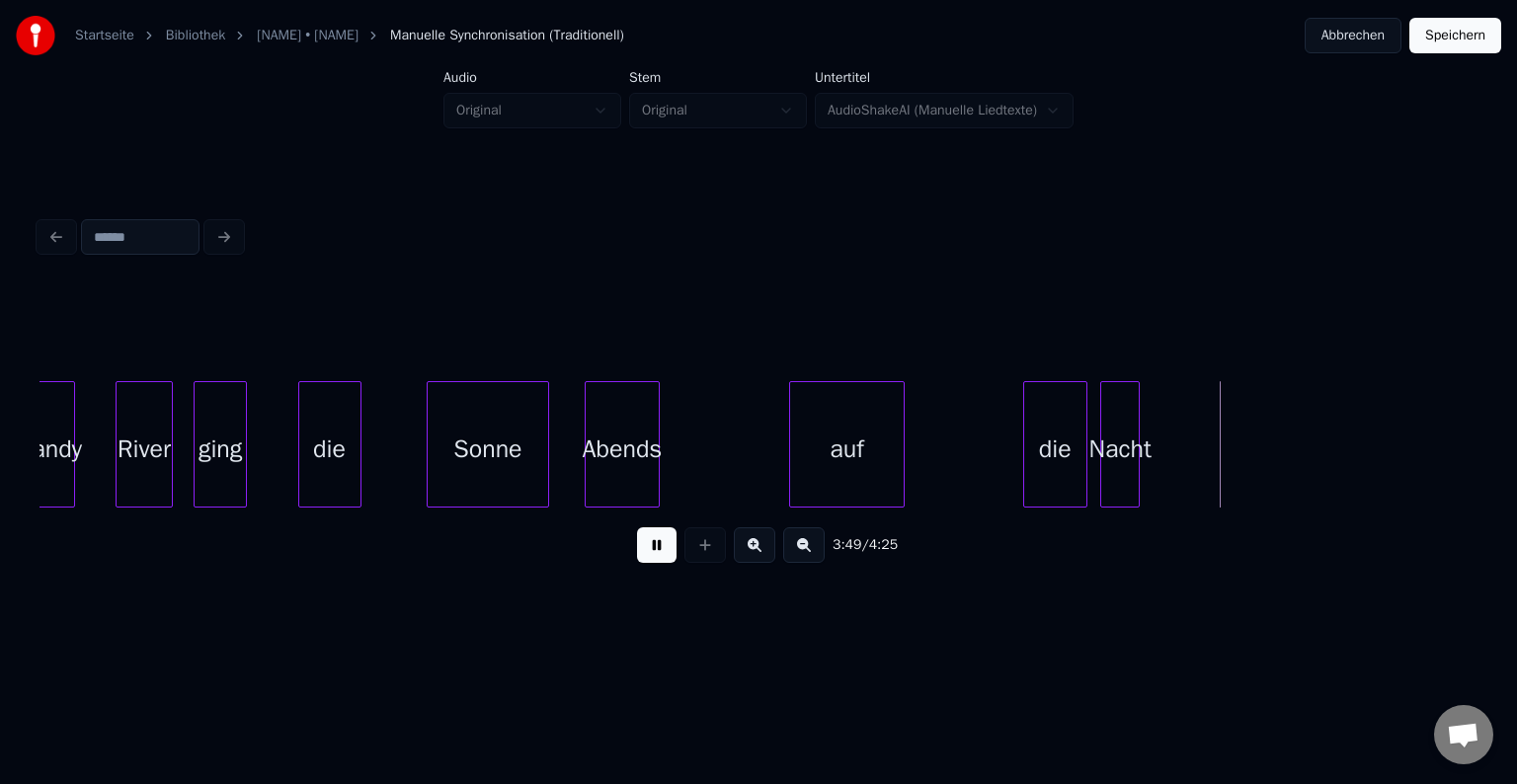 click at bounding box center [657, 545] 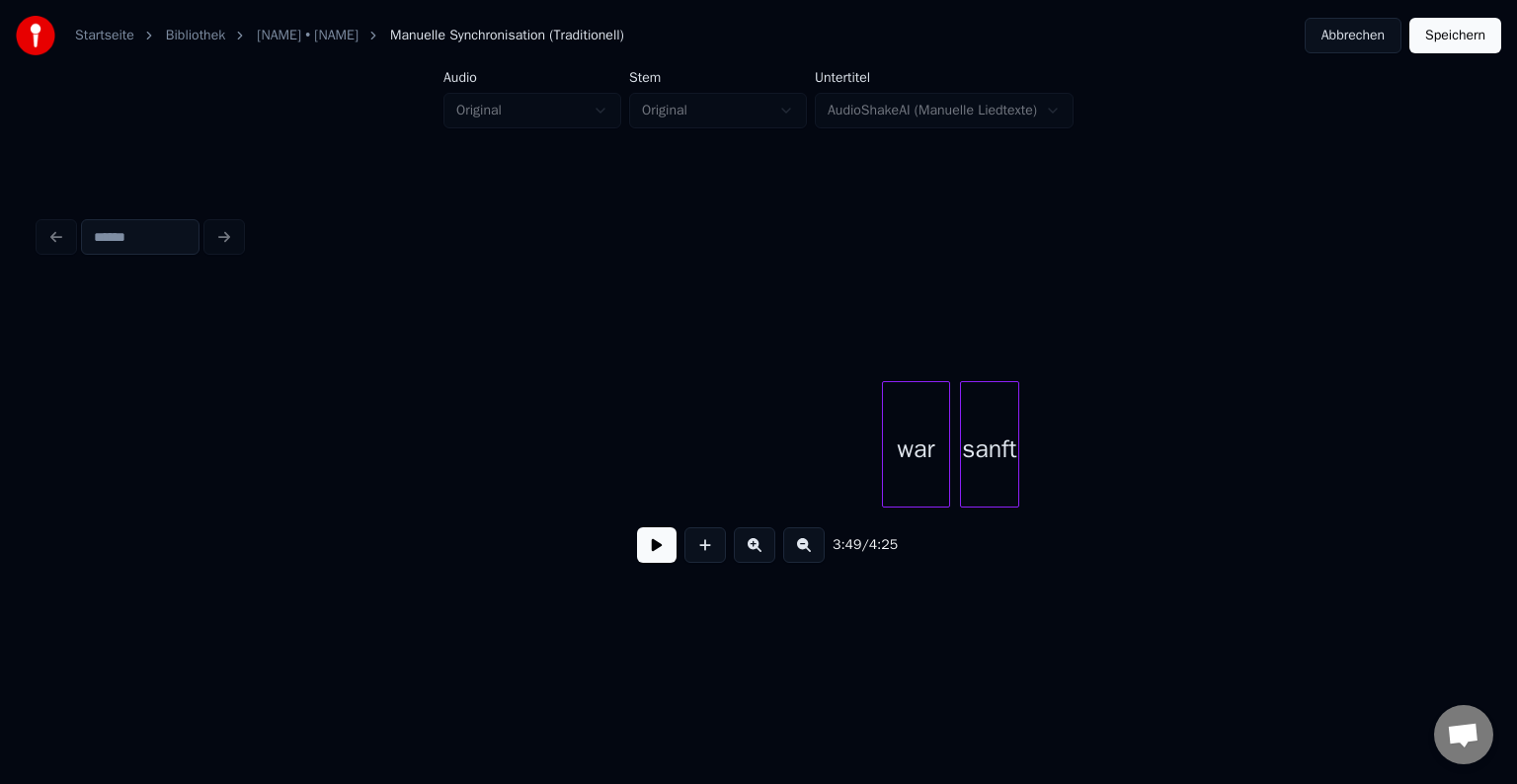 scroll, scrollTop: 0, scrollLeft: 45638, axis: horizontal 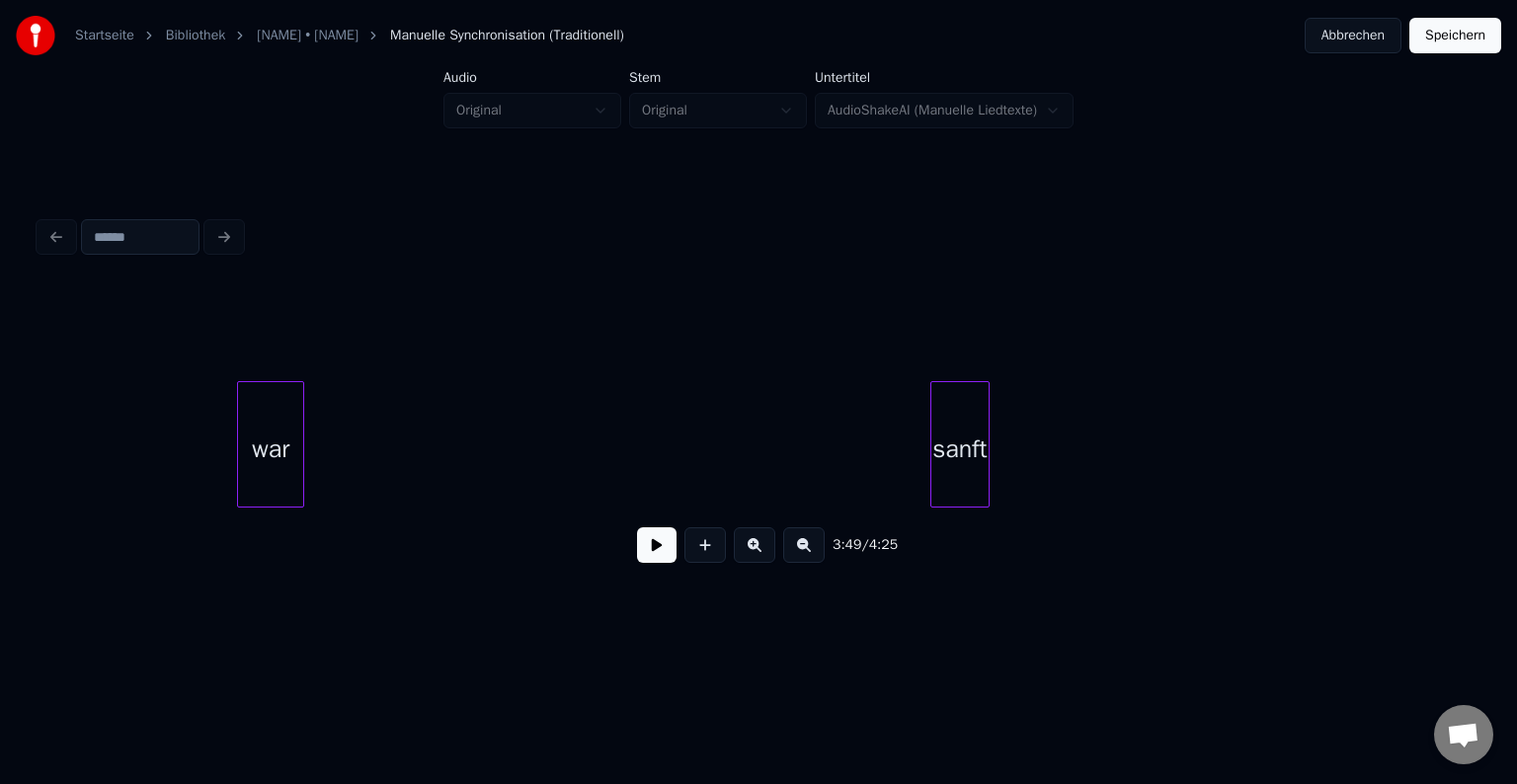 click on "war" at bounding box center (271, 449) 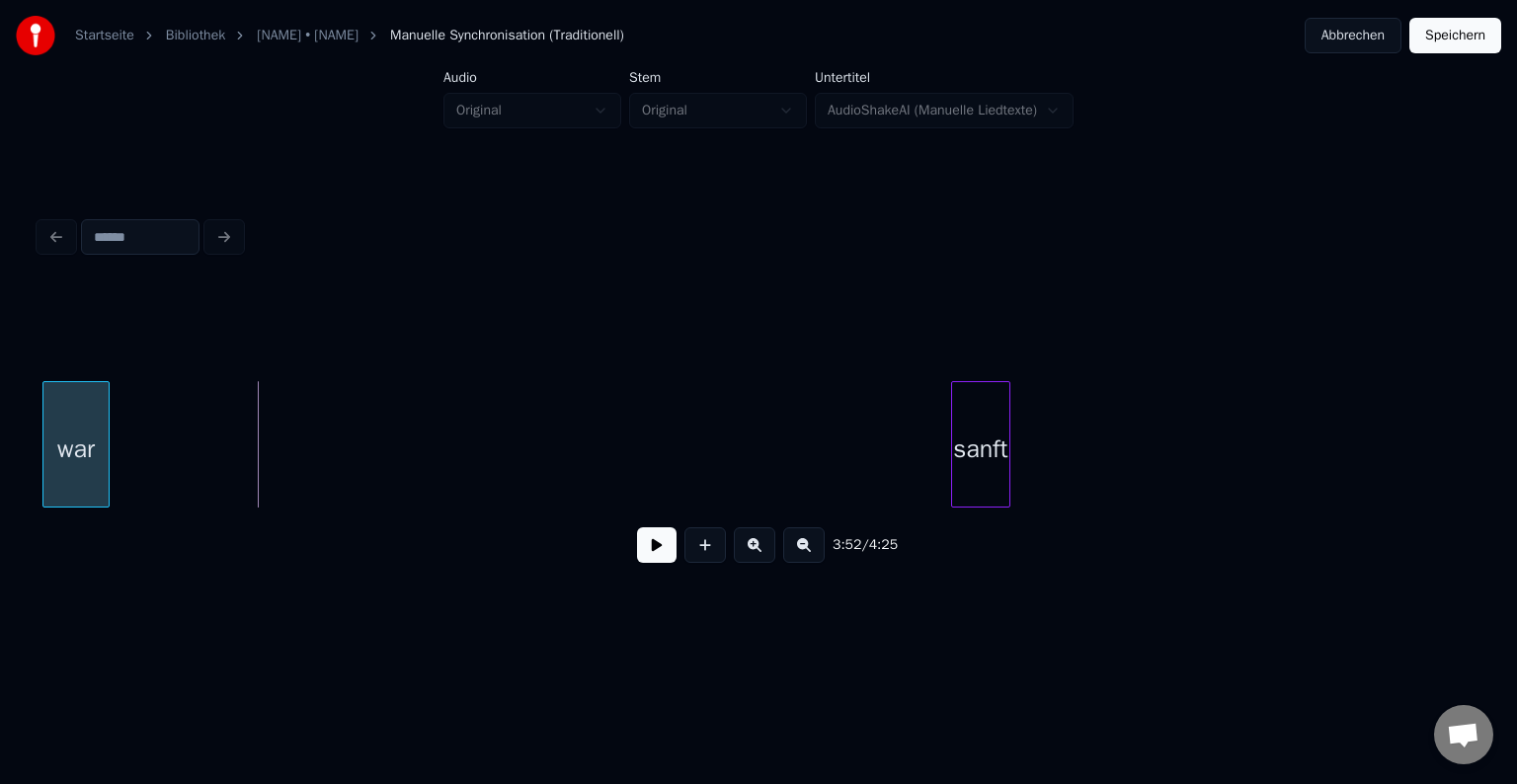 click on "war" at bounding box center [76, 449] 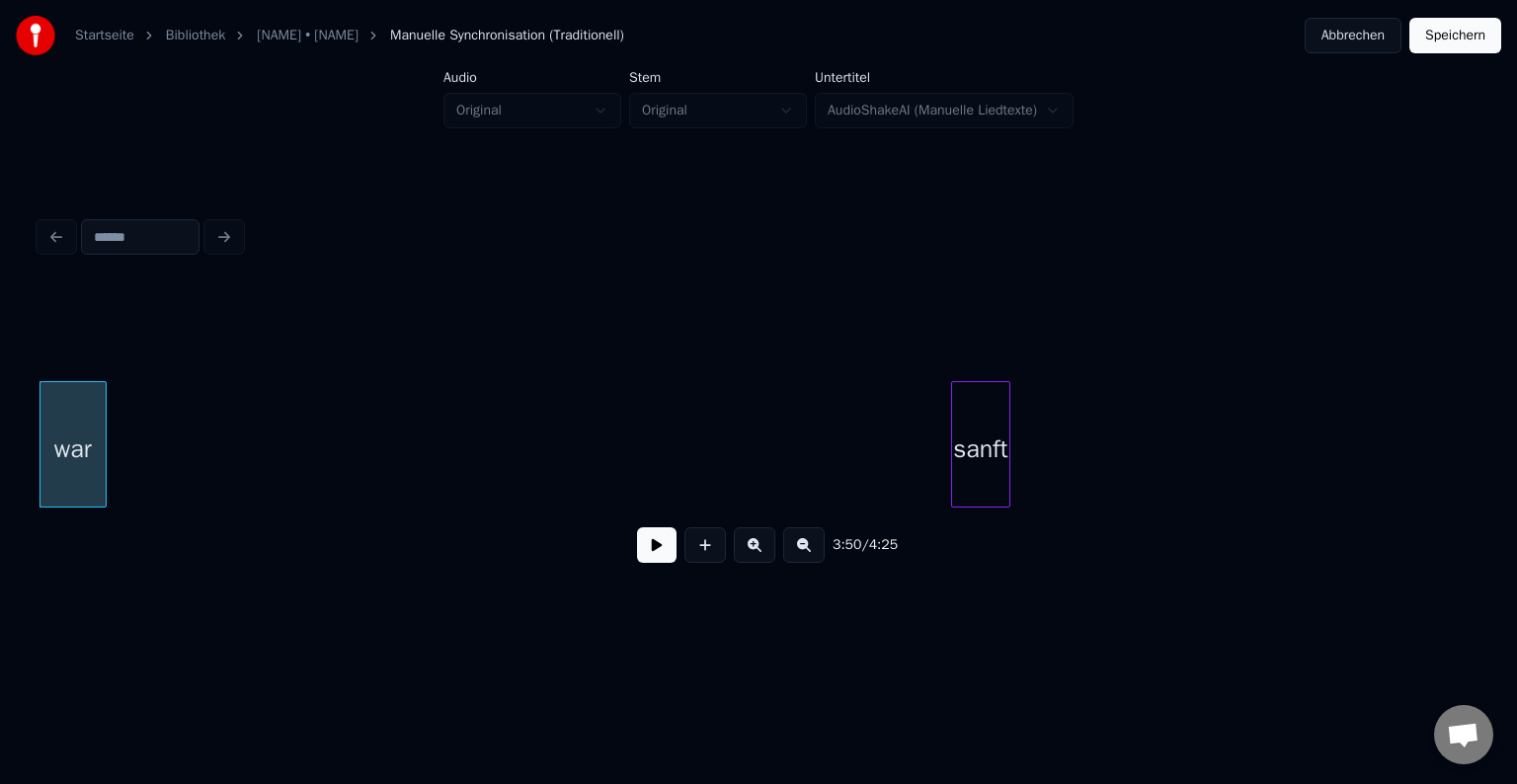 scroll, scrollTop: 0, scrollLeft: 45617, axis: horizontal 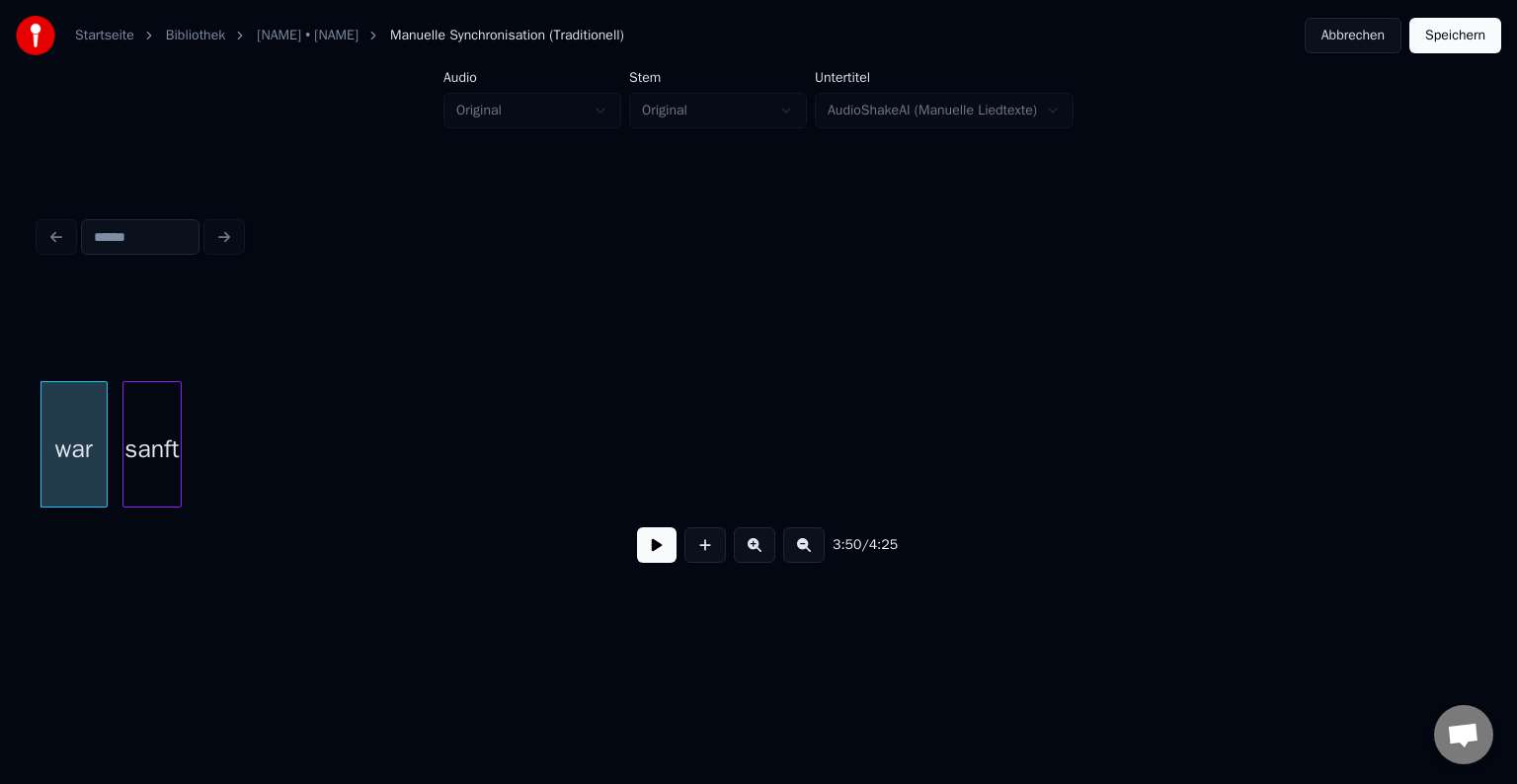 click on "sanft" at bounding box center (152, 449) 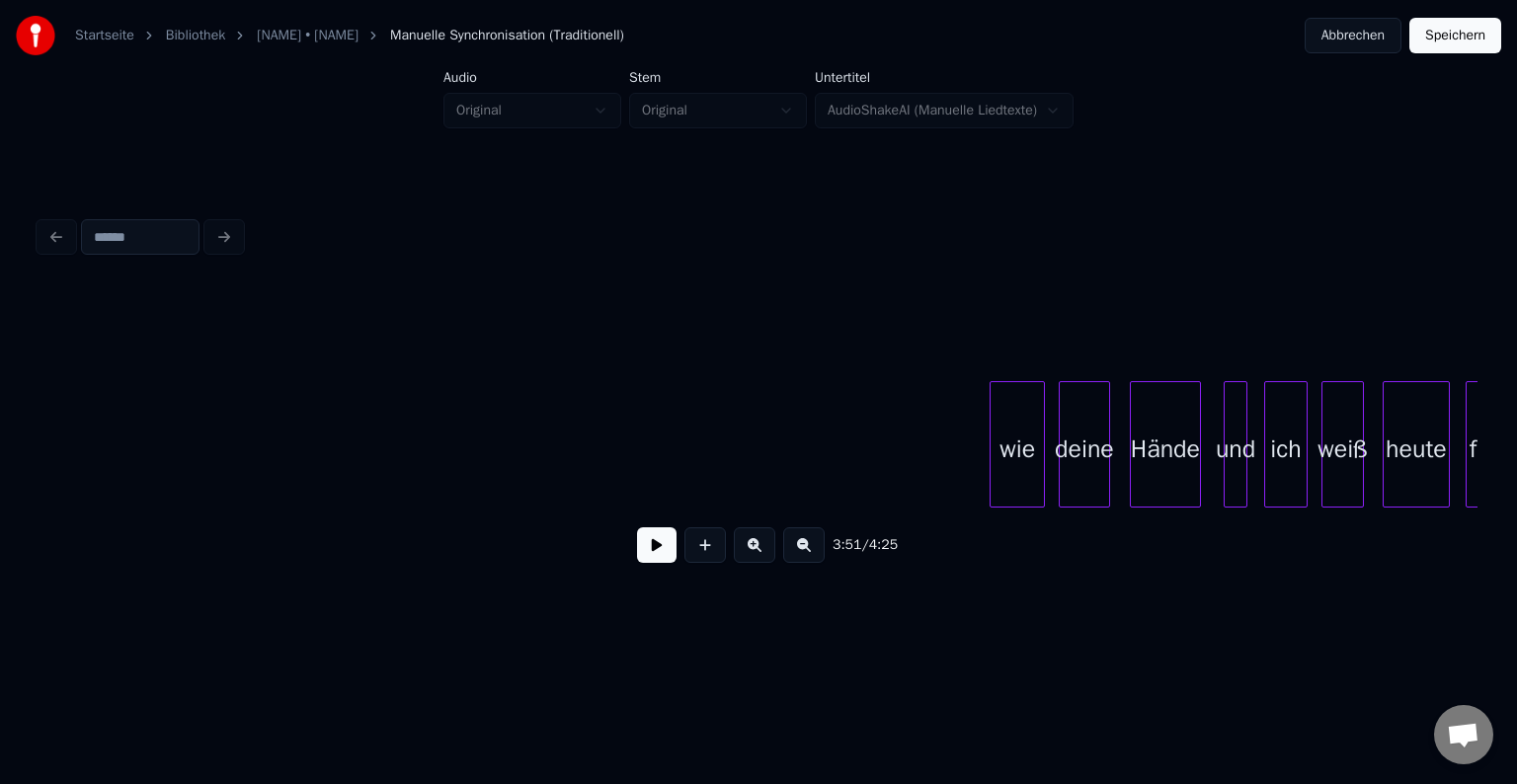 scroll, scrollTop: 0, scrollLeft: 46405, axis: horizontal 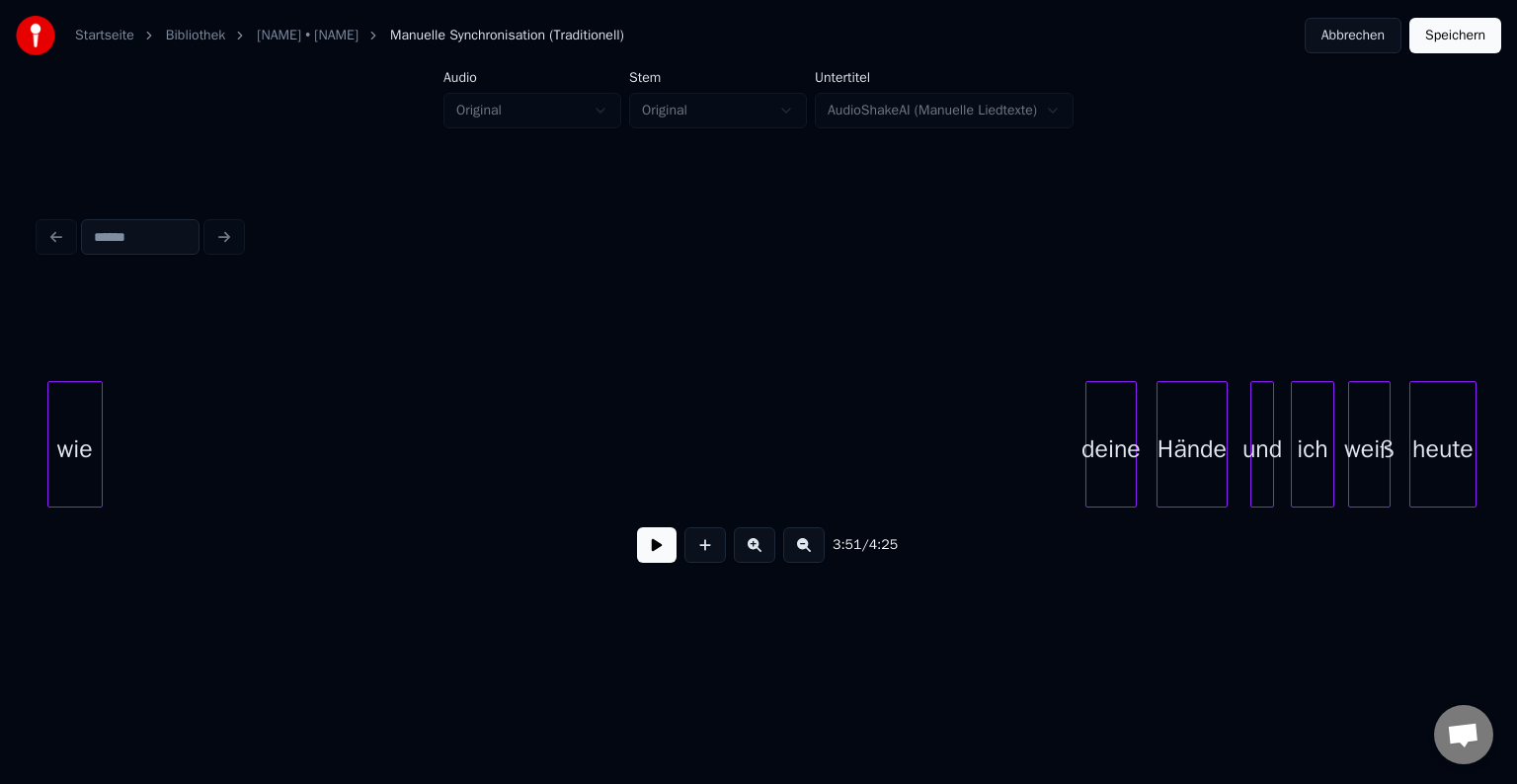 click on "Startseite Bibliothek Sandy River • Rene Chanté Manuelle Synchronisation (Traditionell) Abbrechen Speichern Audio Original Stem Original Untertitel AudioShakeAI (Manuelle Liedtexte) [TIME]  /  [TIME]" at bounding box center (758, 315) 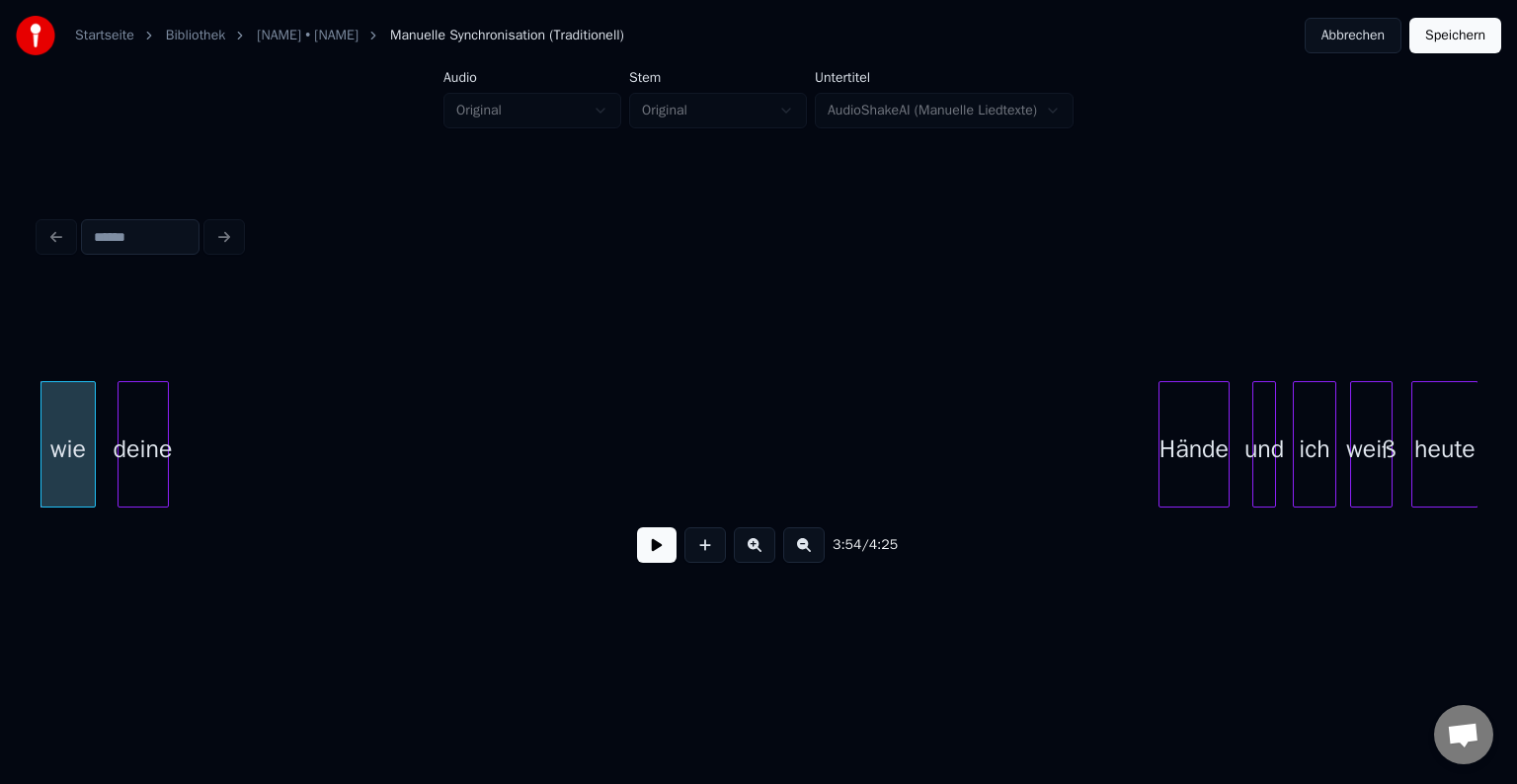 click on "deine" at bounding box center [143, 449] 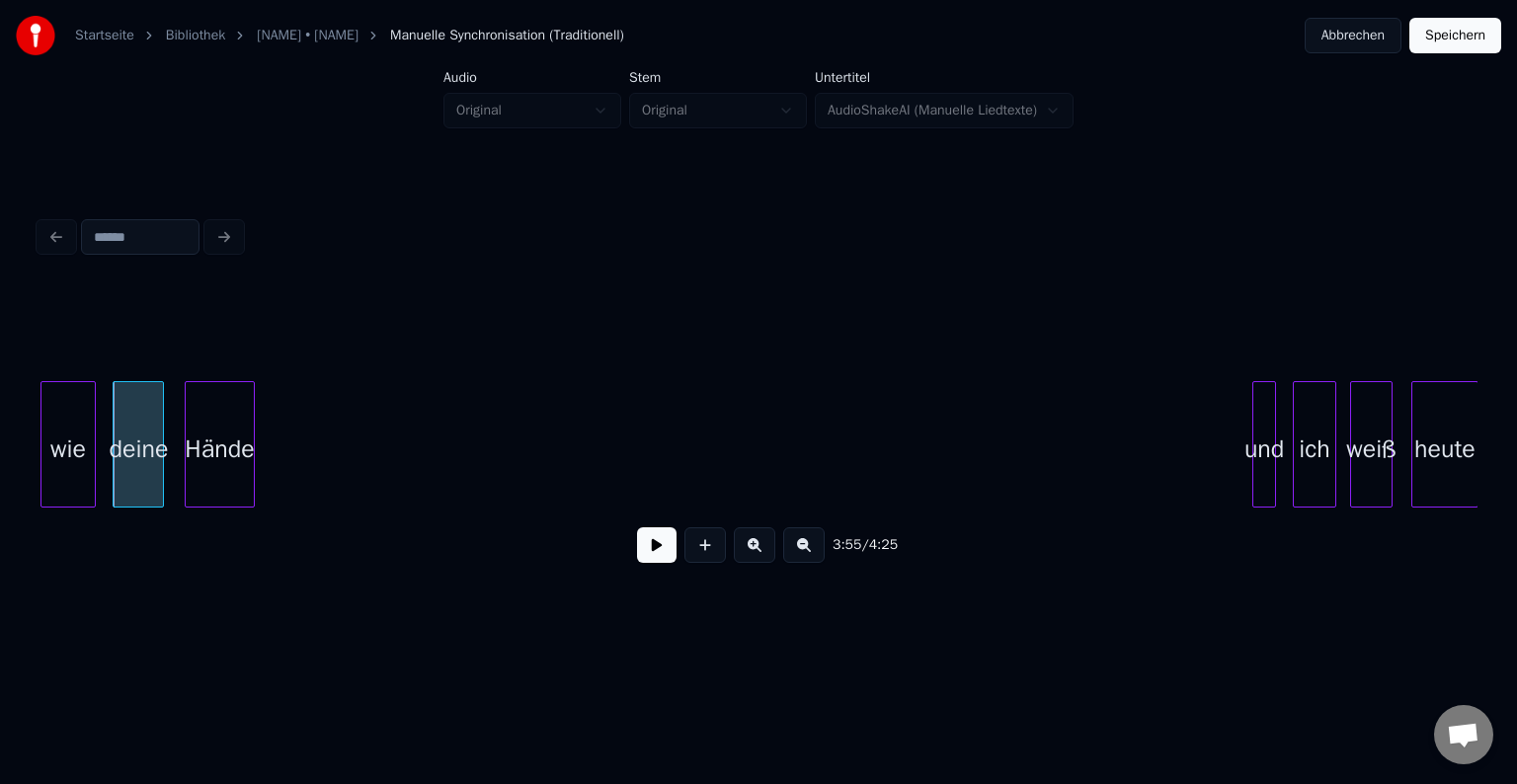 click on "Hände" at bounding box center [220, 449] 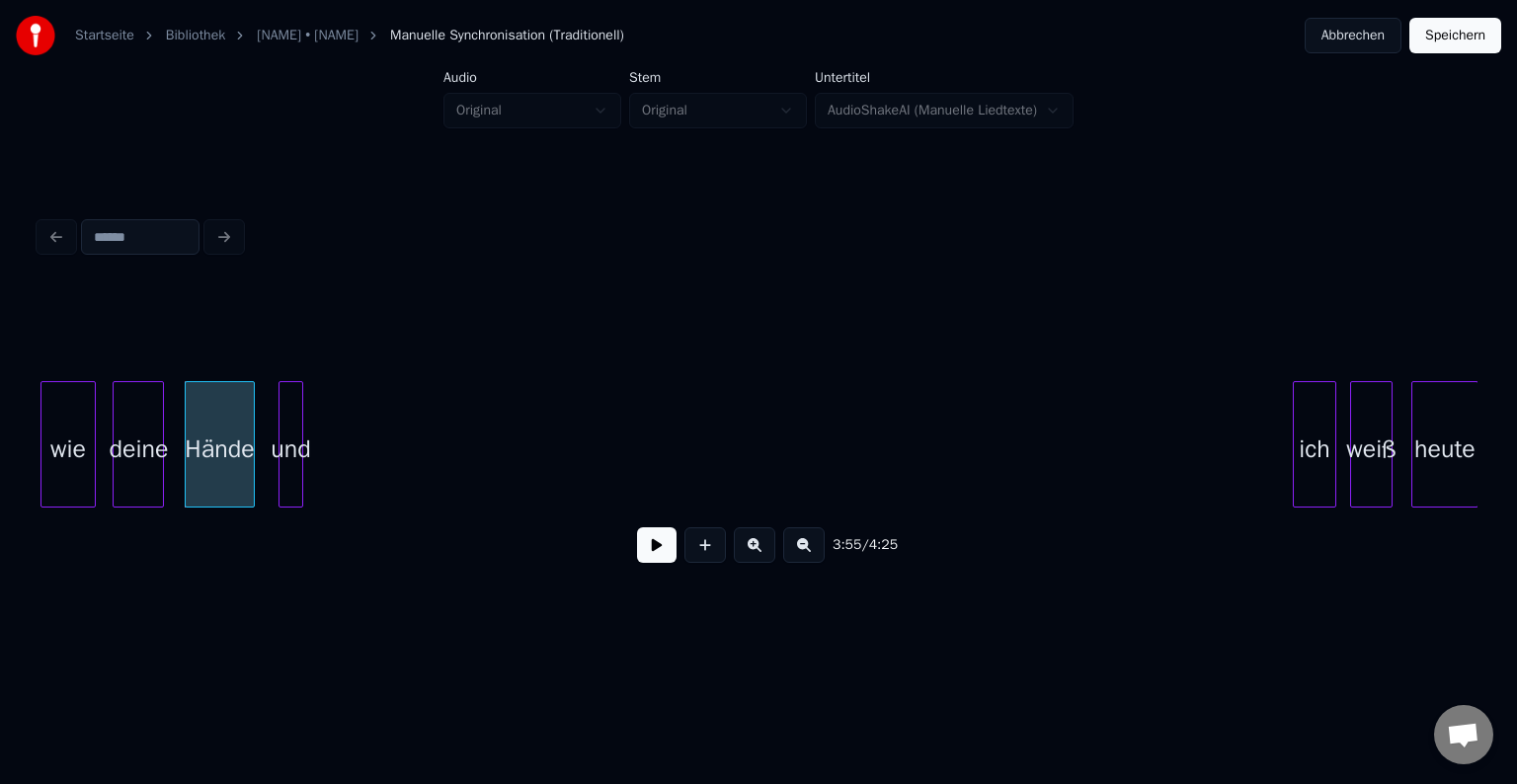 click on "und" at bounding box center [290, 449] 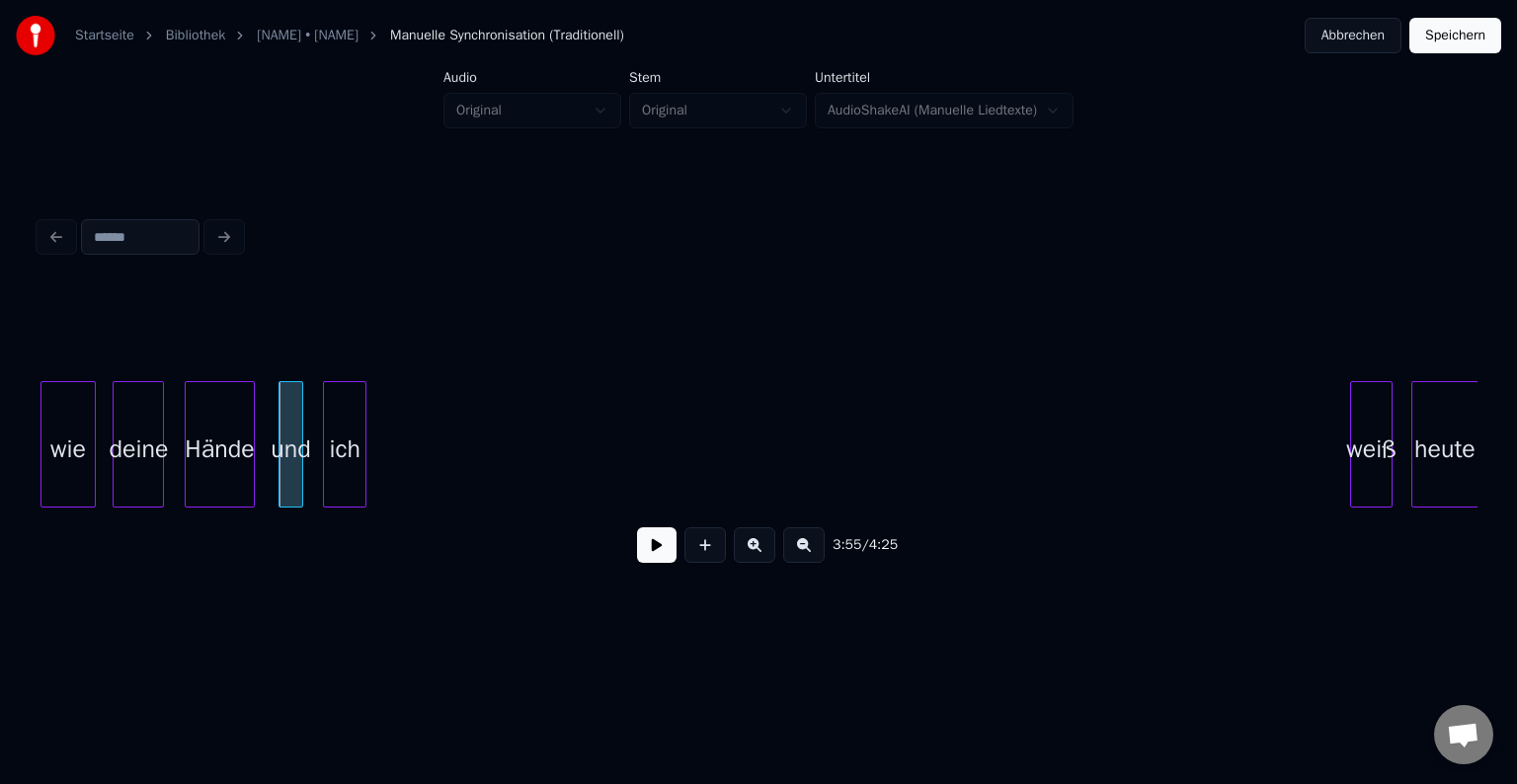 click on "ich" at bounding box center [345, 449] 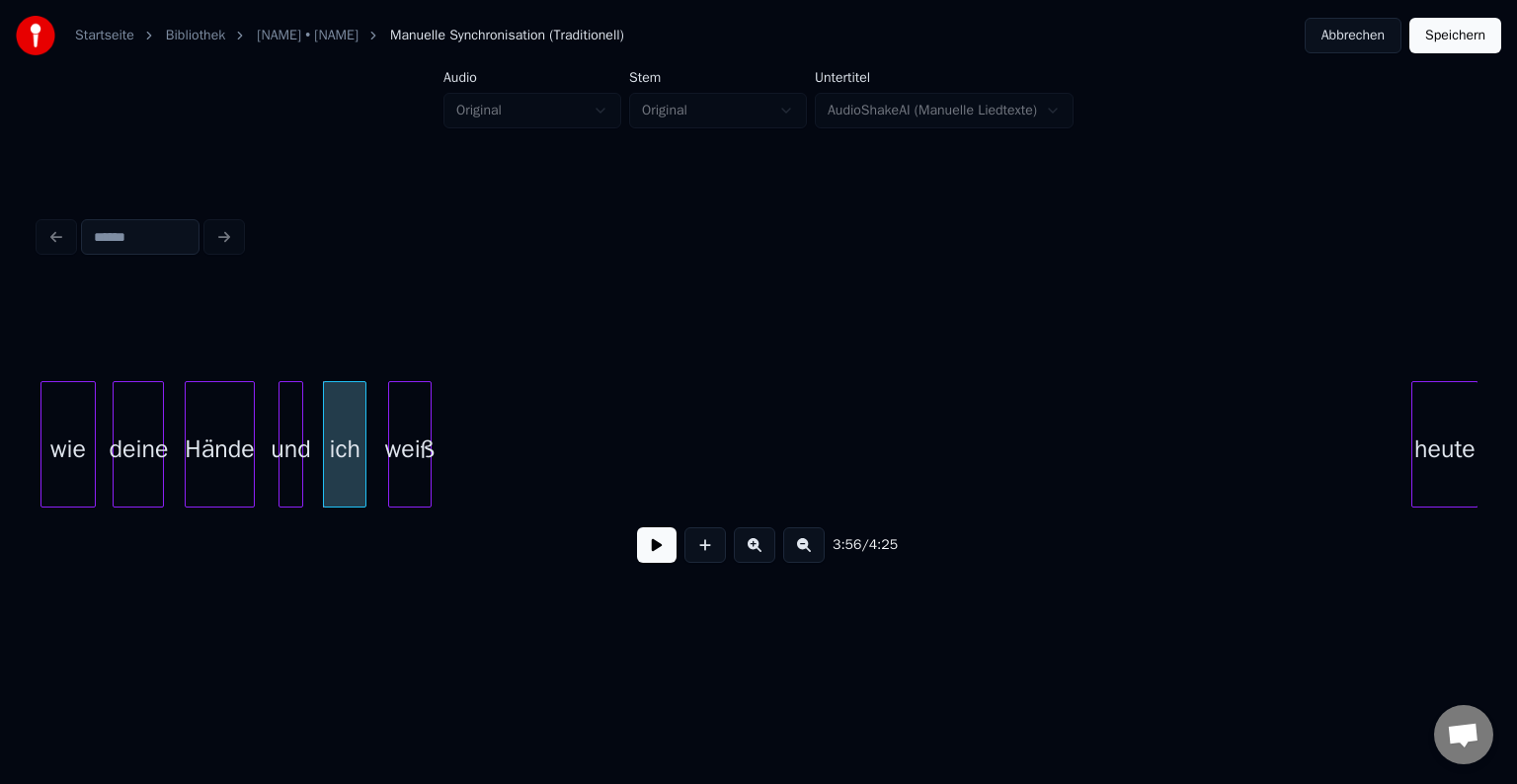 click on "weiß" at bounding box center [410, 449] 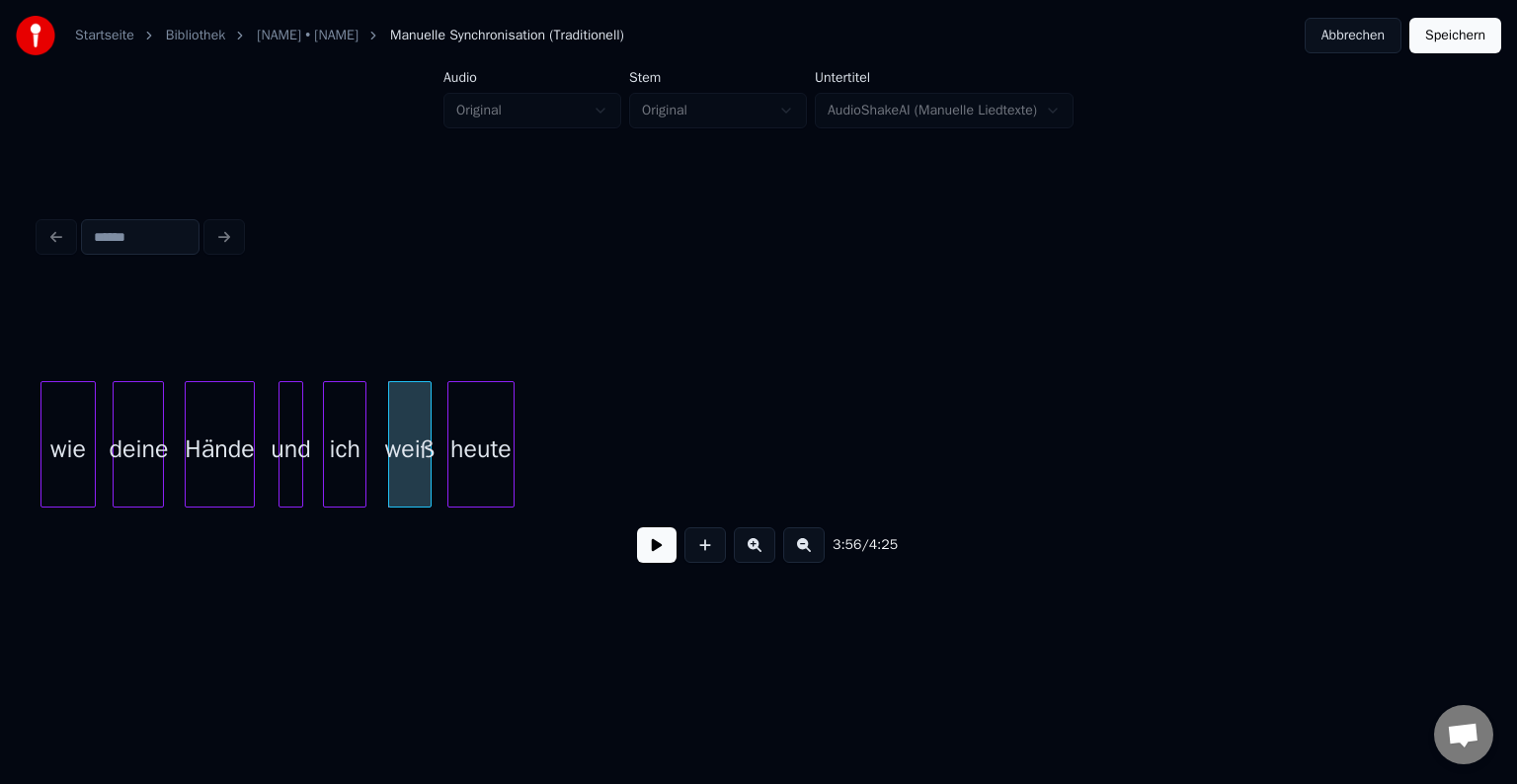 click on "heute" at bounding box center [481, 449] 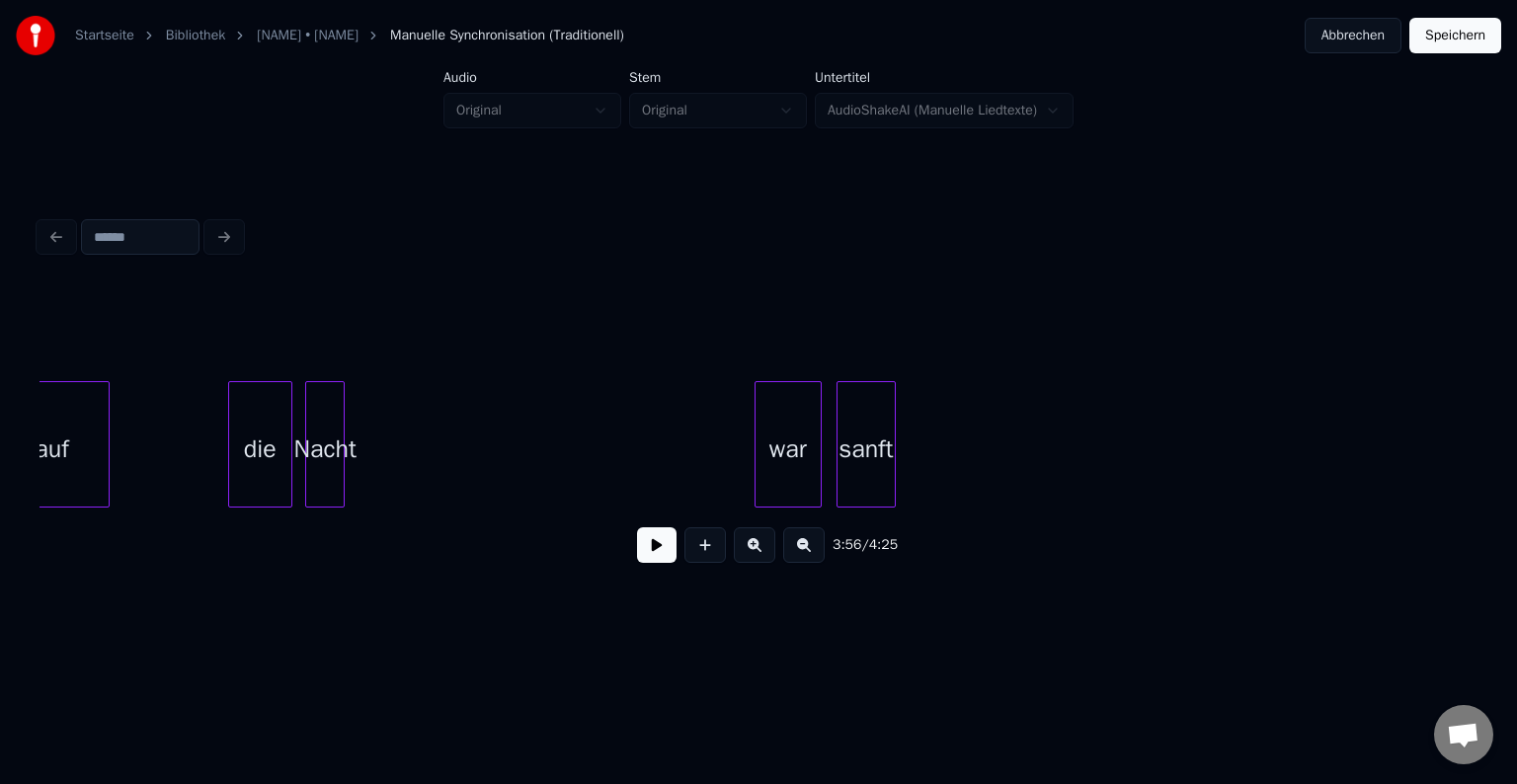 scroll, scrollTop: 0, scrollLeft: 44873, axis: horizontal 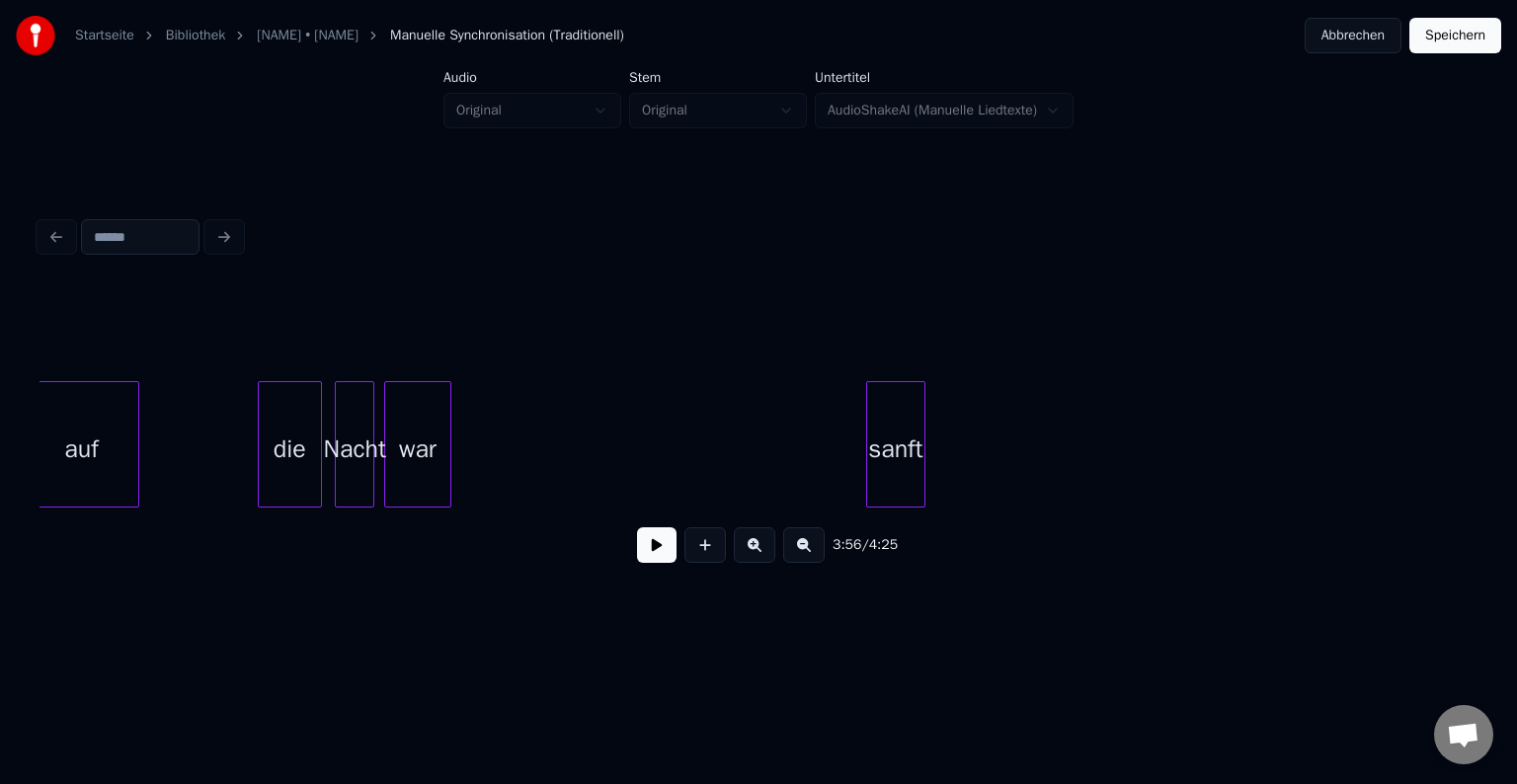 click on "war" at bounding box center [418, 449] 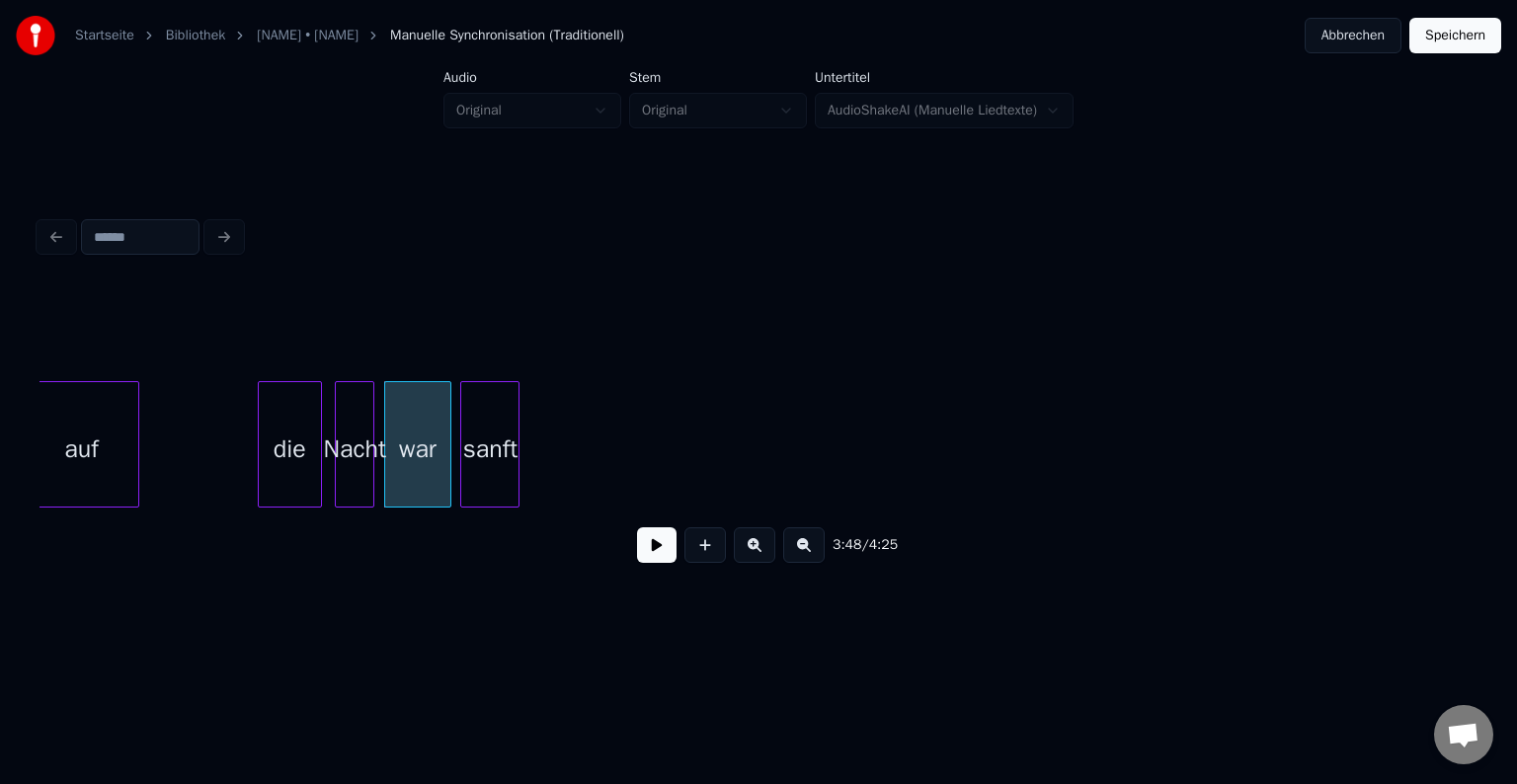 click on "sanft" at bounding box center (490, 449) 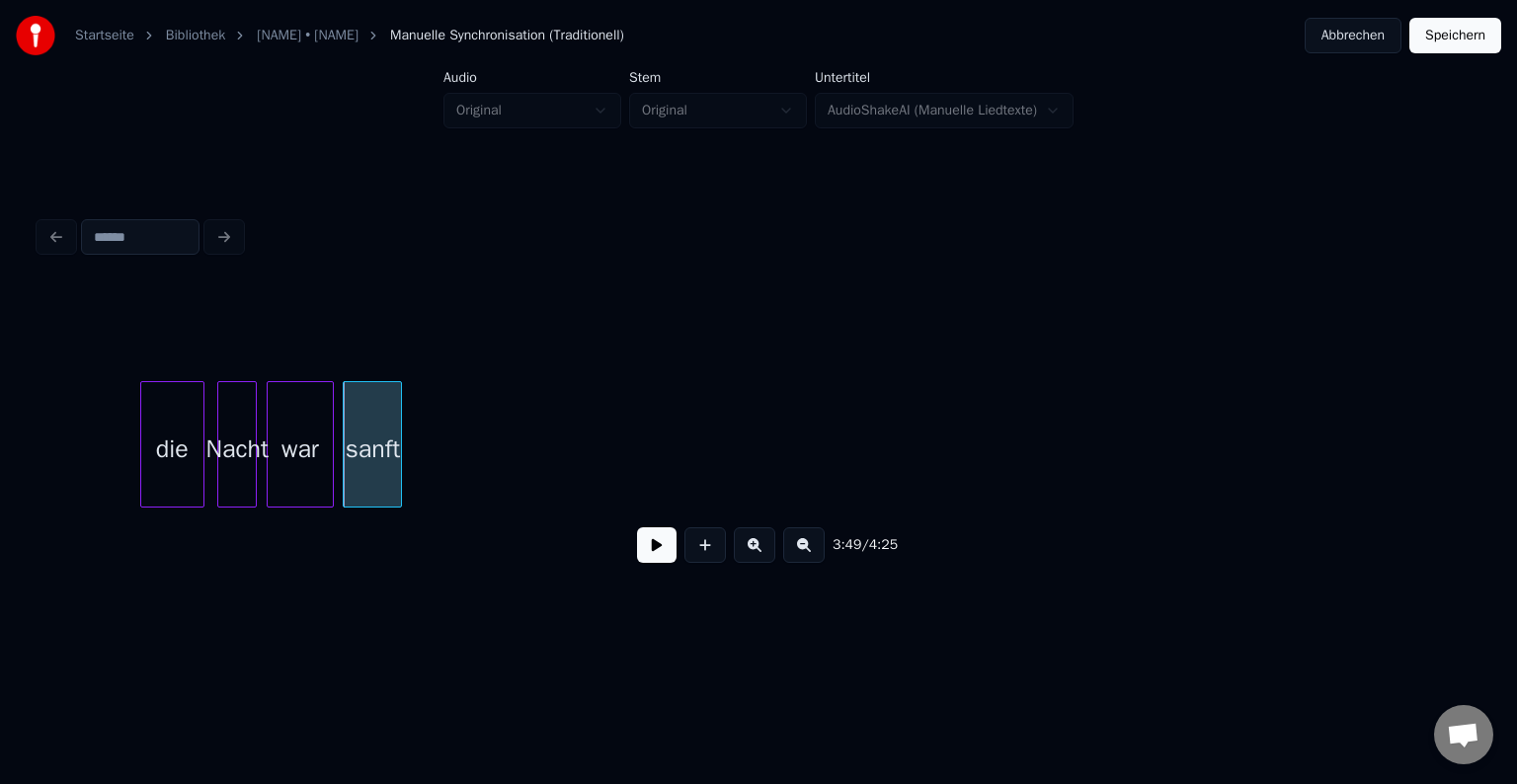 scroll, scrollTop: 0, scrollLeft: 45079, axis: horizontal 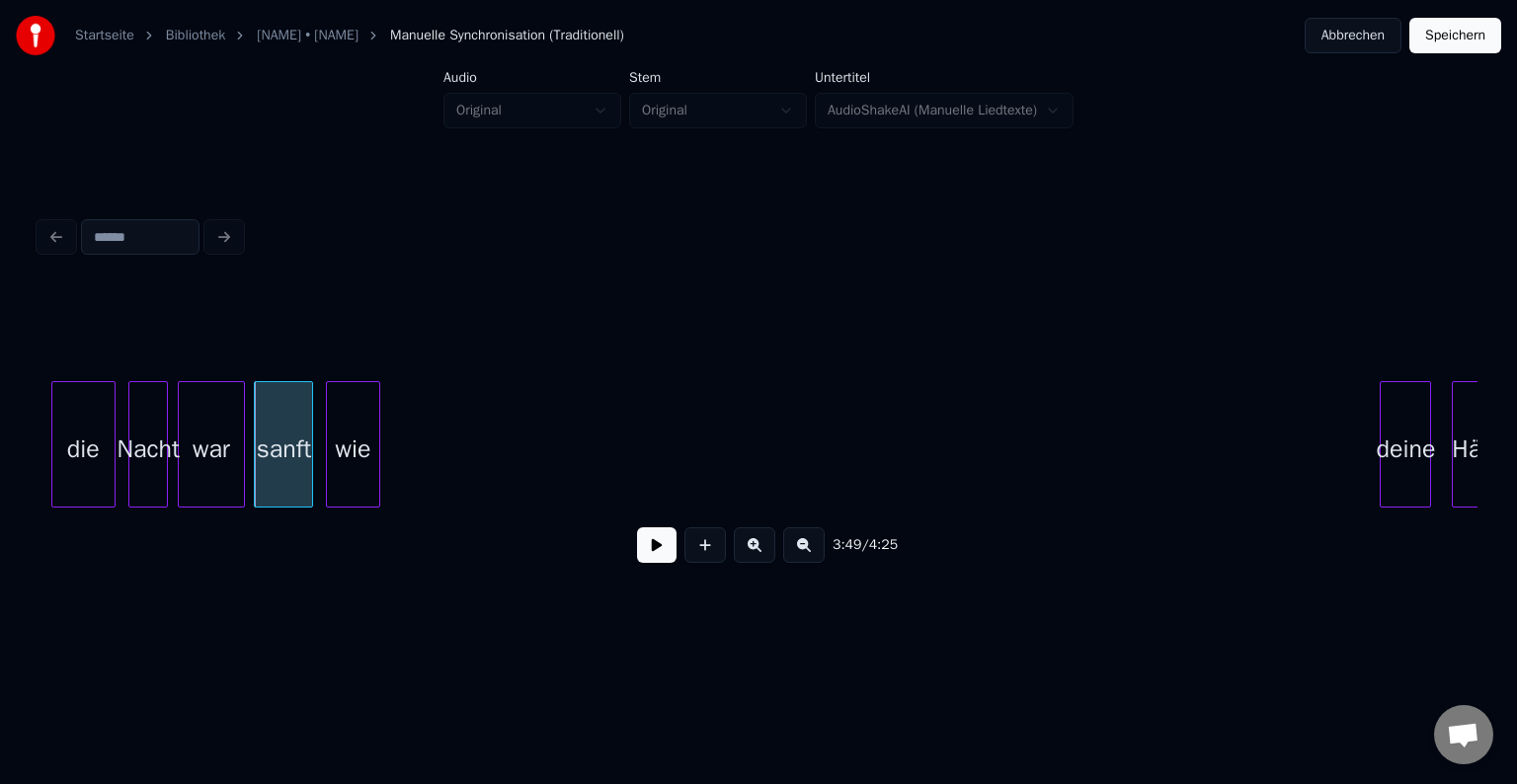 click on "wie" at bounding box center [354, 449] 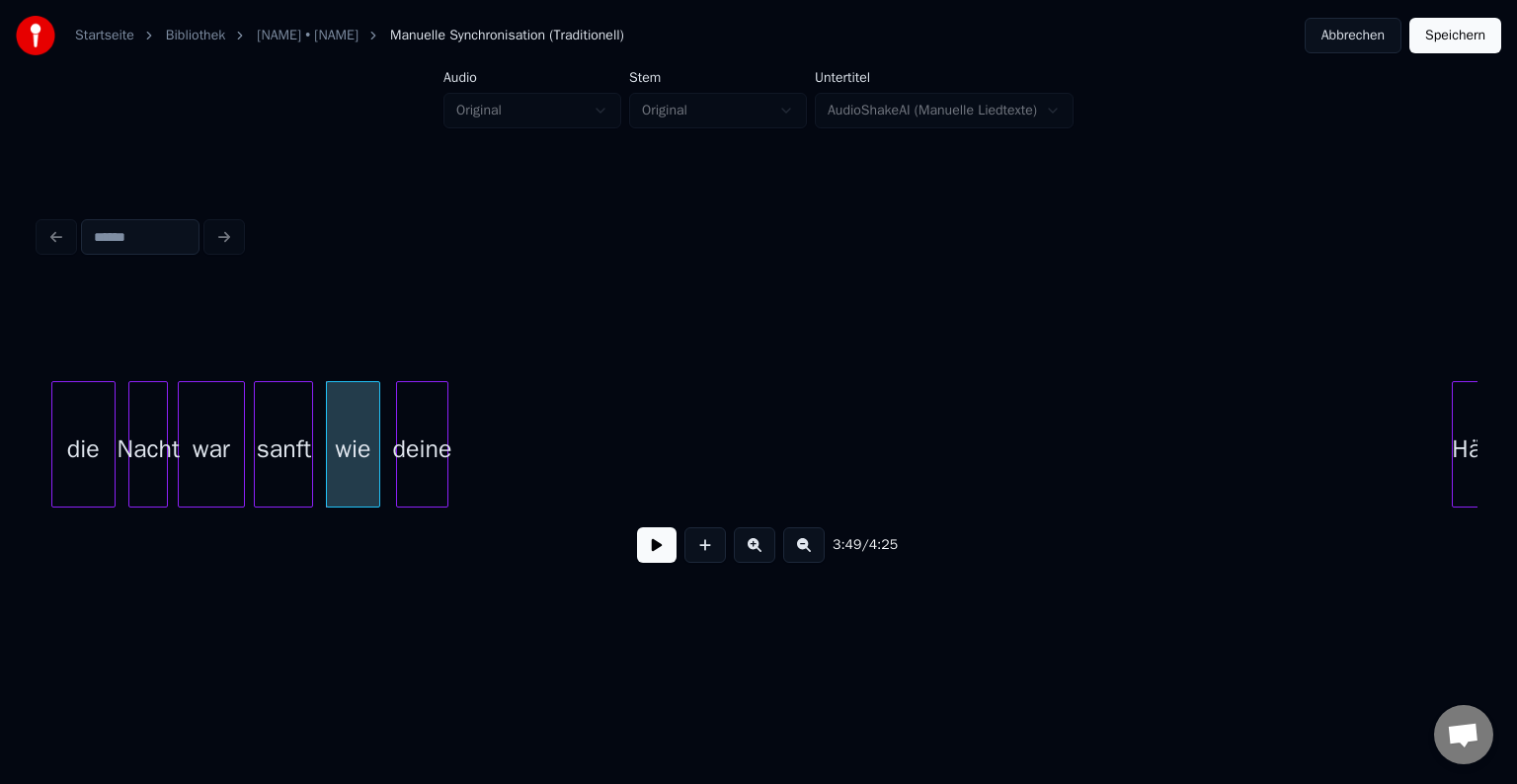 click on "deine" at bounding box center (422, 449) 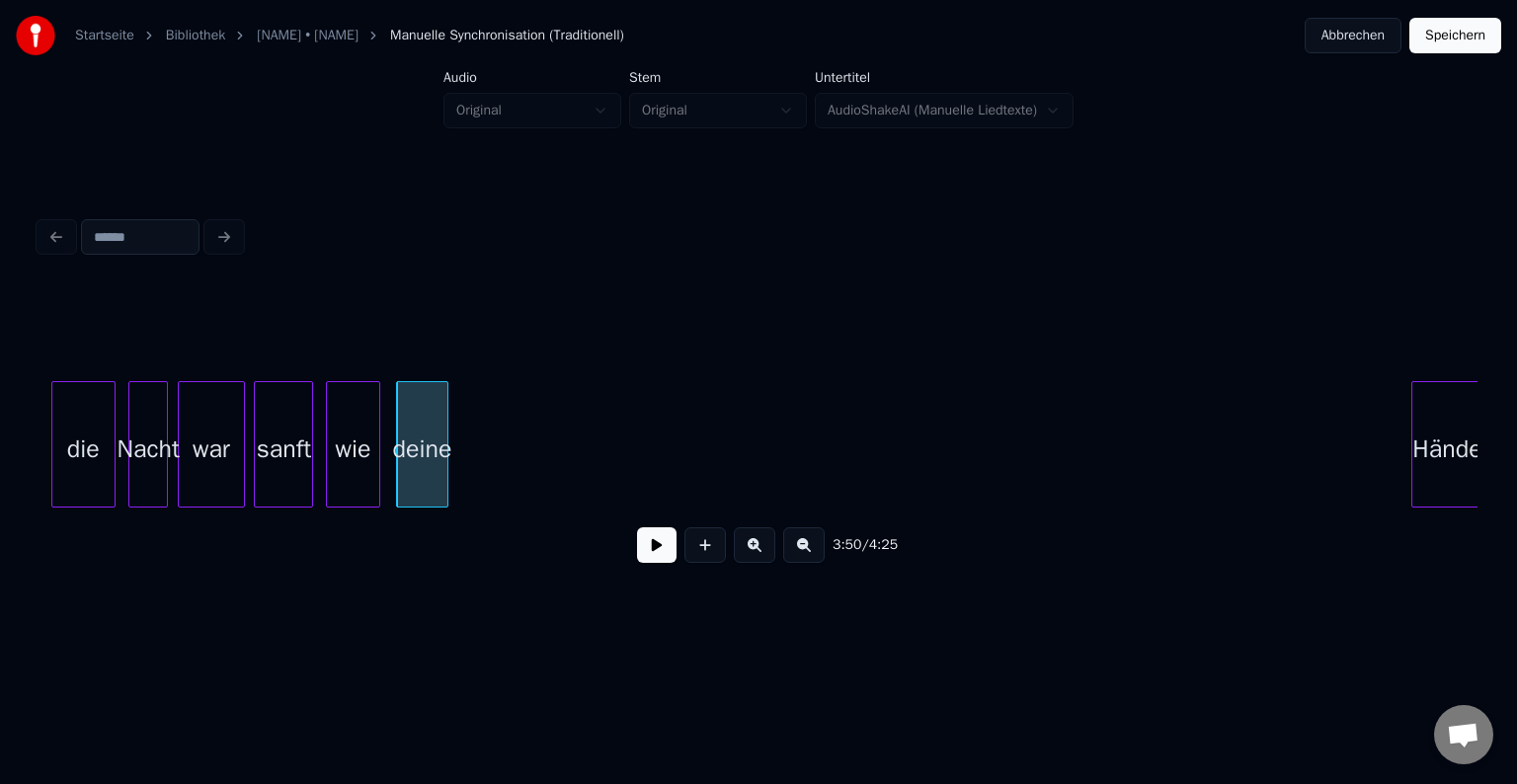 scroll, scrollTop: 0, scrollLeft: 45119, axis: horizontal 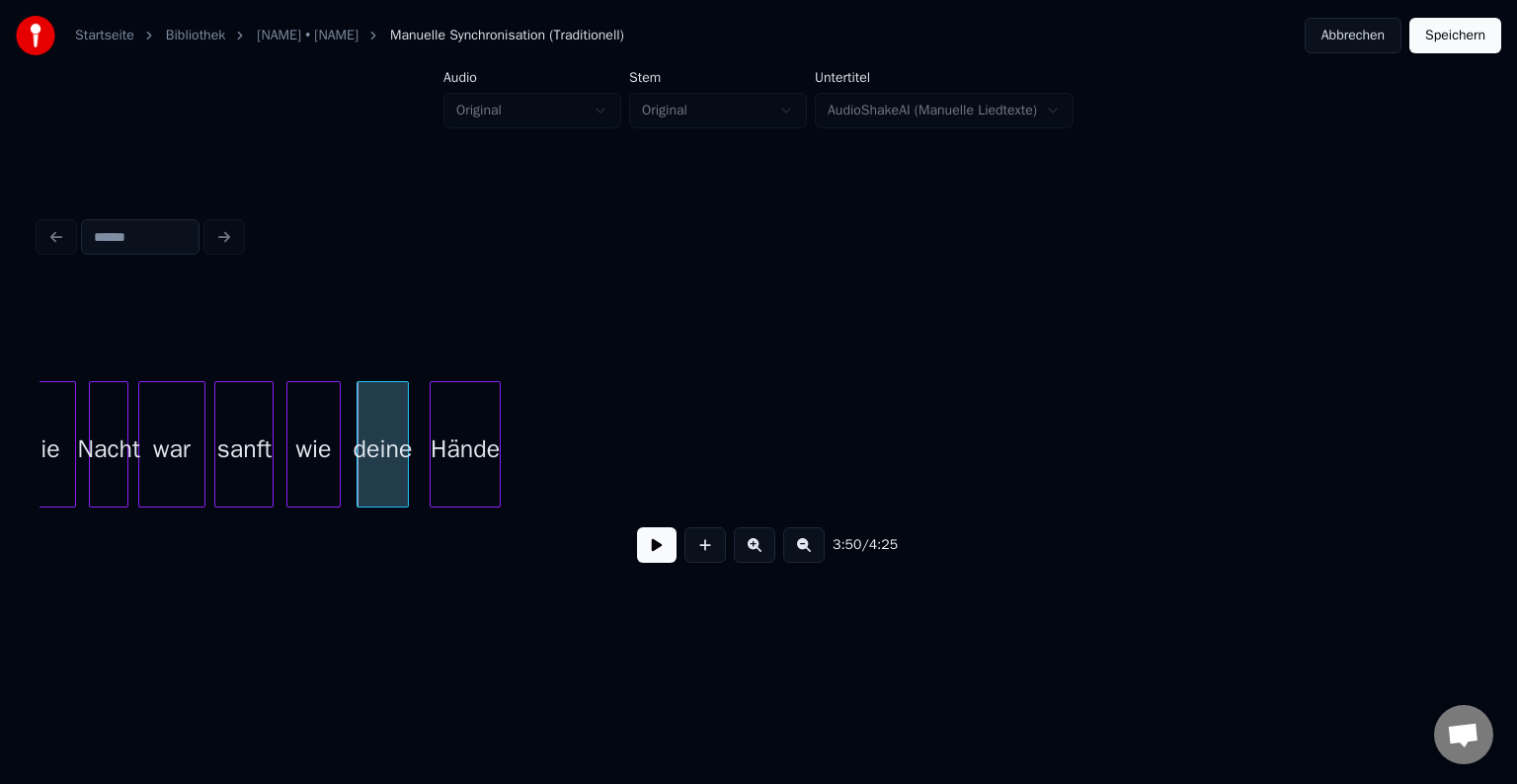 click on "Hände" at bounding box center [465, 449] 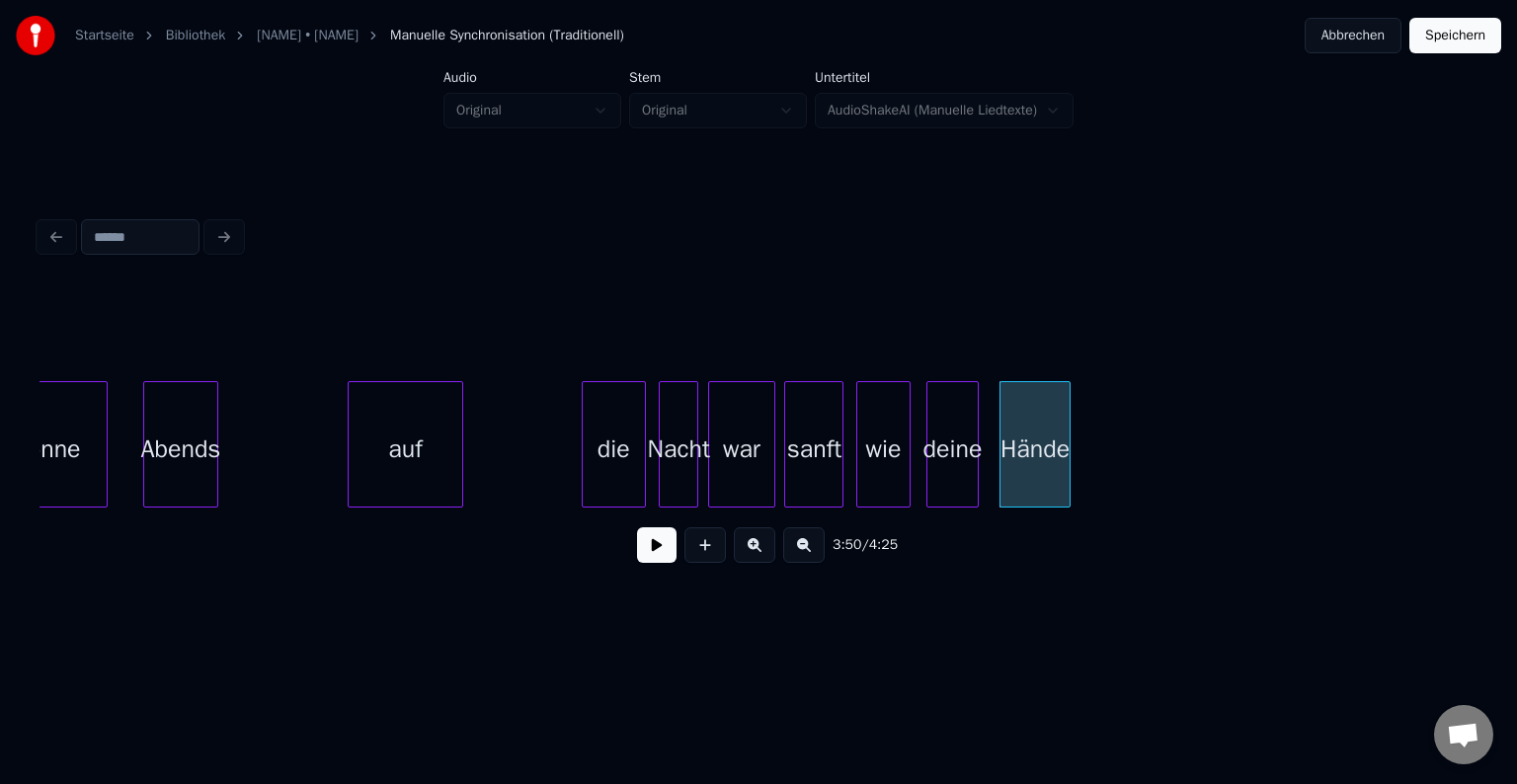 scroll, scrollTop: 0, scrollLeft: 44491, axis: horizontal 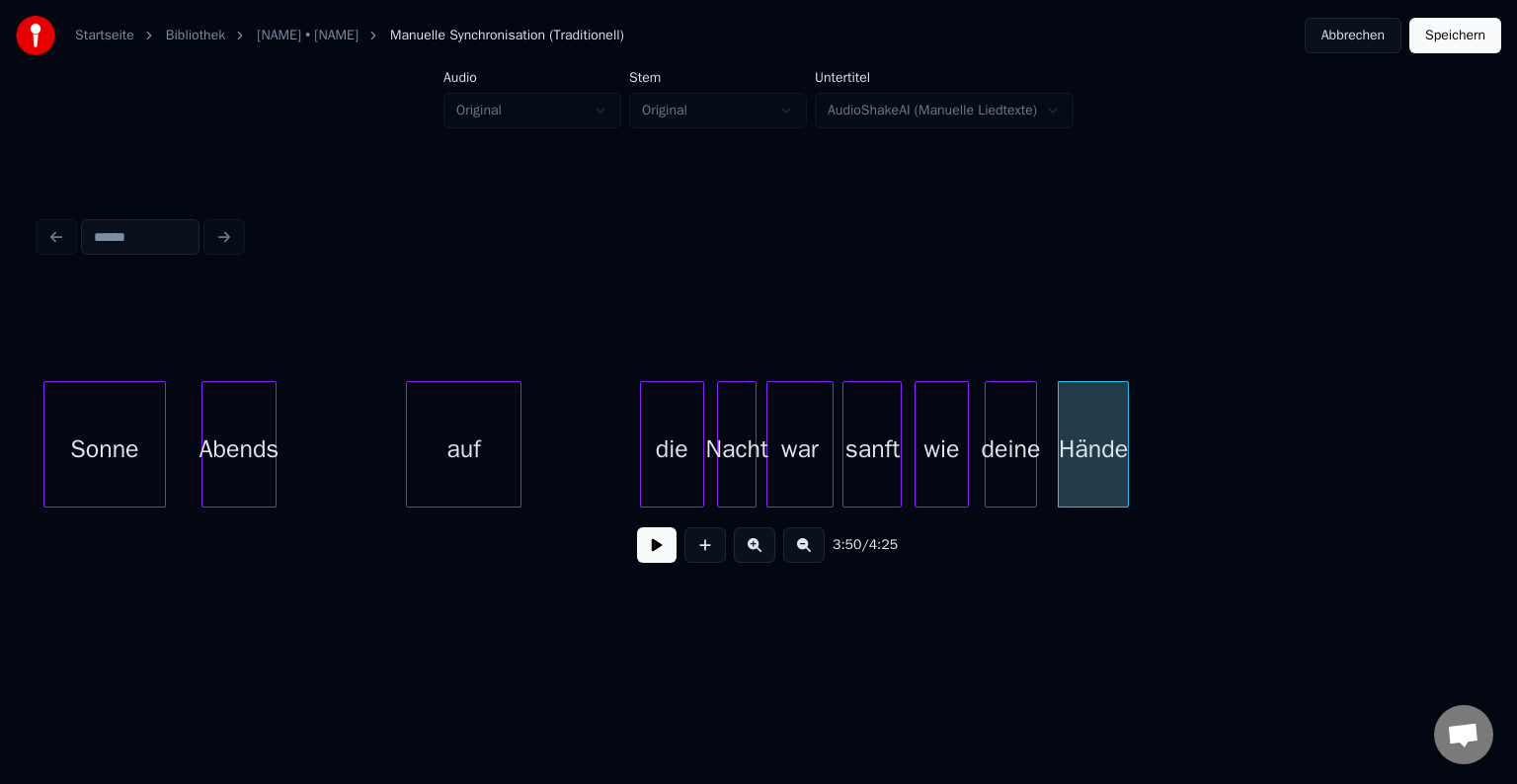 click on "auf" at bounding box center [463, 449] 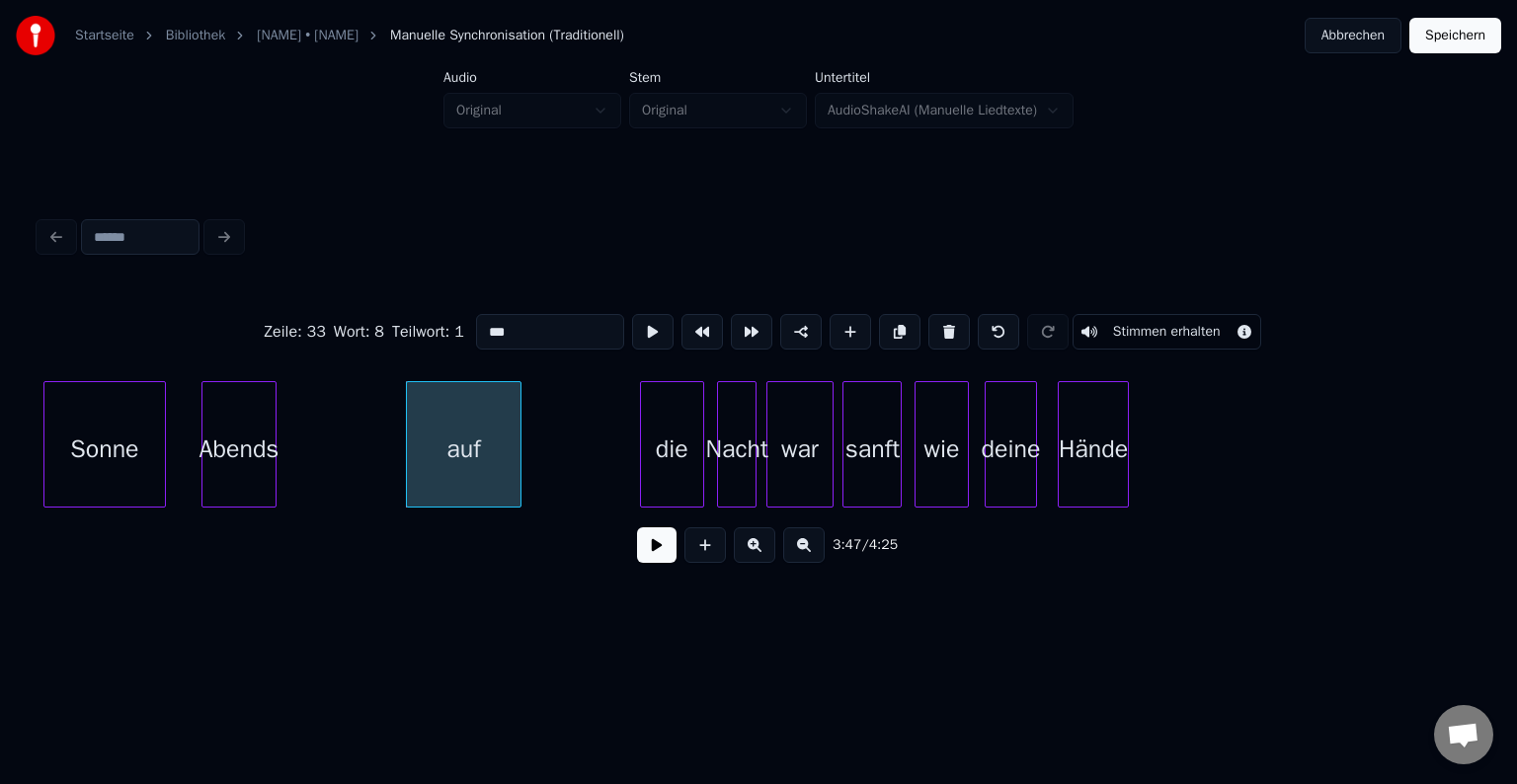 click at bounding box center [657, 545] 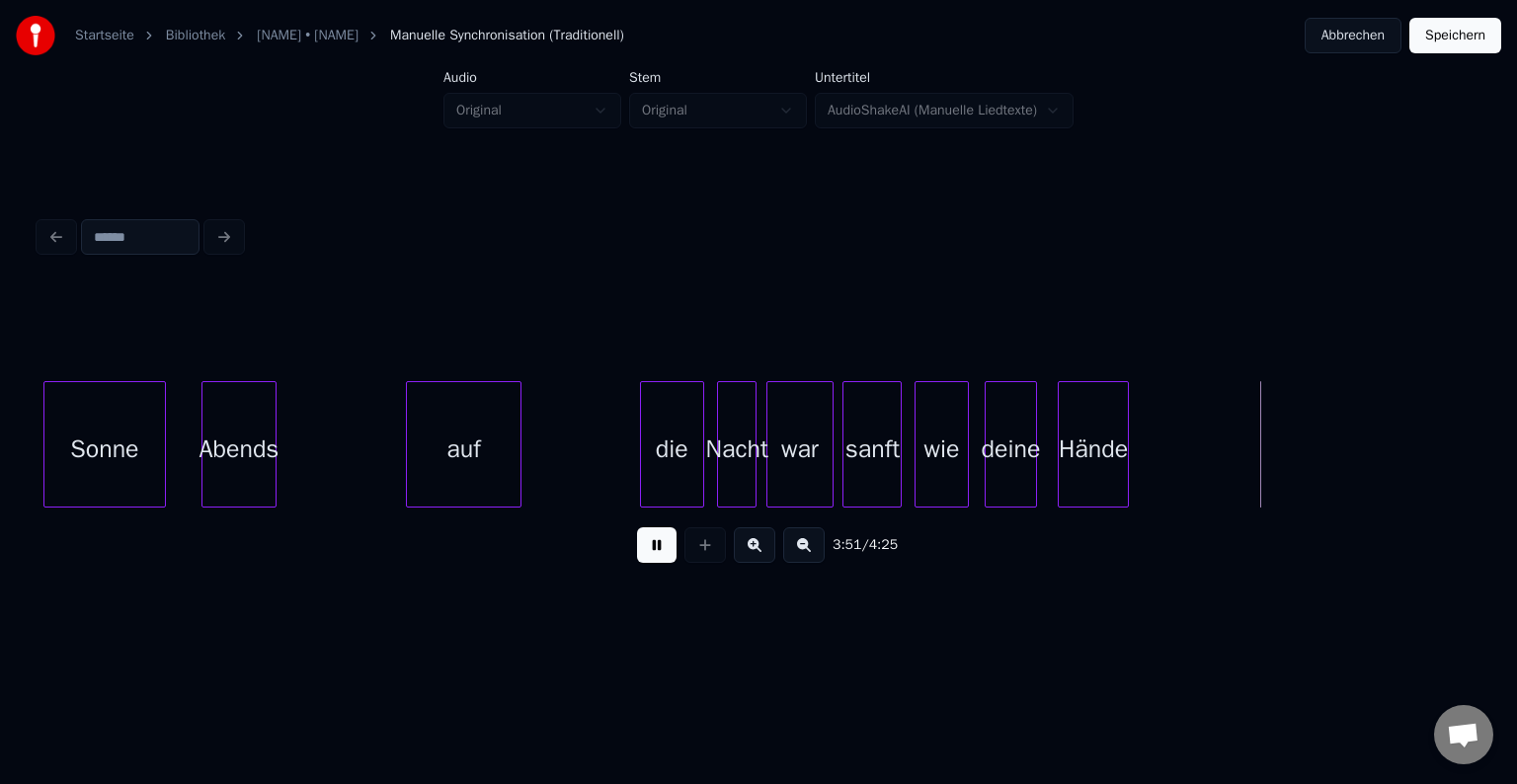 click at bounding box center (657, 545) 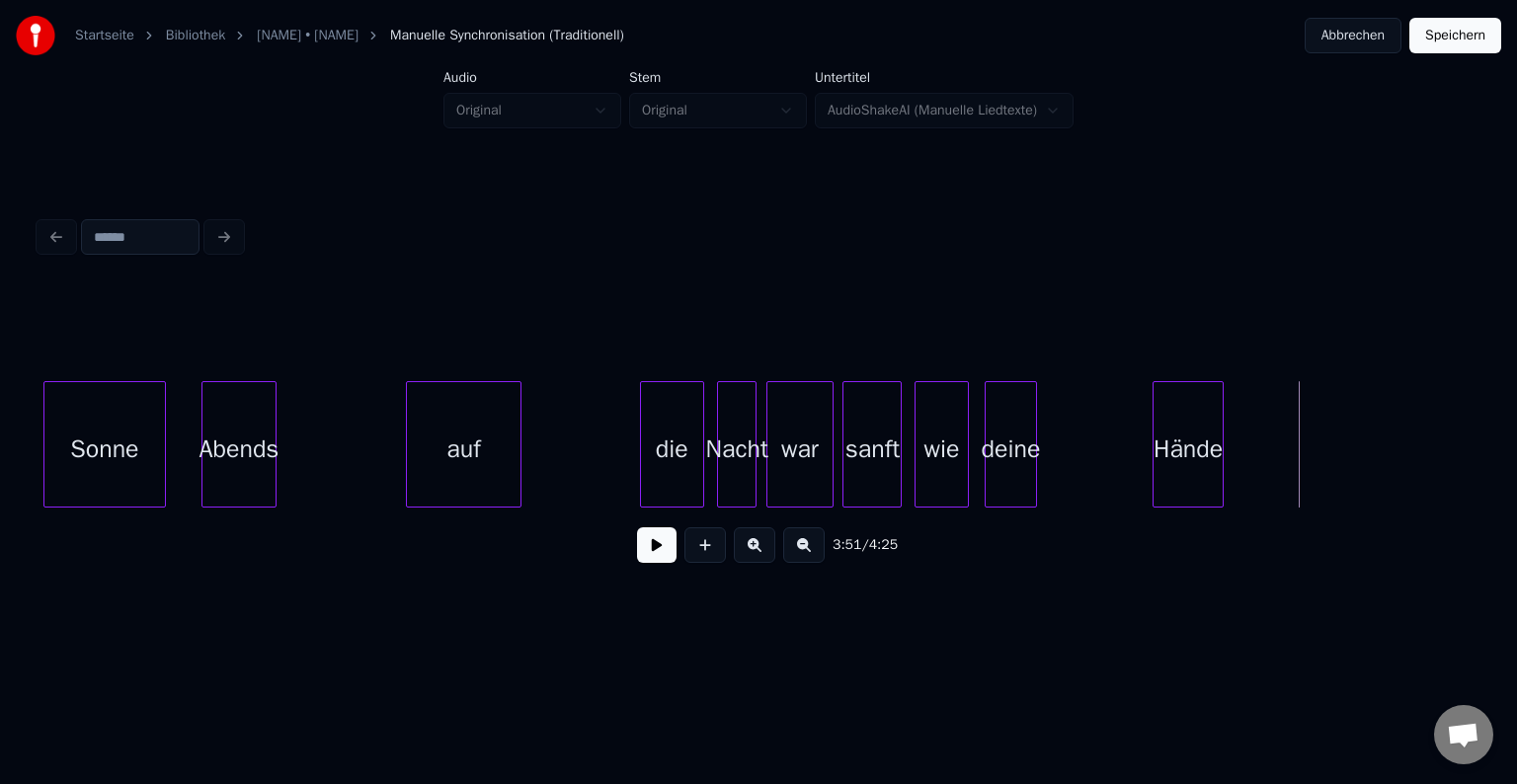 click on "Hände" at bounding box center (1188, 449) 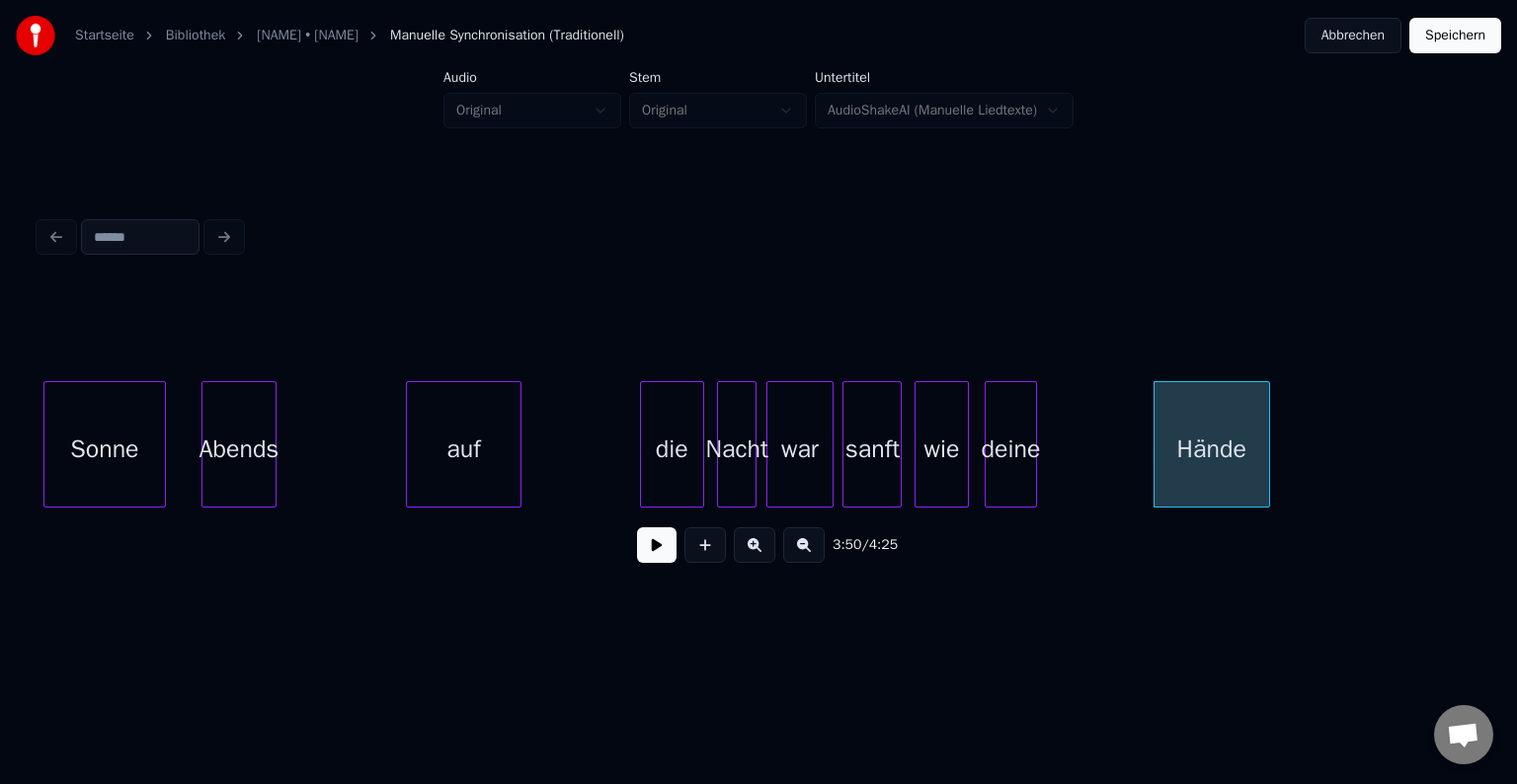 click at bounding box center [1266, 444] 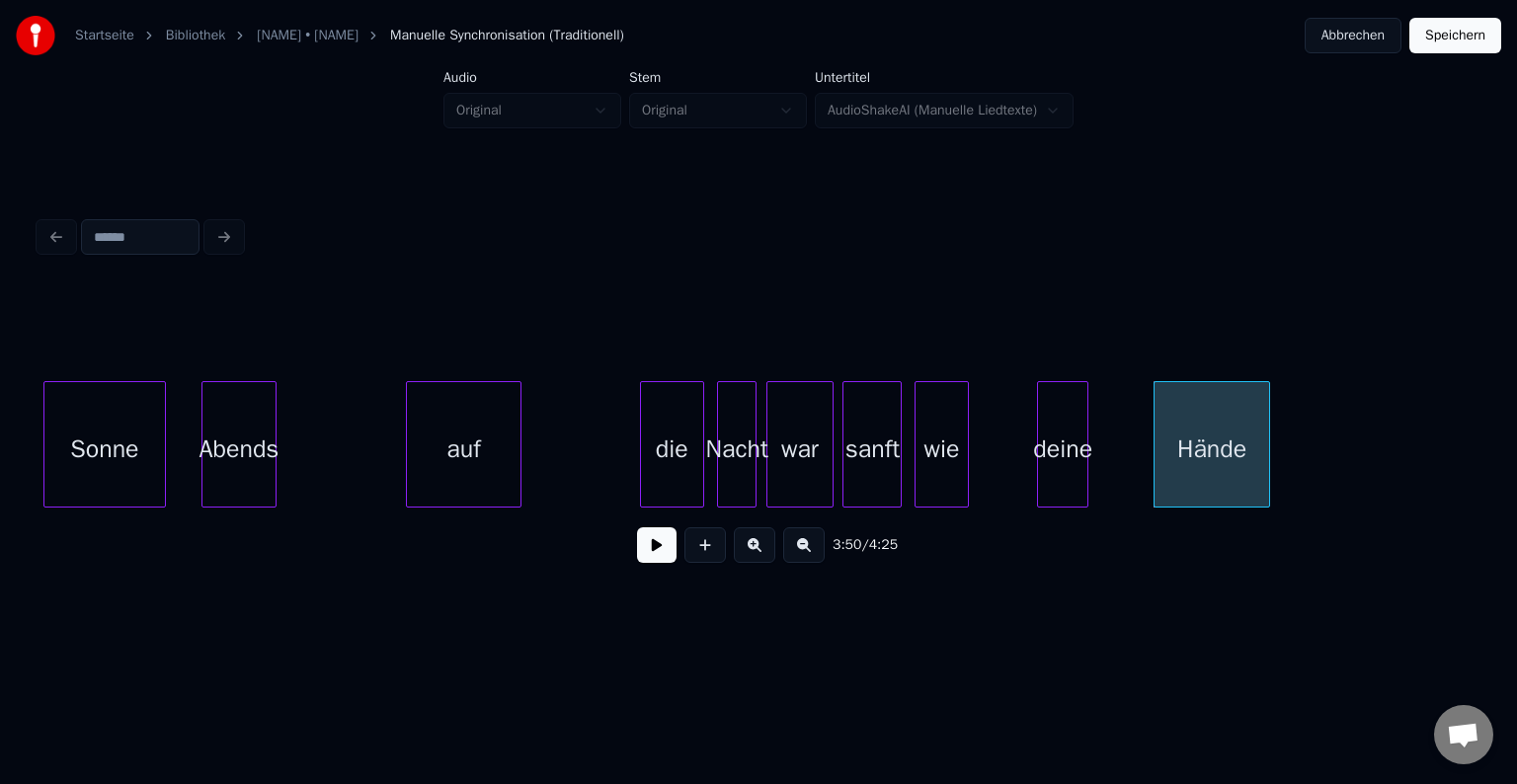 click on "deine" at bounding box center [1063, 449] 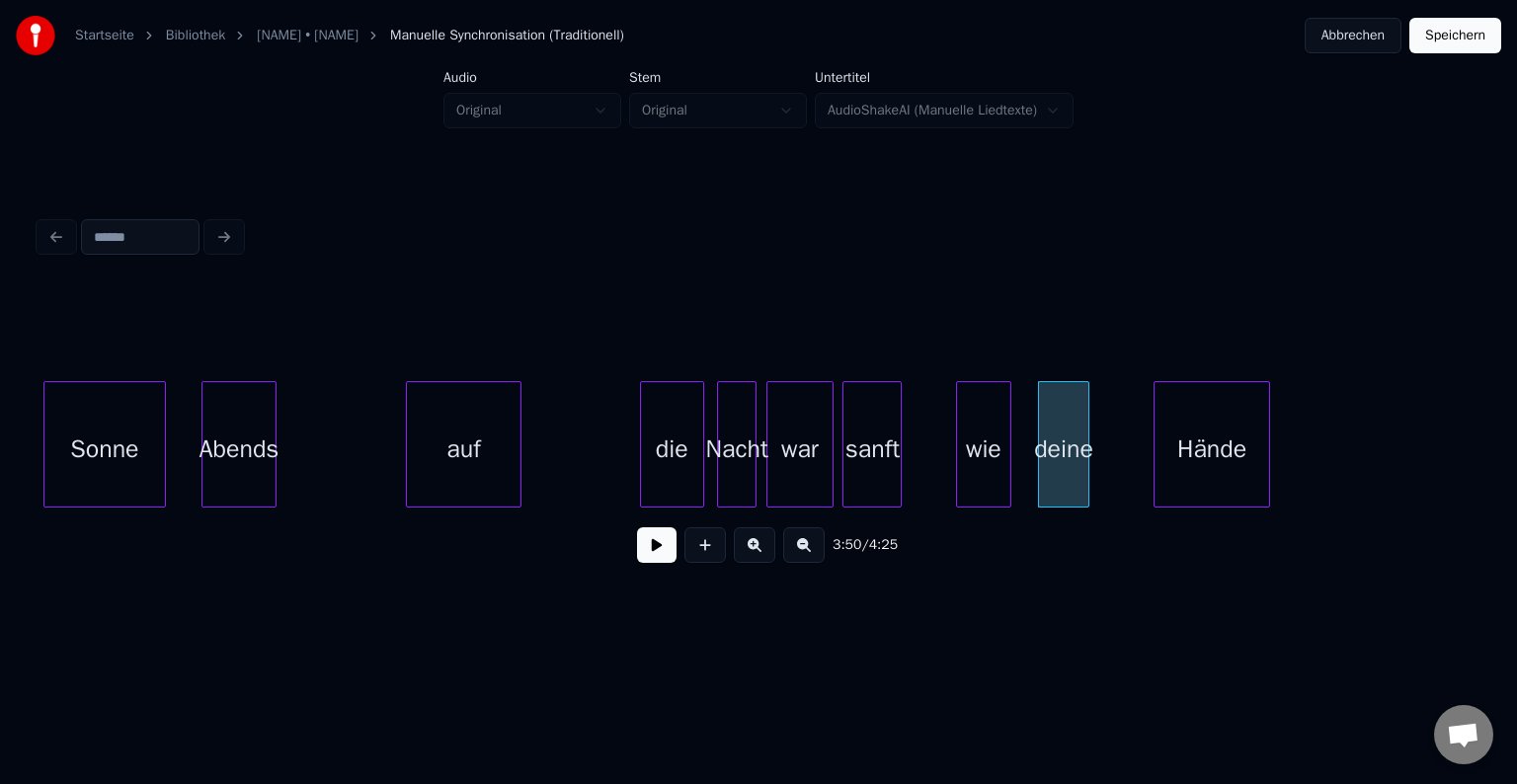 click on "wie" at bounding box center [984, 449] 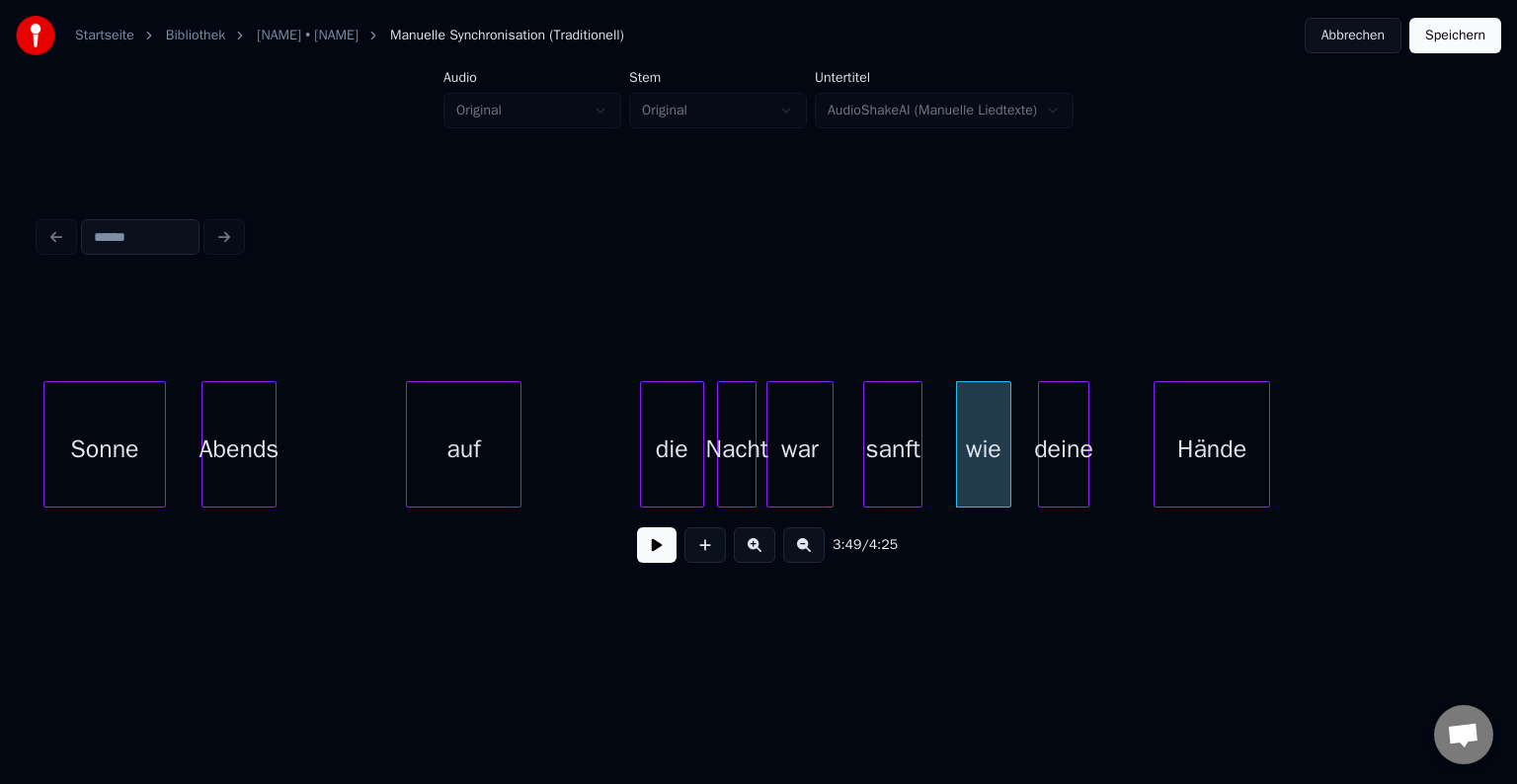 click on "sanft" at bounding box center (893, 449) 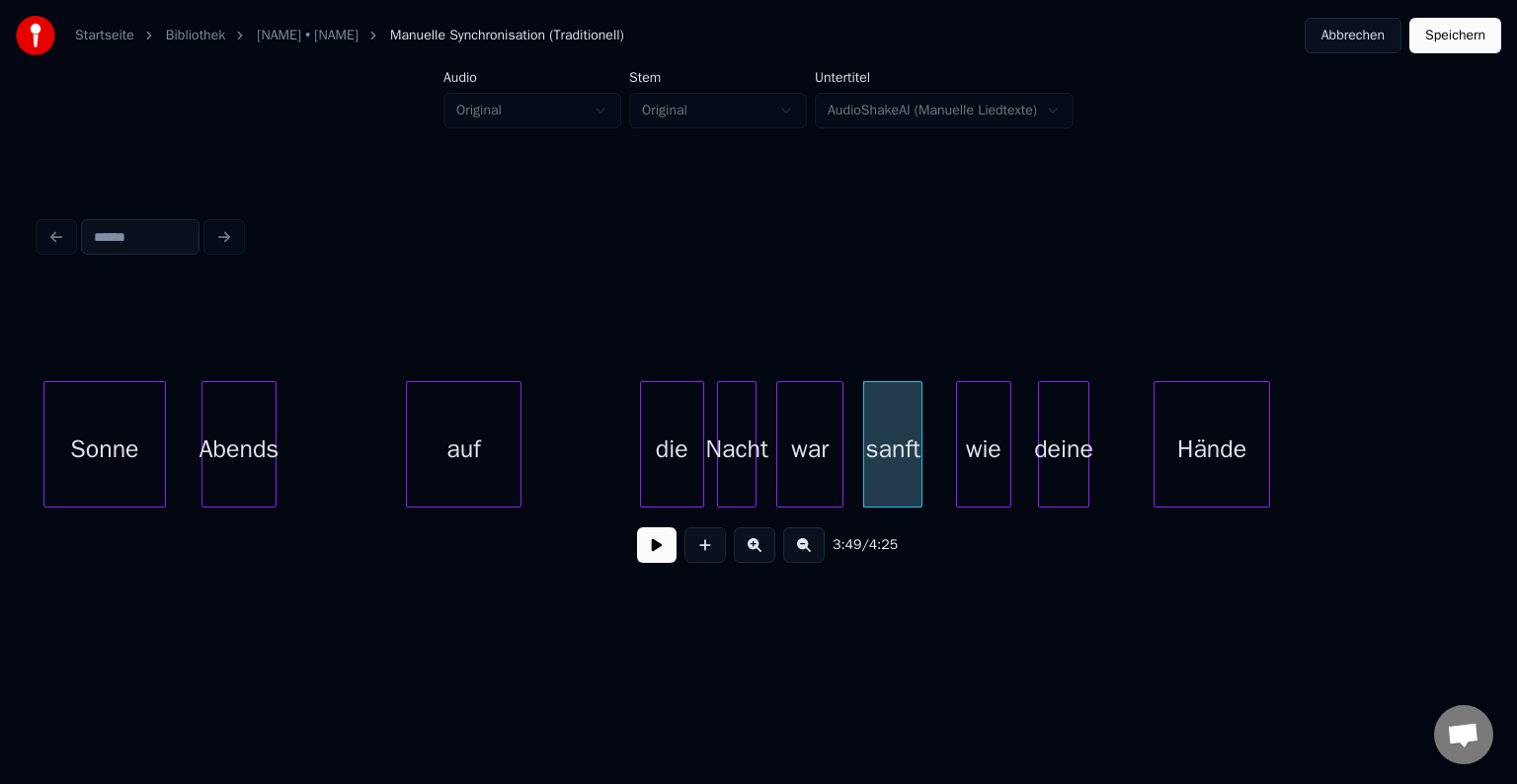 click on "war" at bounding box center [810, 449] 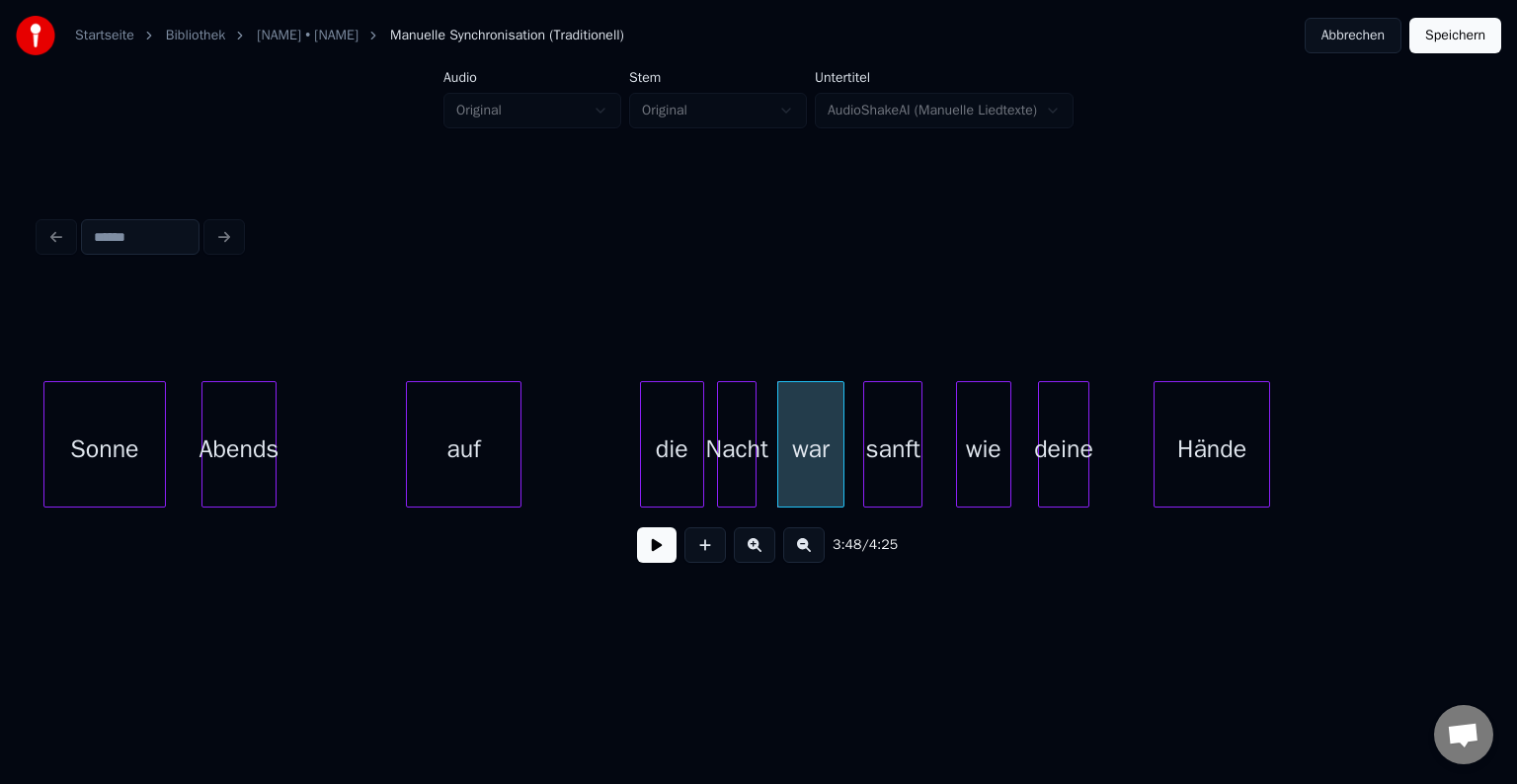 click on "auf" at bounding box center [463, 449] 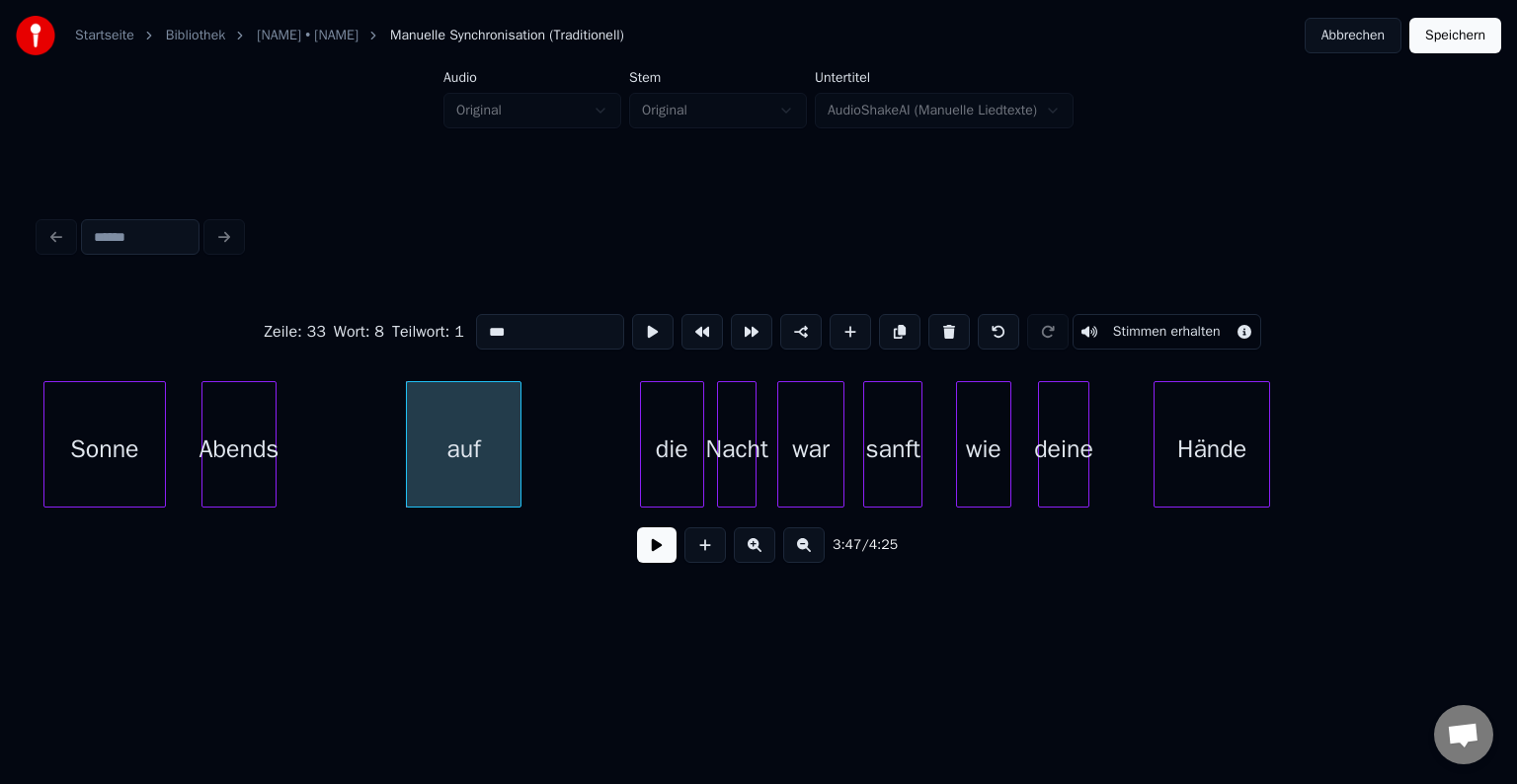 click at bounding box center [657, 545] 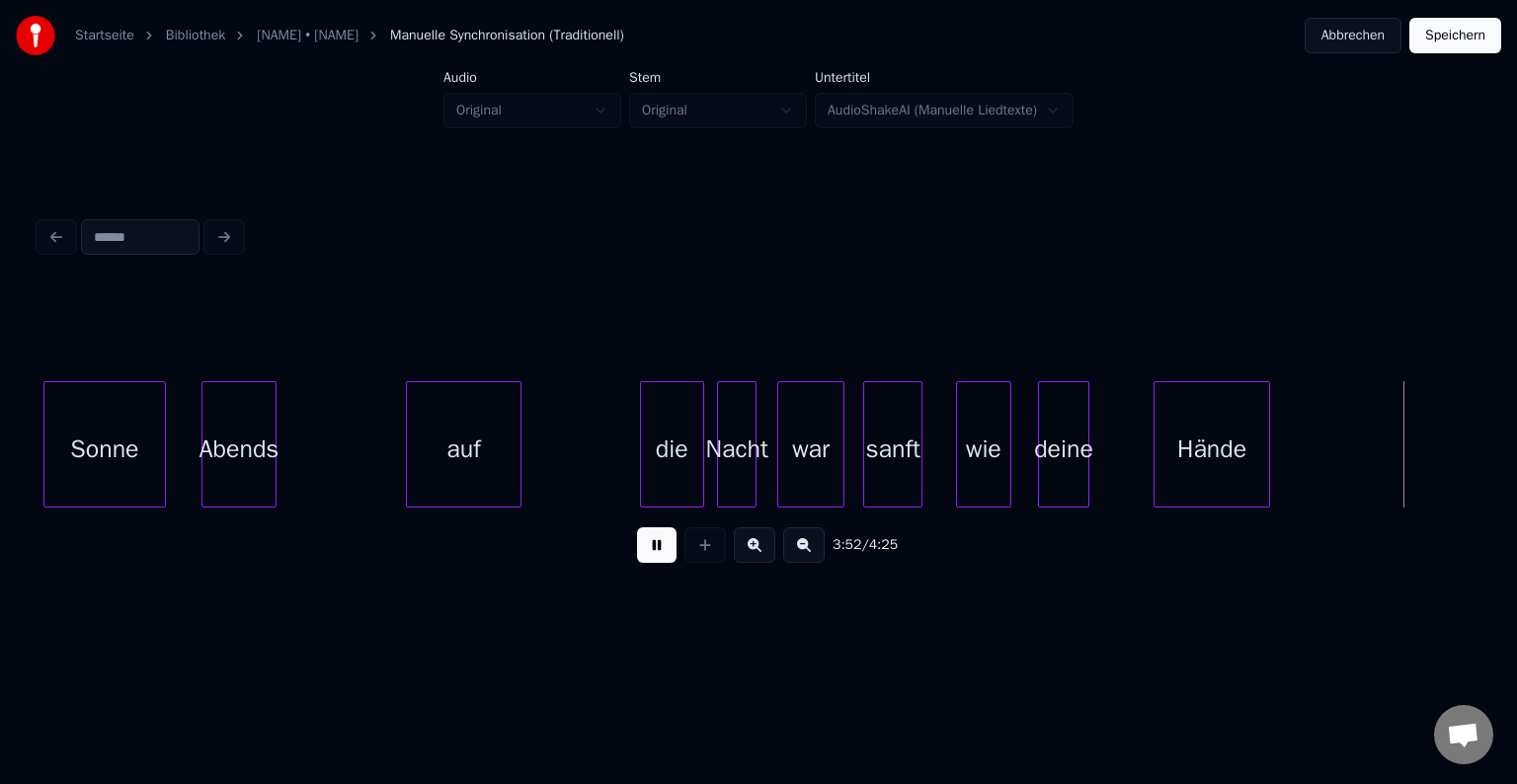 click at bounding box center (657, 545) 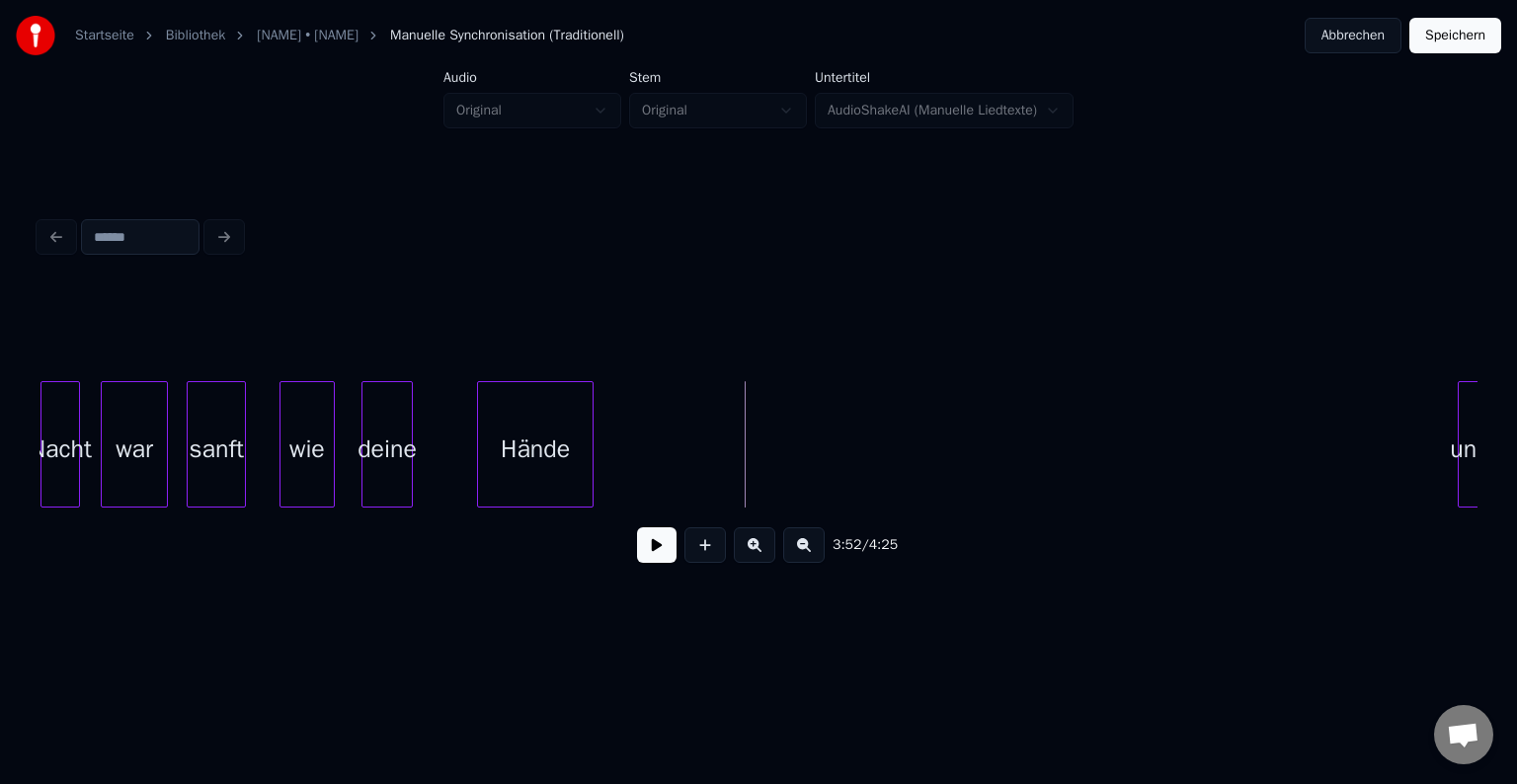scroll, scrollTop: 0, scrollLeft: 45197, axis: horizontal 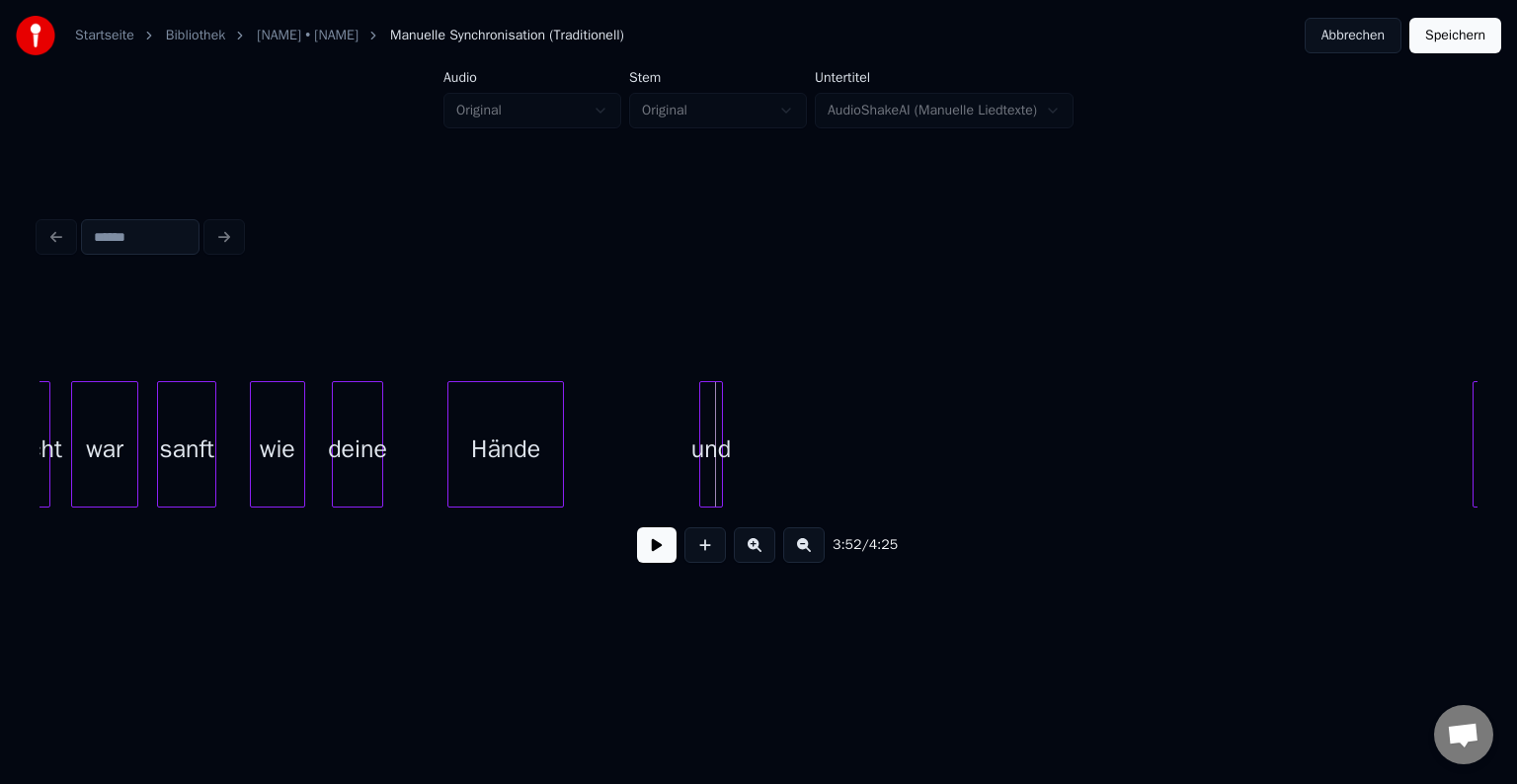 click on "und" at bounding box center [711, 449] 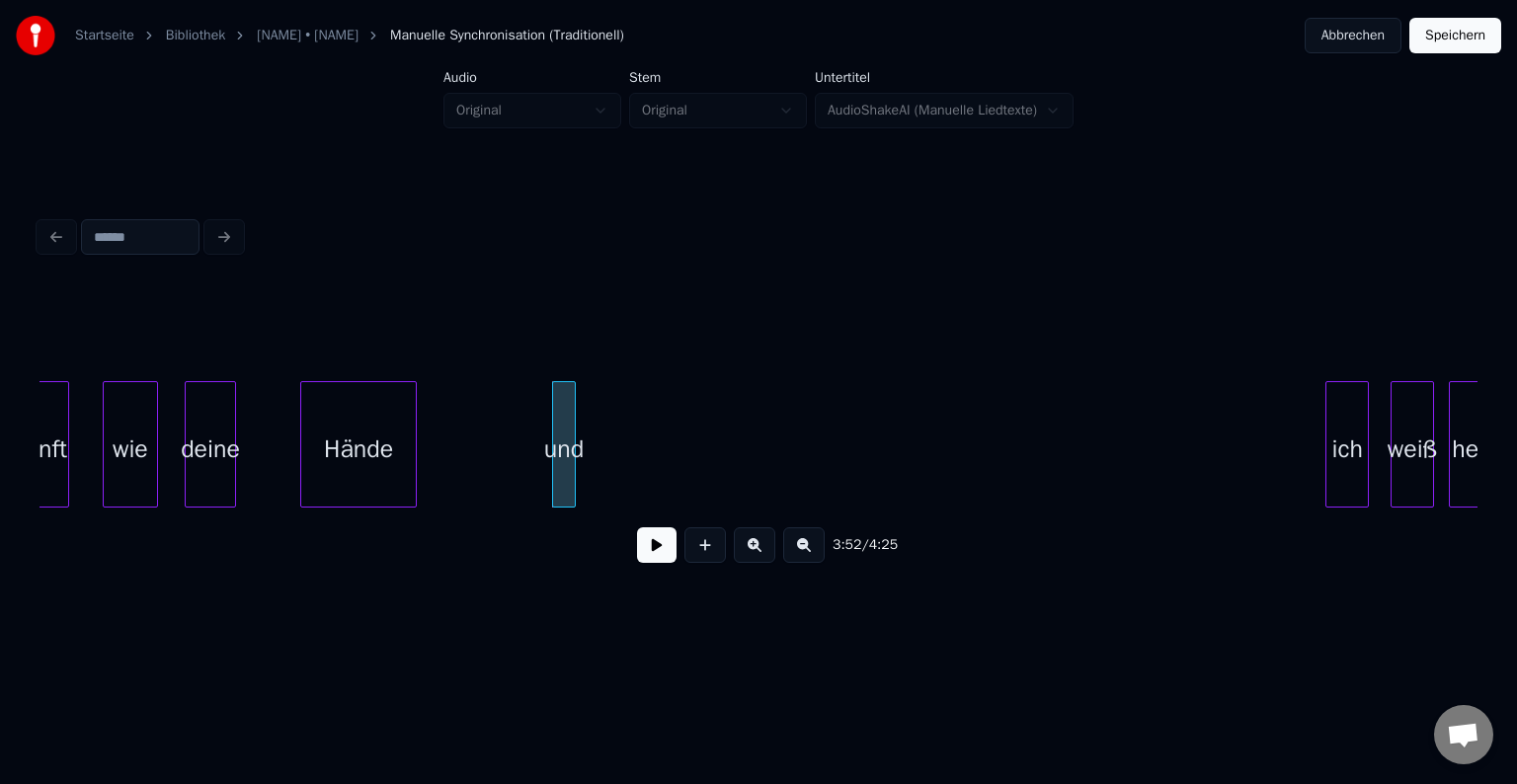 scroll, scrollTop: 0, scrollLeft: 45403, axis: horizontal 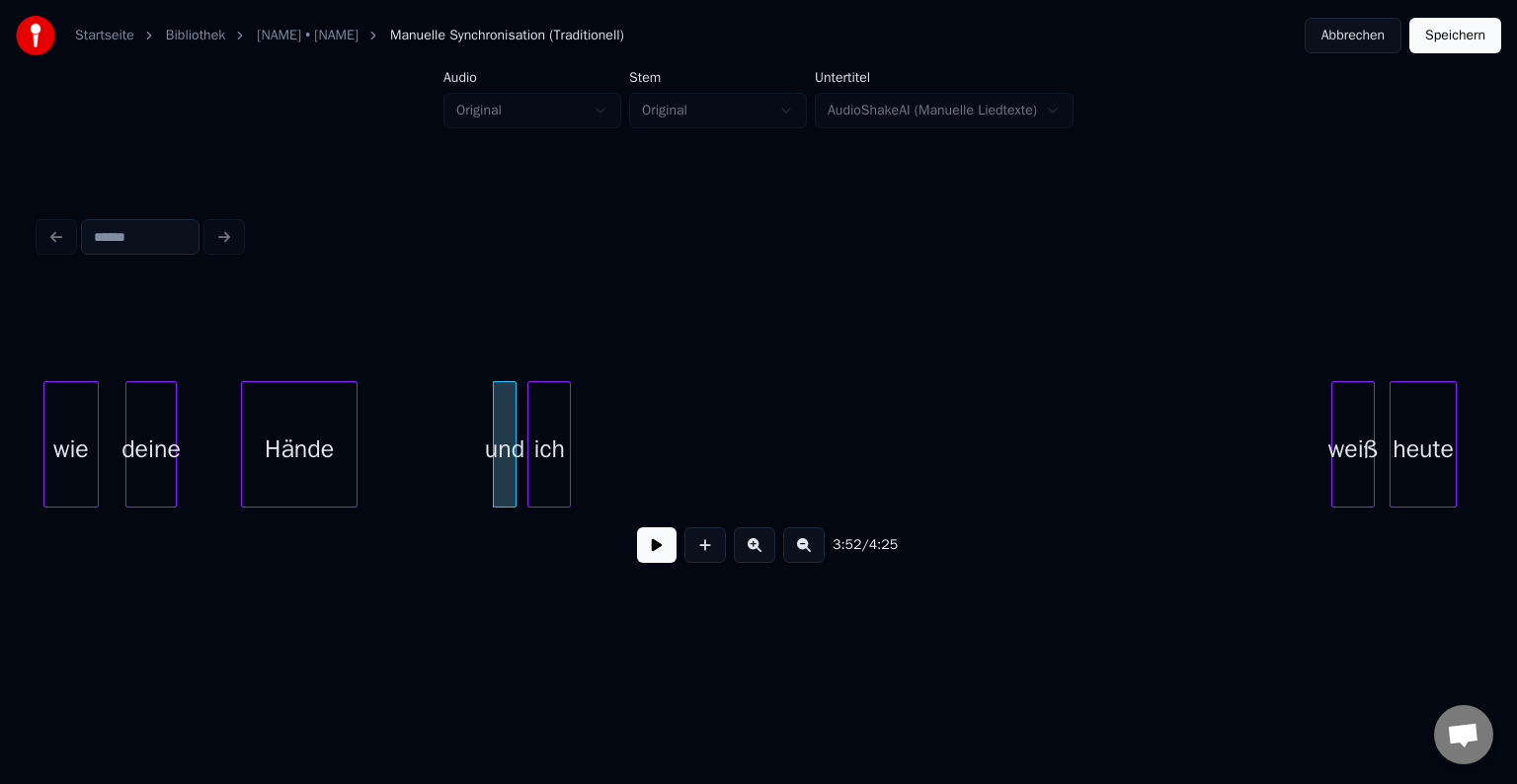 click on "ich" at bounding box center (549, 449) 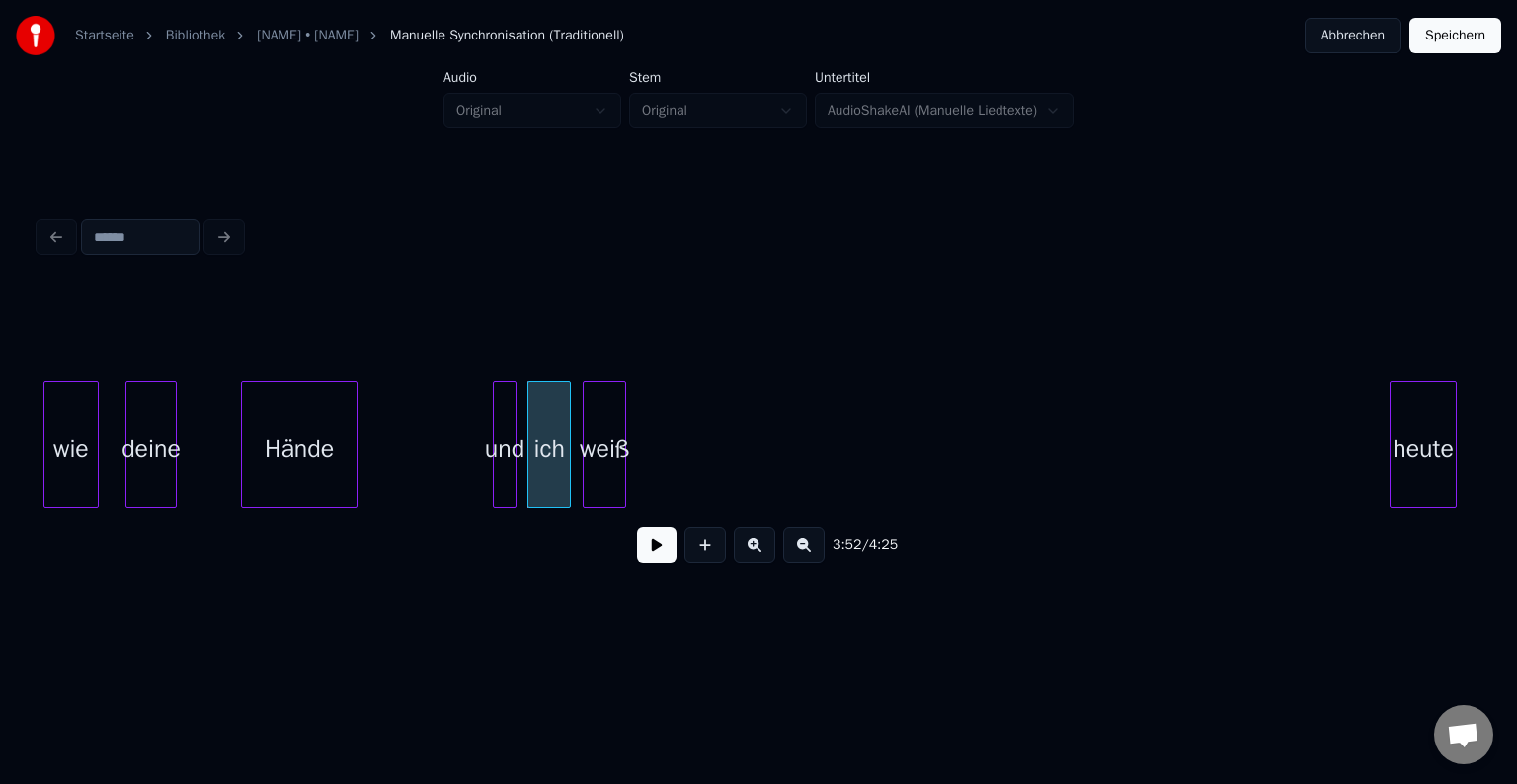 click on "weiß" at bounding box center [604, 449] 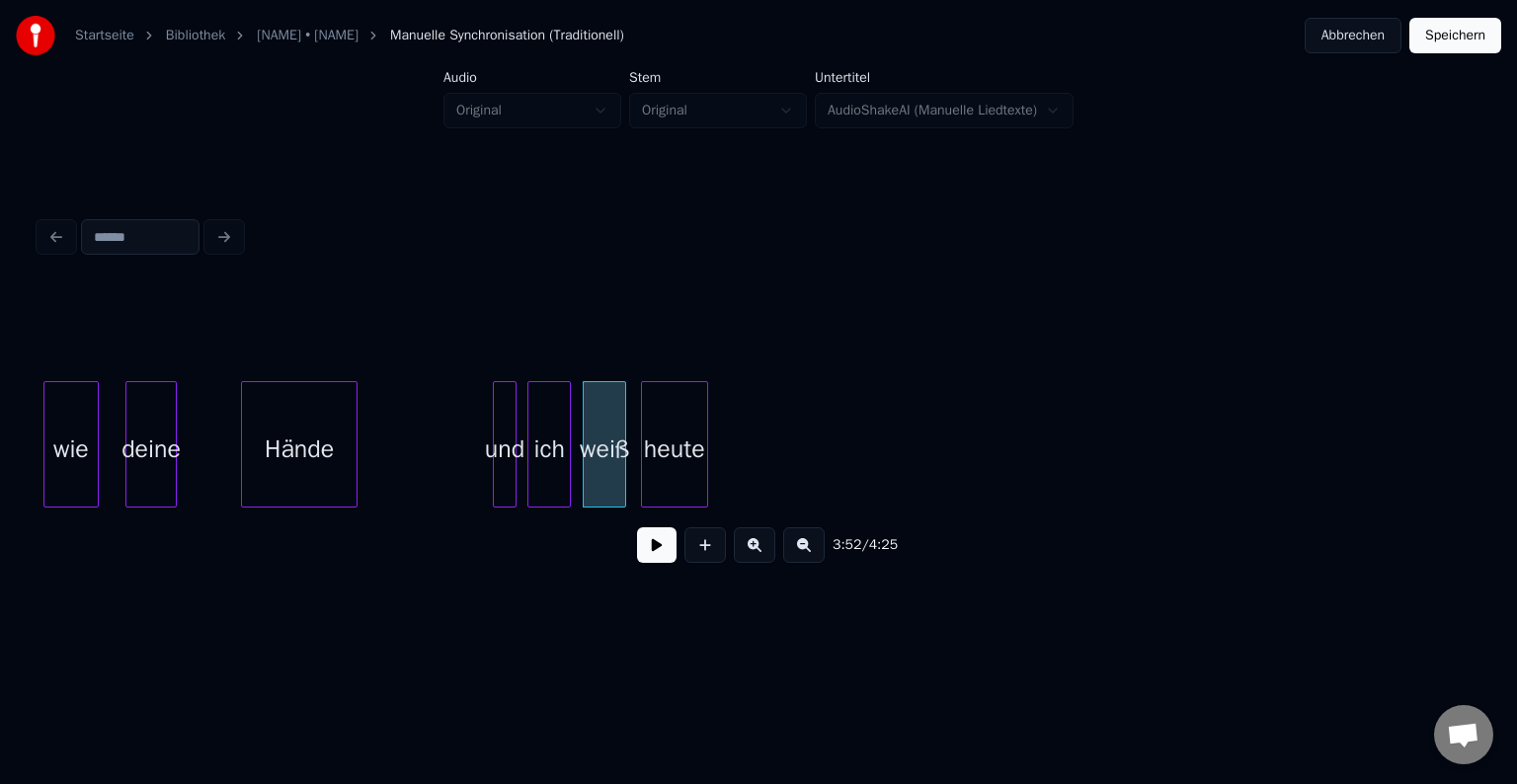 click on "heute" at bounding box center (675, 449) 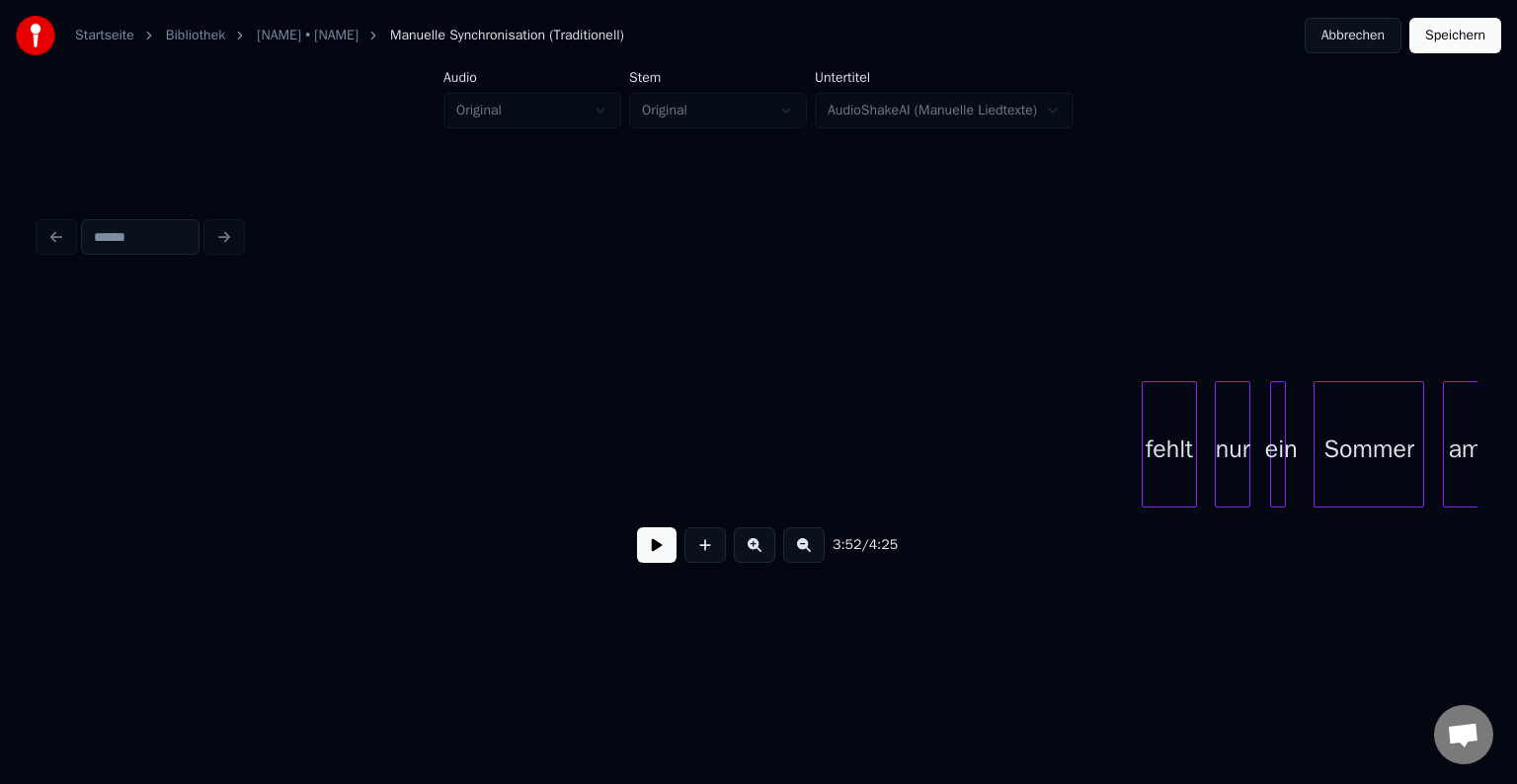 scroll, scrollTop: 0, scrollLeft: 46640, axis: horizontal 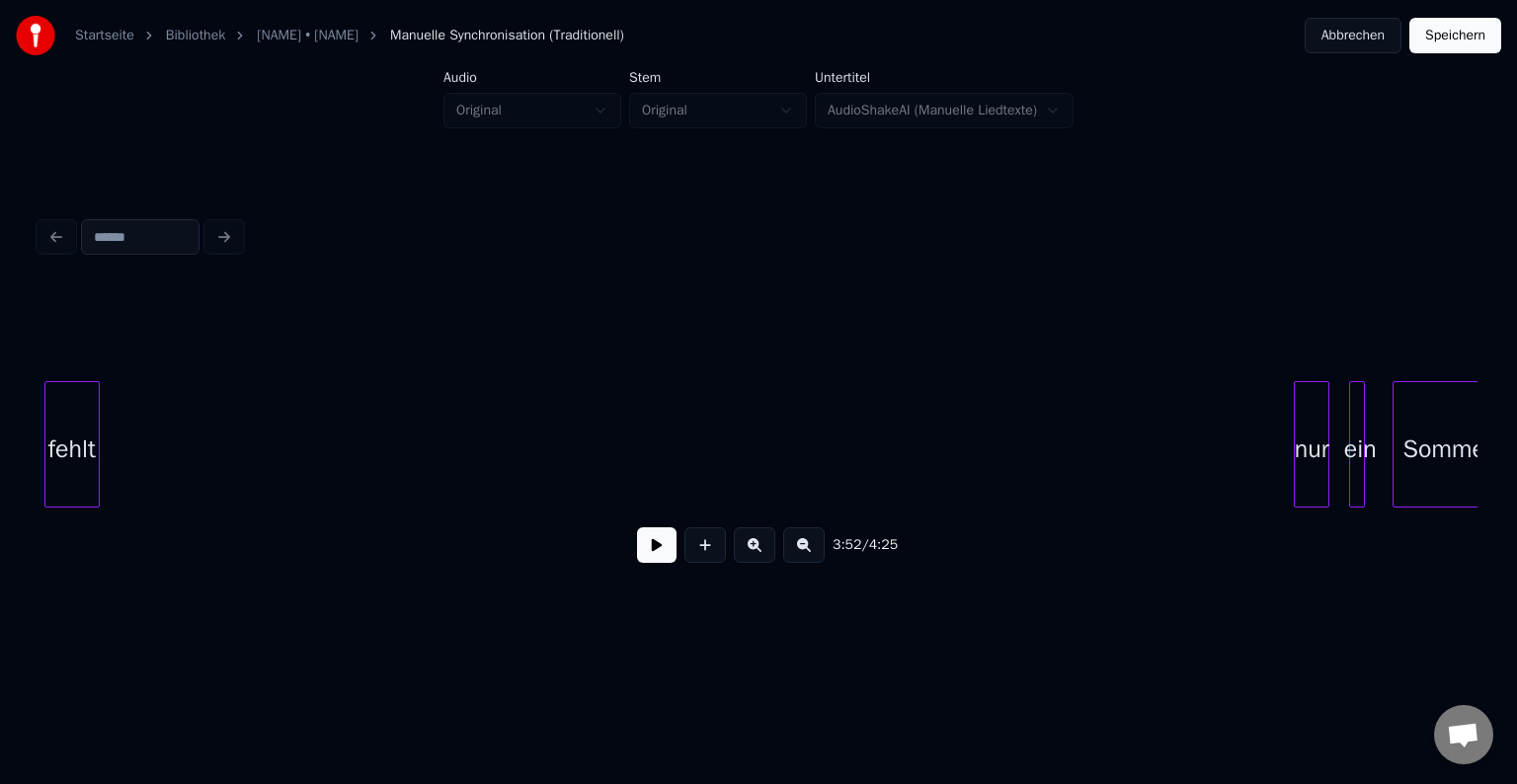 click on "fehlt" at bounding box center (72, 449) 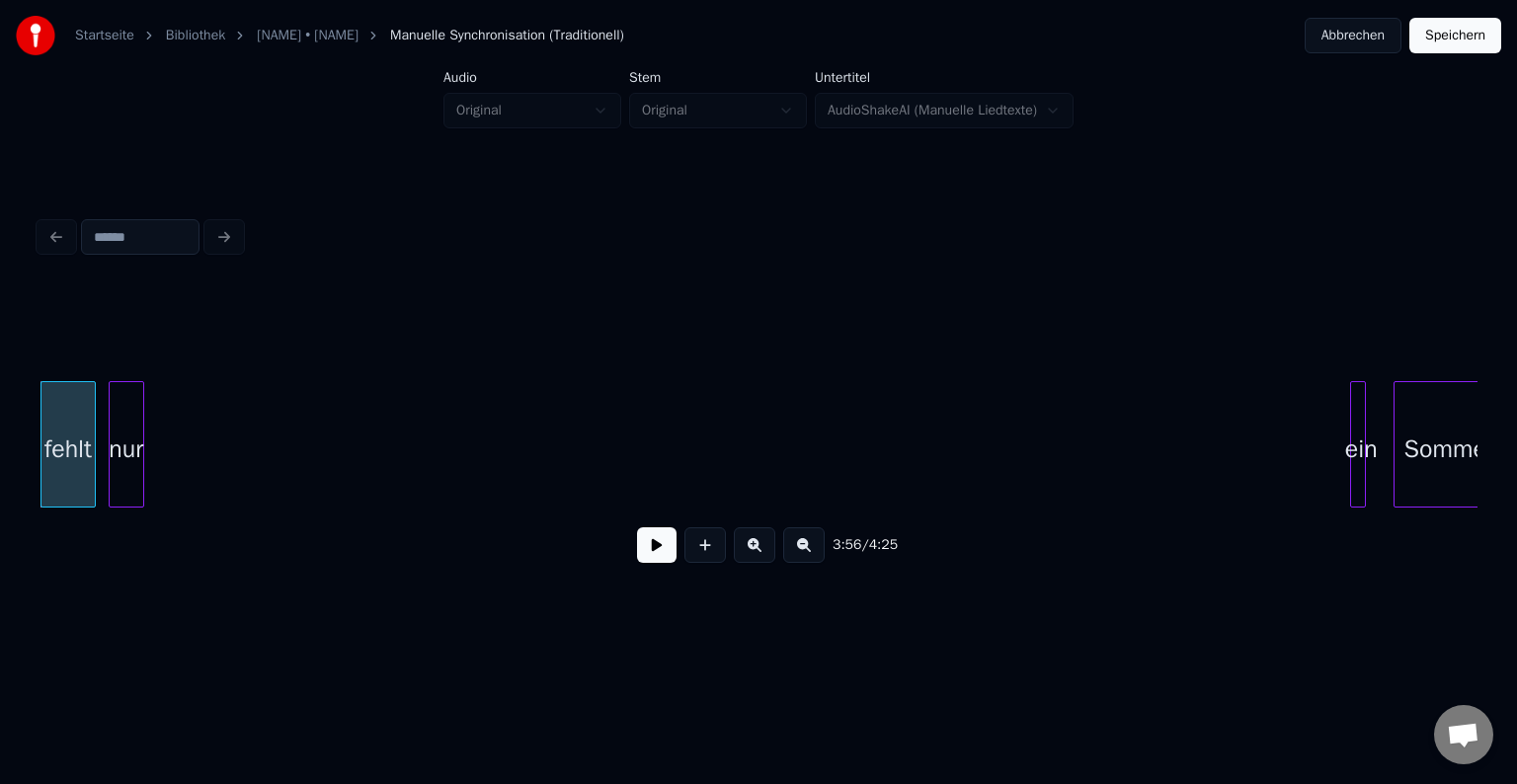 click on "nur" at bounding box center (126, 449) 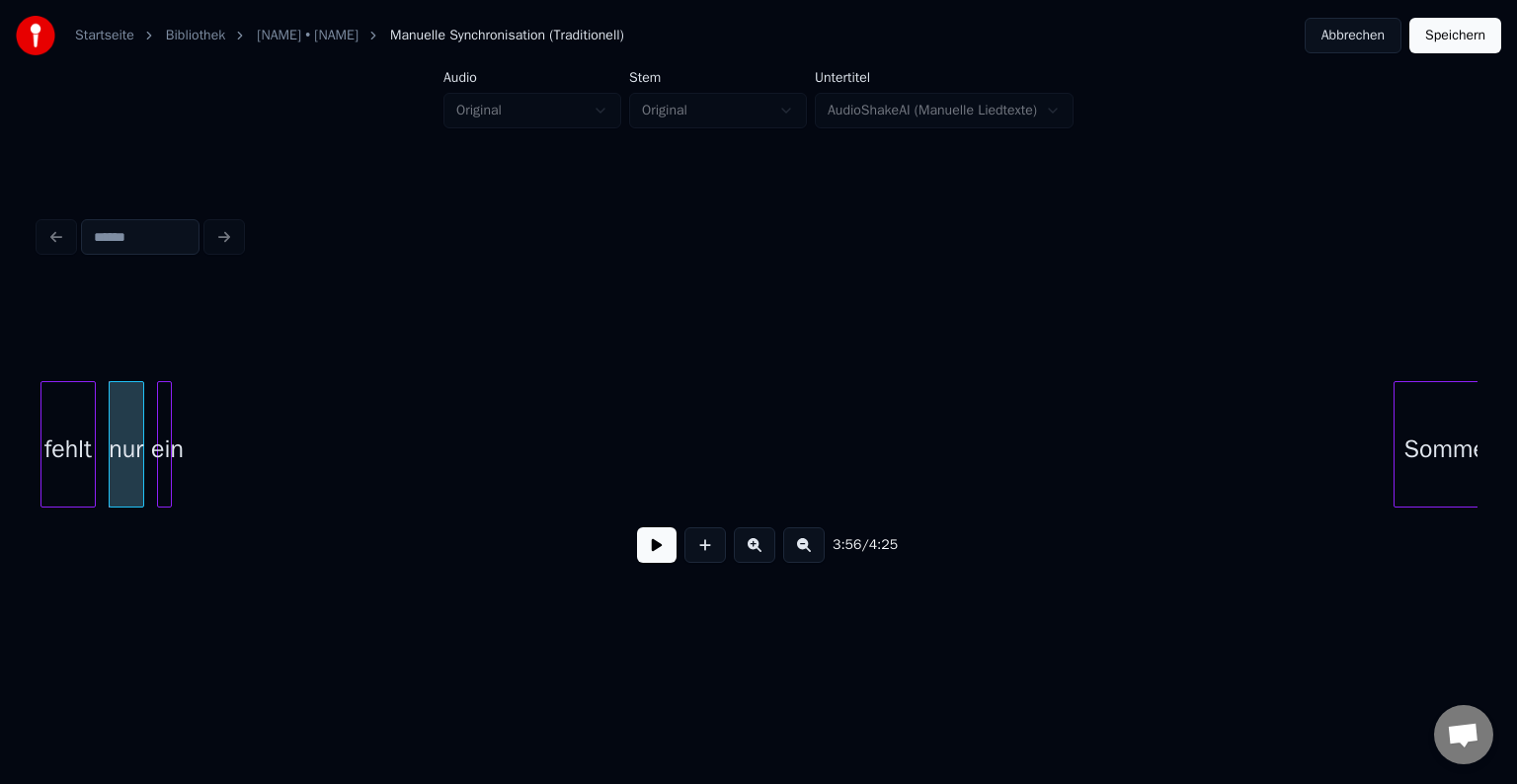 click on "fehlt nur ein Sommer" at bounding box center [758, 444] 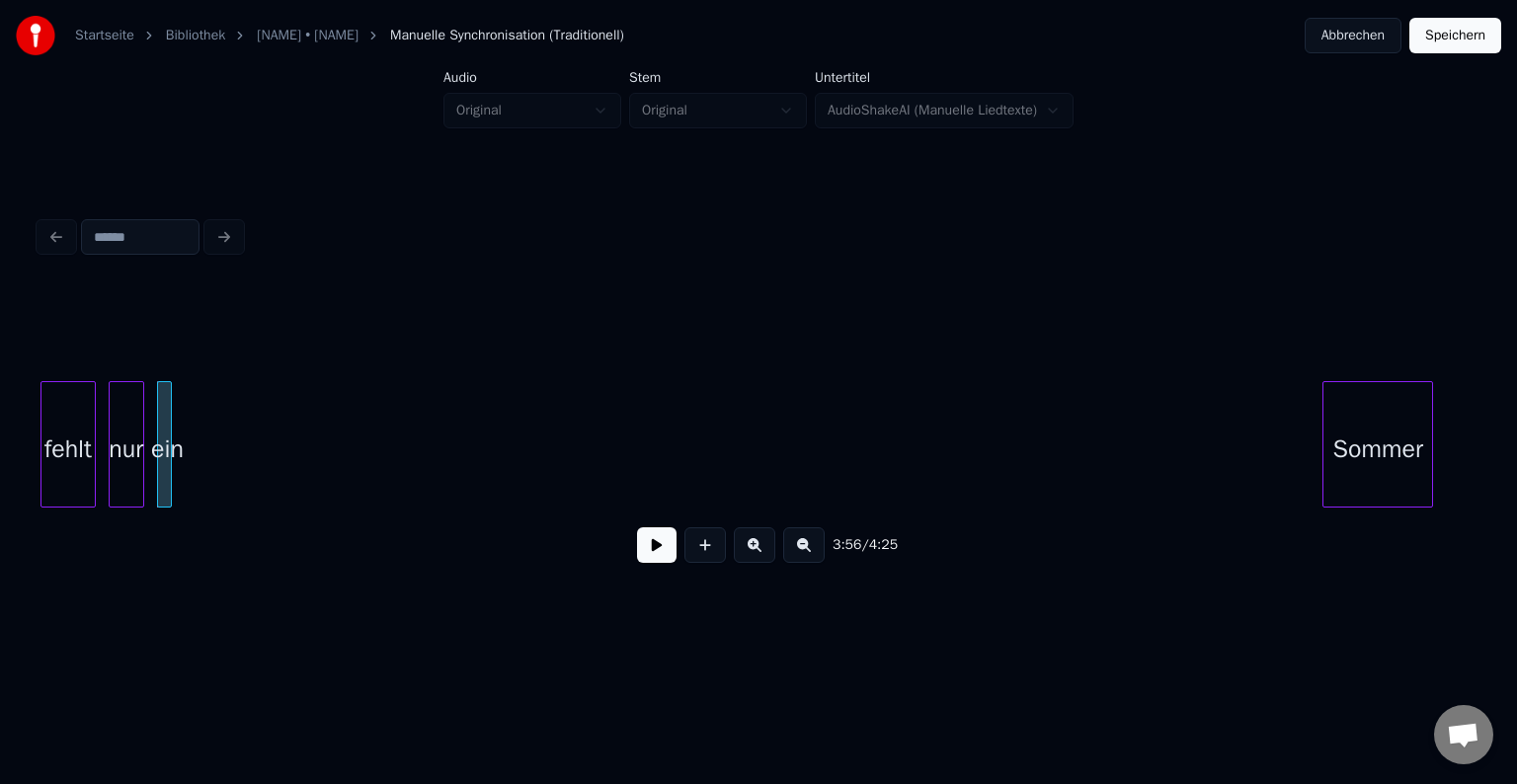scroll, scrollTop: 0, scrollLeft: 46642, axis: horizontal 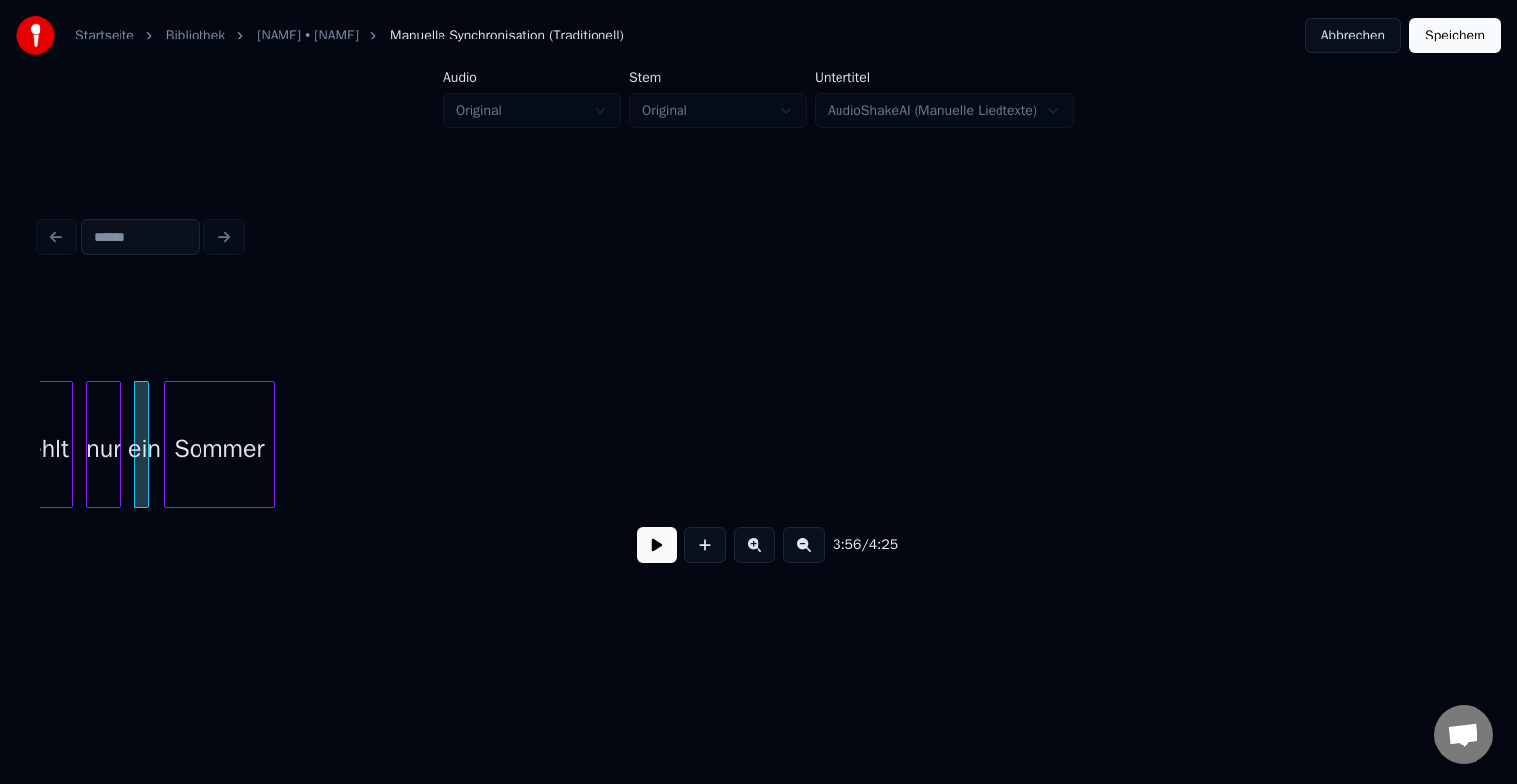 click on "Sommer" at bounding box center (219, 449) 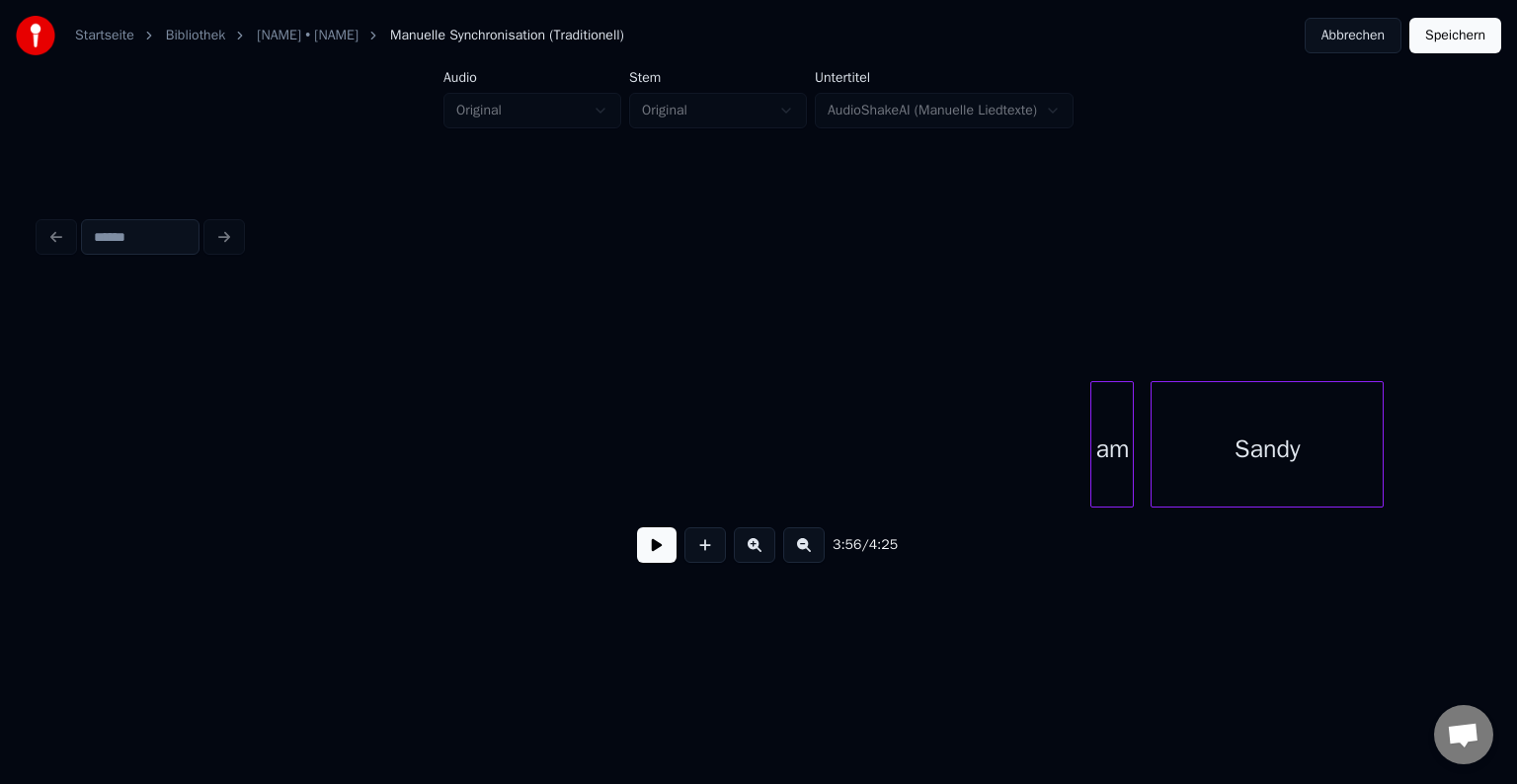scroll, scrollTop: 0, scrollLeft: 47082, axis: horizontal 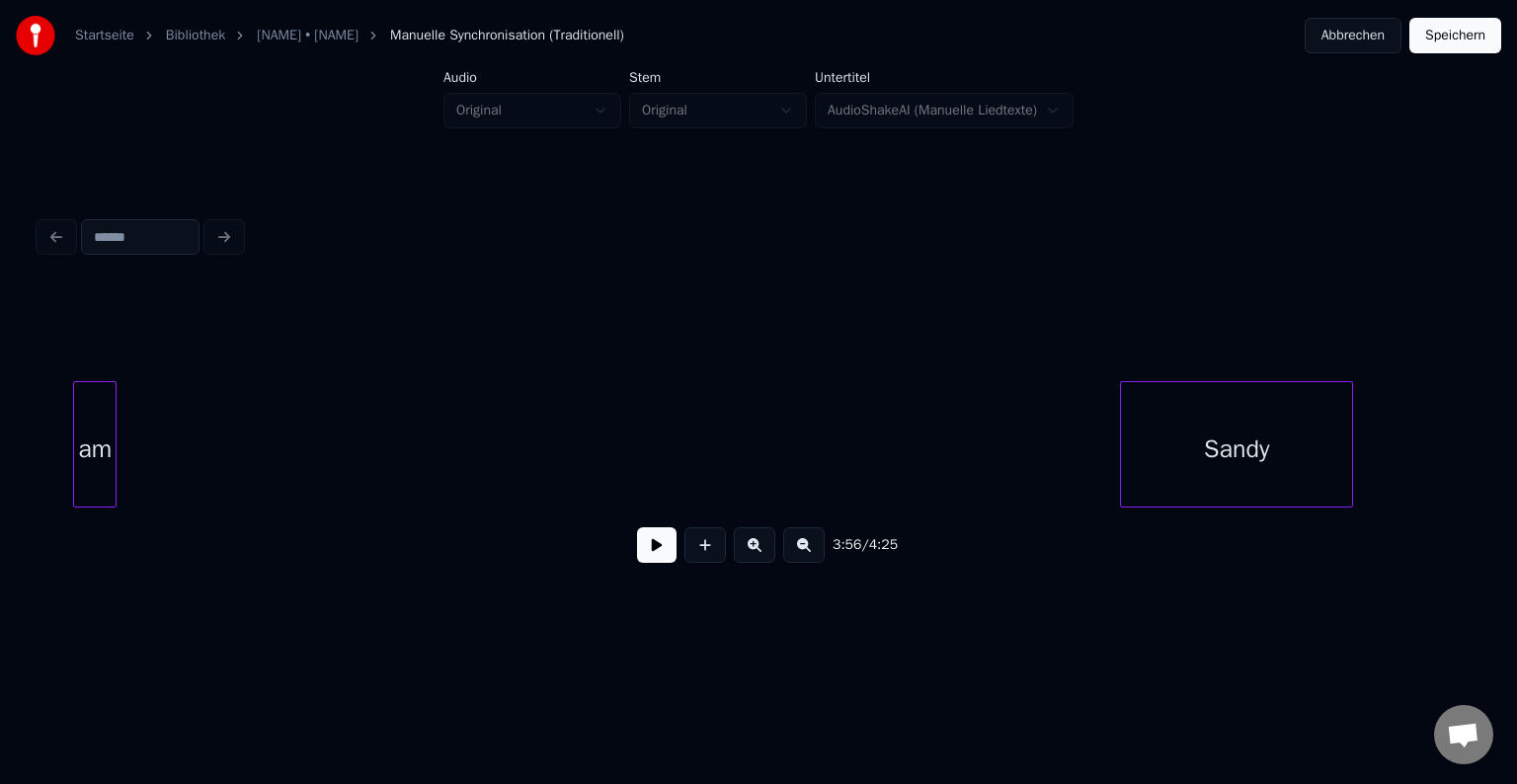 click on "am" at bounding box center [95, 449] 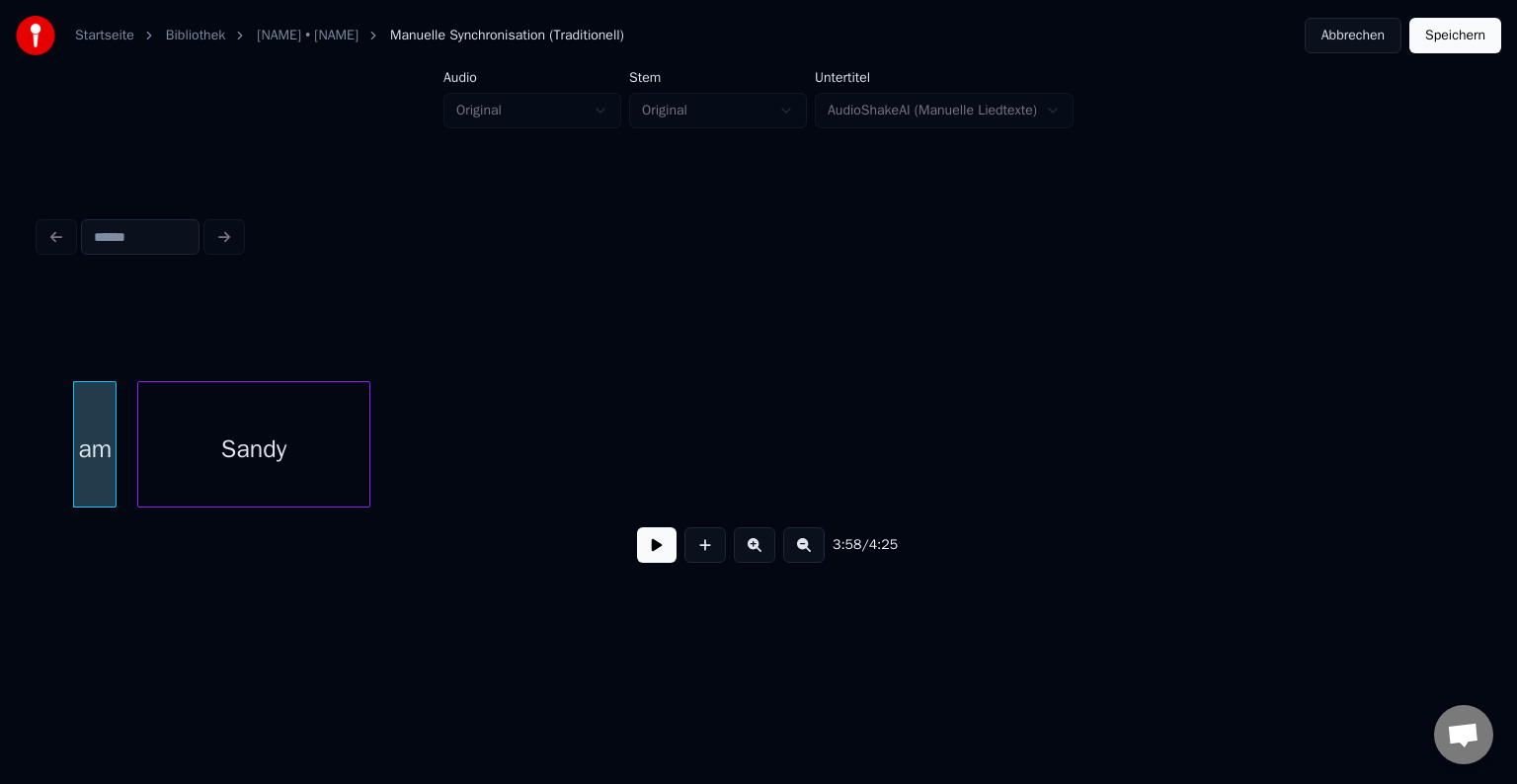 click on "Sandy" at bounding box center [254, 449] 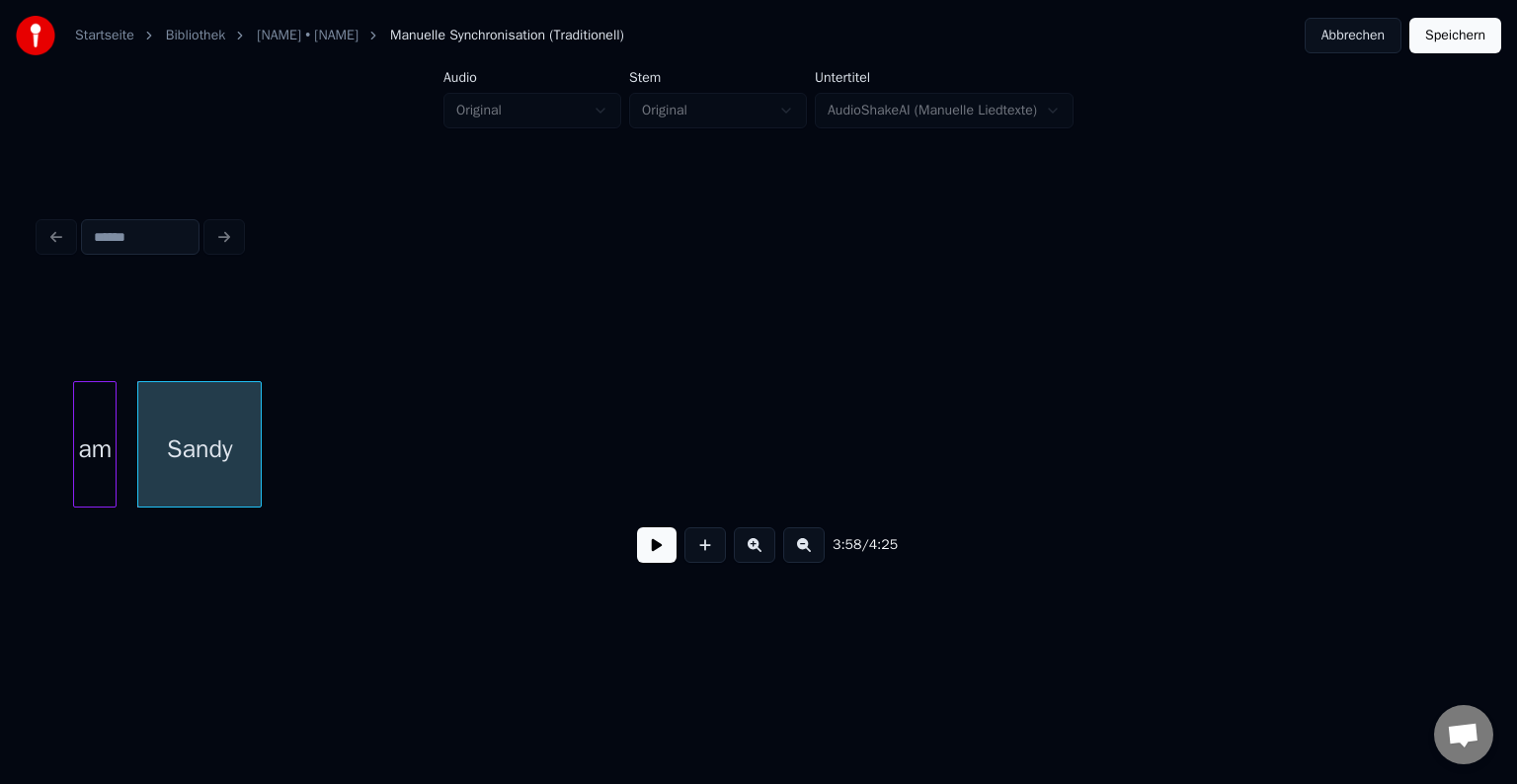 click at bounding box center [258, 444] 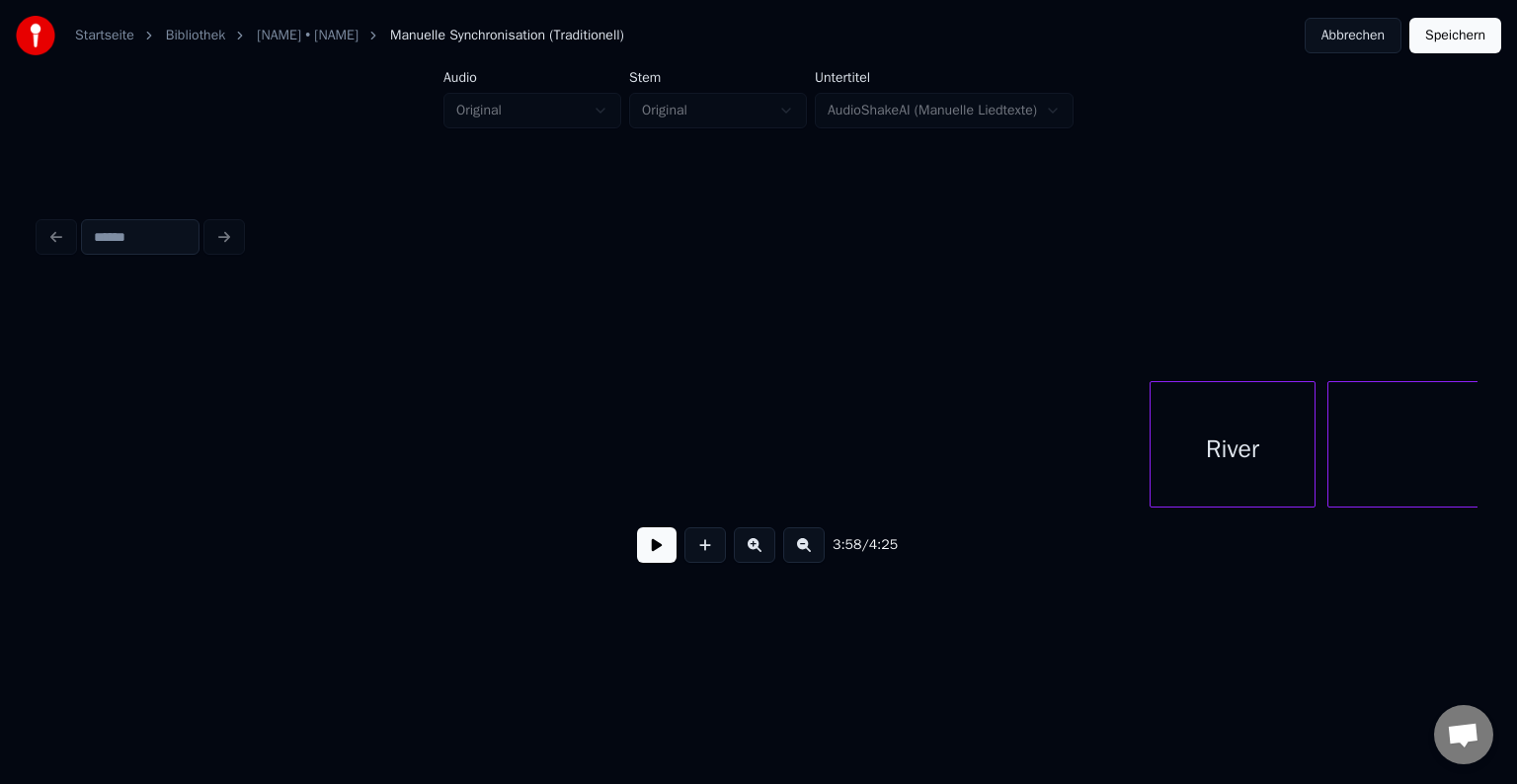scroll, scrollTop: 0, scrollLeft: 47876, axis: horizontal 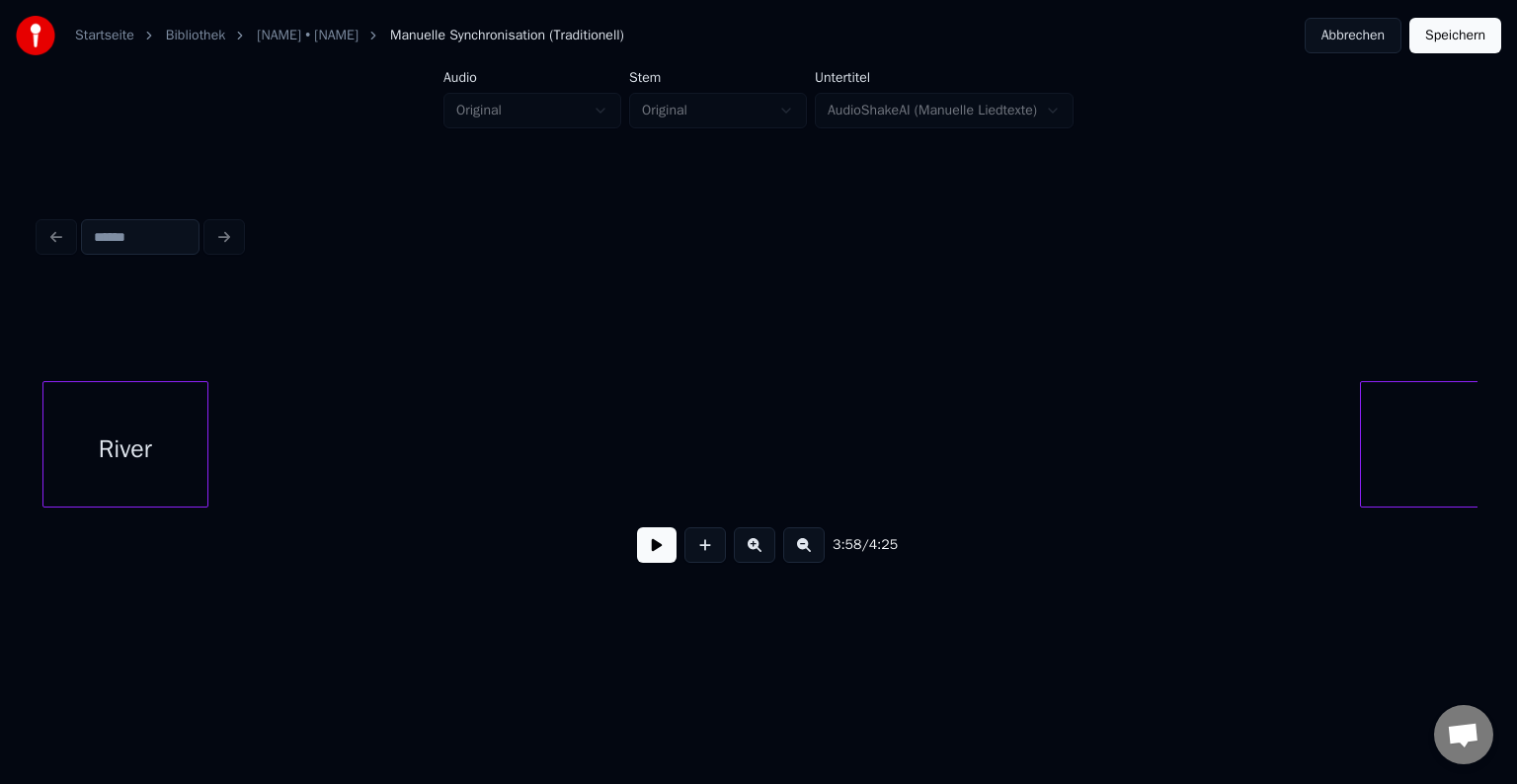 click on "River" at bounding box center (125, 449) 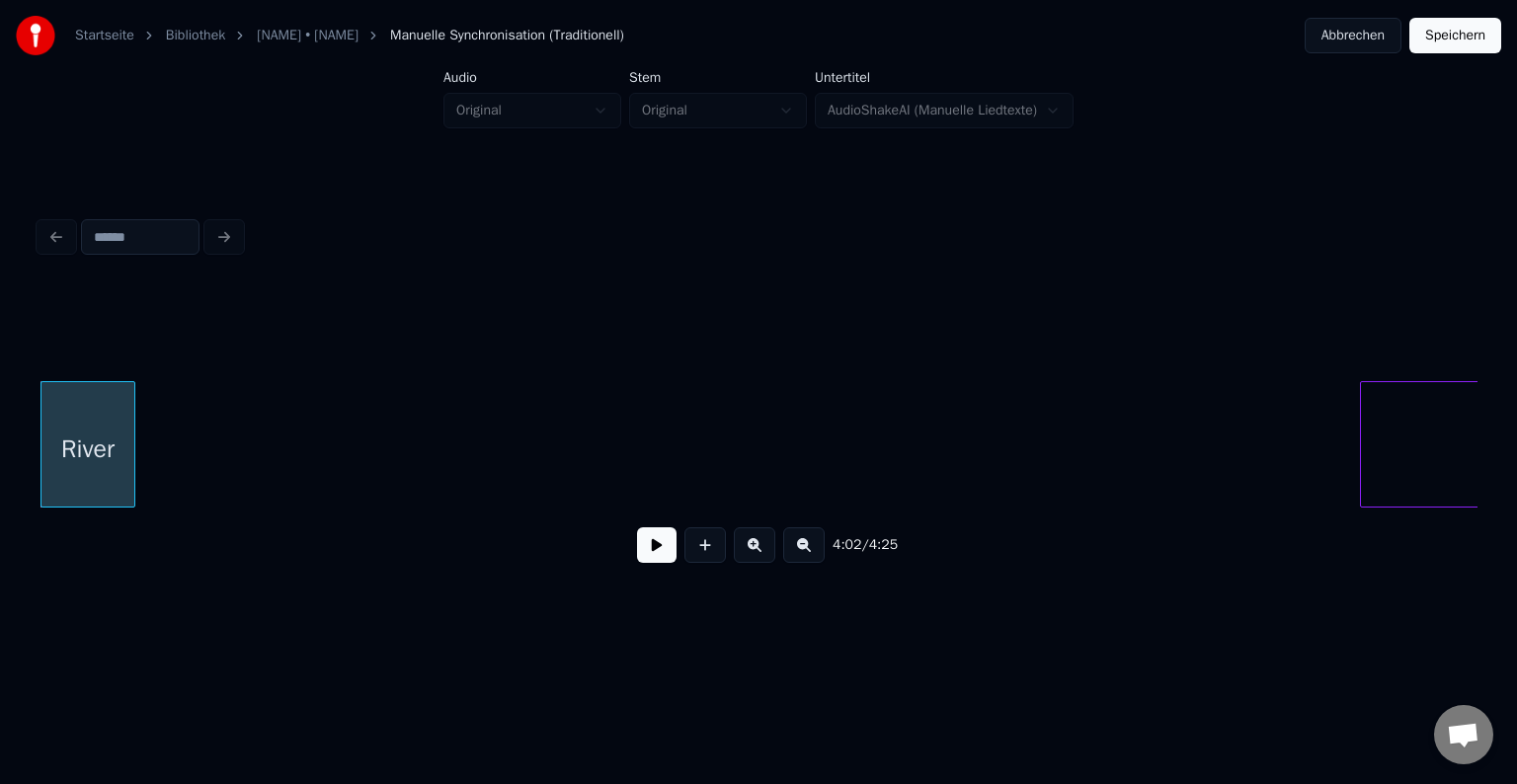 click at bounding box center [131, 444] 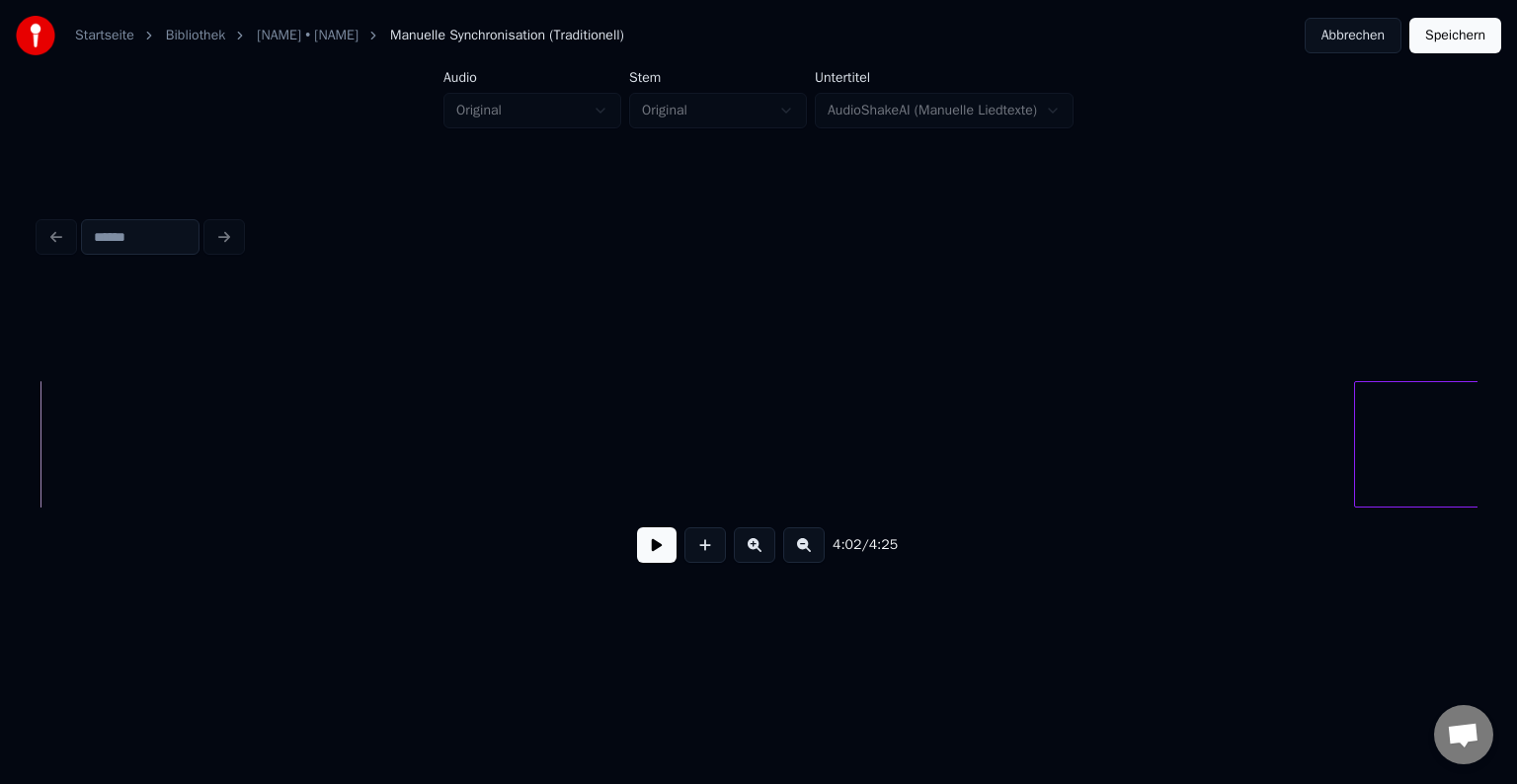 scroll, scrollTop: 0, scrollLeft: 48278, axis: horizontal 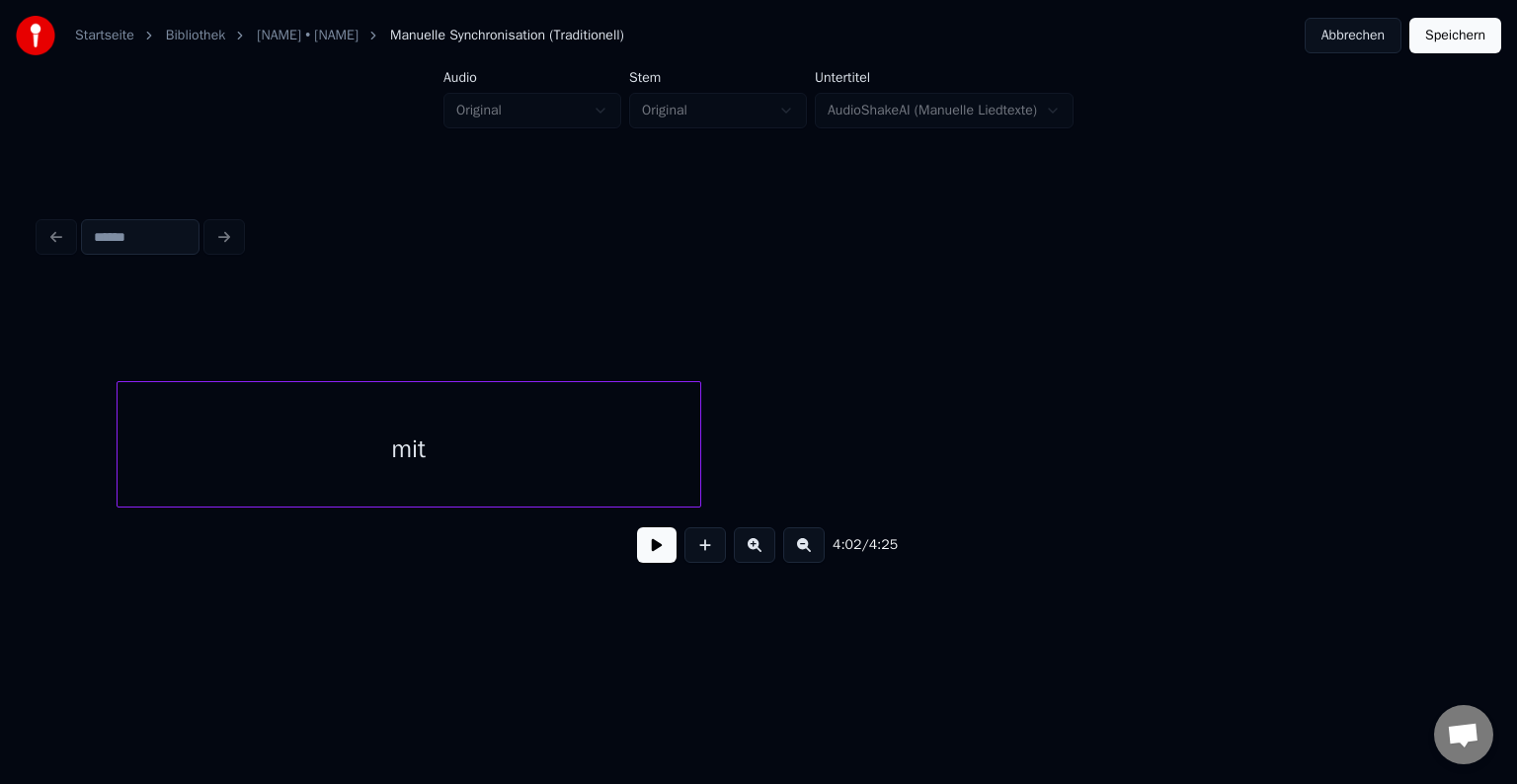 click on "mit" at bounding box center (409, 449) 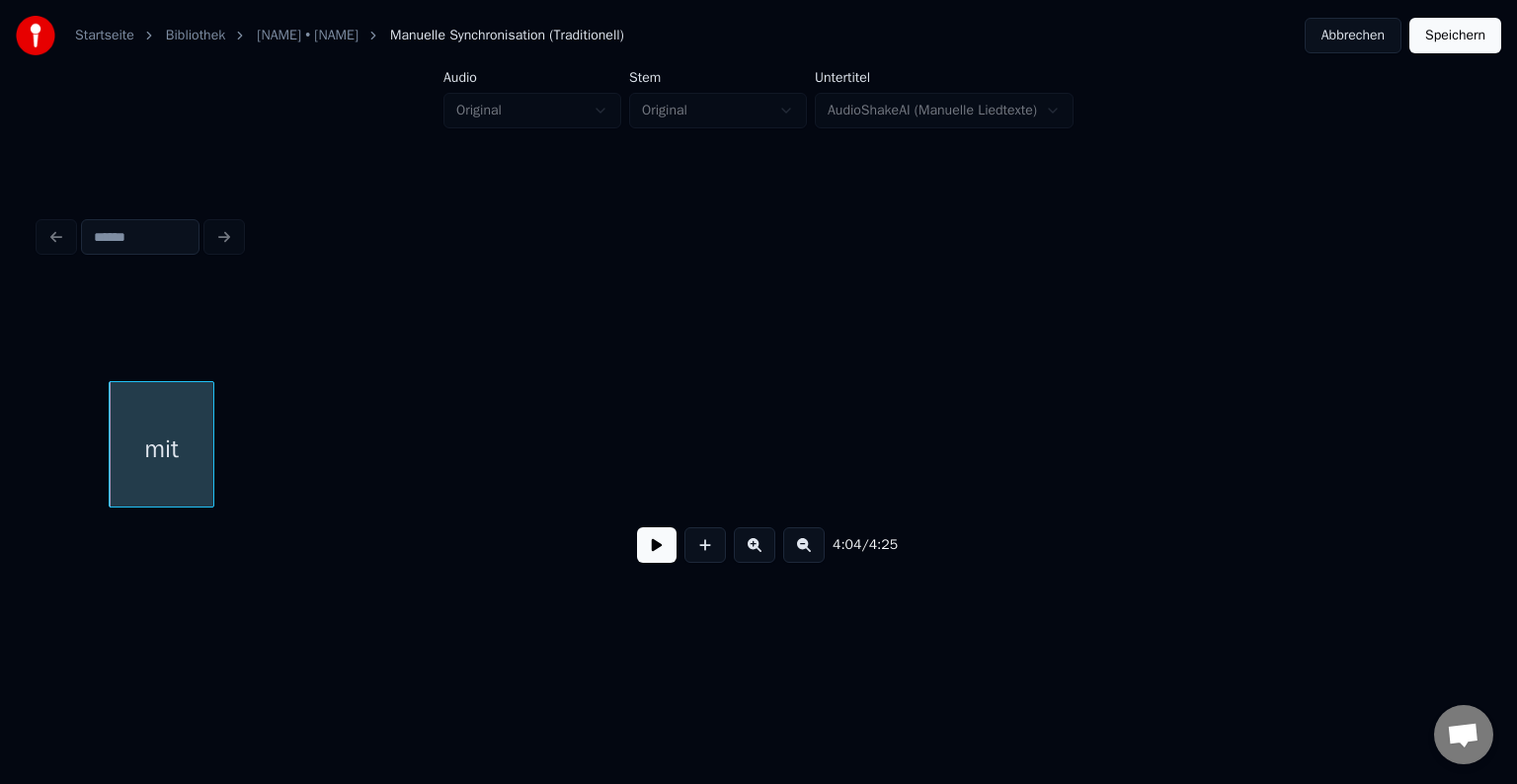 click at bounding box center (210, 444) 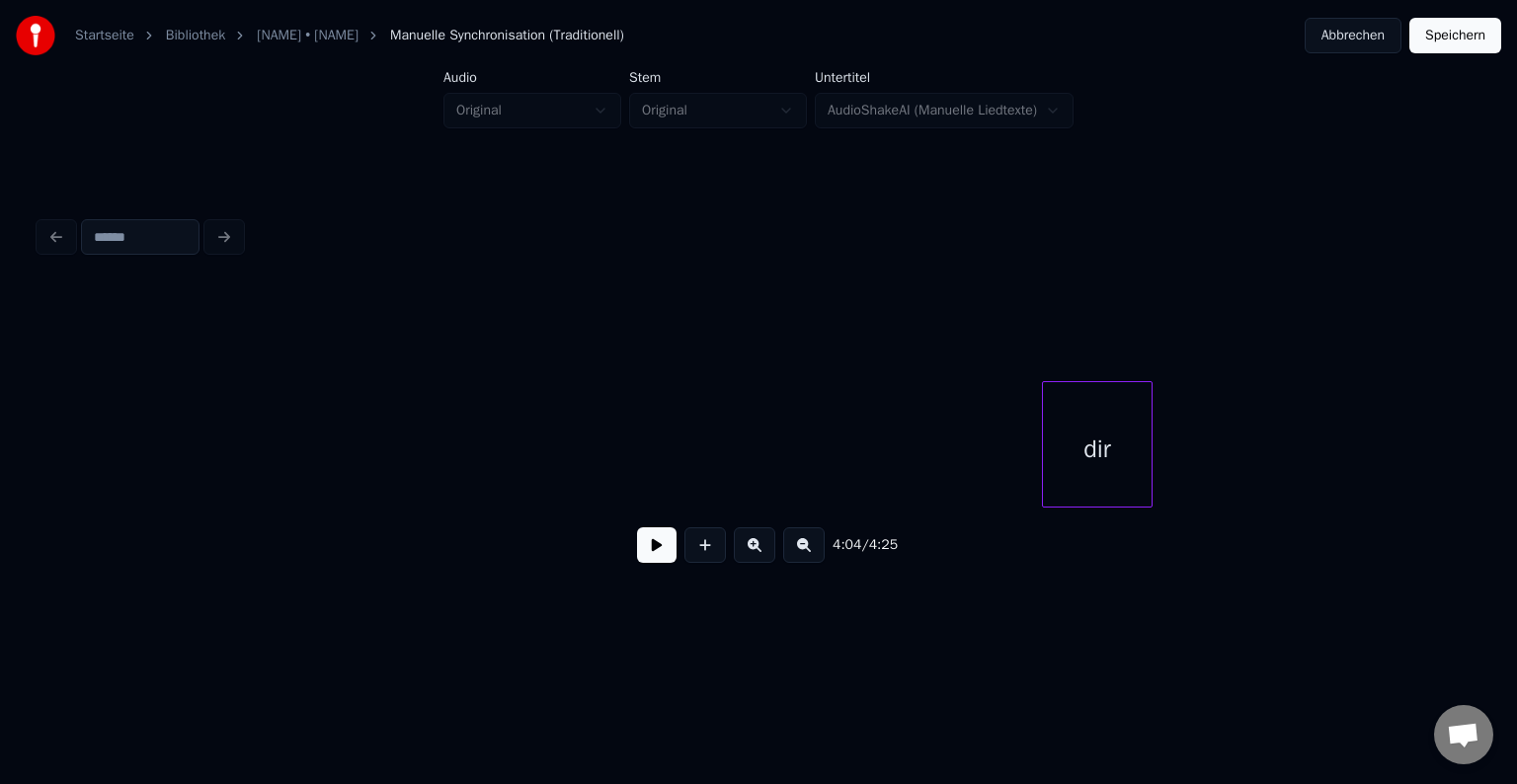 scroll, scrollTop: 0, scrollLeft: 48760, axis: horizontal 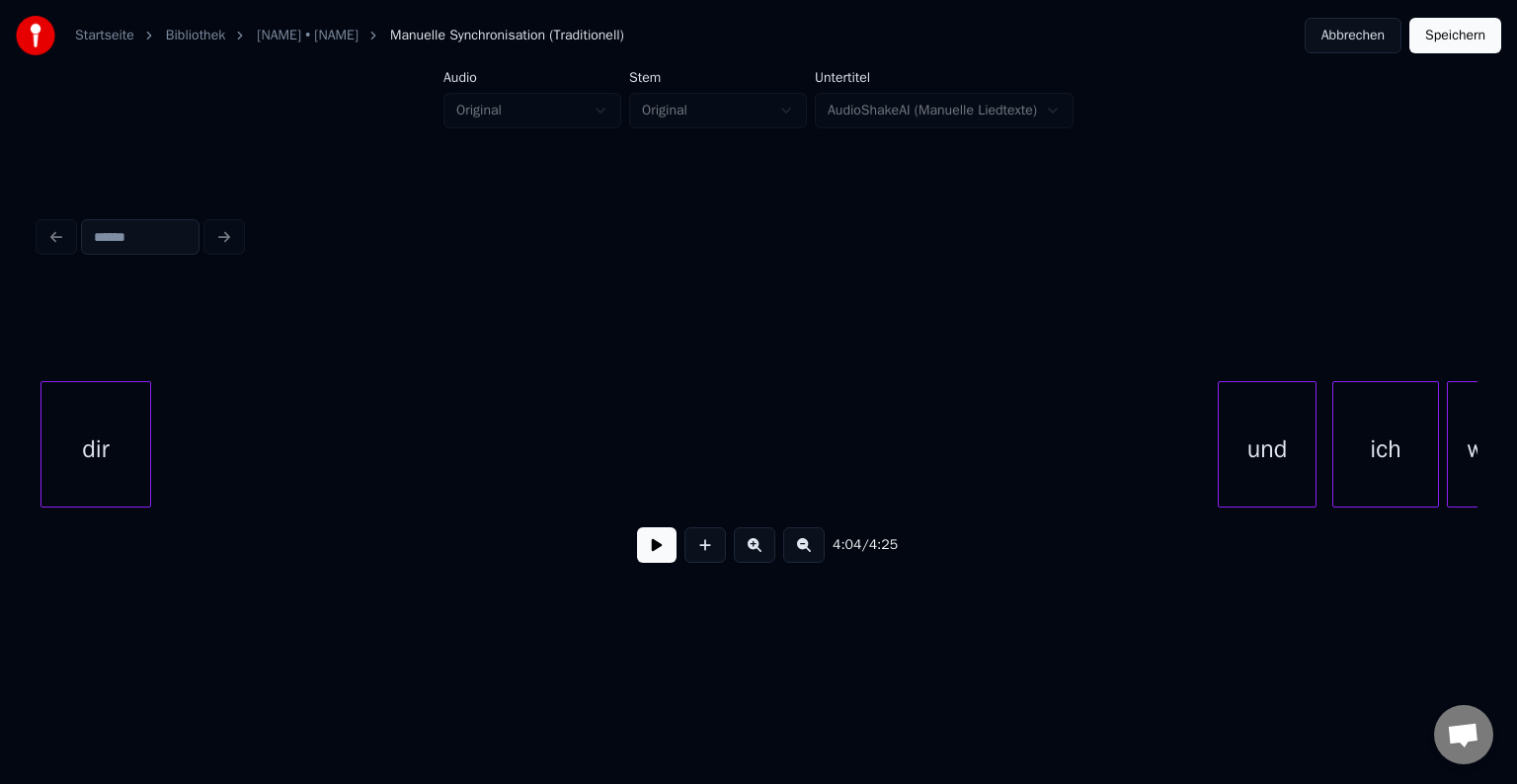 click on "4:04  /  4:25" at bounding box center (758, 395) 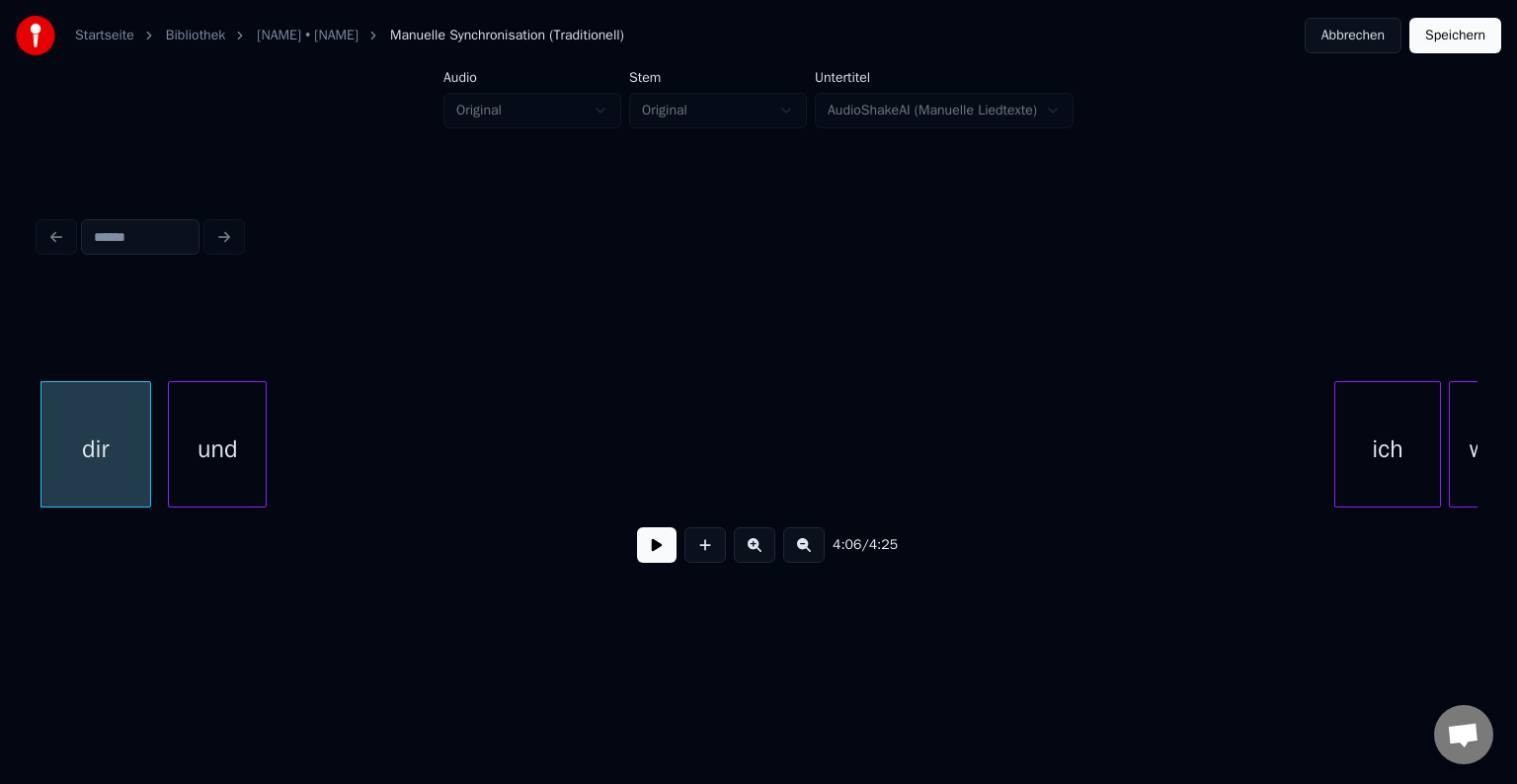 click on "und" at bounding box center (217, 449) 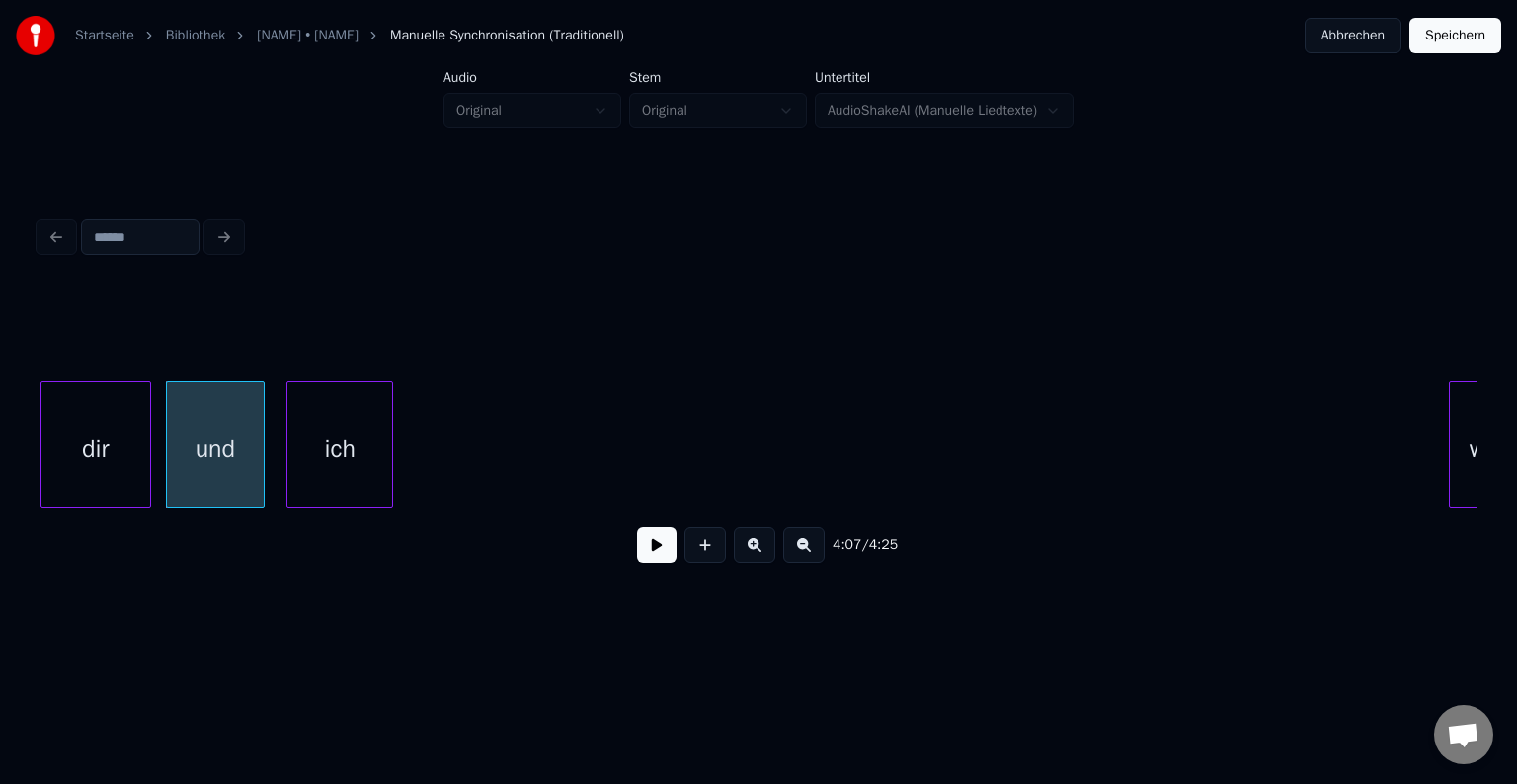 click on "ich" at bounding box center (340, 449) 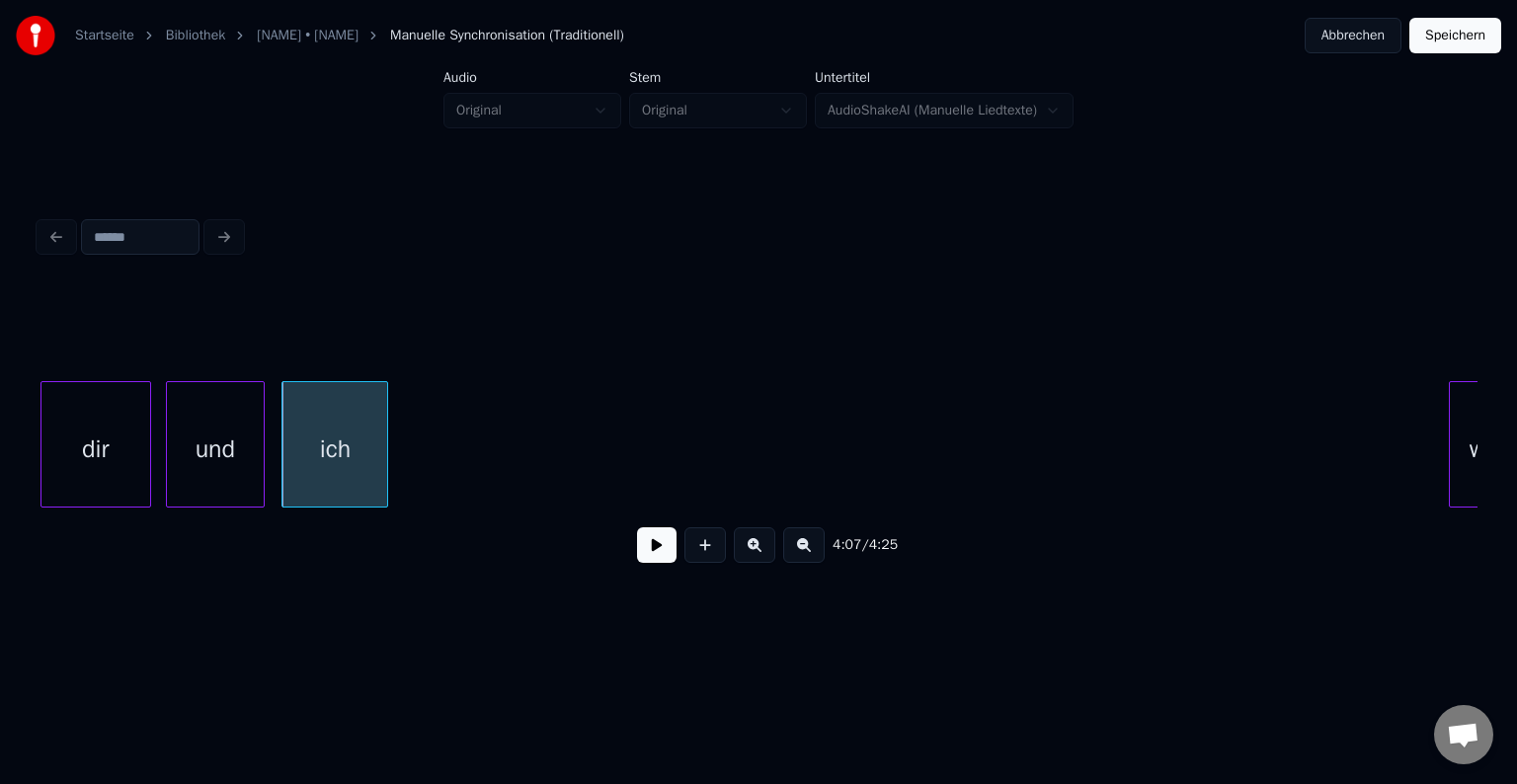 scroll, scrollTop: 0, scrollLeft: 48737, axis: horizontal 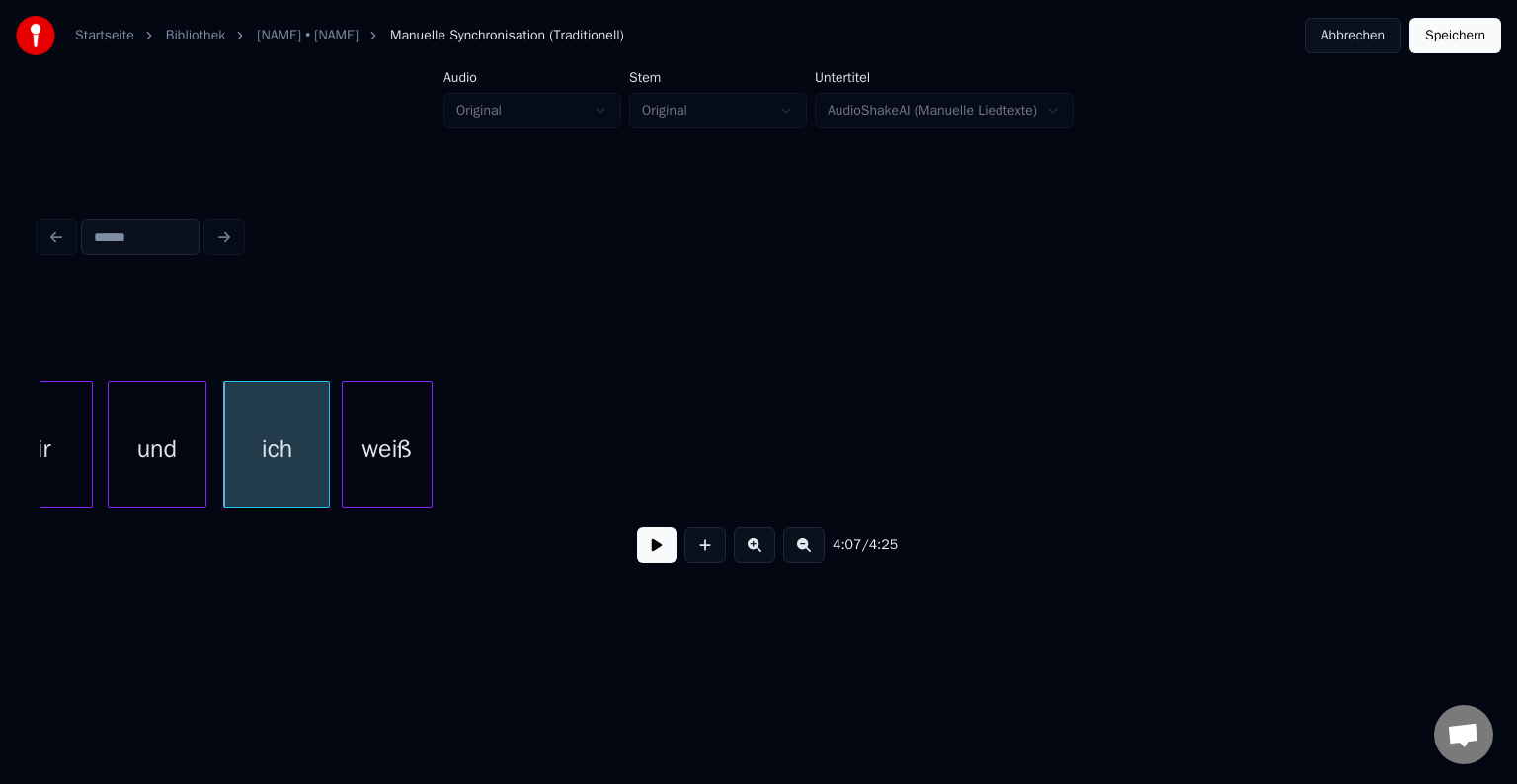 click on "weiß" at bounding box center [387, 449] 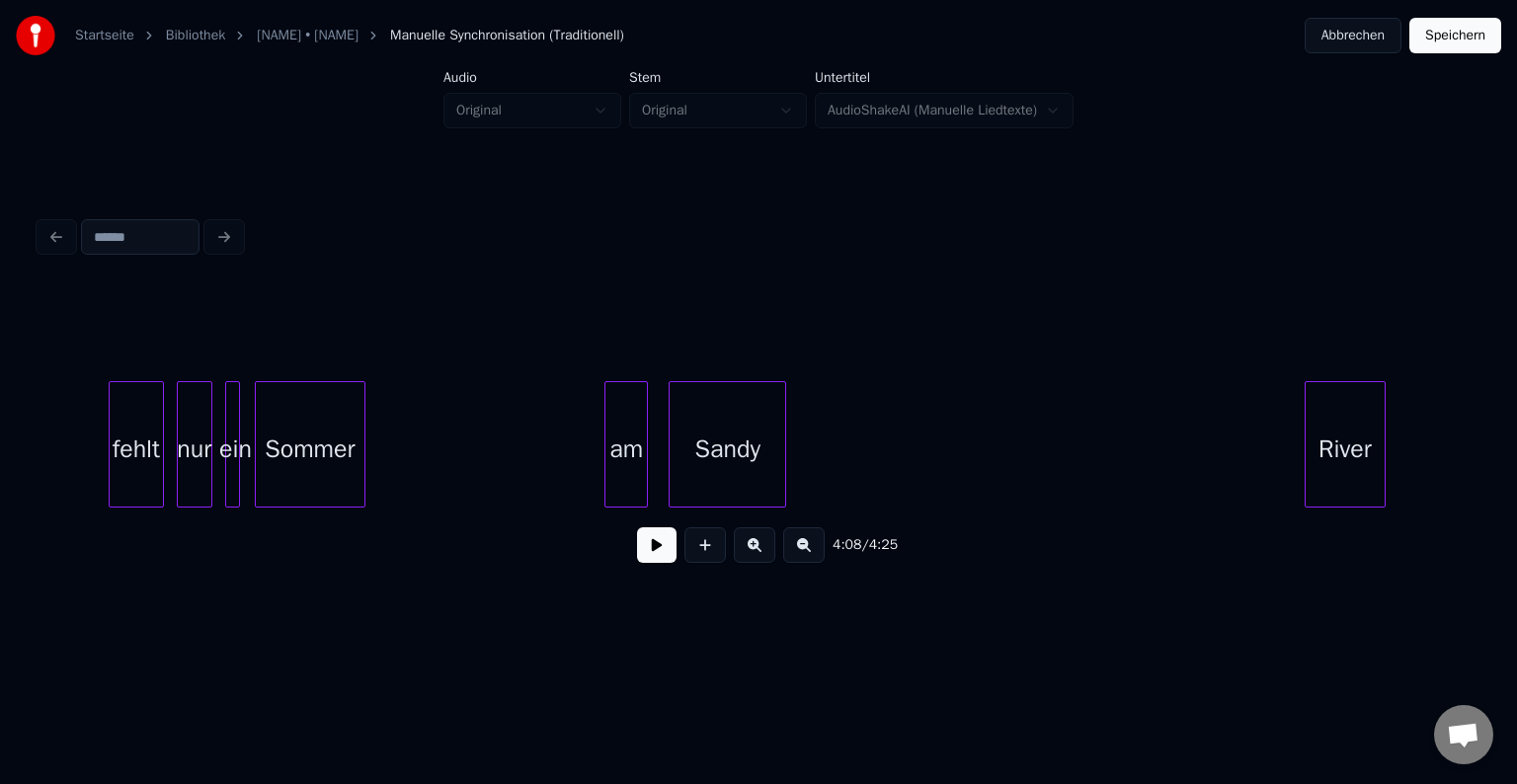 scroll, scrollTop: 0, scrollLeft: 46434, axis: horizontal 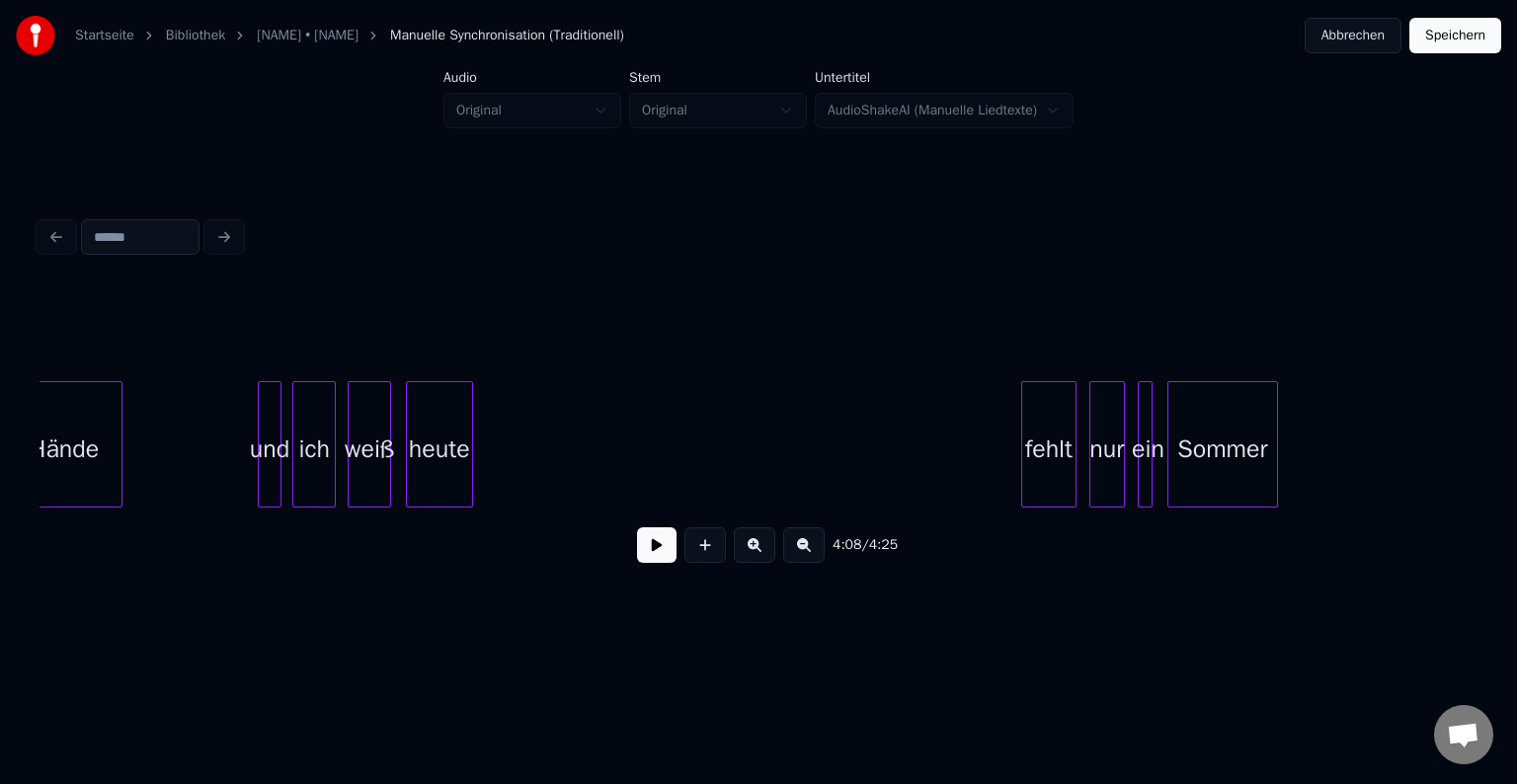 click on "heute" at bounding box center (439, 449) 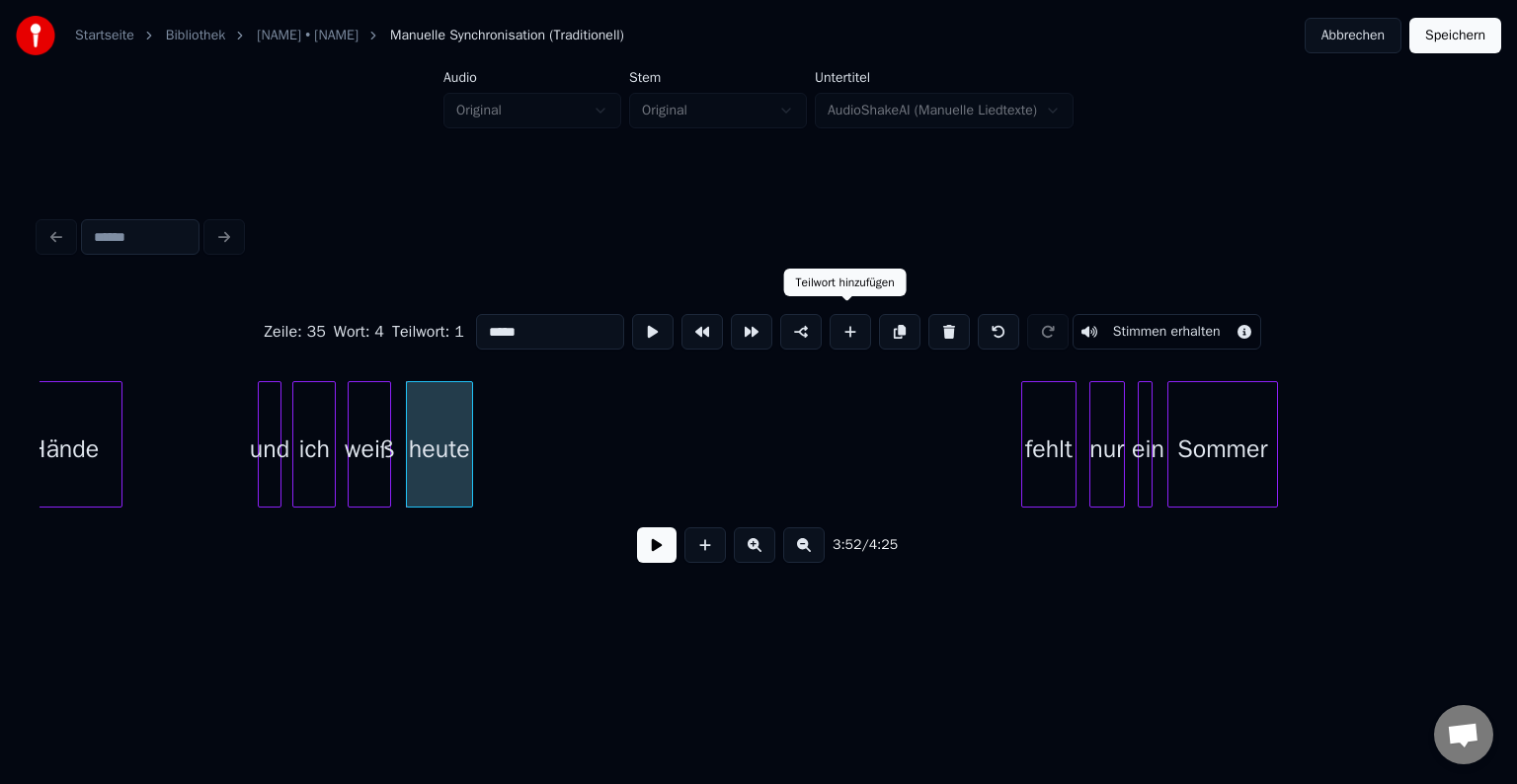 click at bounding box center [850, 332] 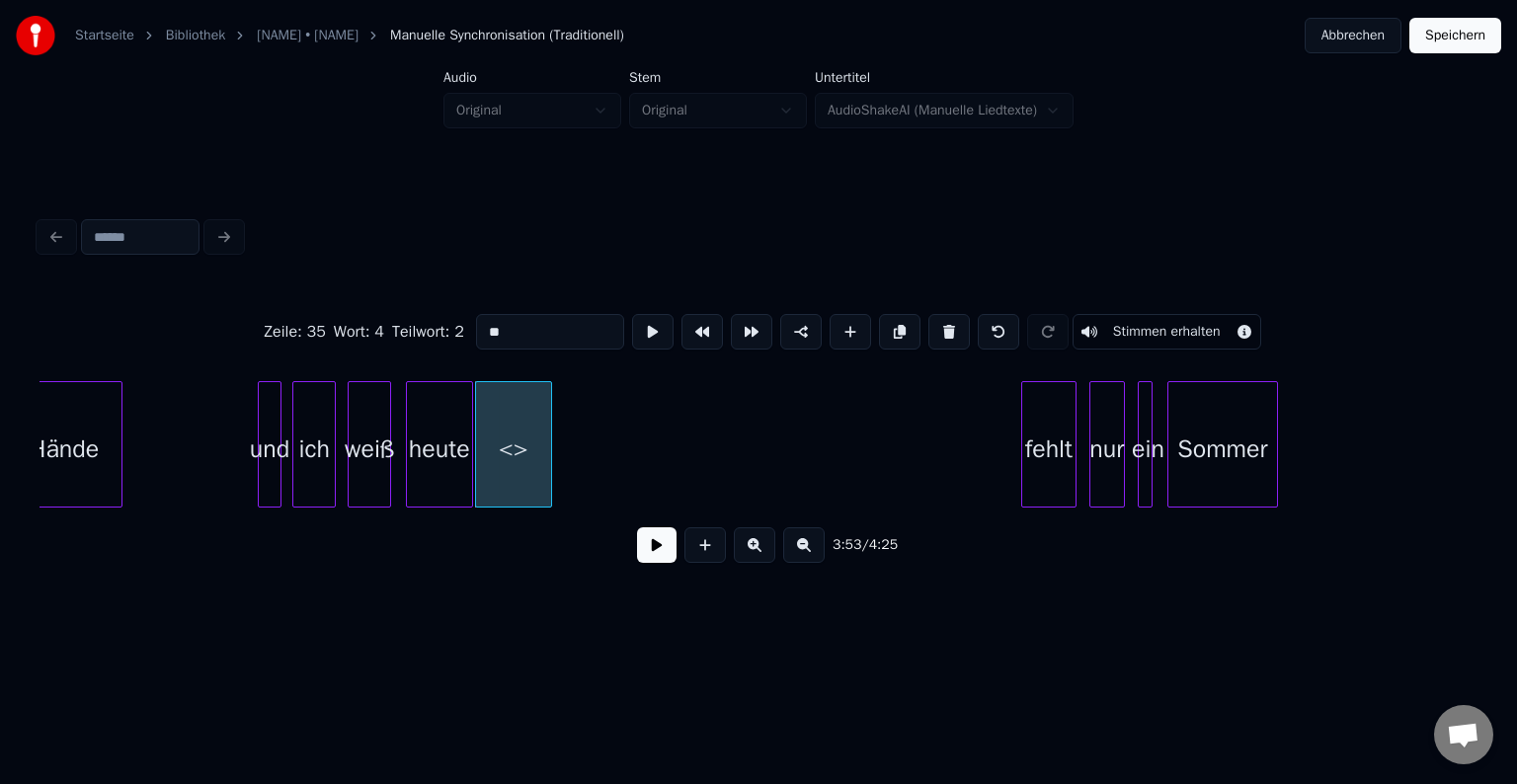 click on "**" at bounding box center (550, 332) 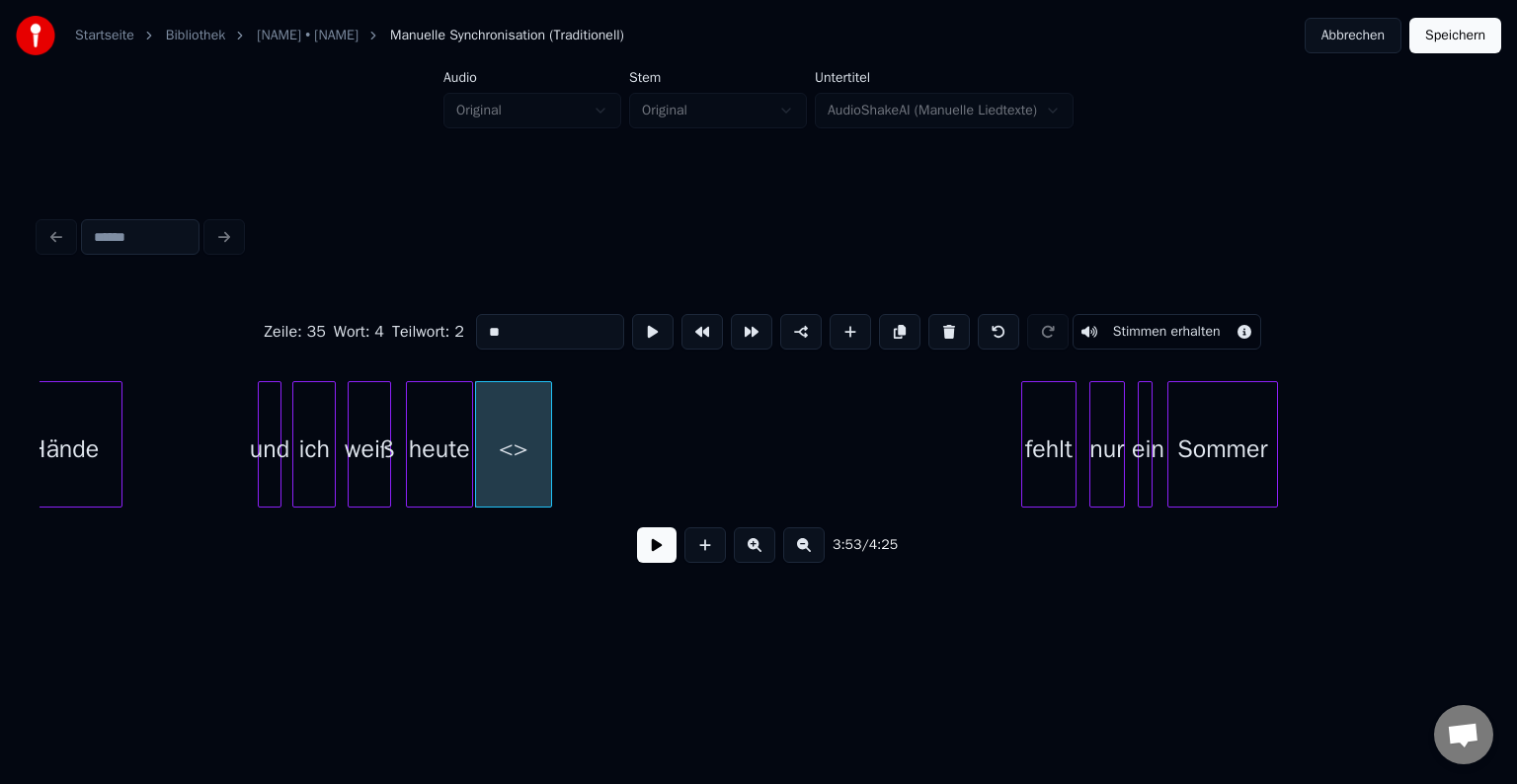 type on "*" 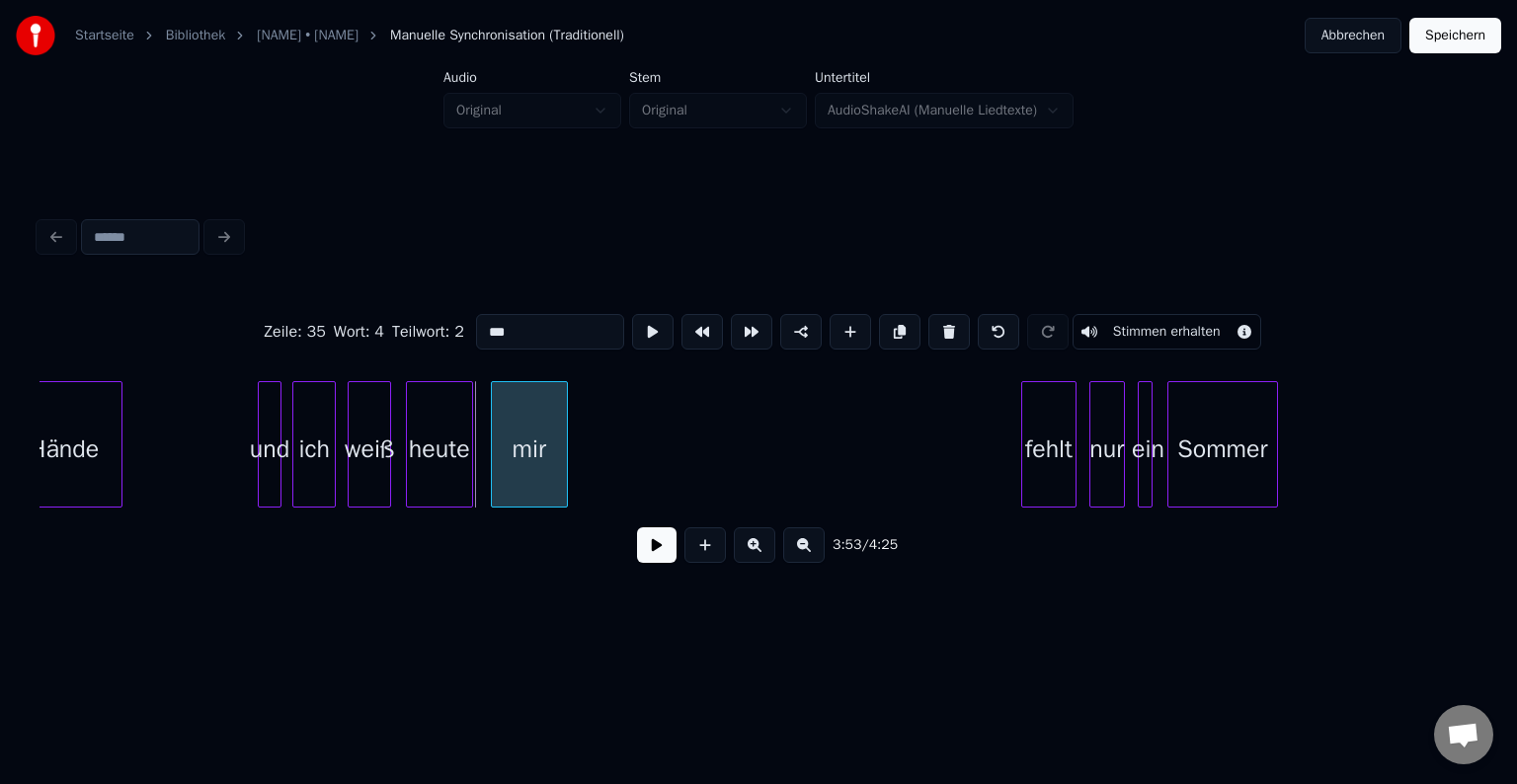click on "mir" at bounding box center [529, 449] 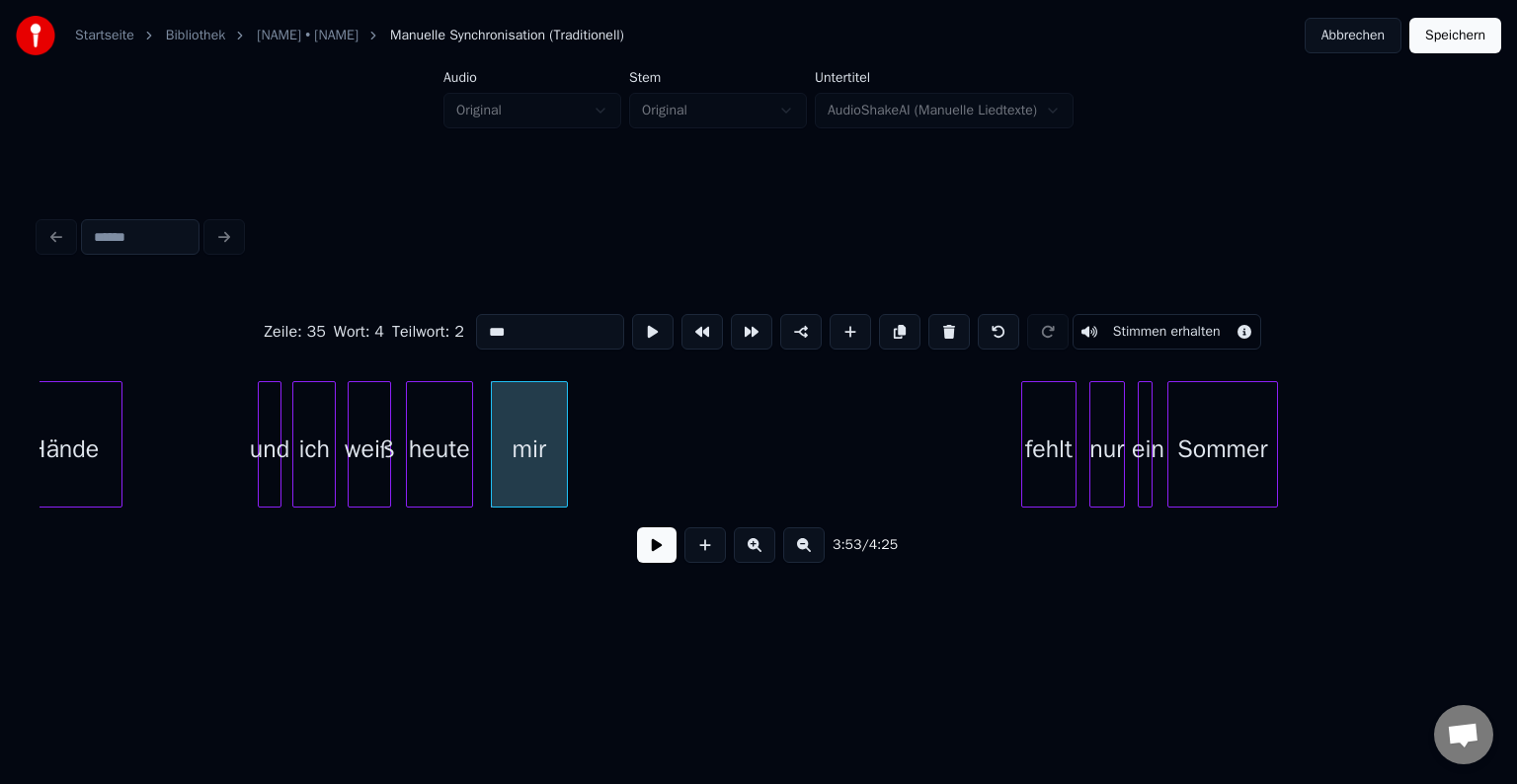 click on "Hände" at bounding box center (64, 449) 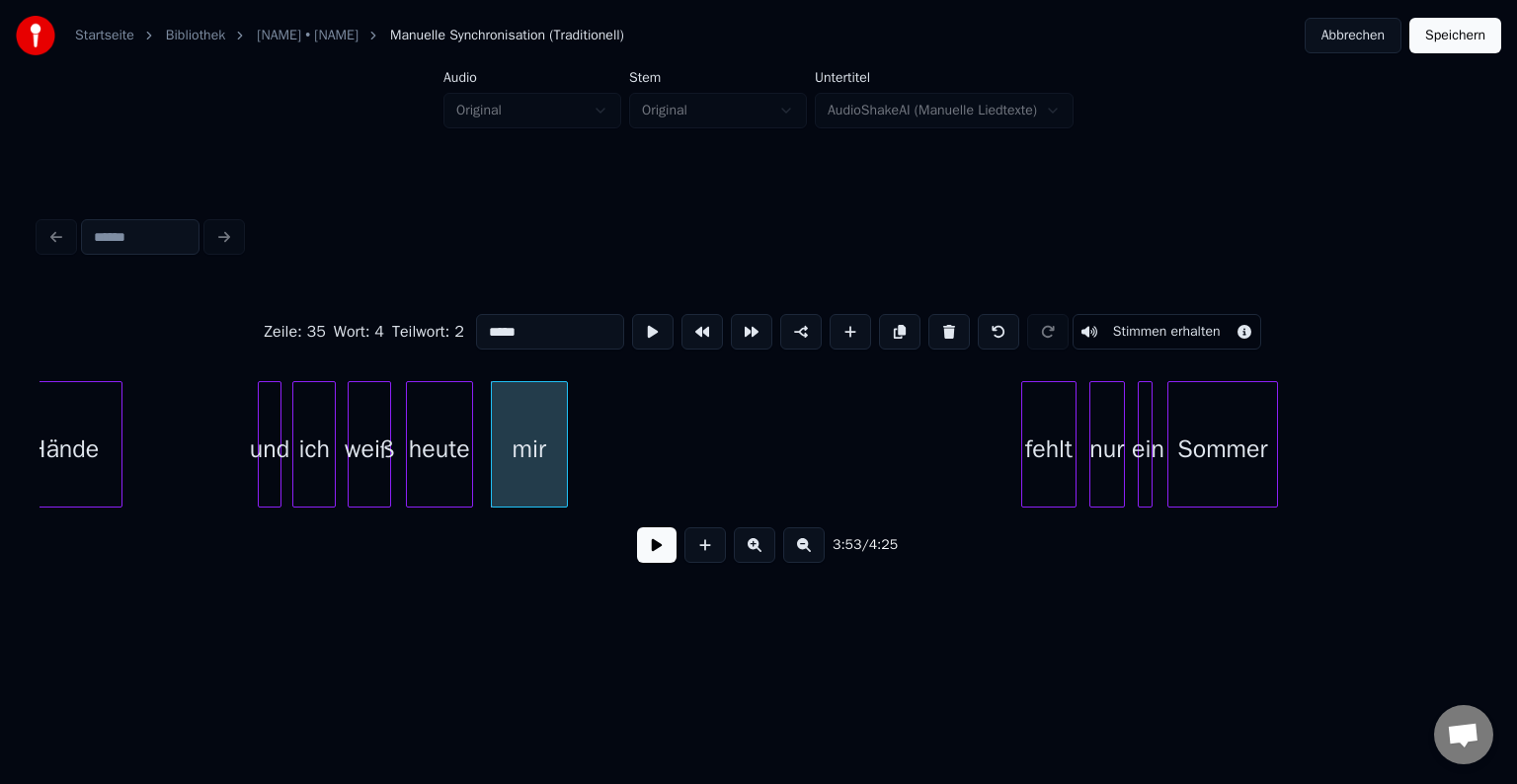 scroll, scrollTop: 0, scrollLeft: 45605, axis: horizontal 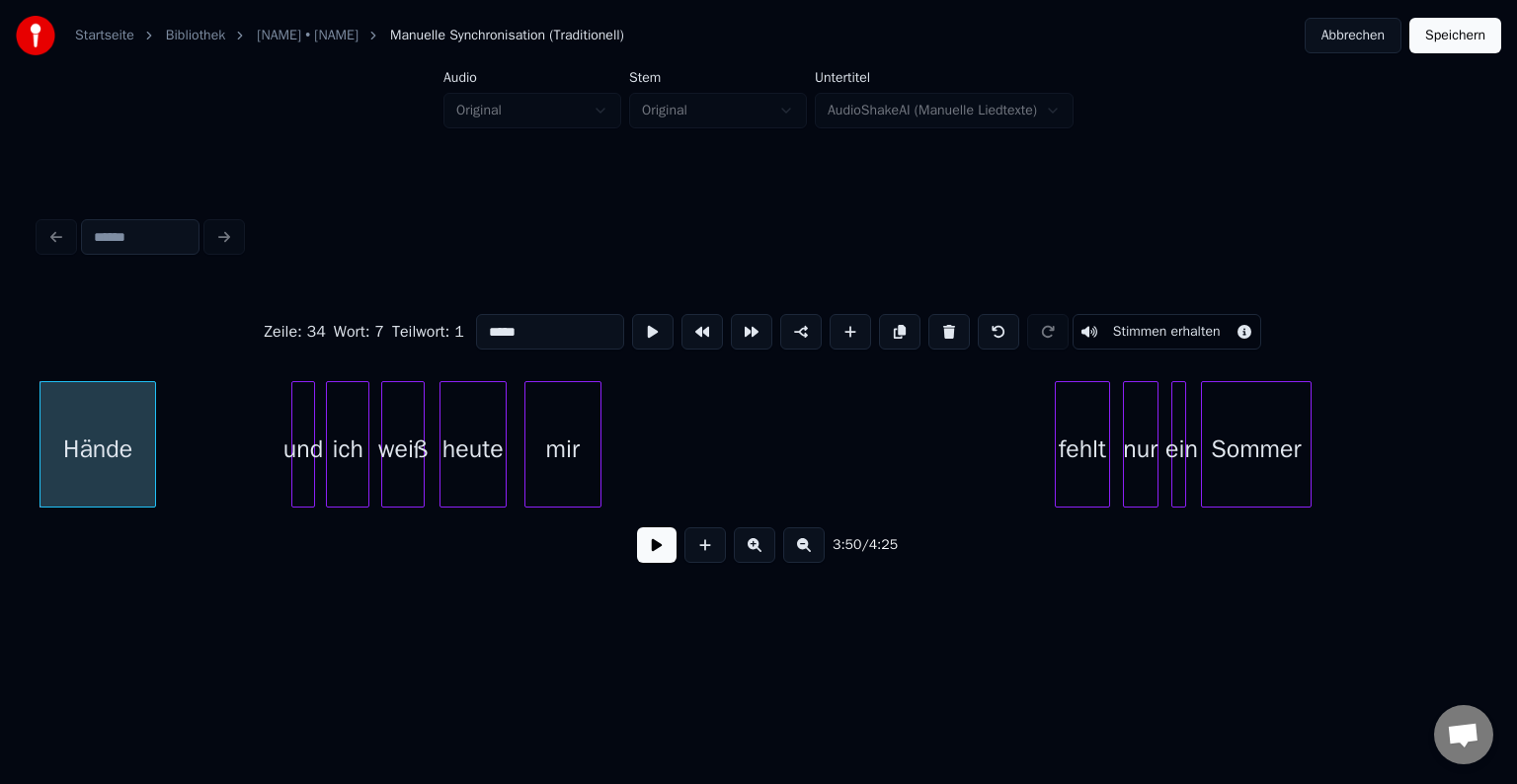 type on "*****" 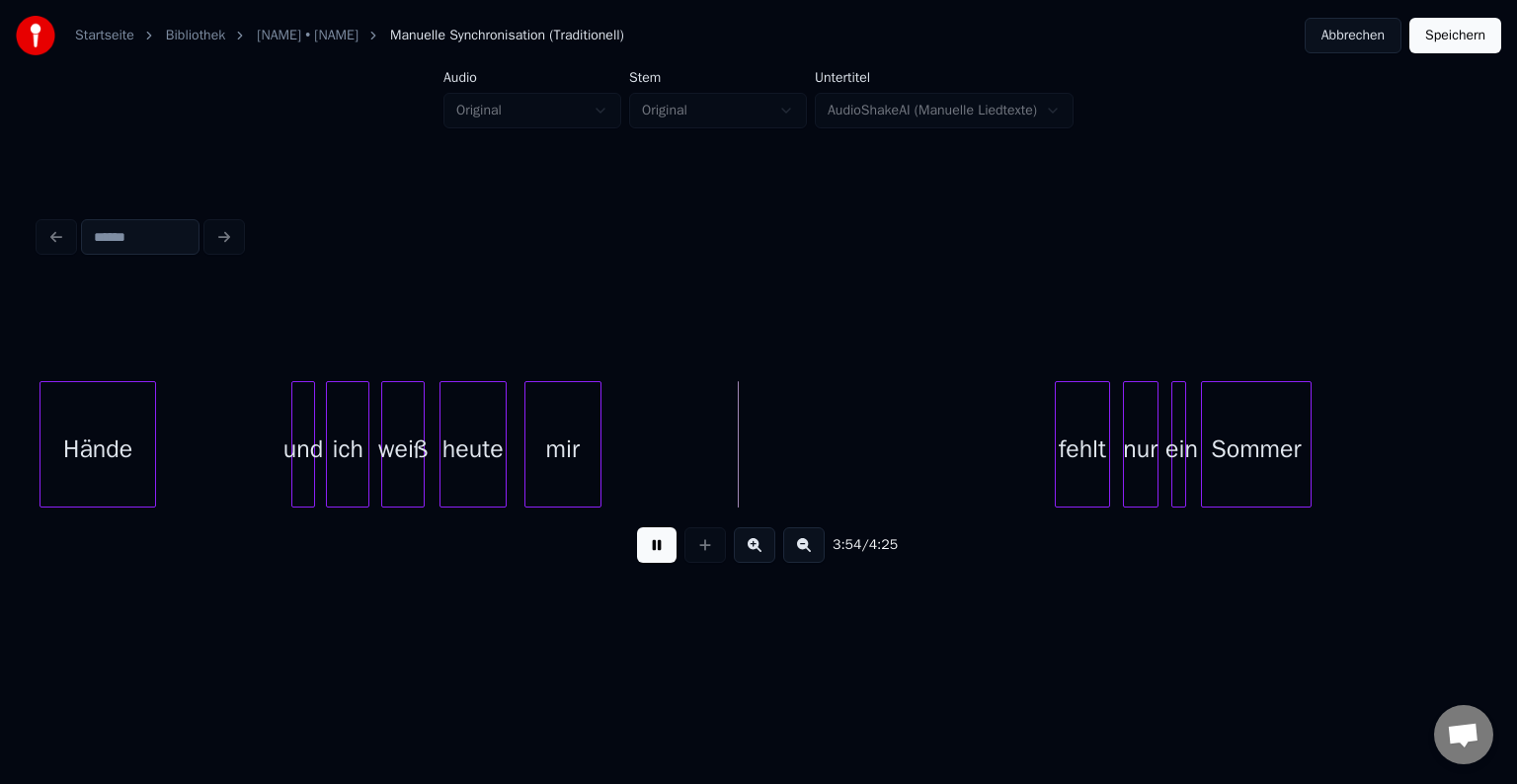 click at bounding box center [657, 545] 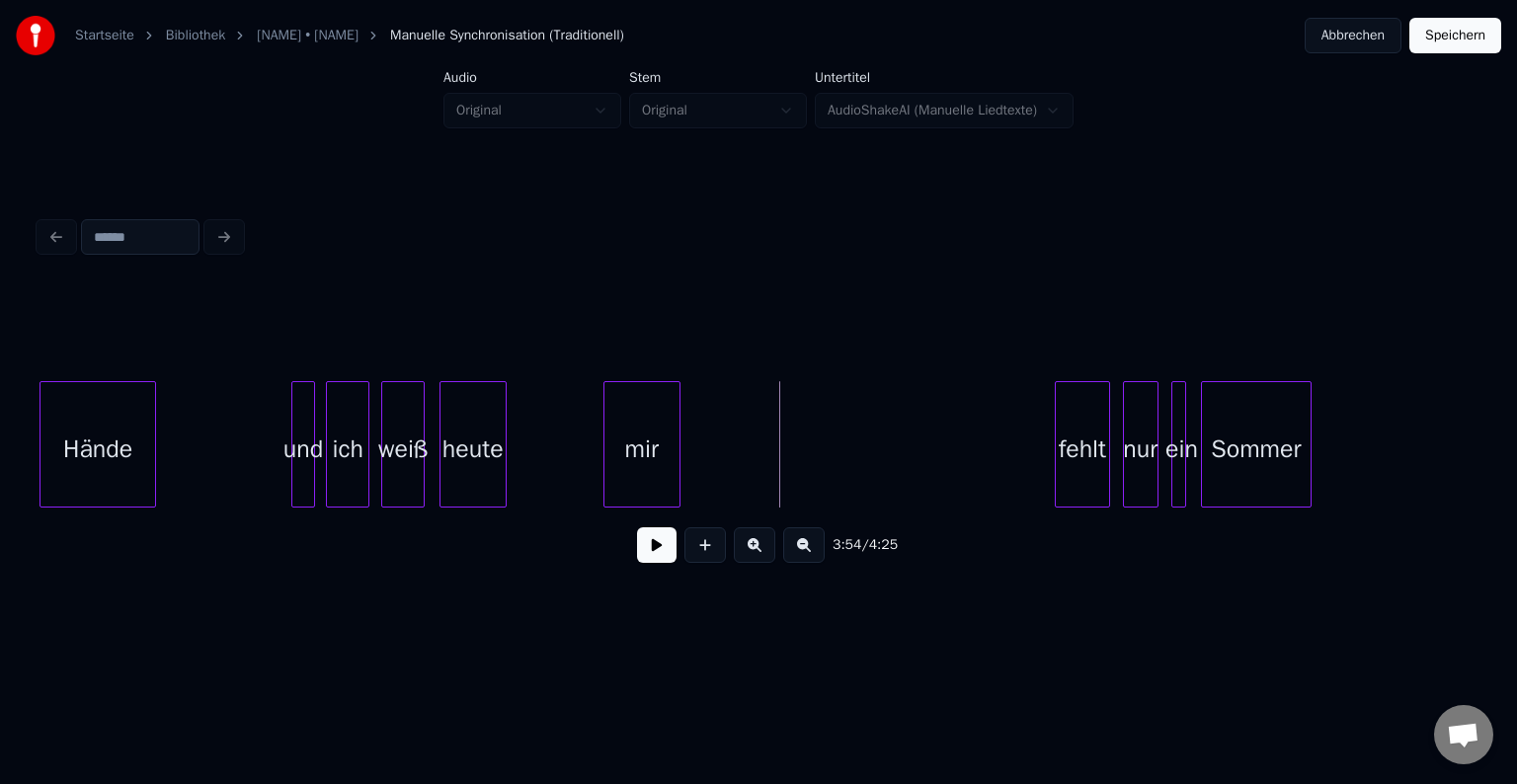 click on "mir" at bounding box center [642, 449] 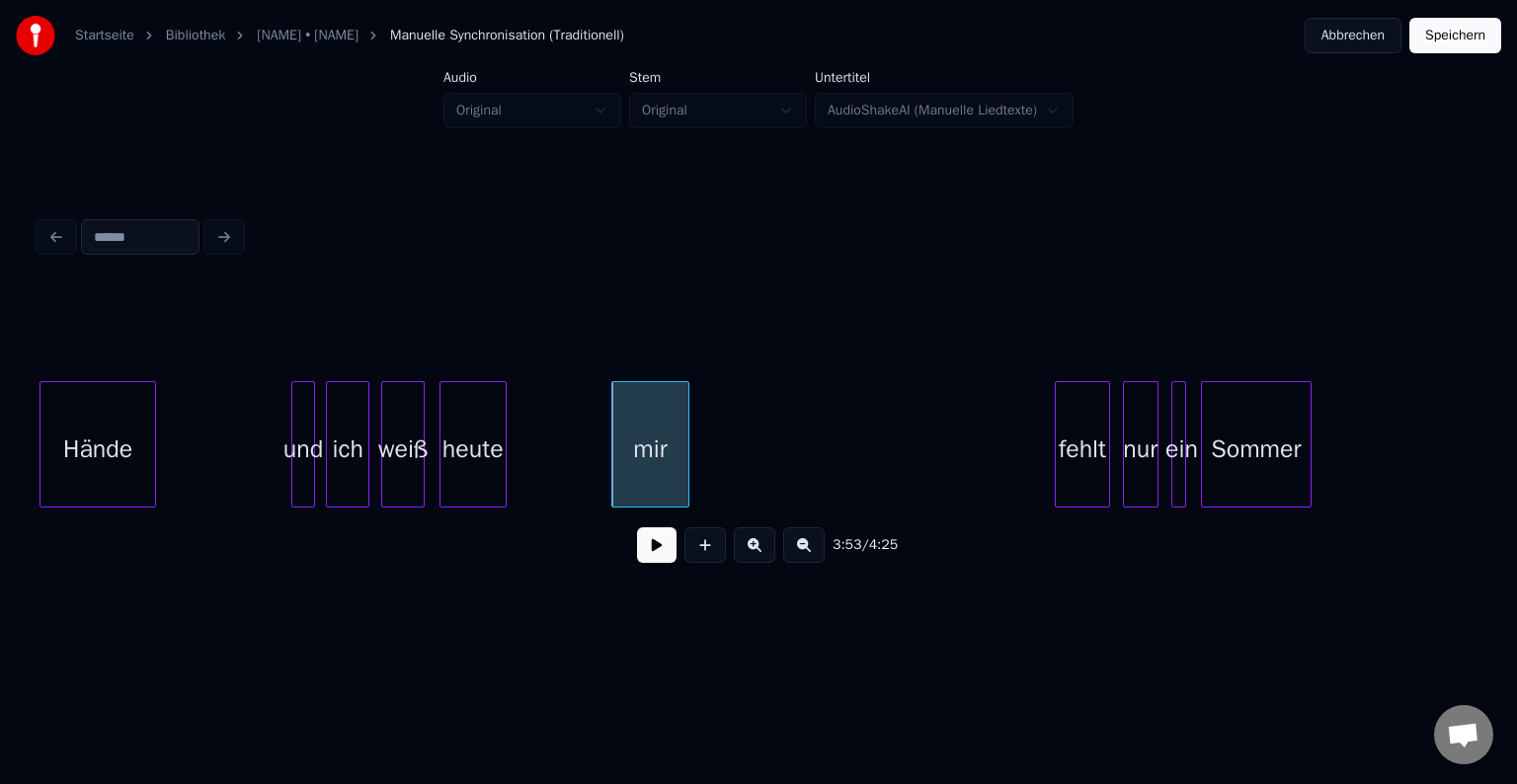 click on "Hände" at bounding box center [98, 449] 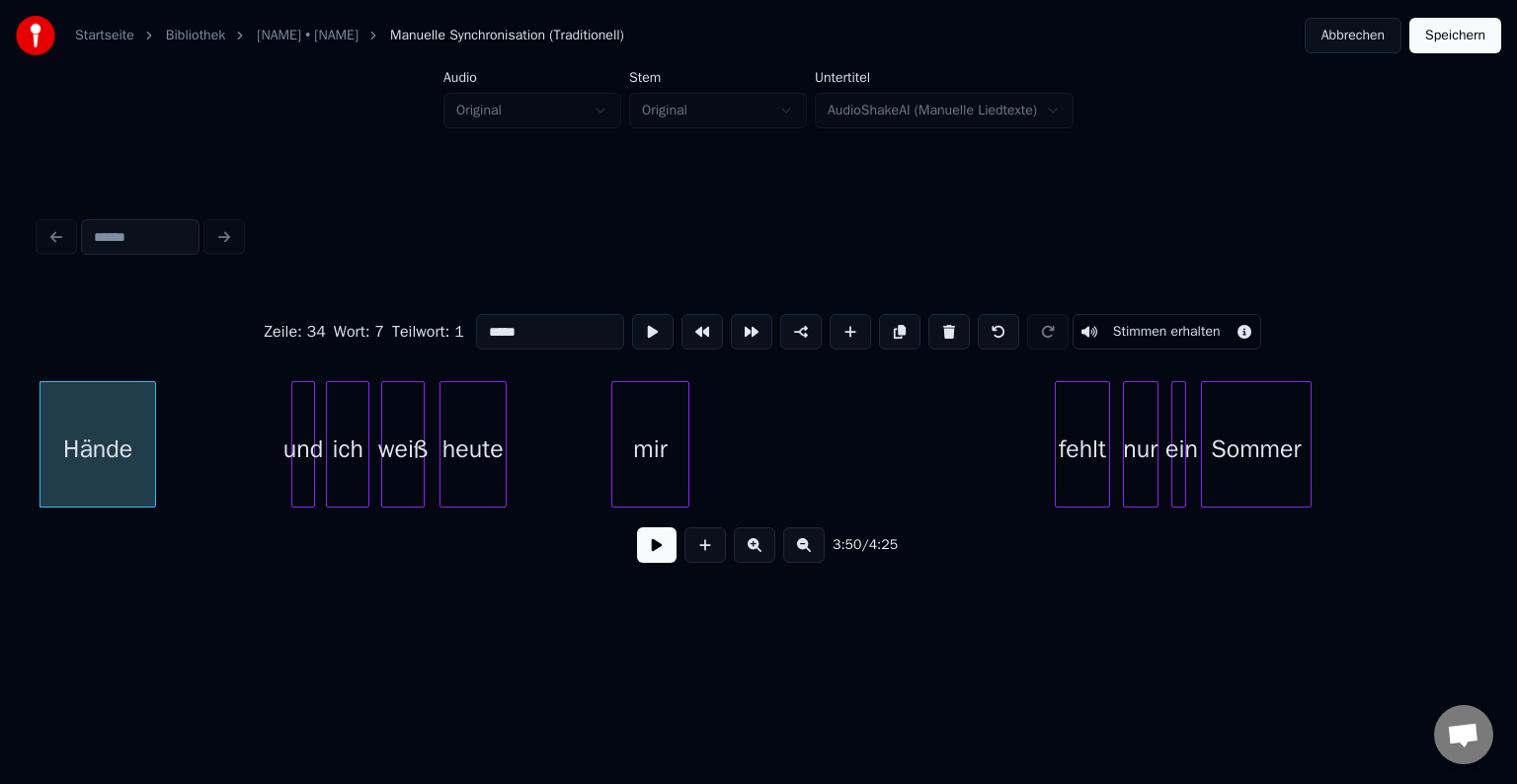 click at bounding box center (657, 545) 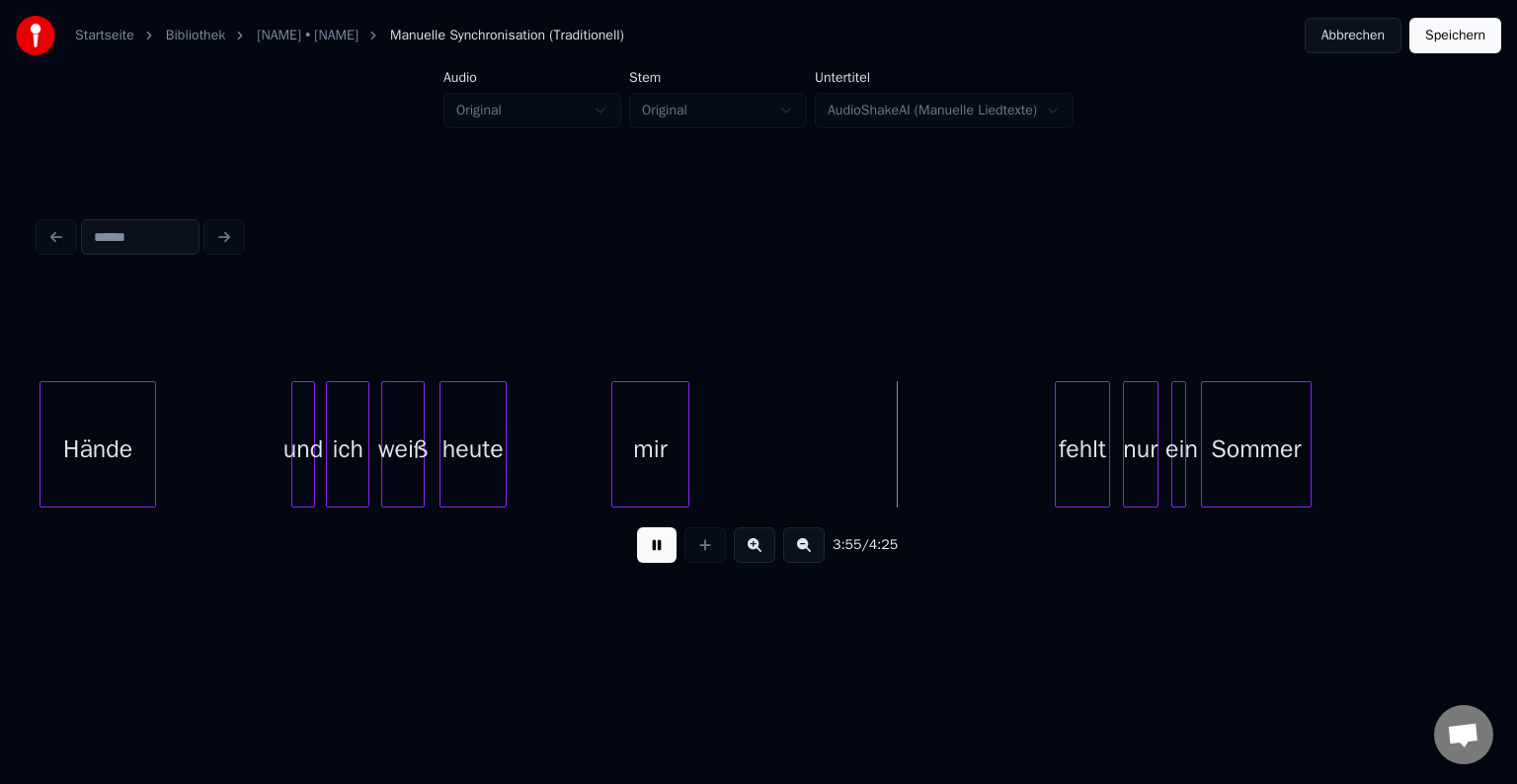 click at bounding box center (657, 545) 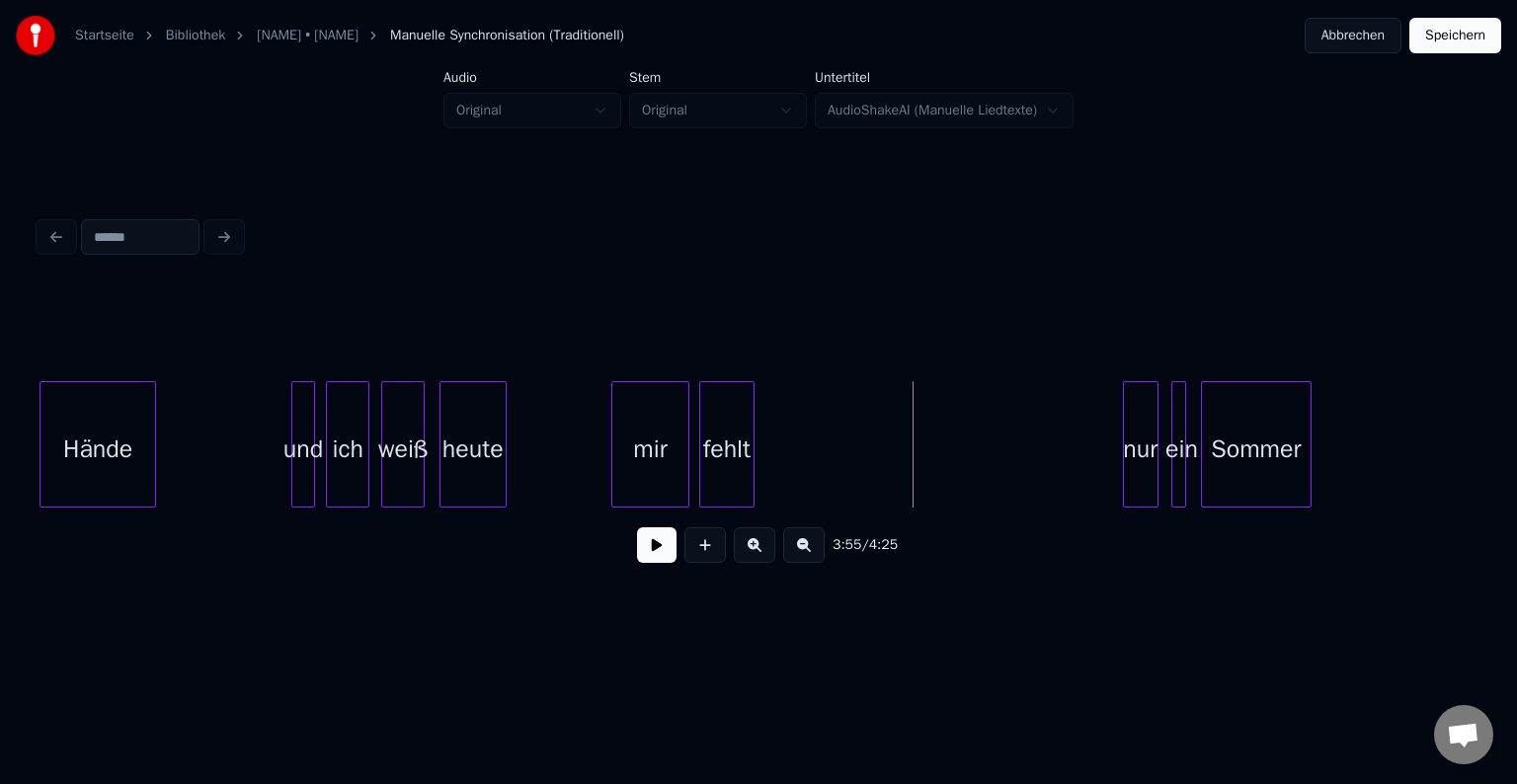 click on "fehlt" at bounding box center (727, 449) 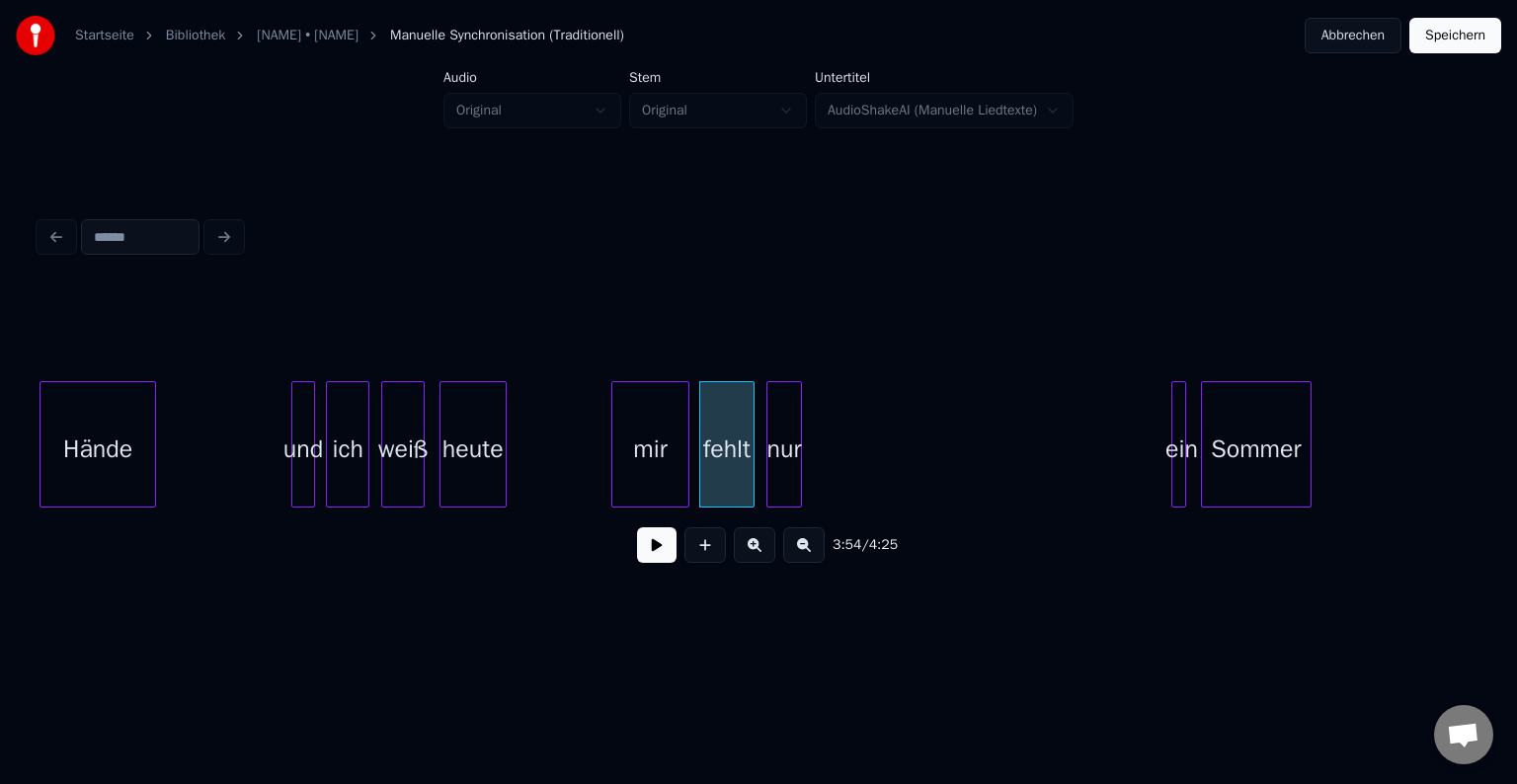 click on "nur" at bounding box center [784, 449] 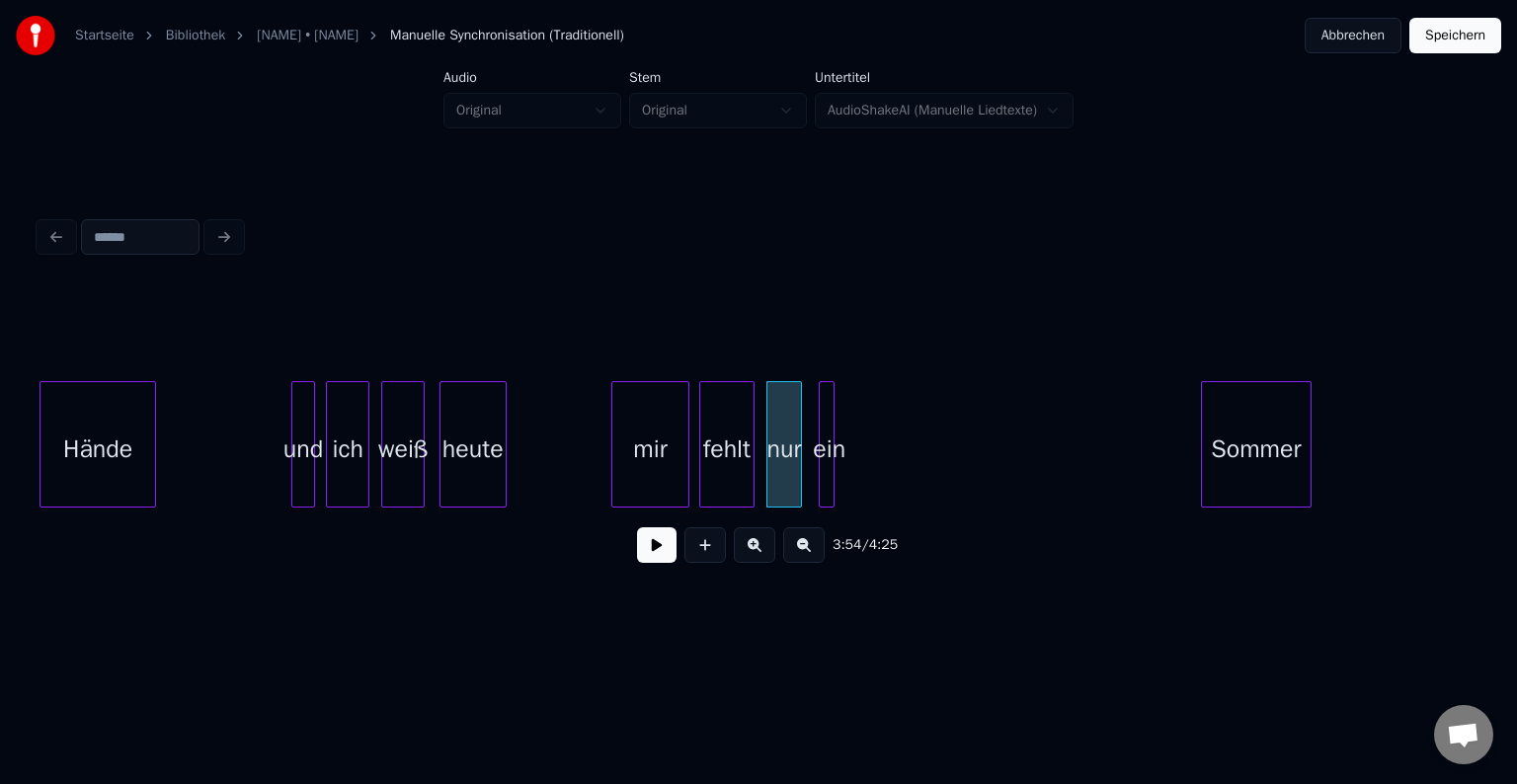 click on "ein" at bounding box center [830, 449] 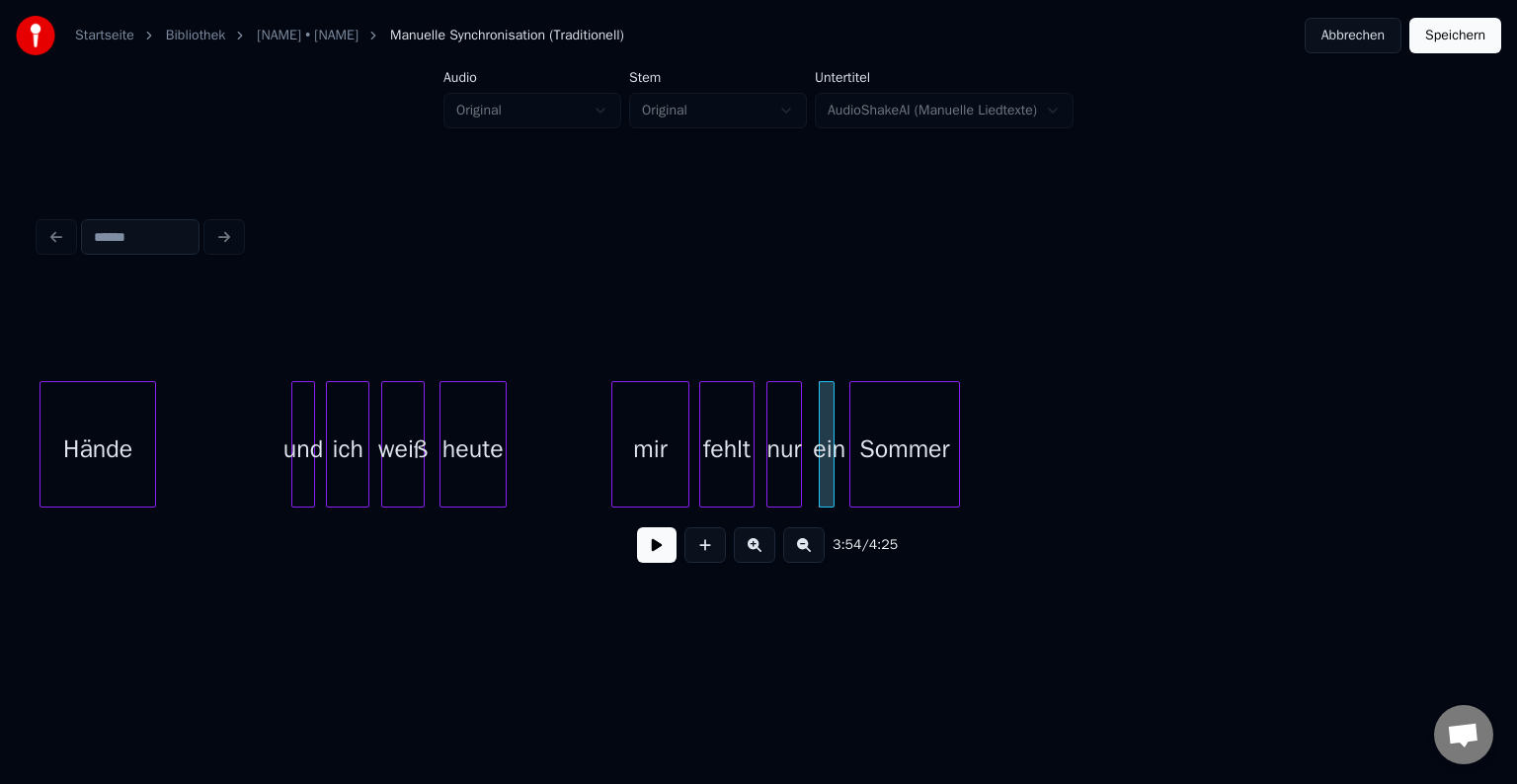 click on "Sommer" at bounding box center [905, 449] 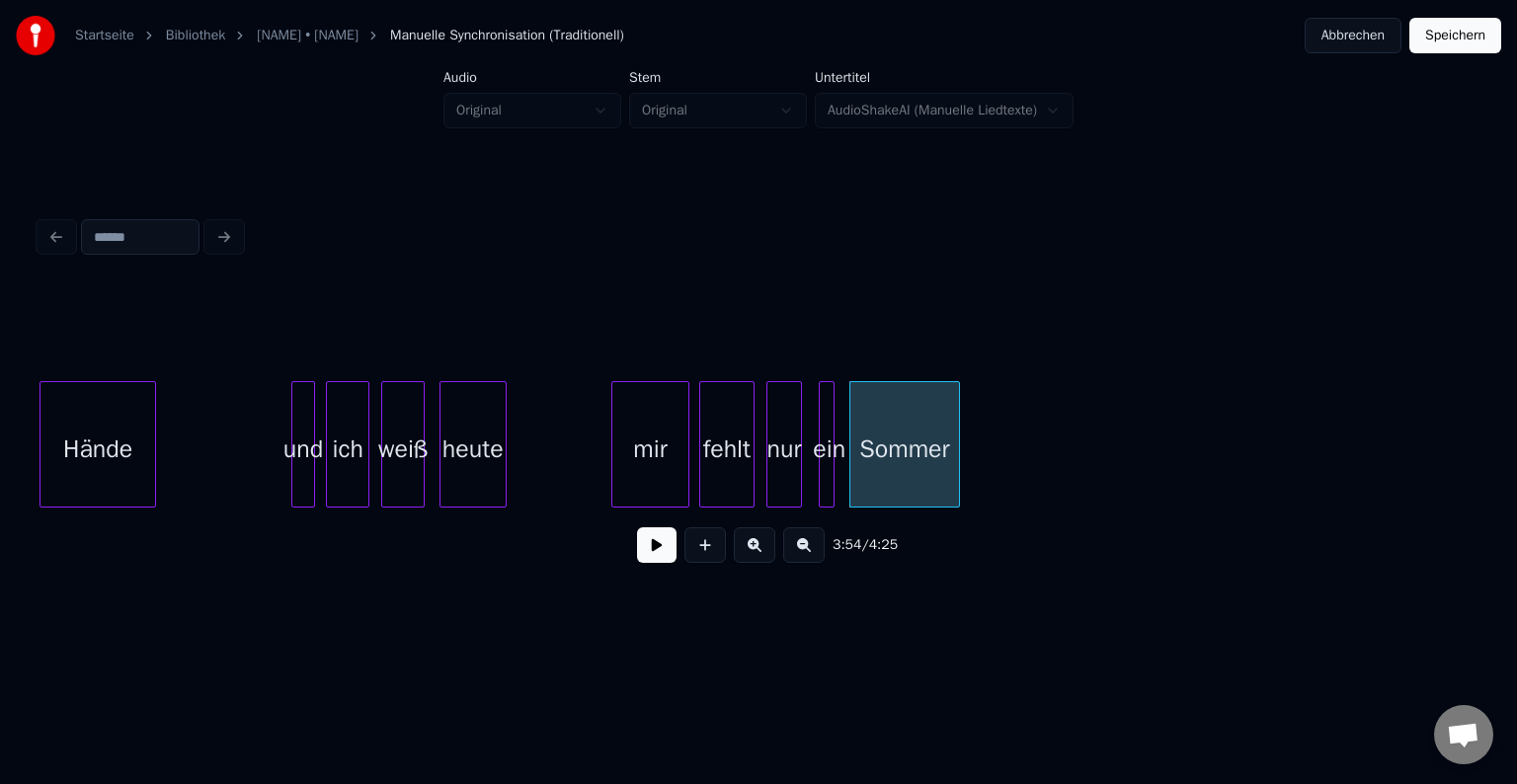 click on "Hände" at bounding box center (98, 449) 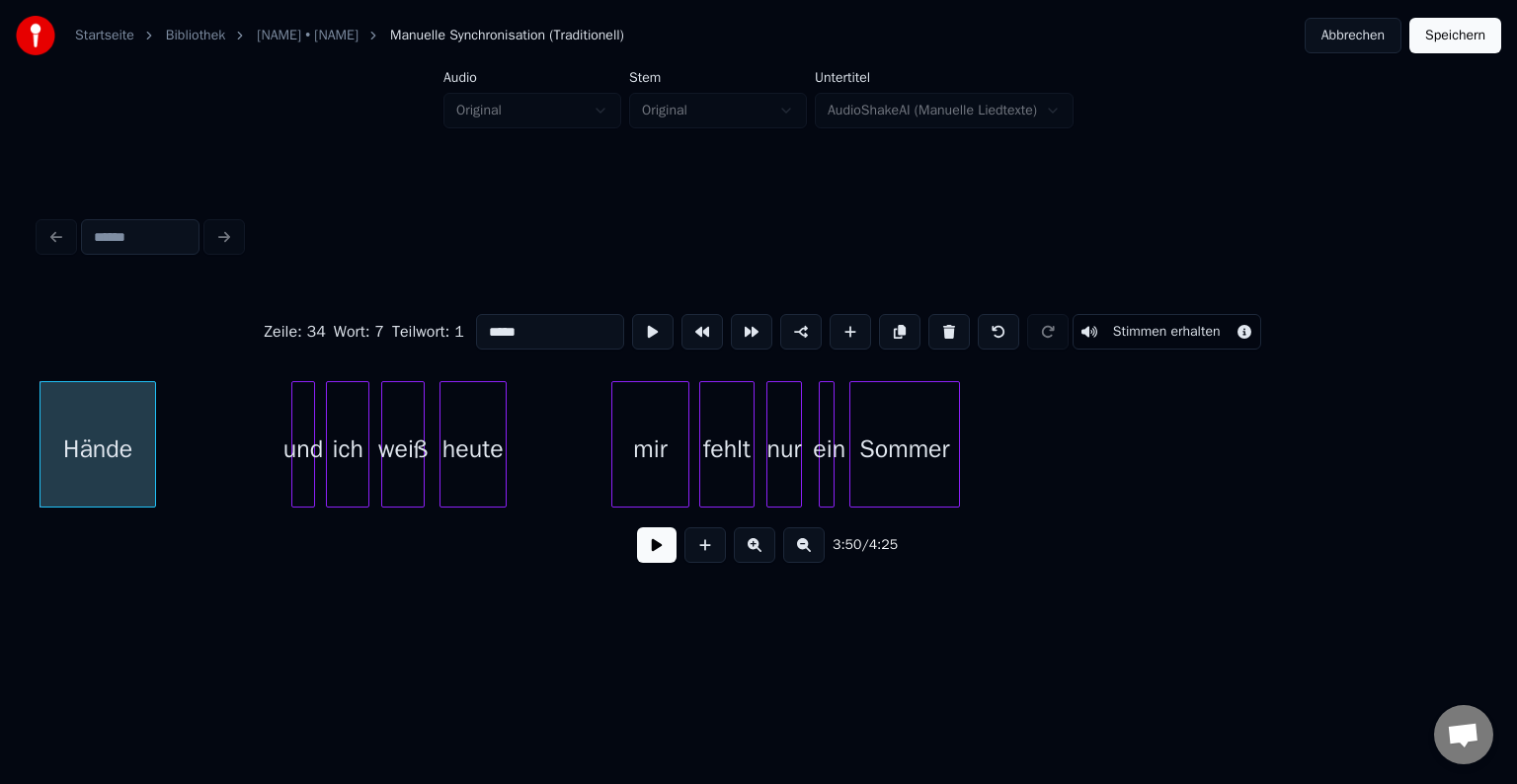 click at bounding box center [657, 545] 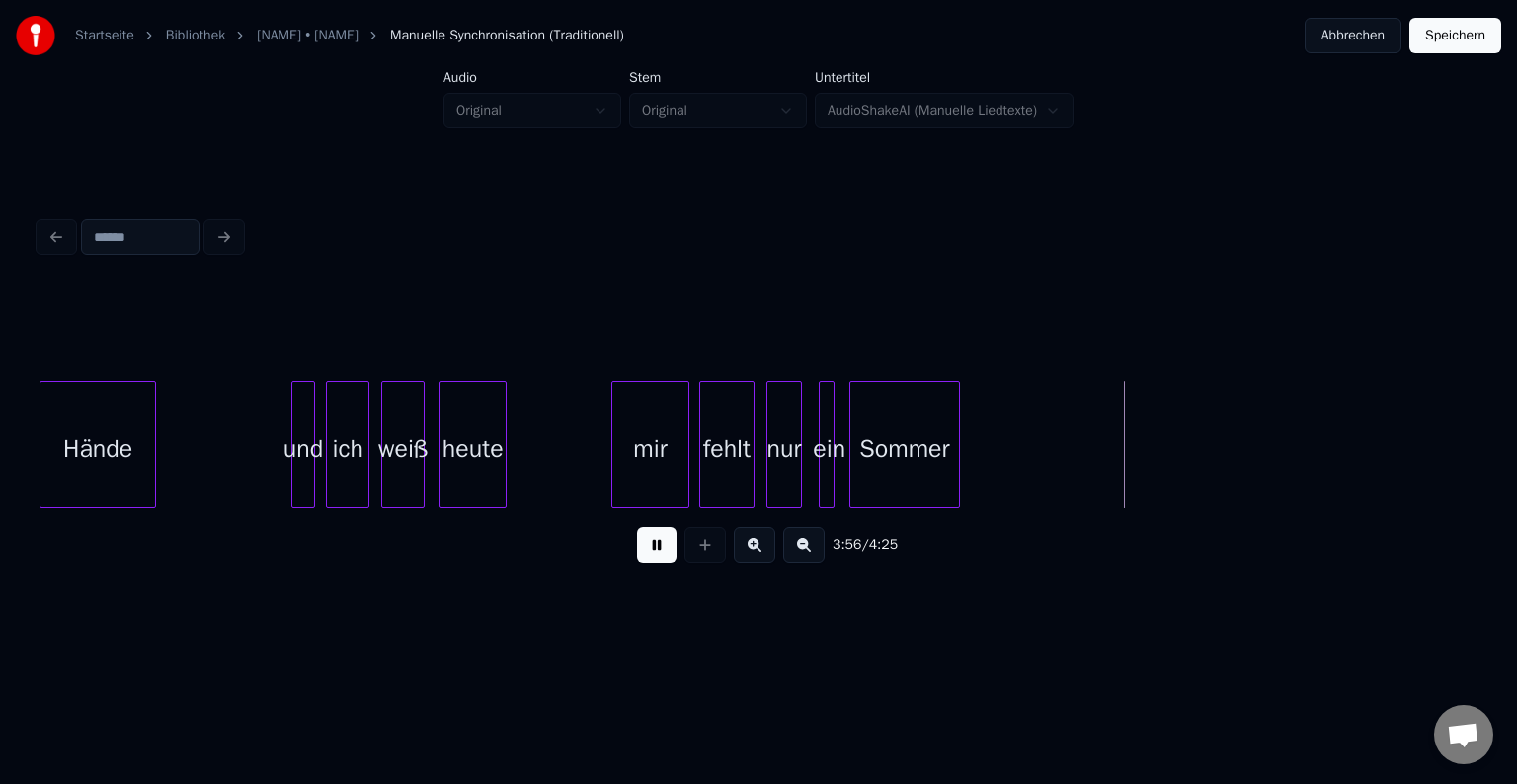 click at bounding box center (657, 545) 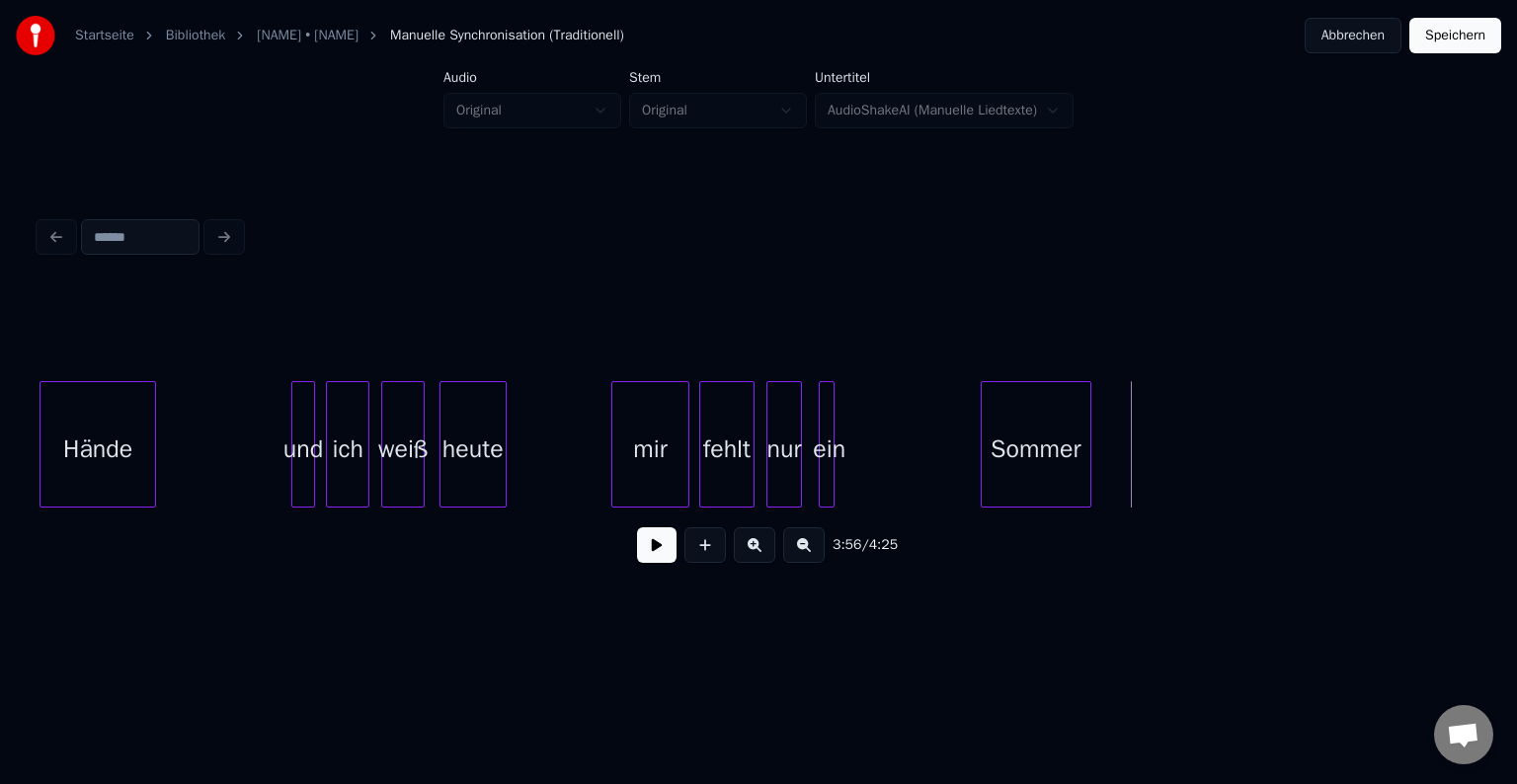 click on "Sommer" at bounding box center (1036, 449) 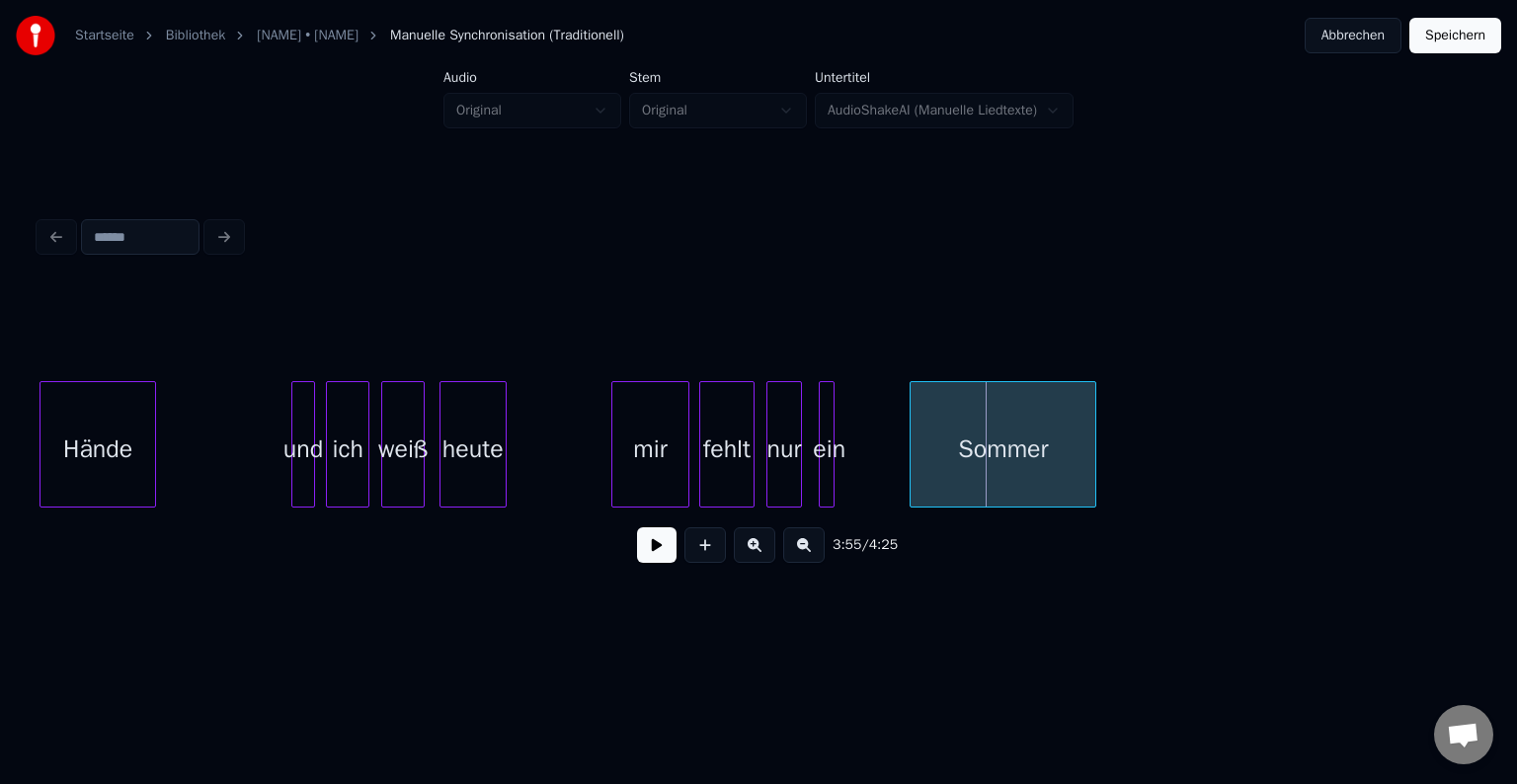click at bounding box center (914, 444) 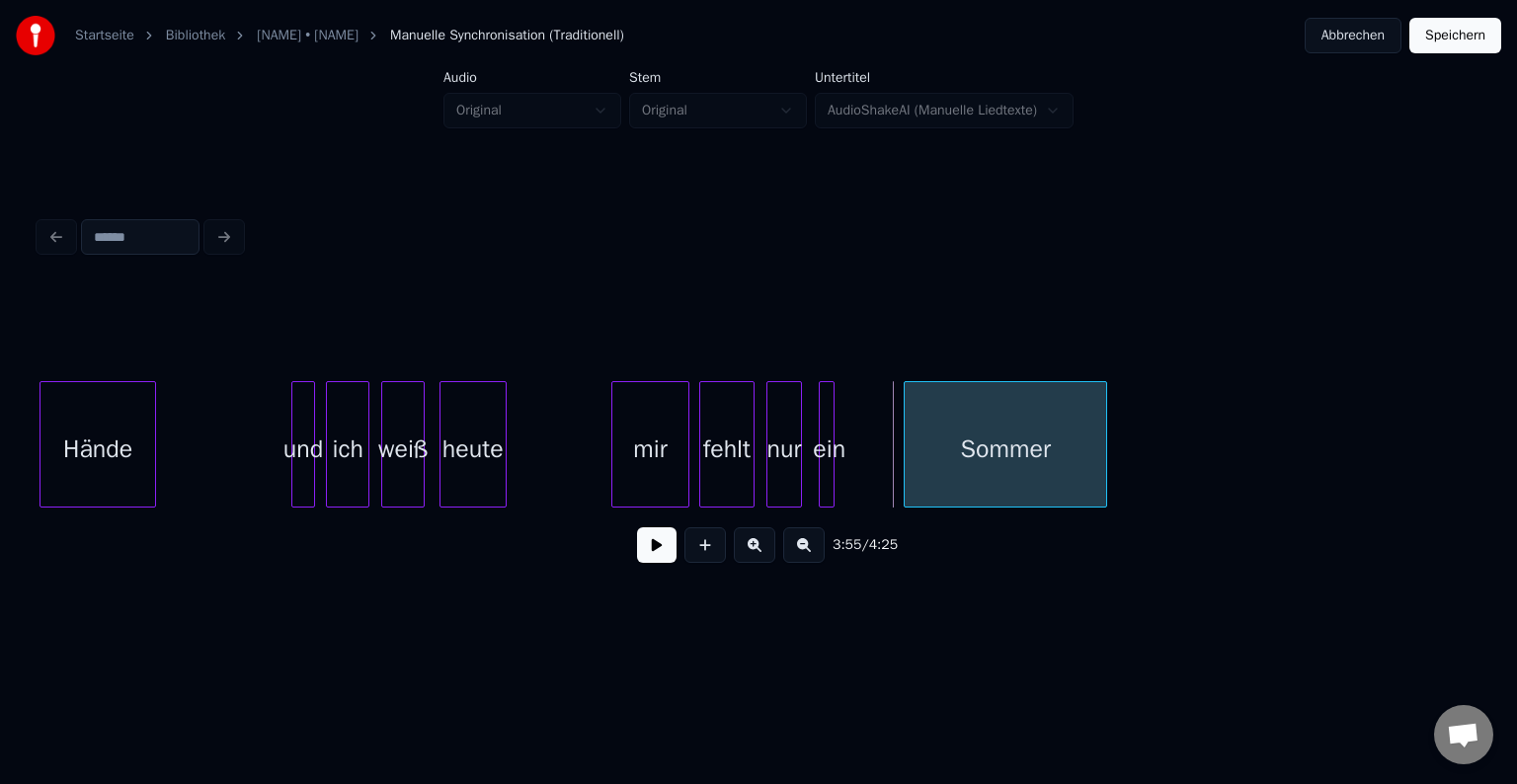 click on "Sommer" at bounding box center [1005, 449] 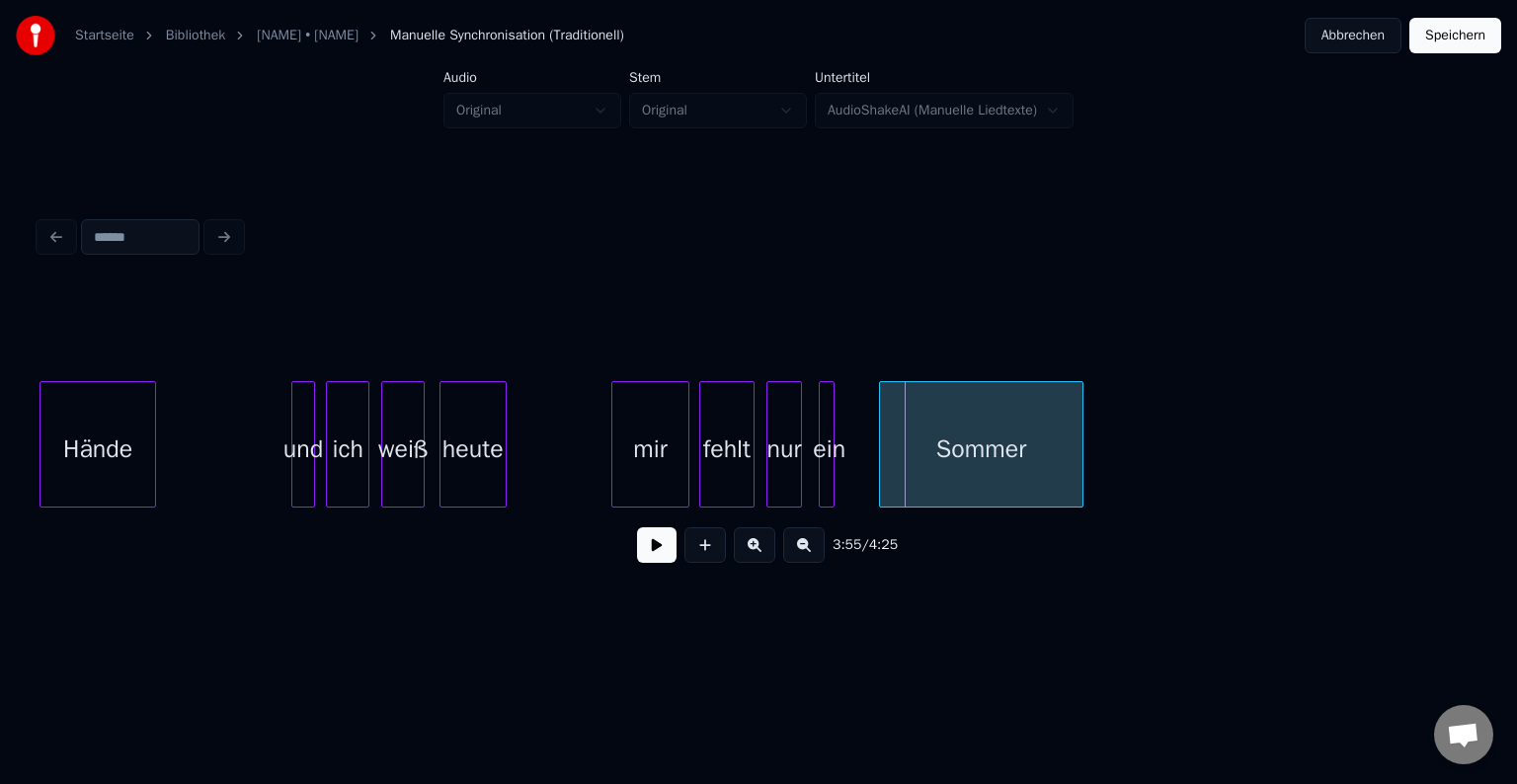 click on "Sommer" at bounding box center [981, 449] 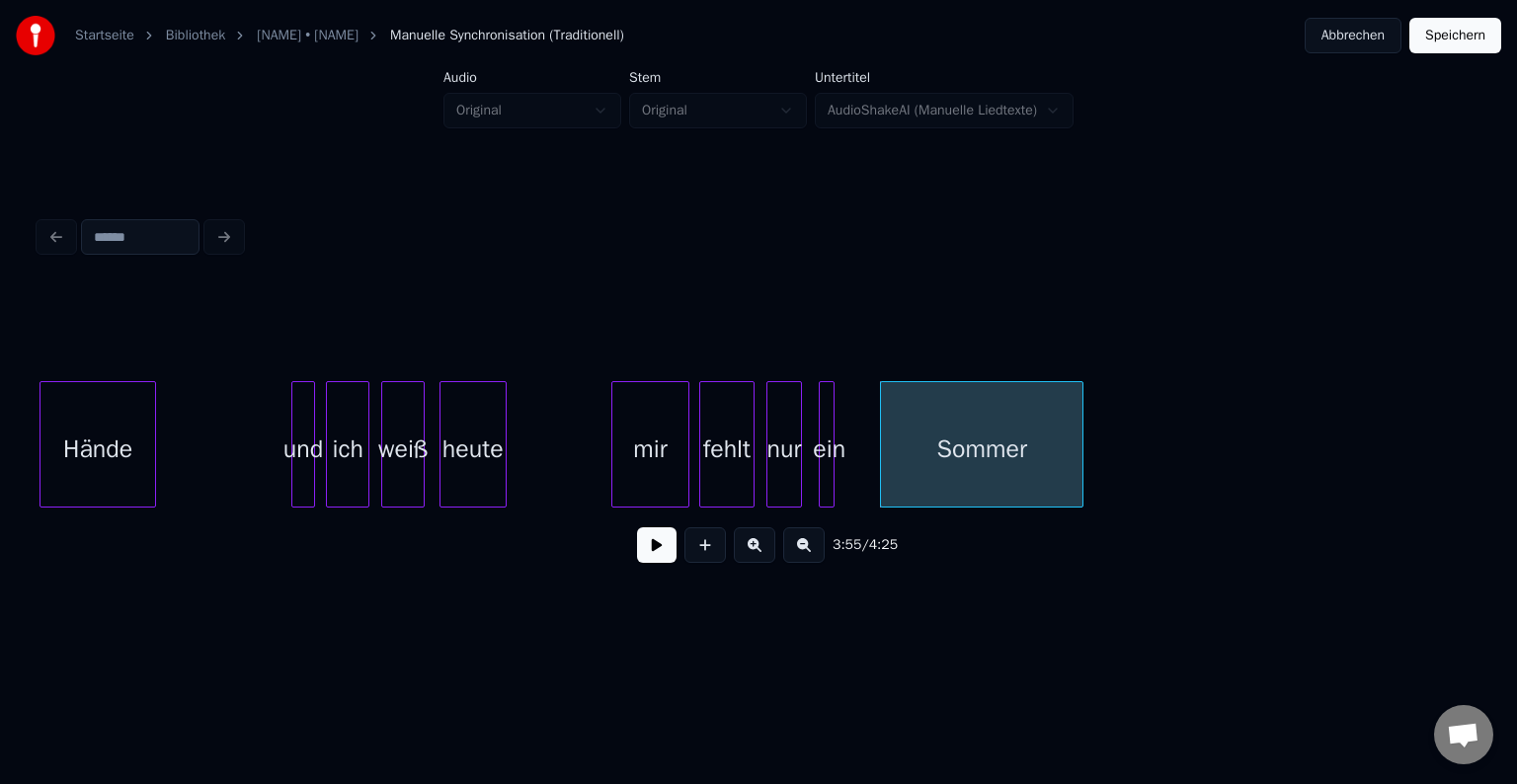 click on "Hände" at bounding box center [98, 449] 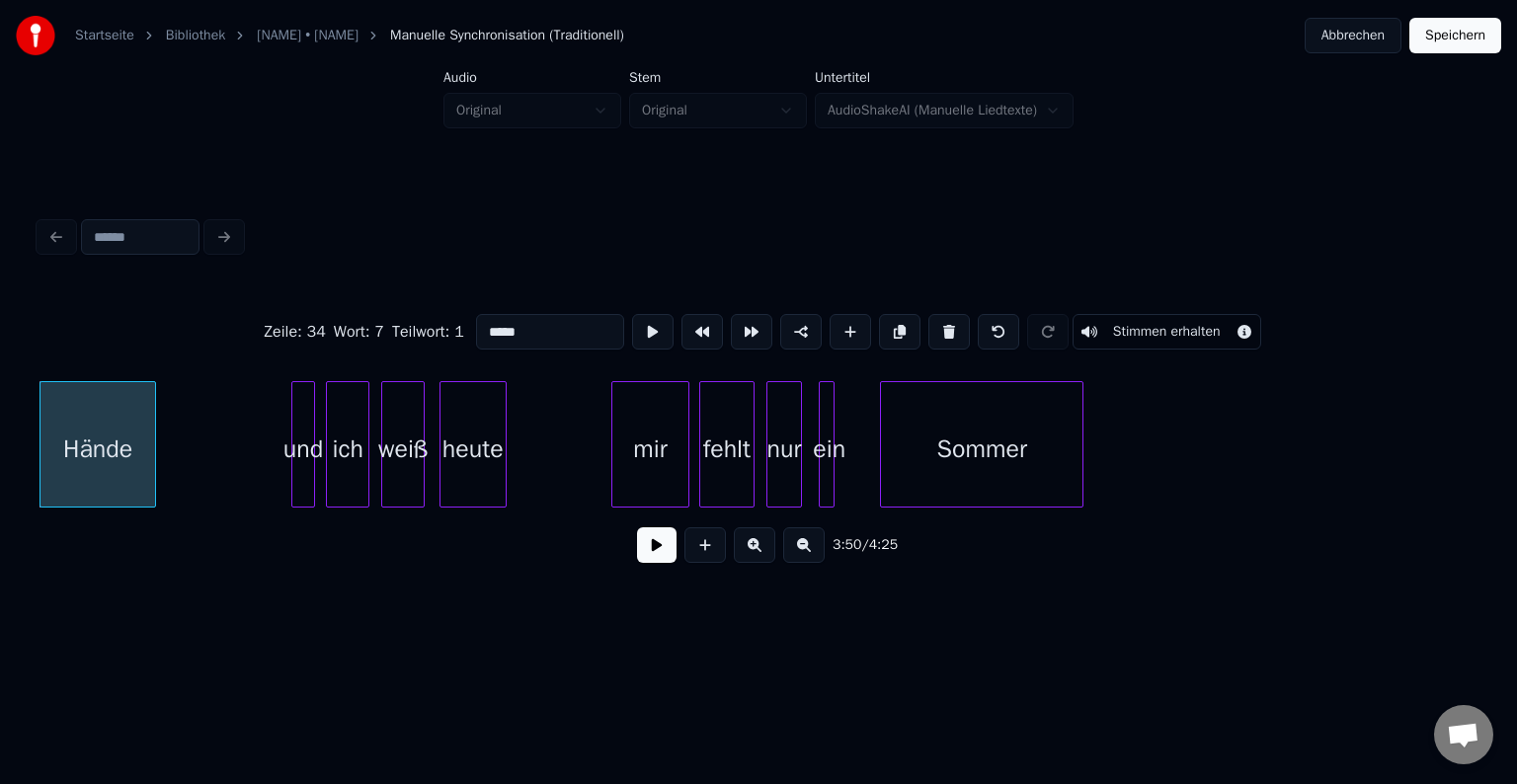 click at bounding box center (657, 545) 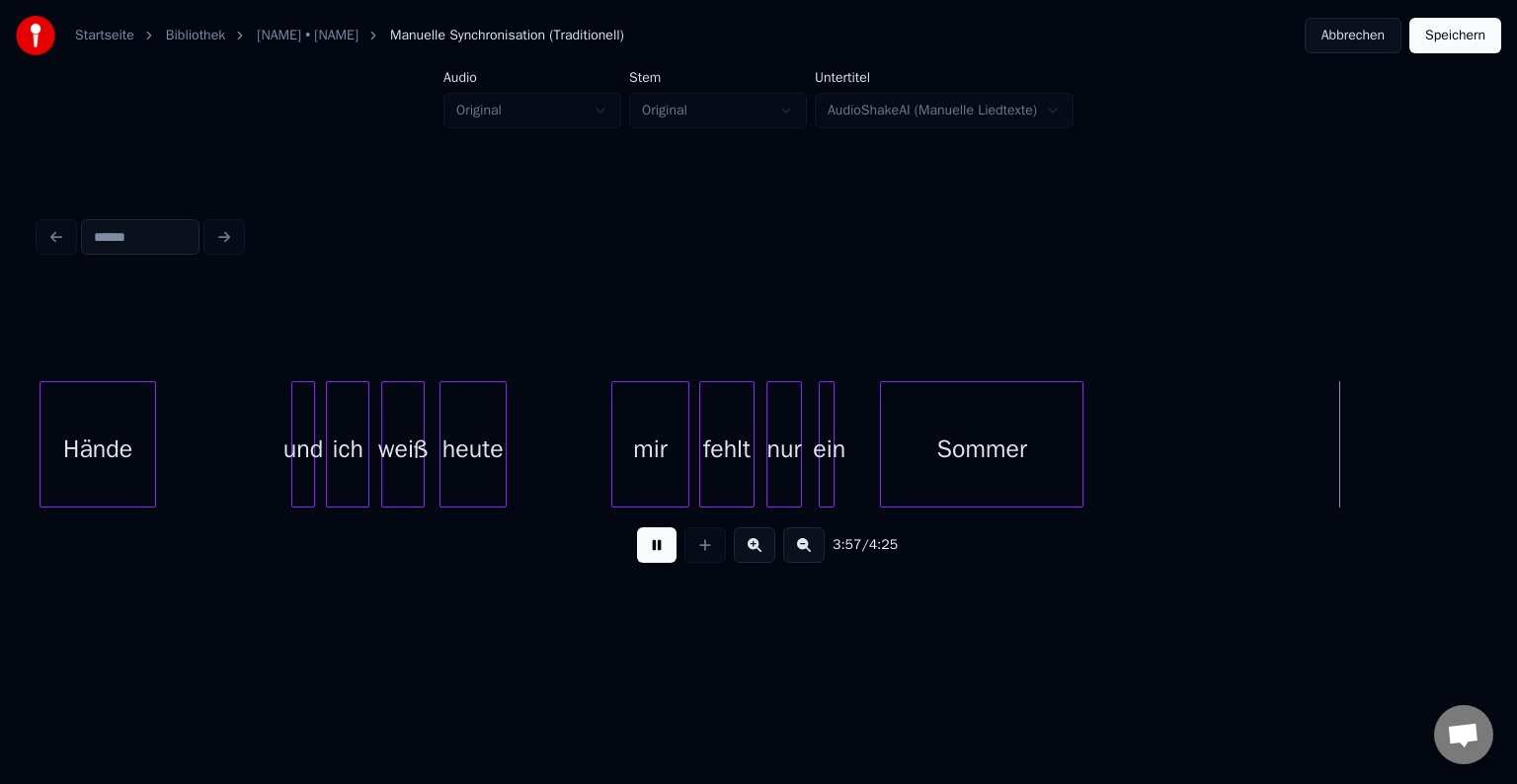 click at bounding box center [657, 545] 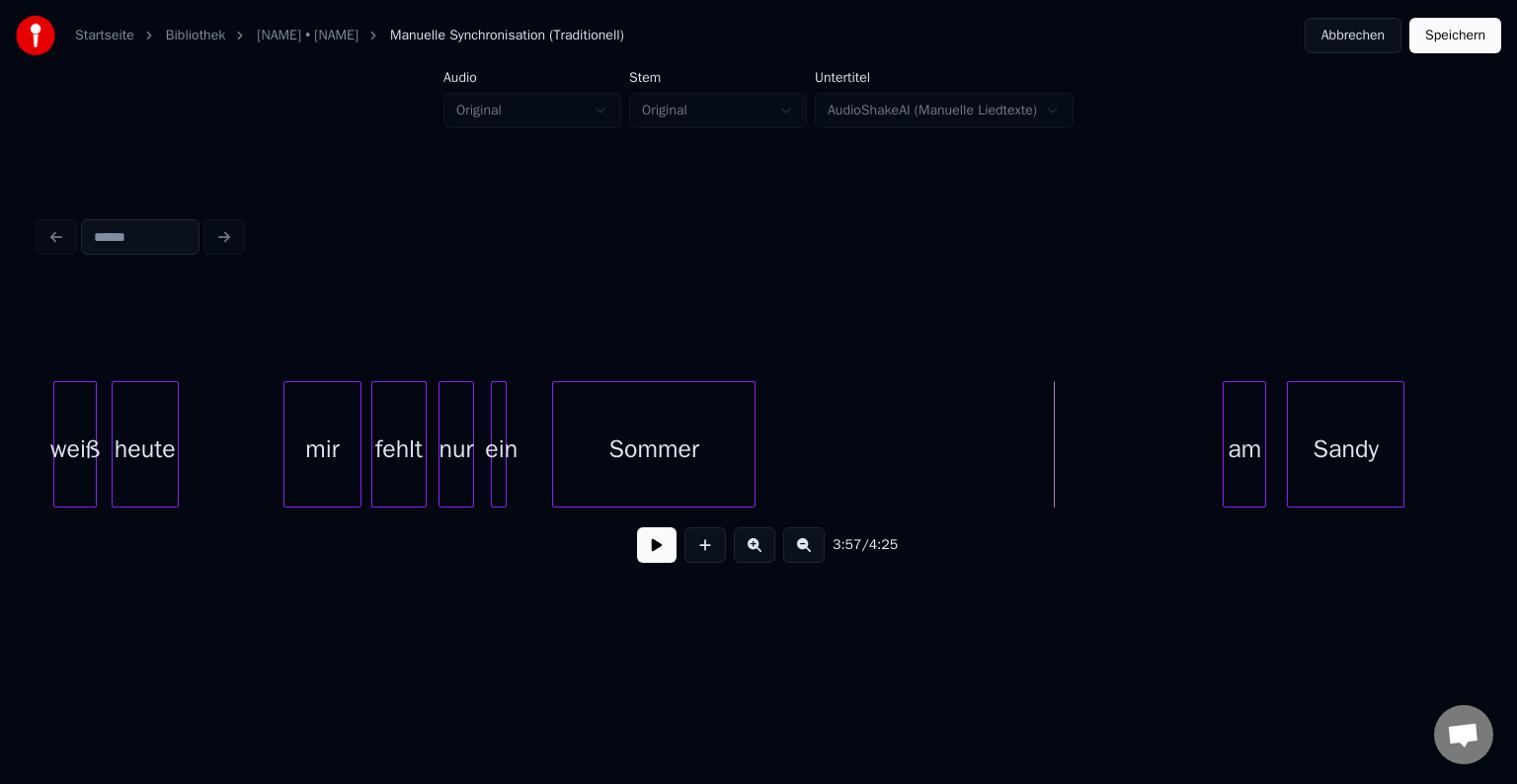 scroll, scrollTop: 0, scrollLeft: 45962, axis: horizontal 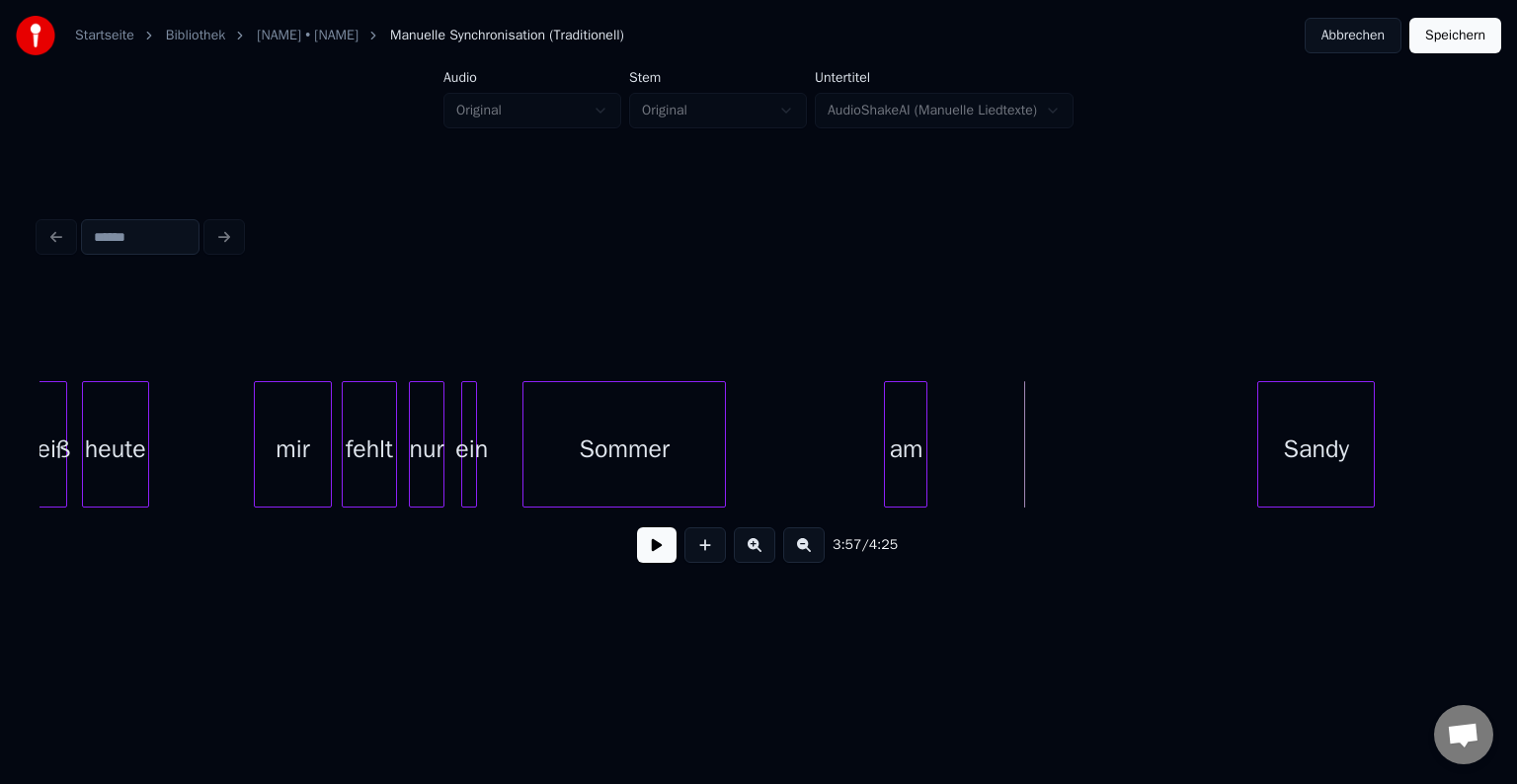 click on "am" at bounding box center [906, 449] 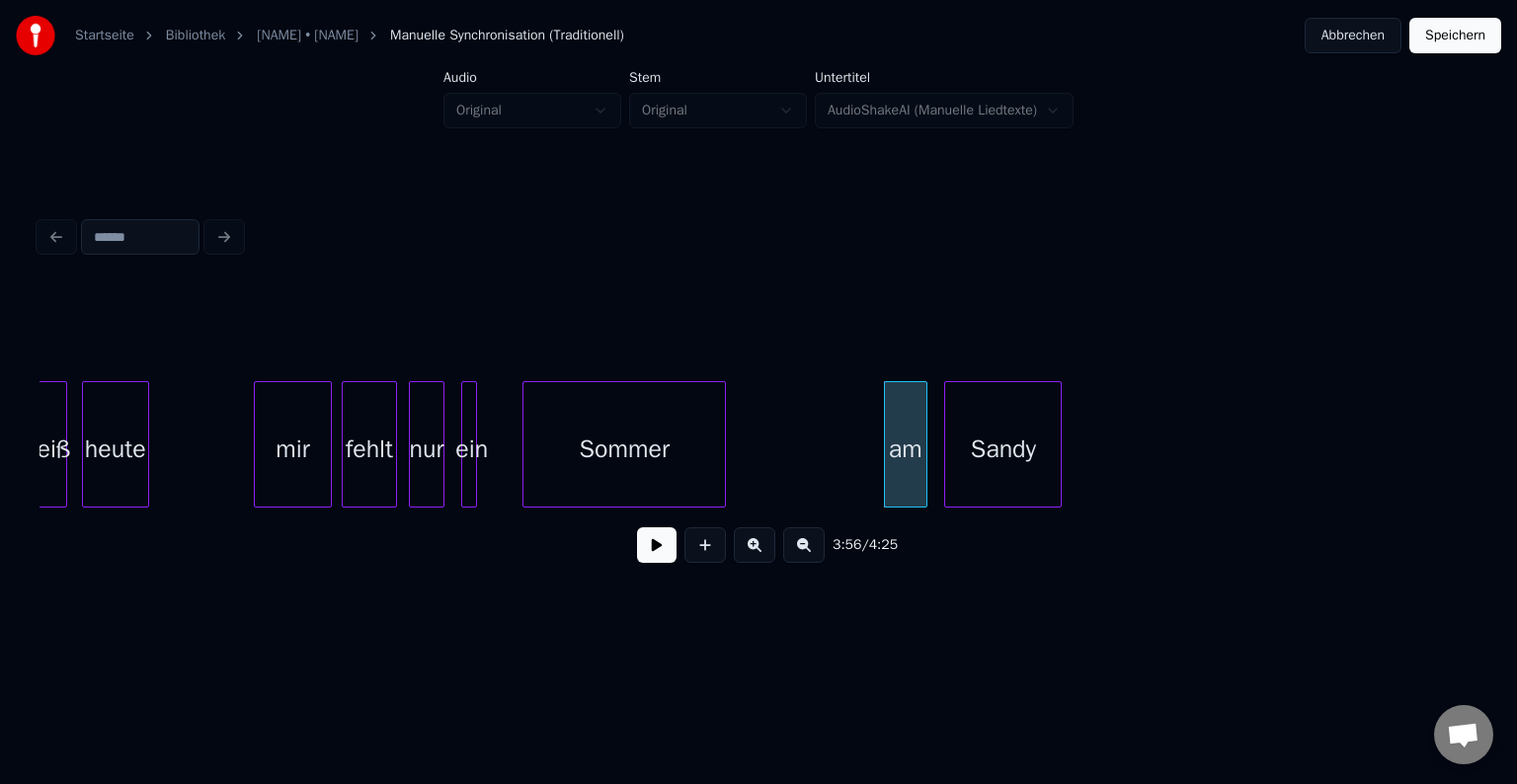 click on "Sandy" at bounding box center (1002, 449) 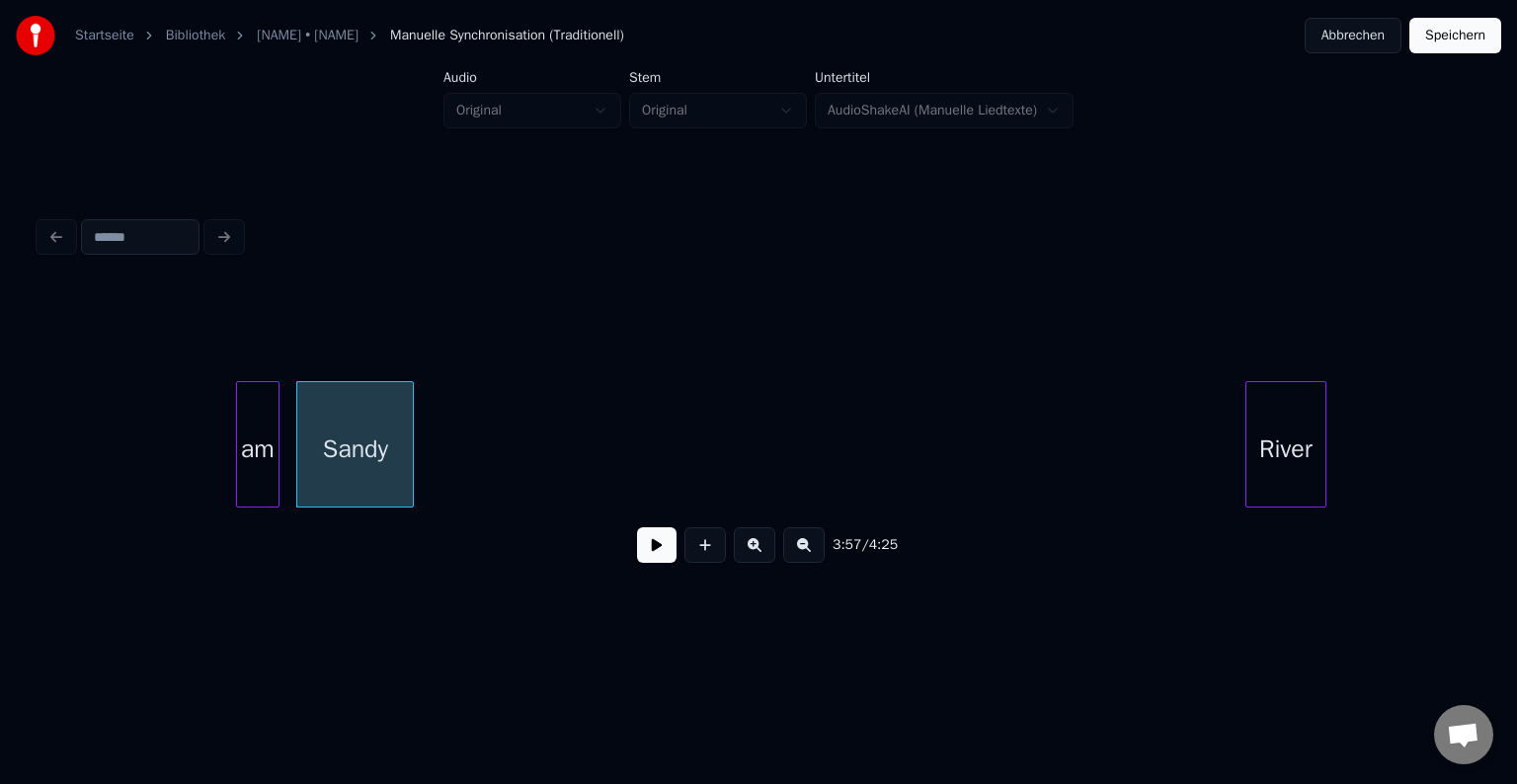 scroll, scrollTop: 0, scrollLeft: 46551, axis: horizontal 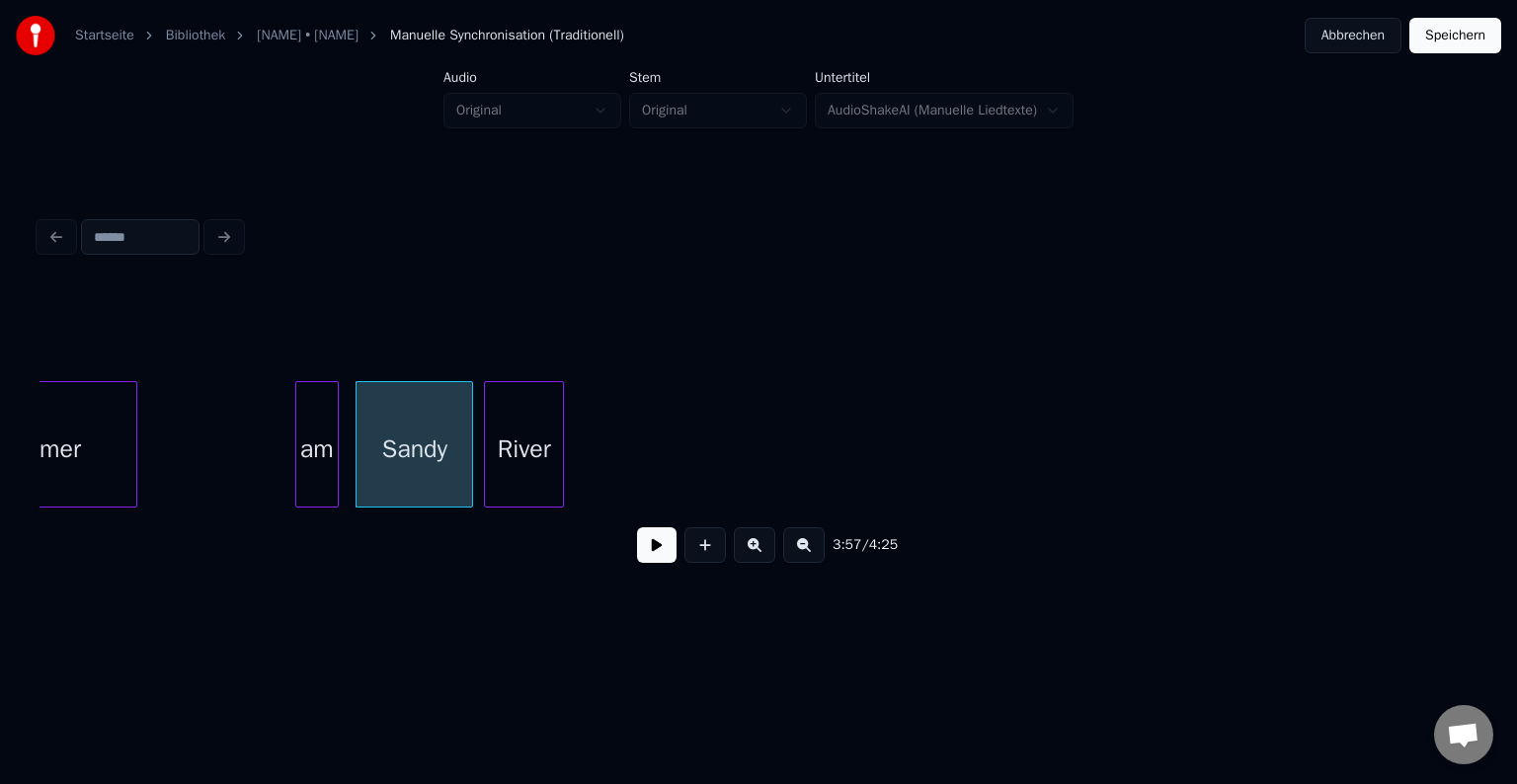 click on "3:57  /  4:25" at bounding box center [758, 432] 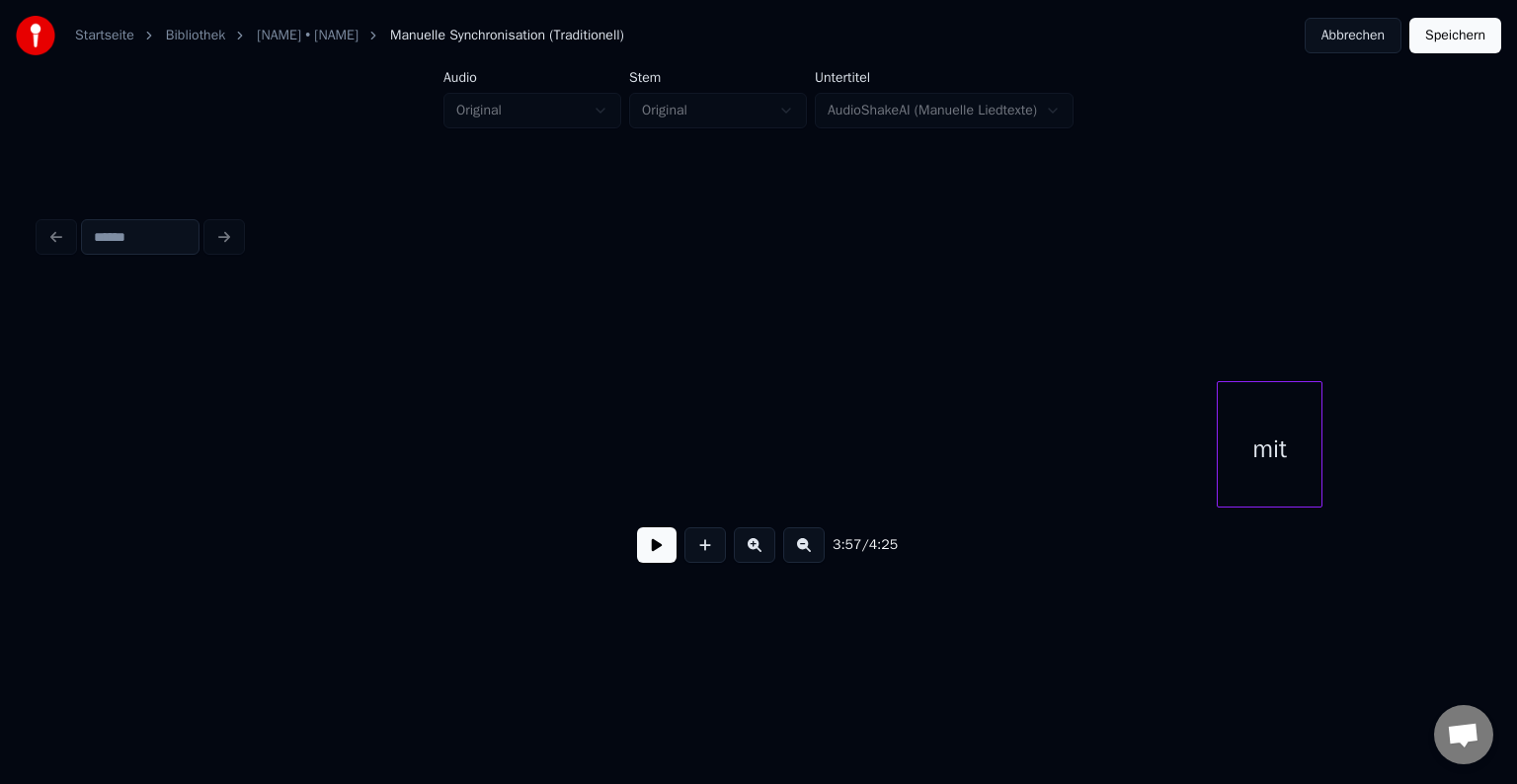 scroll, scrollTop: 0, scrollLeft: 47199, axis: horizontal 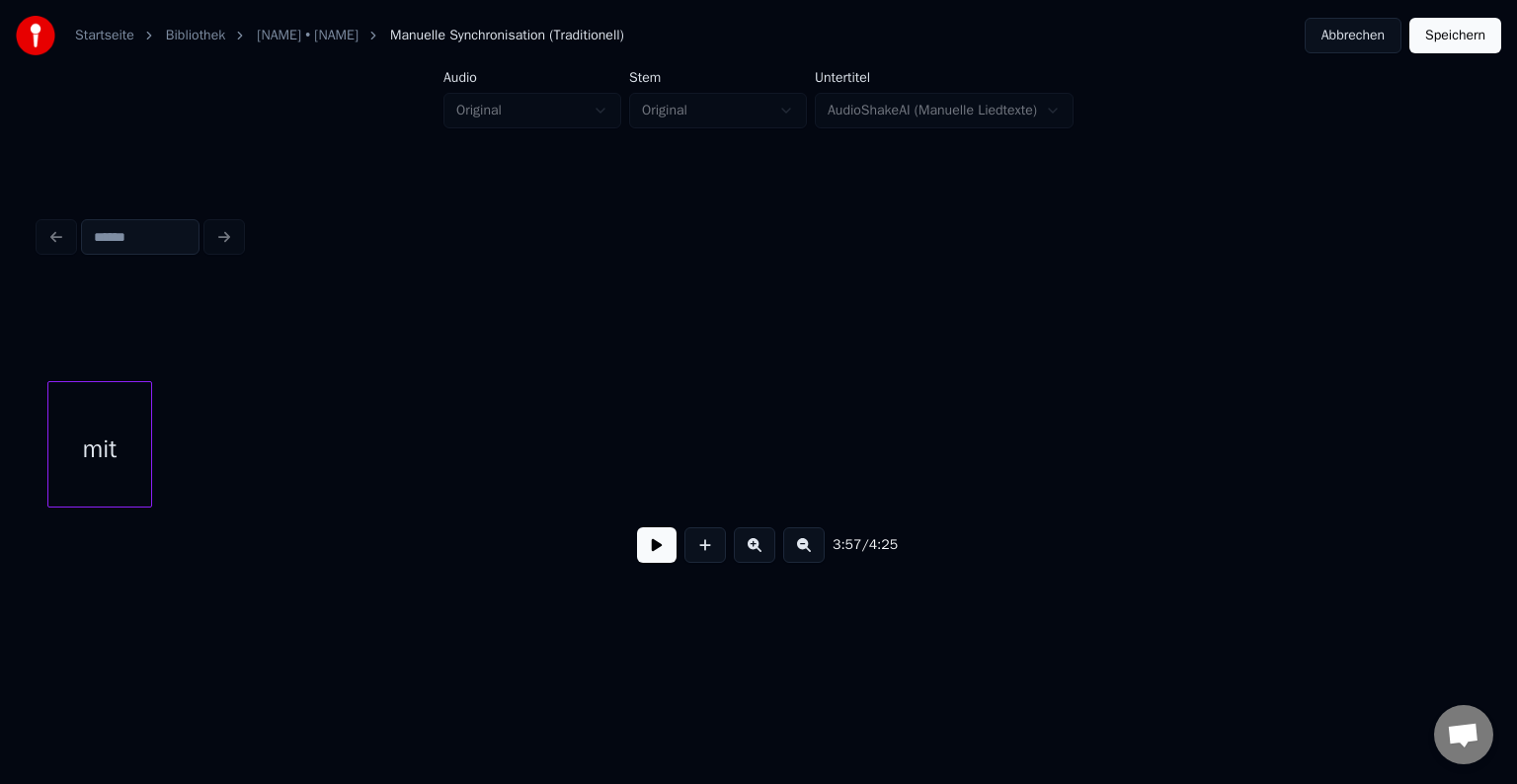 click on "3:57  /  4:25" at bounding box center [758, 432] 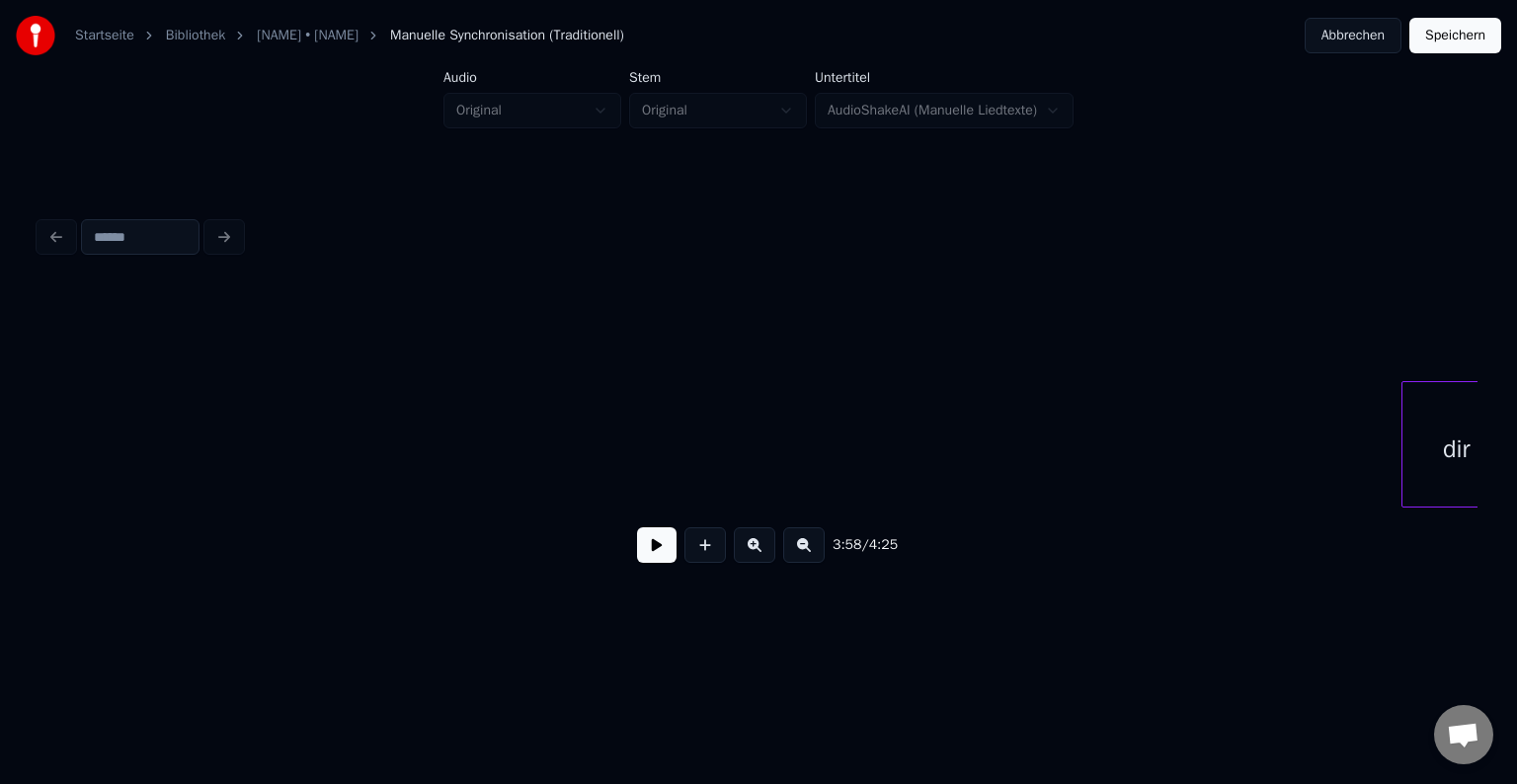 scroll, scrollTop: 0, scrollLeft: 47376, axis: horizontal 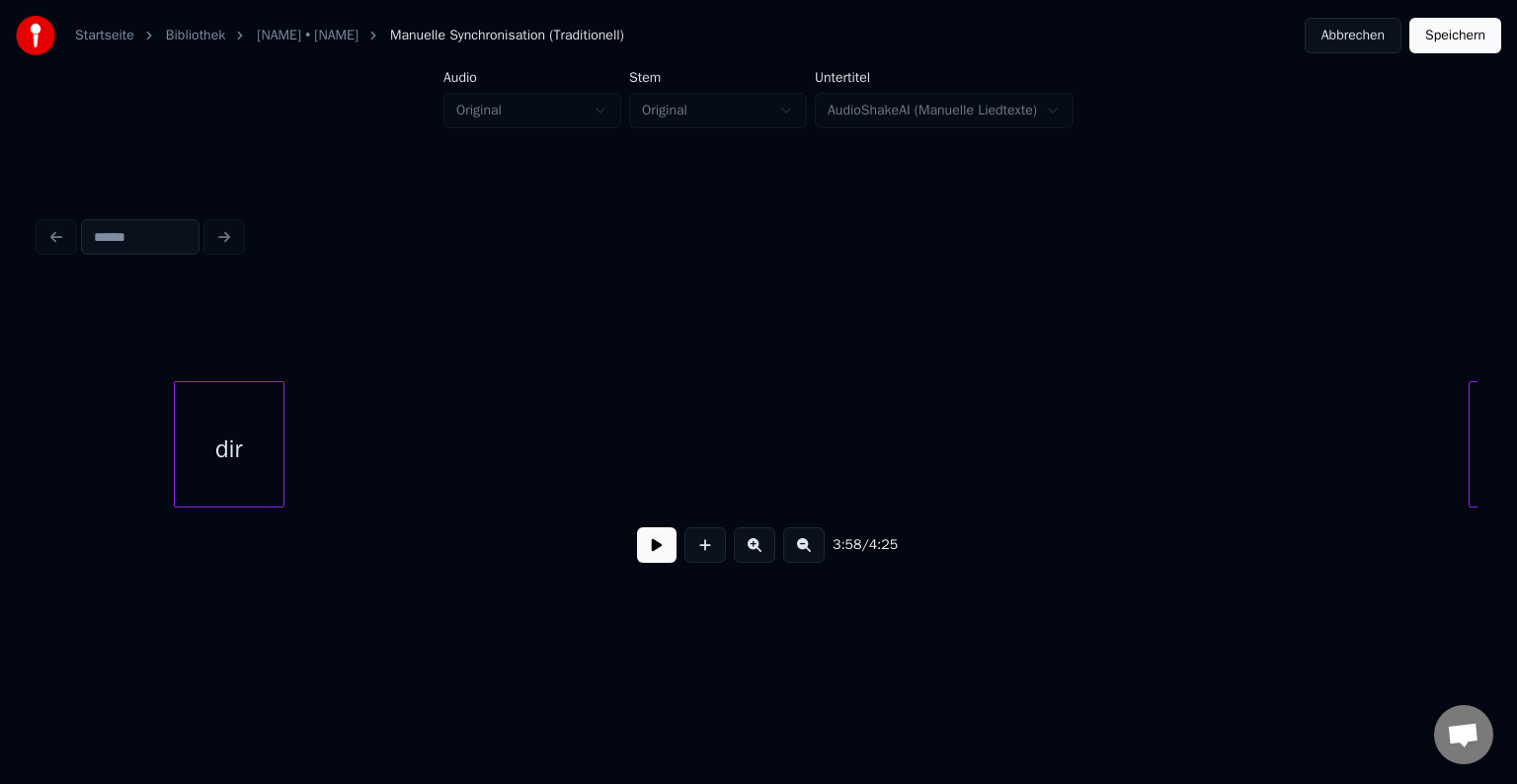 click on "dir und" at bounding box center [758, 444] 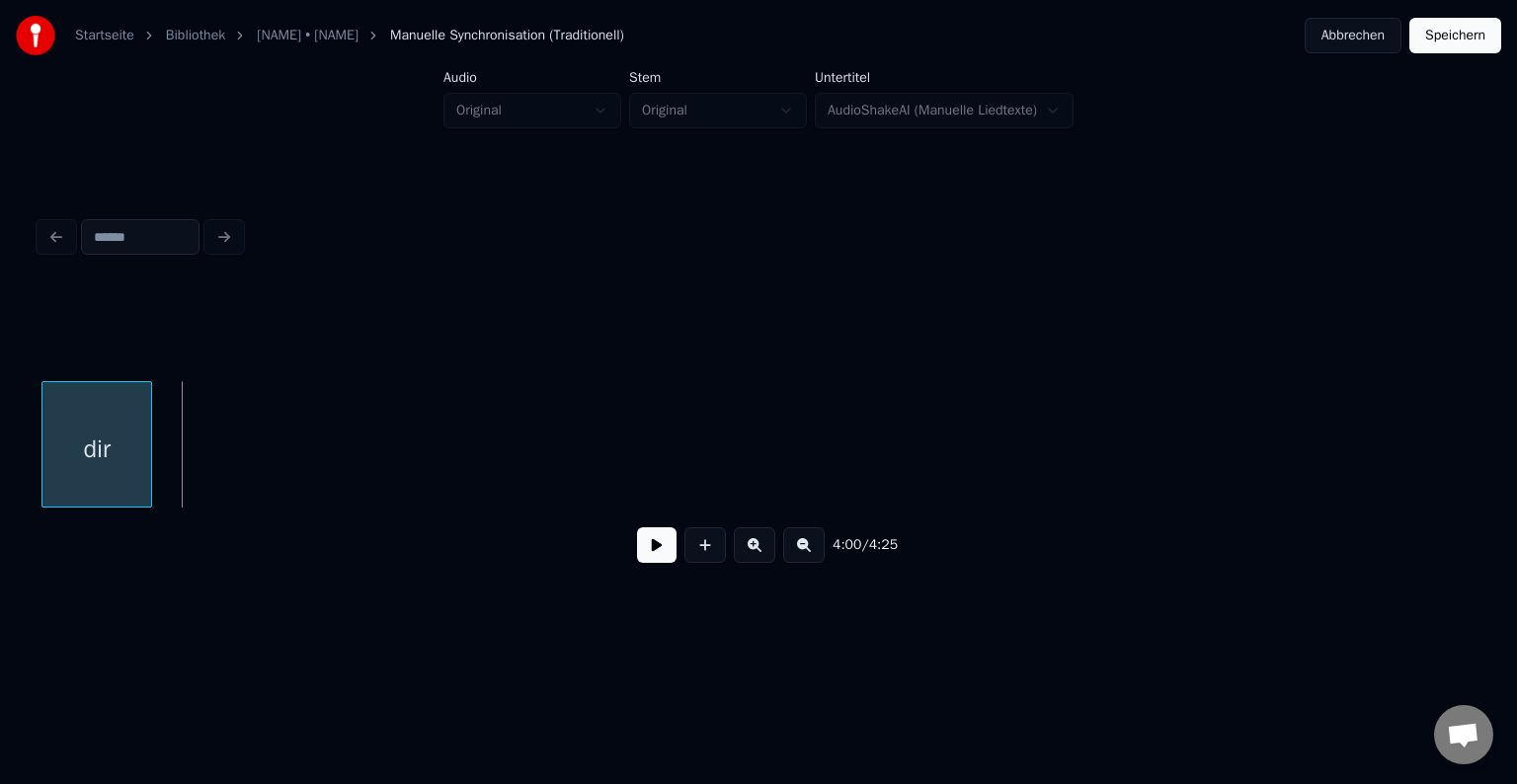 scroll, scrollTop: 0, scrollLeft: 47351, axis: horizontal 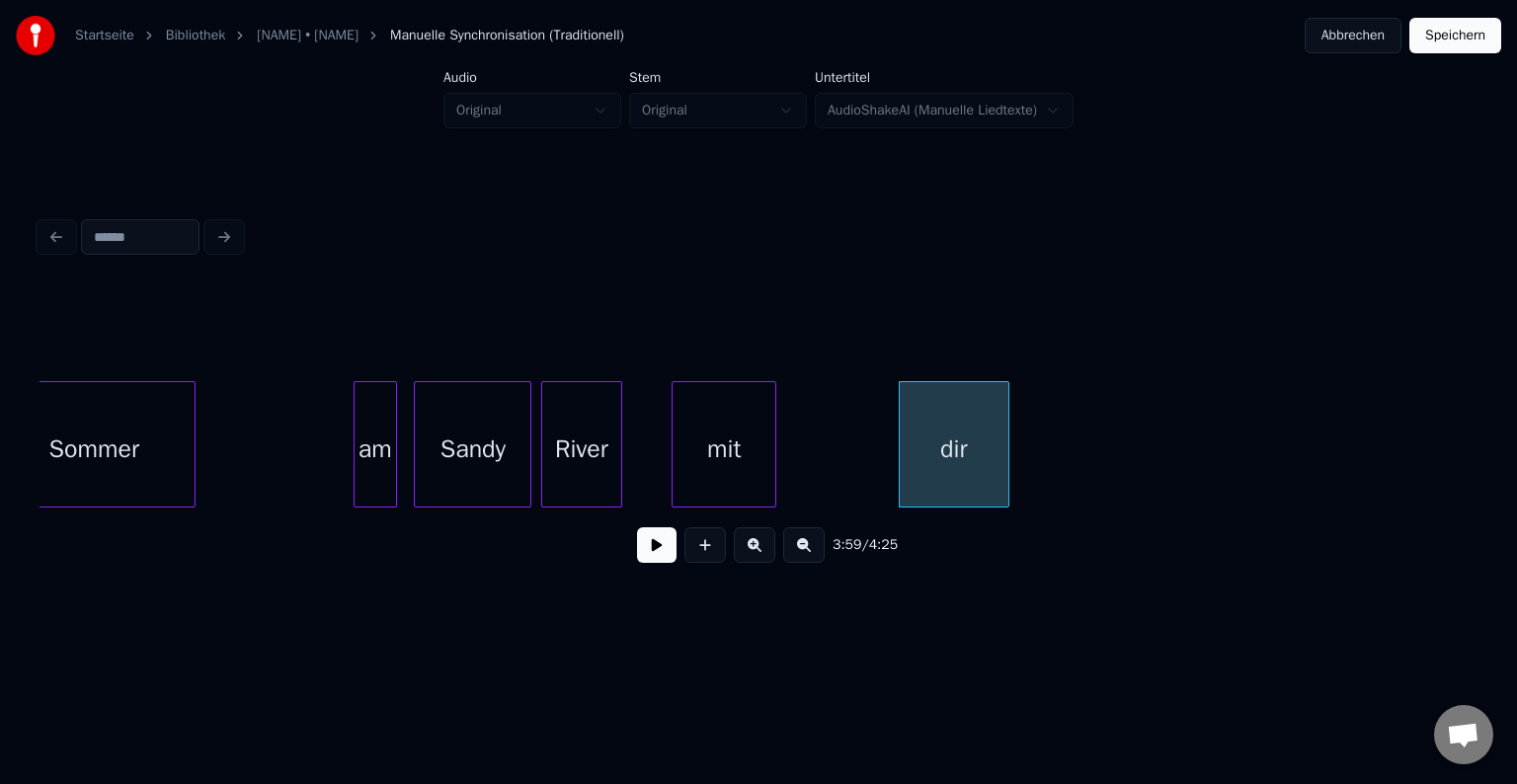 click on "mit" at bounding box center (724, 449) 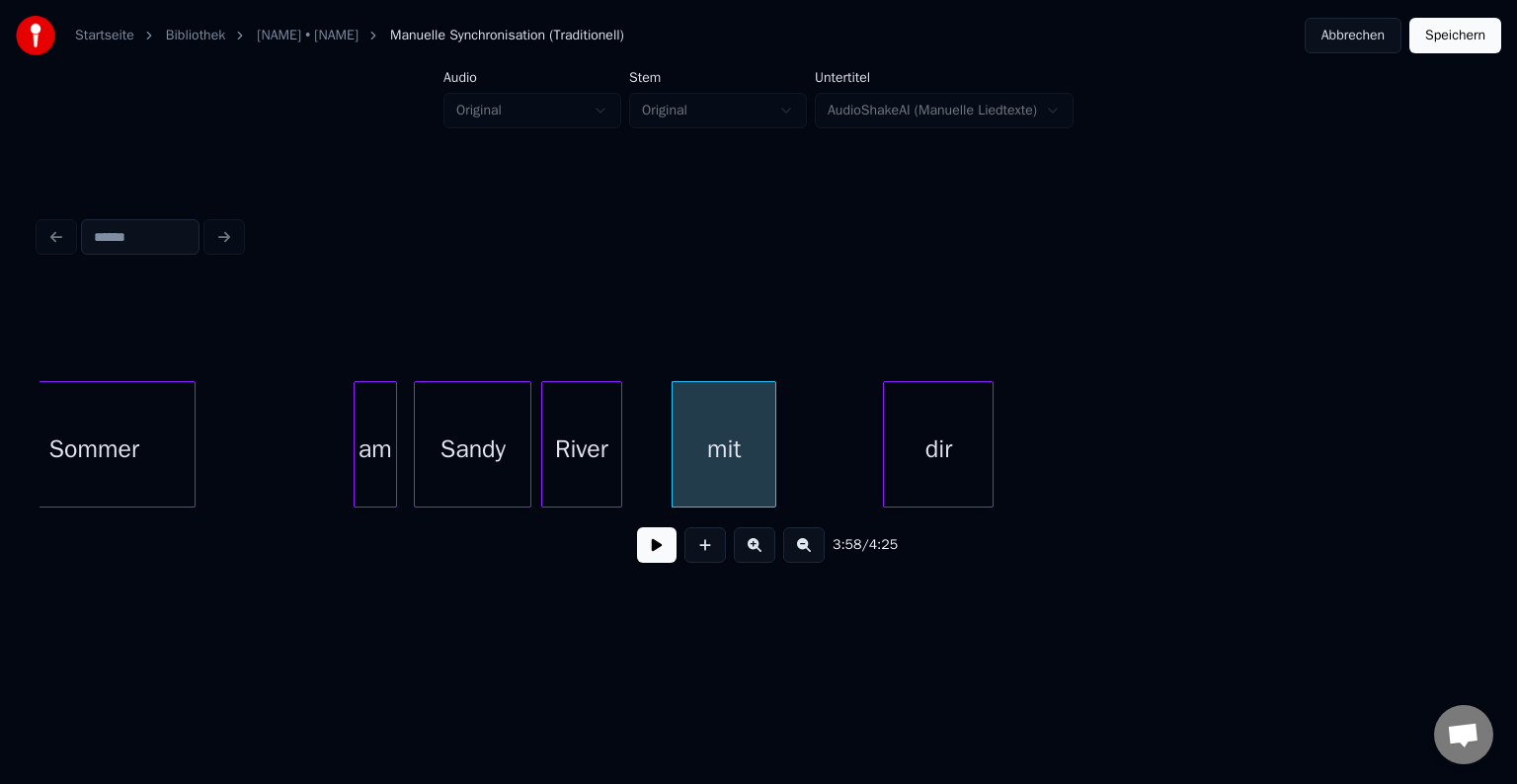 click on "dir" at bounding box center (938, 449) 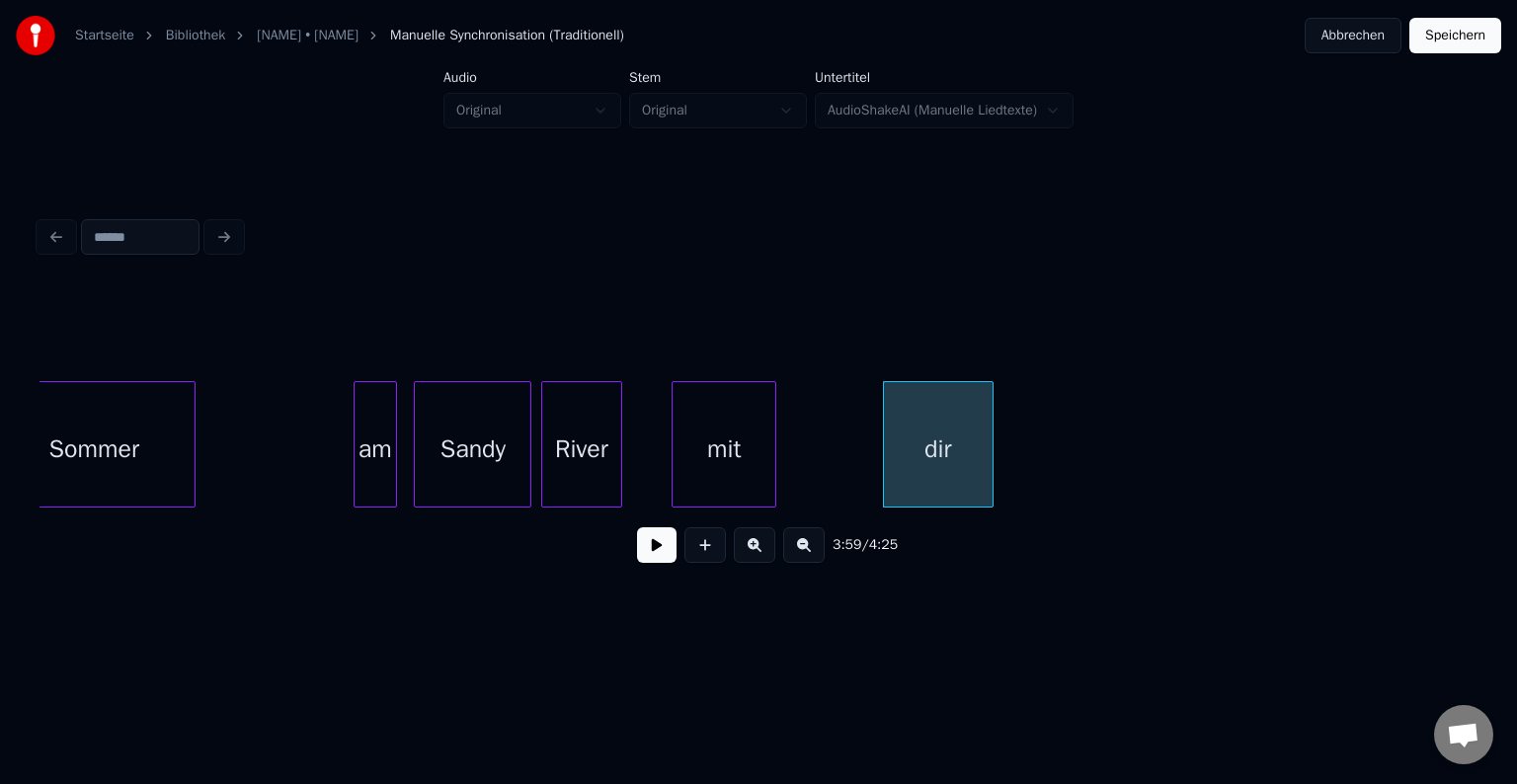 click on "Sommer" at bounding box center (94, 449) 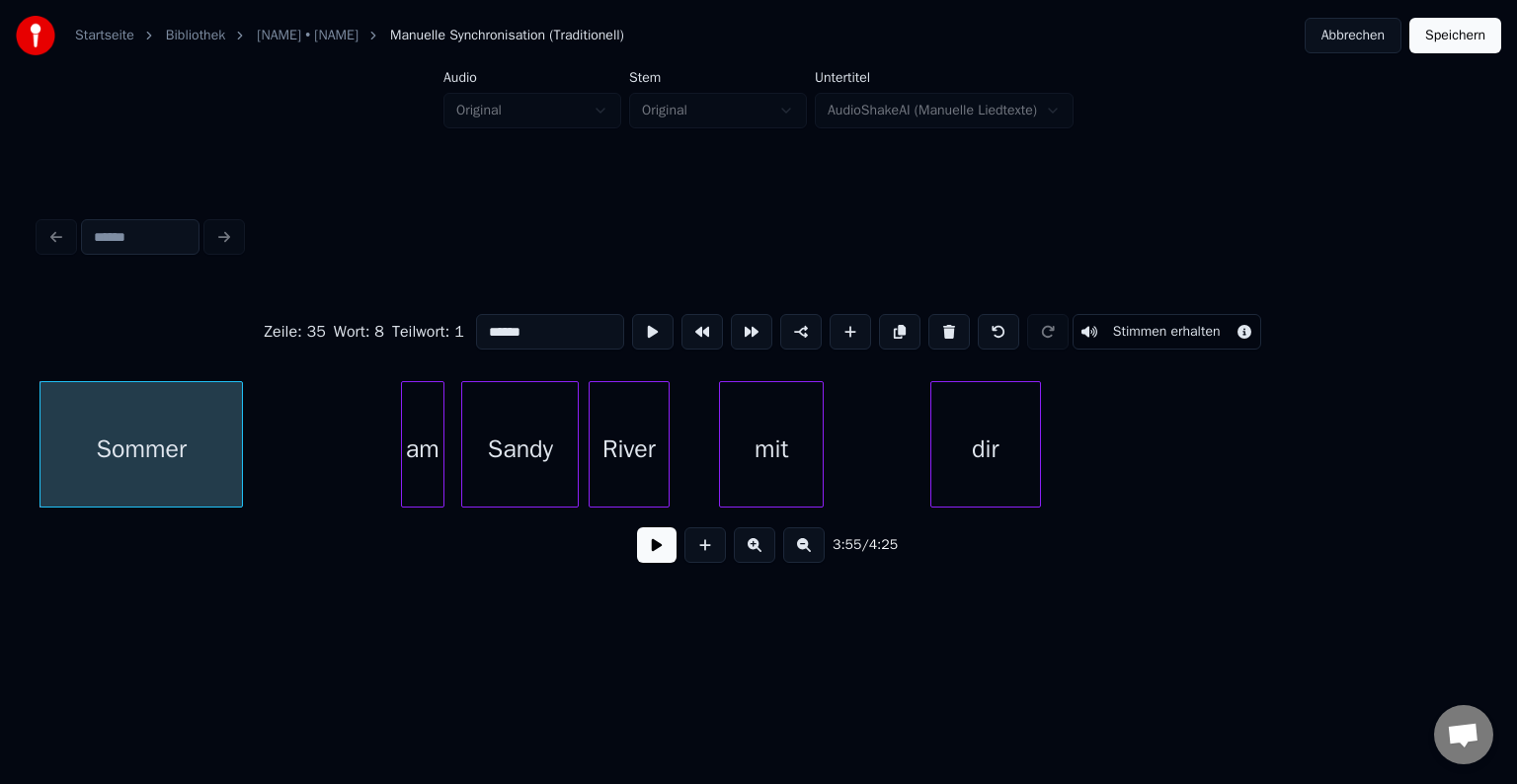 click at bounding box center (657, 545) 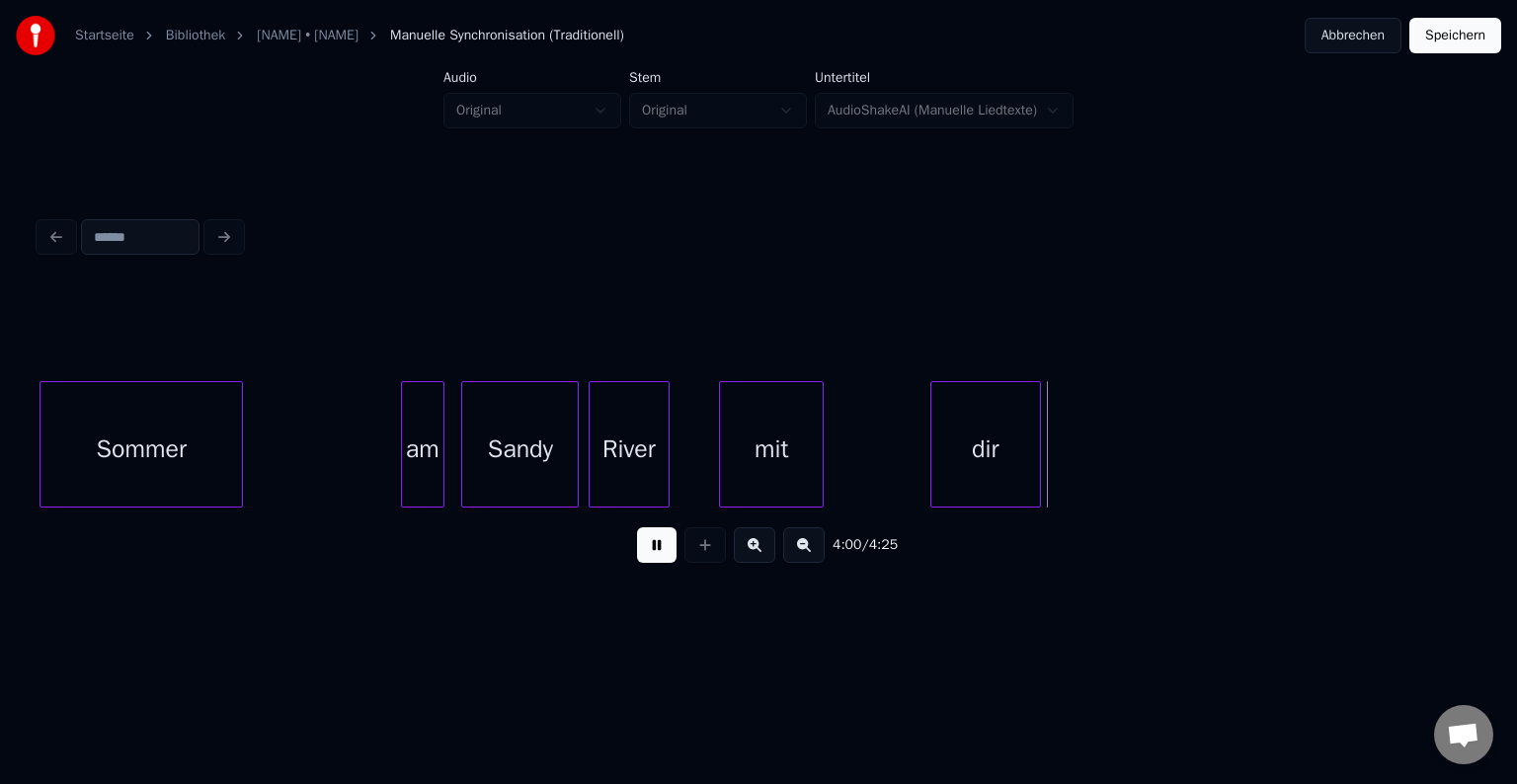 click at bounding box center [657, 545] 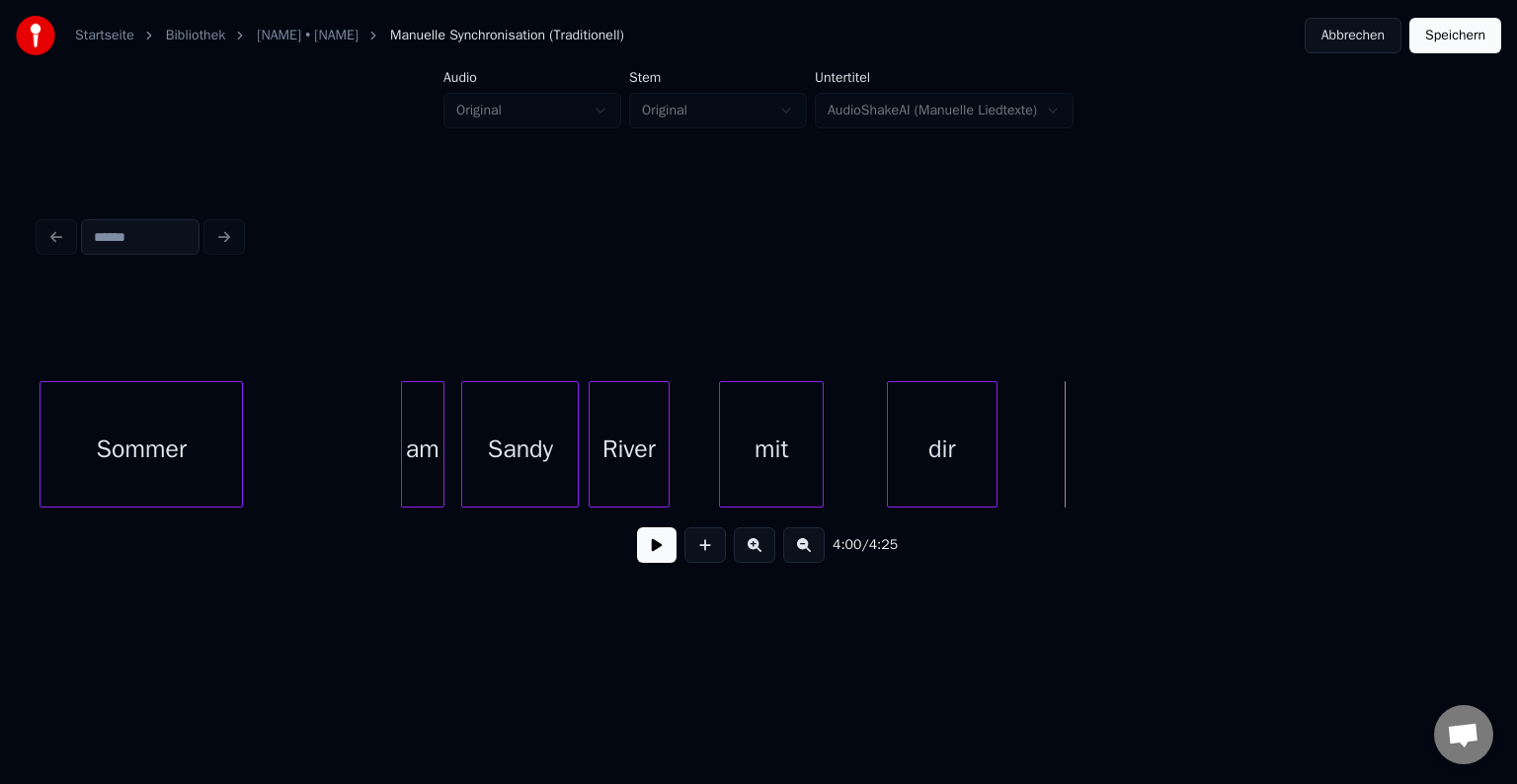 click on "dir" at bounding box center (942, 449) 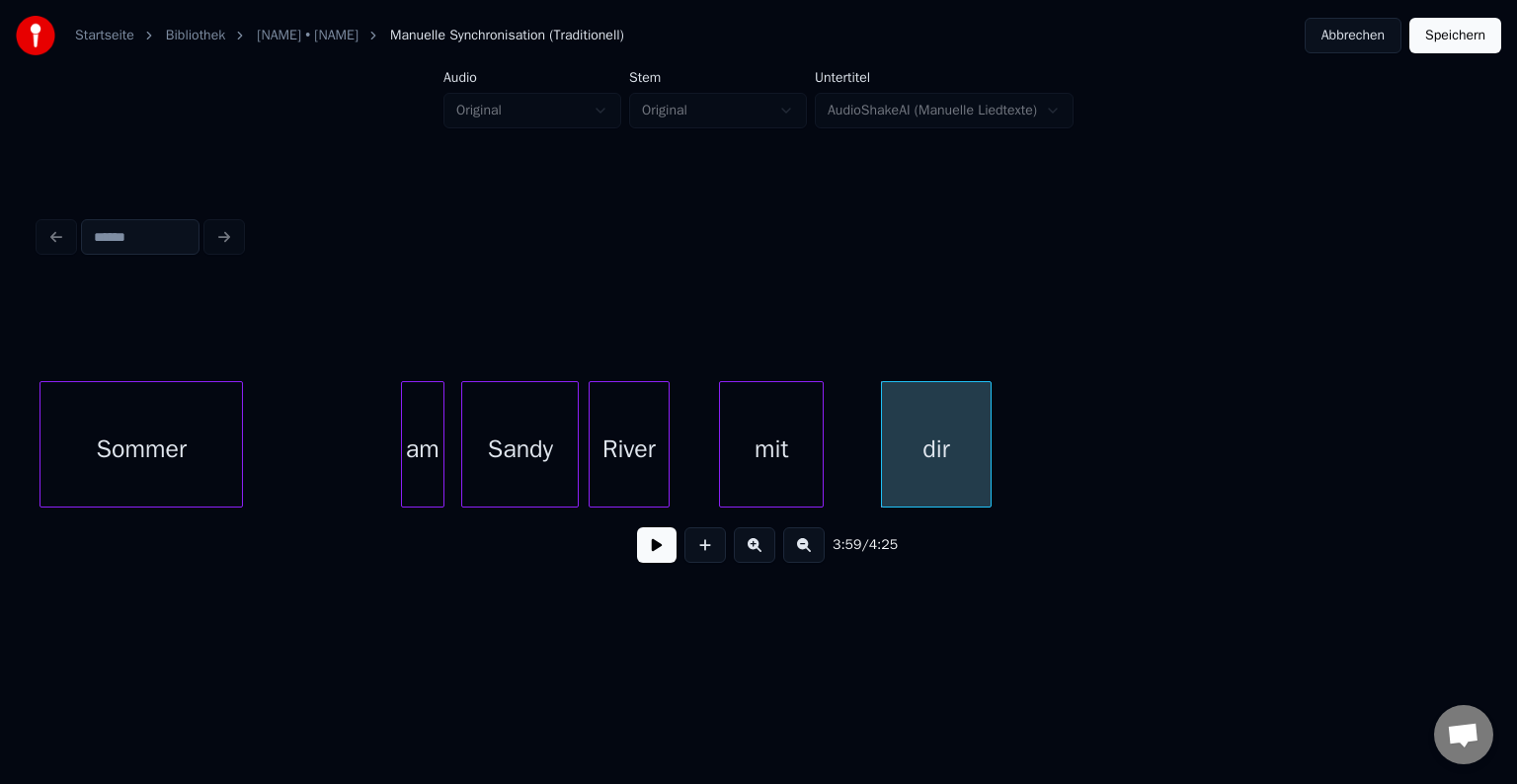 click on "Sommer" at bounding box center (141, 449) 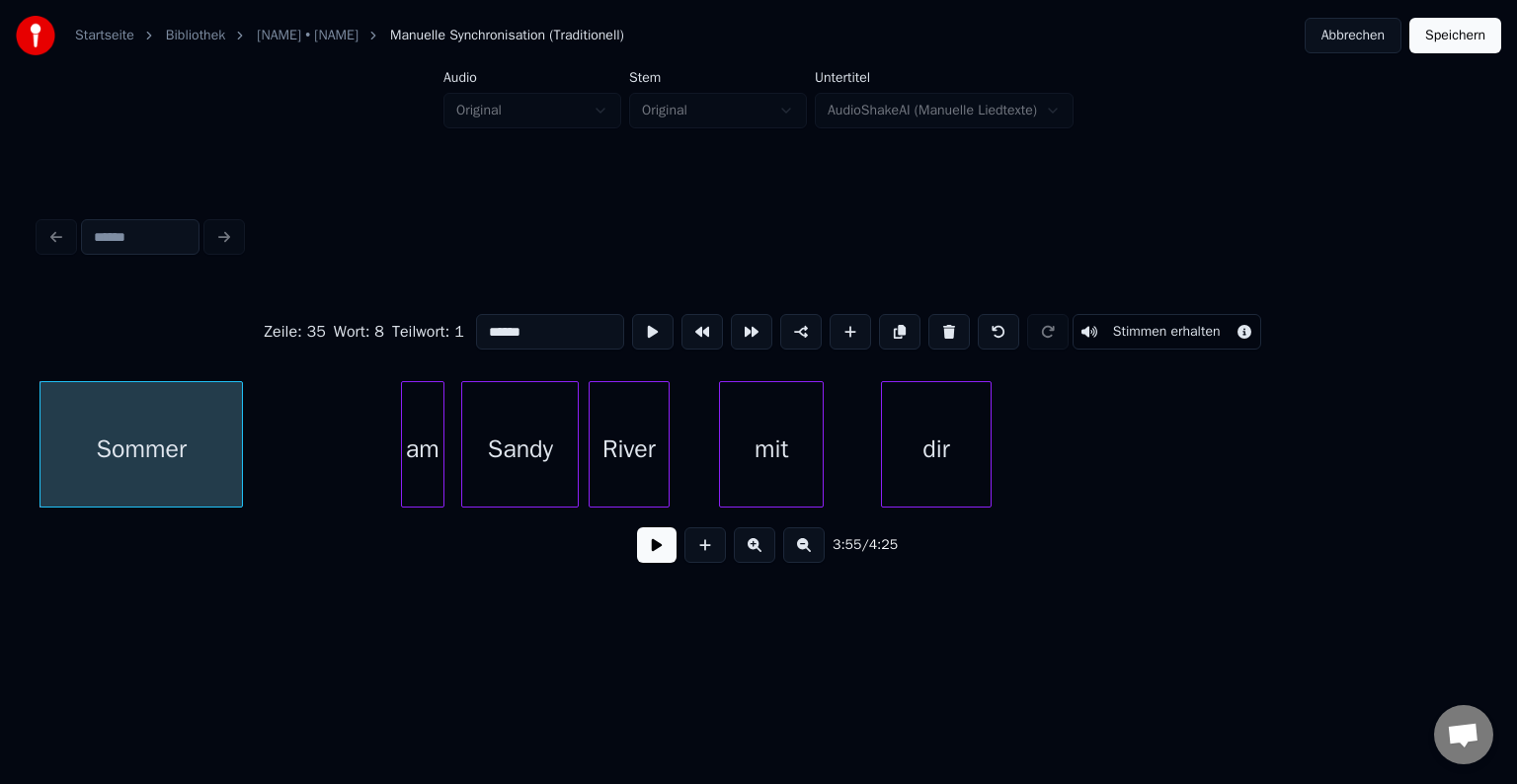 click at bounding box center [657, 545] 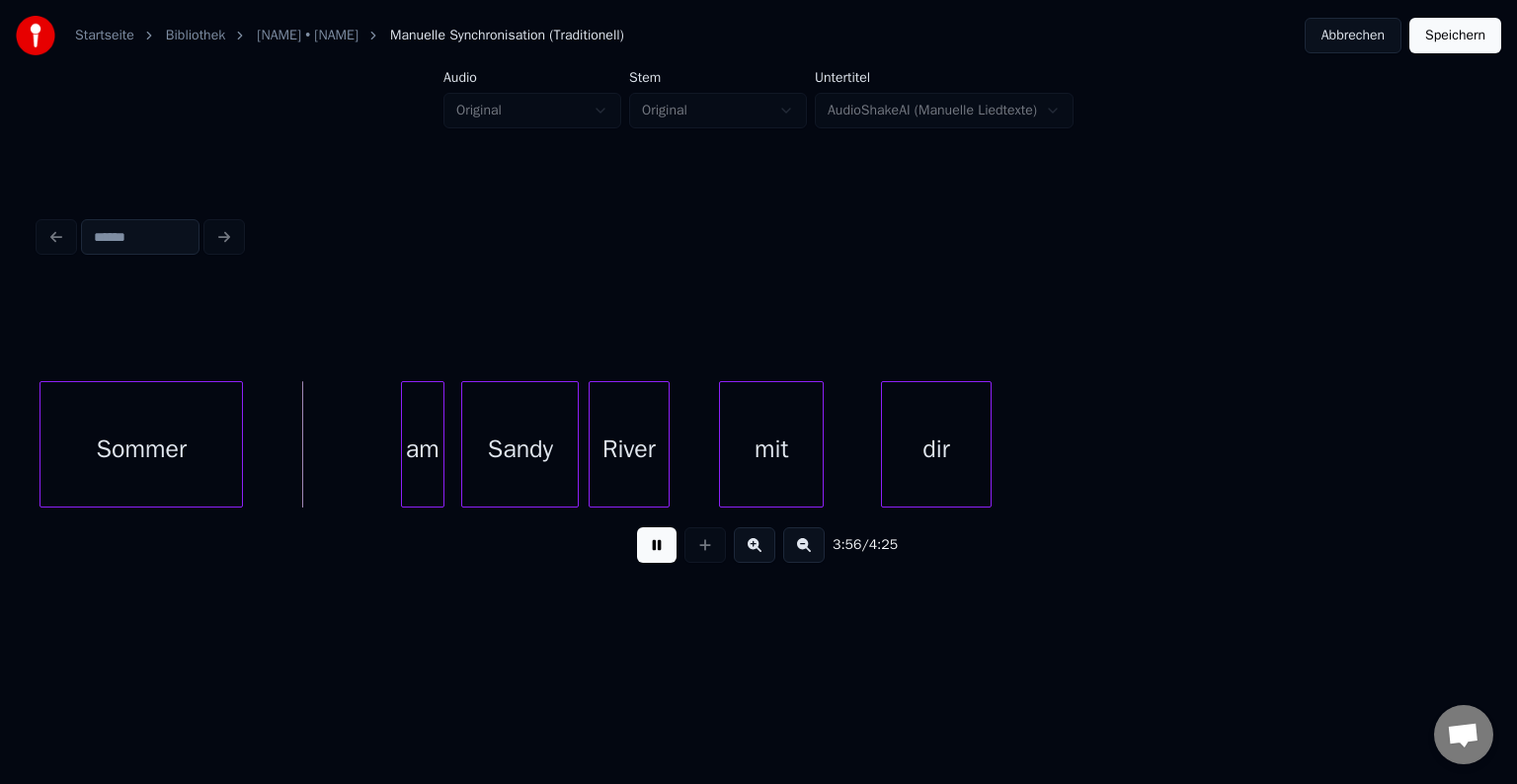 click at bounding box center (657, 545) 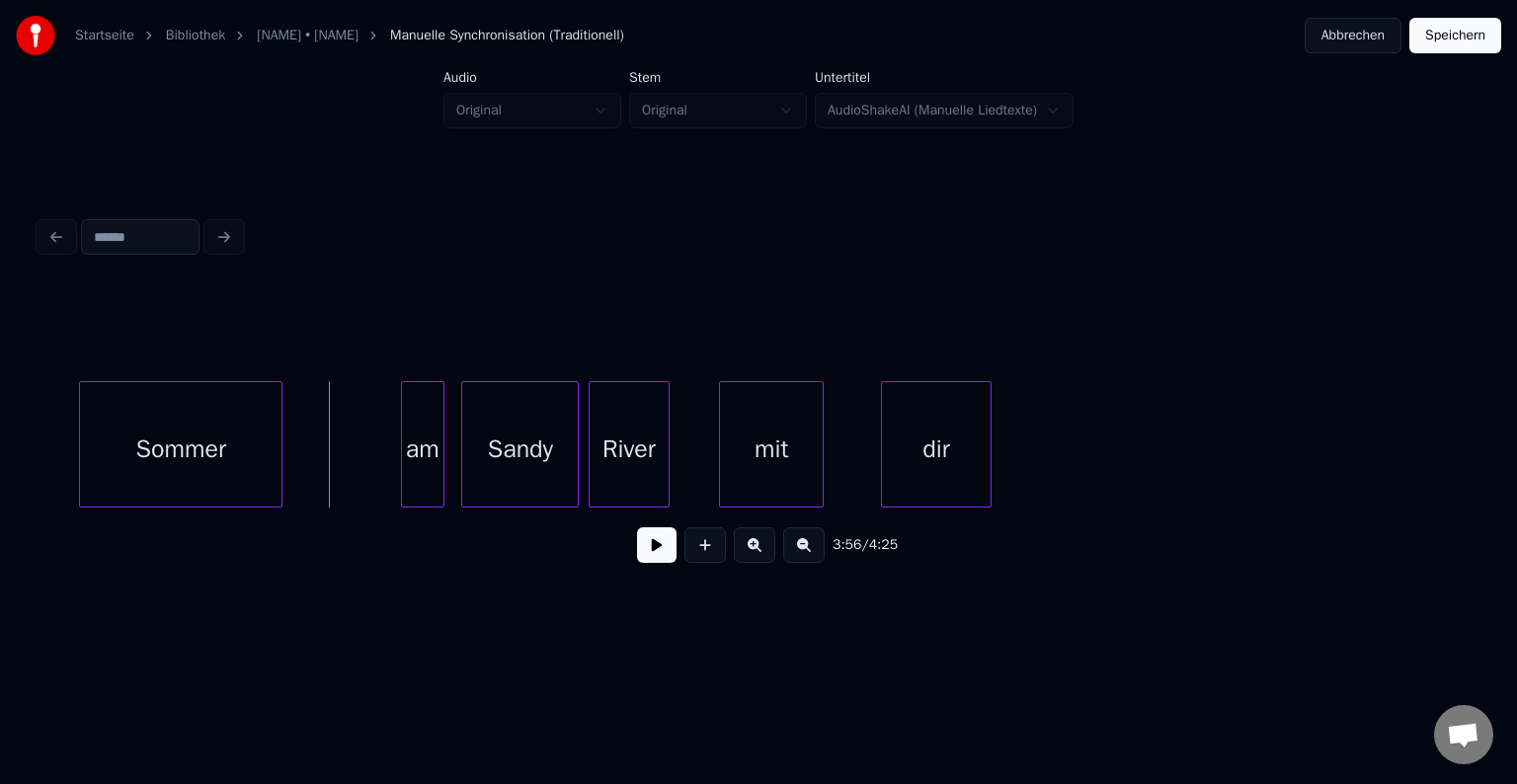 click on "Sommer" at bounding box center (181, 449) 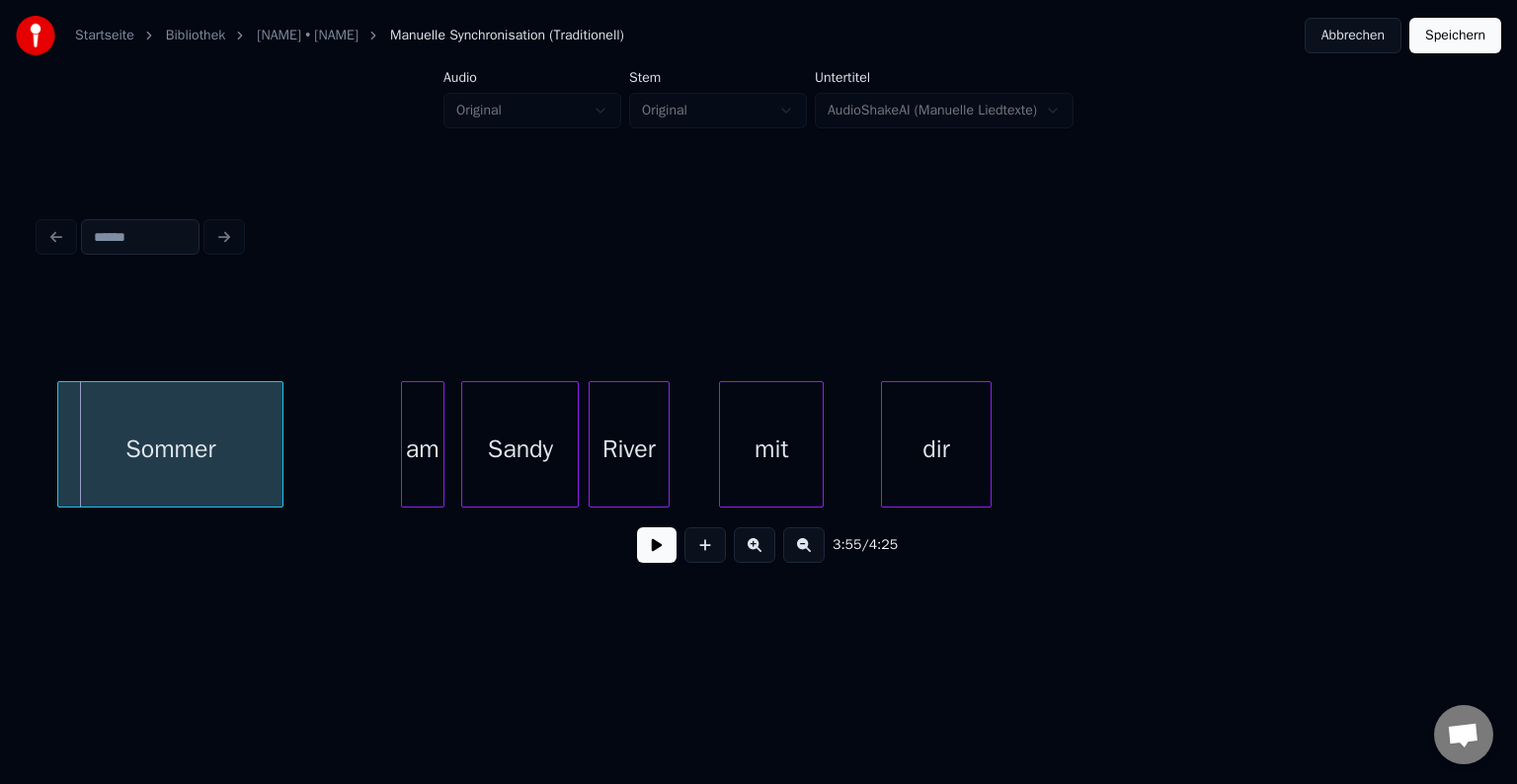 click at bounding box center (61, 444) 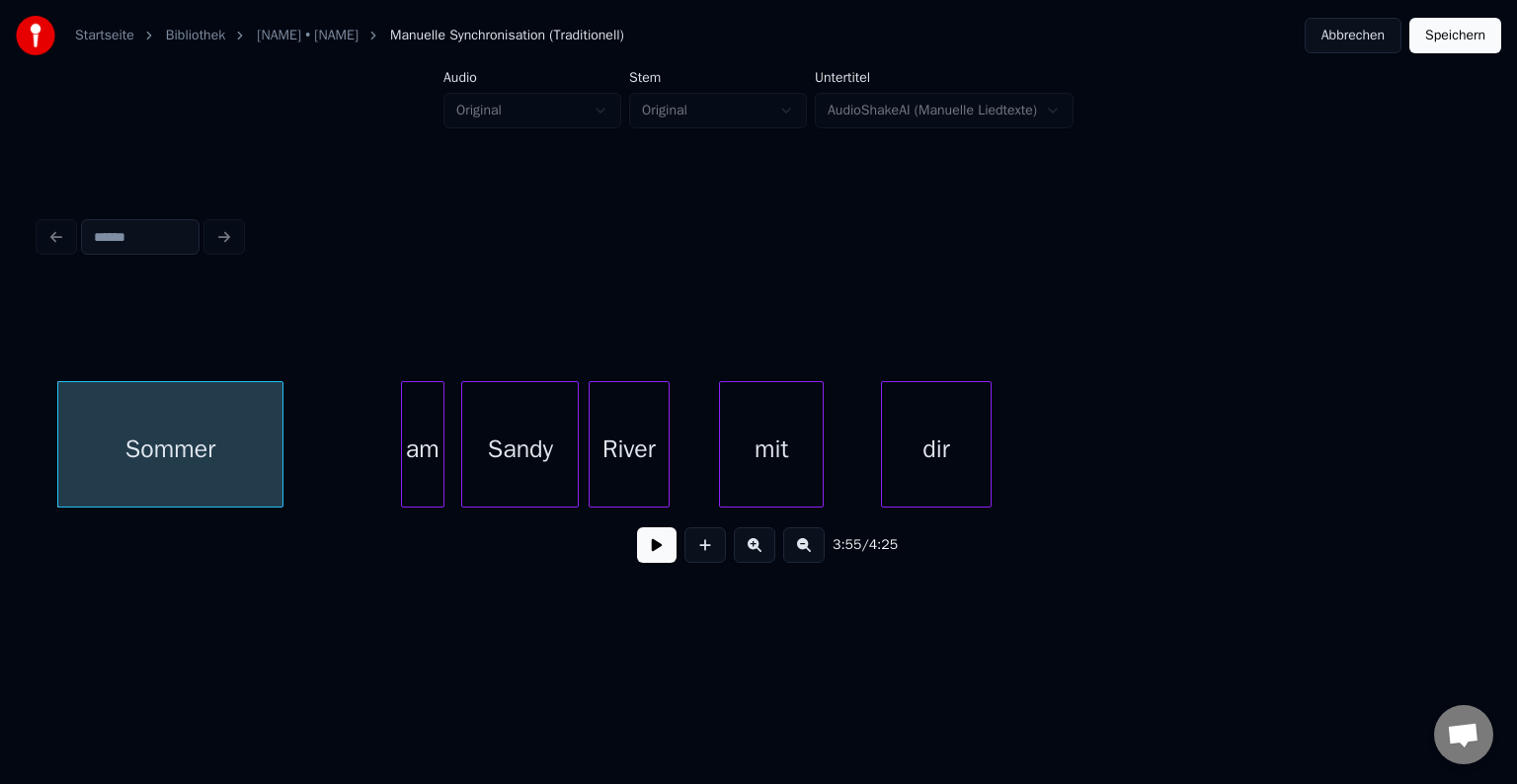 click at bounding box center [657, 545] 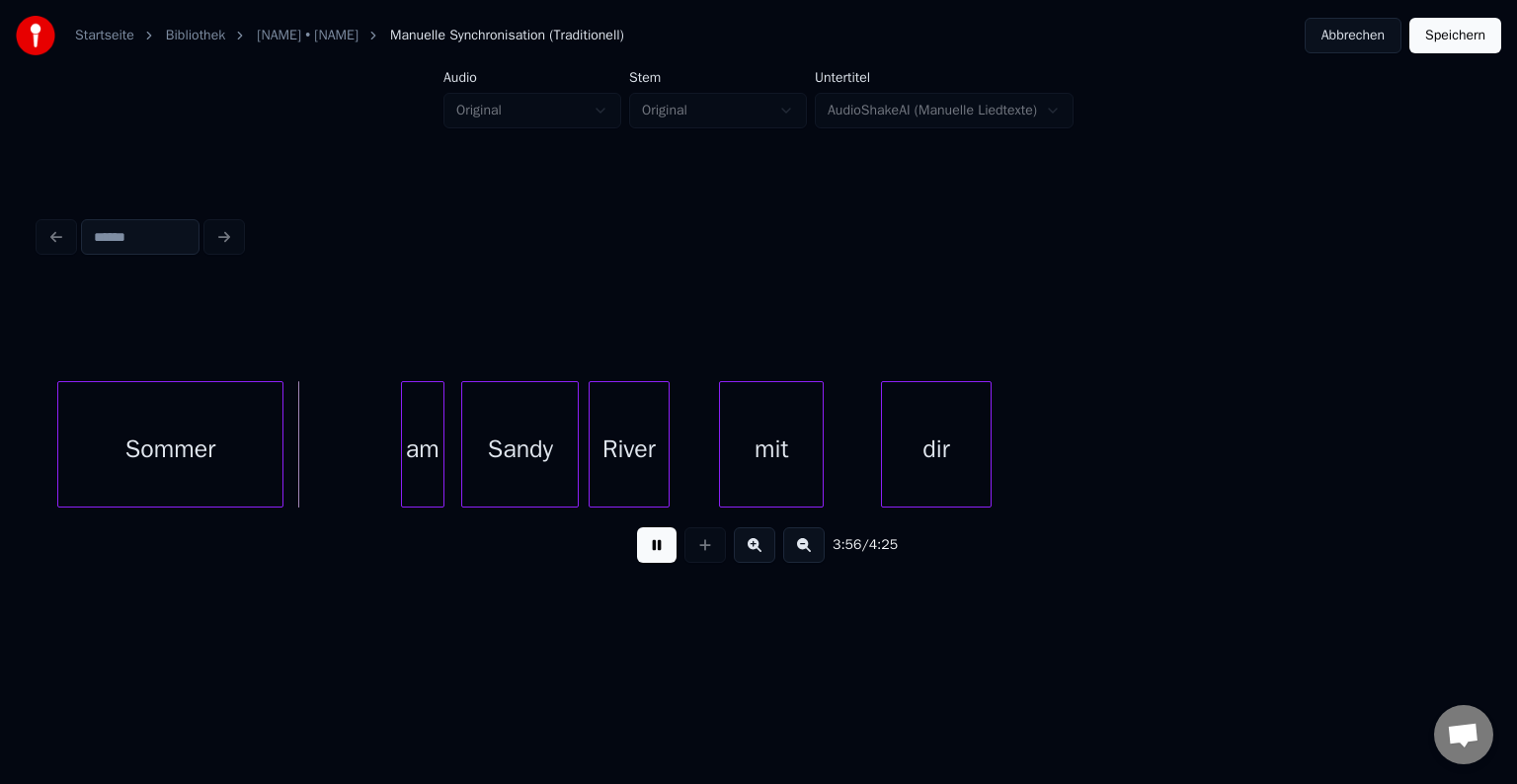 click at bounding box center [657, 545] 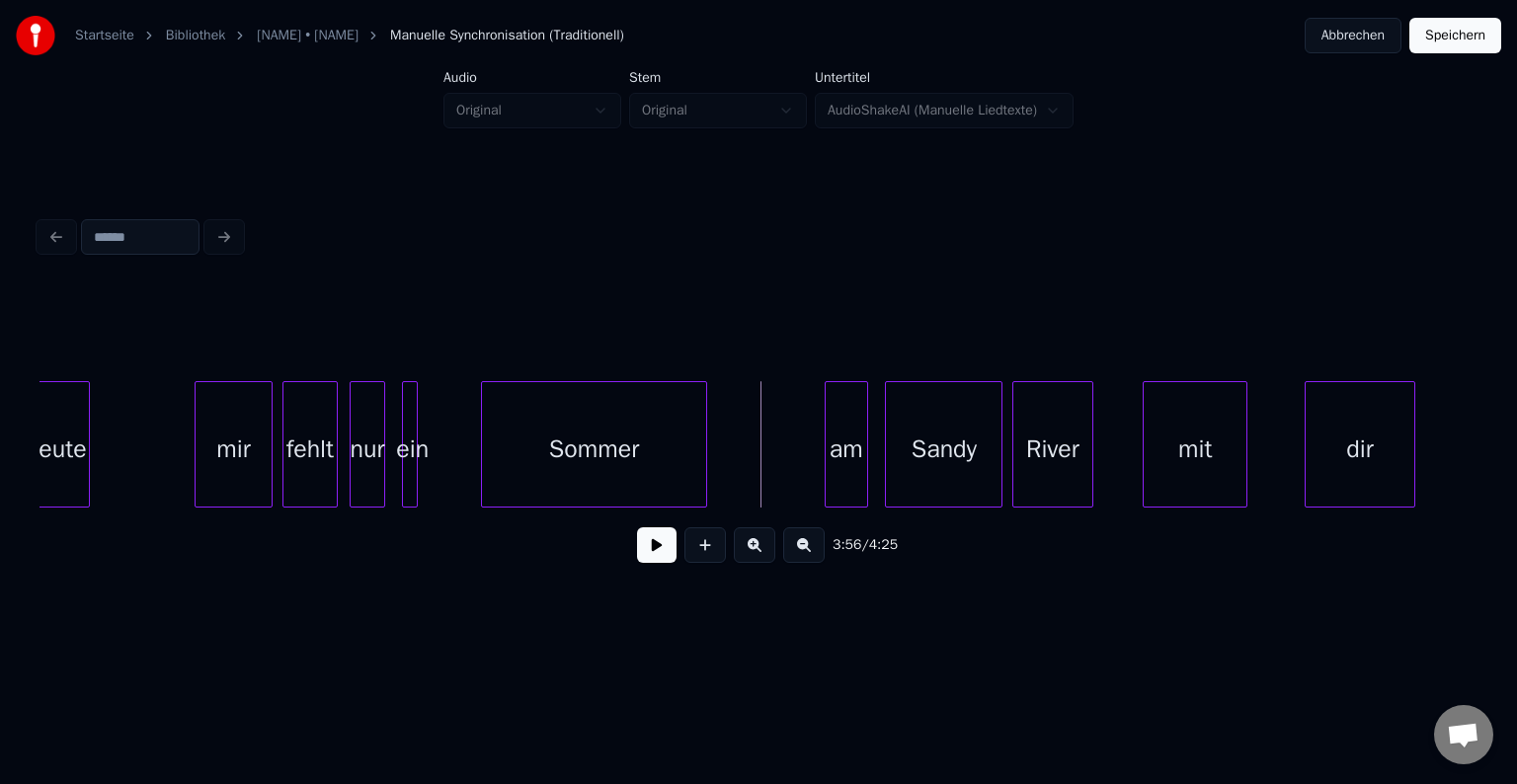 scroll, scrollTop: 0, scrollLeft: 45992, axis: horizontal 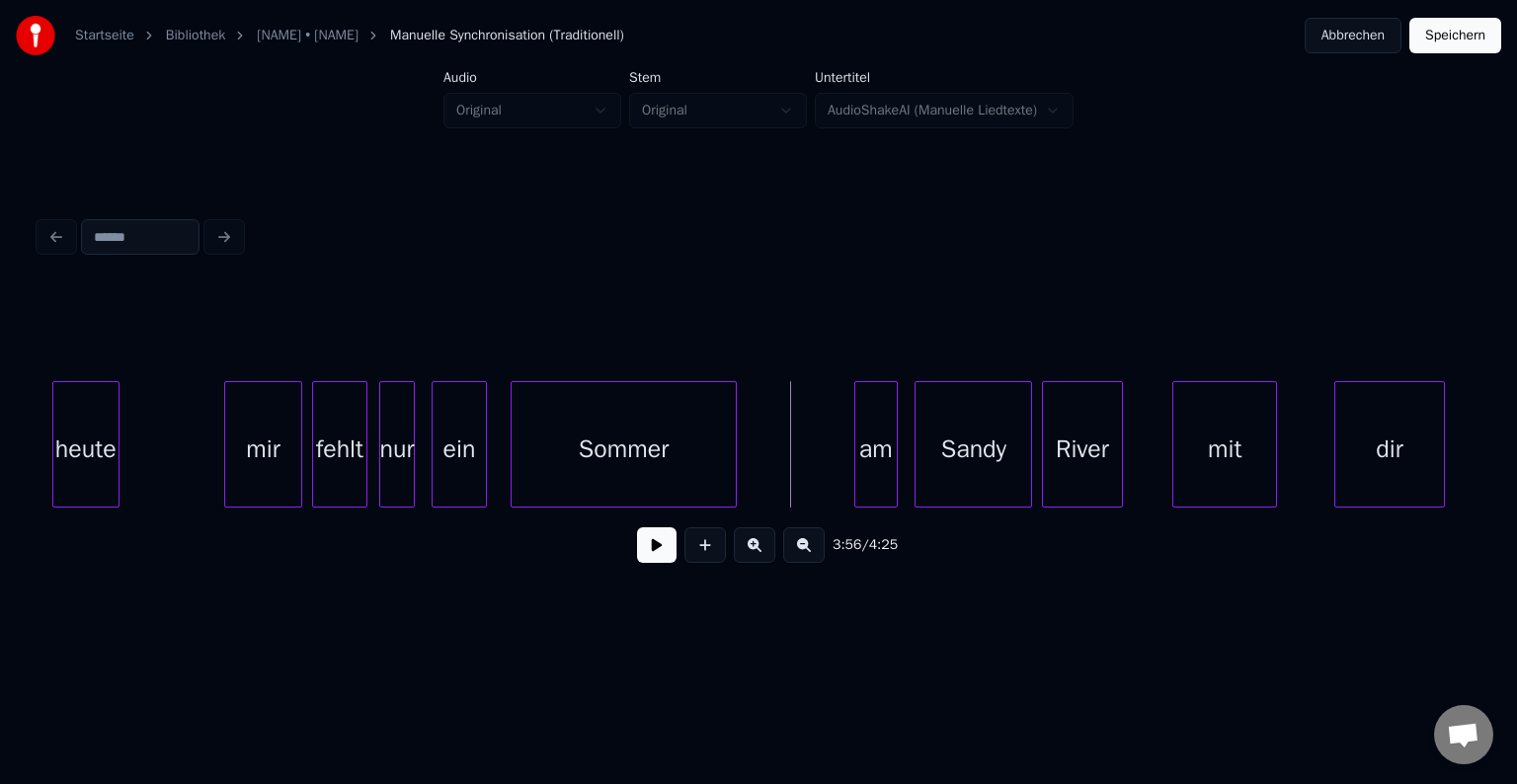 click at bounding box center (483, 444) 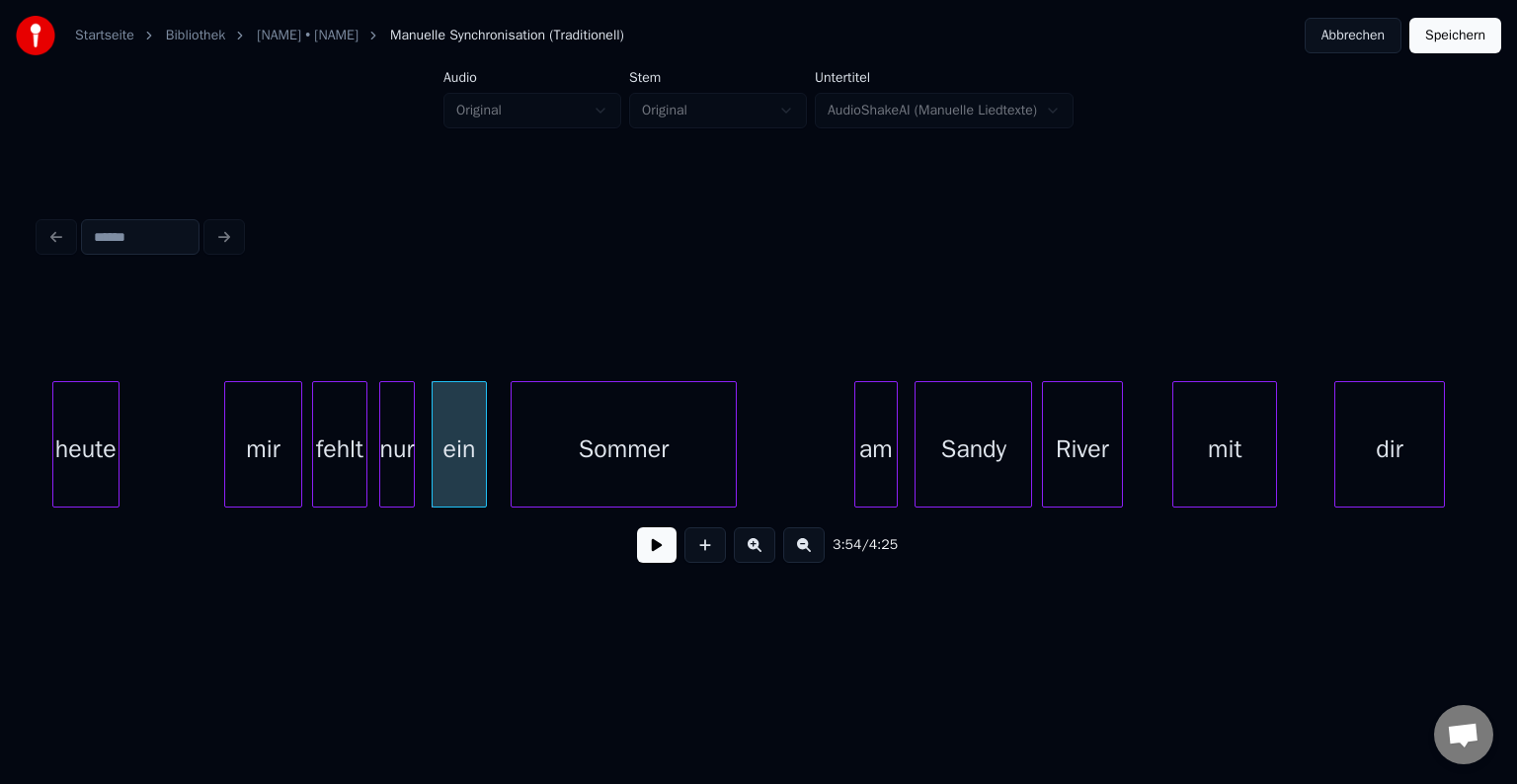 click on "ein" at bounding box center [459, 449] 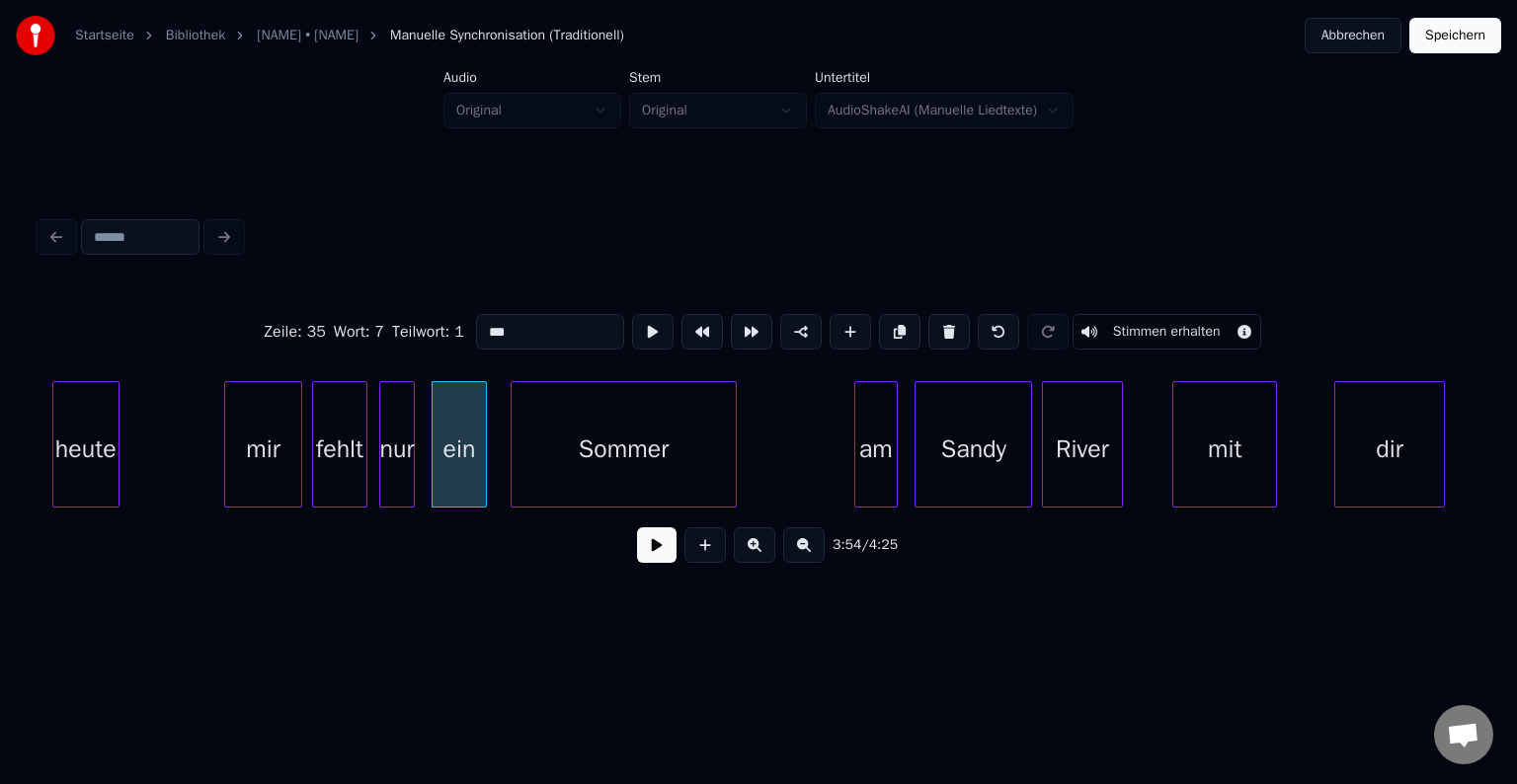 click at bounding box center (657, 545) 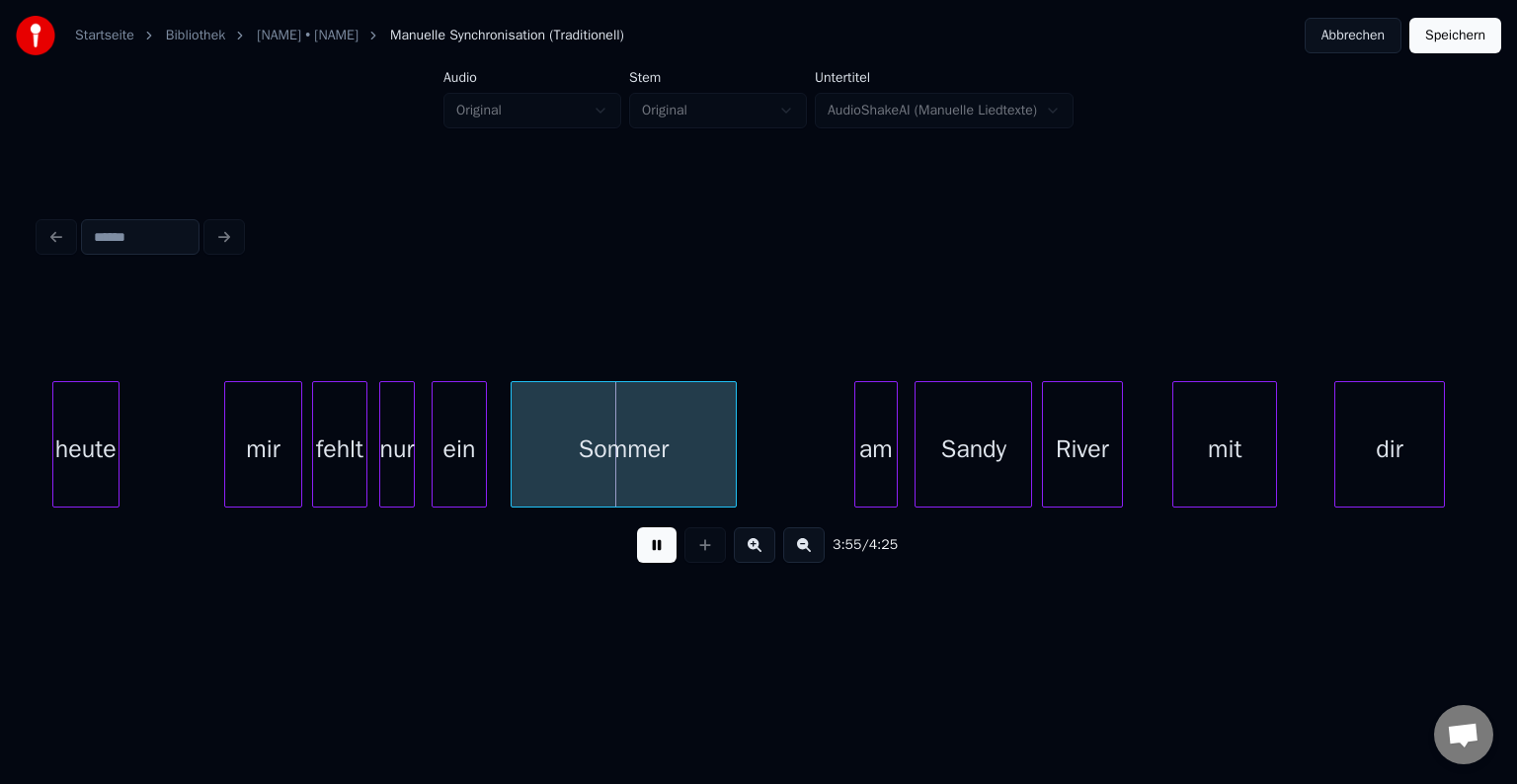 click at bounding box center (657, 545) 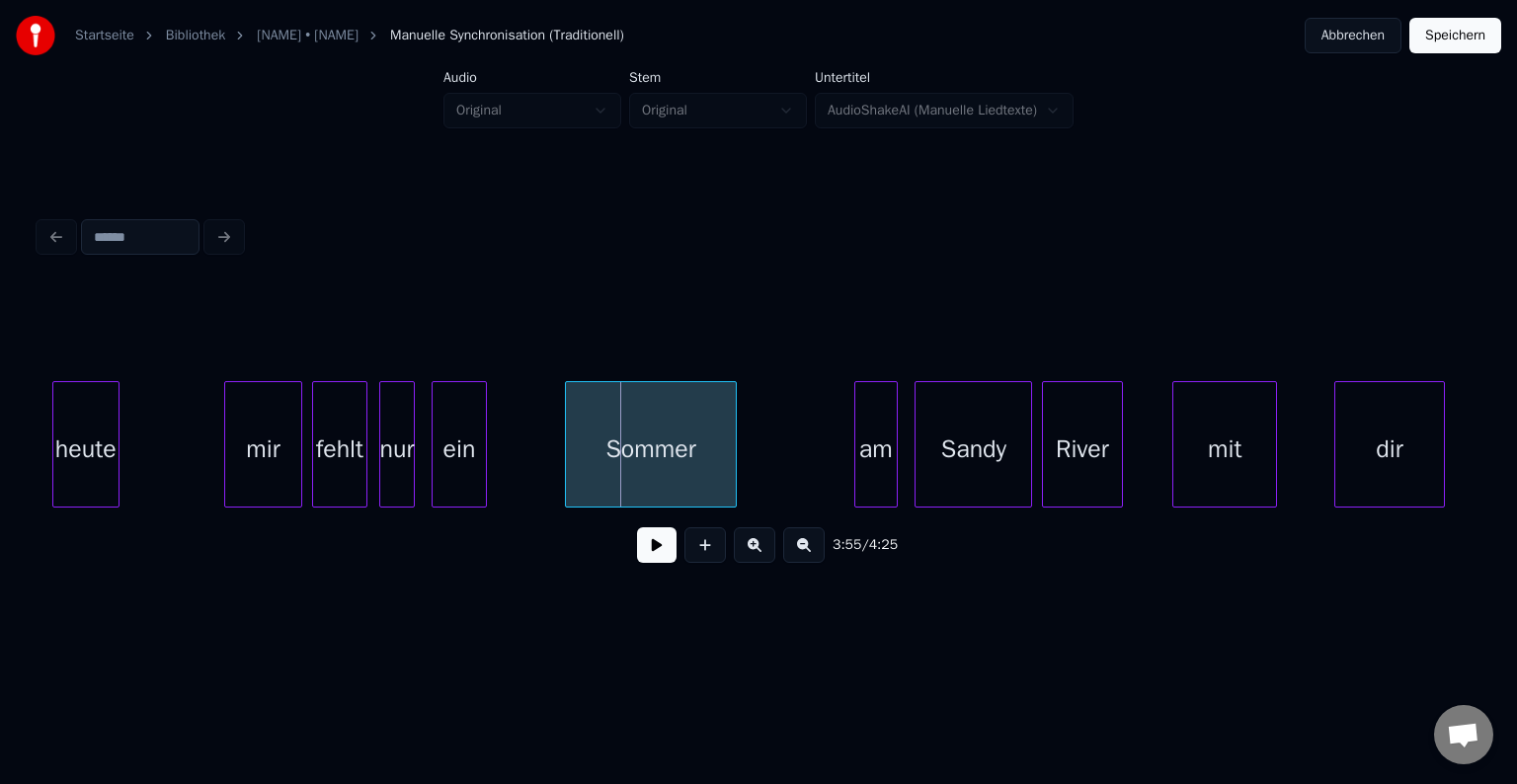 click at bounding box center [569, 444] 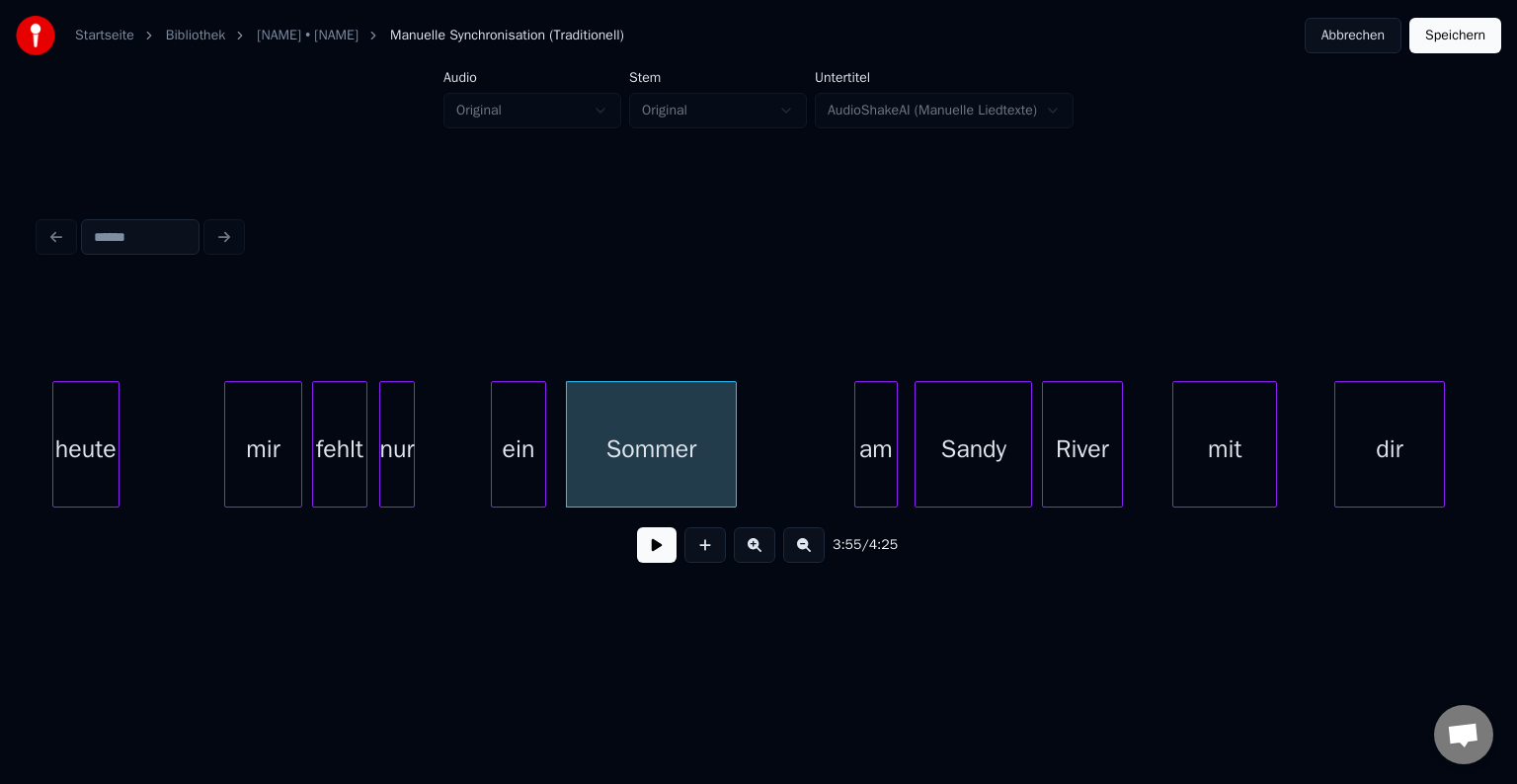 click on "ein" at bounding box center (519, 449) 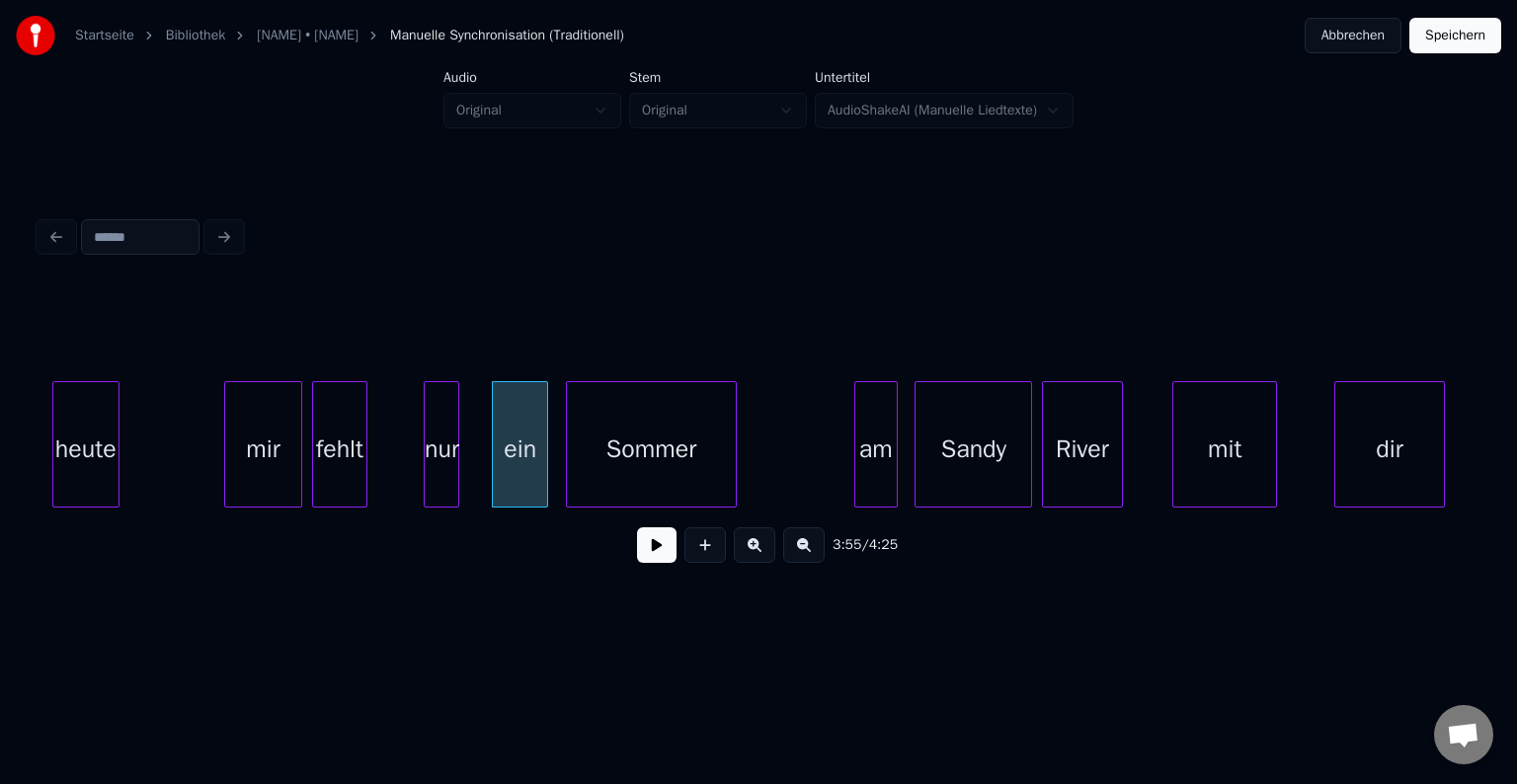 click on "nur" at bounding box center (441, 449) 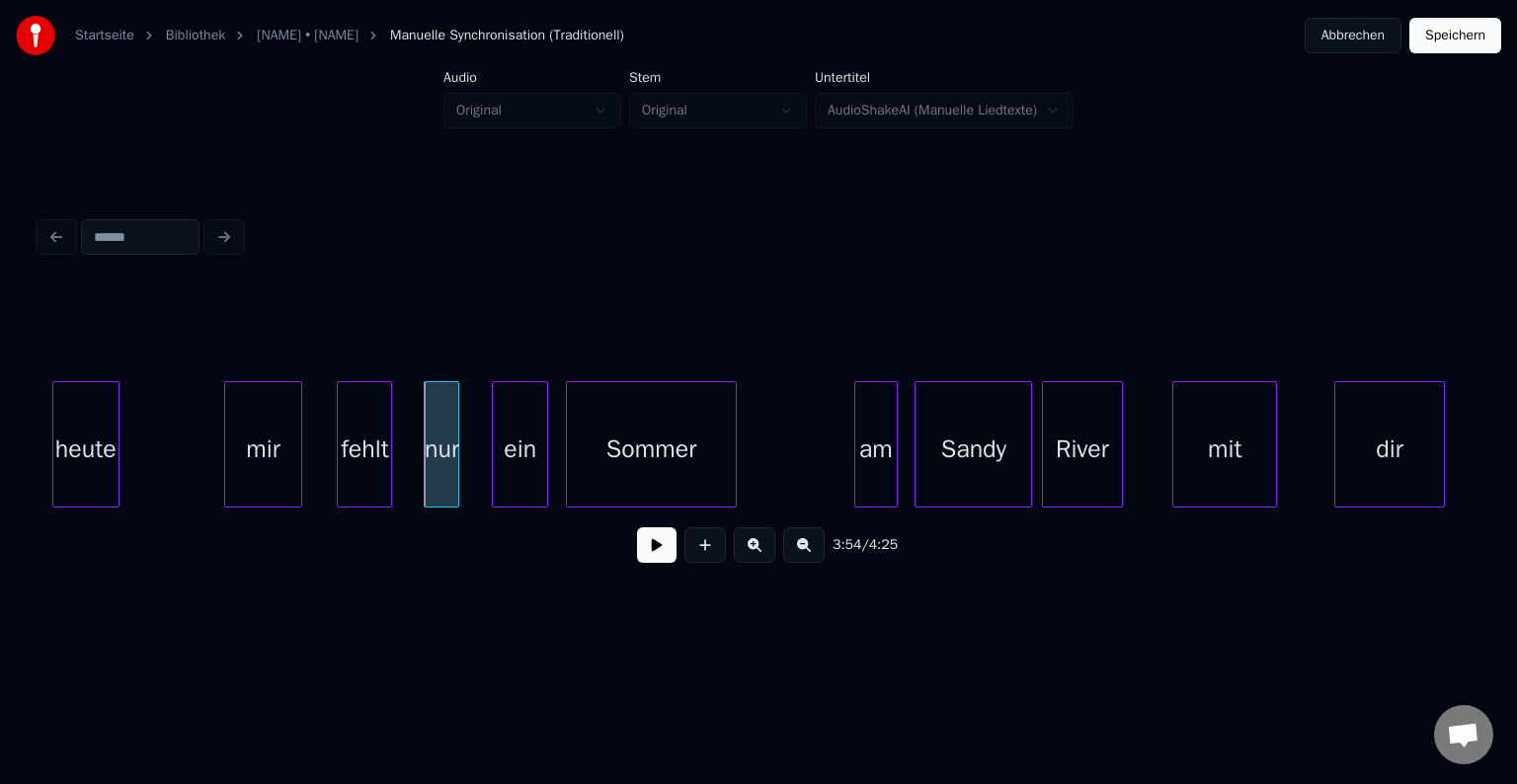 click on "fehlt" at bounding box center [364, 449] 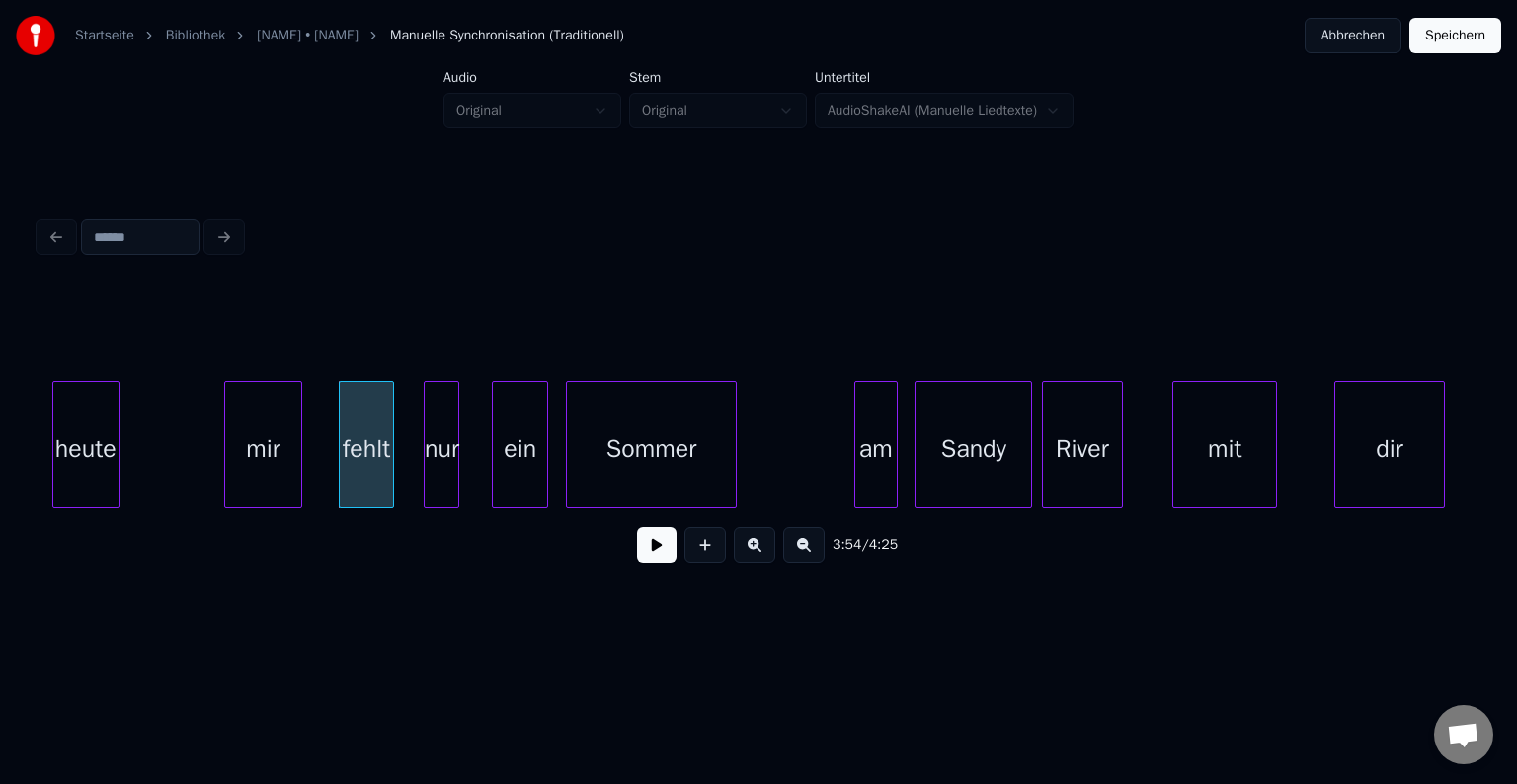 click on "heute" at bounding box center [86, 449] 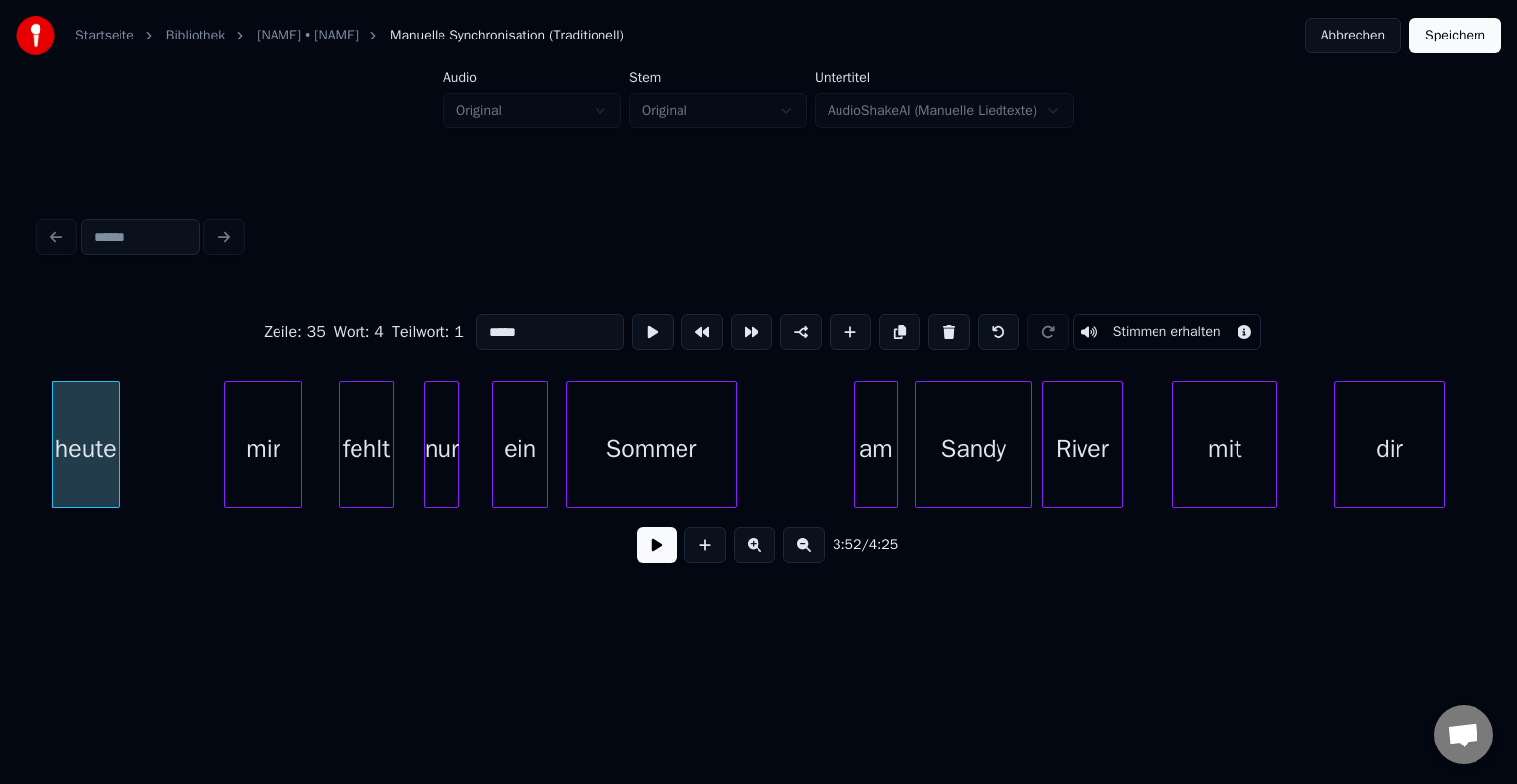 click at bounding box center (657, 545) 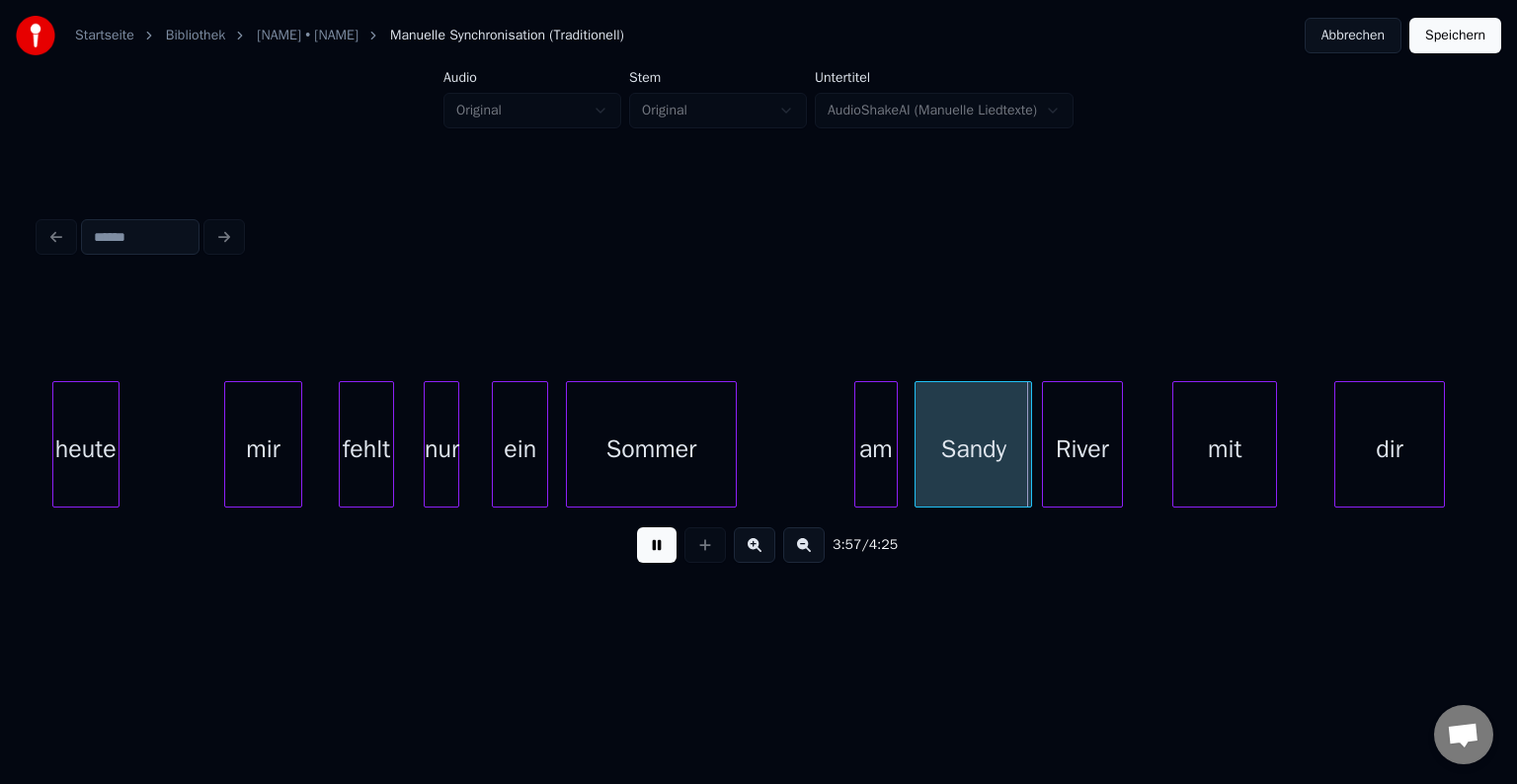 click at bounding box center (657, 545) 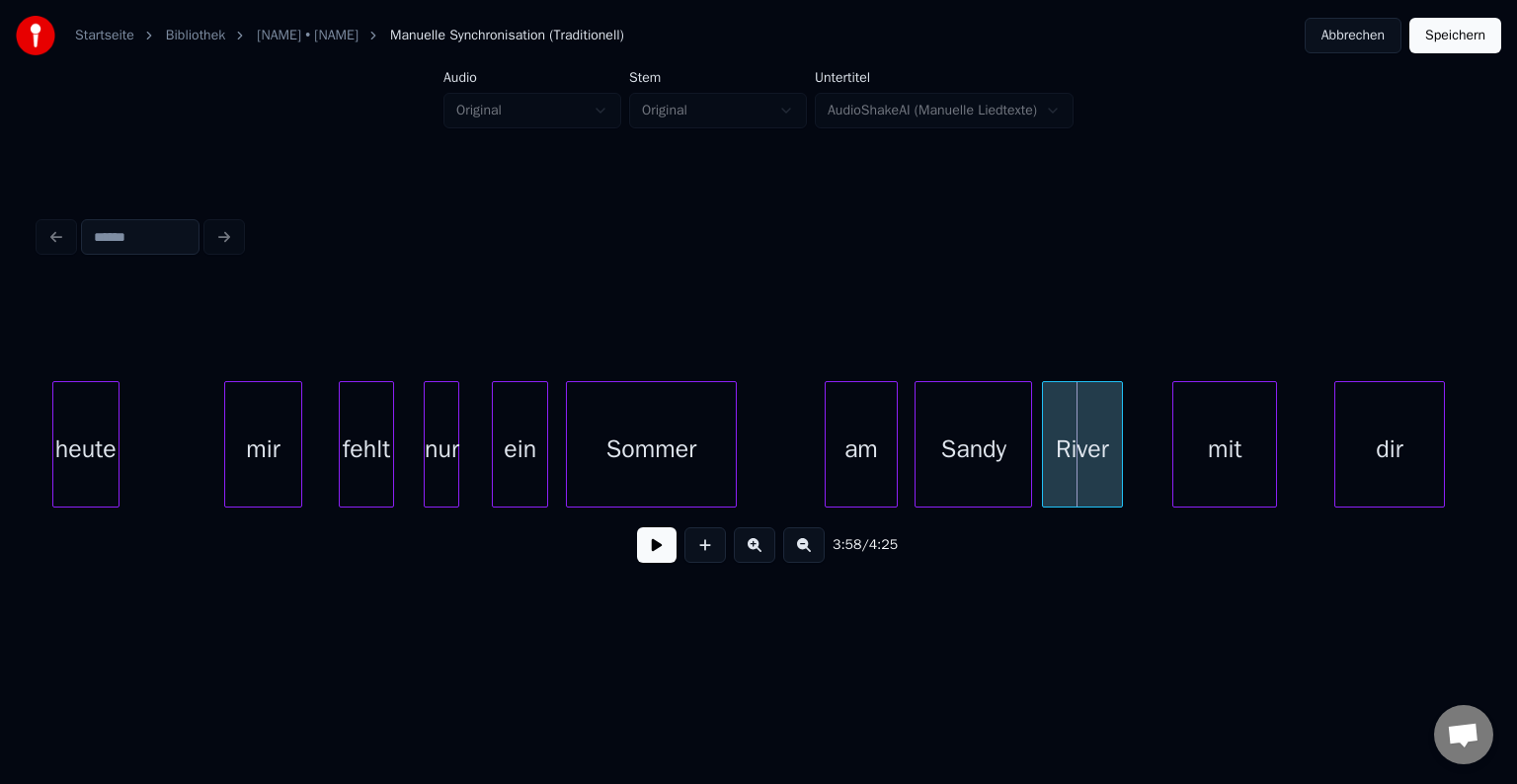 click at bounding box center [829, 444] 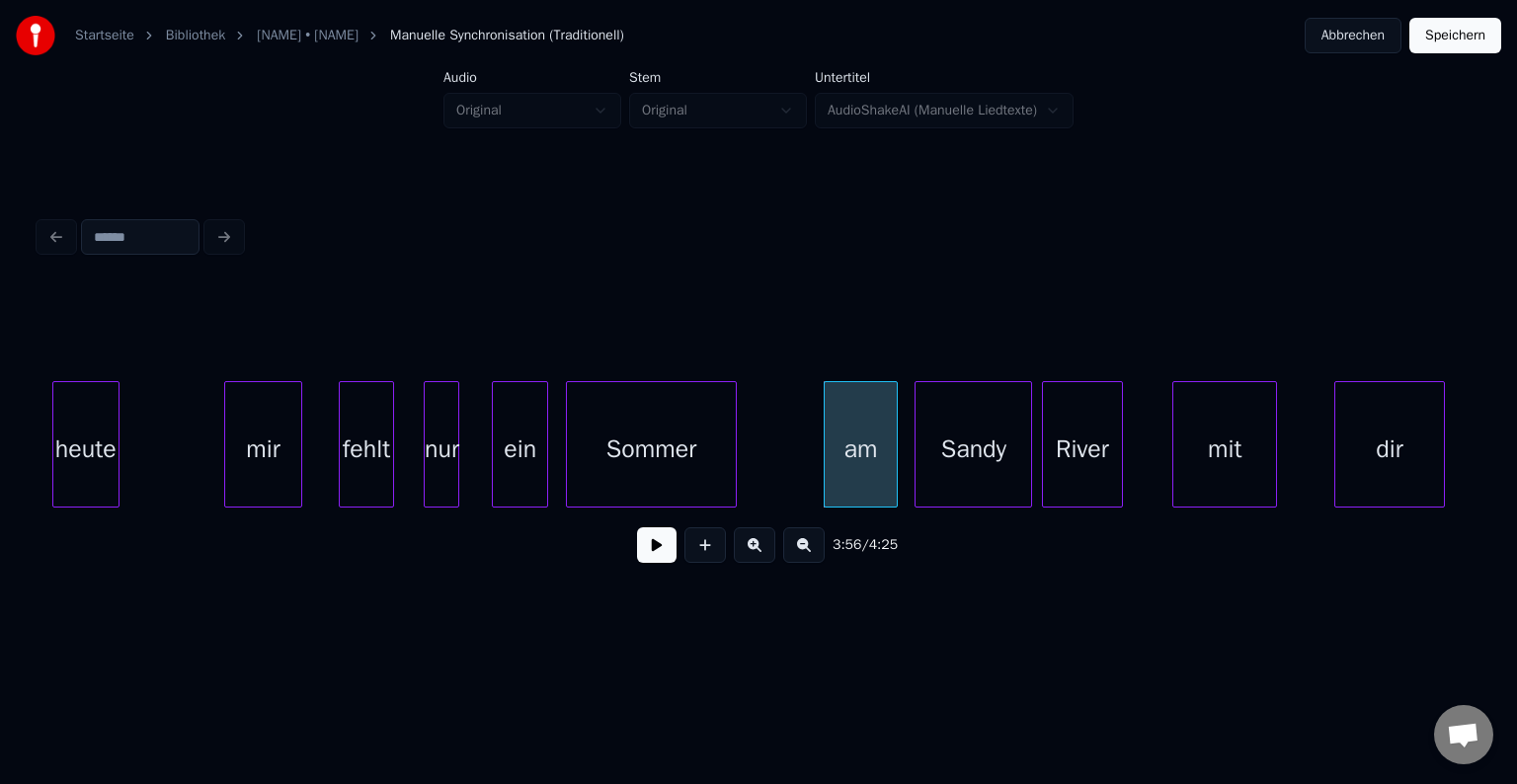 click on "Sommer" at bounding box center [652, 449] 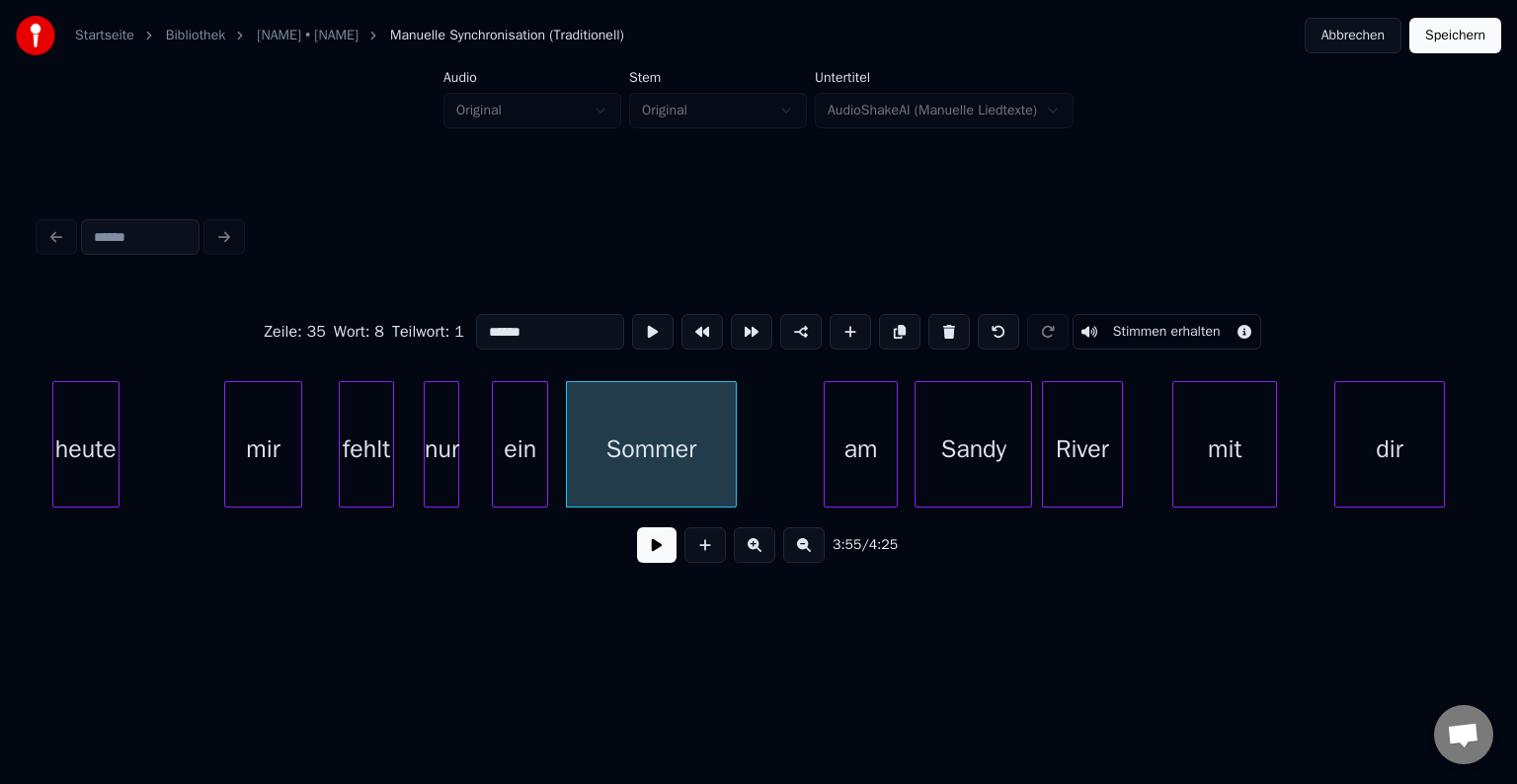 click at bounding box center (657, 545) 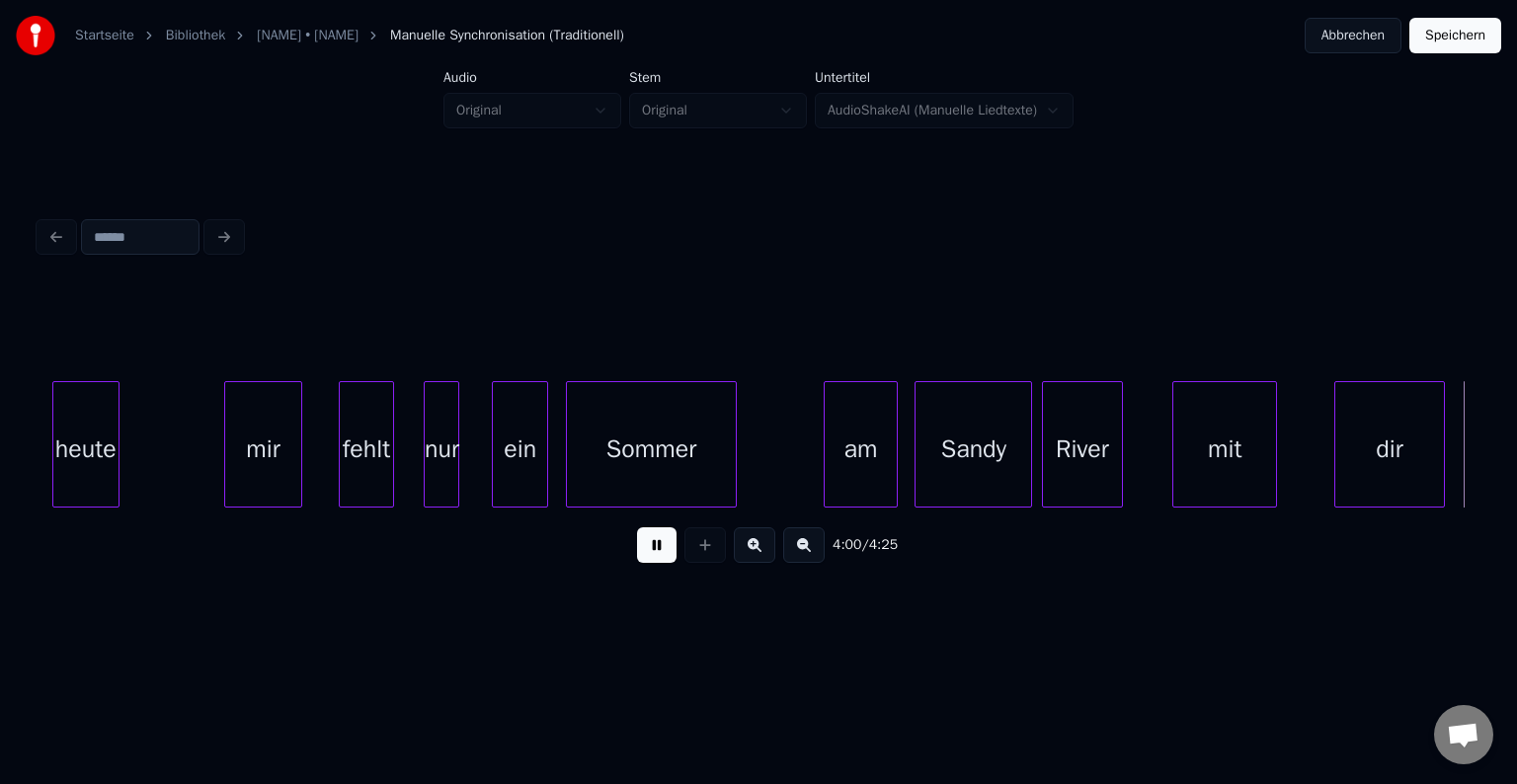 scroll, scrollTop: 0, scrollLeft: 47430, axis: horizontal 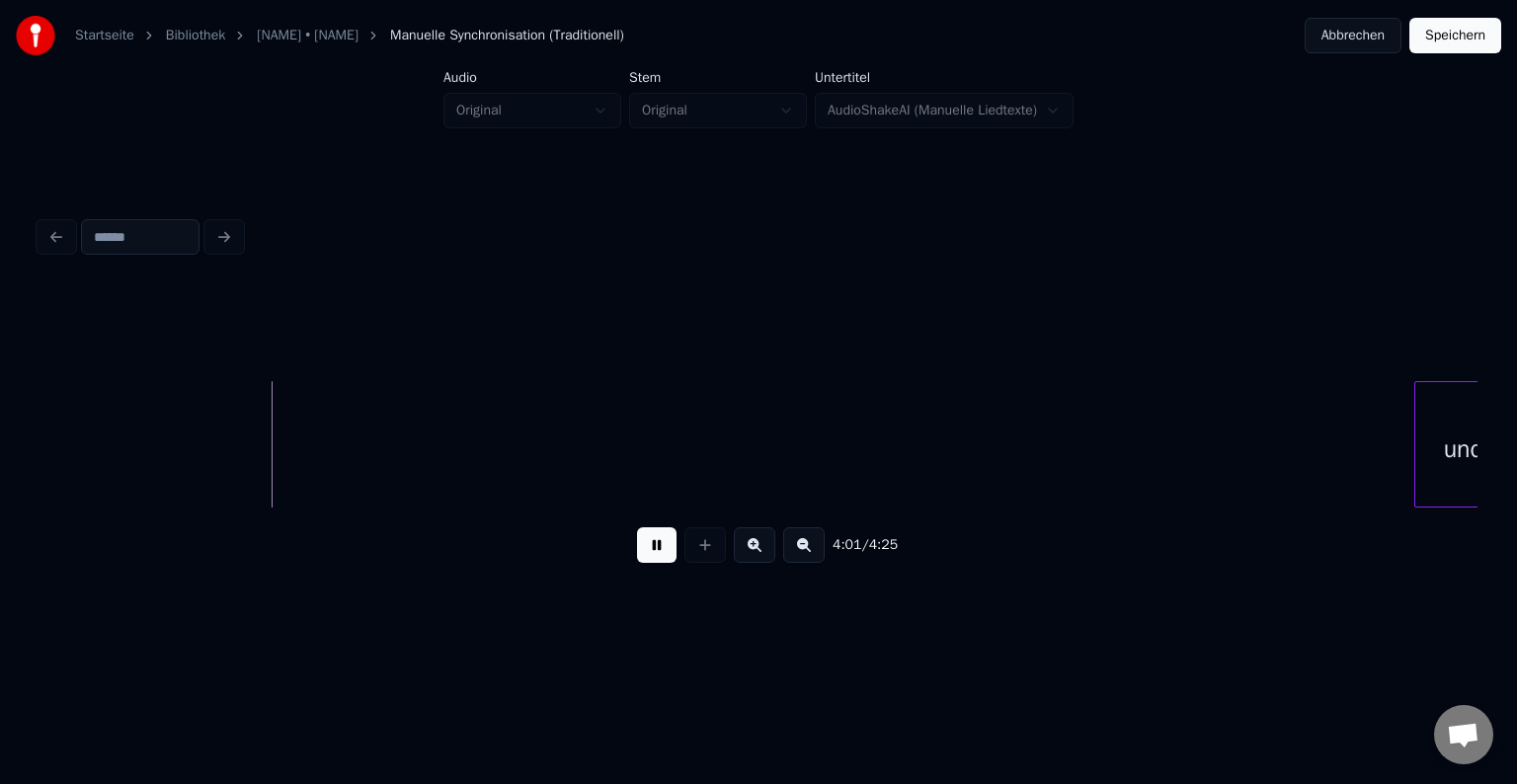 click at bounding box center (657, 545) 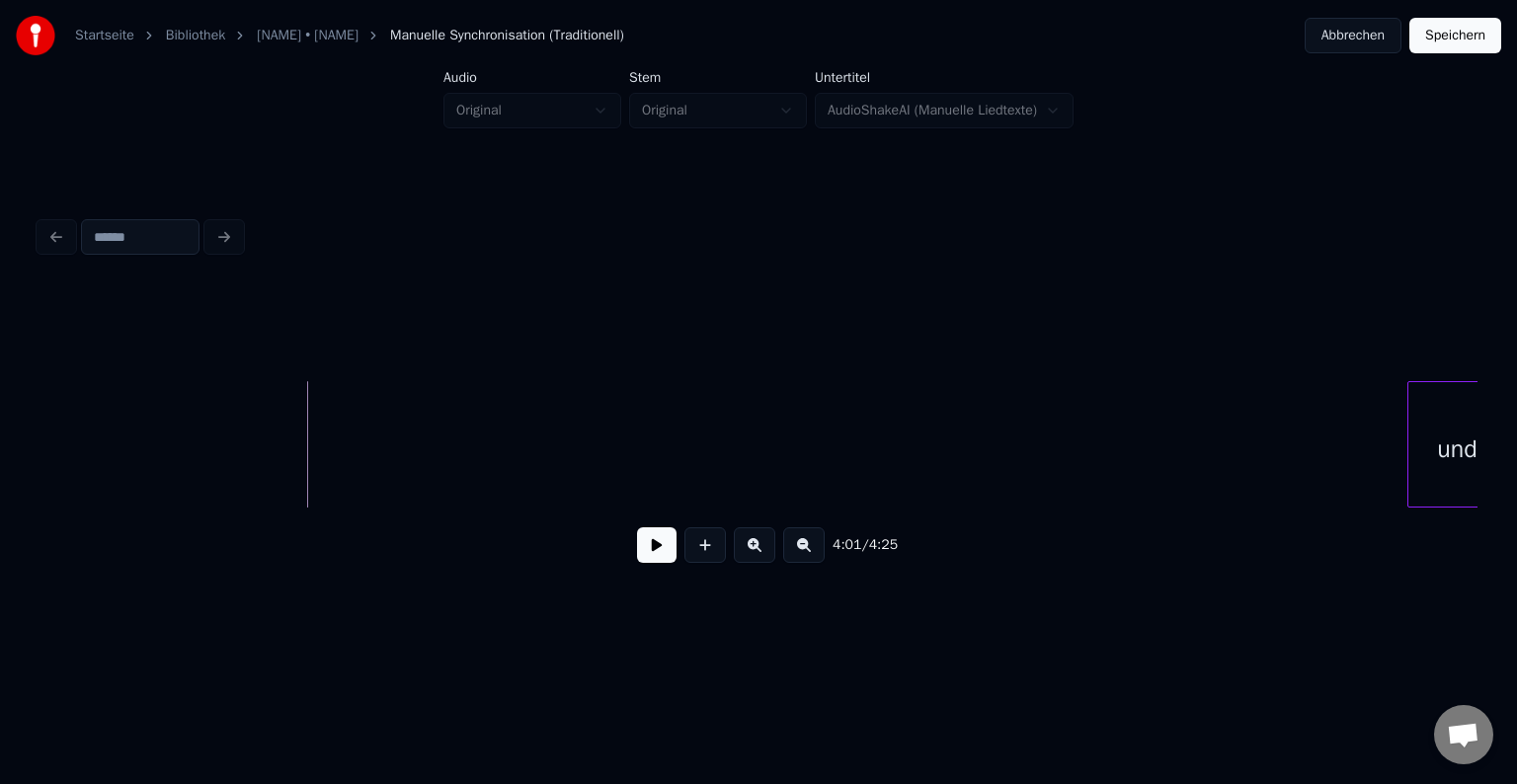 scroll, scrollTop: 0, scrollLeft: 47462, axis: horizontal 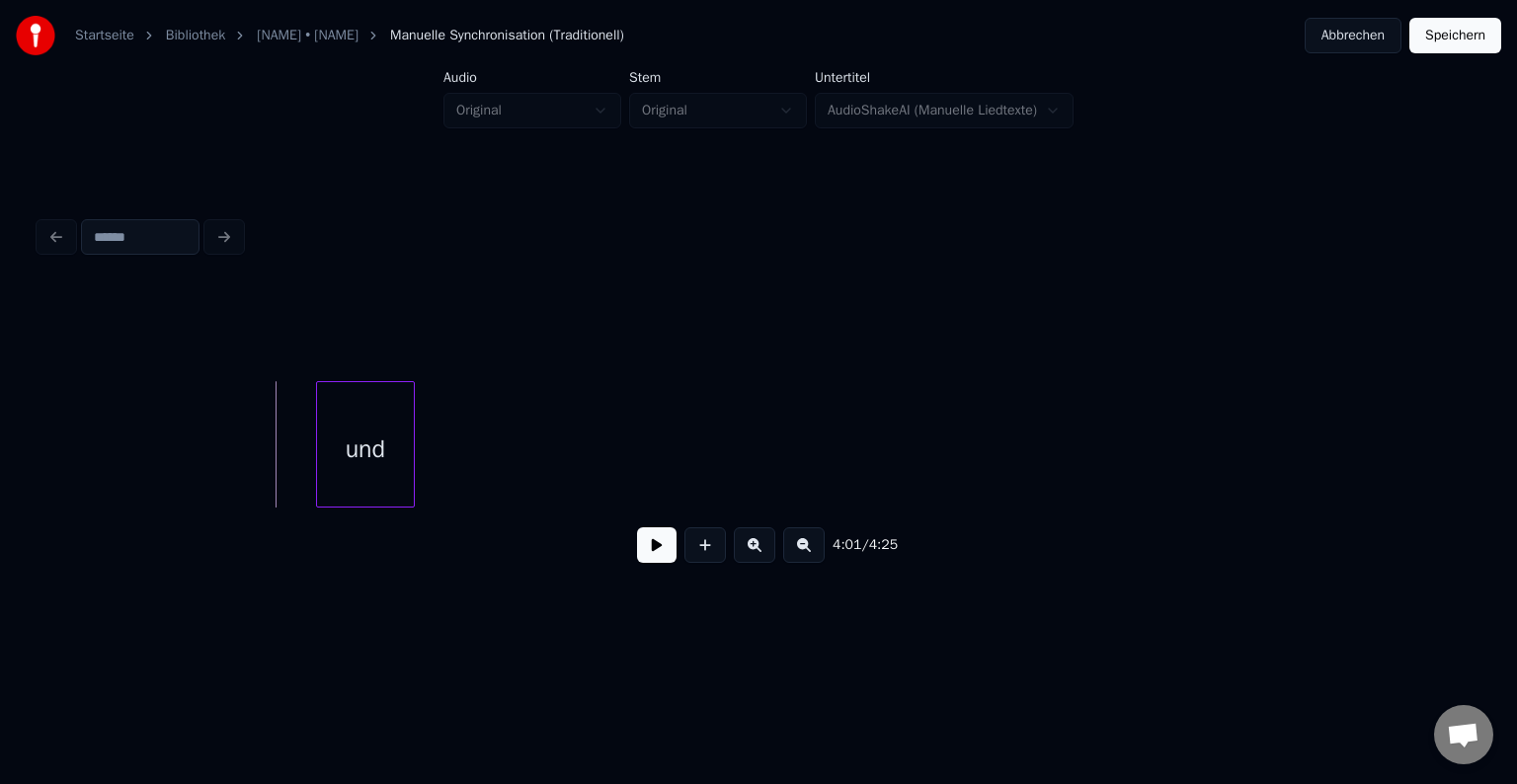 click on "[TIME]  /  [TIME]" at bounding box center [758, 432] 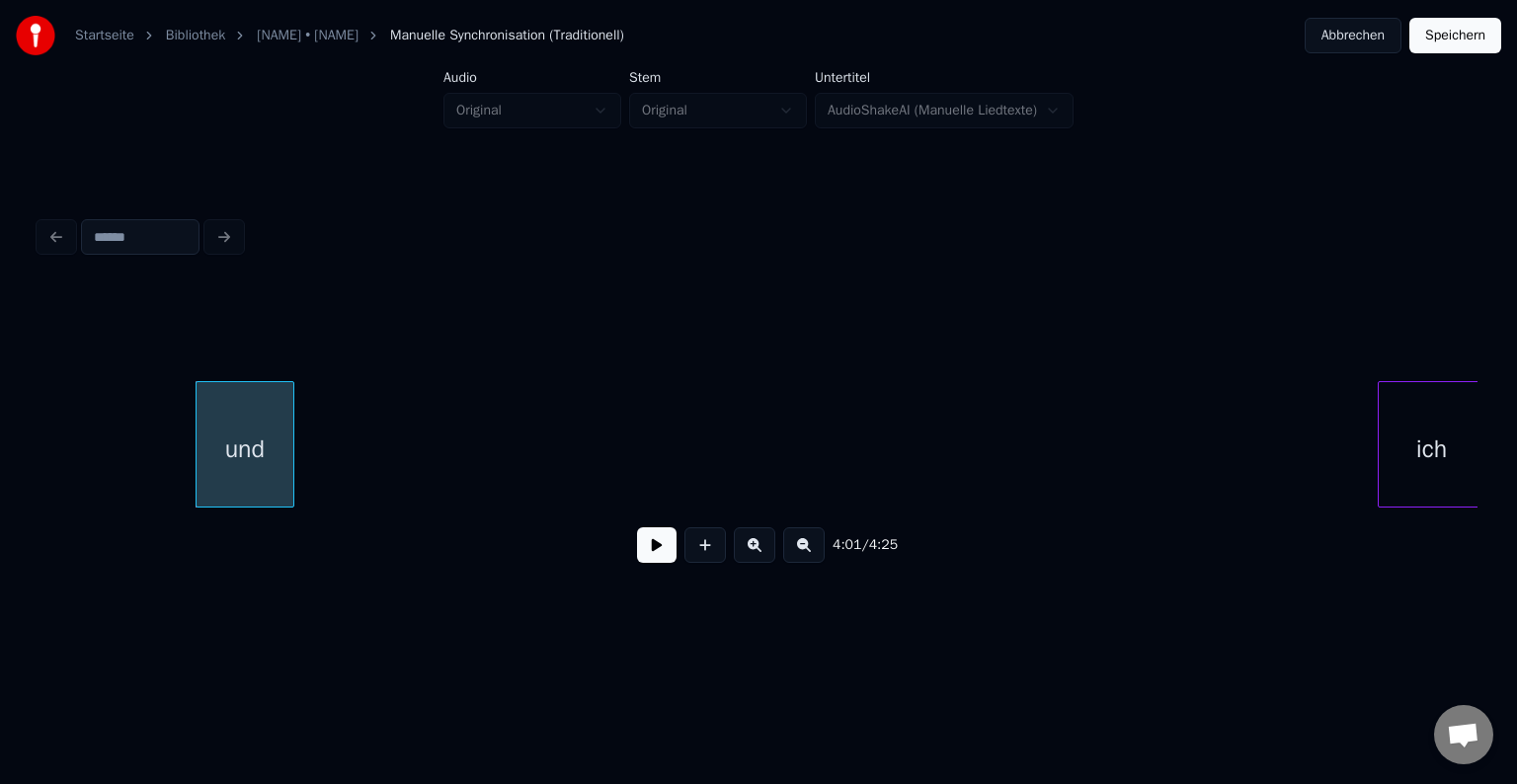 scroll, scrollTop: 0, scrollLeft: 47612, axis: horizontal 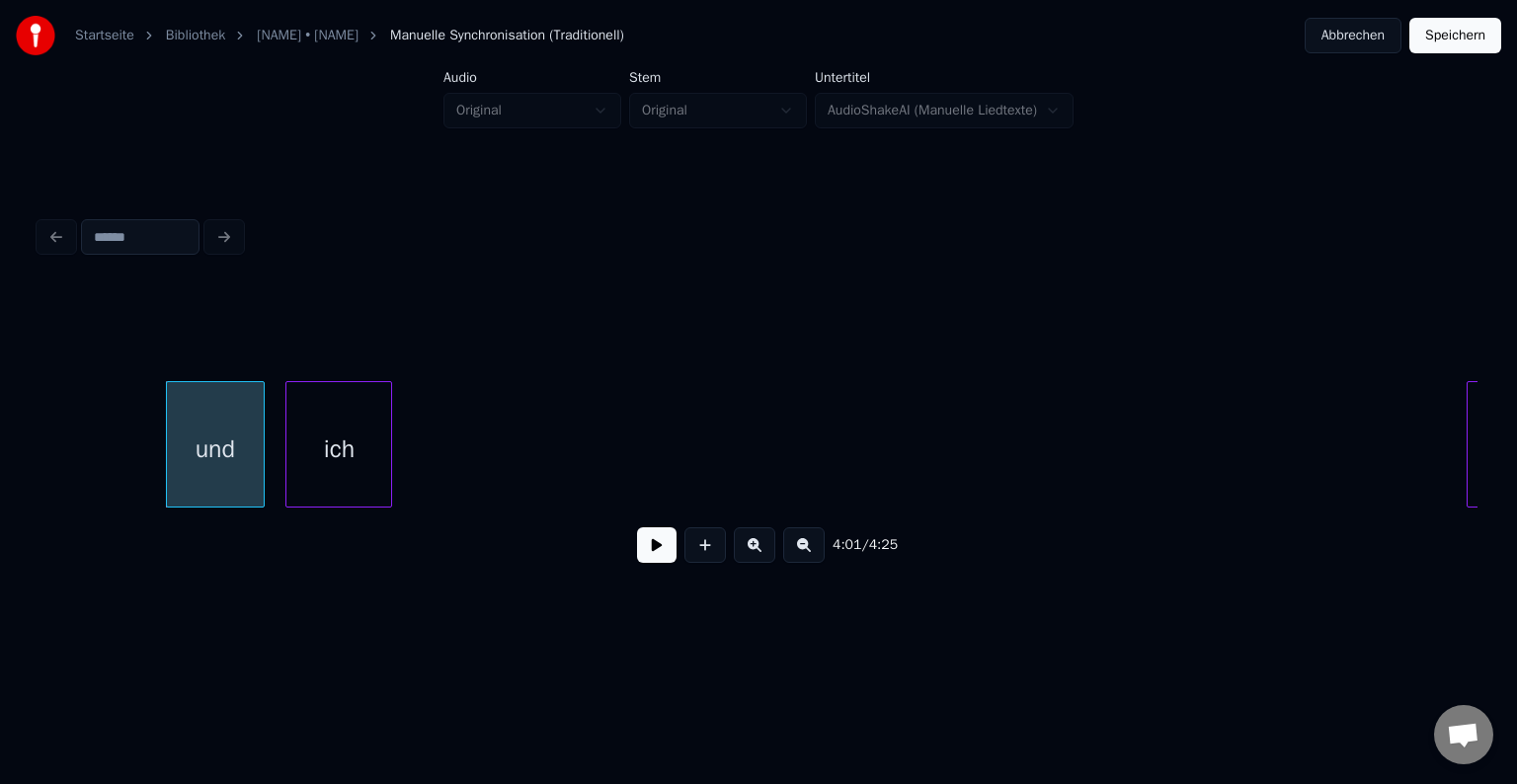 click on "[TIME]  /  [TIME]" at bounding box center (758, 432) 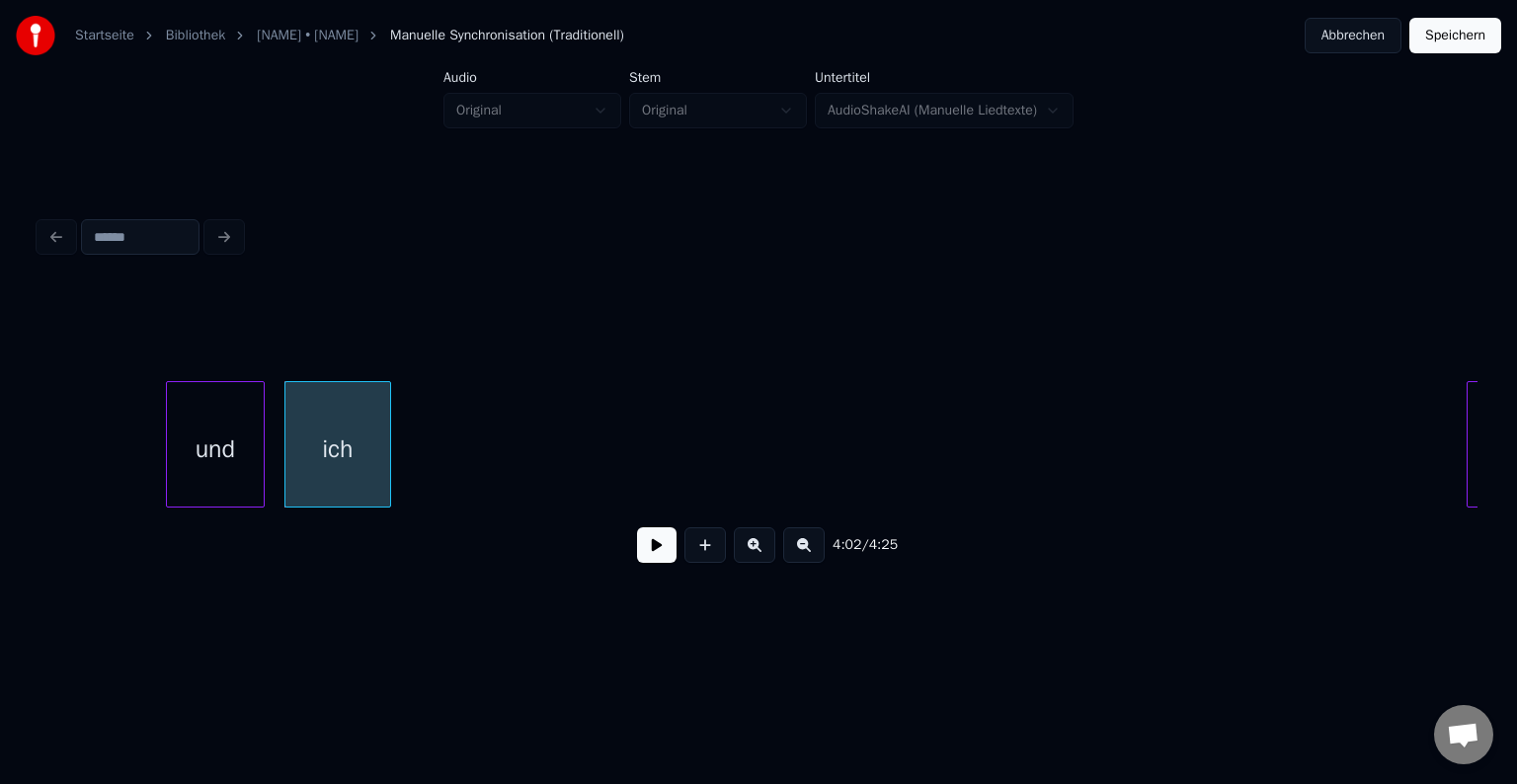 scroll, scrollTop: 0, scrollLeft: 47687, axis: horizontal 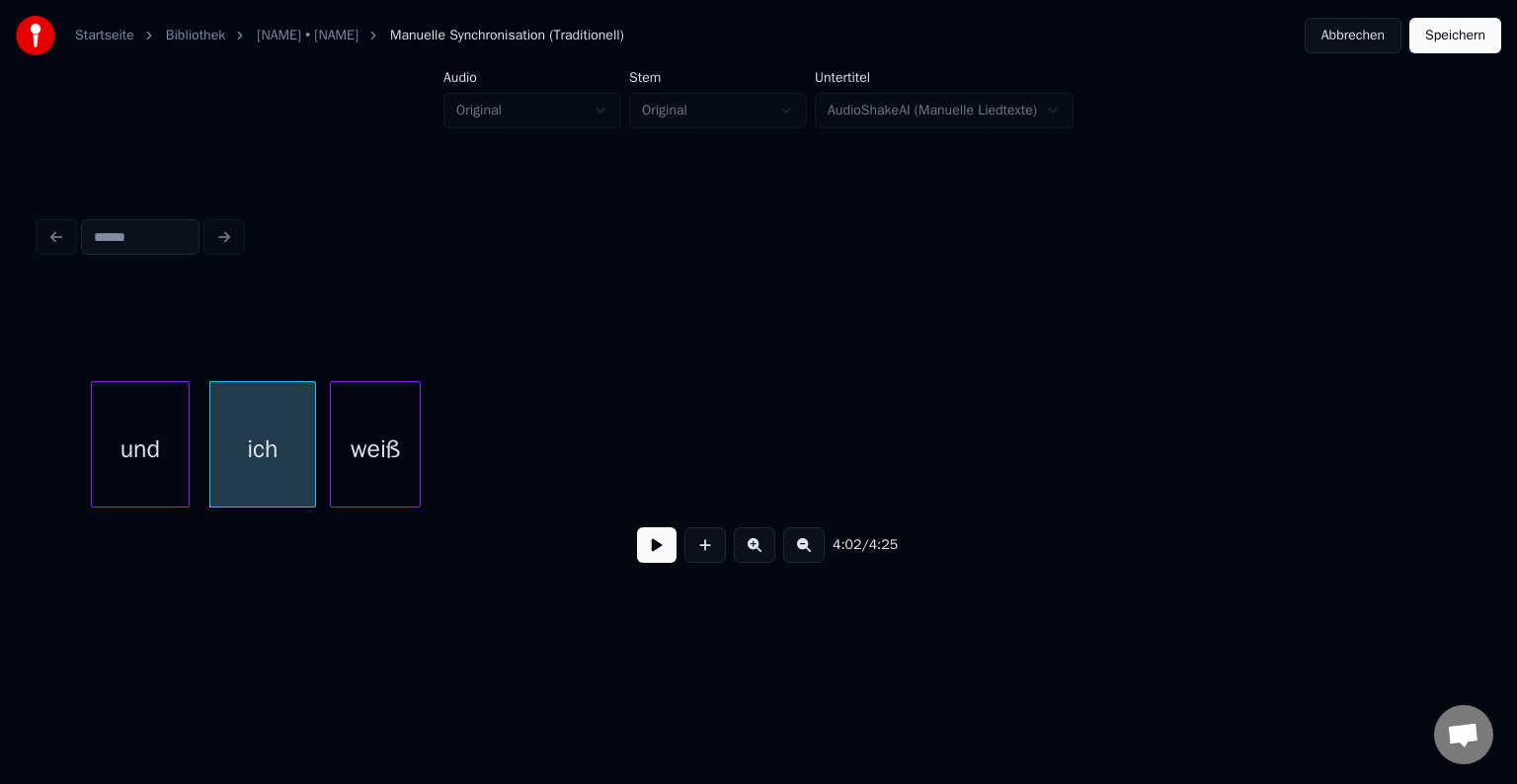 click on "4:02  /  4:25" at bounding box center [758, 432] 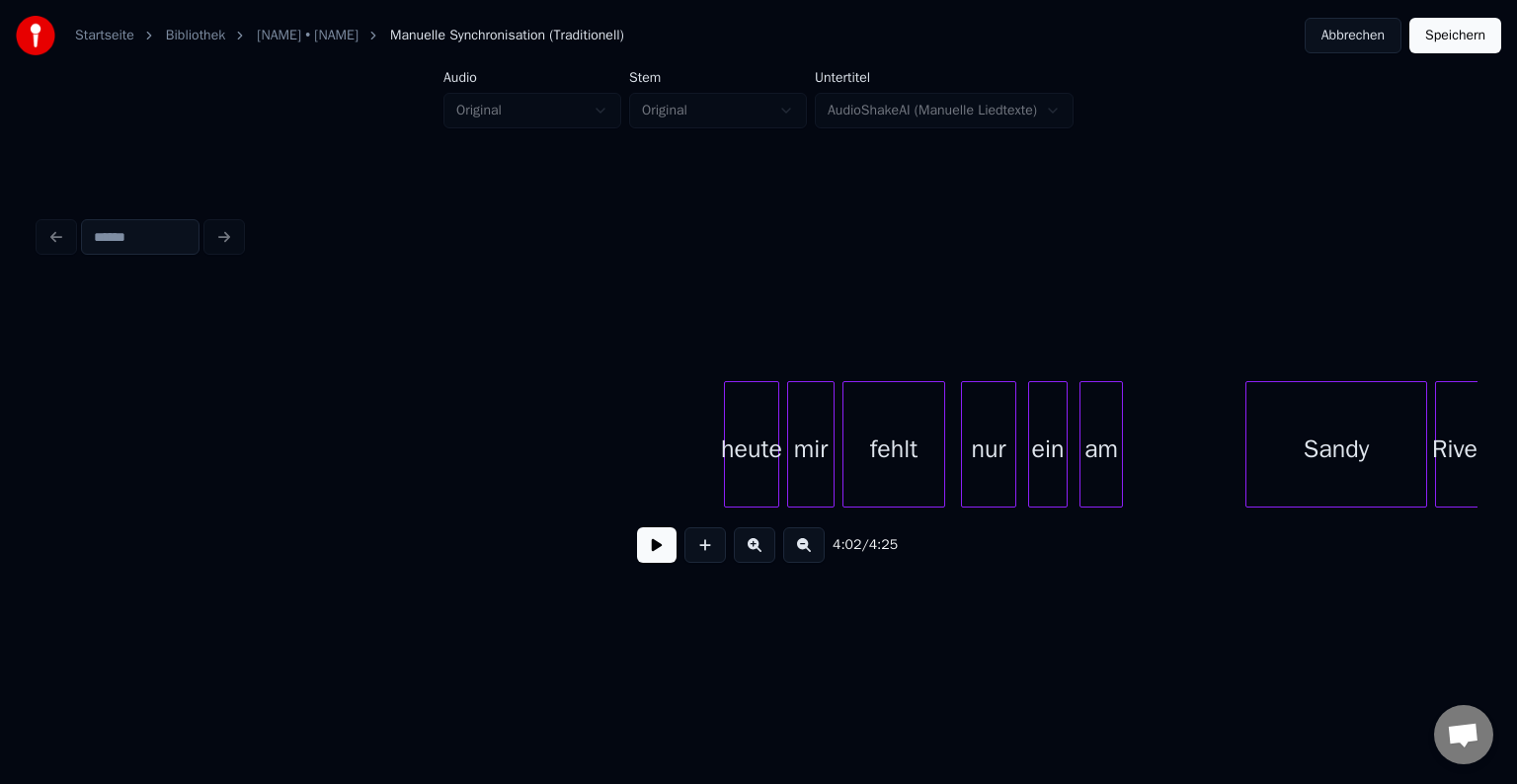 scroll, scrollTop: 0, scrollLeft: 49496, axis: horizontal 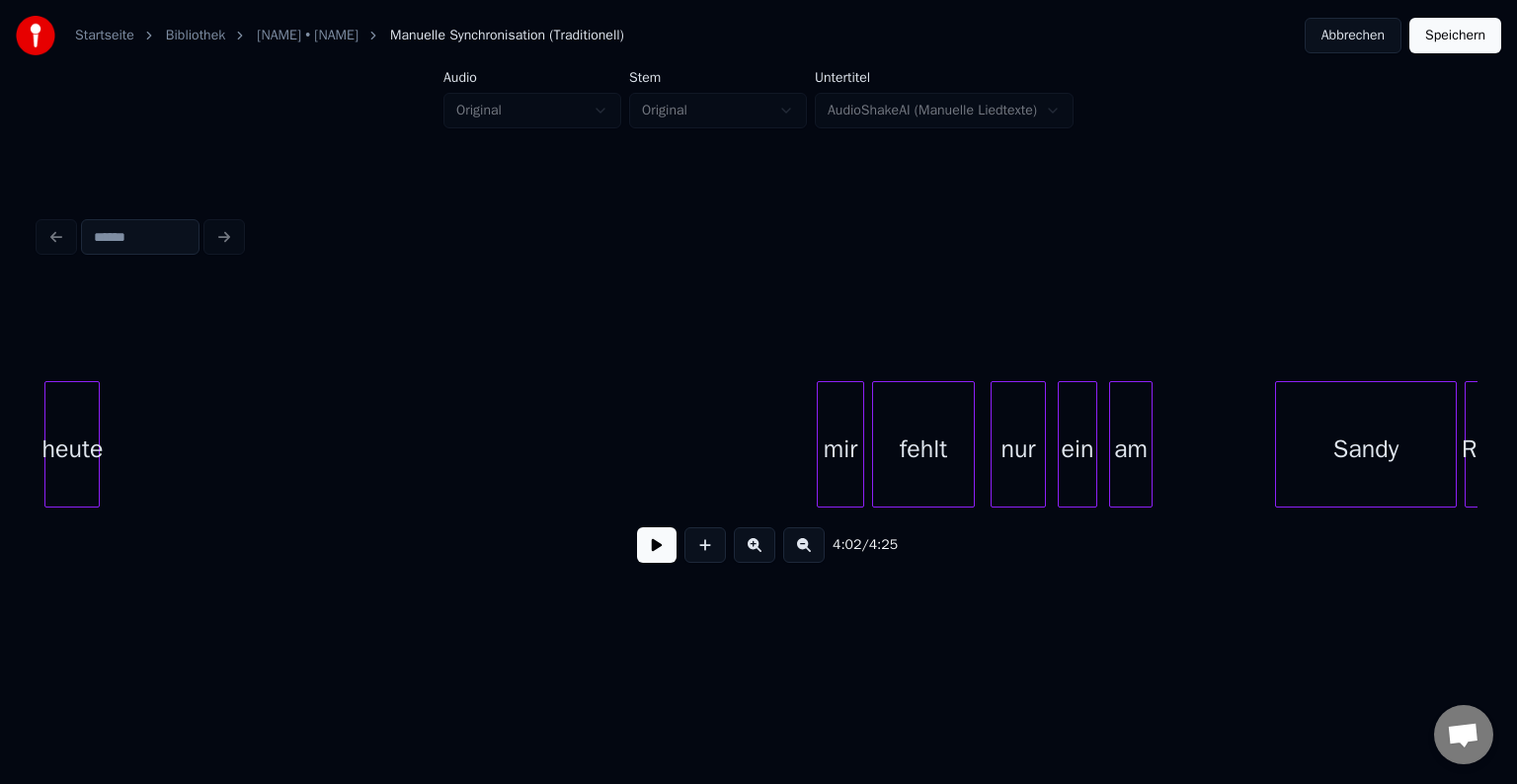 click on "heute" at bounding box center (72, 449) 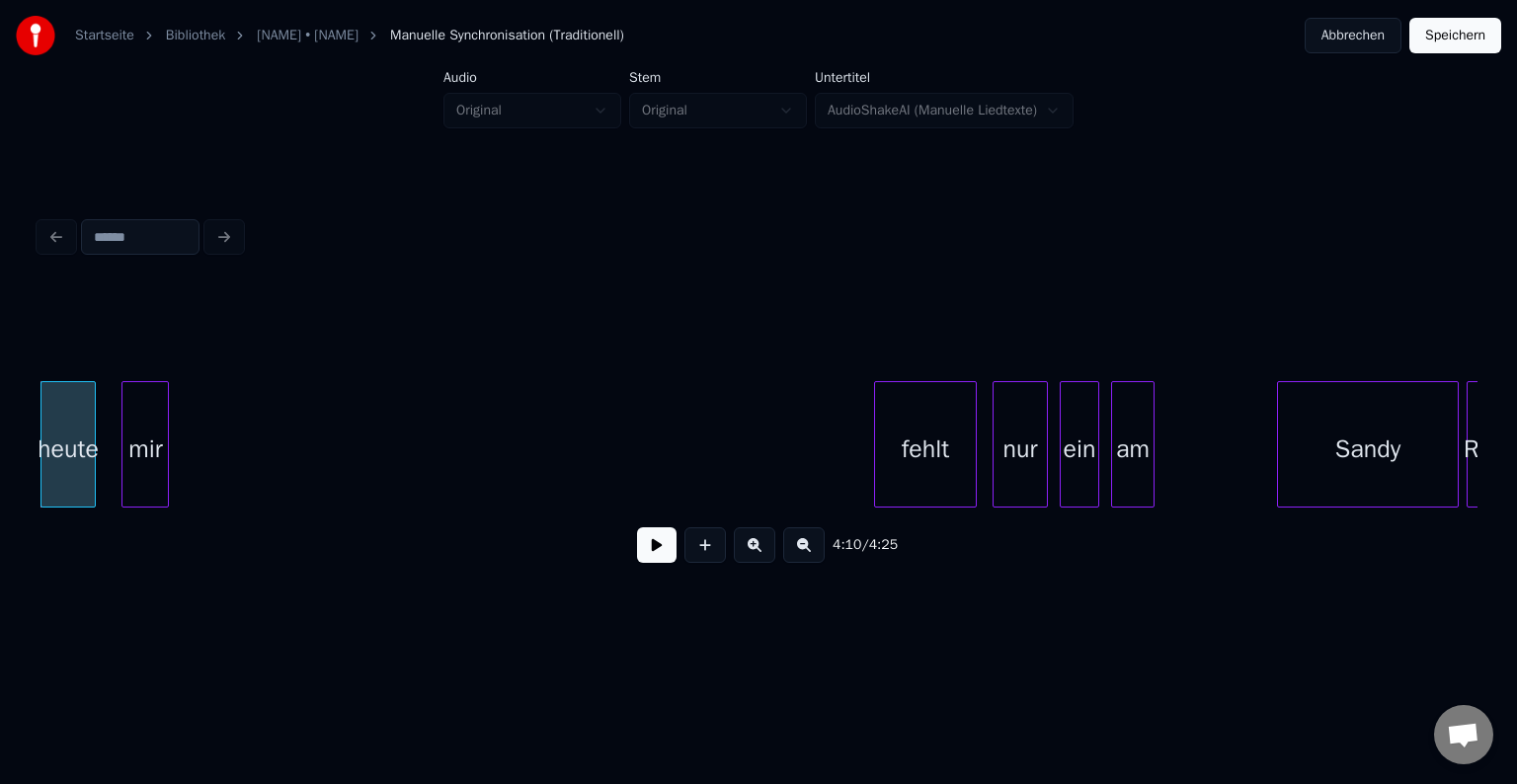 click on "mir" at bounding box center [145, 449] 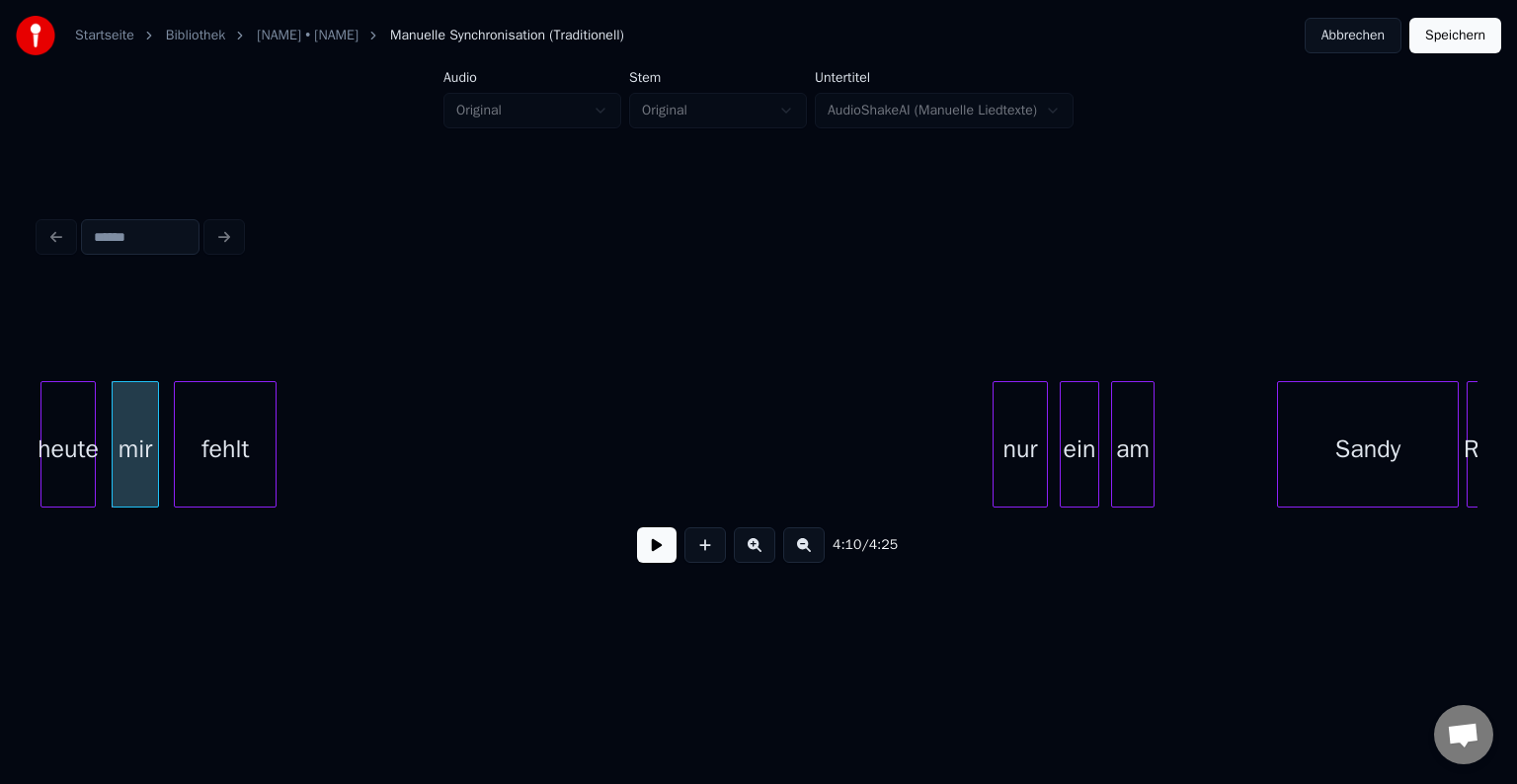 click on "heute mir fehlt nur ein am Sandy River" at bounding box center (758, 444) 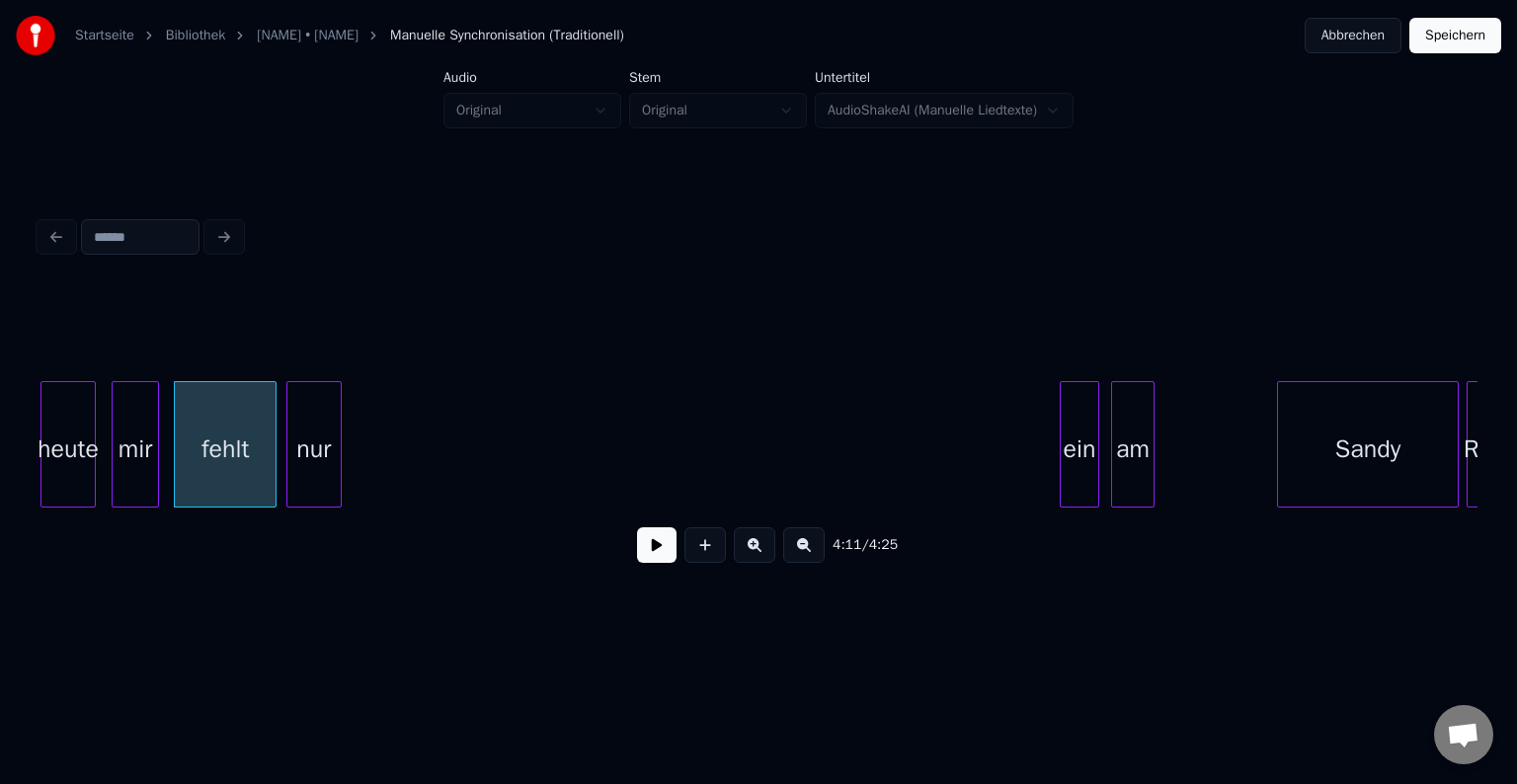 click on "nur" at bounding box center [314, 449] 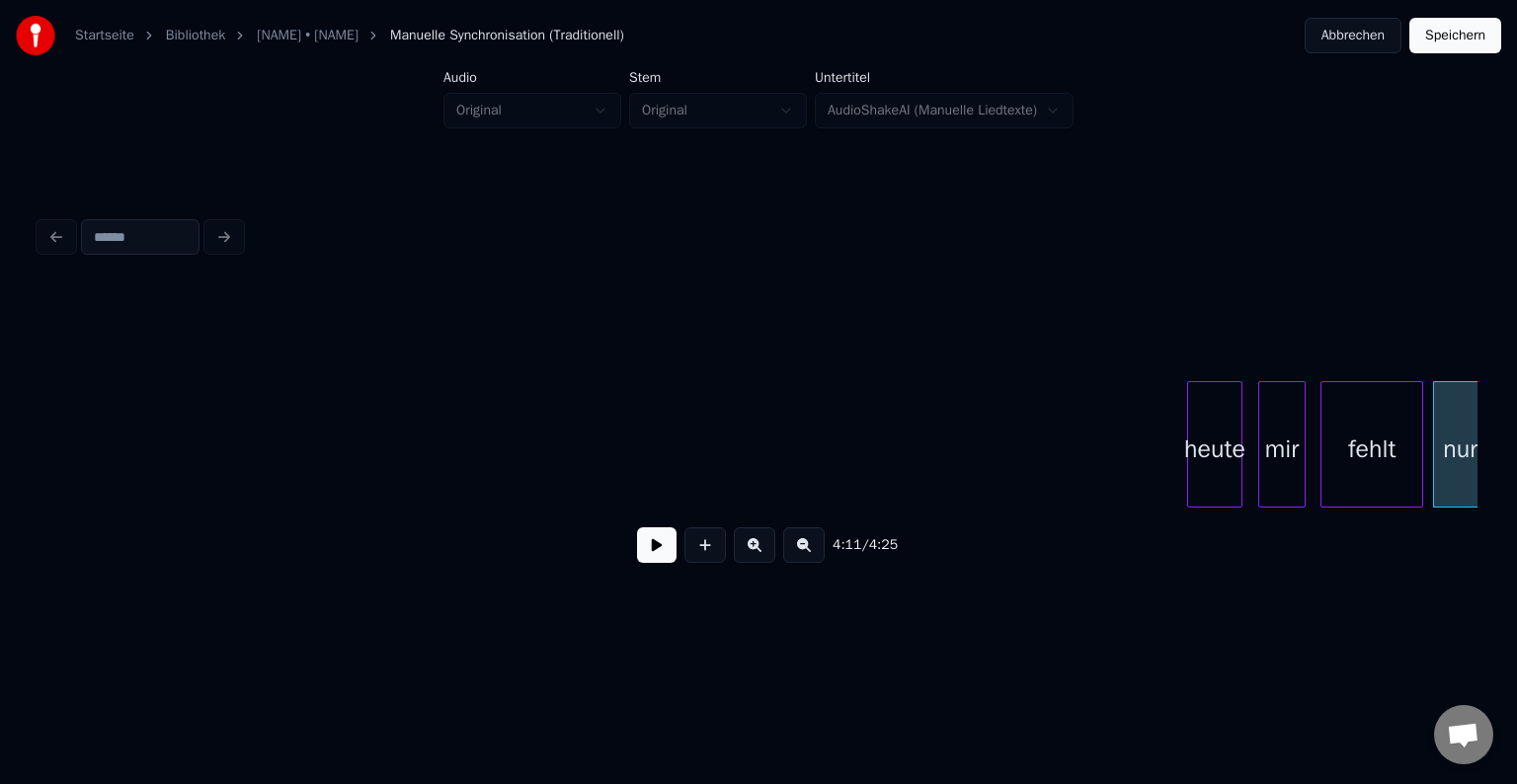scroll, scrollTop: 0, scrollLeft: 48318, axis: horizontal 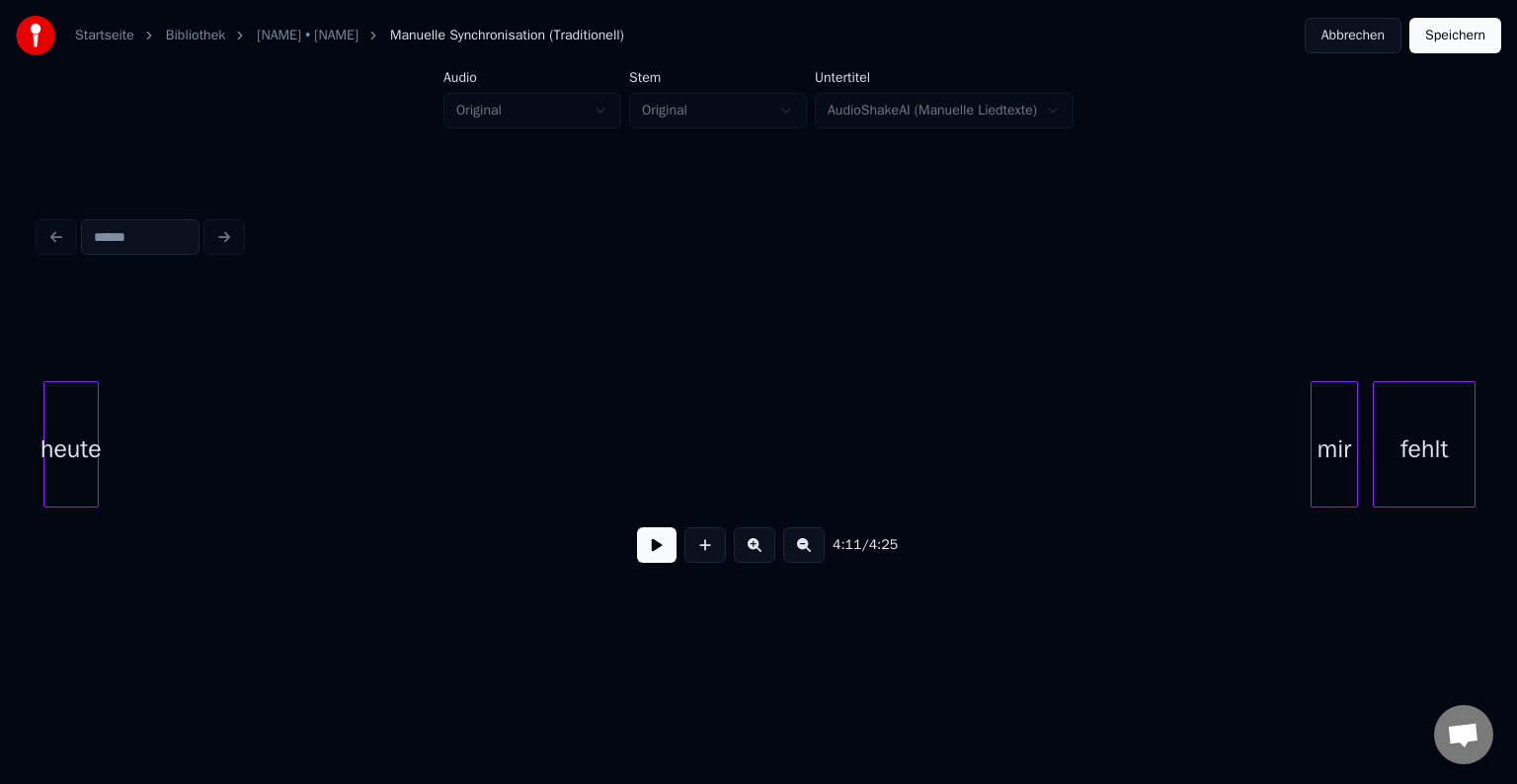 click on "heute" at bounding box center [71, 444] 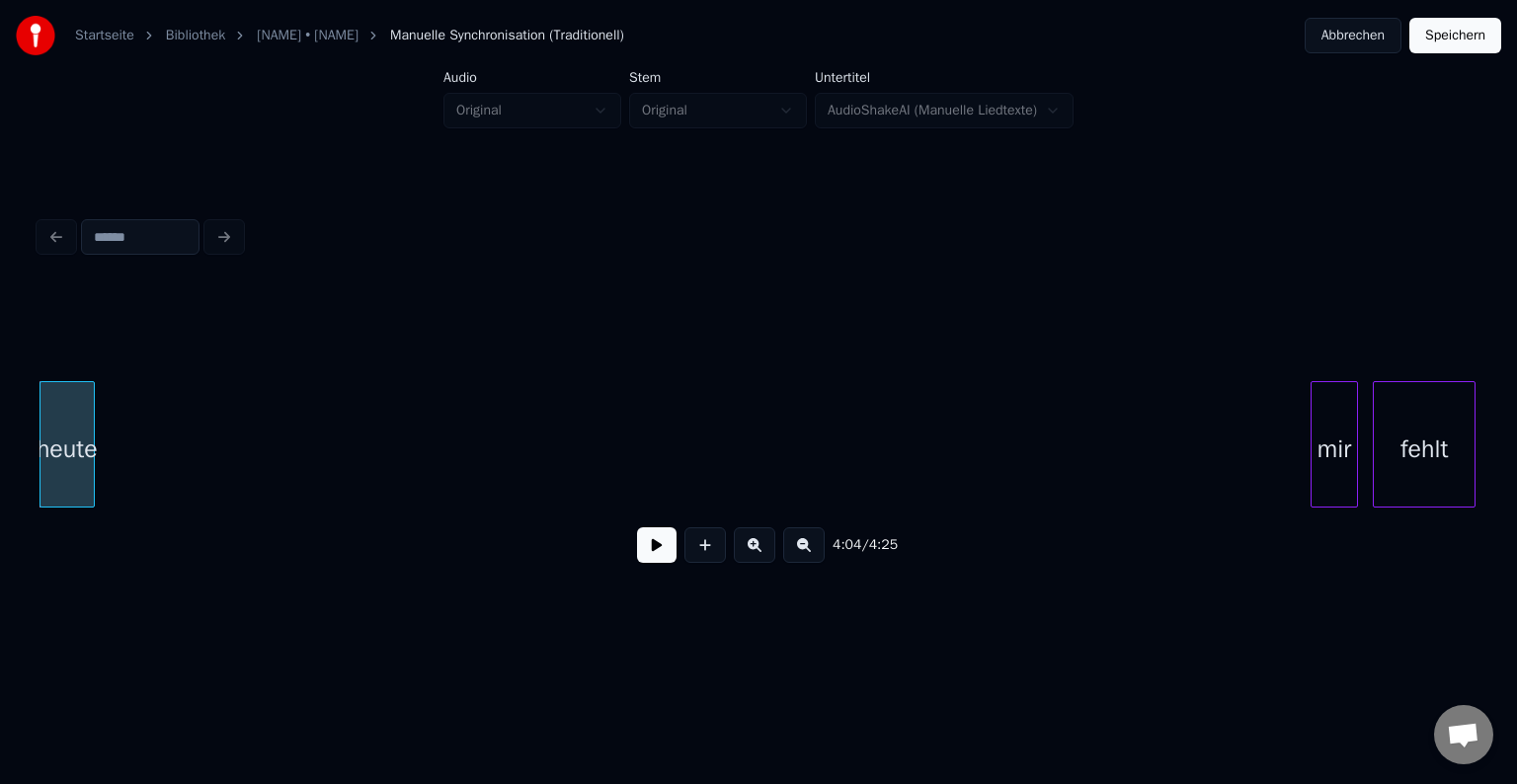 scroll, scrollTop: 0, scrollLeft: 48294, axis: horizontal 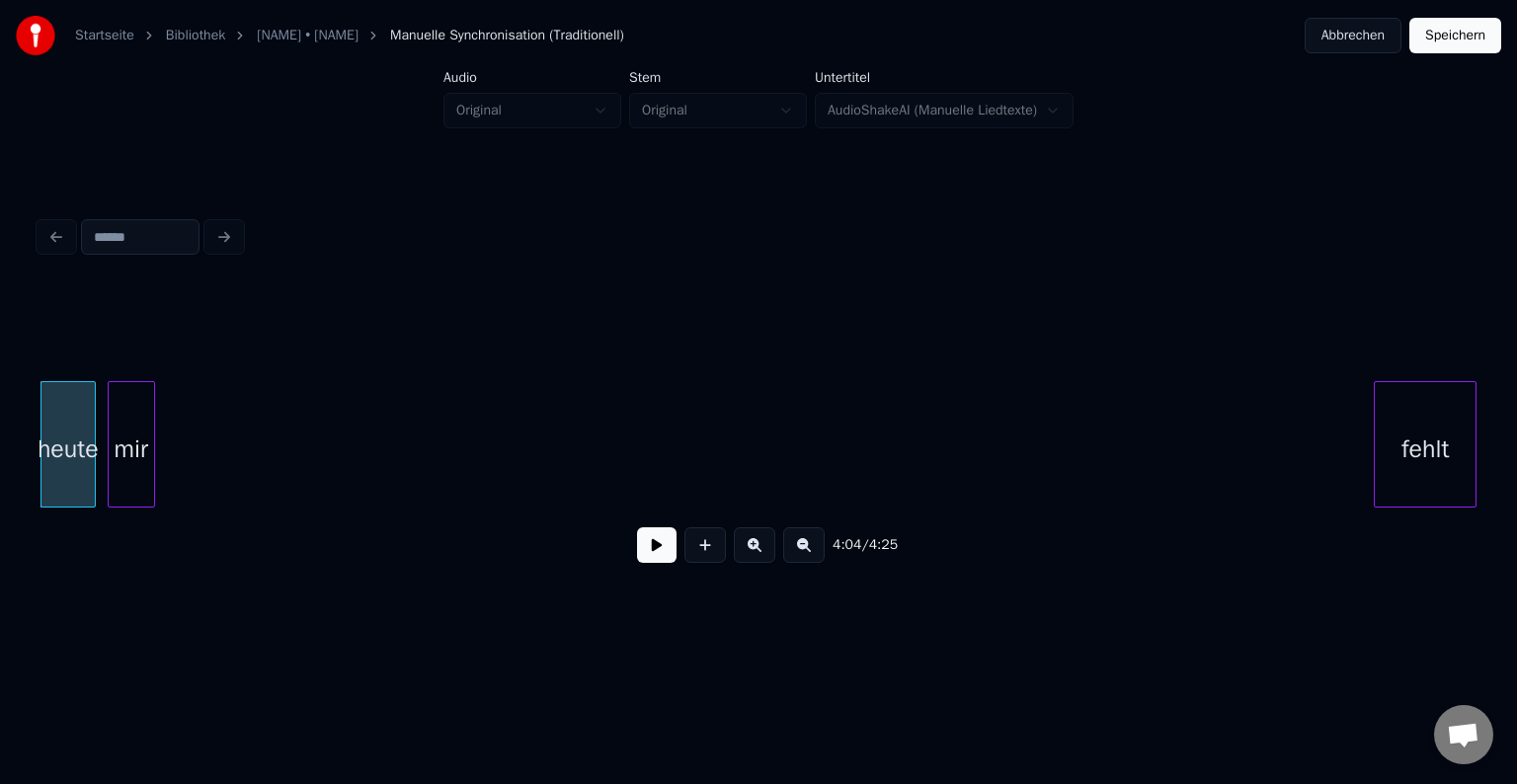 click on "heute mir fehlt" at bounding box center [758, 444] 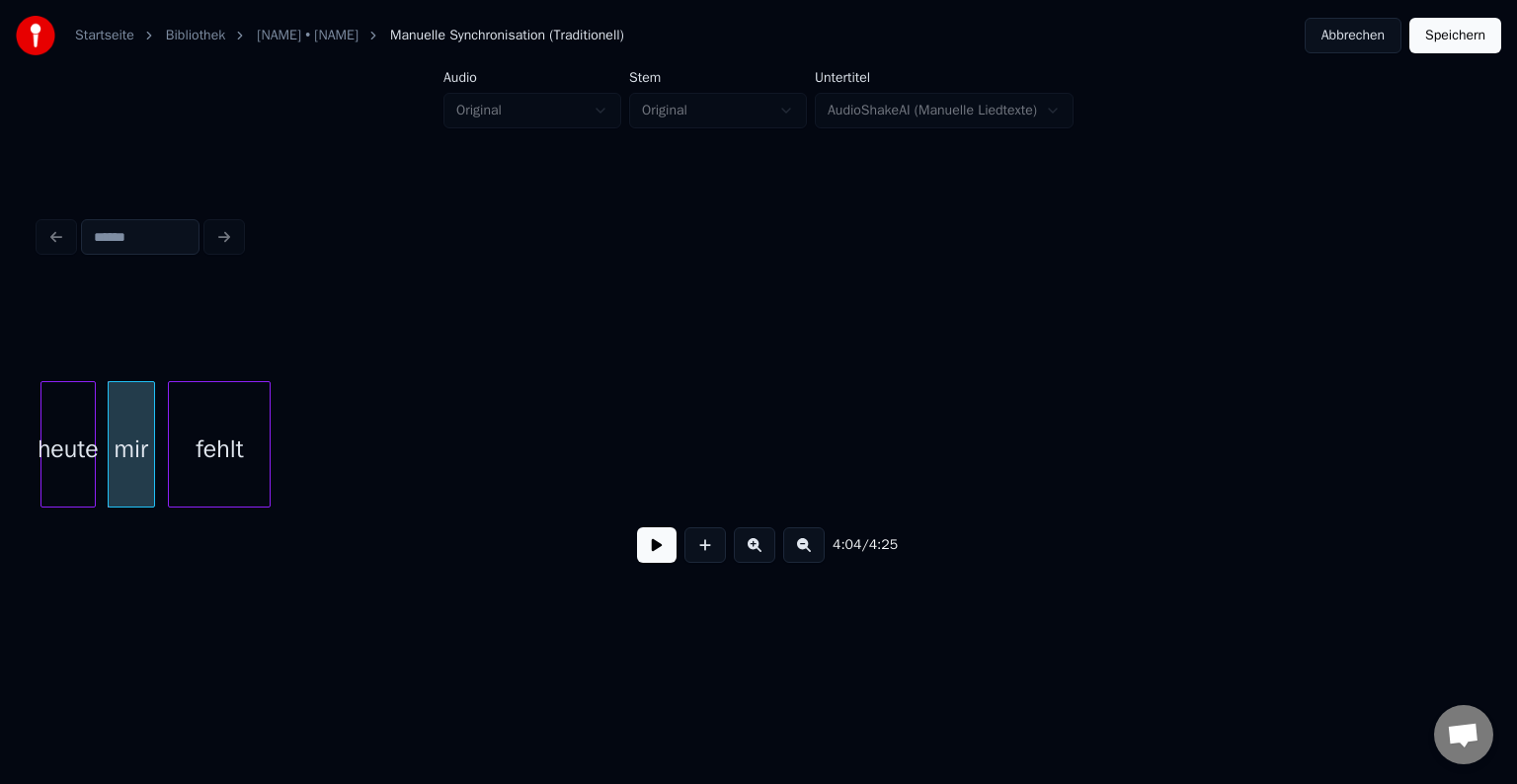 click on "heute mir fehlt" at bounding box center [758, 444] 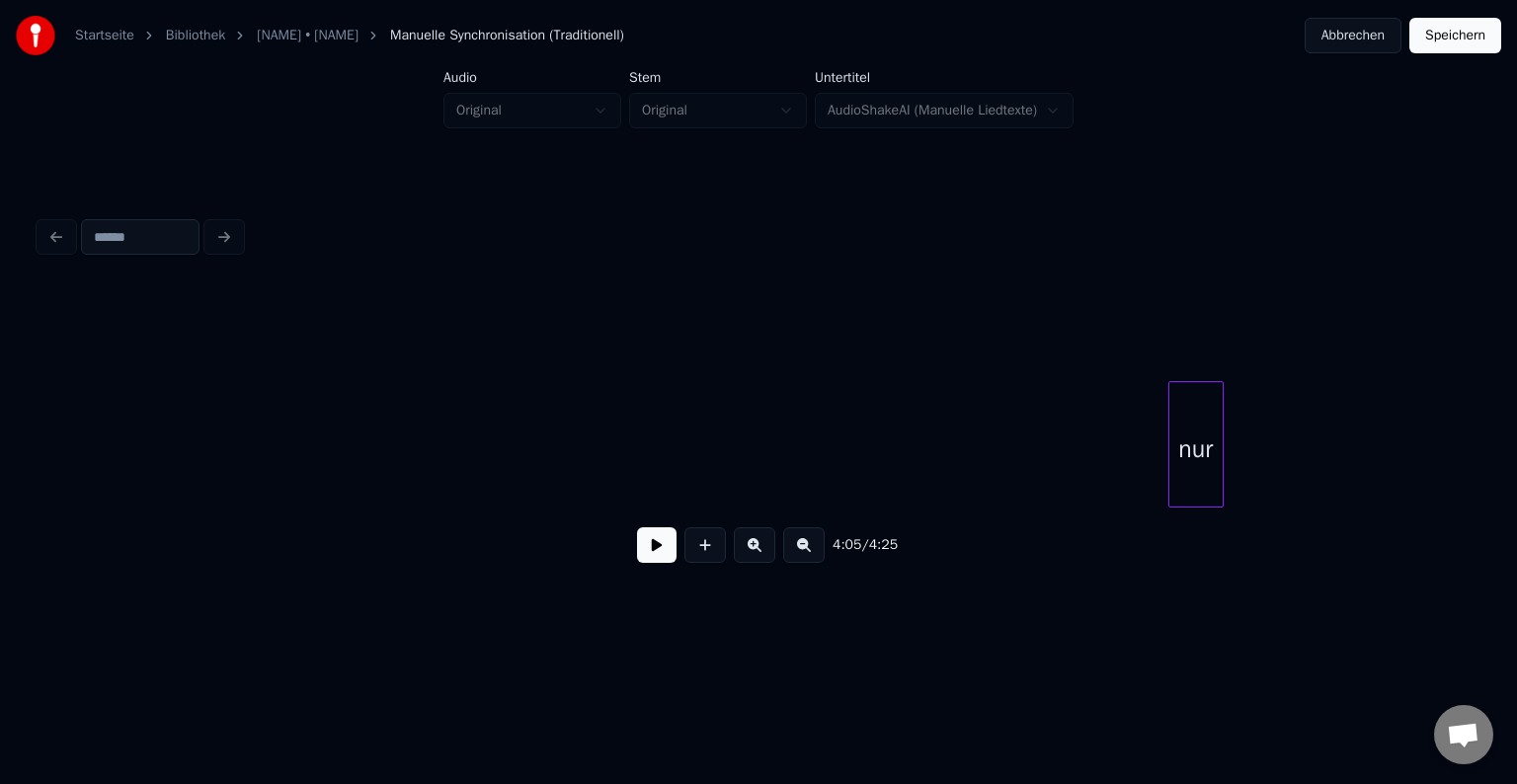 scroll, scrollTop: 0, scrollLeft: 48671, axis: horizontal 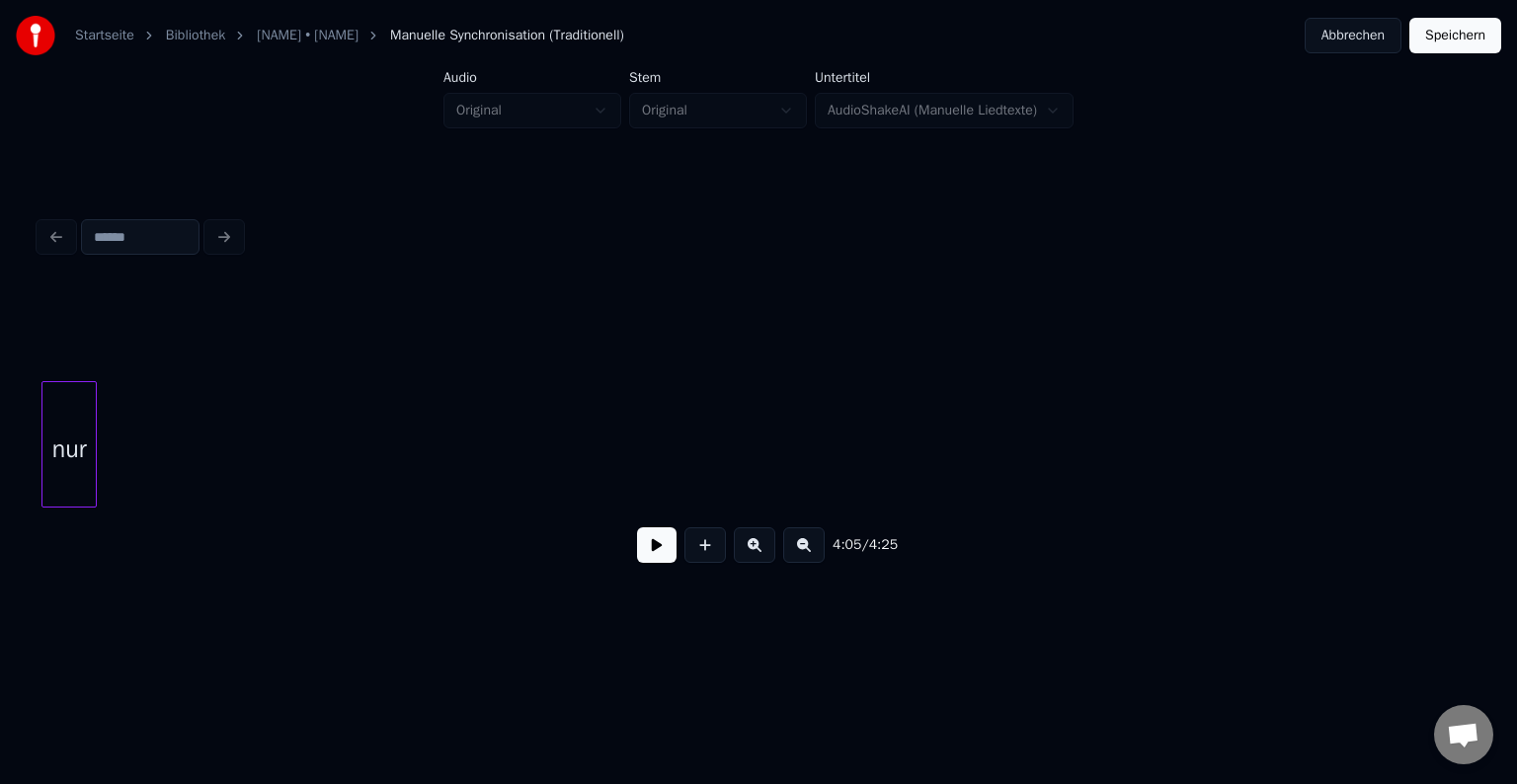 click on "nur" at bounding box center (69, 444) 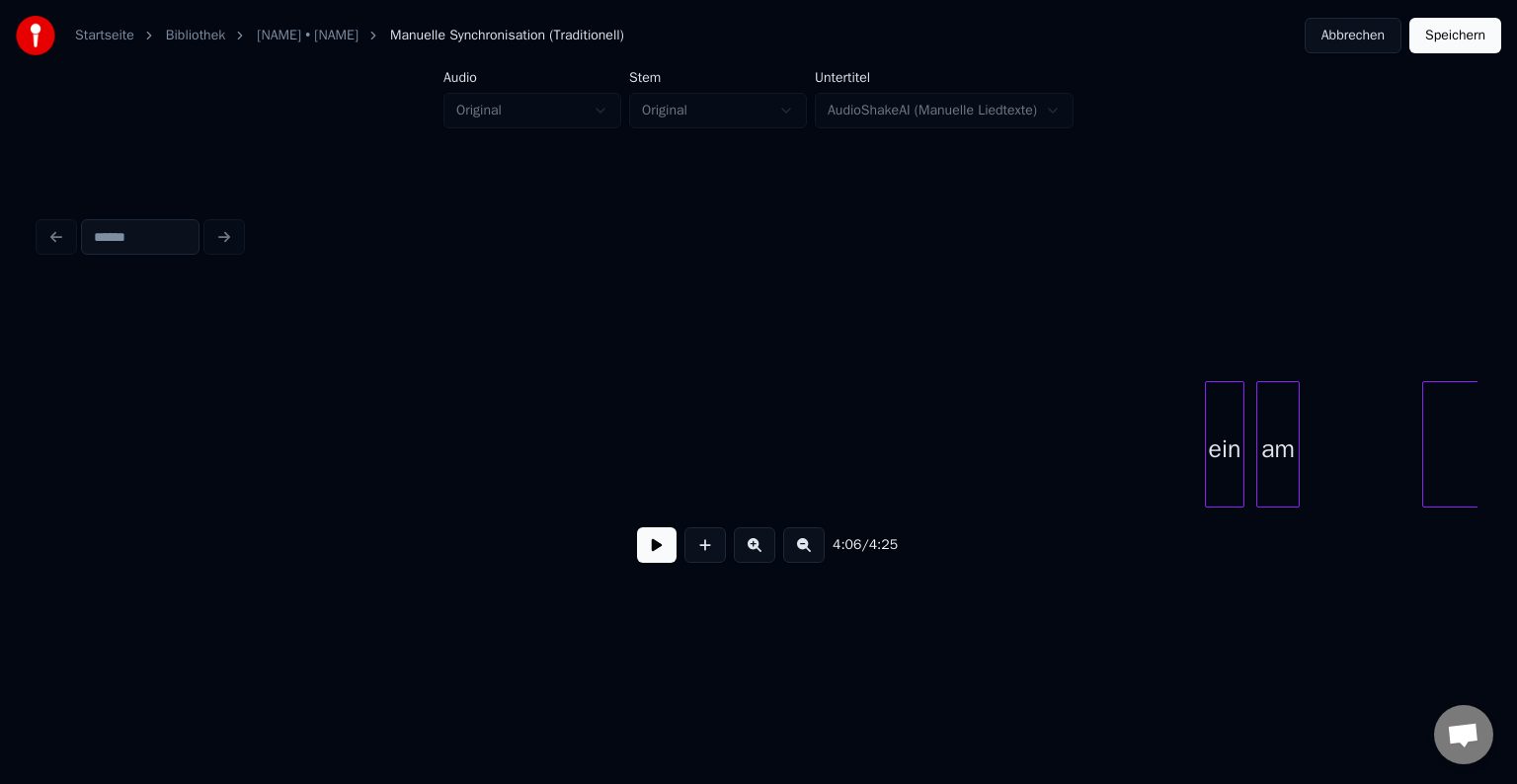scroll, scrollTop: 0, scrollLeft: 49408, axis: horizontal 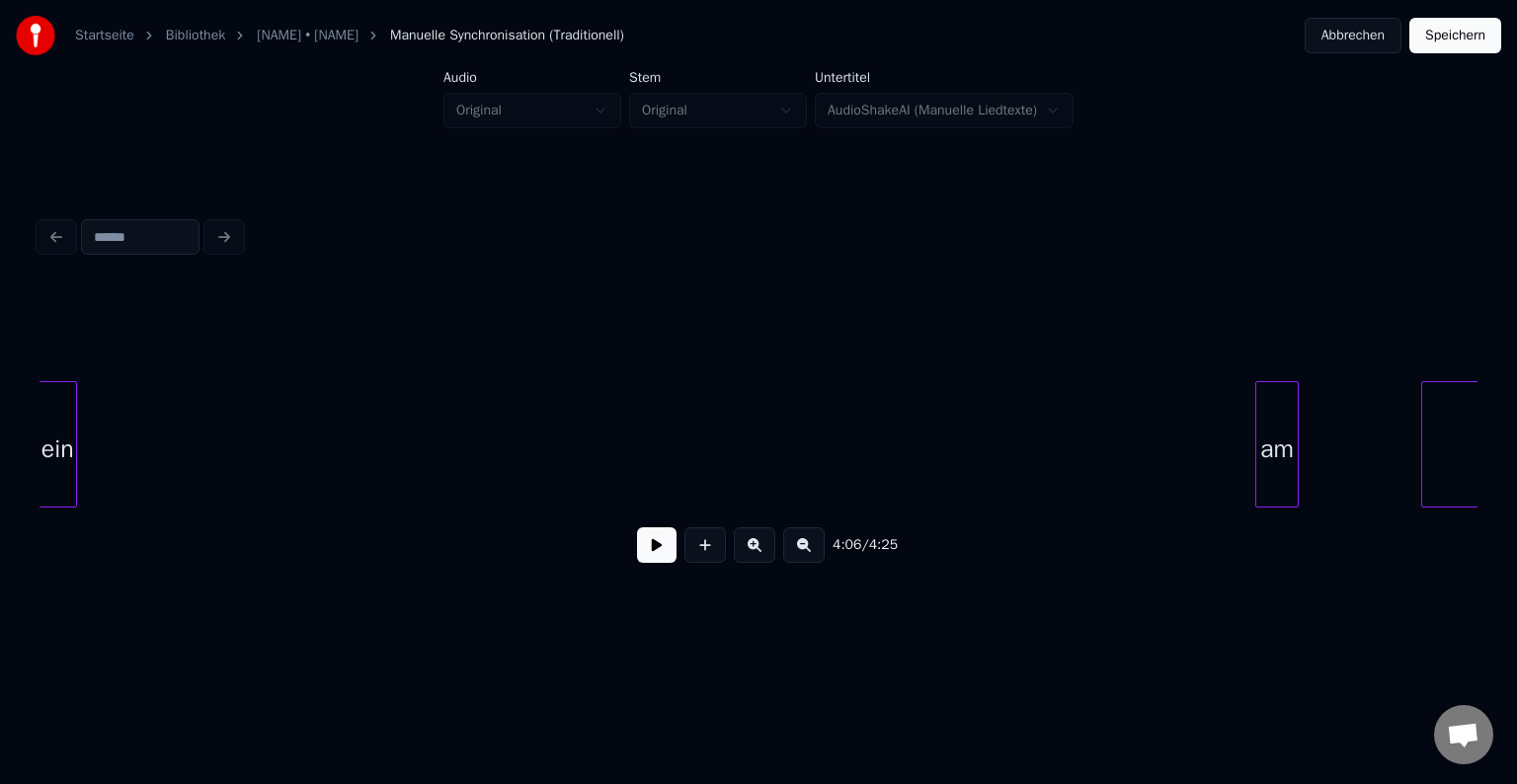 click on "Startseite Bibliothek Sandy River • Rene Chanté Manuelle Synchronisation (Traditionell) Abbrechen Speichern Audio Original Stem Original Untertitel AudioShakeAI (Manuelle Liedtexte) [TIME]  /  [TIME]" at bounding box center [758, 315] 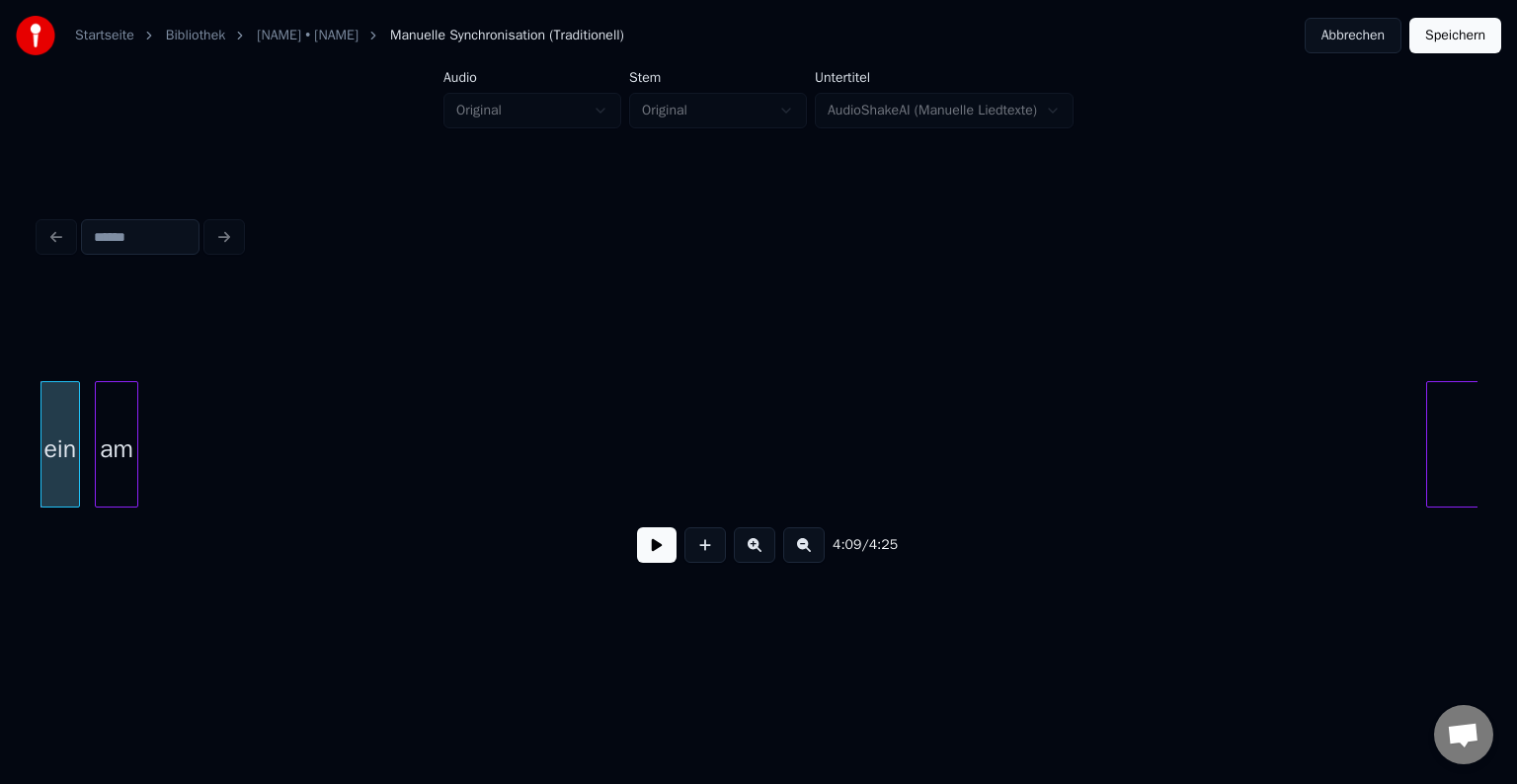 click on "4:09  /  4:25" at bounding box center (758, 432) 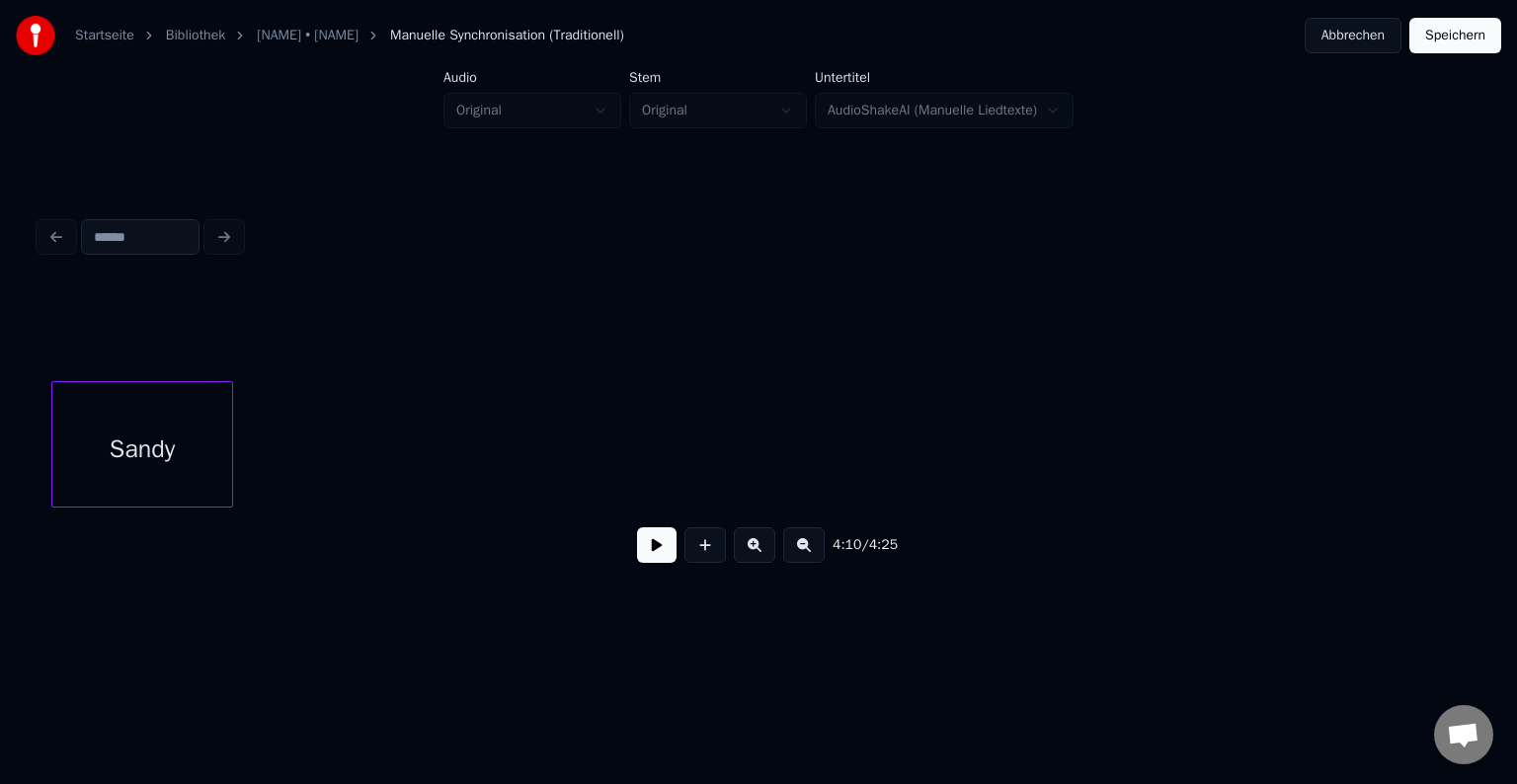 scroll, scrollTop: 0, scrollLeft: 49438, axis: horizontal 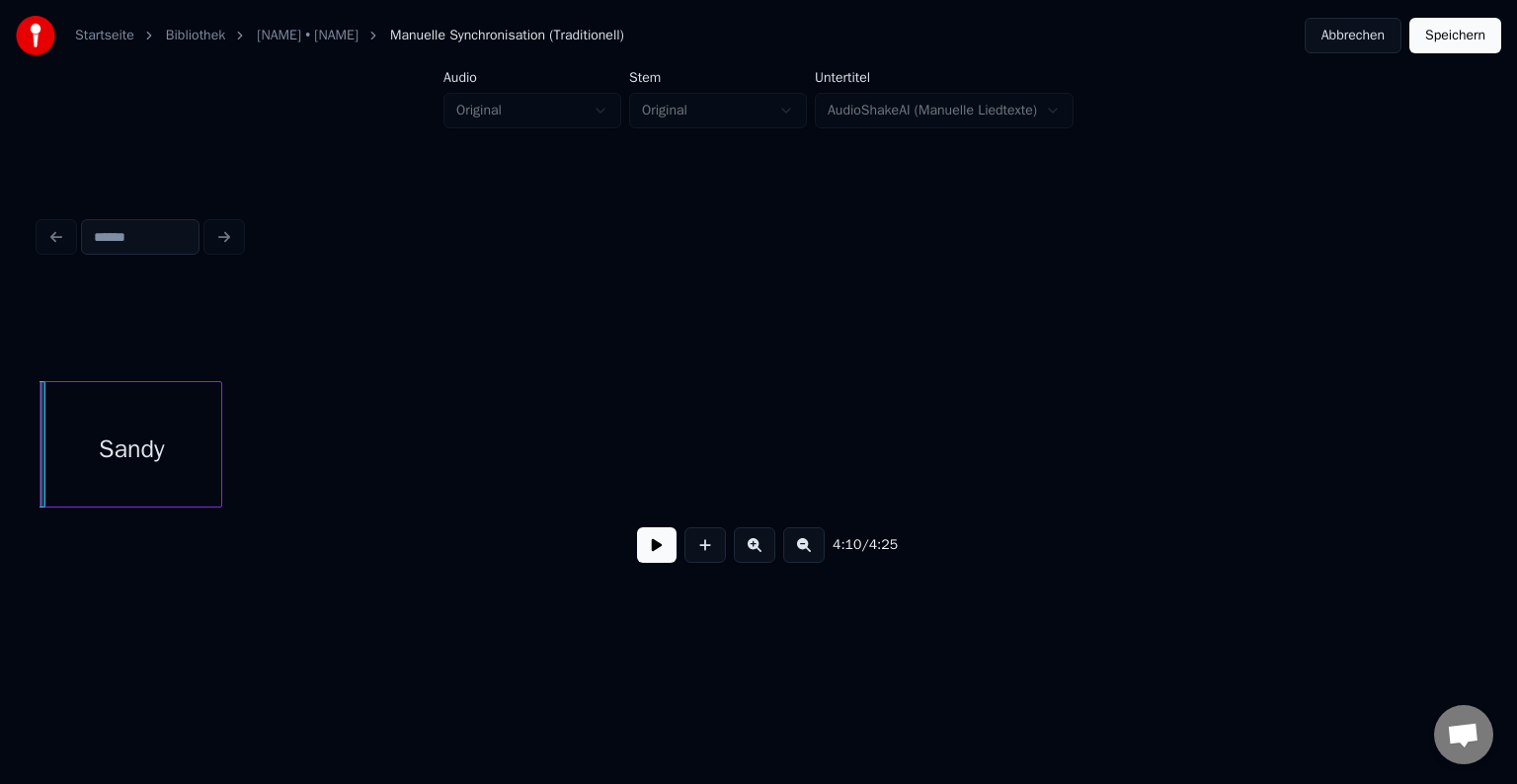 click on "Sandy" at bounding box center (131, 449) 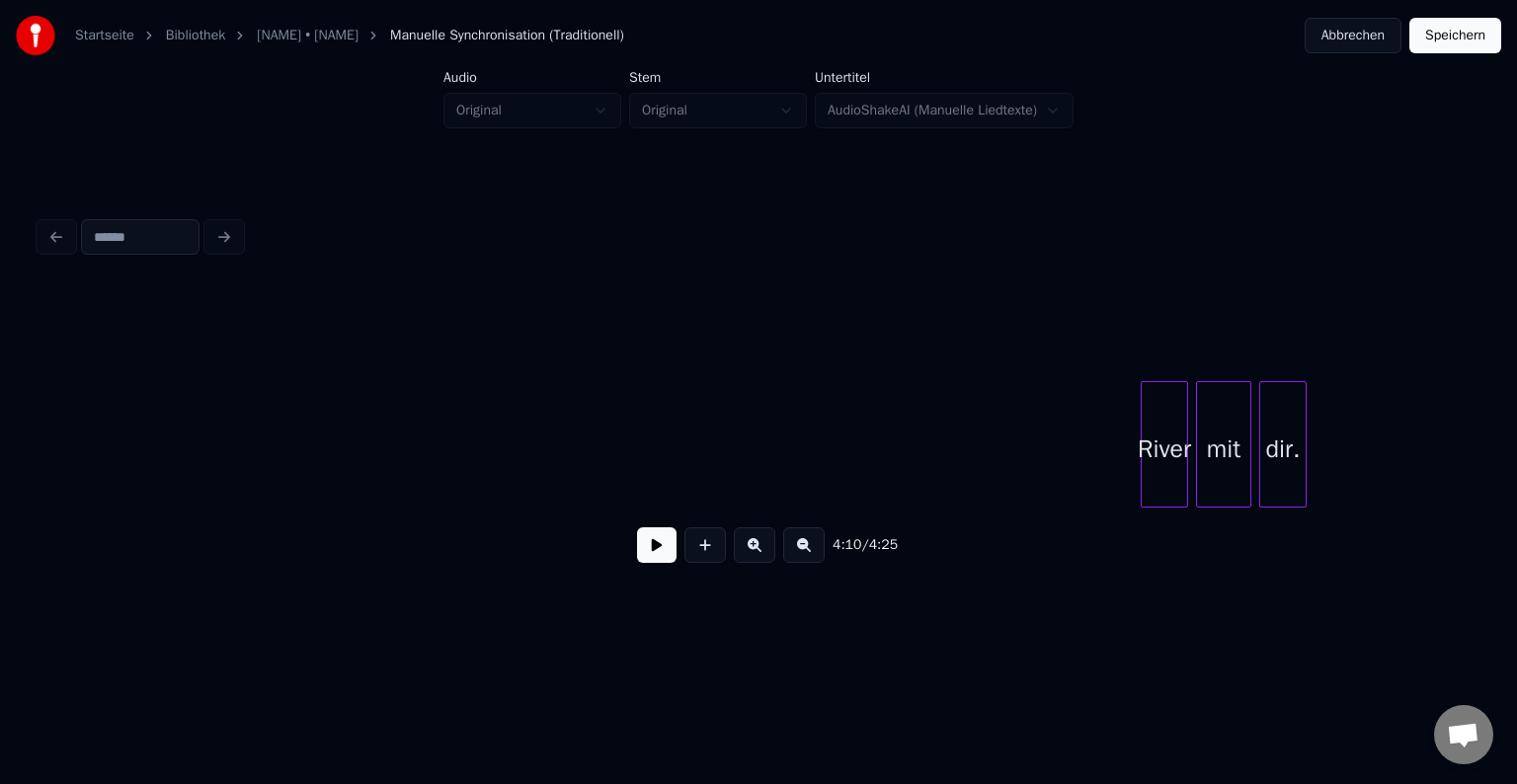 scroll, scrollTop: 0, scrollLeft: 49938, axis: horizontal 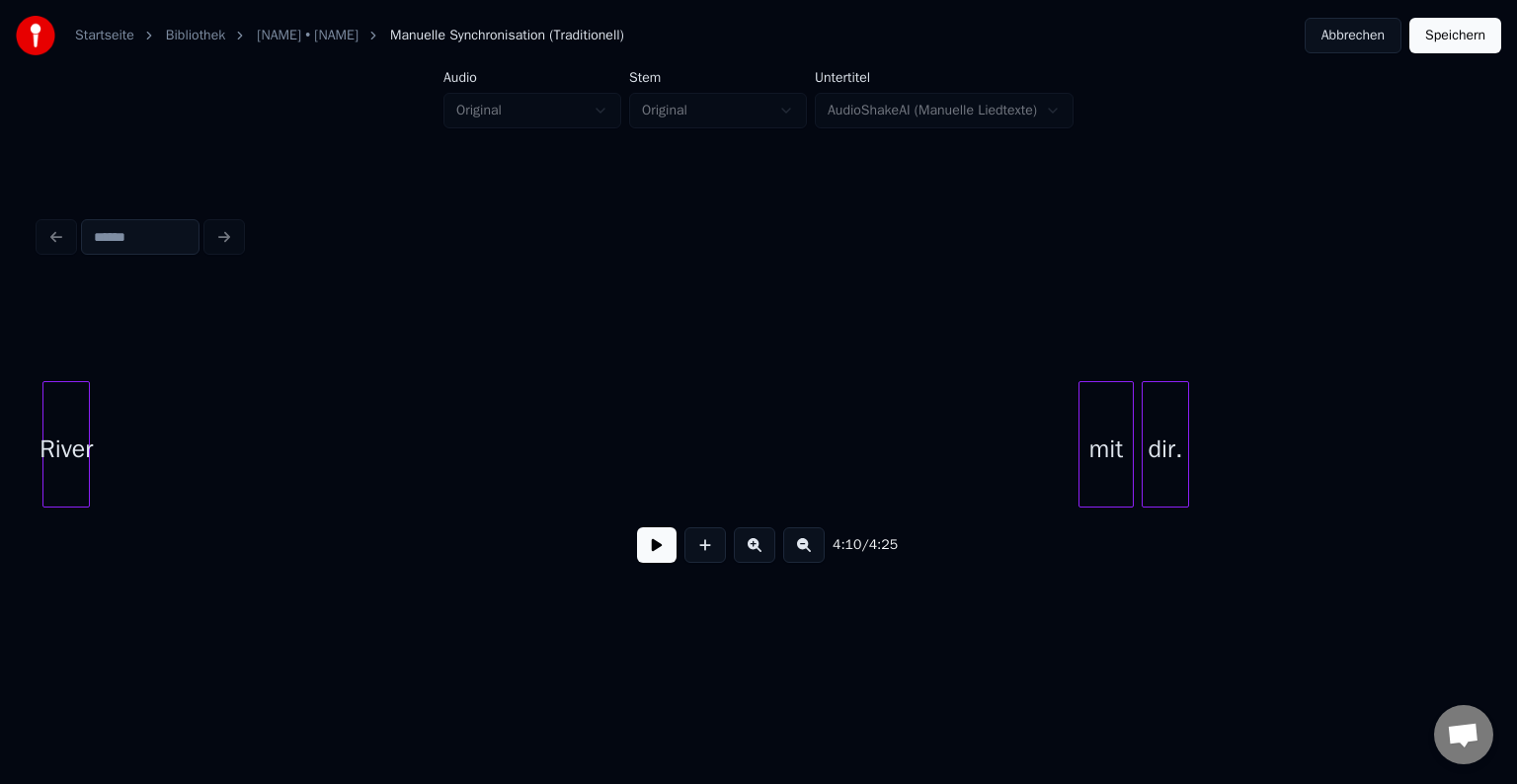 click on "River" at bounding box center [66, 449] 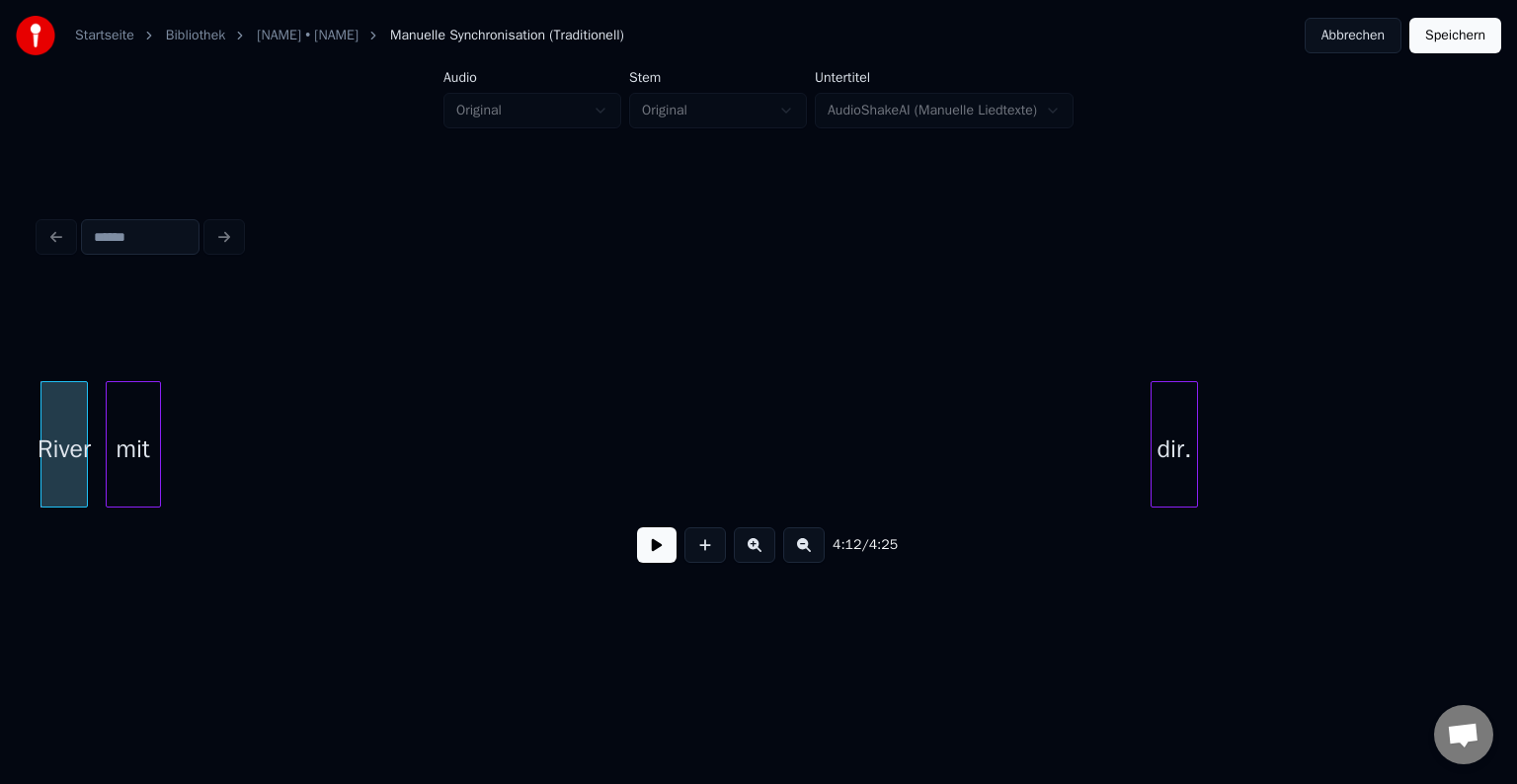 click on "mit" at bounding box center [133, 449] 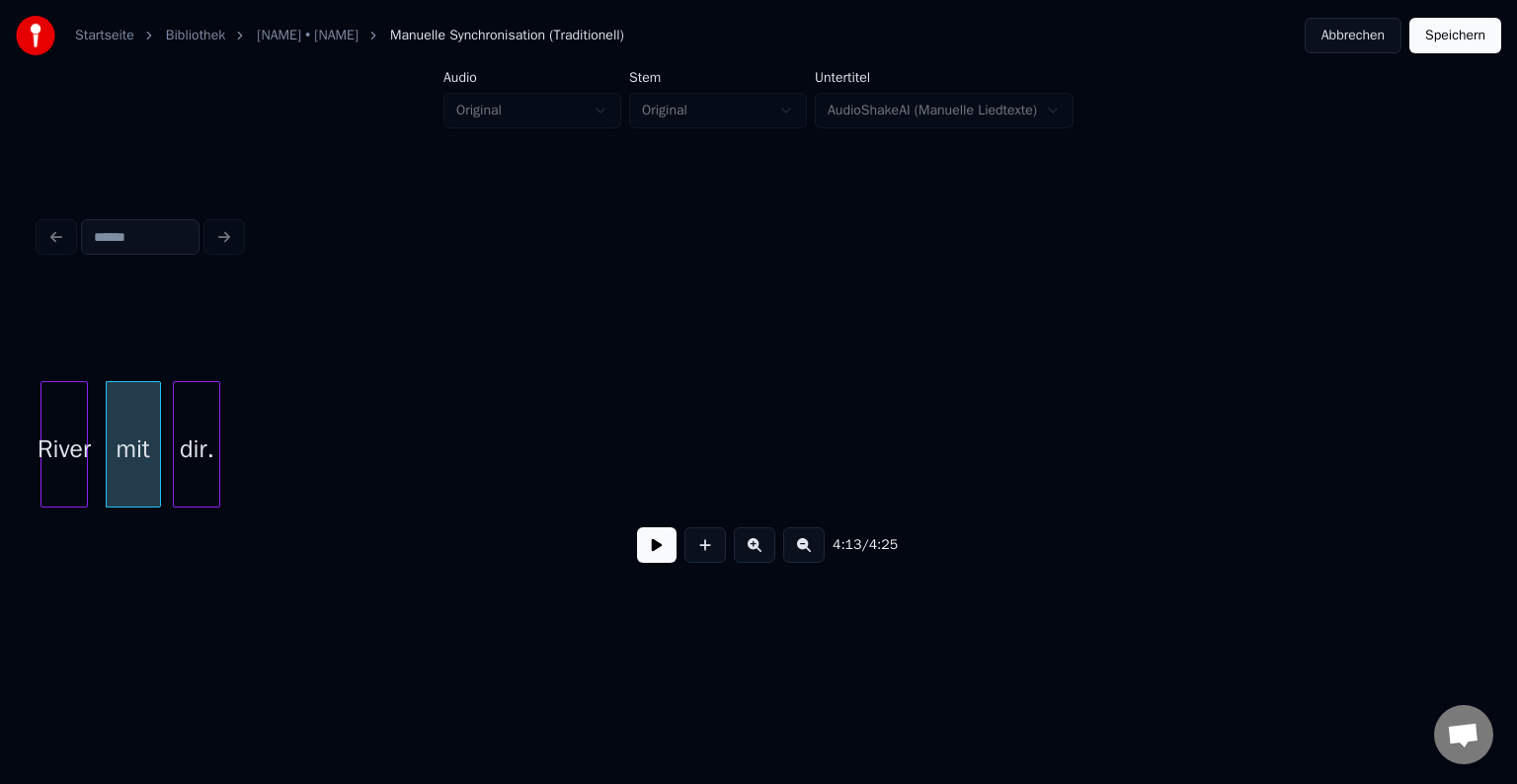 click on "dir." at bounding box center [197, 449] 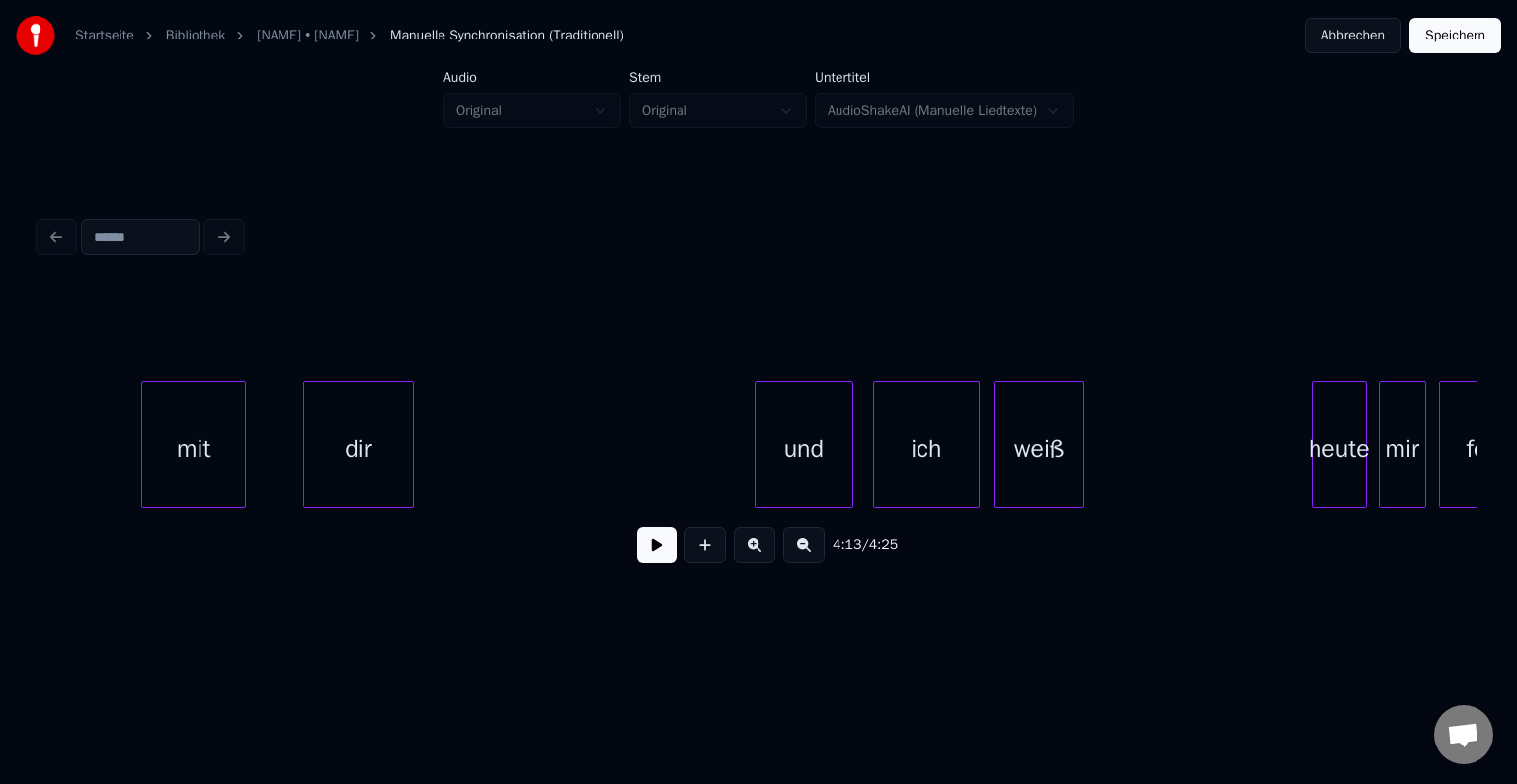 scroll, scrollTop: 0, scrollLeft: 46992, axis: horizontal 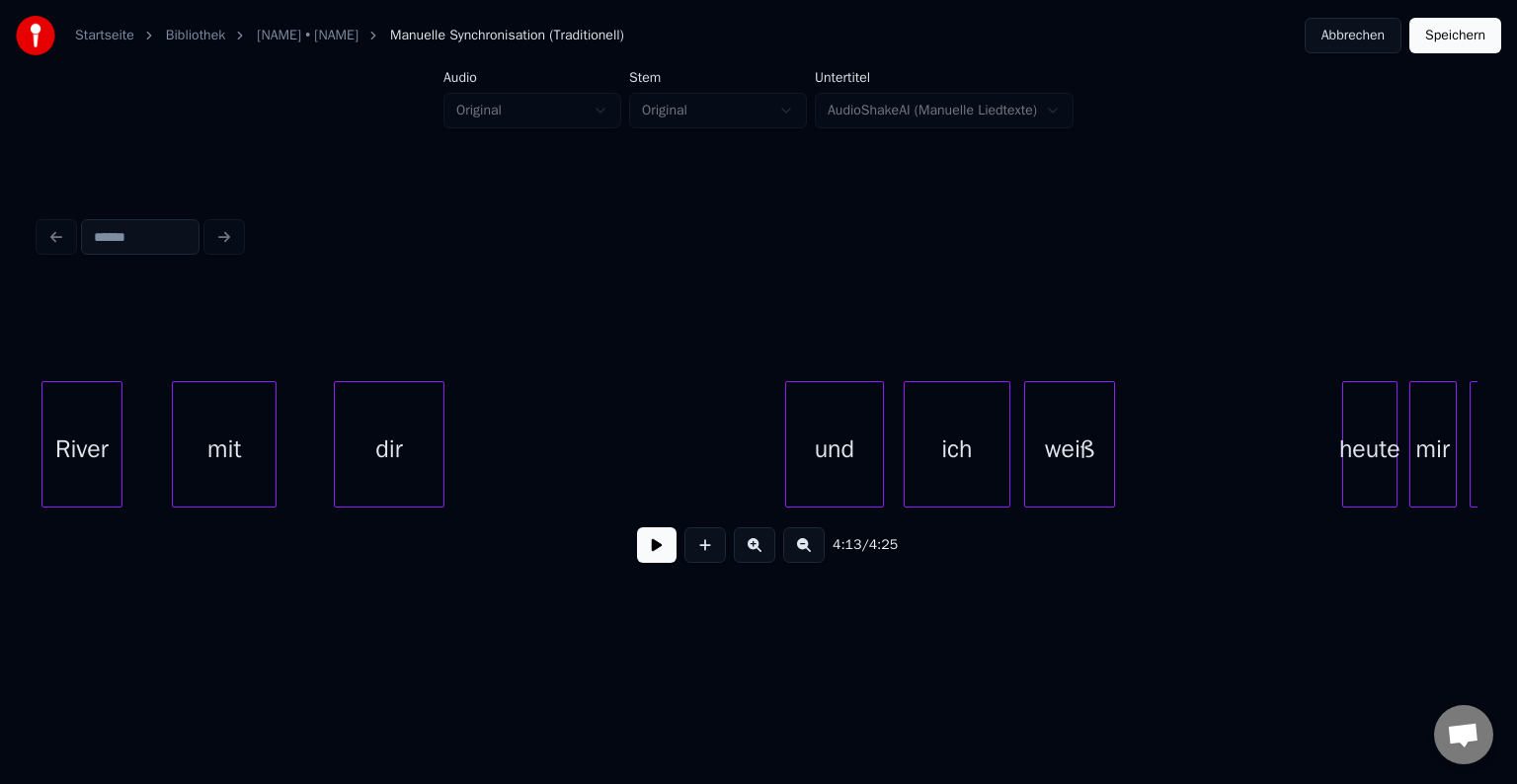click on "River" at bounding box center [82, 449] 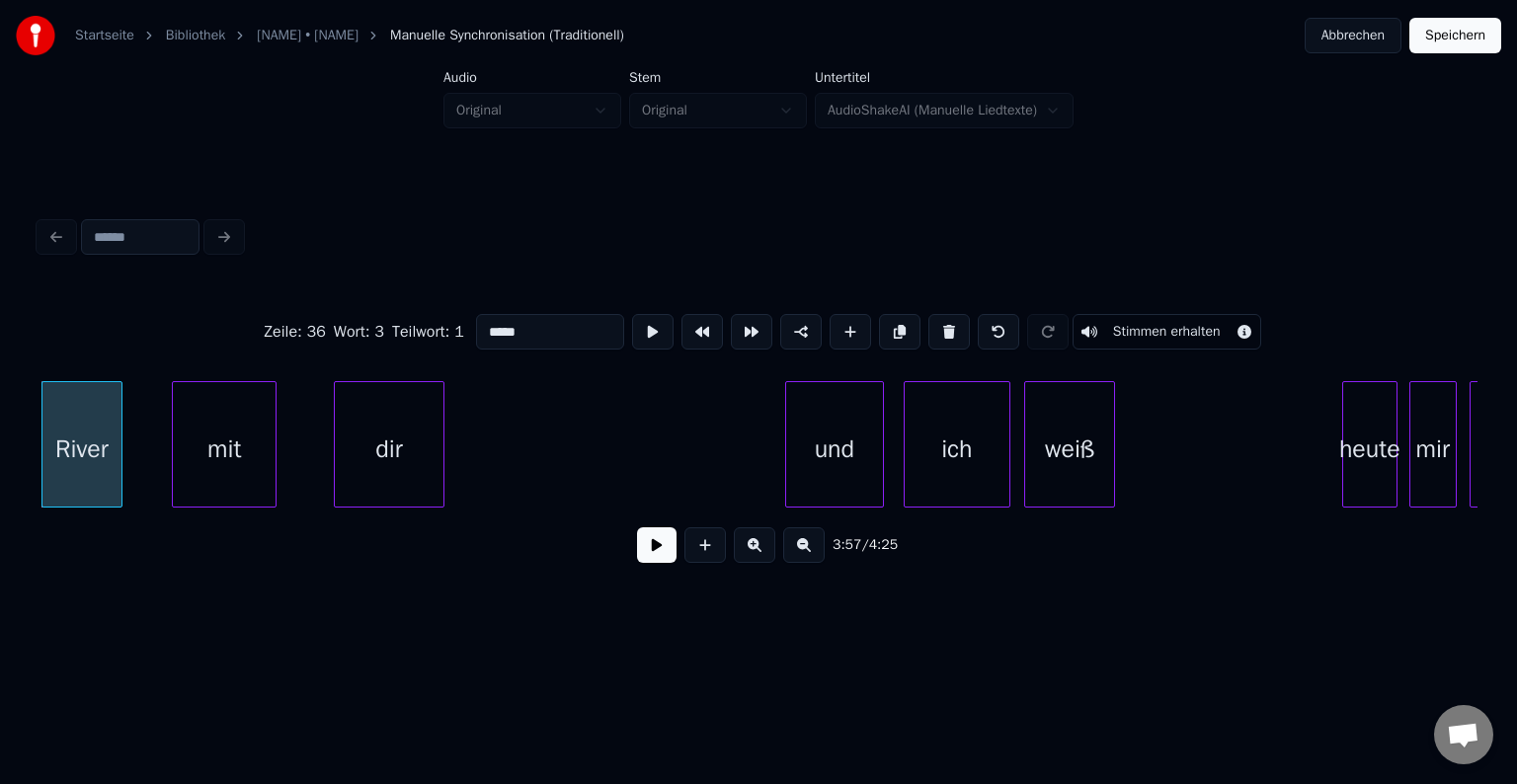click at bounding box center (657, 545) 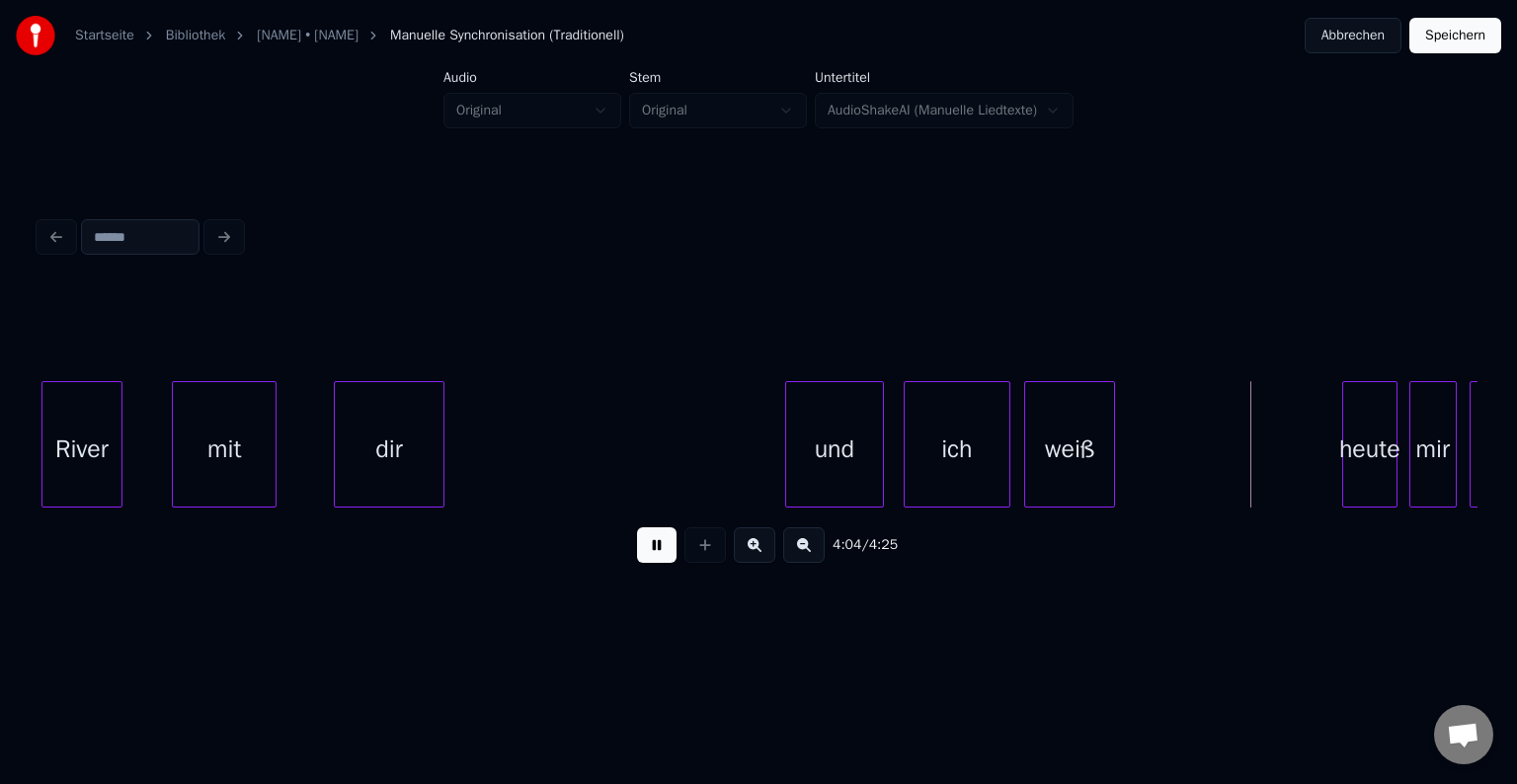 click at bounding box center [657, 545] 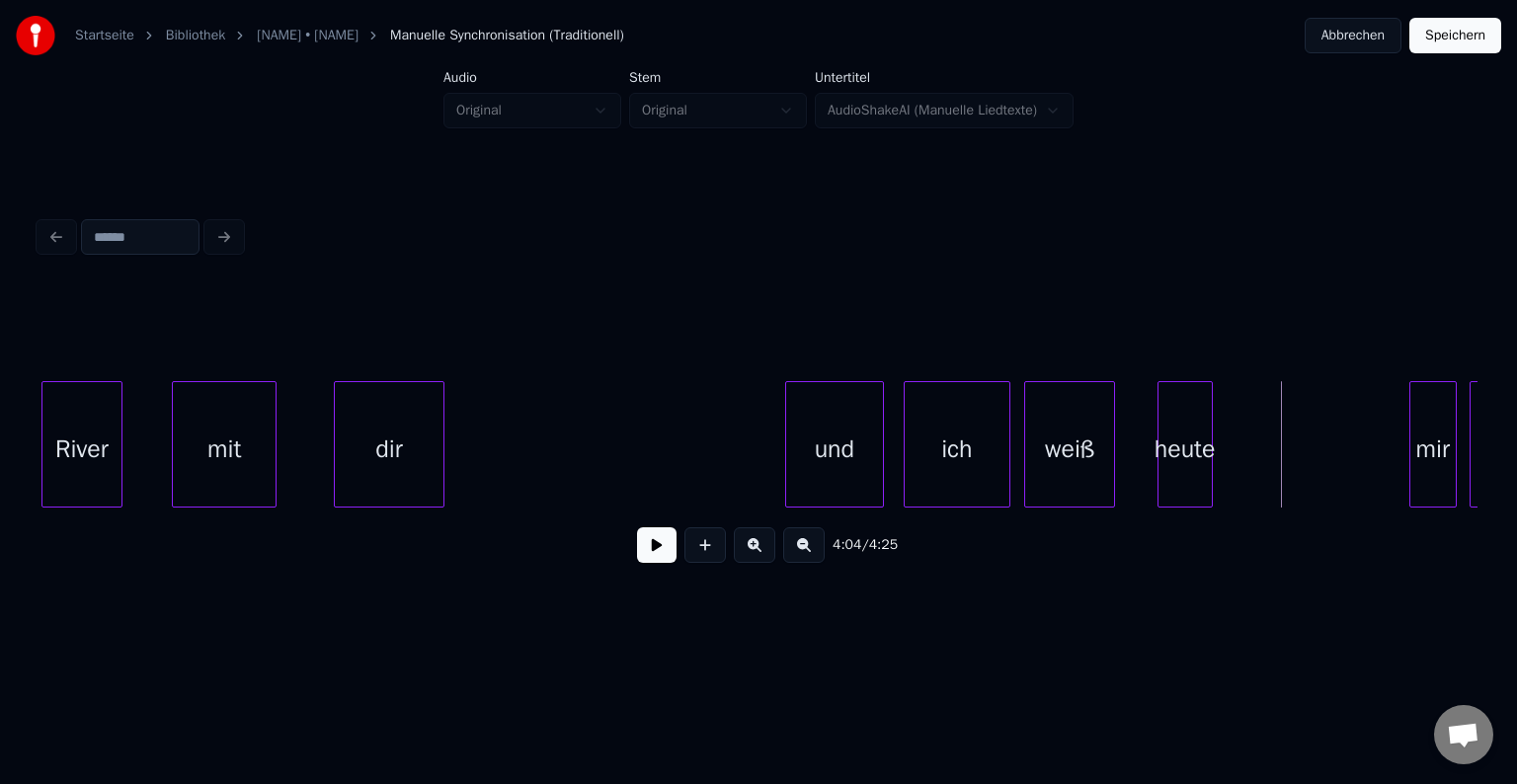 click on "heute" at bounding box center [1185, 449] 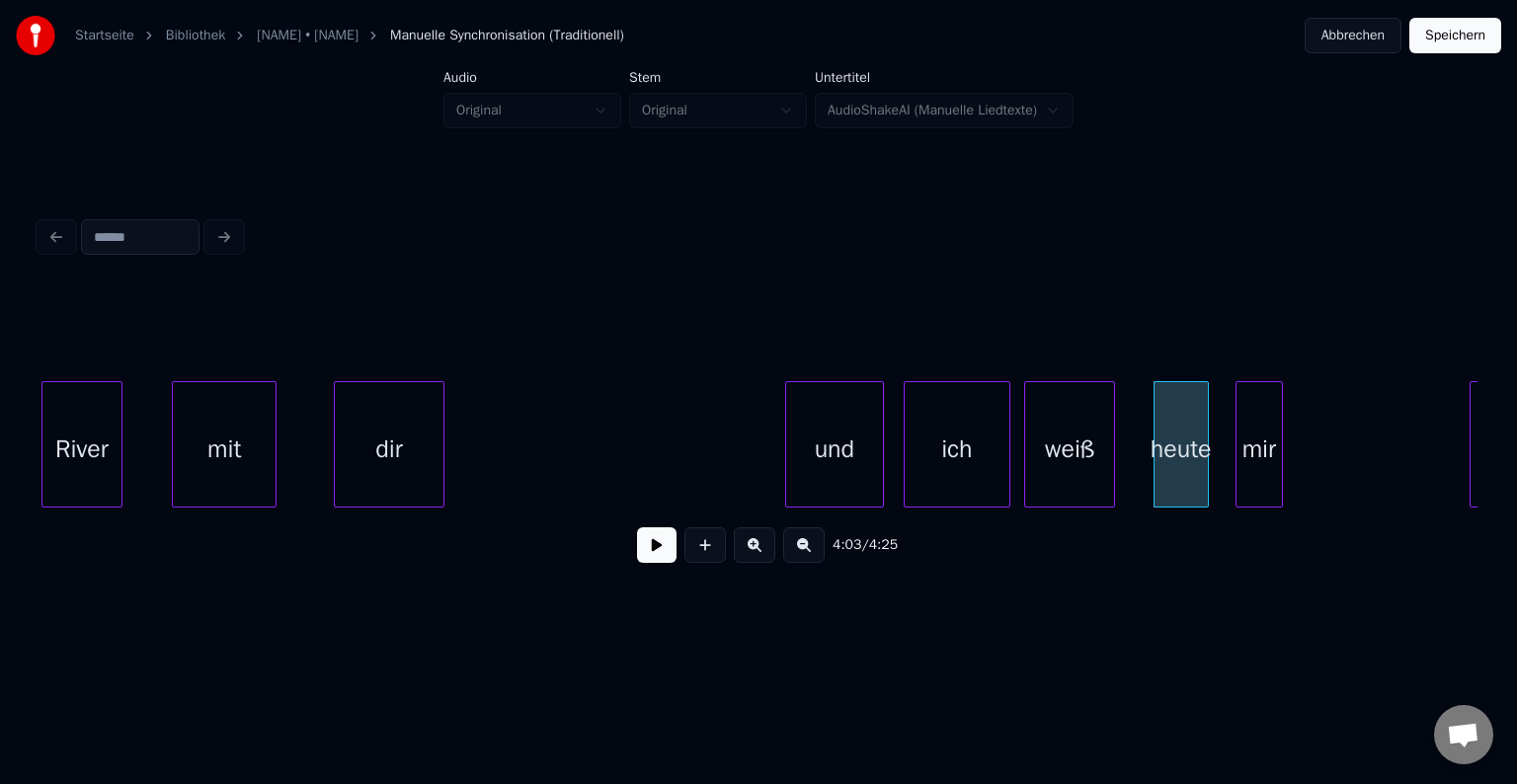 click on "mir" at bounding box center [1259, 449] 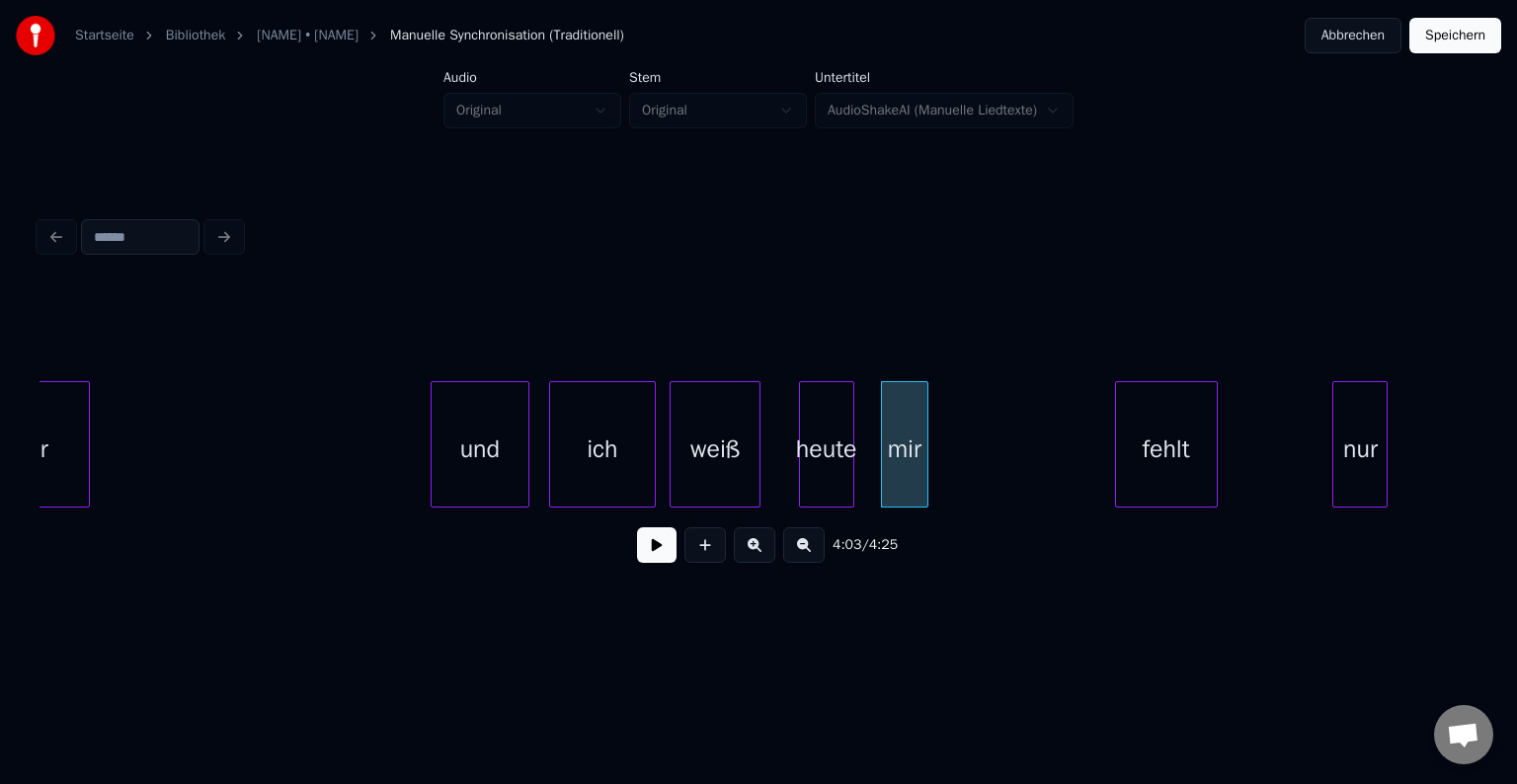 scroll, scrollTop: 0, scrollLeft: 47406, axis: horizontal 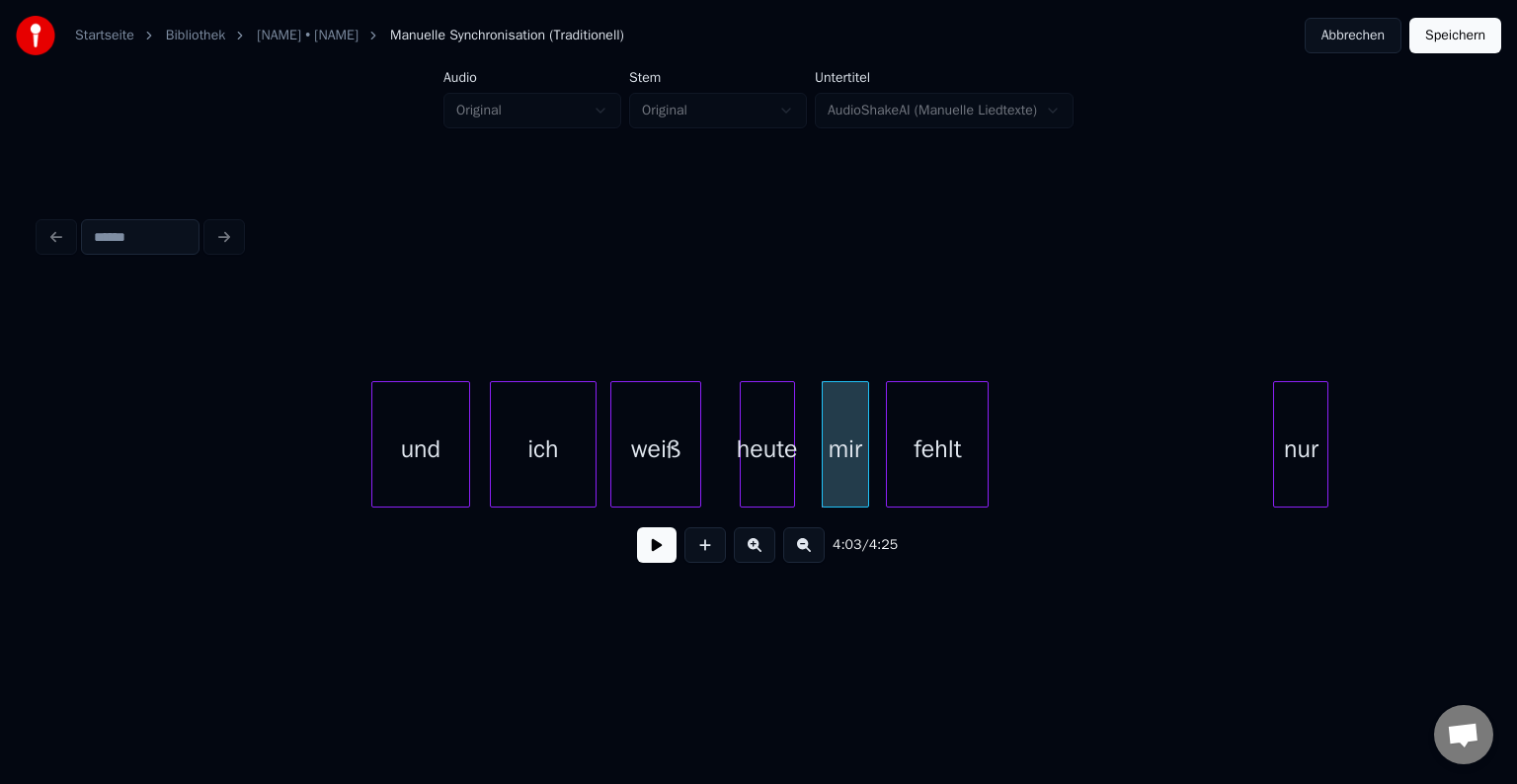 click on "fehlt" at bounding box center [937, 449] 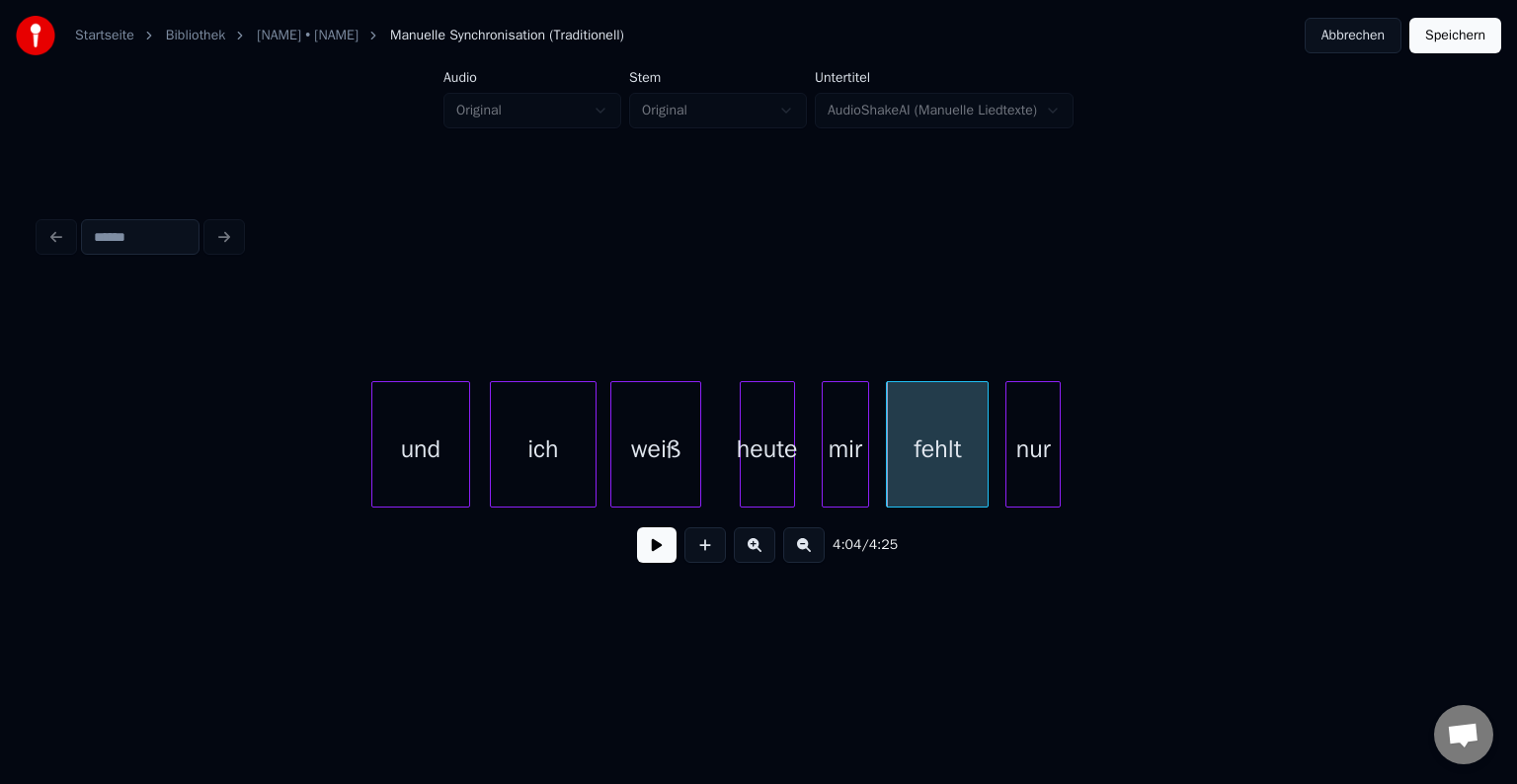click on "nur" at bounding box center [1033, 449] 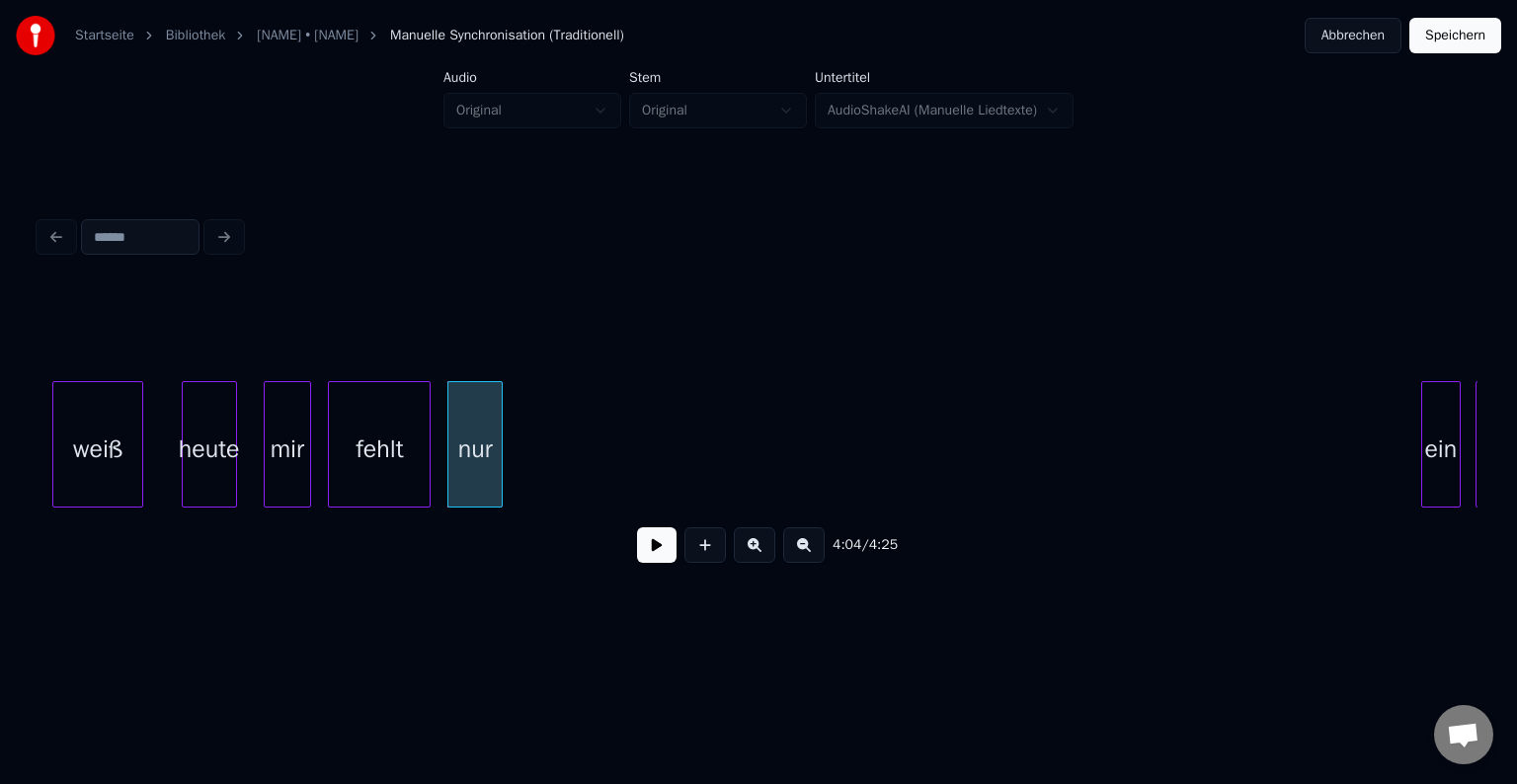 scroll, scrollTop: 0, scrollLeft: 48112, axis: horizontal 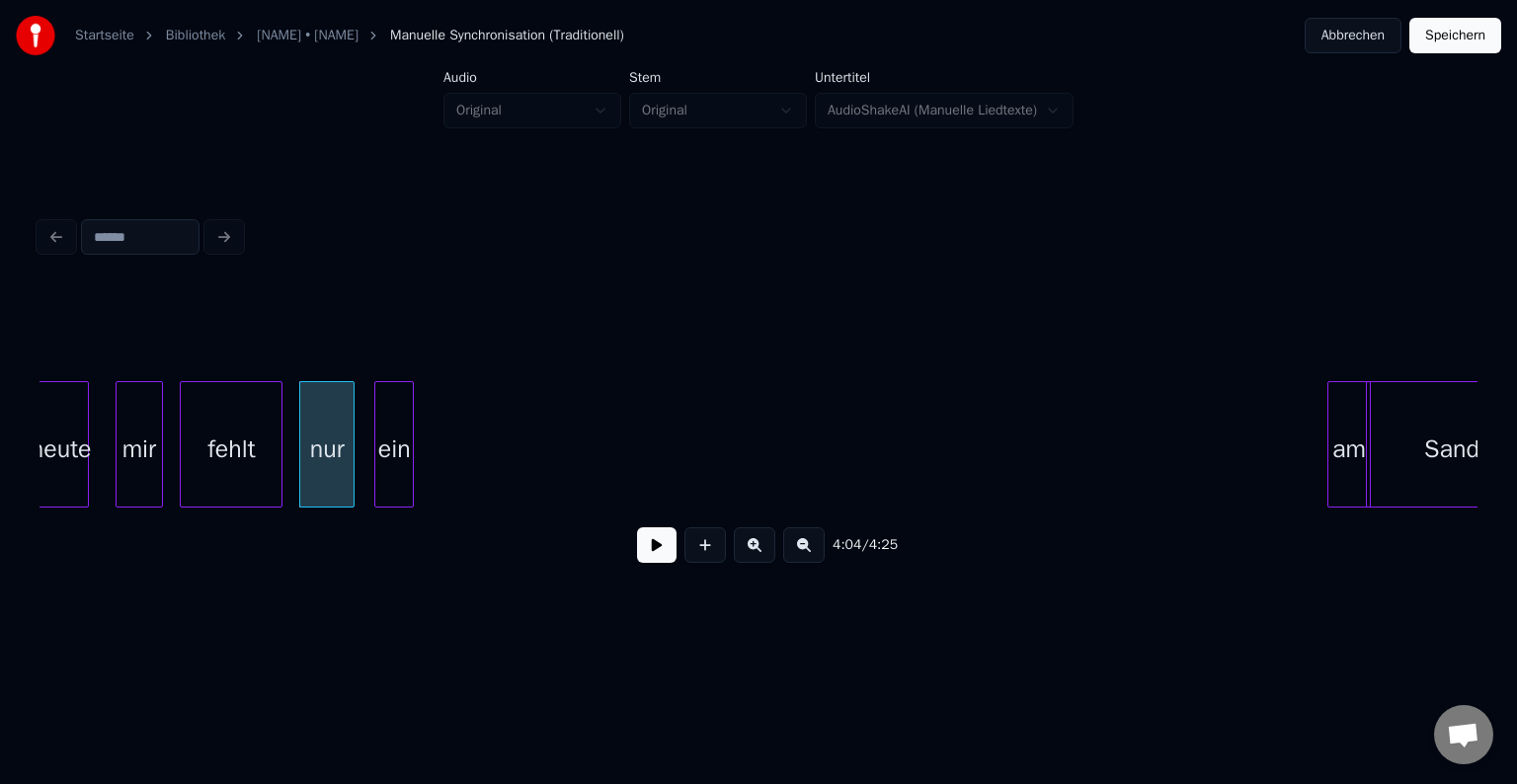 click on "4:04  /  4:25" at bounding box center (758, 432) 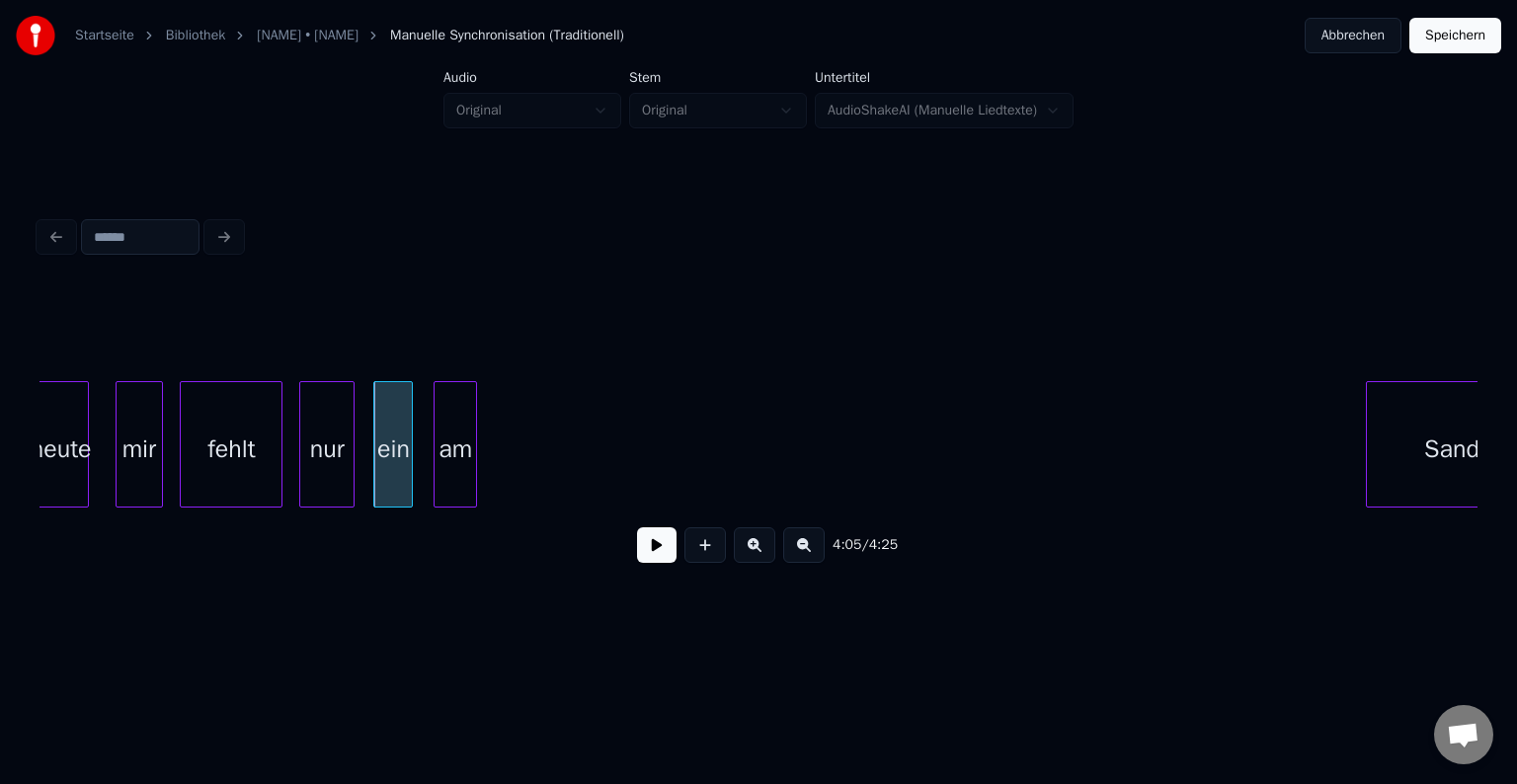 click on "4:05  /  4:25" at bounding box center [758, 432] 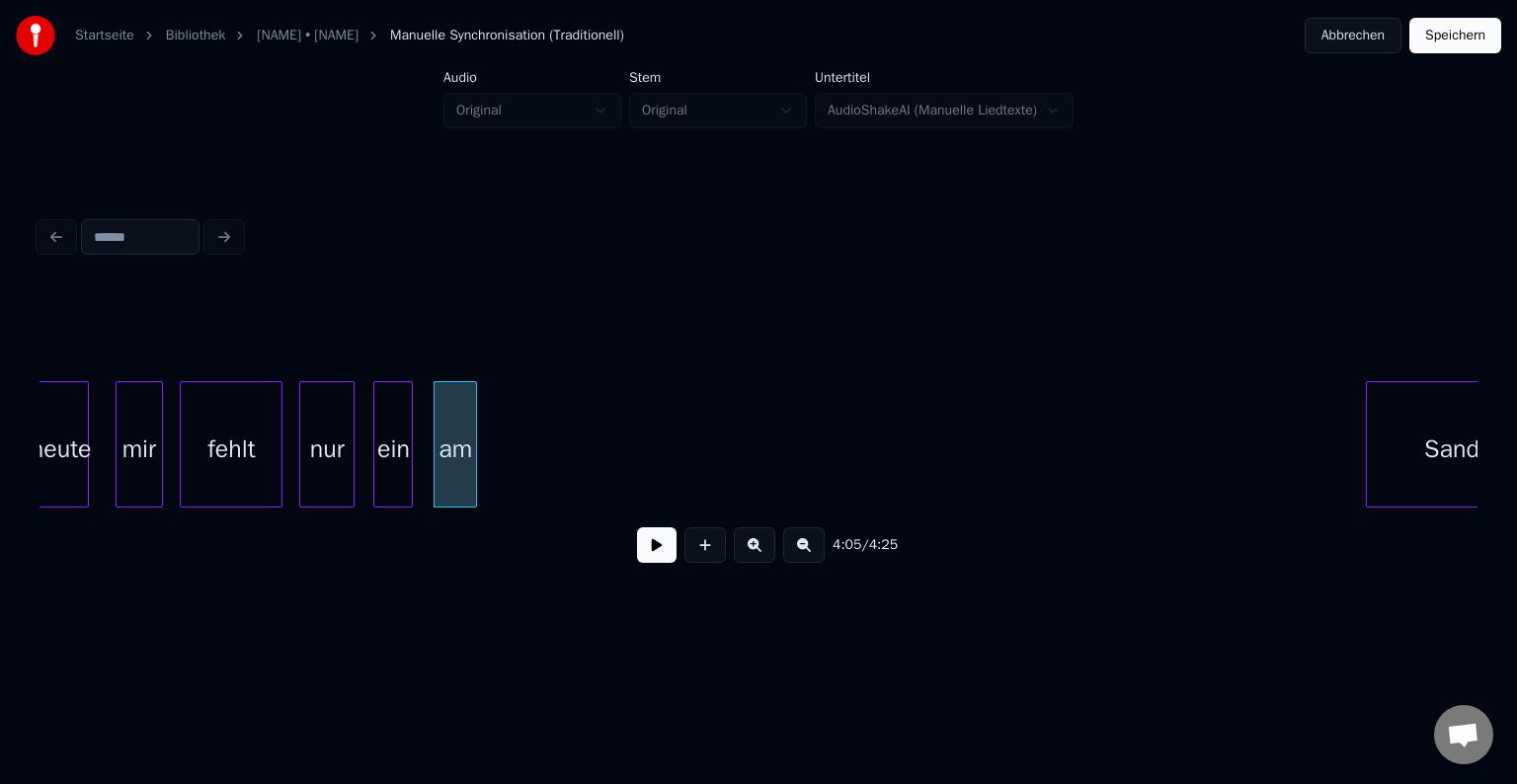 scroll, scrollTop: 0, scrollLeft: 48179, axis: horizontal 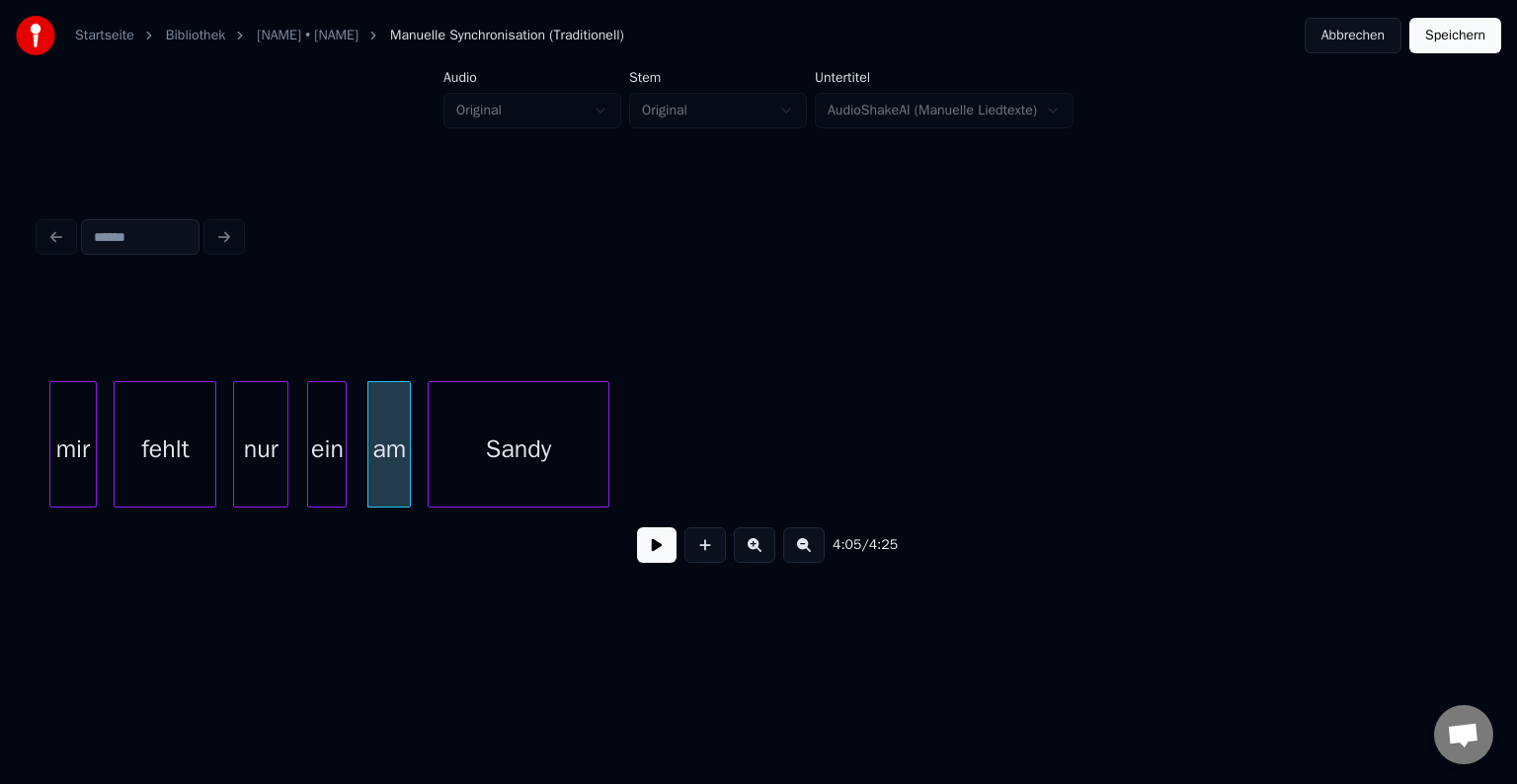 click on "fehlt mir nur ein am [NAME]" at bounding box center (758, 444) 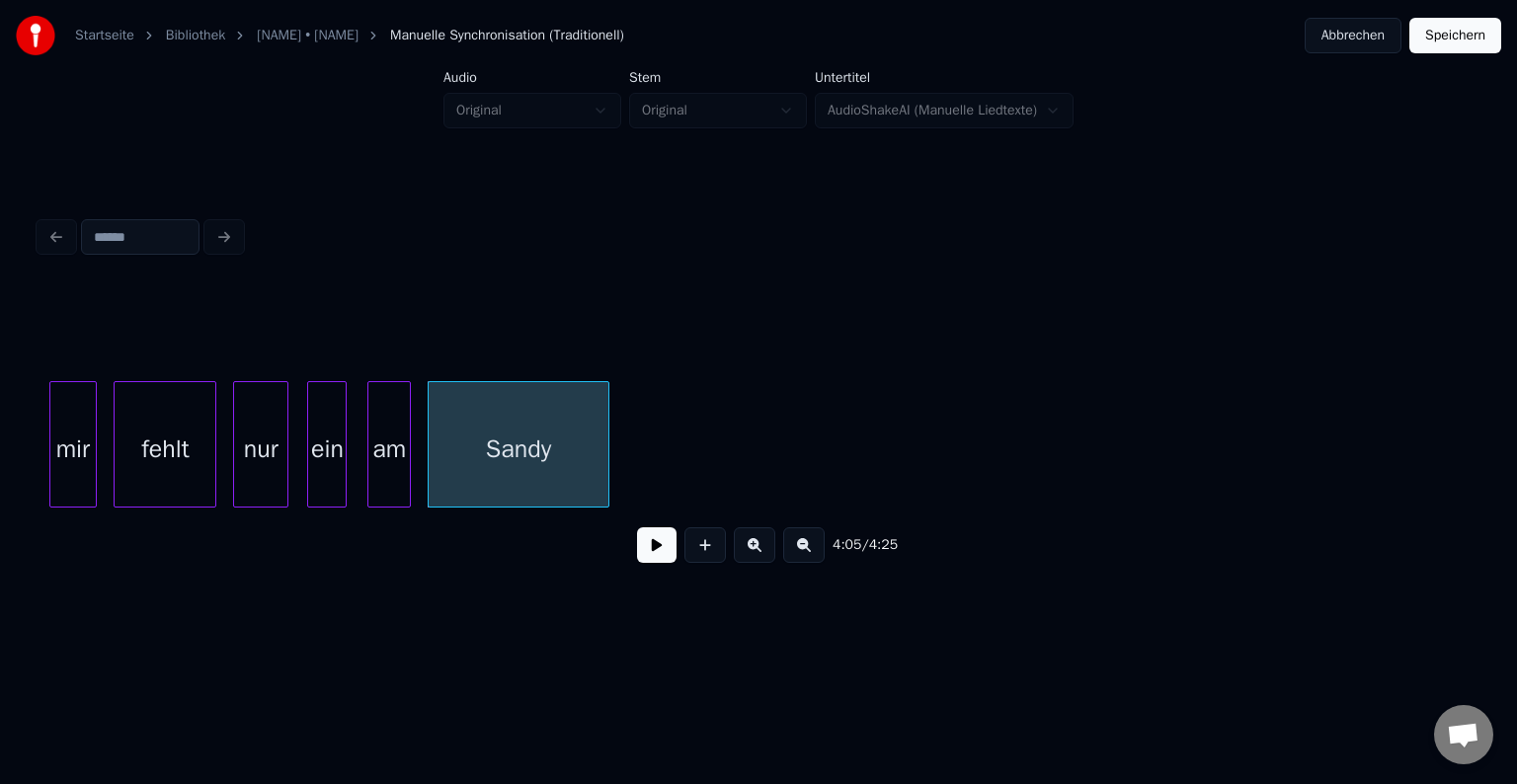scroll, scrollTop: 0, scrollLeft: 48701, axis: horizontal 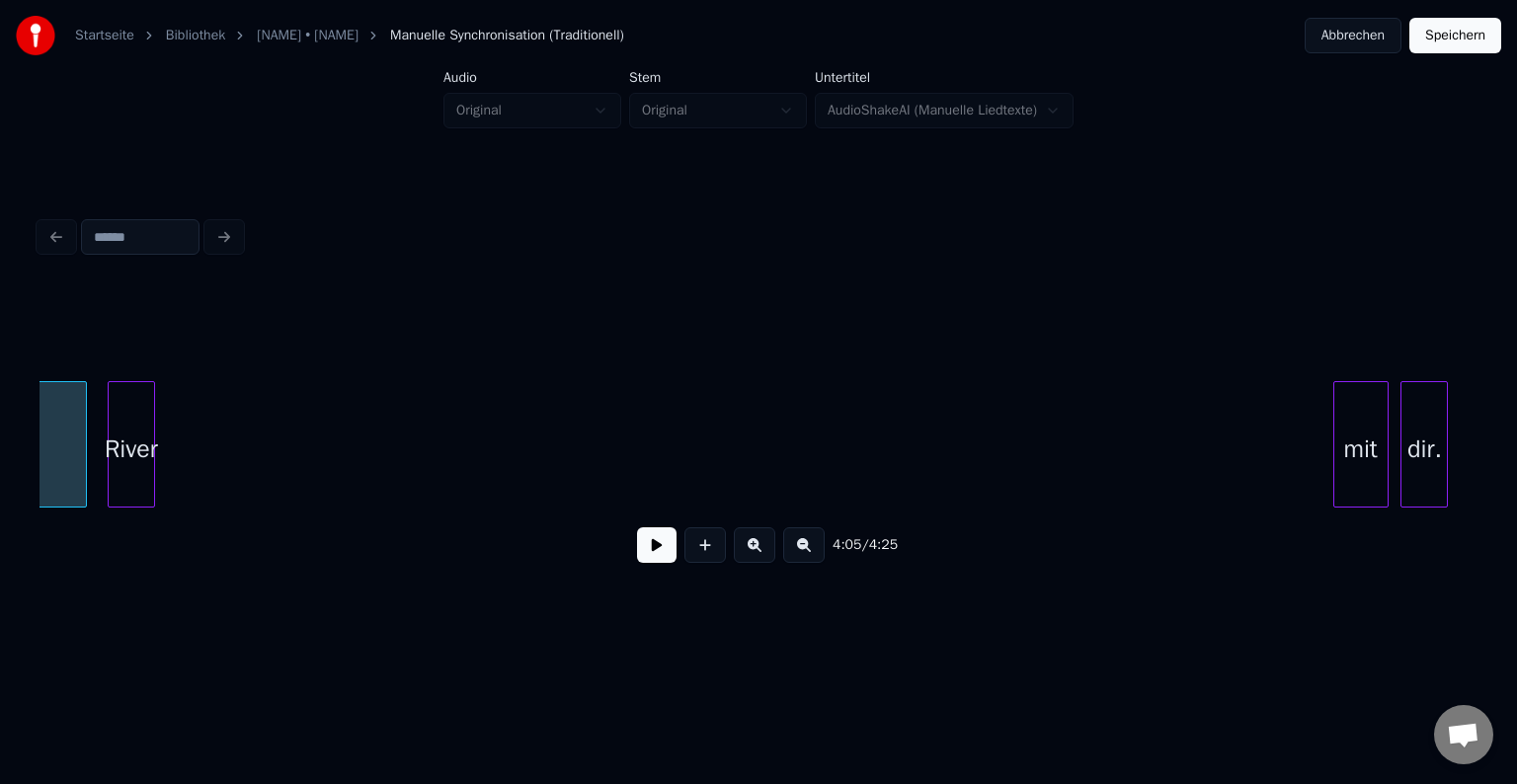 click on "4:05  /  4:25" at bounding box center [758, 432] 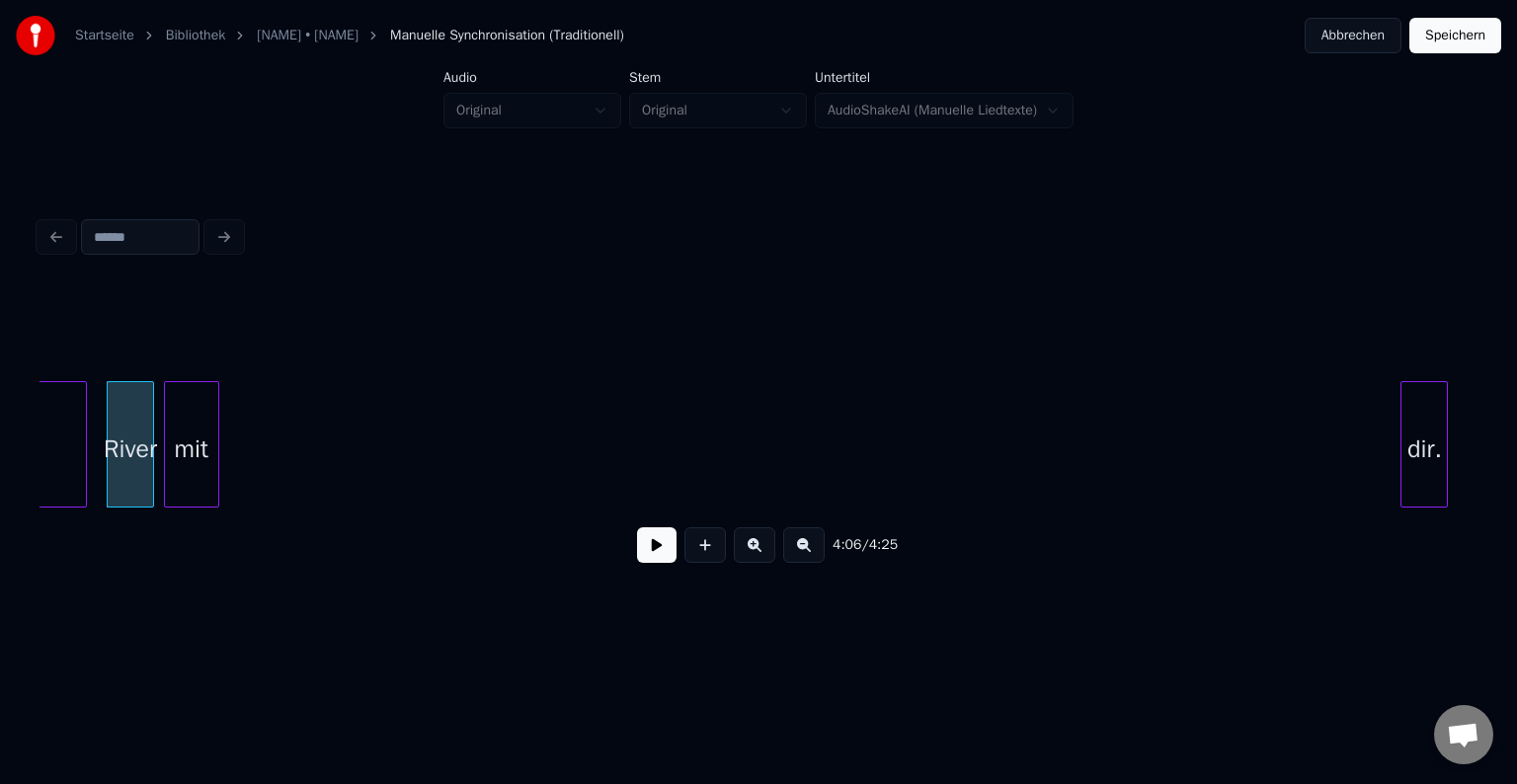 click on "[TIME]  /  [TIME]" at bounding box center (758, 432) 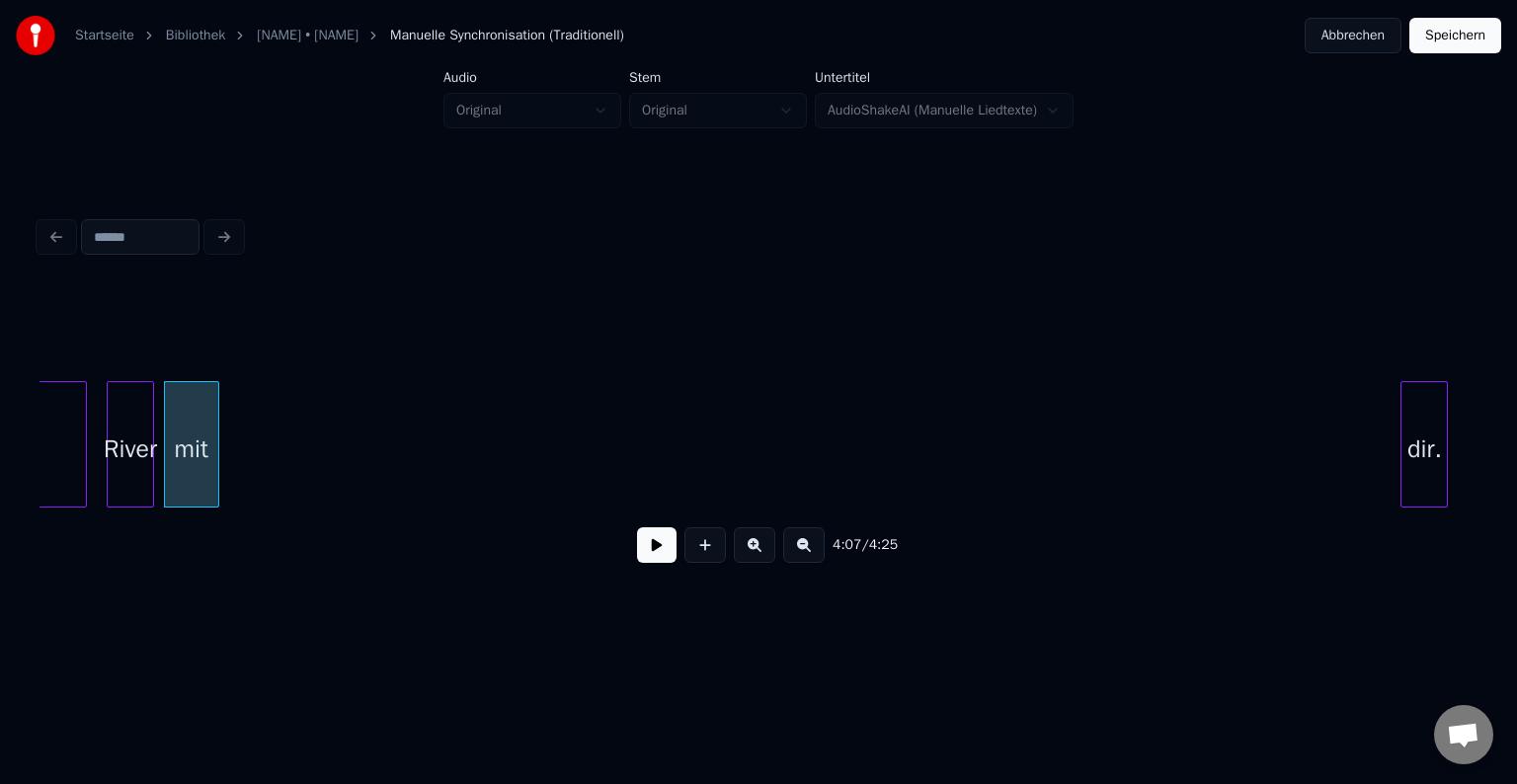 click on "4:07  /  4:25" at bounding box center (758, 545) 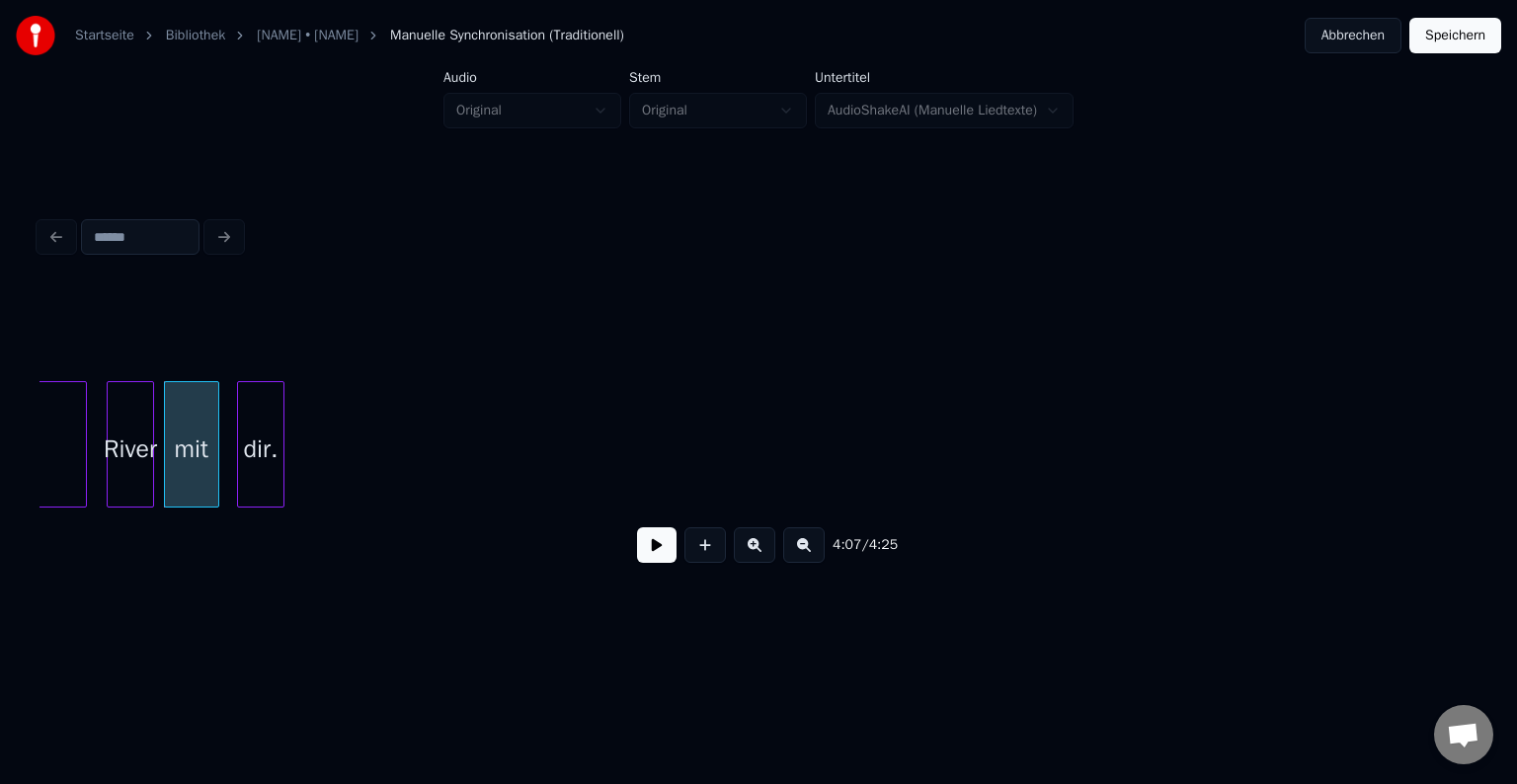 click on "dir." at bounding box center [261, 449] 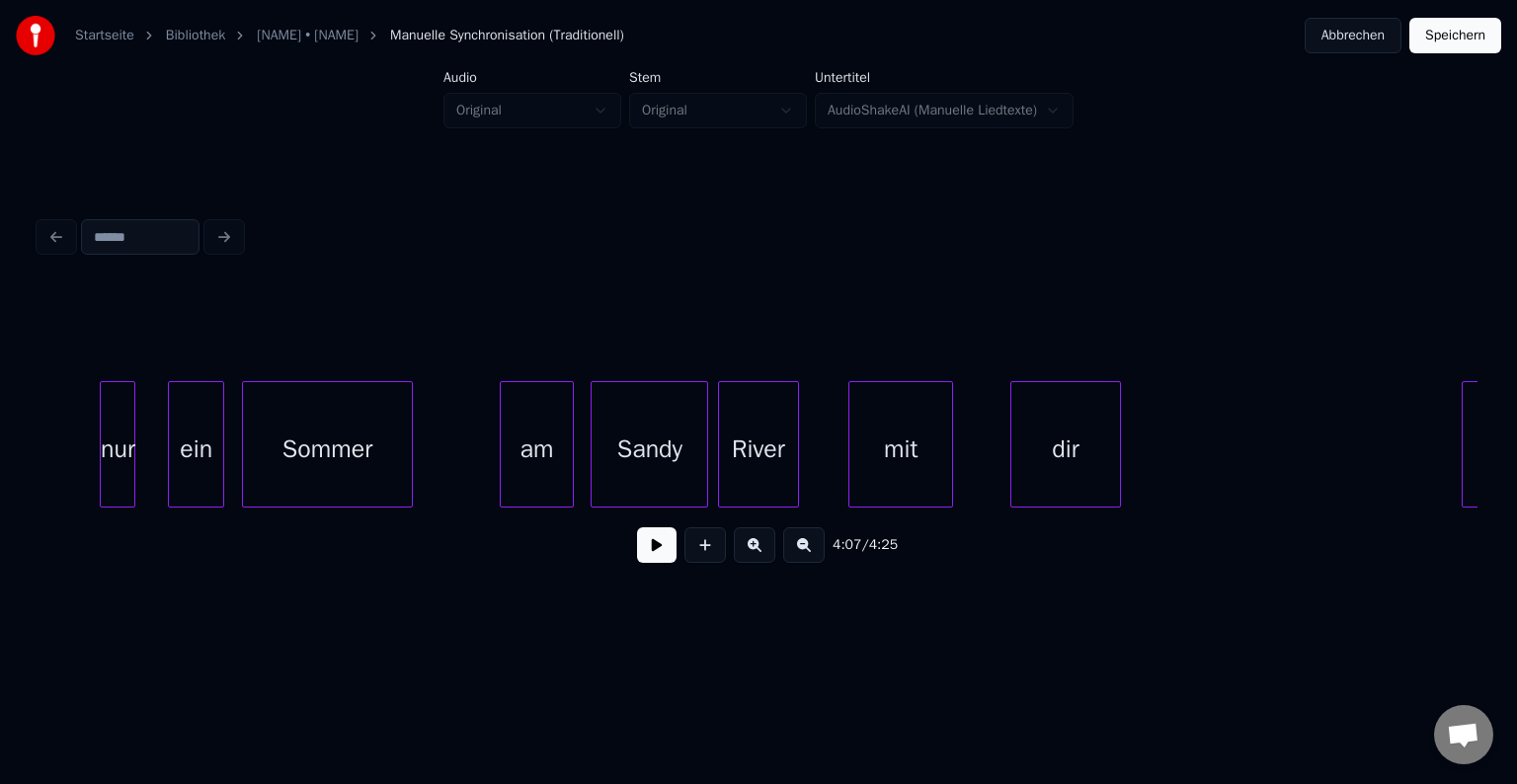scroll, scrollTop: 0, scrollLeft: 46257, axis: horizontal 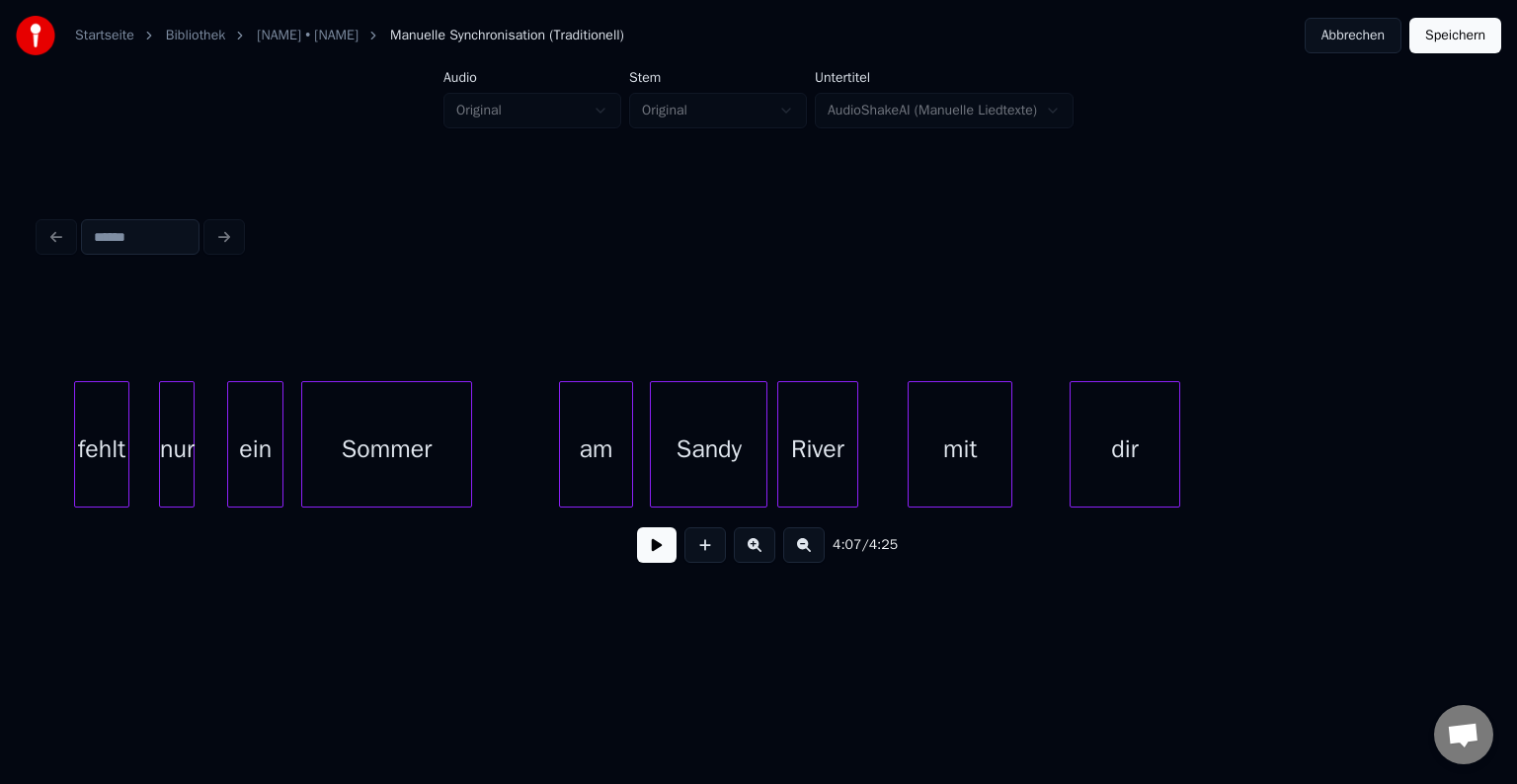 click on "fehlt" at bounding box center (102, 449) 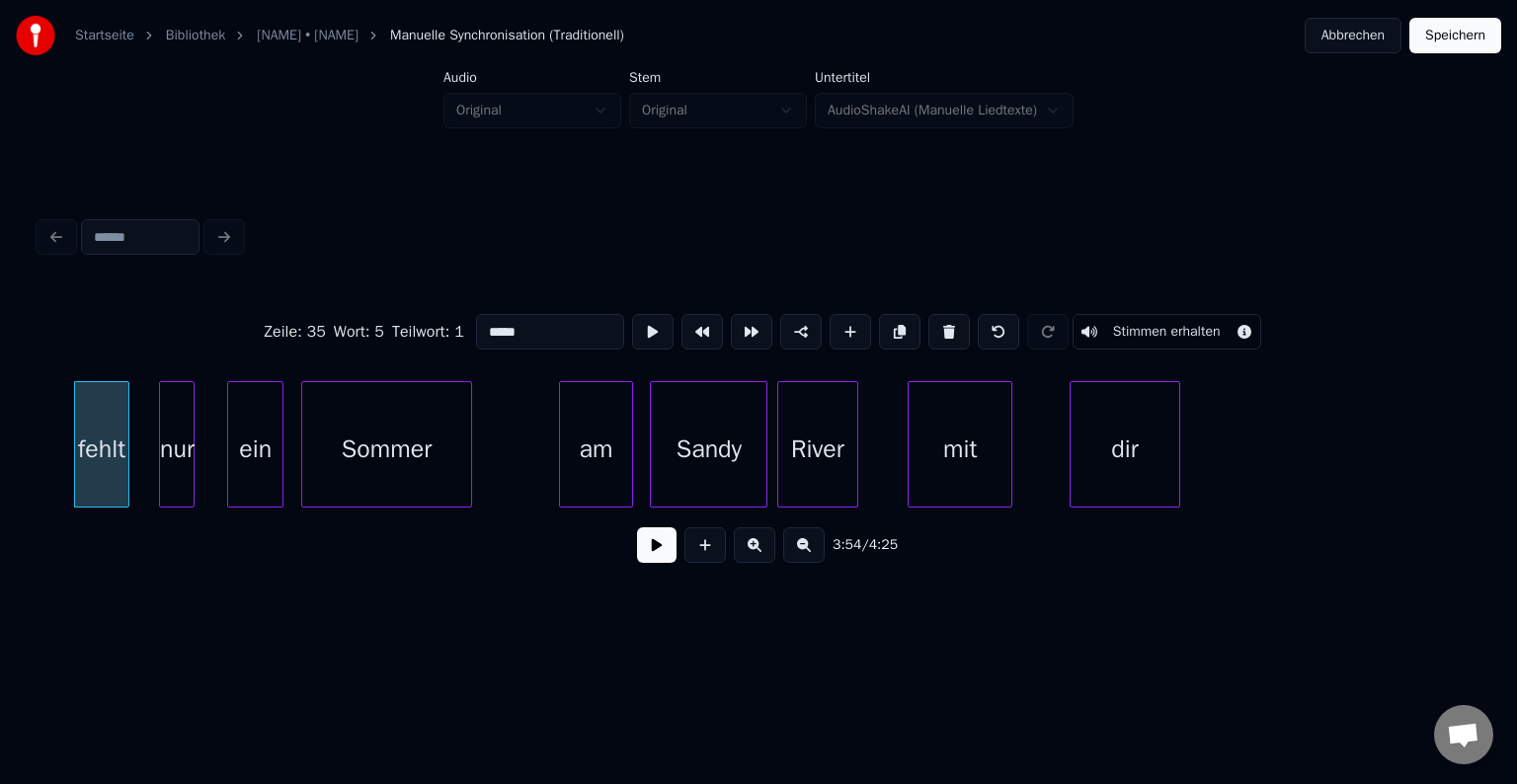 click at bounding box center (657, 545) 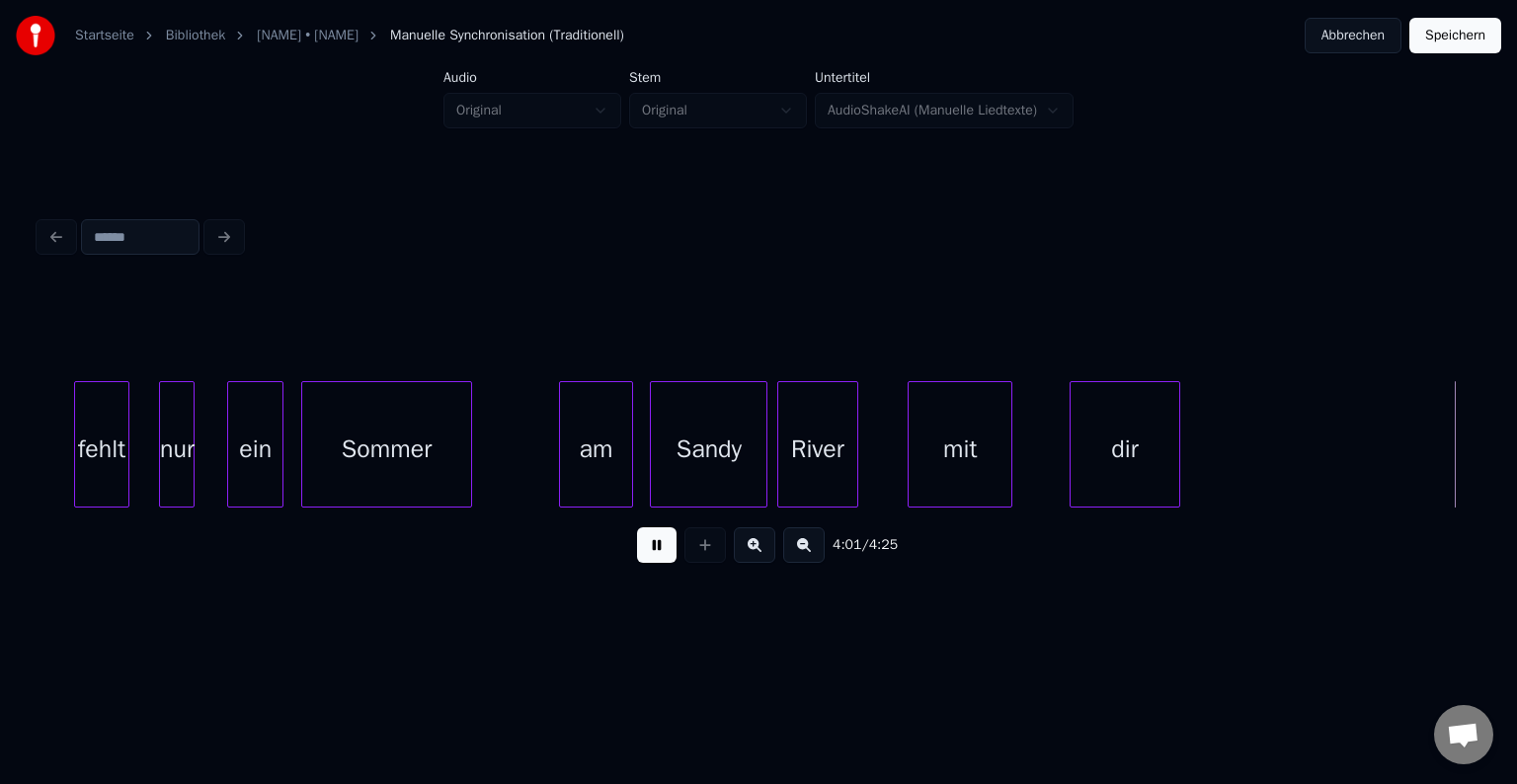 scroll, scrollTop: 0, scrollLeft: 47695, axis: horizontal 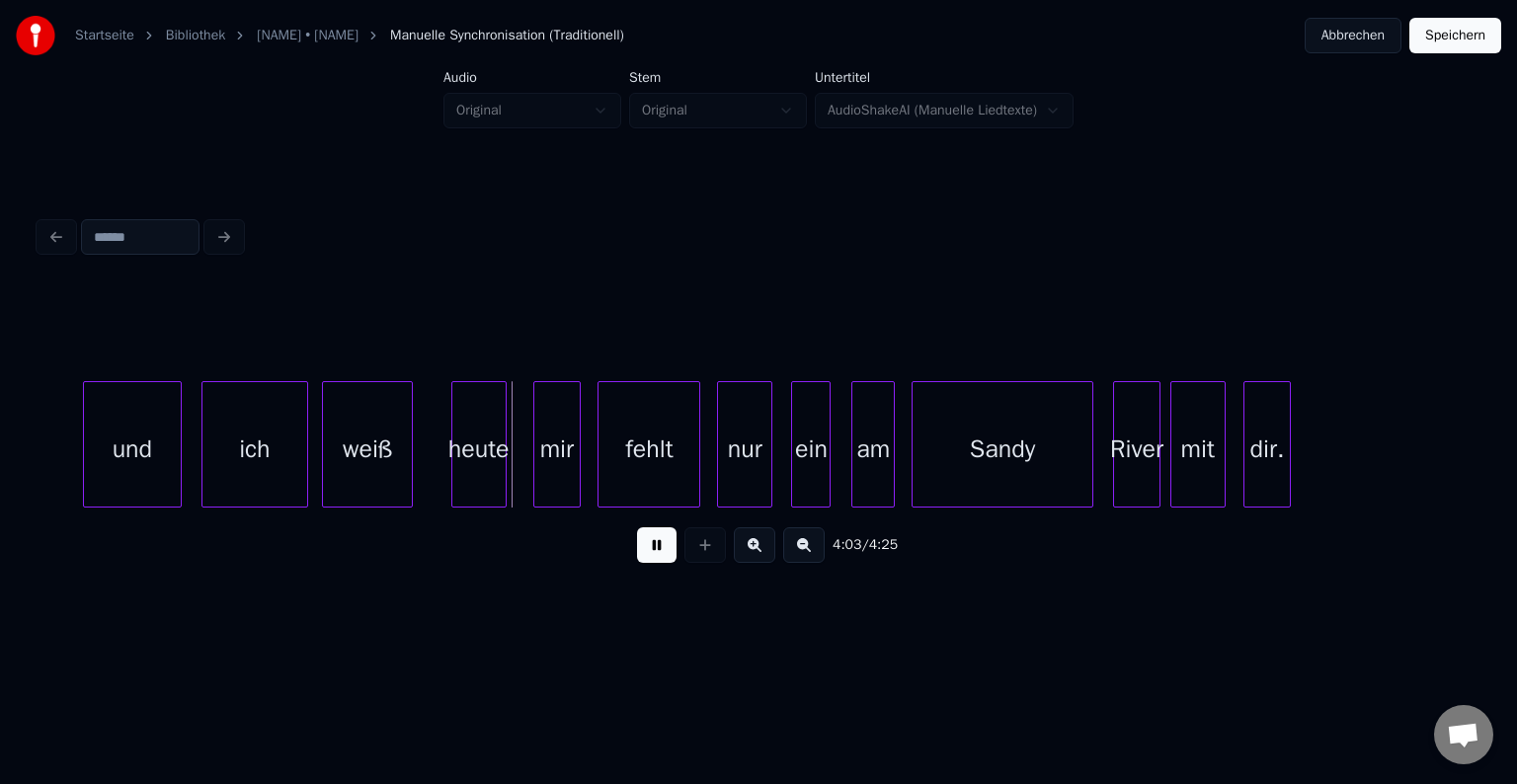 click at bounding box center [657, 545] 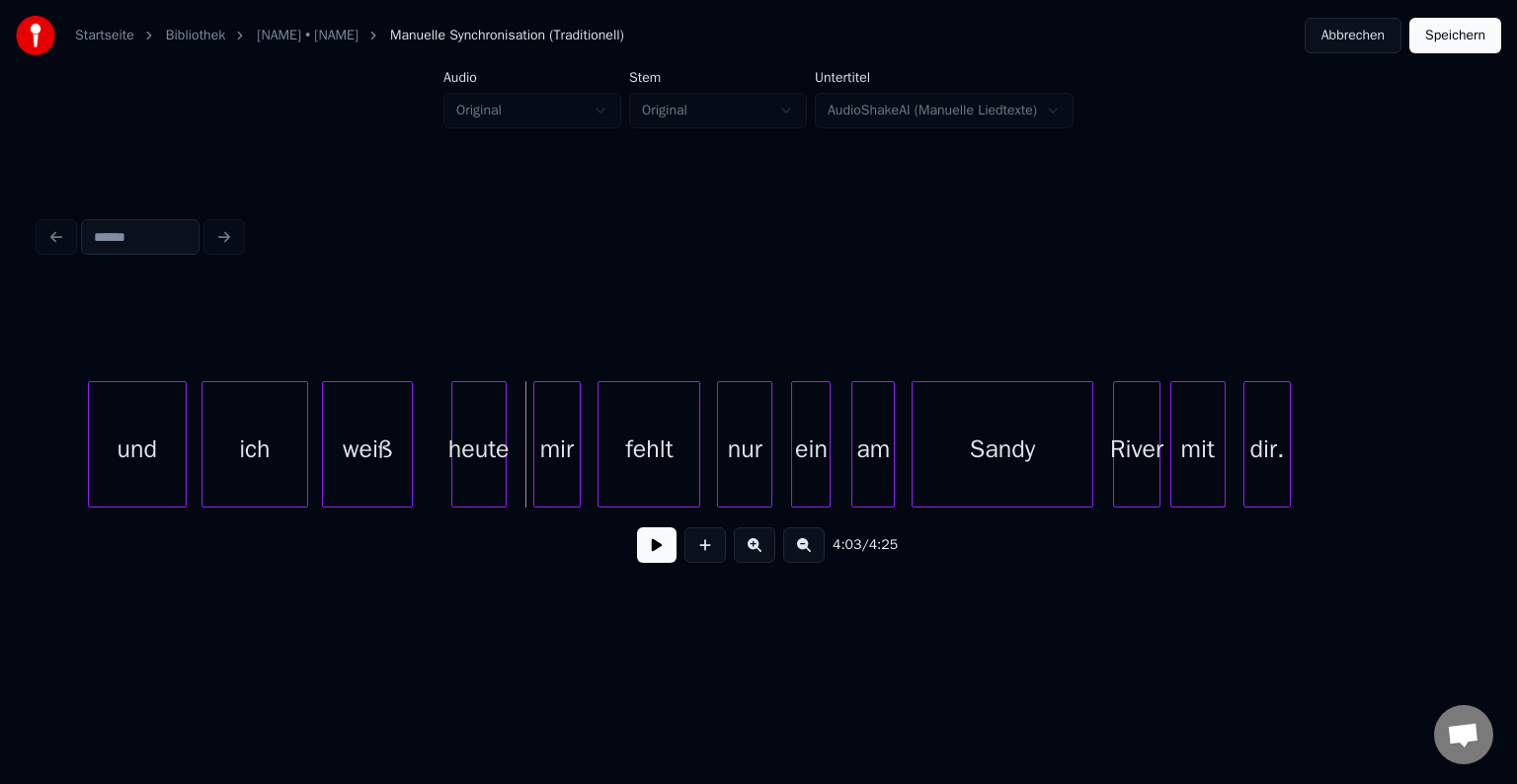 click on "und" at bounding box center (137, 449) 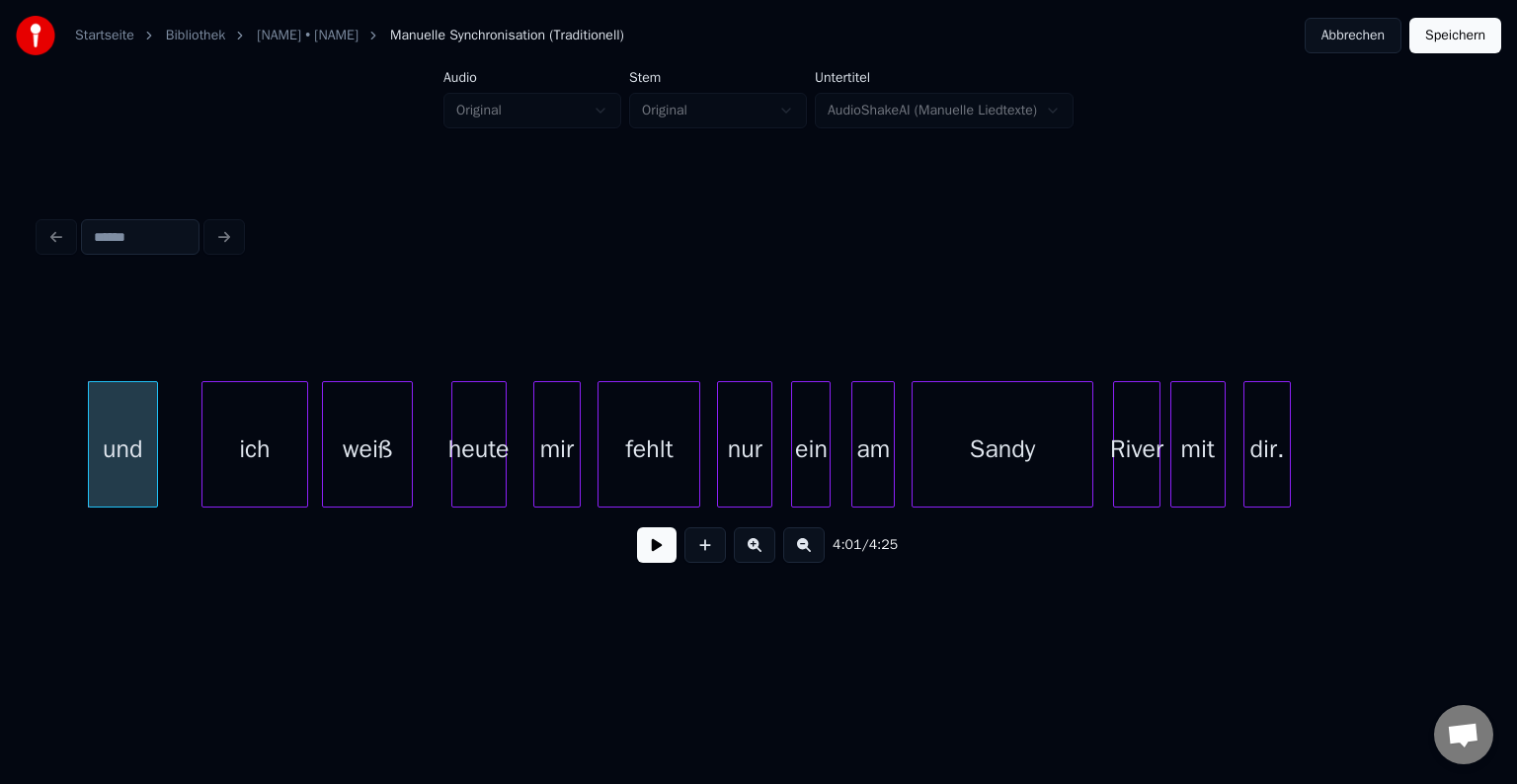 click at bounding box center [154, 444] 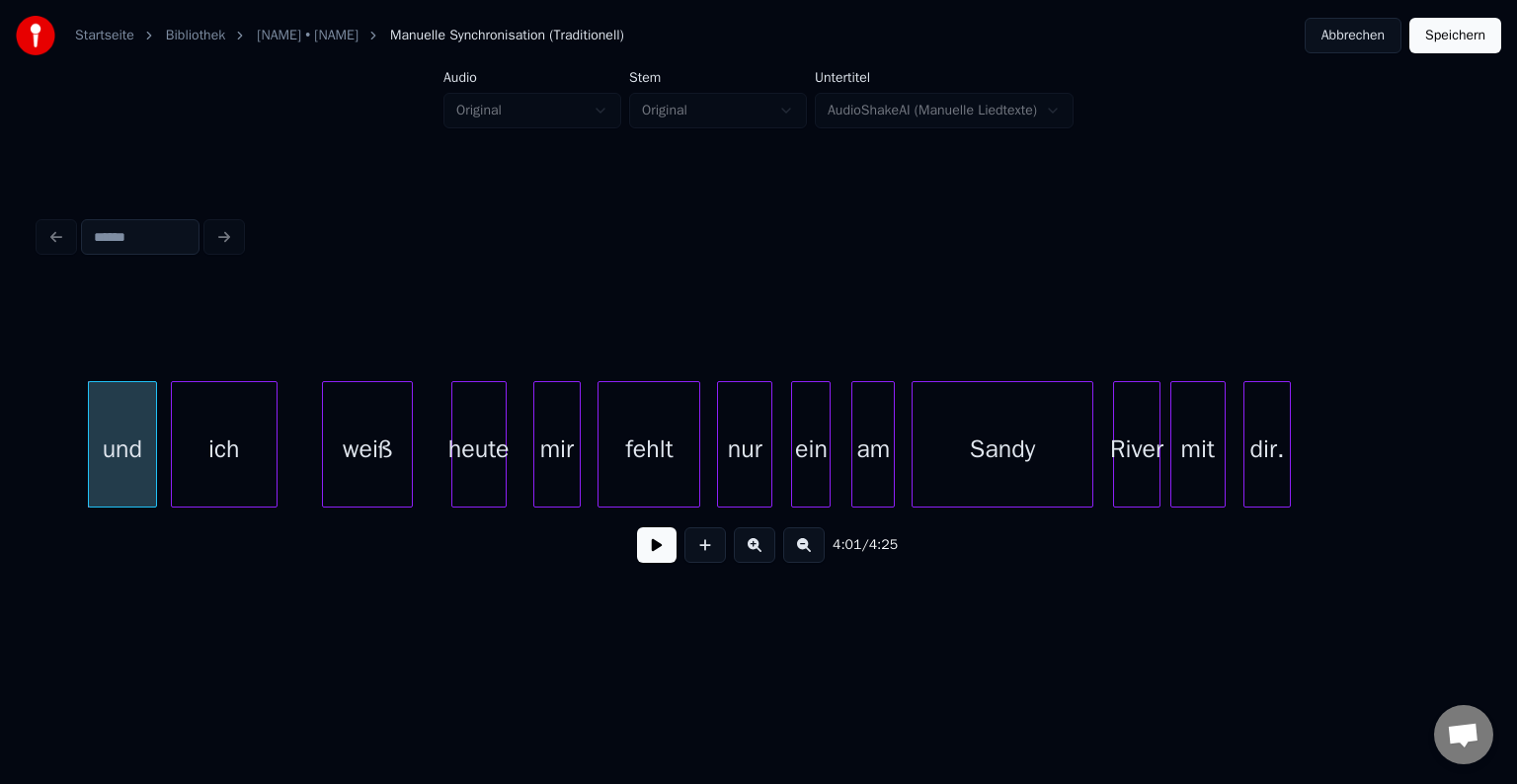 click on "ich" at bounding box center (224, 449) 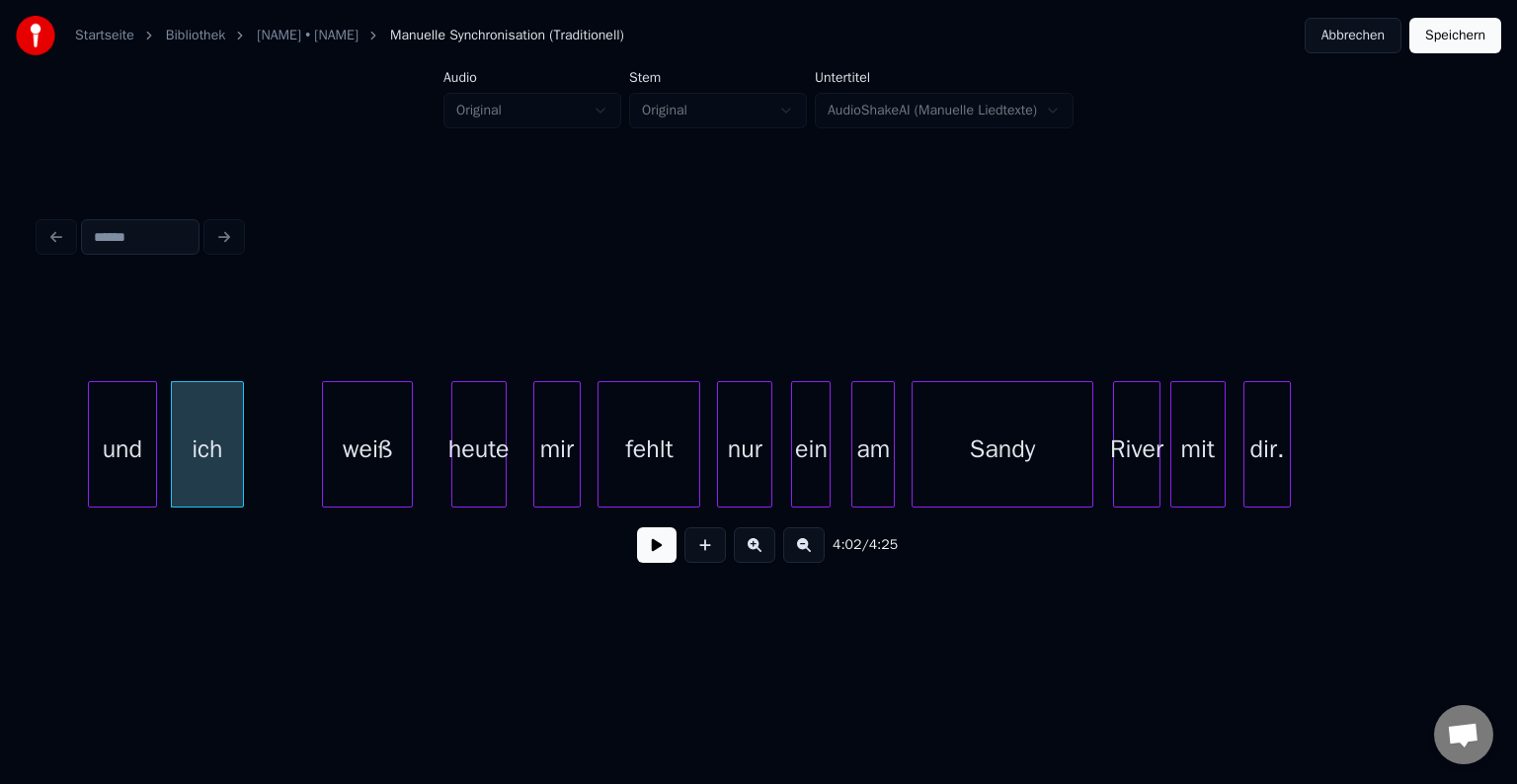 click at bounding box center (240, 444) 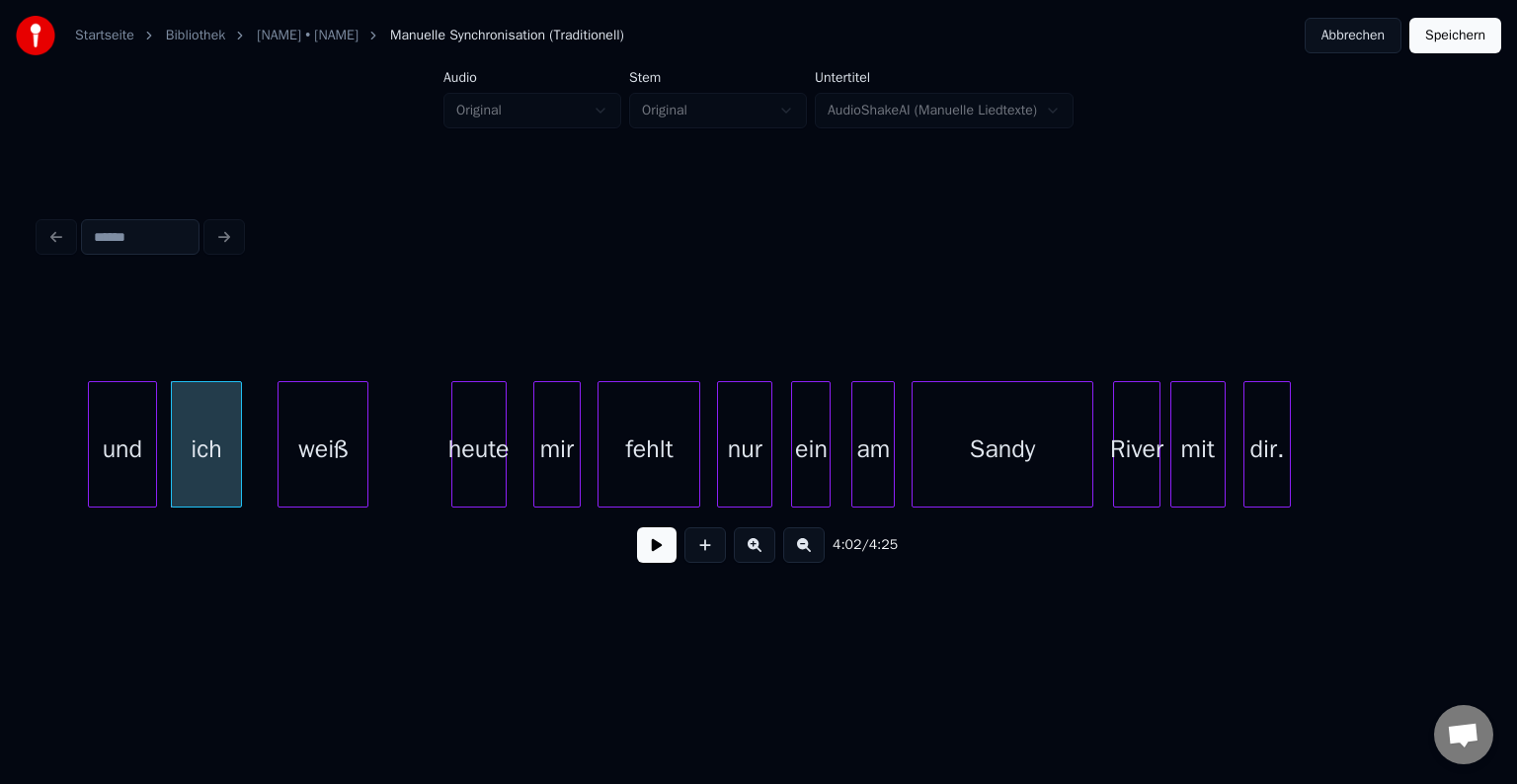 click on "weiß" at bounding box center [323, 449] 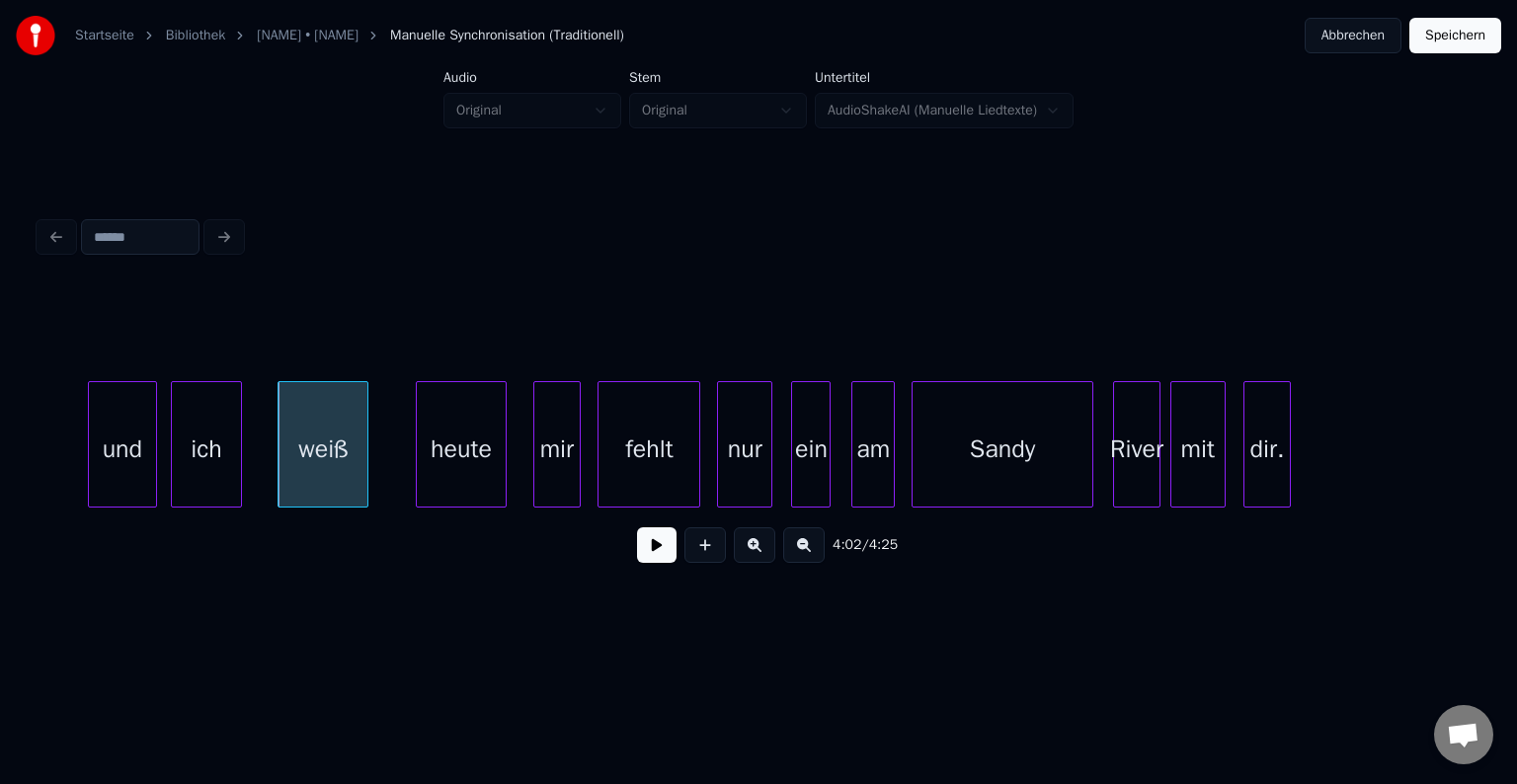 click at bounding box center [420, 444] 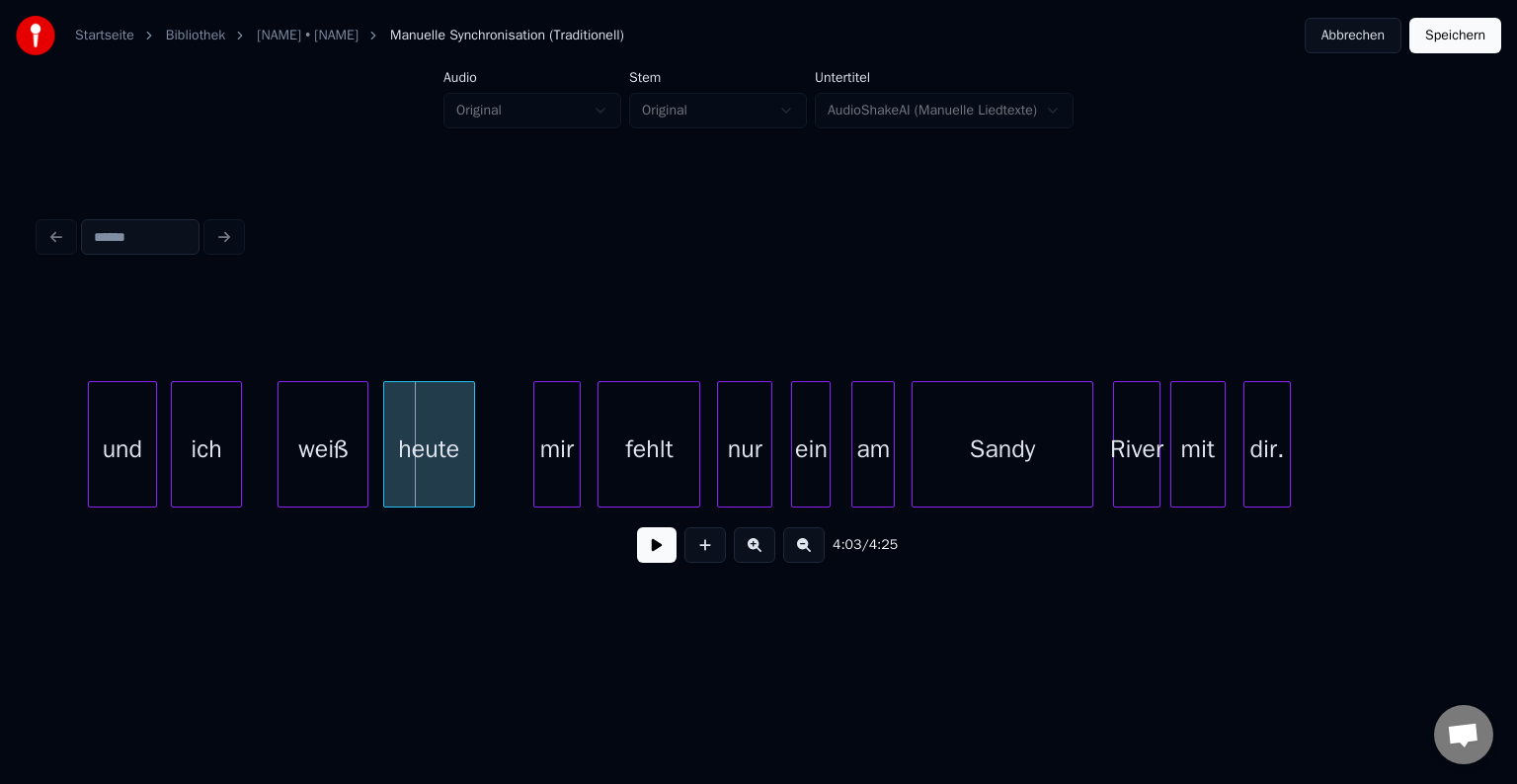 click on "heute" at bounding box center (429, 449) 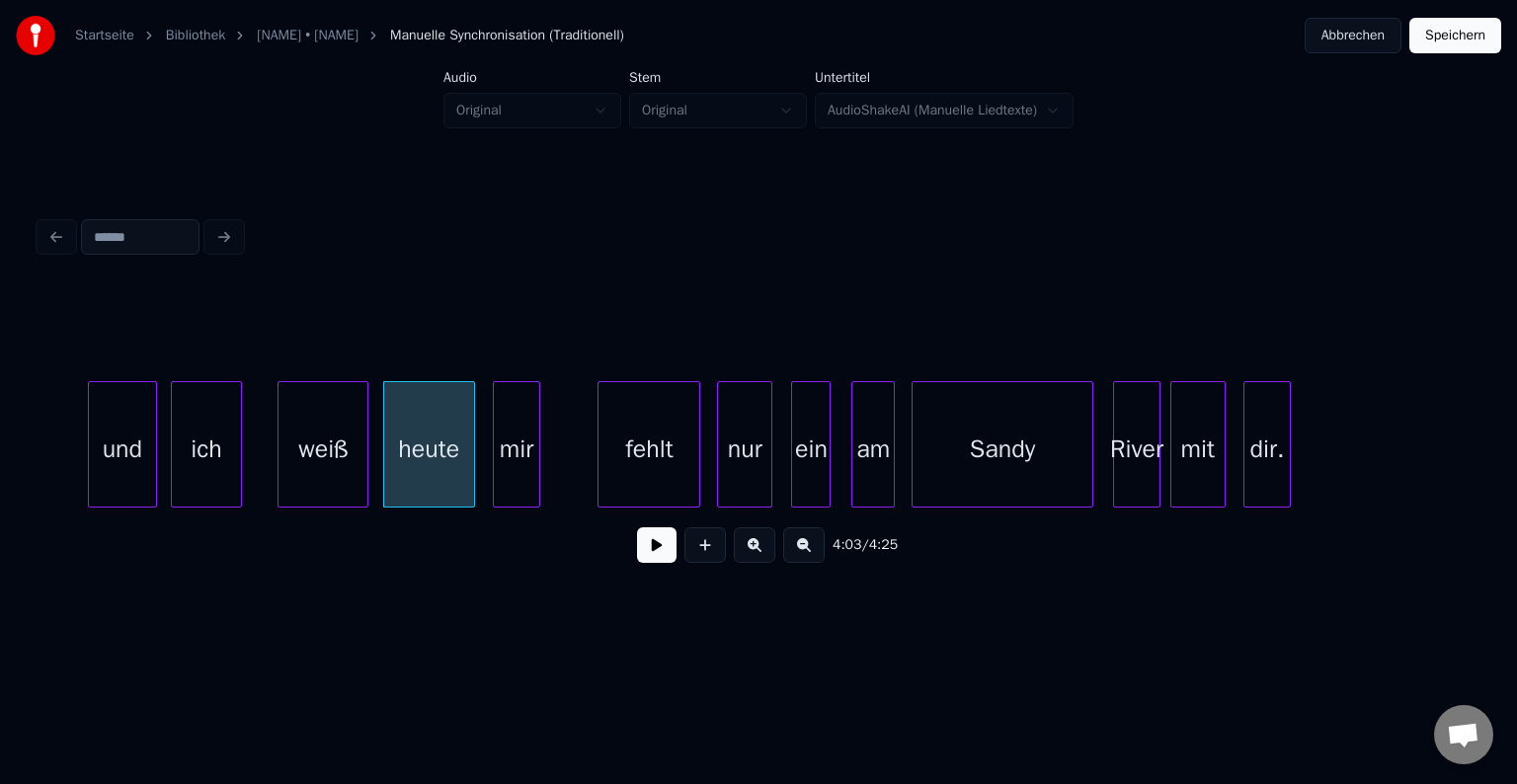 click on "mir" at bounding box center [517, 449] 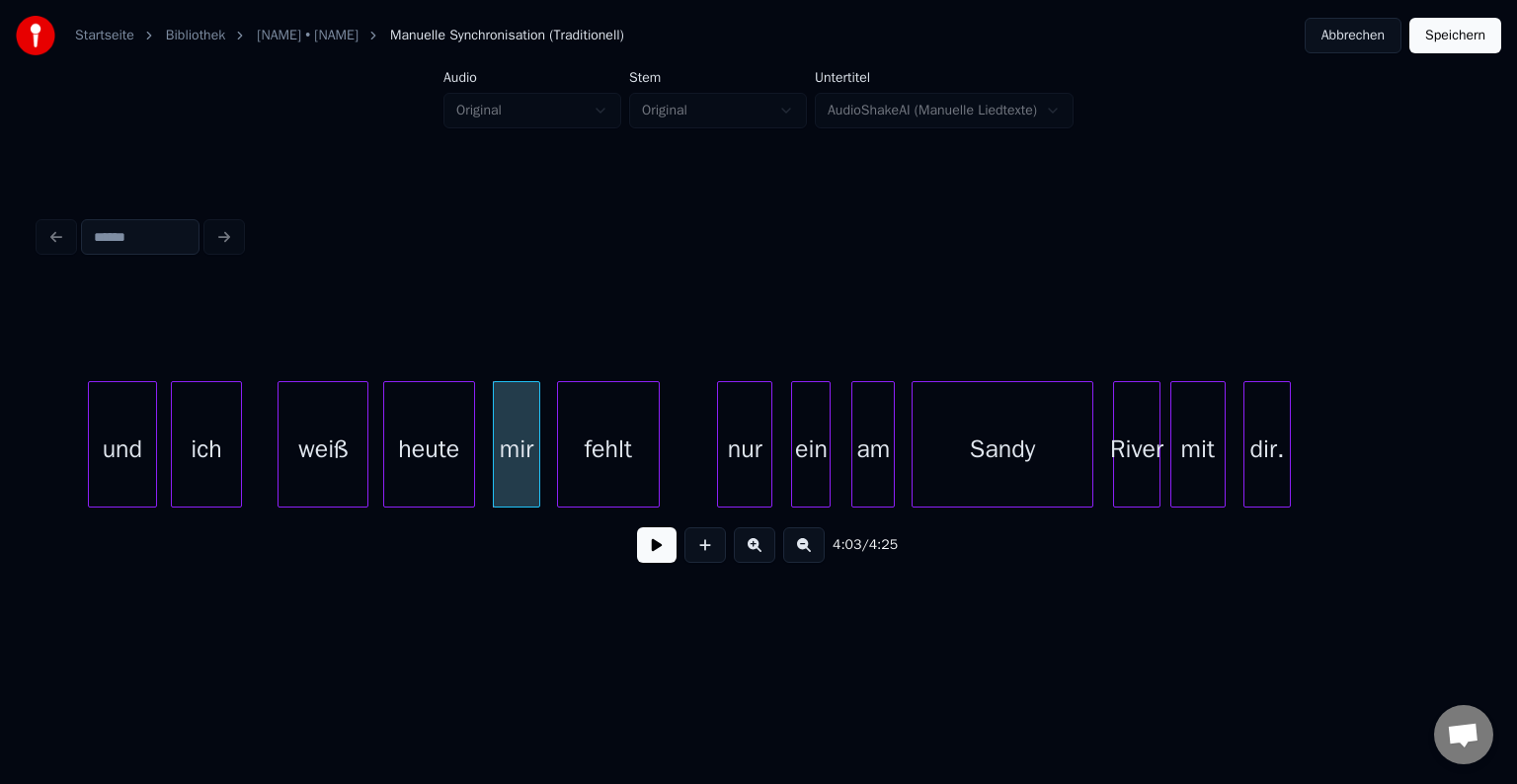 click on "fehlt" at bounding box center (608, 449) 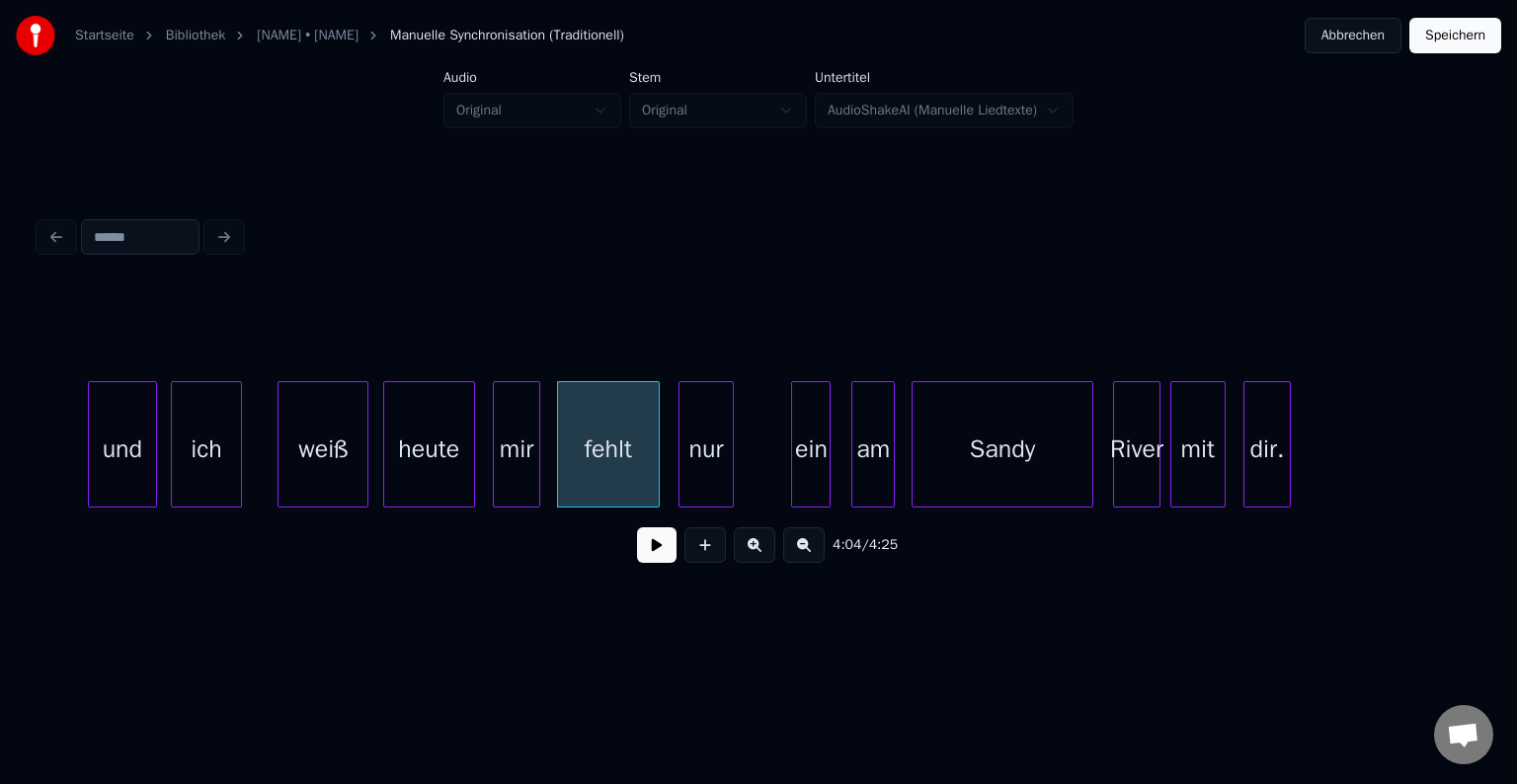 click on "nur" at bounding box center (706, 449) 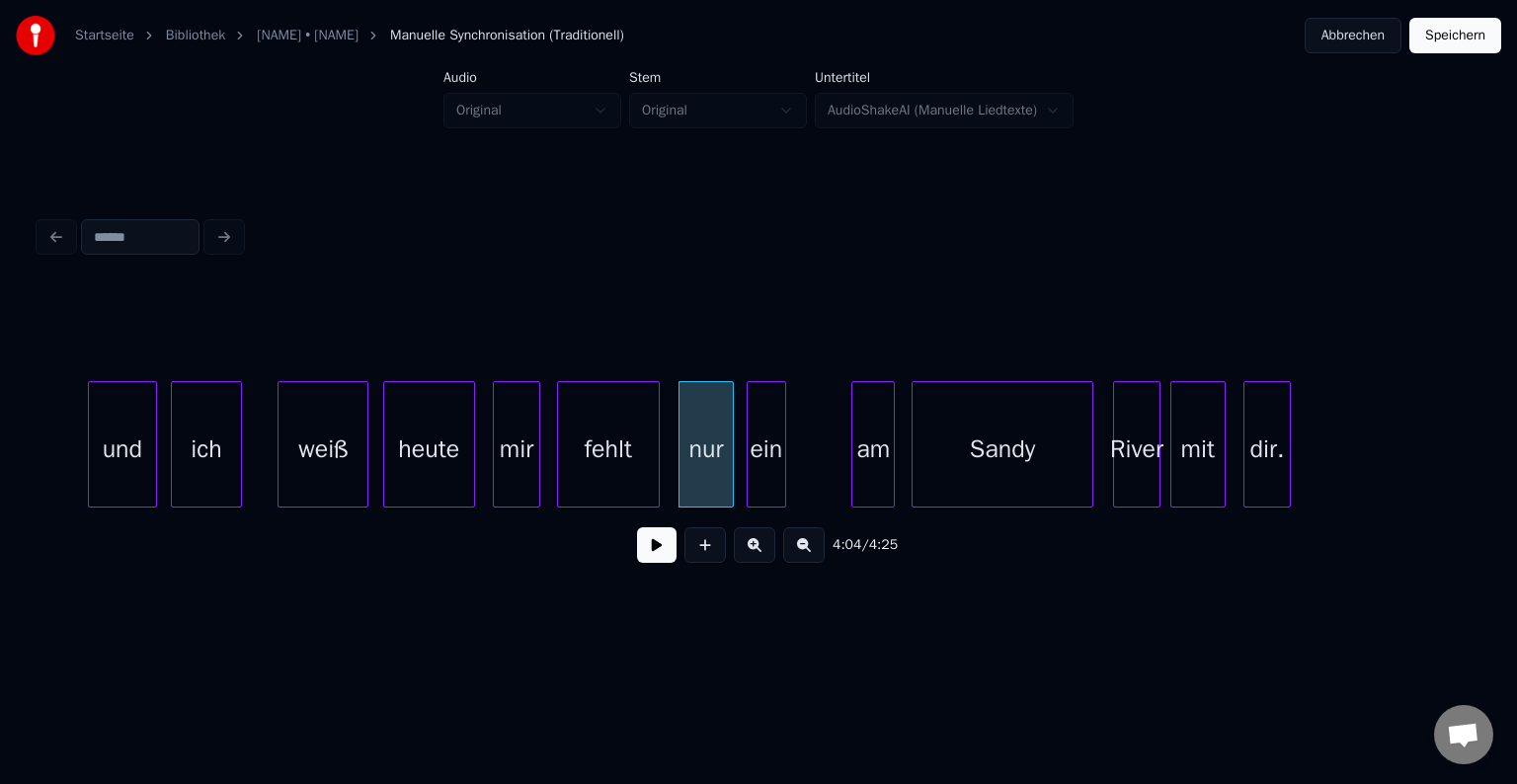 click on "ein" at bounding box center [766, 449] 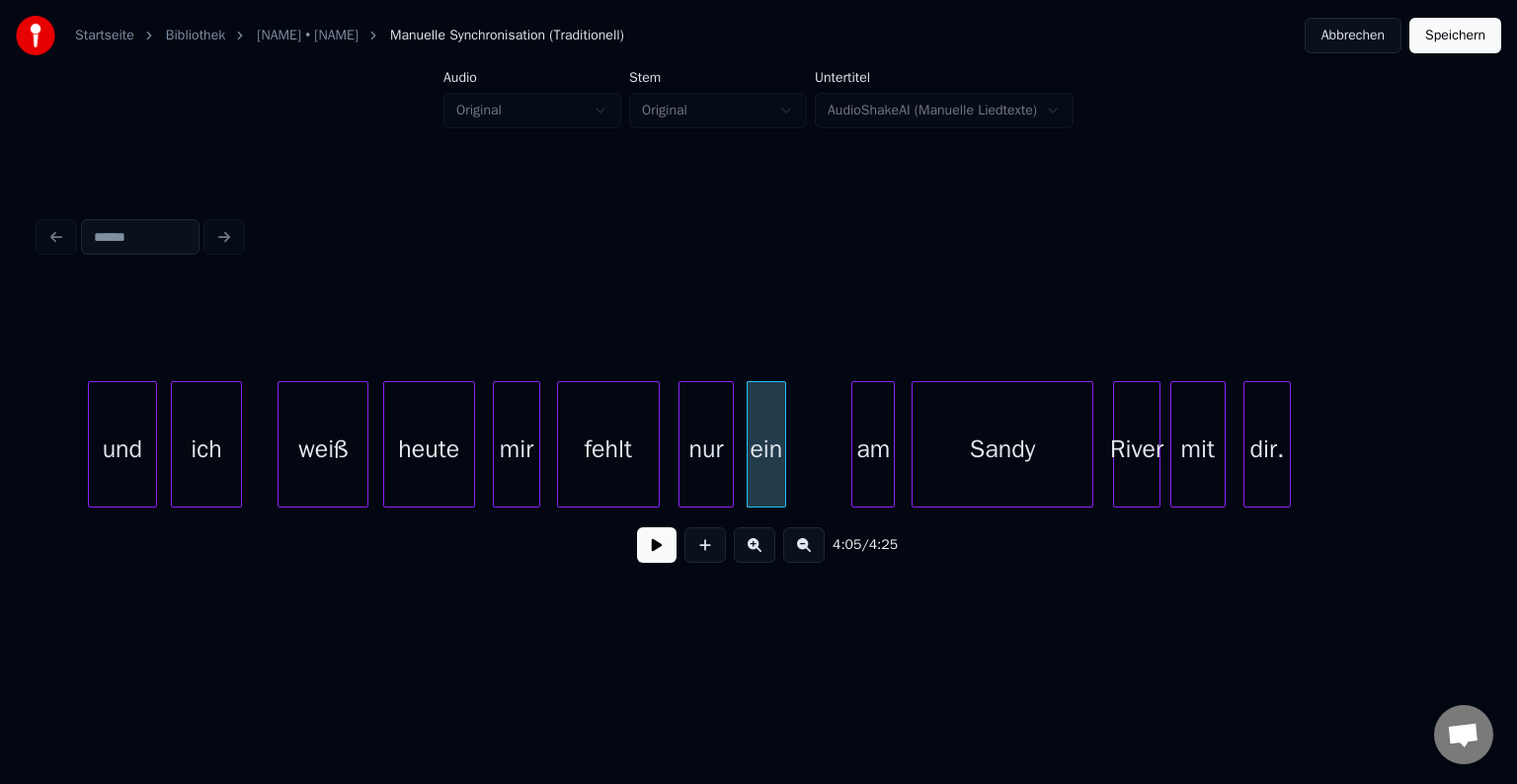 click on "und" at bounding box center [122, 449] 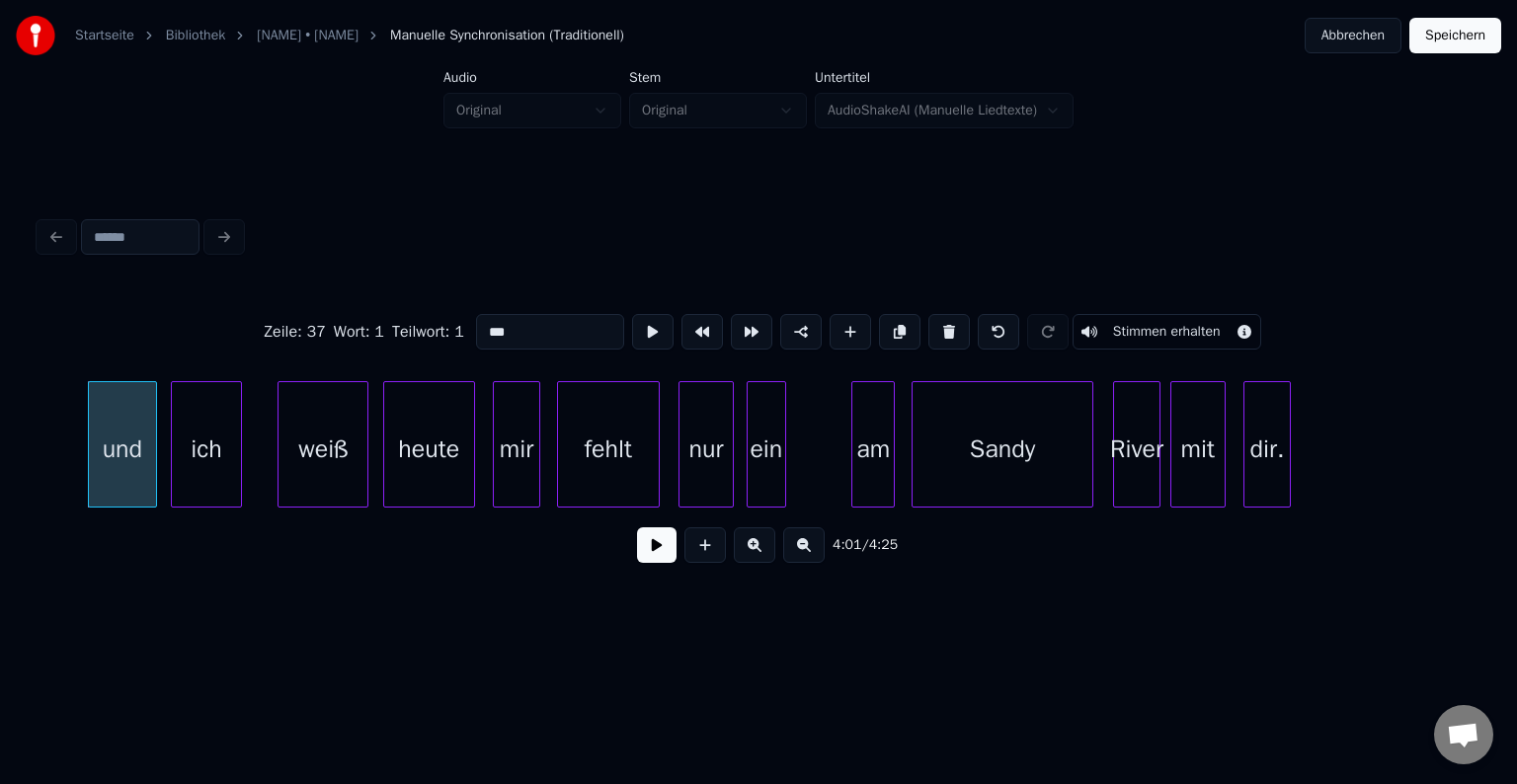 click at bounding box center (657, 545) 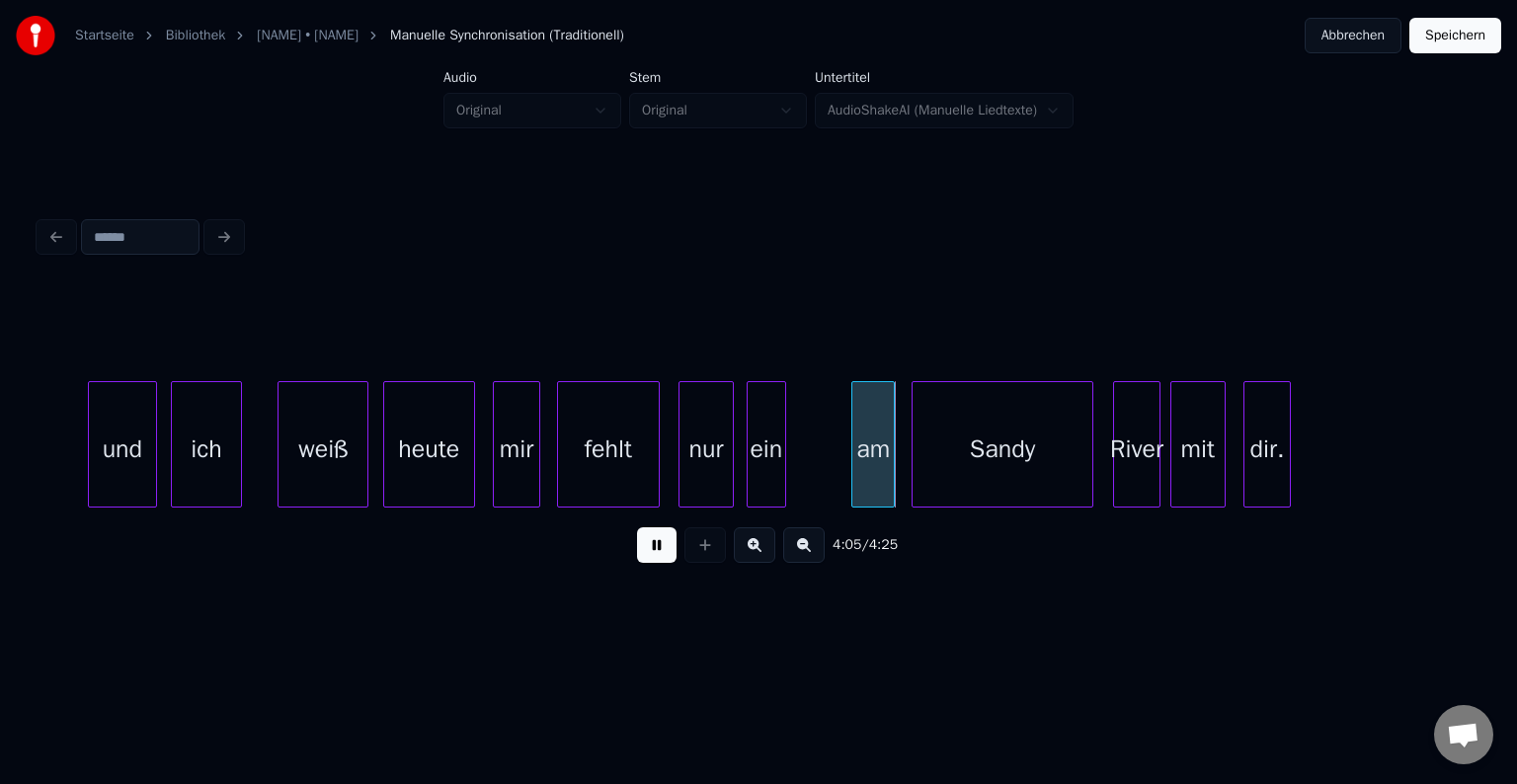 click at bounding box center [657, 545] 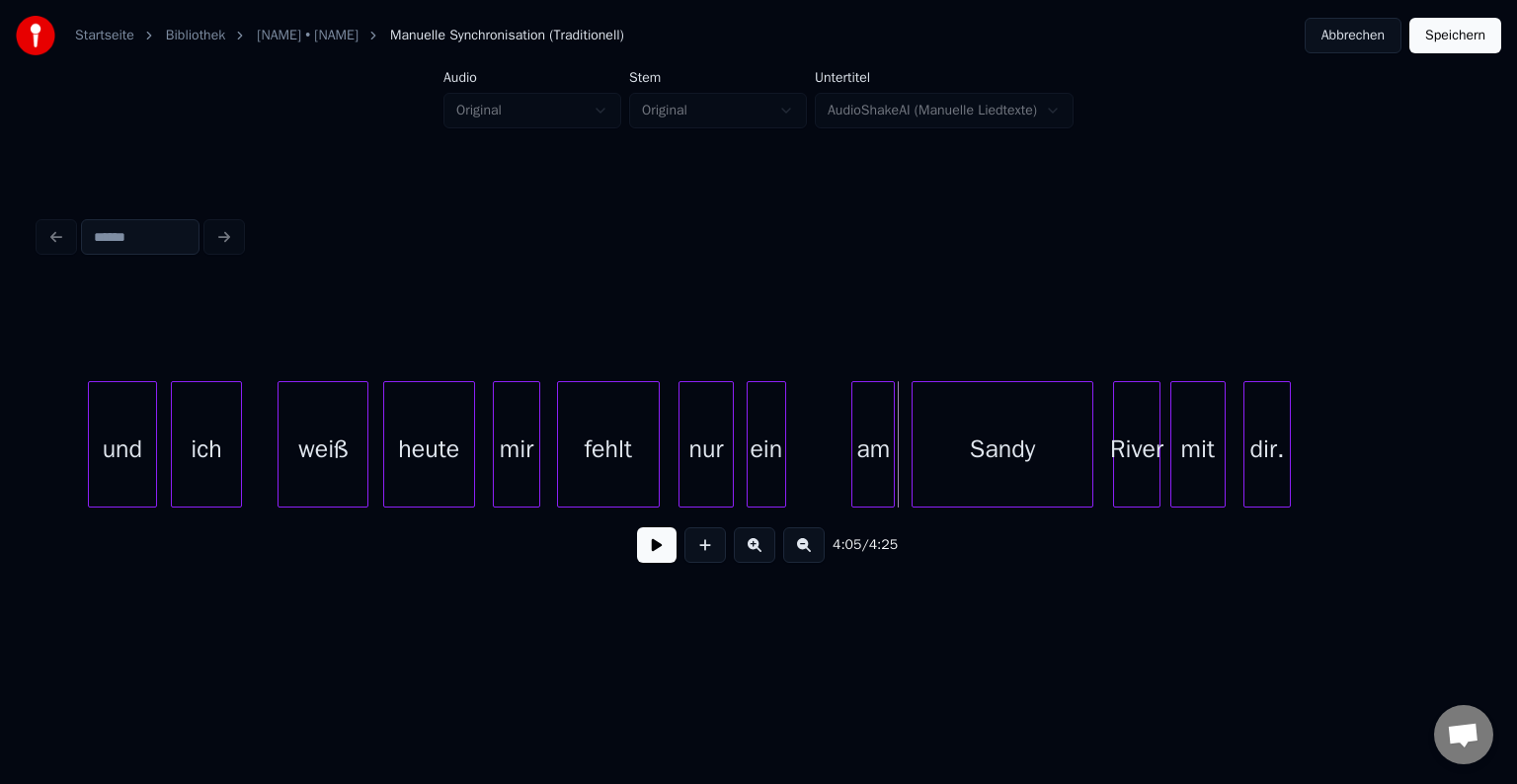 click on "ein" at bounding box center (766, 449) 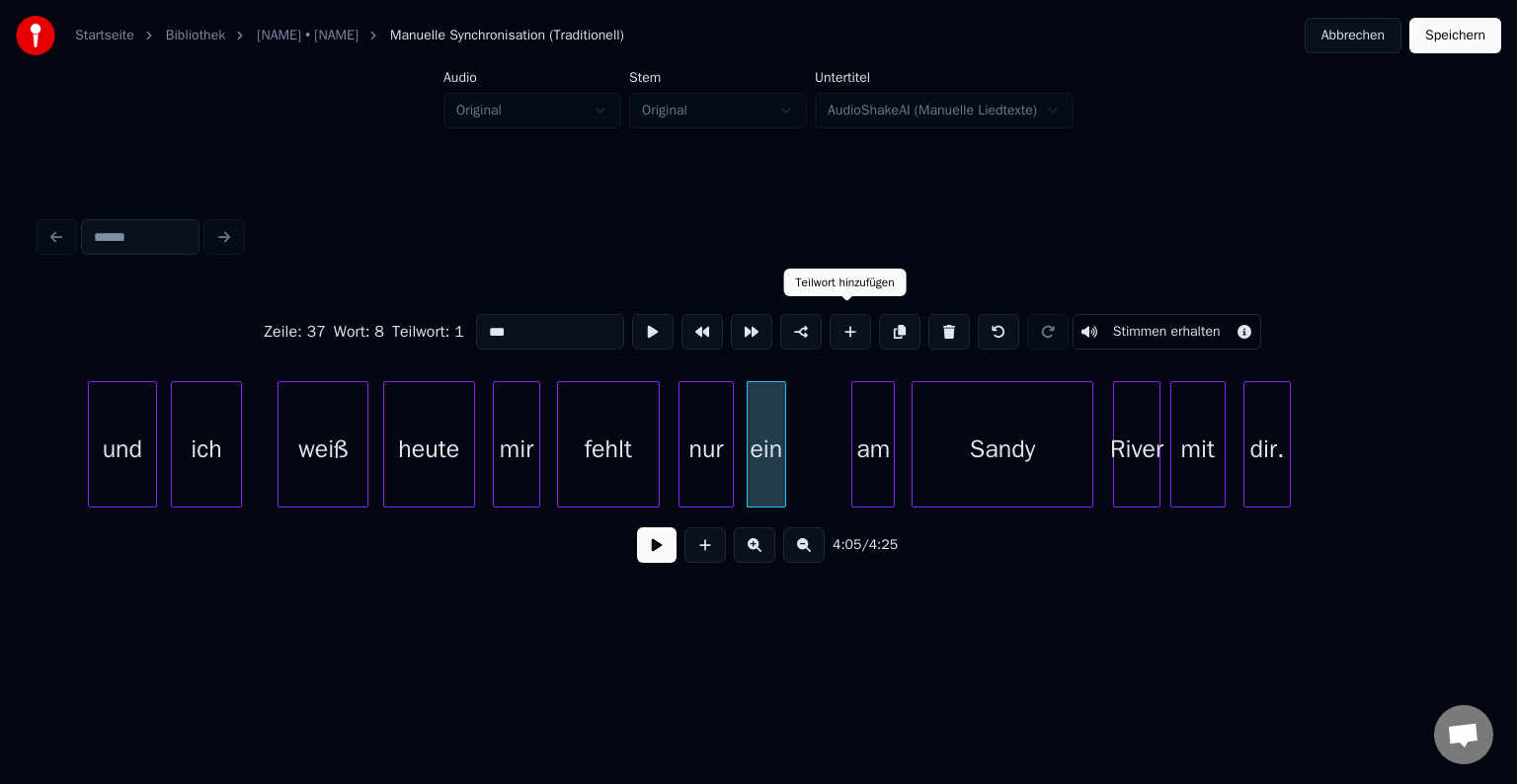 click at bounding box center (850, 332) 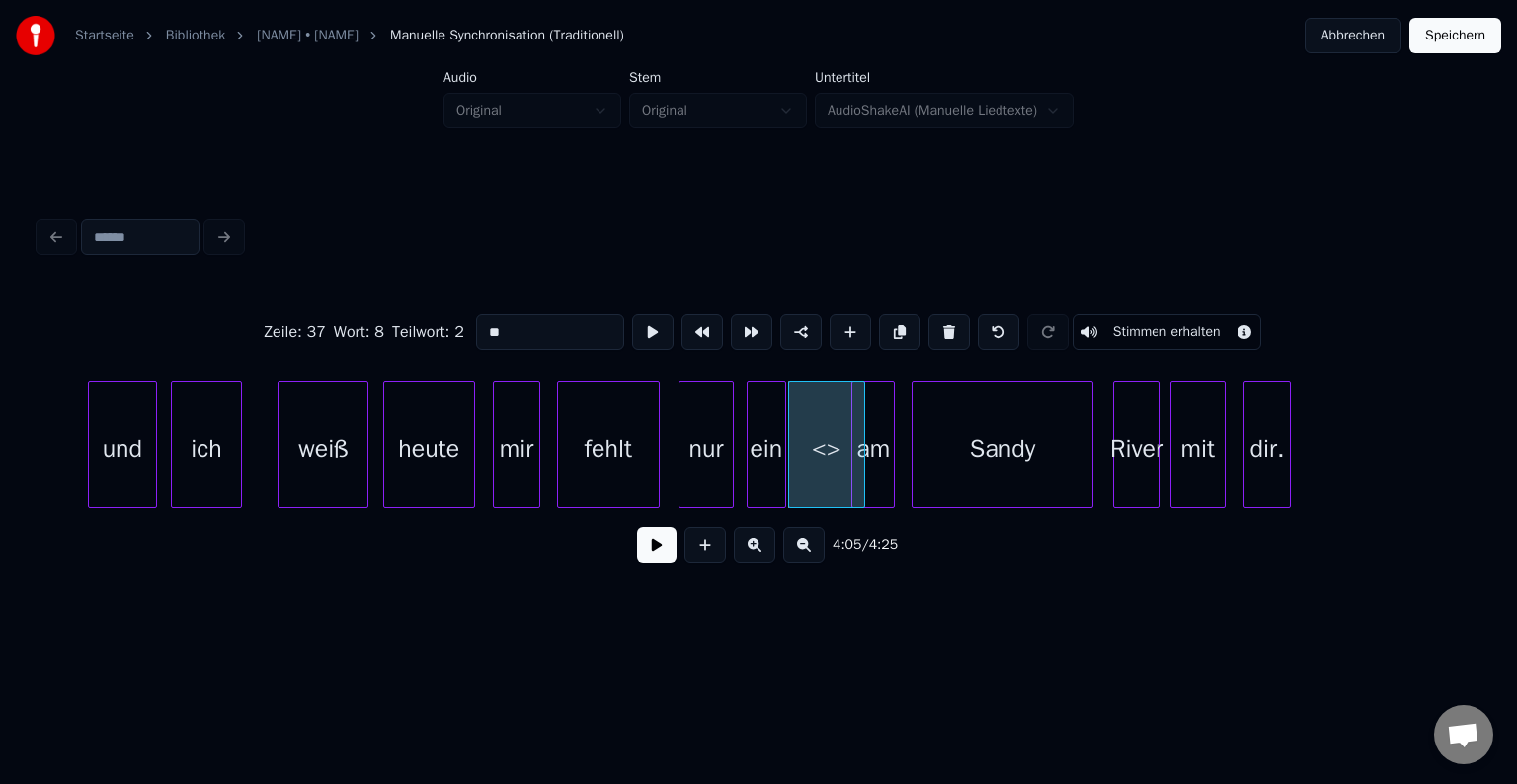 click on "**" at bounding box center (550, 332) 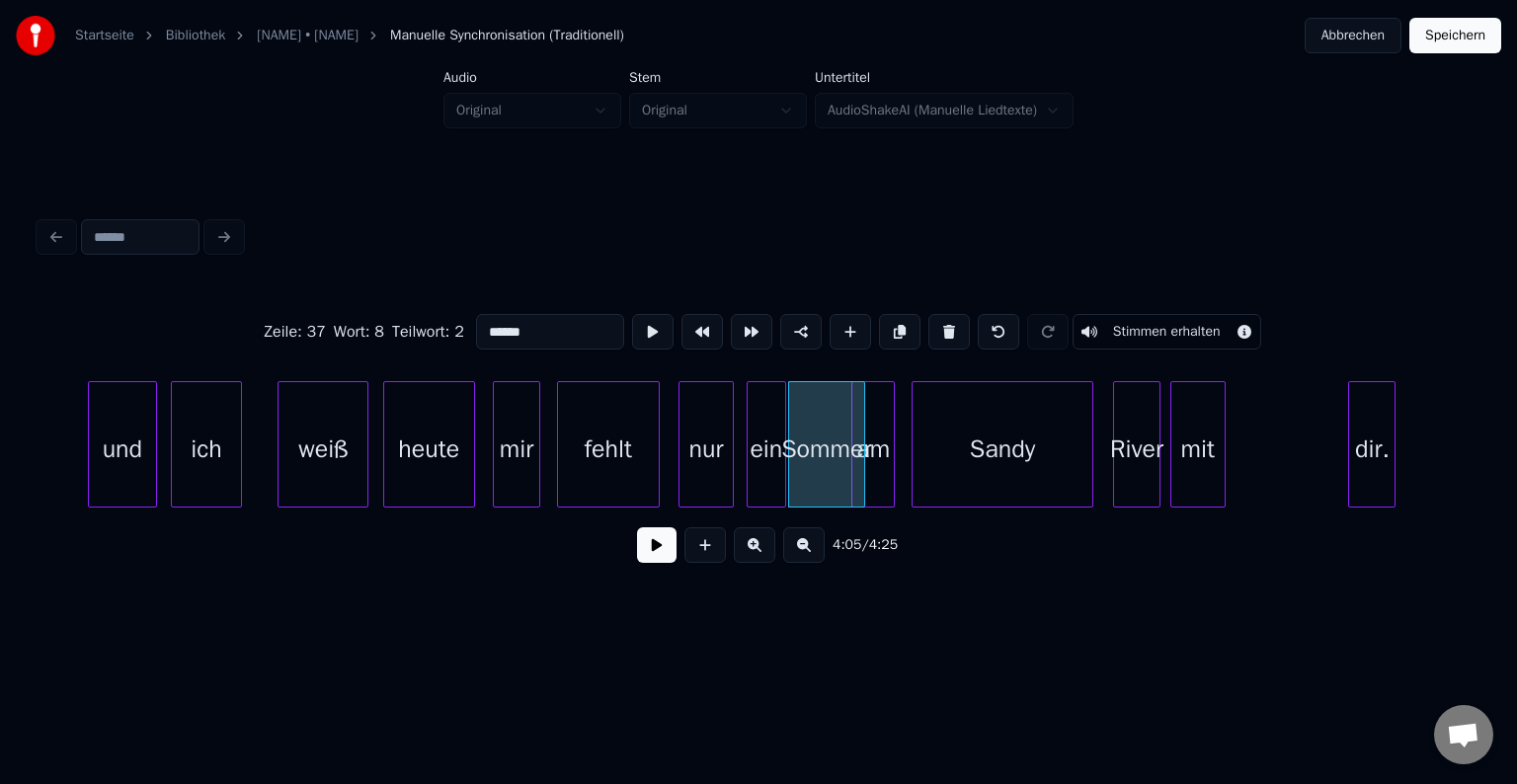 click on "dir." at bounding box center (1372, 449) 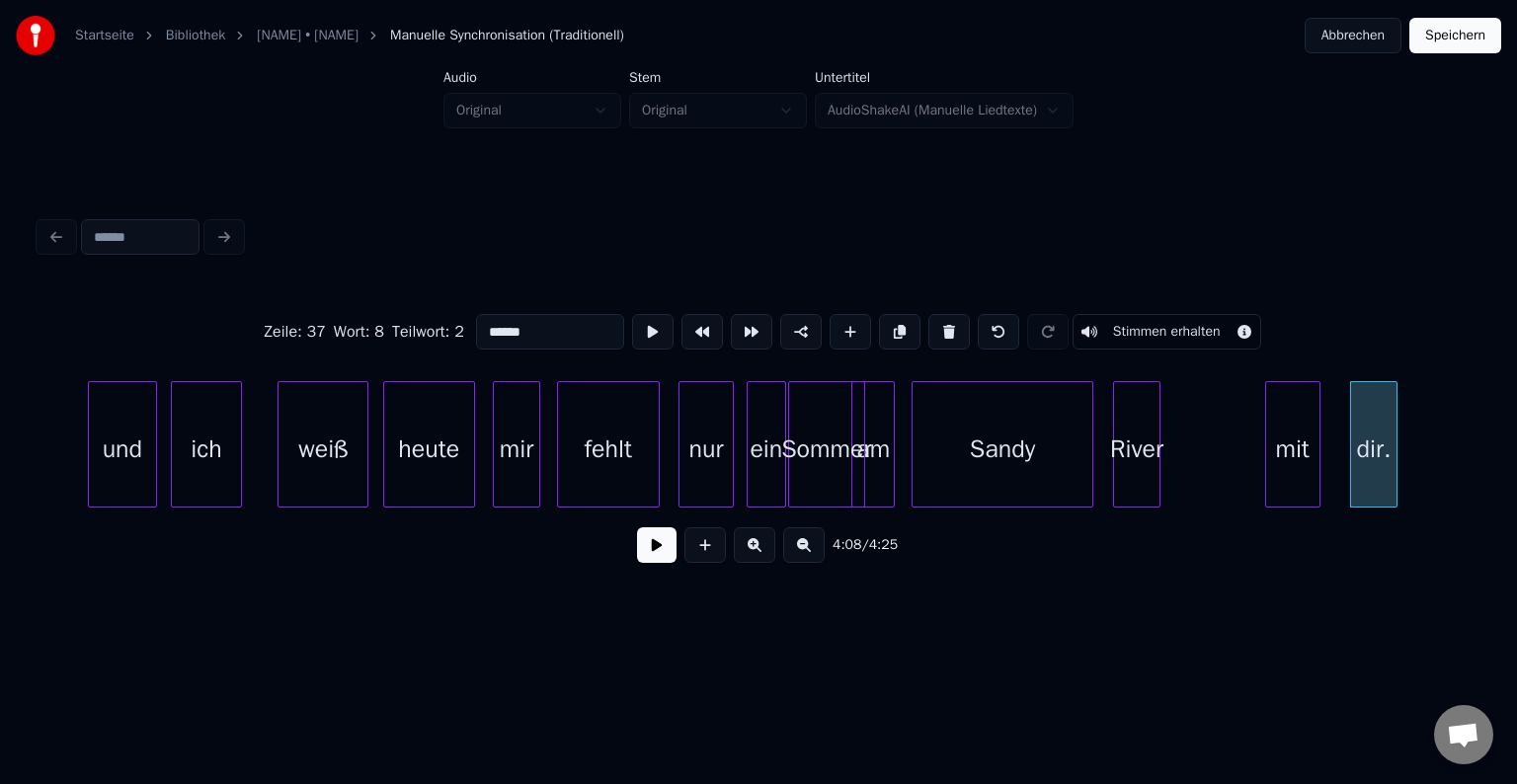 click on "mit" at bounding box center [1293, 449] 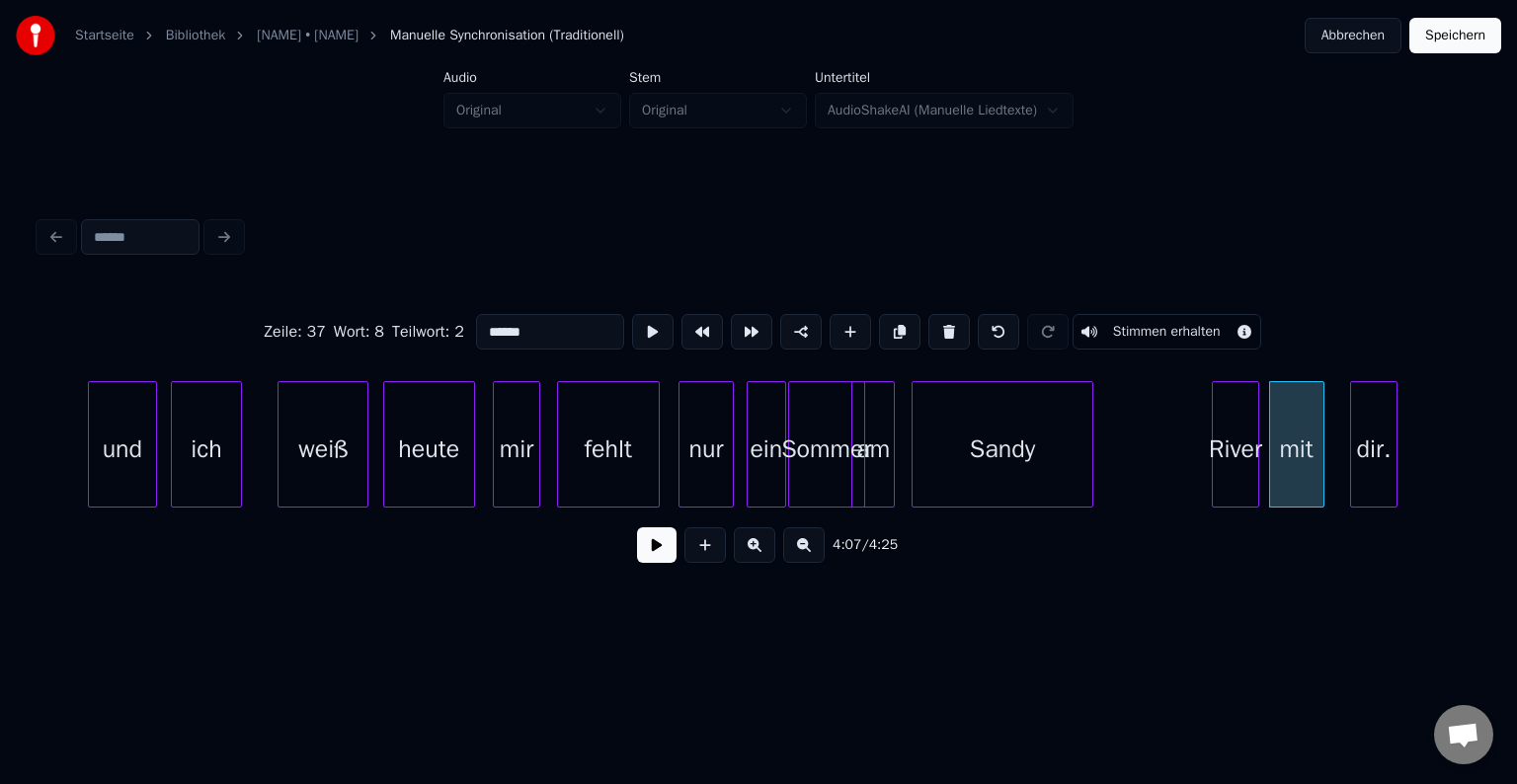 click on "River" at bounding box center (1236, 449) 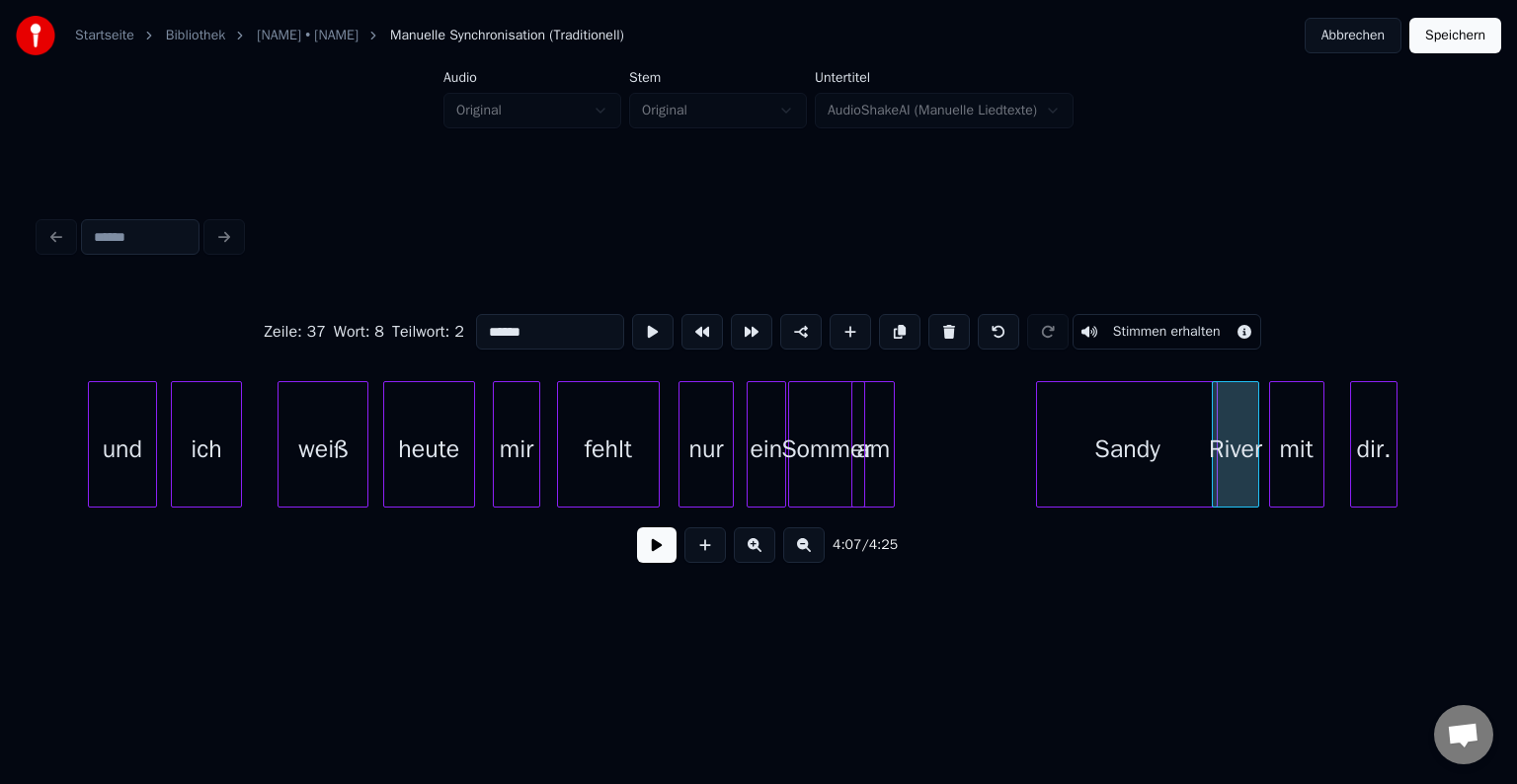click on "Sandy" at bounding box center [1127, 449] 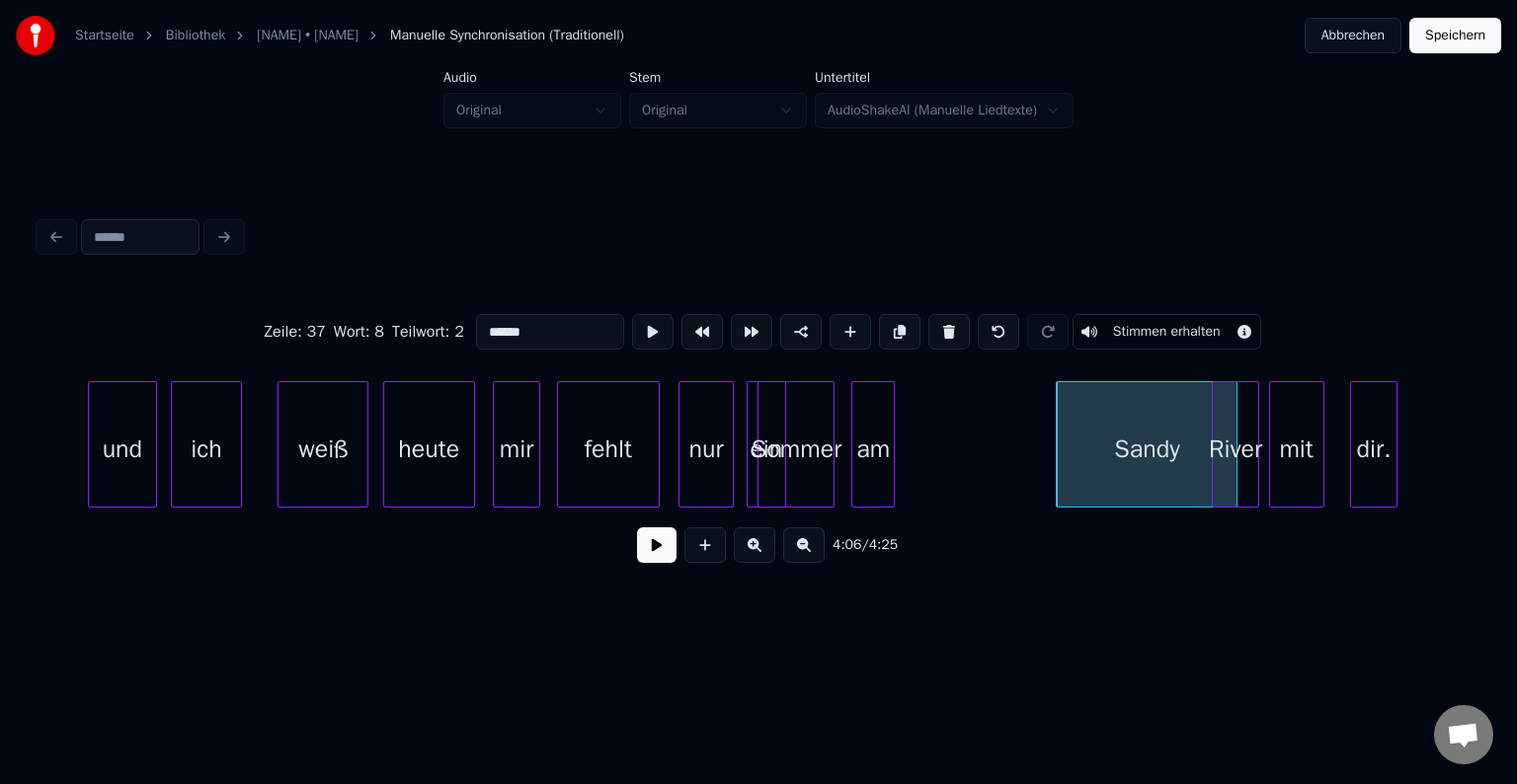 click on "und ich weiß heute mir fehlt nur ein am Sandy River mit dir. Sommer" at bounding box center (-21482, 444) 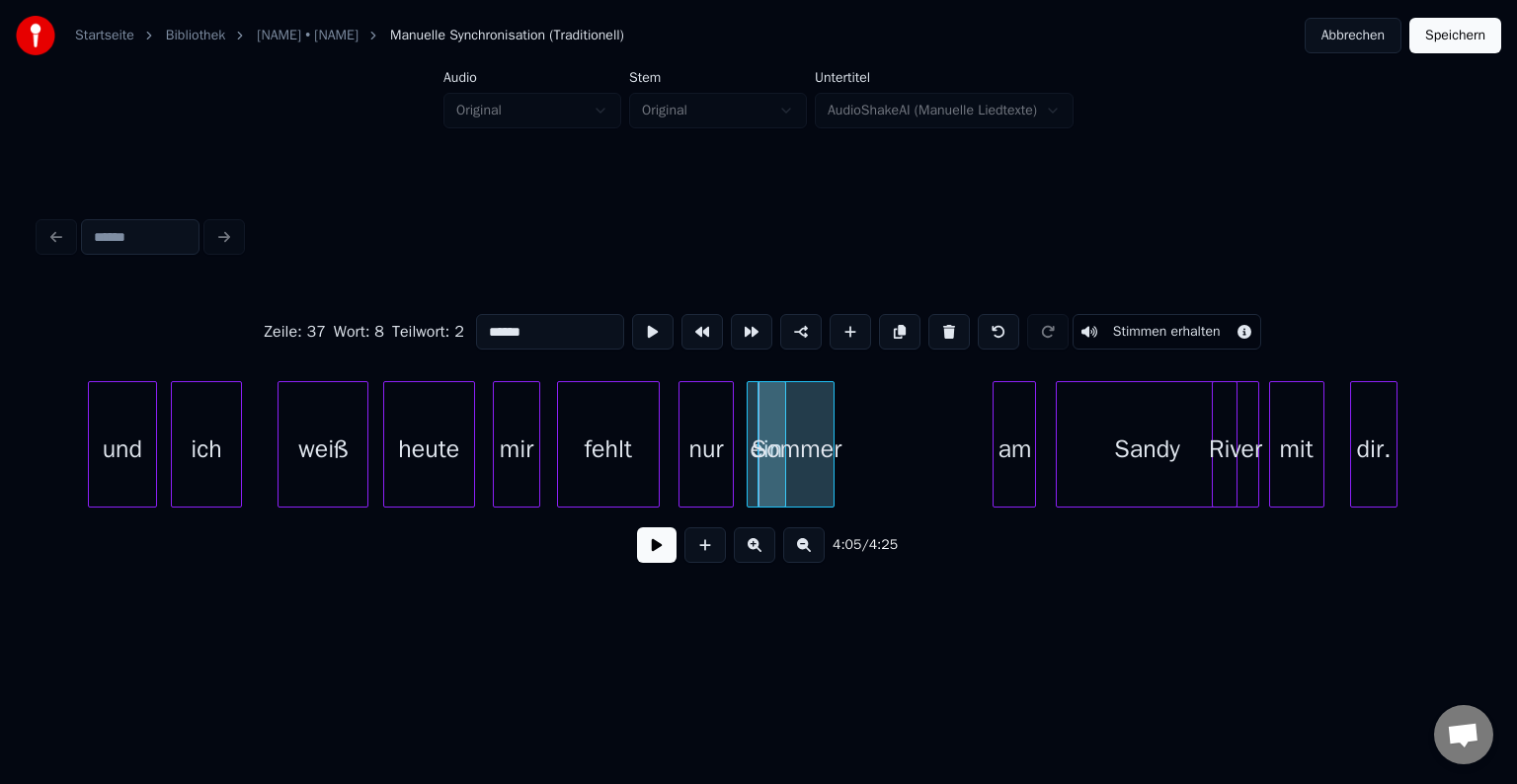 click on "am" at bounding box center [1014, 449] 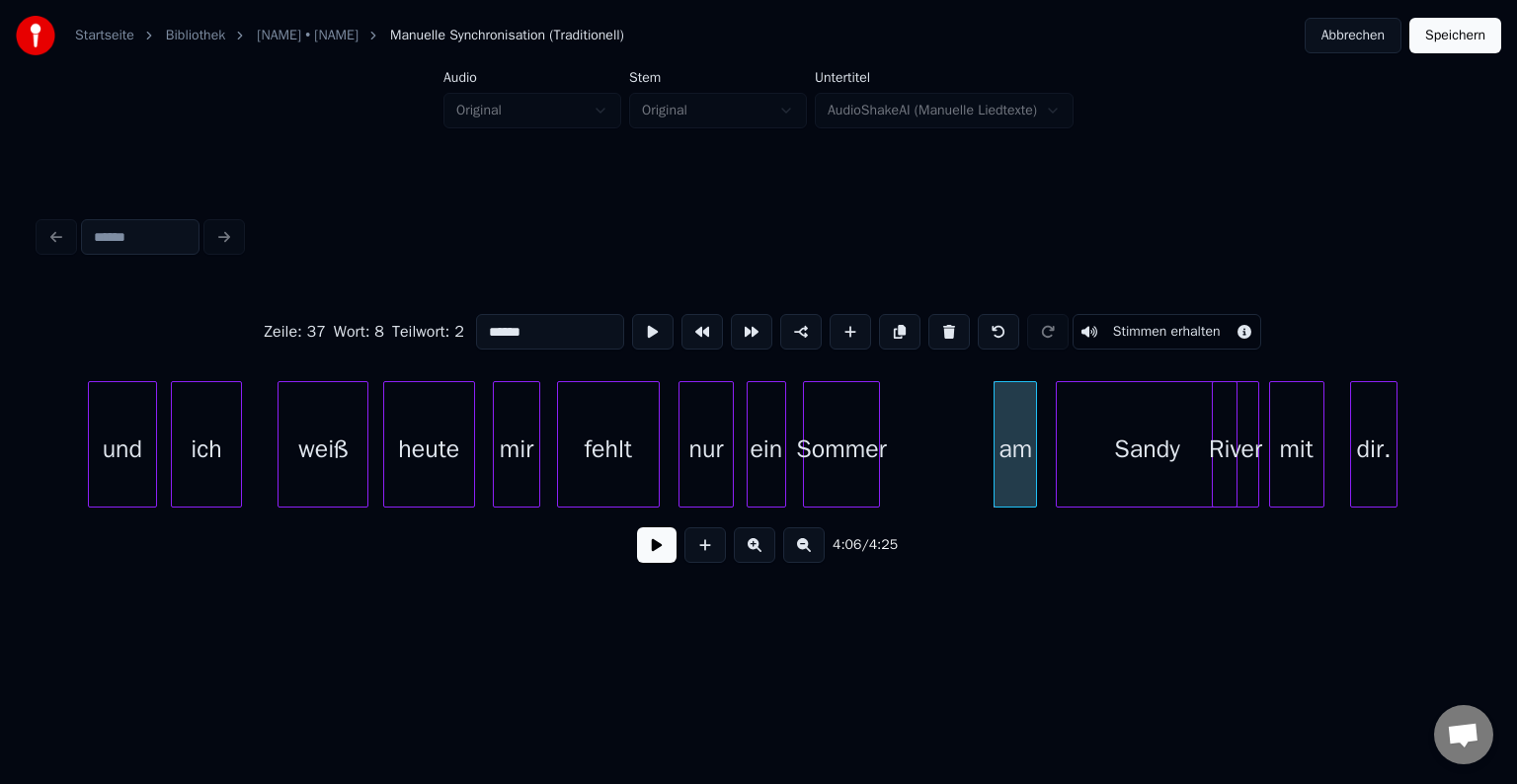 click on "Sommer" at bounding box center (841, 449) 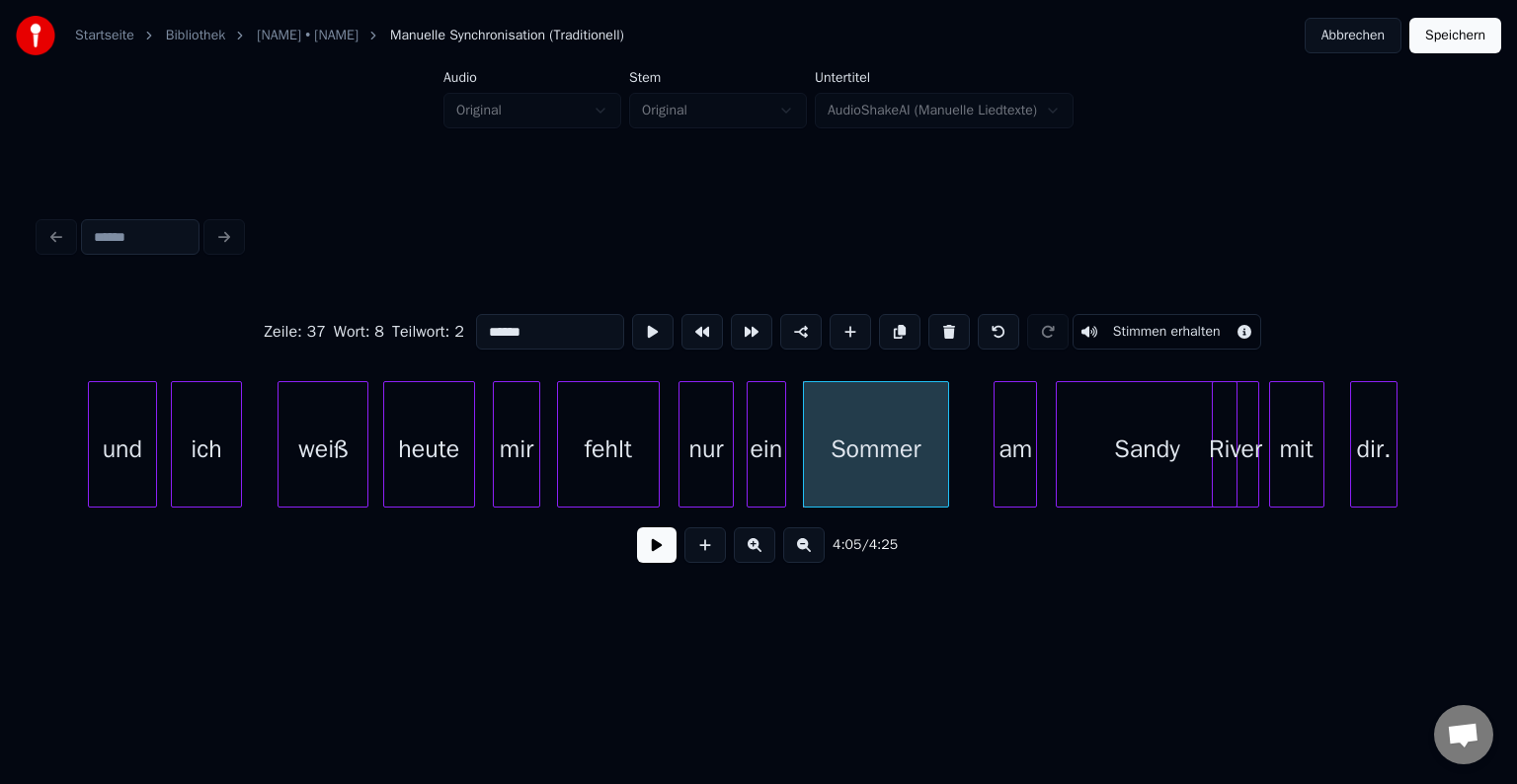 click at bounding box center (945, 444) 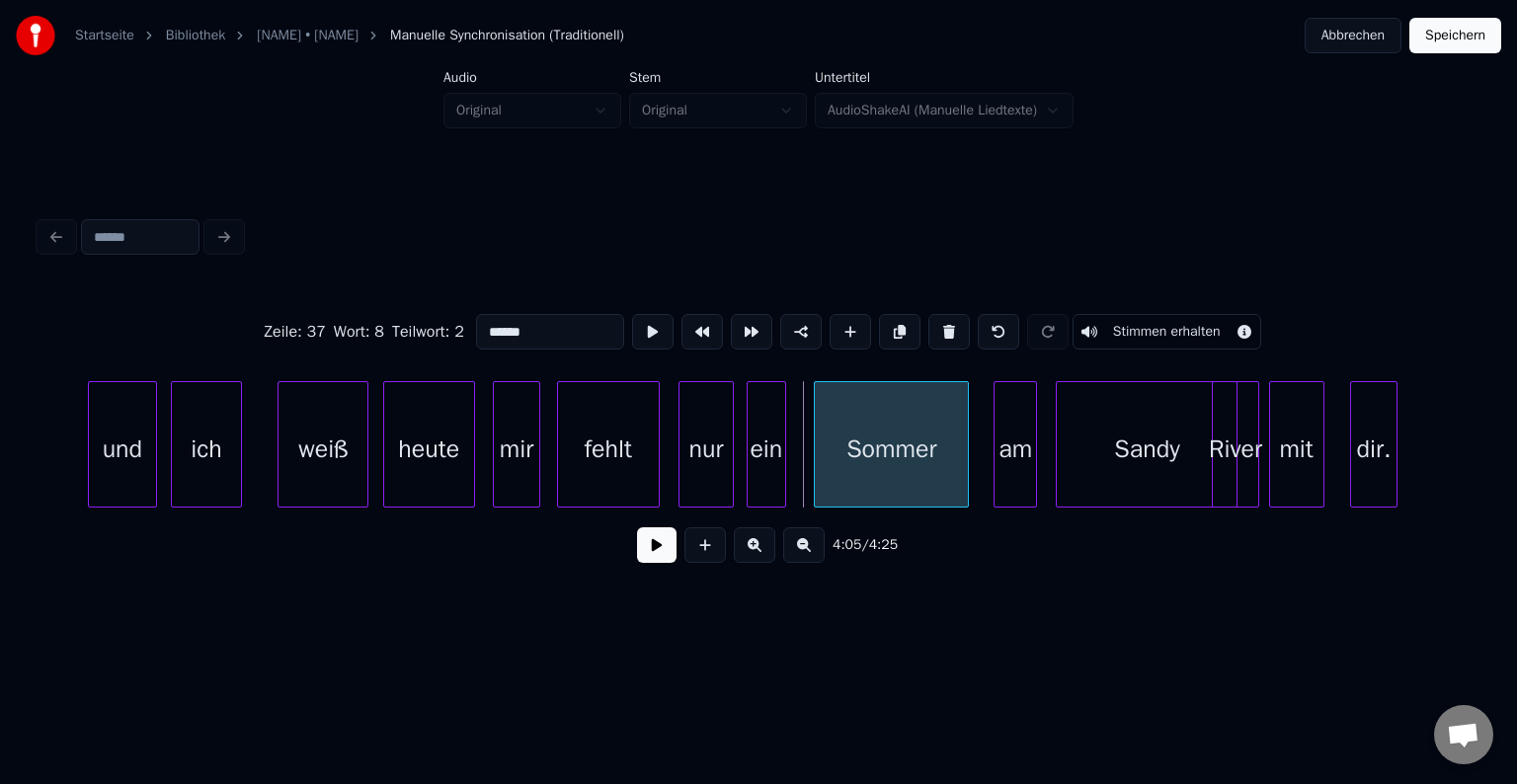 click on "Sommer" at bounding box center [891, 449] 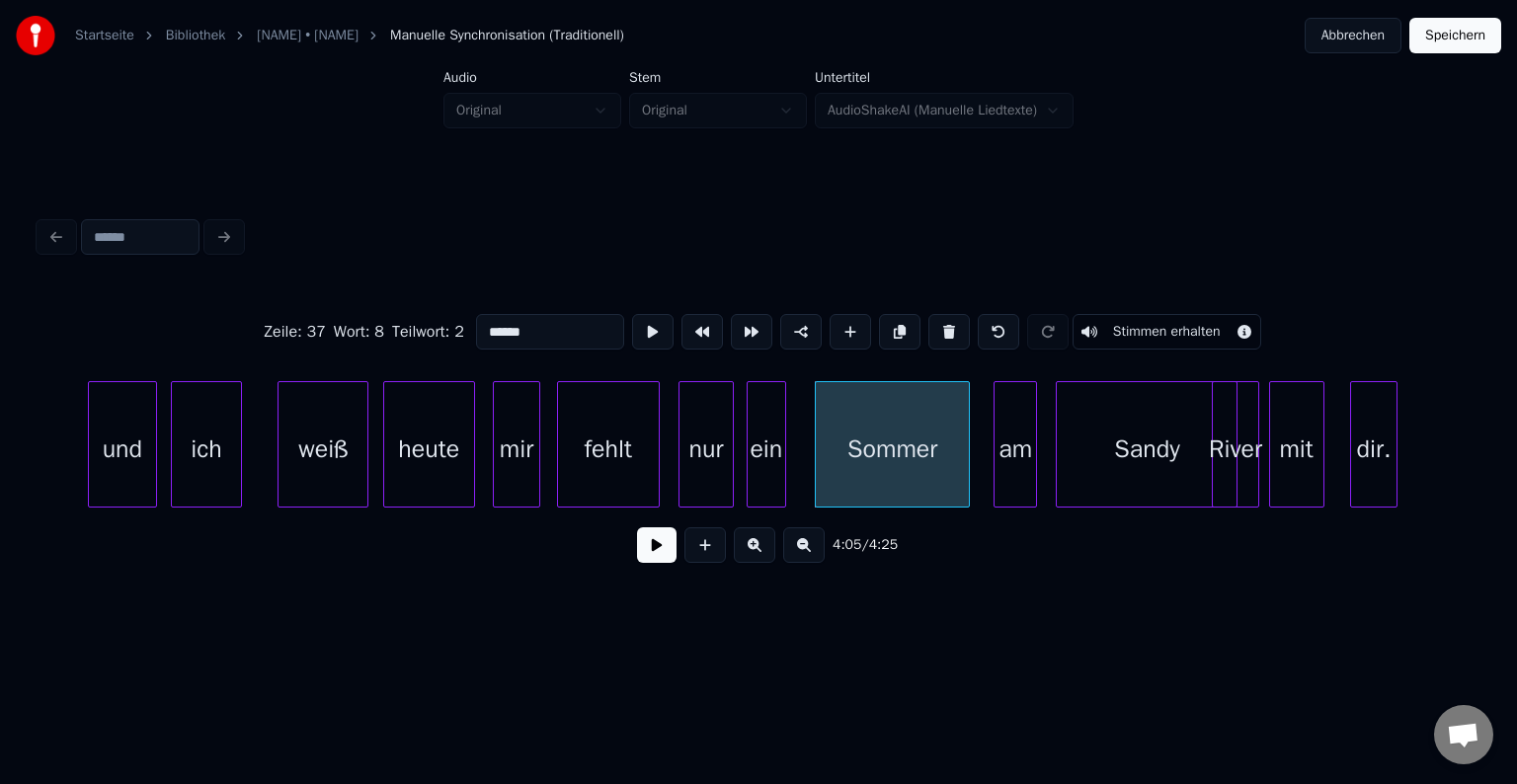 click on "und" at bounding box center (122, 449) 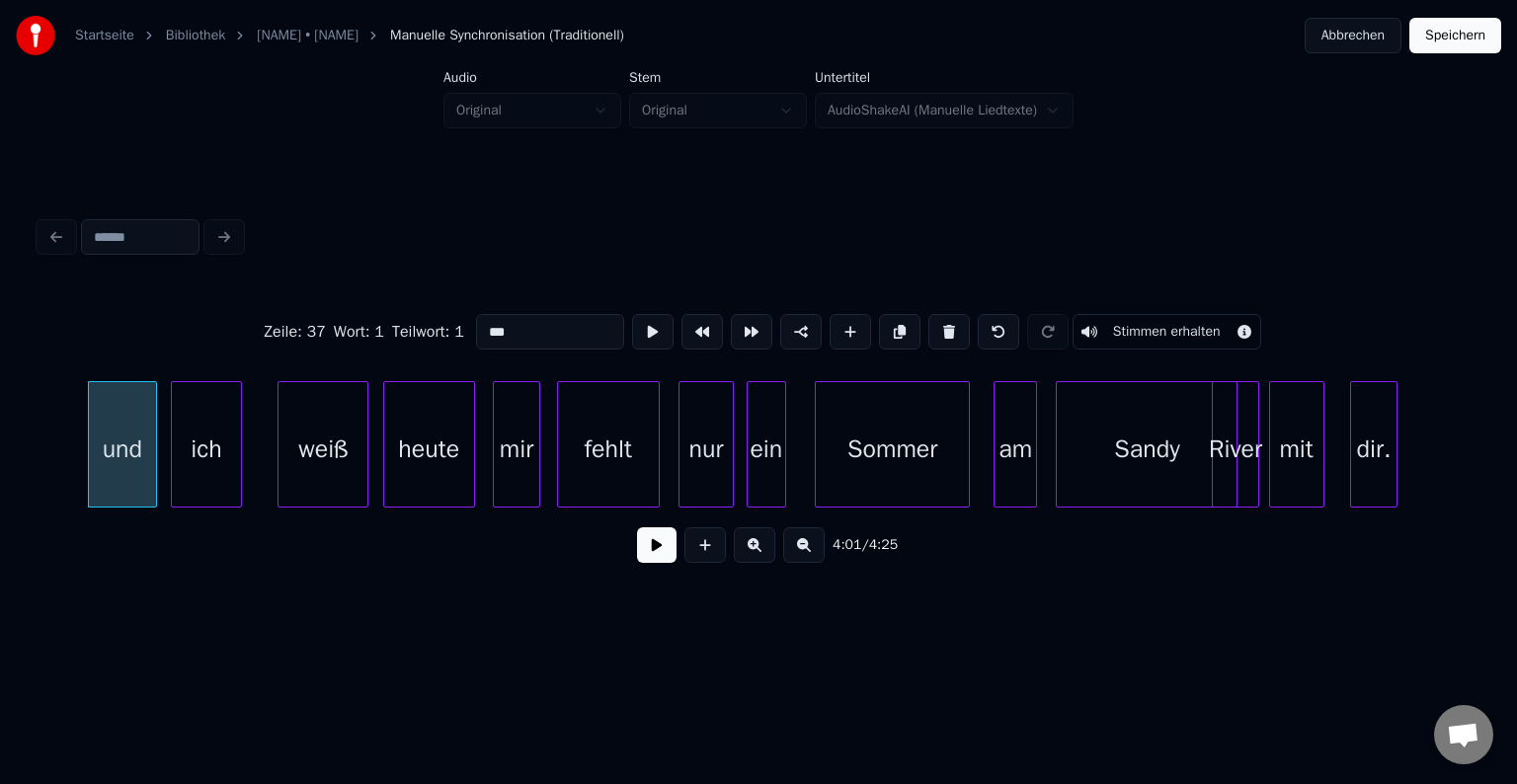 type on "***" 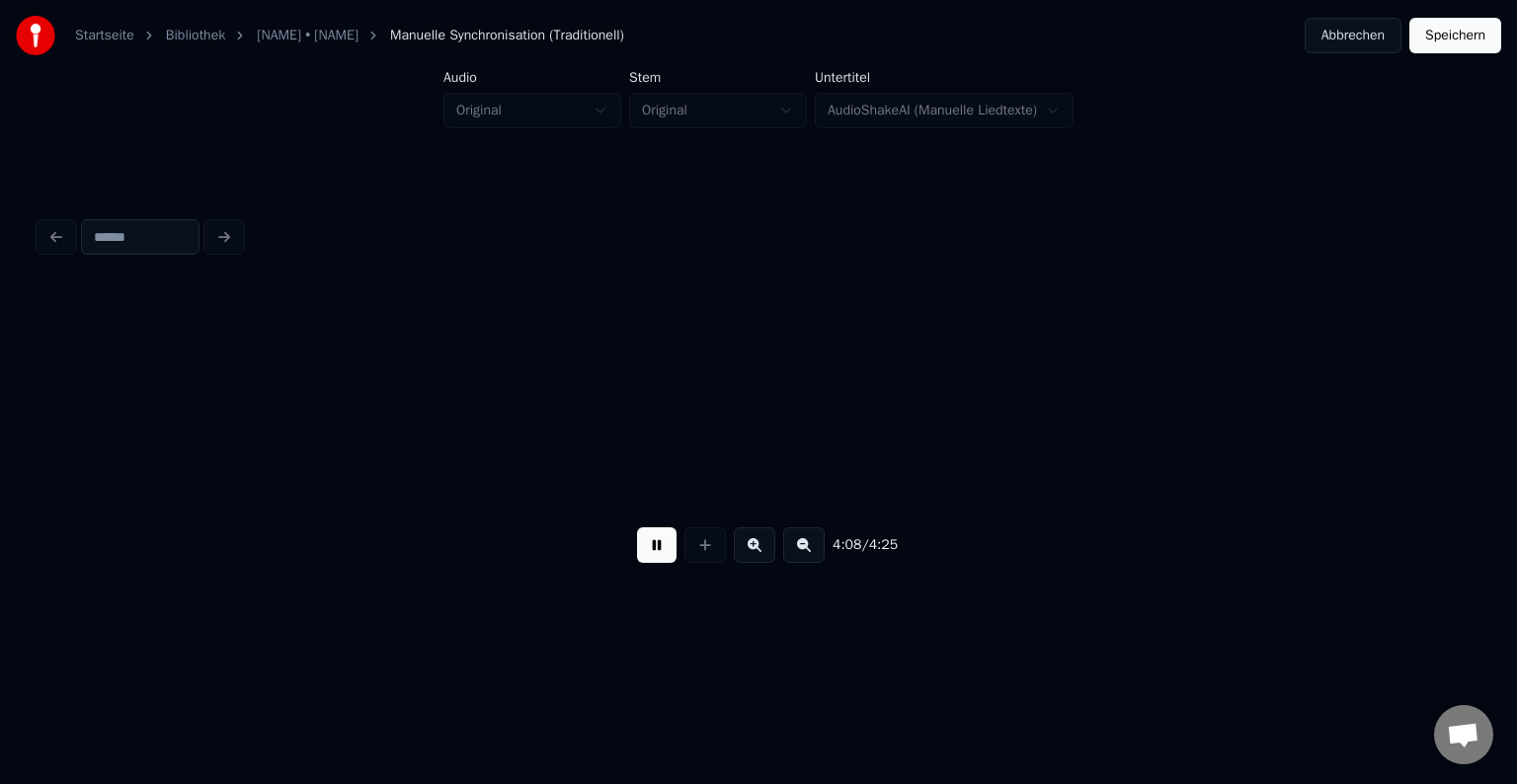 scroll, scrollTop: 0, scrollLeft: 49134, axis: horizontal 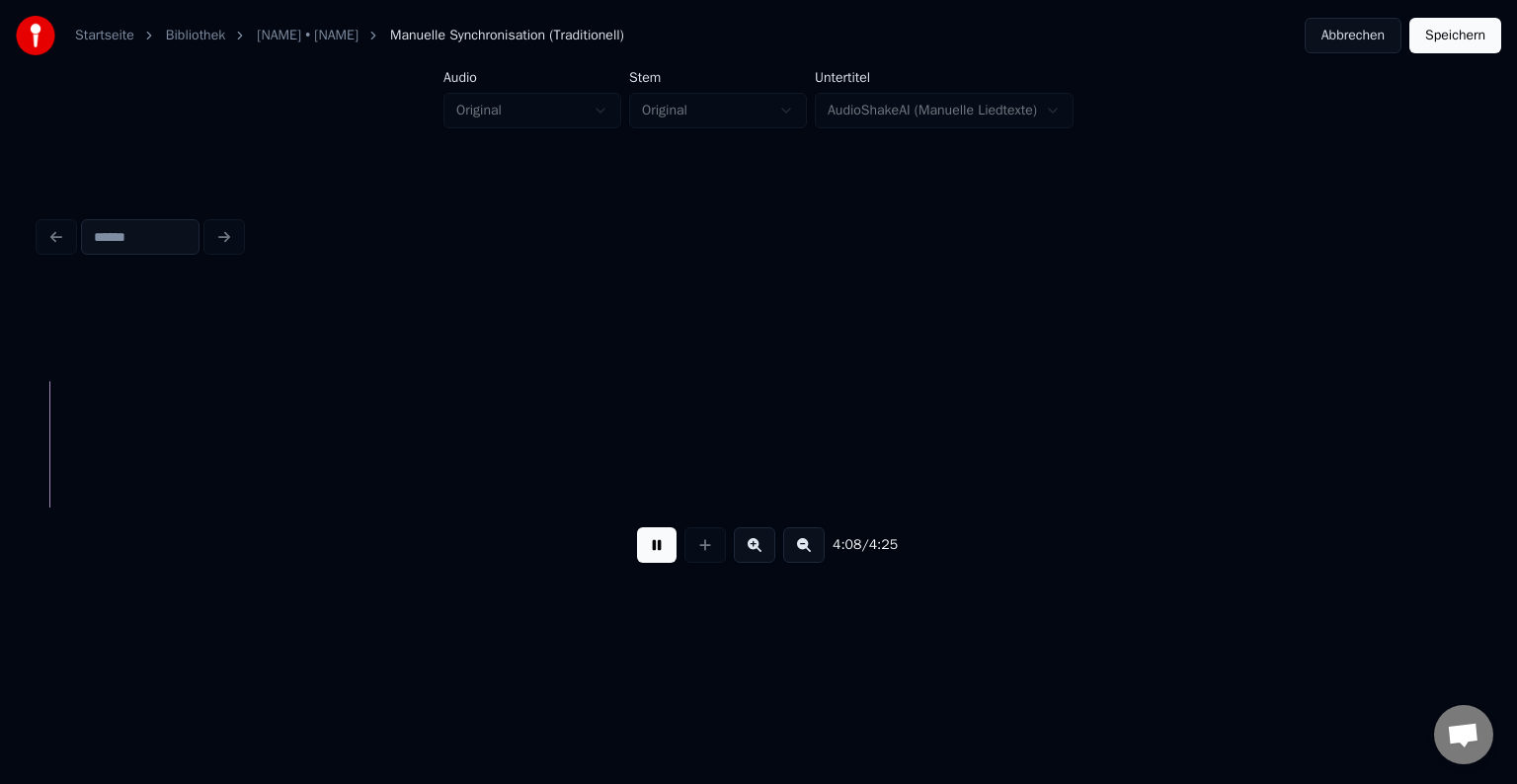 click at bounding box center [657, 545] 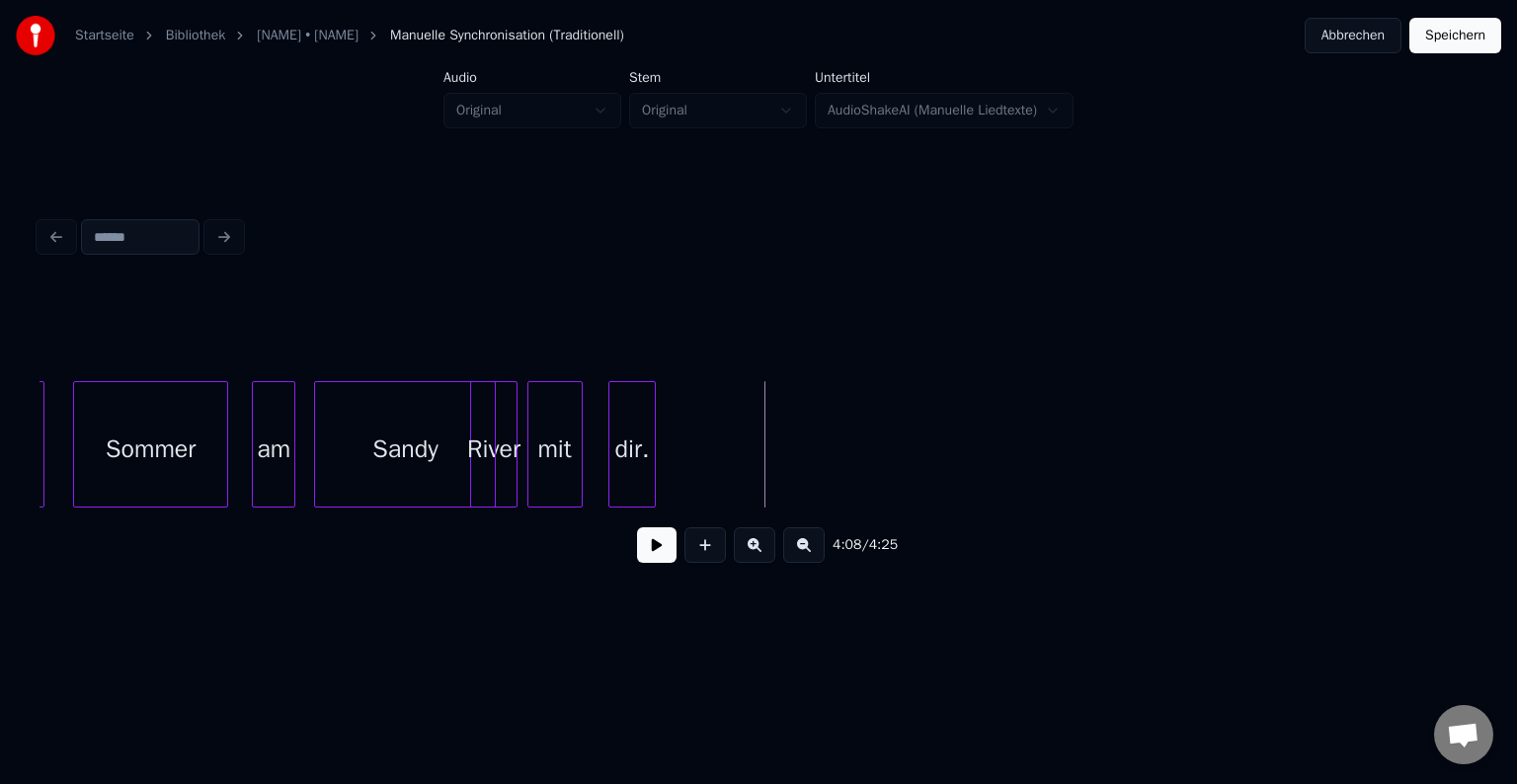 scroll, scrollTop: 0, scrollLeft: 48406, axis: horizontal 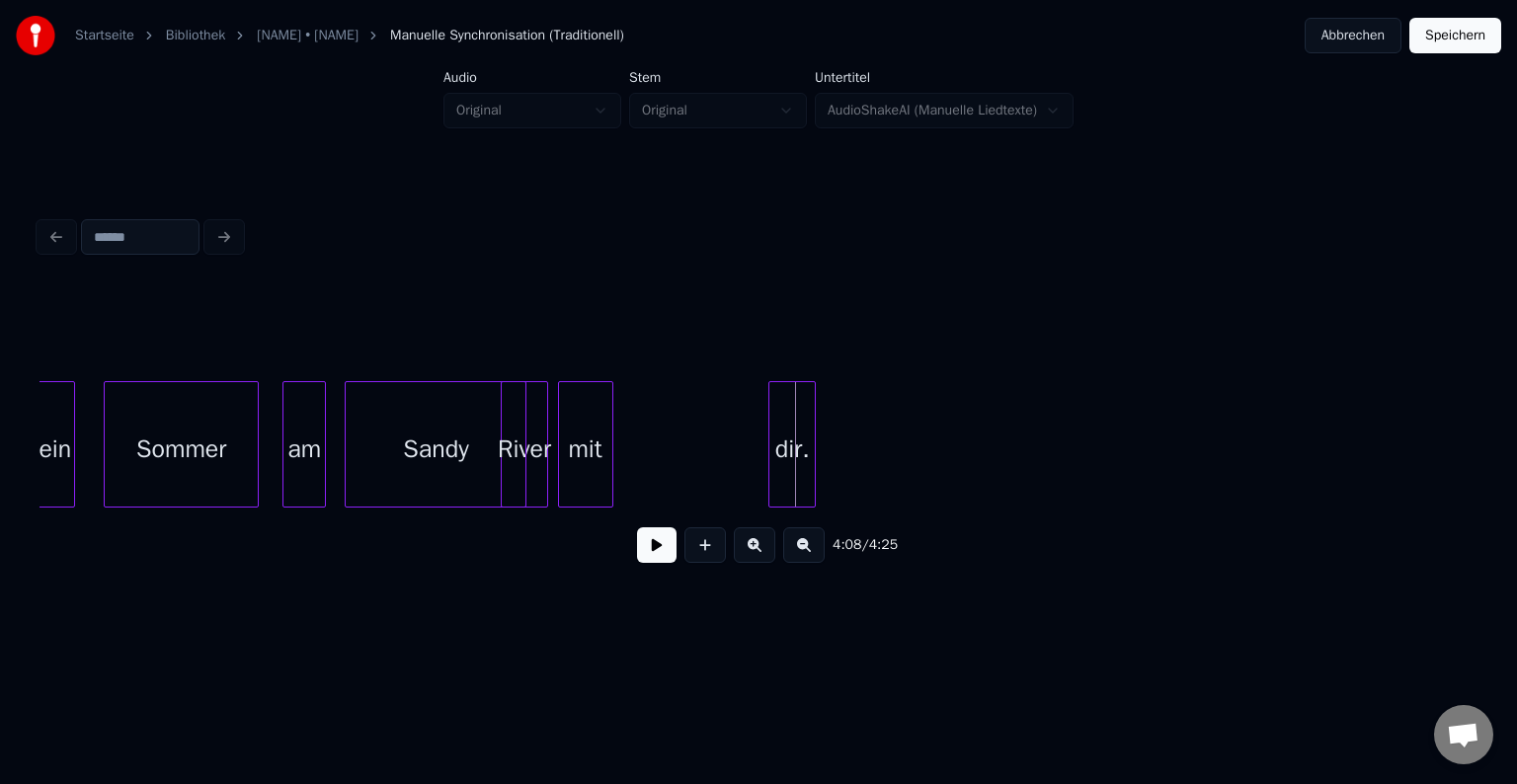 click on "dir." at bounding box center (792, 449) 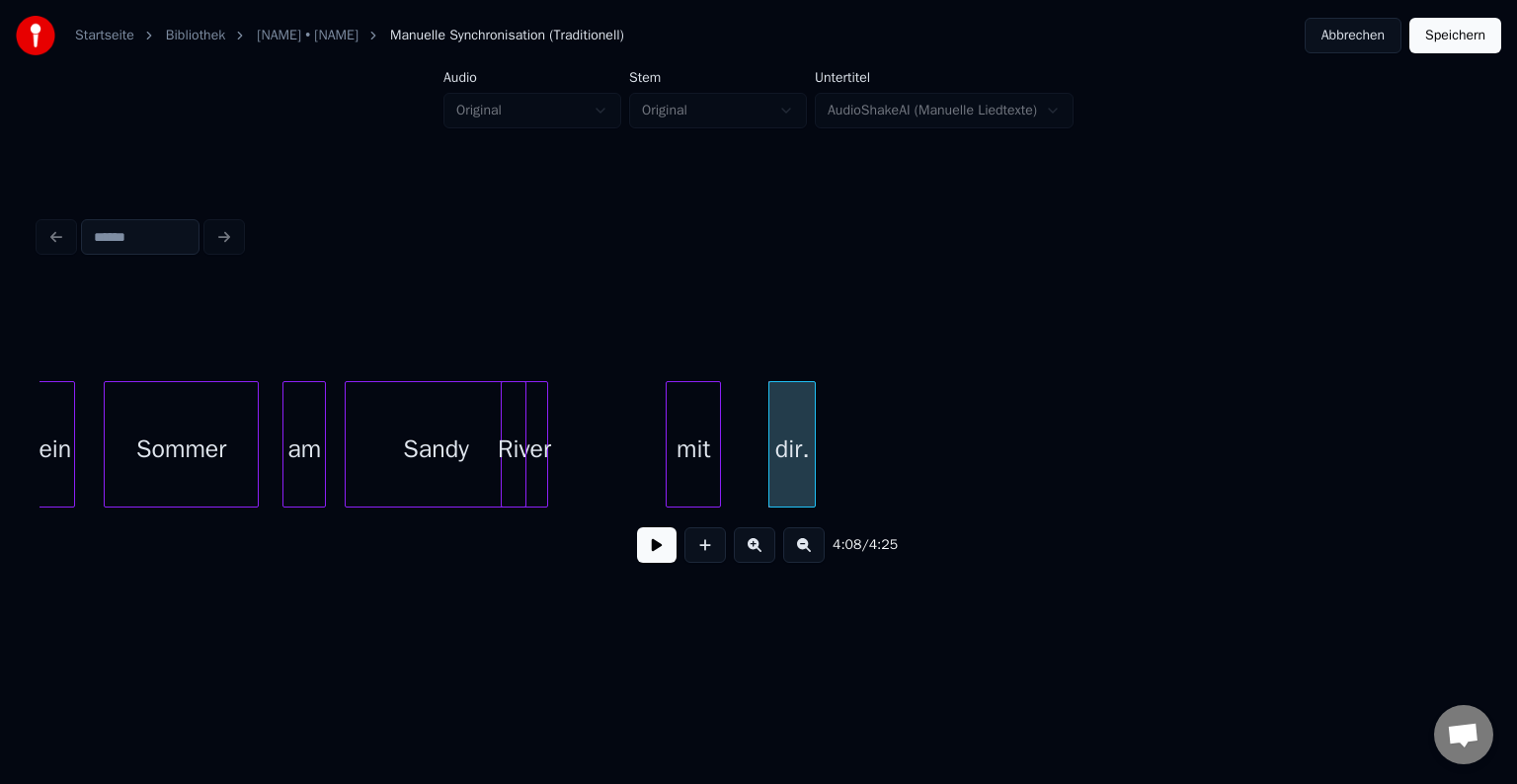 click on "mit" at bounding box center [693, 449] 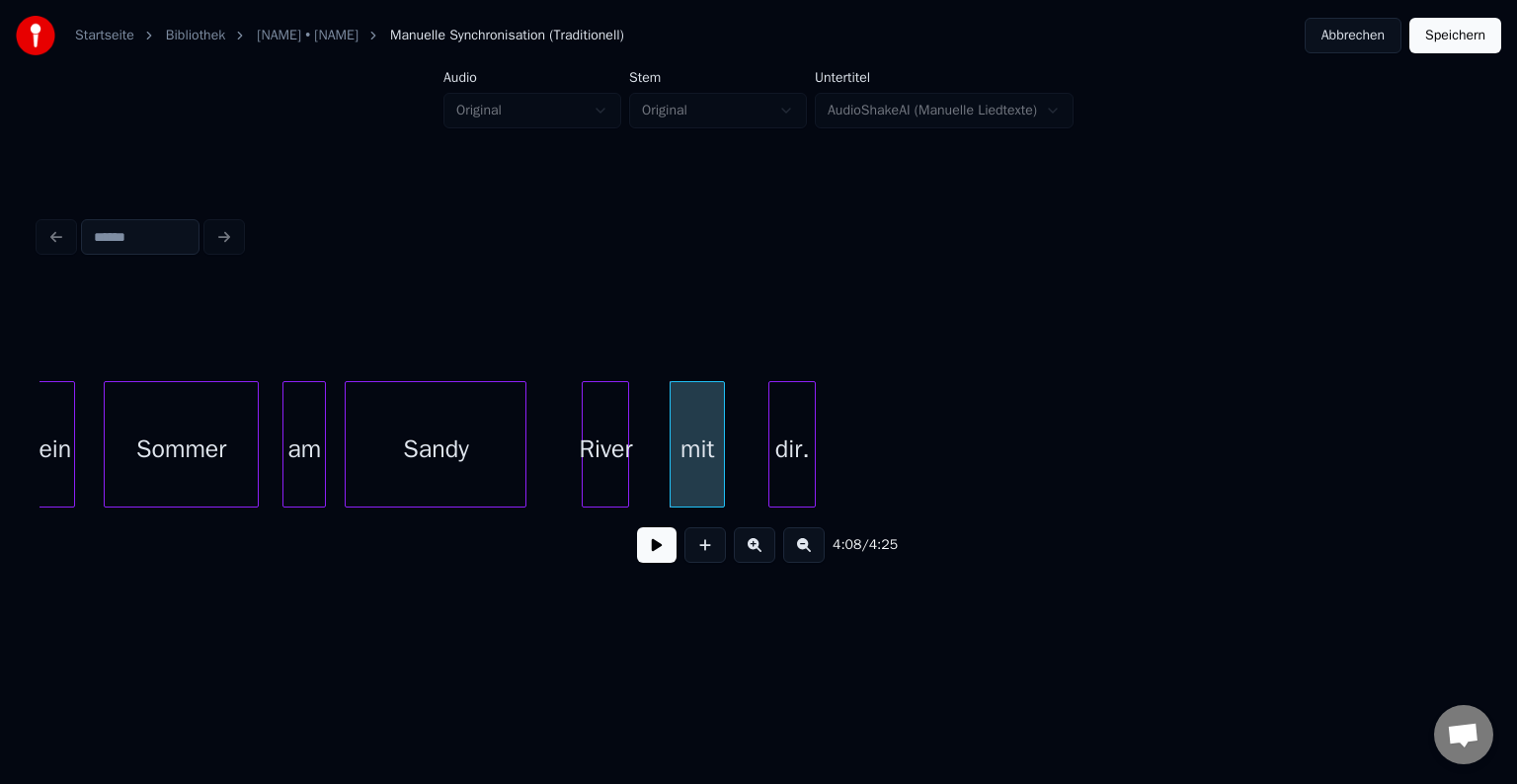 click on "River" at bounding box center (605, 449) 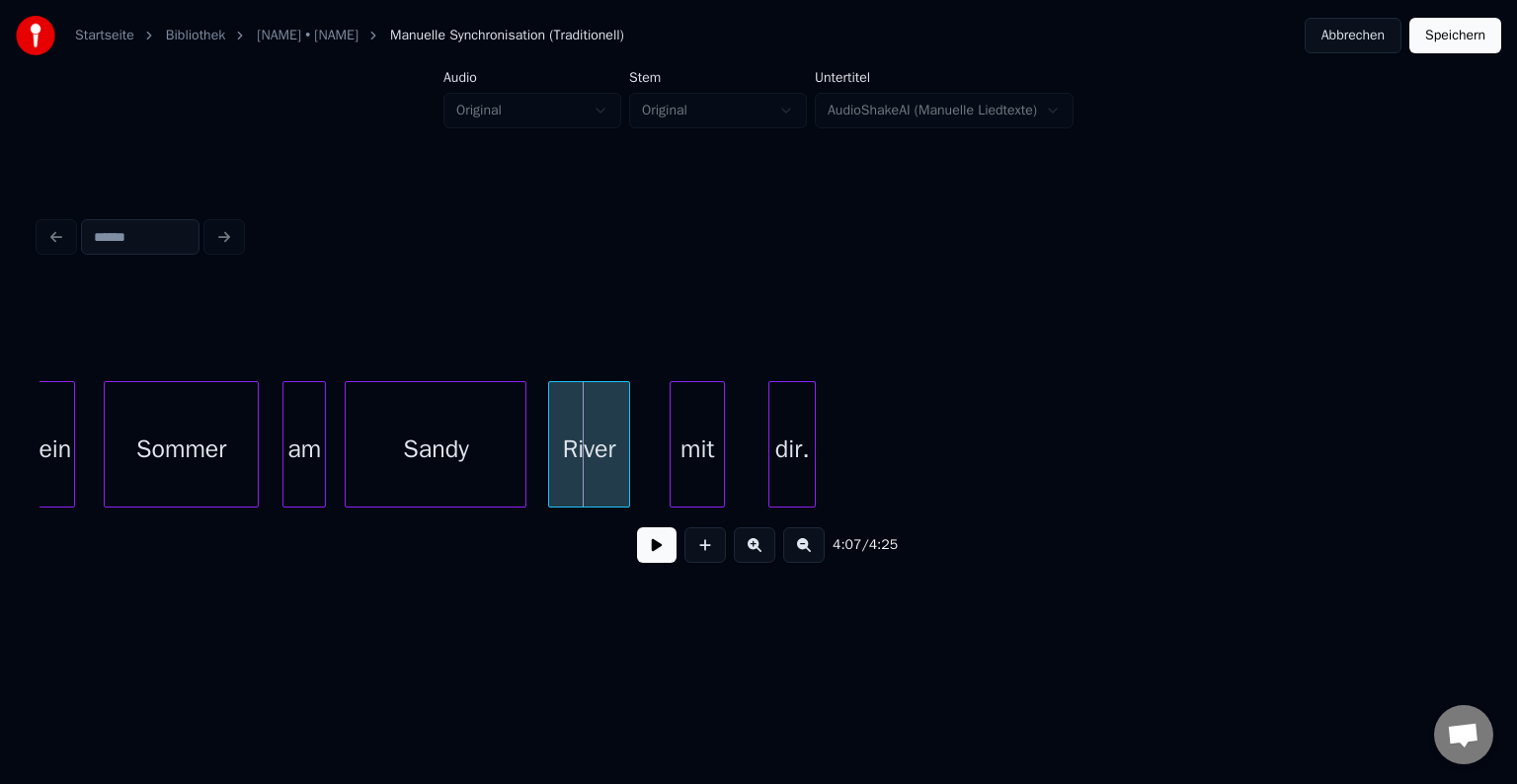 click at bounding box center [552, 444] 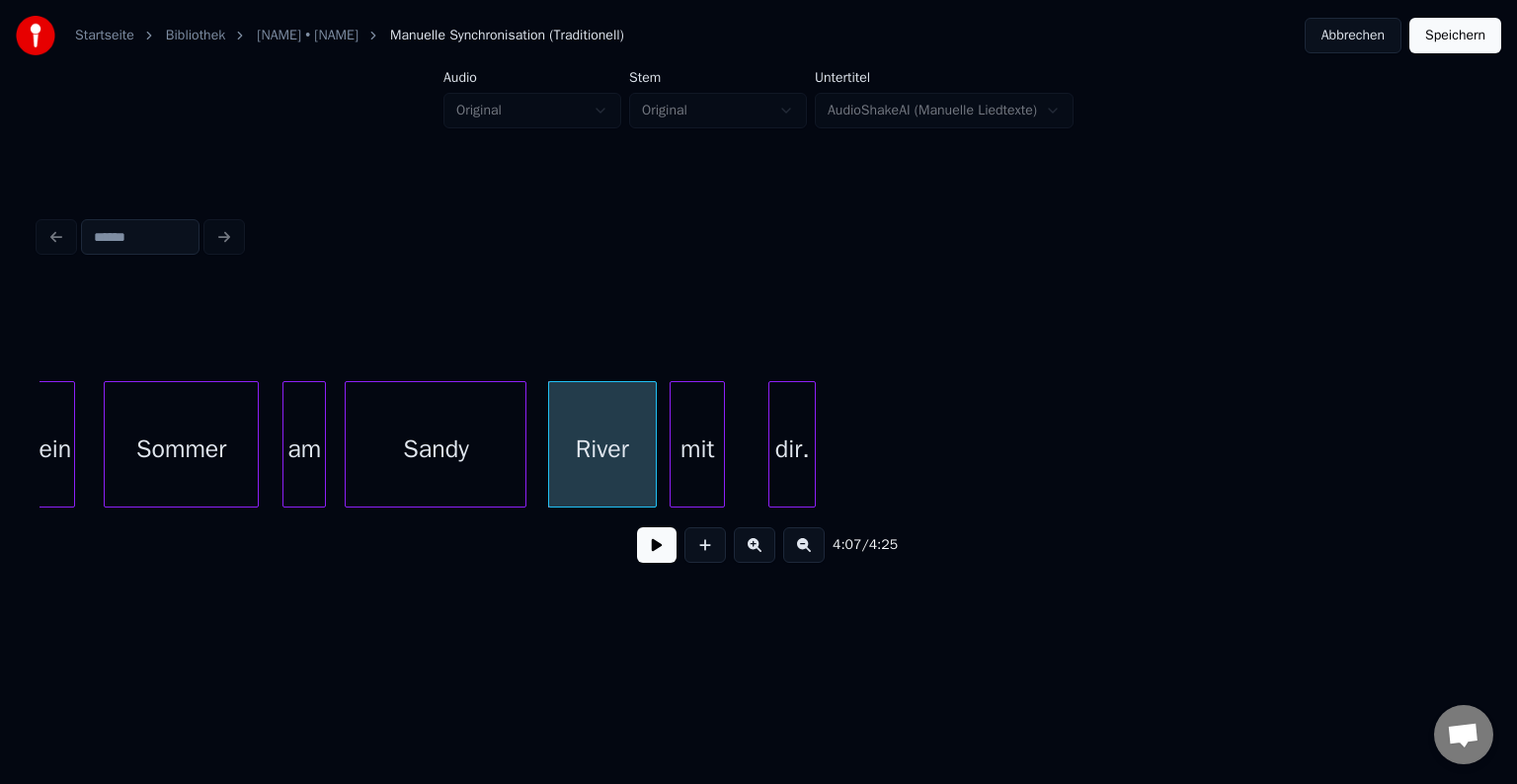 click at bounding box center (653, 444) 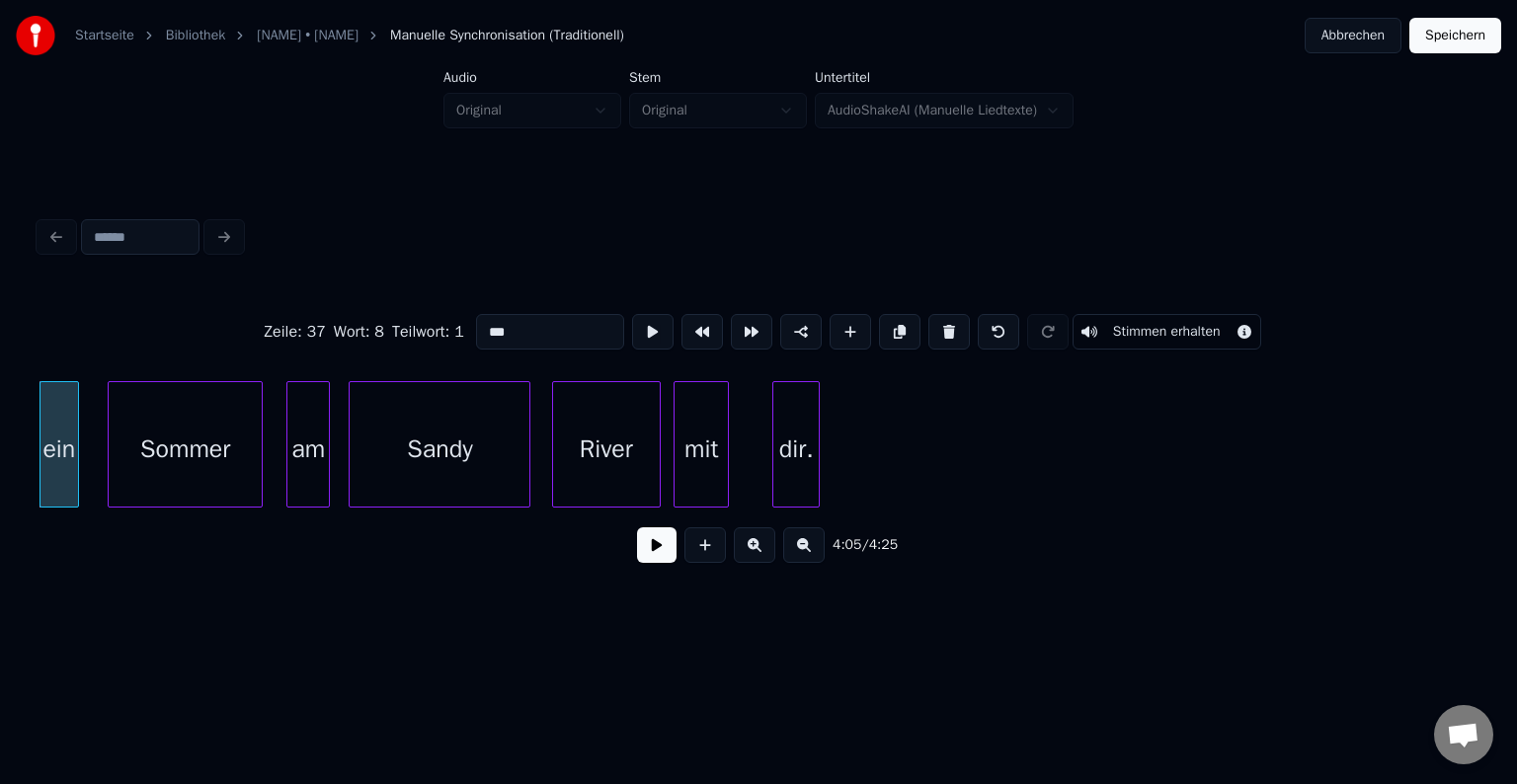 click at bounding box center [657, 545] 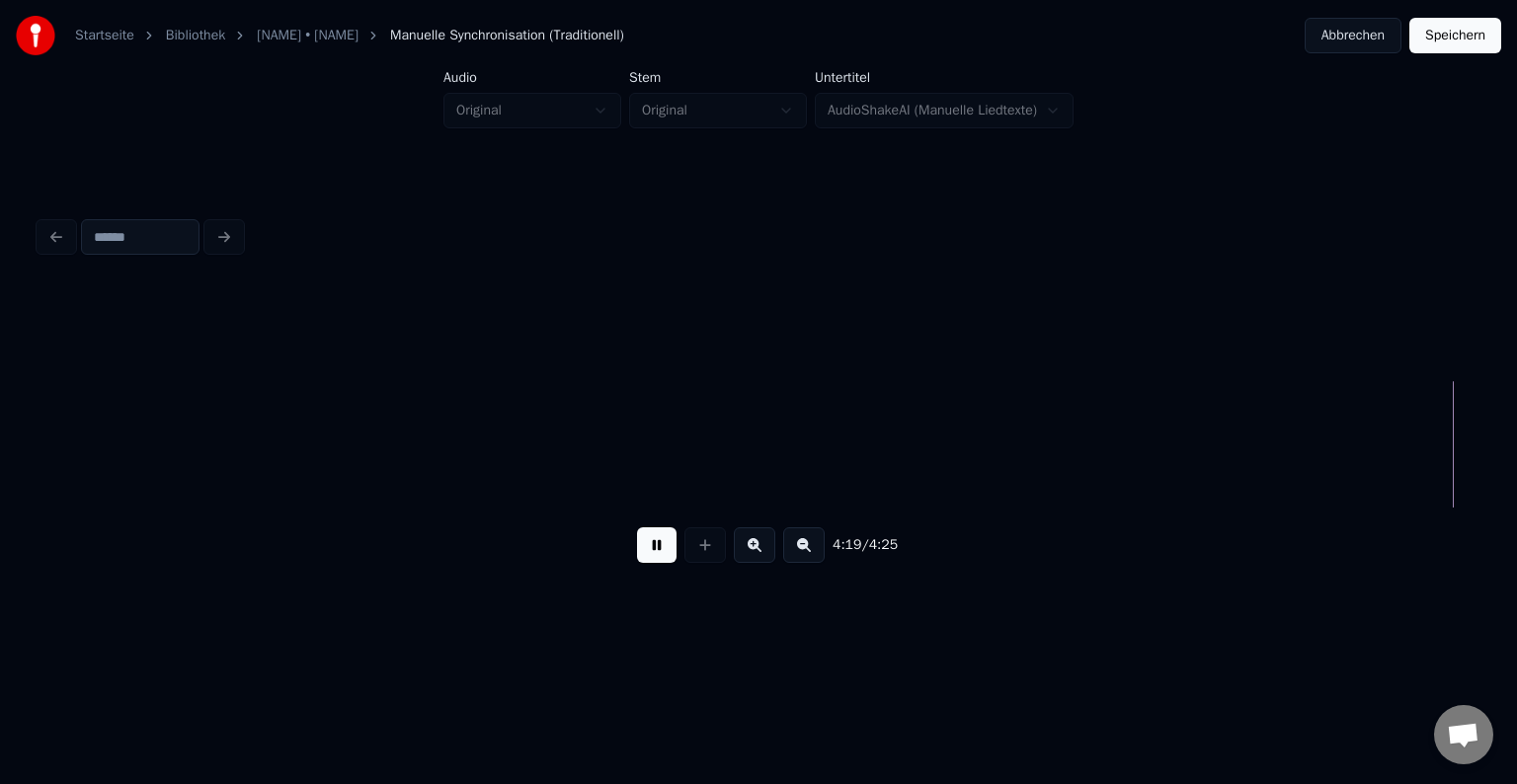 scroll, scrollTop: 0, scrollLeft: 50909, axis: horizontal 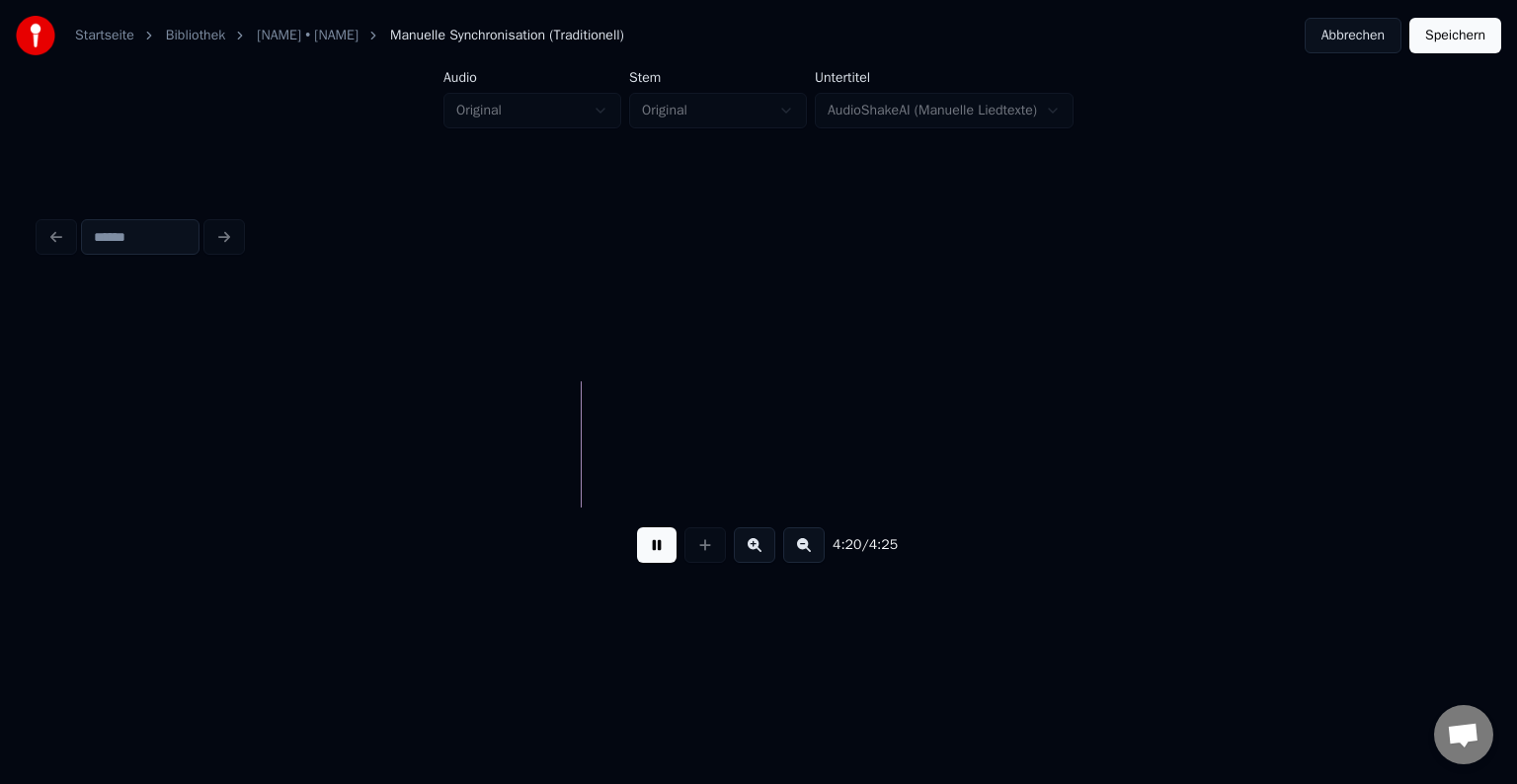 click at bounding box center [657, 545] 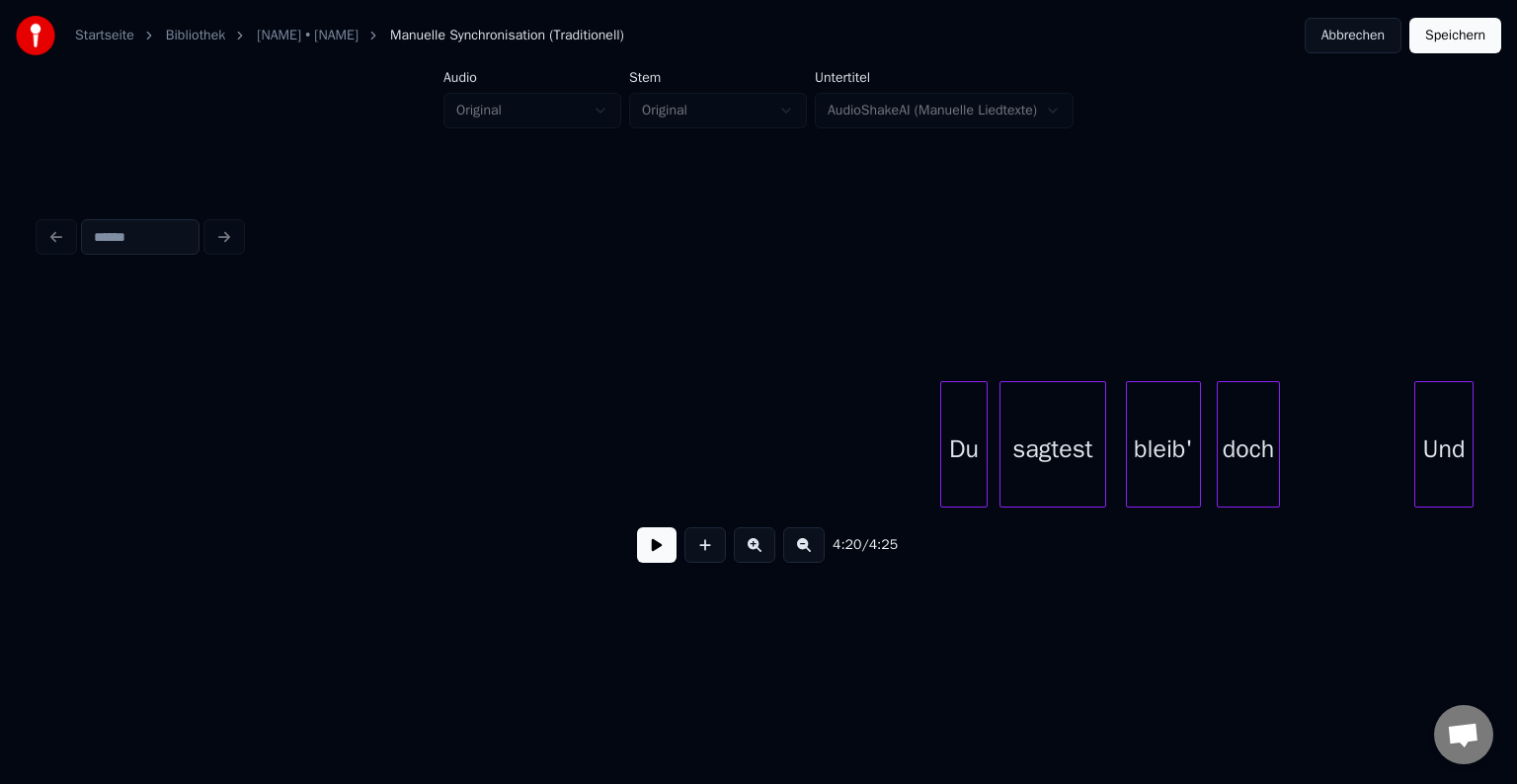 scroll, scrollTop: 0, scrollLeft: 3445, axis: horizontal 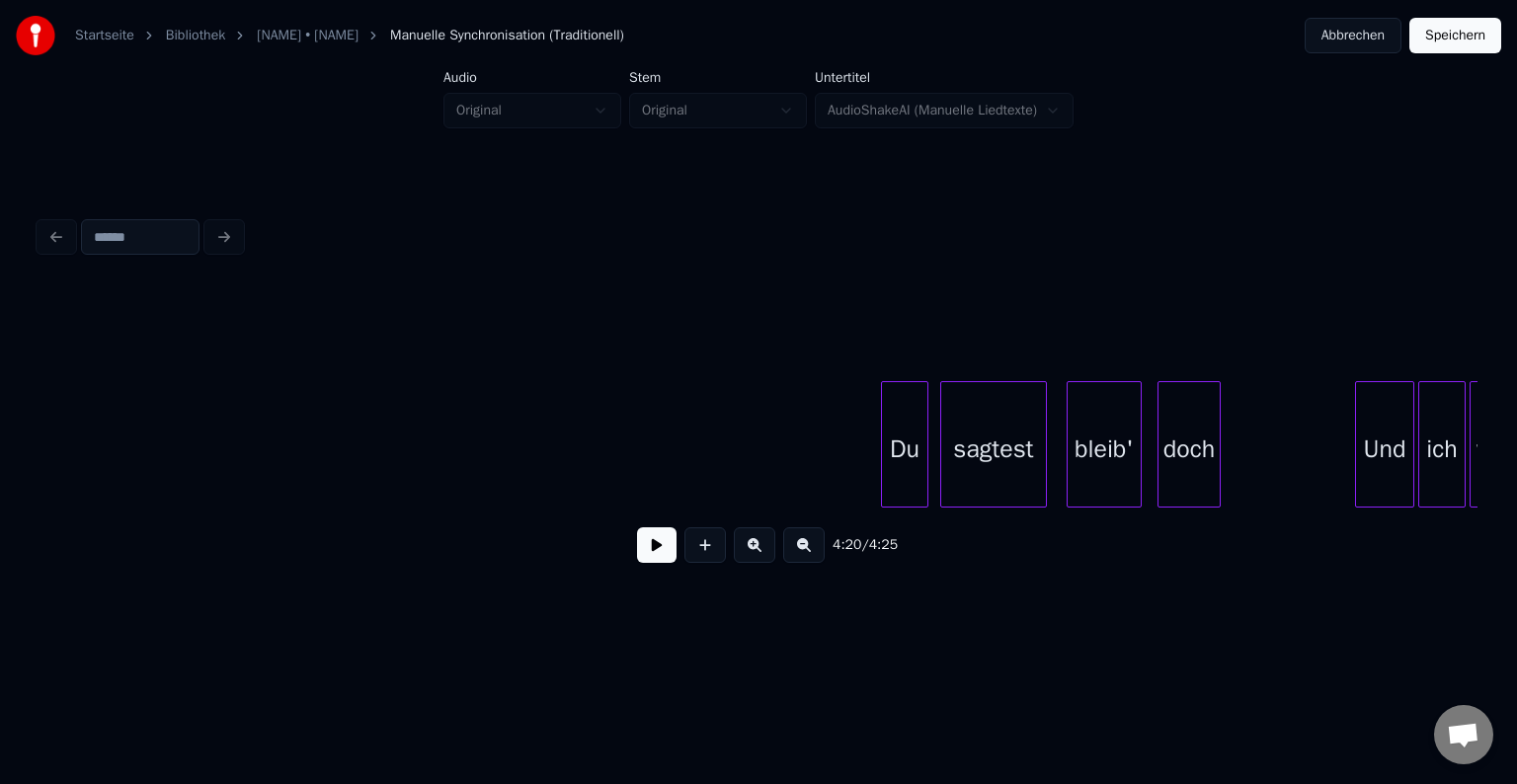 click on "Du sagtest bleib' doch Und ich war" at bounding box center (22768, 444) 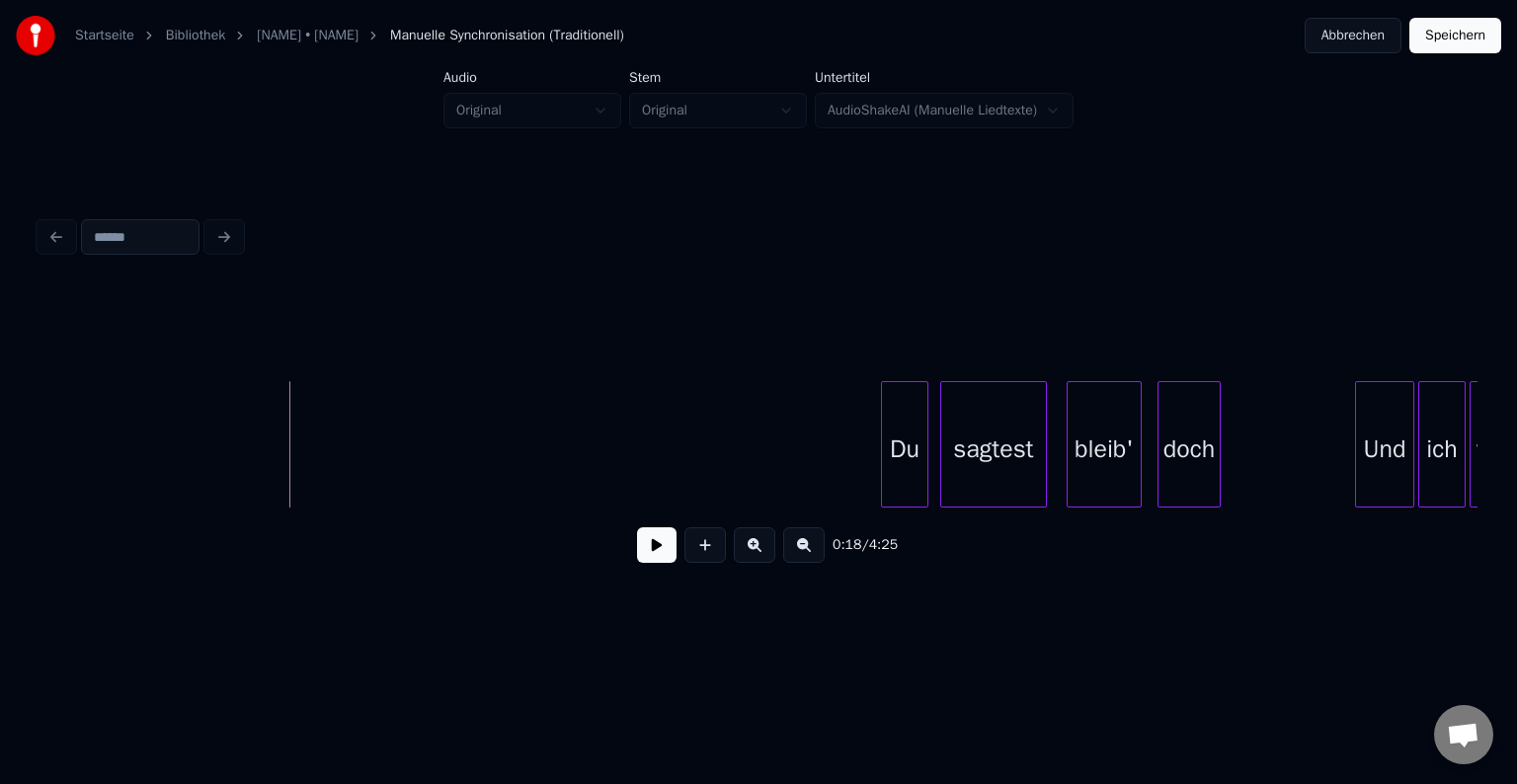 click at bounding box center [657, 545] 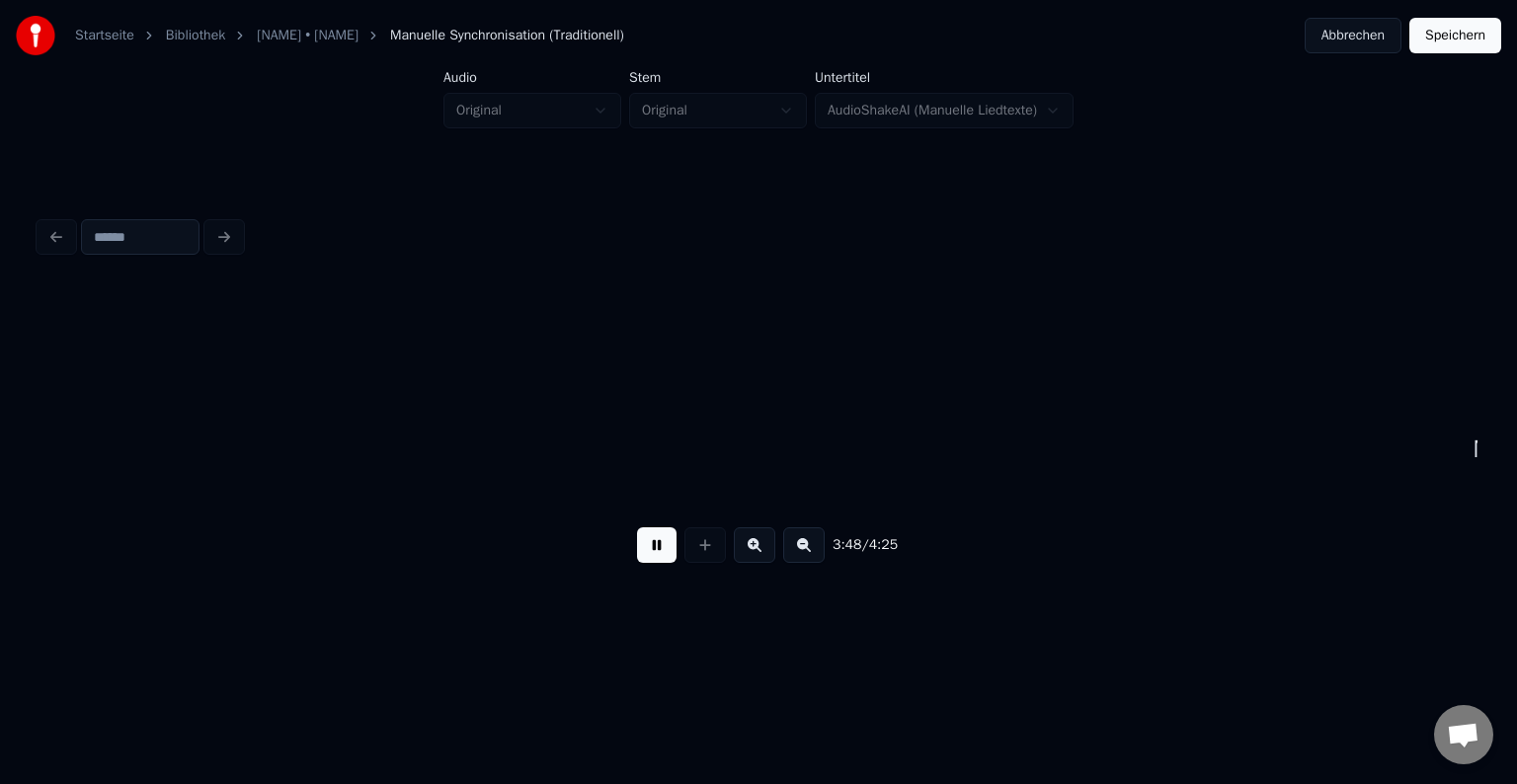 scroll, scrollTop: 0, scrollLeft: 45162, axis: horizontal 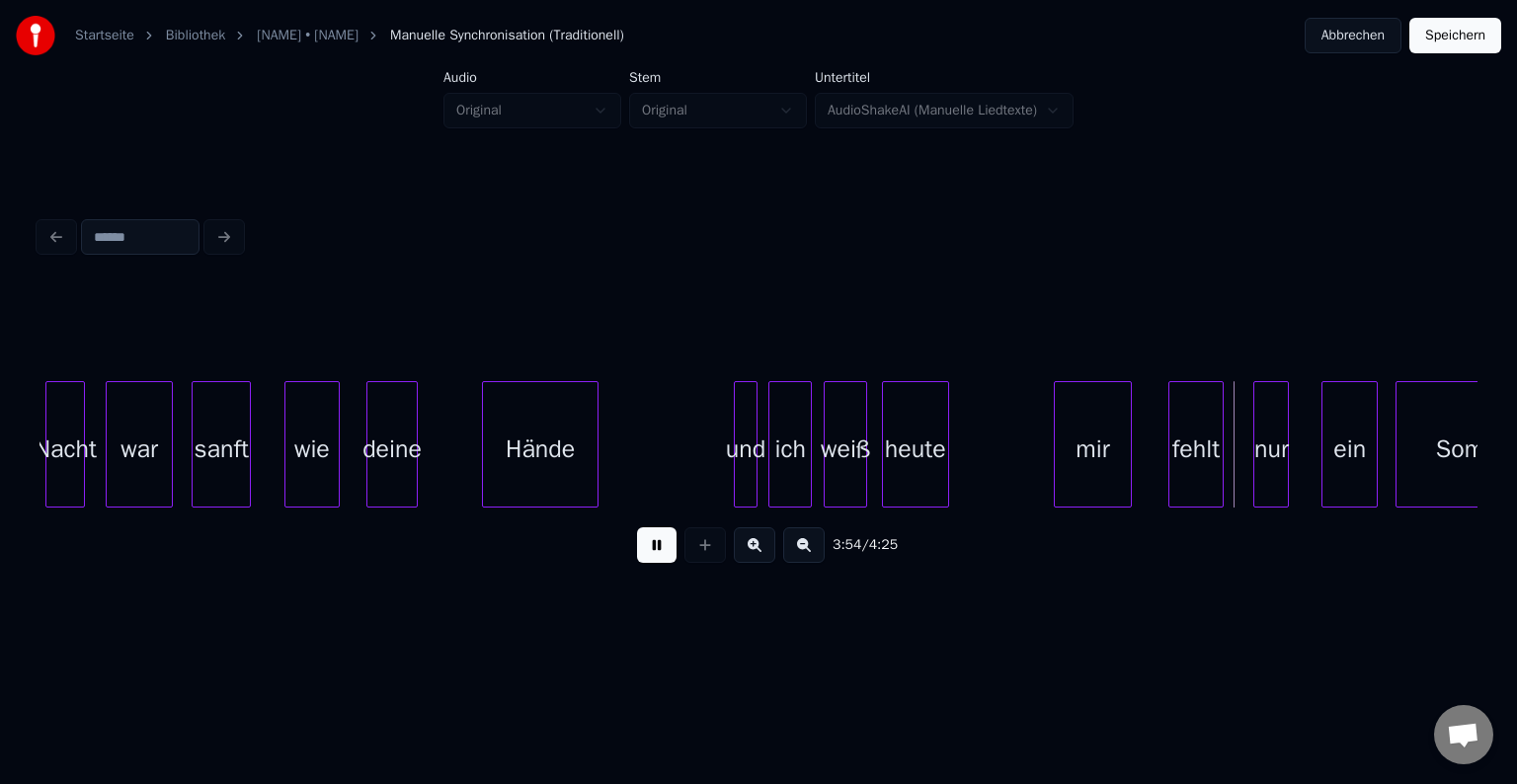 click at bounding box center [657, 545] 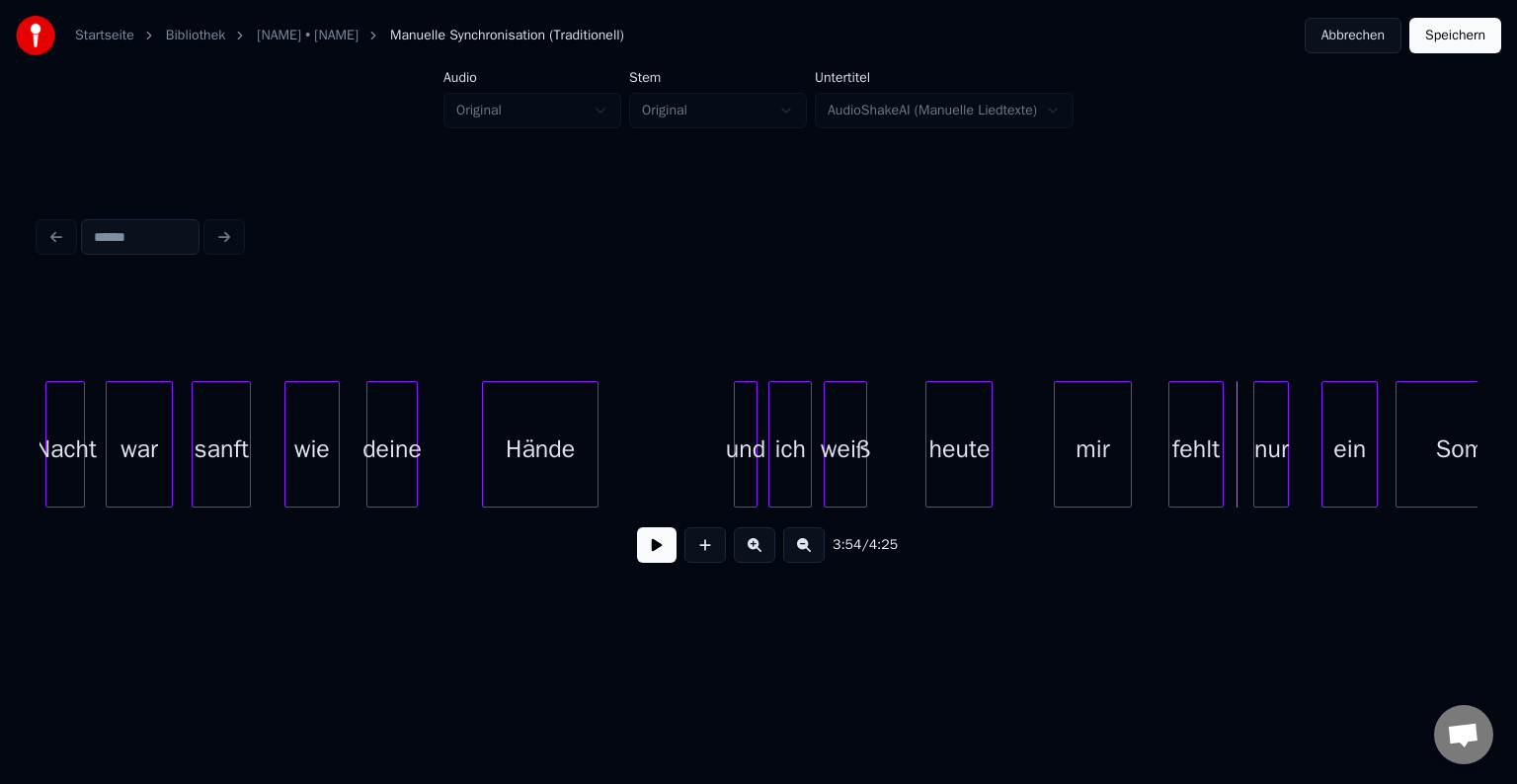 click on "heute" at bounding box center [959, 449] 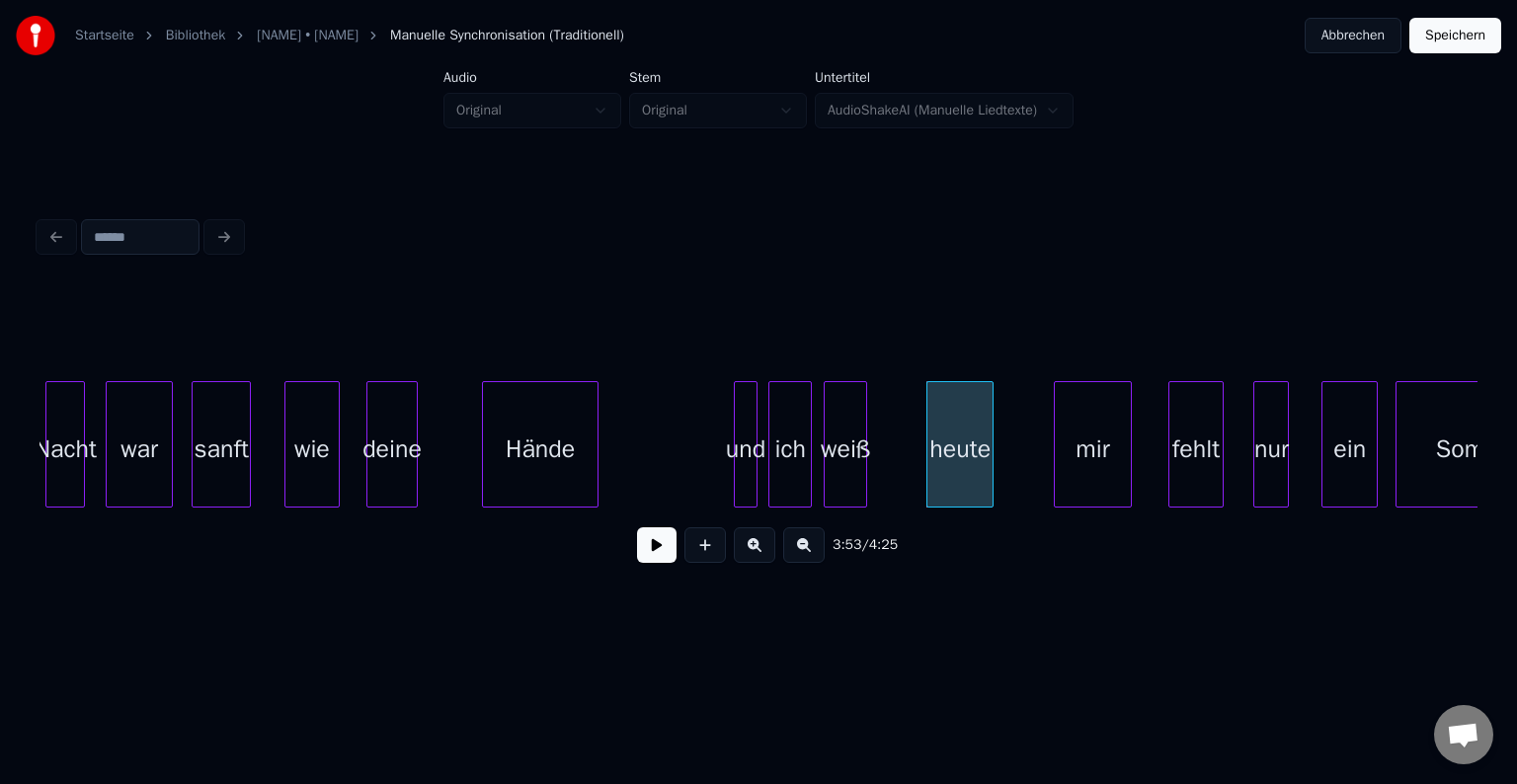 click on "Hände" at bounding box center (540, 449) 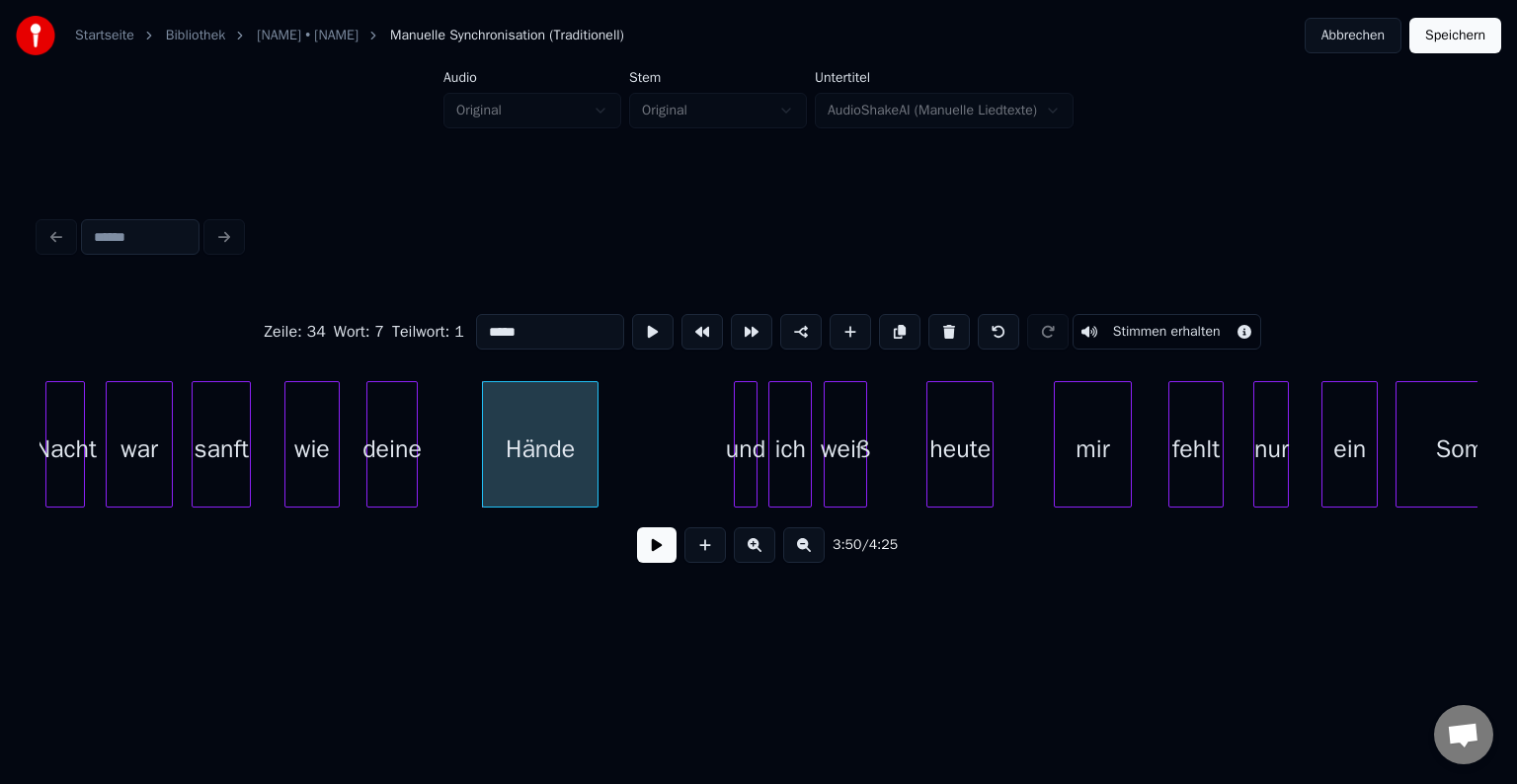 click at bounding box center [657, 545] 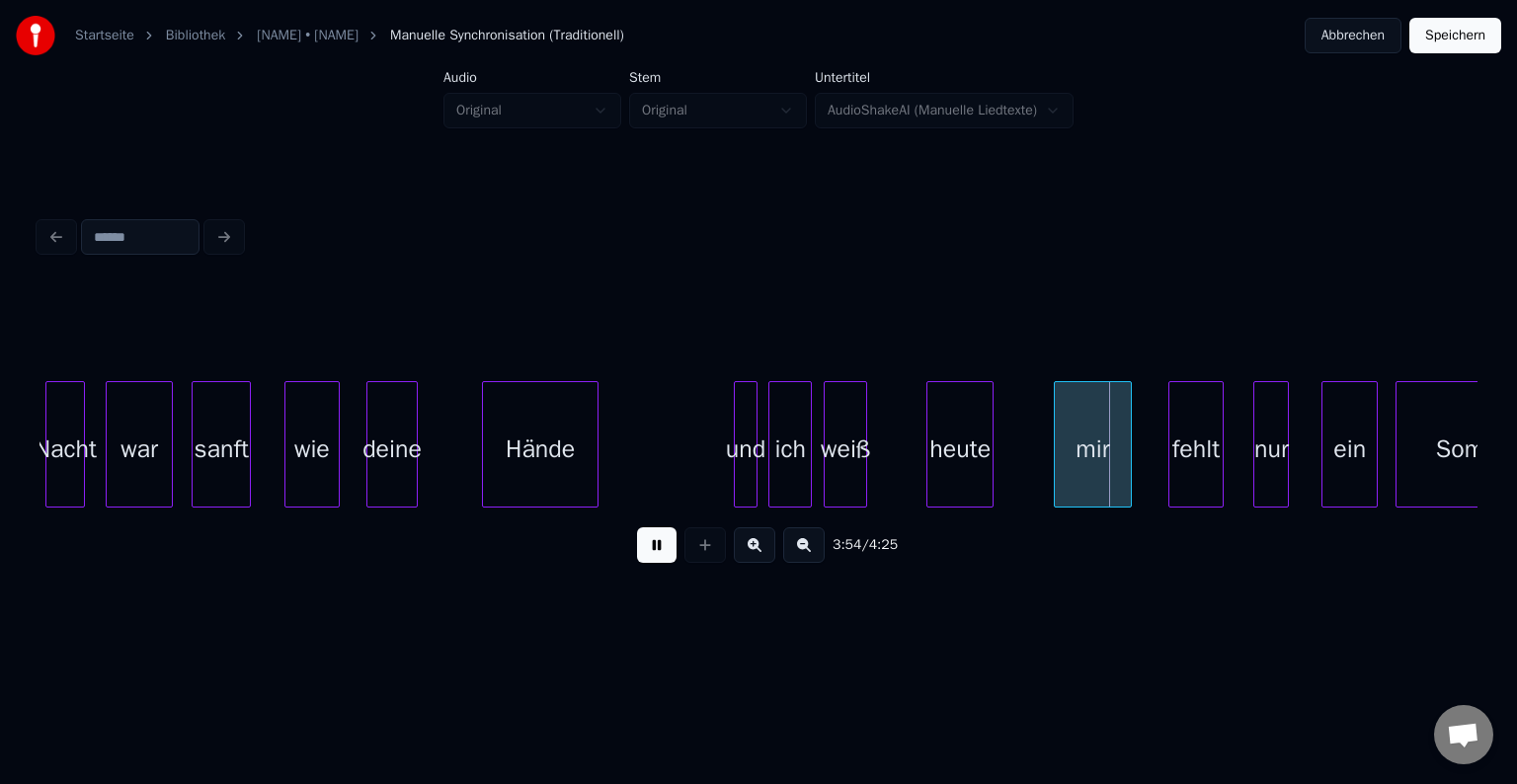 click at bounding box center [657, 545] 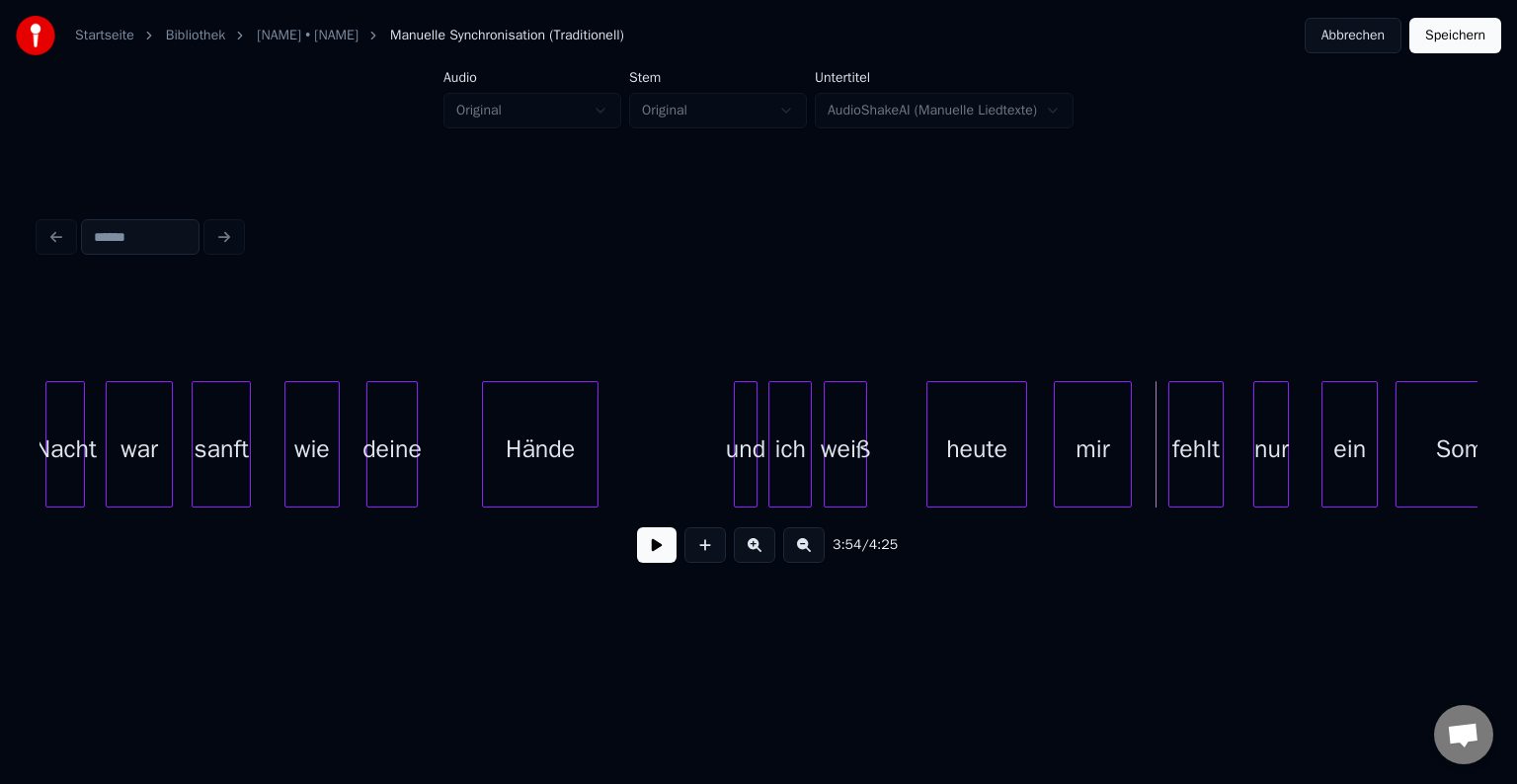 click at bounding box center (1023, 444) 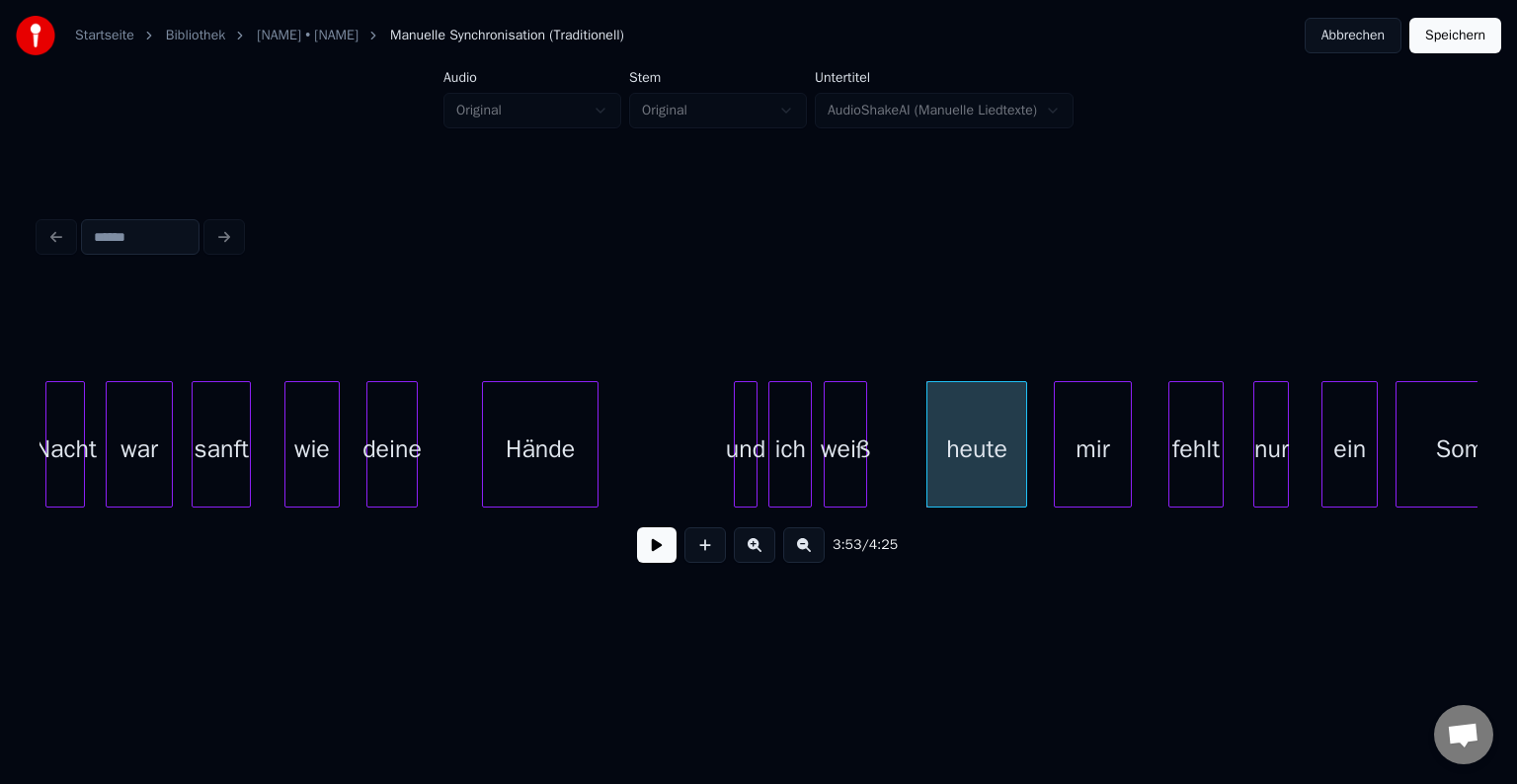 click on "Hände" at bounding box center [540, 449] 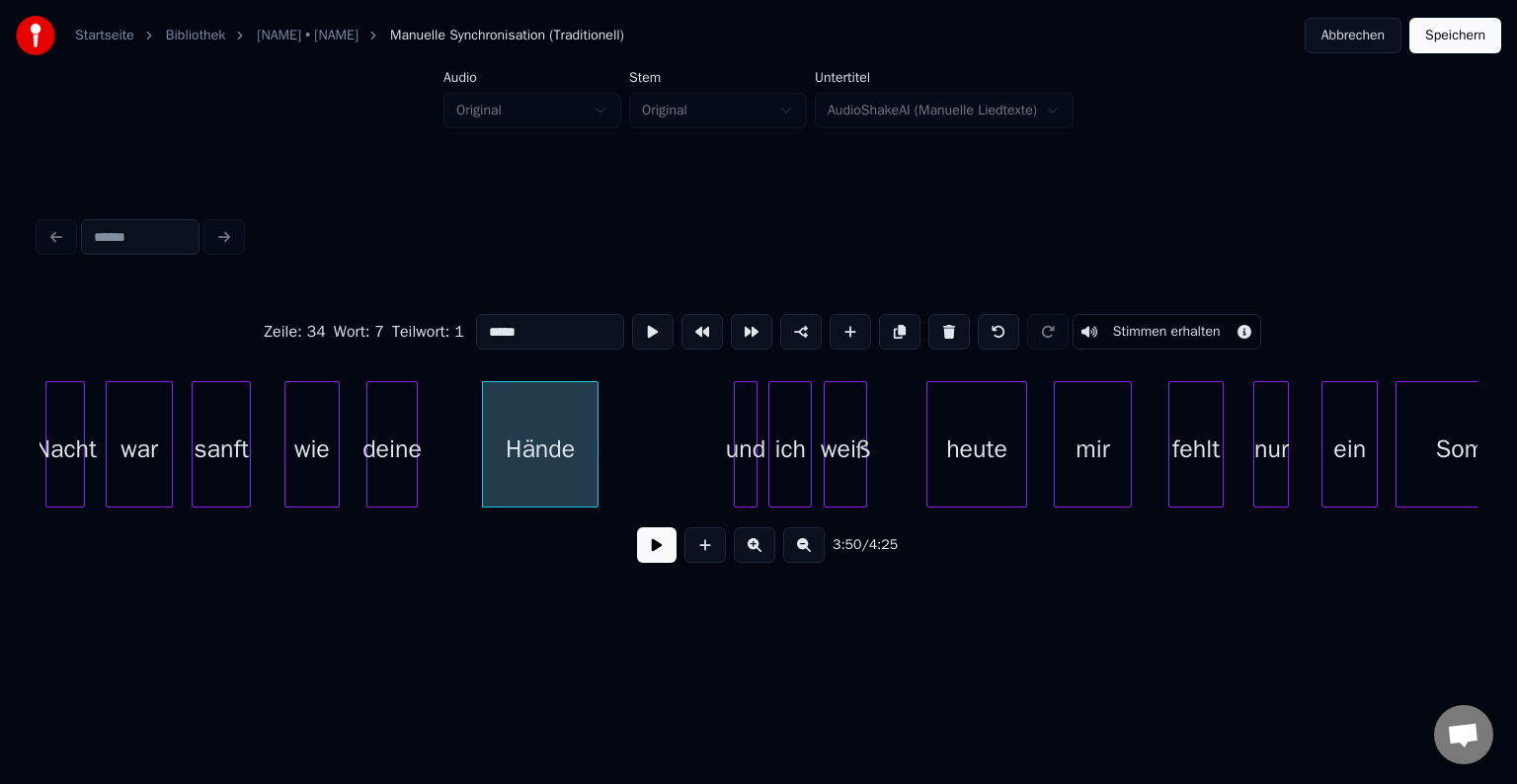 click at bounding box center [657, 545] 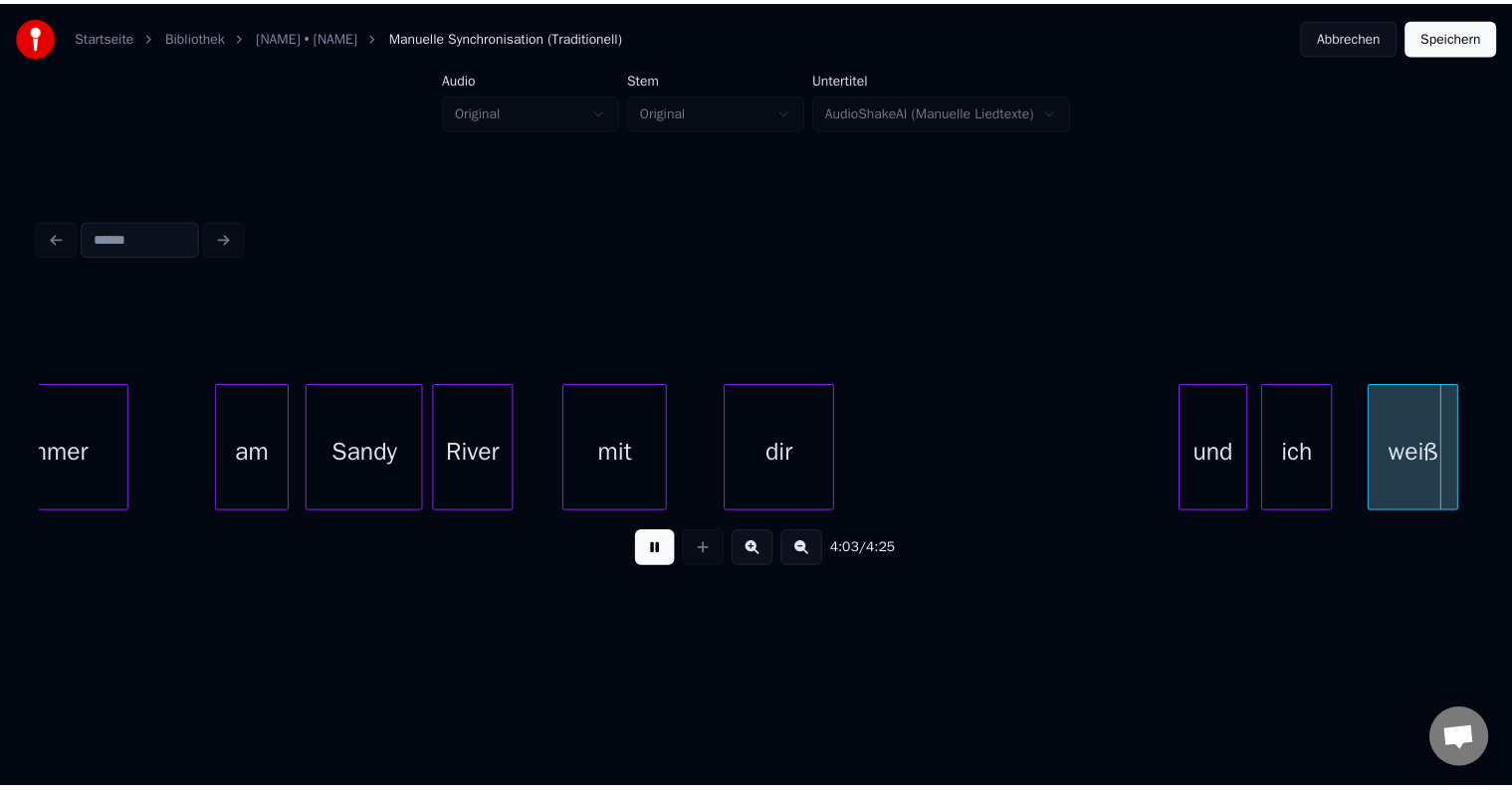 scroll, scrollTop: 0, scrollLeft: 48416, axis: horizontal 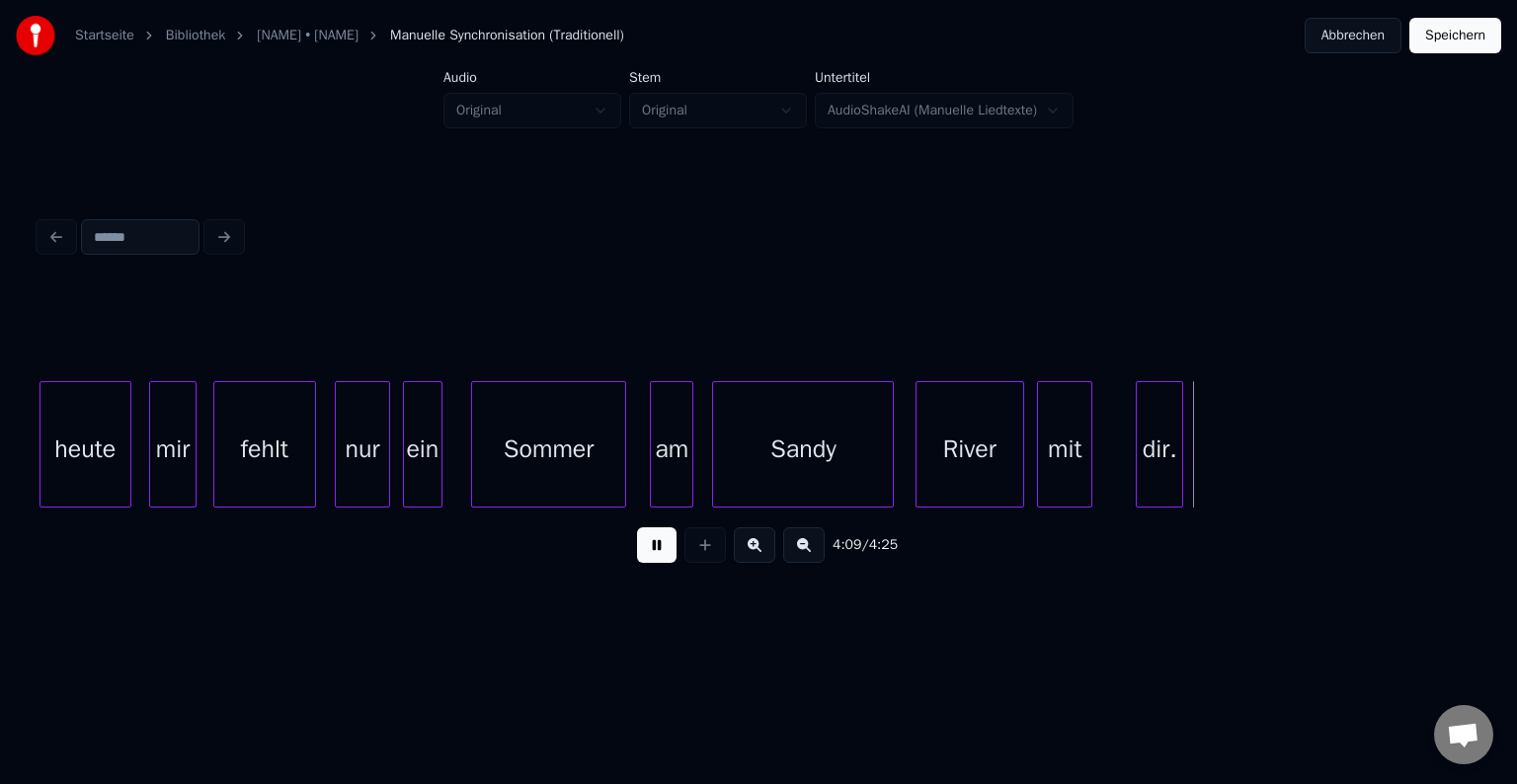 click at bounding box center (657, 545) 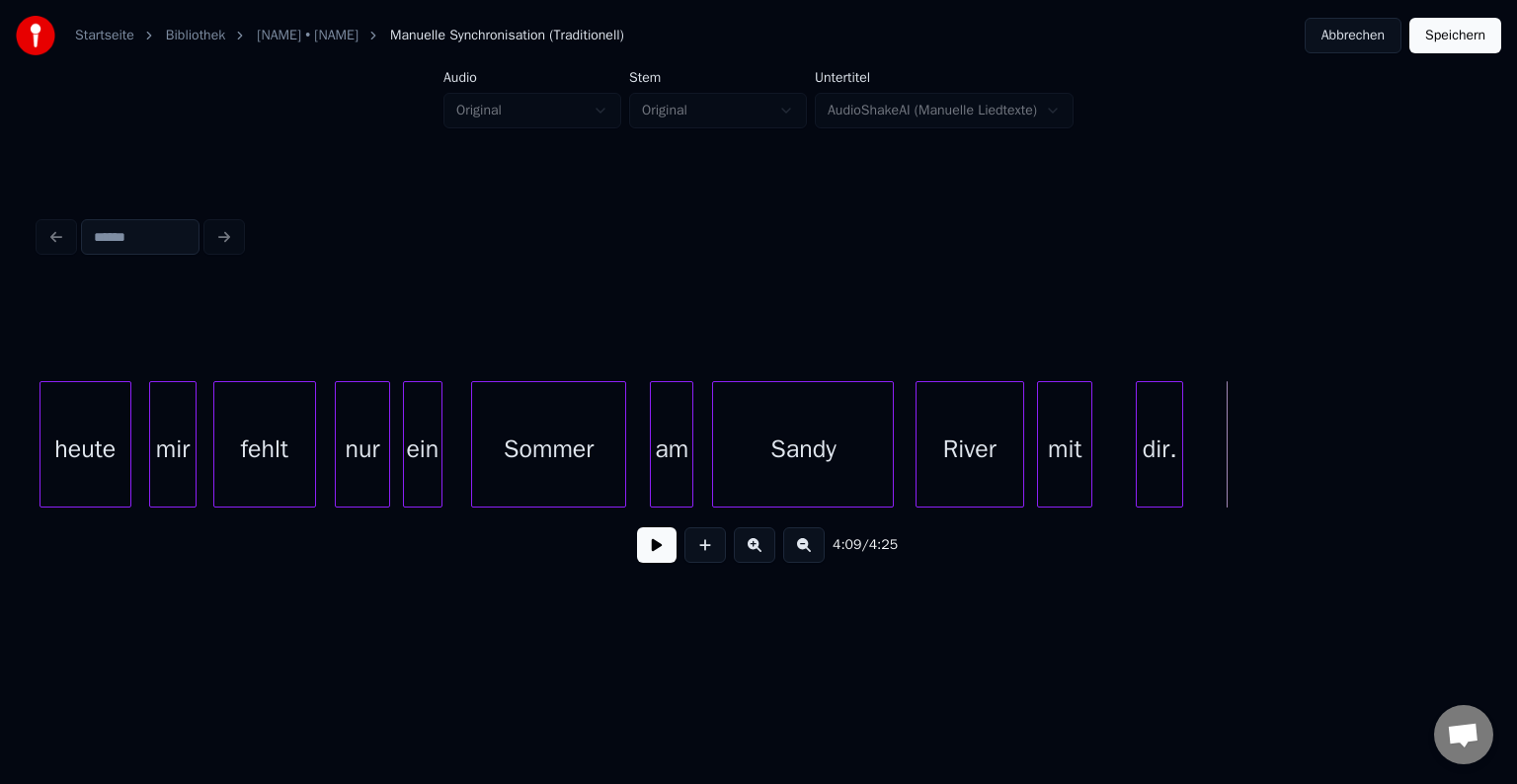 click on "Speichern" at bounding box center [1455, 36] 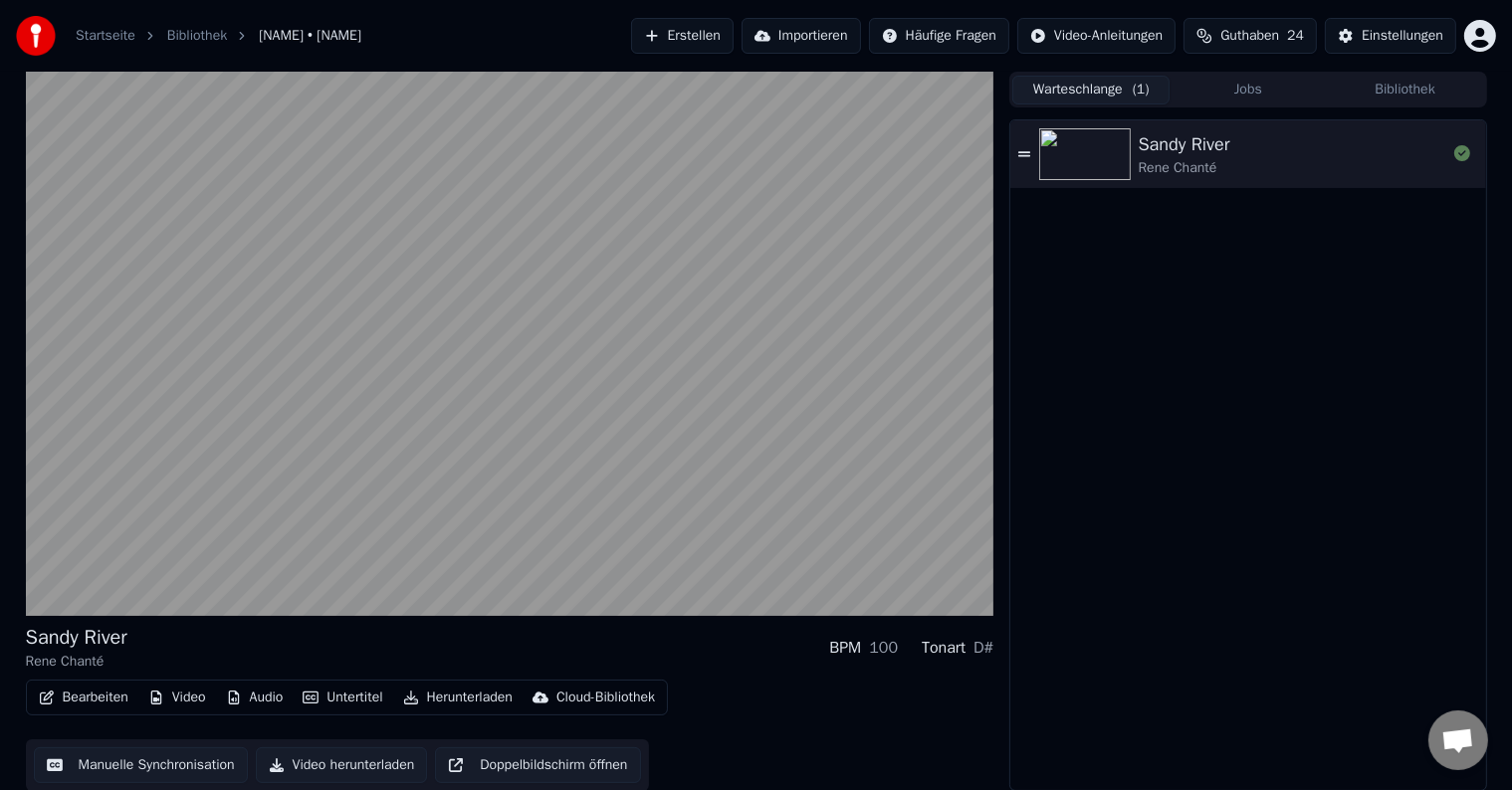 scroll, scrollTop: 1, scrollLeft: 0, axis: vertical 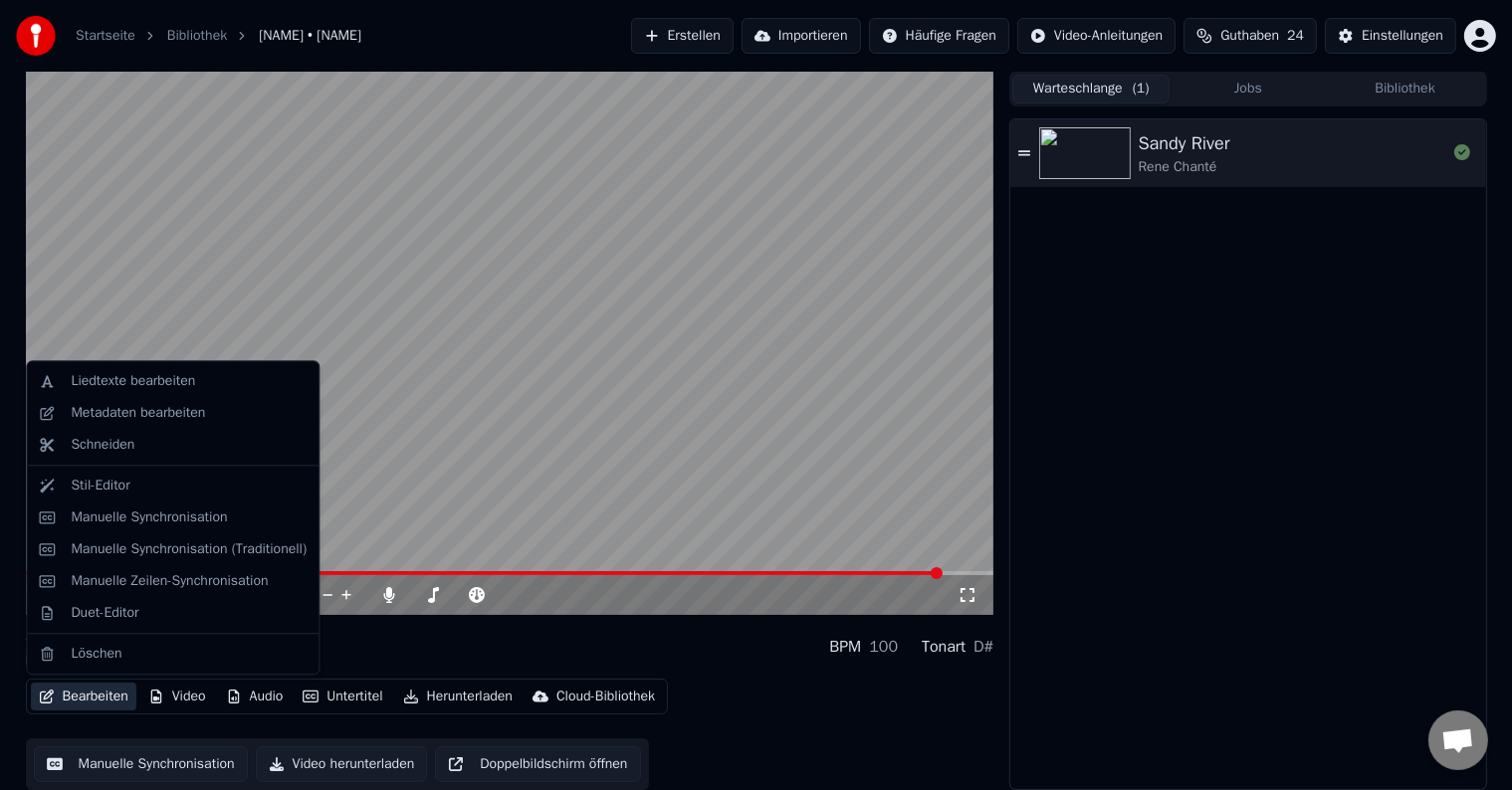 click on "Bearbeiten" at bounding box center [84, 696] 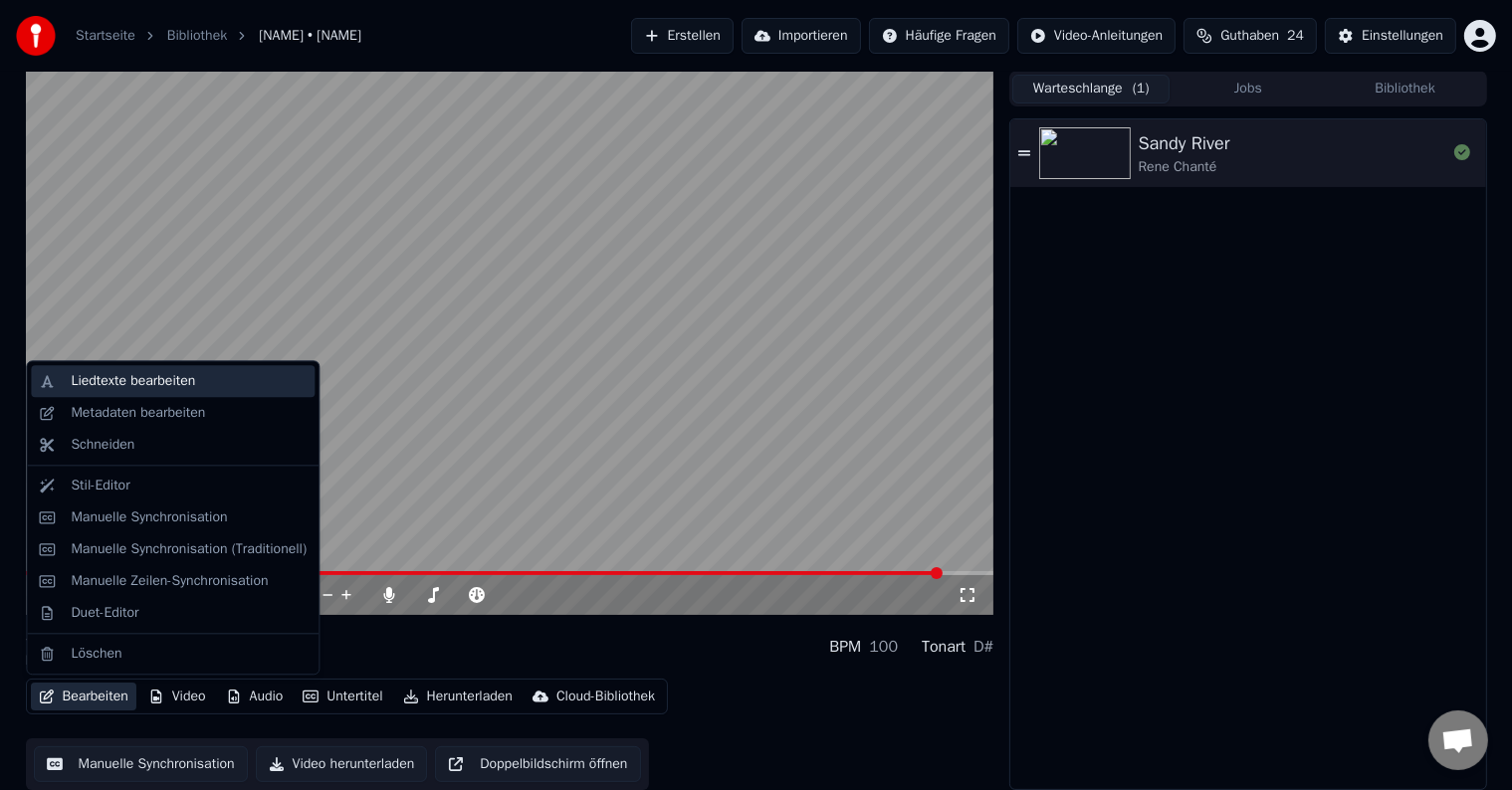 click on "Liedtexte bearbeiten" at bounding box center (132, 381) 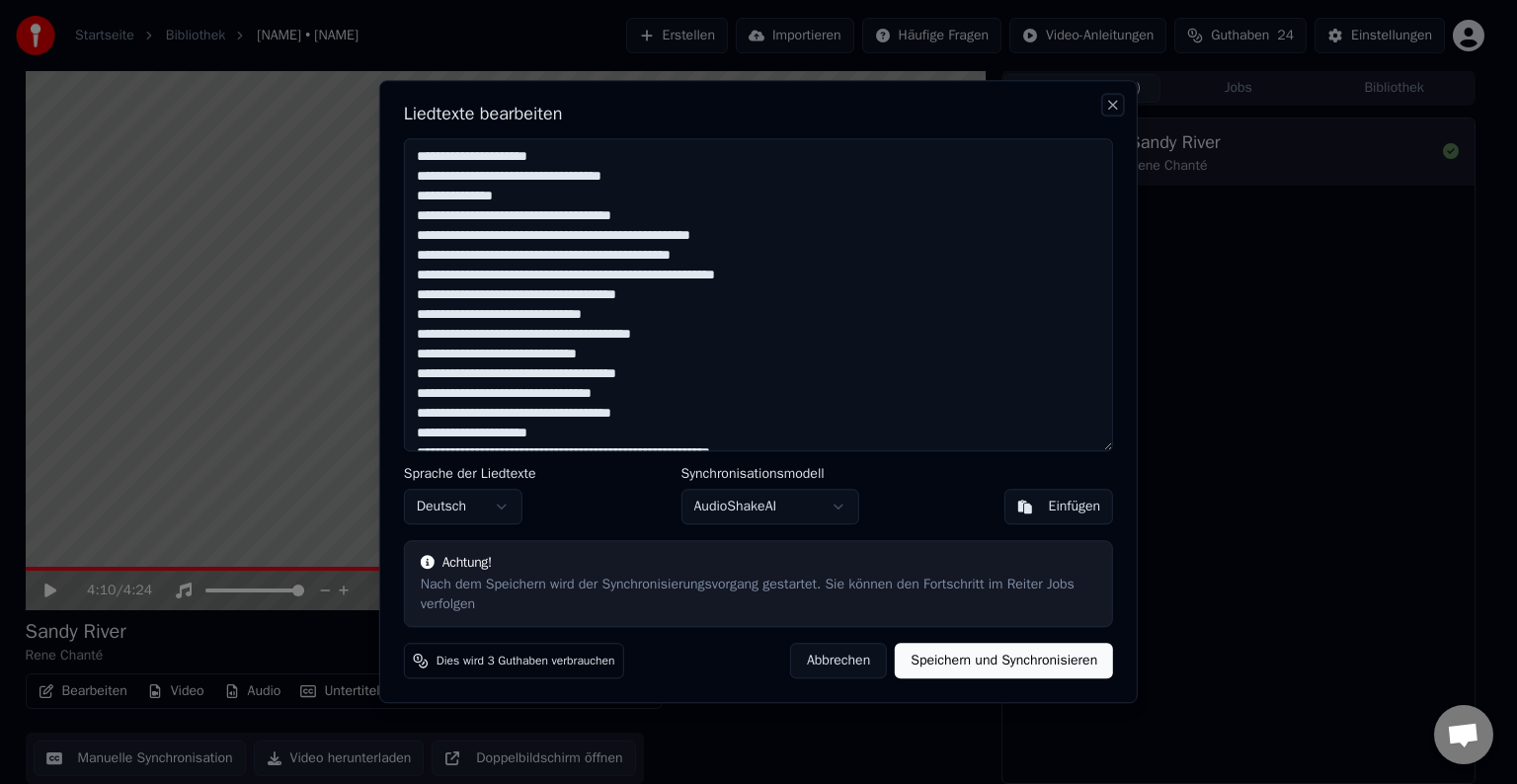 click on "Close" at bounding box center [1113, 105] 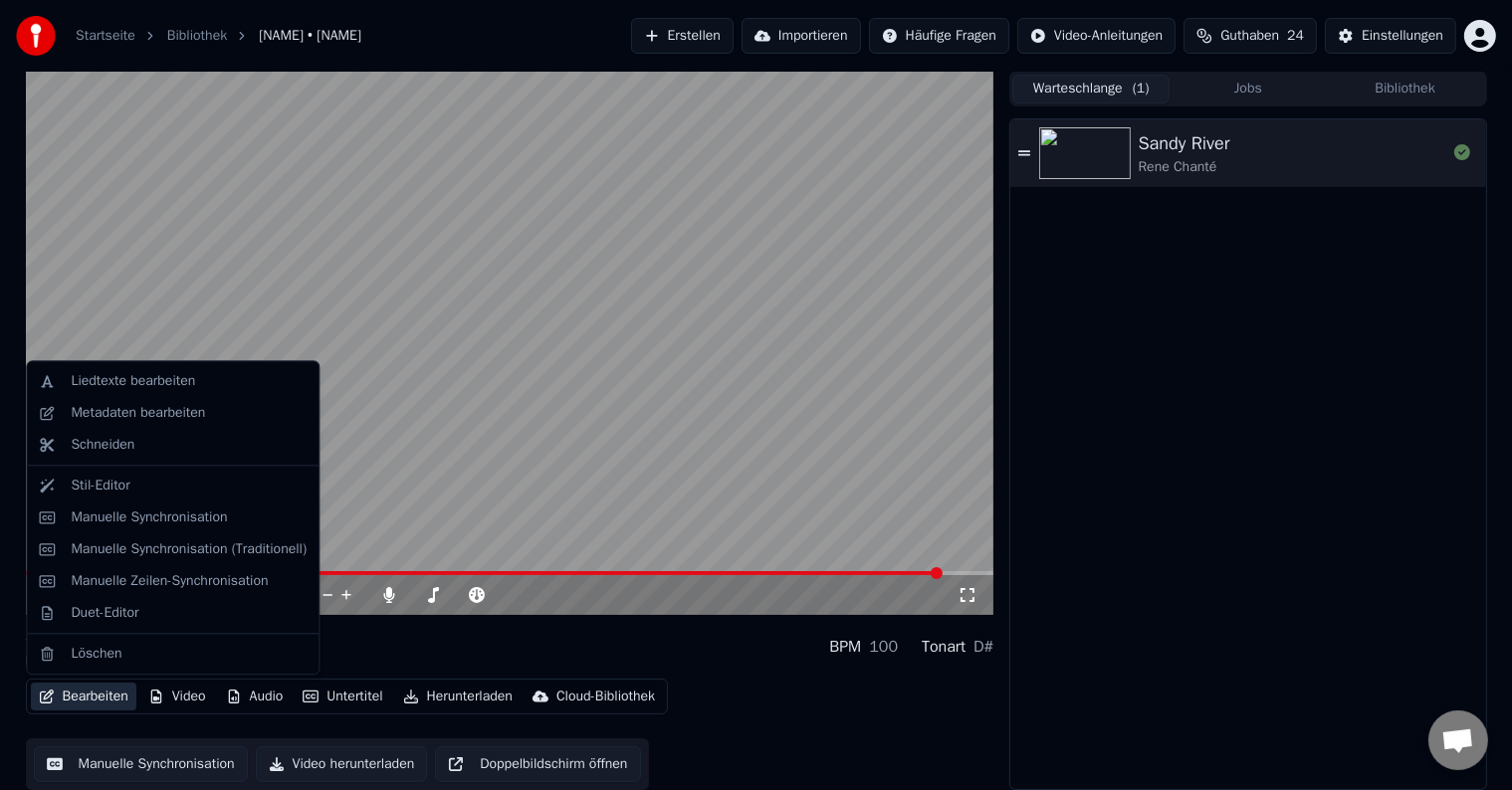 click on "Bearbeiten" at bounding box center (84, 696) 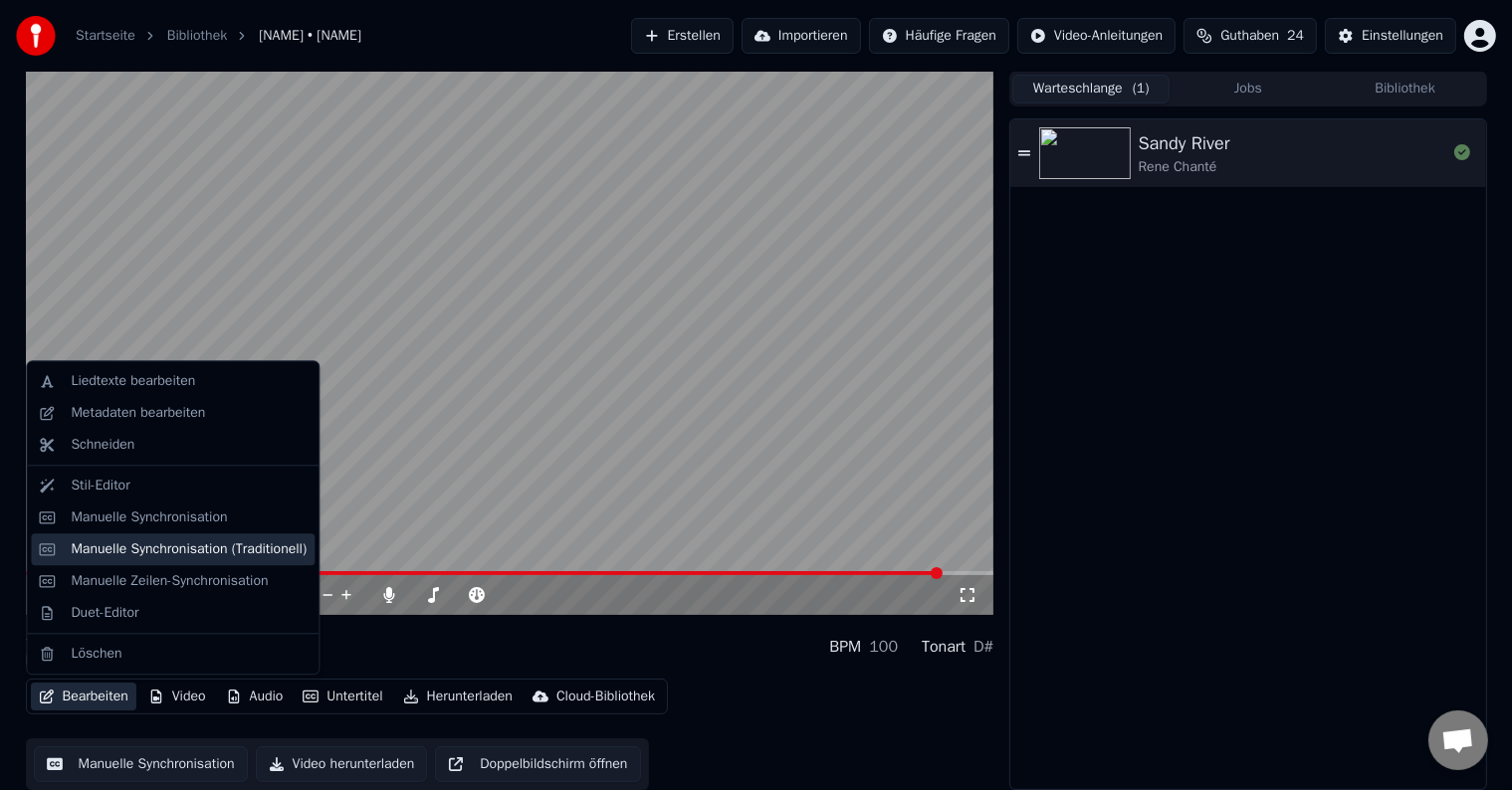 click on "Manuelle Synchronisation (Traditionell)" at bounding box center [188, 549] 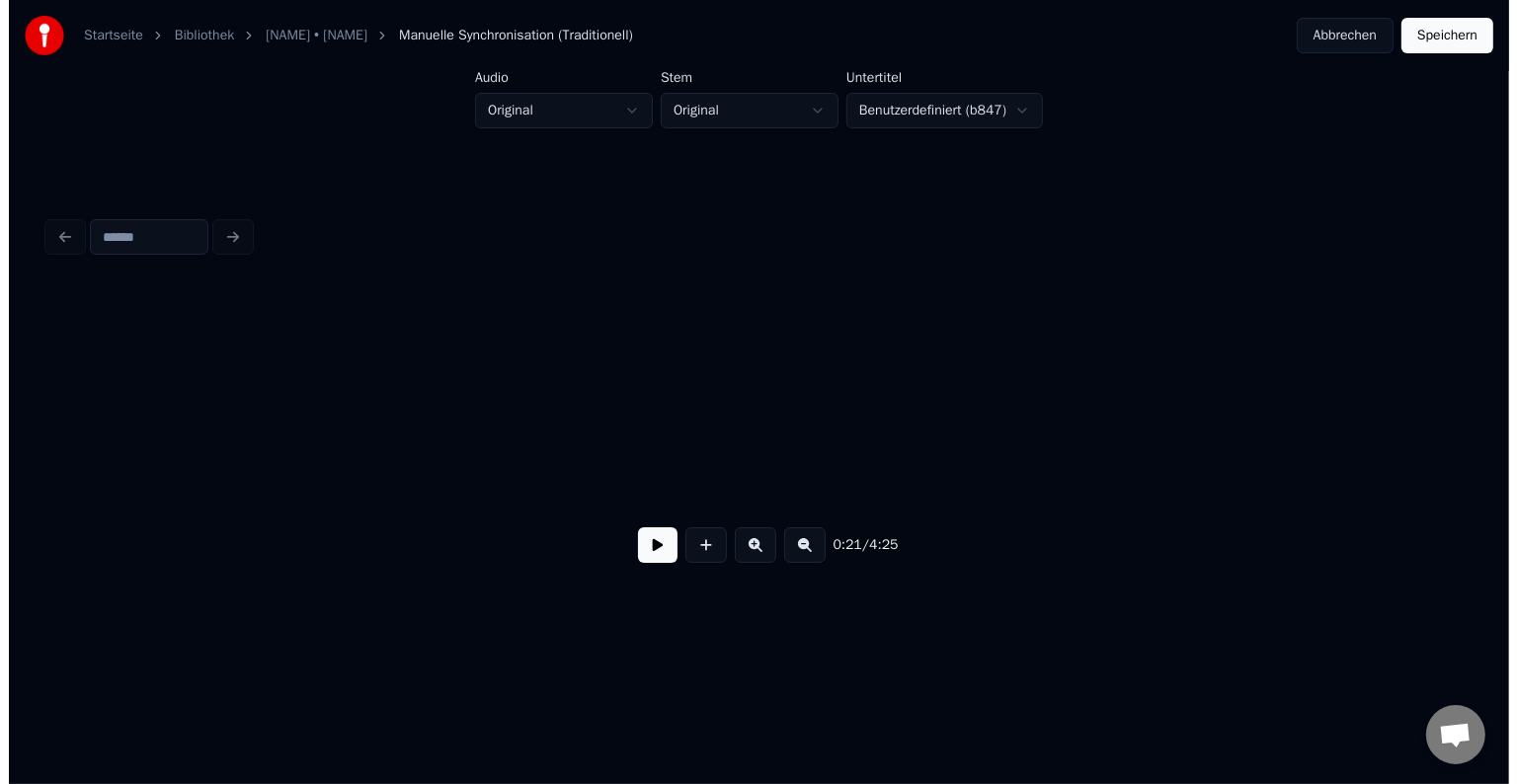 scroll, scrollTop: 0, scrollLeft: 0, axis: both 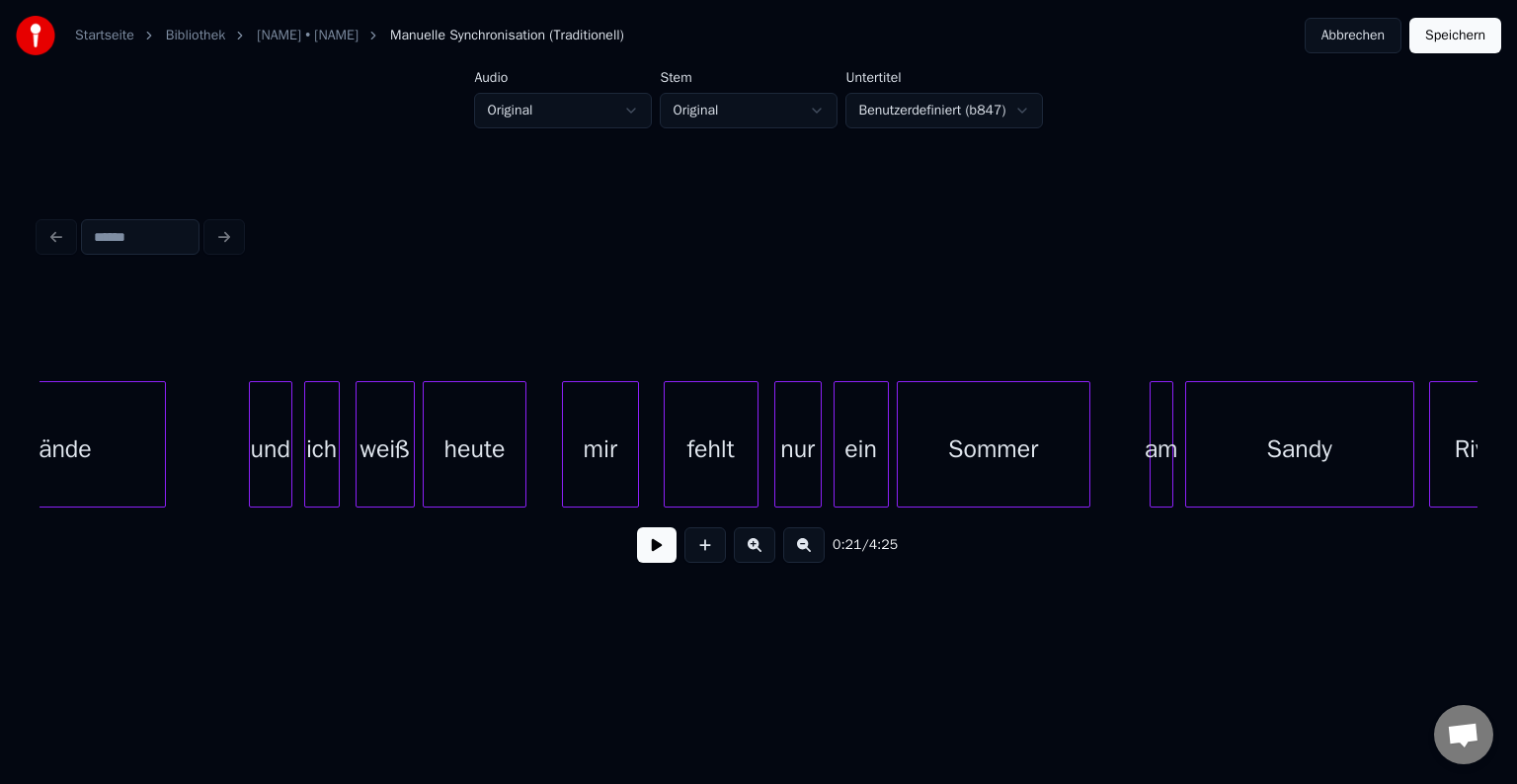click on "mir" at bounding box center (600, 449) 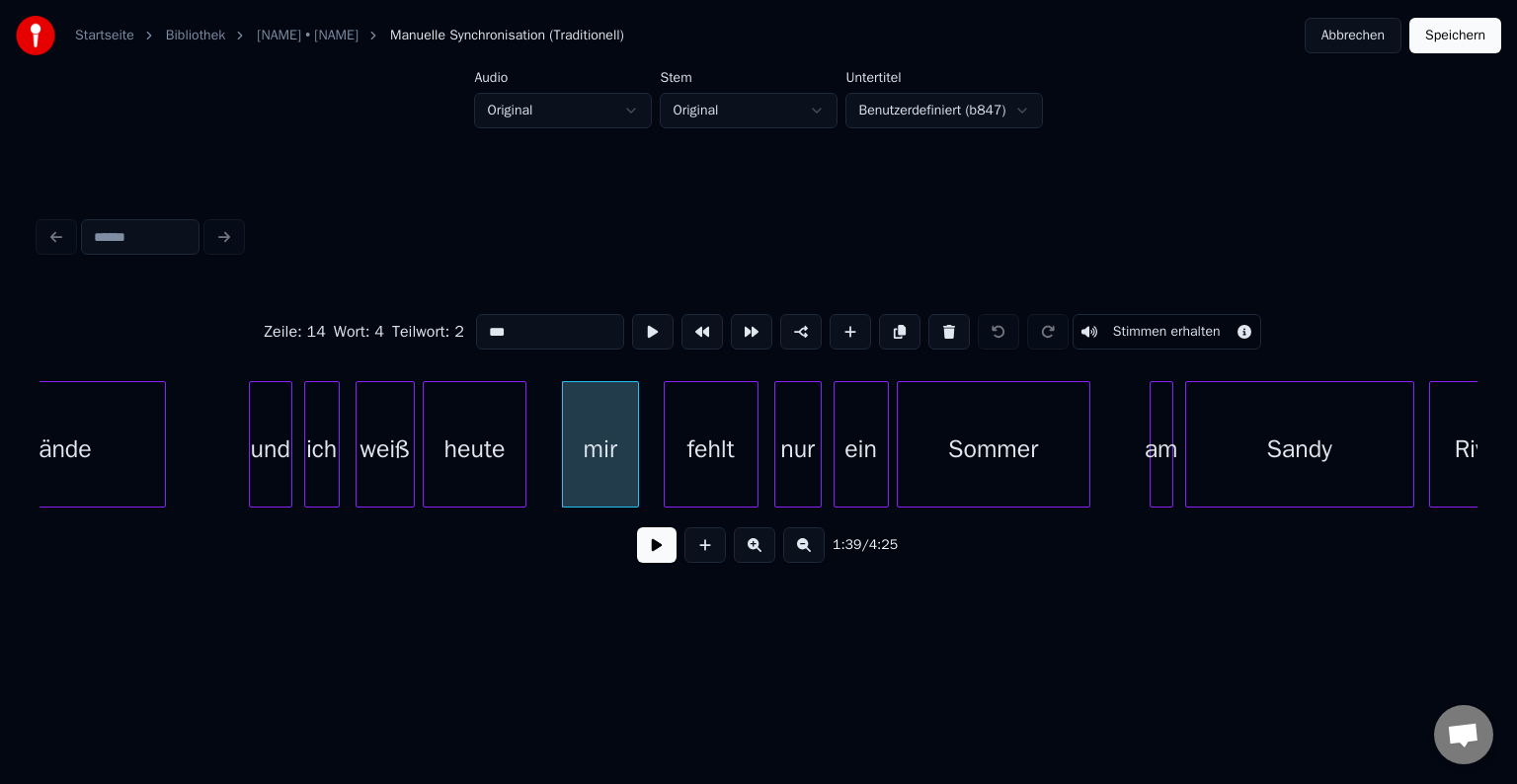click on "2" at bounding box center [459, 332] 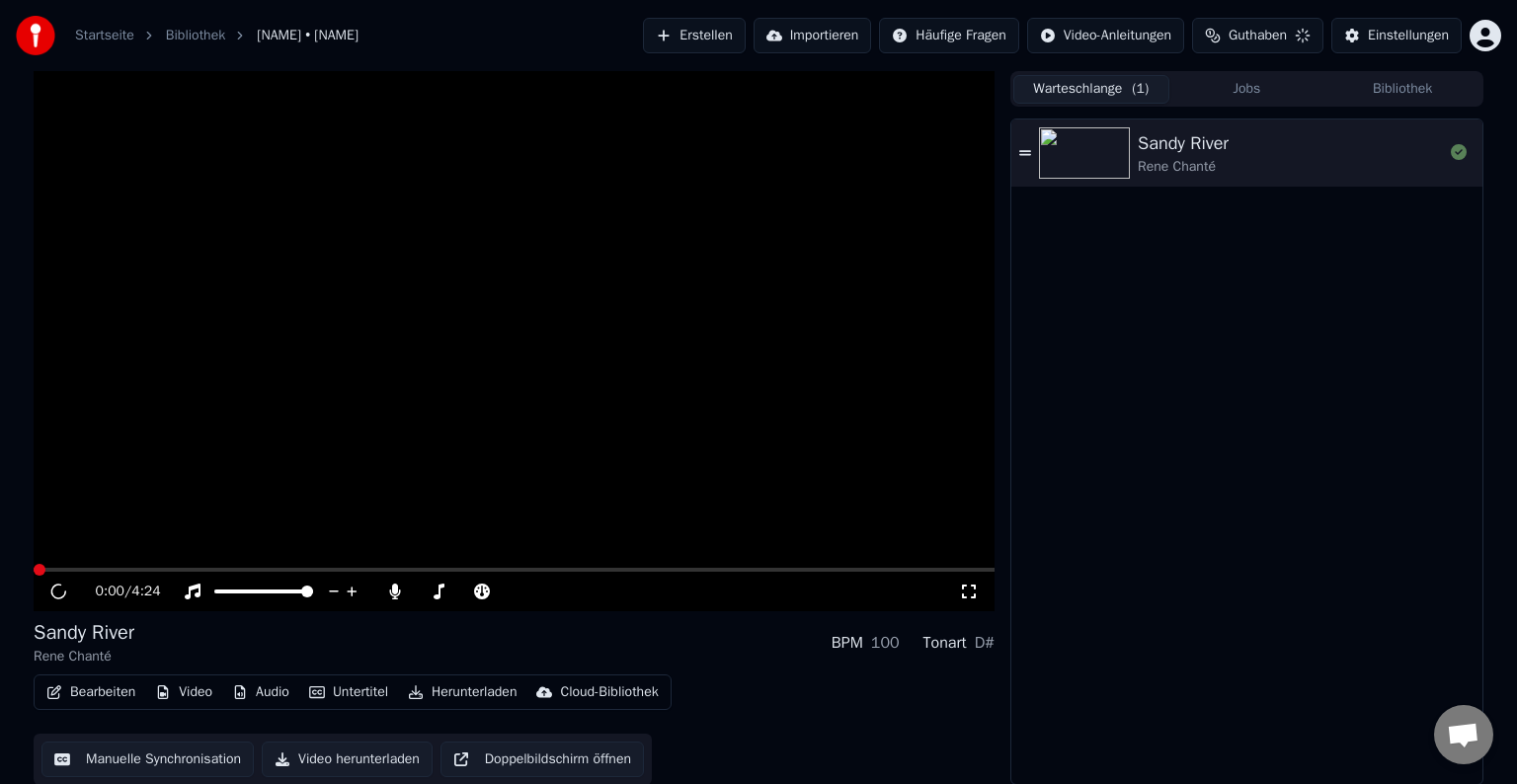 scroll, scrollTop: 0, scrollLeft: 0, axis: both 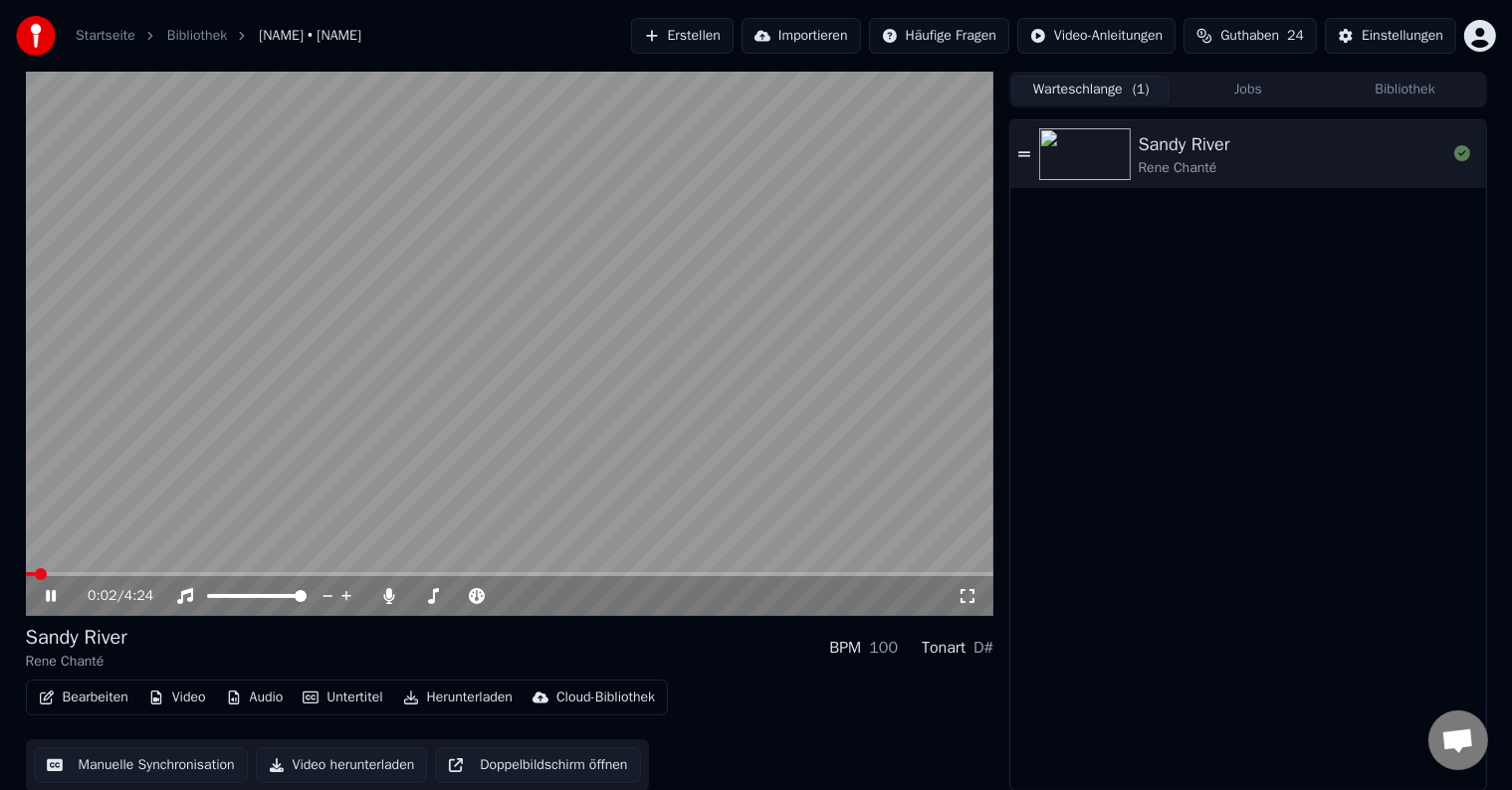 click 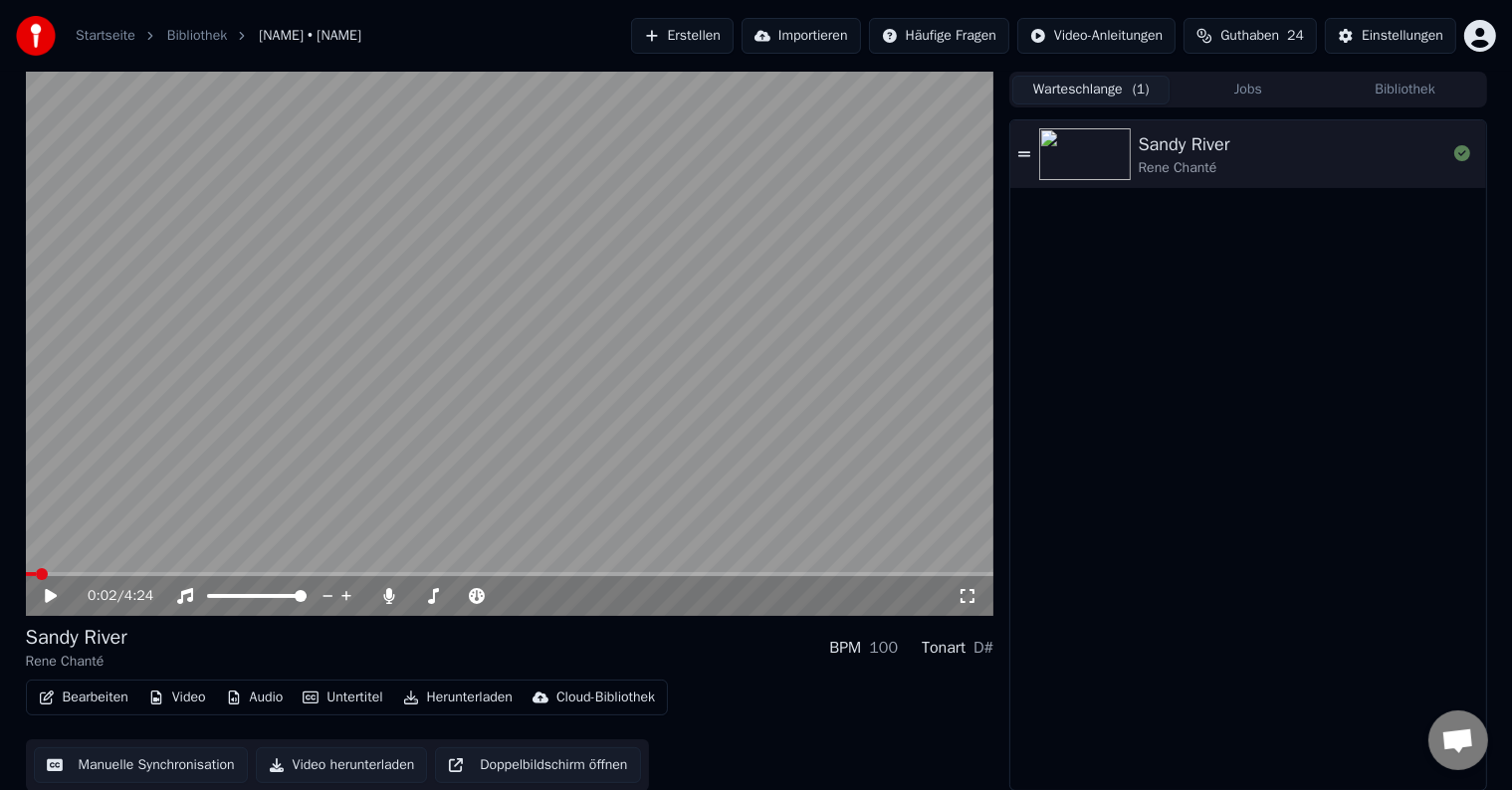 click on "Bearbeiten" at bounding box center (84, 697) 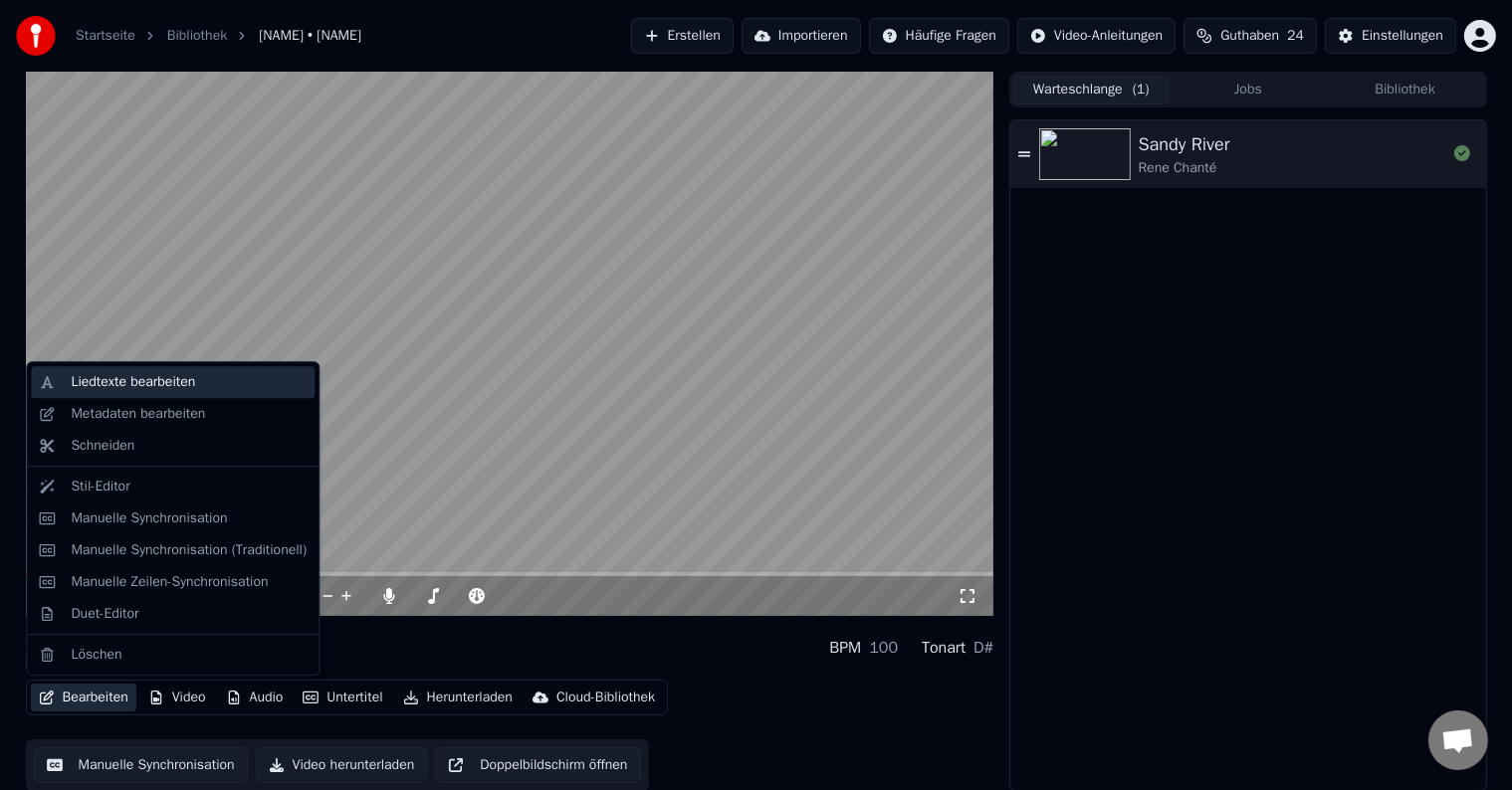 click on "Liedtexte bearbeiten" at bounding box center (132, 382) 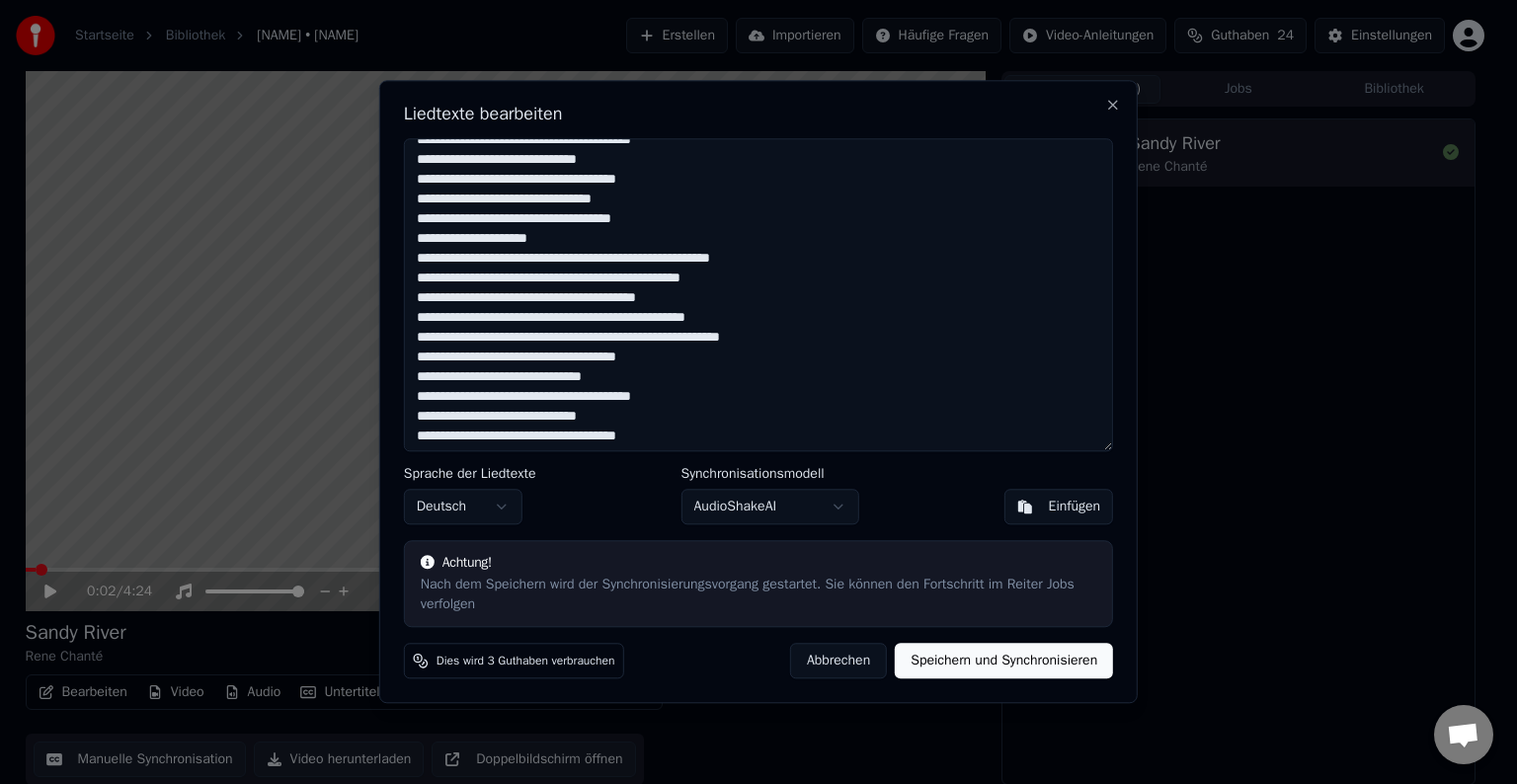 scroll, scrollTop: 197, scrollLeft: 0, axis: vertical 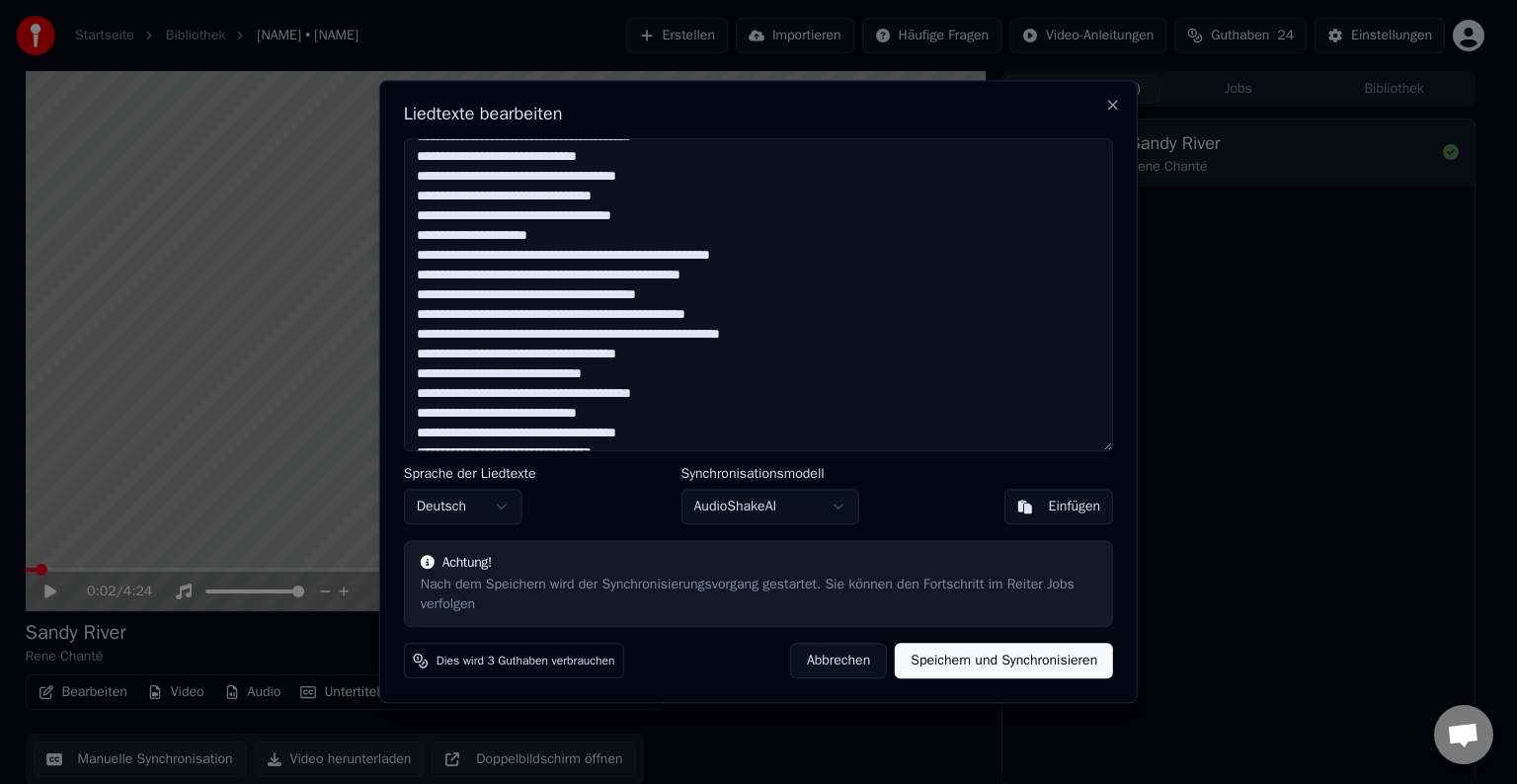 click at bounding box center (758, 294) 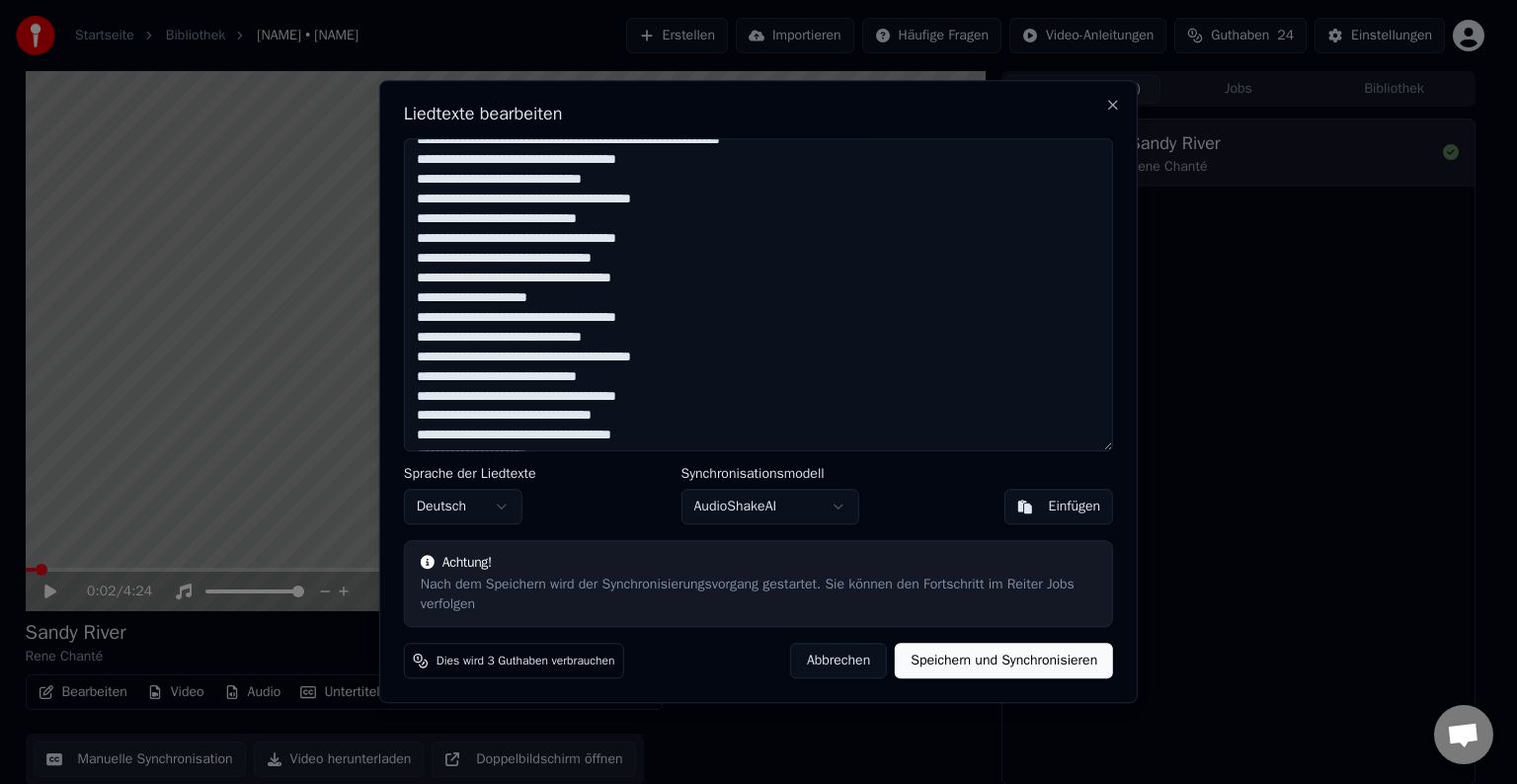 scroll, scrollTop: 395, scrollLeft: 0, axis: vertical 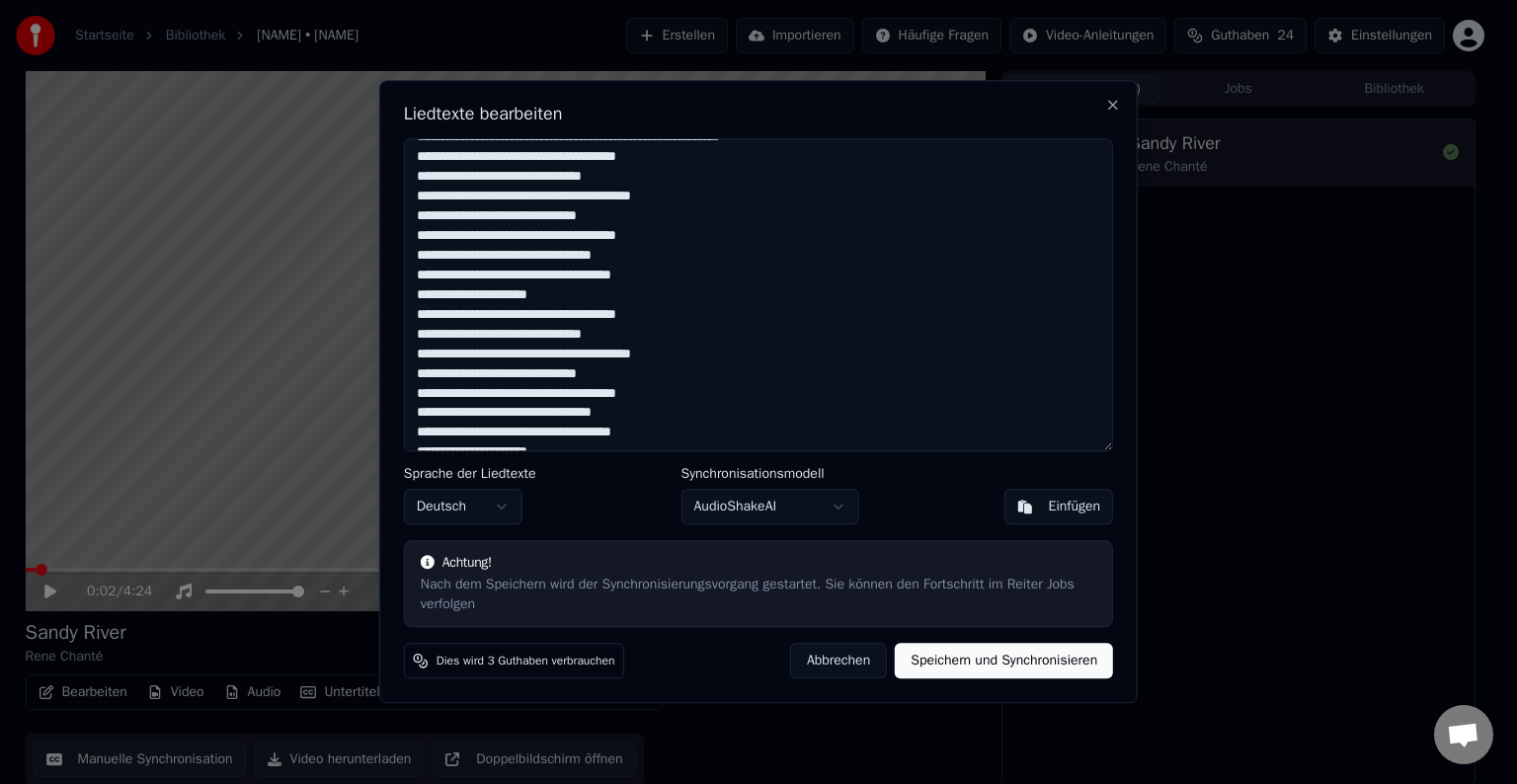 click at bounding box center [758, 294] 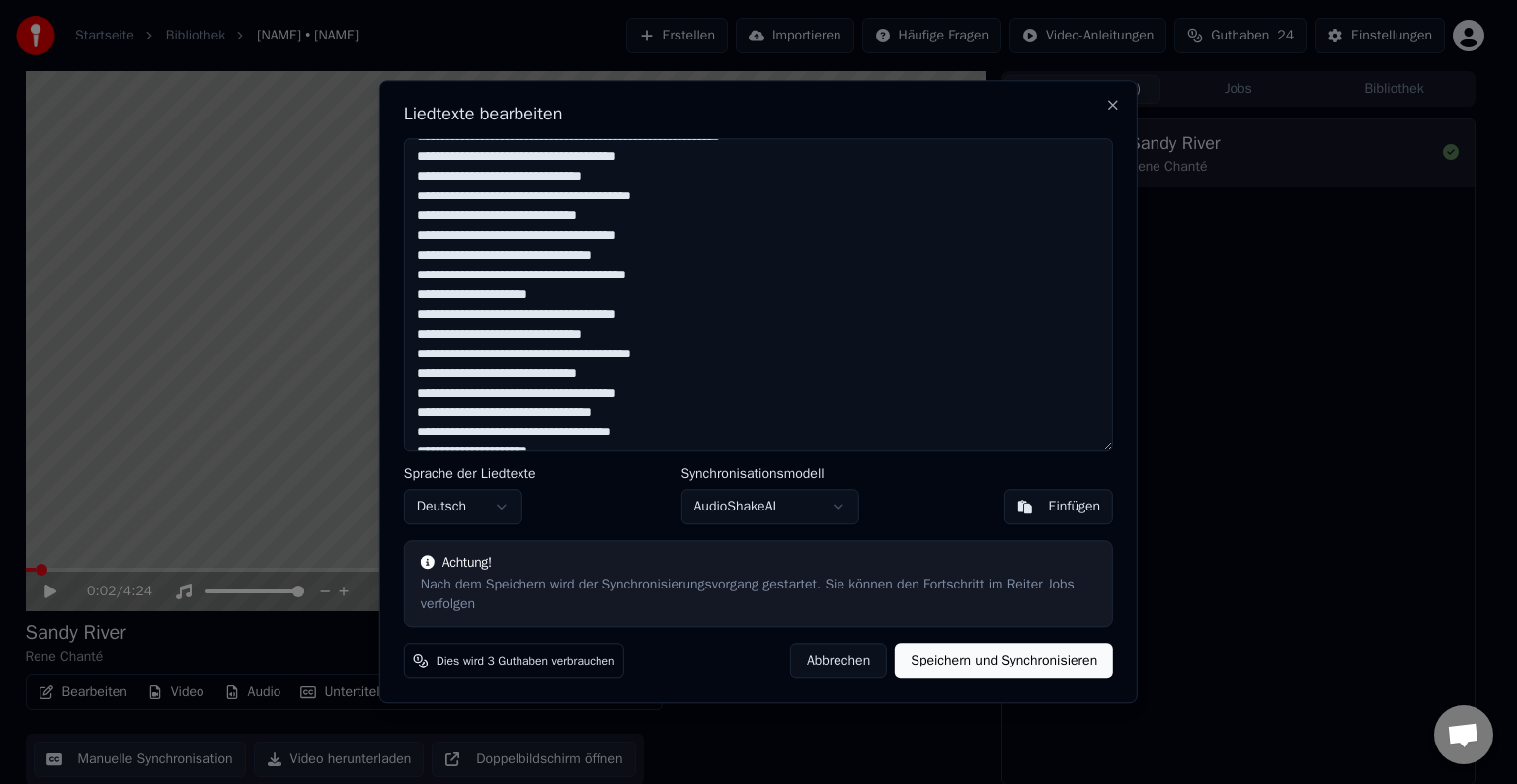 click at bounding box center [758, 294] 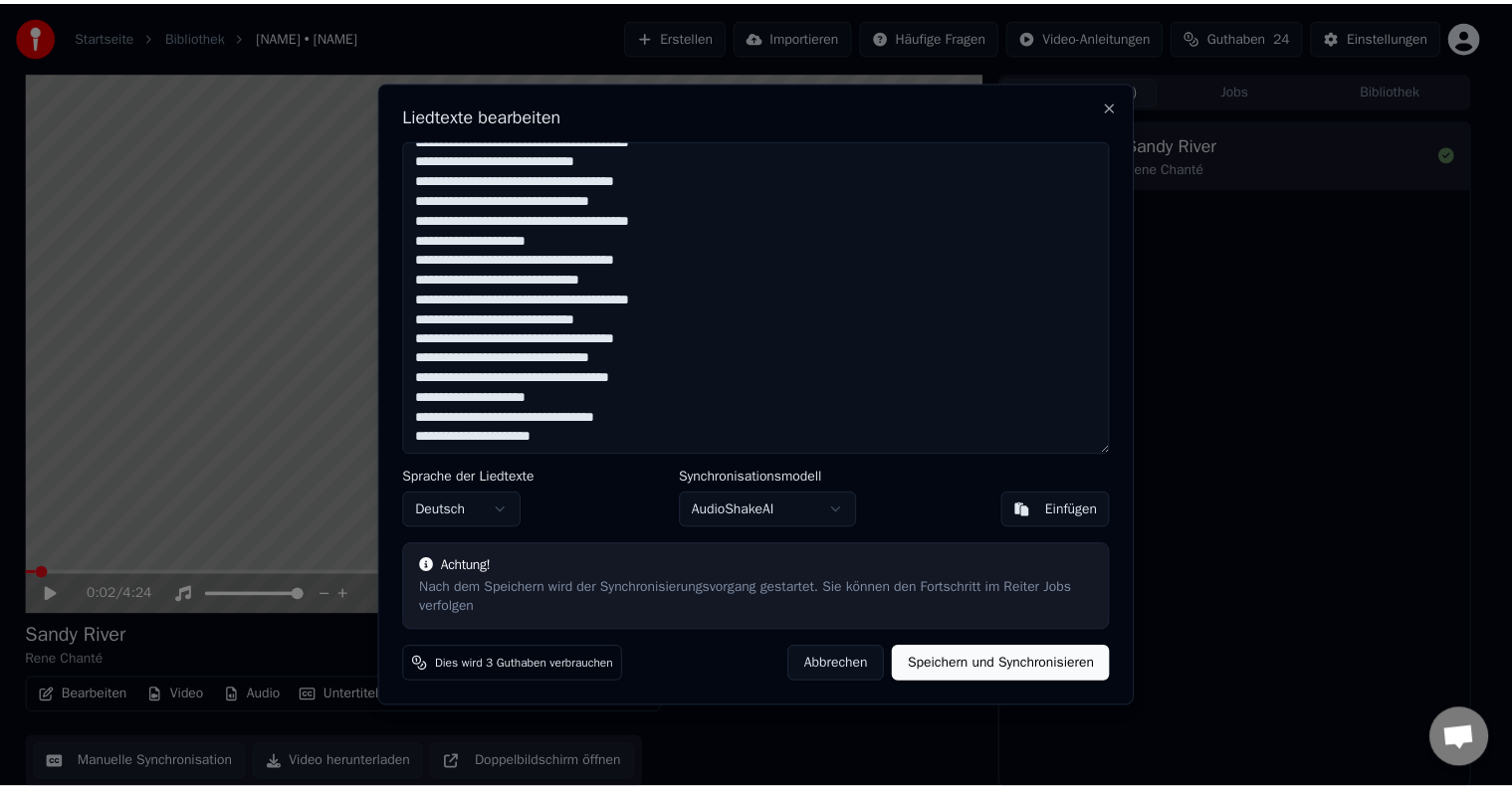 scroll, scrollTop: 457, scrollLeft: 0, axis: vertical 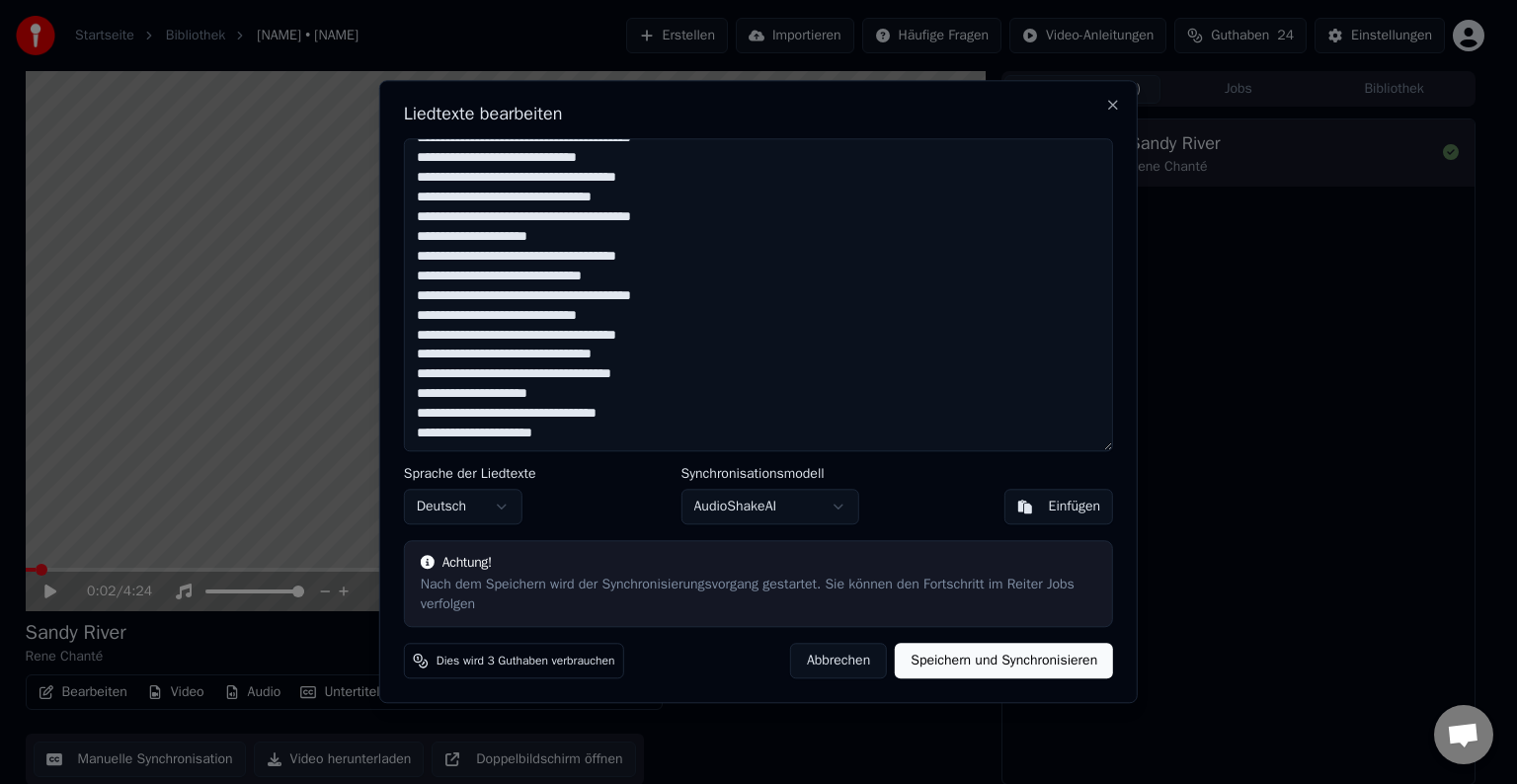 click at bounding box center [758, 294] 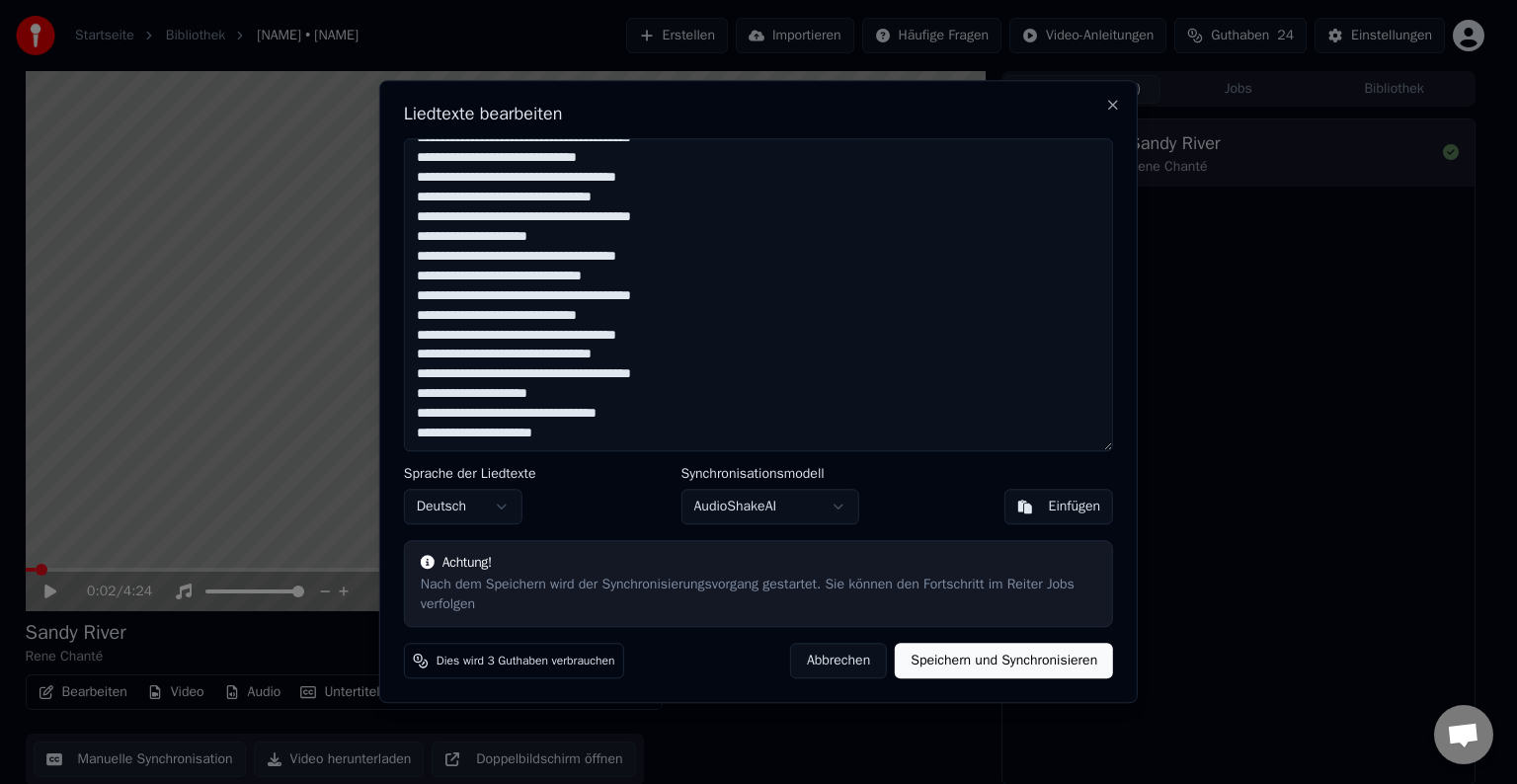 type on "**********" 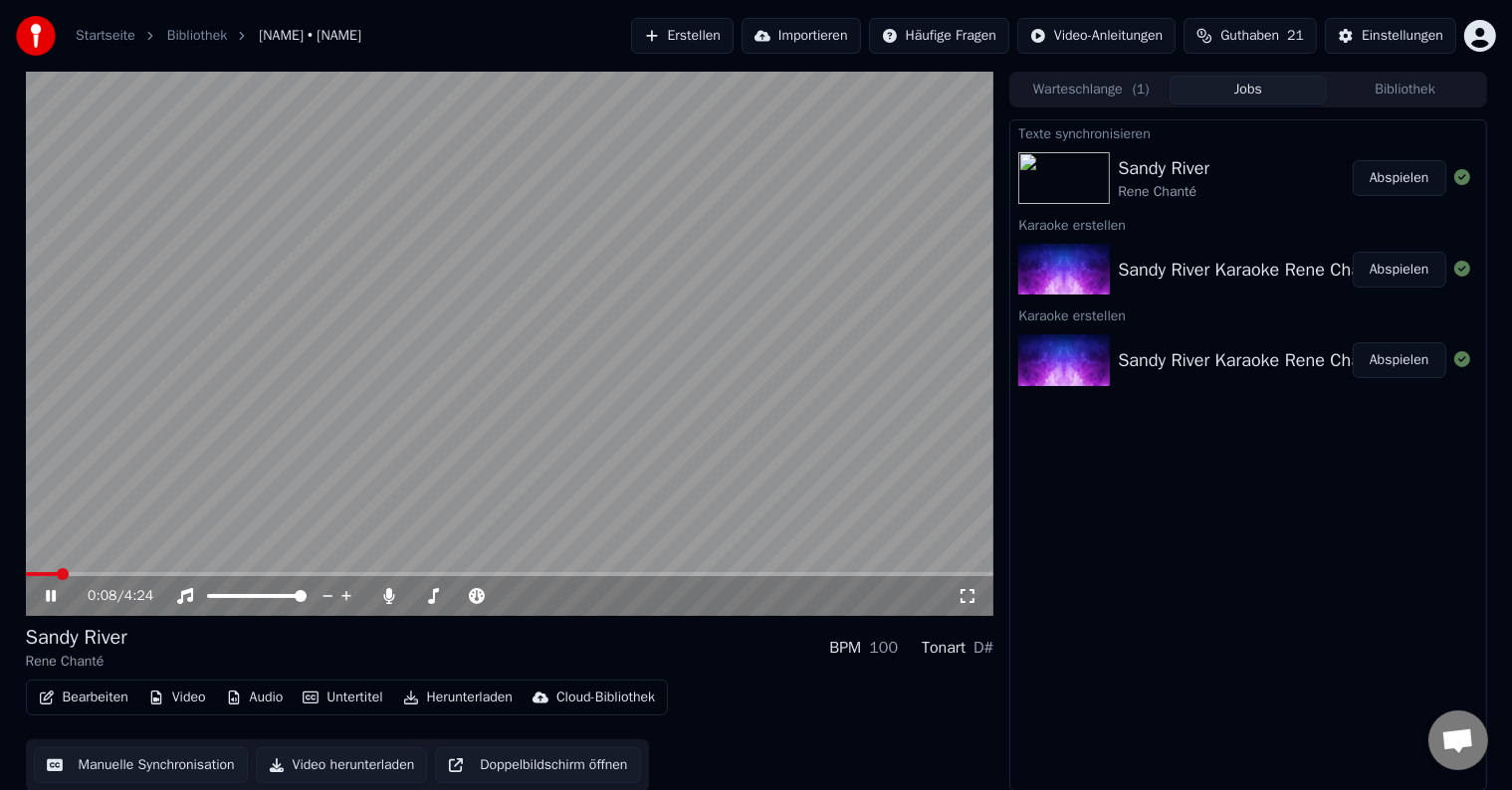 click at bounding box center (510, 574) 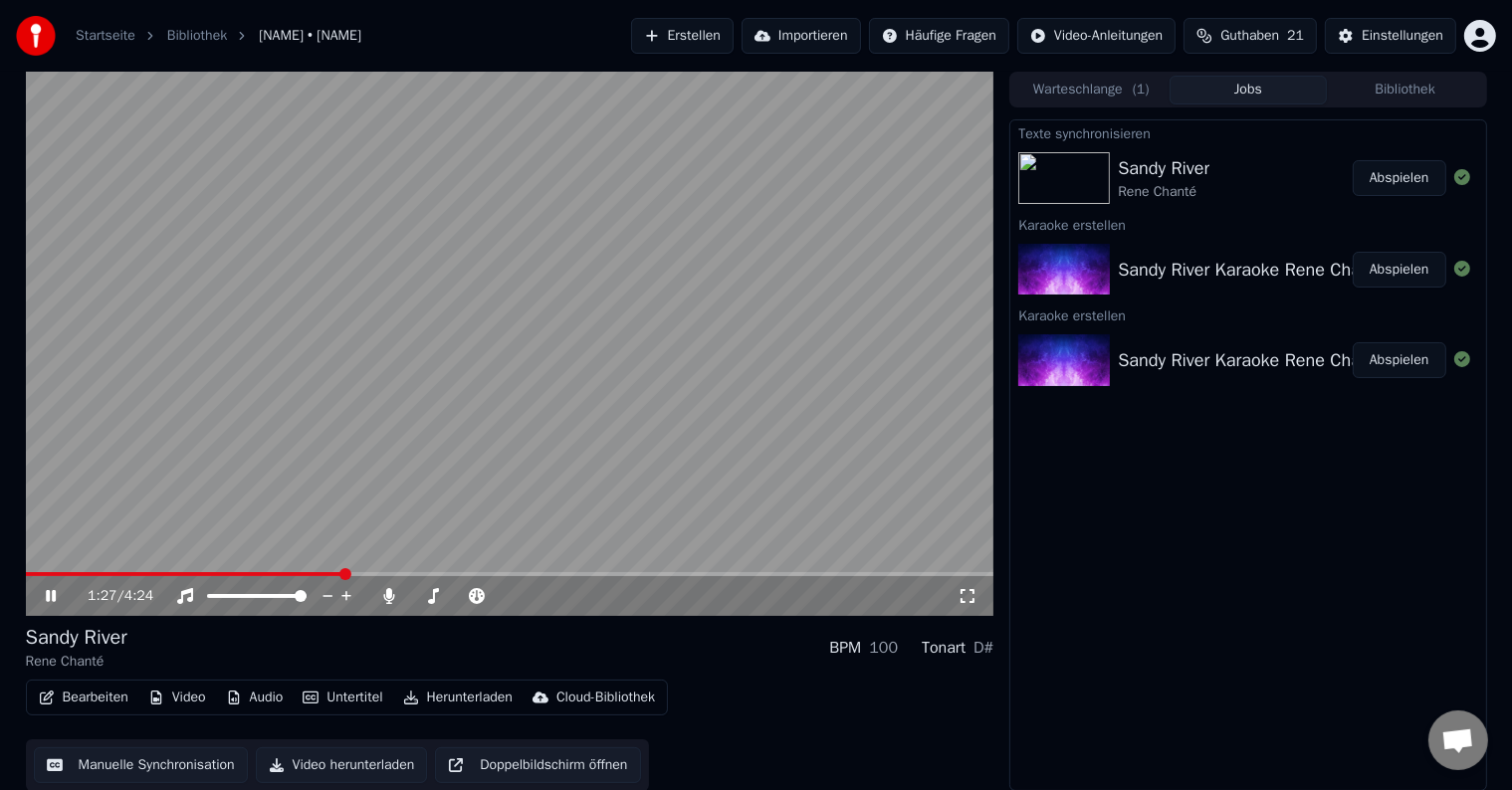 click at bounding box center (510, 574) 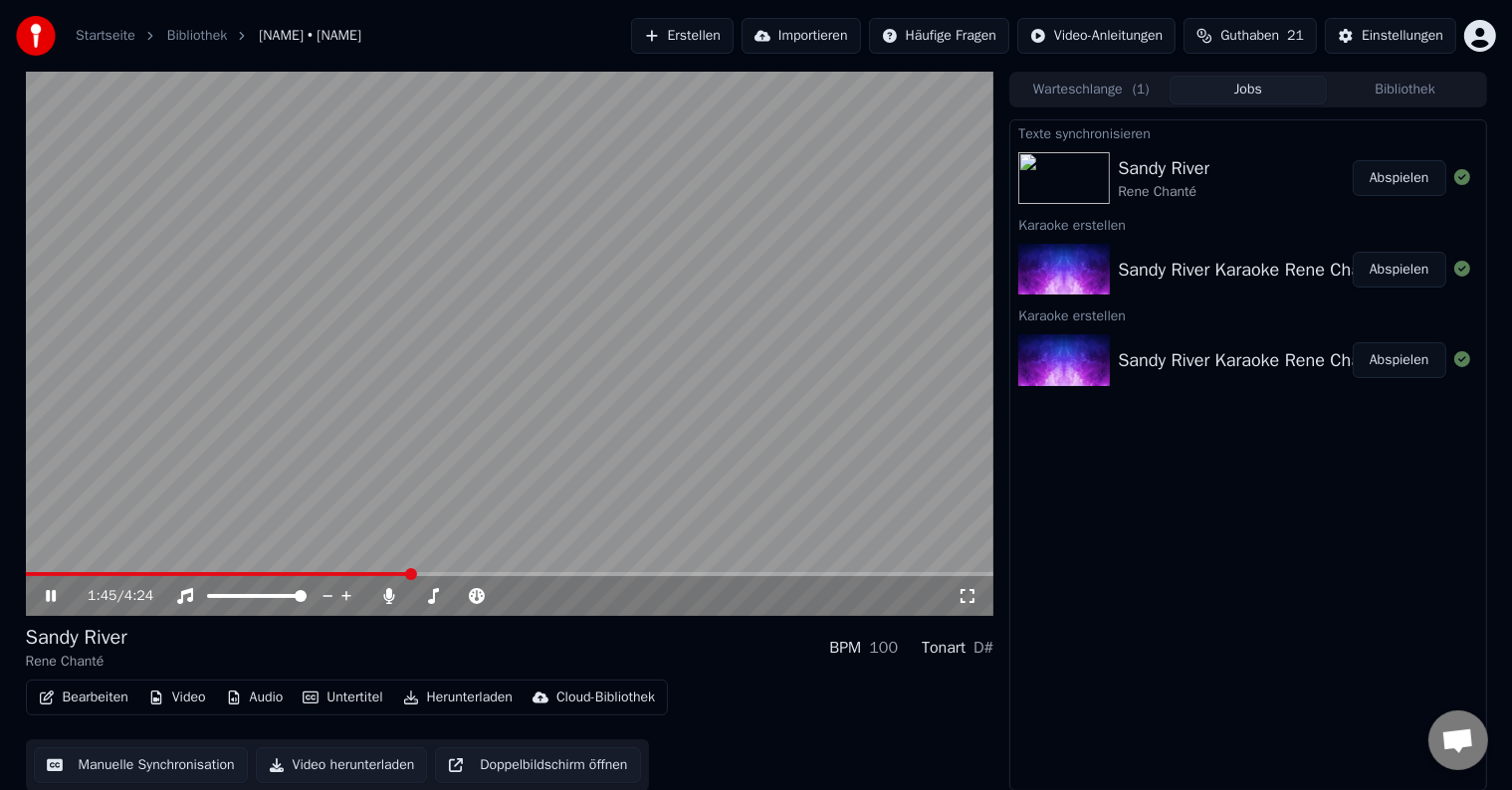 click at bounding box center [510, 574] 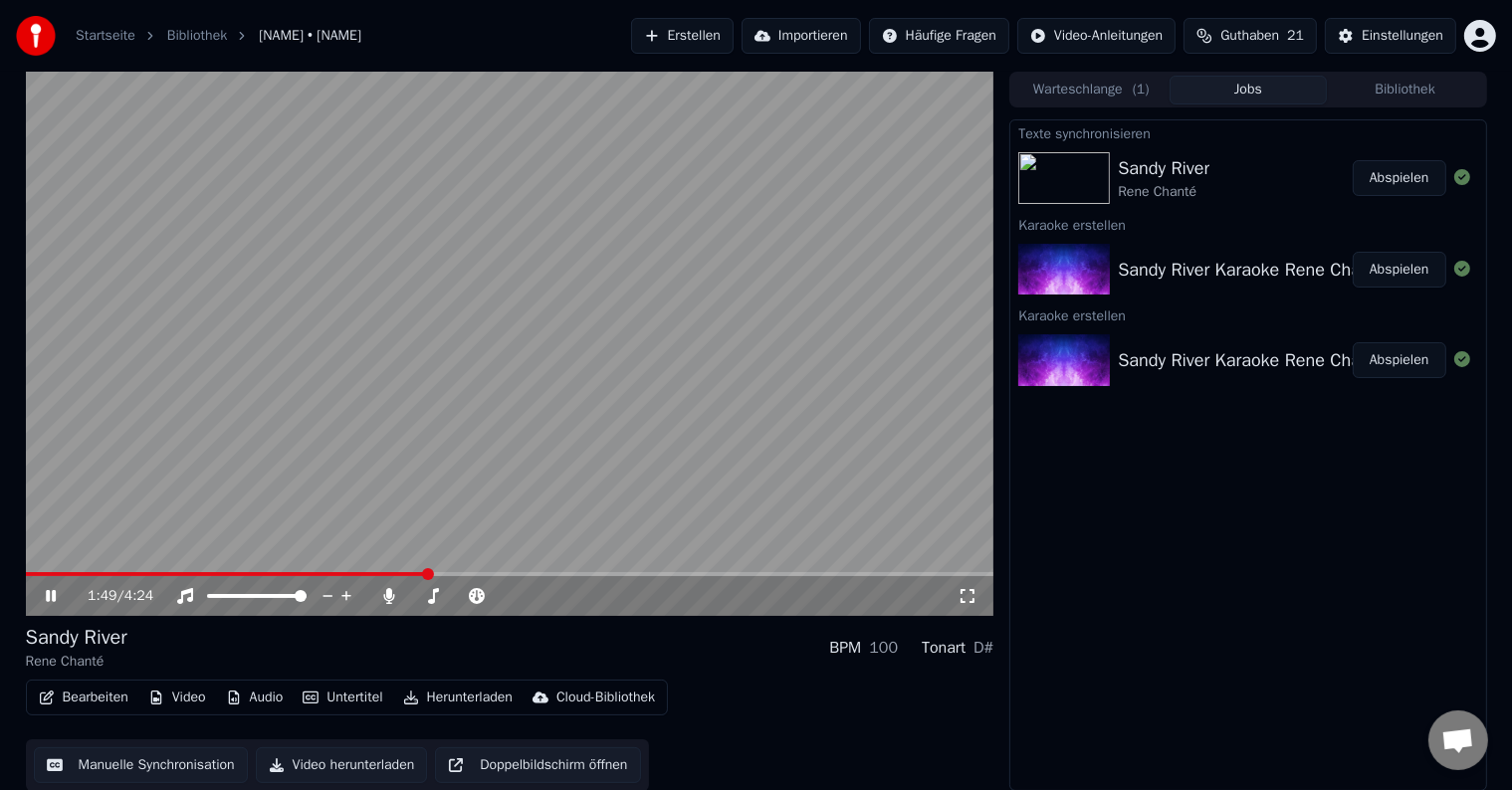 click at bounding box center [510, 574] 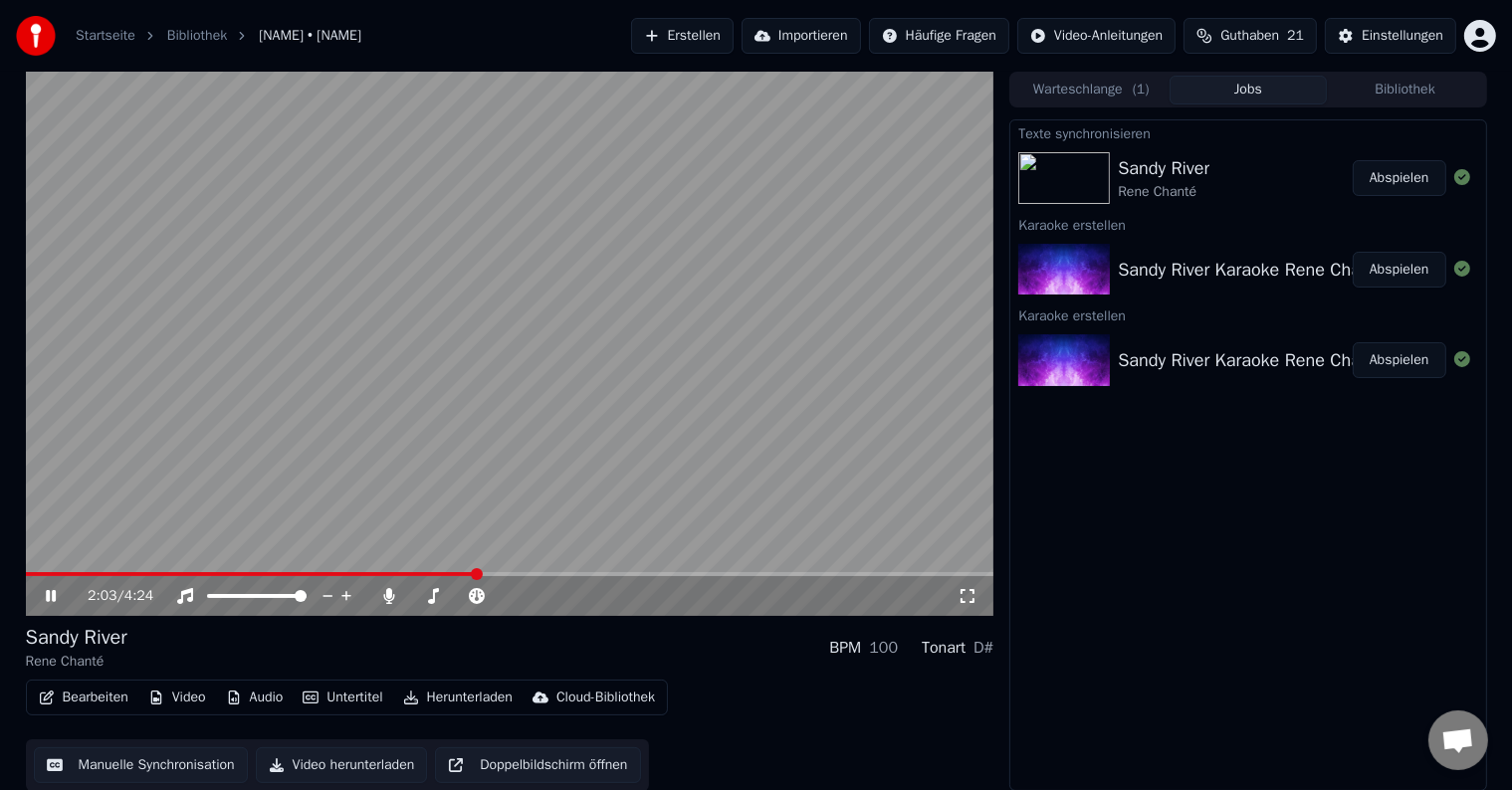 click at bounding box center (510, 343) 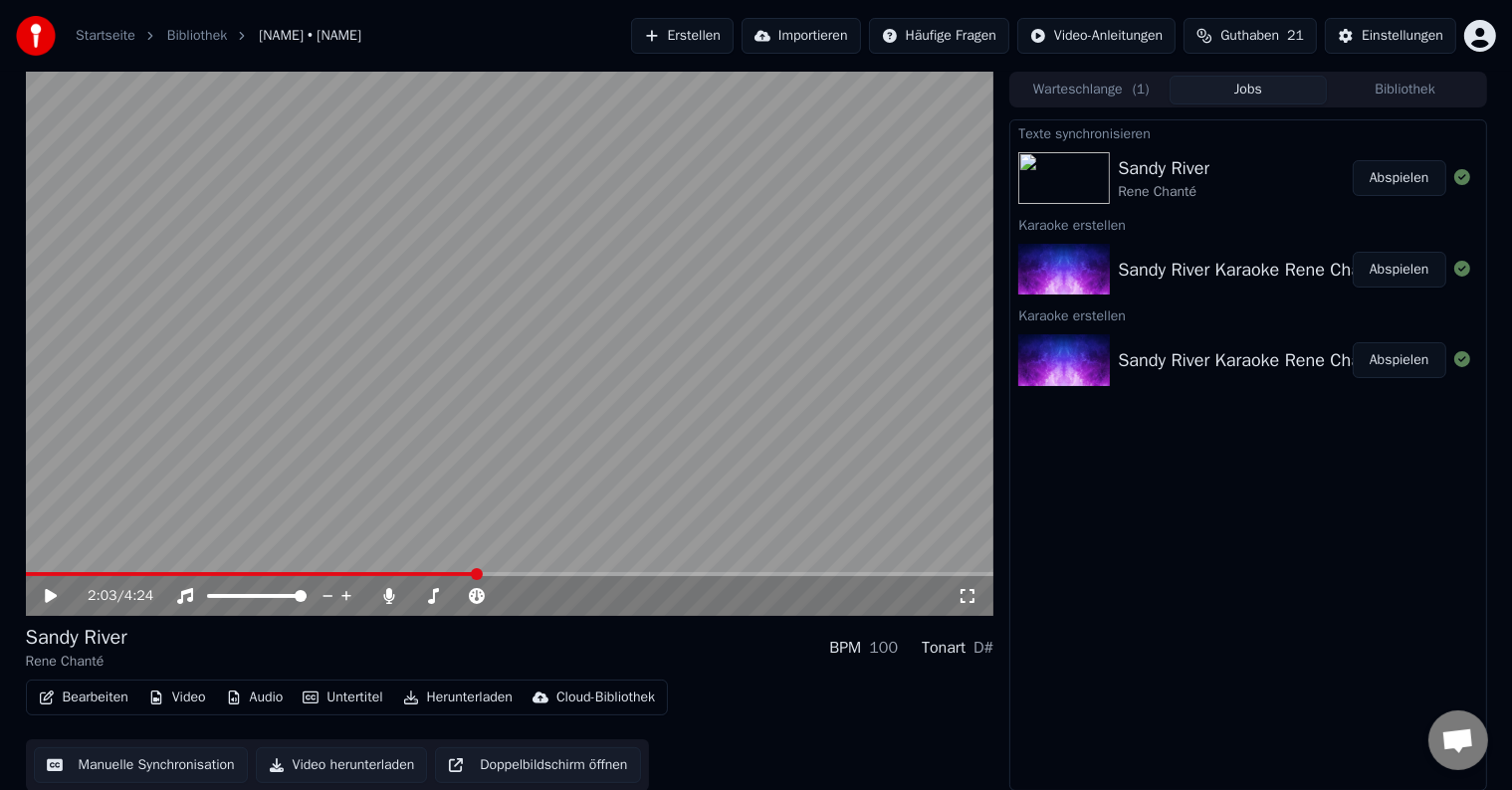 click 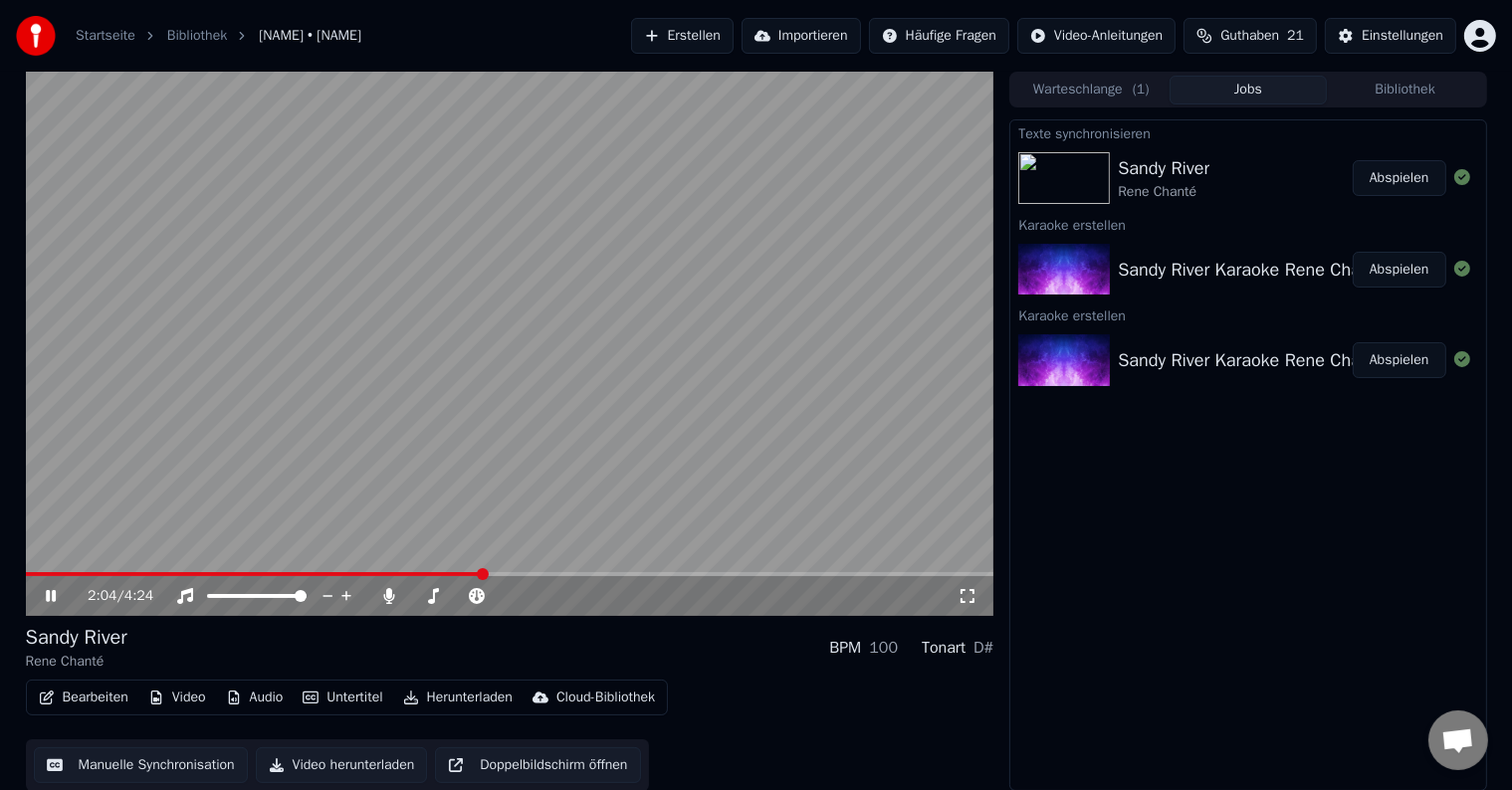 click 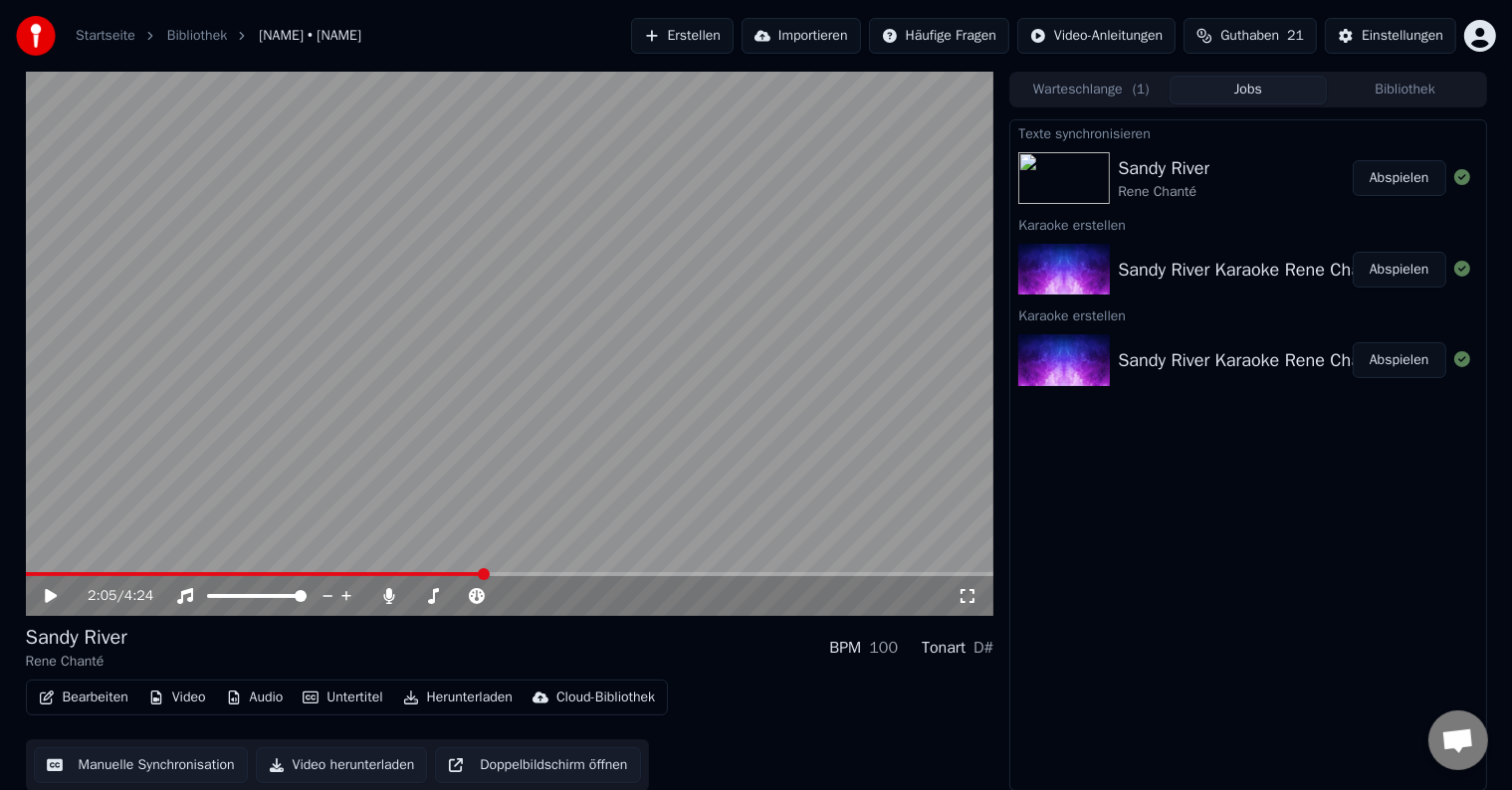 click at bounding box center (510, 343) 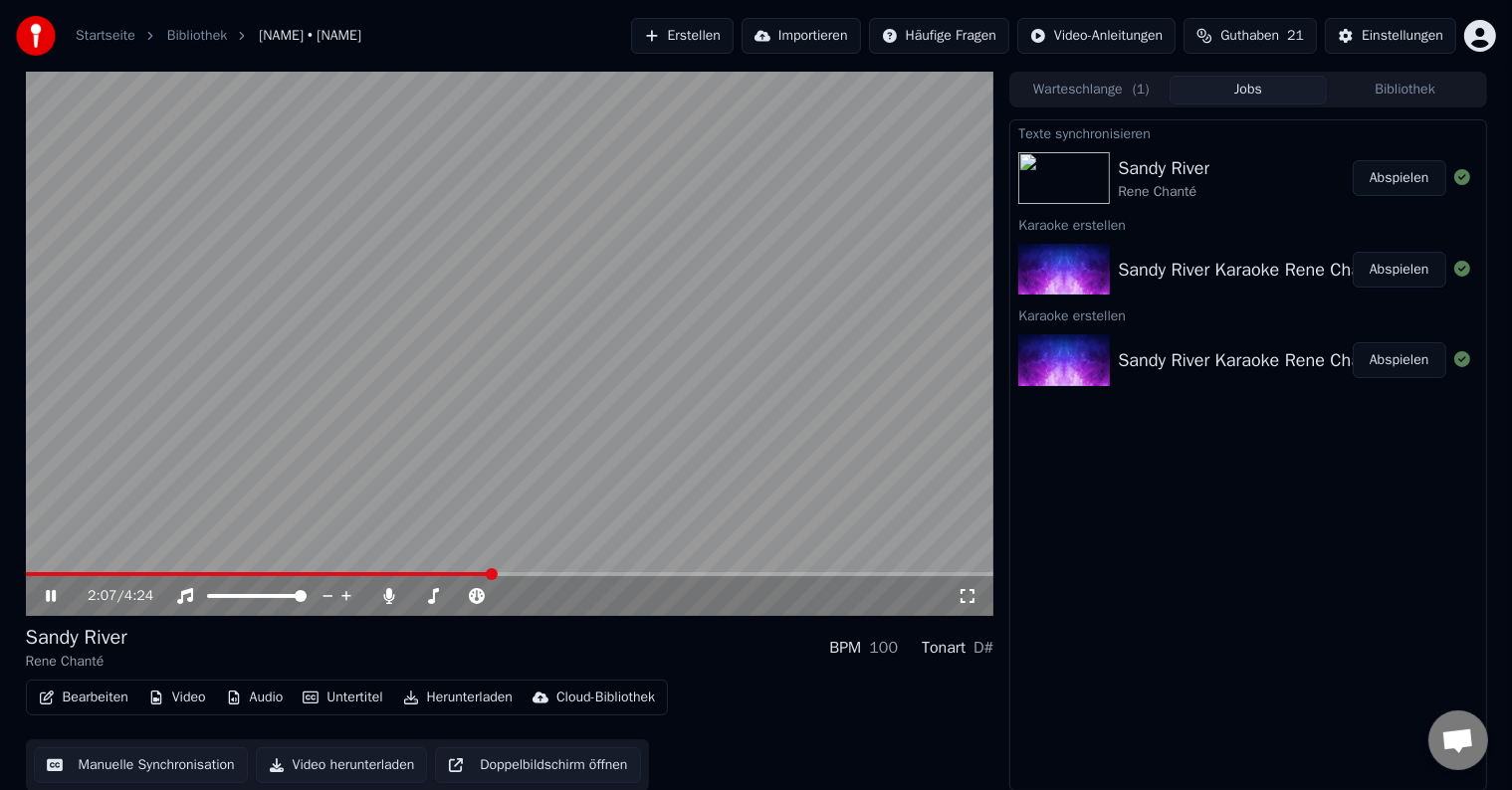 click at bounding box center [259, 574] 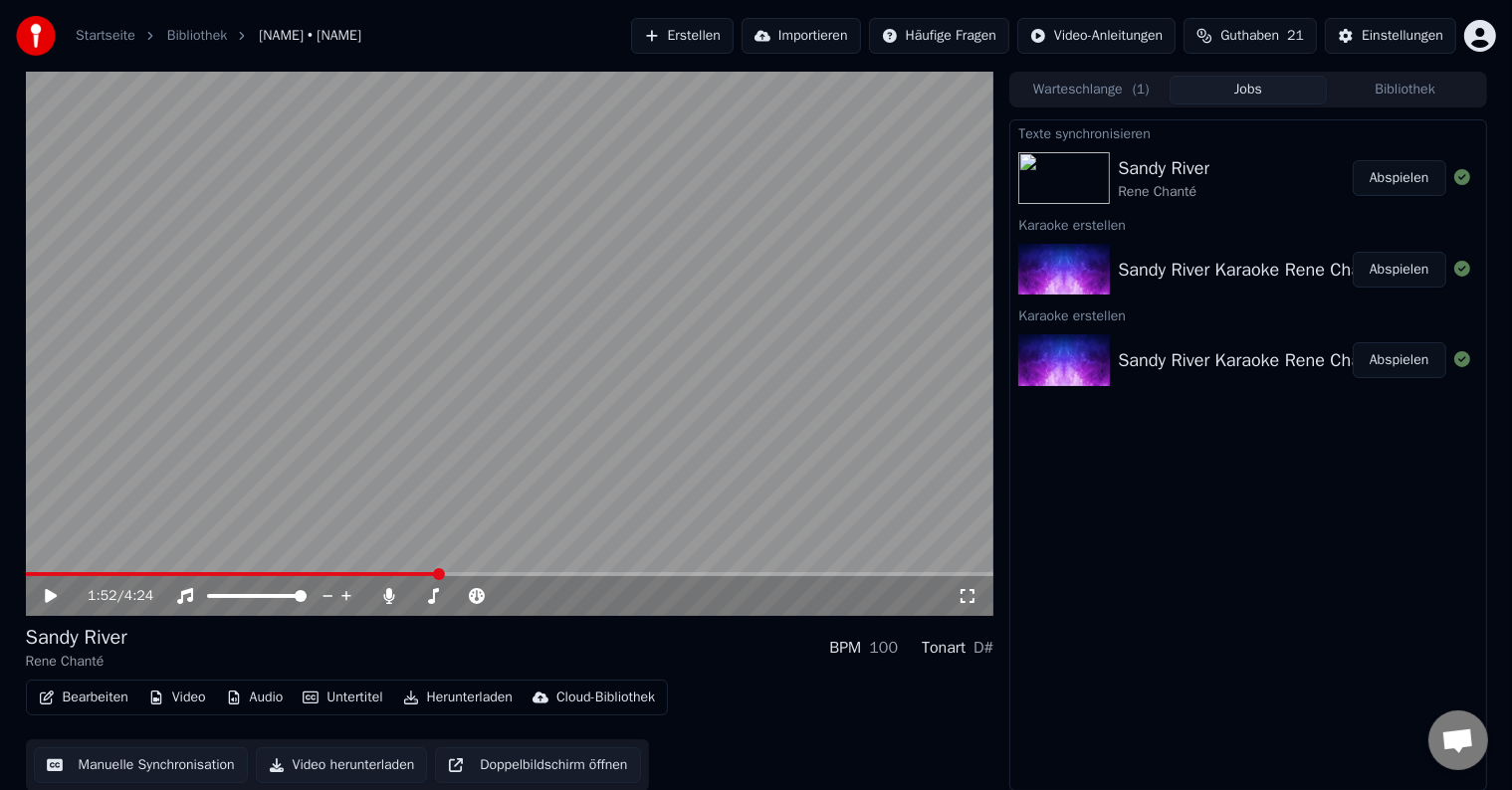 scroll, scrollTop: 1, scrollLeft: 0, axis: vertical 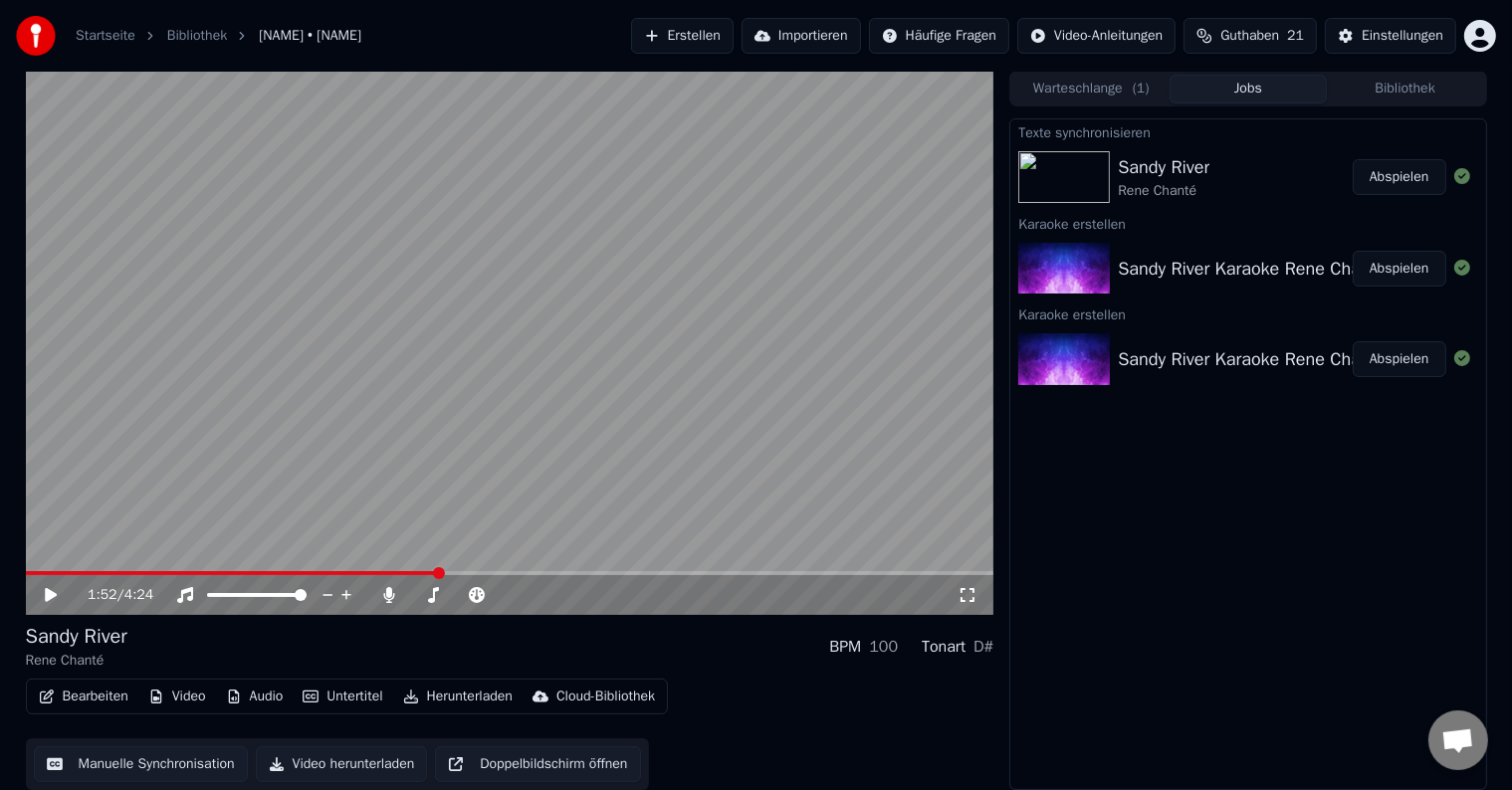 click on "Bearbeiten" at bounding box center (84, 696) 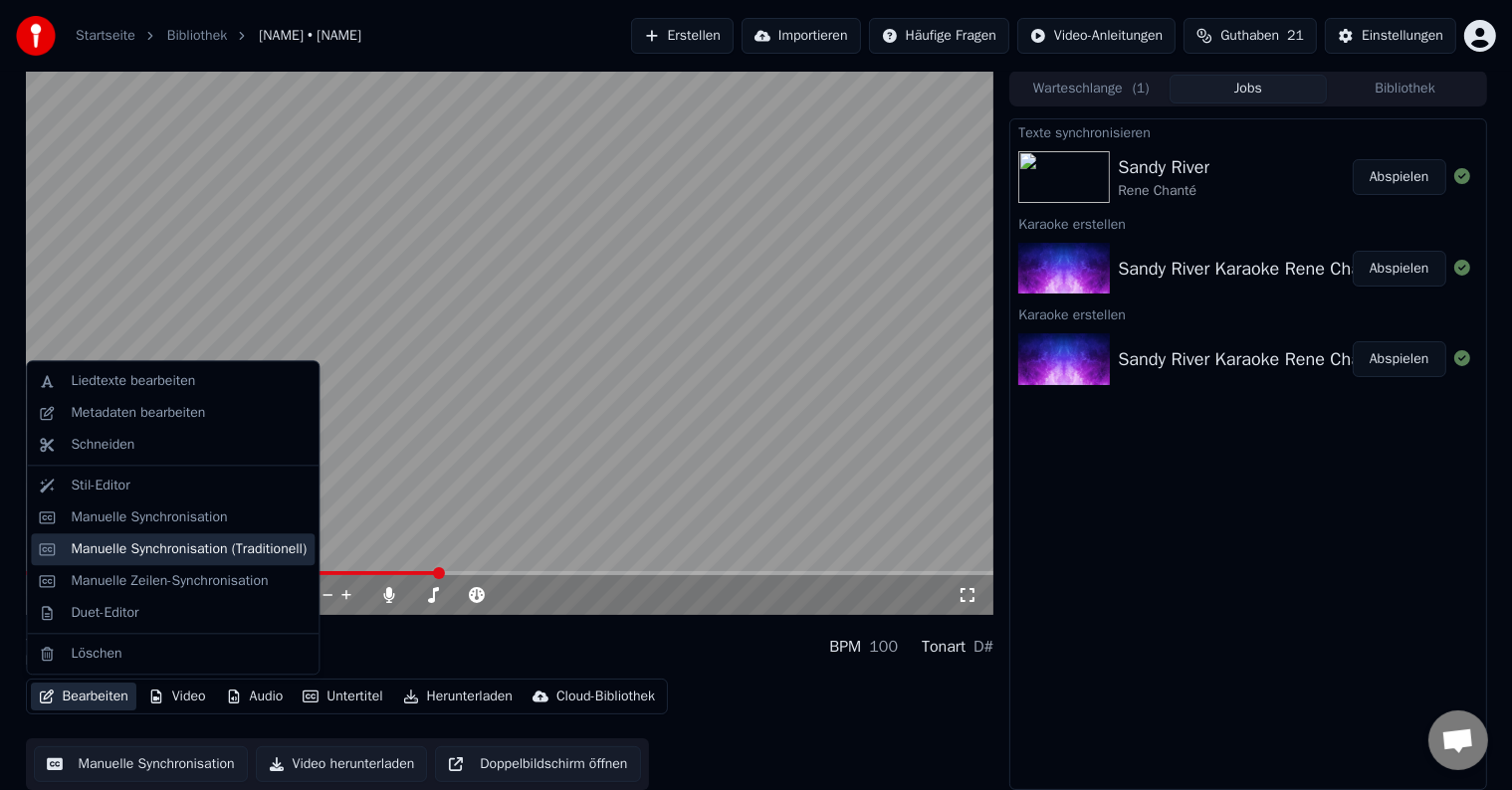 click on "Manuelle Synchronisation (Traditionell)" at bounding box center (188, 549) 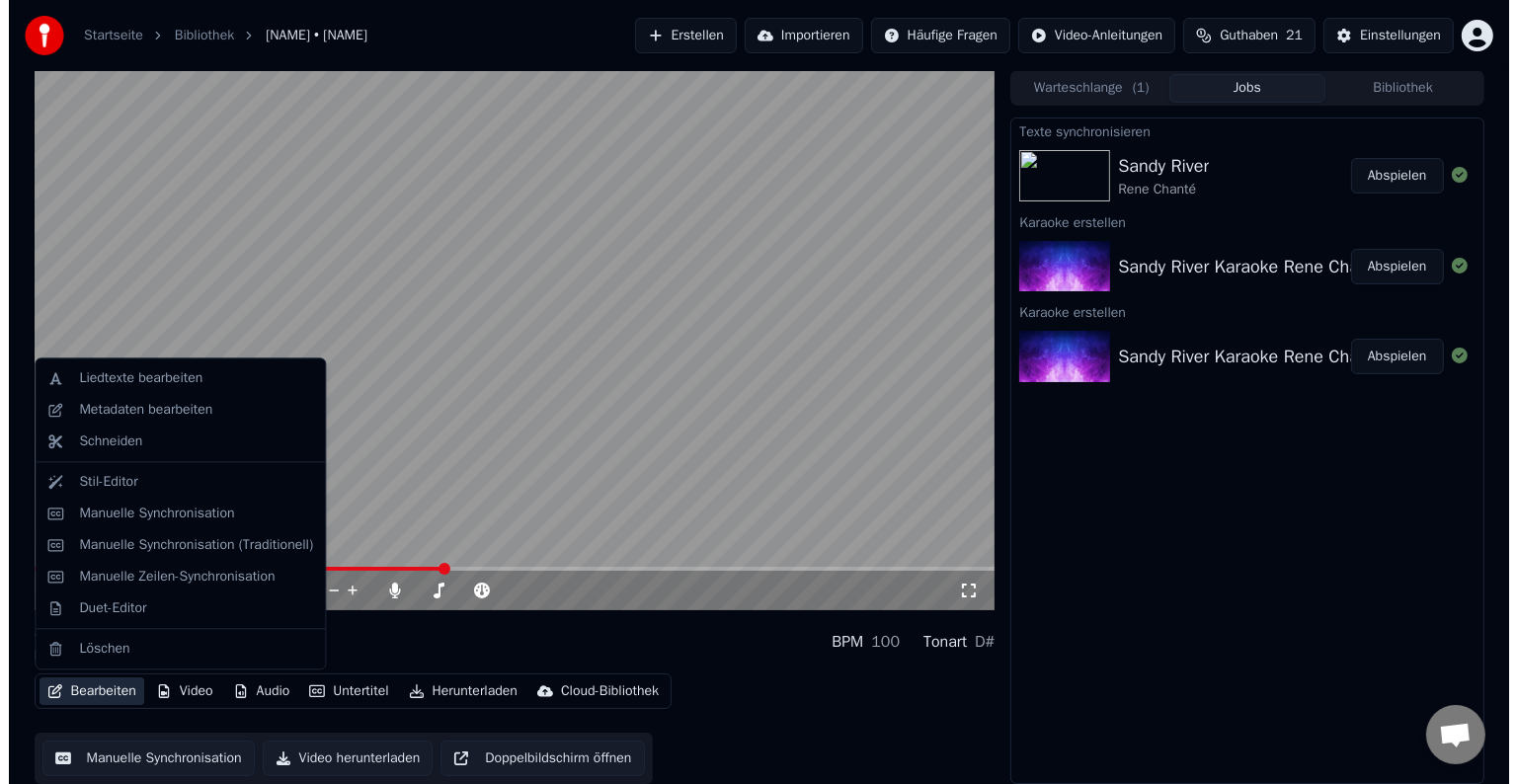 scroll, scrollTop: 0, scrollLeft: 0, axis: both 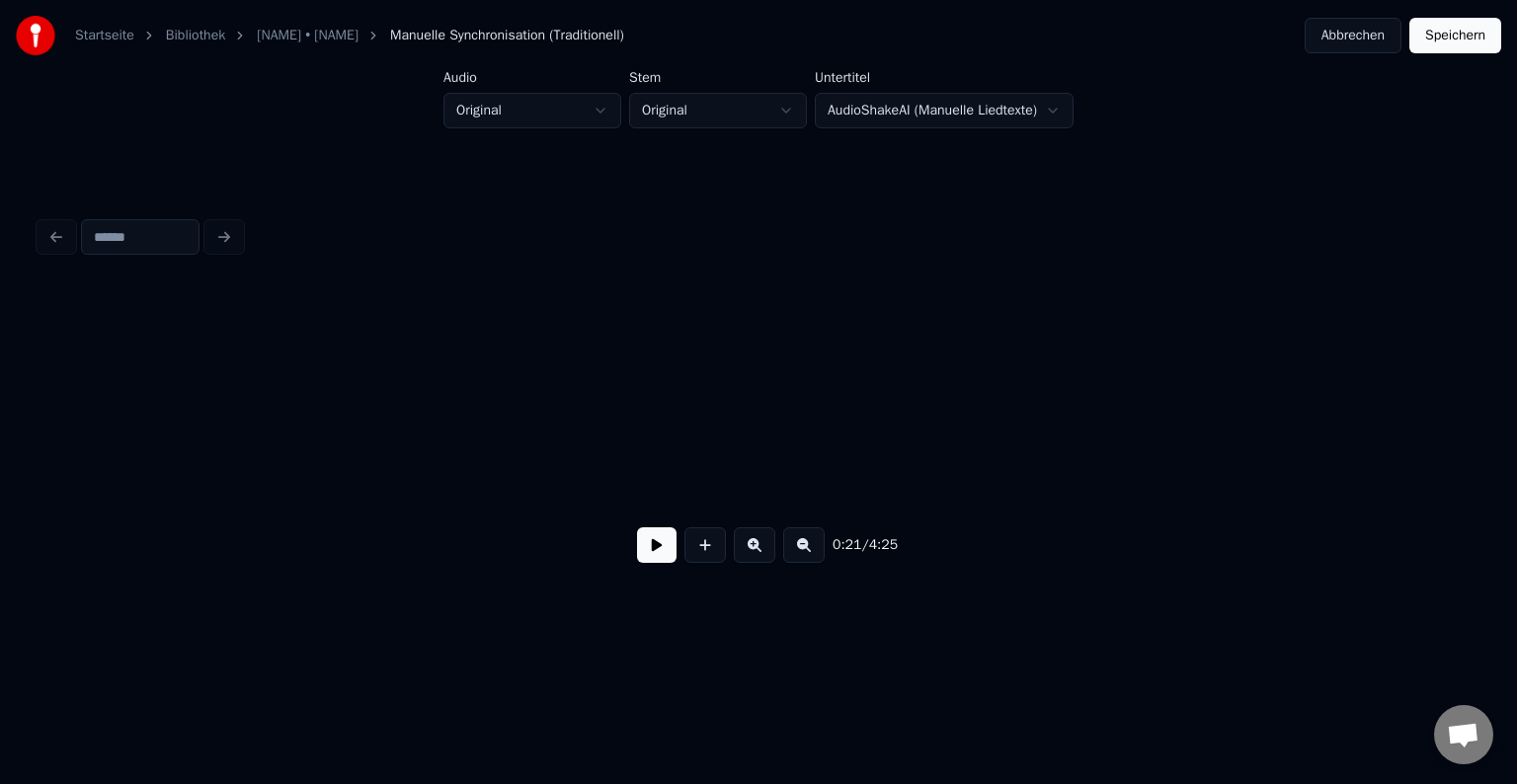 click on "Abbrechen" at bounding box center [1353, 36] 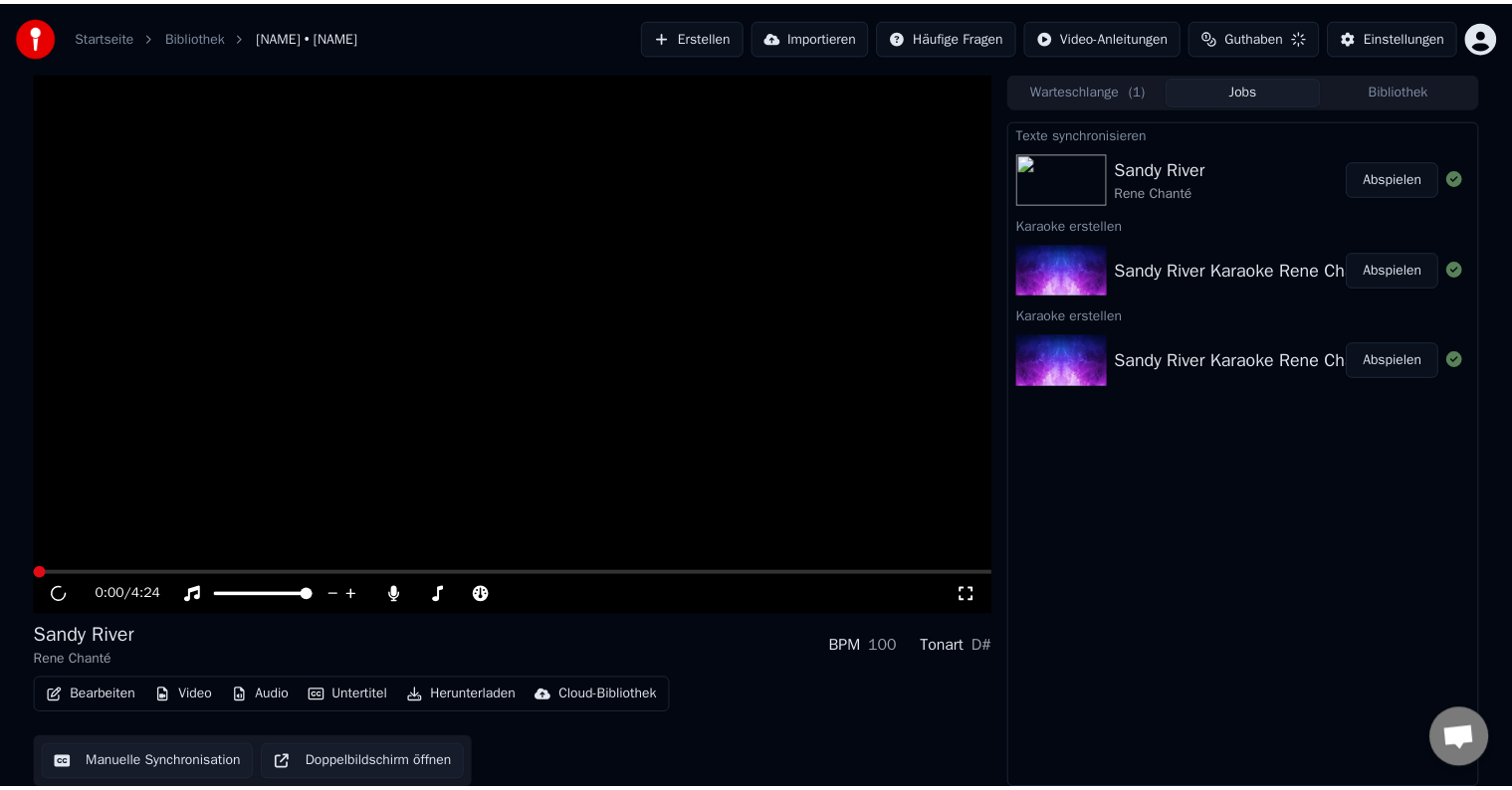scroll, scrollTop: 0, scrollLeft: 0, axis: both 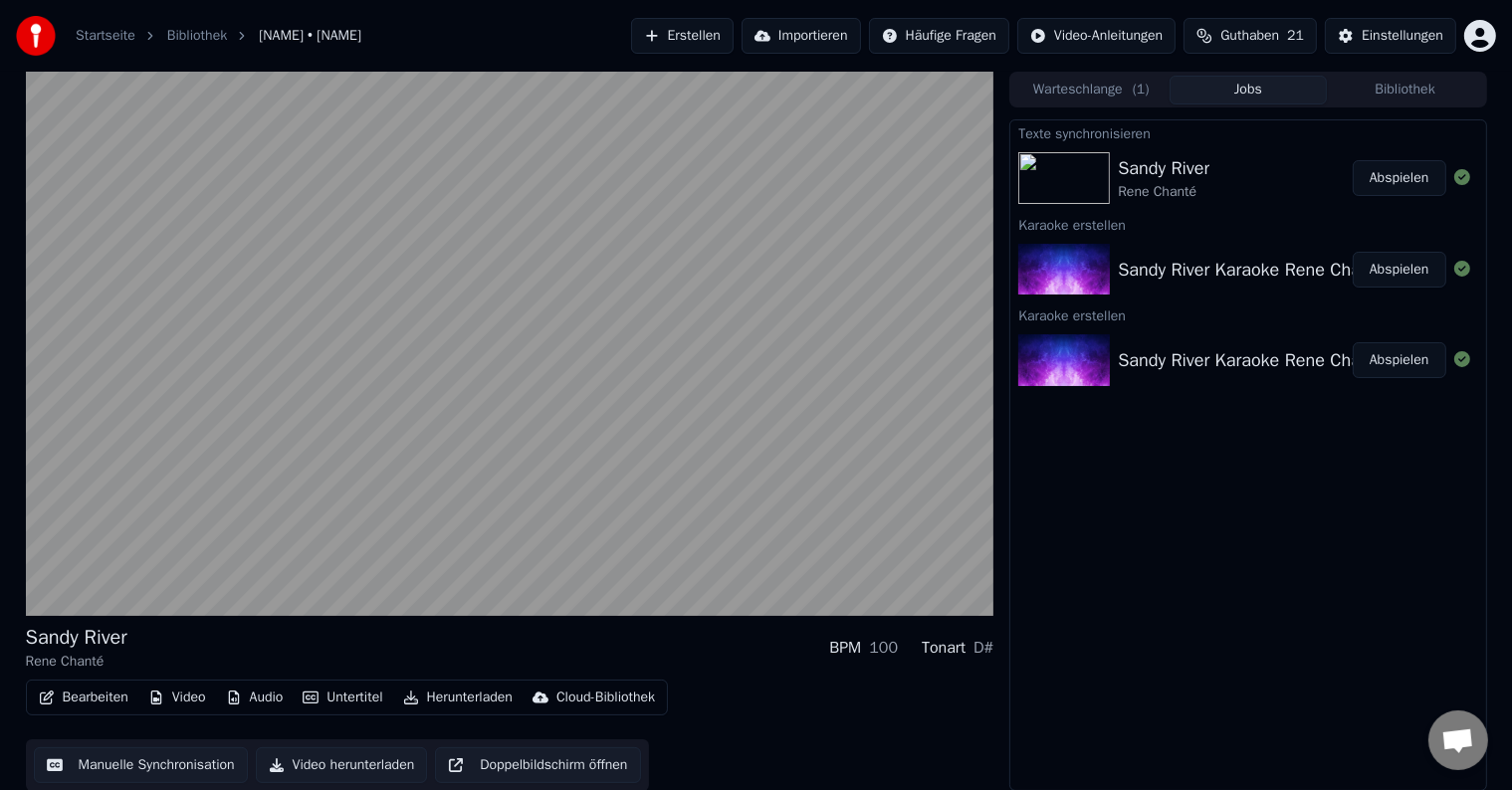 click on "Sandy River Karaoke Rene Chanté" at bounding box center (1251, 270) 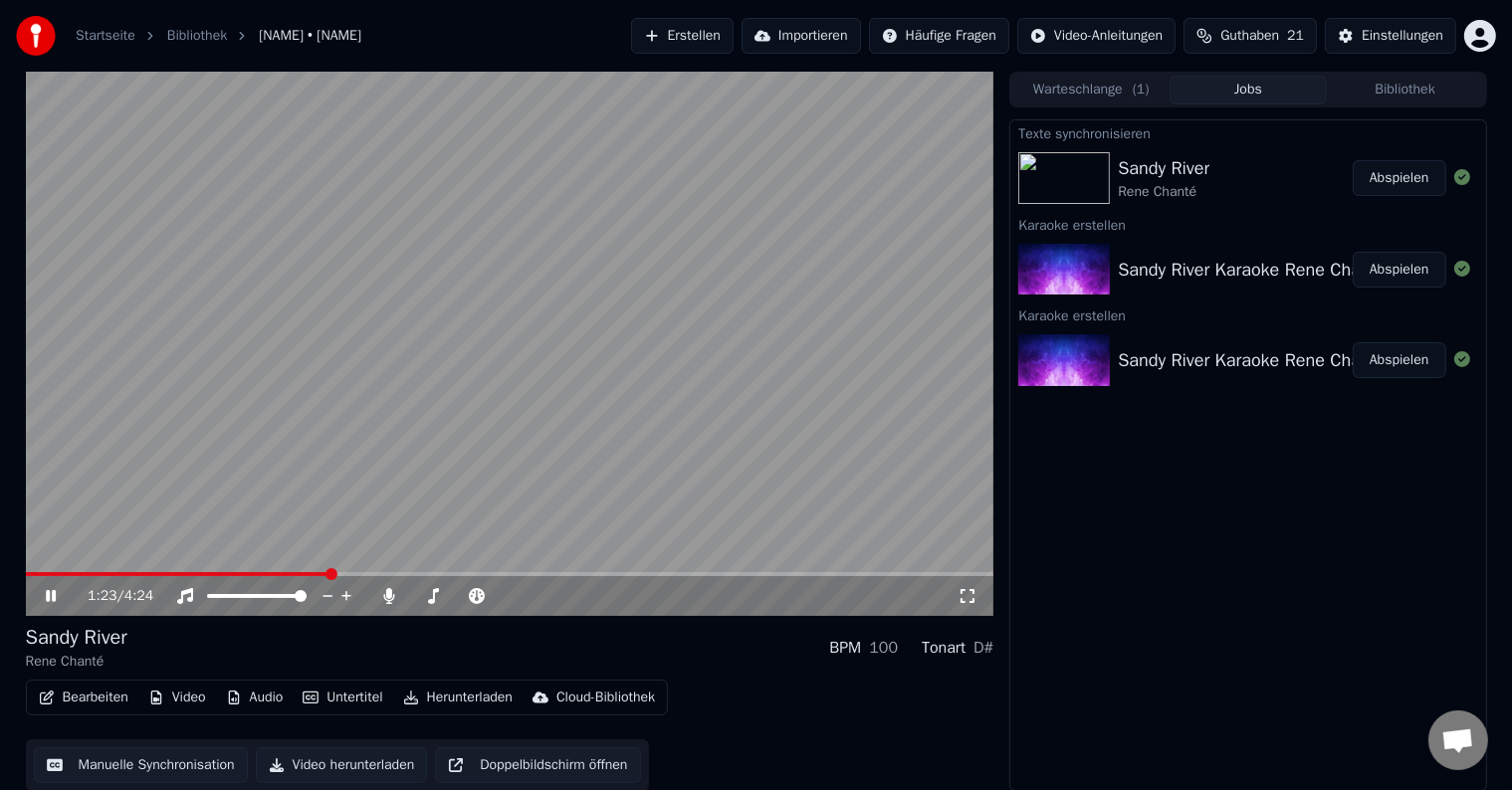 click at bounding box center (510, 574) 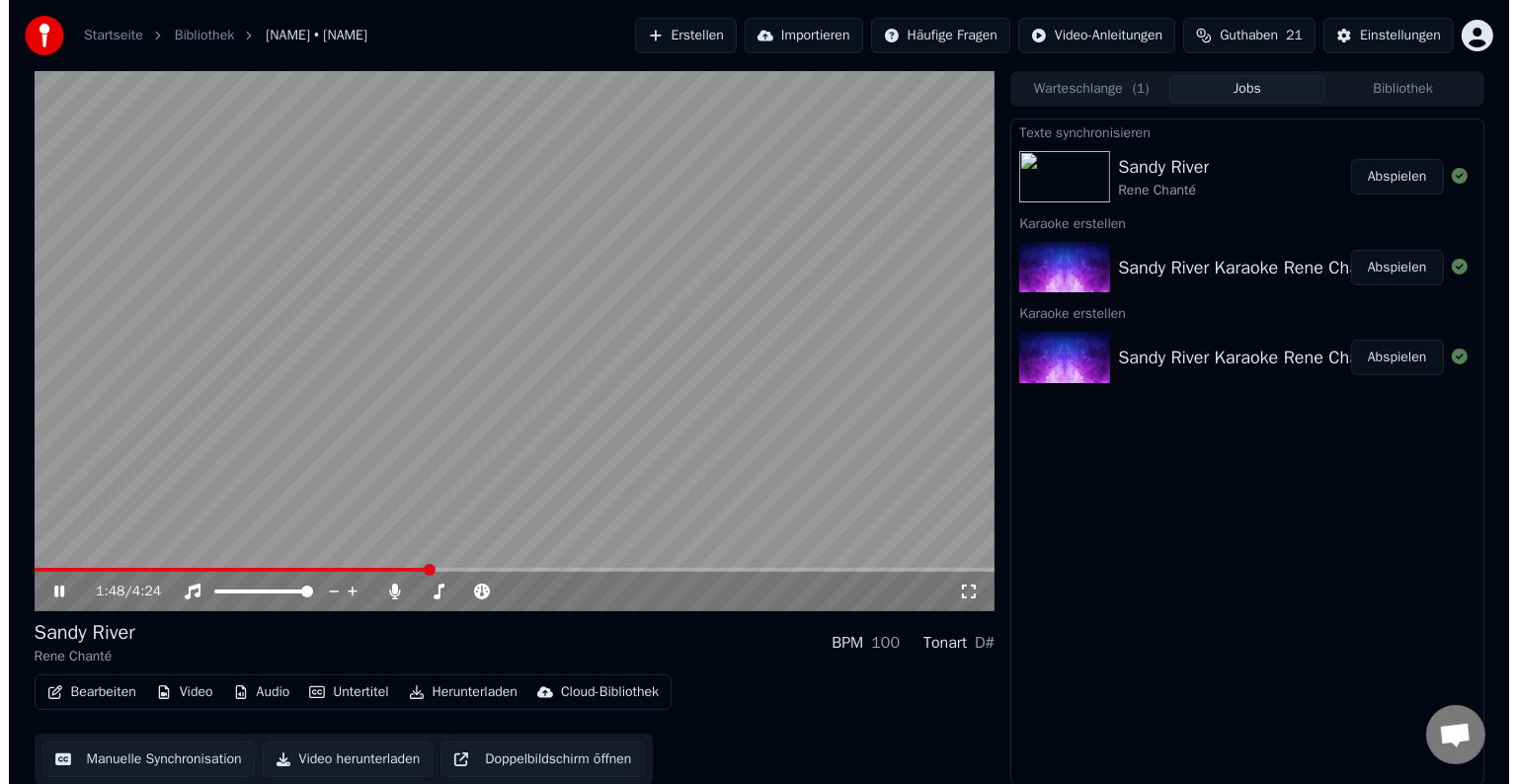 scroll, scrollTop: 1, scrollLeft: 0, axis: vertical 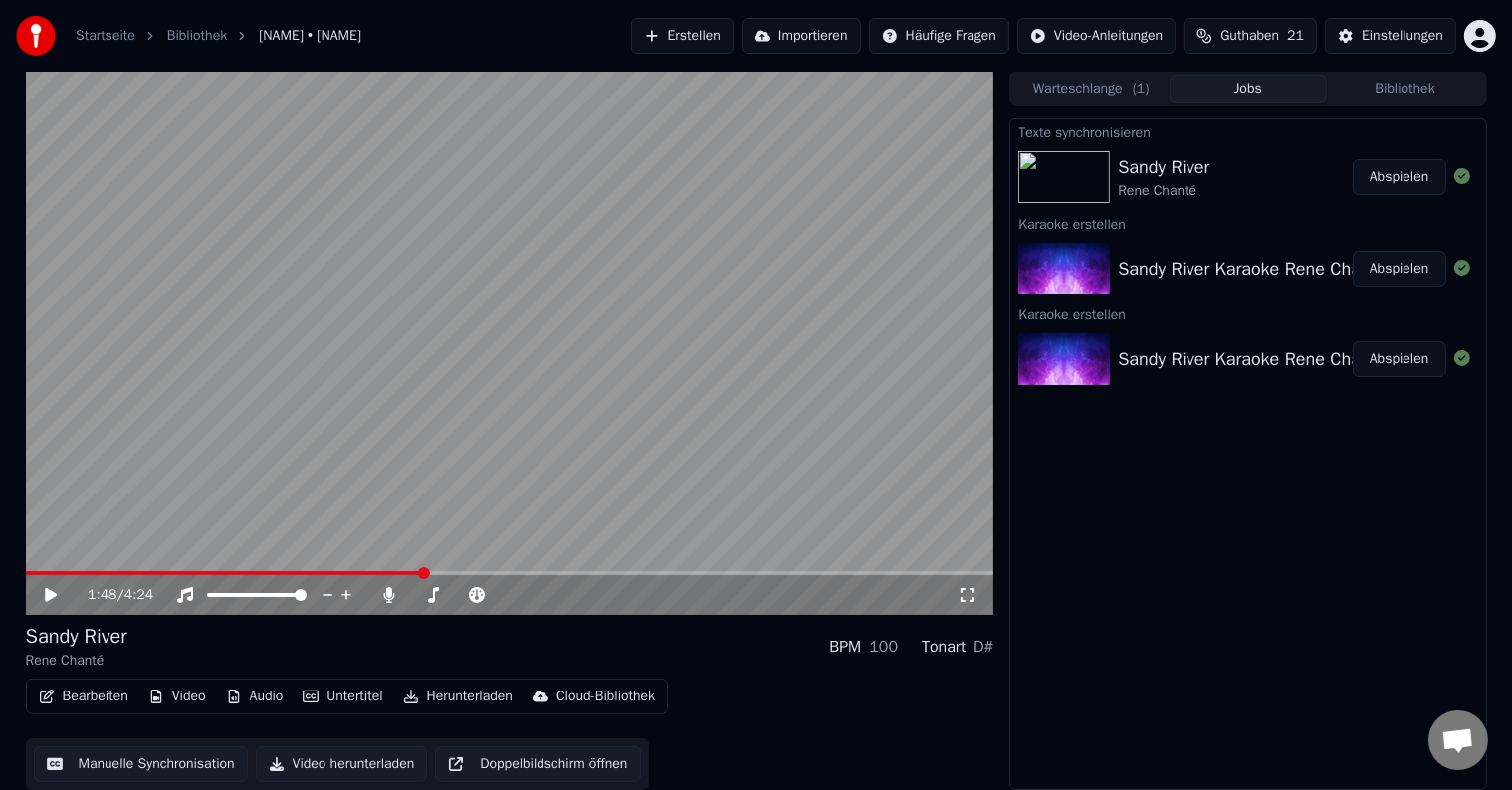 click on "Sandy River" at bounding box center [1164, 167] 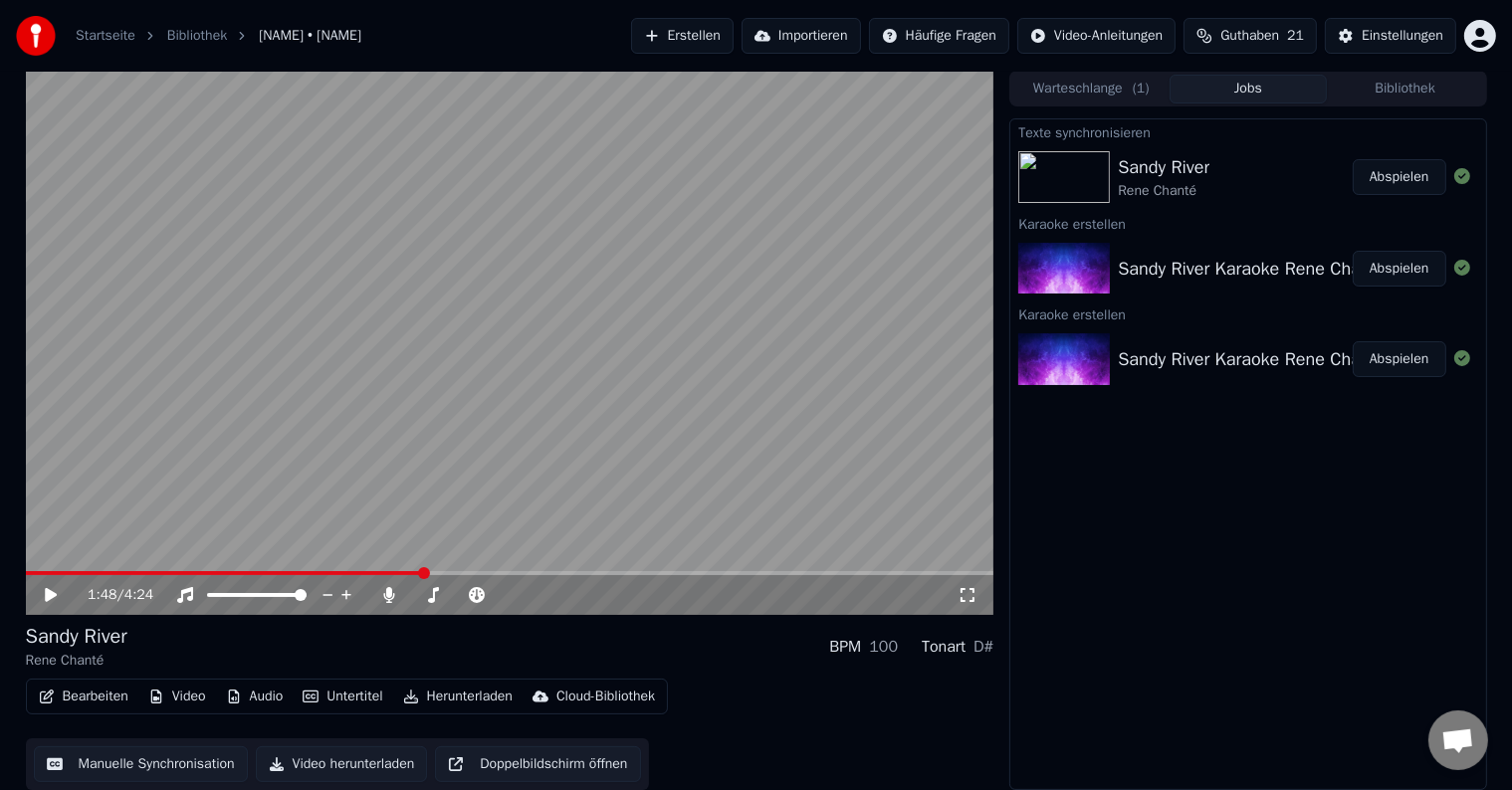 click on "Bearbeiten" at bounding box center [84, 696] 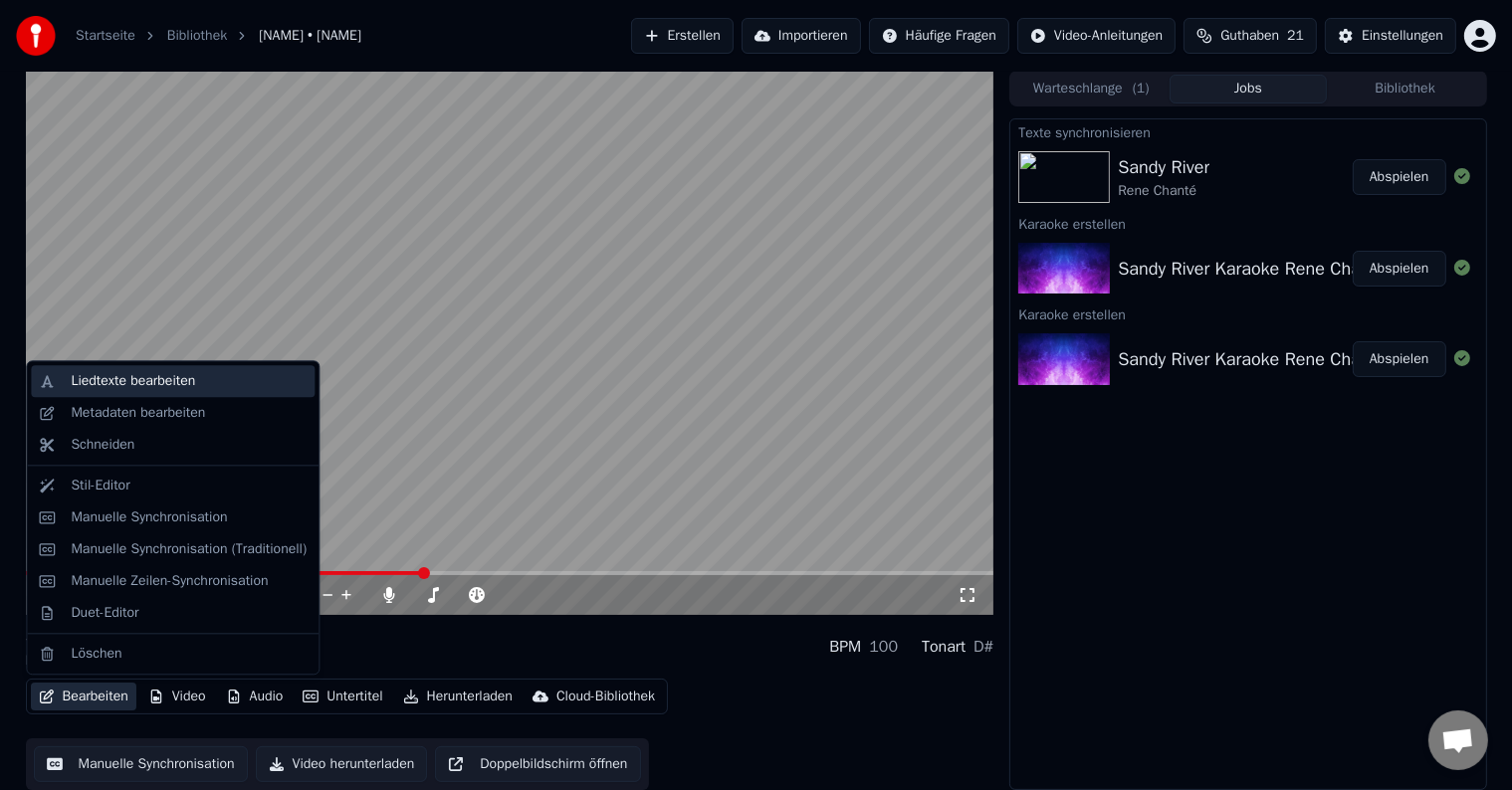 click on "Liedtexte bearbeiten" at bounding box center (132, 381) 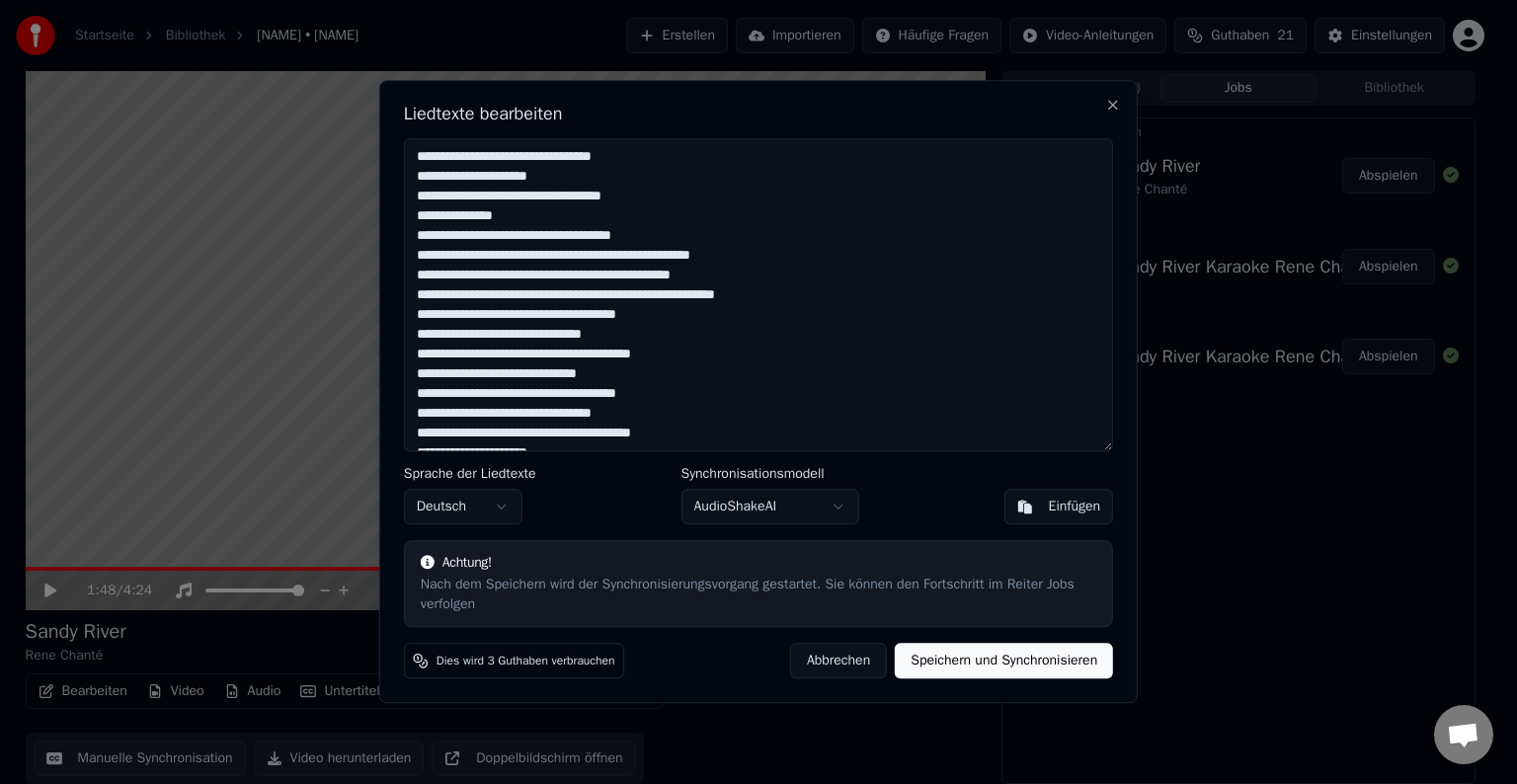 click at bounding box center [758, 294] 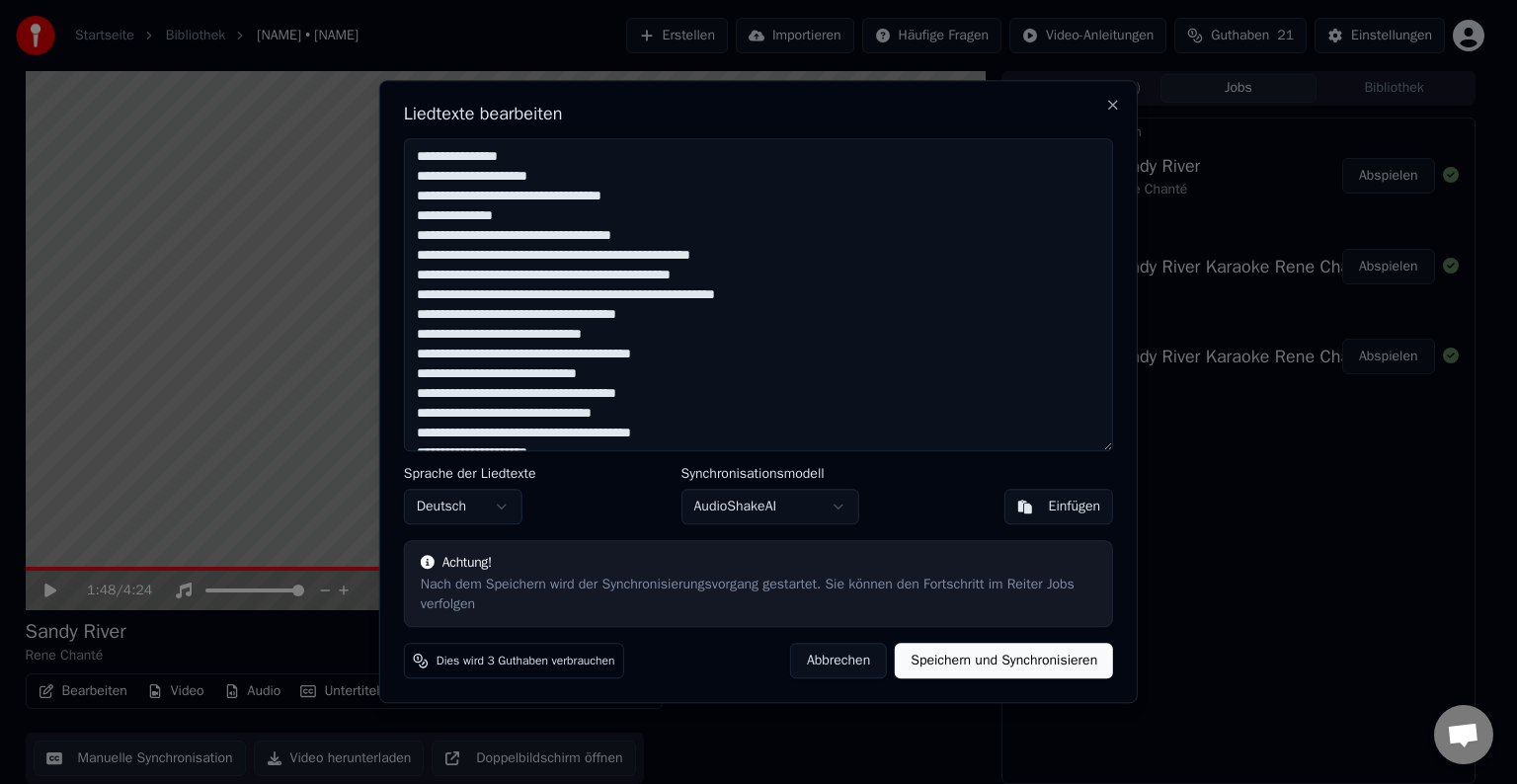 click at bounding box center [758, 294] 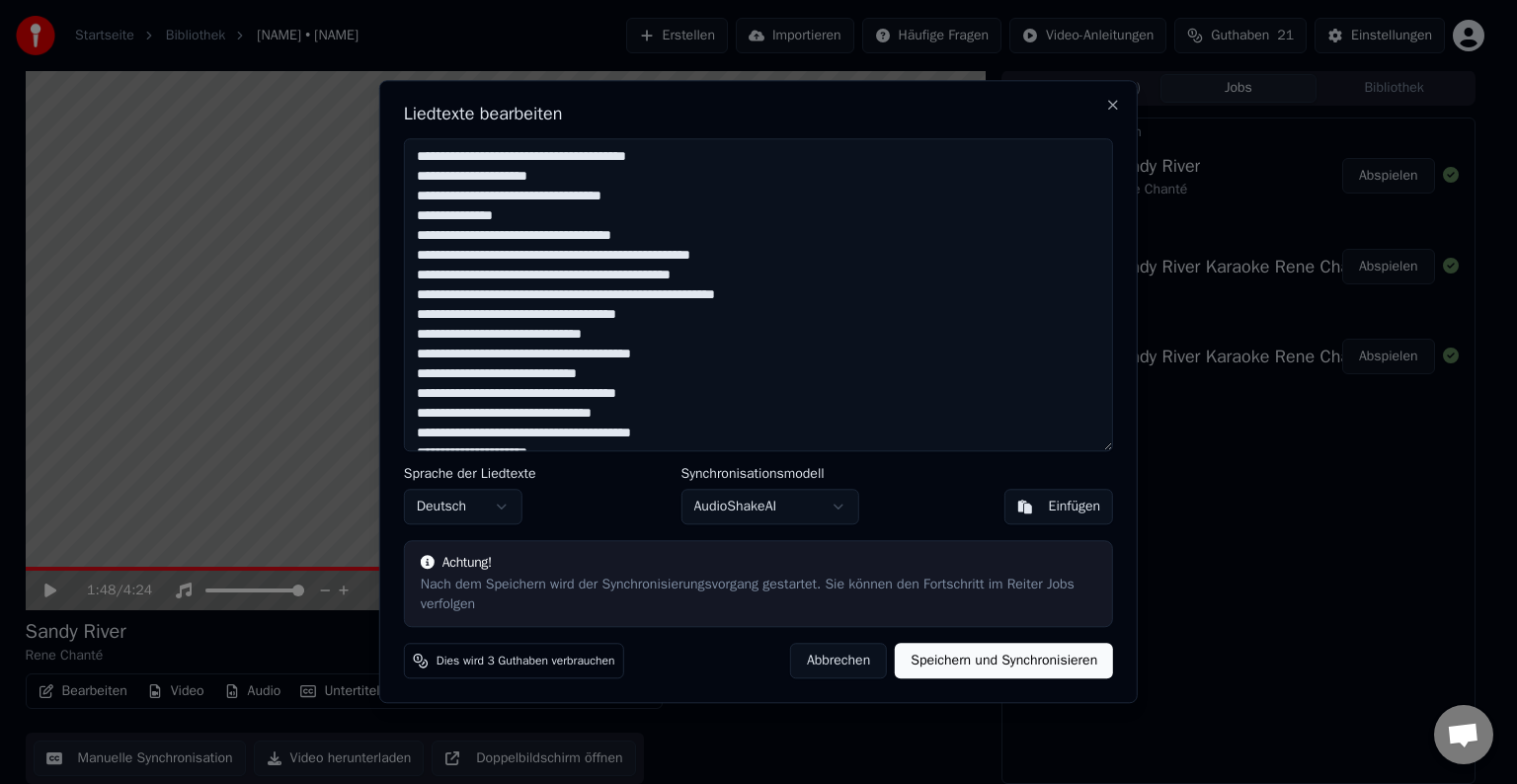 drag, startPoint x: 415, startPoint y: 158, endPoint x: 771, endPoint y: 154, distance: 356.02247 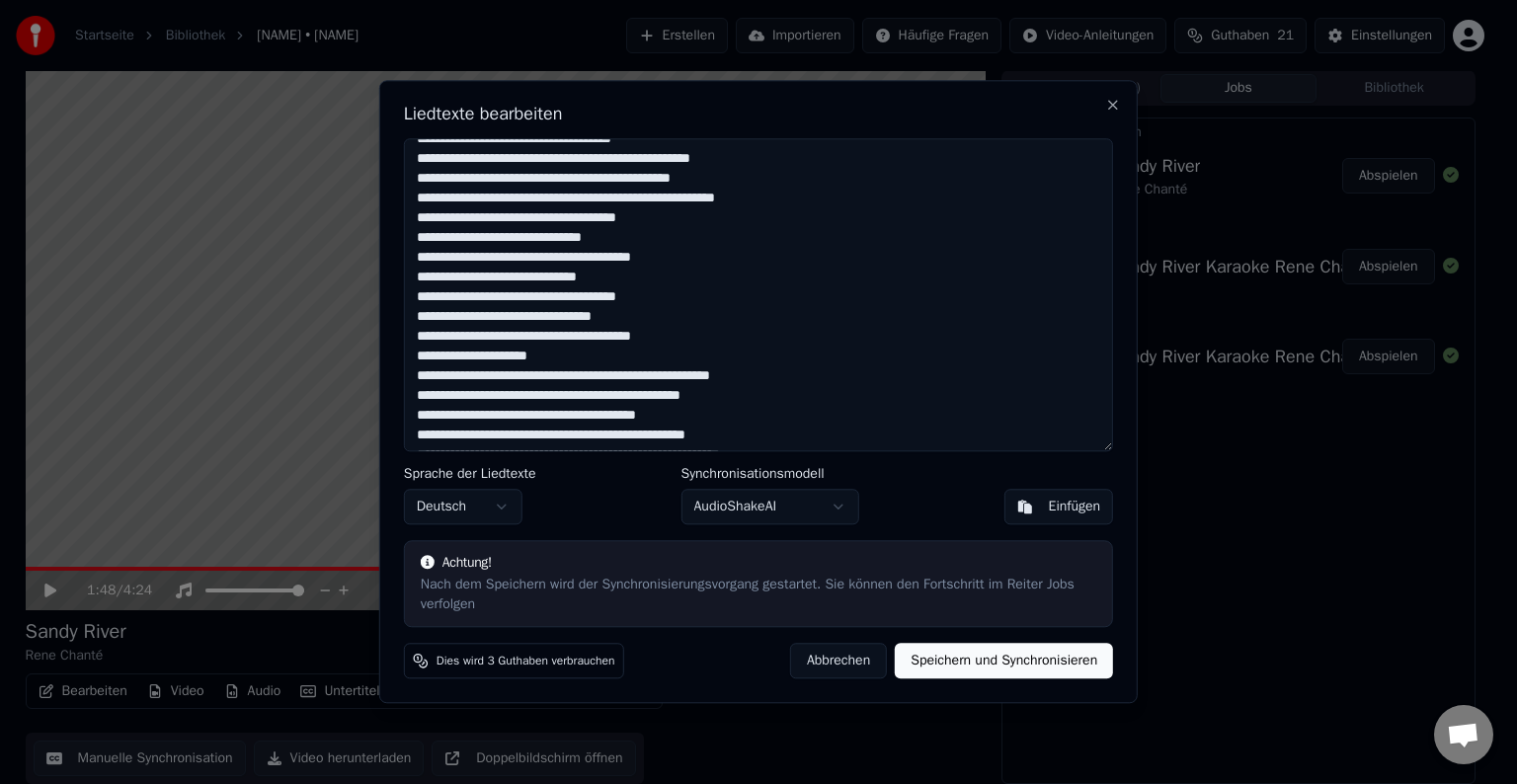 scroll, scrollTop: 99, scrollLeft: 0, axis: vertical 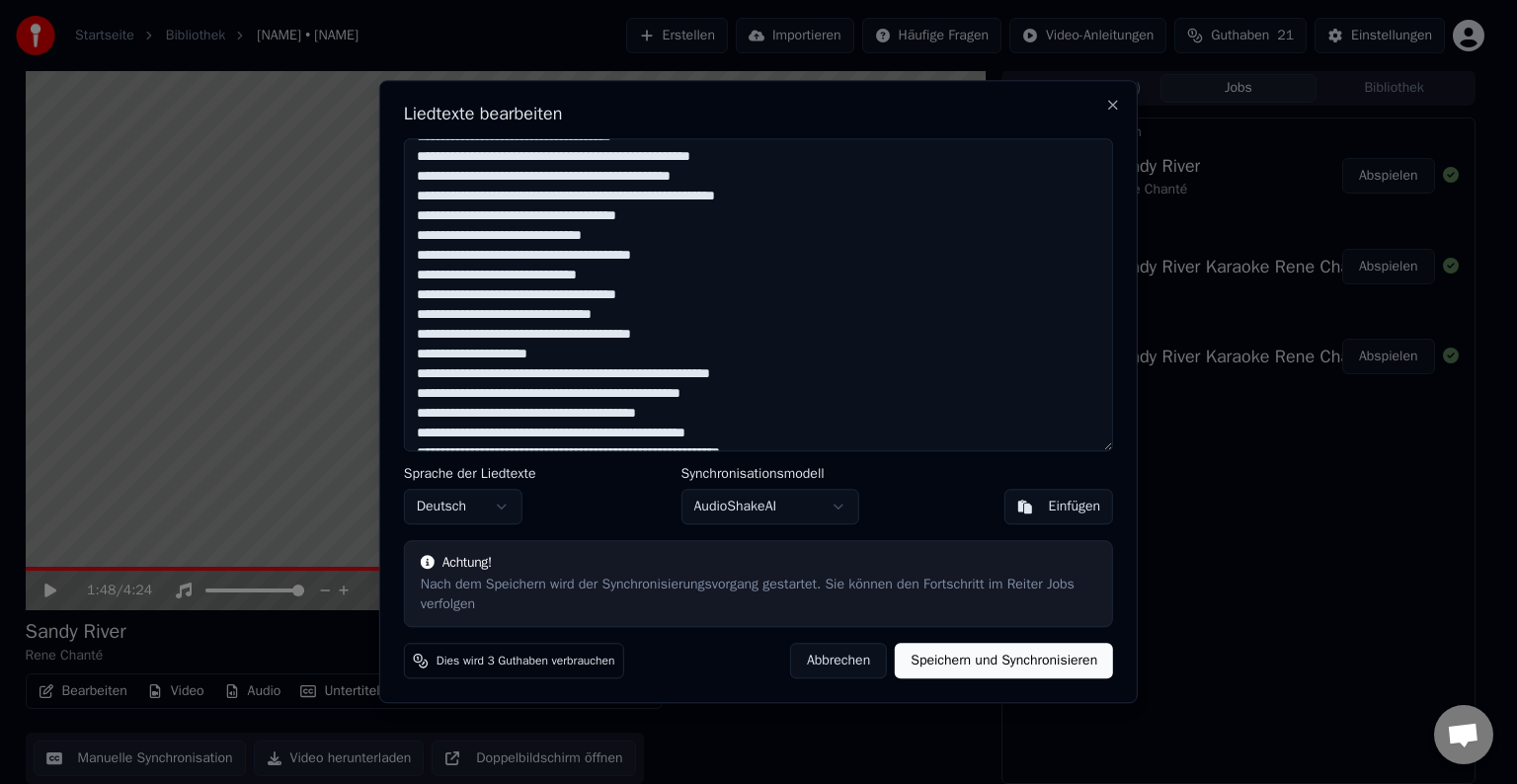 click at bounding box center (758, 294) 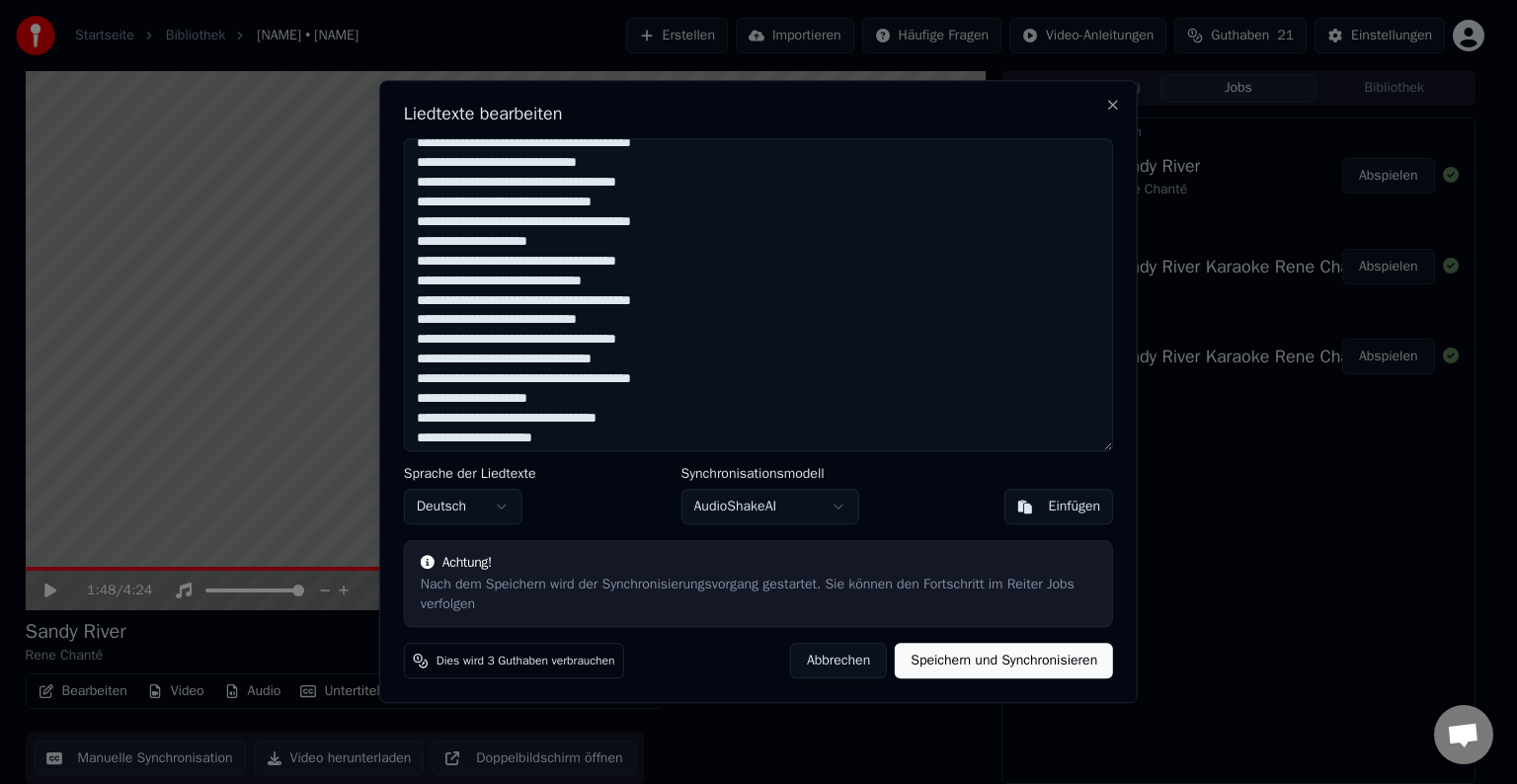 scroll, scrollTop: 493, scrollLeft: 0, axis: vertical 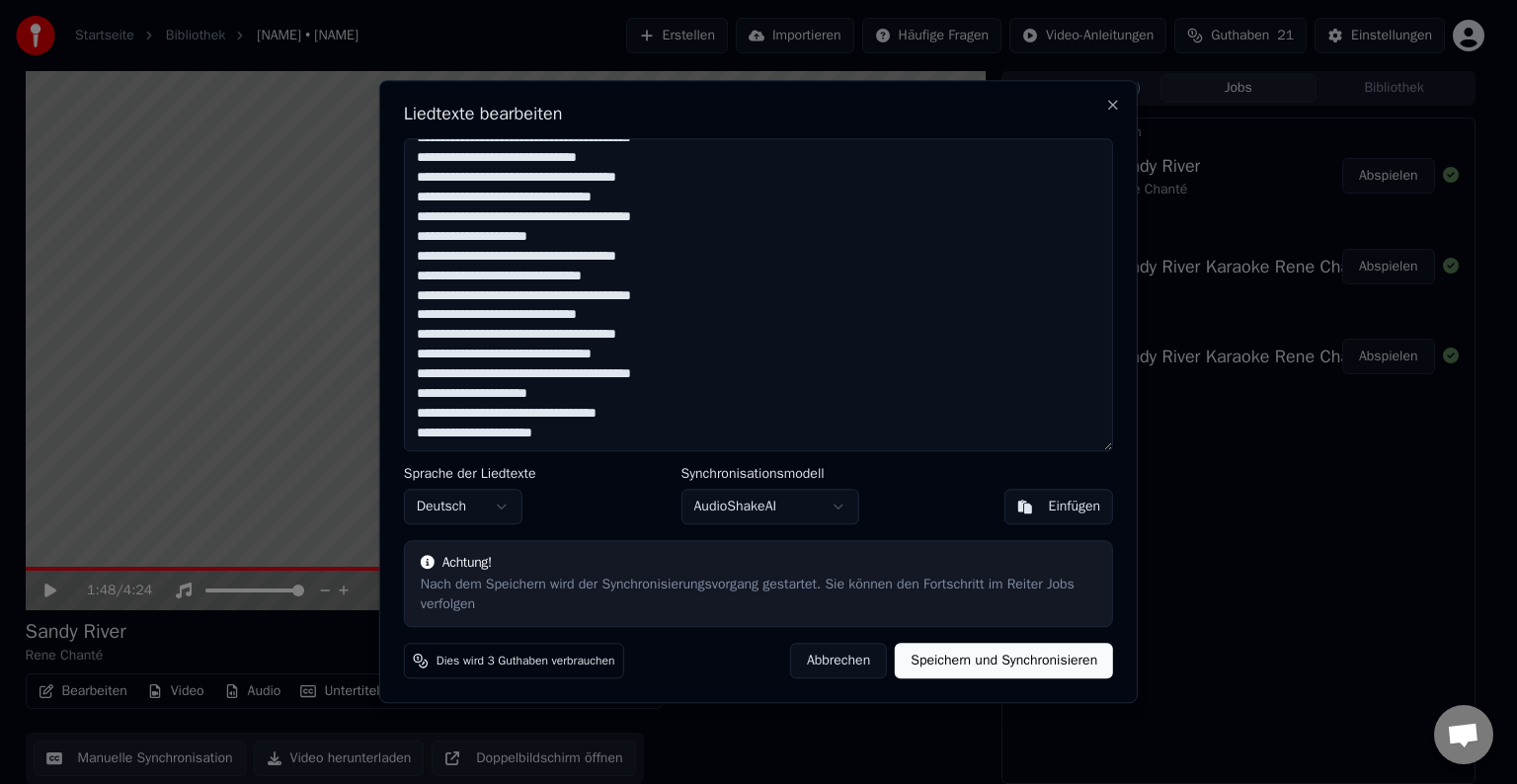 click at bounding box center (758, 294) 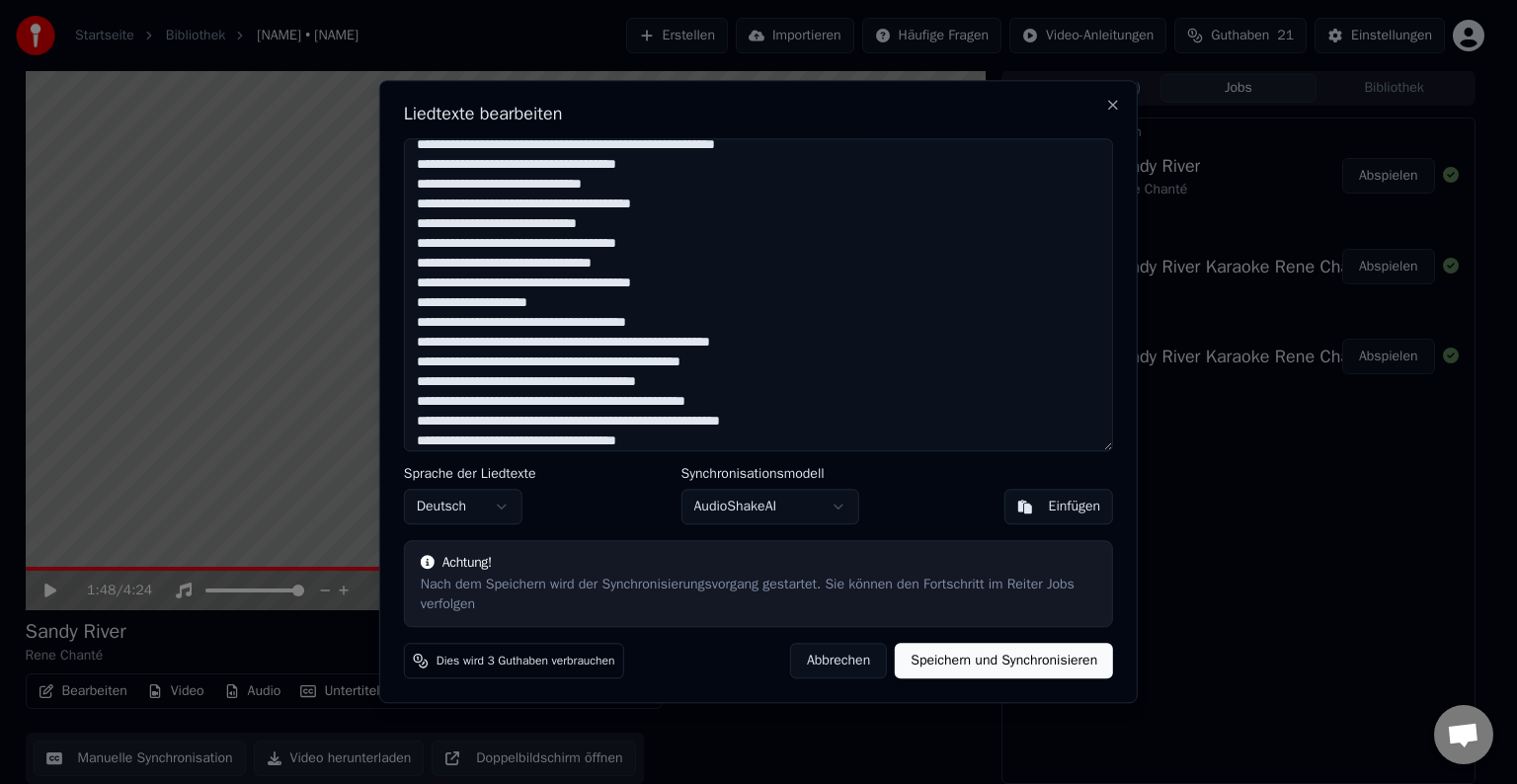 scroll, scrollTop: 0, scrollLeft: 0, axis: both 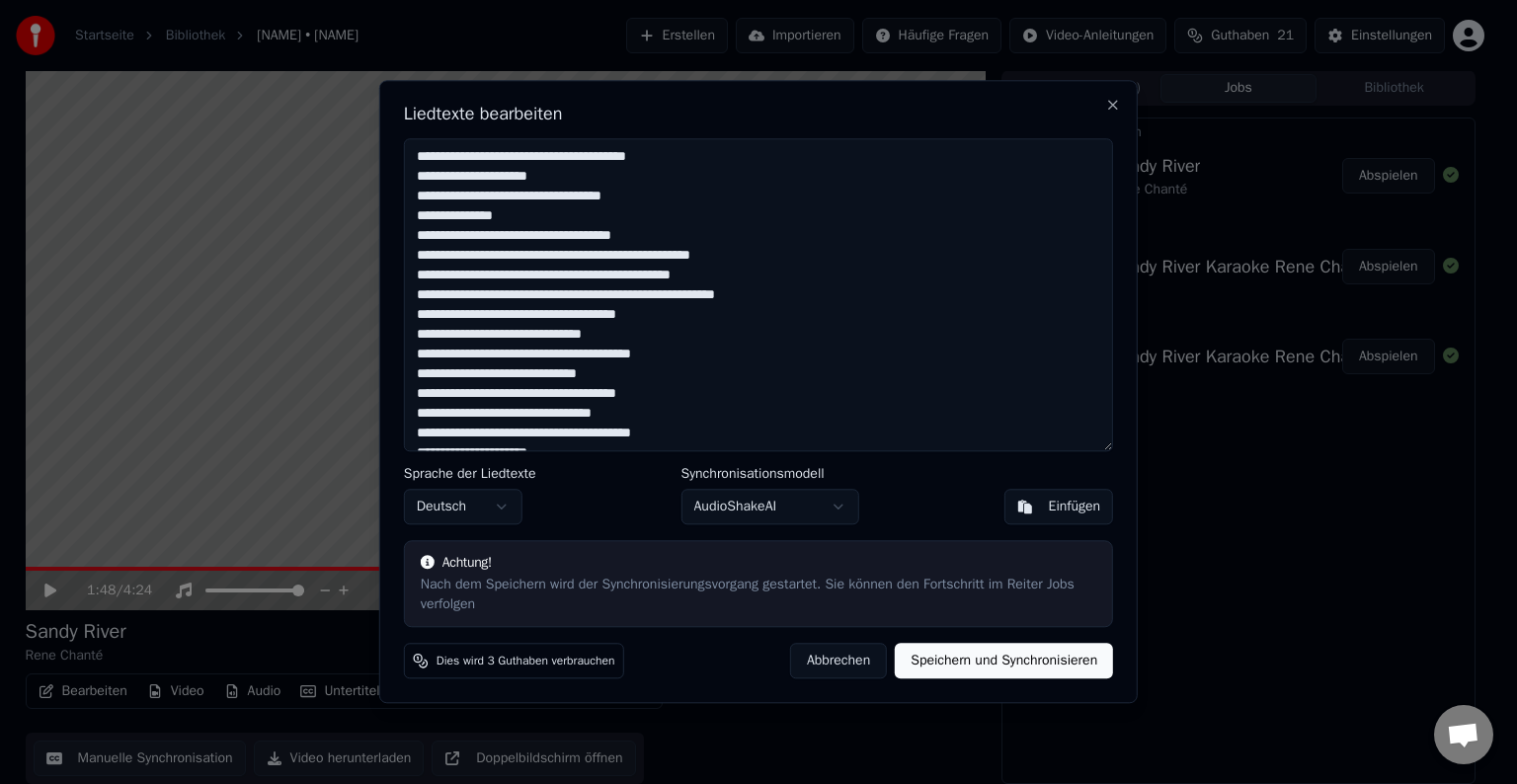 click at bounding box center (758, 294) 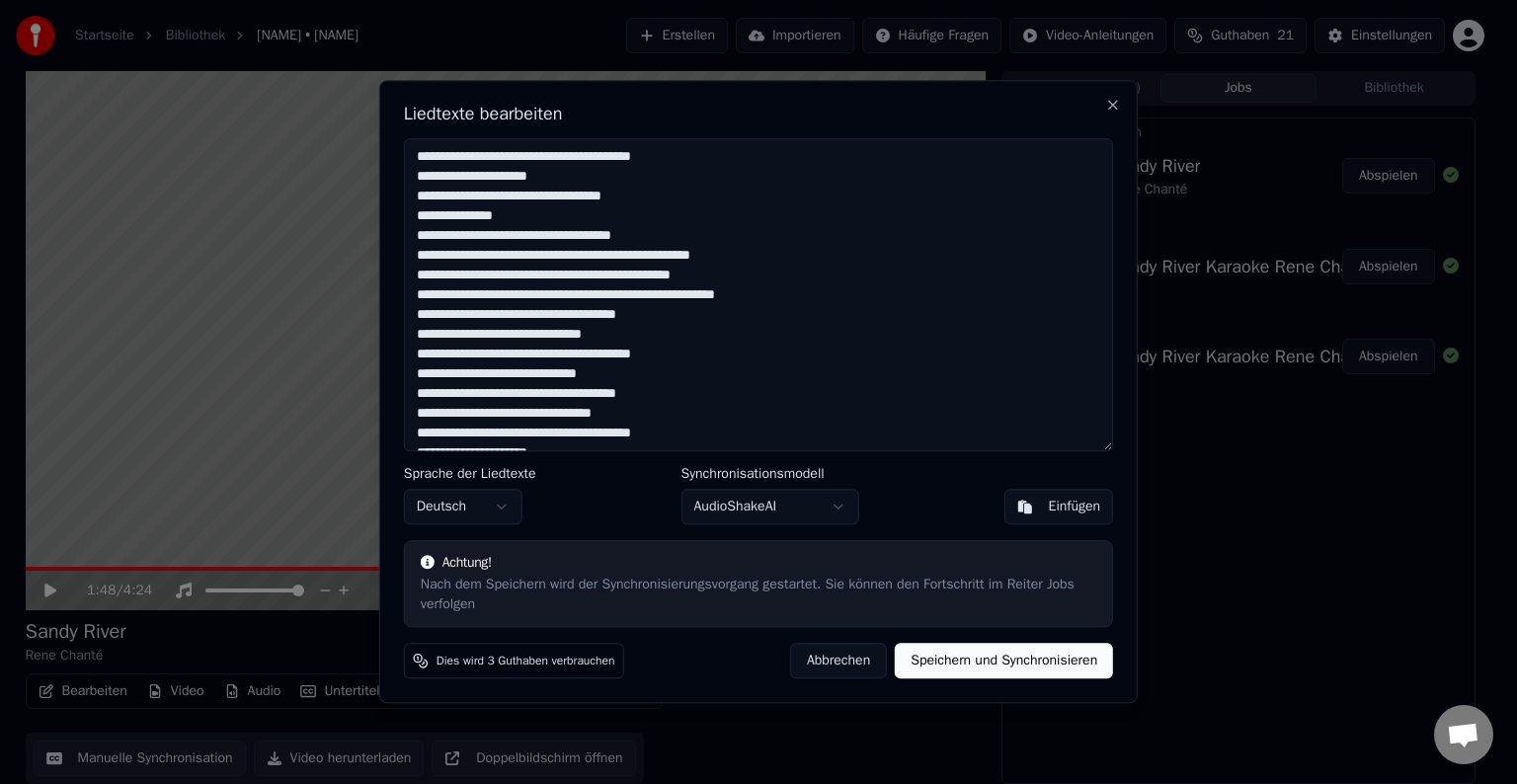 click at bounding box center [758, 294] 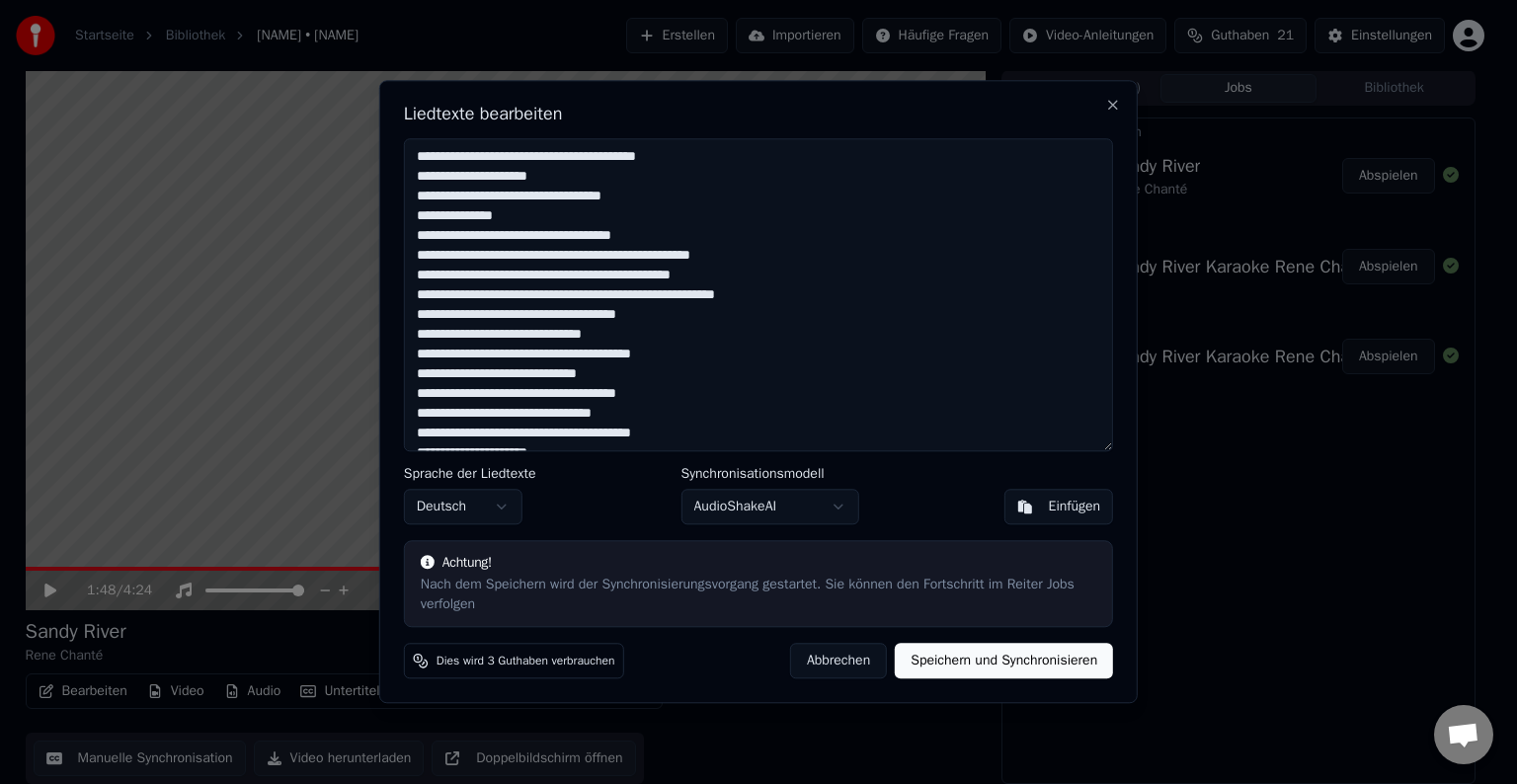 click at bounding box center [758, 294] 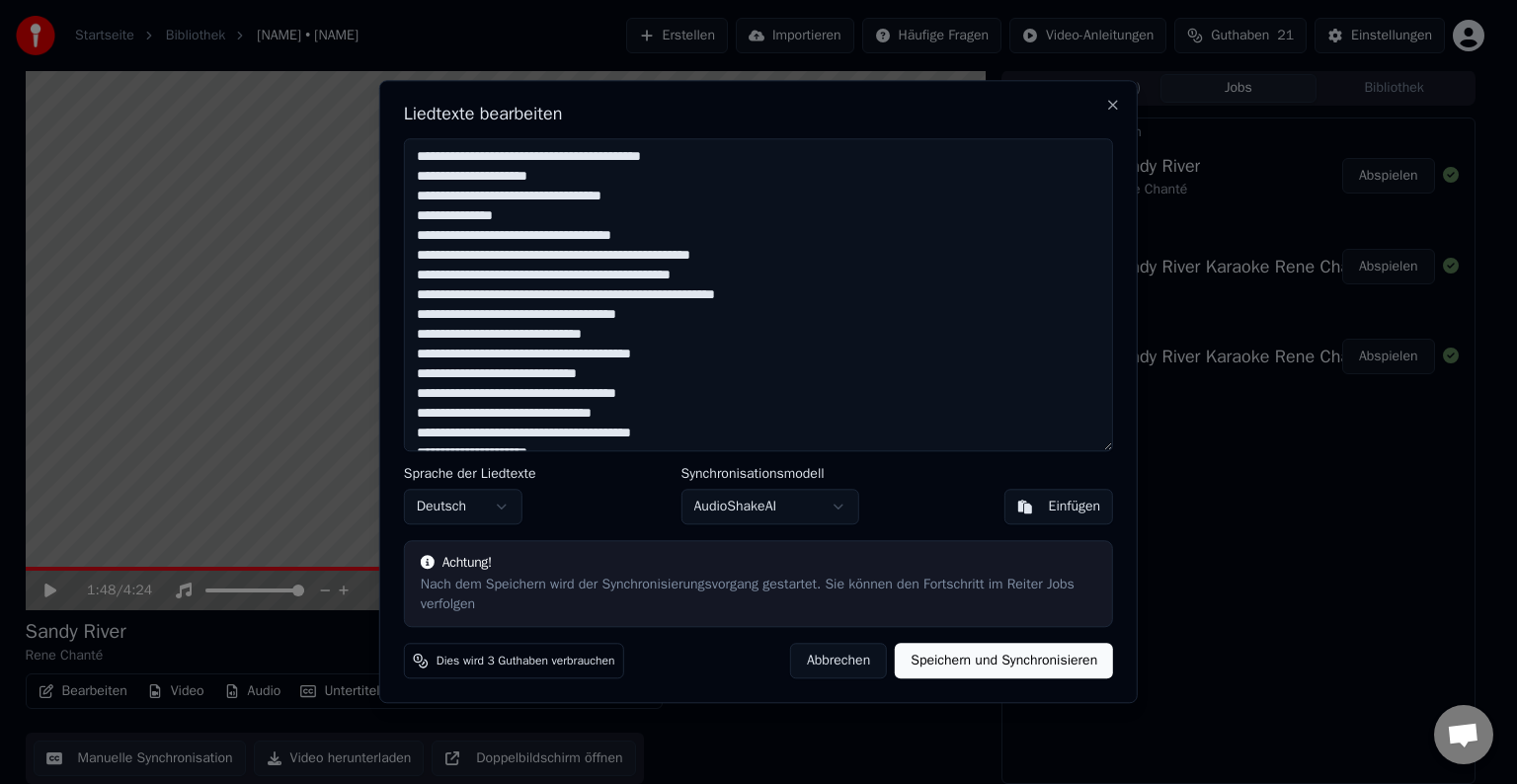 click at bounding box center [758, 294] 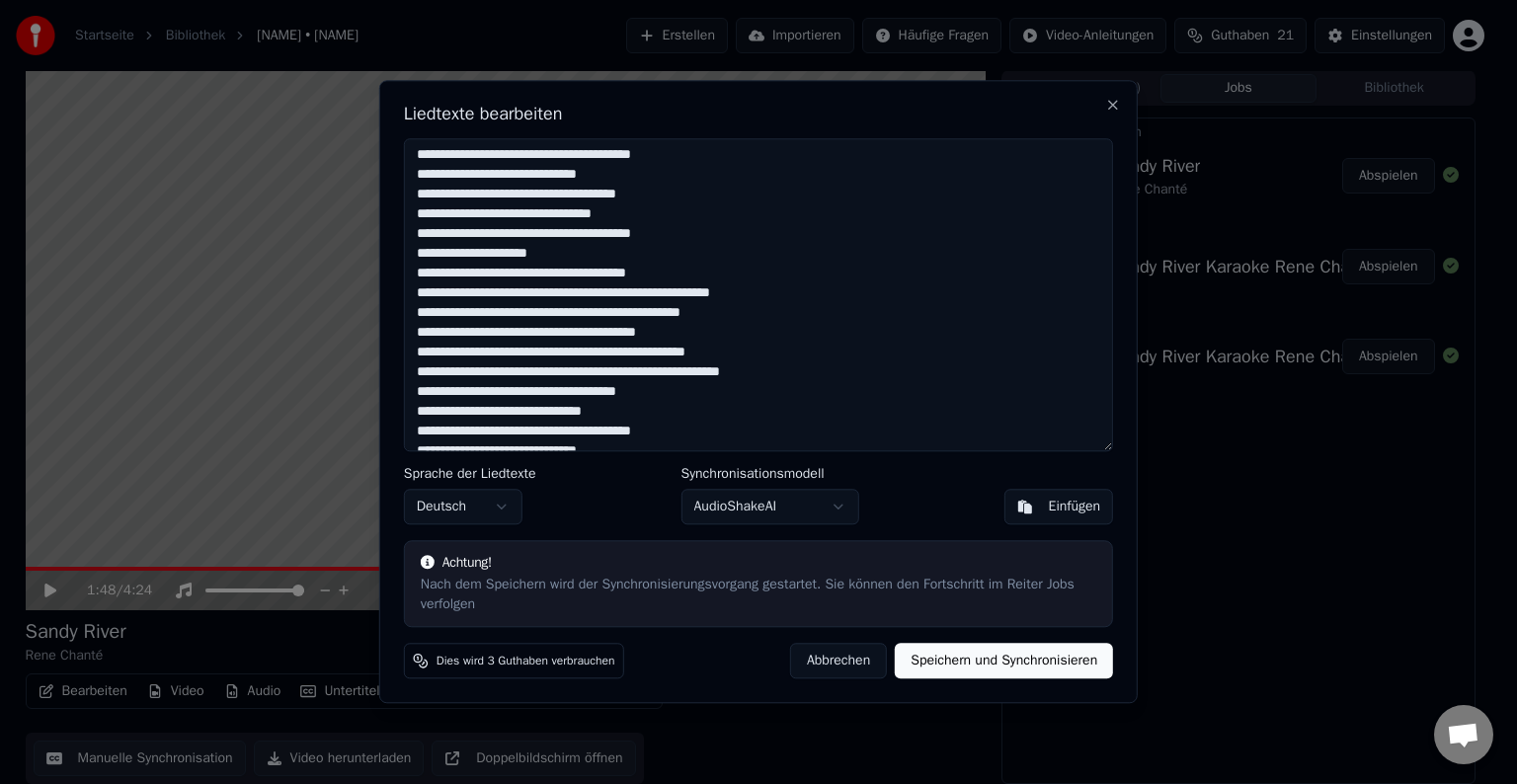 scroll, scrollTop: 197, scrollLeft: 0, axis: vertical 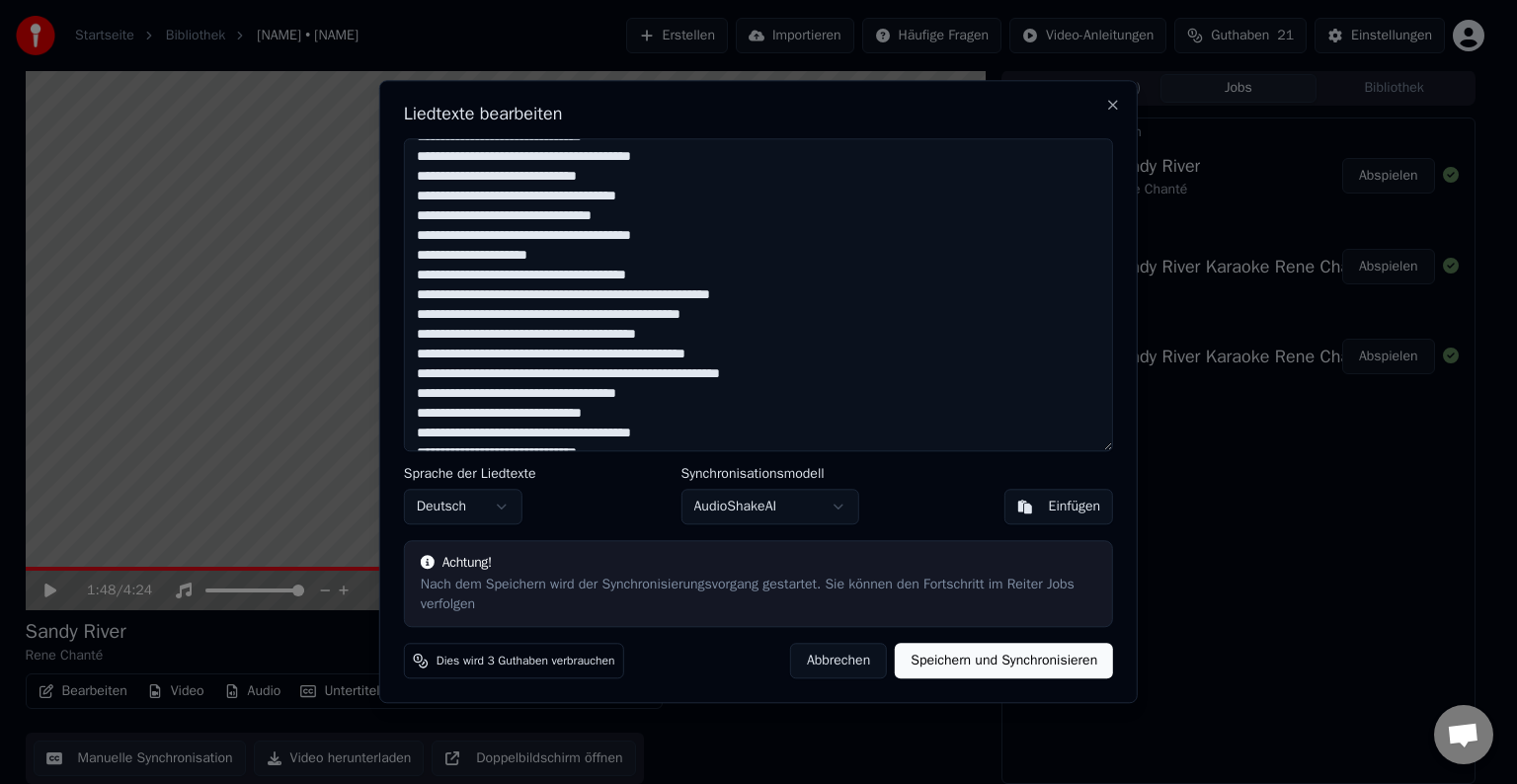 click at bounding box center (758, 294) 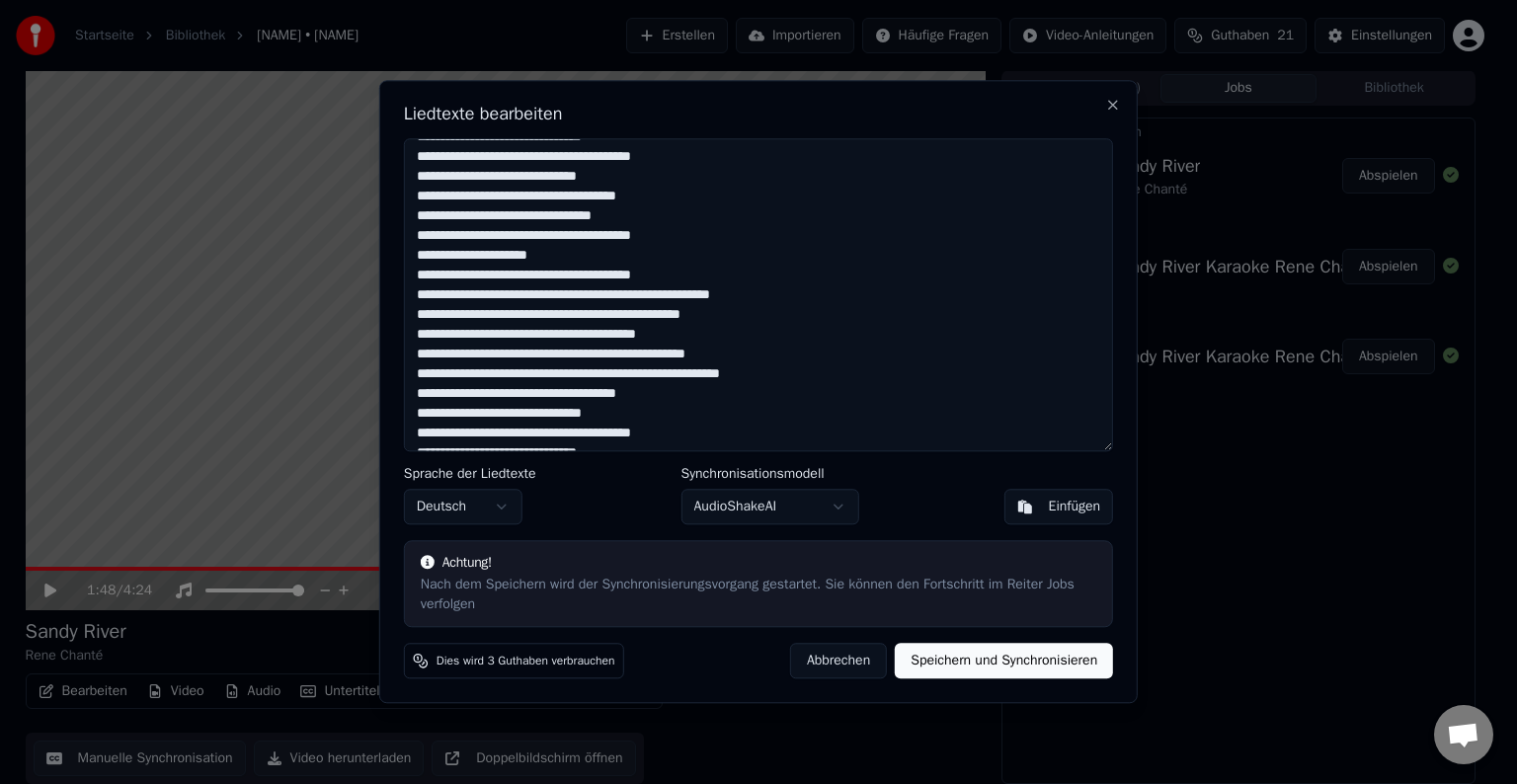 click at bounding box center [758, 294] 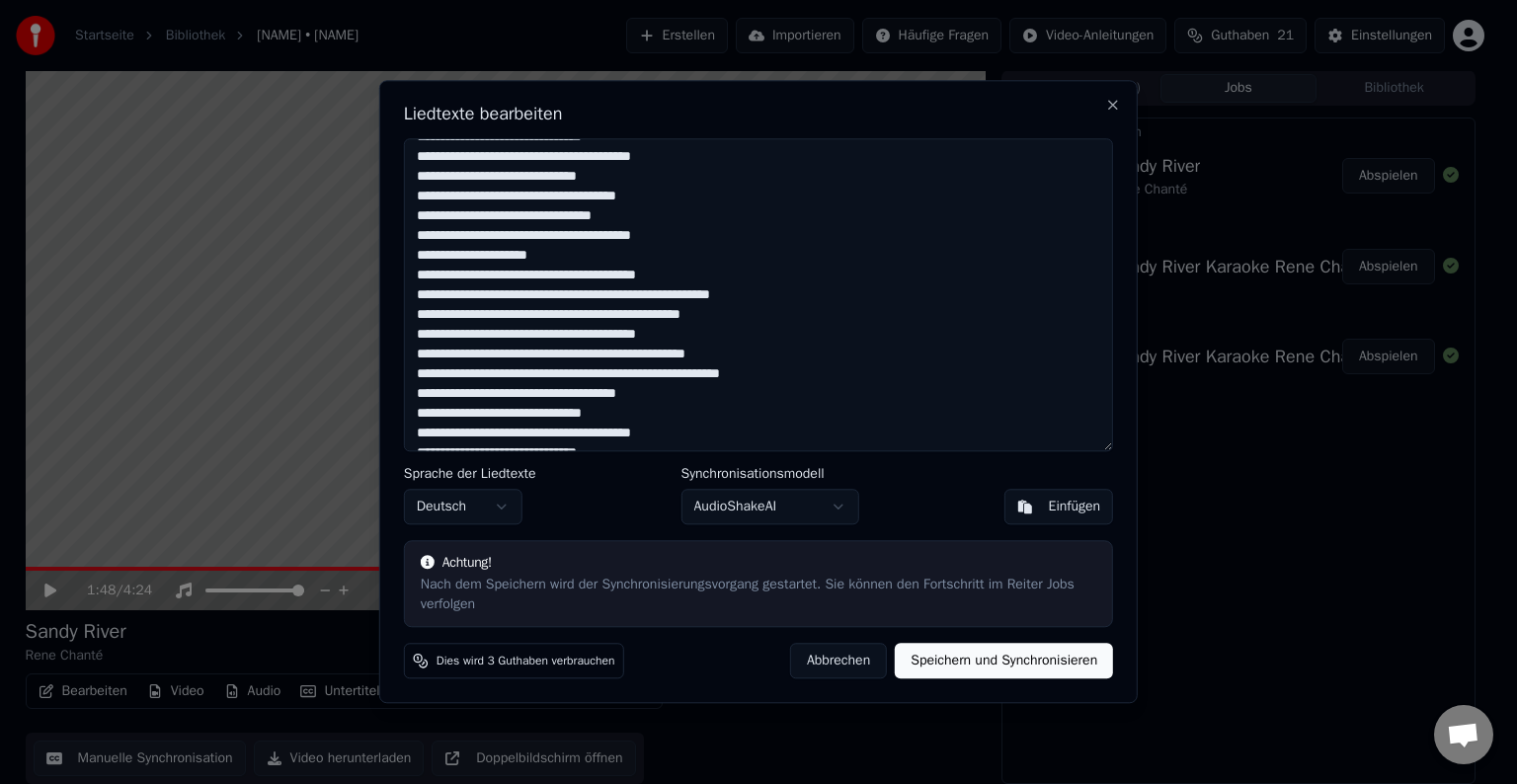 click at bounding box center [758, 294] 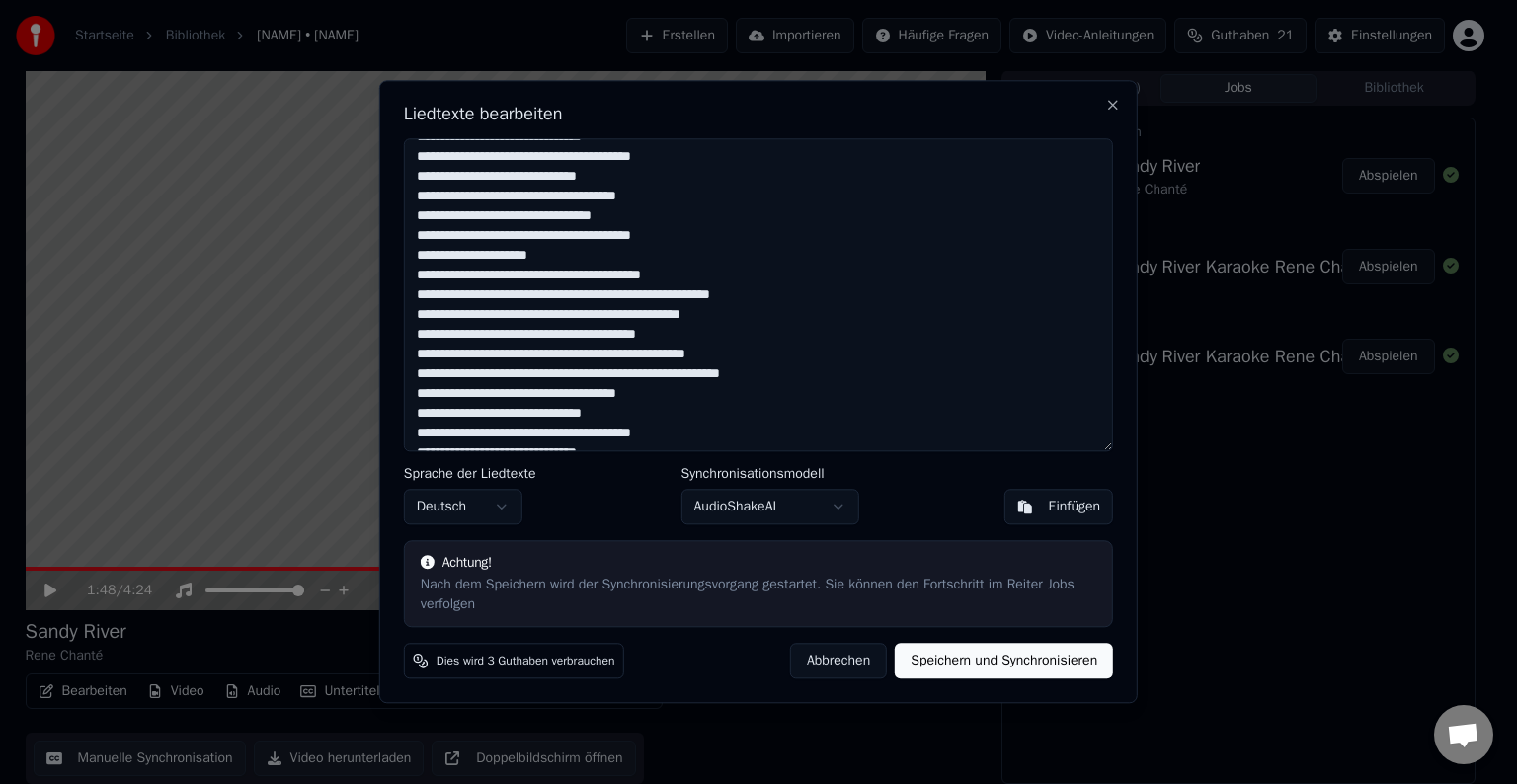 click at bounding box center (758, 294) 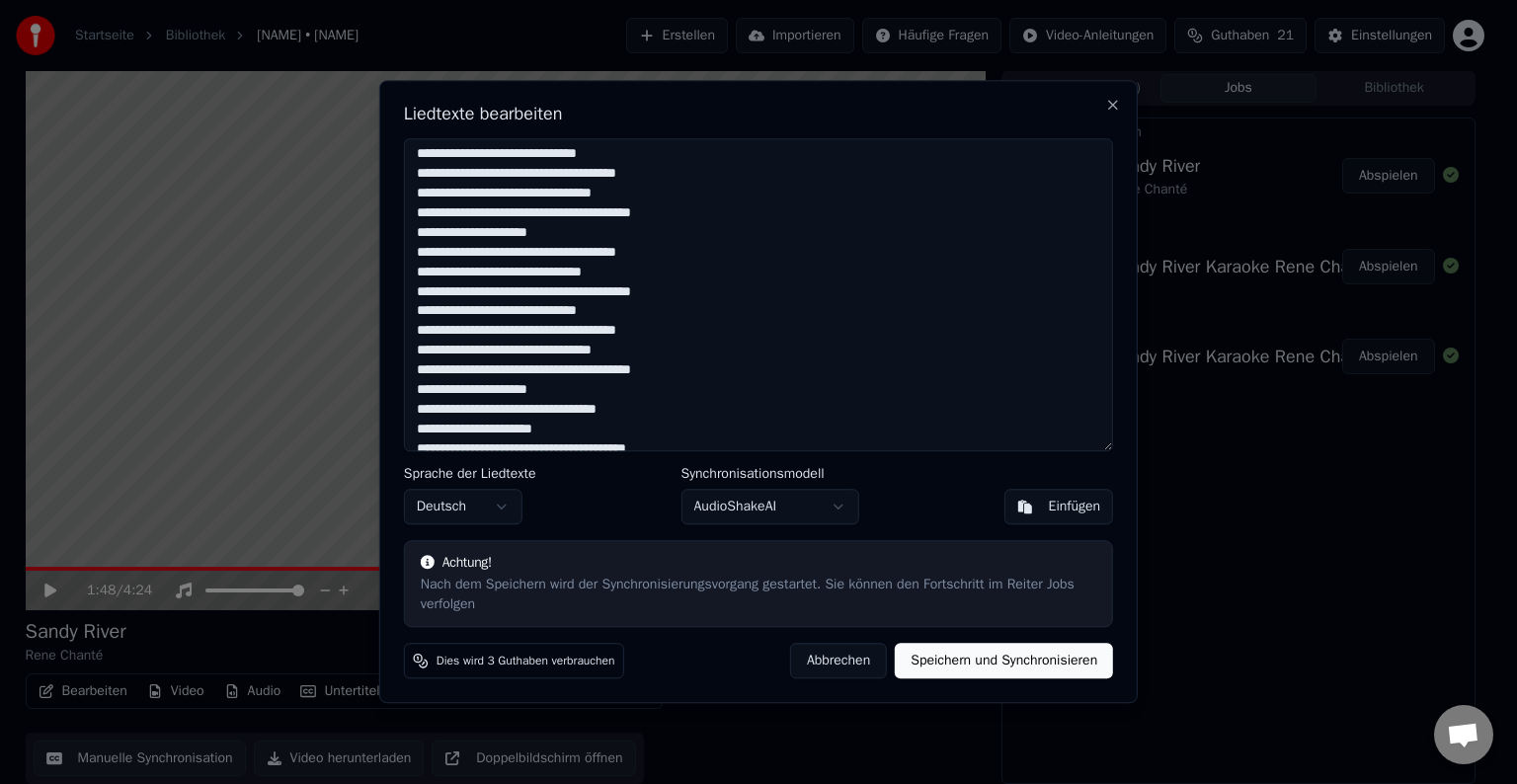 scroll, scrollTop: 512, scrollLeft: 0, axis: vertical 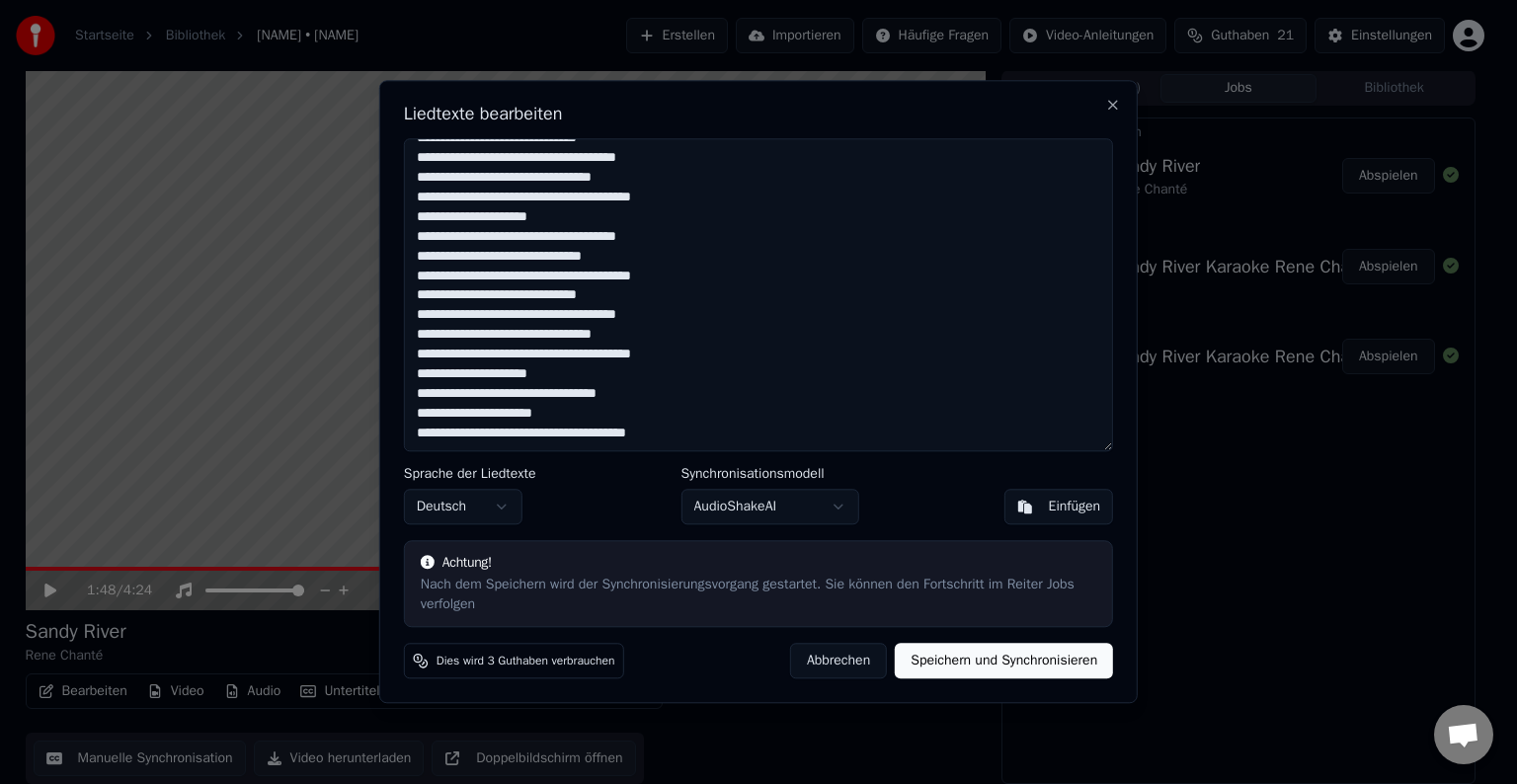 click at bounding box center [758, 294] 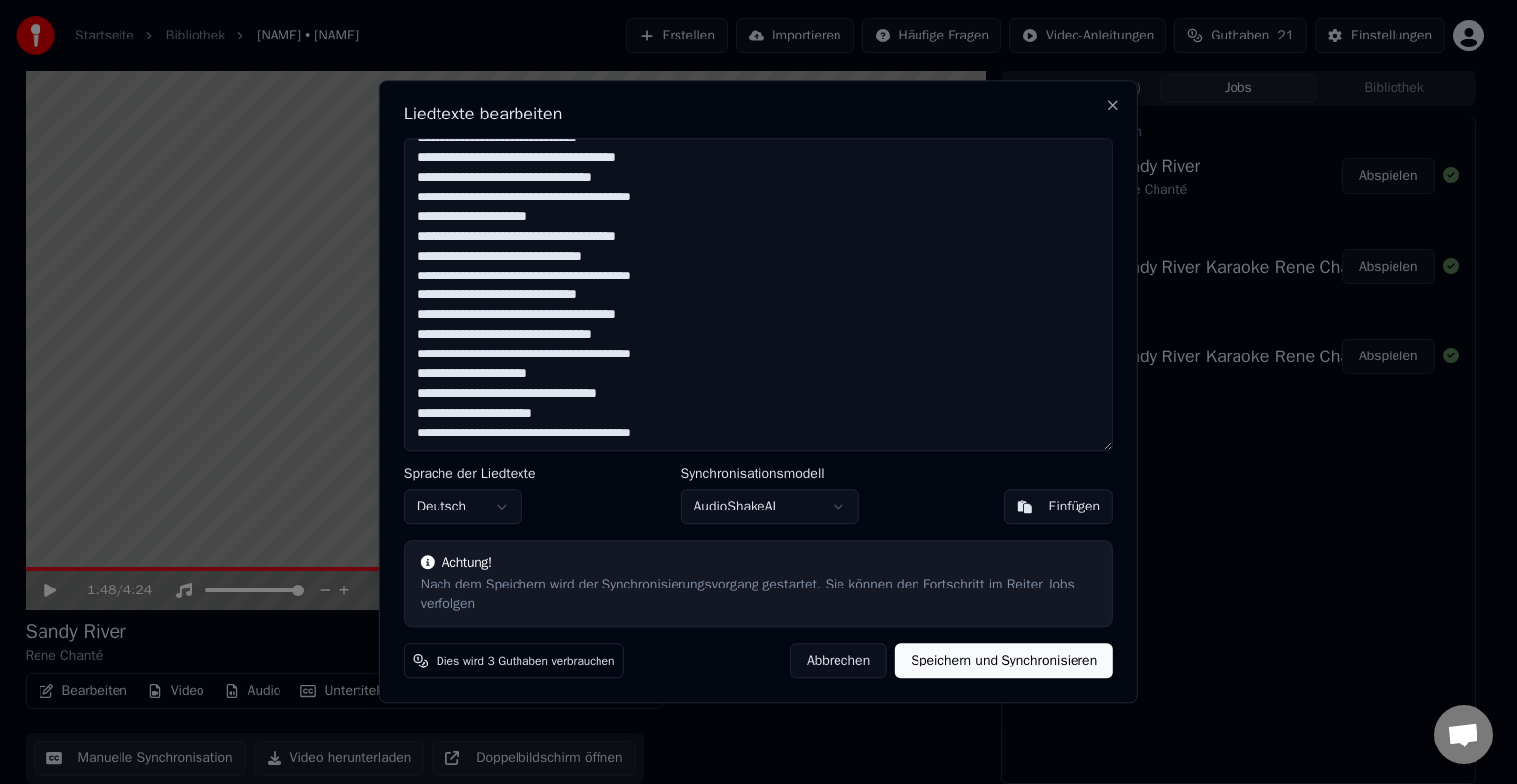 click at bounding box center [758, 294] 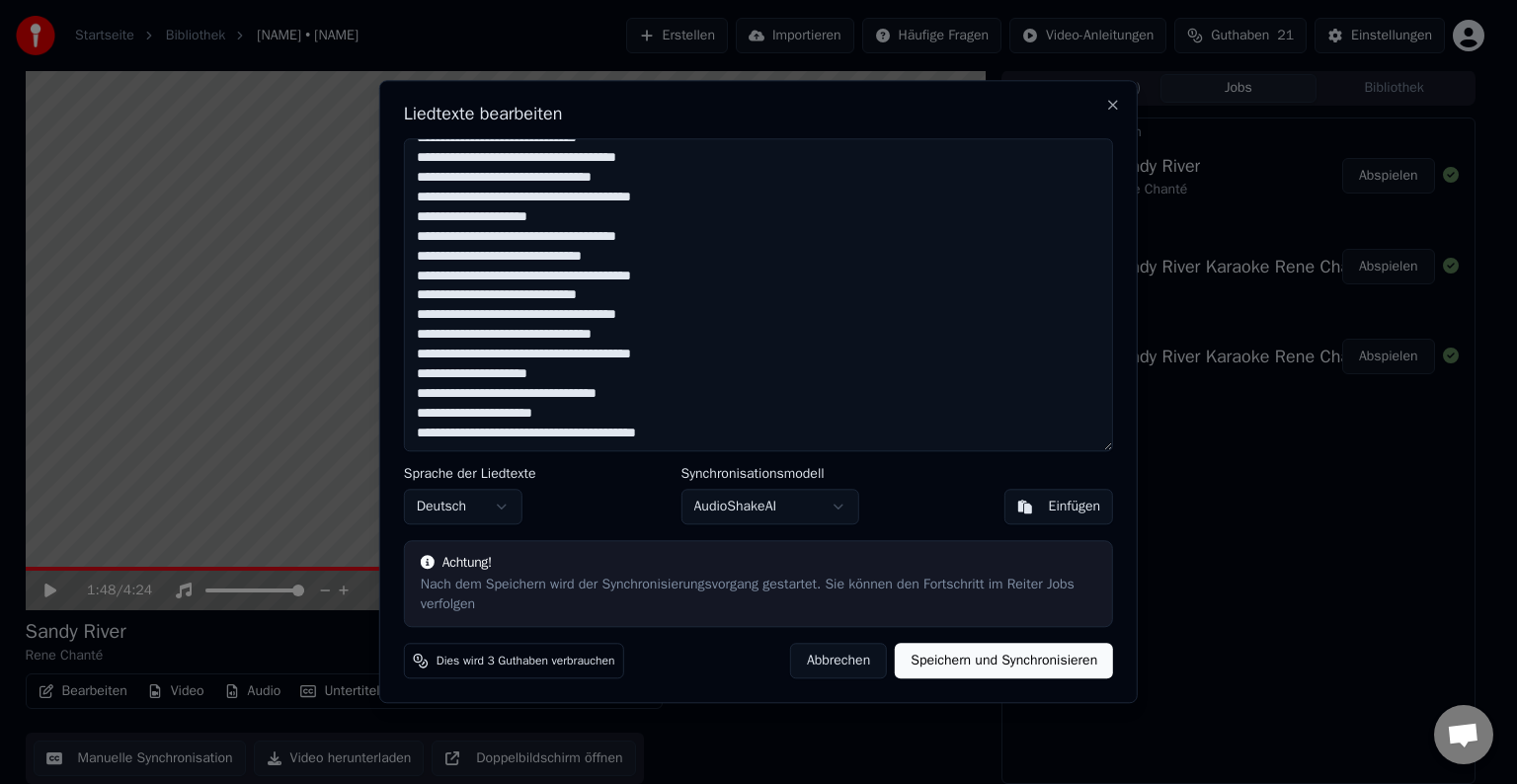 click at bounding box center [758, 294] 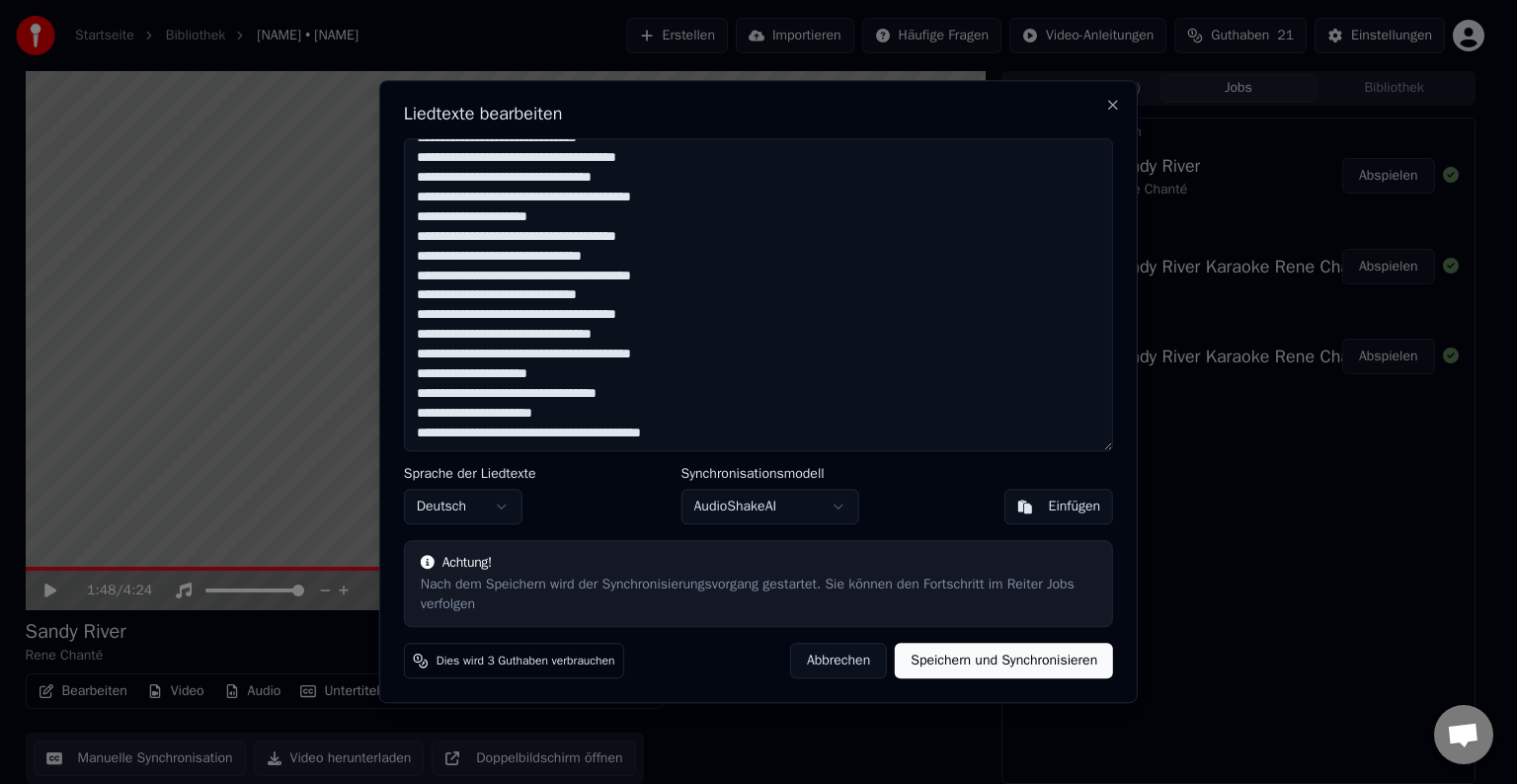click at bounding box center [758, 294] 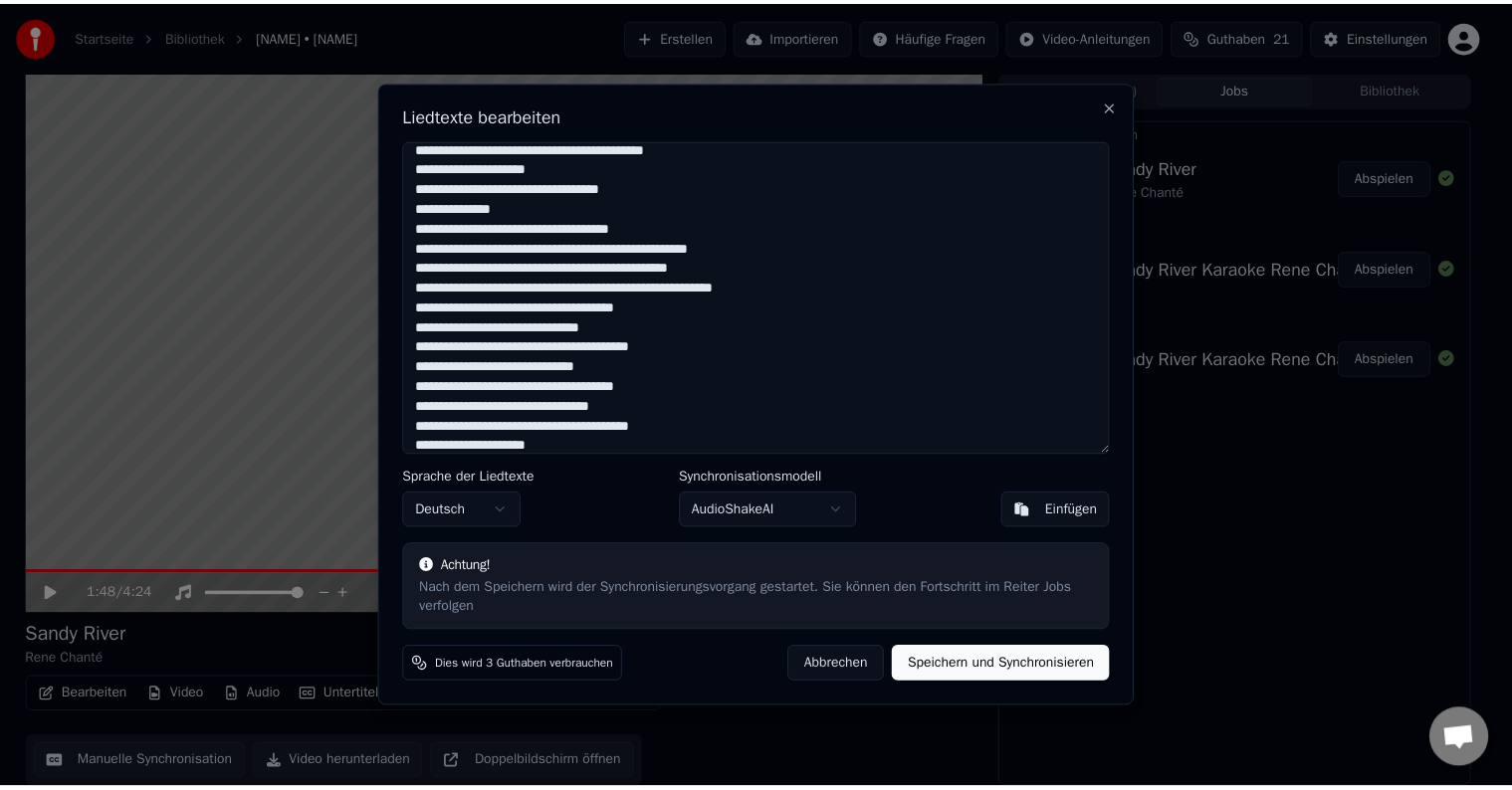 scroll, scrollTop: 0, scrollLeft: 0, axis: both 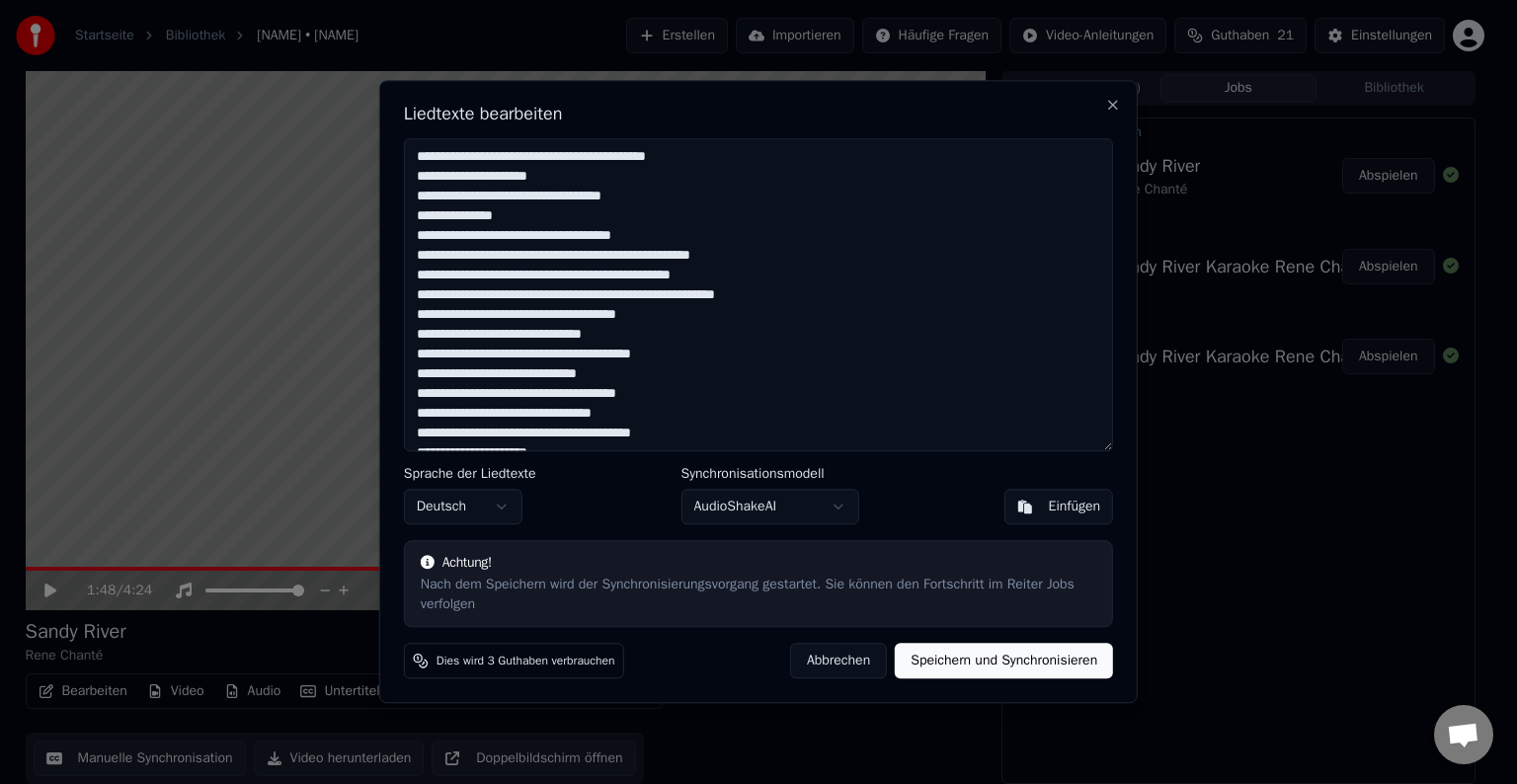 type on "C:\Users\big_6\Music\Neue Projekte\Mixdown\sandy river rene hp.mp3" 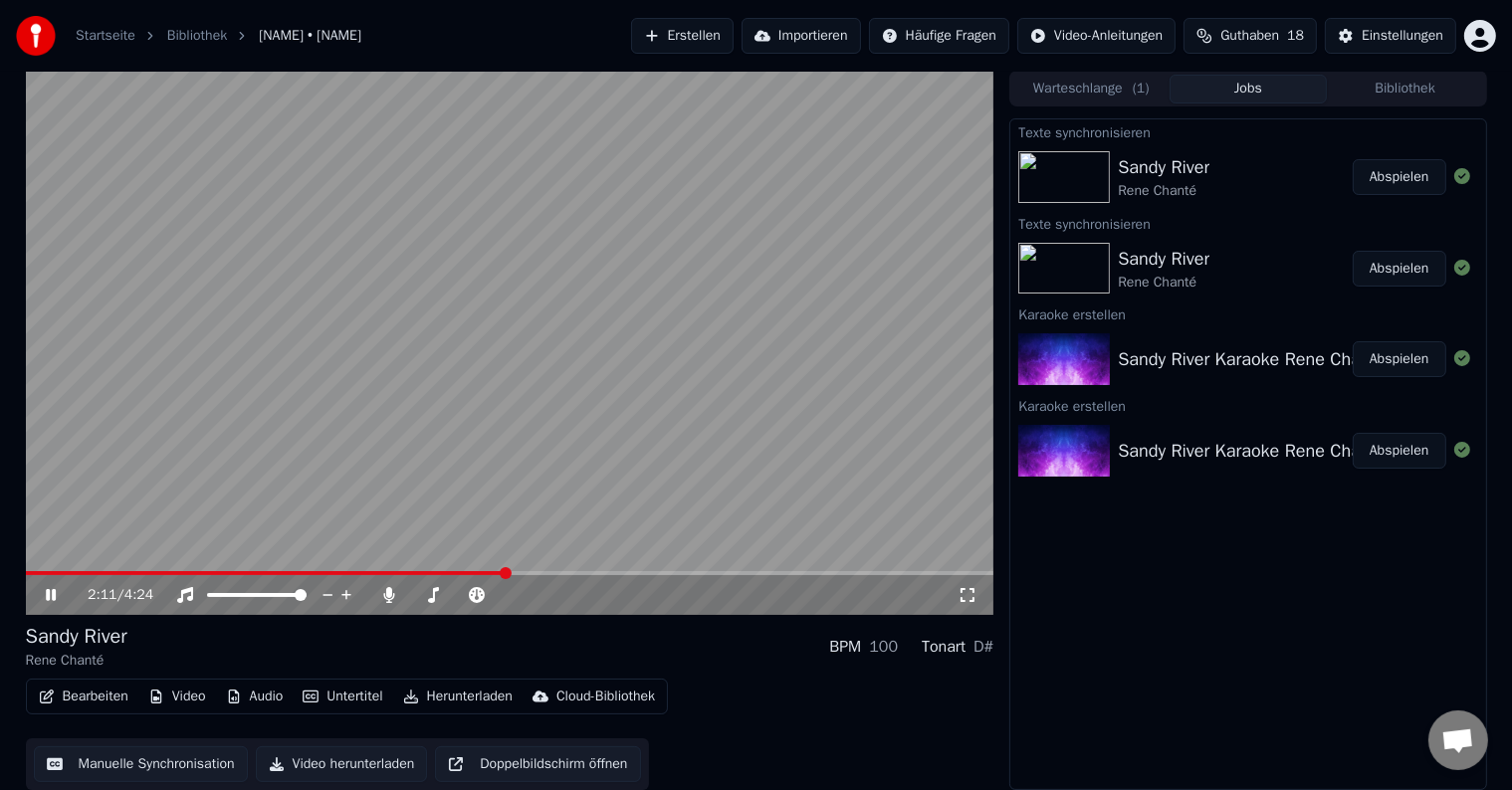 click 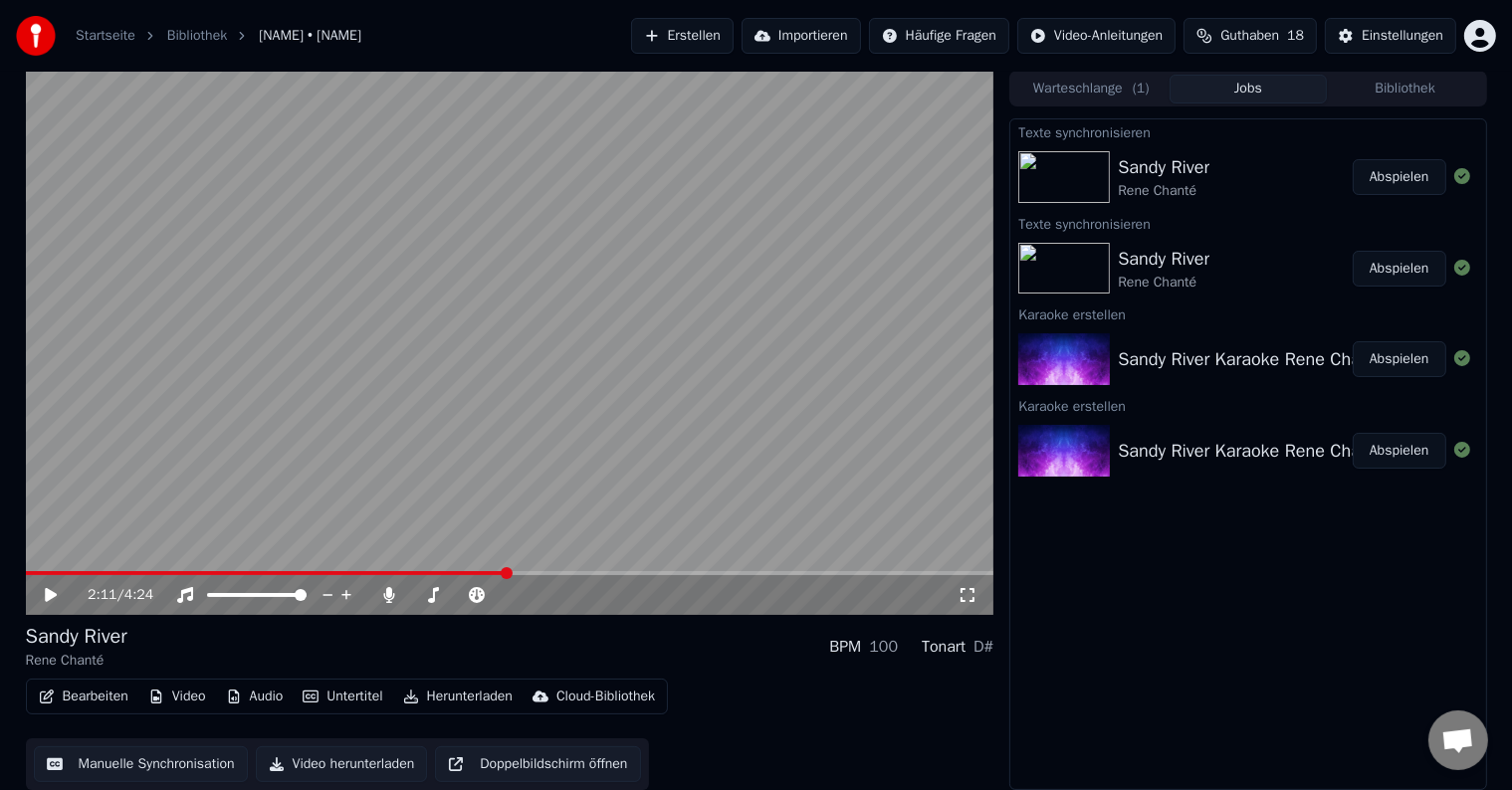 click at bounding box center (266, 573) 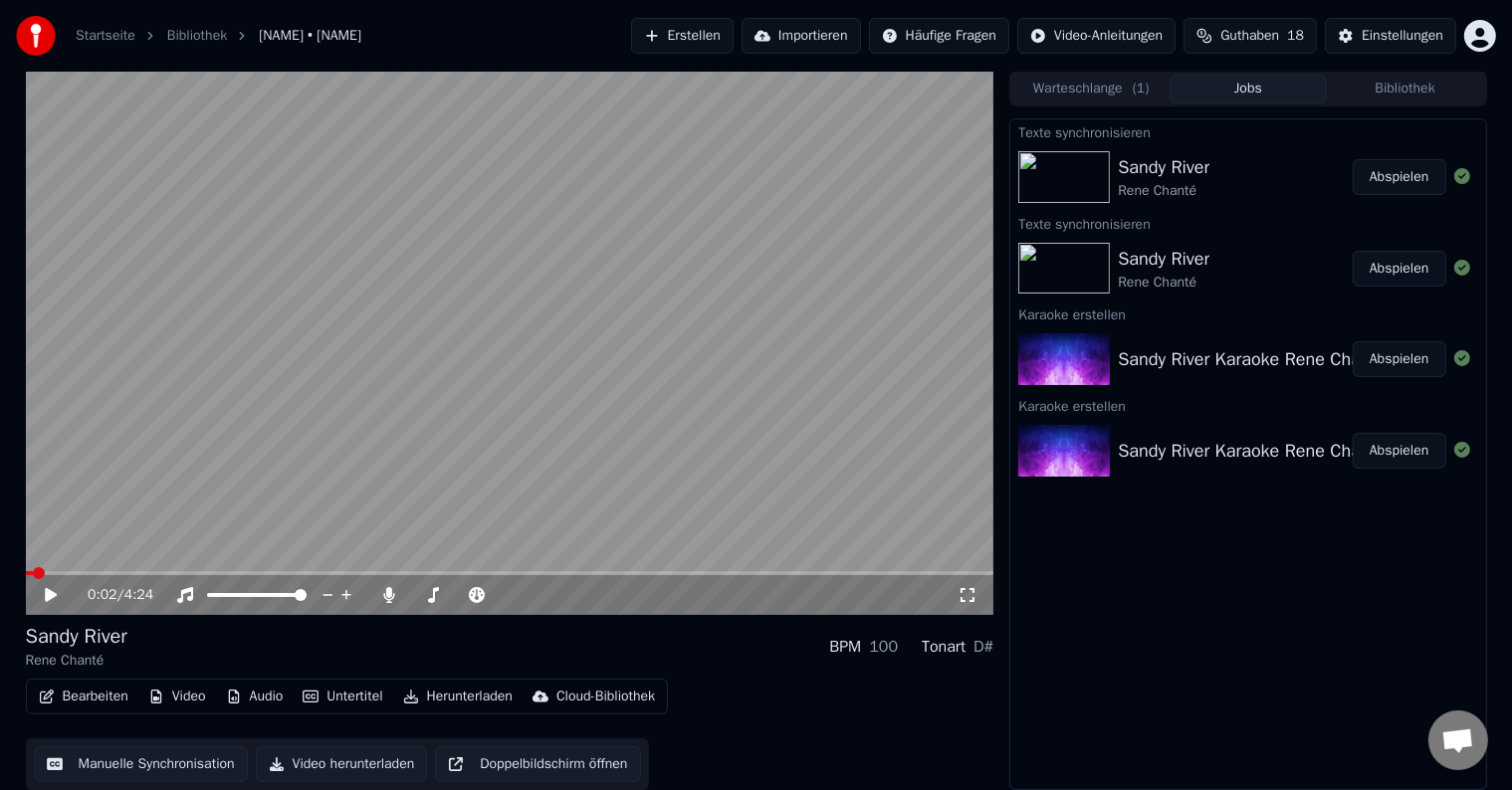 click 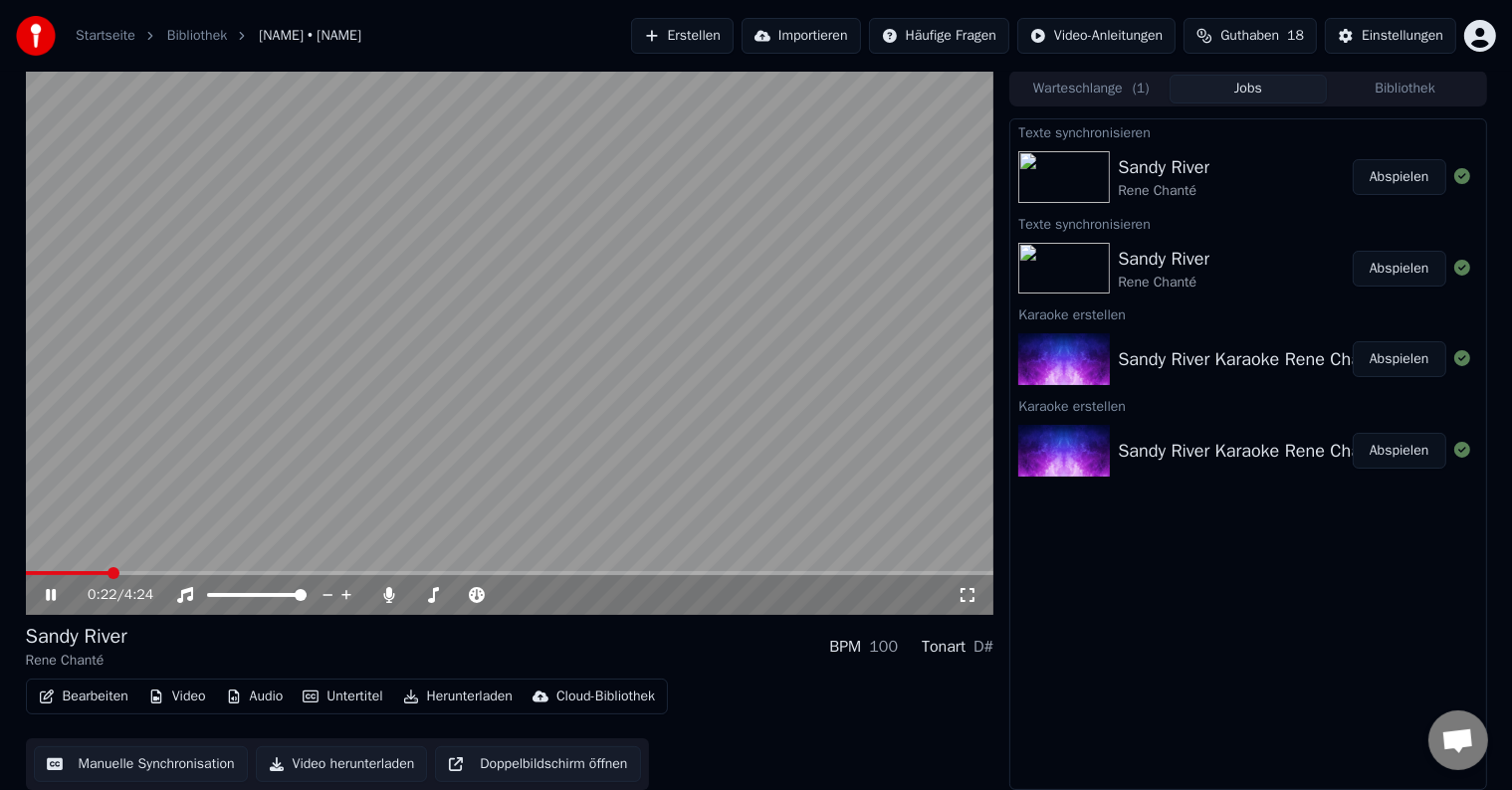 click 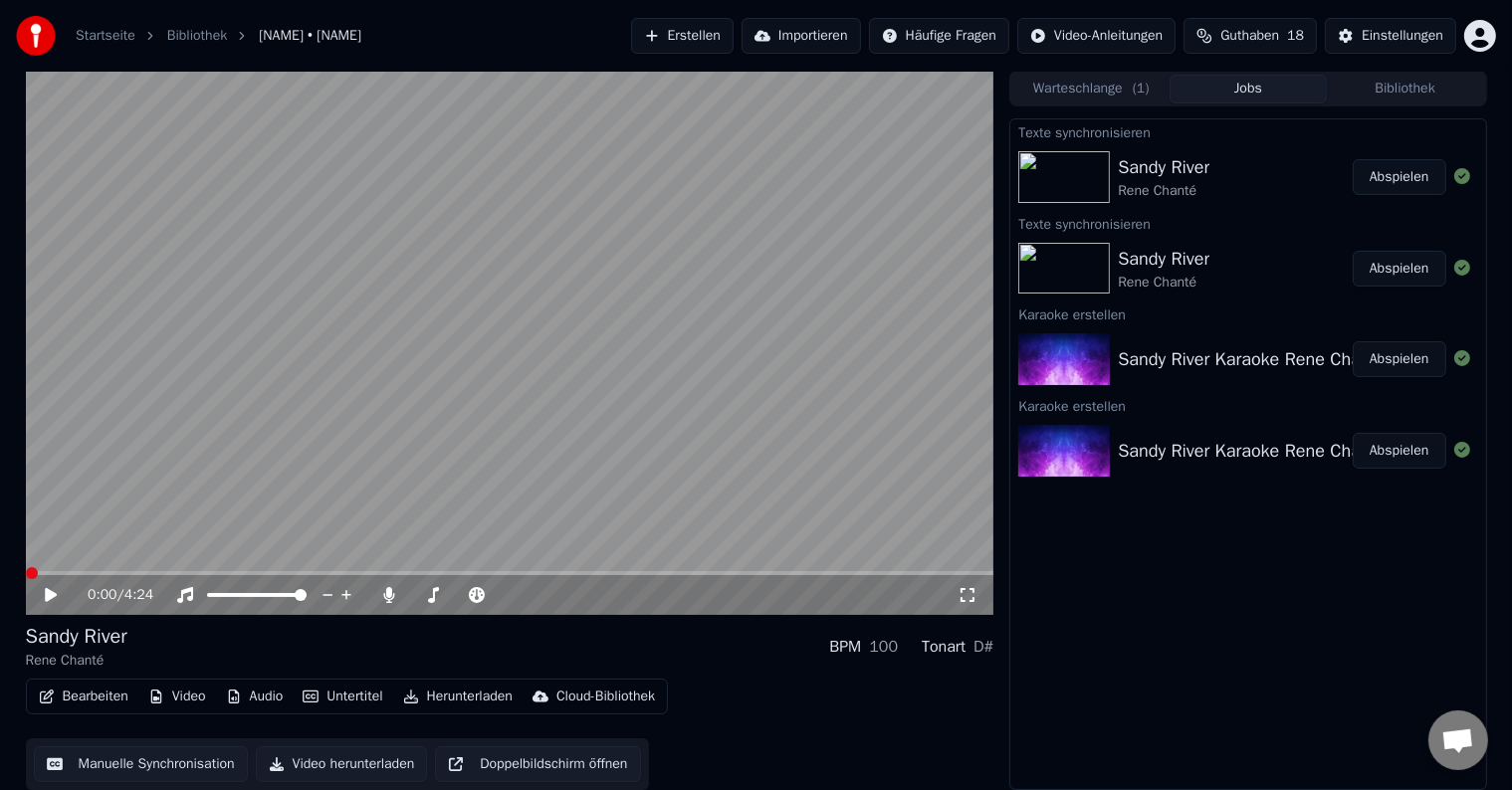 click at bounding box center (32, 573) 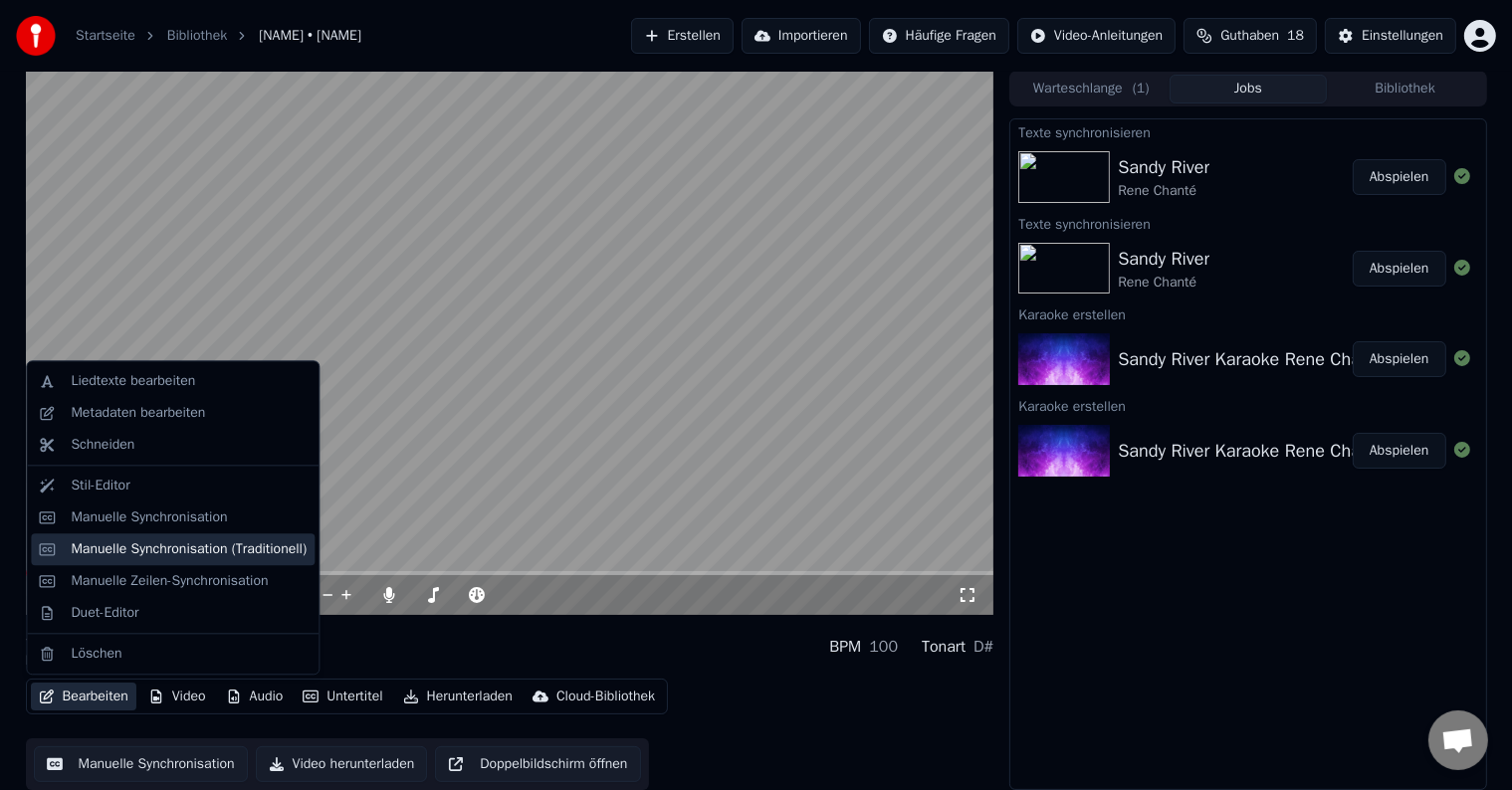 click on "Manuelle Synchronisation (Traditionell)" at bounding box center (188, 549) 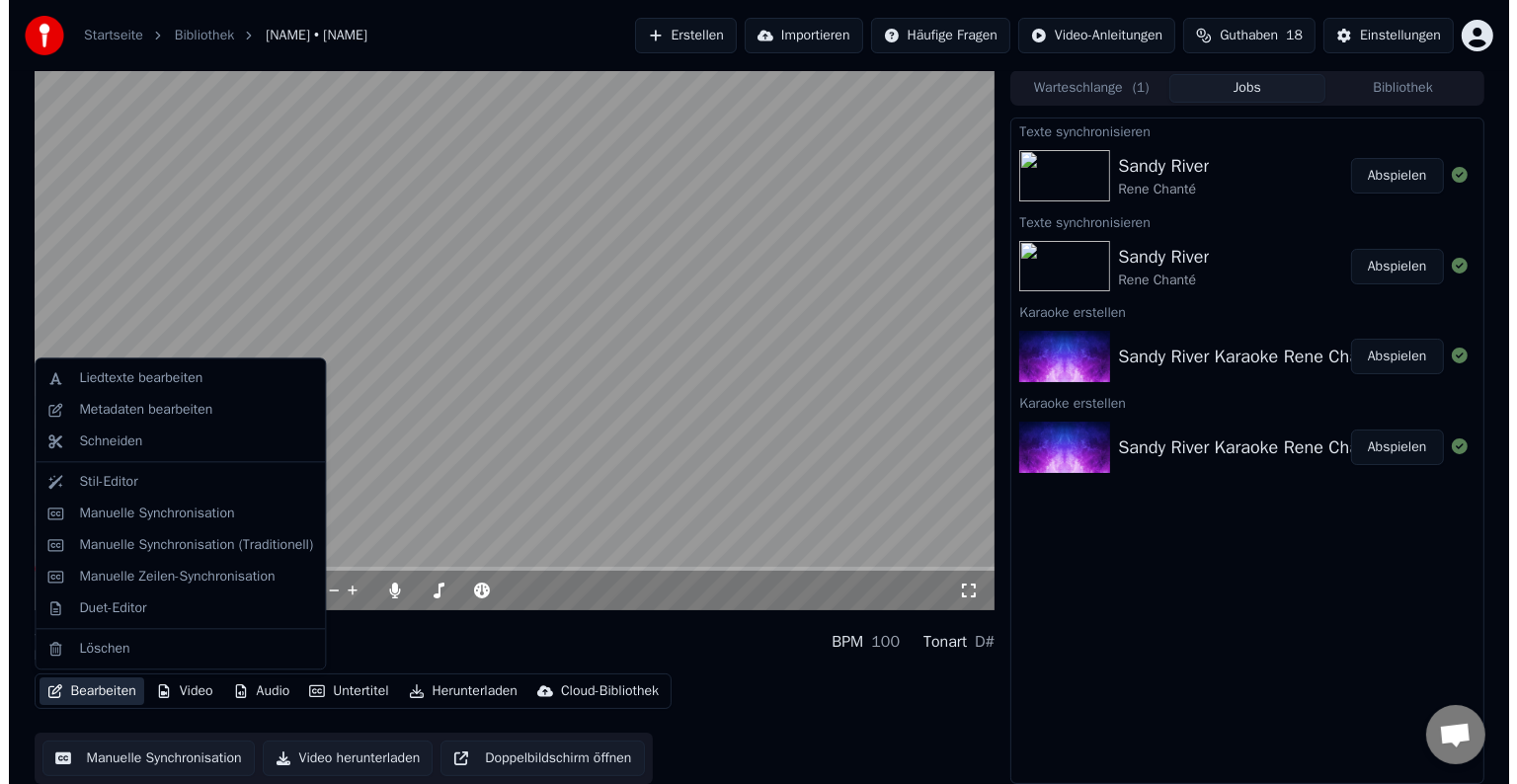 scroll, scrollTop: 0, scrollLeft: 0, axis: both 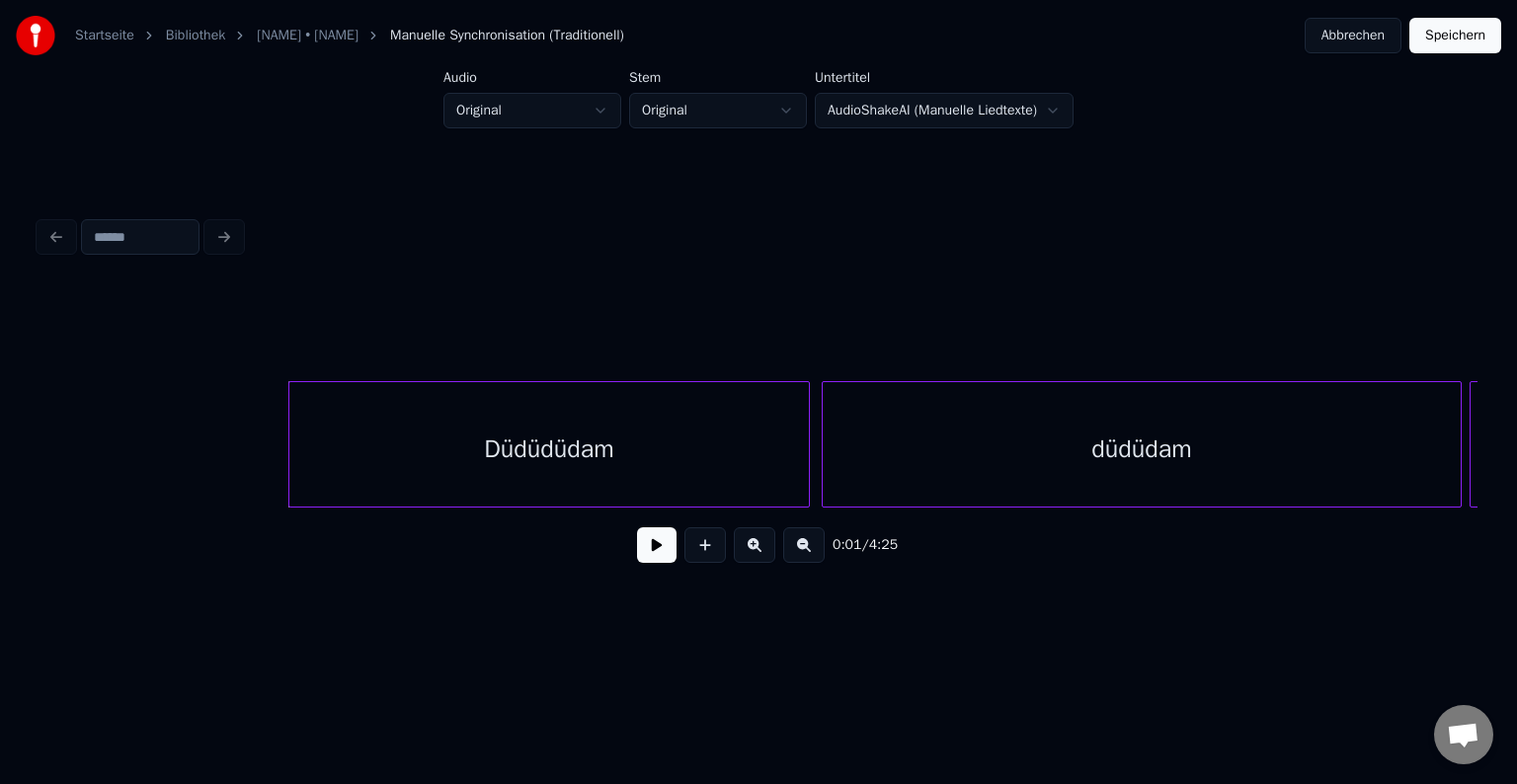 click at bounding box center [657, 545] 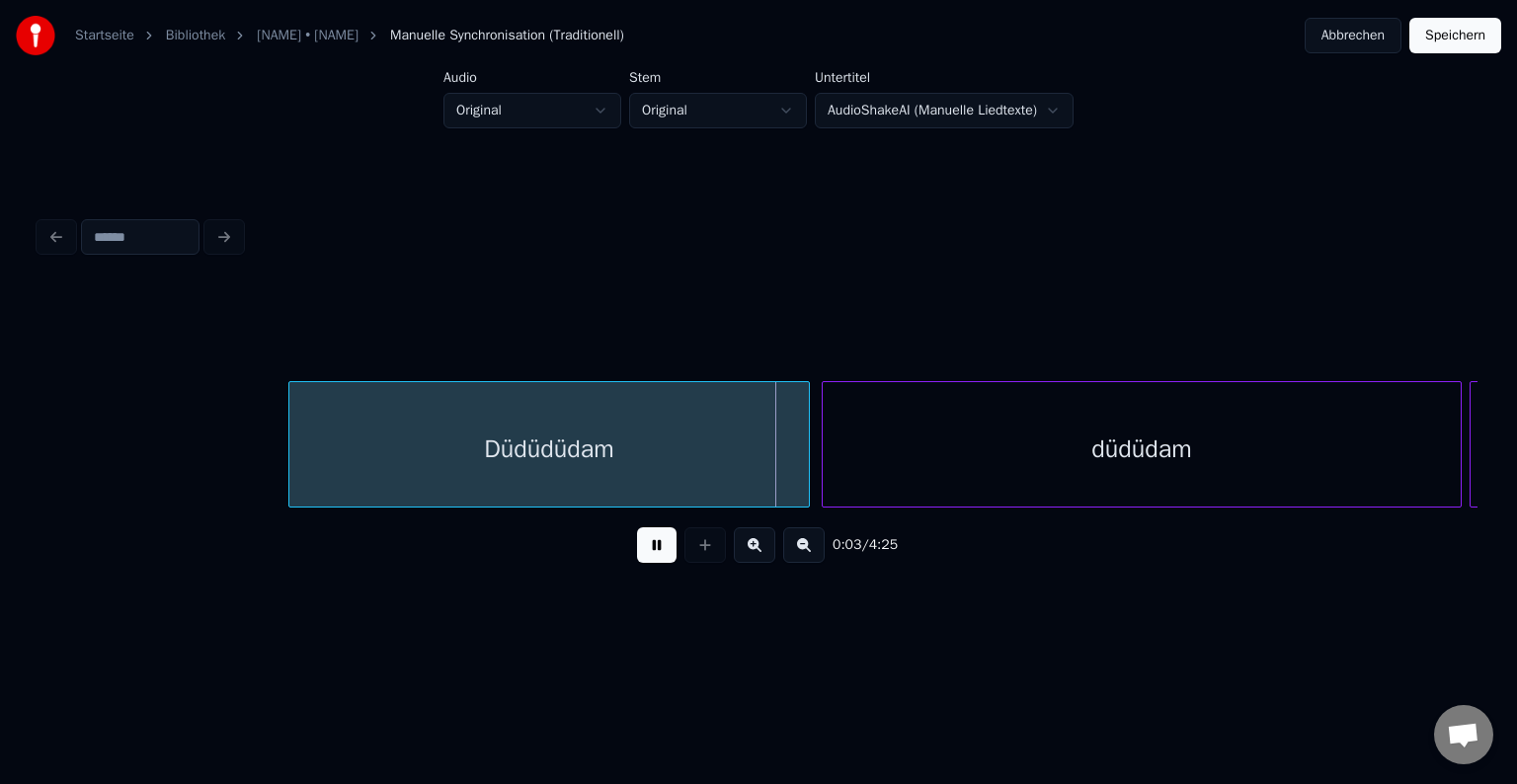 type 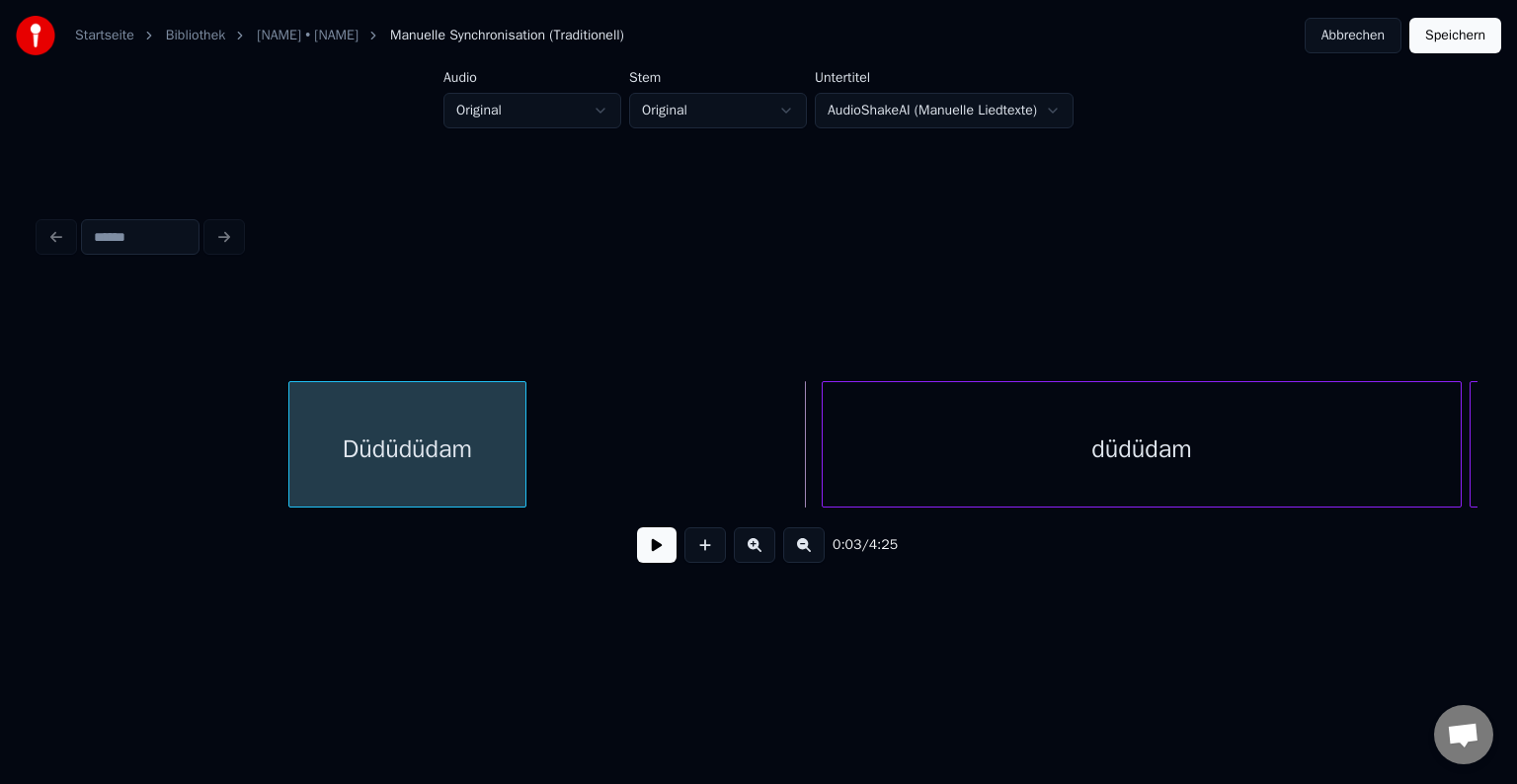 click at bounding box center [522, 444] 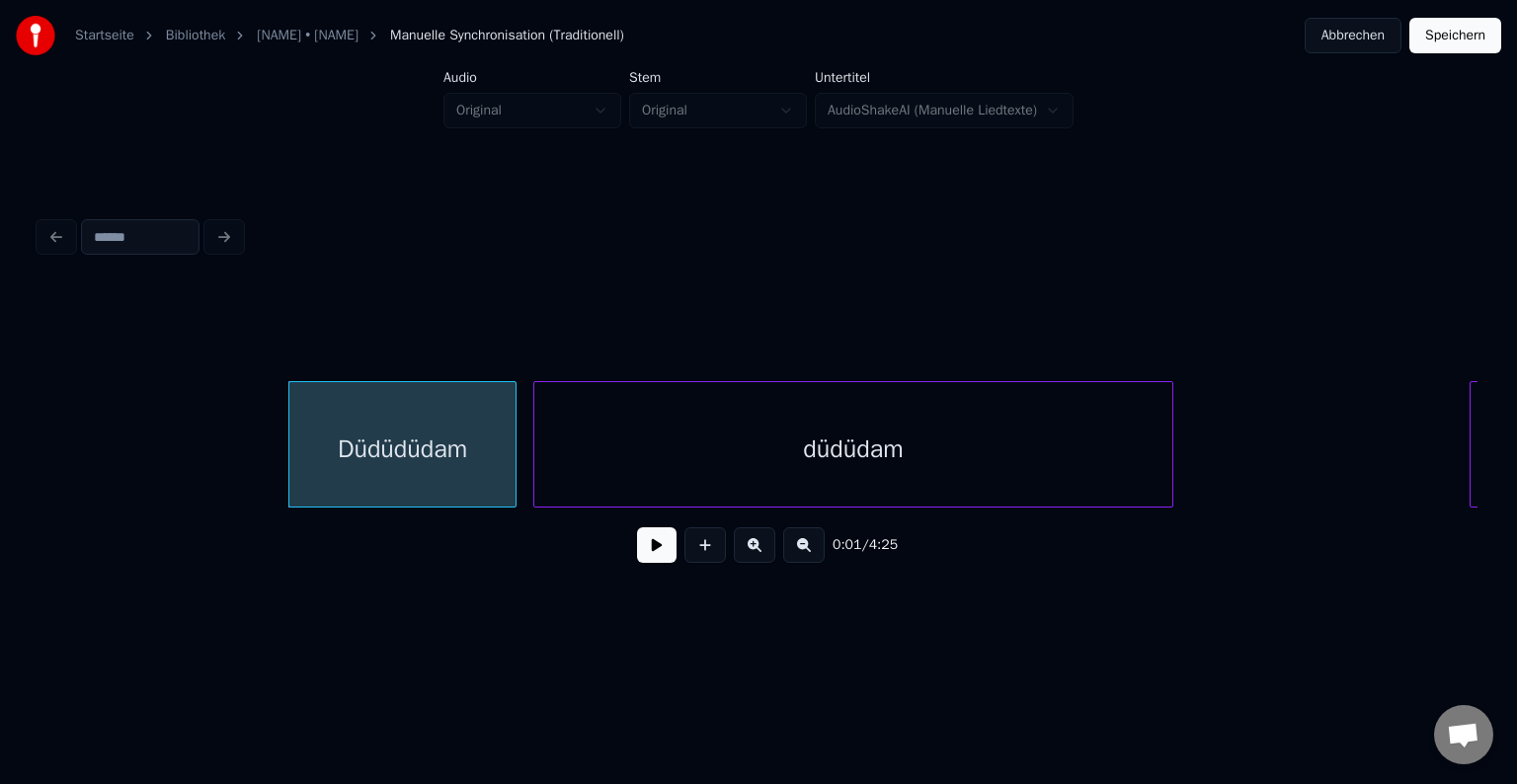 click on "düdüdam" at bounding box center [853, 449] 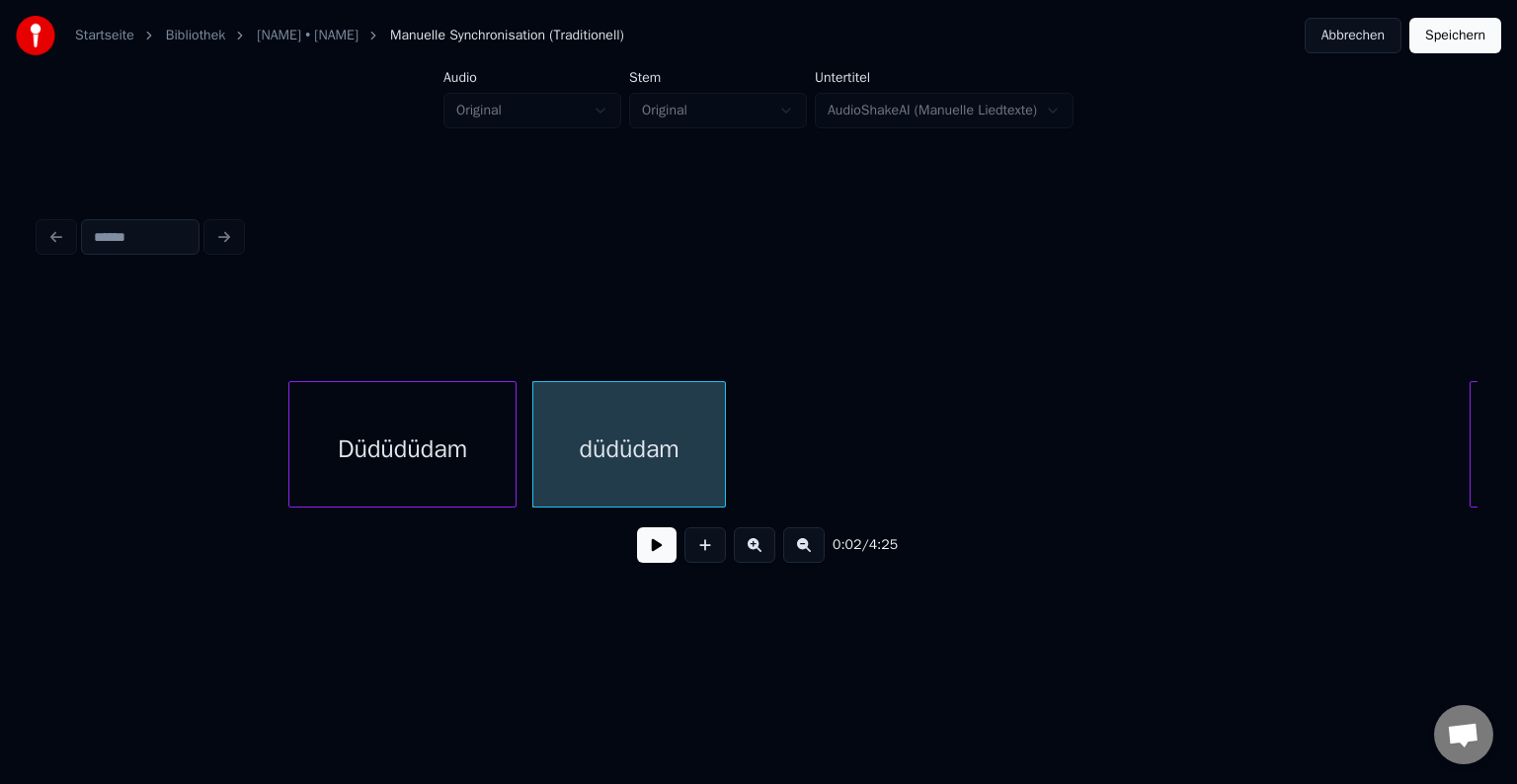click at bounding box center (722, 444) 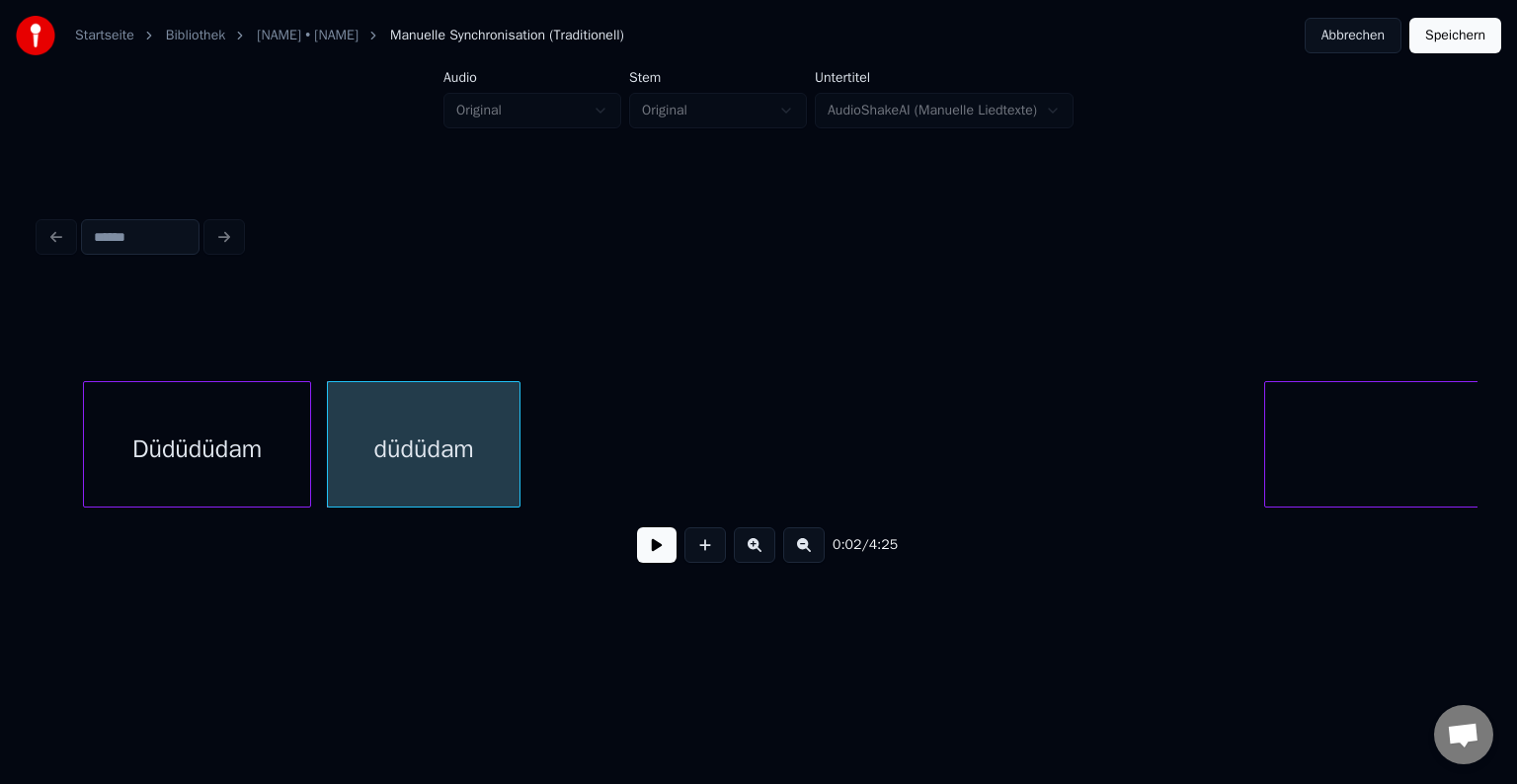 scroll, scrollTop: 0, scrollLeft: 236, axis: horizontal 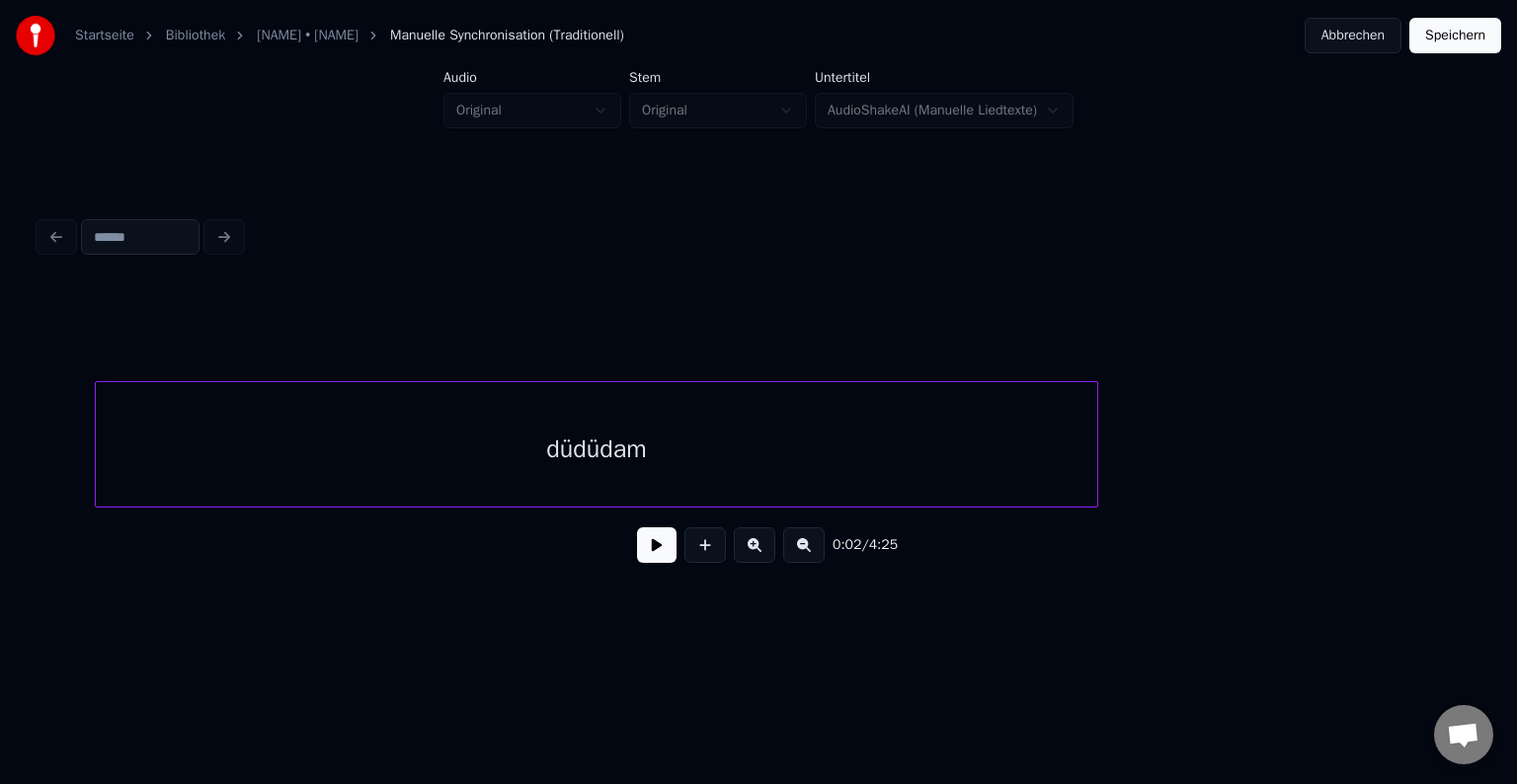 click on "düdüdam" at bounding box center (597, 449) 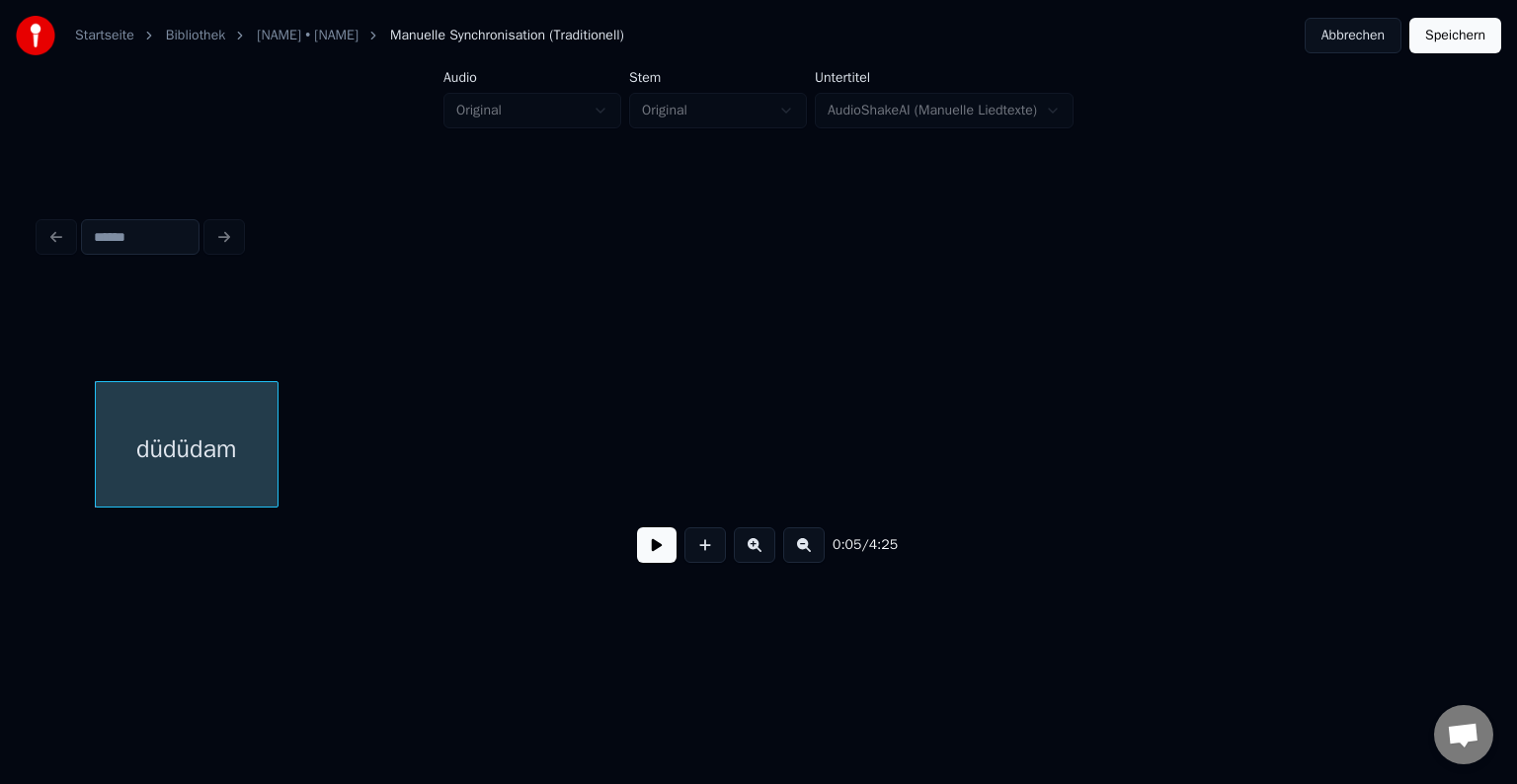 click at bounding box center (275, 444) 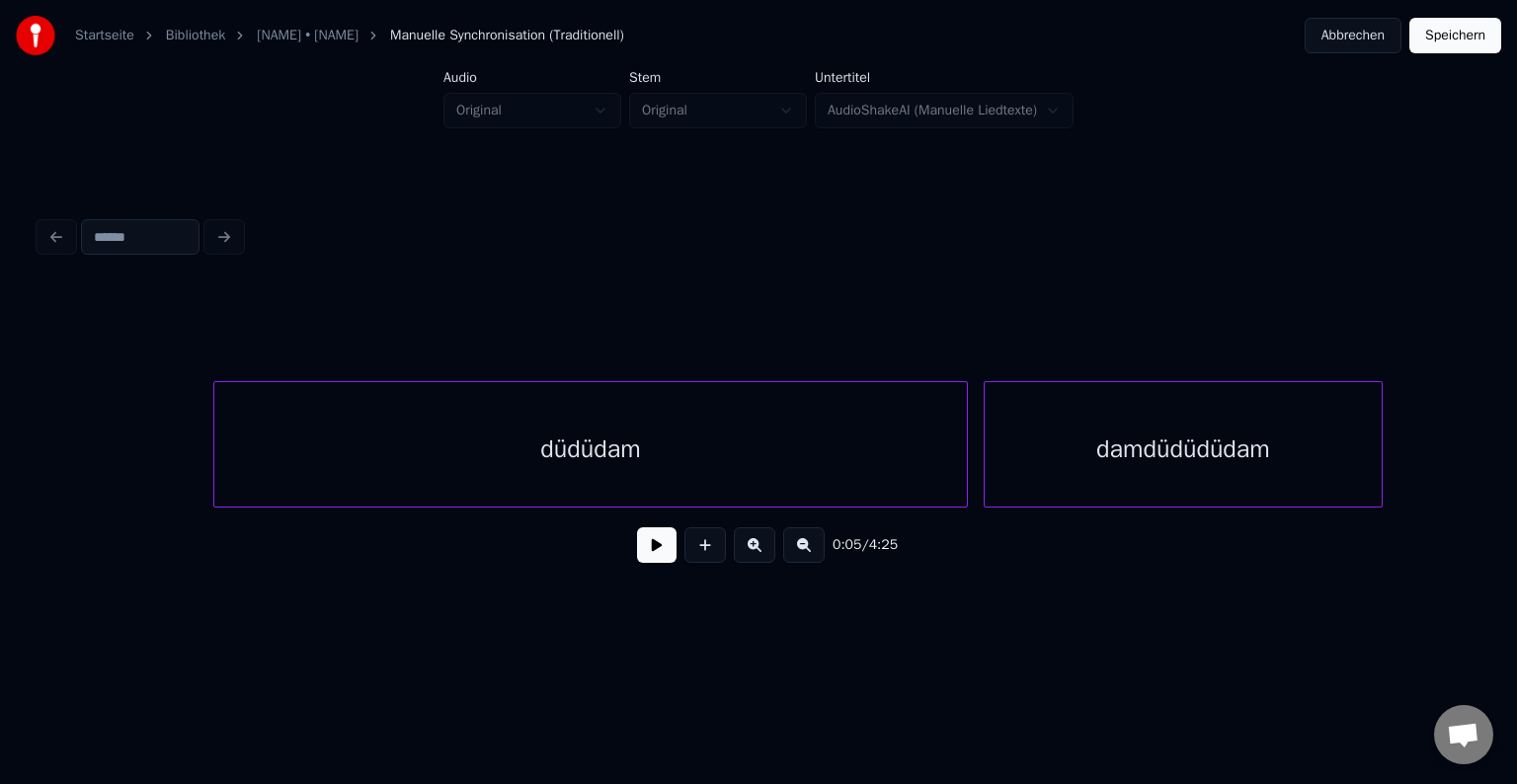 scroll, scrollTop: 0, scrollLeft: 2237, axis: horizontal 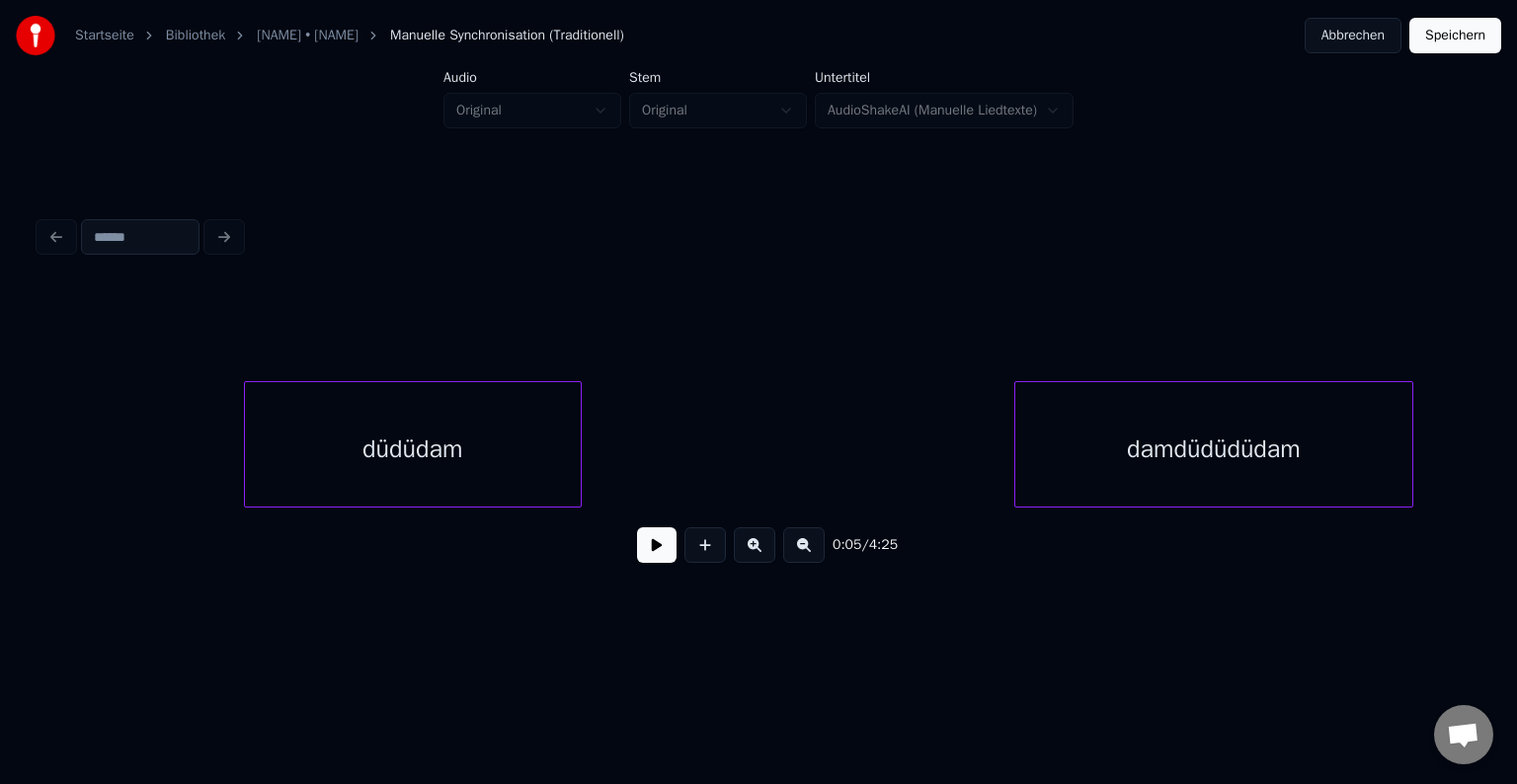 click at bounding box center (578, 444) 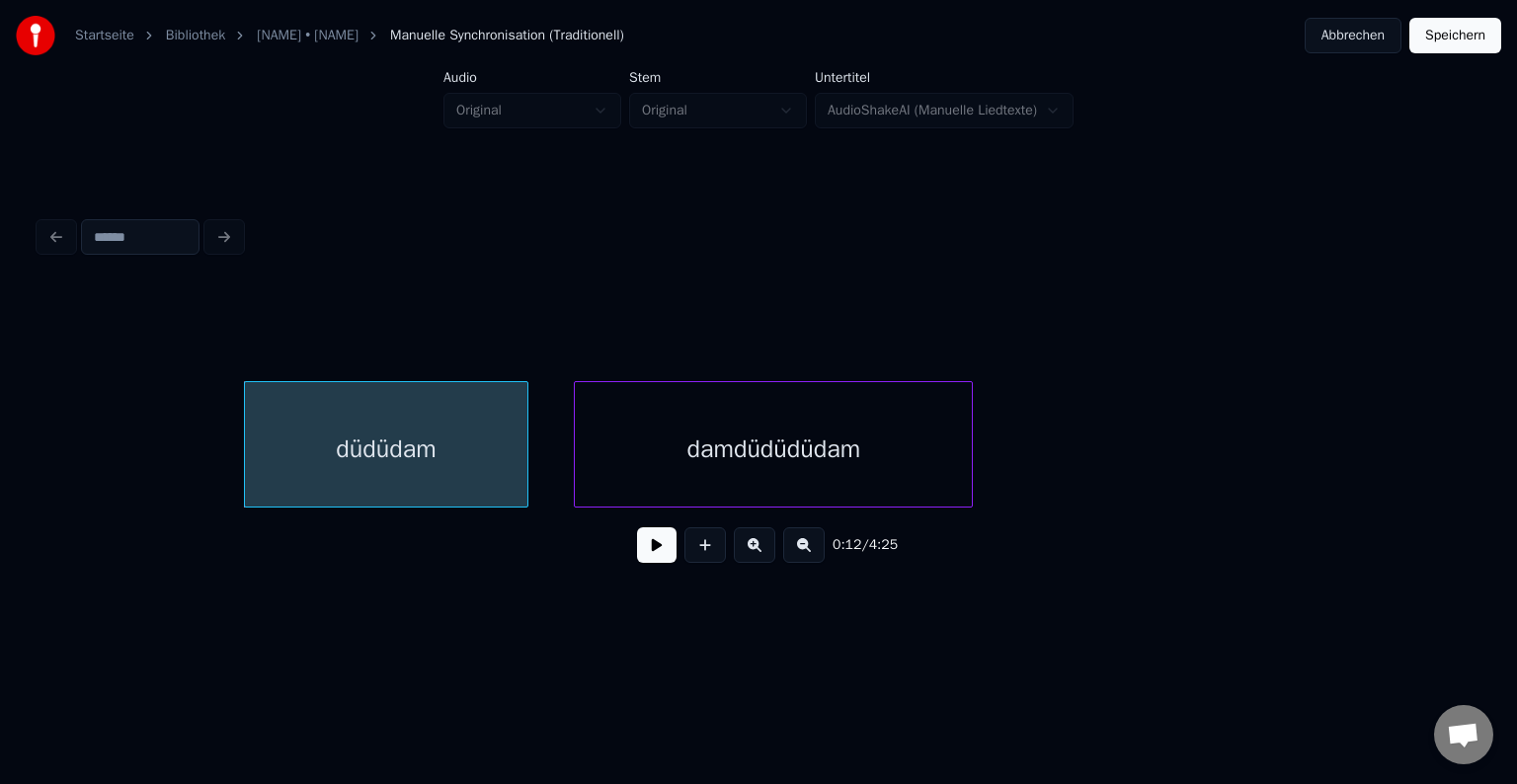 click on "damdüdüdüdam" at bounding box center [773, 449] 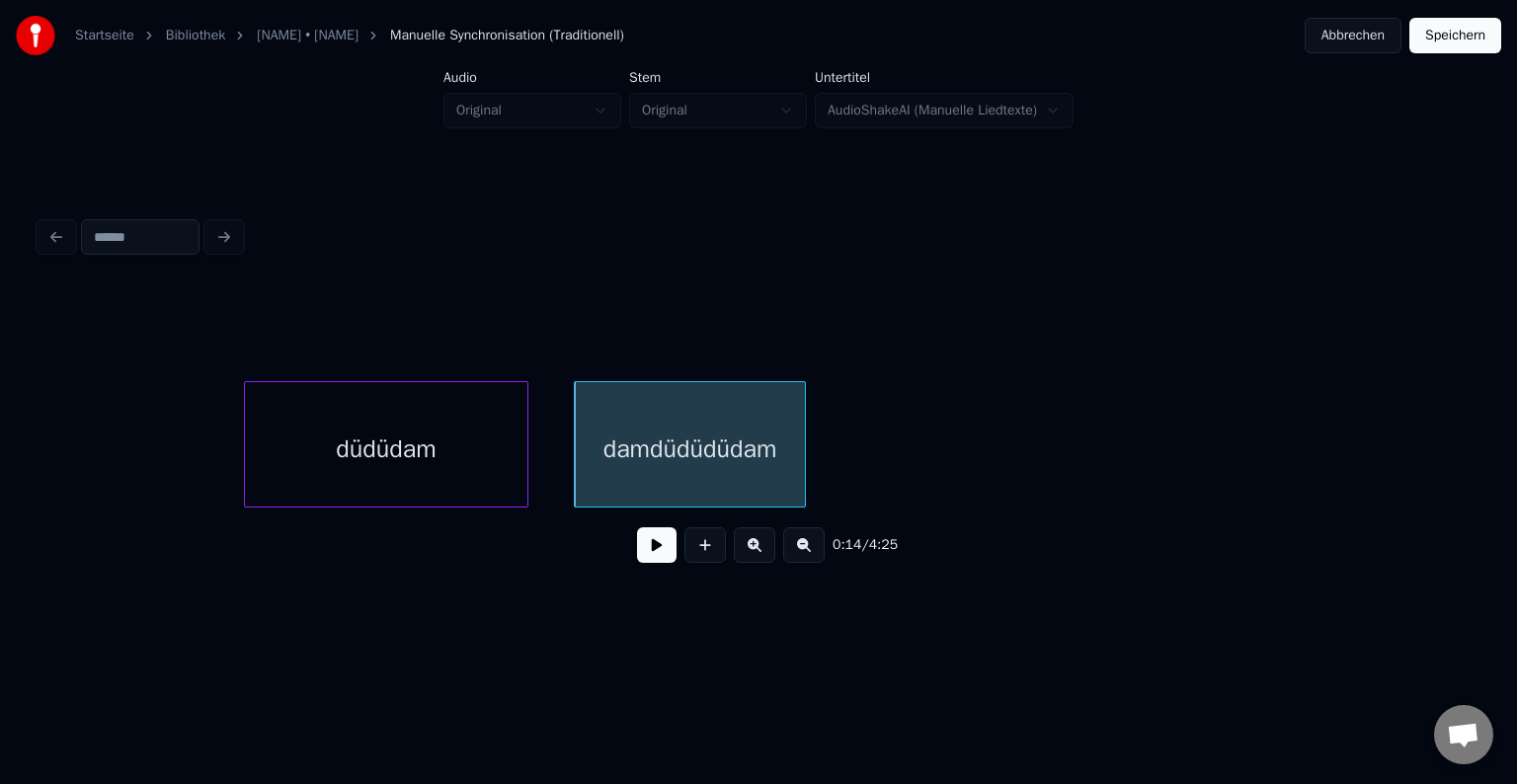 click at bounding box center (802, 444) 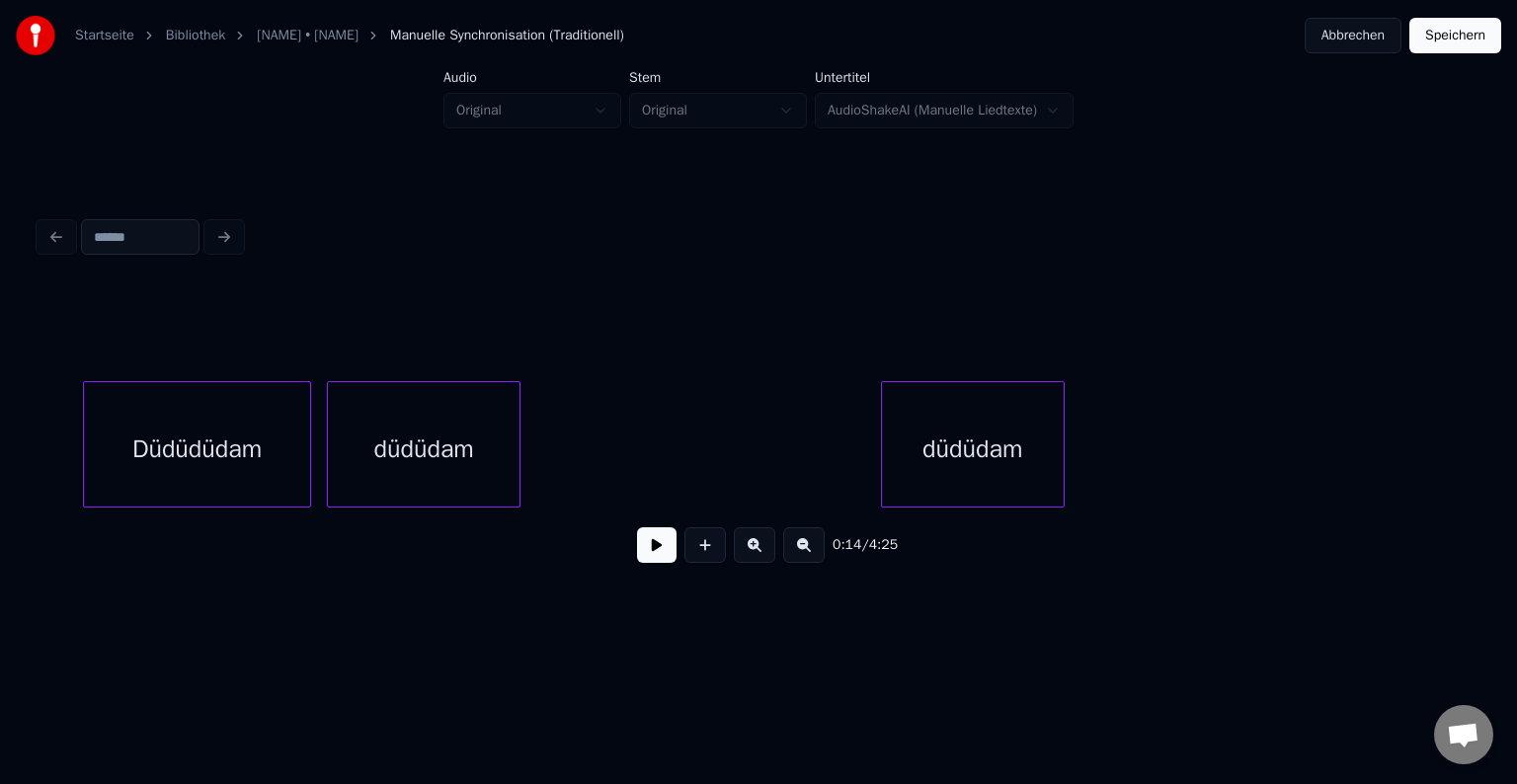 scroll, scrollTop: 0, scrollLeft: 118, axis: horizontal 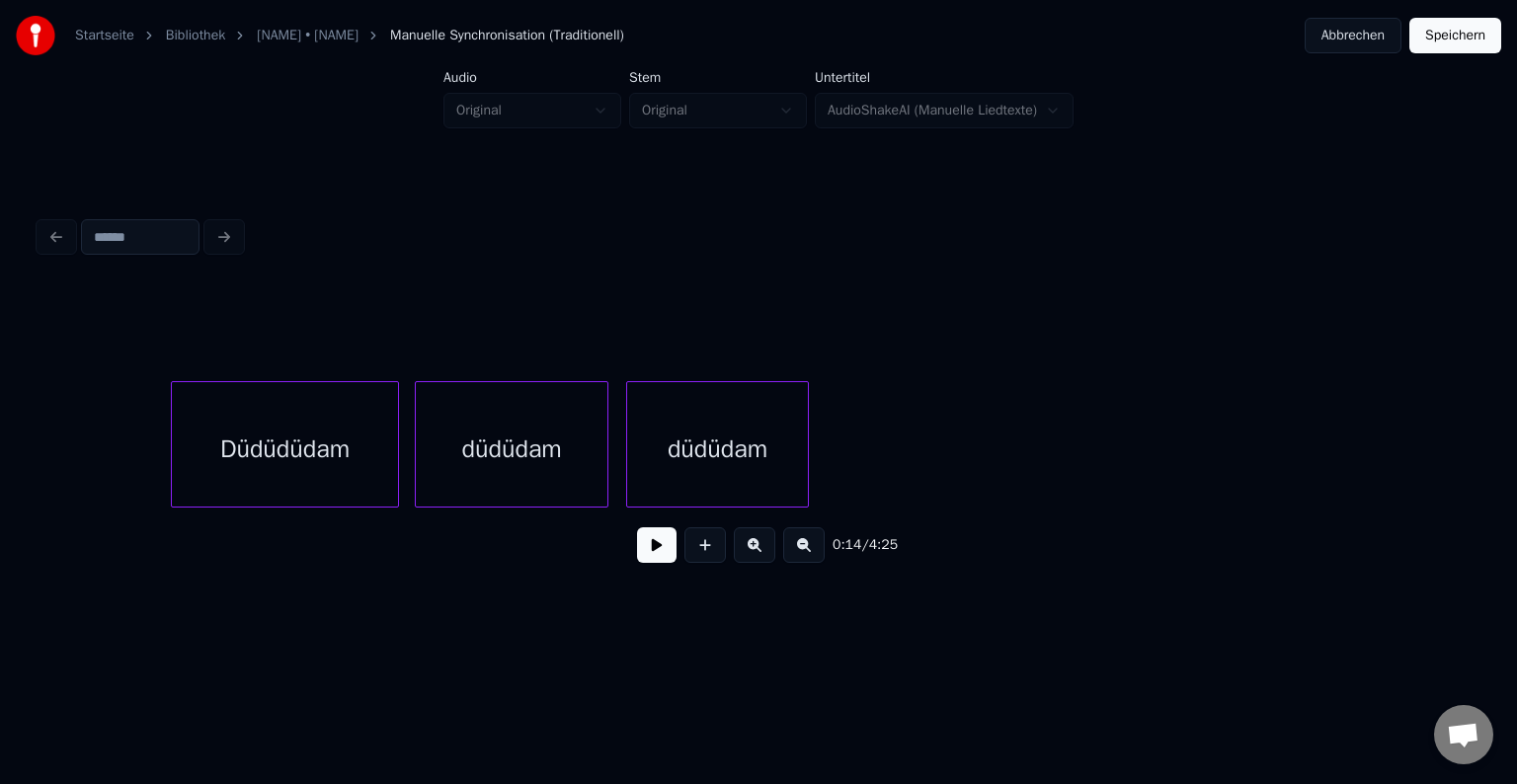 click on "düdüdam" at bounding box center (718, 449) 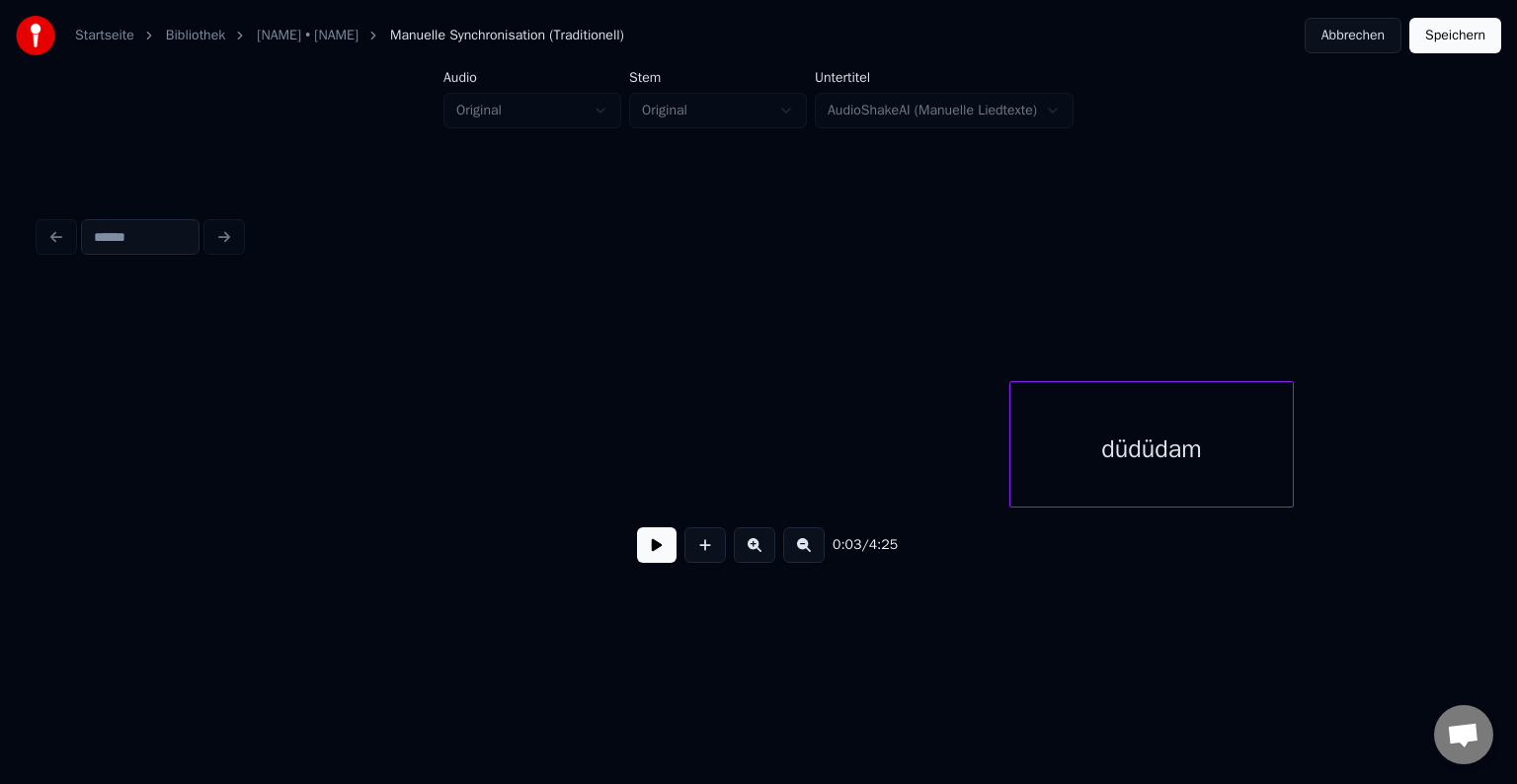 scroll, scrollTop: 0, scrollLeft: 1560, axis: horizontal 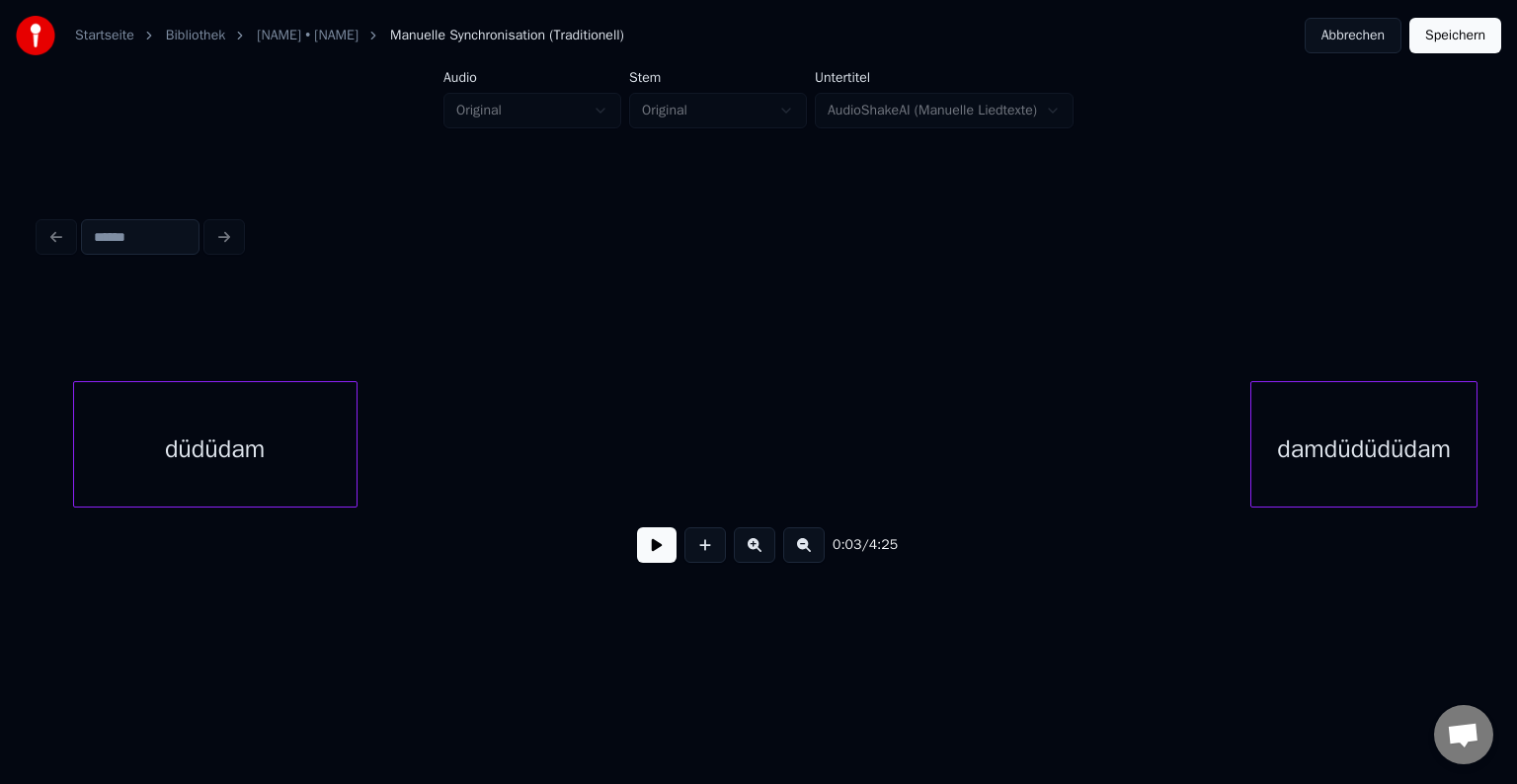 click on "düdüdam" at bounding box center [215, 449] 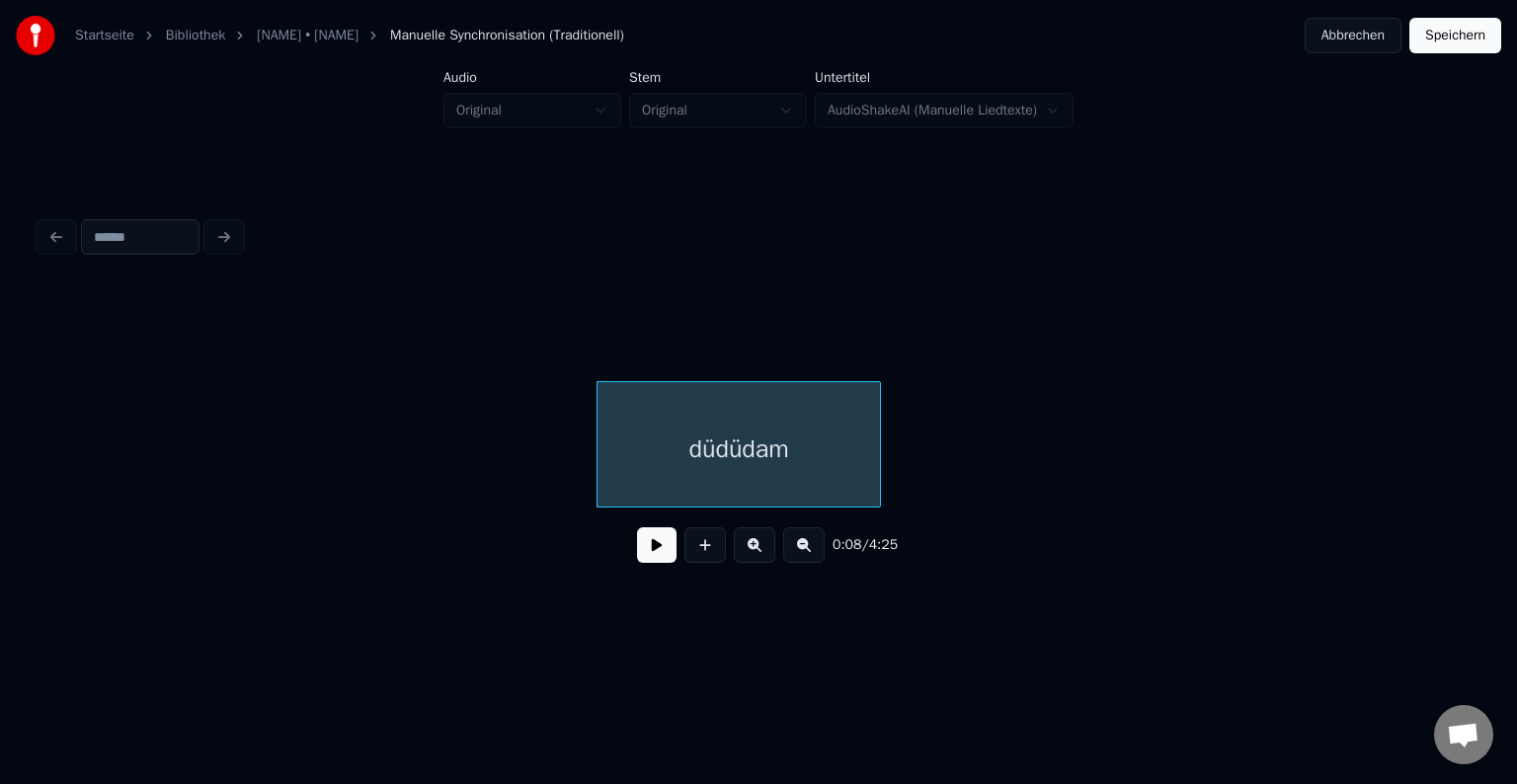 scroll, scrollTop: 0, scrollLeft: 794, axis: horizontal 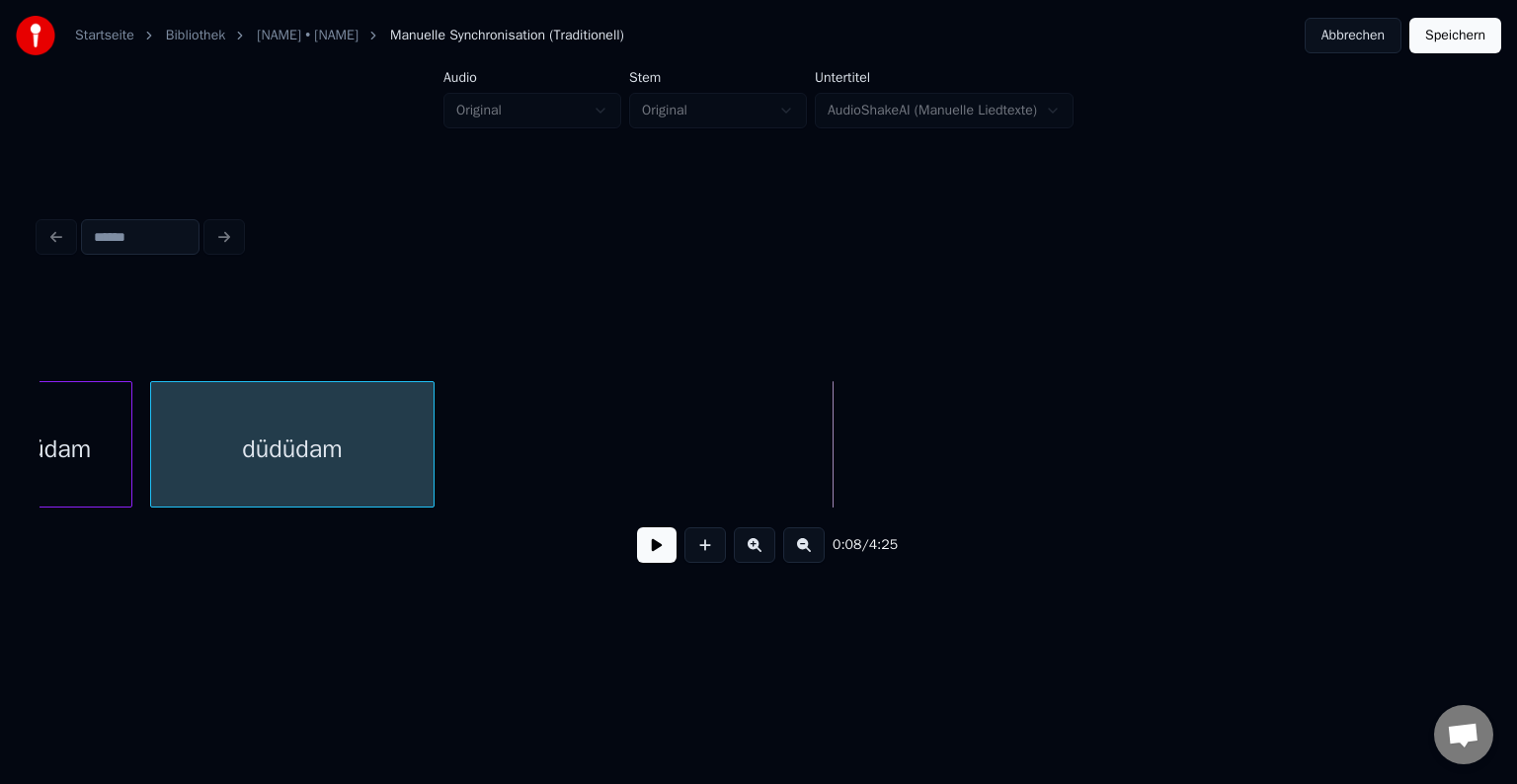 click on "düdüdam" at bounding box center (292, 449) 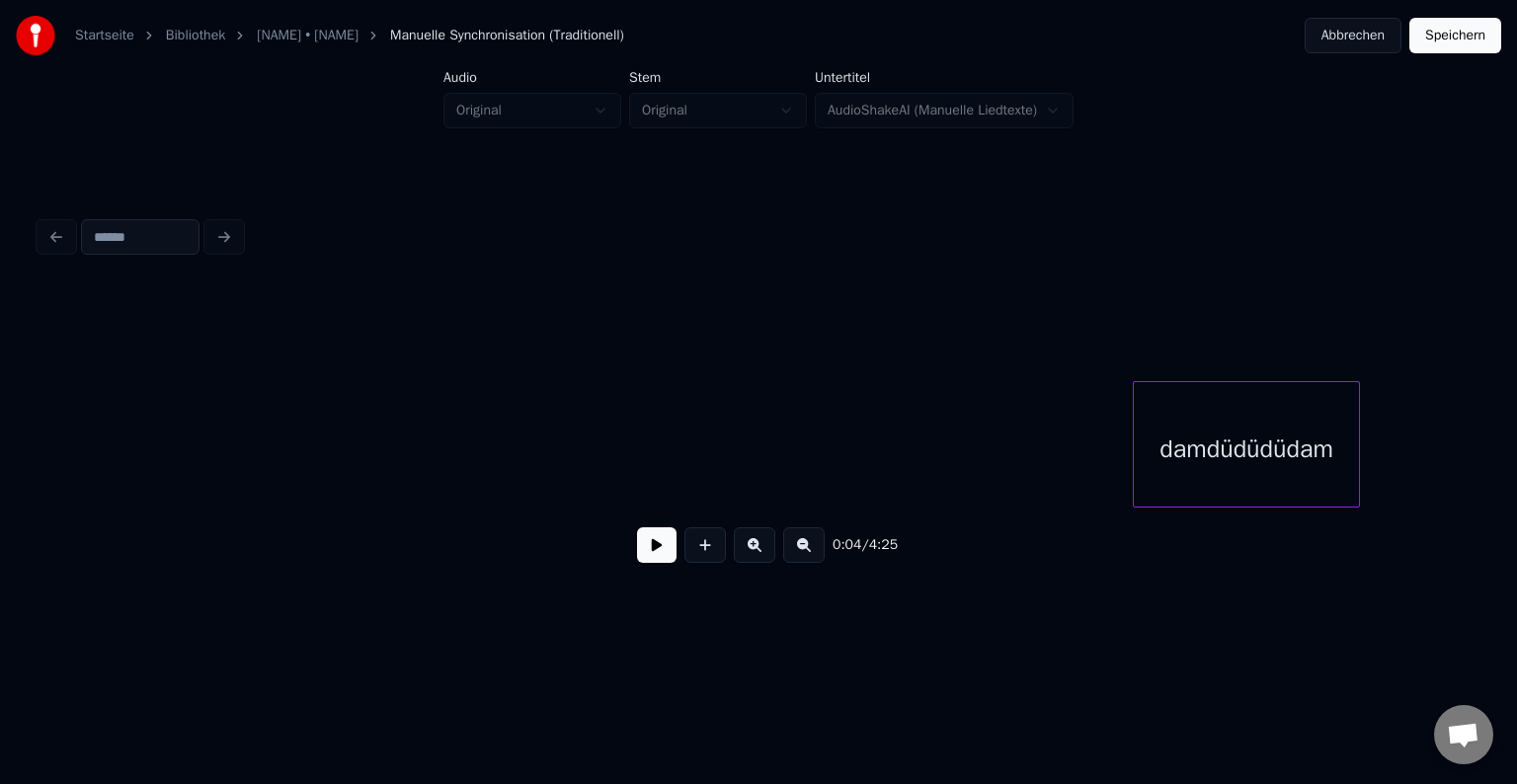 scroll, scrollTop: 0, scrollLeft: 1707, axis: horizontal 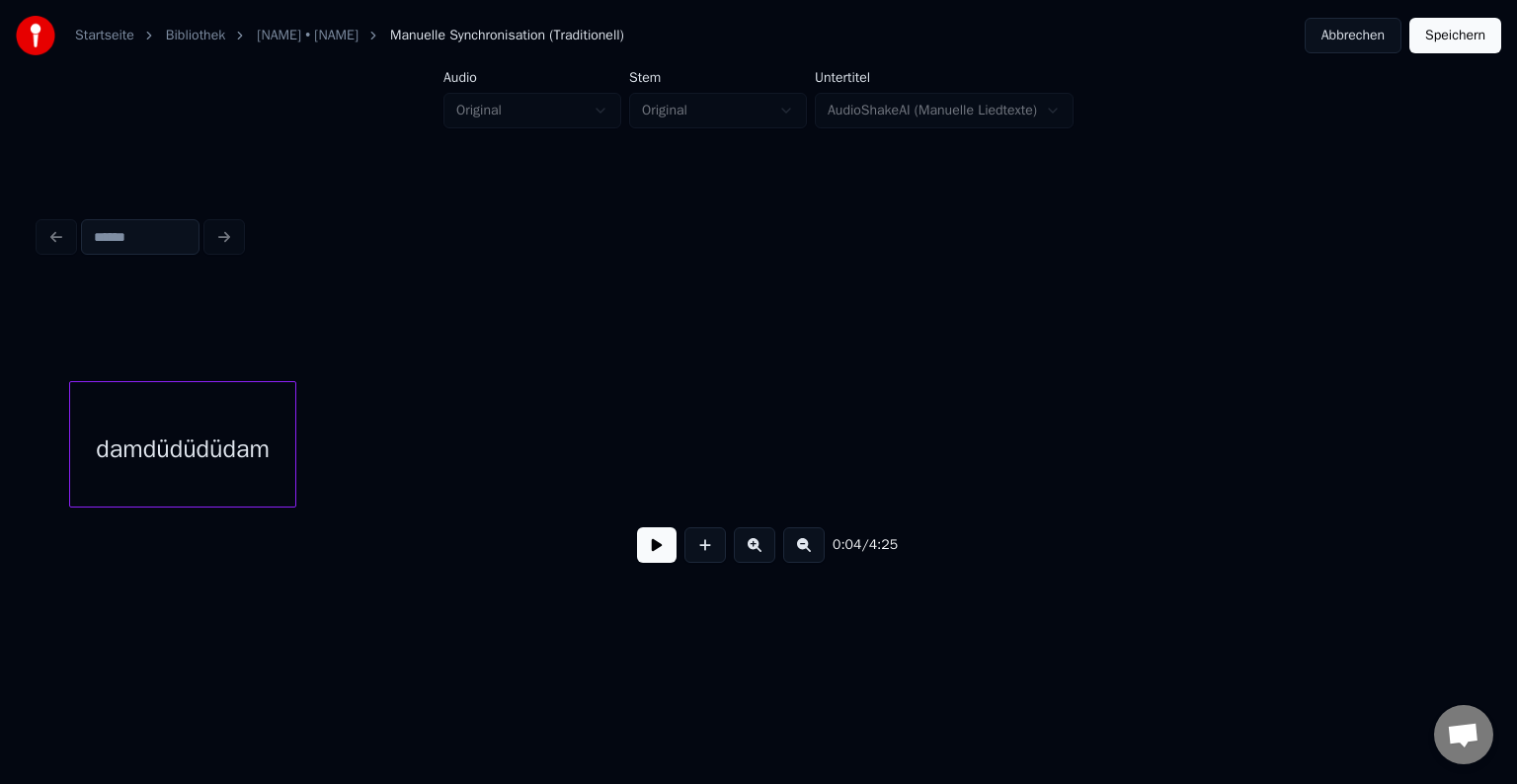 click on "damdüdüdüdam" at bounding box center (183, 449) 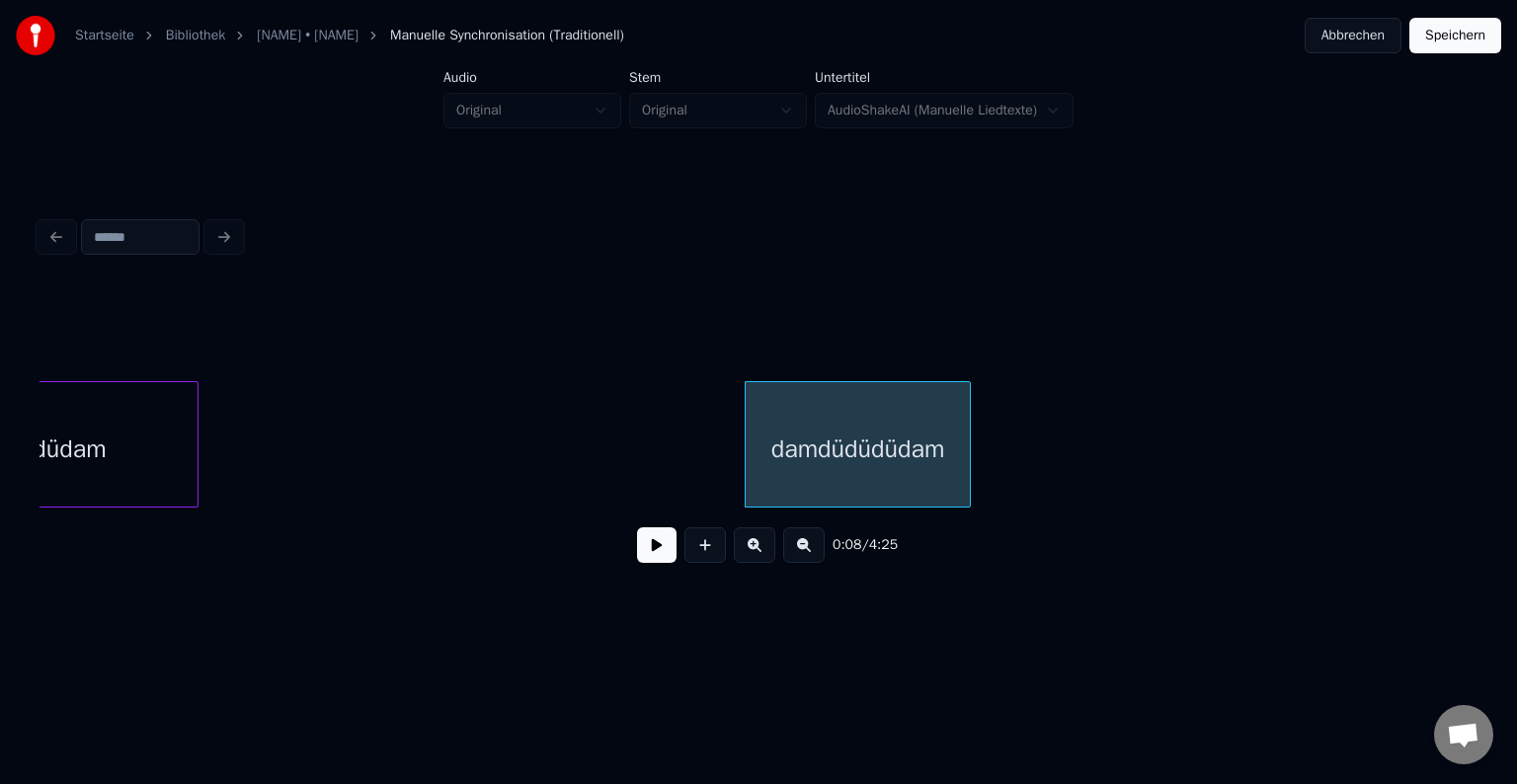 scroll, scrollTop: 0, scrollLeft: 972, axis: horizontal 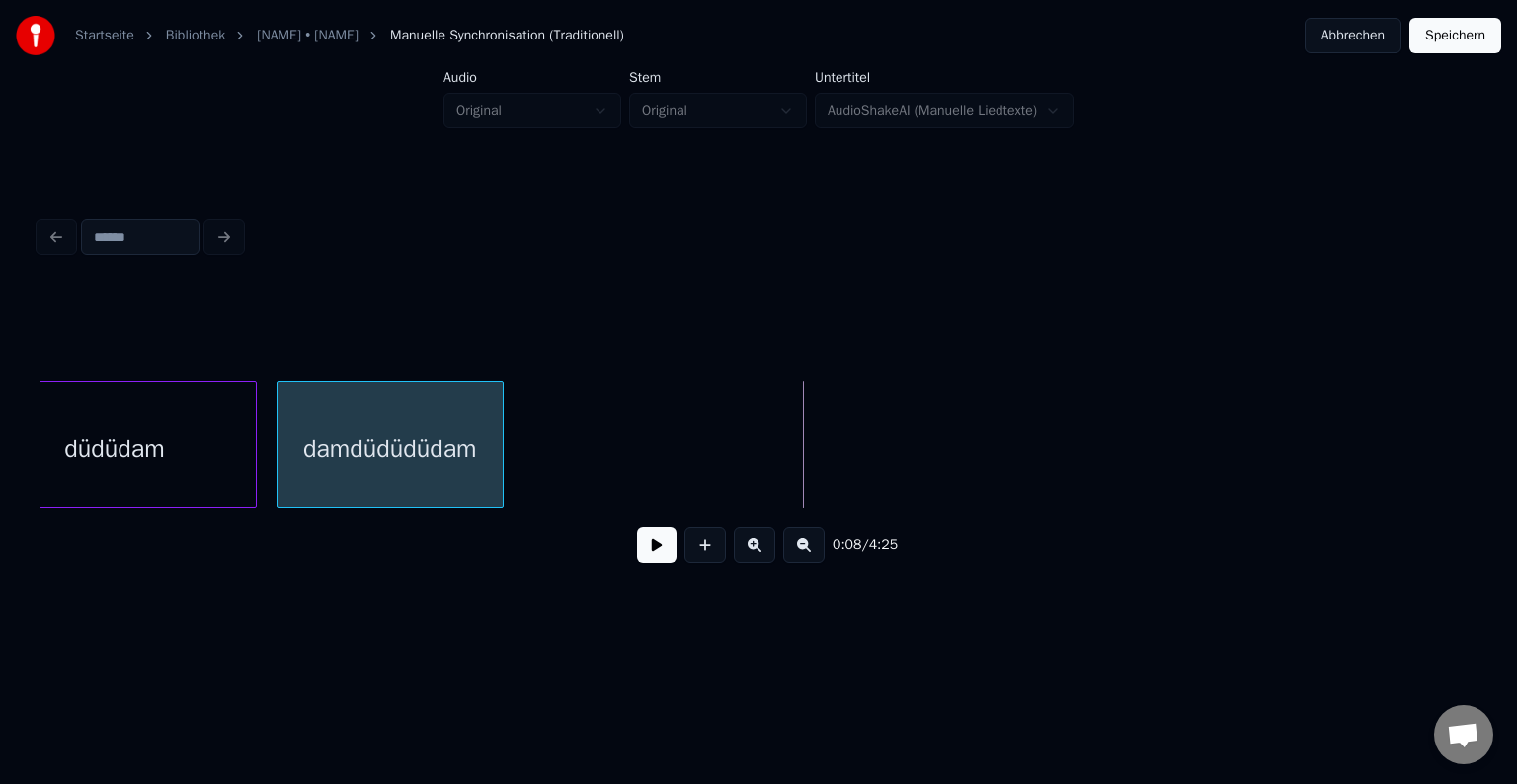 click on "damdüdüdüdam" at bounding box center (390, 449) 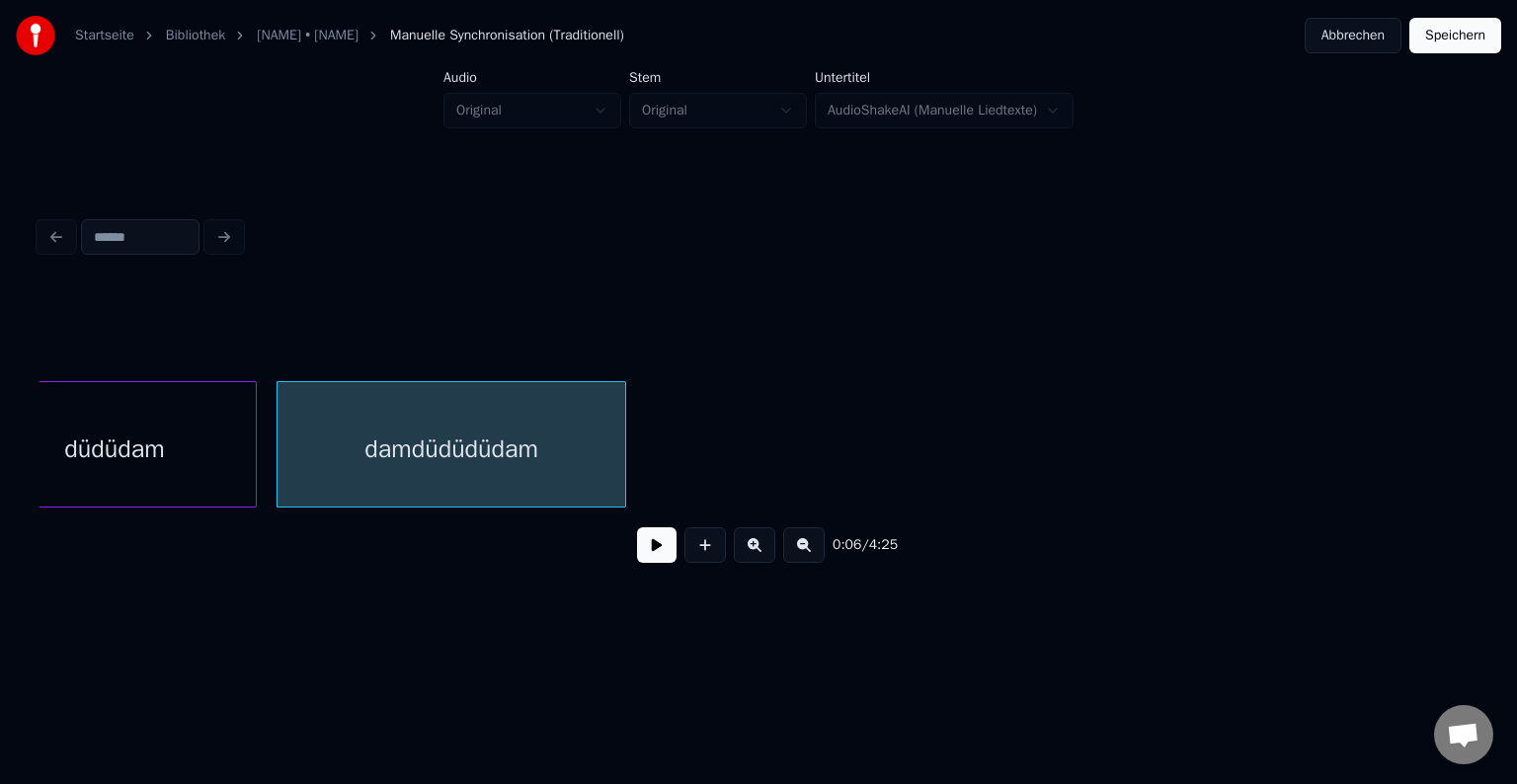 click at bounding box center [622, 444] 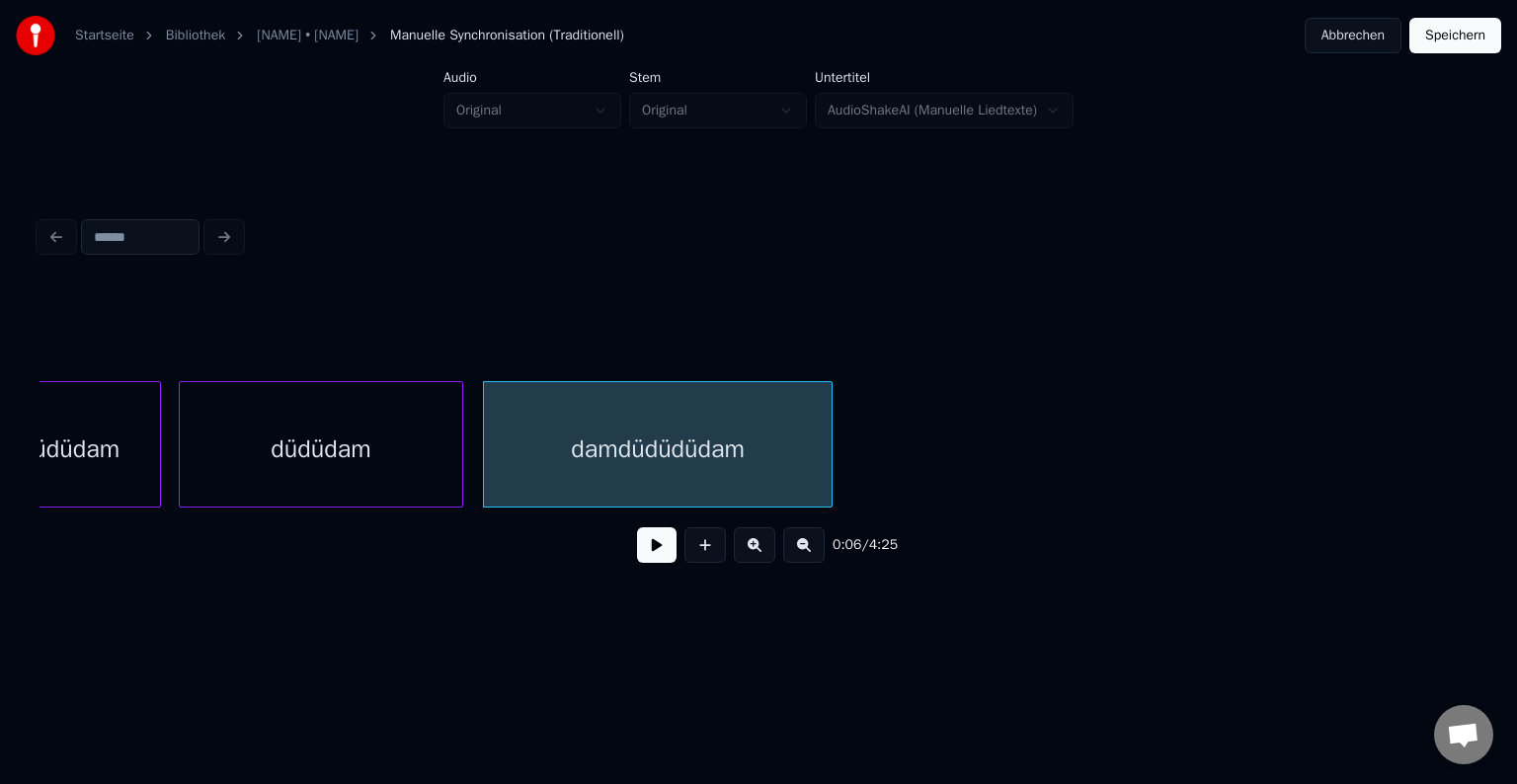 scroll, scrollTop: 0, scrollLeft: 0, axis: both 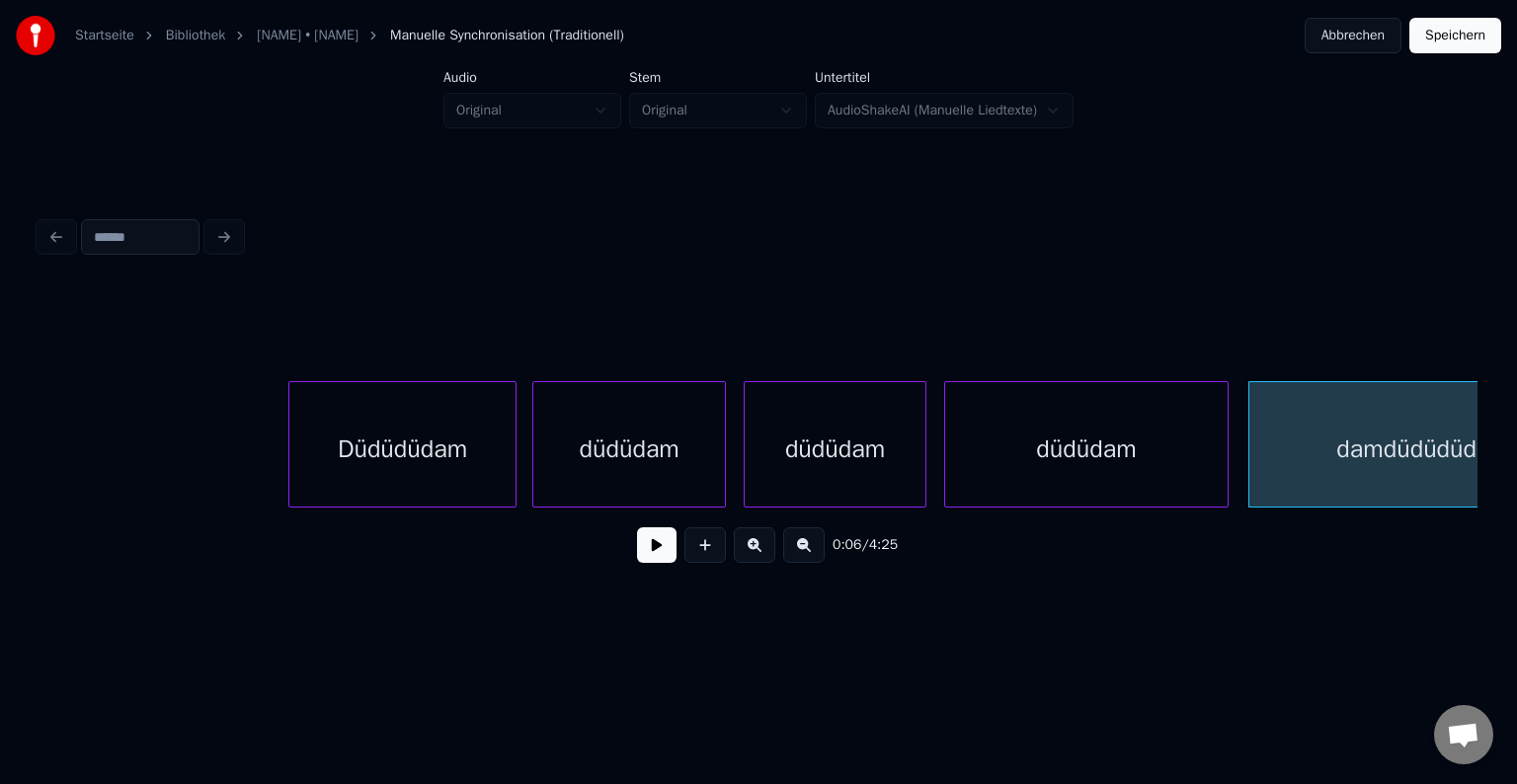 click on "Düdüdüdam düdüdam düdüdam düdüdam damdüdüdüdam Düdüdüdam" at bounding box center [26213, 444] 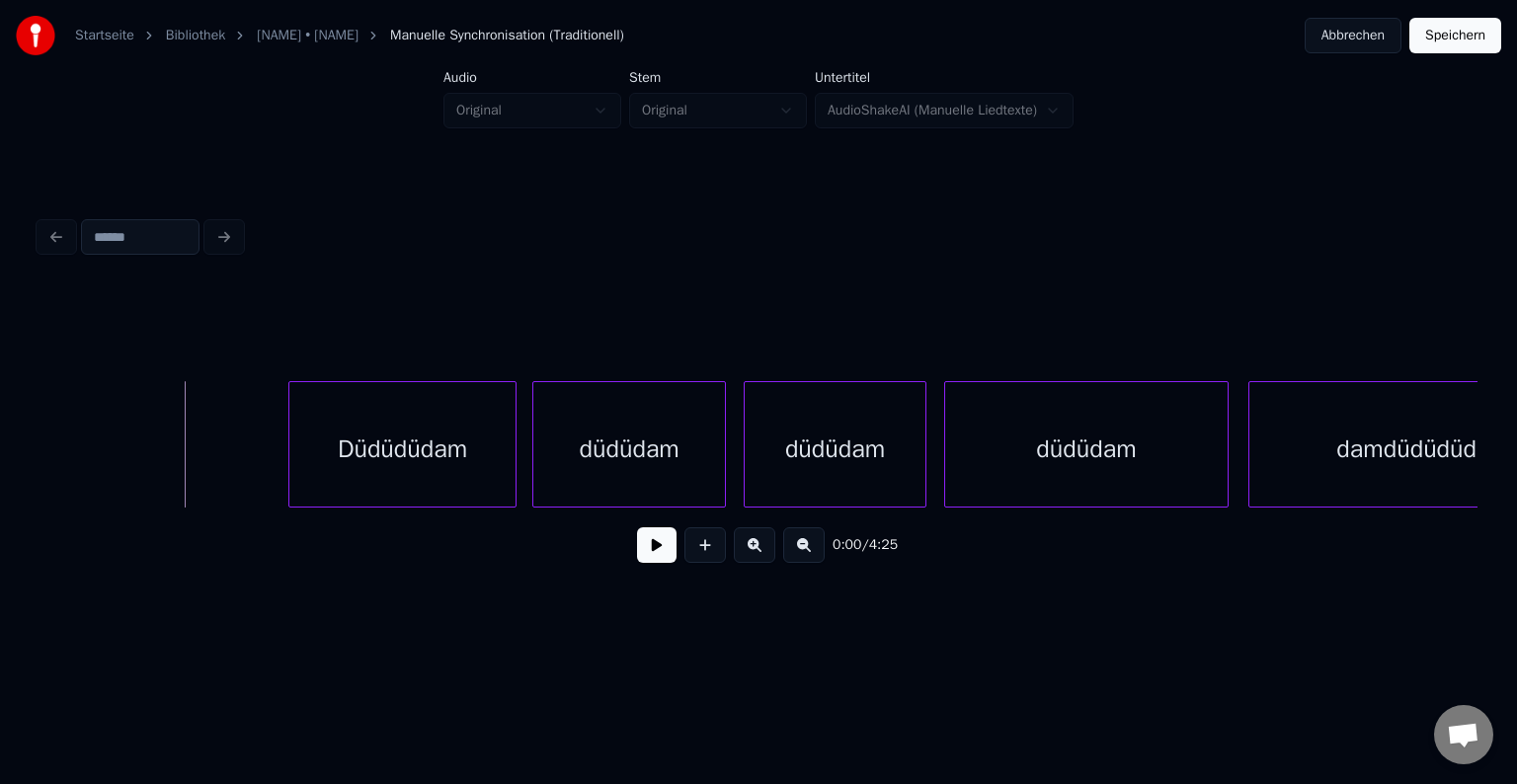 click at bounding box center (657, 545) 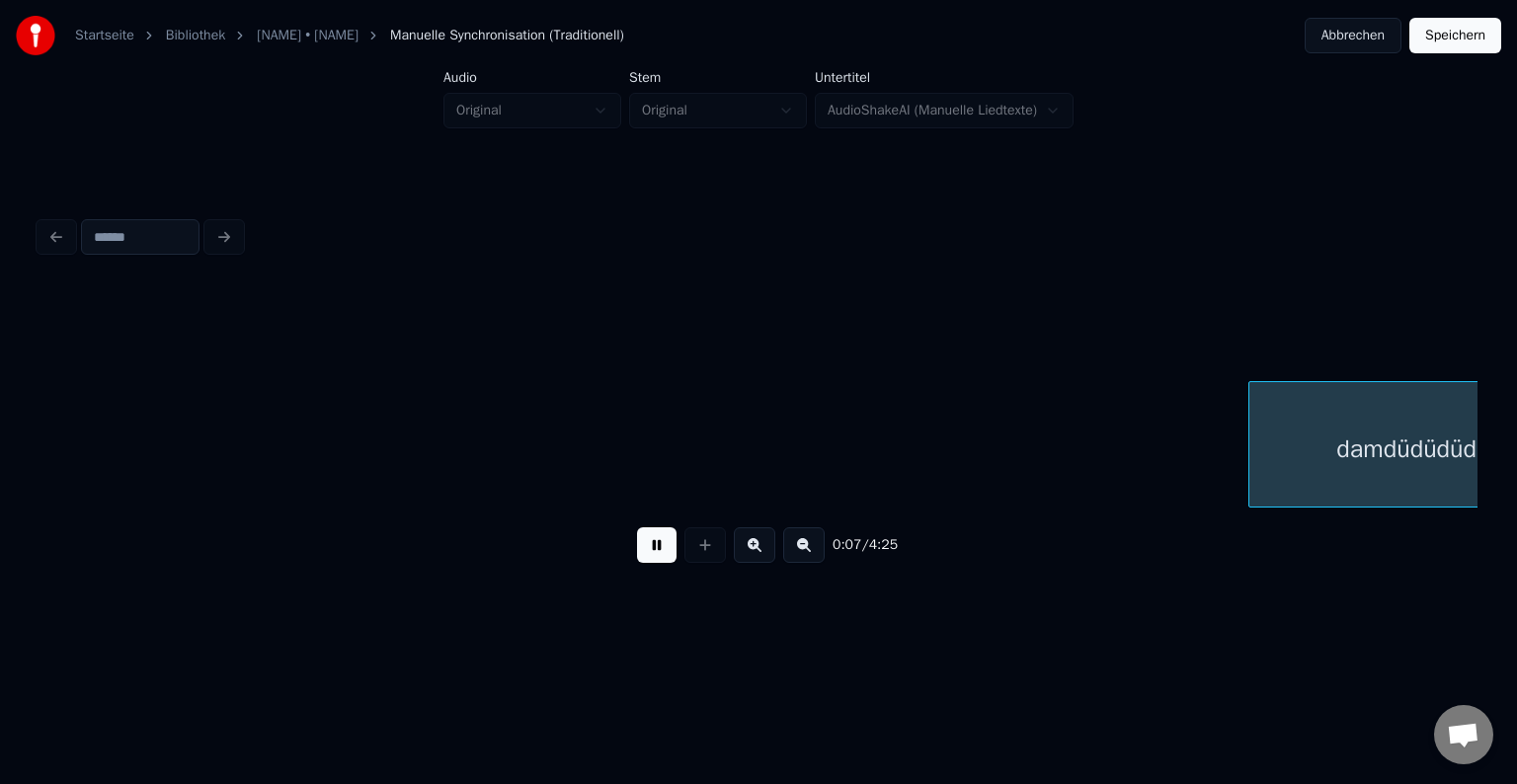 scroll, scrollTop: 0, scrollLeft: 1438, axis: horizontal 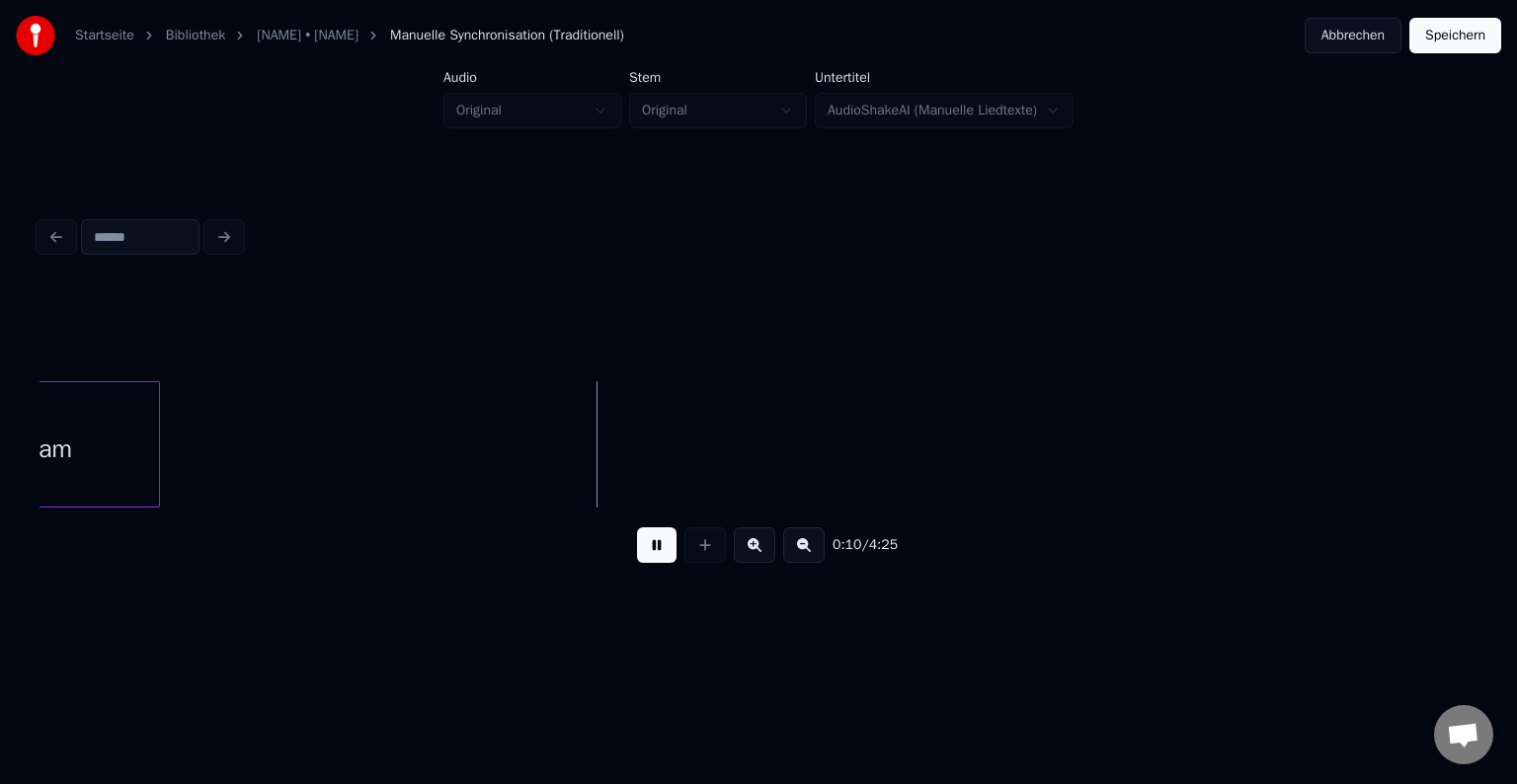 click at bounding box center [657, 545] 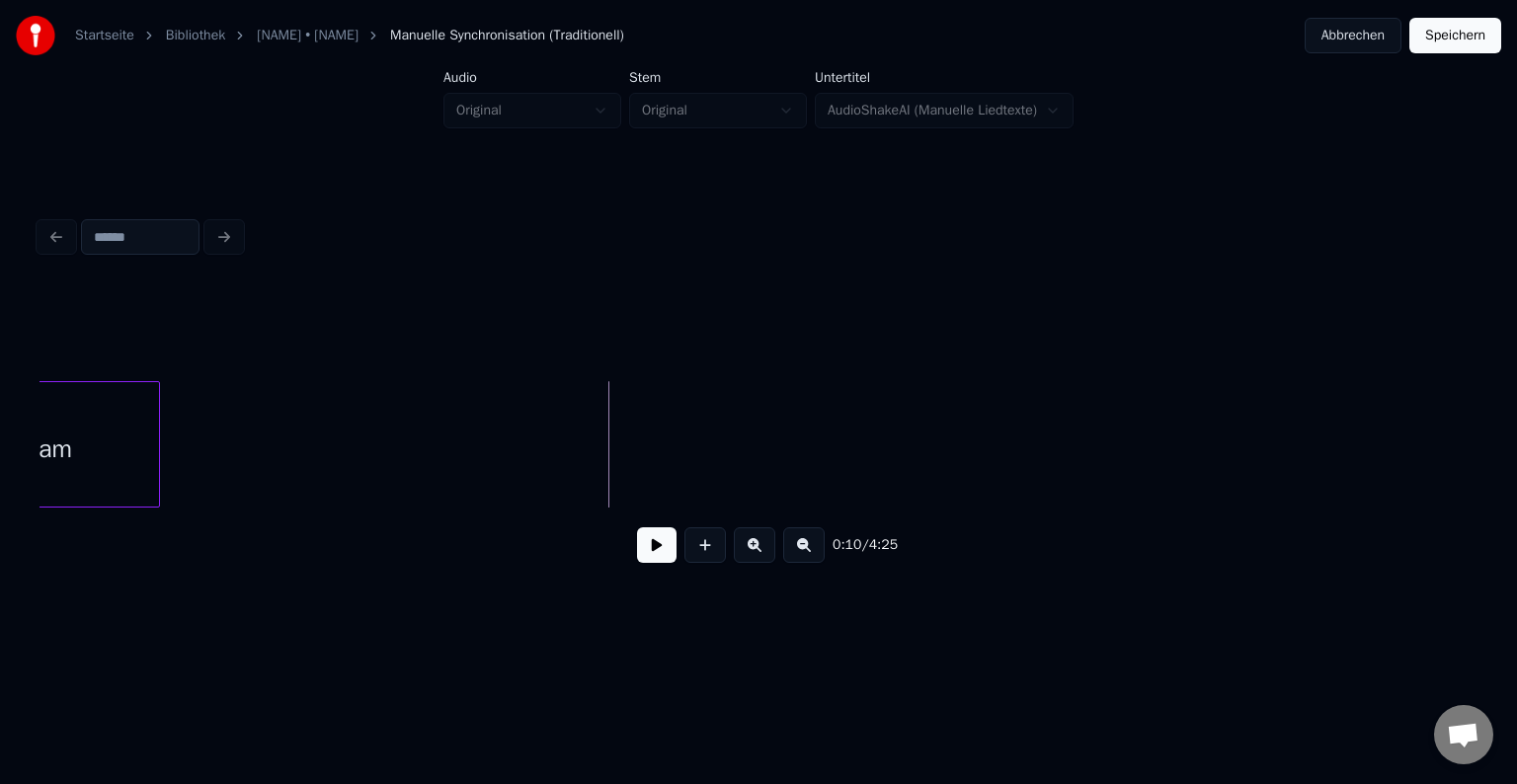 click on "Abbrechen" at bounding box center (1353, 36) 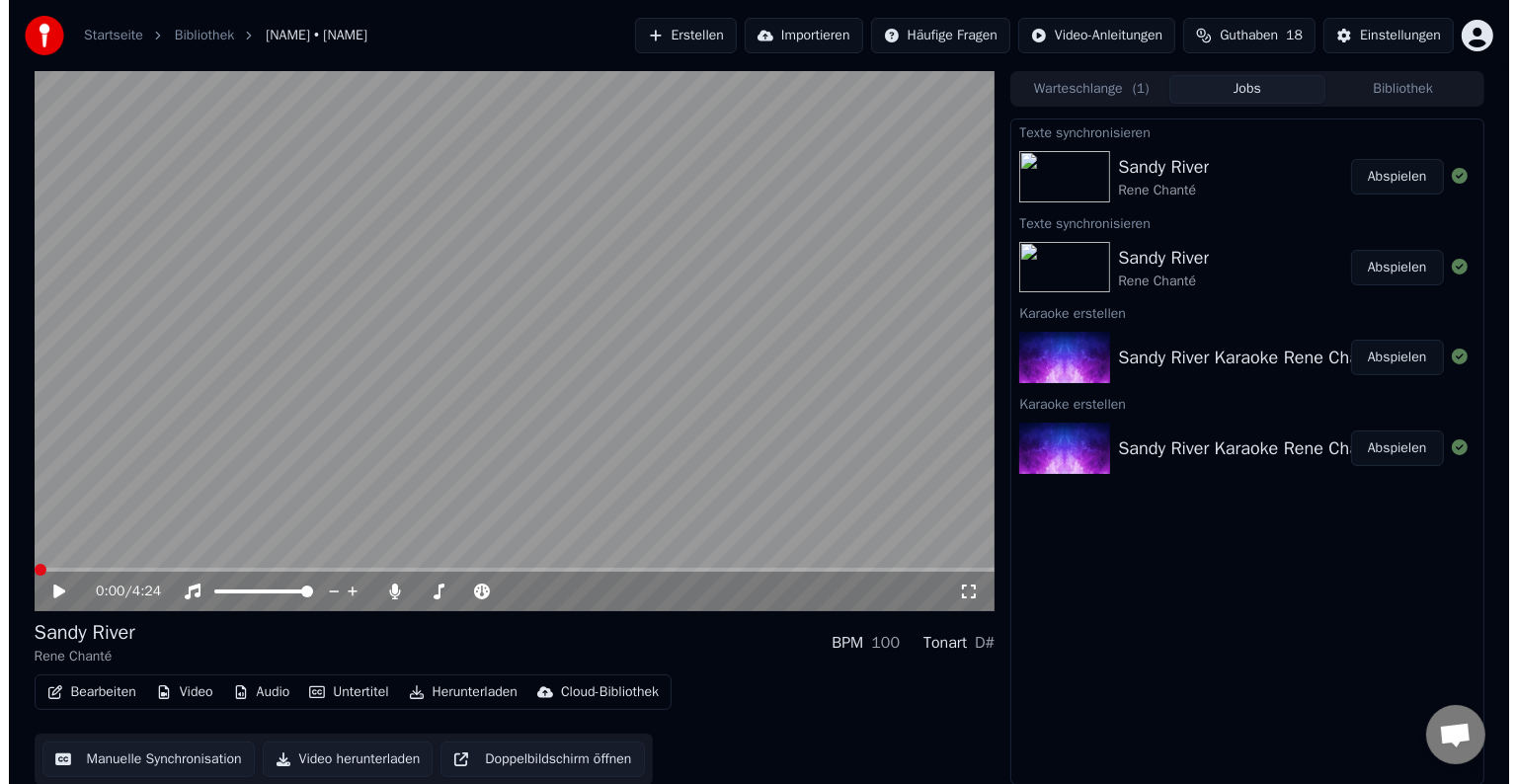 scroll, scrollTop: 1, scrollLeft: 0, axis: vertical 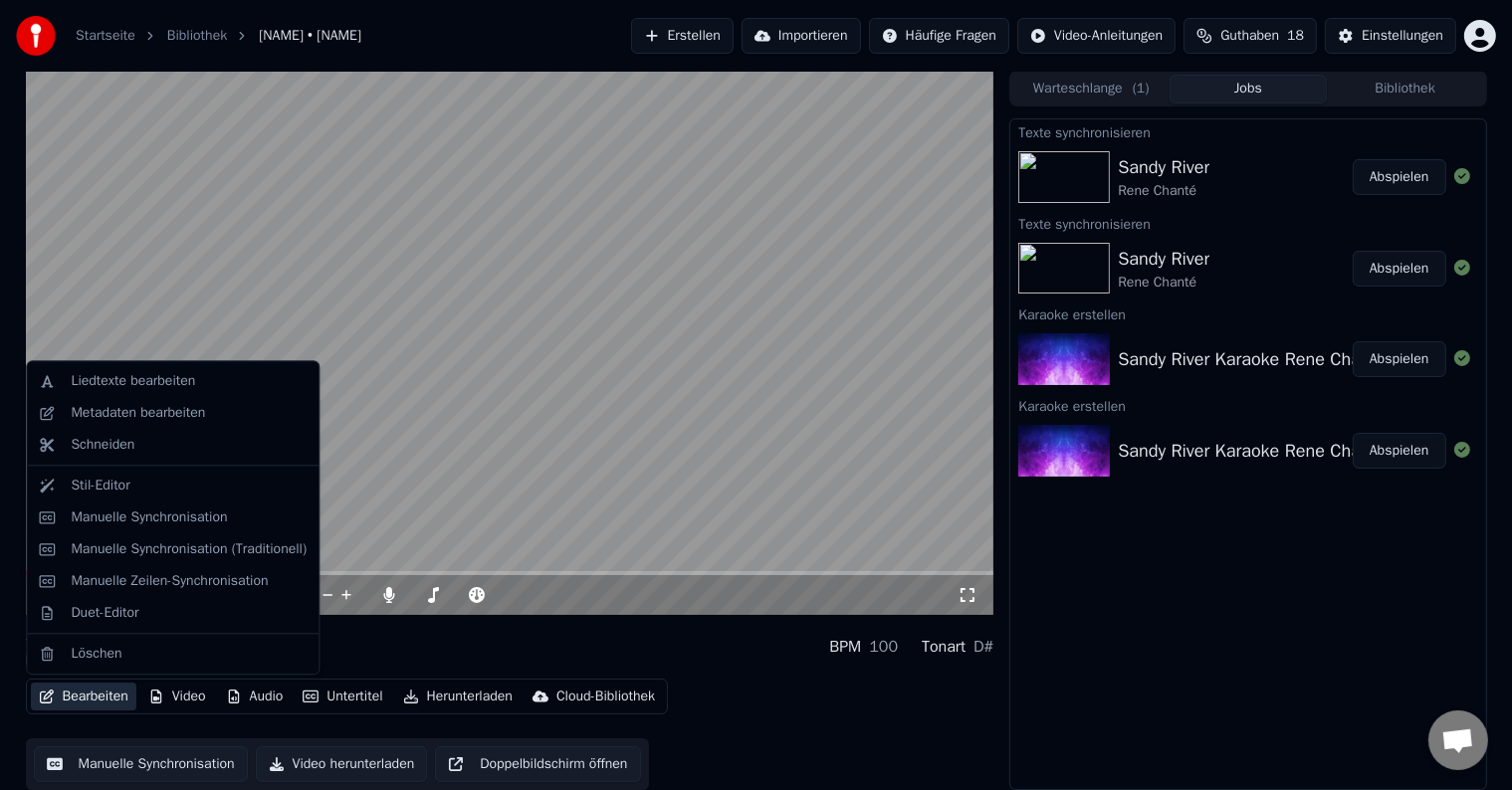 click on "Bearbeiten" at bounding box center [84, 696] 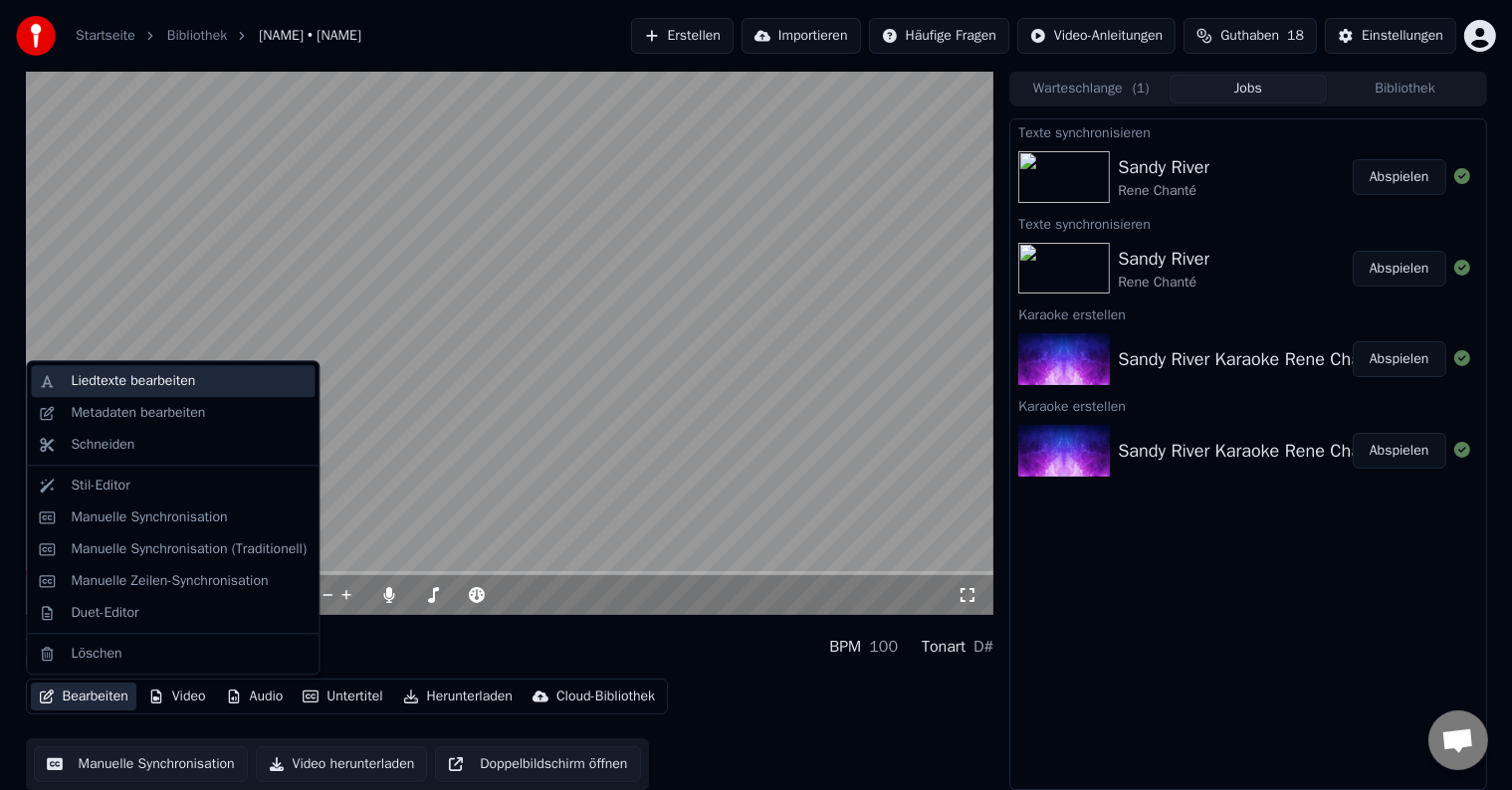 click on "Liedtexte bearbeiten" at bounding box center [132, 381] 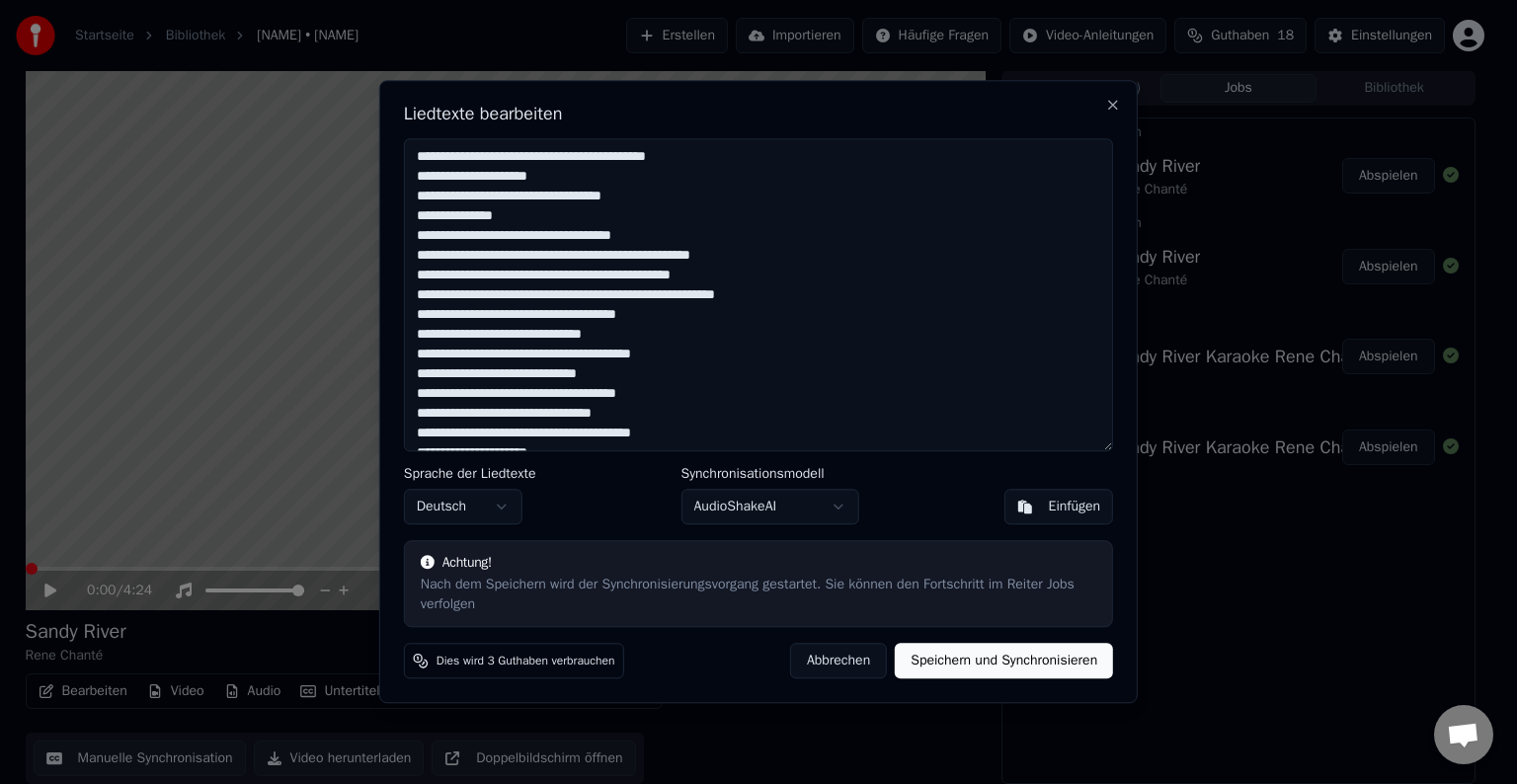 click at bounding box center [758, 294] 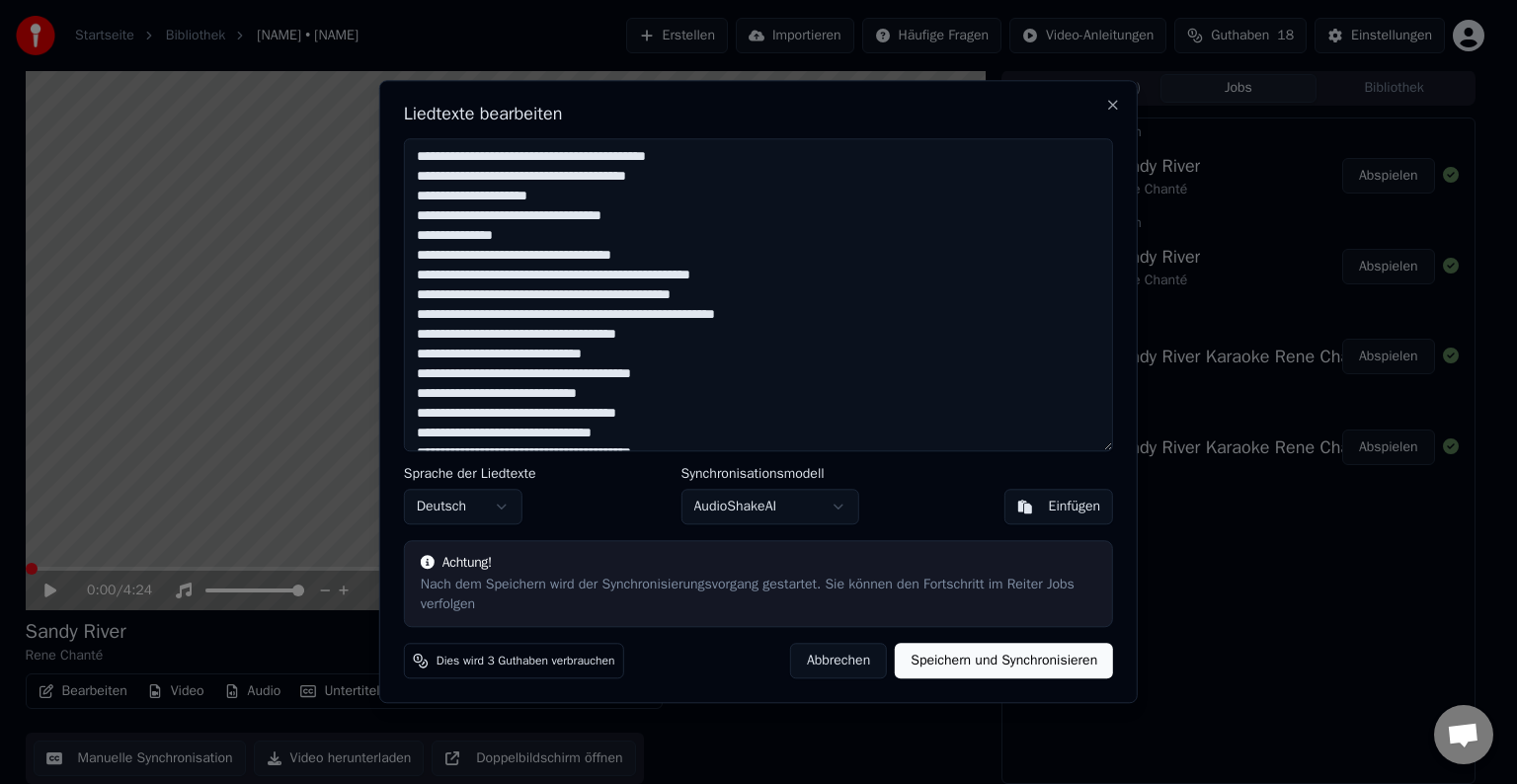 click at bounding box center [758, 294] 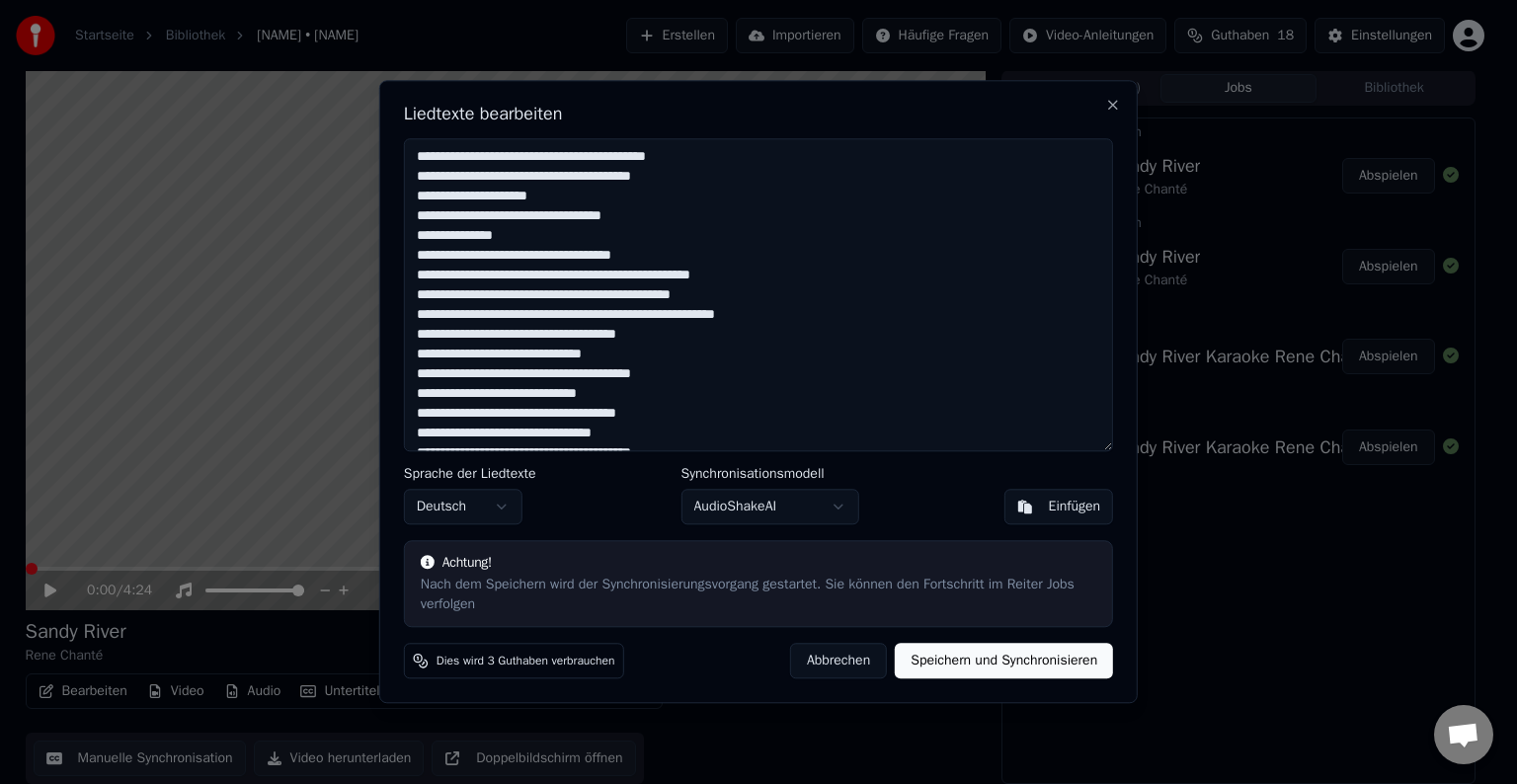 click at bounding box center [758, 294] 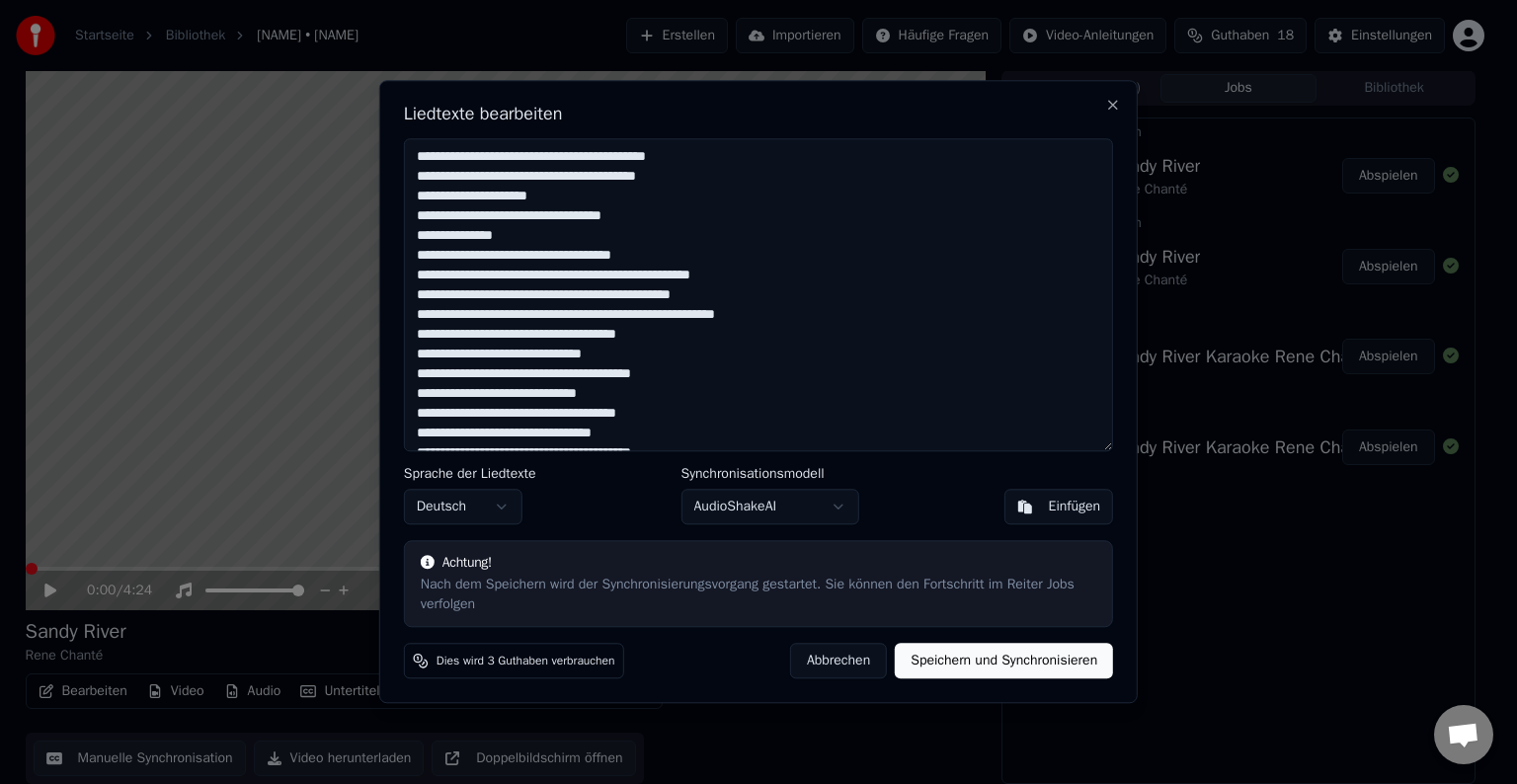click at bounding box center [758, 294] 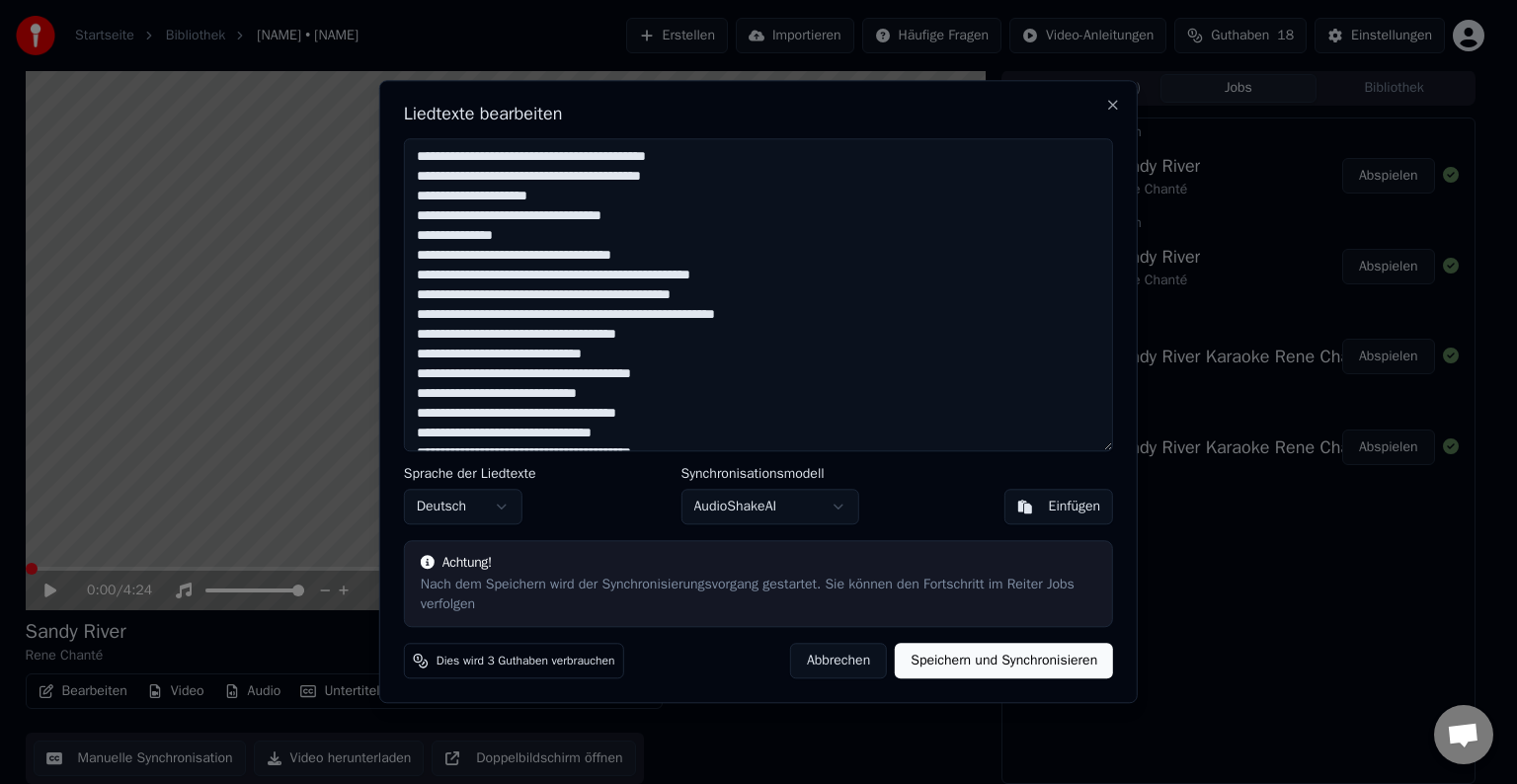 click at bounding box center (758, 294) 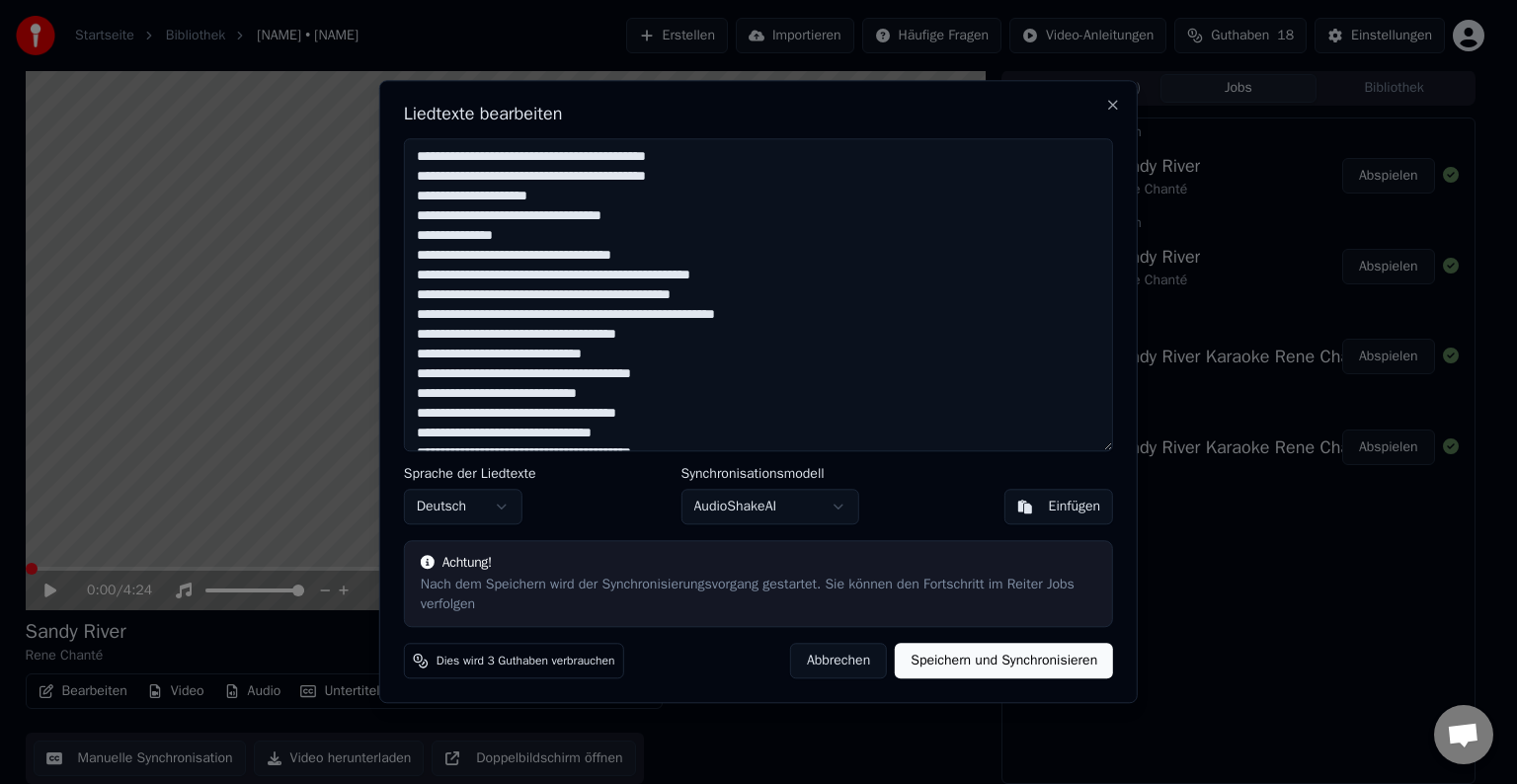 click at bounding box center [758, 294] 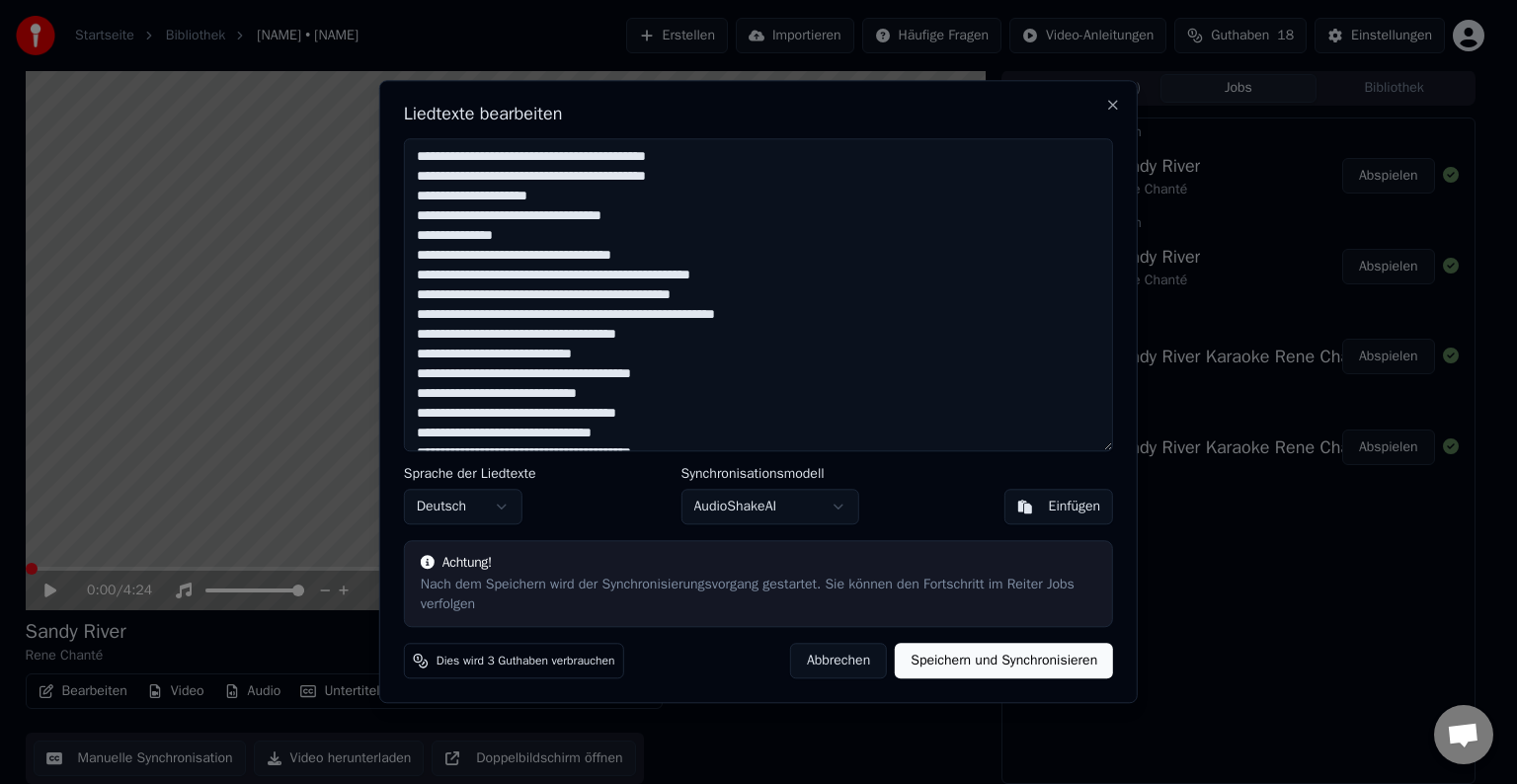 click at bounding box center (758, 294) 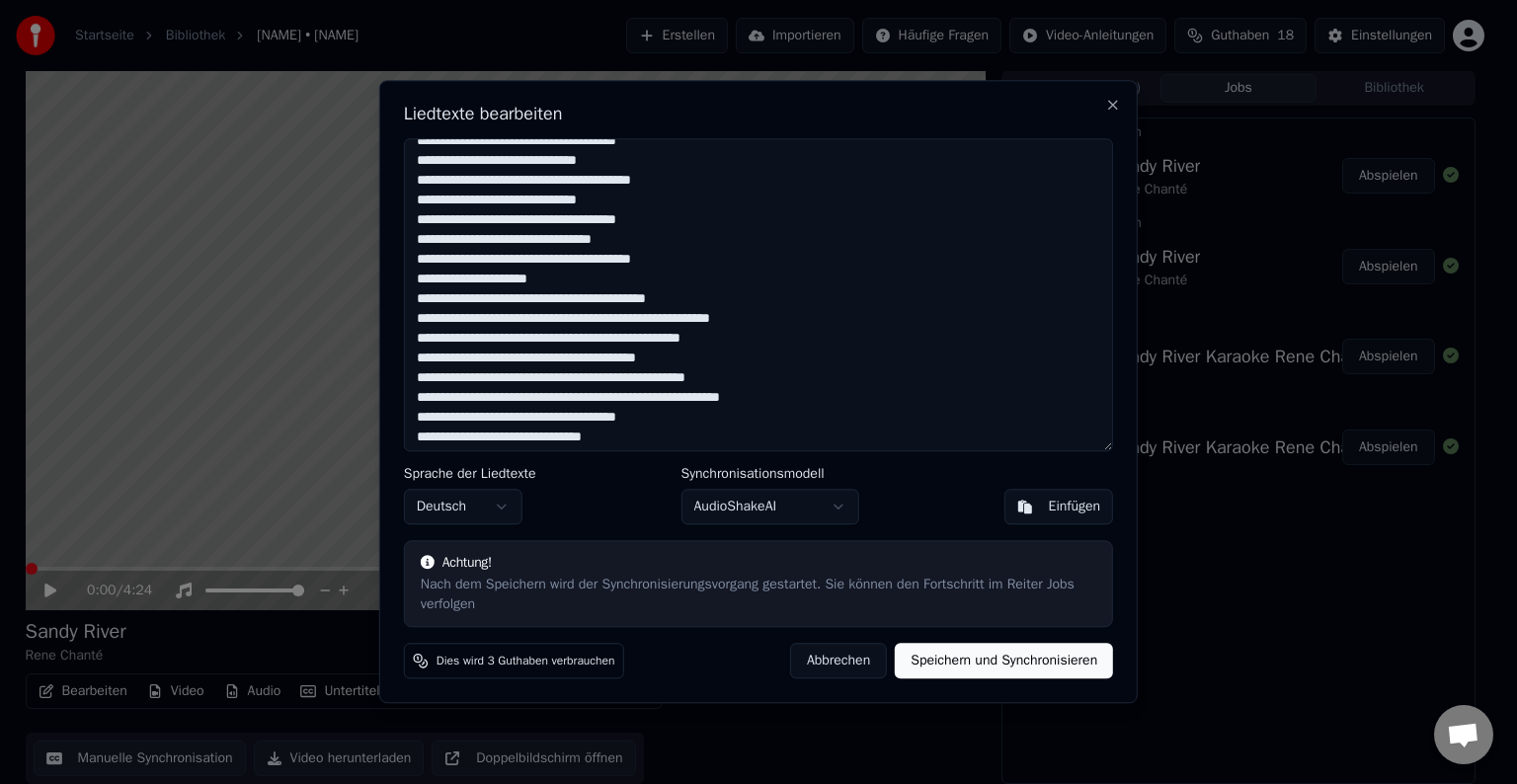 scroll, scrollTop: 197, scrollLeft: 0, axis: vertical 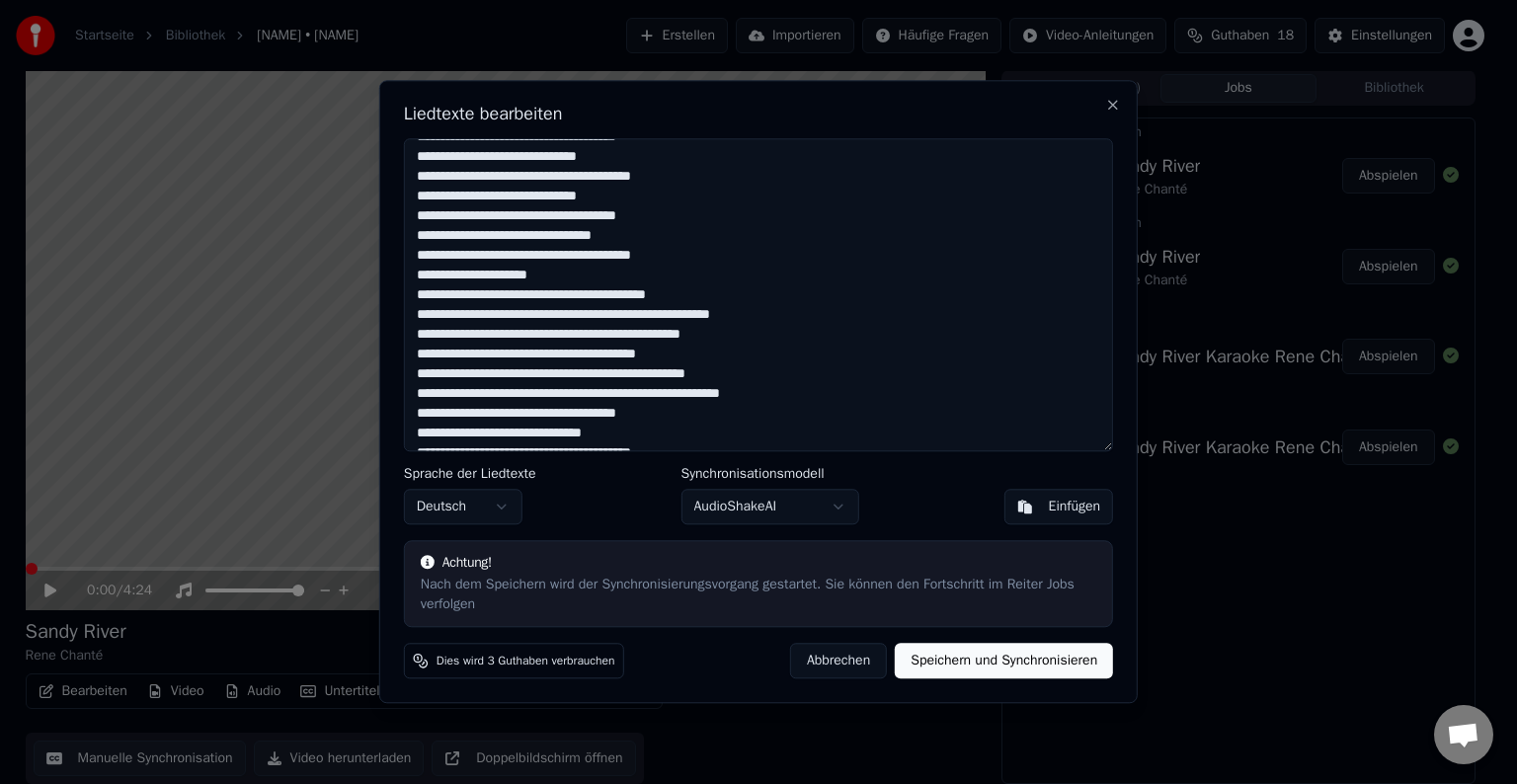 click at bounding box center [758, 294] 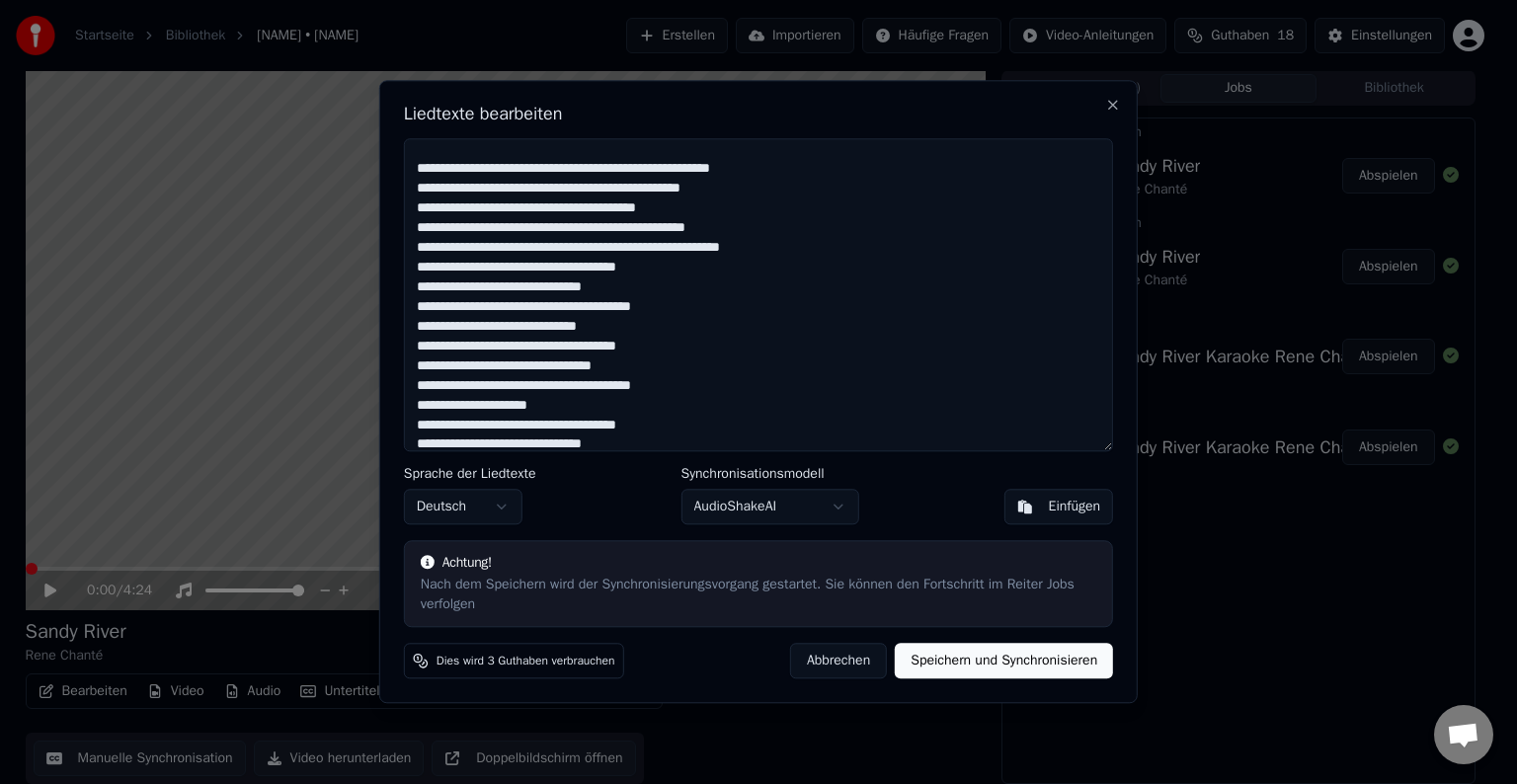 scroll, scrollTop: 0, scrollLeft: 0, axis: both 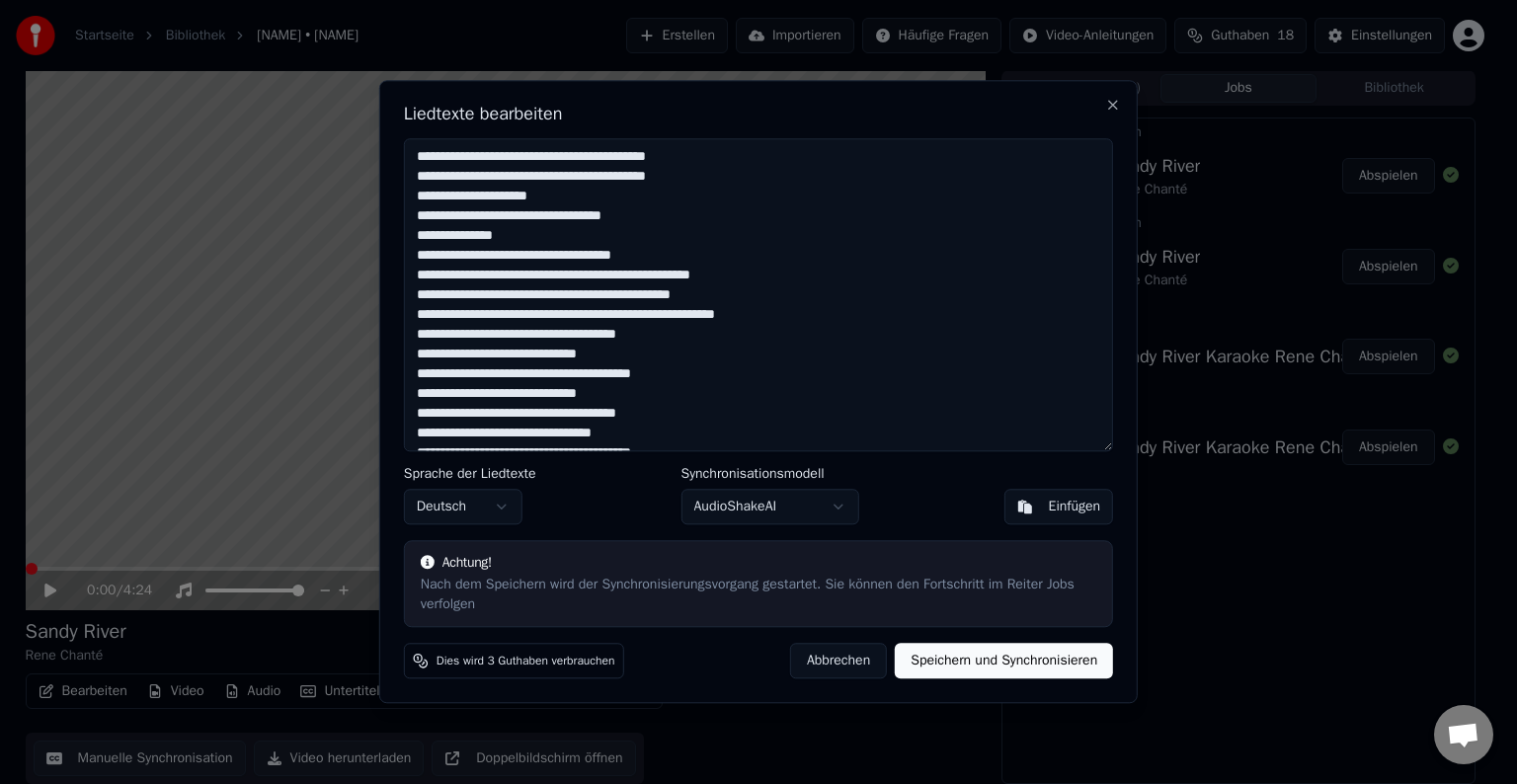 click at bounding box center (758, 294) 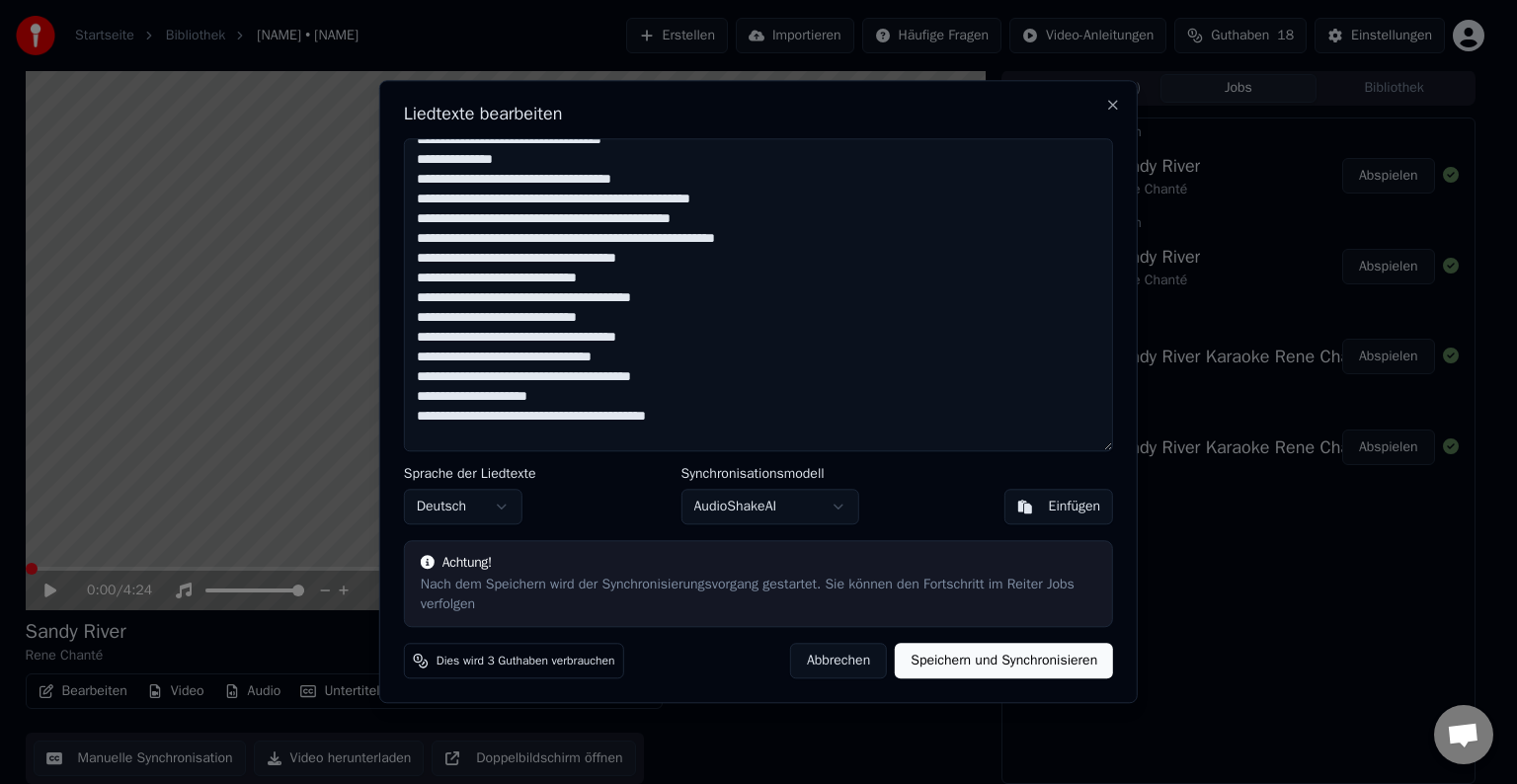 scroll, scrollTop: 99, scrollLeft: 0, axis: vertical 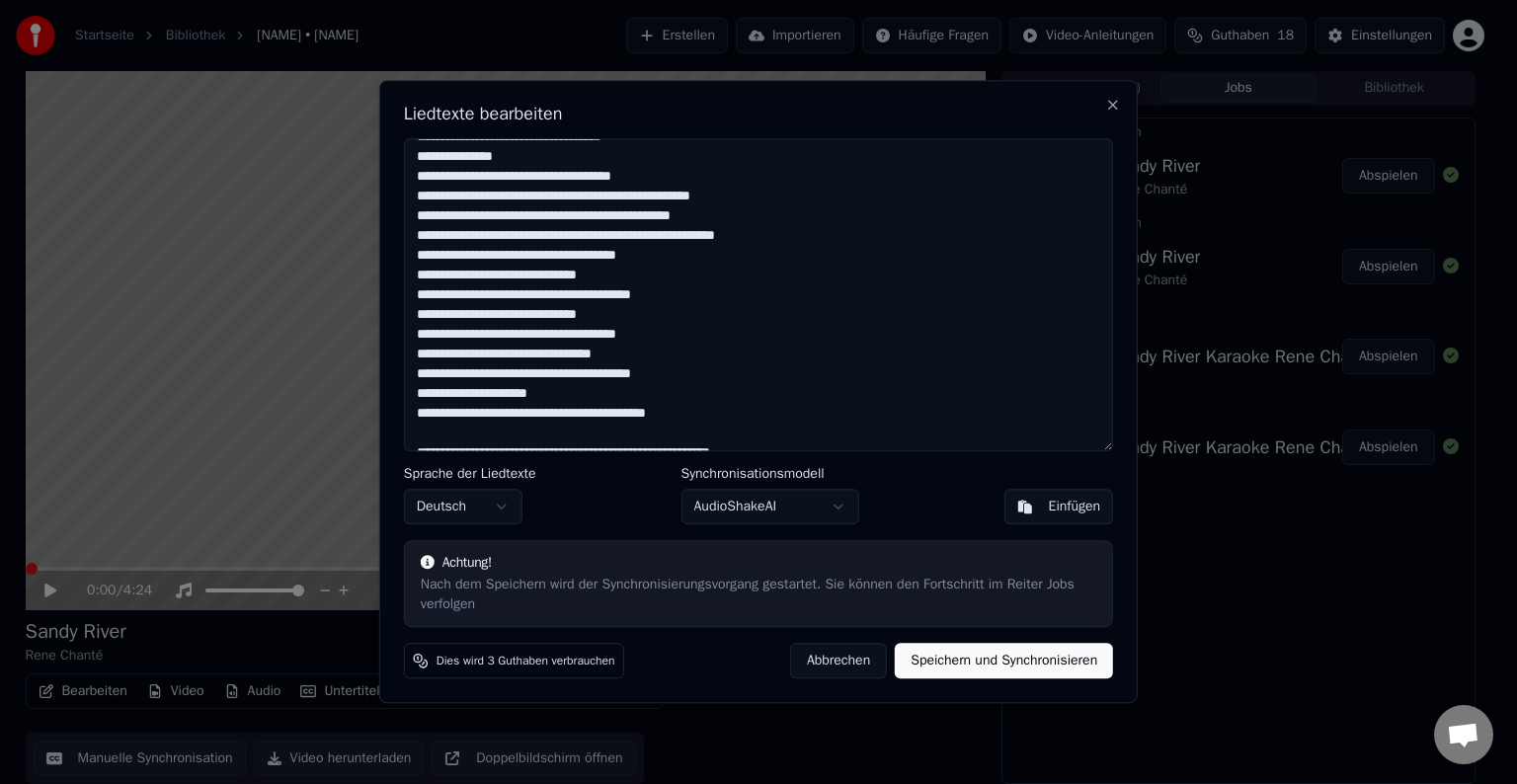 click at bounding box center (758, 294) 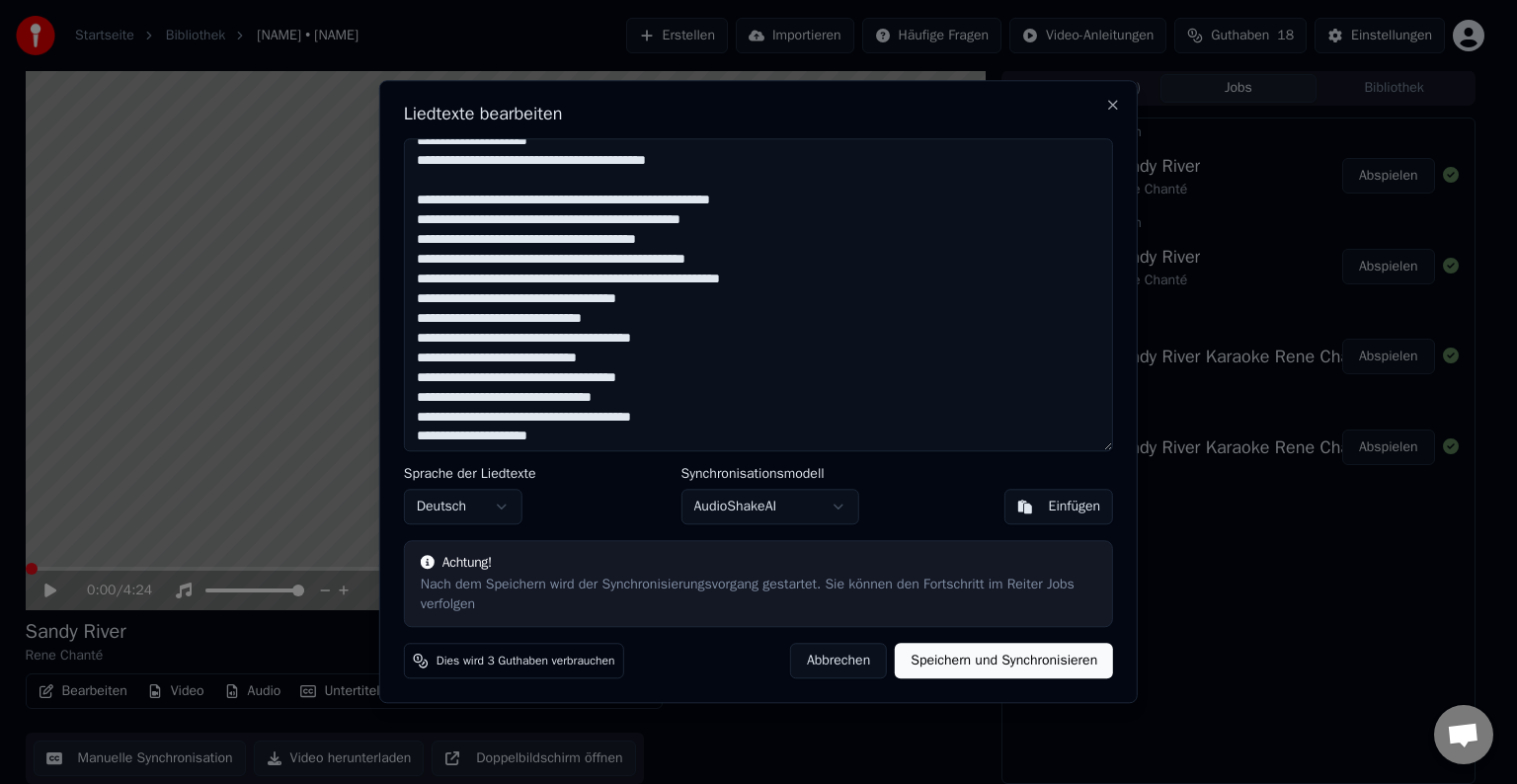 scroll, scrollTop: 403, scrollLeft: 0, axis: vertical 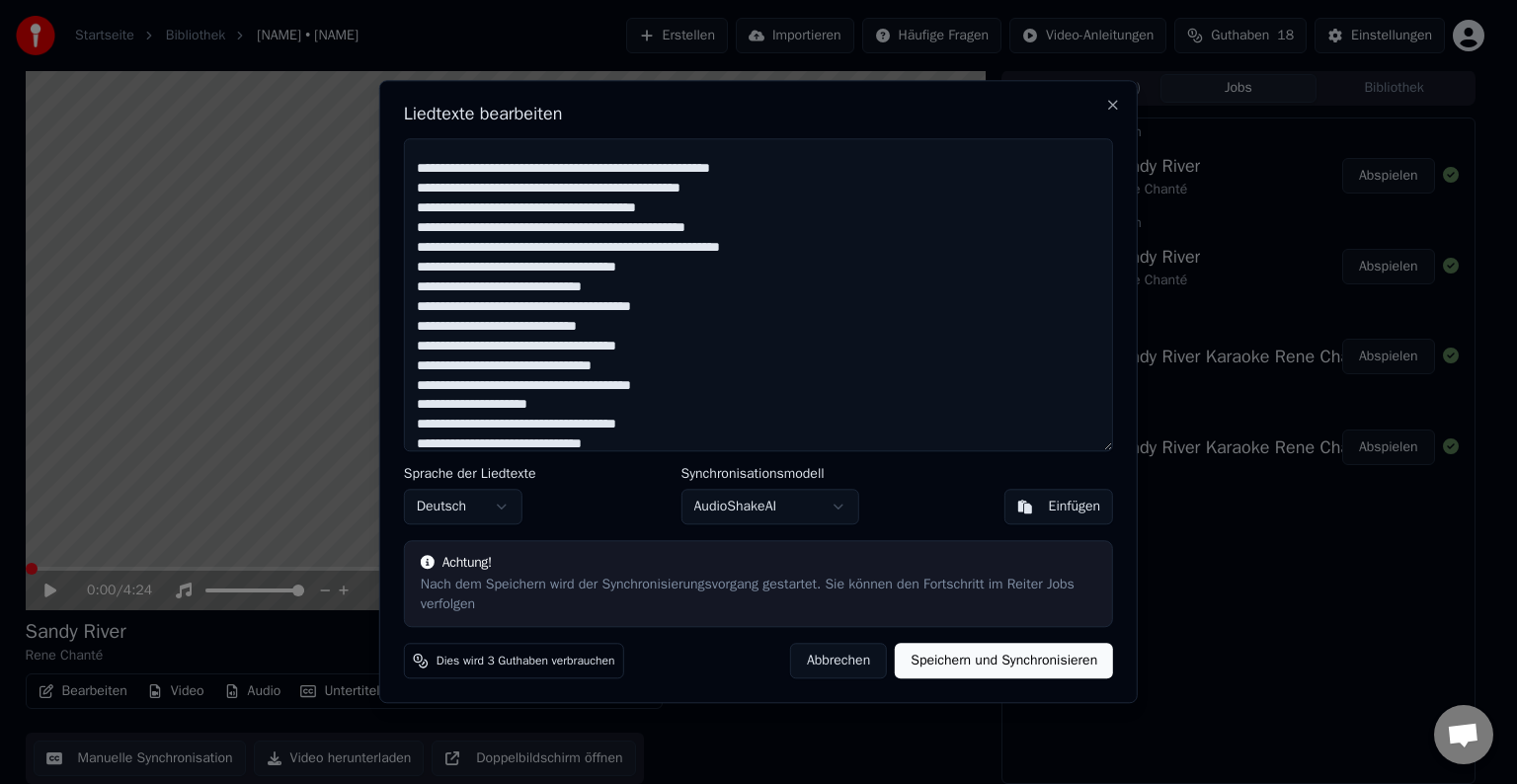 click at bounding box center [758, 294] 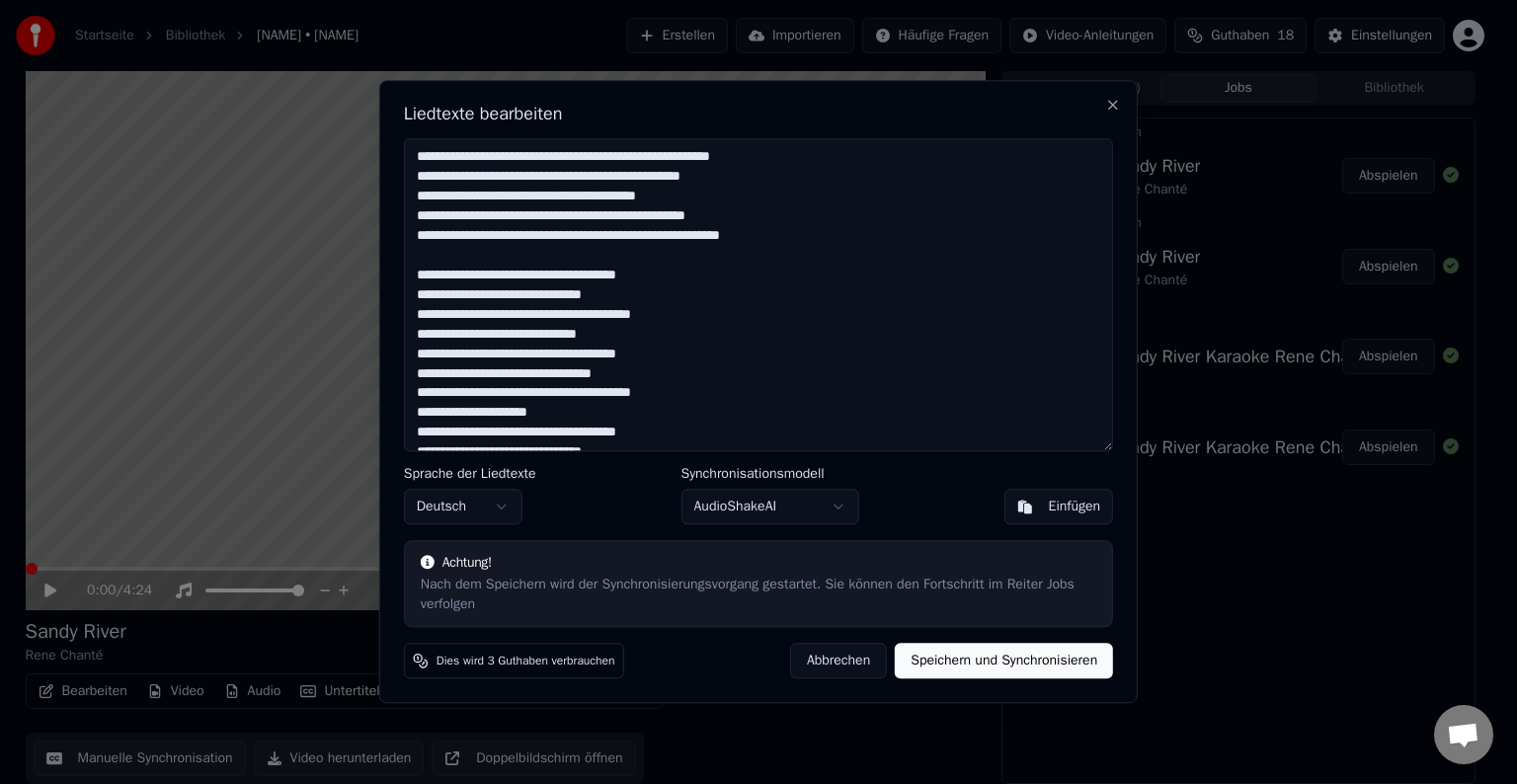 scroll, scrollTop: 415, scrollLeft: 0, axis: vertical 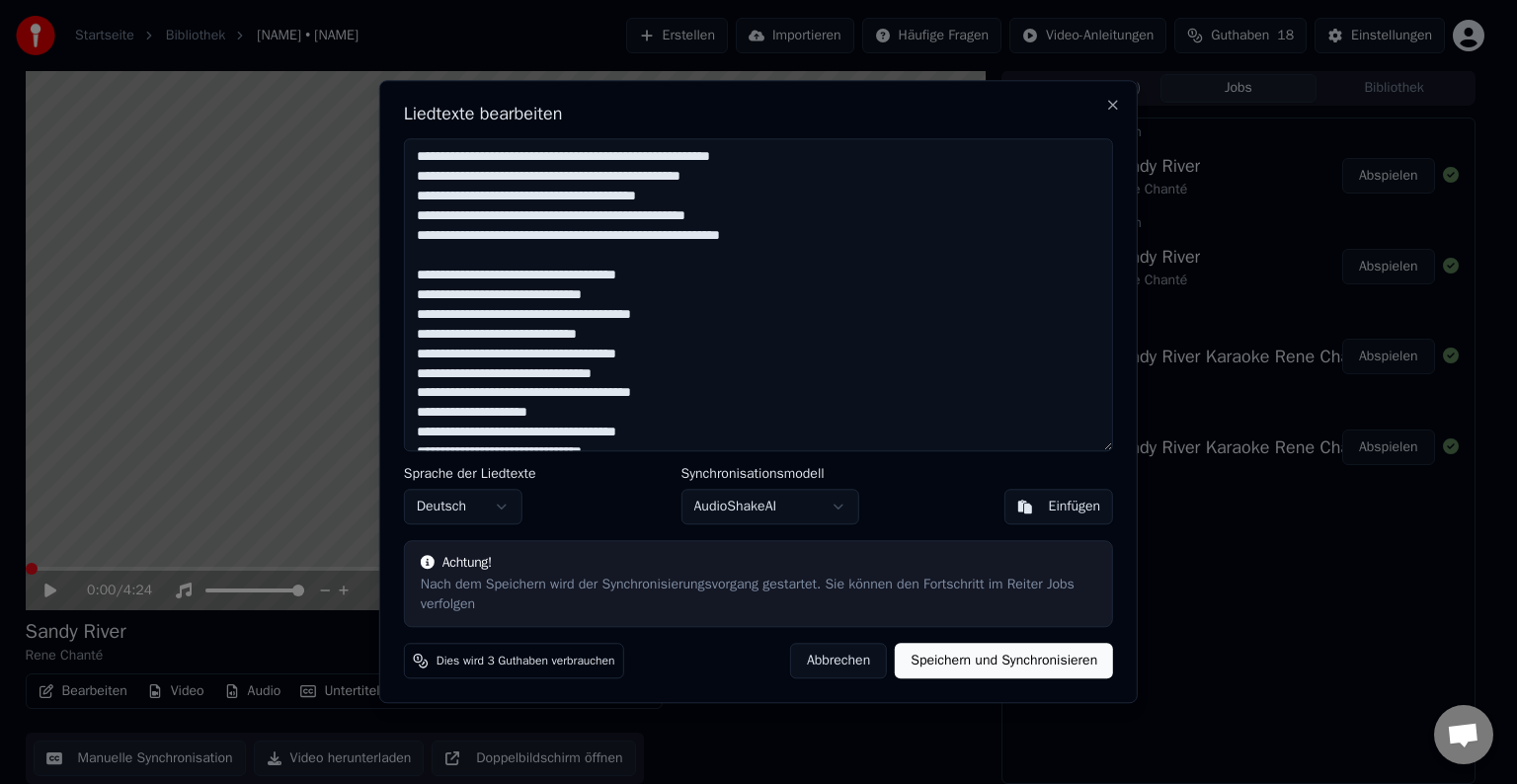 click at bounding box center (758, 294) 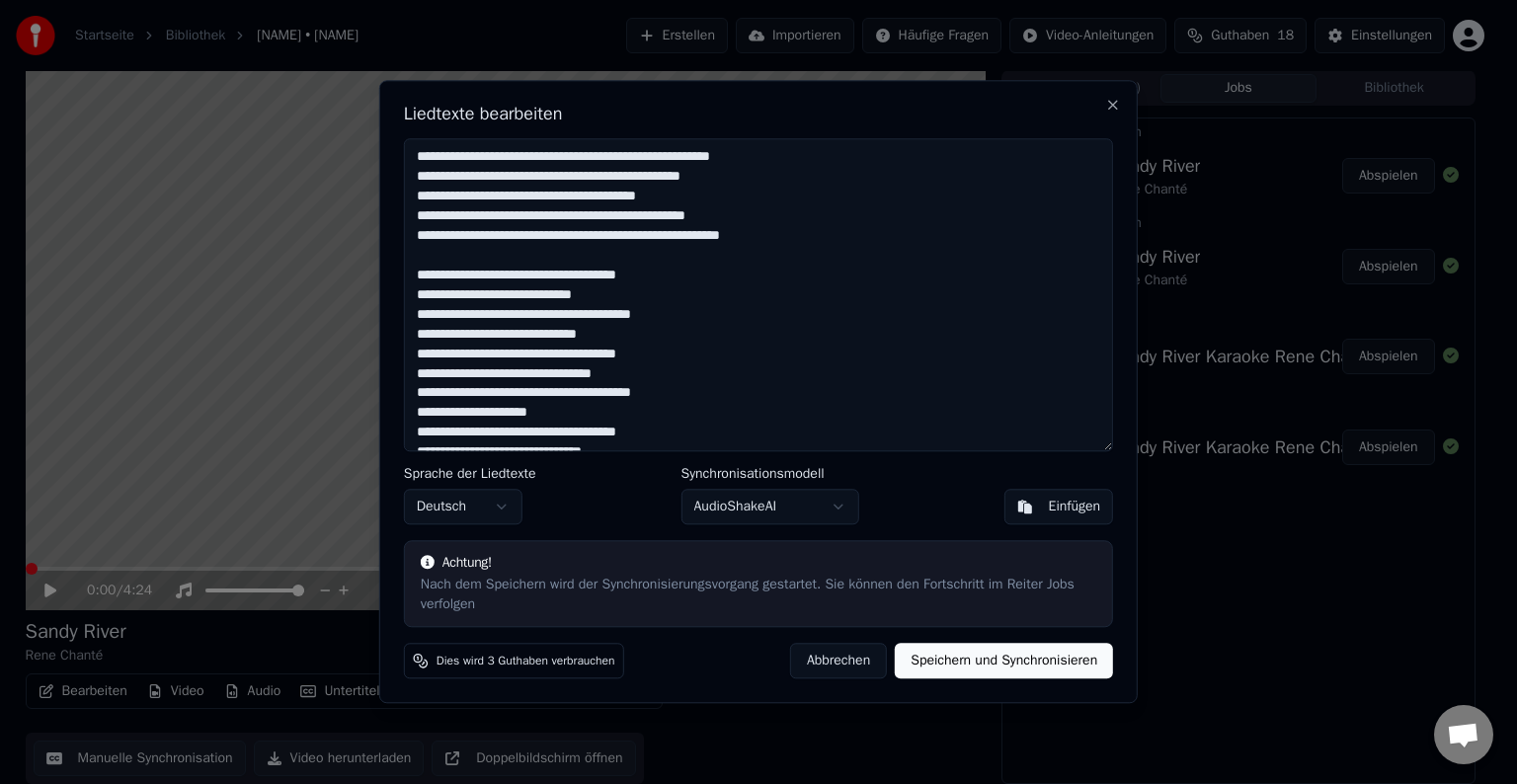 click at bounding box center (758, 294) 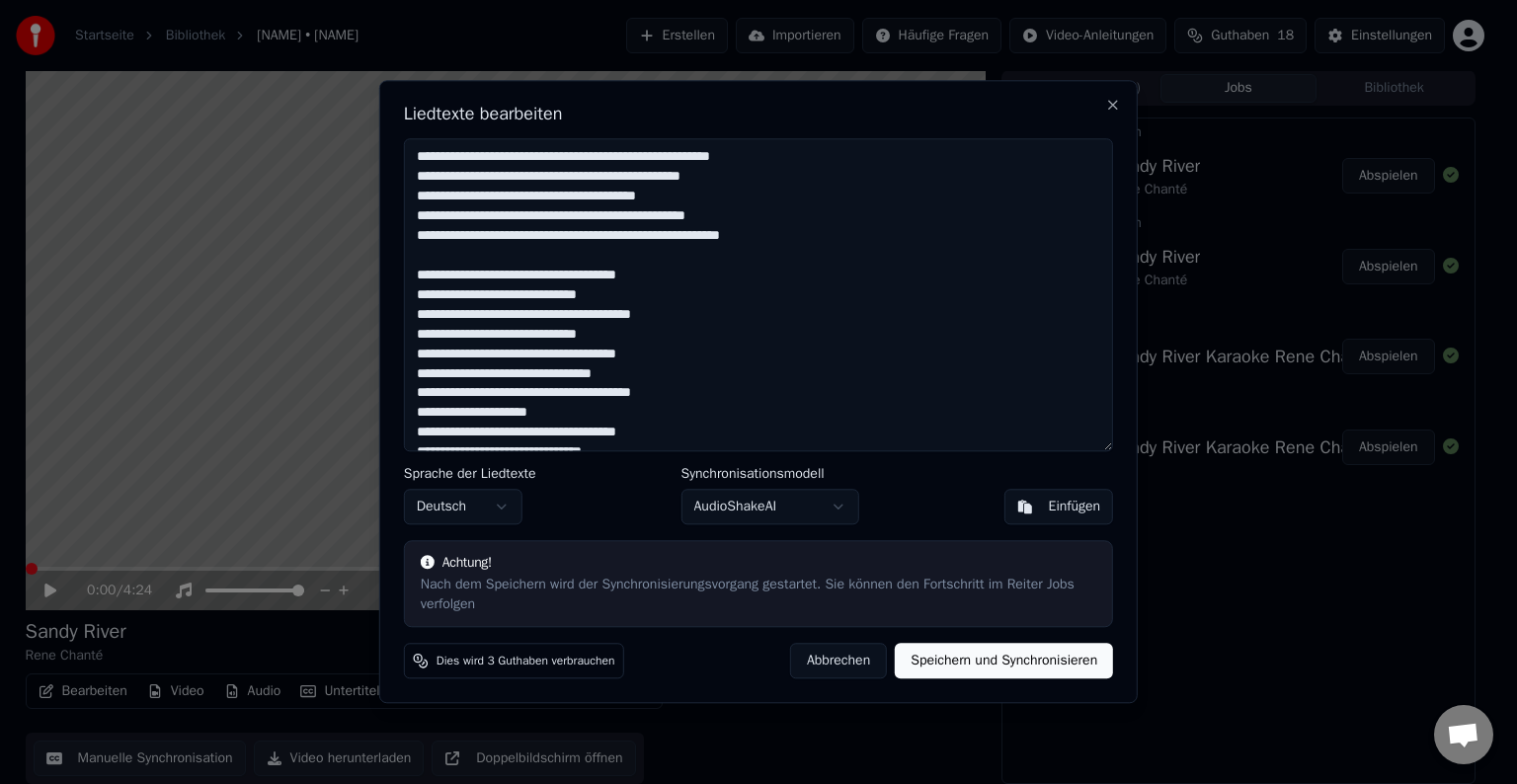 click at bounding box center (758, 294) 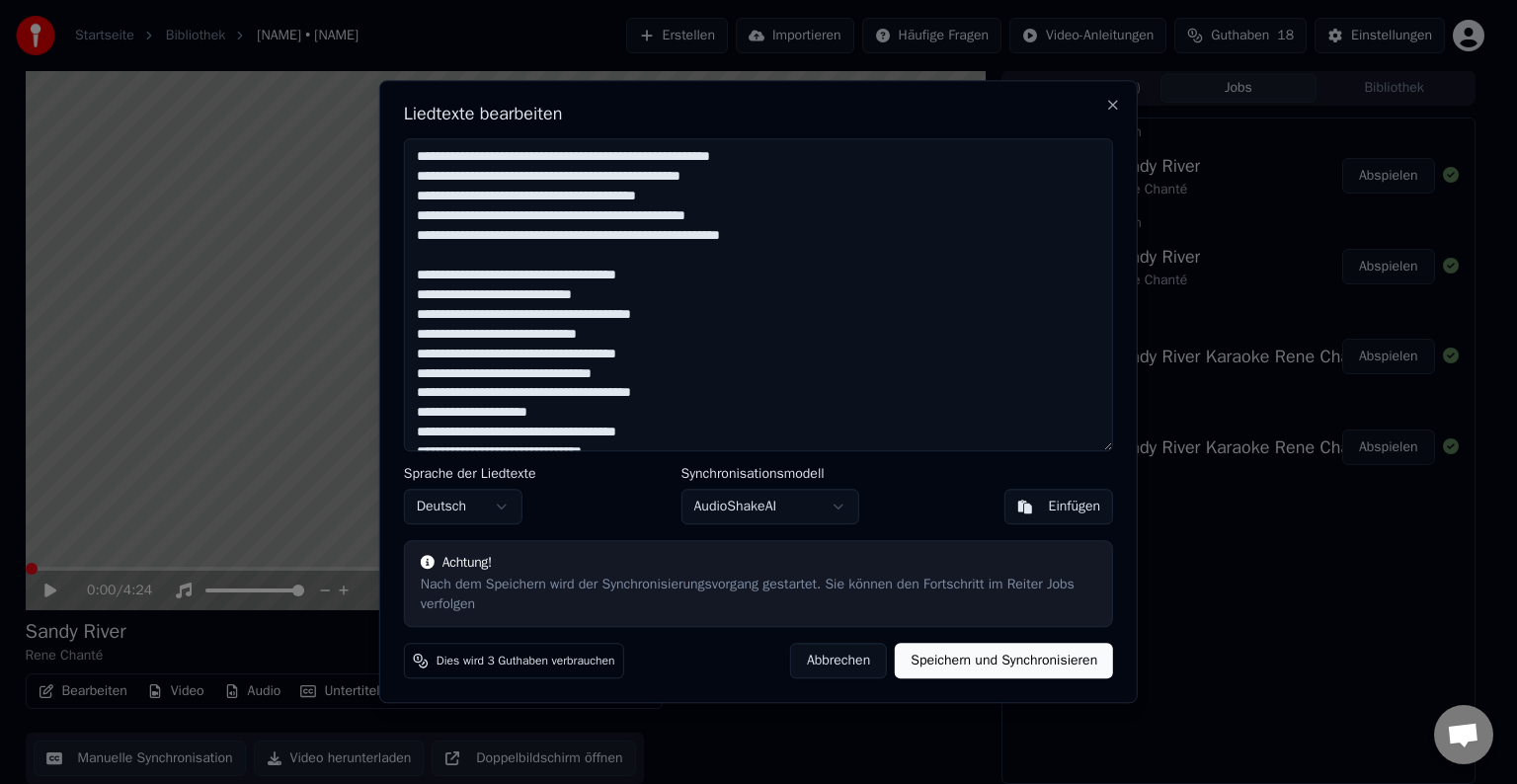 click at bounding box center (758, 294) 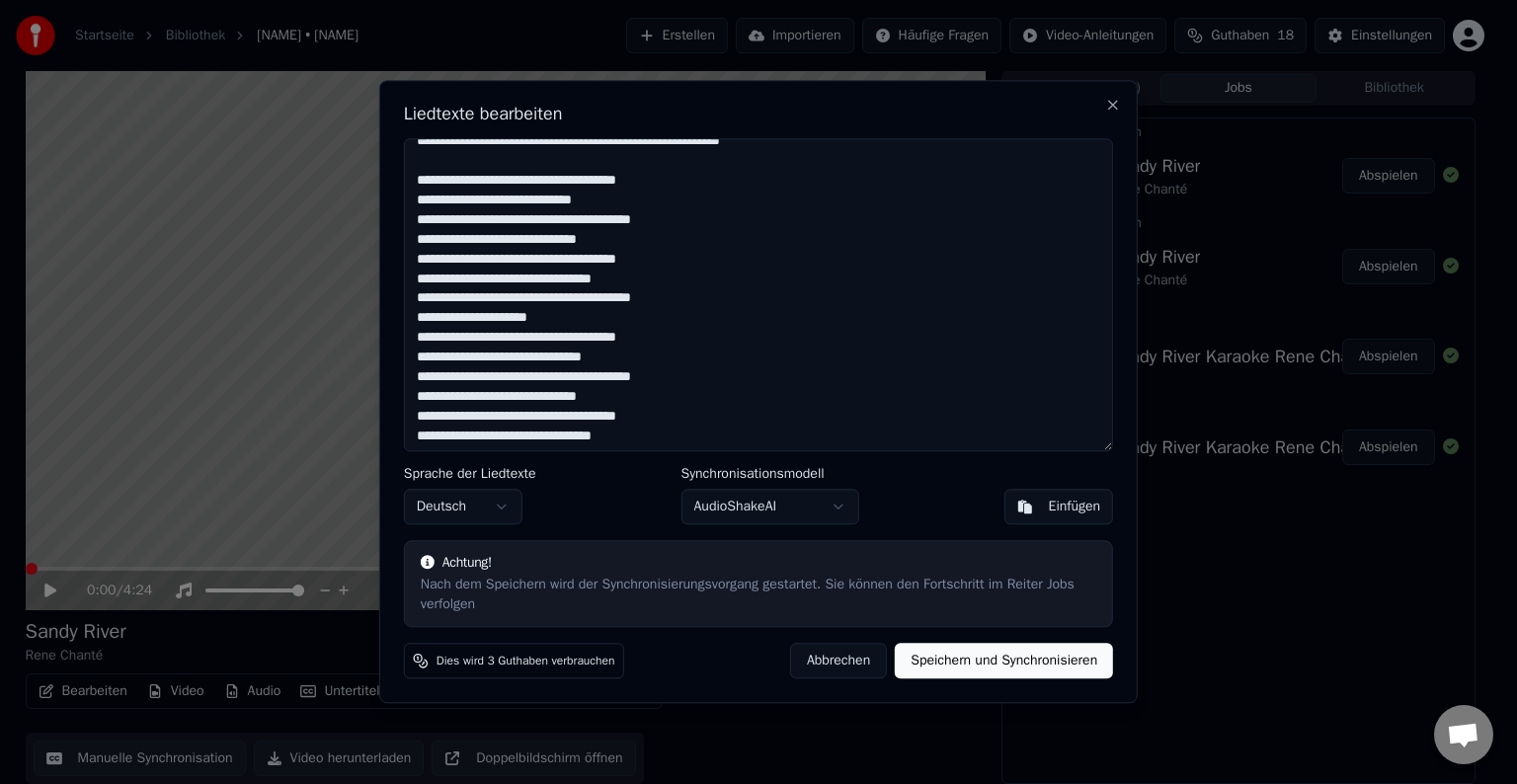 scroll, scrollTop: 513, scrollLeft: 0, axis: vertical 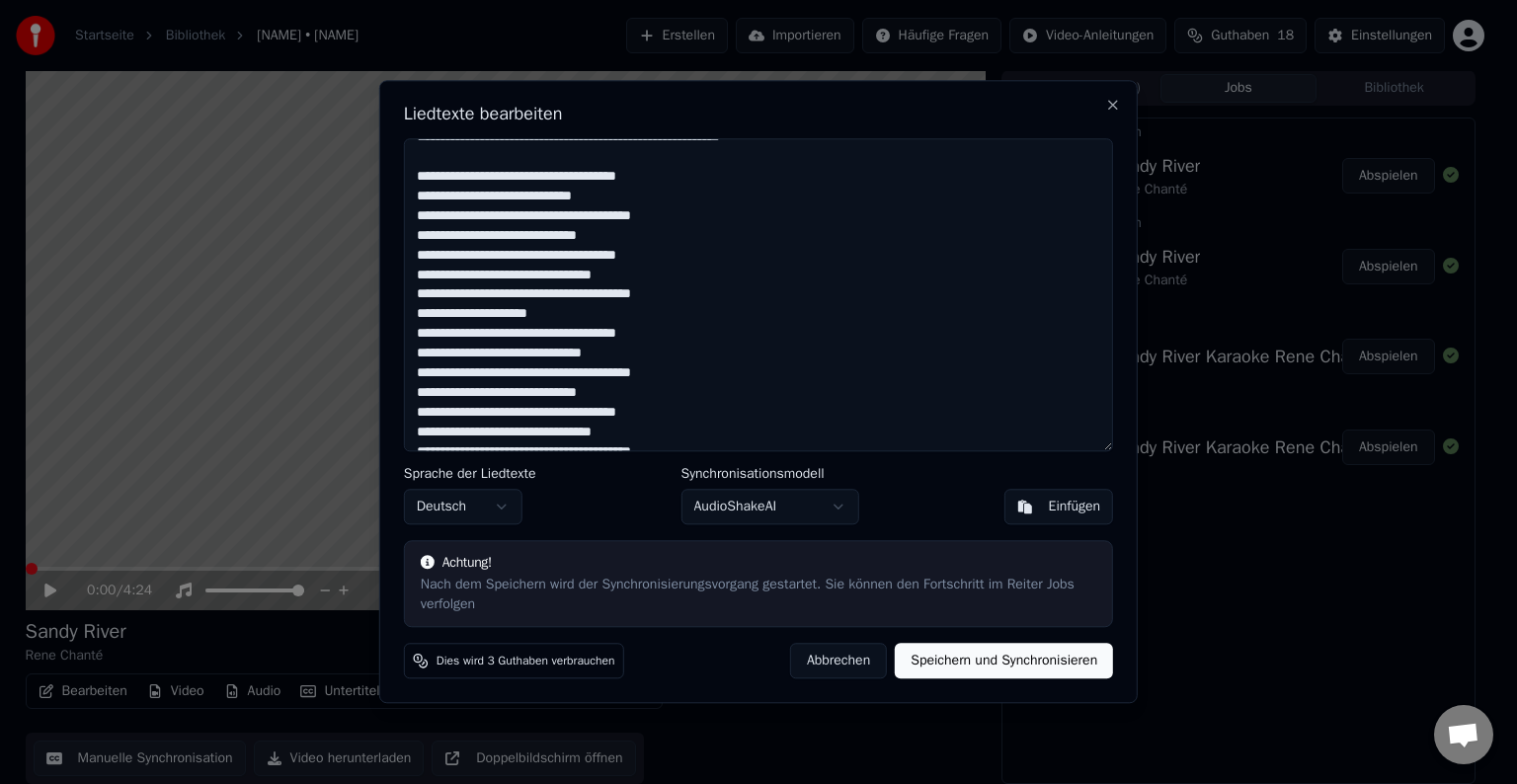 click at bounding box center [758, 294] 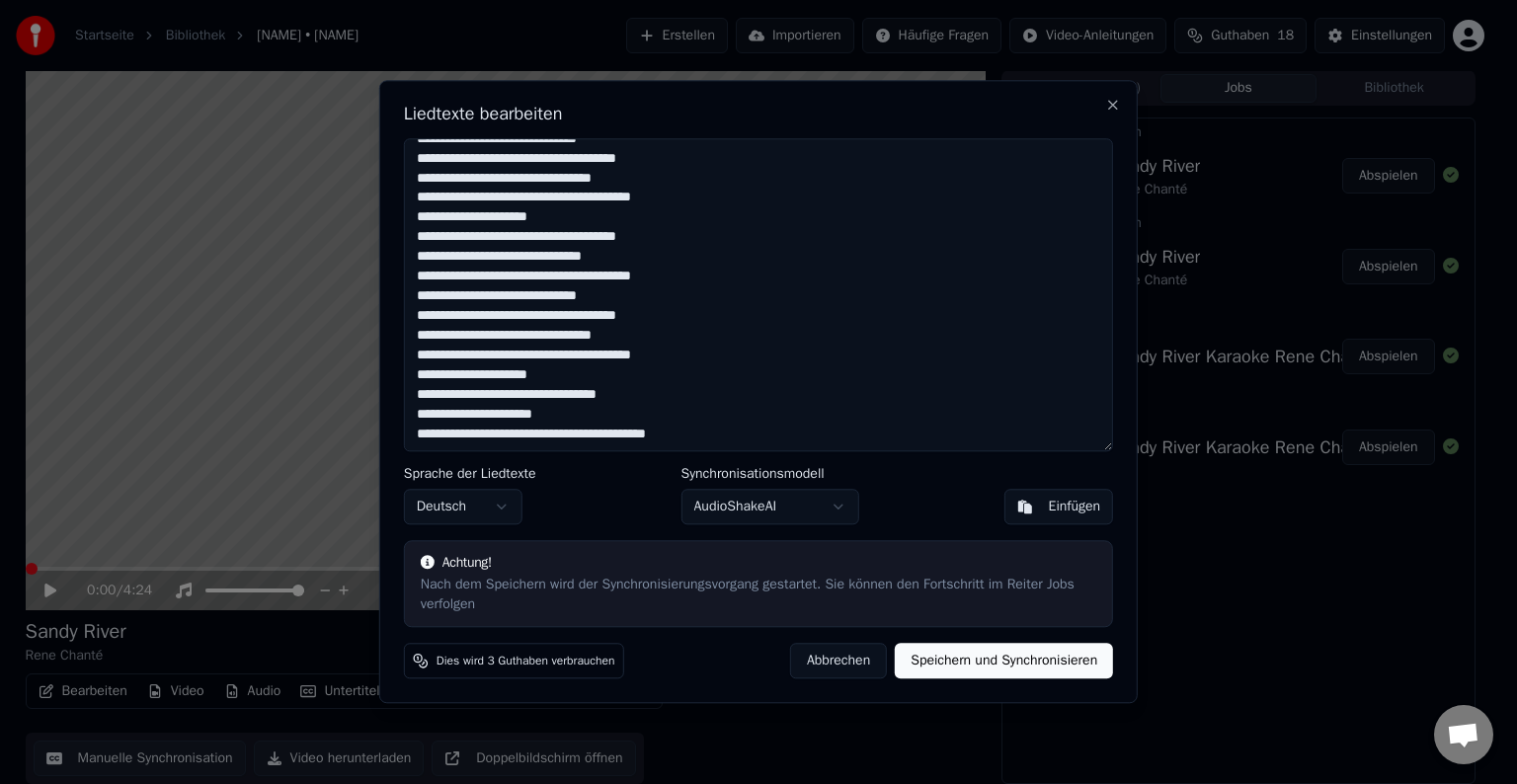 scroll, scrollTop: 611, scrollLeft: 0, axis: vertical 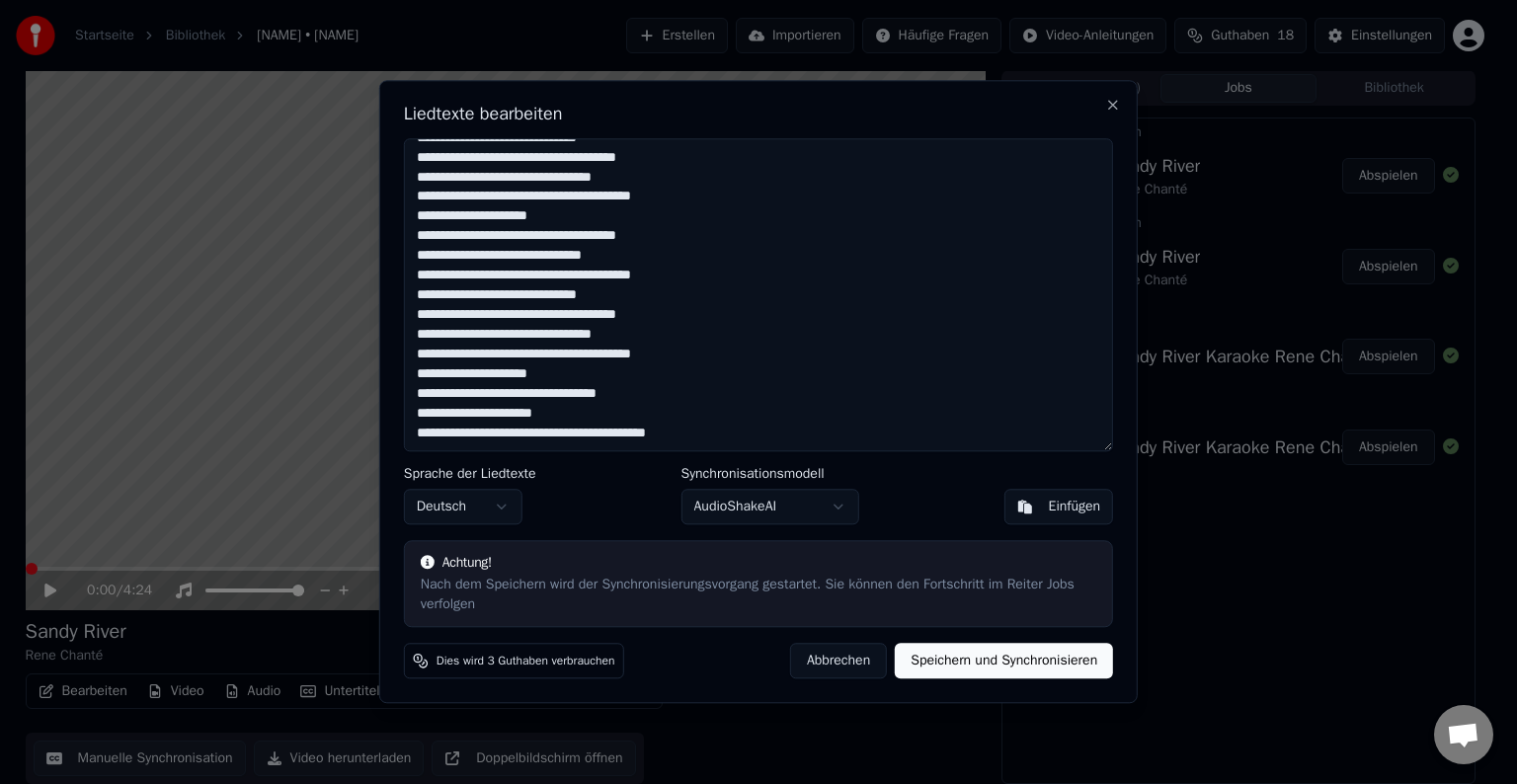 click at bounding box center [758, 294] 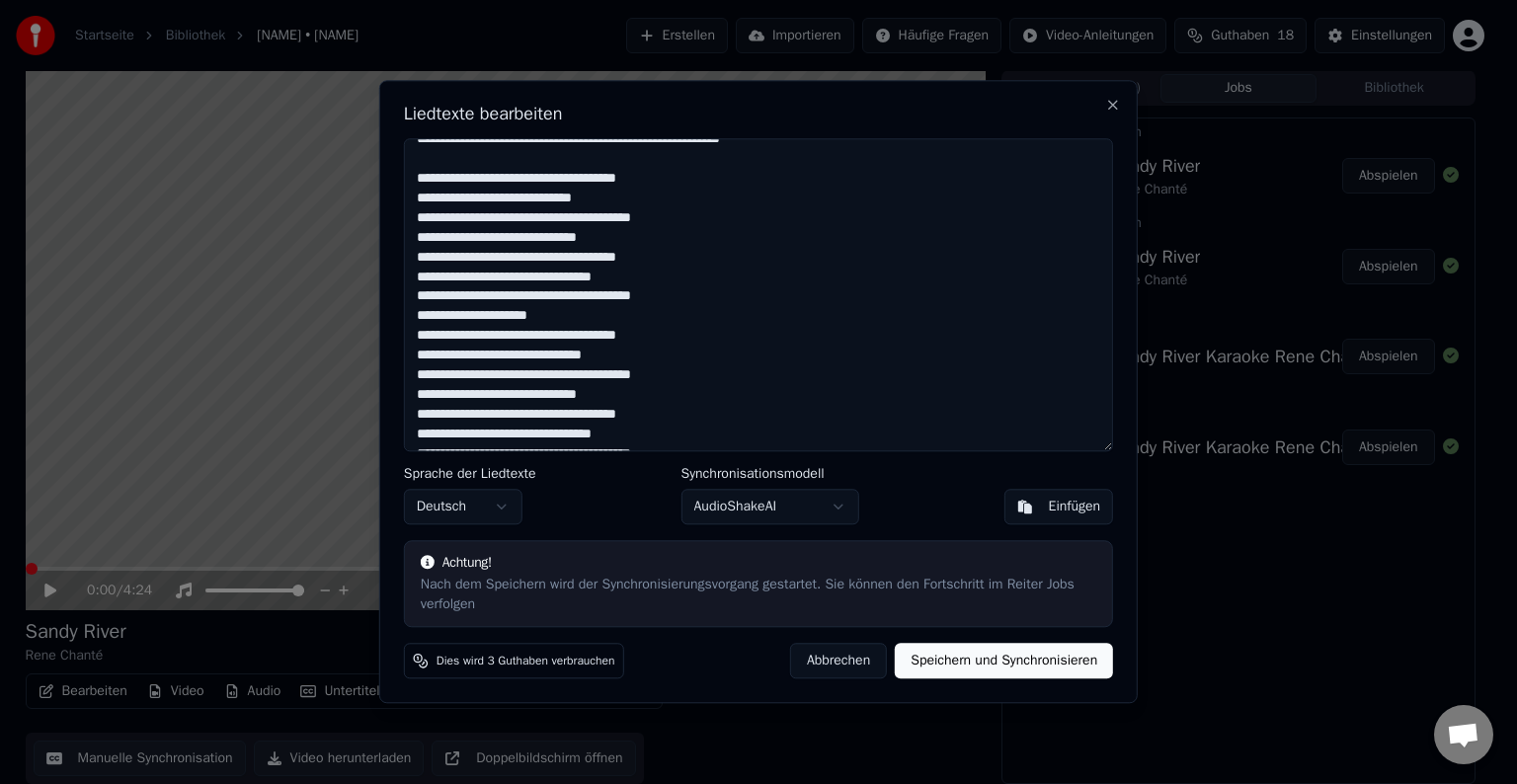 scroll, scrollTop: 512, scrollLeft: 0, axis: vertical 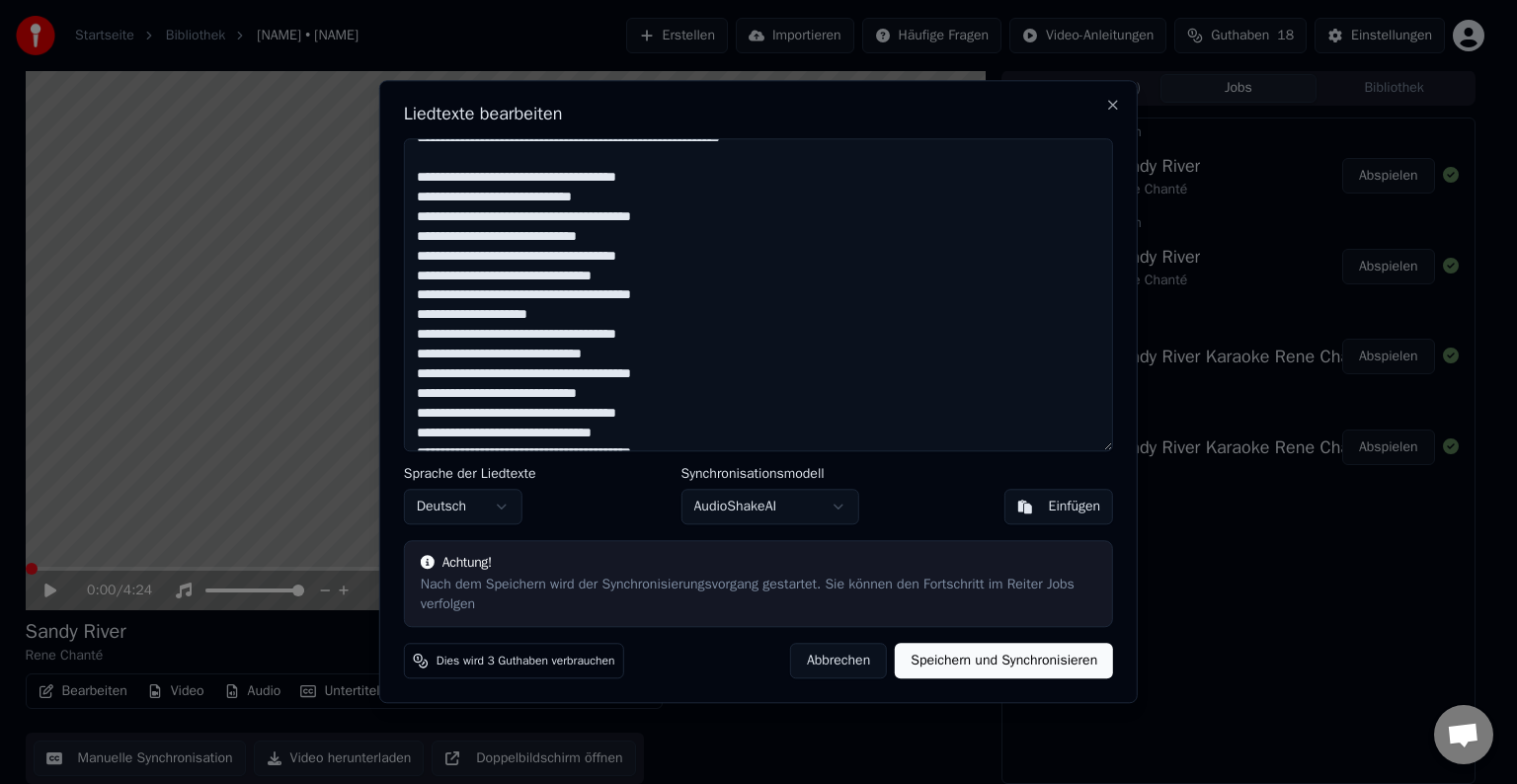 click at bounding box center [758, 294] 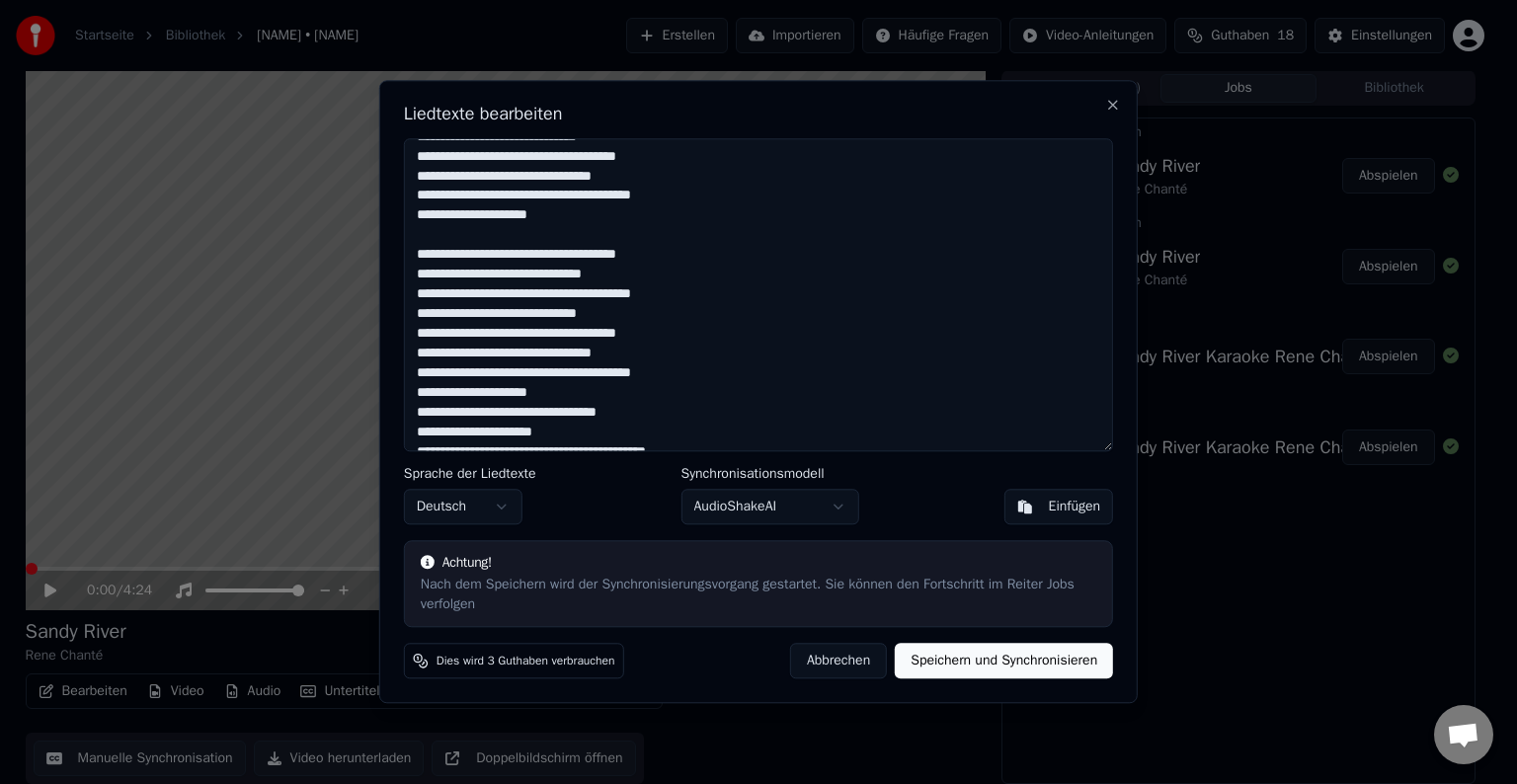 scroll, scrollTop: 631, scrollLeft: 0, axis: vertical 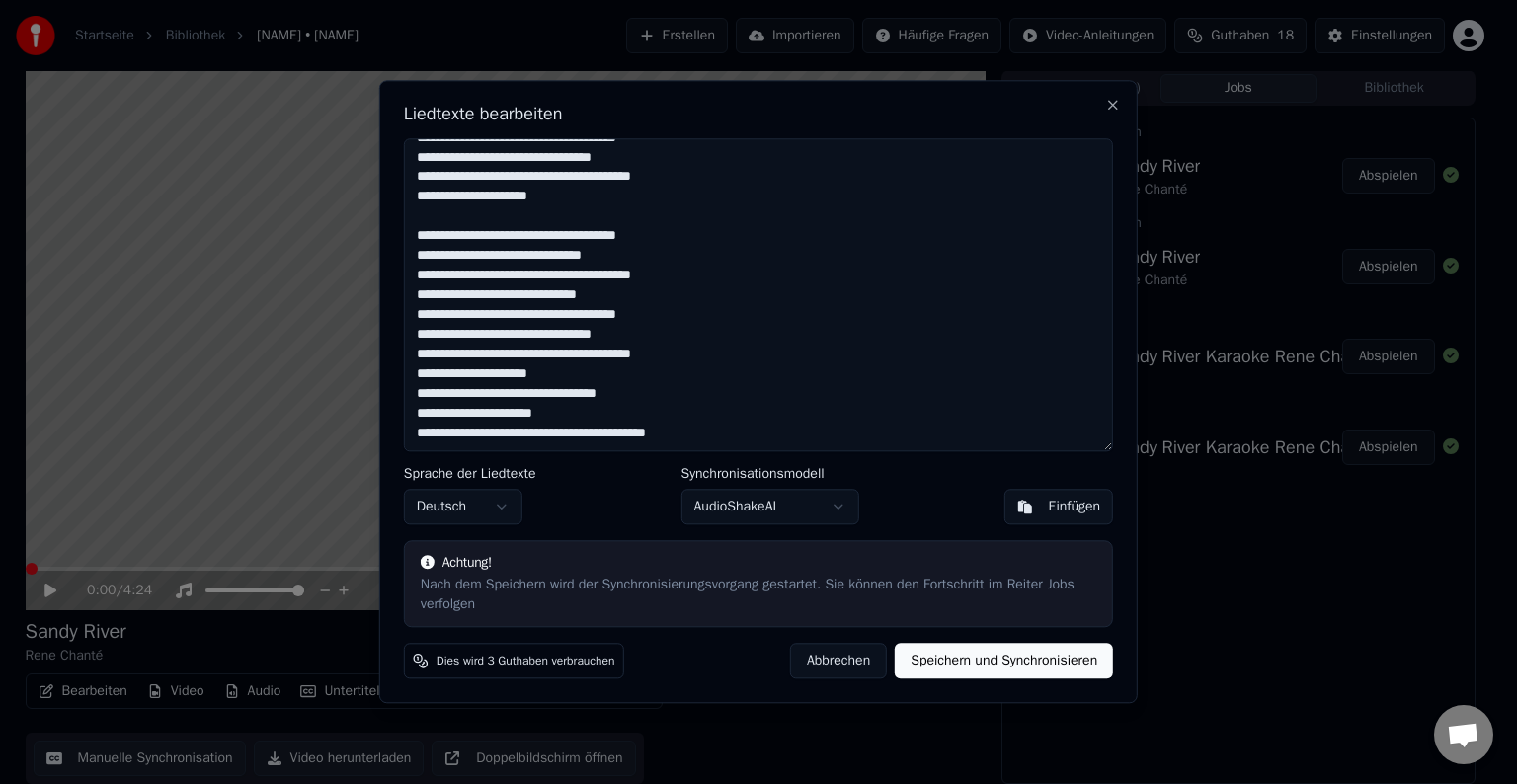 click at bounding box center (758, 294) 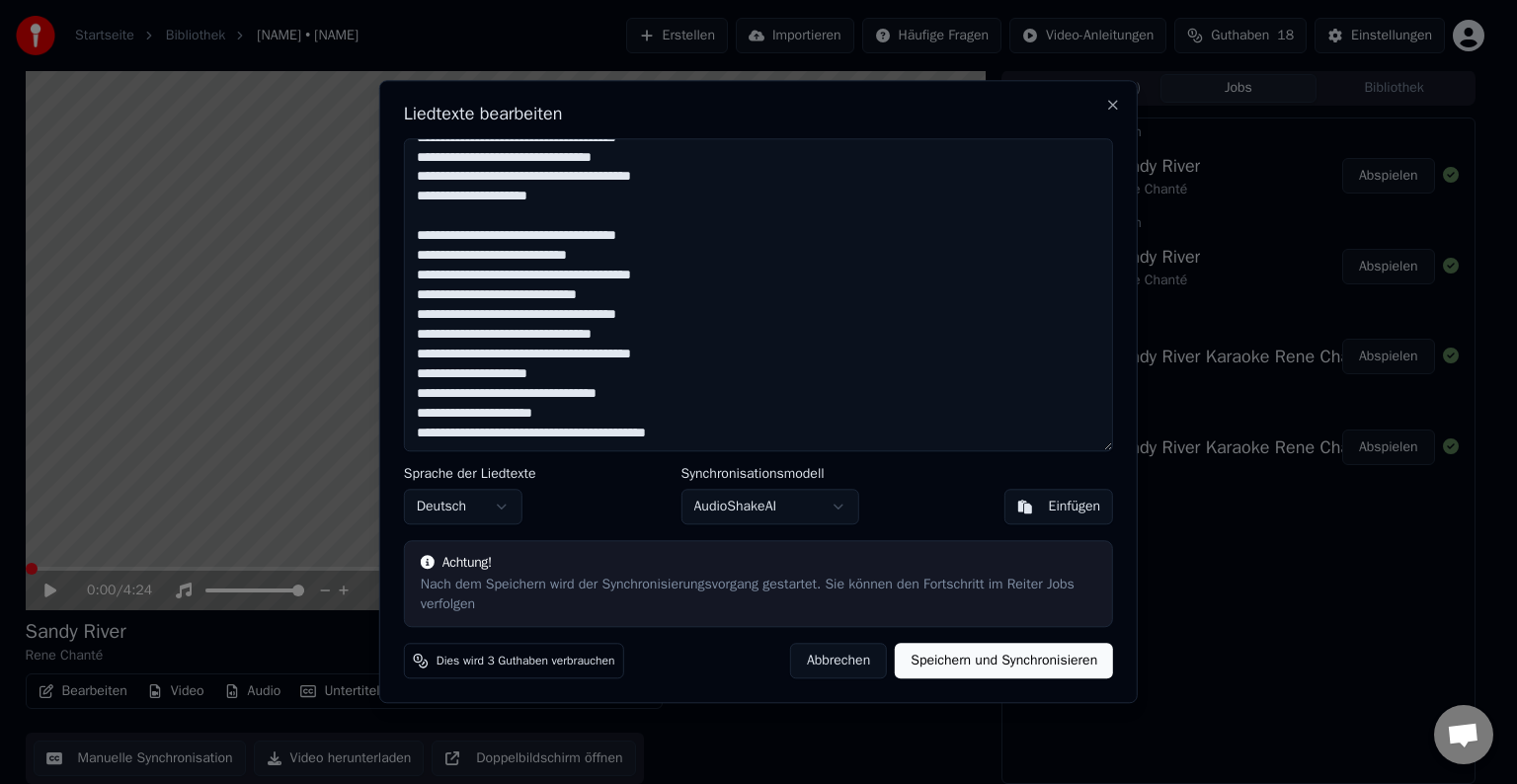 click at bounding box center (758, 294) 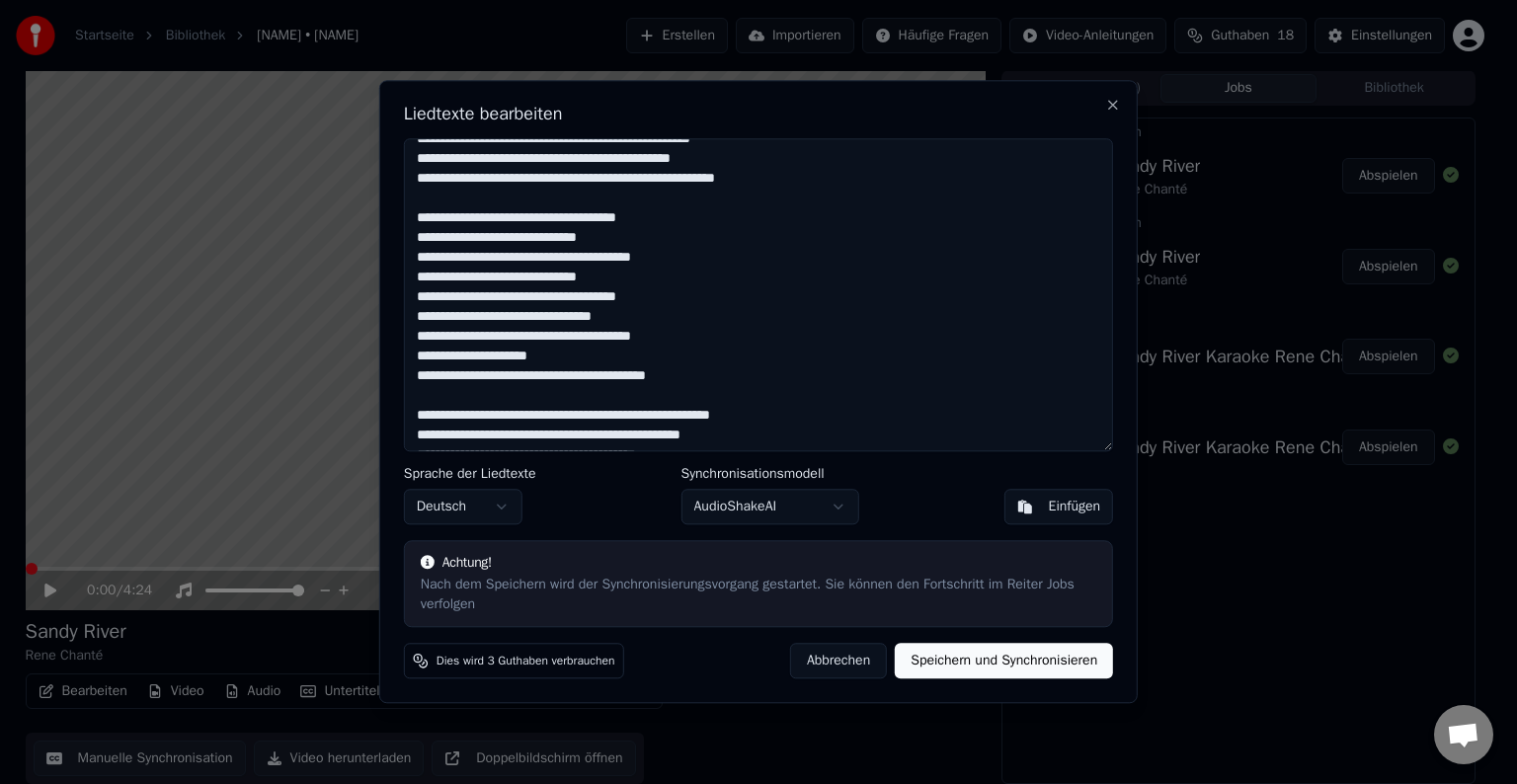 scroll, scrollTop: 197, scrollLeft: 0, axis: vertical 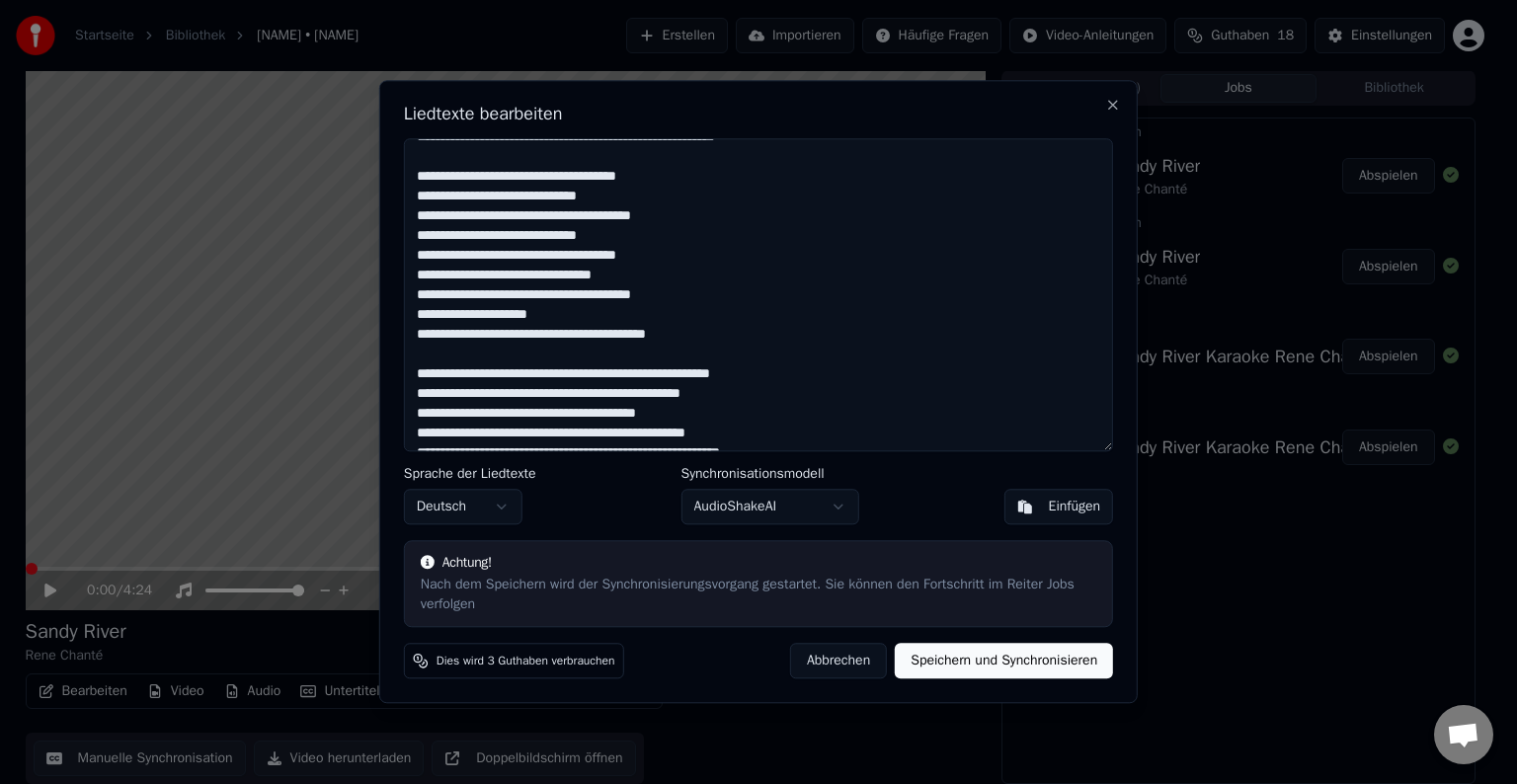 click at bounding box center (758, 294) 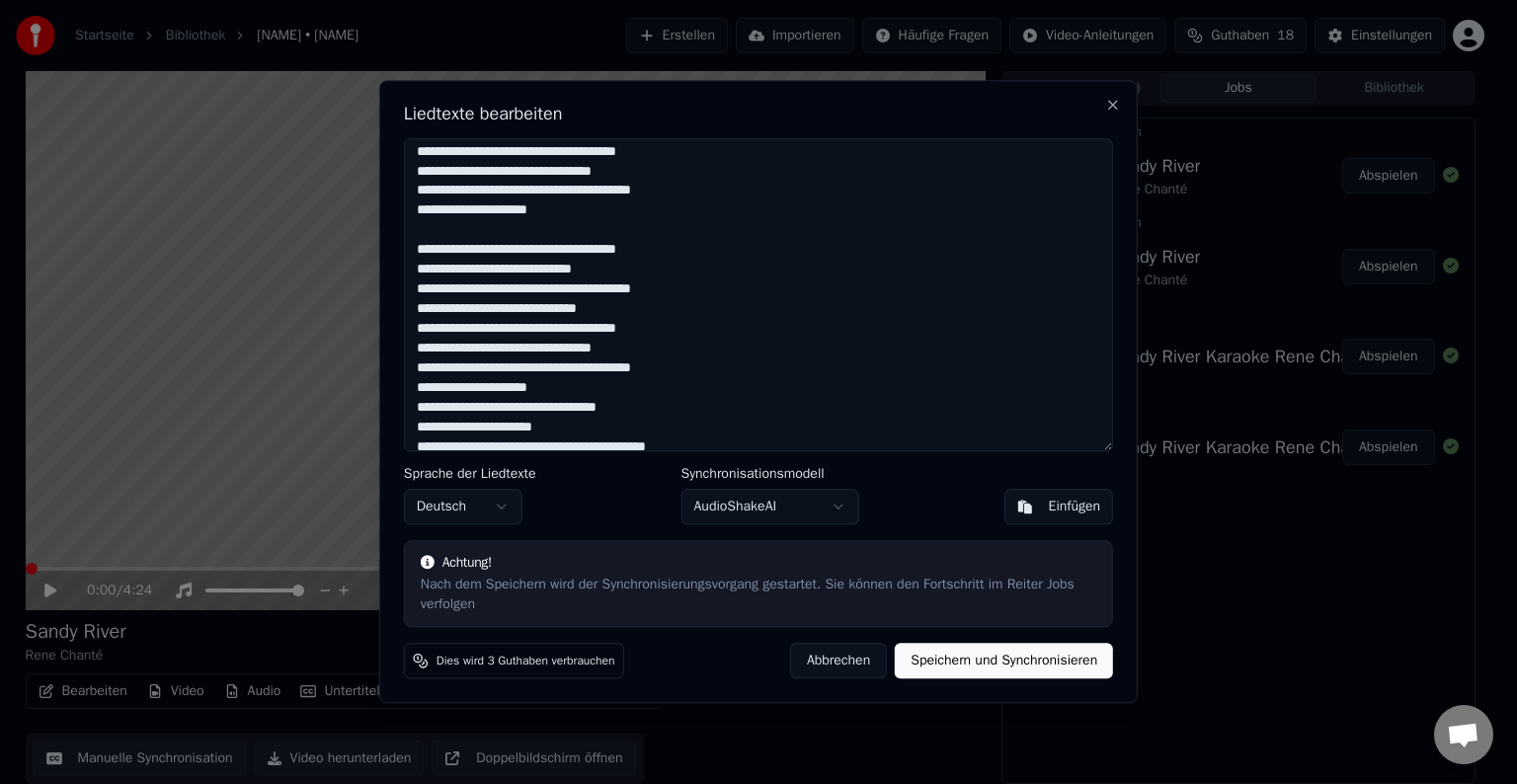 scroll, scrollTop: 631, scrollLeft: 0, axis: vertical 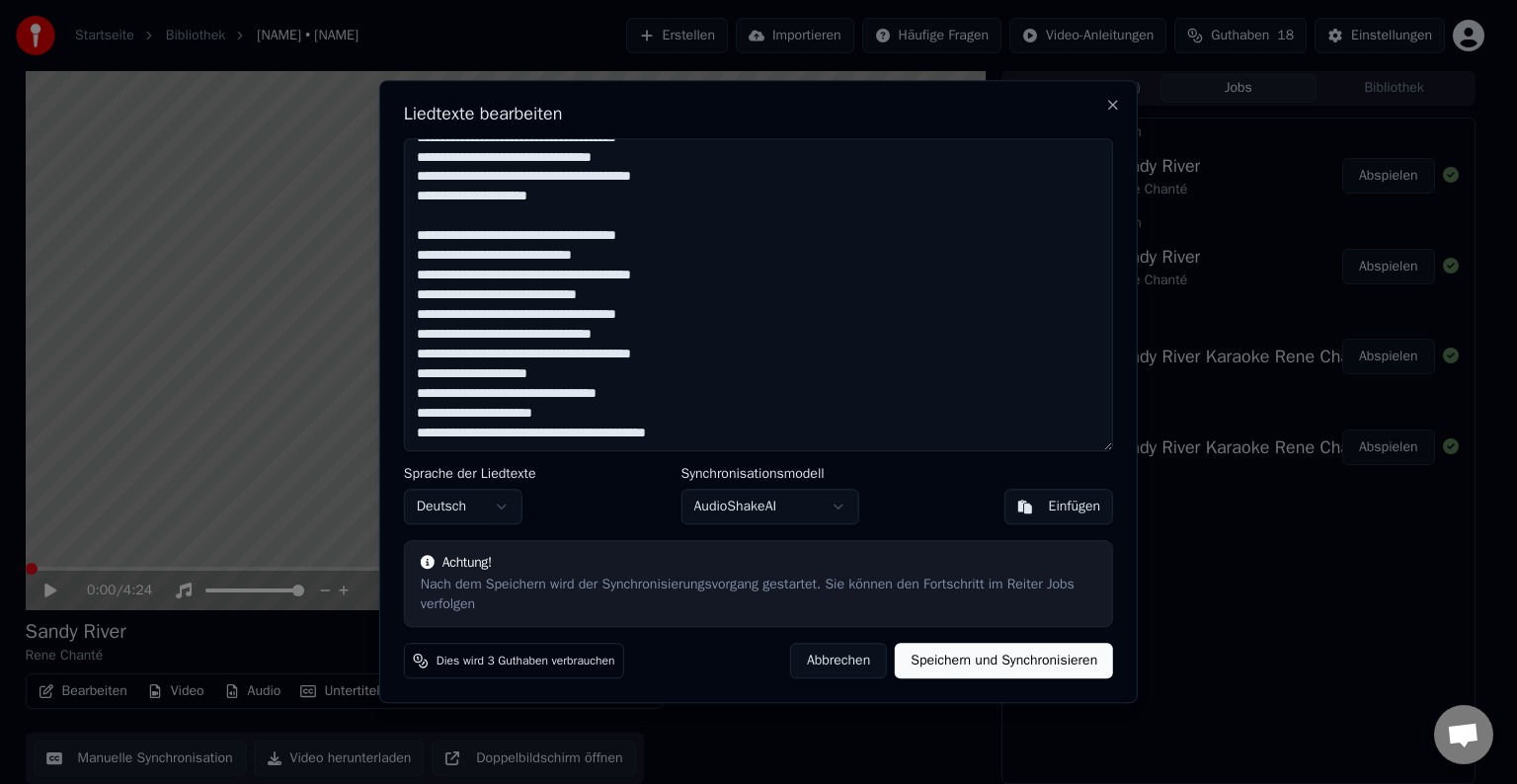 click at bounding box center (758, 294) 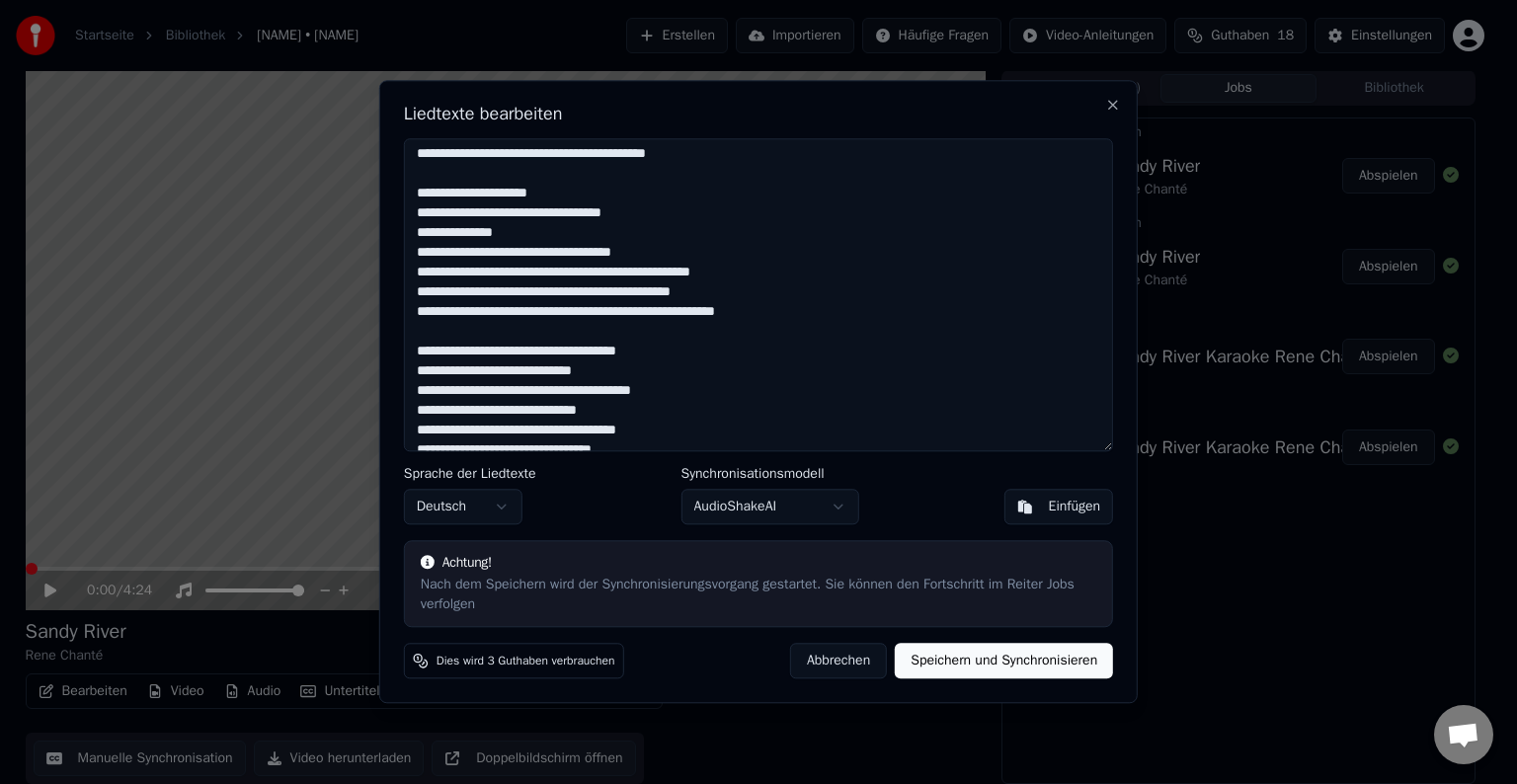 scroll, scrollTop: 0, scrollLeft: 0, axis: both 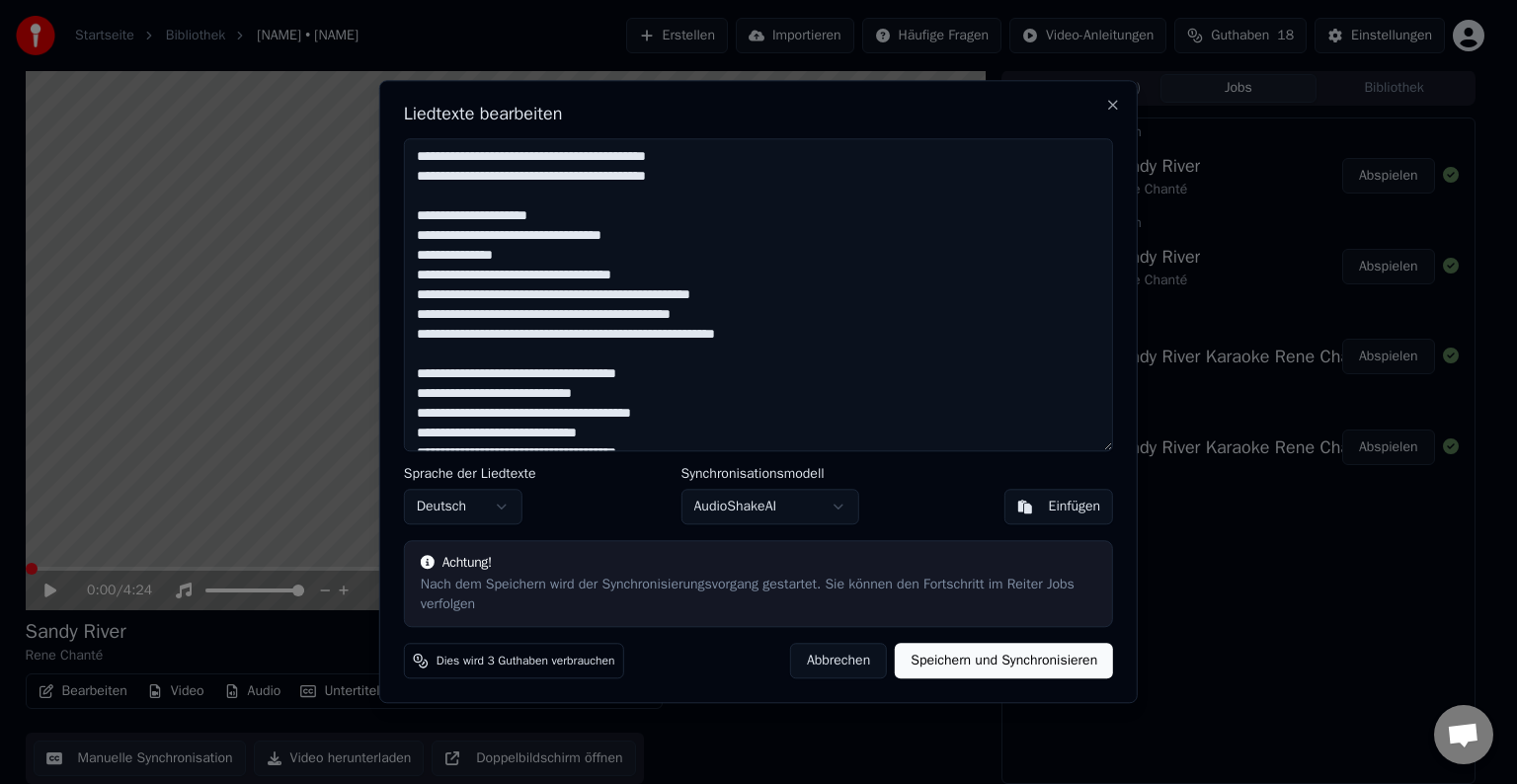 type on "**********" 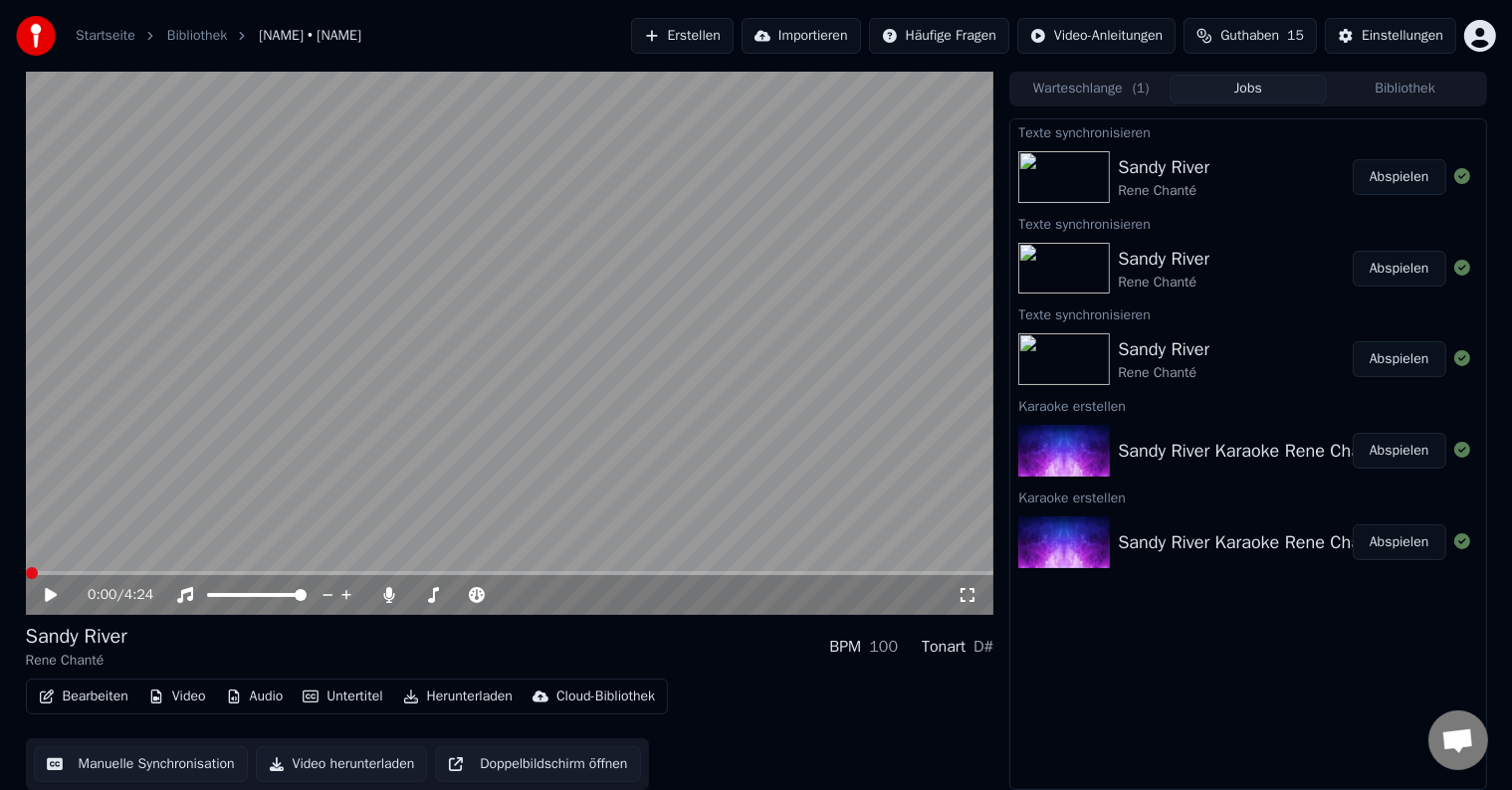 click on "Bearbeiten" at bounding box center [84, 696] 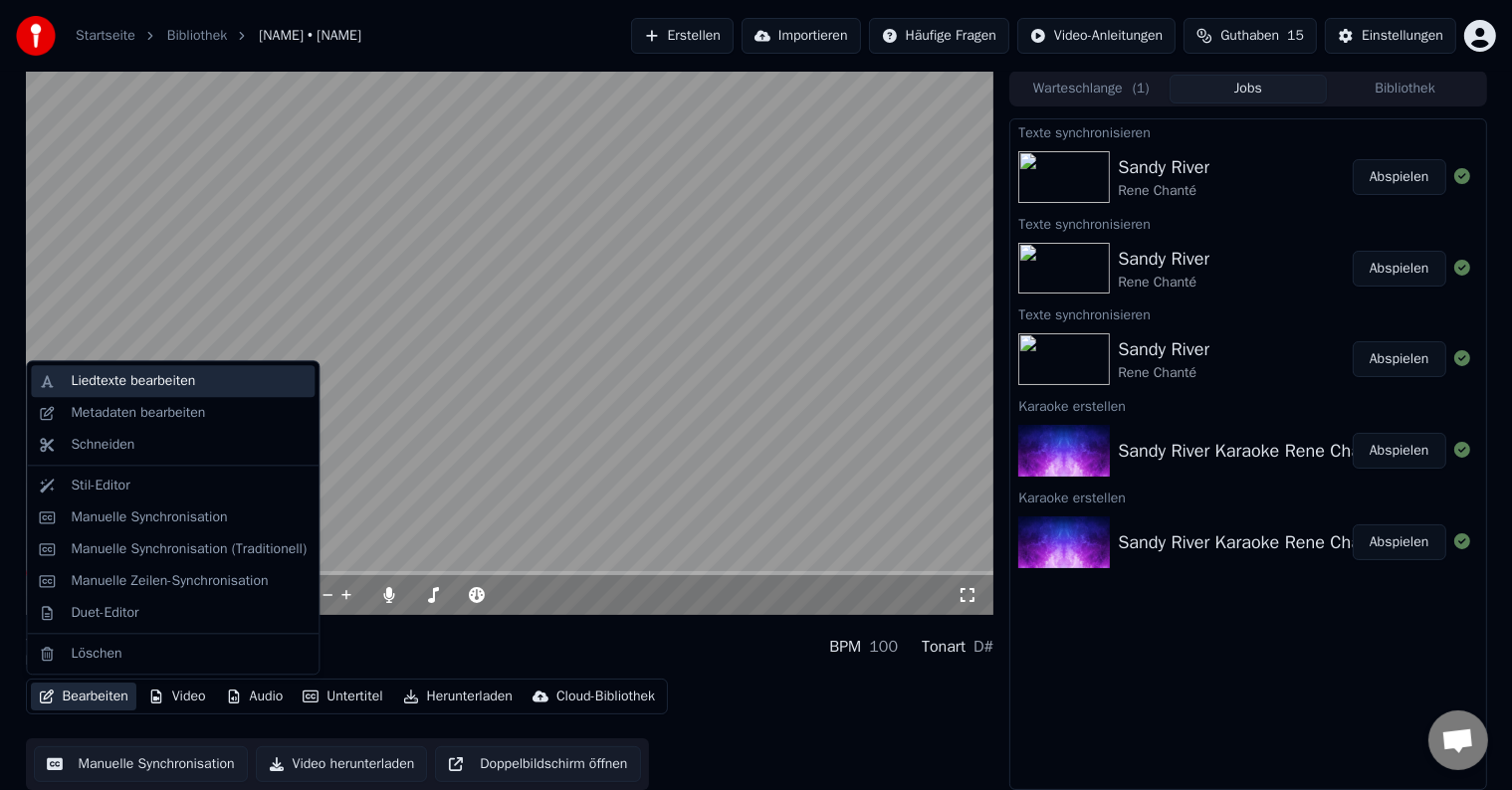 click on "Liedtexte bearbeiten" at bounding box center (132, 381) 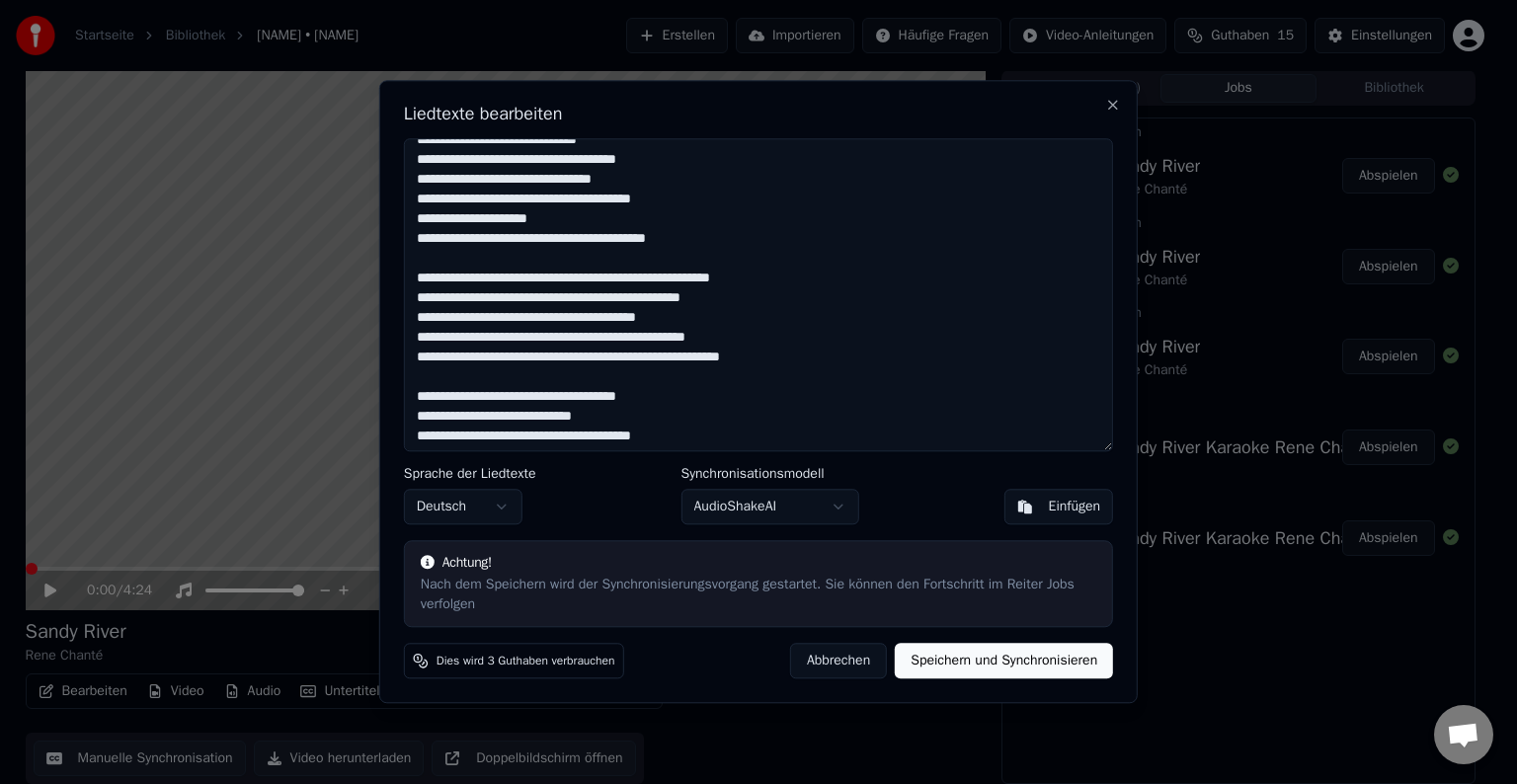 scroll, scrollTop: 296, scrollLeft: 0, axis: vertical 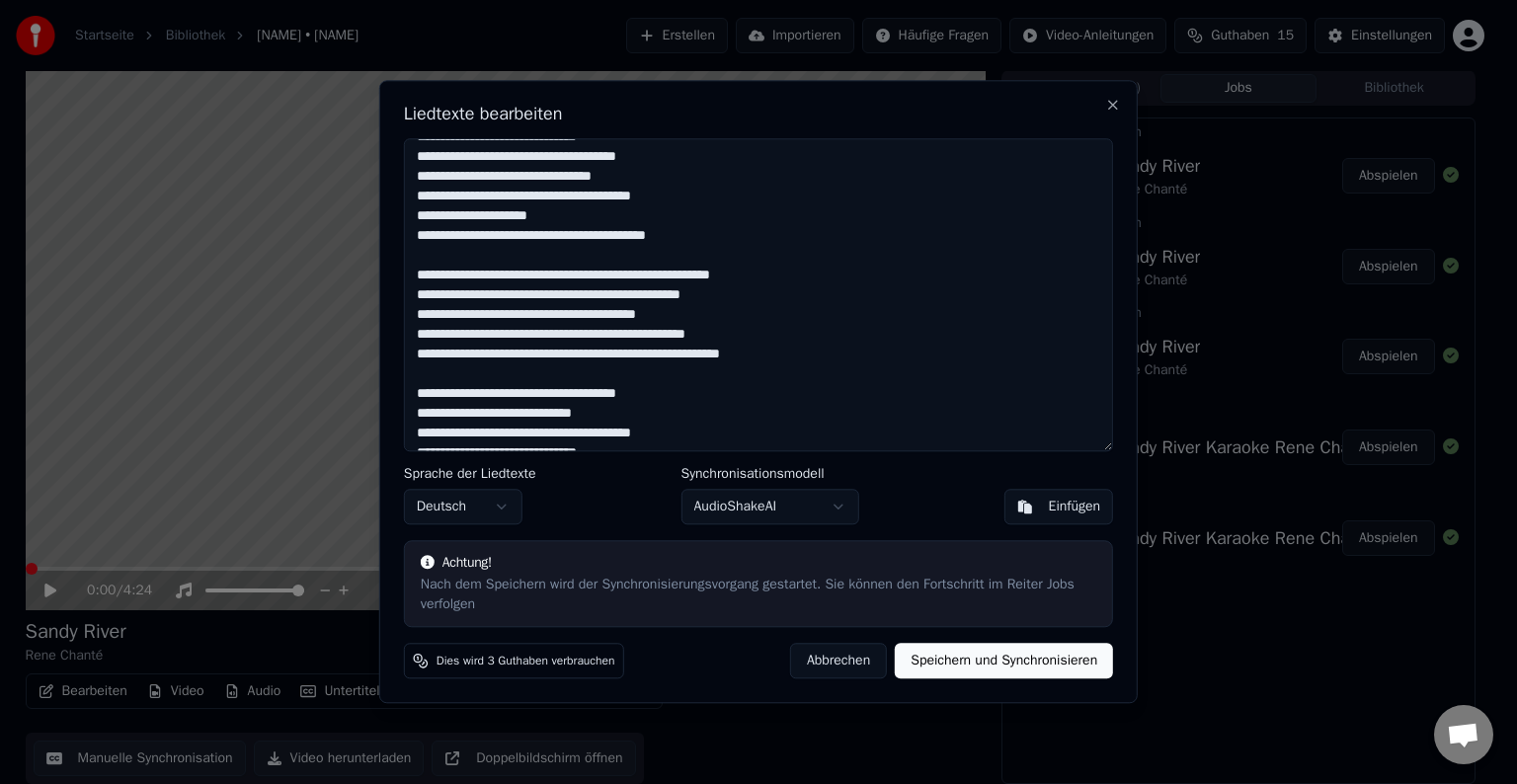 click at bounding box center [758, 294] 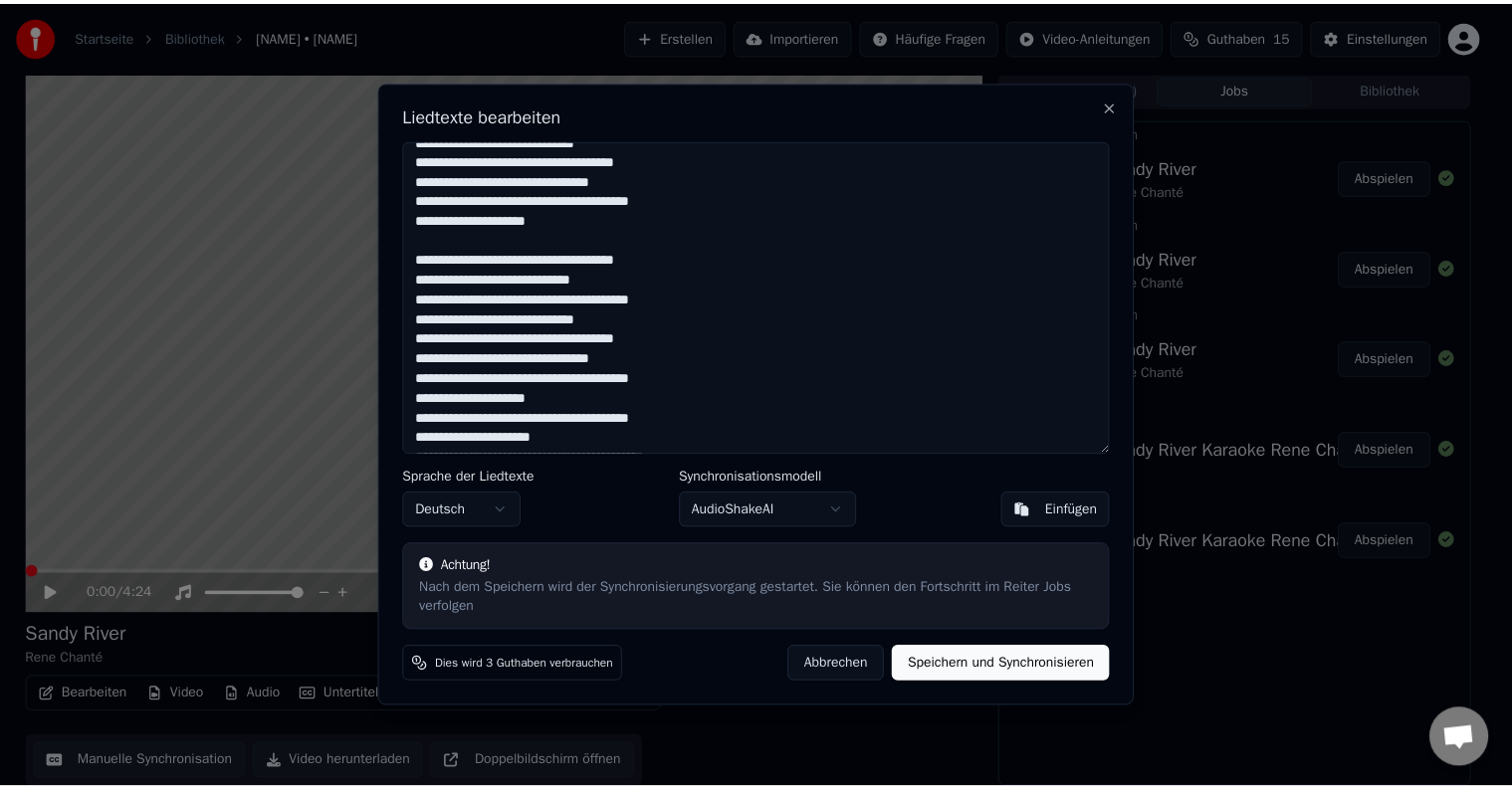 scroll, scrollTop: 636, scrollLeft: 0, axis: vertical 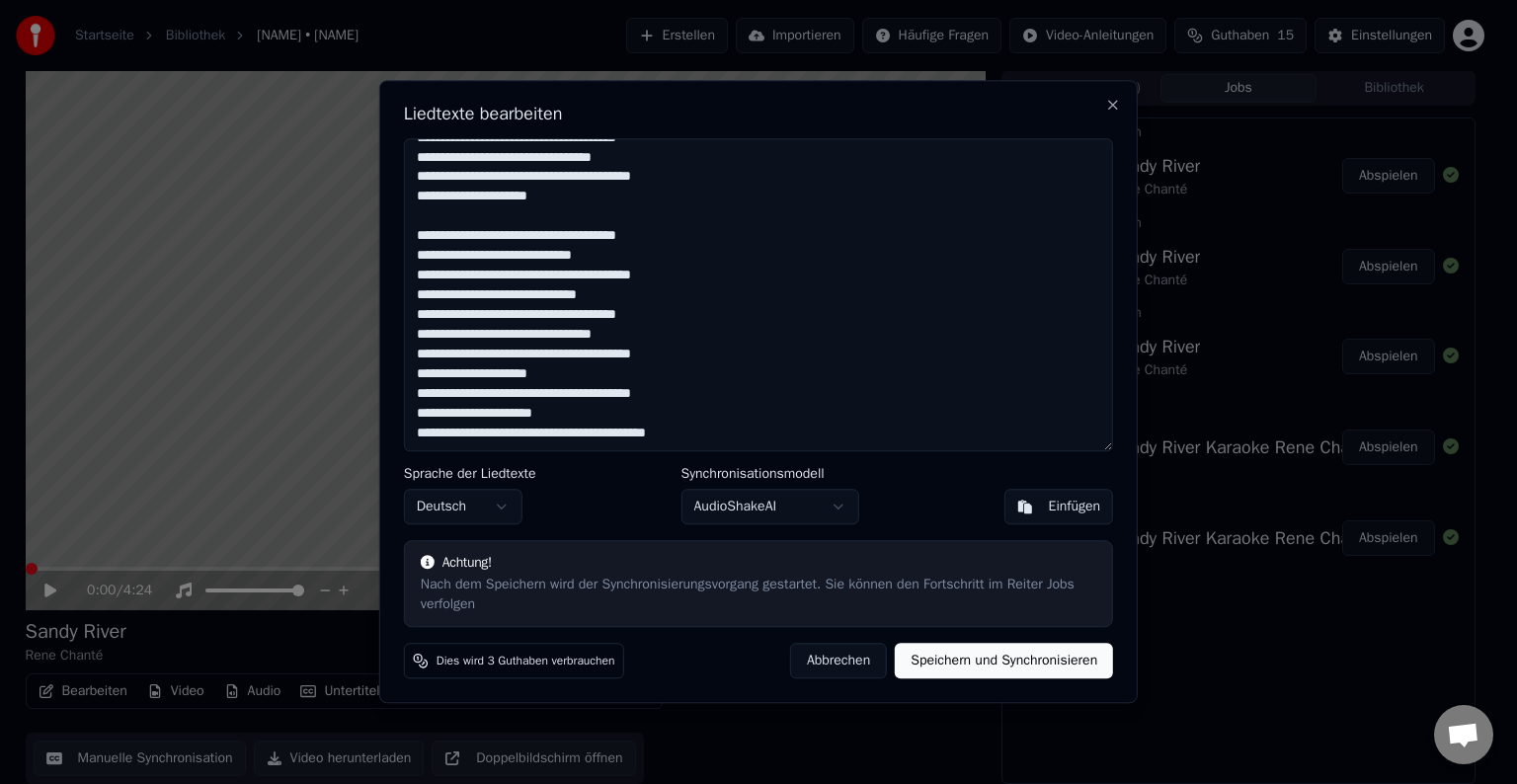 type on "**********" 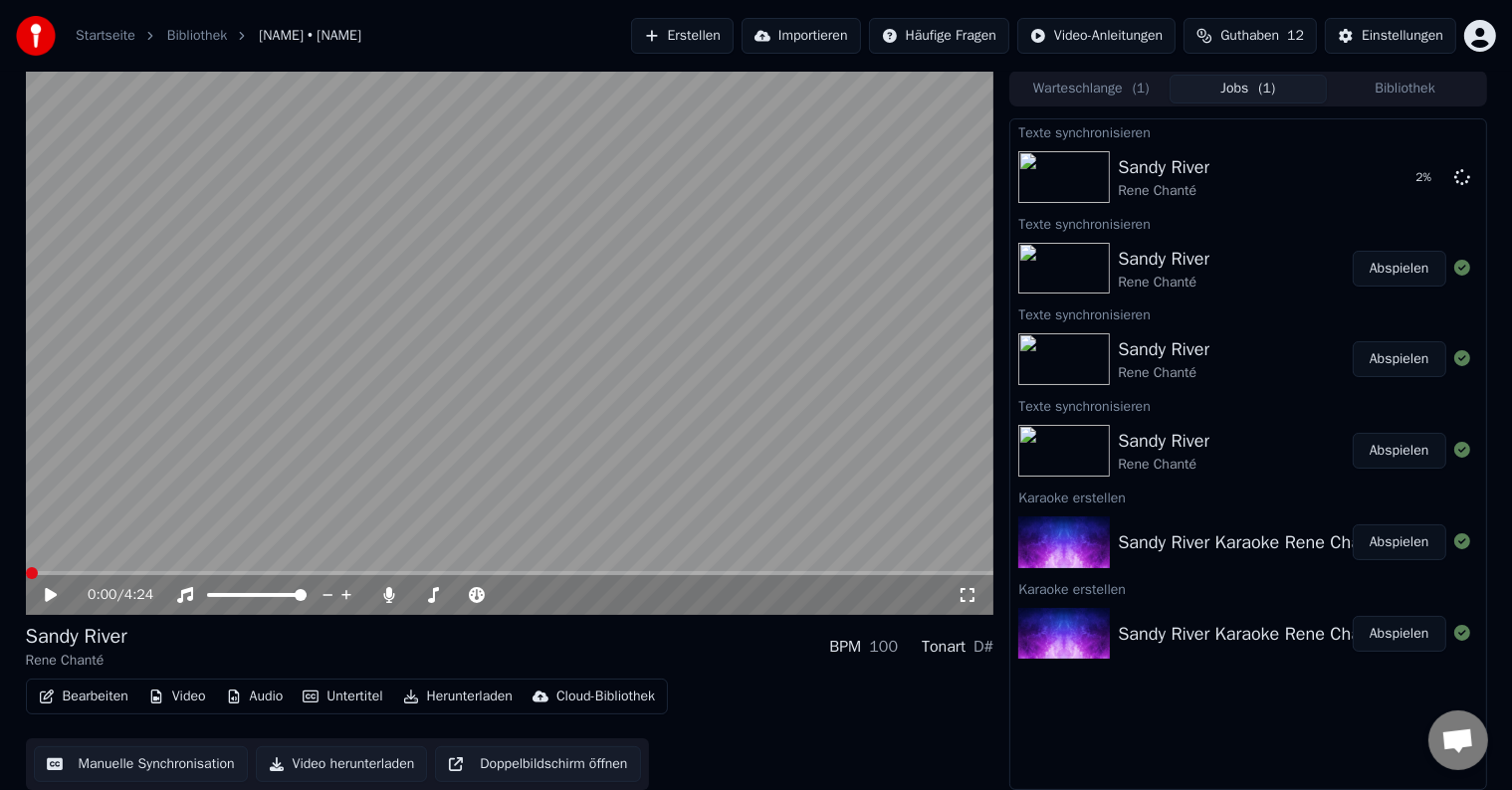 click on "Bibliothek" at bounding box center (1405, 89) 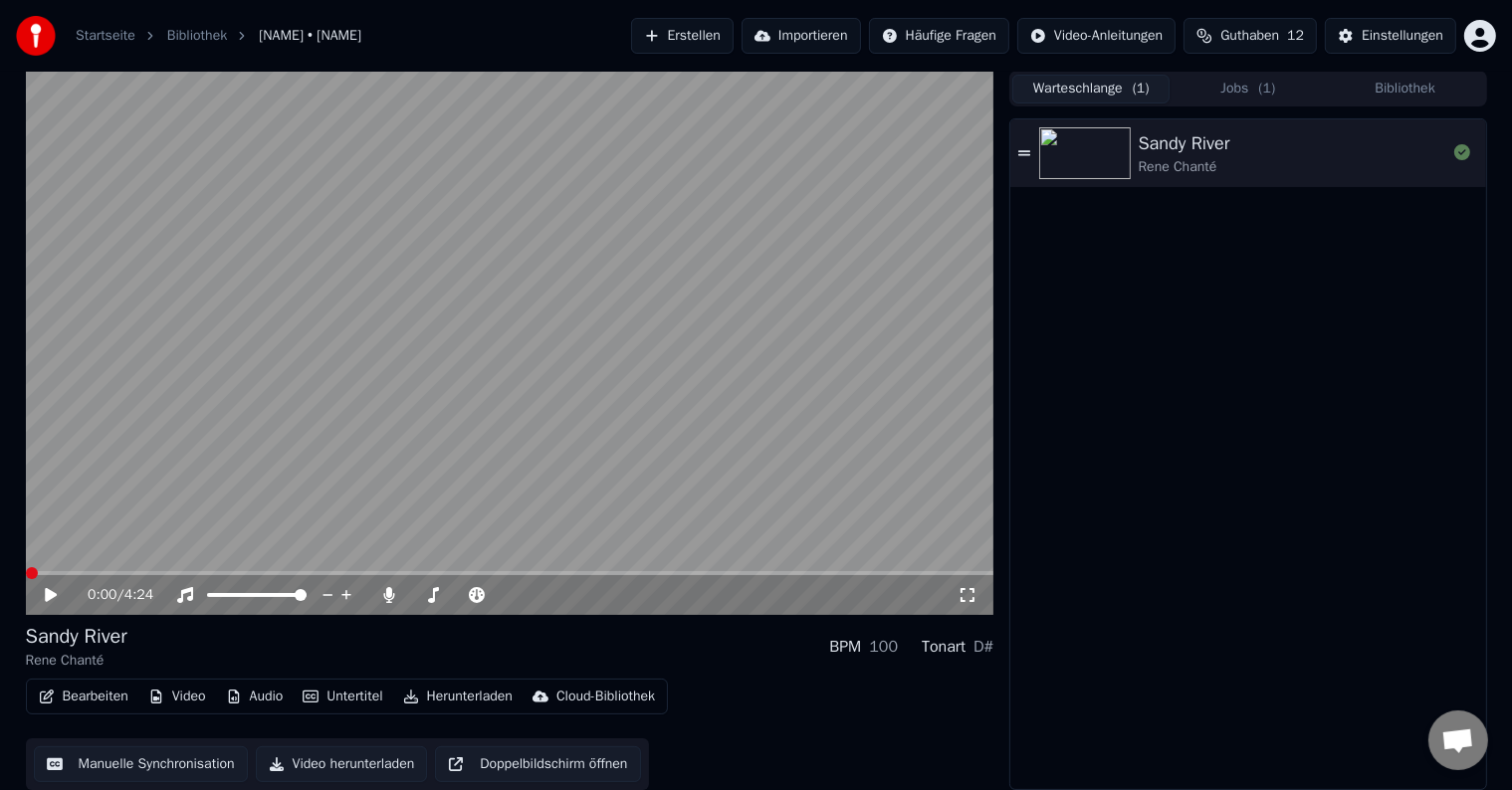 click on "Warteschlange ( 1 )" at bounding box center (1091, 89) 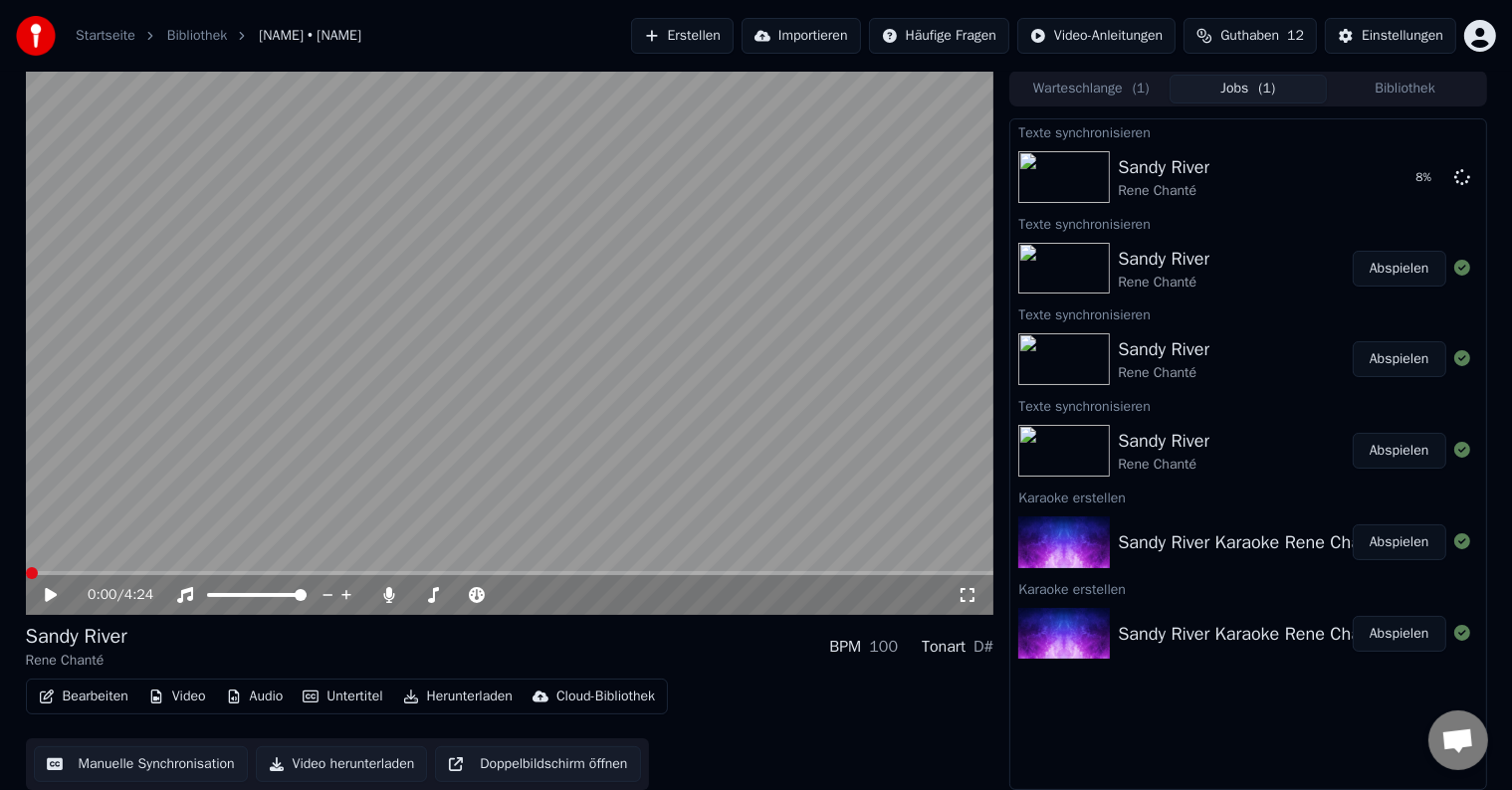 click on "Bearbeiten" at bounding box center [84, 696] 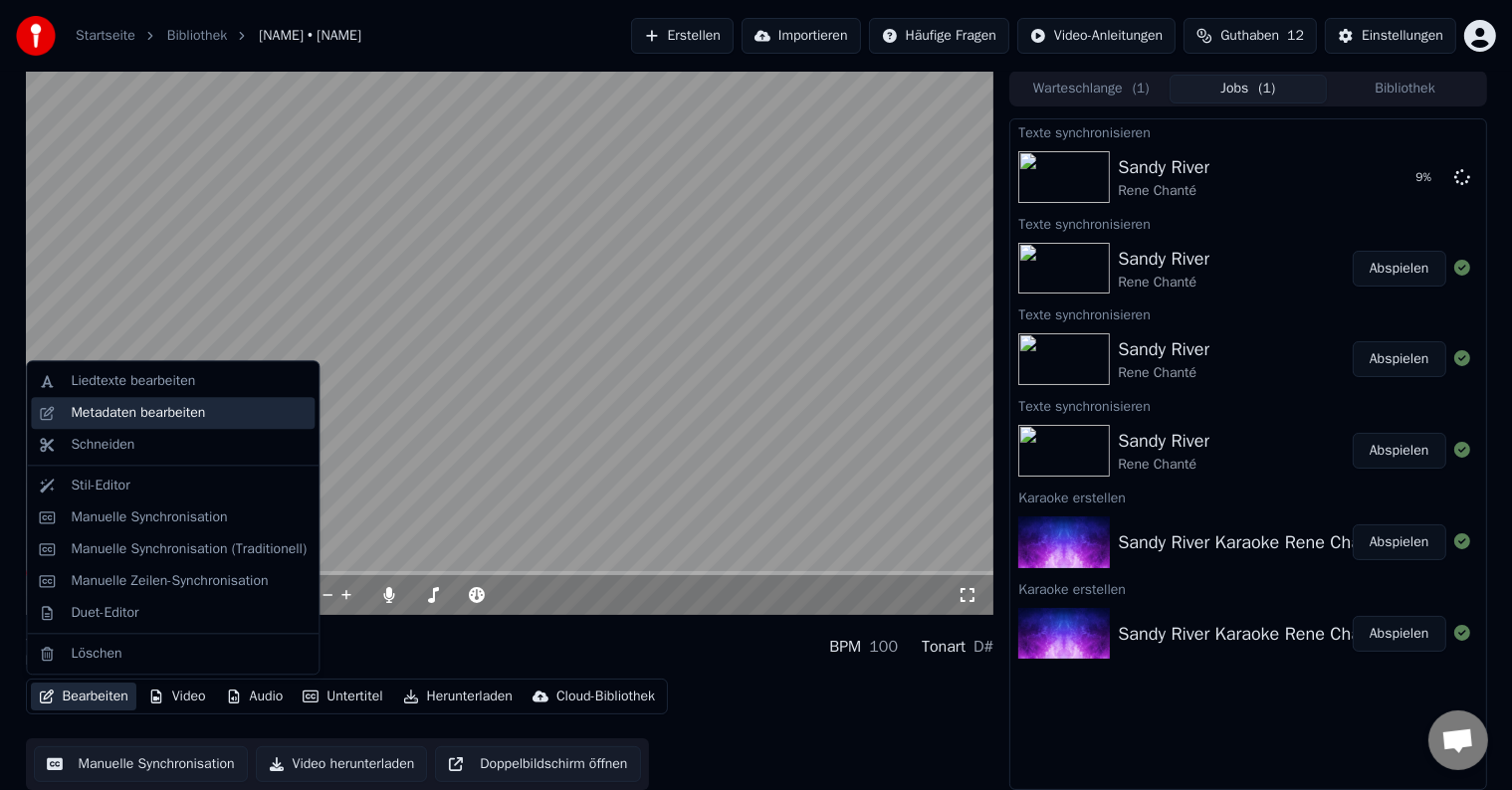 click on "Metadaten bearbeiten" at bounding box center [137, 413] 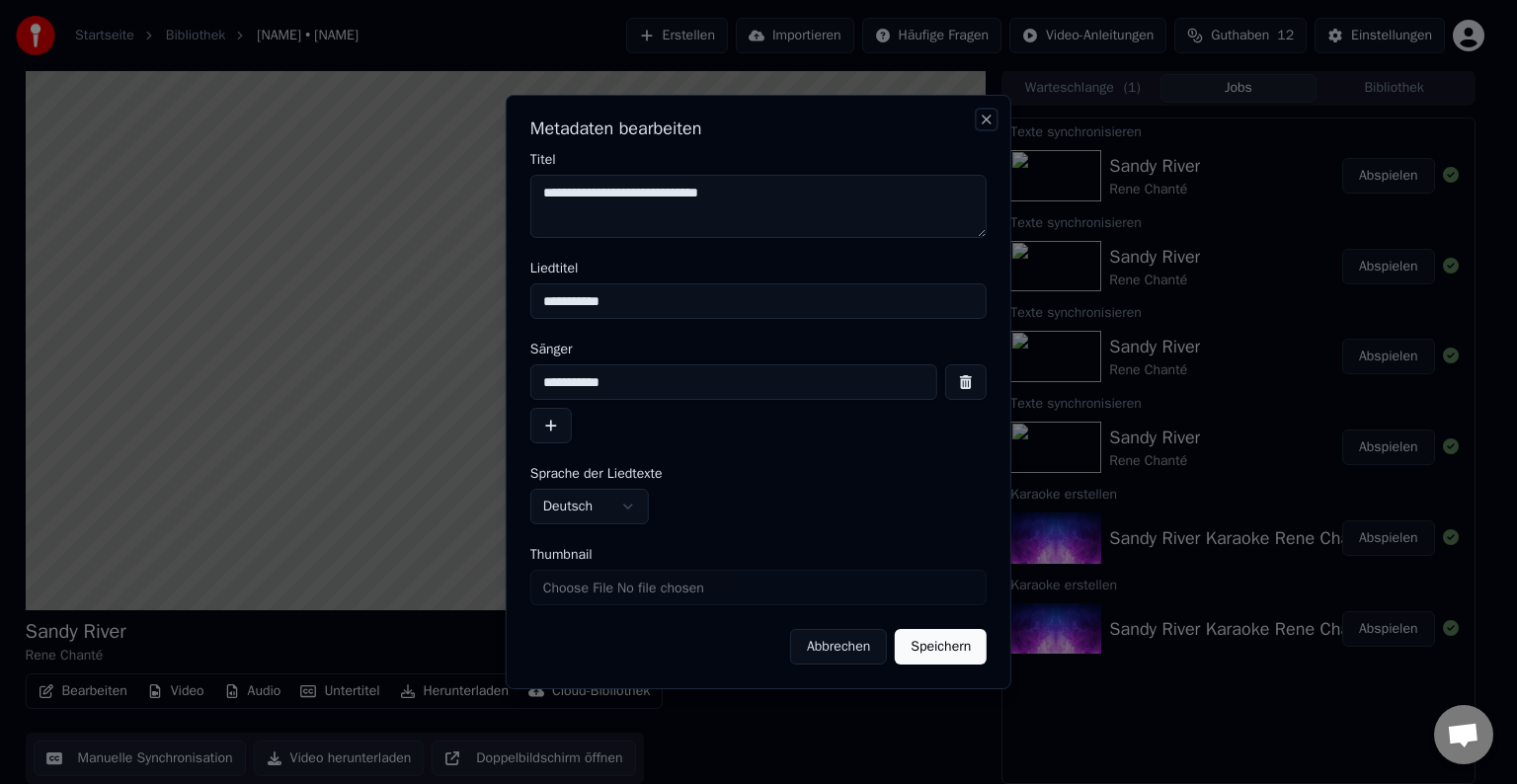 click on "Close" at bounding box center (987, 119) 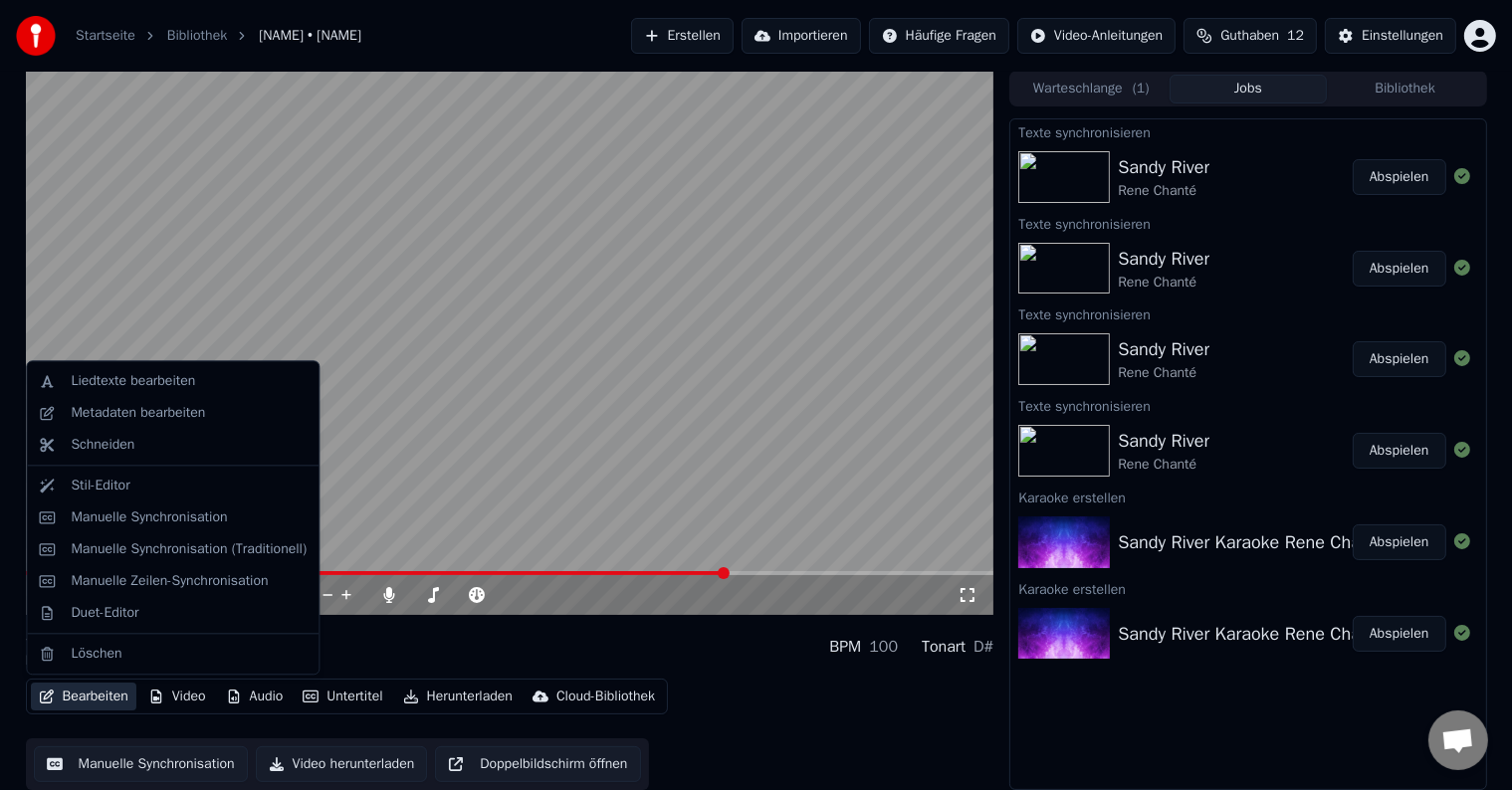click on "Bearbeiten" at bounding box center (84, 696) 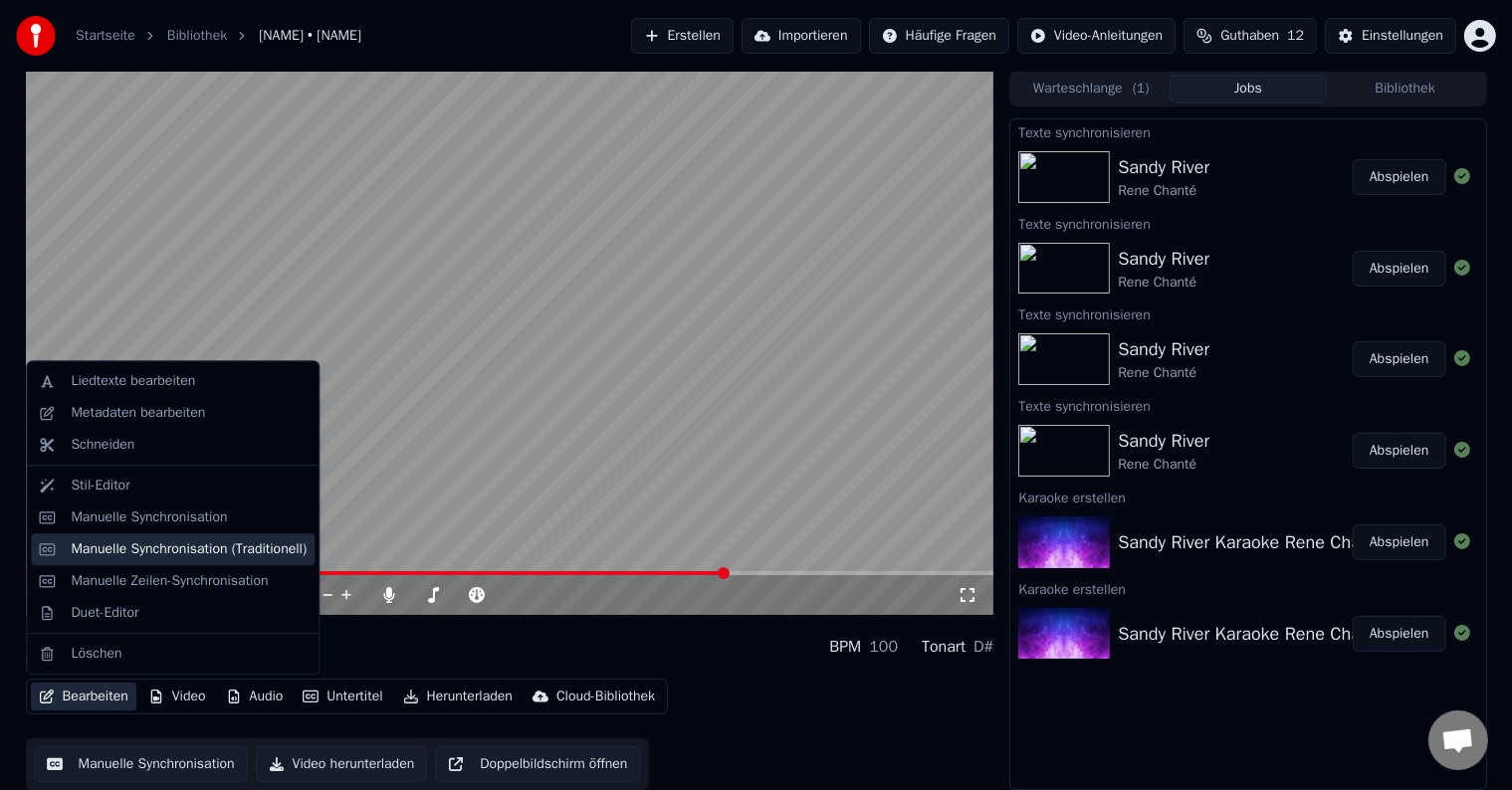 click on "Manuelle Synchronisation (Traditionell)" at bounding box center [188, 549] 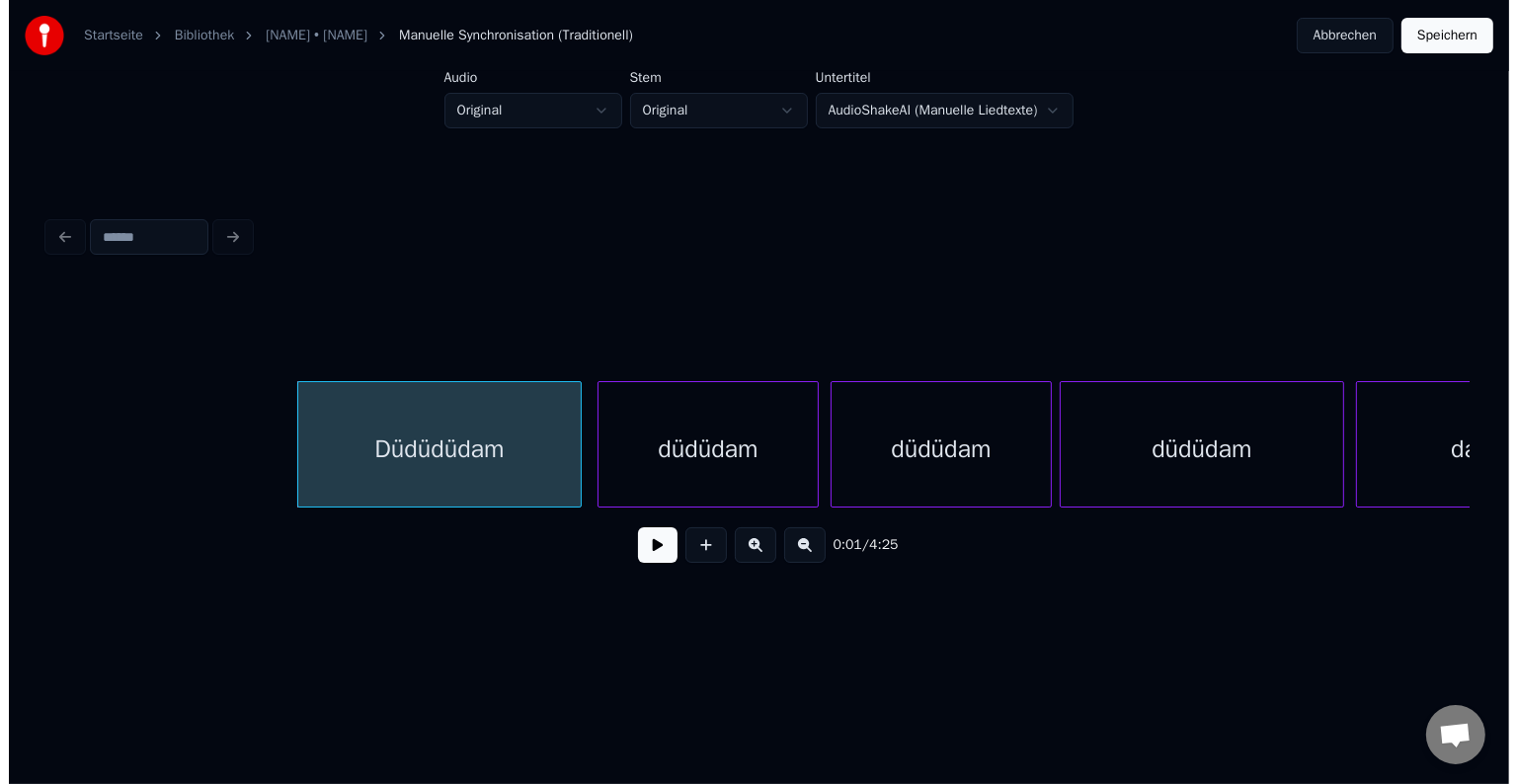 scroll, scrollTop: 0, scrollLeft: 0, axis: both 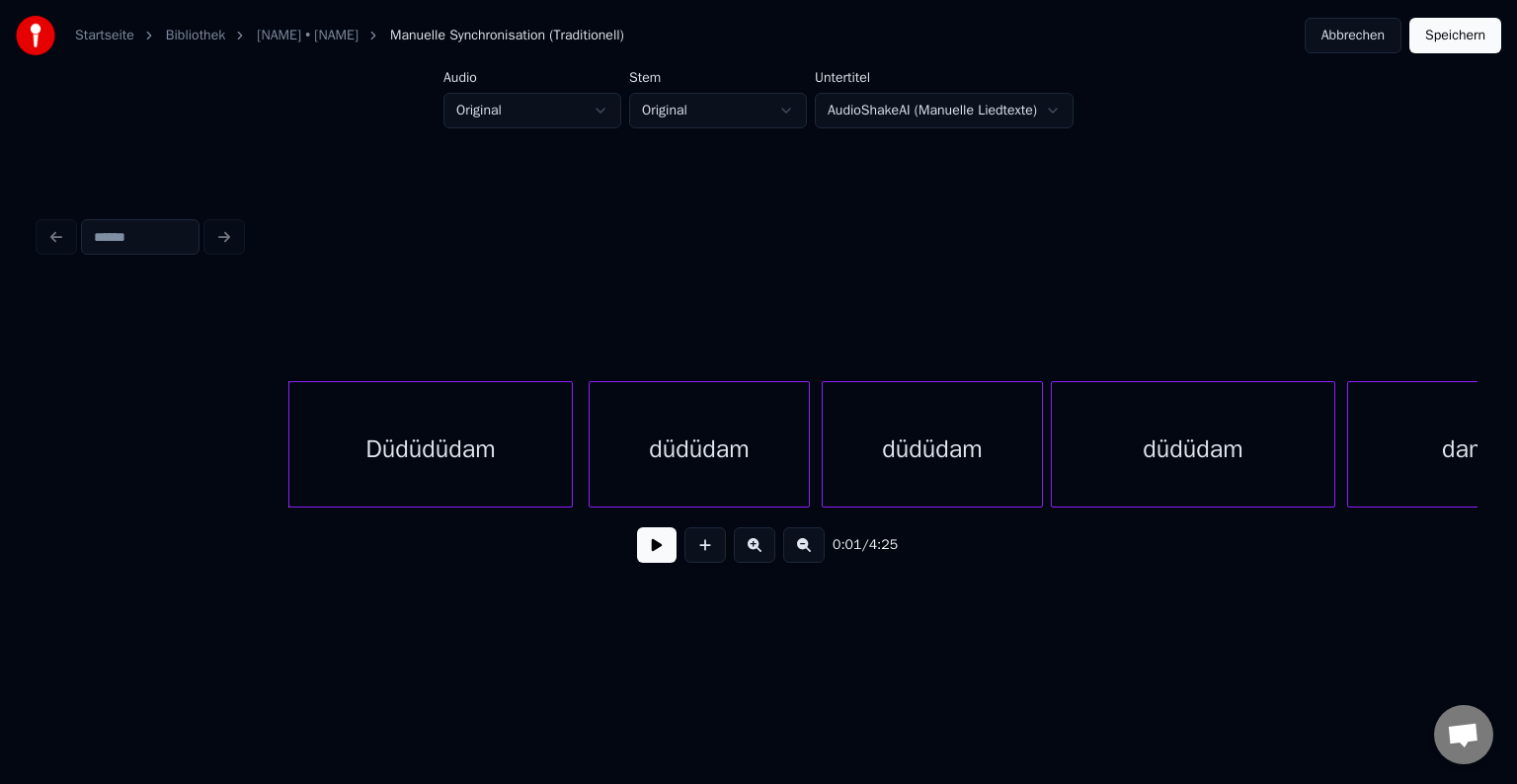 click on "Düdüdüdam düdüdam düdüdam düdüdam damdüdüdüdam" at bounding box center [26213, 444] 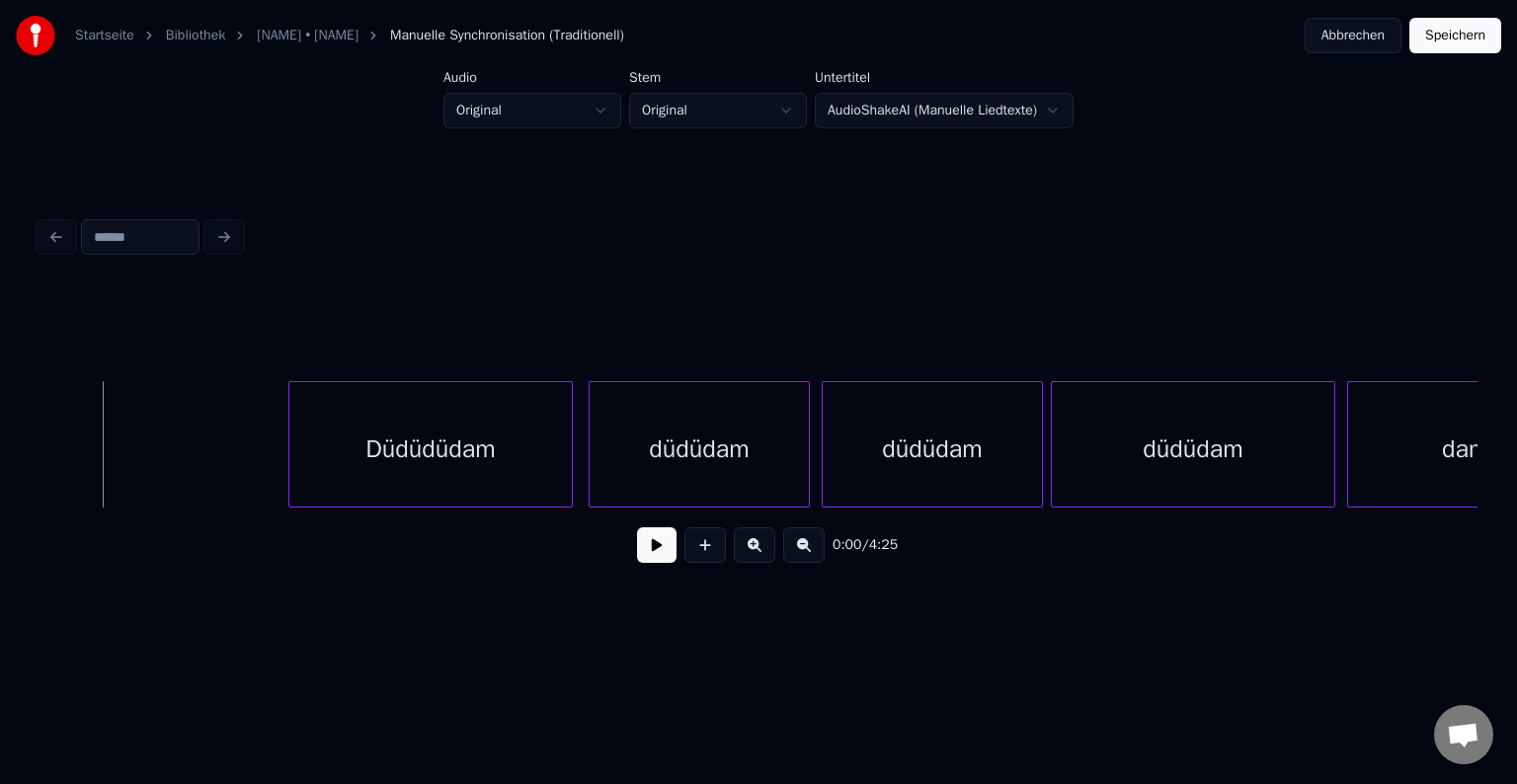 click at bounding box center (657, 545) 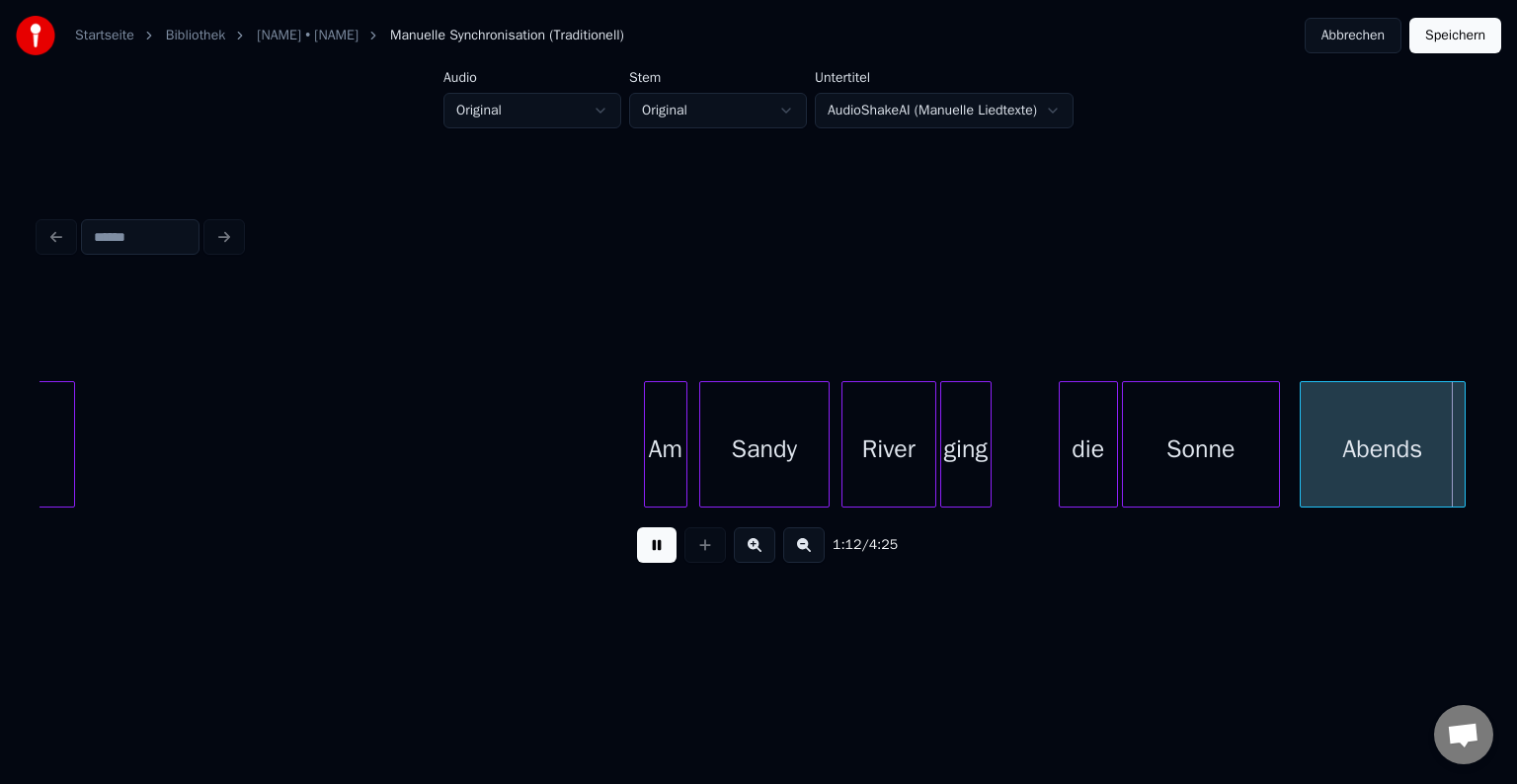 scroll, scrollTop: 0, scrollLeft: 14384, axis: horizontal 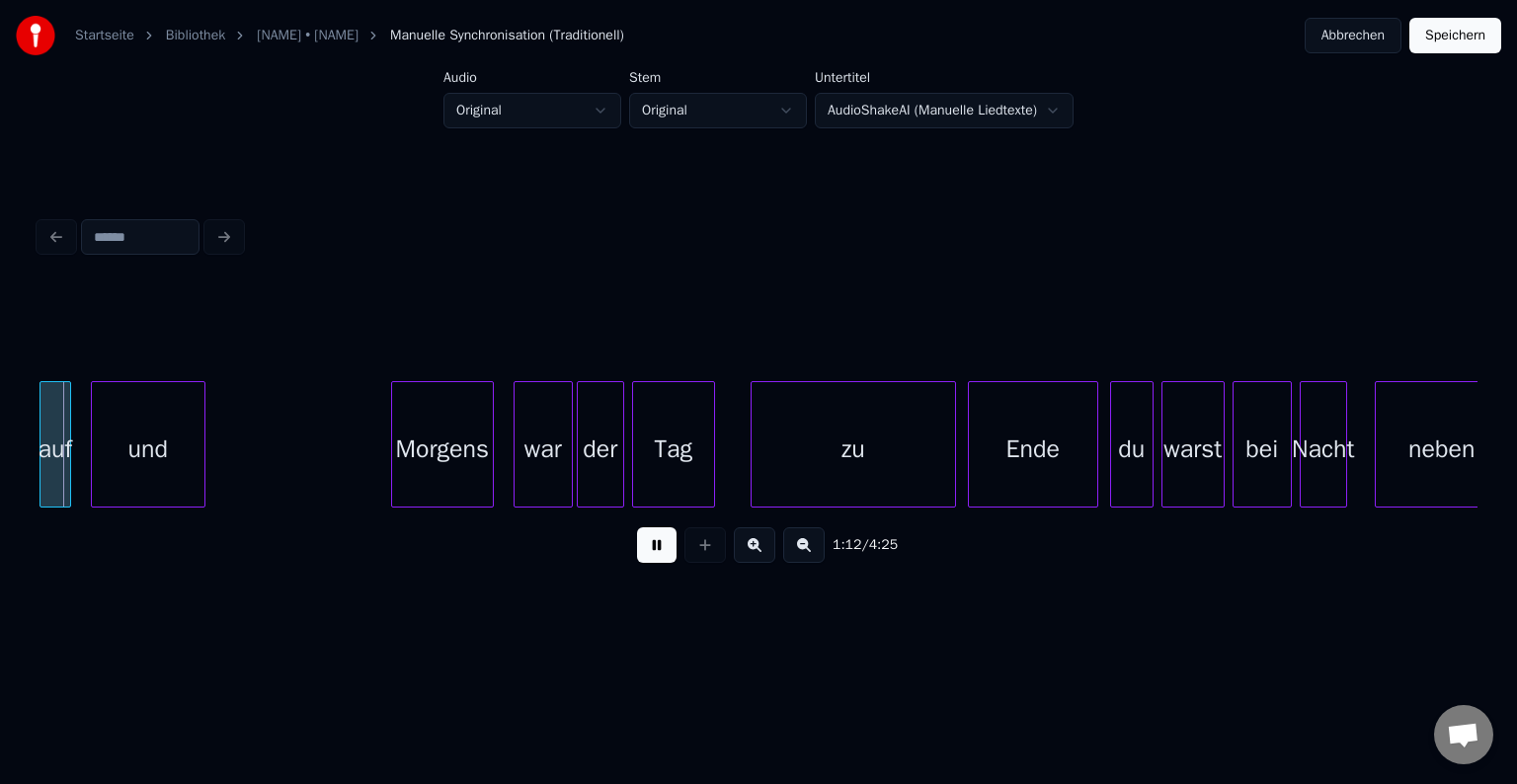 type 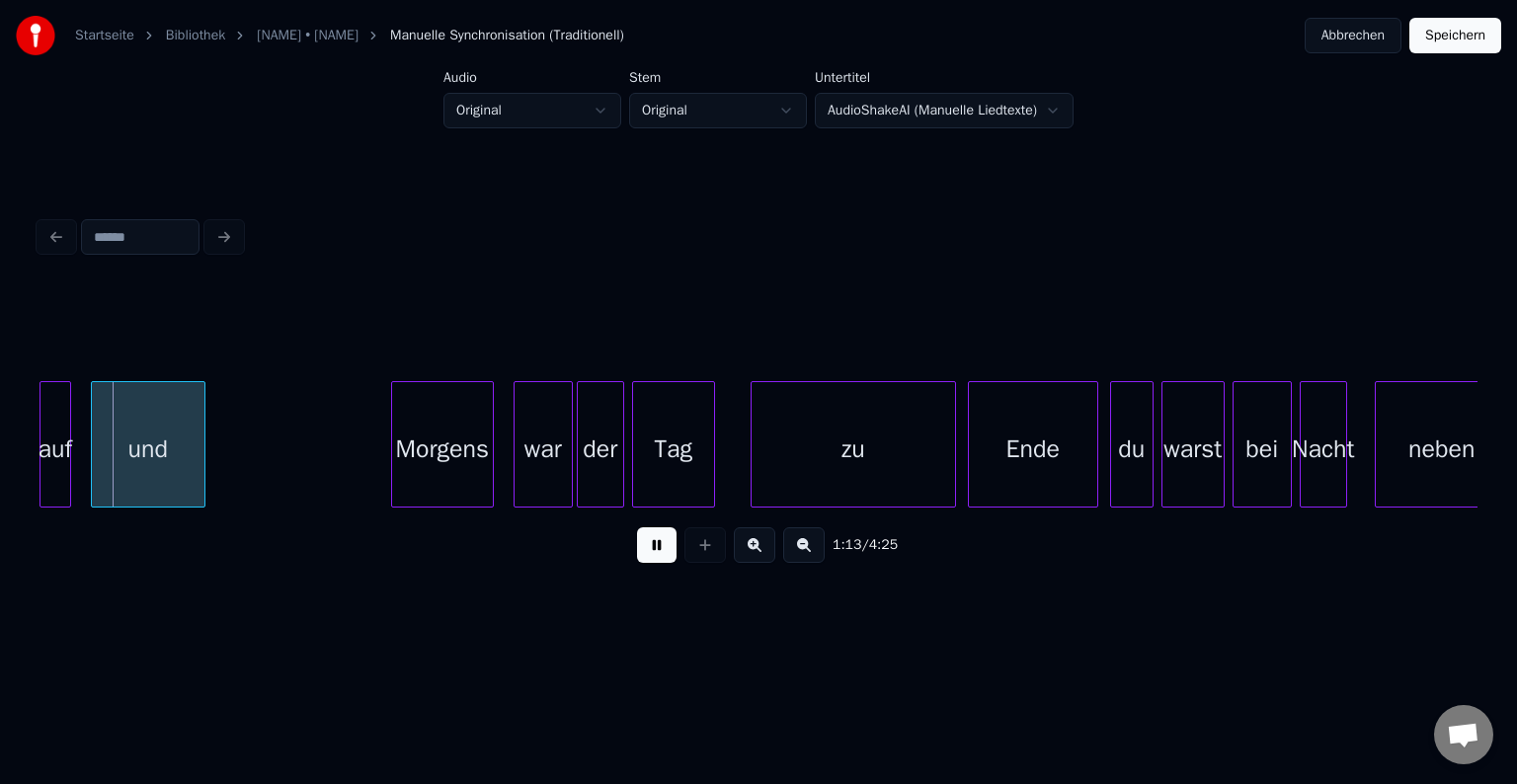 click at bounding box center (657, 545) 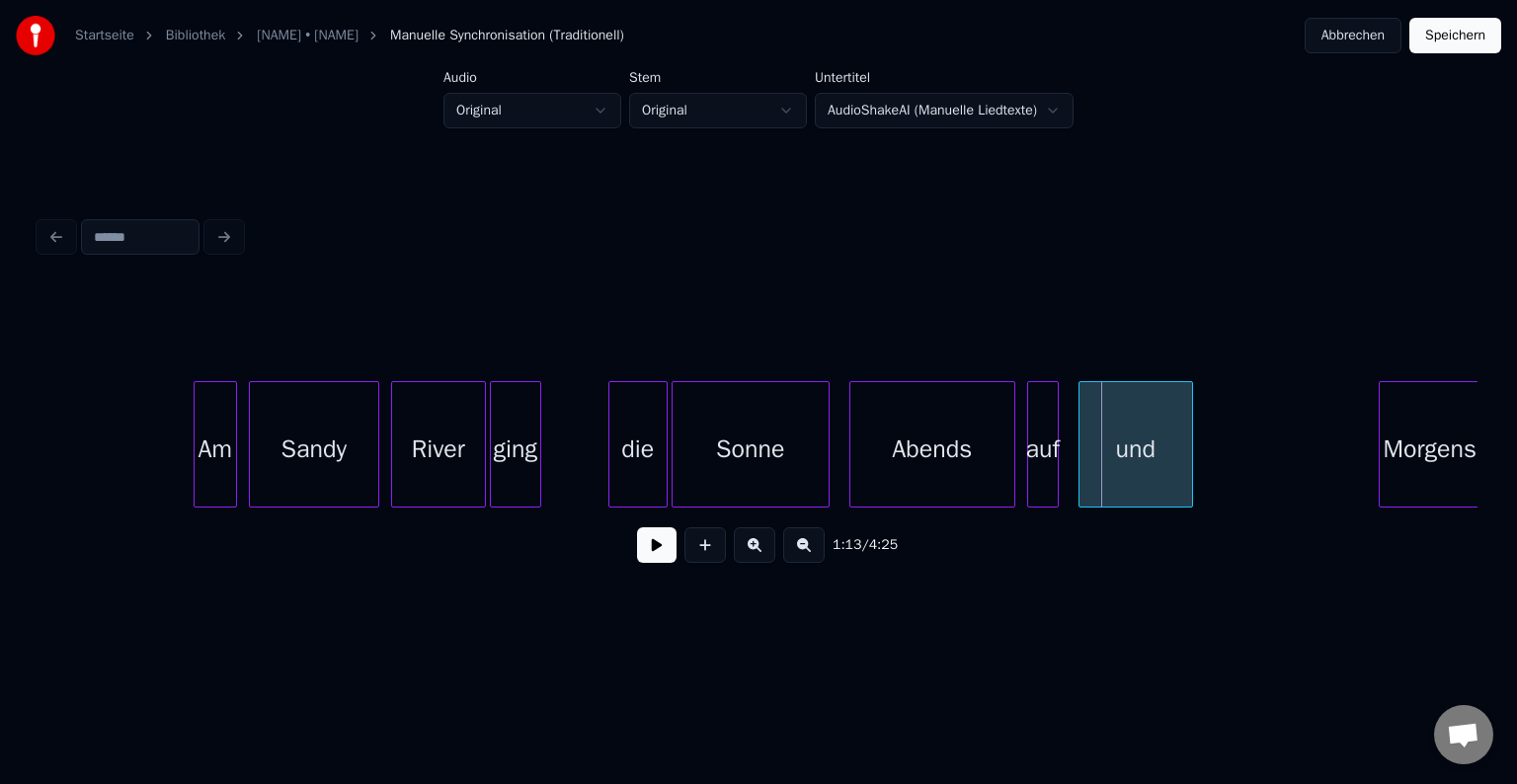 scroll, scrollTop: 0, scrollLeft: 13308, axis: horizontal 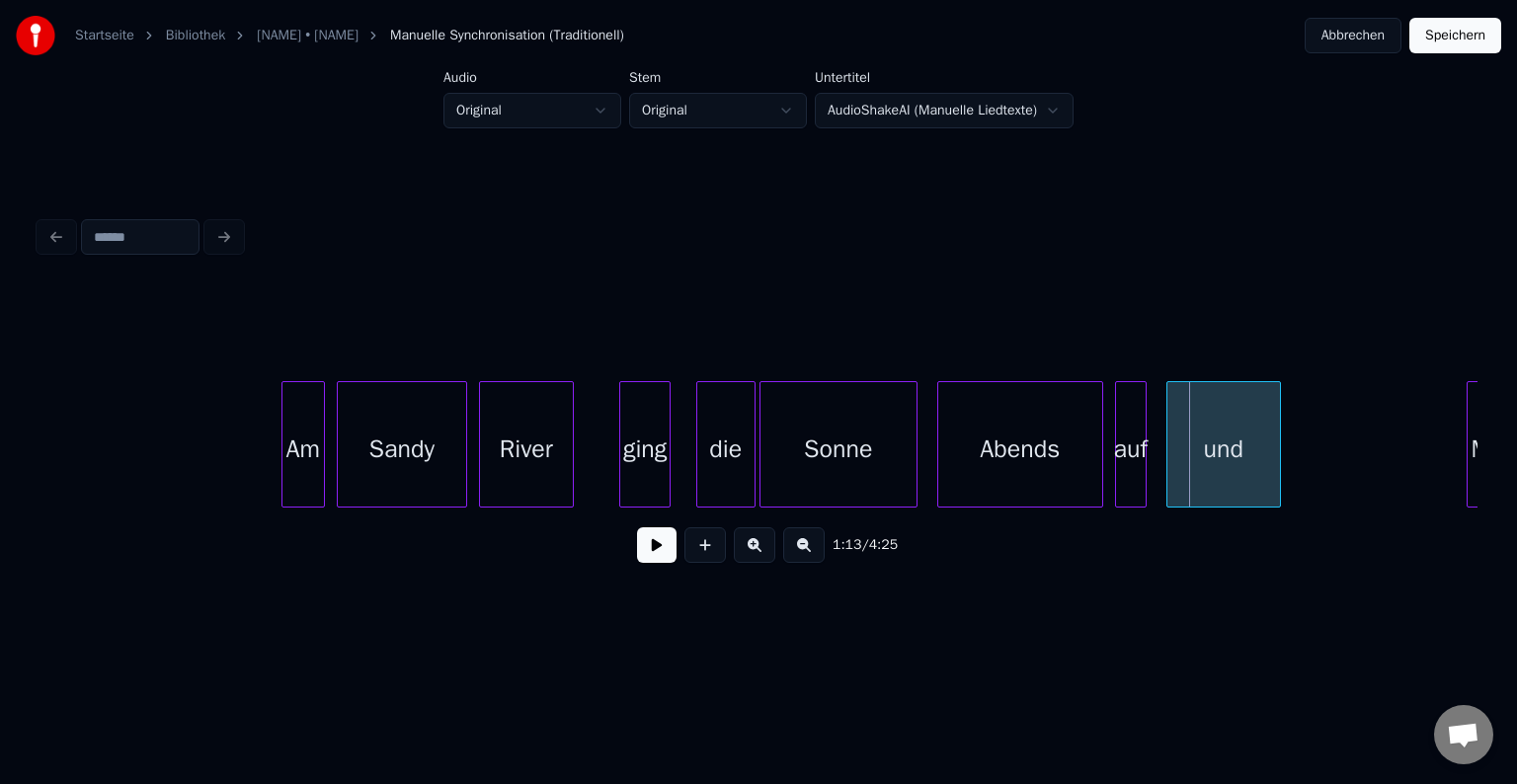 click on "ging" at bounding box center [645, 449] 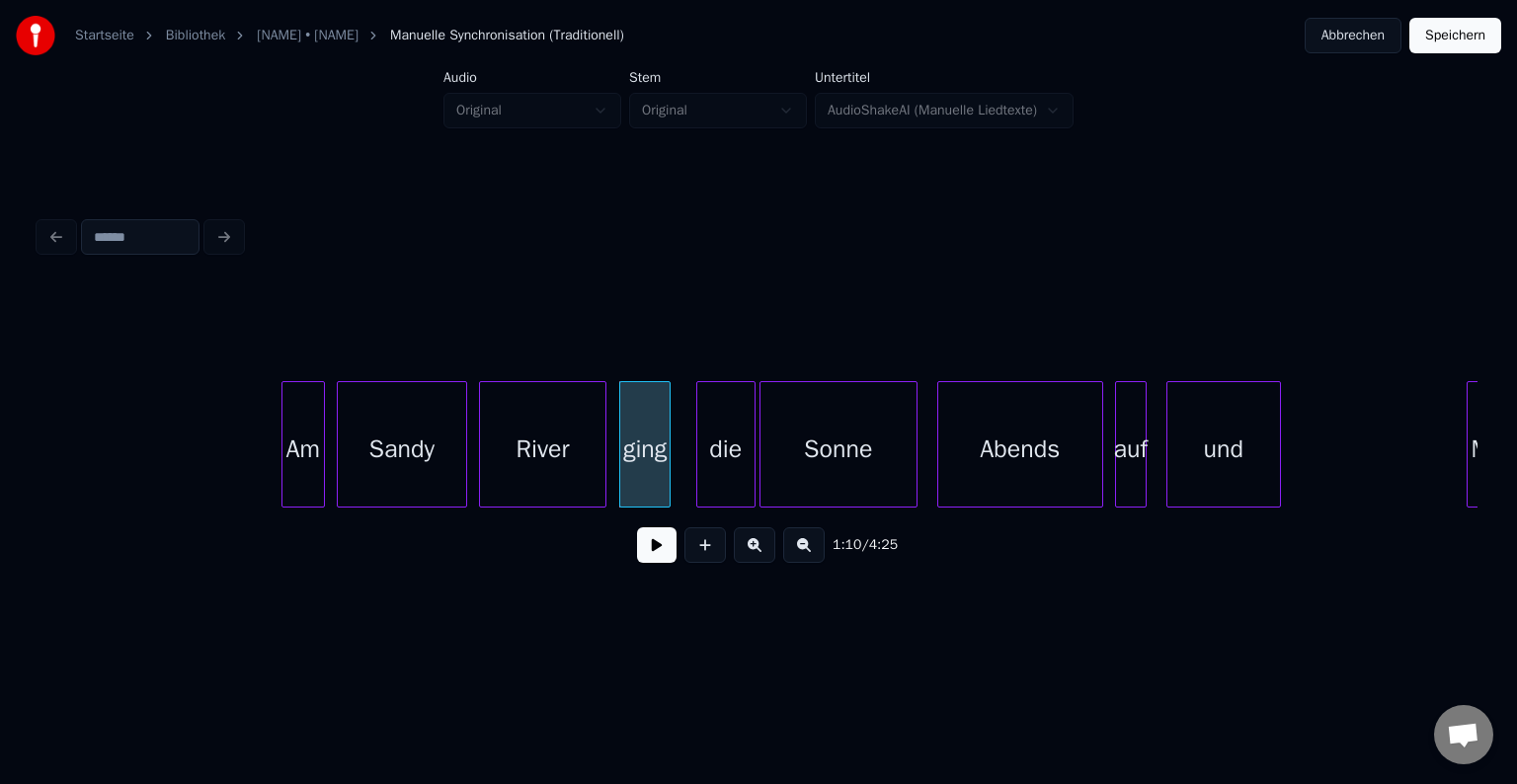 click at bounding box center (602, 444) 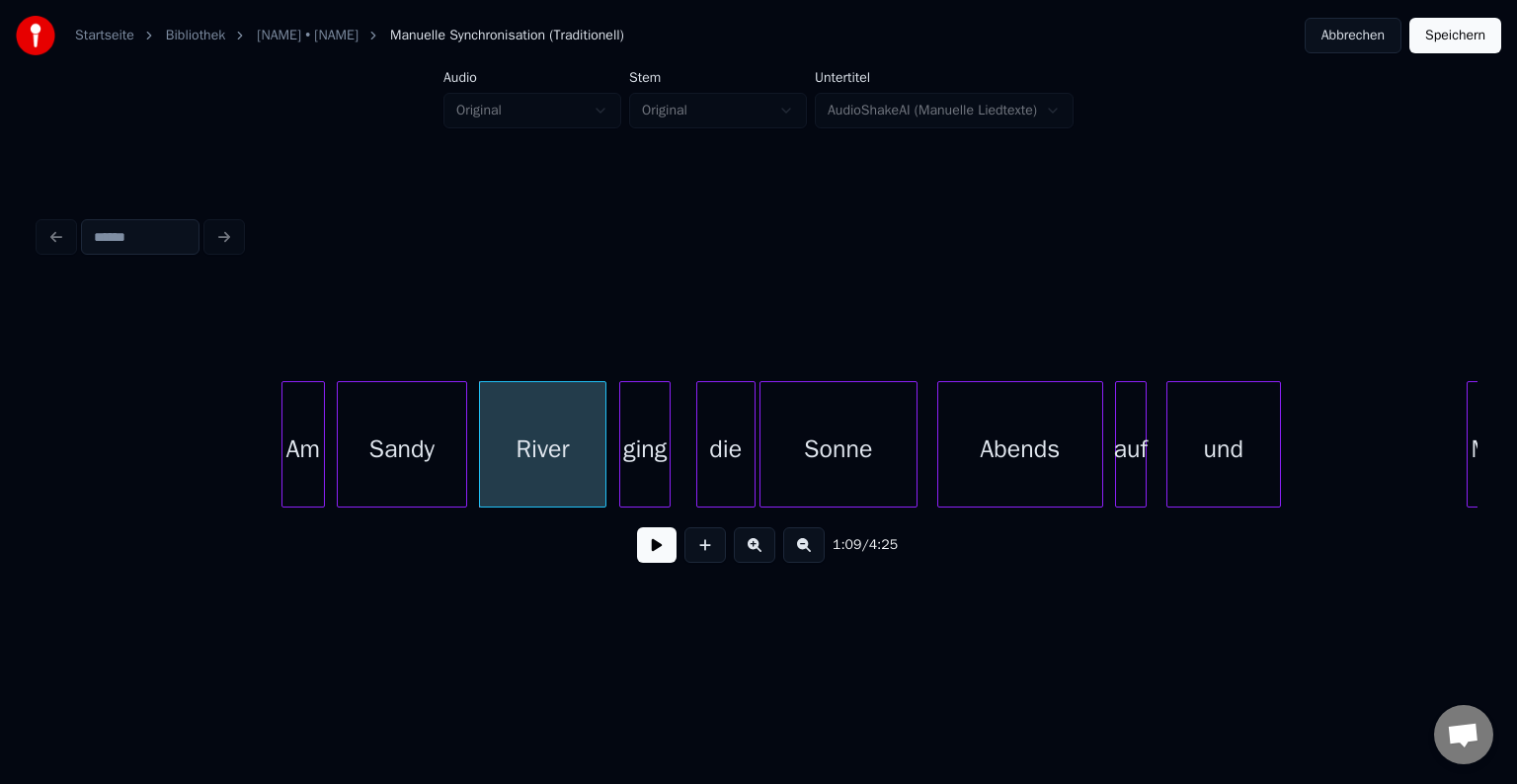 click on "auf und Morgens Abends Sonne die ging River Sandy Am" at bounding box center [12904, 444] 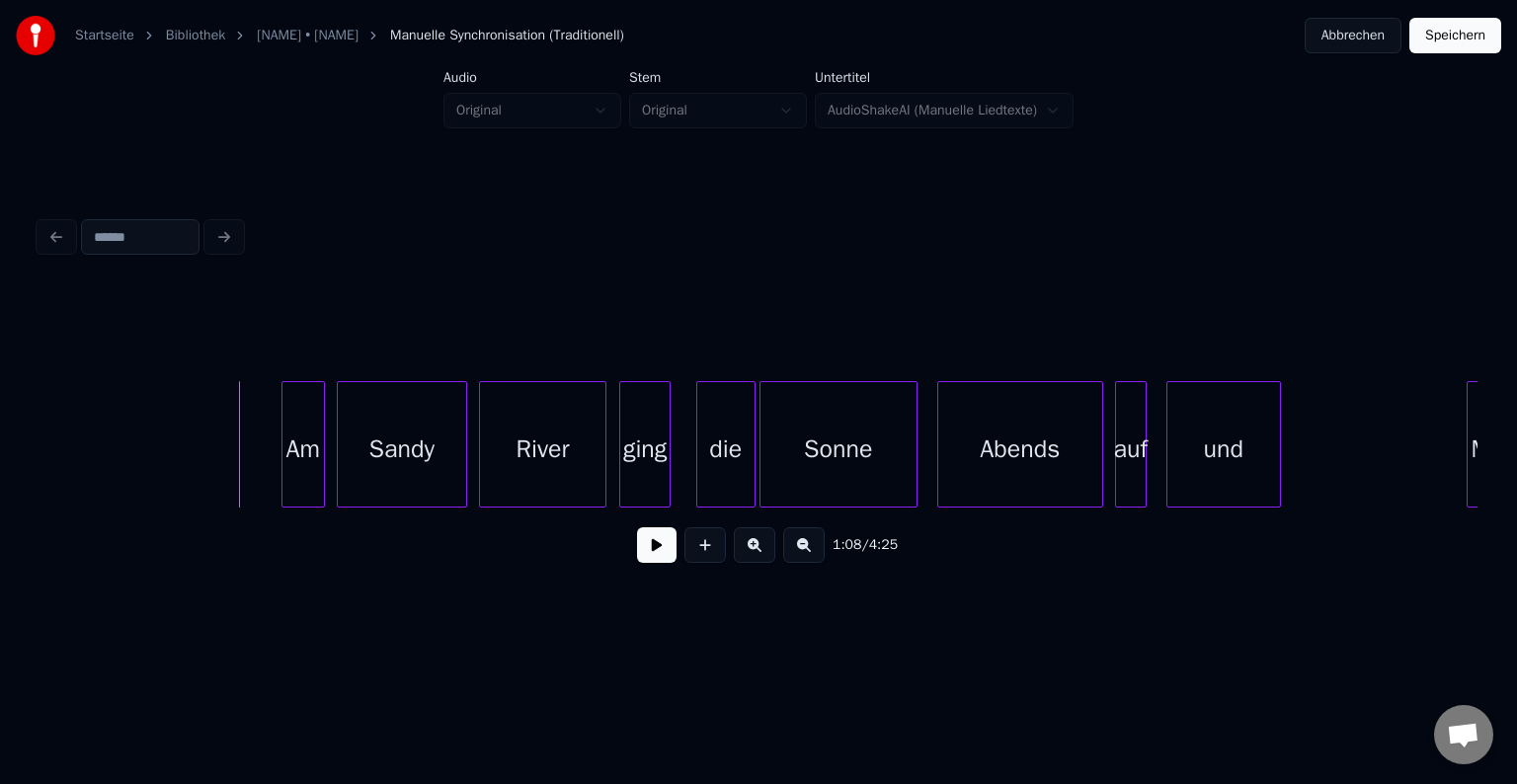 click at bounding box center [657, 545] 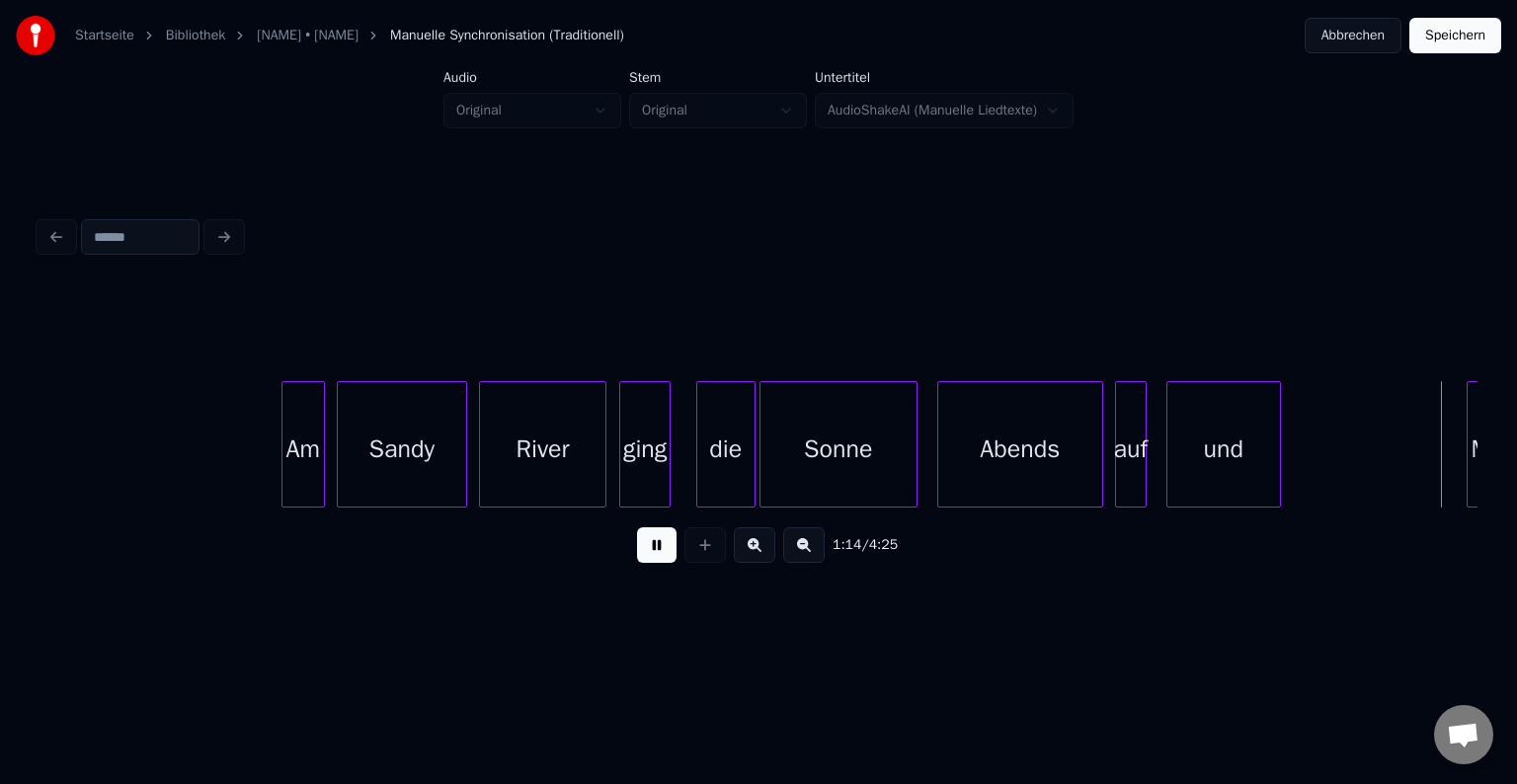 click at bounding box center (657, 545) 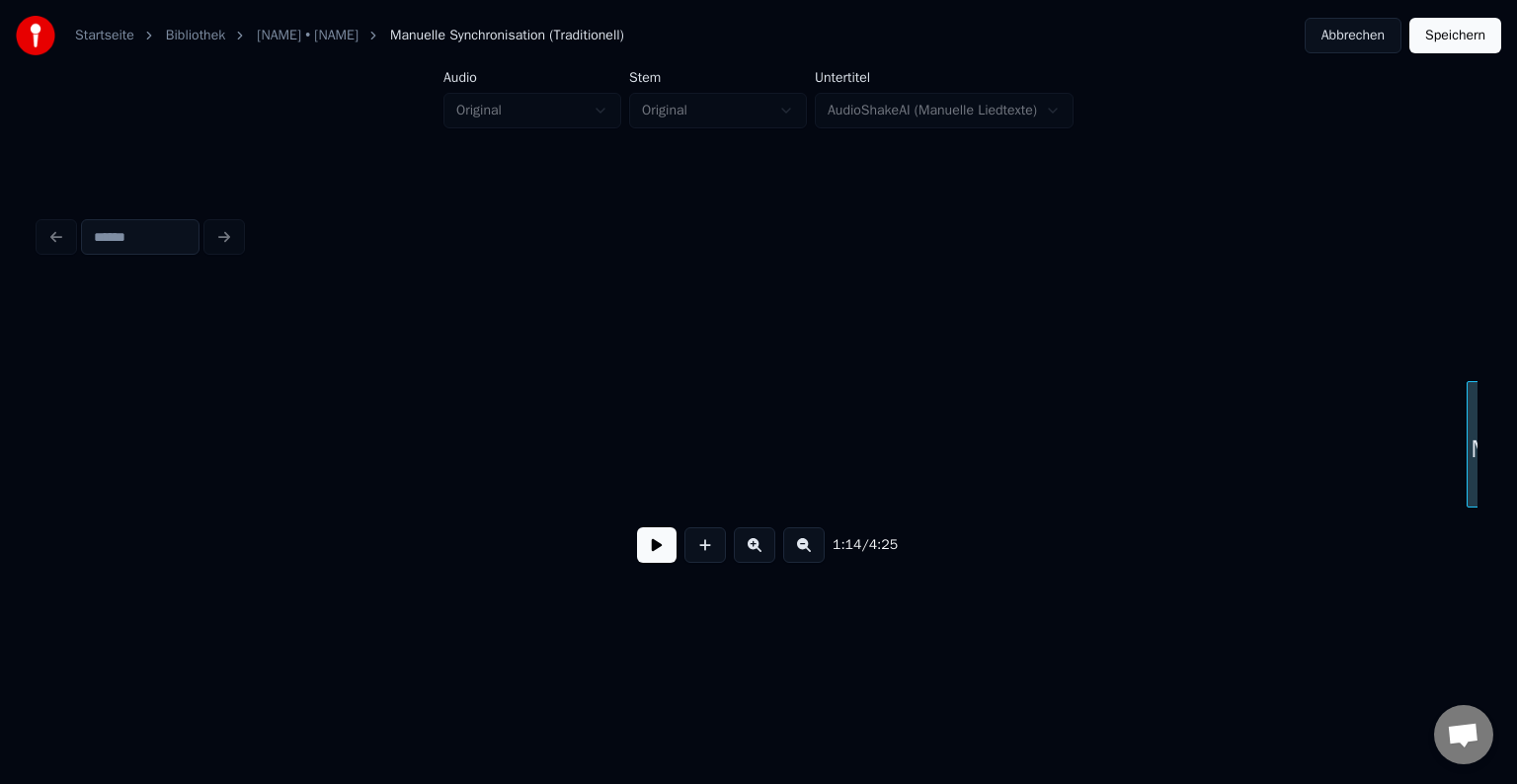 scroll, scrollTop: 0, scrollLeft: 14747, axis: horizontal 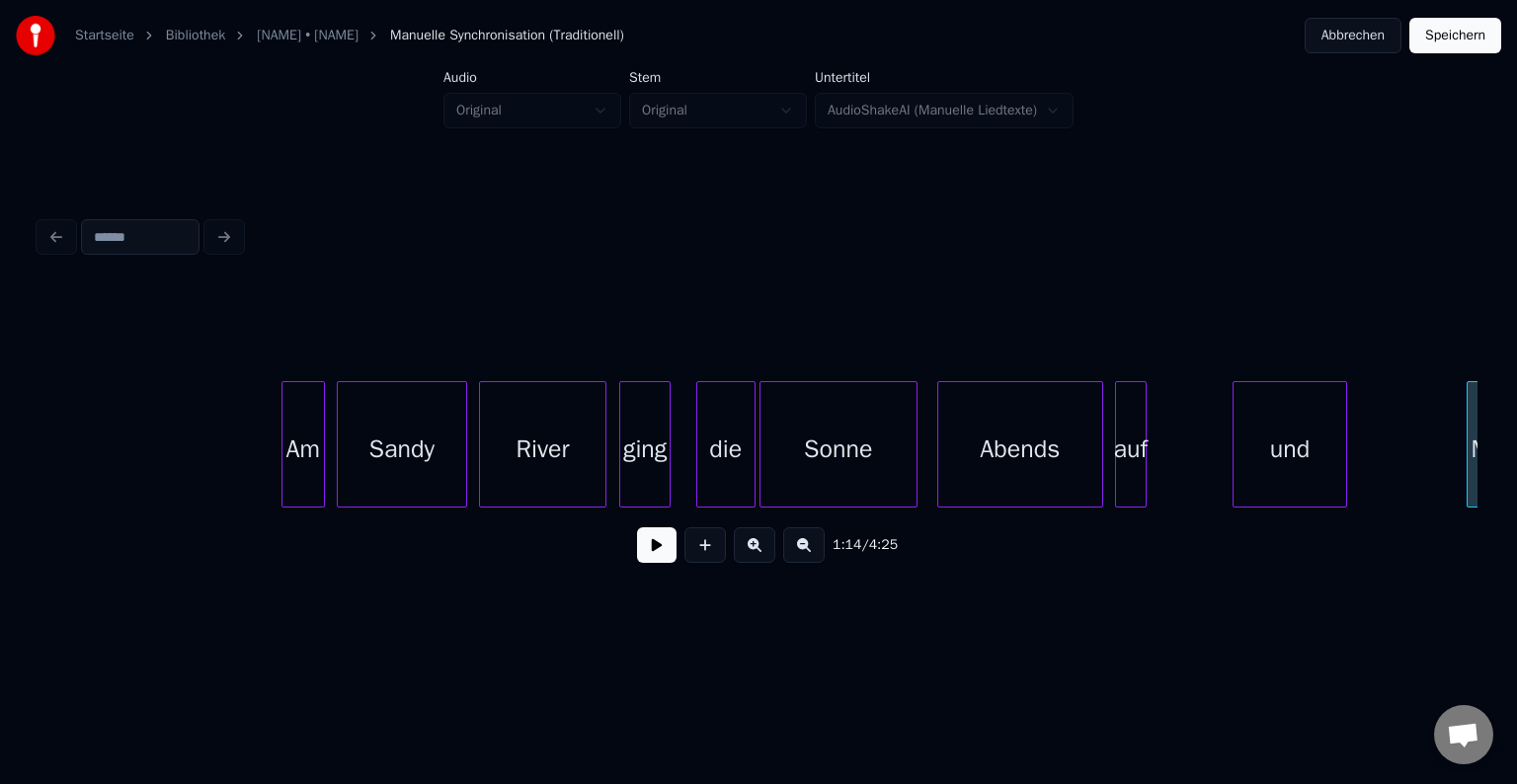 click on "und" at bounding box center [1290, 449] 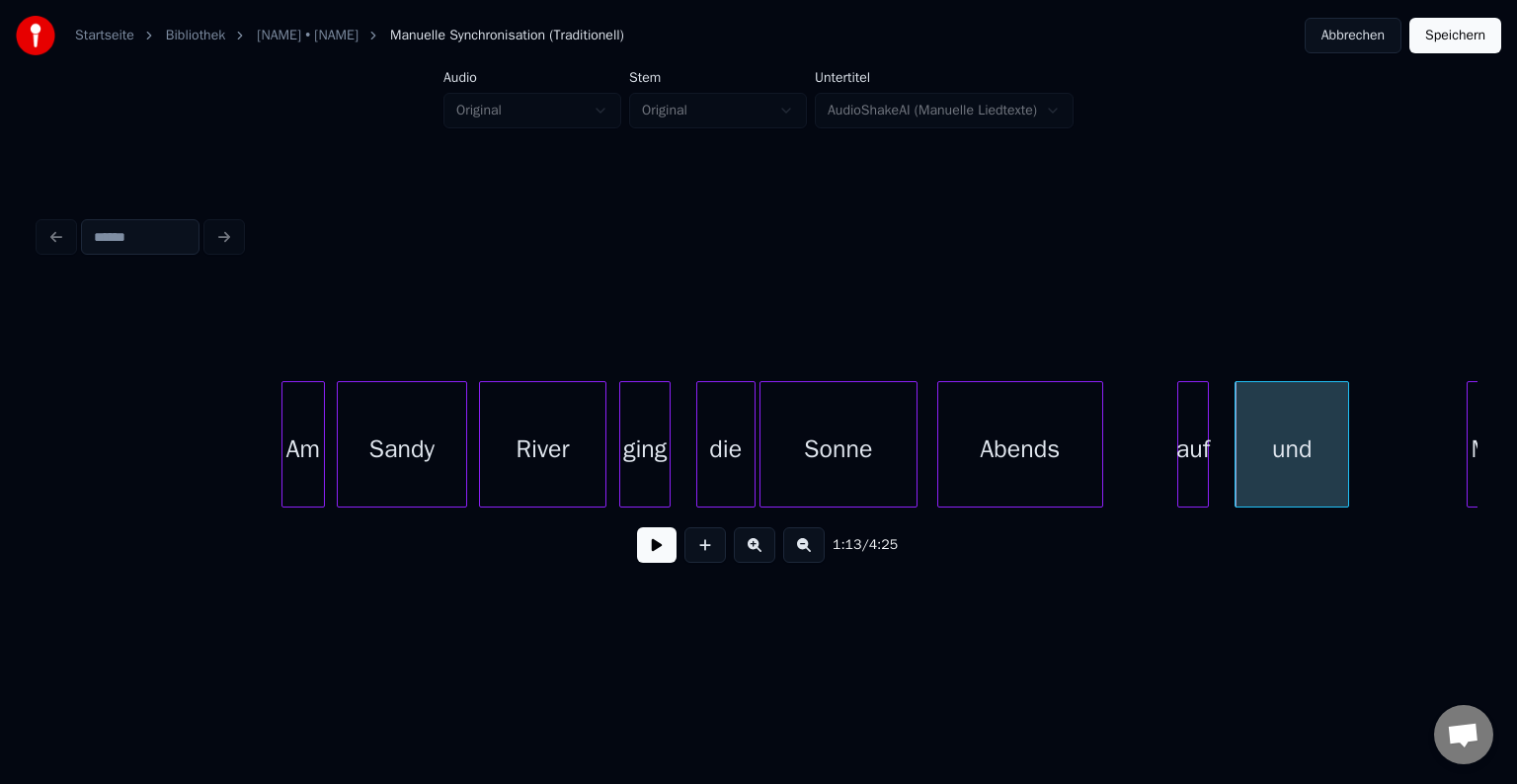 click on "auf" at bounding box center [1193, 449] 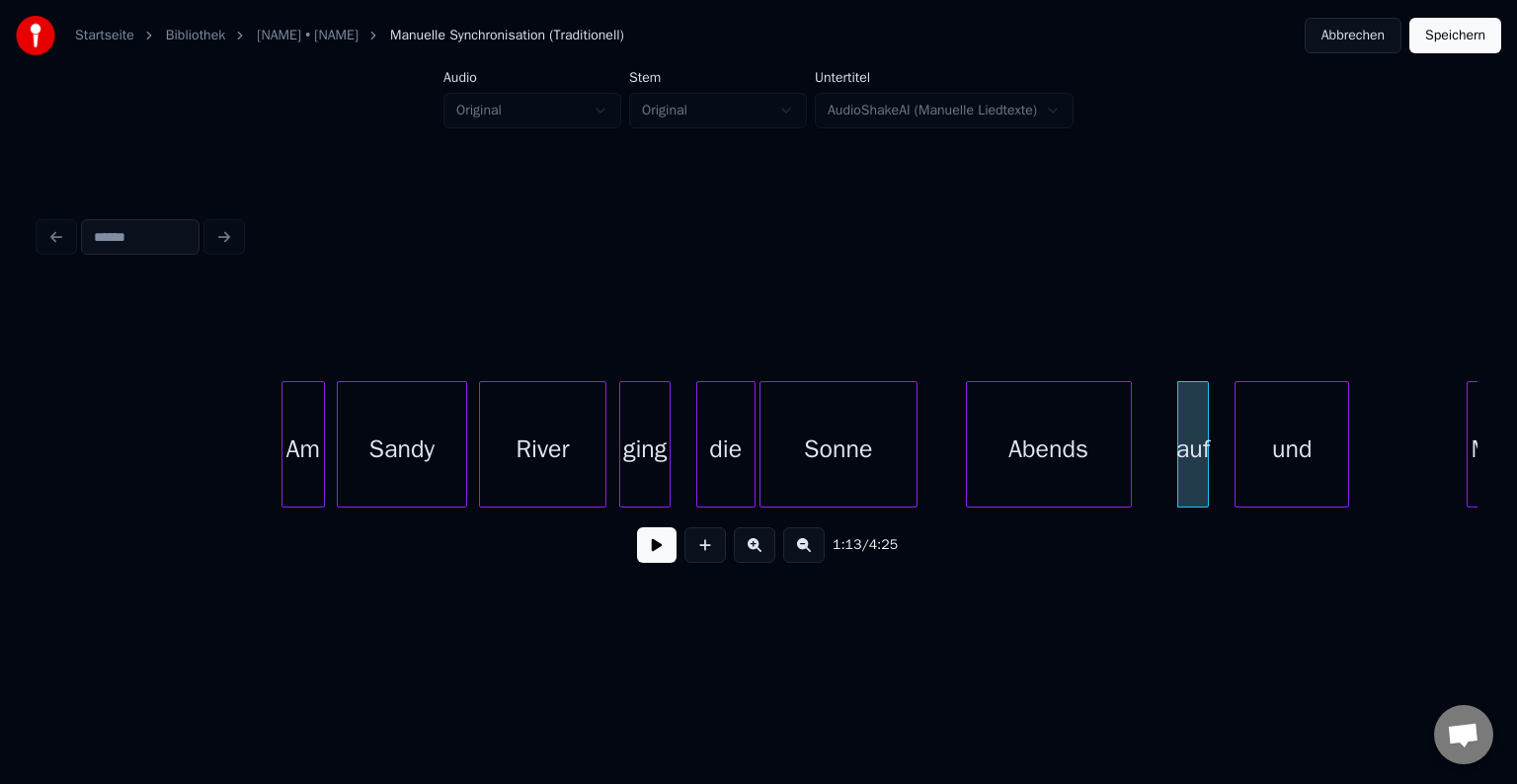 click on "Abends" at bounding box center [1049, 449] 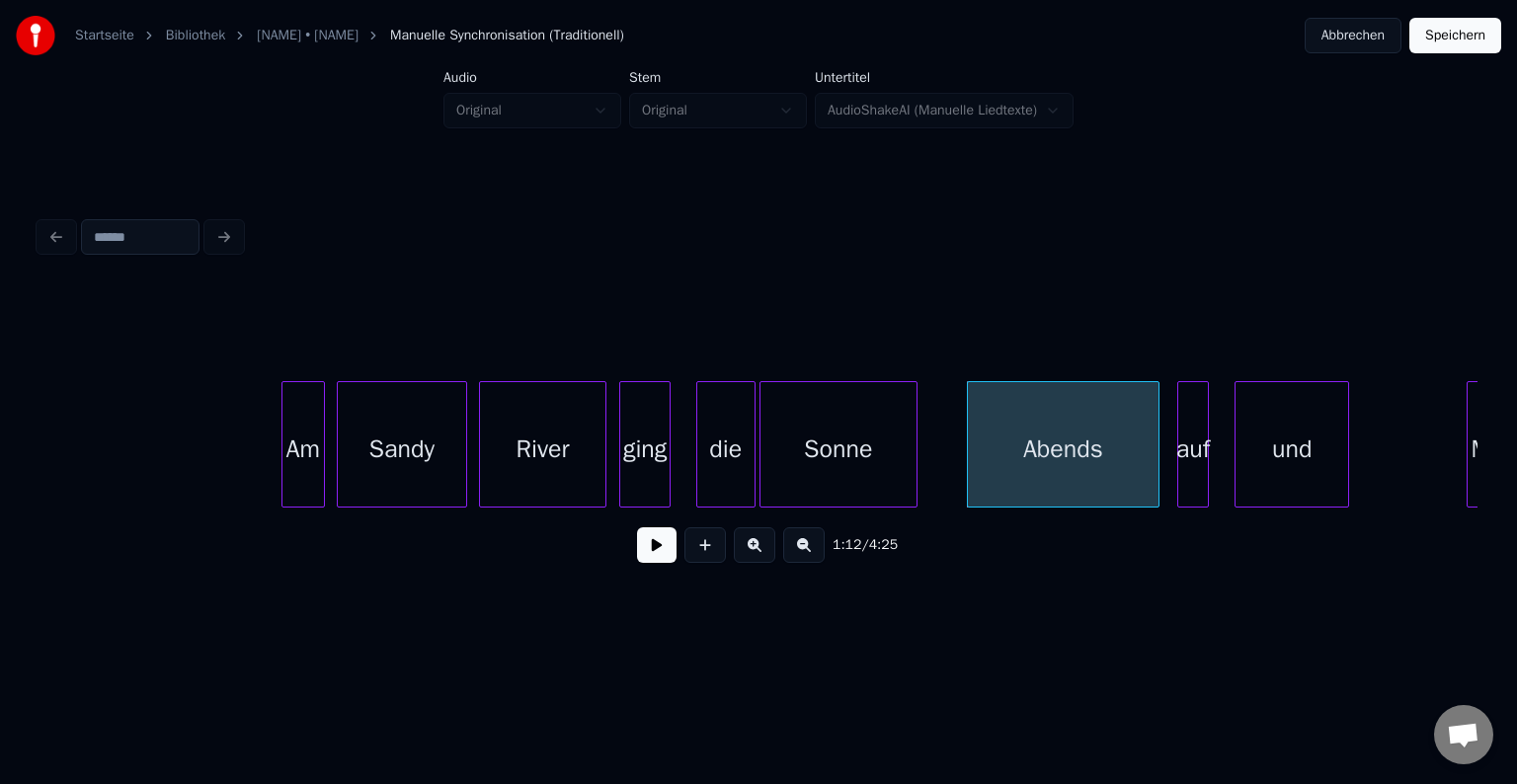 click at bounding box center (1156, 444) 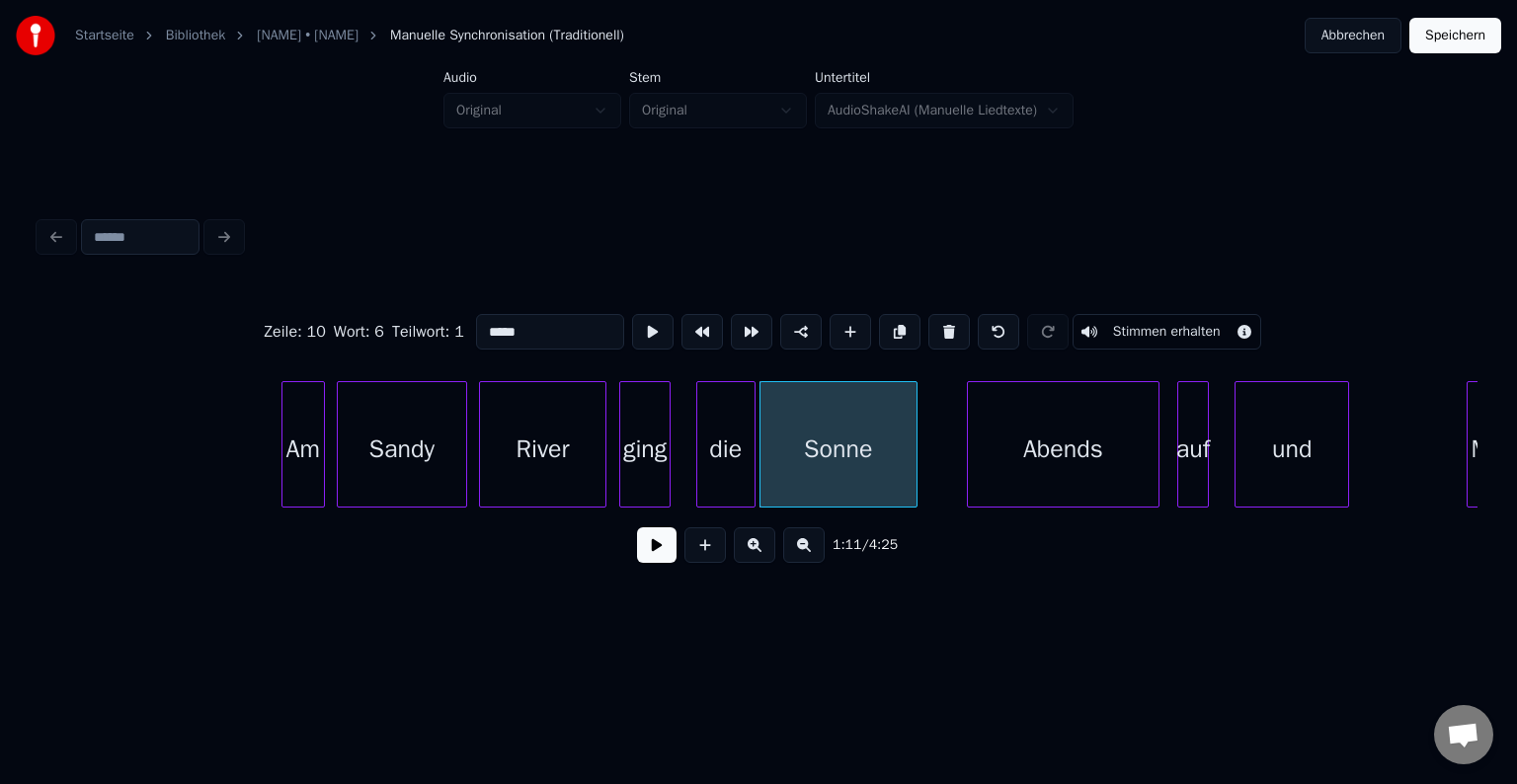 click at bounding box center (657, 545) 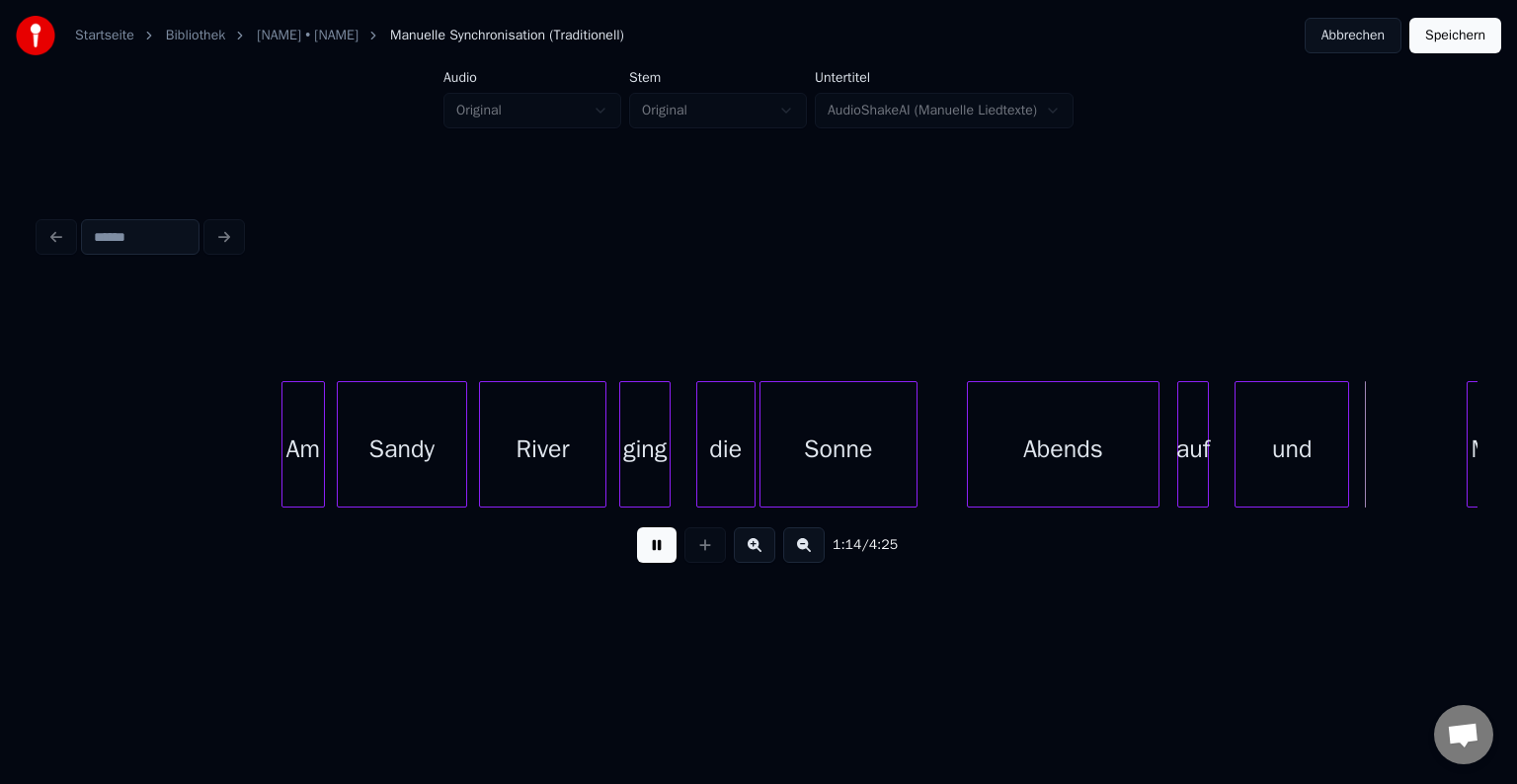 click at bounding box center (657, 545) 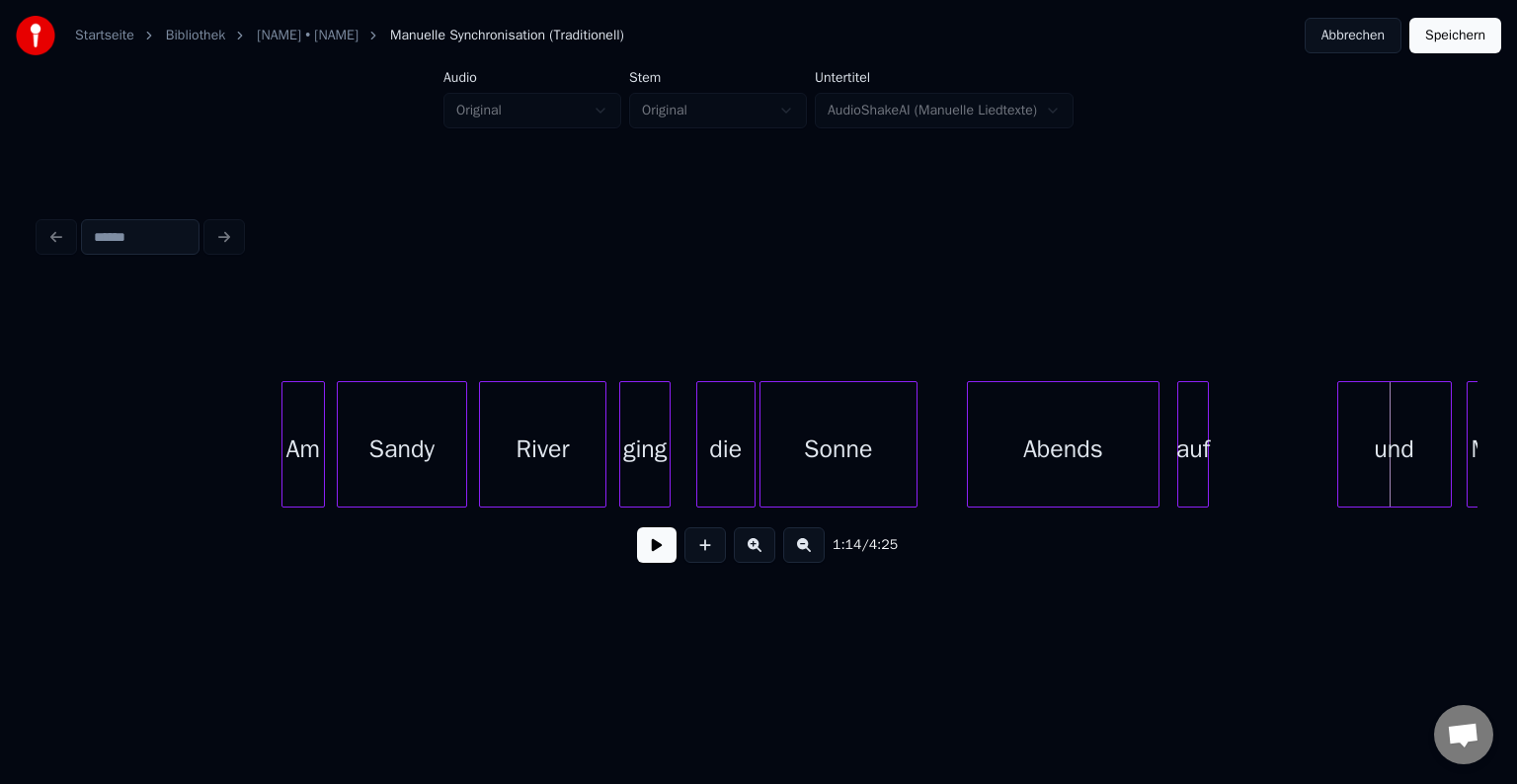 click on "und" at bounding box center [1395, 449] 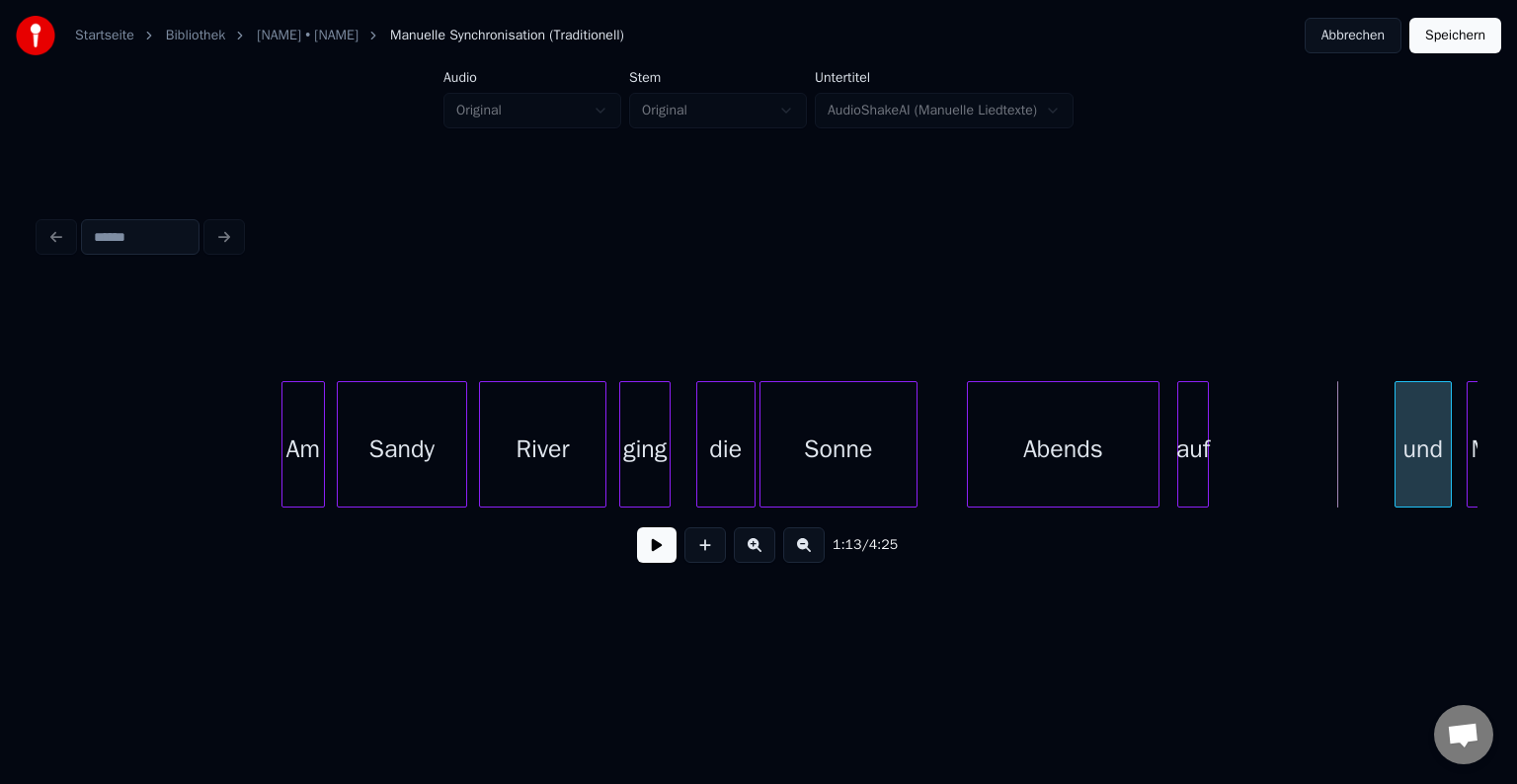 click at bounding box center (1398, 444) 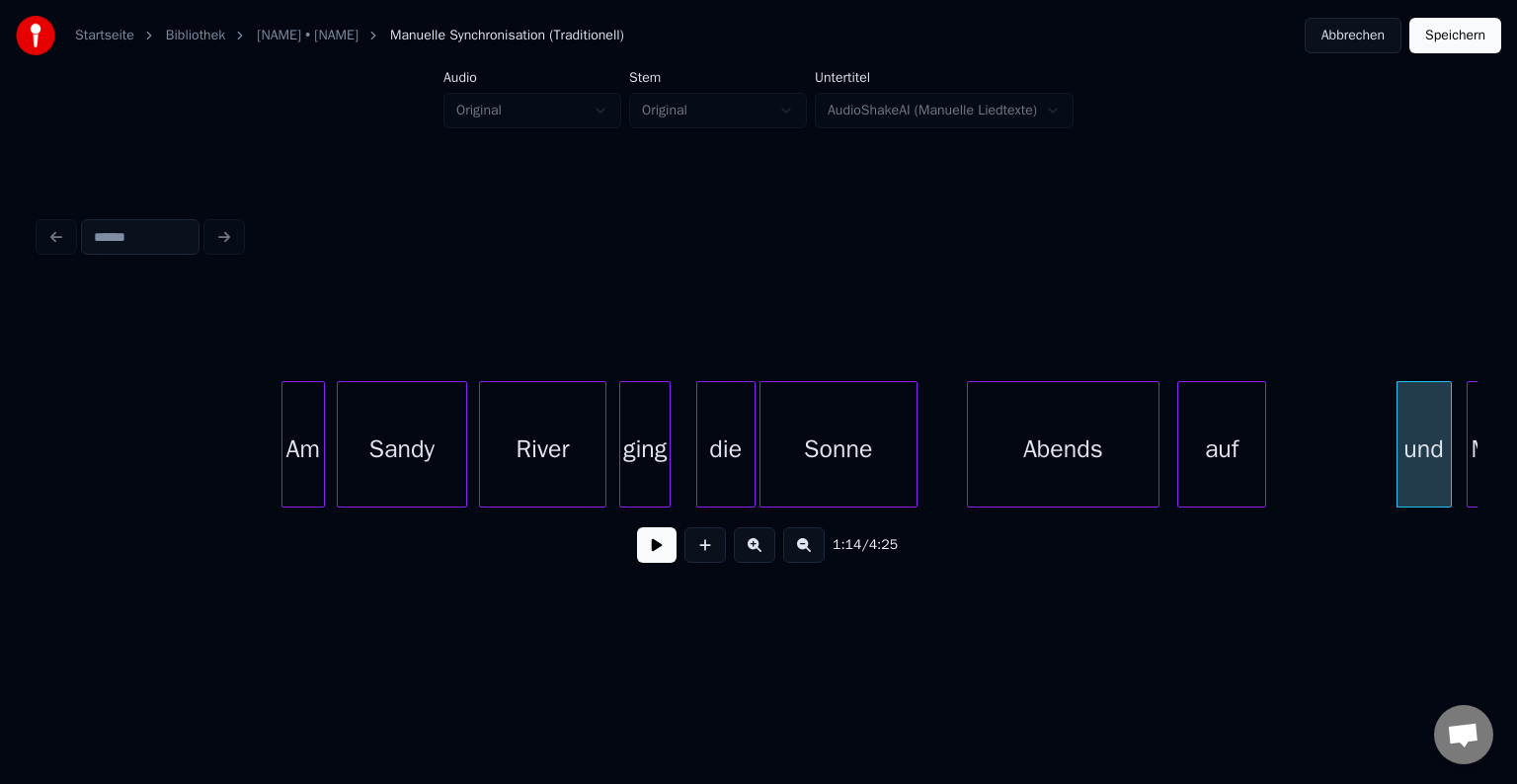 click at bounding box center [1262, 444] 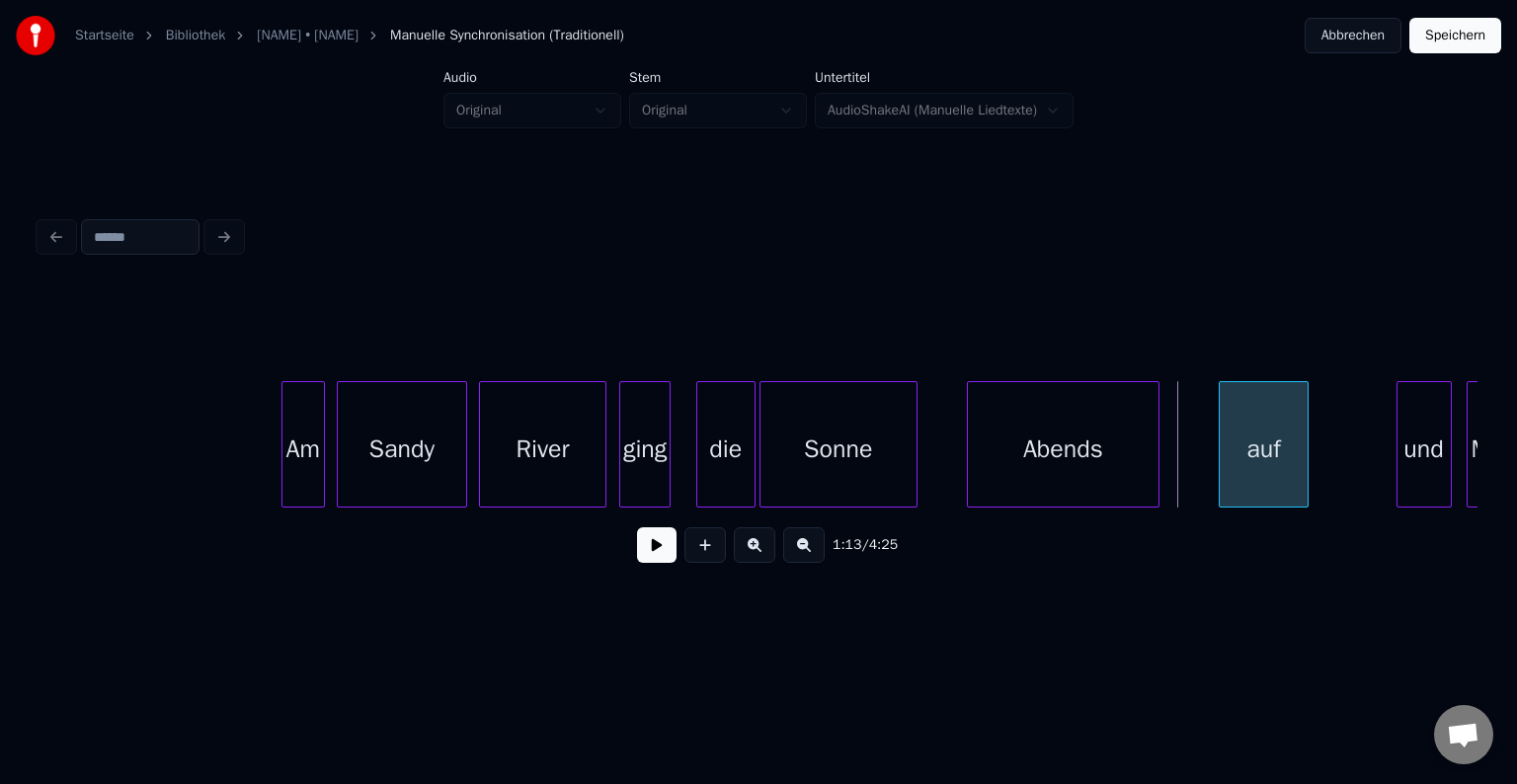 click on "auf" at bounding box center (1263, 449) 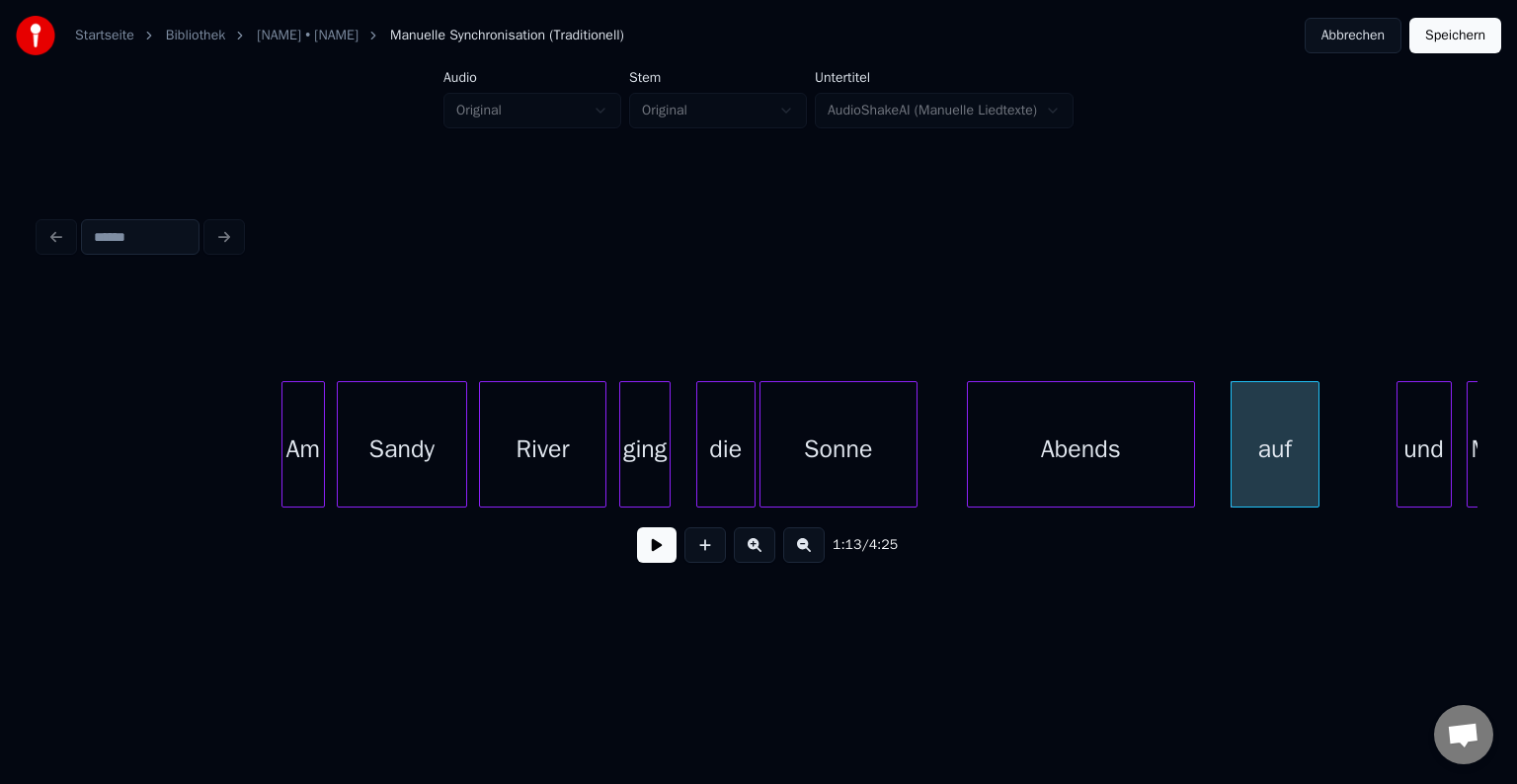 click at bounding box center [1191, 444] 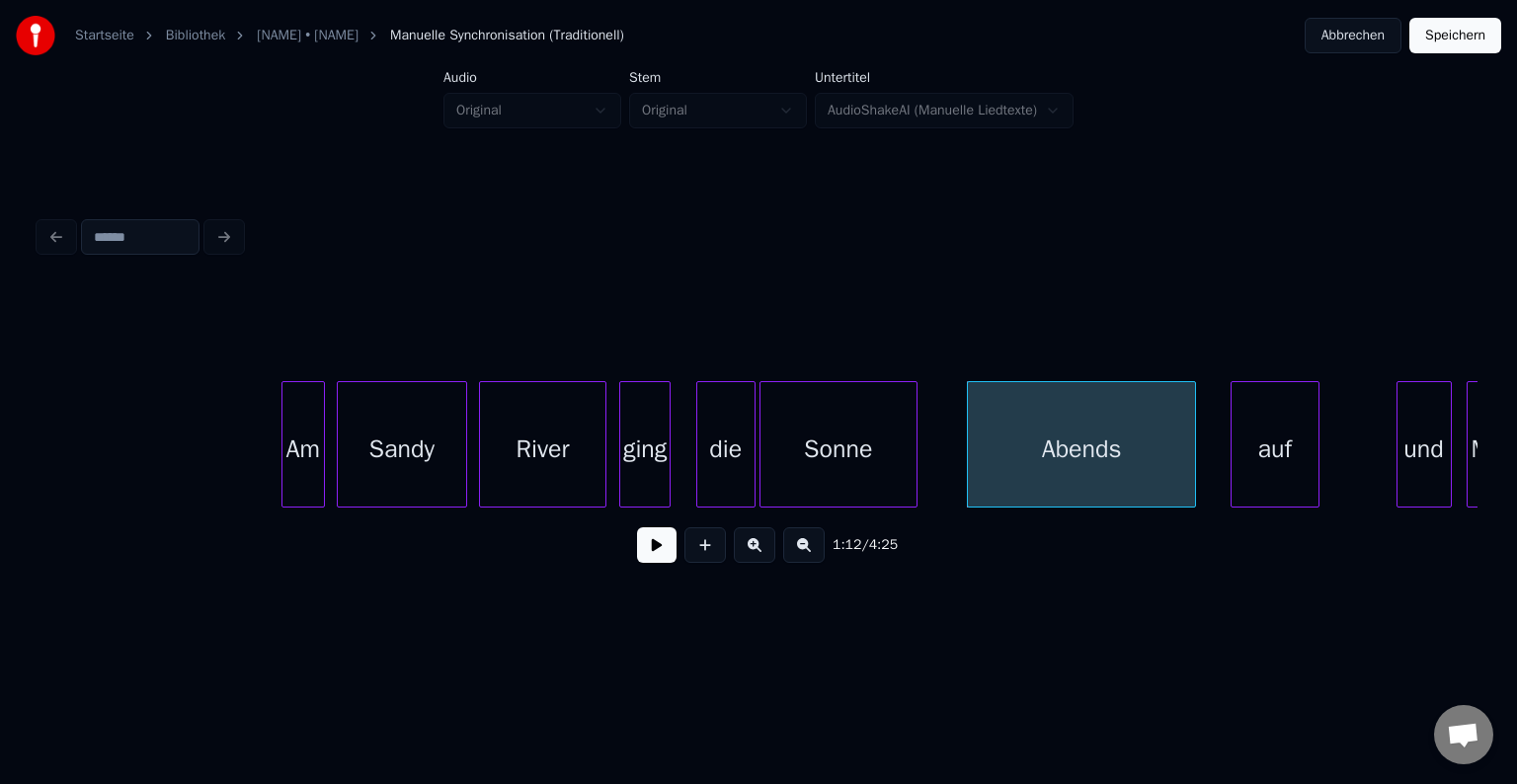 click on "Sandy" at bounding box center [402, 449] 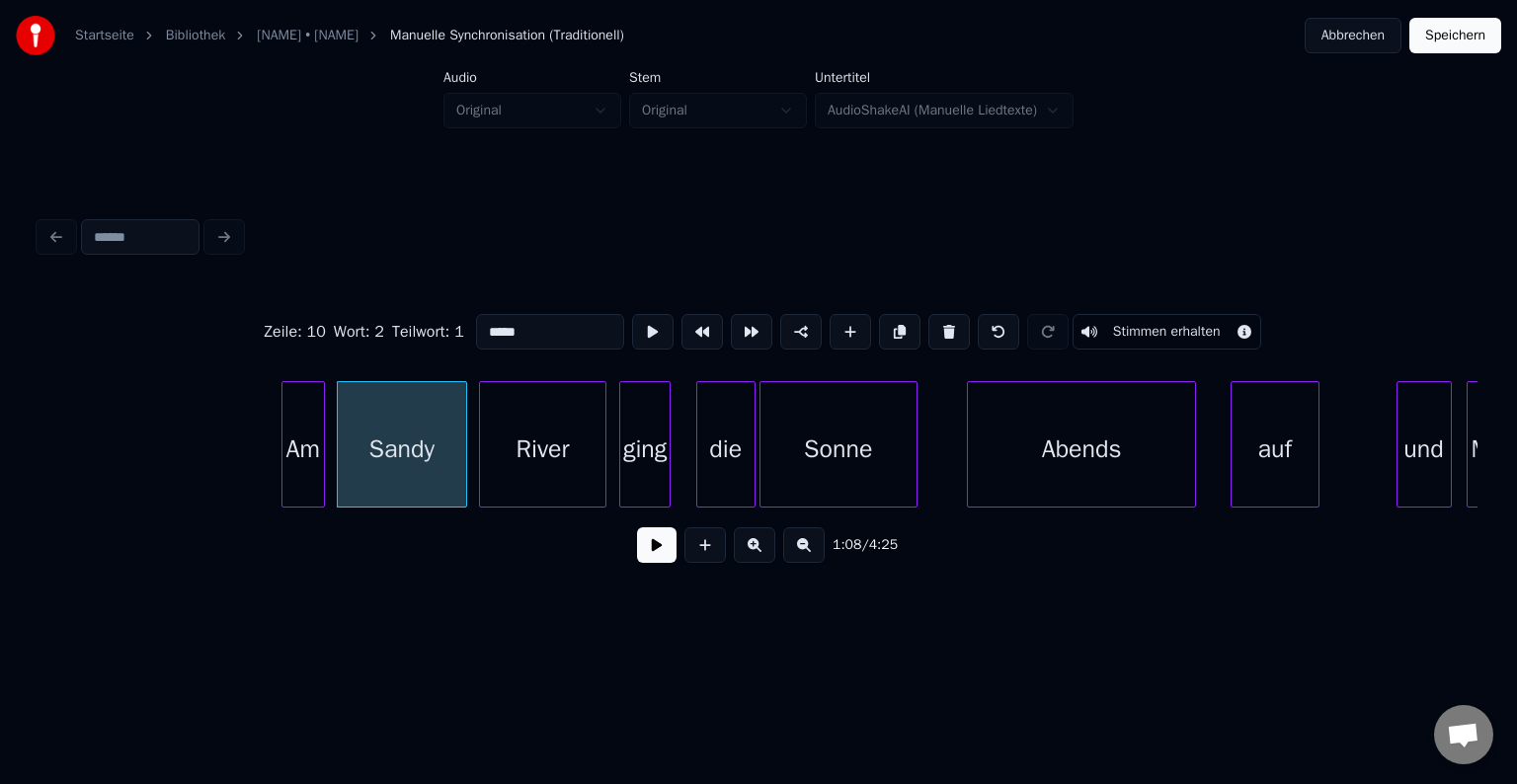 click at bounding box center (657, 545) 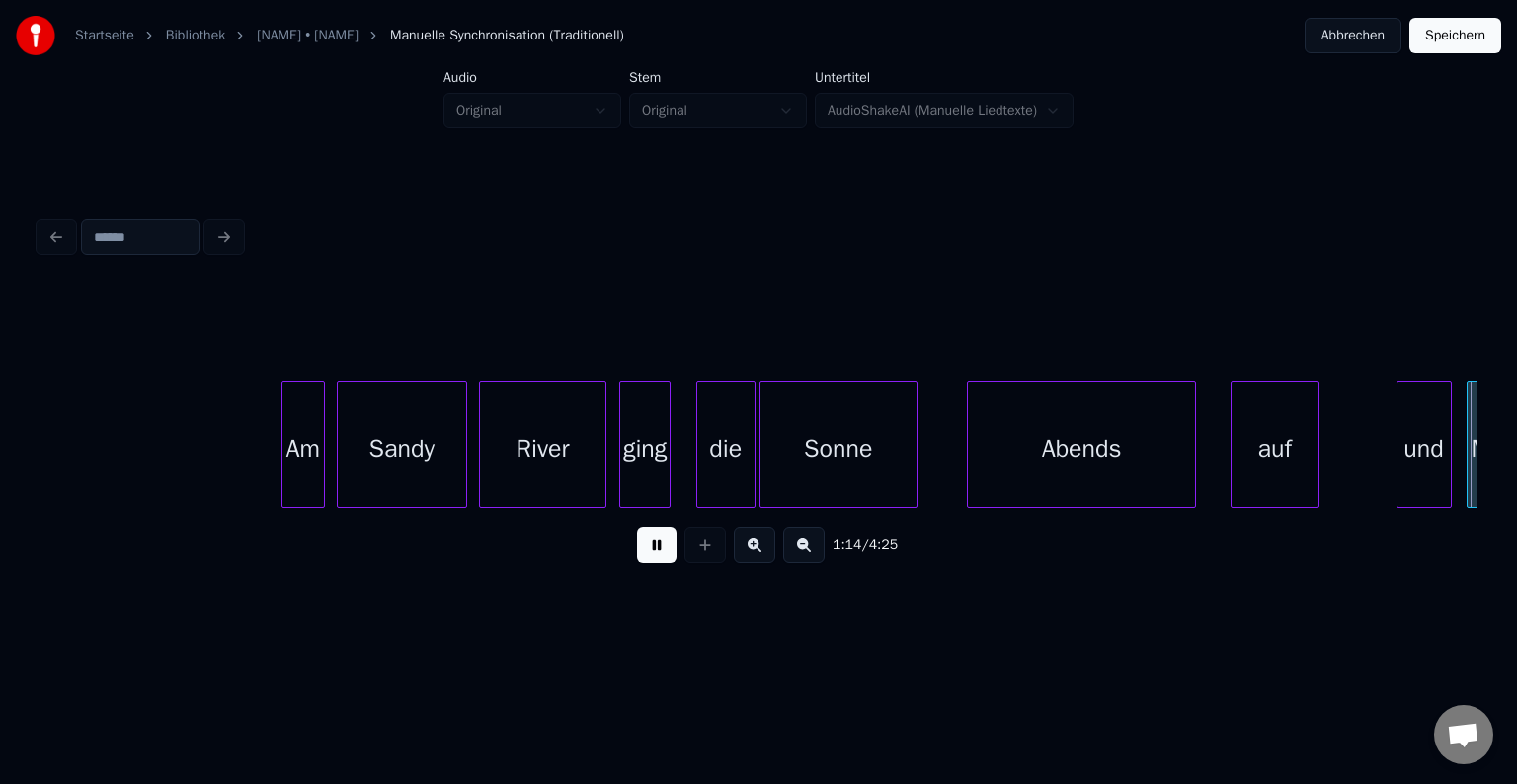 scroll, scrollTop: 0, scrollLeft: 14747, axis: horizontal 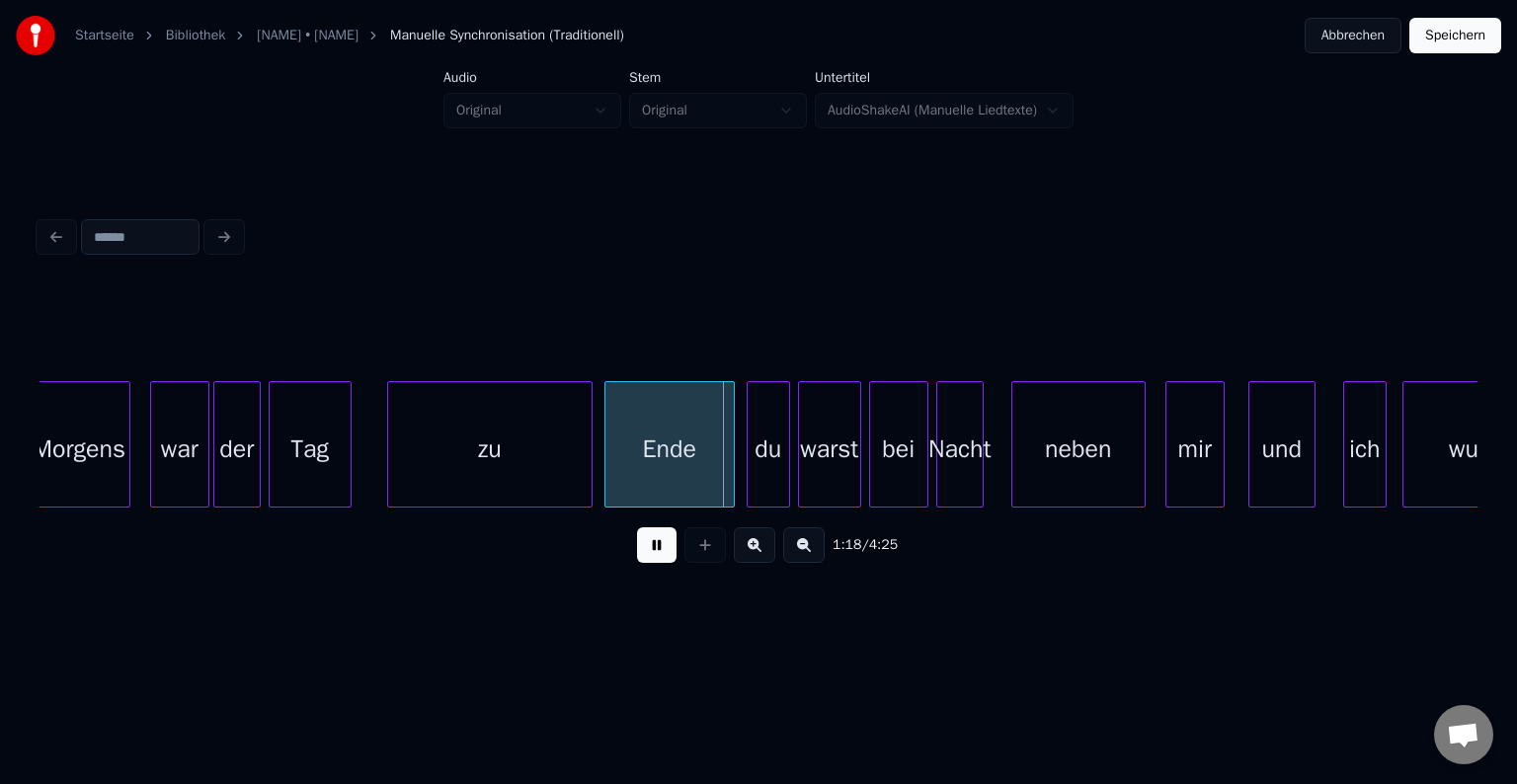 click at bounding box center (657, 545) 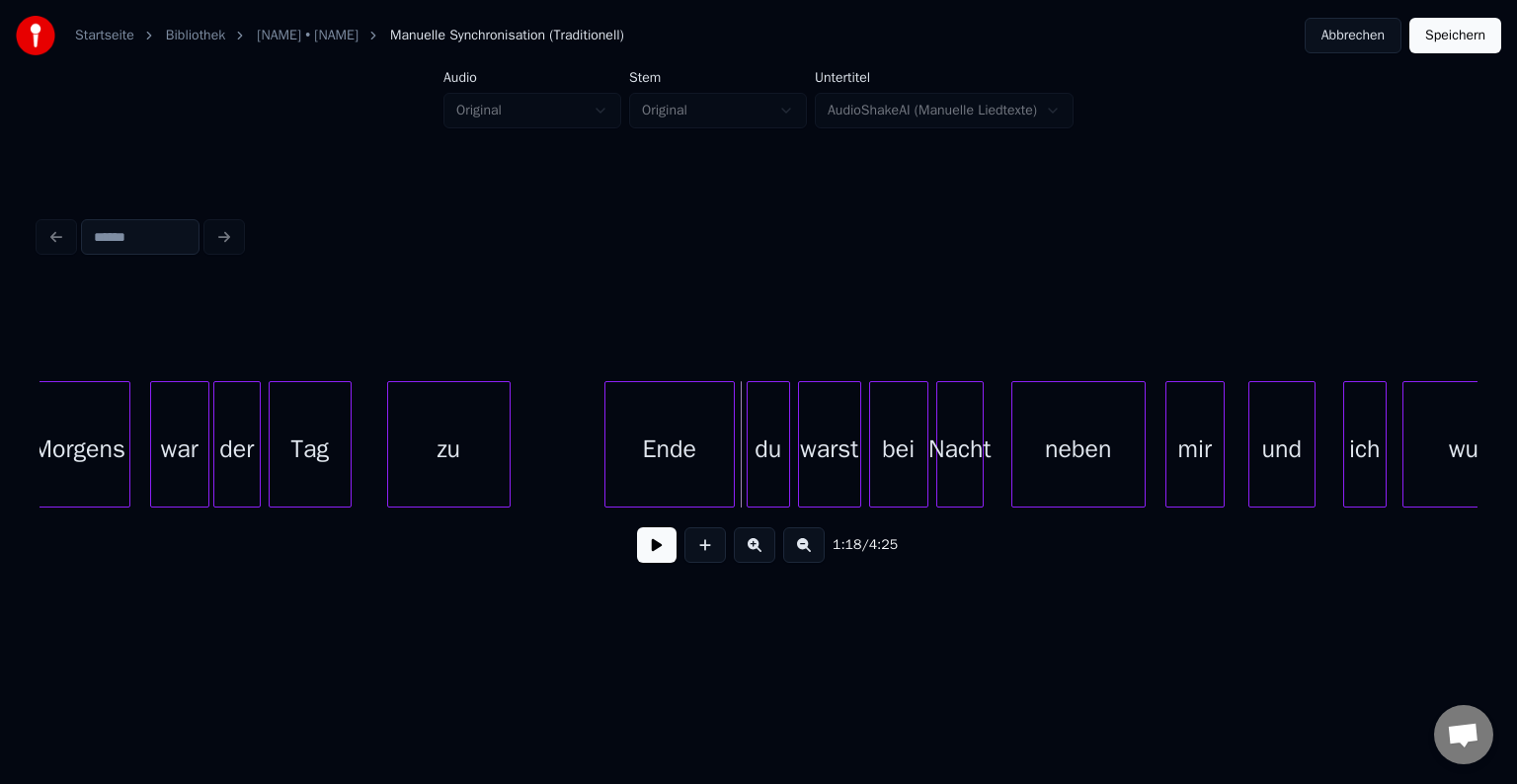 click at bounding box center (507, 444) 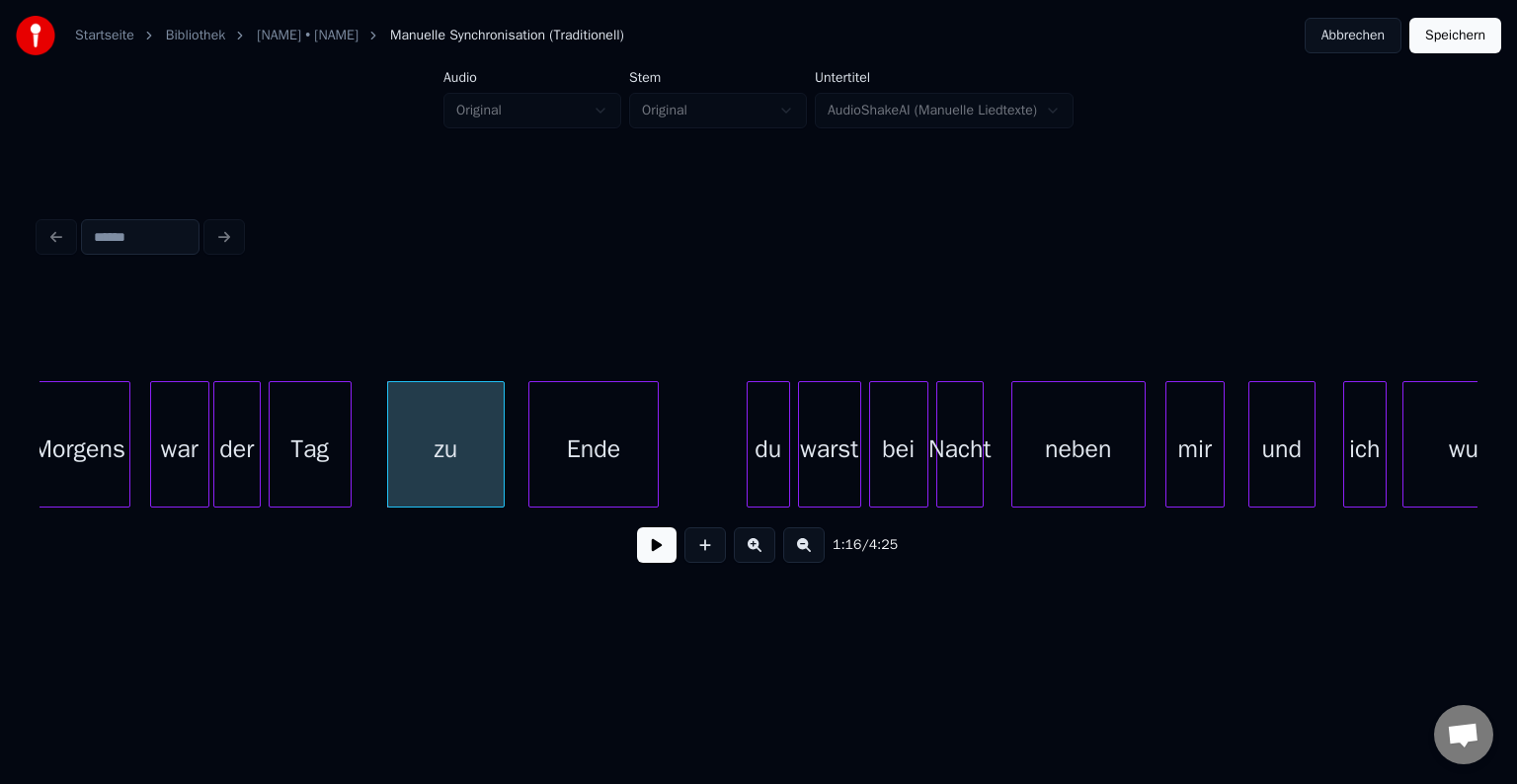 click on "Ende" at bounding box center (594, 449) 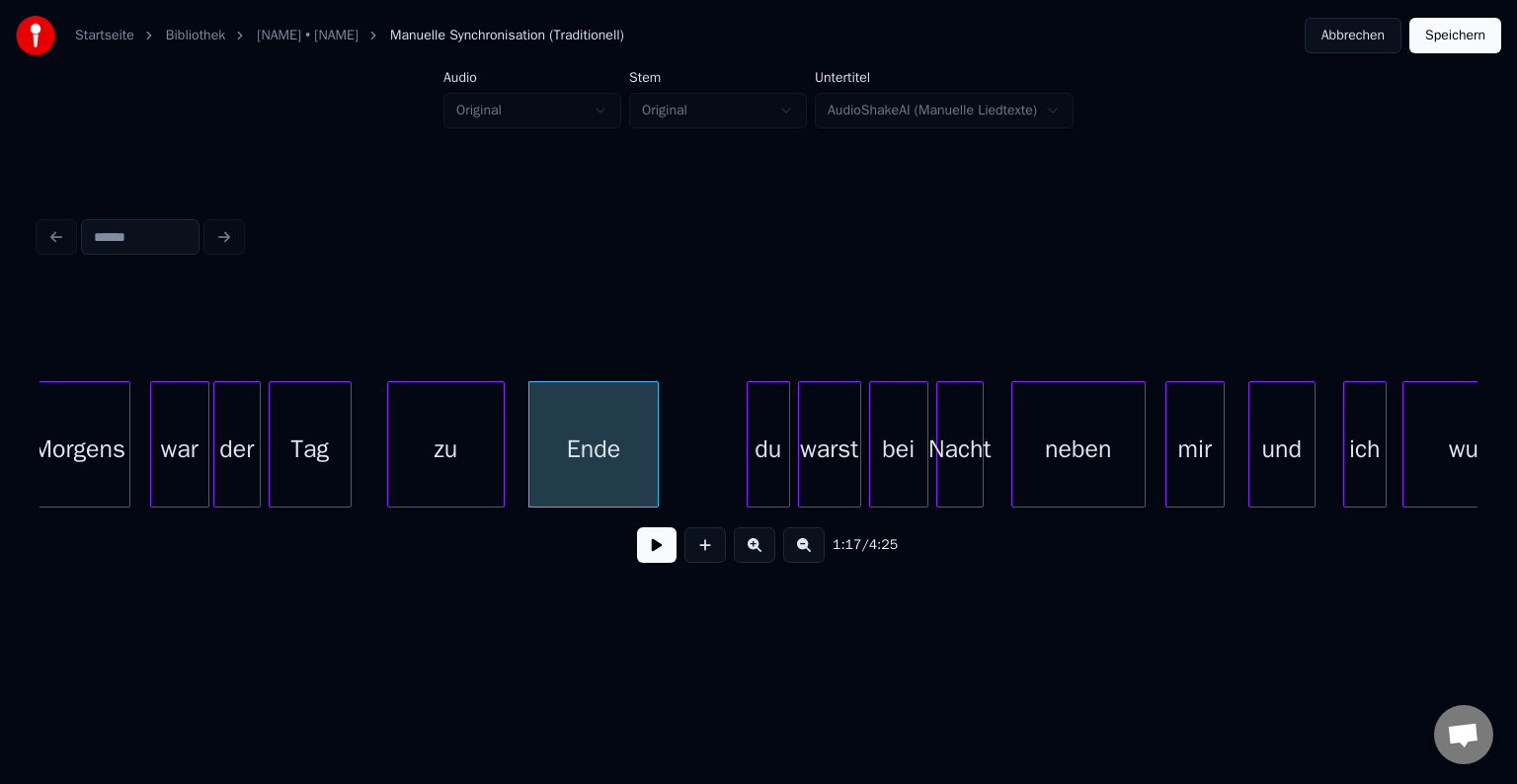 click on "Morgens" at bounding box center [79, 449] 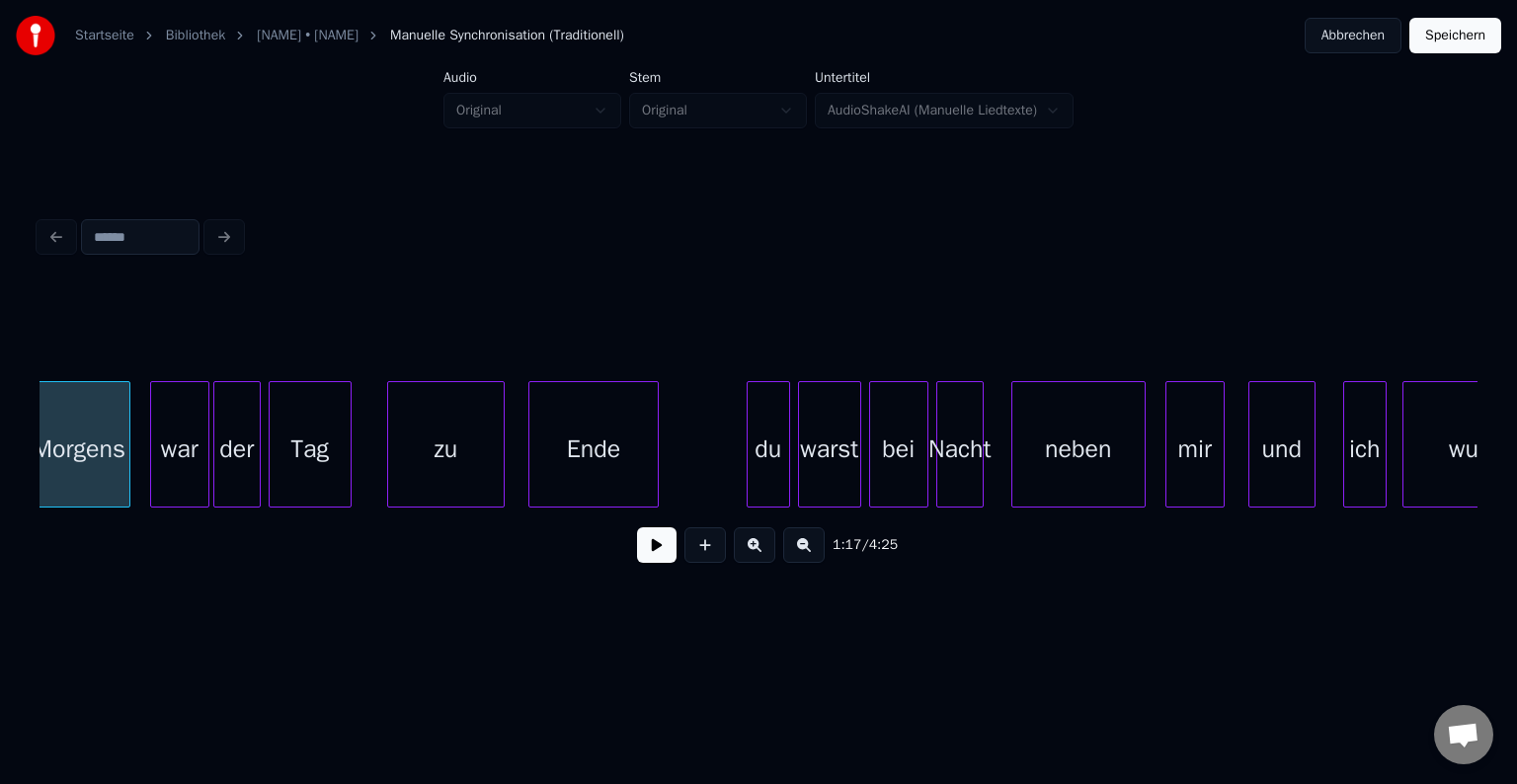 scroll, scrollTop: 0, scrollLeft: 14734, axis: horizontal 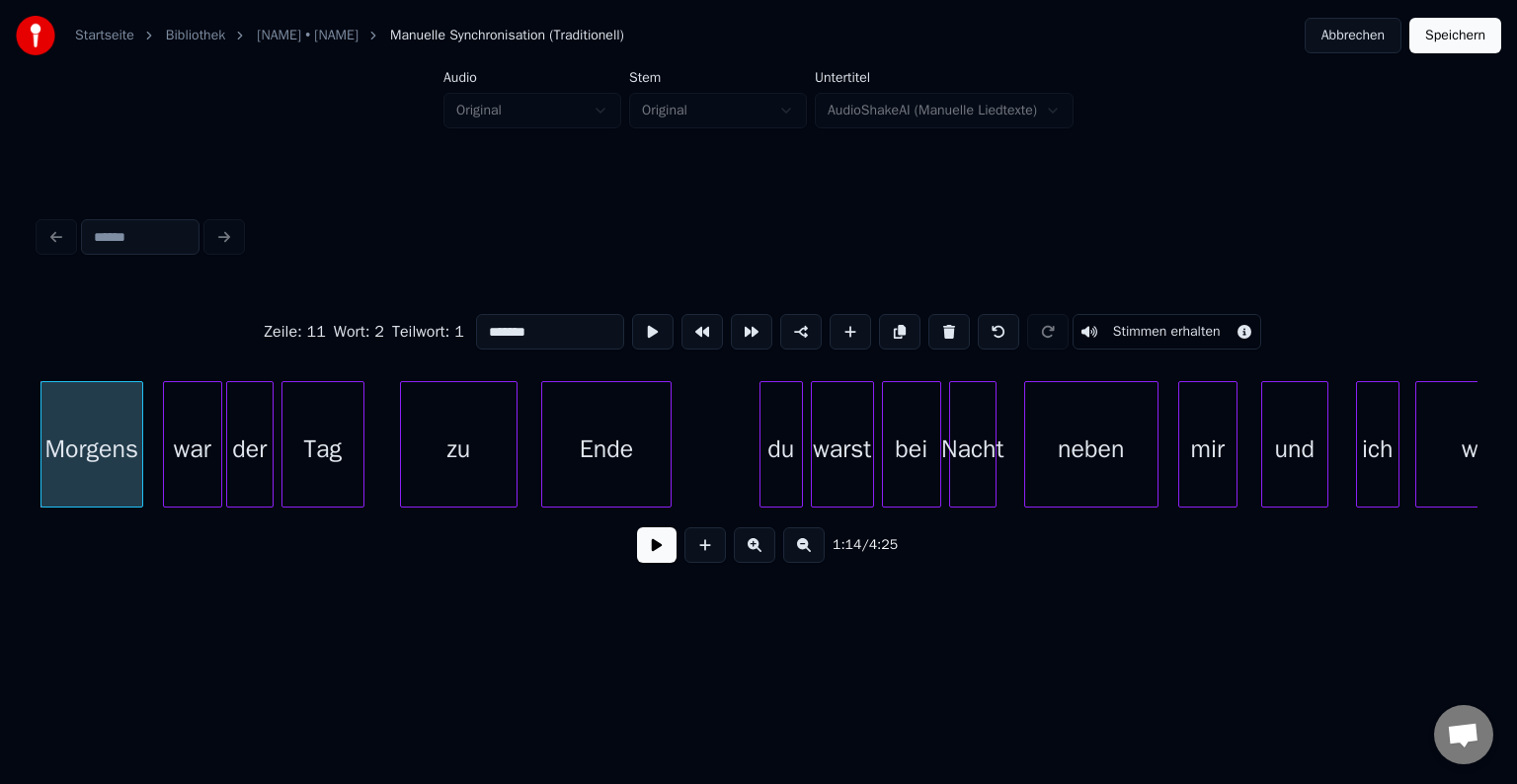 click at bounding box center [657, 545] 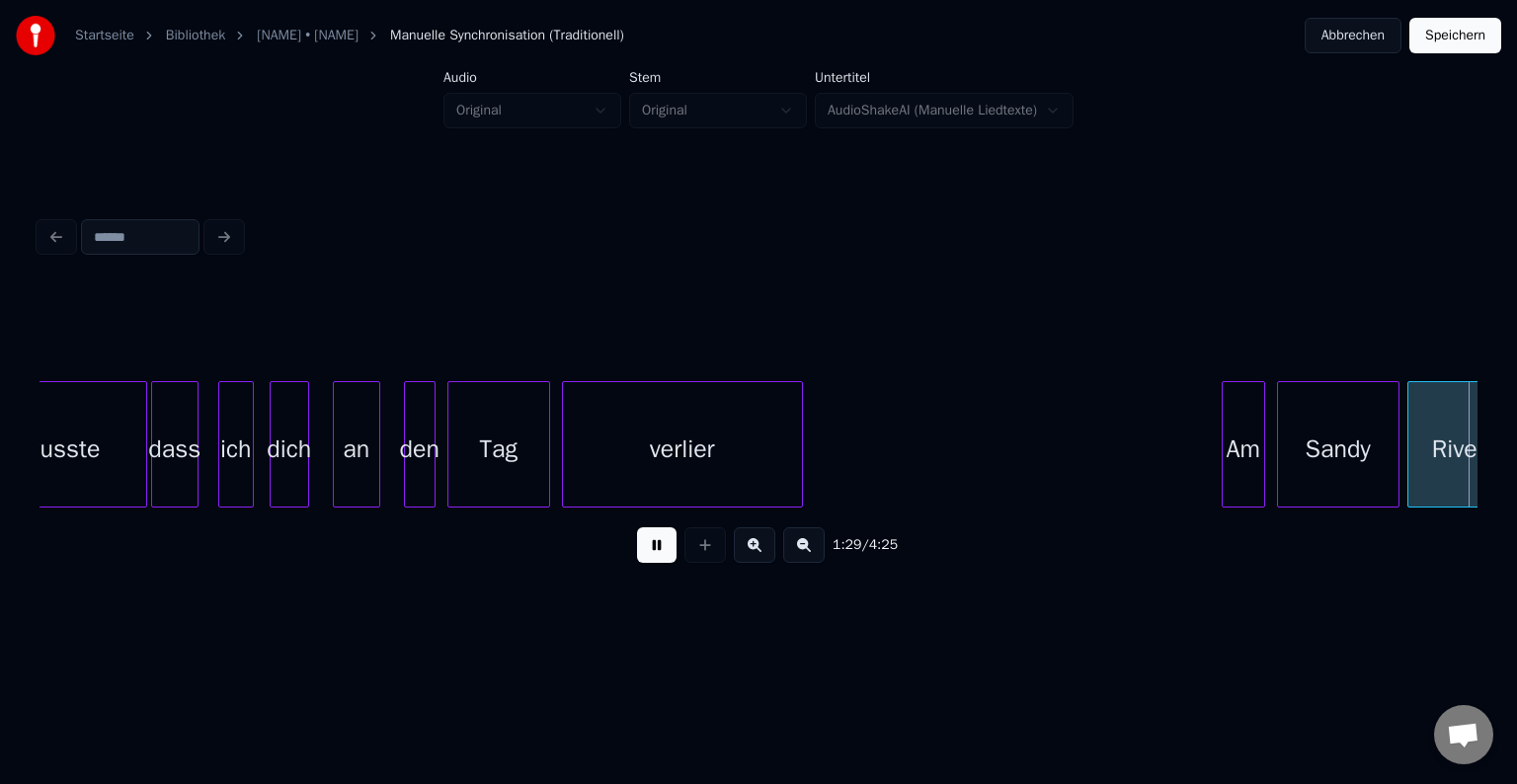 scroll, scrollTop: 0, scrollLeft: 17611, axis: horizontal 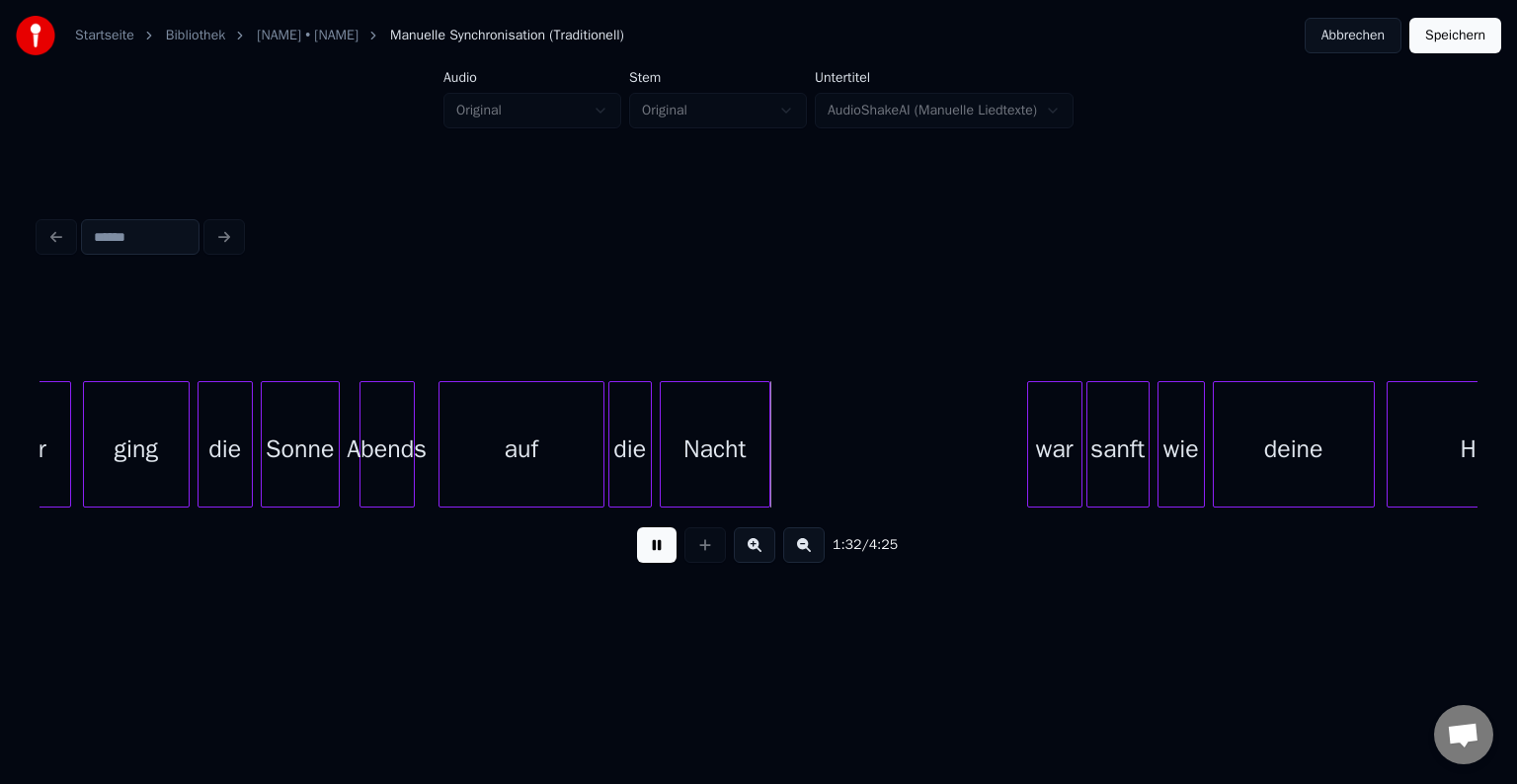 click at bounding box center [657, 545] 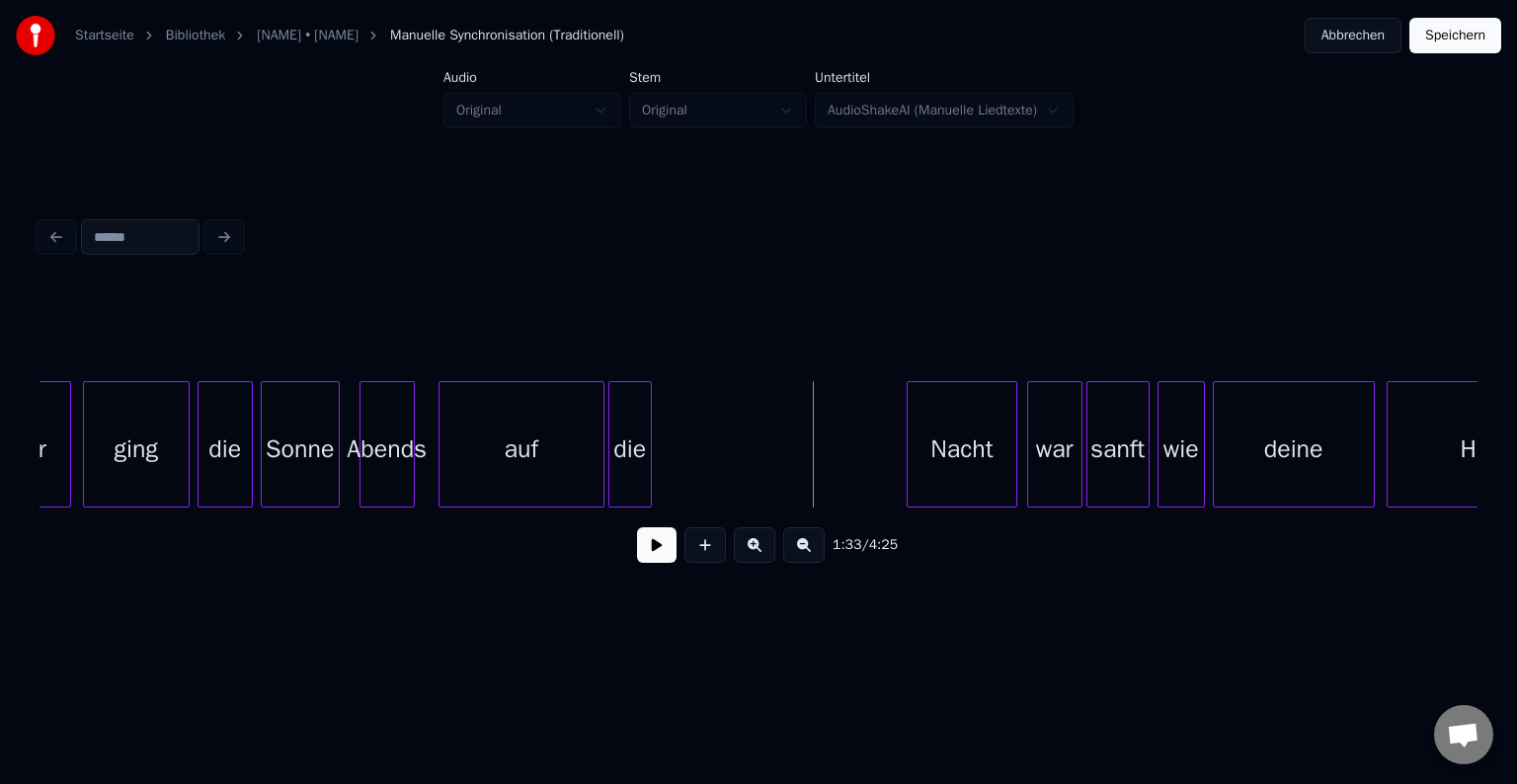click on "Nacht" at bounding box center [962, 449] 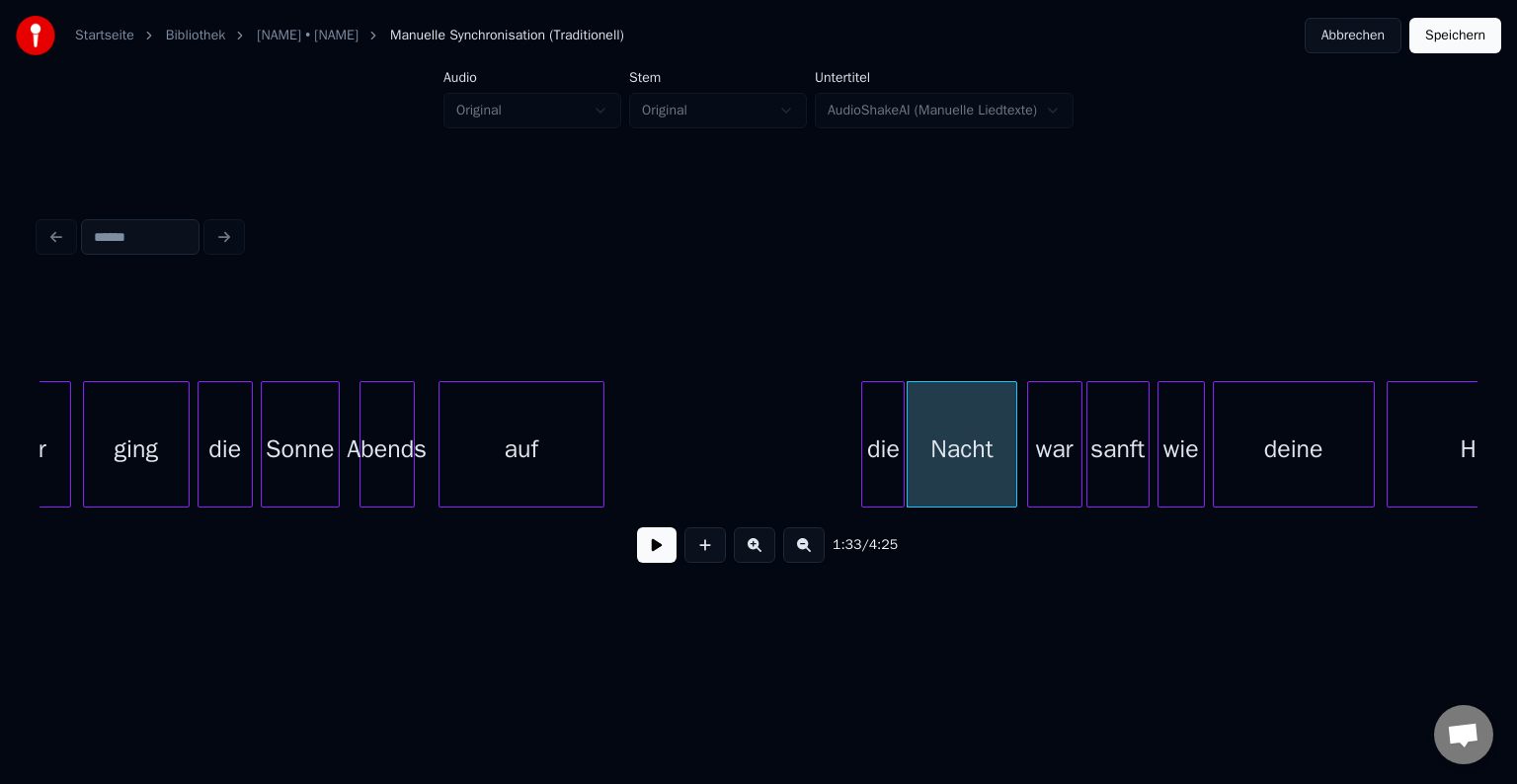 click on "die" at bounding box center (883, 449) 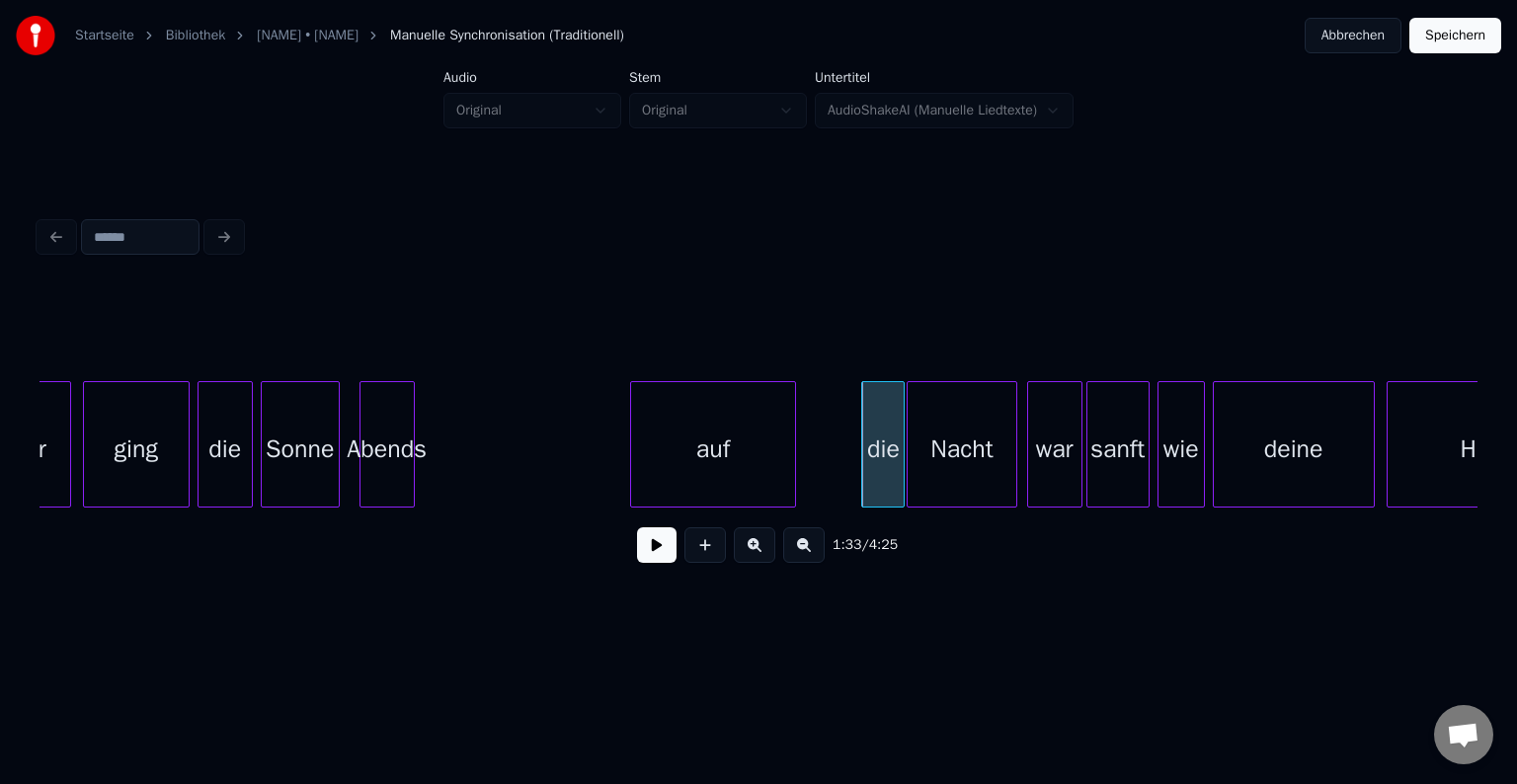 click on "auf" at bounding box center (713, 449) 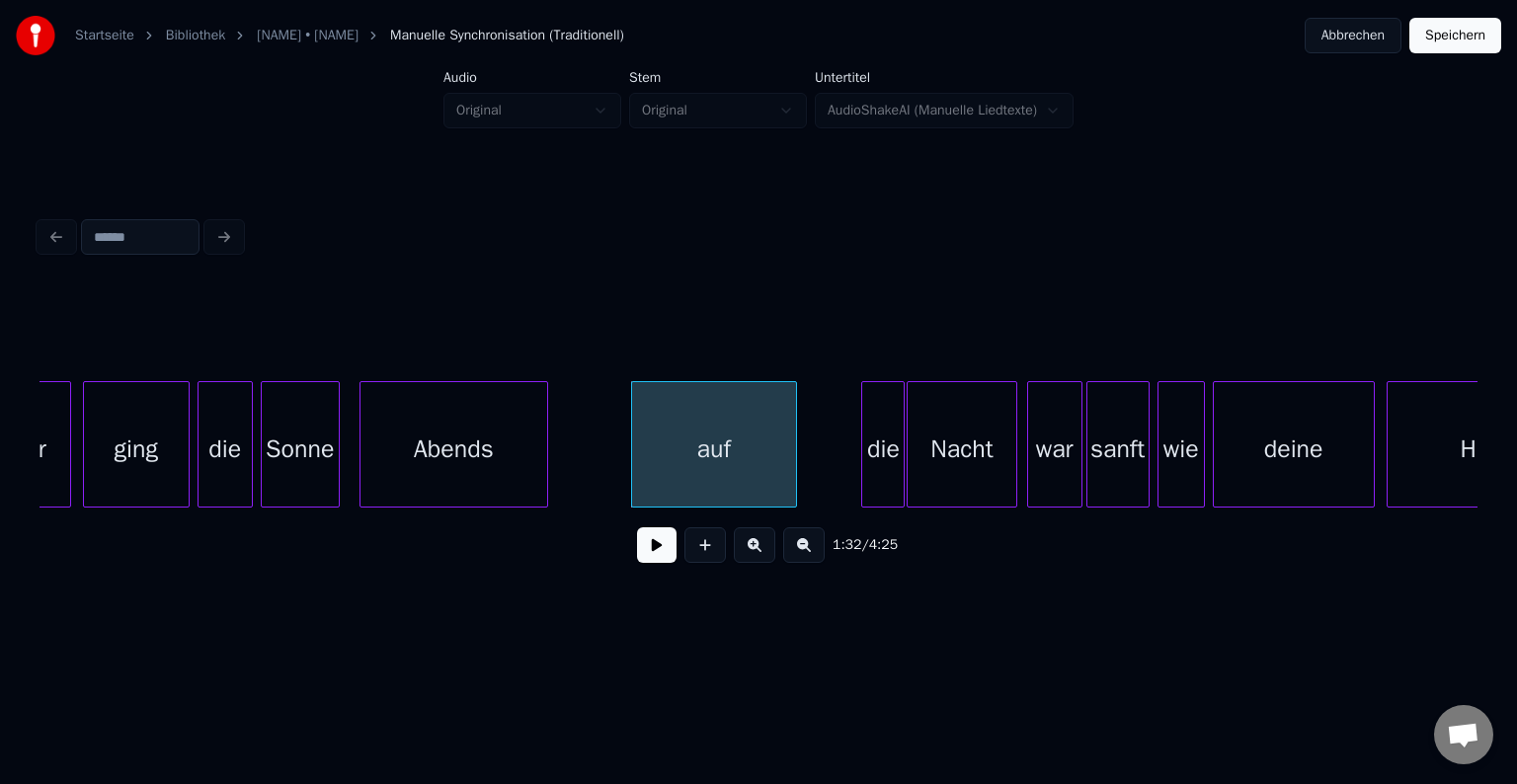 click at bounding box center [544, 444] 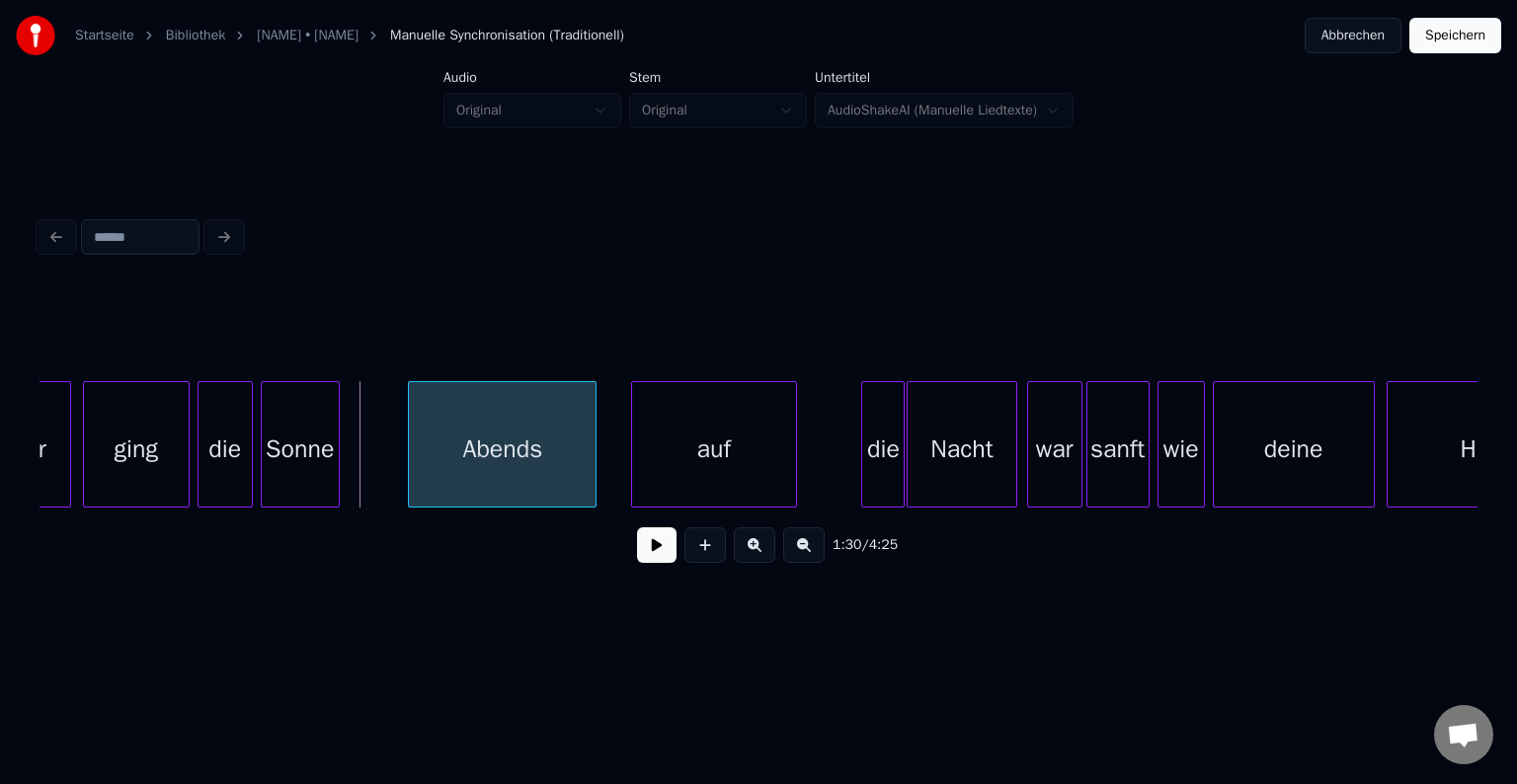 click on "Abends" at bounding box center [502, 449] 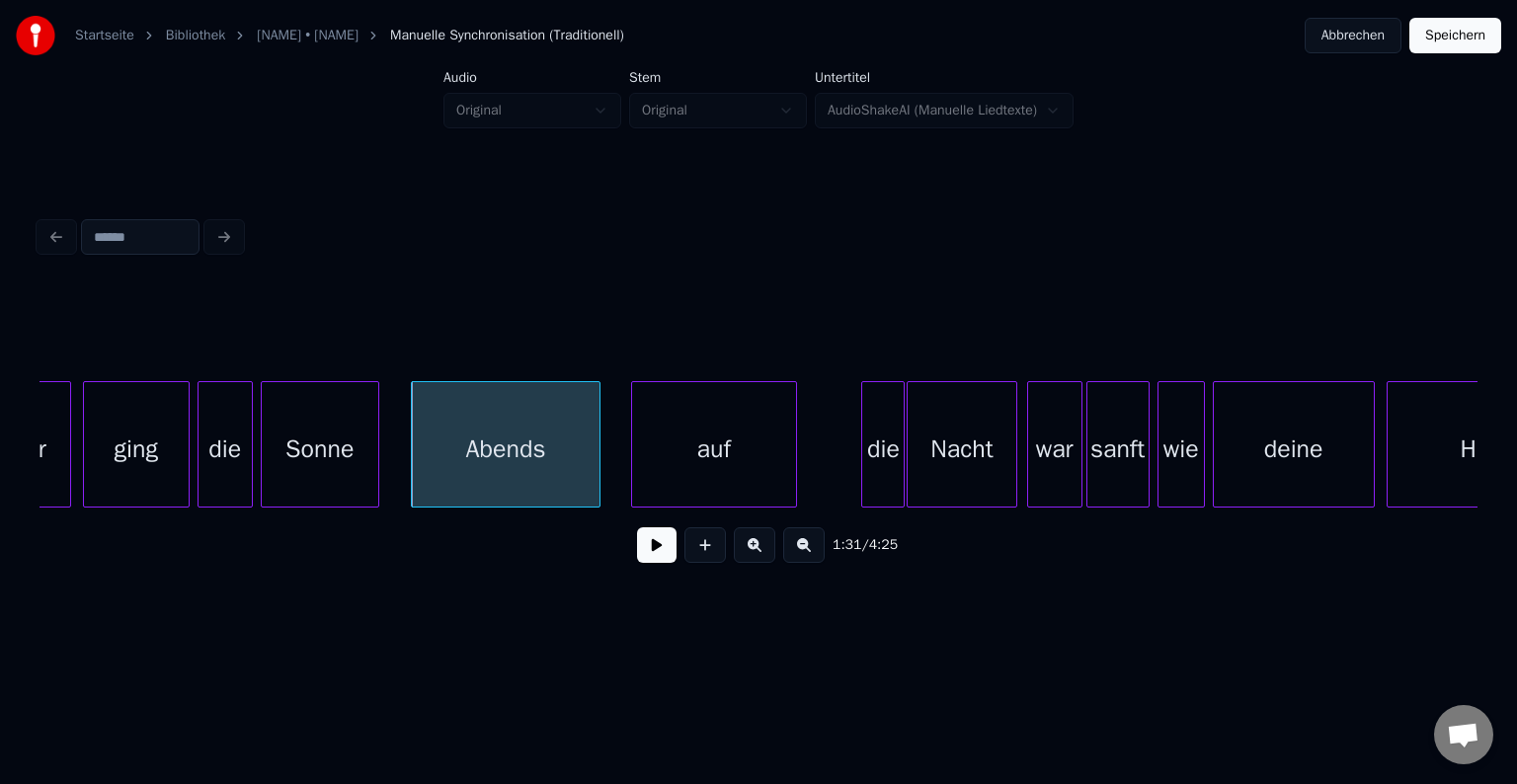 click at bounding box center [375, 444] 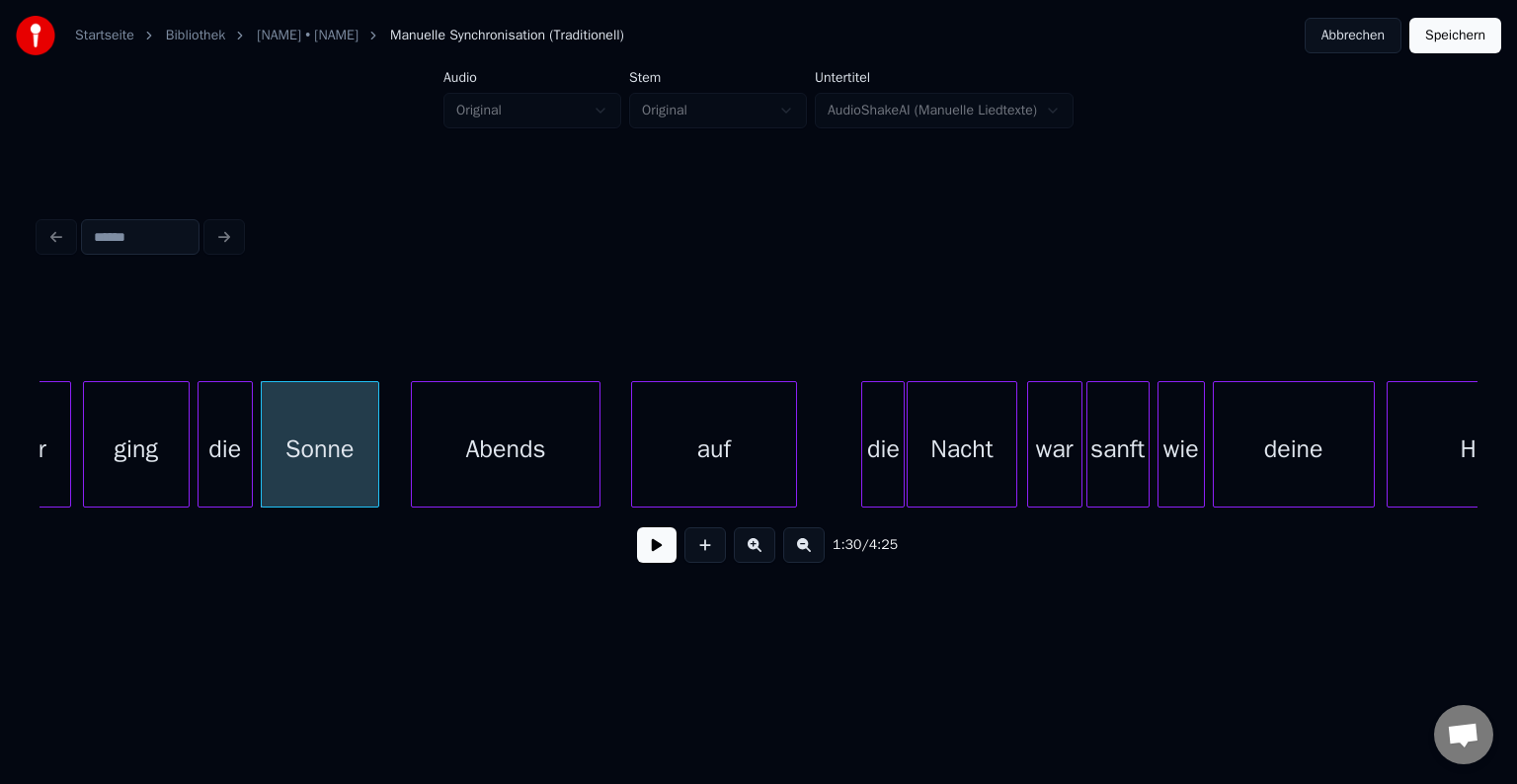 click on "River" at bounding box center [20, 449] 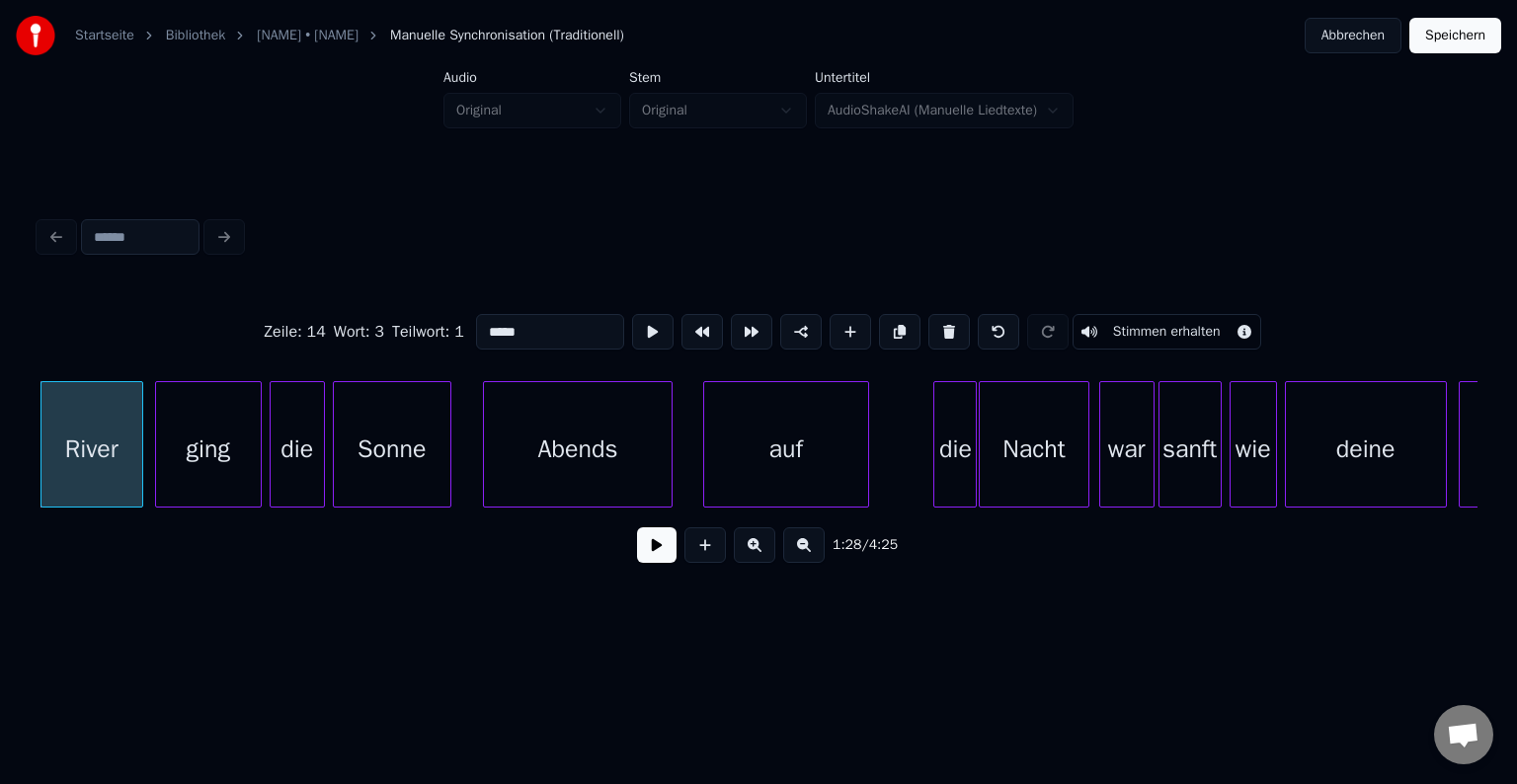 click at bounding box center (657, 545) 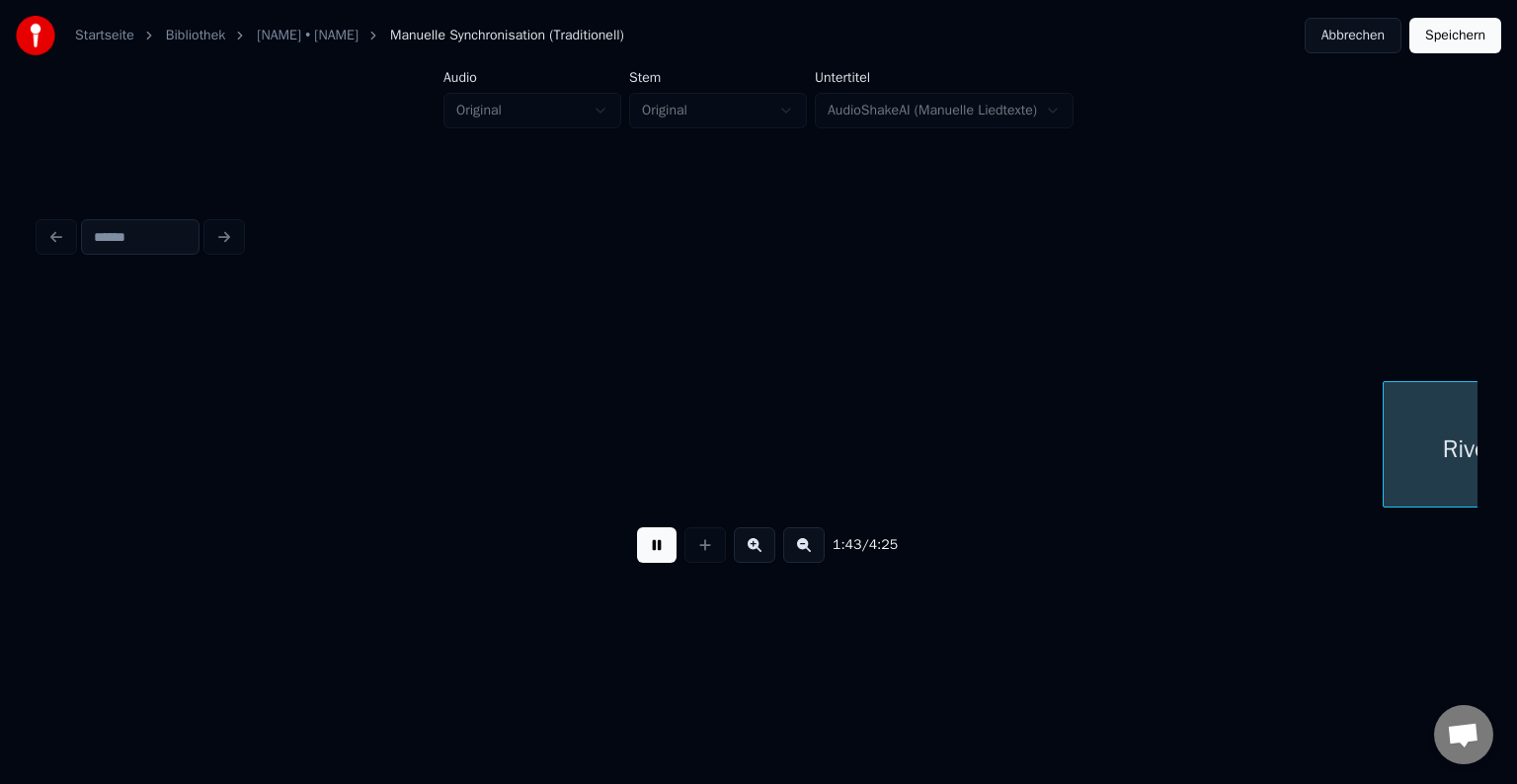 scroll, scrollTop: 0, scrollLeft: 20416, axis: horizontal 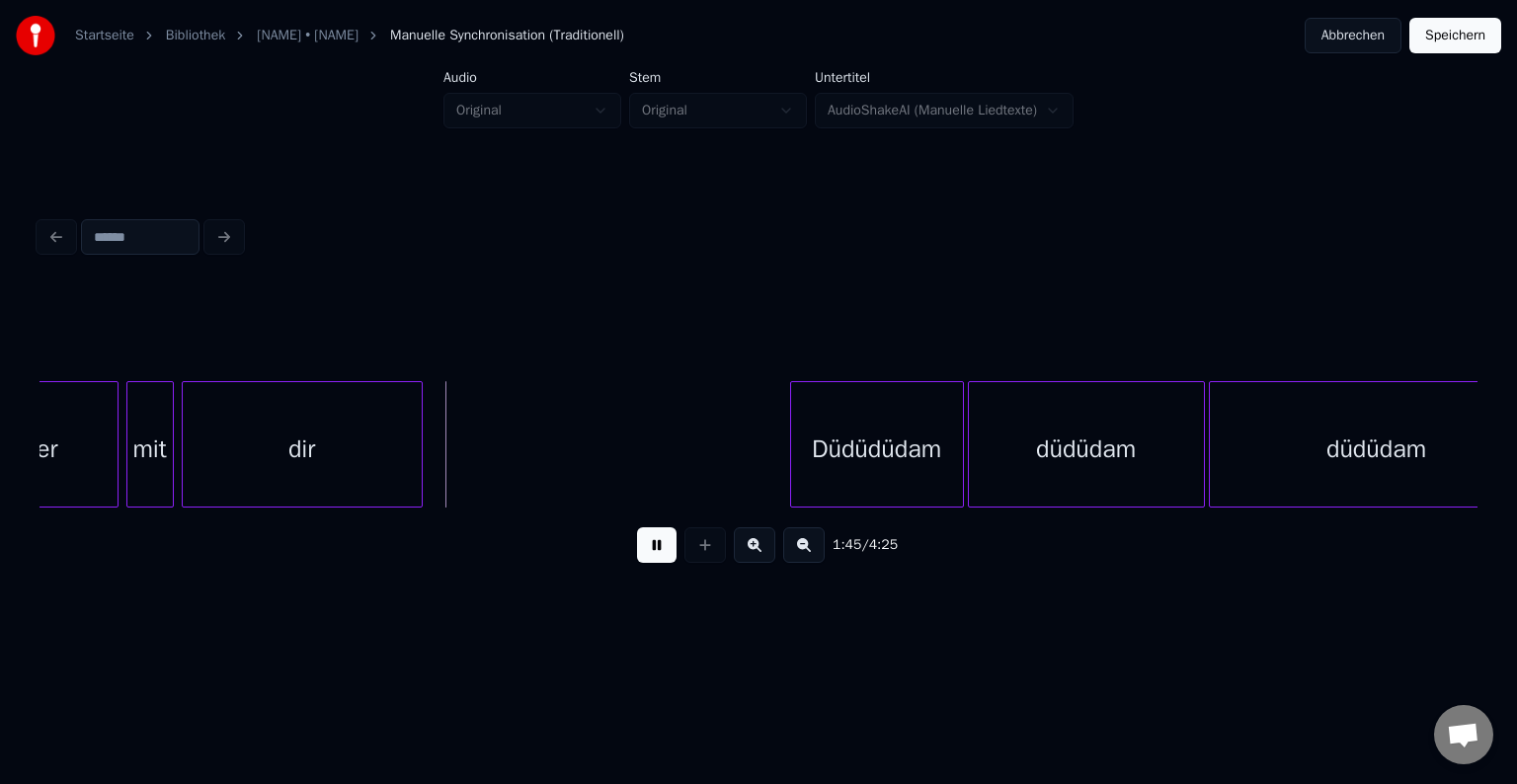 click at bounding box center [657, 545] 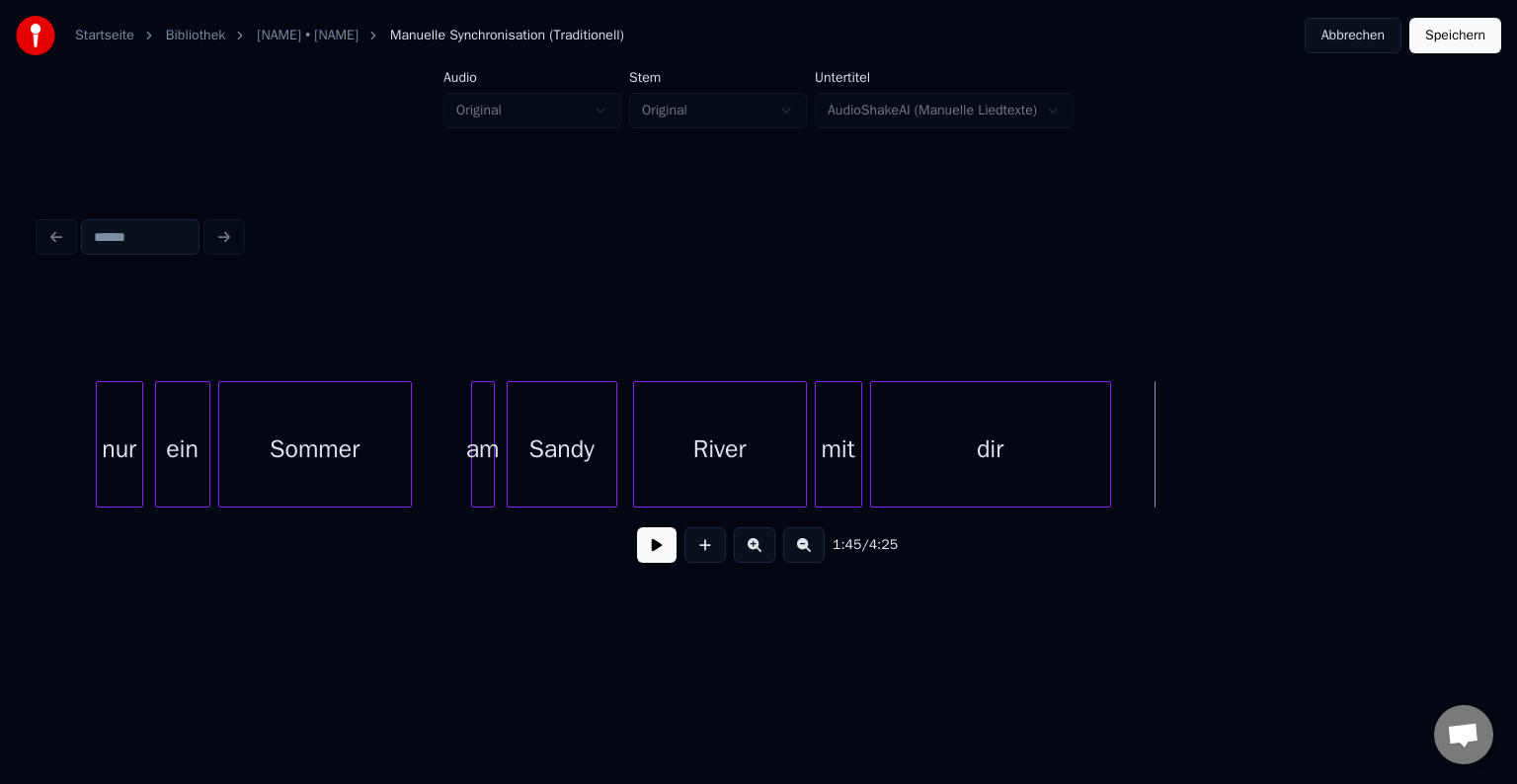 scroll, scrollTop: 0, scrollLeft: 19697, axis: horizontal 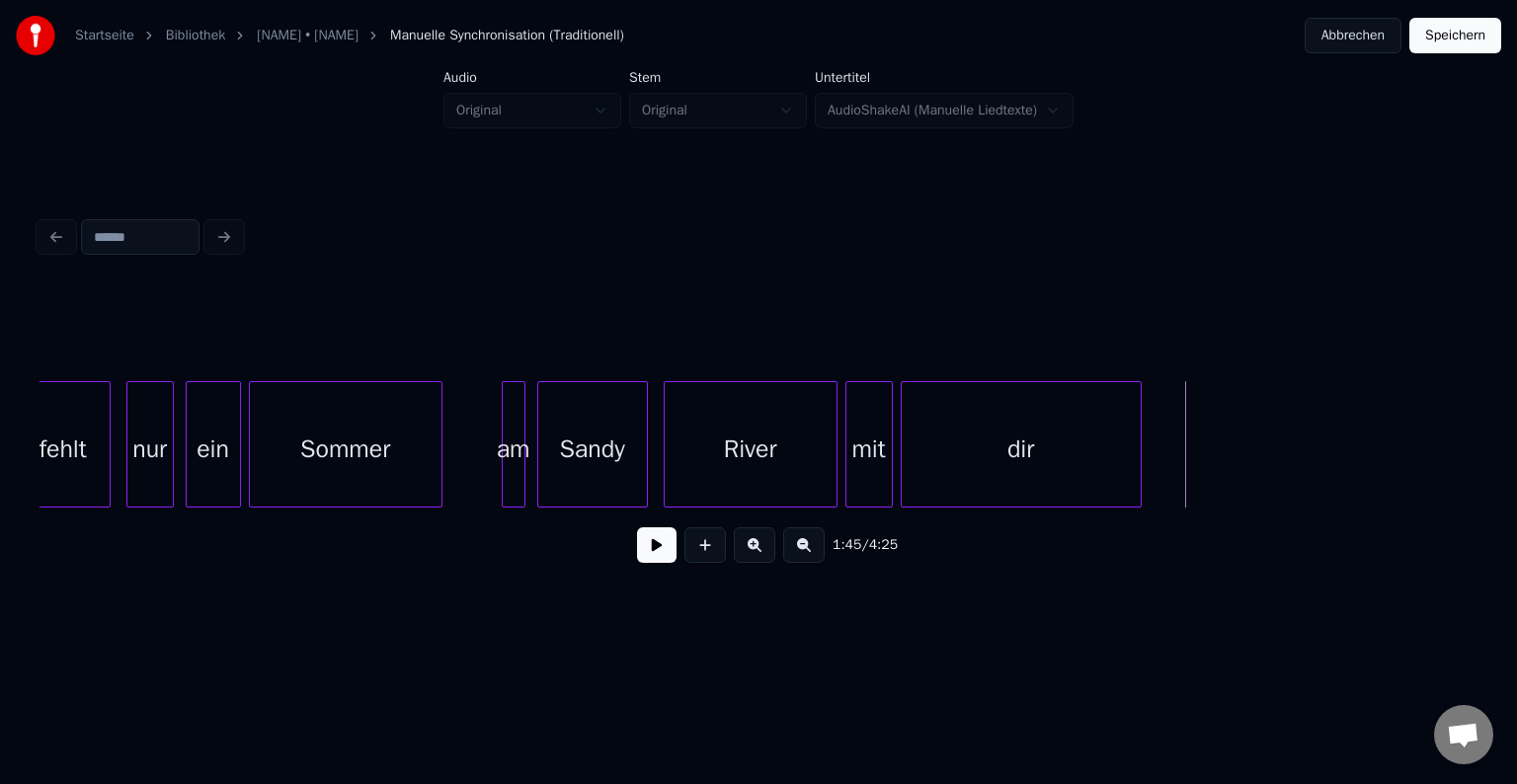 click on "Sommer" at bounding box center (346, 449) 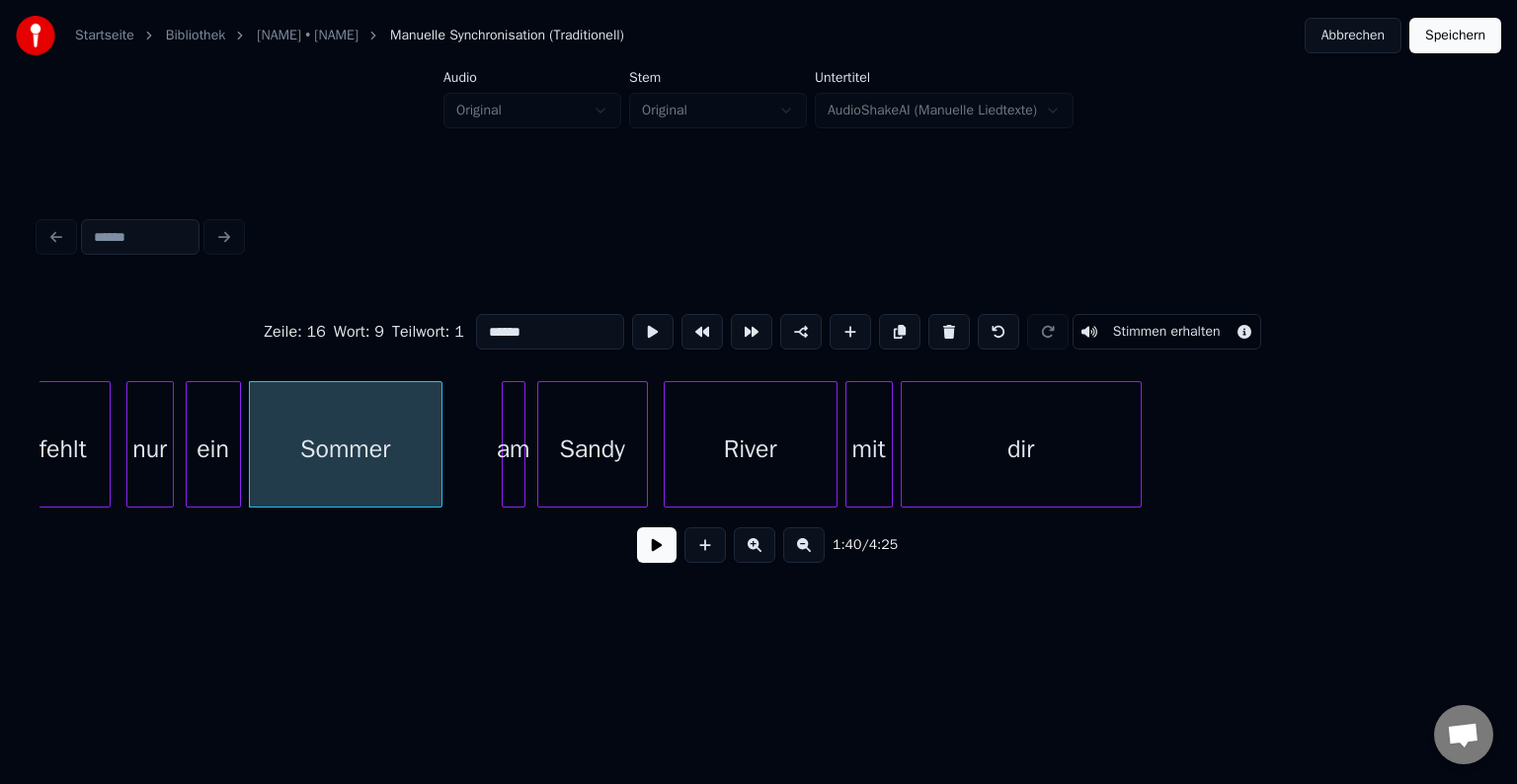 click at bounding box center [657, 545] 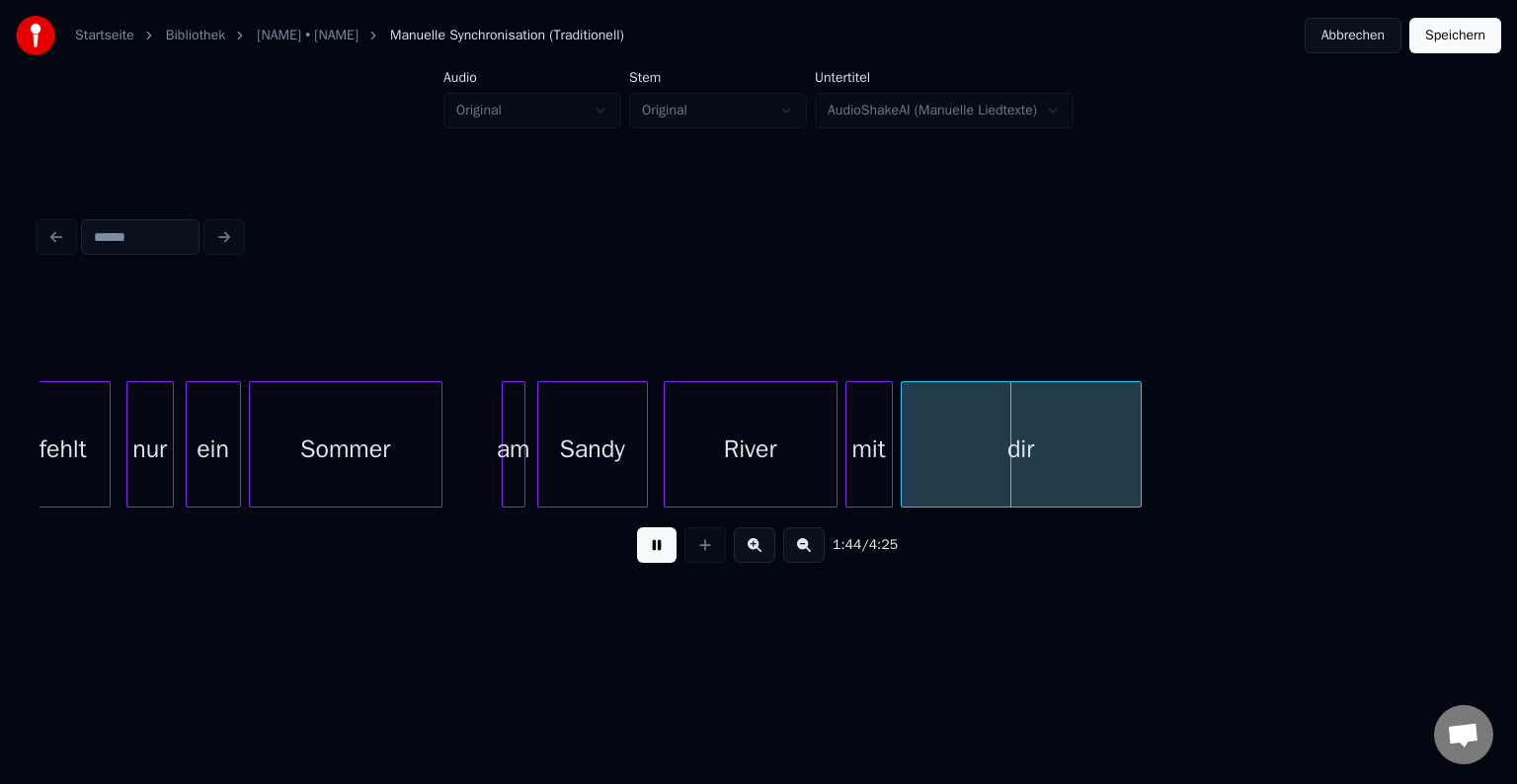 click at bounding box center (657, 545) 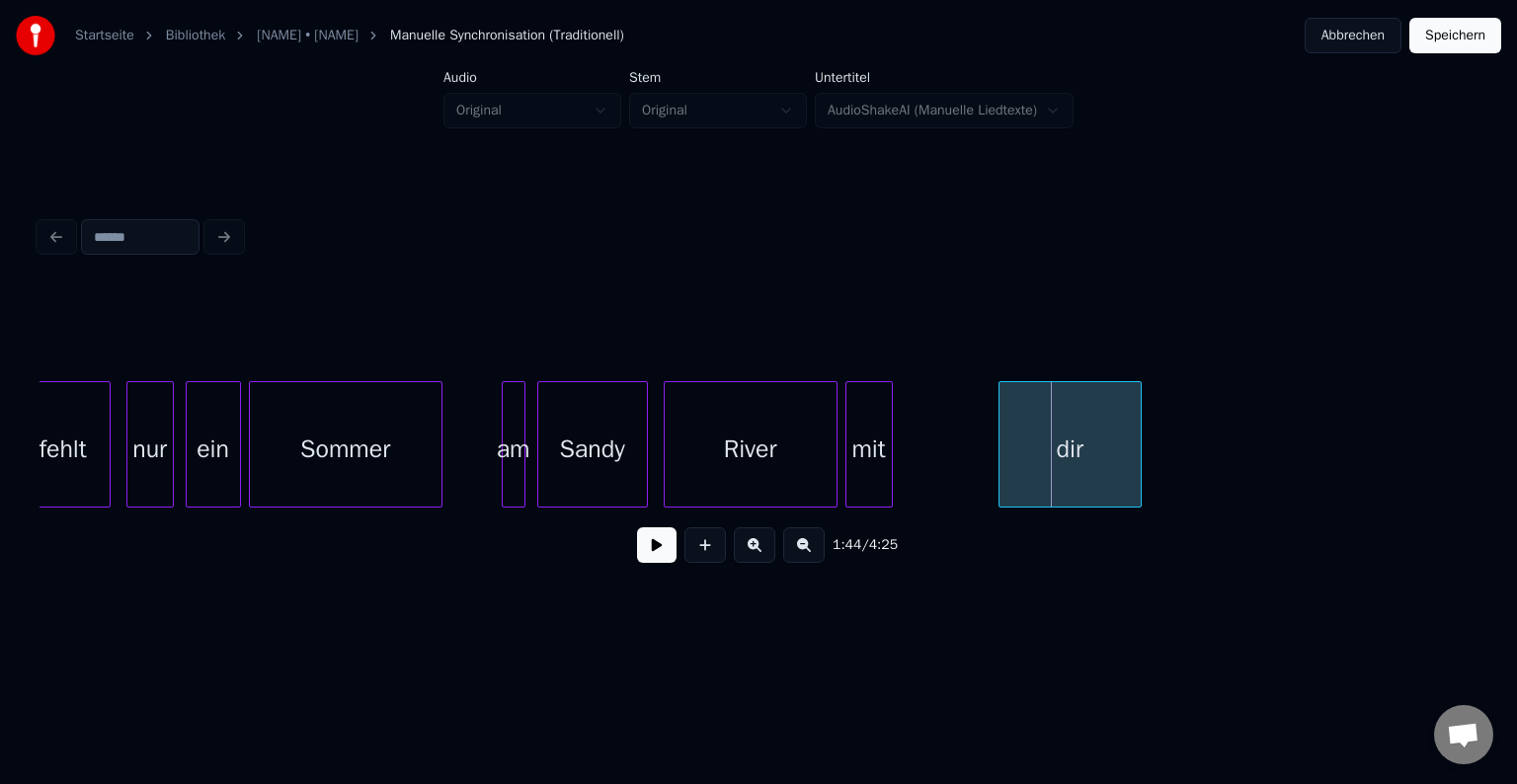 click at bounding box center (1002, 444) 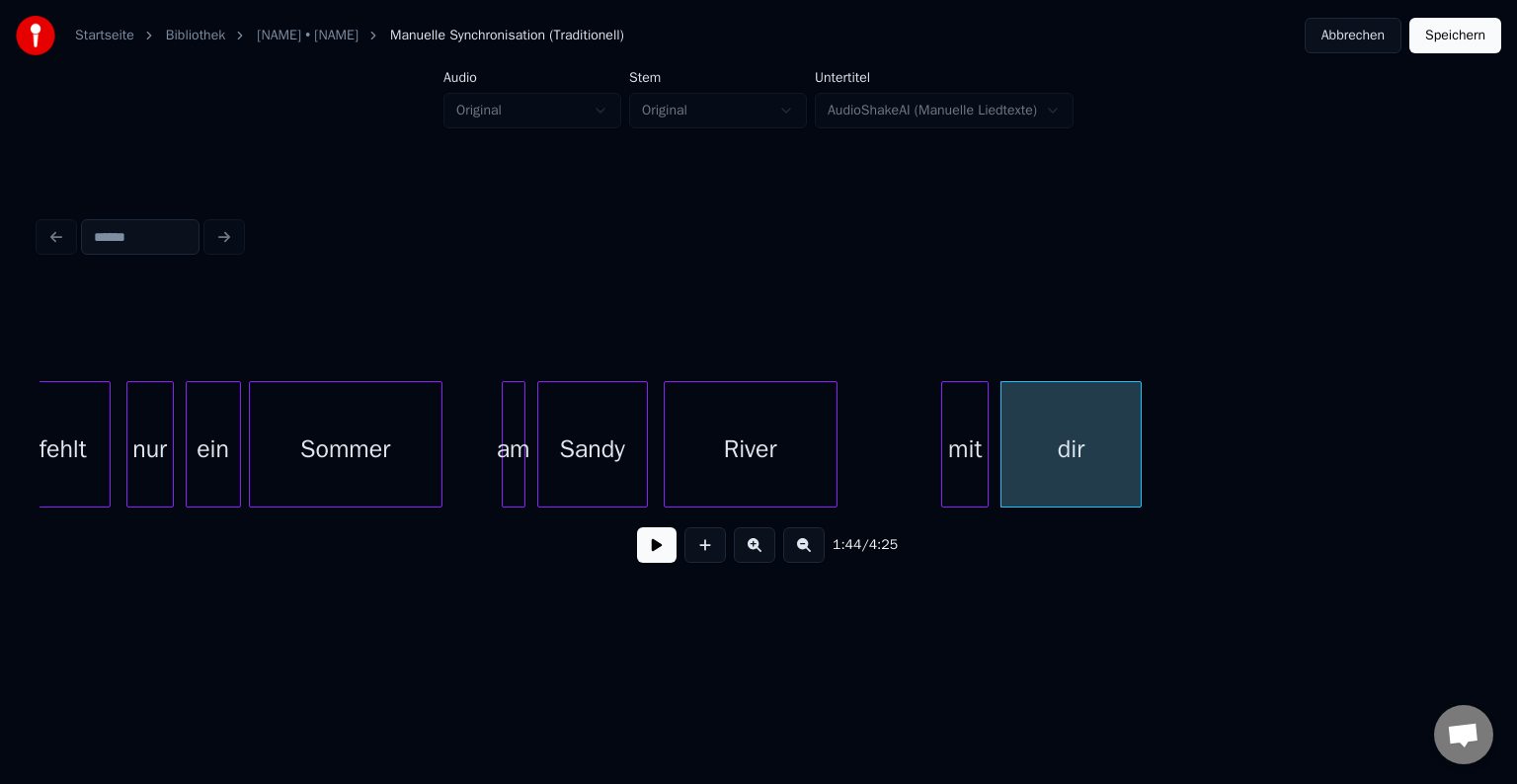 click on "mit" at bounding box center (965, 449) 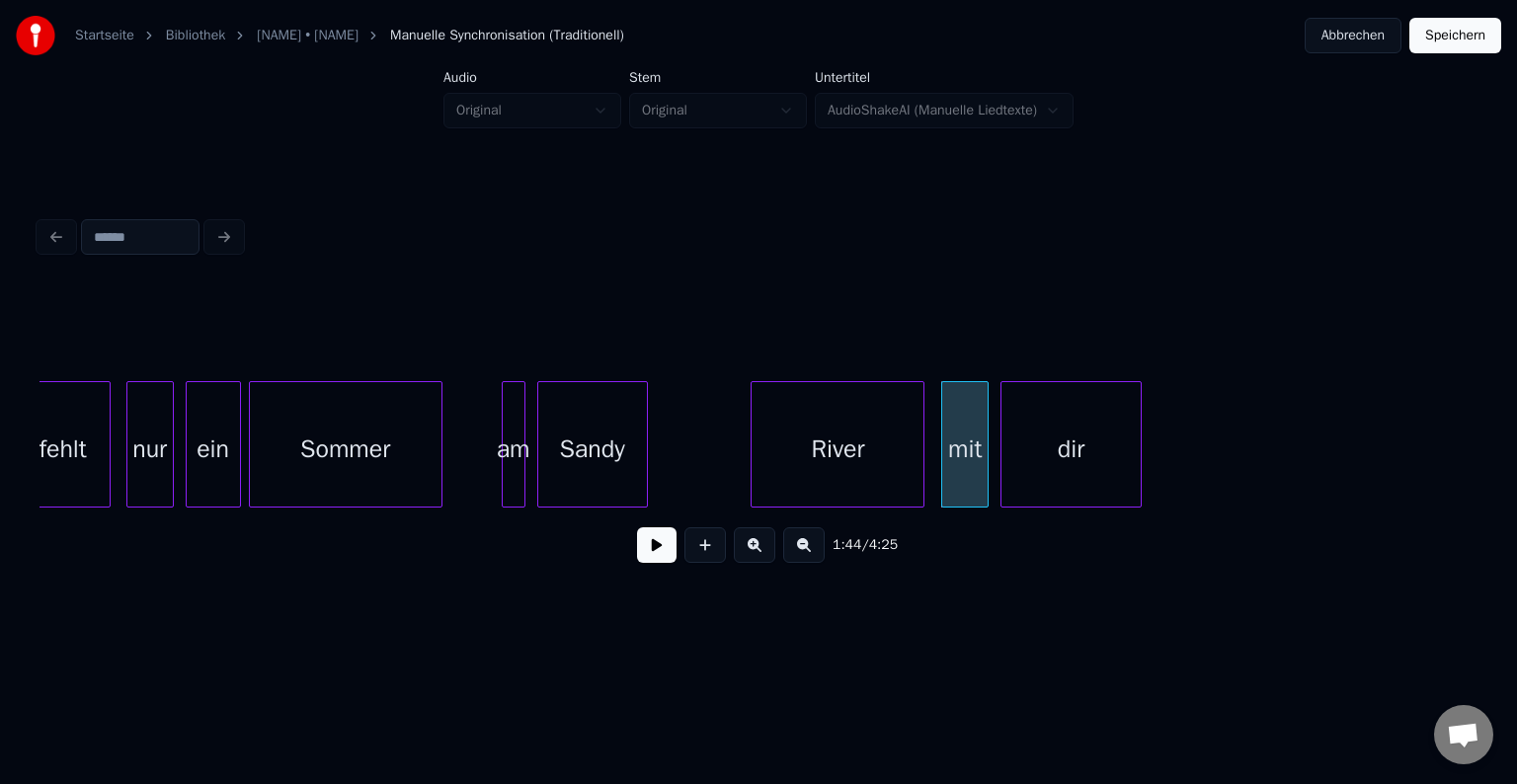 click on "River" at bounding box center (838, 449) 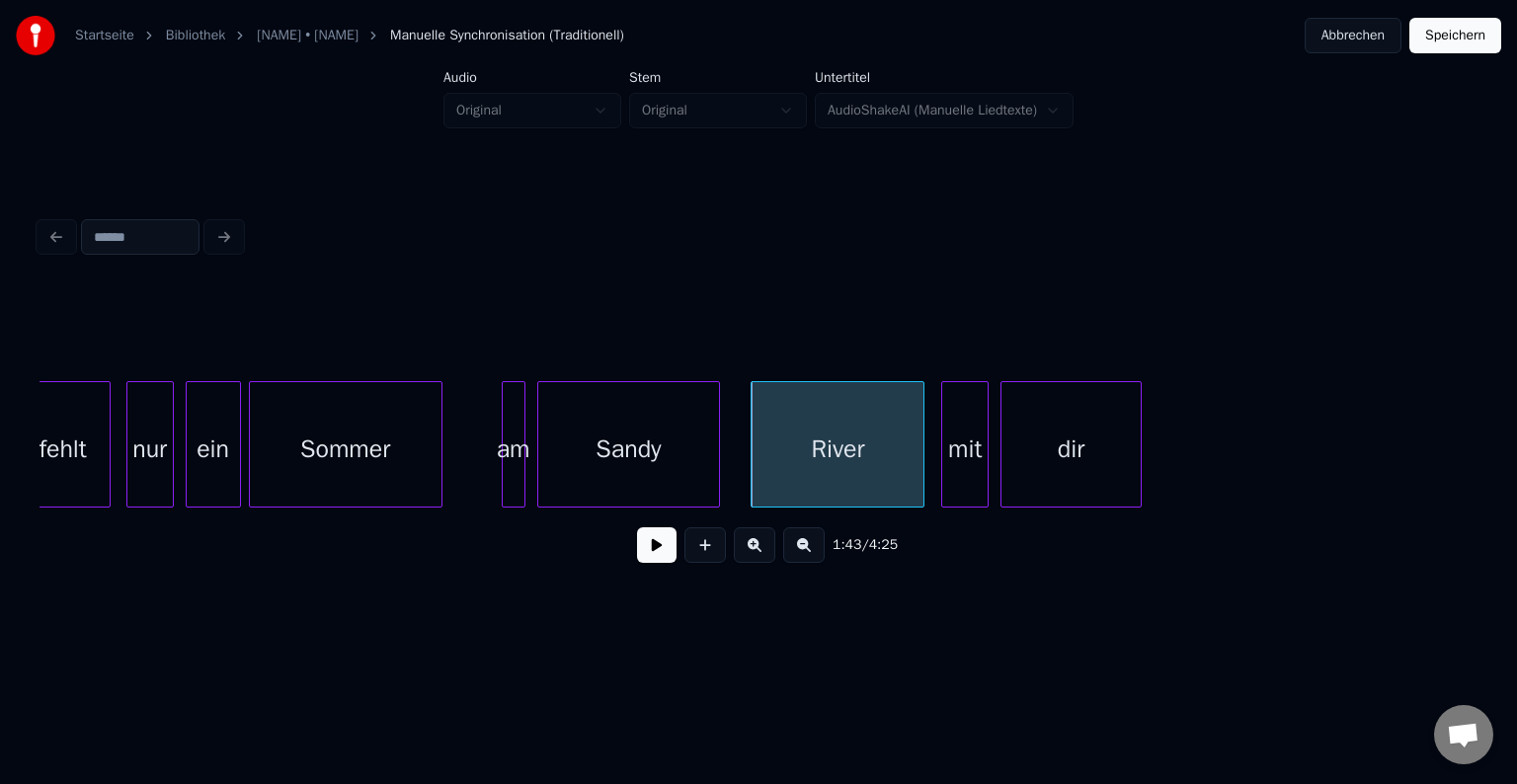 click at bounding box center (716, 444) 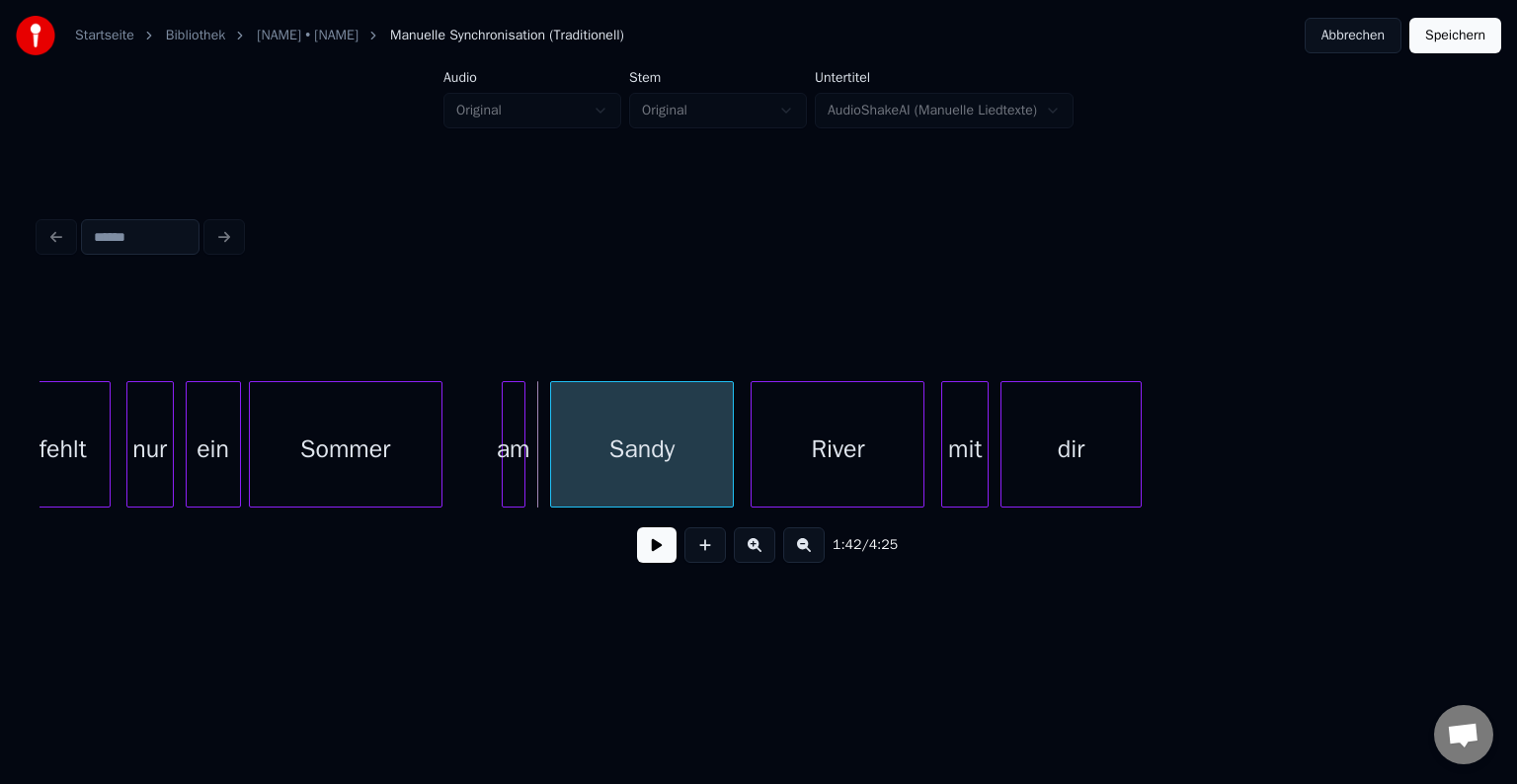click on "Sandy" at bounding box center (642, 449) 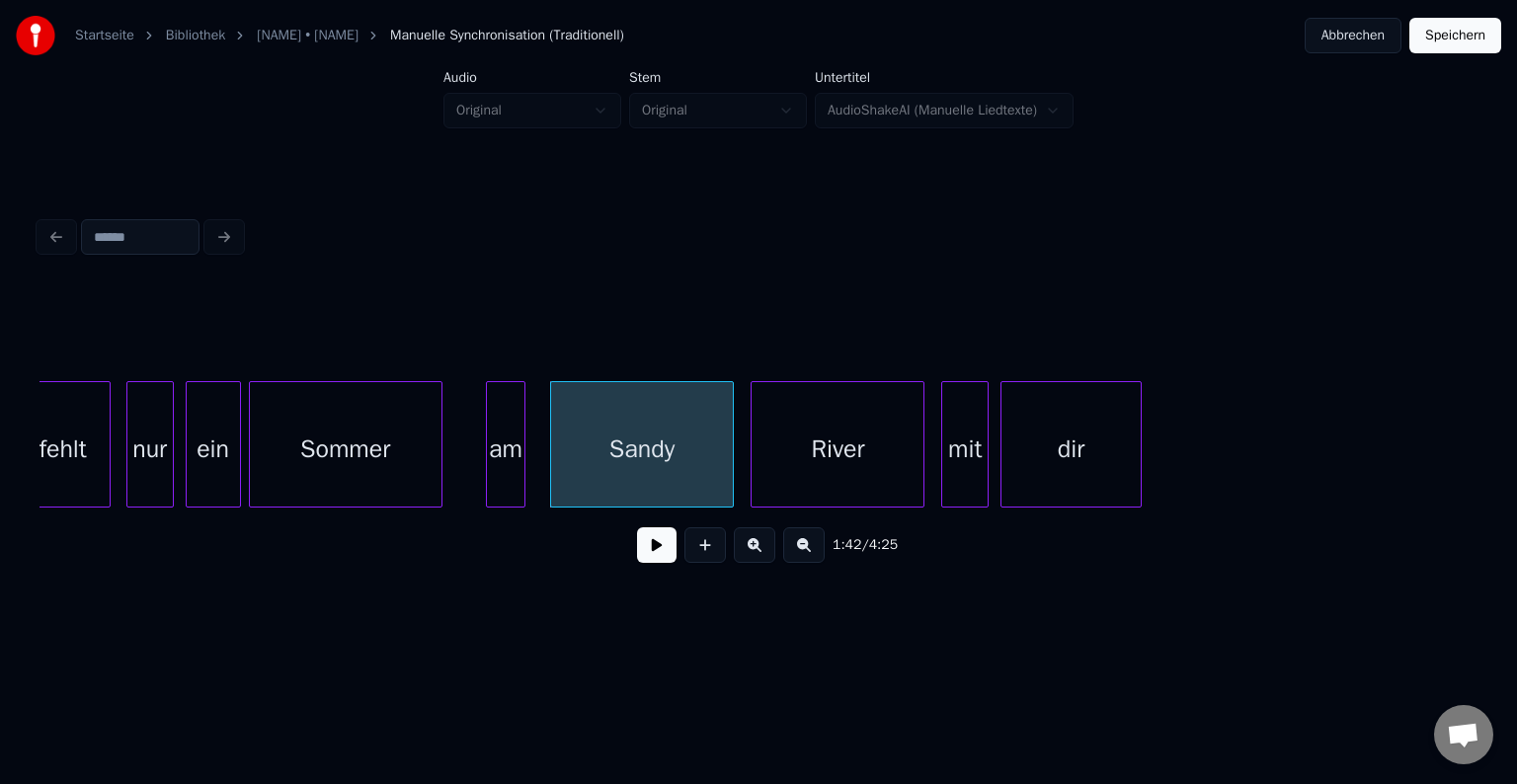 click at bounding box center (490, 444) 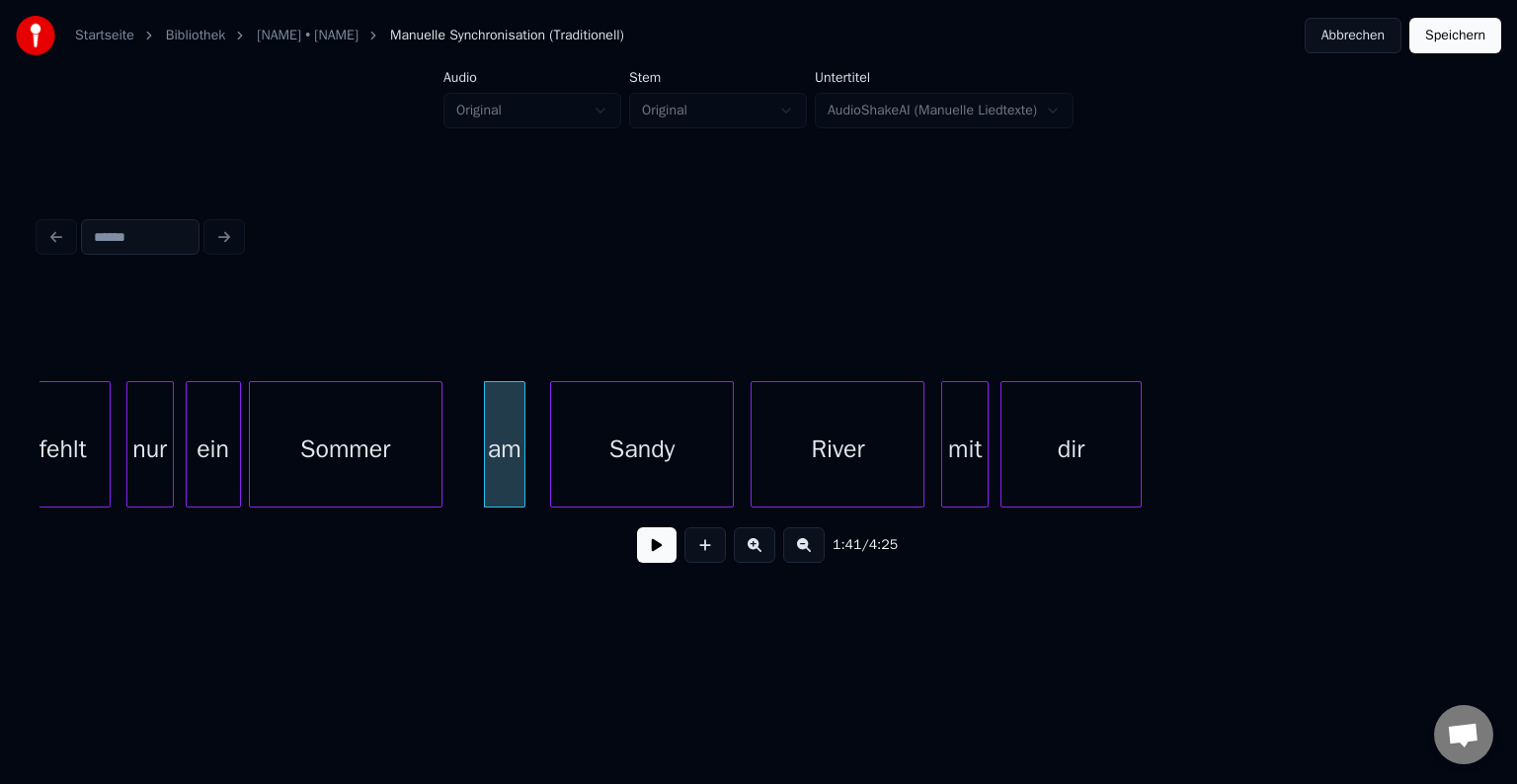 click on "Sommer" at bounding box center (346, 449) 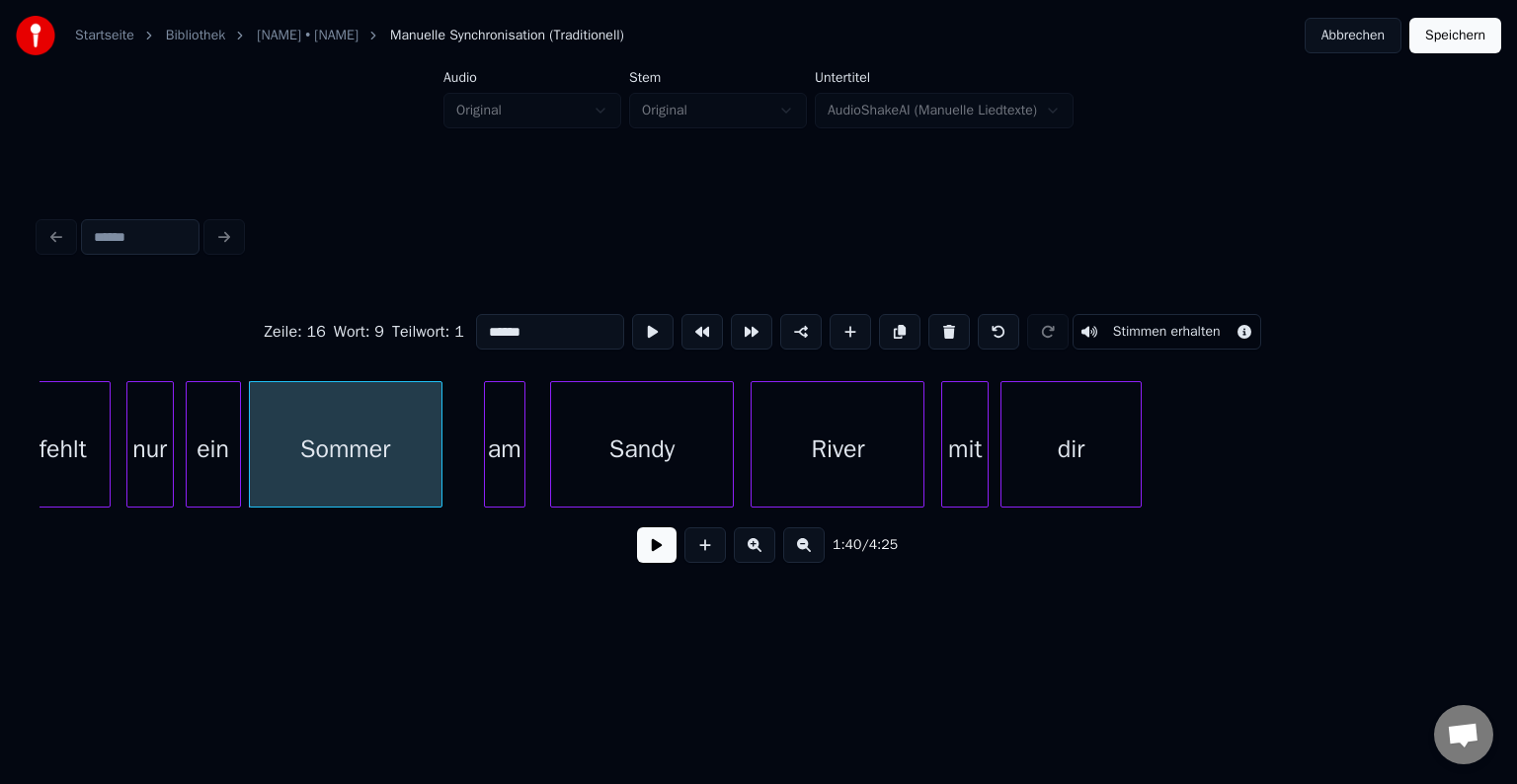 click at bounding box center [657, 545] 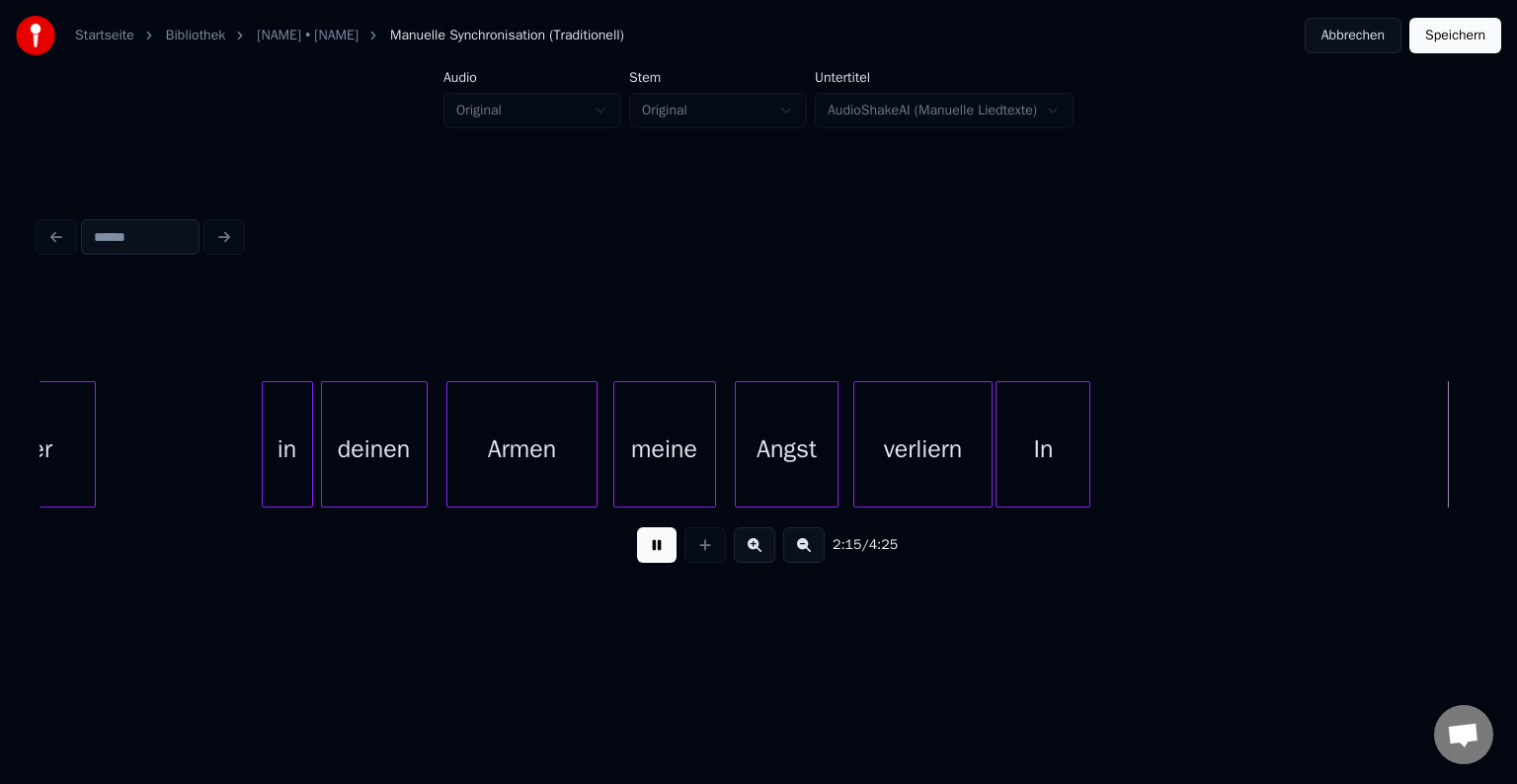 scroll, scrollTop: 0, scrollLeft: 26891, axis: horizontal 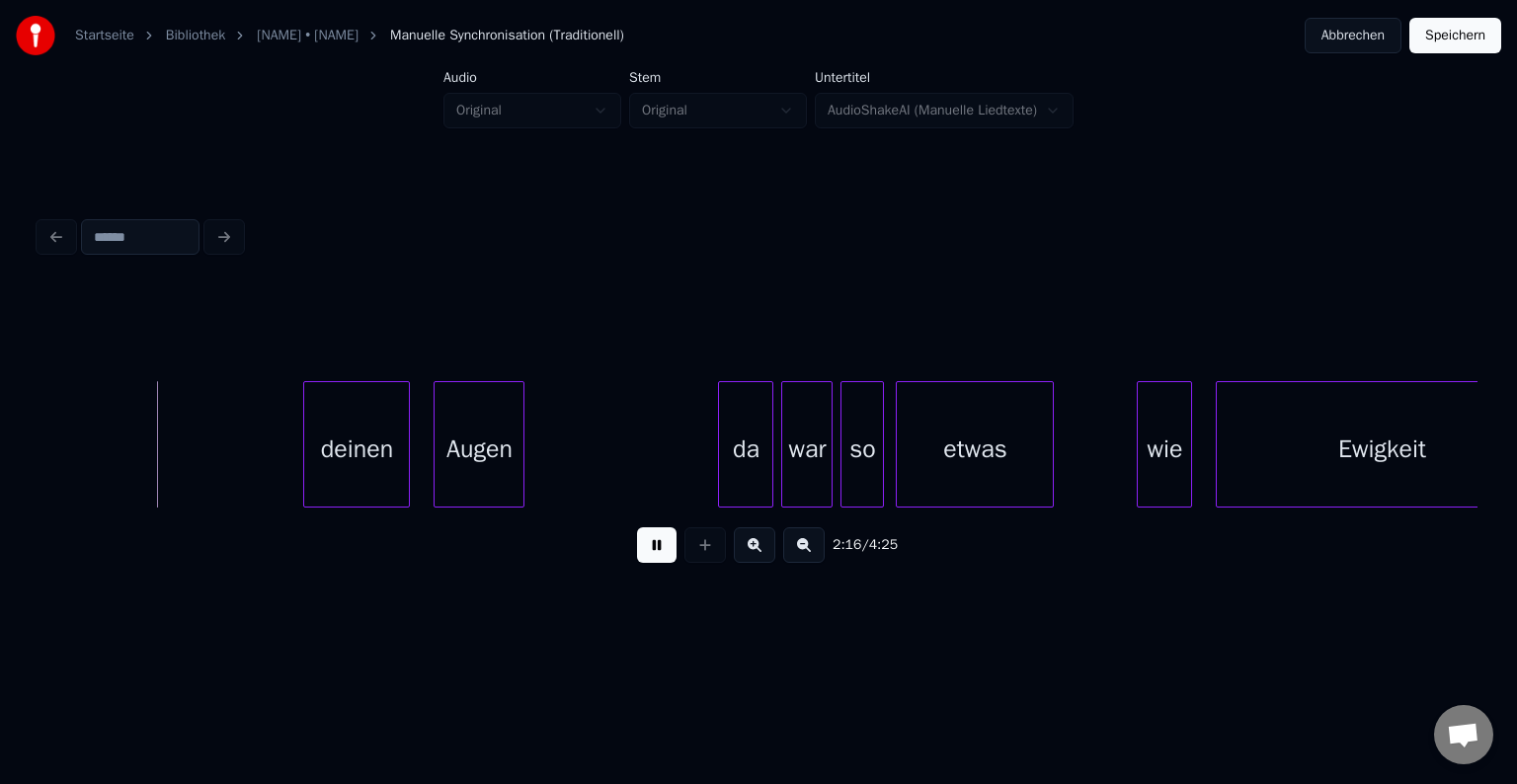 click at bounding box center [657, 545] 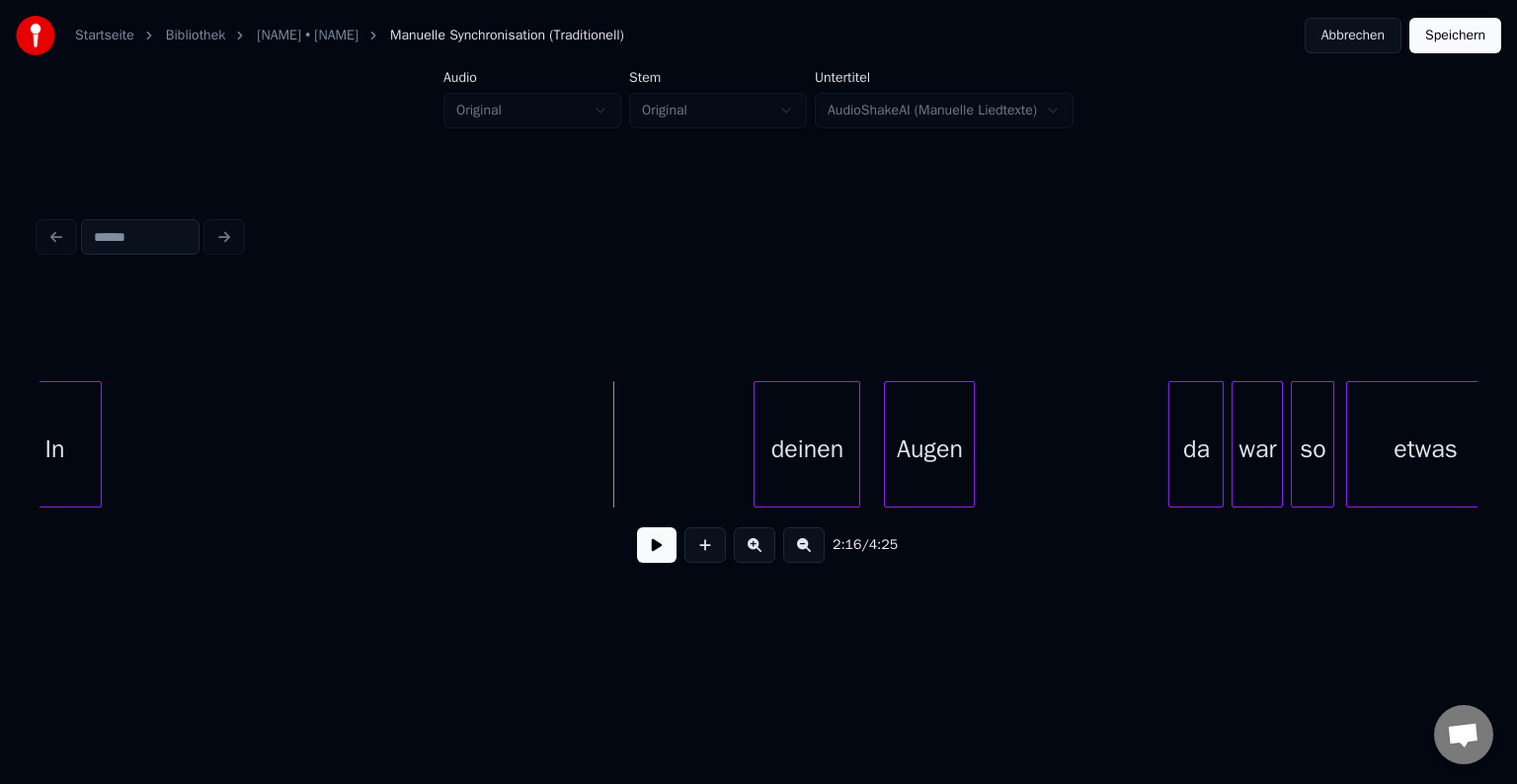 scroll, scrollTop: 0, scrollLeft: 26382, axis: horizontal 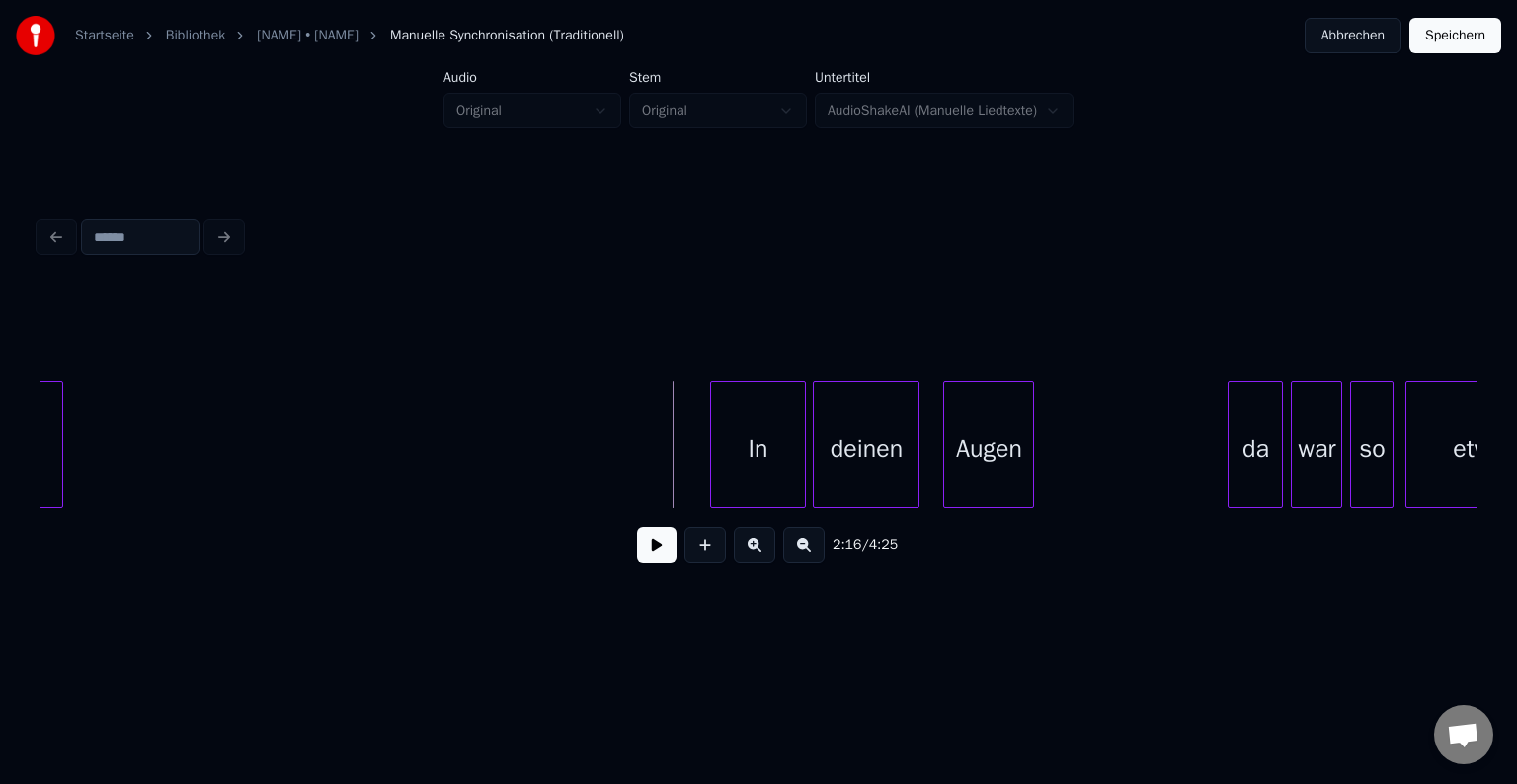 click on "In" at bounding box center [758, 449] 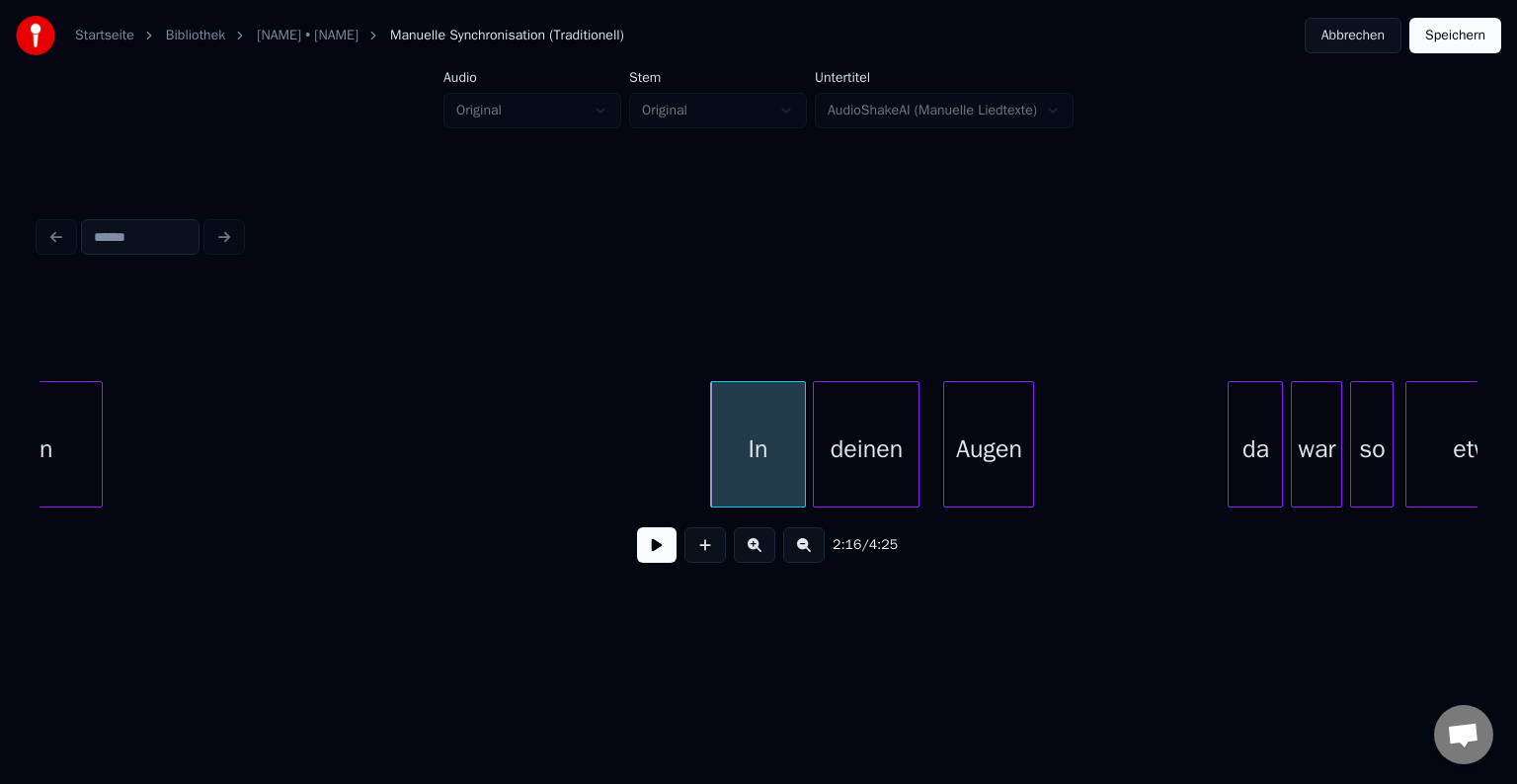 click at bounding box center [99, 444] 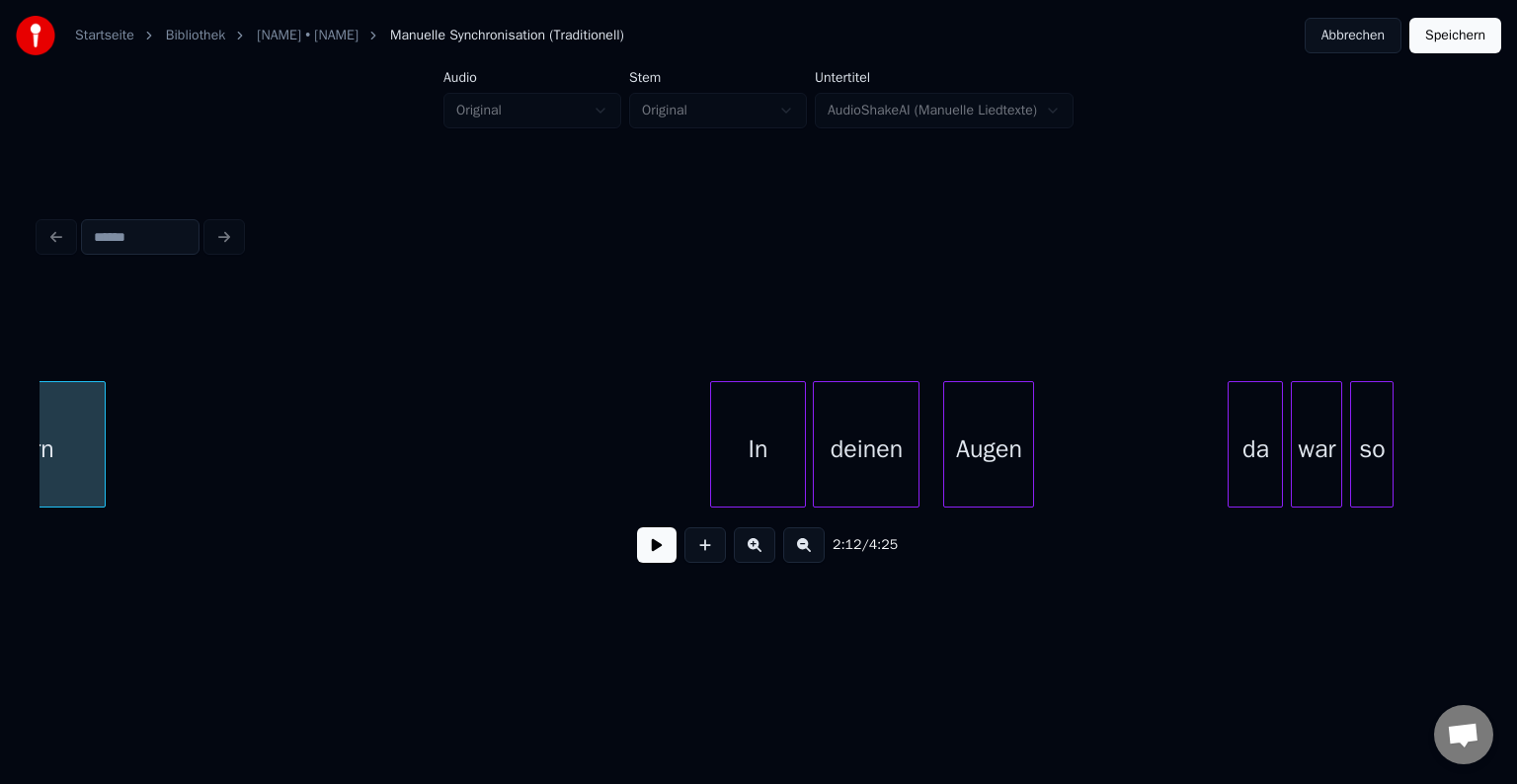 scroll, scrollTop: 0, scrollLeft: 26266, axis: horizontal 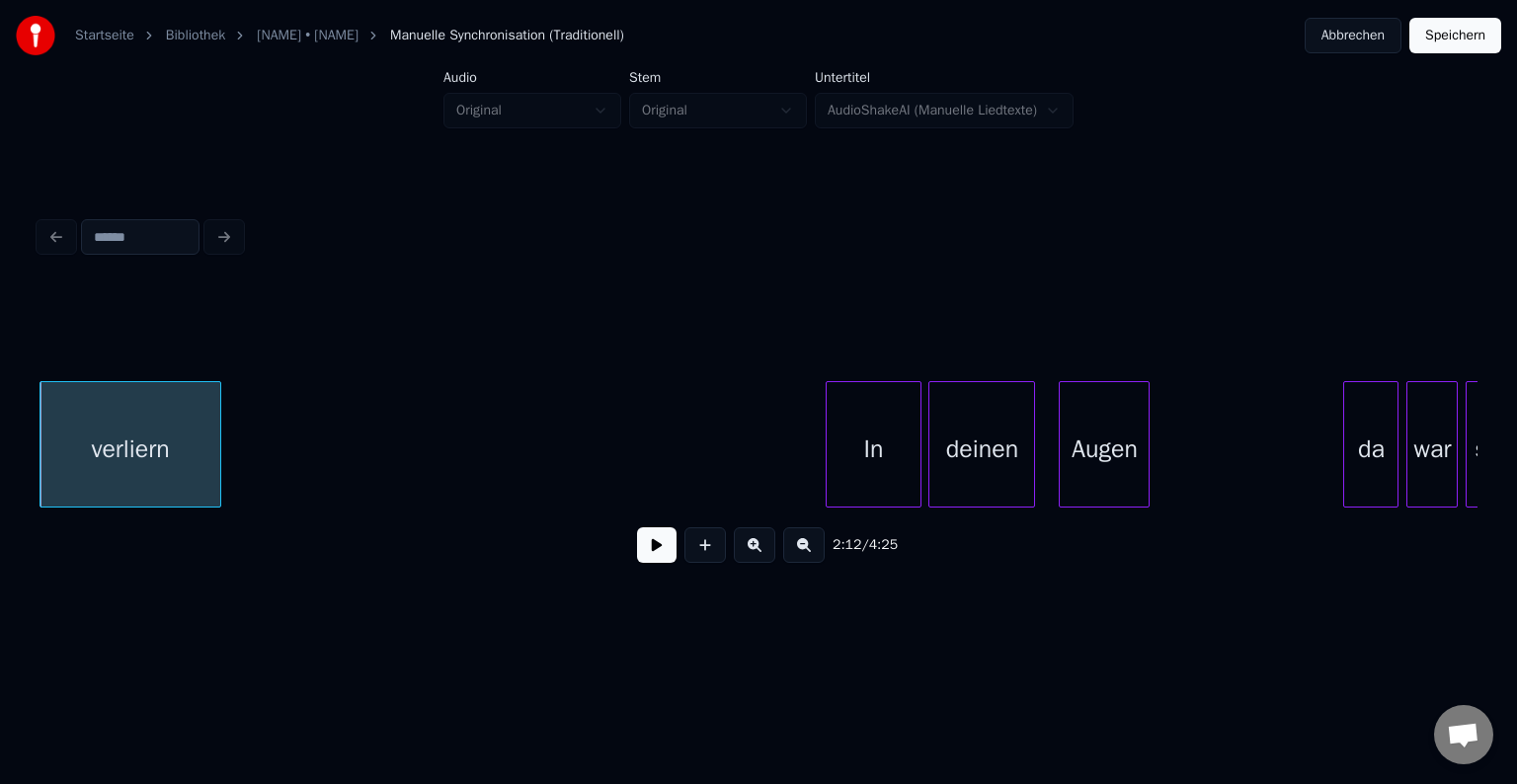 click on "verliern" at bounding box center [129, 449] 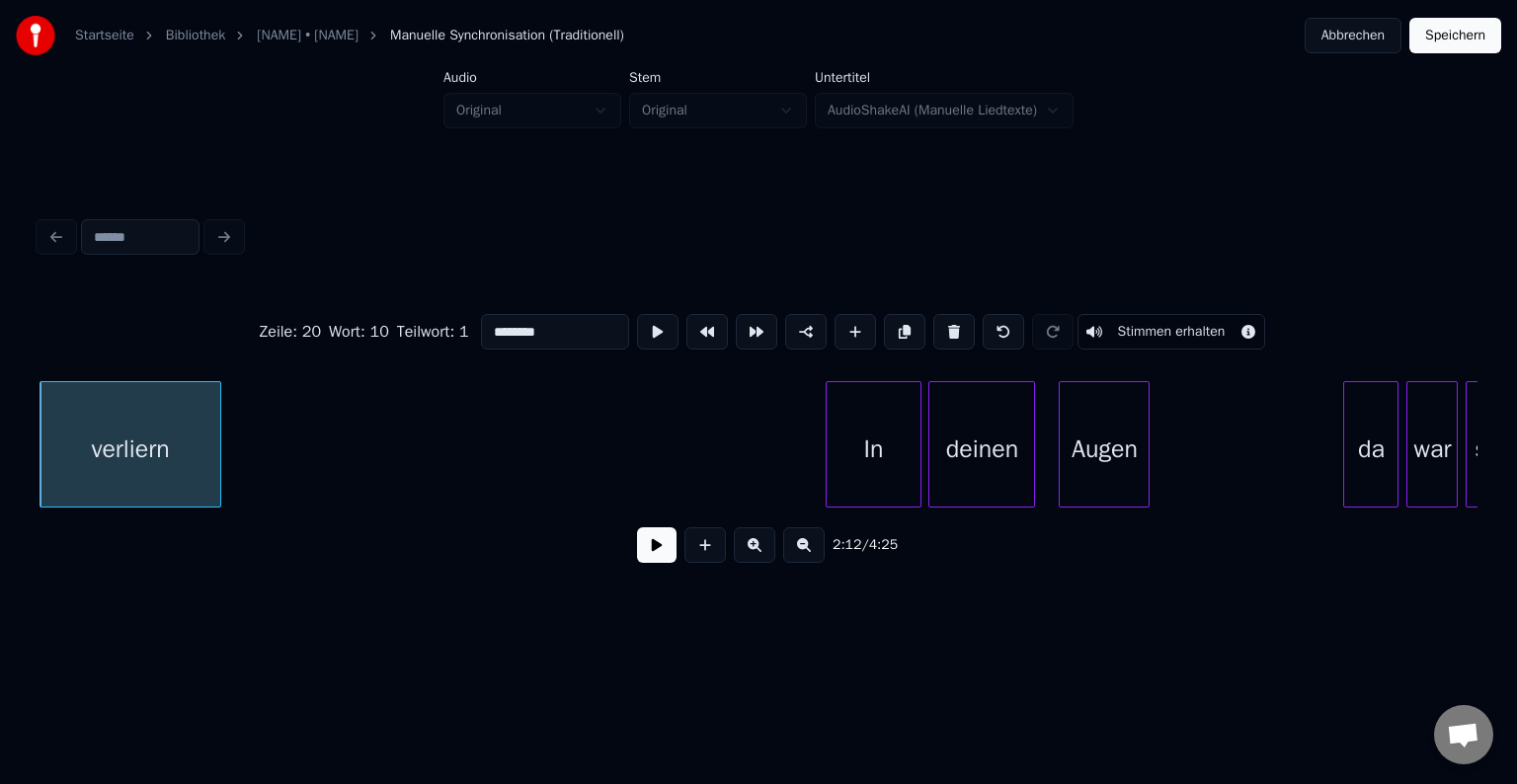 click at bounding box center [657, 545] 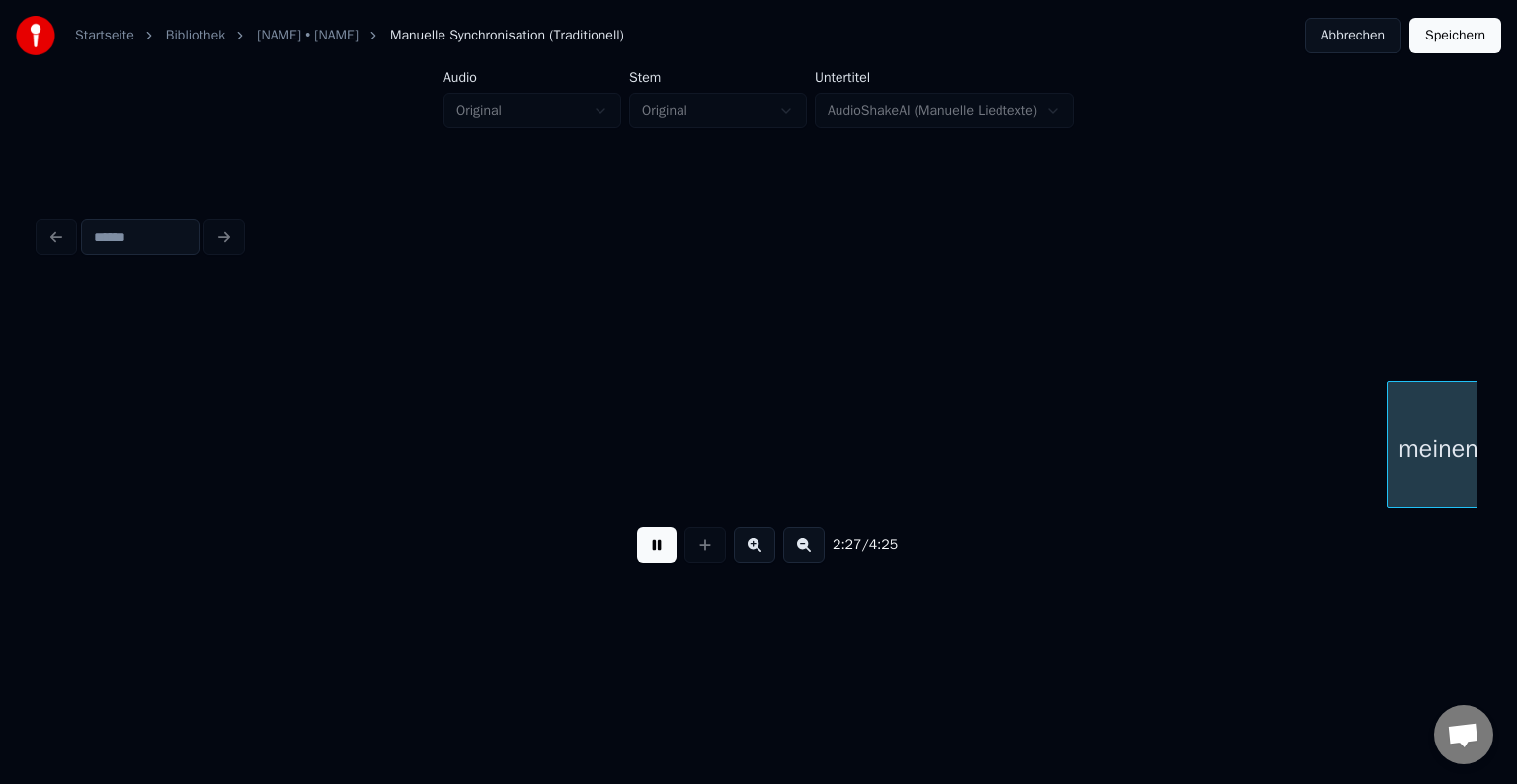 scroll, scrollTop: 0, scrollLeft: 29142, axis: horizontal 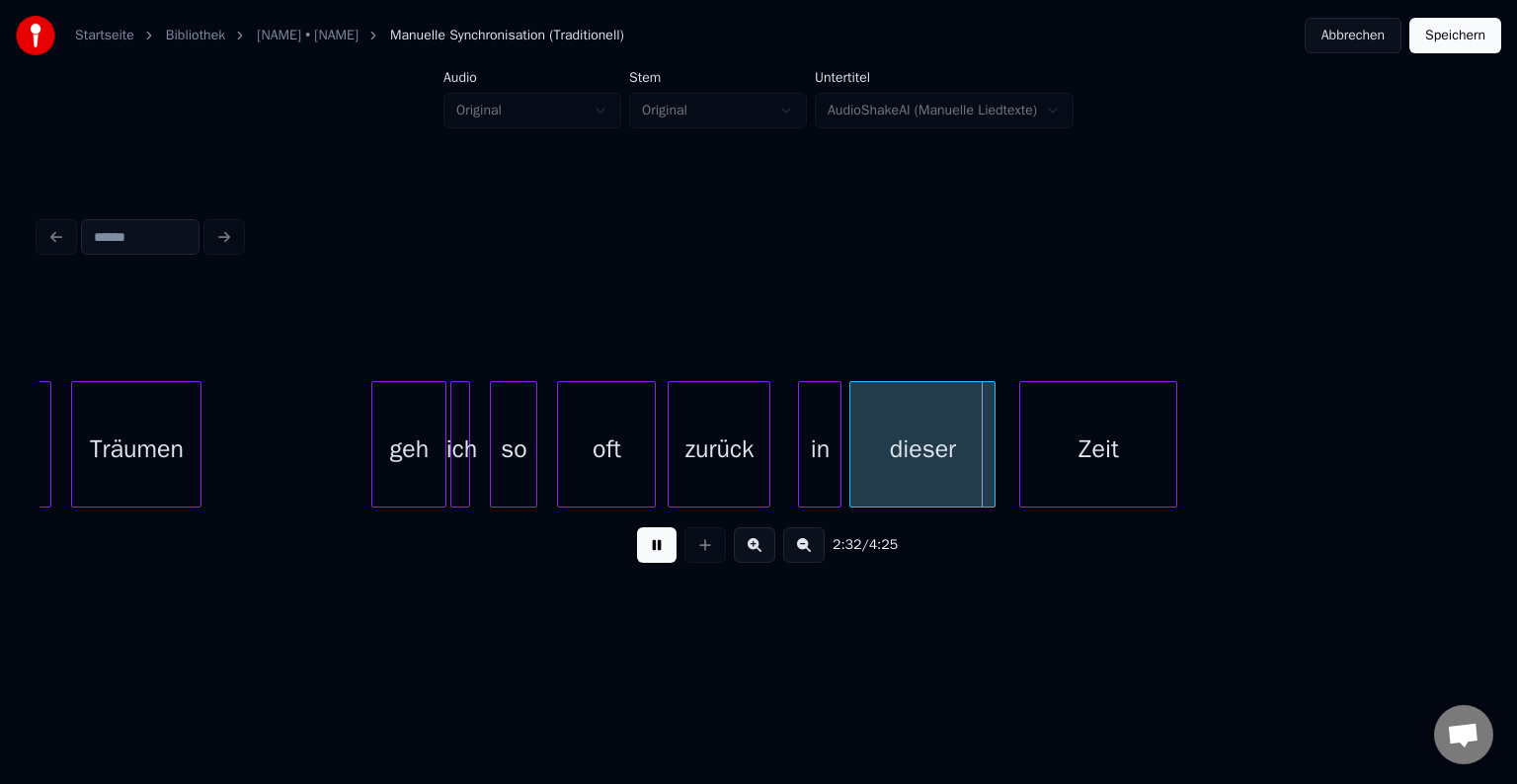 click at bounding box center (657, 545) 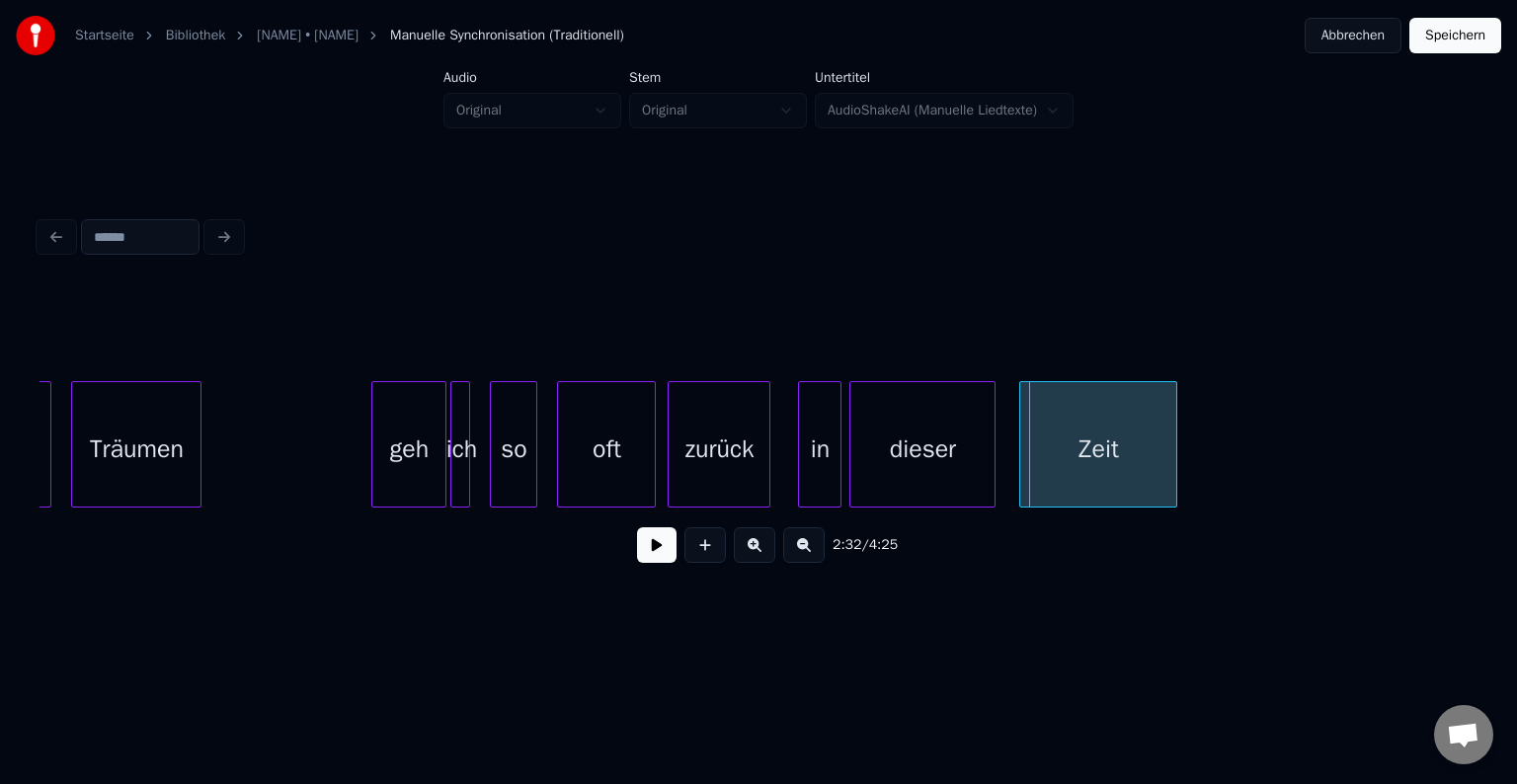 click on "dieser" at bounding box center [922, 449] 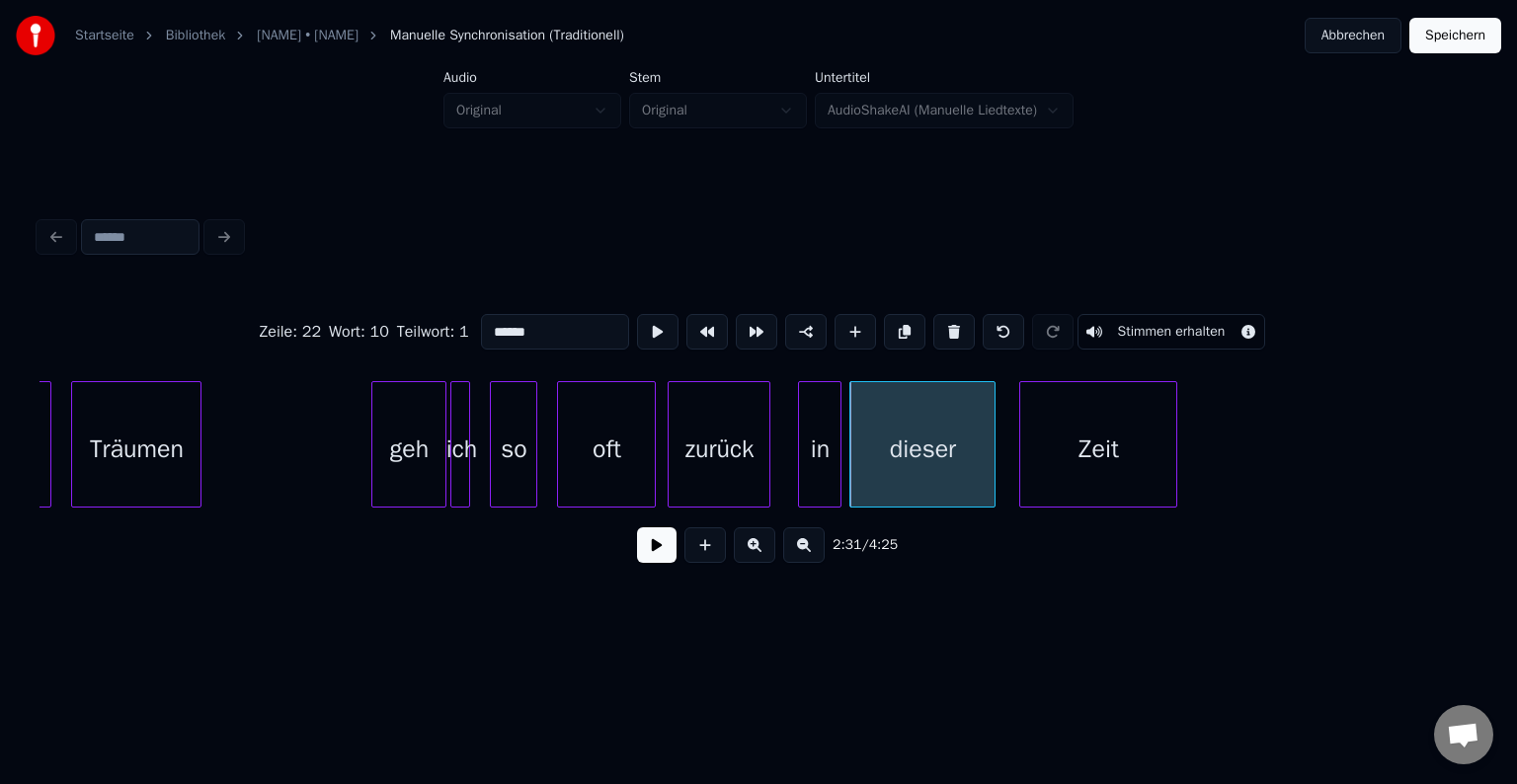 click on "******" at bounding box center [555, 332] 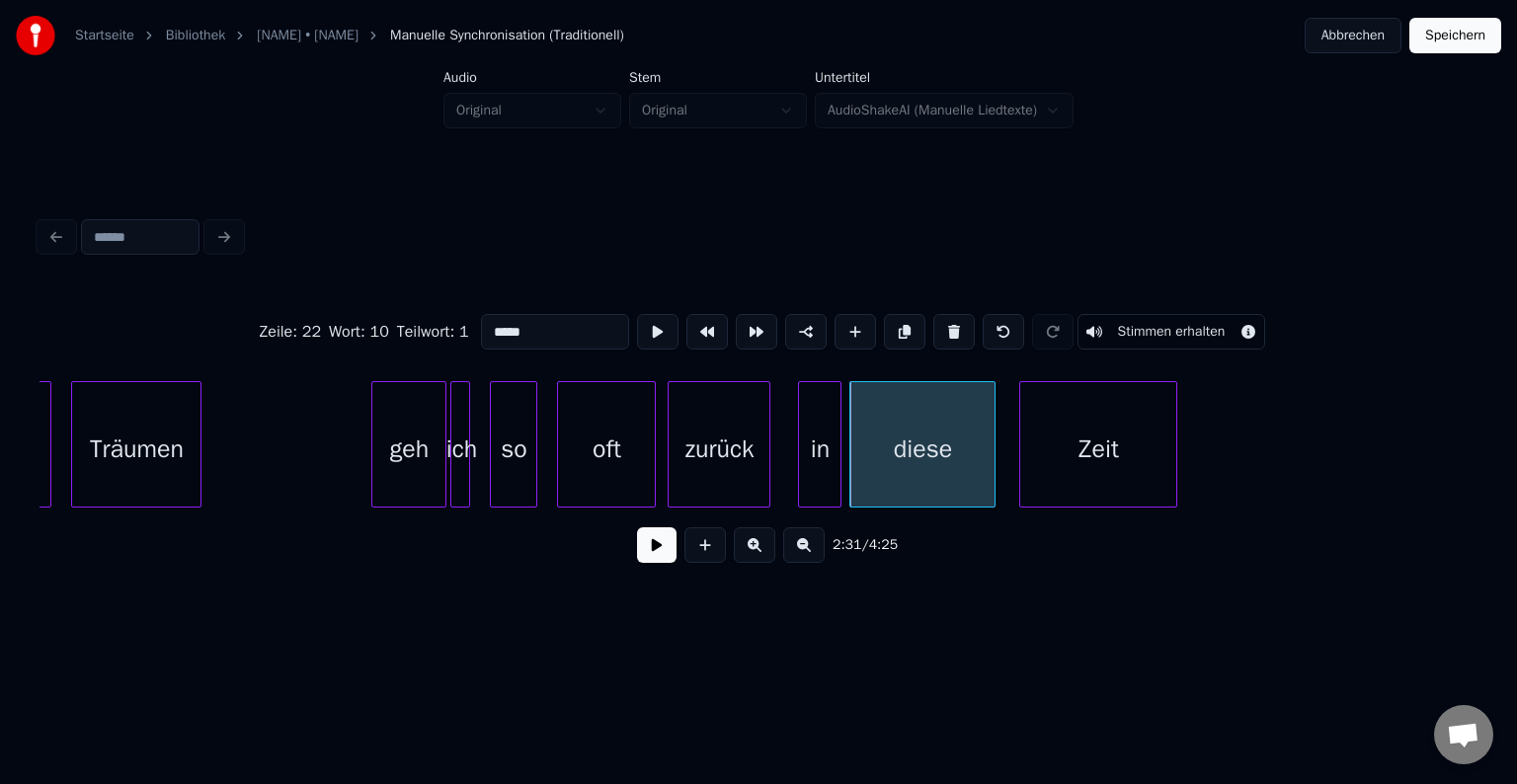 click on "so" at bounding box center (514, 449) 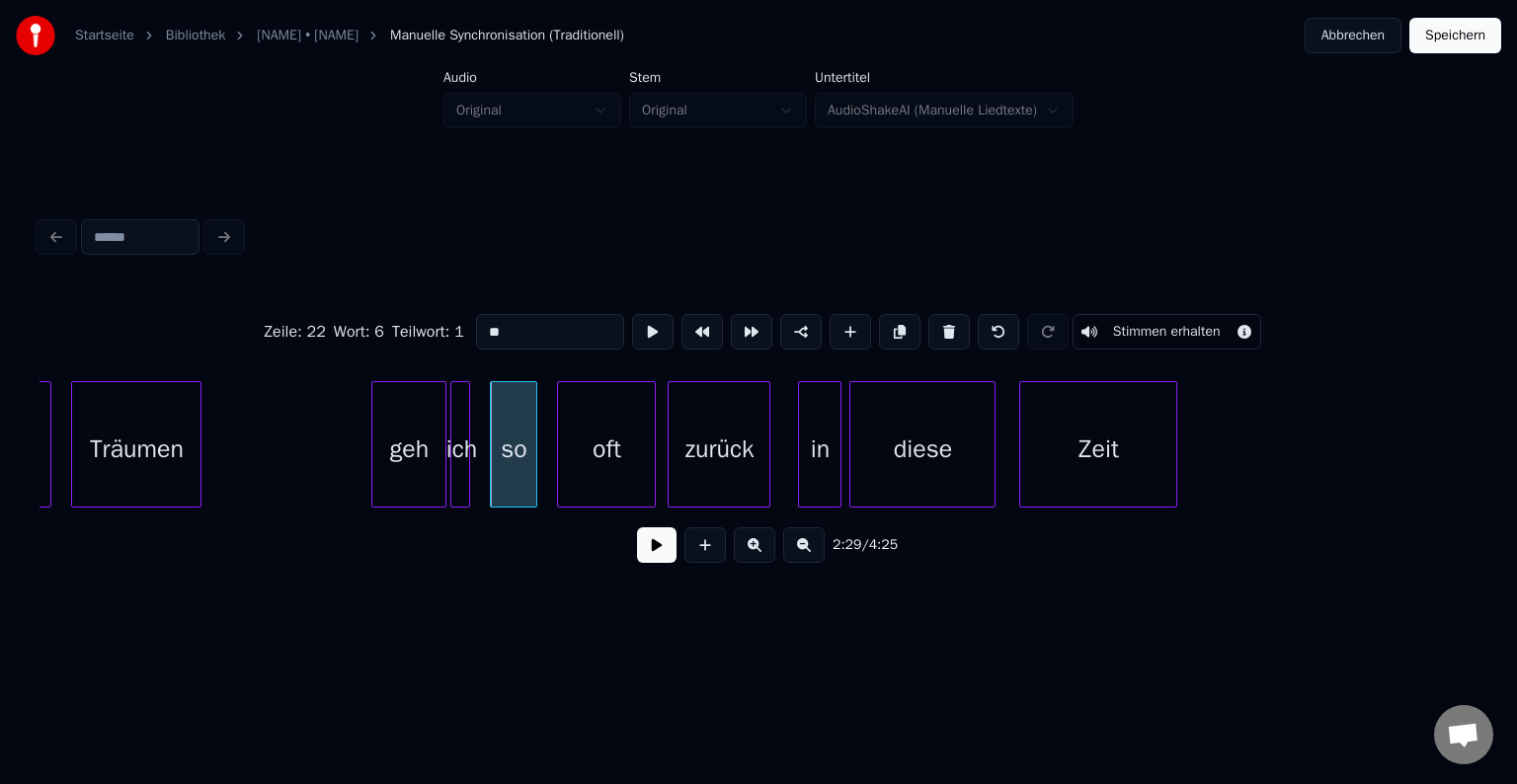 type on "**" 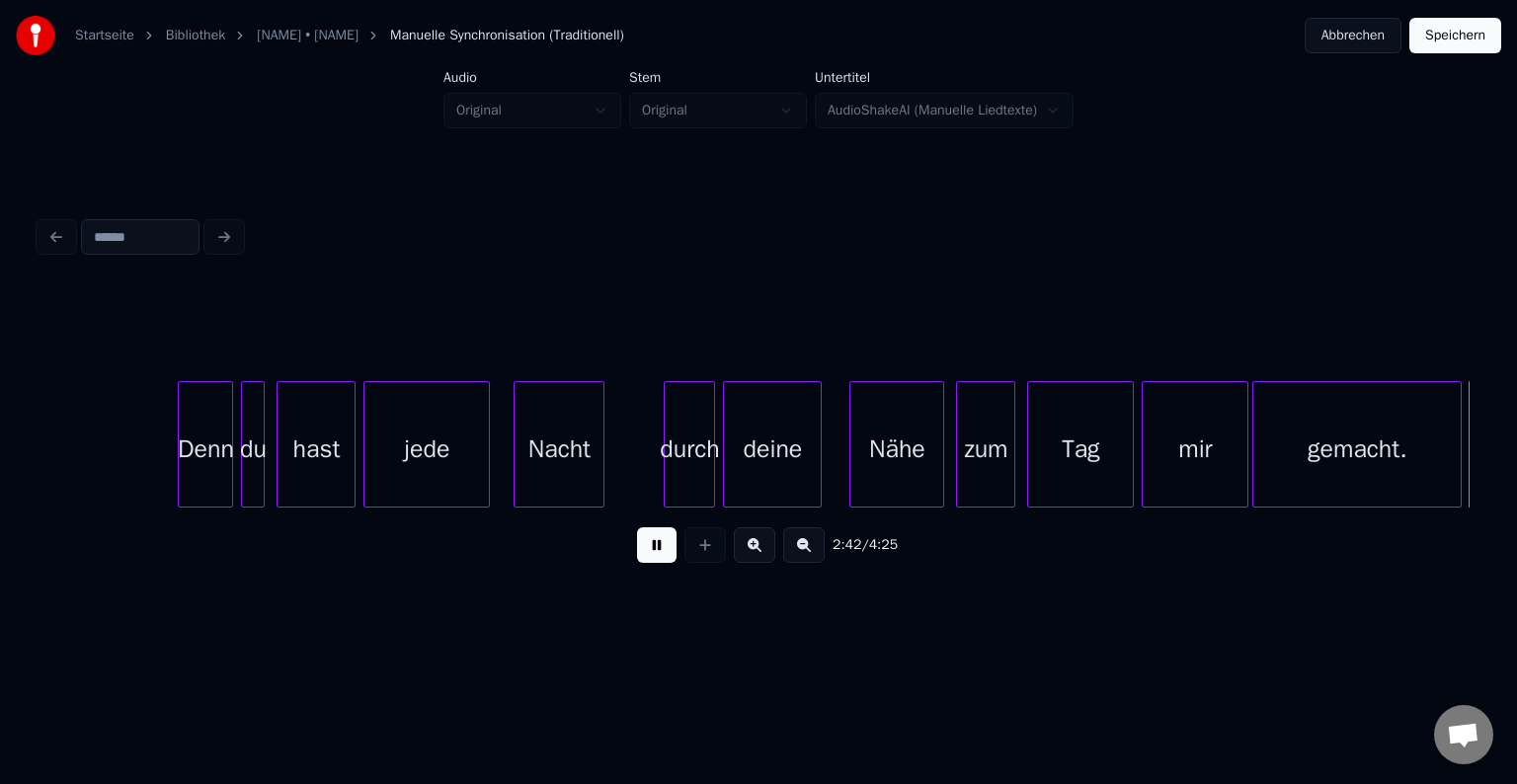scroll, scrollTop: 0, scrollLeft: 32018, axis: horizontal 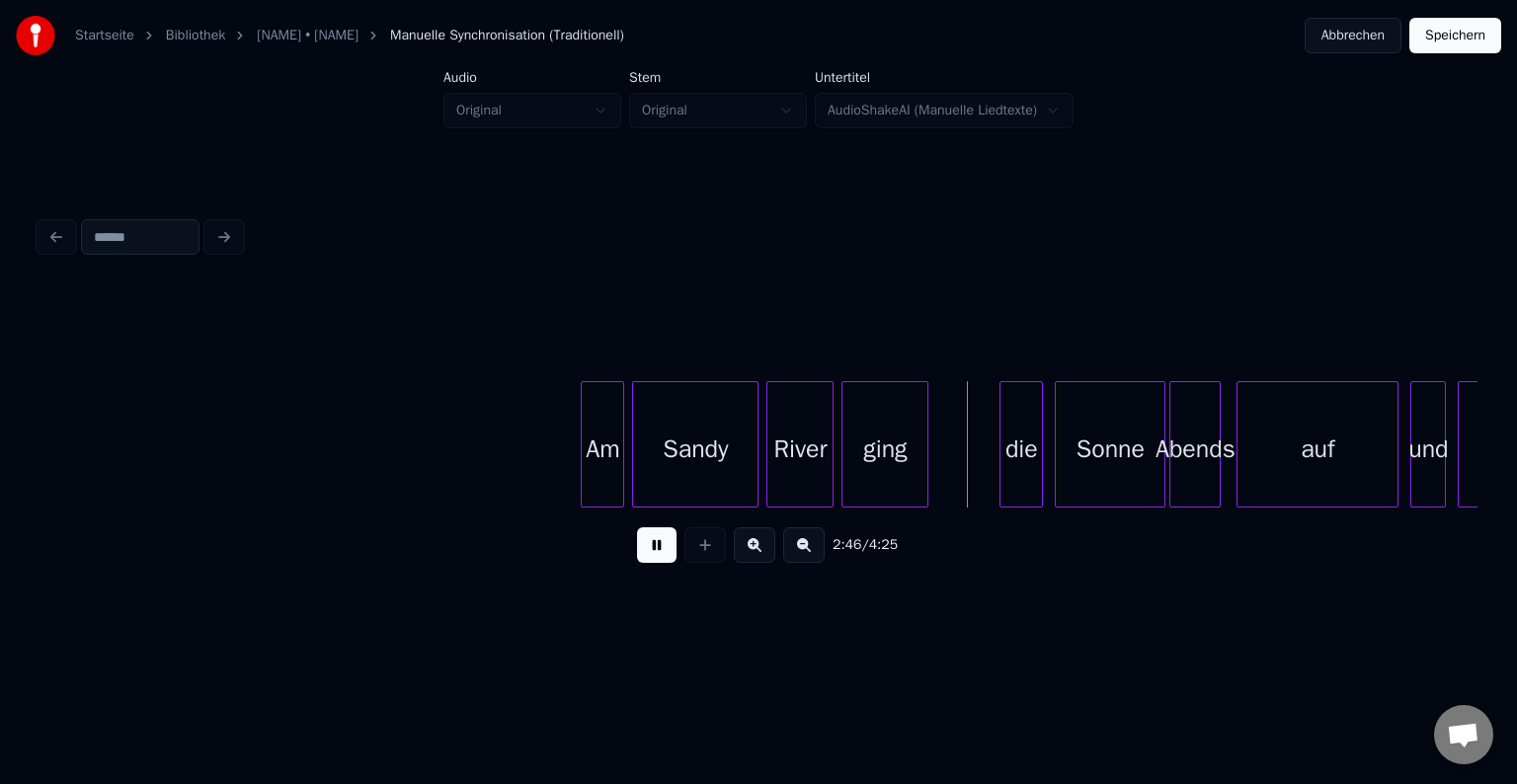 click at bounding box center [657, 545] 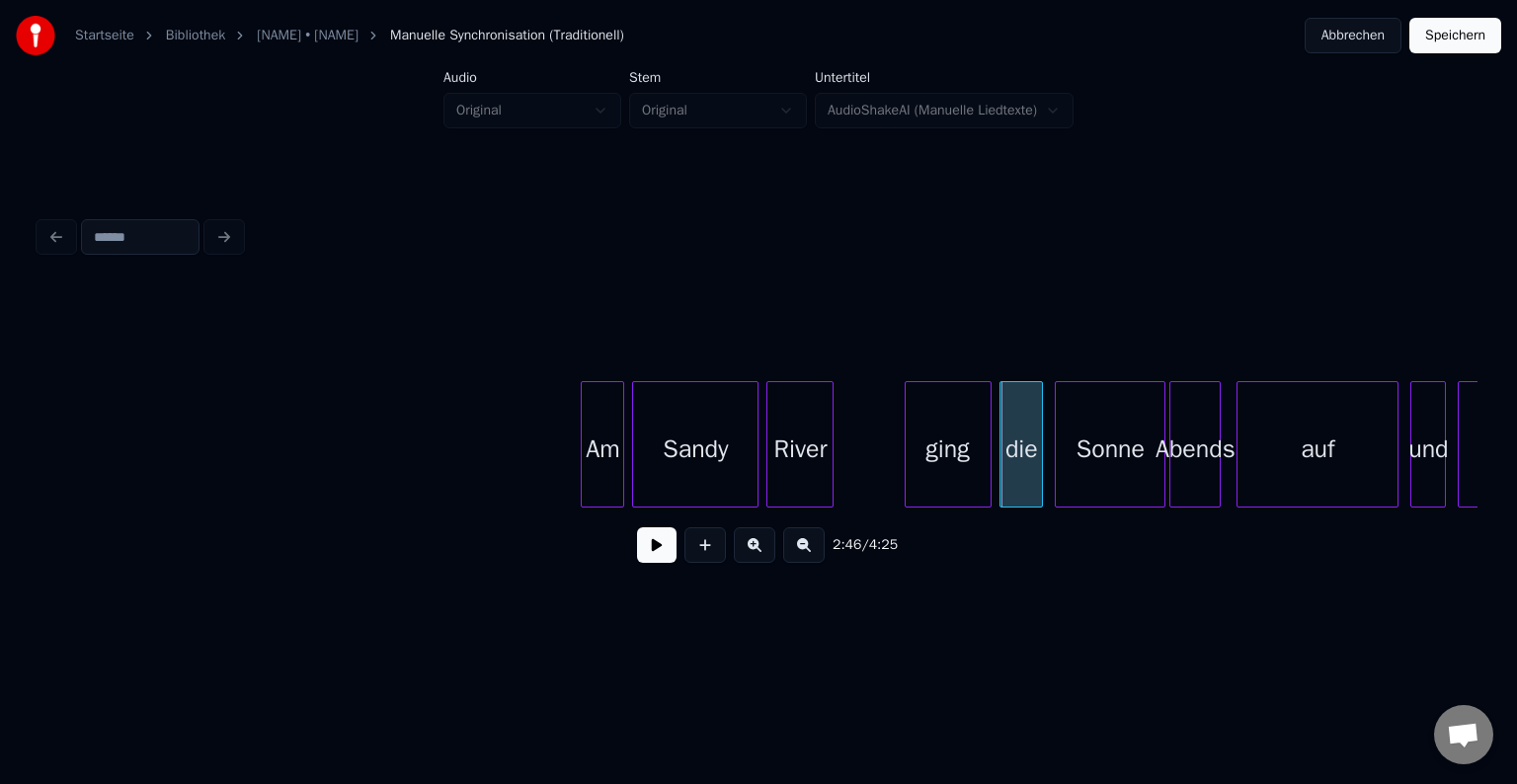 click on "ging" at bounding box center (948, 449) 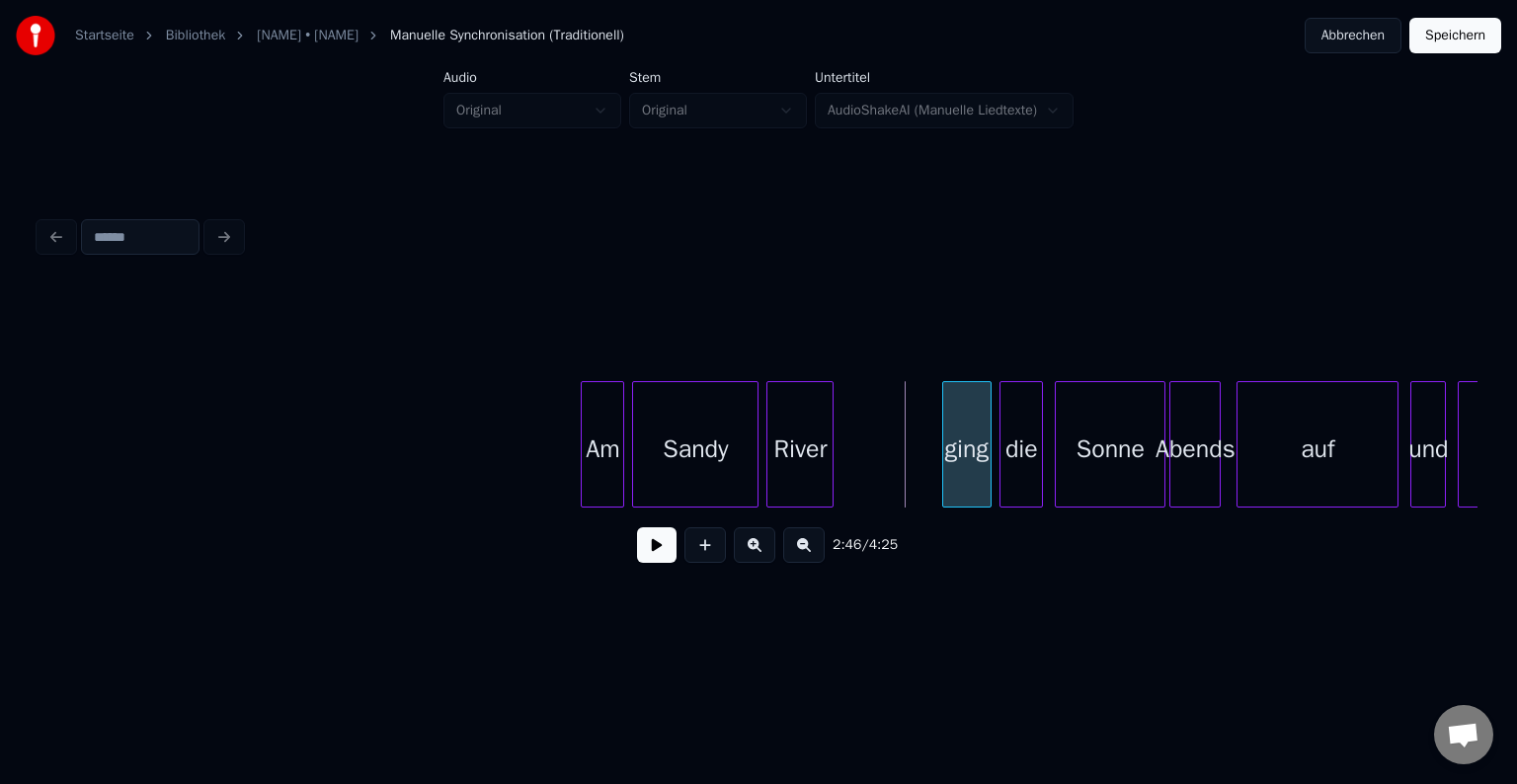 click at bounding box center (946, 444) 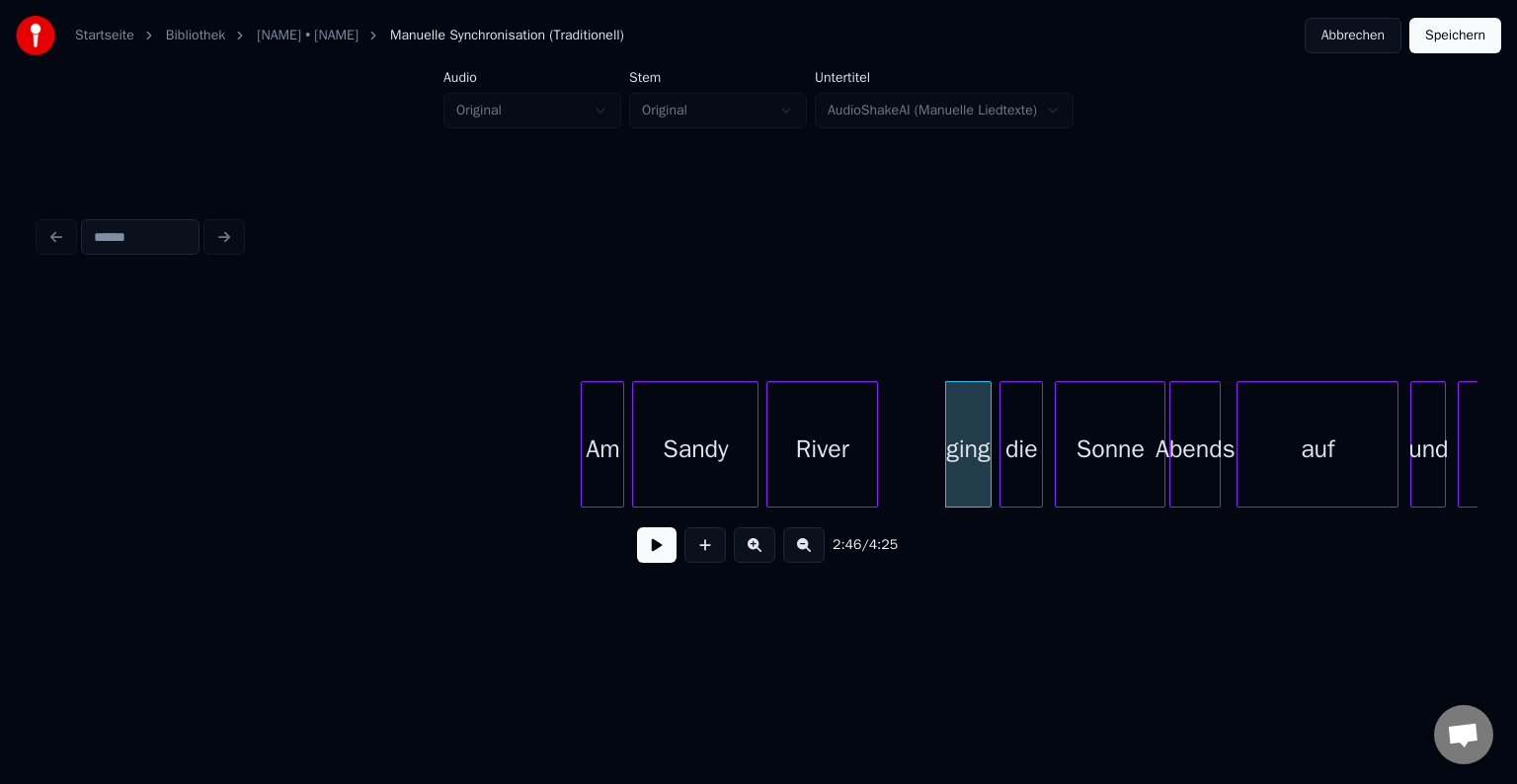 click at bounding box center [874, 444] 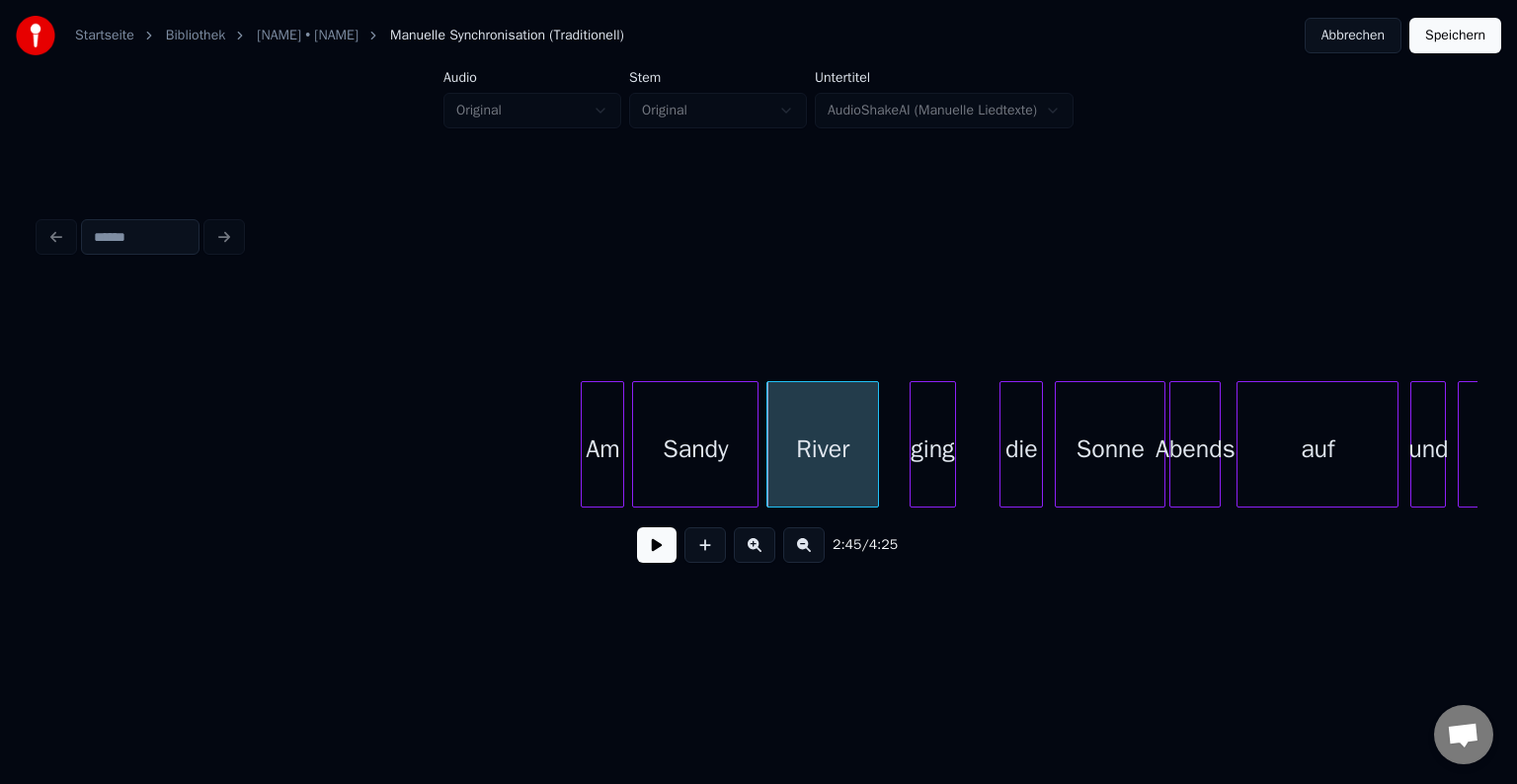 click on "ging" at bounding box center (932, 449) 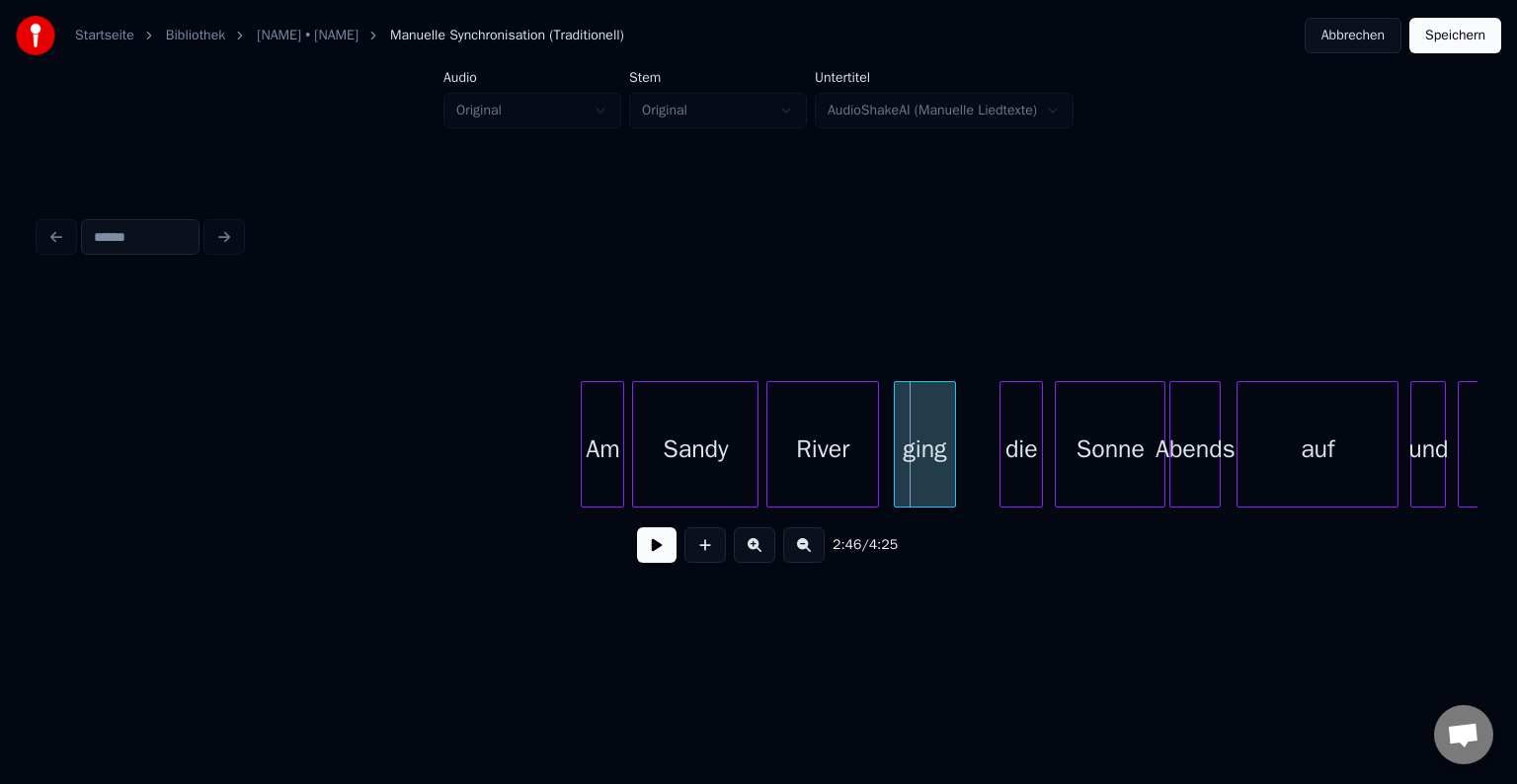 click at bounding box center (898, 444) 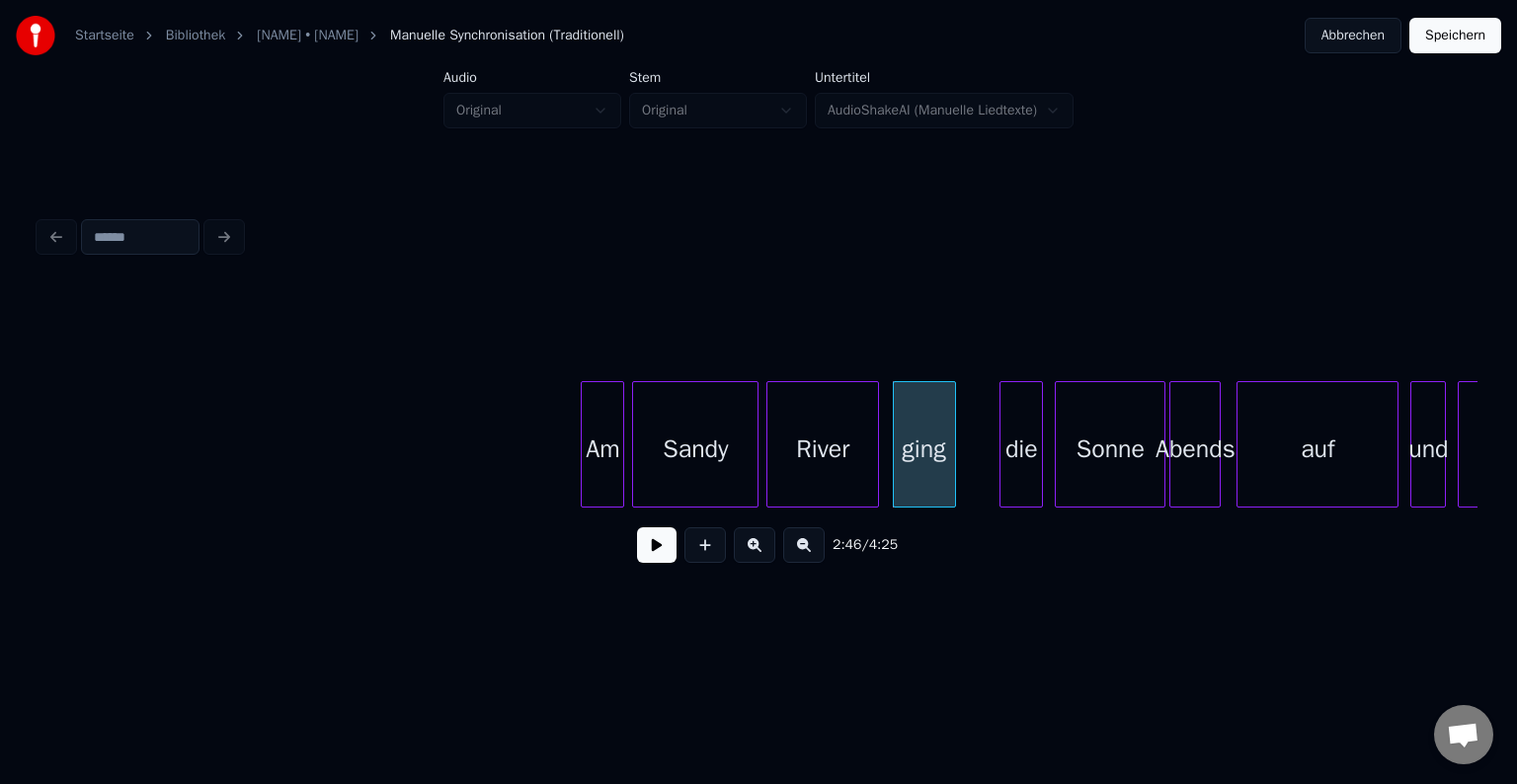 click on "Am" at bounding box center [602, 449] 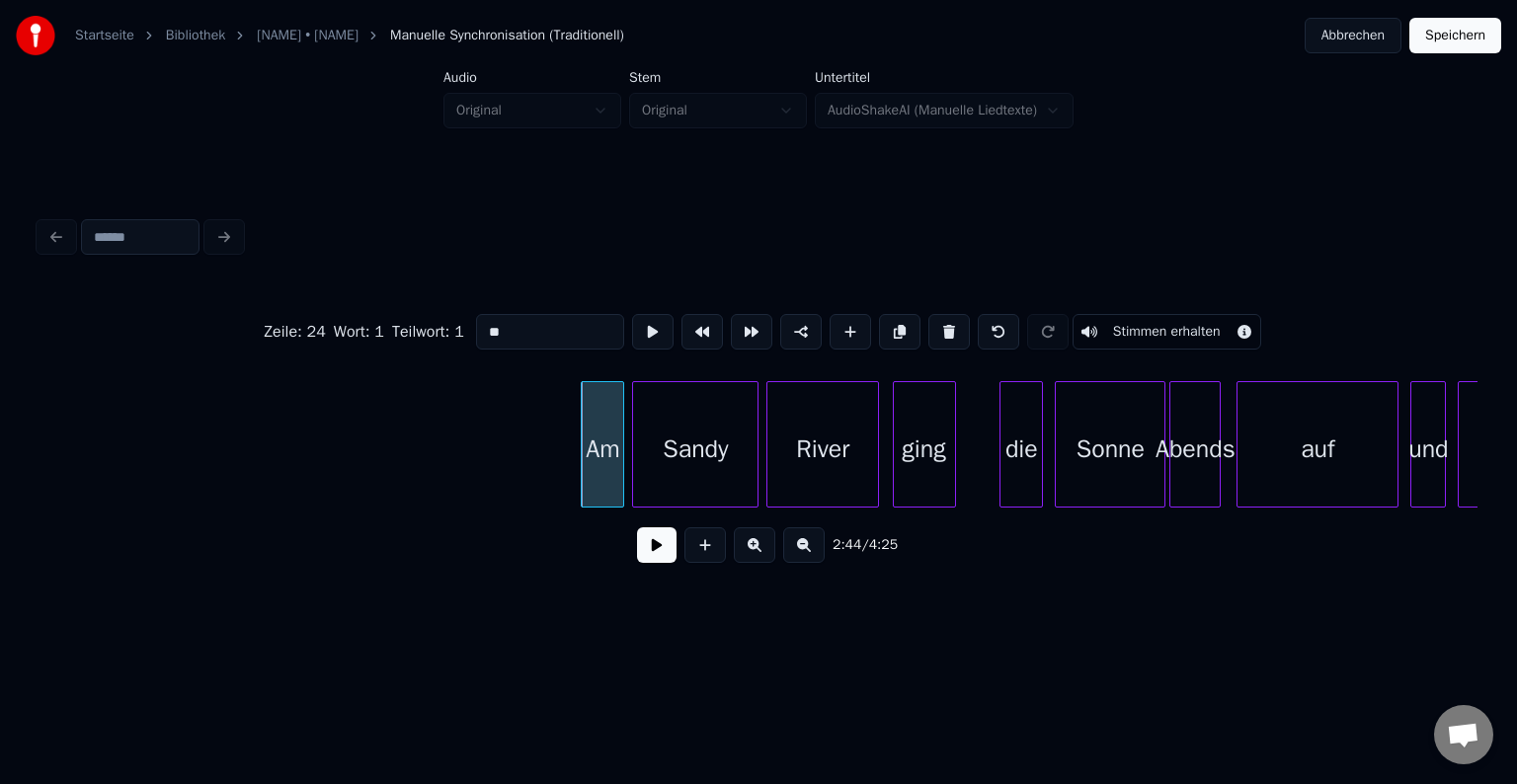type on "**" 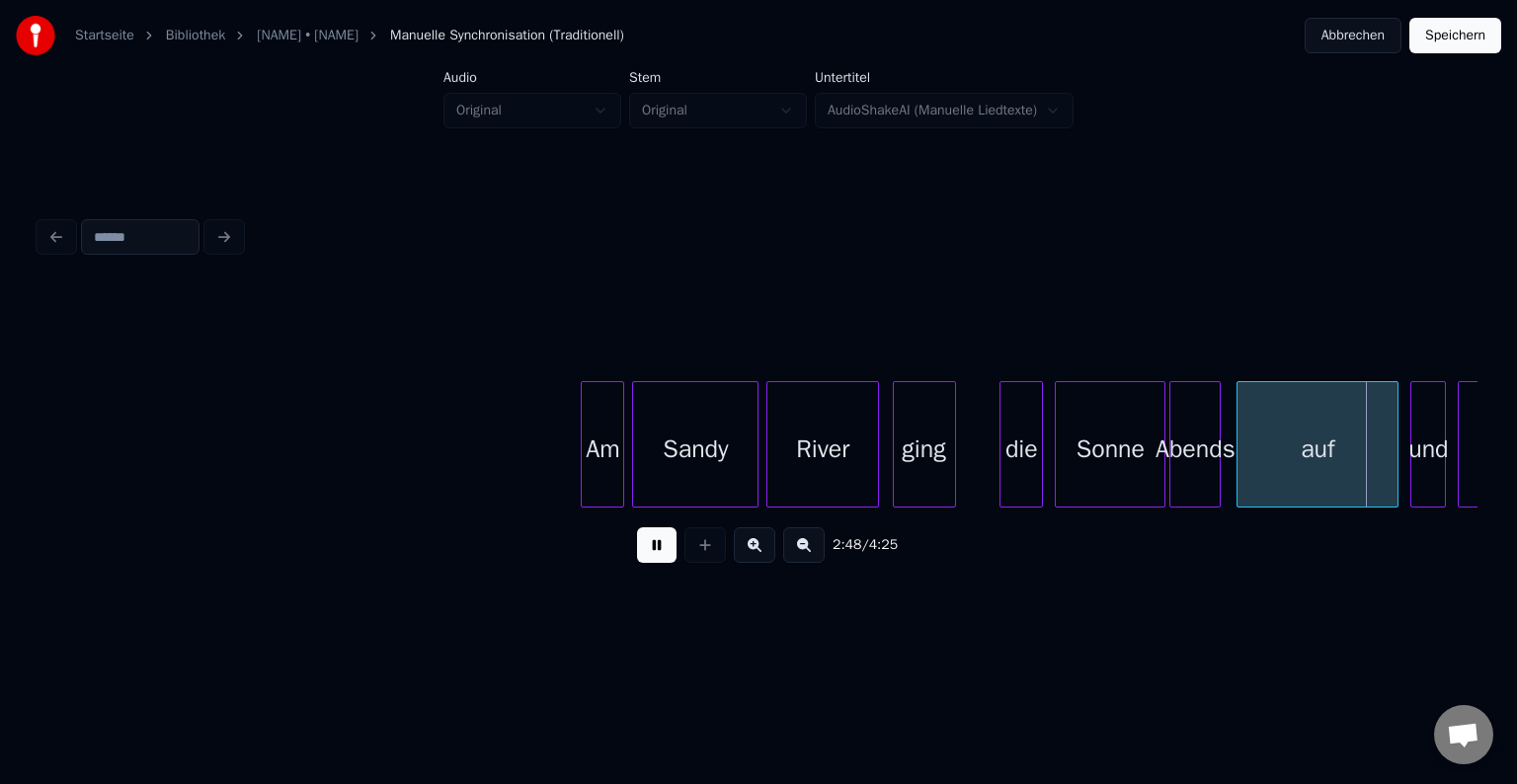 click at bounding box center [657, 545] 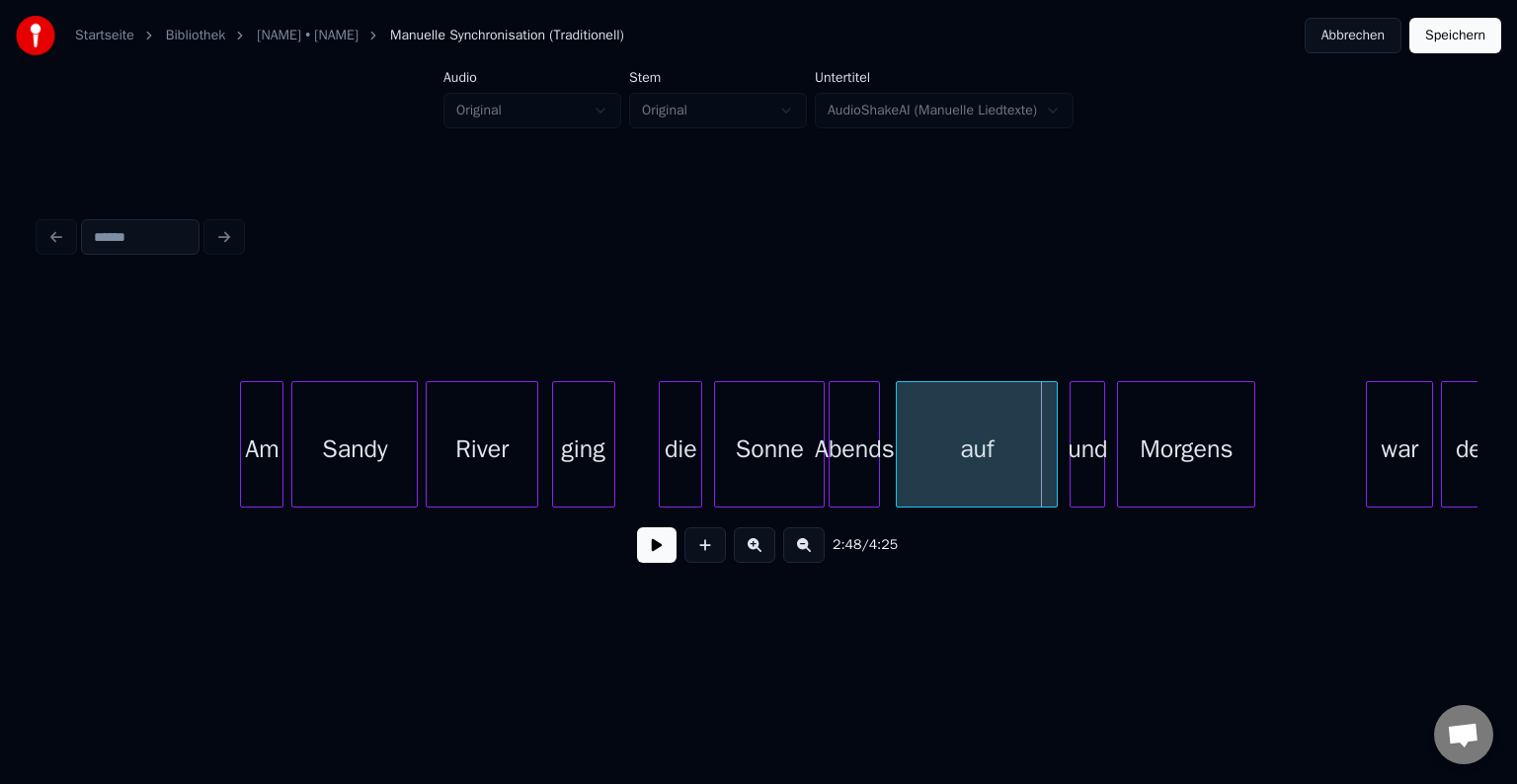scroll, scrollTop: 0, scrollLeft: 32388, axis: horizontal 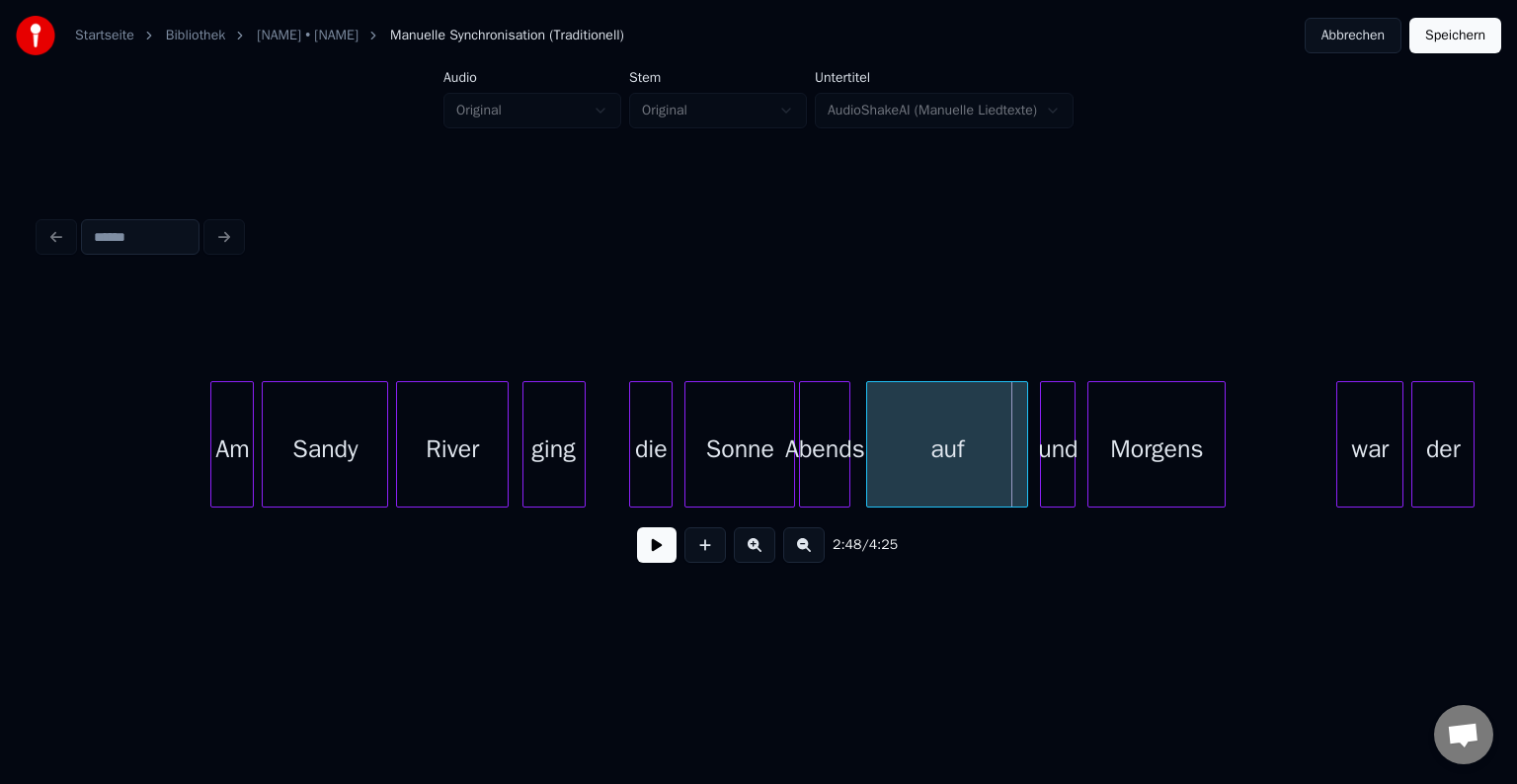 click on "Am" at bounding box center (232, 449) 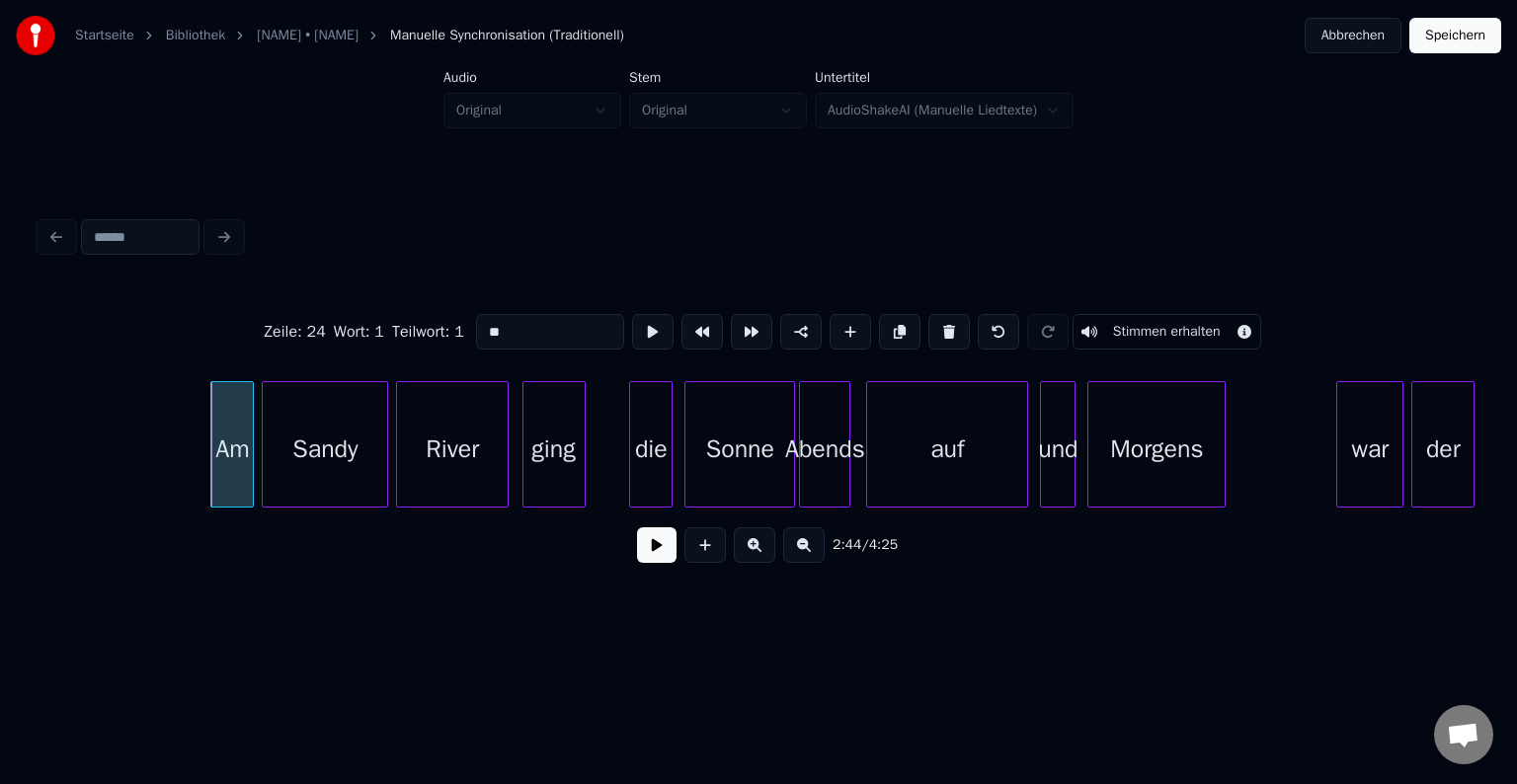 click at bounding box center [657, 545] 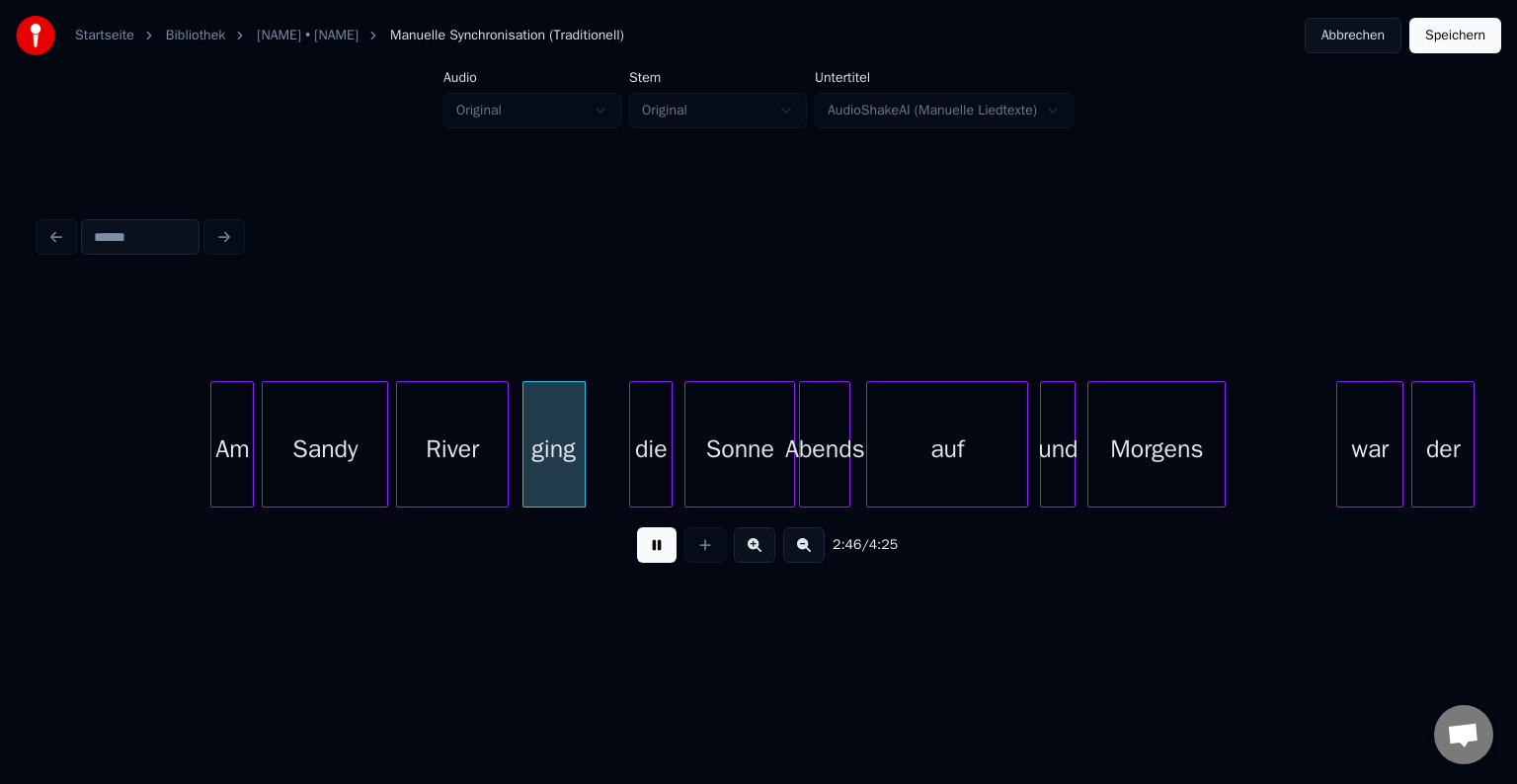 click at bounding box center (657, 545) 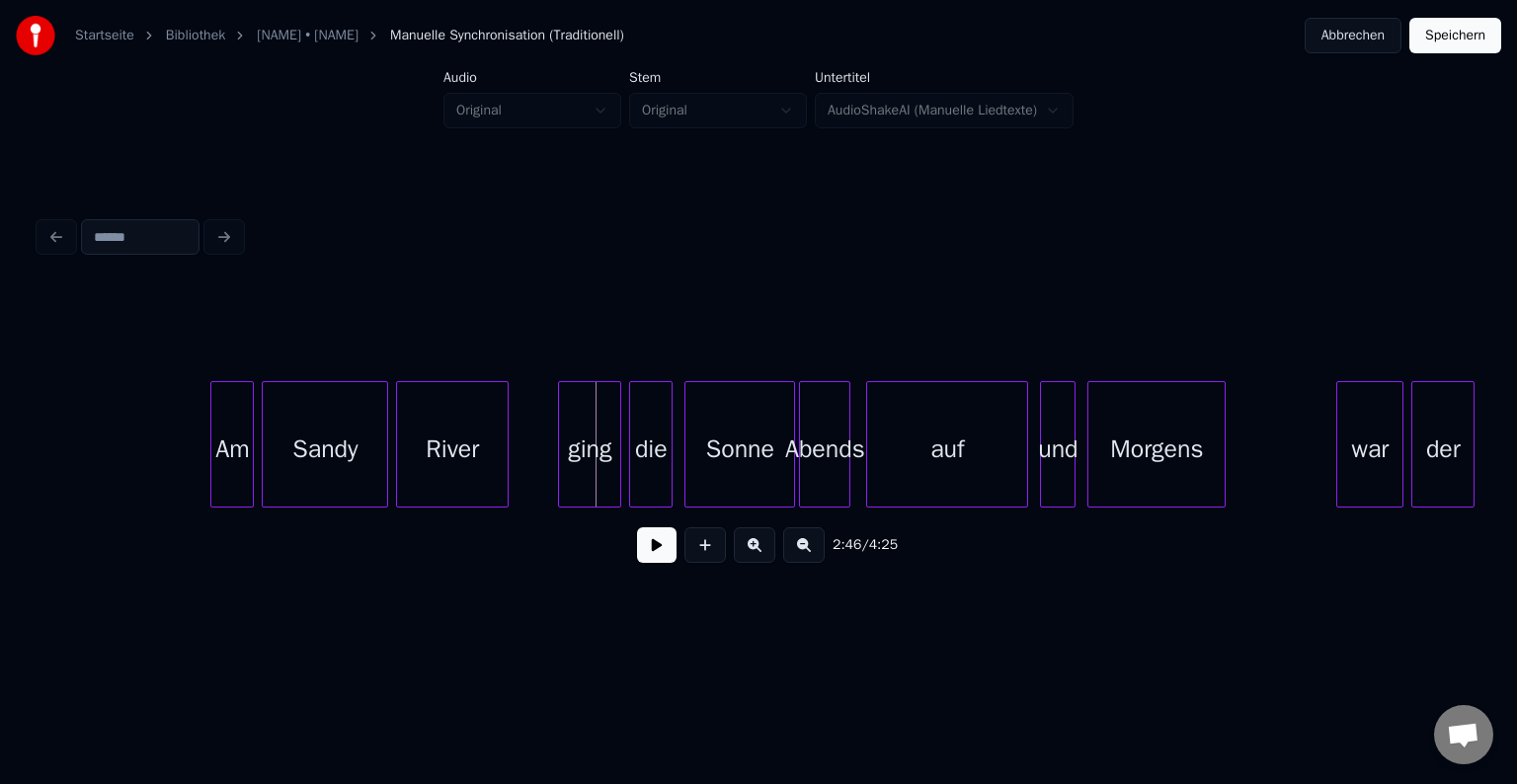 click on "ging" at bounding box center (590, 449) 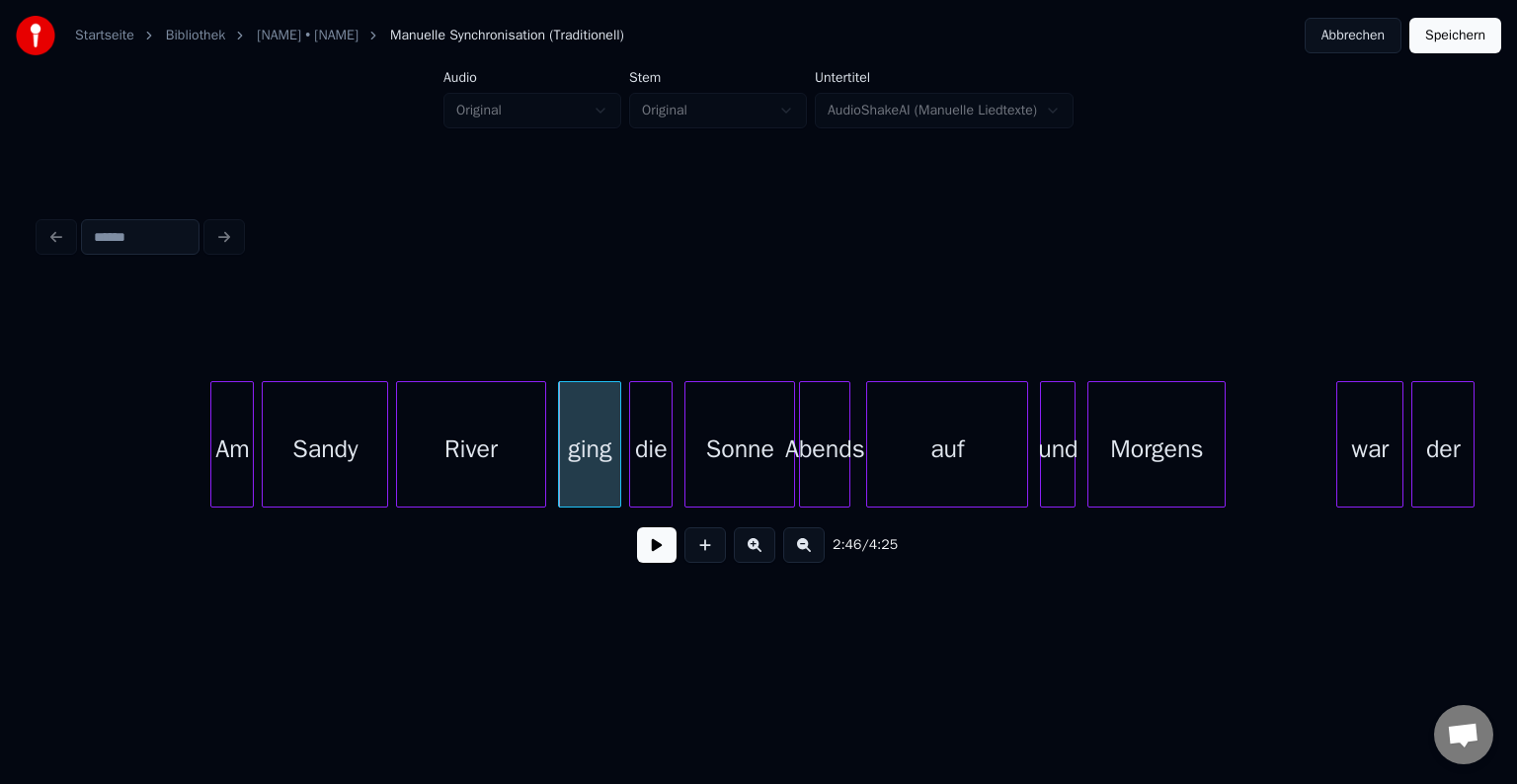 click at bounding box center [542, 444] 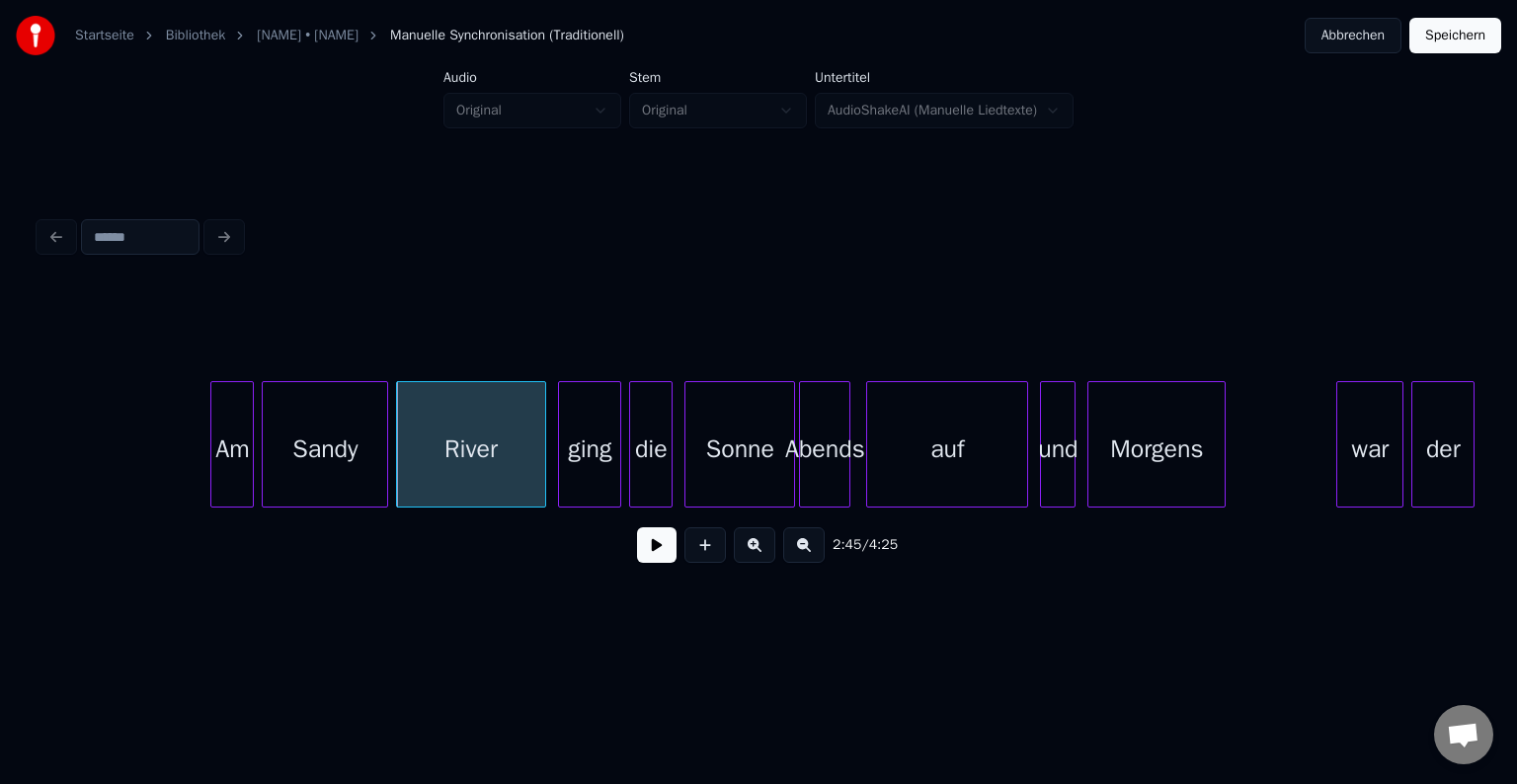 click on "Sandy" at bounding box center (325, 449) 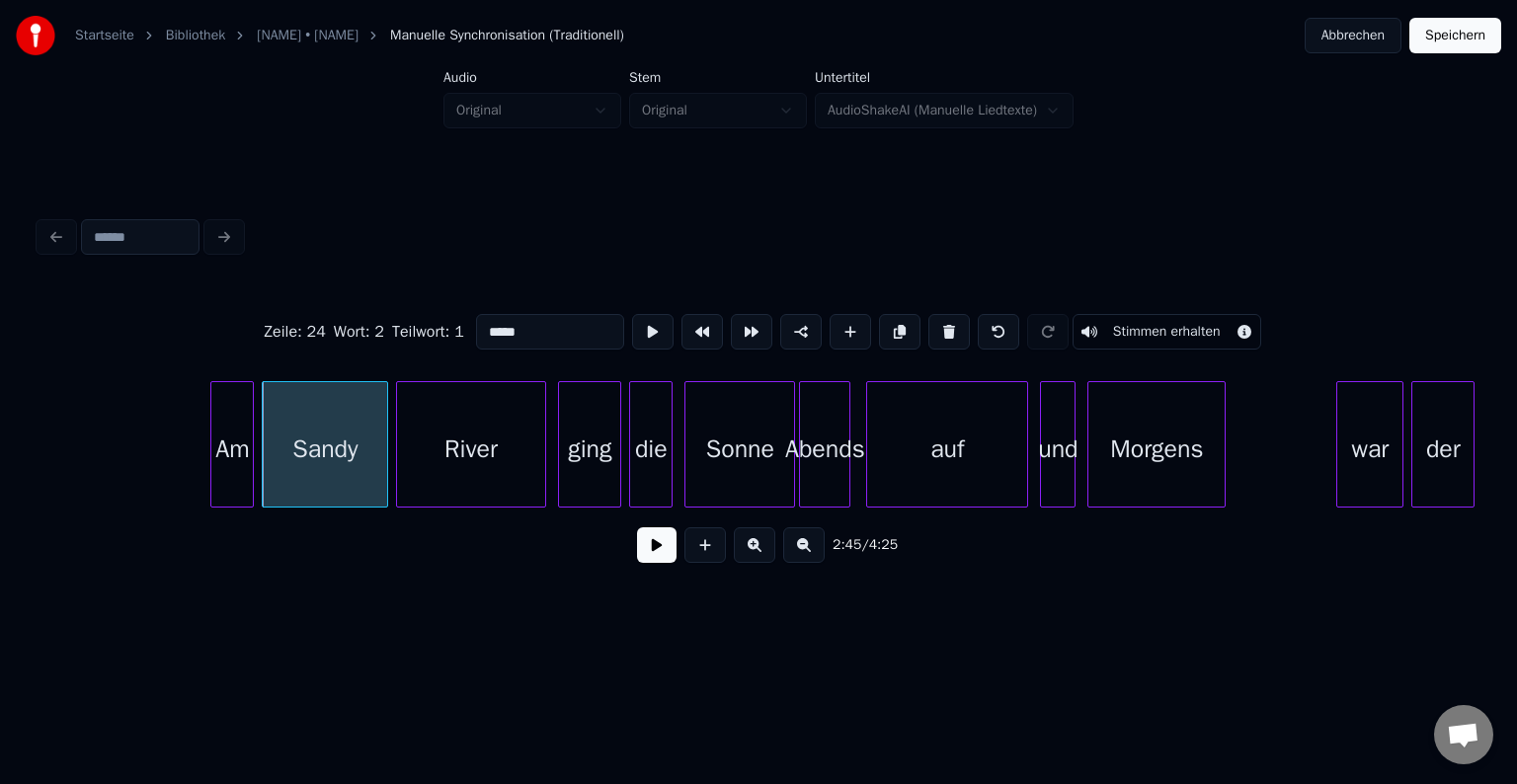 click at bounding box center [657, 545] 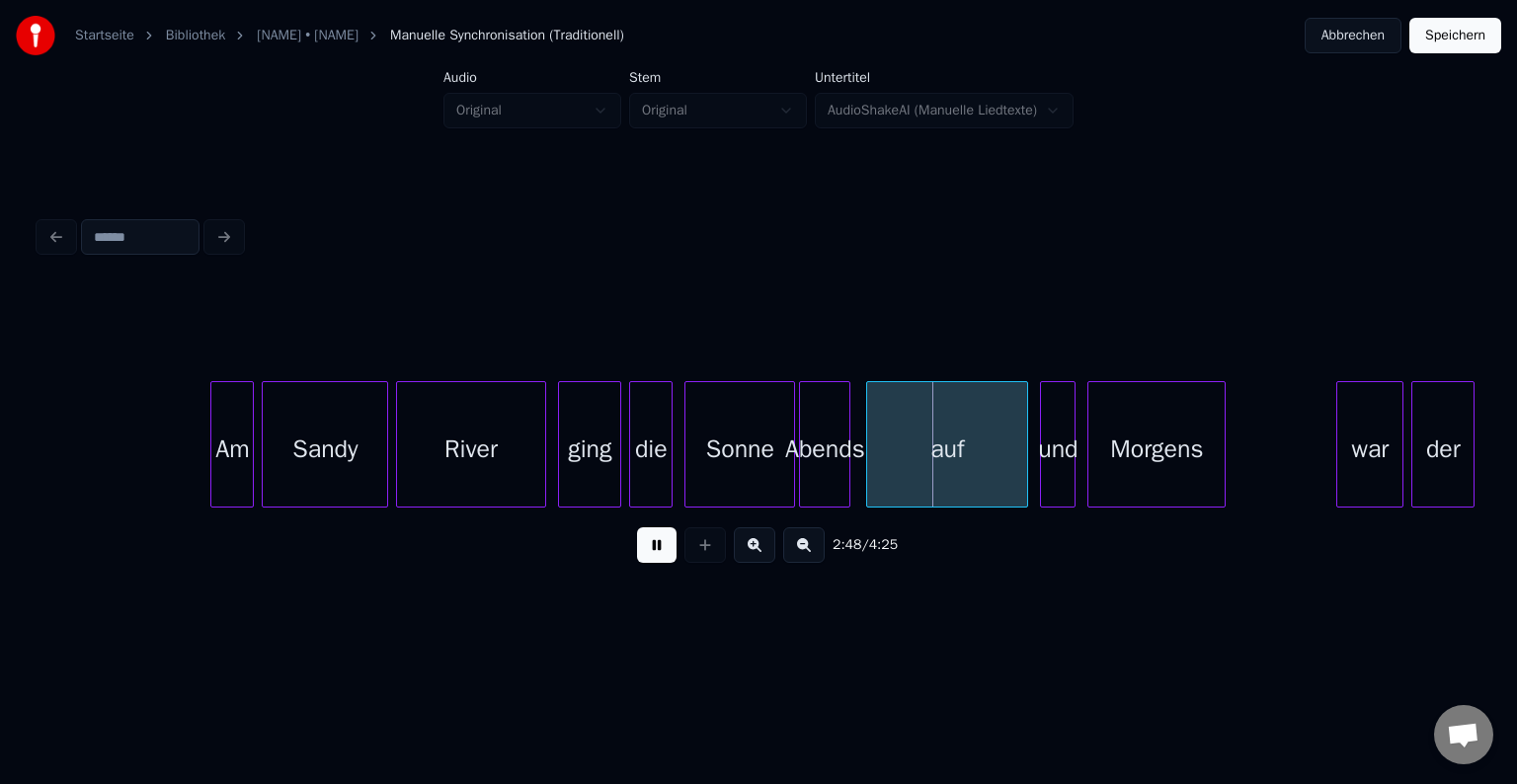 click at bounding box center (657, 545) 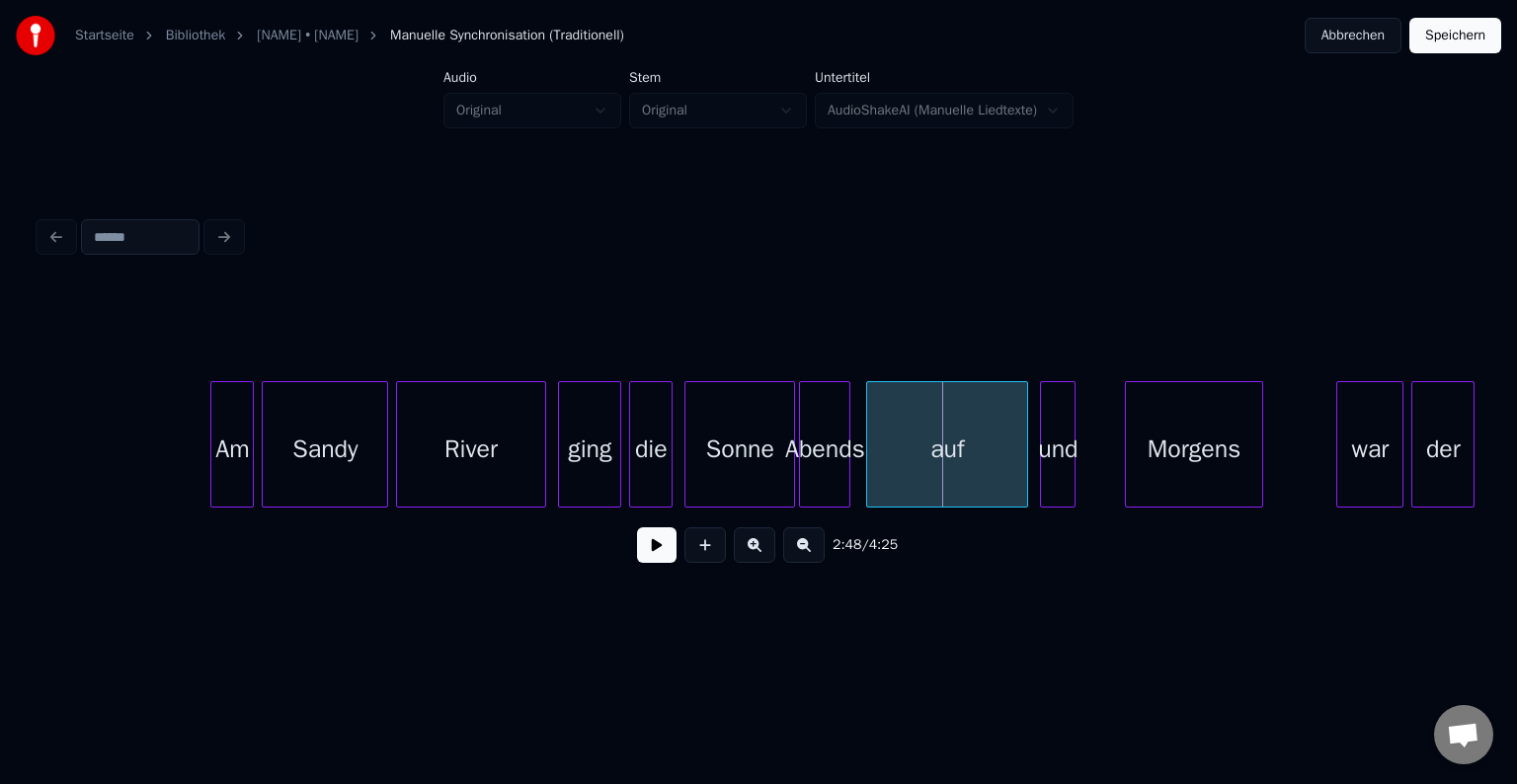 click on "Morgens" at bounding box center (1194, 449) 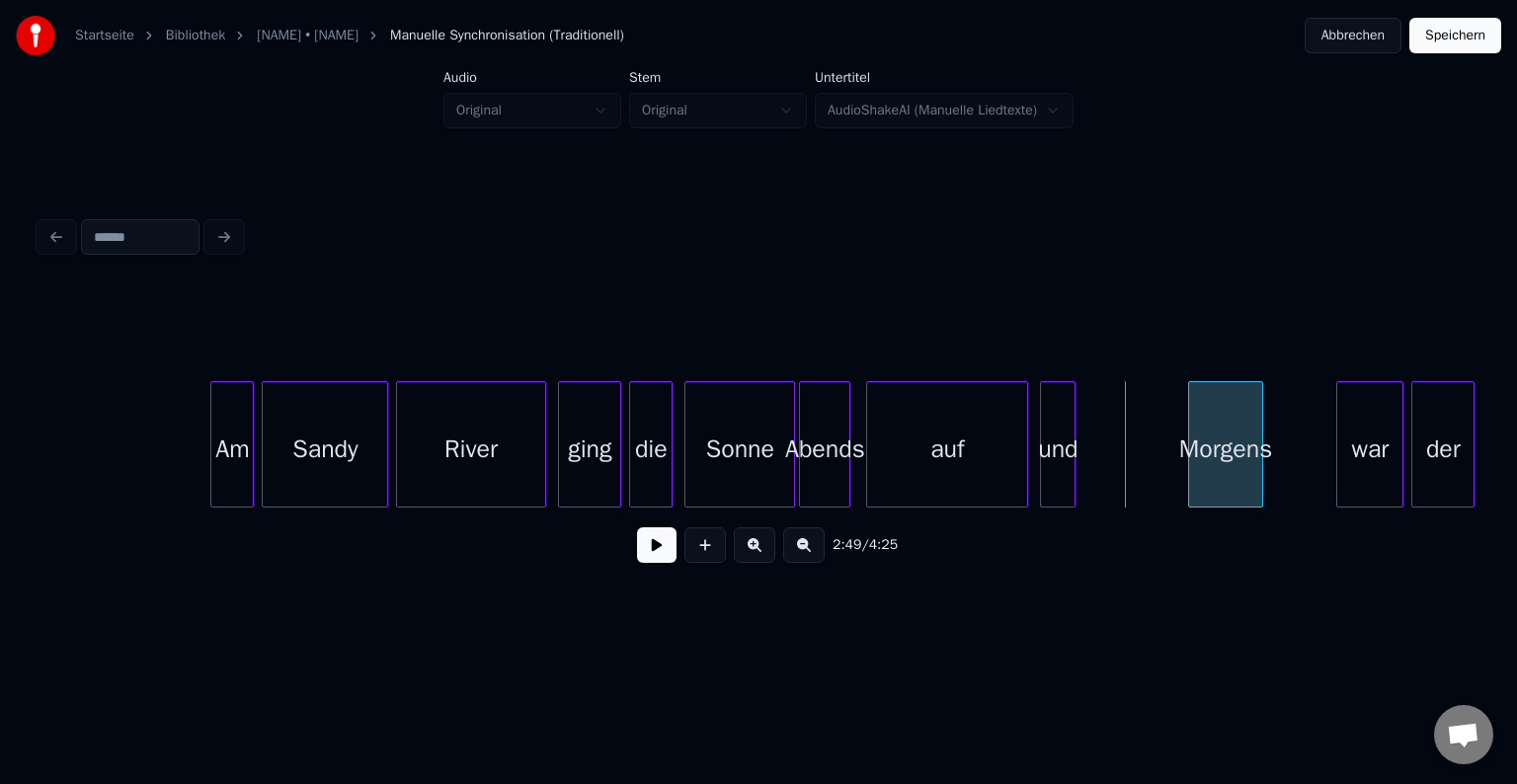 click at bounding box center (1192, 444) 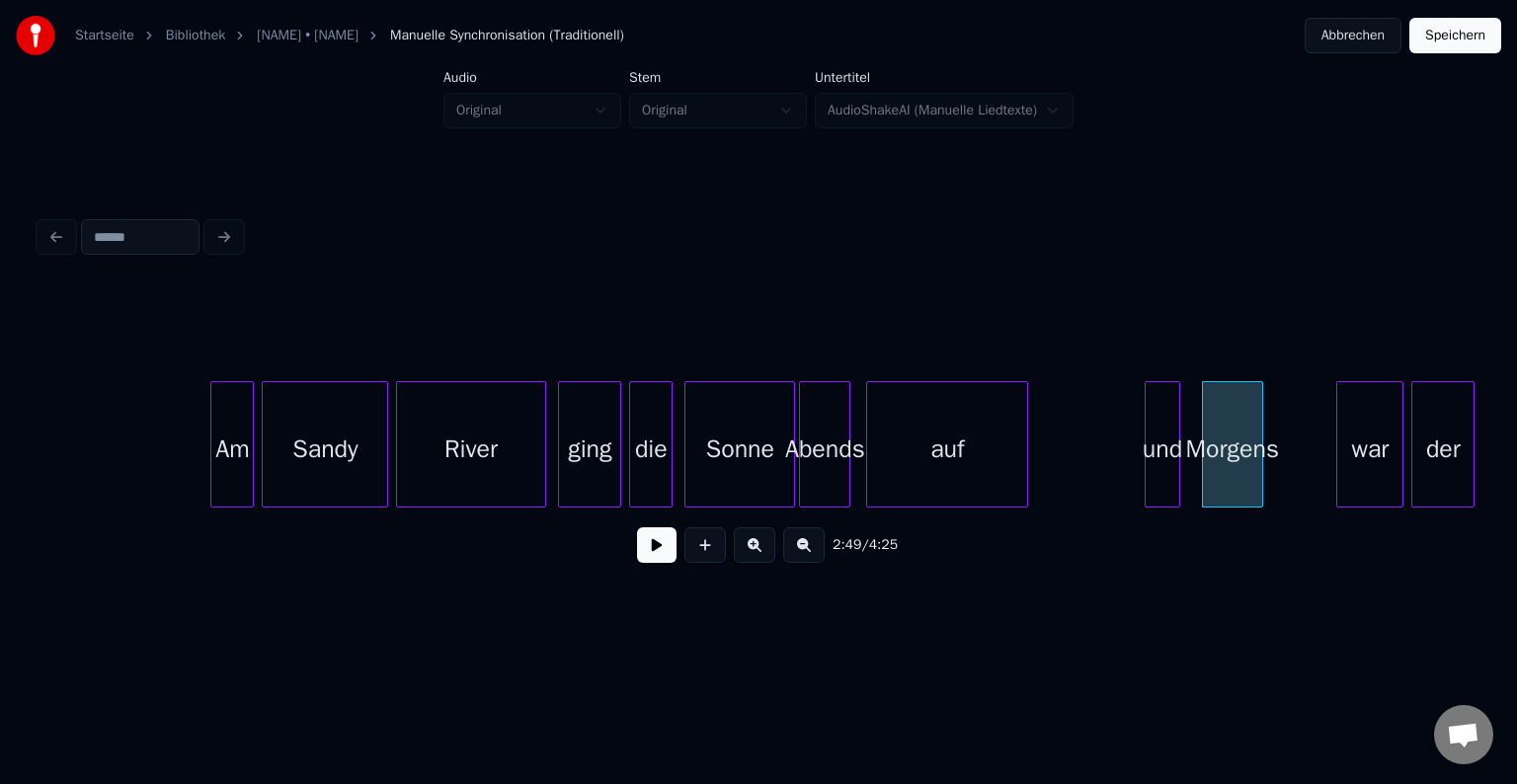 click on "und" at bounding box center (1162, 449) 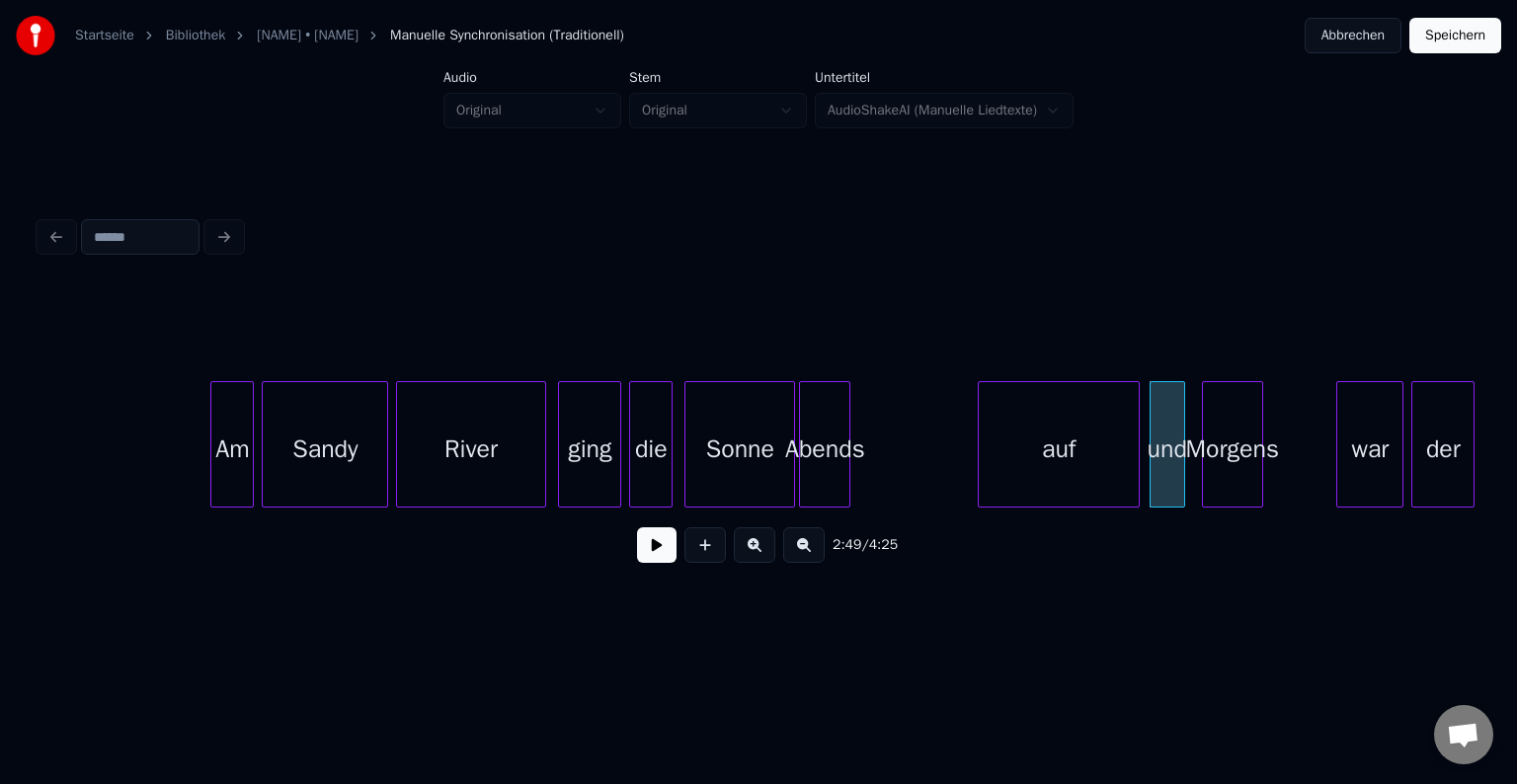 click on "auf" at bounding box center [1059, 449] 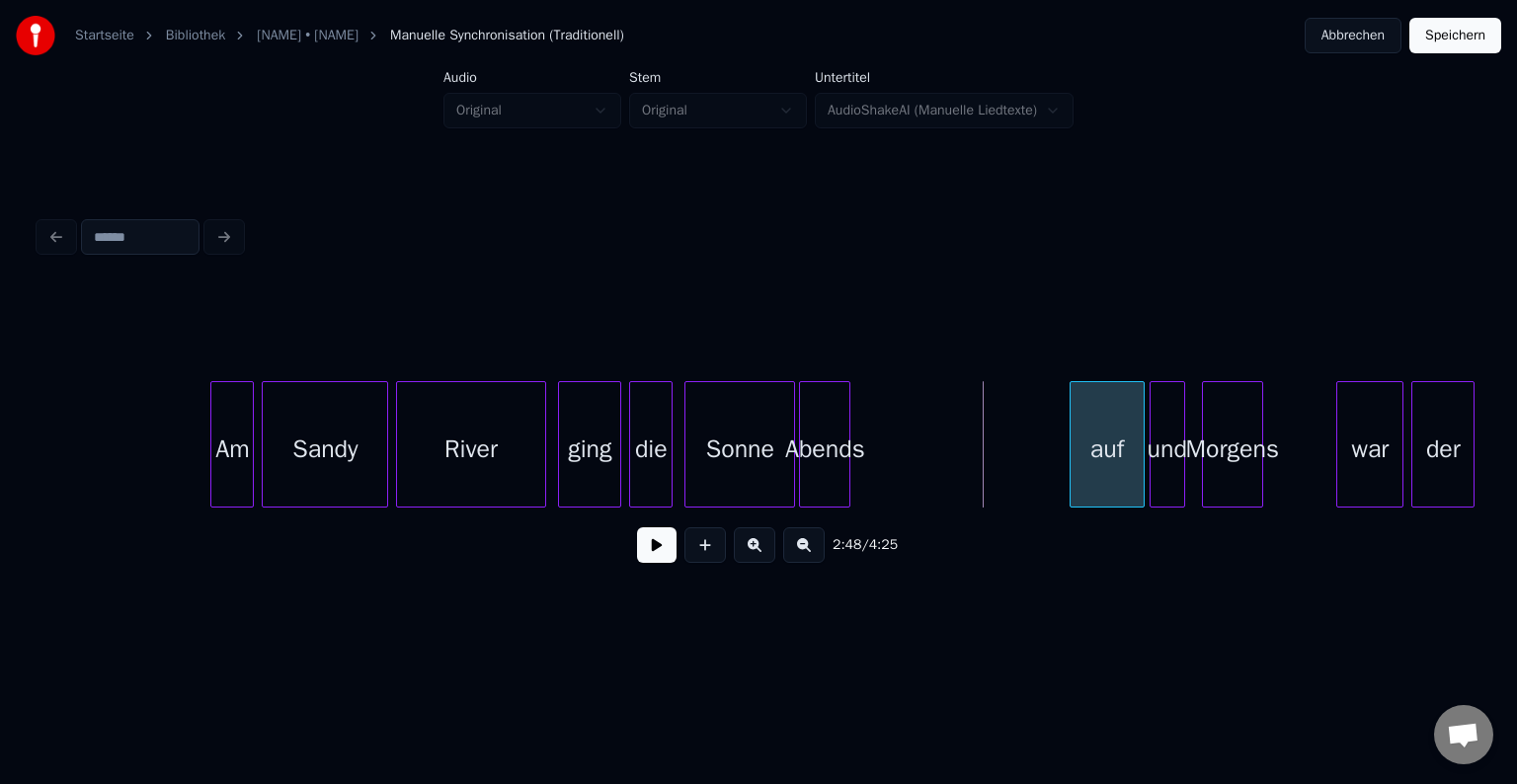 click at bounding box center [1074, 444] 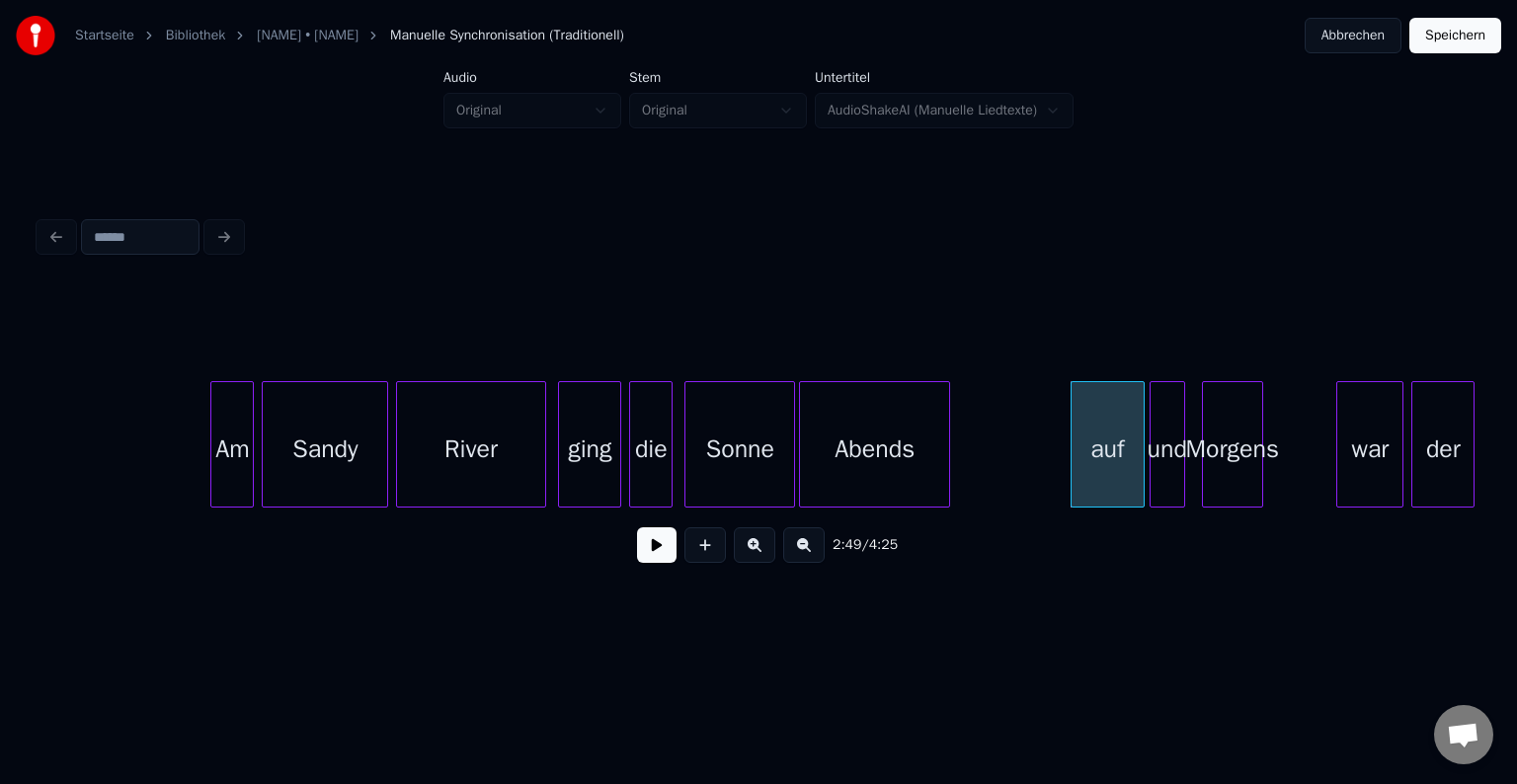 click at bounding box center (946, 444) 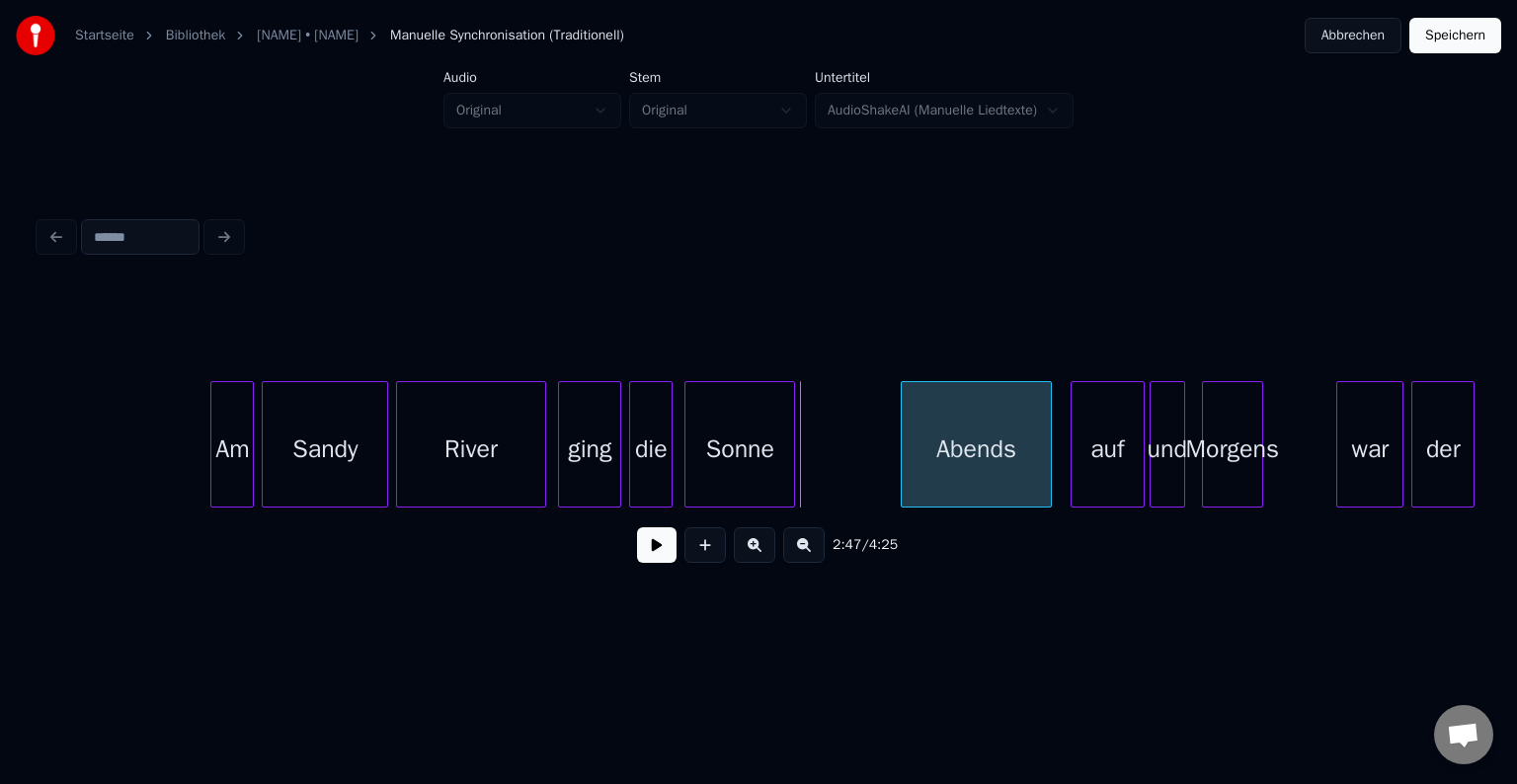 click on "Abends" at bounding box center [977, 449] 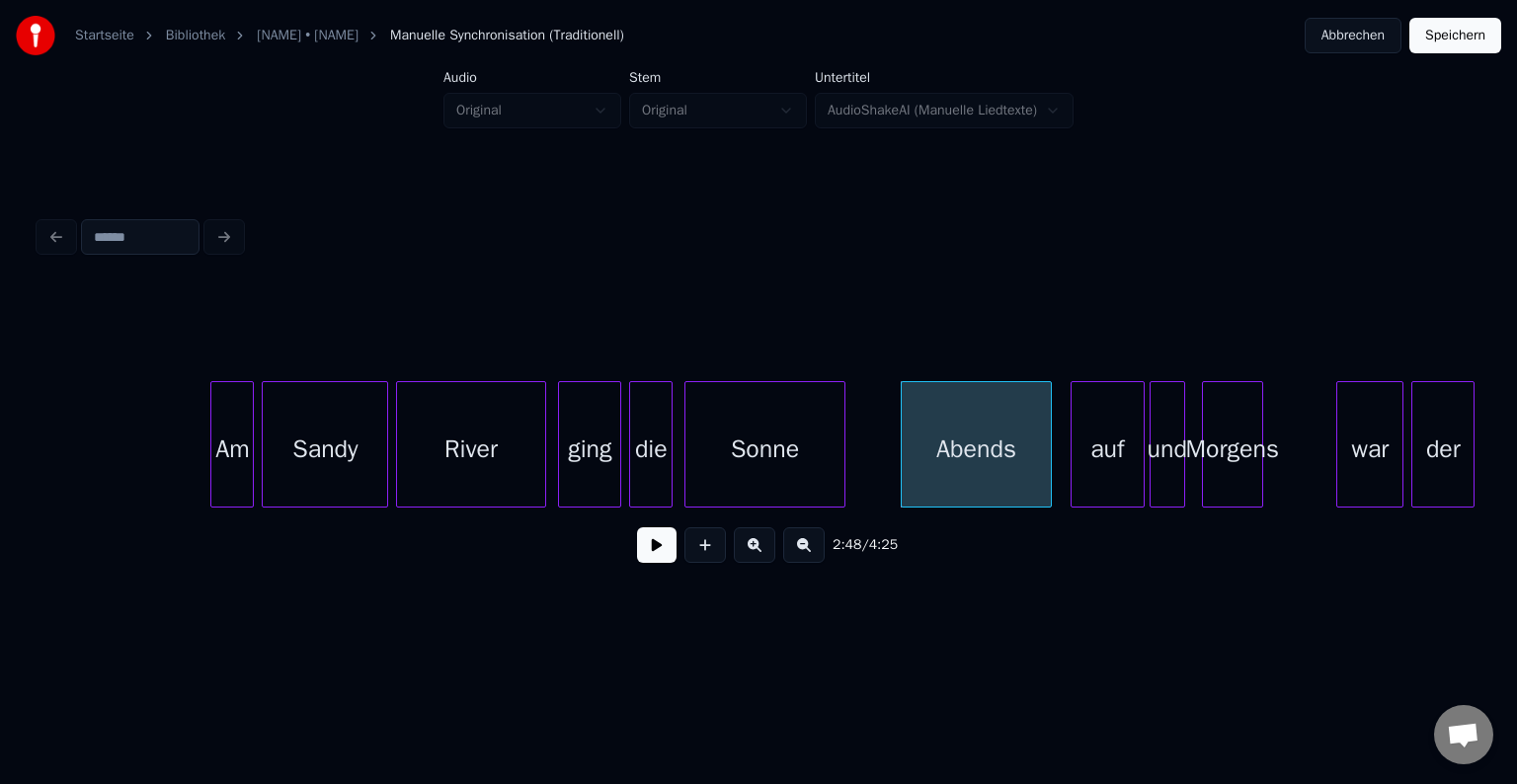 click at bounding box center (841, 444) 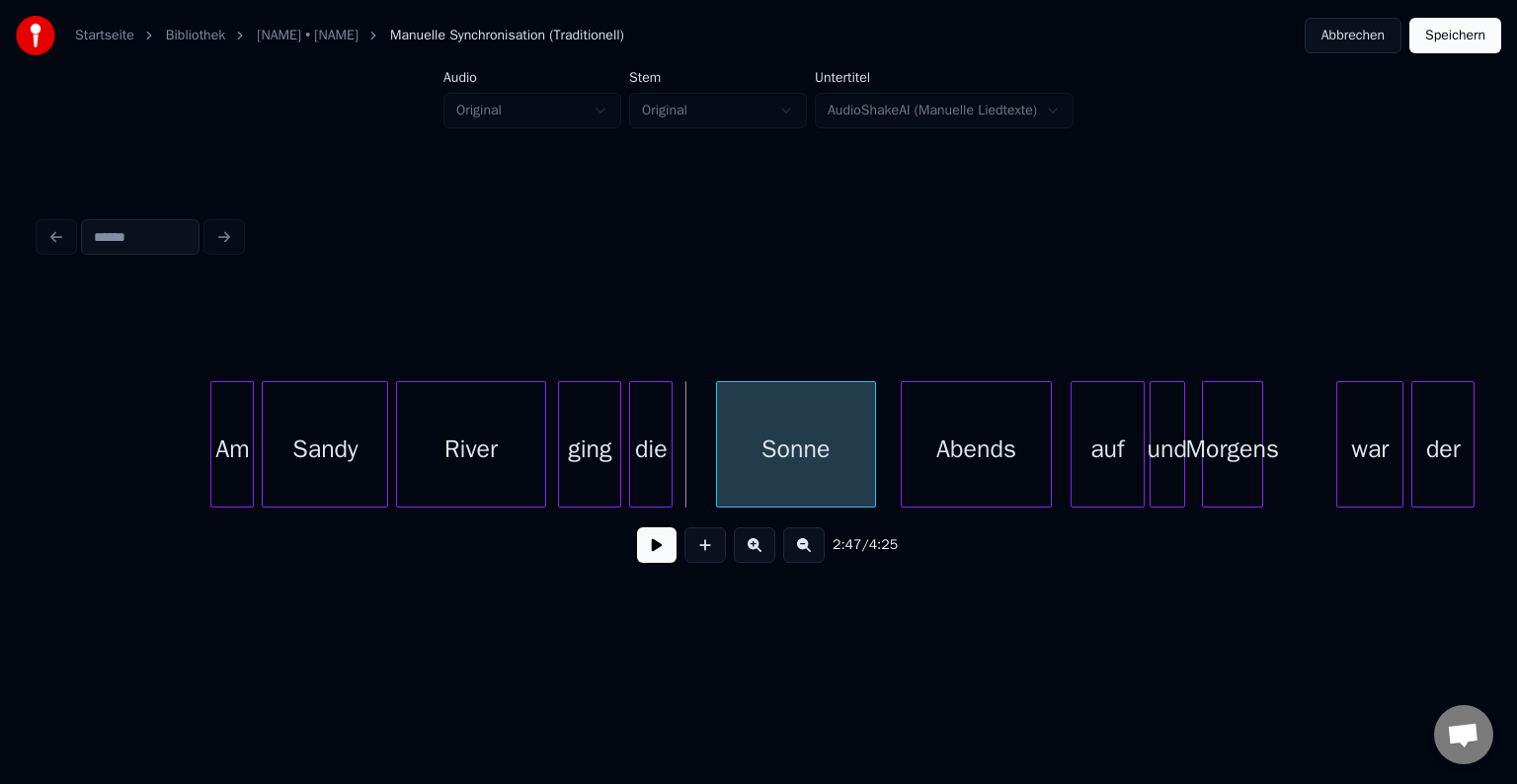 click on "Sonne" at bounding box center (796, 449) 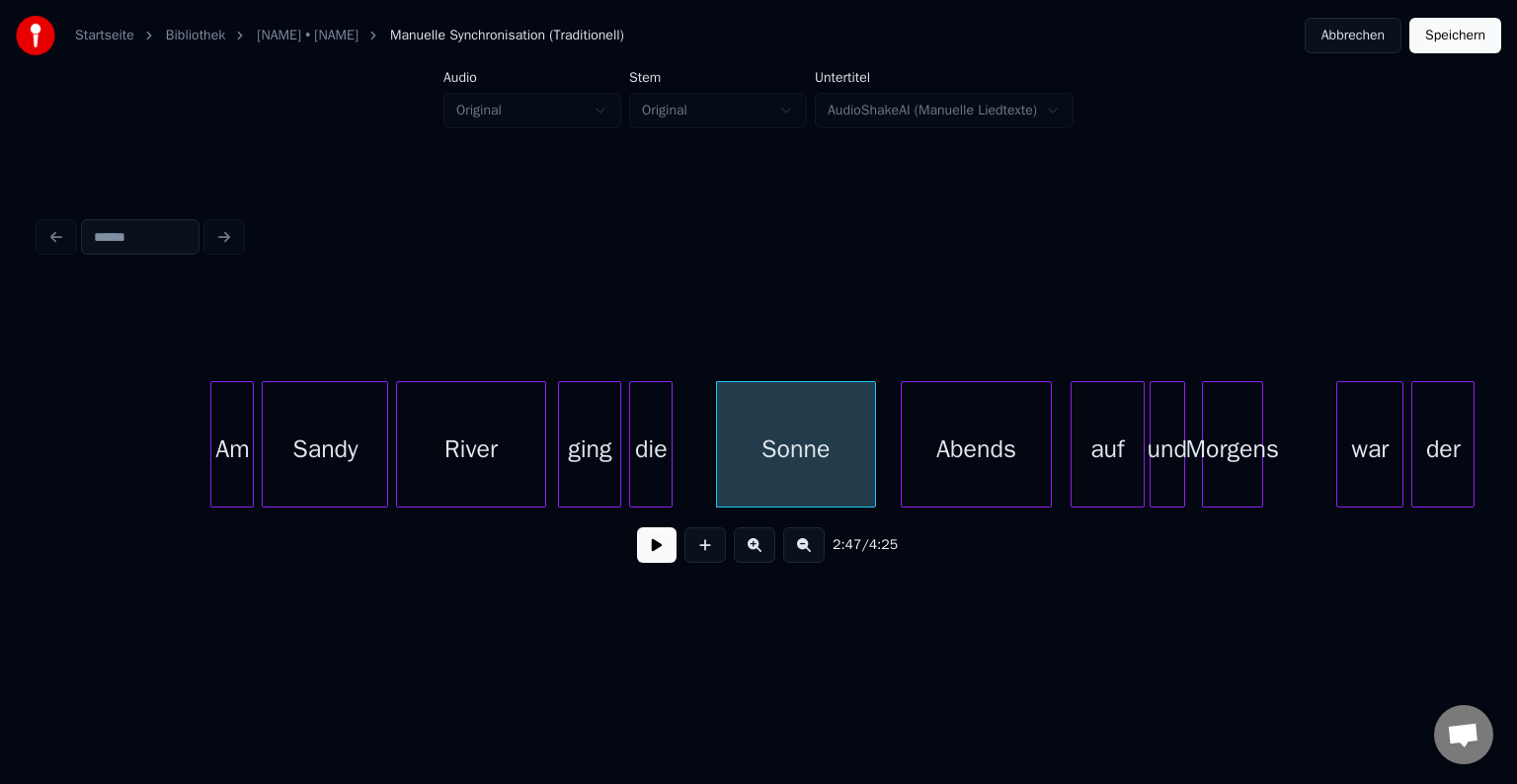 click on "Am" at bounding box center (232, 449) 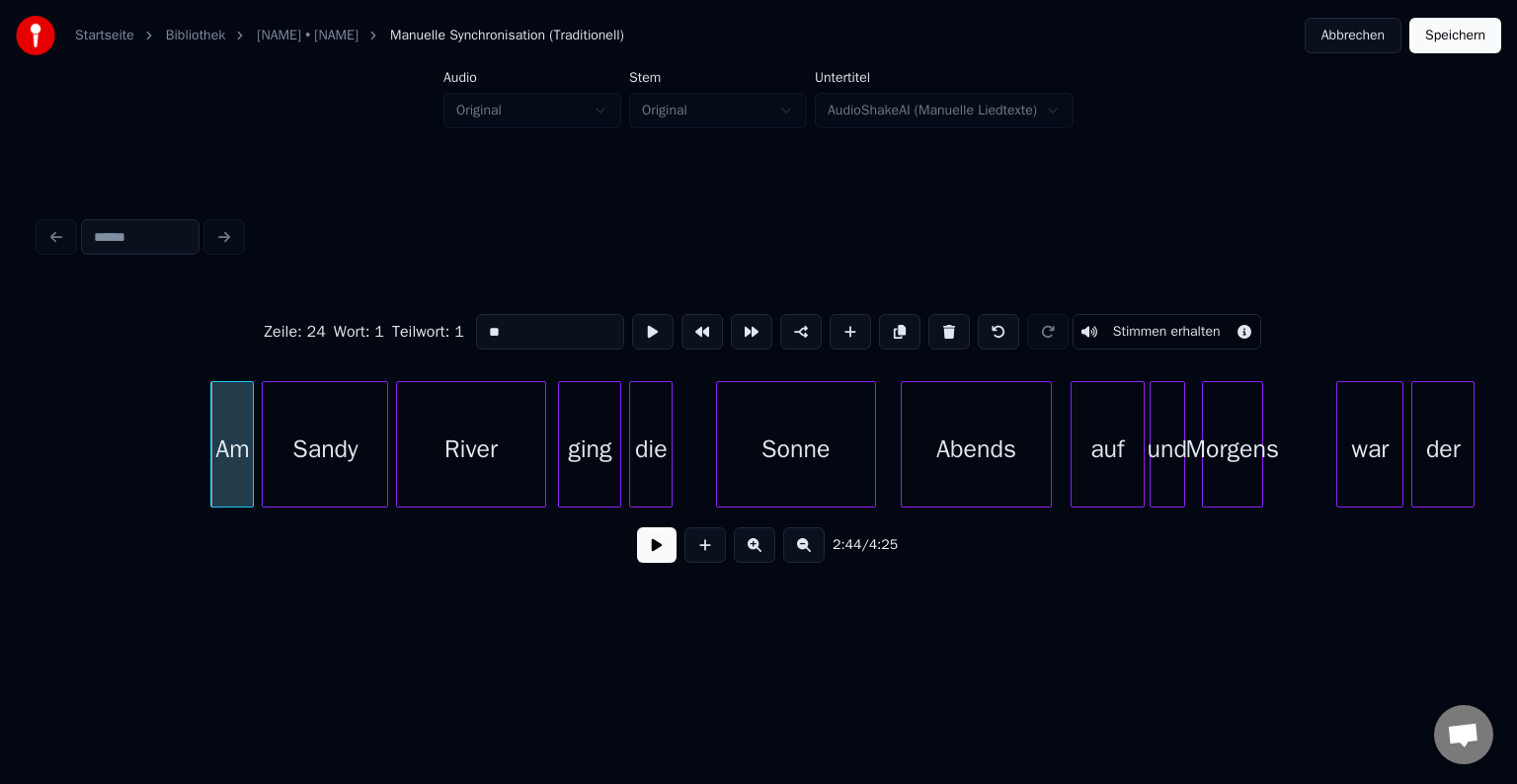 click at bounding box center (657, 545) 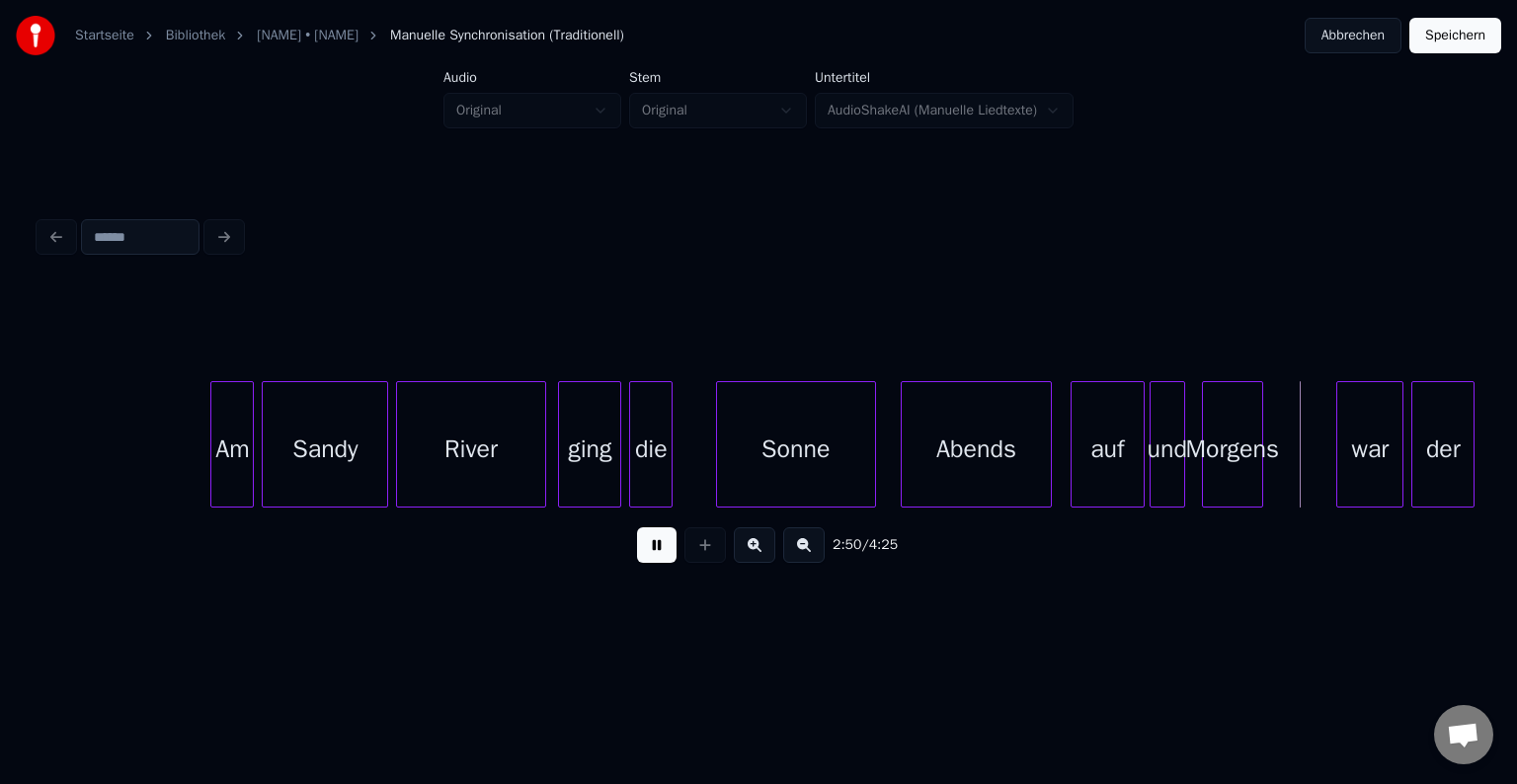 click at bounding box center (657, 545) 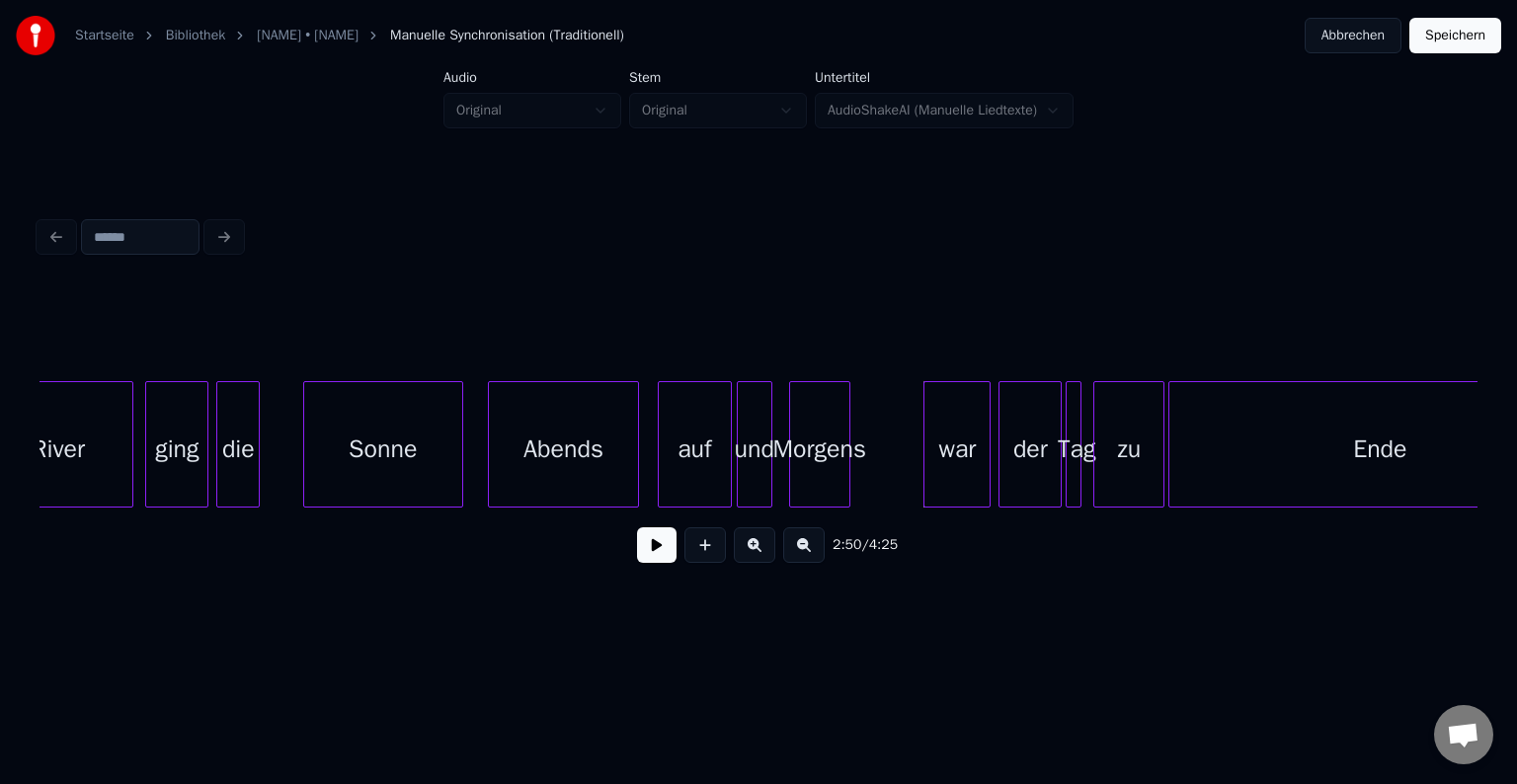 scroll, scrollTop: 0, scrollLeft: 32919, axis: horizontal 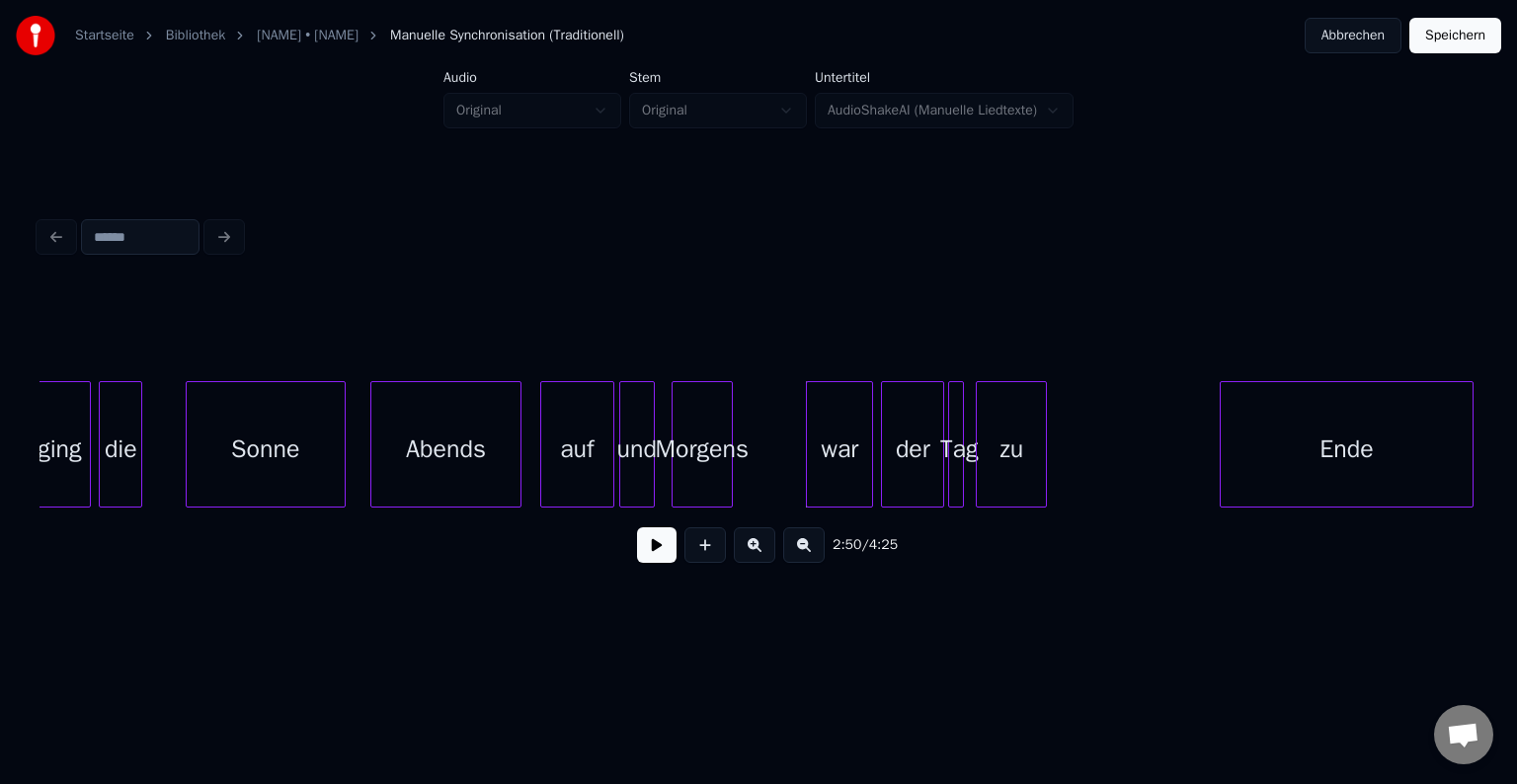 click at bounding box center [1224, 444] 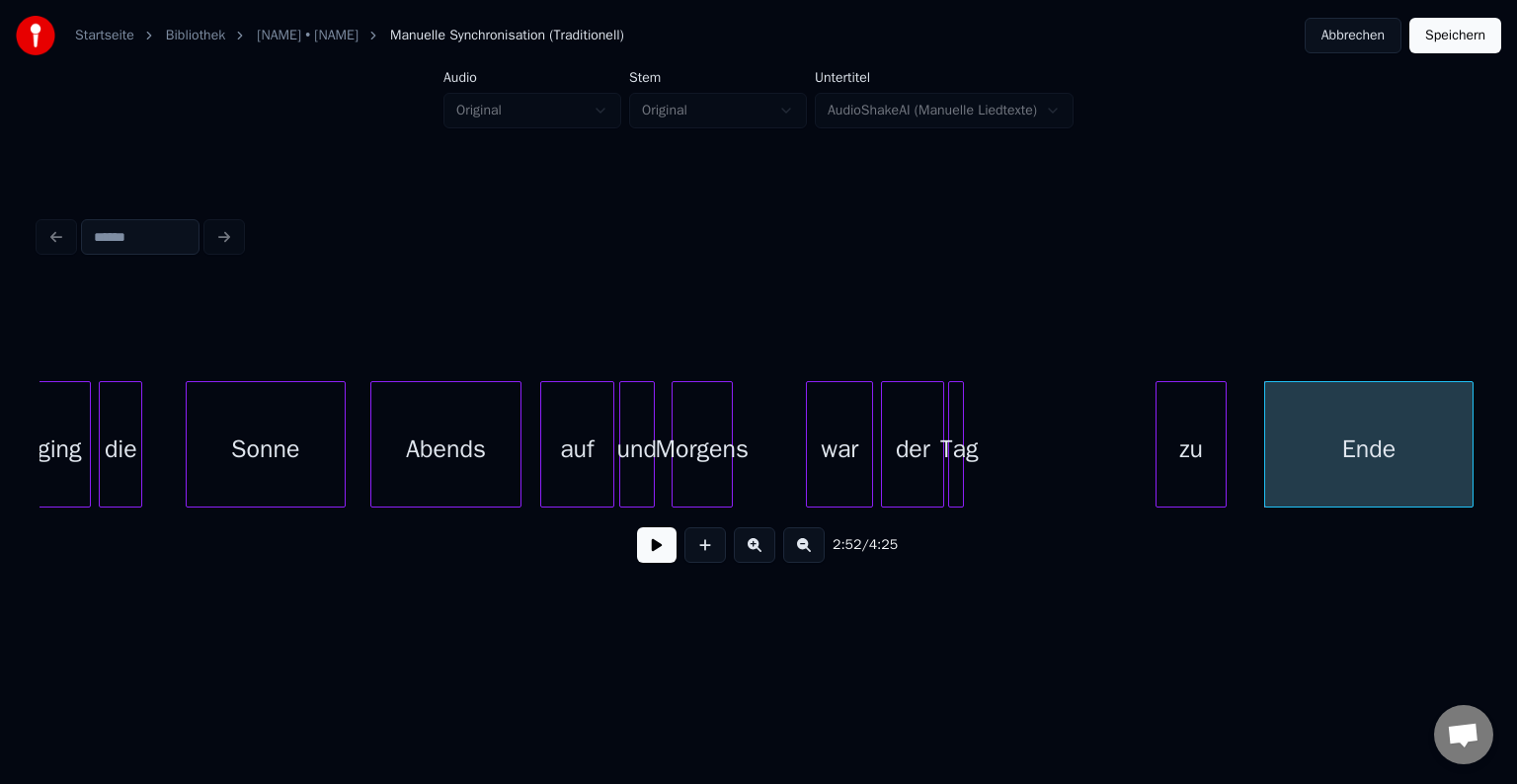 click on "zu" at bounding box center (1191, 449) 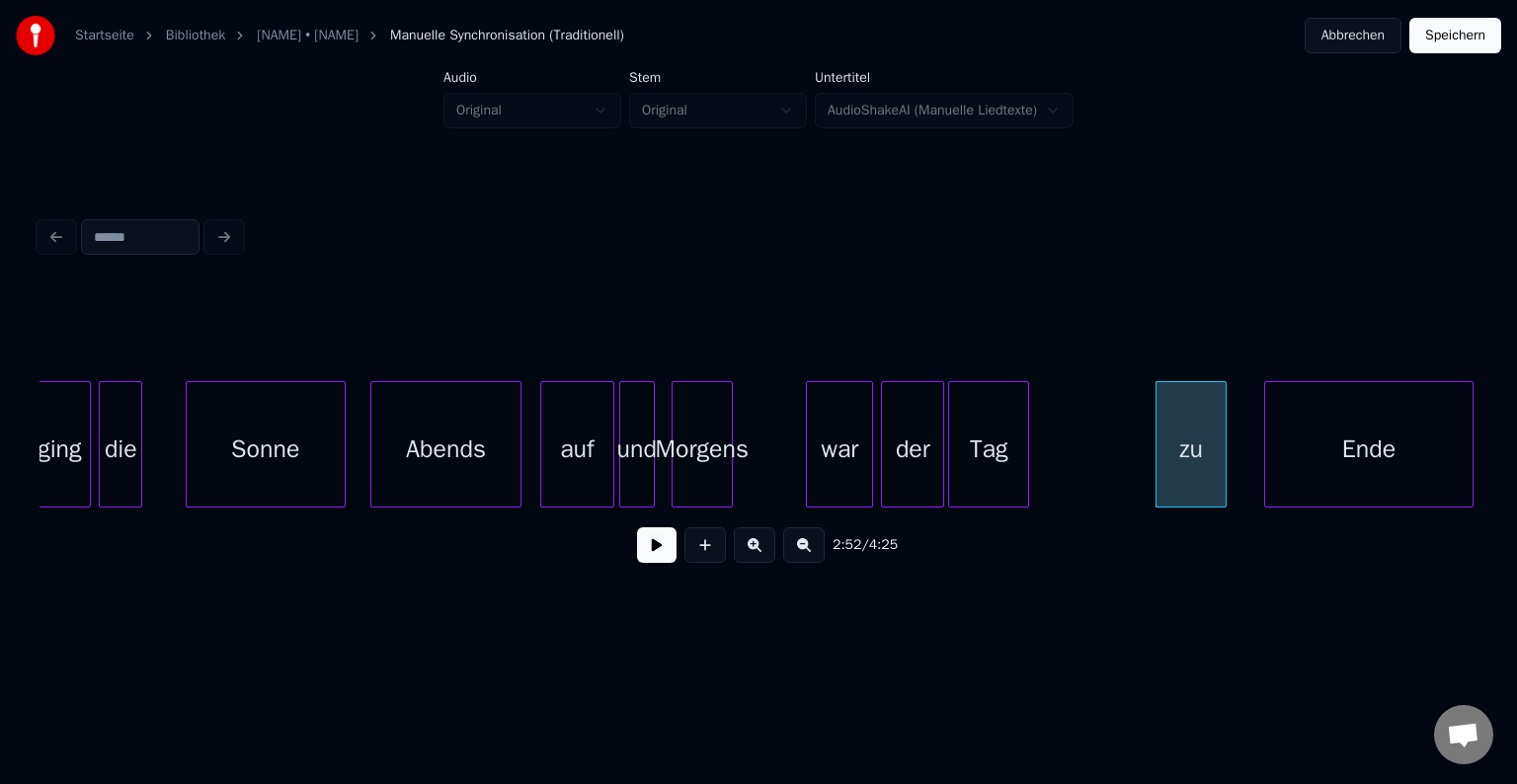 click at bounding box center [1025, 444] 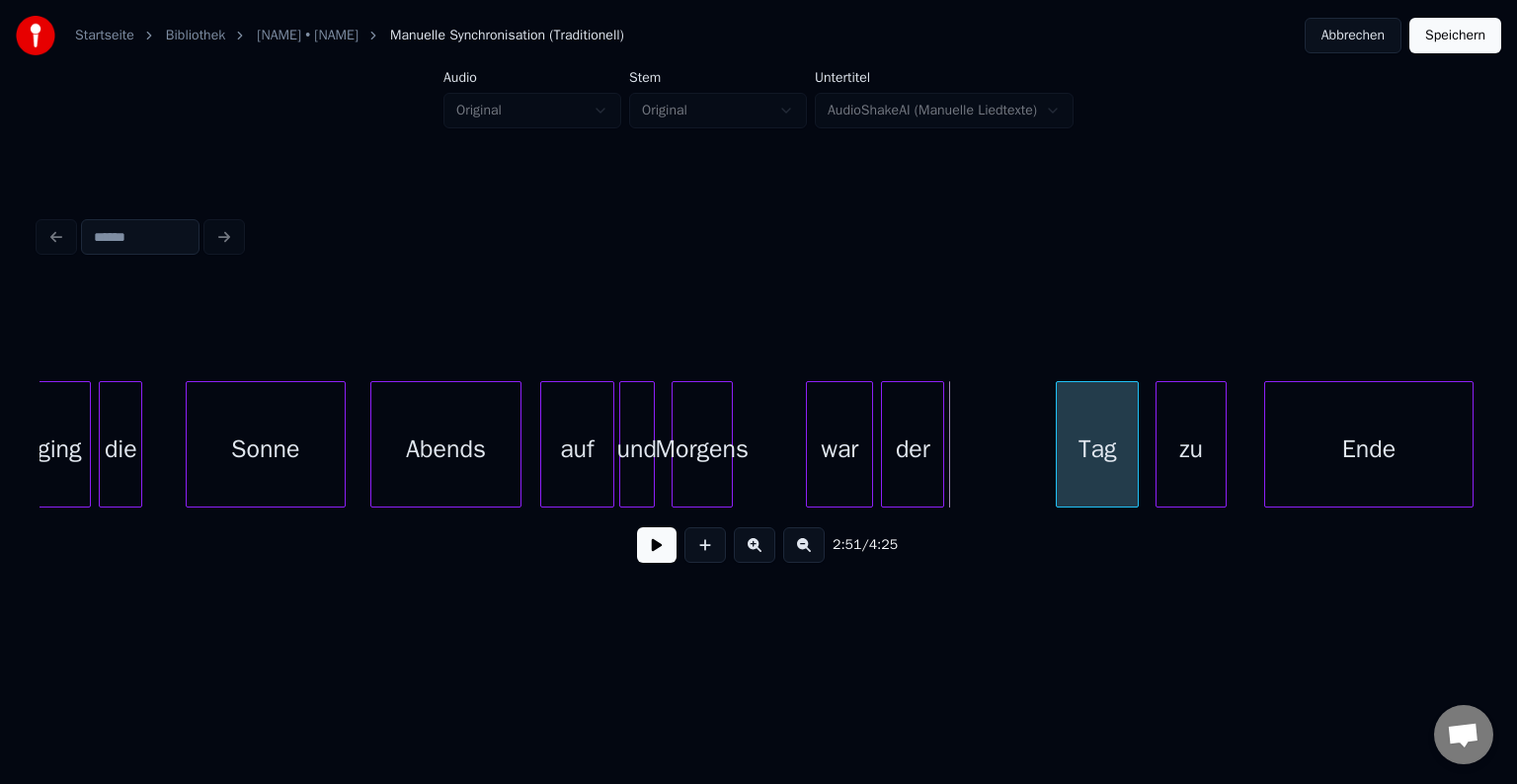 click on "Tag" at bounding box center (1097, 449) 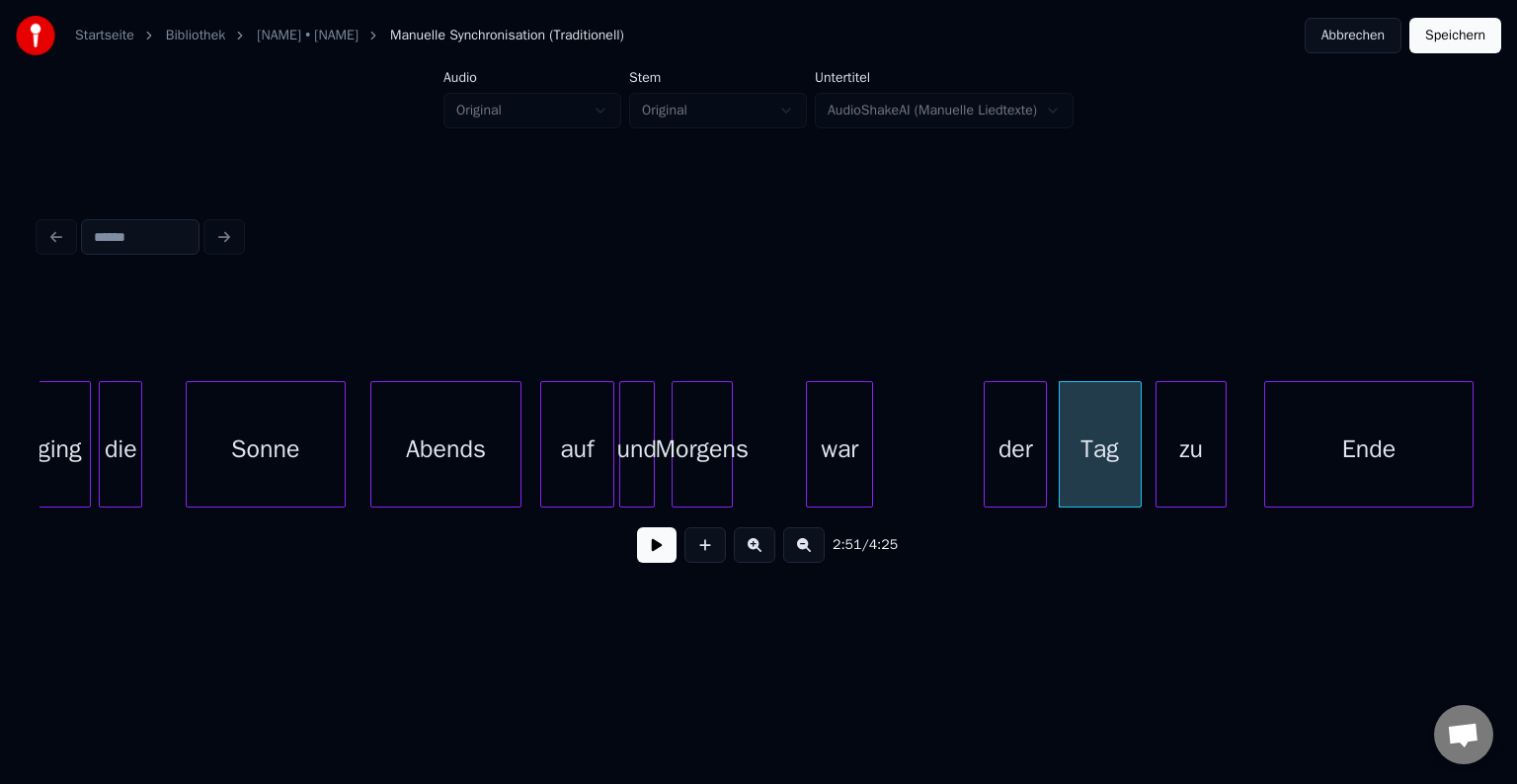 click on "der" at bounding box center [1015, 449] 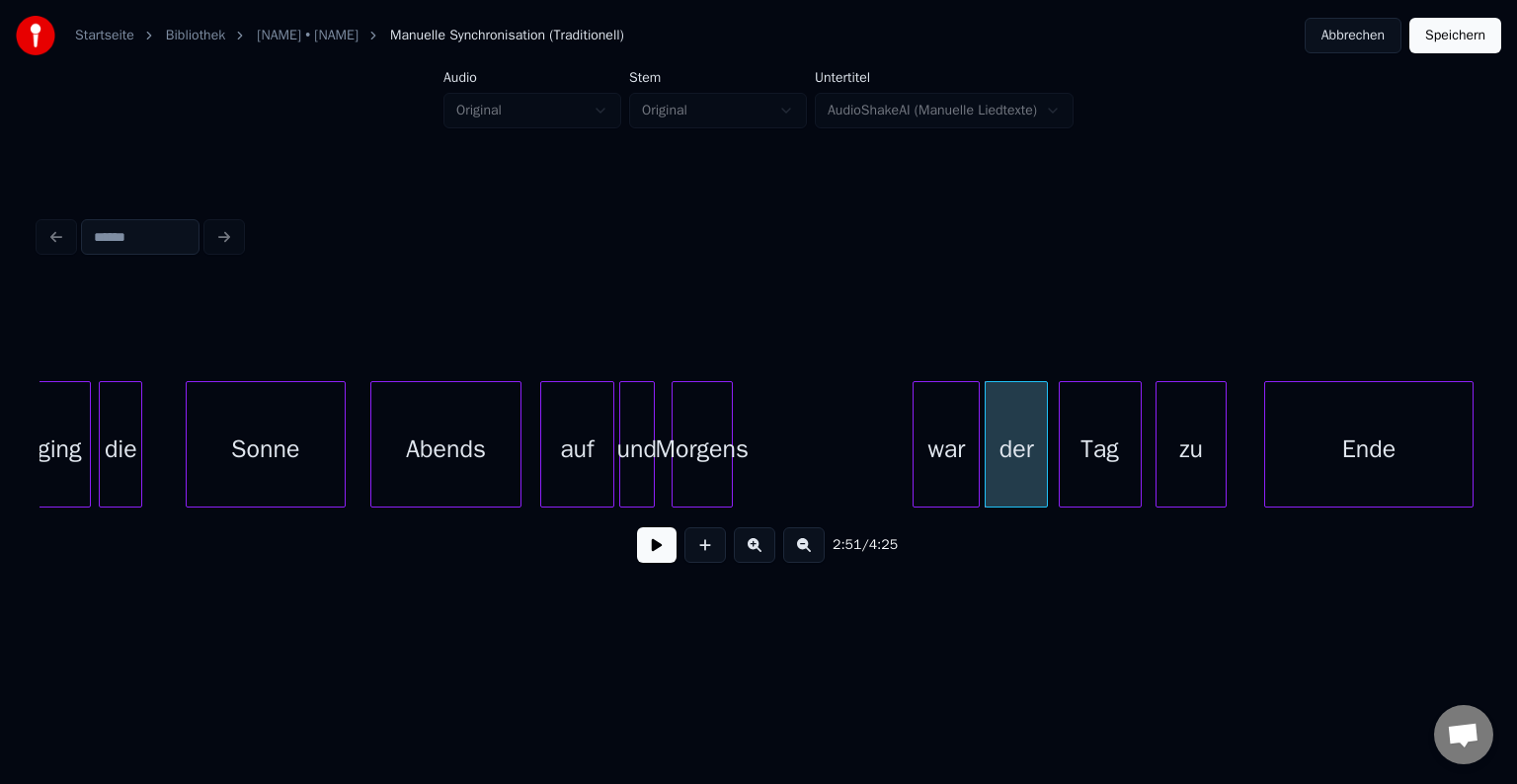 click on "war" at bounding box center [946, 449] 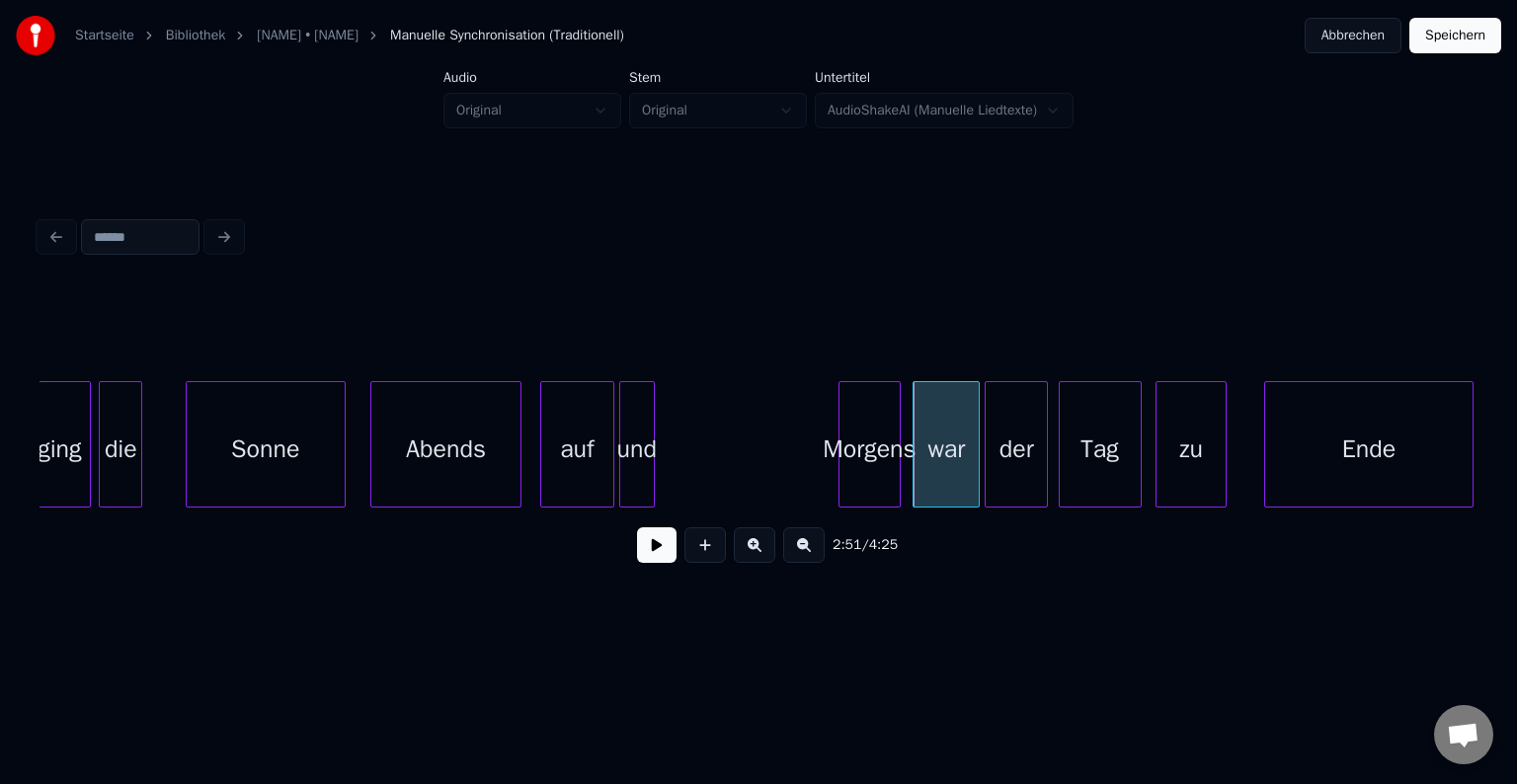 click on "Morgens" at bounding box center [869, 449] 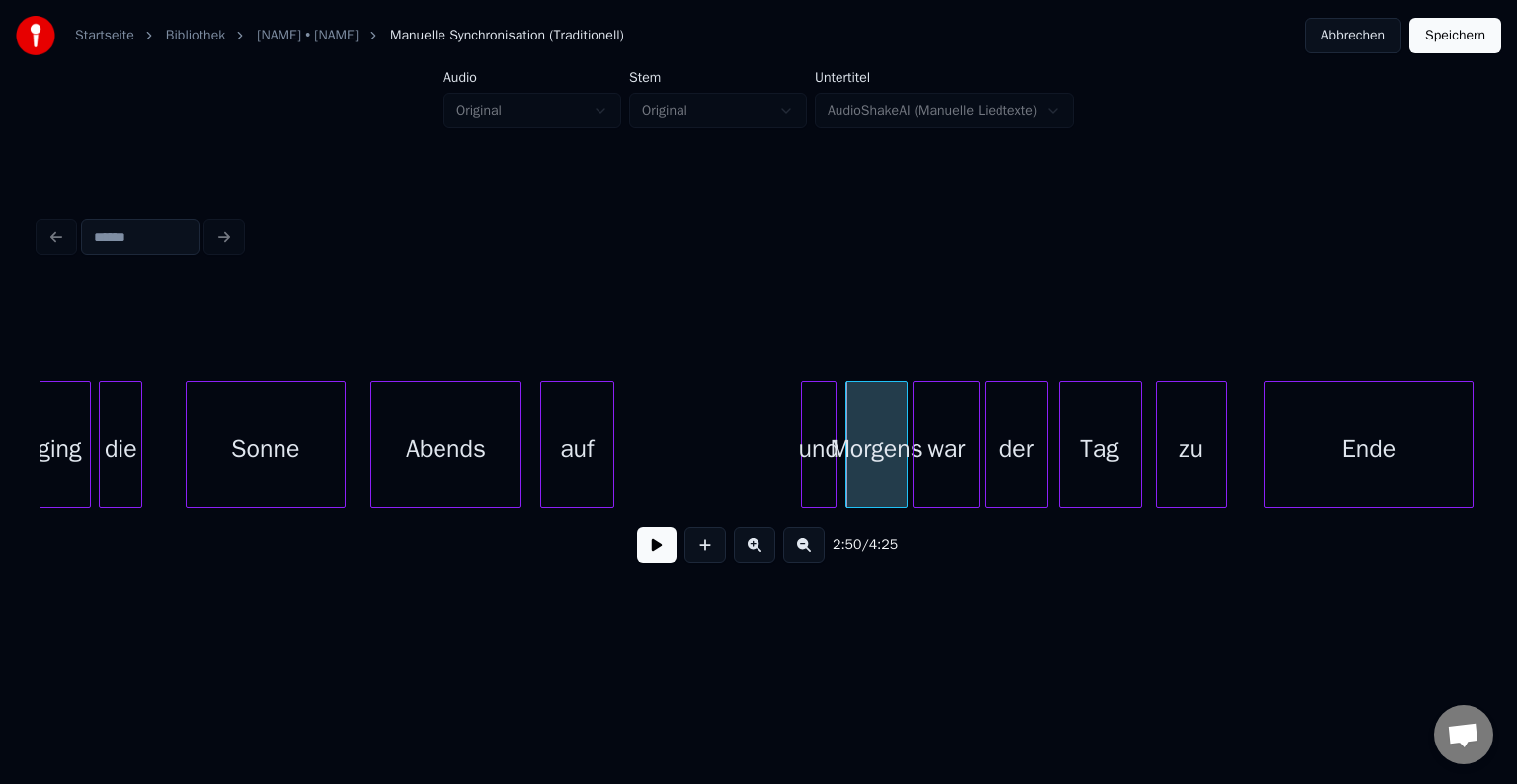 click on "und" at bounding box center (819, 449) 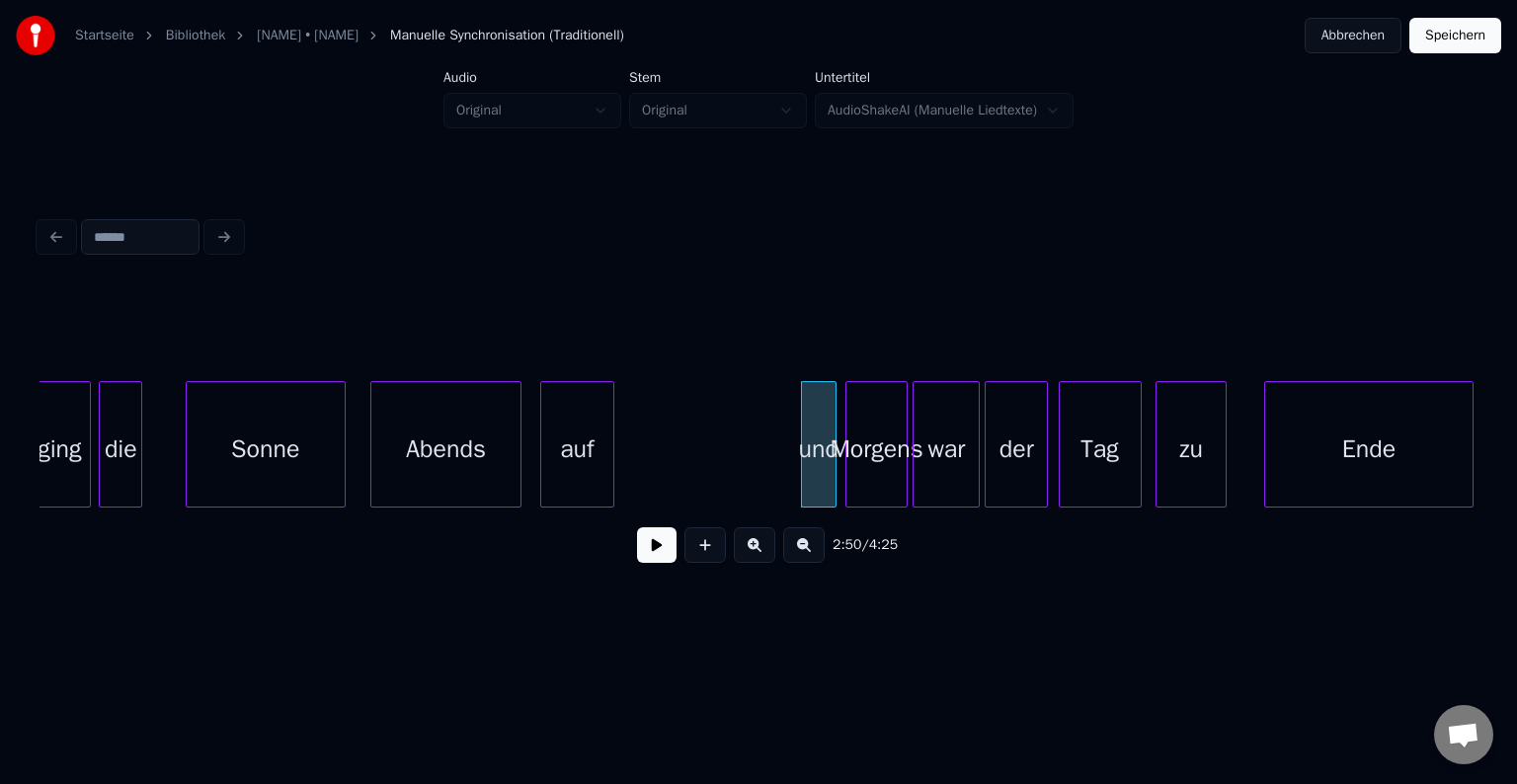 click on "Abends" at bounding box center (446, 449) 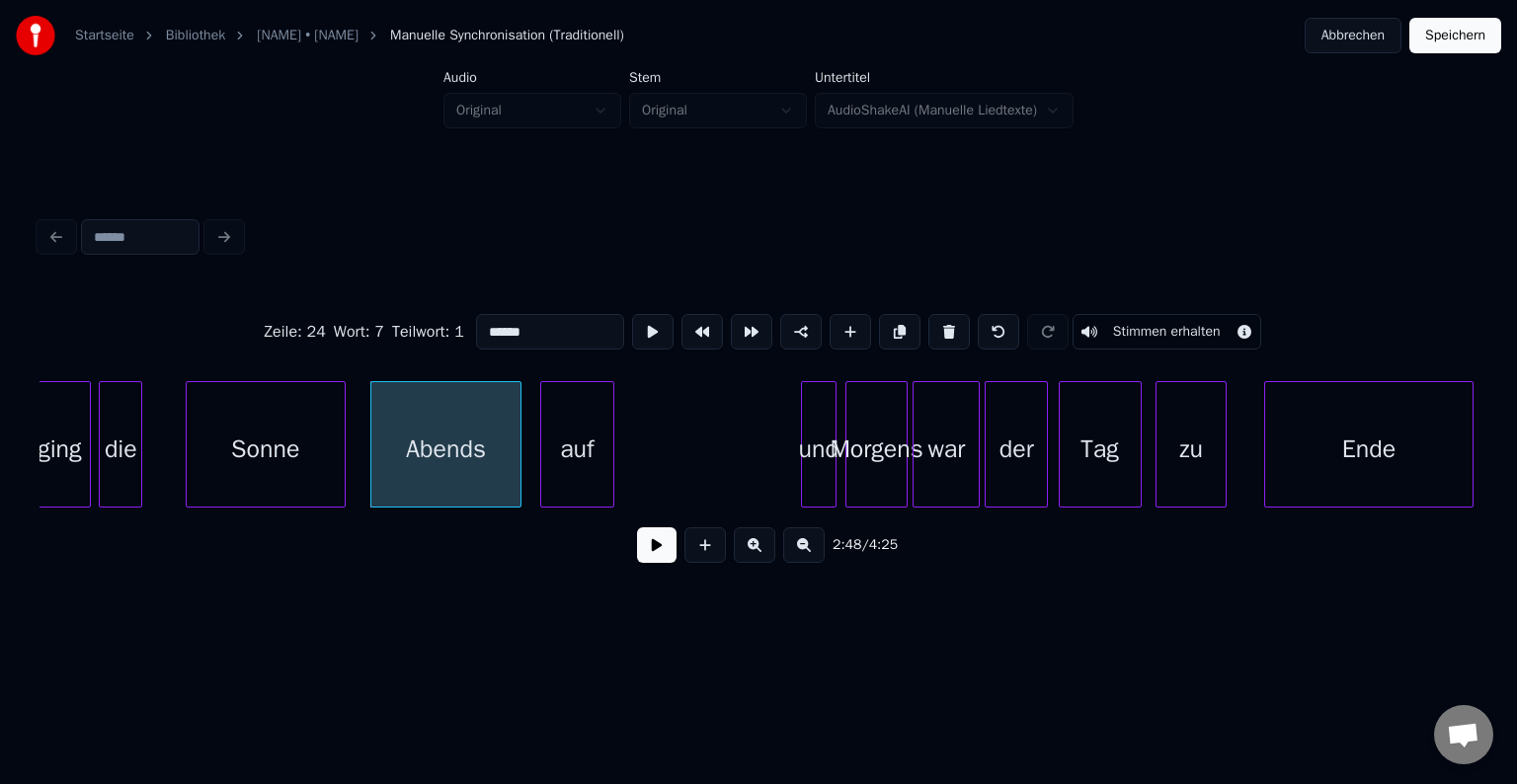 click at bounding box center [657, 545] 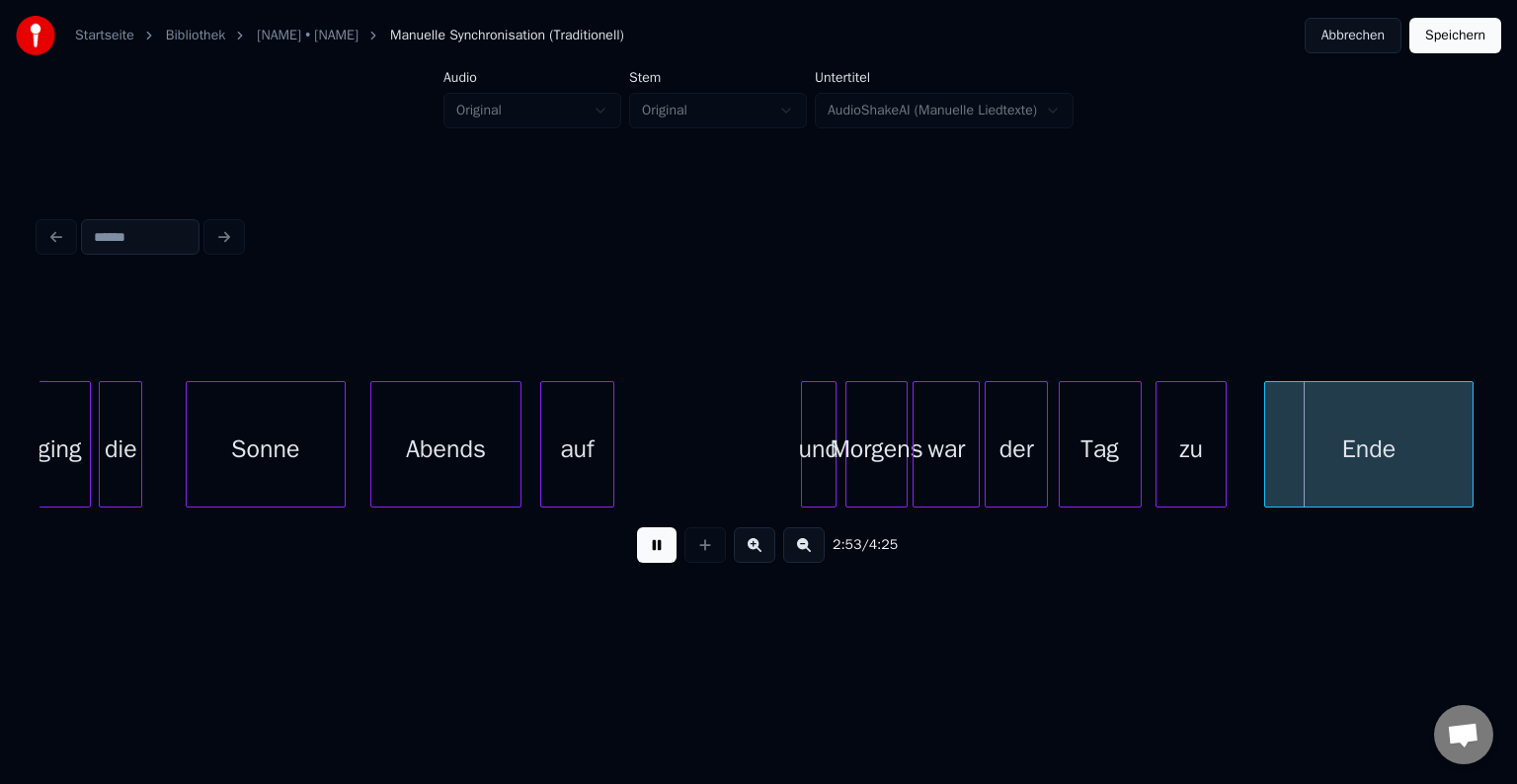 click at bounding box center [657, 545] 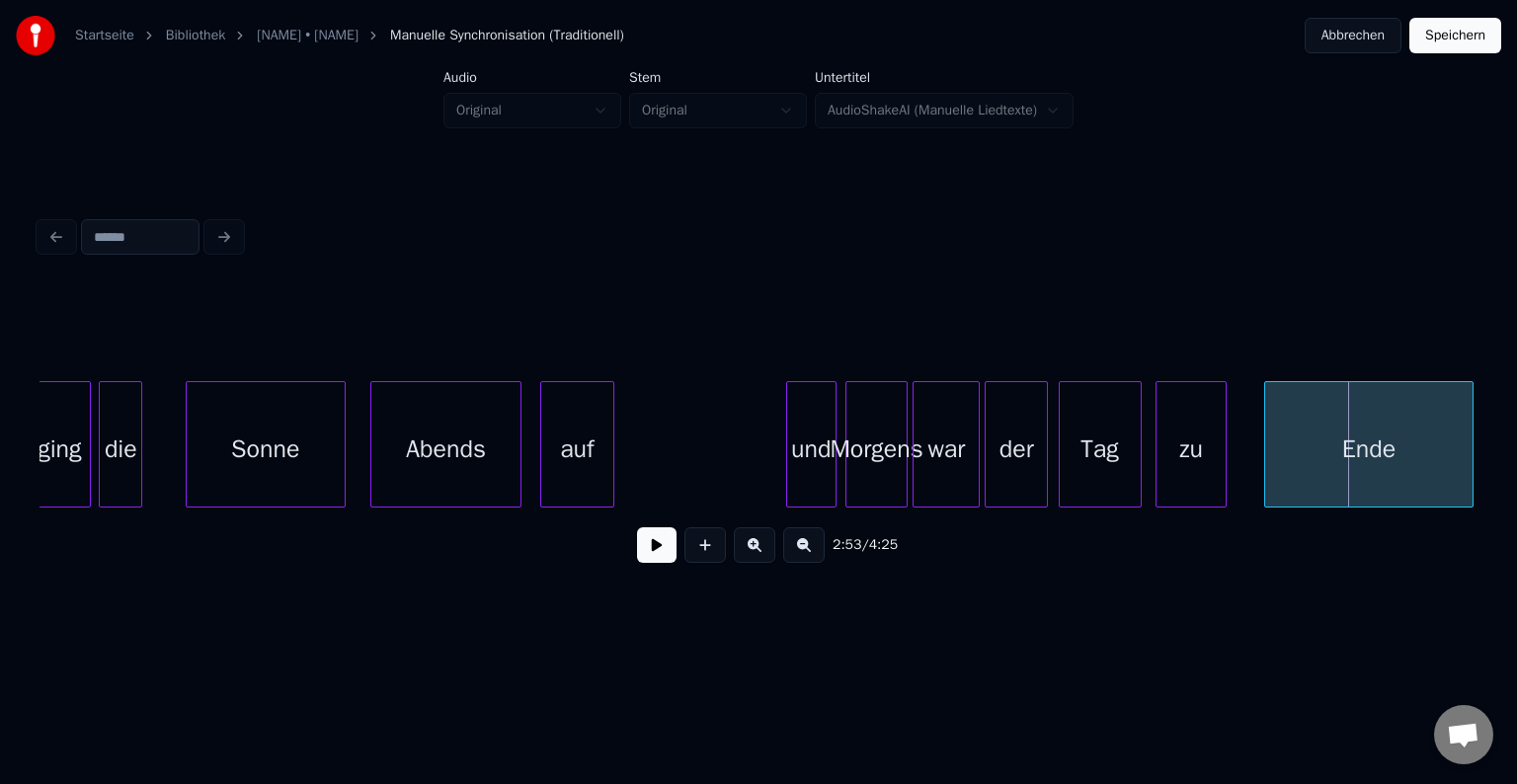 click at bounding box center [790, 444] 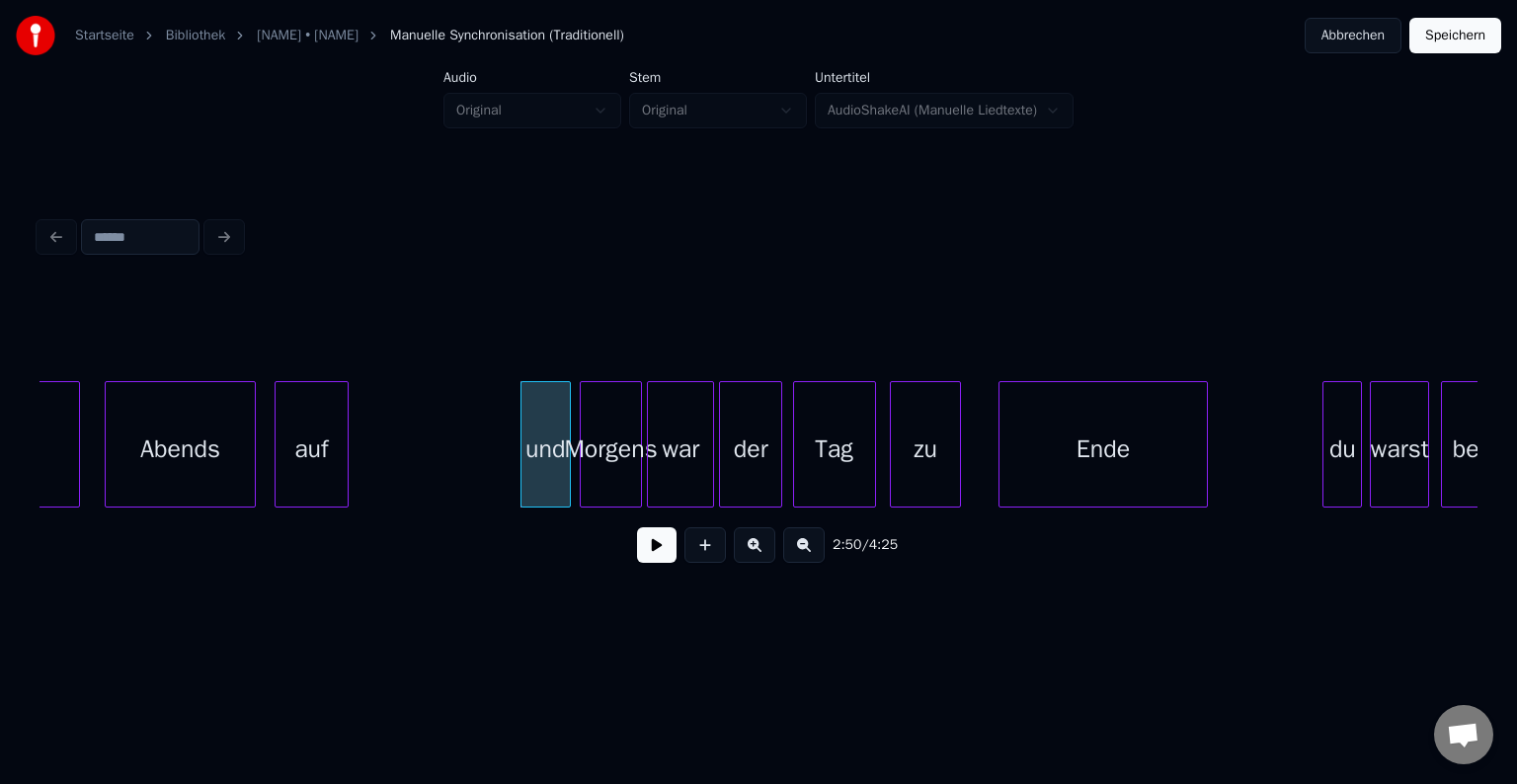 scroll, scrollTop: 0, scrollLeft: 33271, axis: horizontal 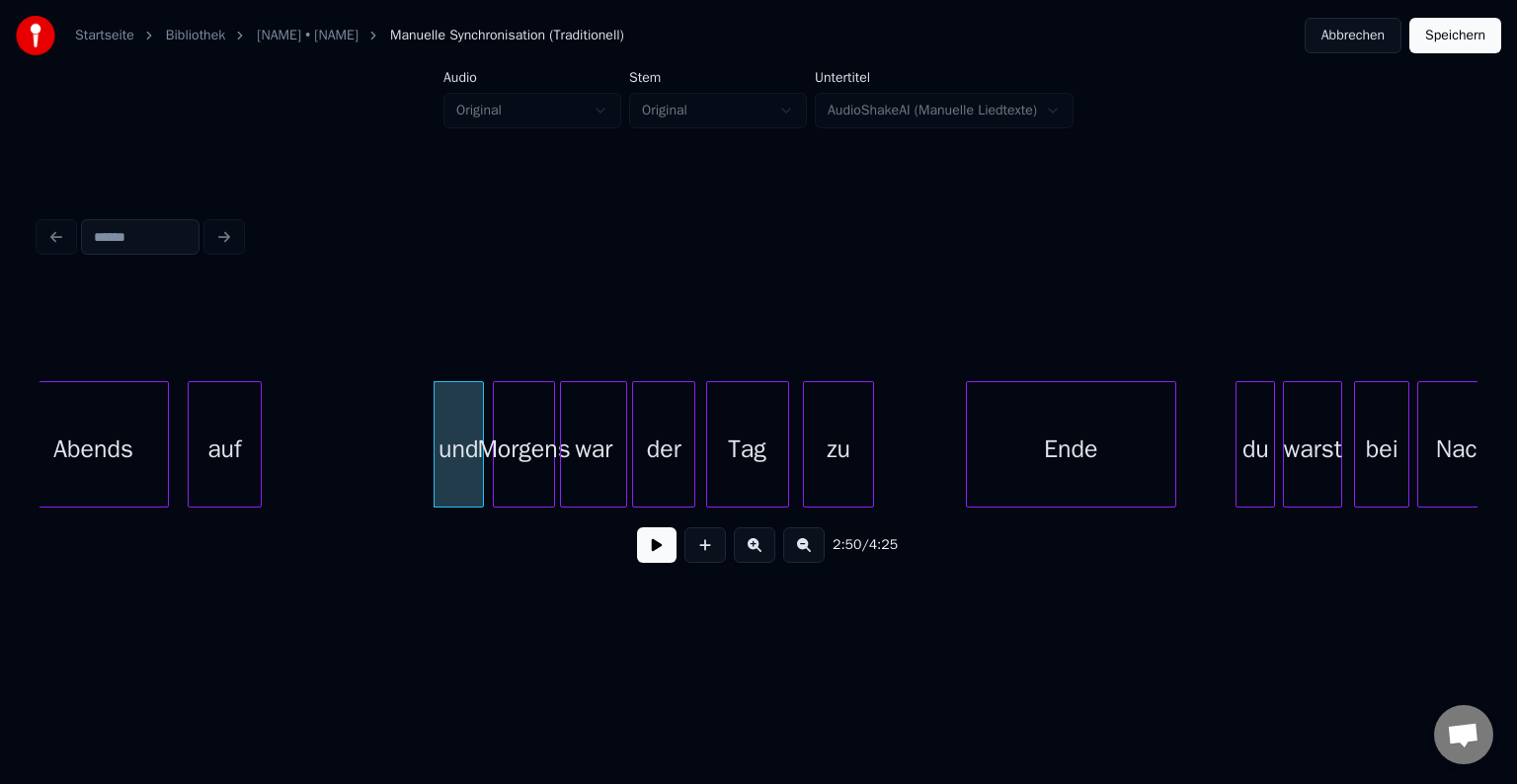 click on "Ende" at bounding box center (1071, 449) 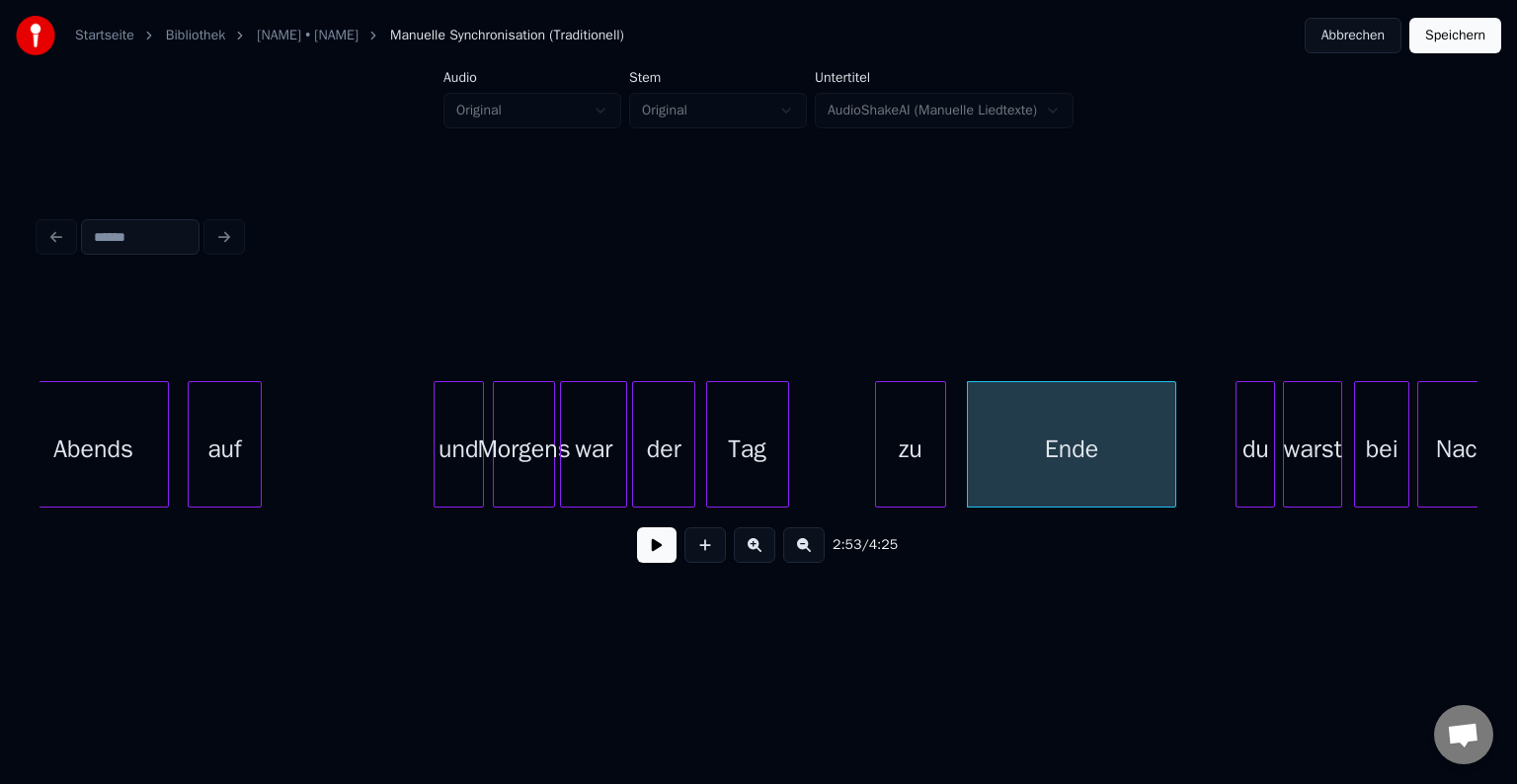 click on "zu" at bounding box center (911, 449) 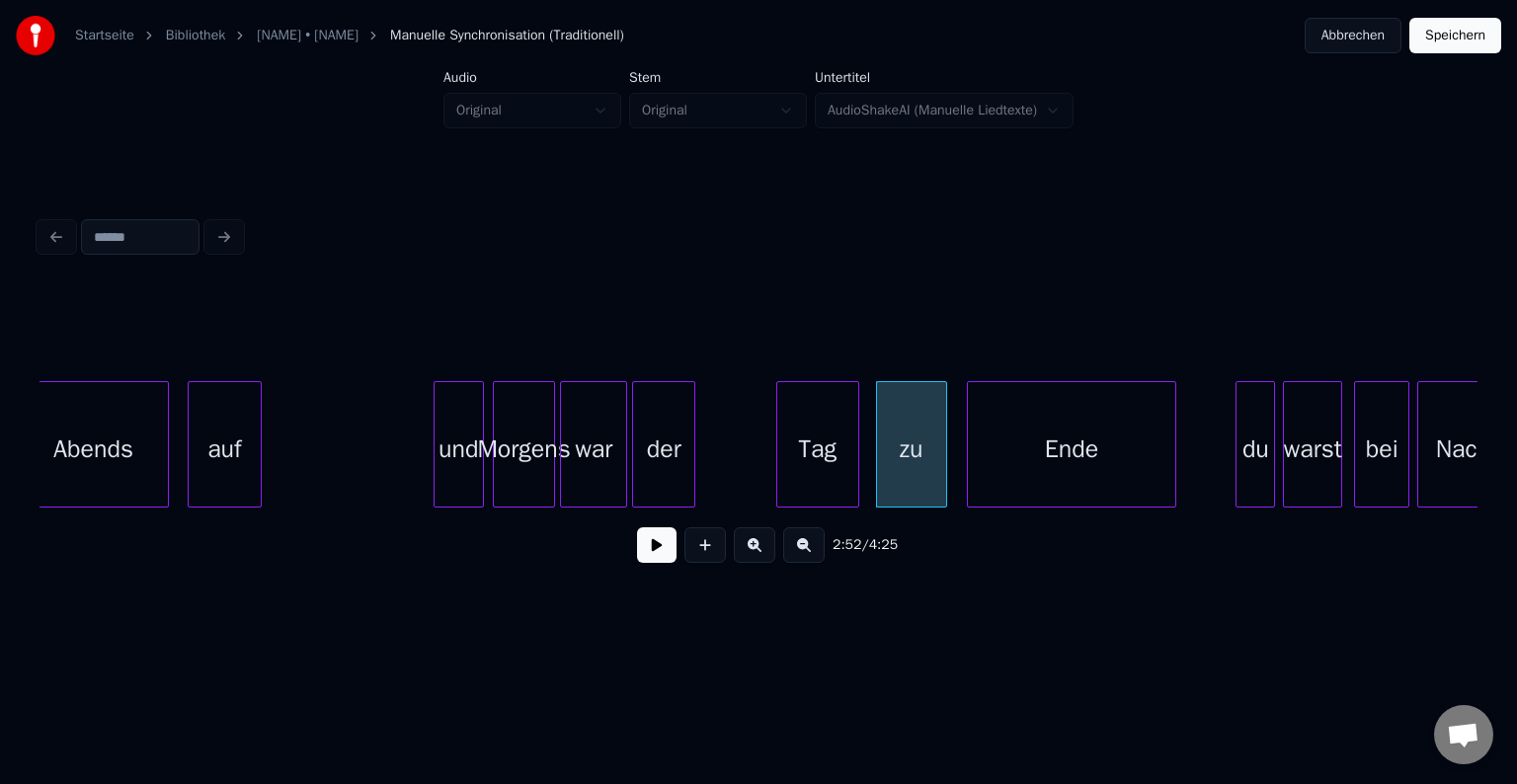 click on "Tag" at bounding box center [818, 449] 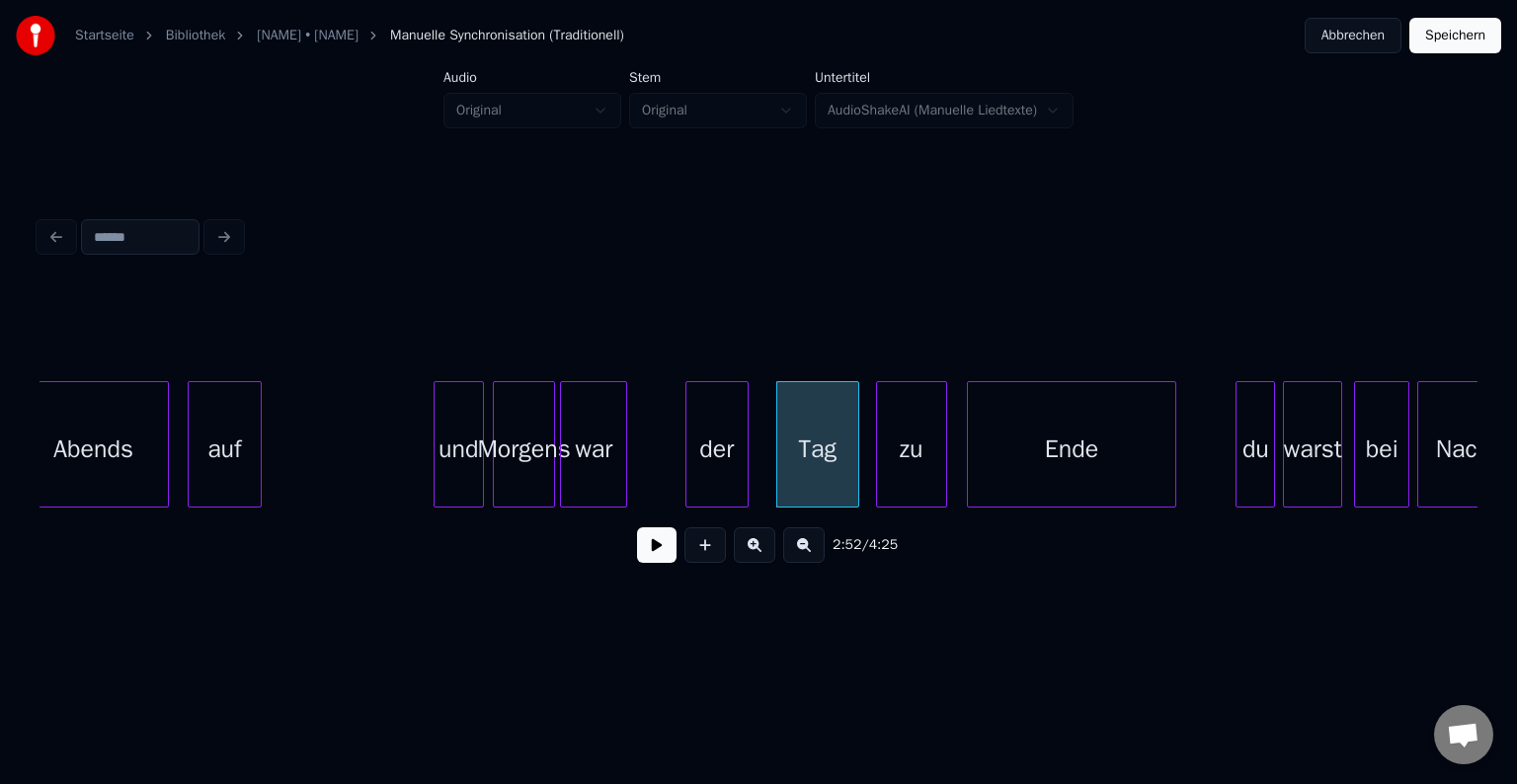 click on "der" at bounding box center [717, 449] 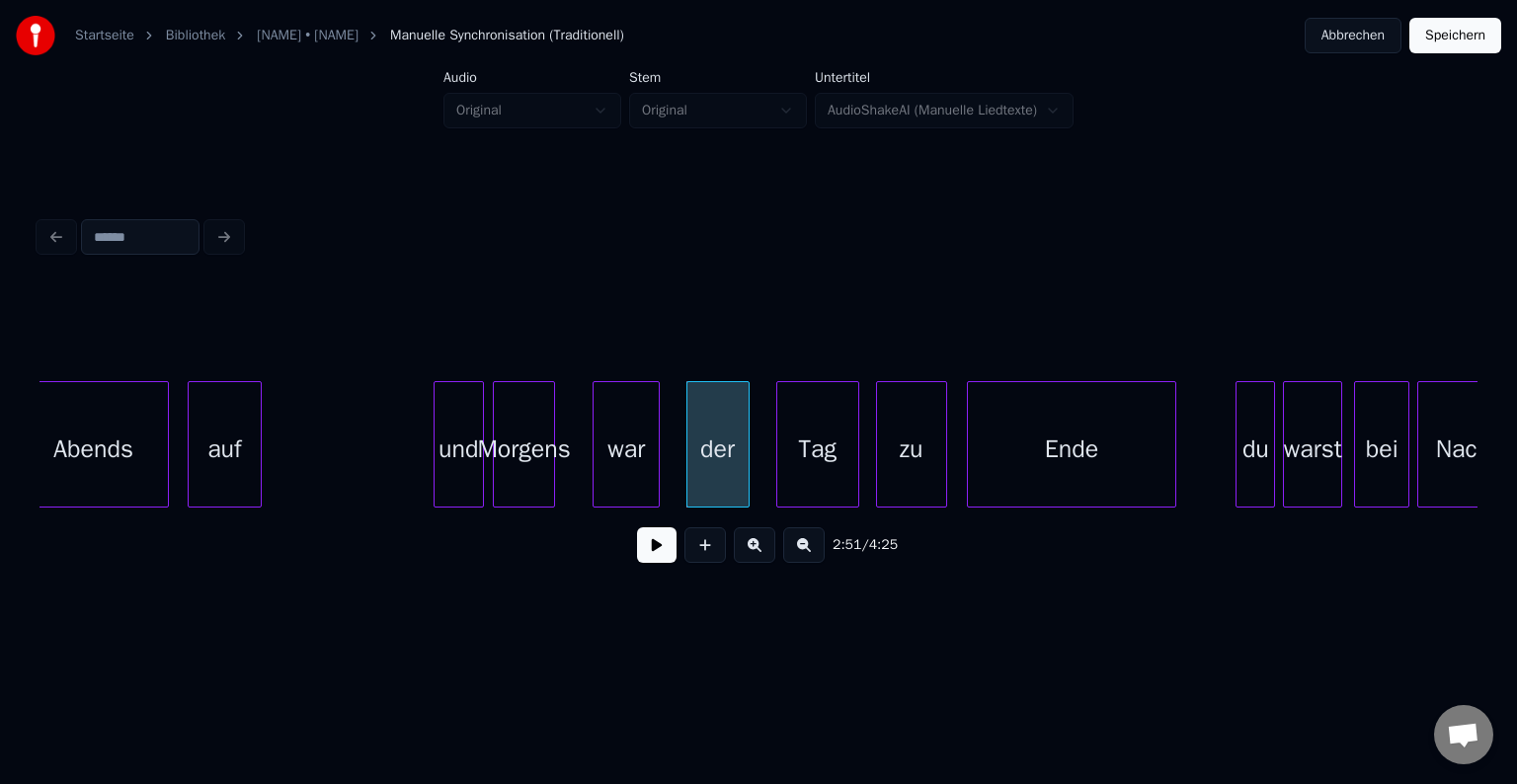 click on "war" at bounding box center (626, 449) 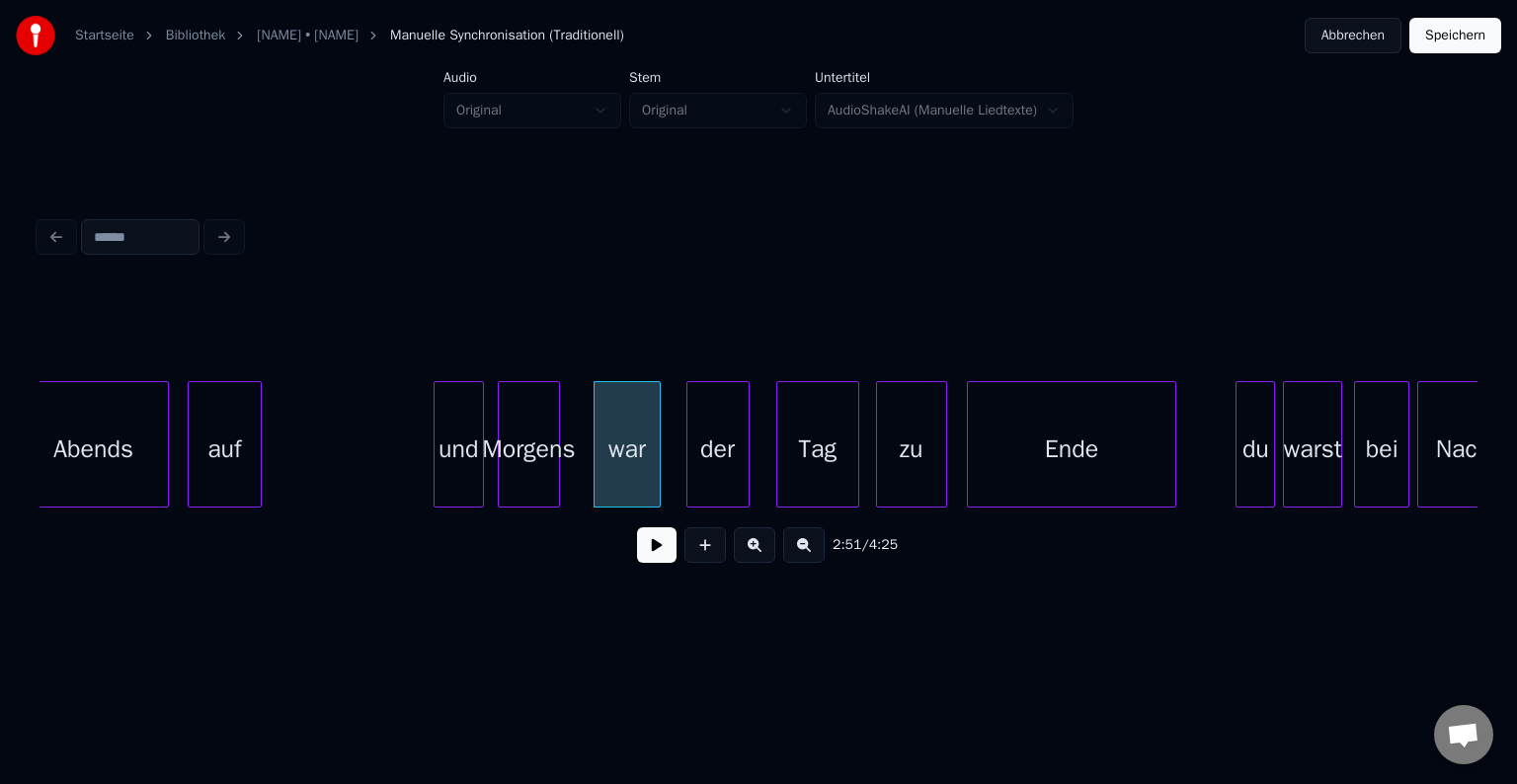 click on "Morgens" at bounding box center (528, 449) 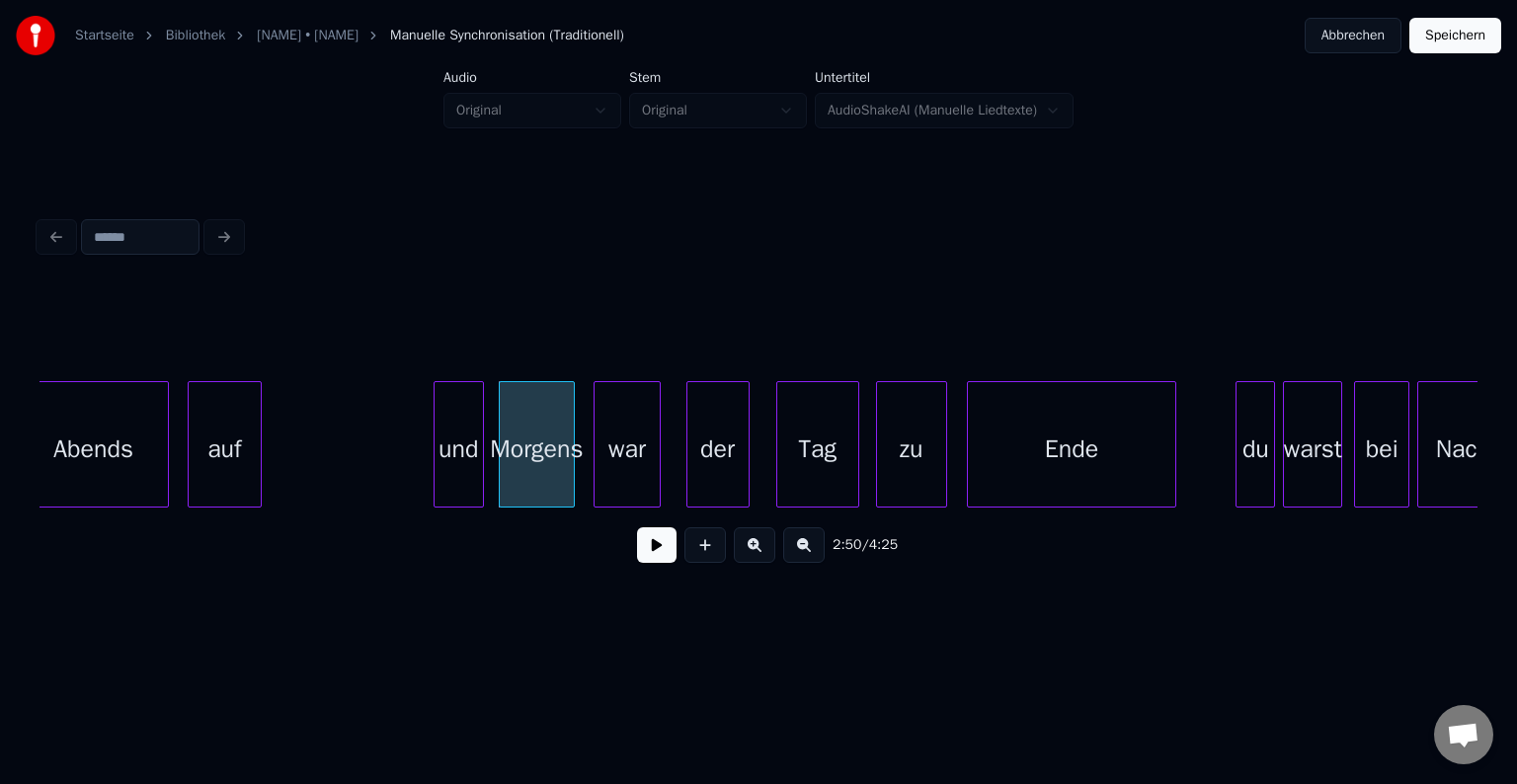 click at bounding box center (571, 444) 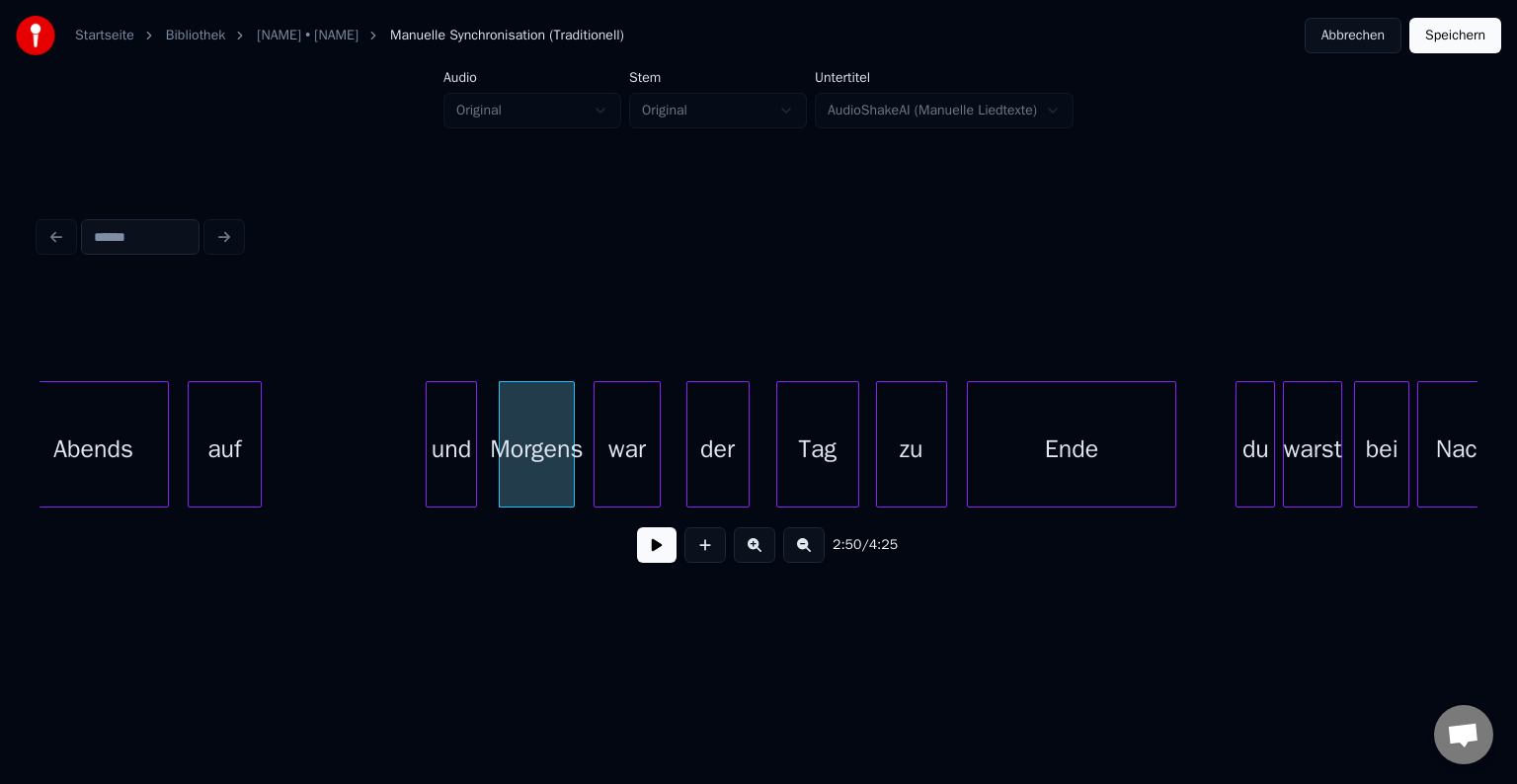 click on "und" at bounding box center [450, 449] 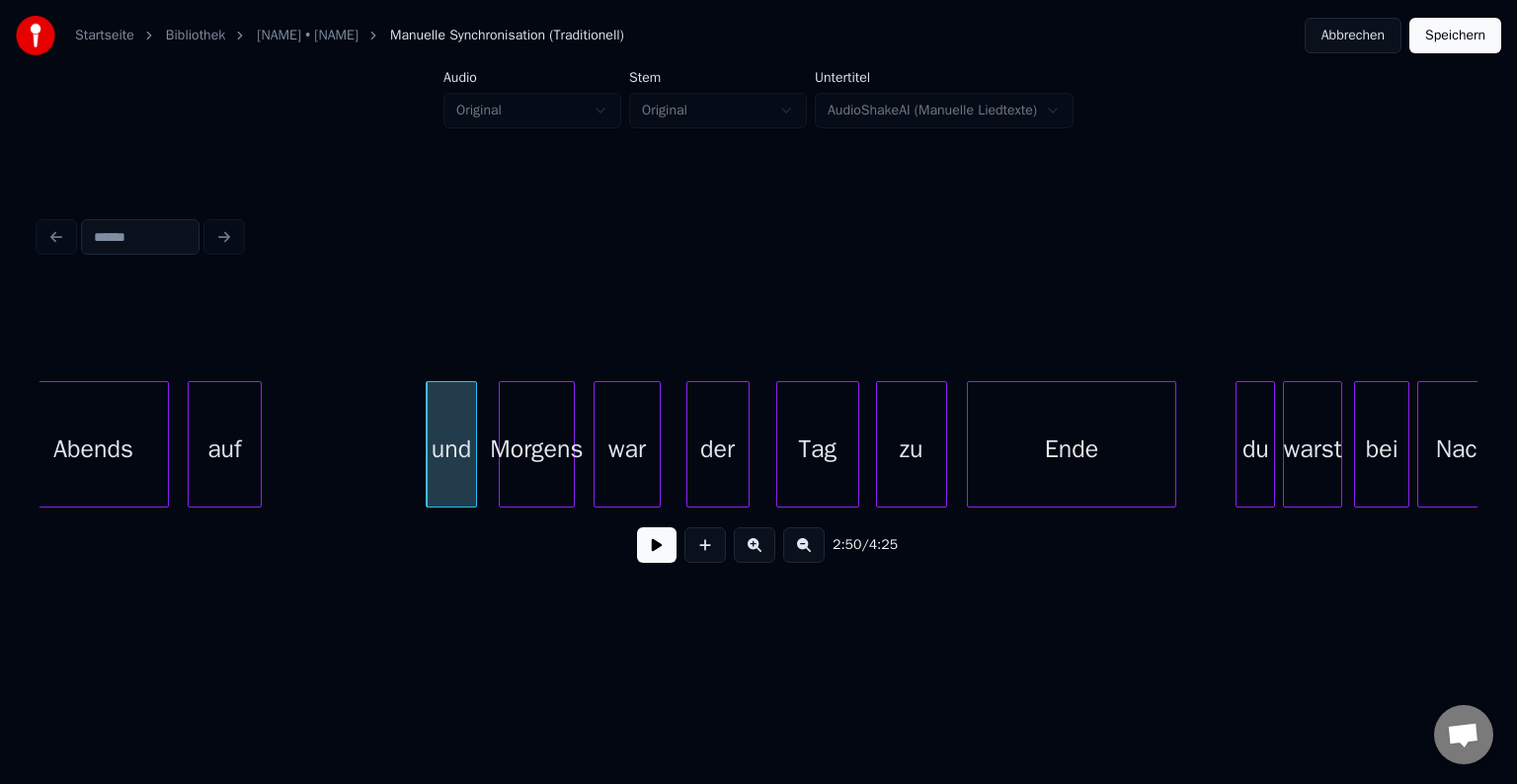 click on "Abends auf und Morgens war der Tag zu Ende du warst bei Nacht" at bounding box center (-7059, 444) 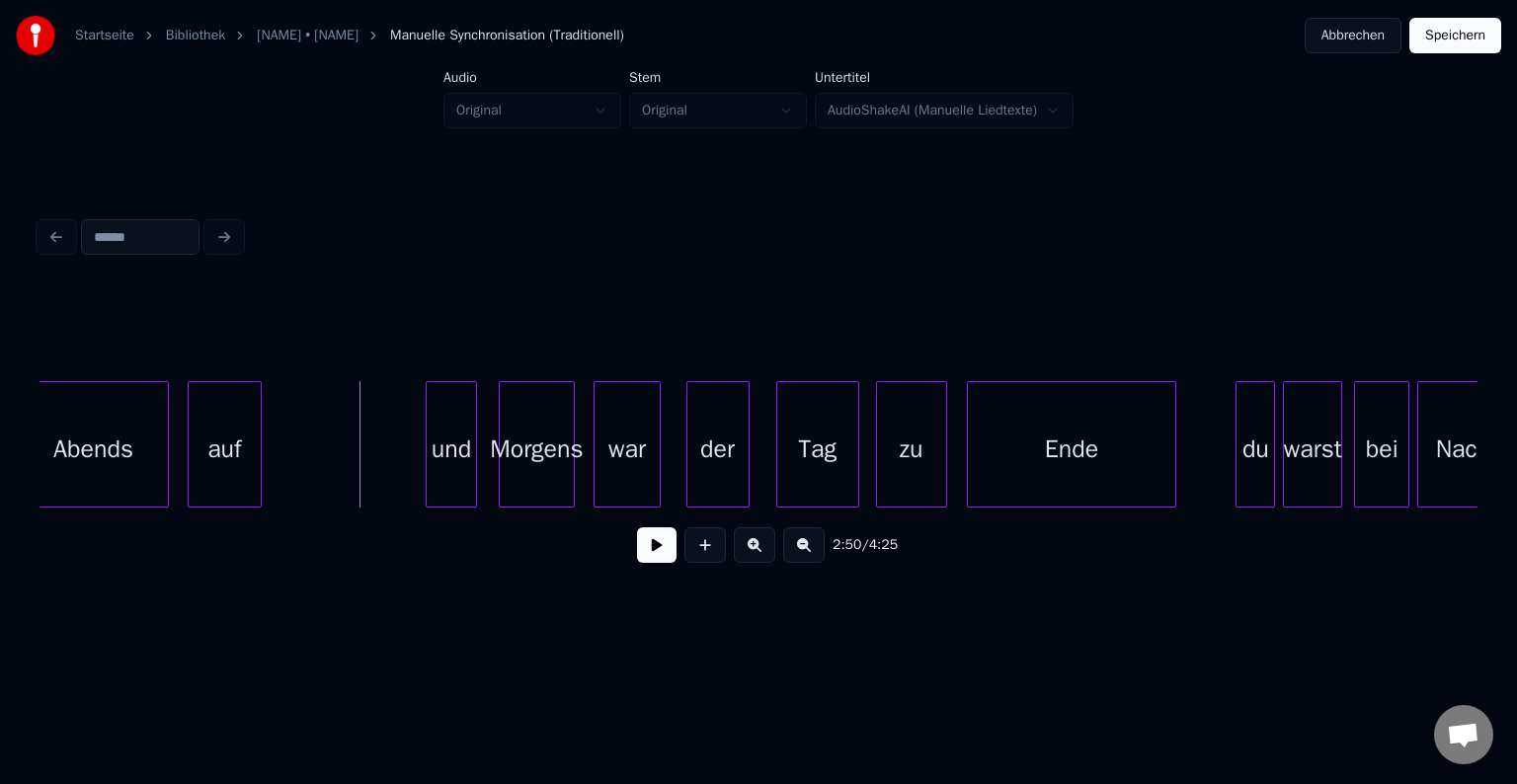 click at bounding box center [657, 545] 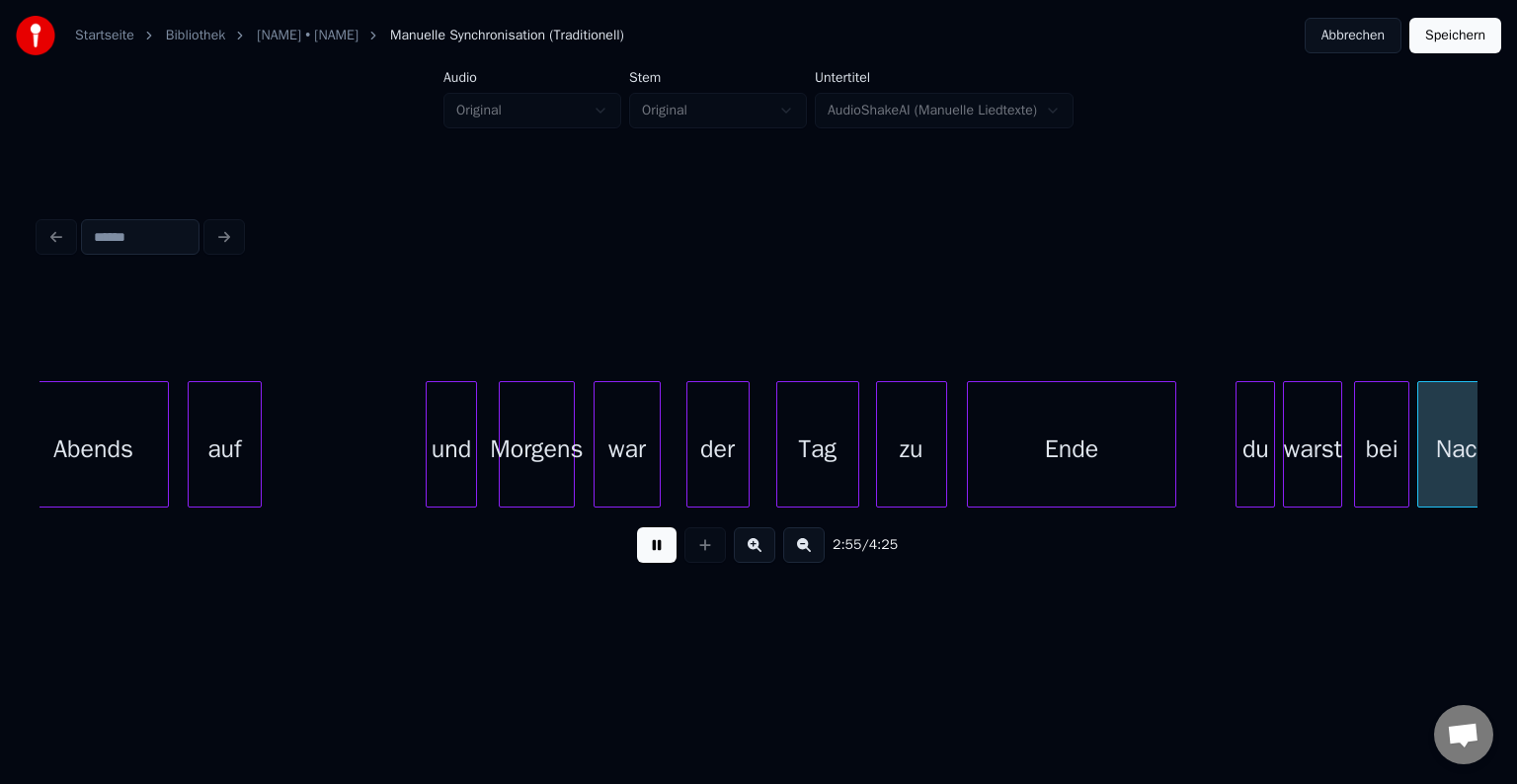 scroll, scrollTop: 0, scrollLeft: 34709, axis: horizontal 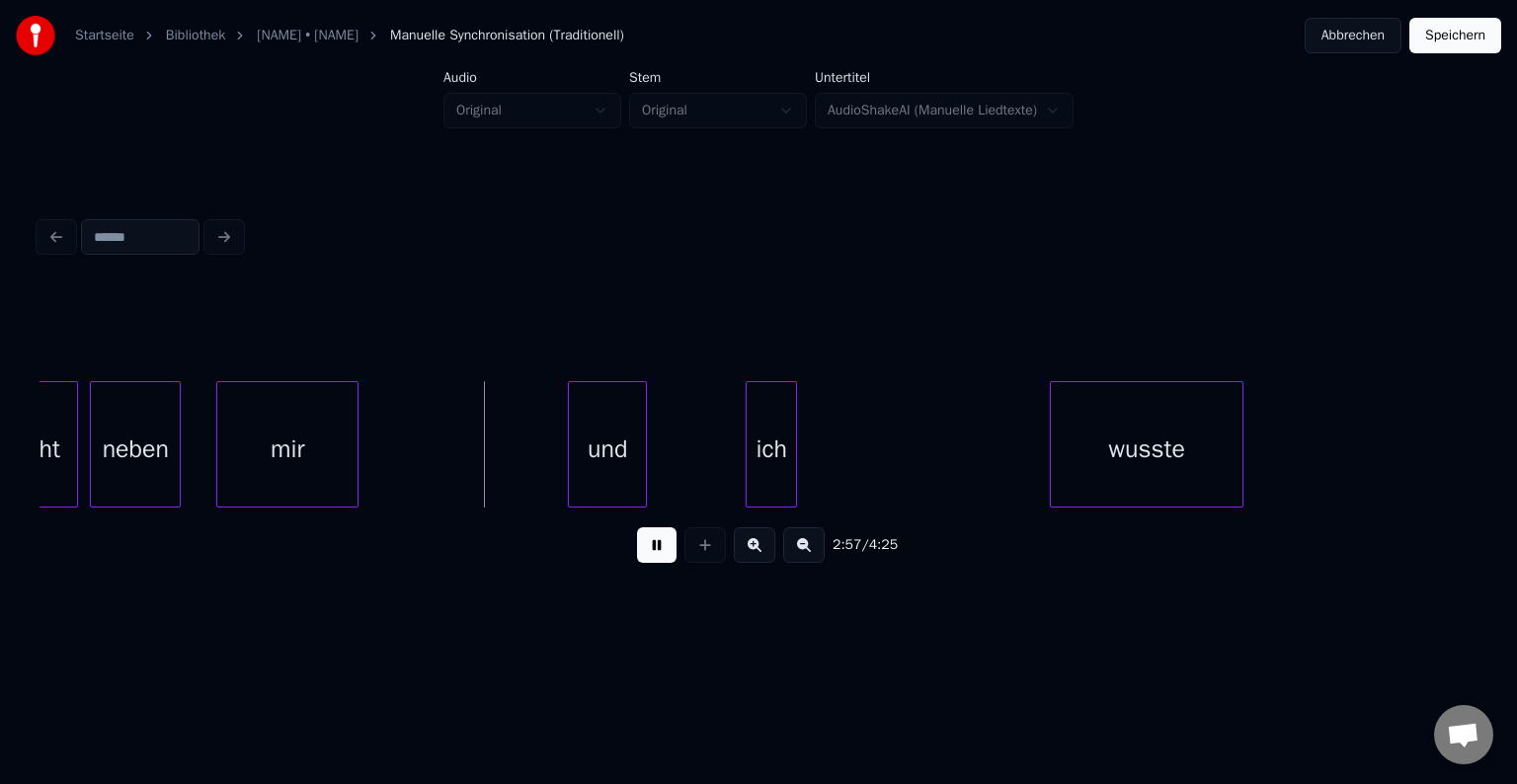click at bounding box center [657, 545] 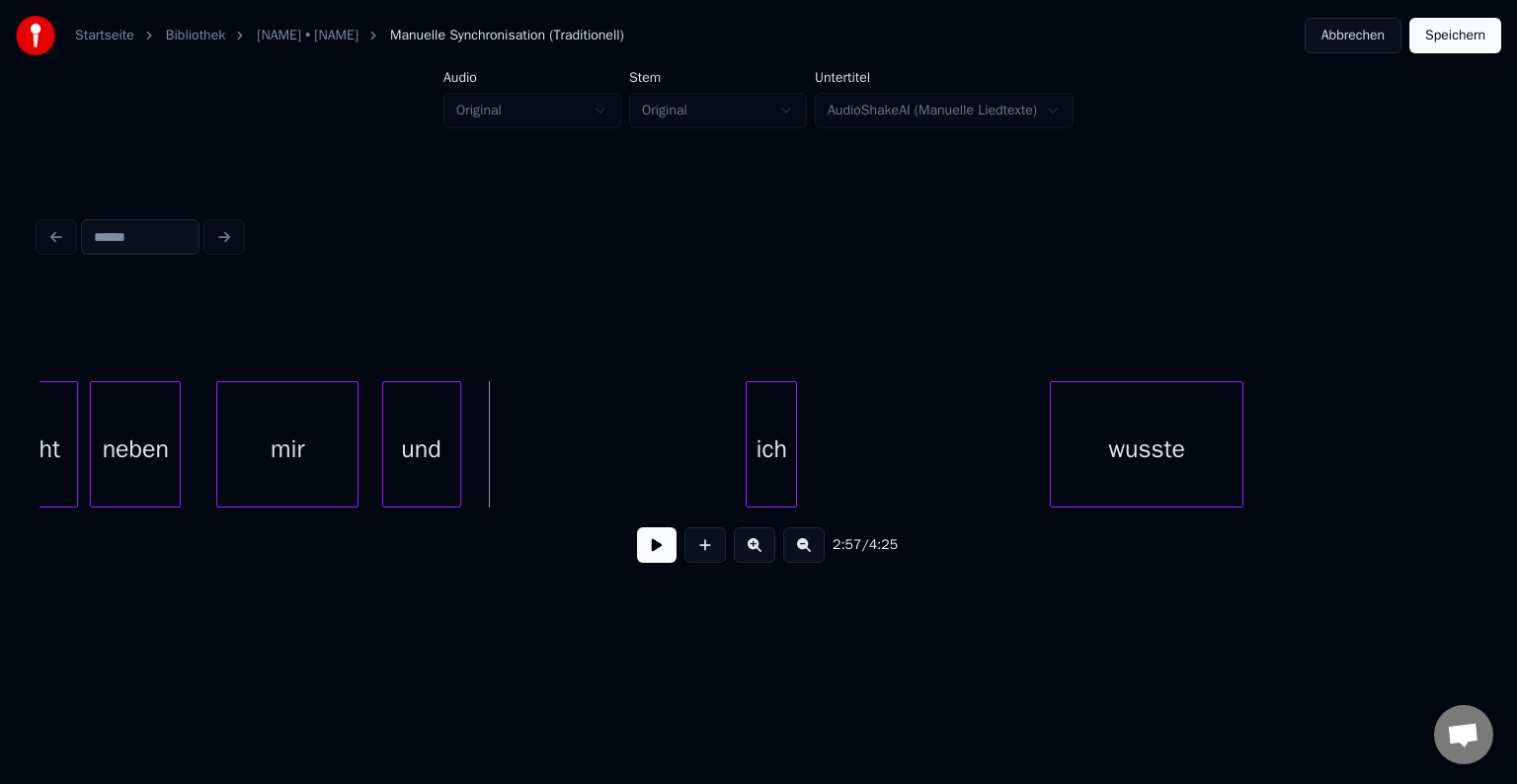 click on "und" at bounding box center [422, 449] 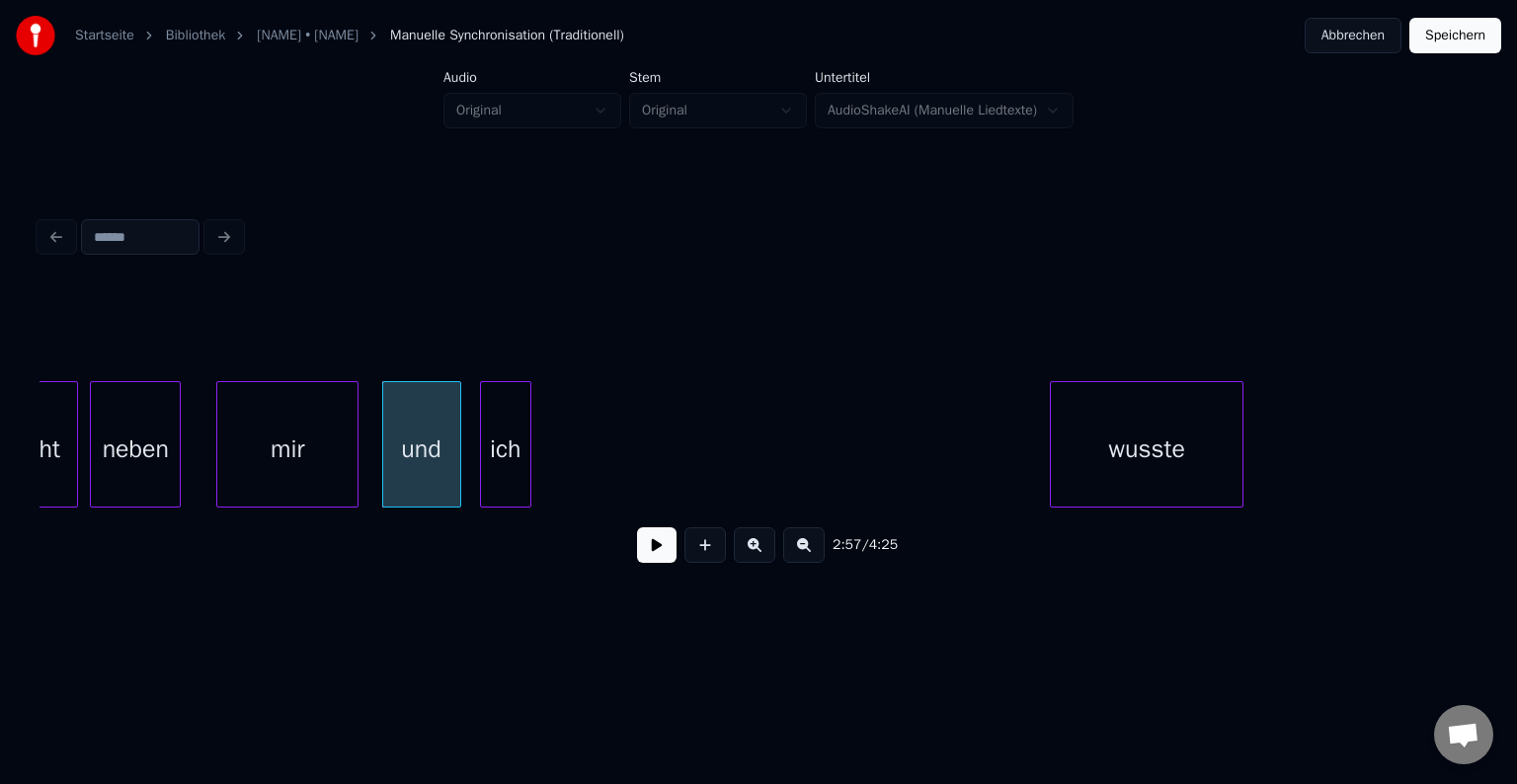 click on "ich" at bounding box center [506, 449] 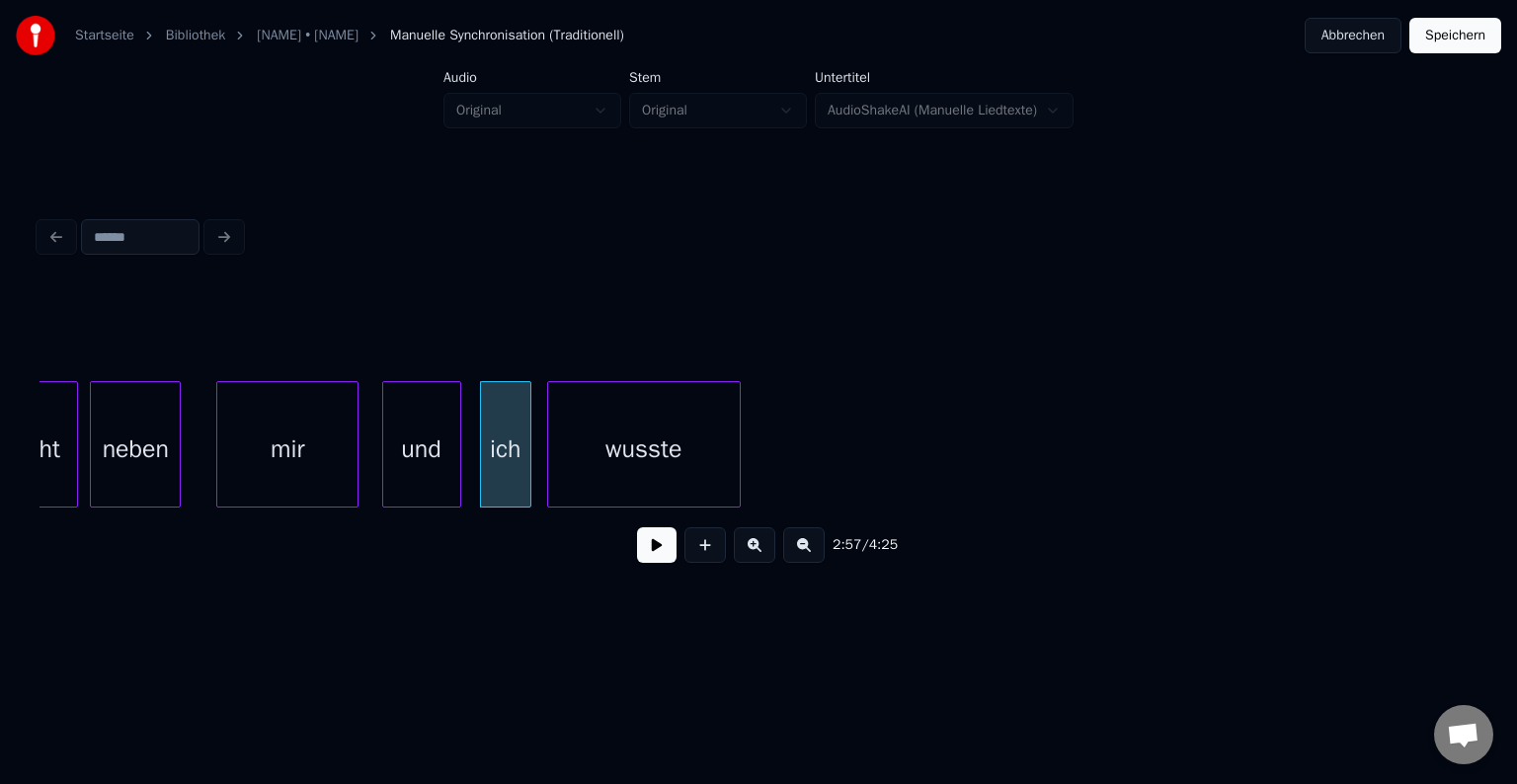 click on "wusste" at bounding box center [644, 449] 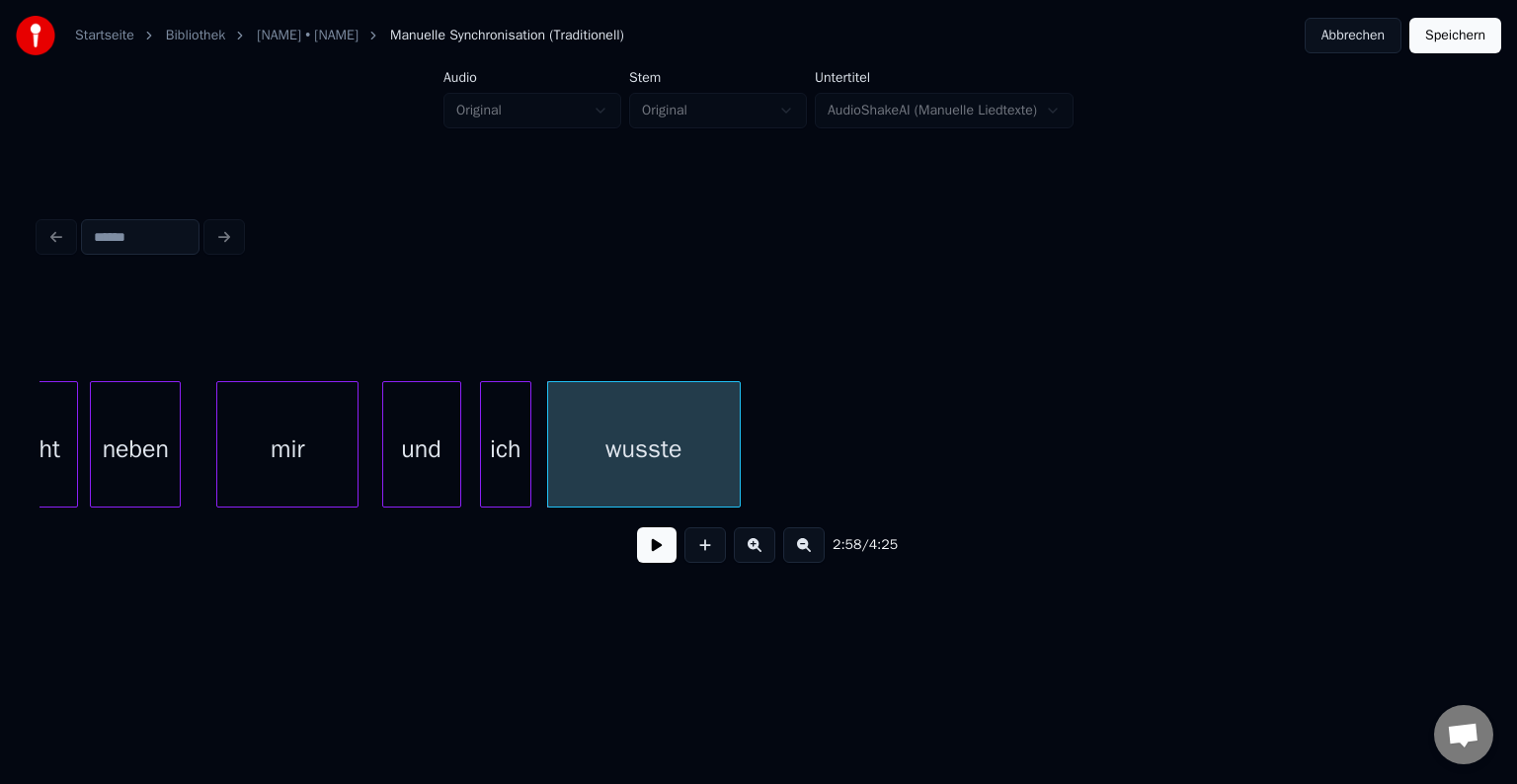 click on "mir" at bounding box center [287, 449] 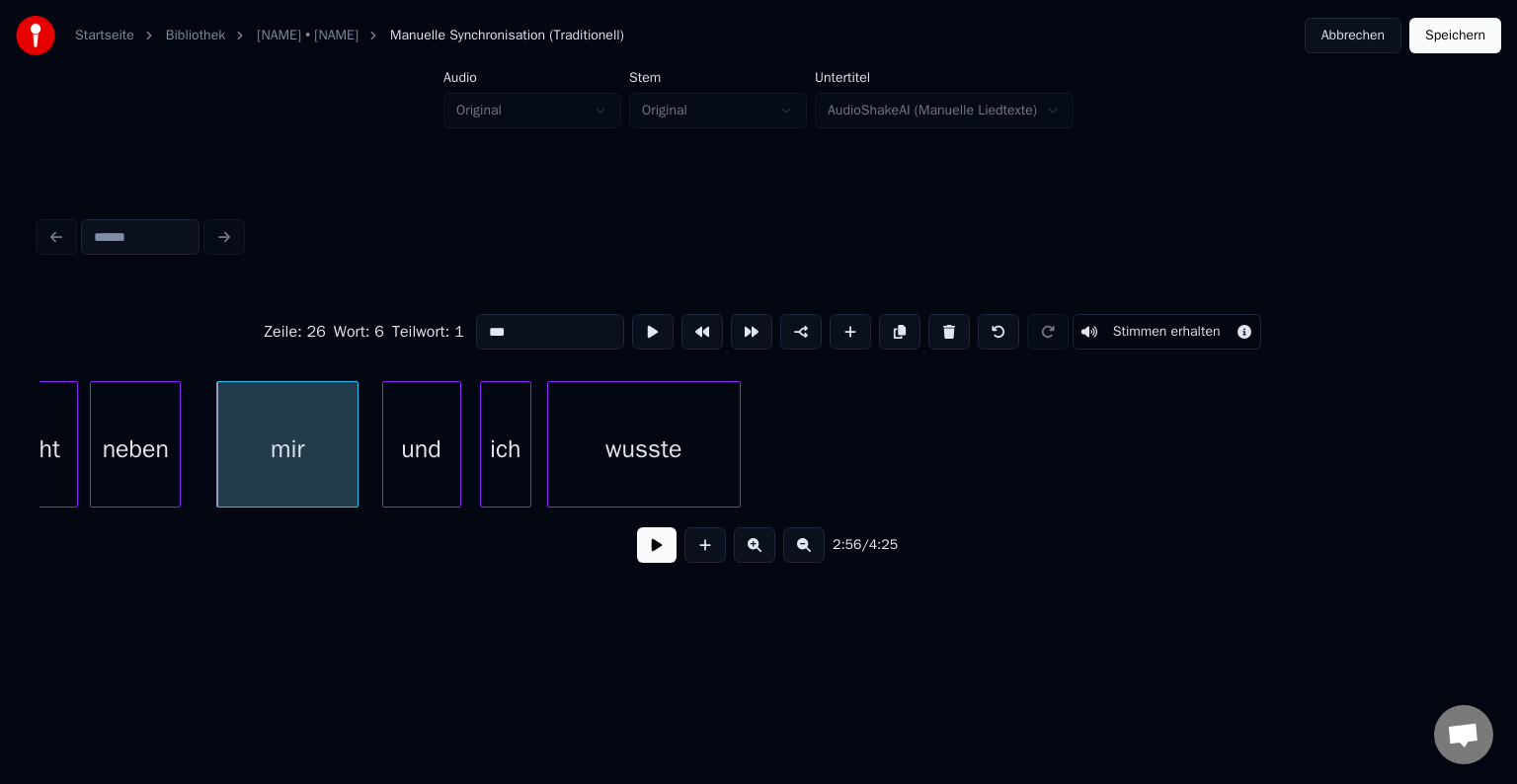 click at bounding box center (657, 545) 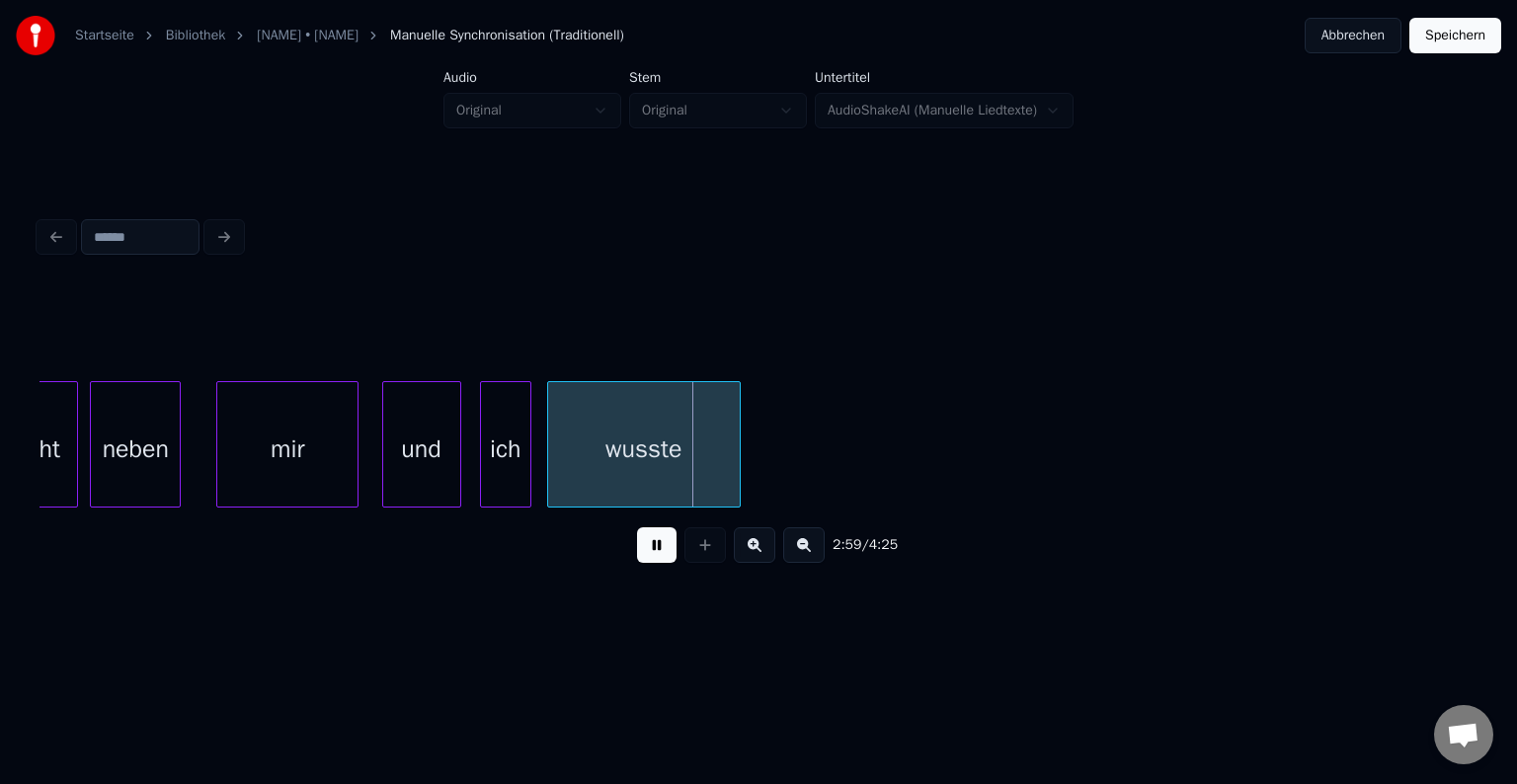 click at bounding box center [657, 545] 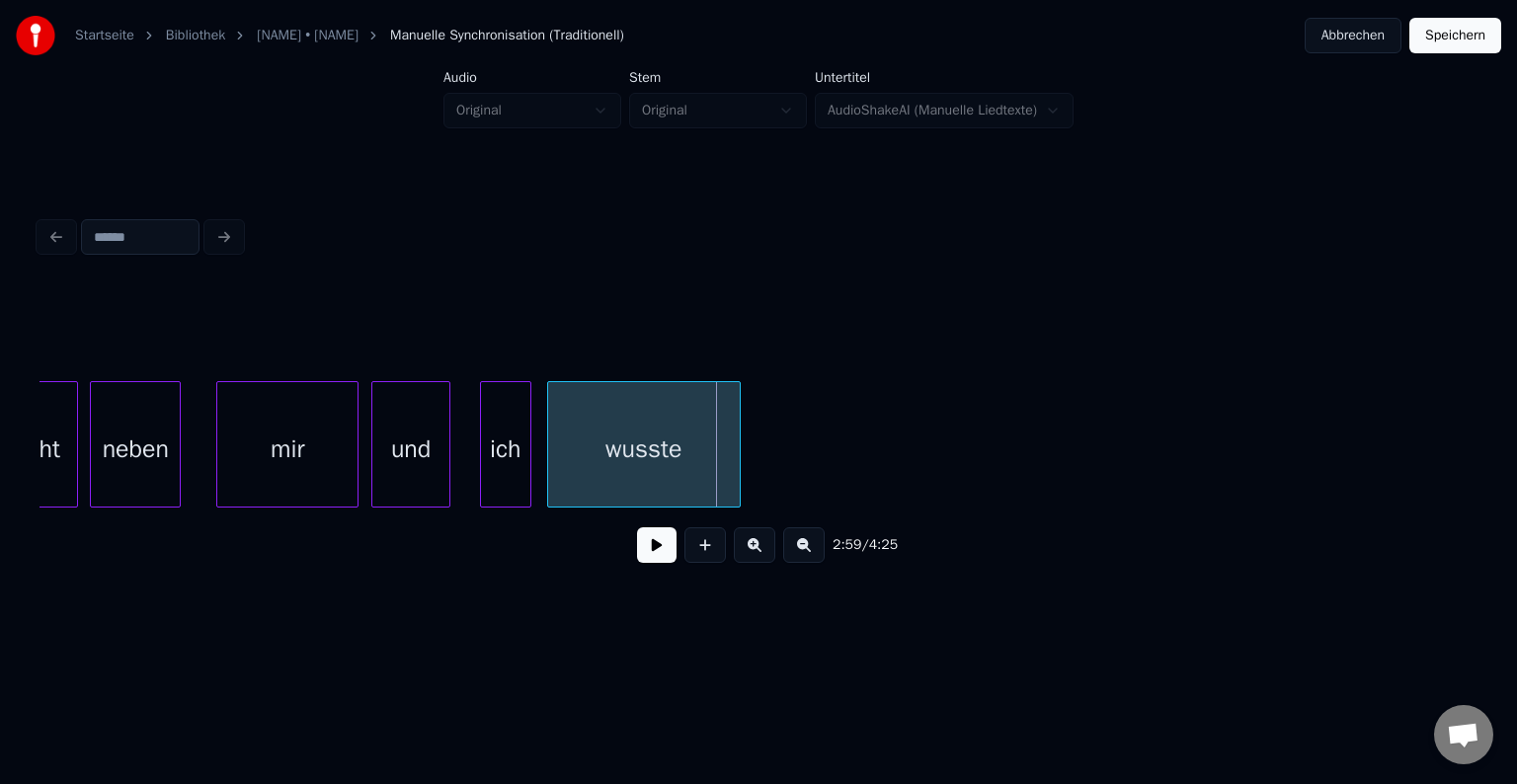 click on "und" at bounding box center (411, 449) 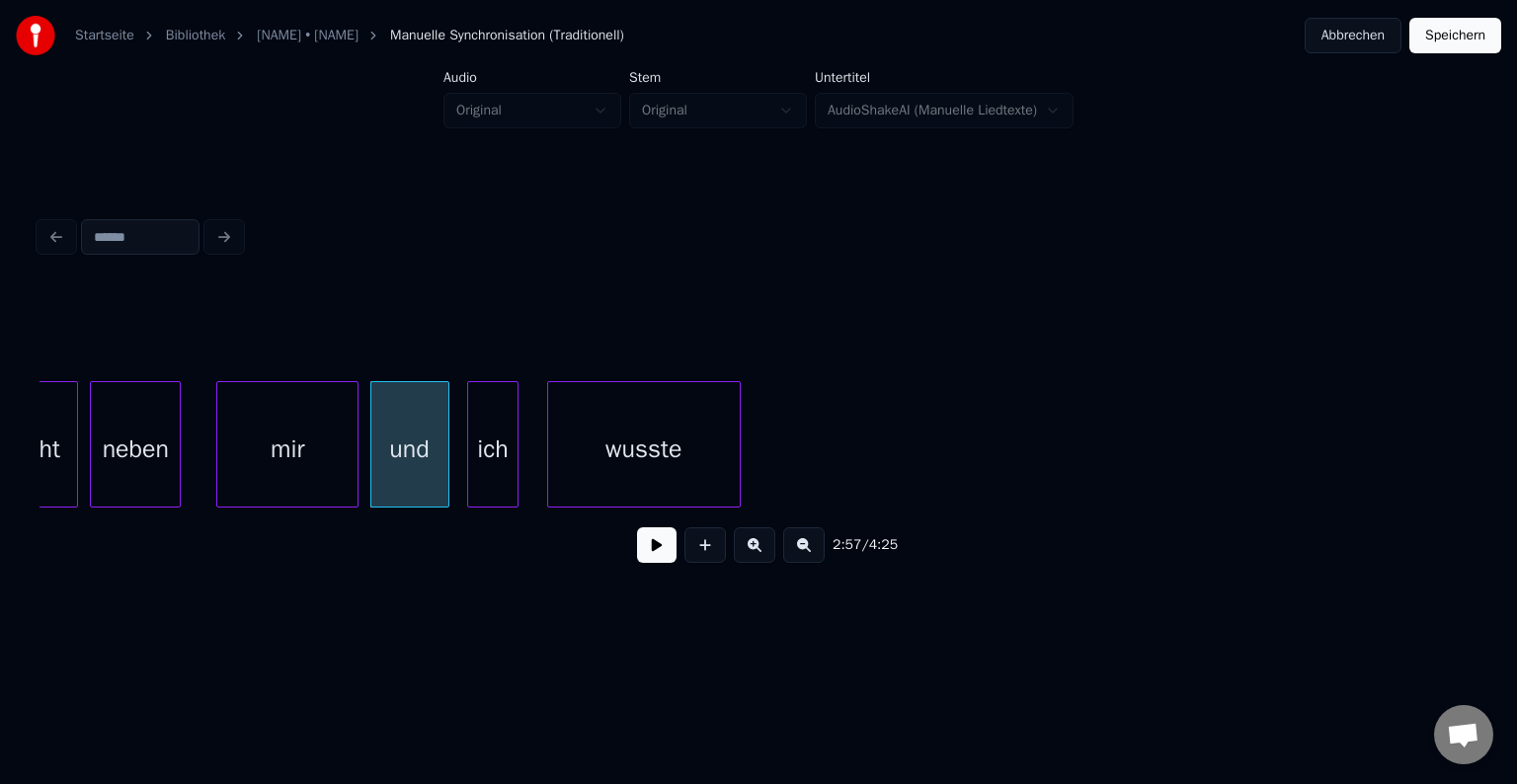 click on "ich" at bounding box center [493, 449] 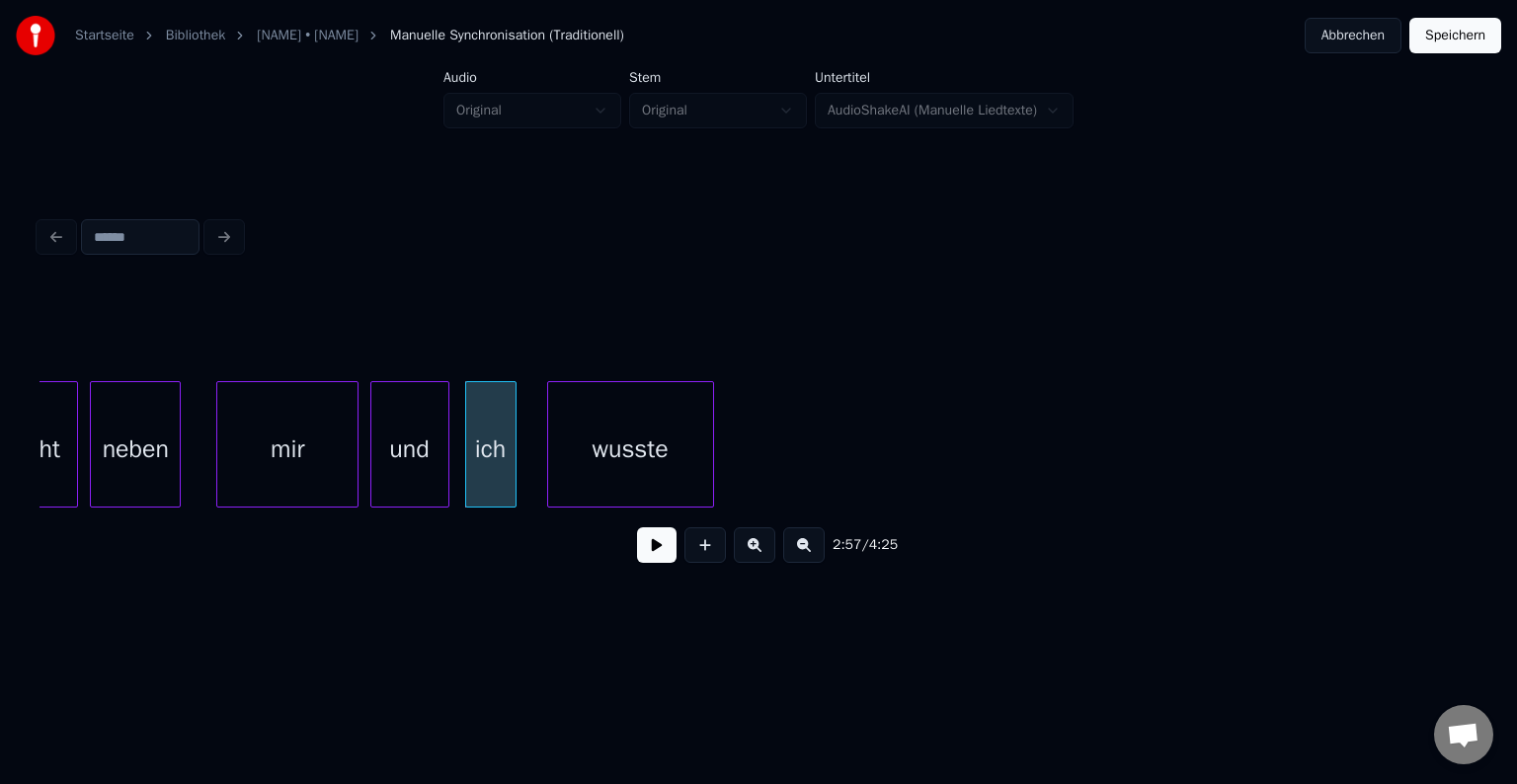 click at bounding box center [710, 444] 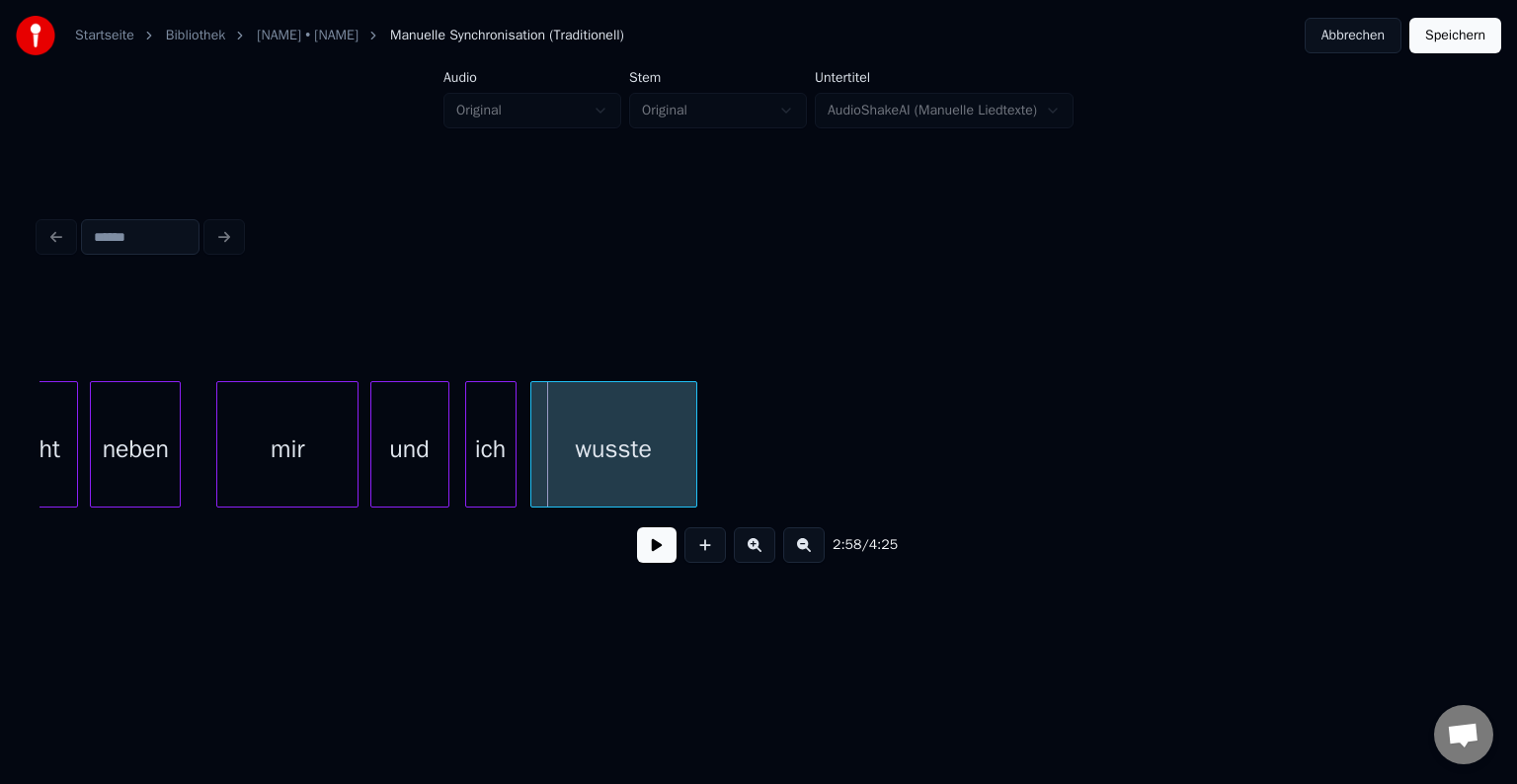 click on "wusste" at bounding box center (613, 449) 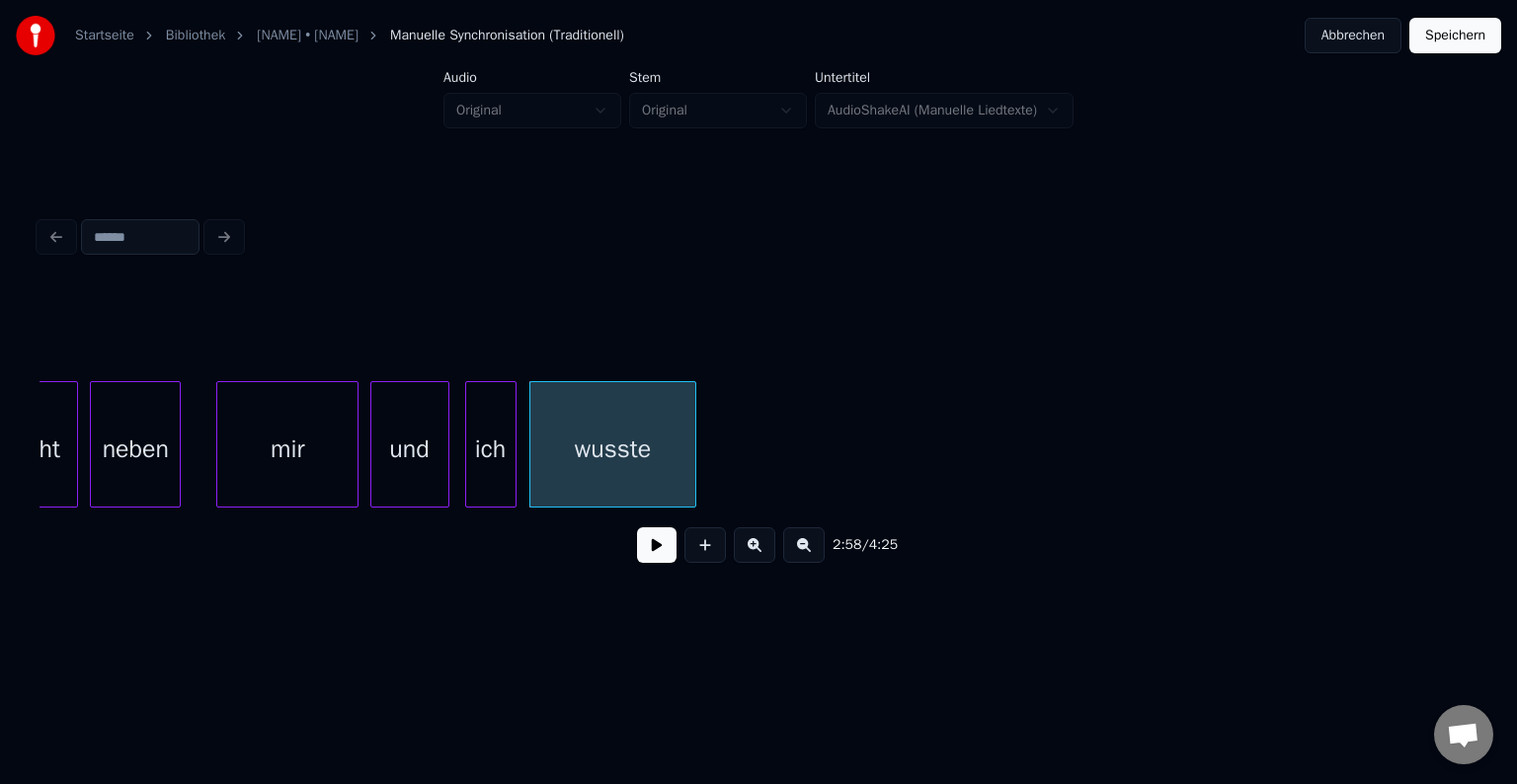 click on "neben" at bounding box center (135, 449) 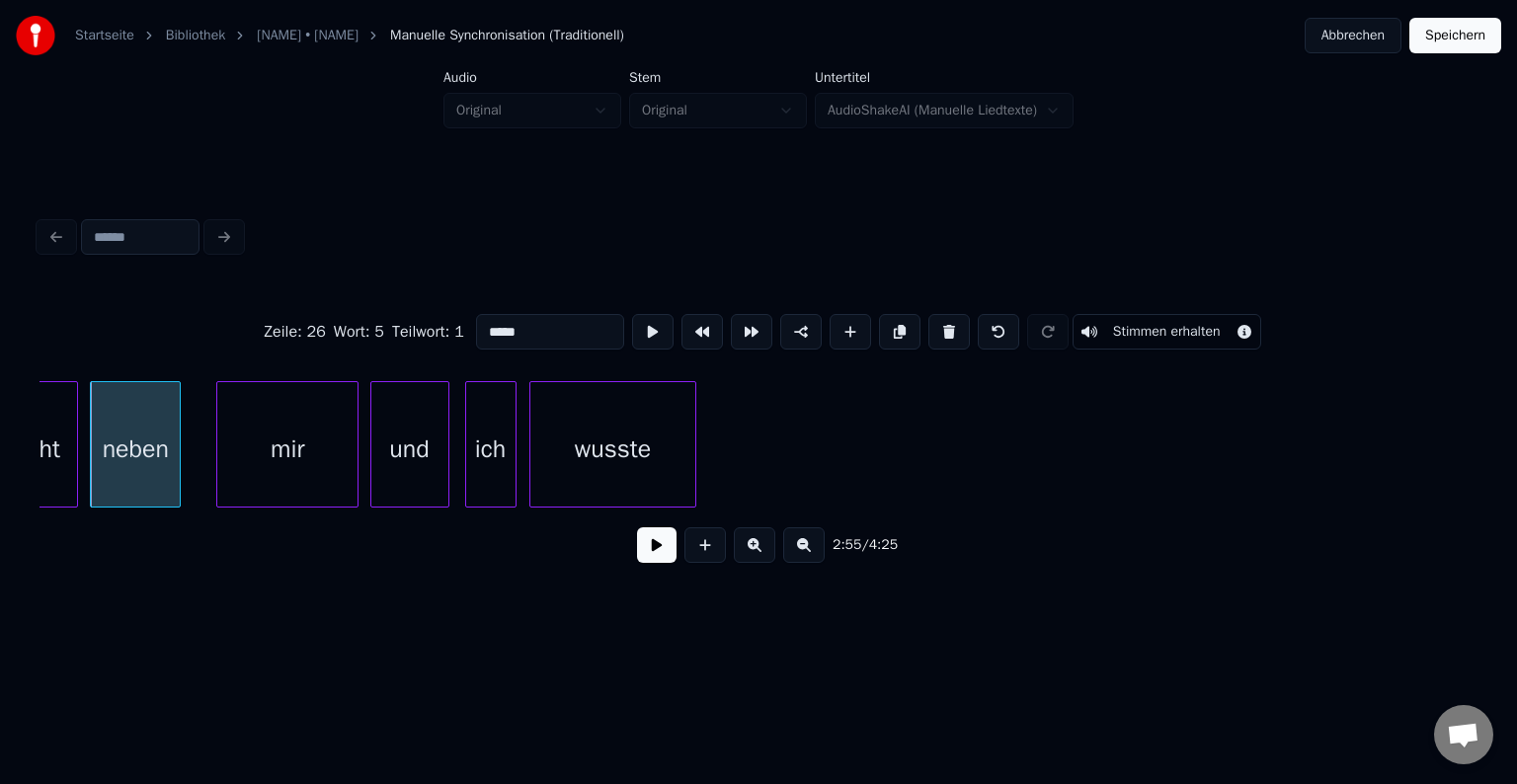 click at bounding box center [657, 545] 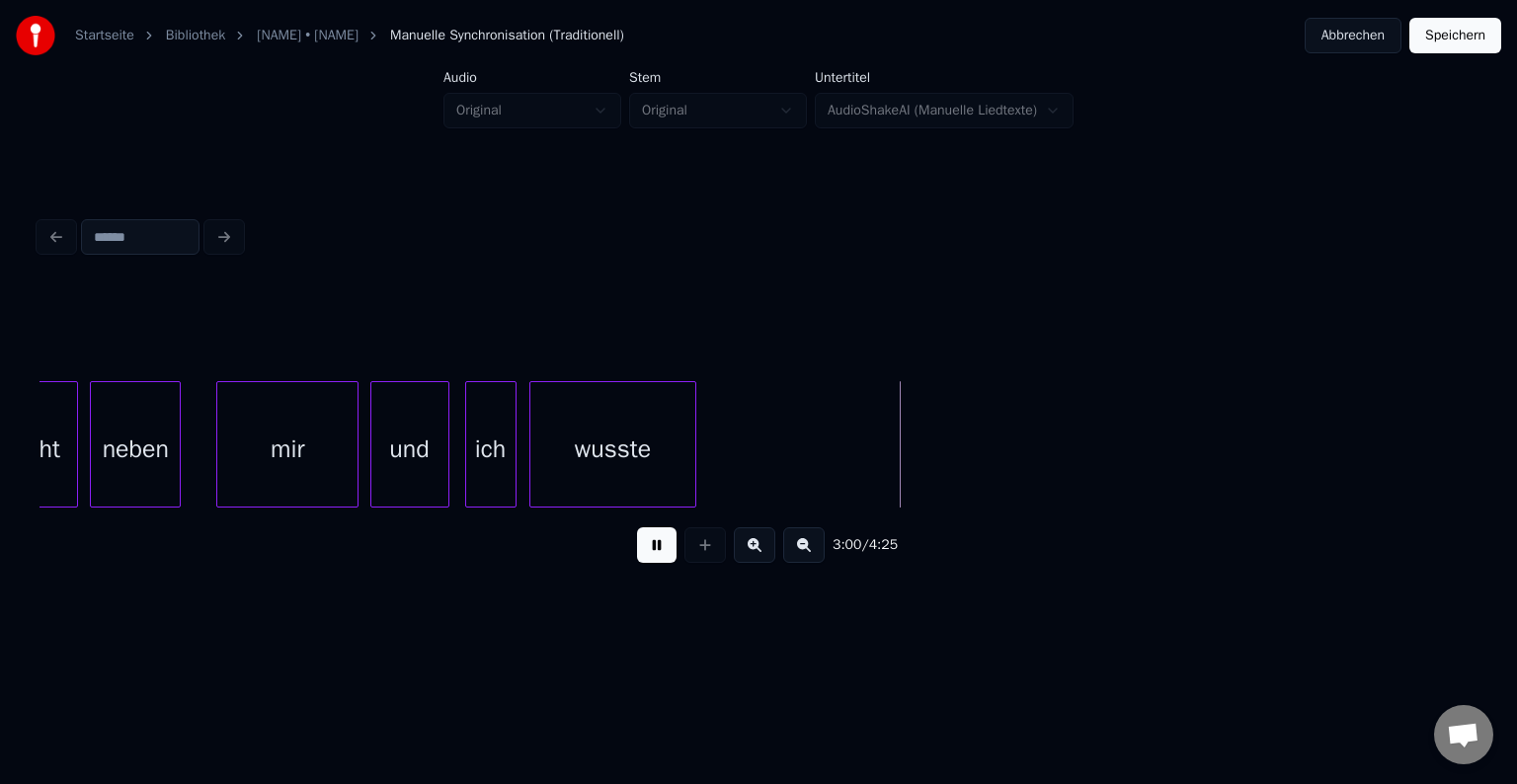 click at bounding box center [657, 545] 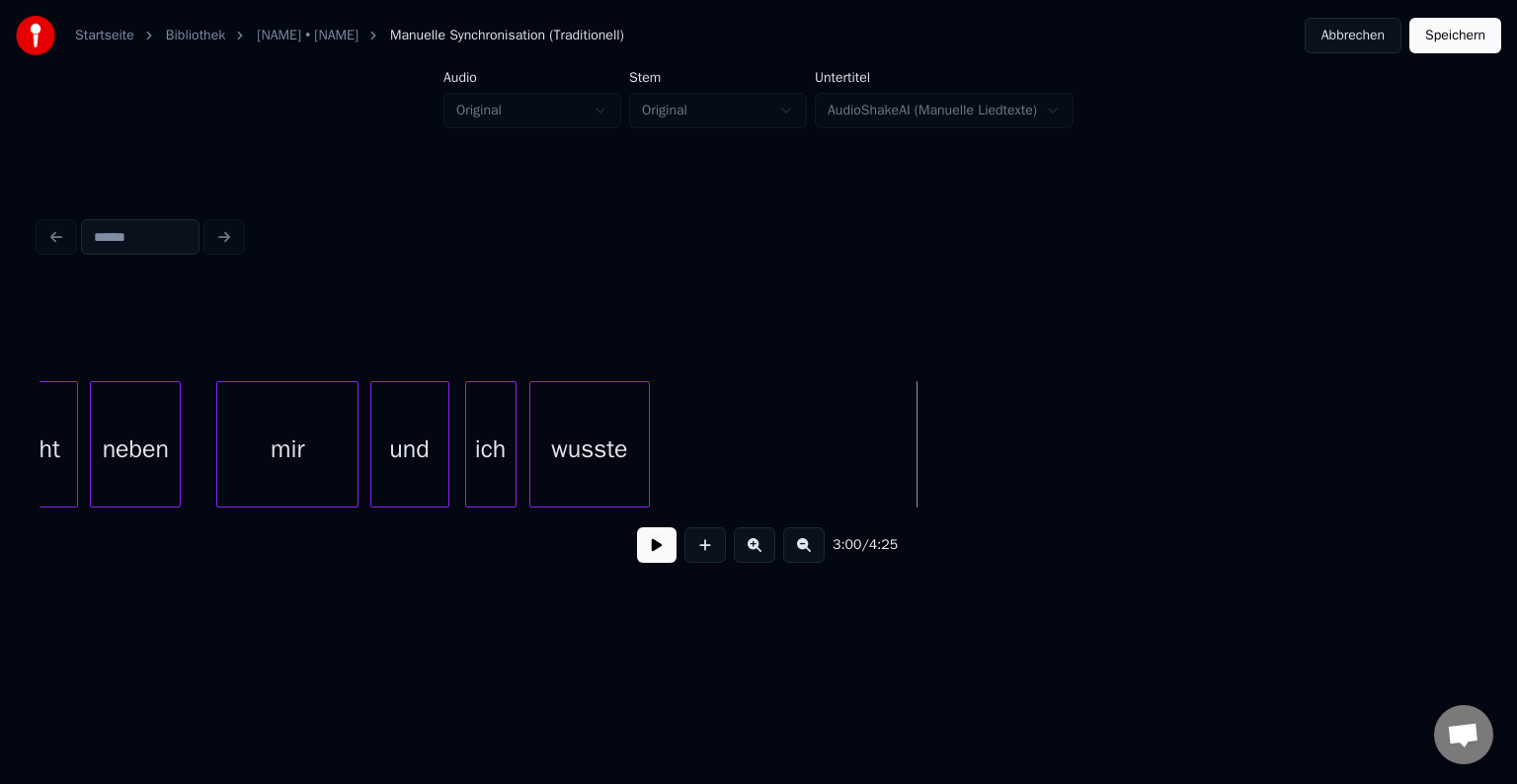 click at bounding box center [646, 444] 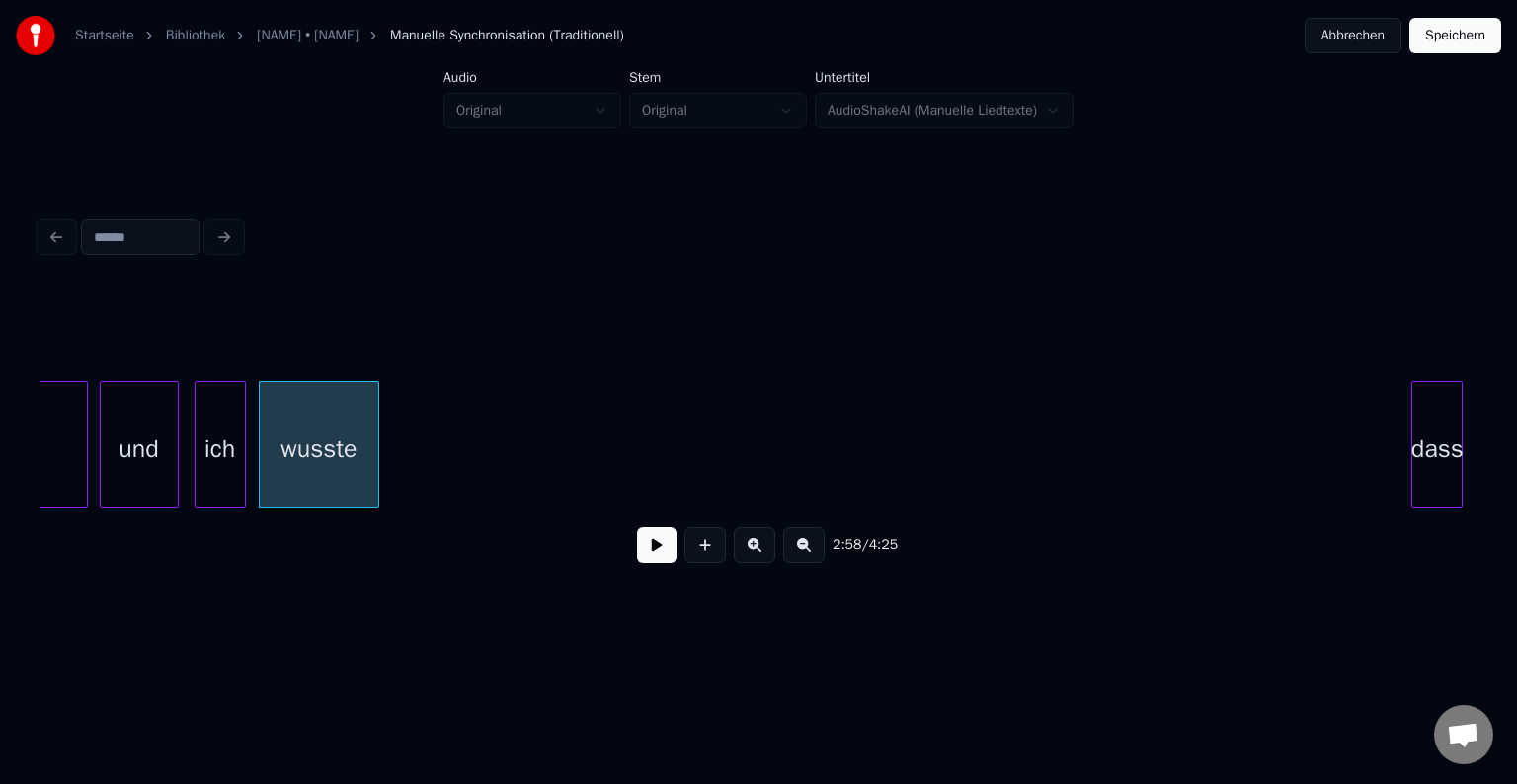 scroll, scrollTop: 0, scrollLeft: 35185, axis: horizontal 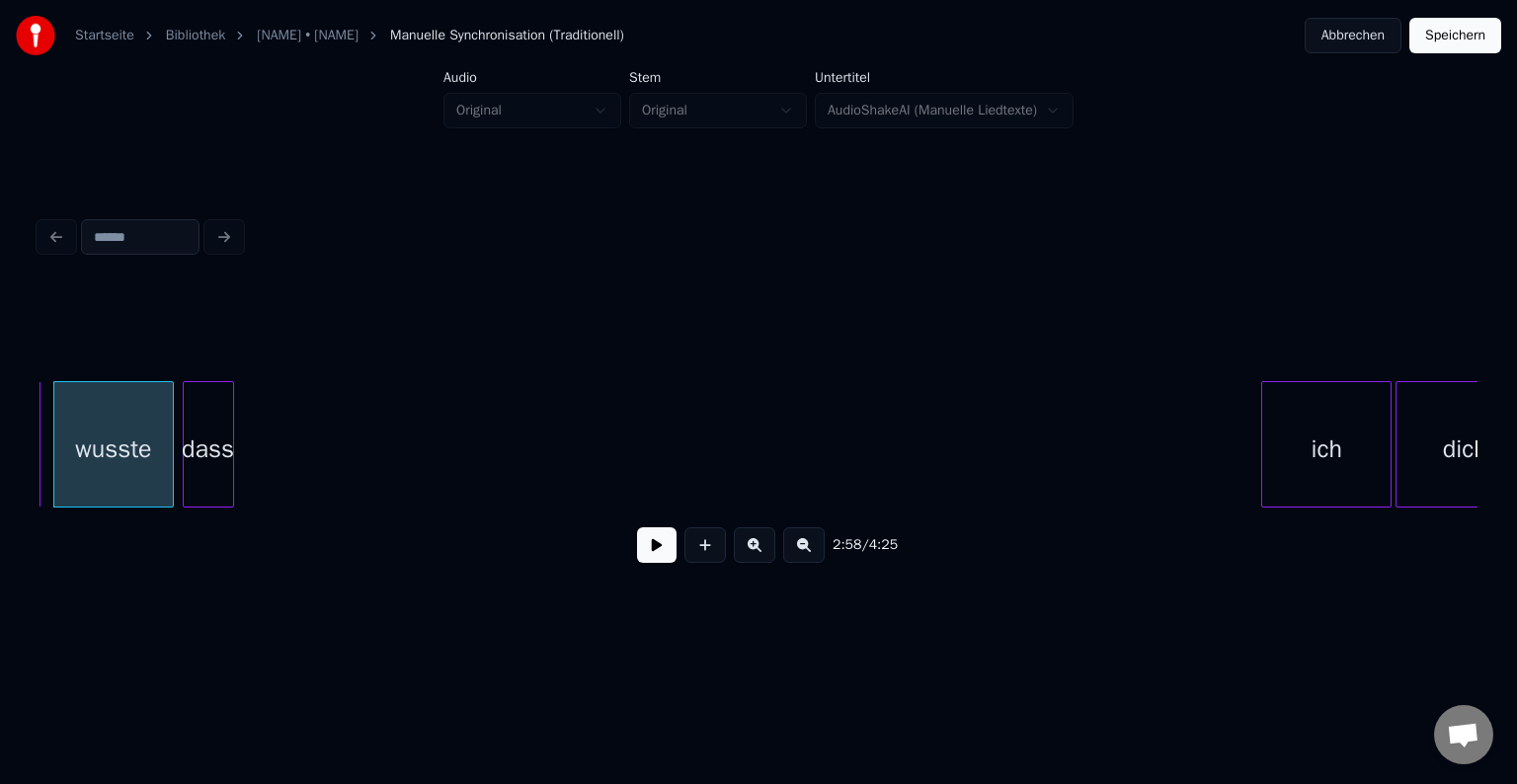 click on "[TIME]  /  [TIME]" at bounding box center (758, 432) 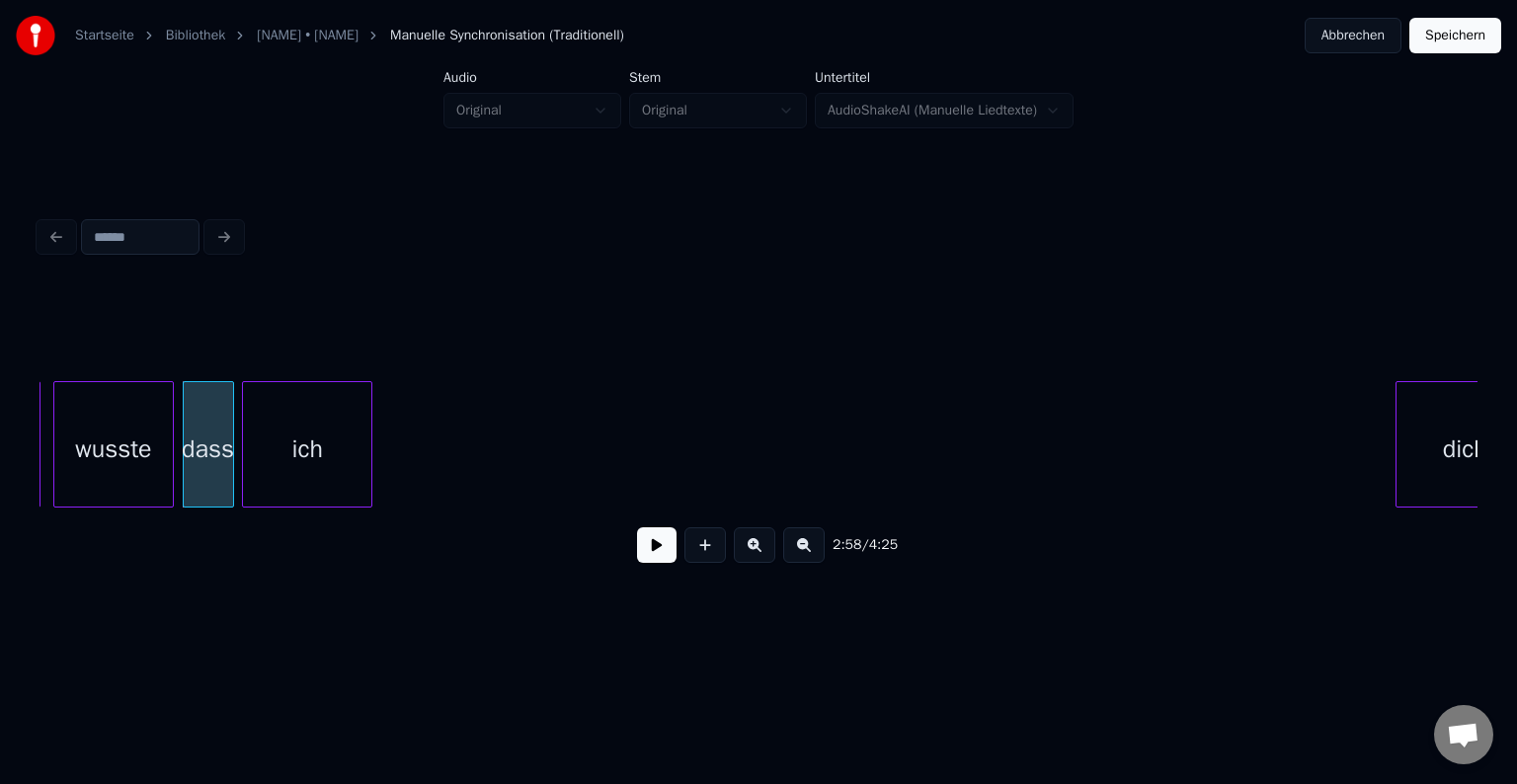 click on "[TIME]  /  [TIME]" at bounding box center (758, 432) 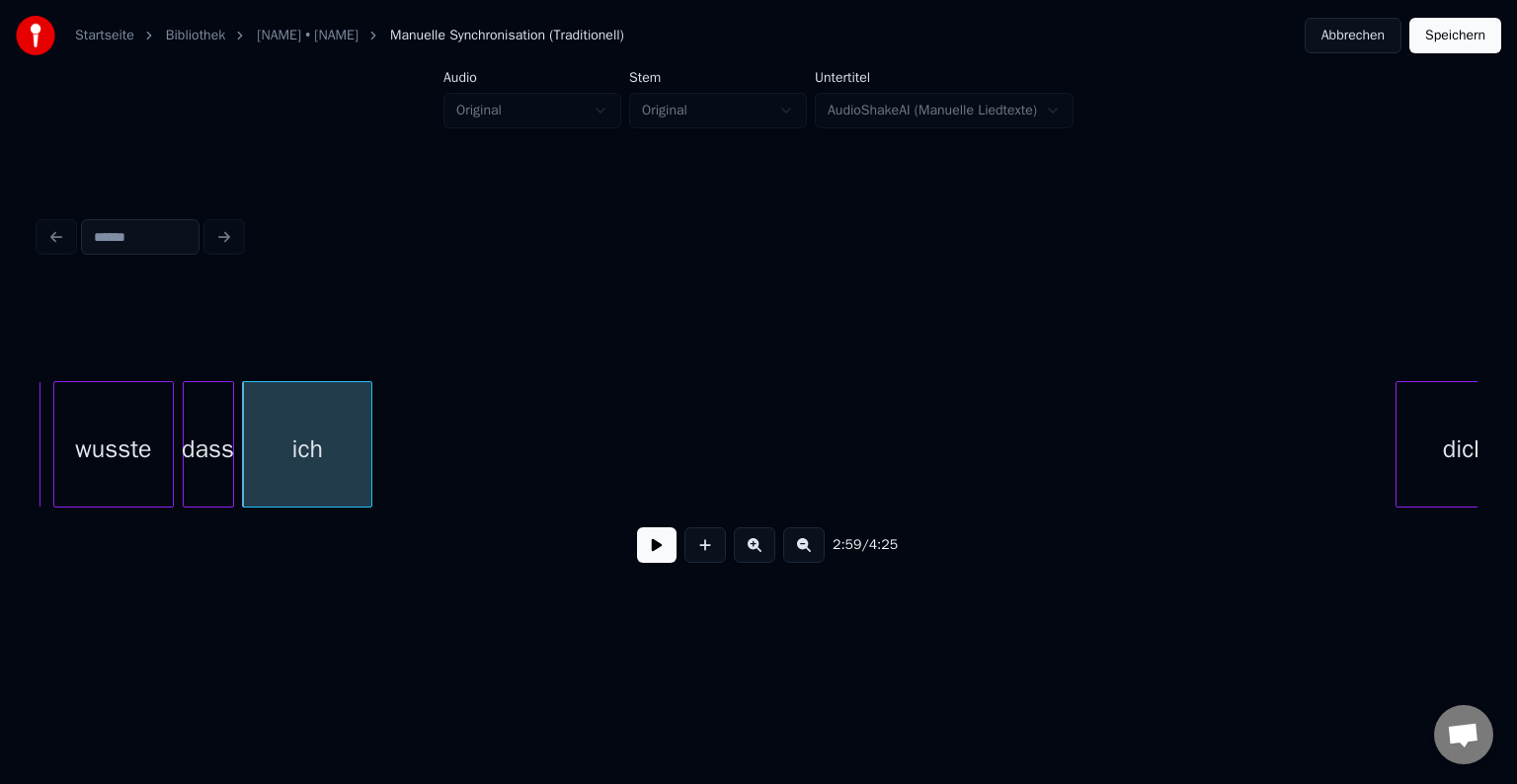 scroll, scrollTop: 0, scrollLeft: 35238, axis: horizontal 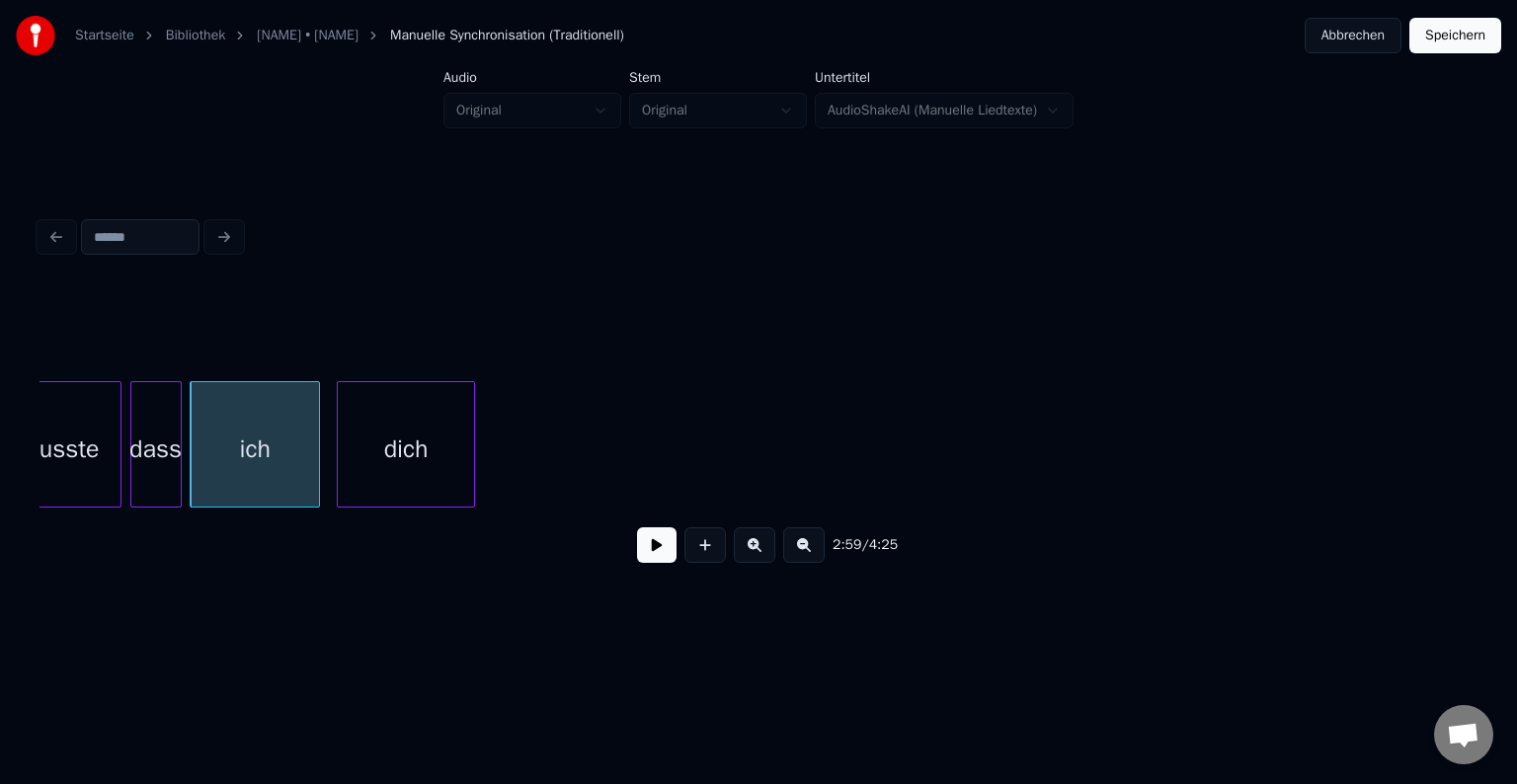 click on "wusste dass ich dich" at bounding box center (758, 444) 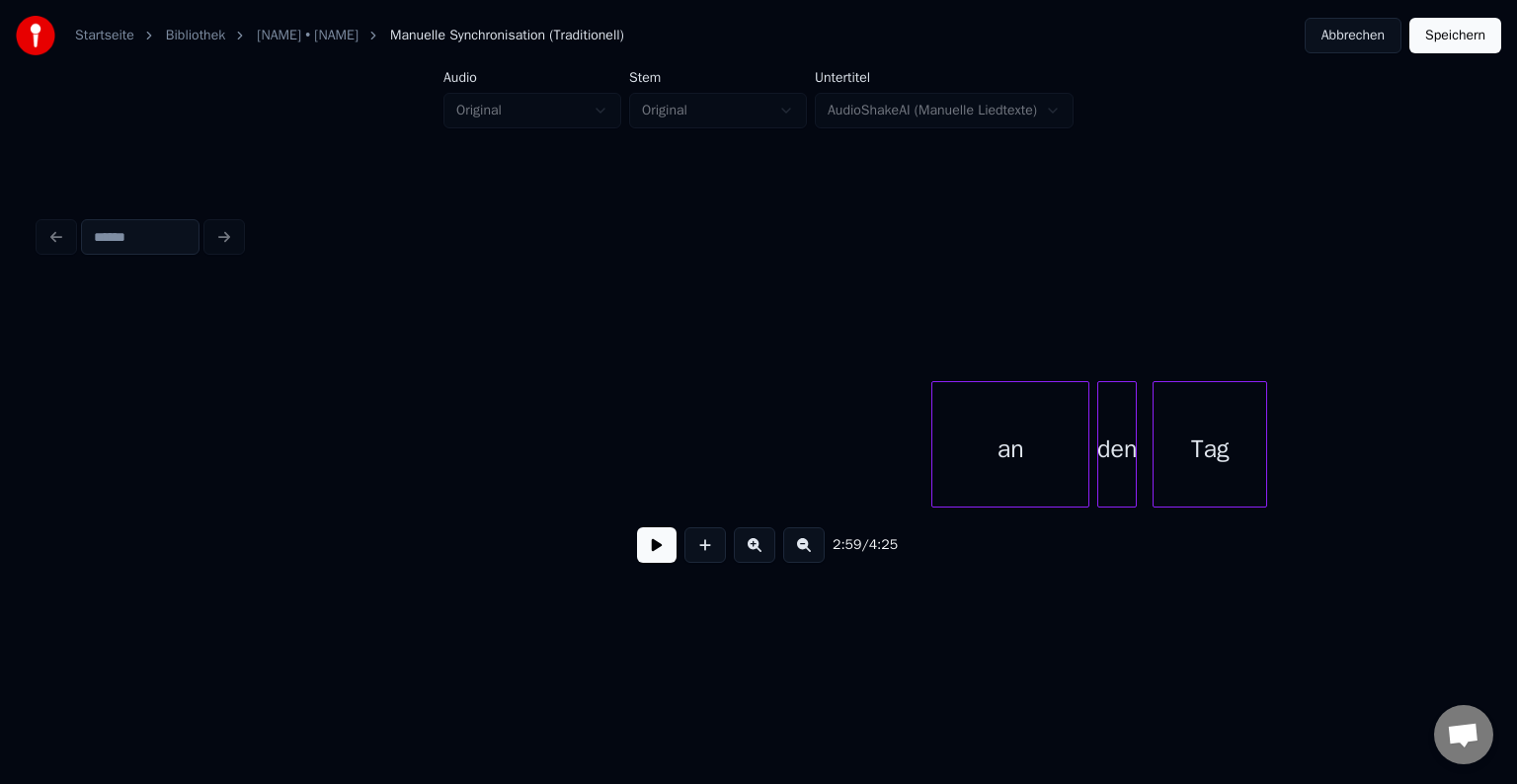 scroll, scrollTop: 0, scrollLeft: 36187, axis: horizontal 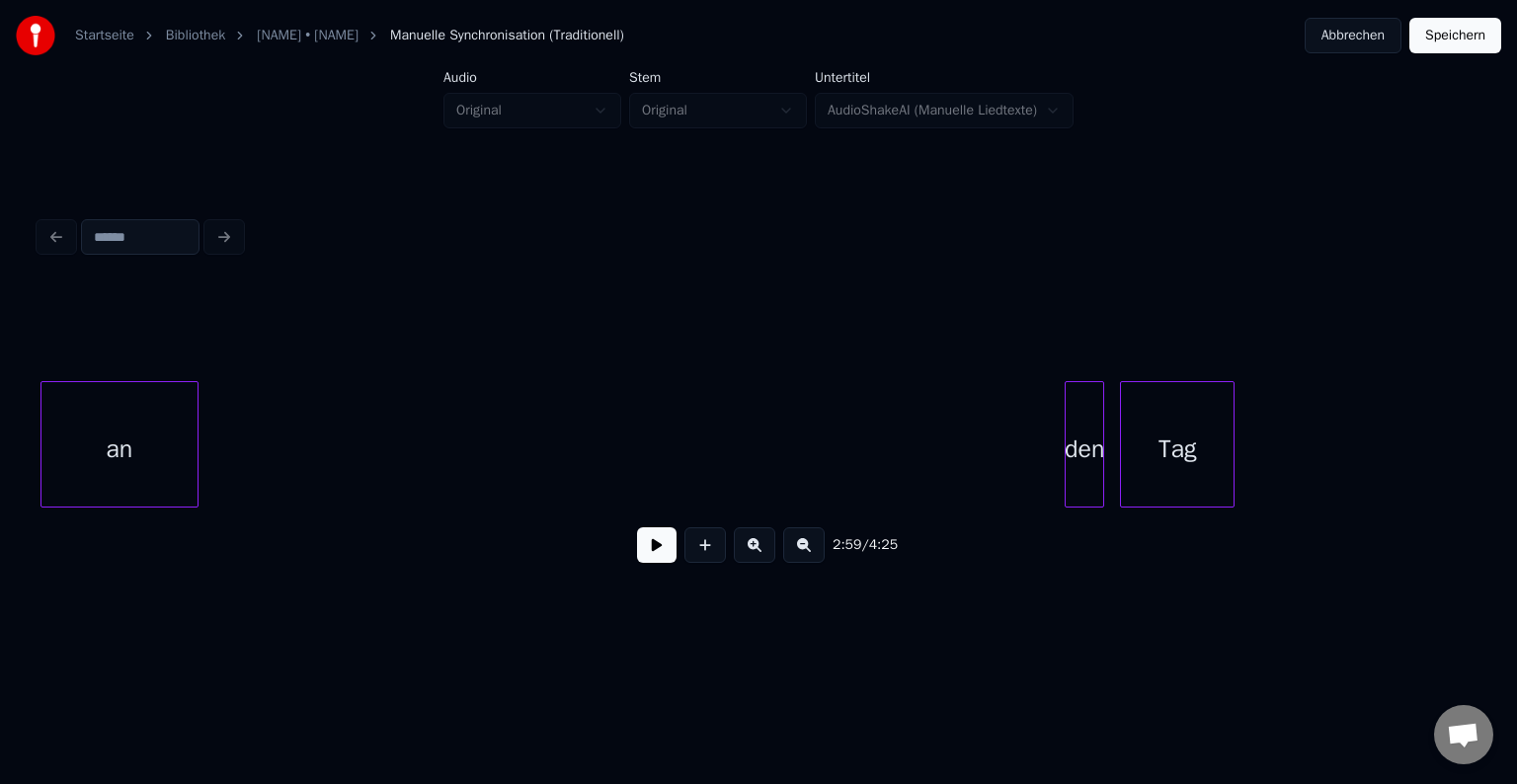 click on "2:59  /  4:25" at bounding box center (758, 432) 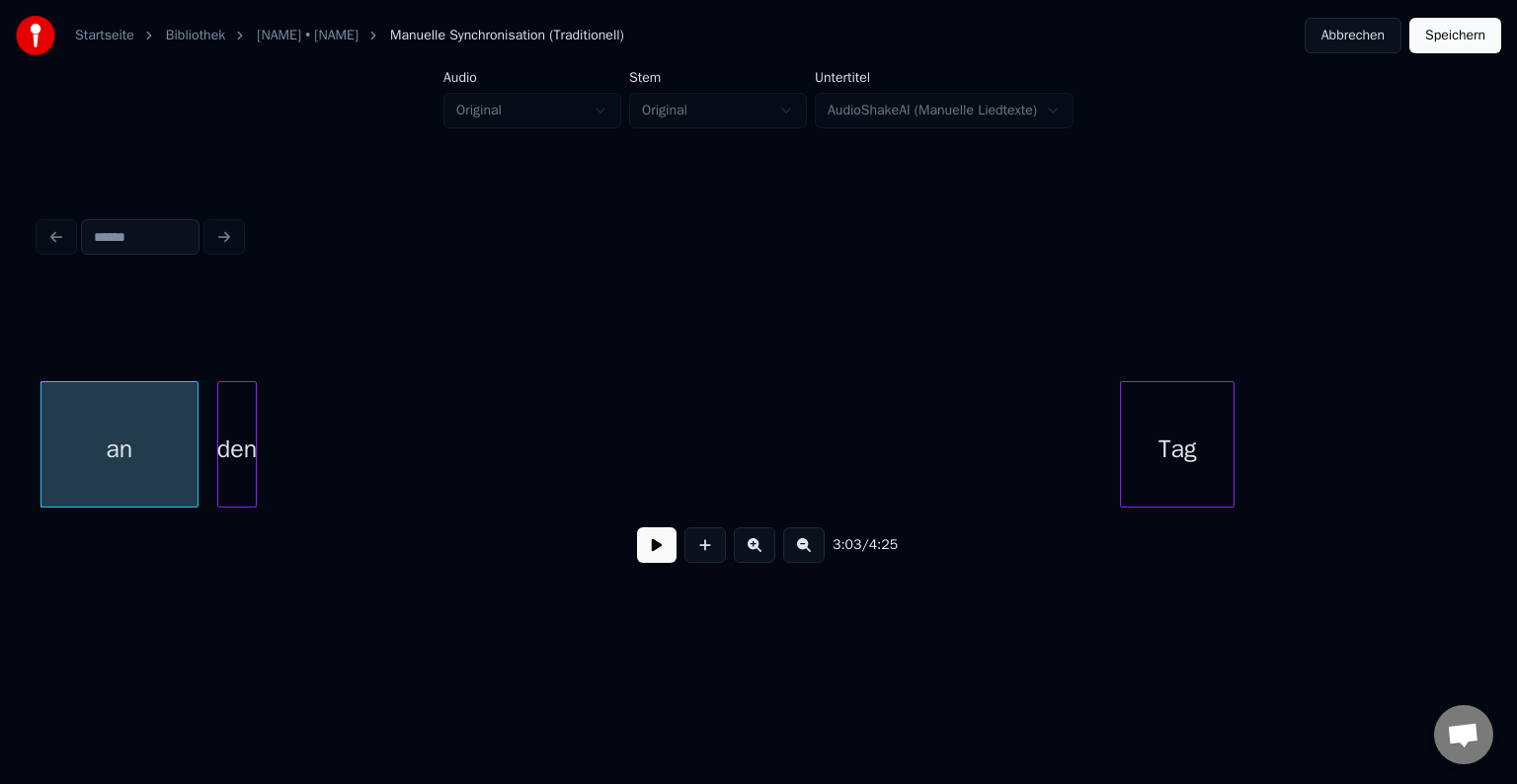 click on "an den Tag" at bounding box center [758, 444] 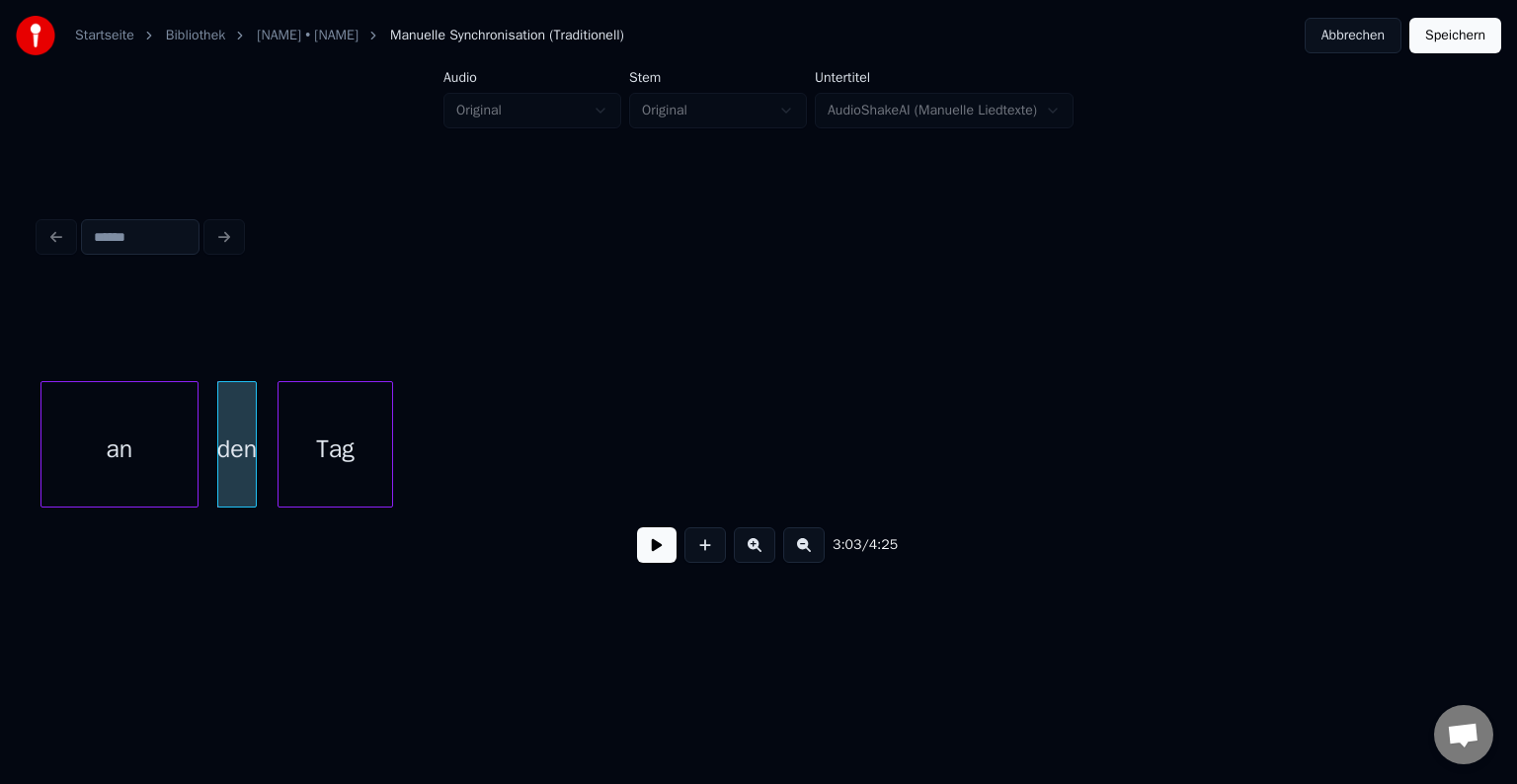 click on "an den Tag" at bounding box center [758, 444] 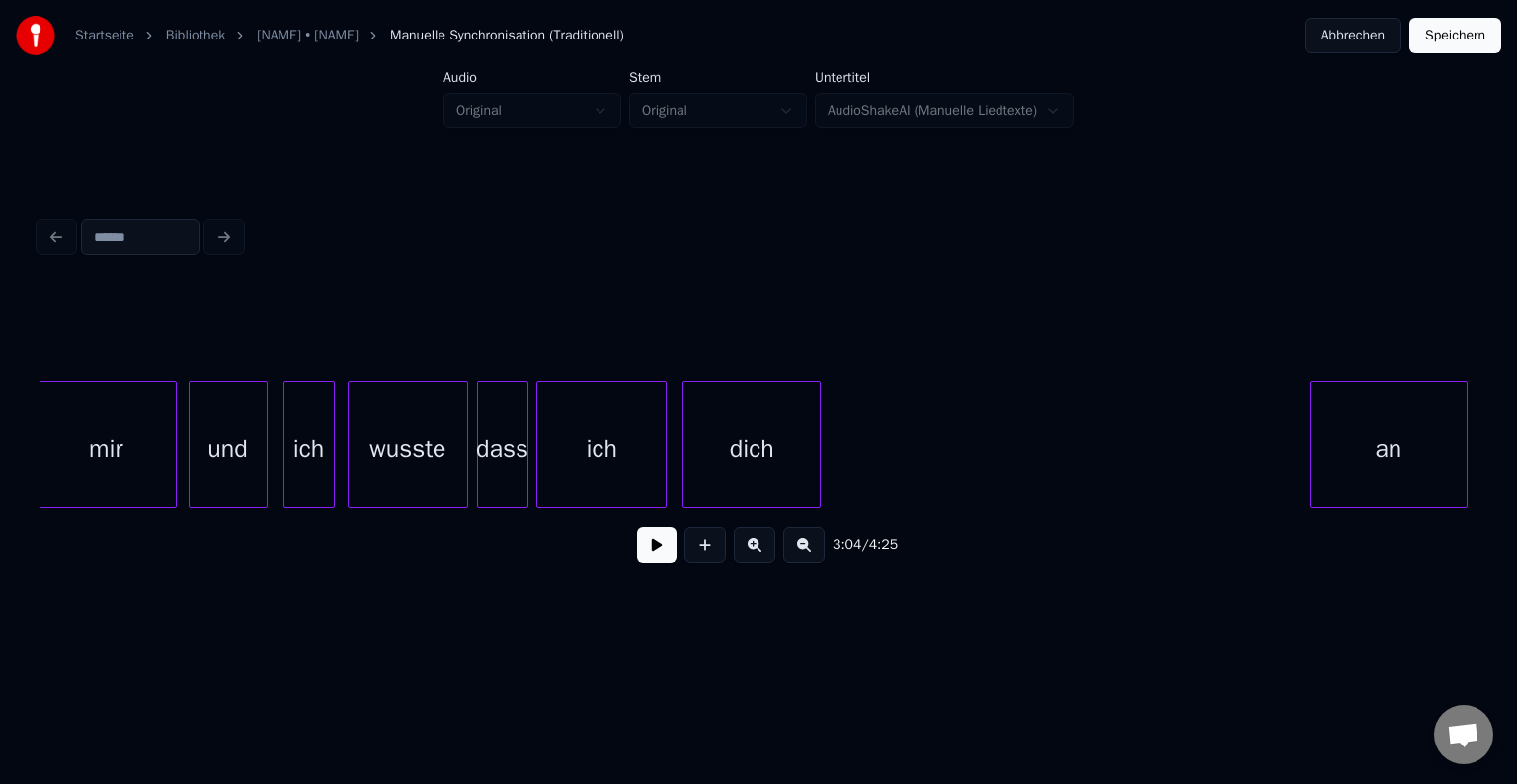 scroll, scrollTop: 0, scrollLeft: 34921, axis: horizontal 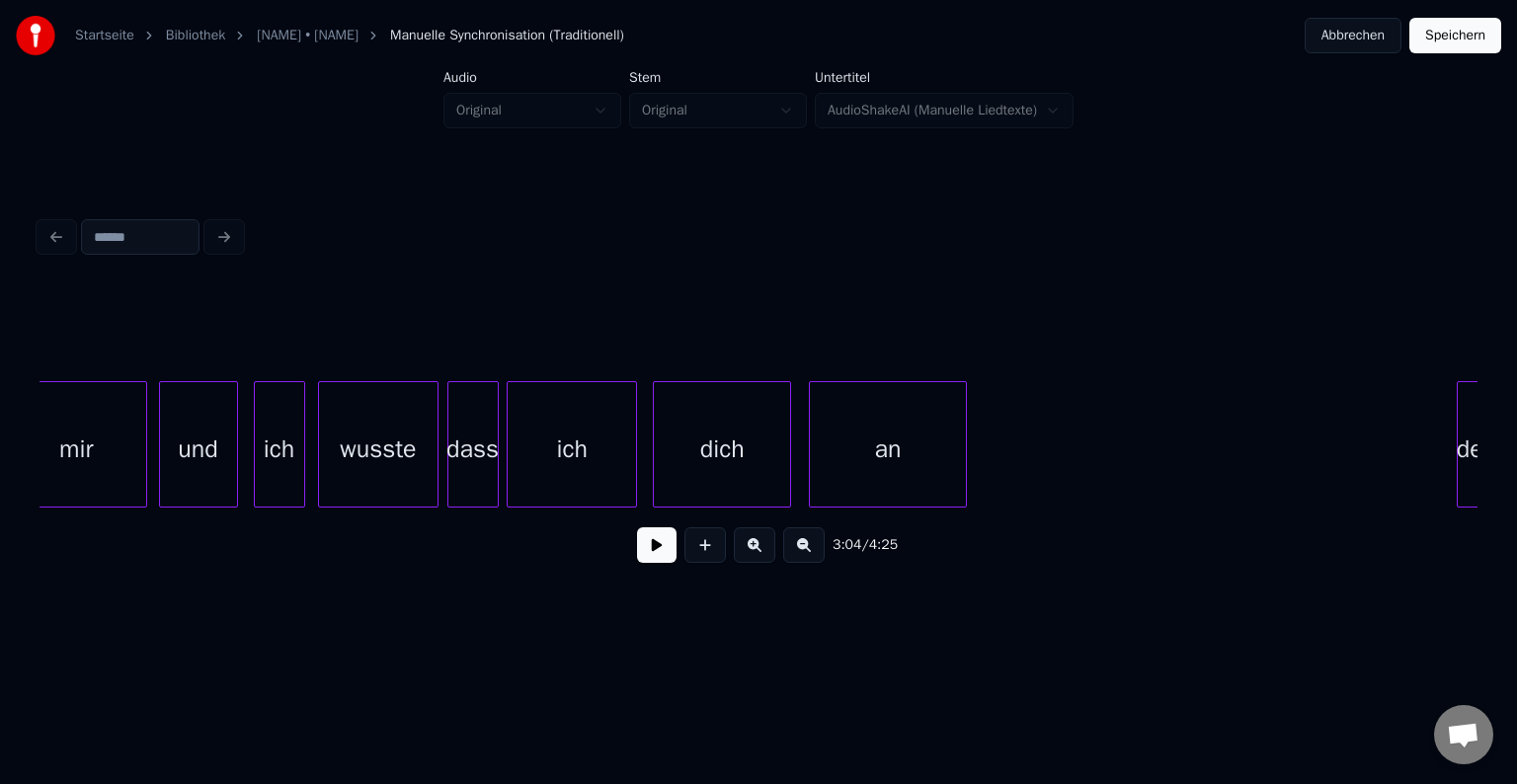 click on "an" at bounding box center [888, 449] 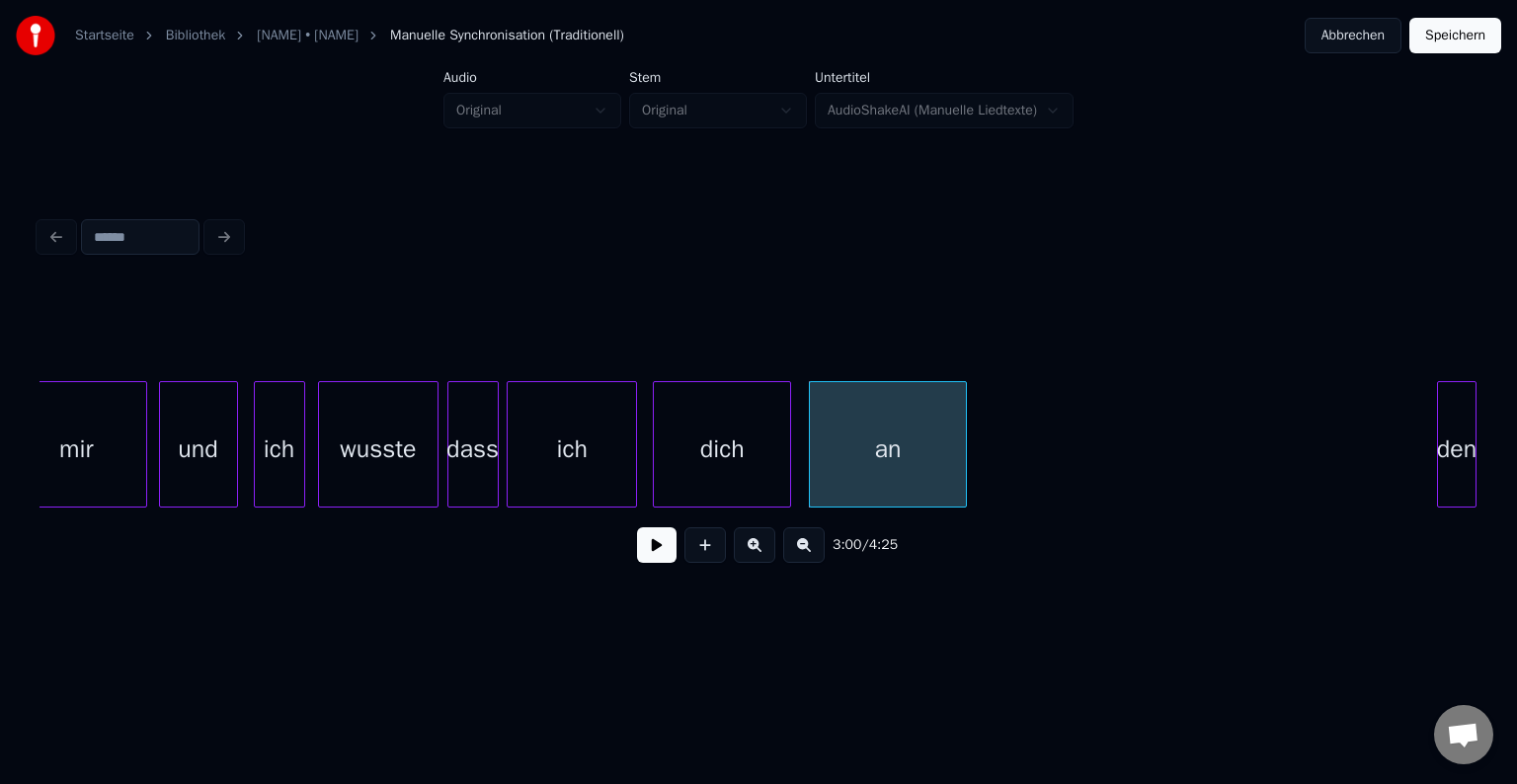 scroll, scrollTop: 0, scrollLeft: 34934, axis: horizontal 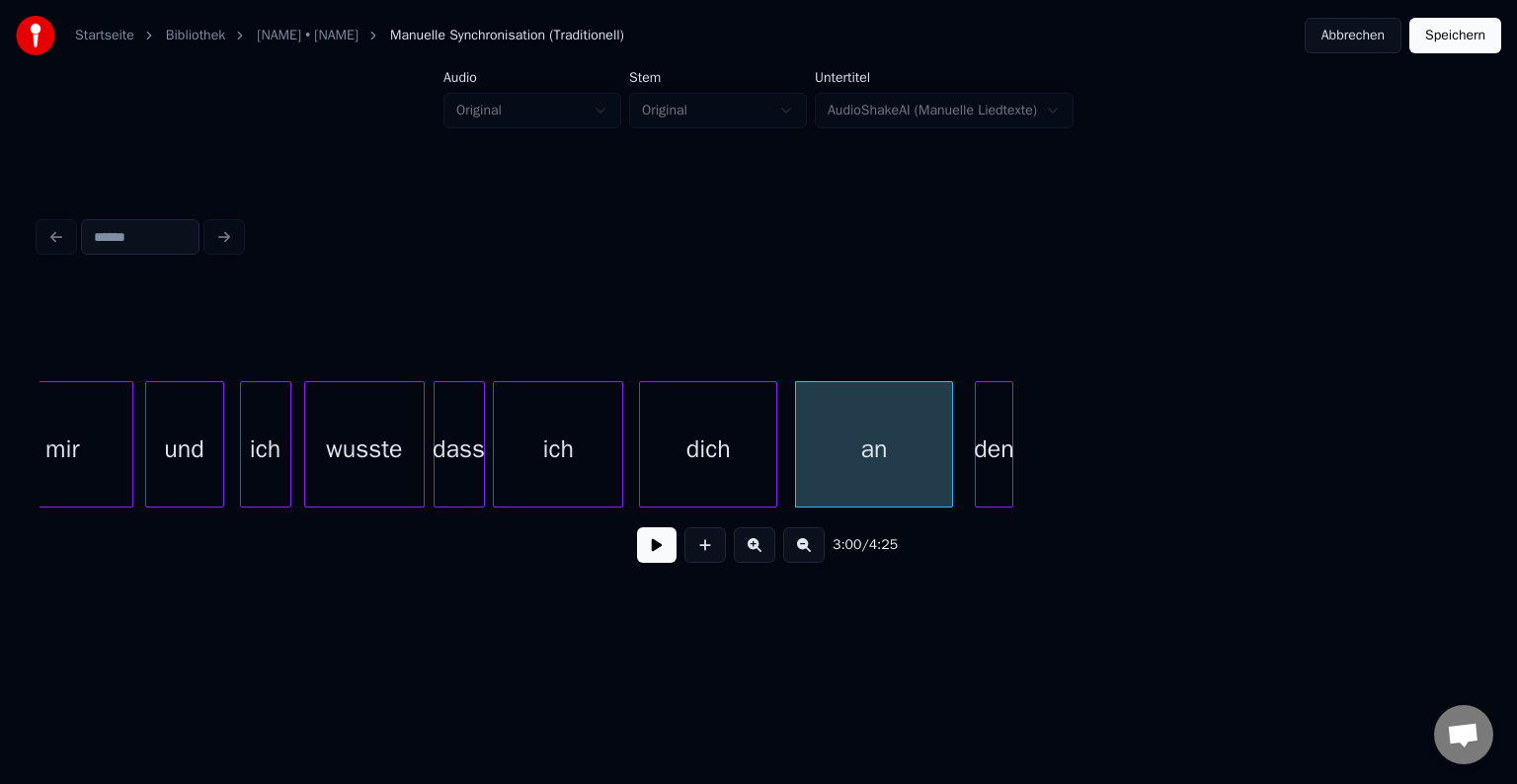 click on "den" at bounding box center [995, 449] 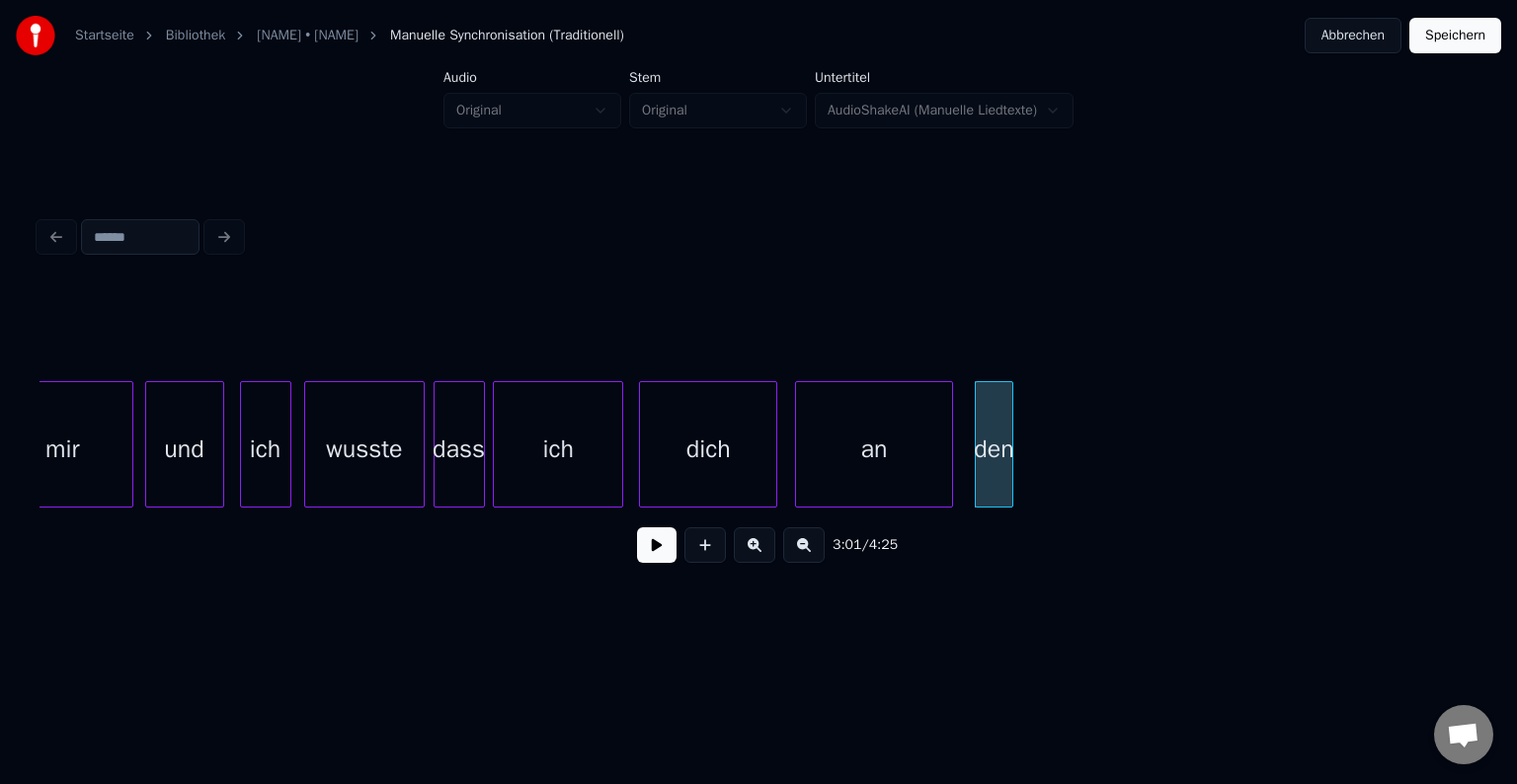 scroll, scrollTop: 0, scrollLeft: 35097, axis: horizontal 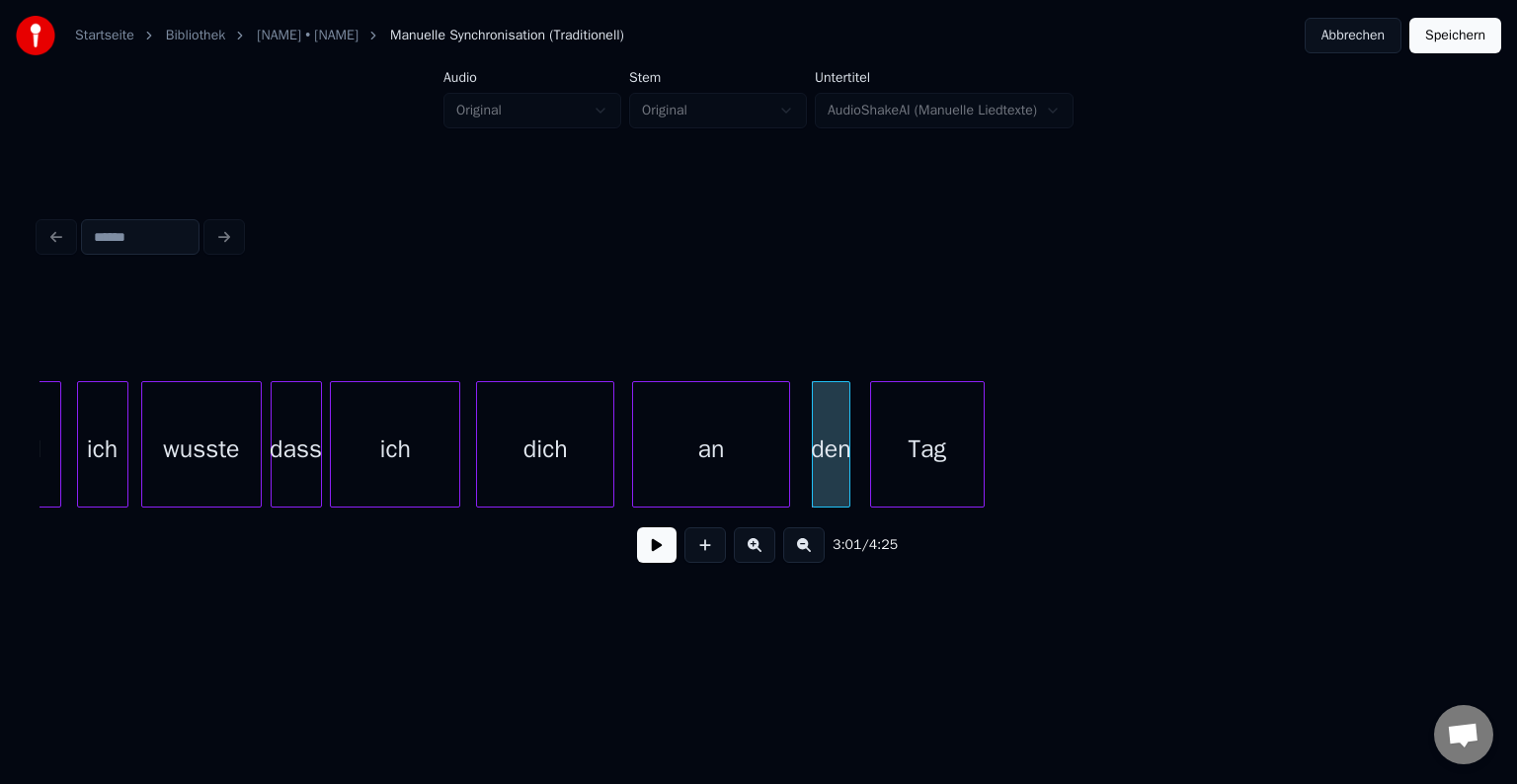 click on "Tag" at bounding box center (927, 449) 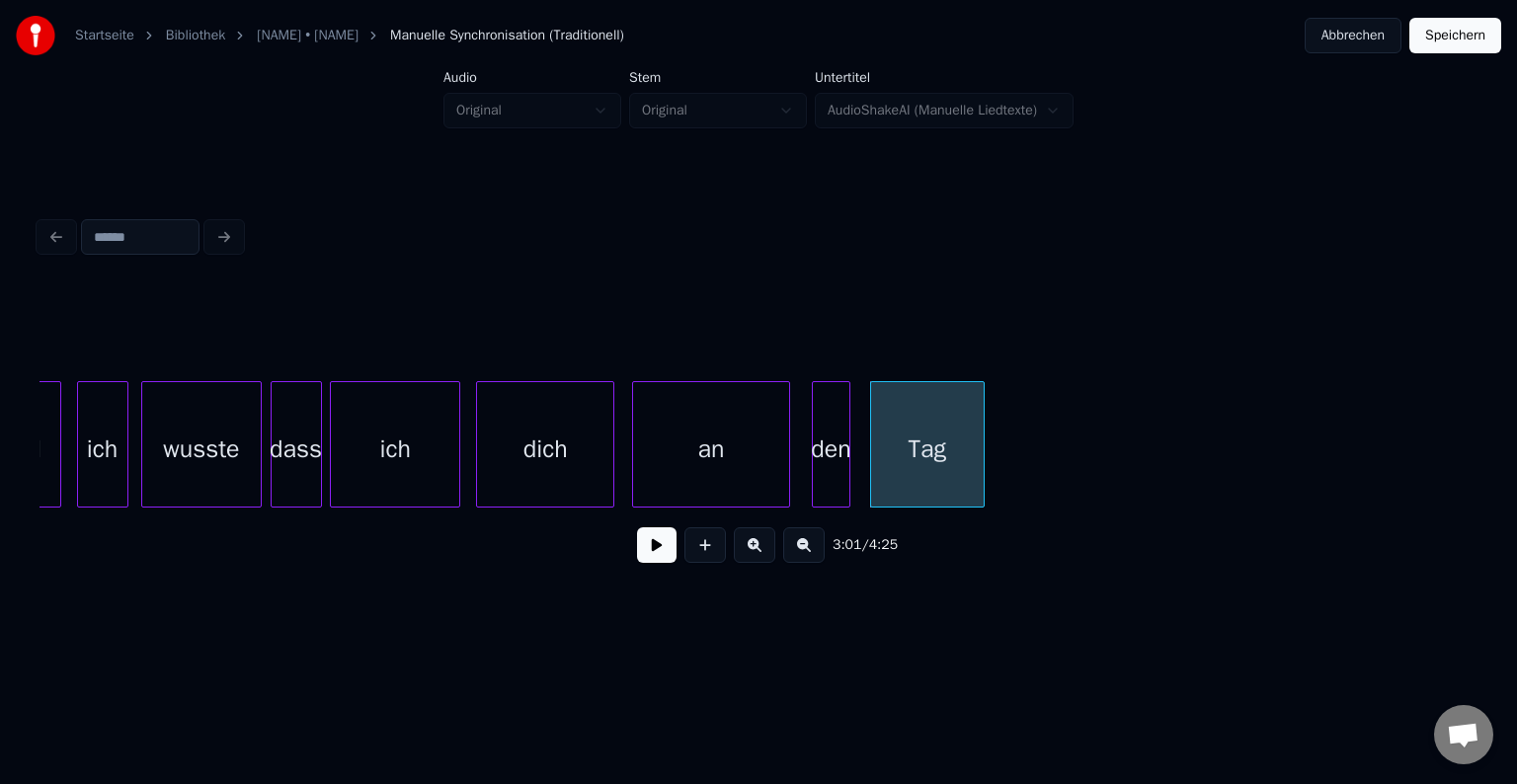 click on "wusste" at bounding box center (201, 449) 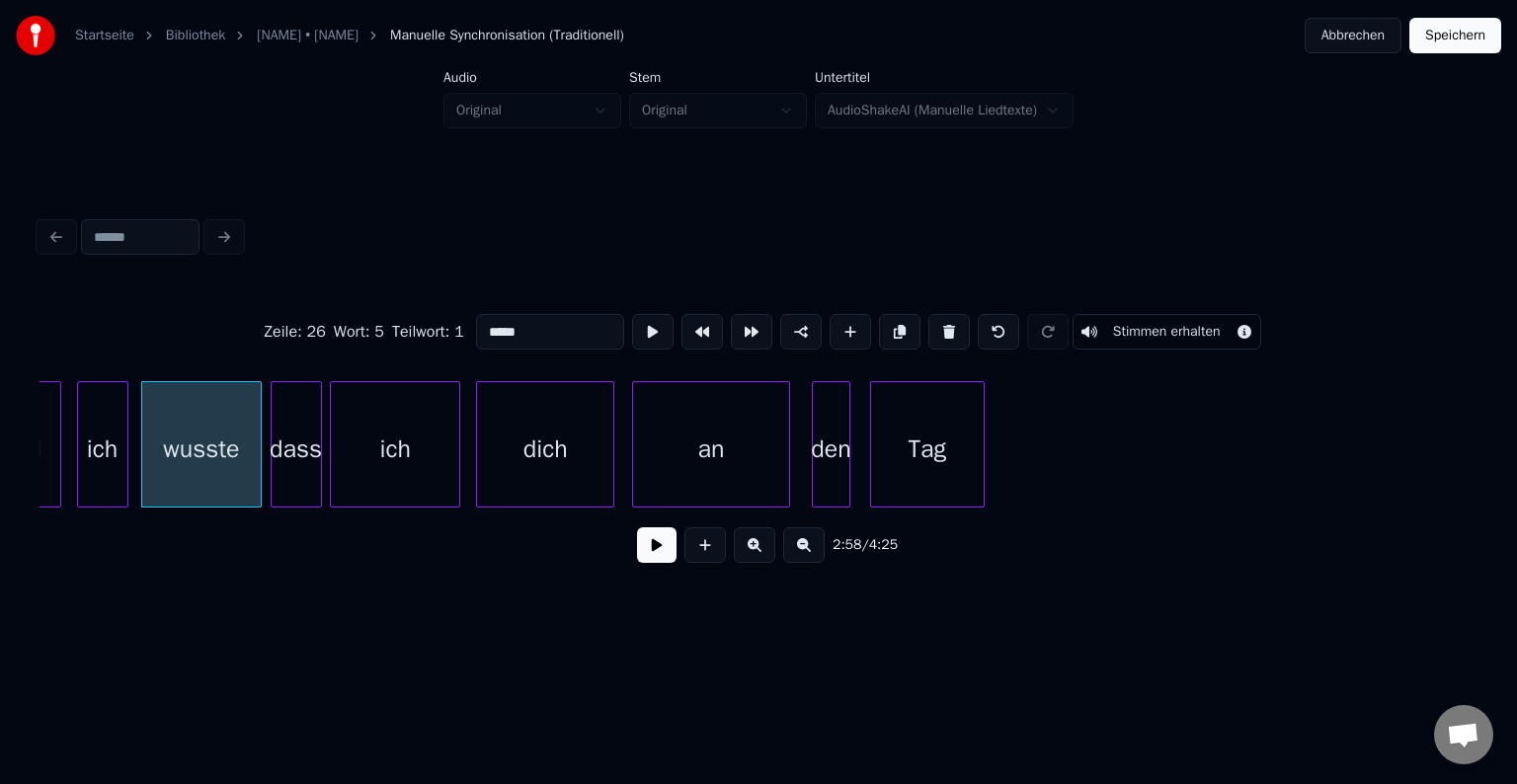 type on "******" 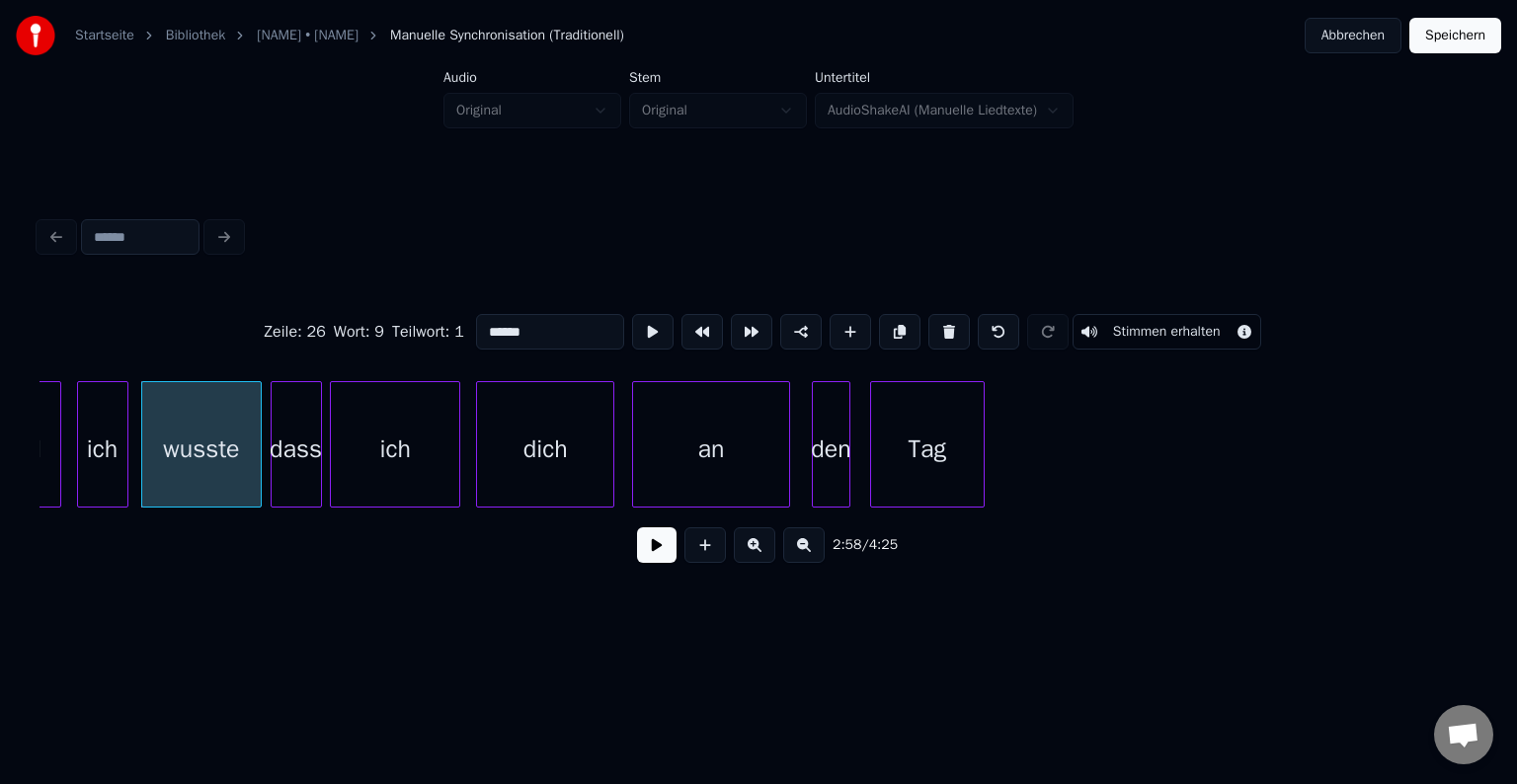 click at bounding box center (657, 545) 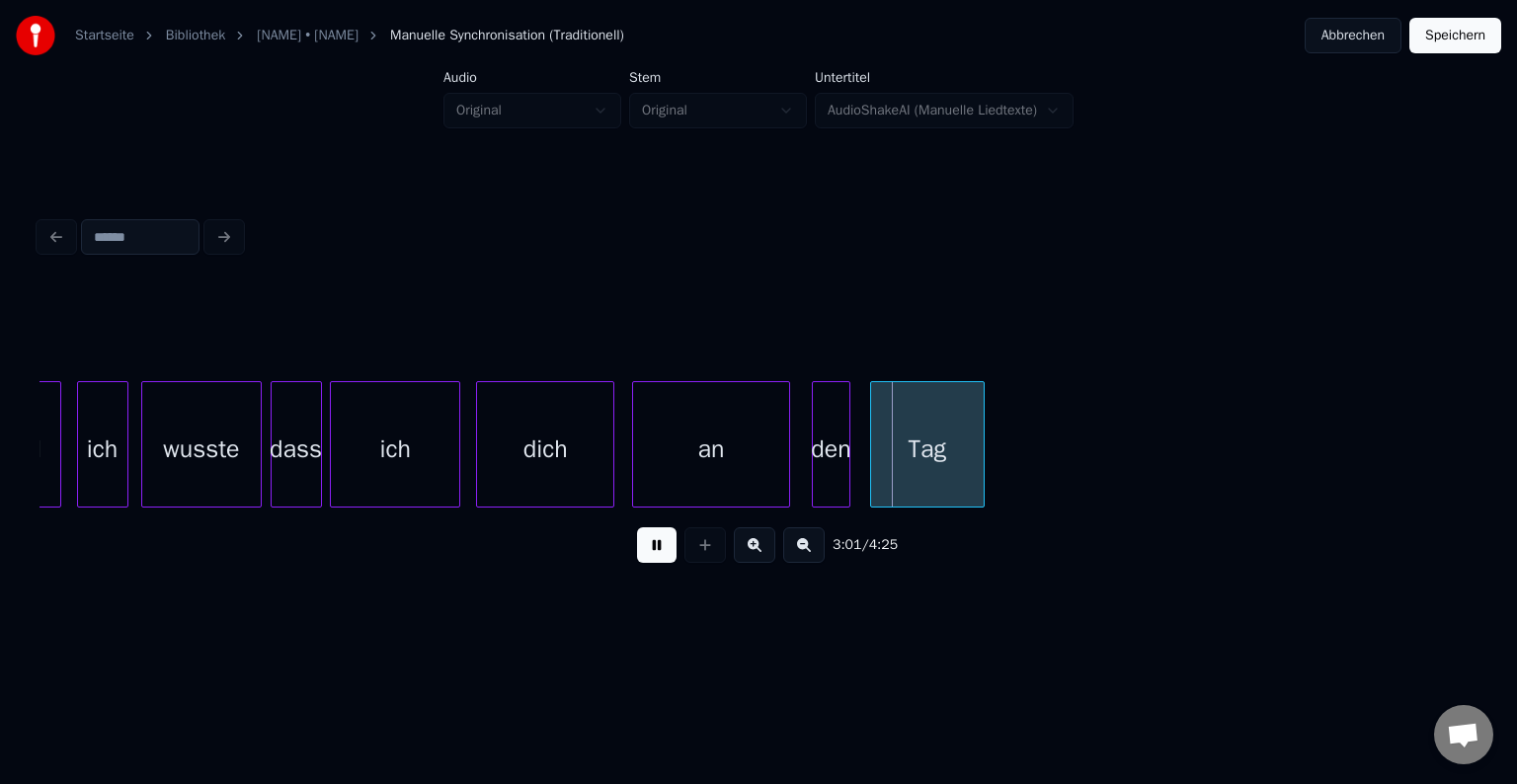 click at bounding box center [657, 545] 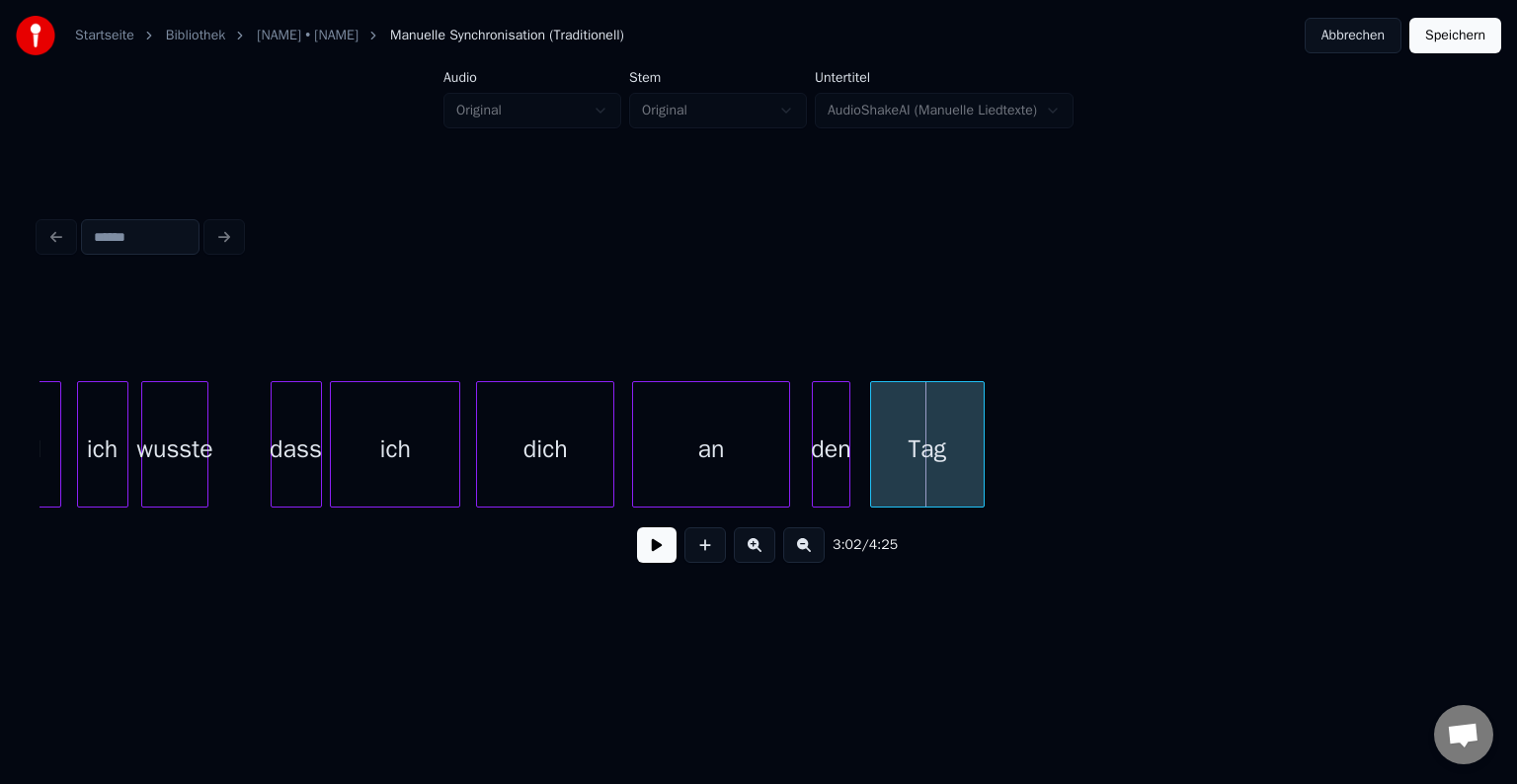 click at bounding box center (204, 444) 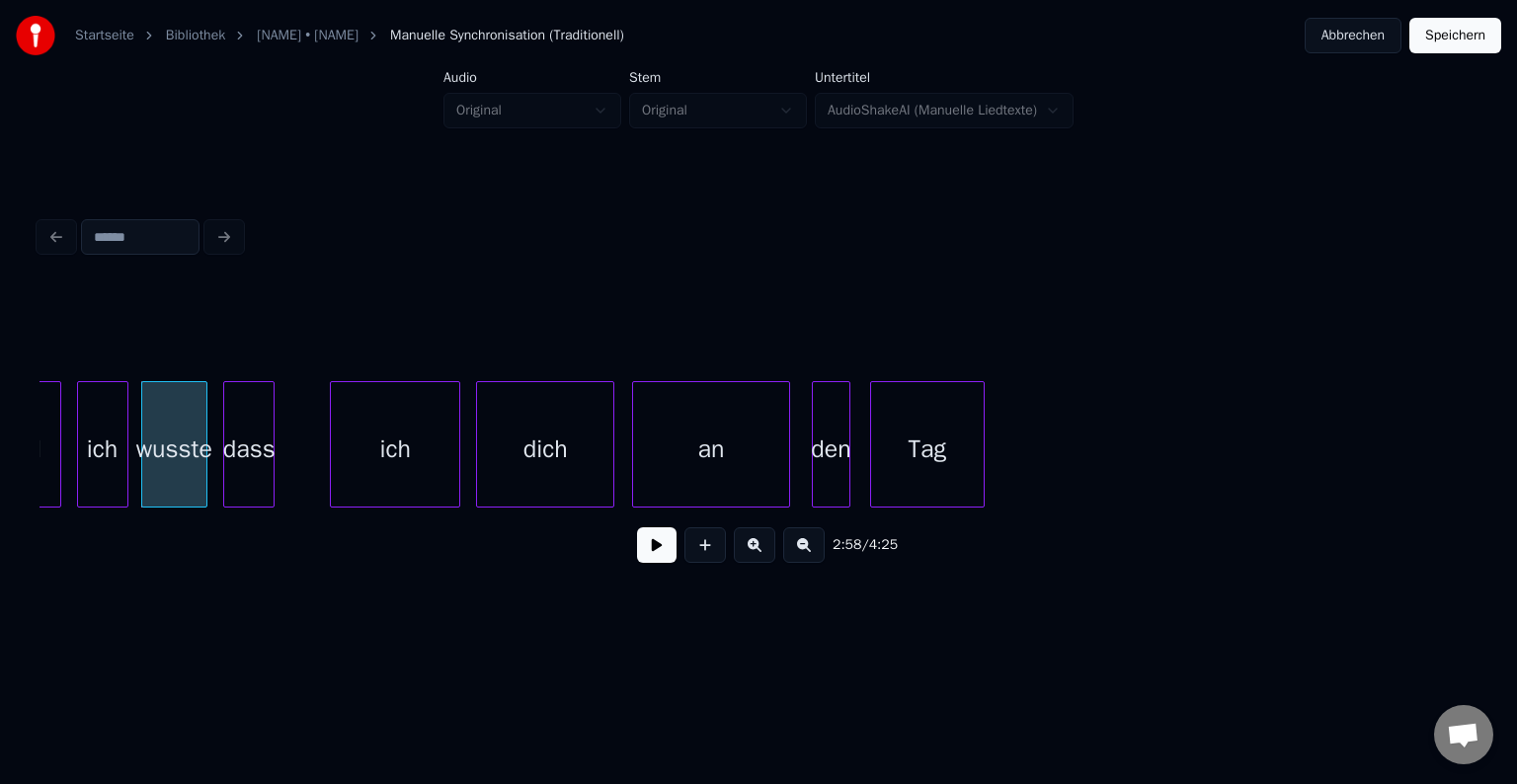 click on "dass" at bounding box center [249, 449] 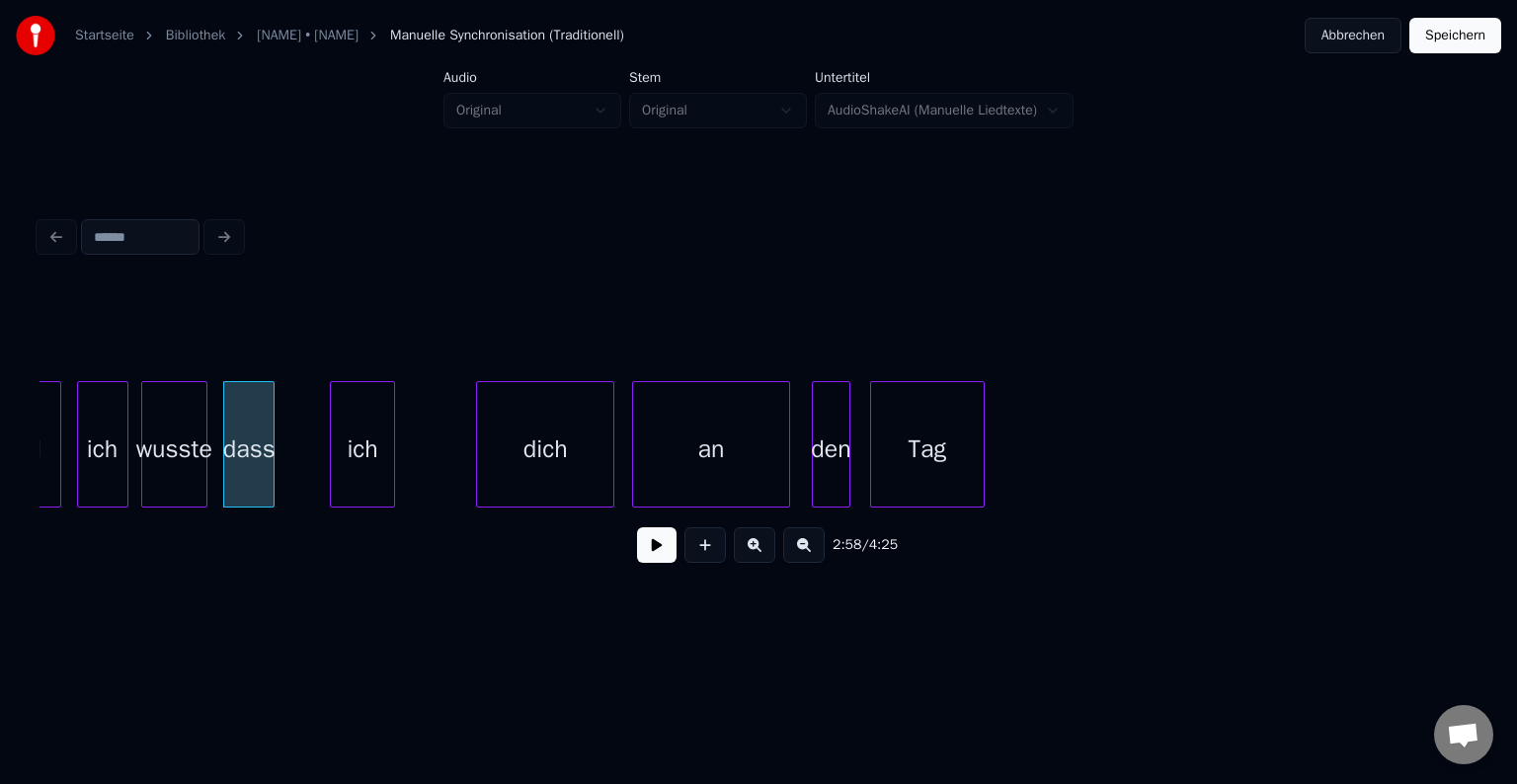 click at bounding box center (391, 444) 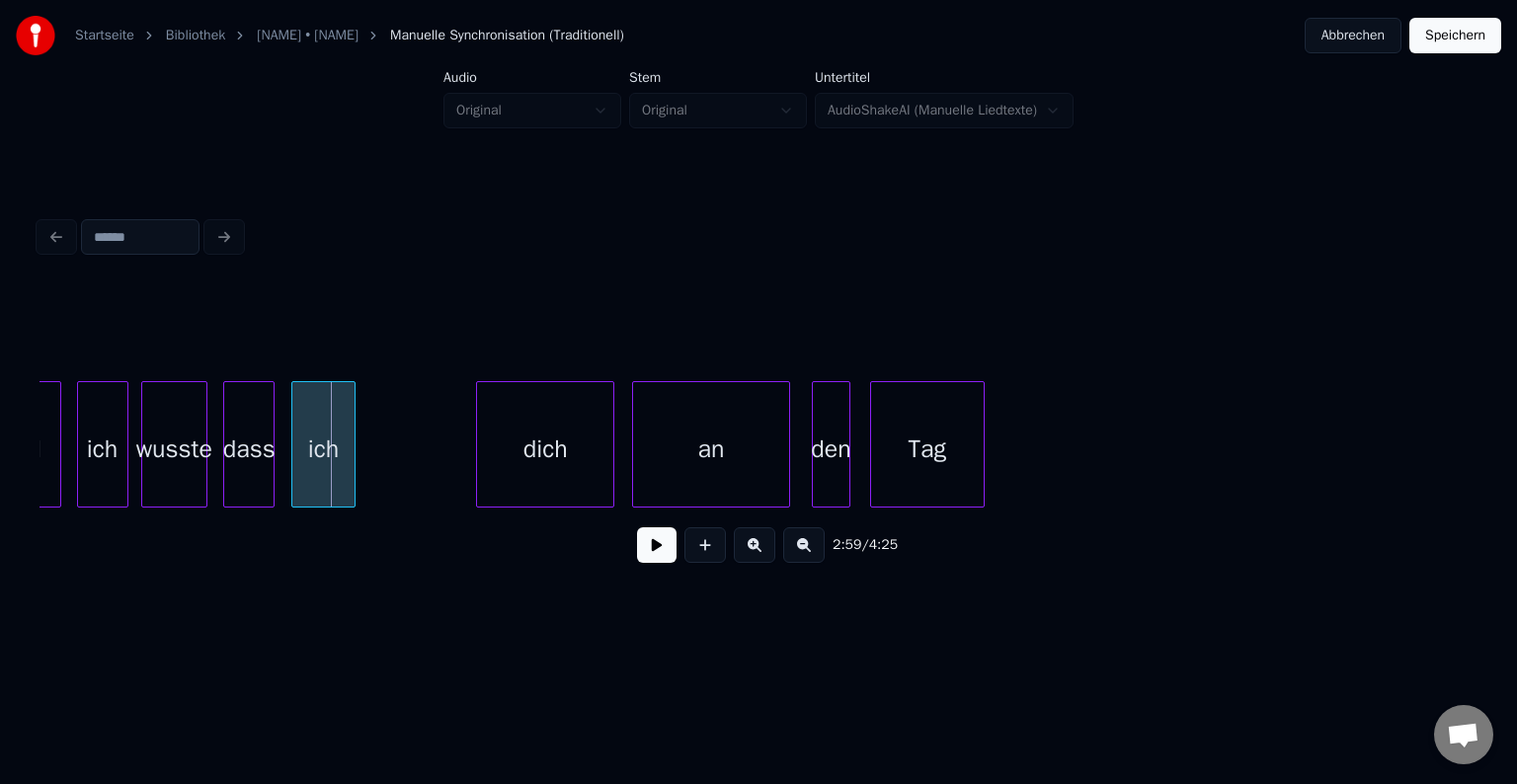 click on "ich" at bounding box center (323, 449) 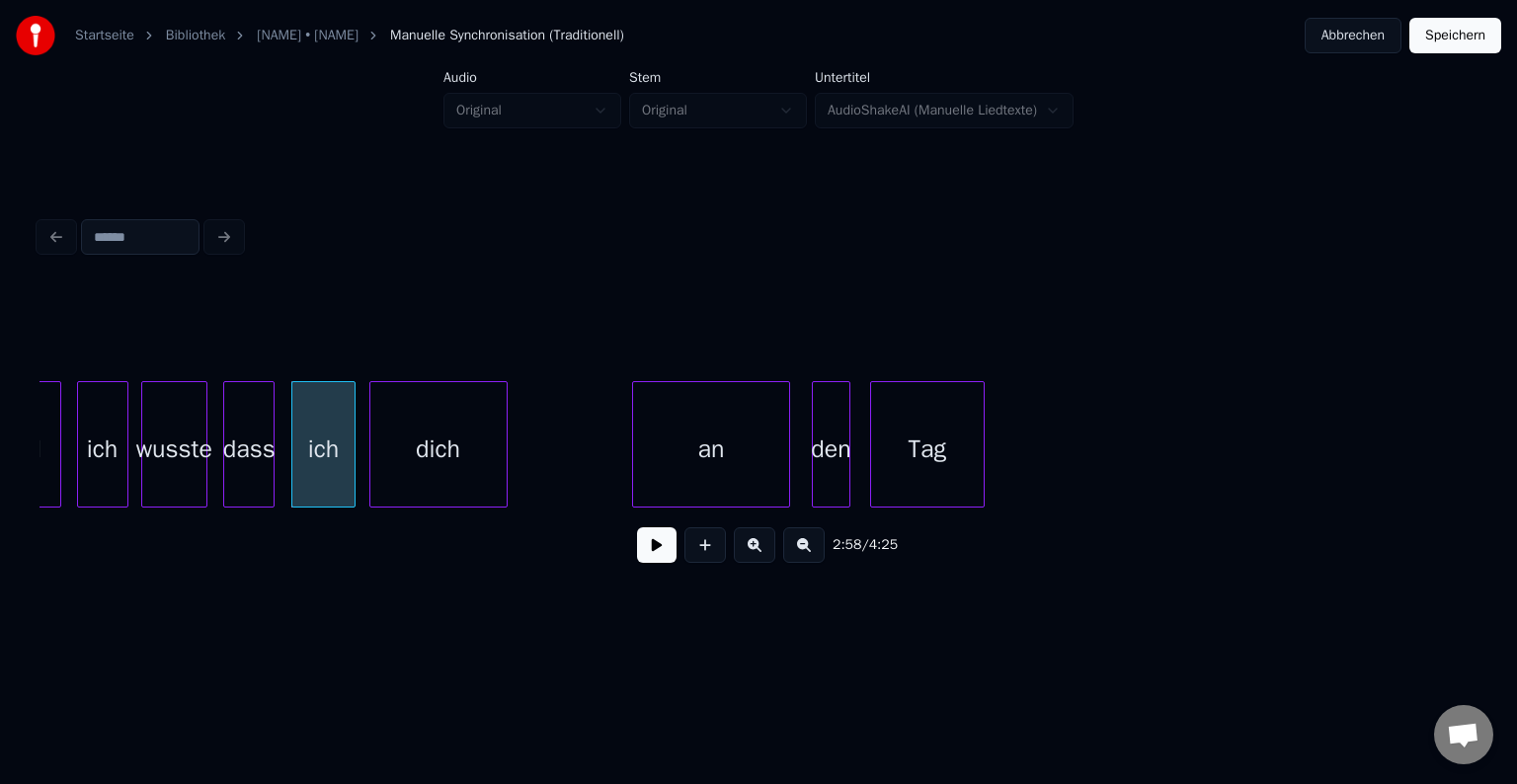 click on "dich" at bounding box center (439, 444) 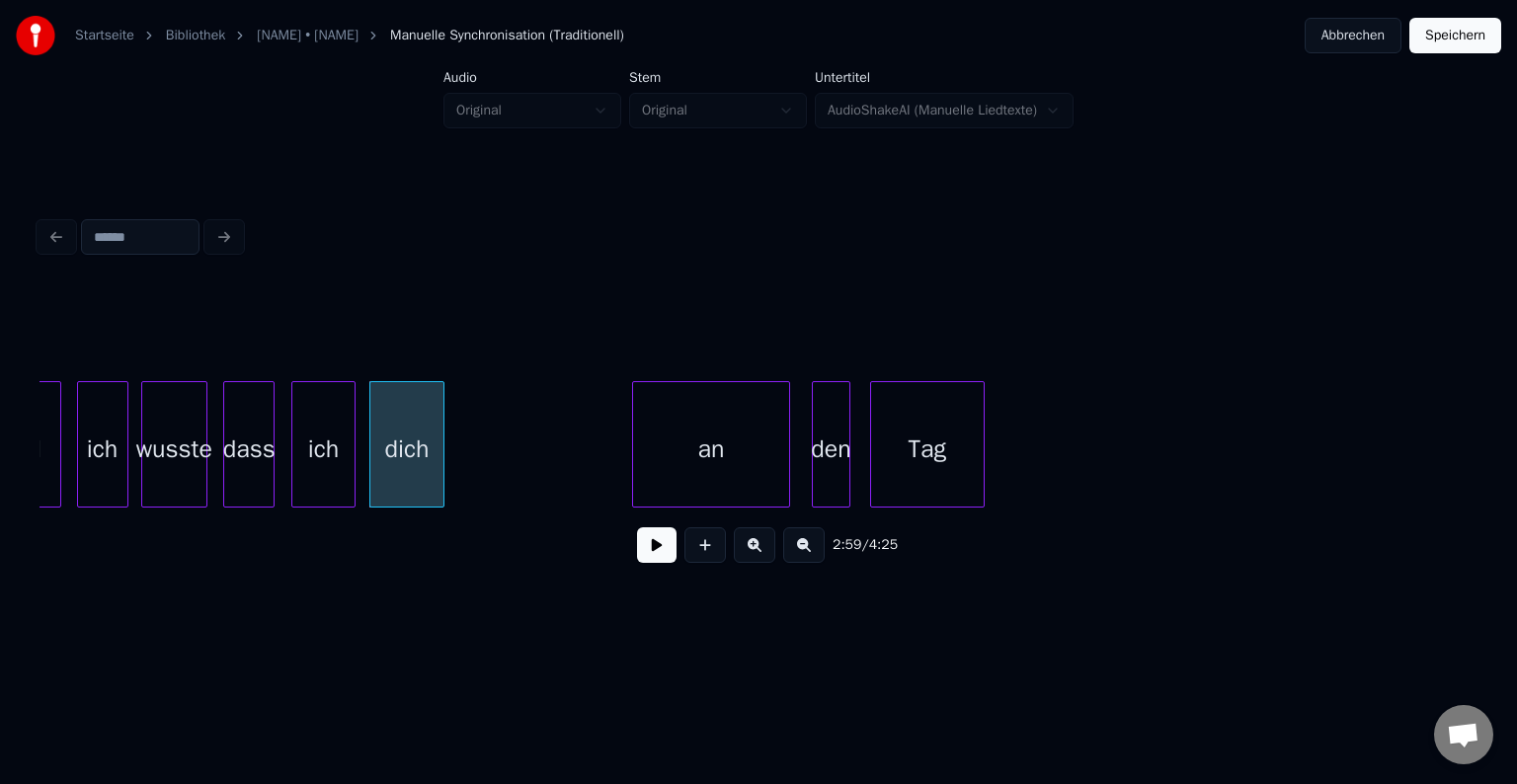 click at bounding box center (440, 444) 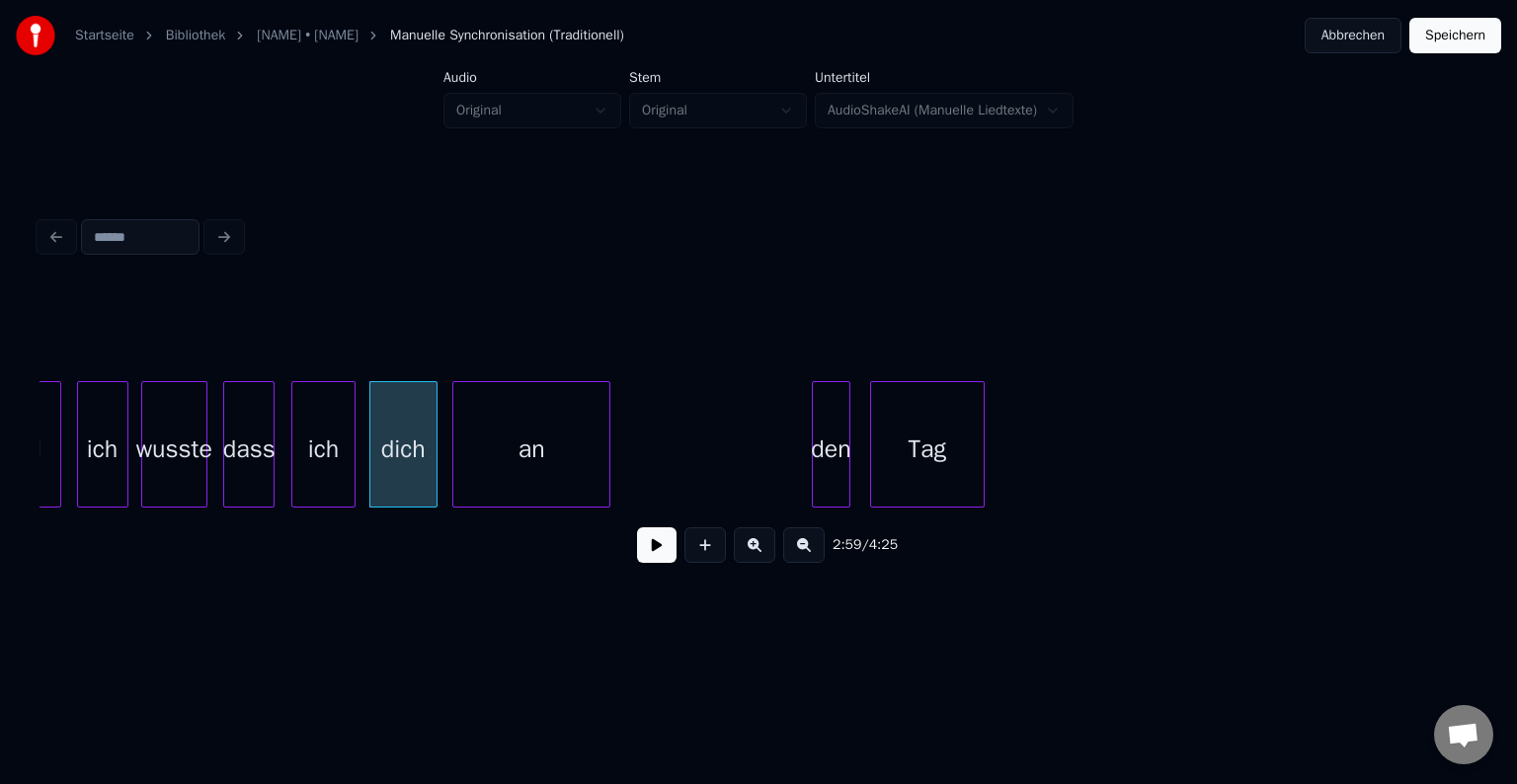 click on "an" at bounding box center (531, 449) 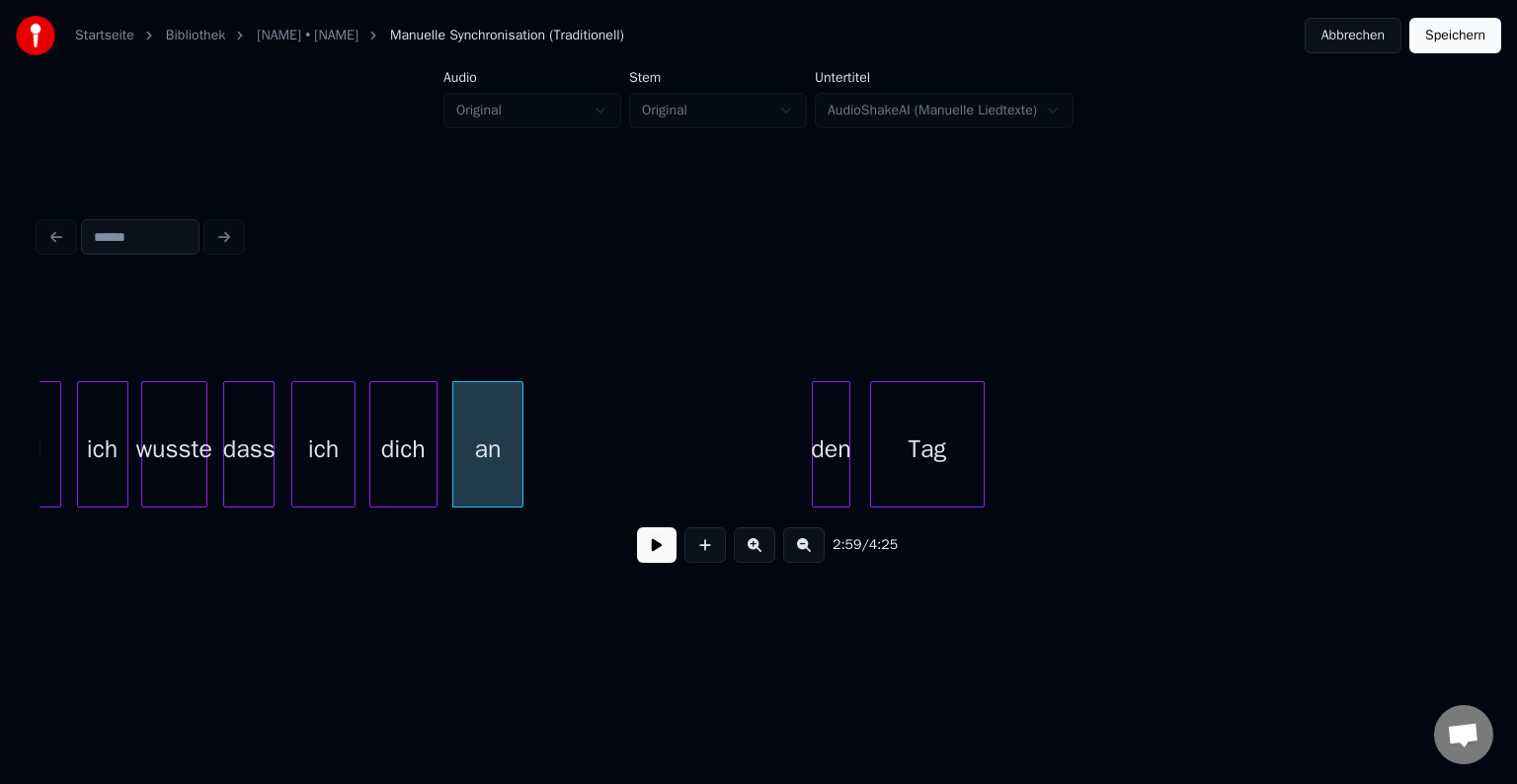 click at bounding box center (519, 444) 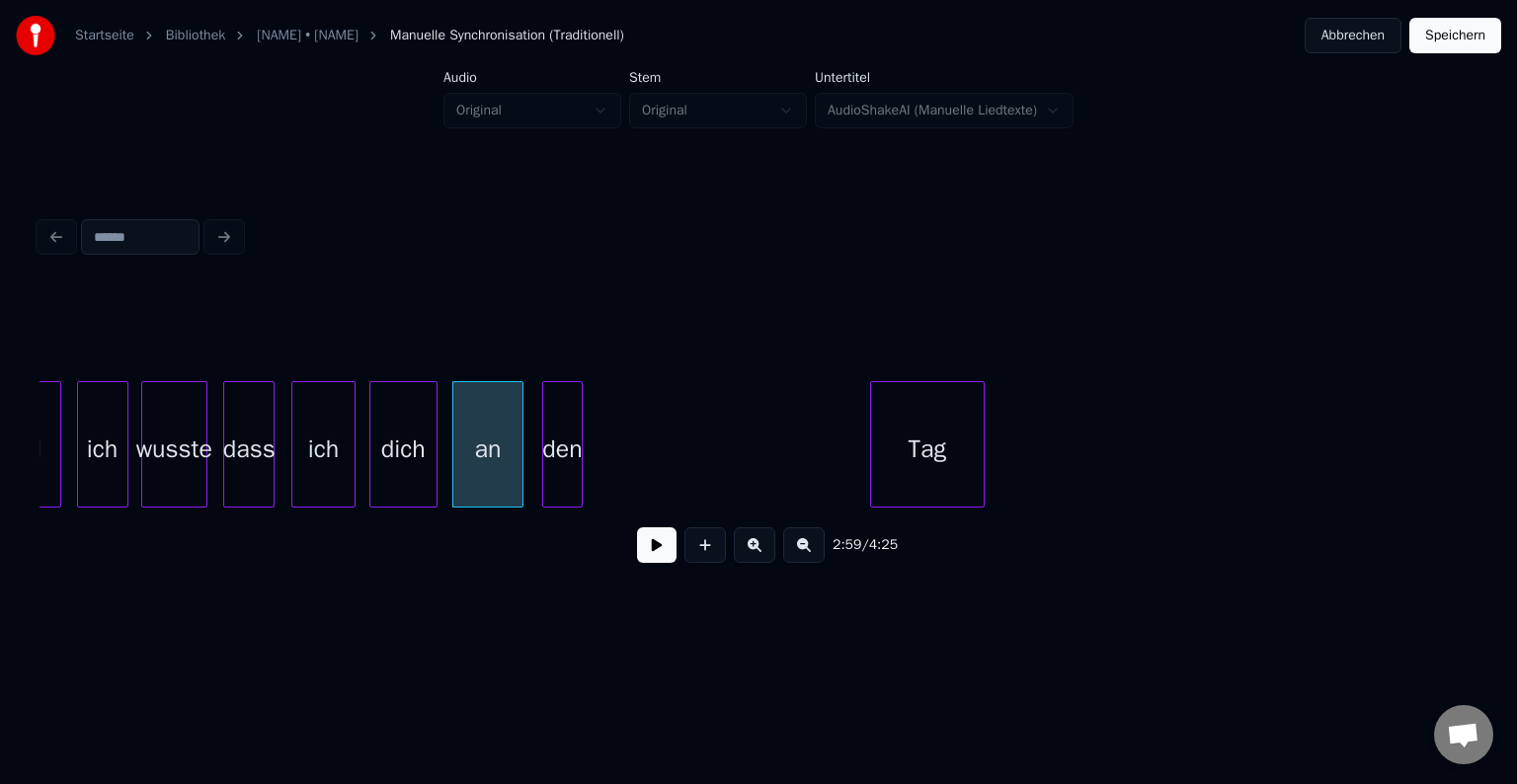 click on "den" at bounding box center [562, 449] 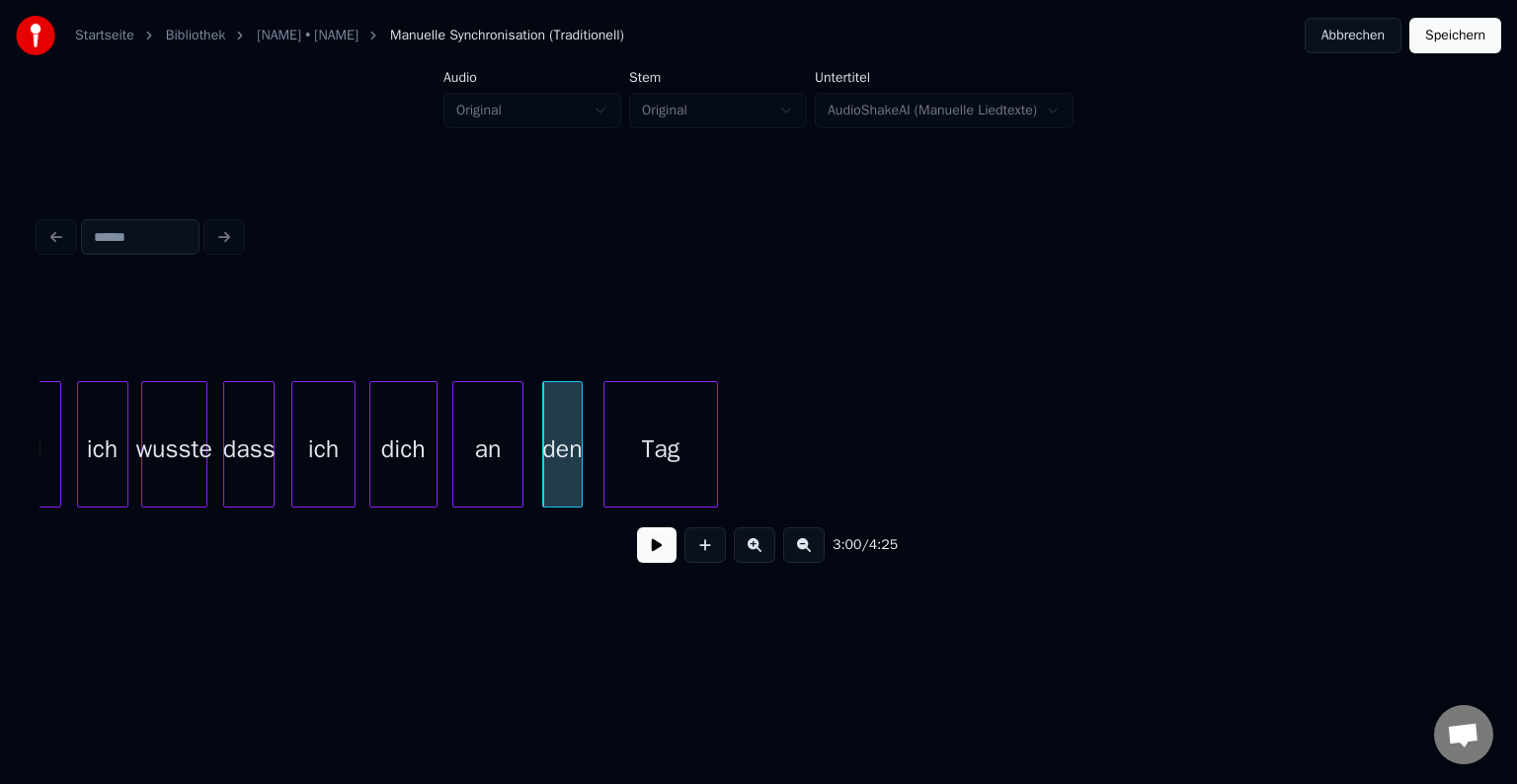 click on "Tag" at bounding box center (661, 449) 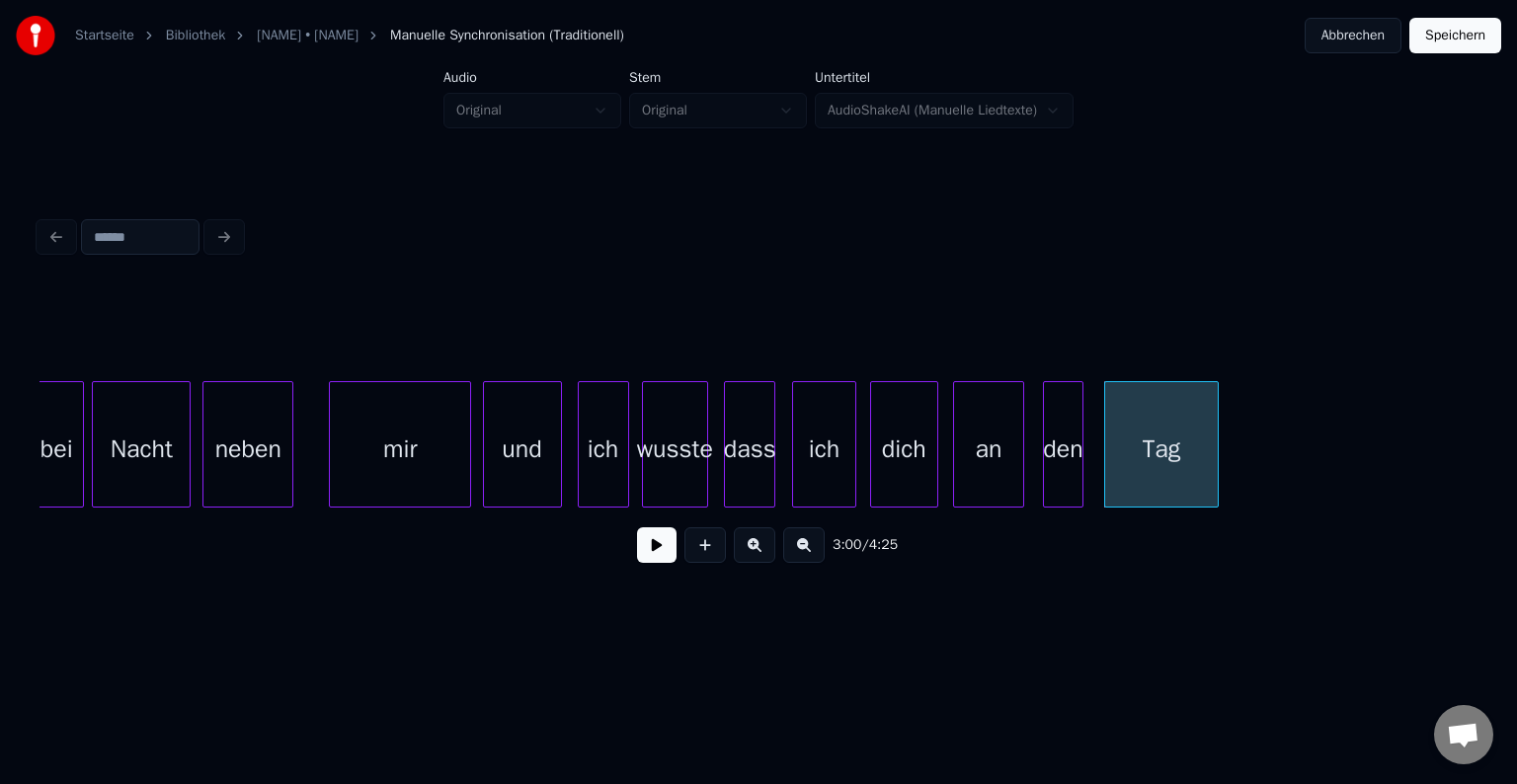 scroll, scrollTop: 0, scrollLeft: 34508, axis: horizontal 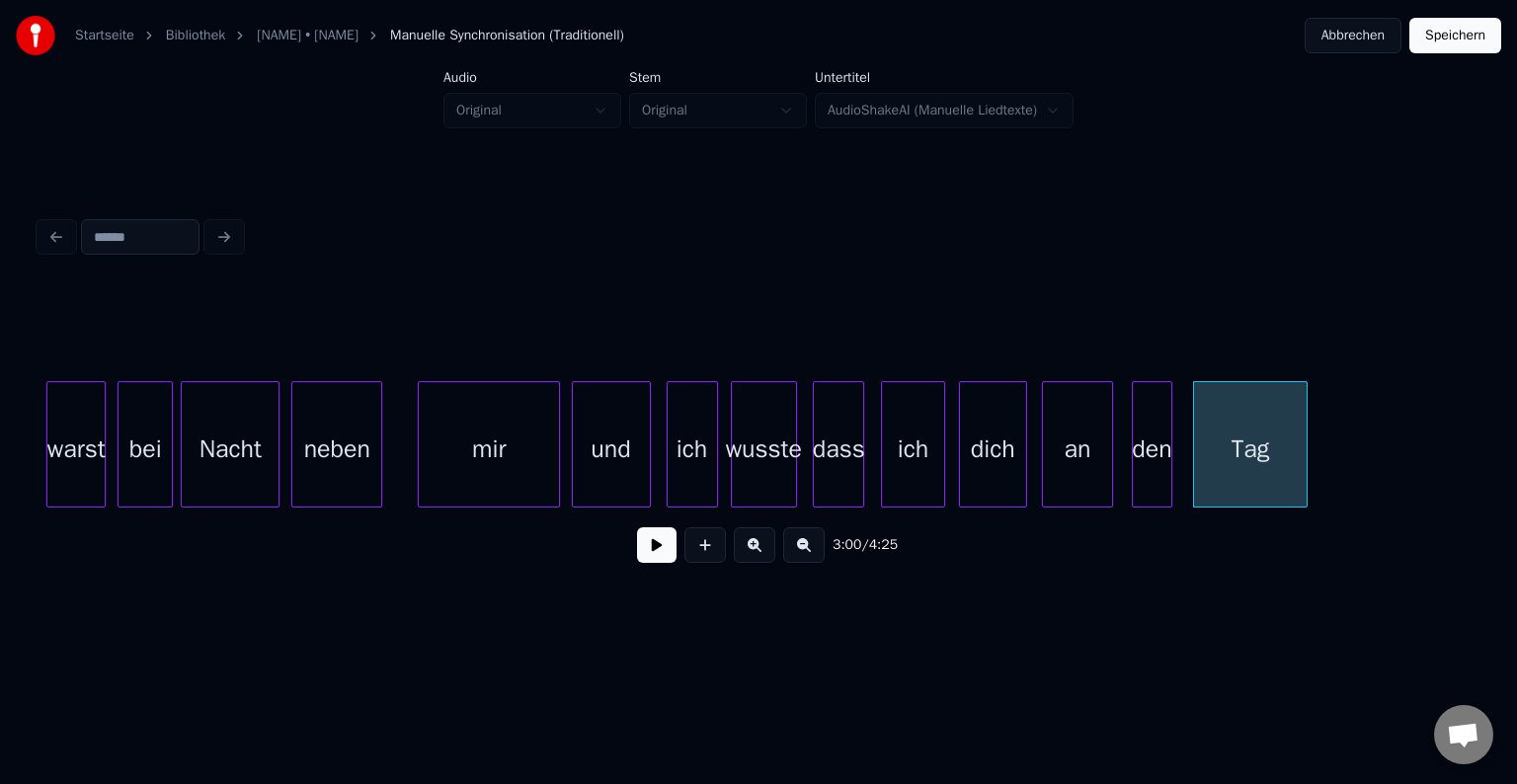 click on "mir" at bounding box center [489, 449] 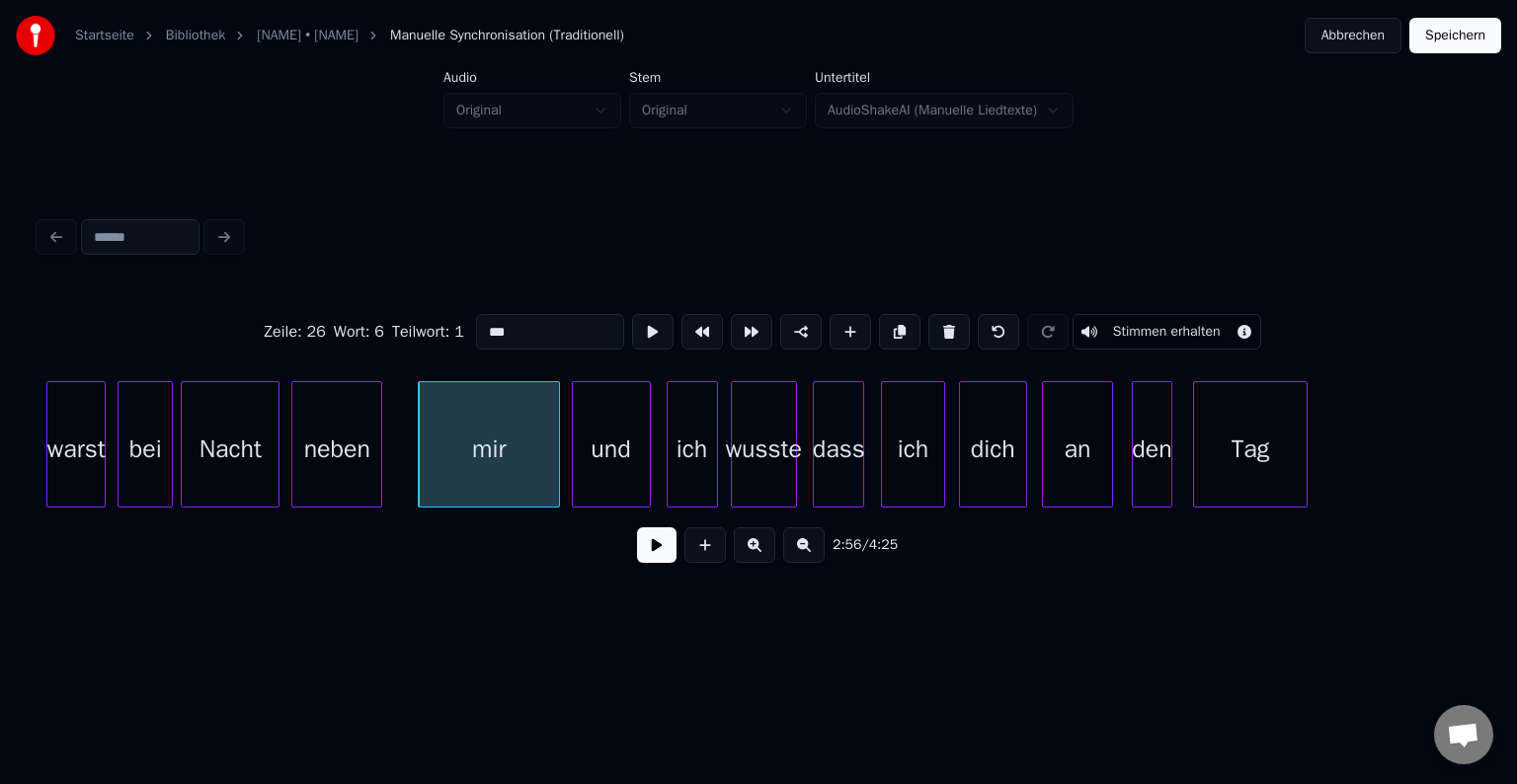 click at bounding box center [657, 545] 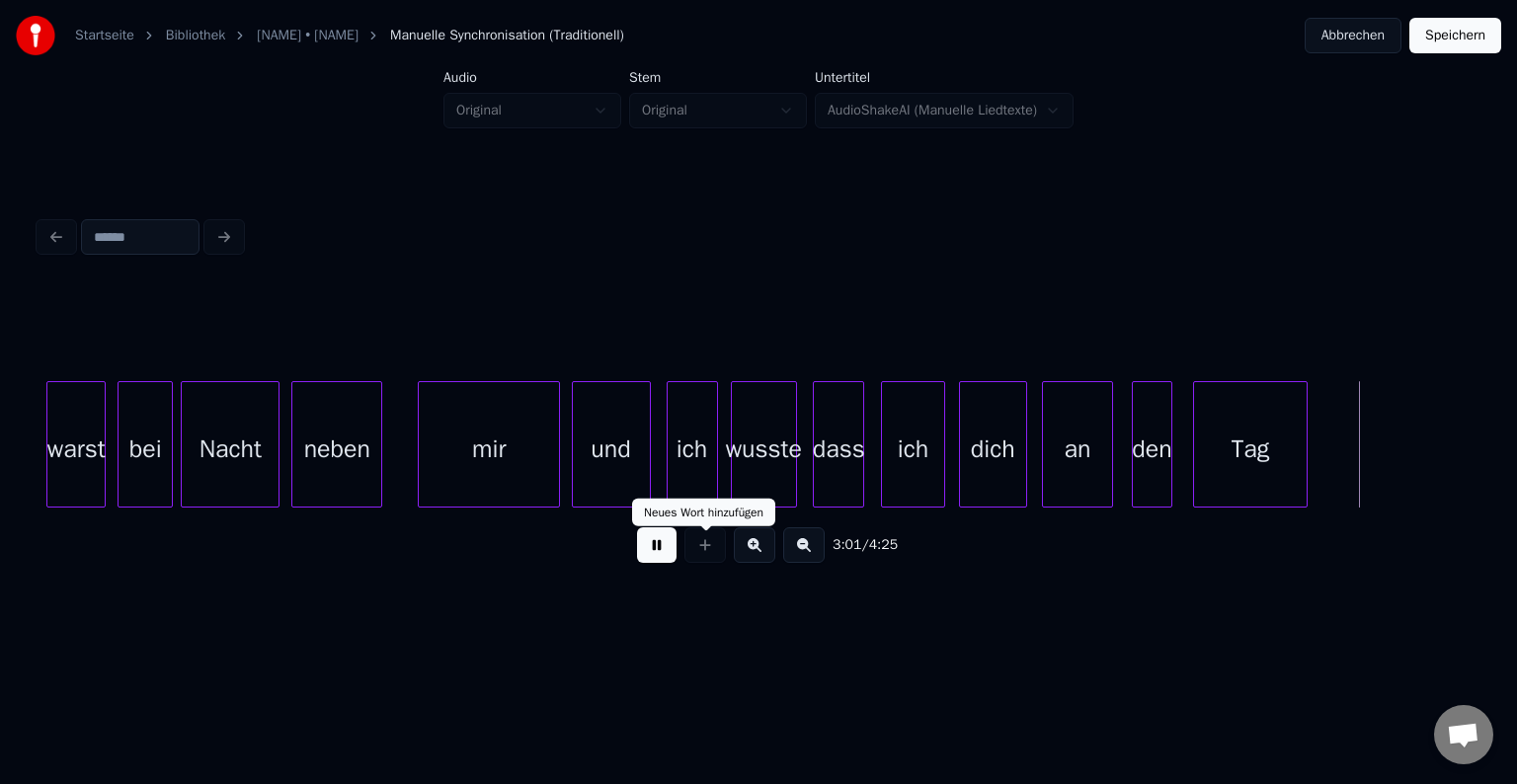 drag, startPoint x: 679, startPoint y: 533, endPoint x: 663, endPoint y: 546, distance: 20.615528 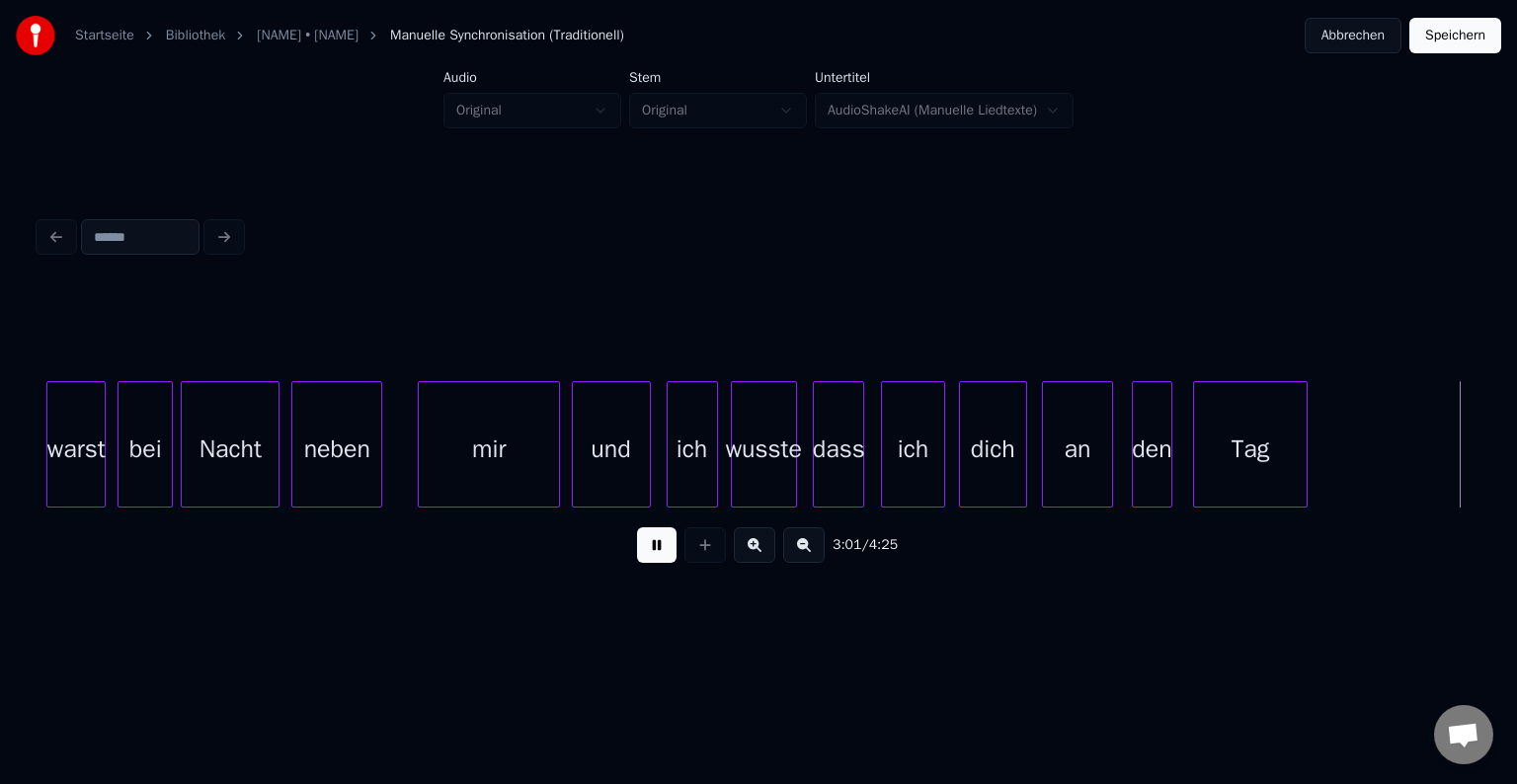 scroll, scrollTop: 0, scrollLeft: 35947, axis: horizontal 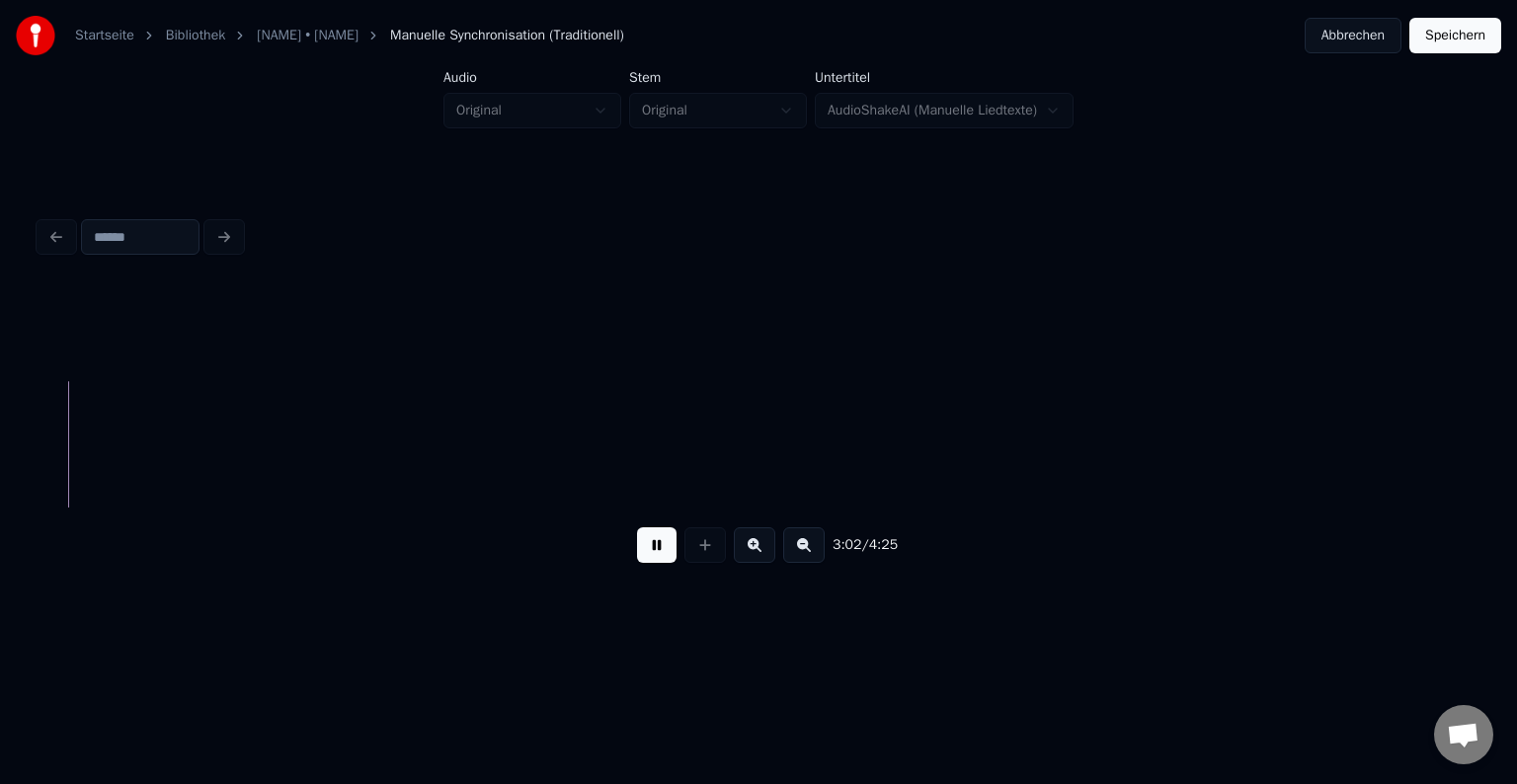 click at bounding box center (657, 545) 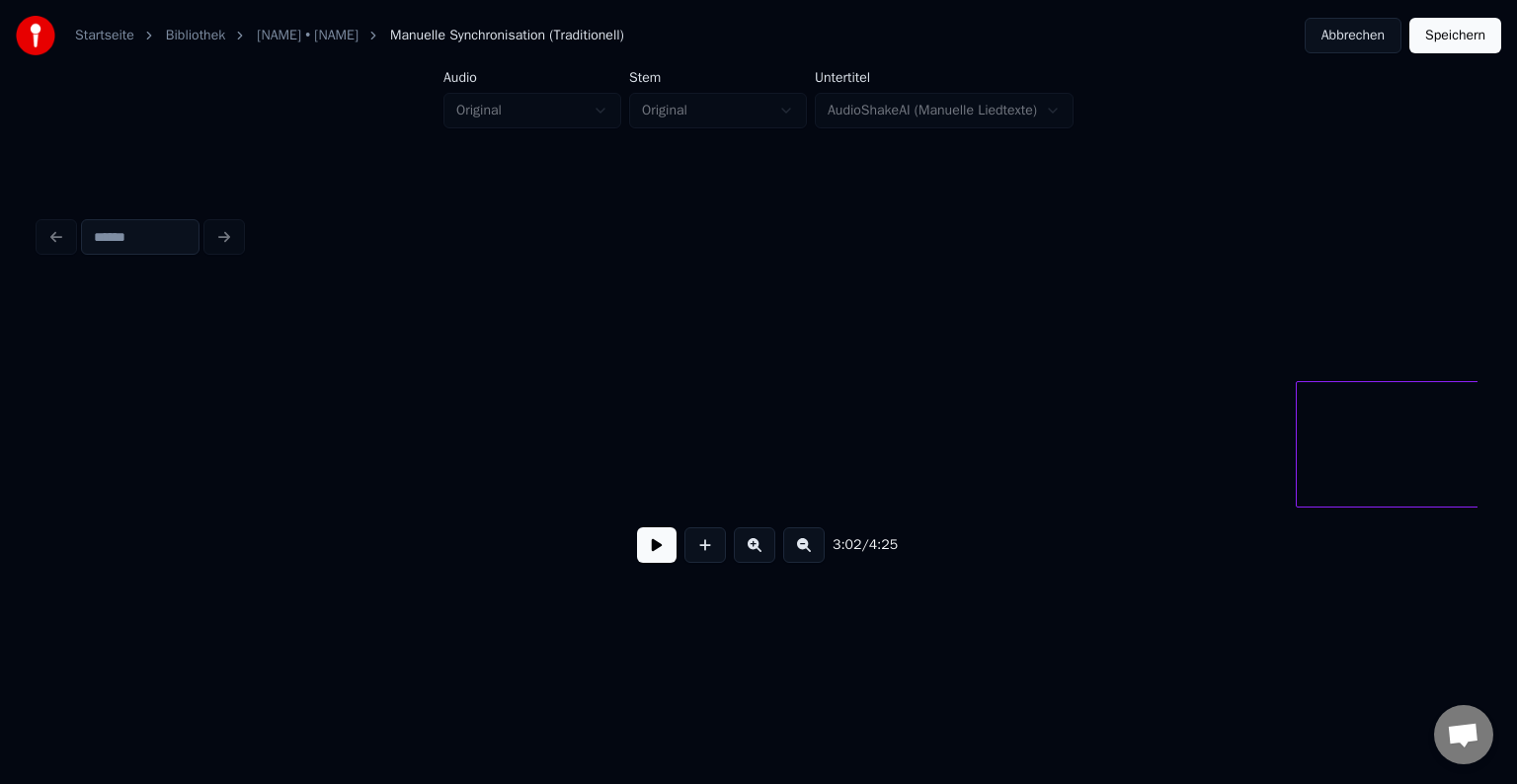 scroll, scrollTop: 0, scrollLeft: 36540, axis: horizontal 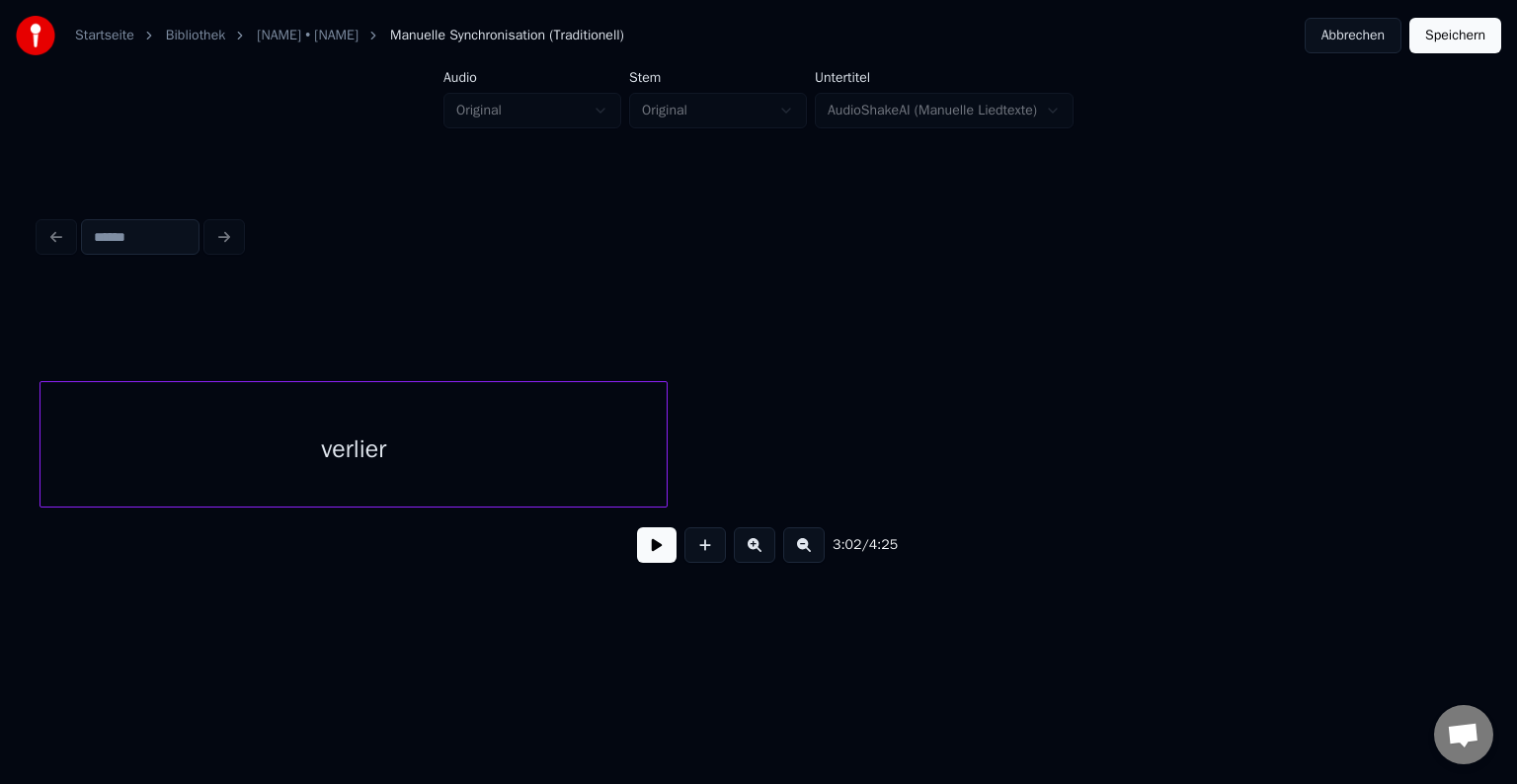 click on "Startseite Bibliothek Sandy River • Rene Chanté Manuelle Synchronisation (Traditionell) Abbrechen Speichern Audio Original Stem Original Untertitel AudioShakeAI (Manuelle Liedtexte) [TIME]  /  [TIME]" at bounding box center (758, 315) 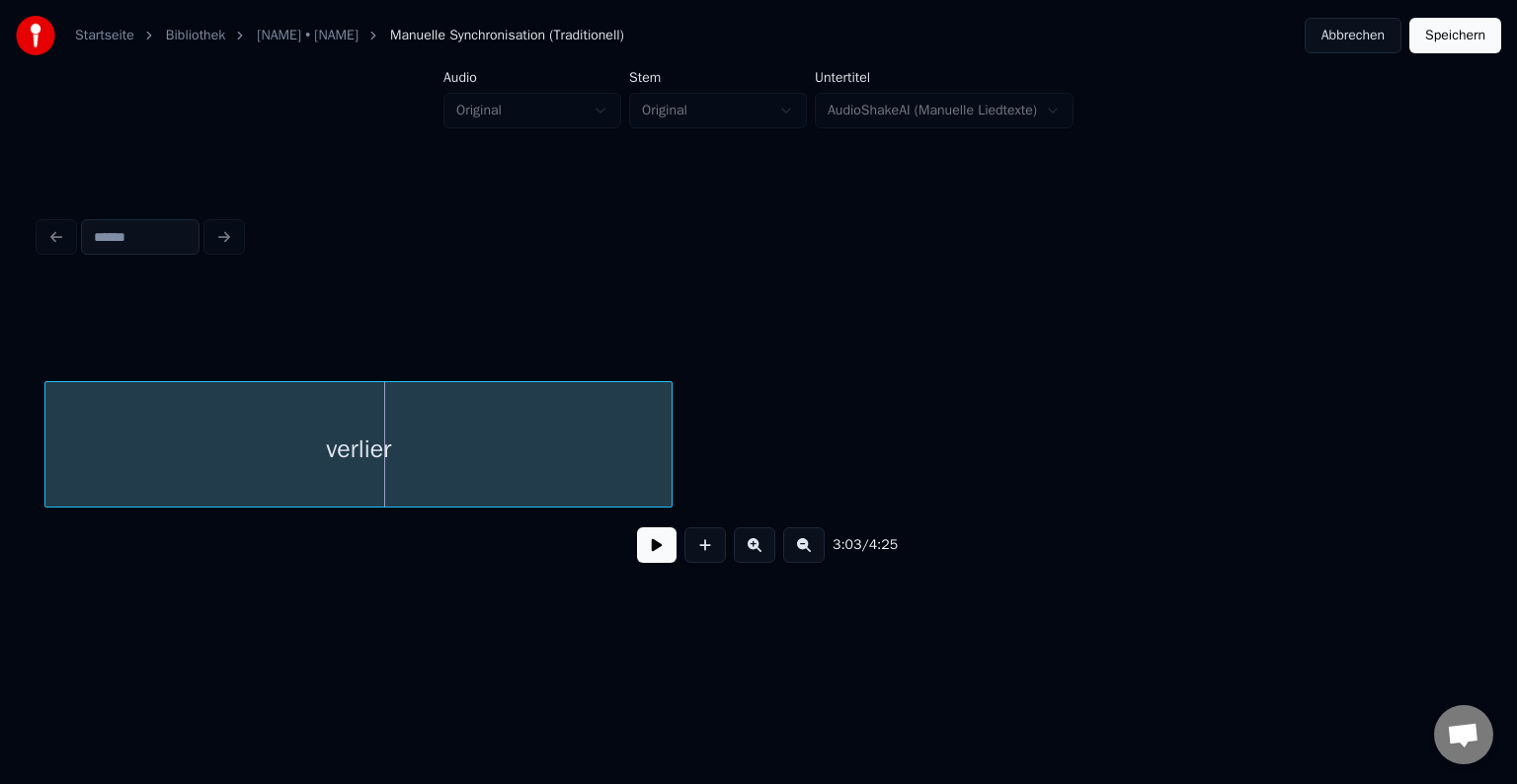 click on "verlier" at bounding box center [359, 449] 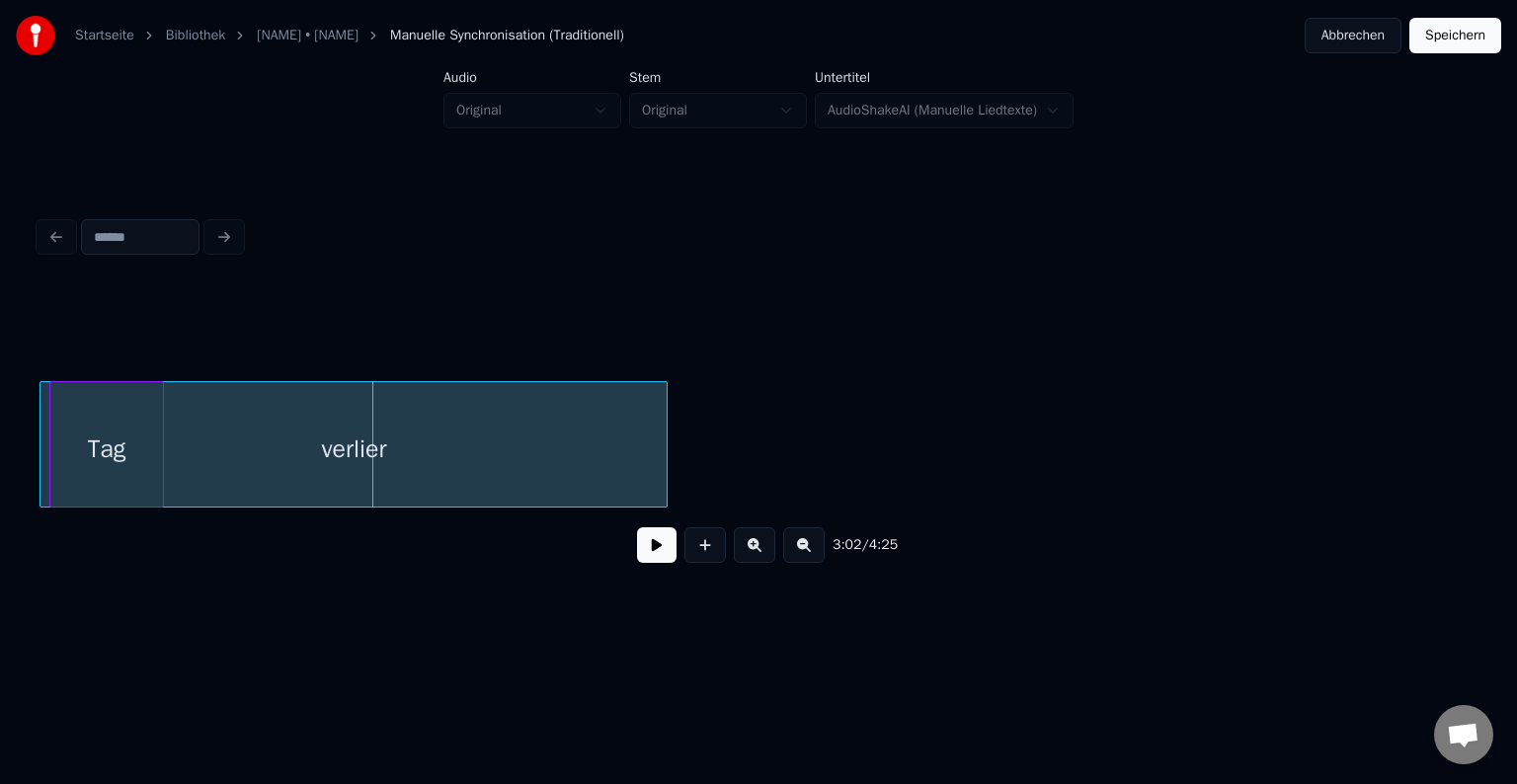 scroll, scrollTop: 0, scrollLeft: 35650, axis: horizontal 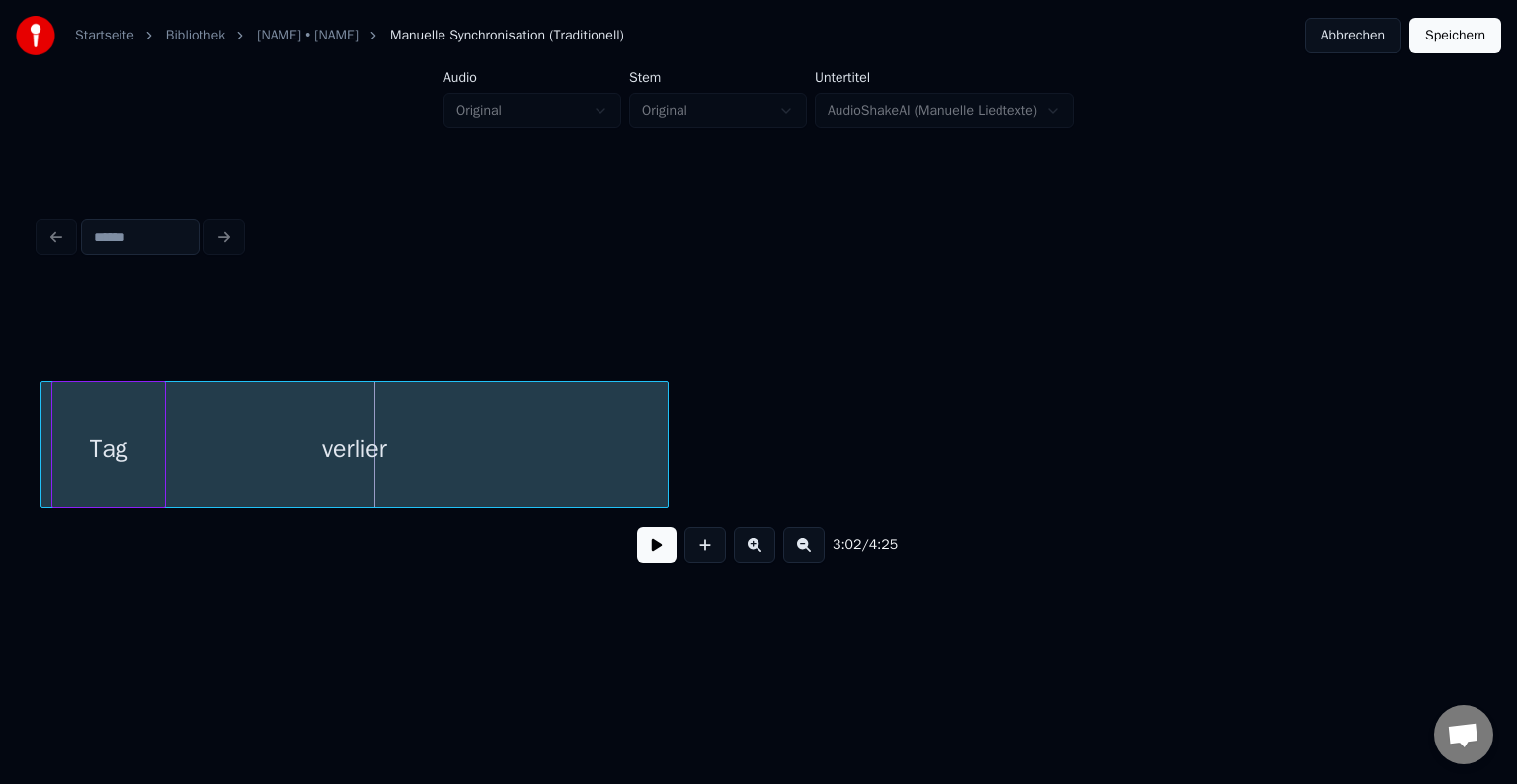 click on "verlier" at bounding box center (355, 449) 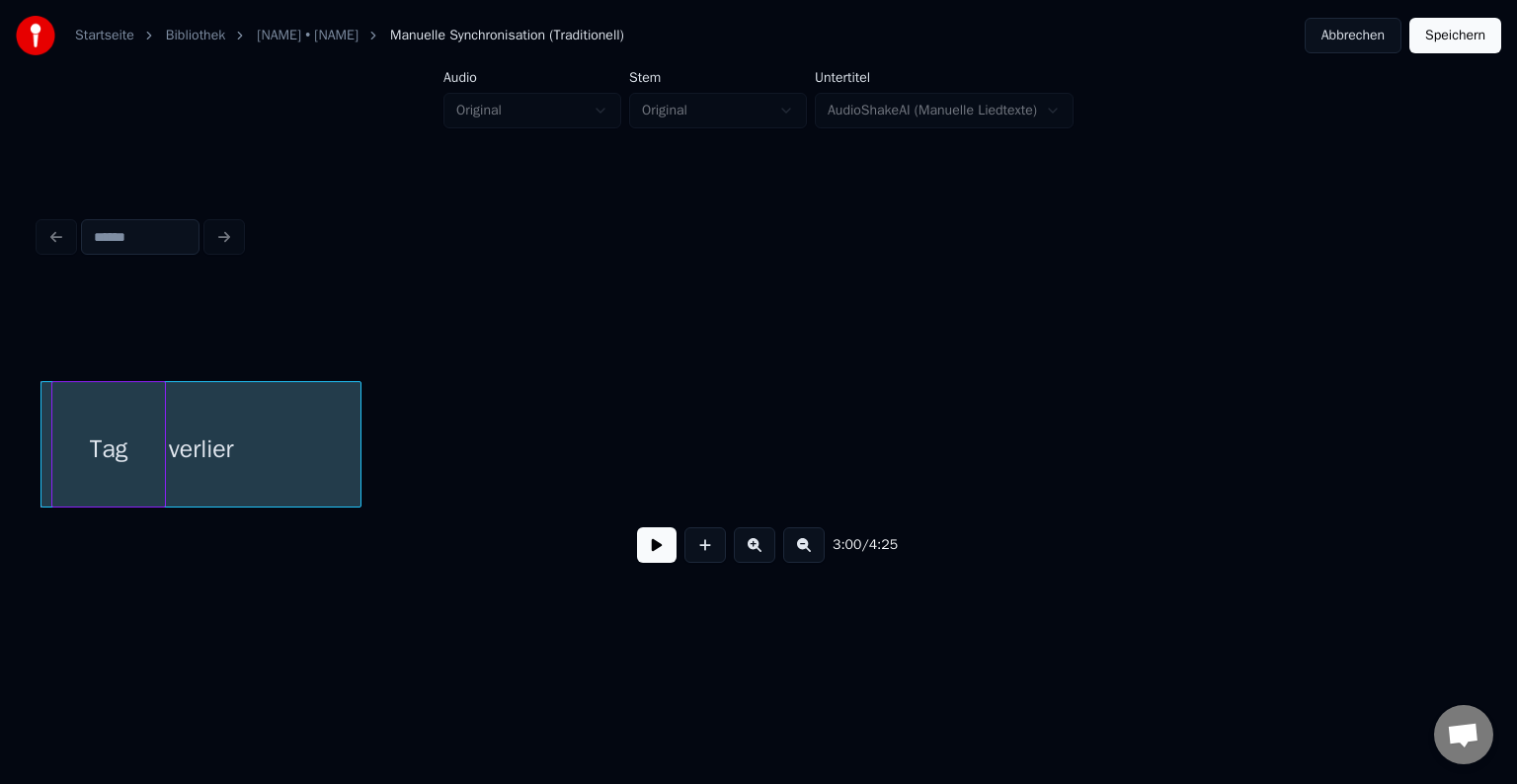click at bounding box center [358, 444] 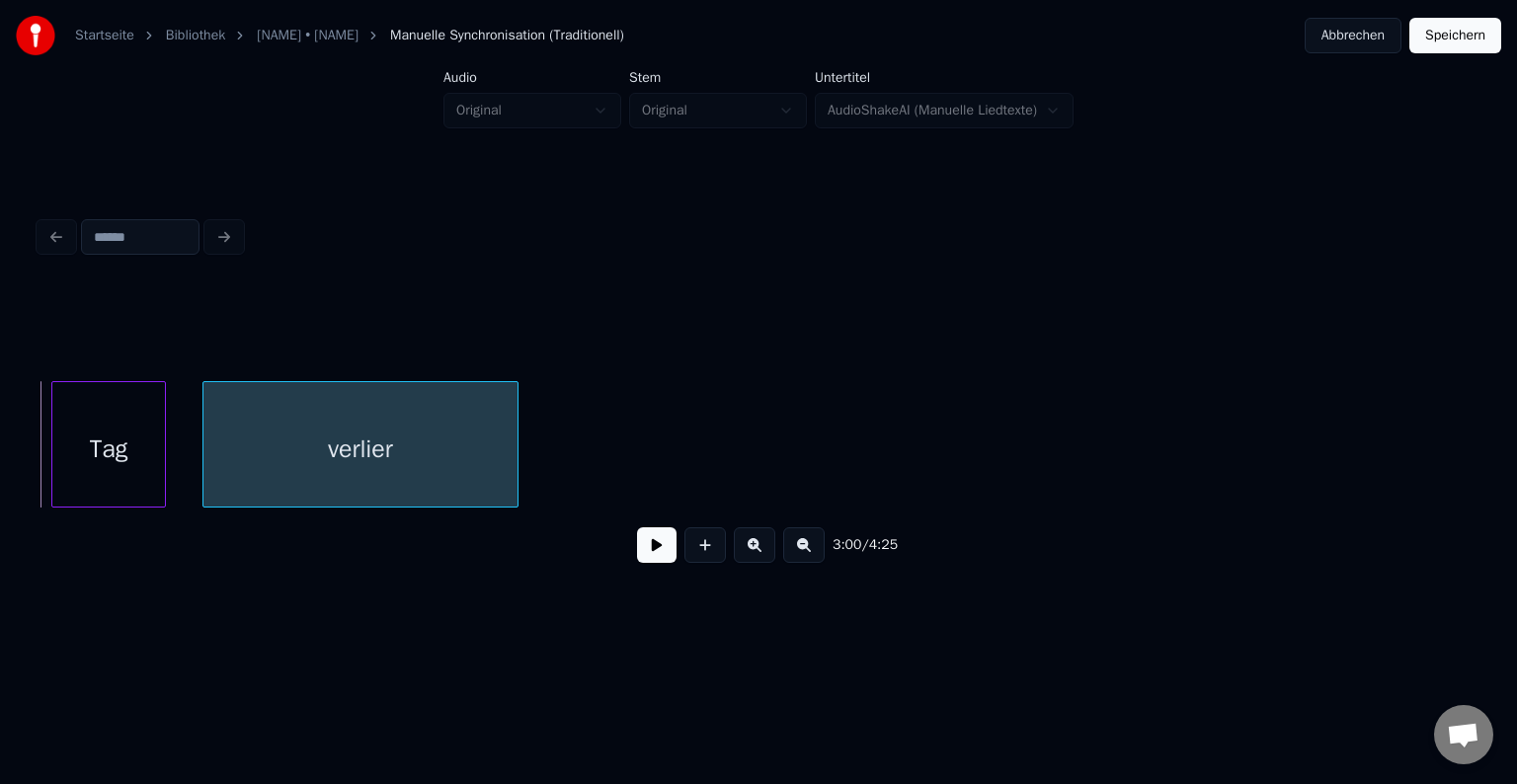 click on "verlier" at bounding box center [360, 449] 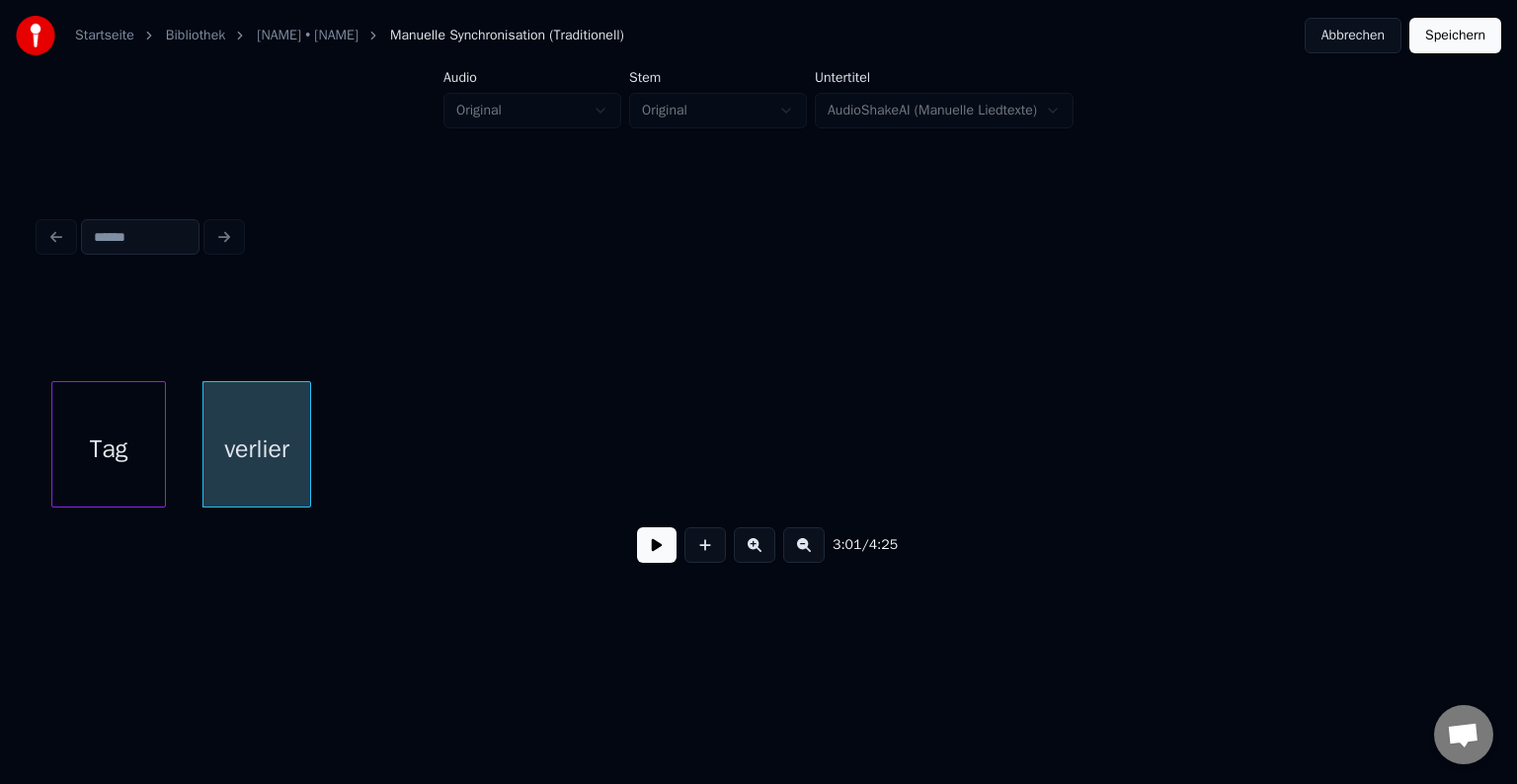 click at bounding box center [307, 444] 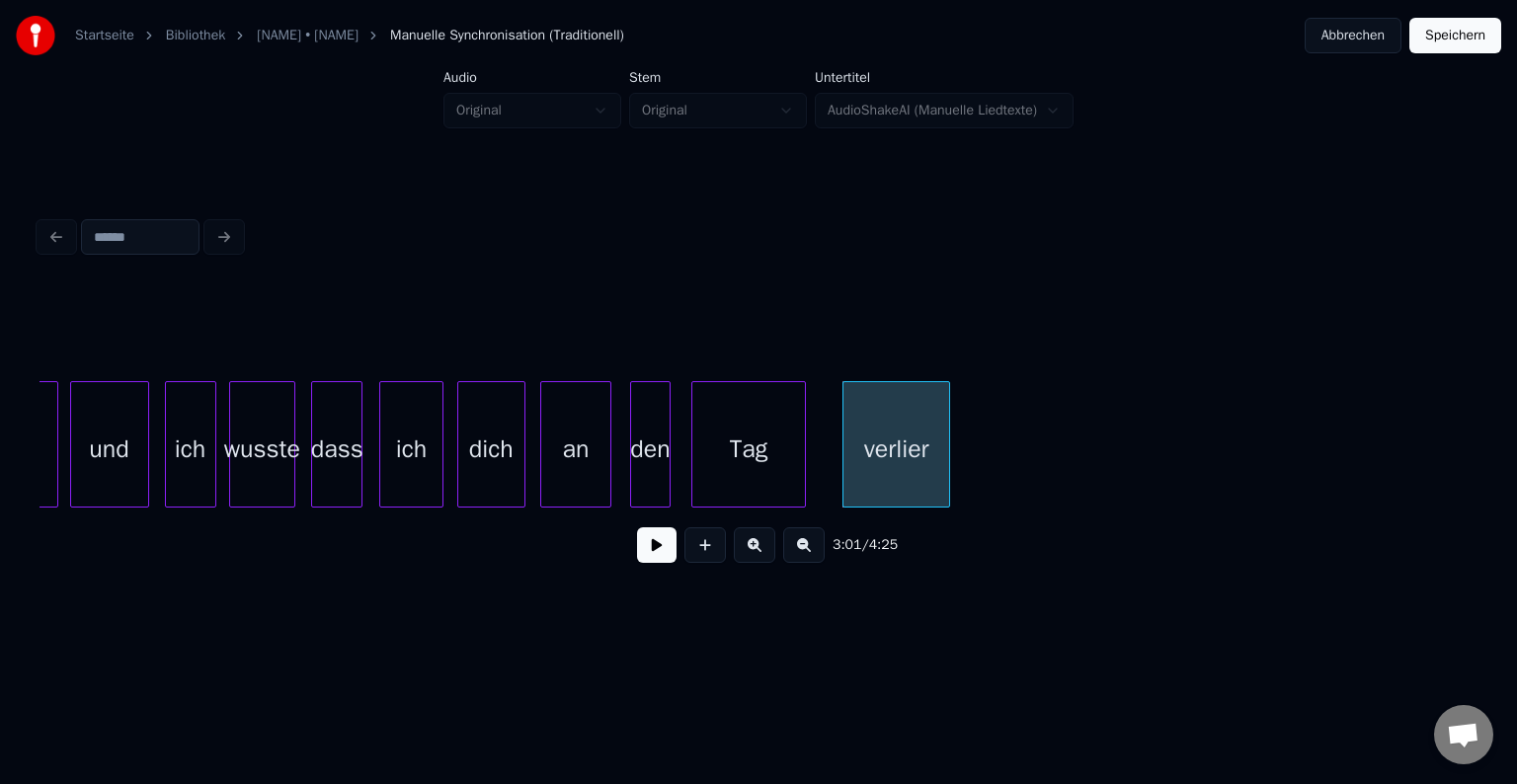 scroll, scrollTop: 0, scrollLeft: 34950, axis: horizontal 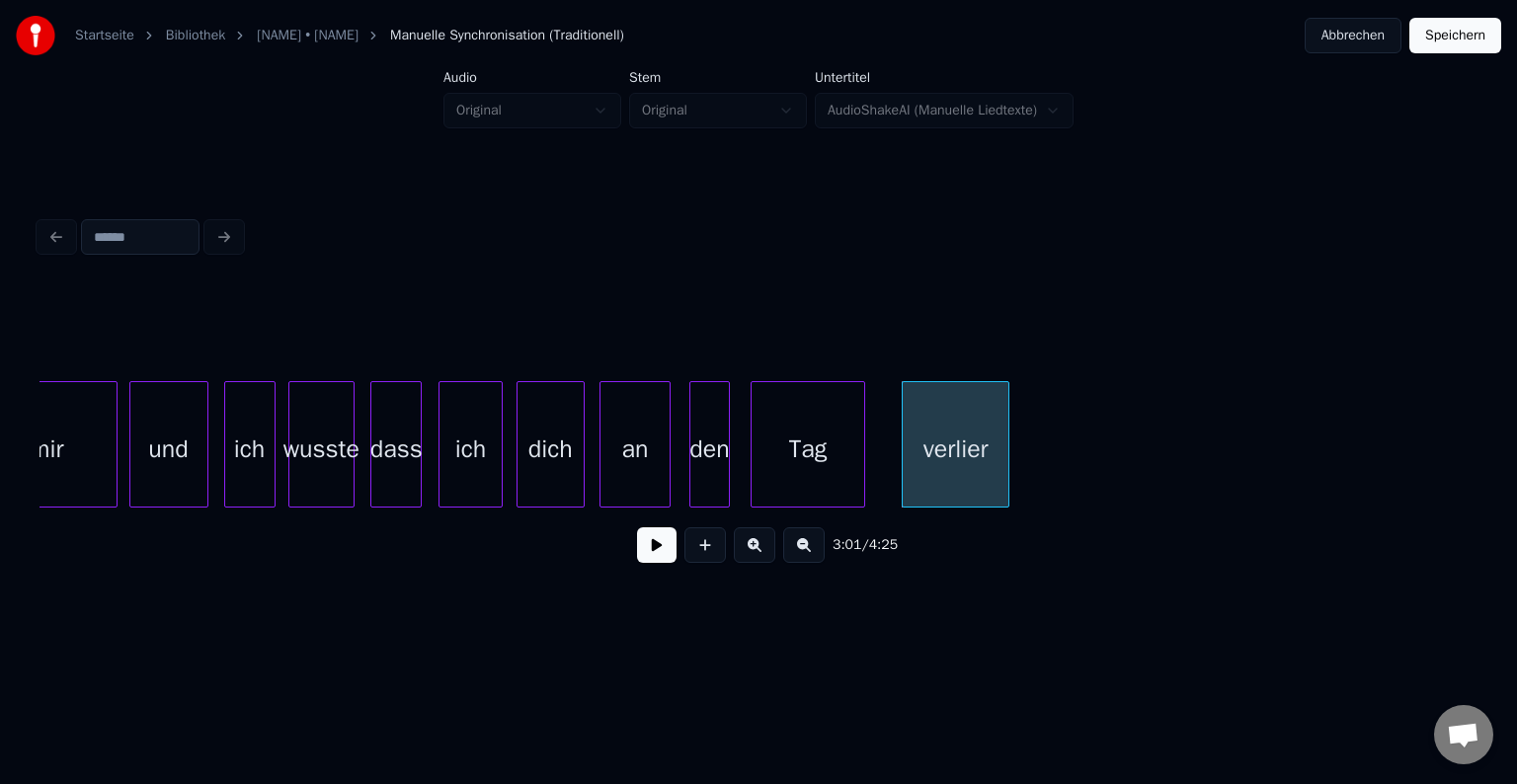 click on "ich" at bounding box center [470, 449] 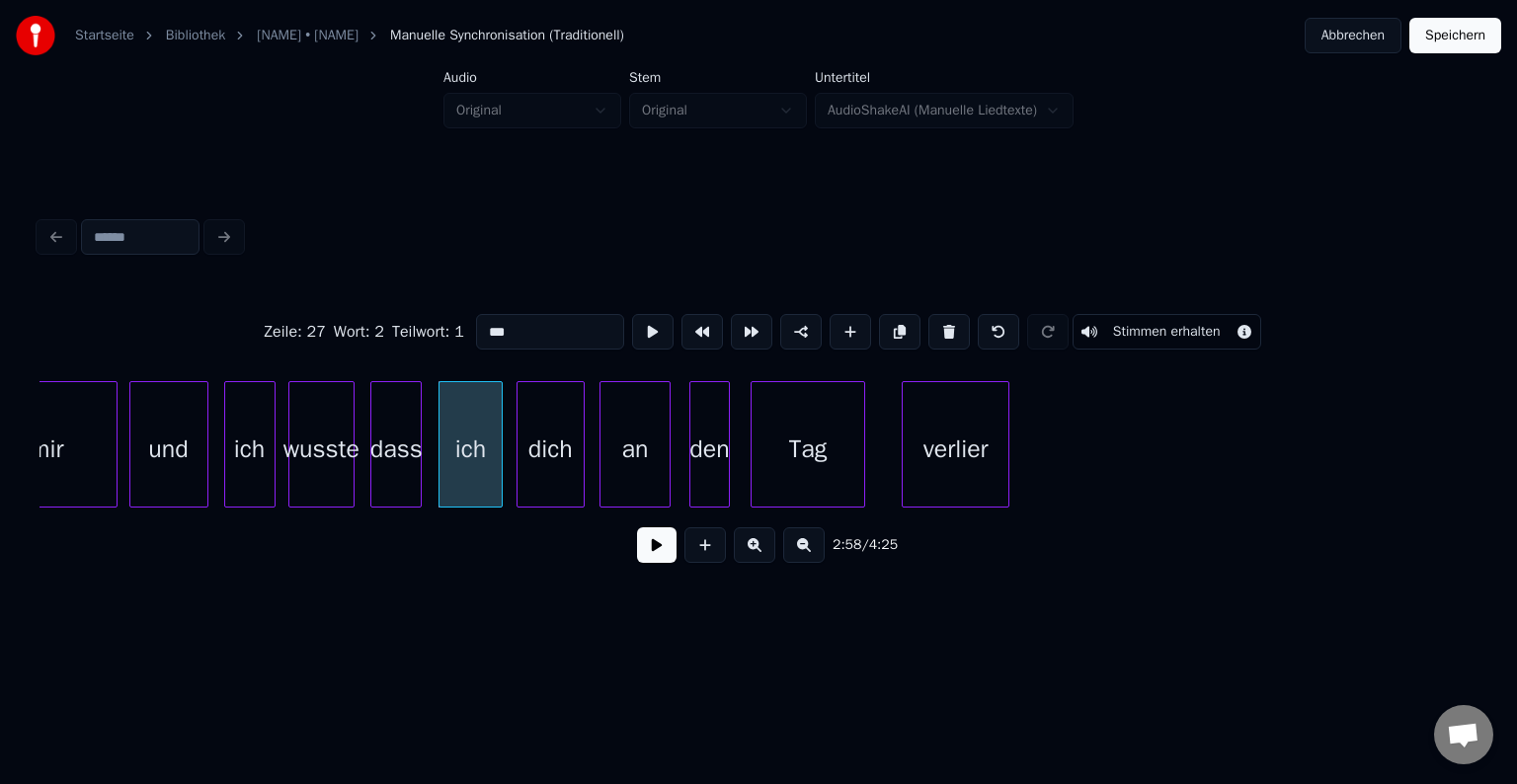 click at bounding box center [657, 545] 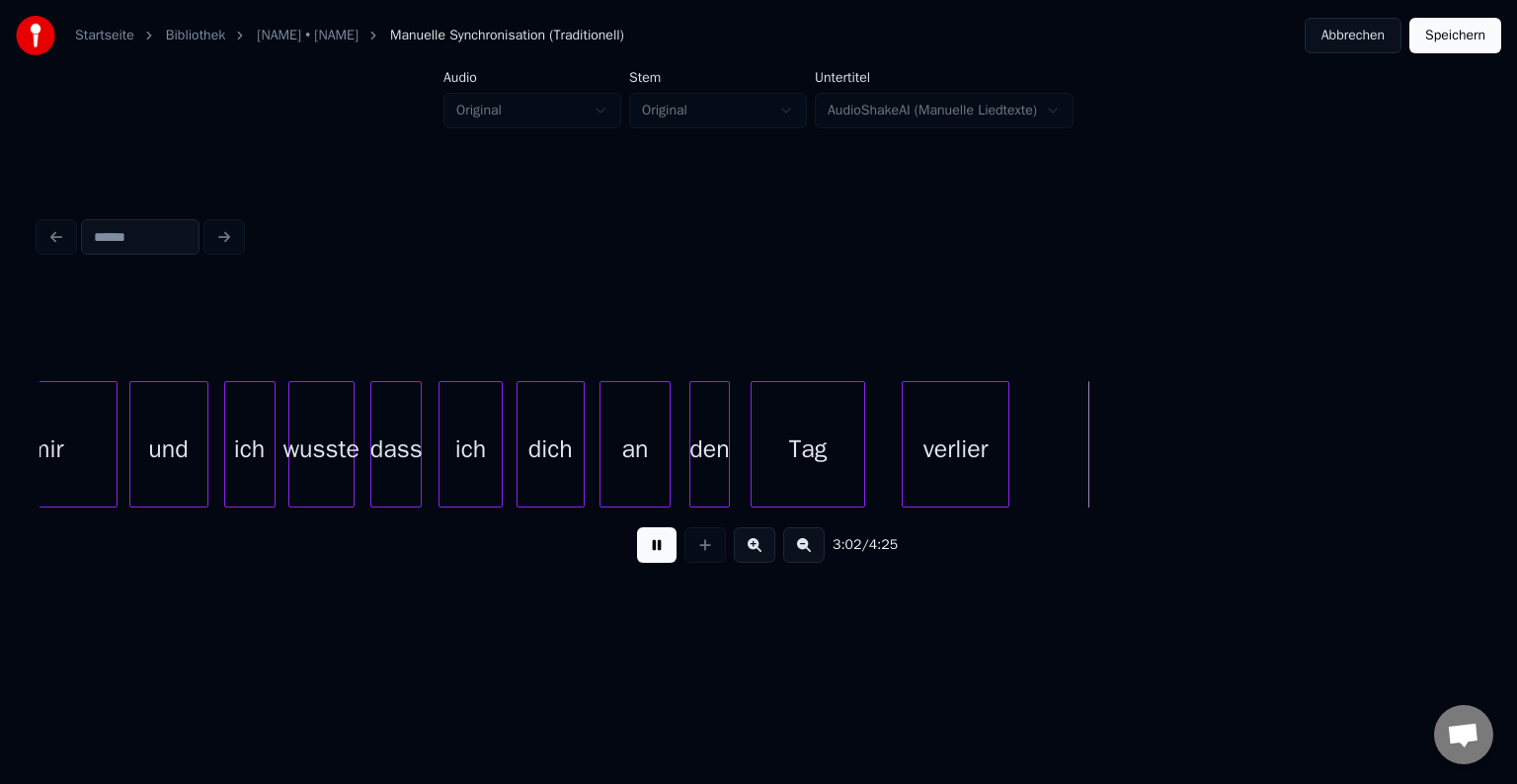 click at bounding box center (657, 545) 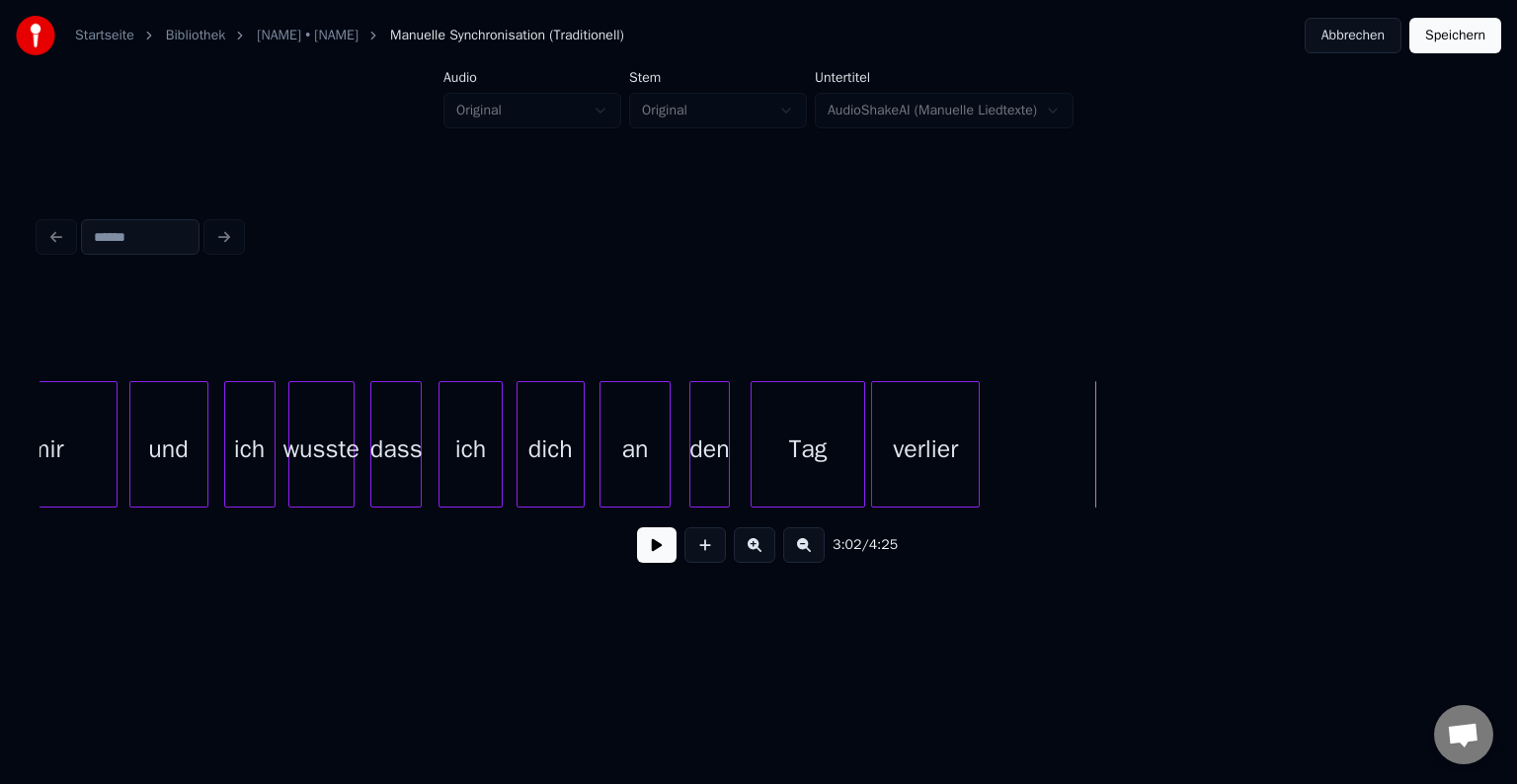click on "verlier" at bounding box center [925, 449] 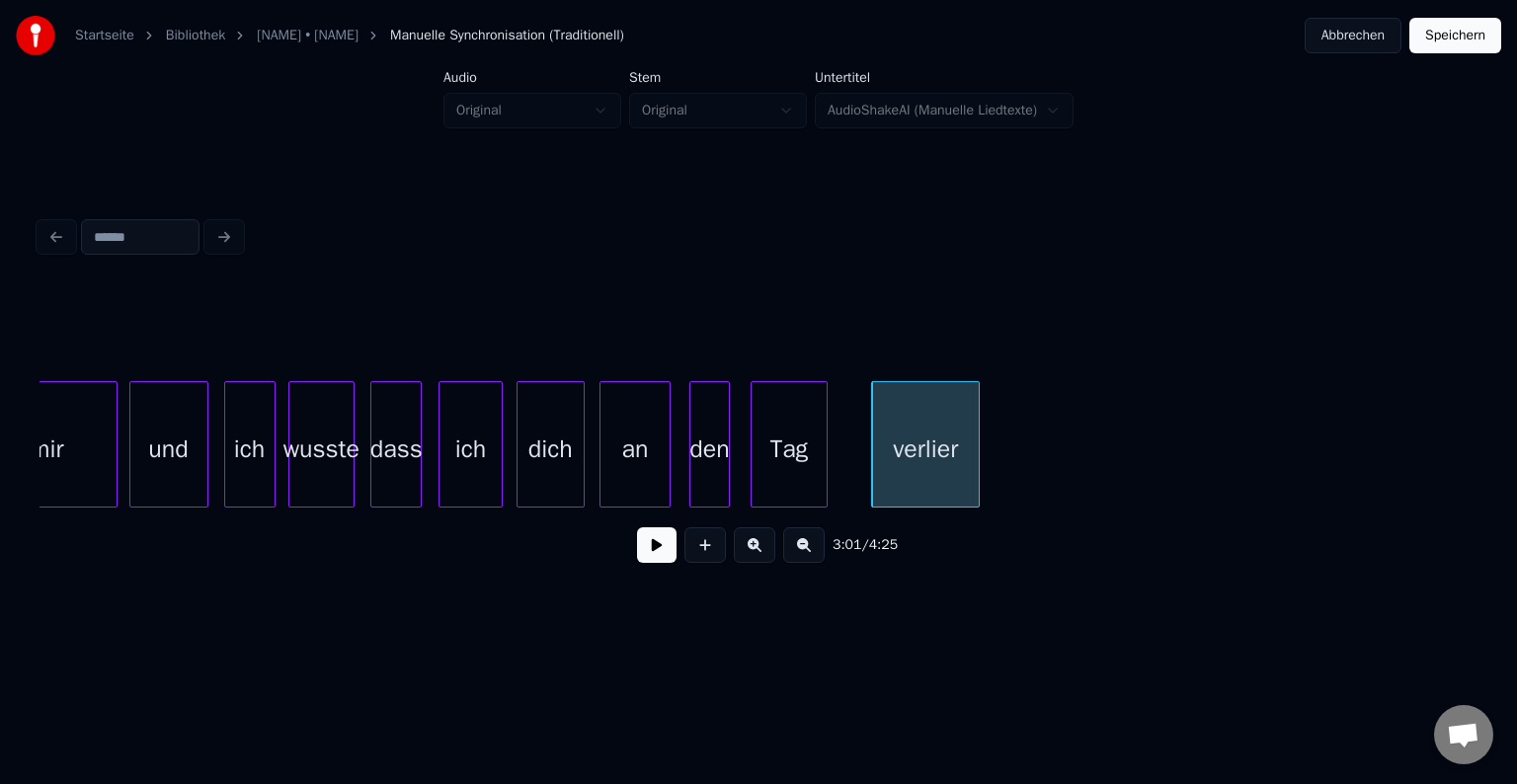 click at bounding box center [824, 444] 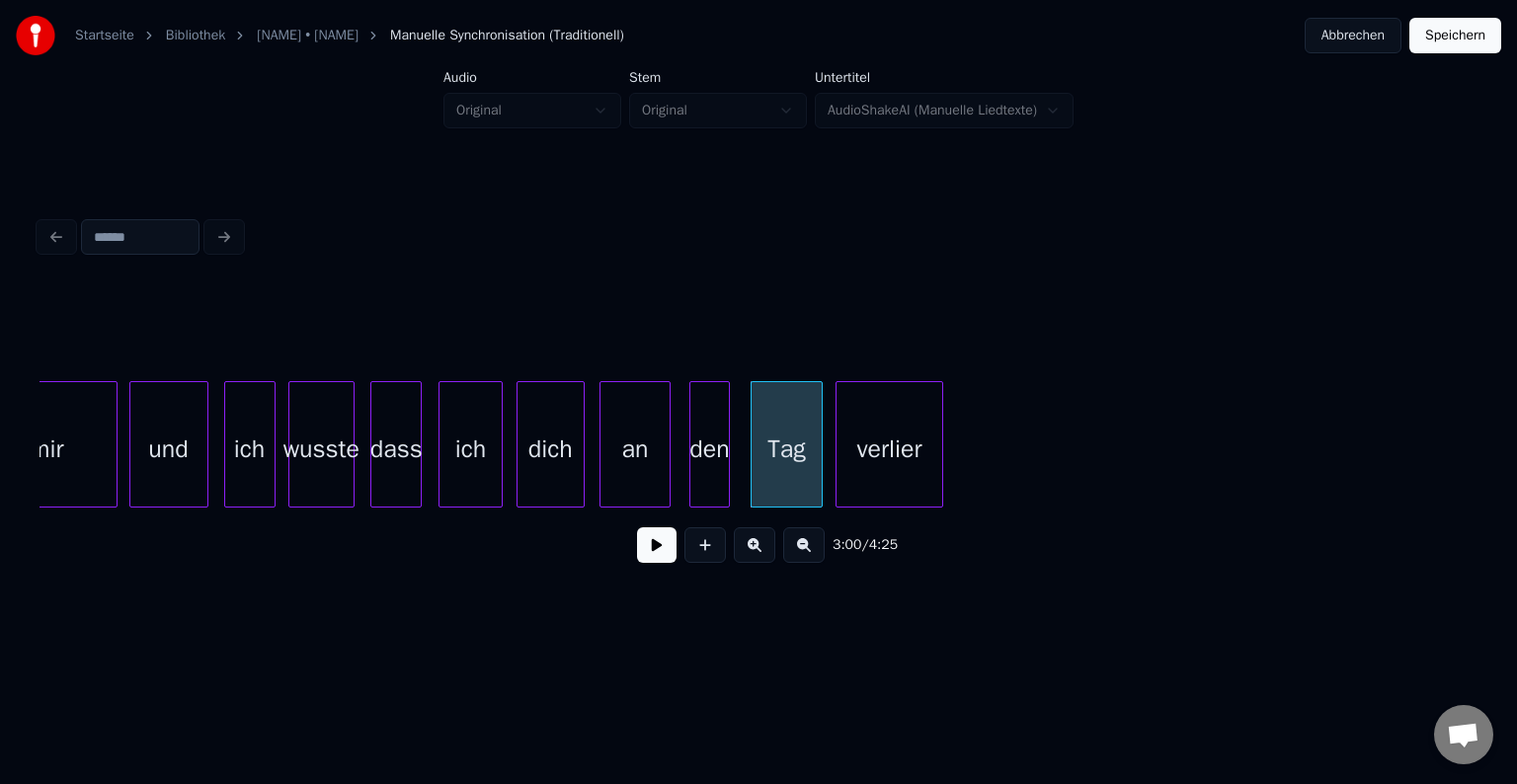 click on "verlier" at bounding box center (890, 449) 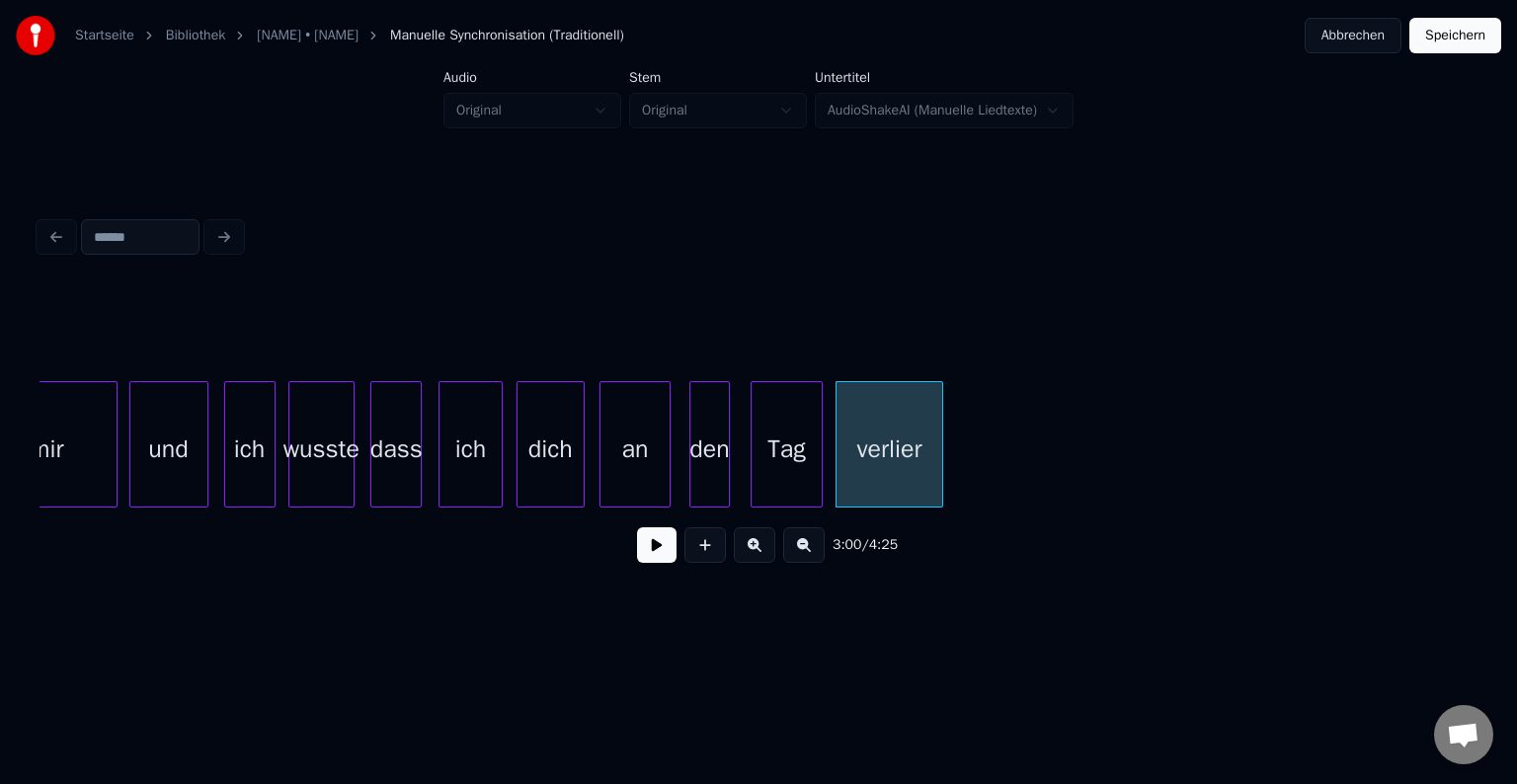 click on "und" at bounding box center (169, 449) 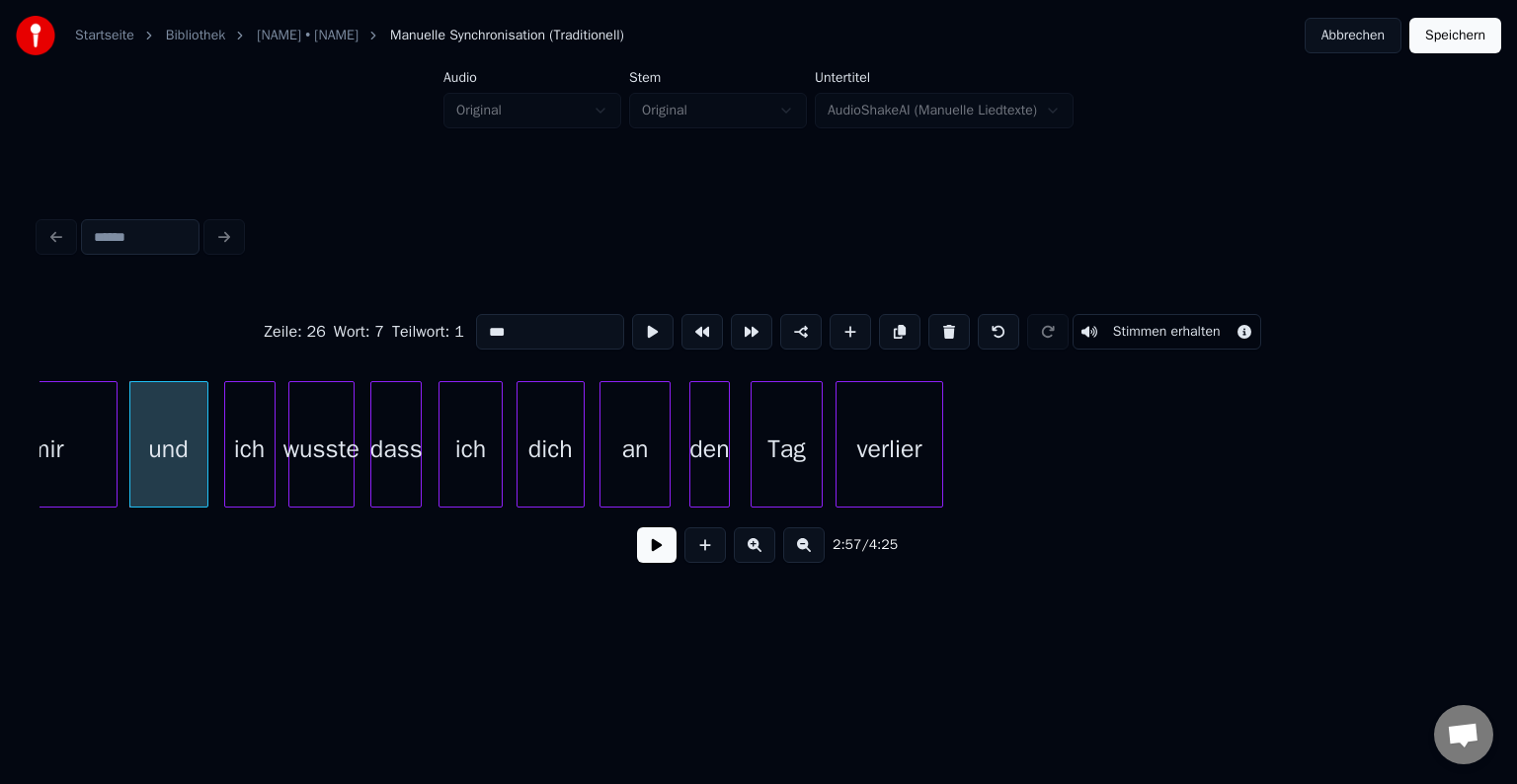 drag, startPoint x: 665, startPoint y: 549, endPoint x: 630, endPoint y: 579, distance: 46.09772 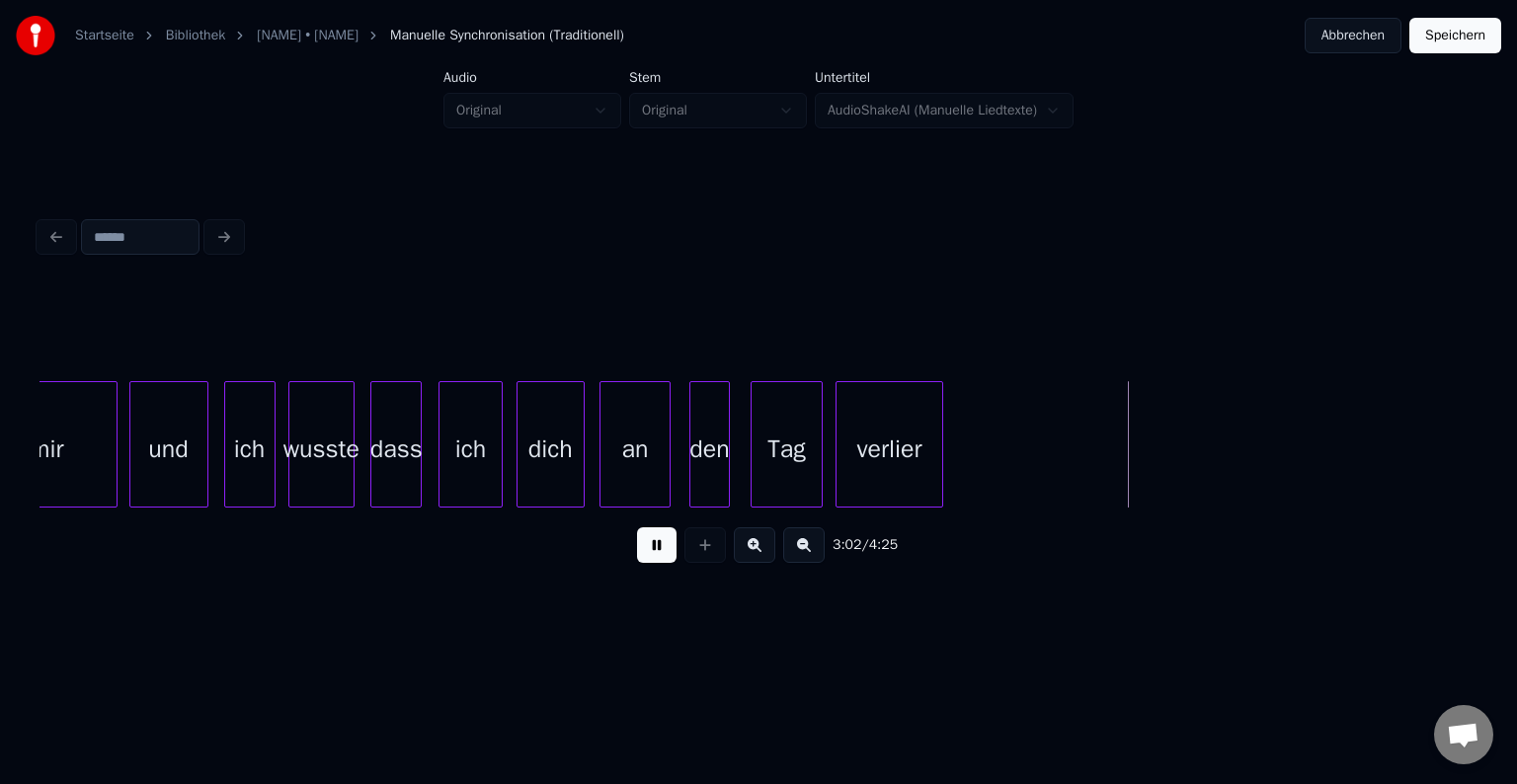 click at bounding box center (657, 545) 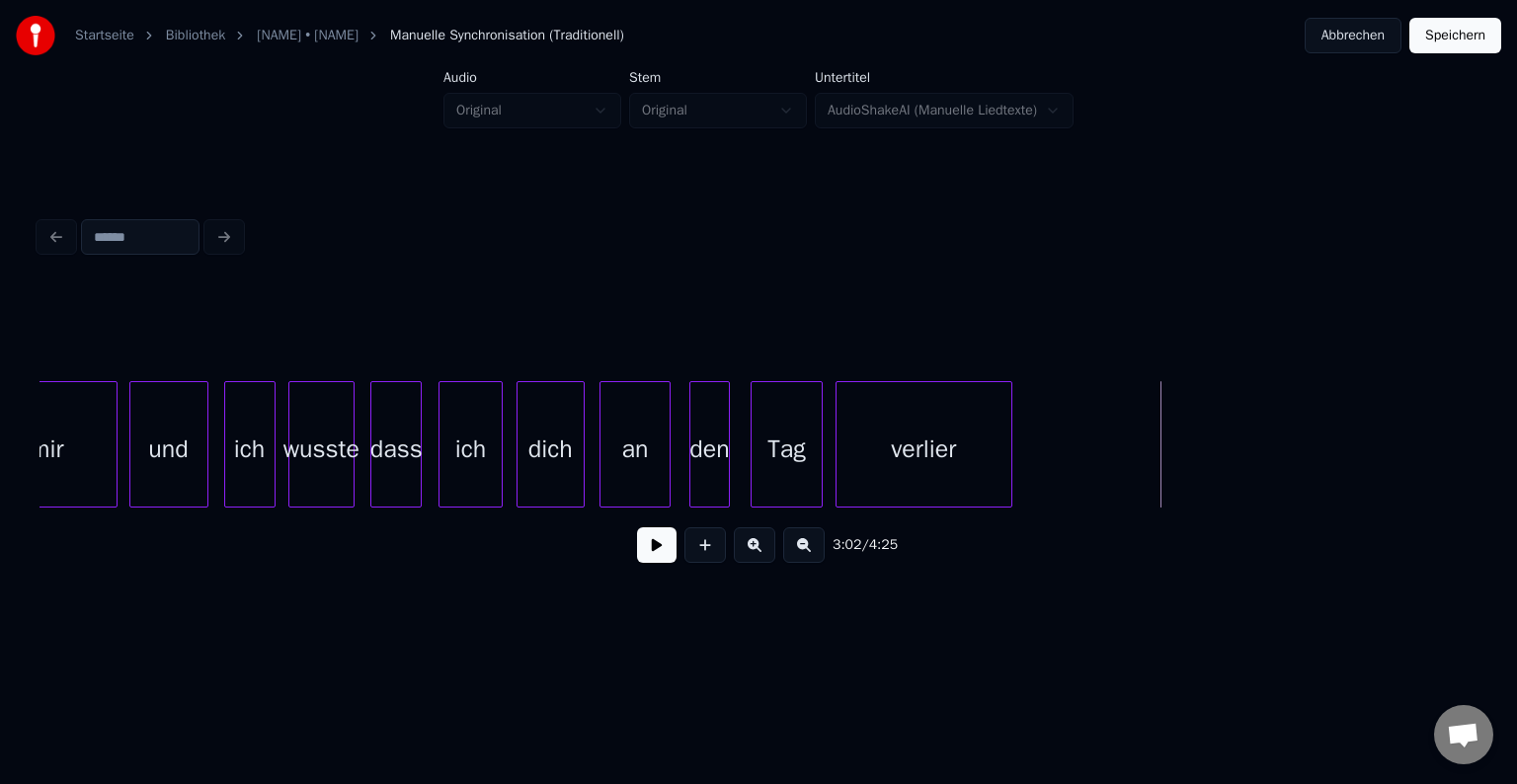 click at bounding box center [1008, 444] 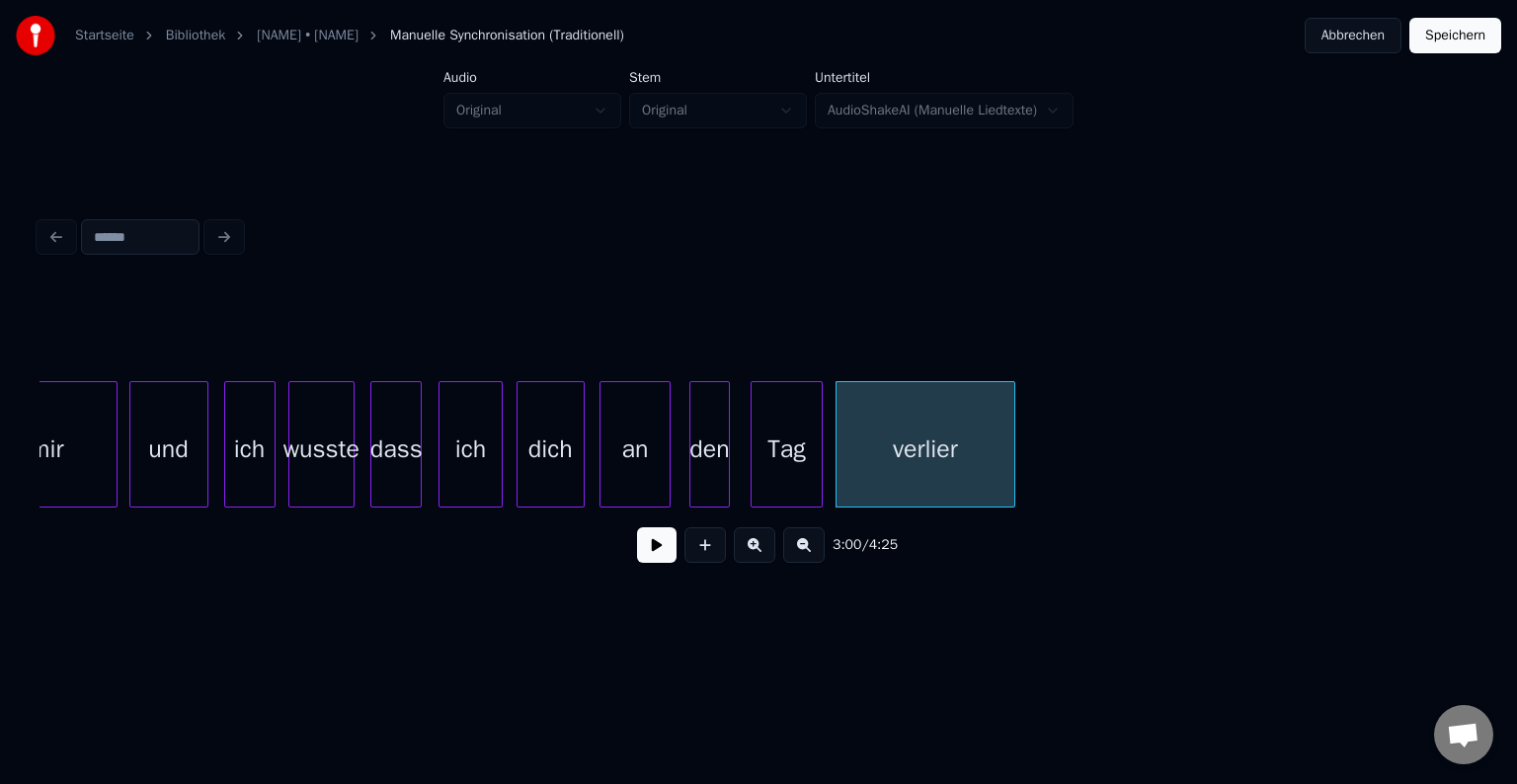 click at bounding box center [657, 545] 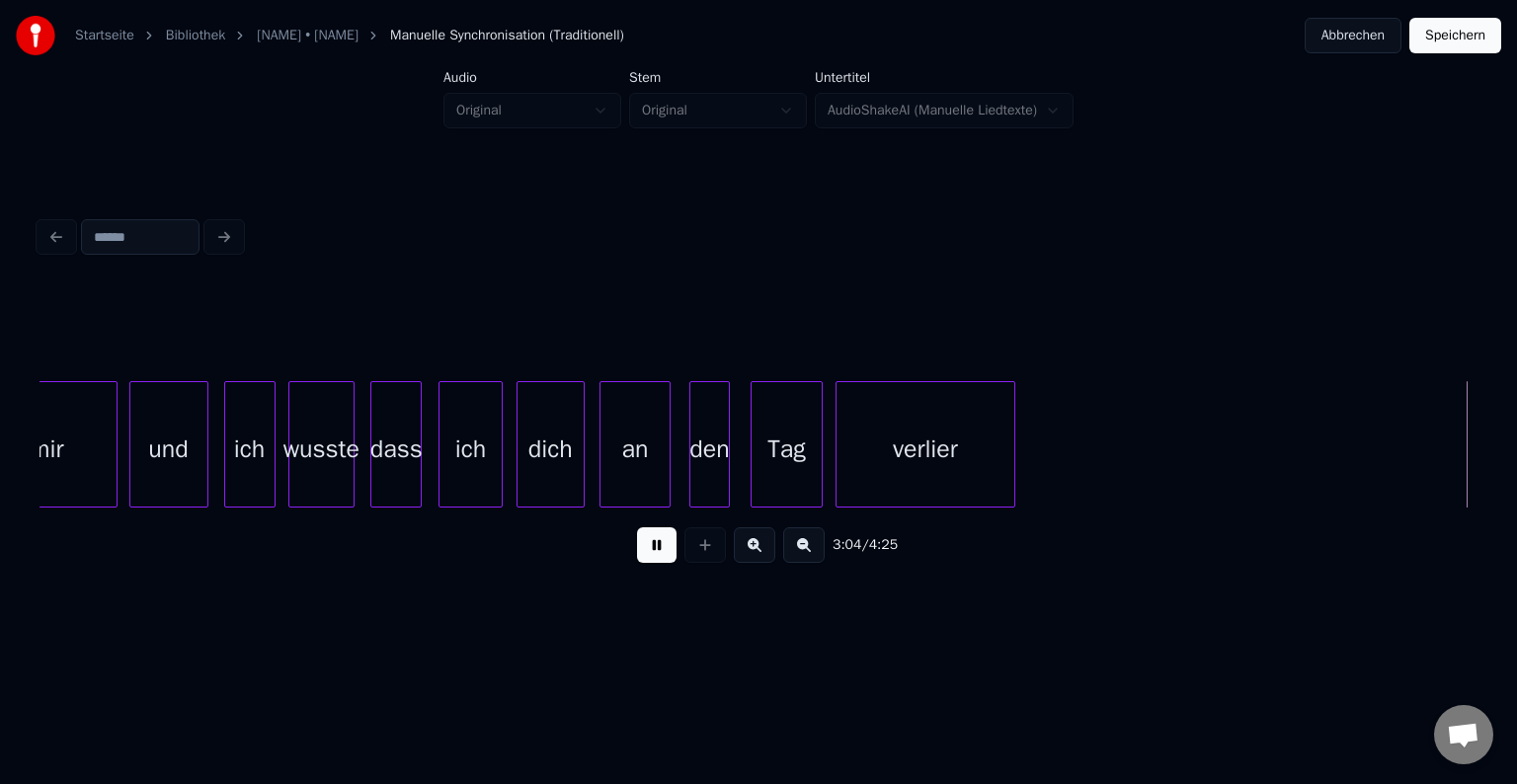 scroll, scrollTop: 0, scrollLeft: 36389, axis: horizontal 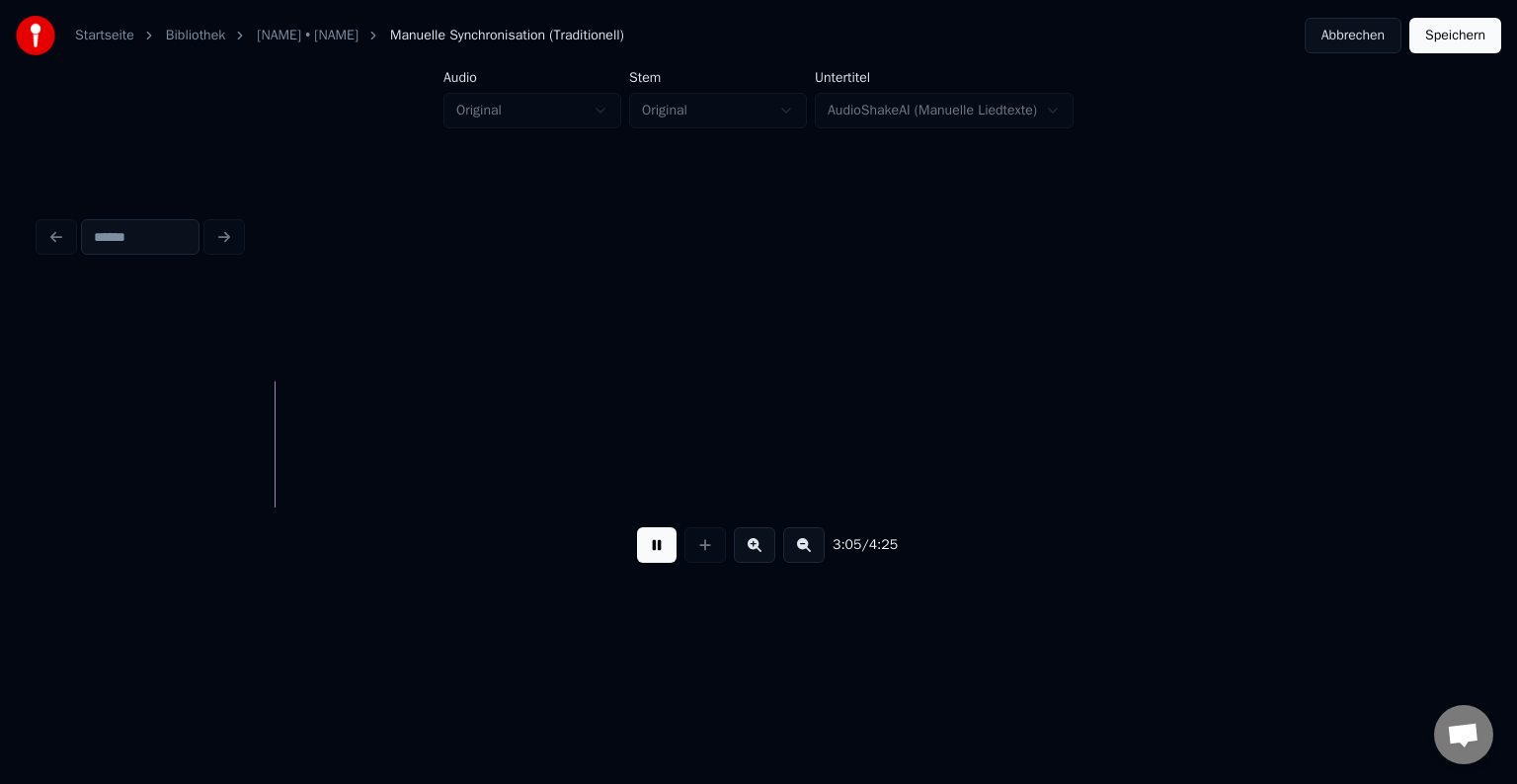 click at bounding box center (657, 545) 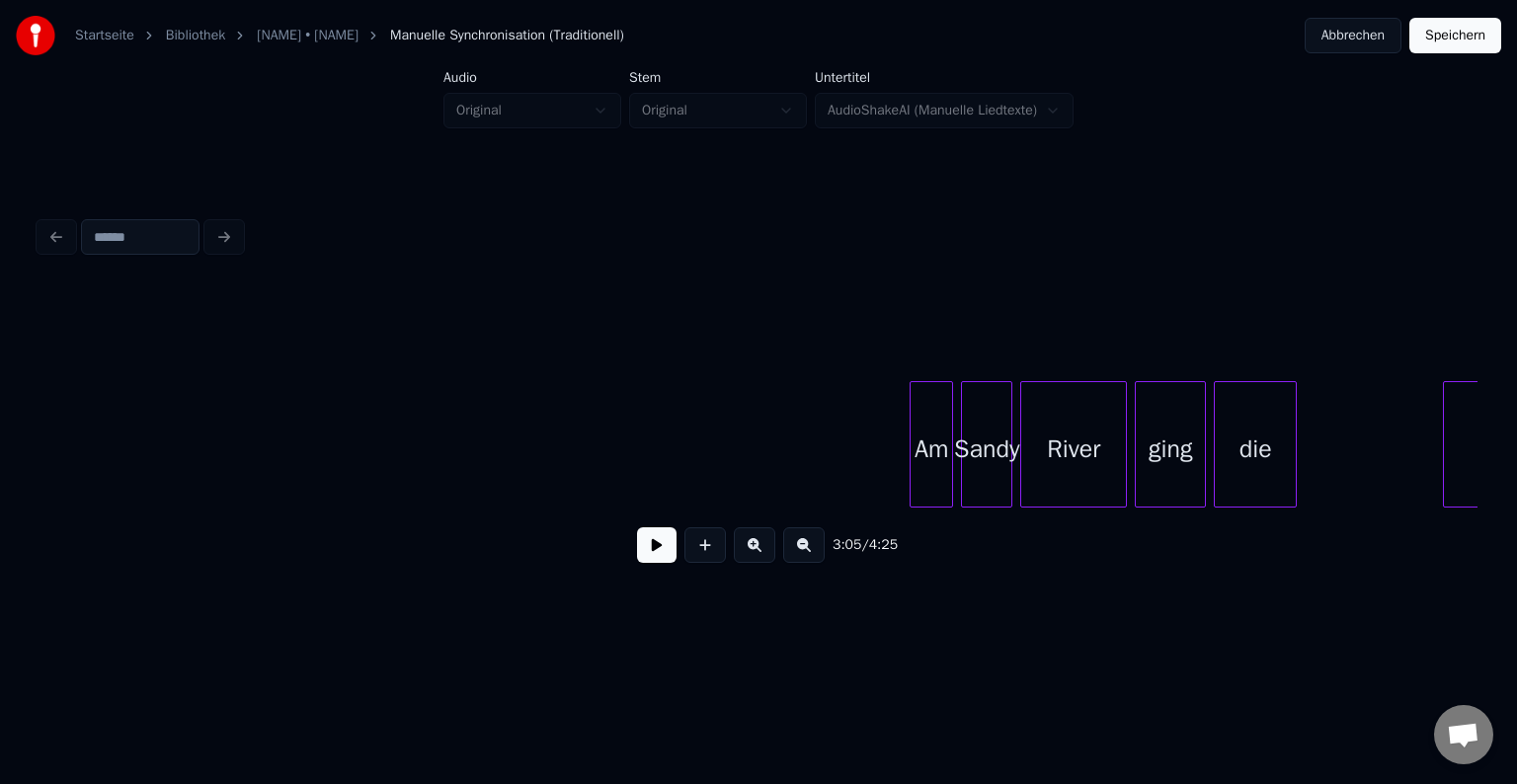 scroll, scrollTop: 0, scrollLeft: 37483, axis: horizontal 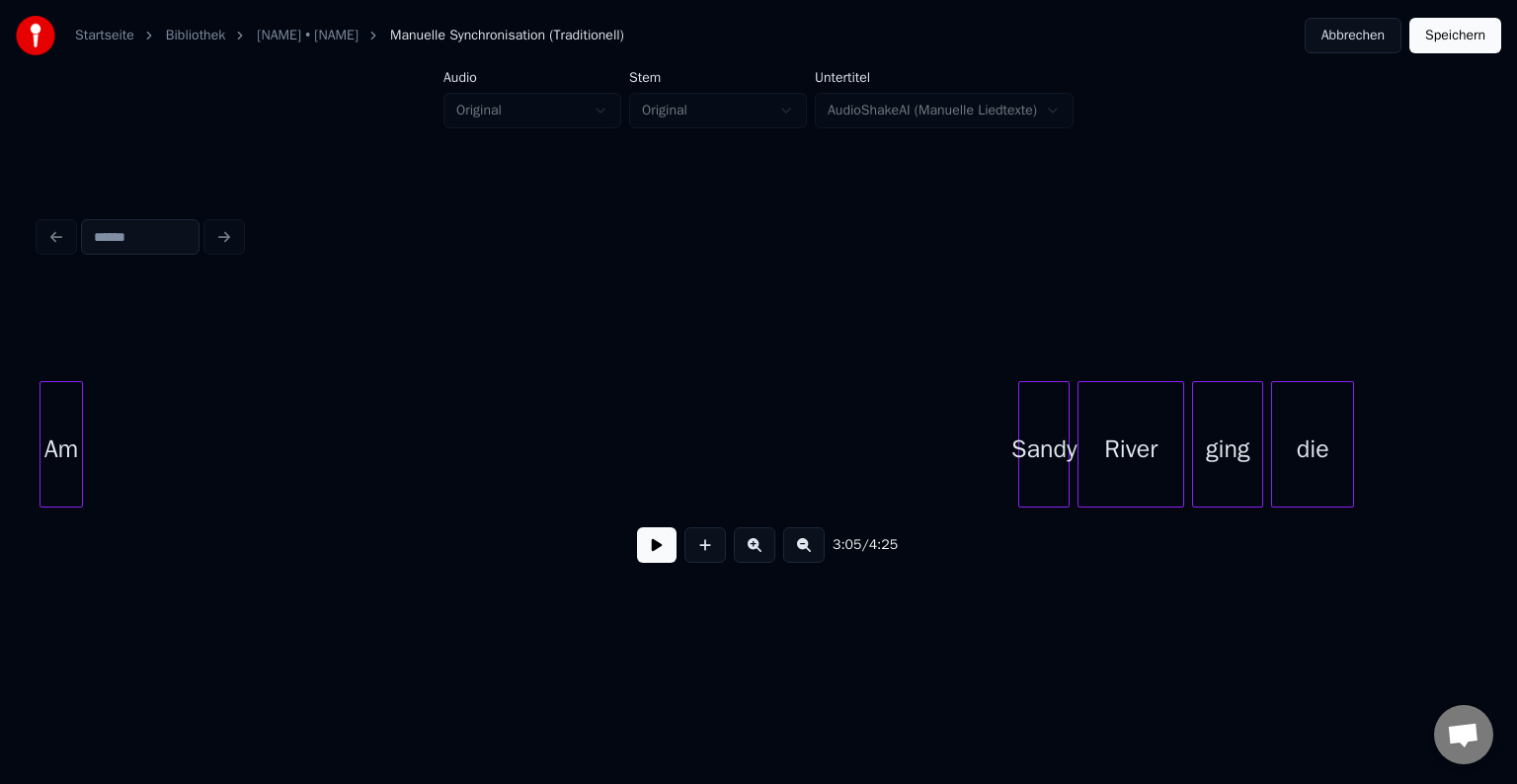 click on "Am" at bounding box center (61, 444) 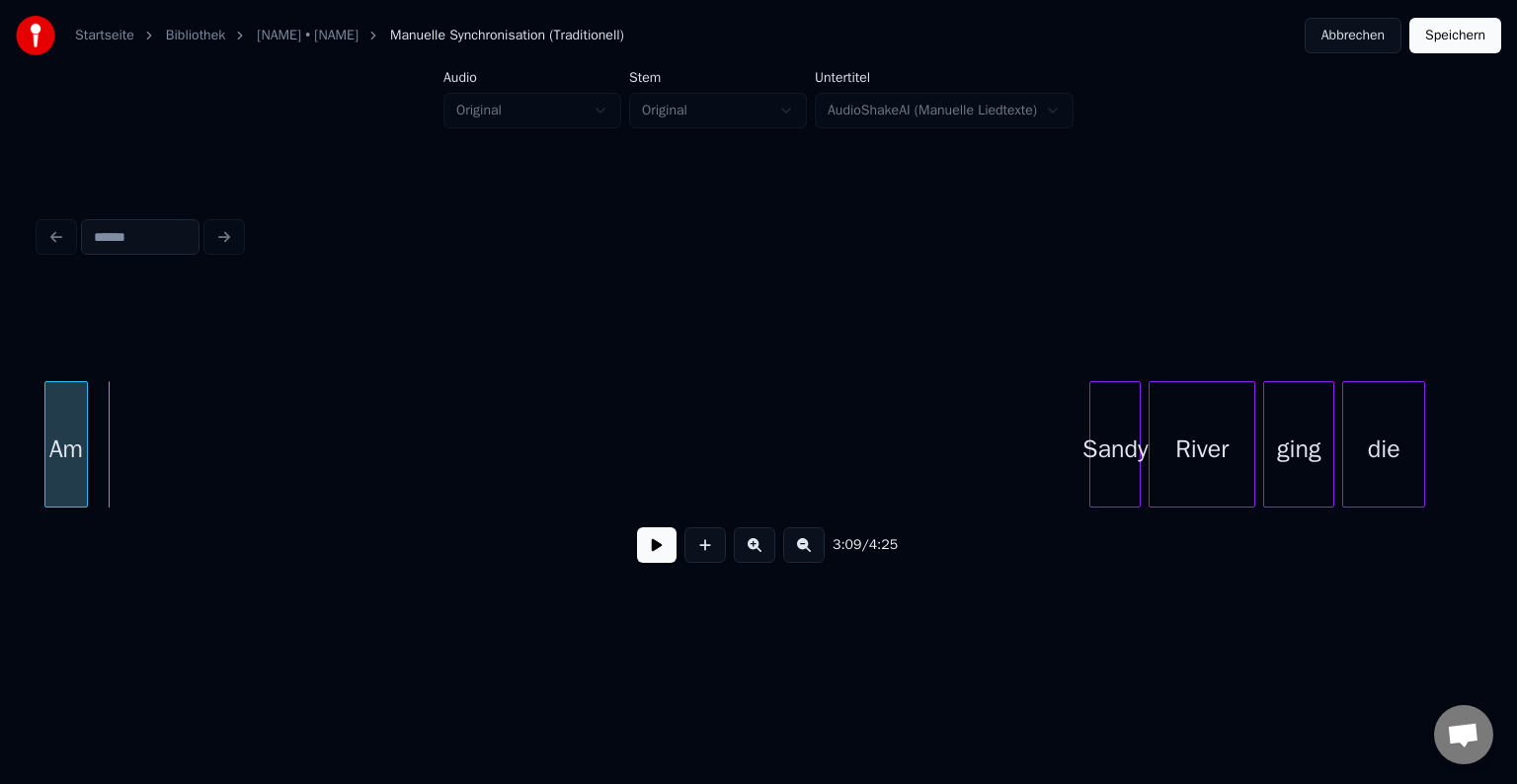scroll, scrollTop: 0, scrollLeft: 37383, axis: horizontal 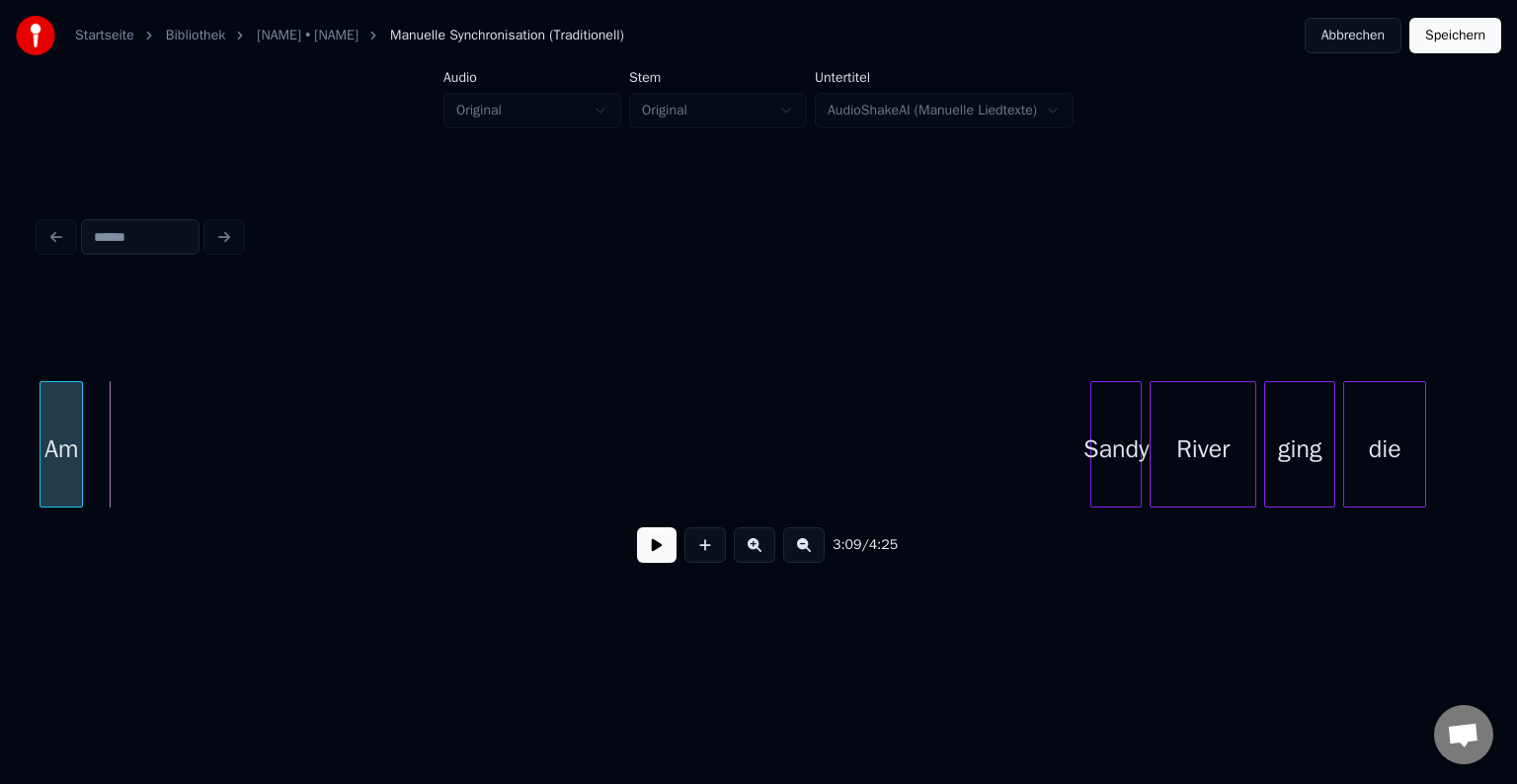 click on "Startseite Bibliothek Sandy River • Rene Chanté Manuelle Synchronisation (Traditionell) Abbrechen Speichern Audio Original Stem Original Untertitel AudioShakeAI (Manuelle Liedtexte) [TIME]  /  [TIME]" at bounding box center (758, 315) 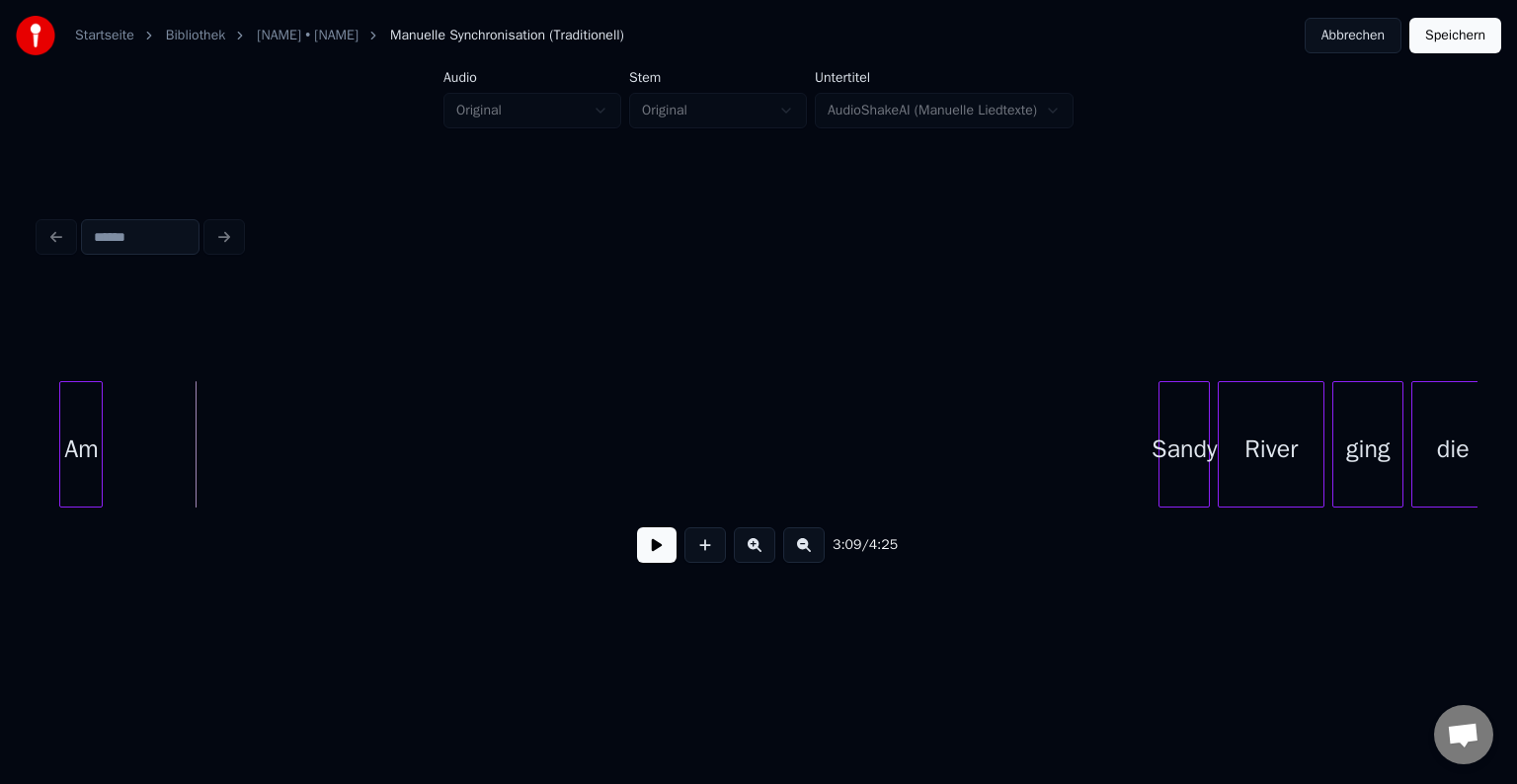 scroll, scrollTop: 0, scrollLeft: 37308, axis: horizontal 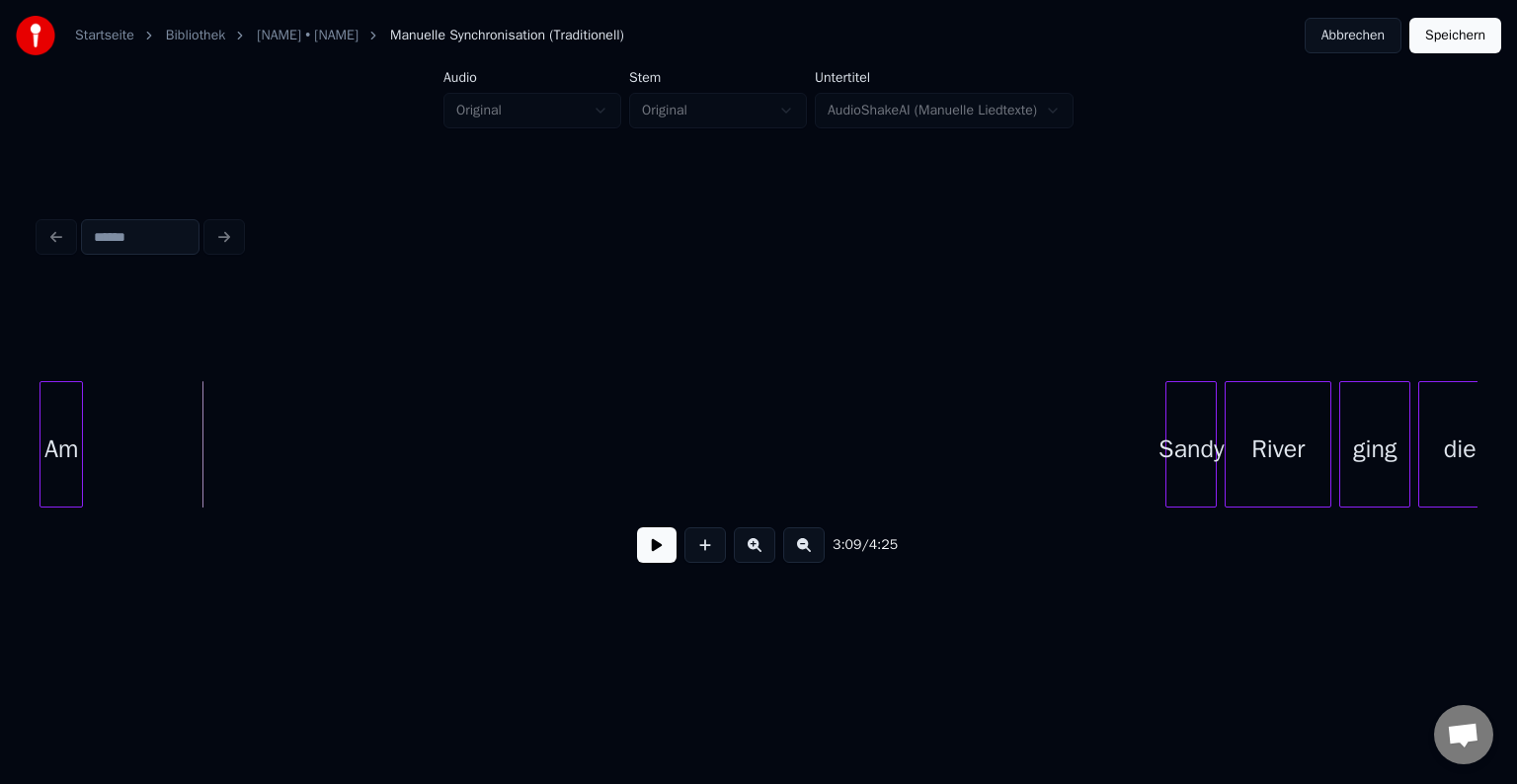 click on "Startseite Bibliothek Sandy River • Rene Chanté Manuelle Synchronisation (Traditionell) Abbrechen Speichern Audio Original Stem Original Untertitel AudioShakeAI (Manuelle Liedtexte) [TIME]  /  [TIME]" at bounding box center (758, 315) 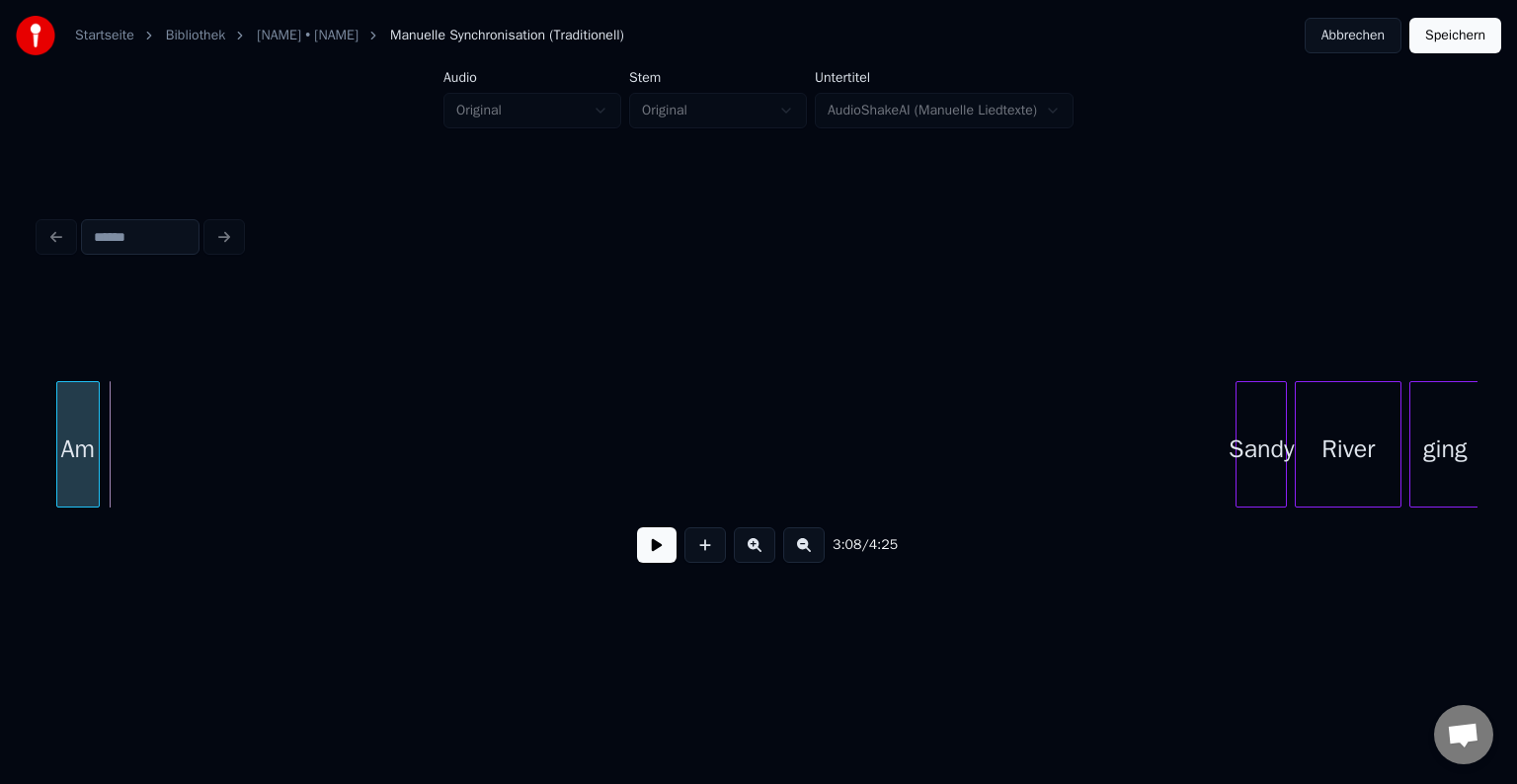 click on "Startseite Bibliothek Sandy River • Rene Chanté Manuelle Synchronisation (Traditionell) Abbrechen Speichern Audio Original Stem Original Untertitel AudioShakeAI (Manuelle Liedtexte) [TIME]  /  [TIME]" at bounding box center (758, 315) 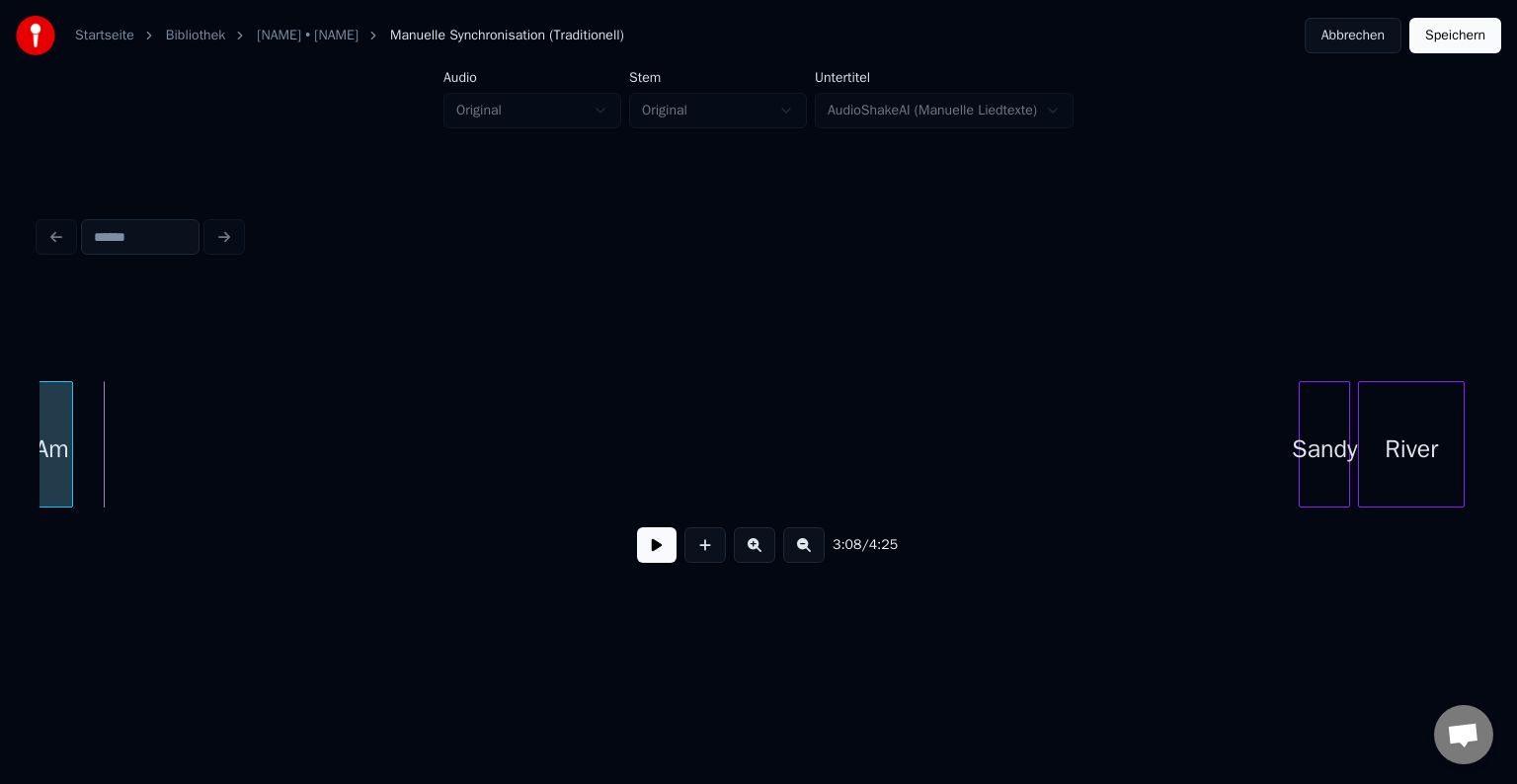 scroll, scrollTop: 0, scrollLeft: 37164, axis: horizontal 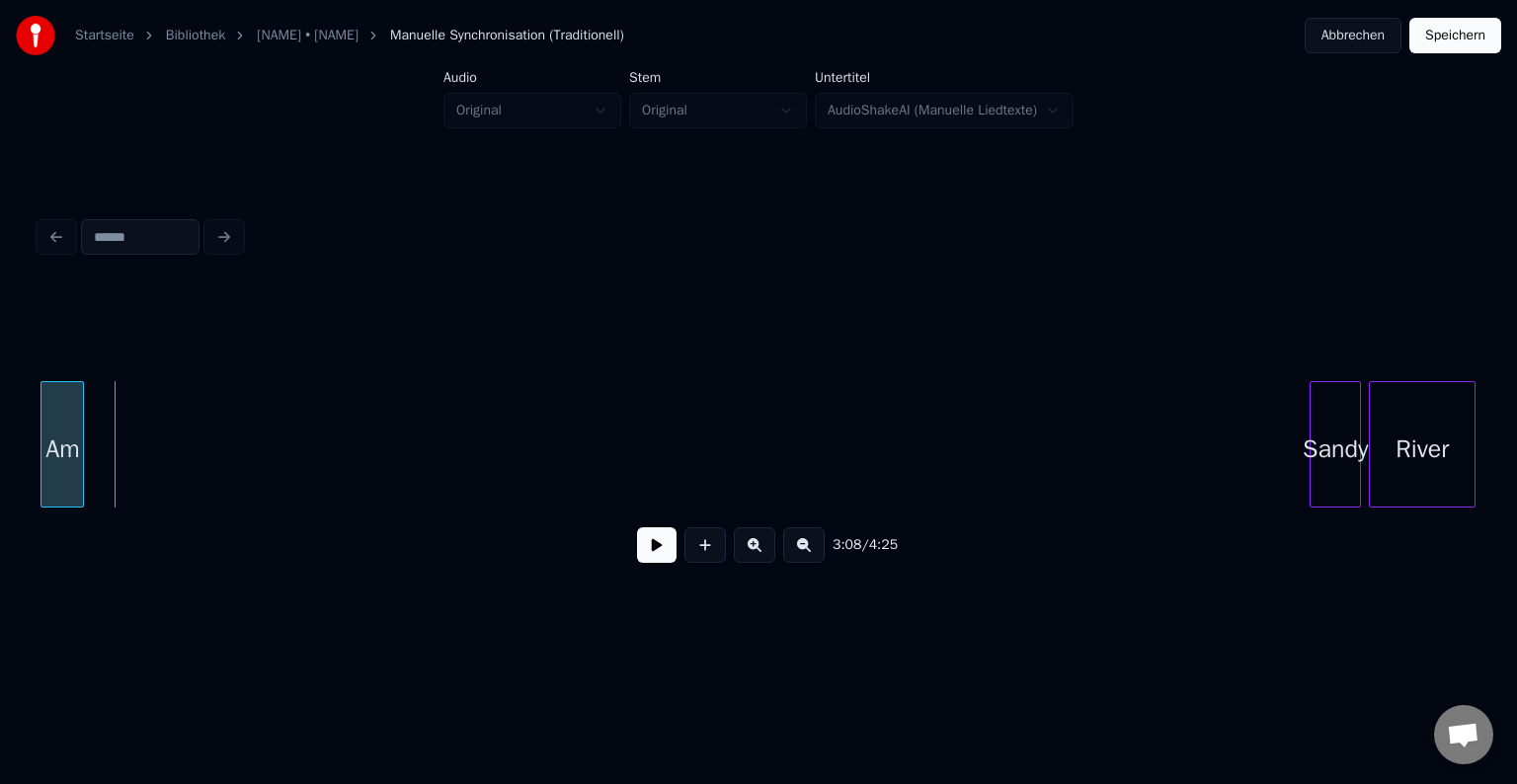 click on "Startseite Bibliothek Sandy River • Rene Chanté Manuelle Synchronisation (Traditionell) Abbrechen Speichern Audio Original Stem Original Untertitel AudioShakeAI (Manuelle Liedtexte) [TIME]  /  [TIME]" at bounding box center [758, 315] 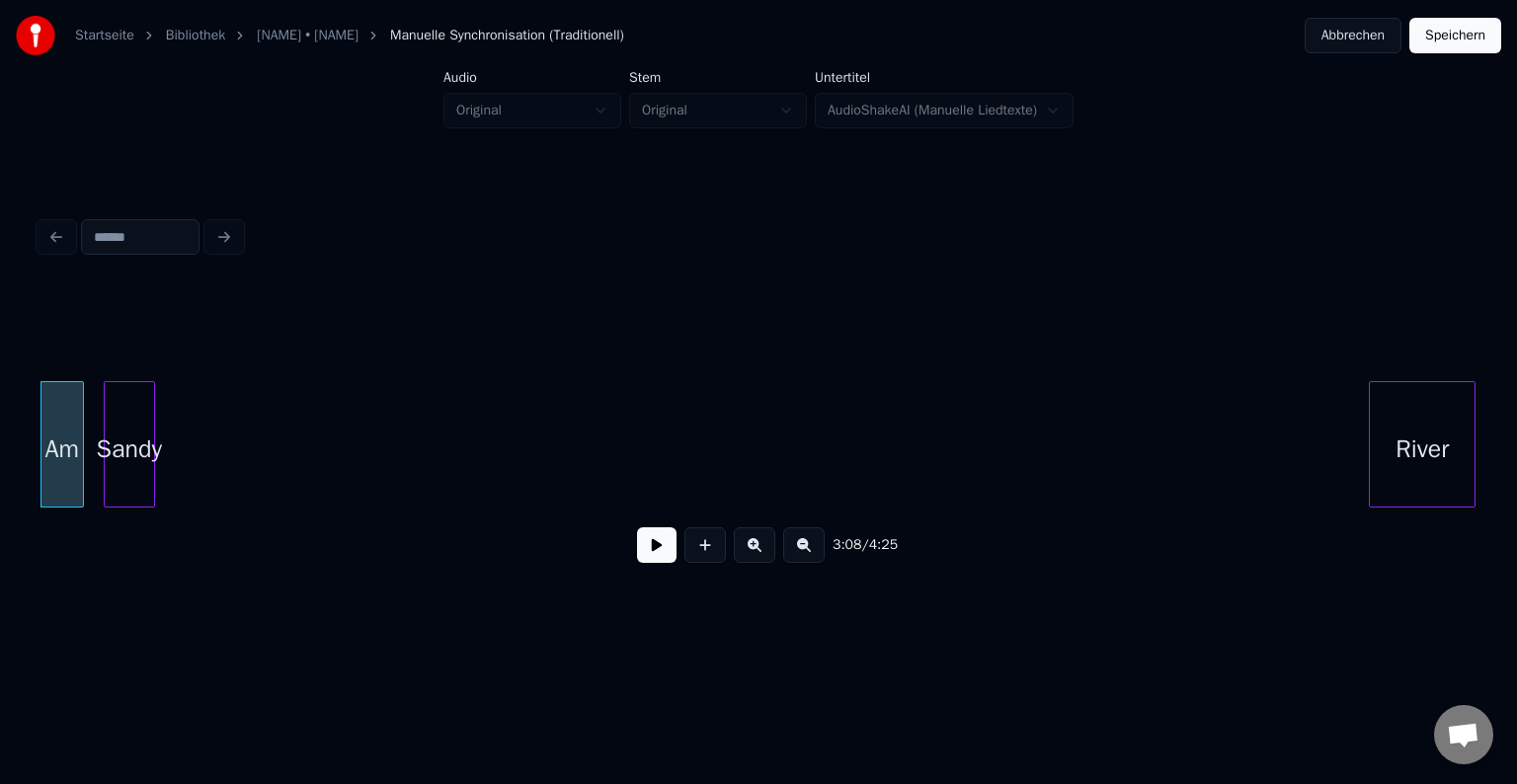 click on "Sandy" at bounding box center (129, 449) 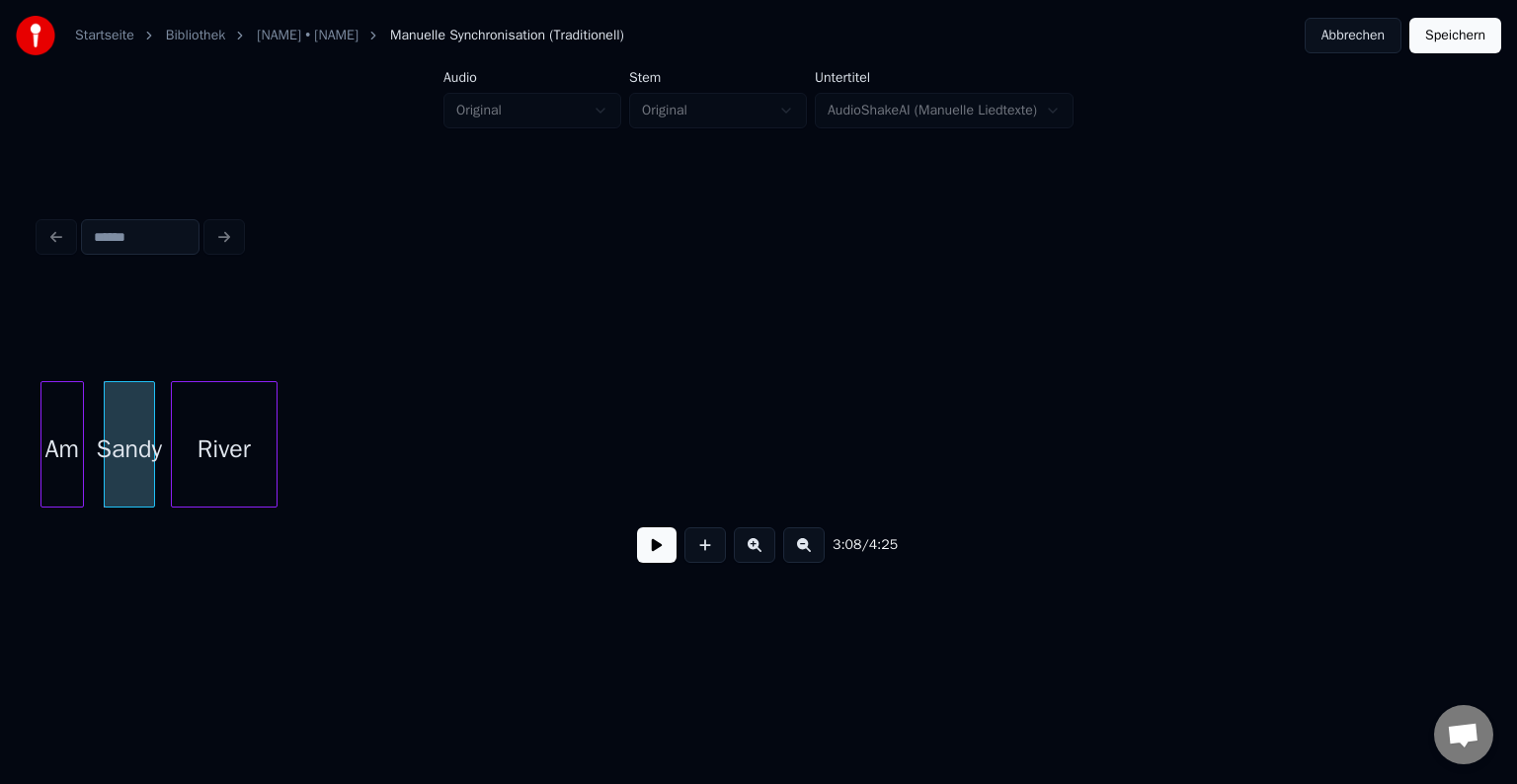 click on "River" at bounding box center [224, 449] 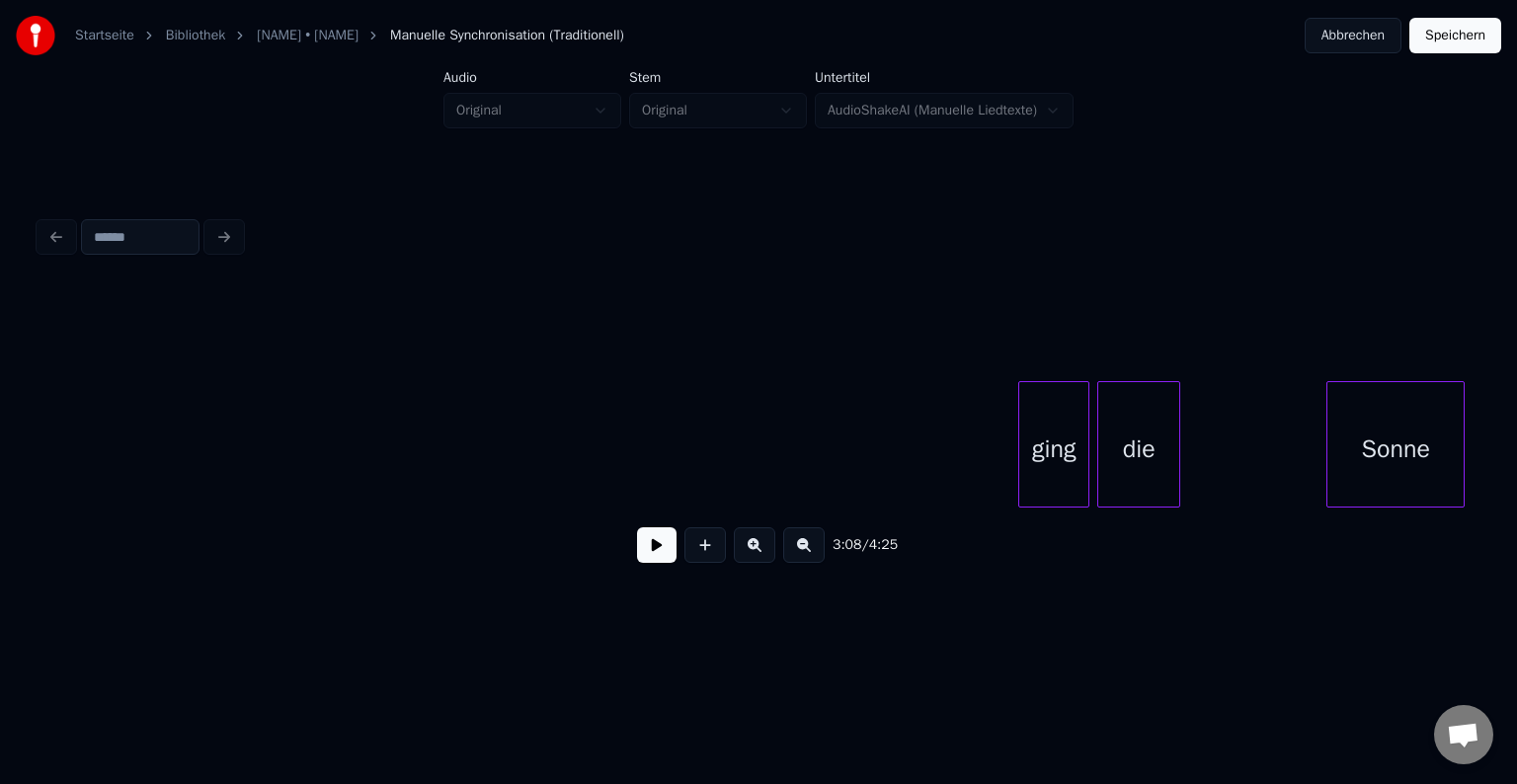 scroll, scrollTop: 0, scrollLeft: 37777, axis: horizontal 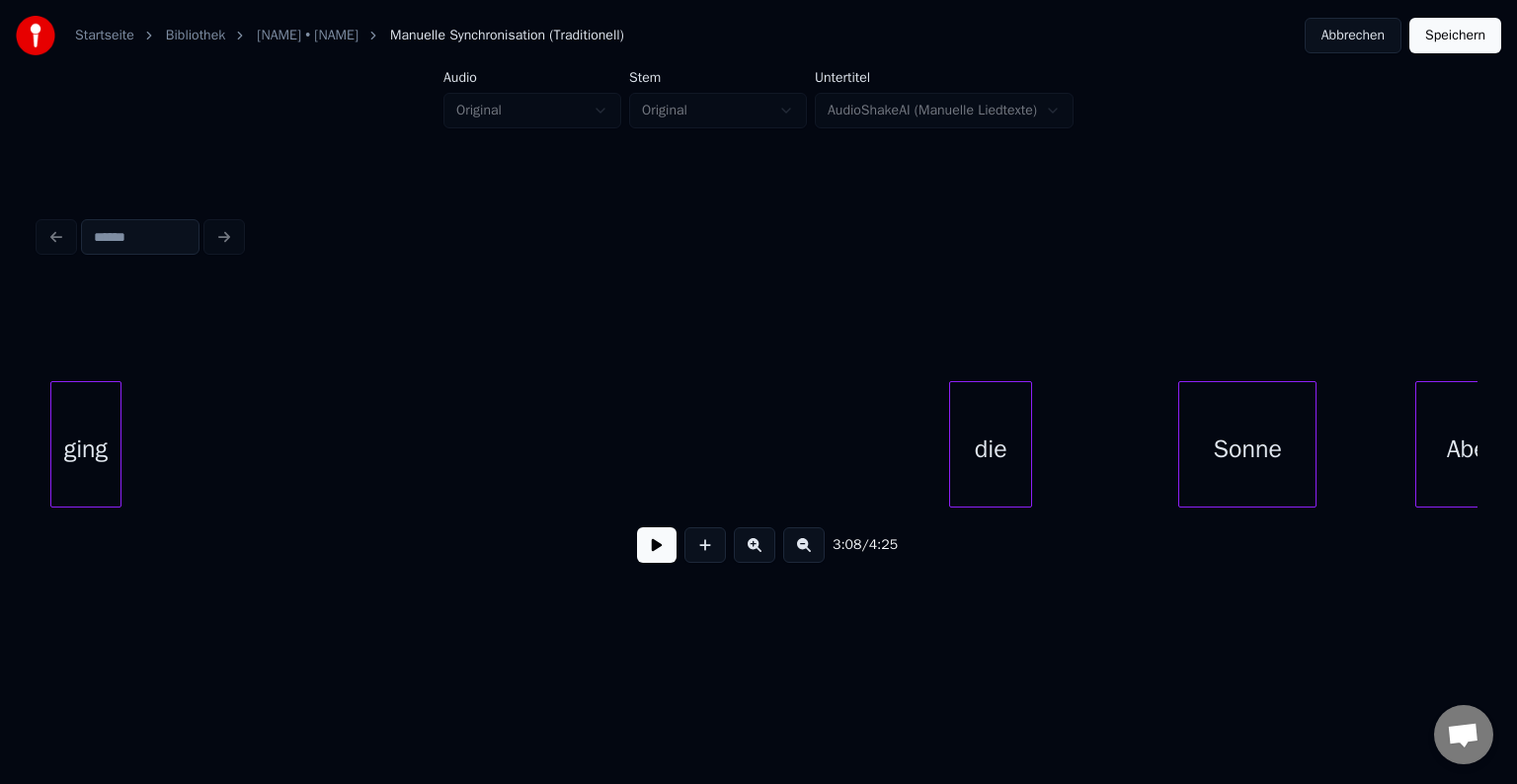 click on "ging" at bounding box center [86, 449] 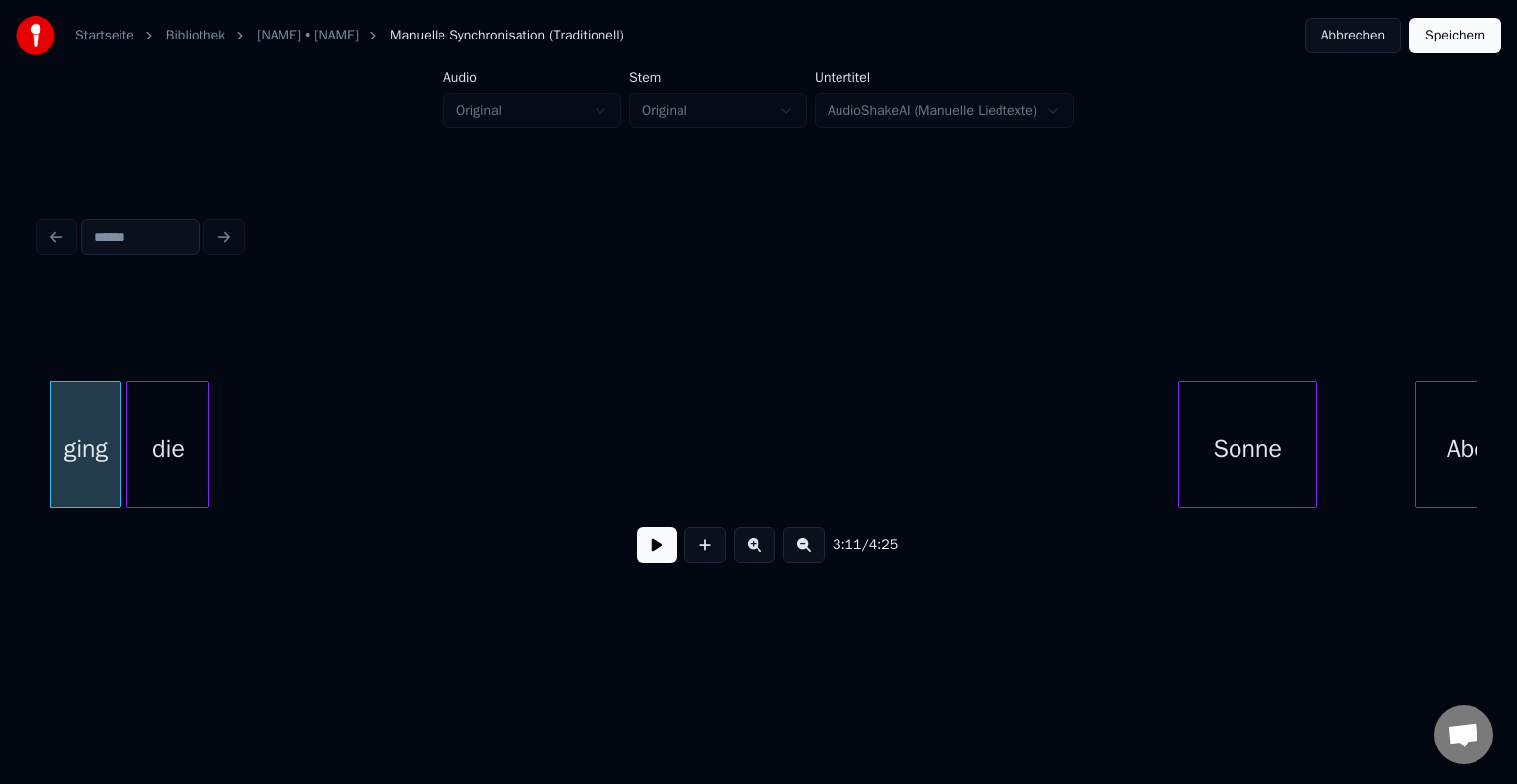 click on "ging die Sonne Abends" at bounding box center (758, 444) 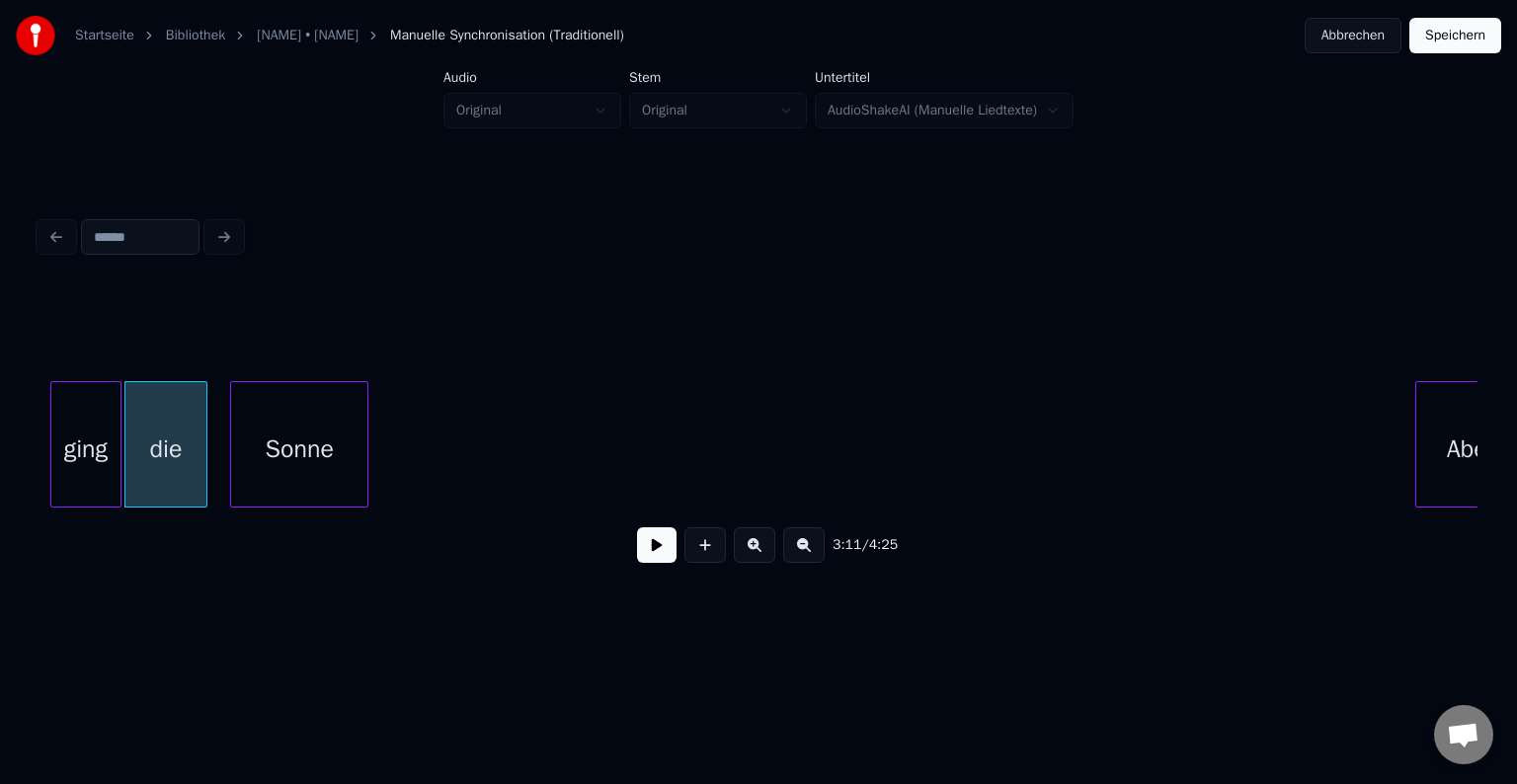 click on "3:11  /  4:25" at bounding box center (758, 432) 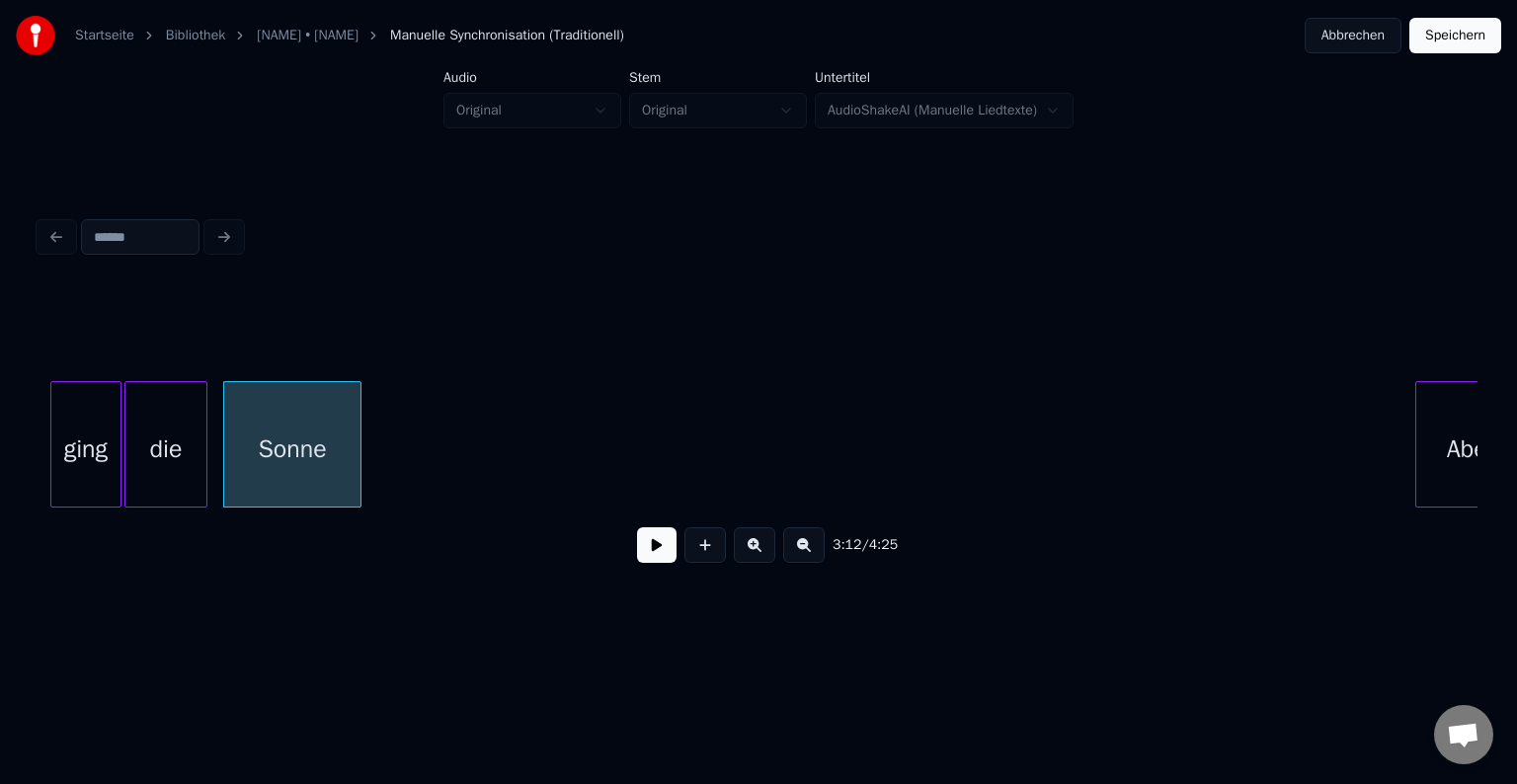 scroll, scrollTop: 0, scrollLeft: 37854, axis: horizontal 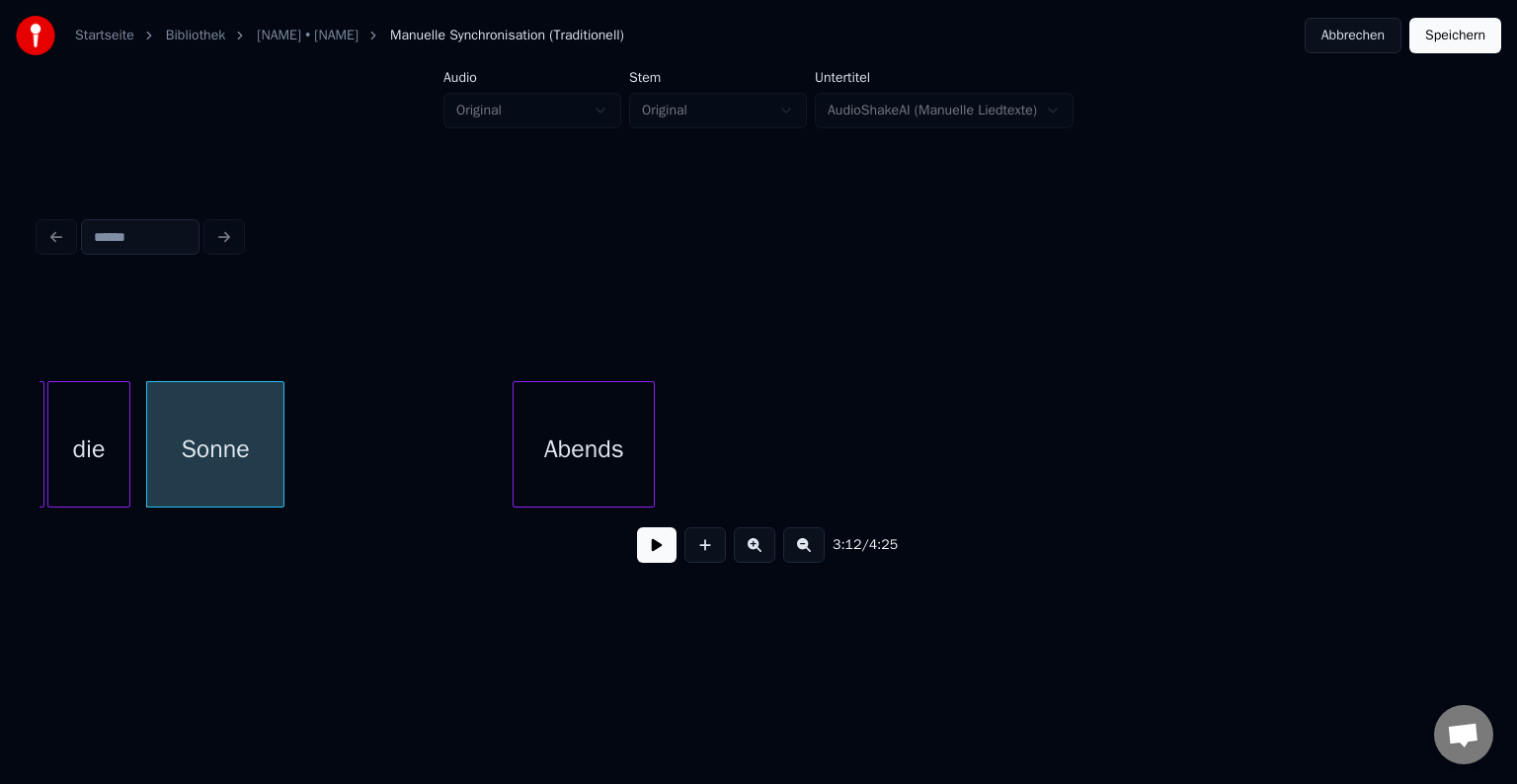 click on "Abends" at bounding box center (584, 449) 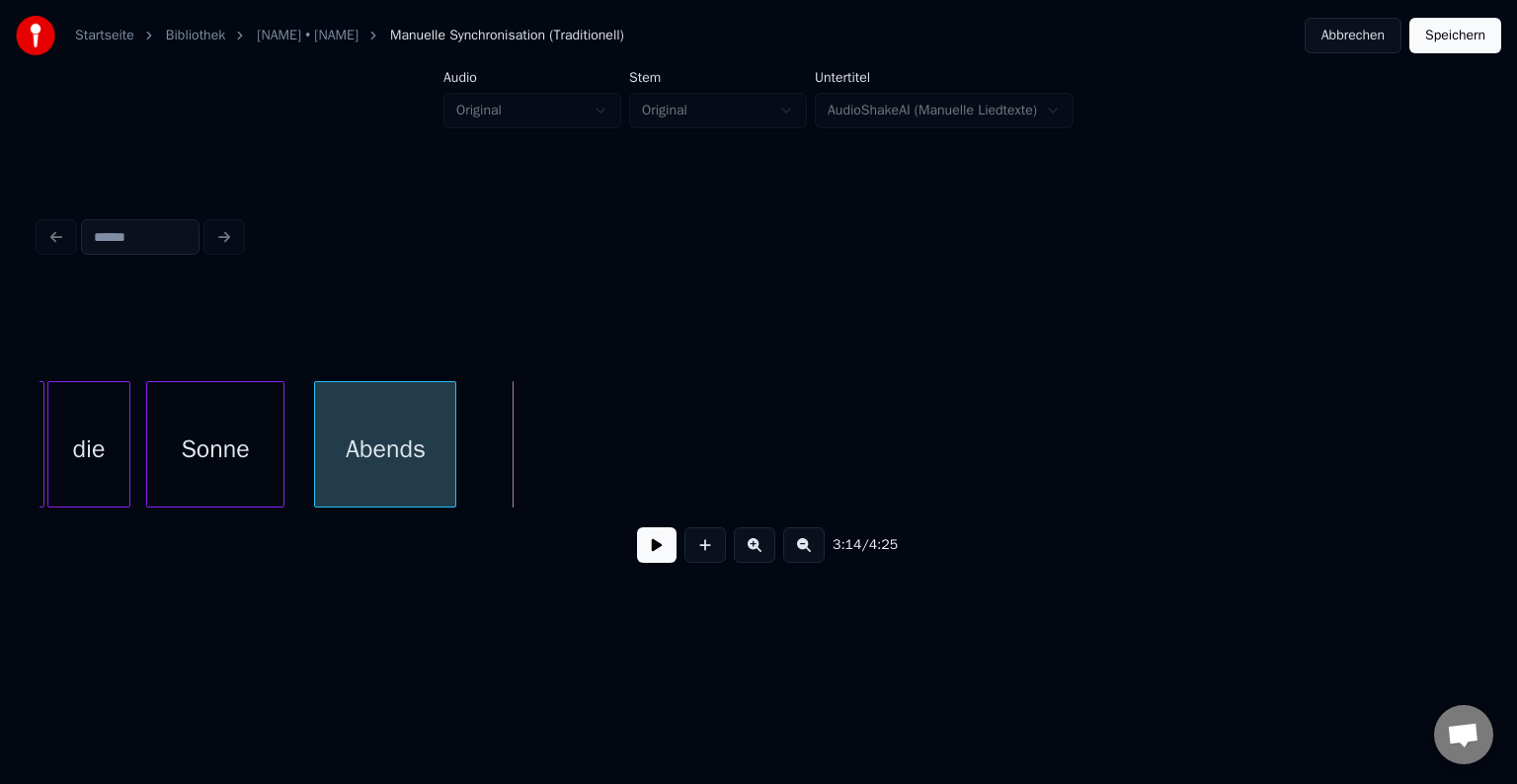 click on "Abends" at bounding box center (385, 449) 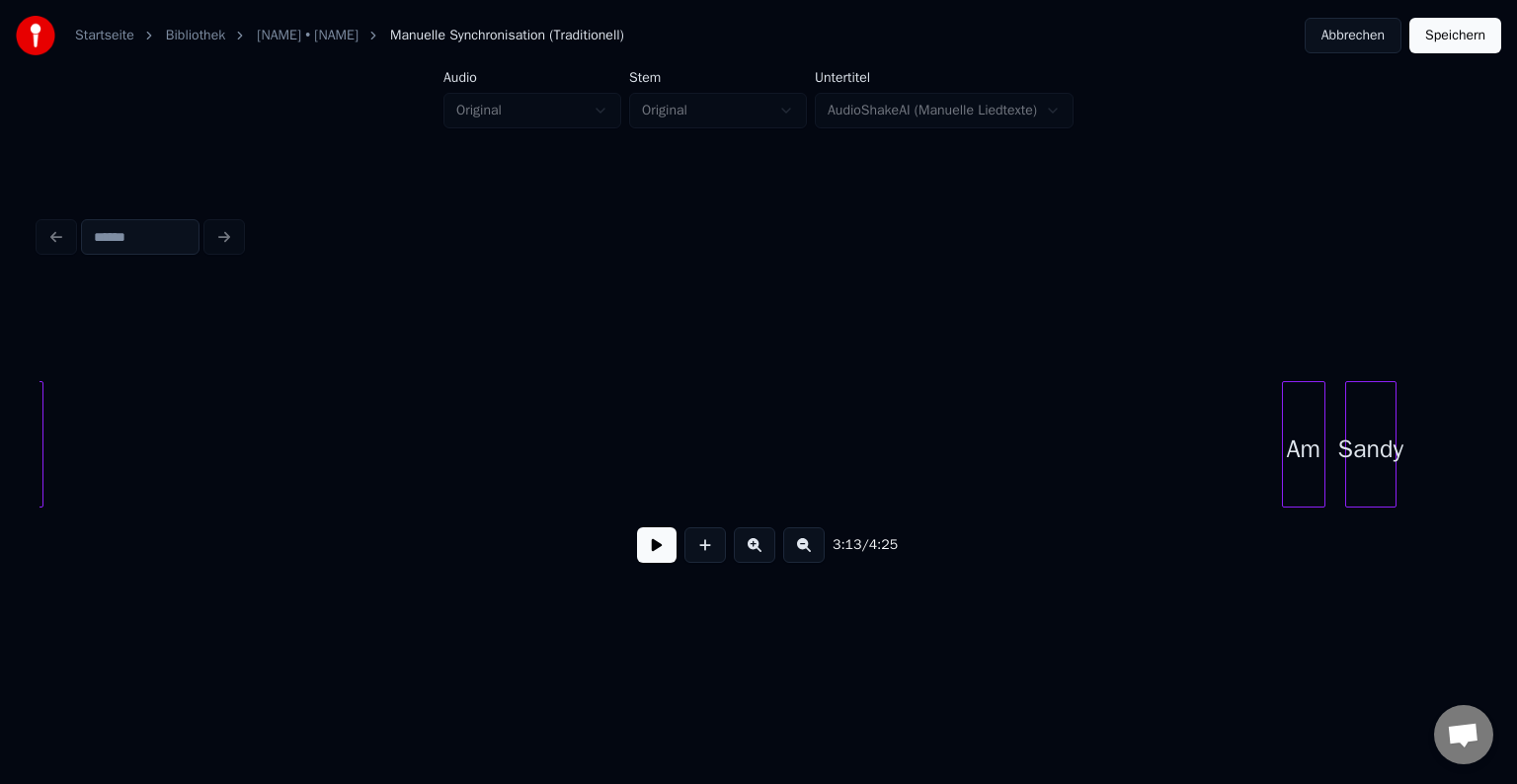 scroll, scrollTop: 0, scrollLeft: 35834, axis: horizontal 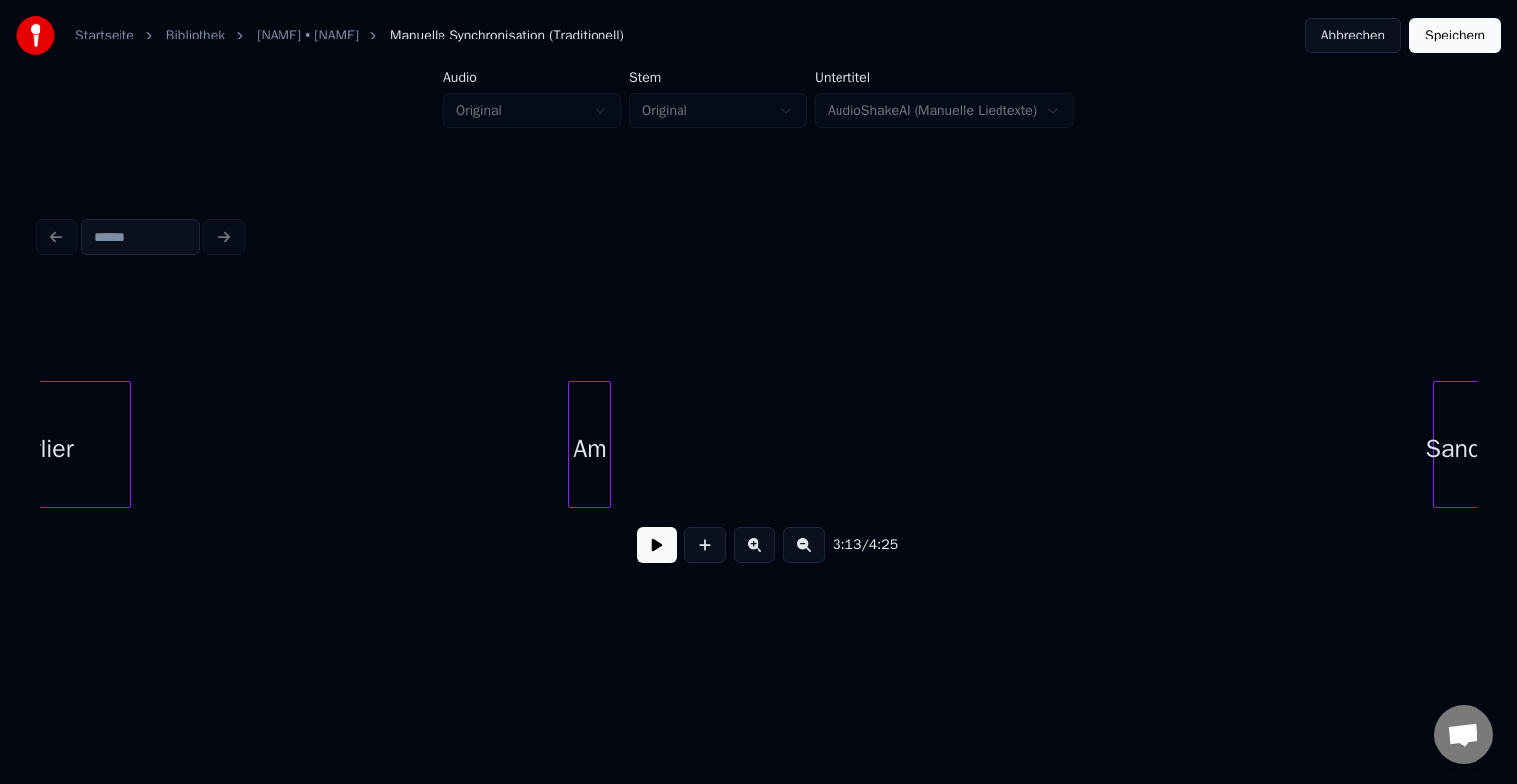 click on "Am" at bounding box center (590, 449) 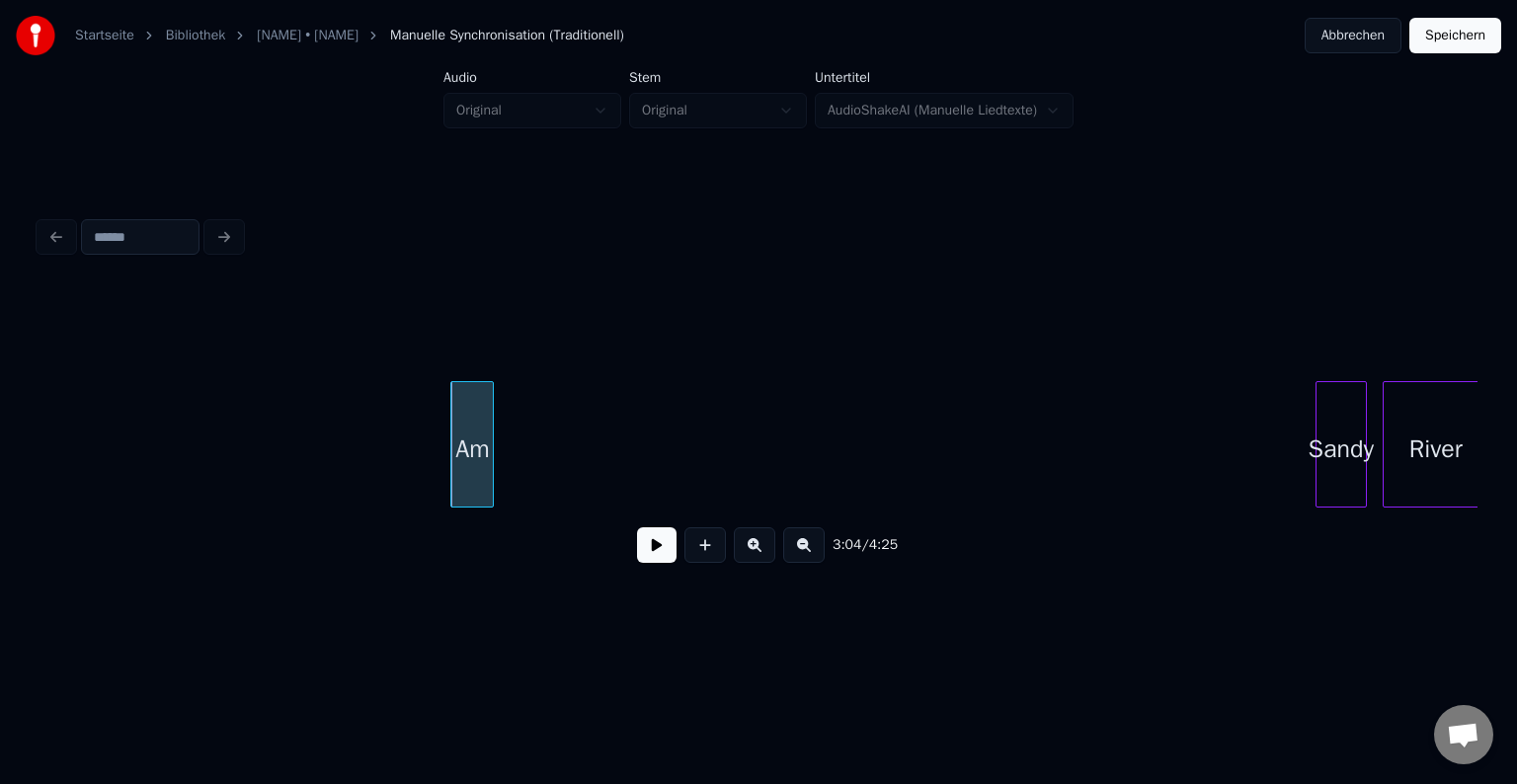 scroll, scrollTop: 0, scrollLeft: 35980, axis: horizontal 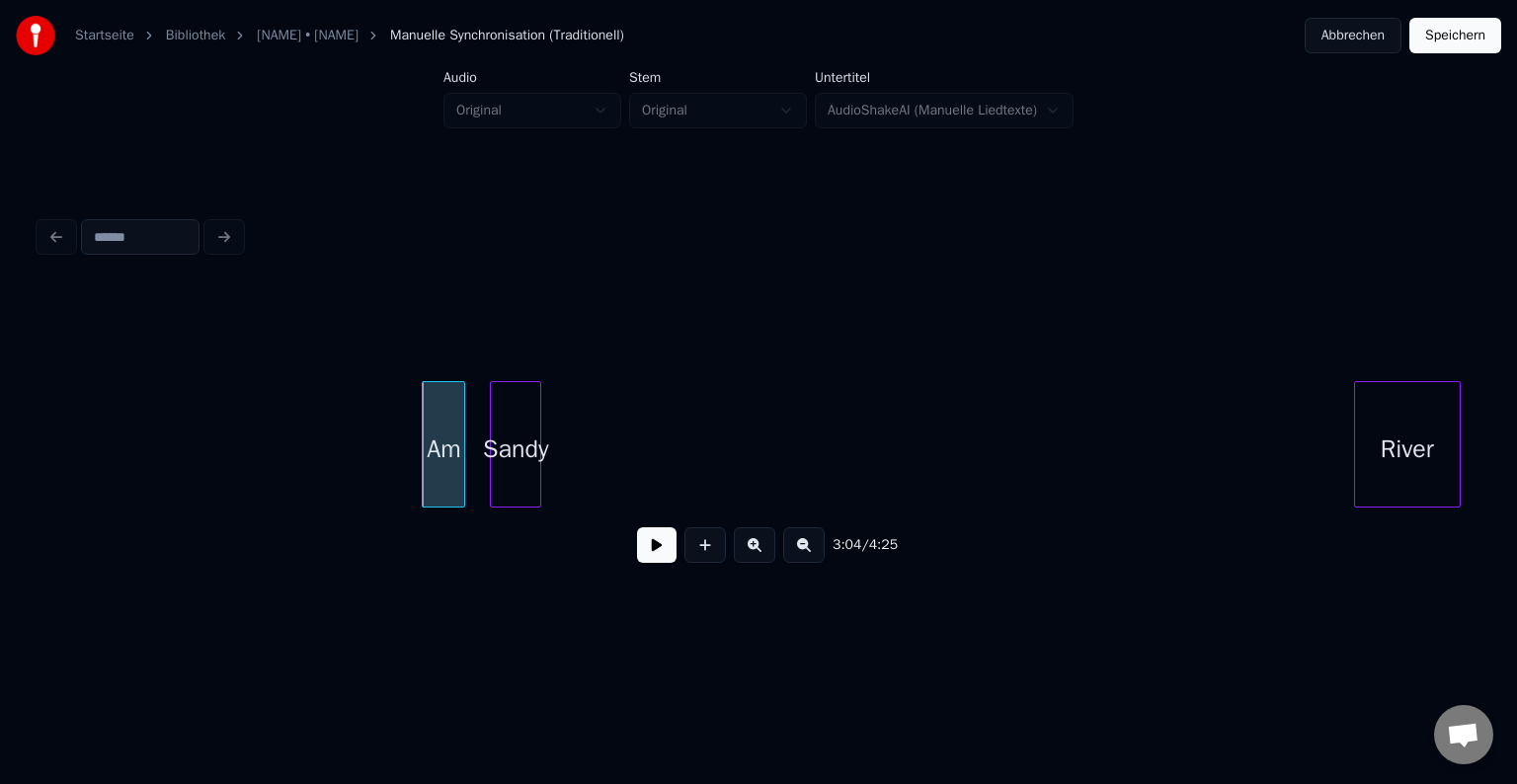 click on "Sandy" at bounding box center [516, 449] 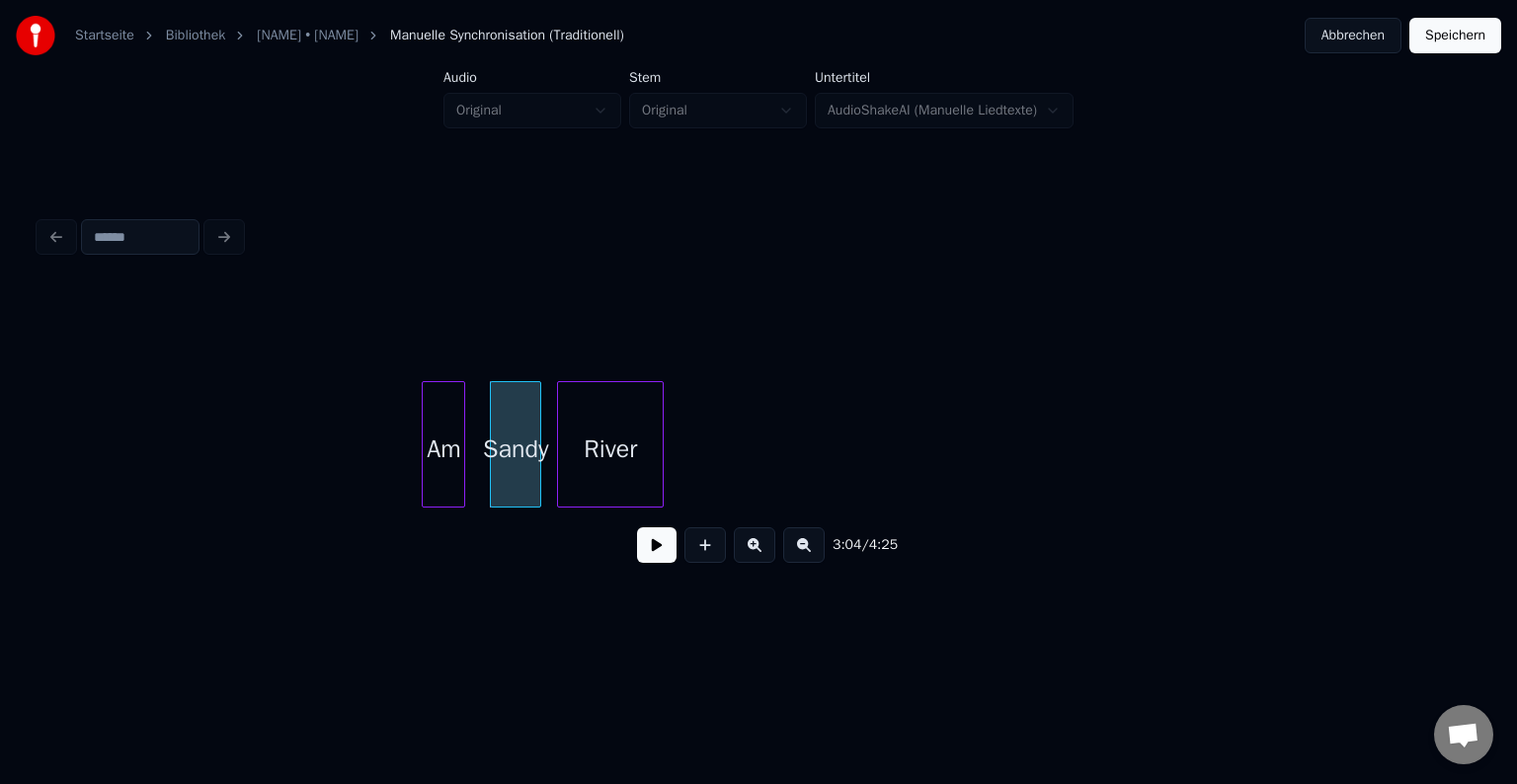 click on "River" at bounding box center [610, 449] 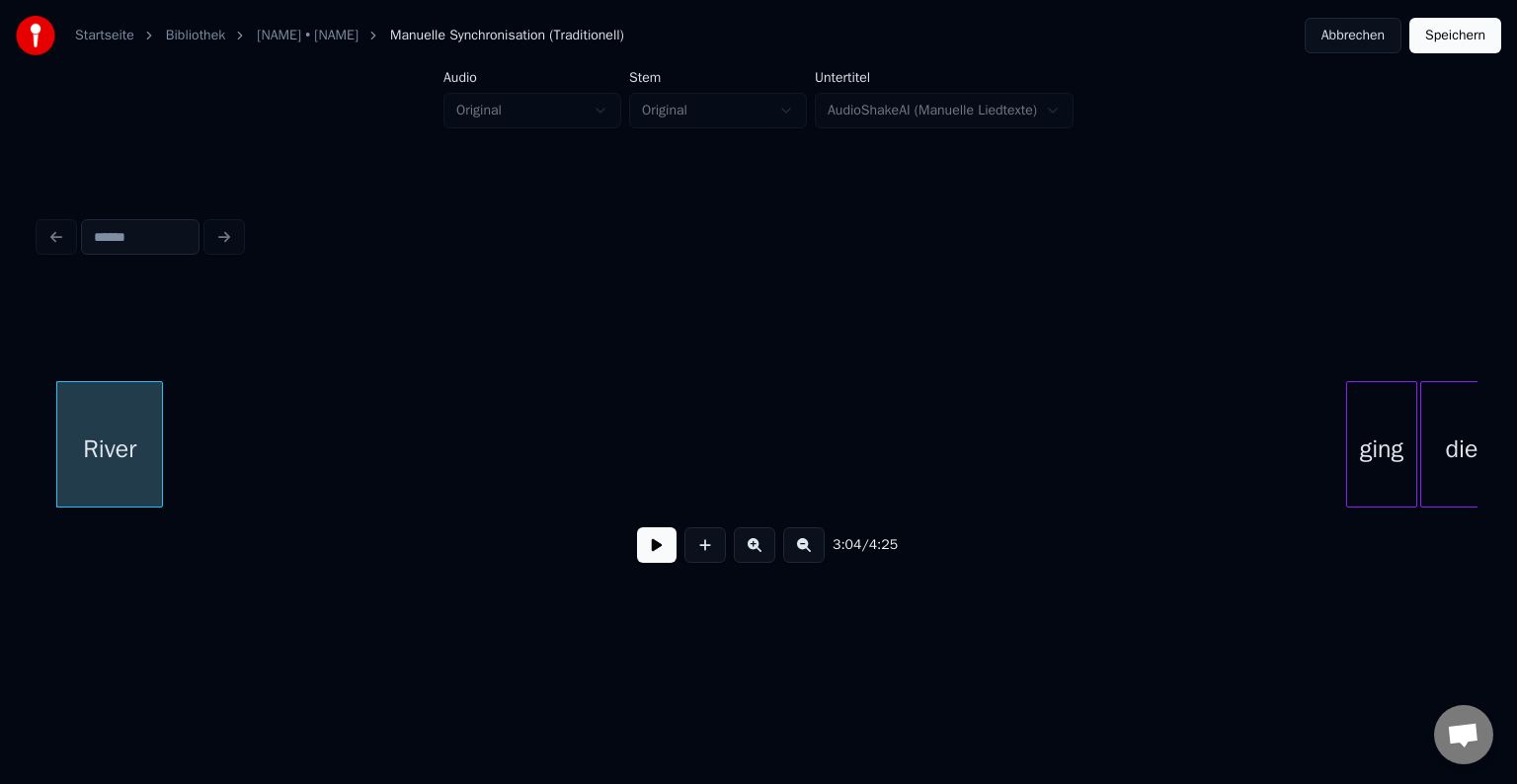 scroll, scrollTop: 0, scrollLeft: 36511, axis: horizontal 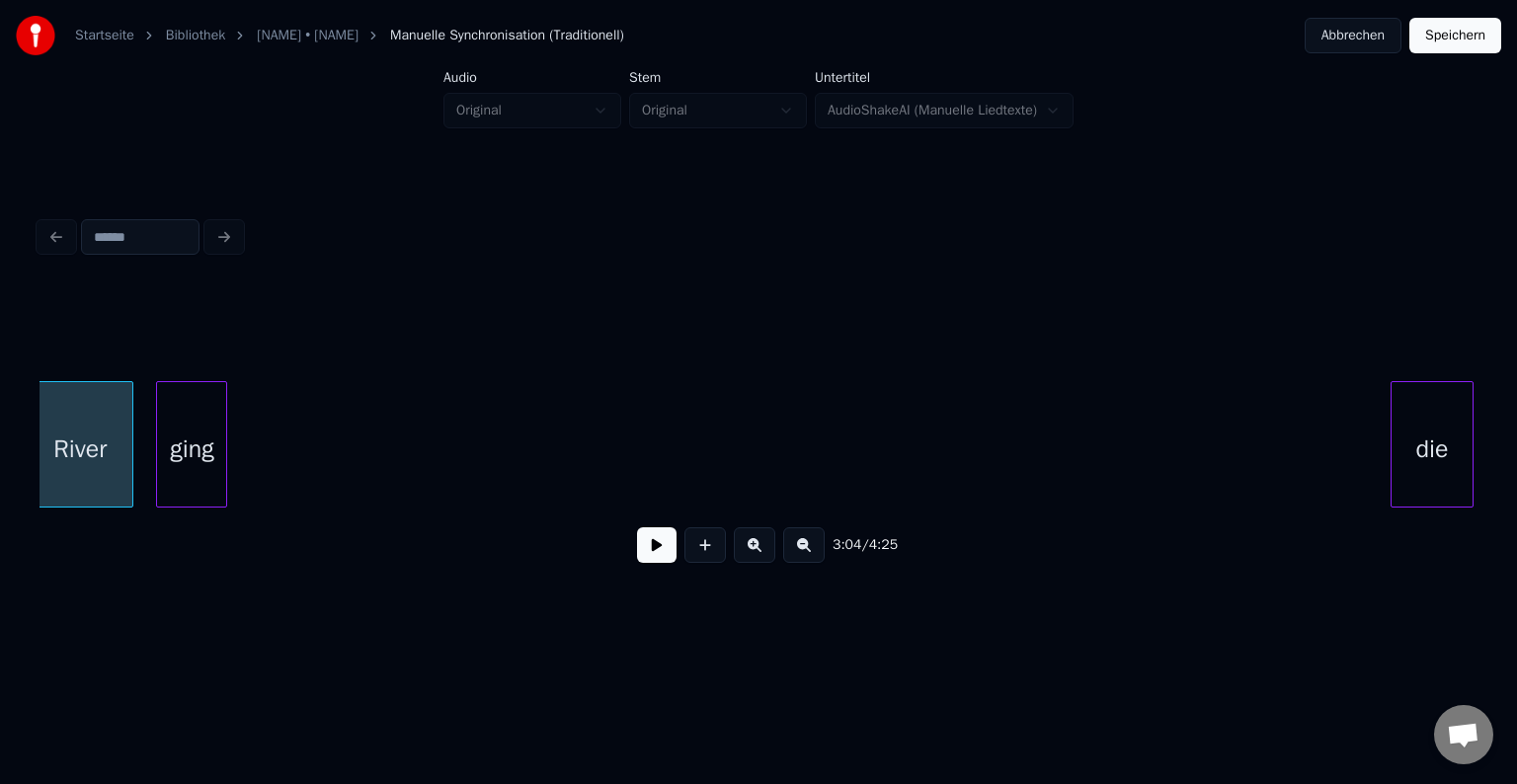 click on "ging" at bounding box center (192, 449) 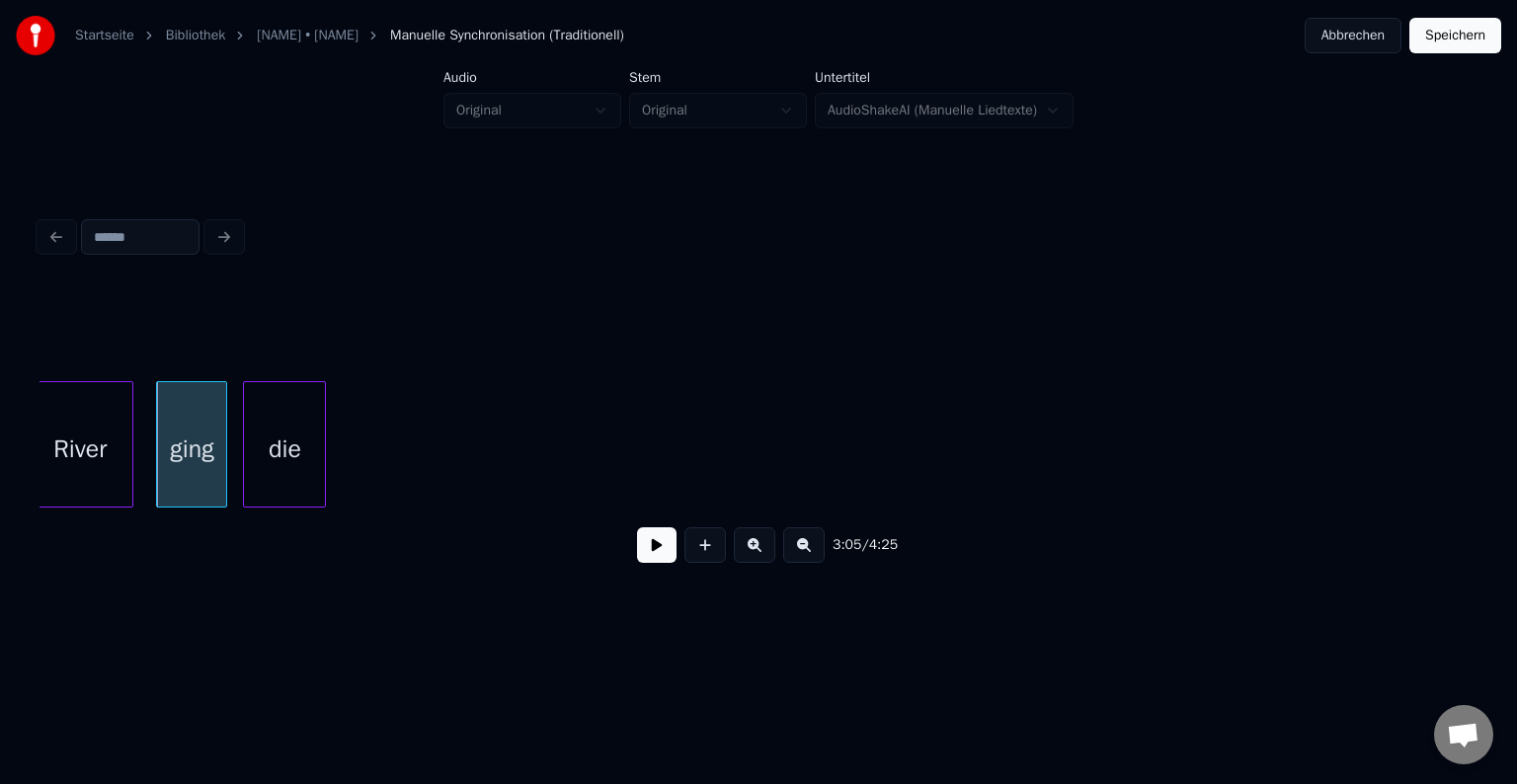click on "die" at bounding box center [284, 449] 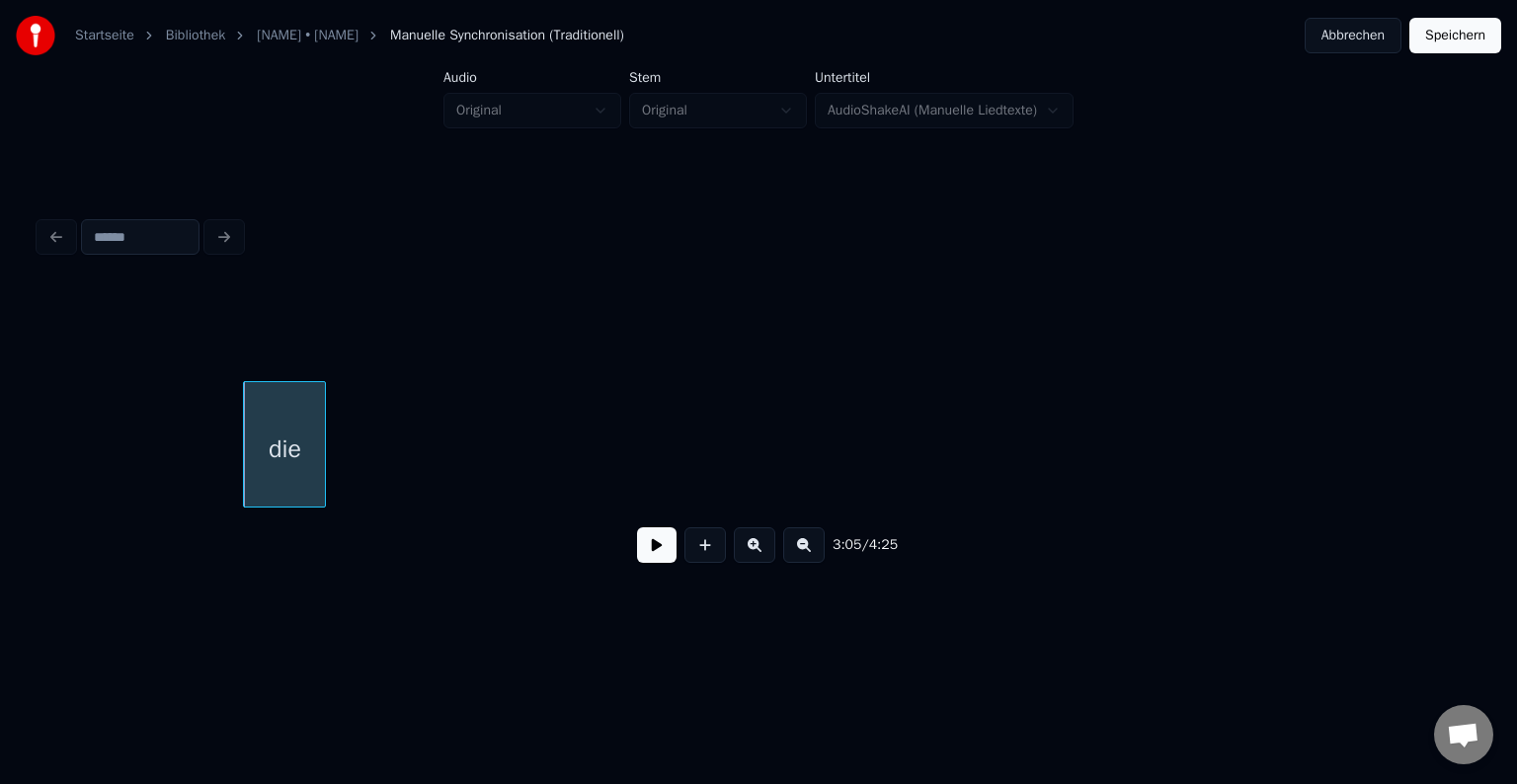 scroll, scrollTop: 0, scrollLeft: 36894, axis: horizontal 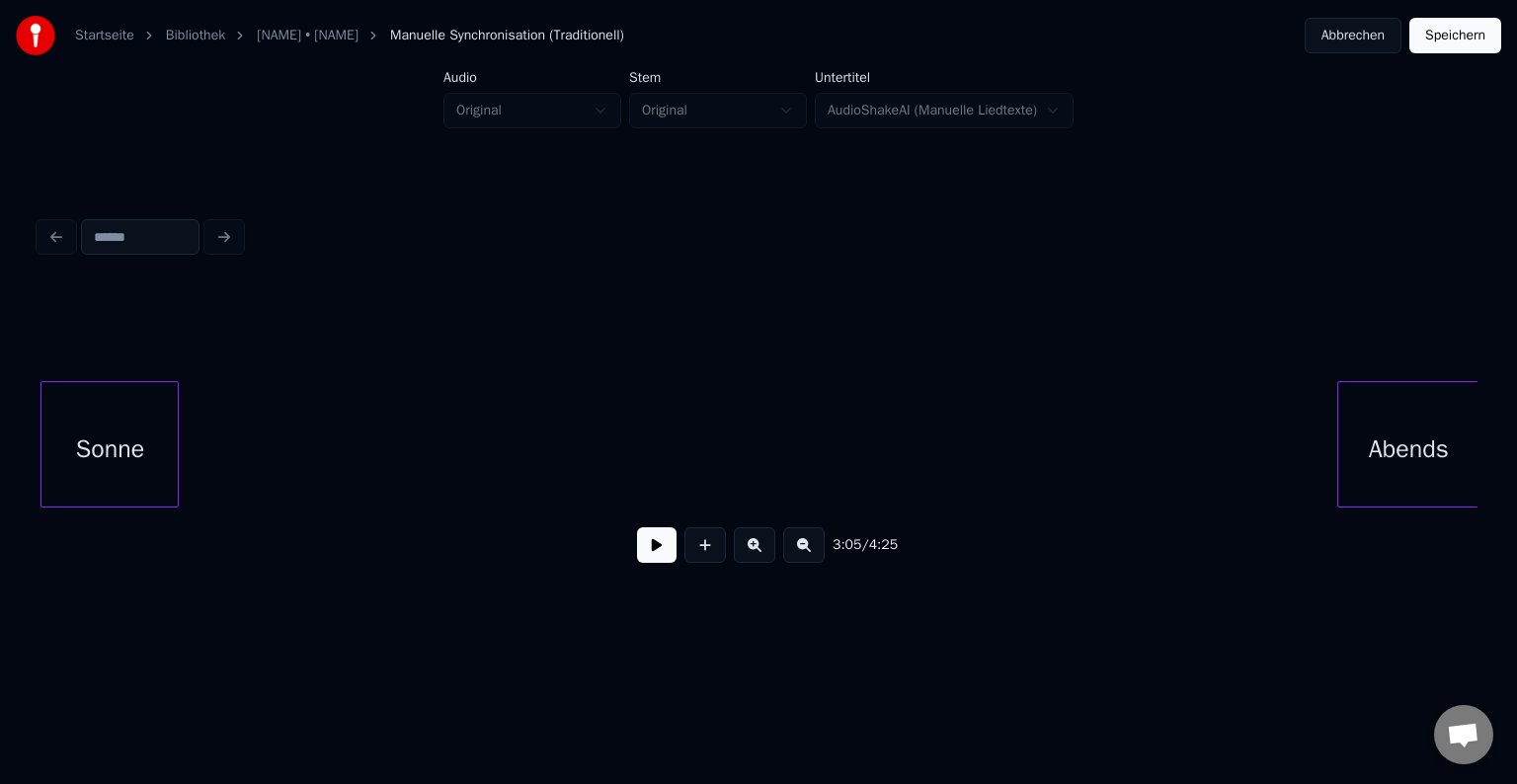 click on "Sonne" at bounding box center (110, 449) 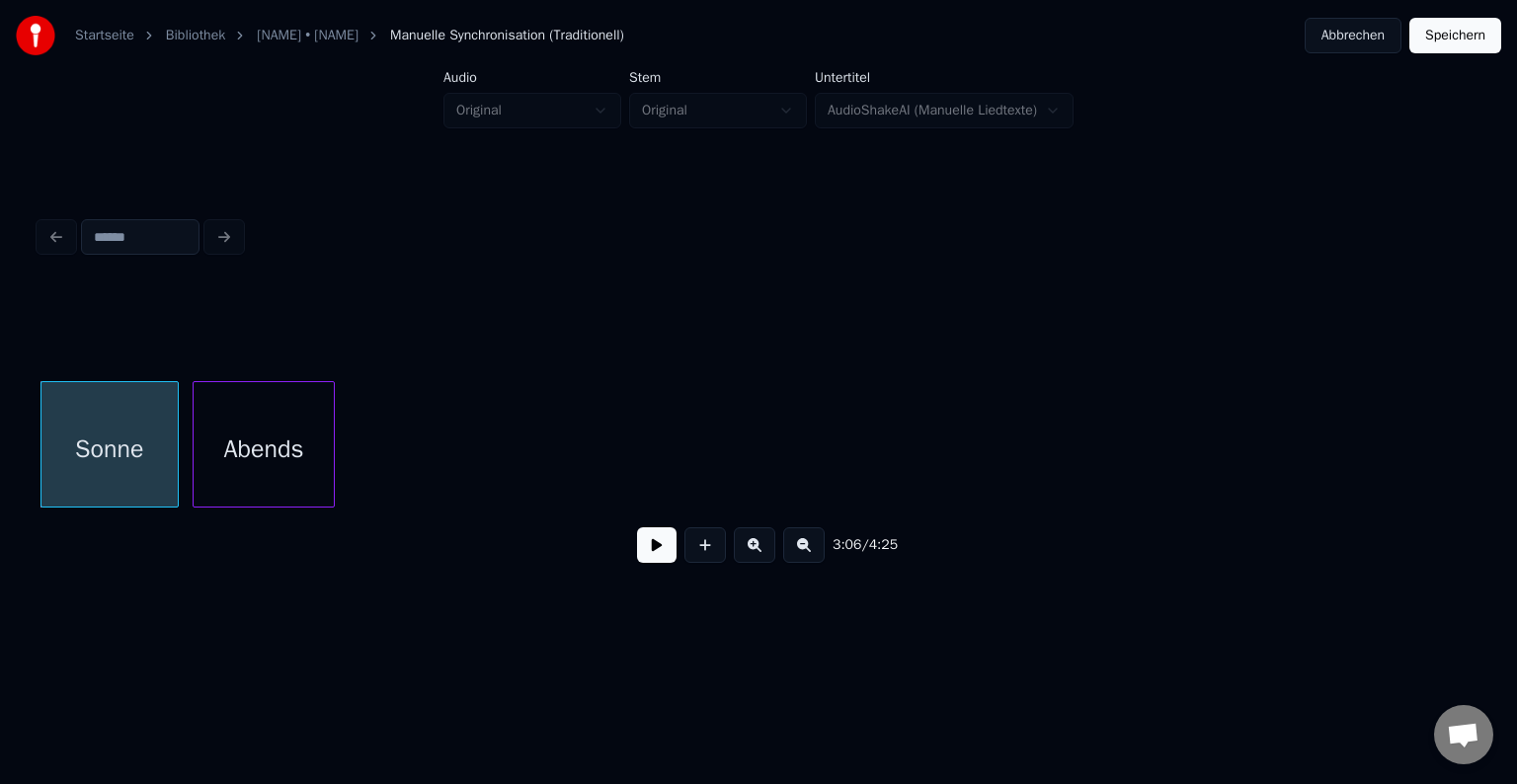 click on "Abends" at bounding box center (264, 449) 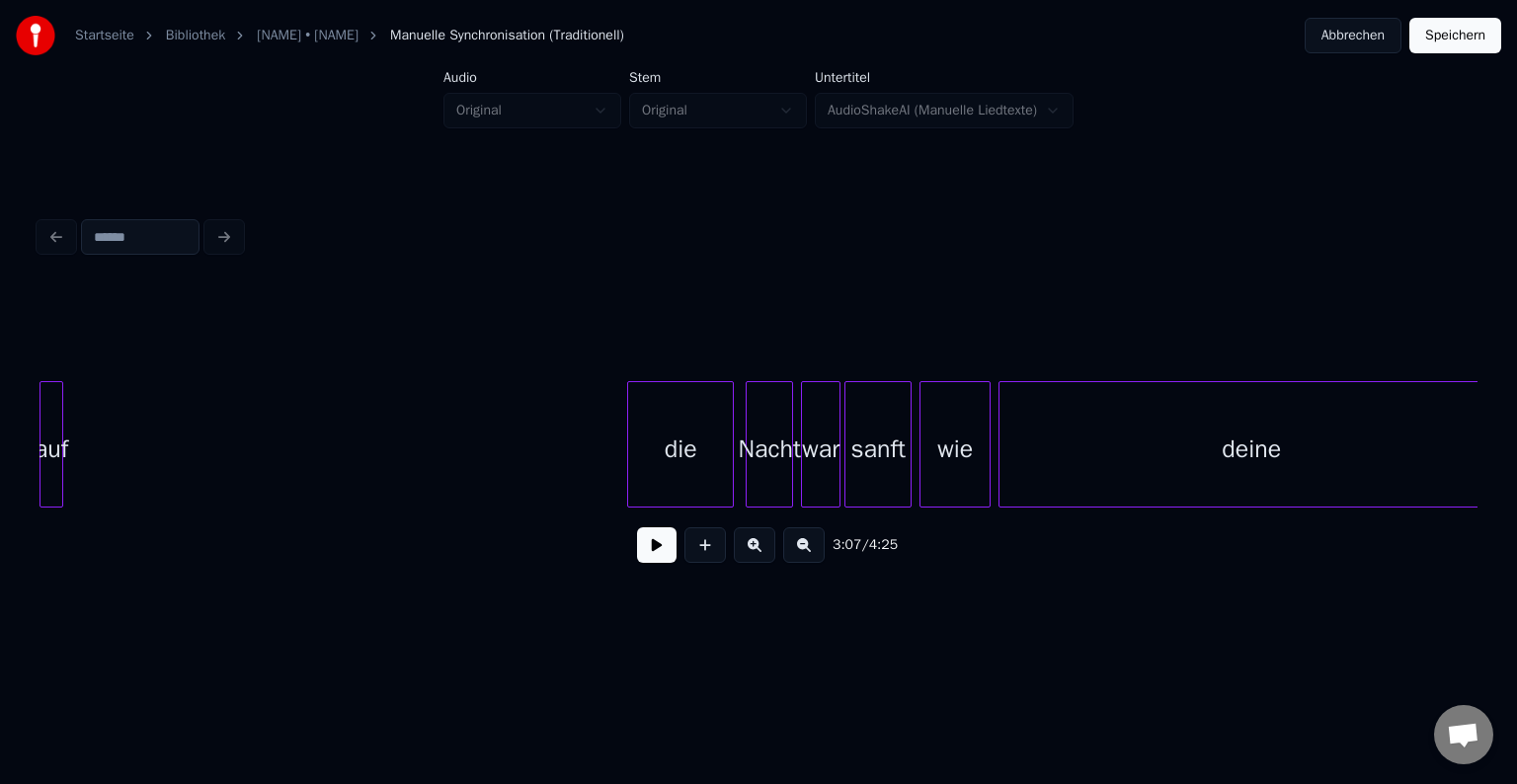 scroll, scrollTop: 0, scrollLeft: 38740, axis: horizontal 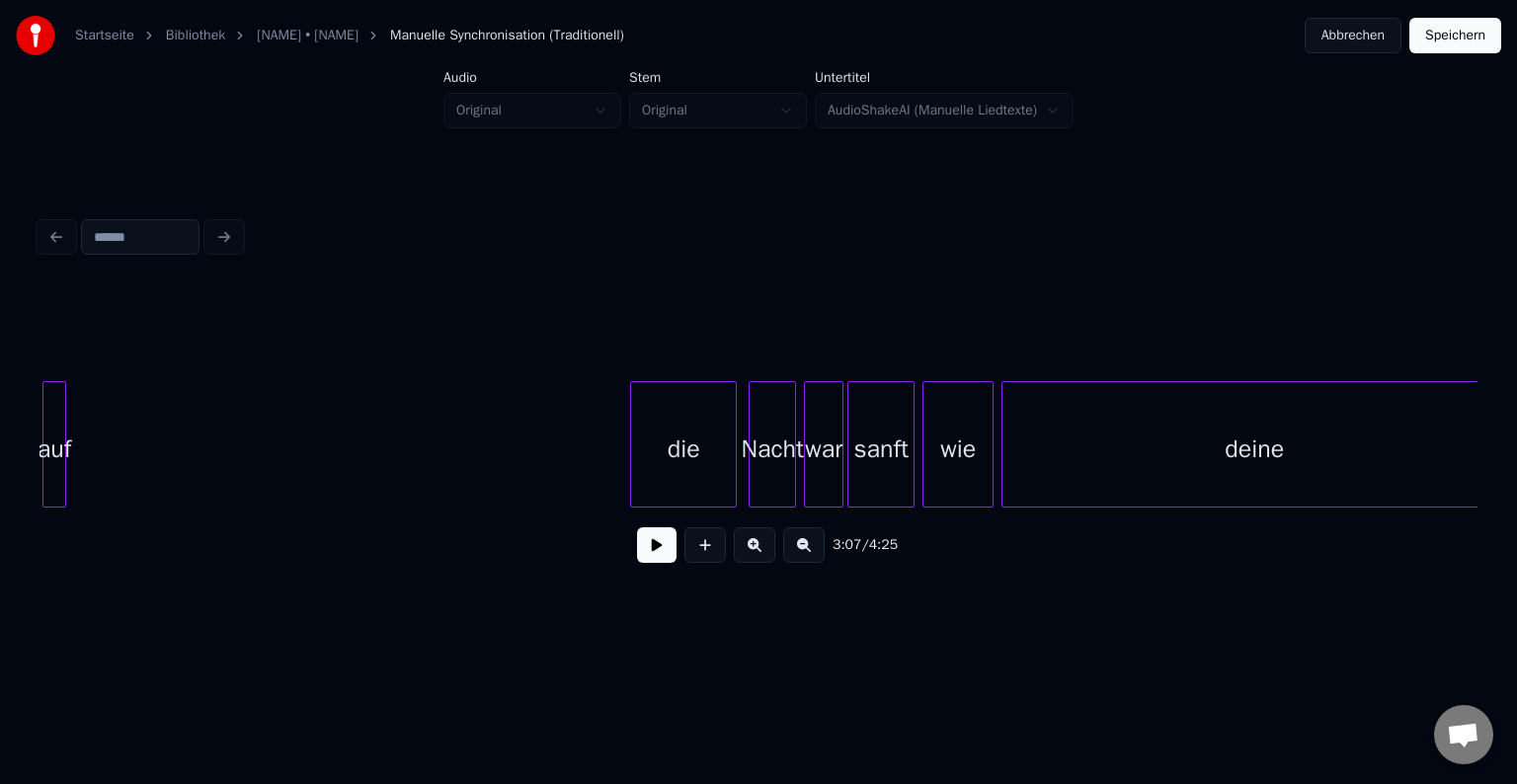 click on "Startseite Bibliothek Sandy River • Rene Chanté Manuelle Synchronisation (Traditionell) Abbrechen Speichern Audio Original Stem Original Untertitel AudioShakeAI (Manuelle Liedtexte) [TIME]  /  [TIME]" at bounding box center (758, 315) 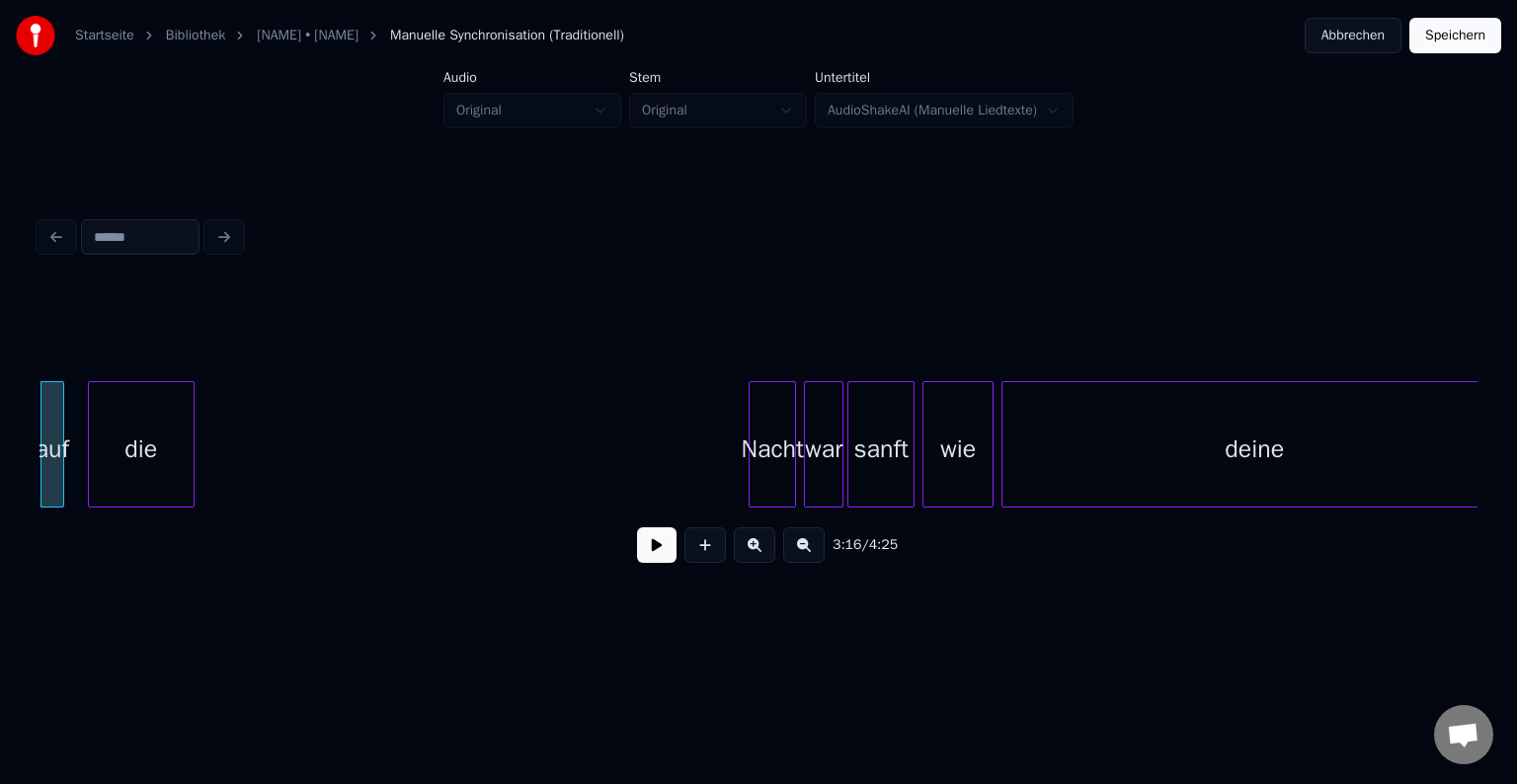 click on "die" at bounding box center [141, 449] 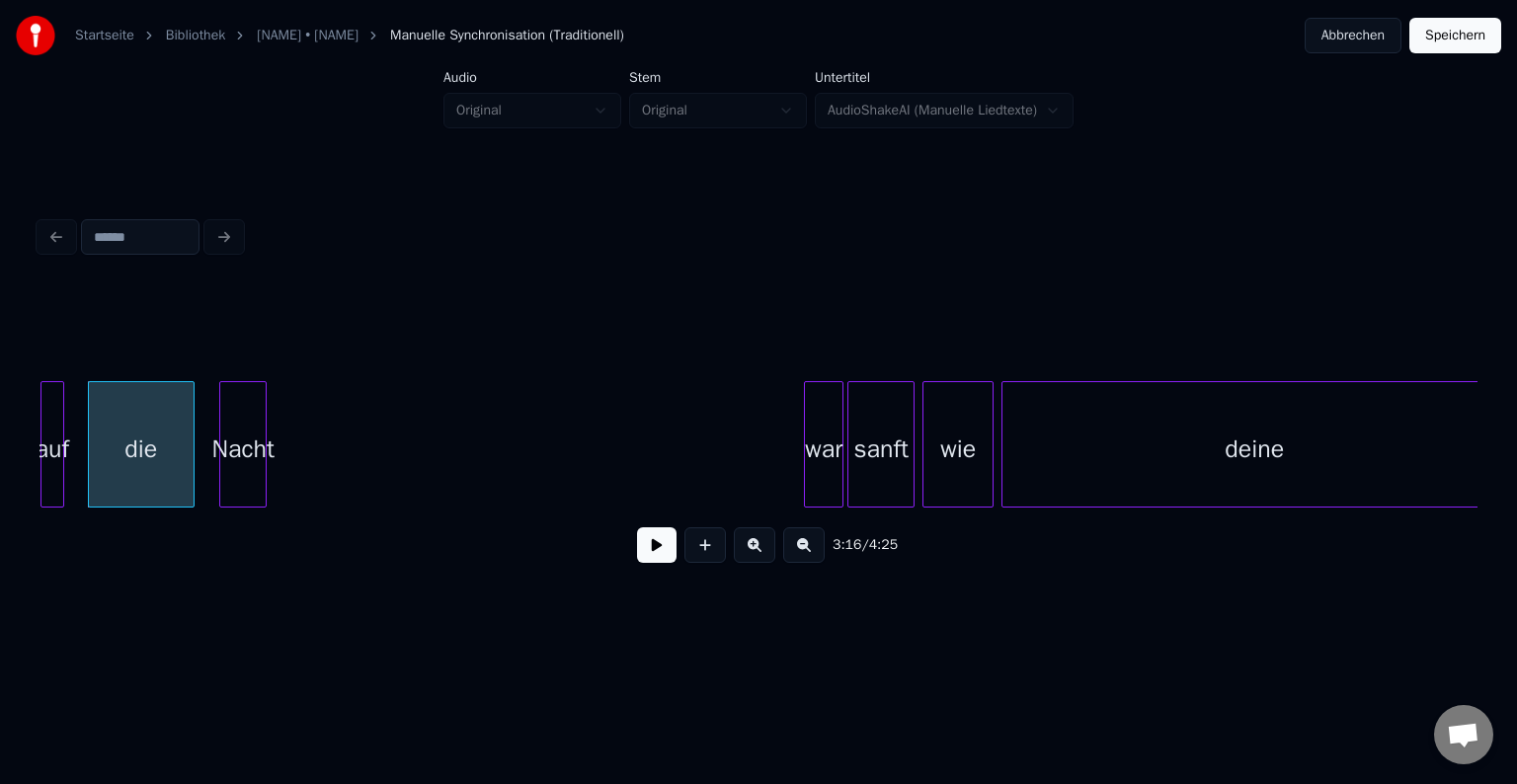 click on "Nacht" at bounding box center [243, 449] 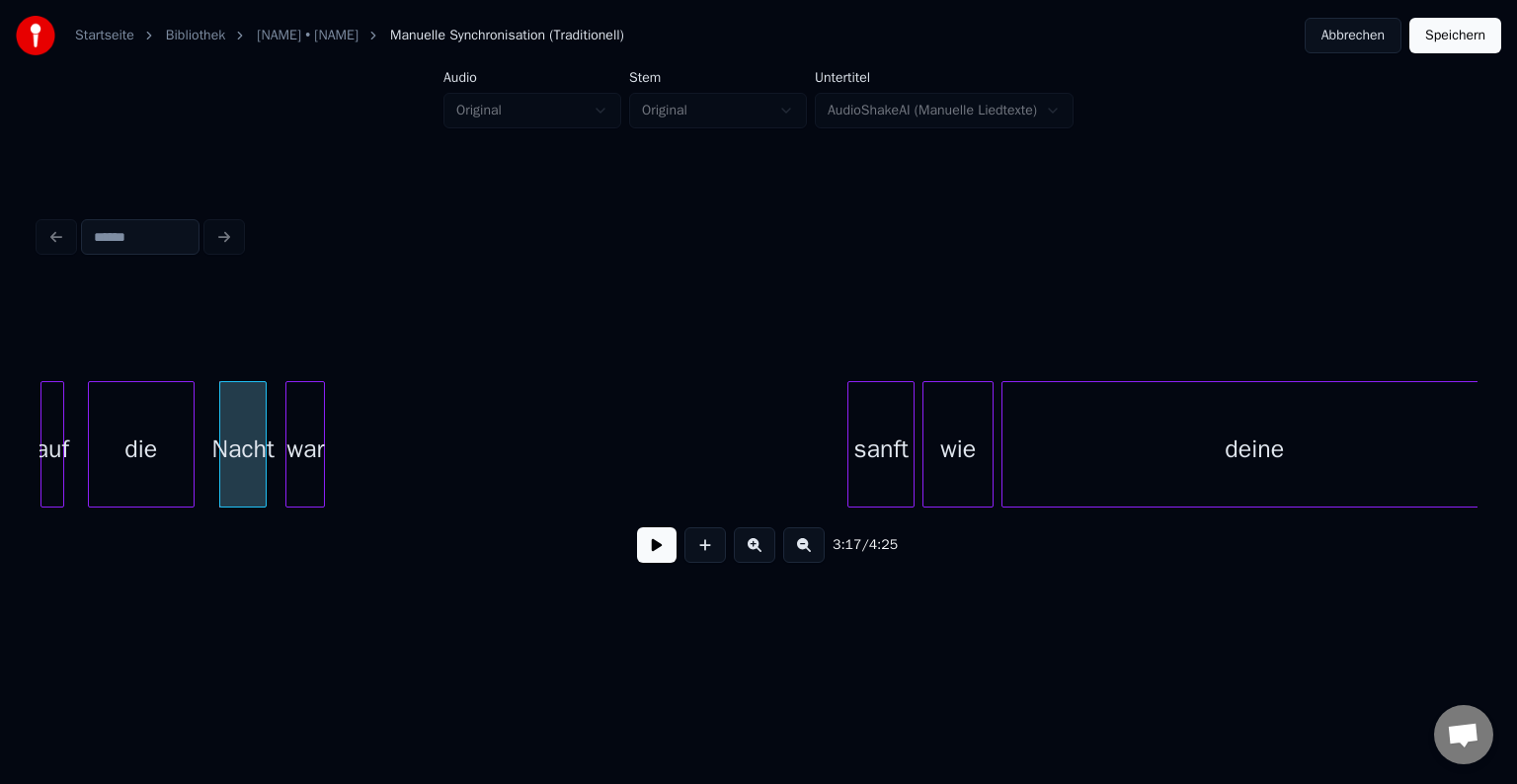 click on "war" at bounding box center (305, 449) 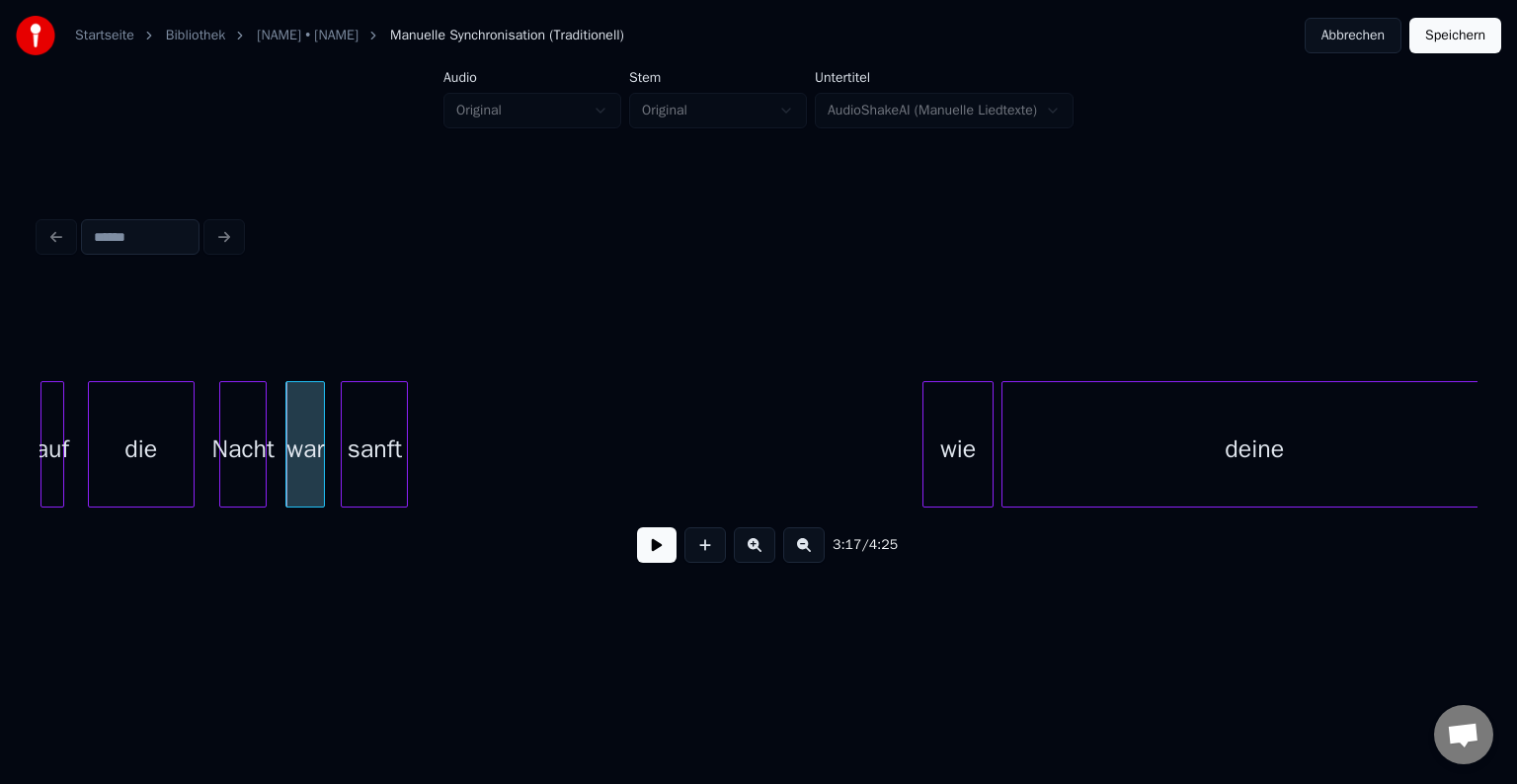 click on "sanft" at bounding box center (374, 449) 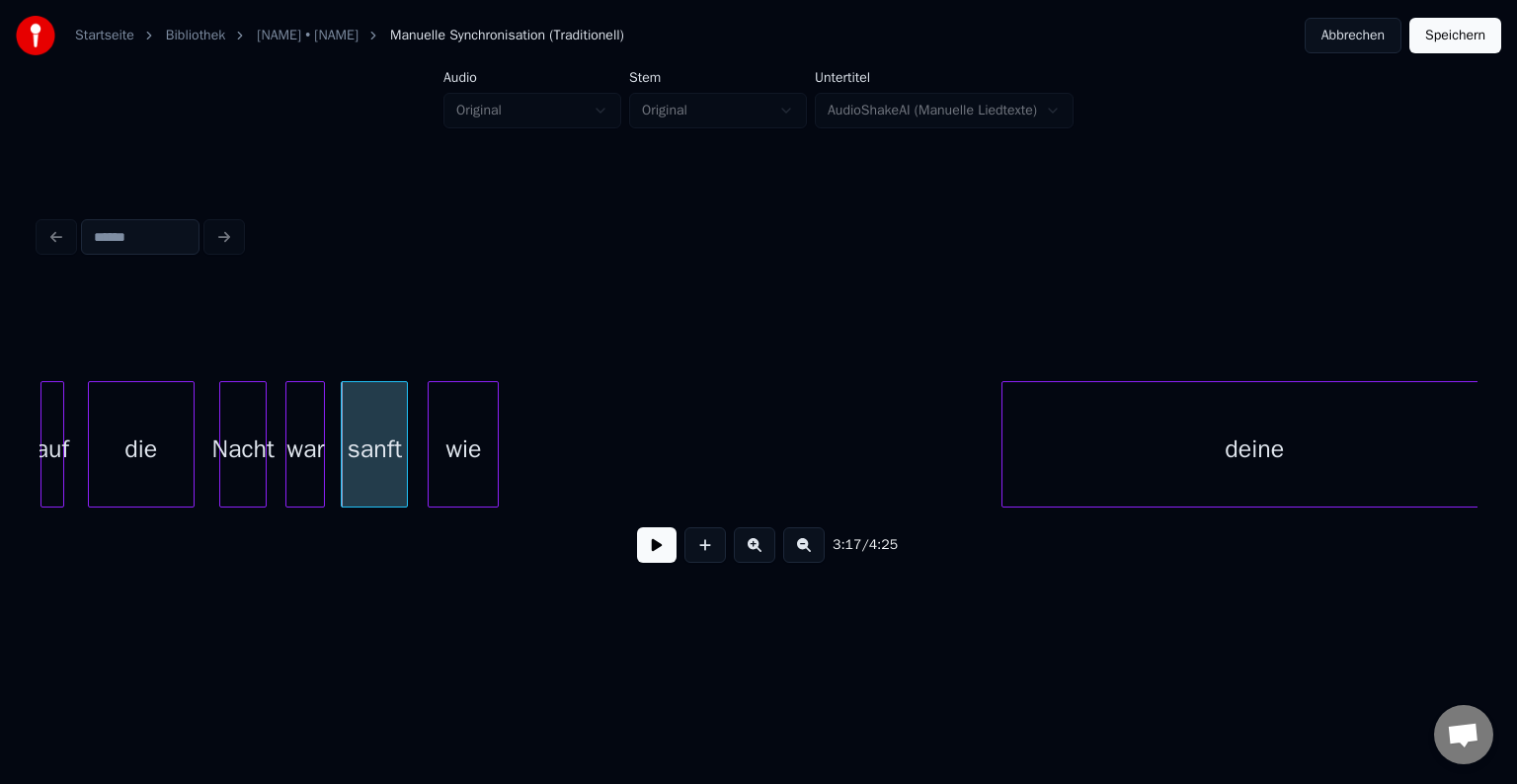 click on "wie" at bounding box center (463, 449) 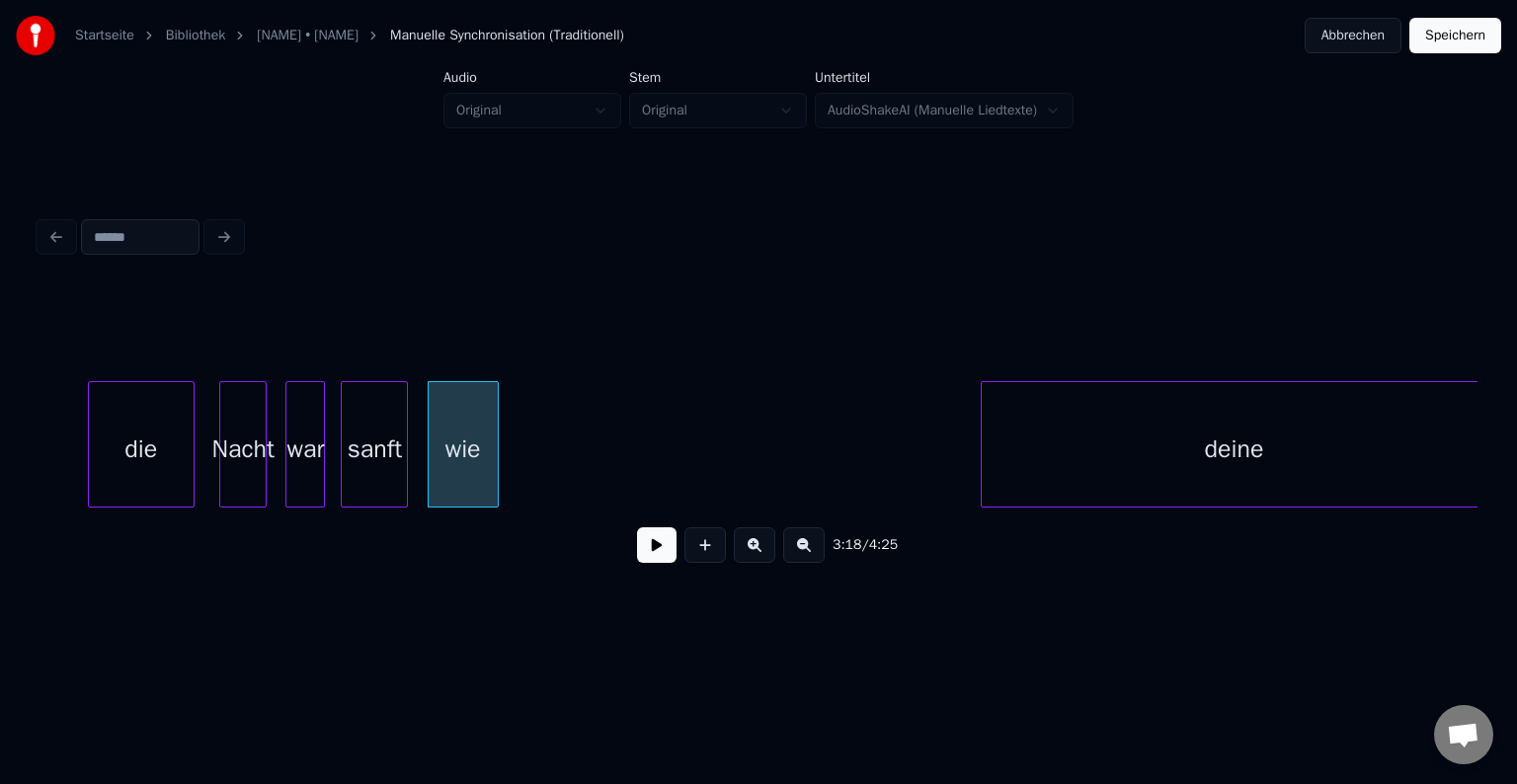 scroll, scrollTop: 0, scrollLeft: 38765, axis: horizontal 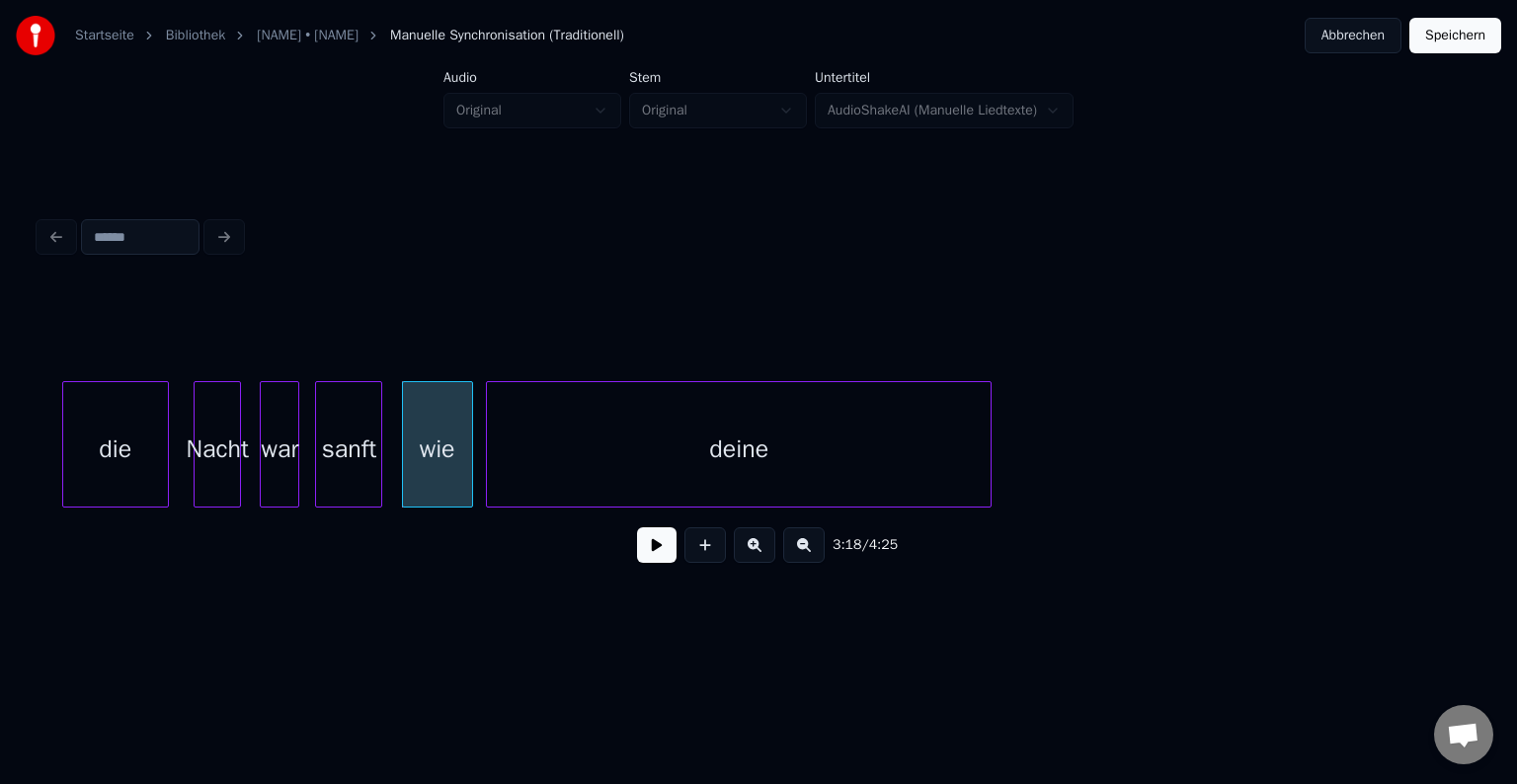 click on "deine" at bounding box center [739, 449] 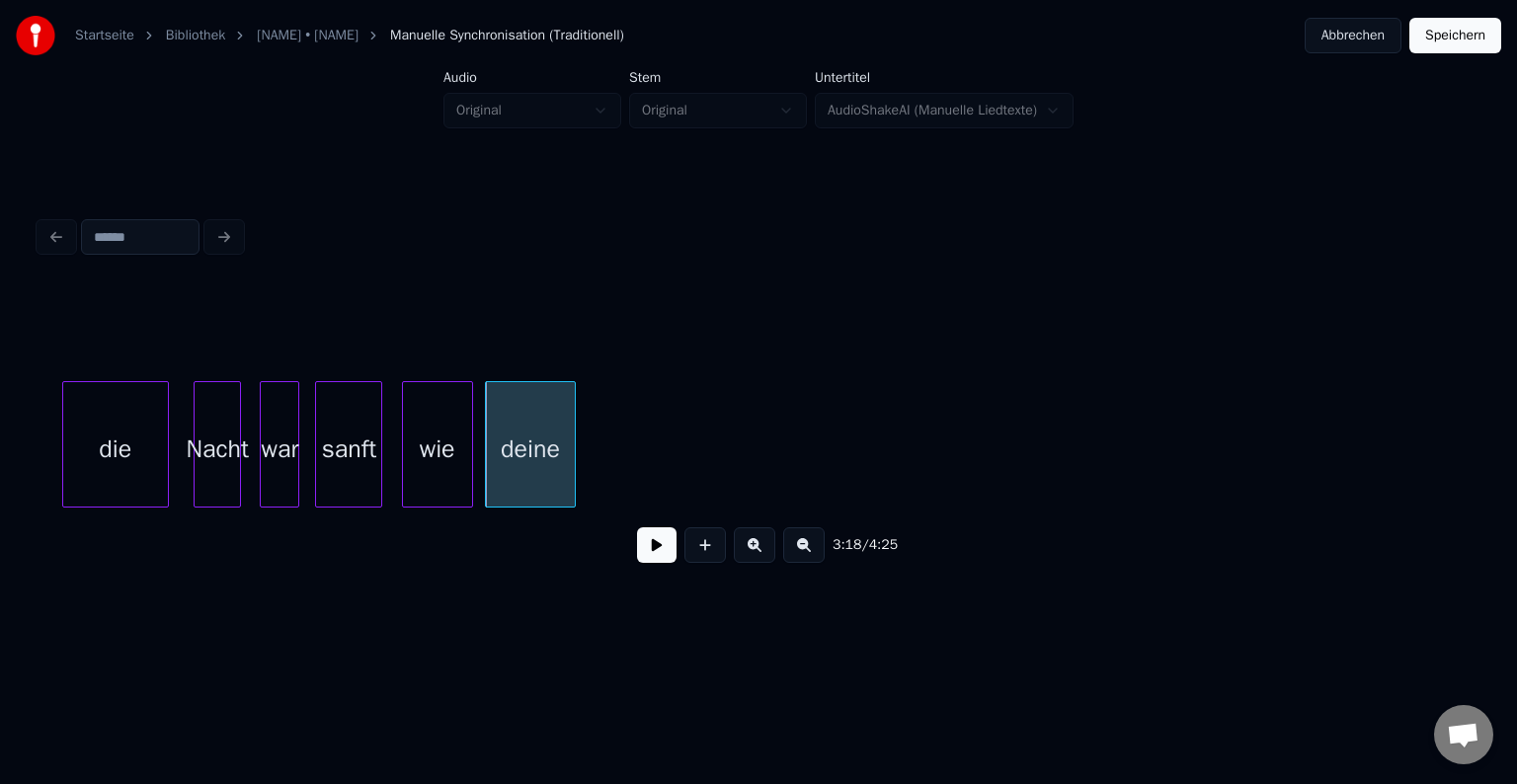click at bounding box center [572, 444] 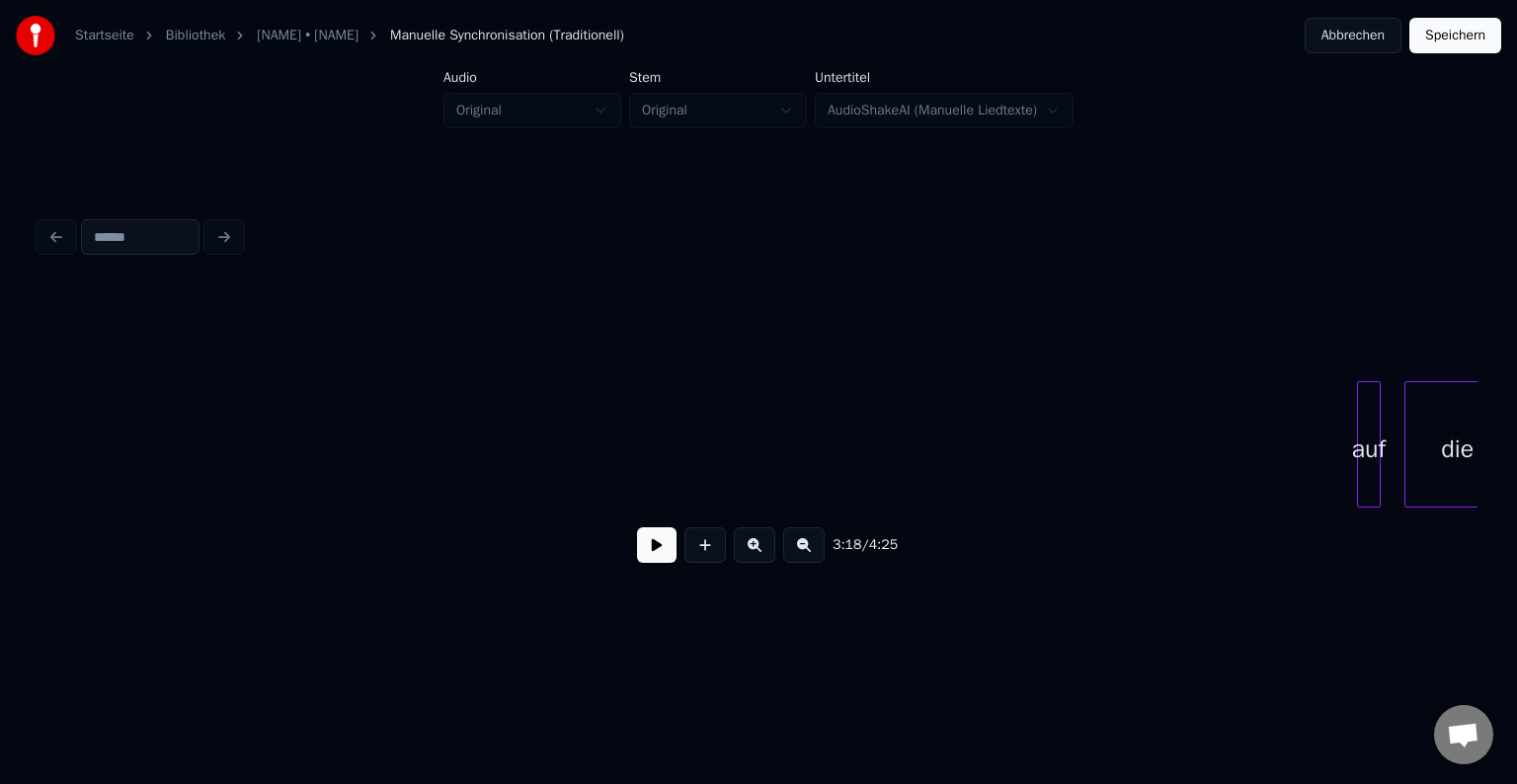 scroll, scrollTop: 0, scrollLeft: 37365, axis: horizontal 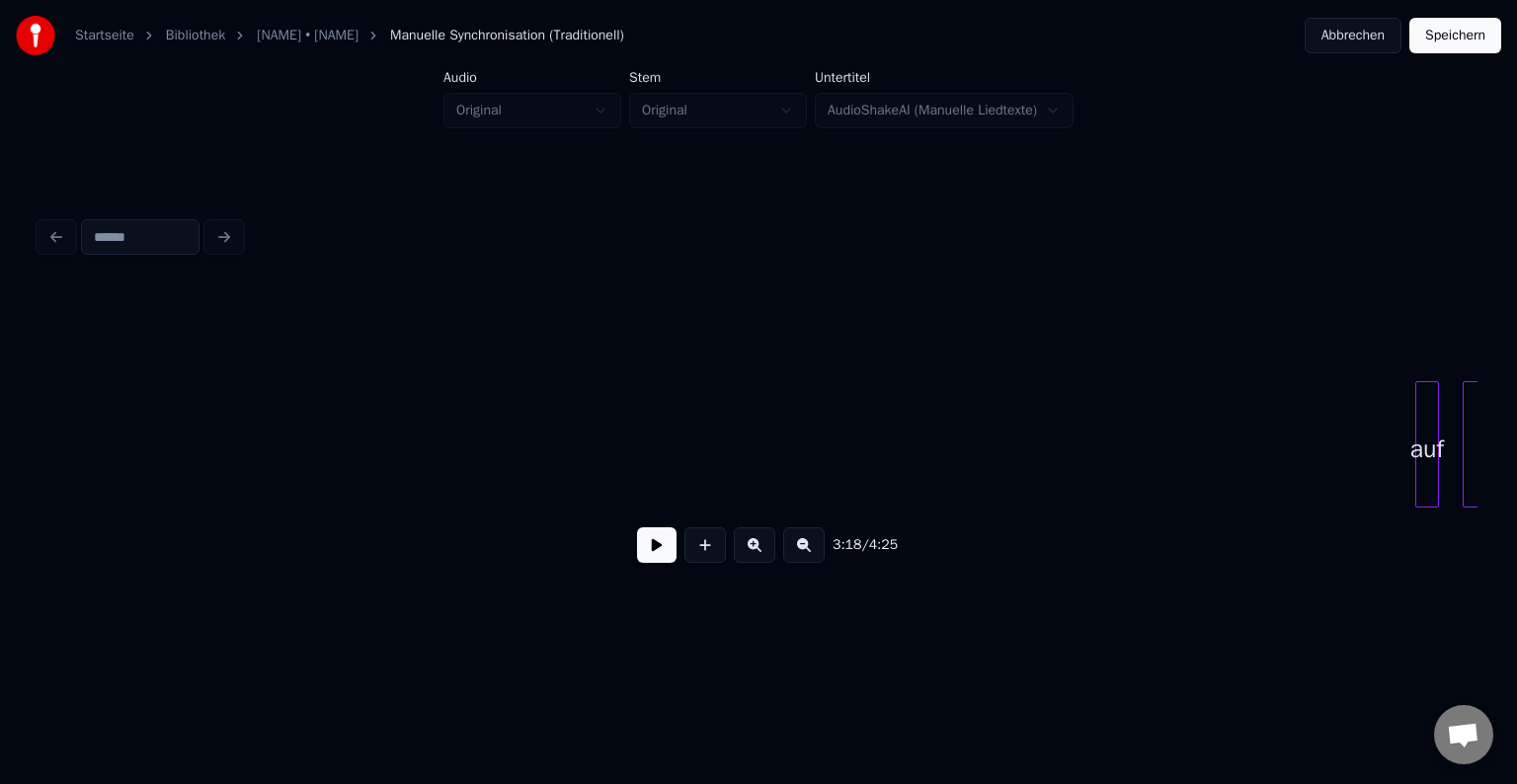click at bounding box center [1435, 444] 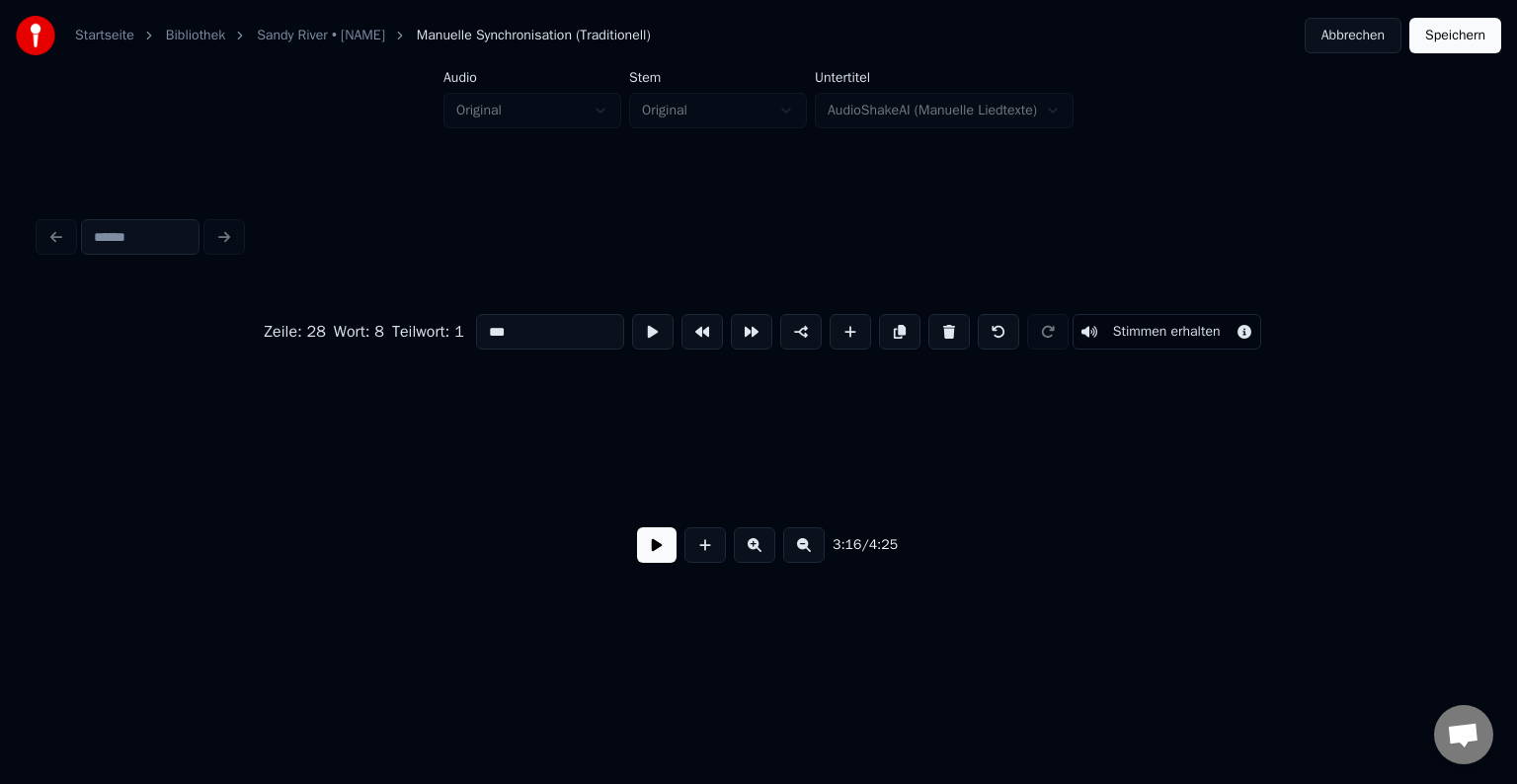 scroll, scrollTop: 0, scrollLeft: 0, axis: both 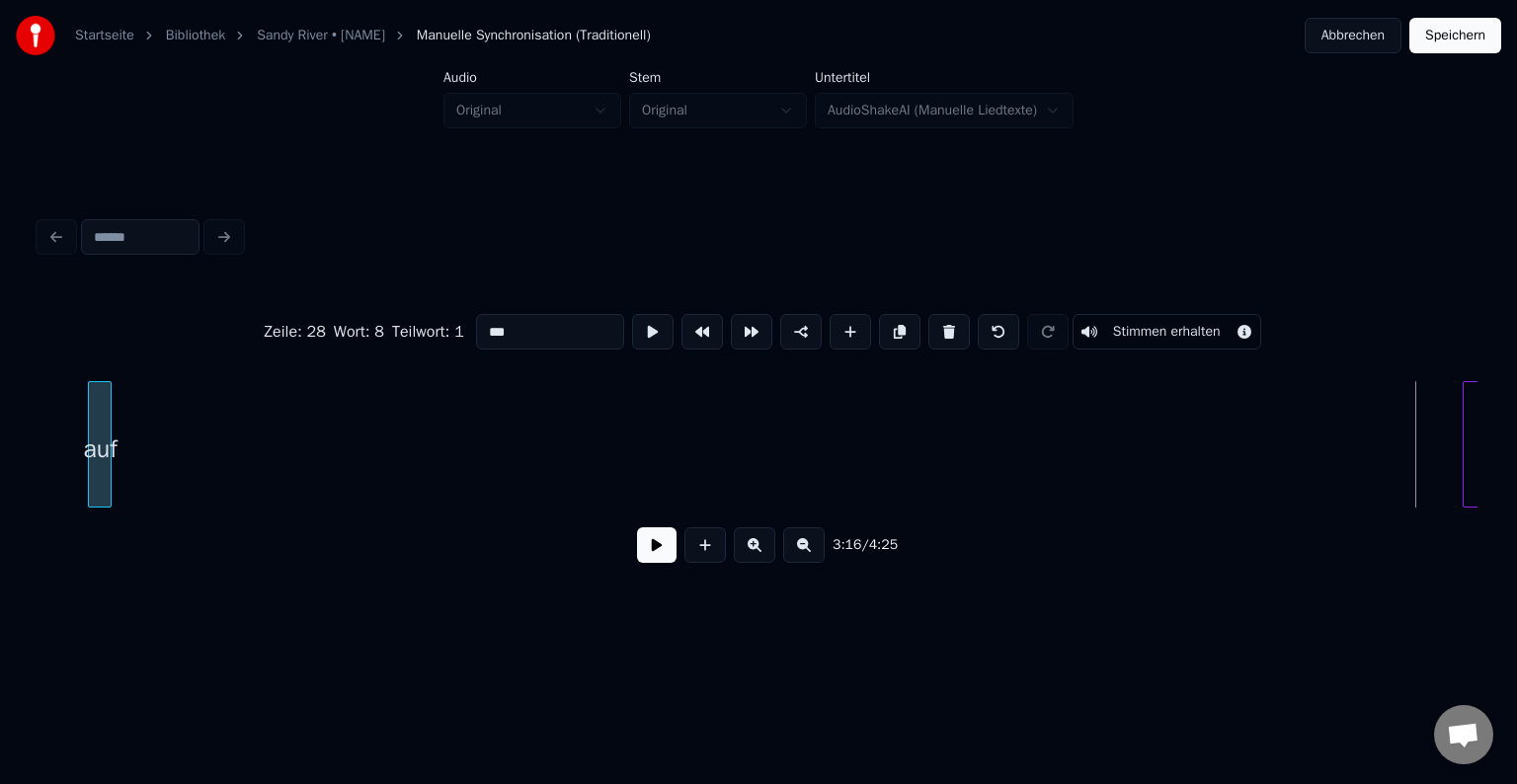 click on "auf" at bounding box center (100, 449) 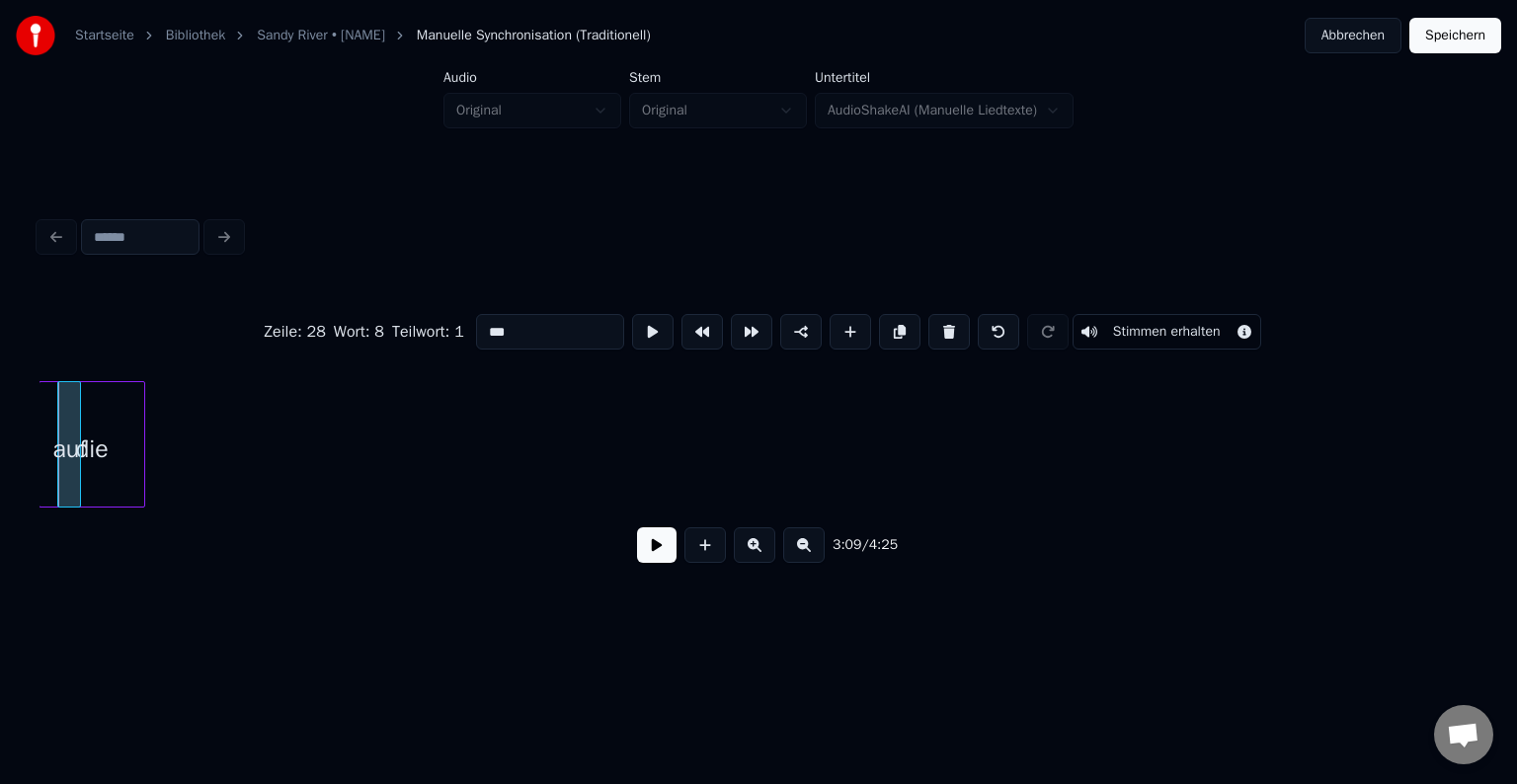 scroll, scrollTop: 0, scrollLeft: 37393, axis: horizontal 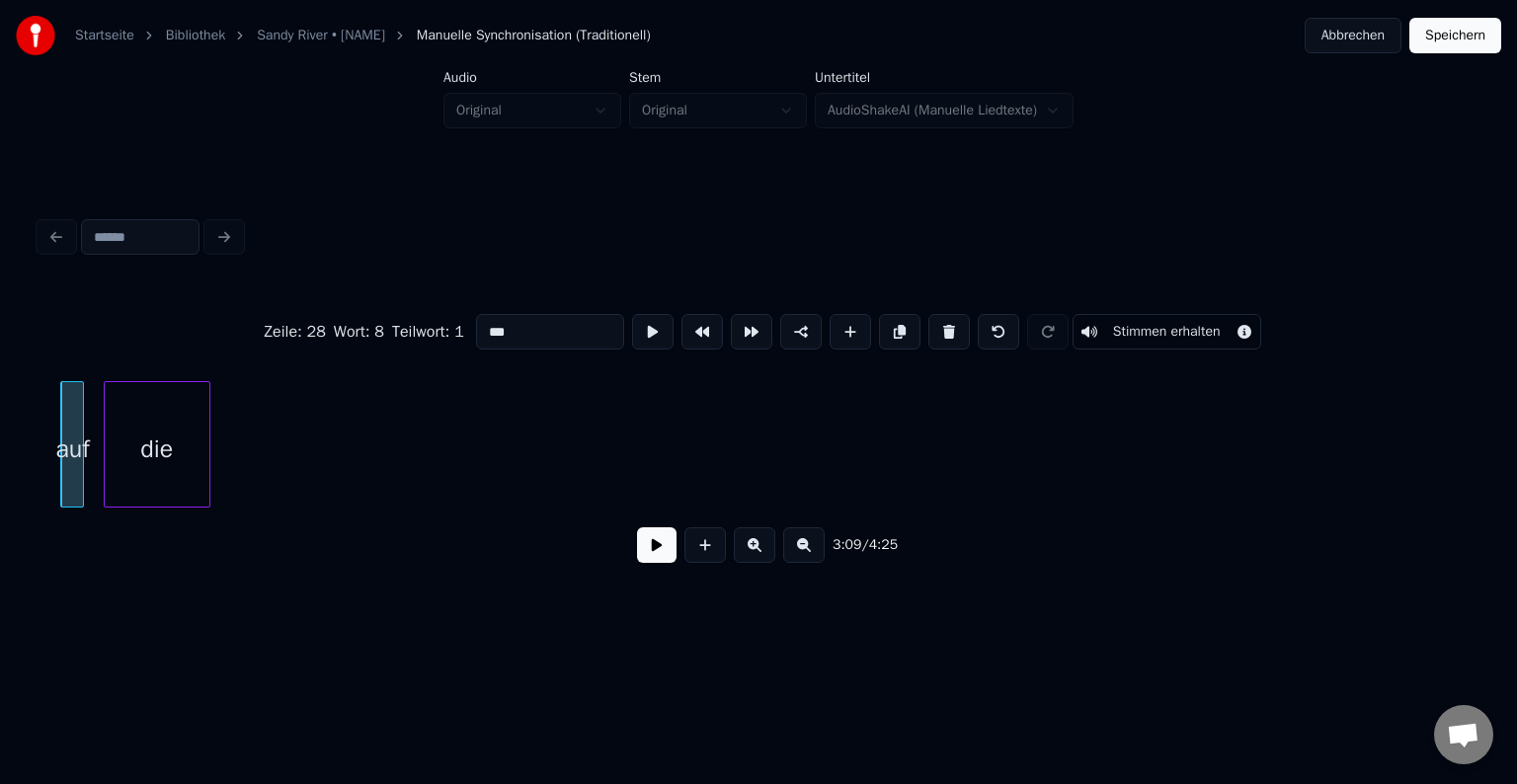 click on "die" at bounding box center (157, 449) 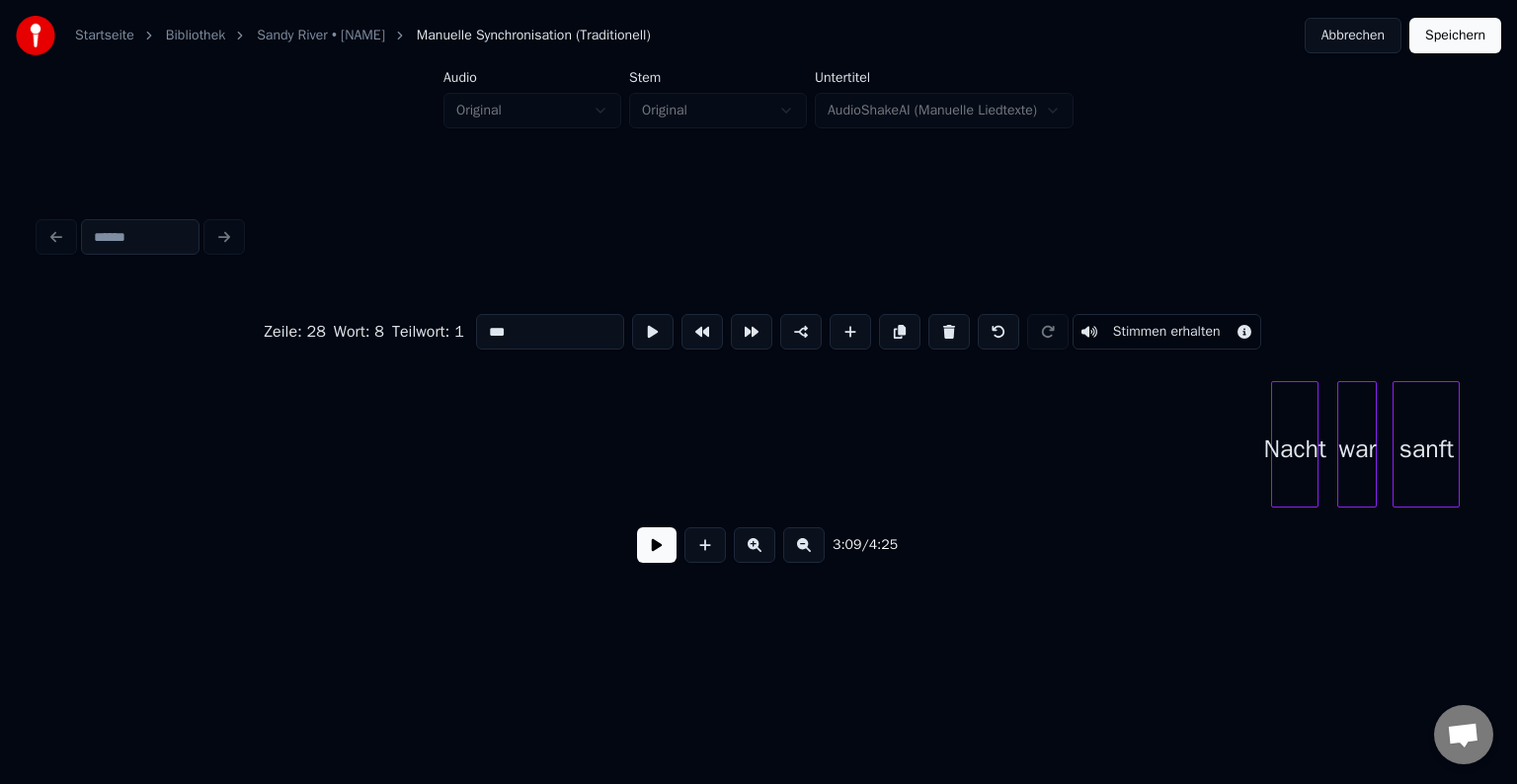 scroll, scrollTop: 0, scrollLeft: 37747, axis: horizontal 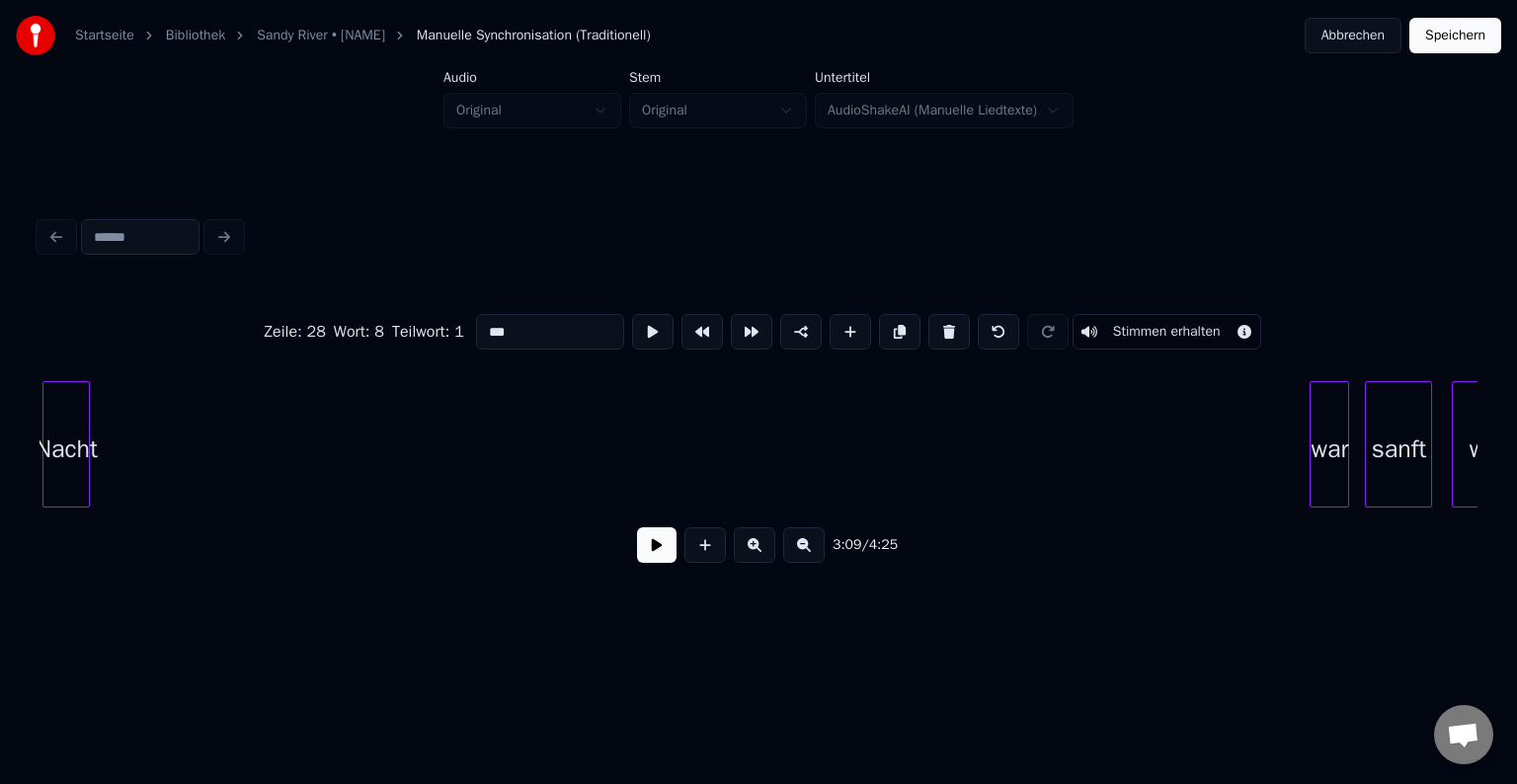 click on "Zeile :   28 Wort :   8 Teilwort :   1 *** Stimmen erhalten 3:09  /  4:25" at bounding box center (758, 395) 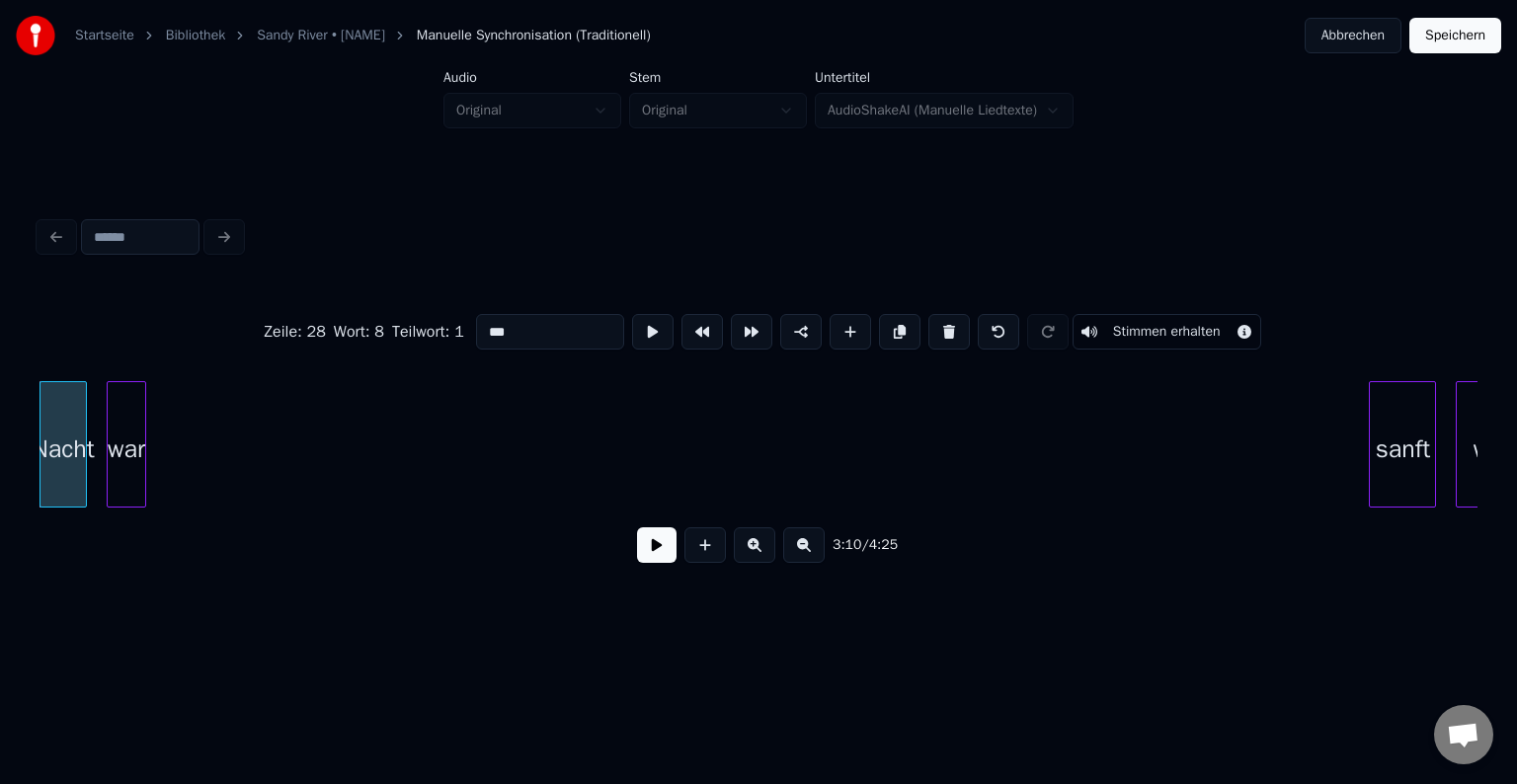 click on "war" at bounding box center [126, 449] 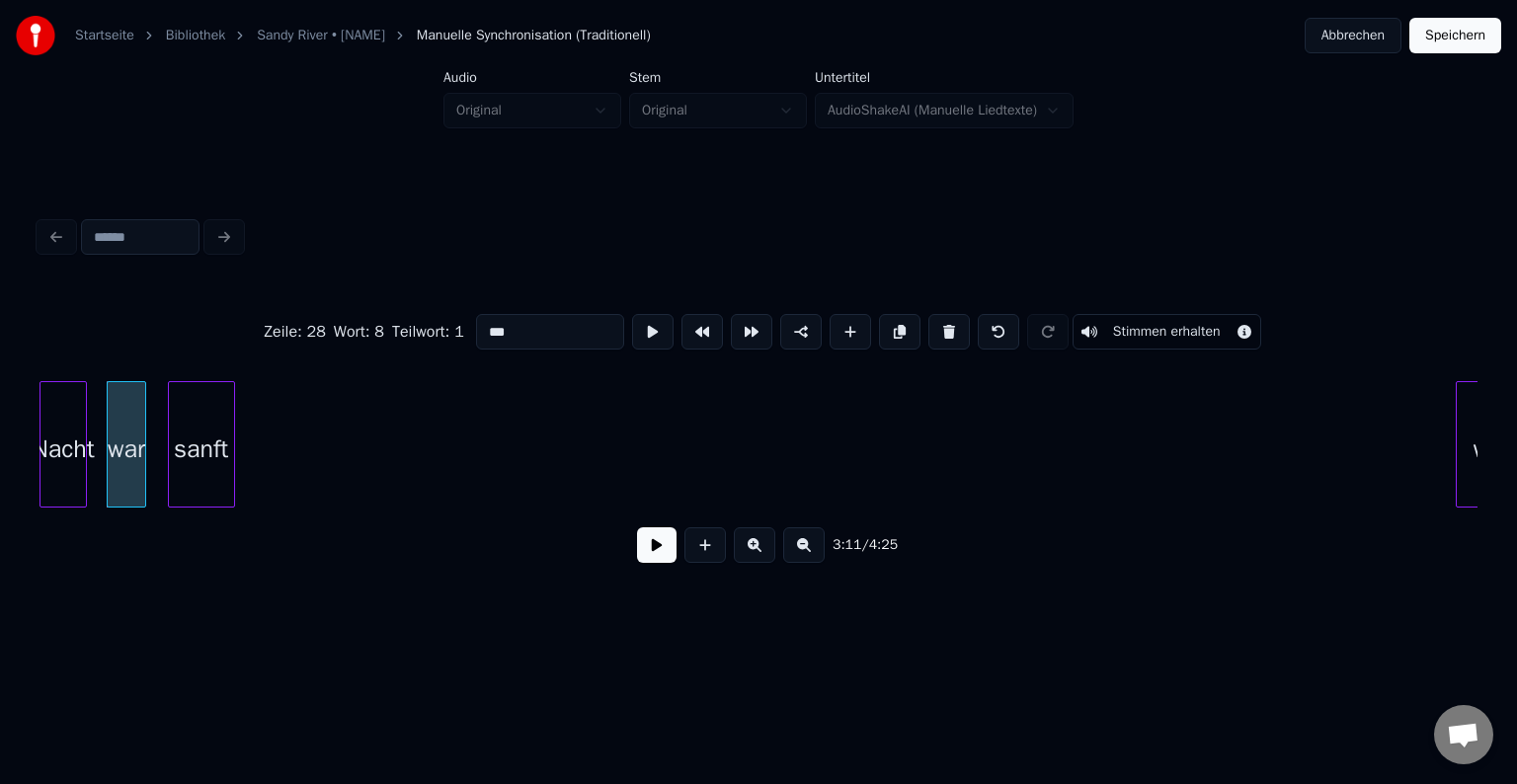 click on "sanft" at bounding box center [201, 449] 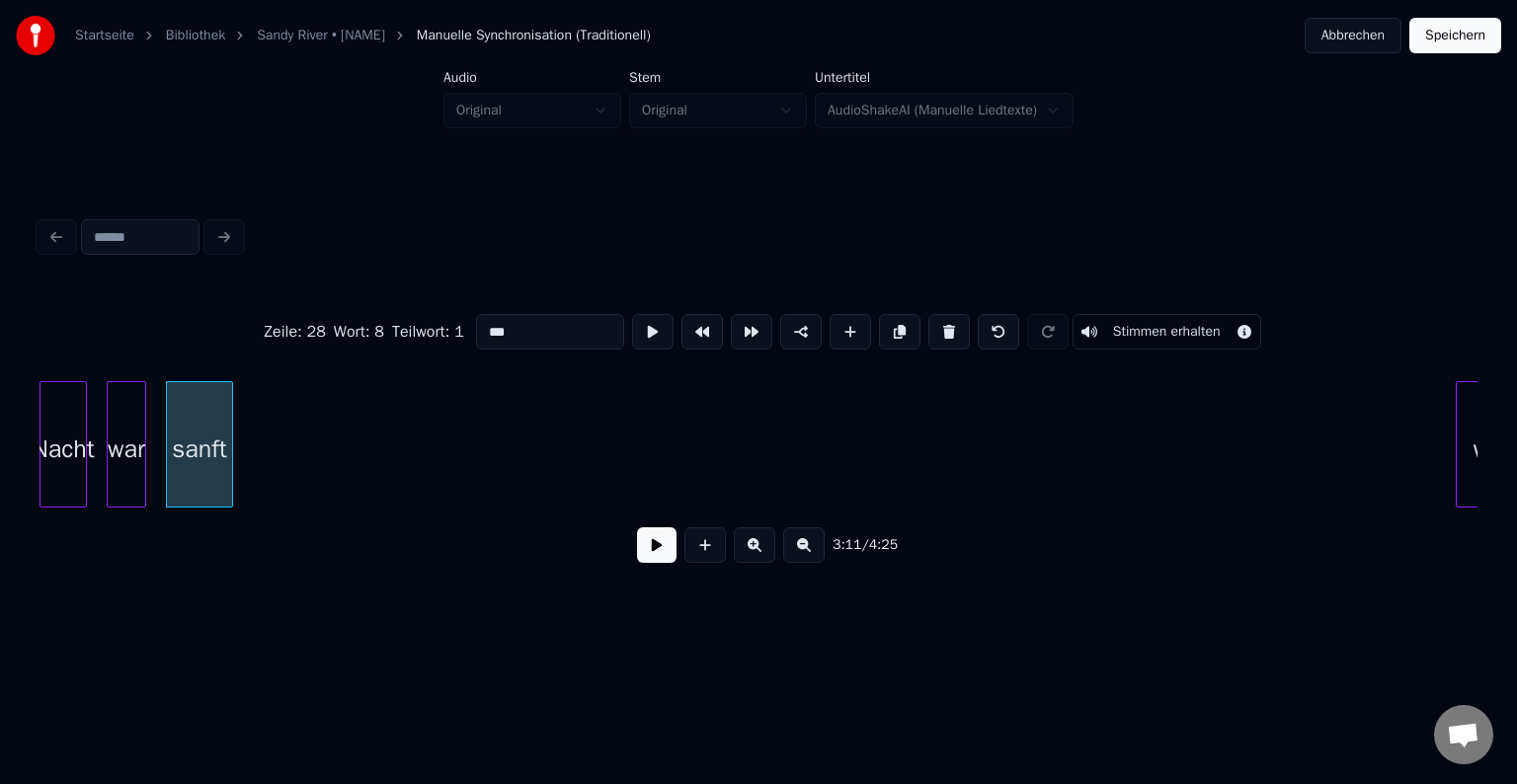 scroll, scrollTop: 0, scrollLeft: 37757, axis: horizontal 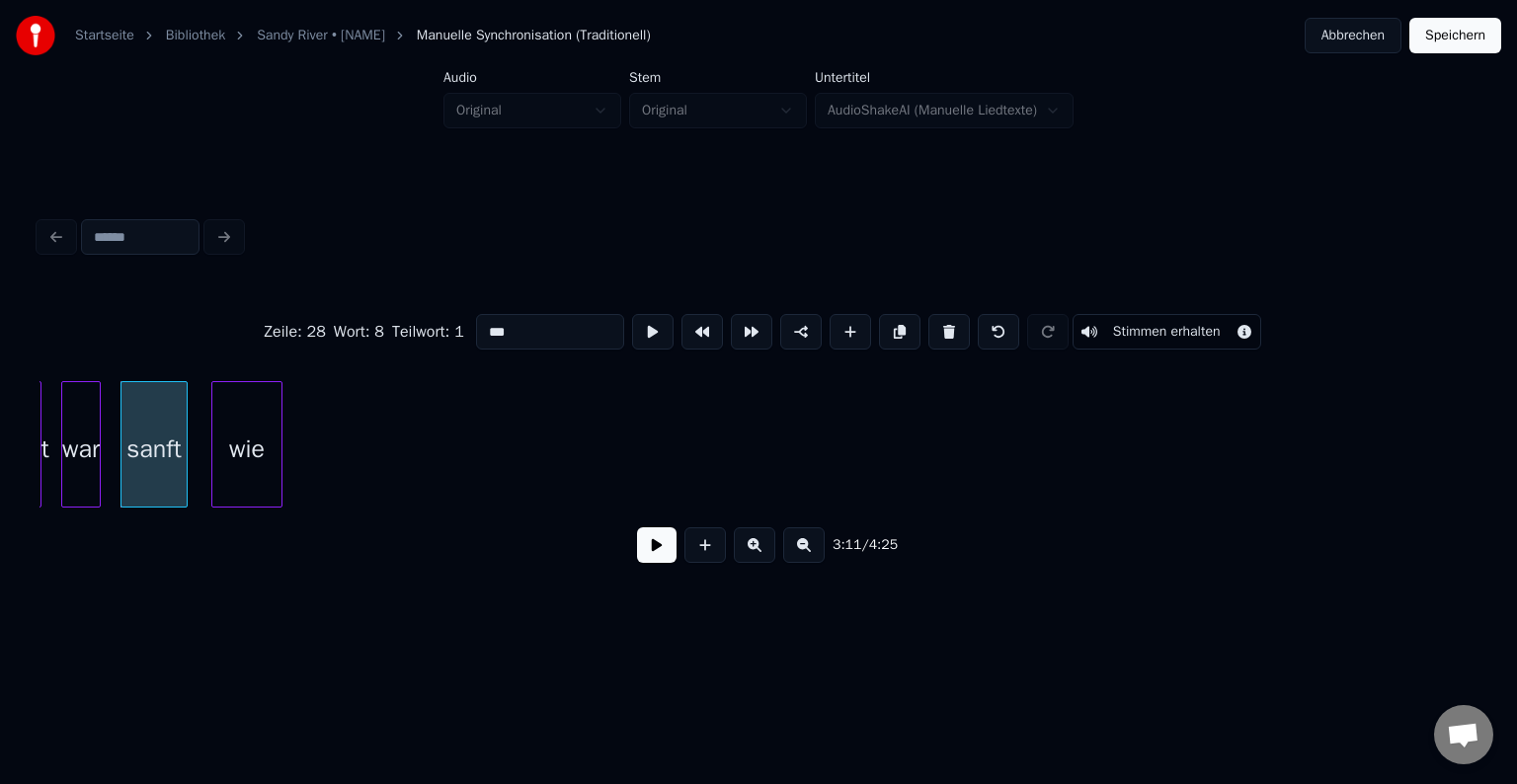 click on "wie" at bounding box center [247, 444] 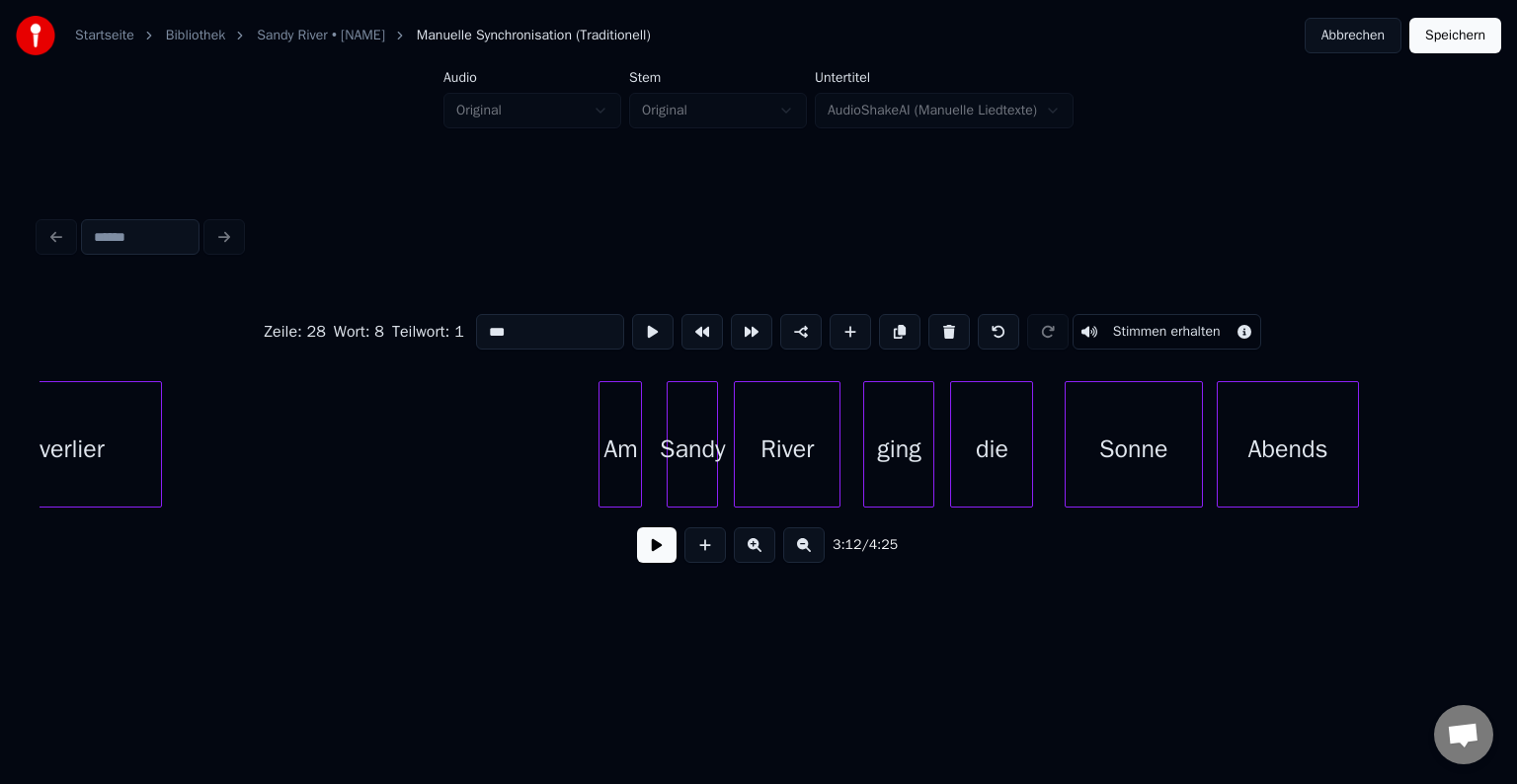 scroll, scrollTop: 0, scrollLeft: 35717, axis: horizontal 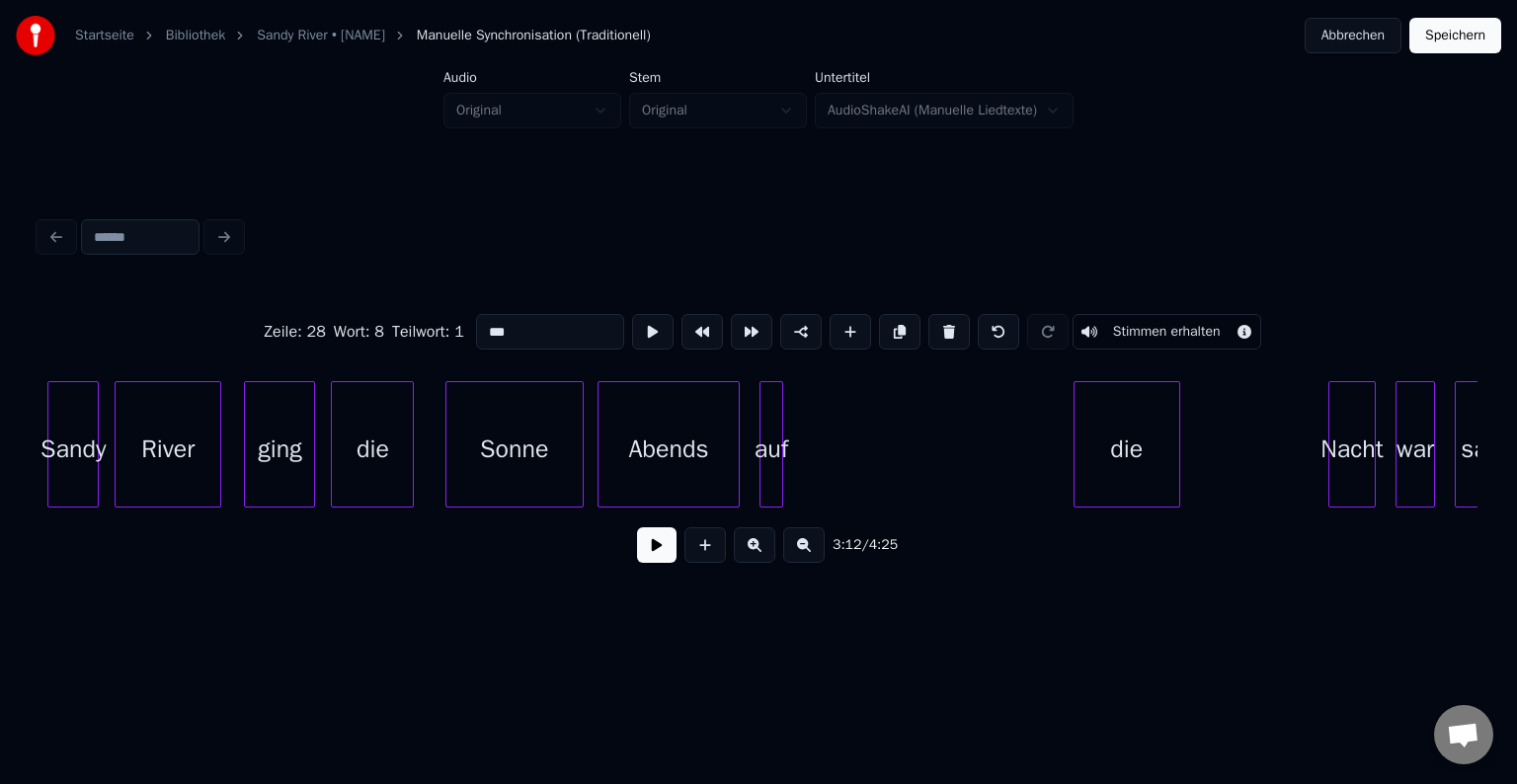 click on "auf" at bounding box center (771, 449) 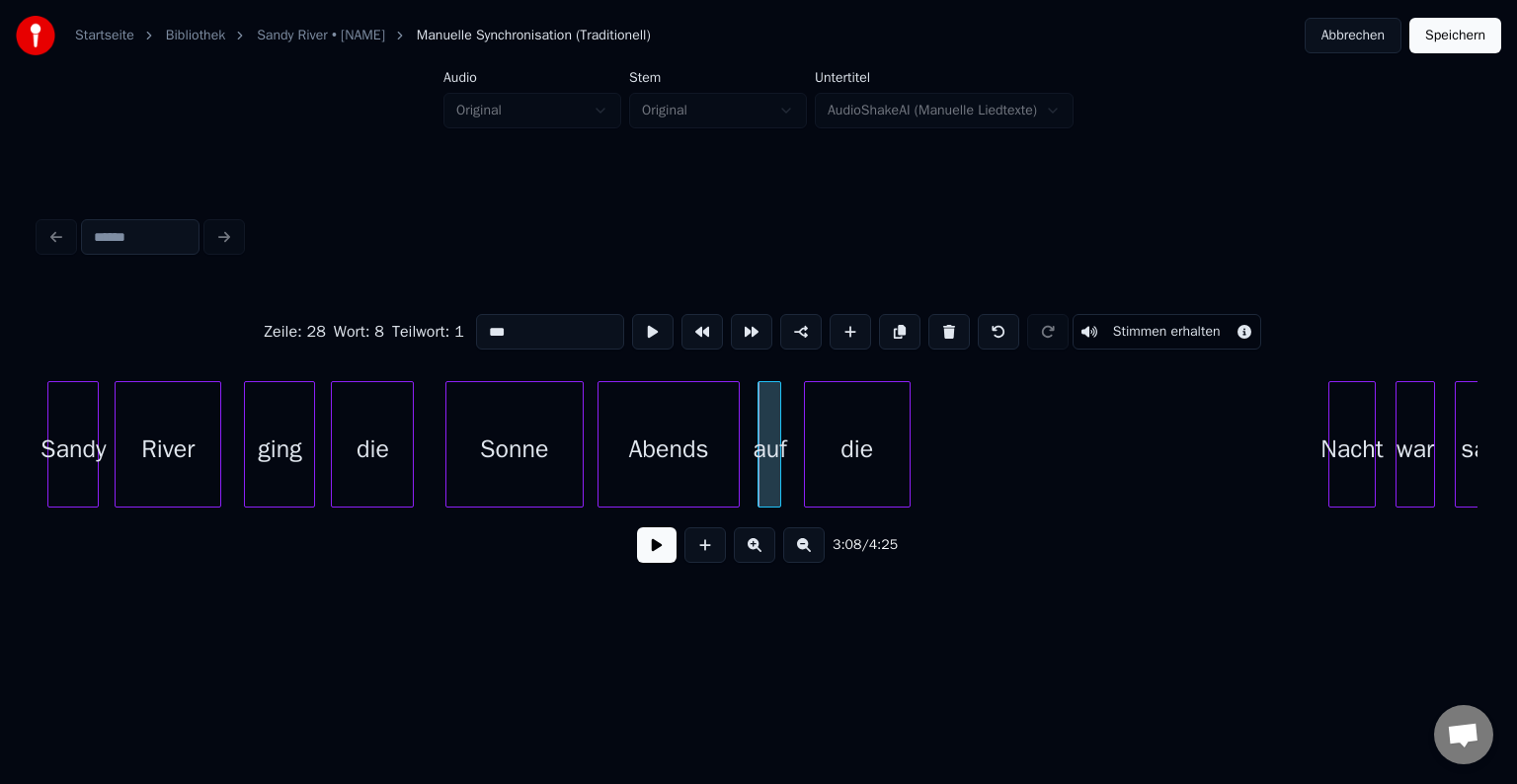 click on "die" at bounding box center (857, 449) 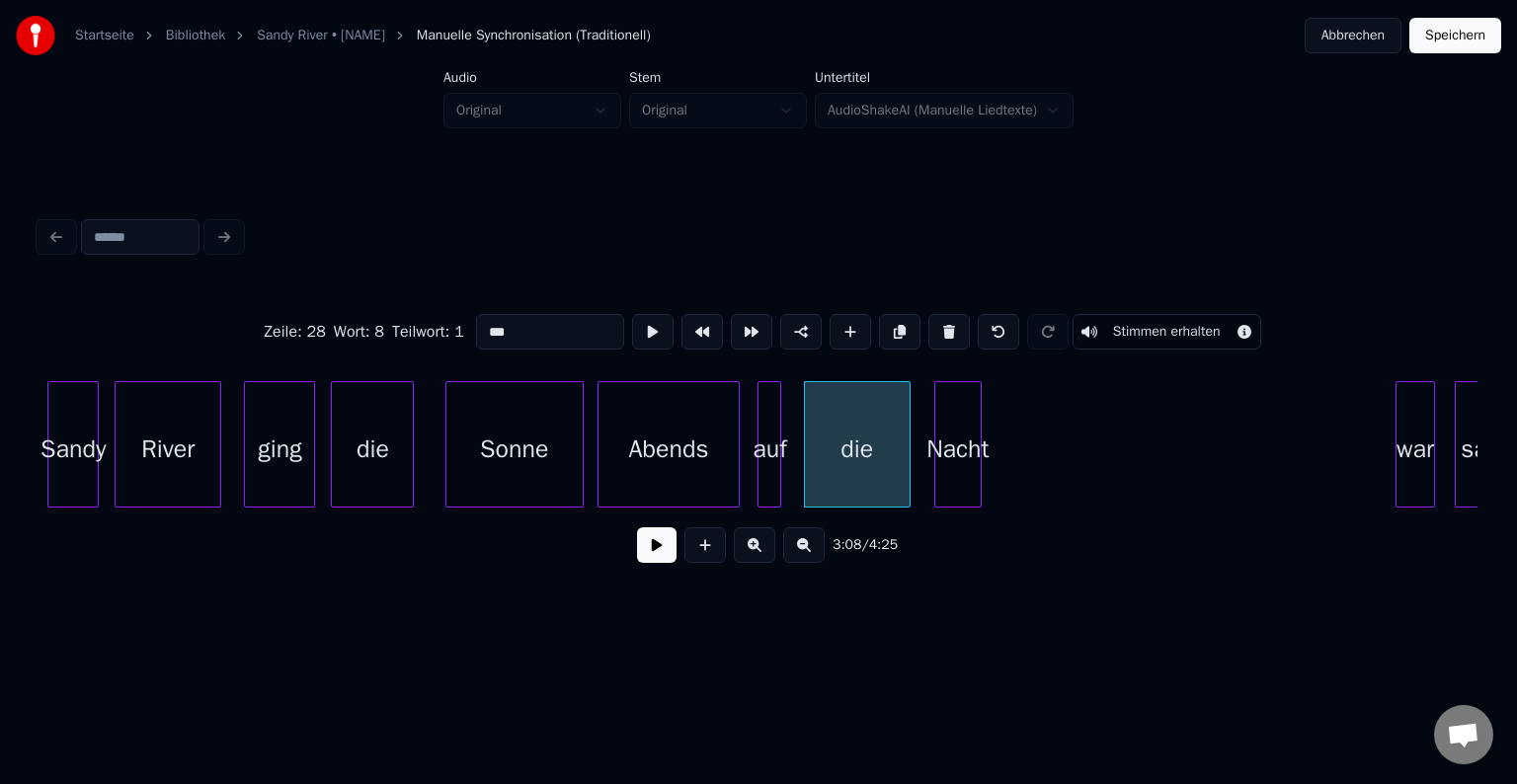 click on "Nacht" at bounding box center [958, 449] 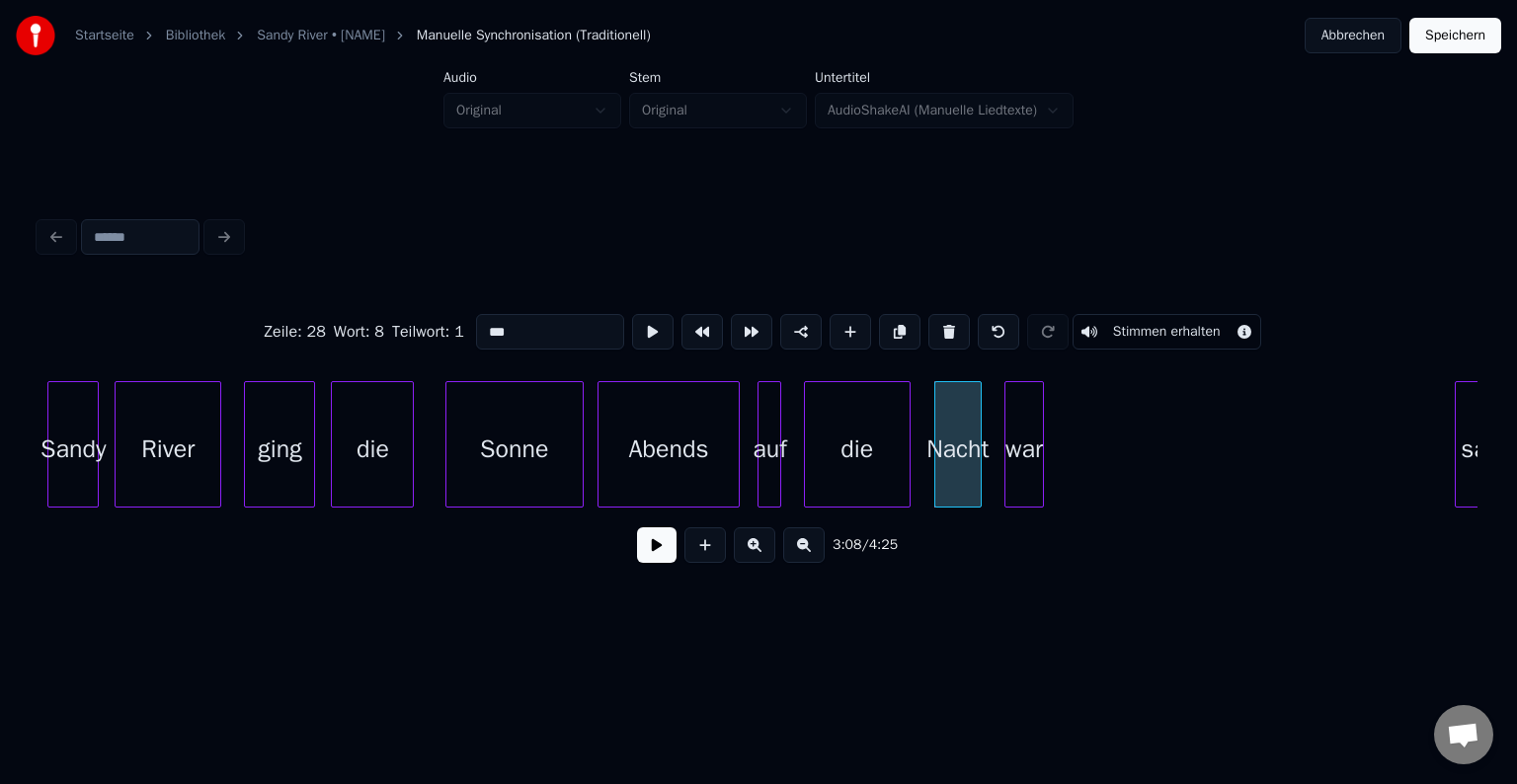 click on "war" at bounding box center [1024, 449] 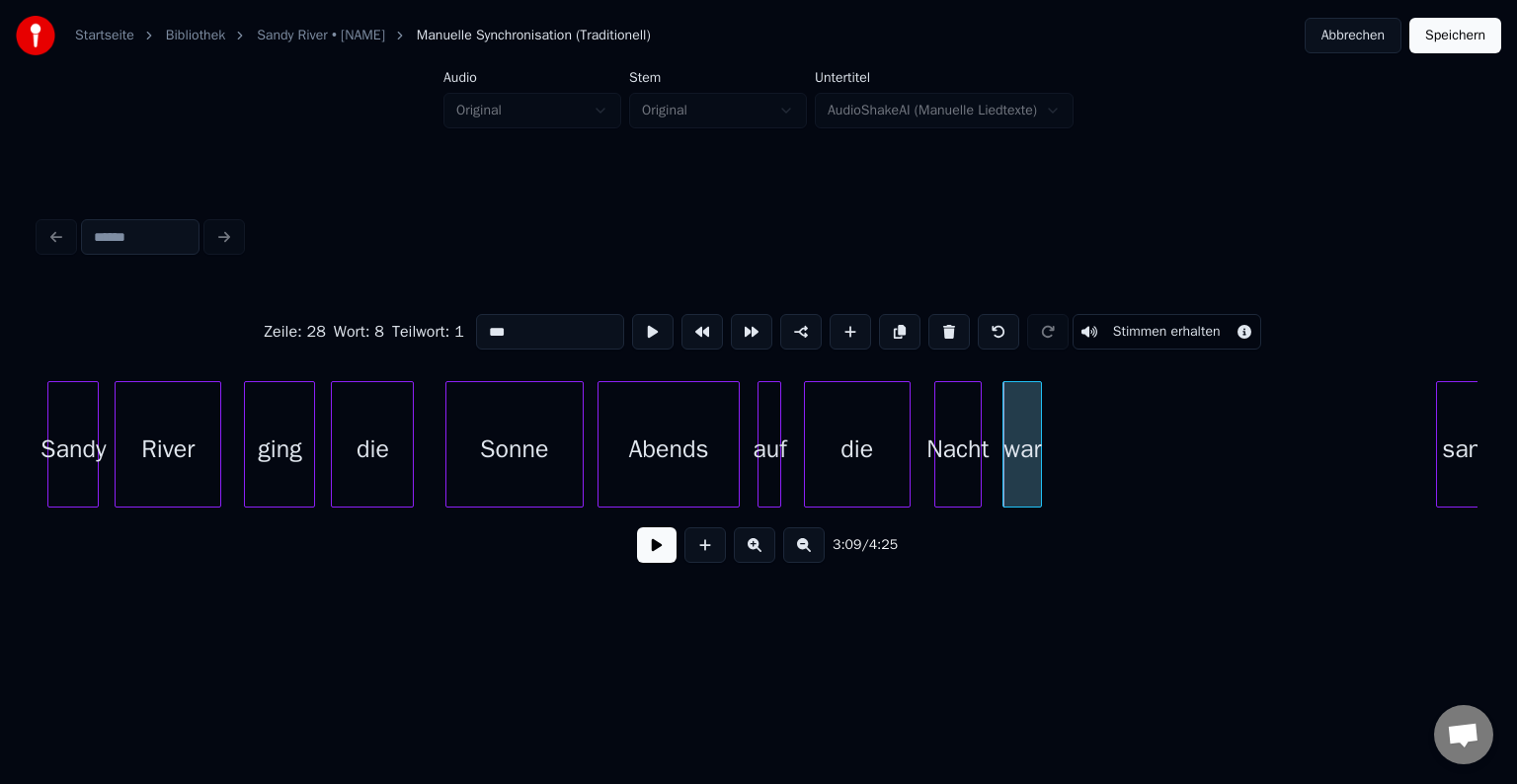 scroll, scrollTop: 0, scrollLeft: 36463, axis: horizontal 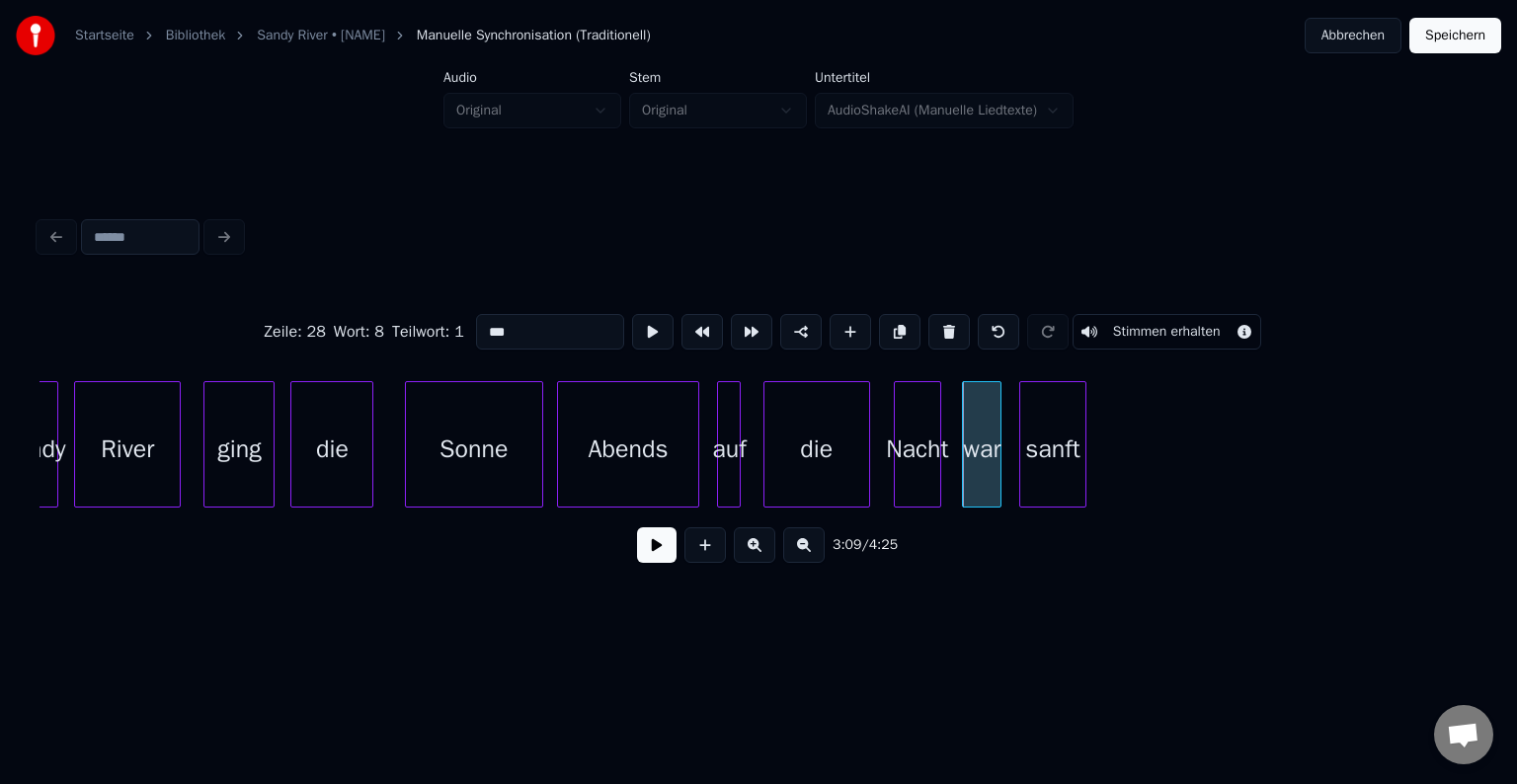 click on "sanft" at bounding box center (1053, 449) 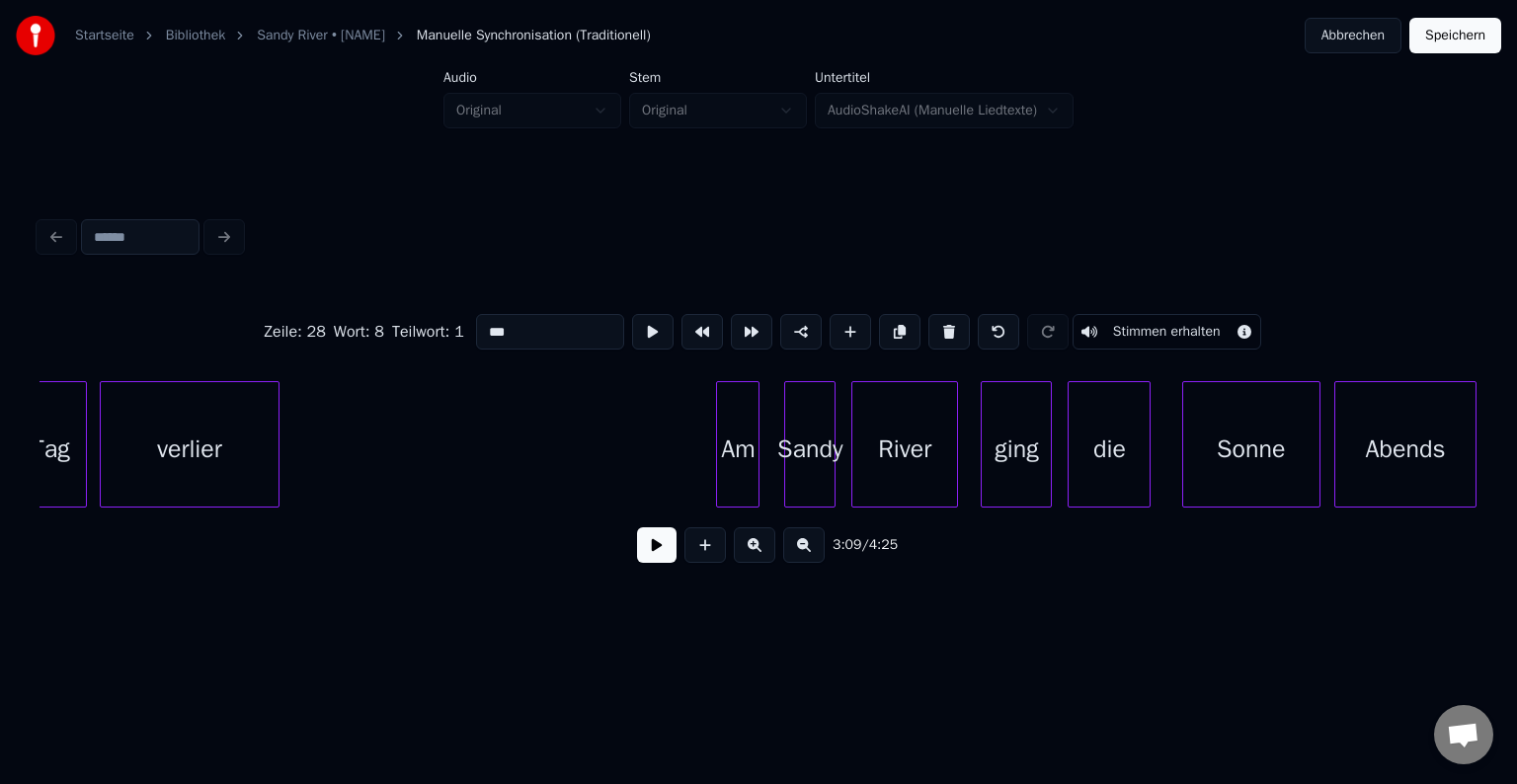 scroll, scrollTop: 0, scrollLeft: 35628, axis: horizontal 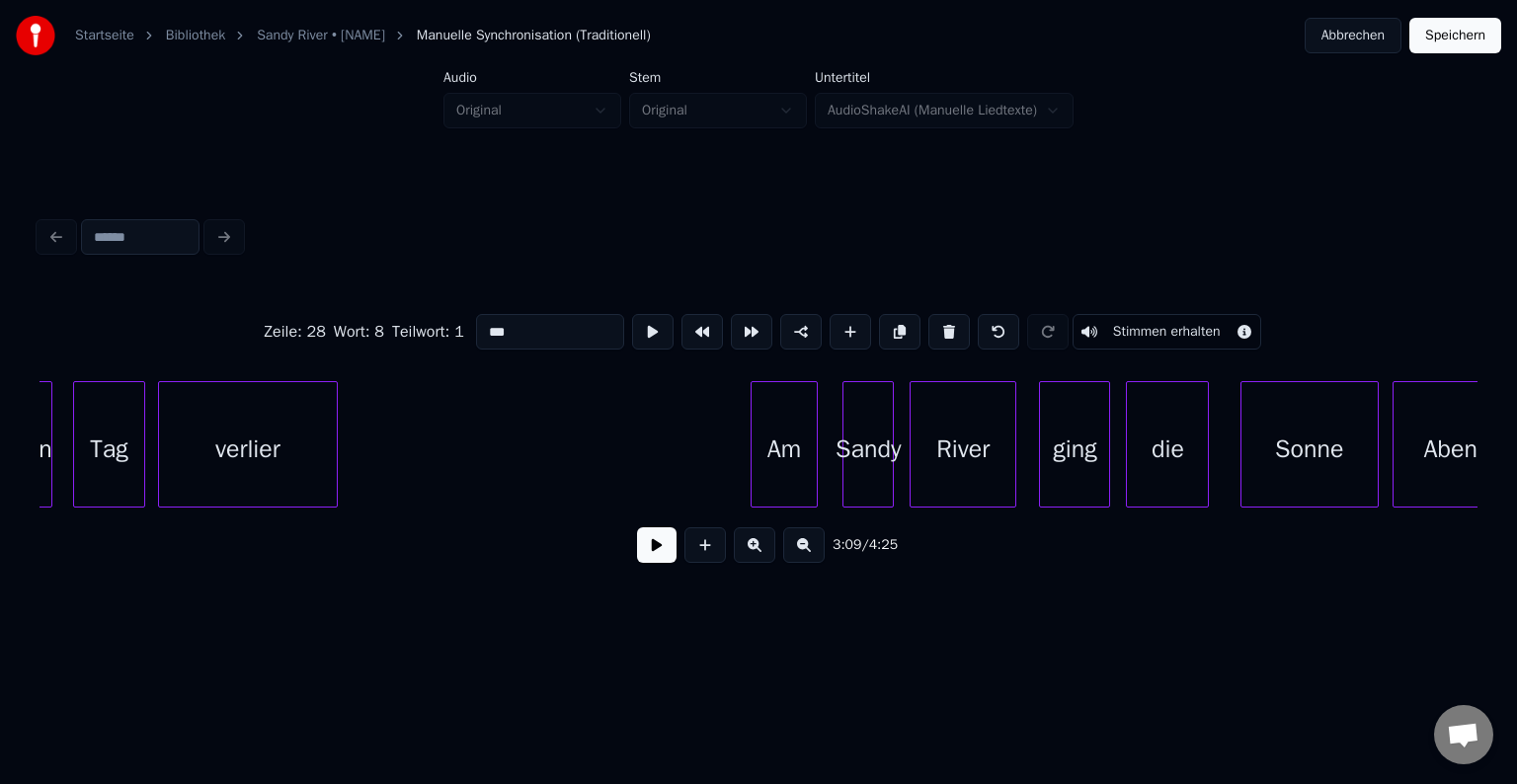click at bounding box center [755, 444] 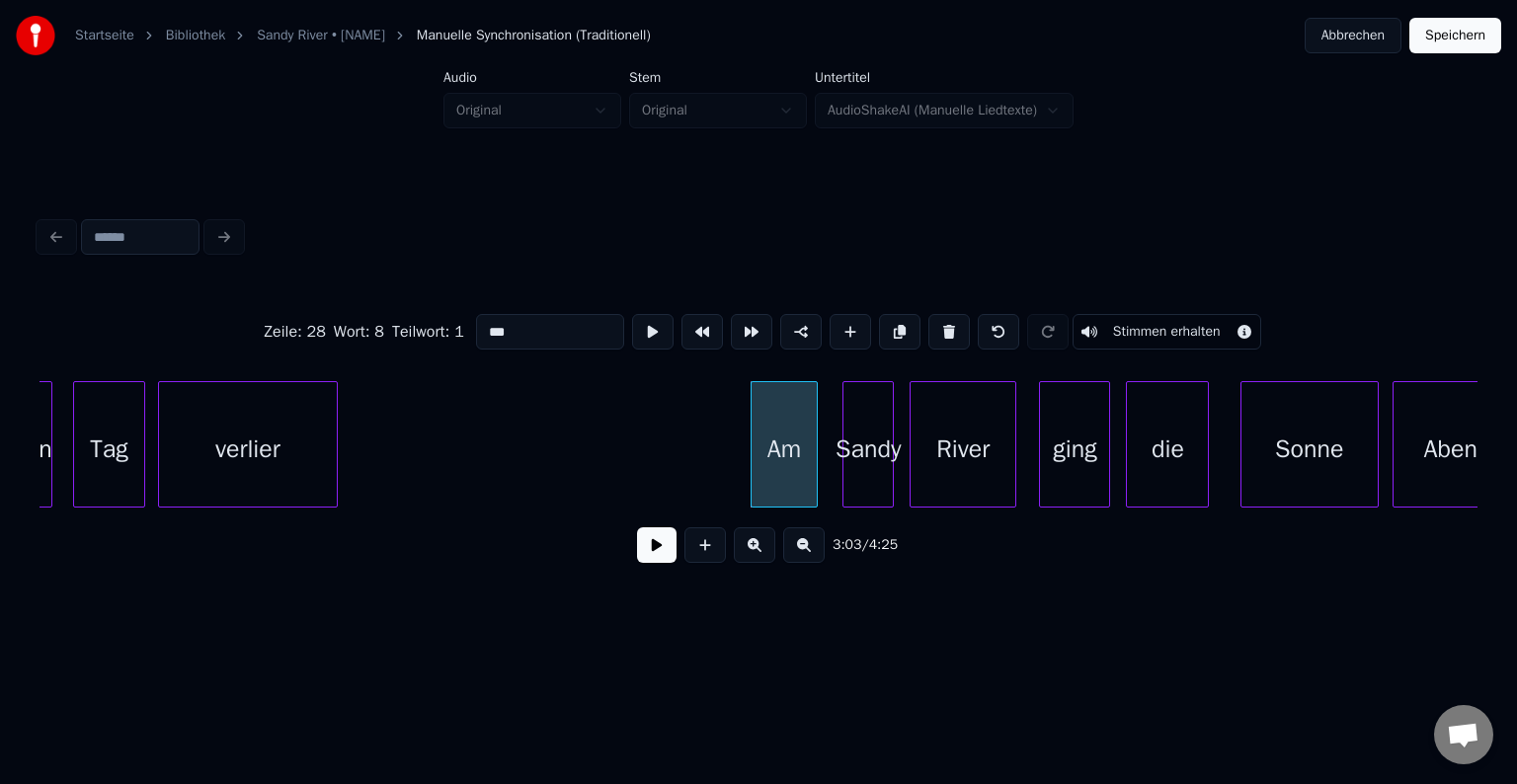 click on "Abends Sonne die ging River Sandy Am verlier Tag den" at bounding box center (-9415, 444) 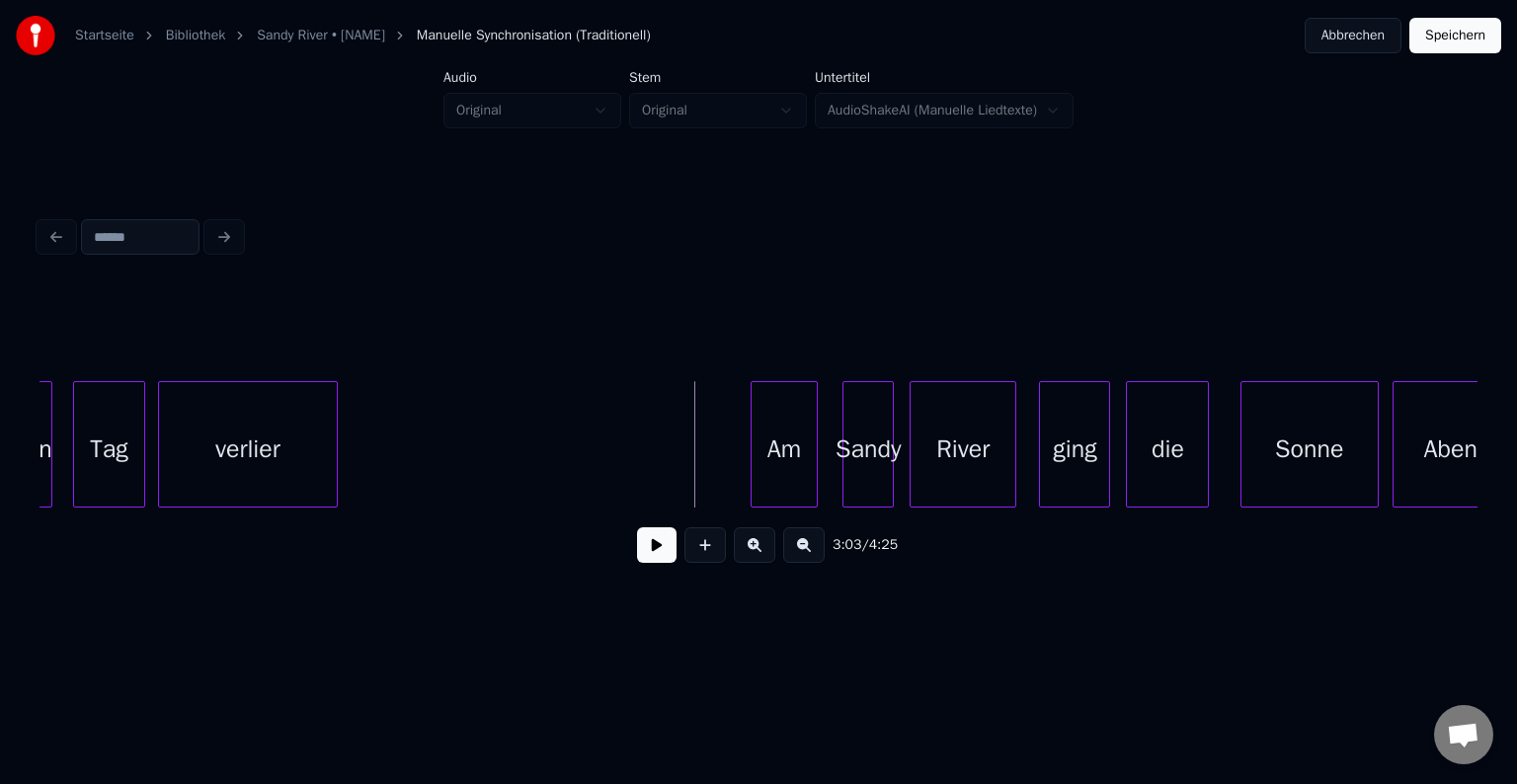 click at bounding box center (657, 545) 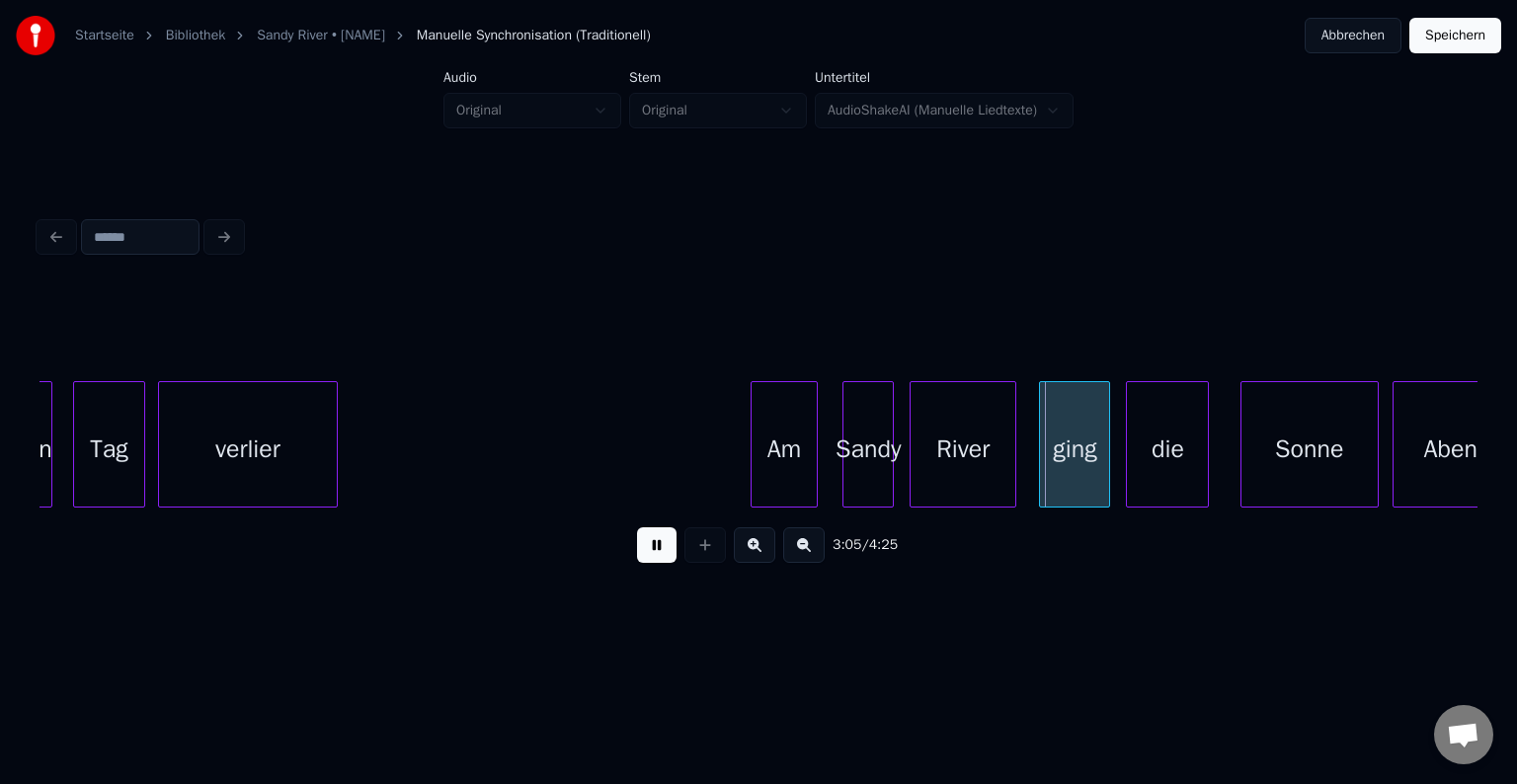 click at bounding box center (657, 545) 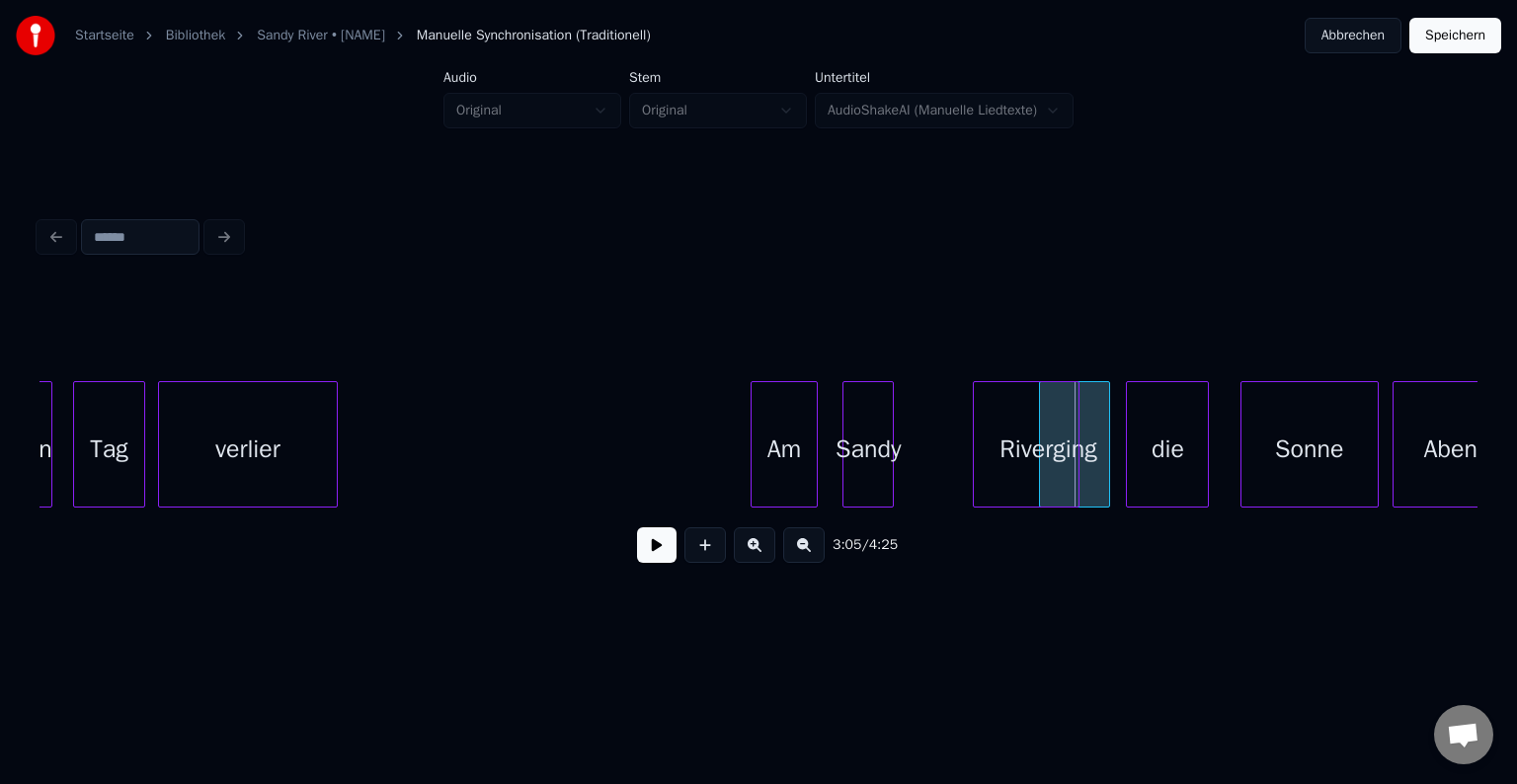 click on "River" at bounding box center [1026, 449] 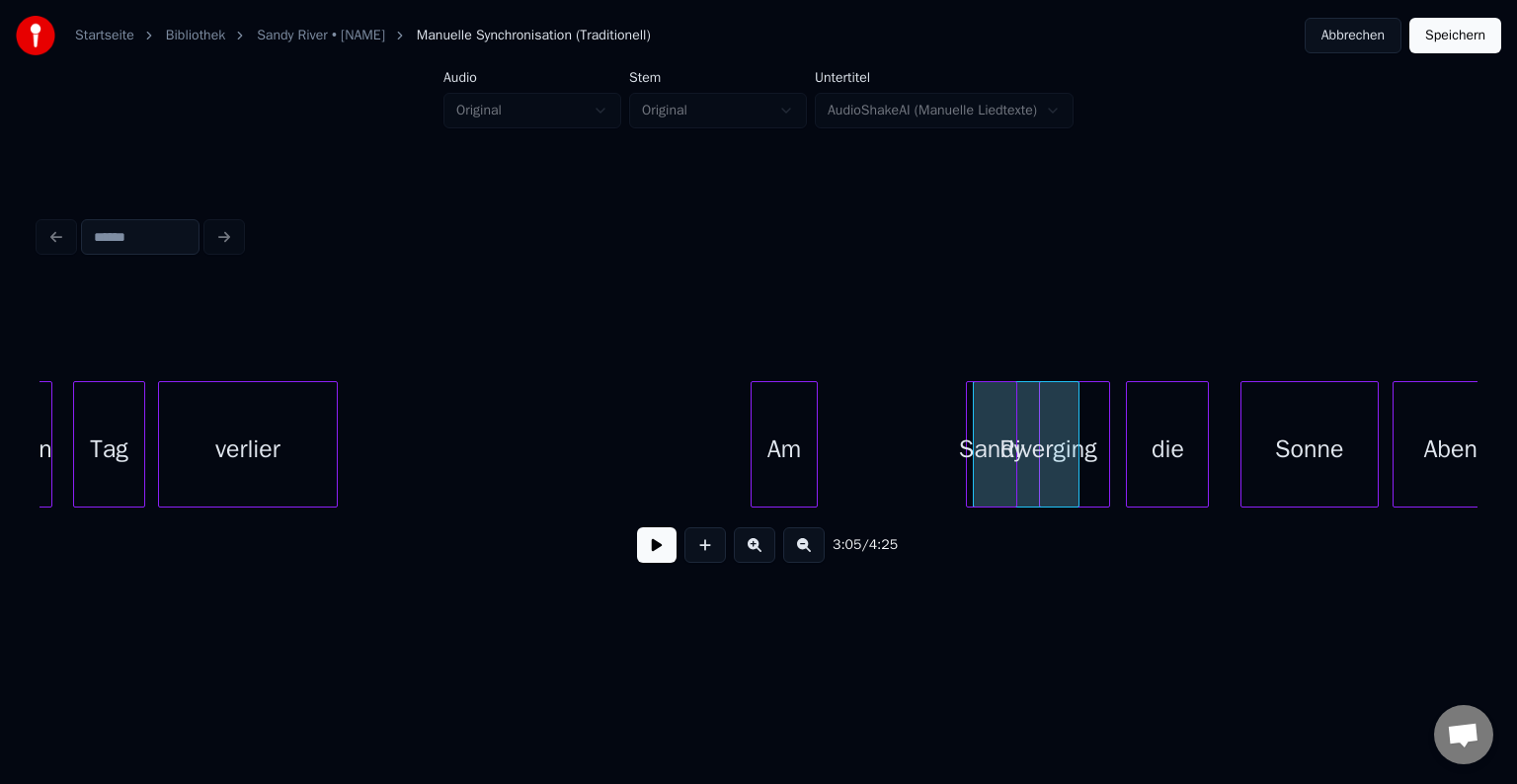 click on "Sandy" at bounding box center [992, 449] 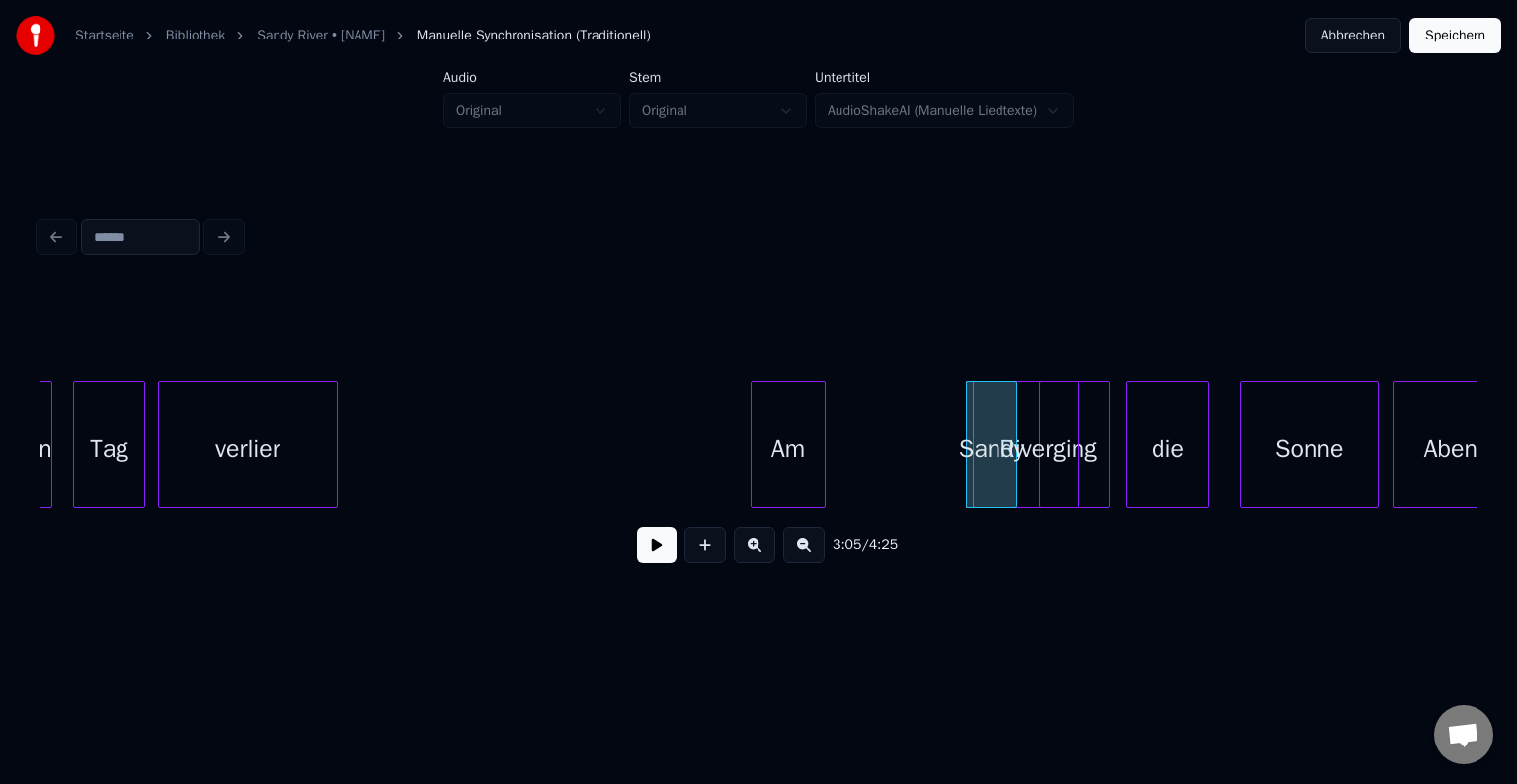 click at bounding box center (822, 444) 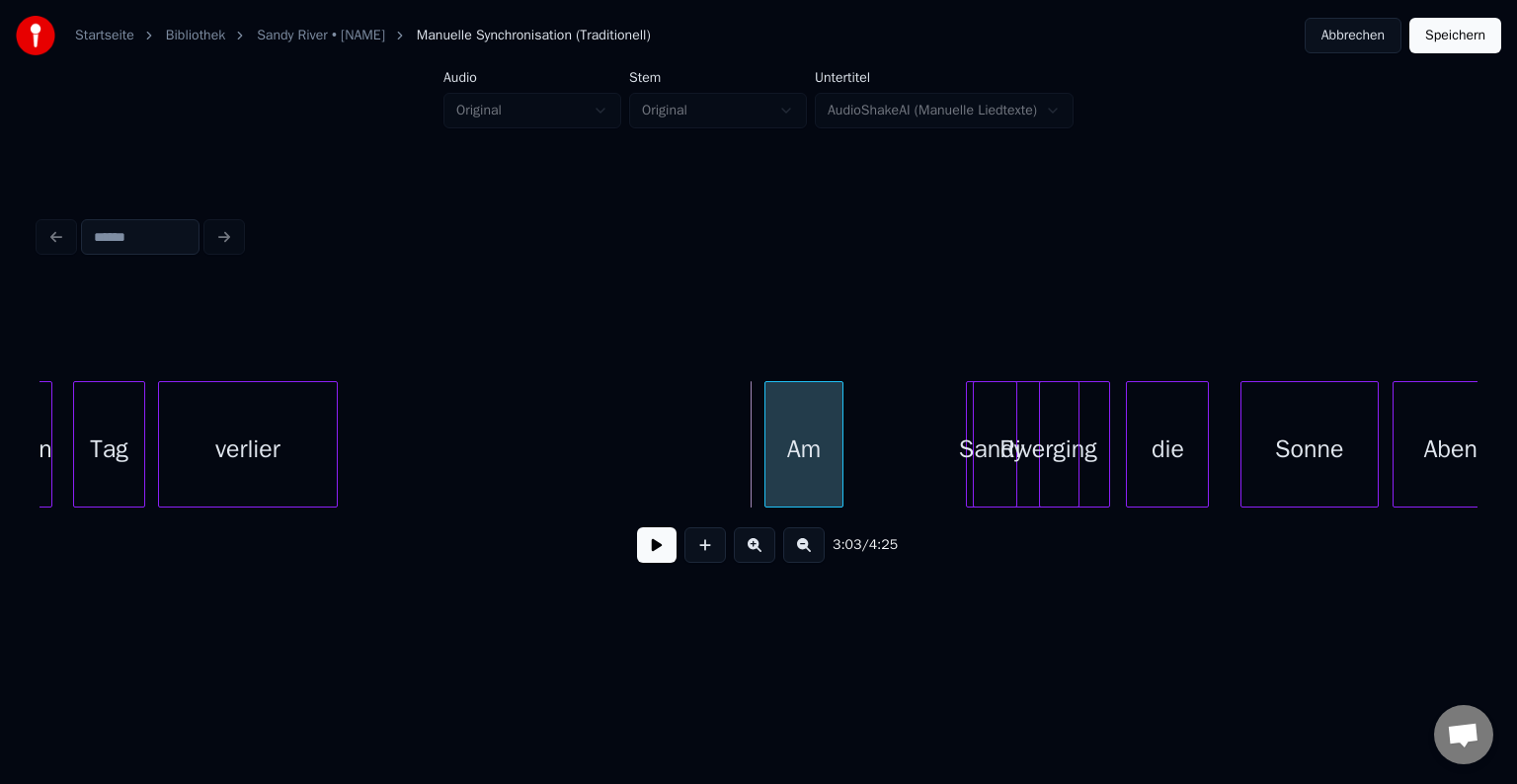 click on "Am" at bounding box center (804, 449) 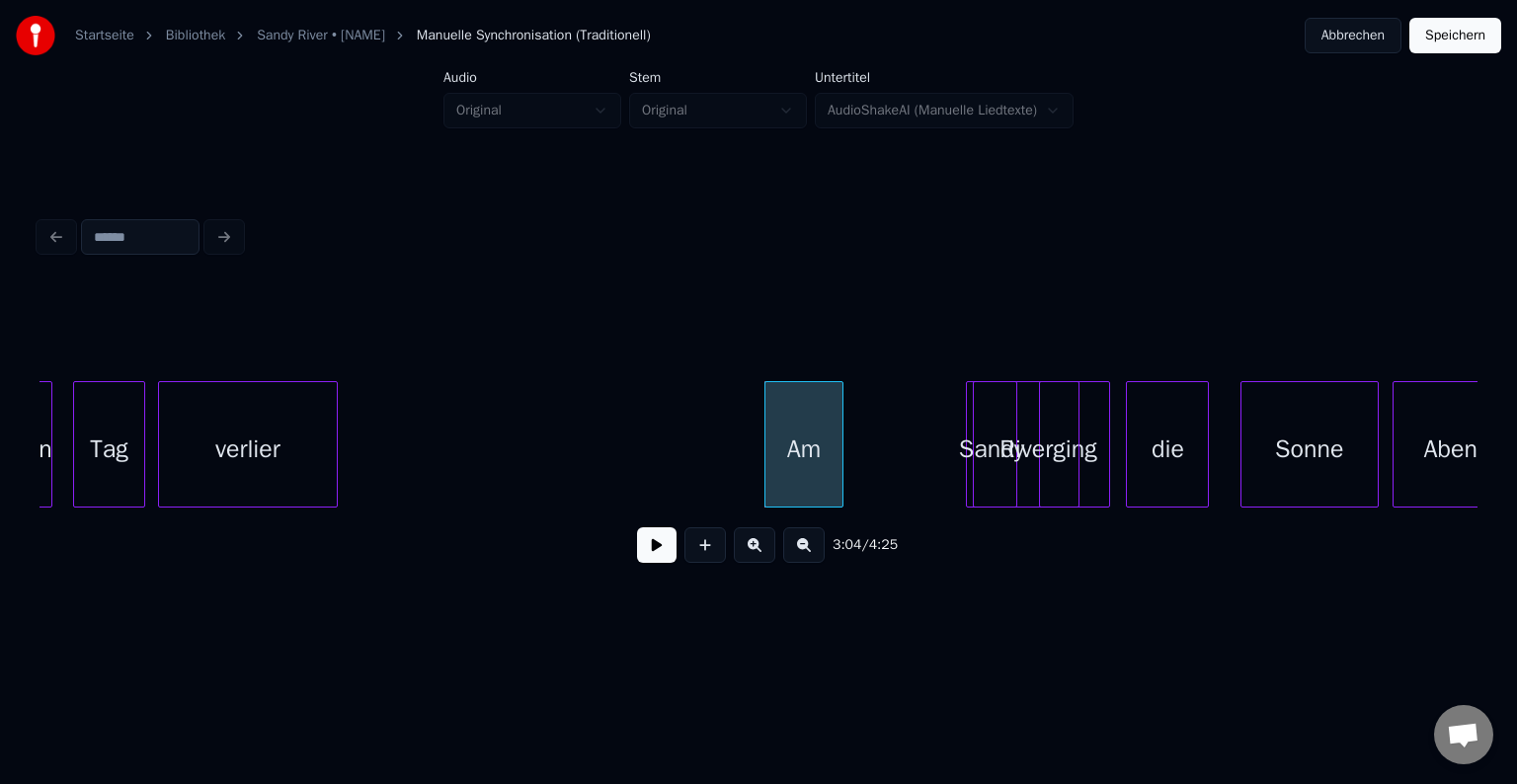 click at bounding box center [657, 545] 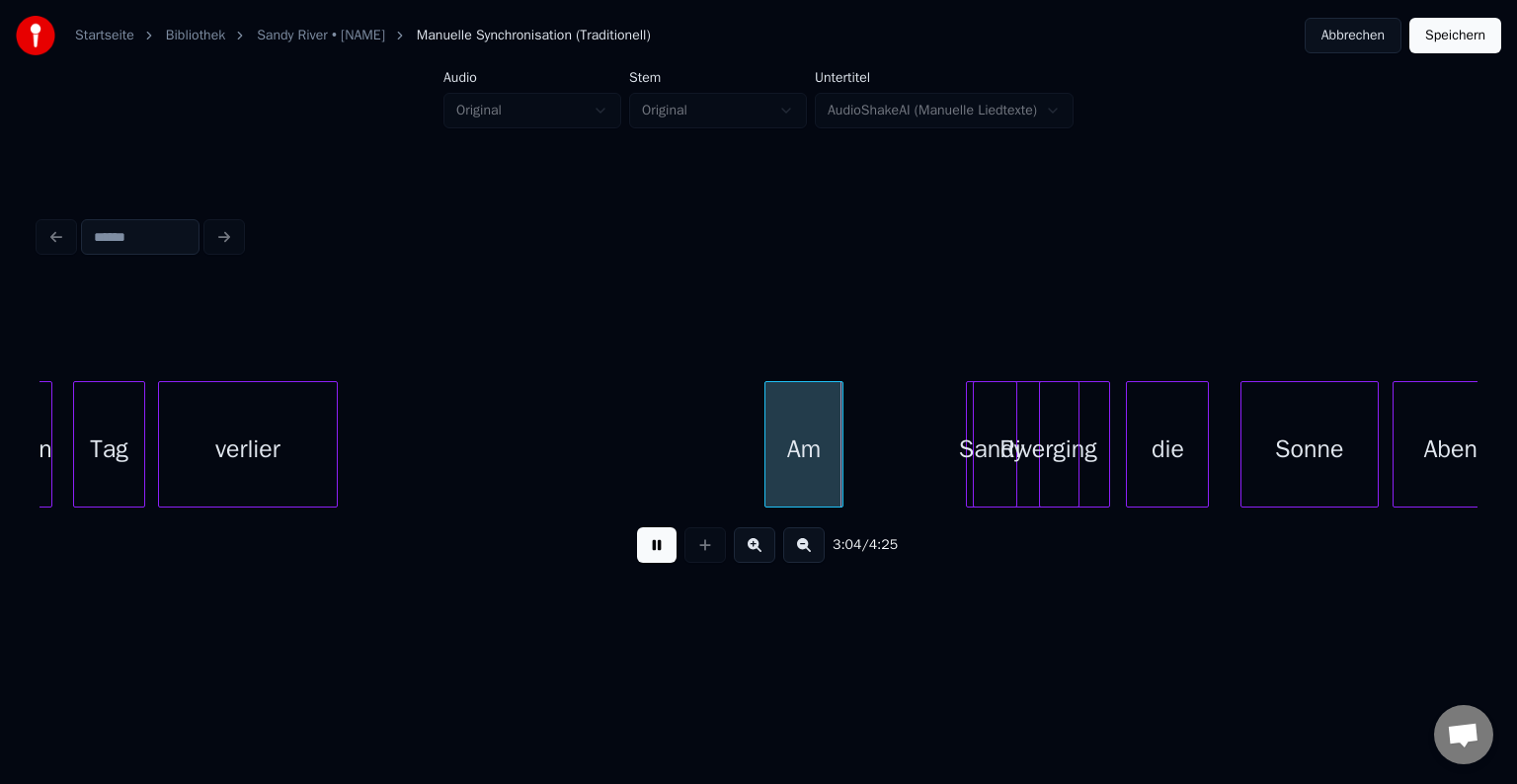 click at bounding box center [657, 545] 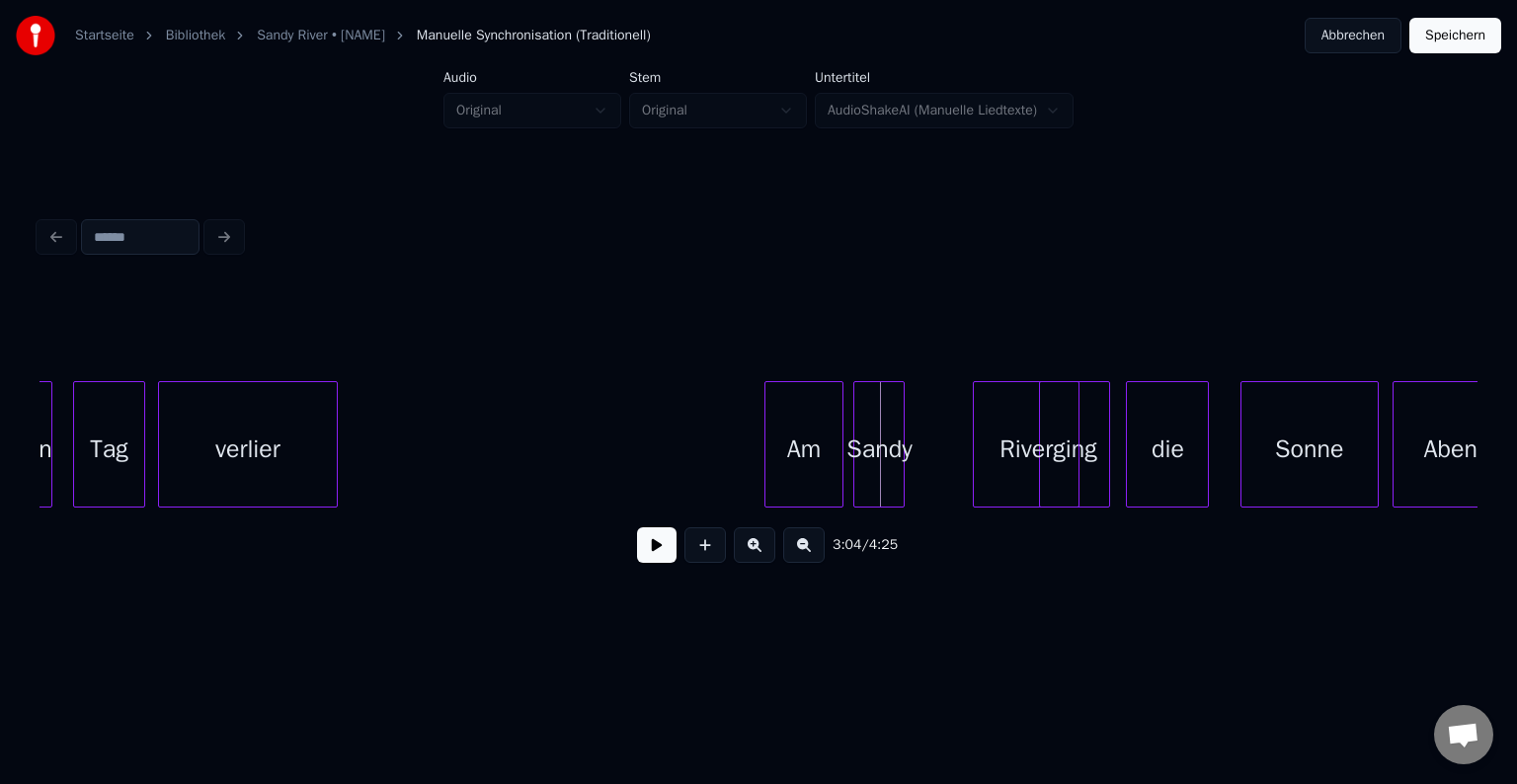 click on "Sandy" at bounding box center (879, 449) 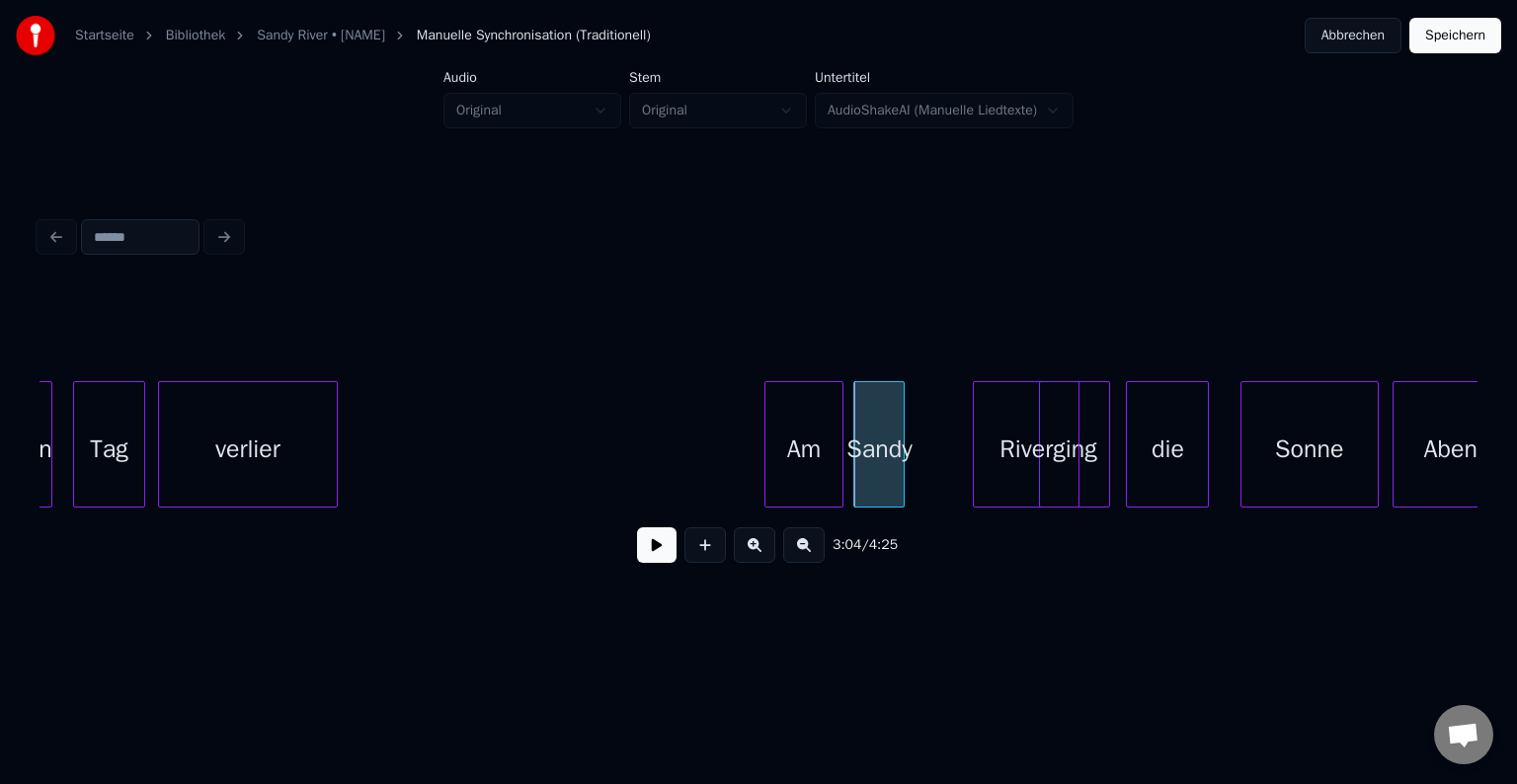 click at bounding box center (657, 545) 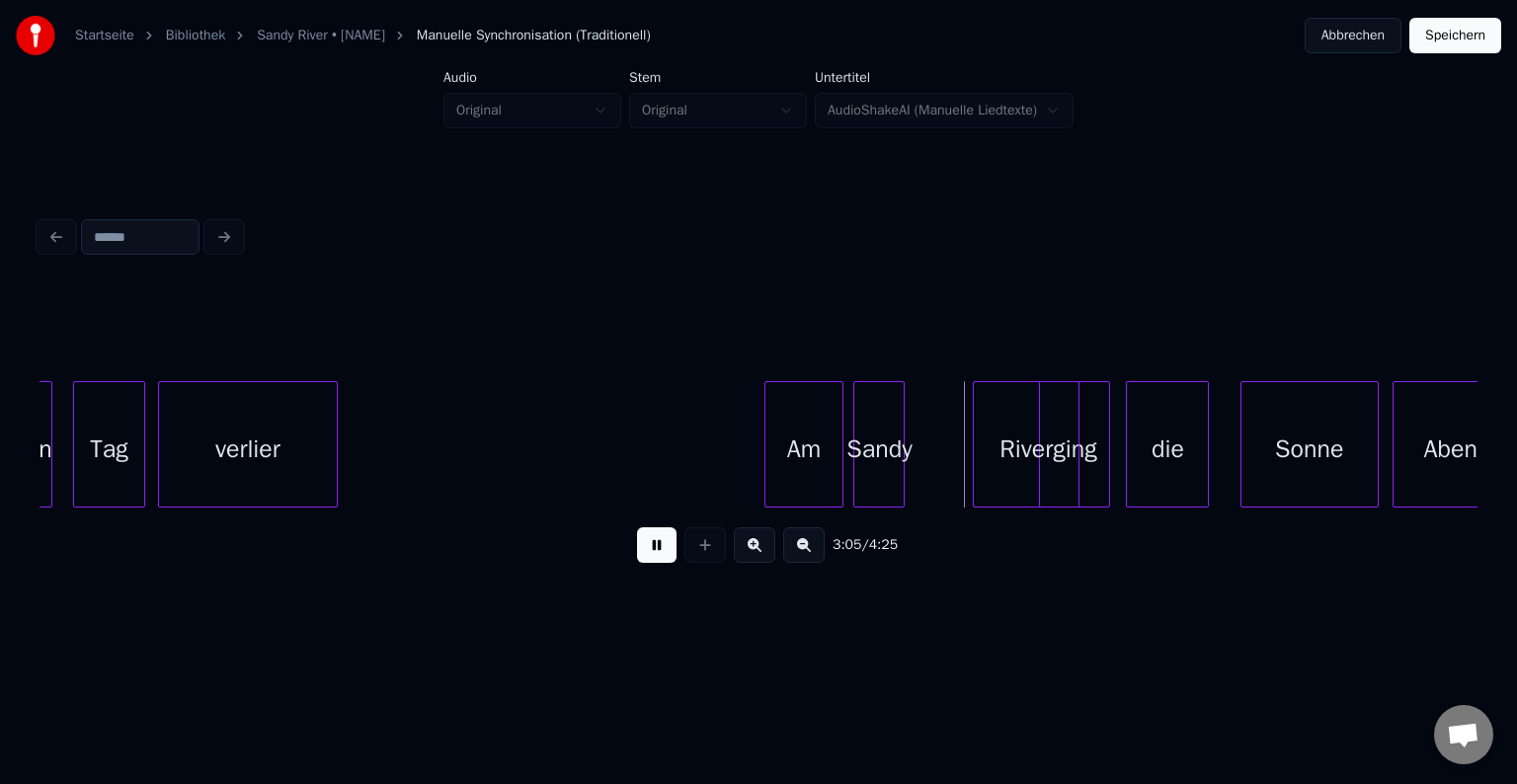 click at bounding box center (657, 545) 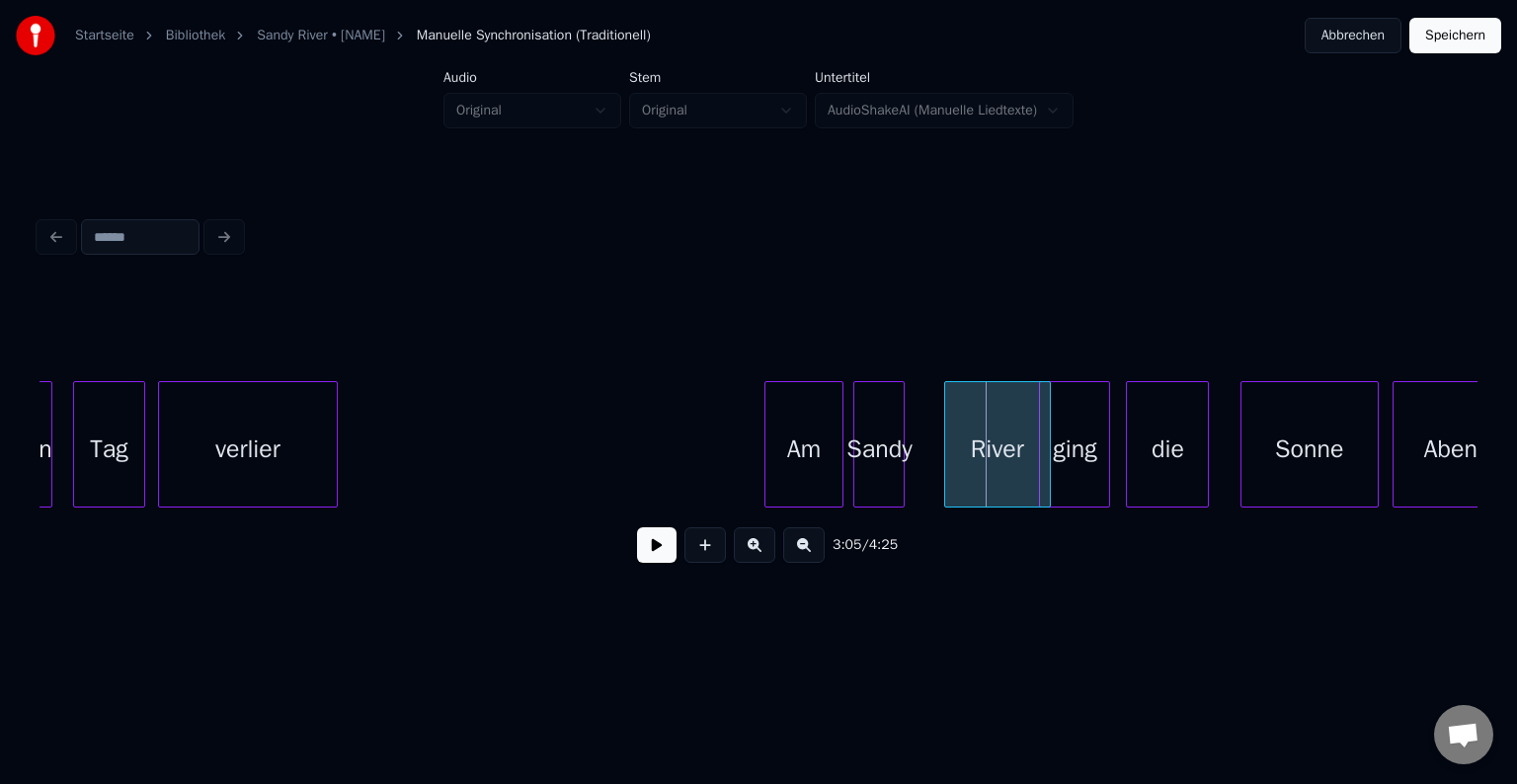 click on "River" at bounding box center (998, 449) 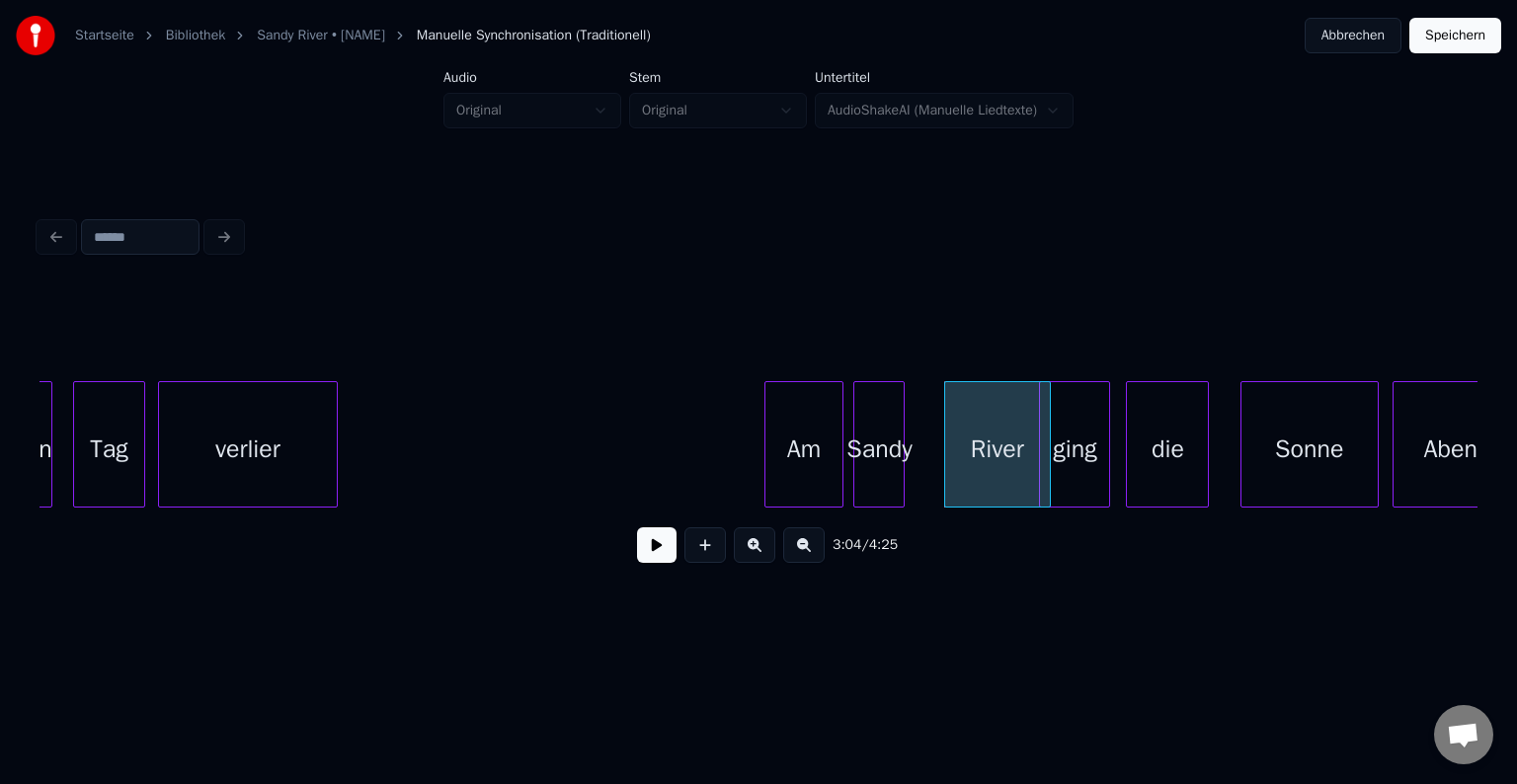 click at bounding box center [657, 545] 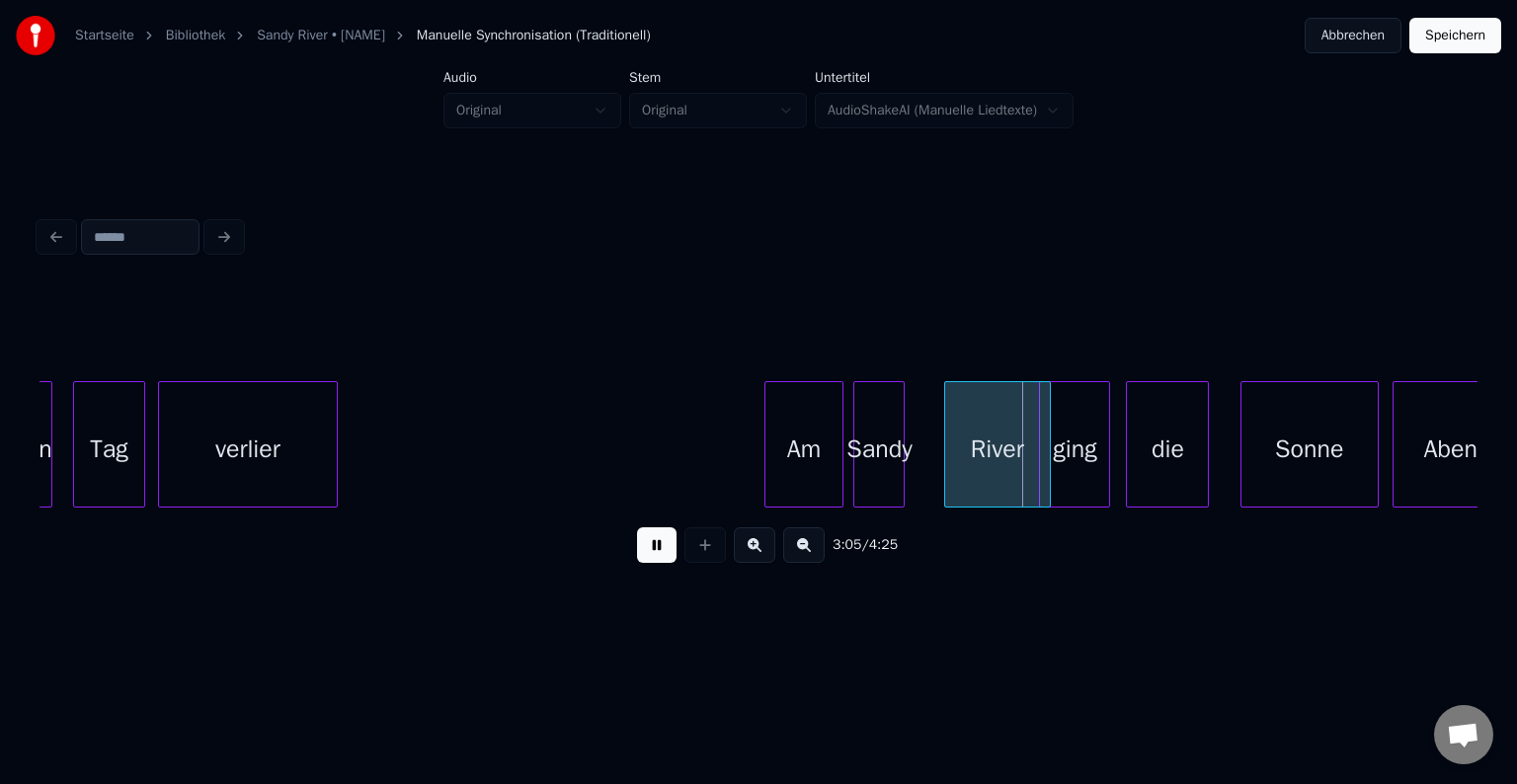 click at bounding box center (657, 545) 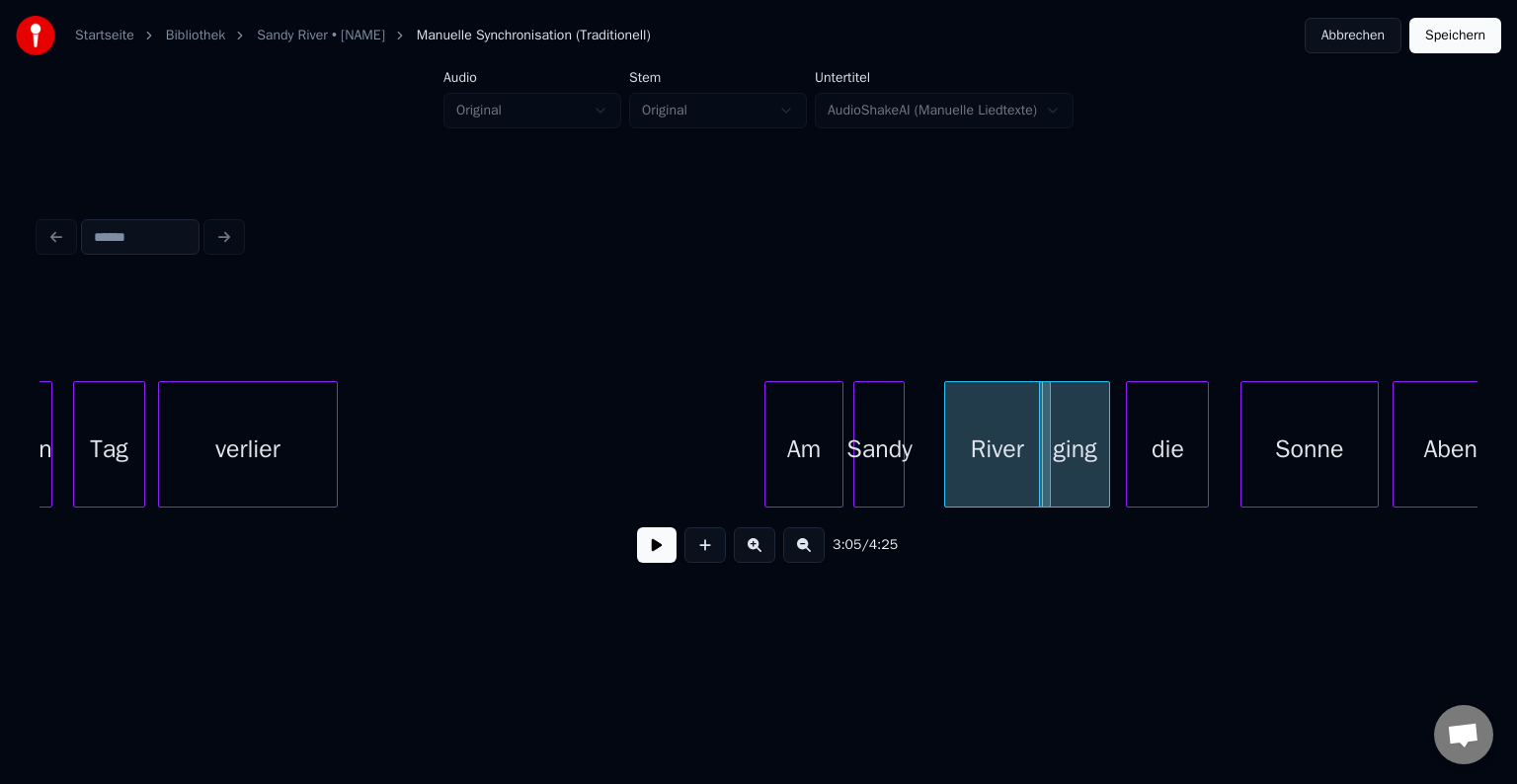 click at bounding box center [901, 444] 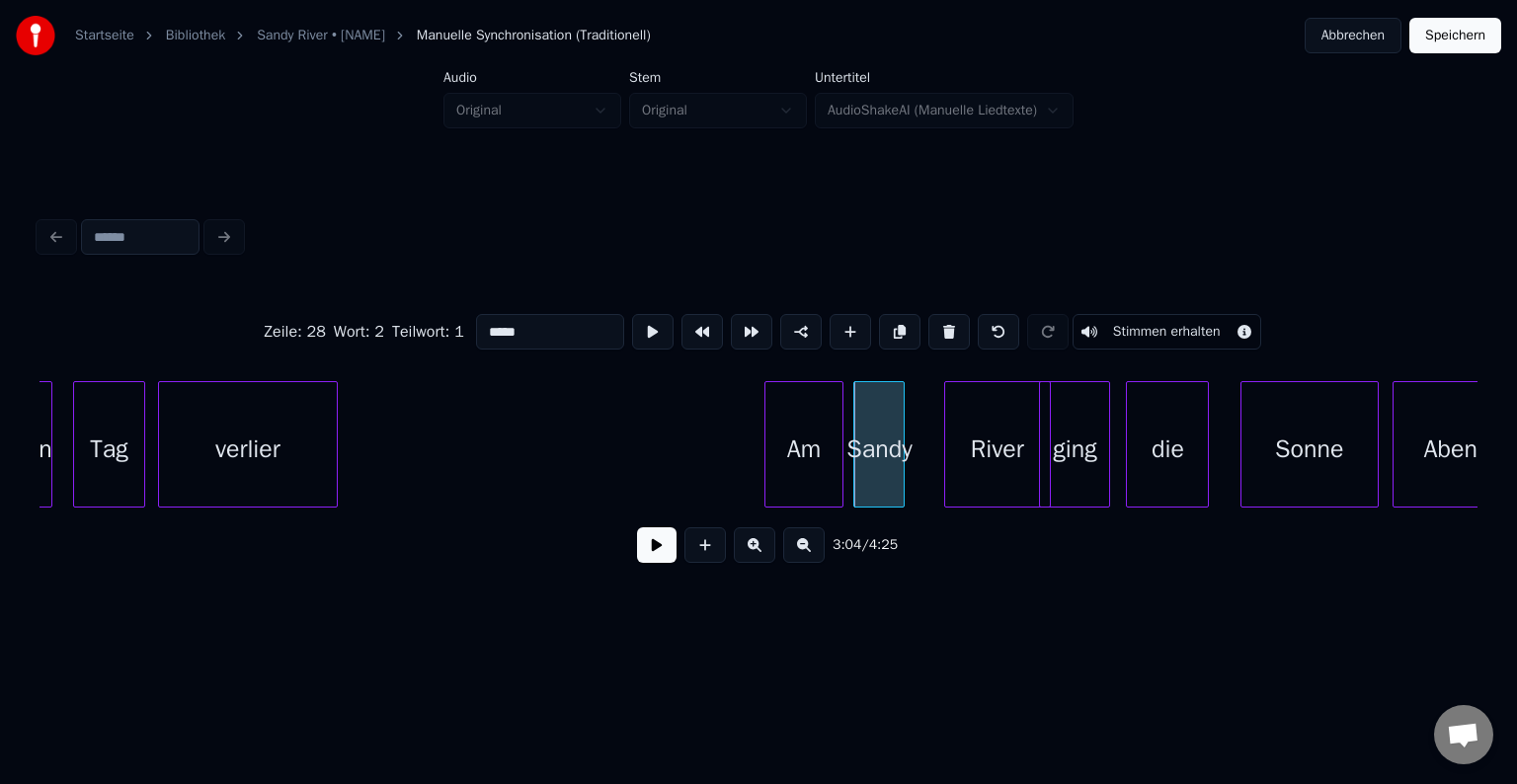 click at bounding box center (657, 545) 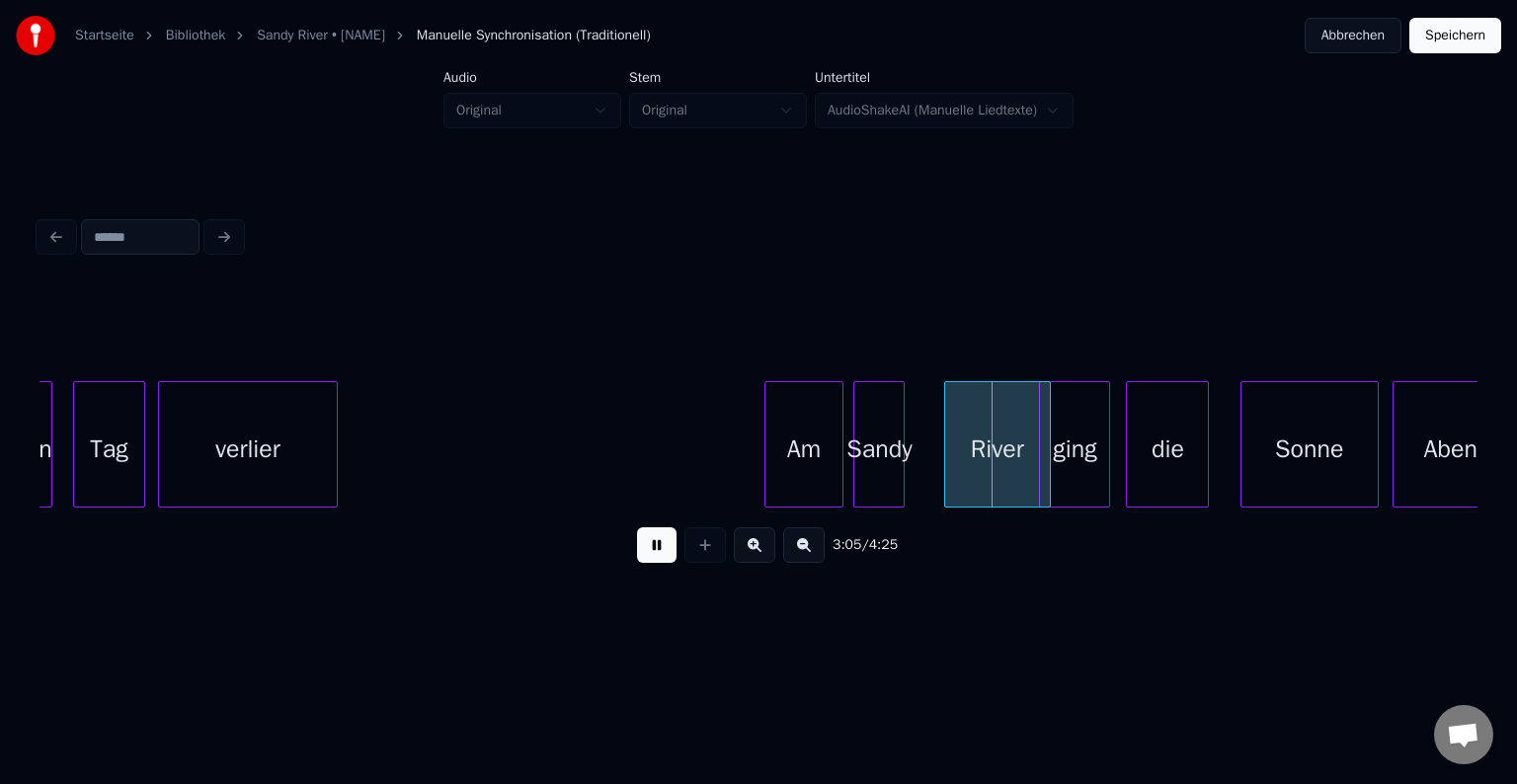 click at bounding box center (657, 545) 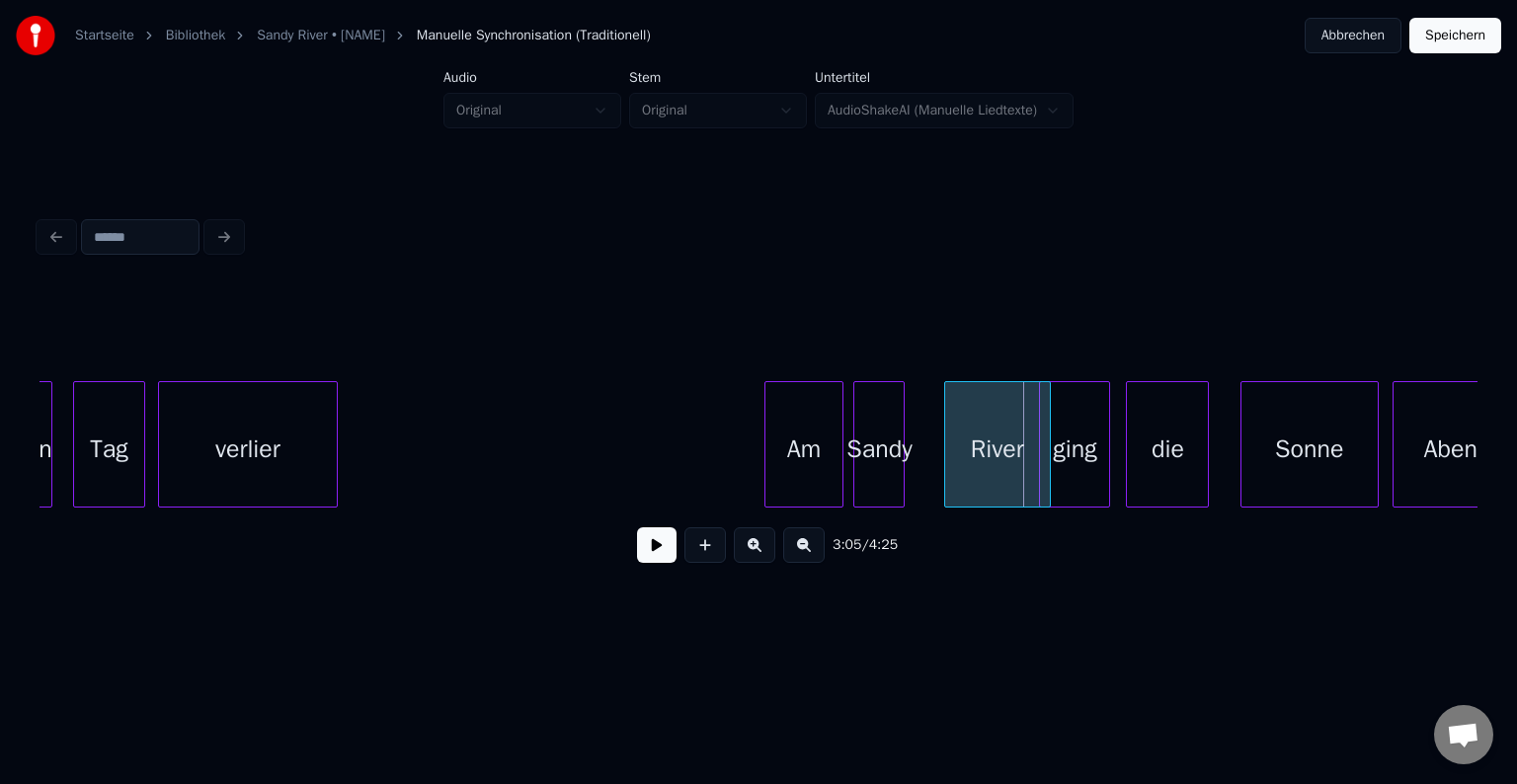 click at bounding box center (657, 545) 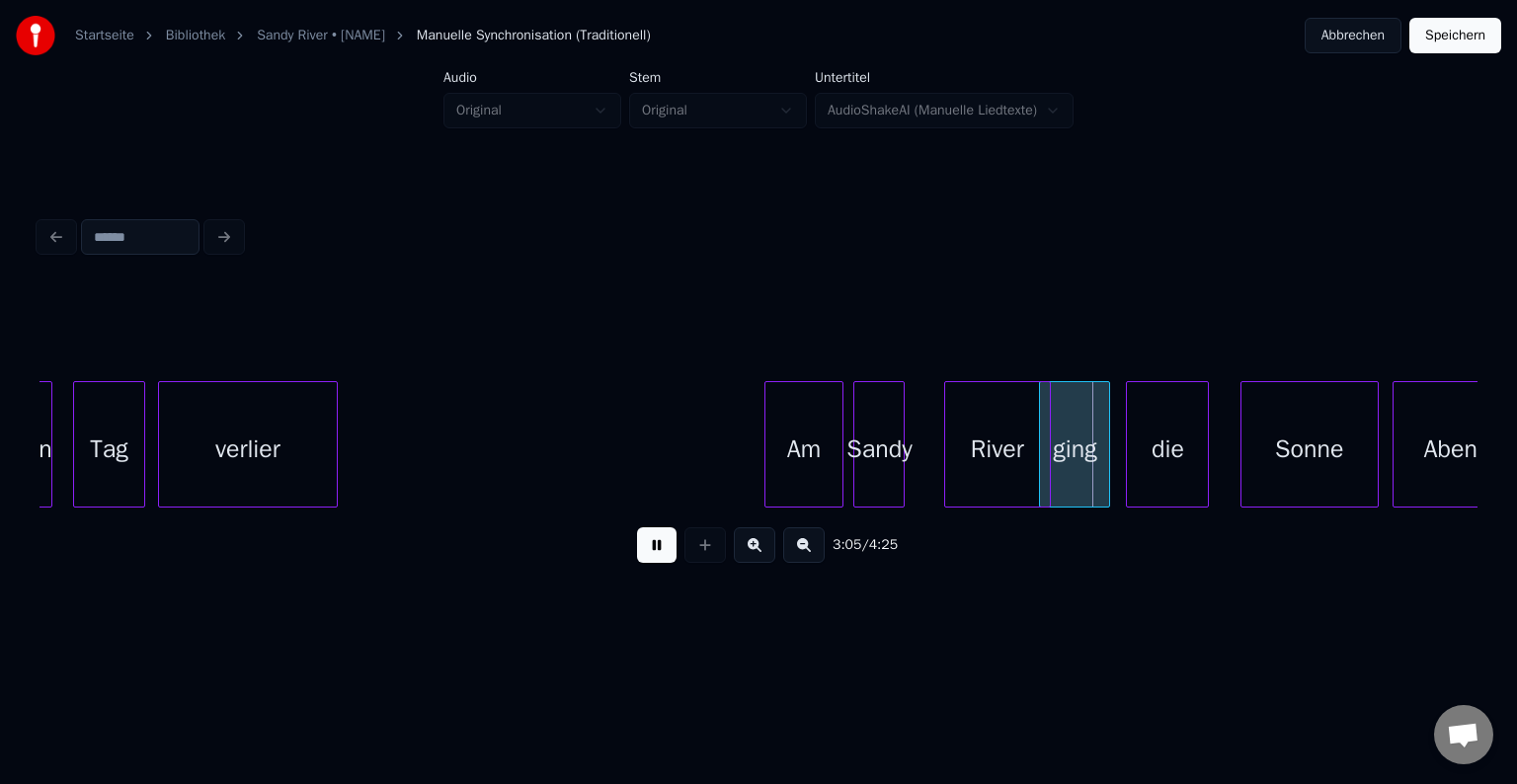 click at bounding box center (657, 545) 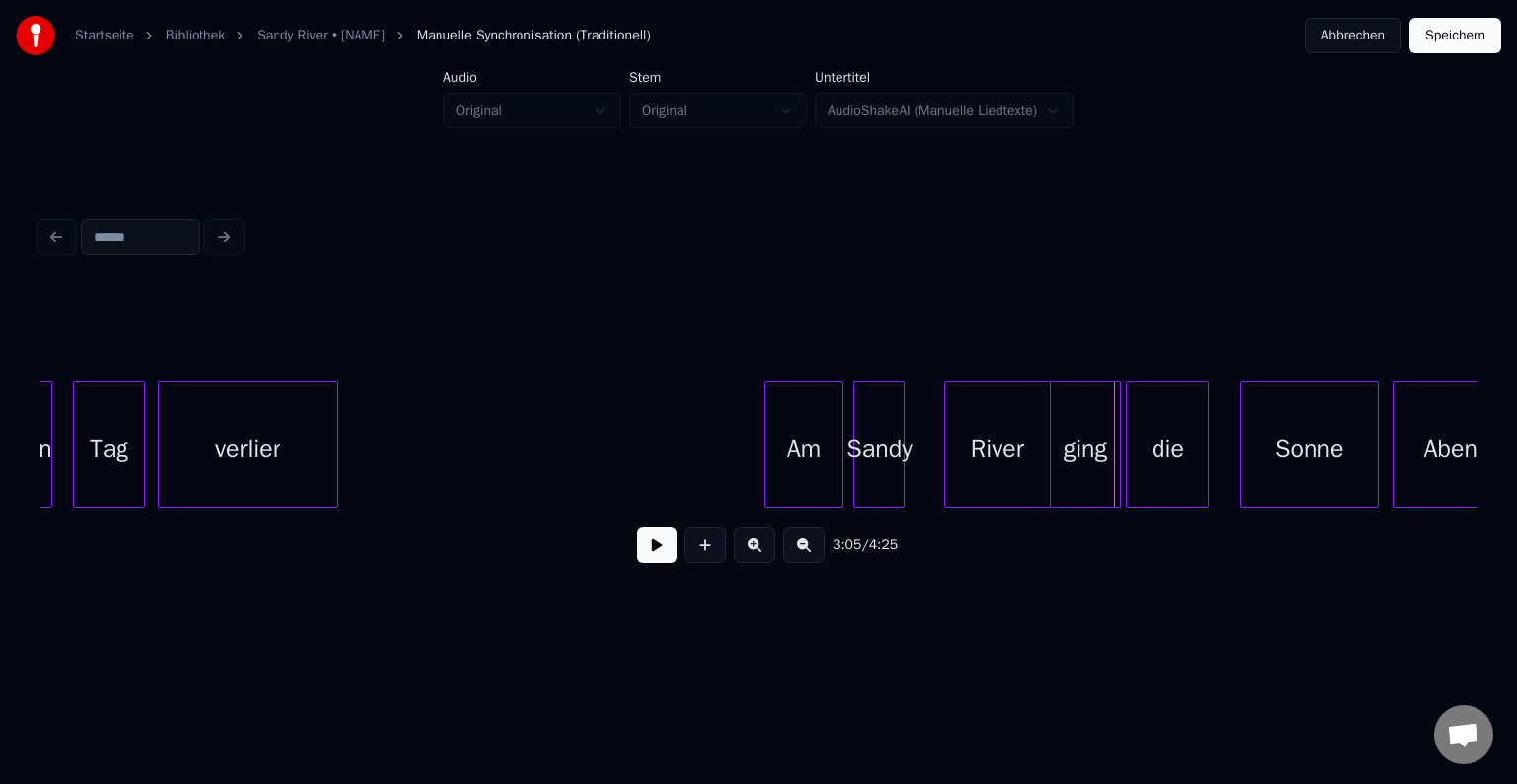 click on "ging" at bounding box center (1085, 449) 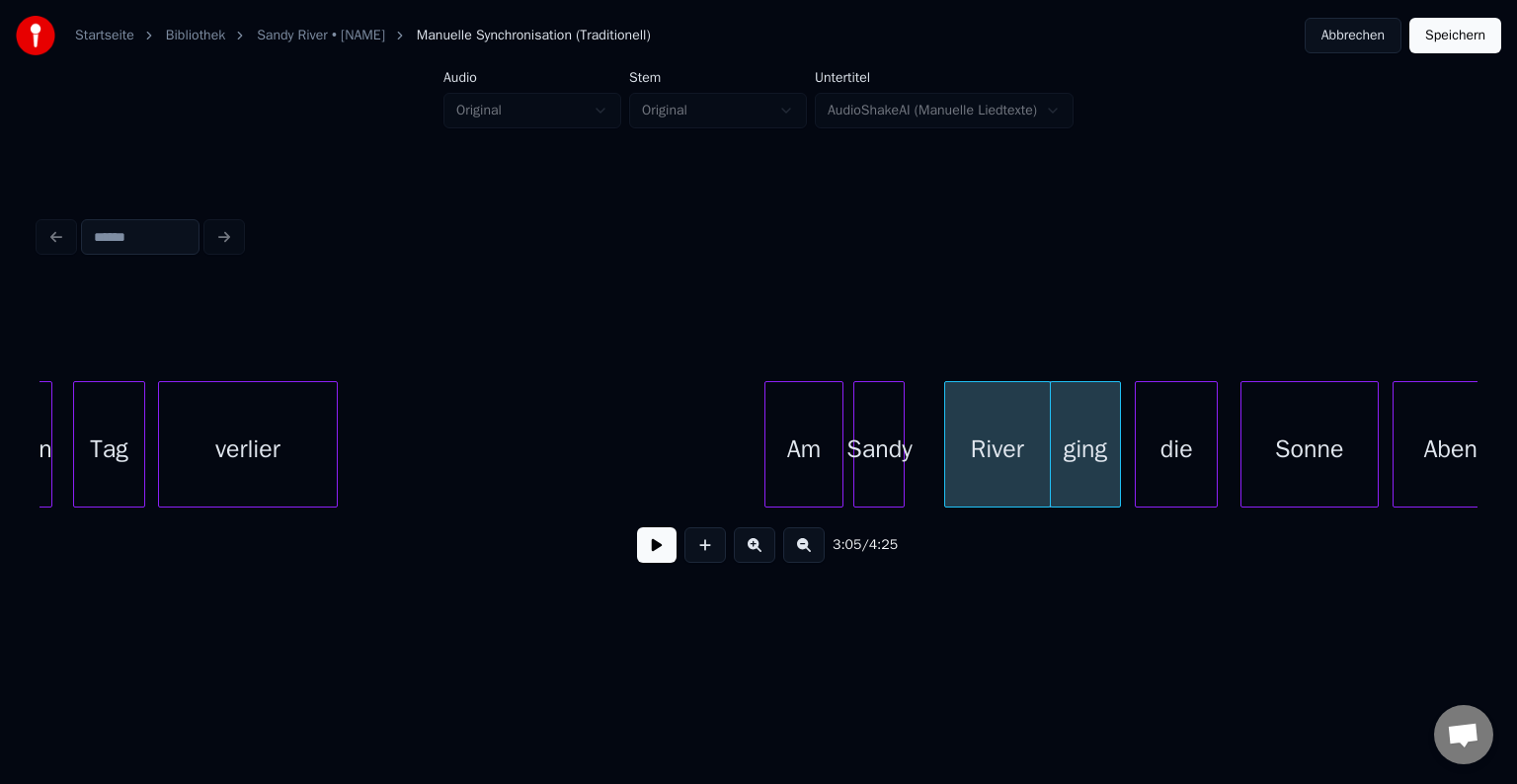 click on "die" at bounding box center [1176, 449] 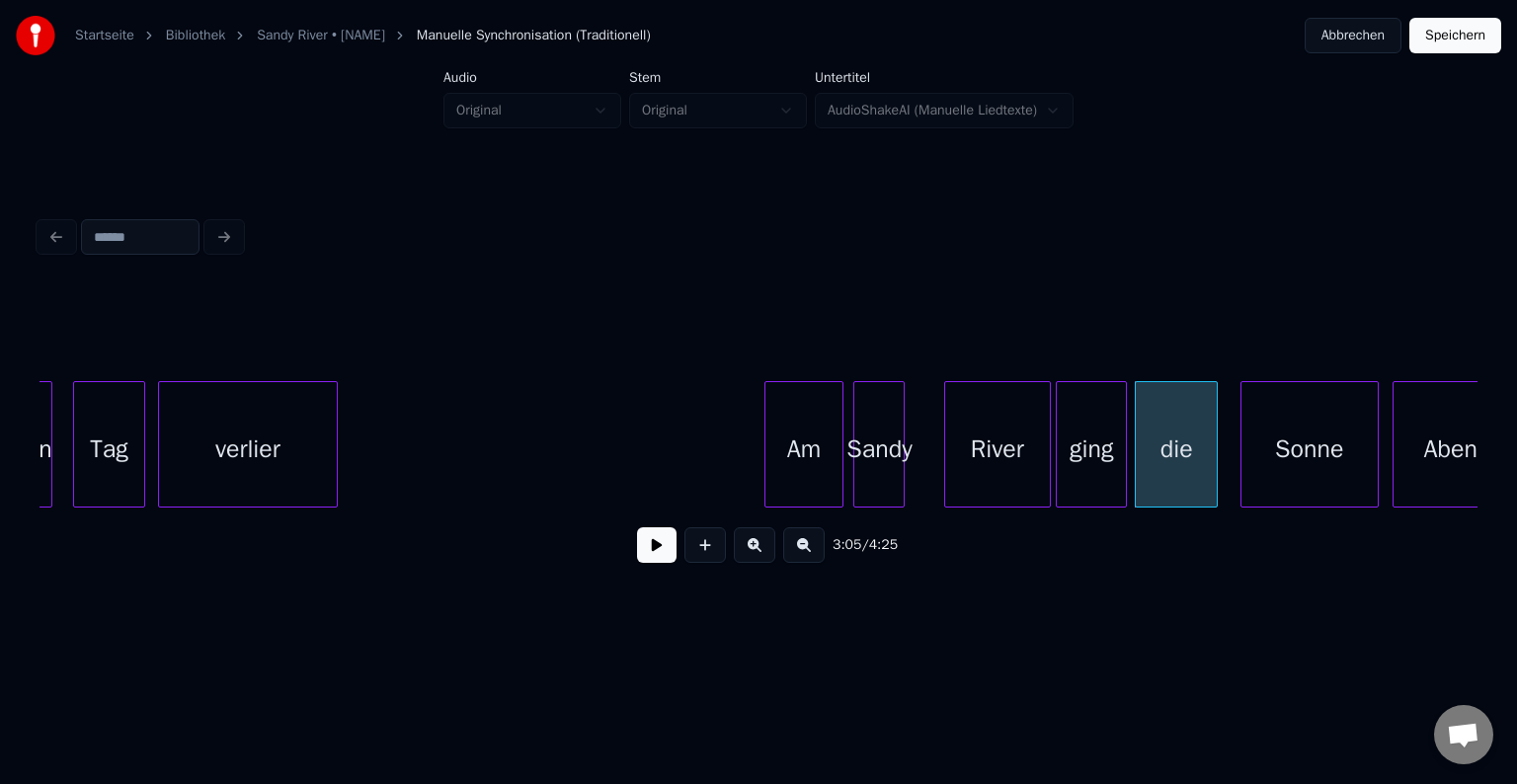 click on "ging" at bounding box center (1091, 449) 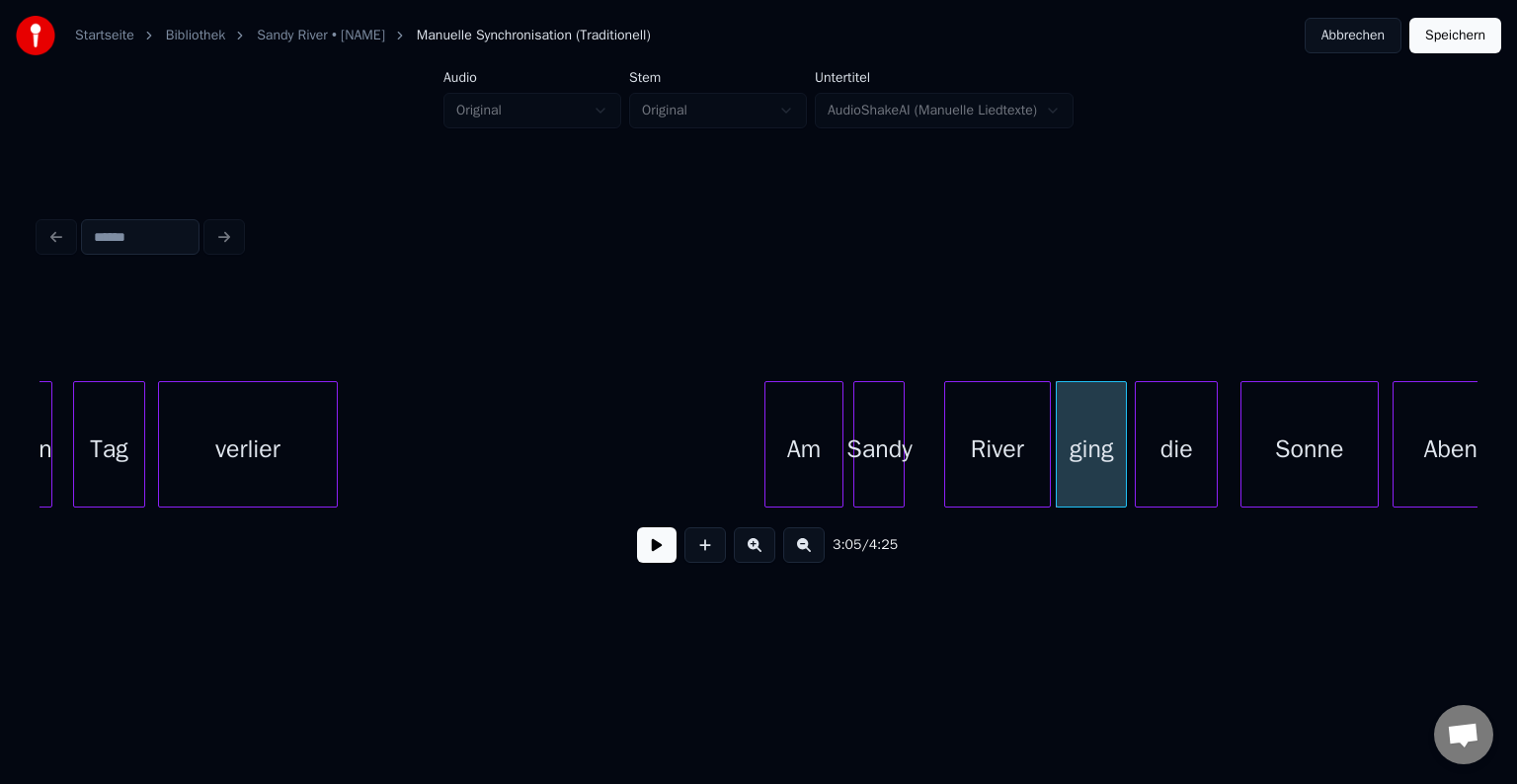 click on "Am" at bounding box center [804, 449] 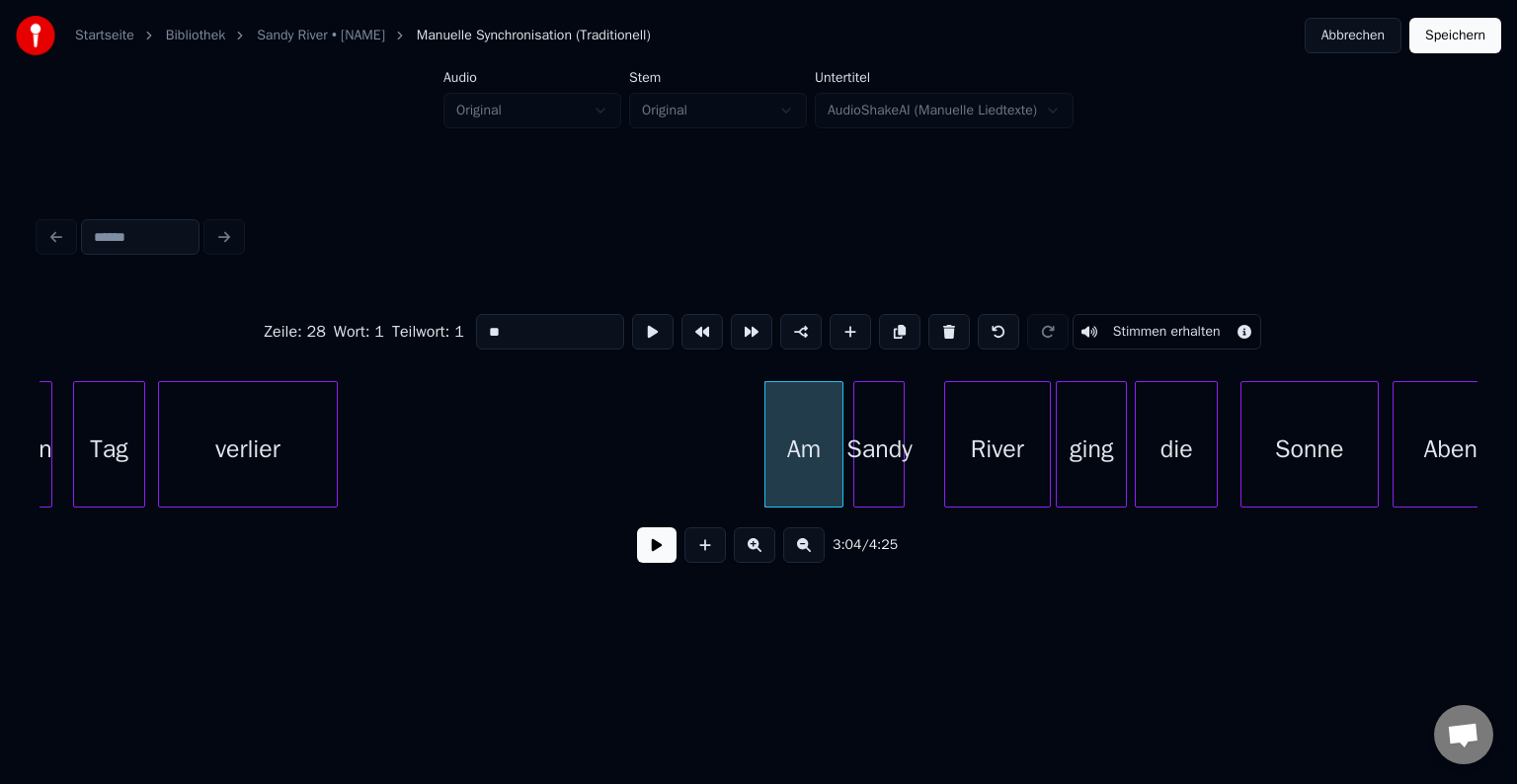 click at bounding box center (657, 545) 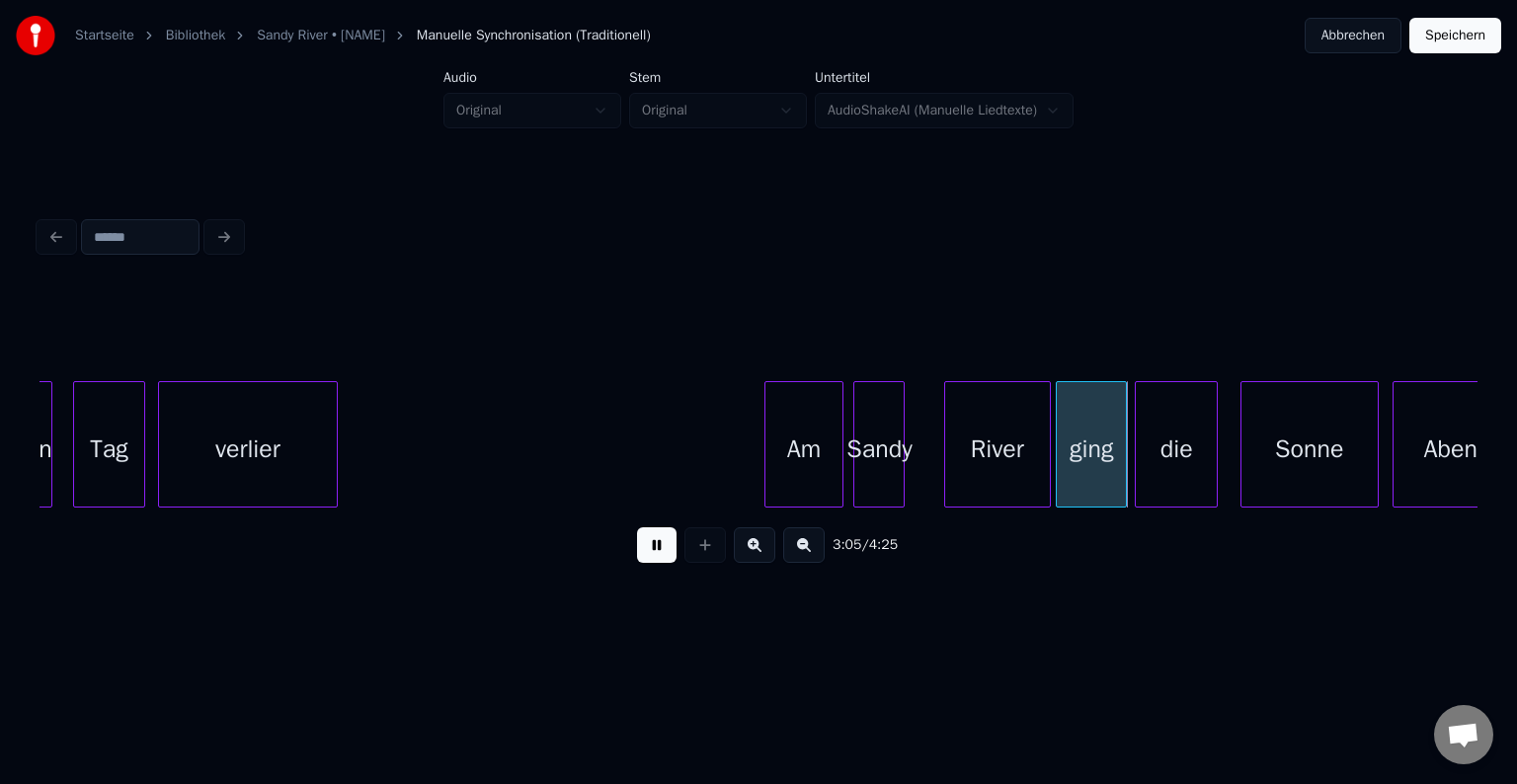 click at bounding box center [657, 545] 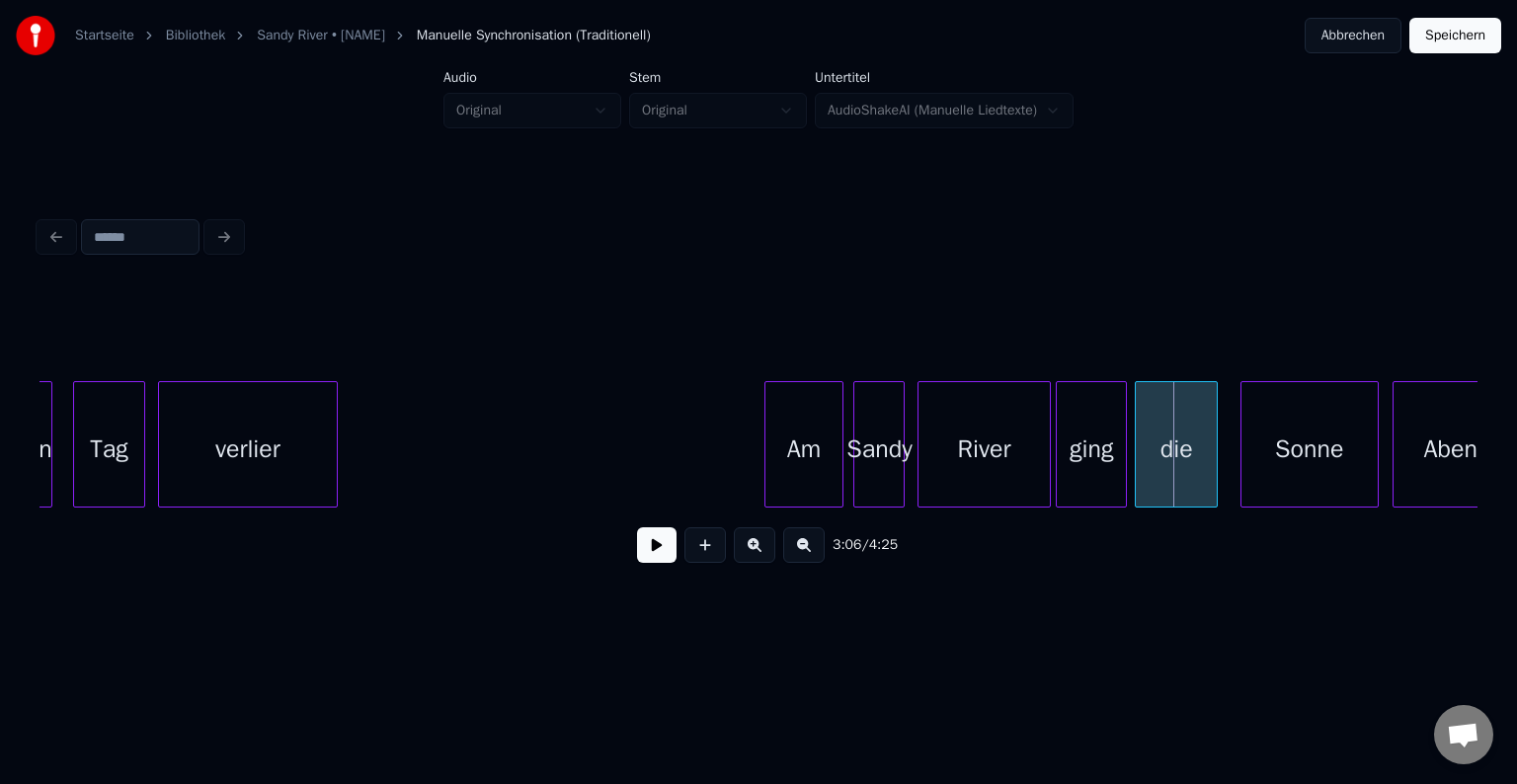 click at bounding box center [921, 444] 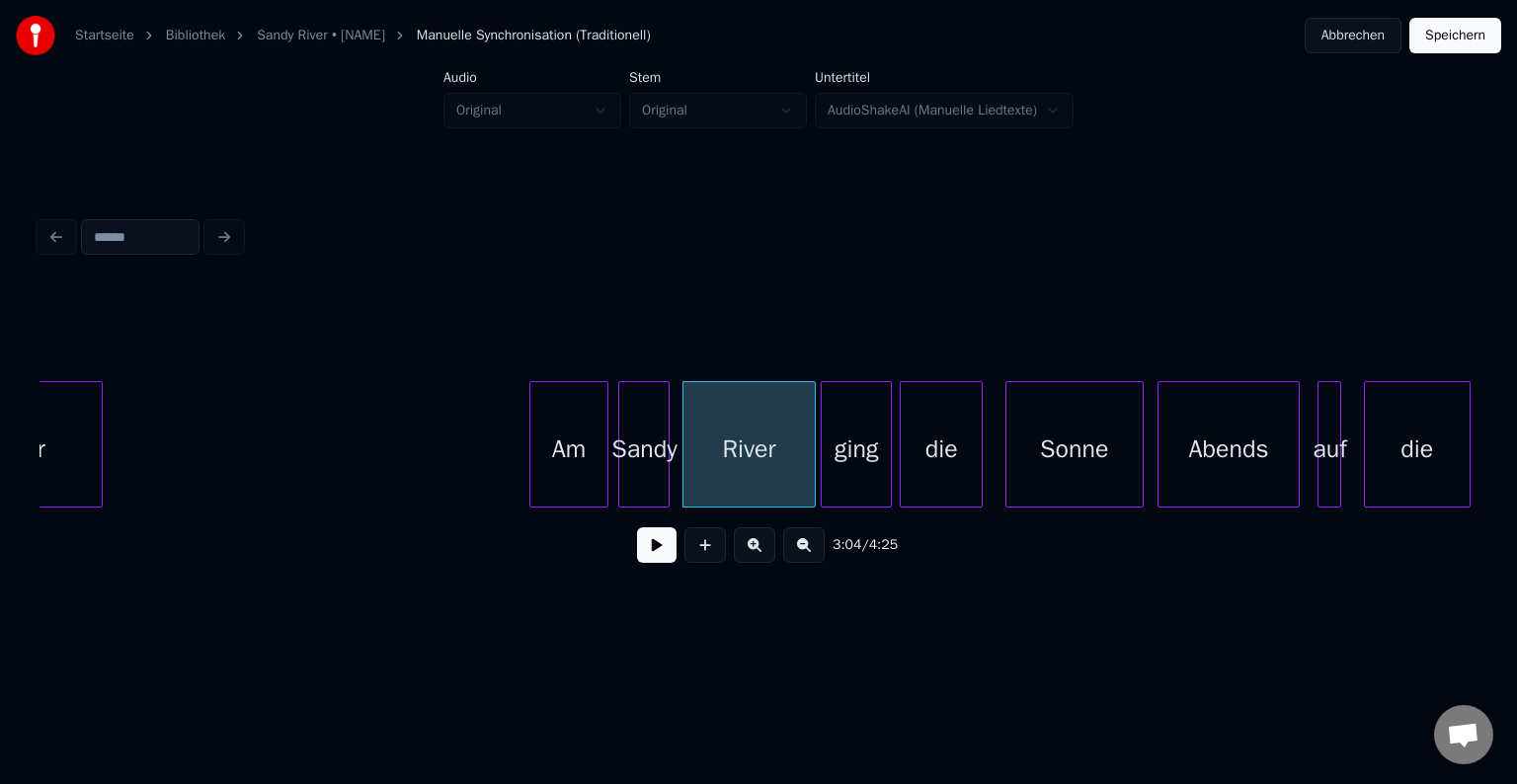 scroll, scrollTop: 0, scrollLeft: 35952, axis: horizontal 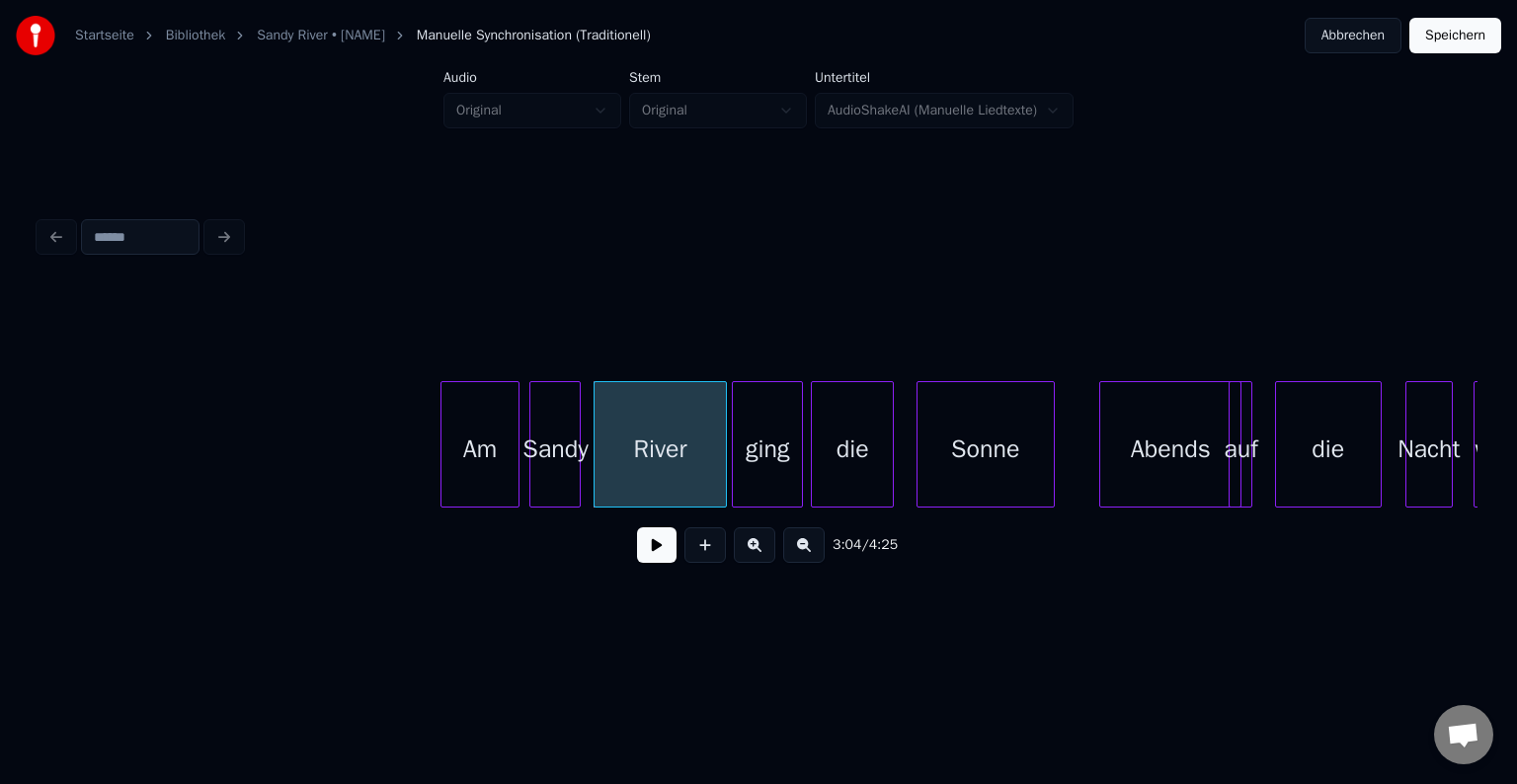 click on "Abends" at bounding box center [1170, 449] 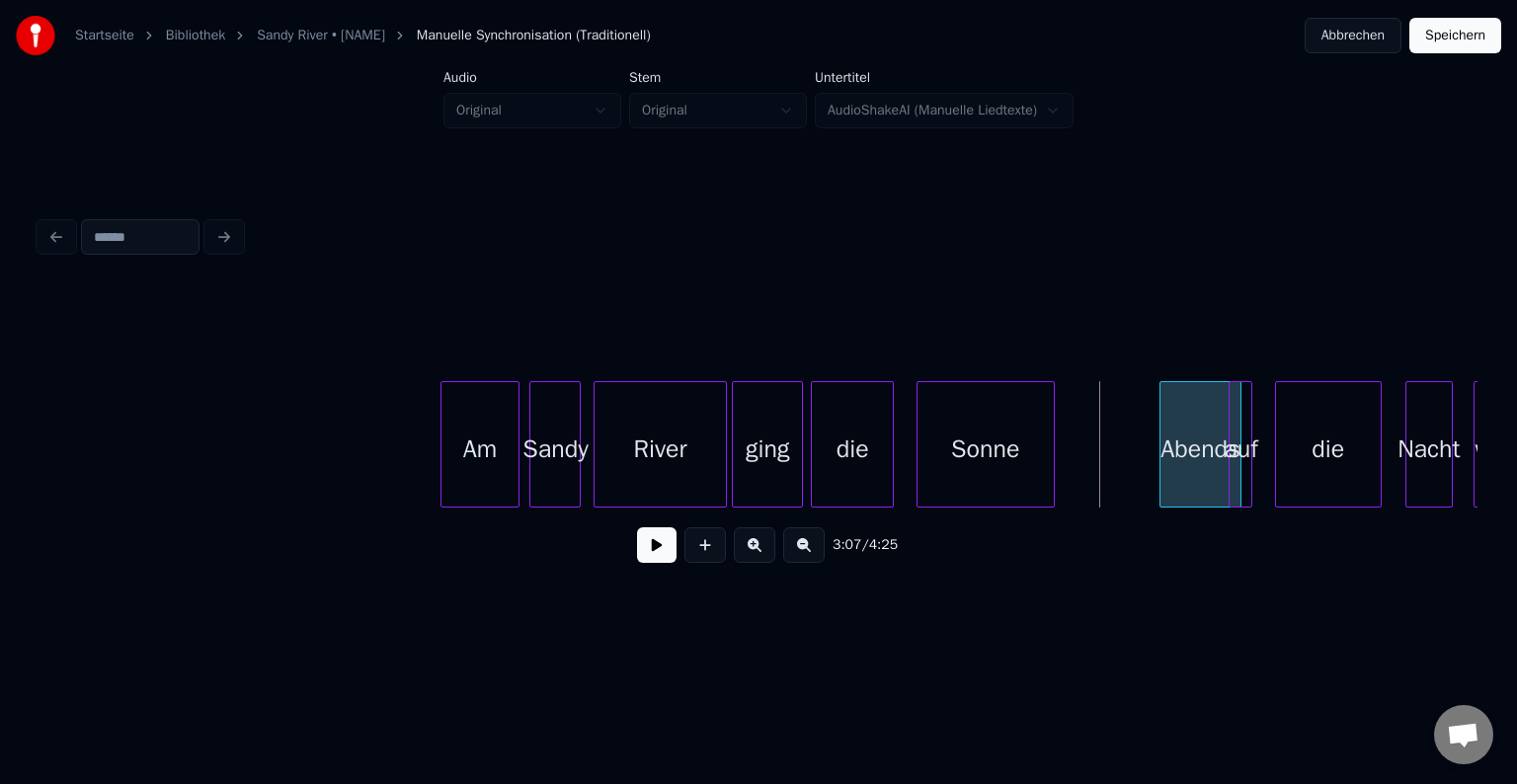 click at bounding box center [1163, 444] 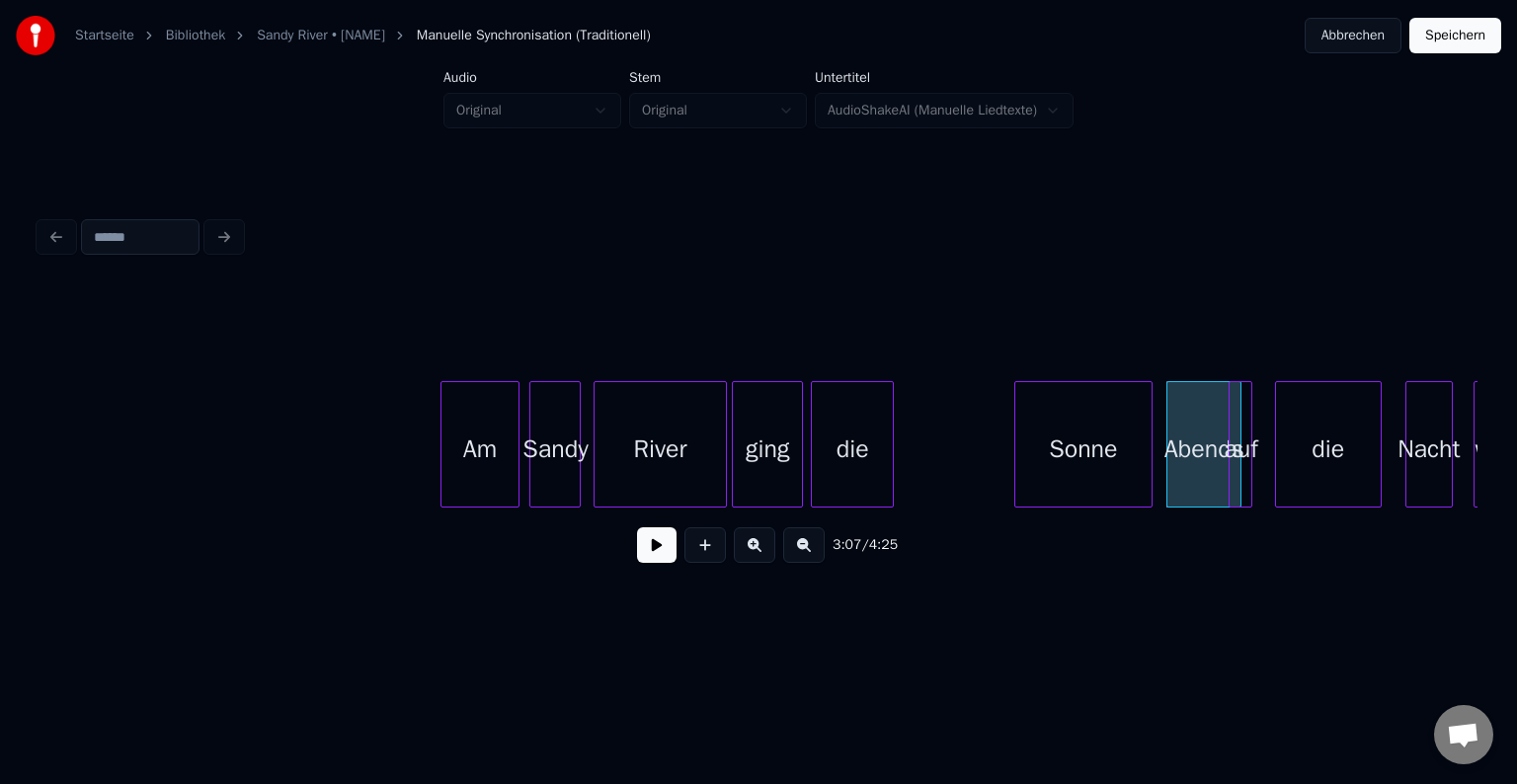 click on "Sonne" at bounding box center (1083, 449) 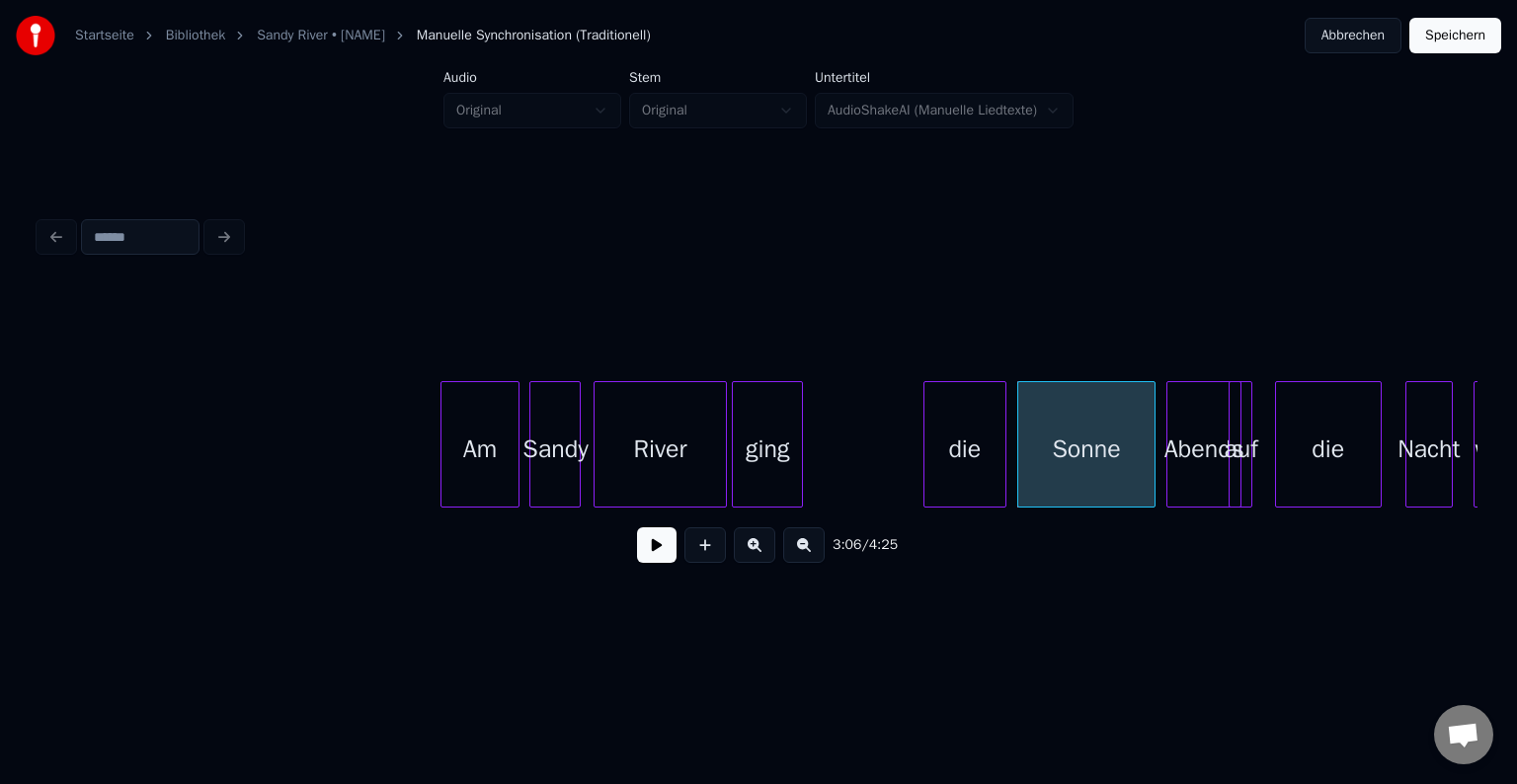 click on "die" at bounding box center (965, 449) 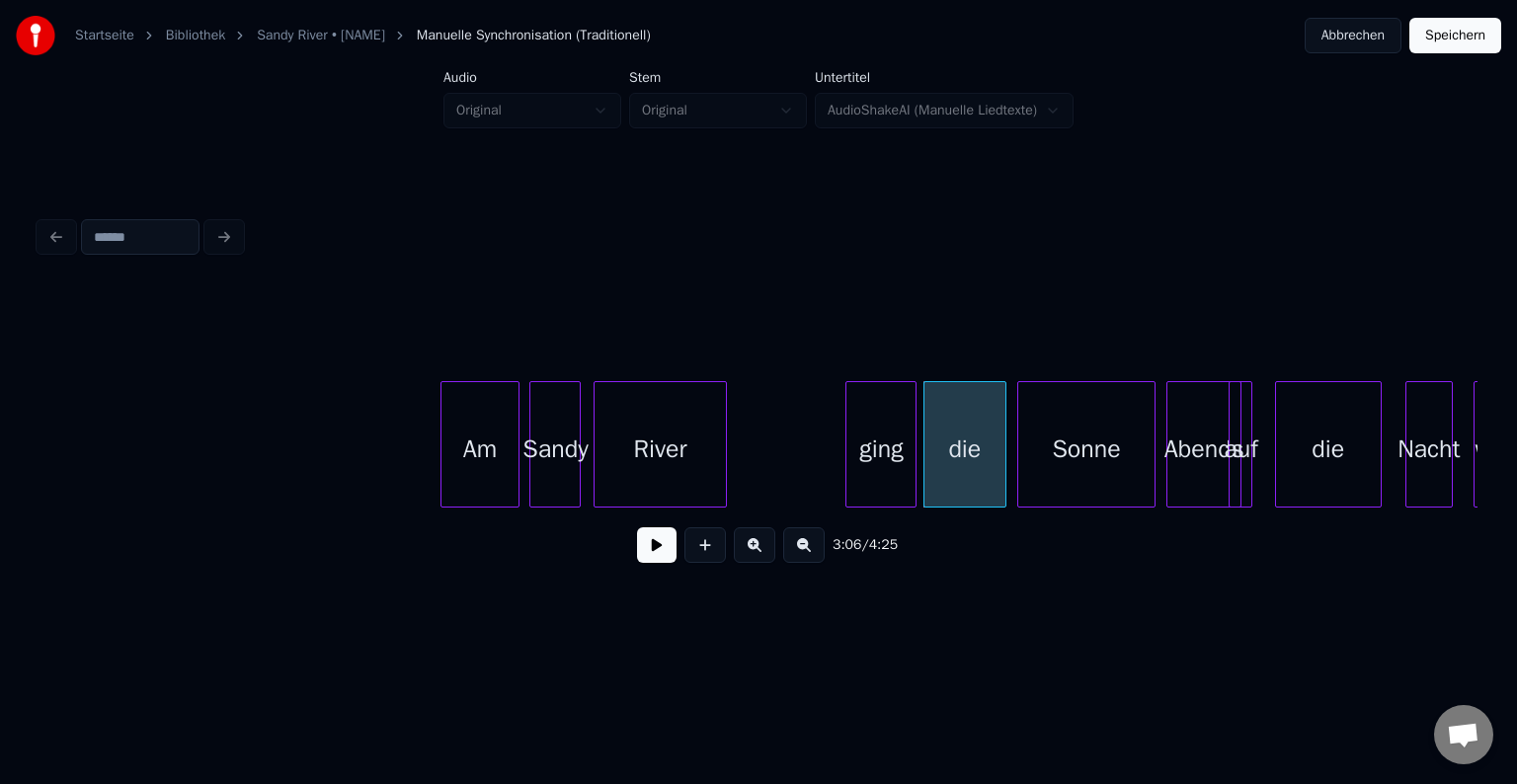 click on "ging" at bounding box center [881, 449] 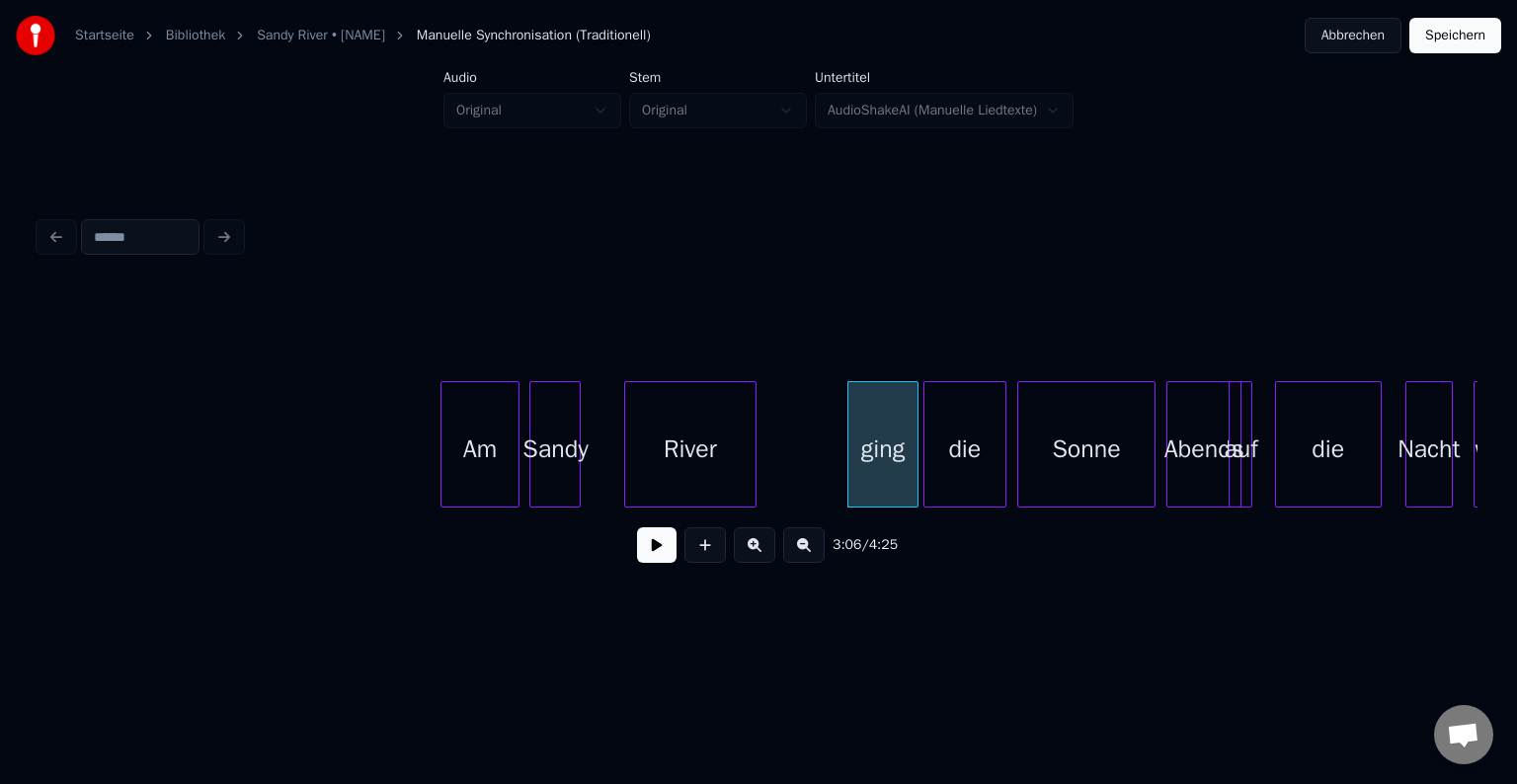 click on "River" at bounding box center (690, 444) 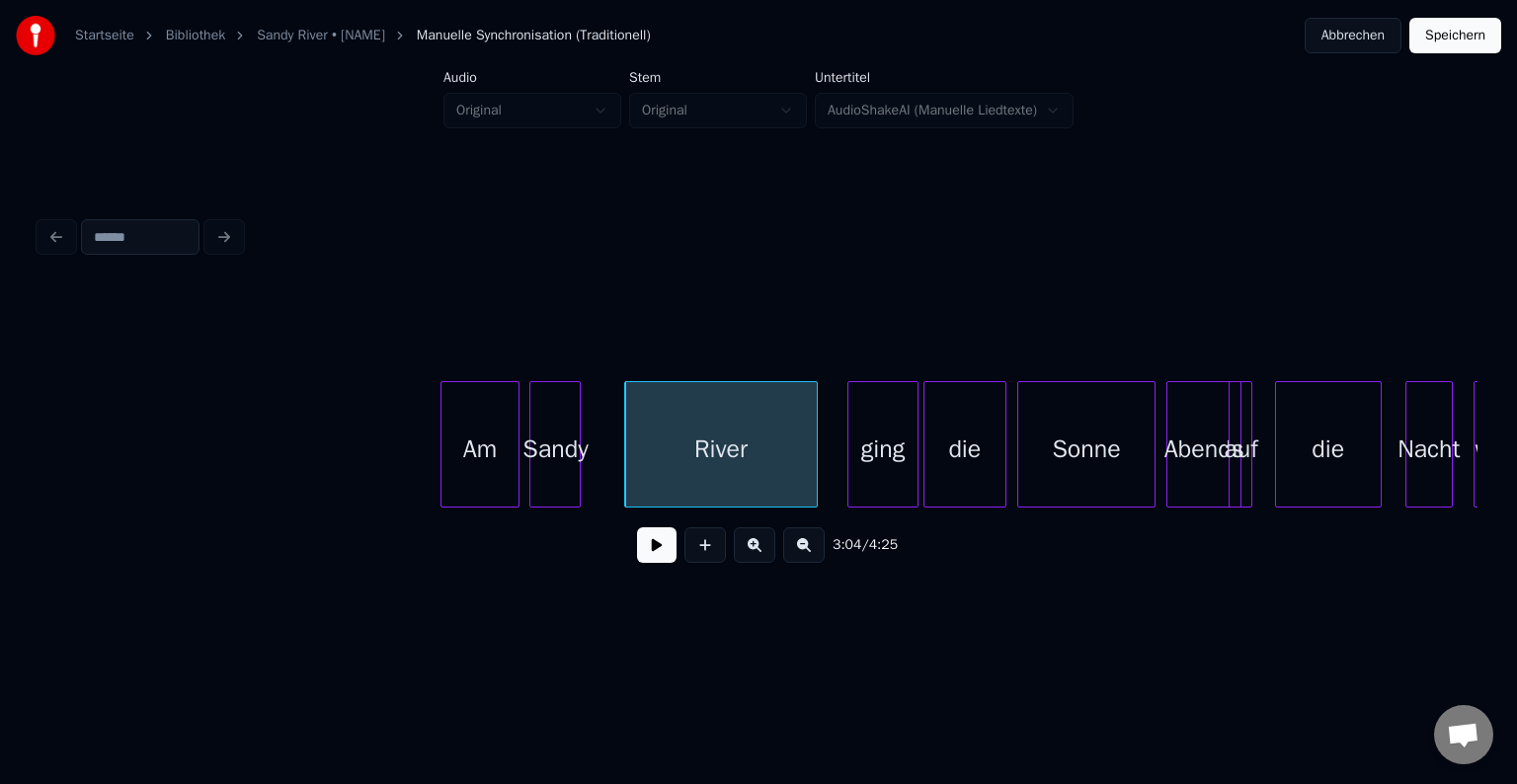 click at bounding box center [814, 444] 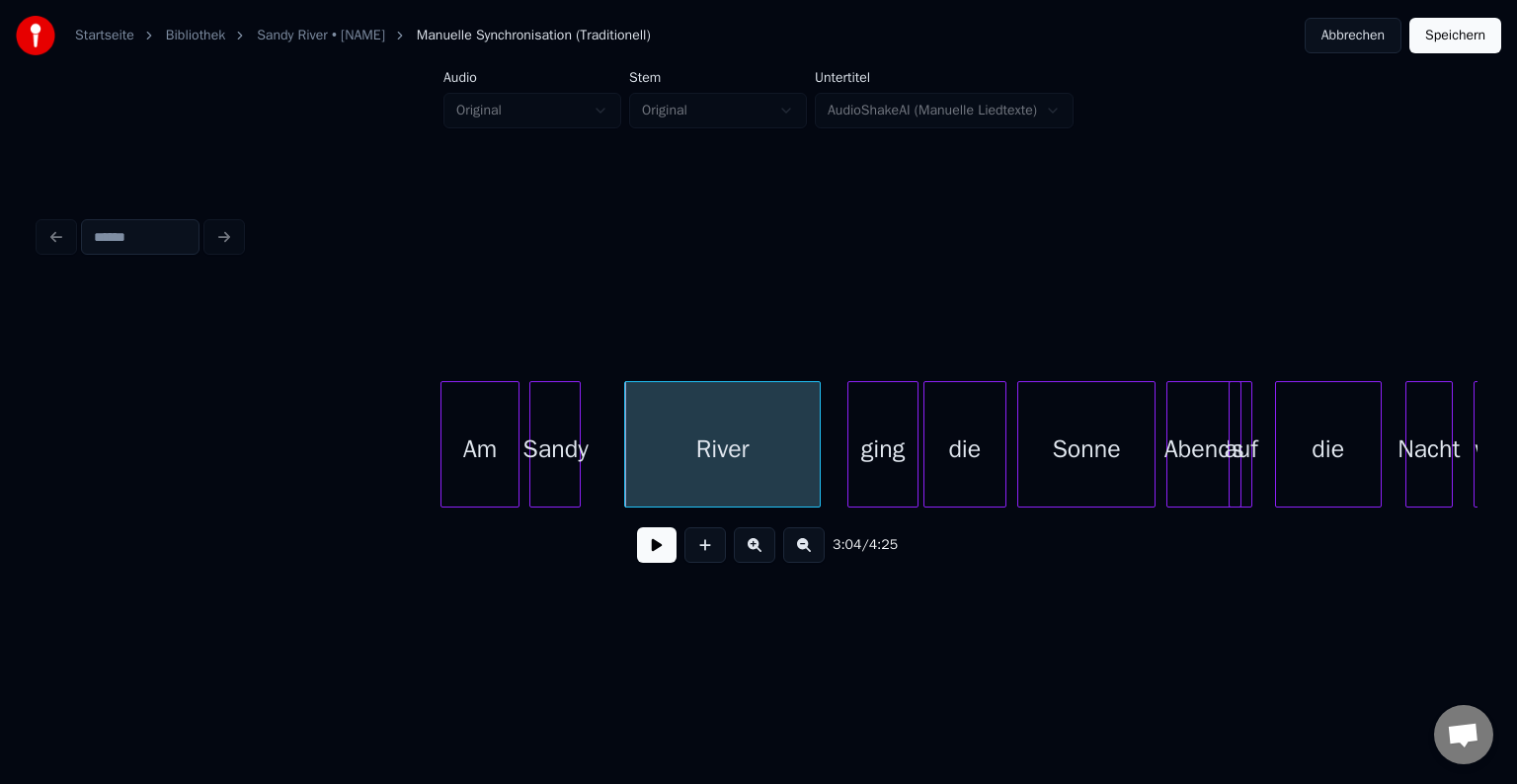 click on "Am" at bounding box center (480, 449) 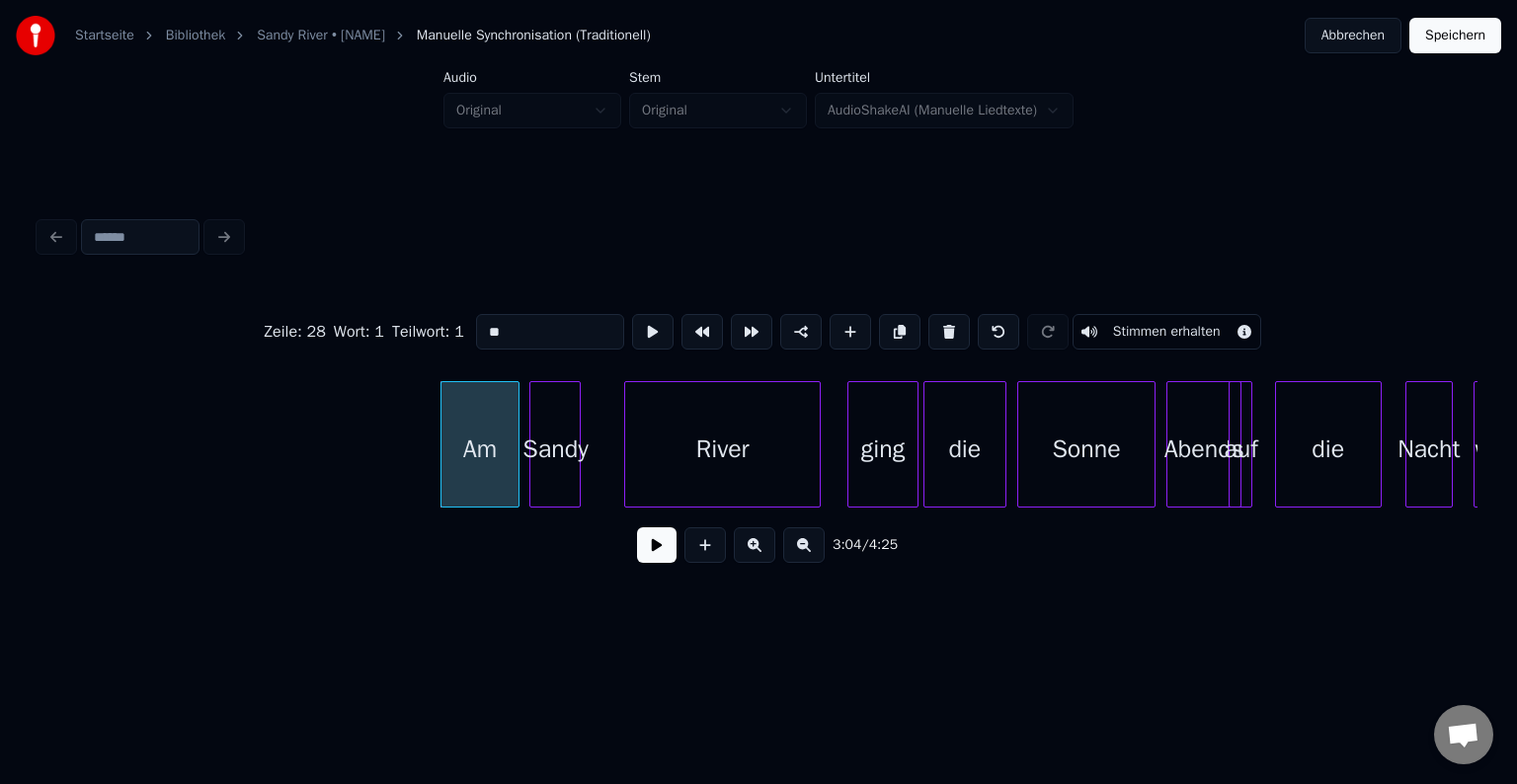 click at bounding box center [657, 545] 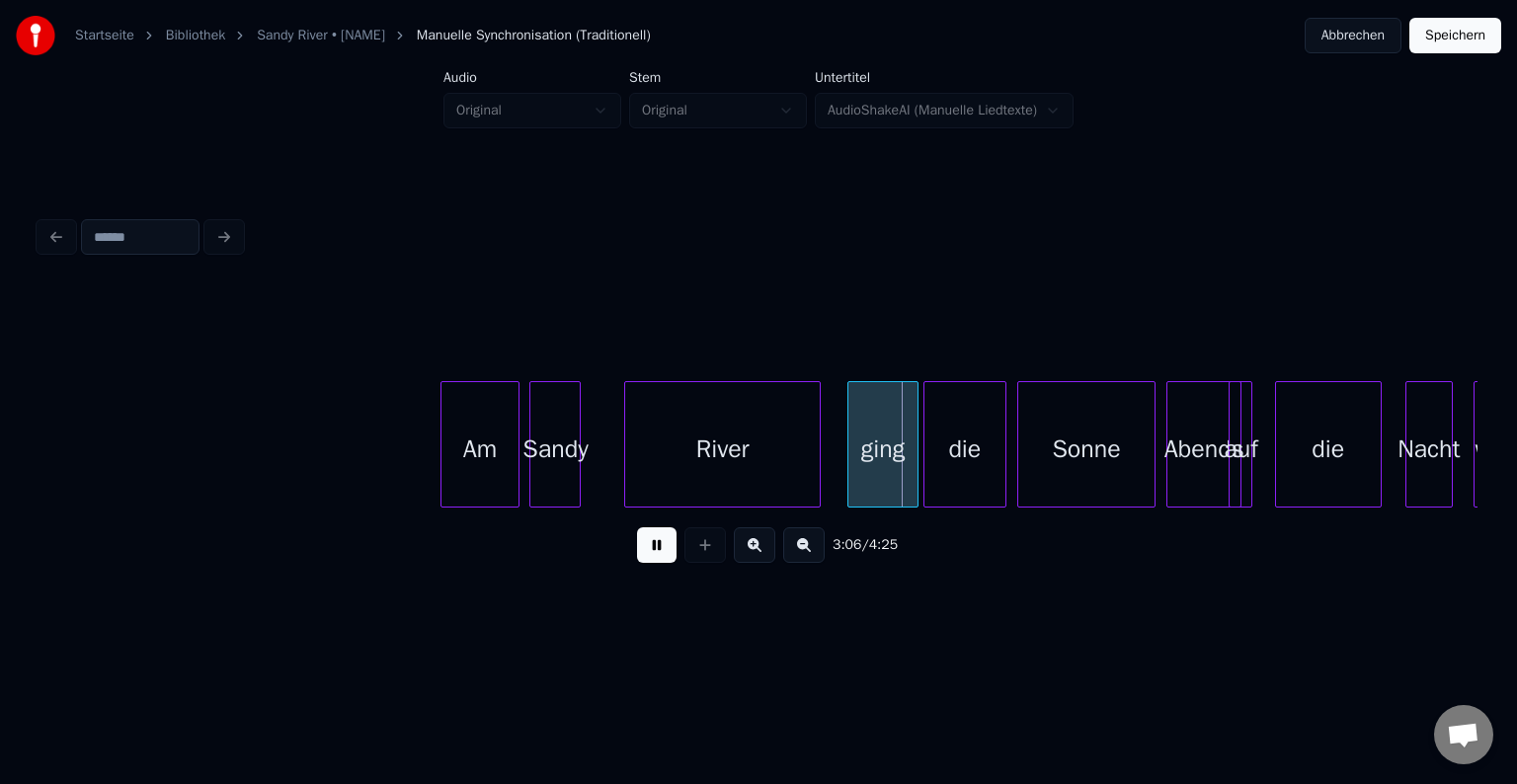click at bounding box center (657, 545) 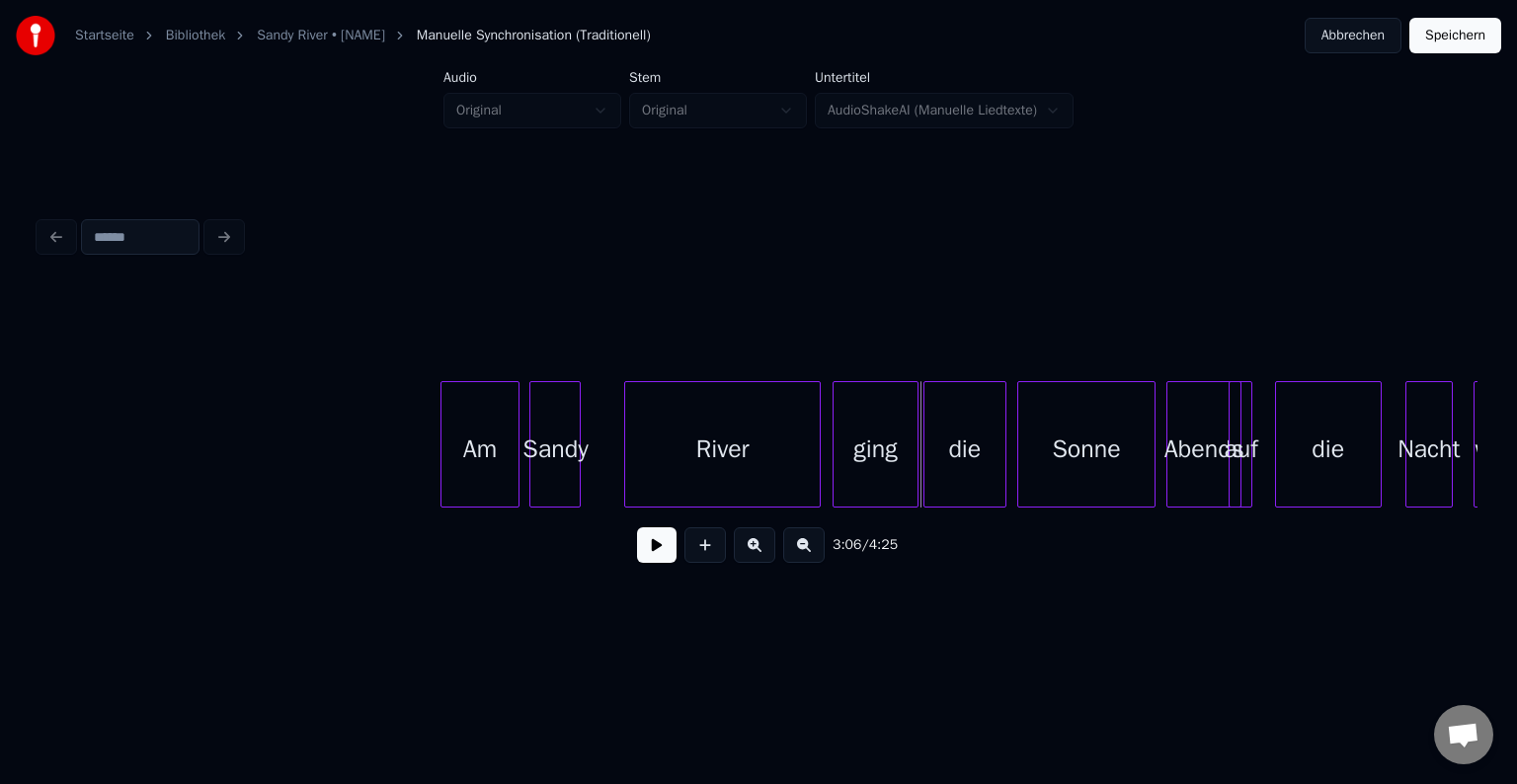 click at bounding box center (837, 444) 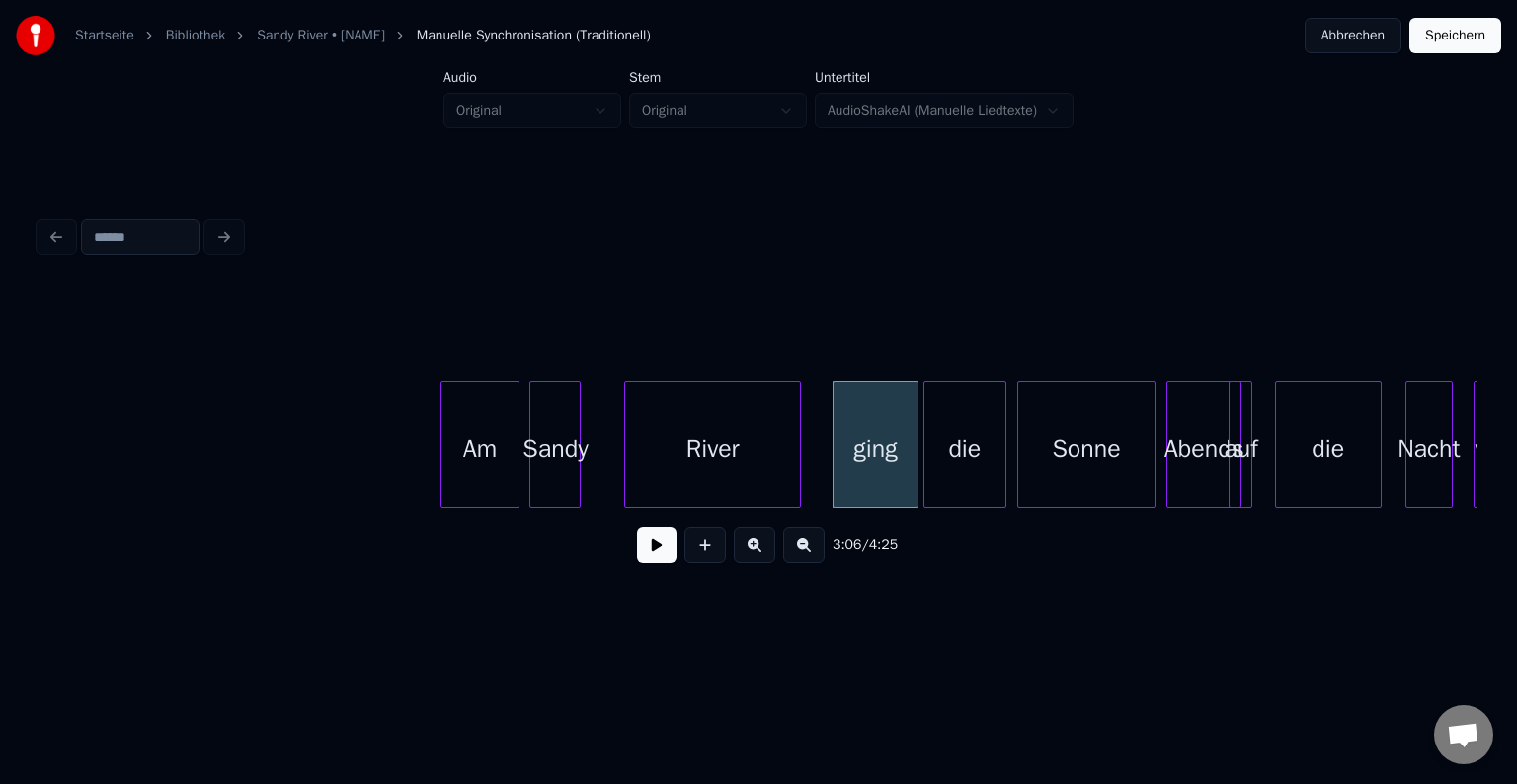 click at bounding box center [797, 444] 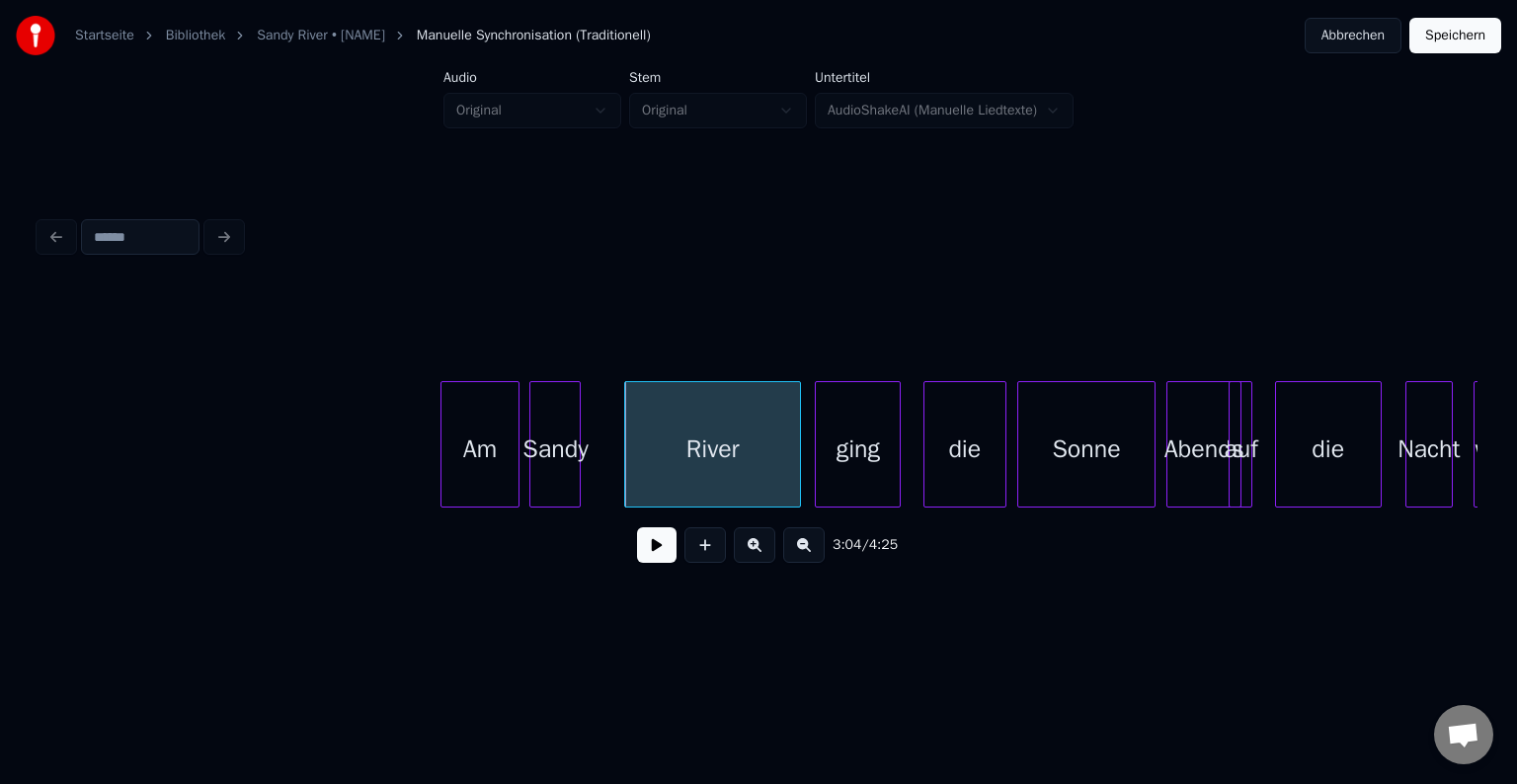 click on "ging" at bounding box center (857, 449) 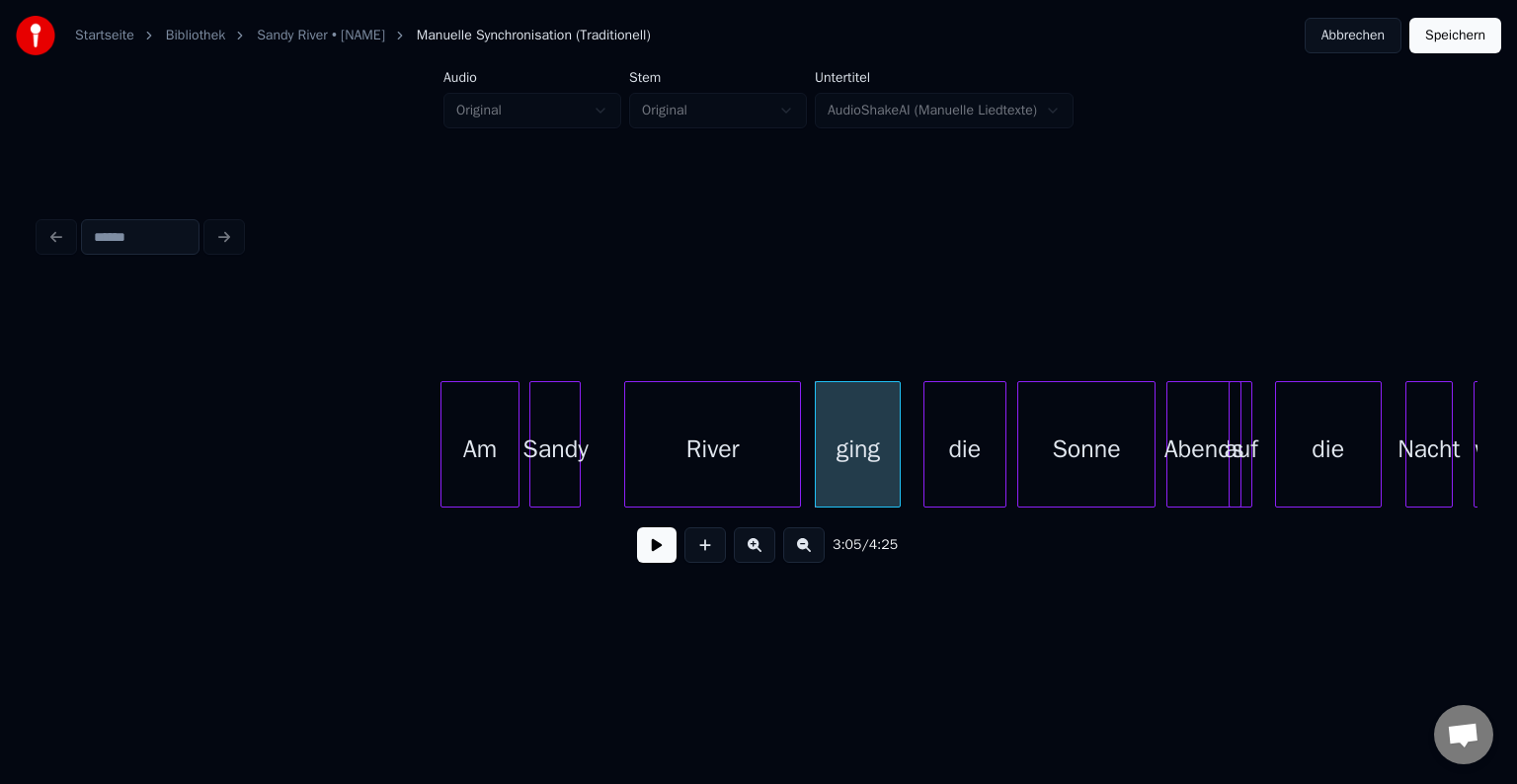 click on "Am" at bounding box center [480, 449] 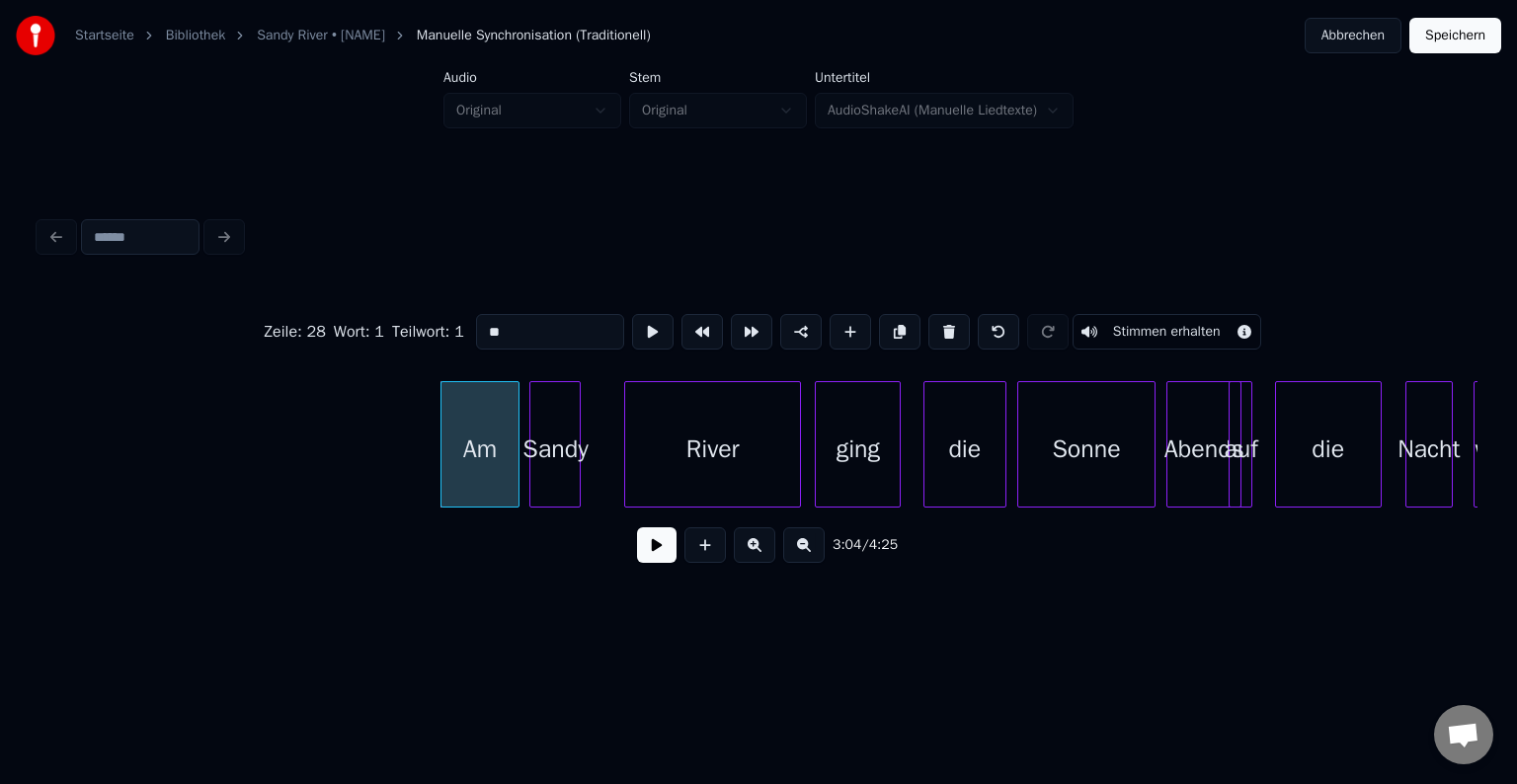 click at bounding box center (657, 545) 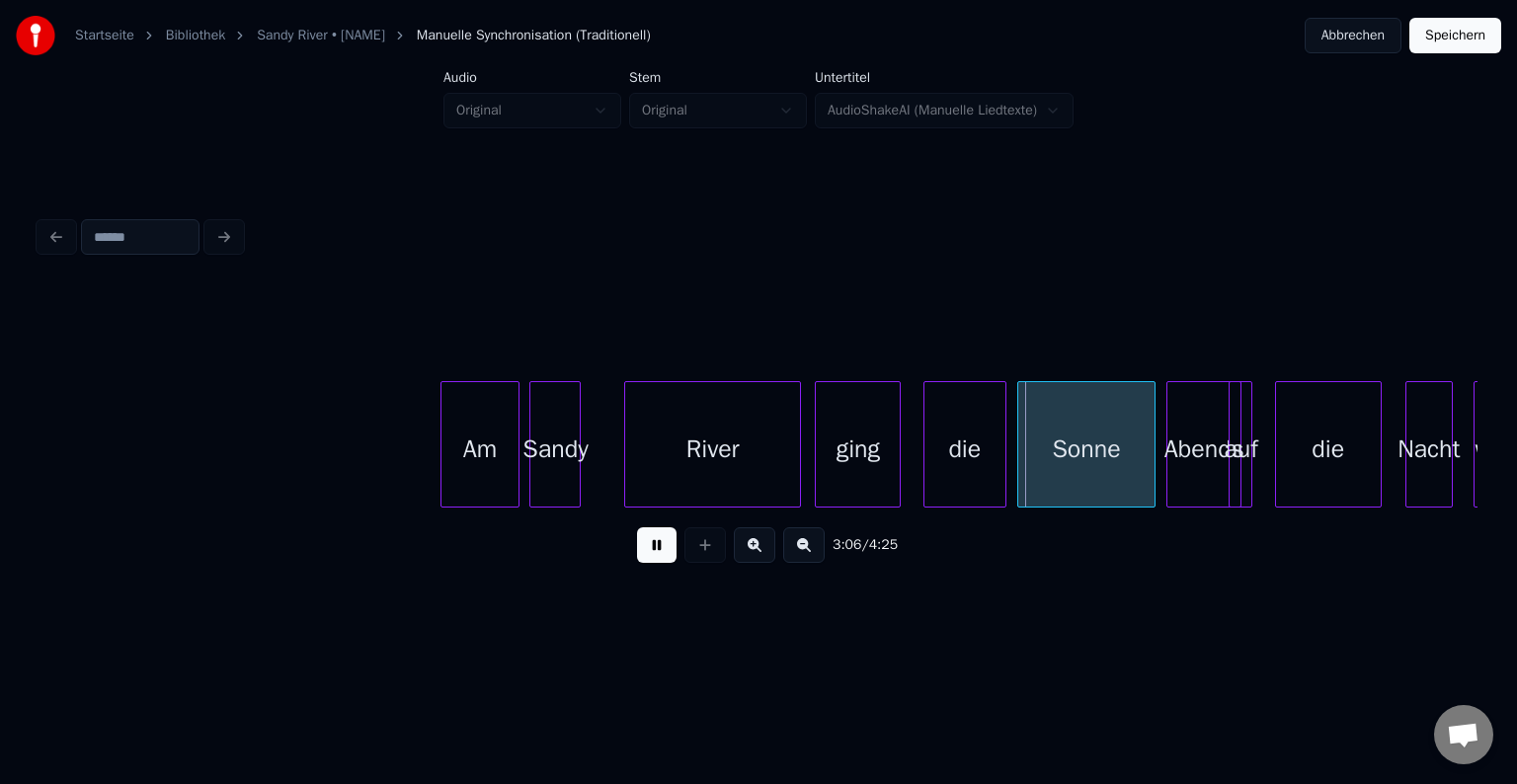 click at bounding box center (657, 545) 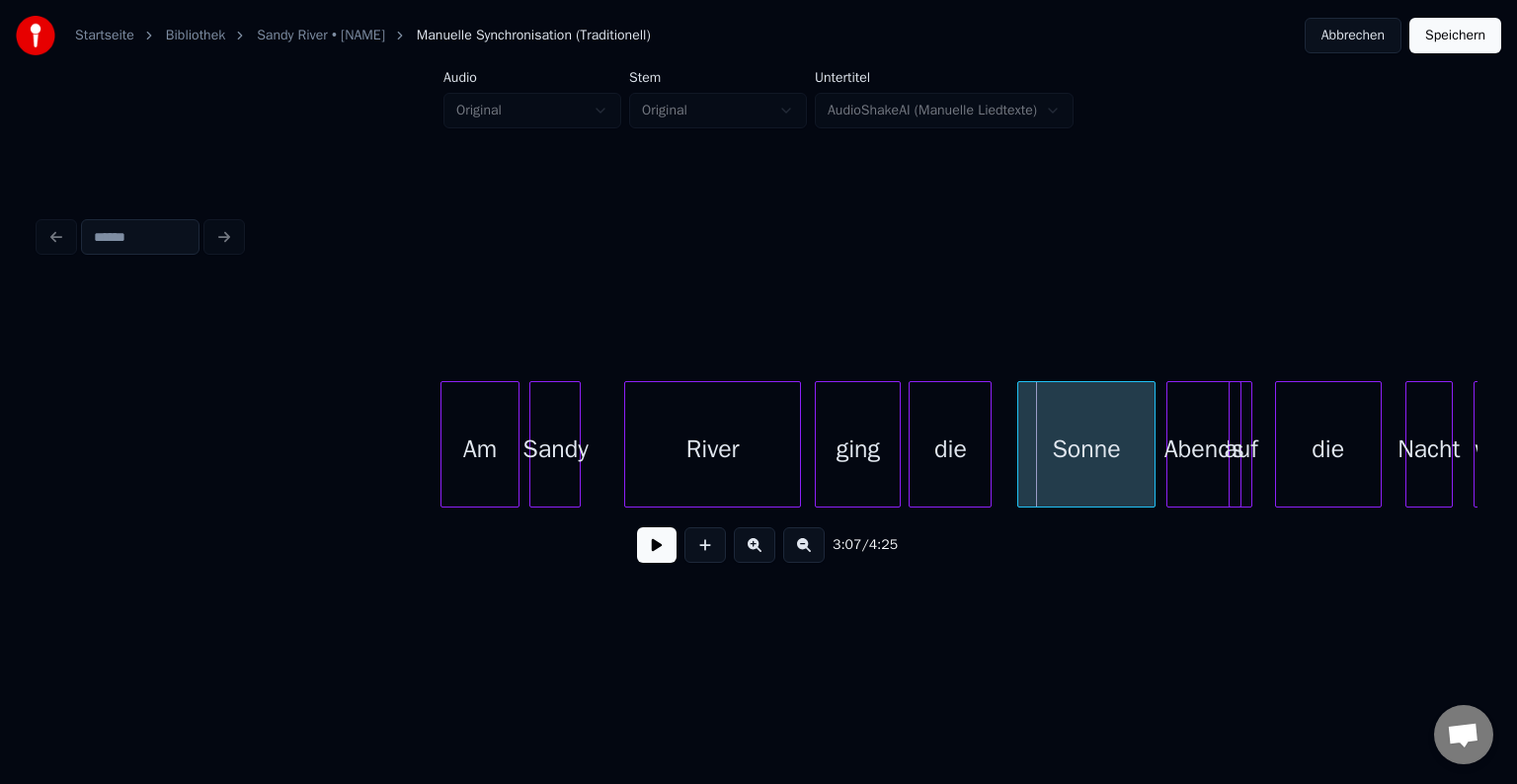 click on "die" at bounding box center (950, 449) 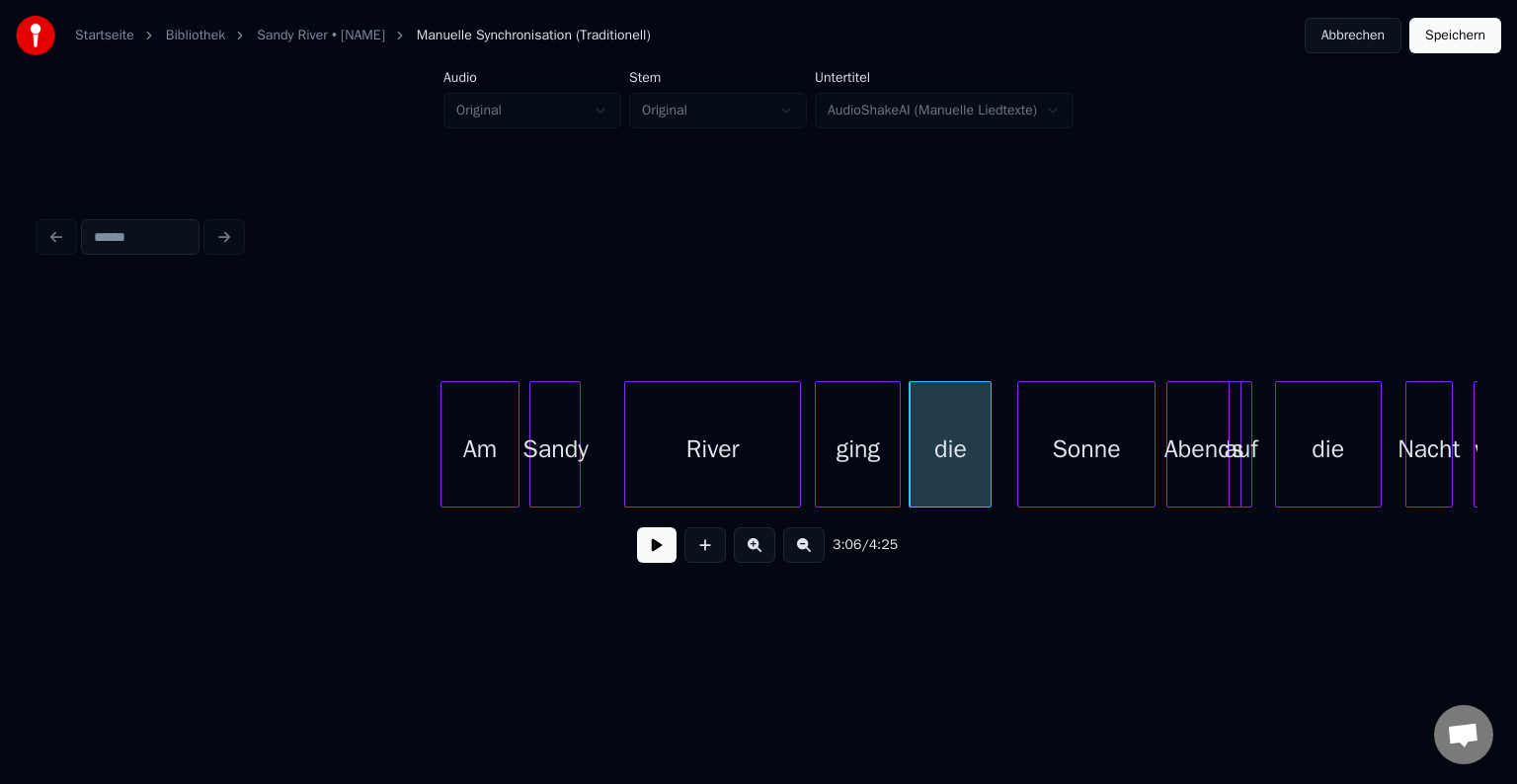 click on "Sonne" at bounding box center (1086, 449) 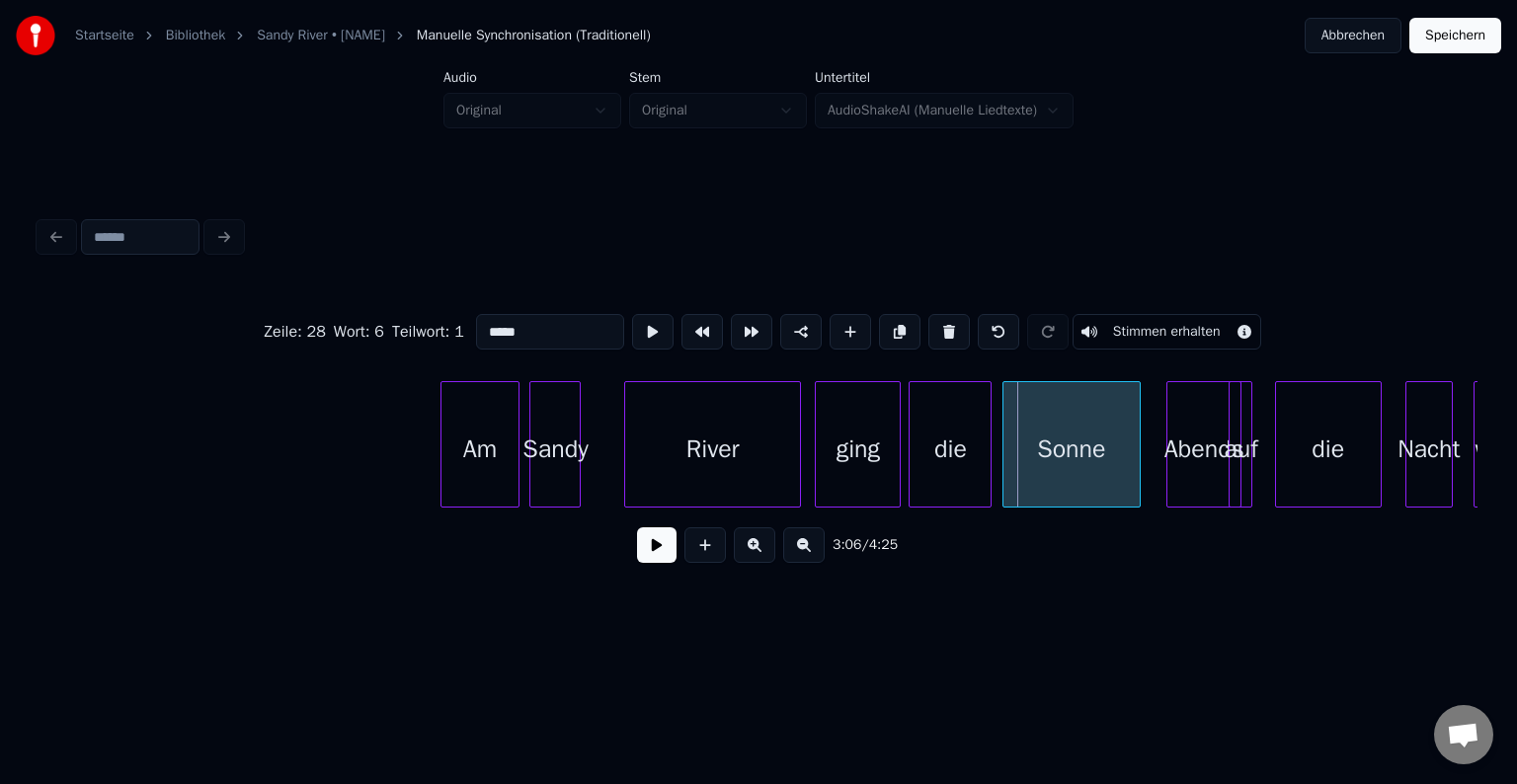 click on "Sonne" at bounding box center (1072, 449) 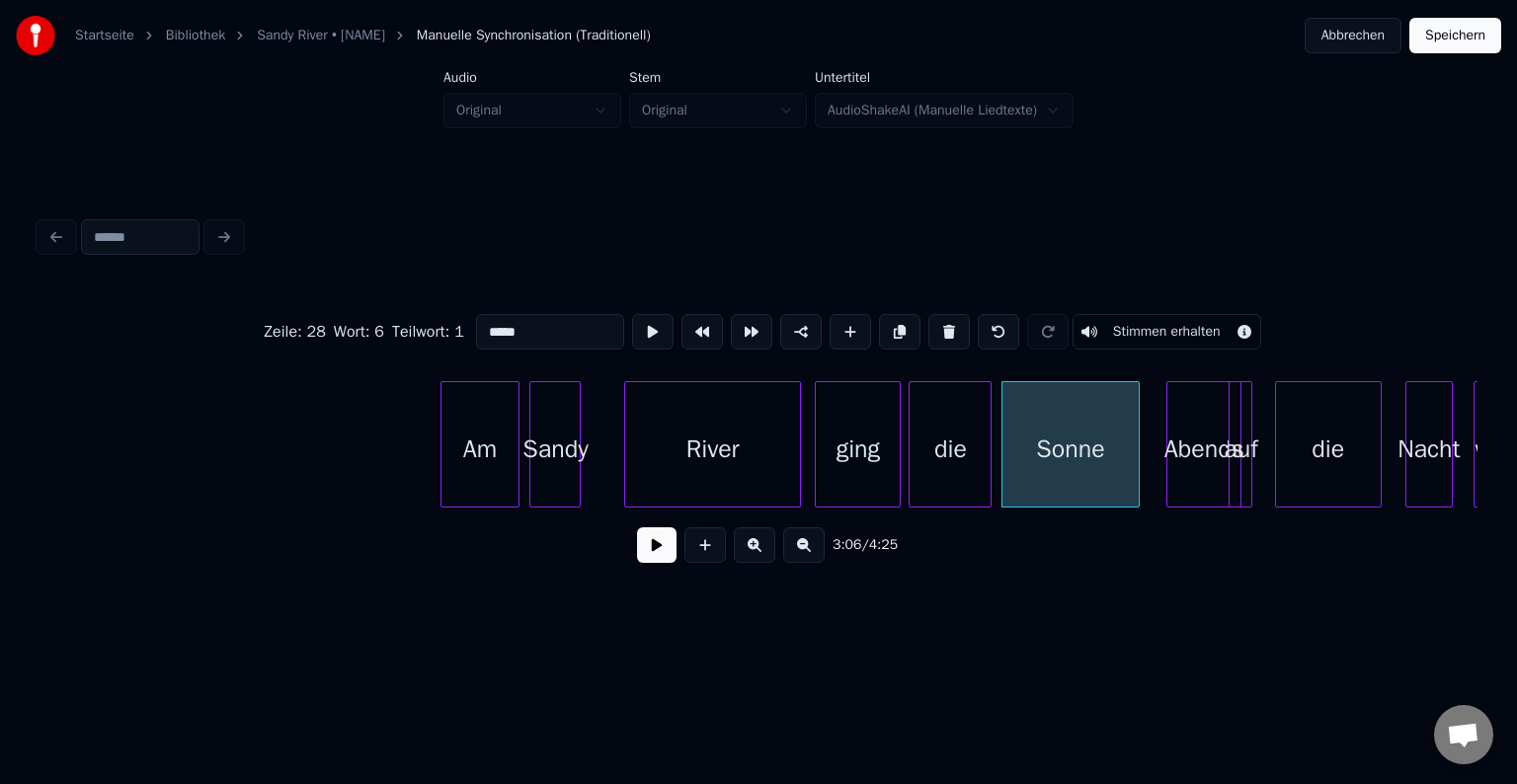 click on "River" at bounding box center [712, 449] 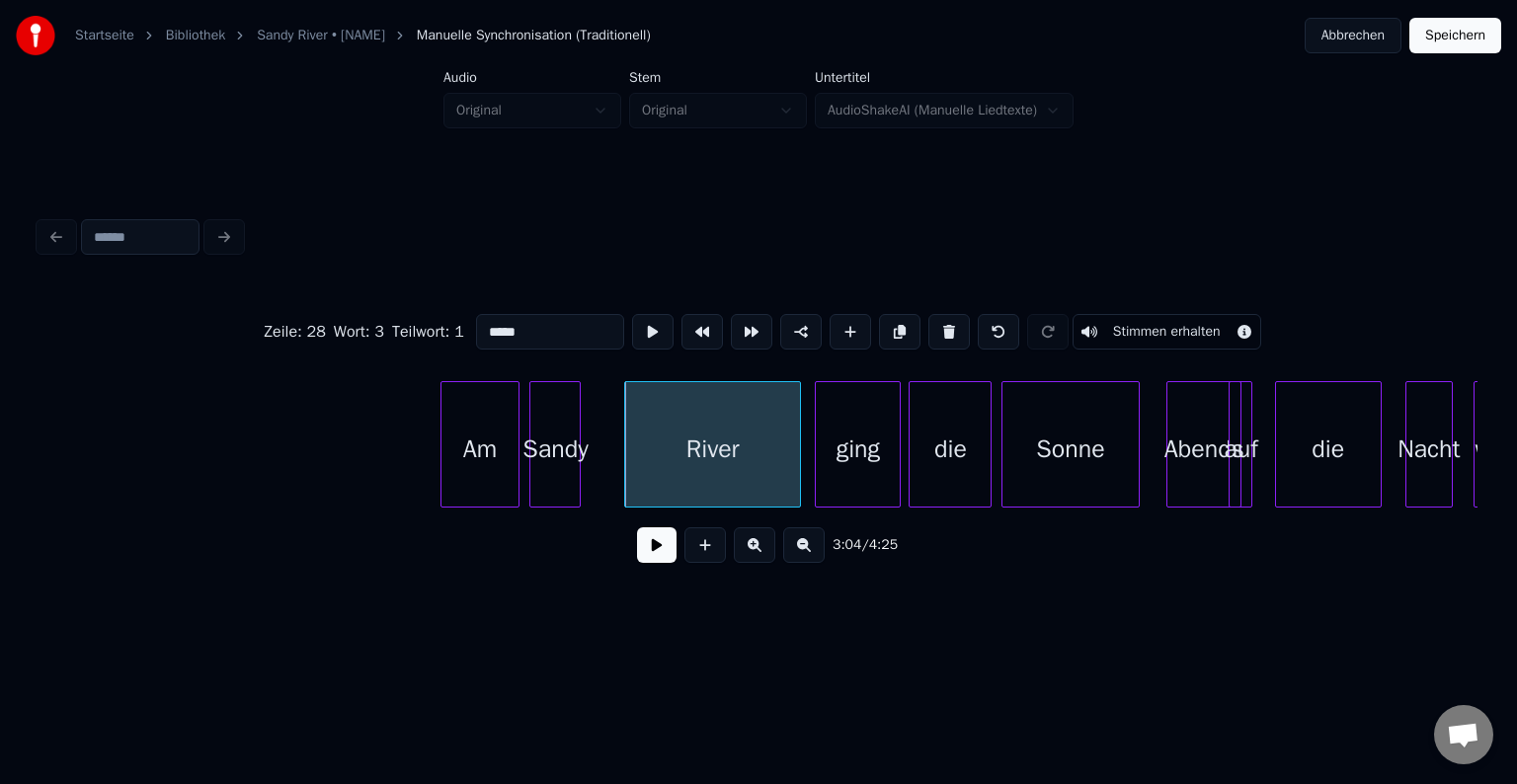 click at bounding box center [657, 545] 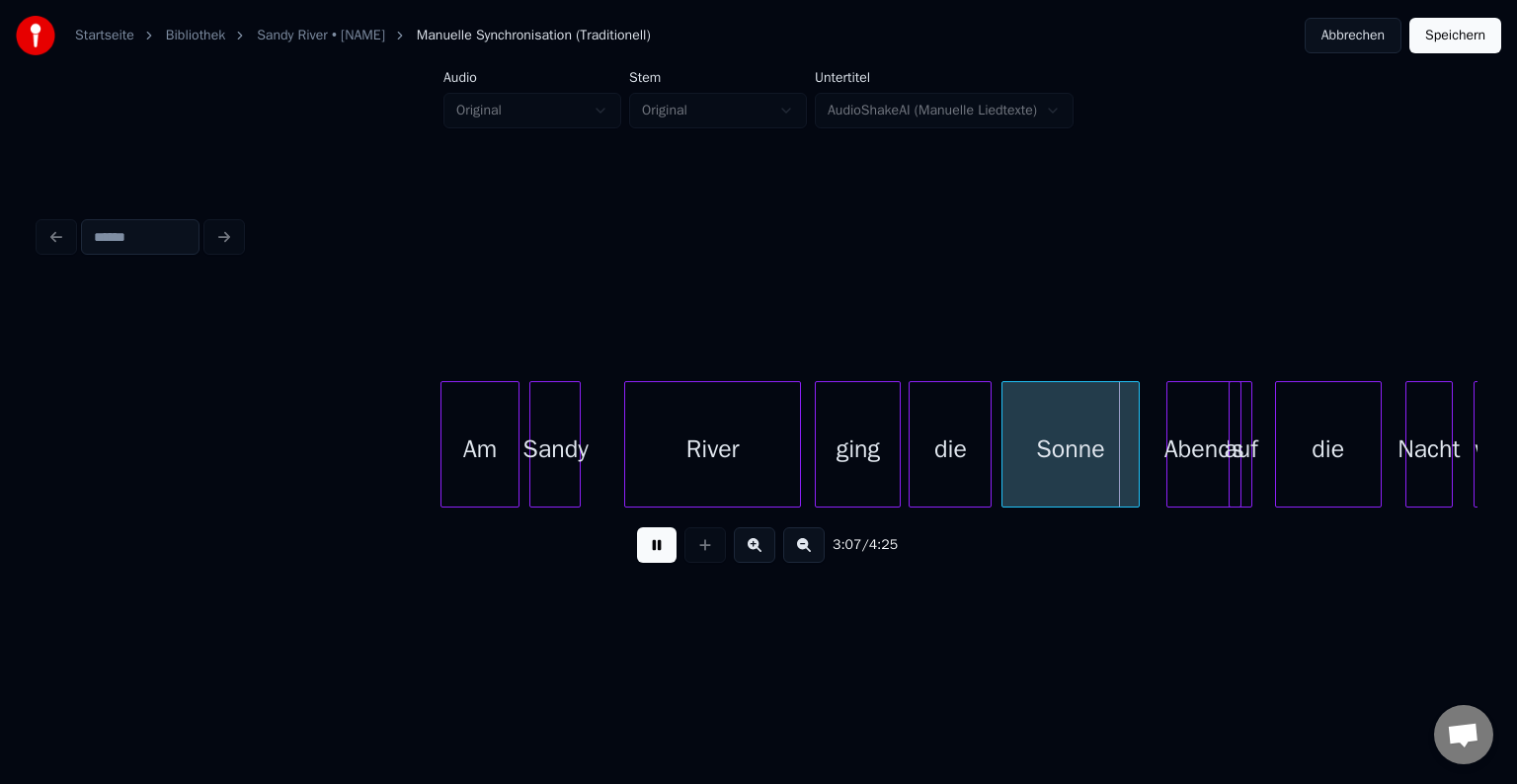 click at bounding box center (657, 545) 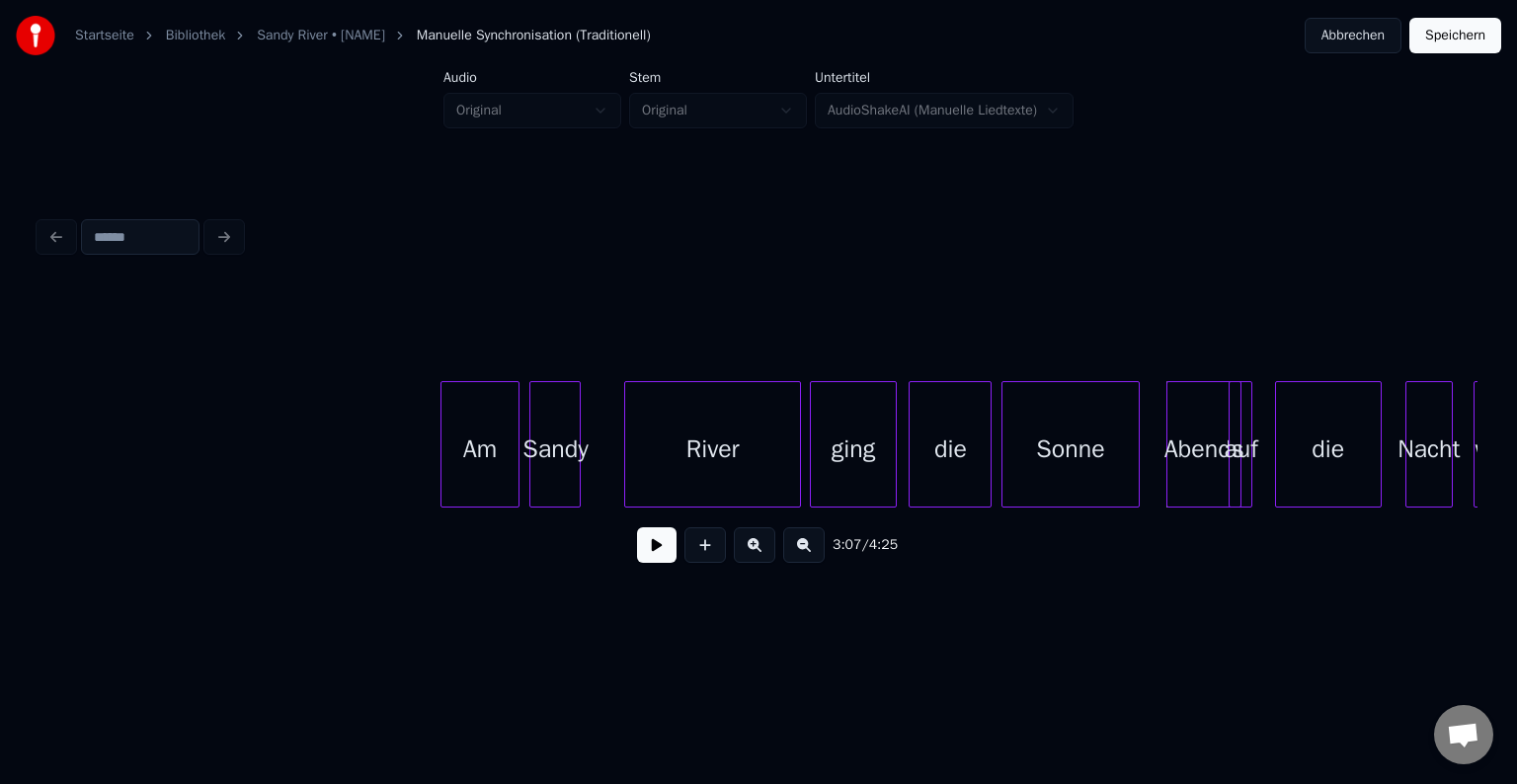 click on "ging" at bounding box center [852, 449] 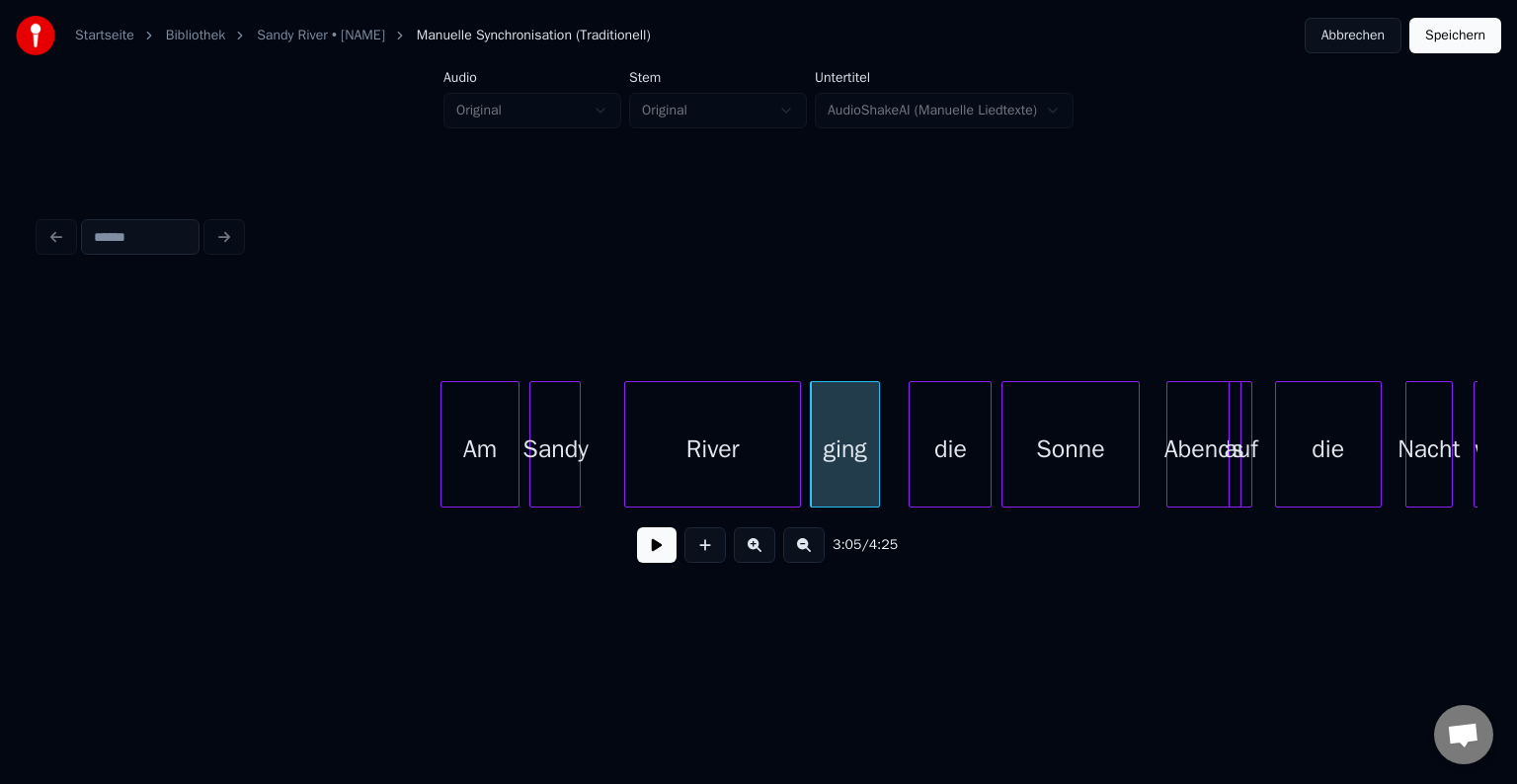 click at bounding box center [876, 444] 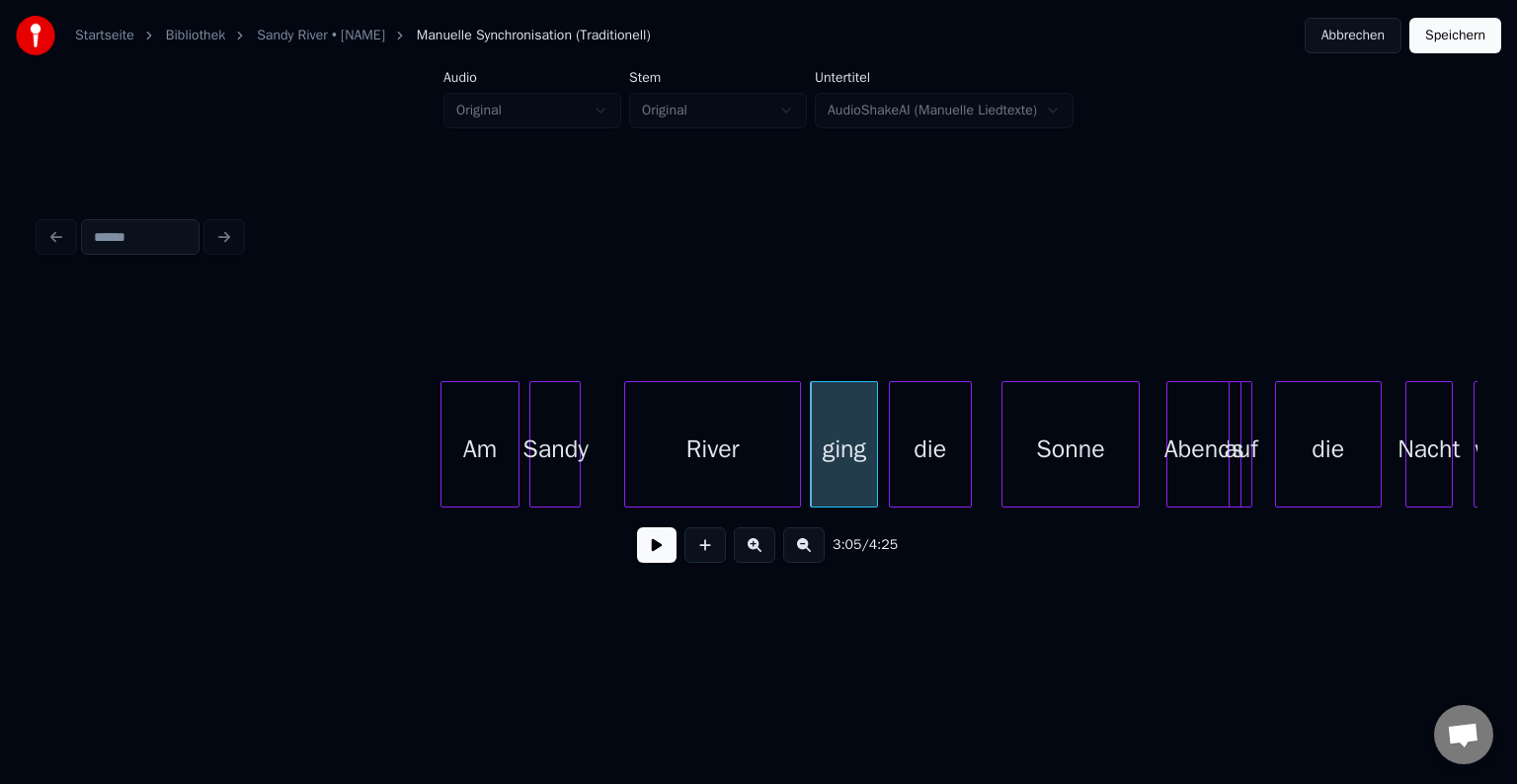 click on "die" at bounding box center [930, 449] 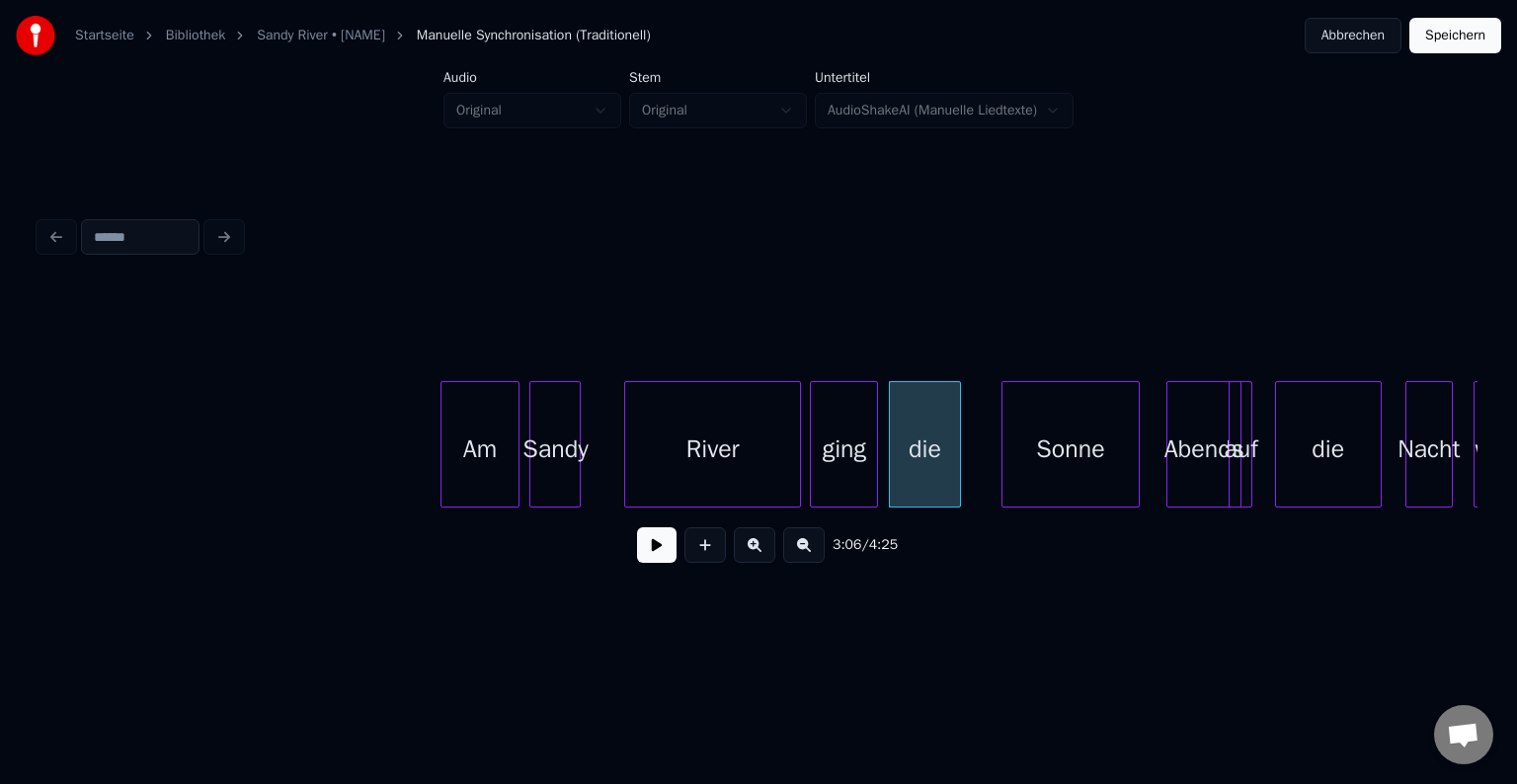 click at bounding box center [957, 444] 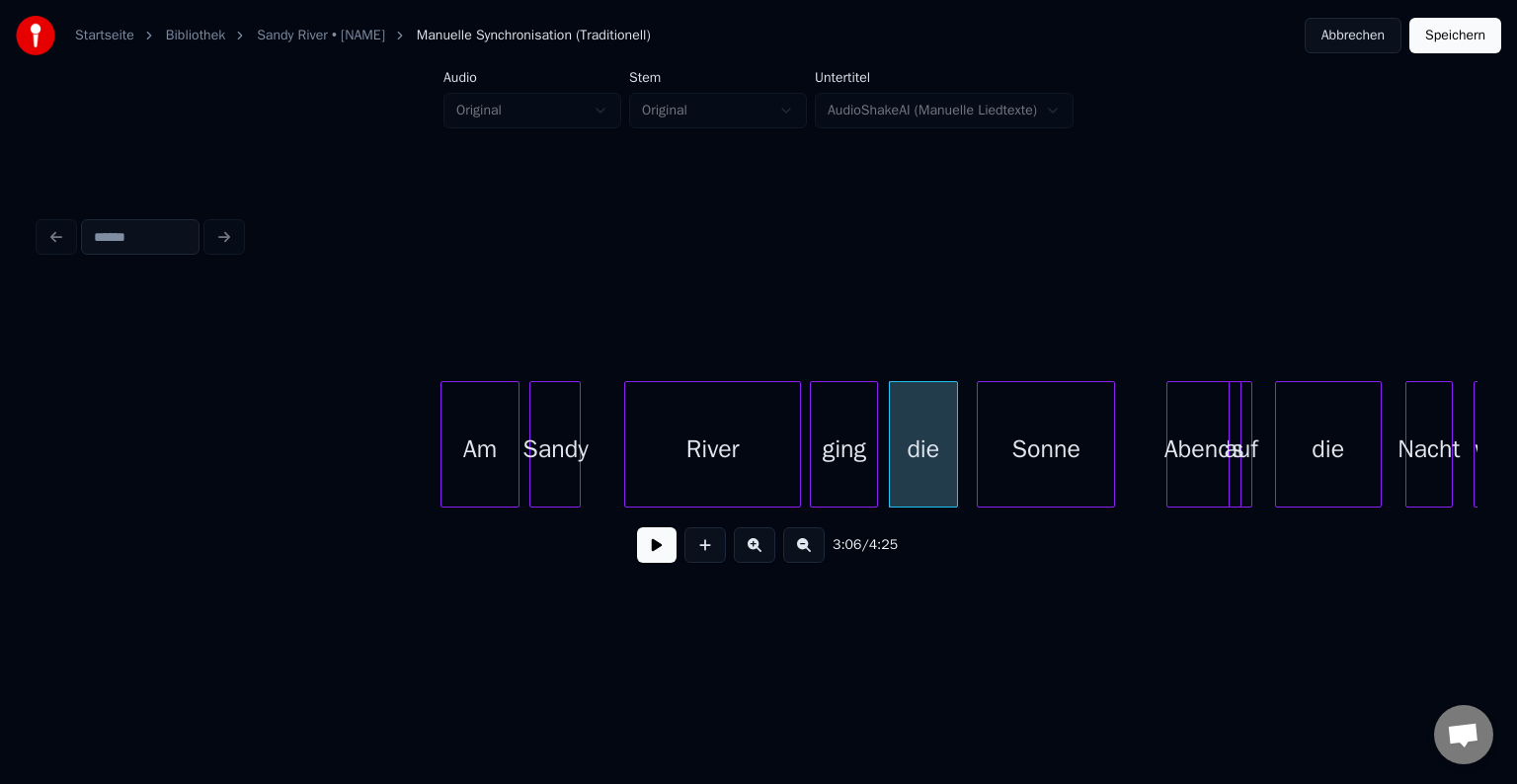 click on "Sonne" at bounding box center [1046, 449] 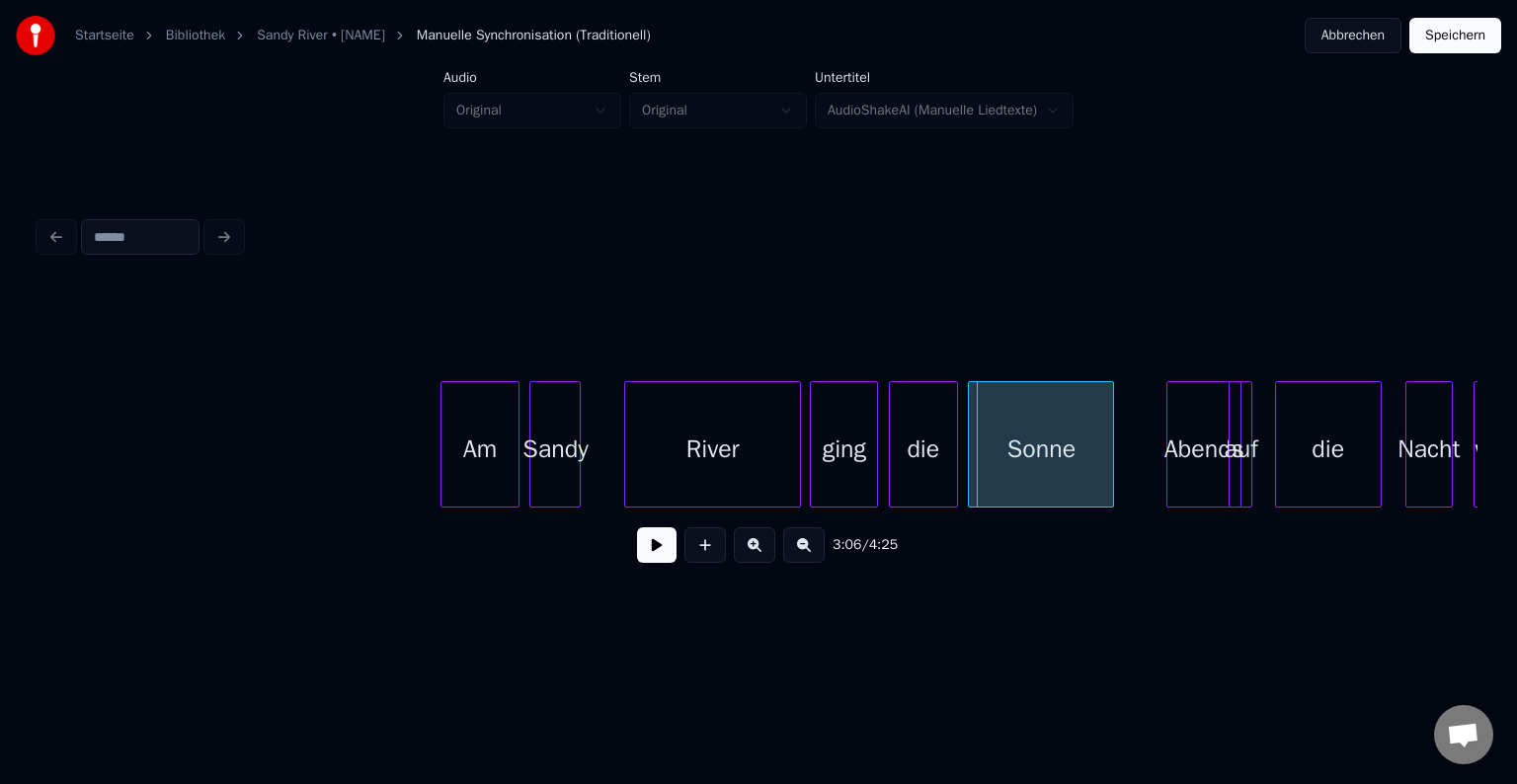 click at bounding box center [972, 444] 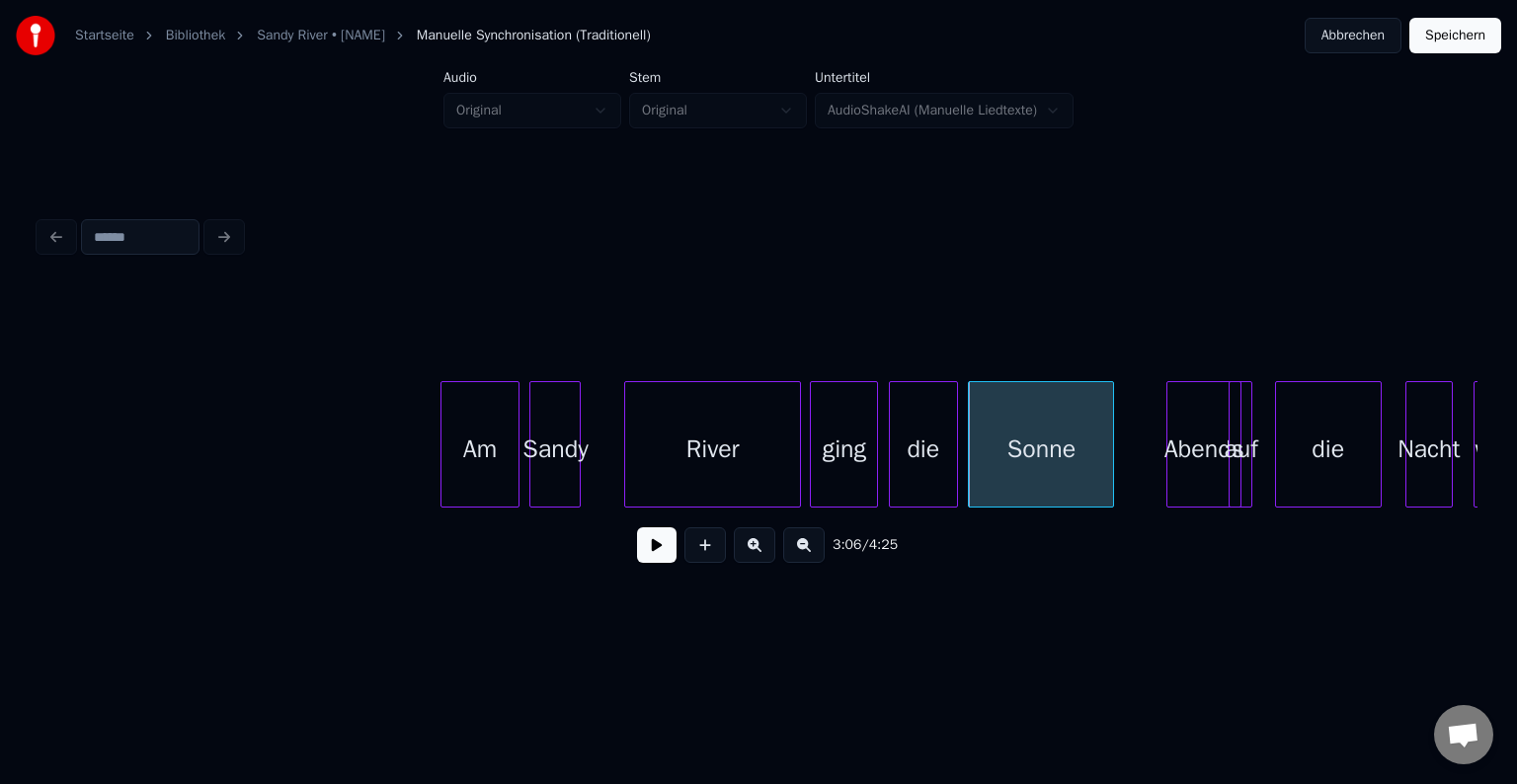 click on "Sandy" at bounding box center [555, 449] 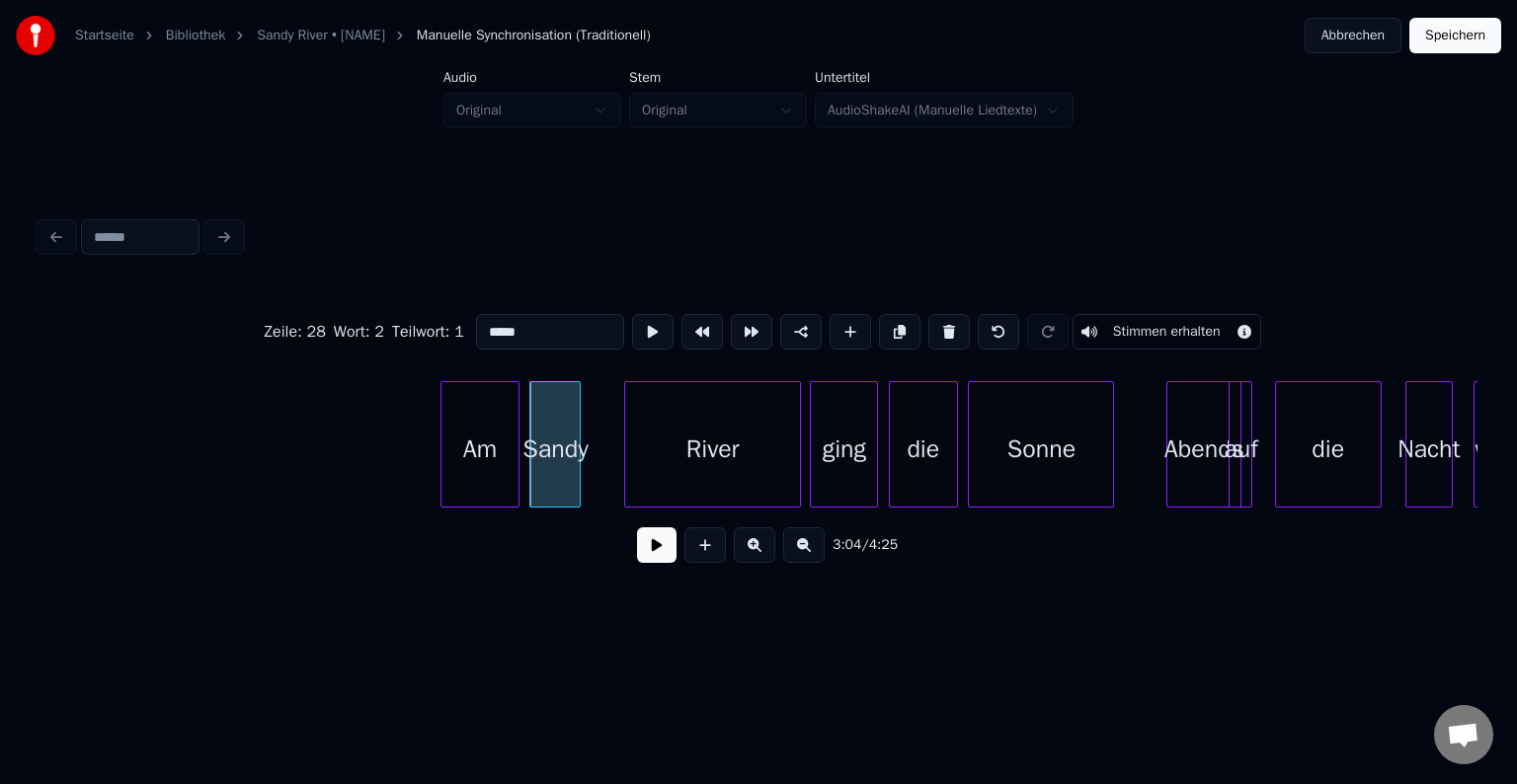 click at bounding box center [657, 545] 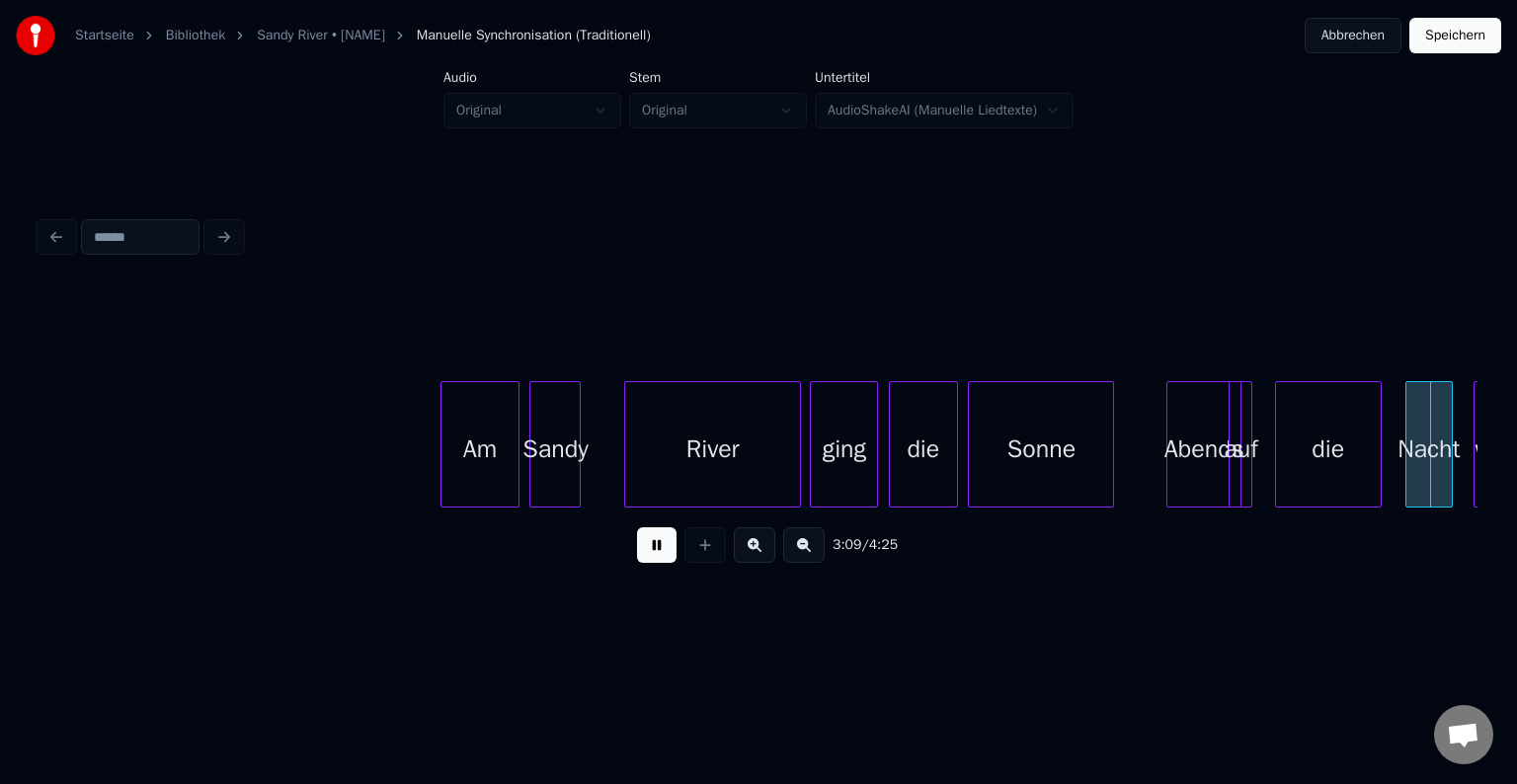 click at bounding box center [657, 545] 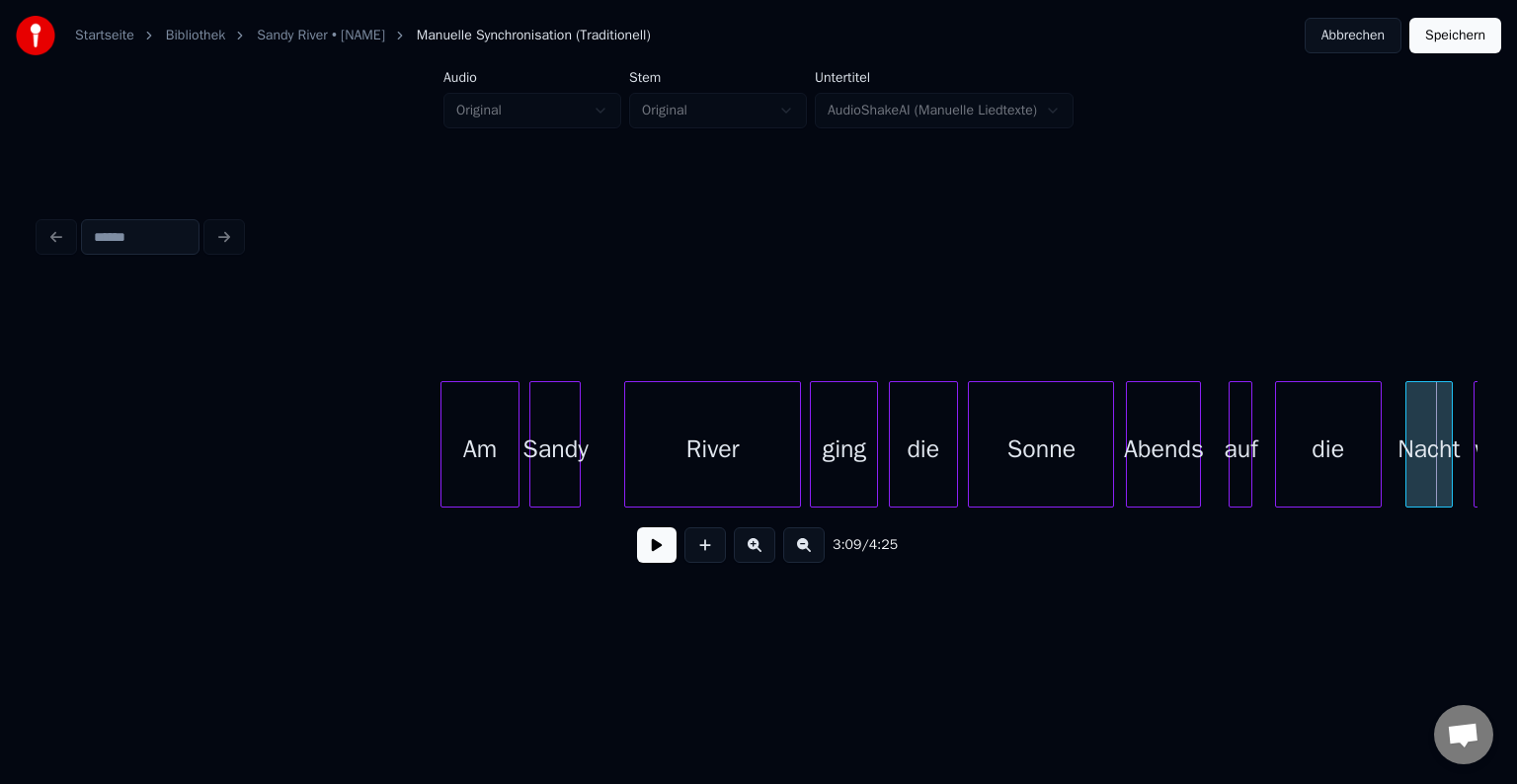 click on "Abends" at bounding box center (1163, 449) 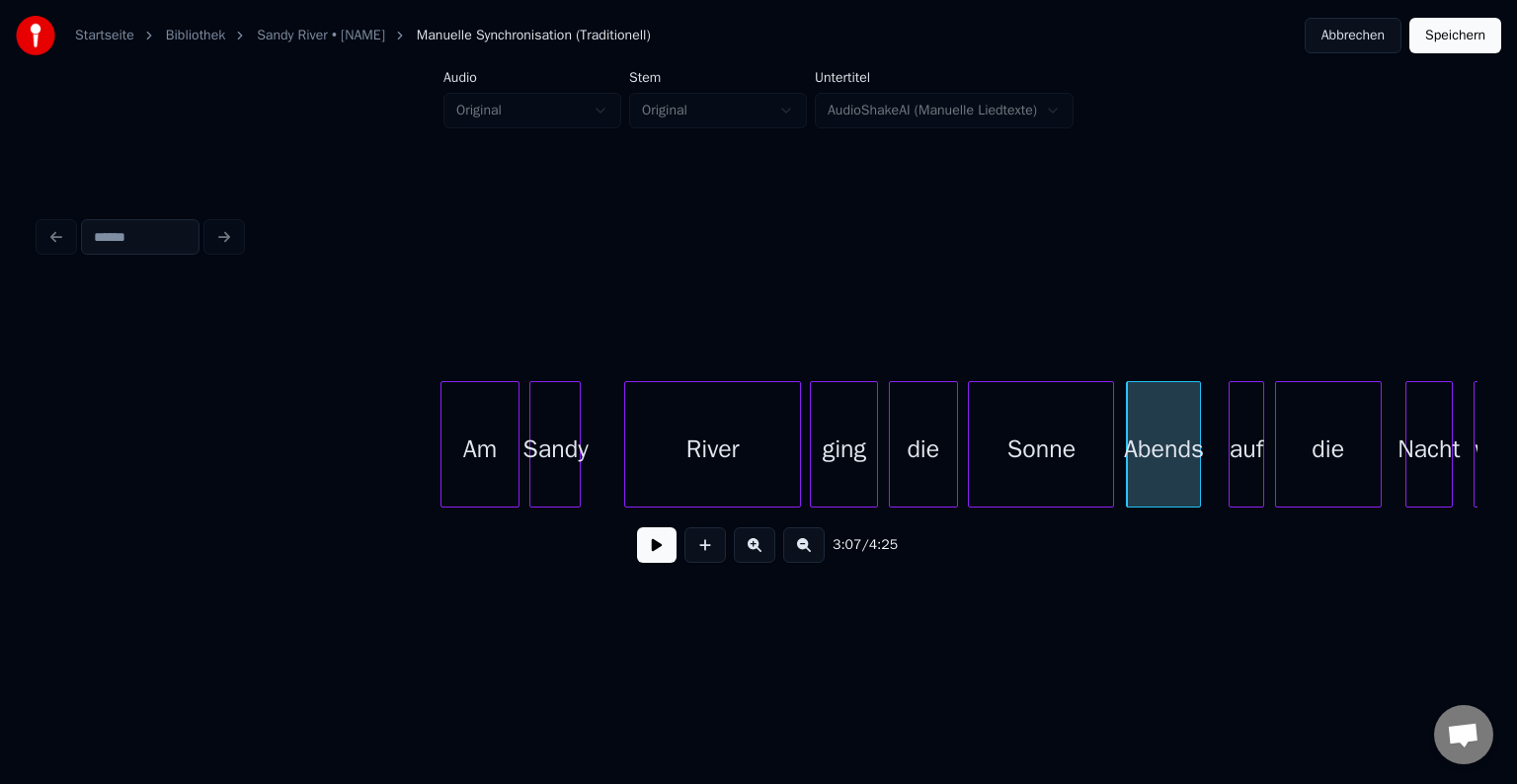 click at bounding box center (1260, 444) 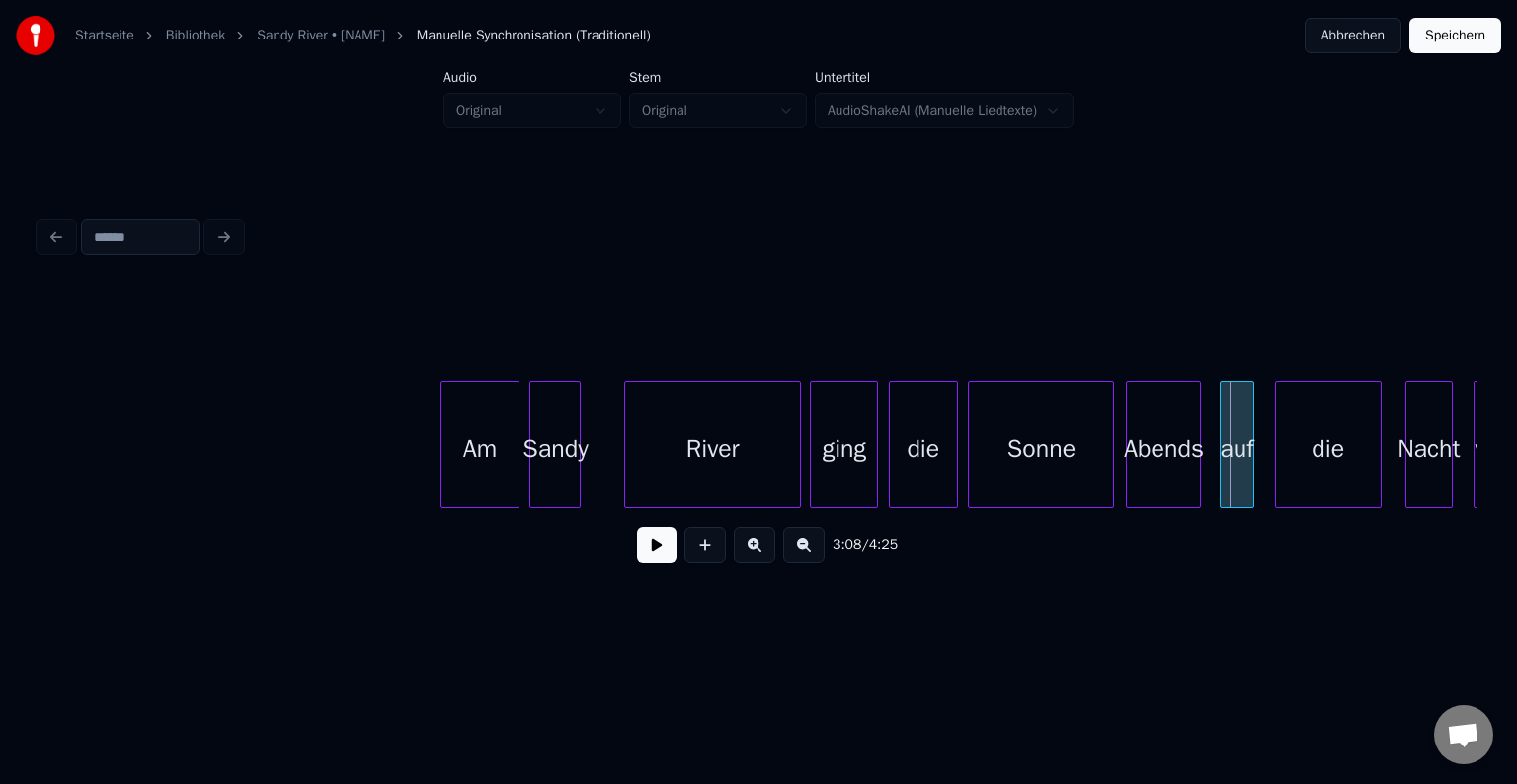 click on "auf" at bounding box center [1237, 449] 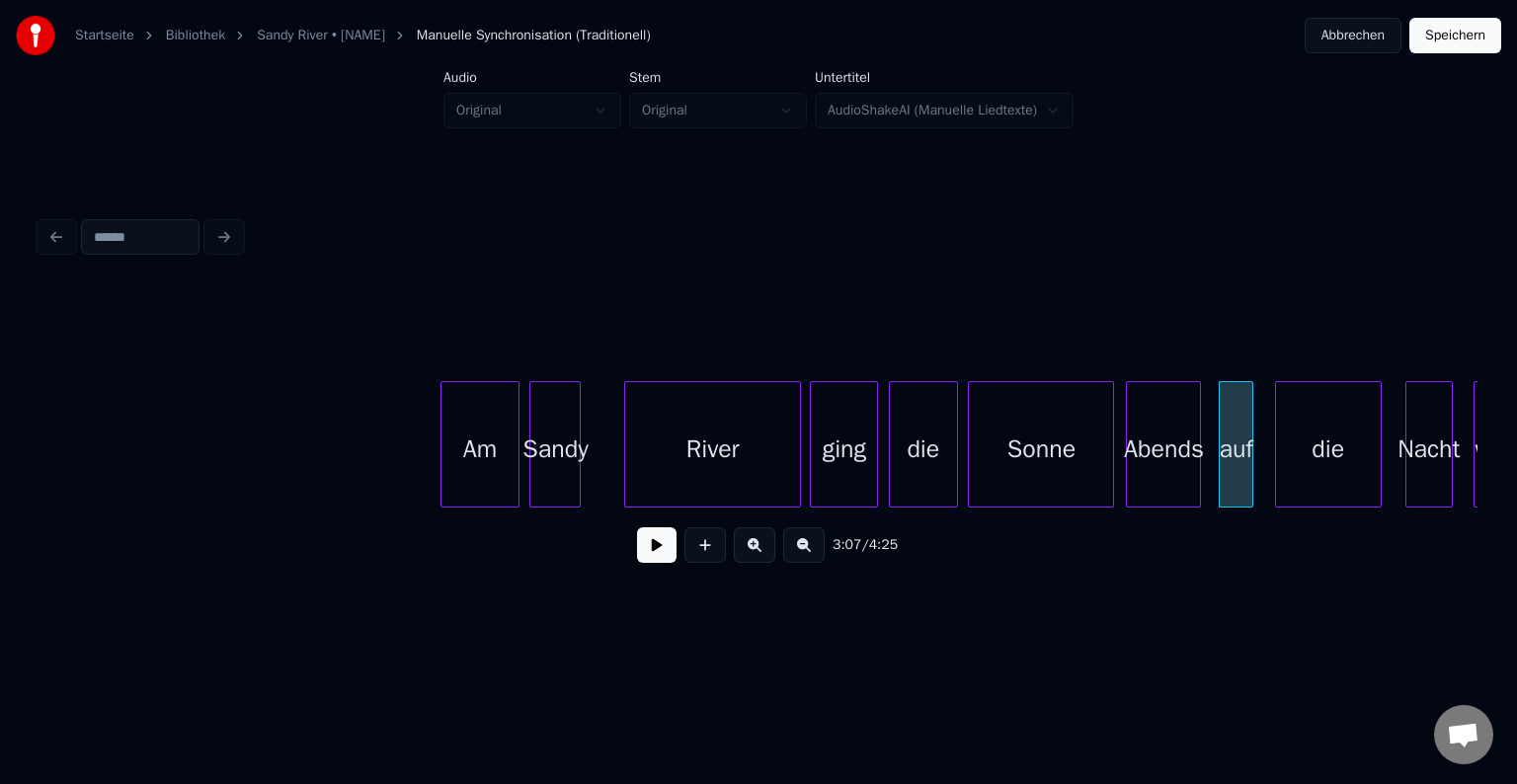 click on "Sonne" at bounding box center (1041, 449) 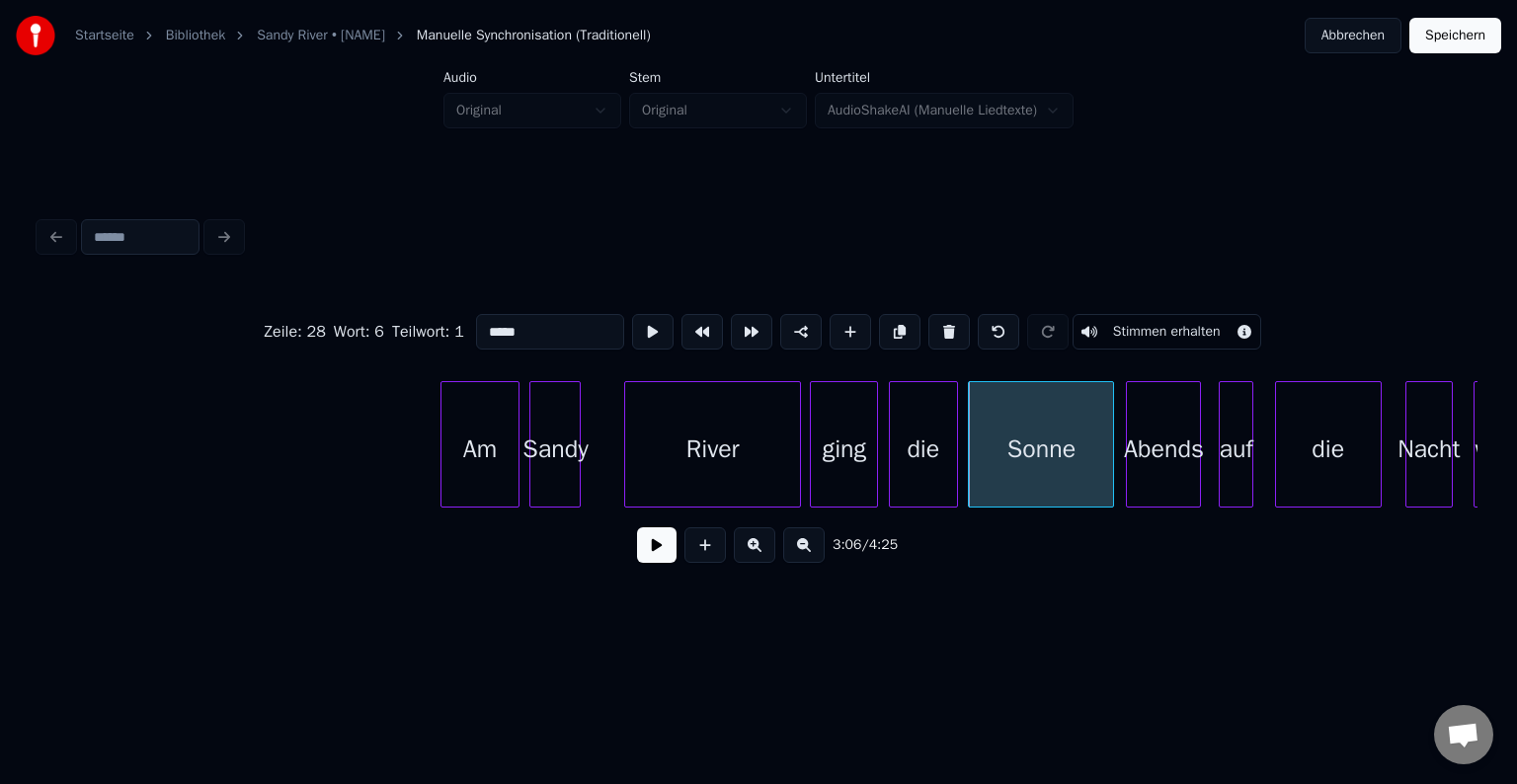 click at bounding box center (657, 545) 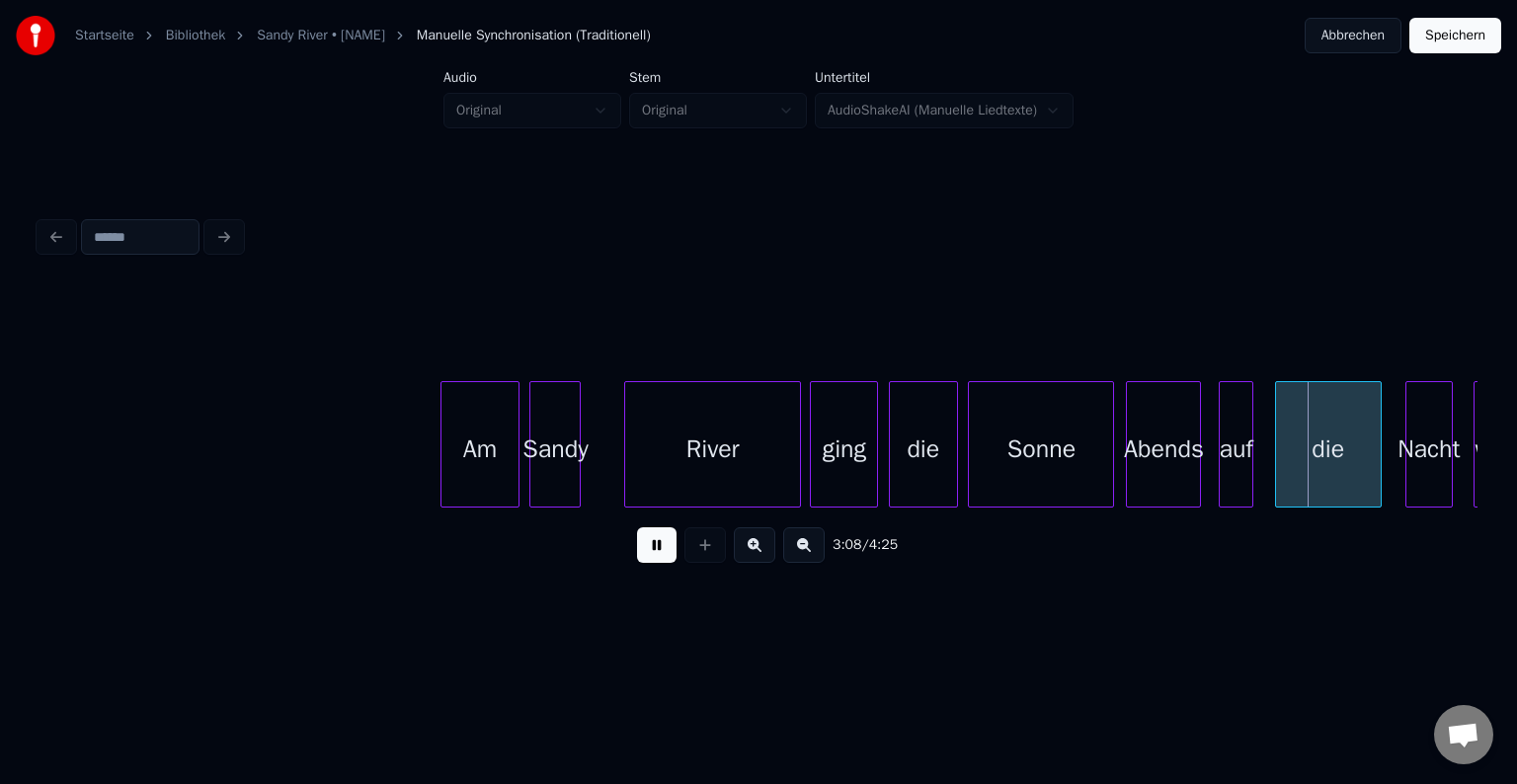 click at bounding box center (657, 545) 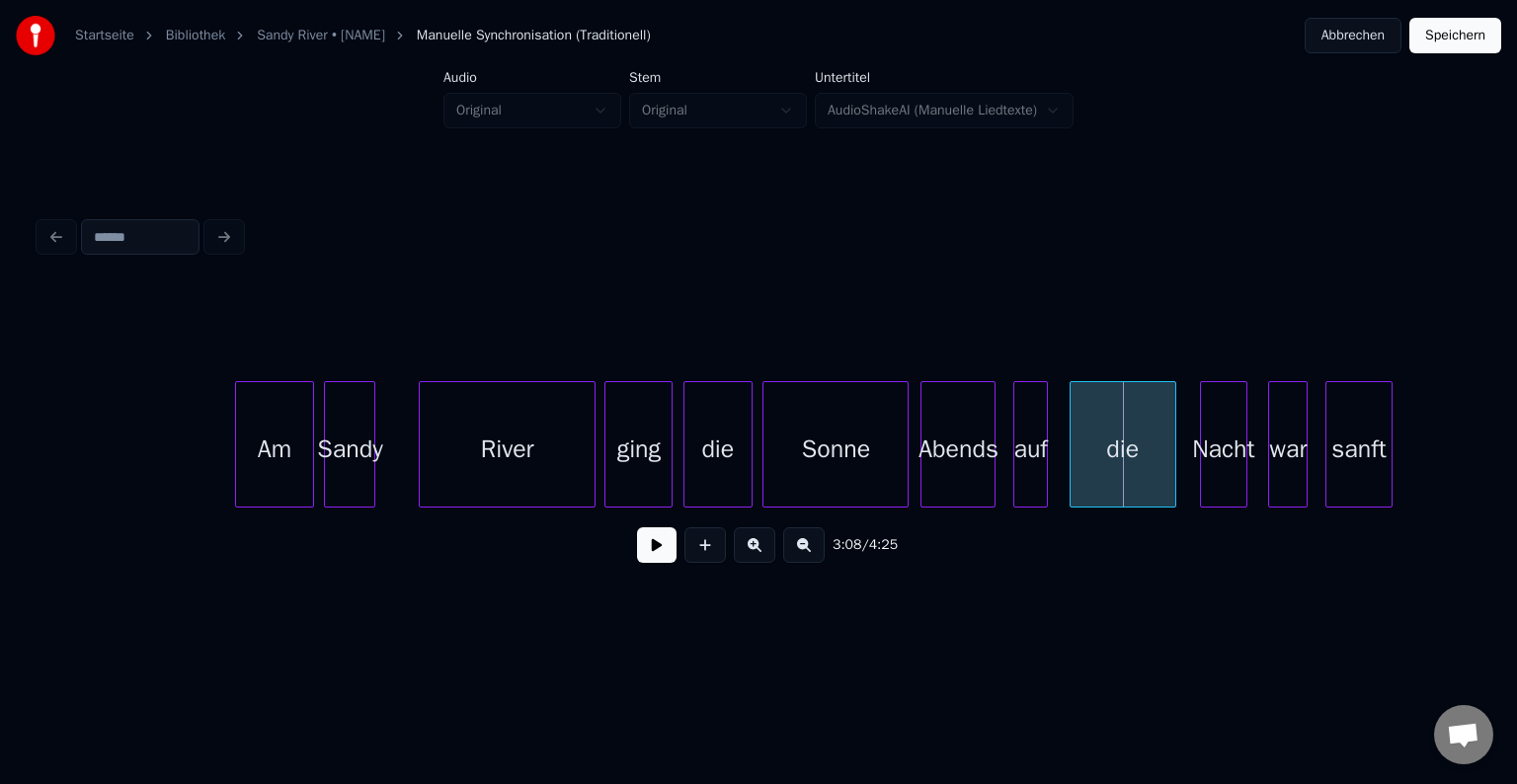 scroll, scrollTop: 0, scrollLeft: 36246, axis: horizontal 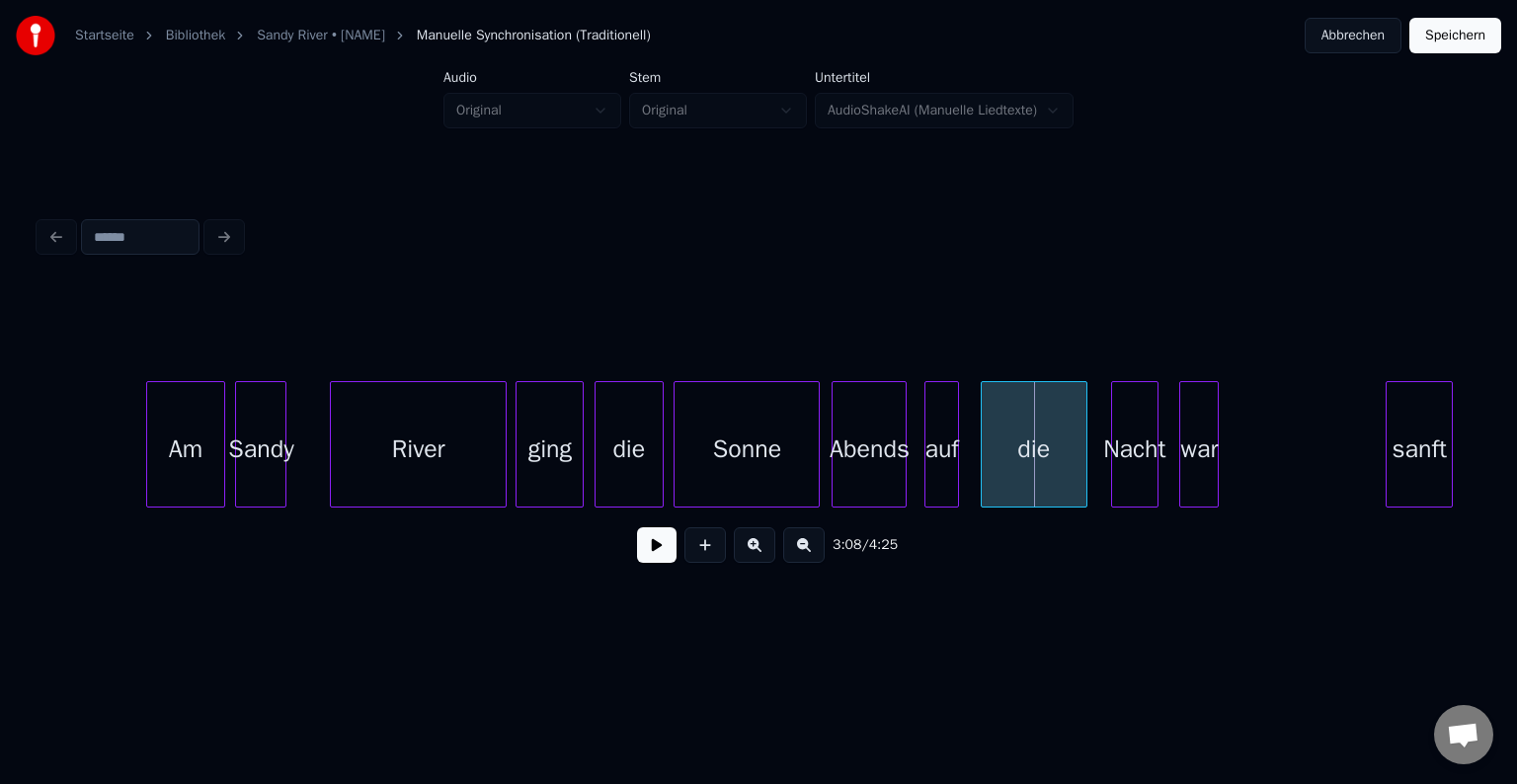 click on "sanft" at bounding box center [1419, 449] 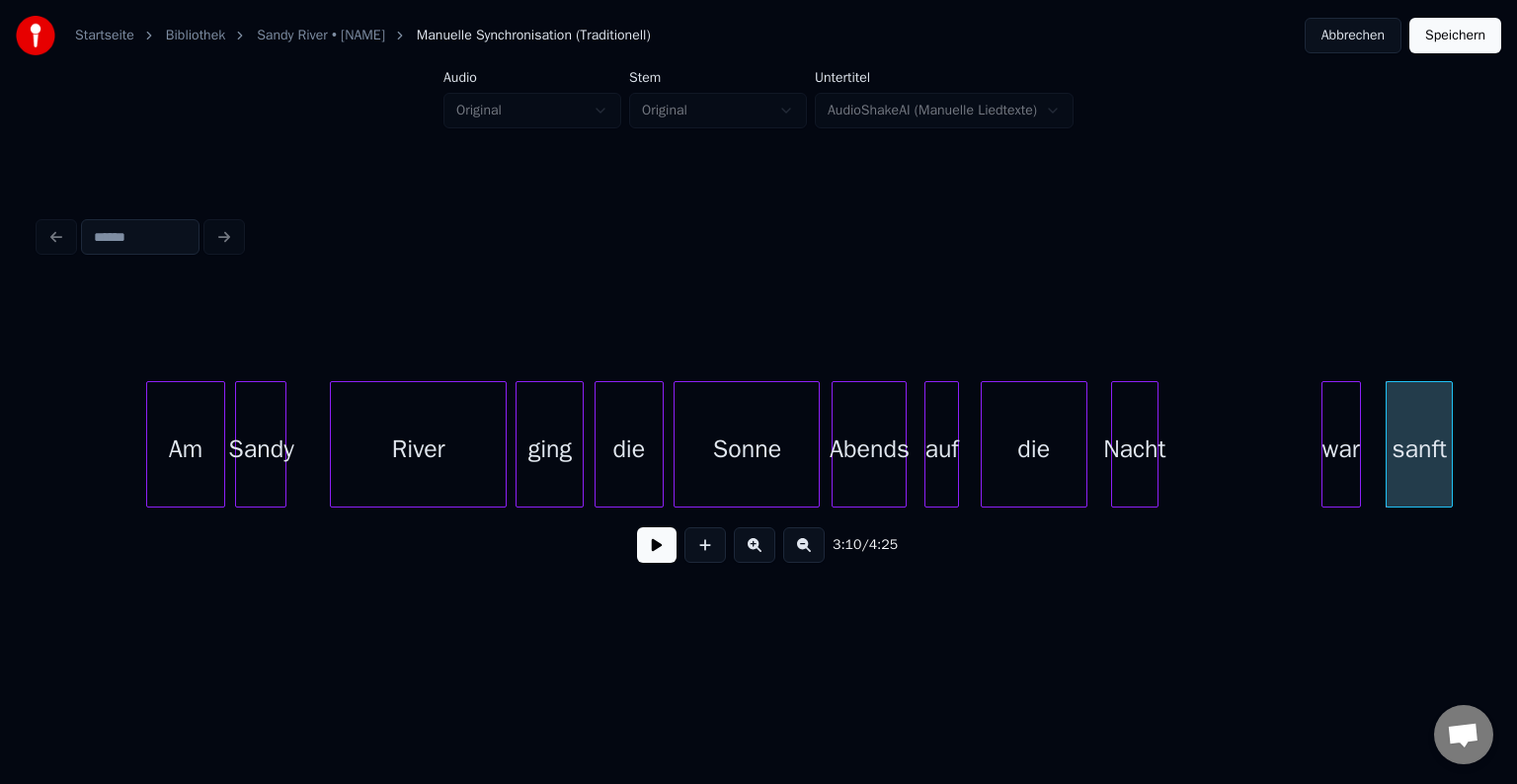 click on "war" at bounding box center (1341, 449) 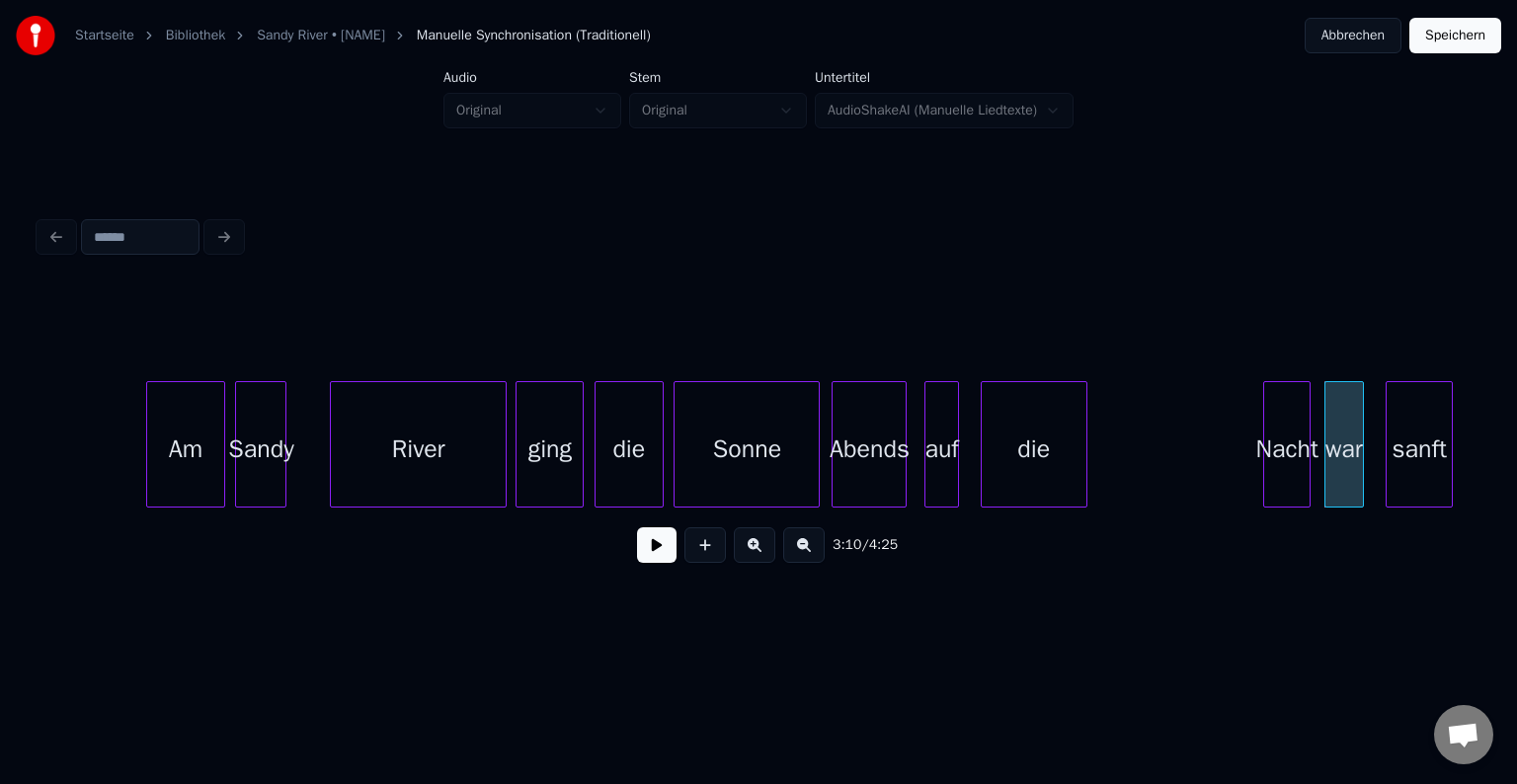 click on "Nacht" at bounding box center (1287, 449) 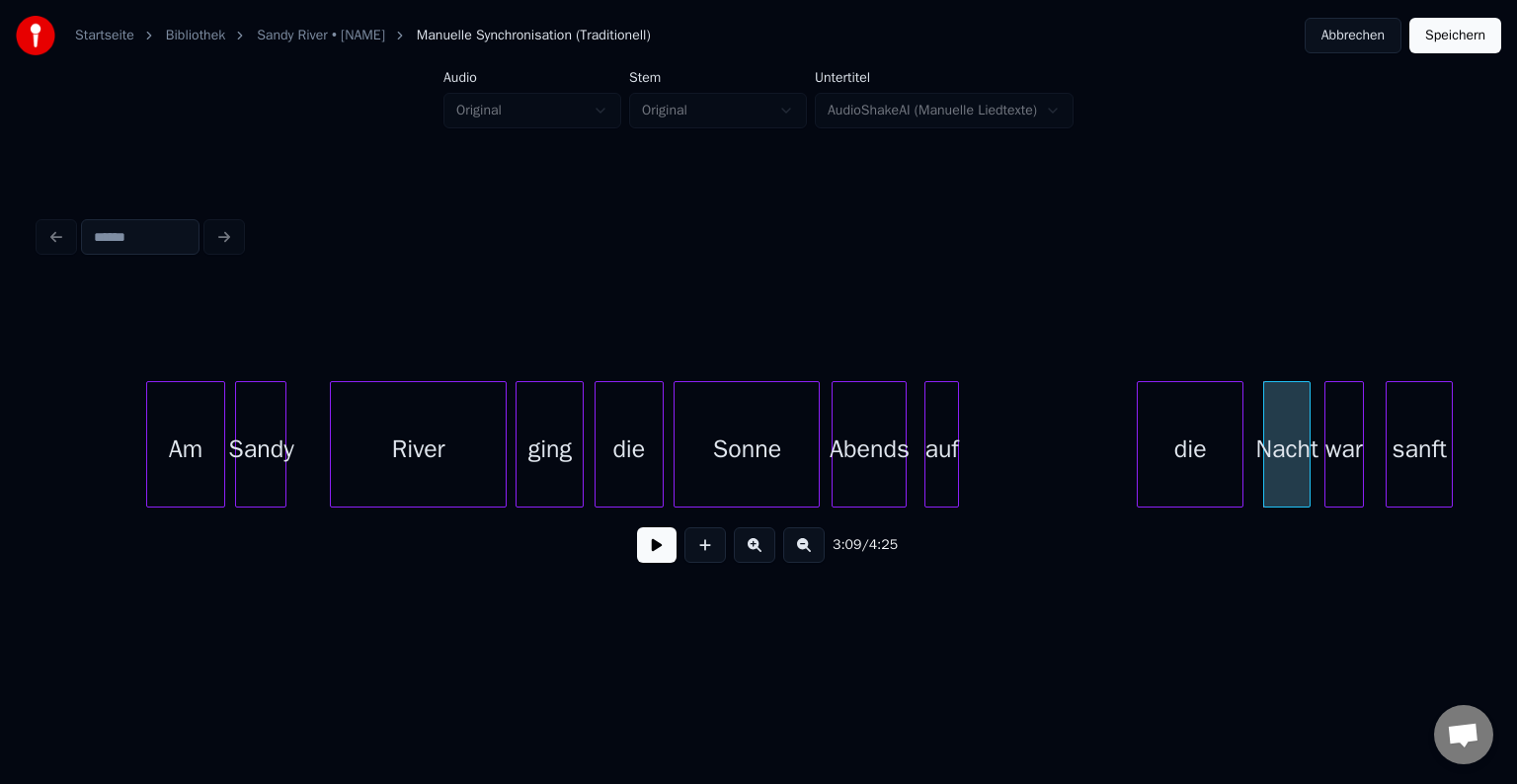 click on "die" at bounding box center (1190, 449) 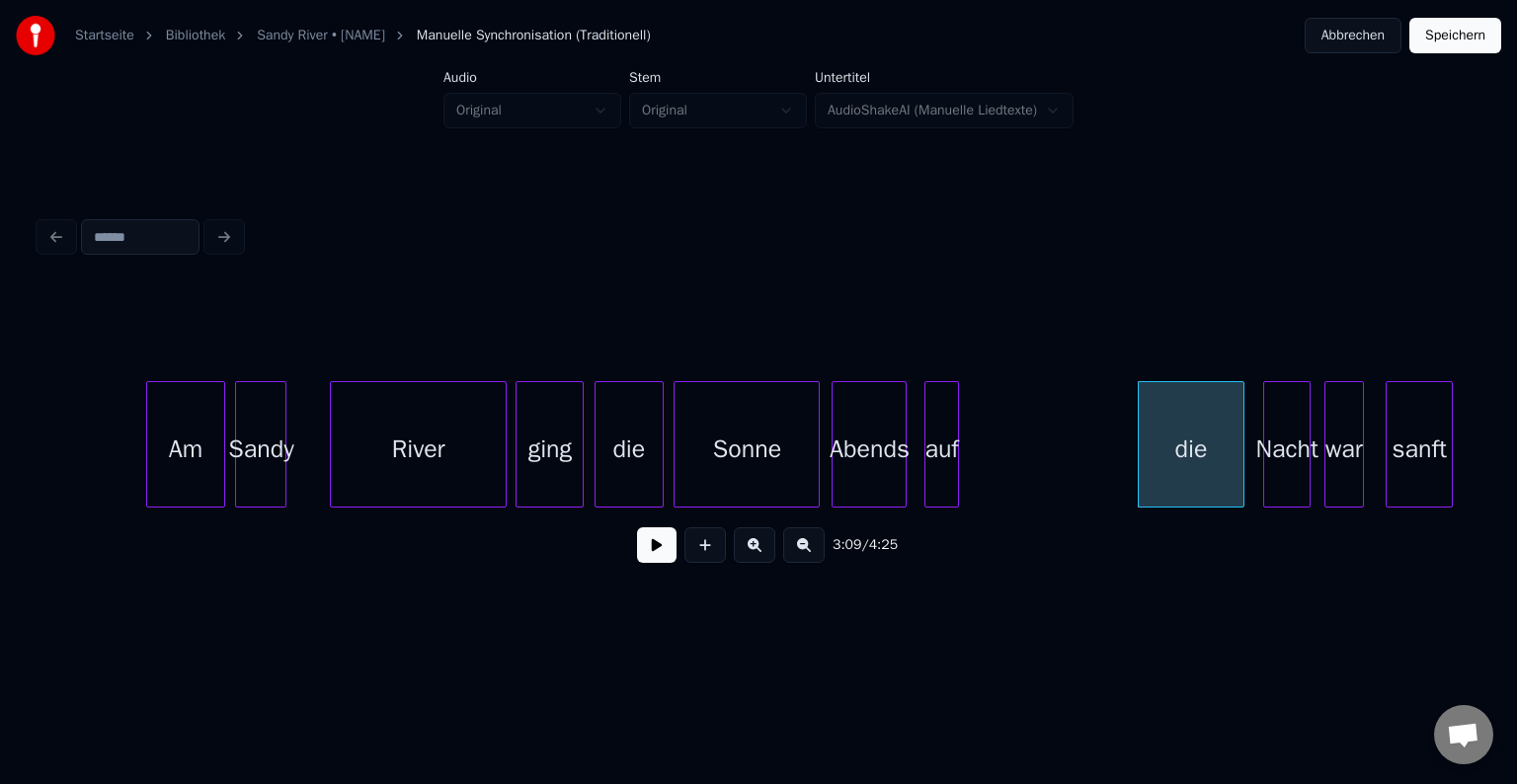 click on "River" at bounding box center (418, 449) 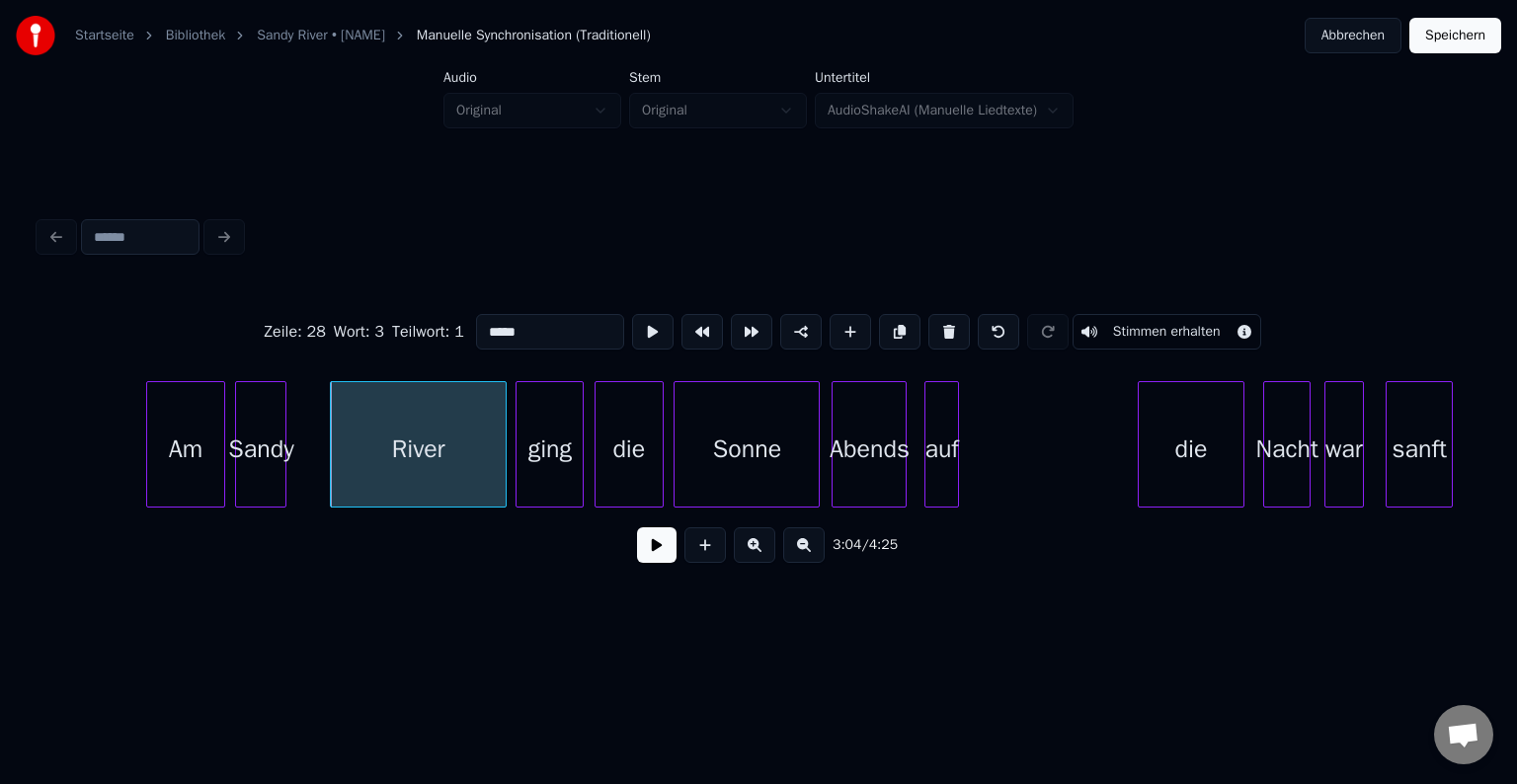 click at bounding box center (657, 545) 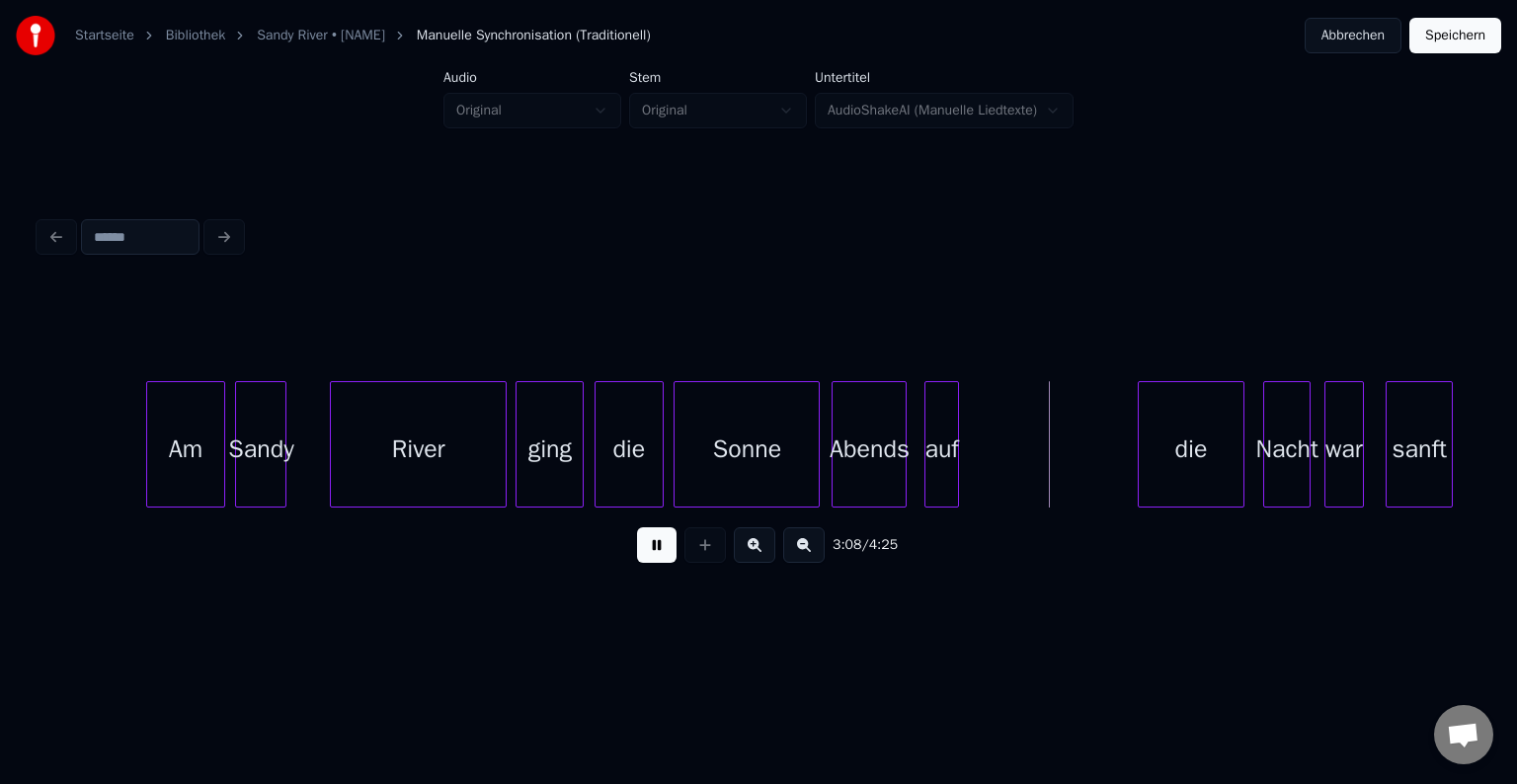 click at bounding box center [657, 545] 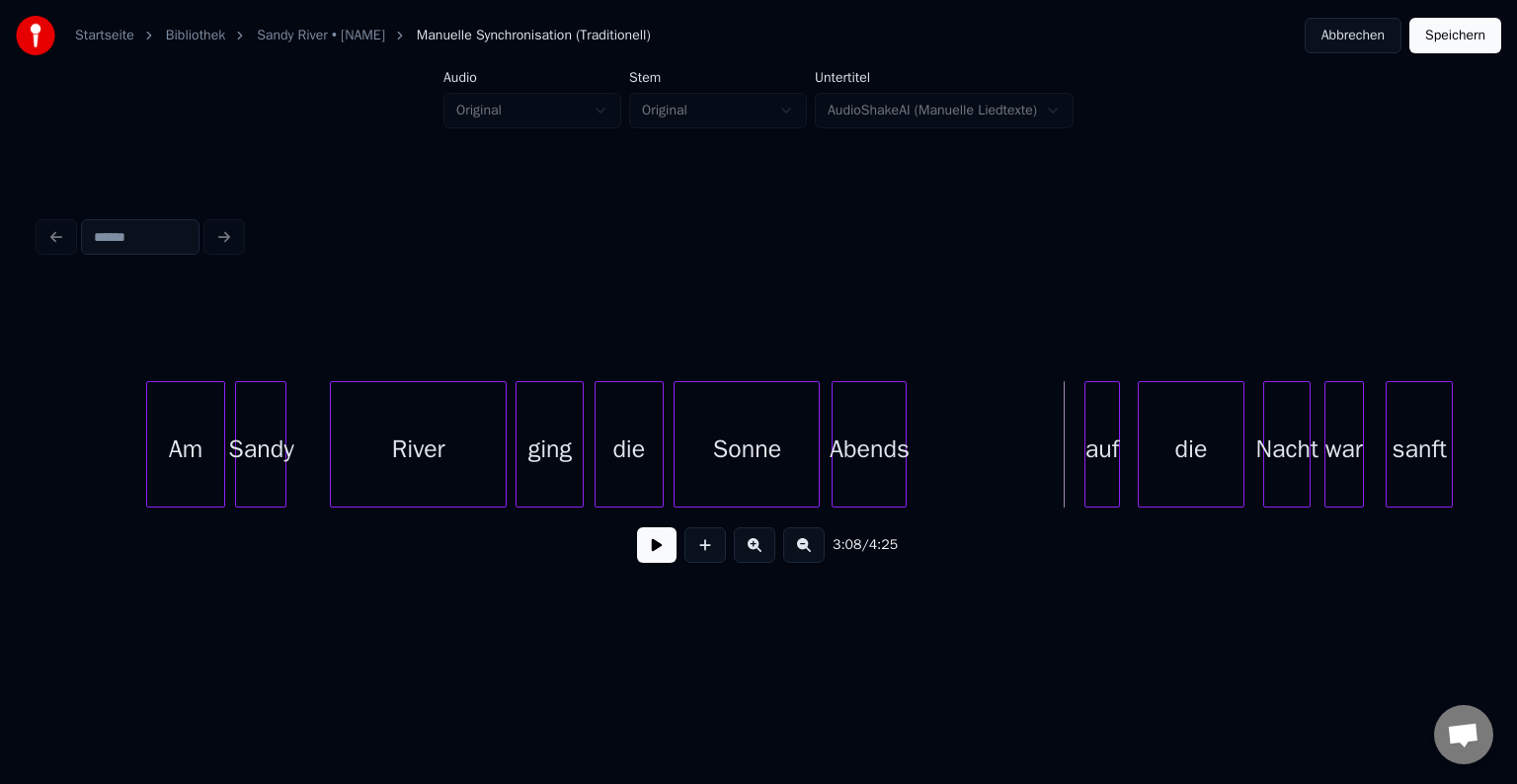 click on "auf" at bounding box center (1101, 449) 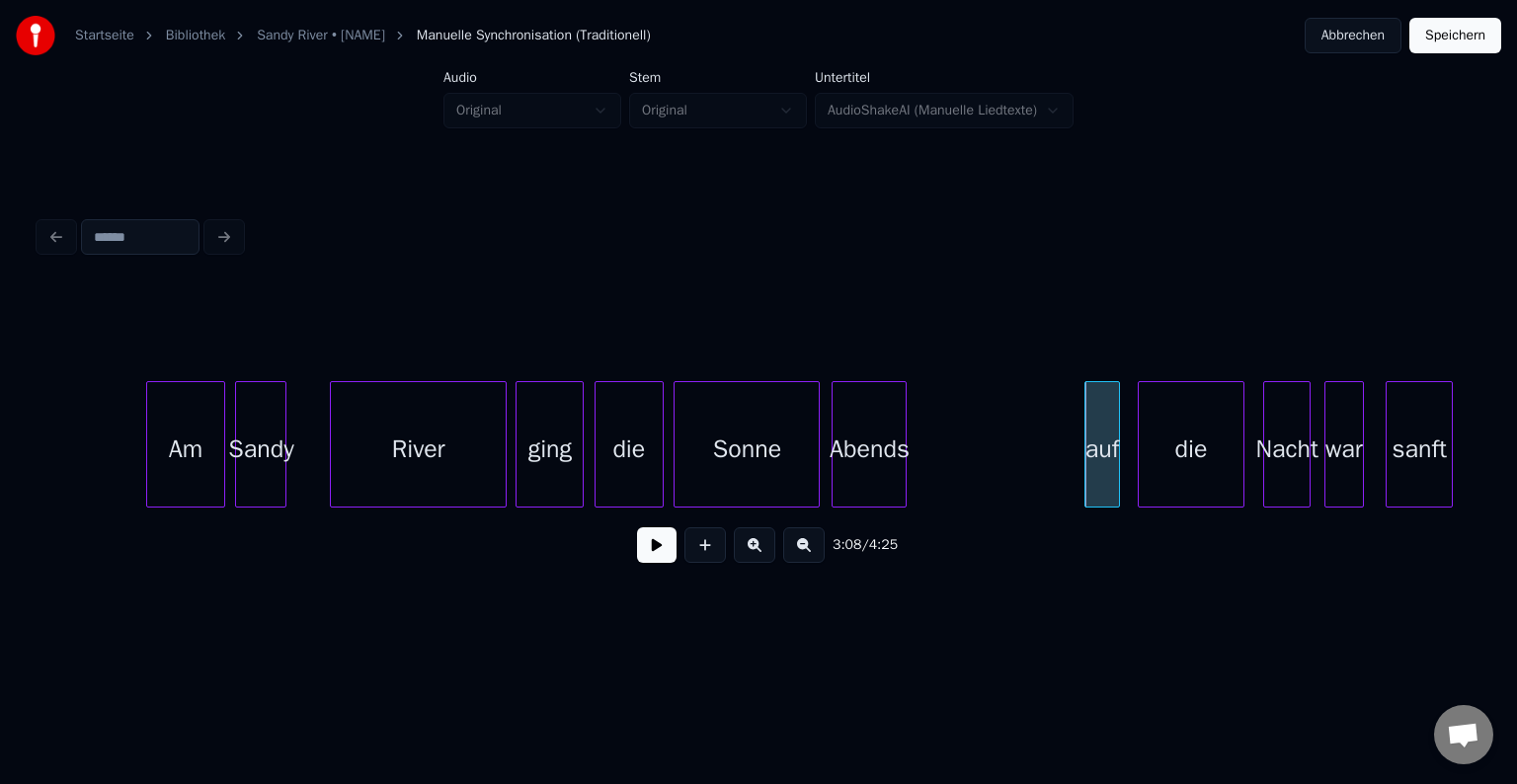 click on "Abends" at bounding box center (869, 444) 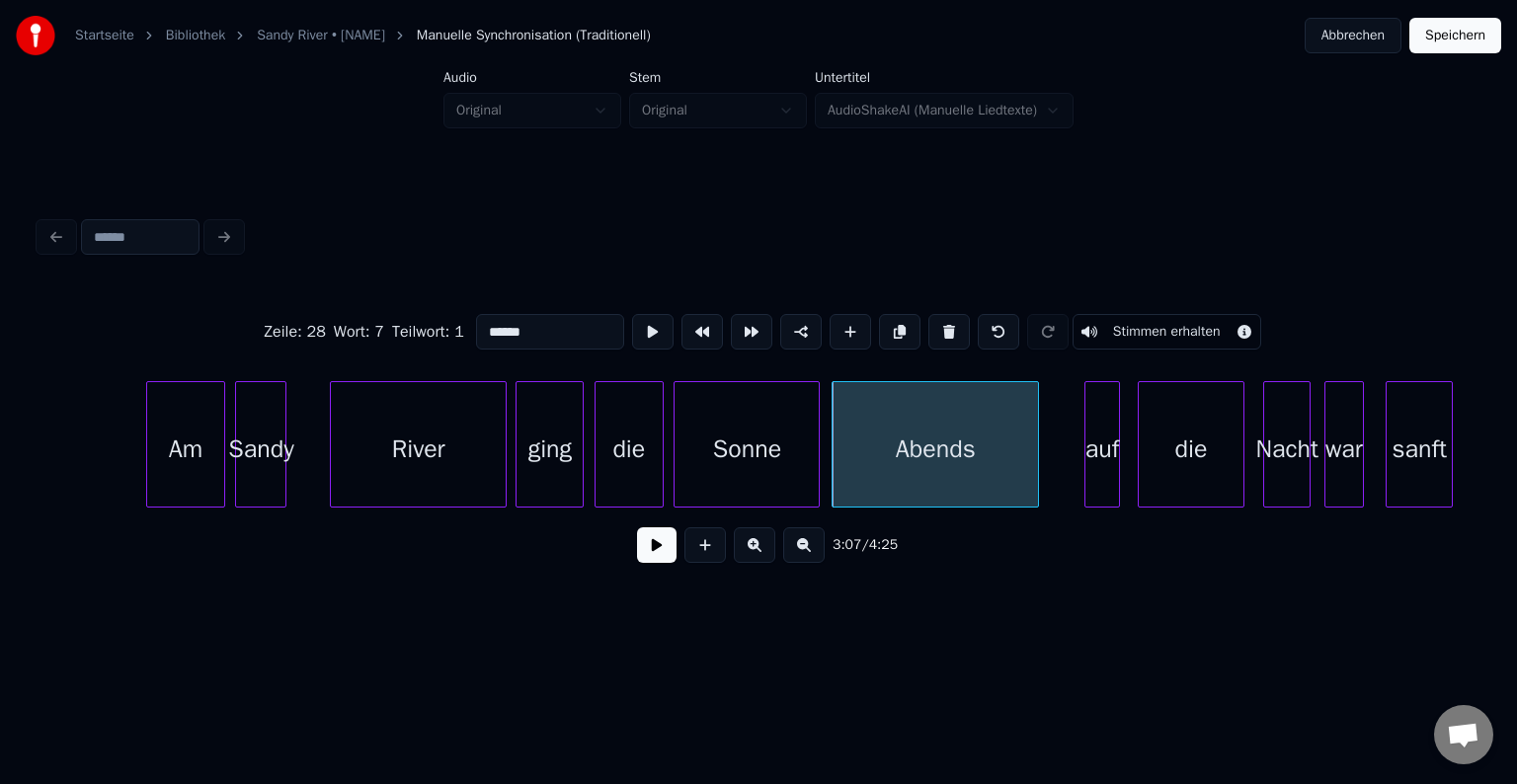 click at bounding box center (1035, 444) 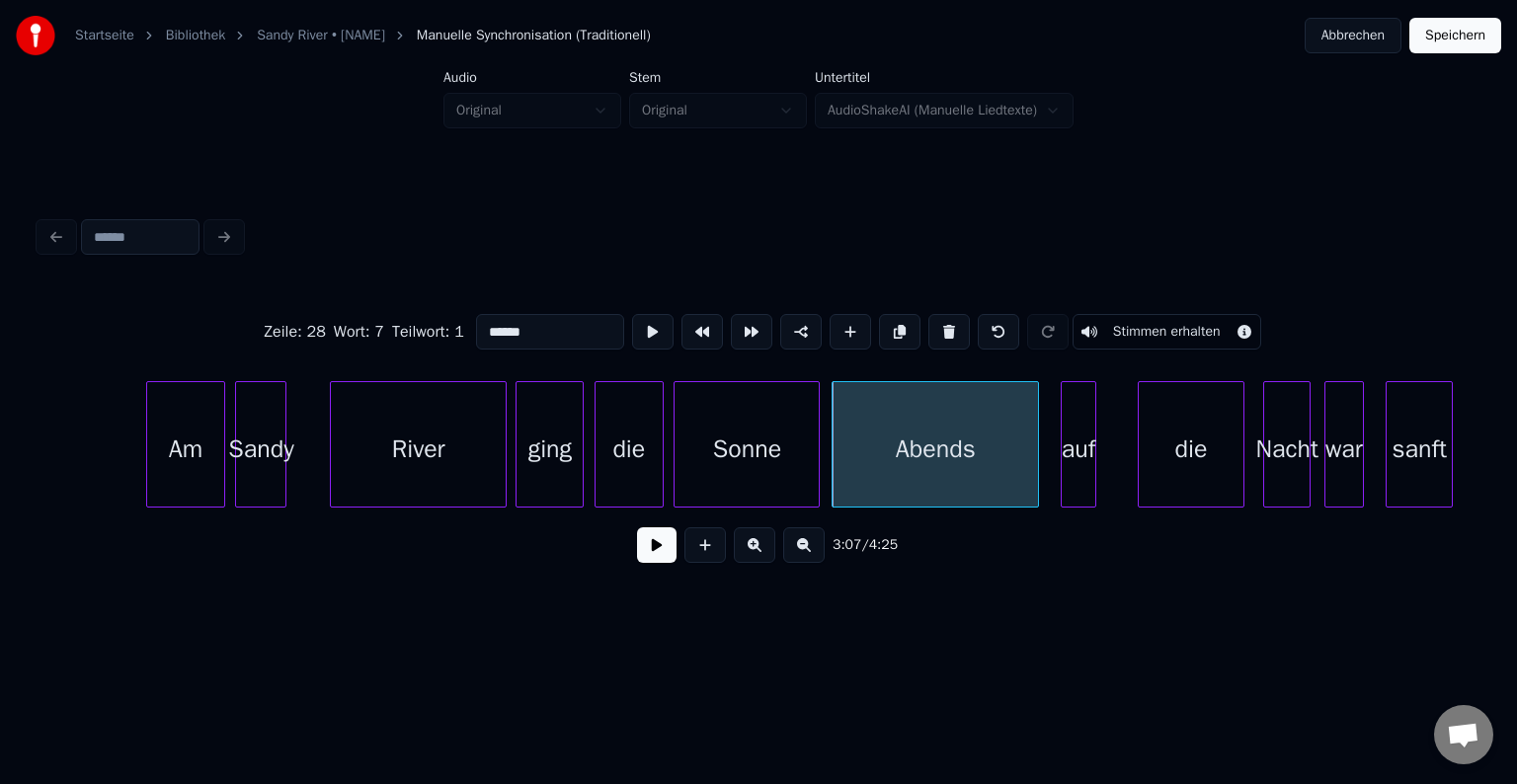 click on "auf" at bounding box center [1078, 449] 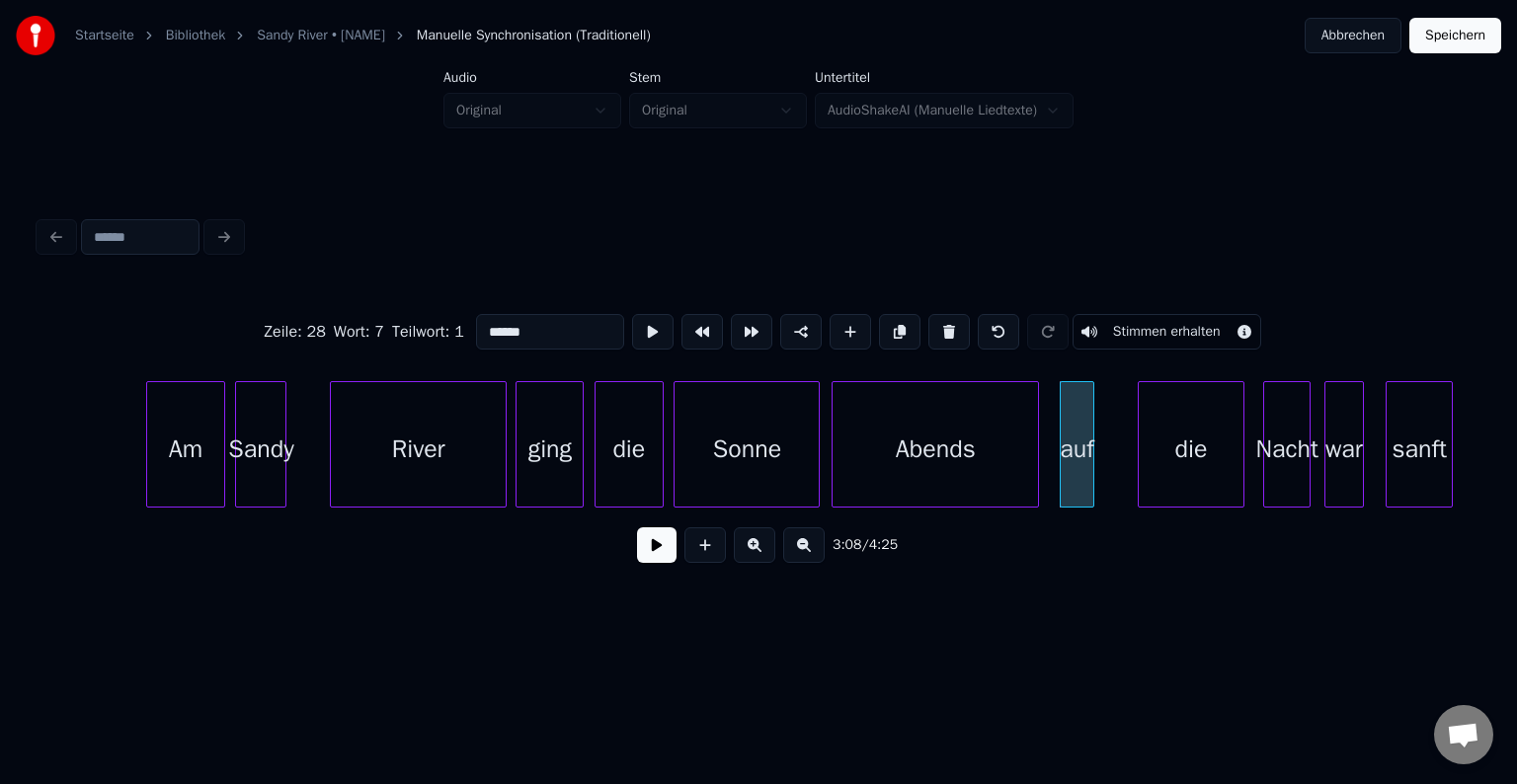 click on "River" at bounding box center (418, 449) 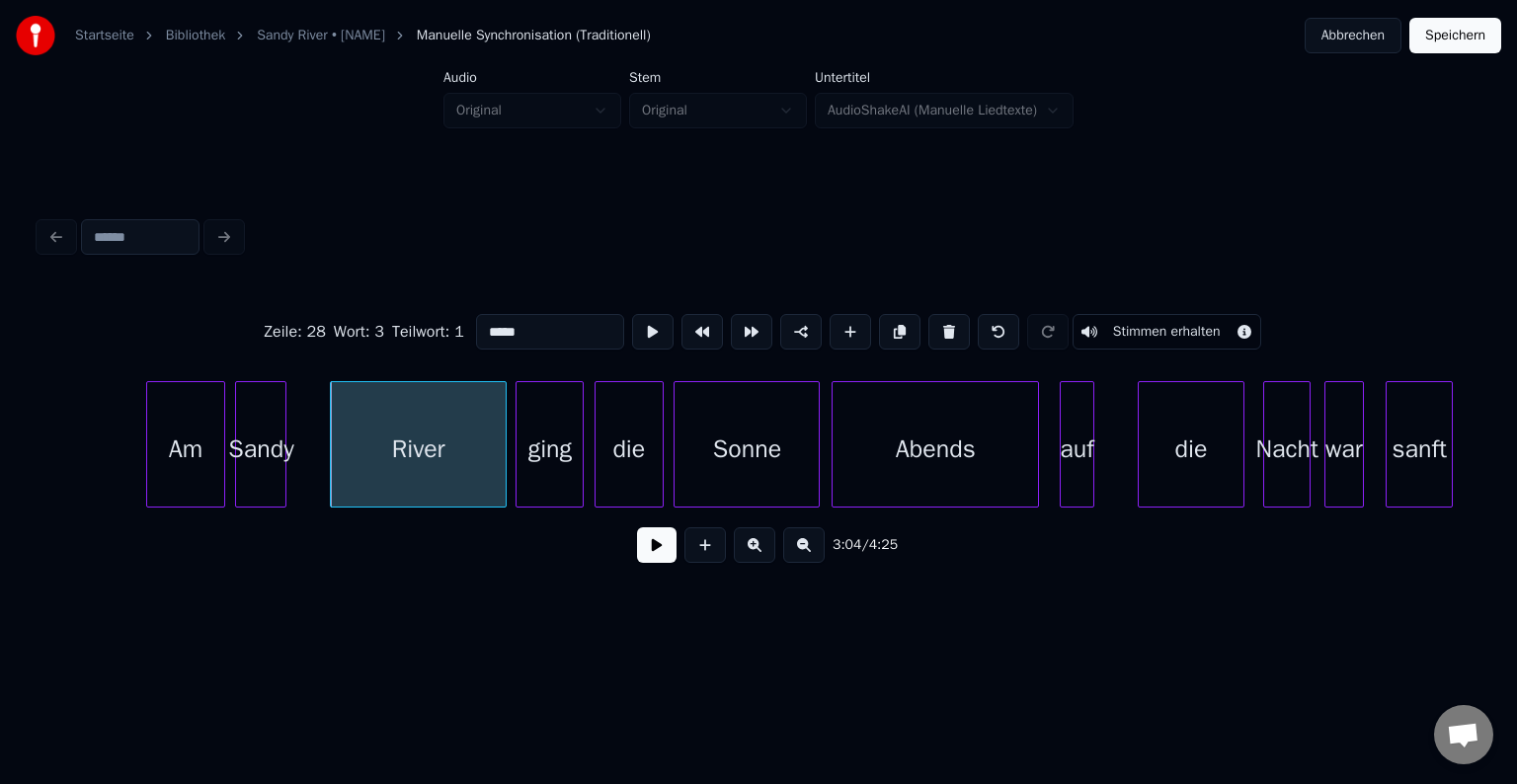 click at bounding box center (657, 545) 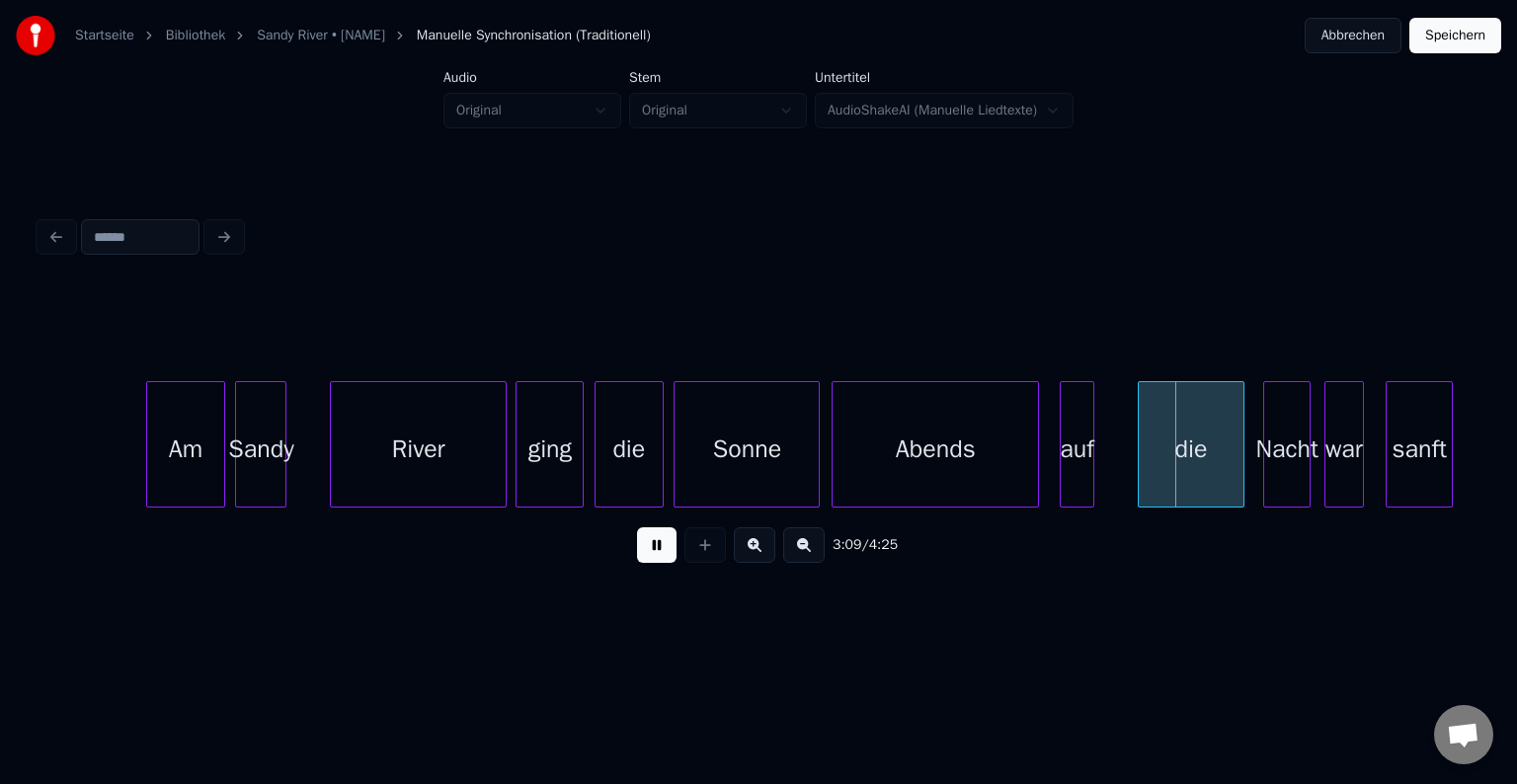 click on "3:09  /  4:25" at bounding box center (758, 545) 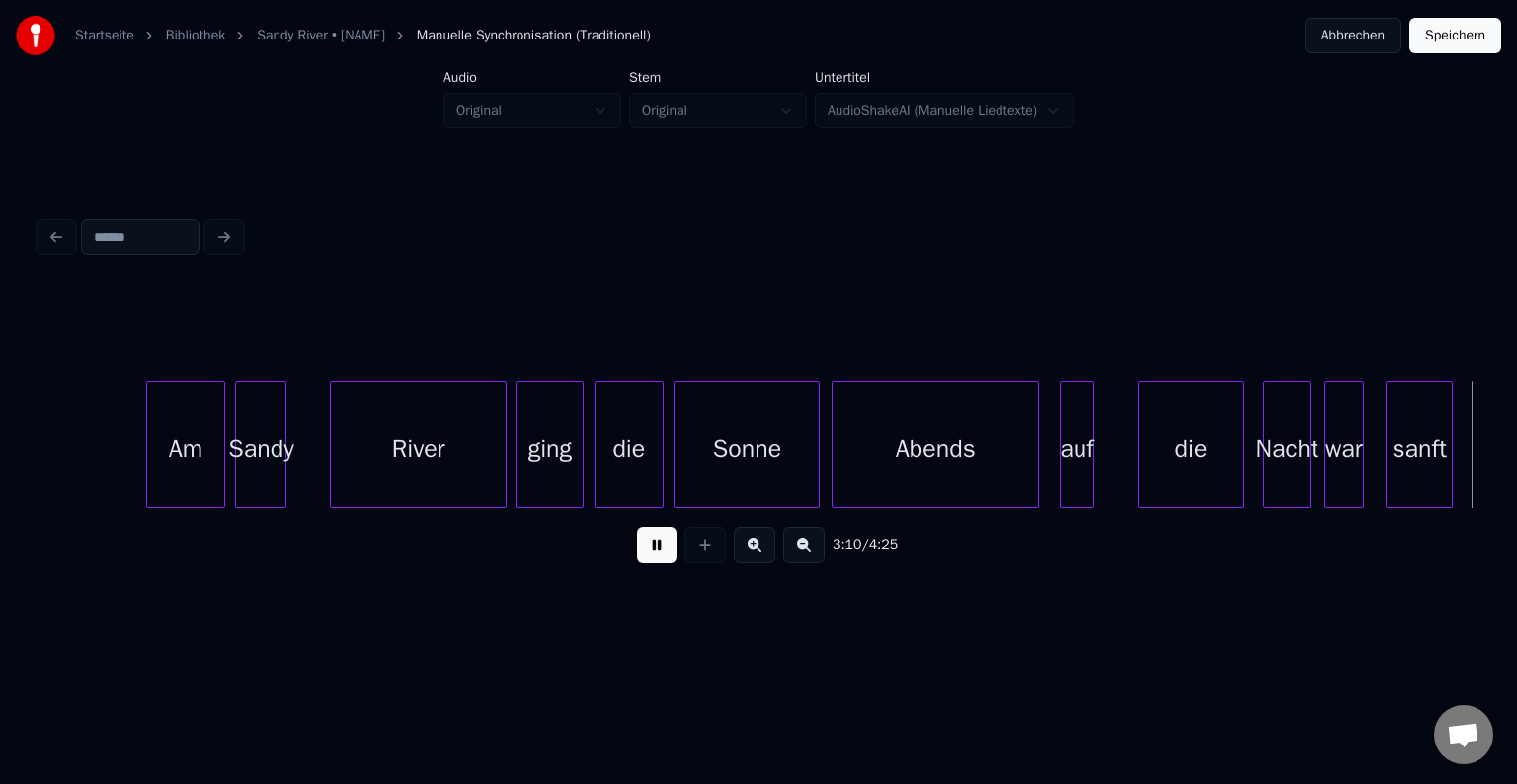 scroll, scrollTop: 0, scrollLeft: 37684, axis: horizontal 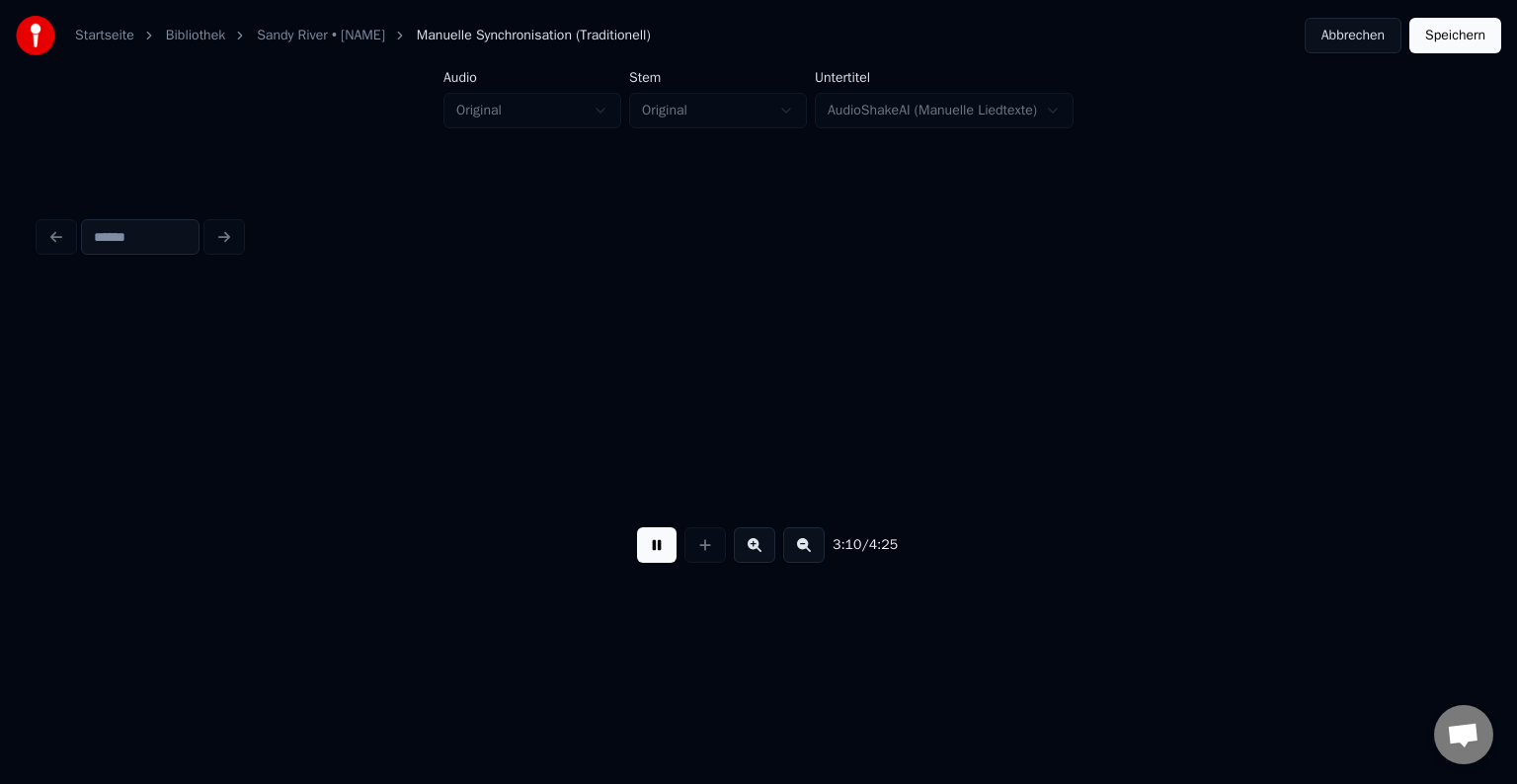 click at bounding box center [657, 545] 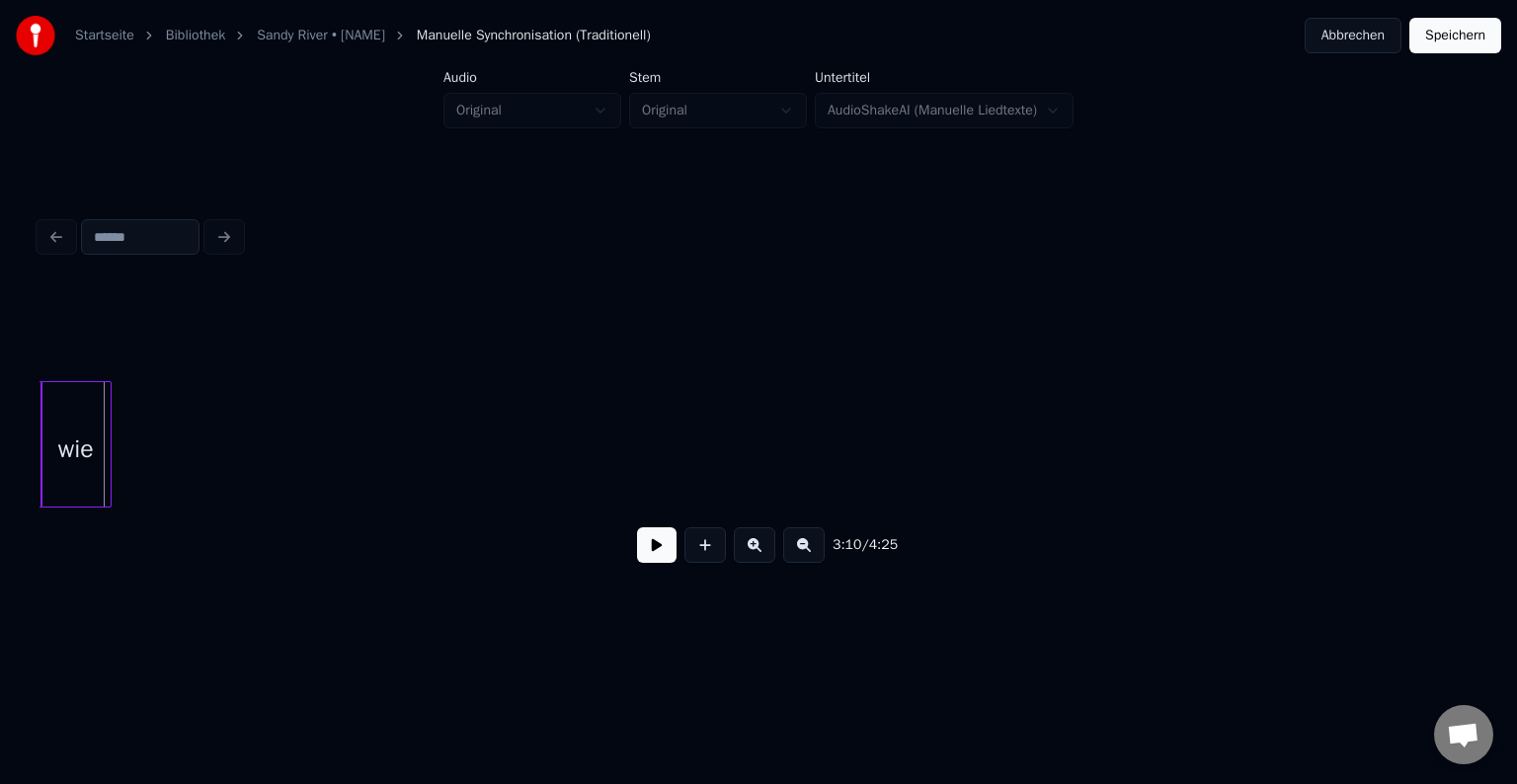 scroll, scrollTop: 0, scrollLeft: 37655, axis: horizontal 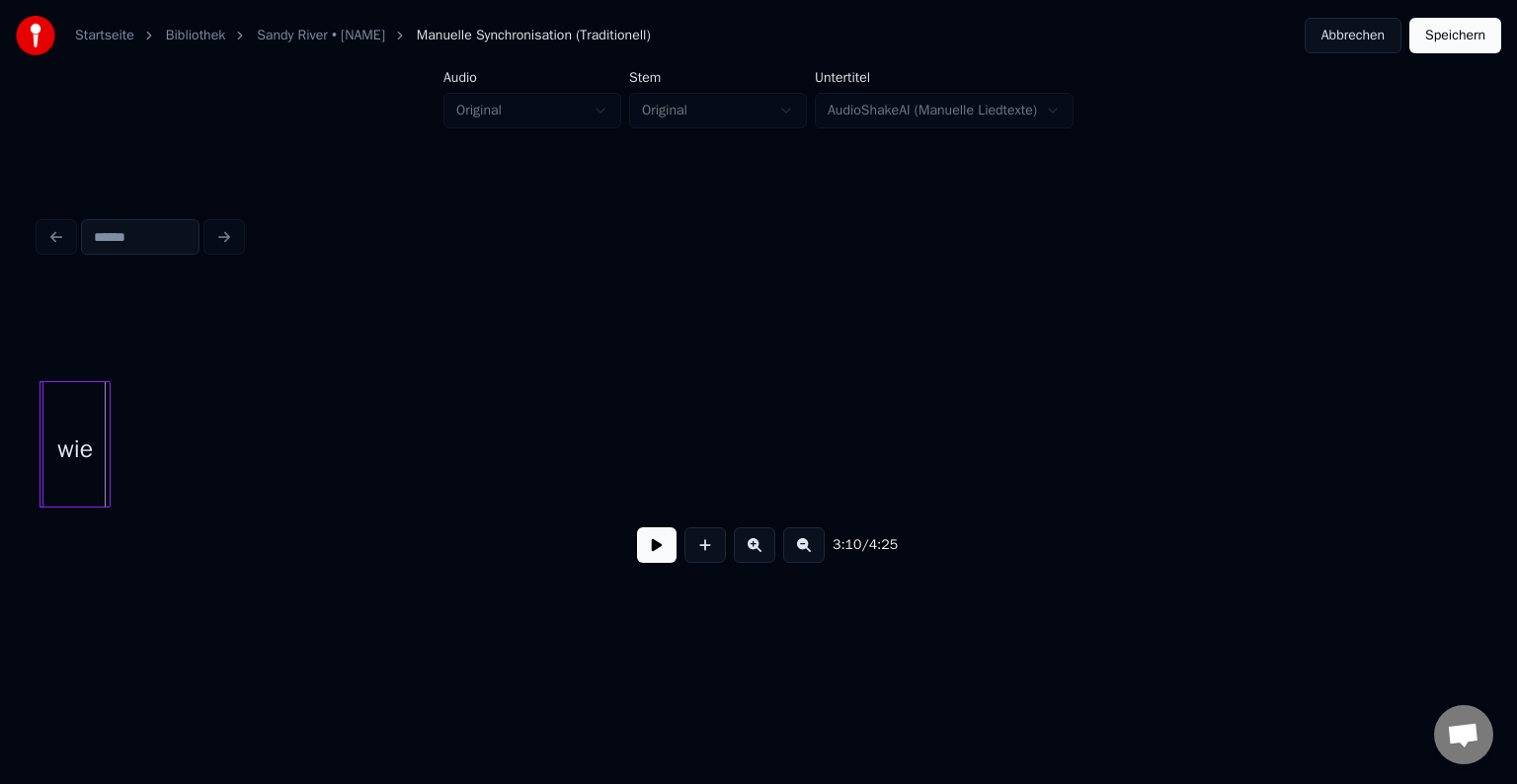 click on "wie" at bounding box center (75, 449) 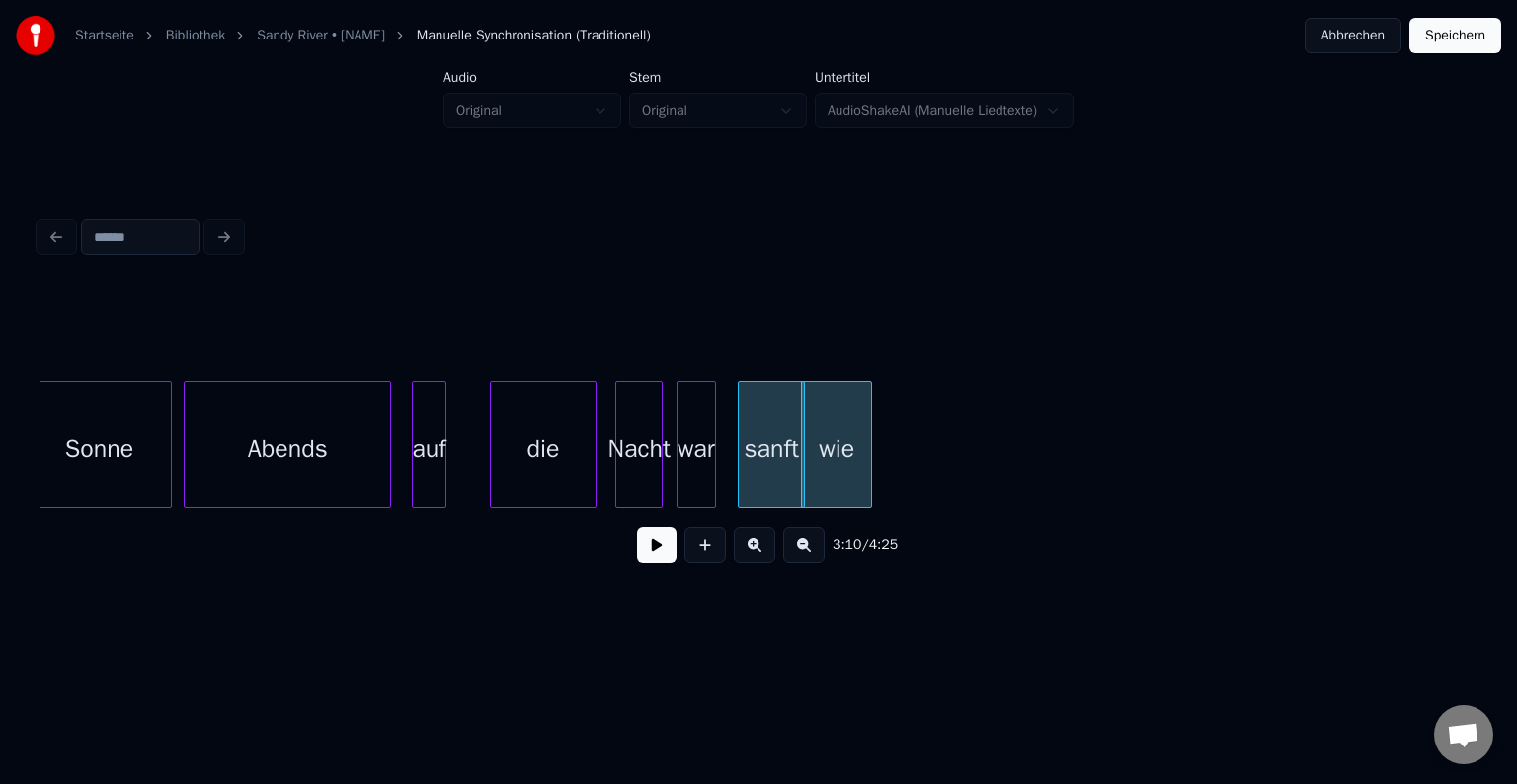 scroll, scrollTop: 0, scrollLeft: 36864, axis: horizontal 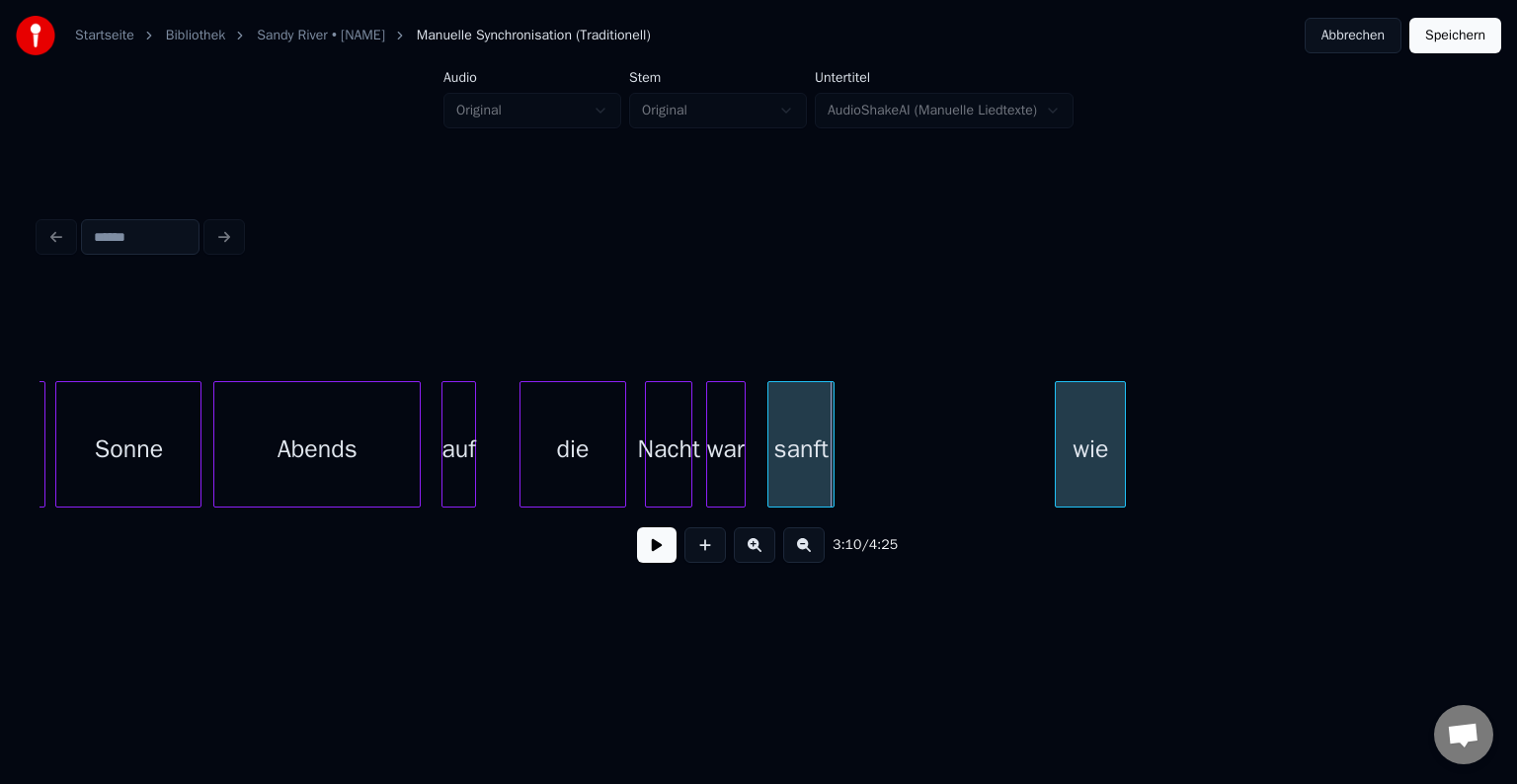 click on "wie" at bounding box center (1090, 449) 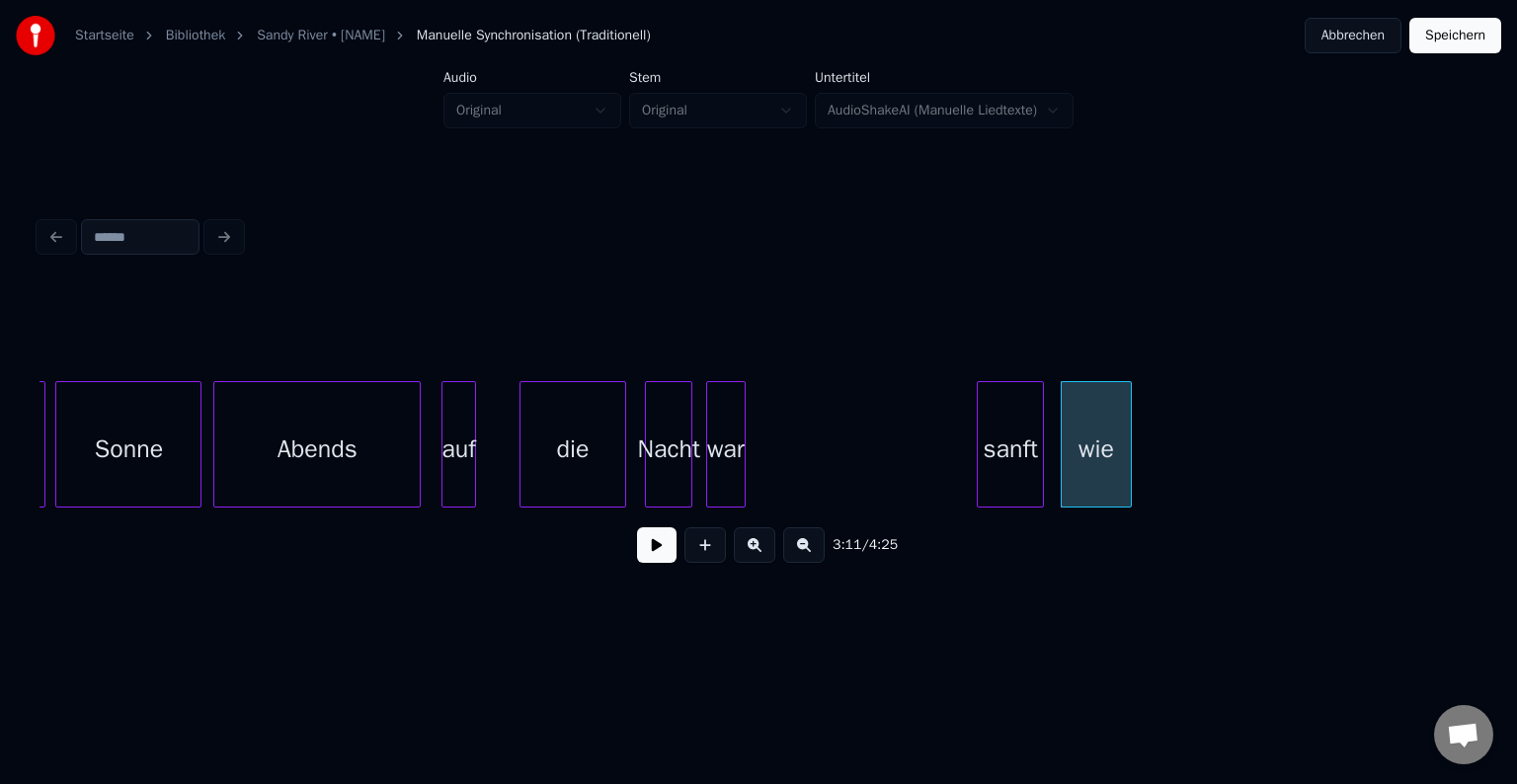 click on "sanft" at bounding box center (1010, 449) 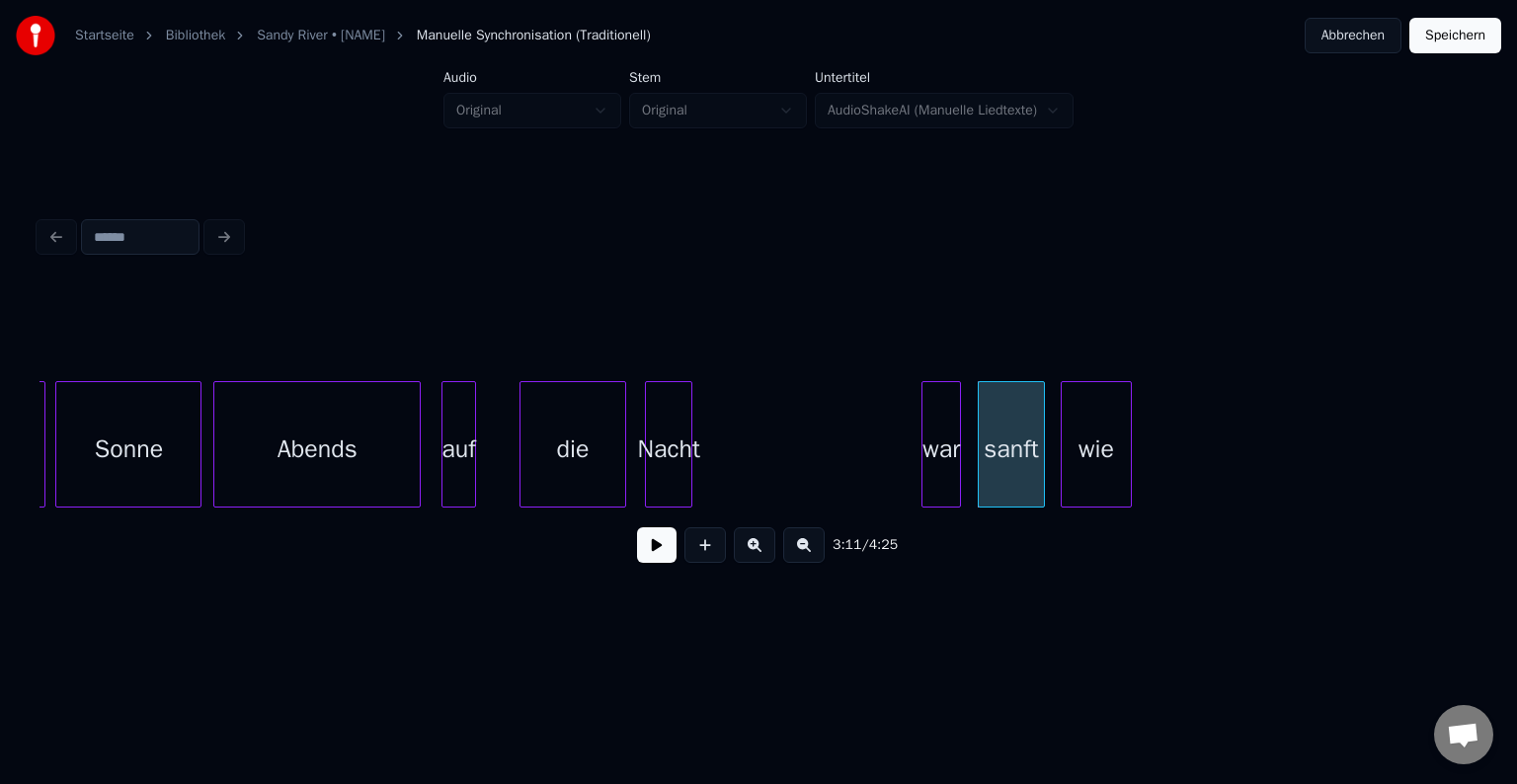 click on "war" at bounding box center [941, 449] 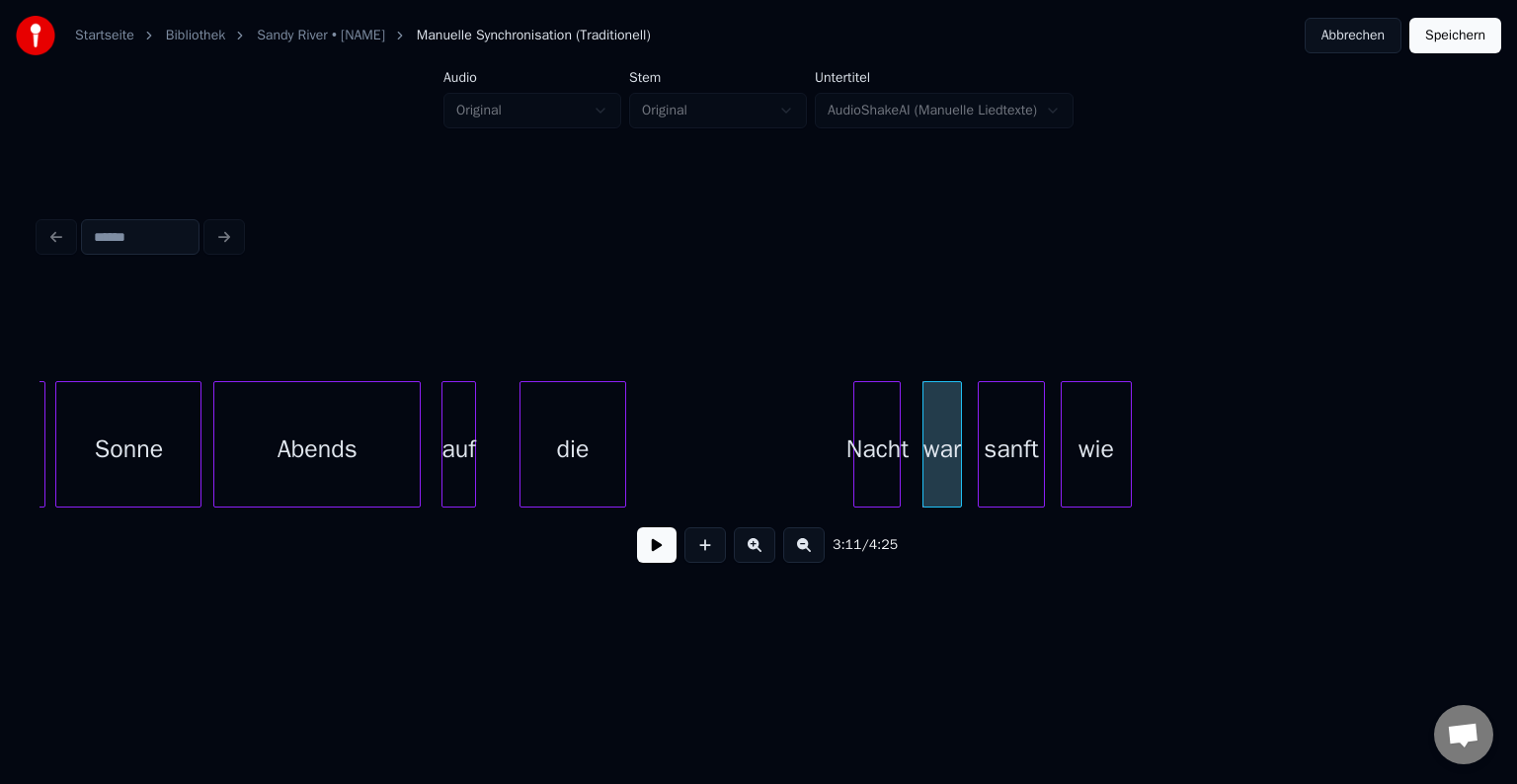 click on "Nacht" at bounding box center [877, 449] 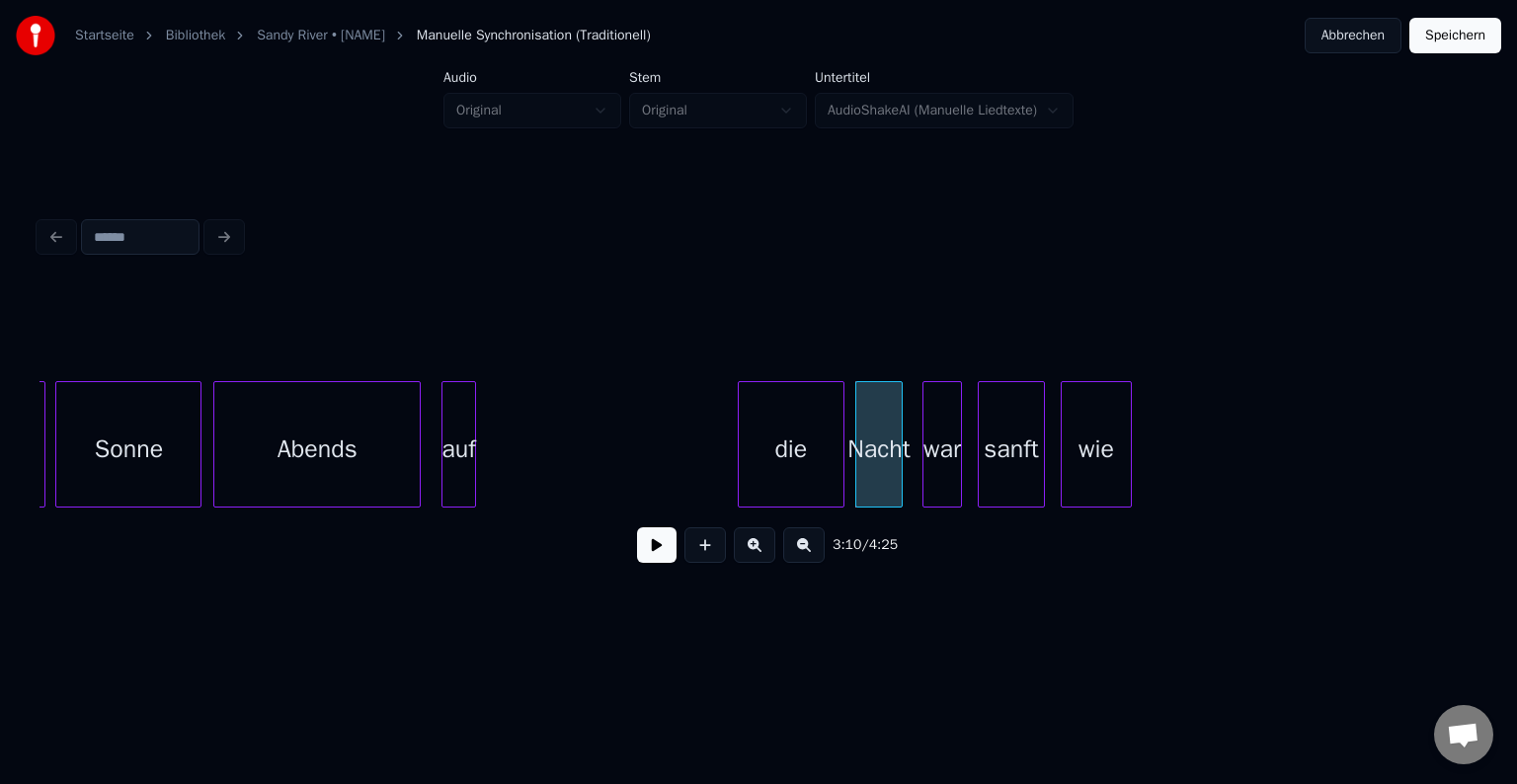 click on "die" at bounding box center (791, 449) 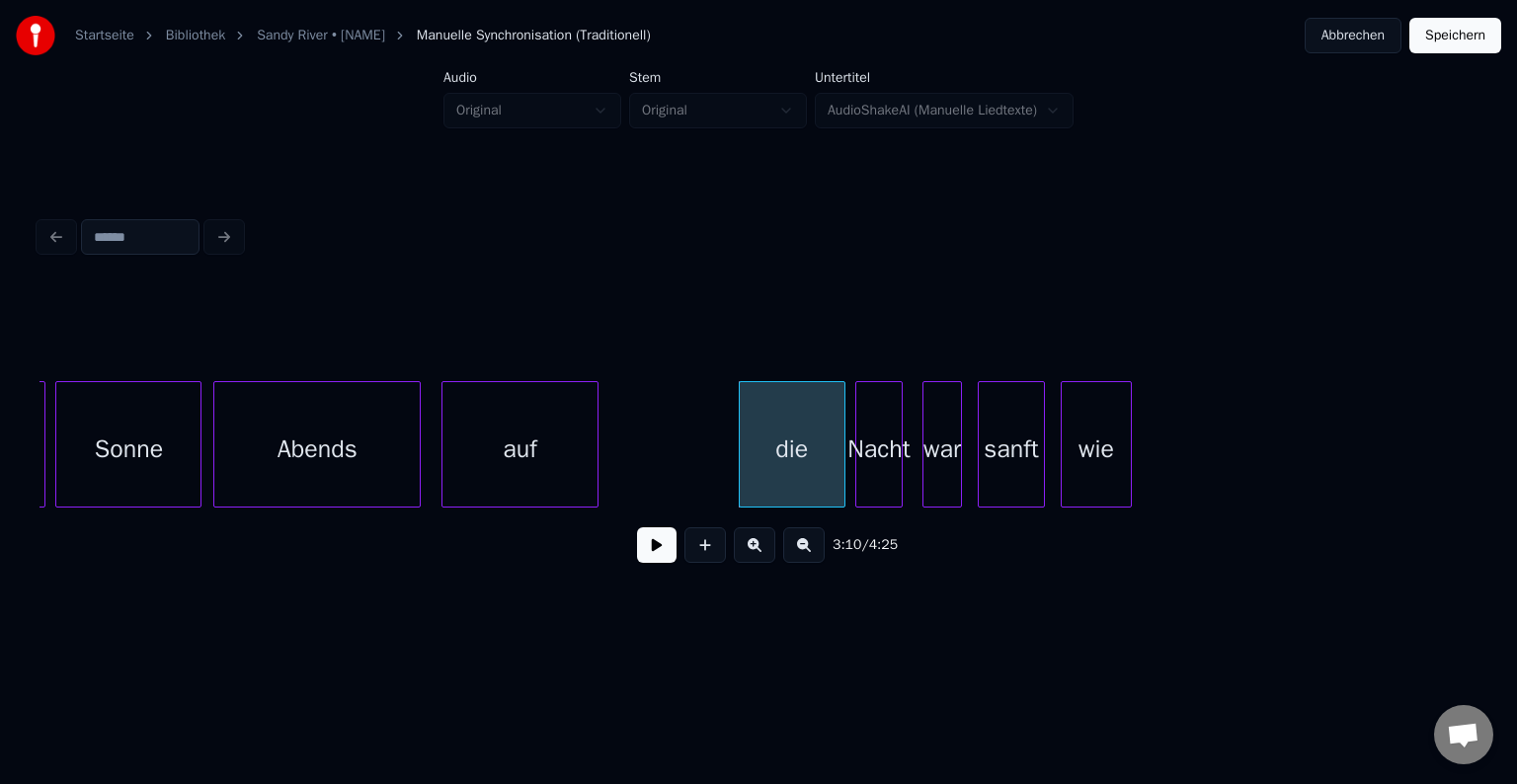 click at bounding box center [595, 444] 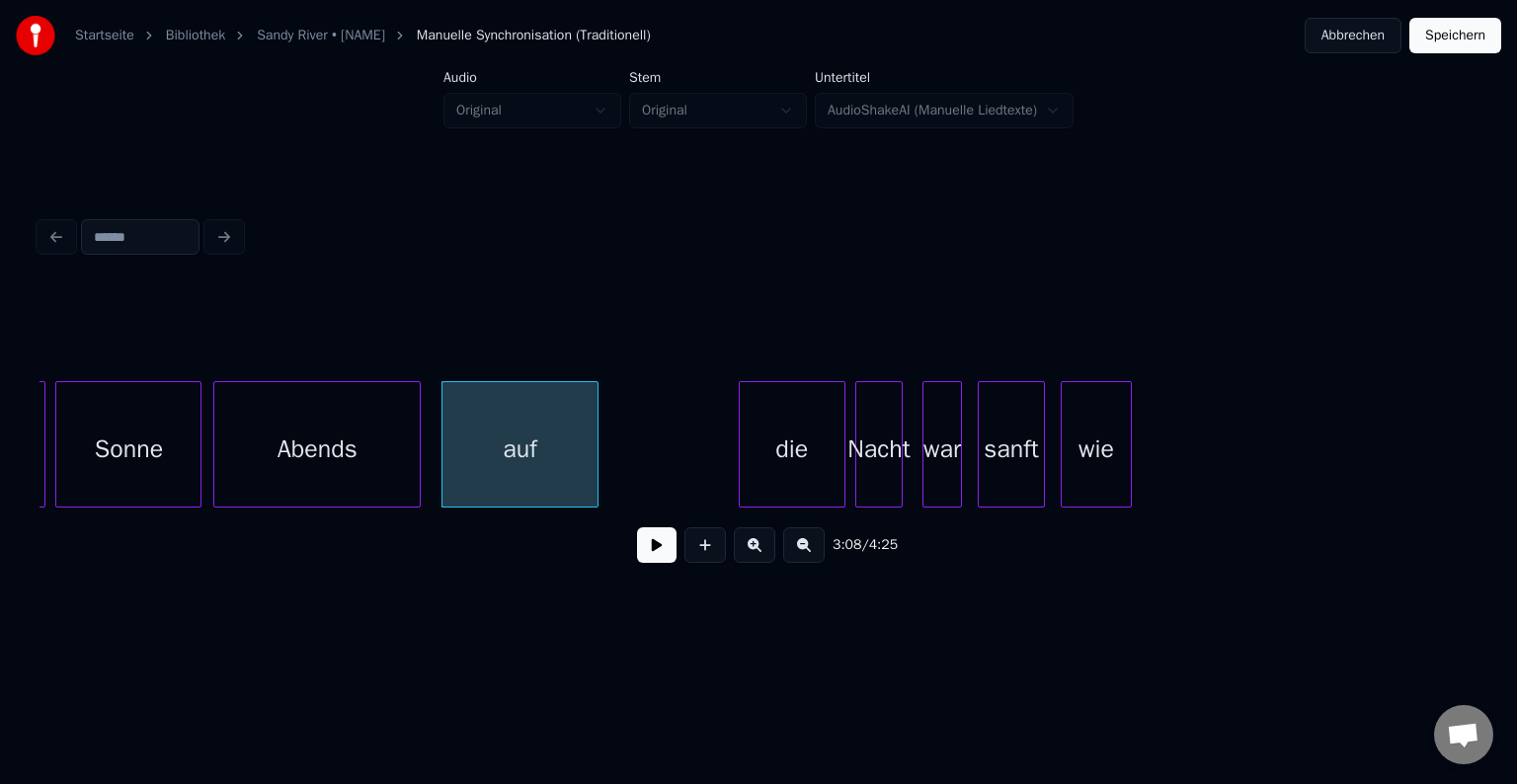 click at bounding box center [595, 444] 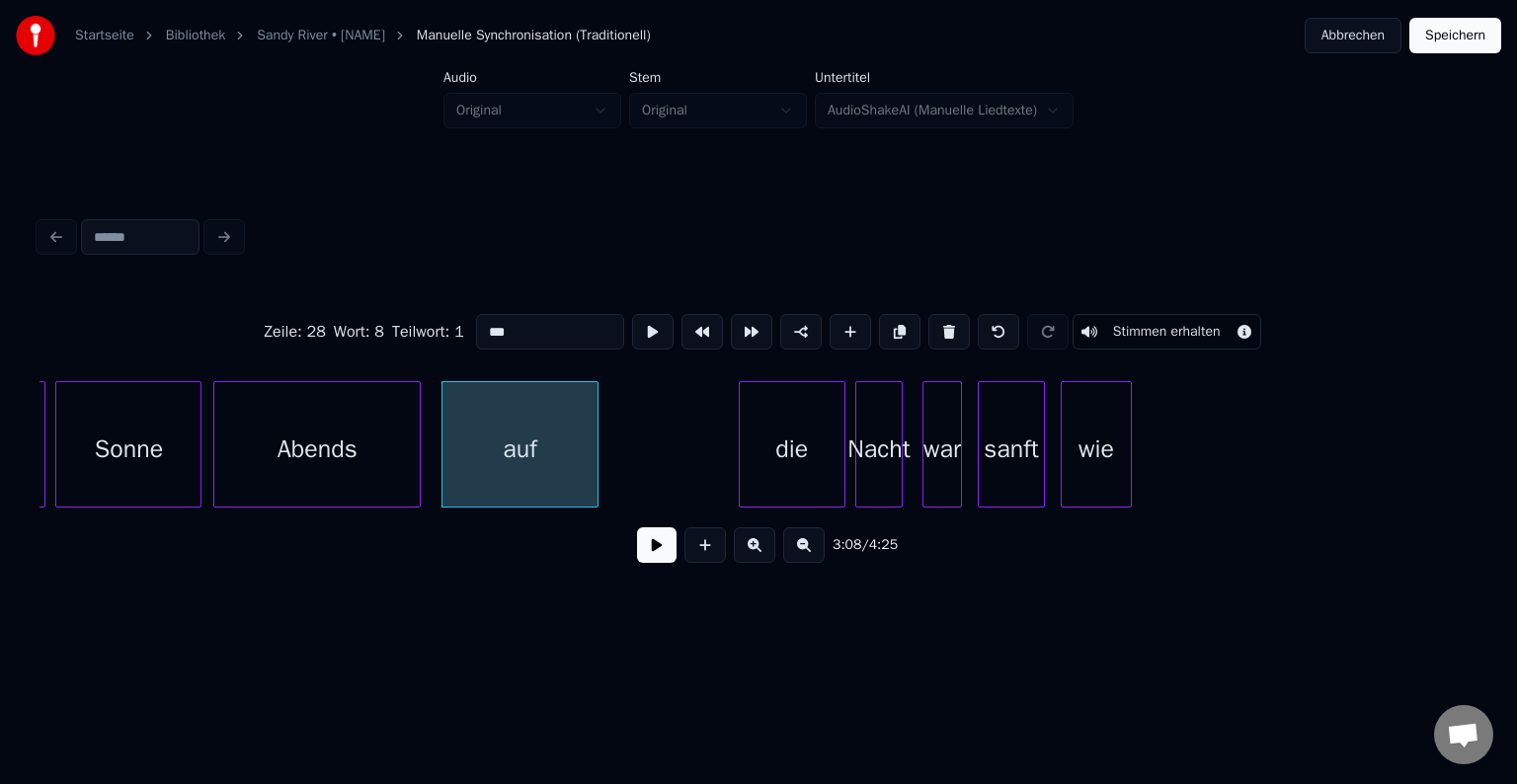 click on "Sonne" at bounding box center [128, 449] 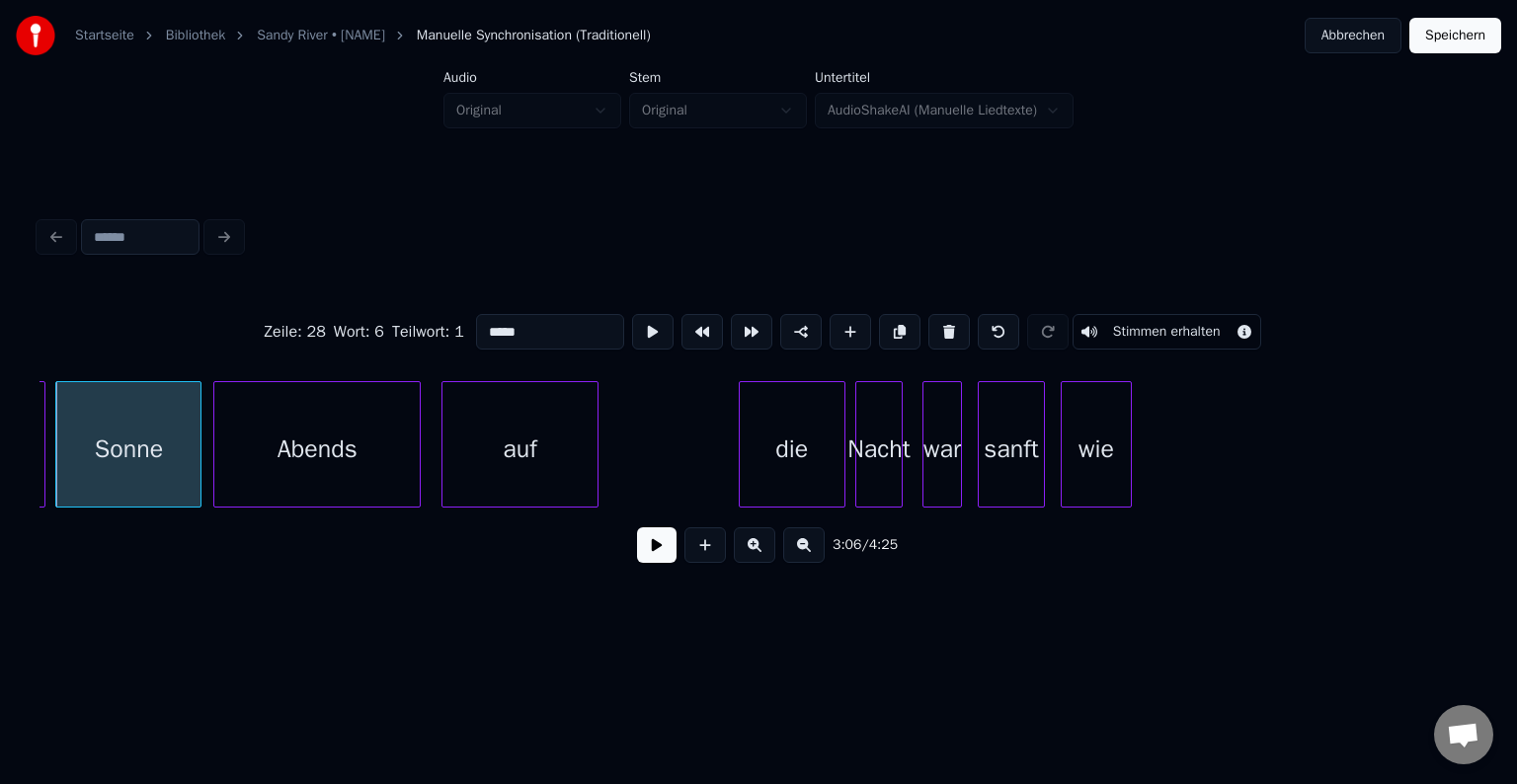 click at bounding box center (657, 545) 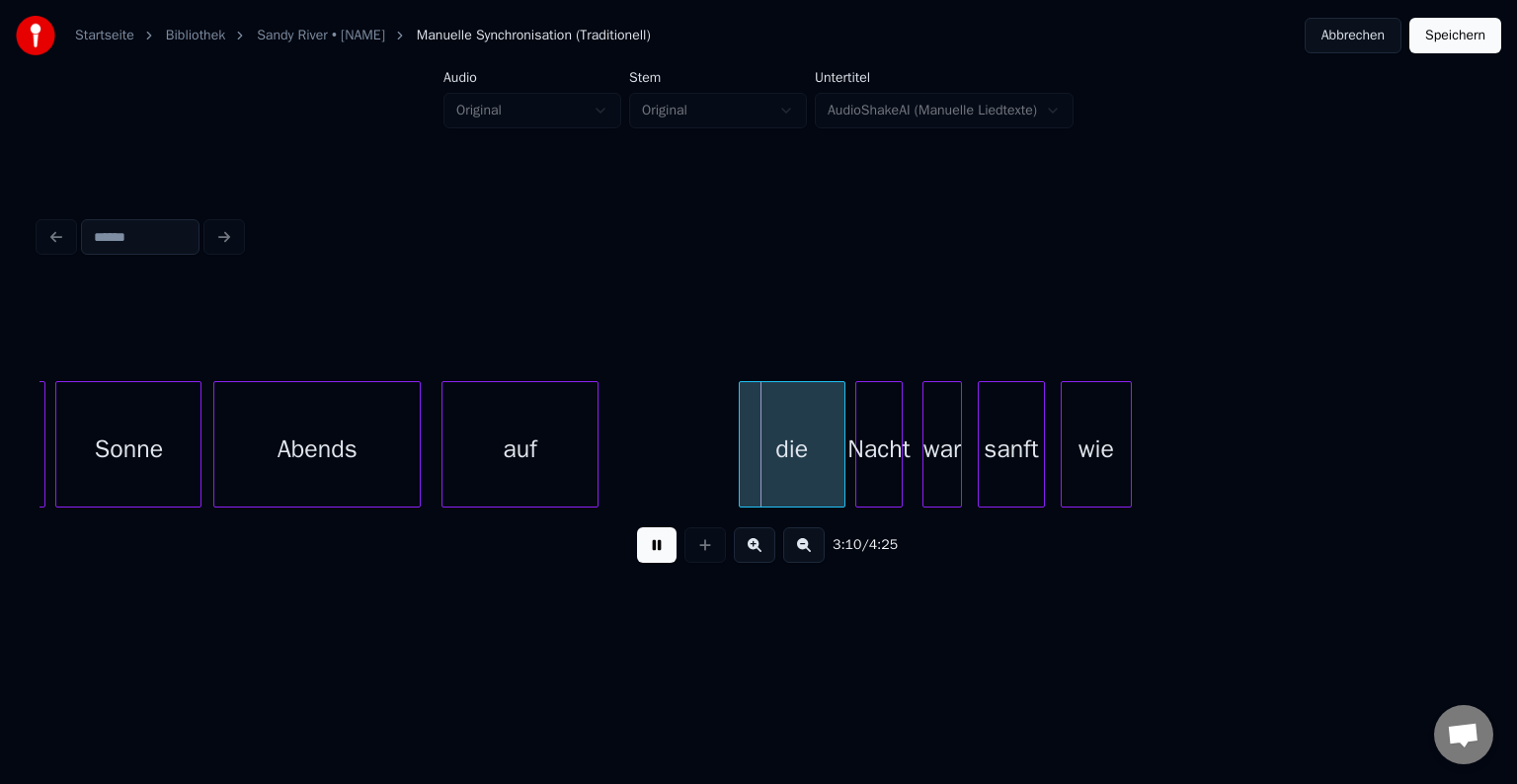 click at bounding box center [657, 545] 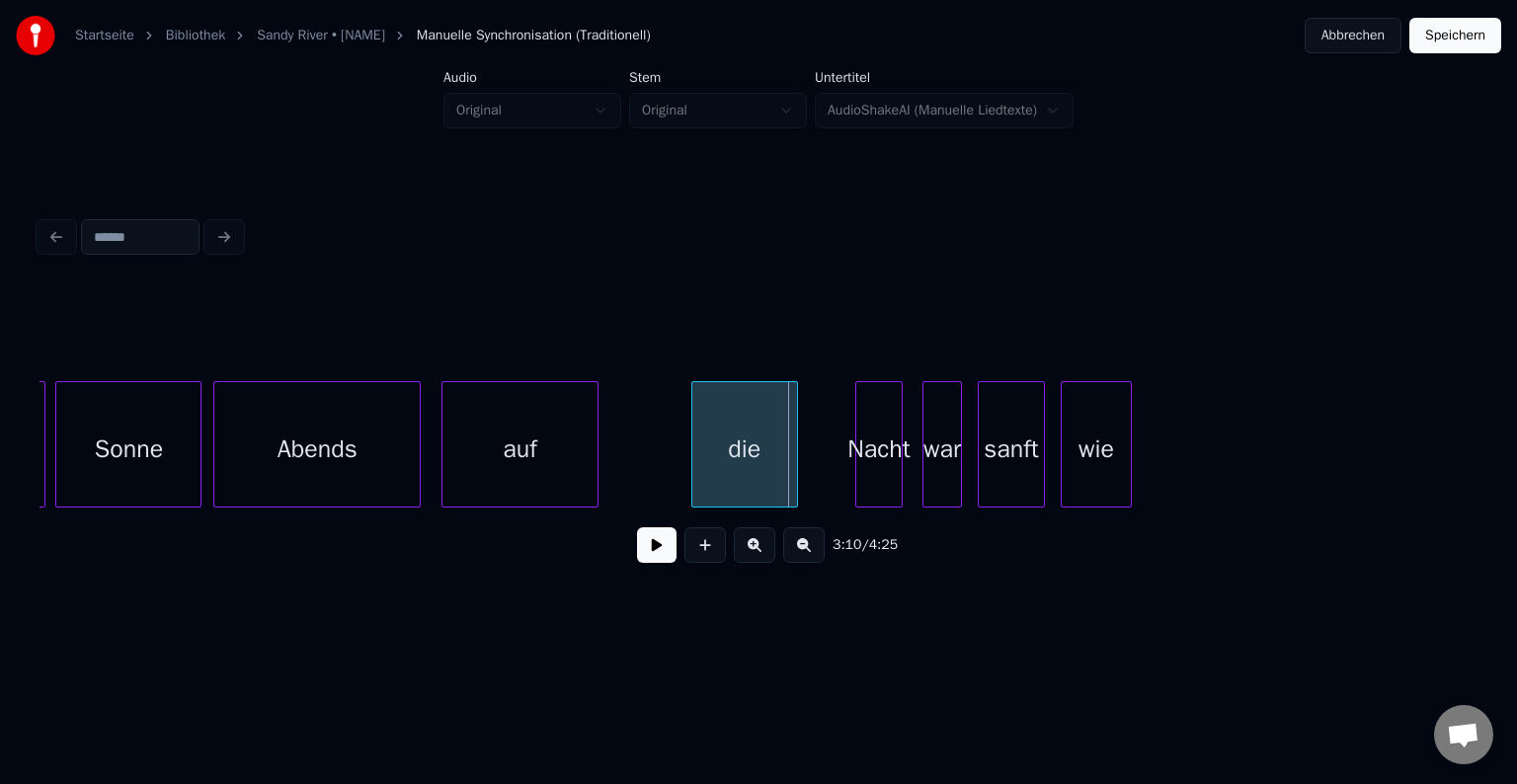 click on "die" at bounding box center (745, 449) 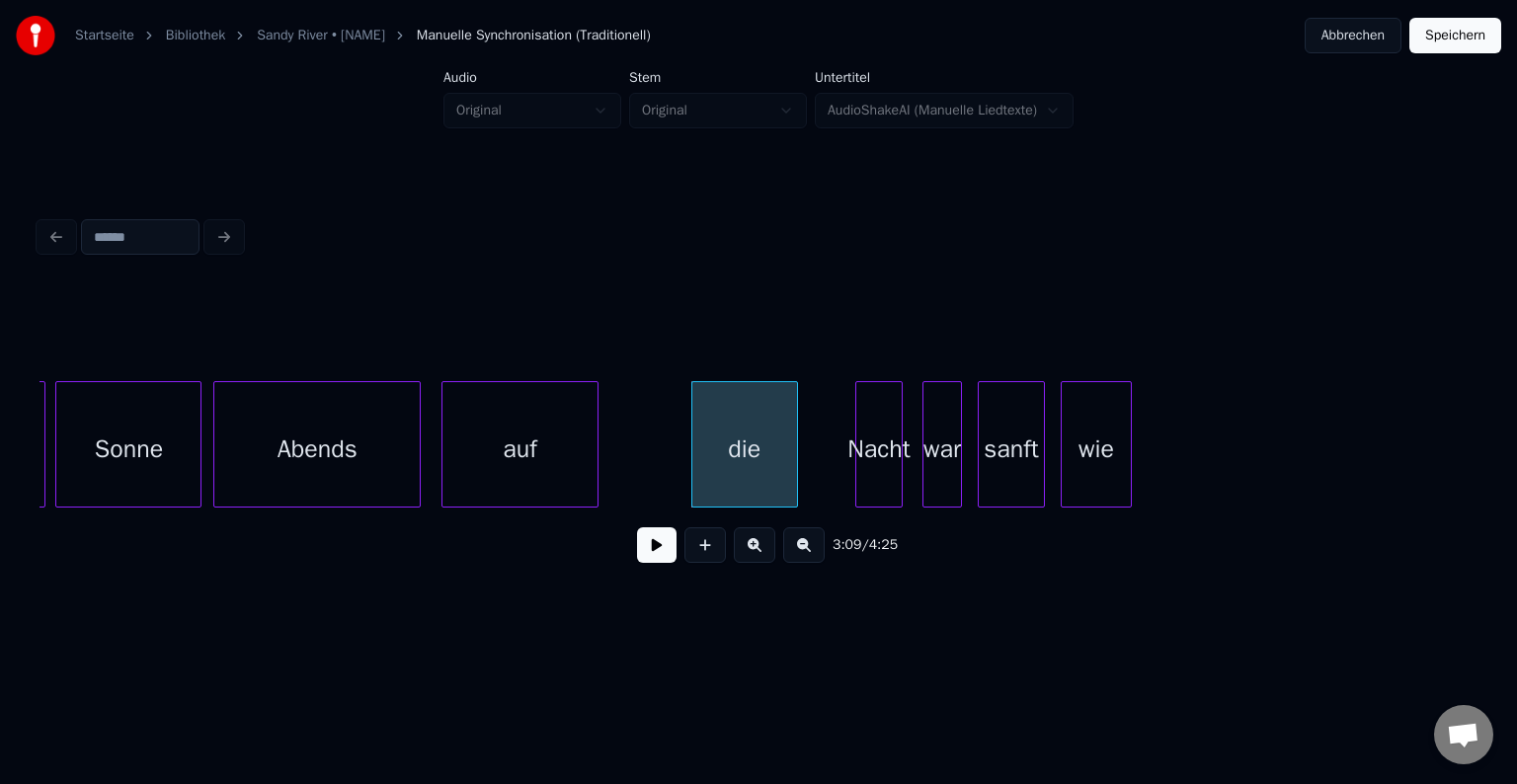 click on "auf" at bounding box center (519, 449) 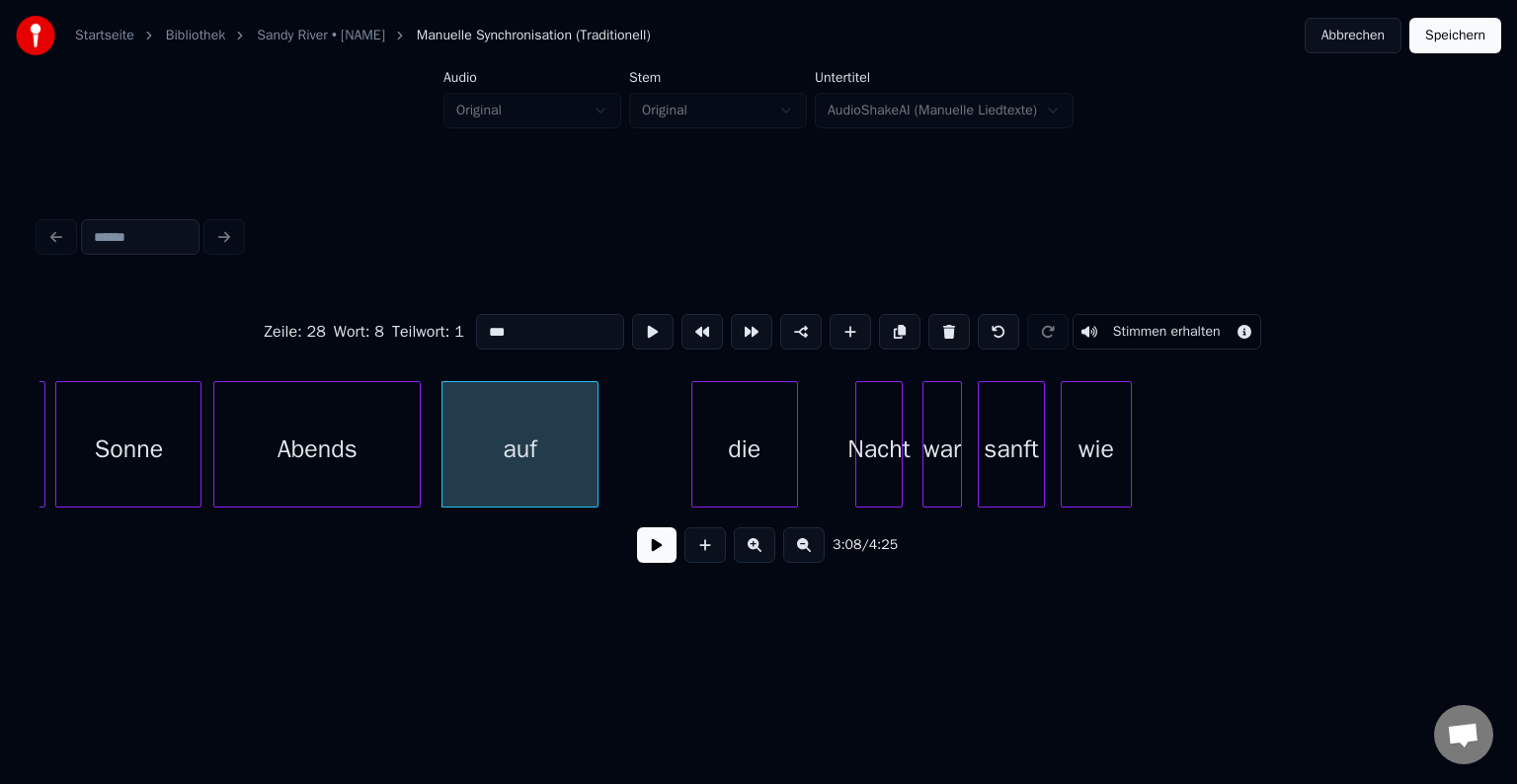click at bounding box center (657, 545) 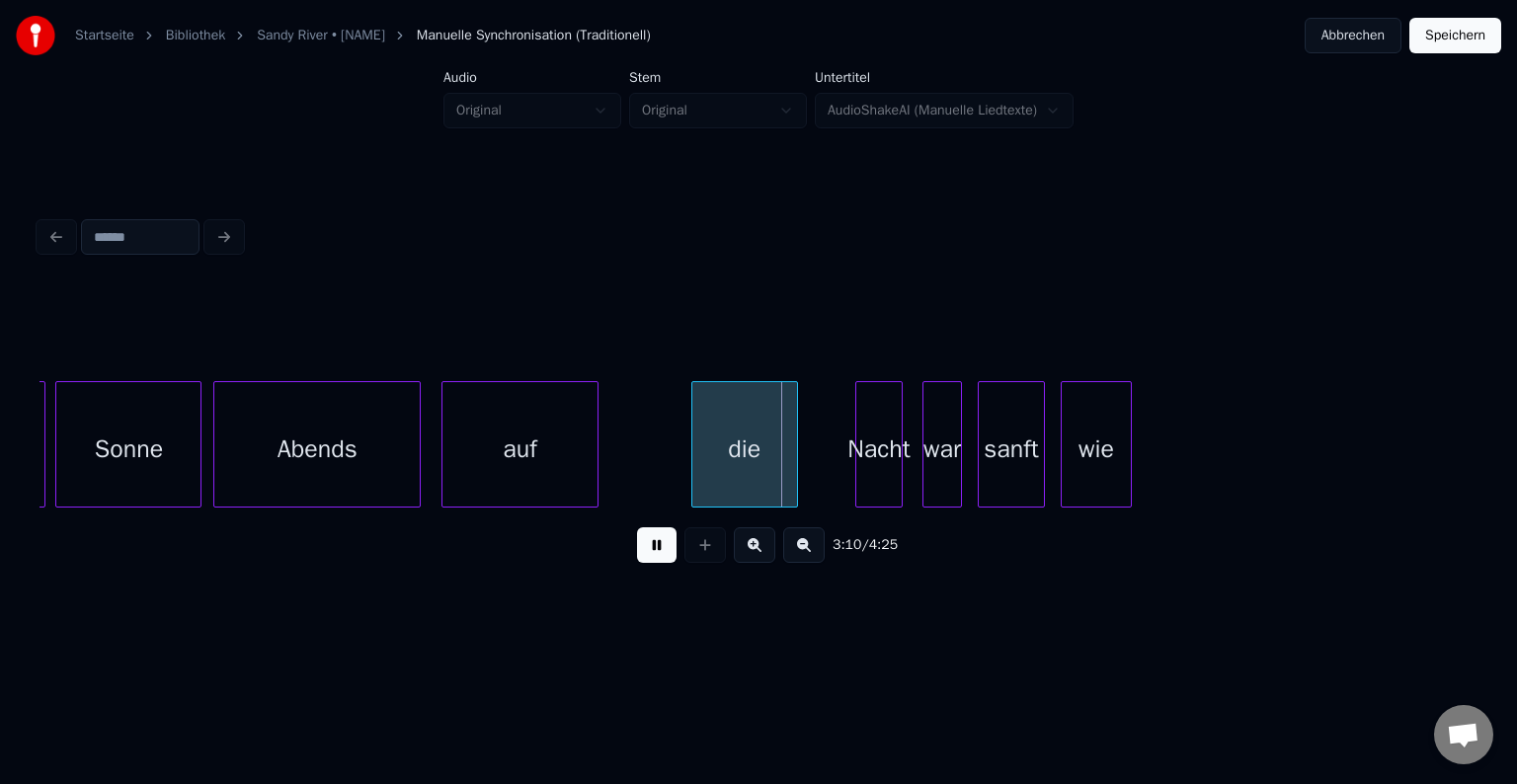 click at bounding box center (657, 545) 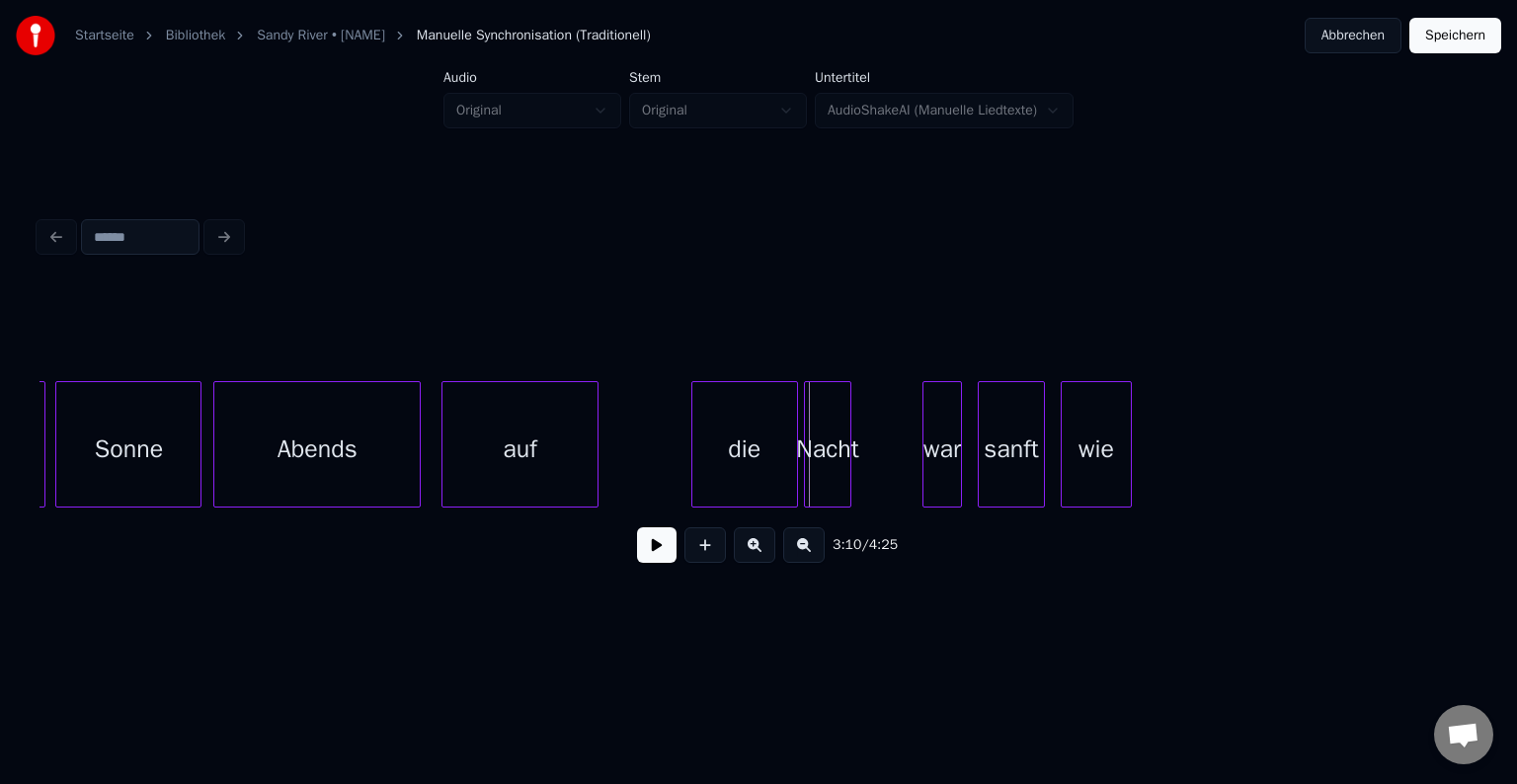 click on "Nacht" at bounding box center (828, 449) 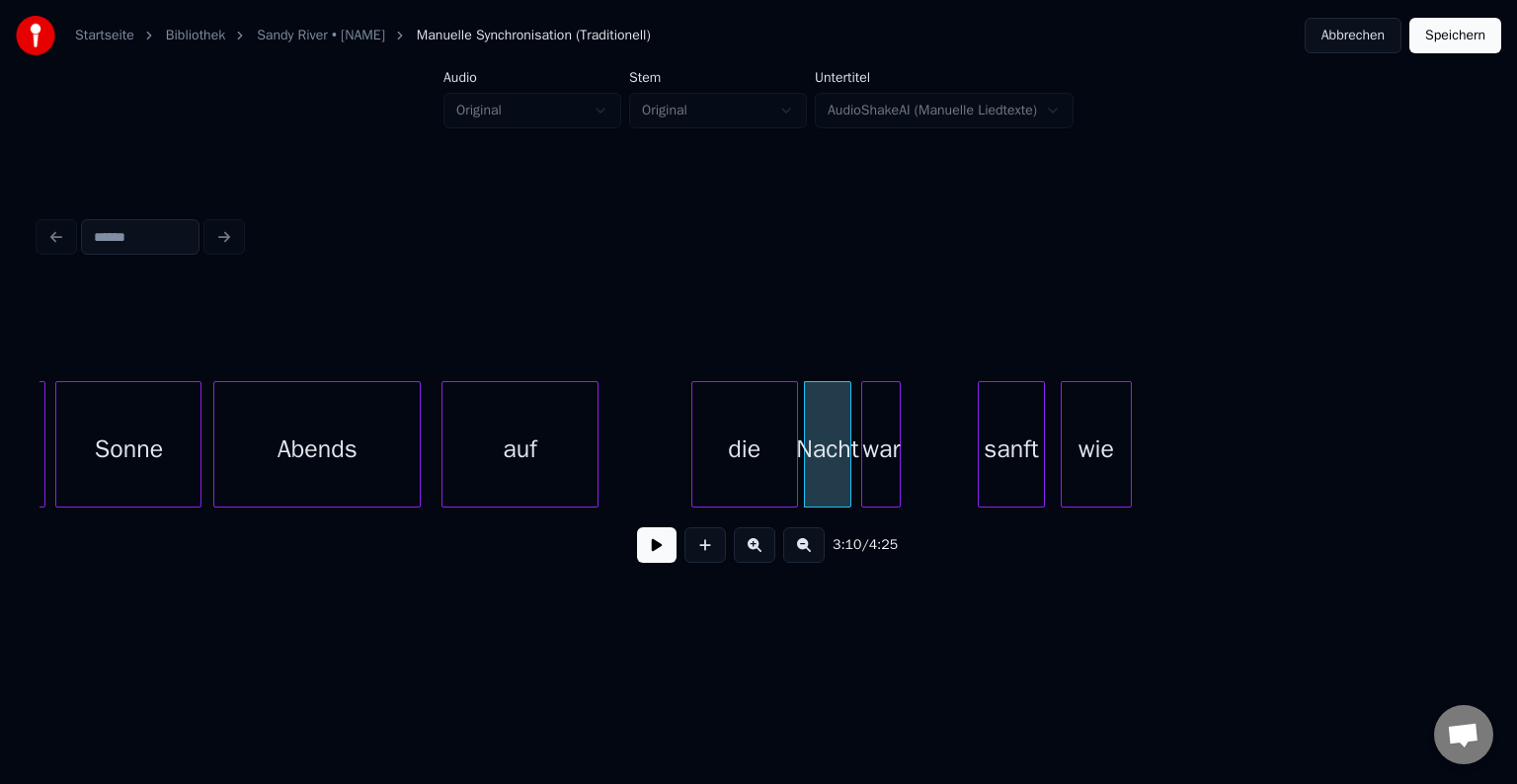 click on "war" at bounding box center [881, 449] 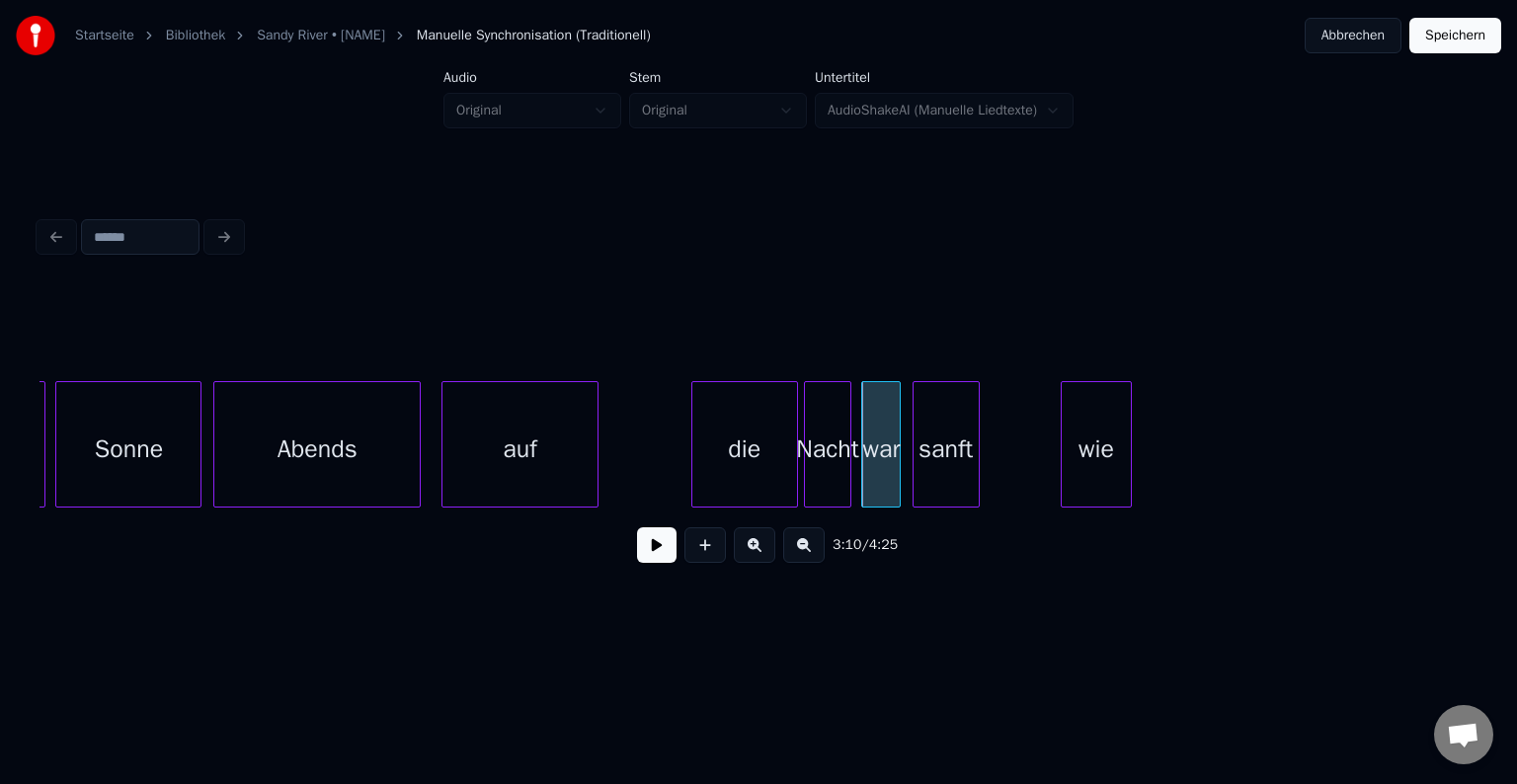 click on "sanft" at bounding box center (946, 449) 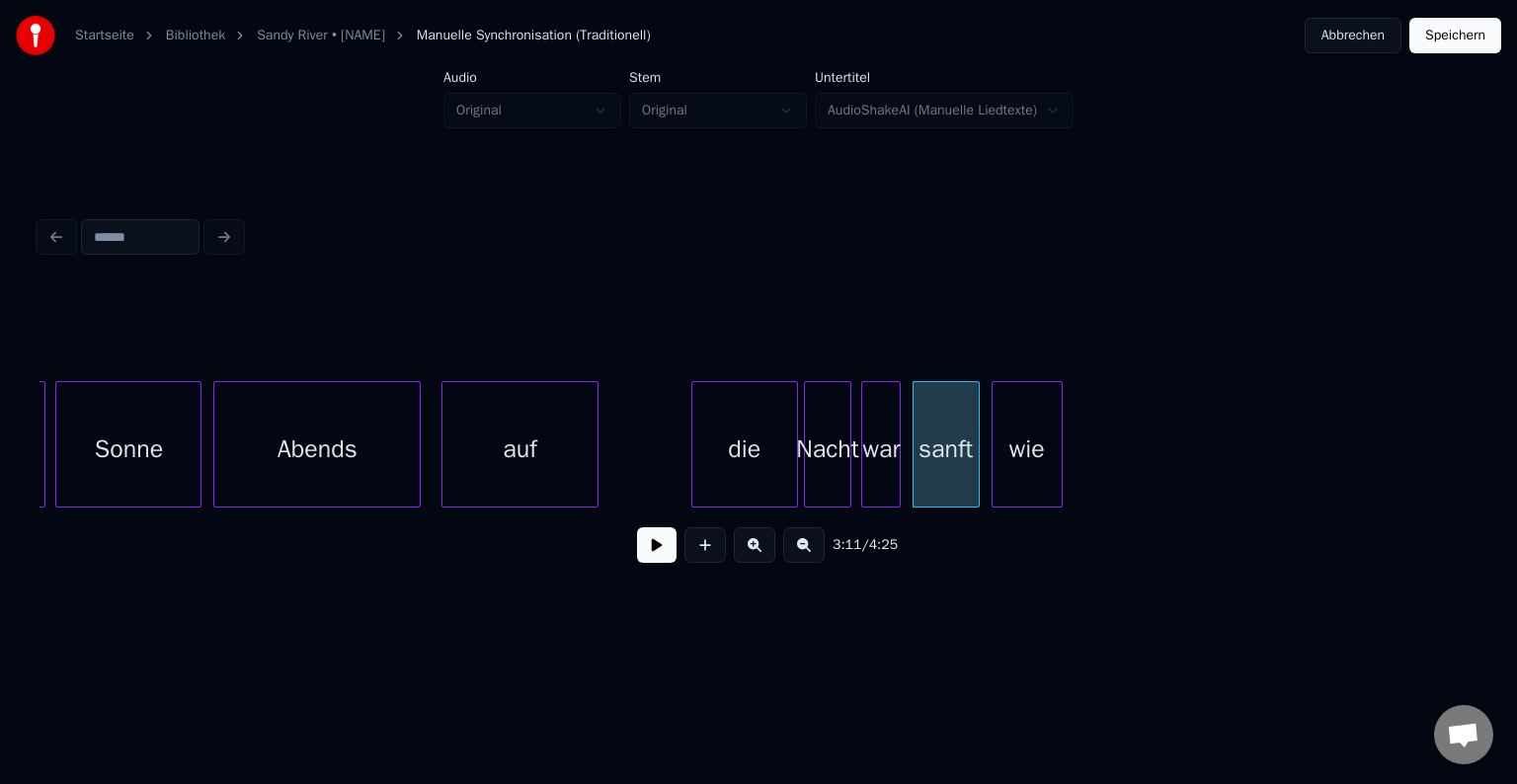 click on "wie" at bounding box center (1027, 449) 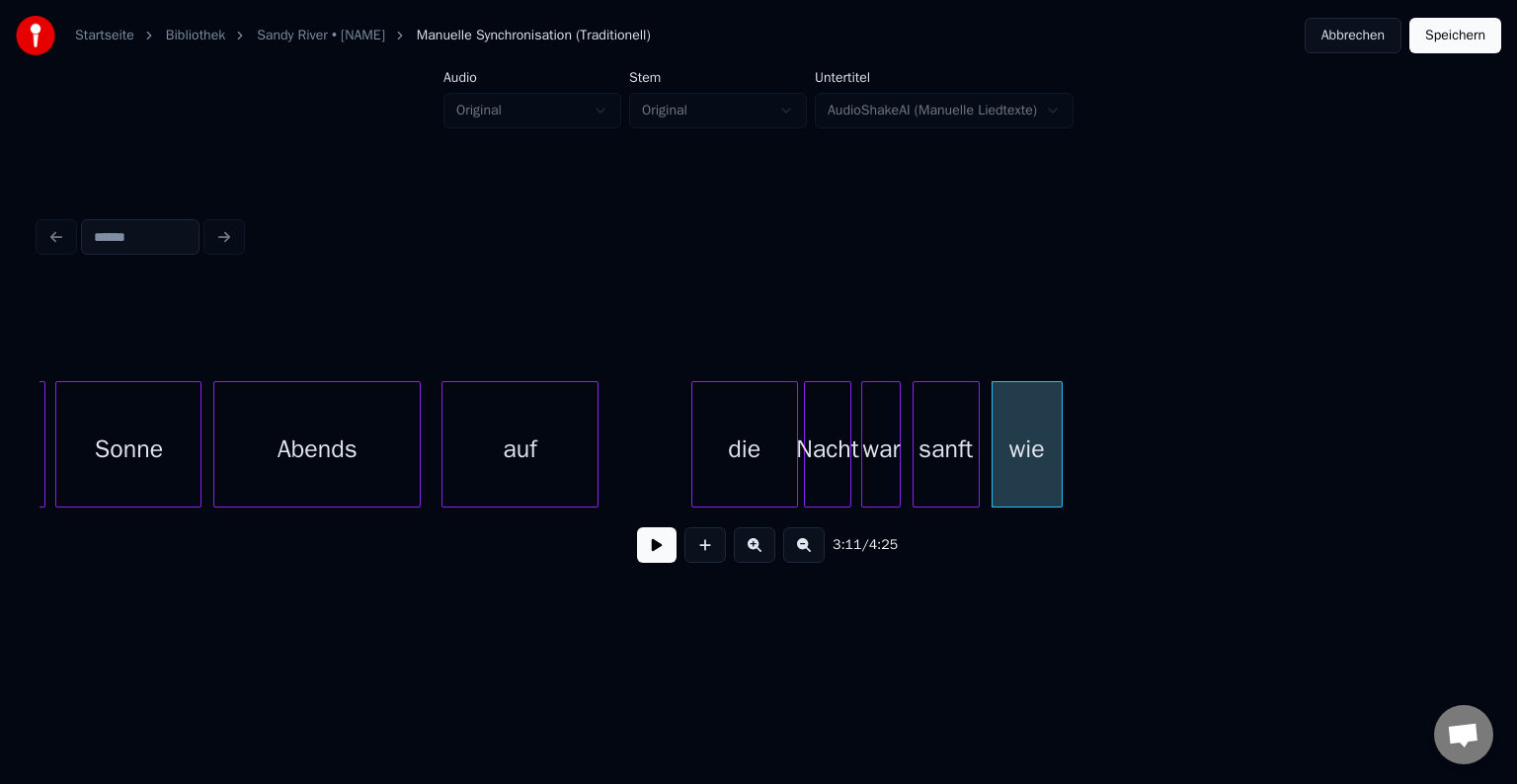click on "Abends" at bounding box center (317, 449) 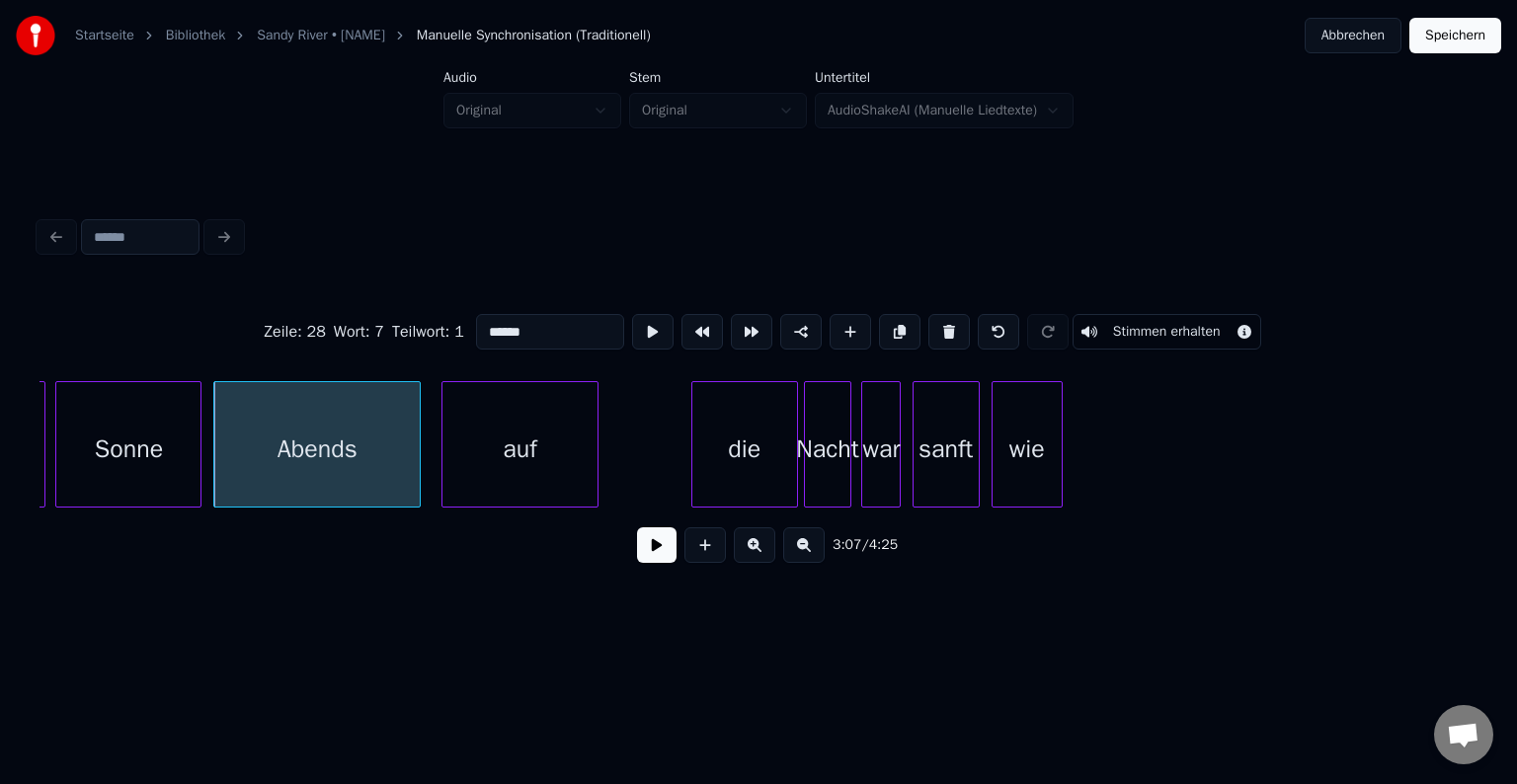click at bounding box center [657, 545] 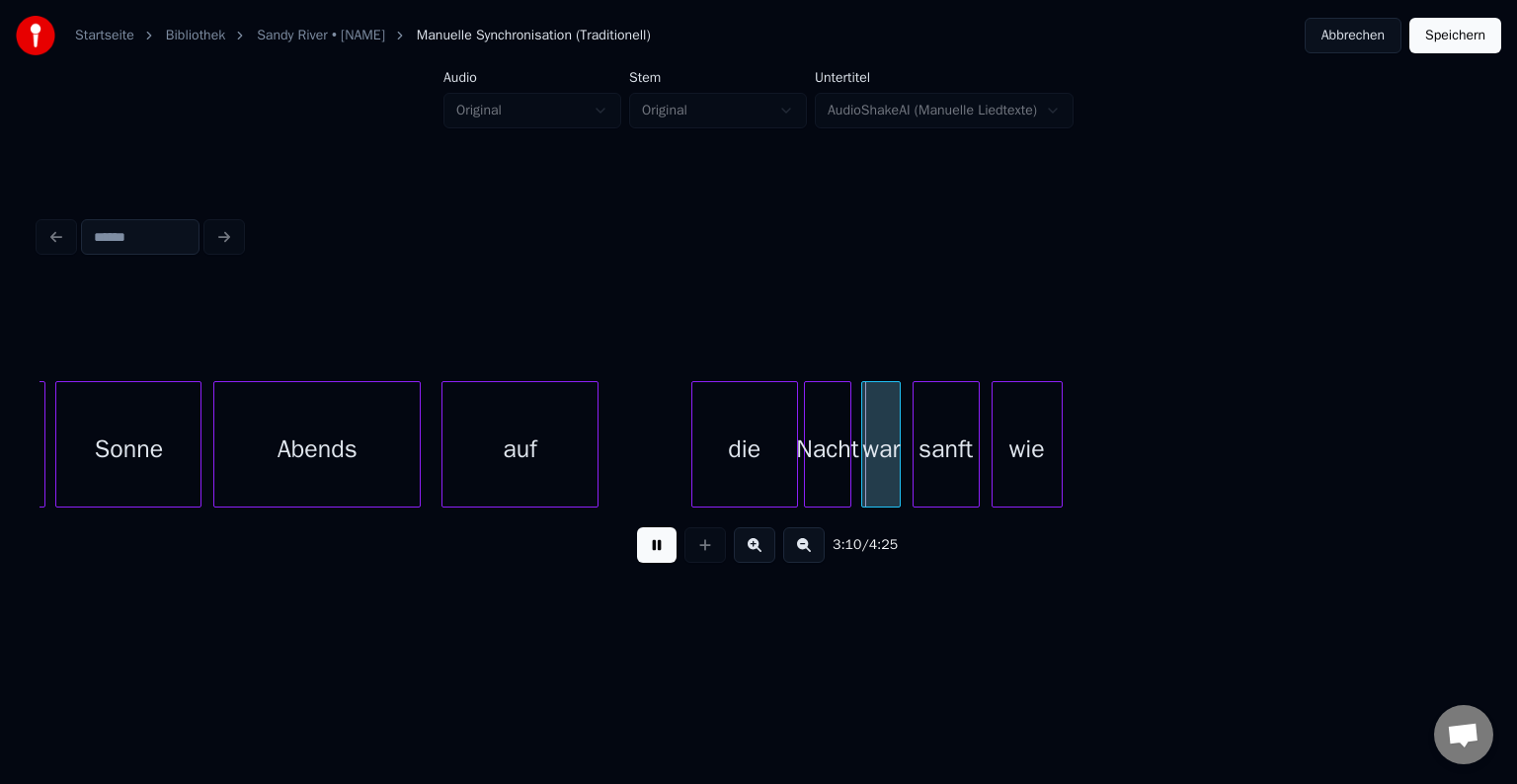 click at bounding box center (657, 545) 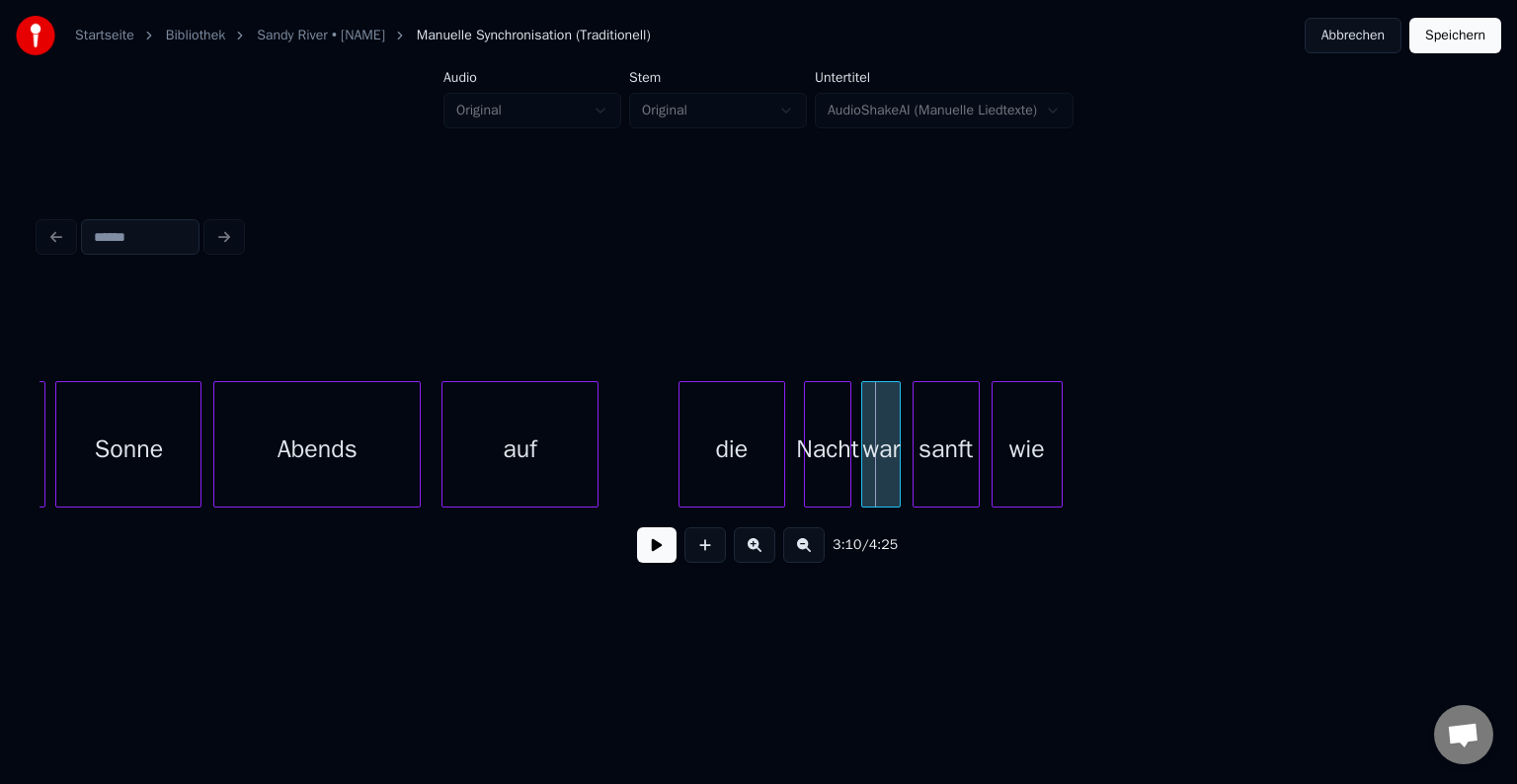 click on "die" at bounding box center [732, 449] 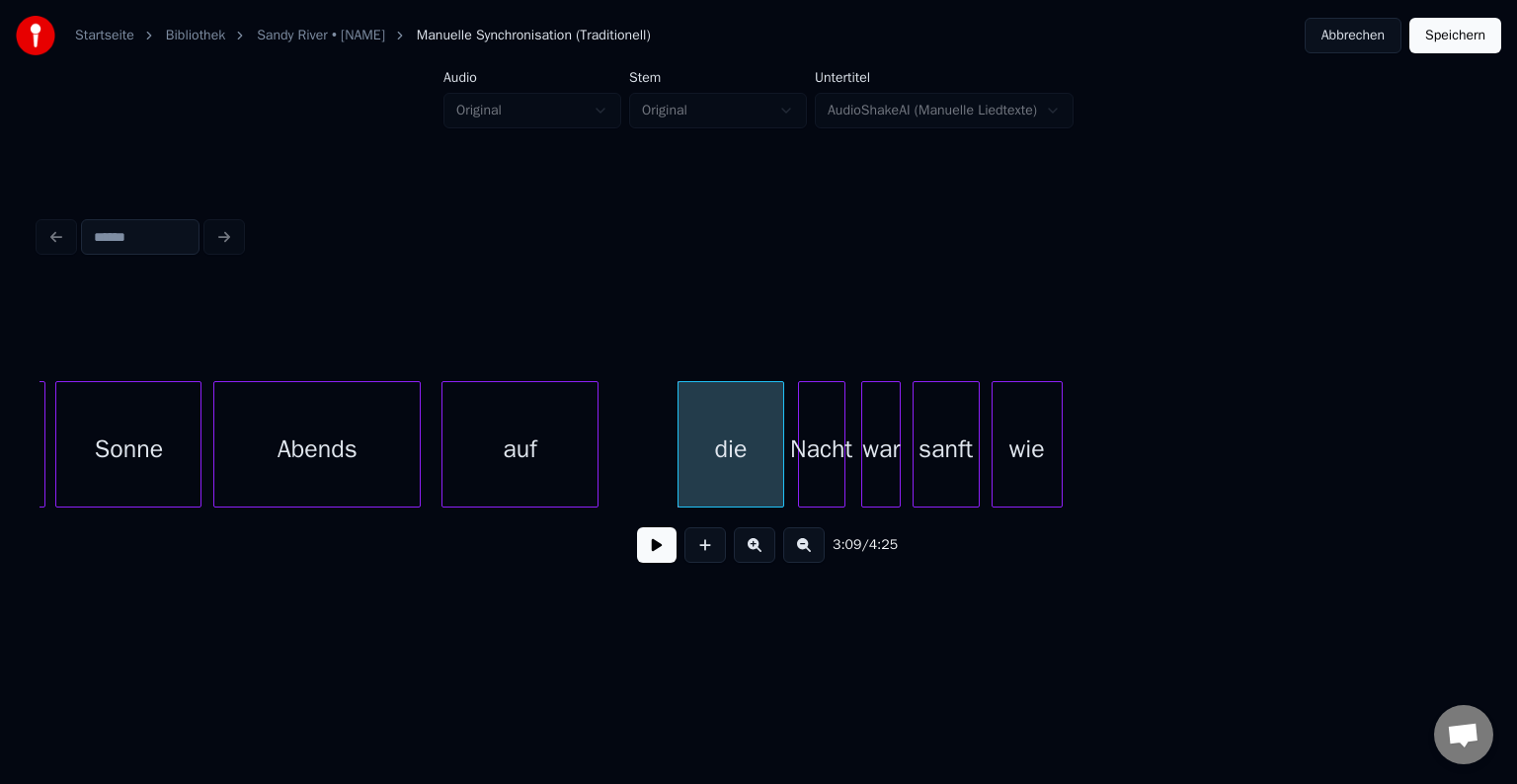 click on "Nacht" at bounding box center (822, 449) 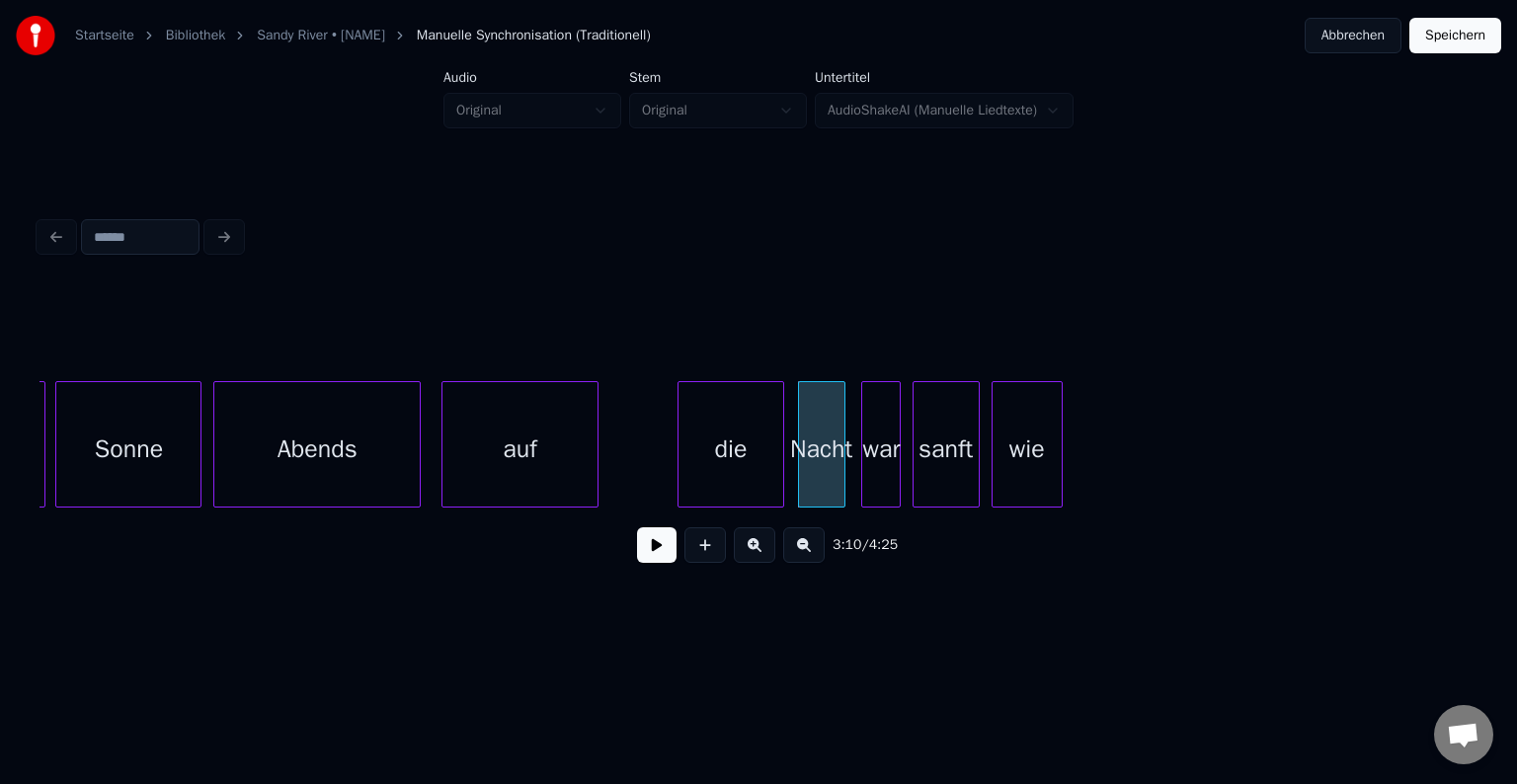 click on "Abends" at bounding box center (317, 449) 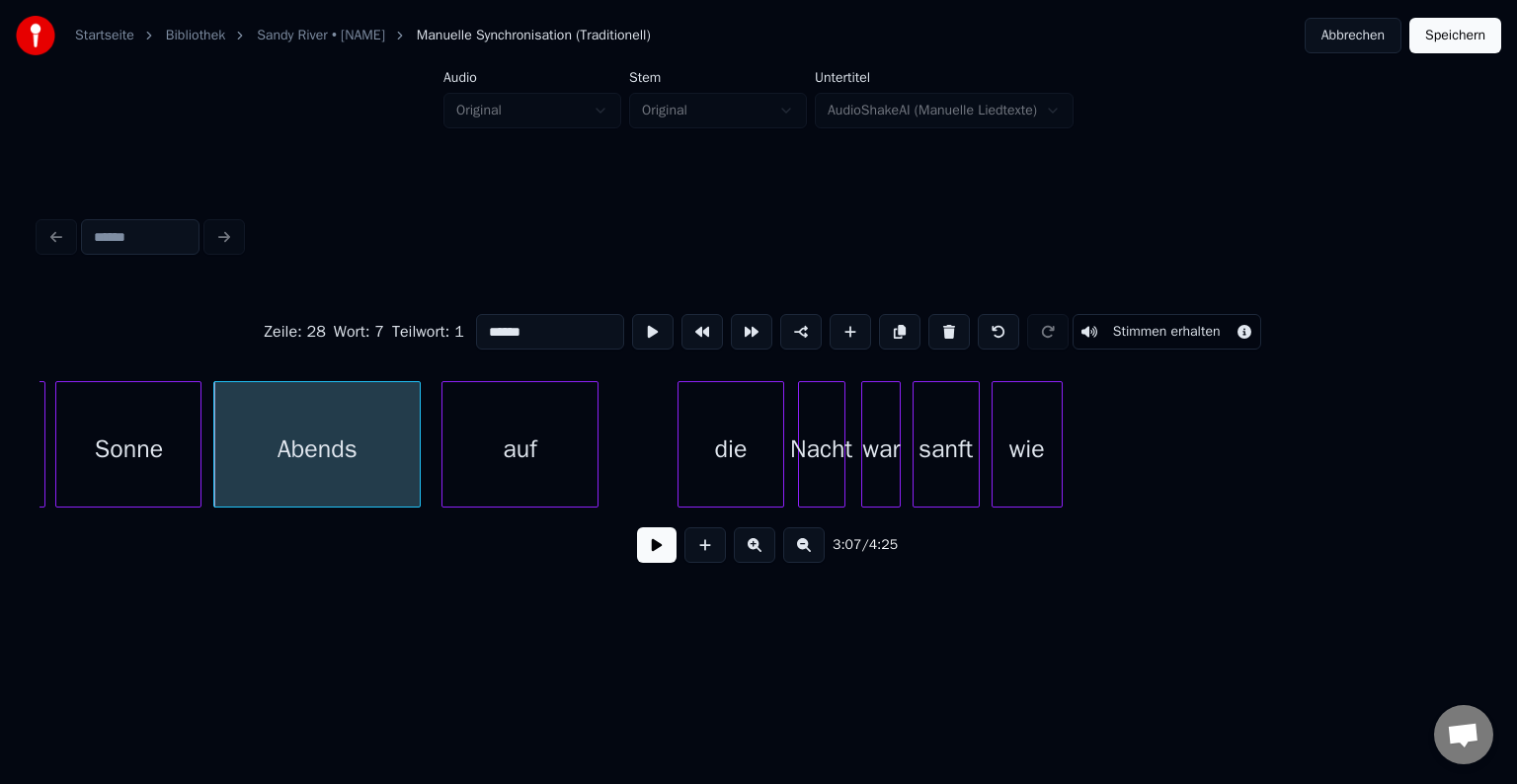 click at bounding box center [657, 545] 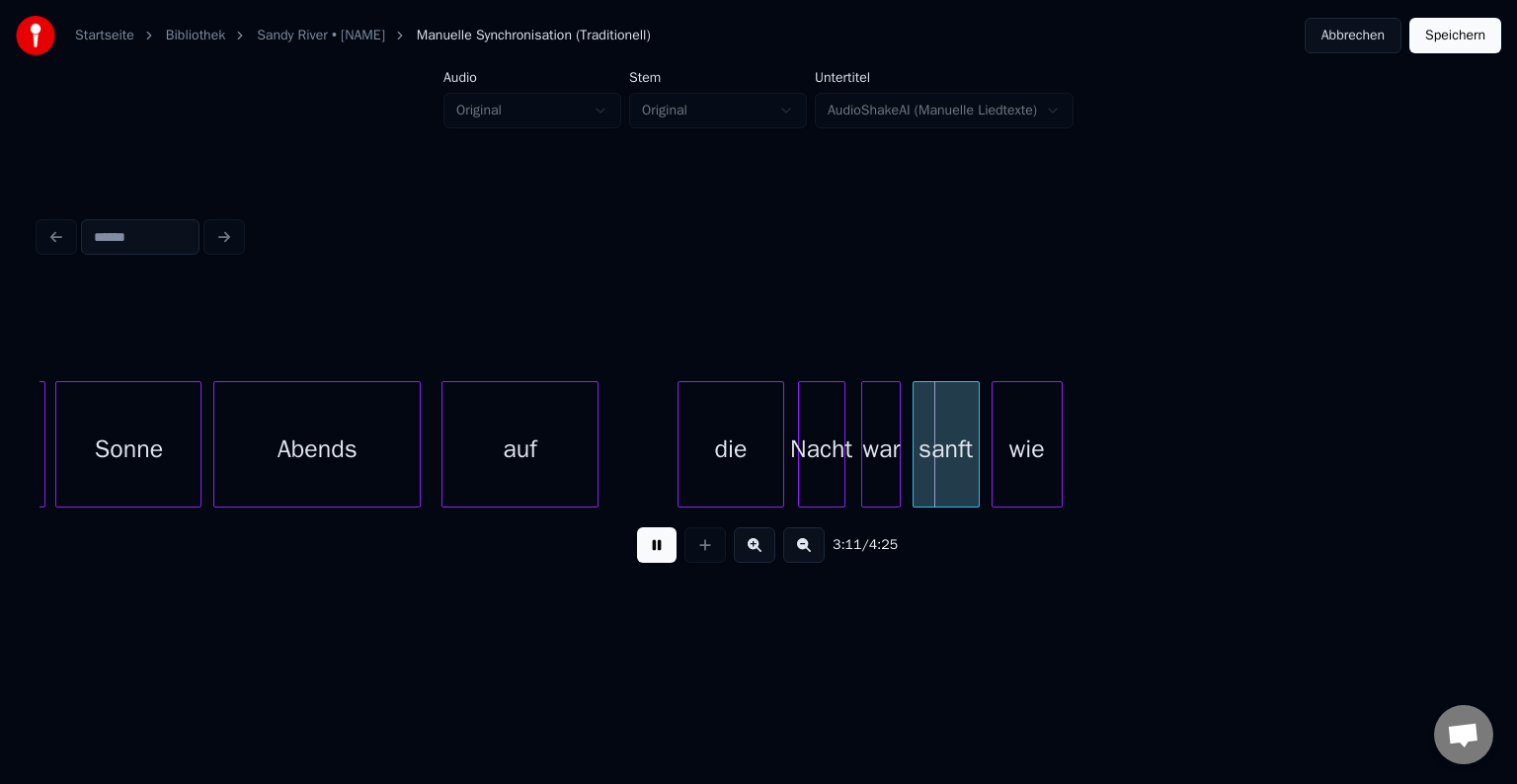 click at bounding box center (657, 545) 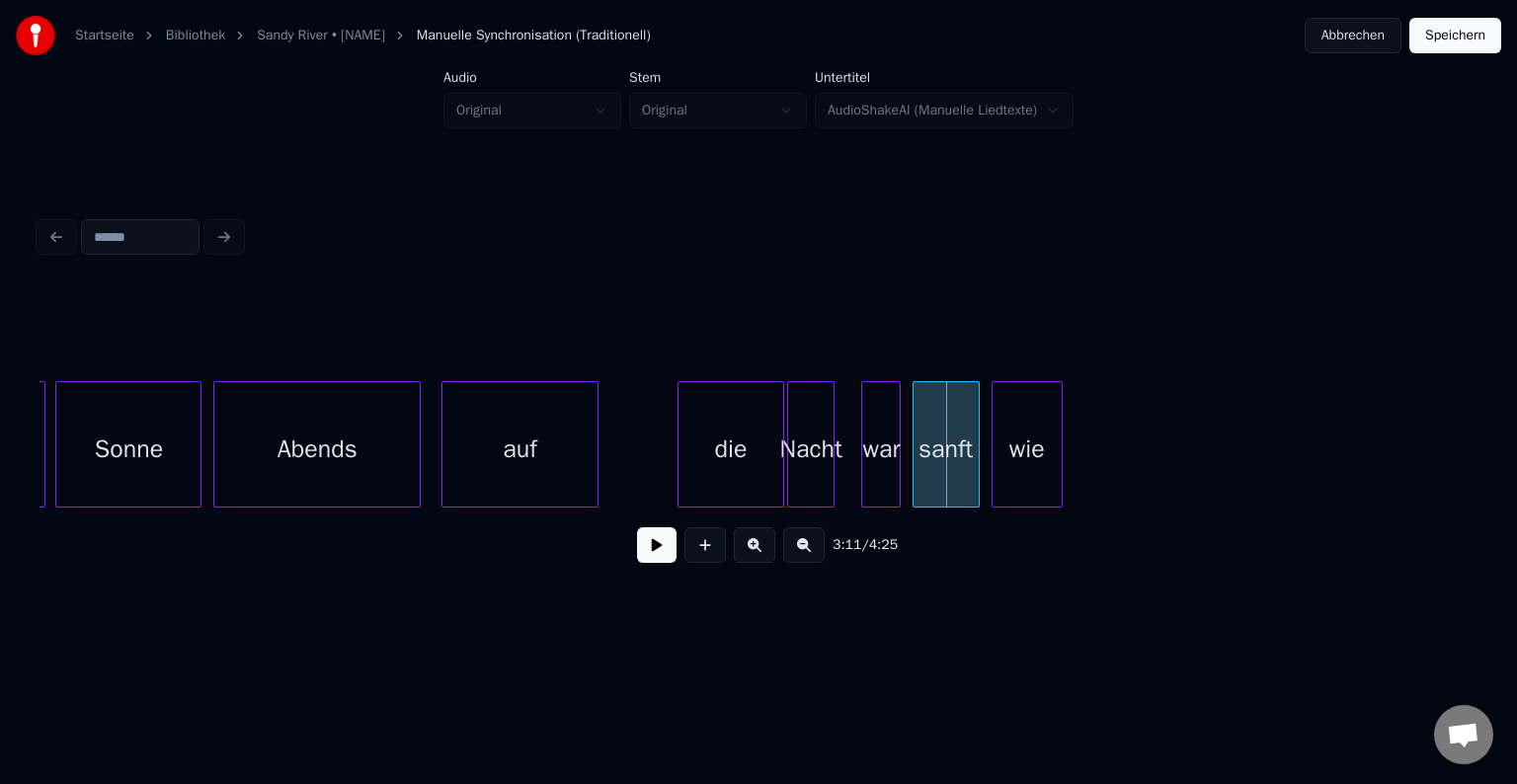 click on "Nacht" at bounding box center [811, 449] 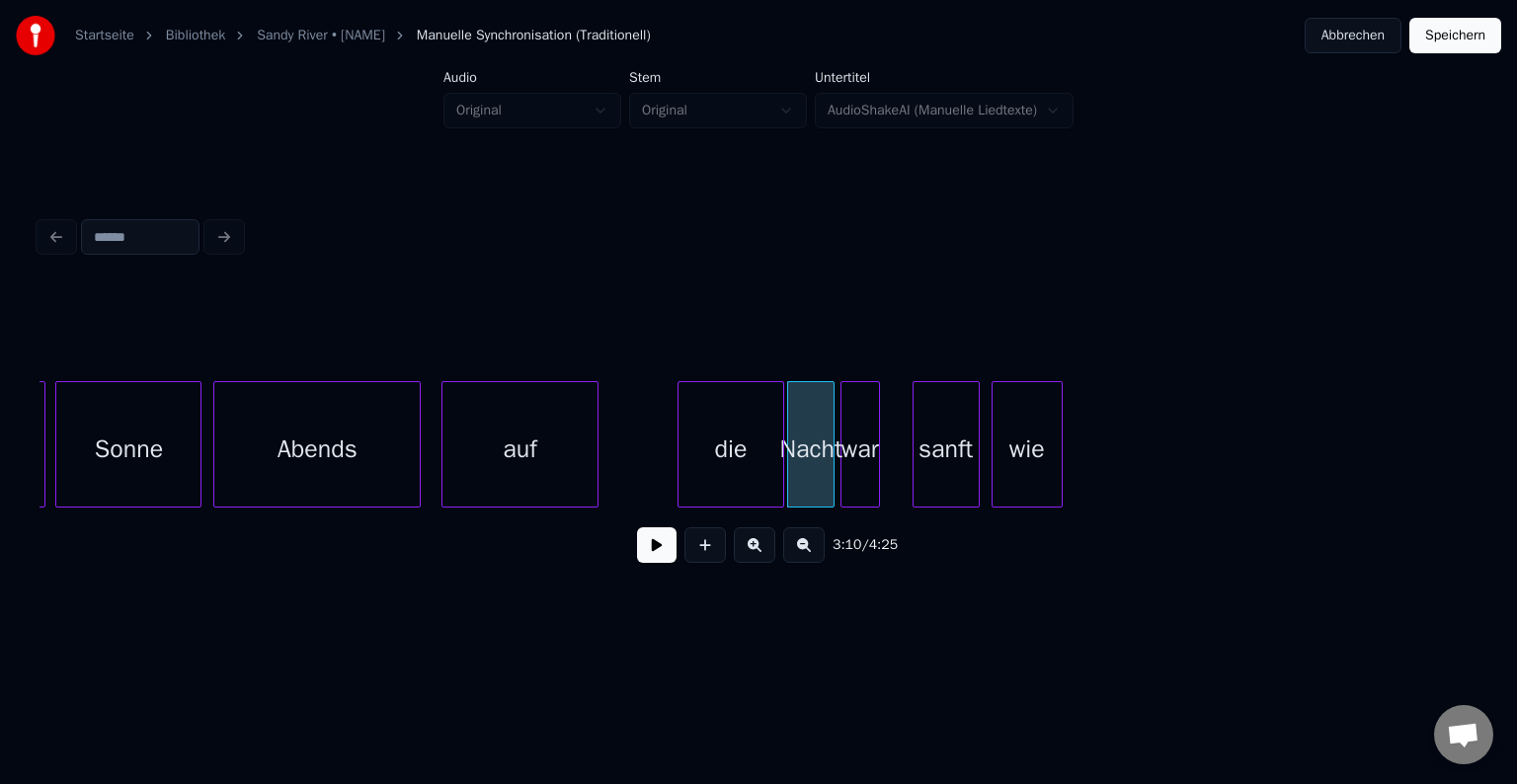 click on "war" at bounding box center [860, 449] 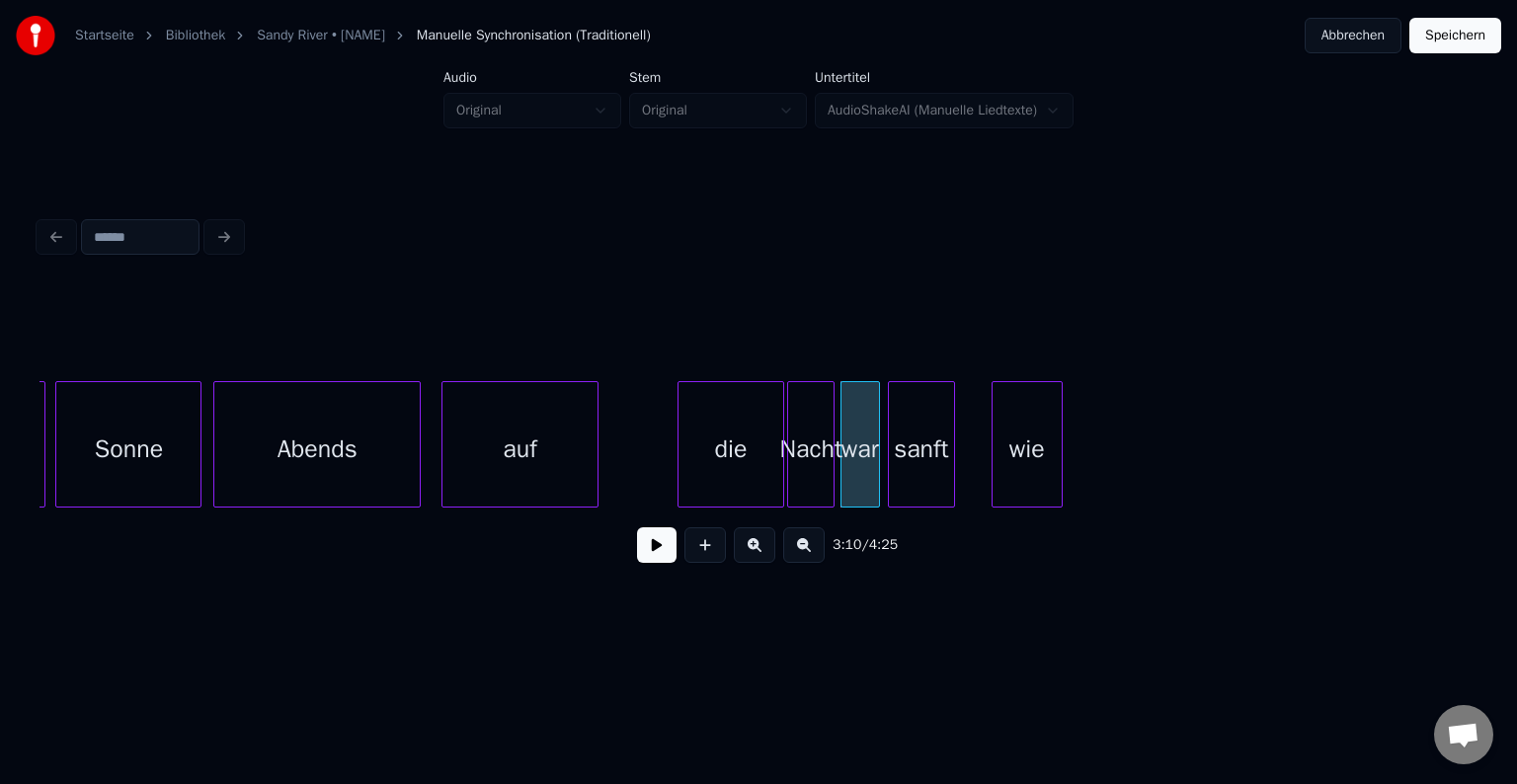 click on "sanft" at bounding box center [921, 449] 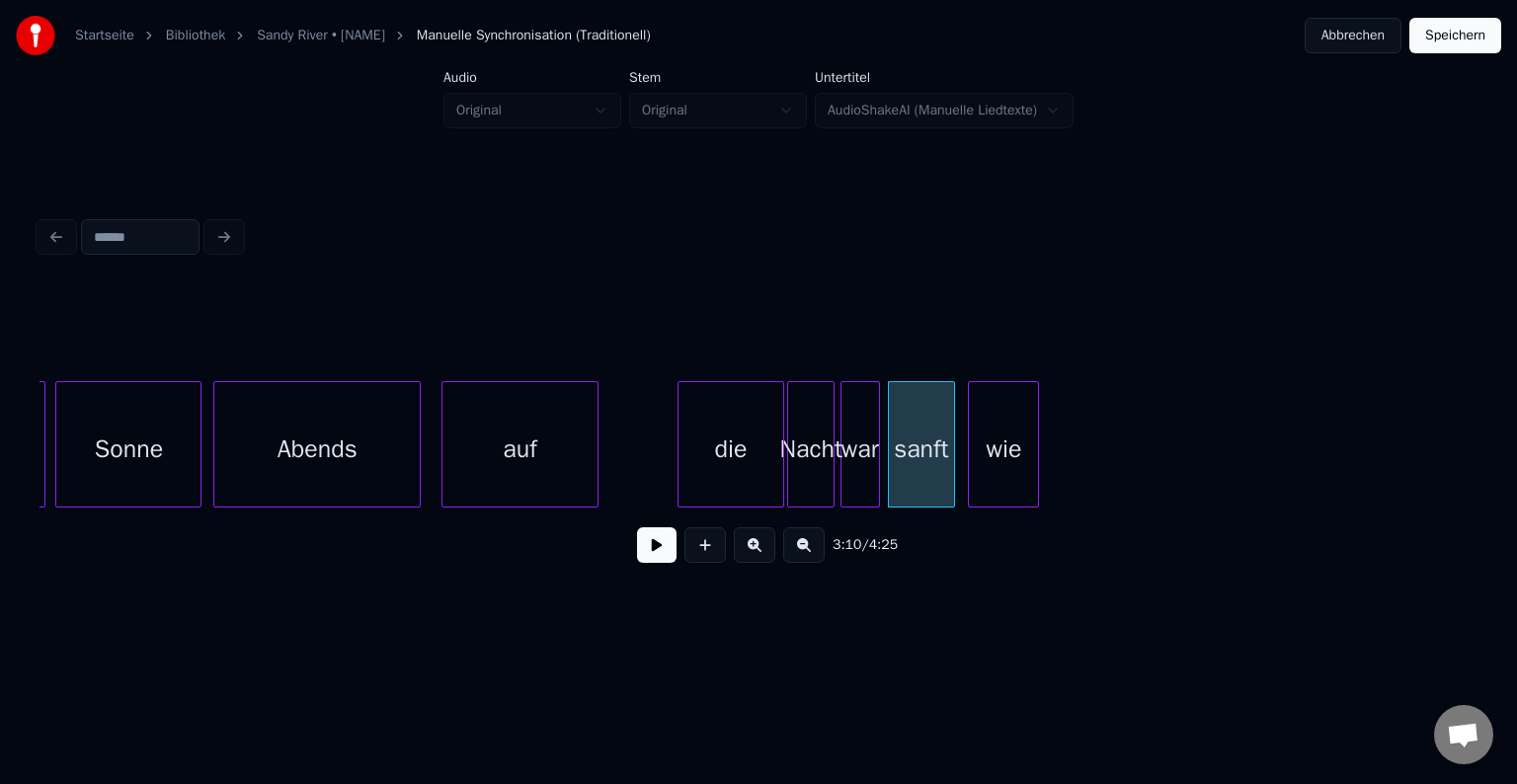 click on "wie" at bounding box center [1003, 449] 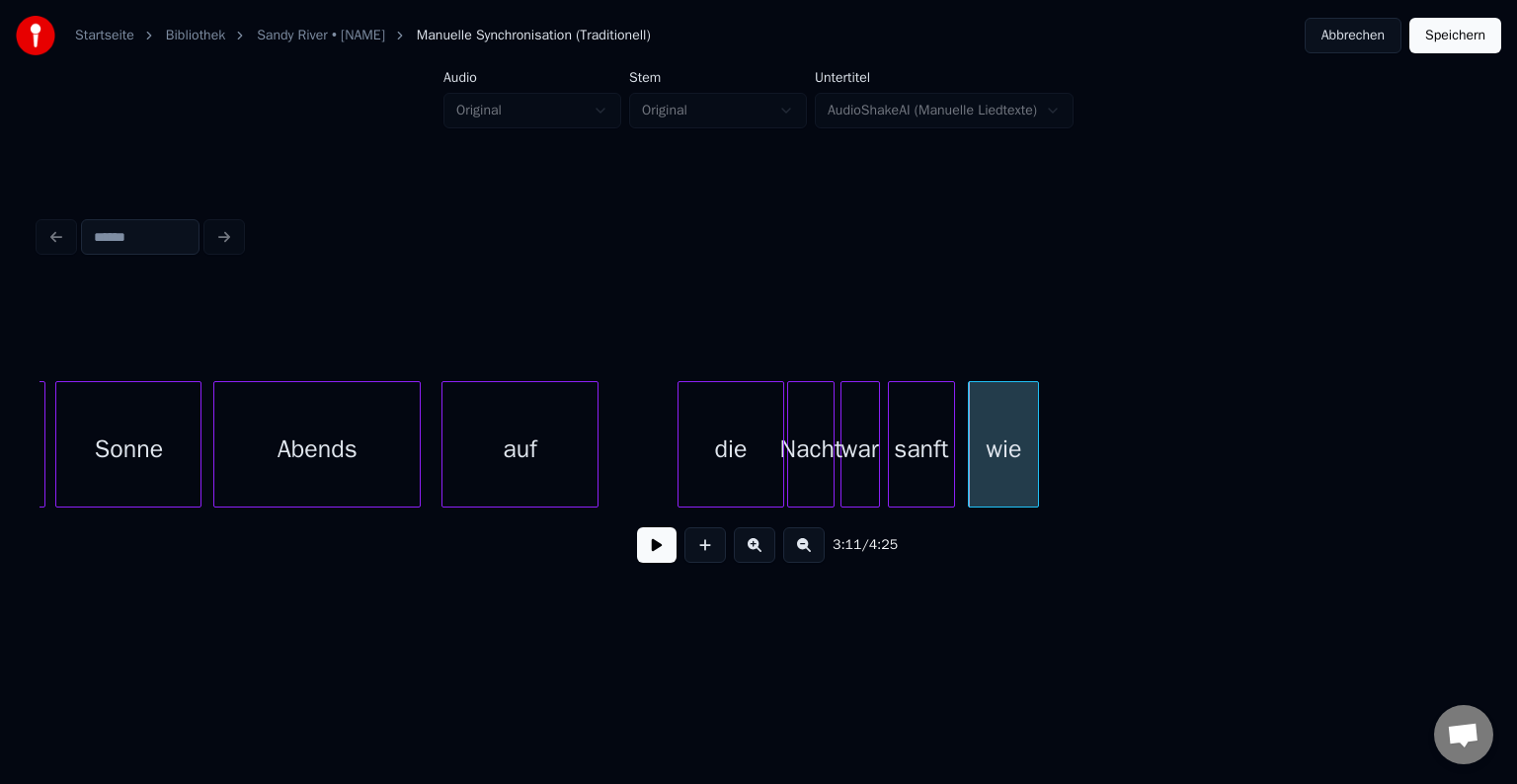 click on "Abends" at bounding box center [317, 449] 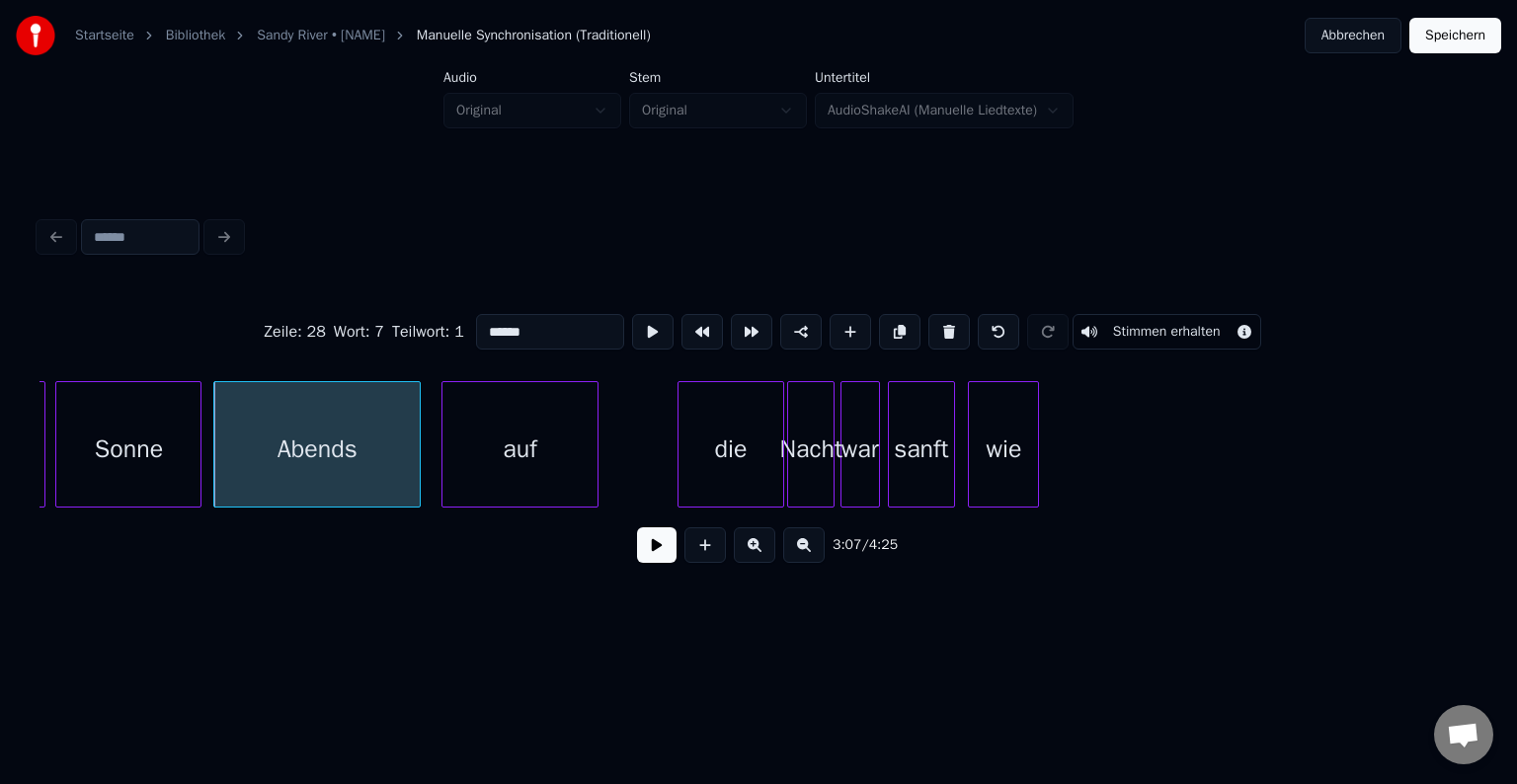 click at bounding box center (657, 545) 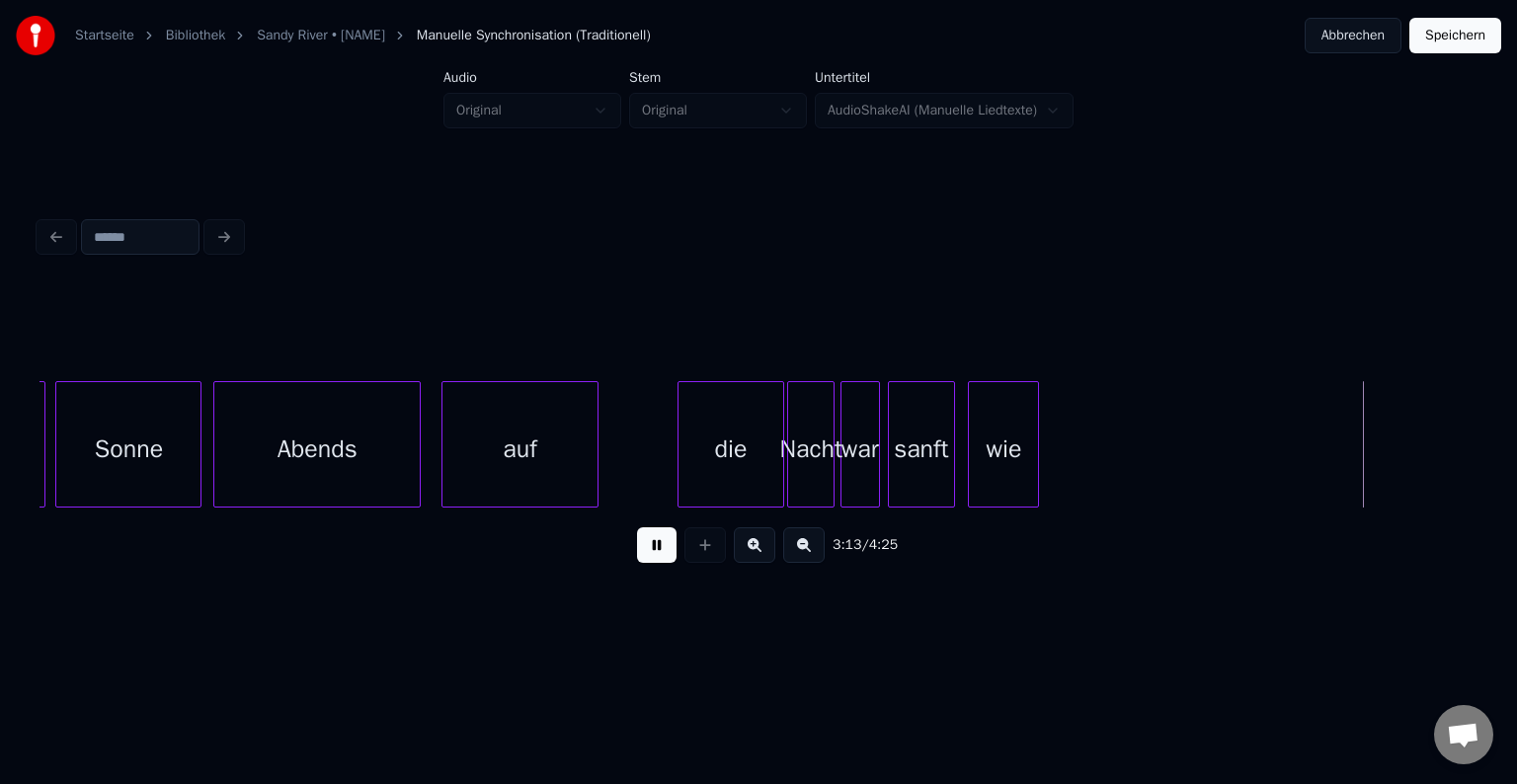 click at bounding box center (657, 545) 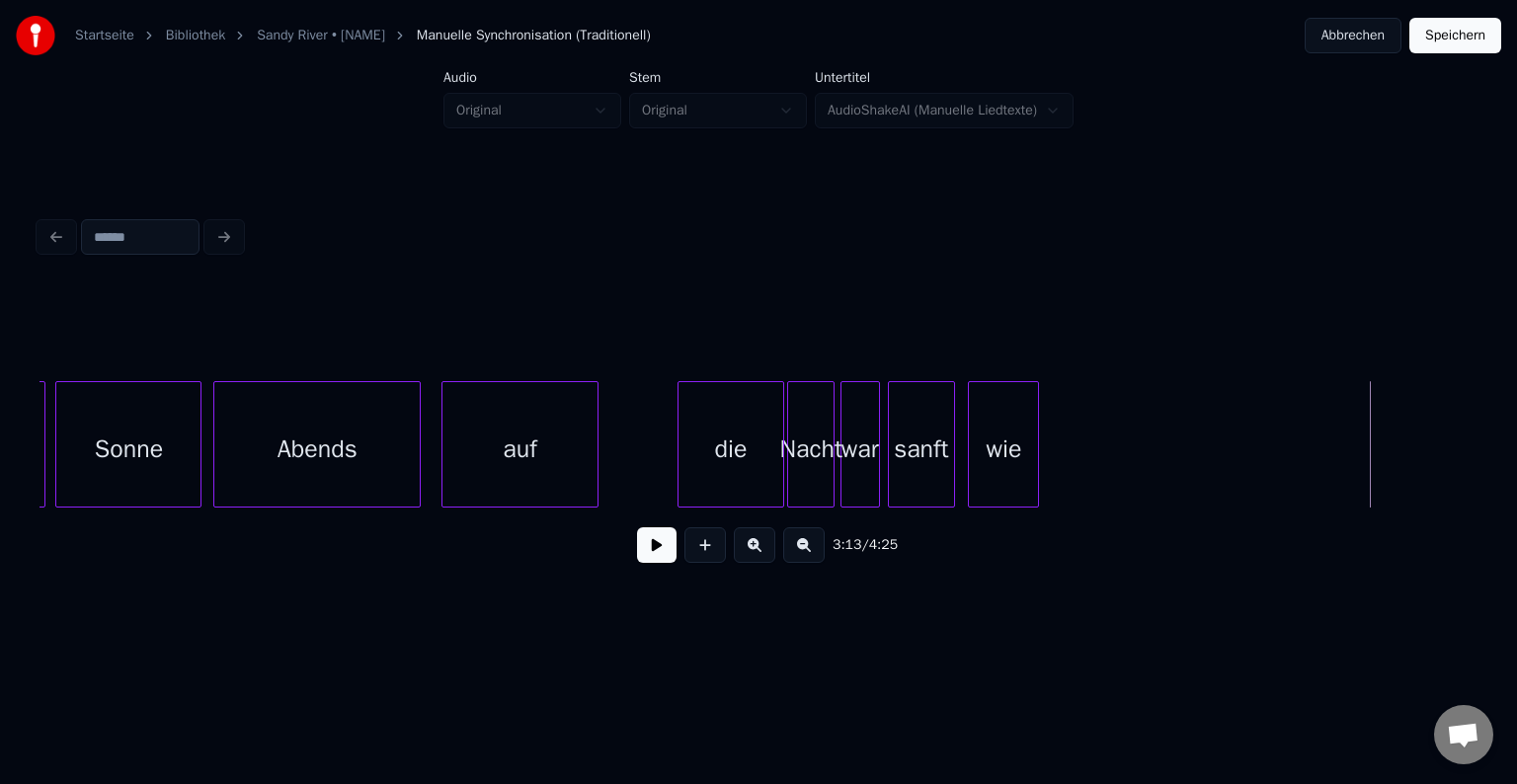 click on "die" at bounding box center [731, 449] 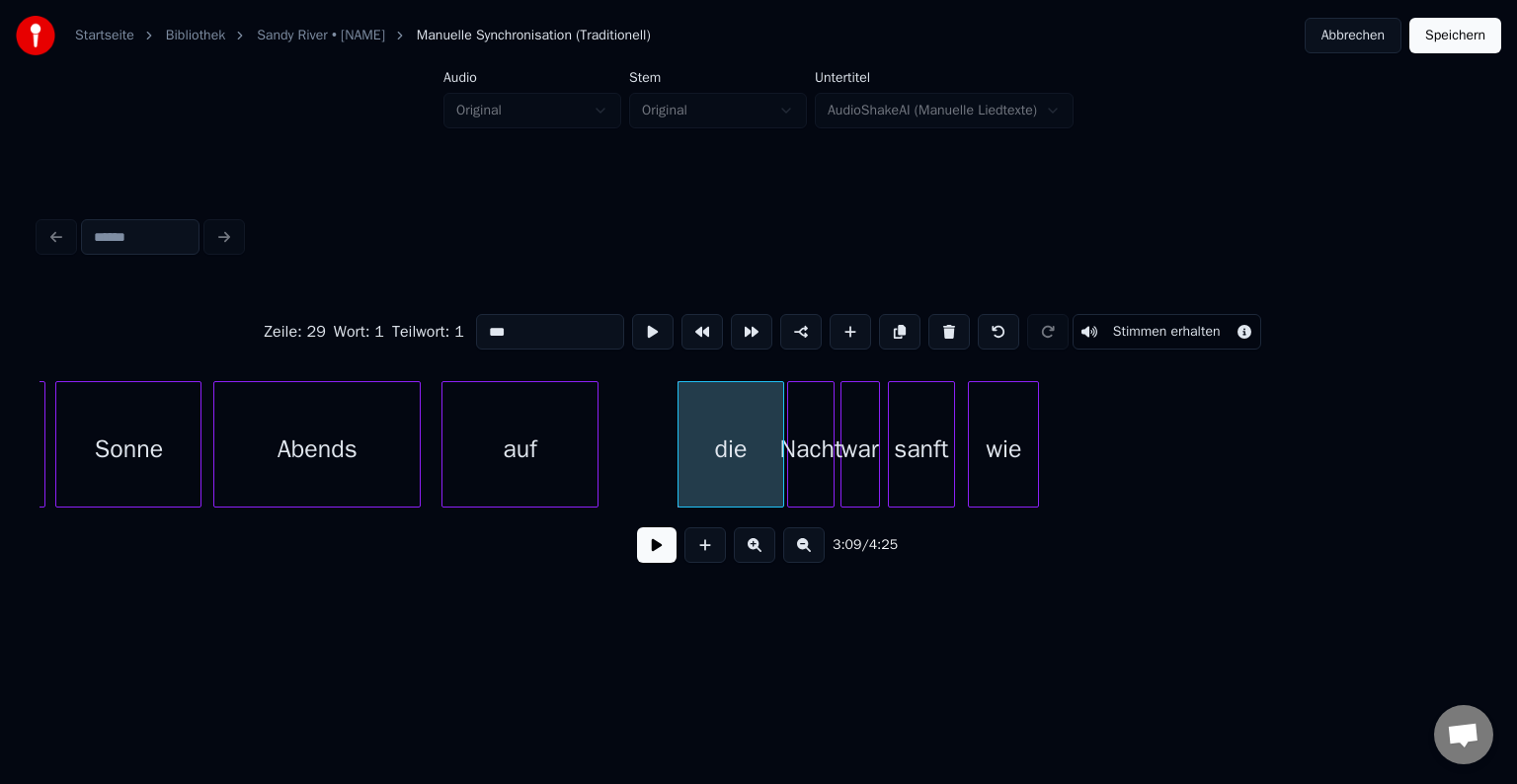 click at bounding box center (657, 545) 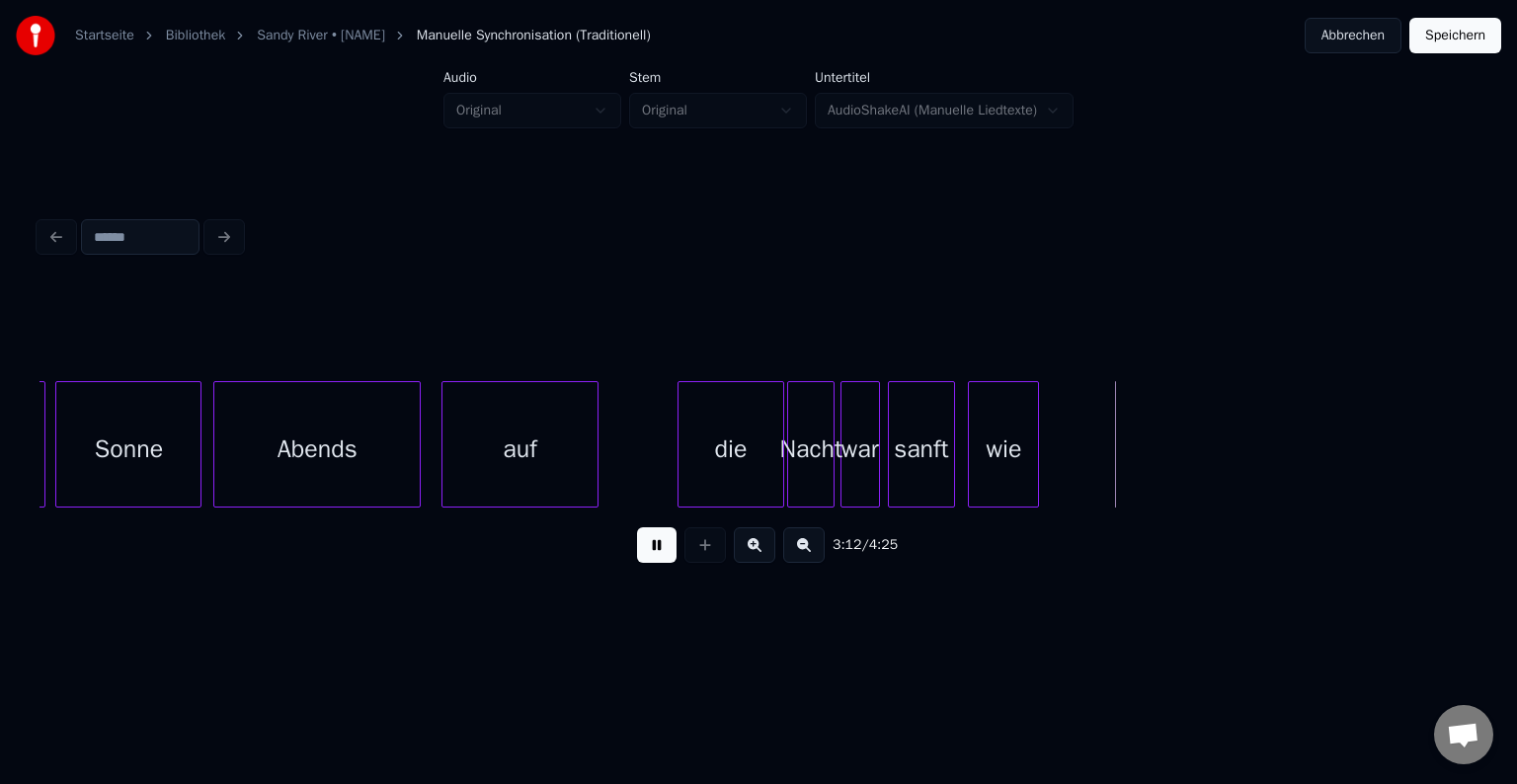 click at bounding box center (657, 545) 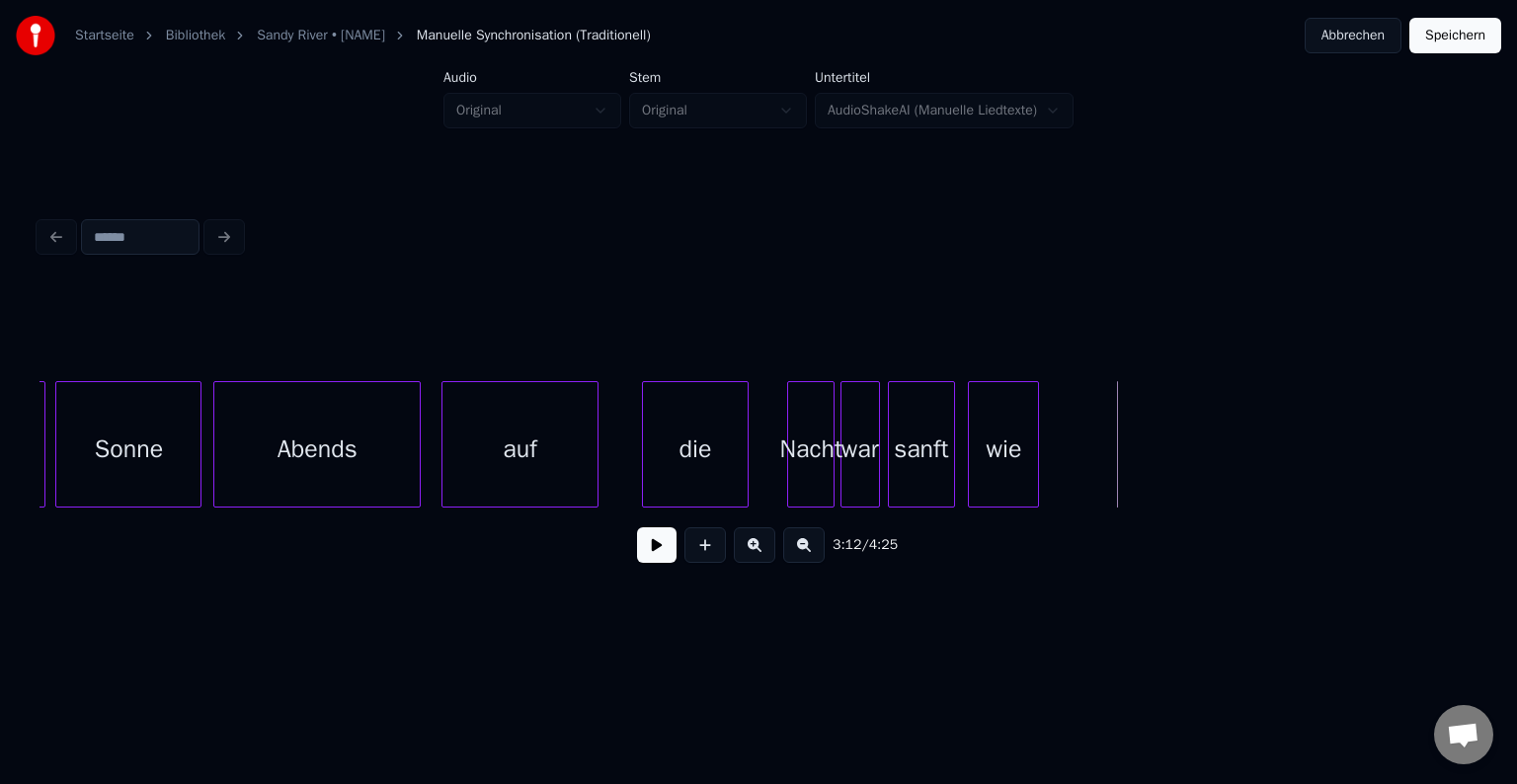 click on "die" at bounding box center (695, 449) 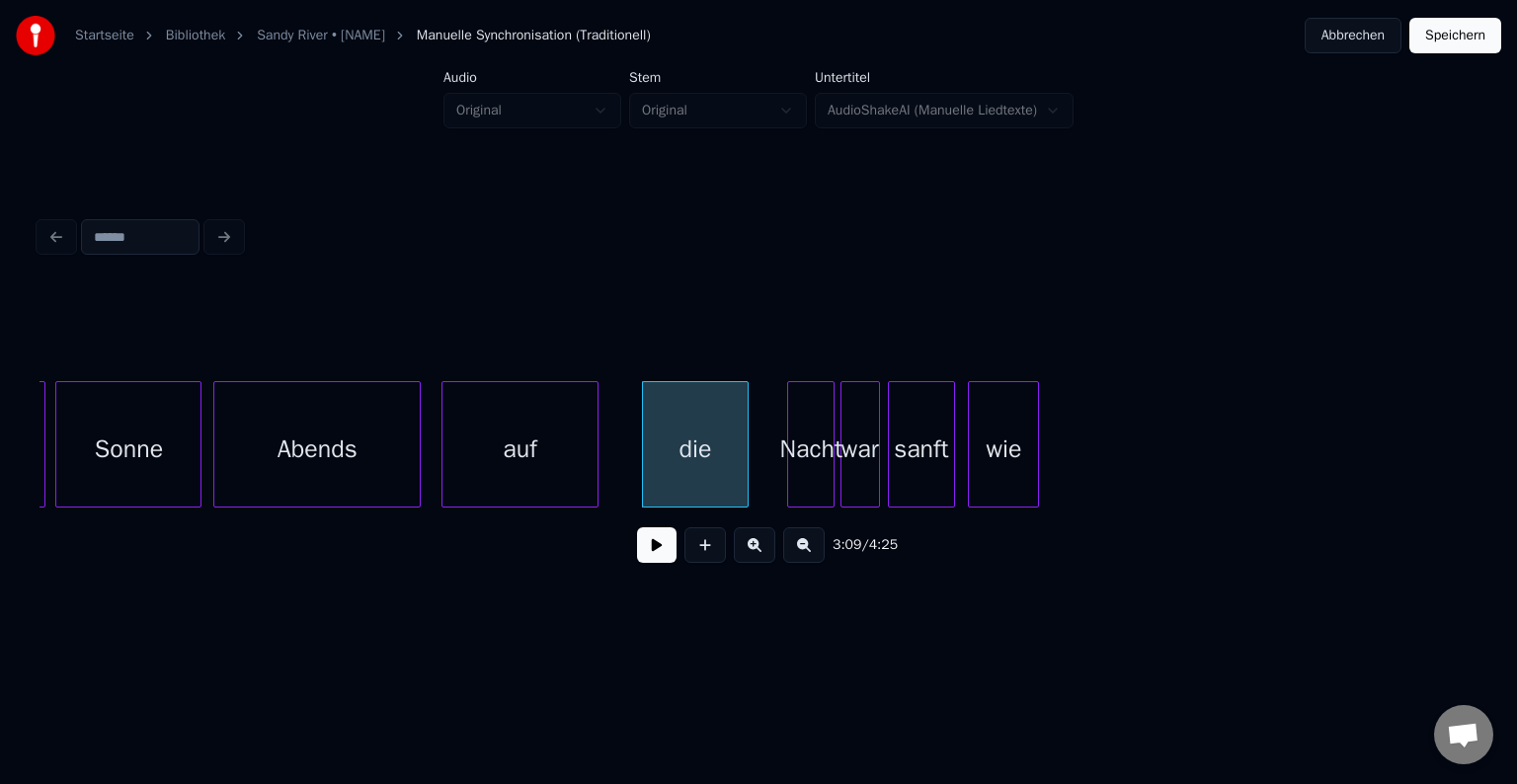 click on "Abends" at bounding box center (317, 449) 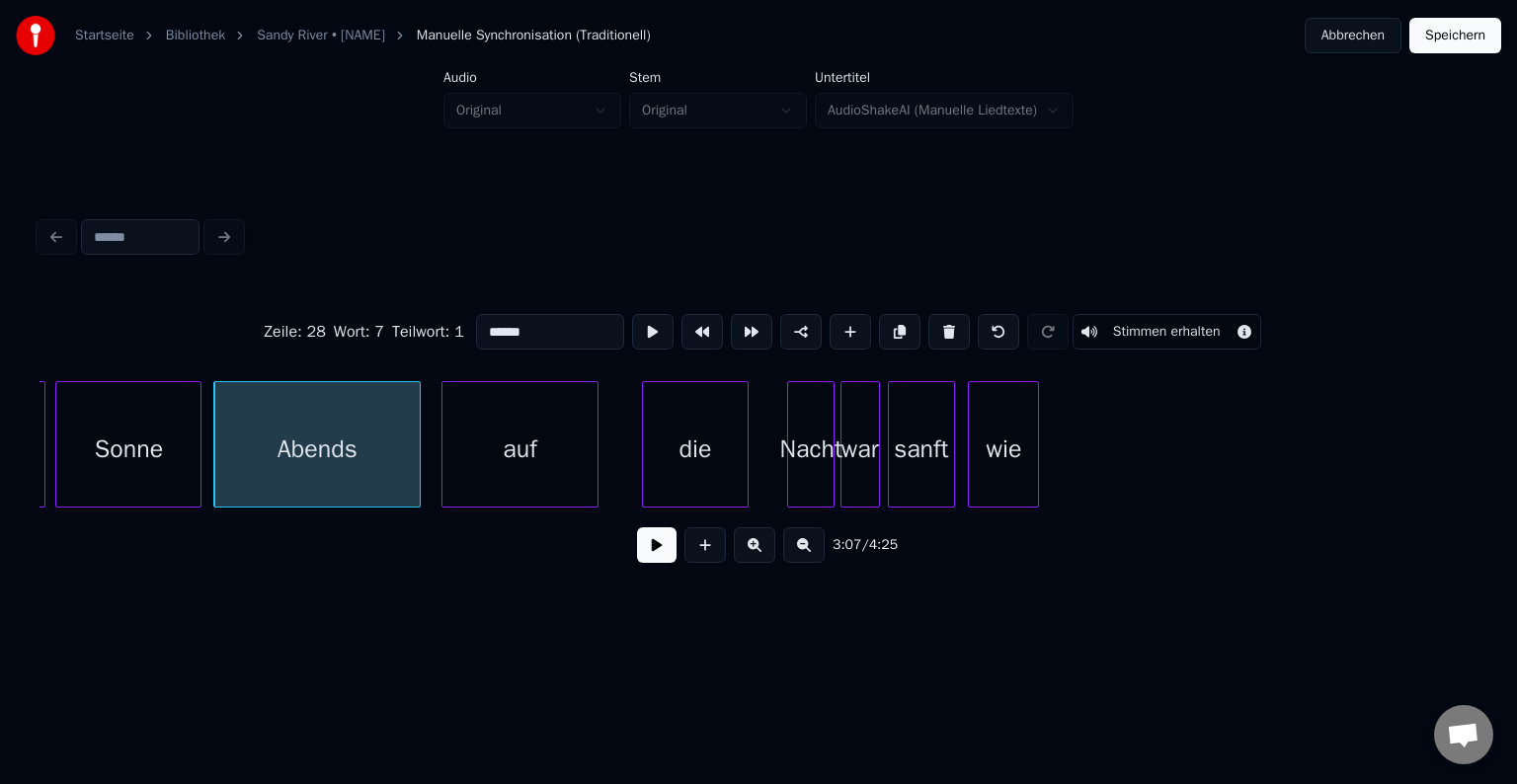 click at bounding box center (657, 545) 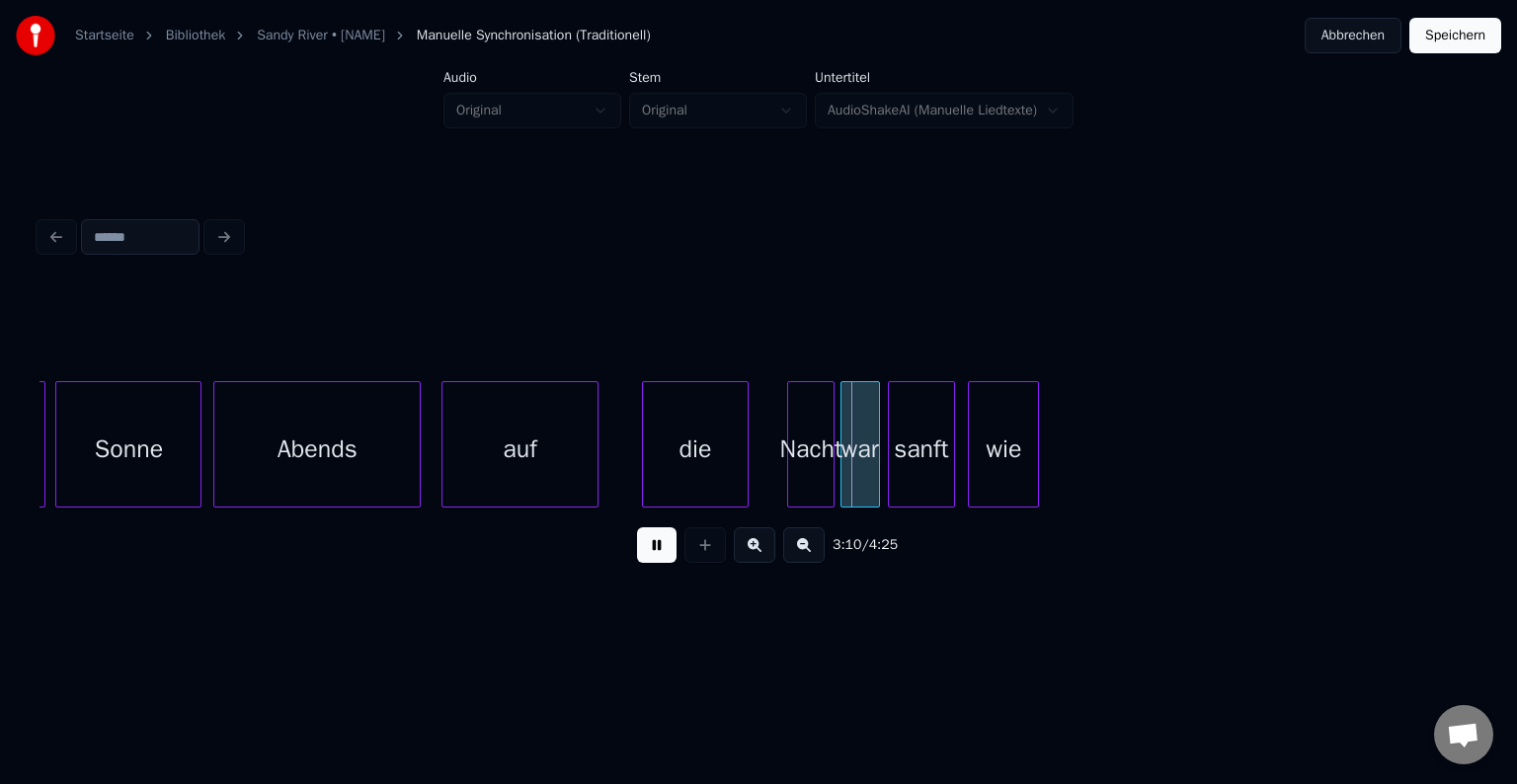click at bounding box center [657, 545] 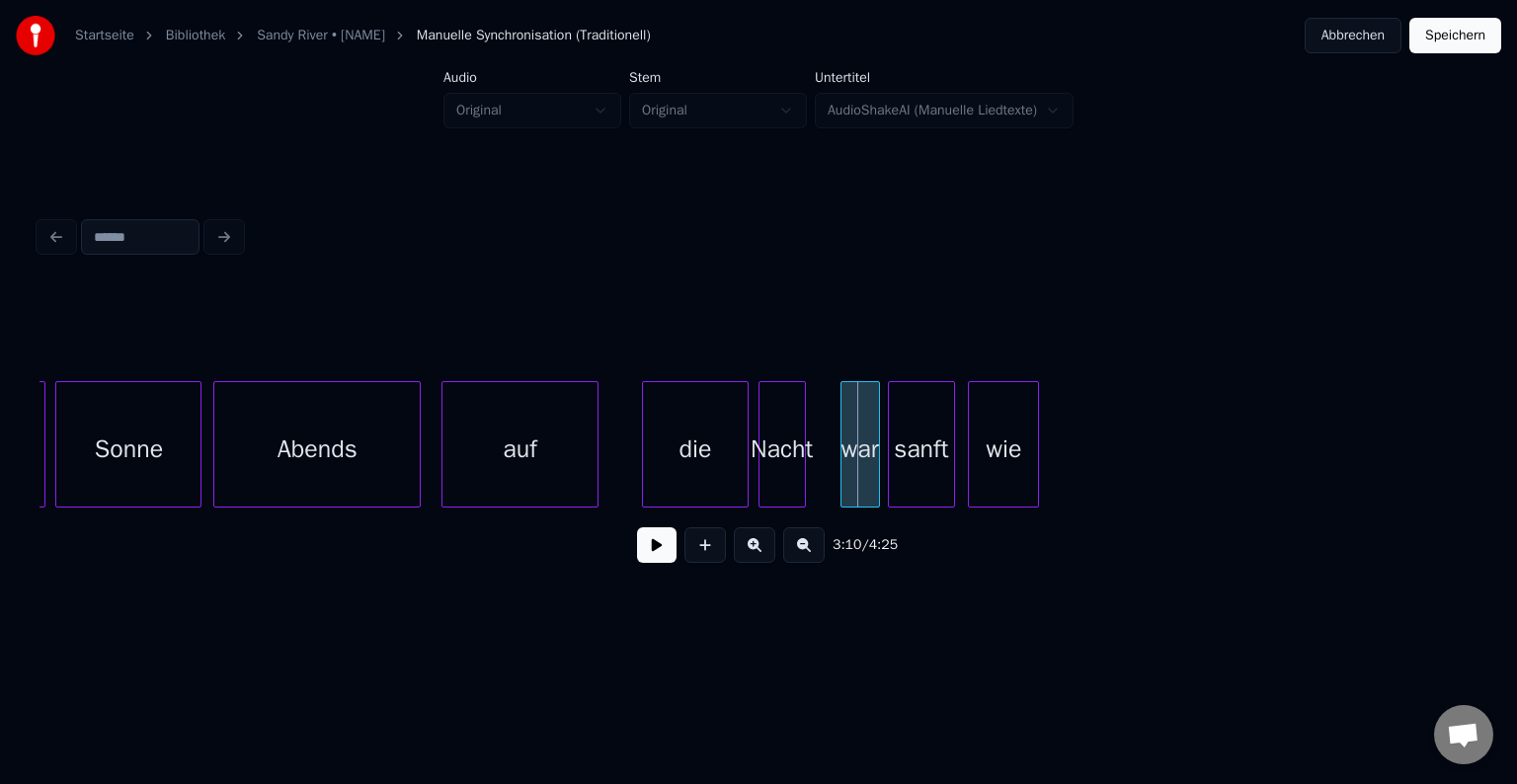 click on "Nacht" at bounding box center [782, 449] 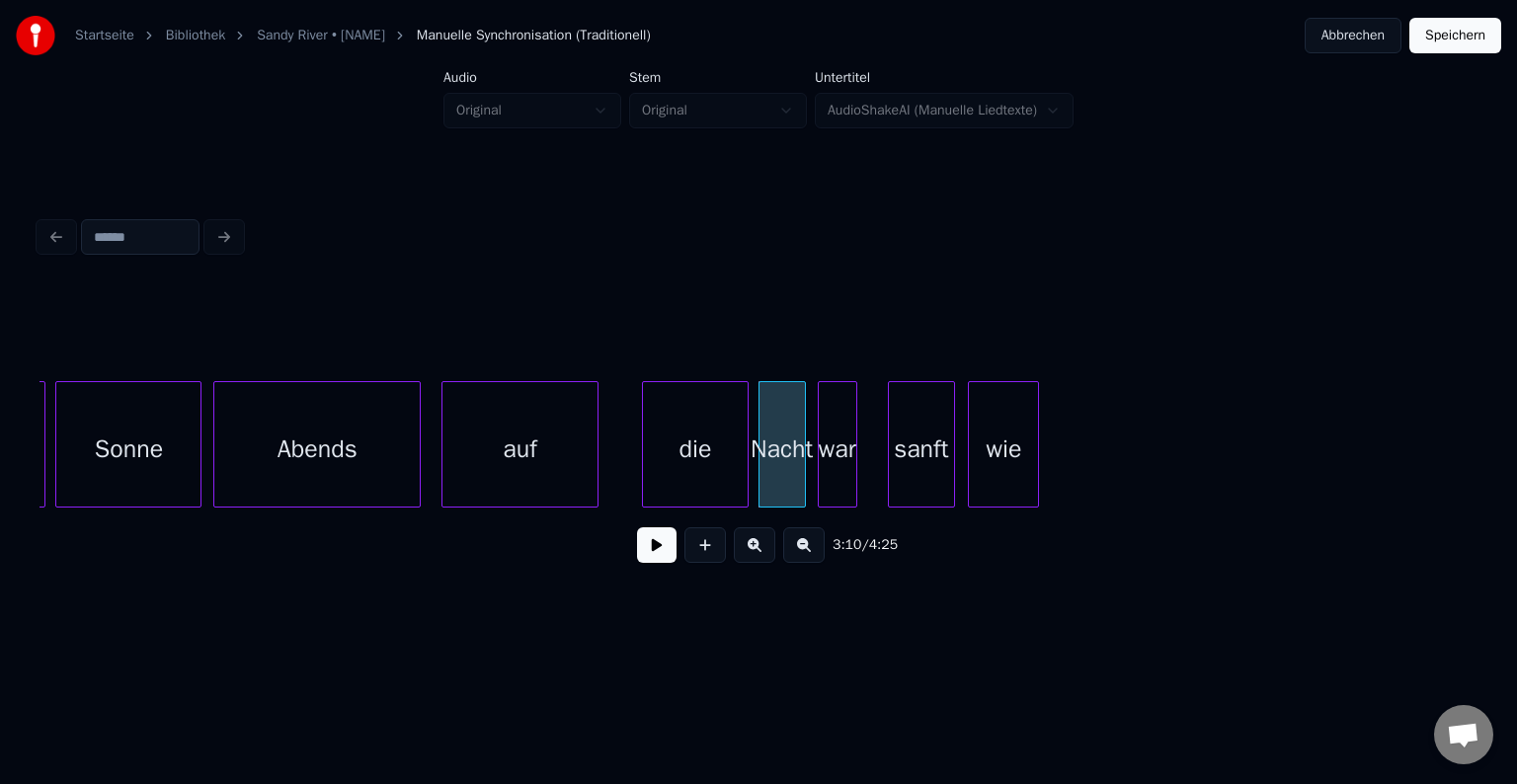 click on "war" at bounding box center [838, 449] 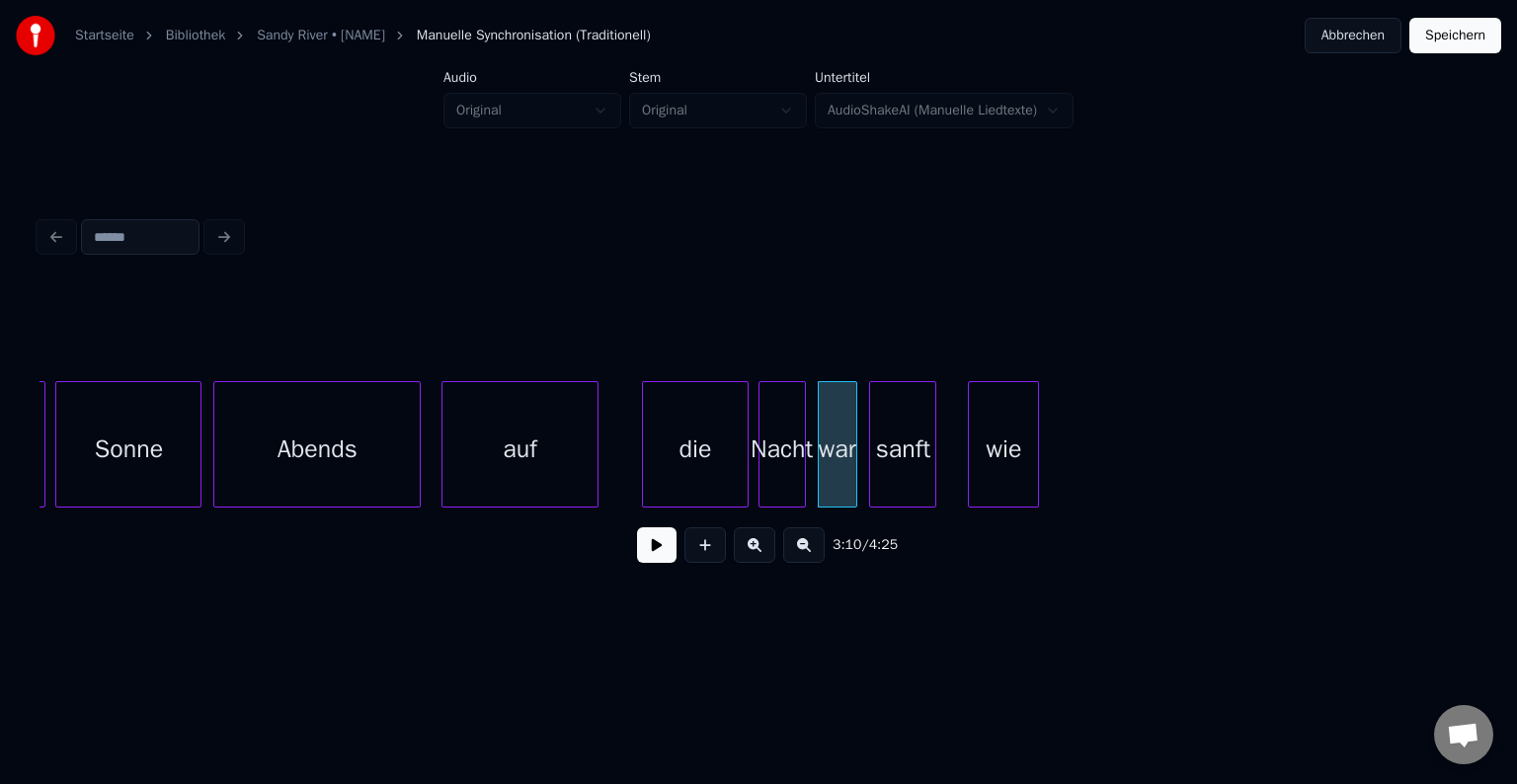click on "sanft" at bounding box center (903, 449) 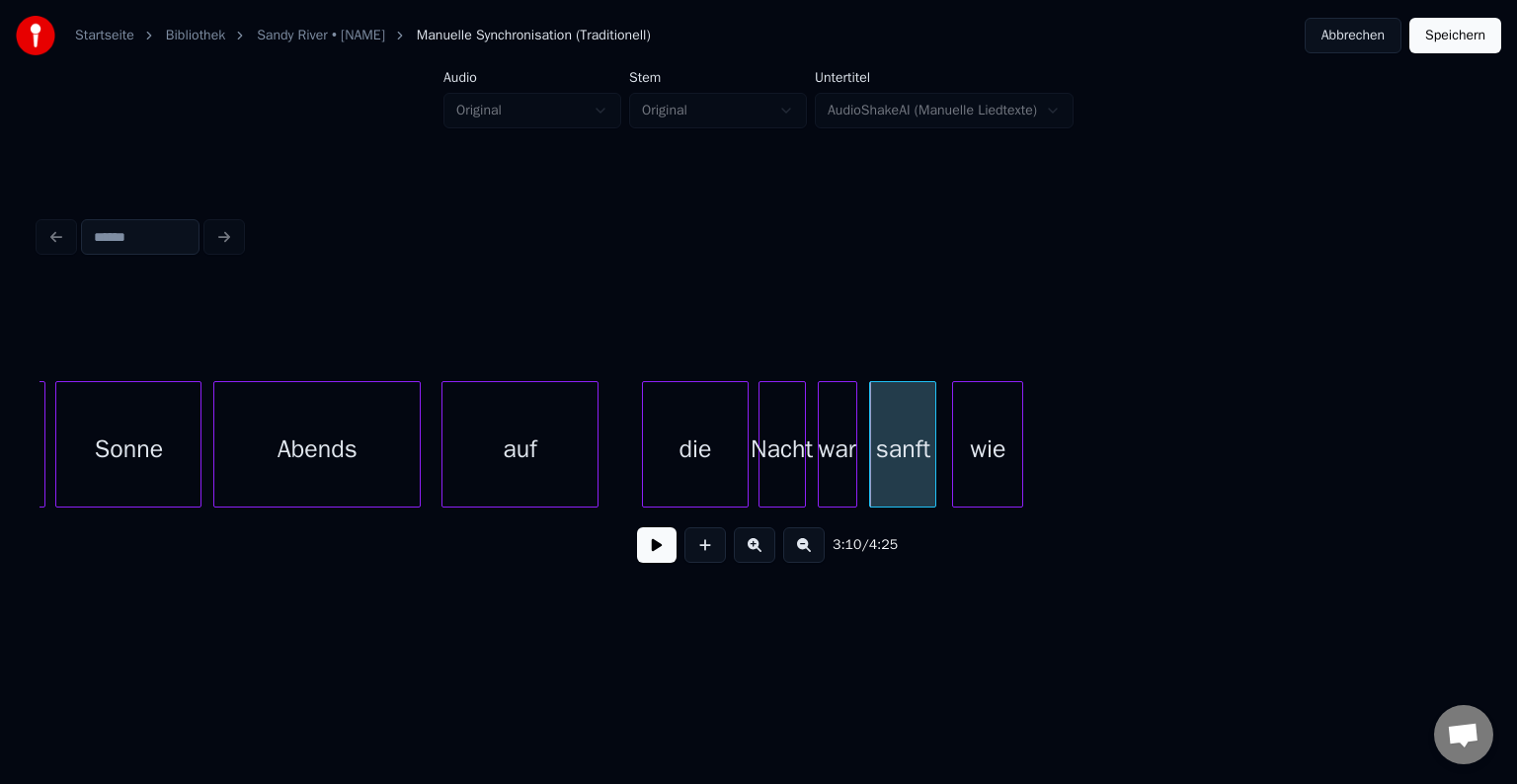 click on "wie" at bounding box center (988, 449) 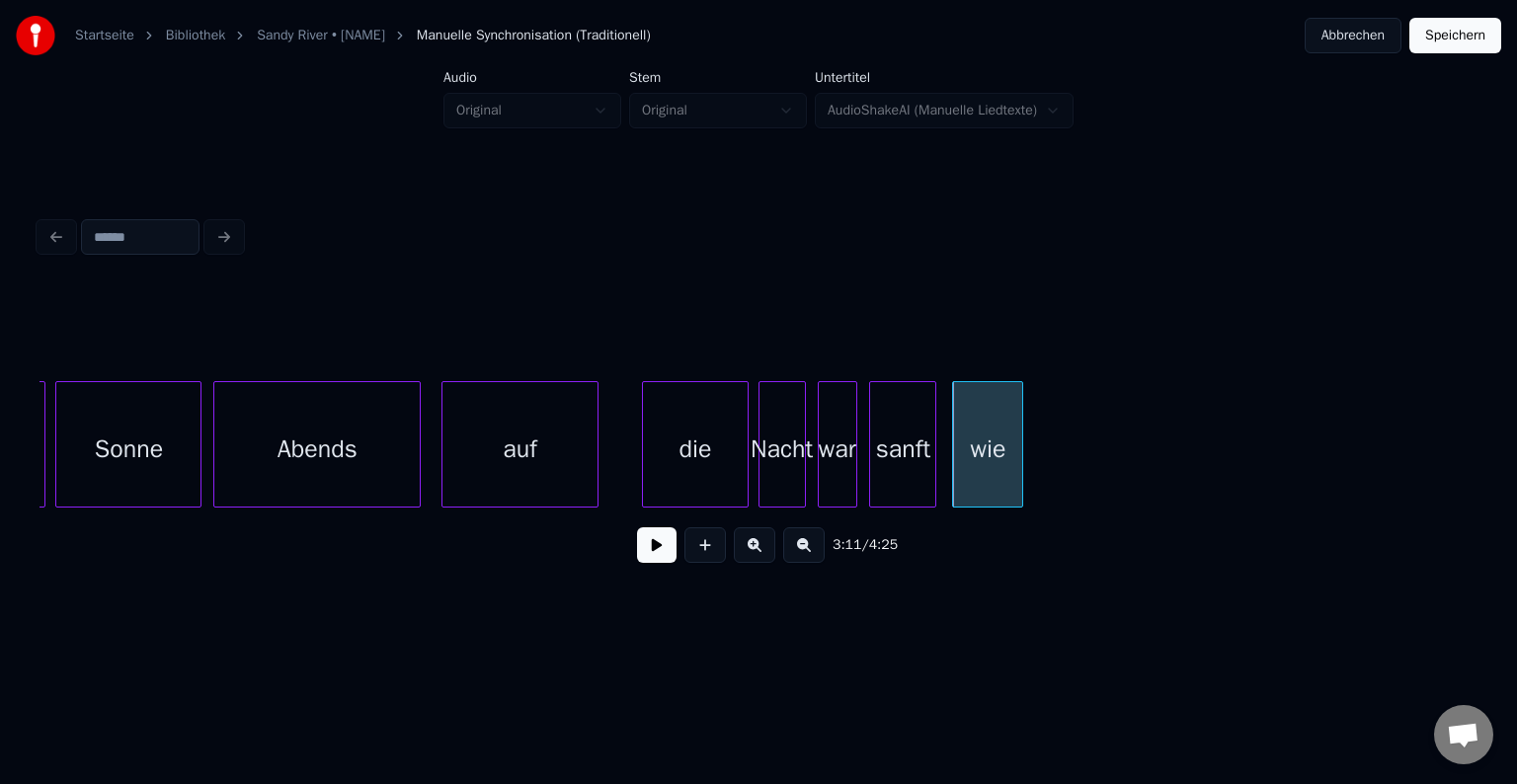 click on "Abends" at bounding box center [317, 449] 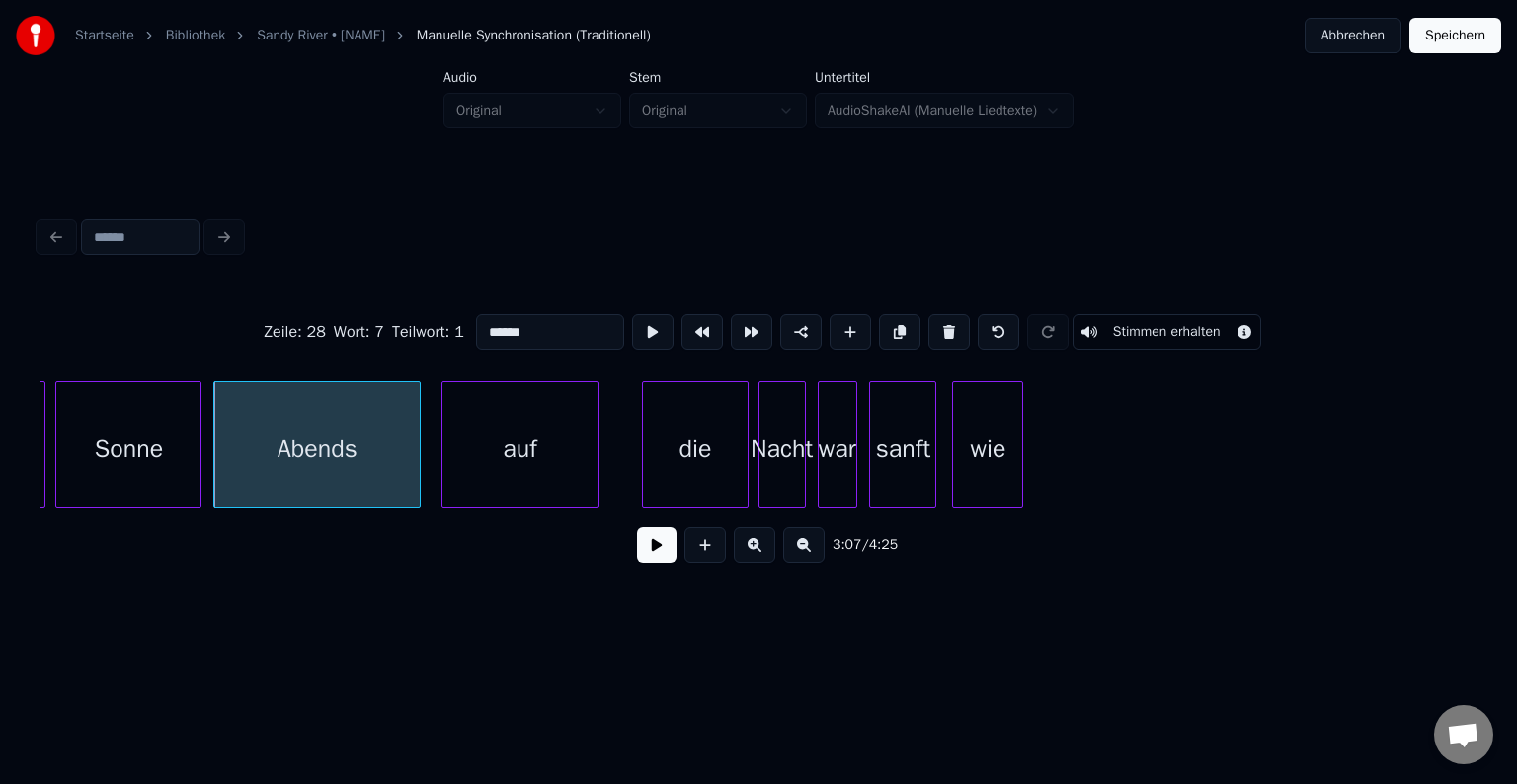 click at bounding box center [657, 545] 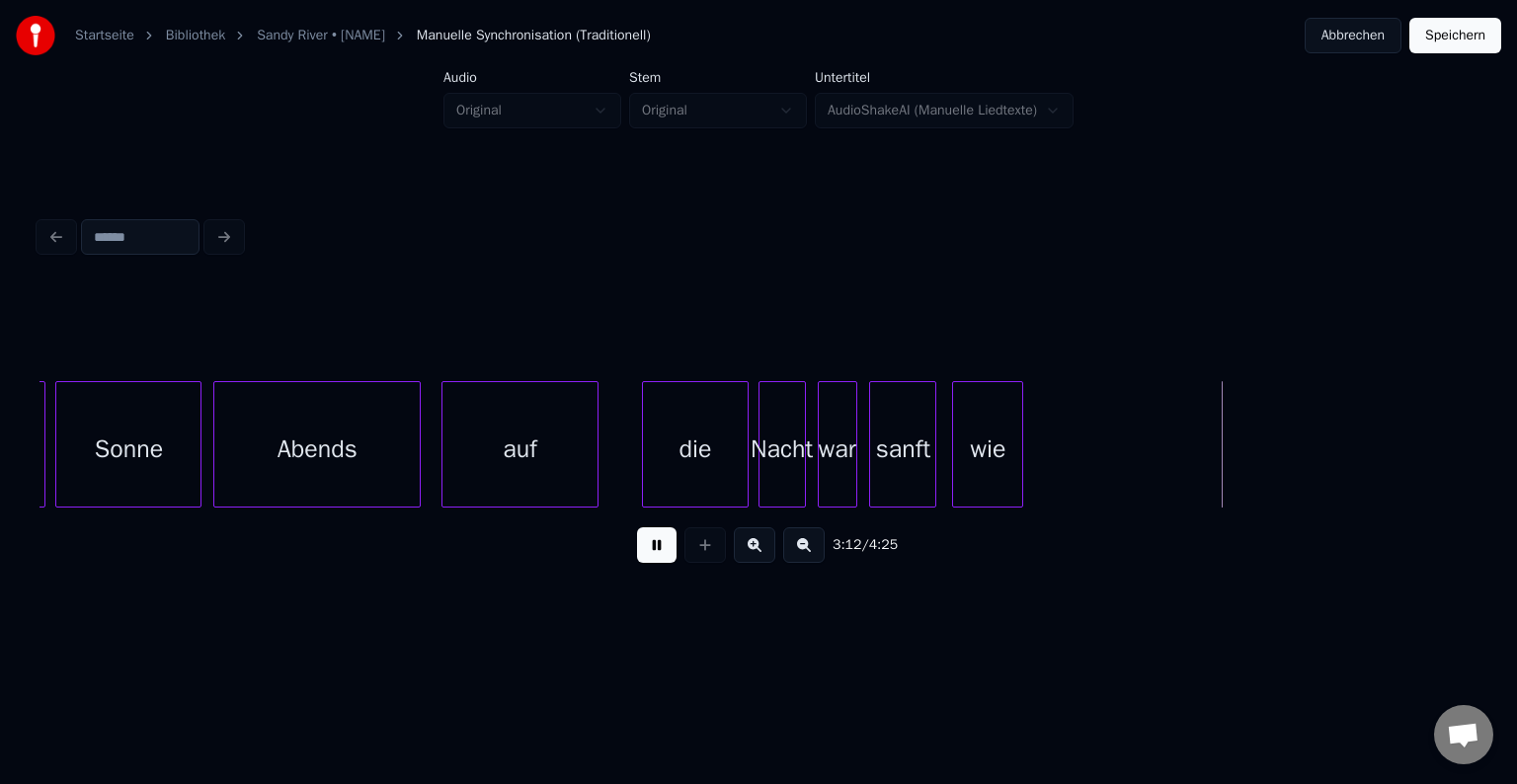 click at bounding box center (657, 545) 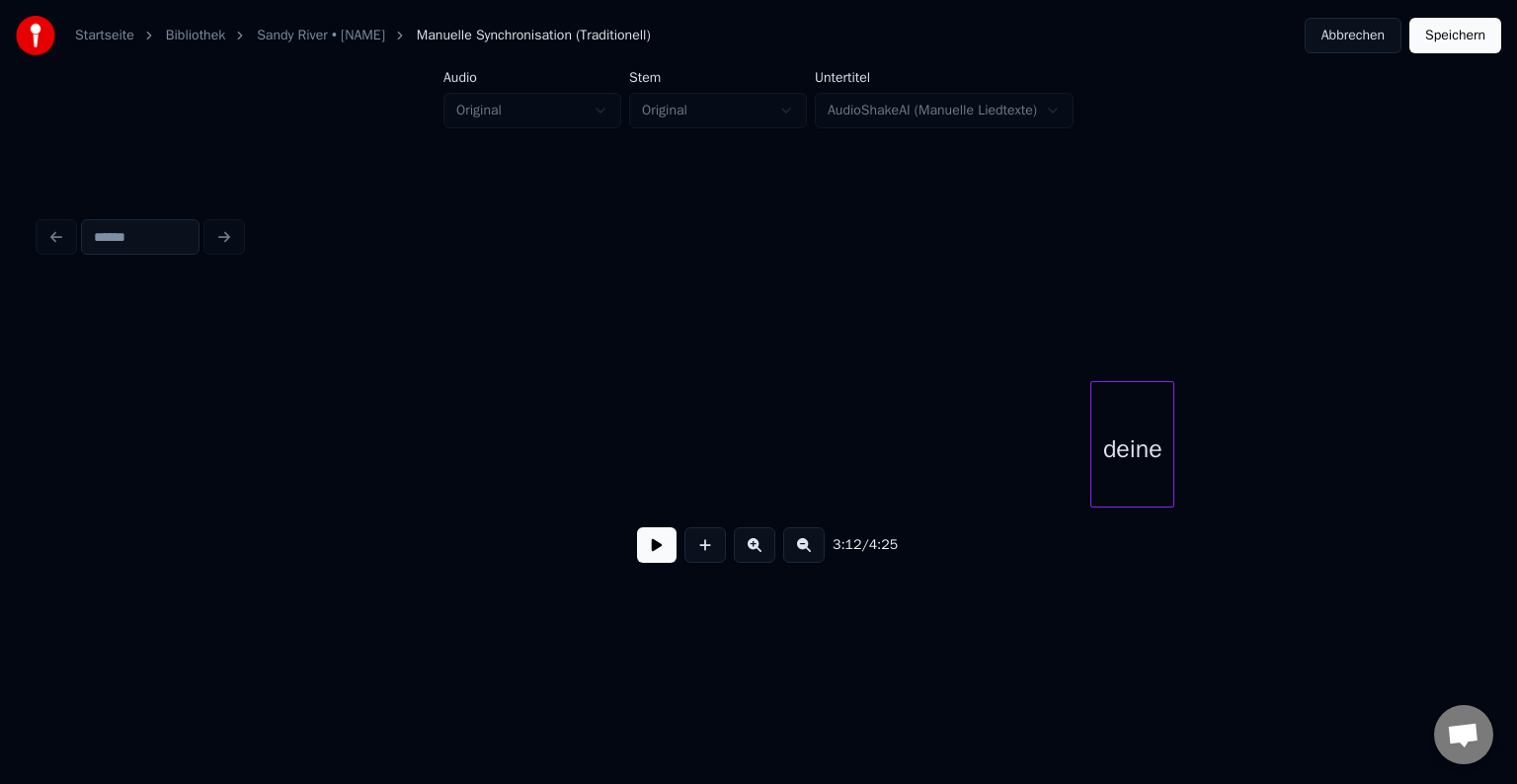 scroll, scrollTop: 0, scrollLeft: 38454, axis: horizontal 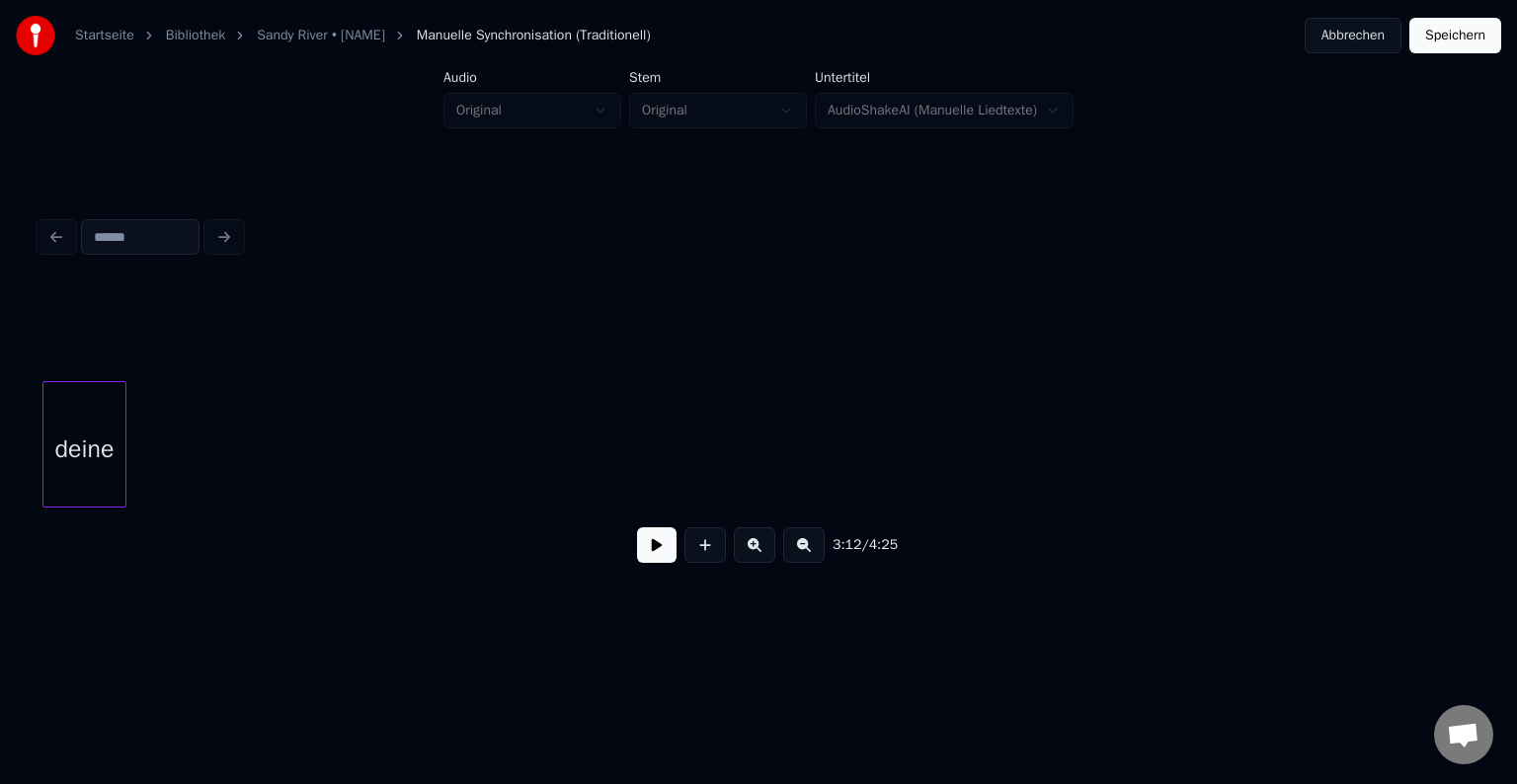click on "3:12  /  4:25" at bounding box center (758, 432) 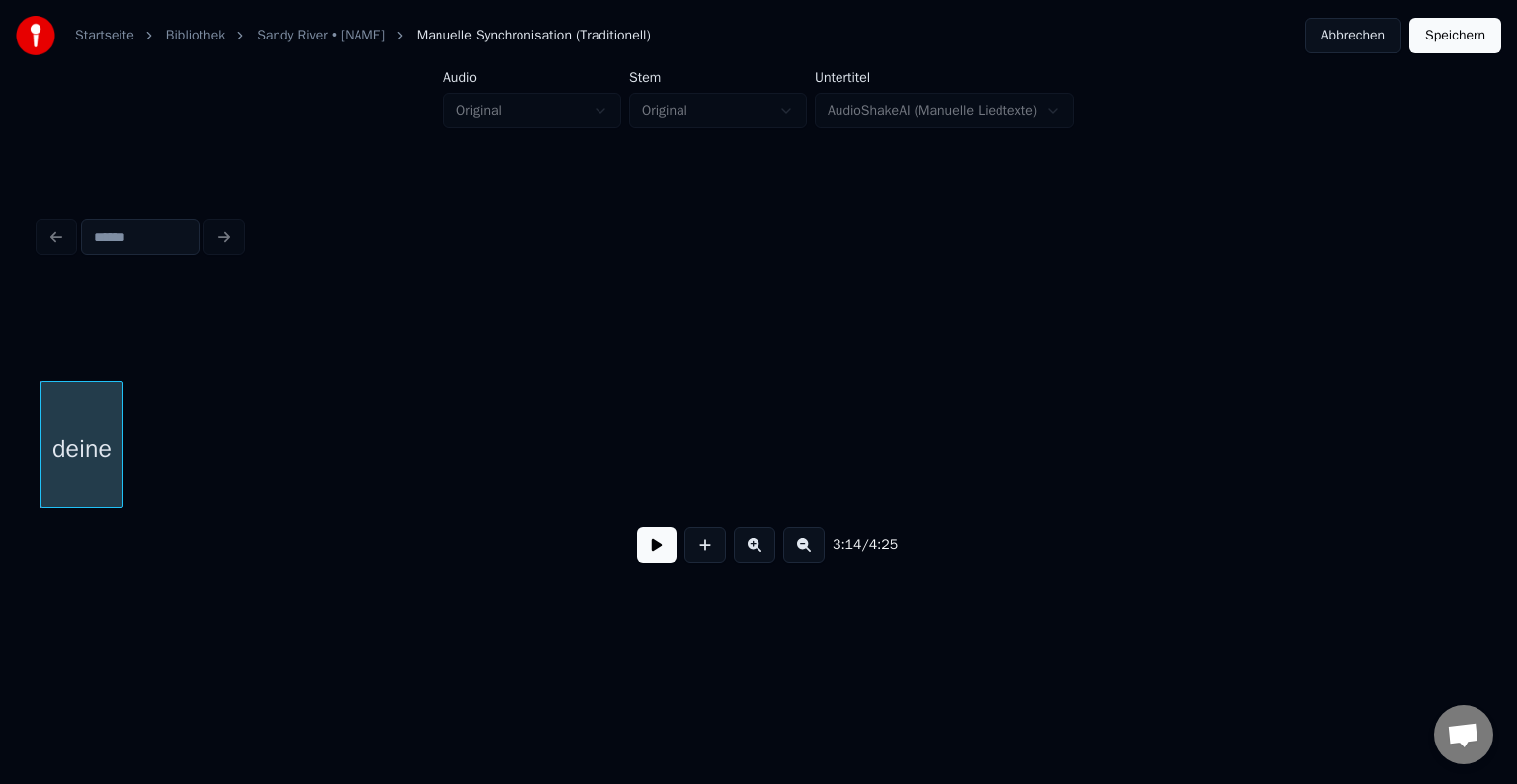 scroll, scrollTop: 0, scrollLeft: 39780, axis: horizontal 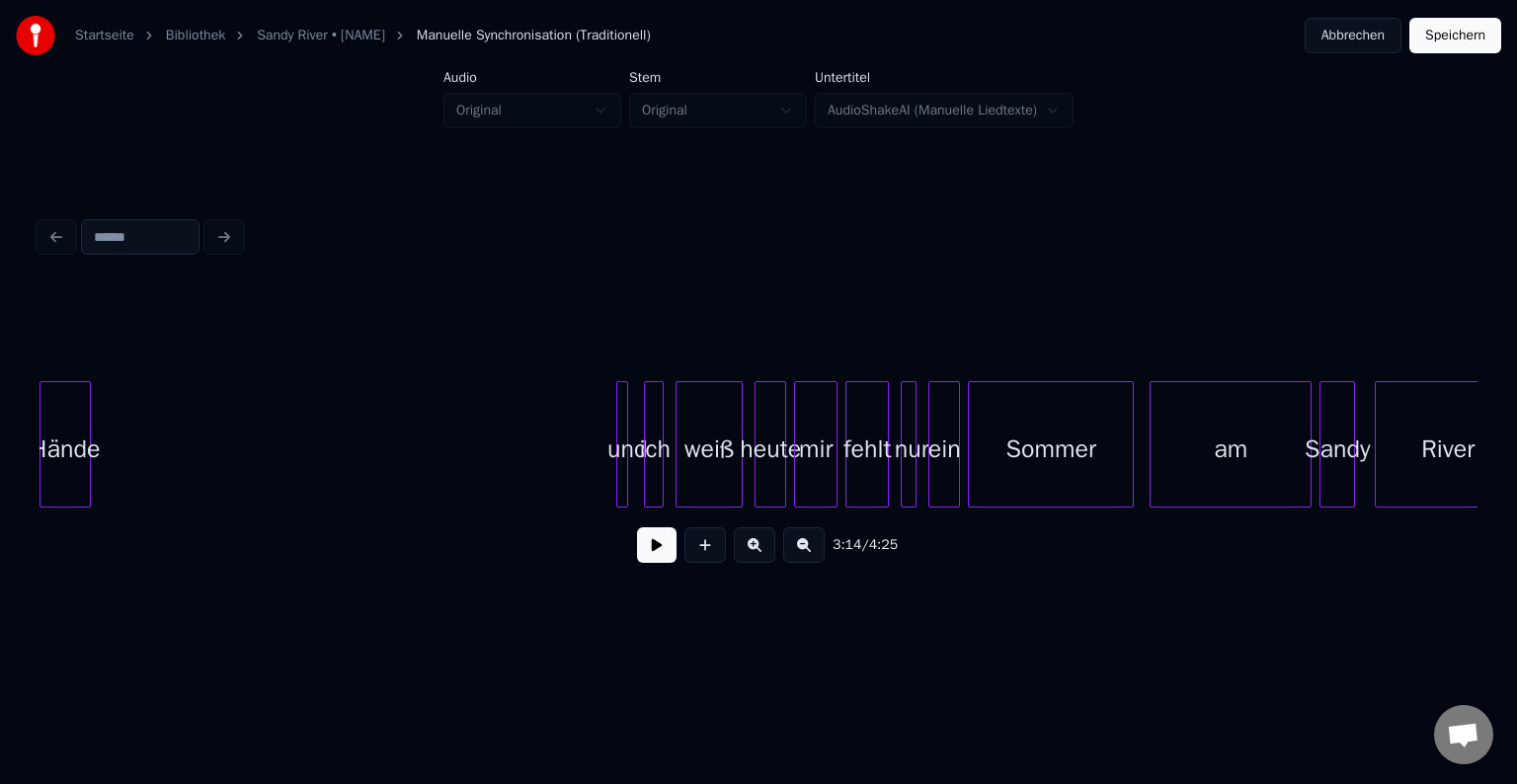 click on "Startseite Bibliothek Sandy River • Rene Chanté Manuelle Synchronisation (Traditionell) Abbrechen Speichern Audio Original Stem Original Untertitel AudioShakeAI (Manuelle Liedtexte) 3:14  /  4:25" at bounding box center [758, 315] 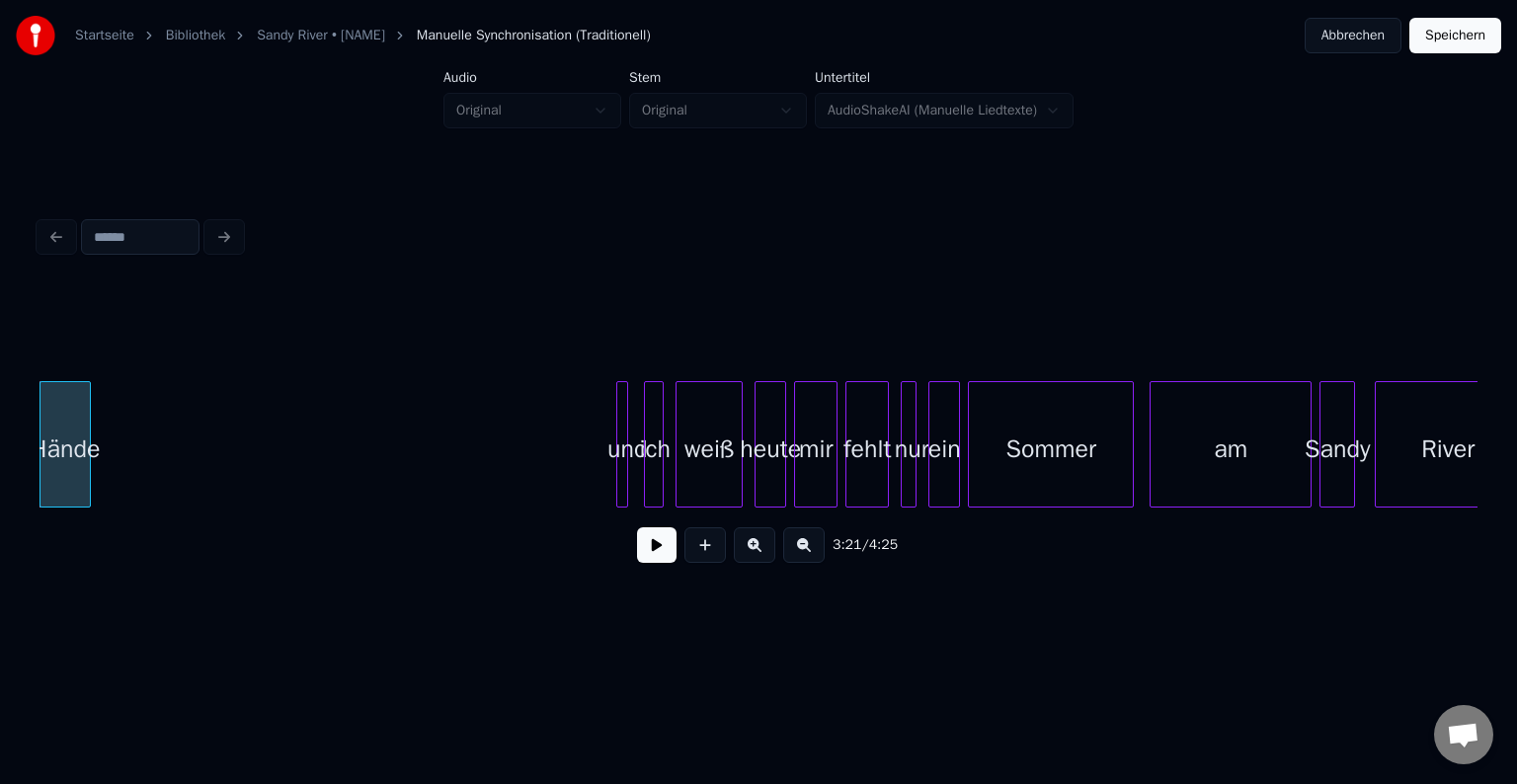 click at bounding box center (755, 545) 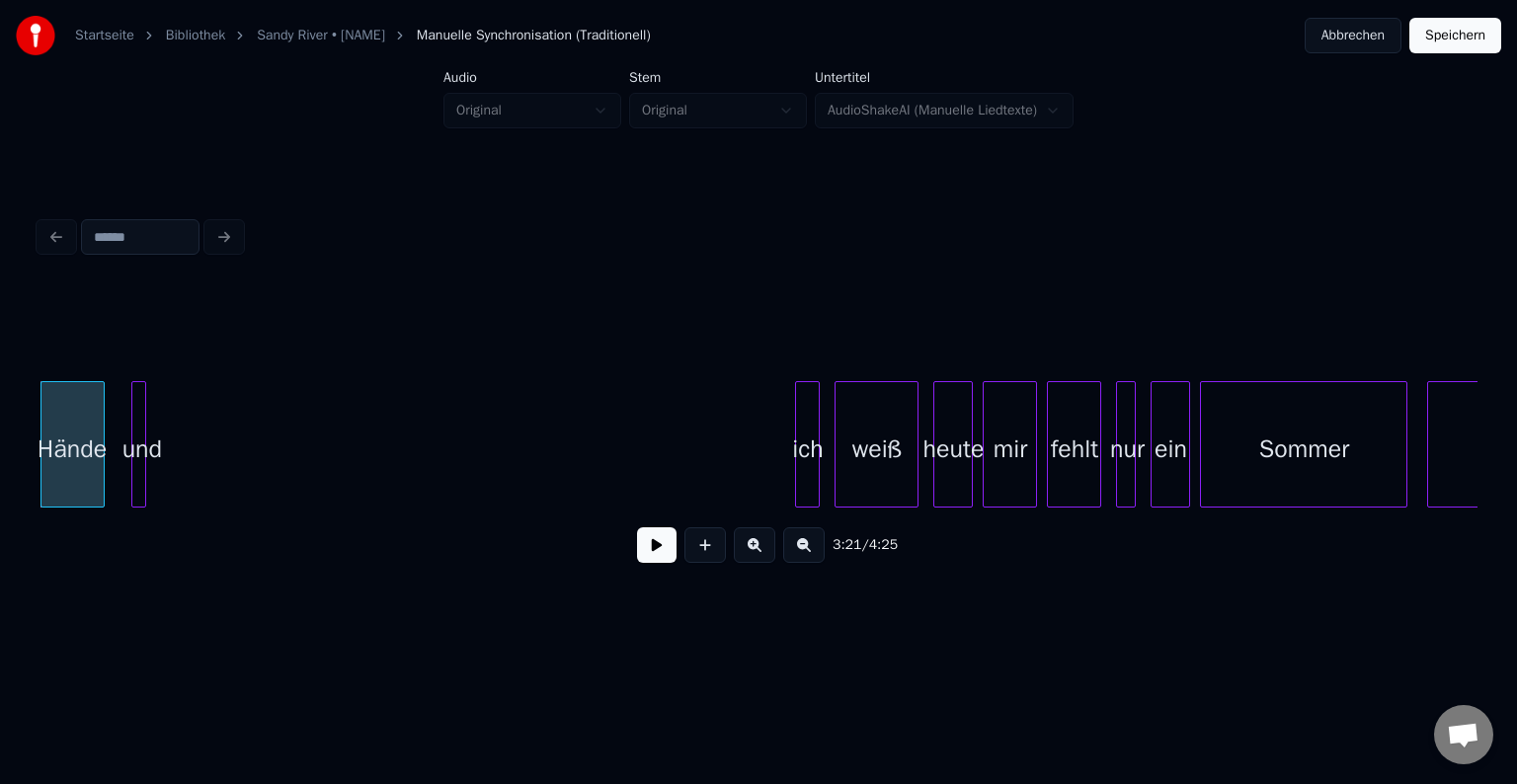 click on "Hände und ich weiß heute mir fehlt nur ein Sommer am" at bounding box center [758, 444] 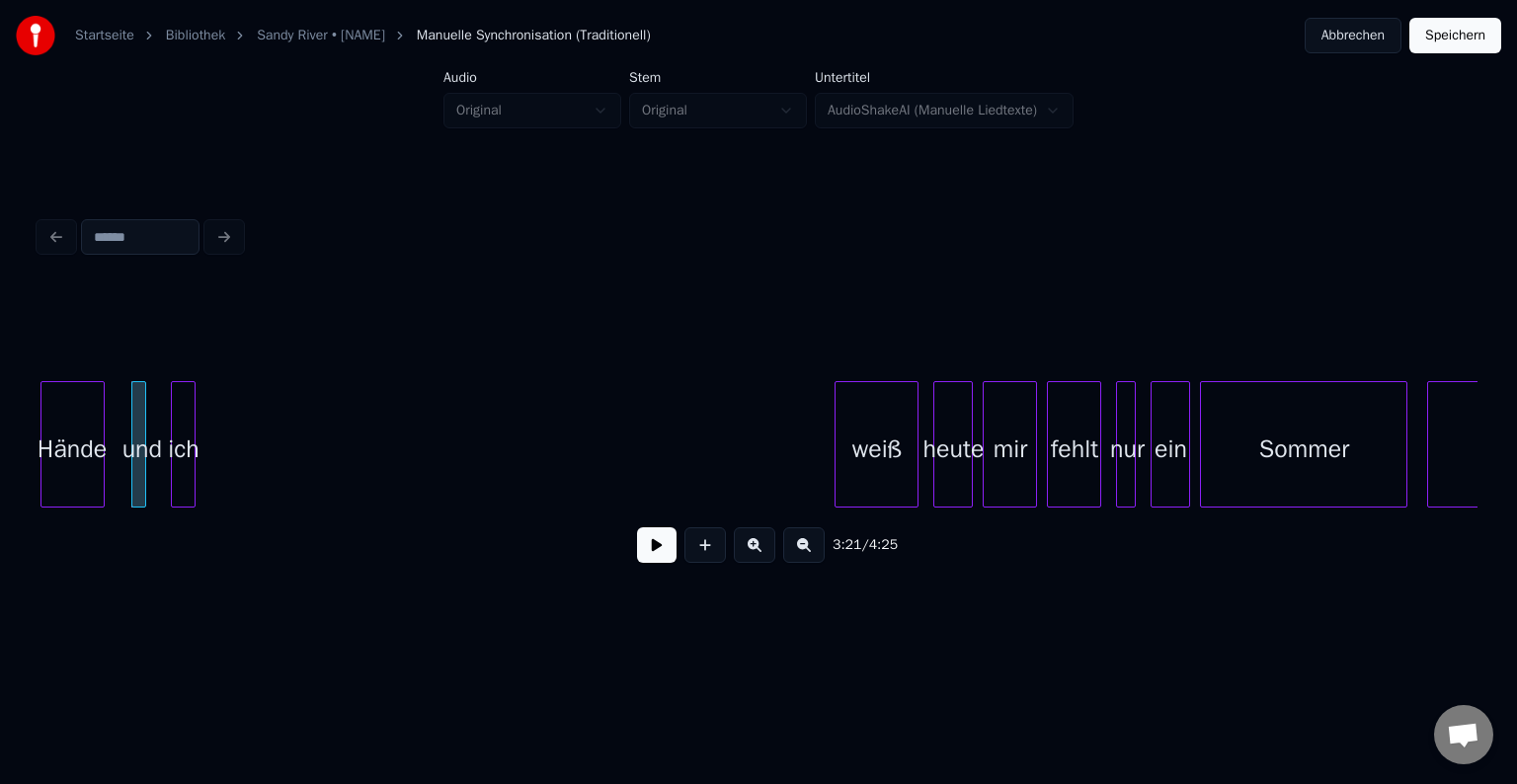 click on "ich" at bounding box center (183, 449) 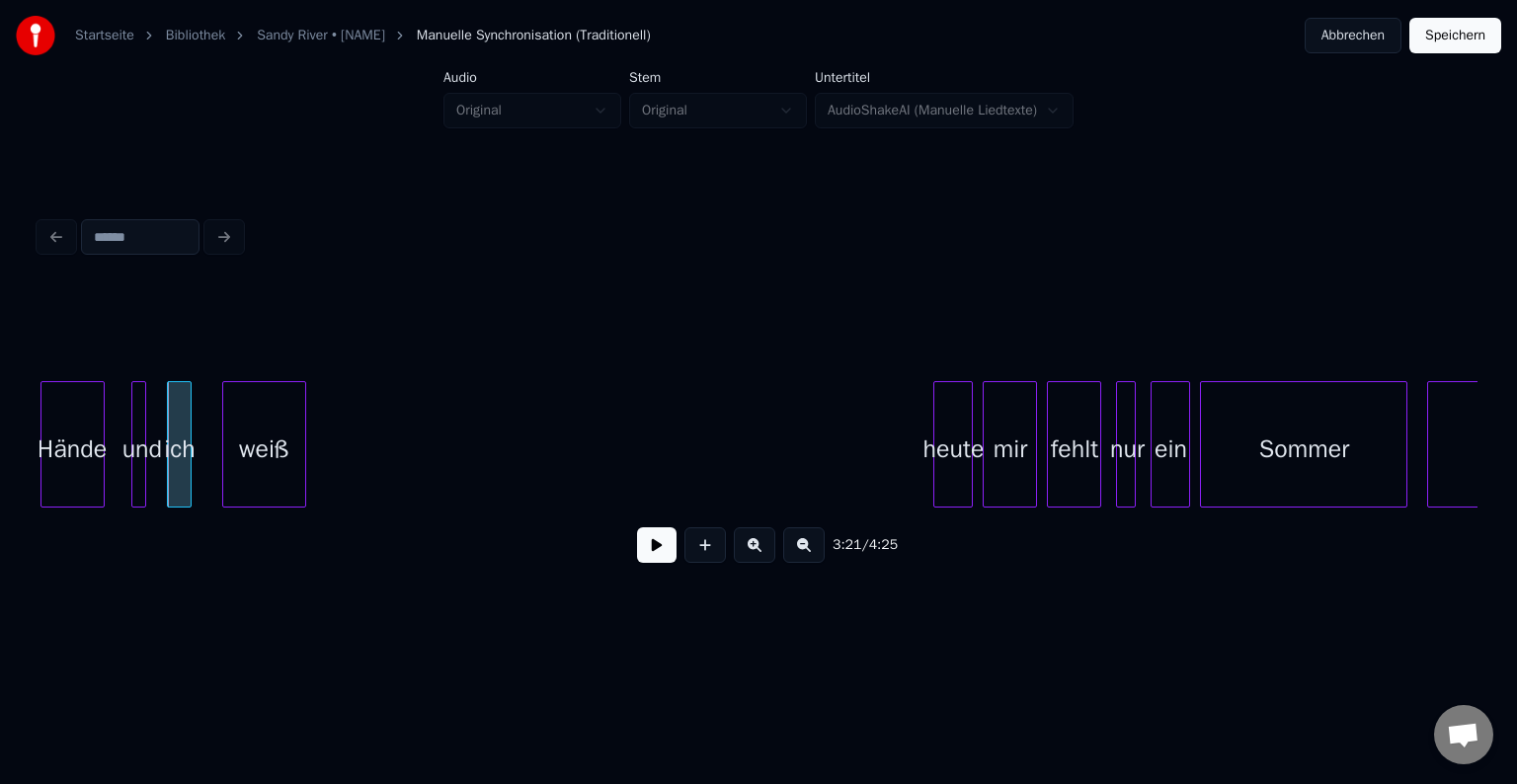 click on "weiß" at bounding box center (264, 449) 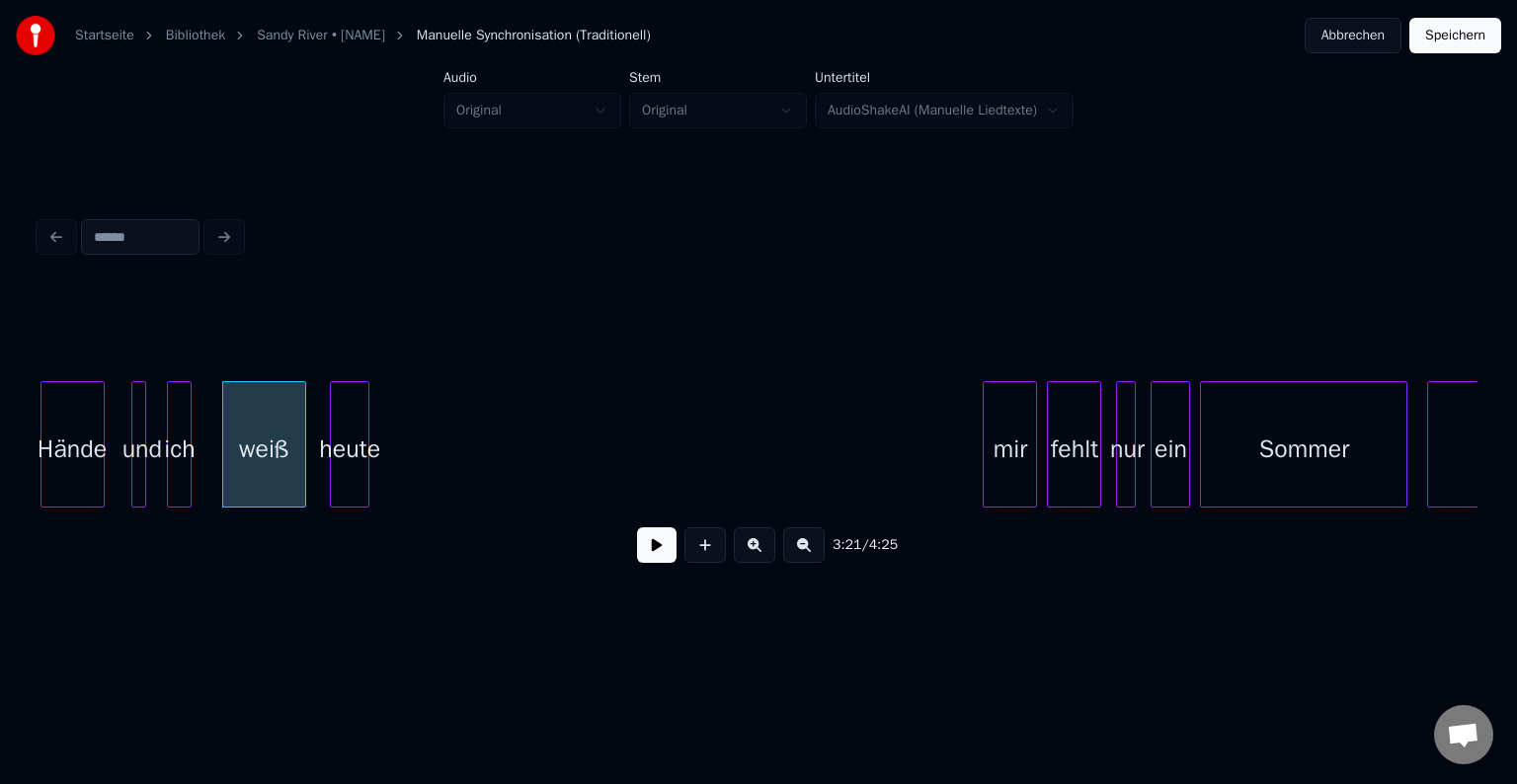 click on "heute" at bounding box center [350, 449] 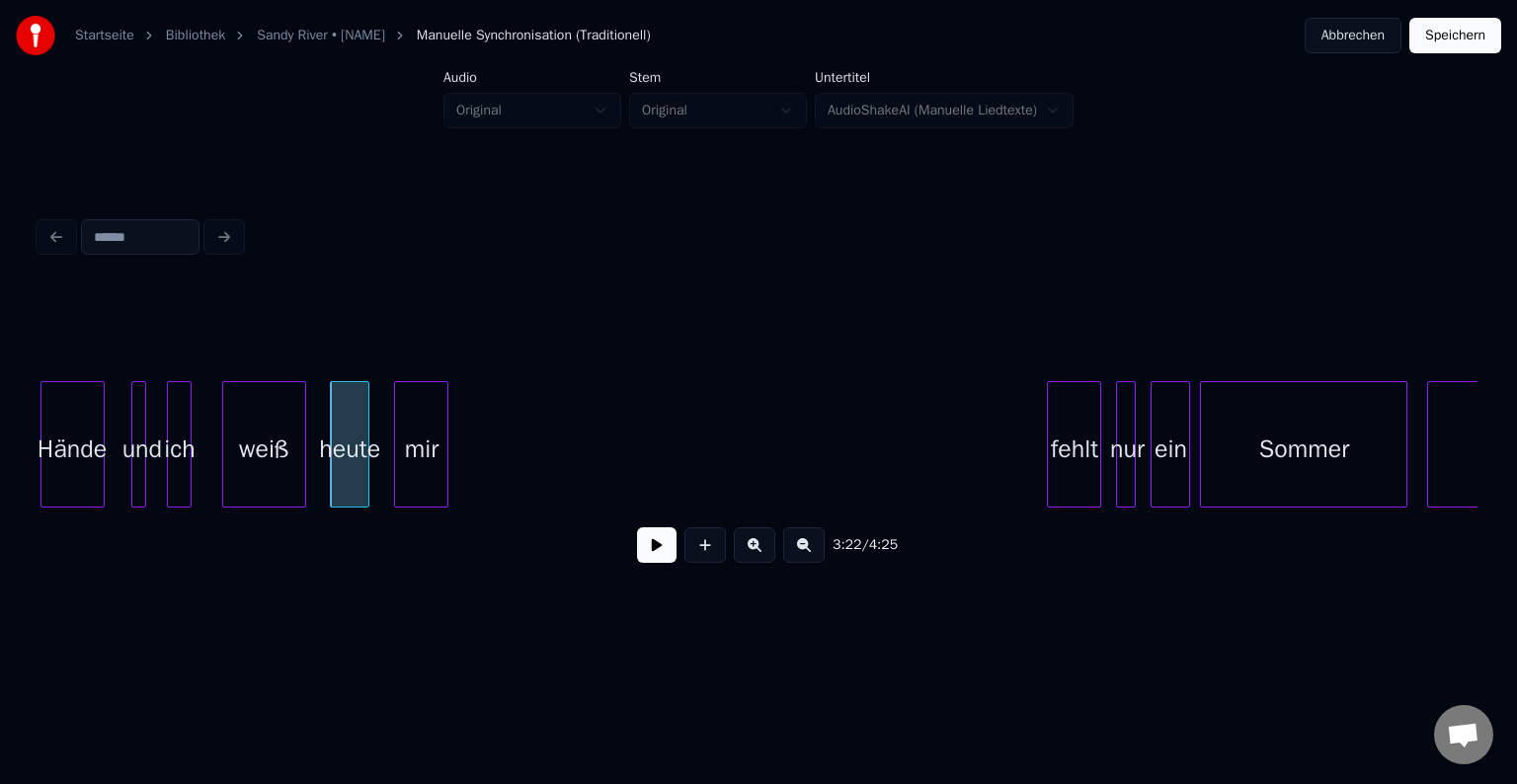 click on "mir" at bounding box center (421, 449) 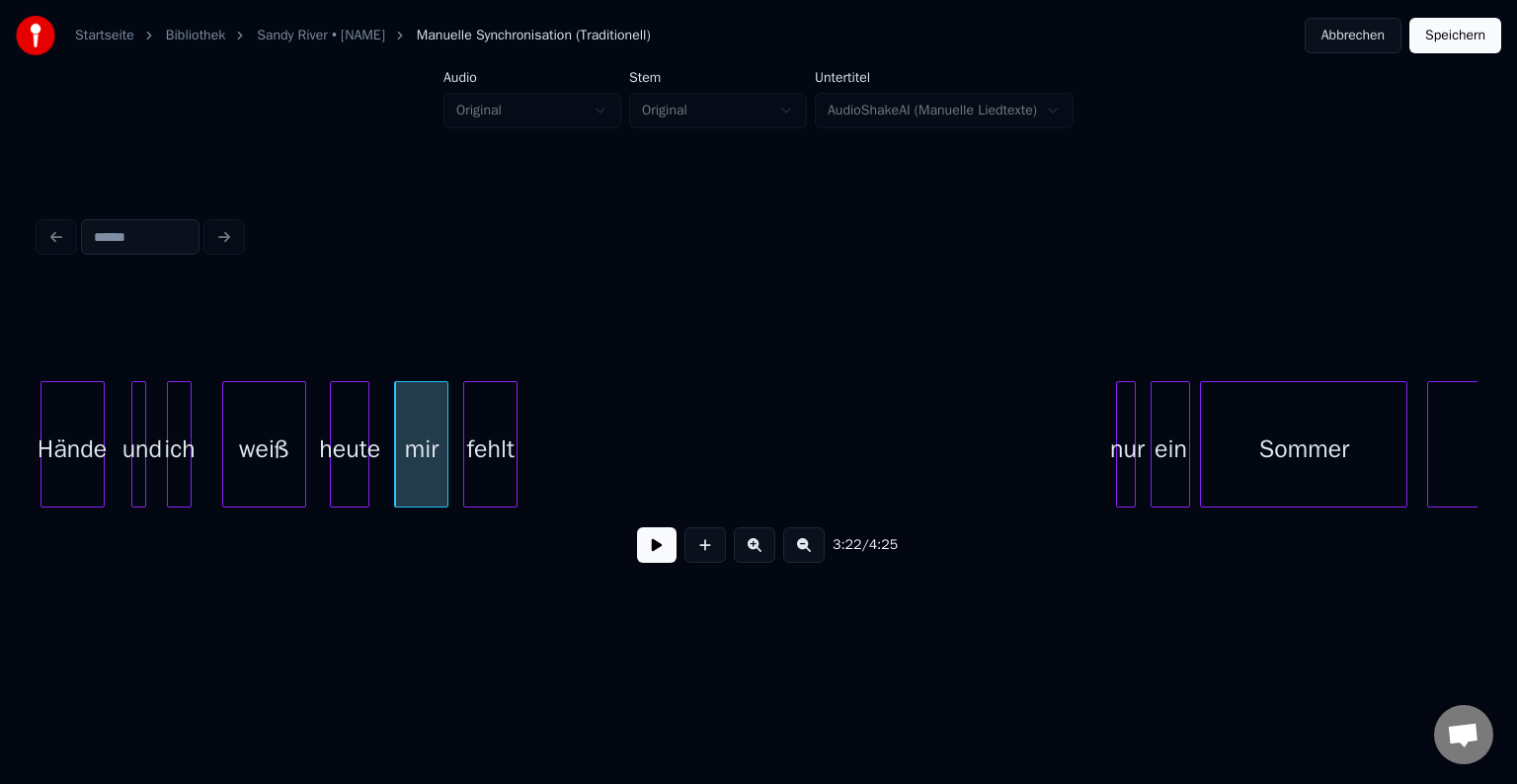 click on "Hände und ich weiß heute mir fehlt nur ein Sommer am" at bounding box center (758, 444) 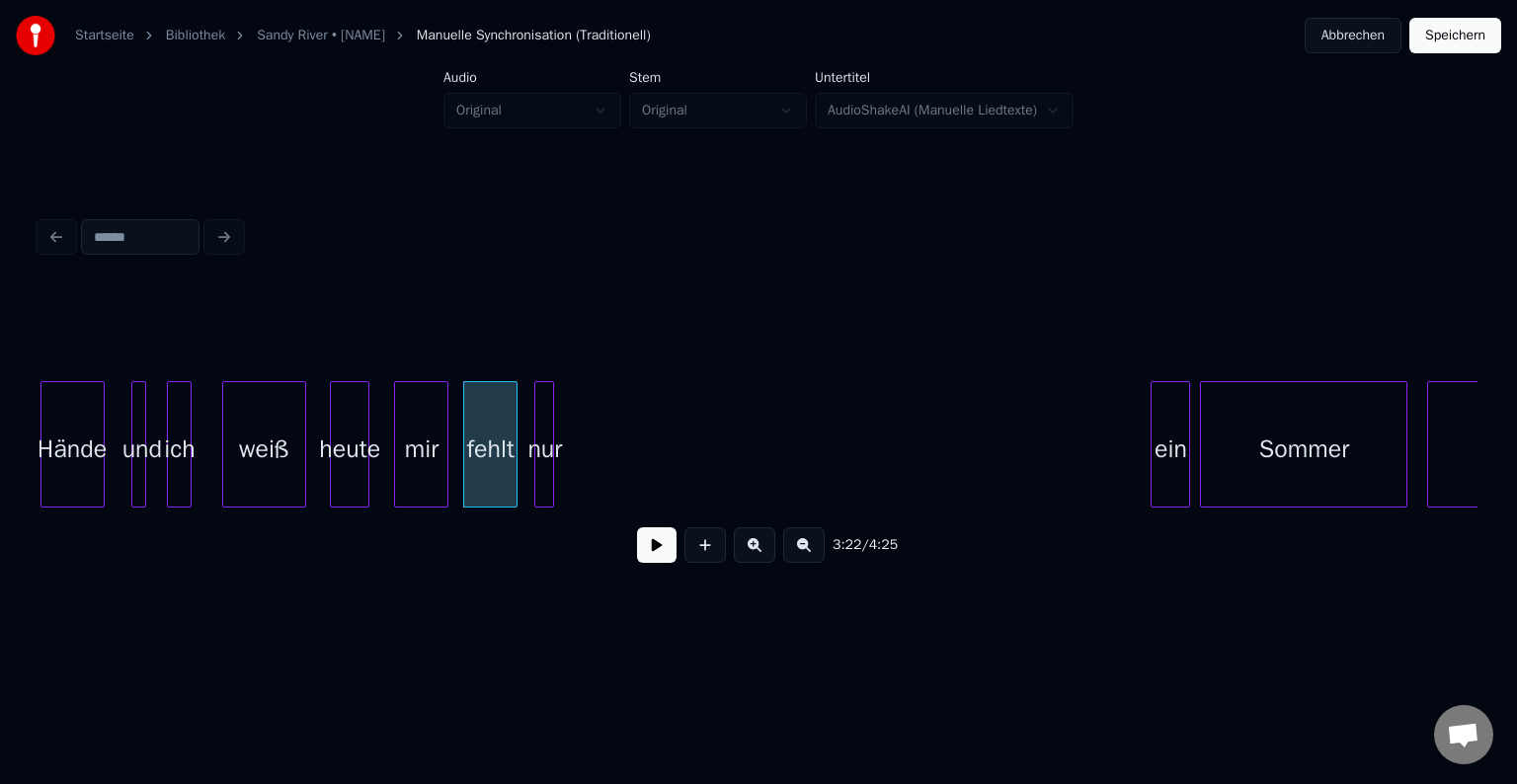 click on "nur" at bounding box center [545, 449] 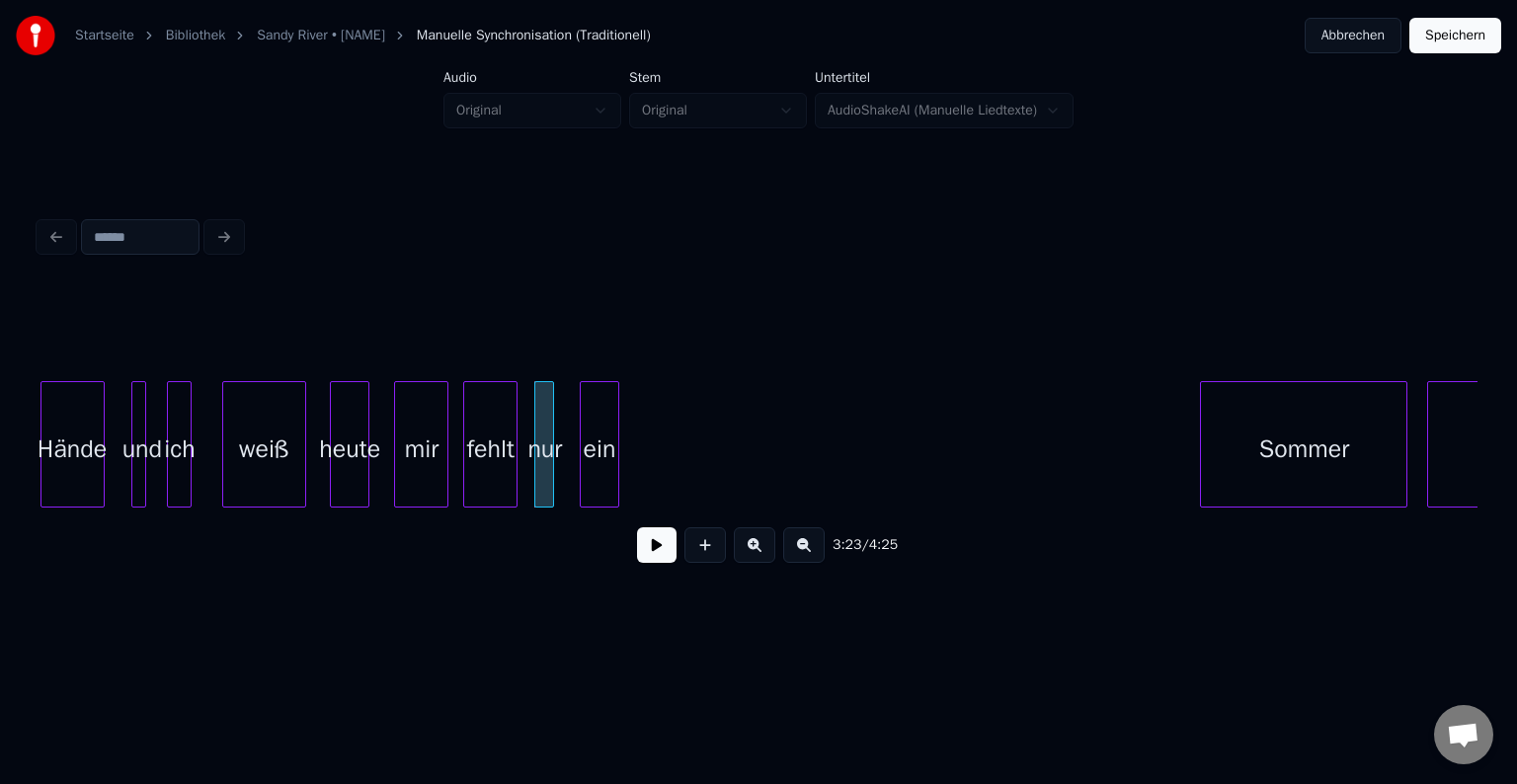 click on "Hände und ich weiß heute mir fehlt nur ein Sommer am" at bounding box center (758, 444) 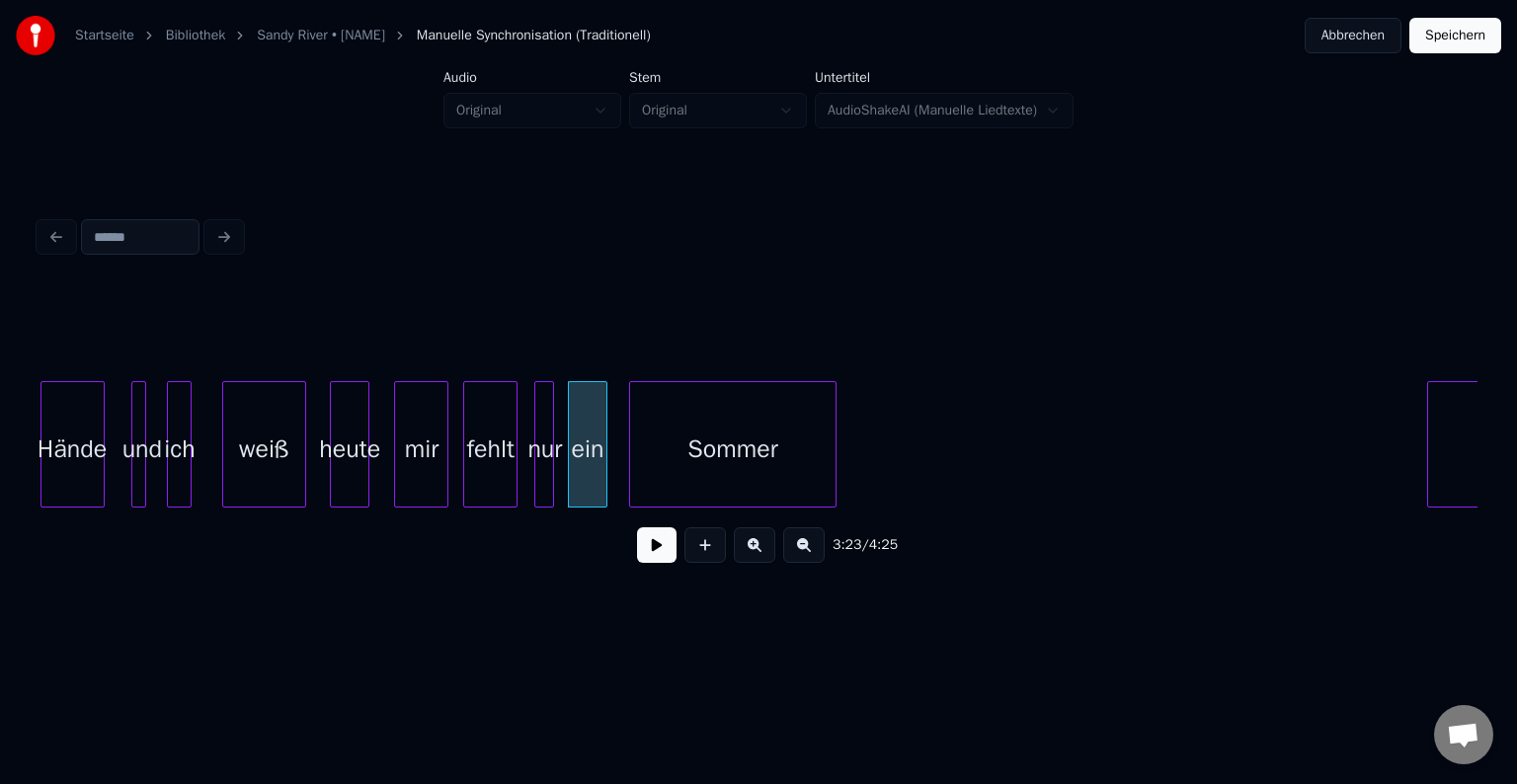 click on "Sommer" at bounding box center [733, 449] 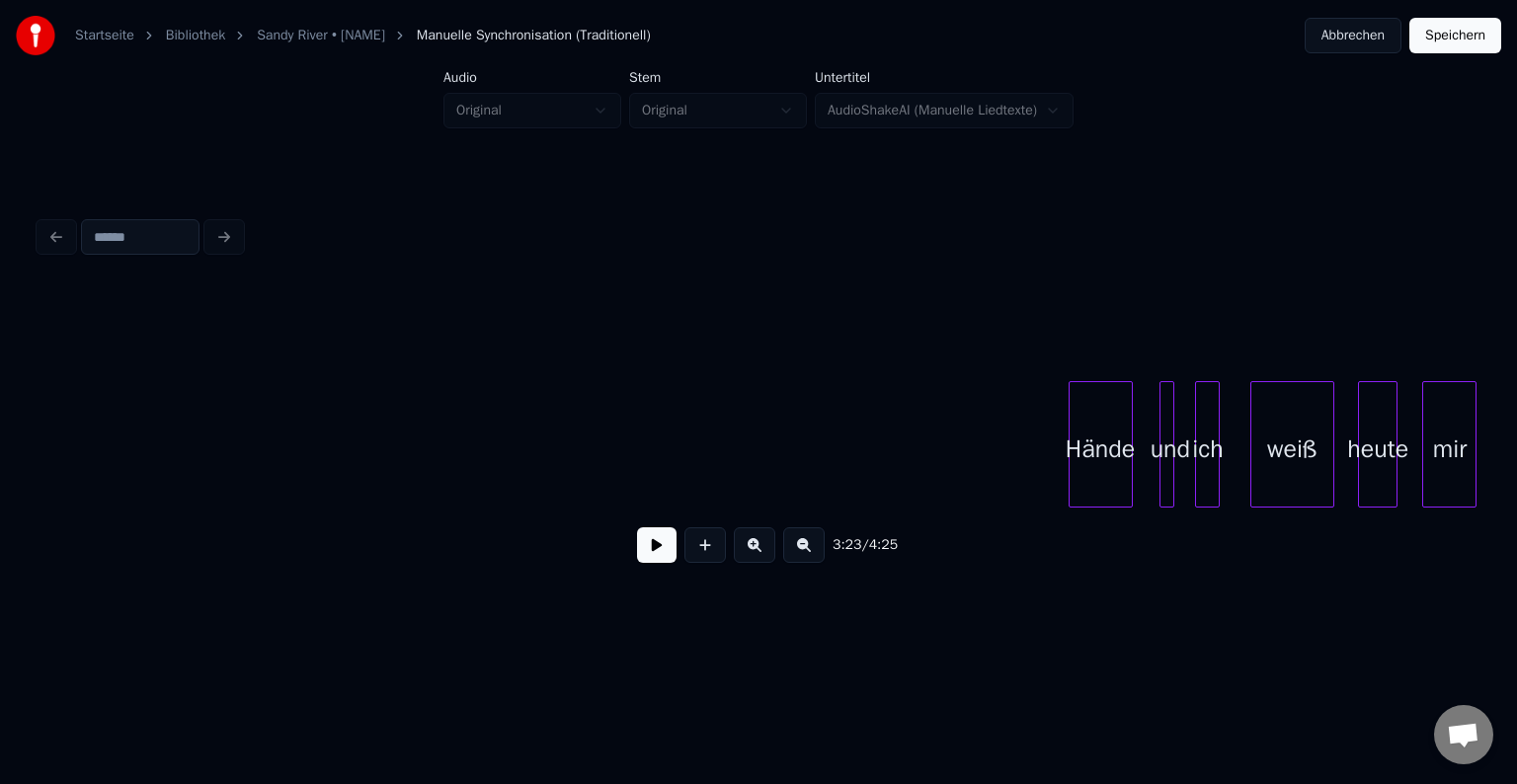 scroll, scrollTop: 0, scrollLeft: 48503, axis: horizontal 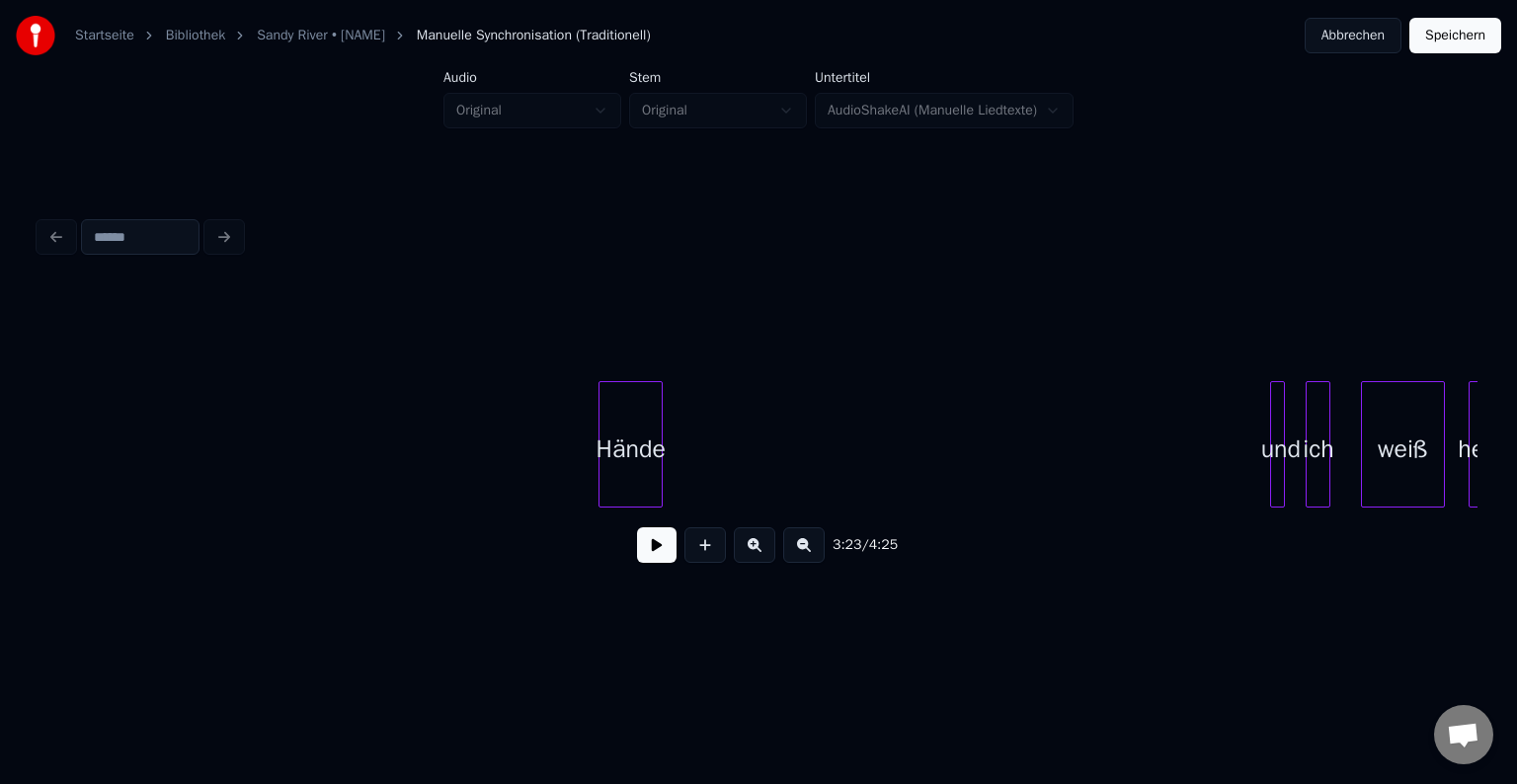 click on "Hände und ich weiß heute" at bounding box center [758, 444] 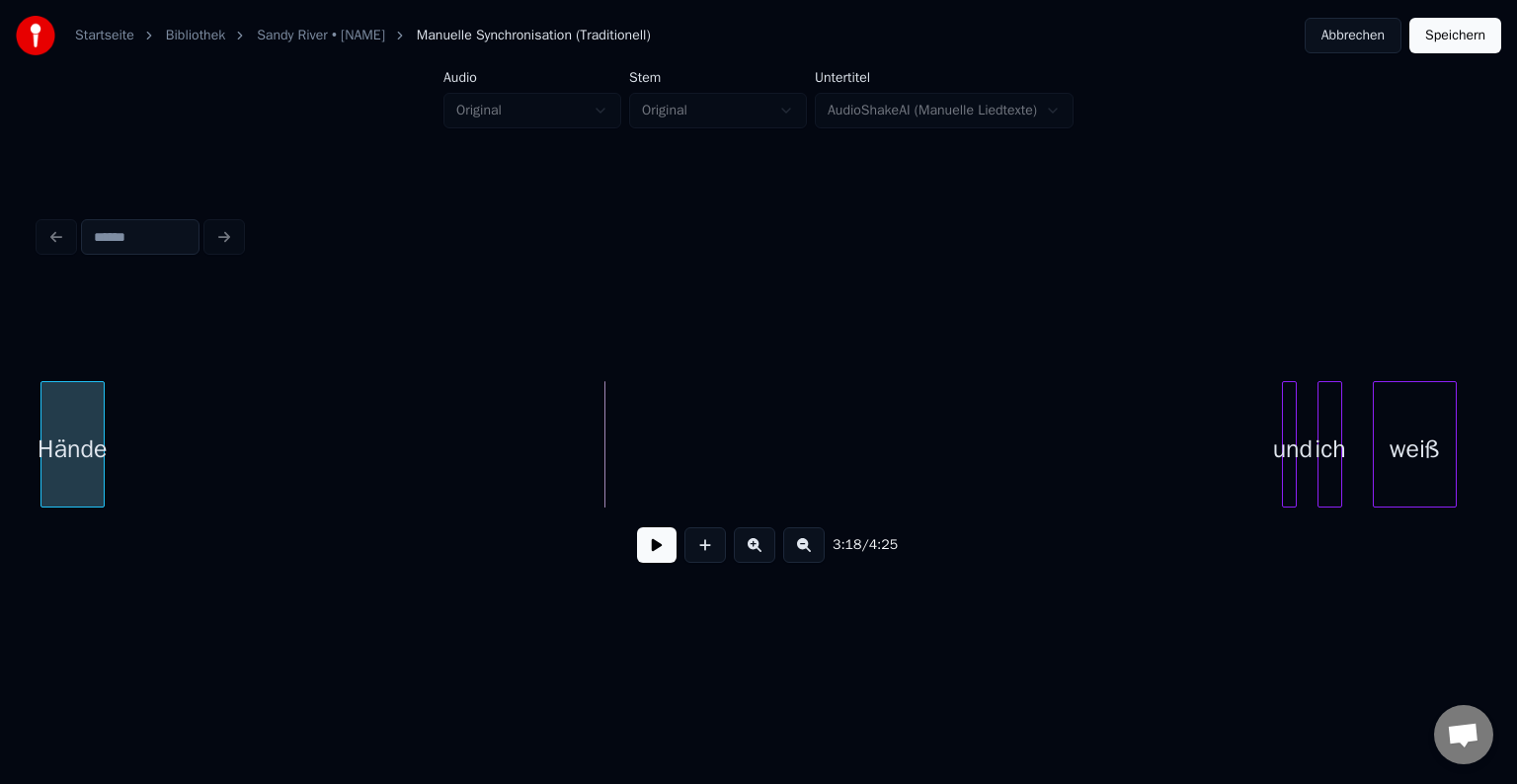 click on "Hände" at bounding box center [72, 449] 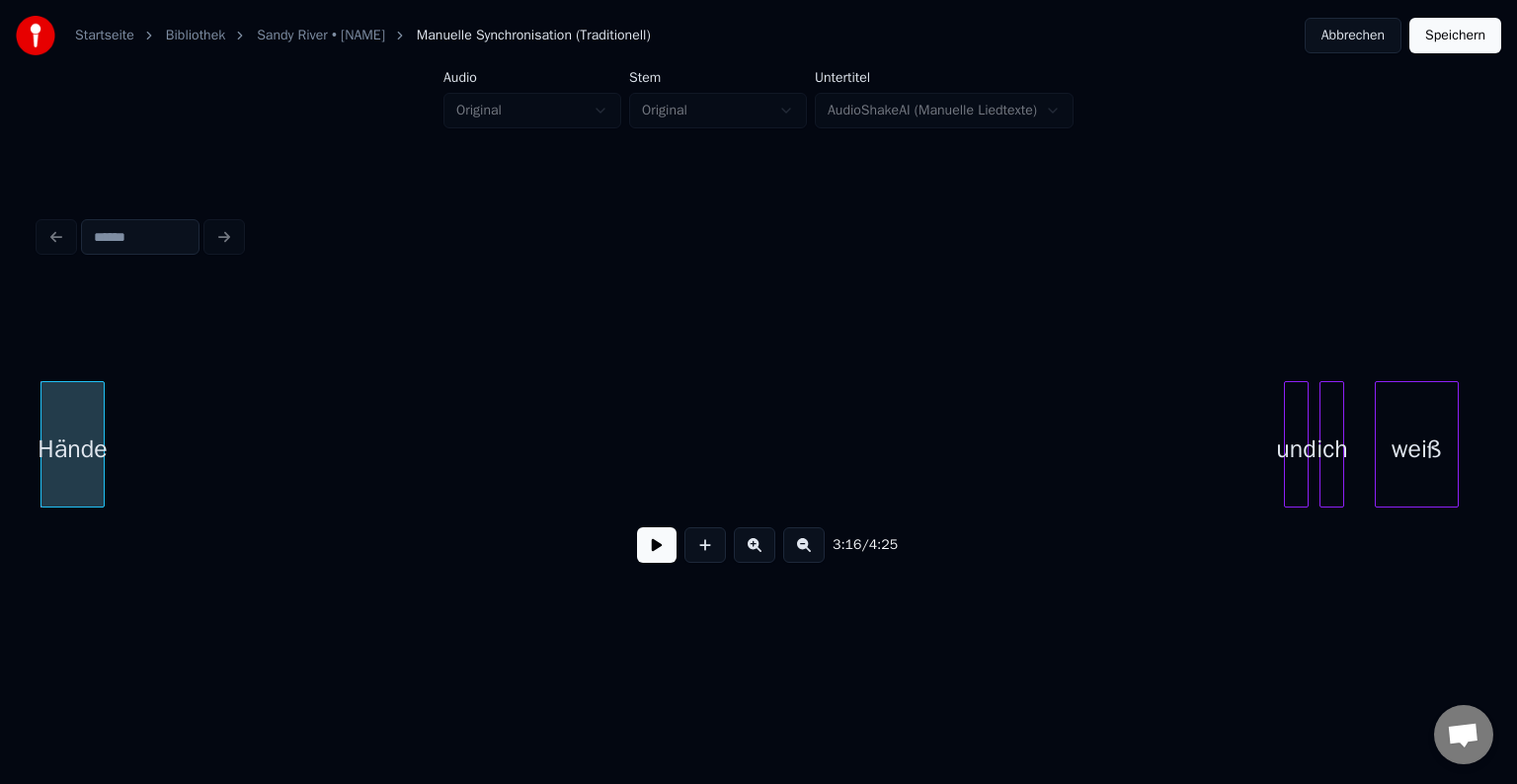 click at bounding box center (1305, 444) 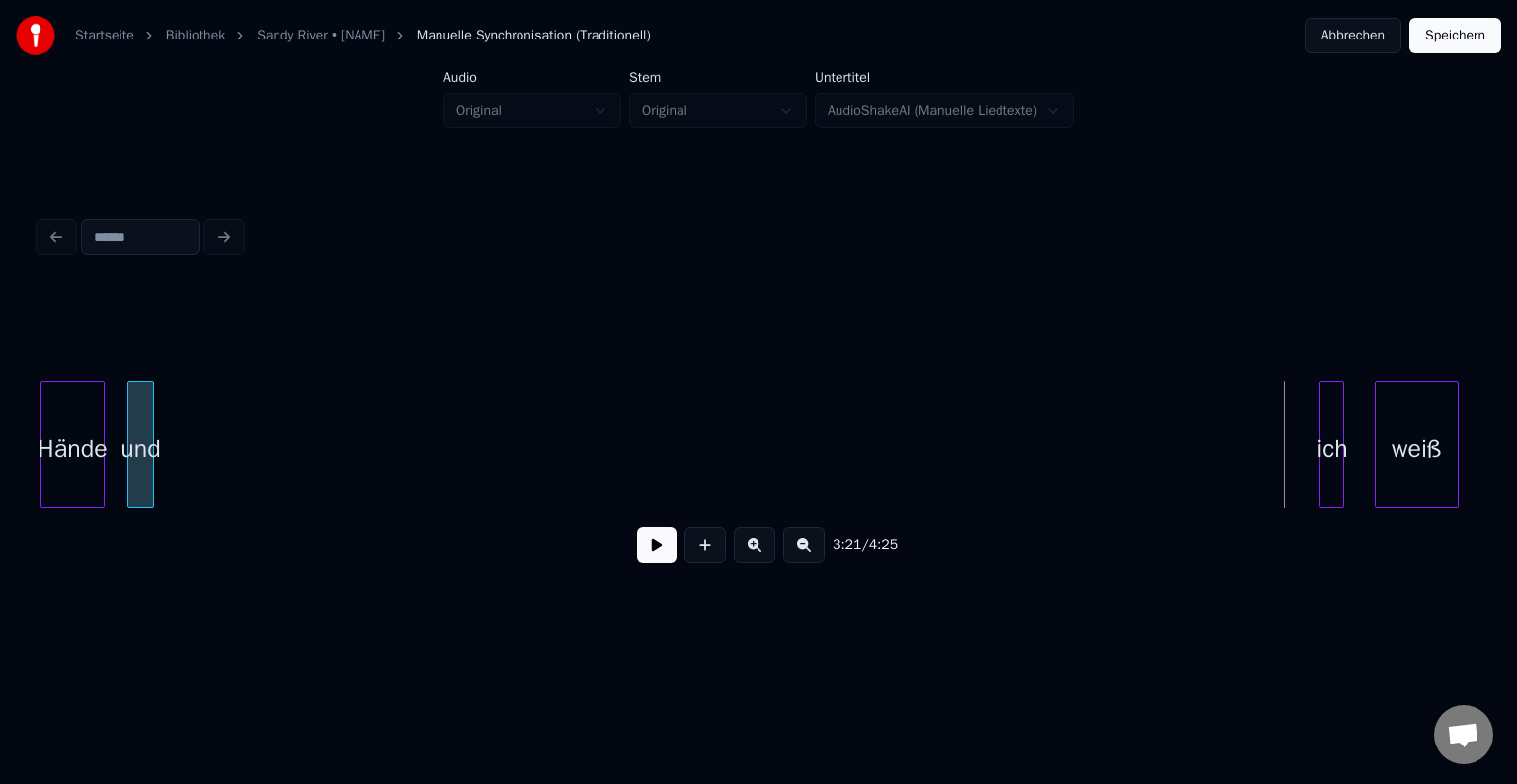 click on "und" at bounding box center (140, 449) 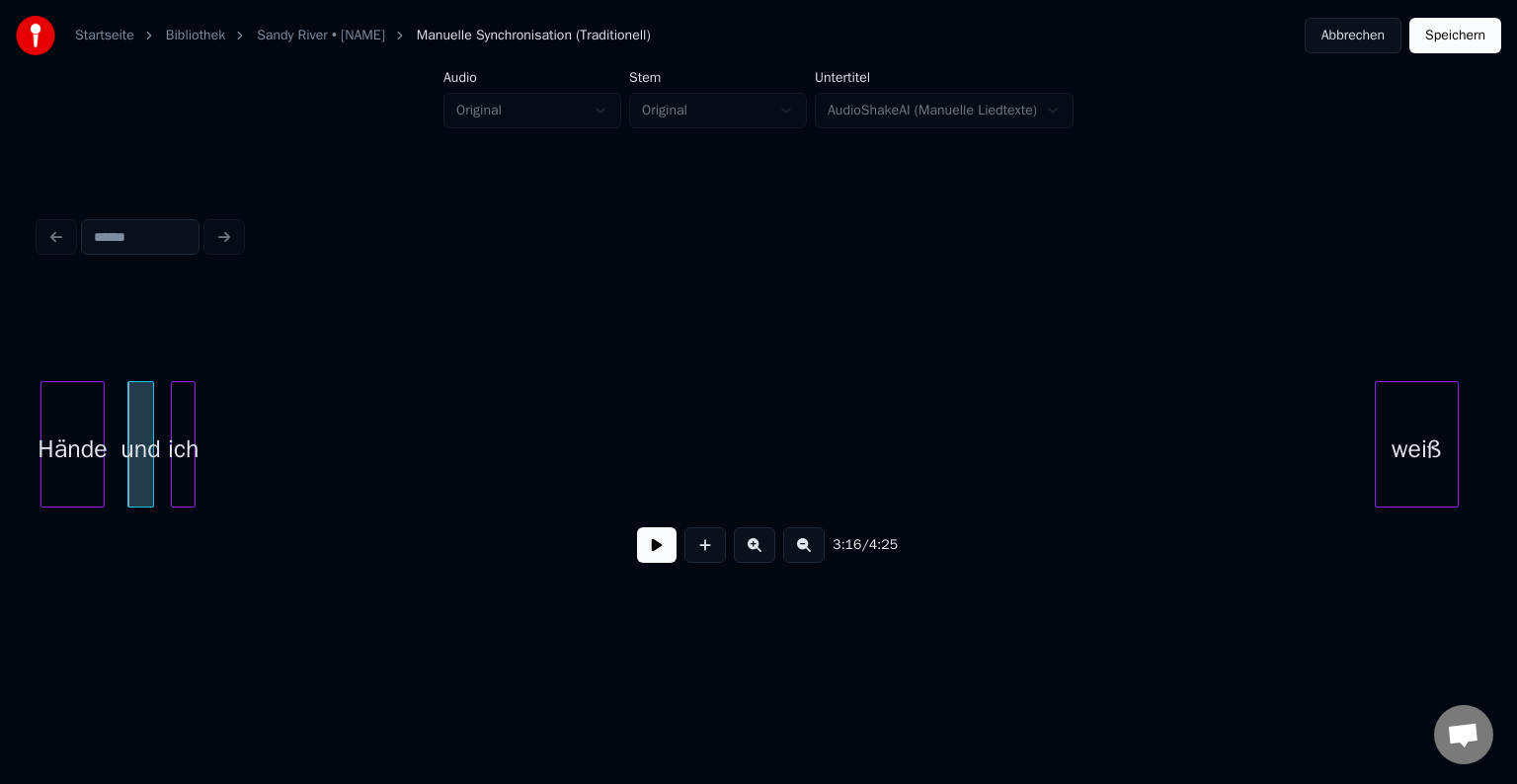 click on "ich" at bounding box center [183, 449] 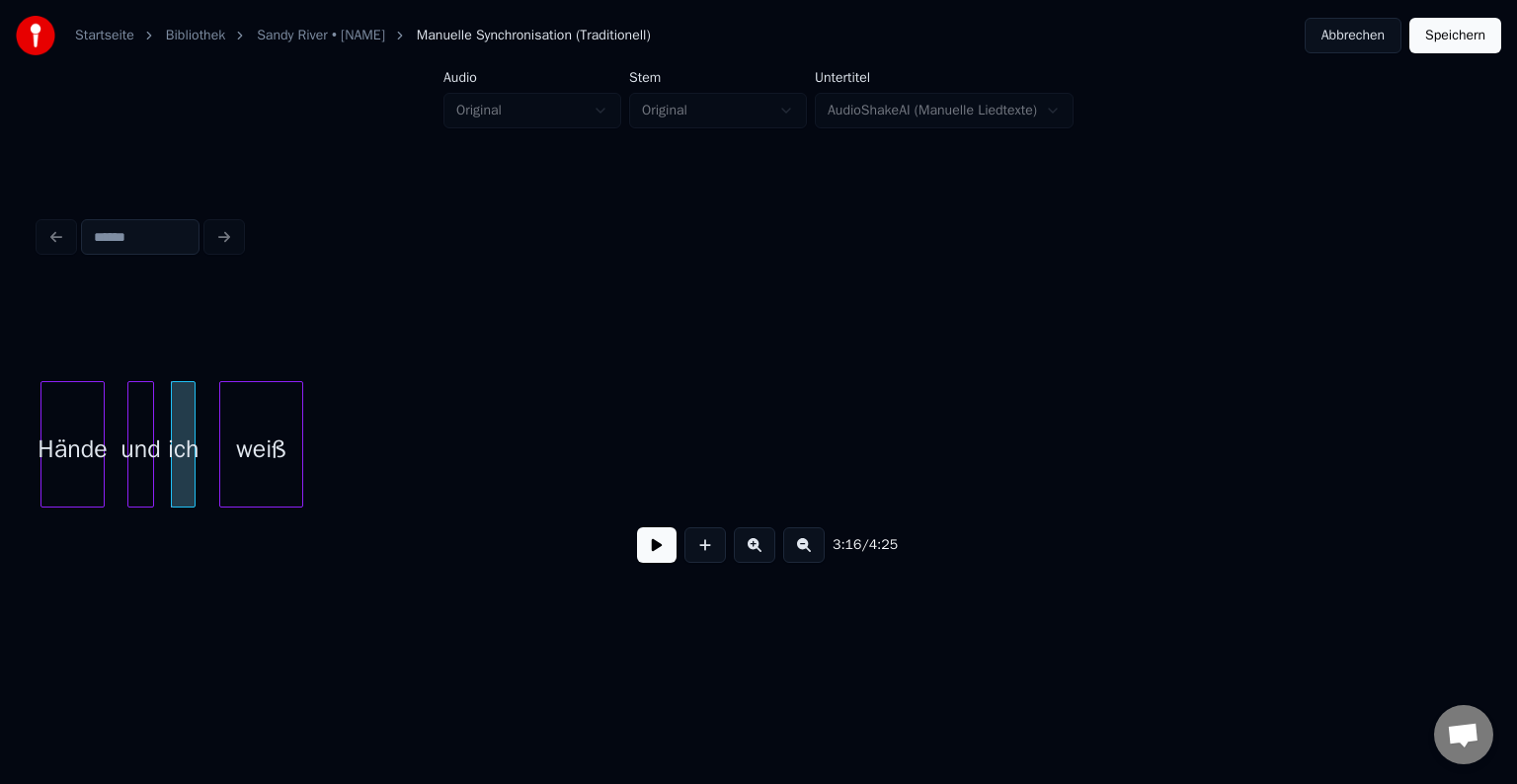 click on "weiß" at bounding box center (261, 449) 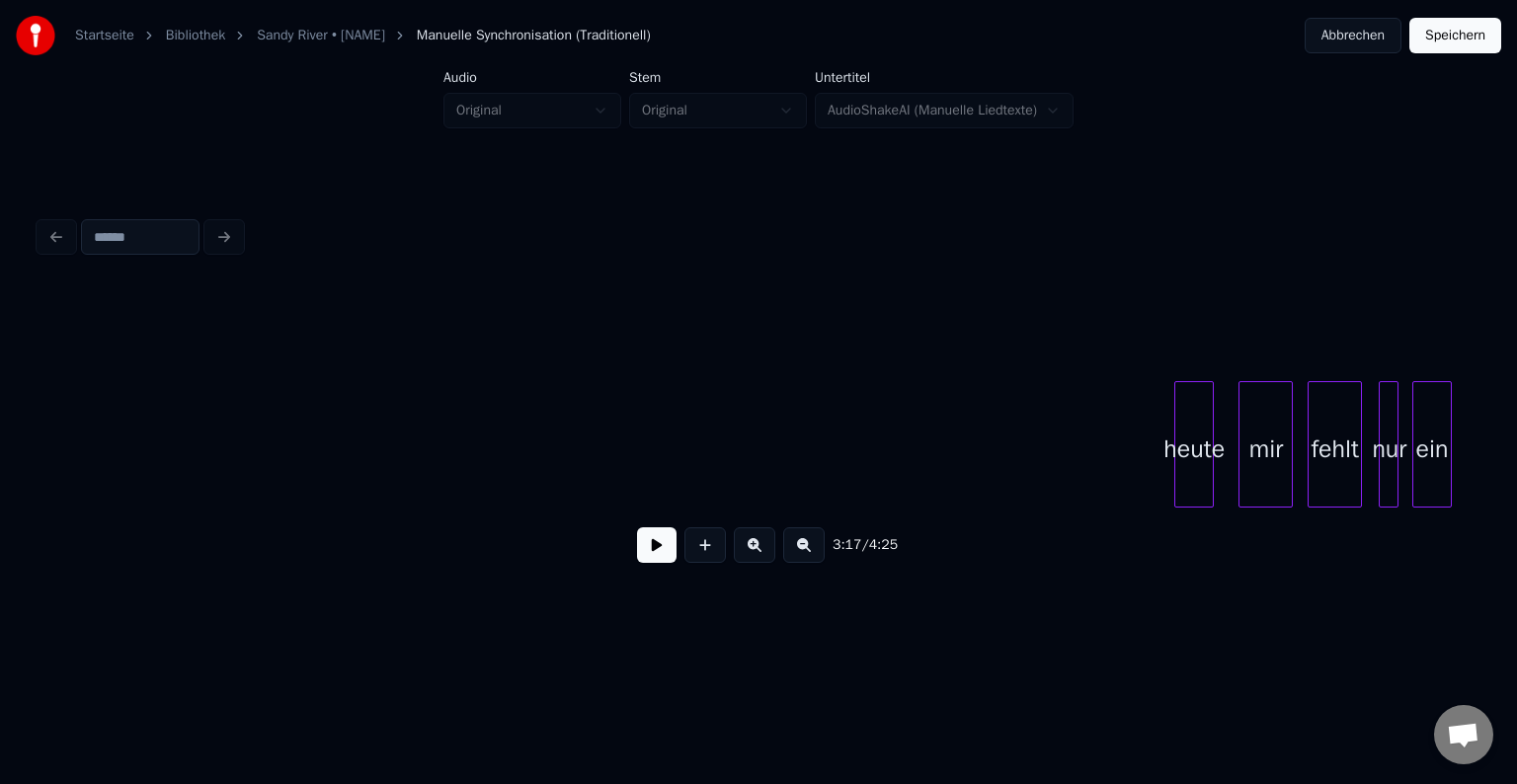 scroll, scrollTop: 0, scrollLeft: 48907, axis: horizontal 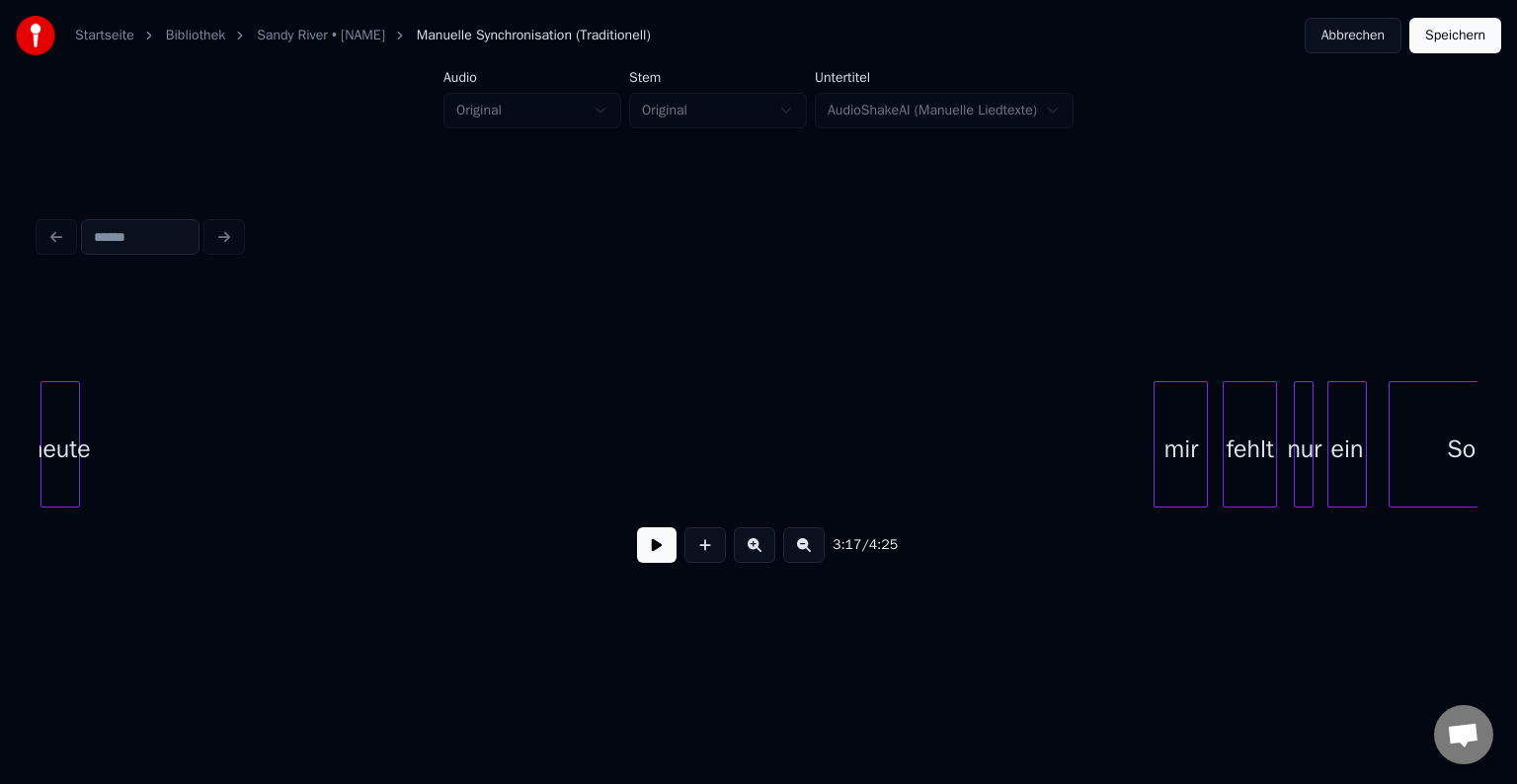 click on "heute" at bounding box center [60, 444] 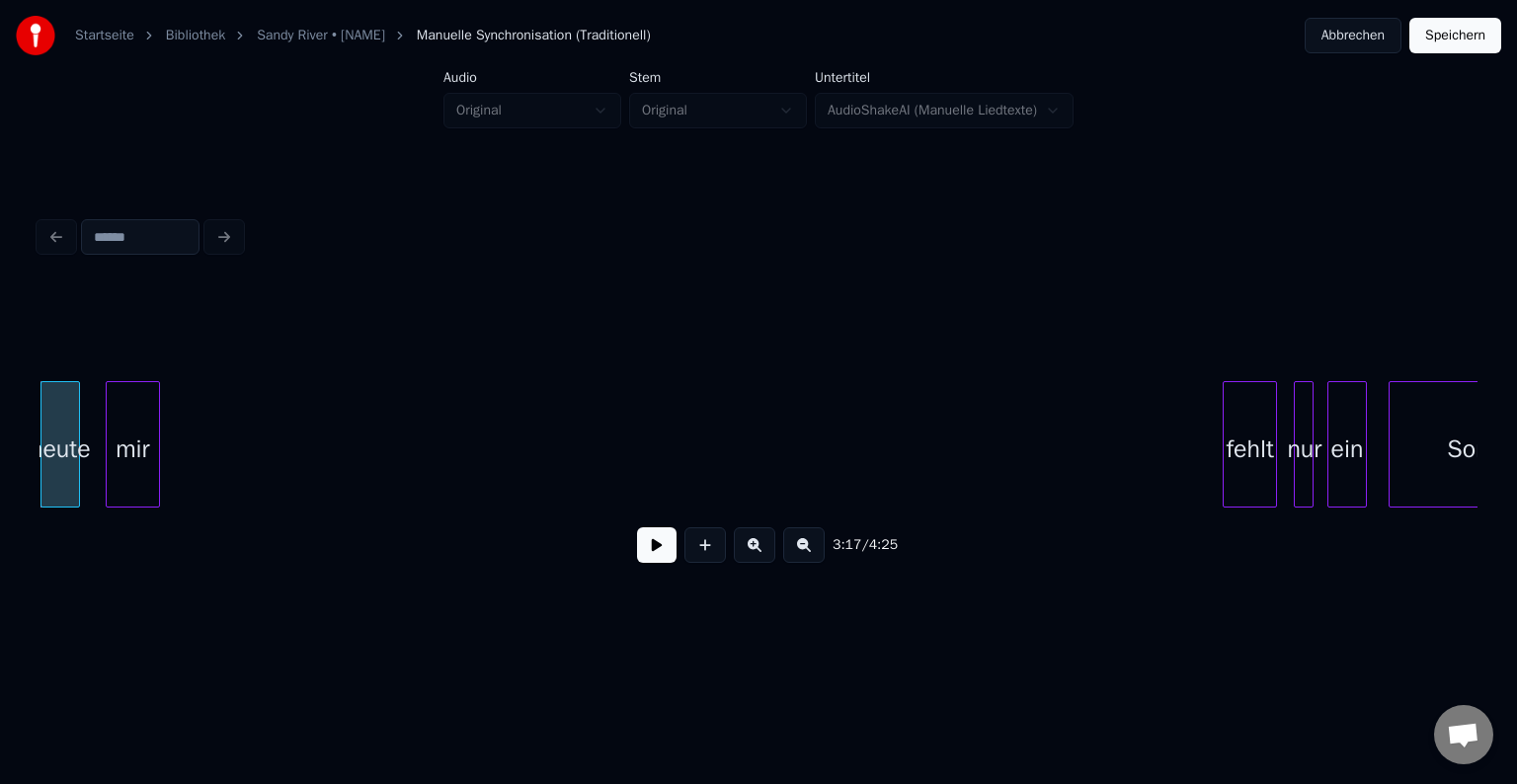 click on "mir" at bounding box center (132, 449) 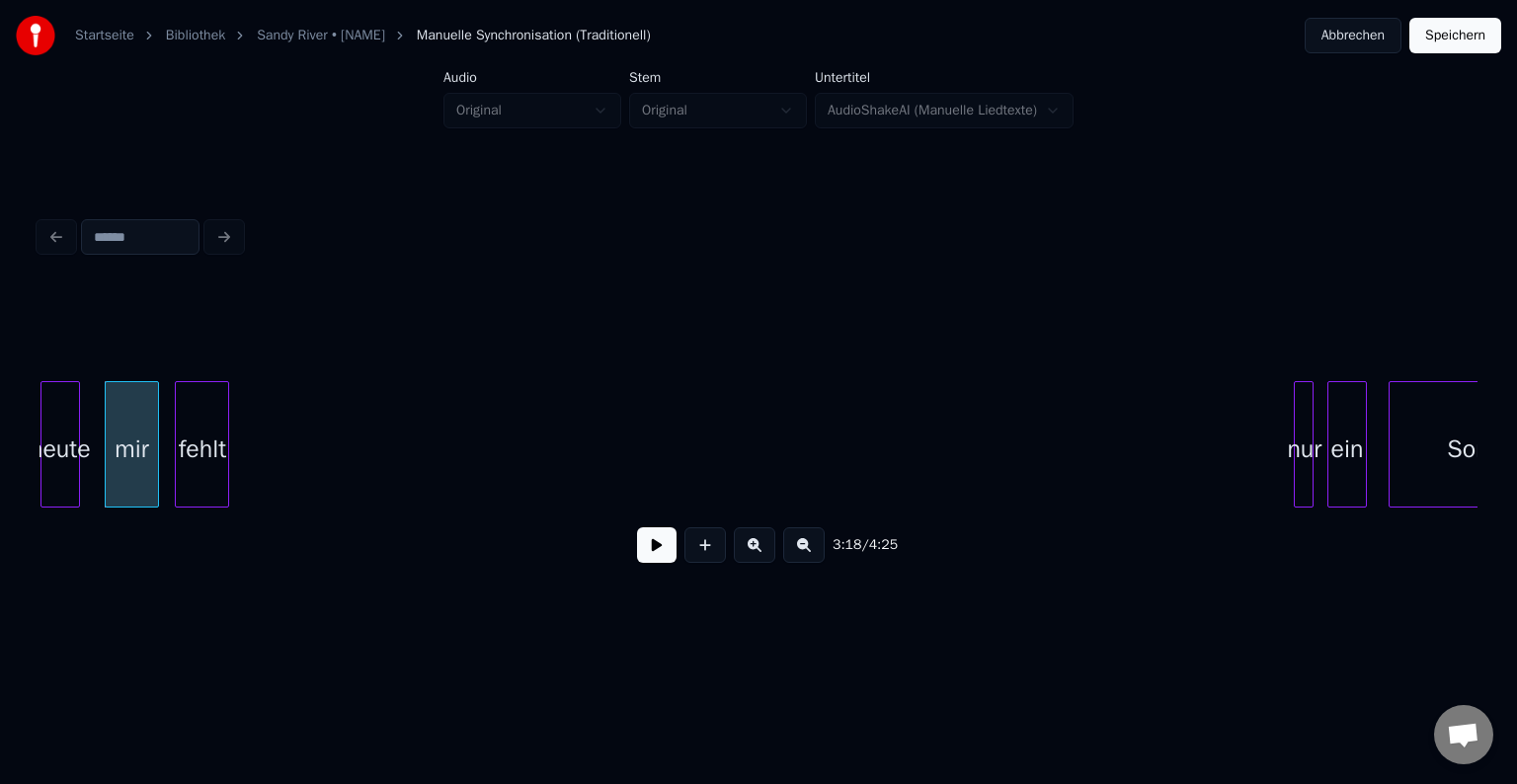 click on "fehlt" at bounding box center [201, 449] 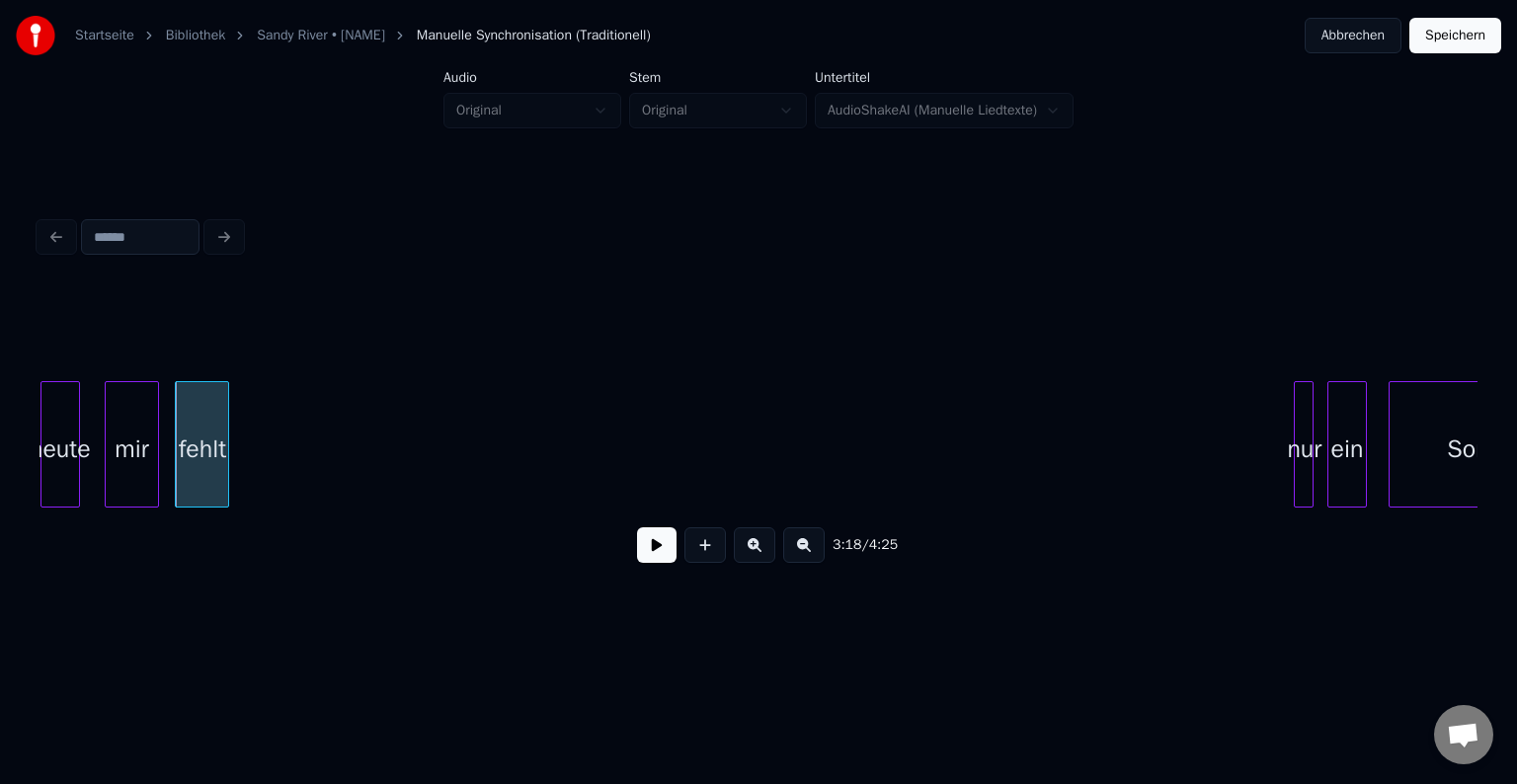 click at bounding box center (1310, 444) 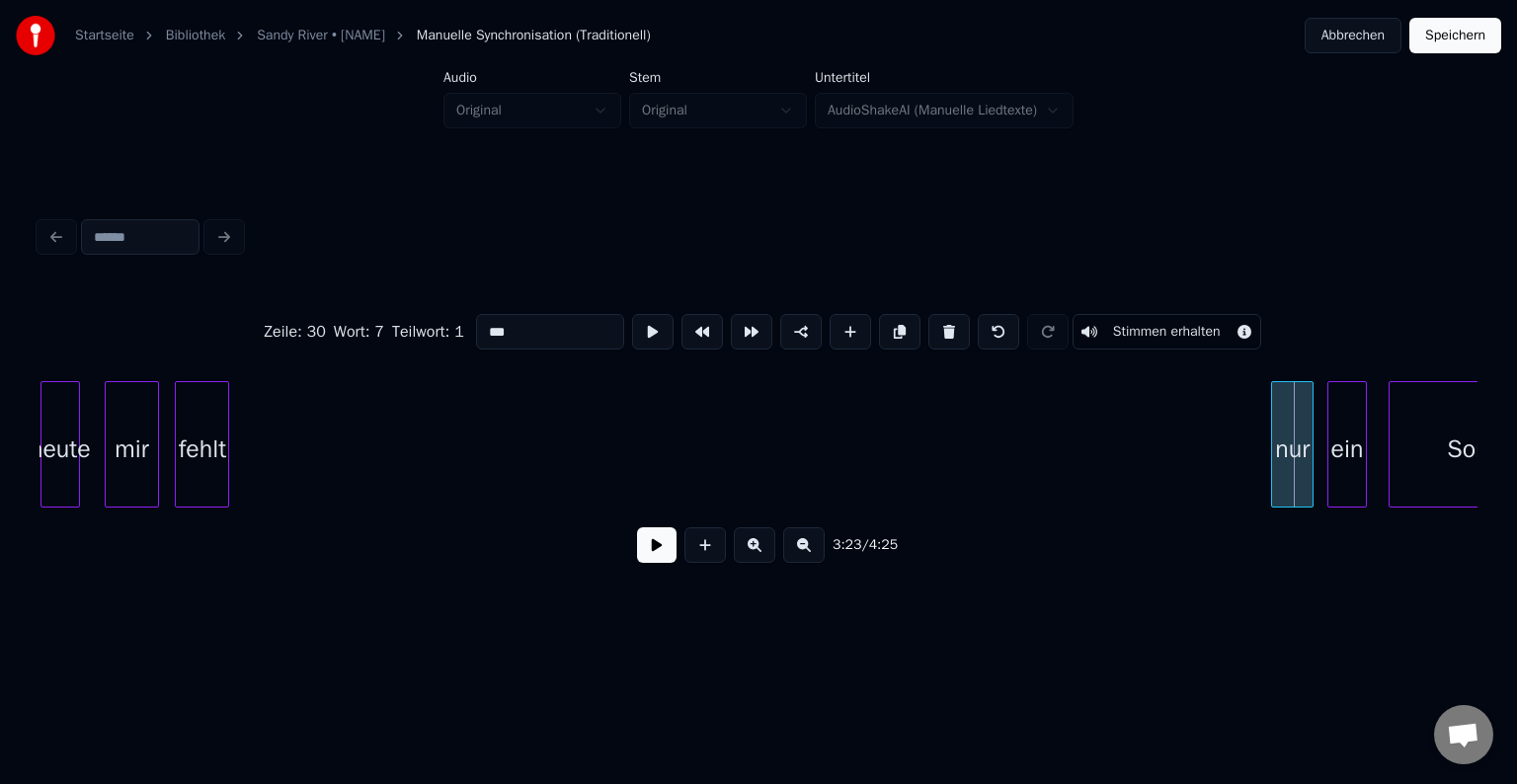 click at bounding box center [1275, 444] 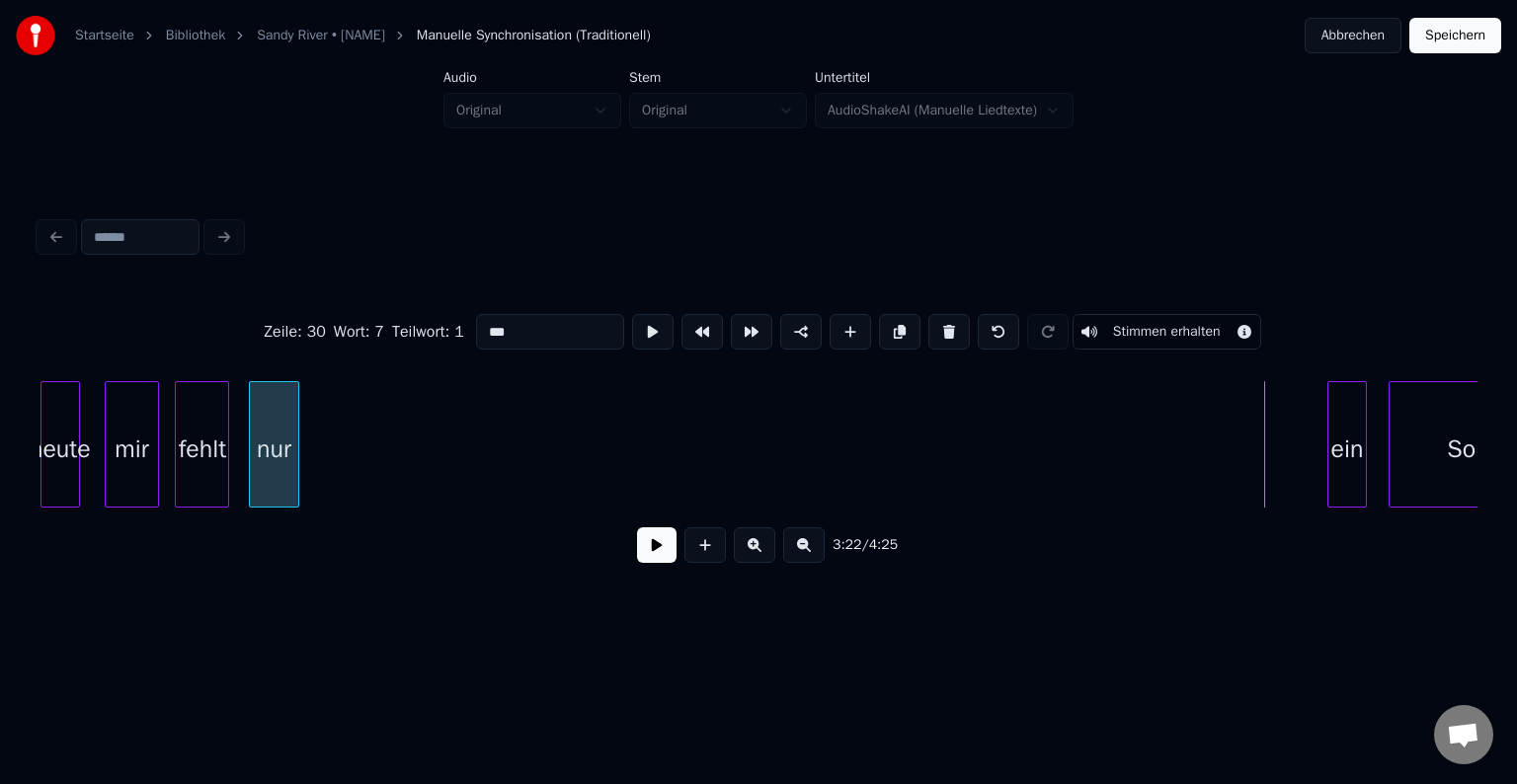 click on "nur" at bounding box center [274, 449] 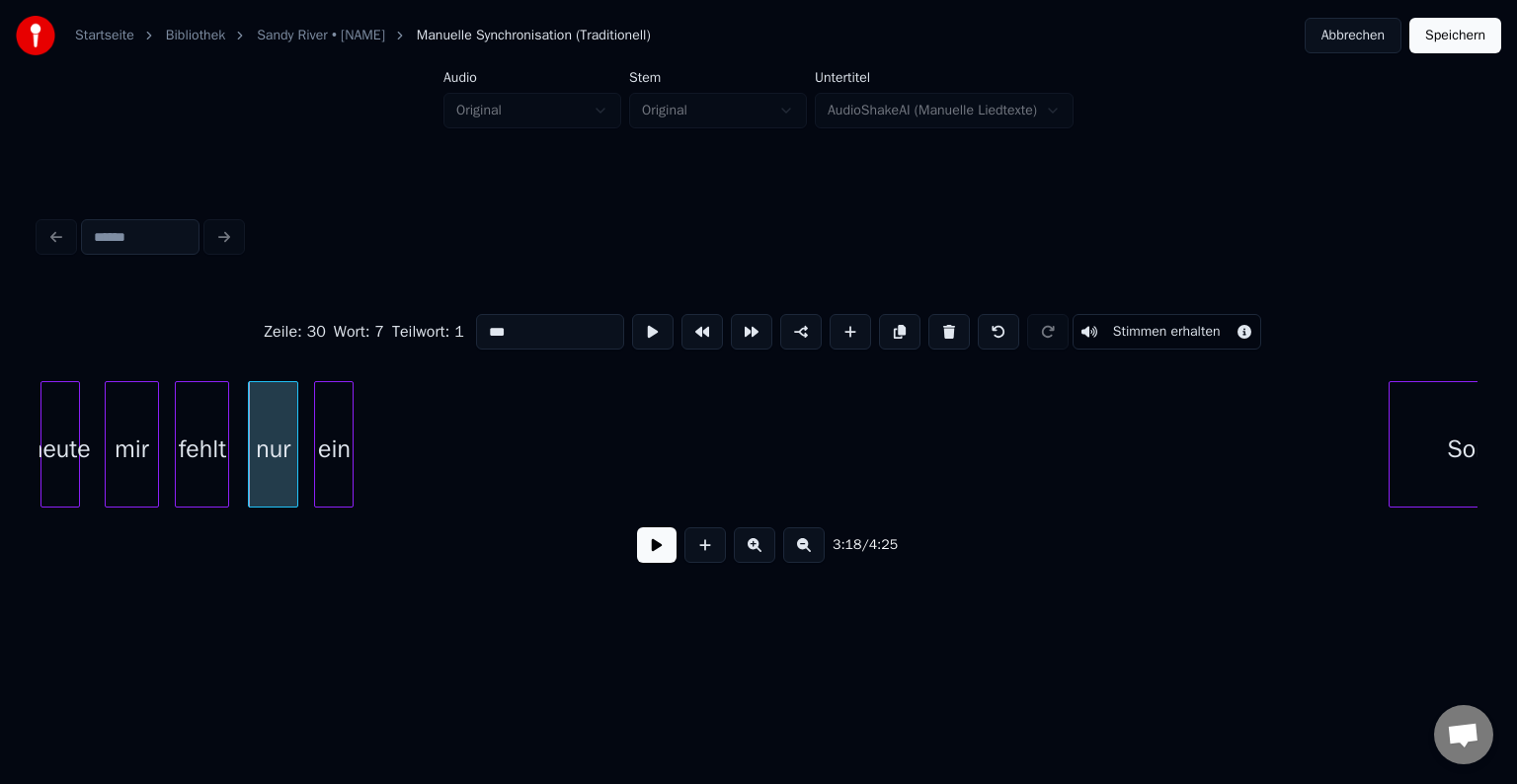 click on "ein" at bounding box center (334, 449) 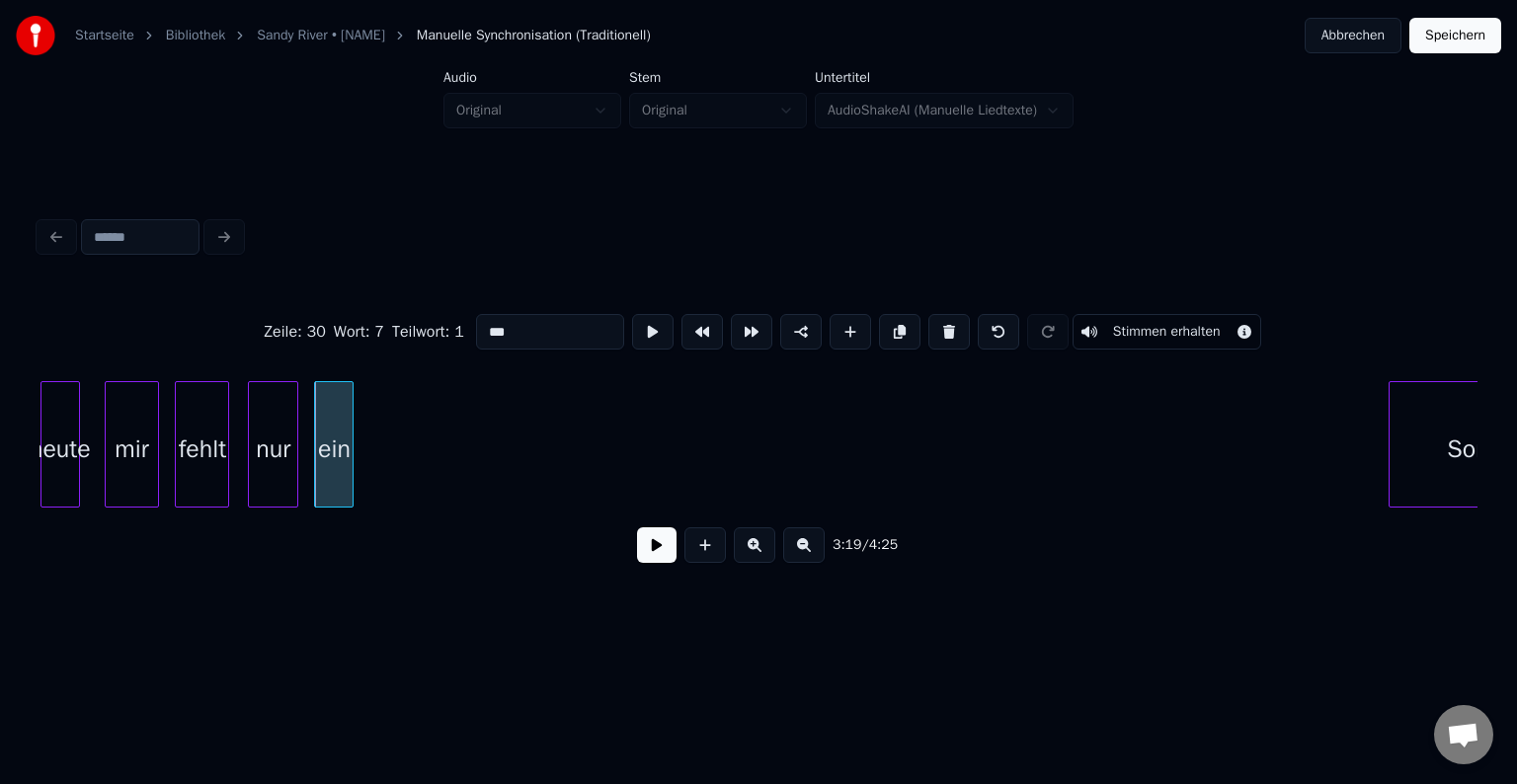scroll, scrollTop: 0, scrollLeft: 48994, axis: horizontal 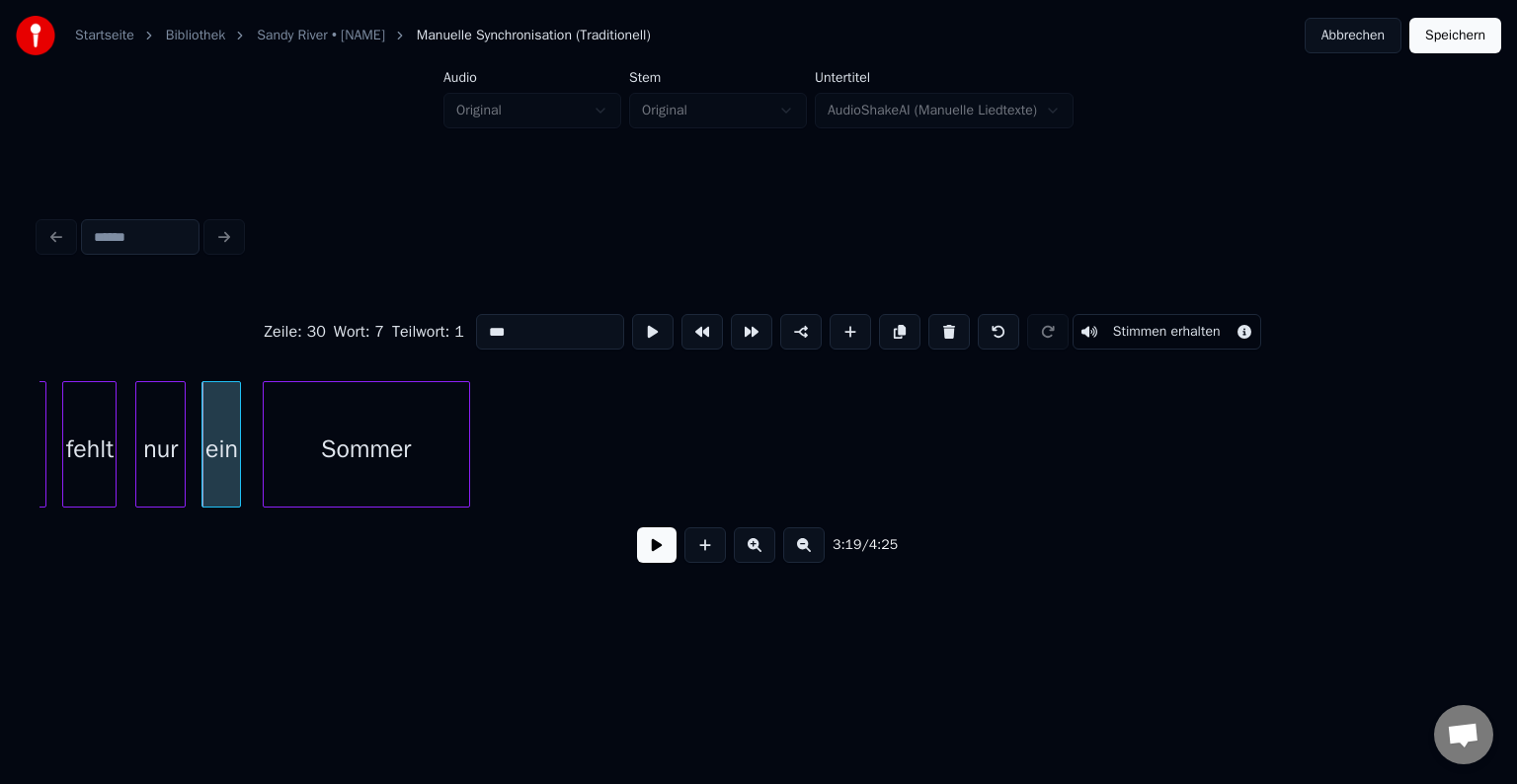click on "Sommer" at bounding box center (366, 449) 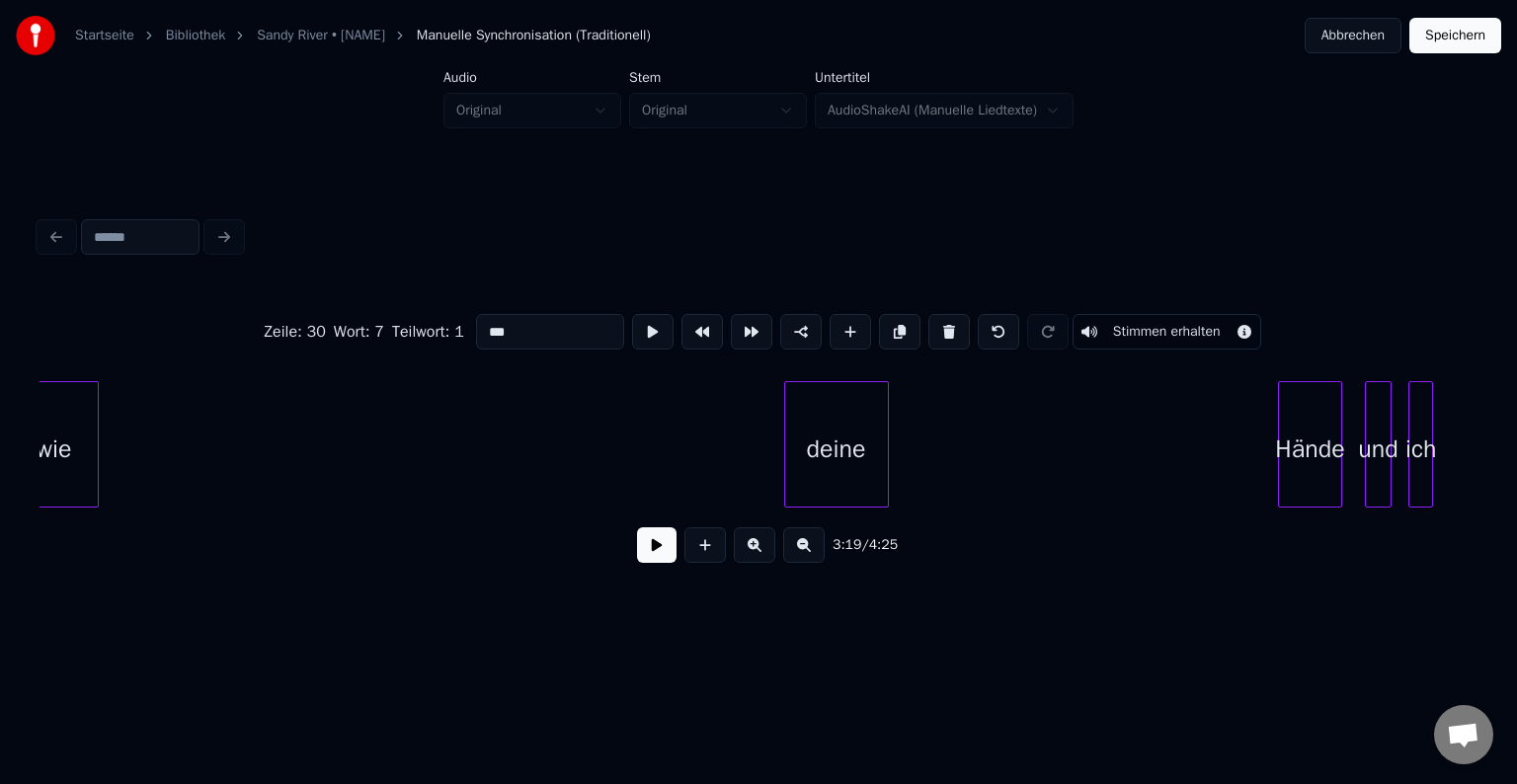 scroll, scrollTop: 0, scrollLeft: 47214, axis: horizontal 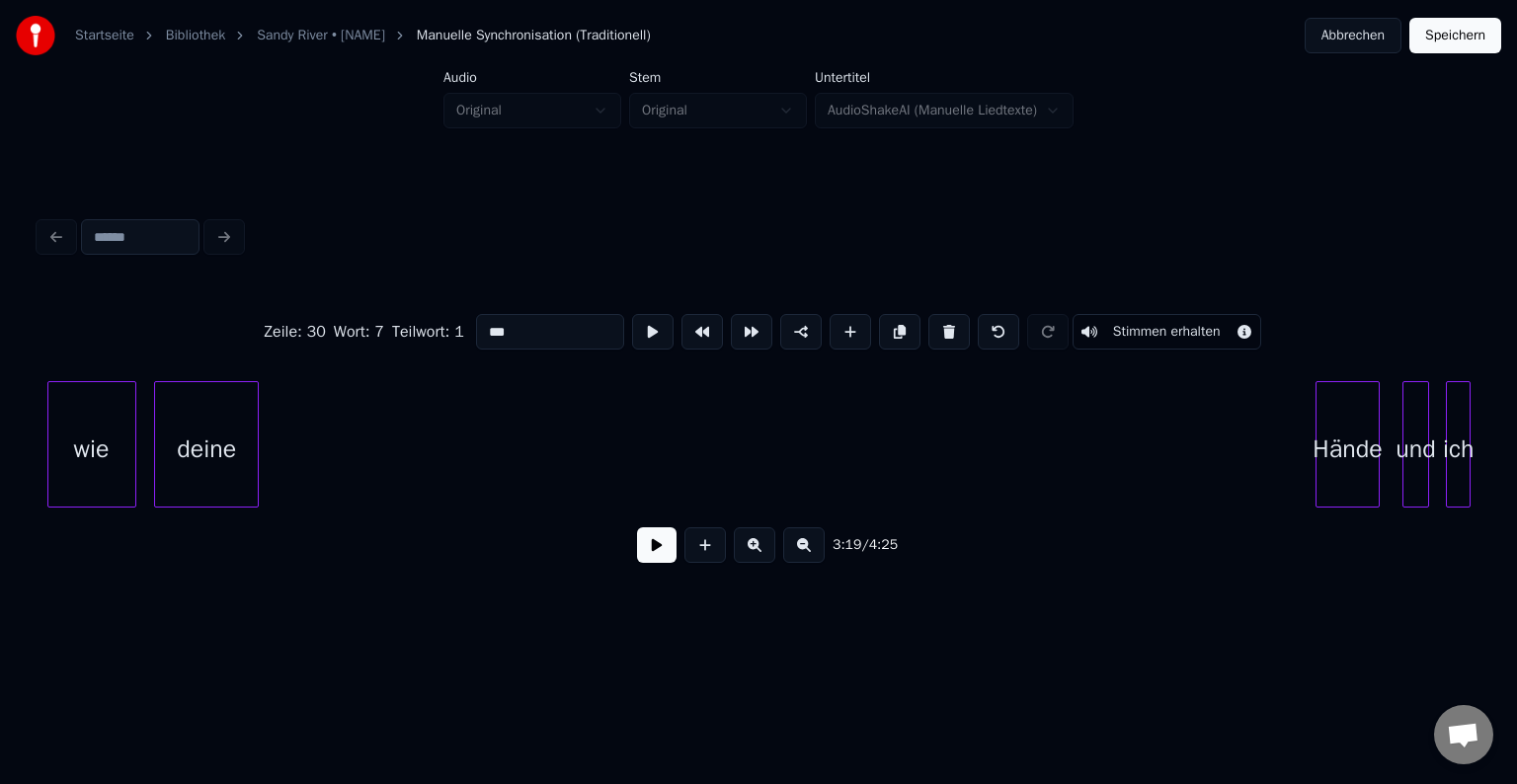 click on "deine" at bounding box center [206, 449] 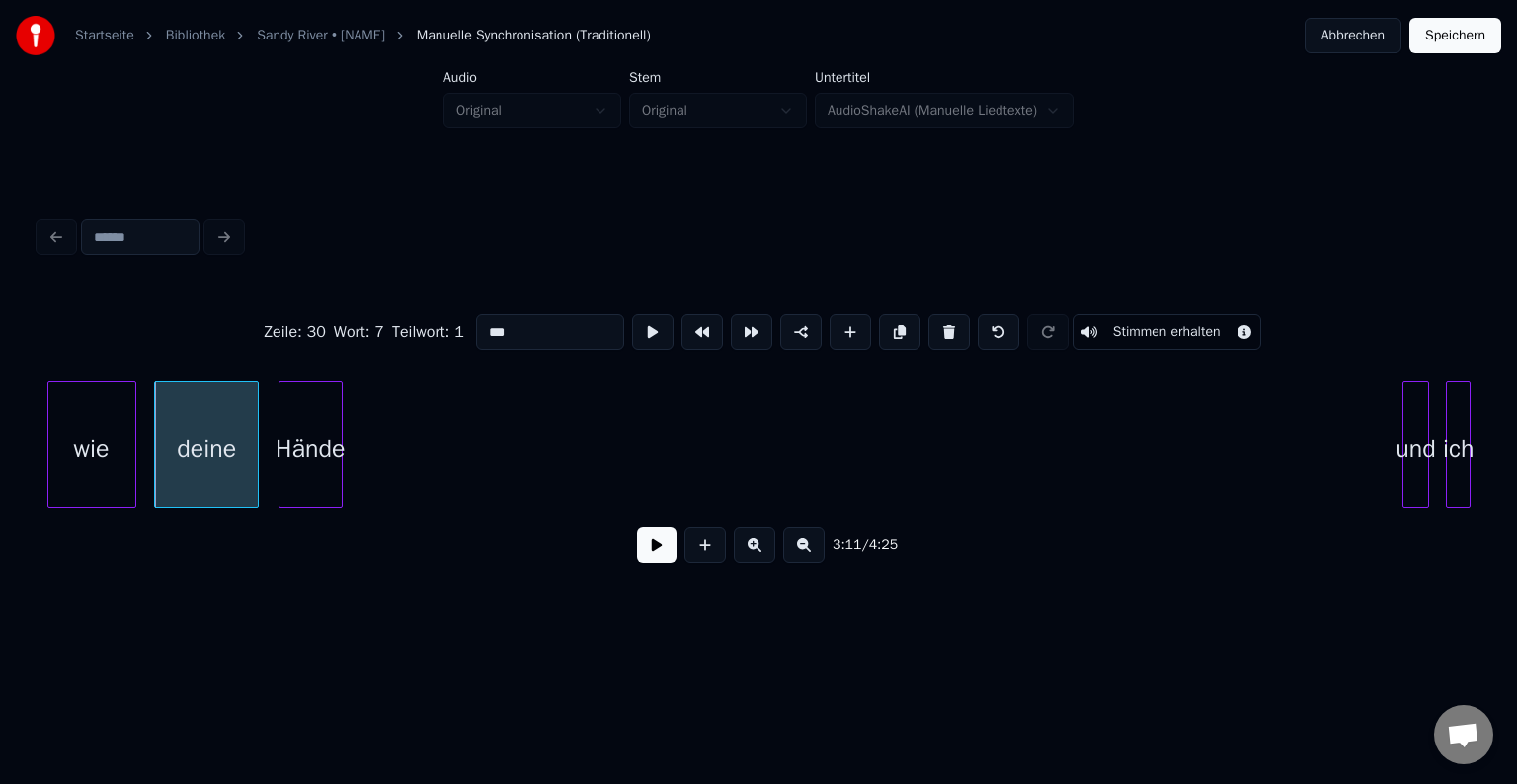 click on "Hände" at bounding box center [310, 449] 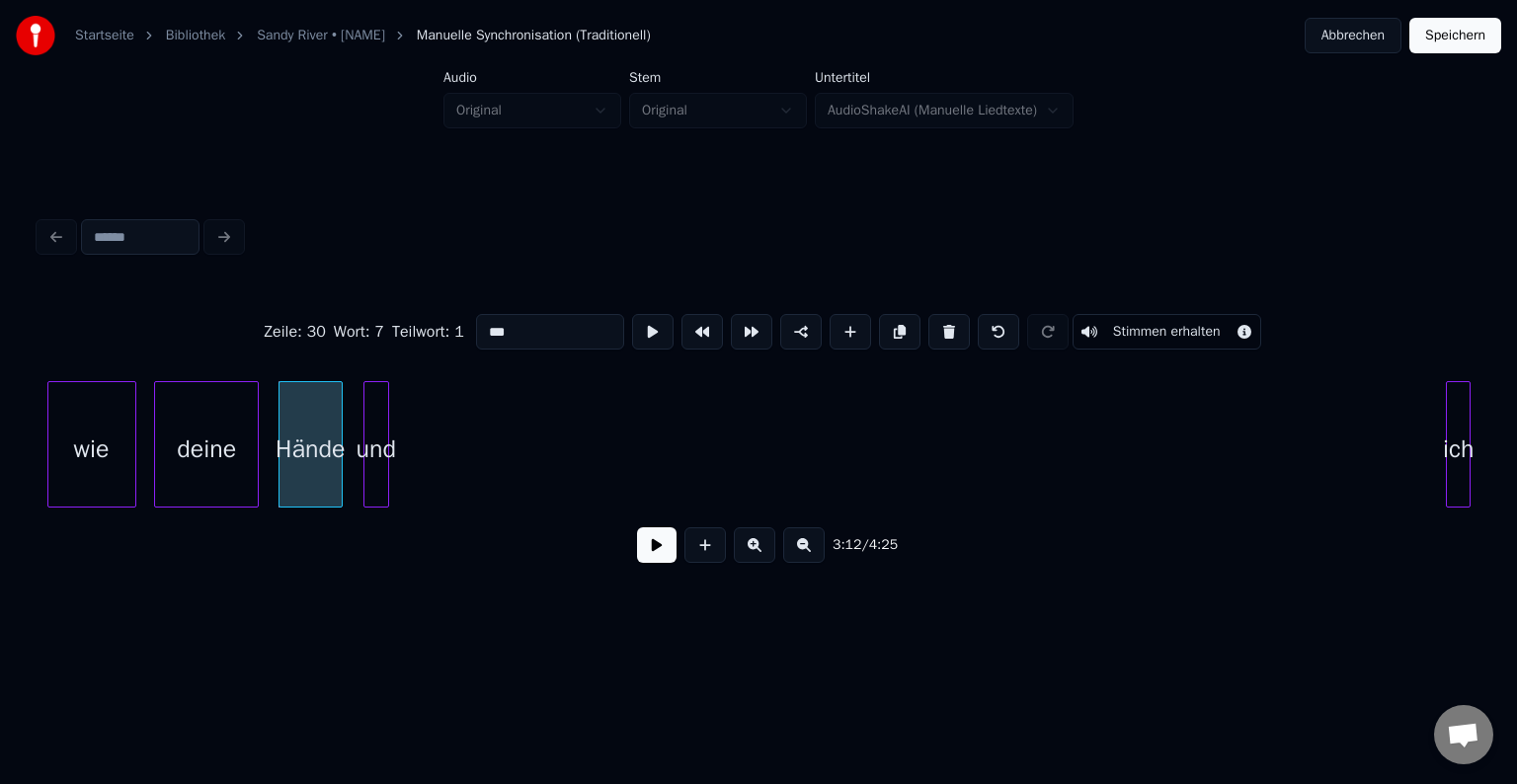click on "und" at bounding box center [376, 449] 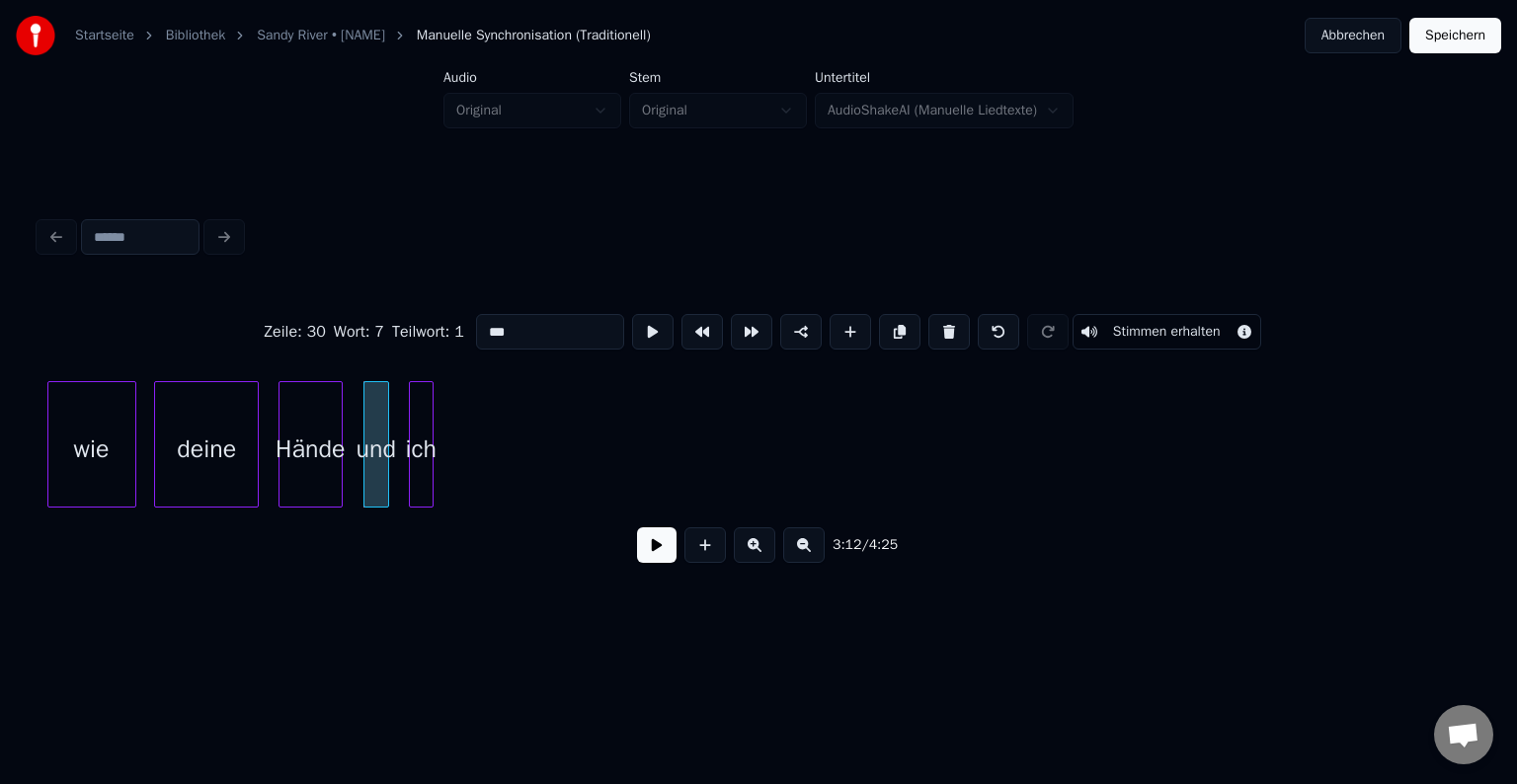 click on "ich" at bounding box center [421, 449] 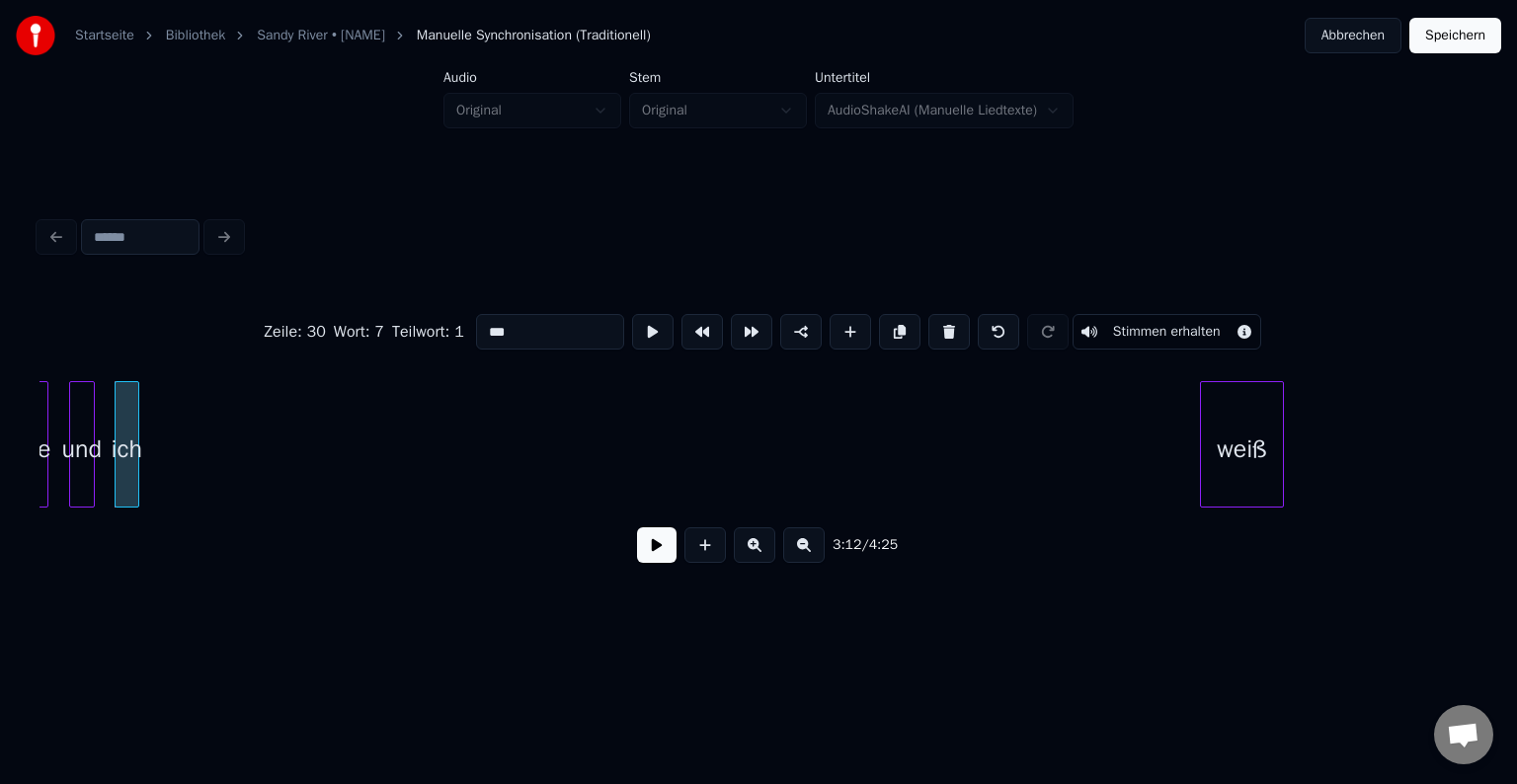 scroll, scrollTop: 0, scrollLeft: 47546, axis: horizontal 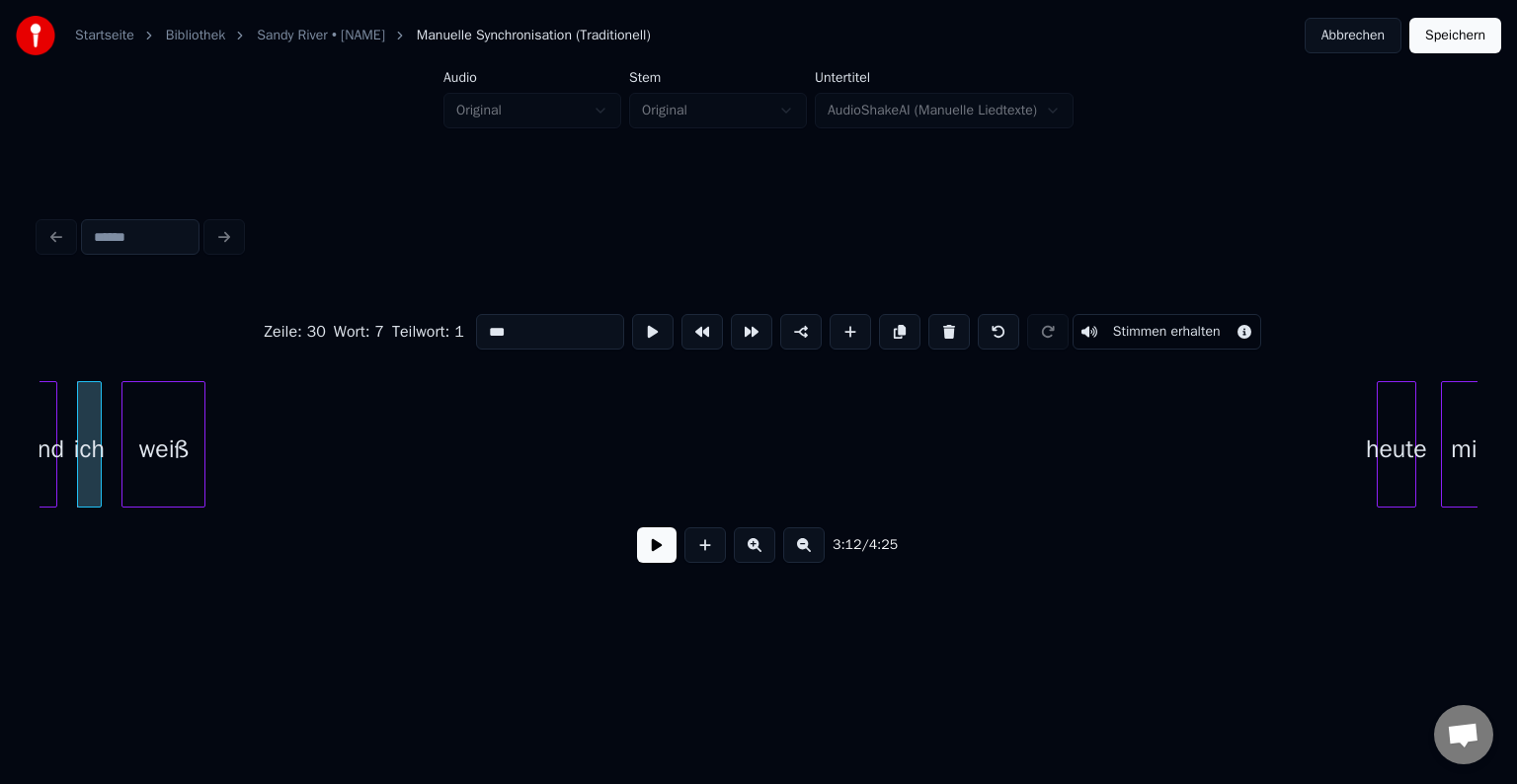 click on "weiß" at bounding box center (163, 449) 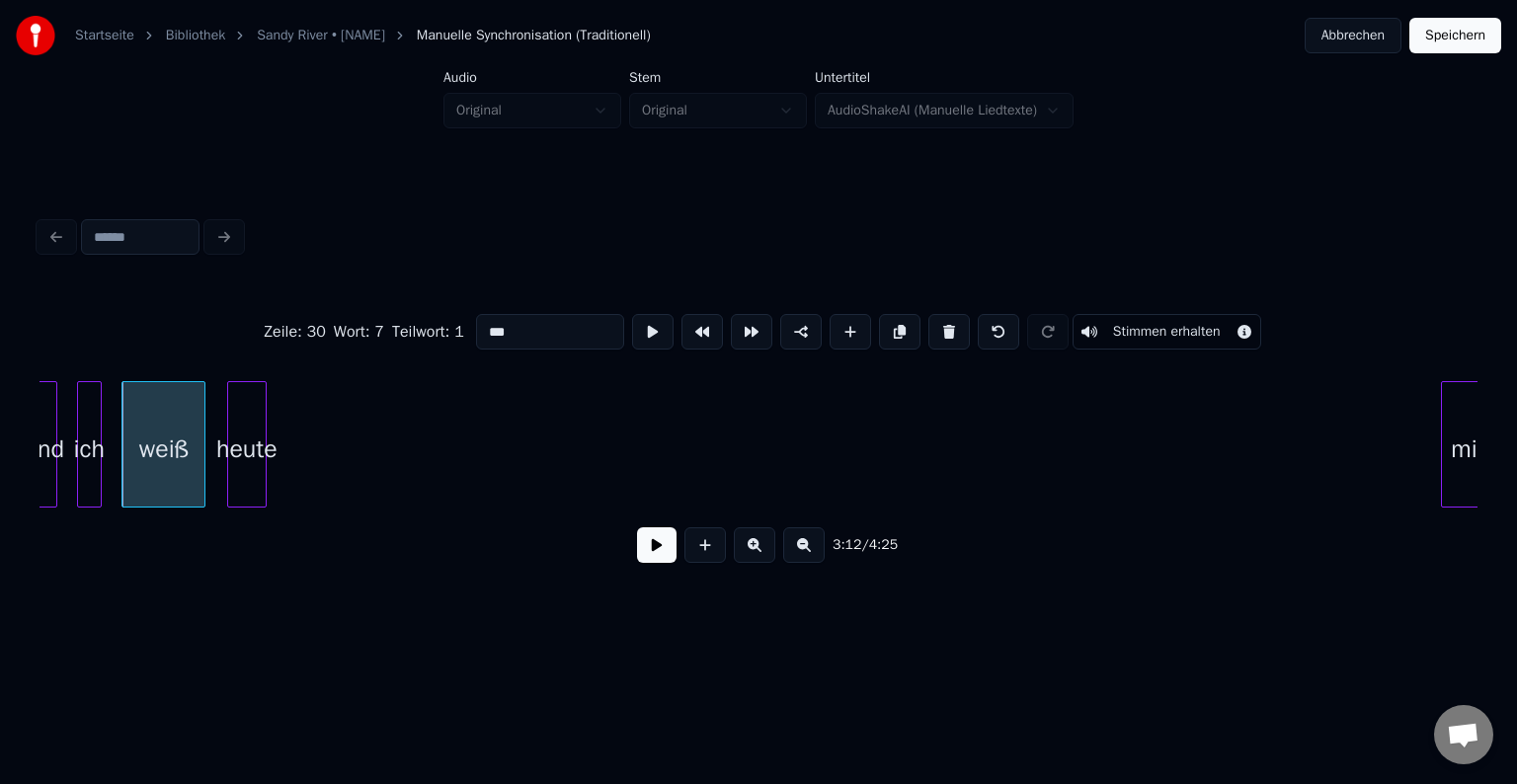 click on "heute" at bounding box center (247, 449) 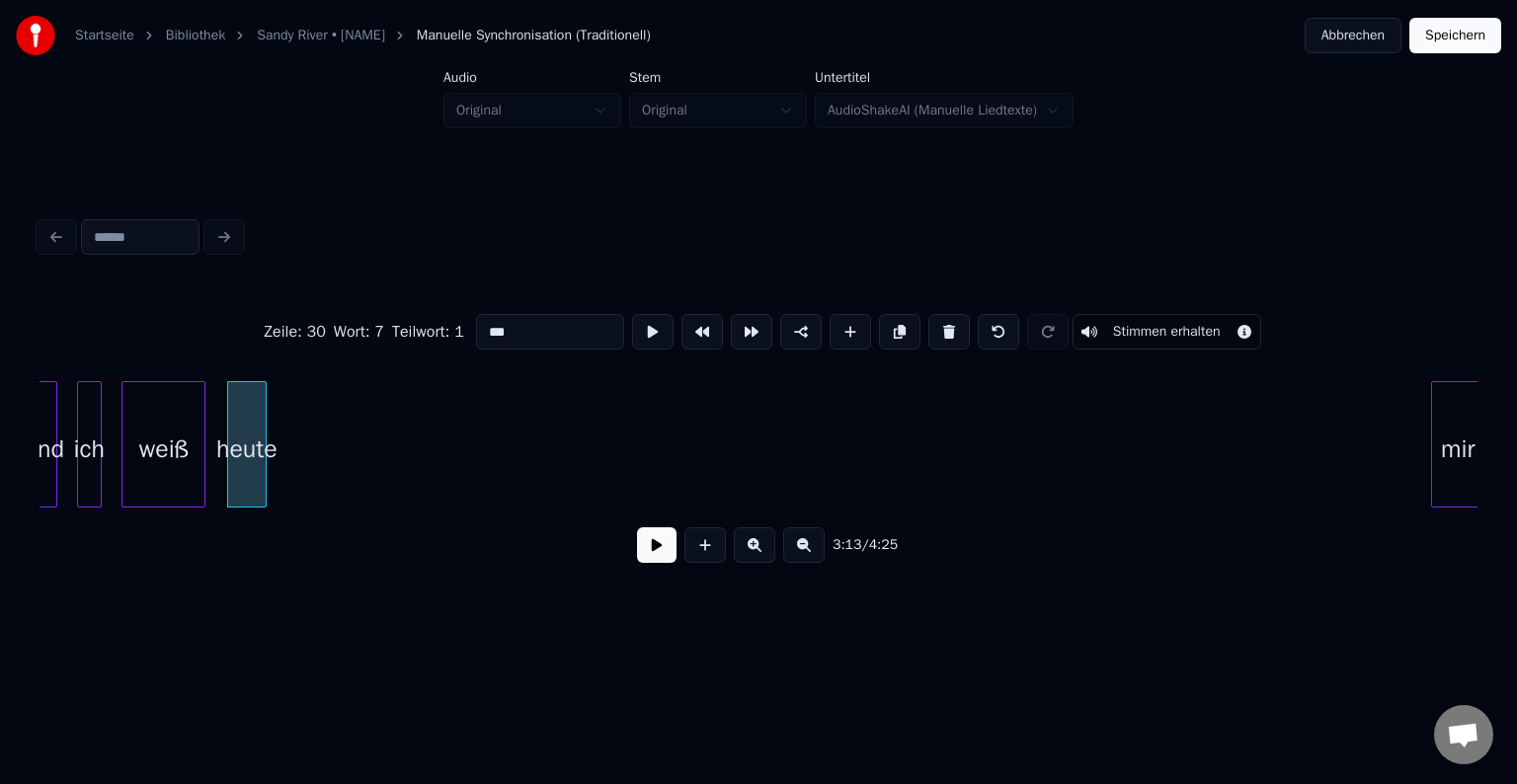 scroll, scrollTop: 0, scrollLeft: 47559, axis: horizontal 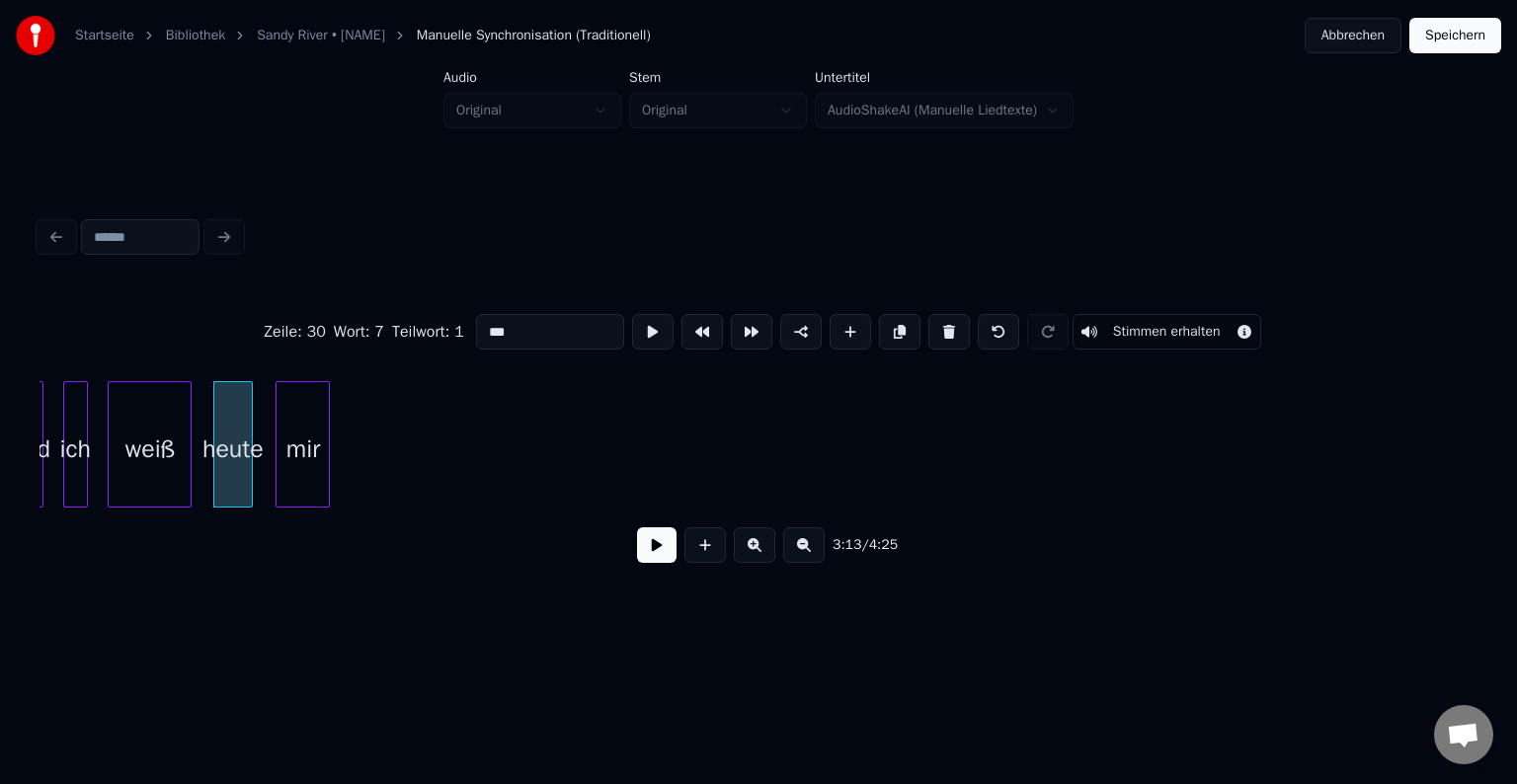 click on "mir" at bounding box center [302, 449] 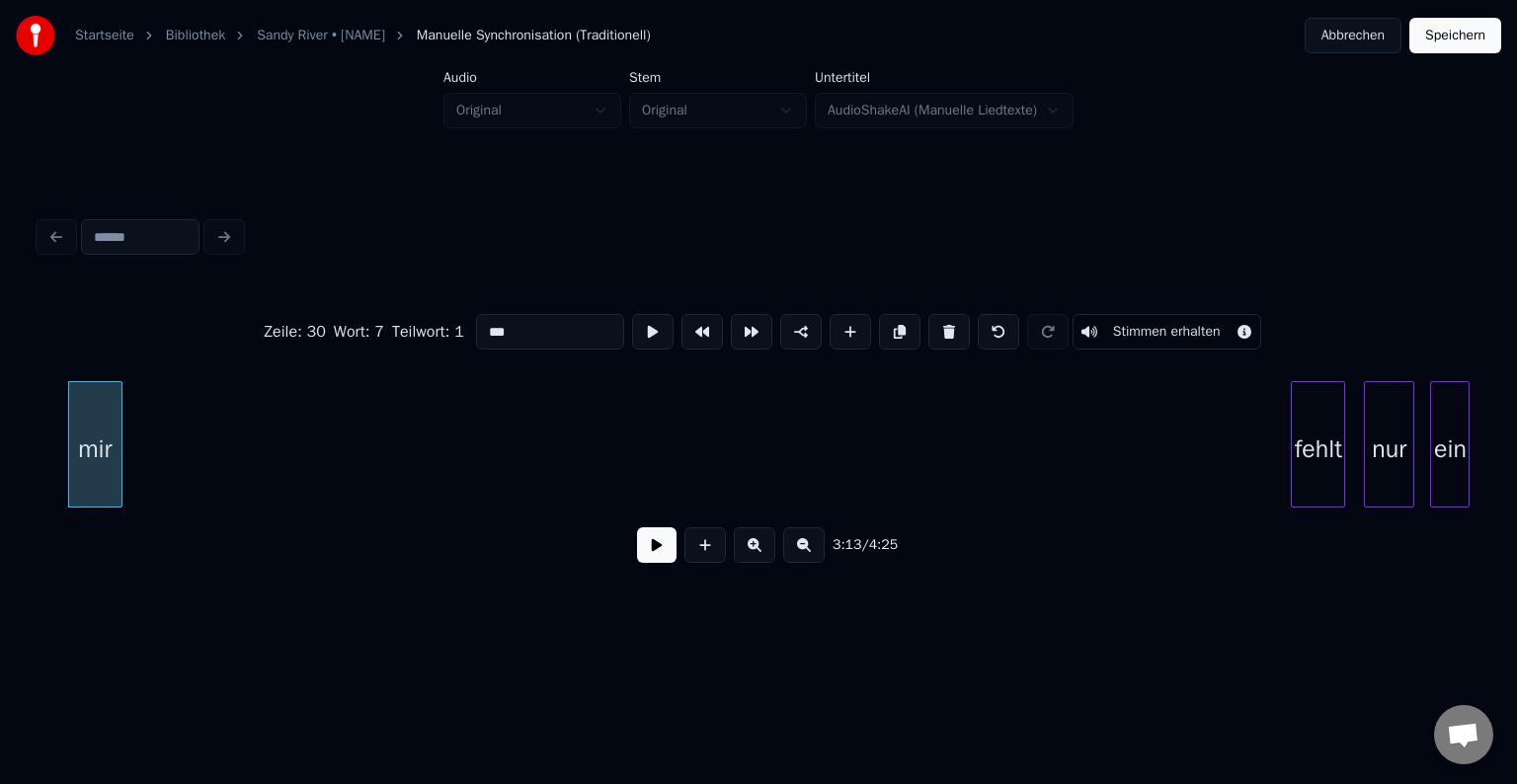 scroll, scrollTop: 0, scrollLeft: 47803, axis: horizontal 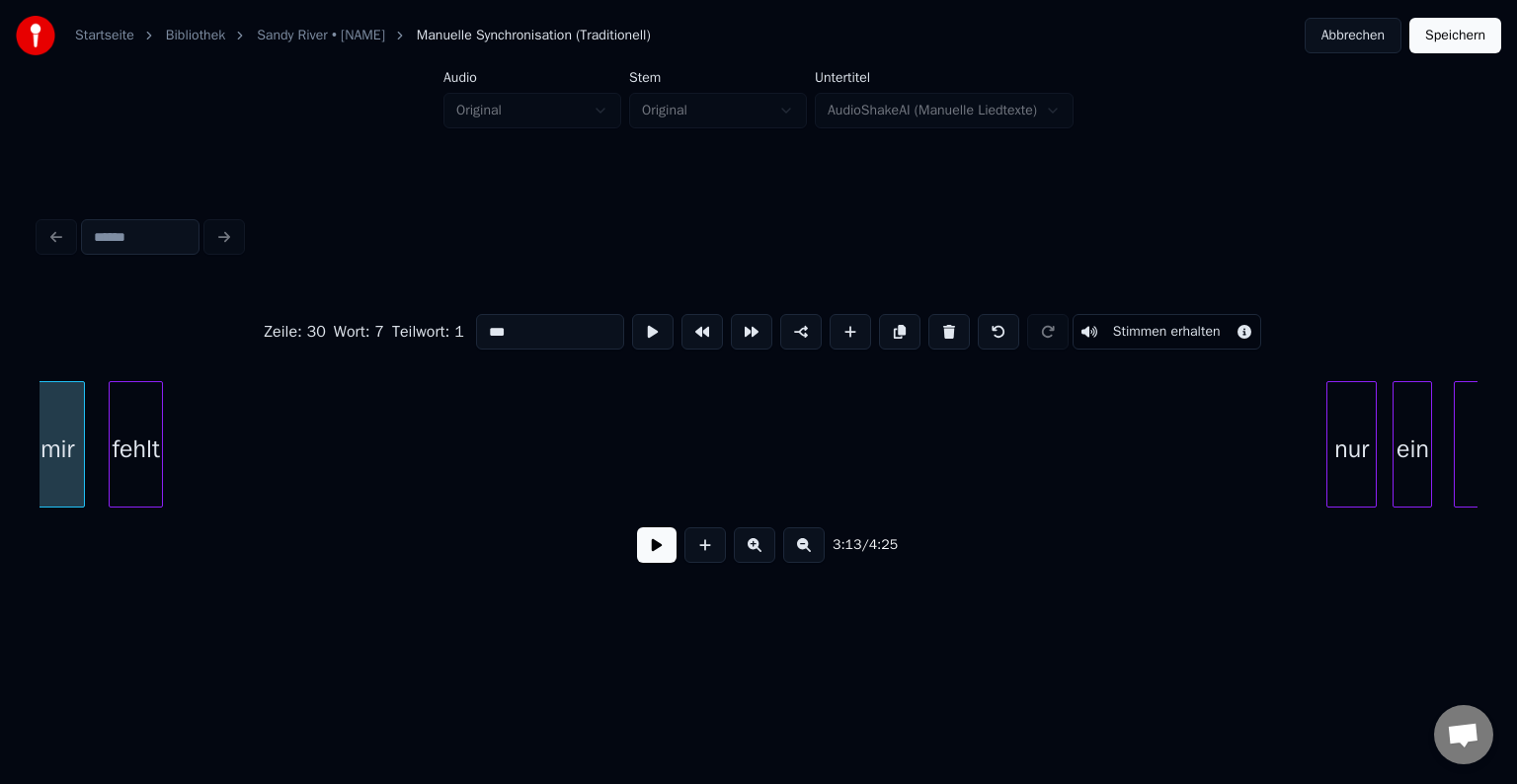 click on "fehlt" at bounding box center [135, 449] 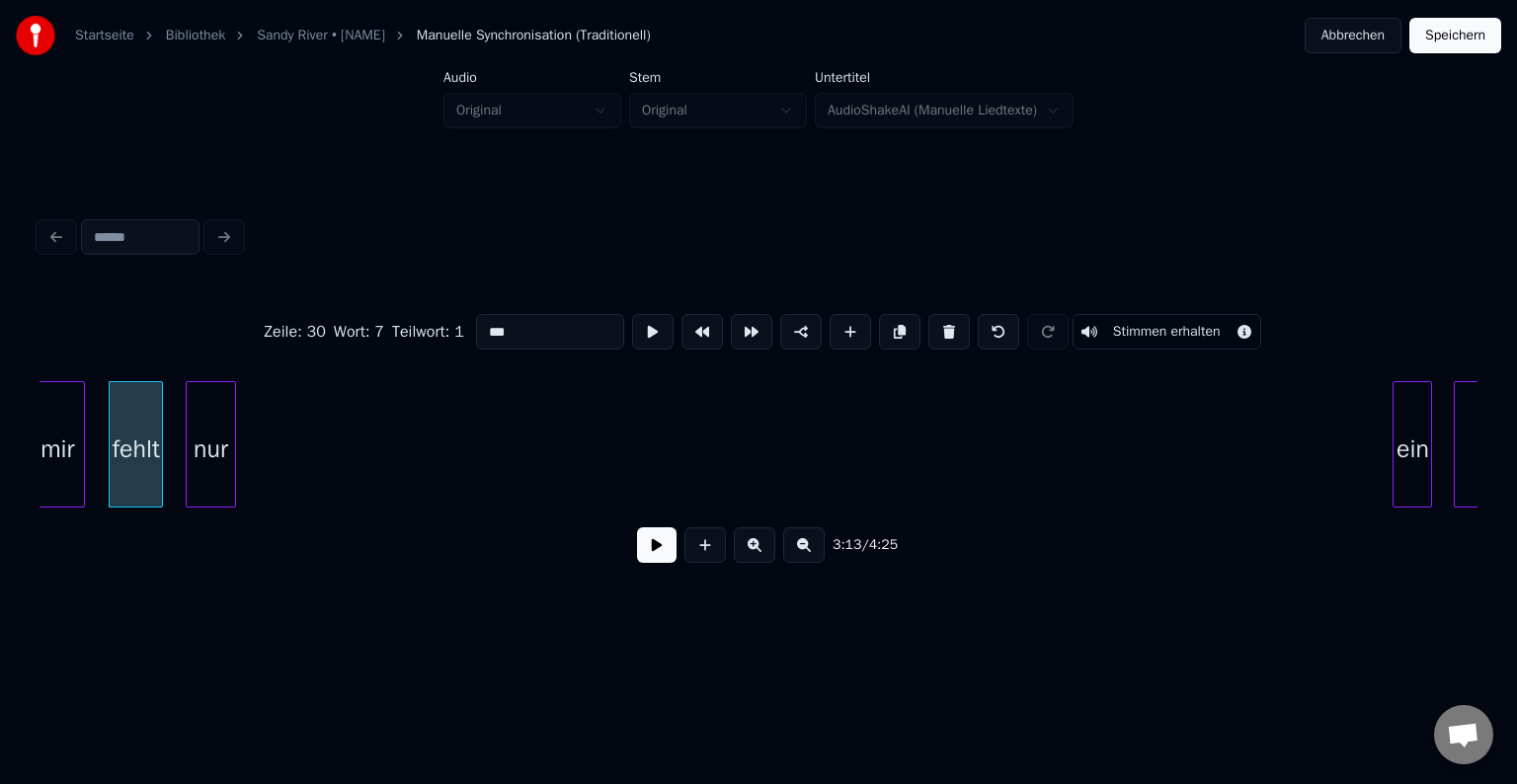 click on "nur" at bounding box center [210, 449] 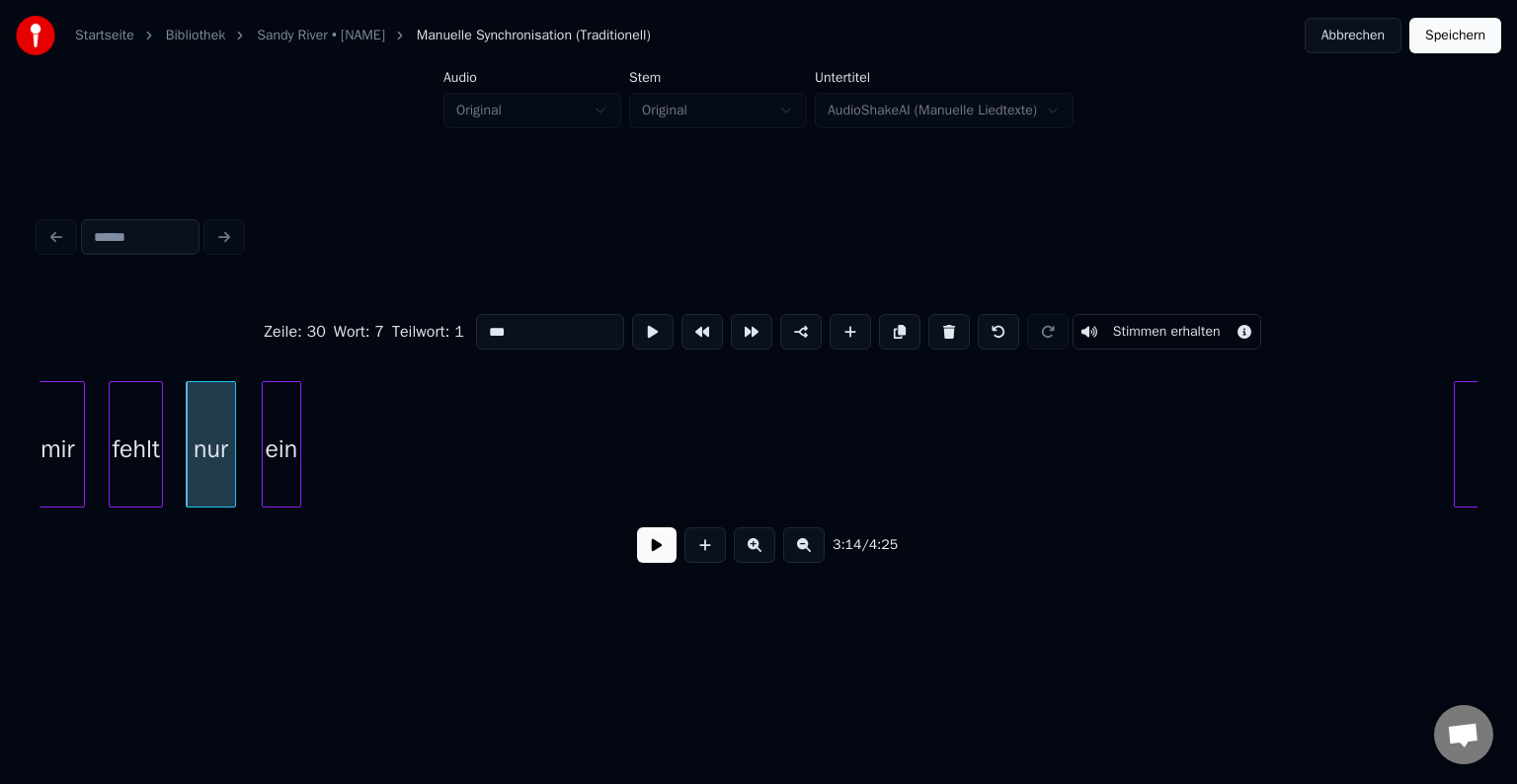 click on "ein" at bounding box center [281, 449] 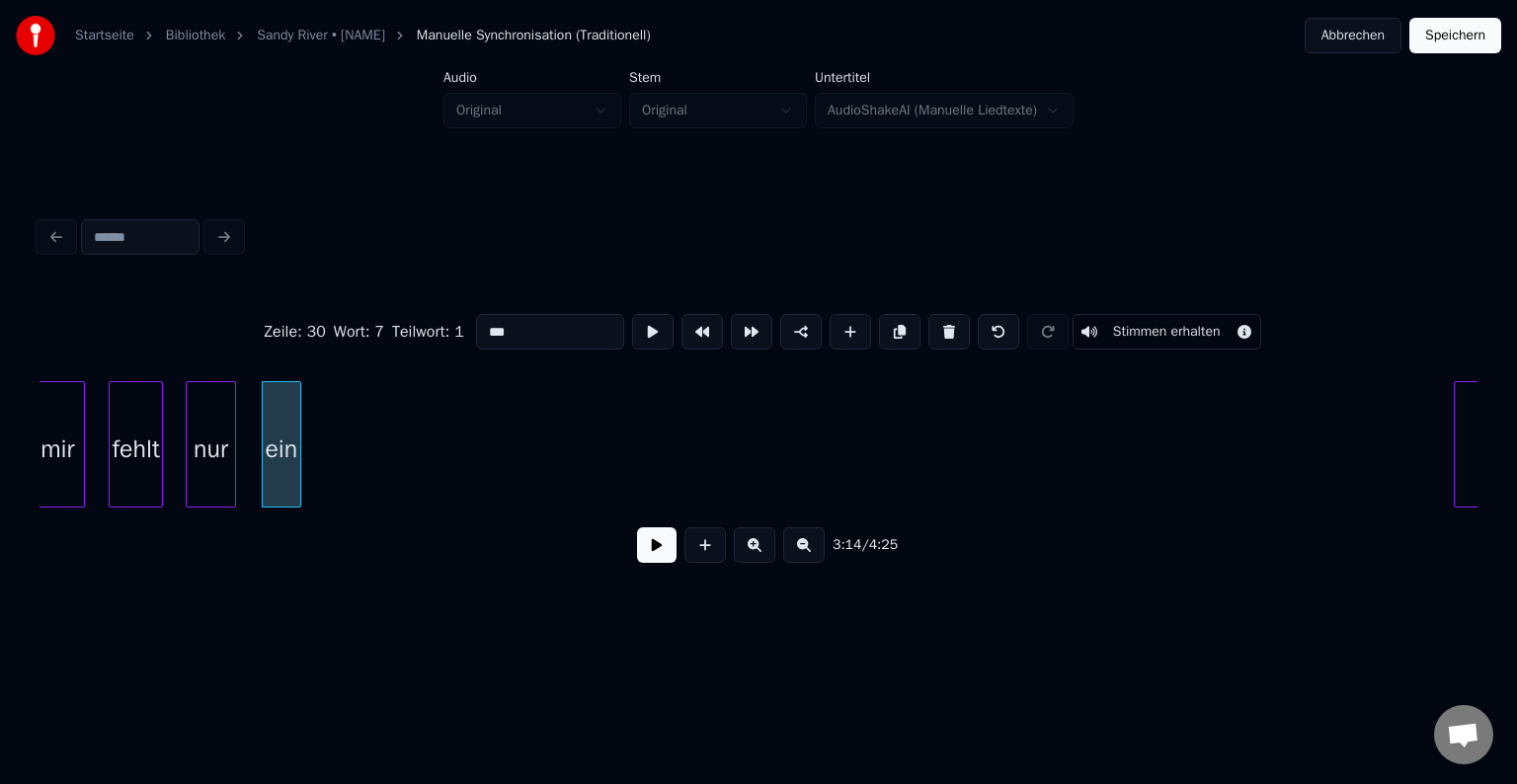 scroll, scrollTop: 0, scrollLeft: 47983, axis: horizontal 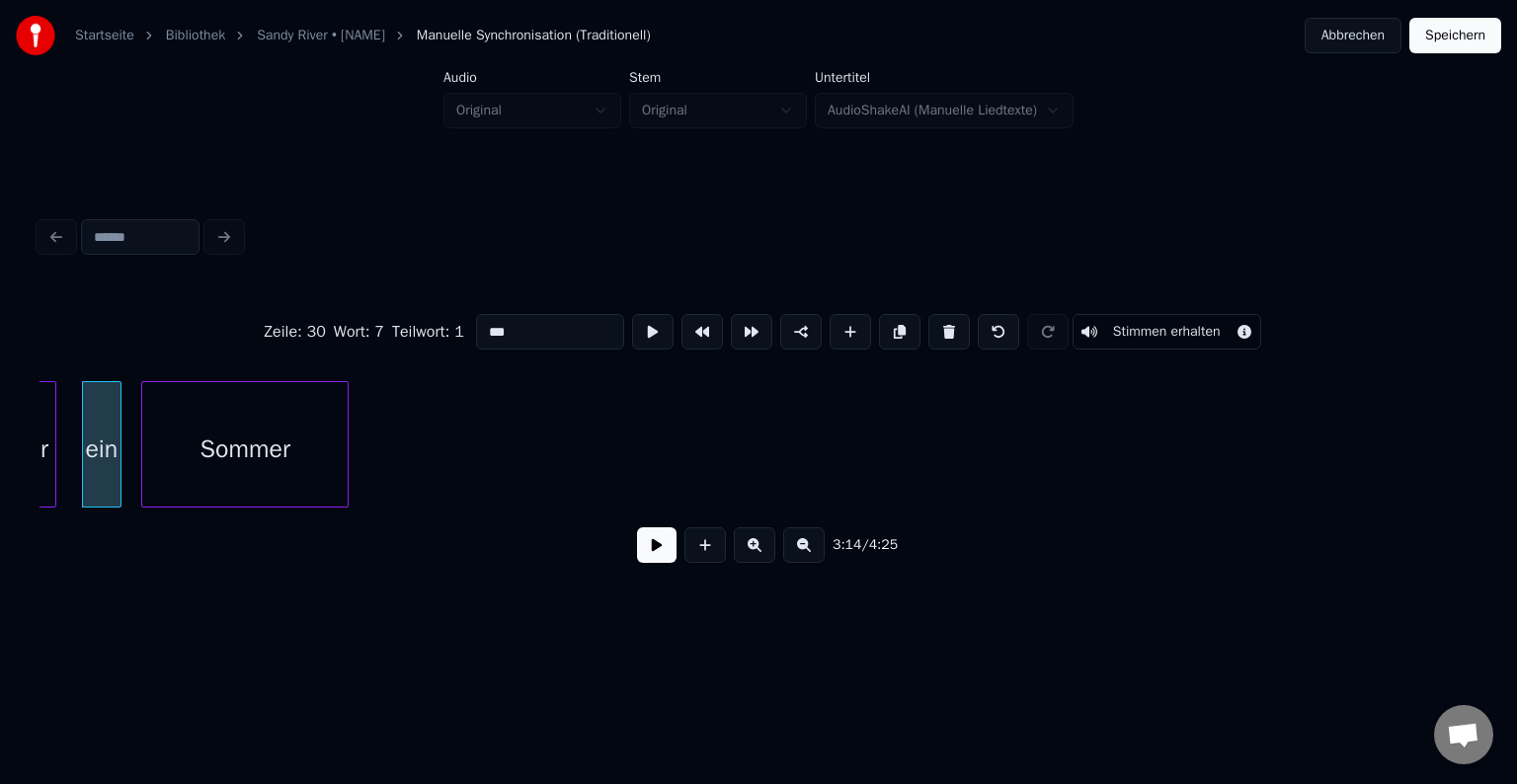 click on "Sommer" at bounding box center [245, 449] 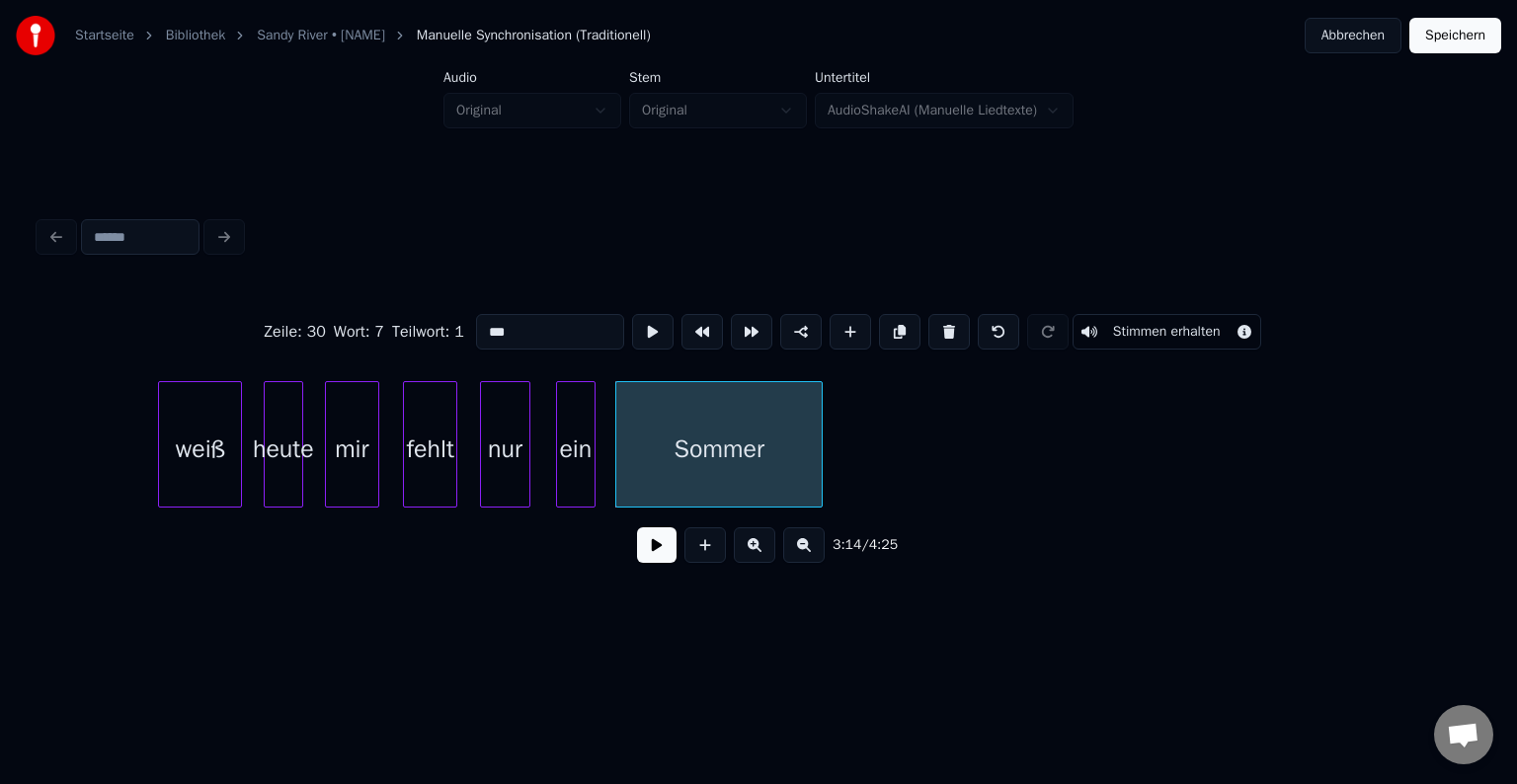 scroll, scrollTop: 0, scrollLeft: 47471, axis: horizontal 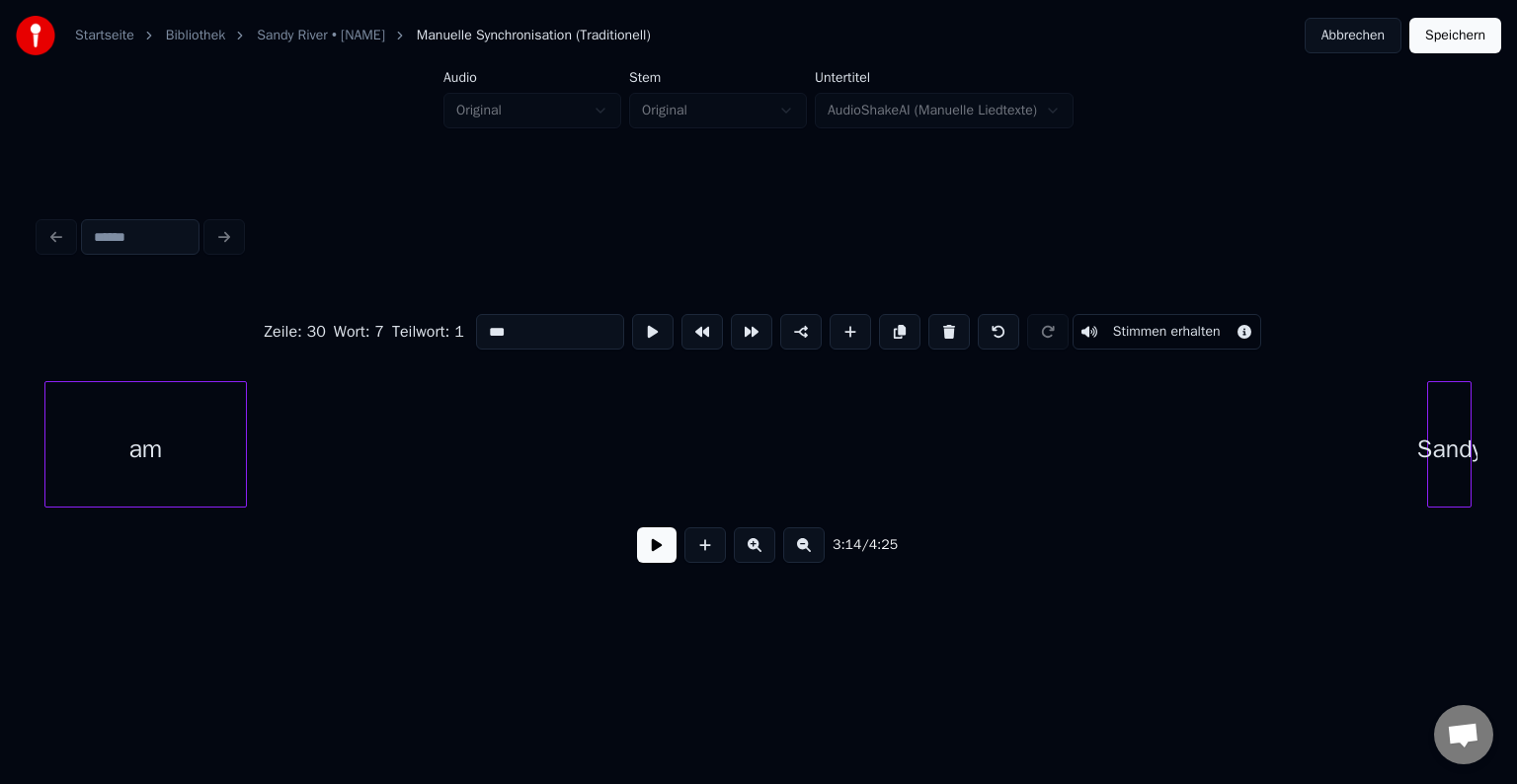 click on "am" at bounding box center (145, 449) 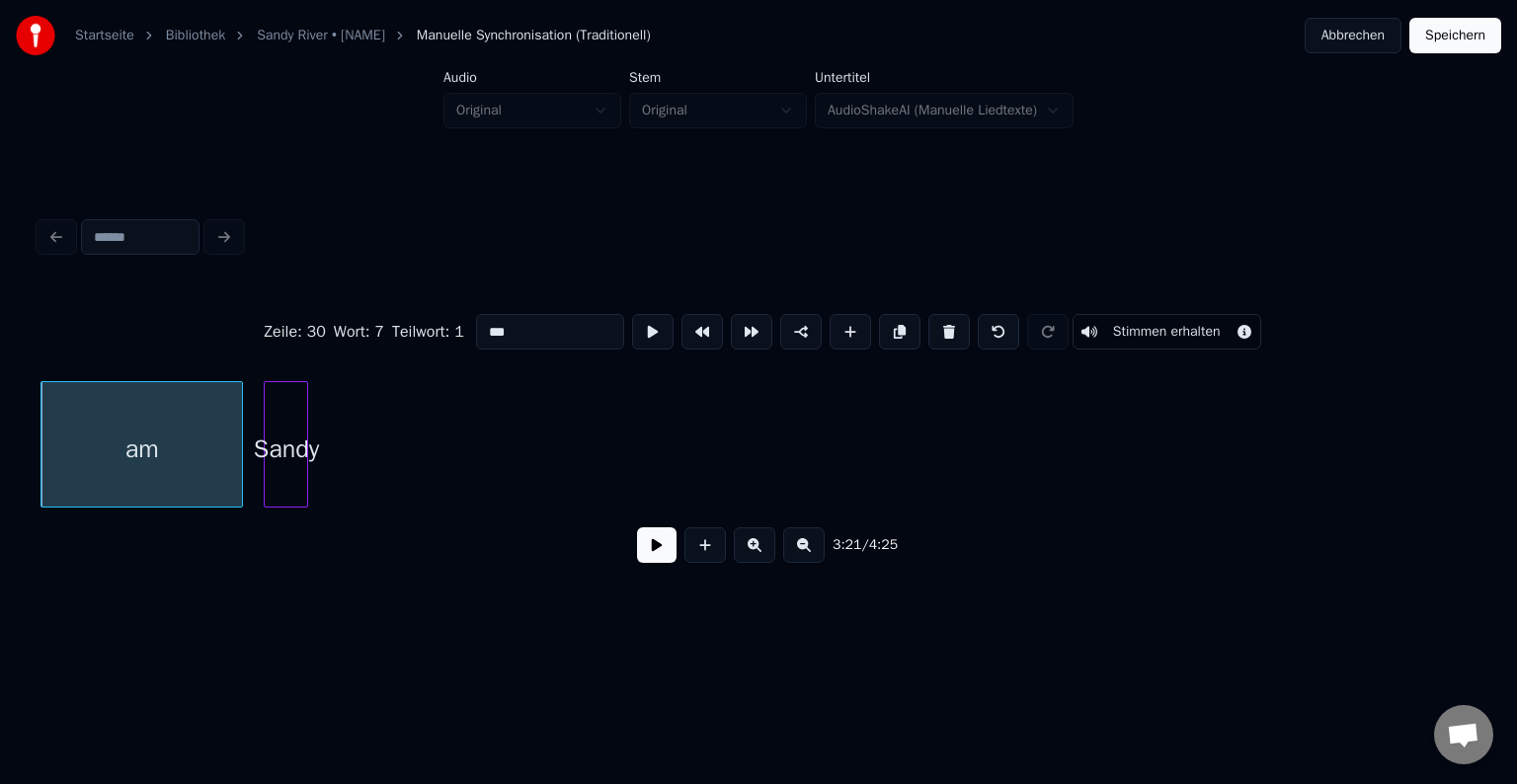 click on "Sandy" at bounding box center [285, 449] 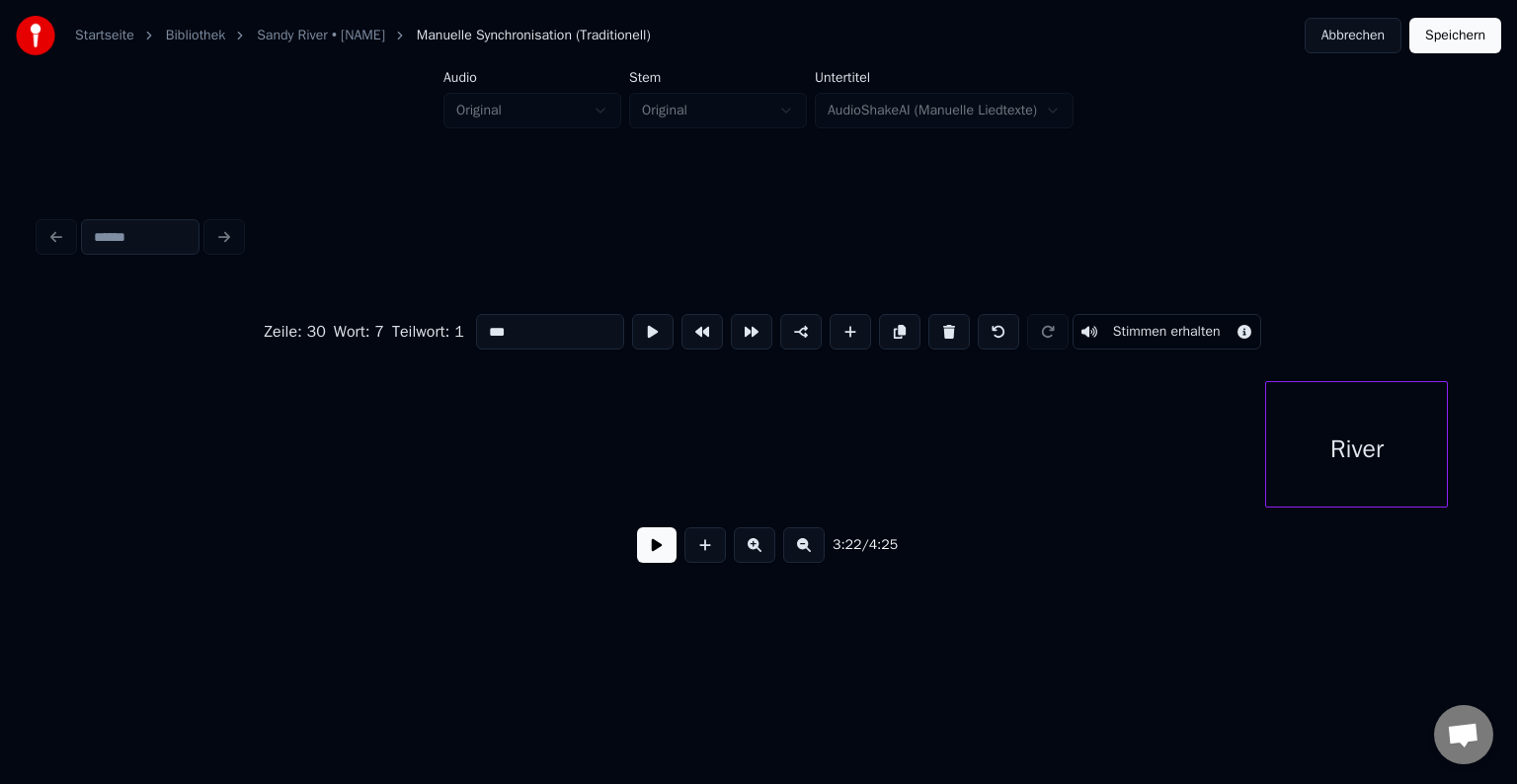 scroll, scrollTop: 0, scrollLeft: 50158, axis: horizontal 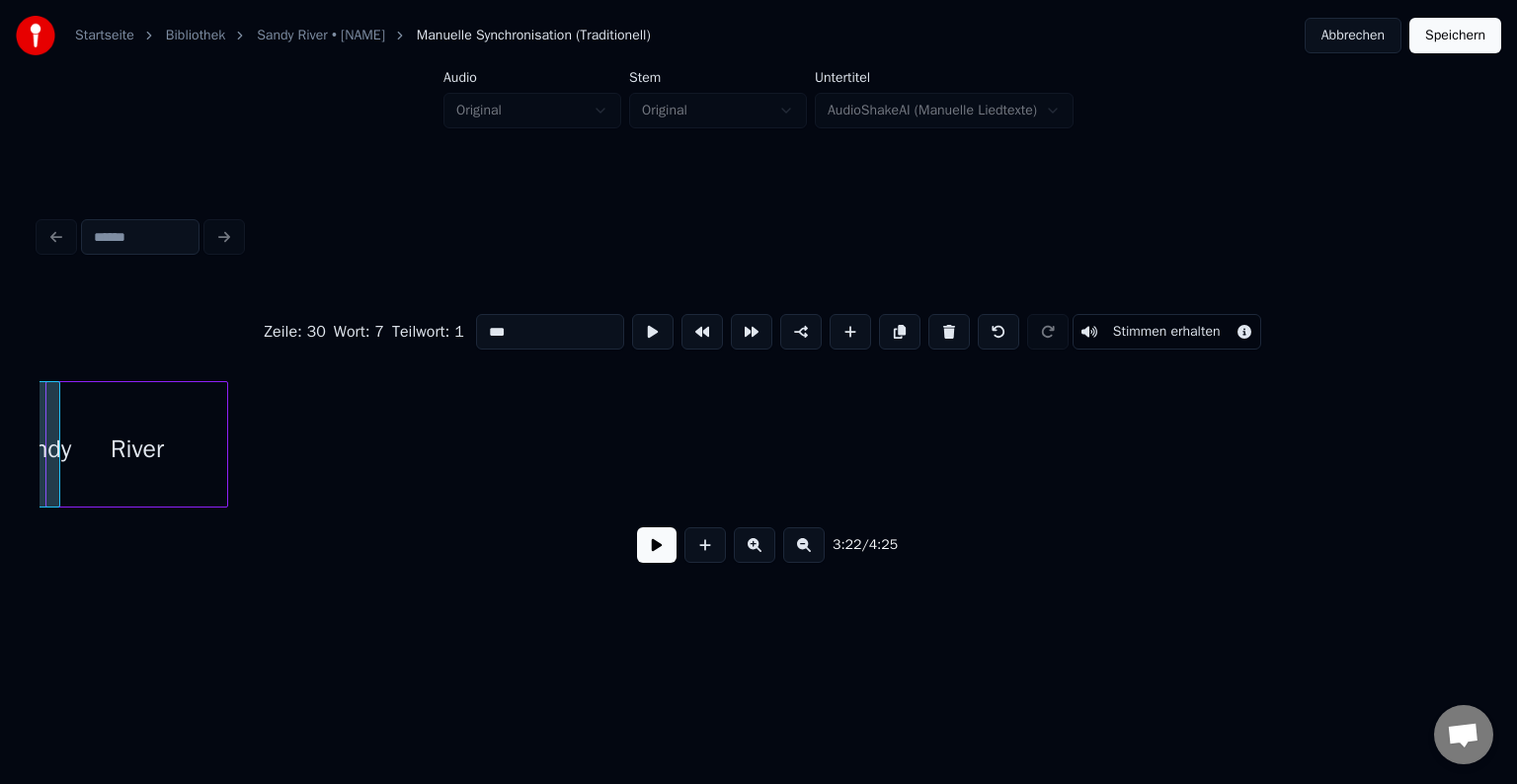click on "River" at bounding box center [136, 449] 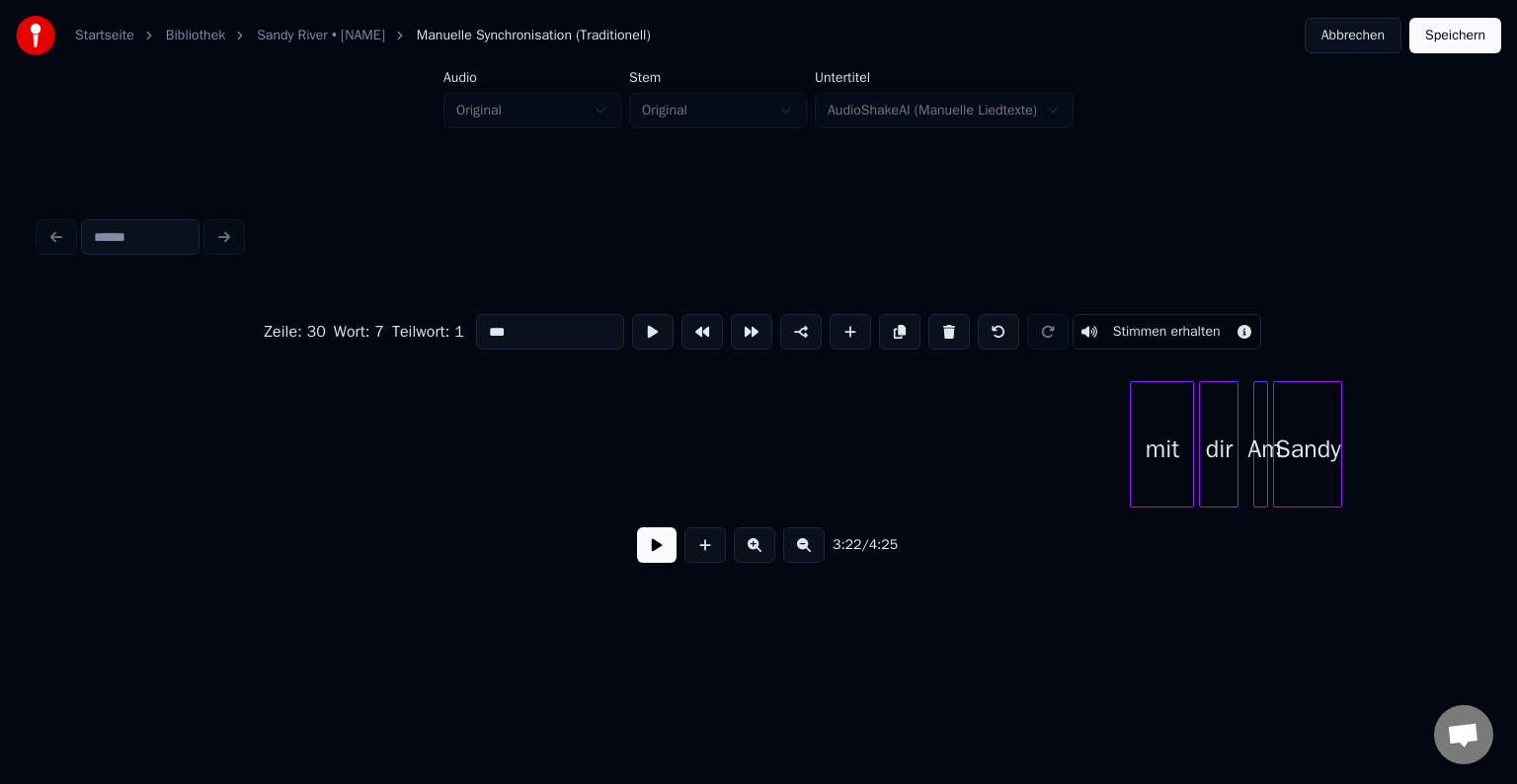scroll, scrollTop: 0, scrollLeft: 50637, axis: horizontal 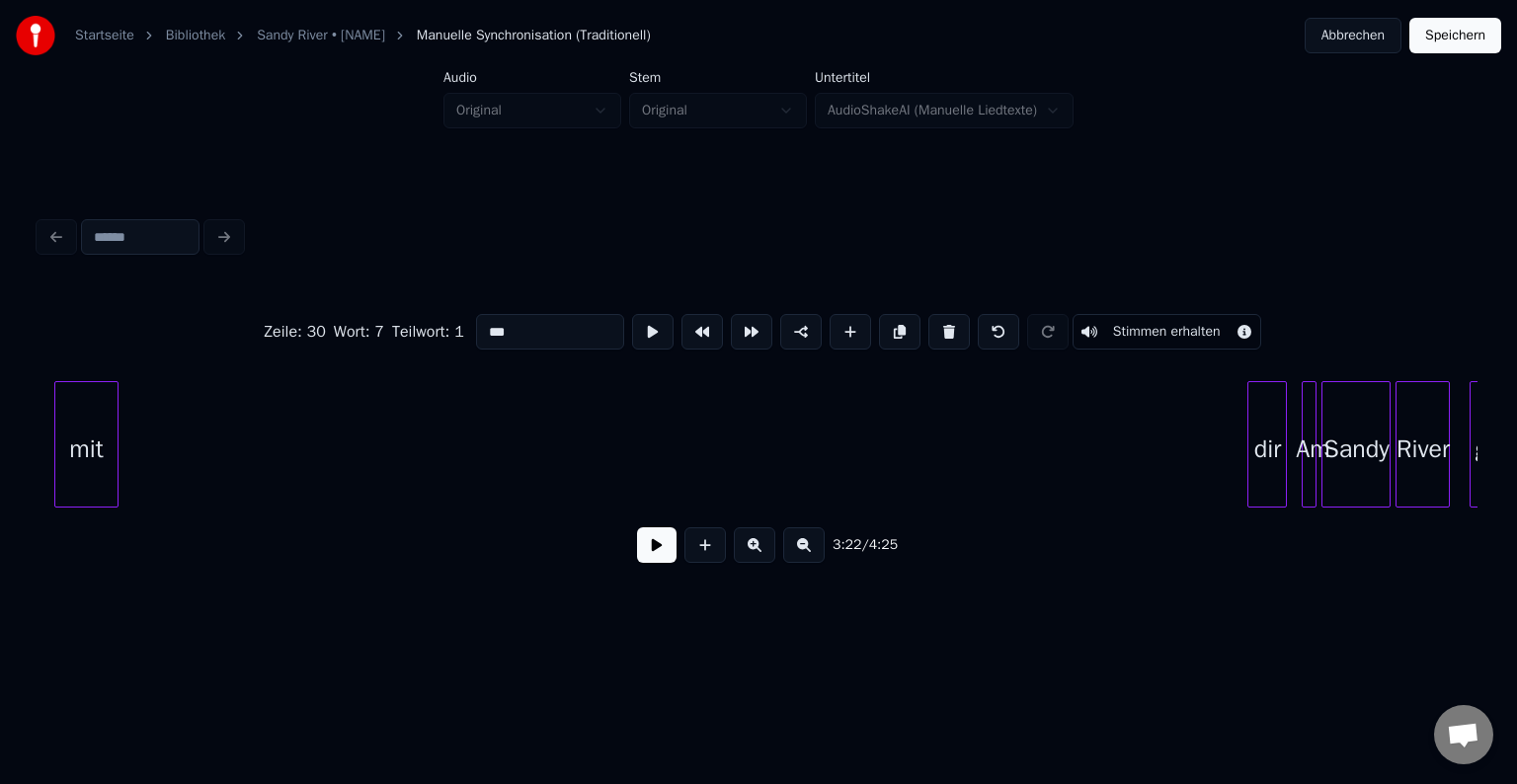 click on "Startseite Bibliothek Sandy River • Rene Chanté Manuelle Synchronisation (Traditionell) Abbrechen Speichern Audio Original Stem Original Untertitel AudioShakeAI (Manuelle Liedtexte) Zeile :   30 Wort :   7 Teilwort :   1 *** Stimmen erhalten 3:22  /  4:25" at bounding box center [758, 315] 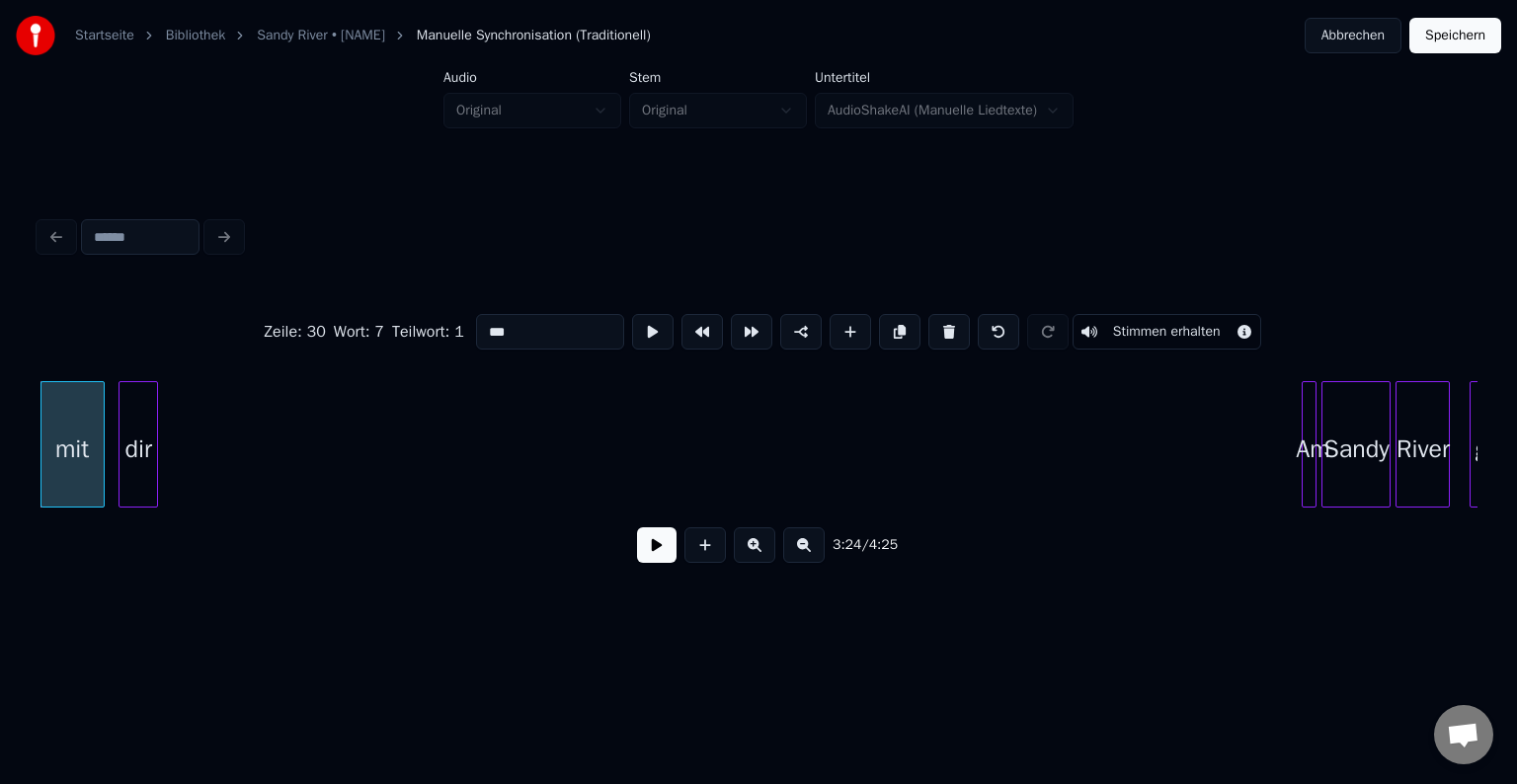 click on "dir" at bounding box center [138, 449] 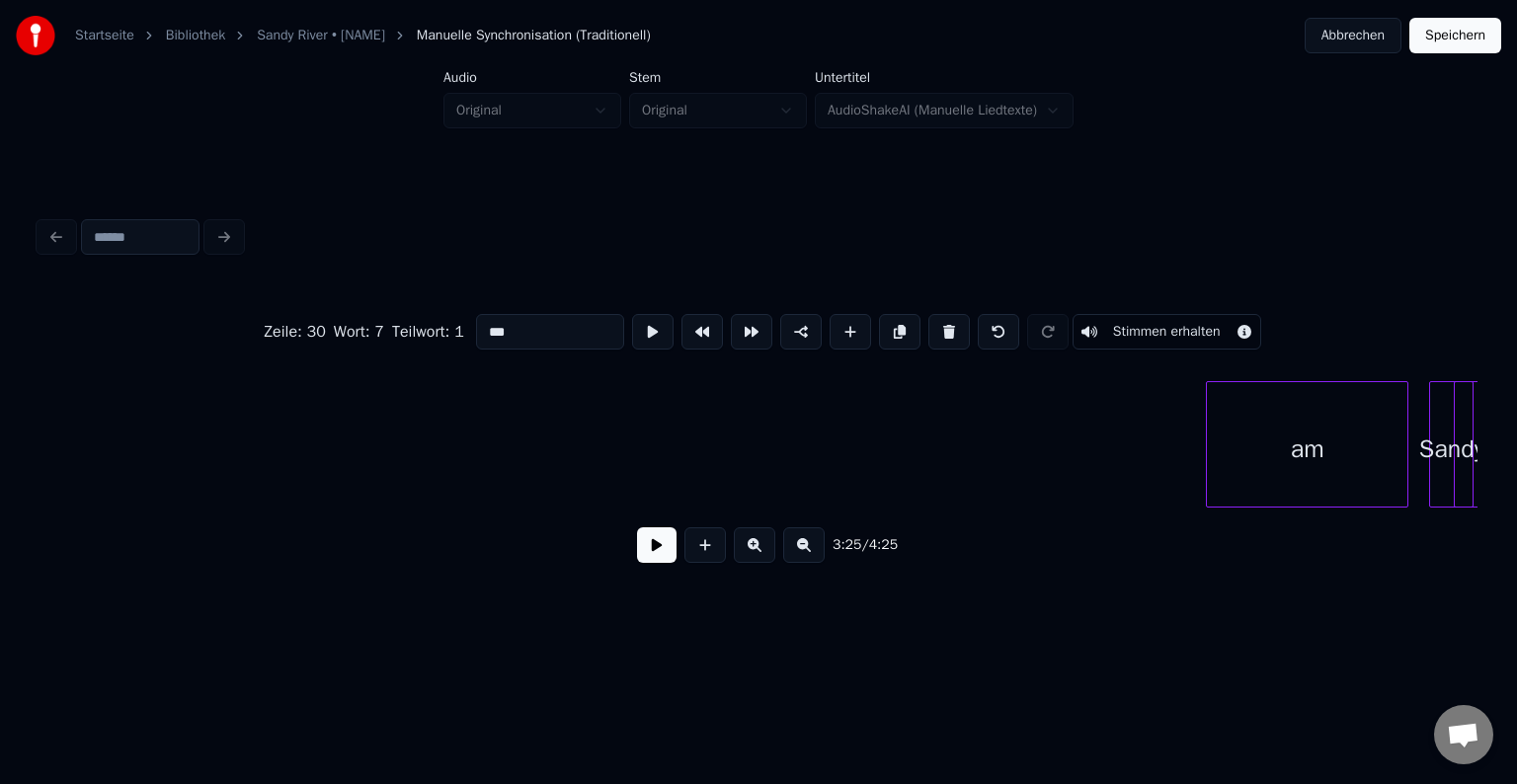 scroll, scrollTop: 0, scrollLeft: 48650, axis: horizontal 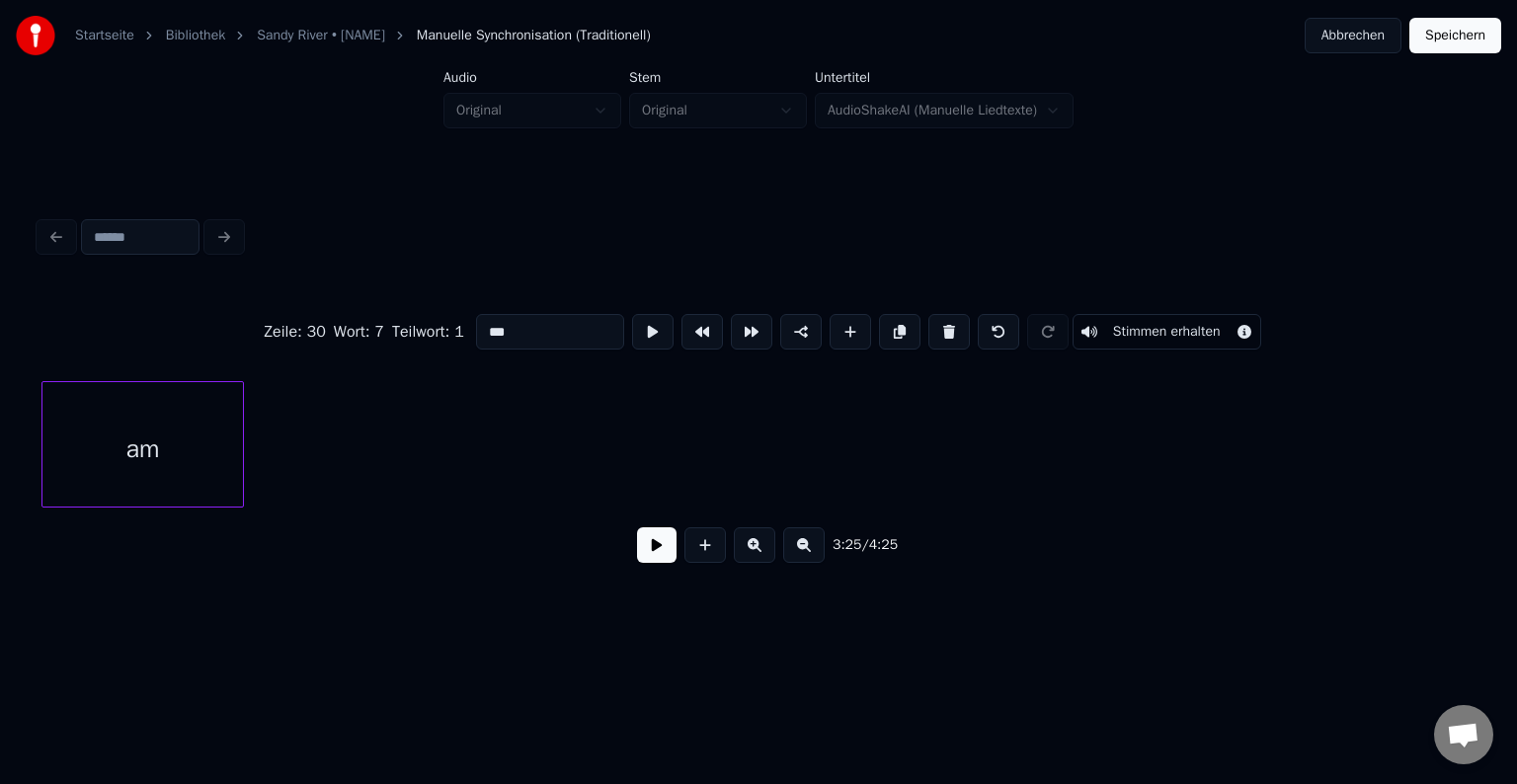 click on "am" at bounding box center (142, 449) 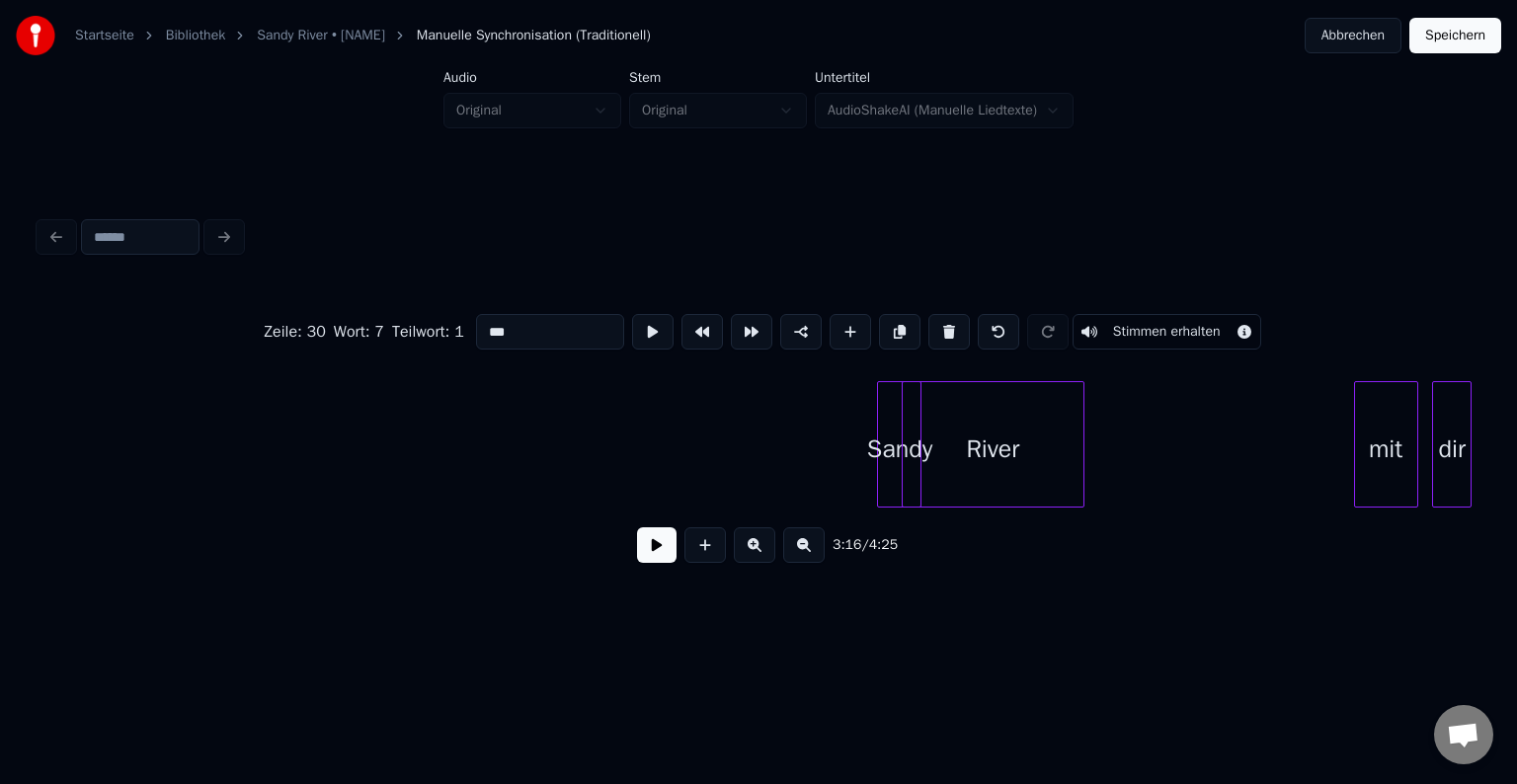 scroll, scrollTop: 0, scrollLeft: 49311, axis: horizontal 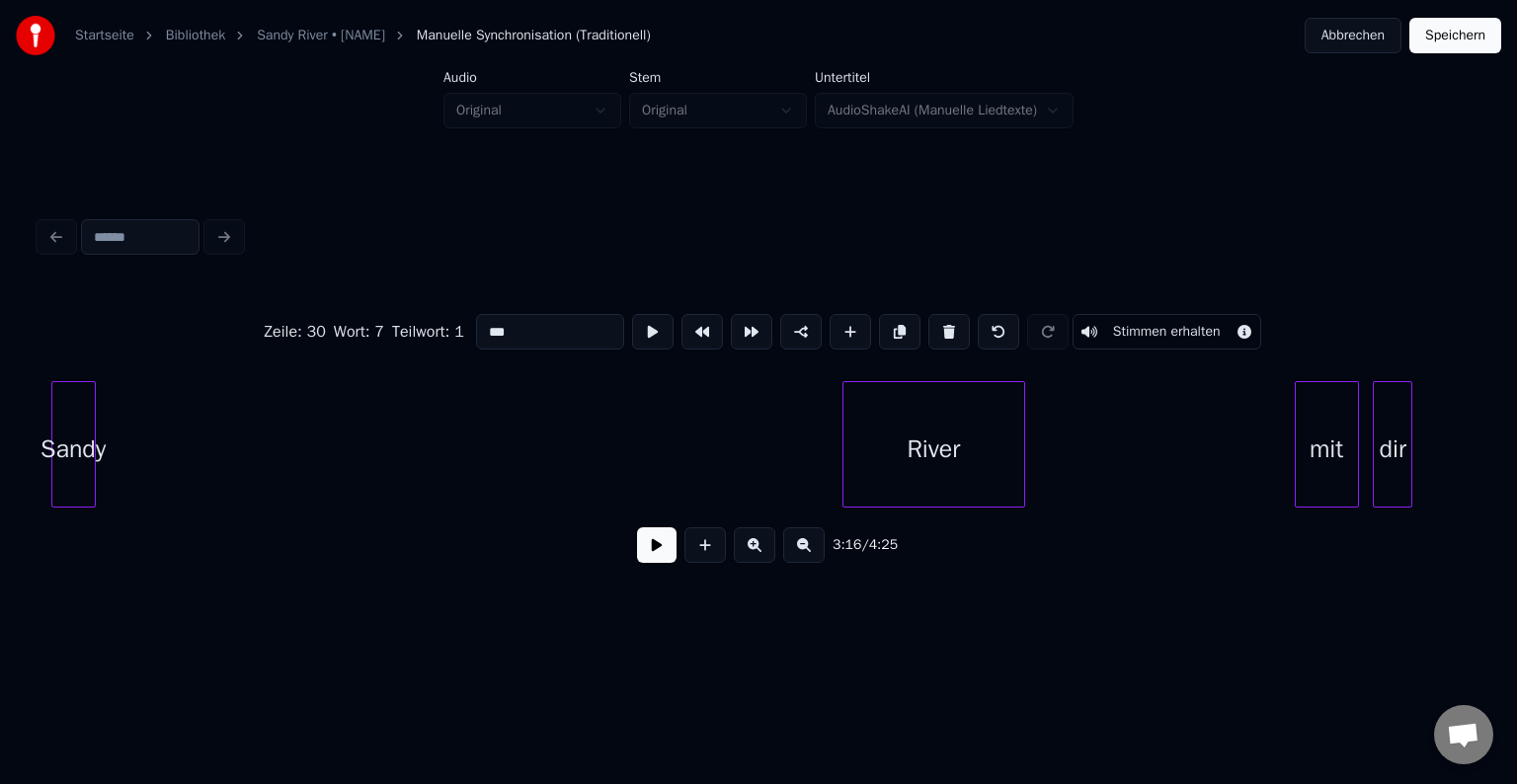click on "Zeile :   30 Wort :   7 Teilwort :   1 *** Stimmen erhalten 3:16  /  4:25" at bounding box center (758, 395) 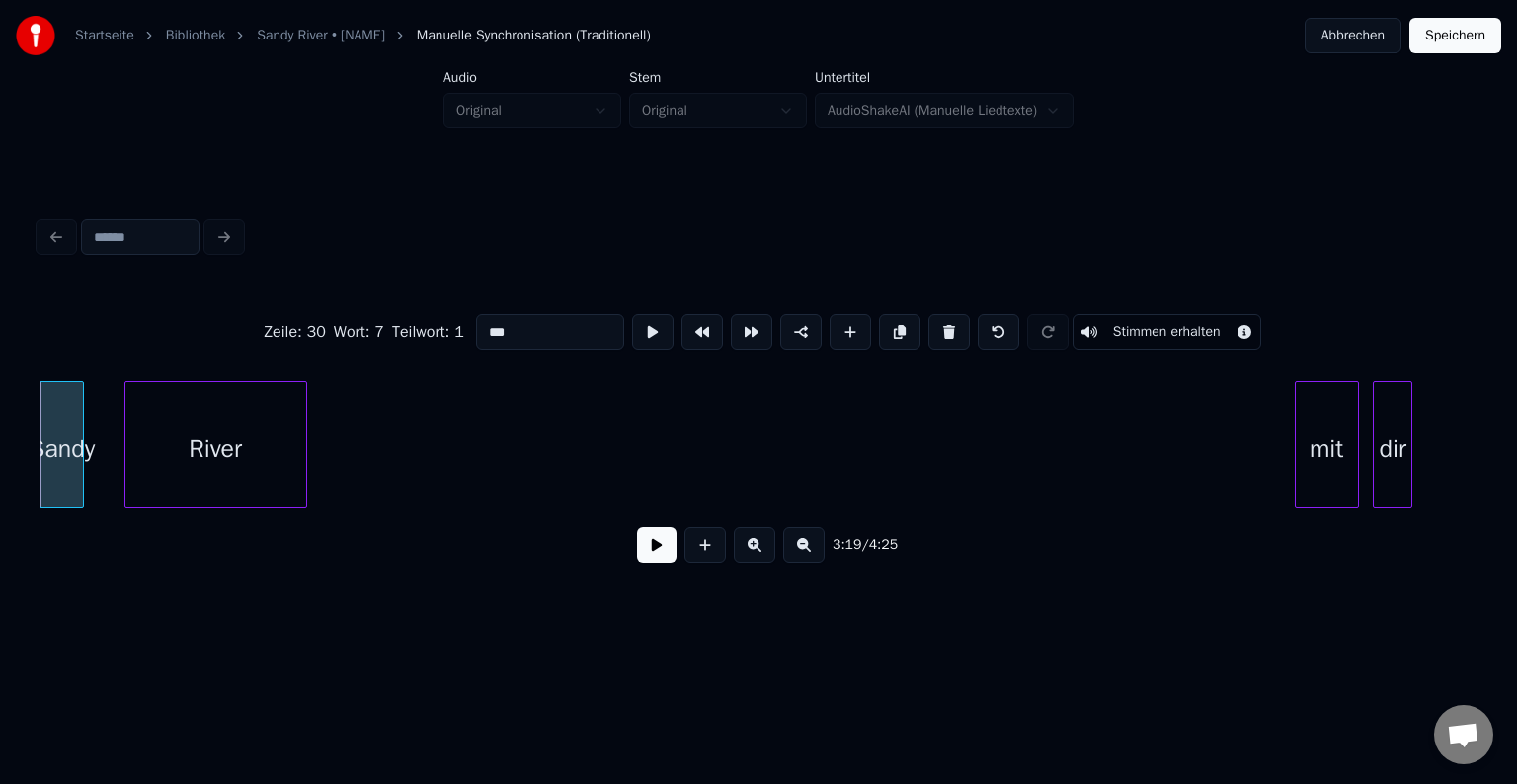 click on "River" at bounding box center (215, 449) 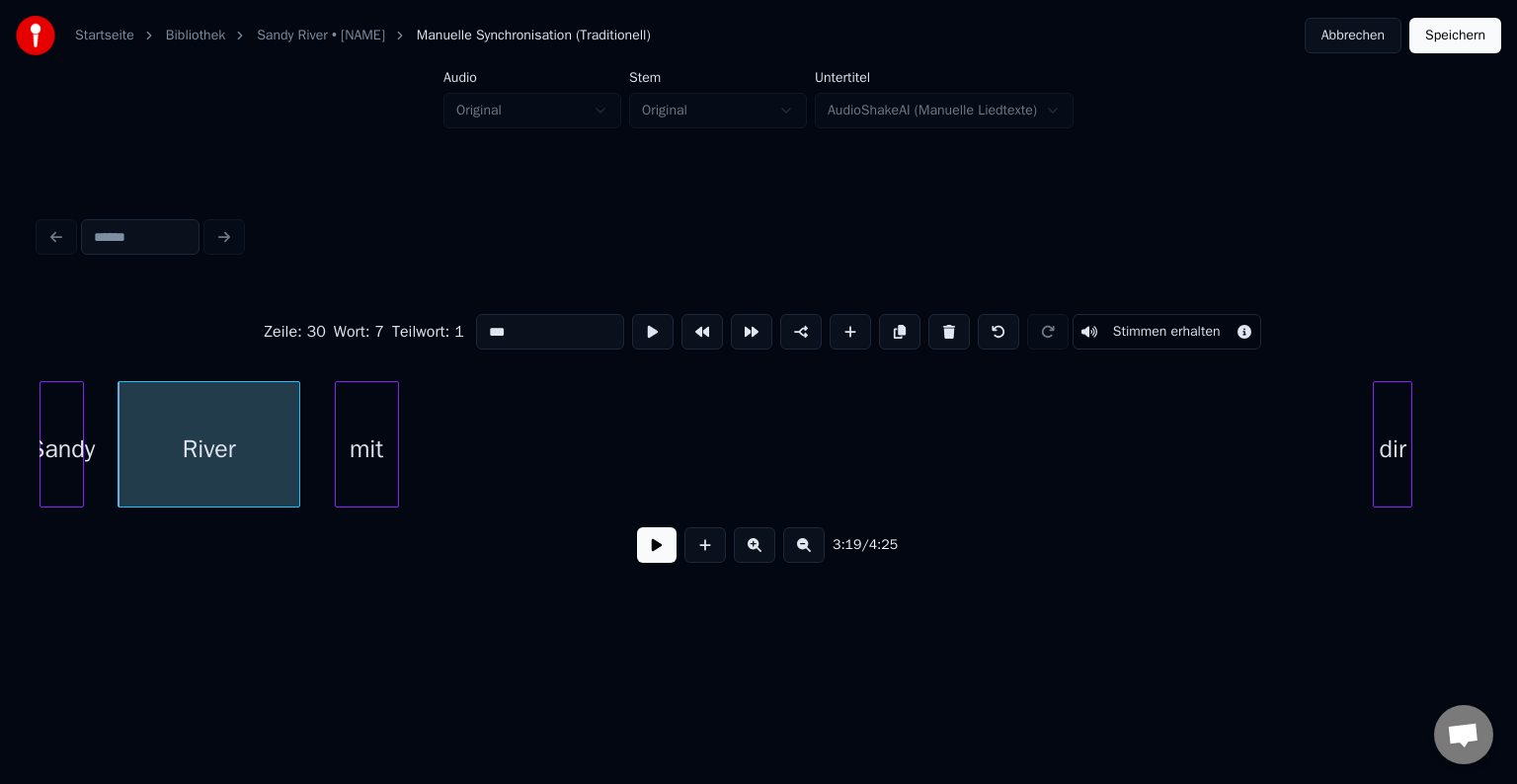 click on "mit" at bounding box center [366, 449] 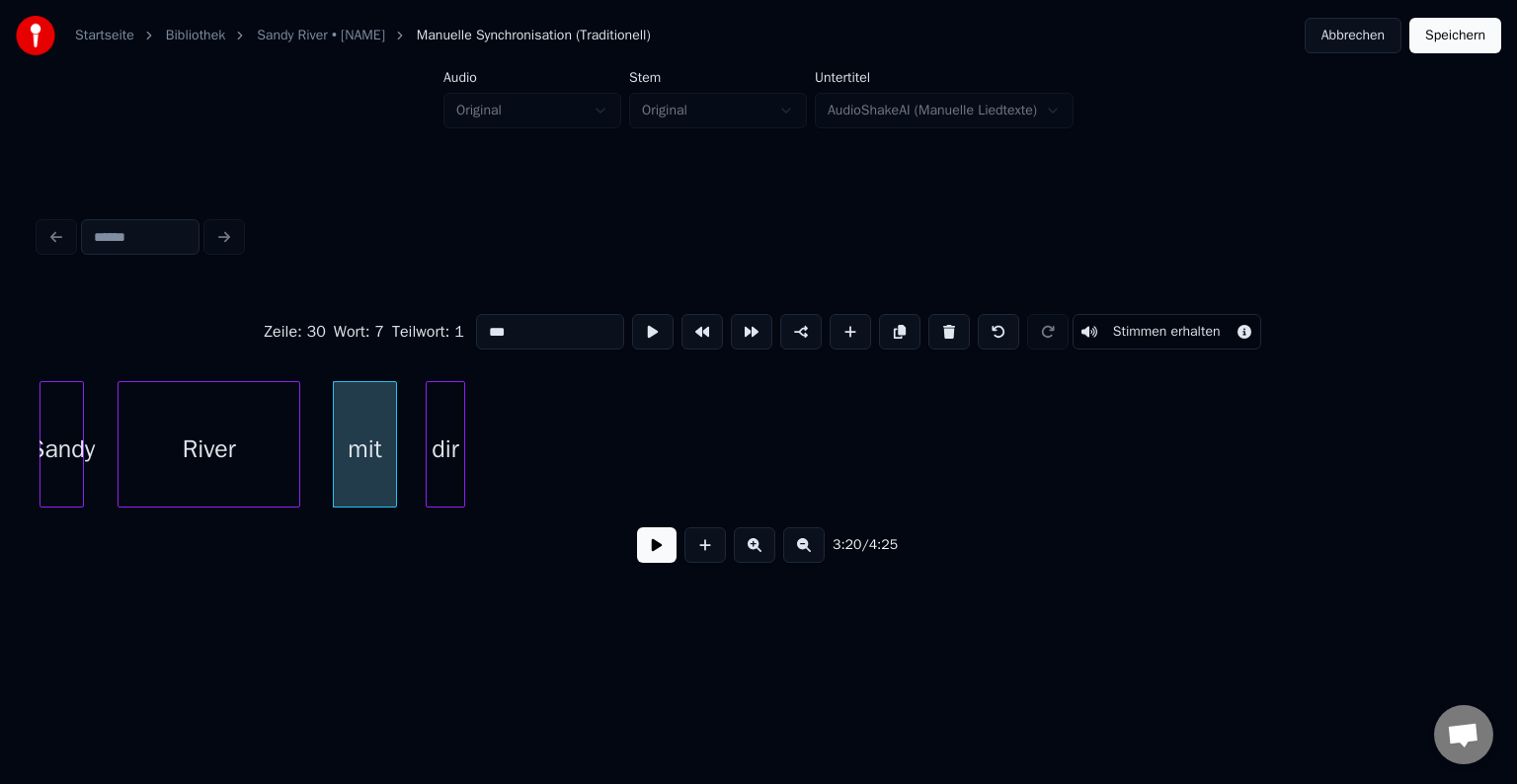 click on "dir" at bounding box center (445, 449) 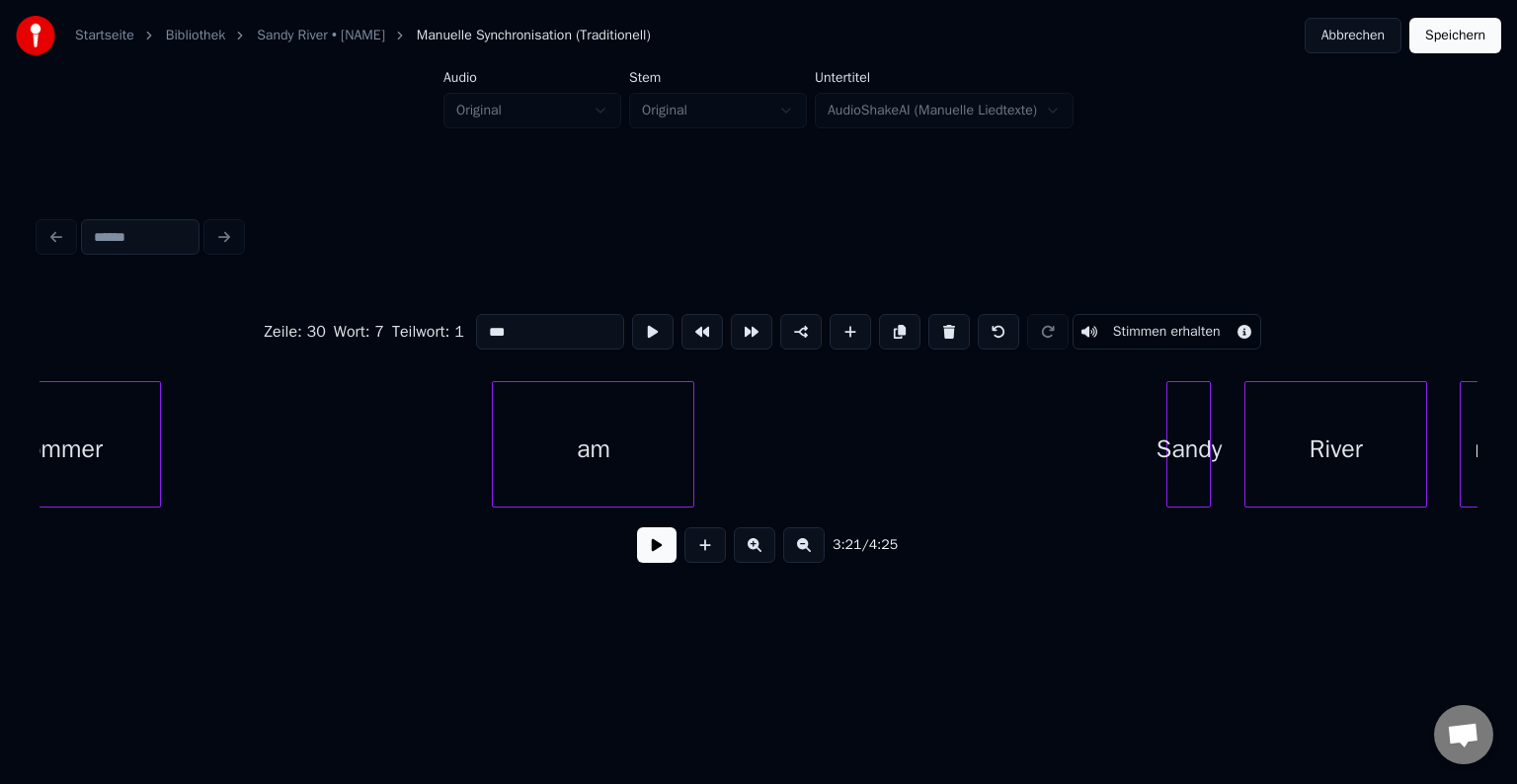 scroll, scrollTop: 0, scrollLeft: 48098, axis: horizontal 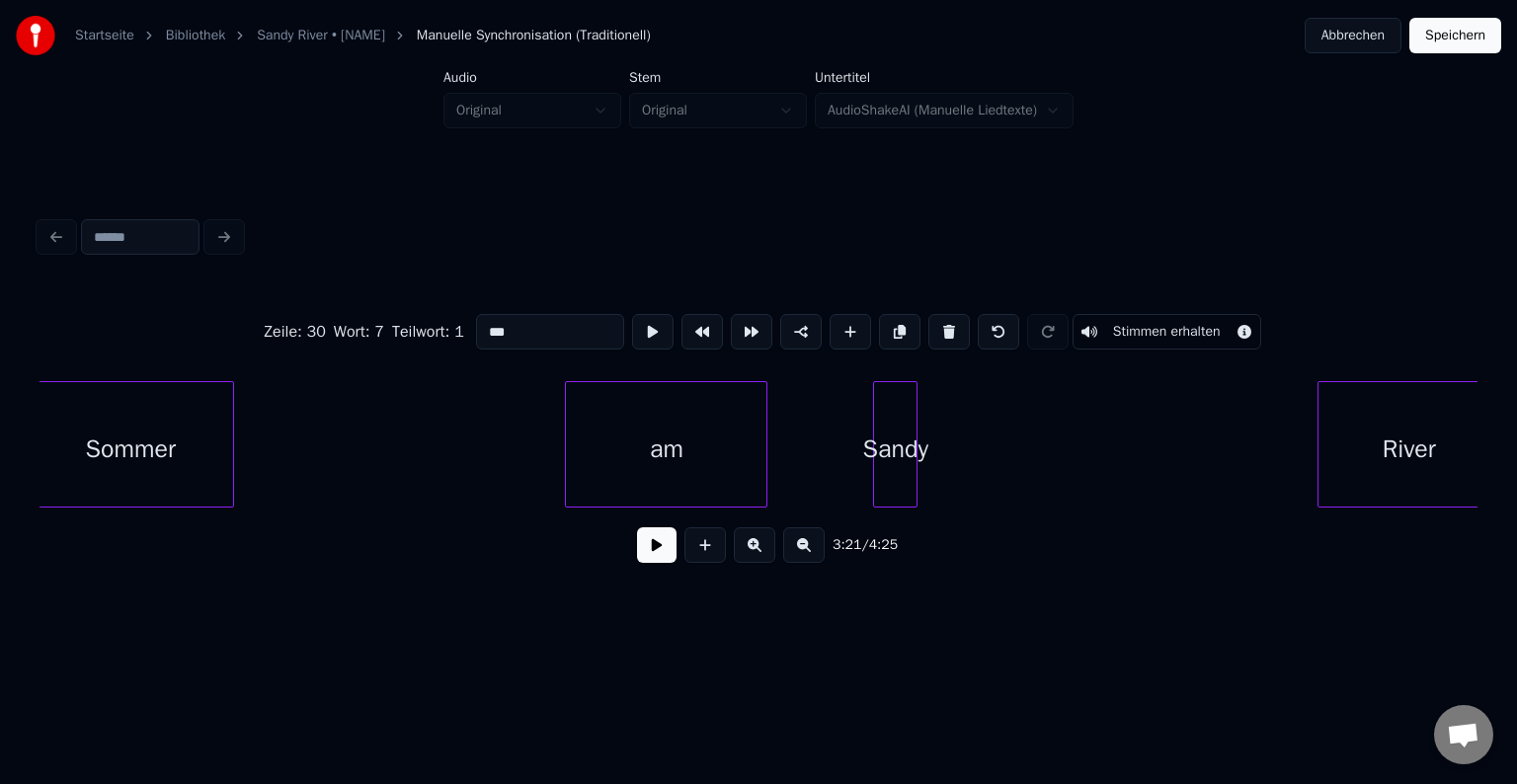 click on "Sandy" at bounding box center (895, 449) 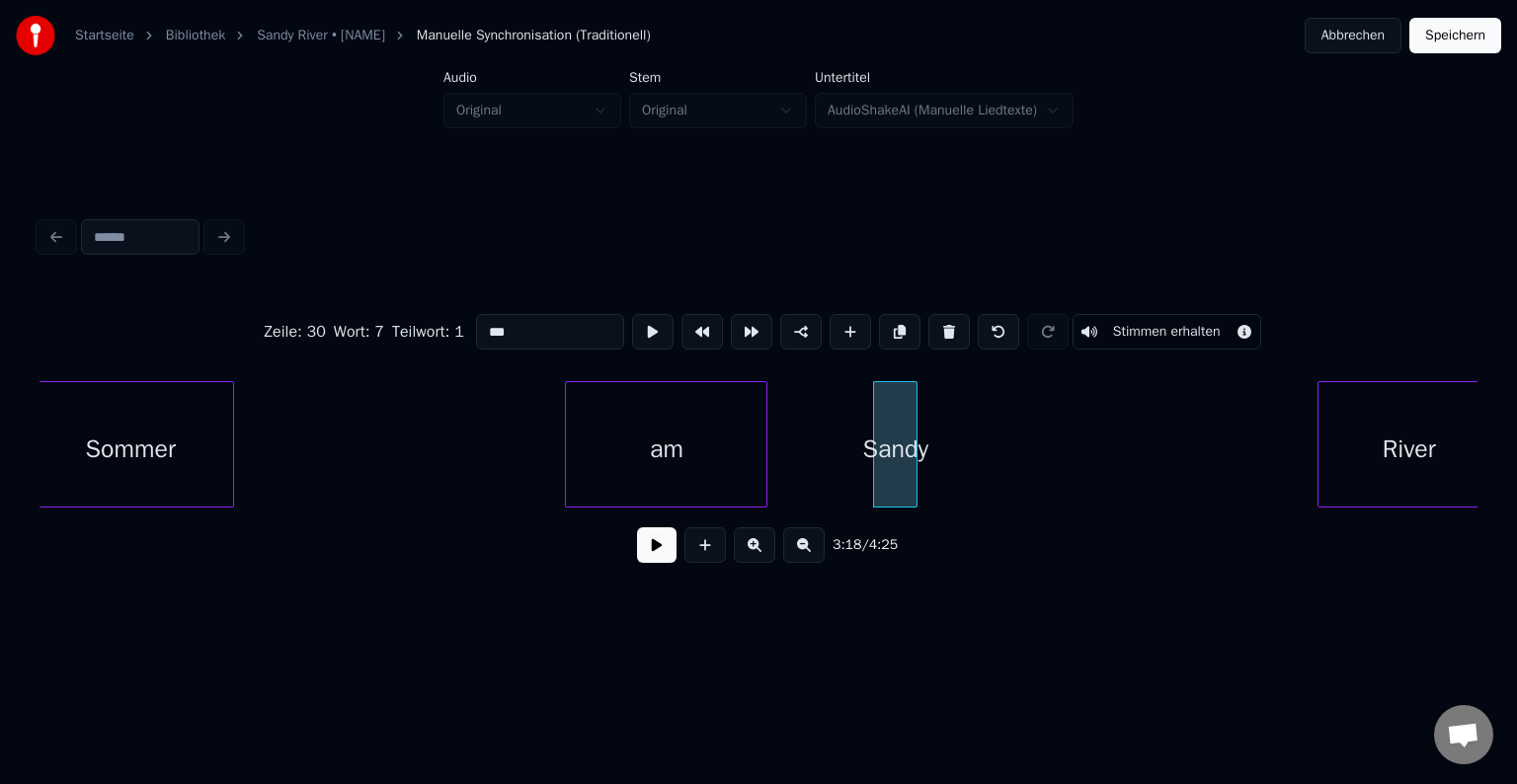 scroll, scrollTop: 0, scrollLeft: 48116, axis: horizontal 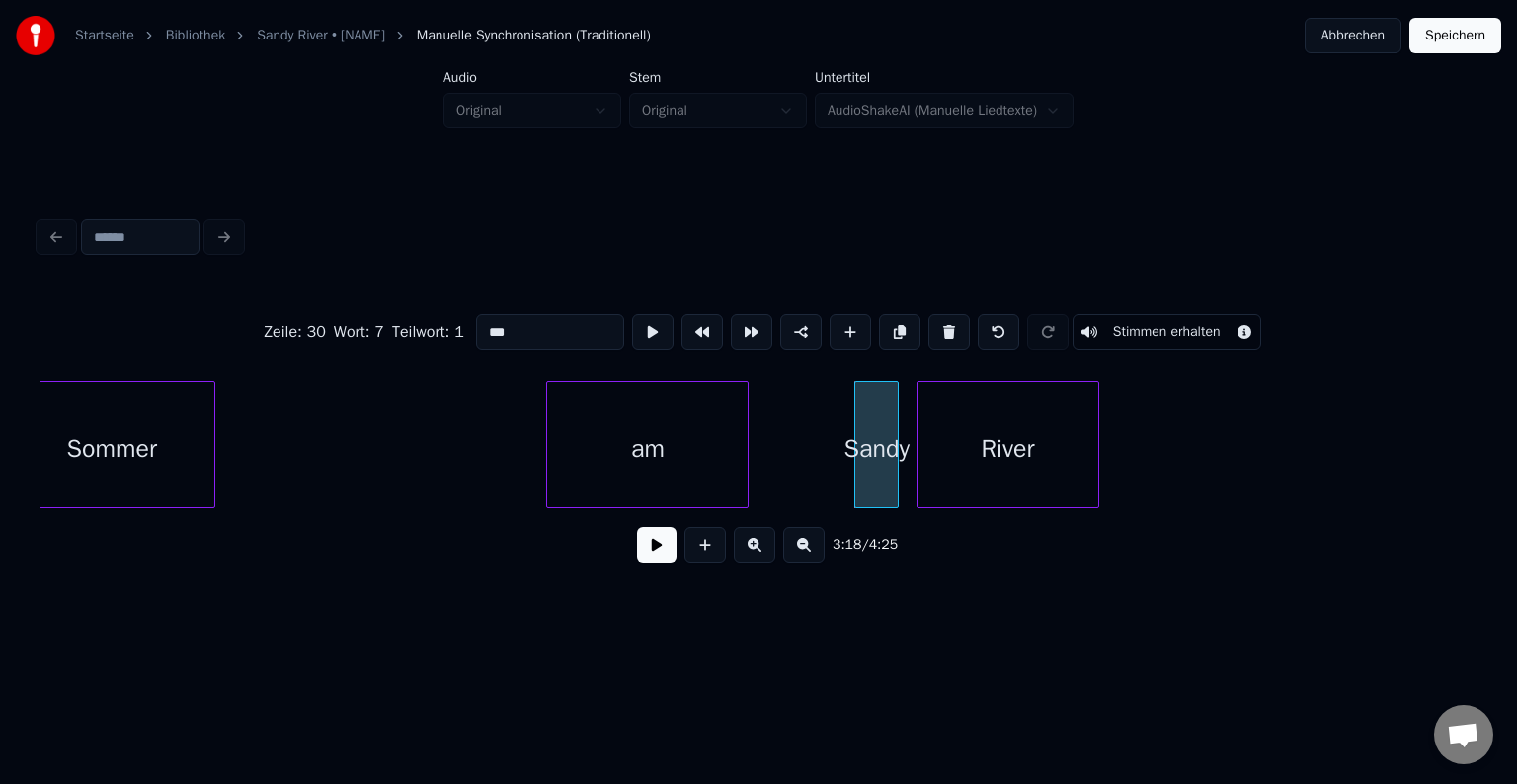 click on "River" at bounding box center [1007, 449] 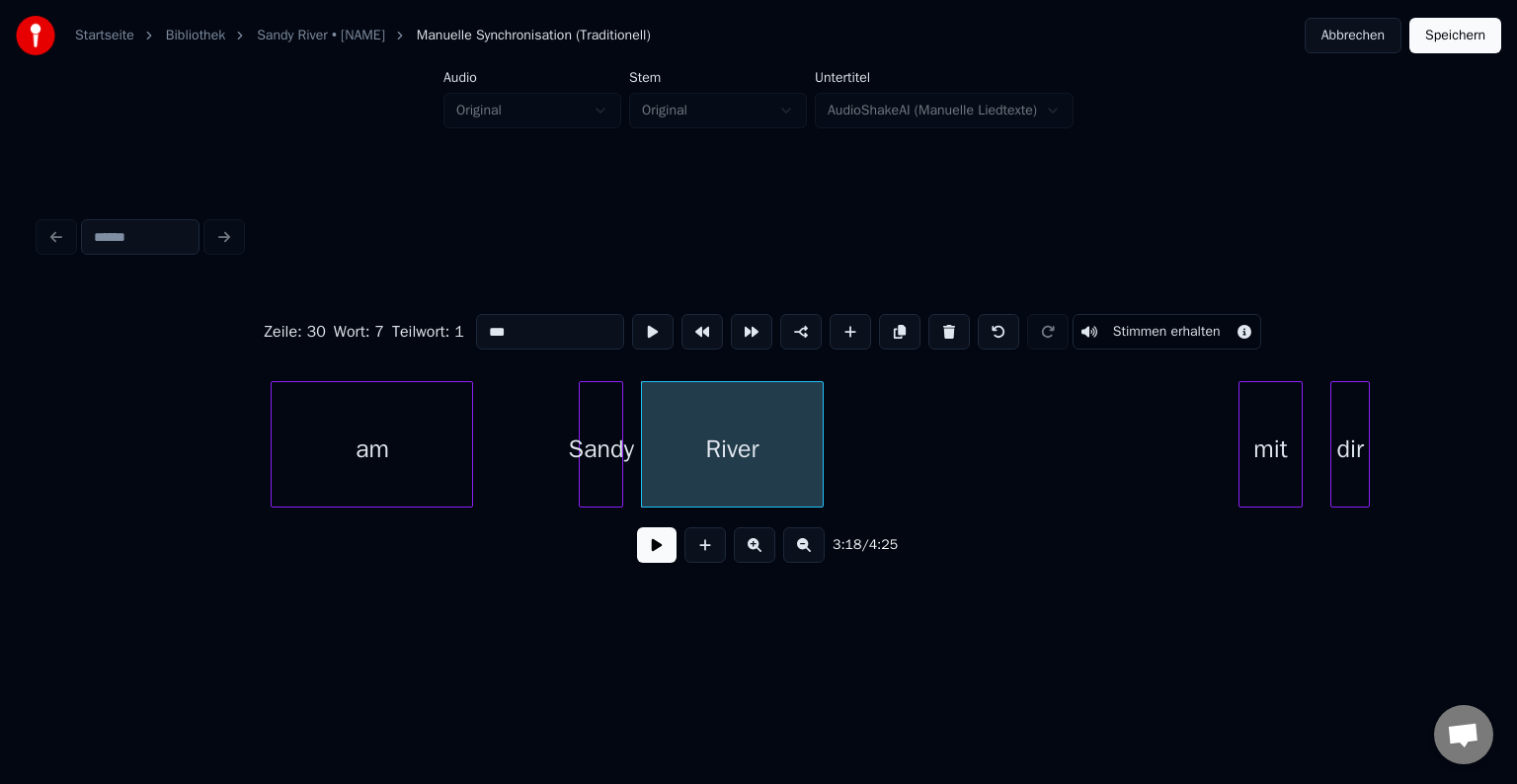 scroll, scrollTop: 0, scrollLeft: 48428, axis: horizontal 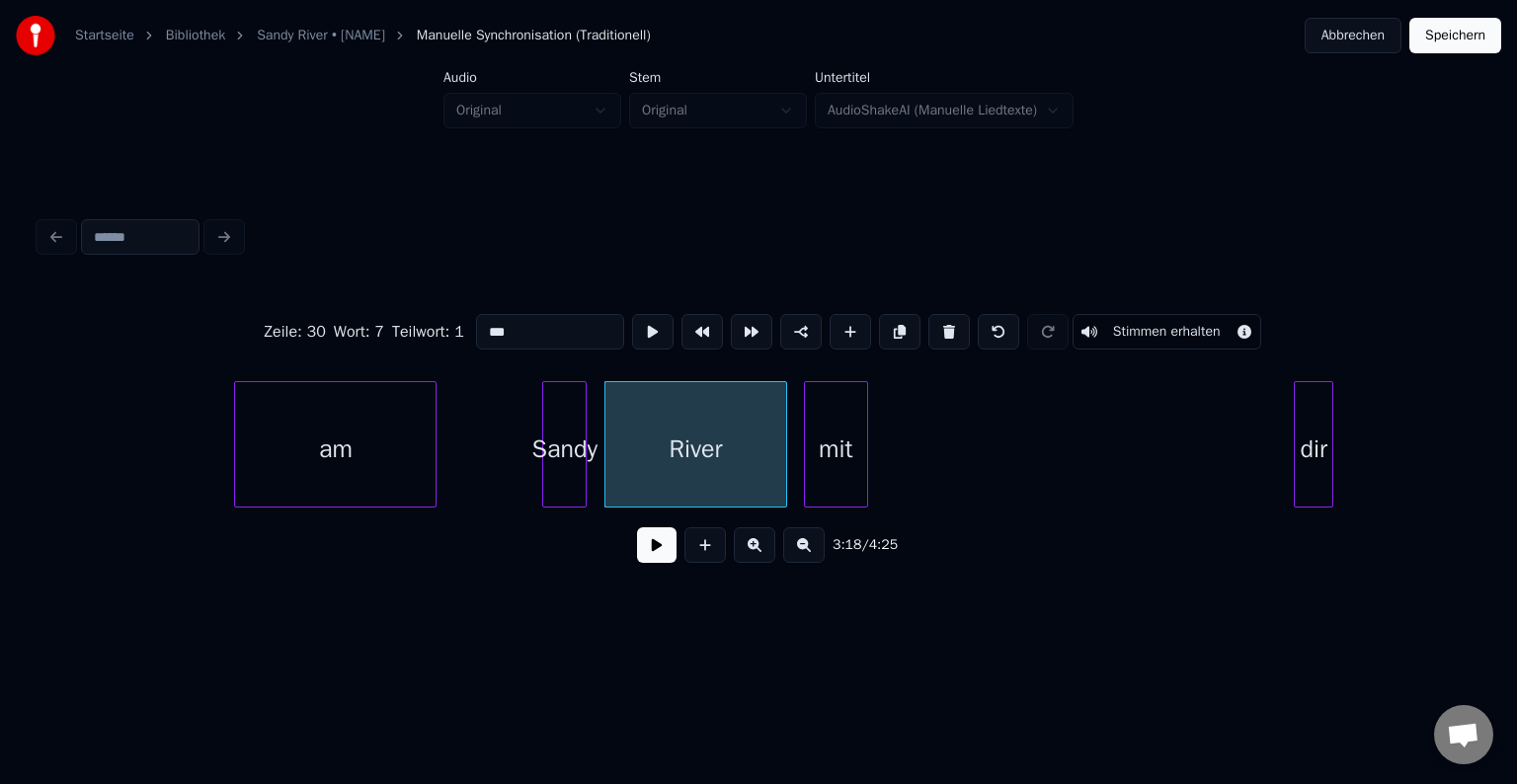 click on "mit" at bounding box center [836, 449] 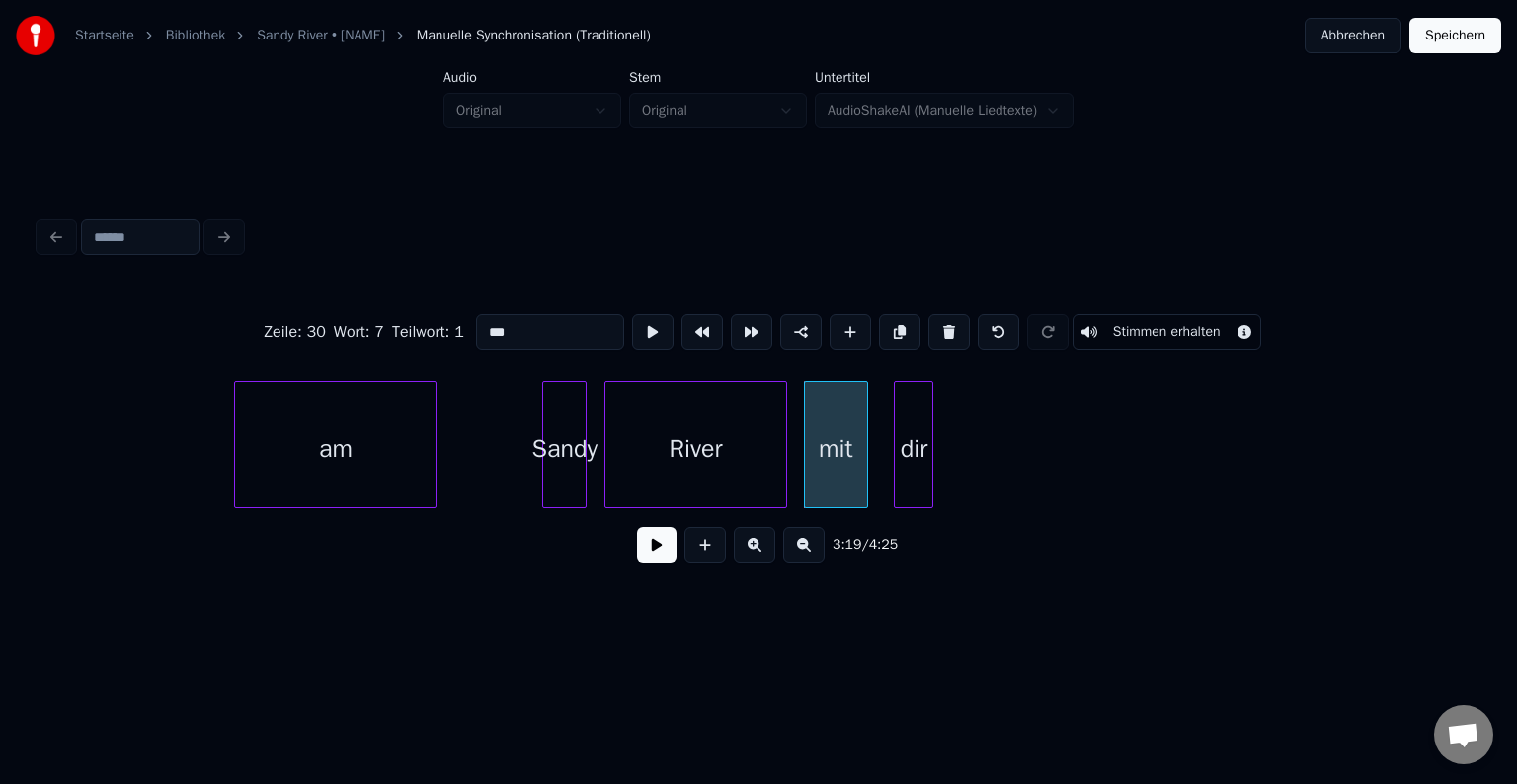 click on "dir" at bounding box center [914, 449] 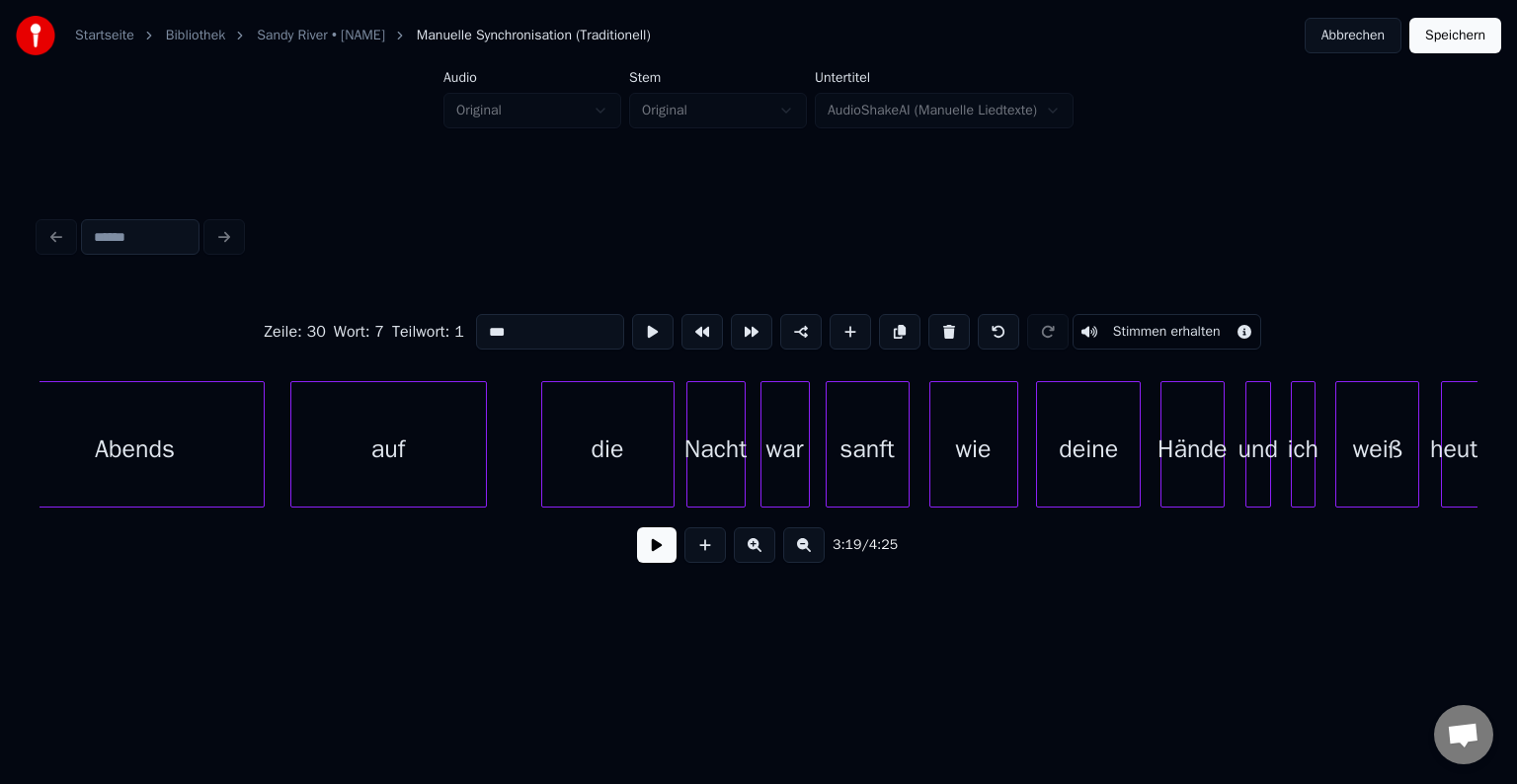 scroll, scrollTop: 0, scrollLeft: 46220, axis: horizontal 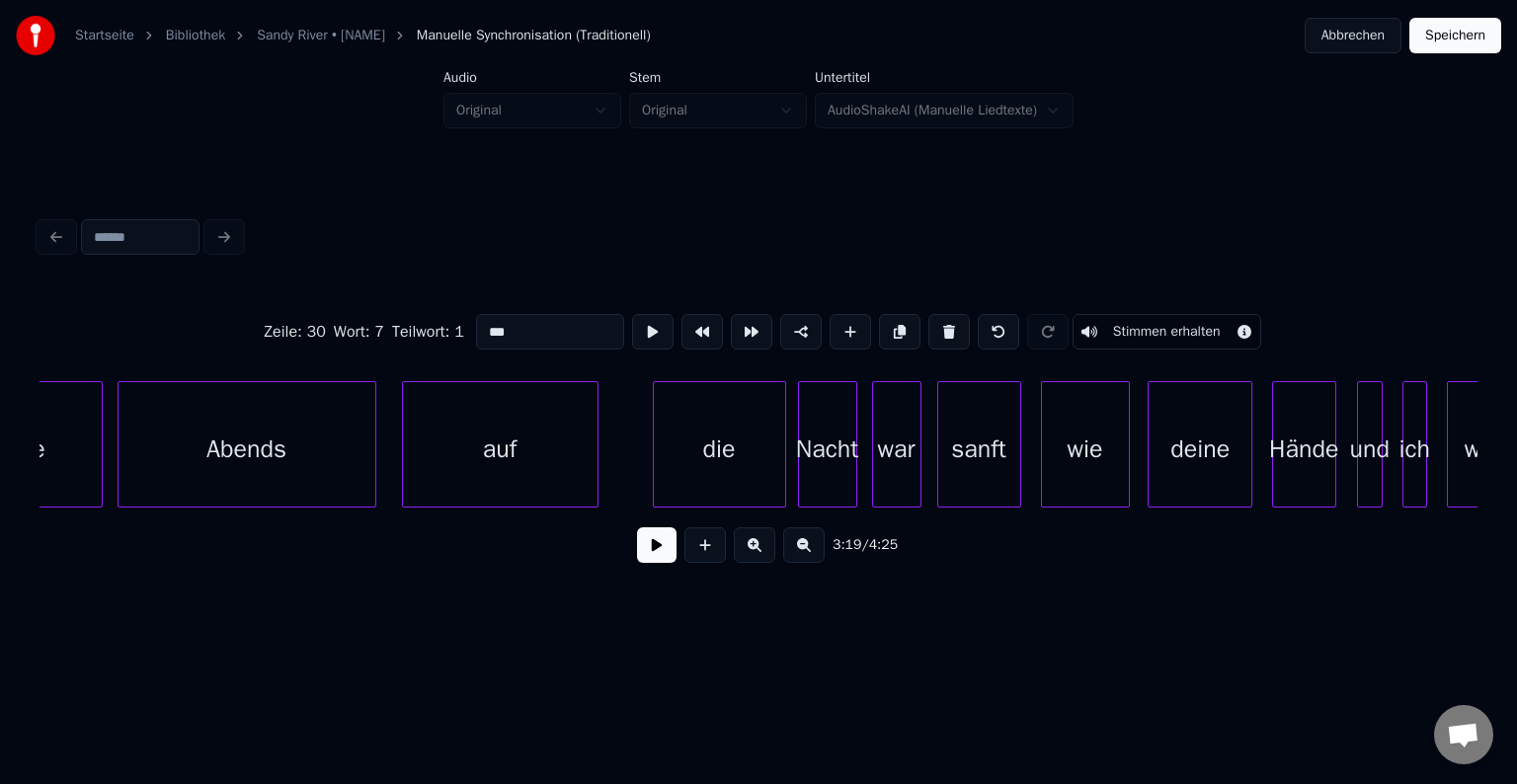 click on "Abends" at bounding box center [247, 449] 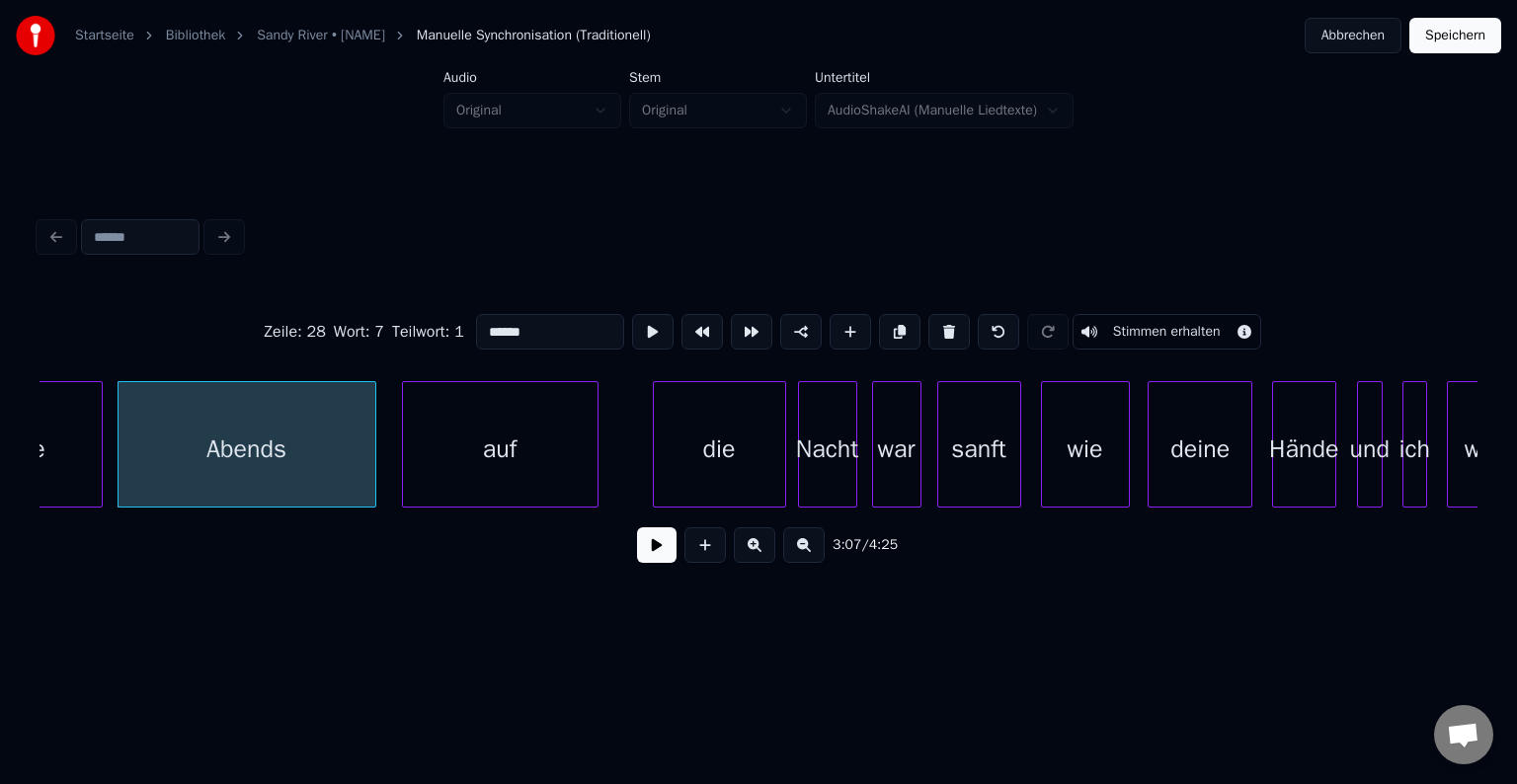 click at bounding box center (657, 545) 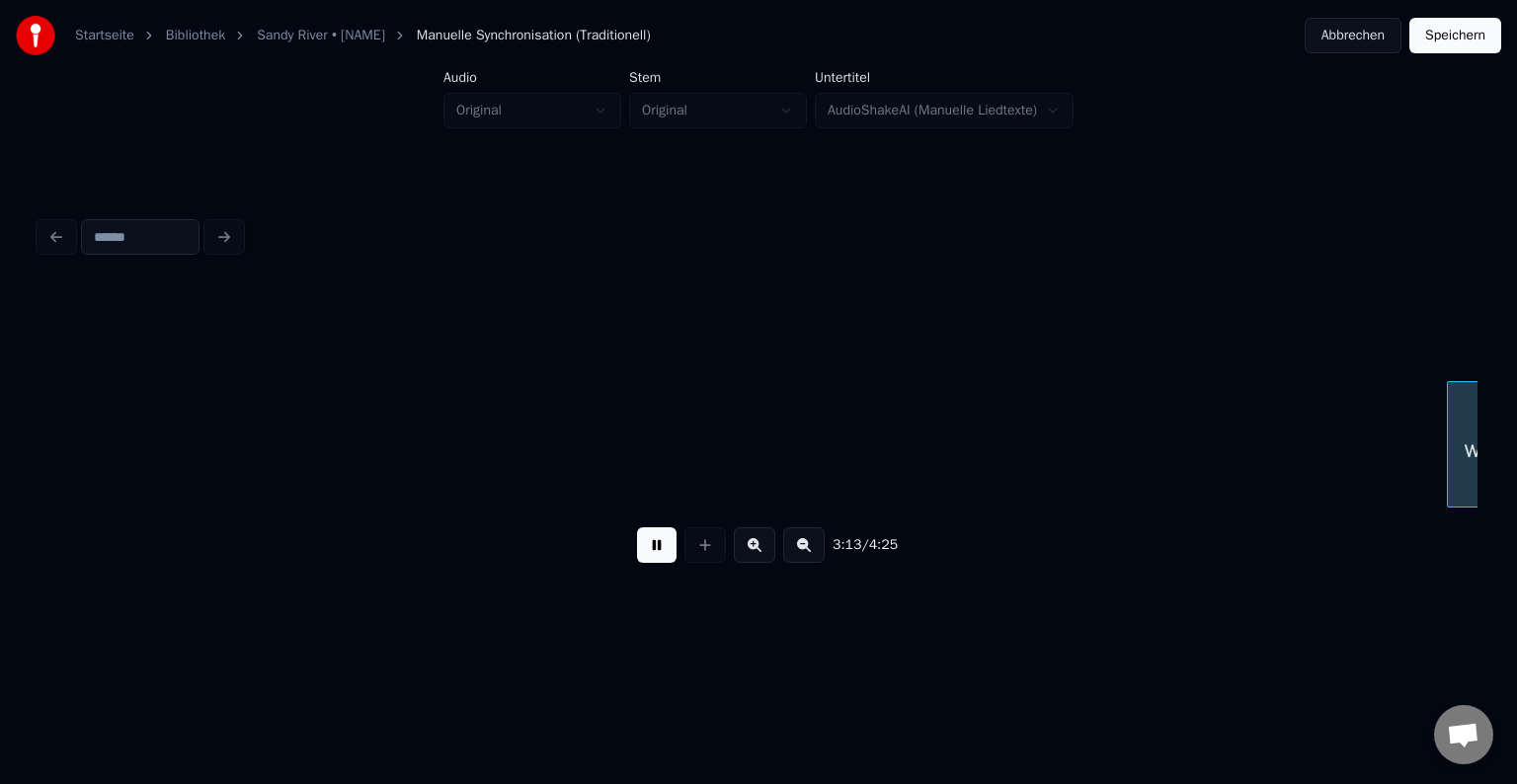 scroll, scrollTop: 0, scrollLeft: 47659, axis: horizontal 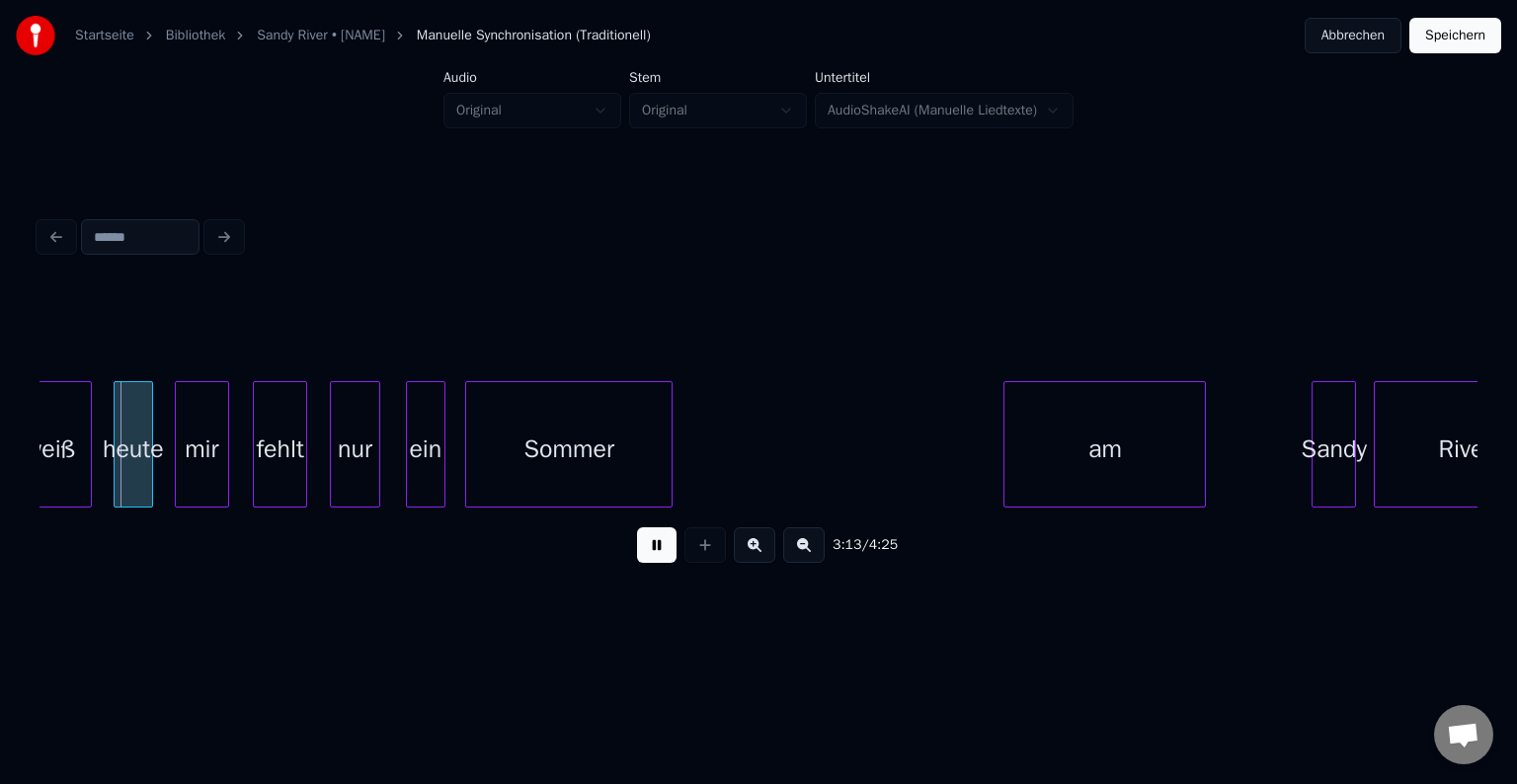 click at bounding box center [657, 545] 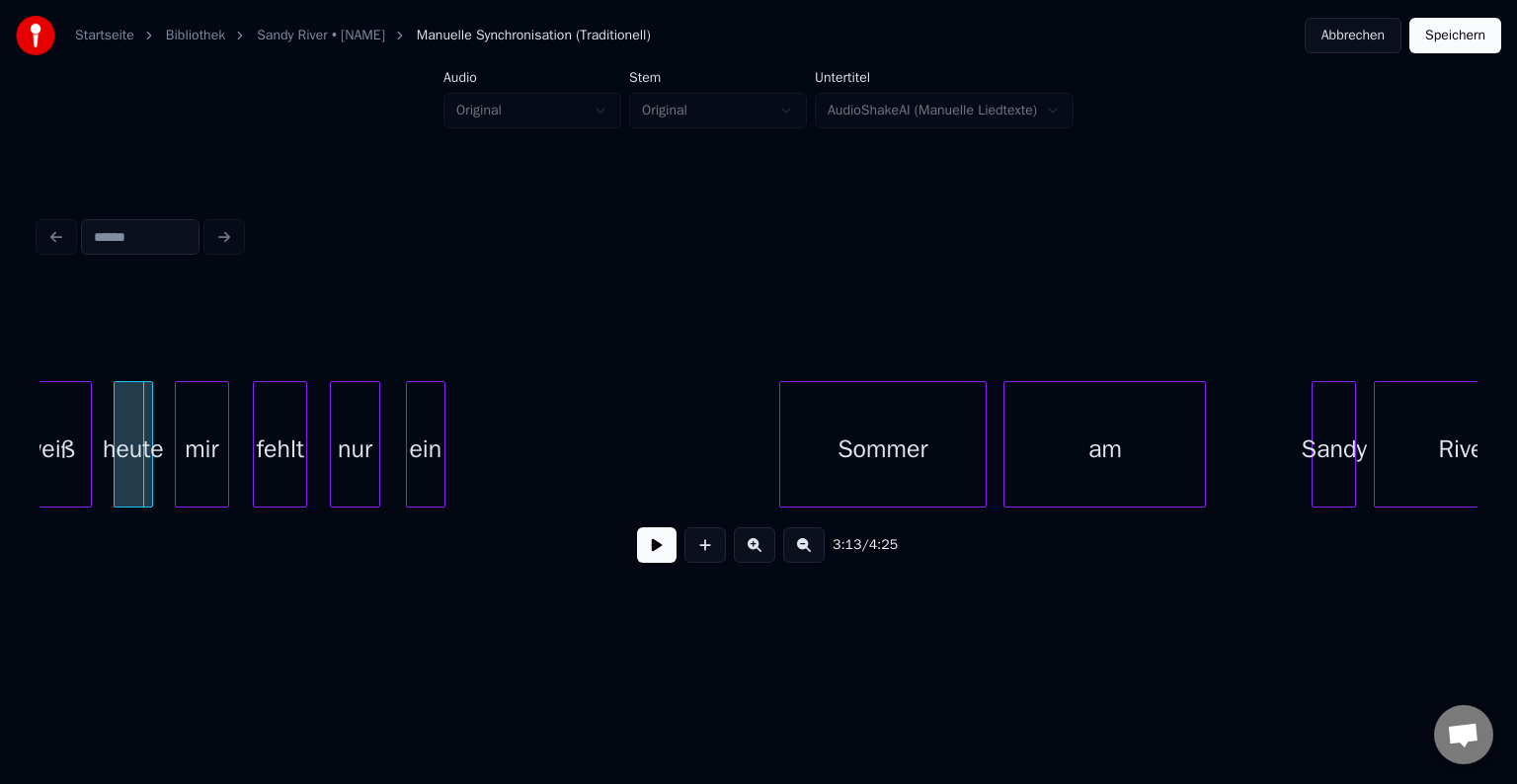 click on "Sommer" at bounding box center [883, 449] 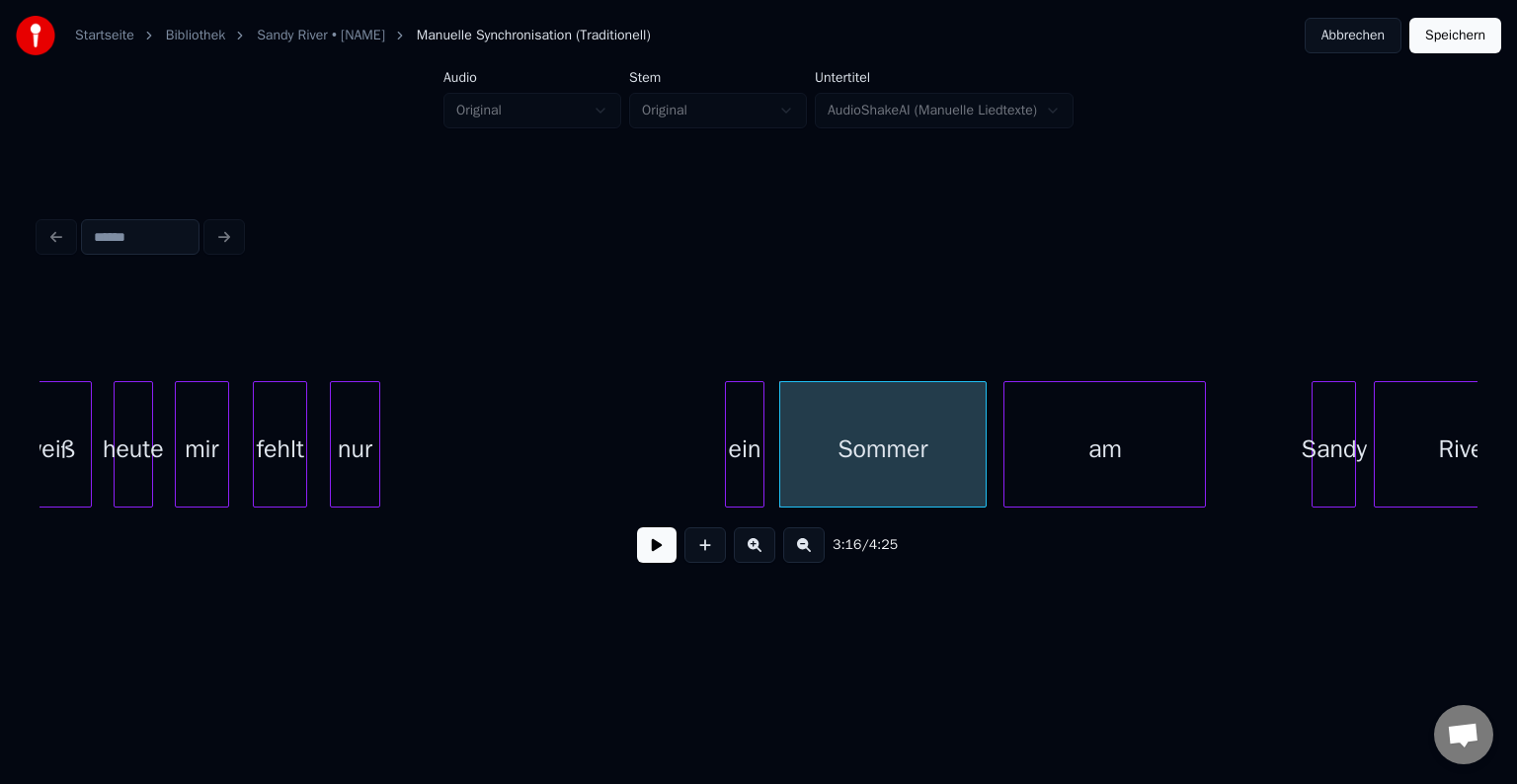 click on "ein" at bounding box center [745, 449] 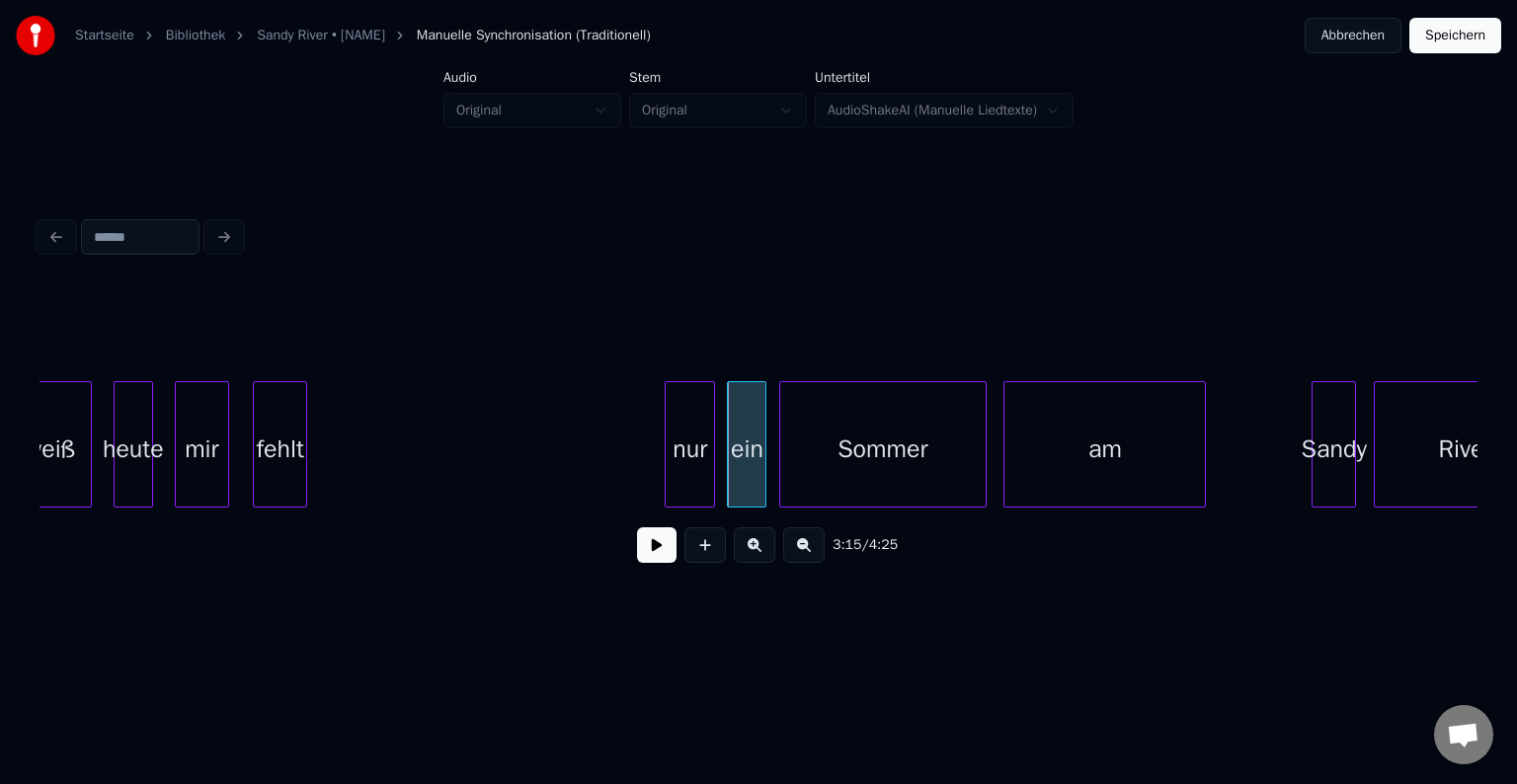 click on "nur" at bounding box center [689, 449] 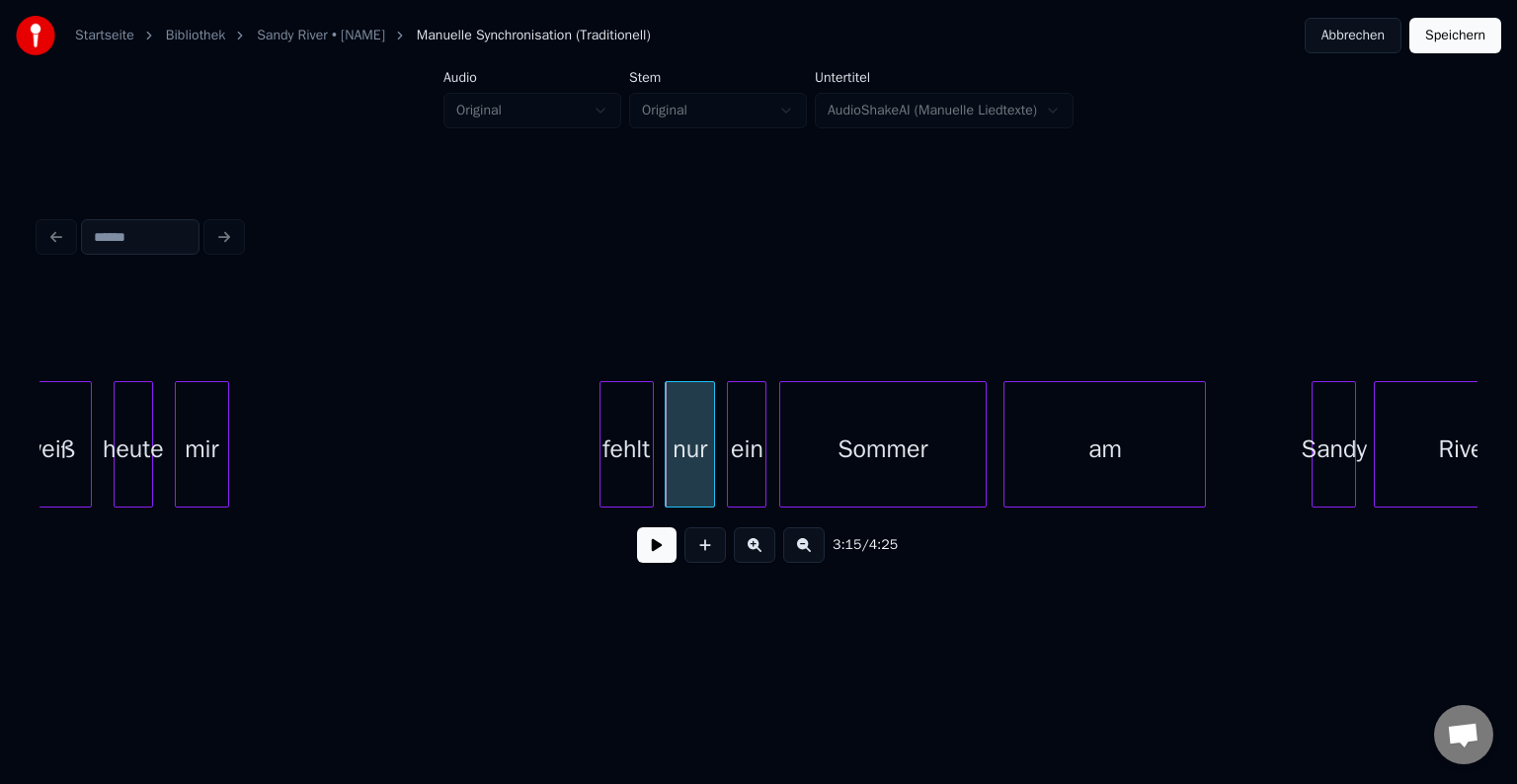 click on "fehlt" at bounding box center (626, 449) 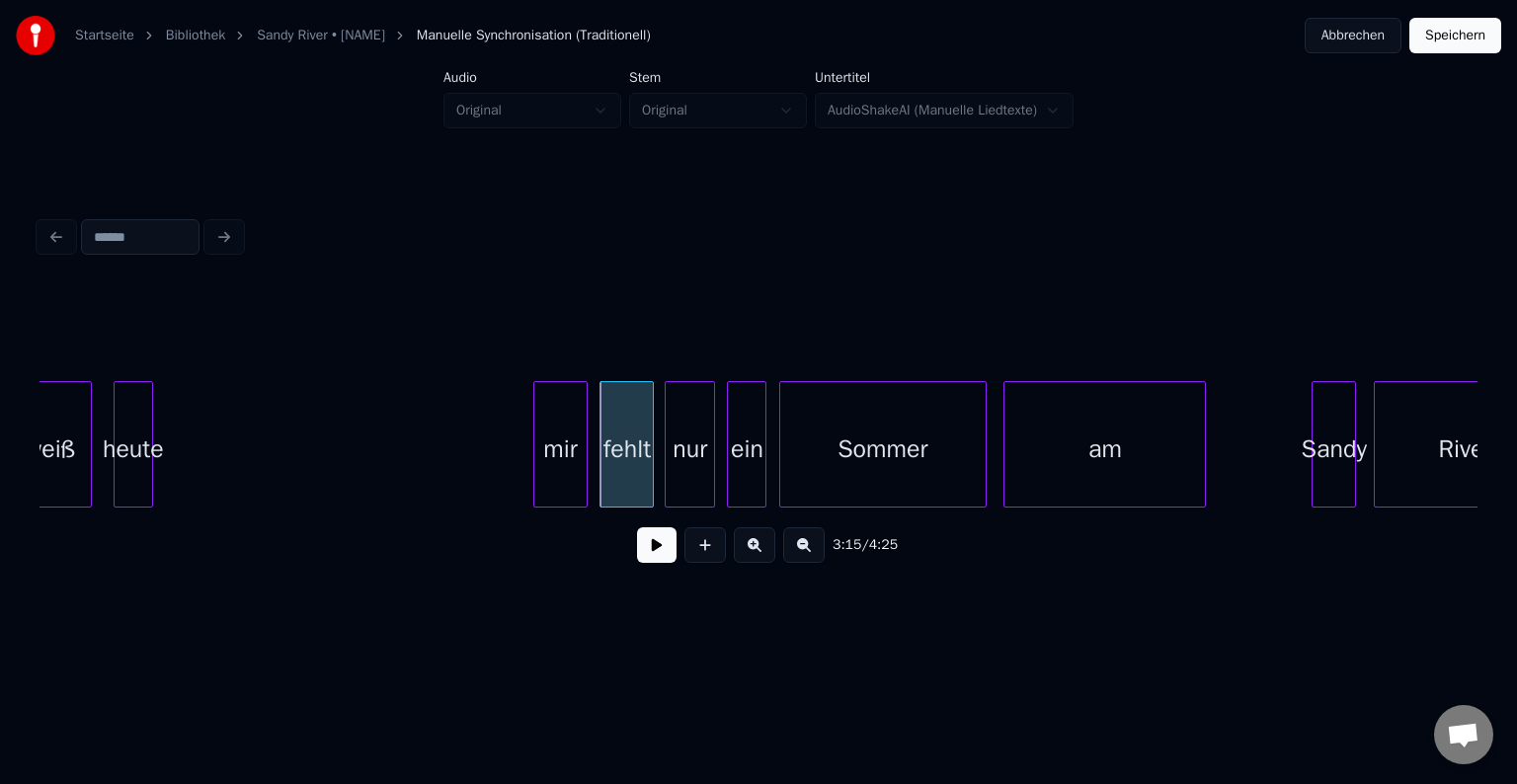 click on "mir" at bounding box center [560, 449] 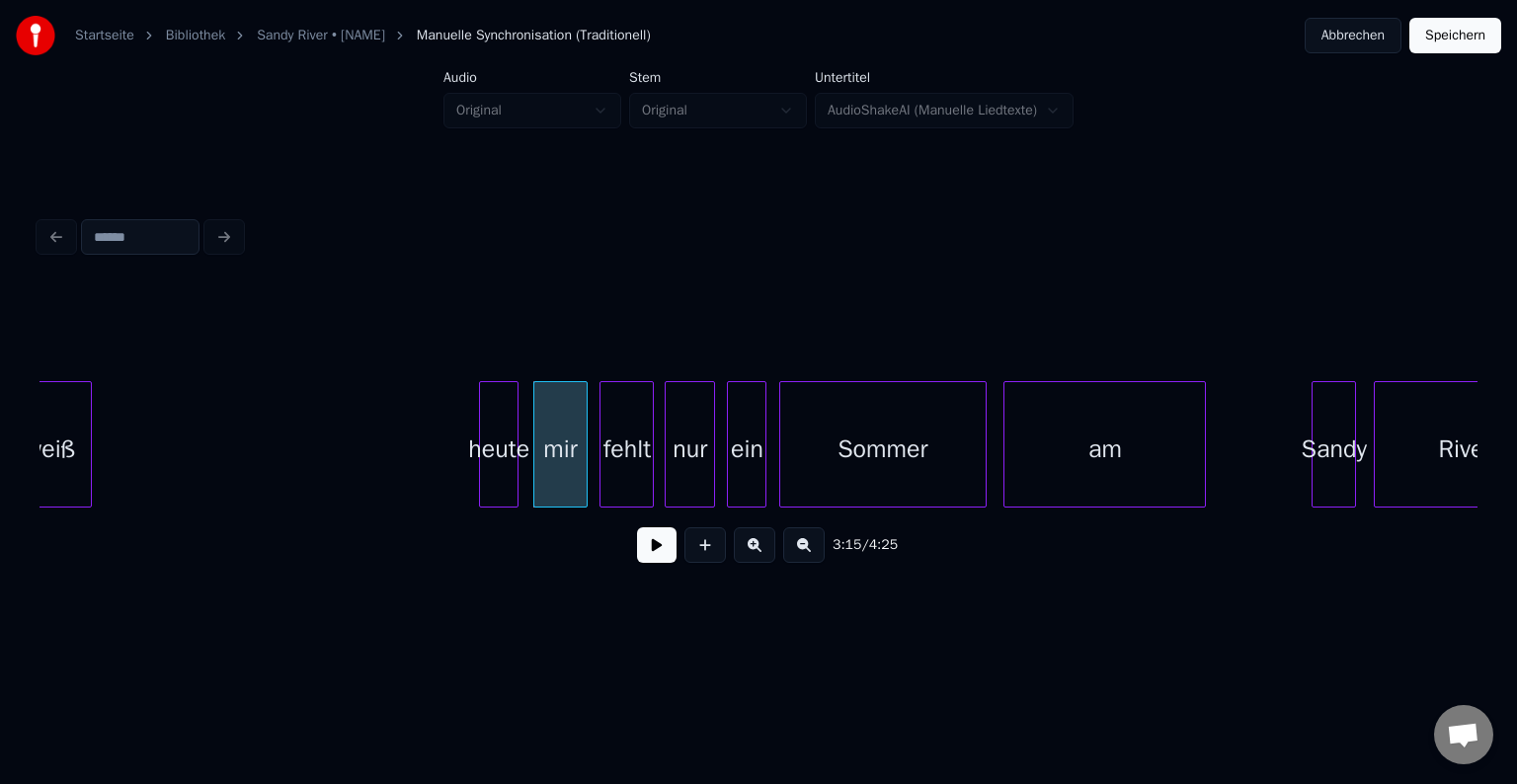 click on "heute" at bounding box center (499, 449) 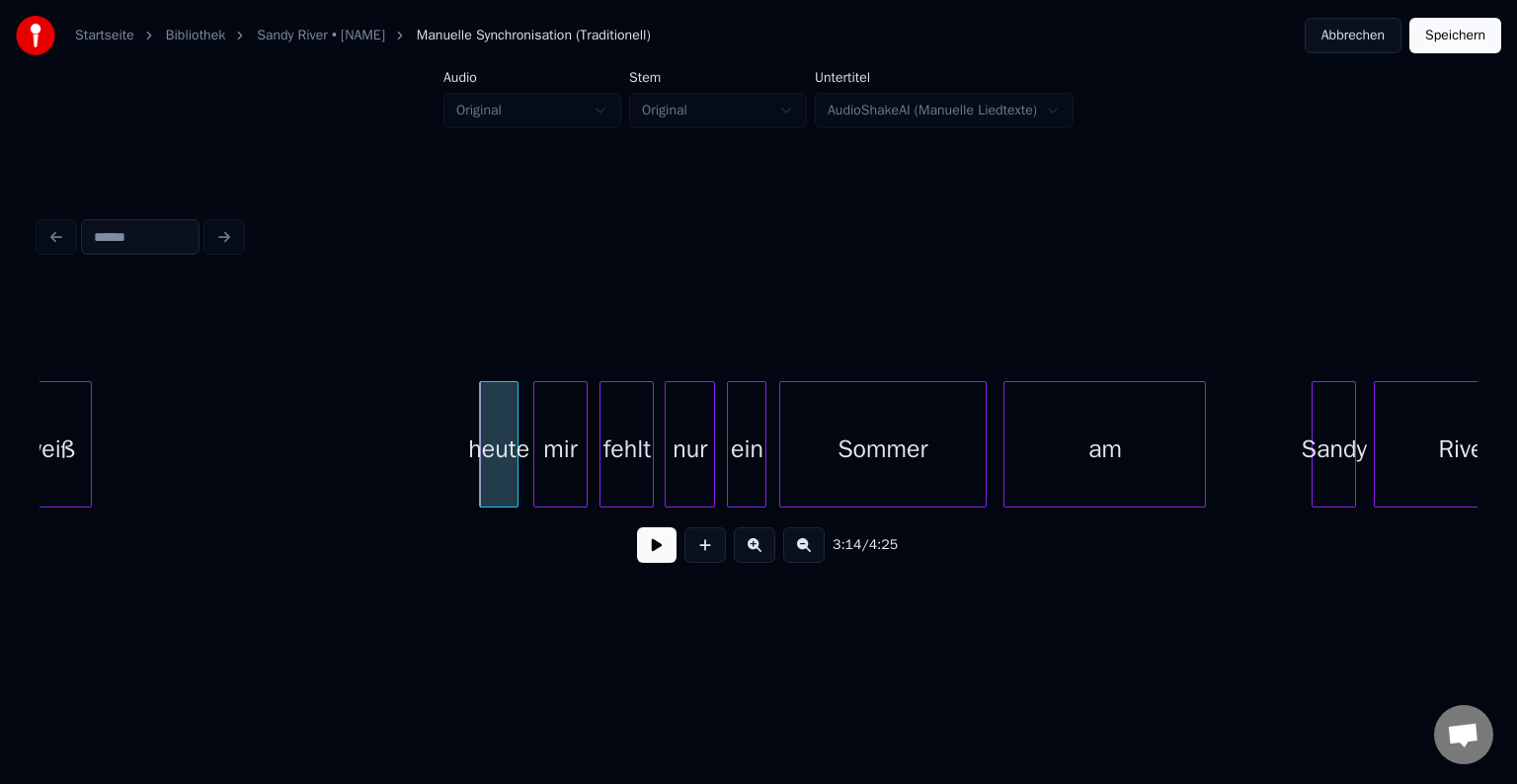 scroll, scrollTop: 0, scrollLeft: 47631, axis: horizontal 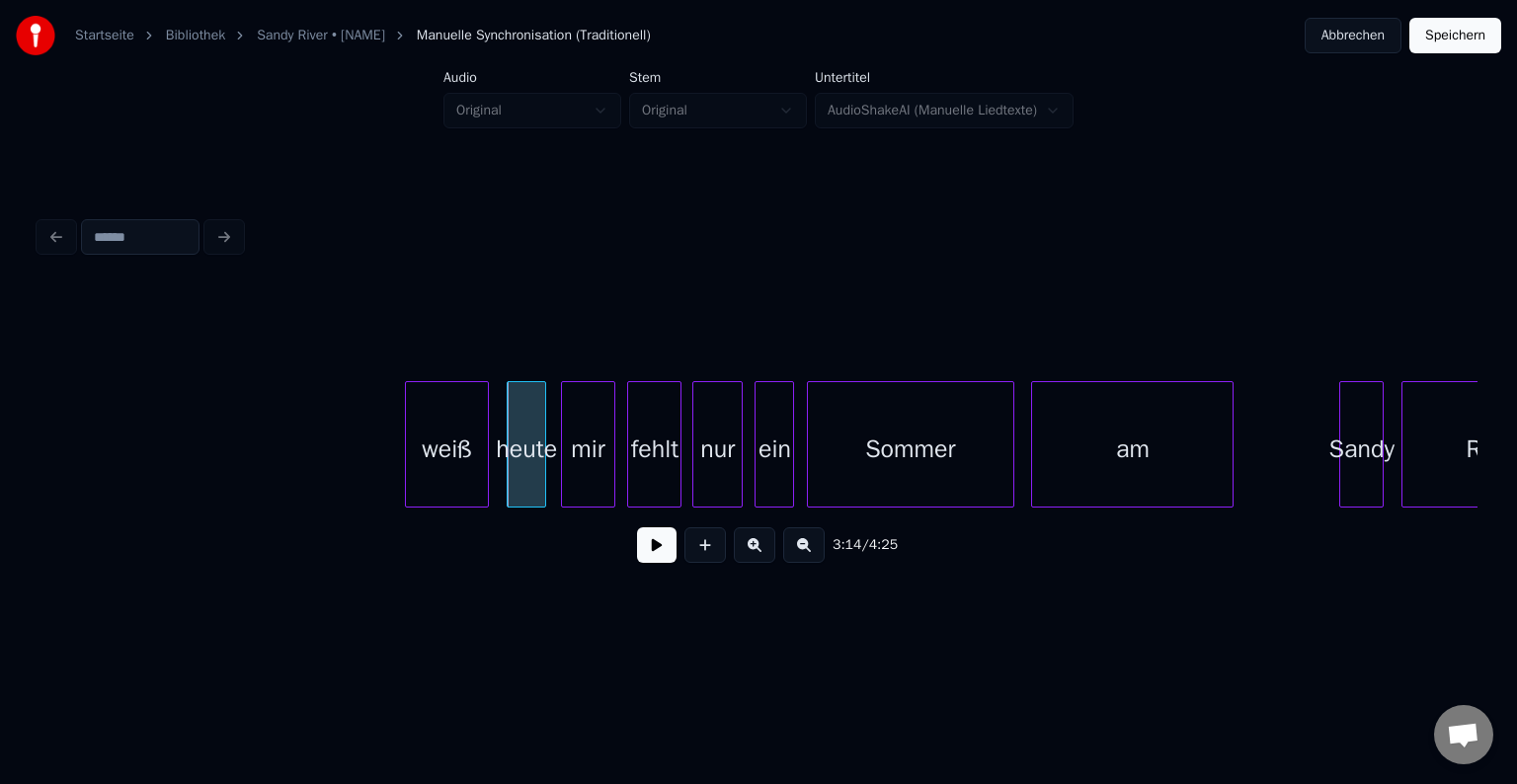 click on "weiß" at bounding box center (446, 449) 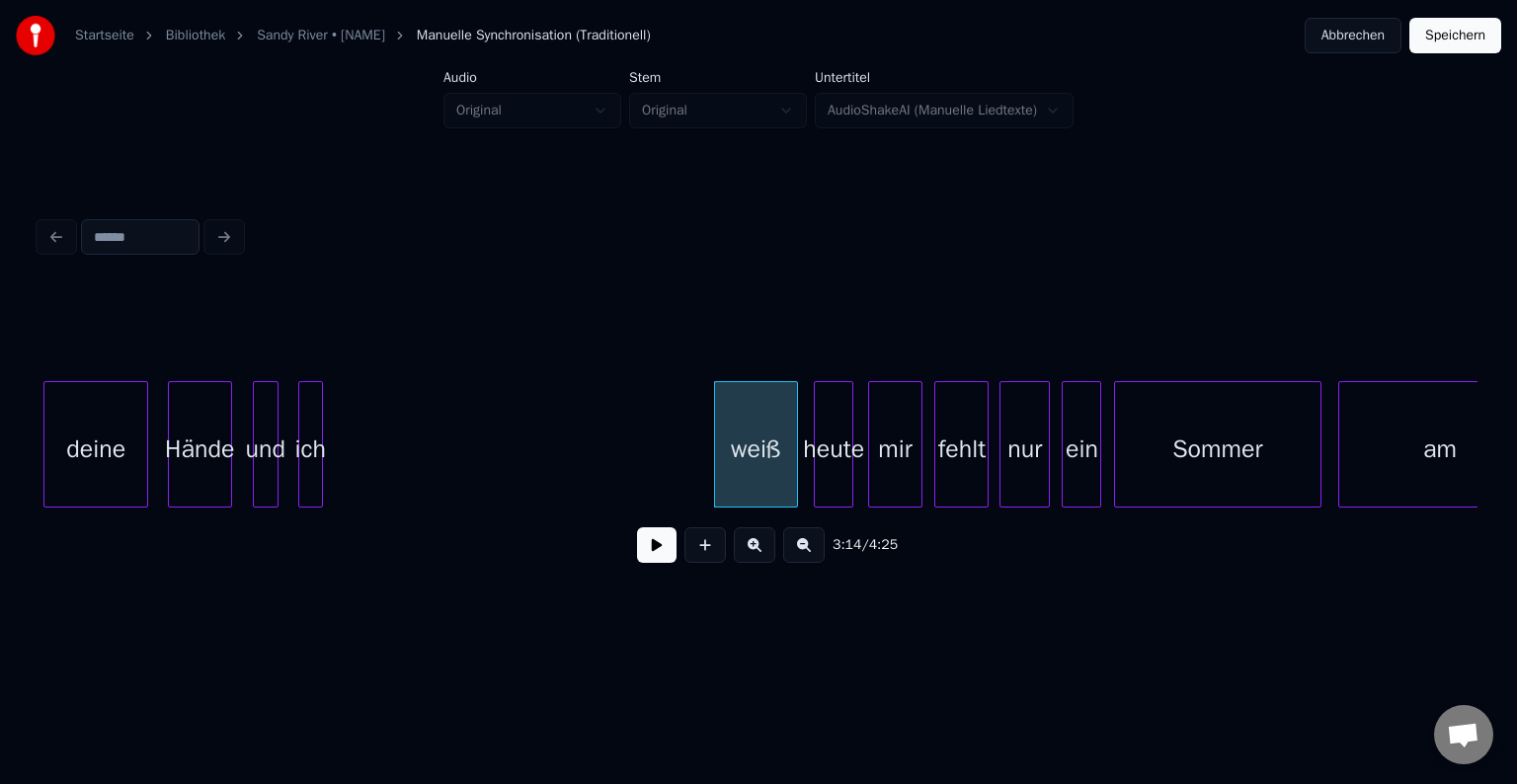 scroll, scrollTop: 0, scrollLeft: 47288, axis: horizontal 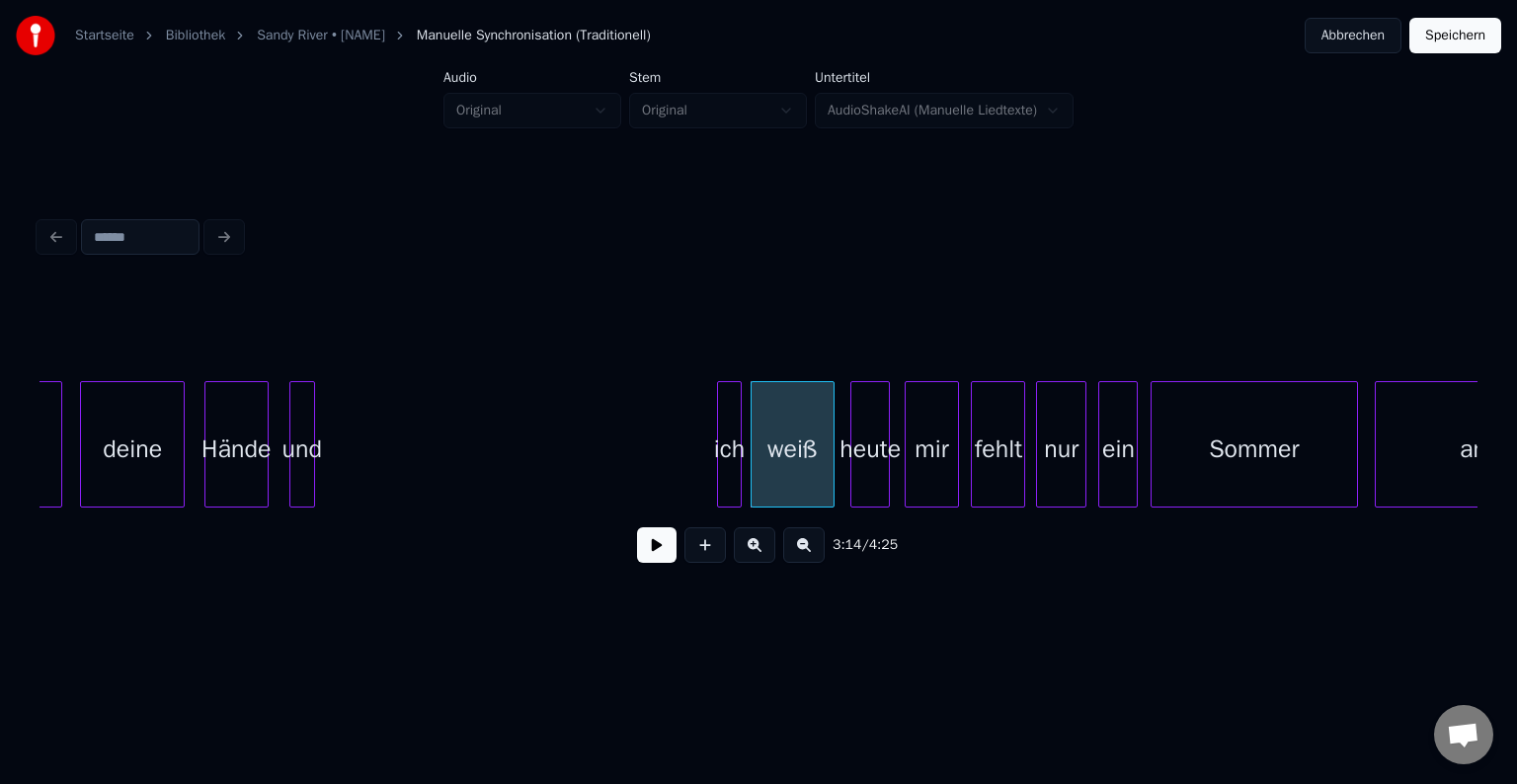 click on "ich" at bounding box center [729, 449] 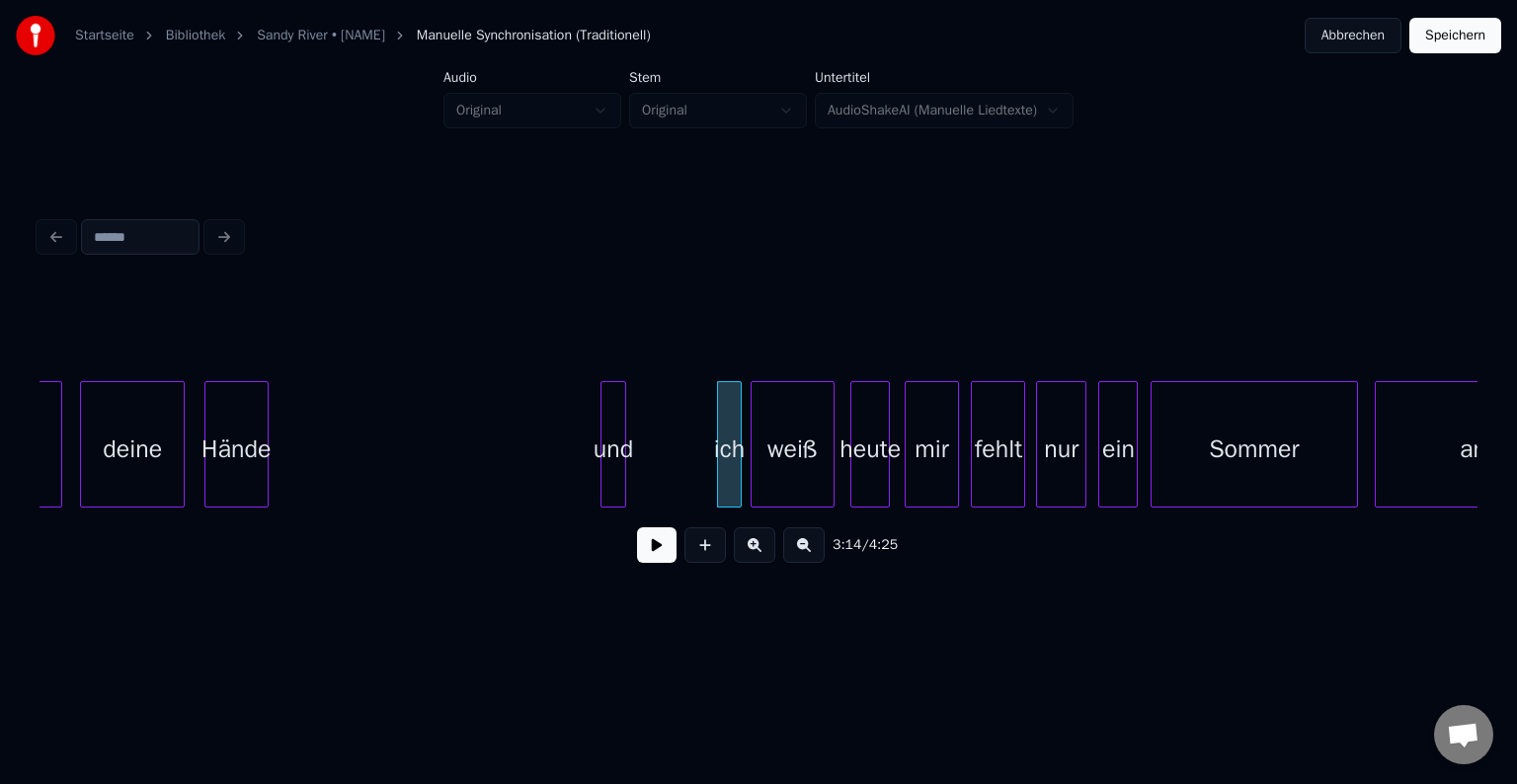 click on "und" at bounding box center (613, 449) 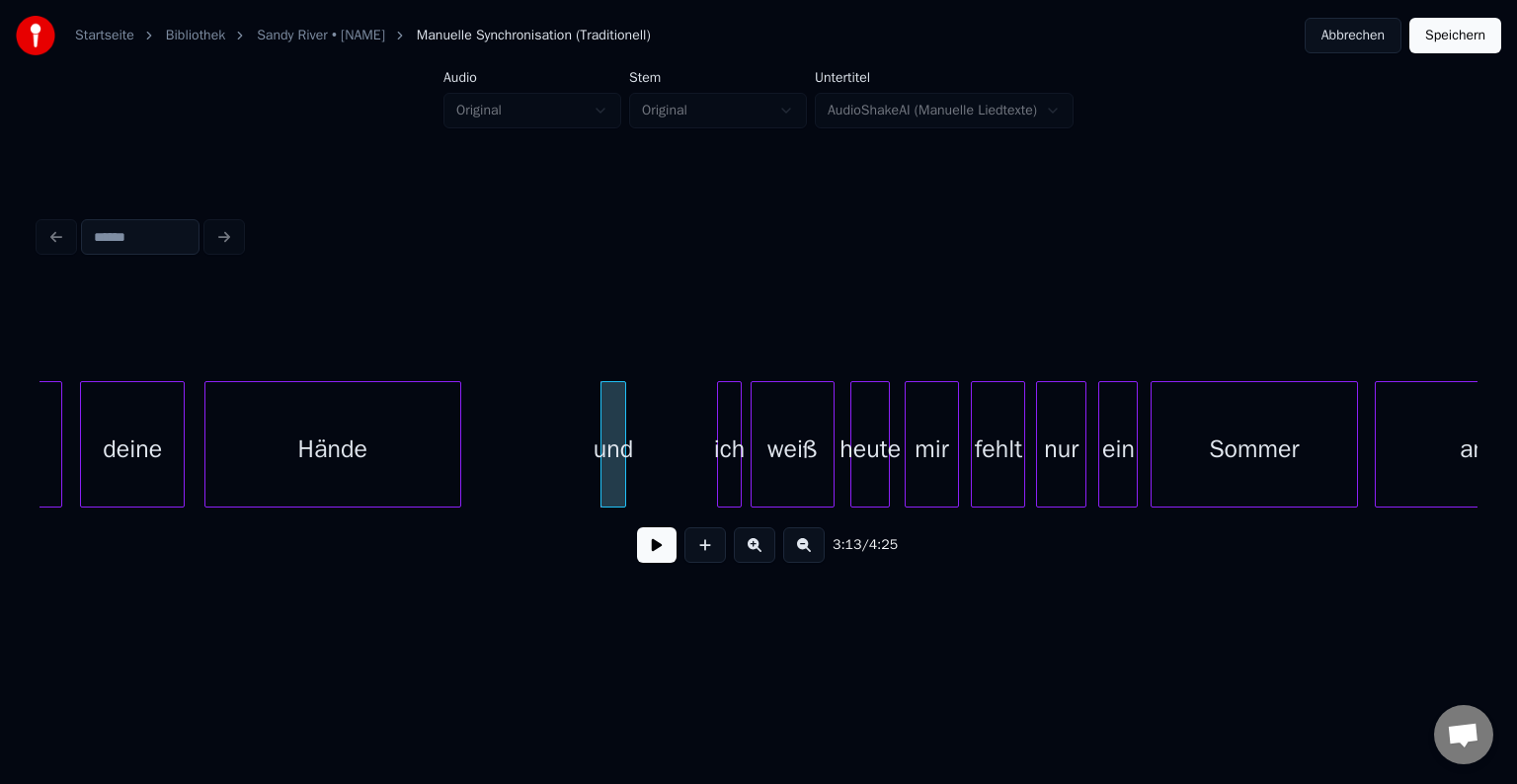 click at bounding box center [457, 444] 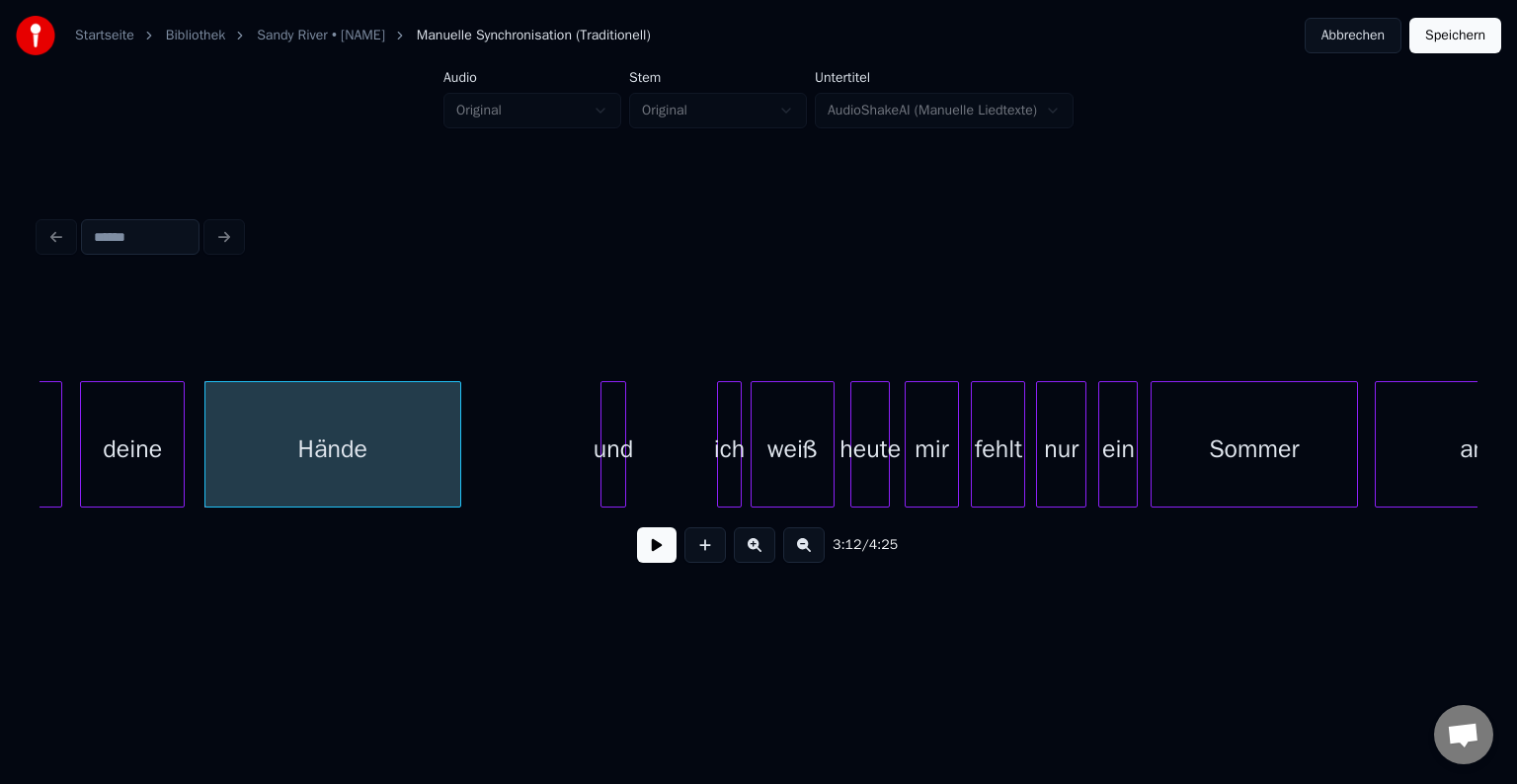 click on "deine" at bounding box center (132, 449) 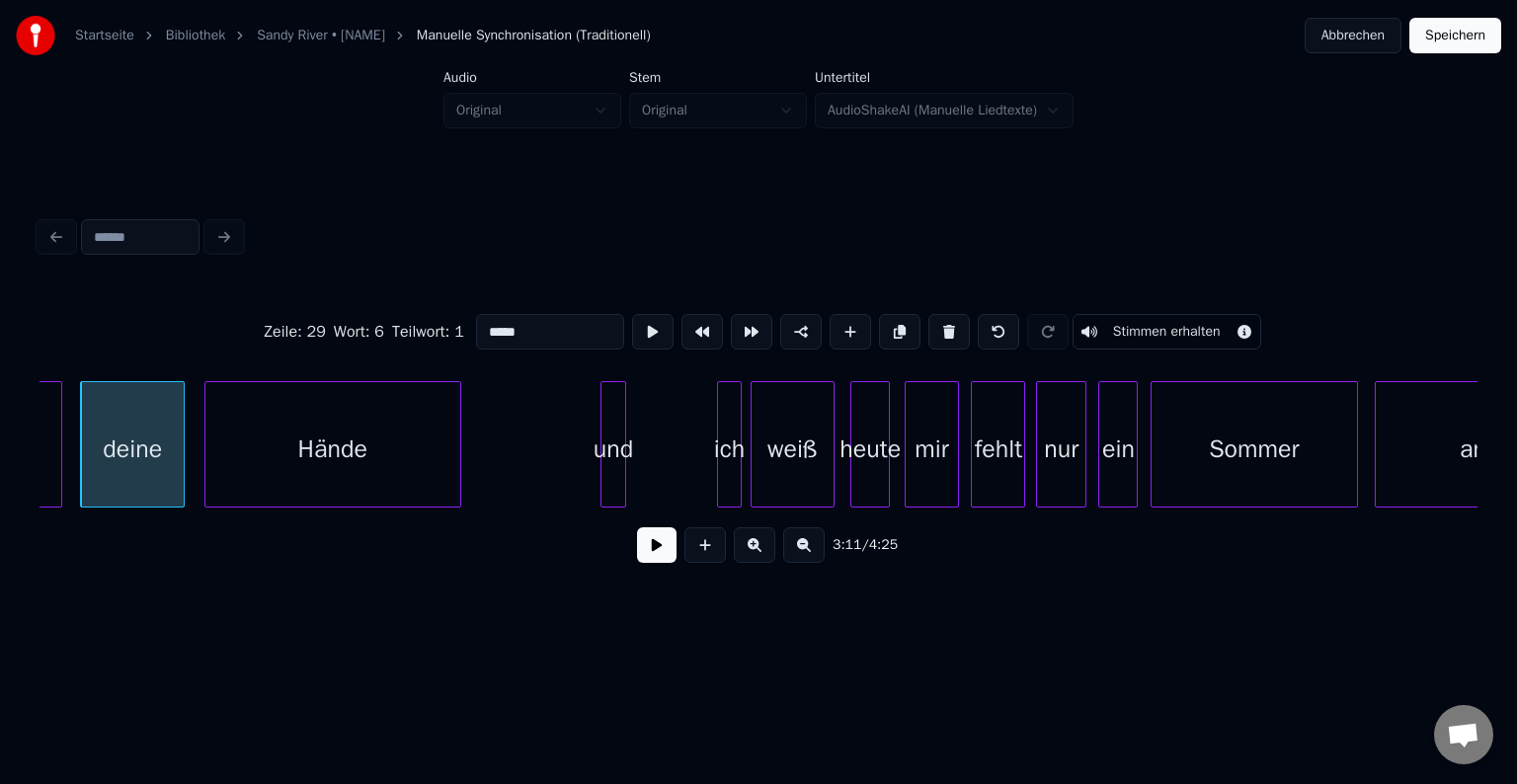 click at bounding box center (657, 545) 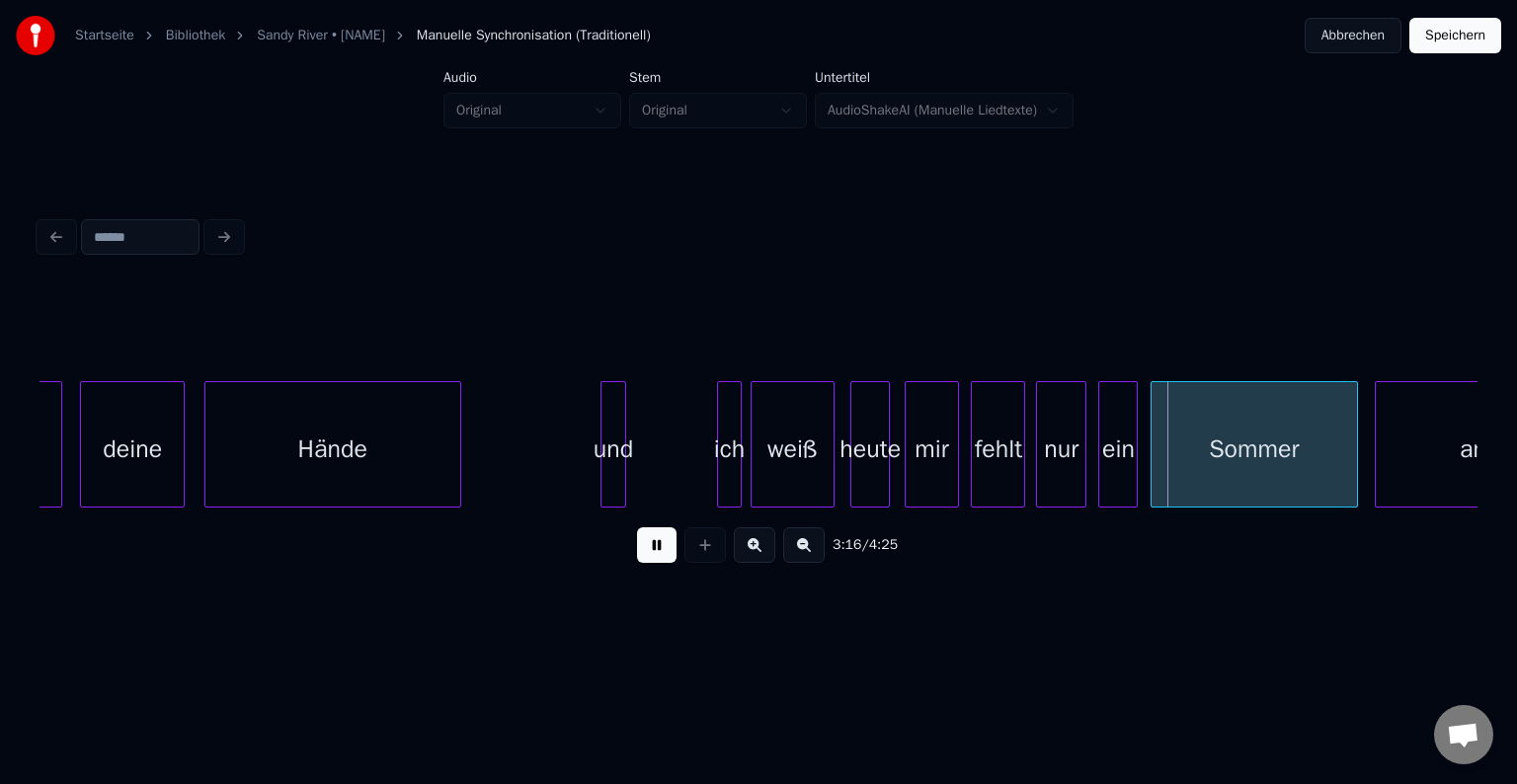 click at bounding box center [657, 545] 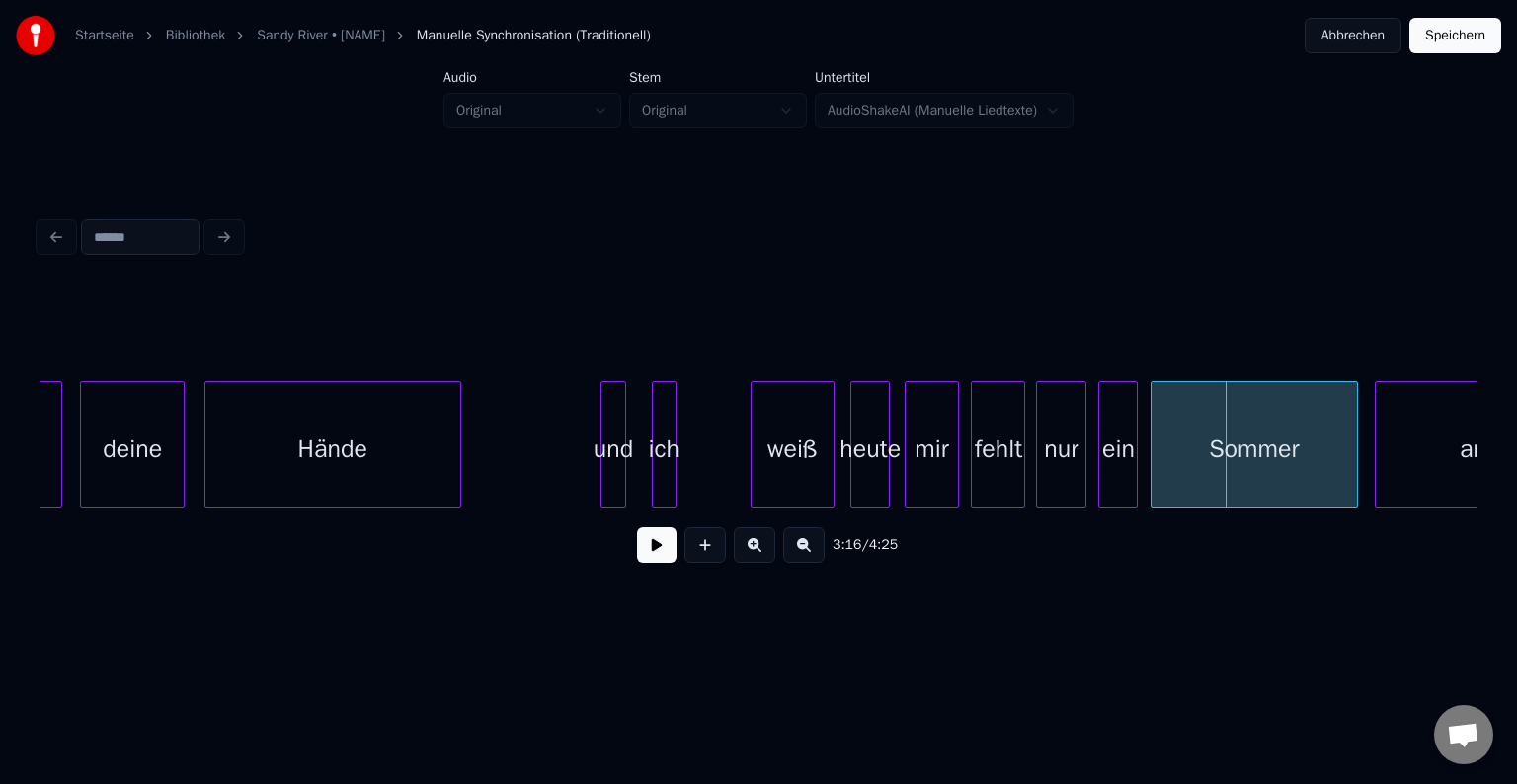 click on "ich" at bounding box center (664, 449) 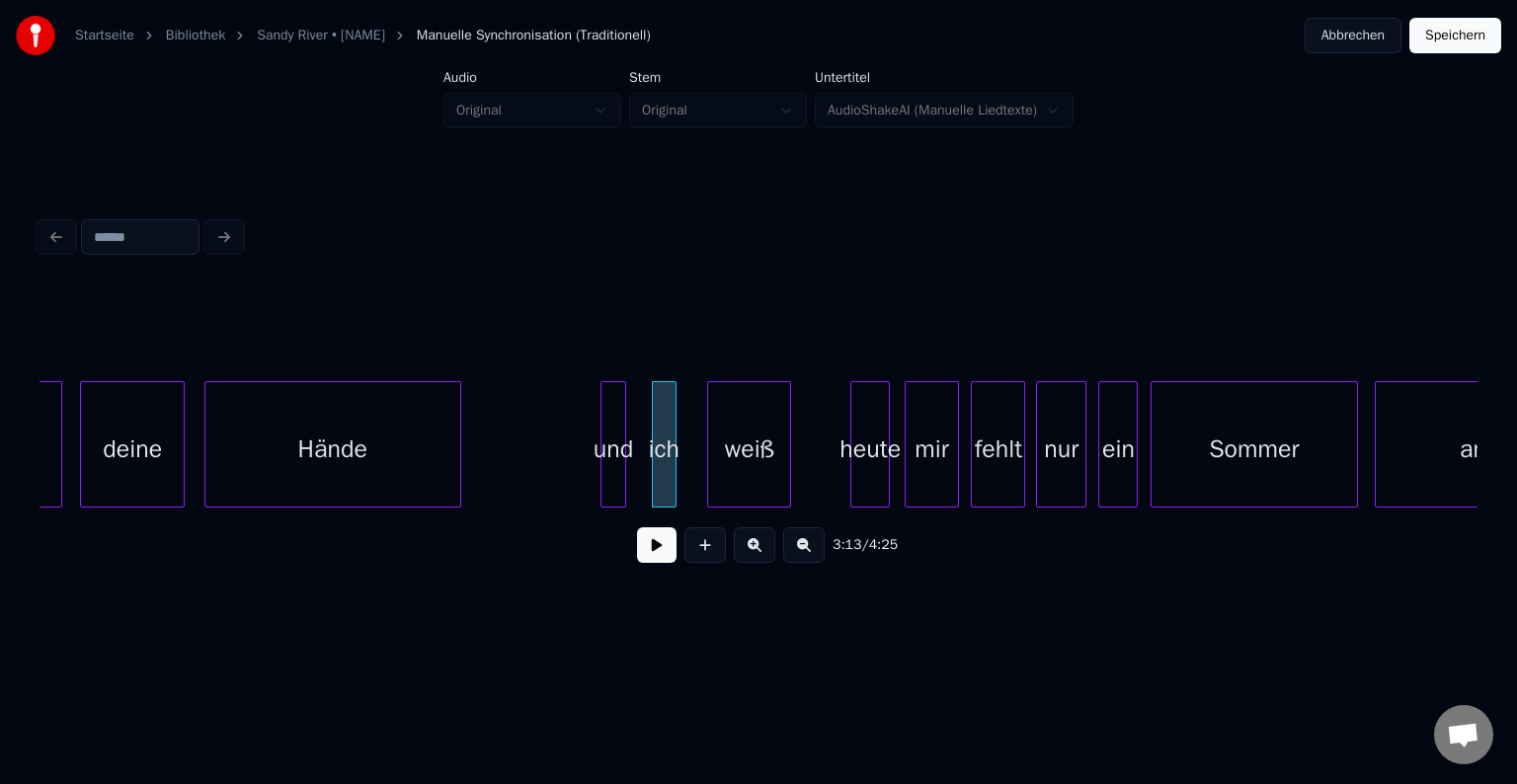 click on "weiß" at bounding box center (749, 449) 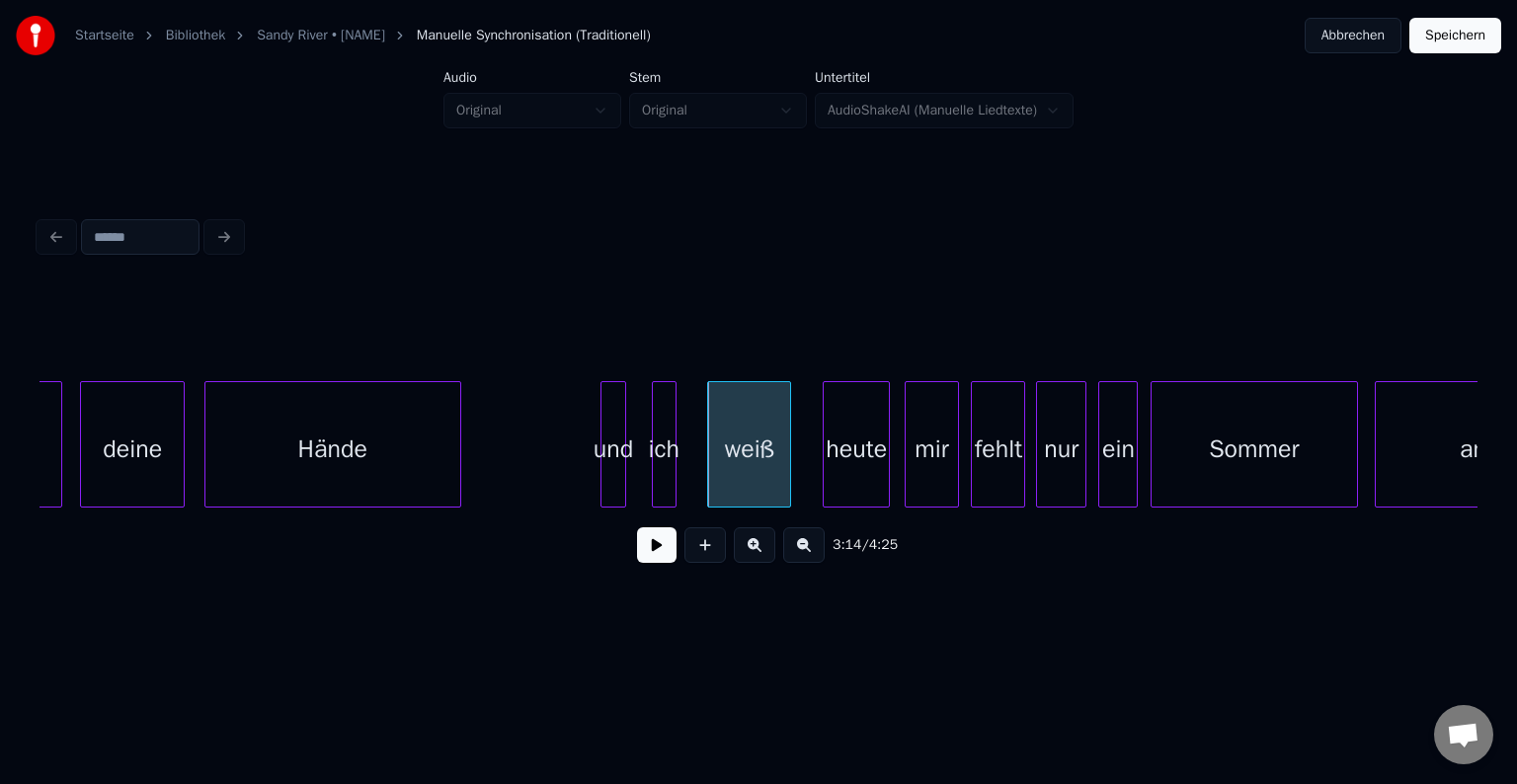 click at bounding box center (827, 444) 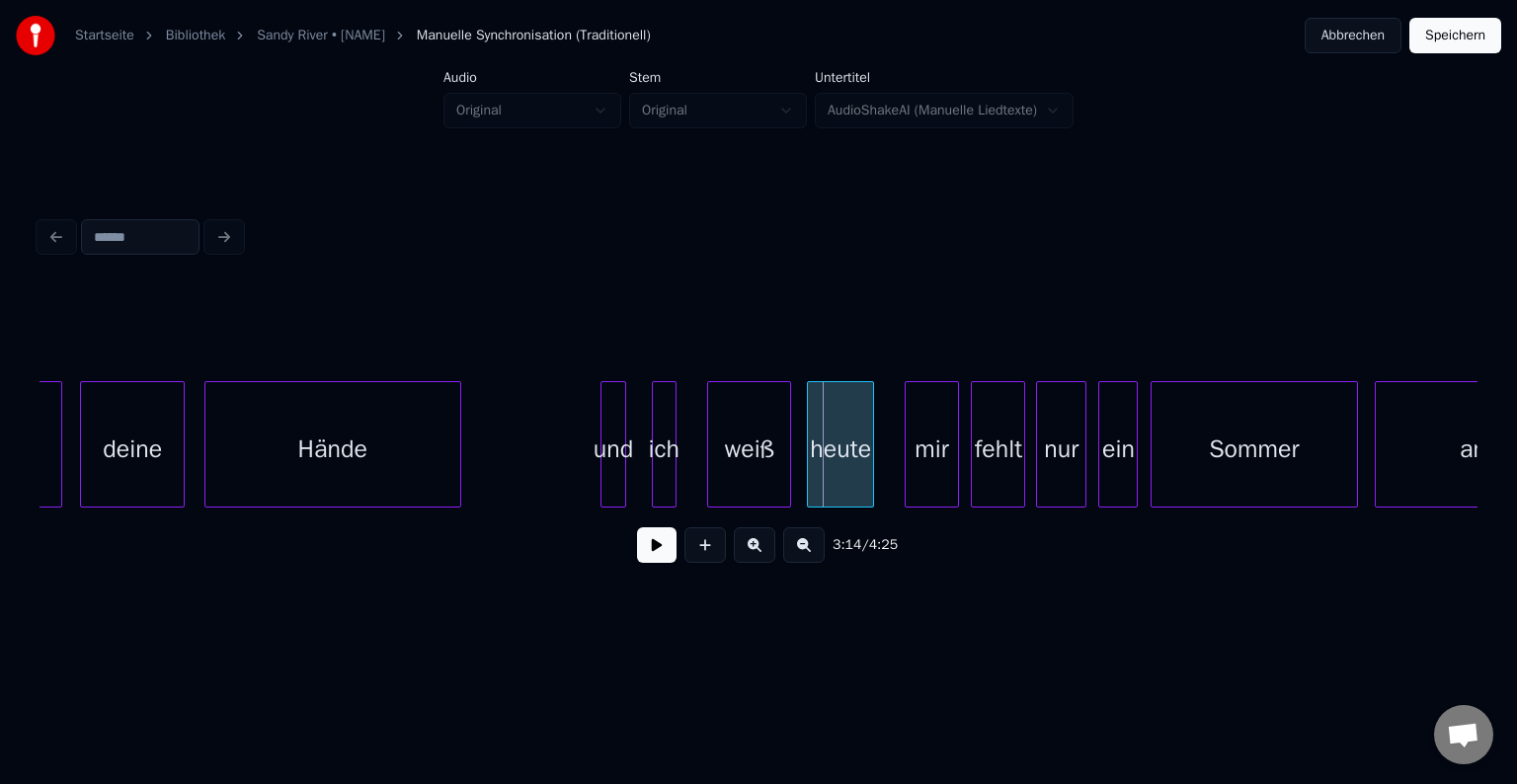 click on "heute" at bounding box center [840, 449] 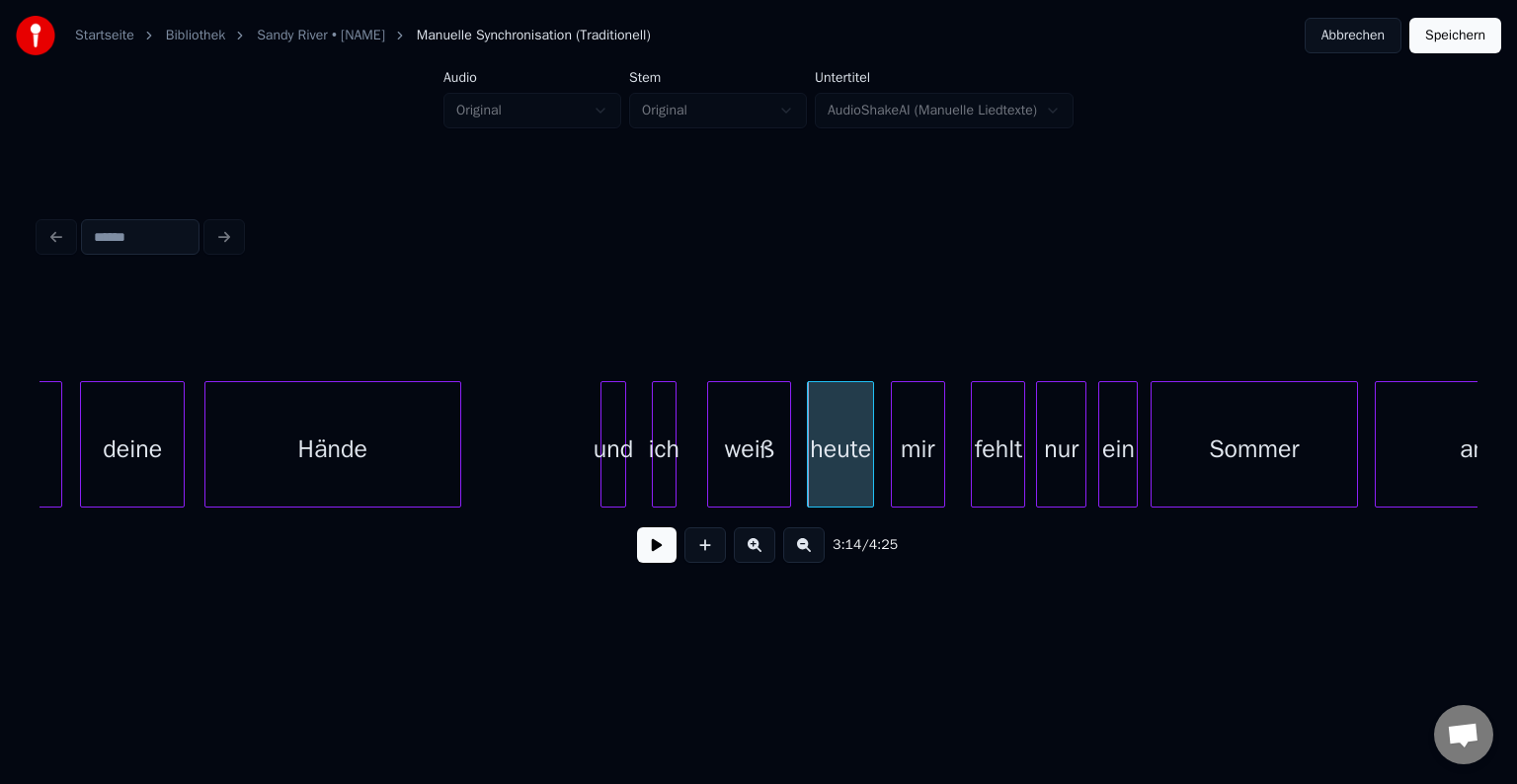 click on "mir" at bounding box center (918, 449) 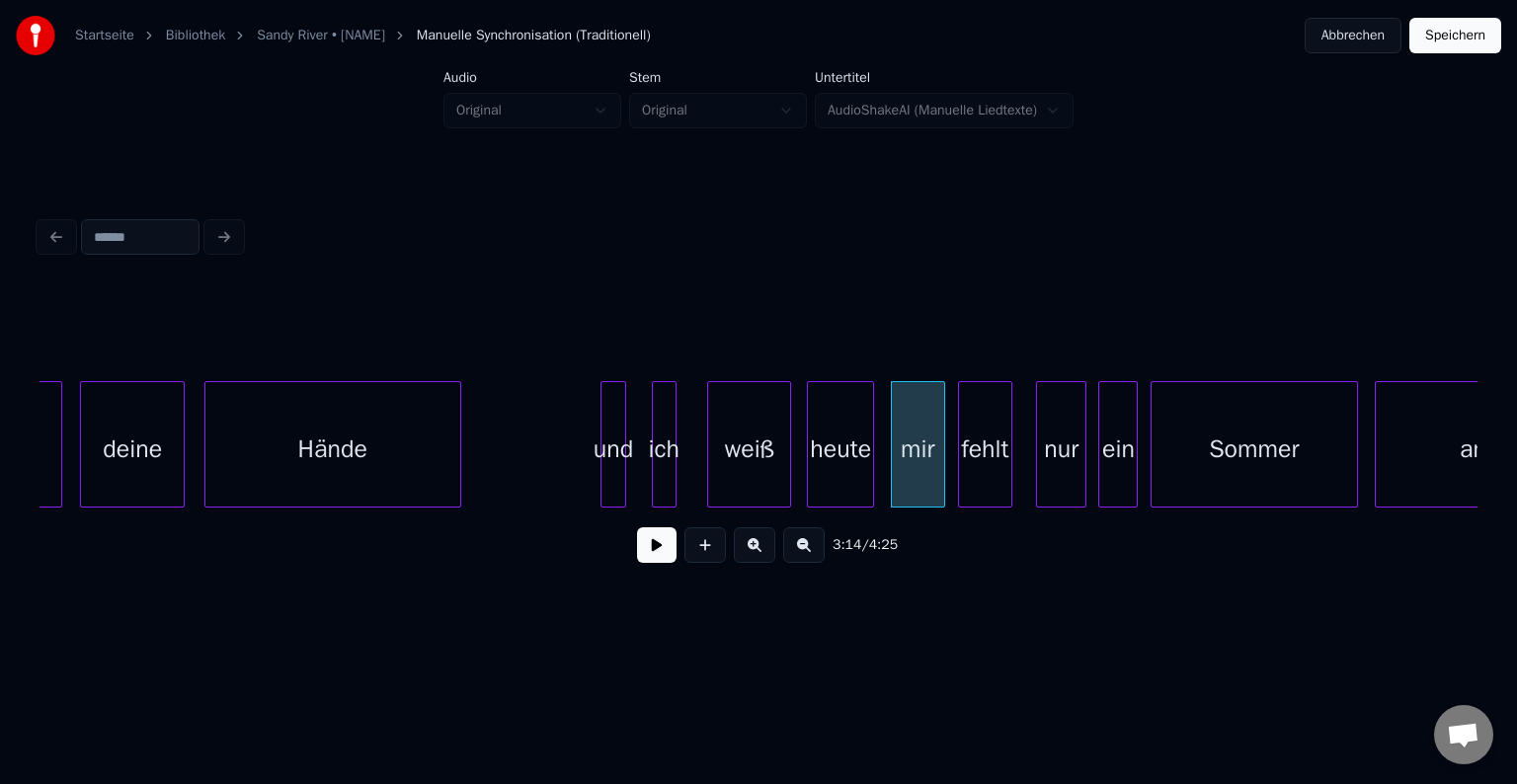 click on "fehlt" at bounding box center (985, 449) 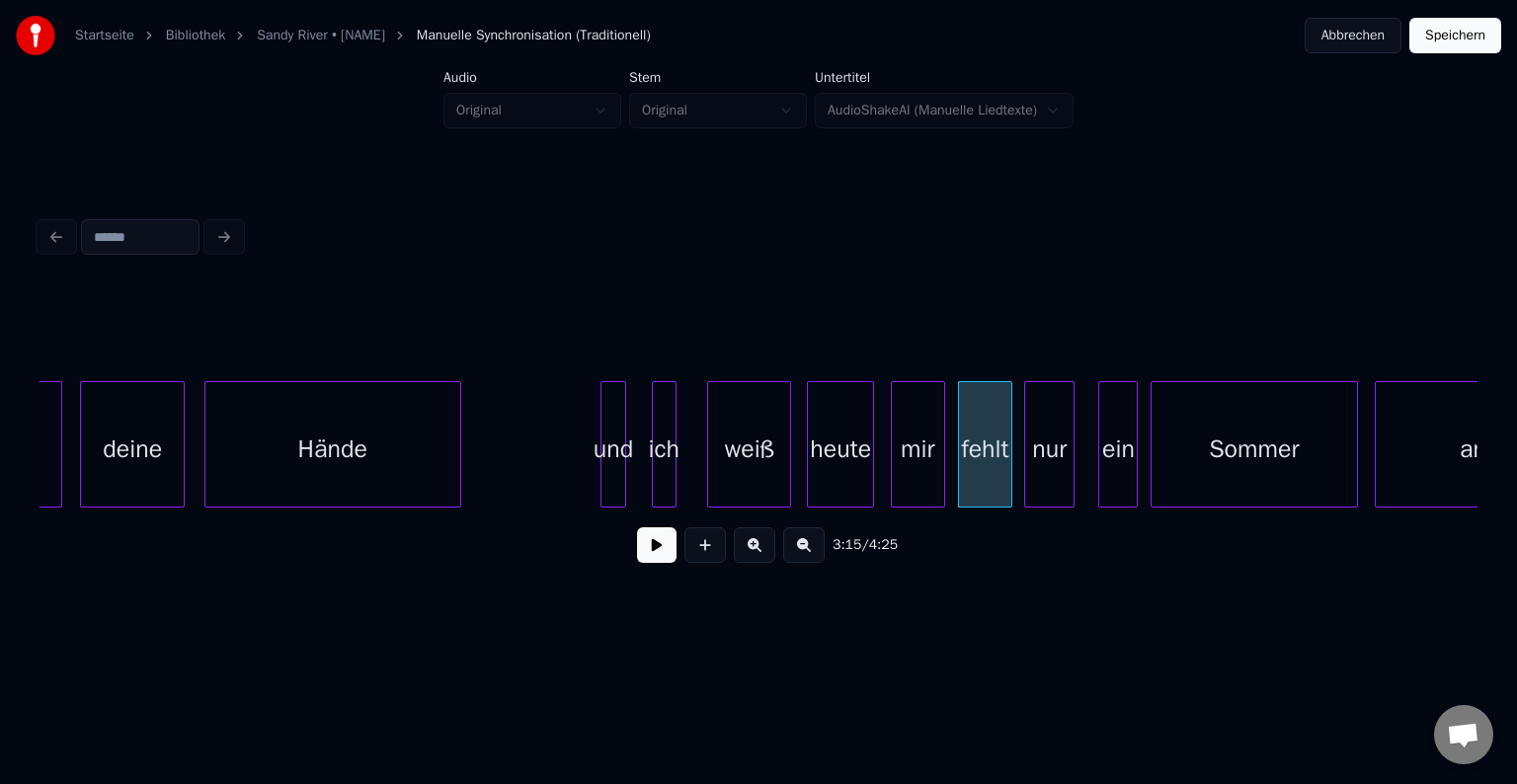 click on "nur" at bounding box center [1049, 449] 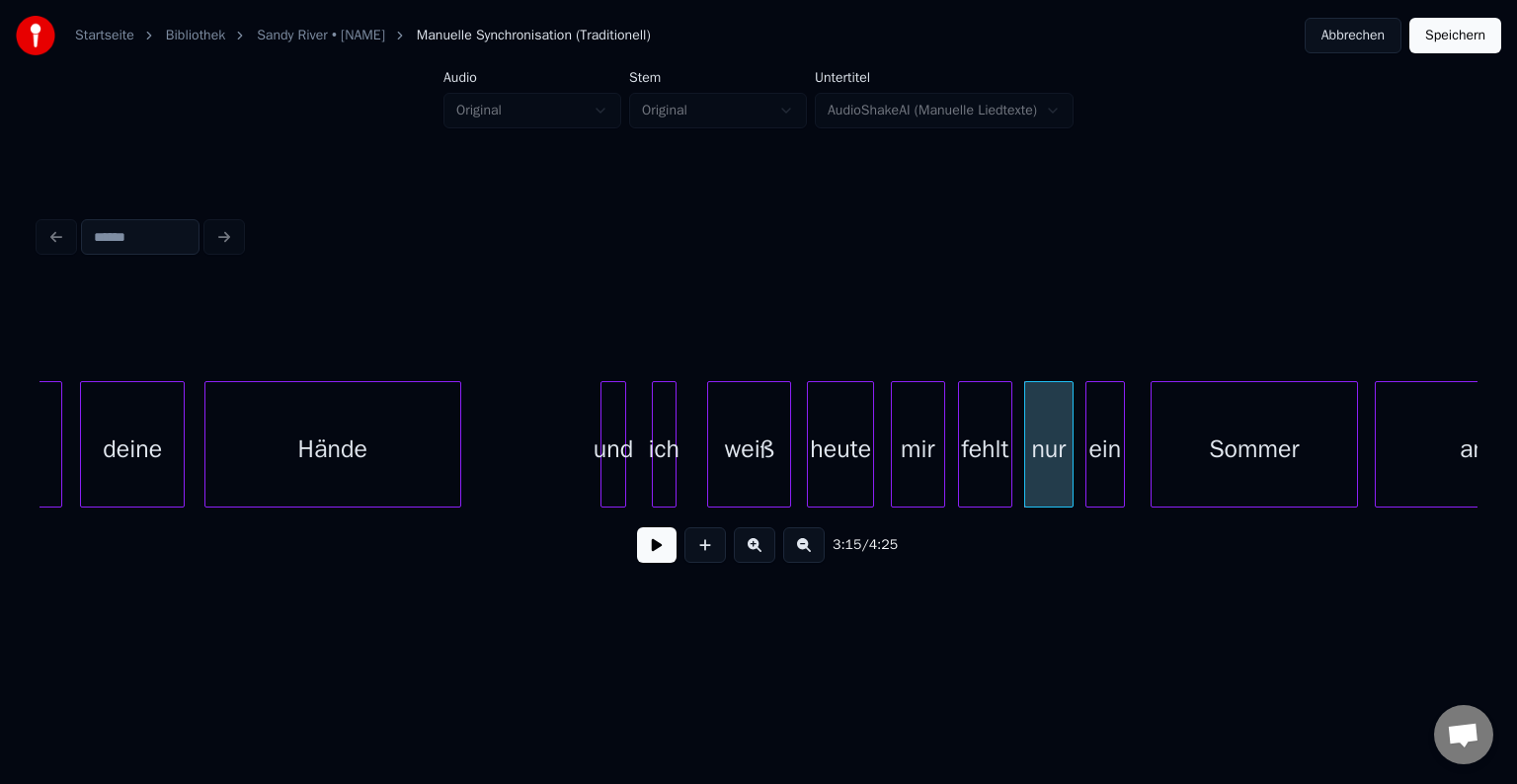 click on "ein" at bounding box center (1105, 449) 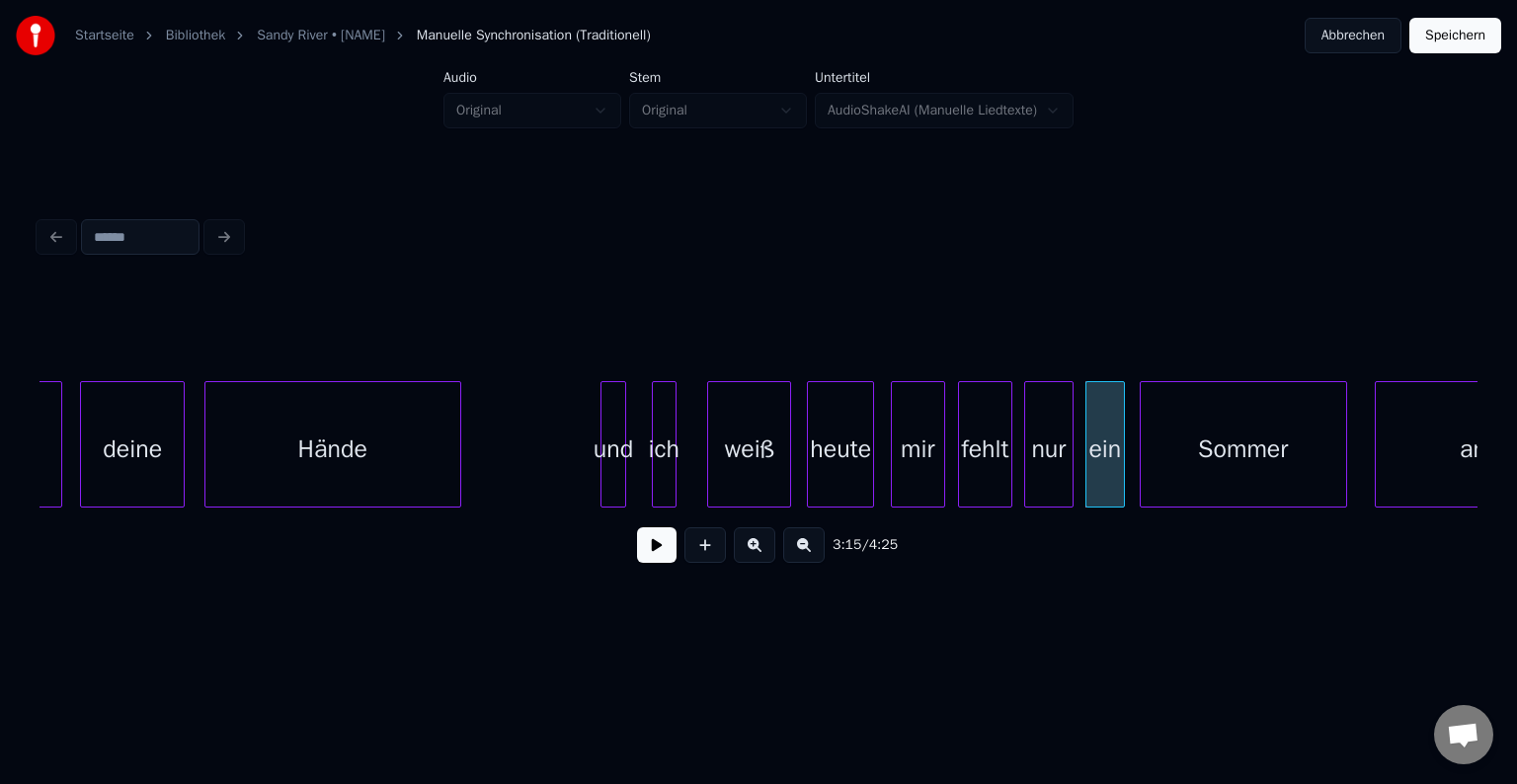 click on "Sommer" at bounding box center [1243, 449] 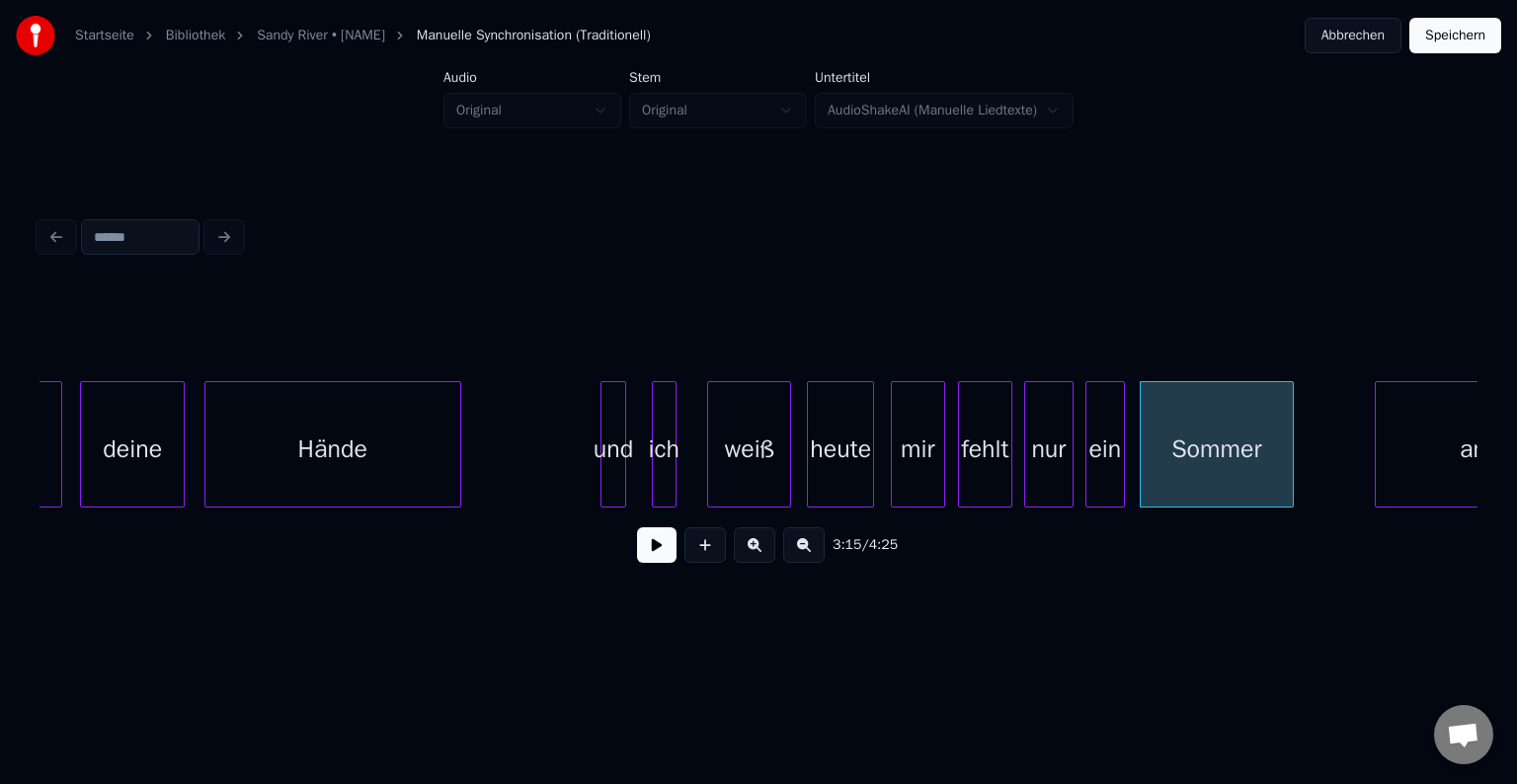 click at bounding box center (1290, 444) 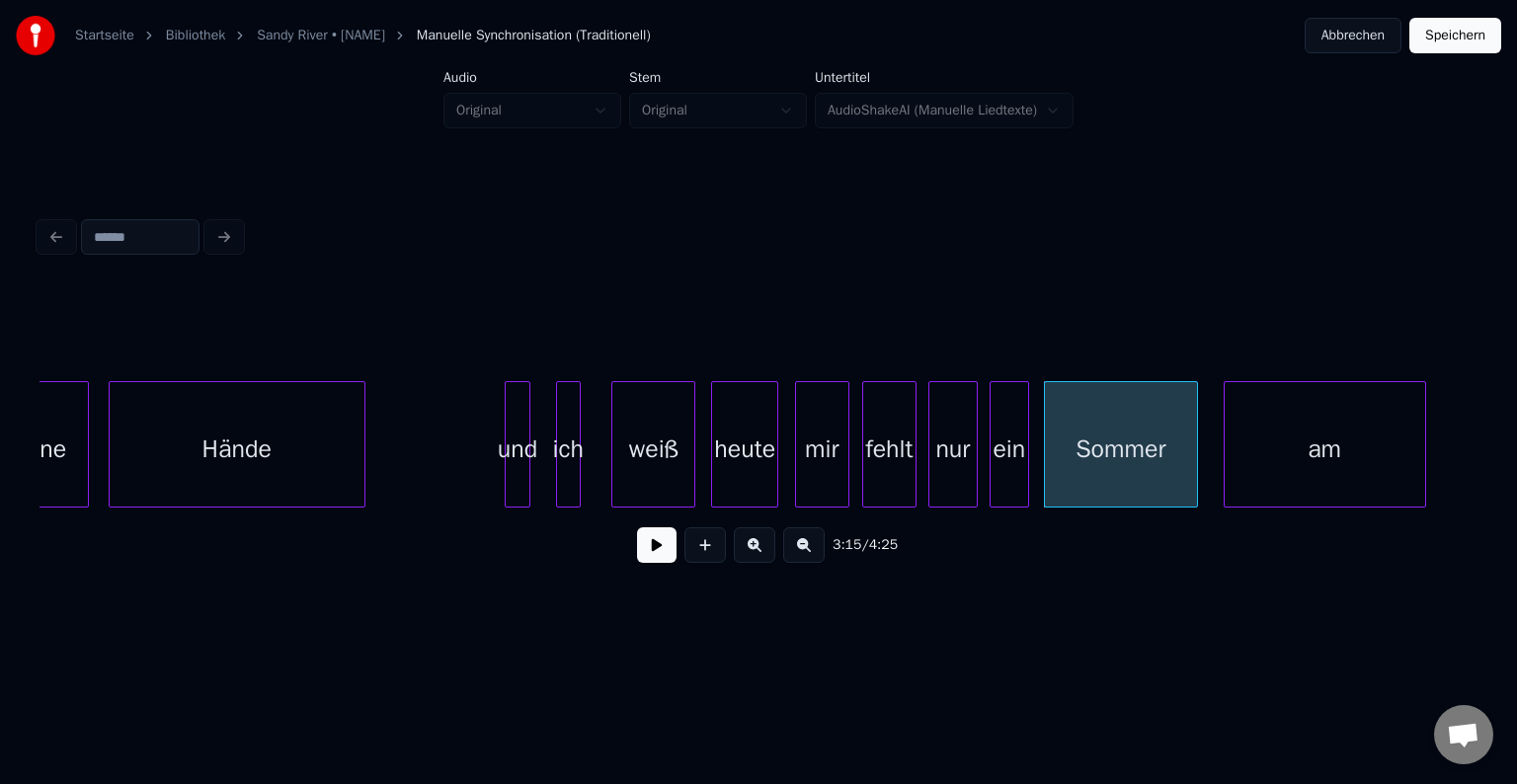 click on "am" at bounding box center [1324, 449] 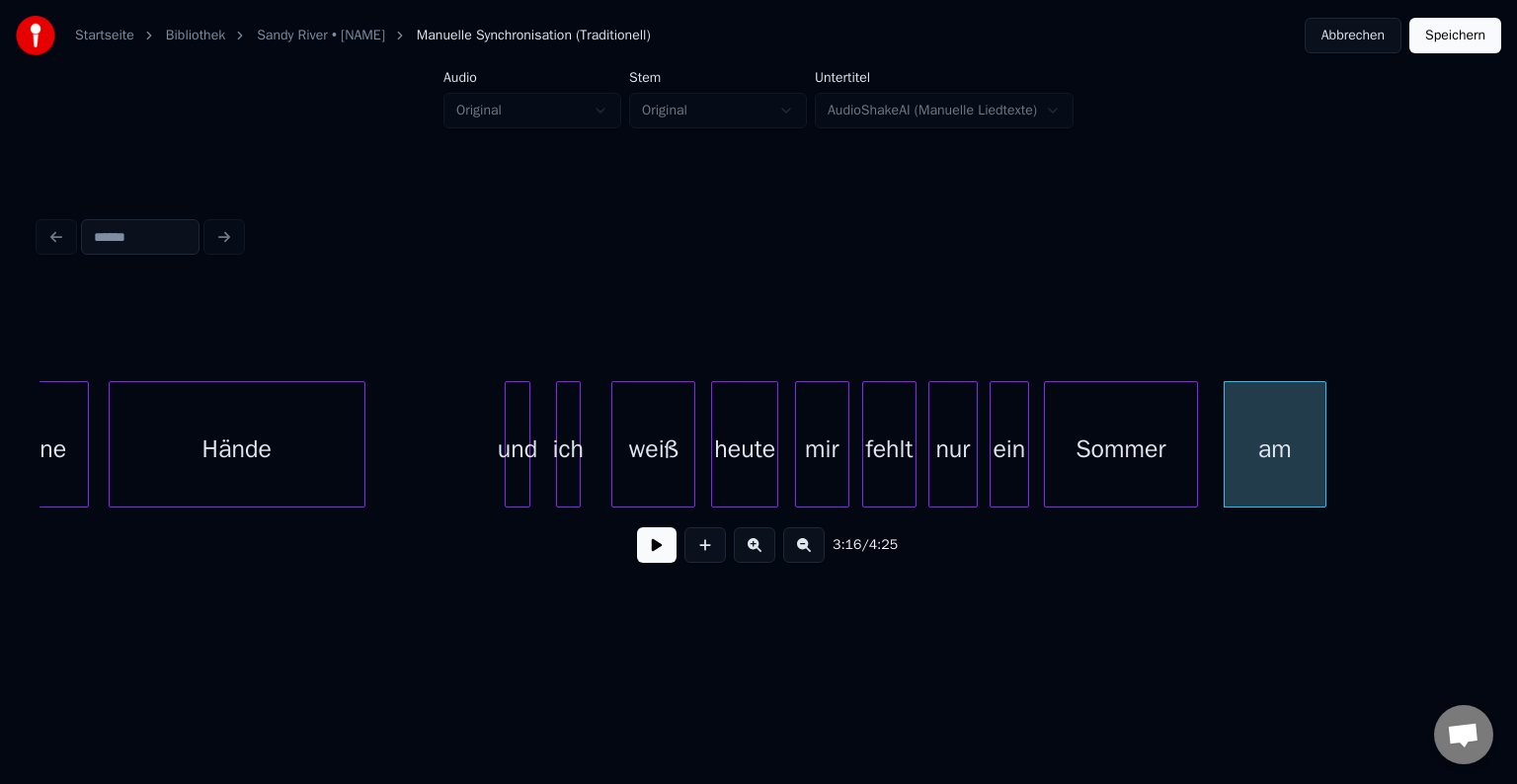 click at bounding box center (1322, 444) 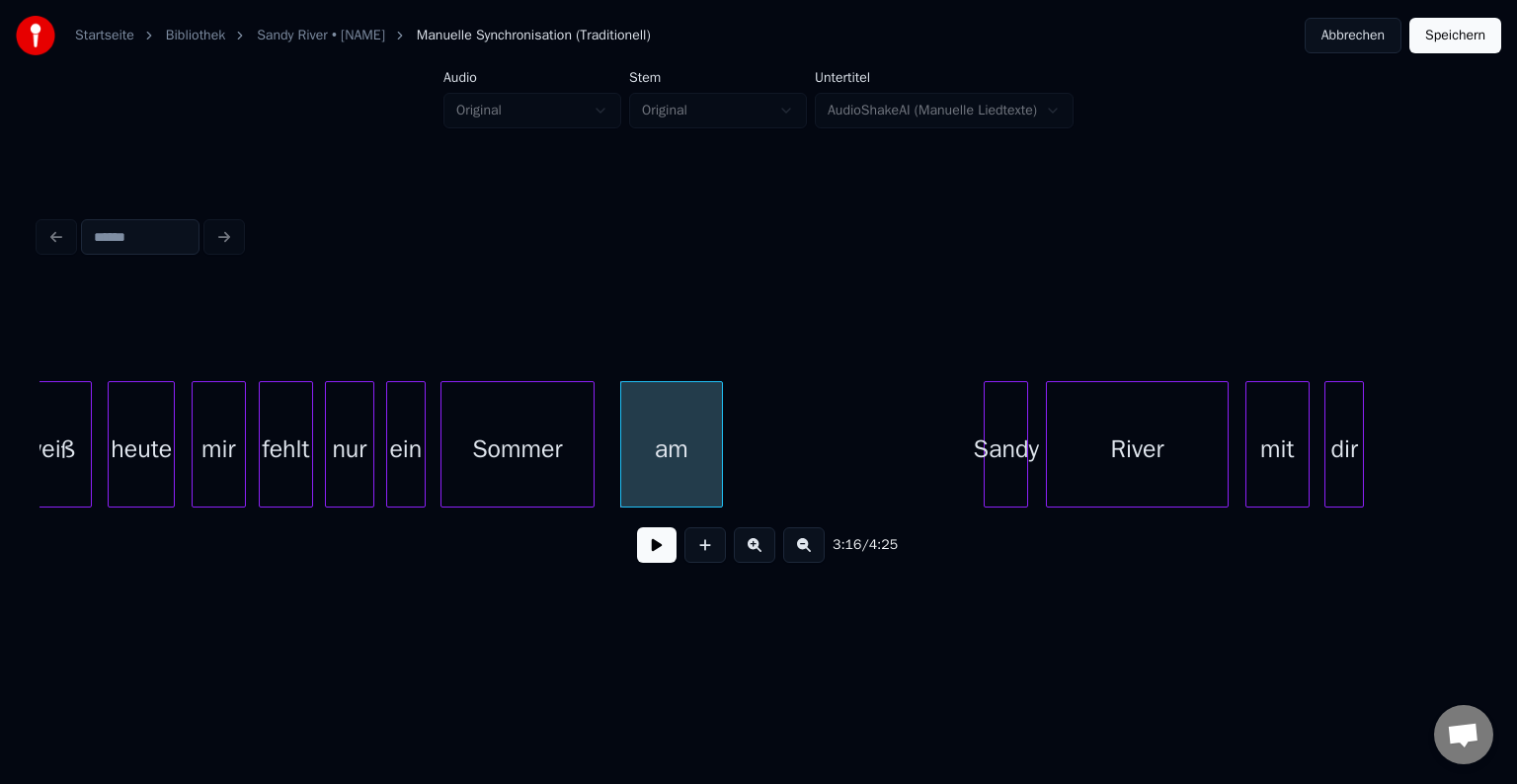 scroll, scrollTop: 0, scrollLeft: 48024, axis: horizontal 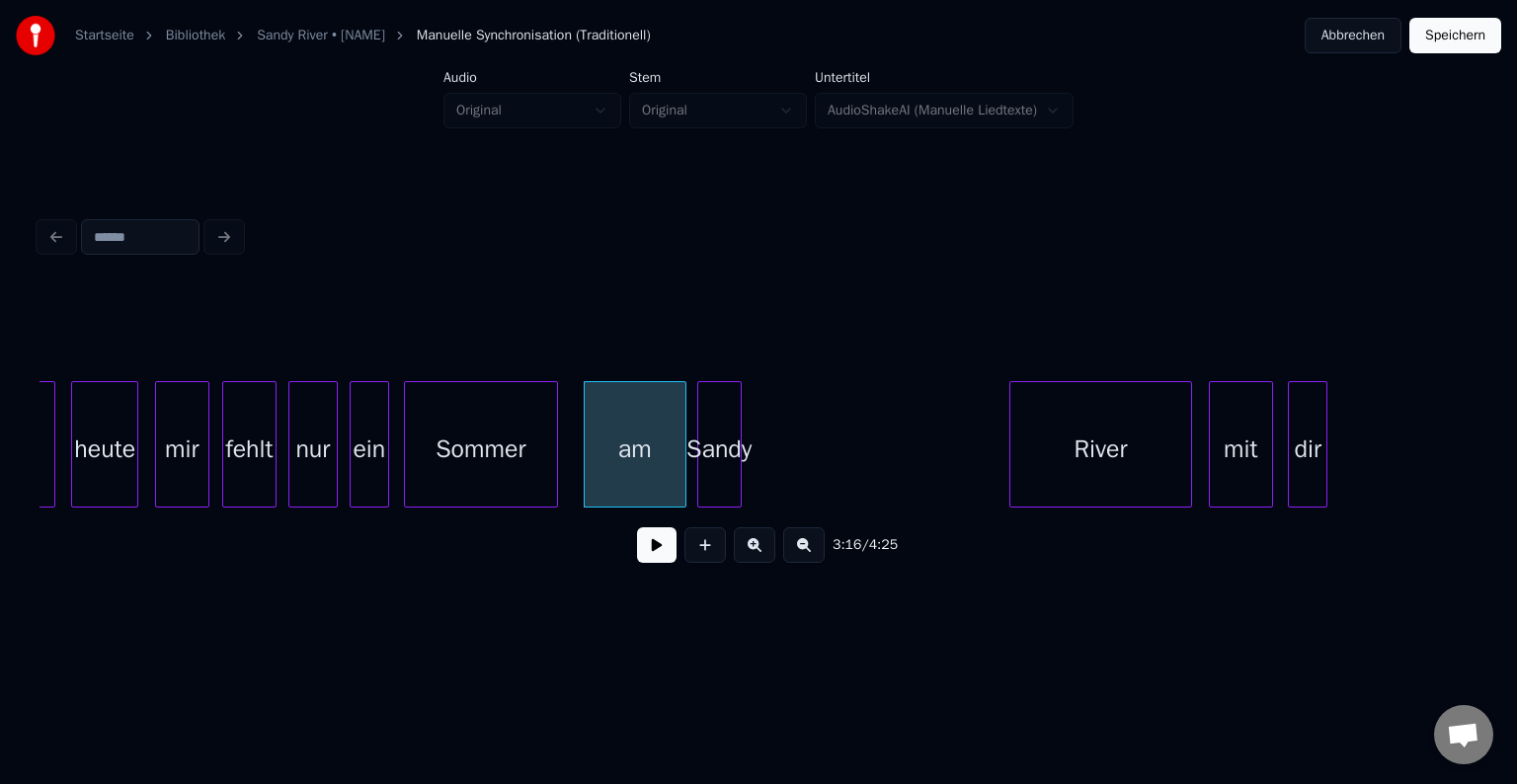 click on "Sandy" at bounding box center (719, 449) 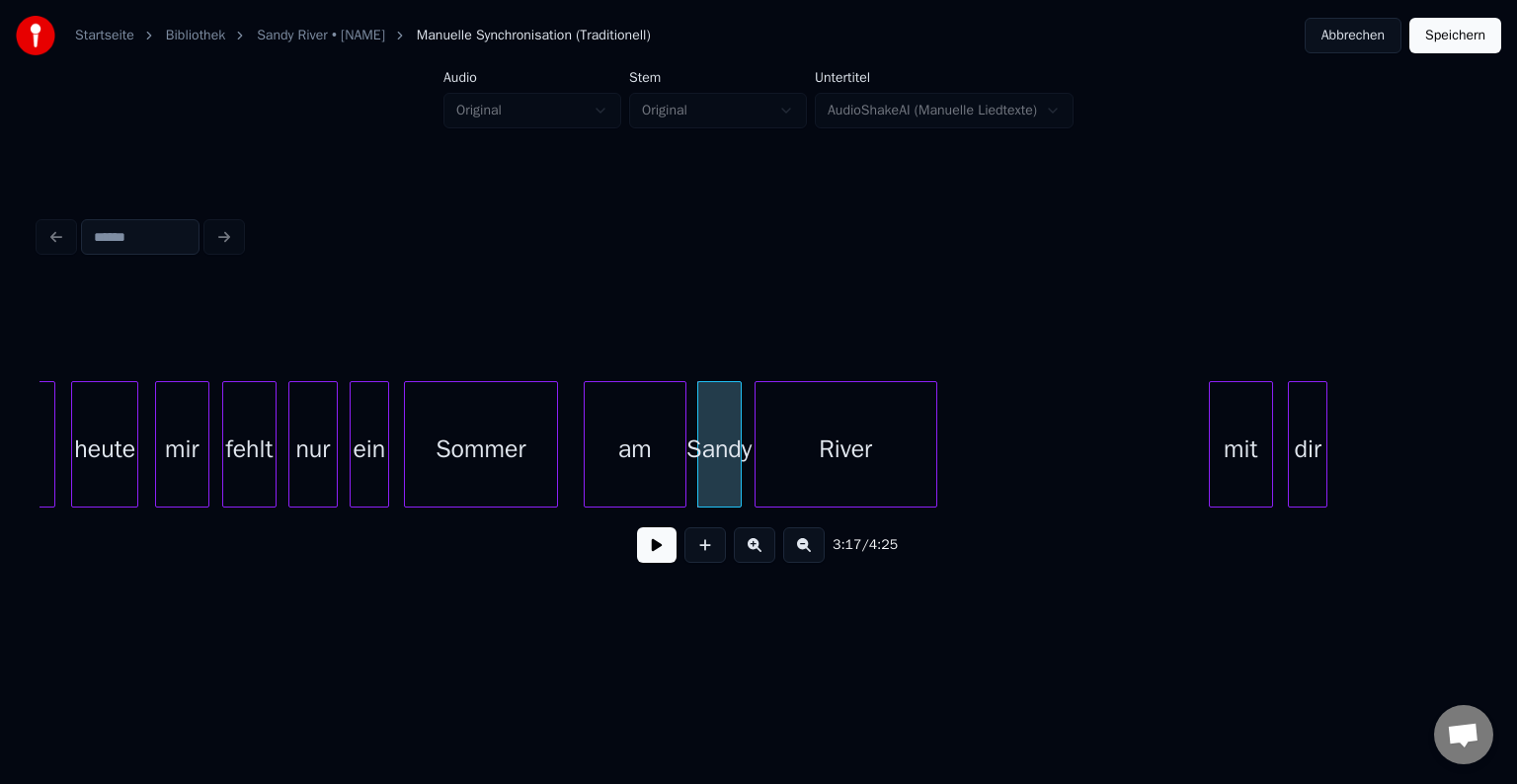 click on "River" at bounding box center [845, 449] 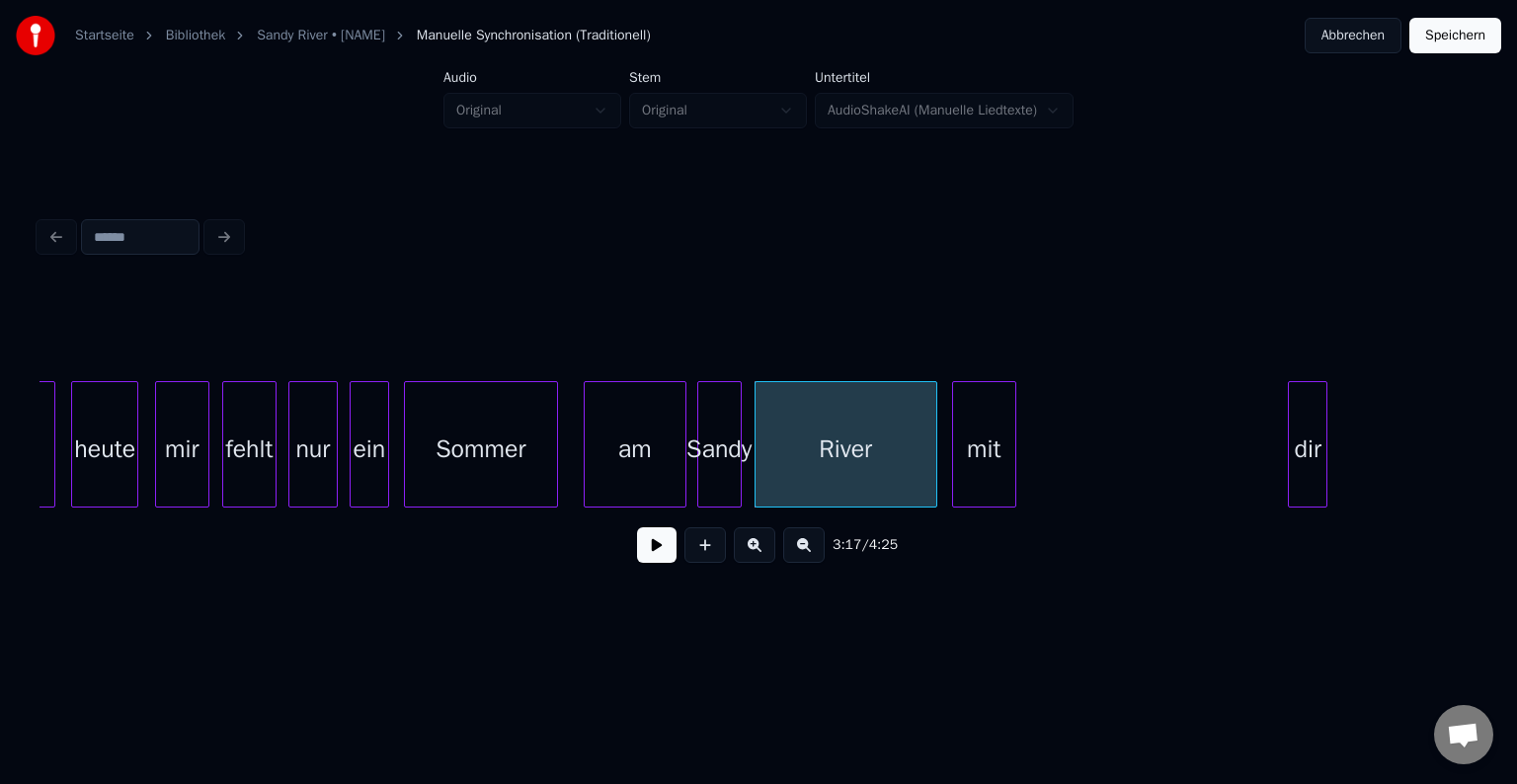 click on "mit" at bounding box center (984, 449) 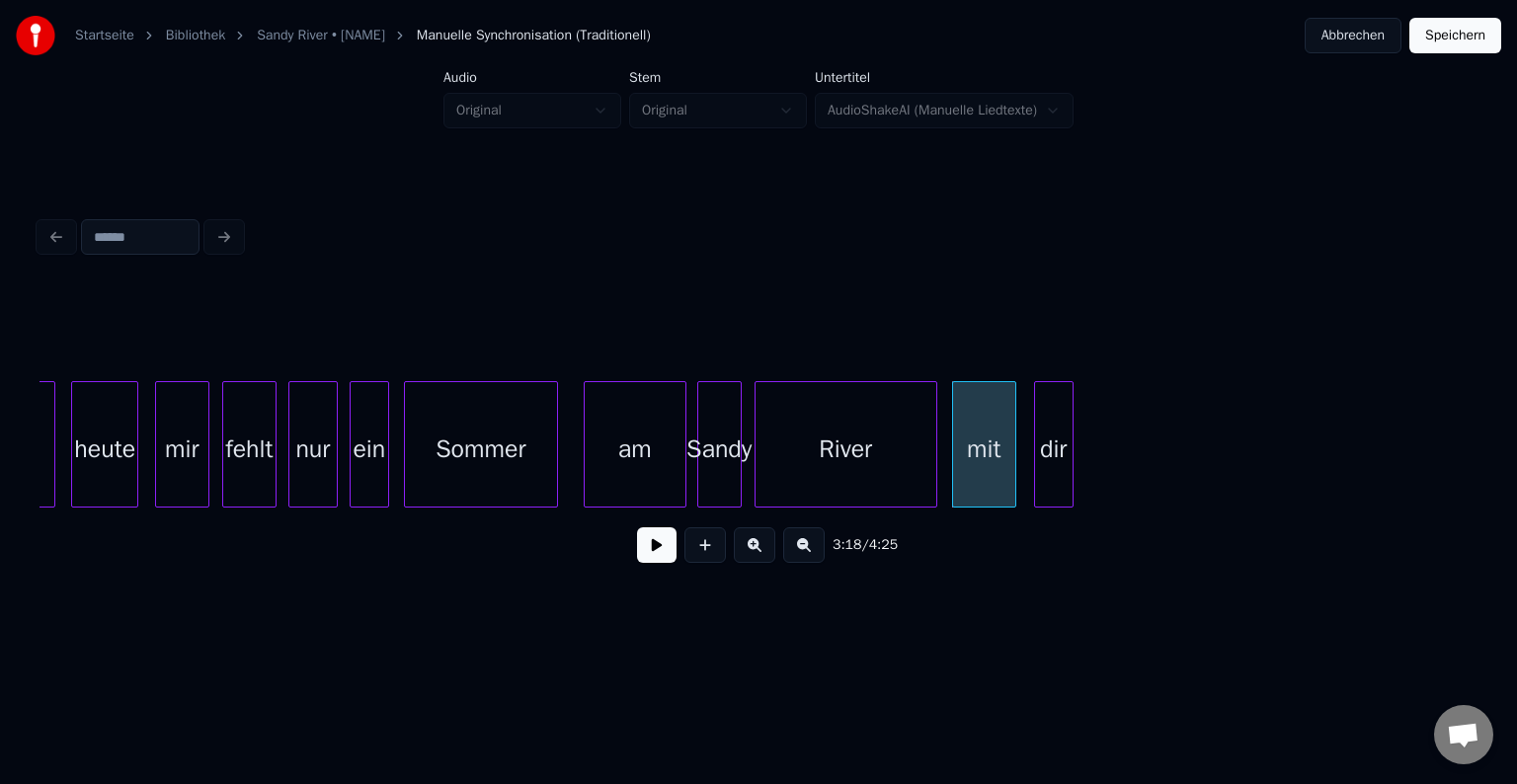 click on "dir" at bounding box center (1054, 449) 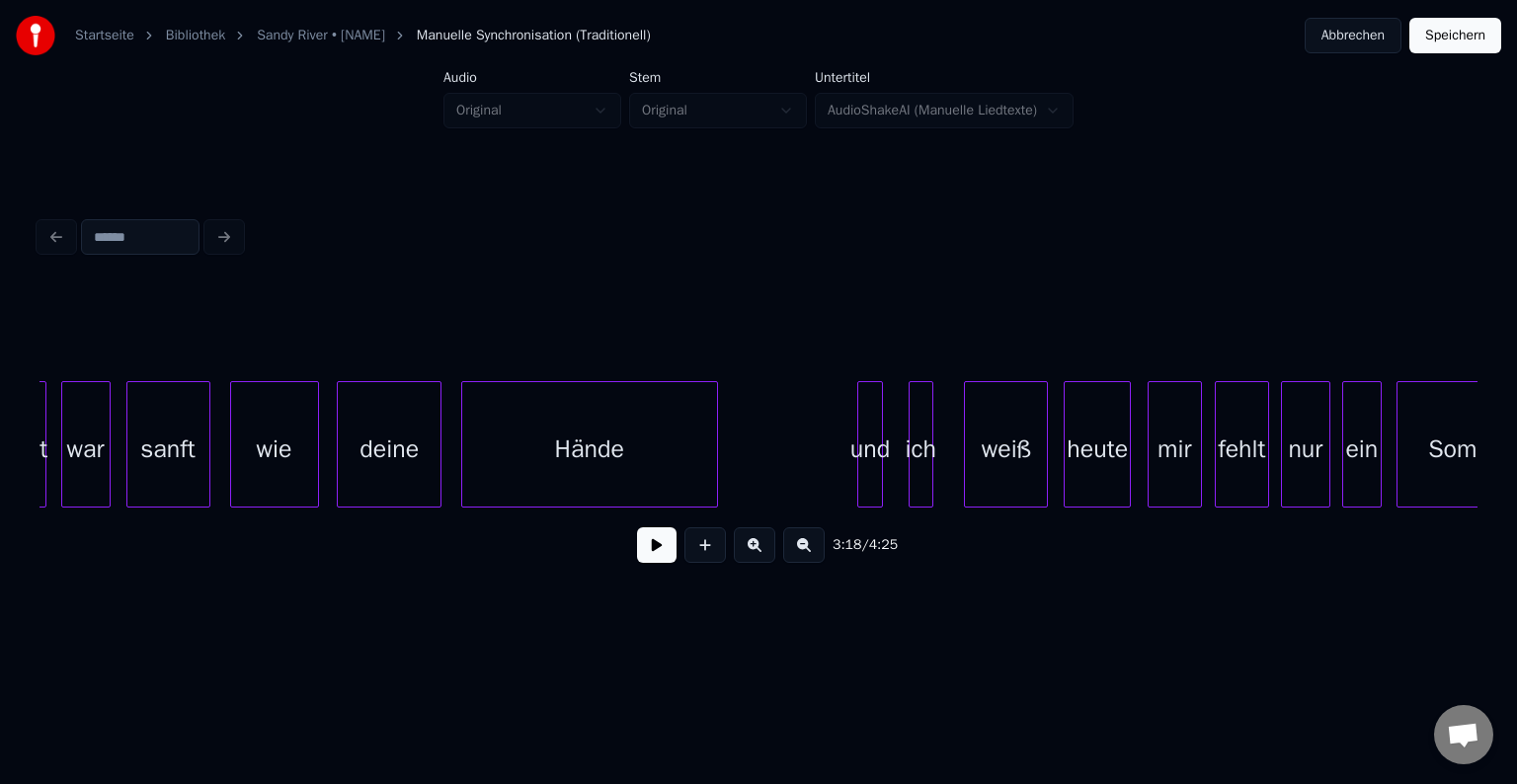 scroll, scrollTop: 0, scrollLeft: 46992, axis: horizontal 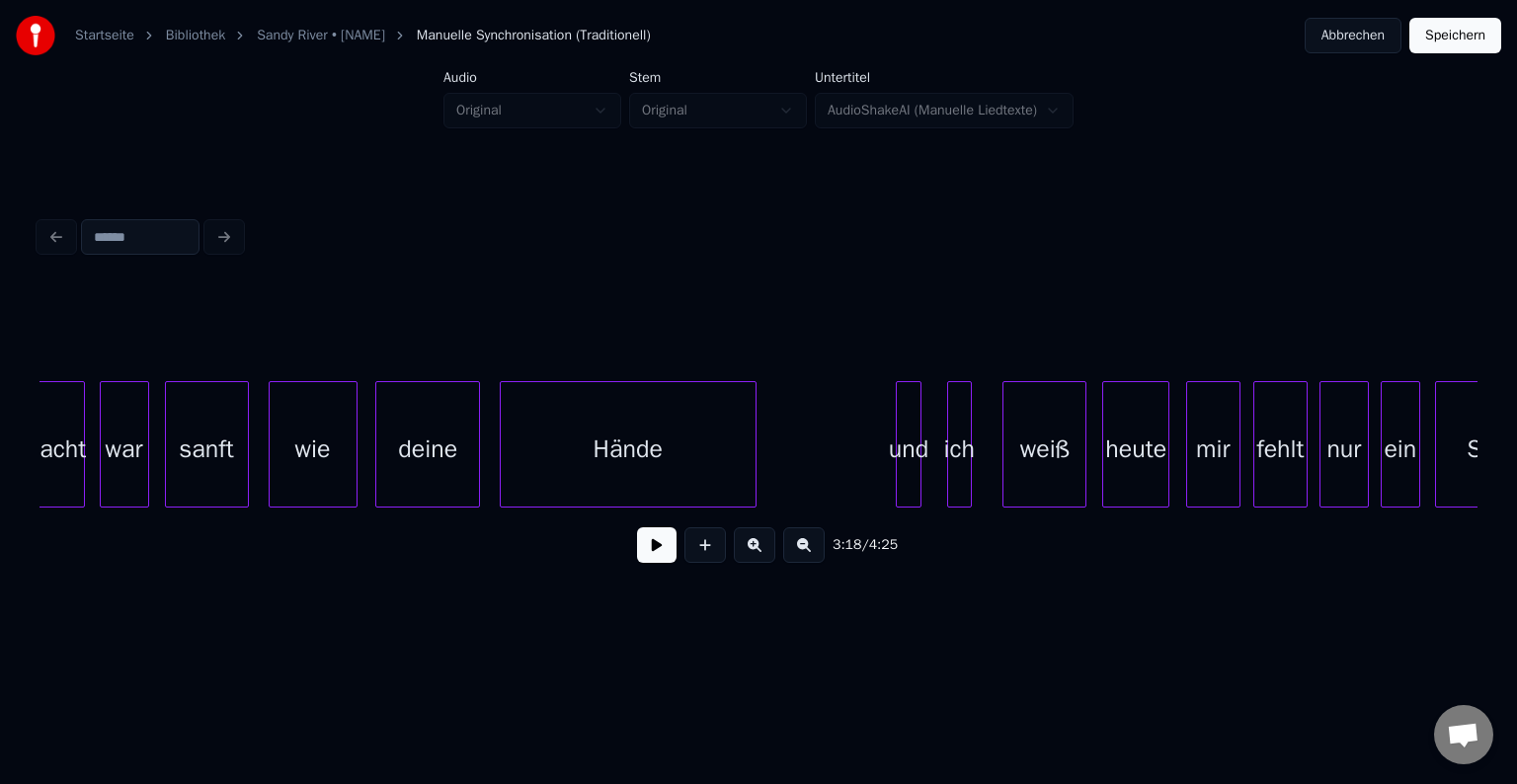 click on "Hände" at bounding box center (628, 449) 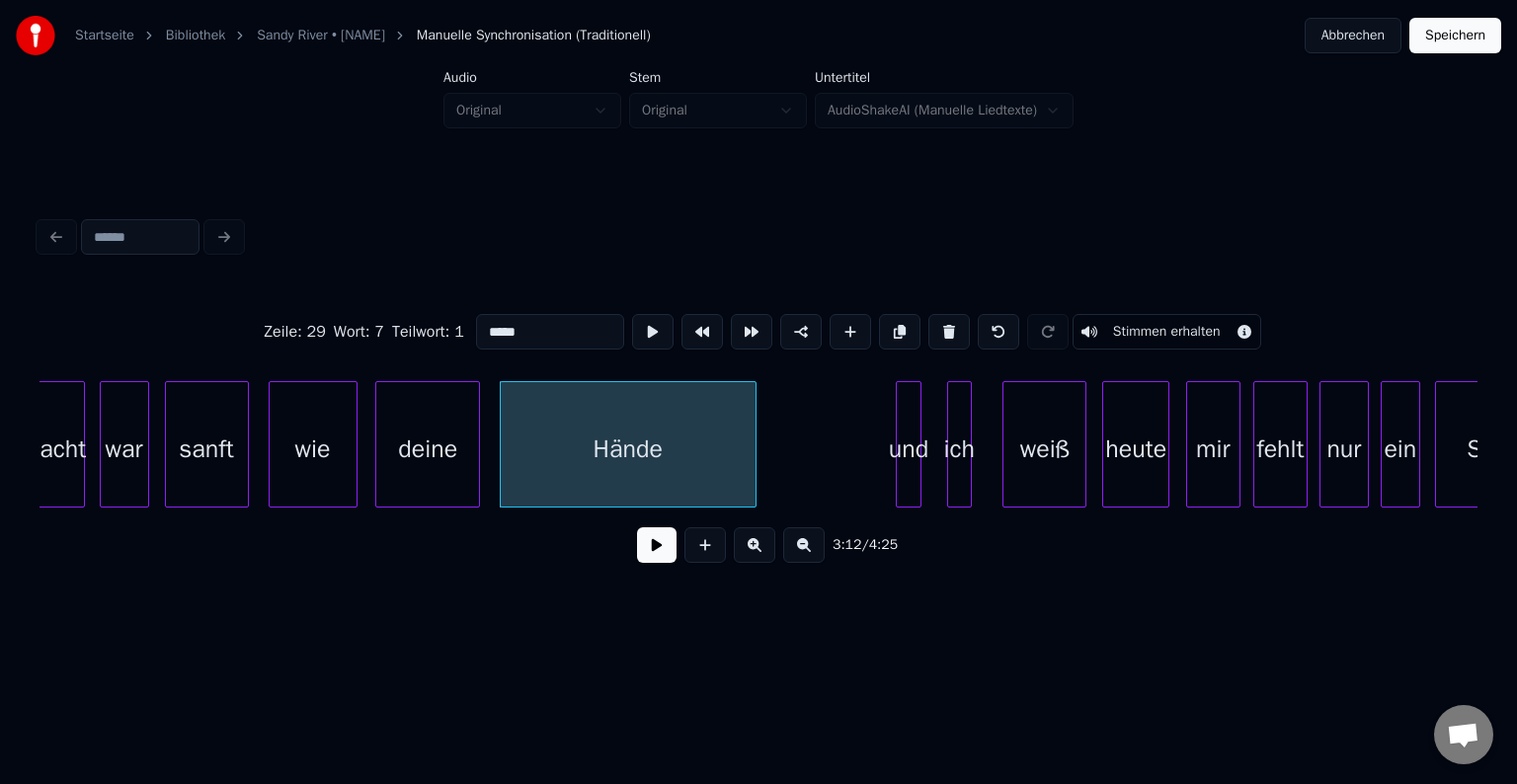 click at bounding box center (657, 545) 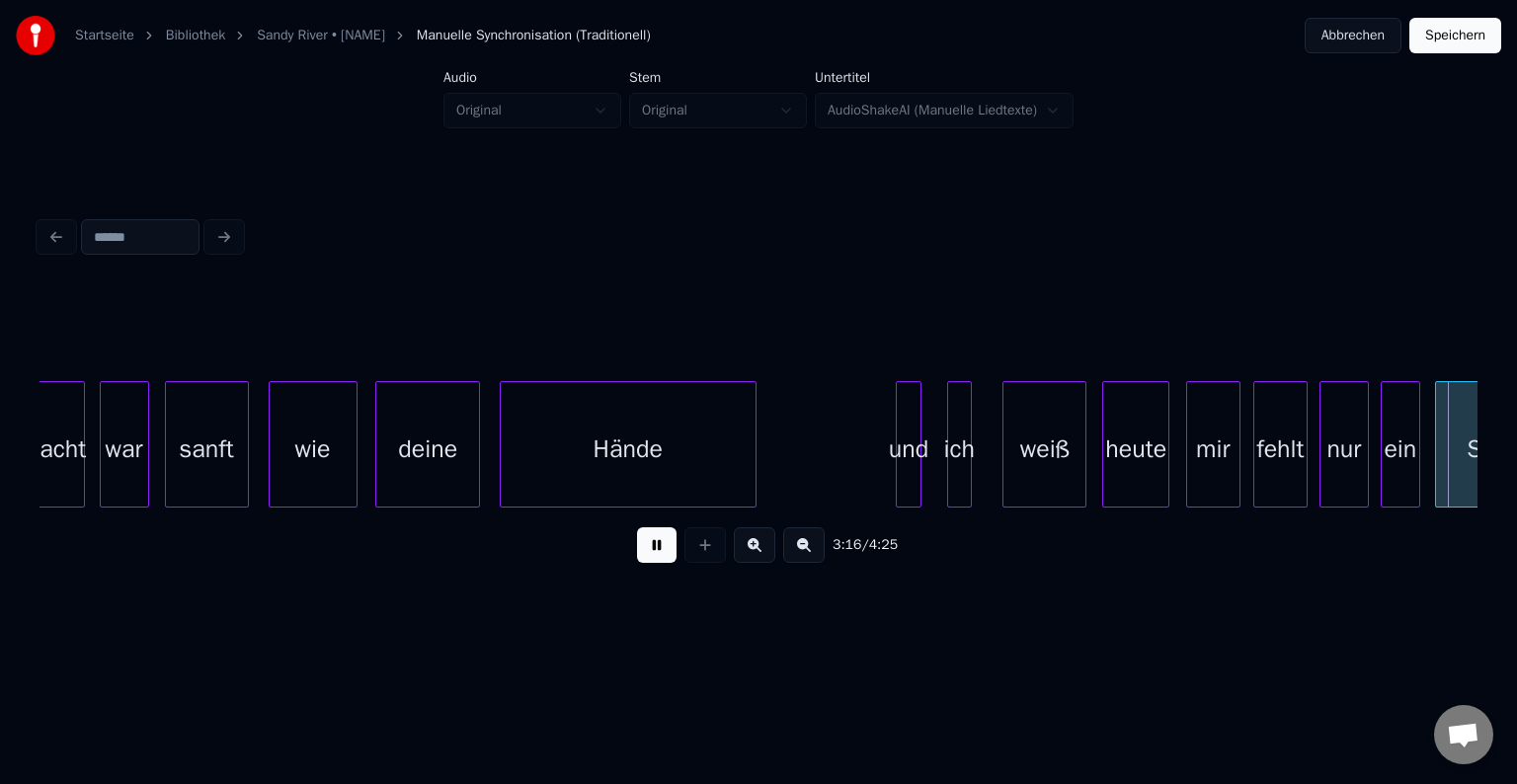 scroll, scrollTop: 0, scrollLeft: 48430, axis: horizontal 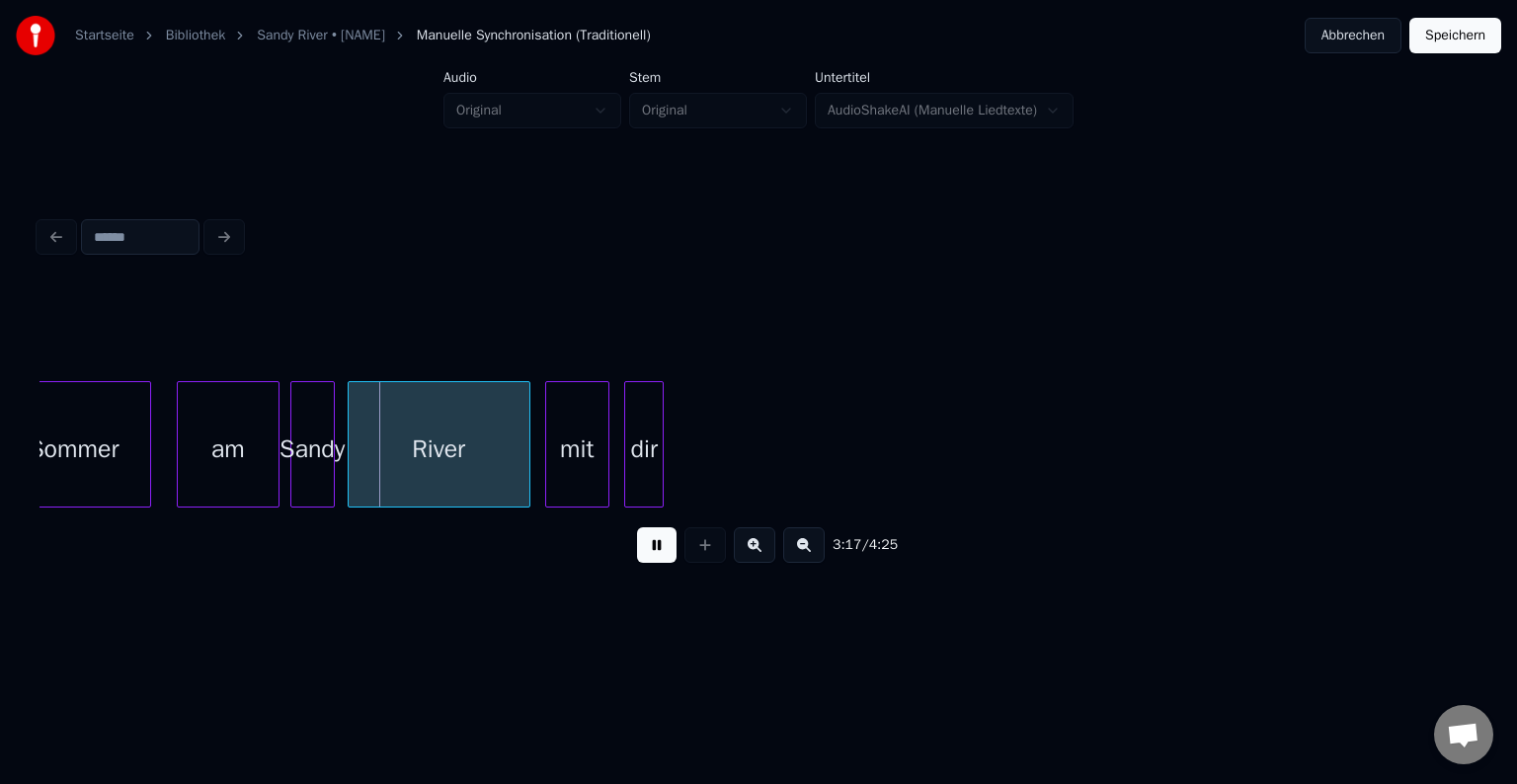 click at bounding box center [657, 545] 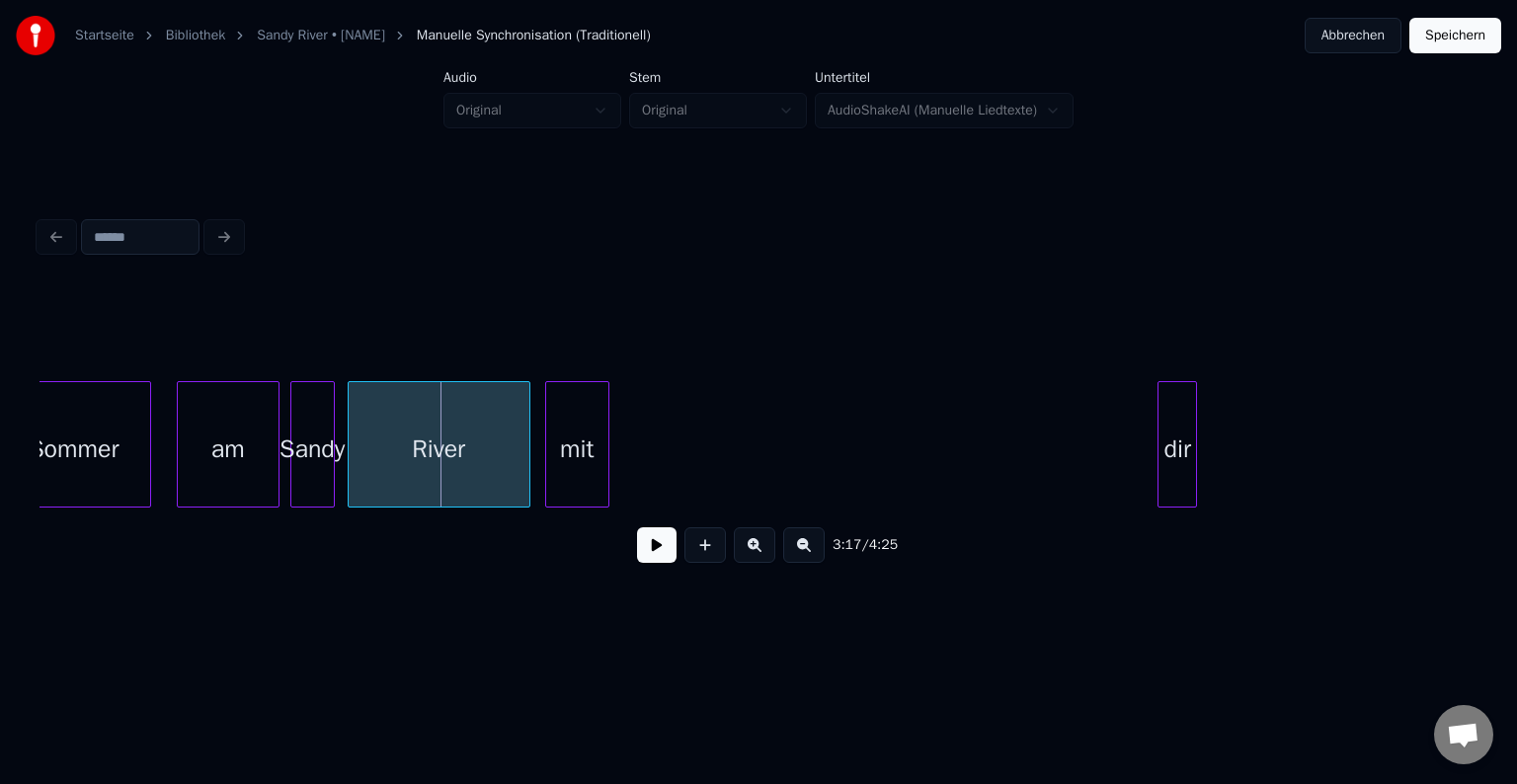 click on "Sommer am Sandy River mit dir" at bounding box center [758, 444] 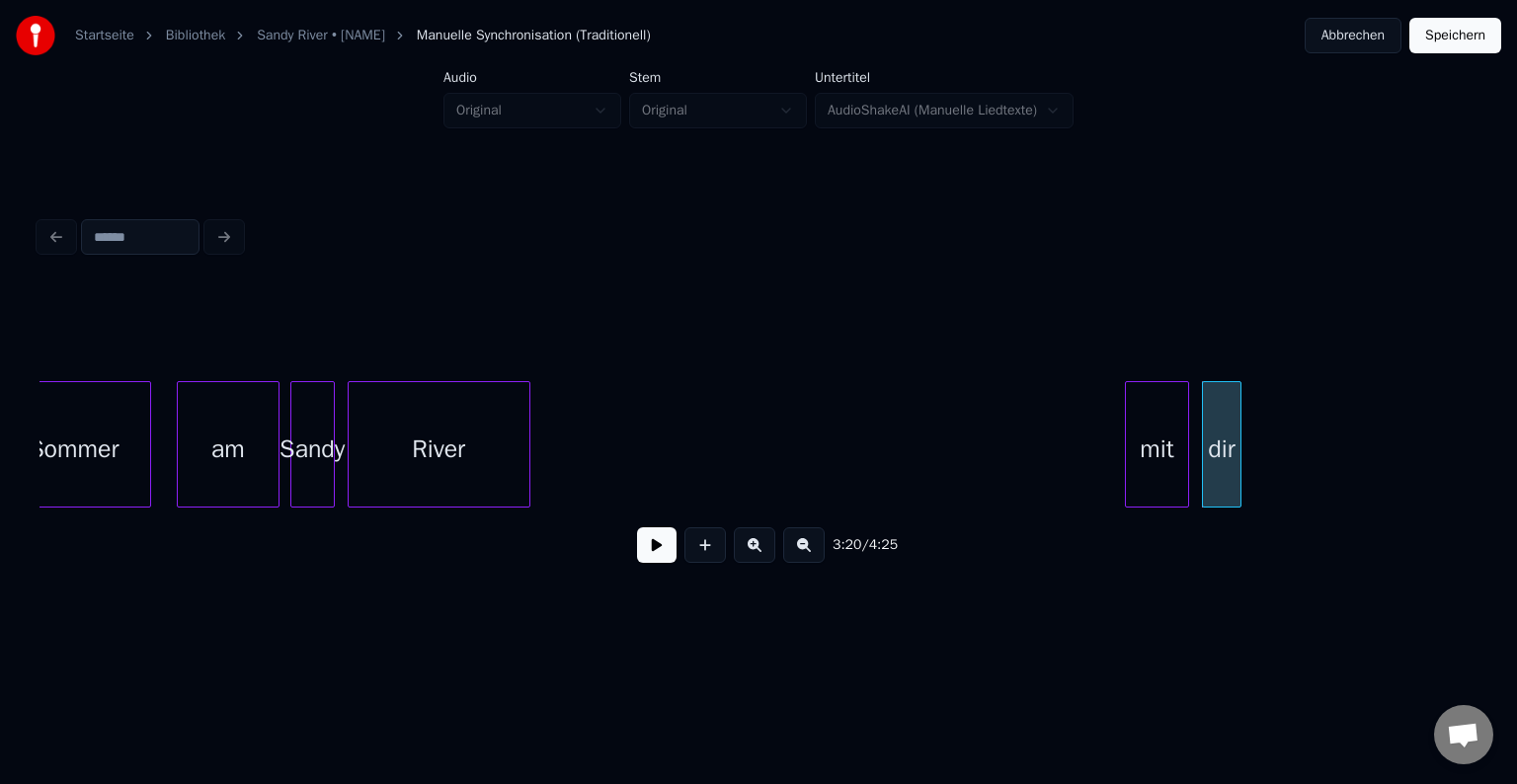 click on "mit" at bounding box center (1157, 449) 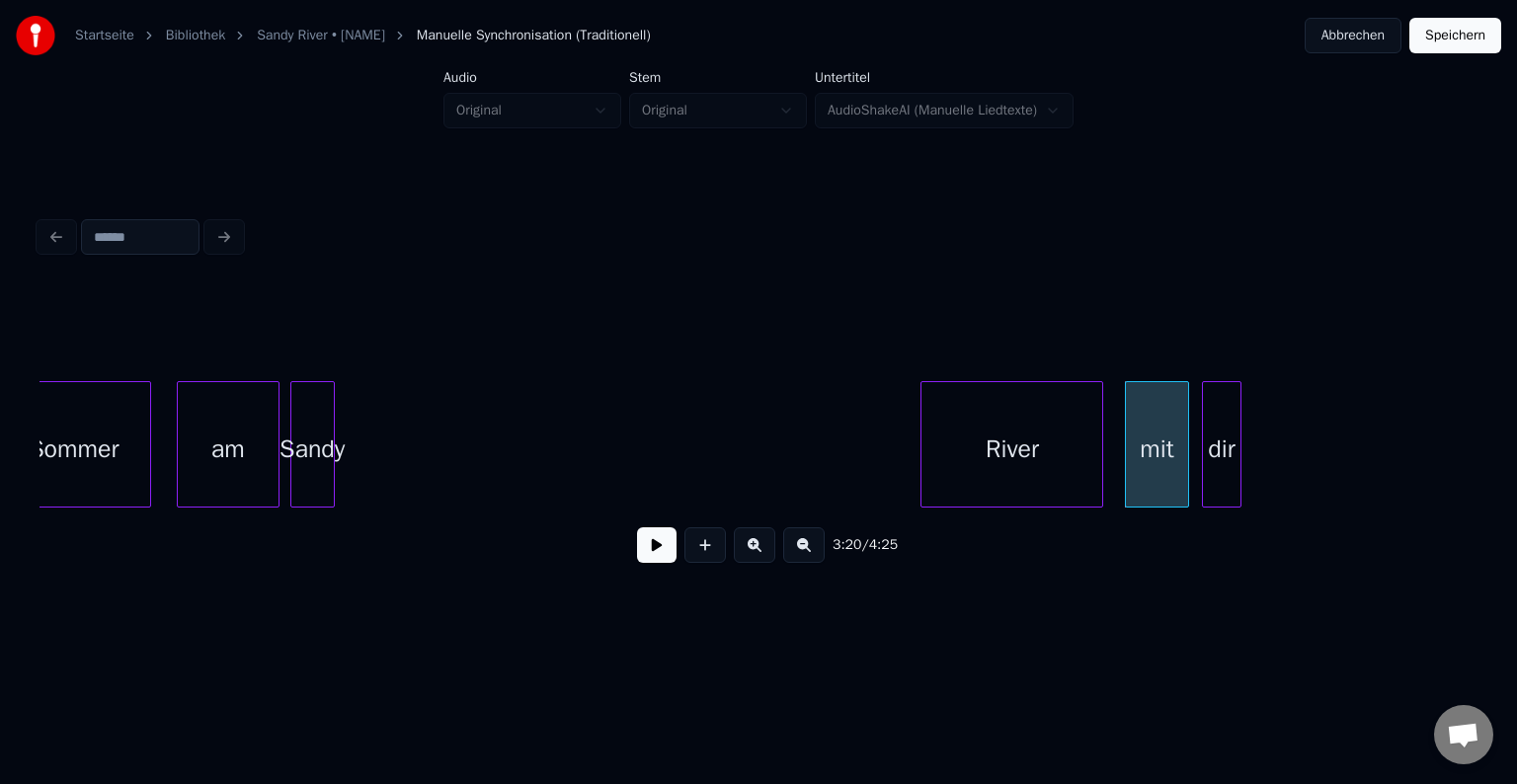 click on "River" at bounding box center [1011, 449] 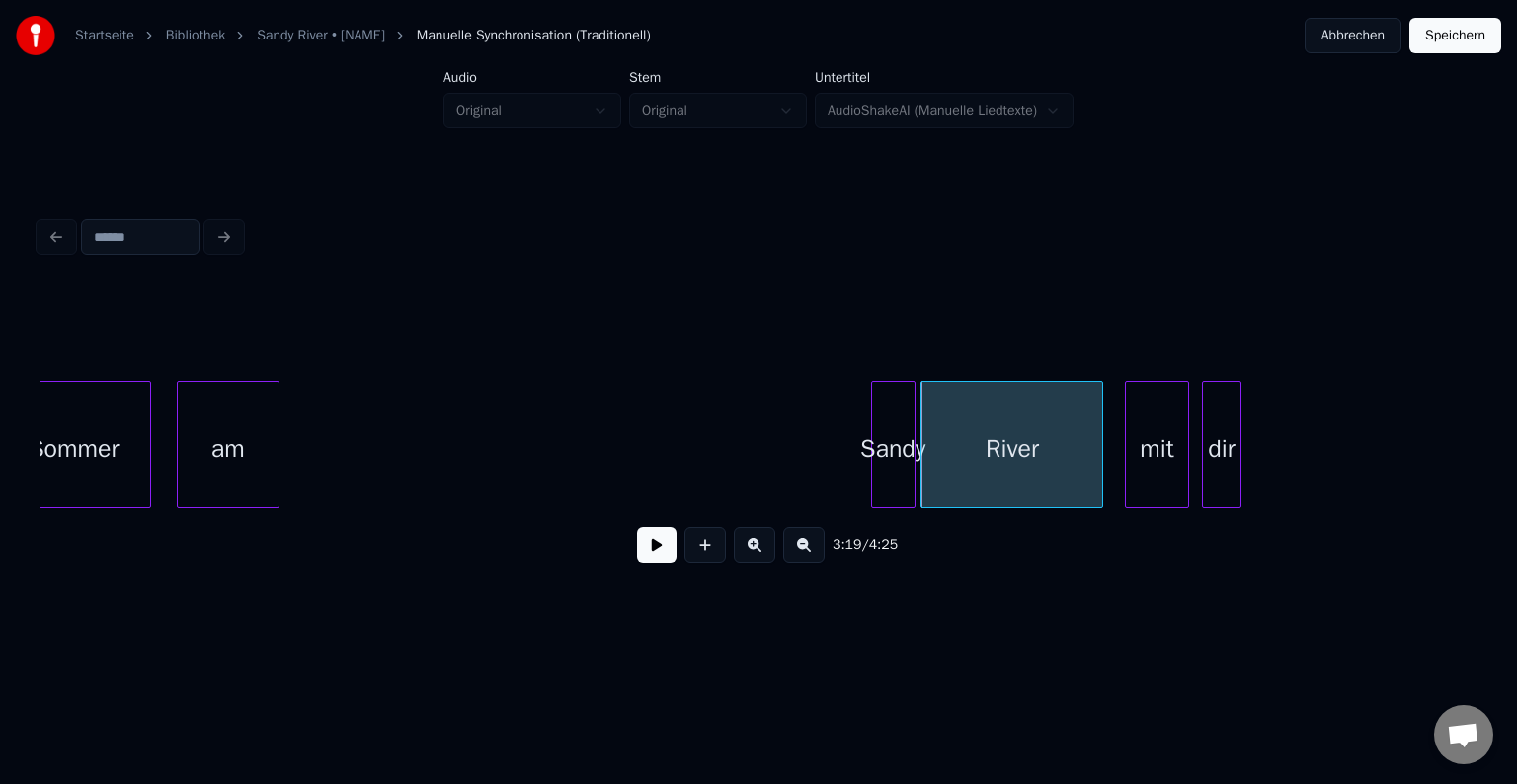 click on "Sandy" at bounding box center (893, 449) 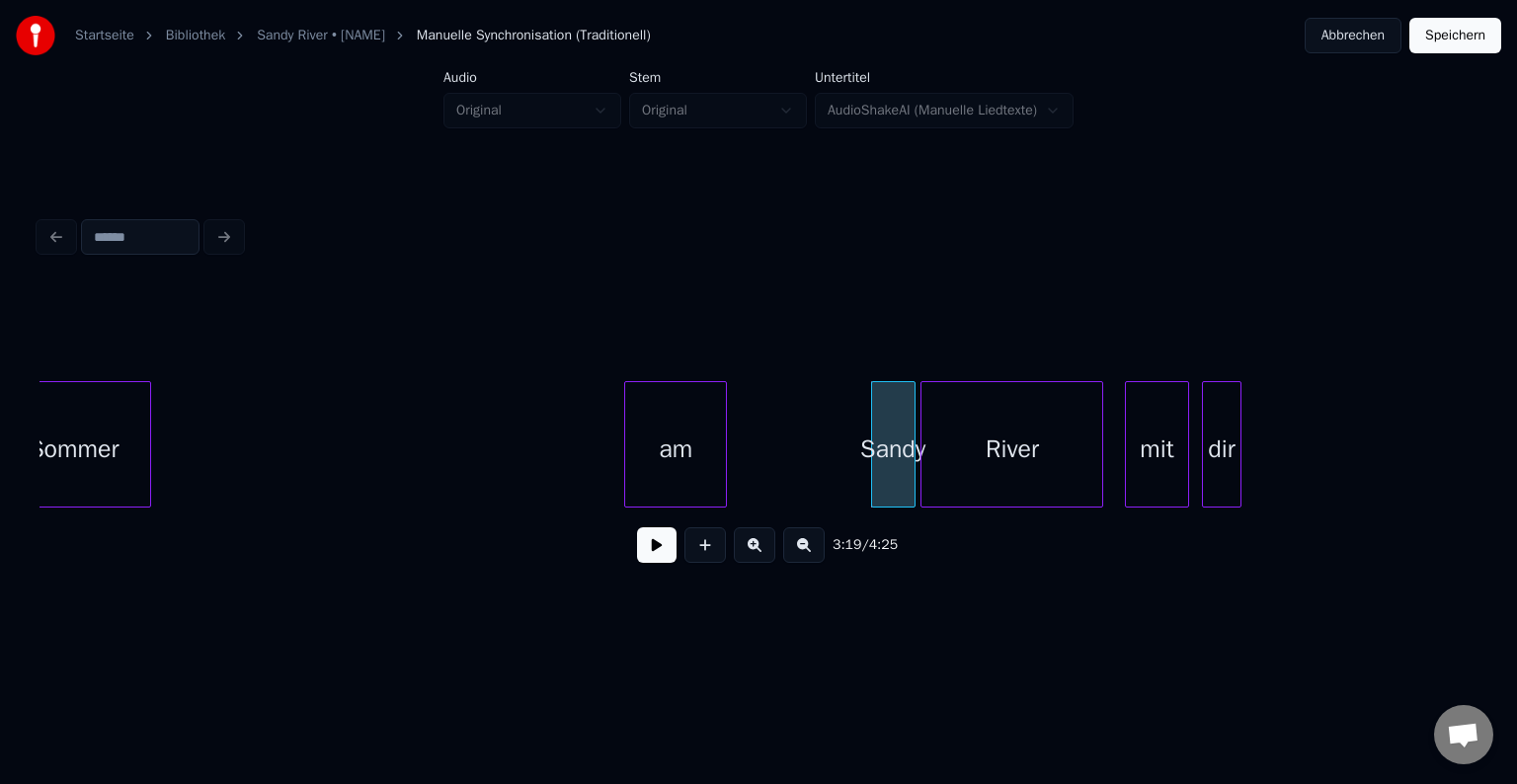 click on "am" at bounding box center [676, 449] 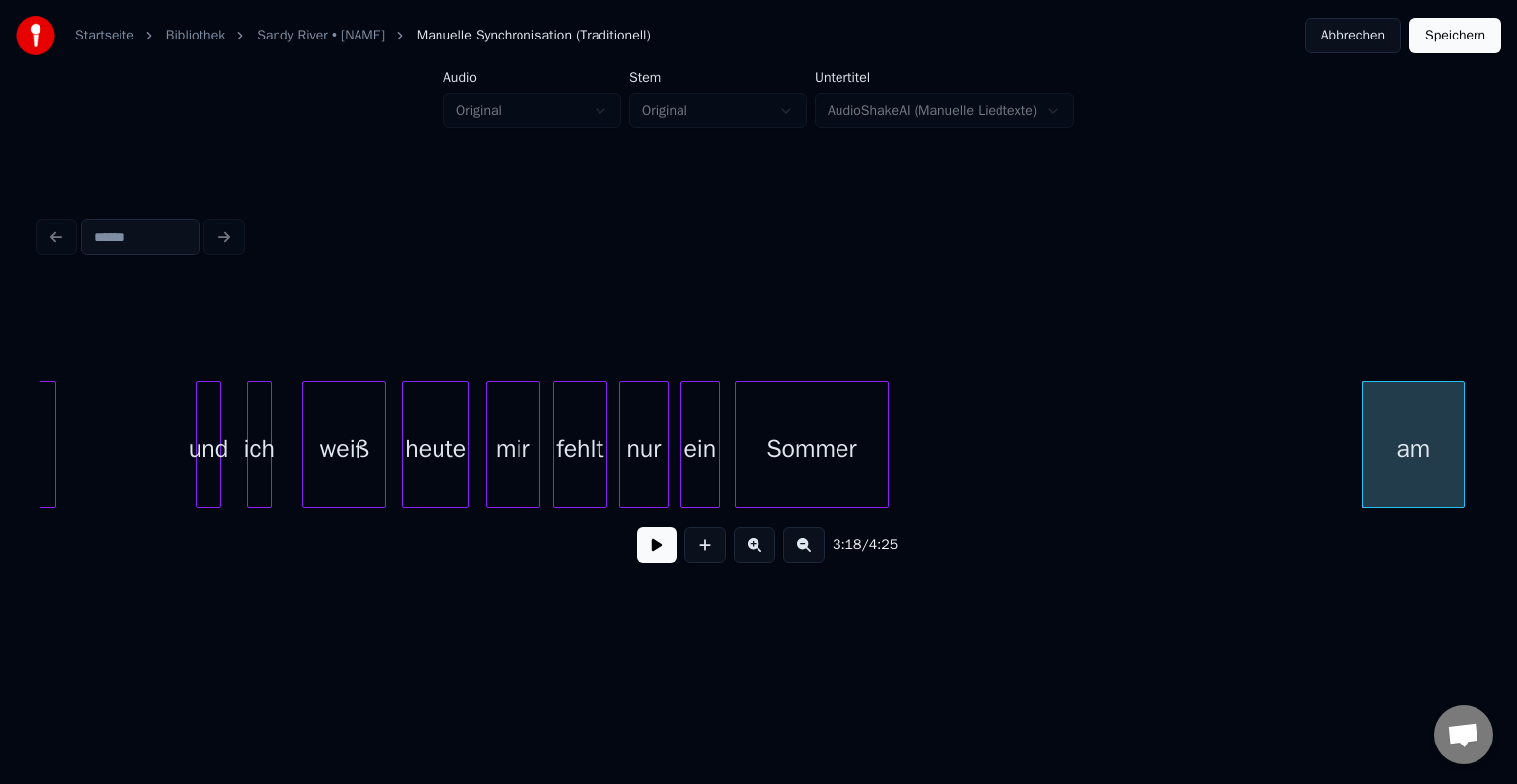 scroll, scrollTop: 0, scrollLeft: 47582, axis: horizontal 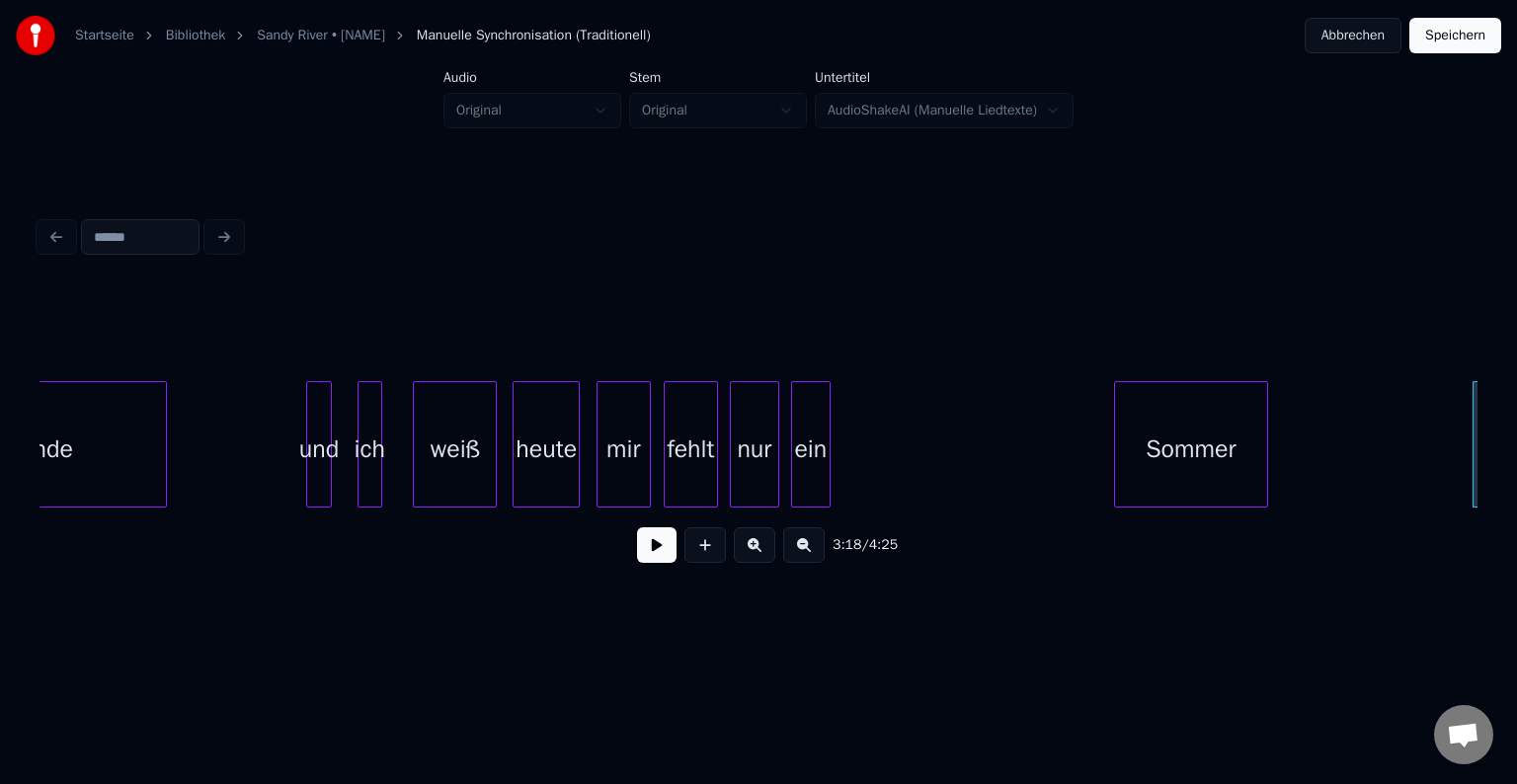 click on "Sommer" at bounding box center [1191, 449] 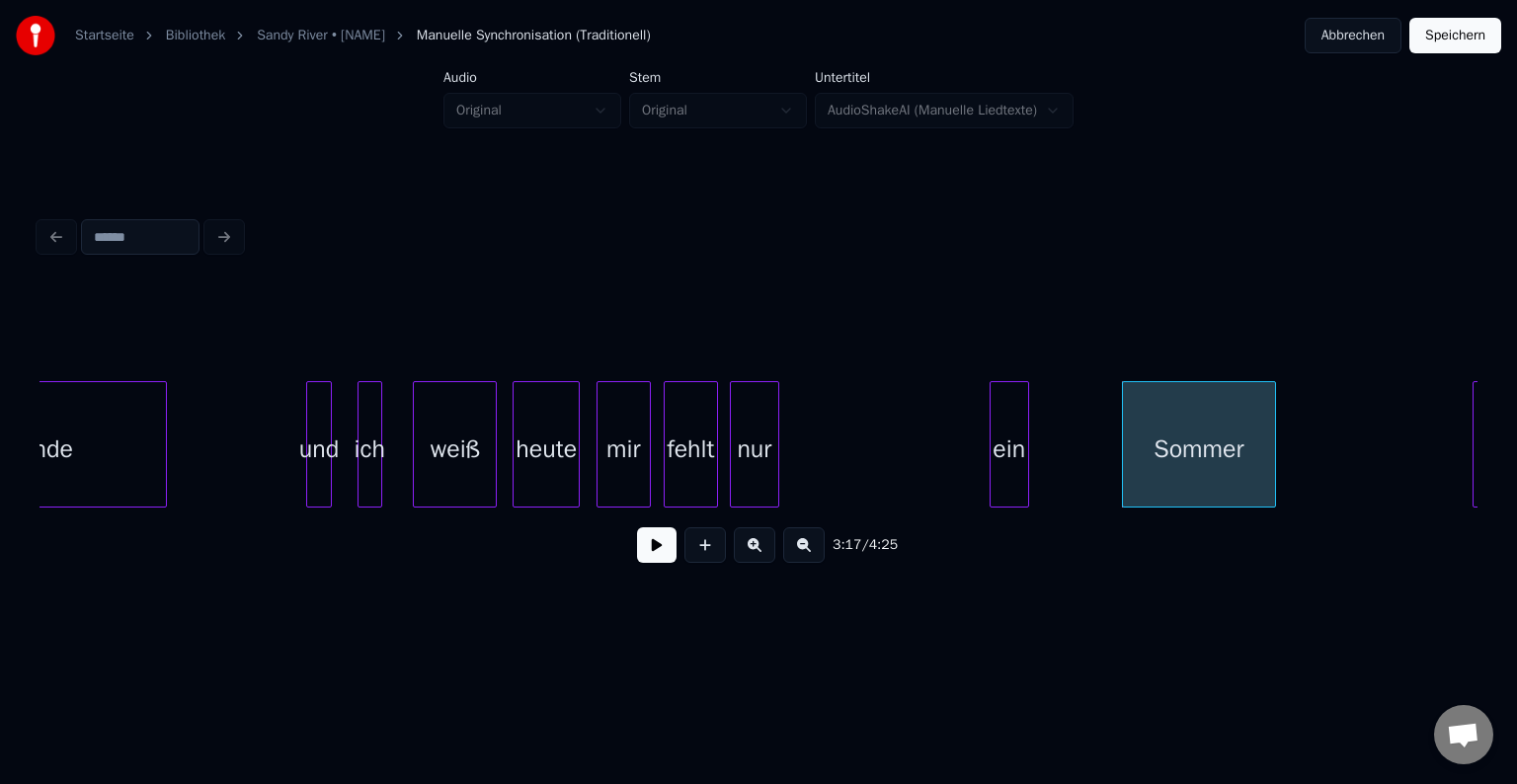 click on "ein" at bounding box center [1009, 449] 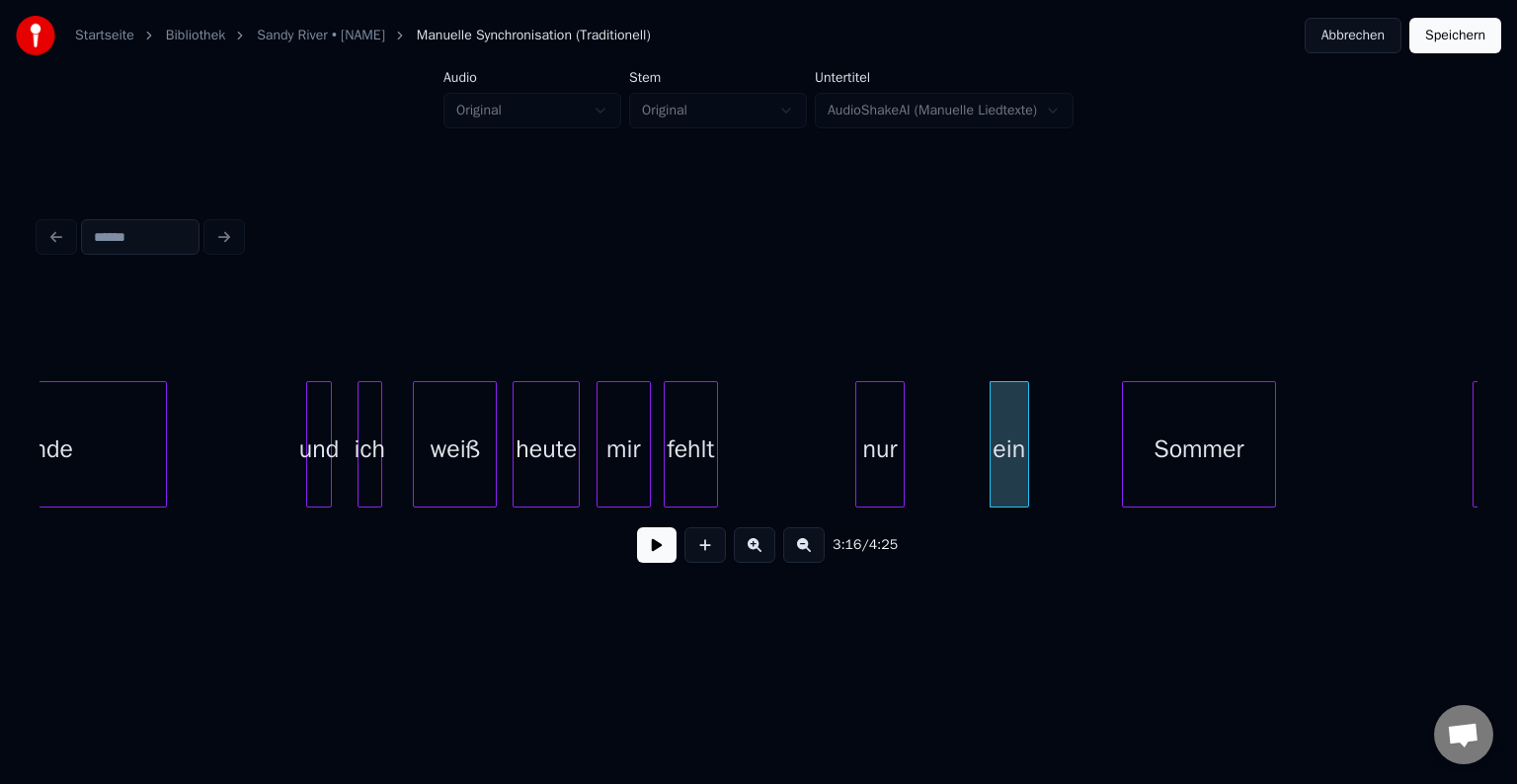 click on "nur" at bounding box center (880, 449) 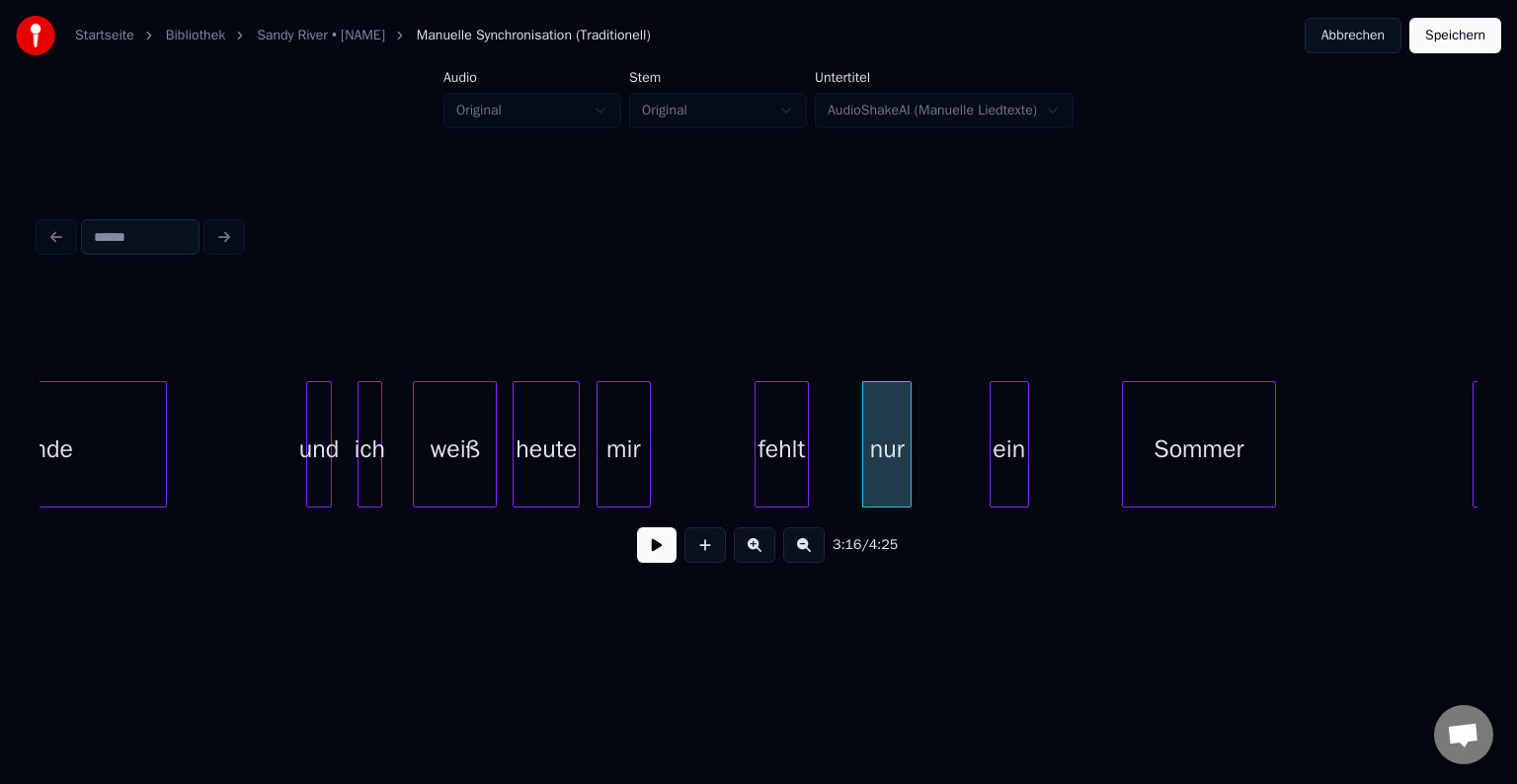 click on "fehlt" at bounding box center [781, 449] 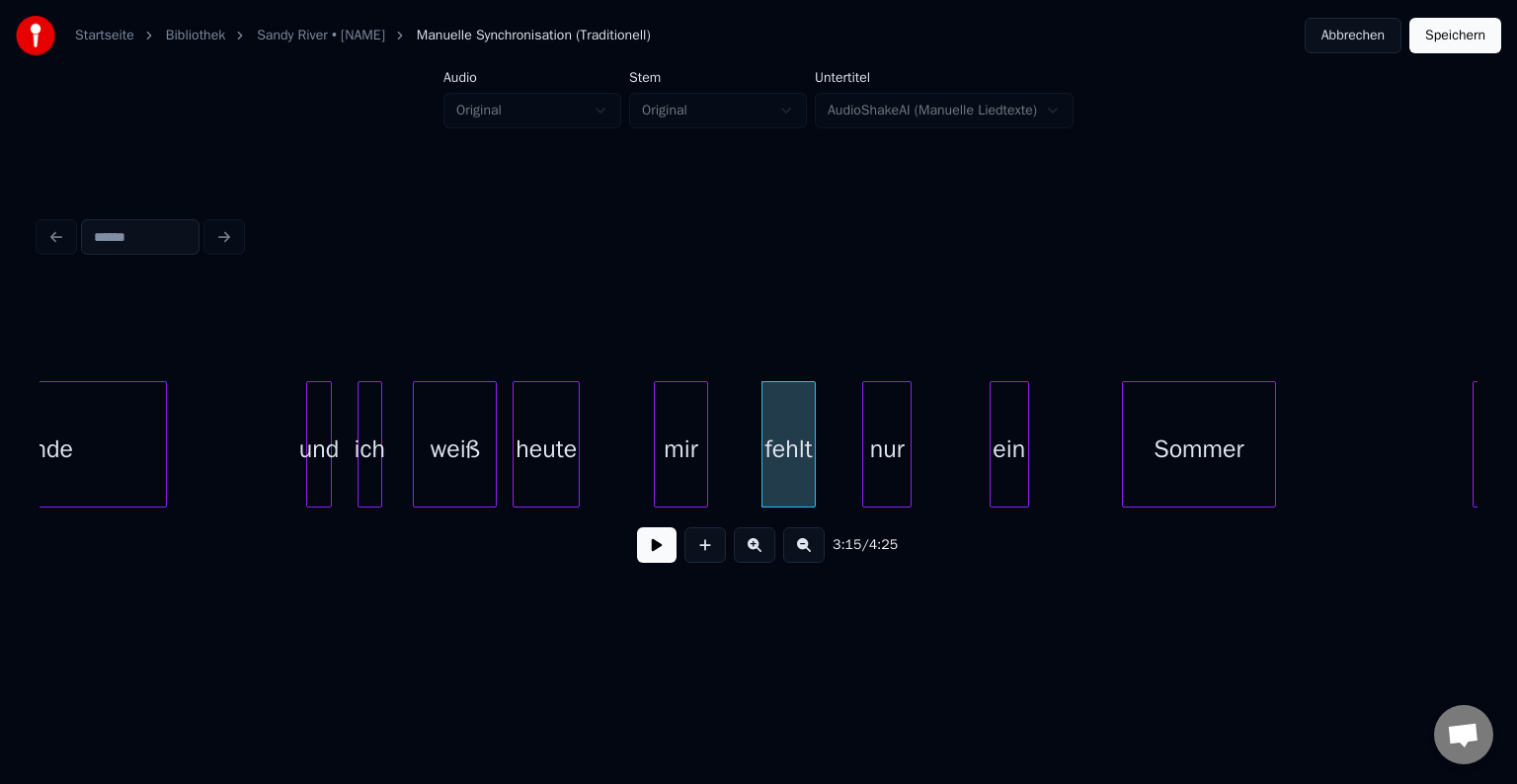 click on "mir" at bounding box center [680, 449] 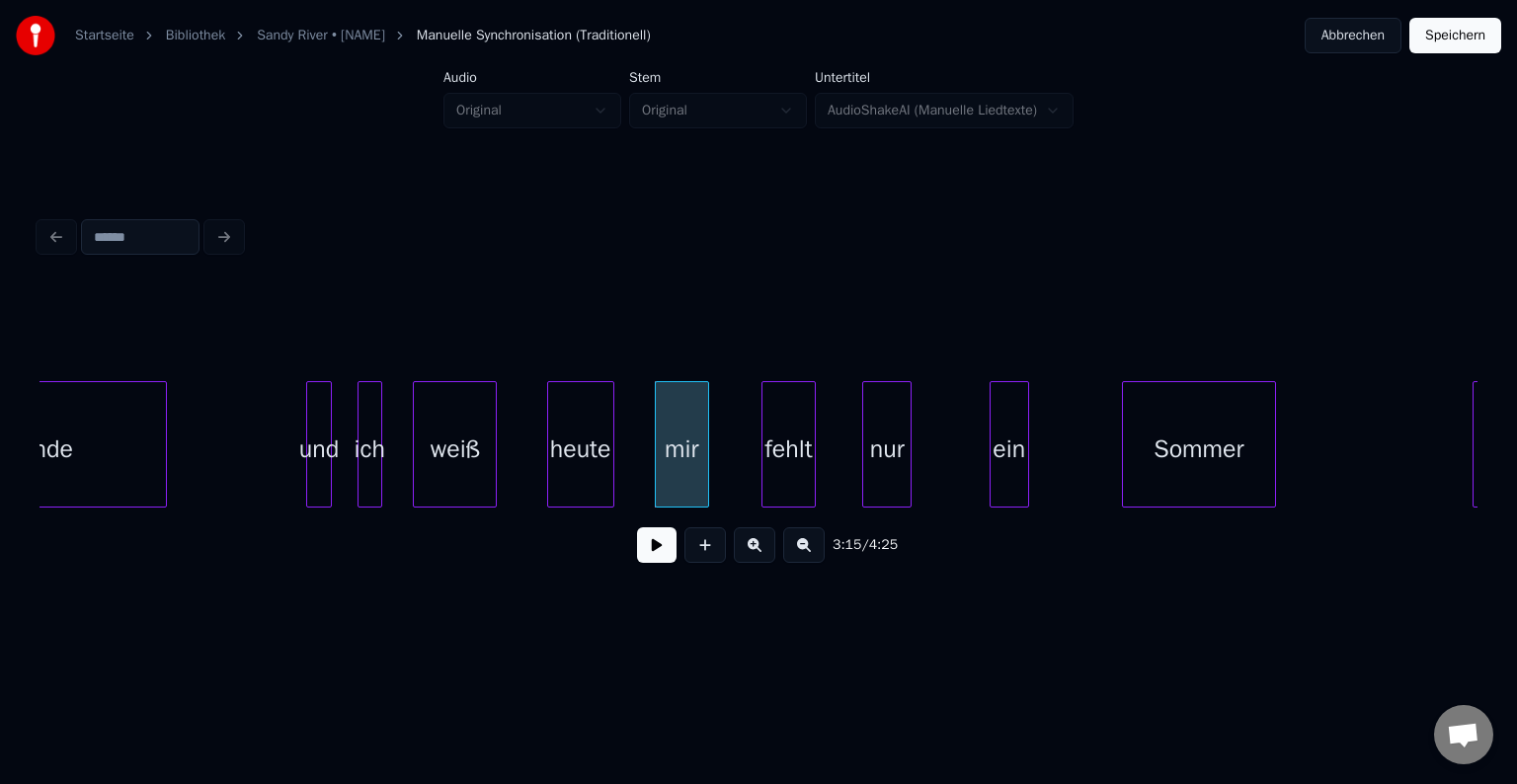 click on "heute" at bounding box center (581, 449) 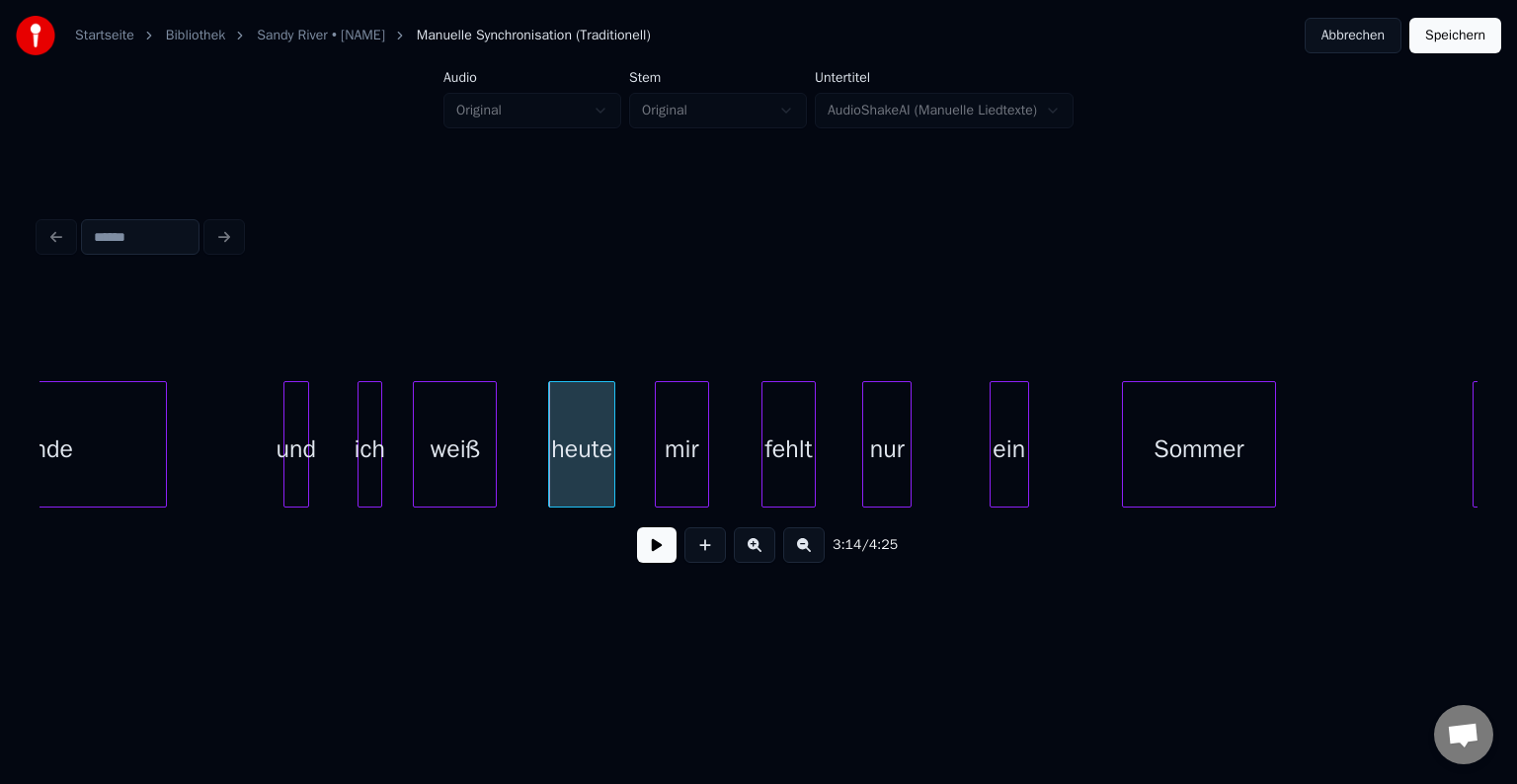 click on "und" at bounding box center [296, 449] 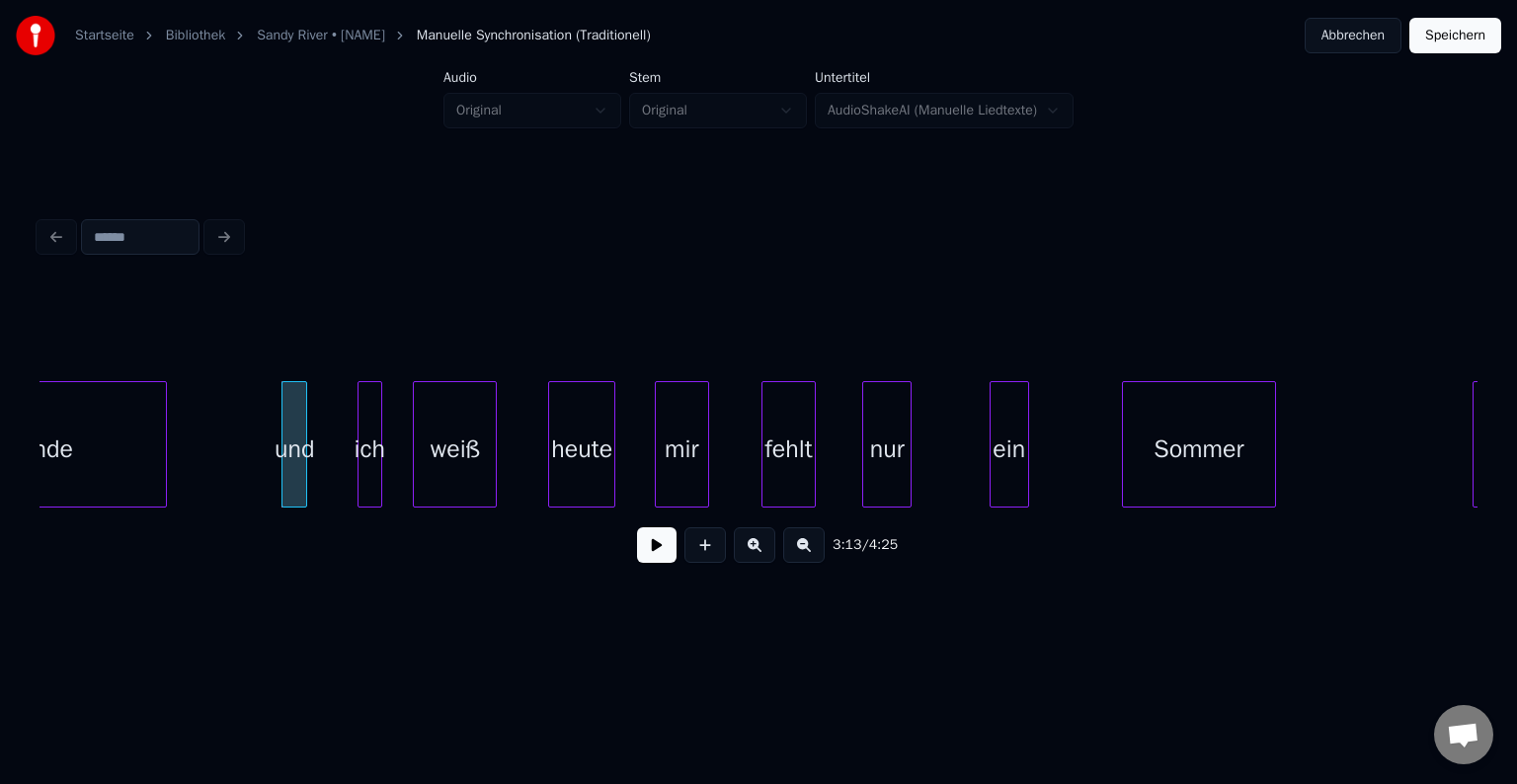 click on "Hände" at bounding box center (39, 449) 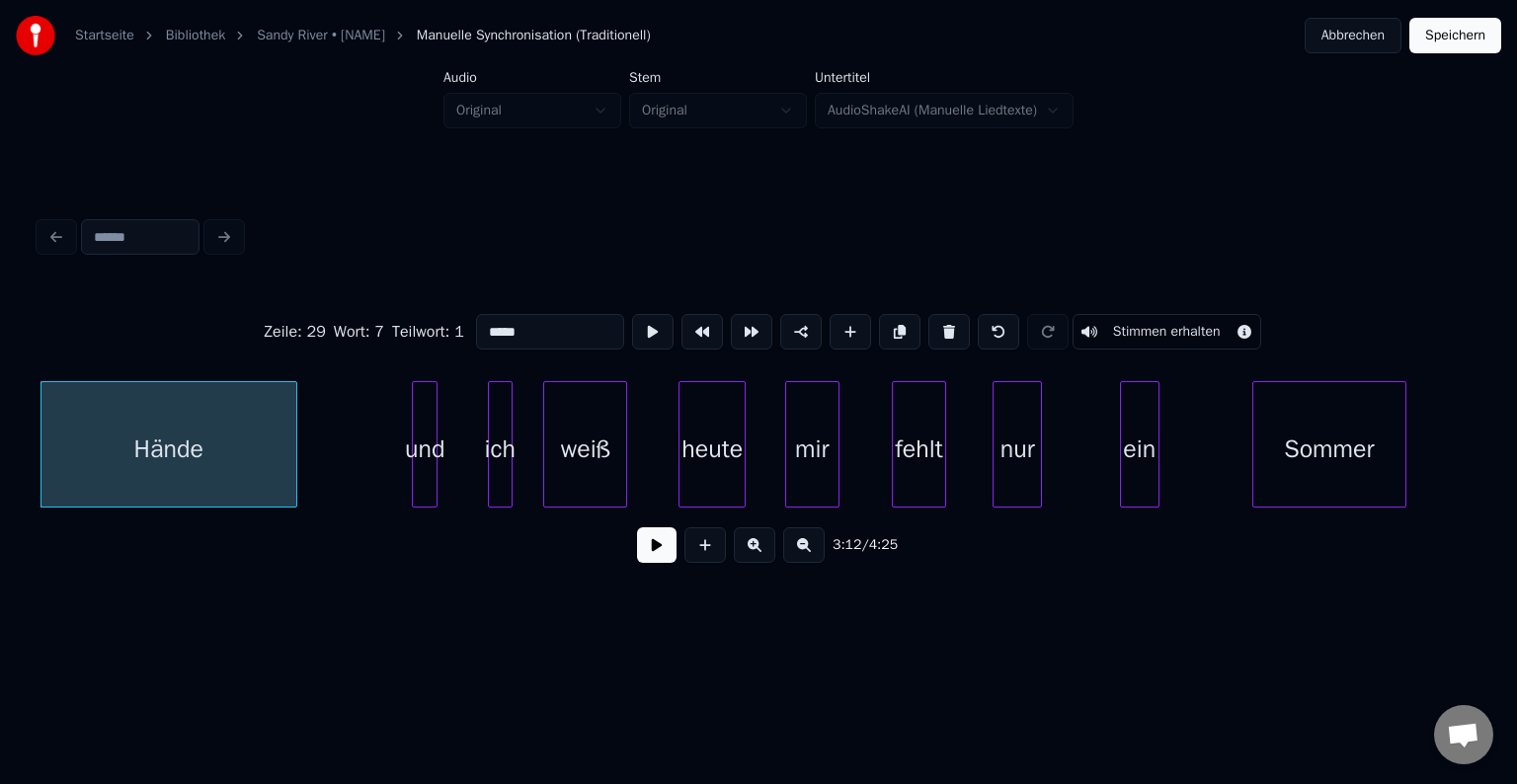 click at bounding box center (657, 545) 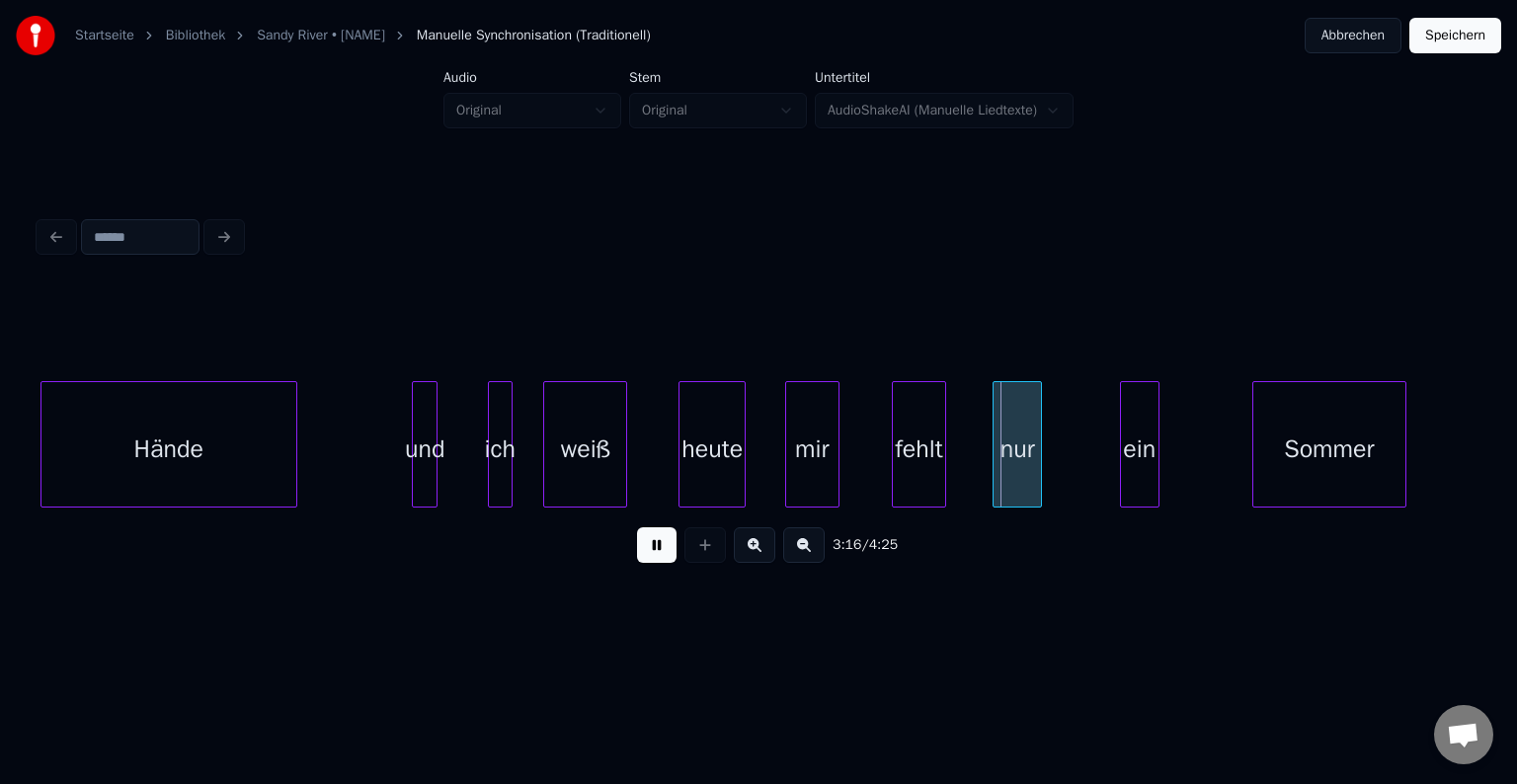 click at bounding box center [657, 545] 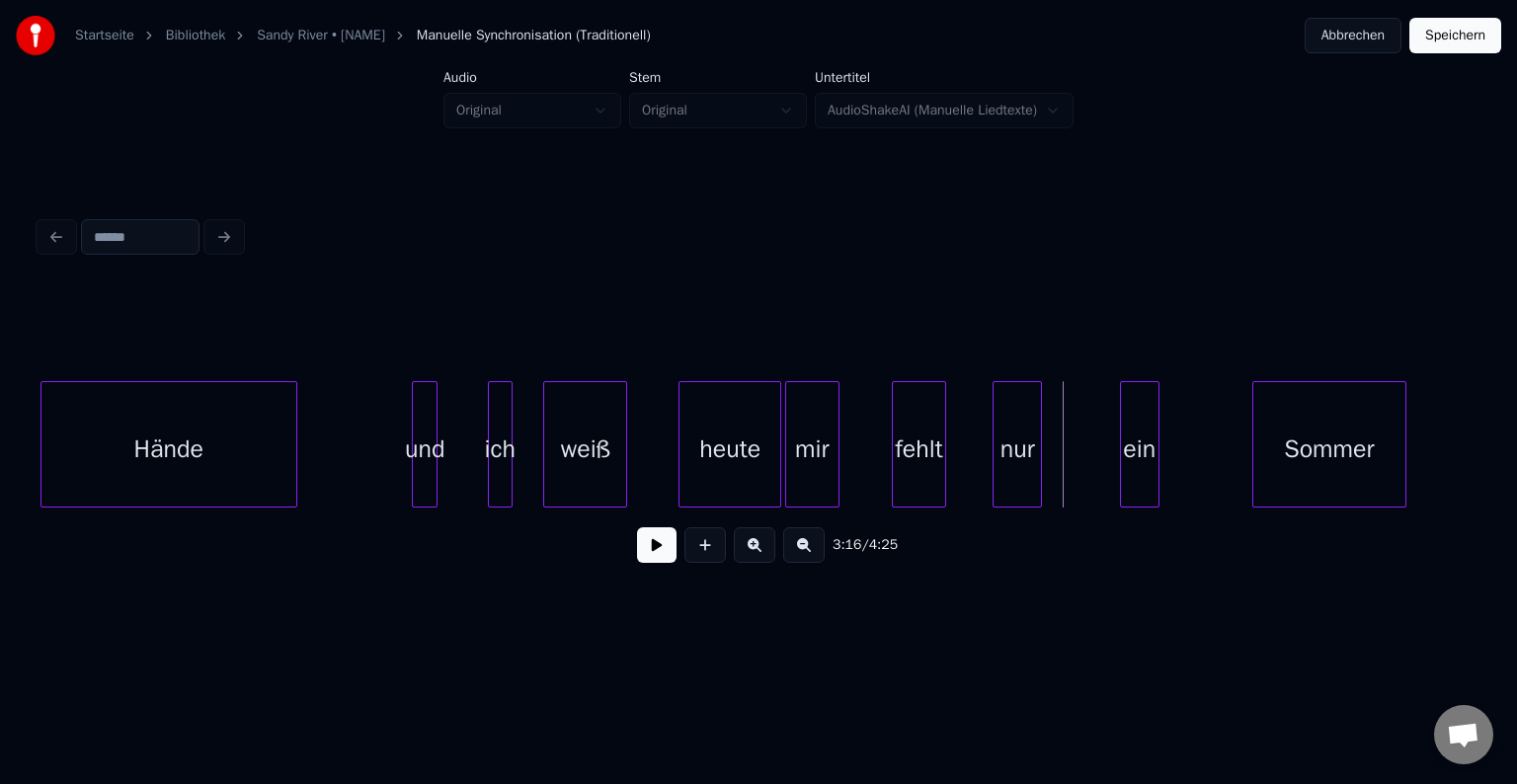 click at bounding box center [777, 444] 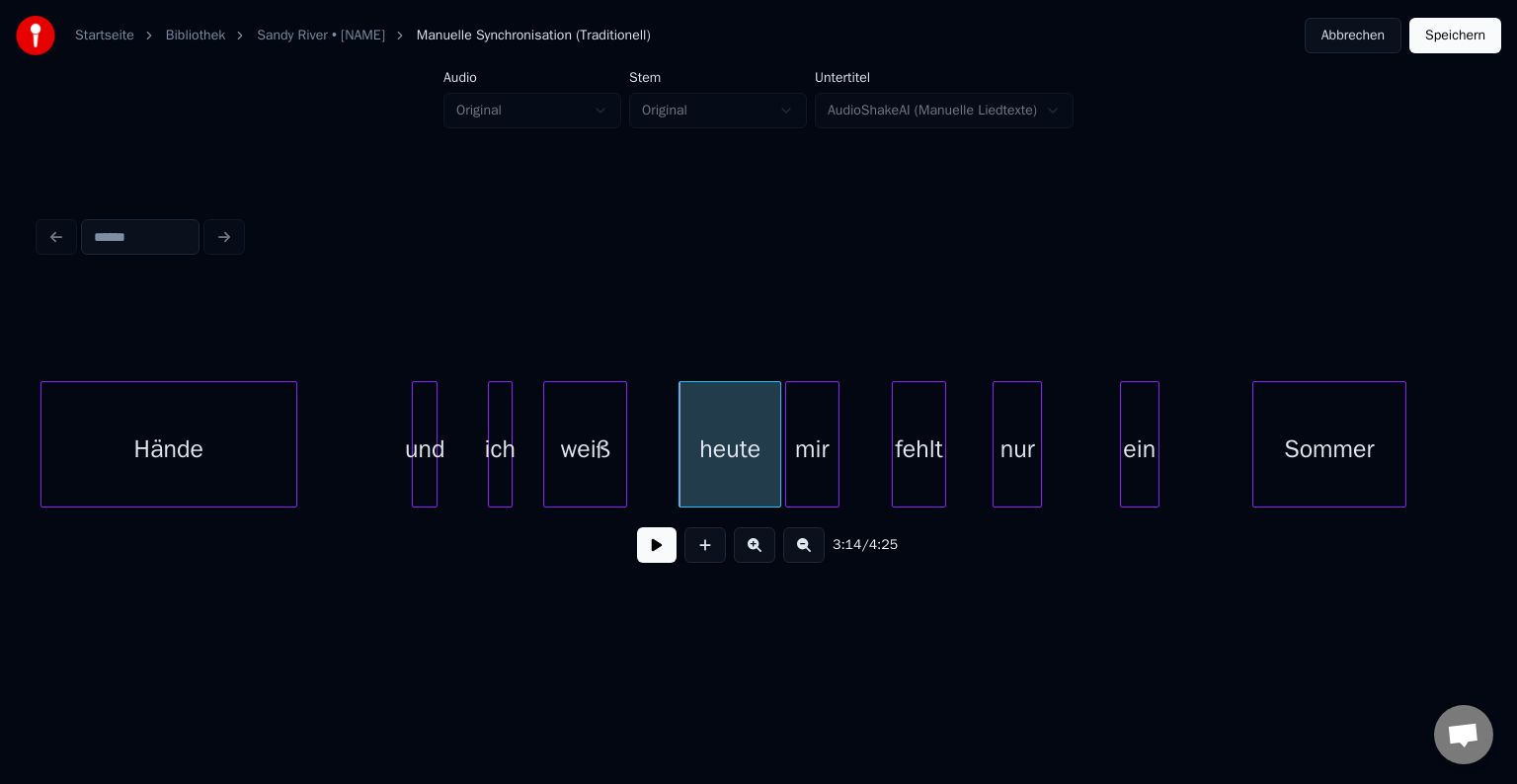 click at bounding box center [777, 444] 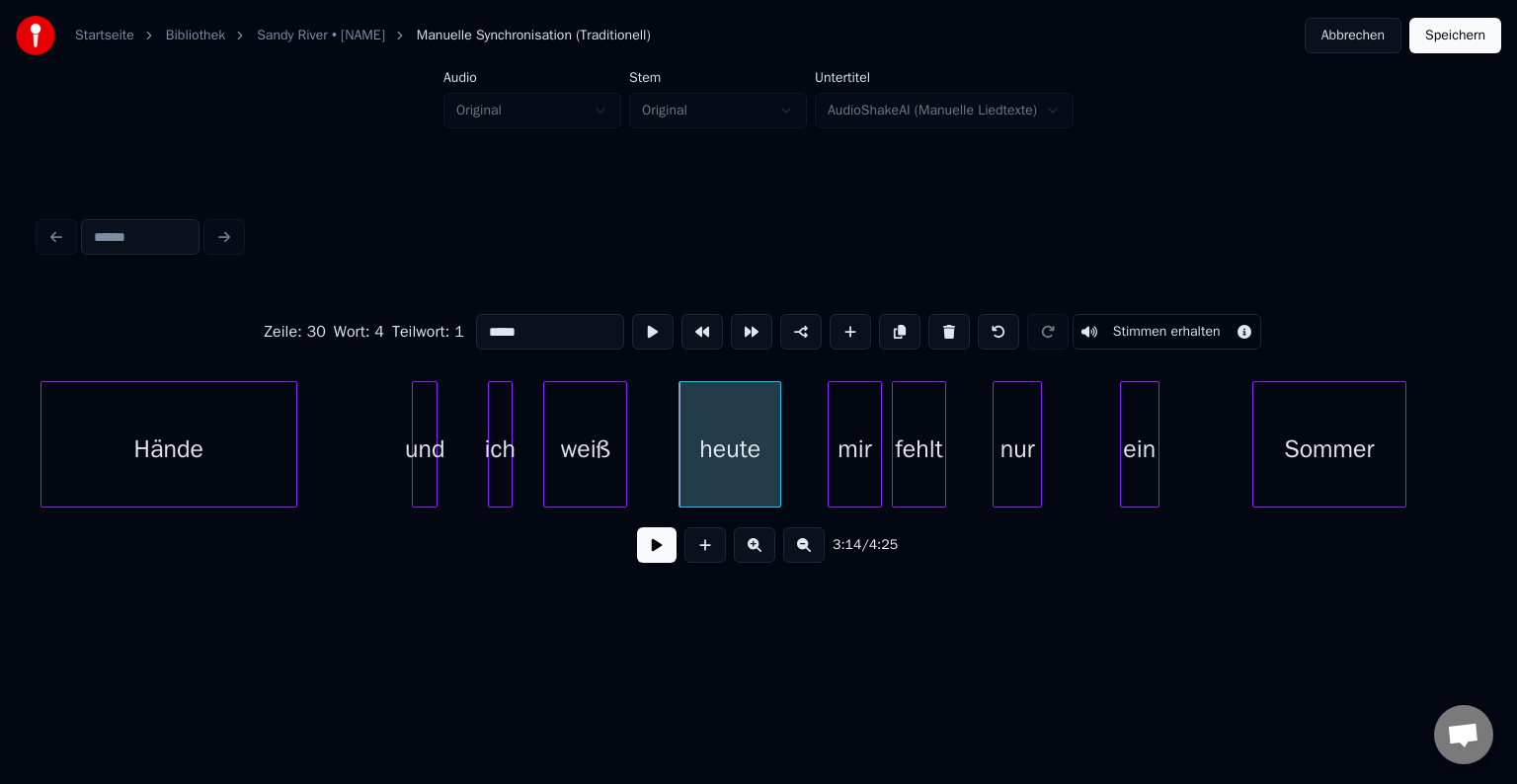 click on "mir" at bounding box center [854, 449] 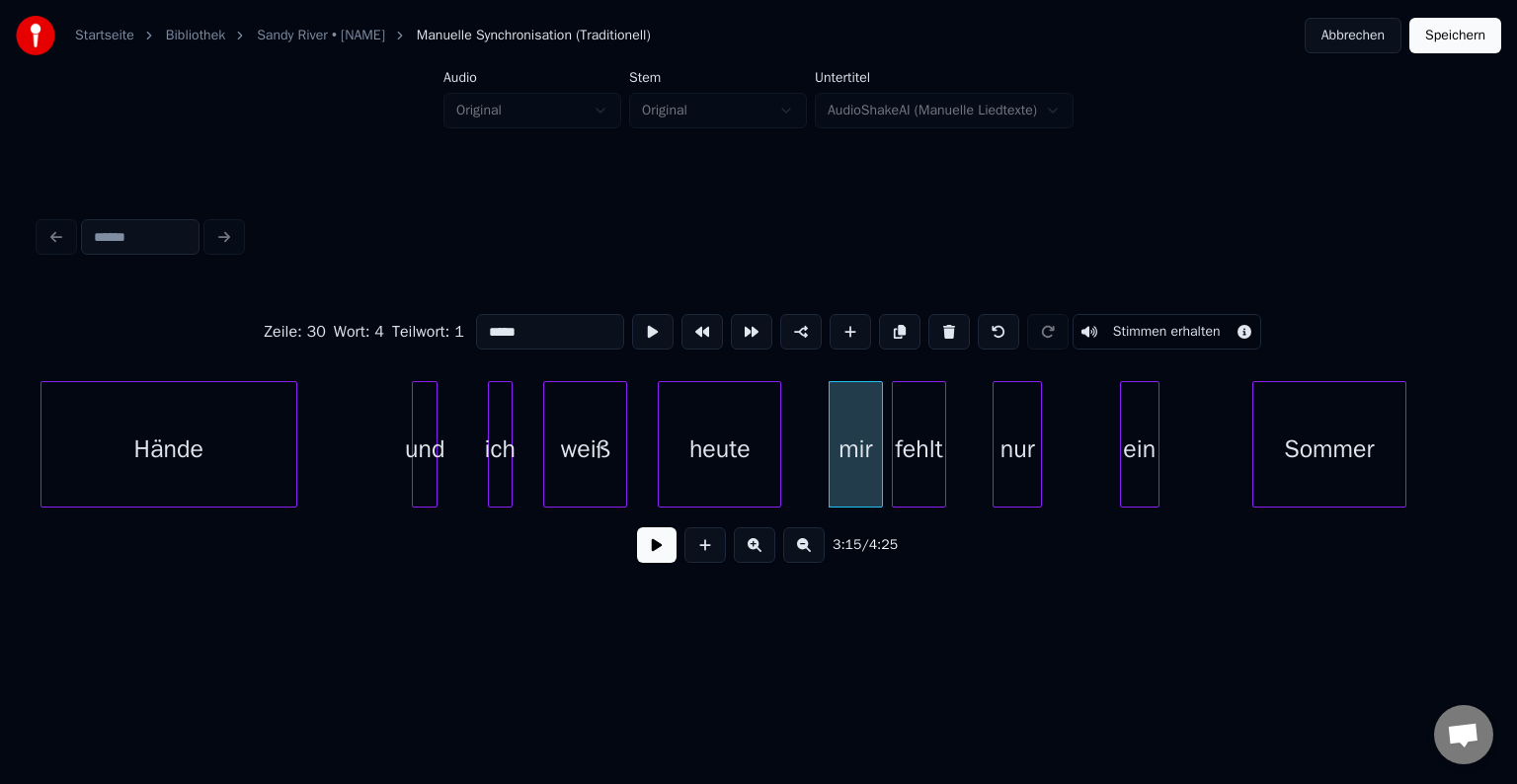 click at bounding box center [662, 444] 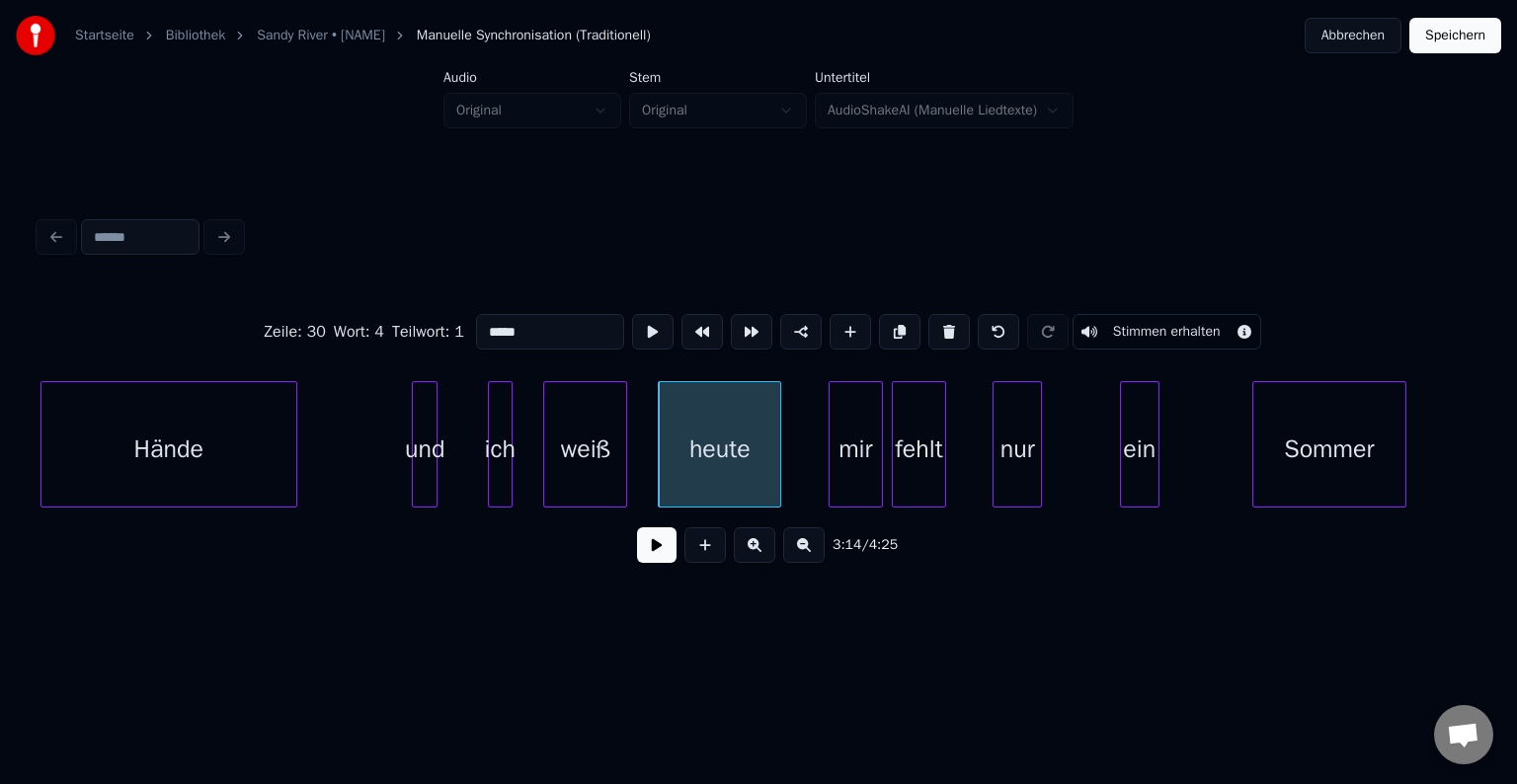 click on "Hände" at bounding box center [169, 449] 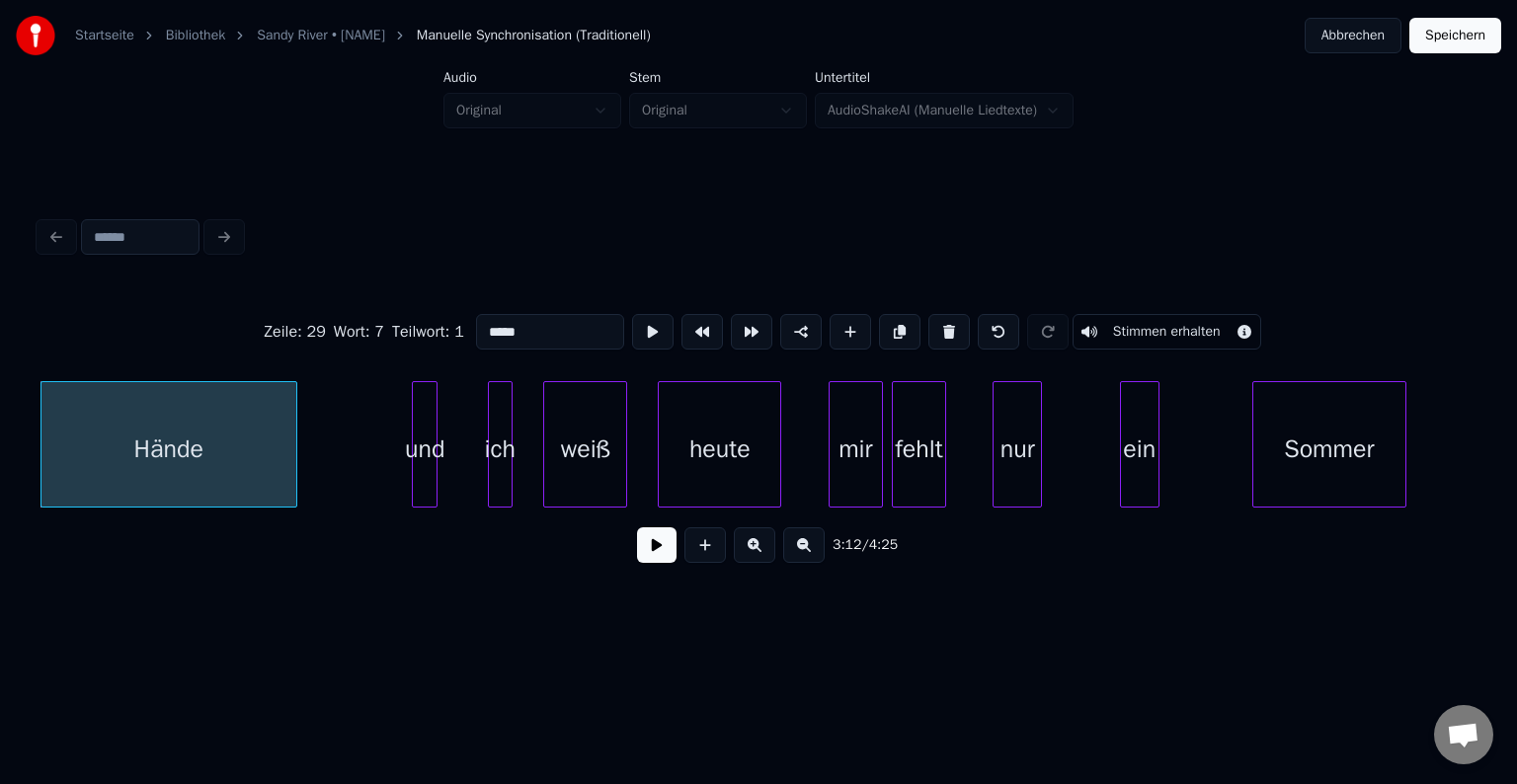 click at bounding box center [657, 545] 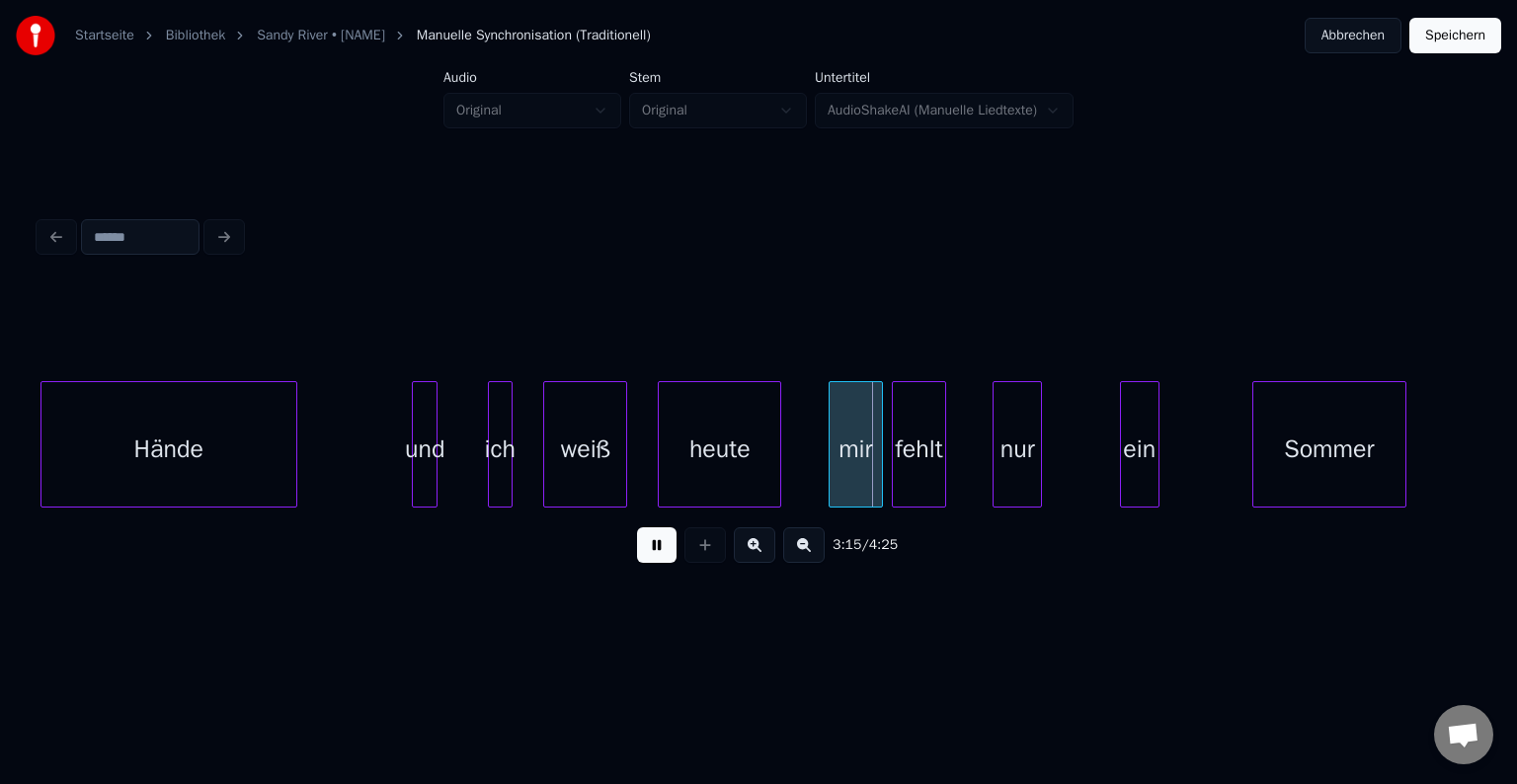 click at bounding box center (657, 545) 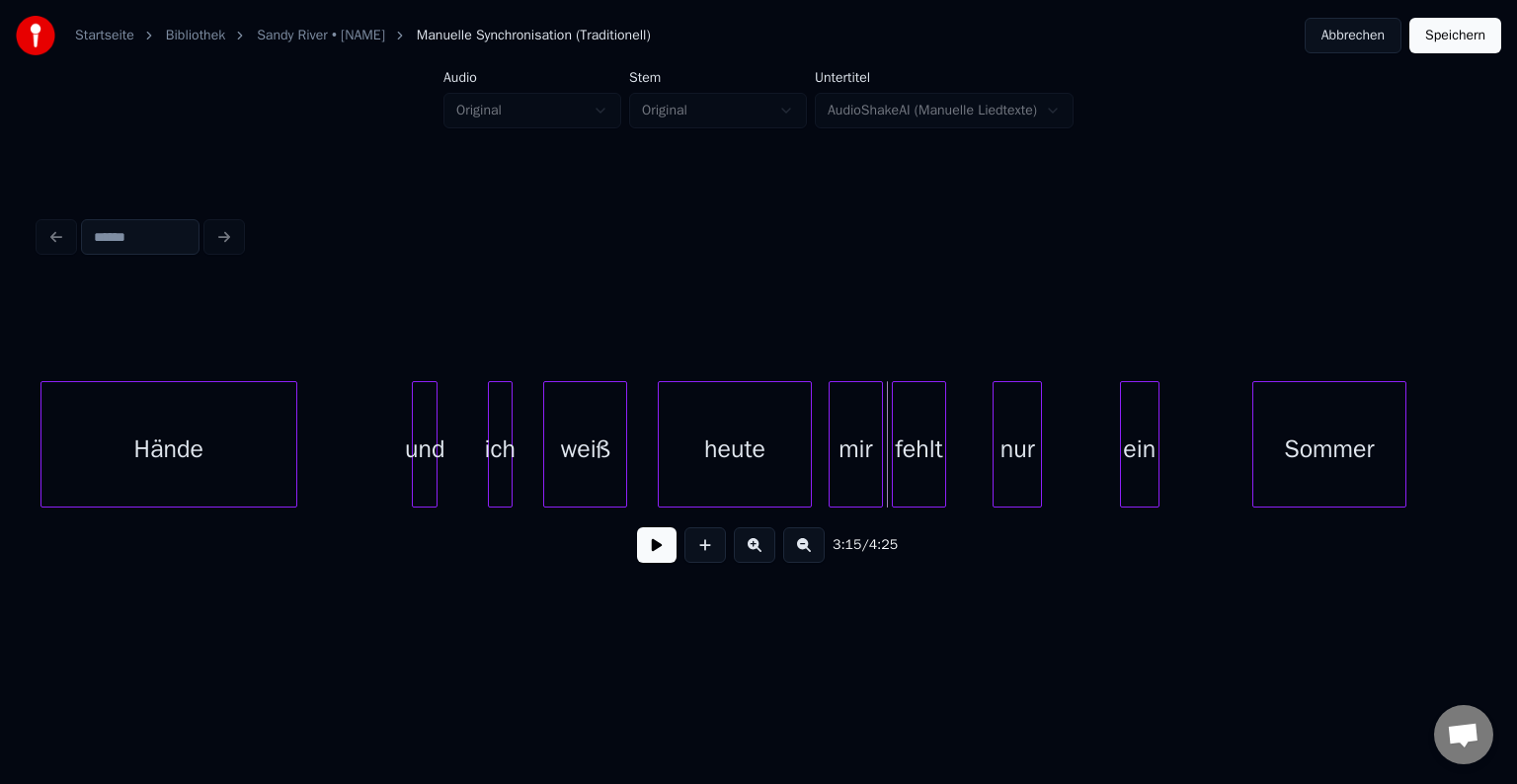 click at bounding box center [808, 444] 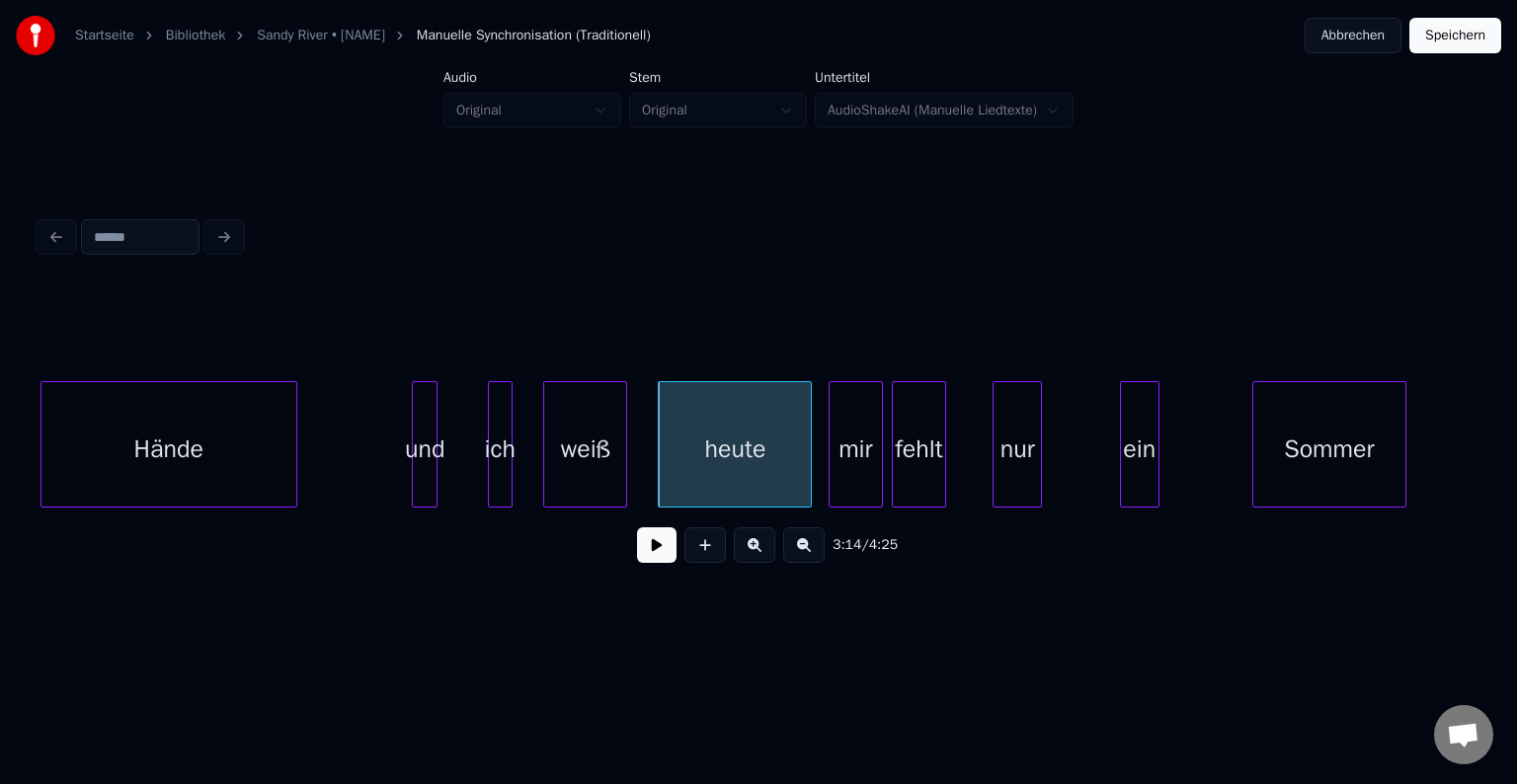 click on "Hände" at bounding box center (169, 449) 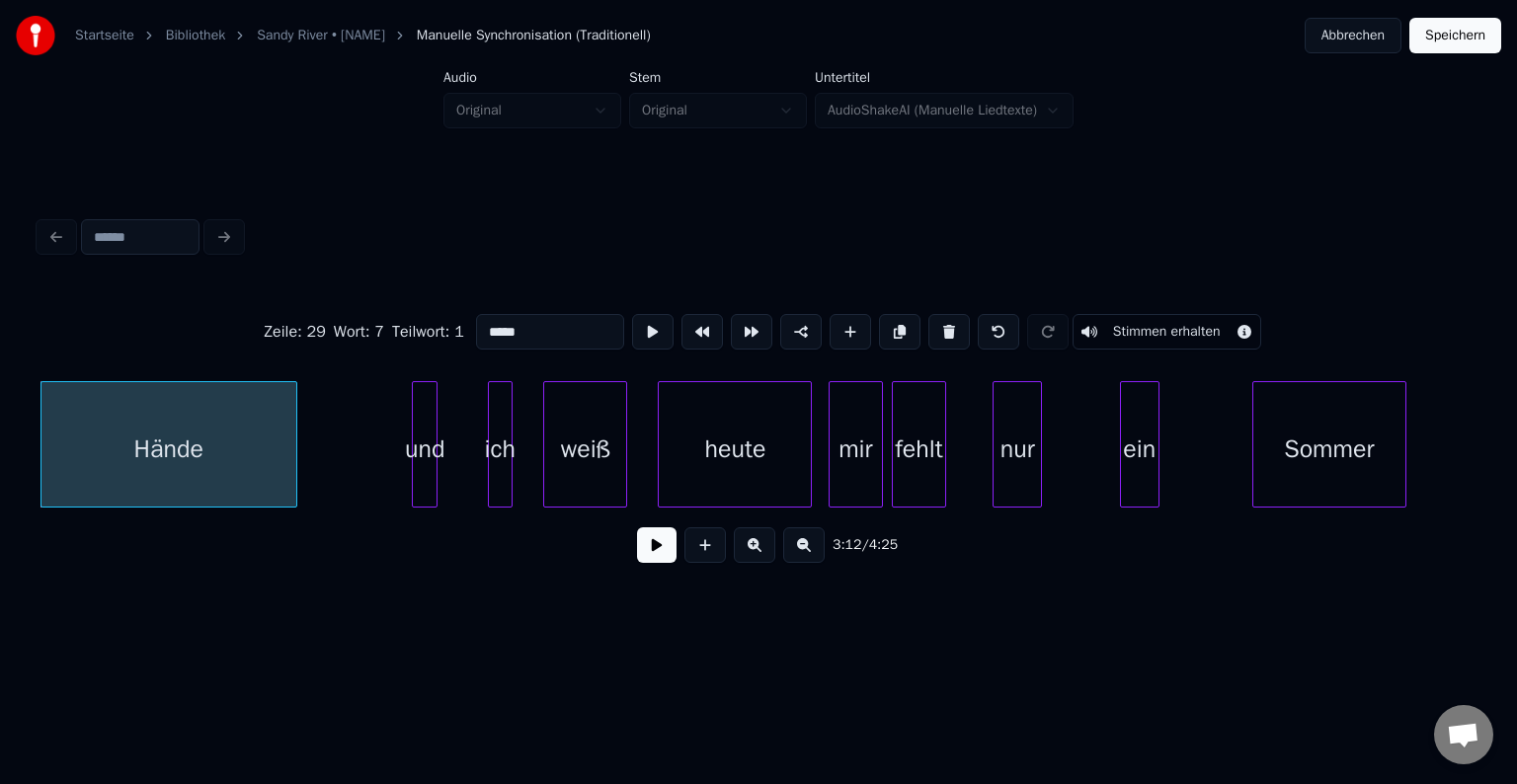 click at bounding box center [657, 545] 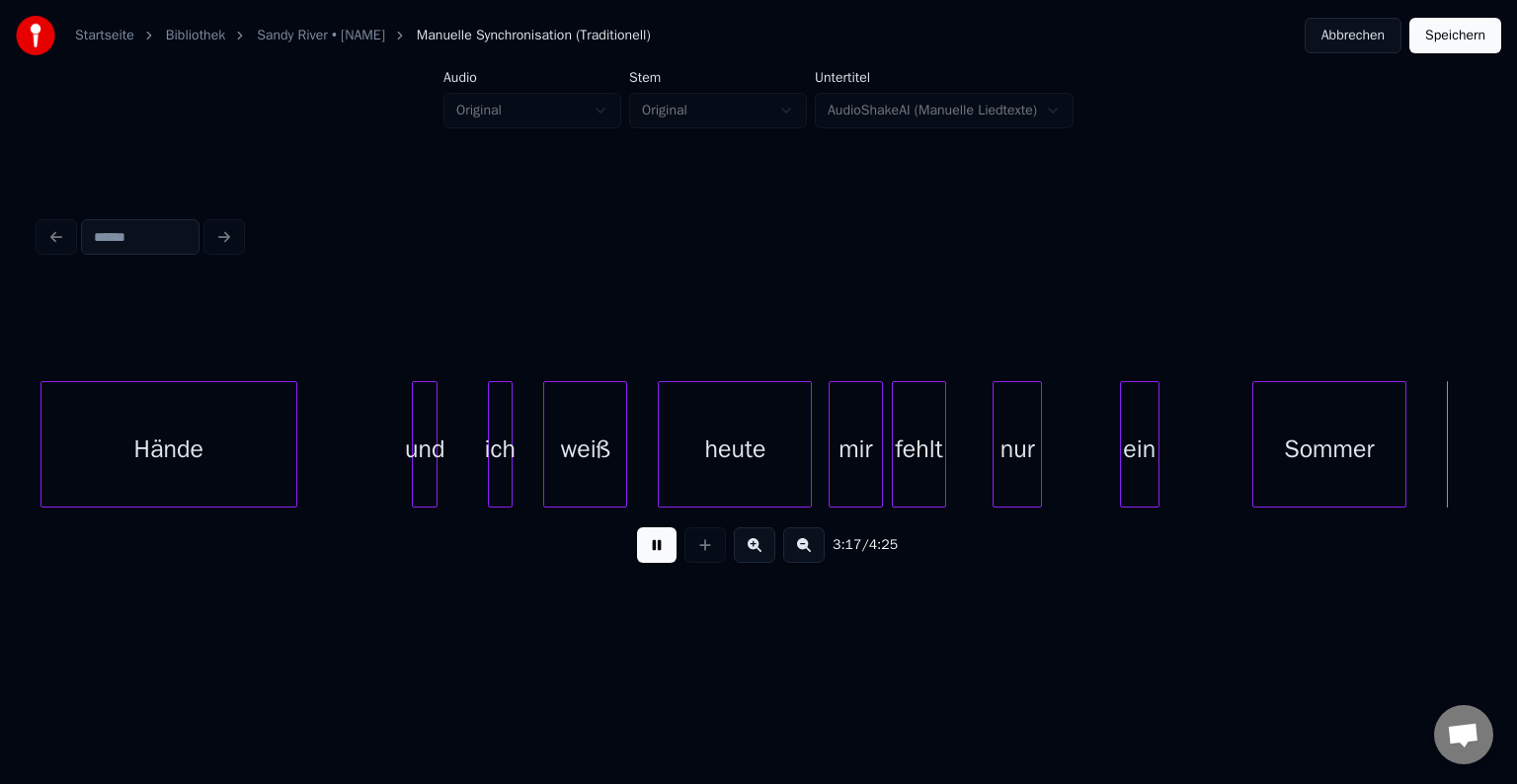 scroll, scrollTop: 0, scrollLeft: 48890, axis: horizontal 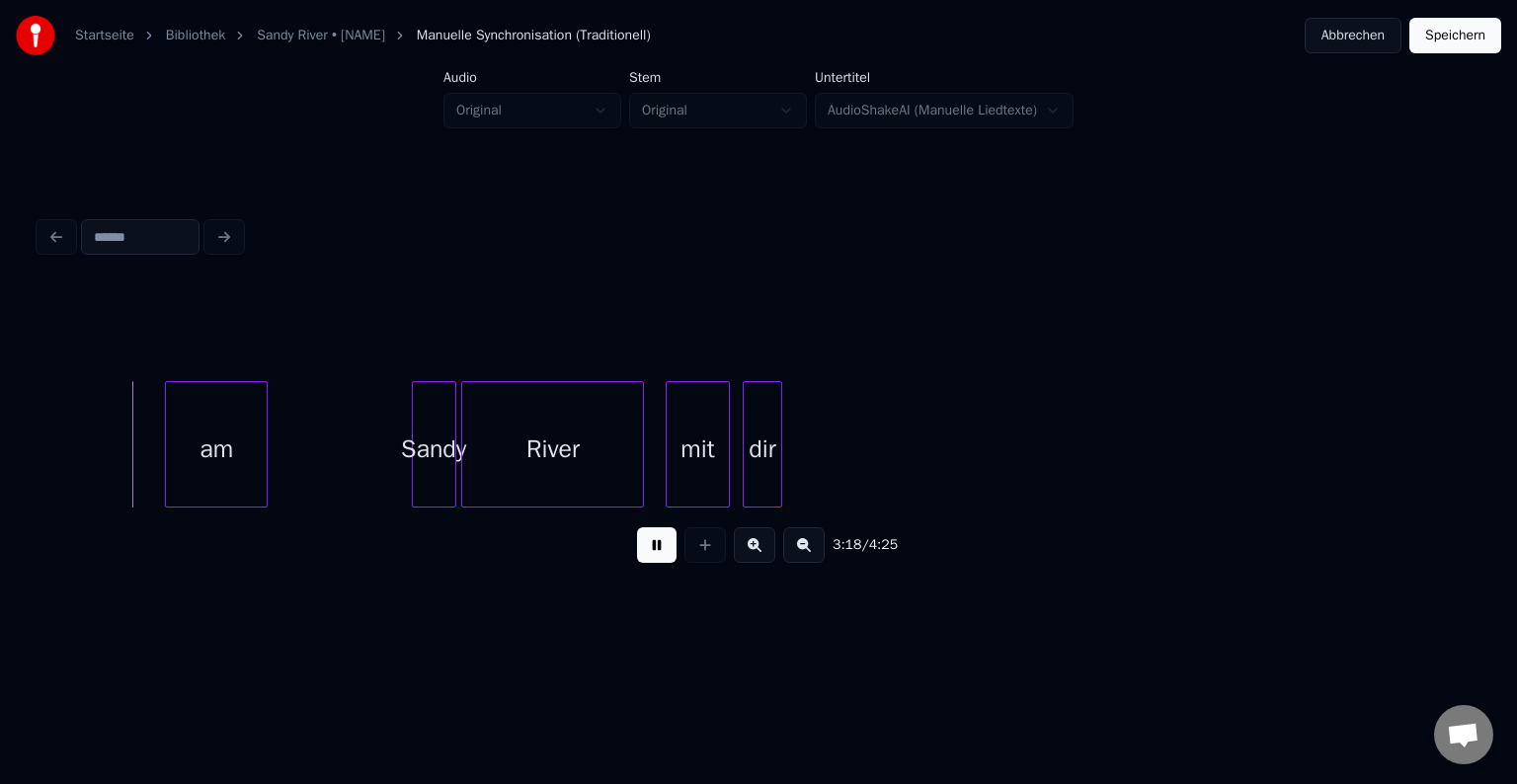 click at bounding box center [657, 545] 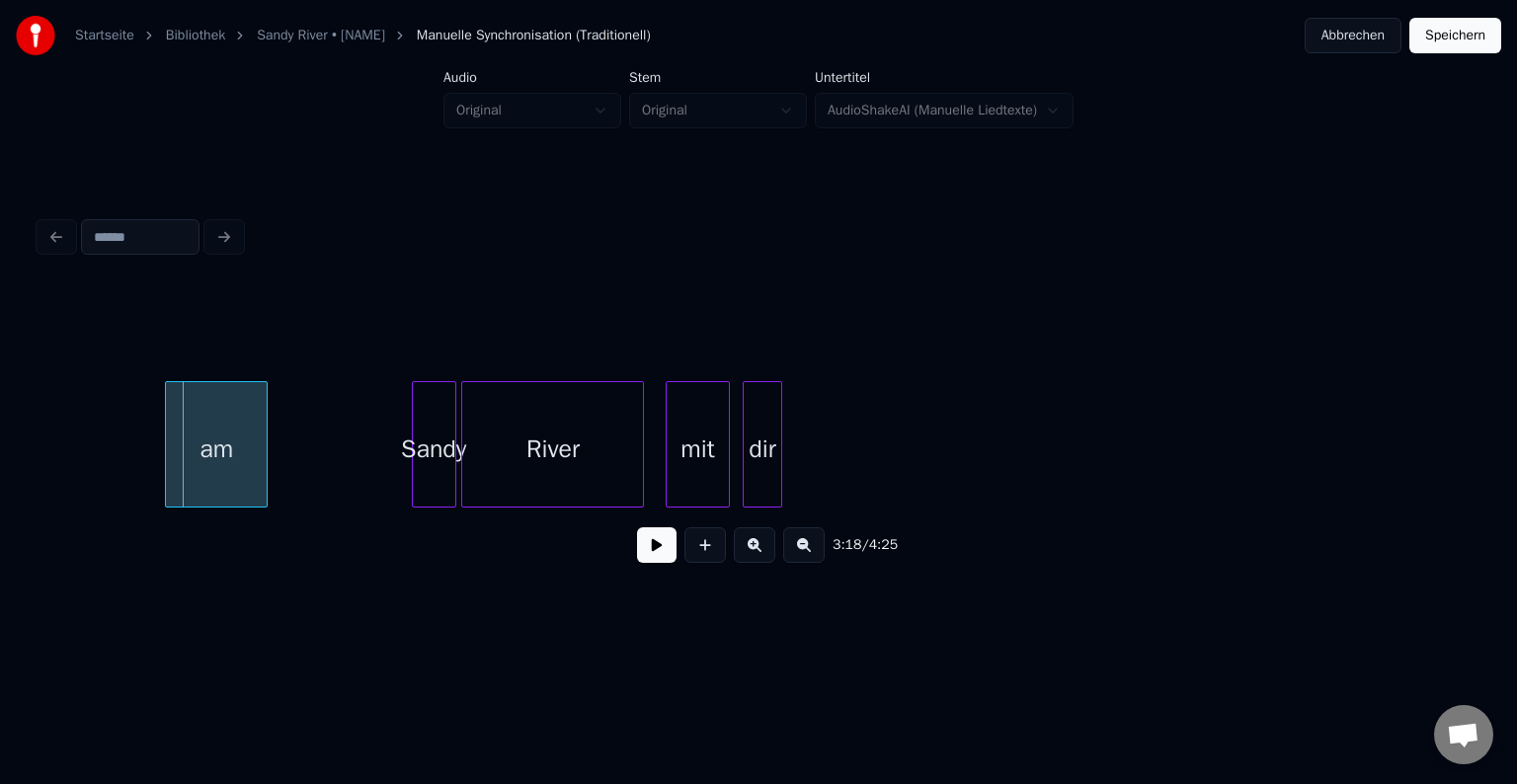 click at bounding box center (657, 545) 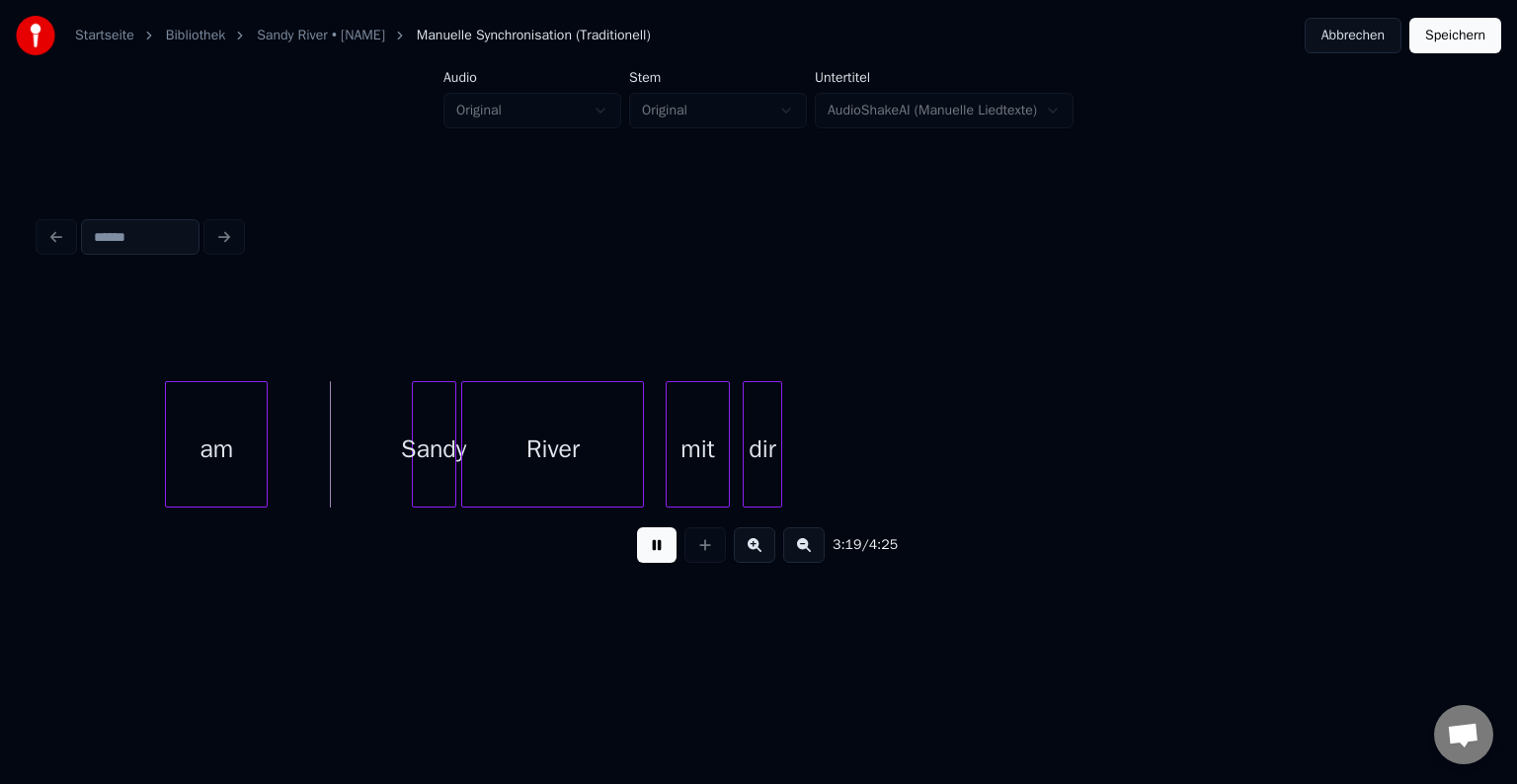click at bounding box center (657, 545) 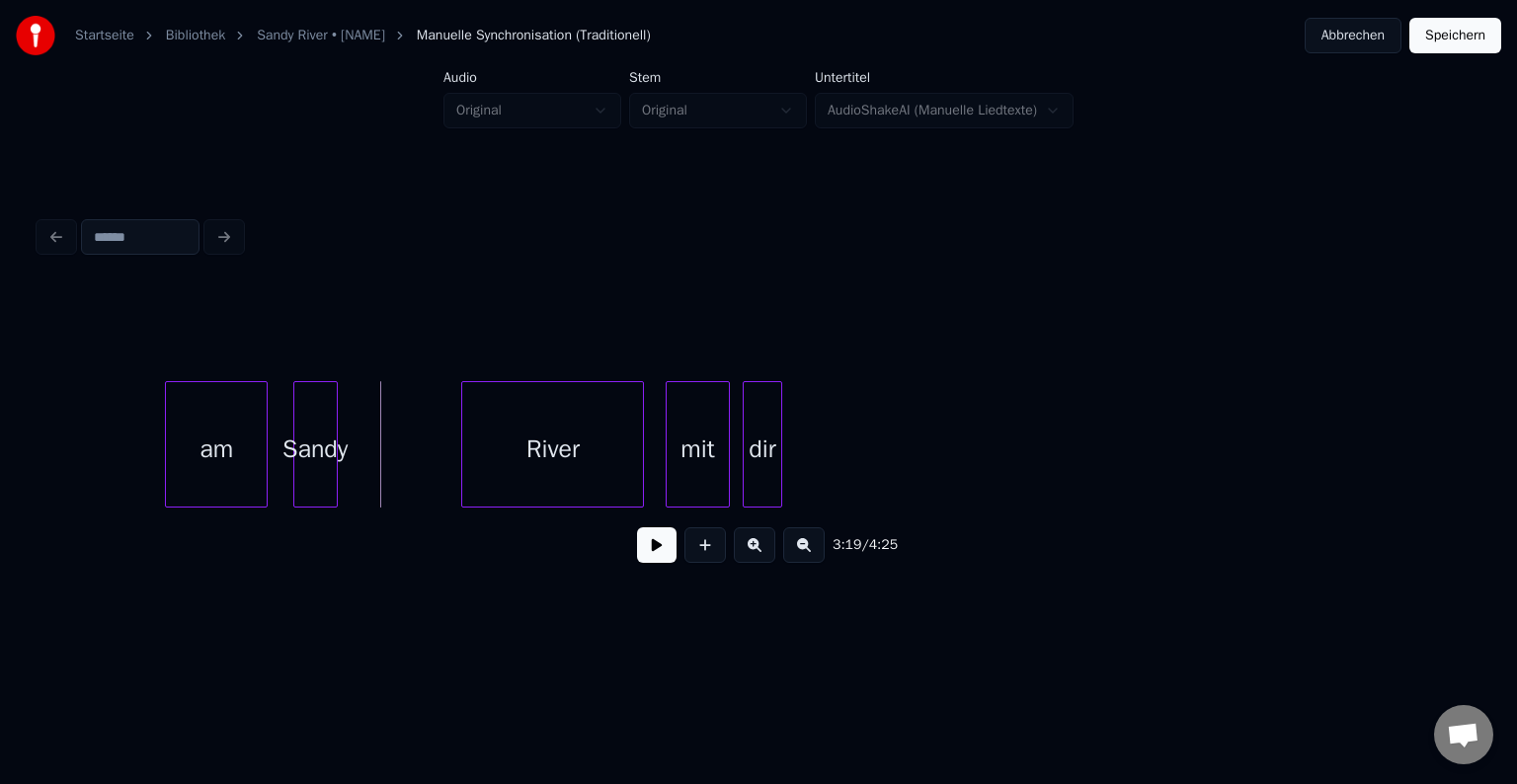 click on "Sandy" at bounding box center (315, 449) 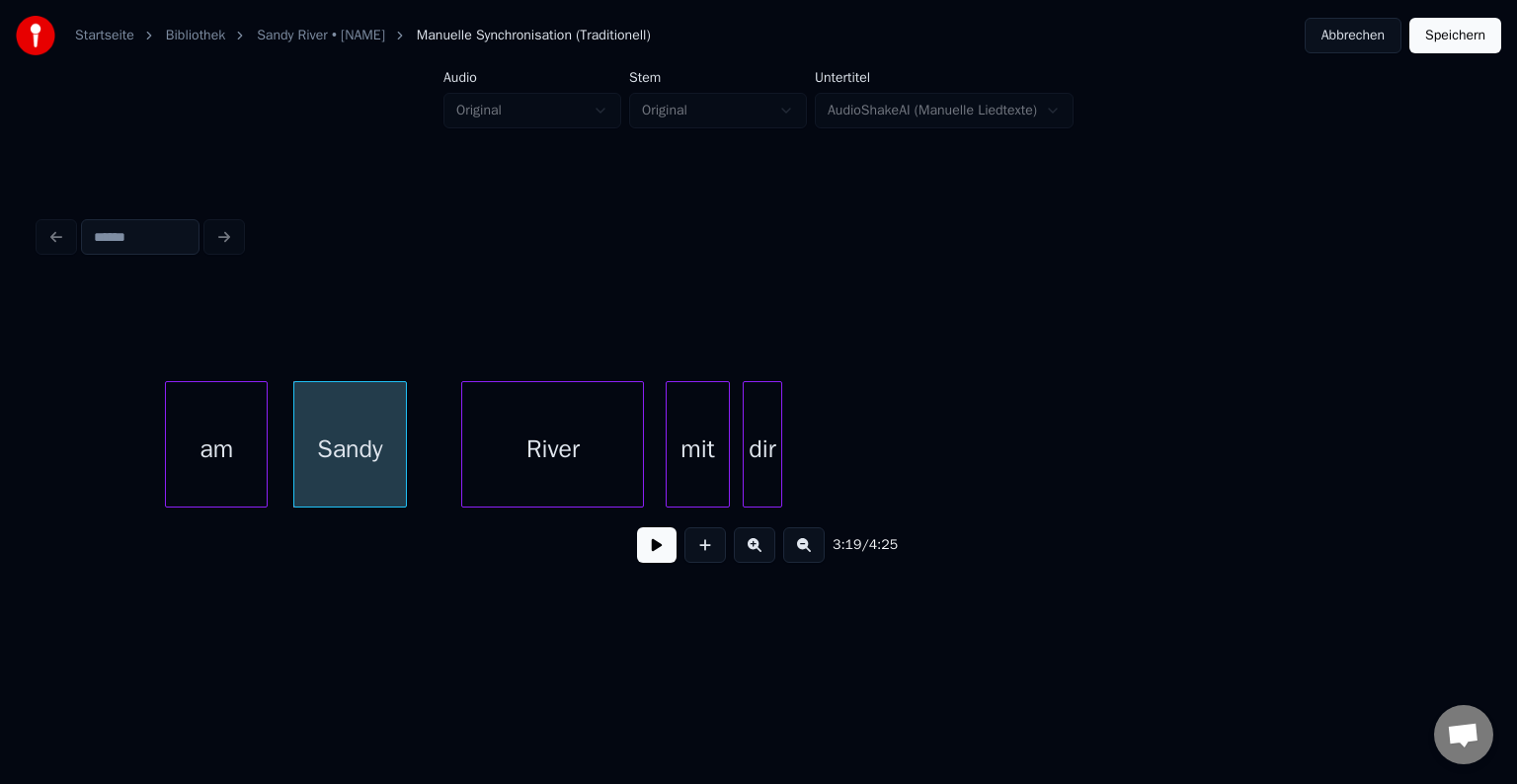 click at bounding box center (403, 444) 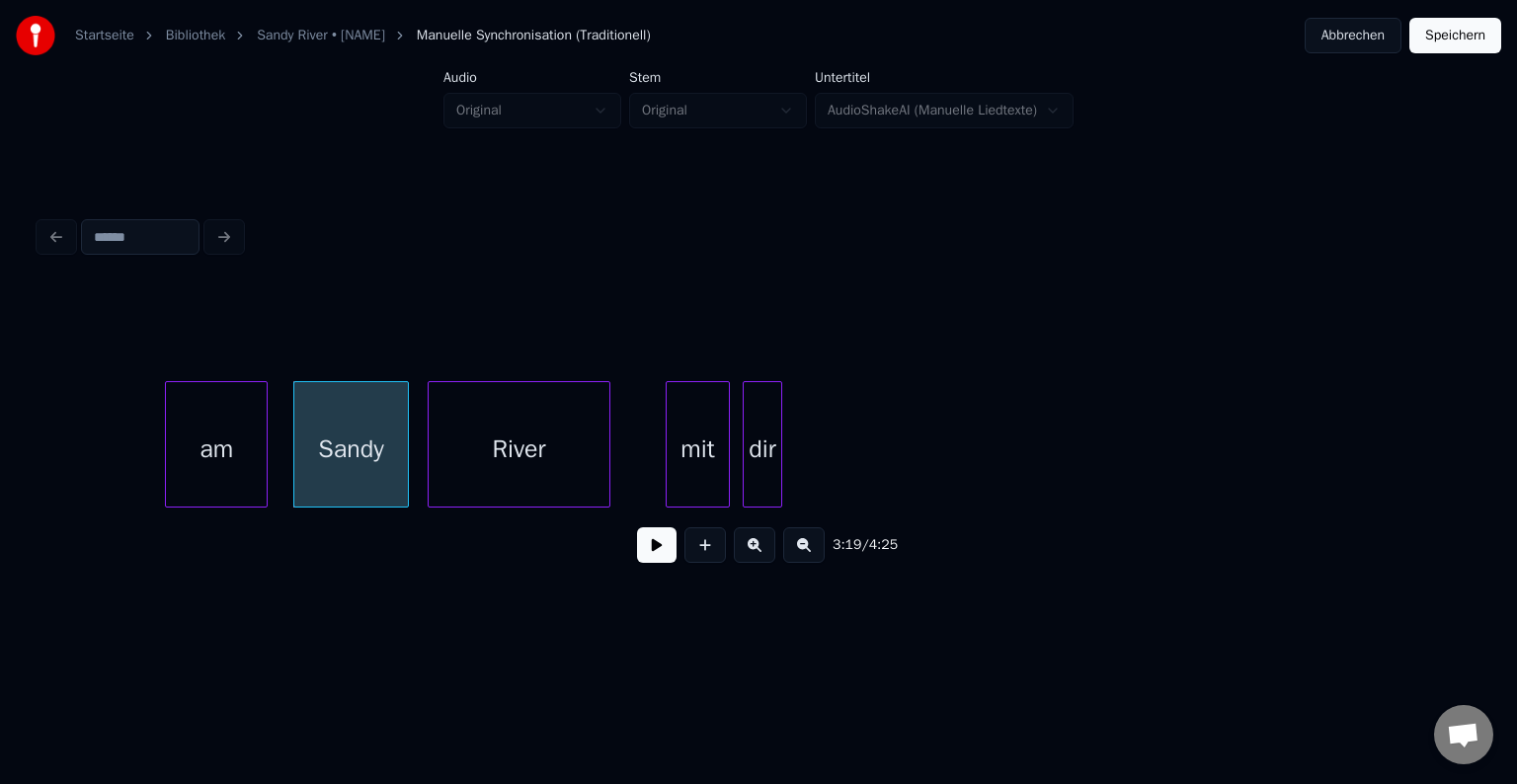 click on "River" at bounding box center (519, 449) 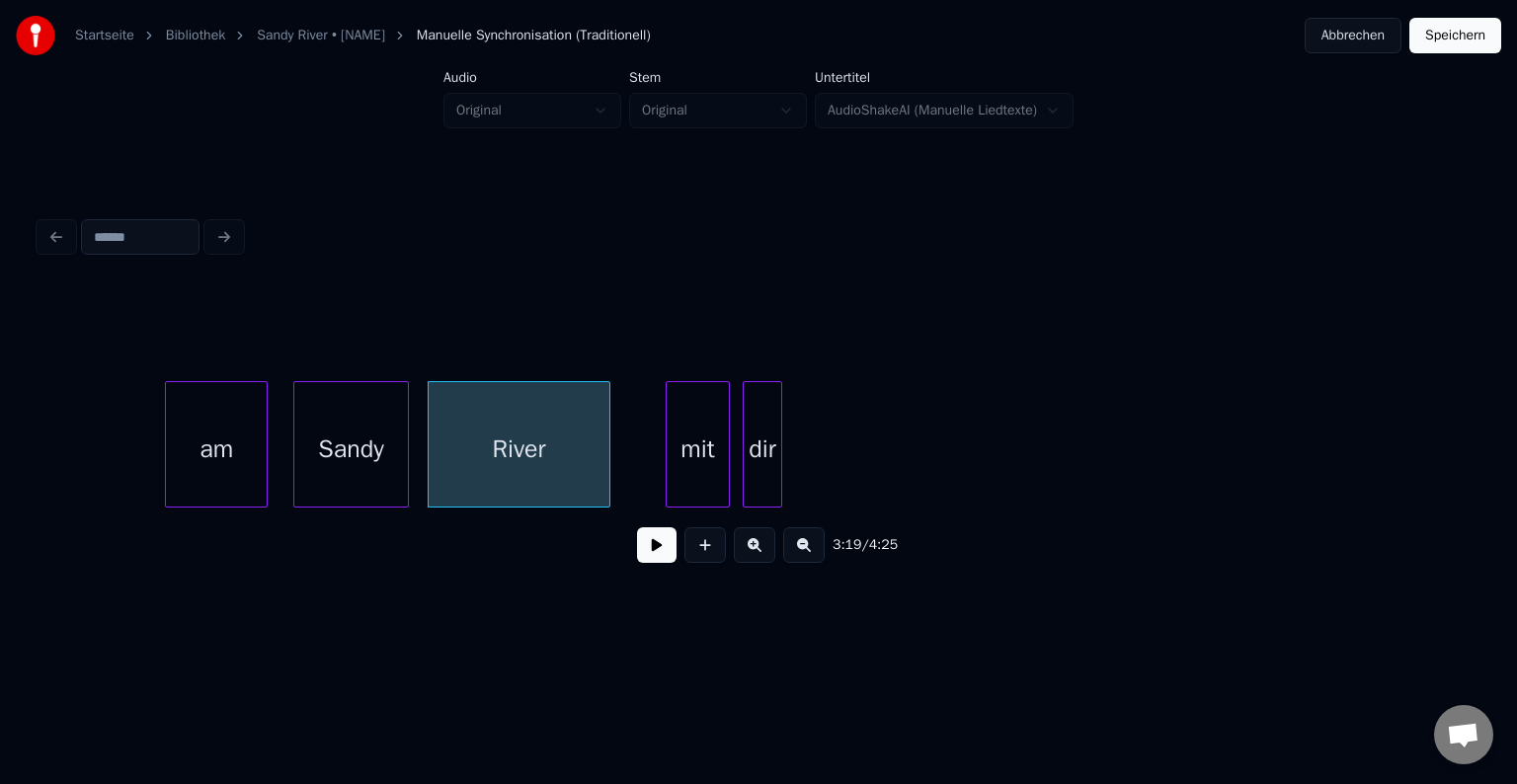 click on "am" at bounding box center [216, 449] 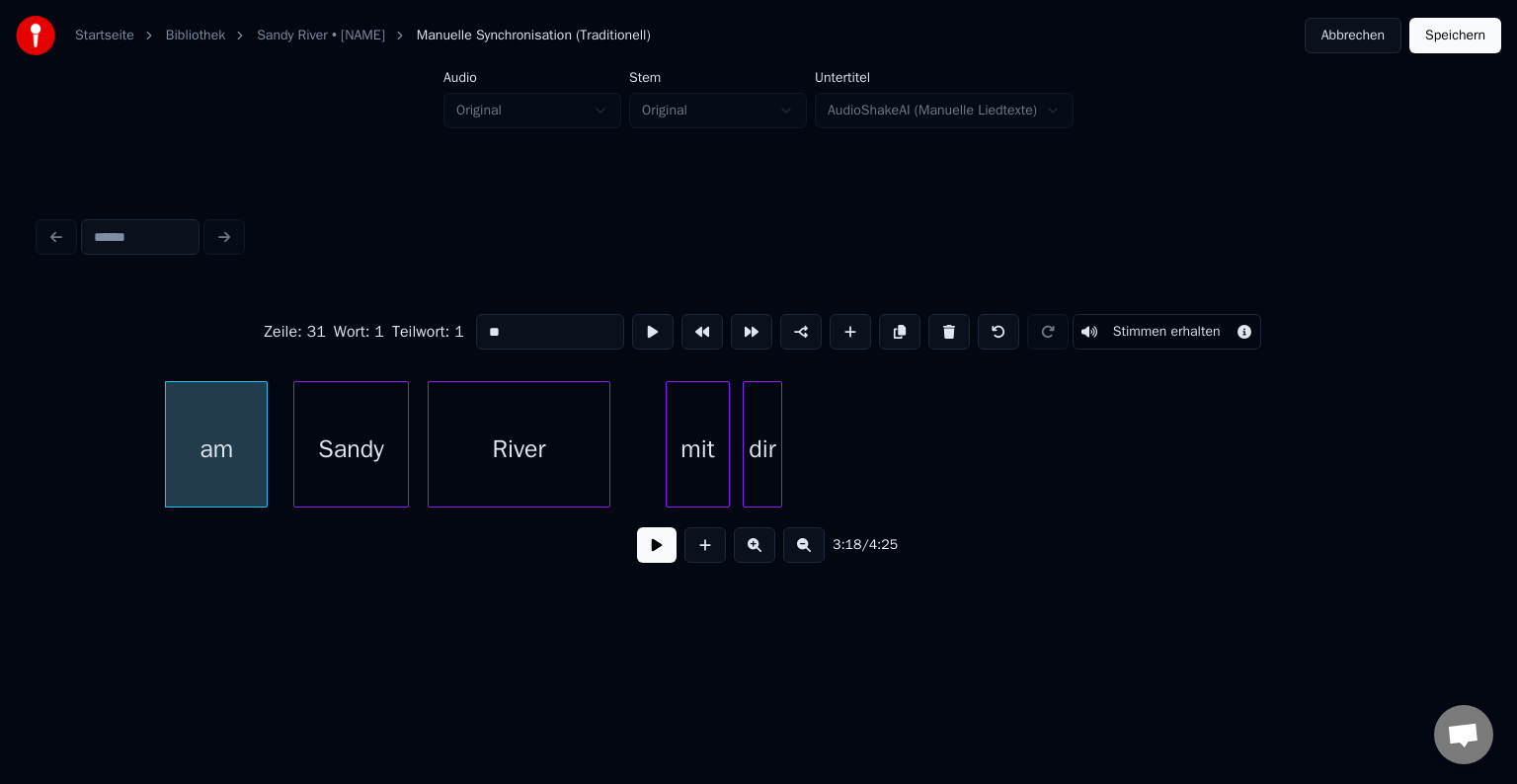 click at bounding box center [657, 545] 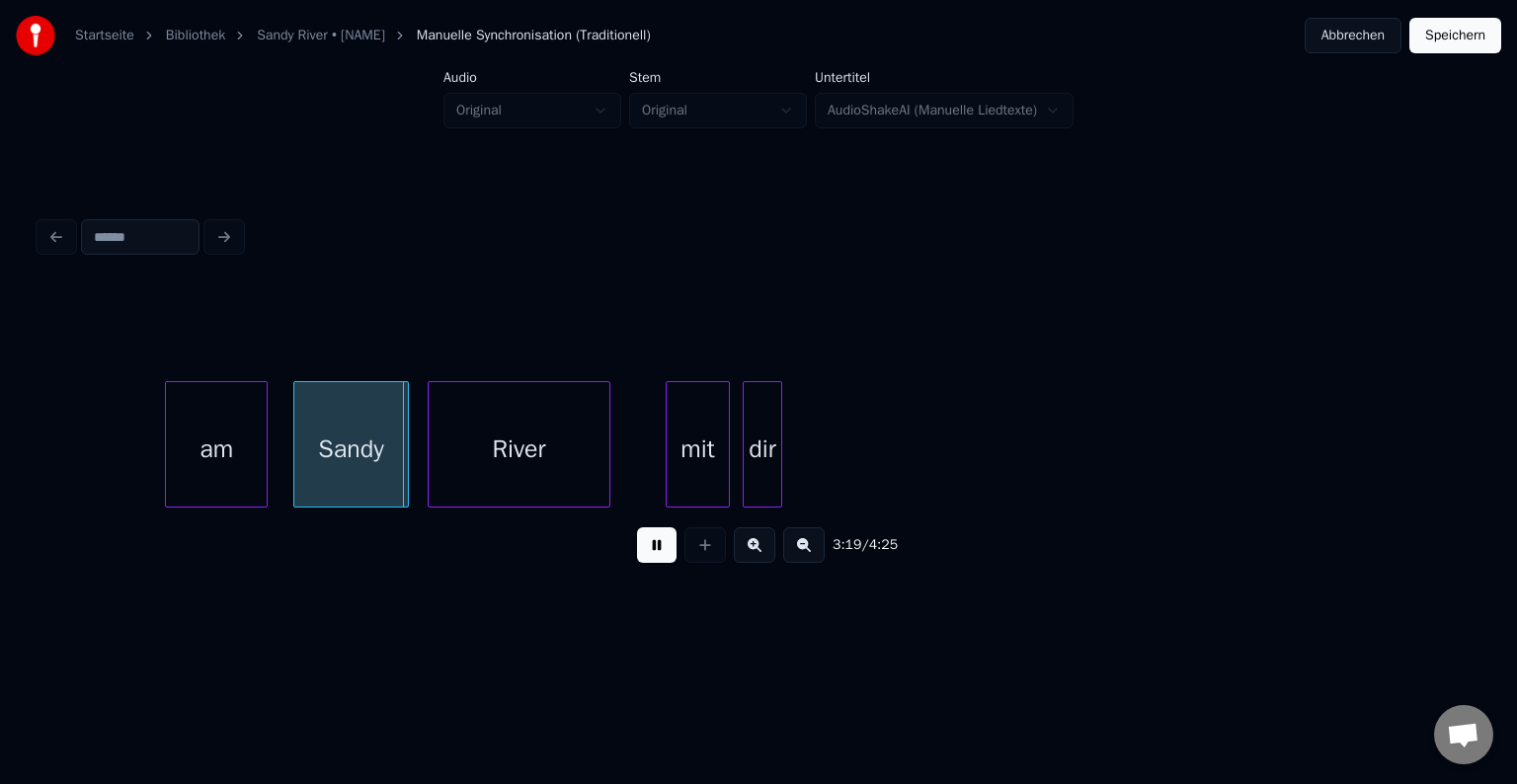 click at bounding box center [657, 545] 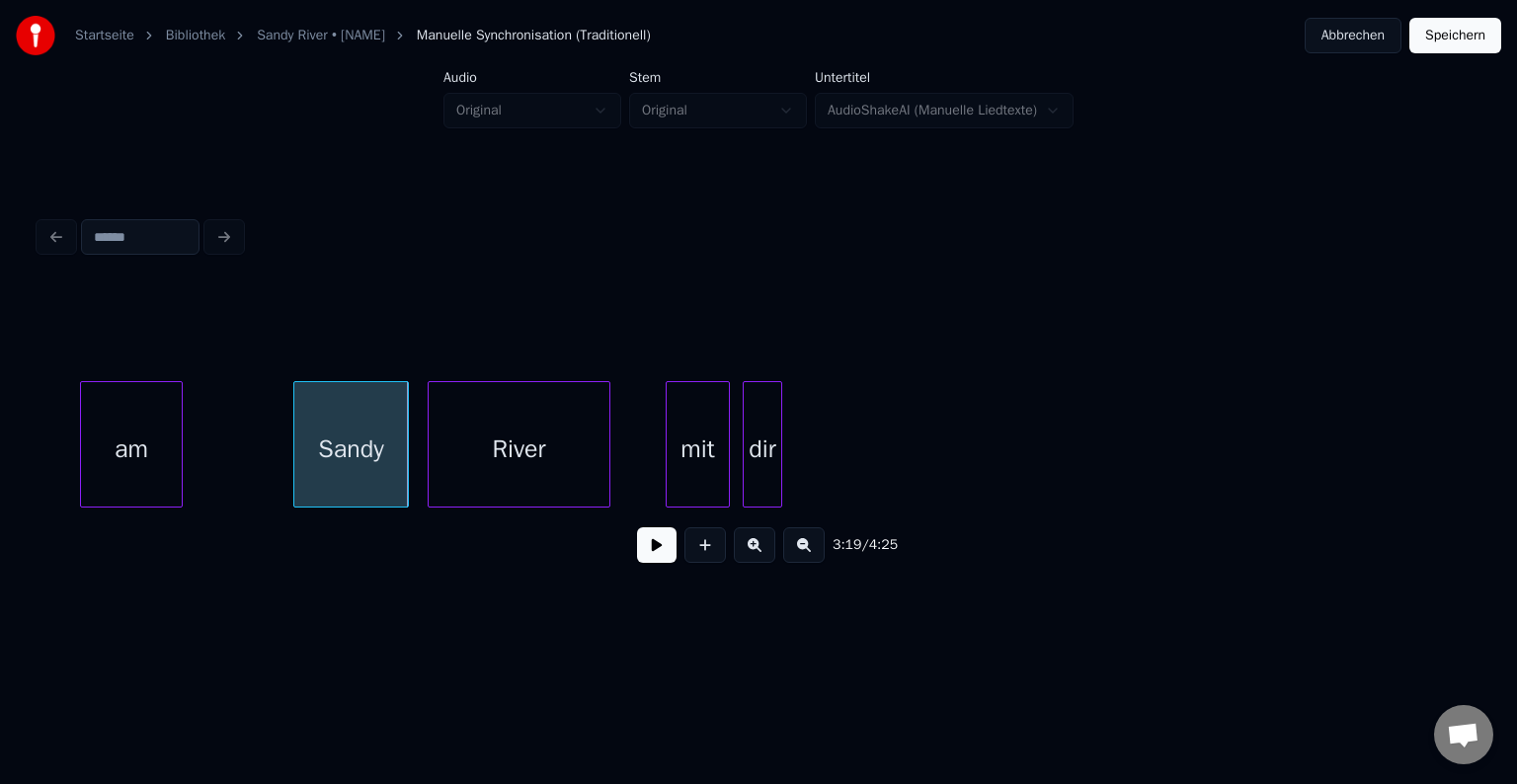 click on "am" at bounding box center (131, 449) 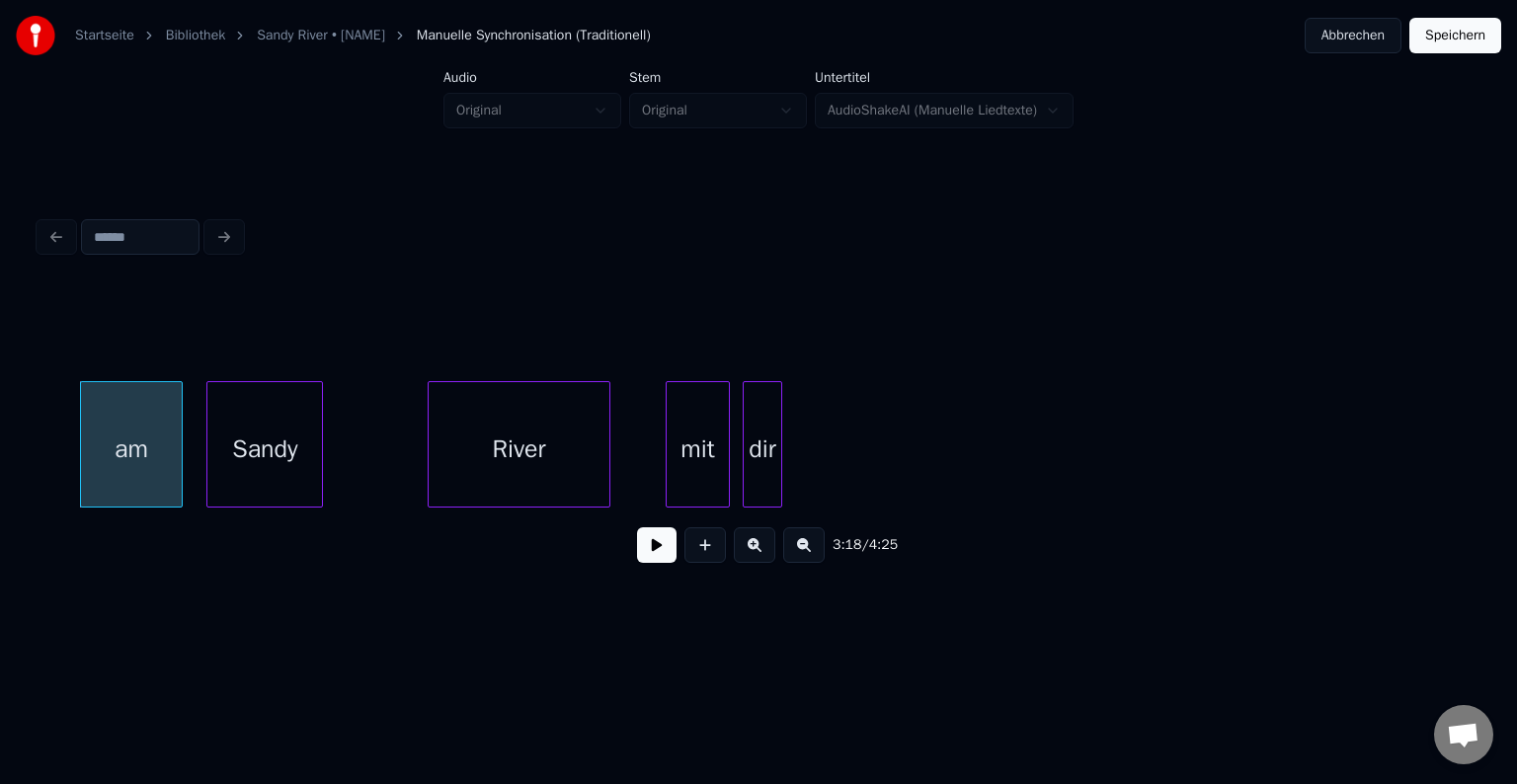click on "Sandy" at bounding box center (265, 449) 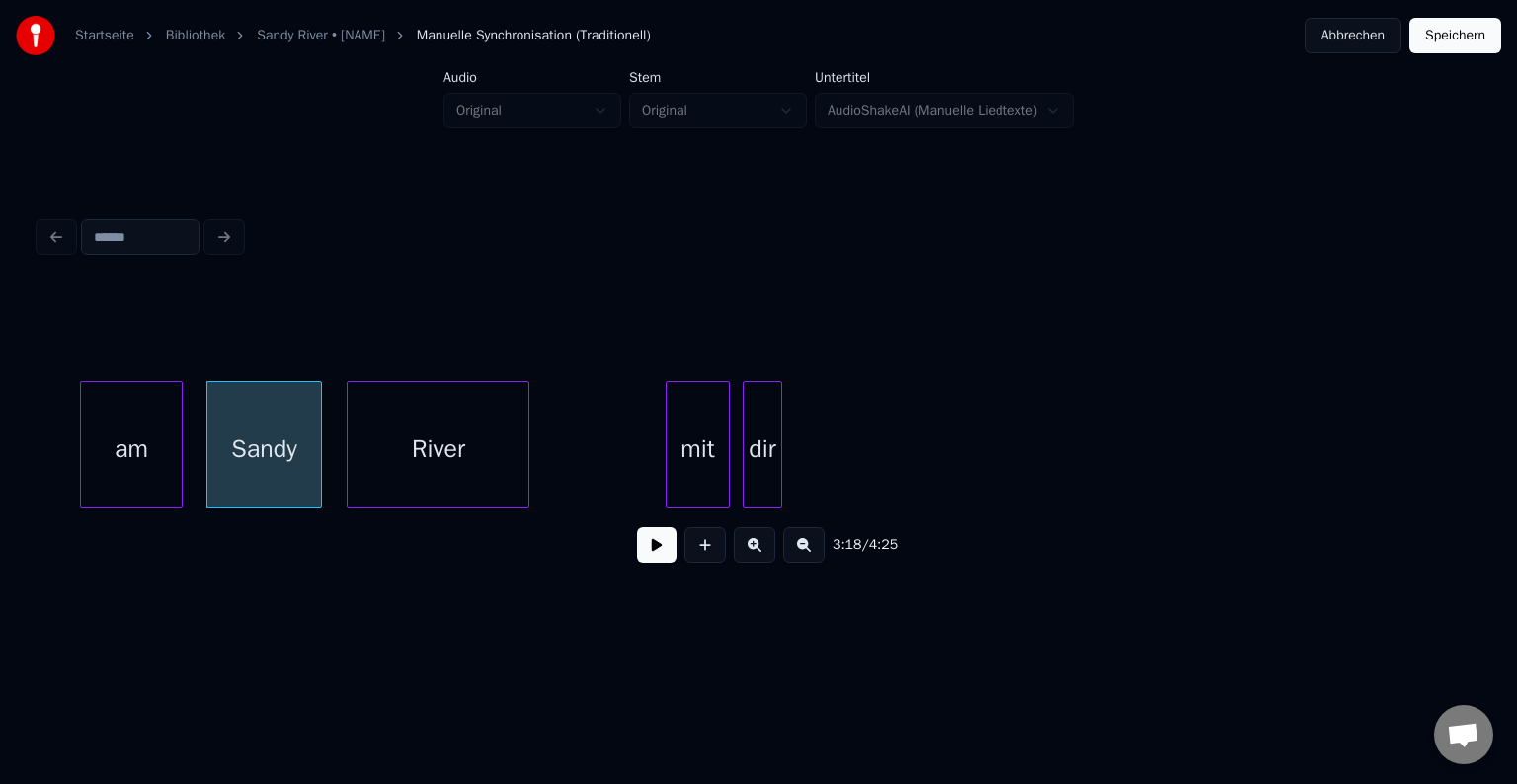 click on "River" at bounding box center [438, 449] 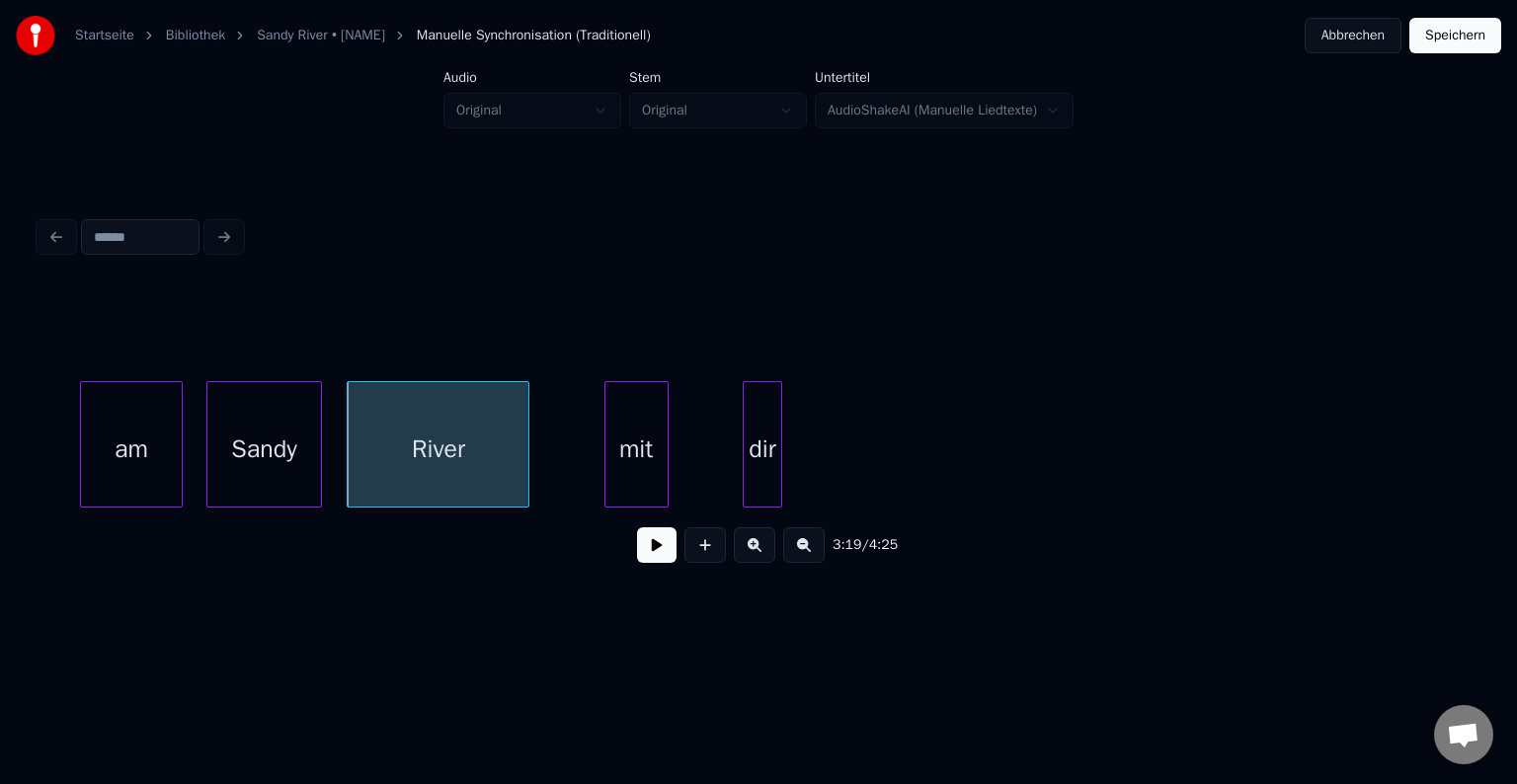 click on "mit" at bounding box center [636, 449] 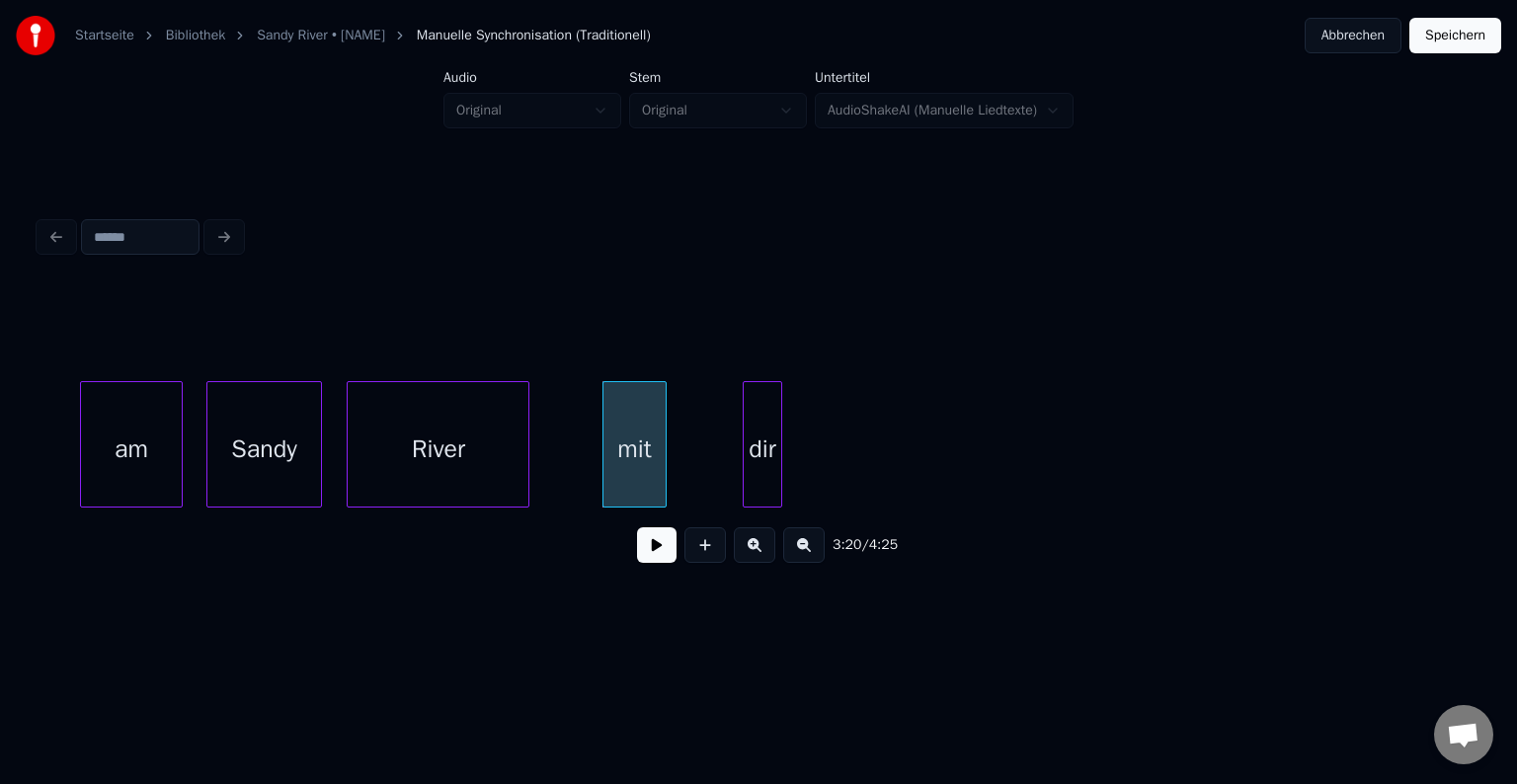 click on "am" at bounding box center [131, 449] 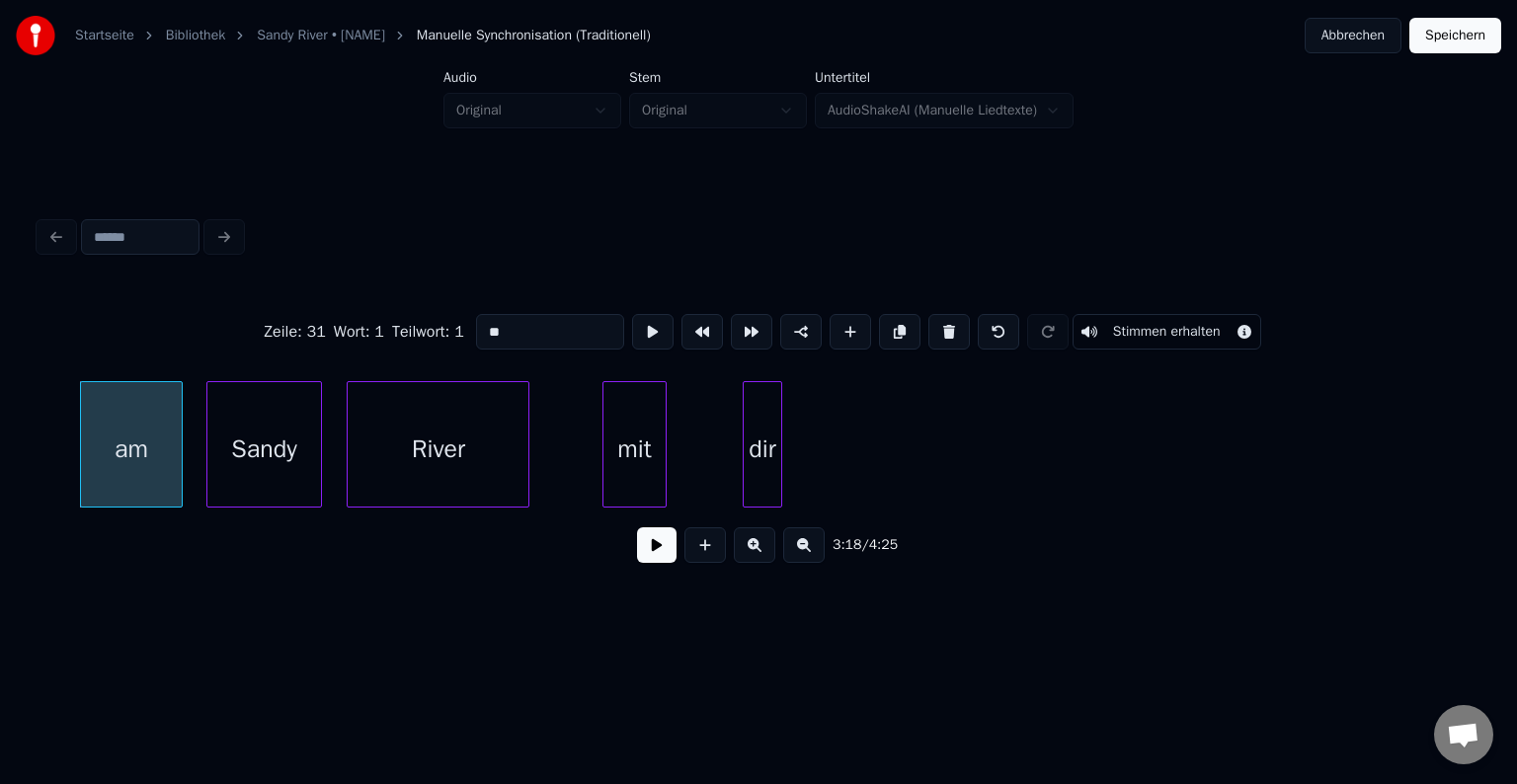 click at bounding box center [657, 545] 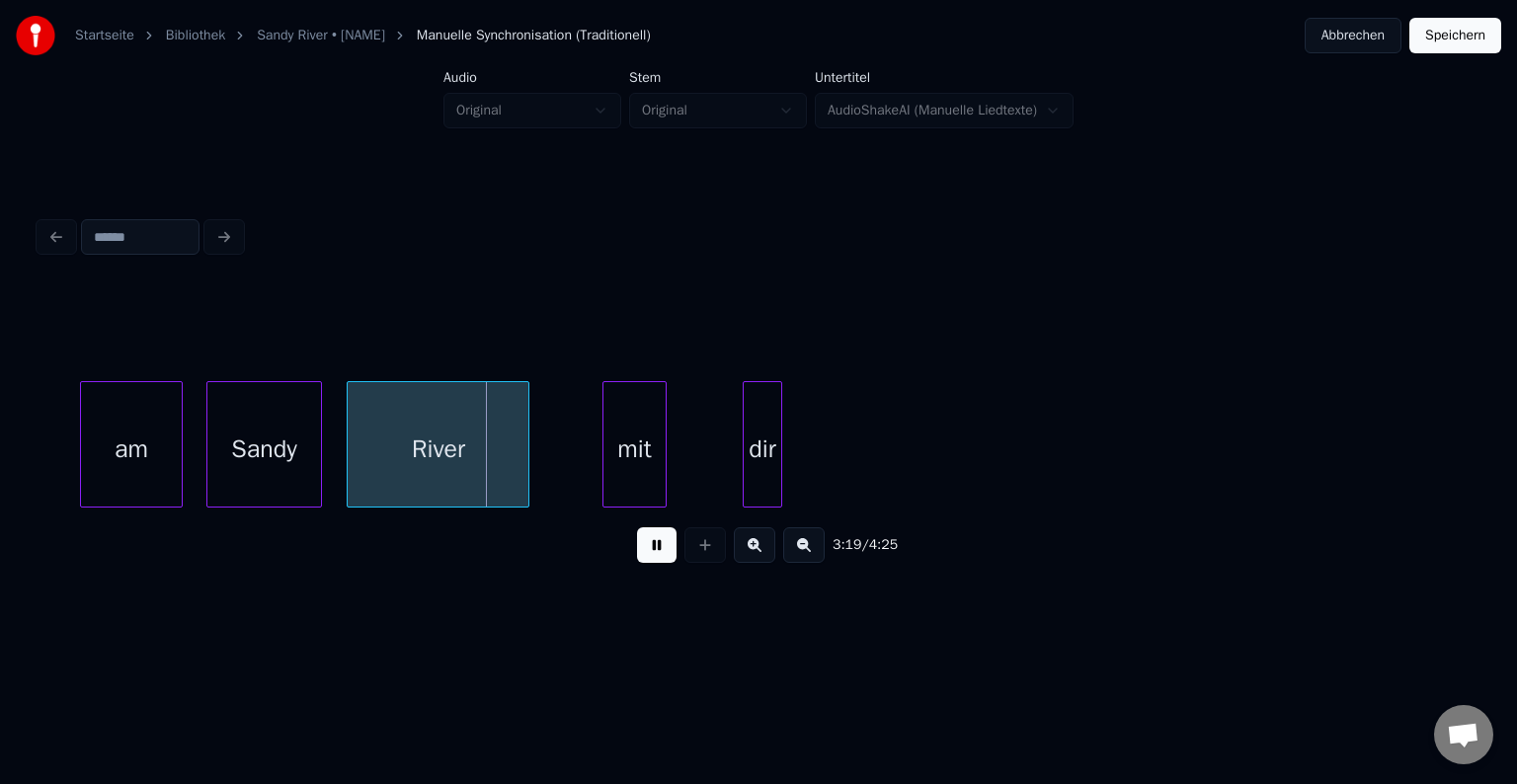 click at bounding box center [657, 545] 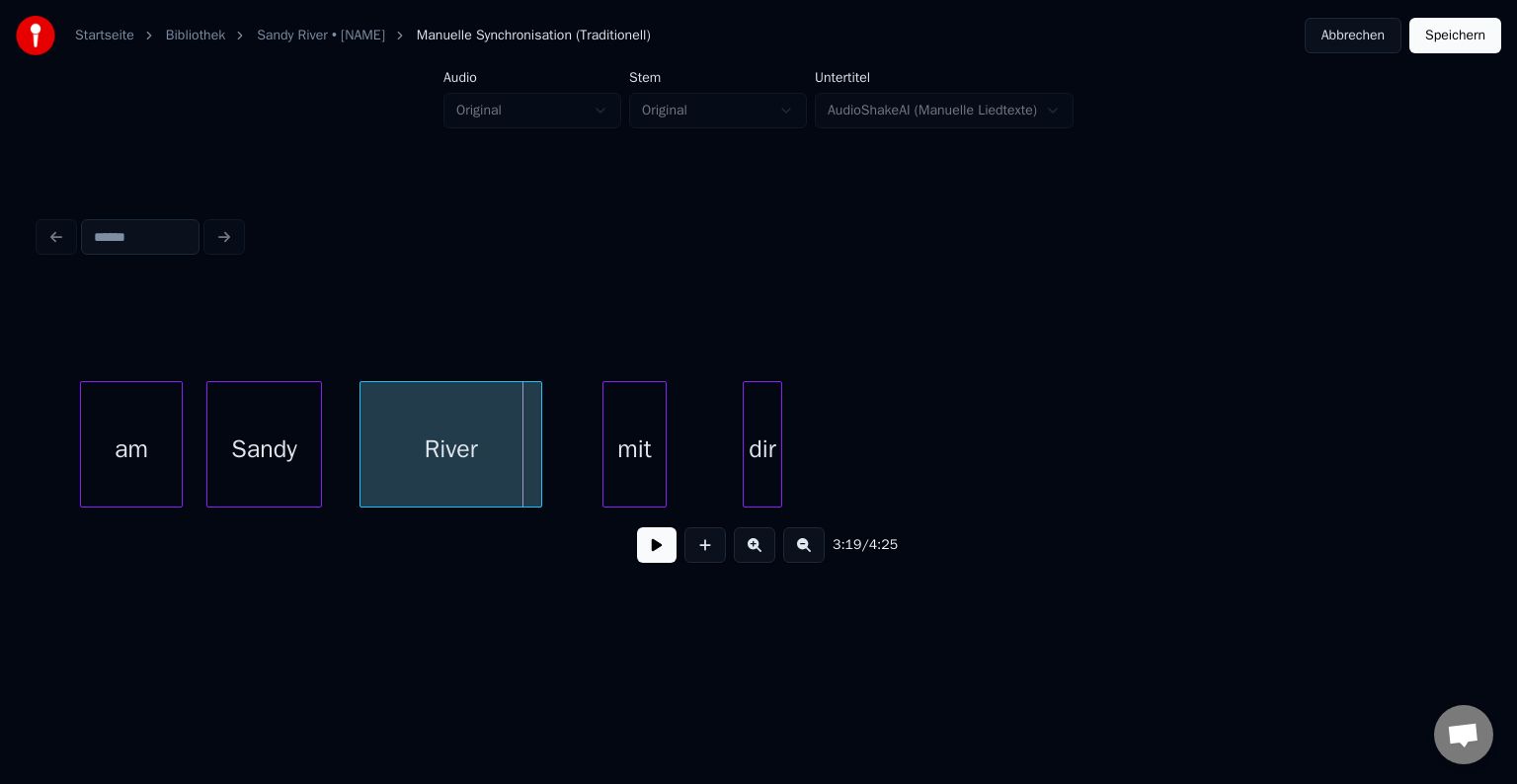 click on "River" at bounding box center [450, 449] 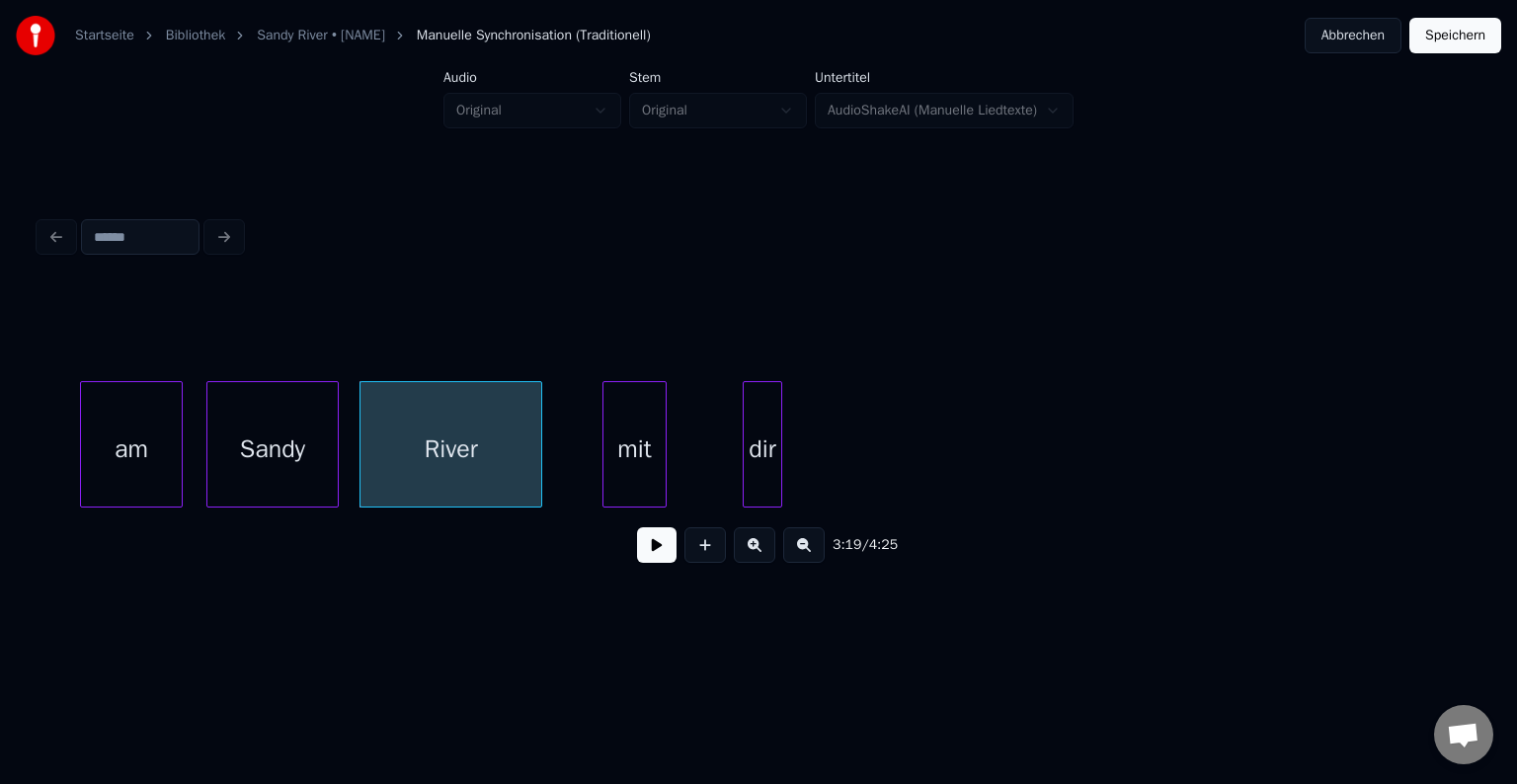 click at bounding box center [335, 444] 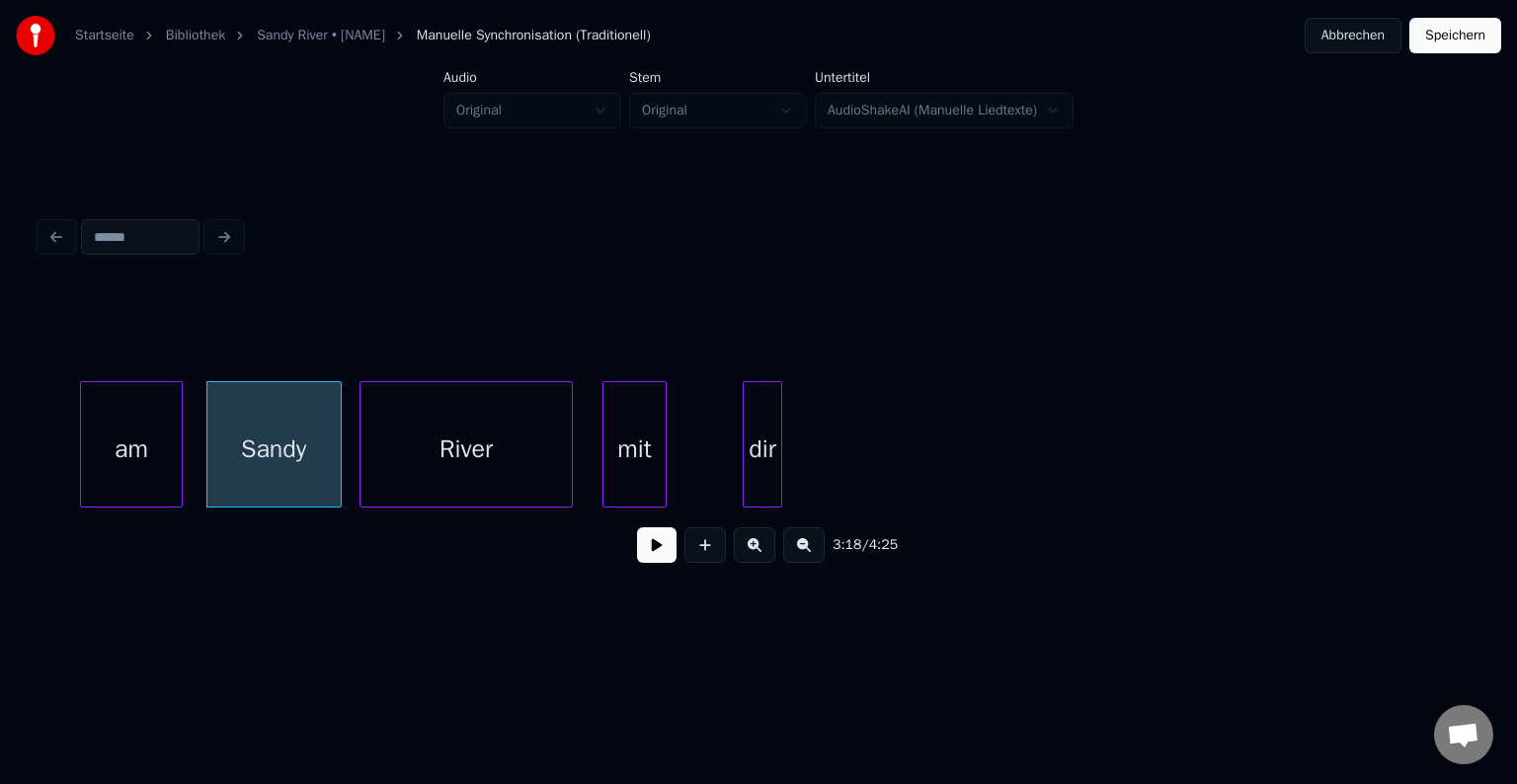 click at bounding box center (569, 444) 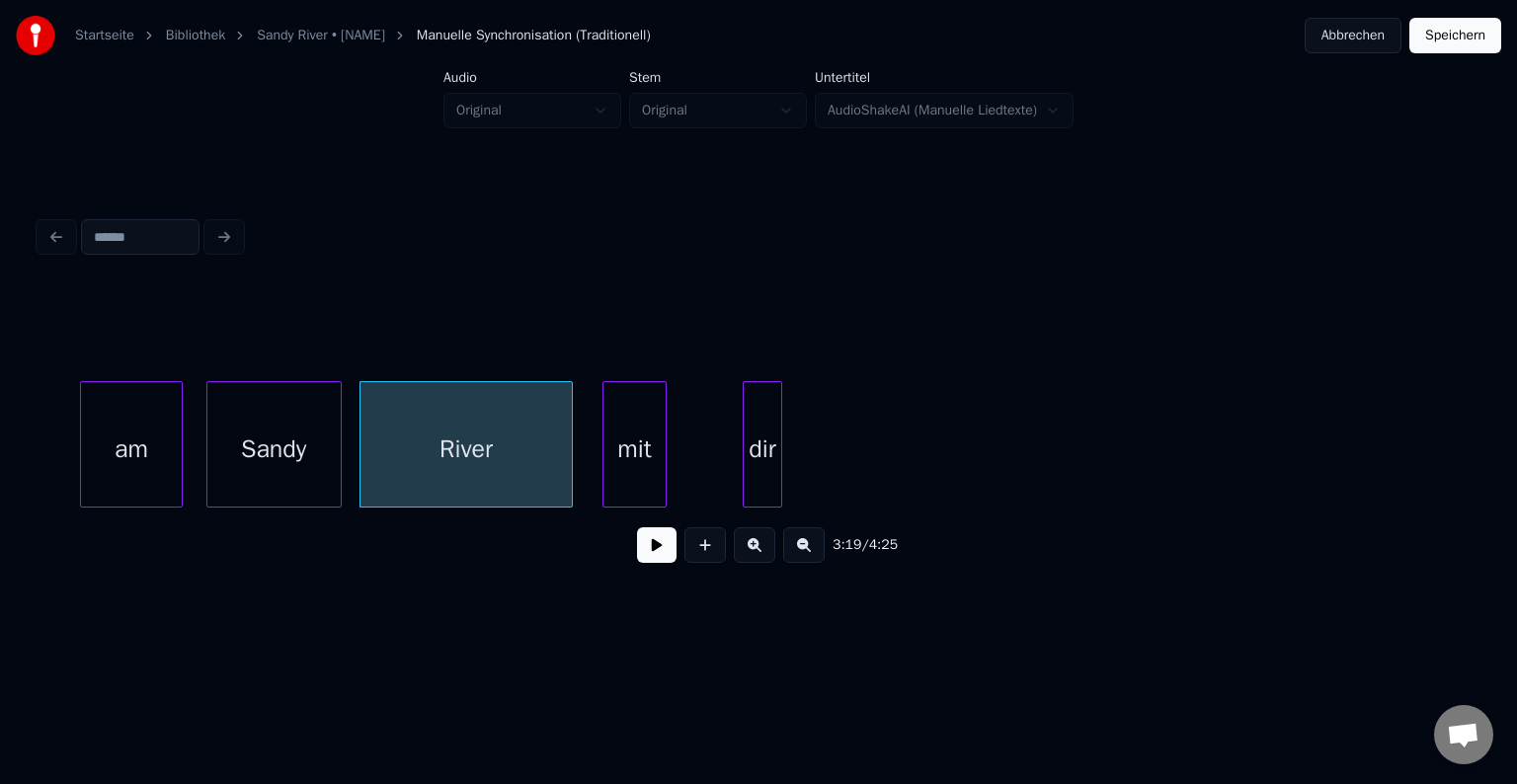 click on "am" at bounding box center (131, 449) 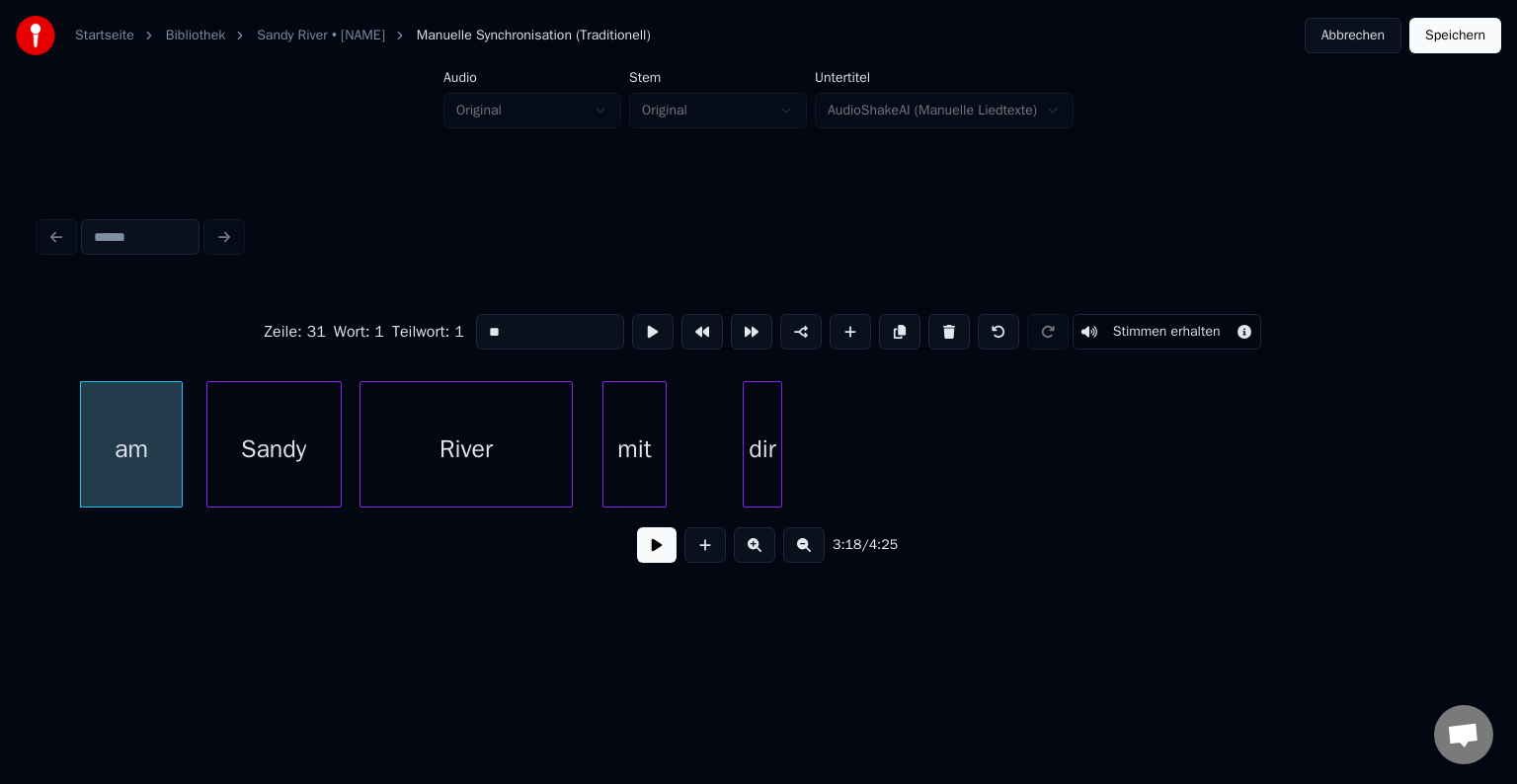 click at bounding box center [657, 545] 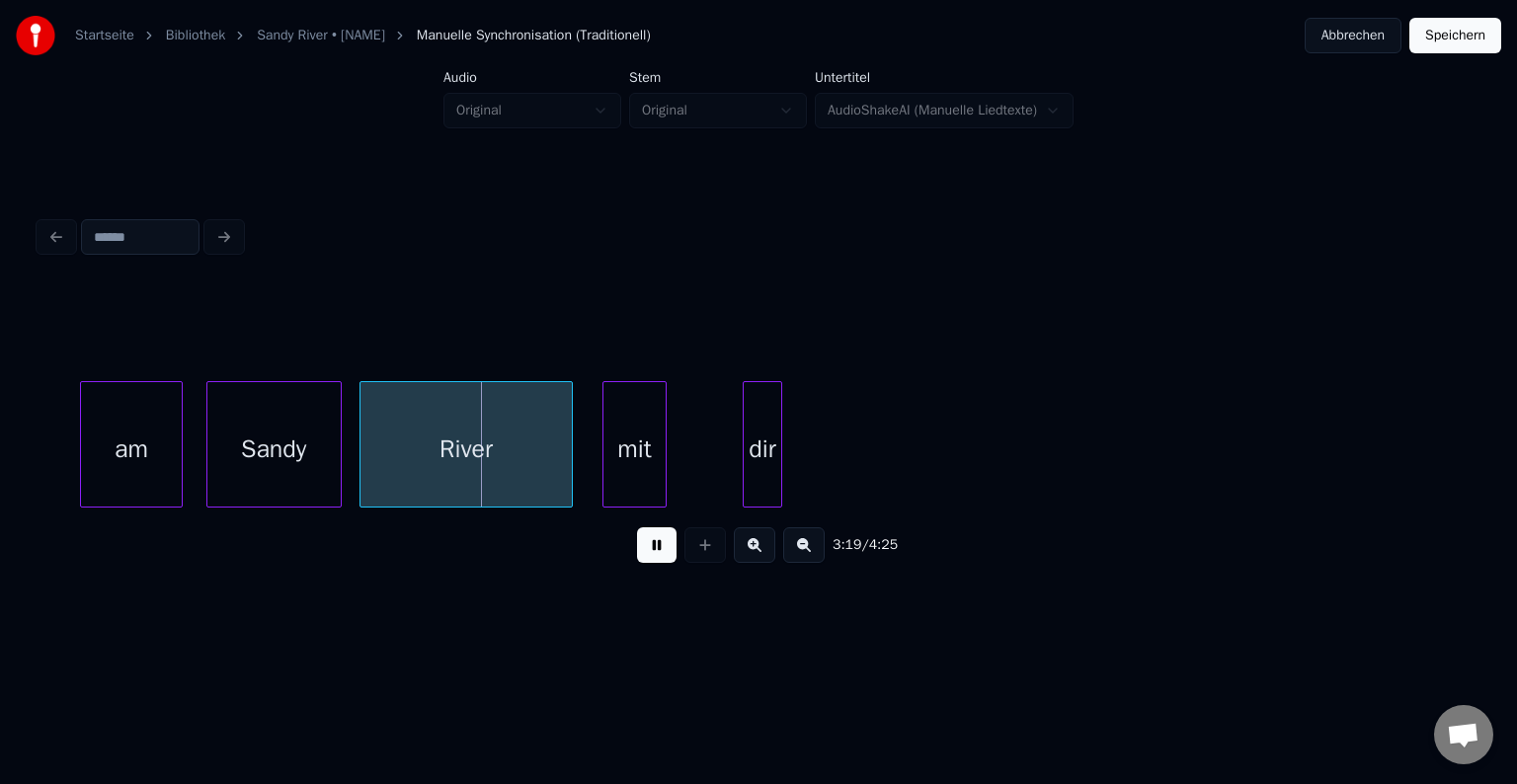 click at bounding box center (657, 545) 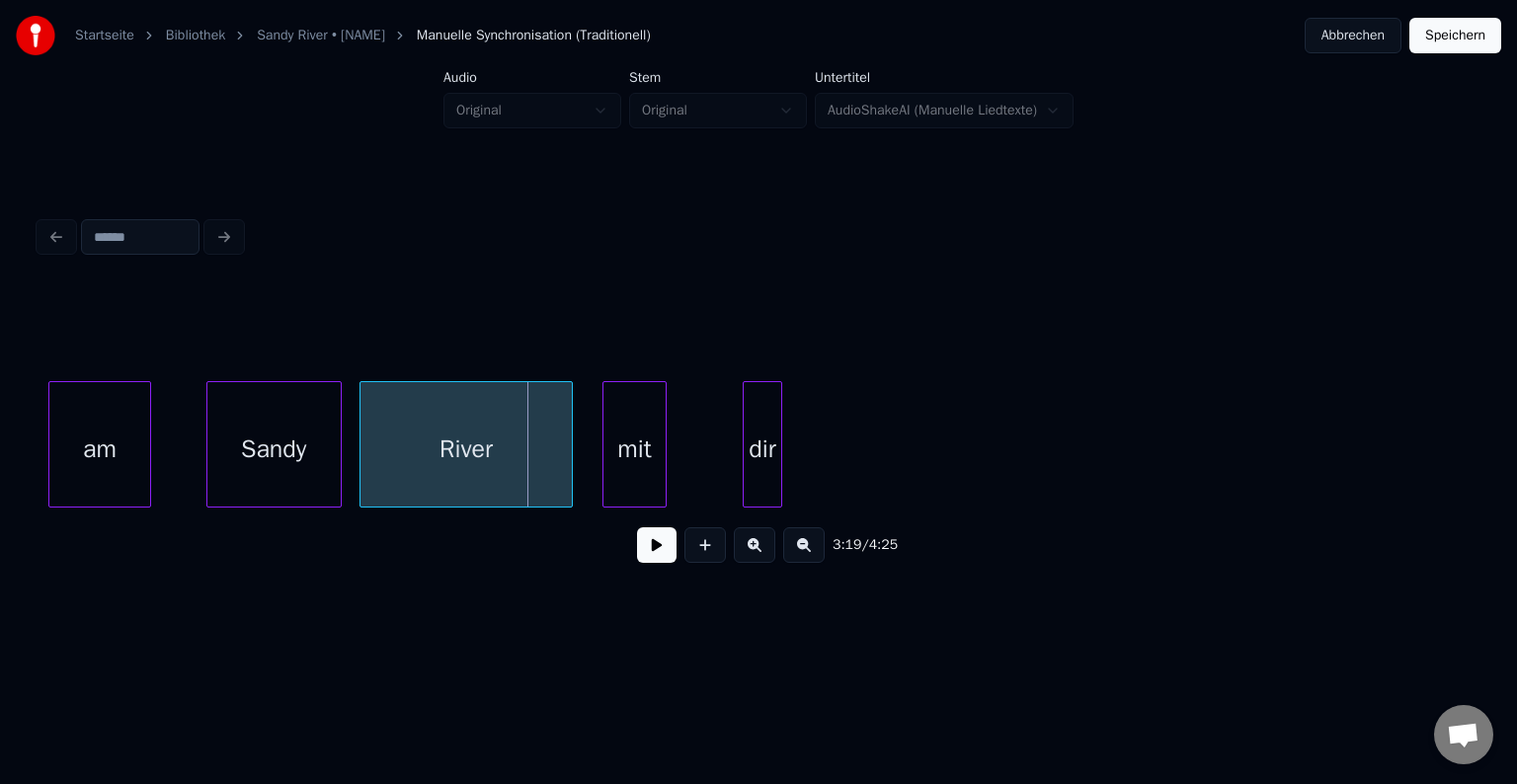 click on "am" at bounding box center [100, 449] 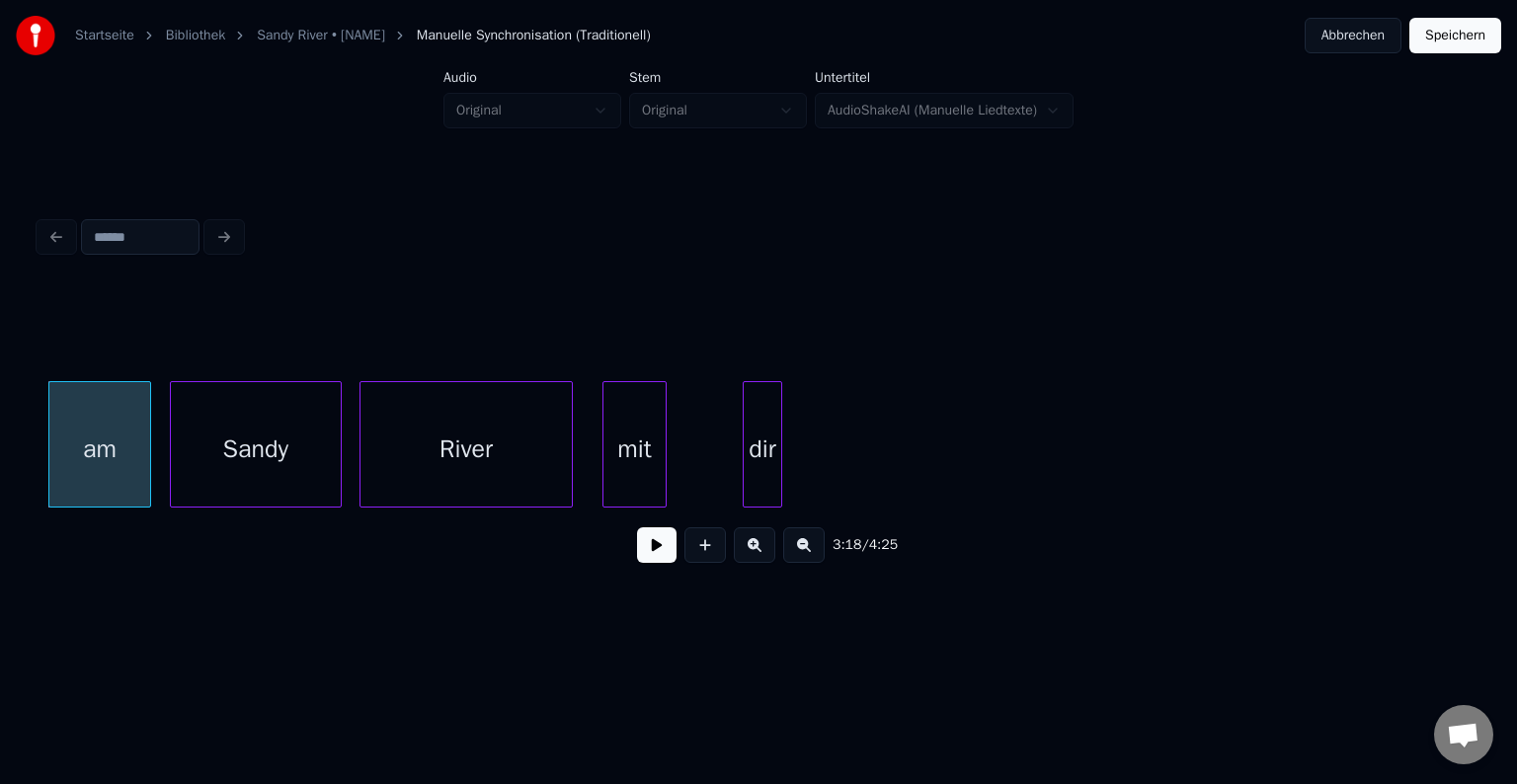 click at bounding box center [174, 444] 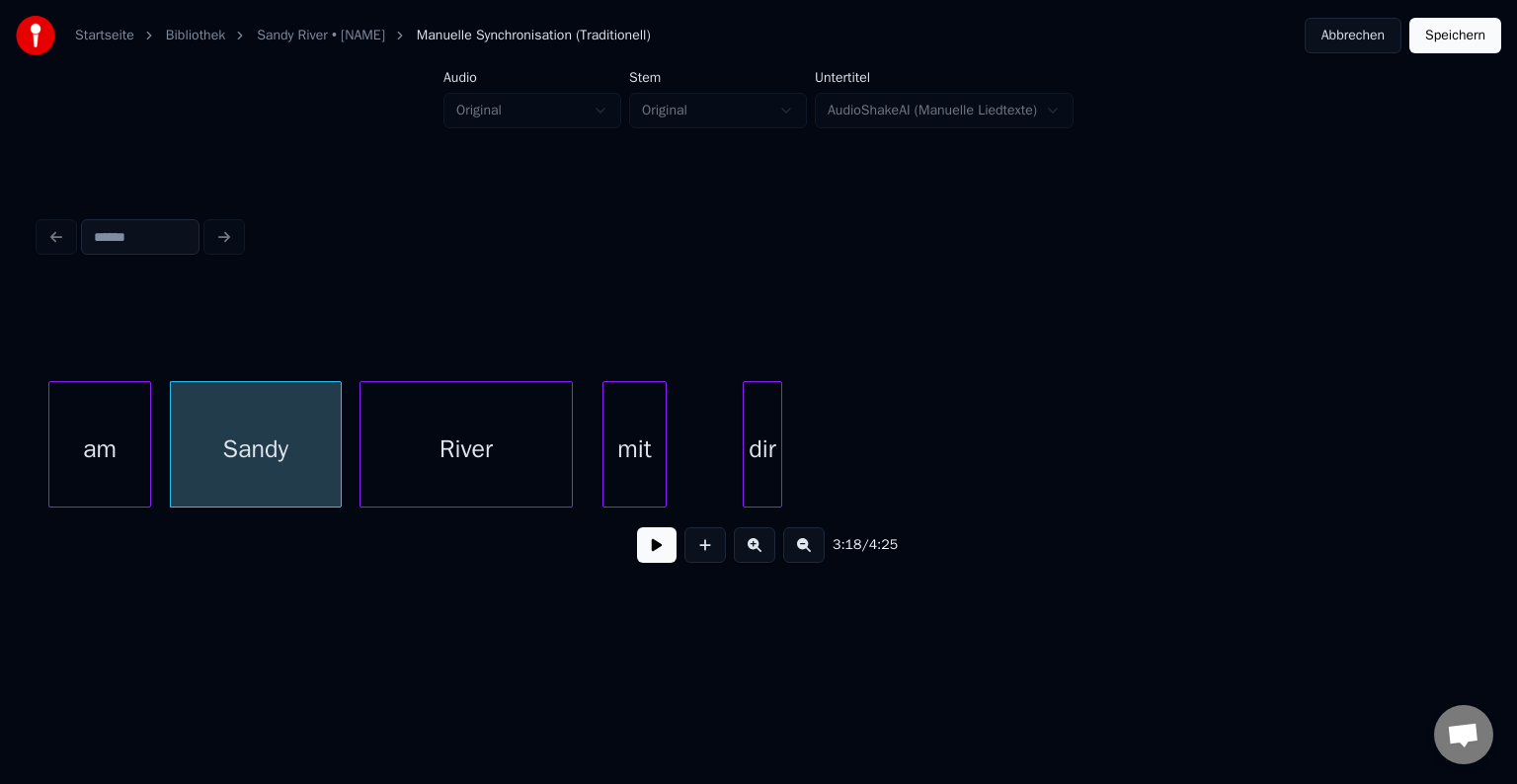 click on "am" at bounding box center (100, 449) 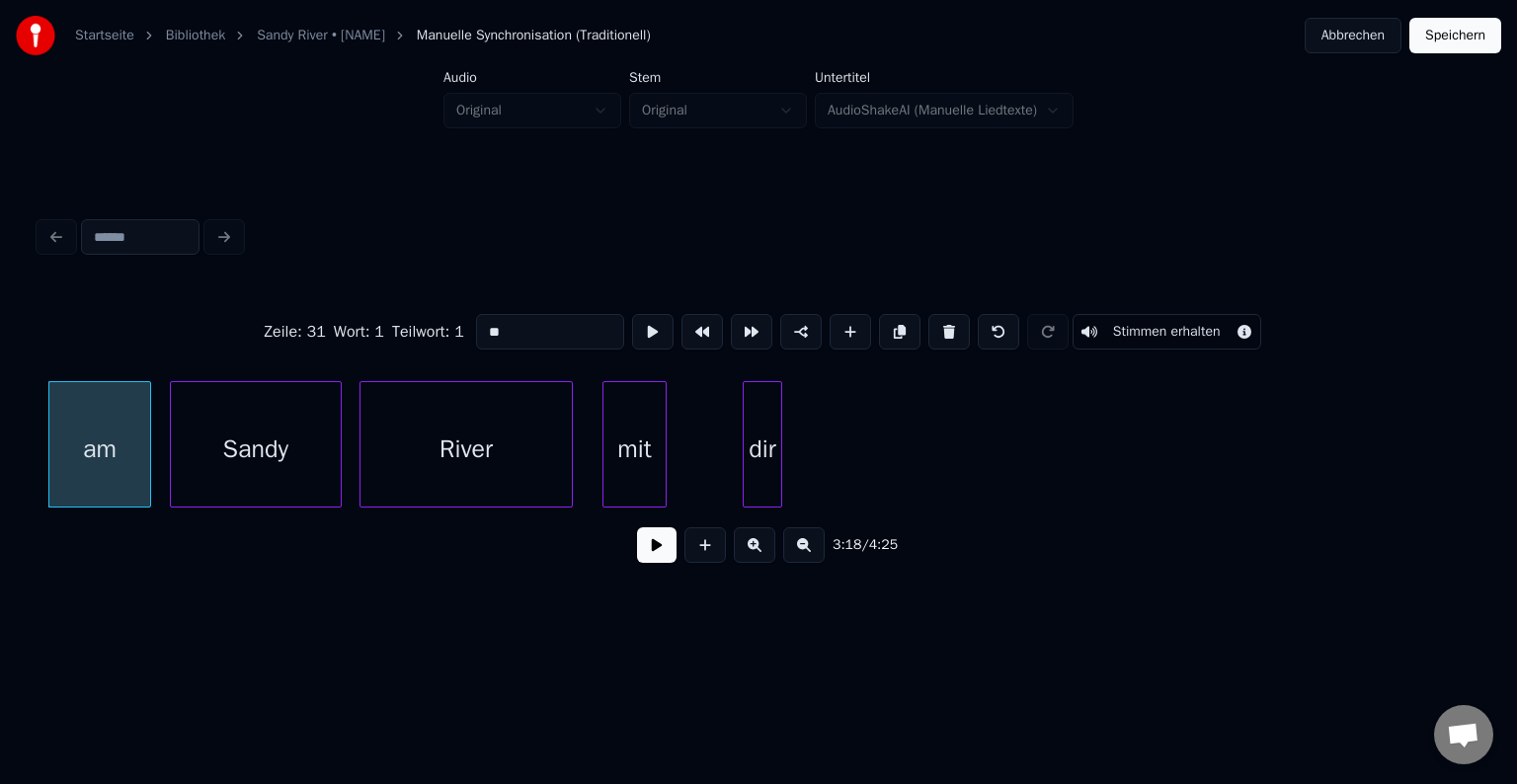 click at bounding box center (657, 545) 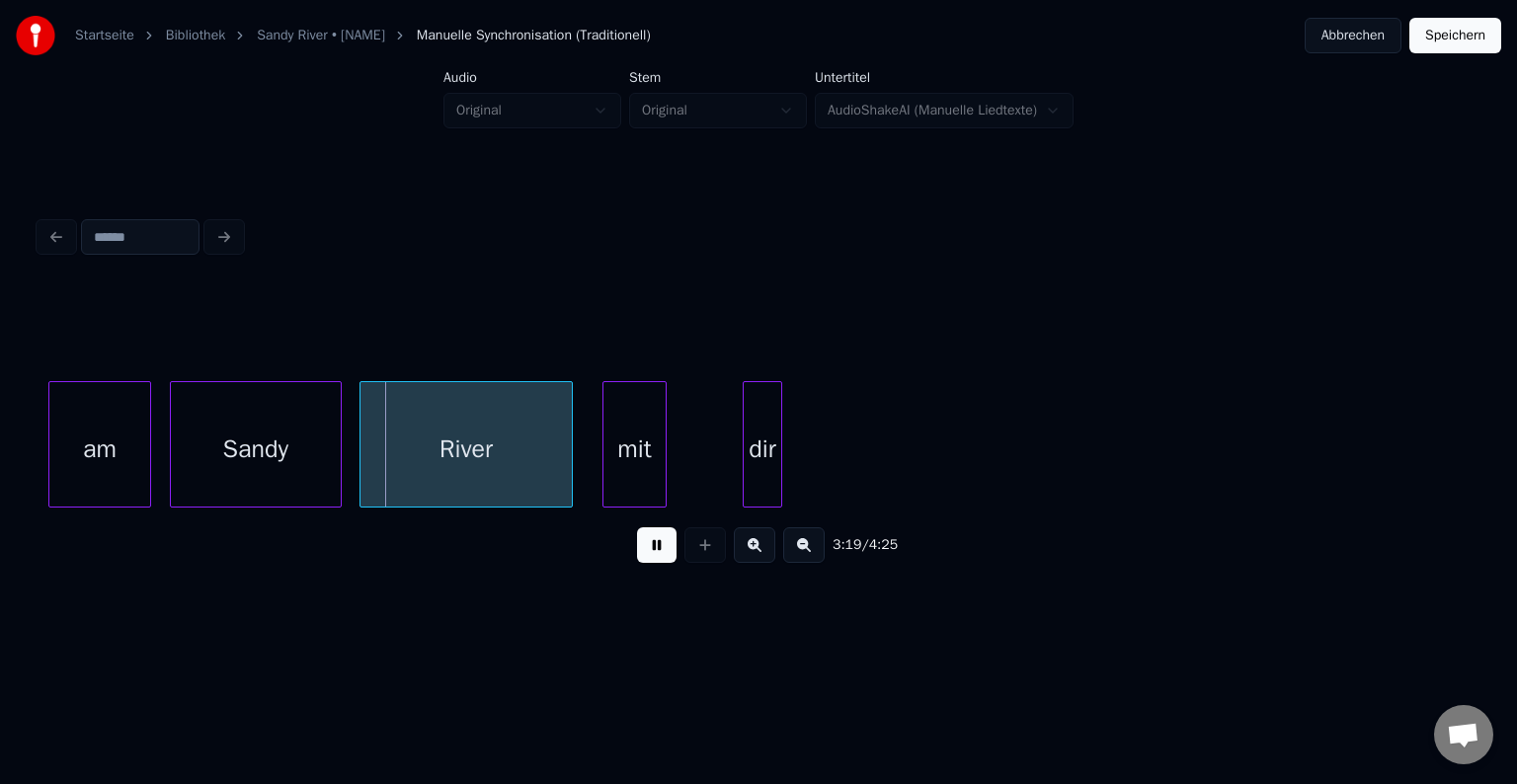 drag, startPoint x: 622, startPoint y: 533, endPoint x: 664, endPoint y: 579, distance: 62.289646 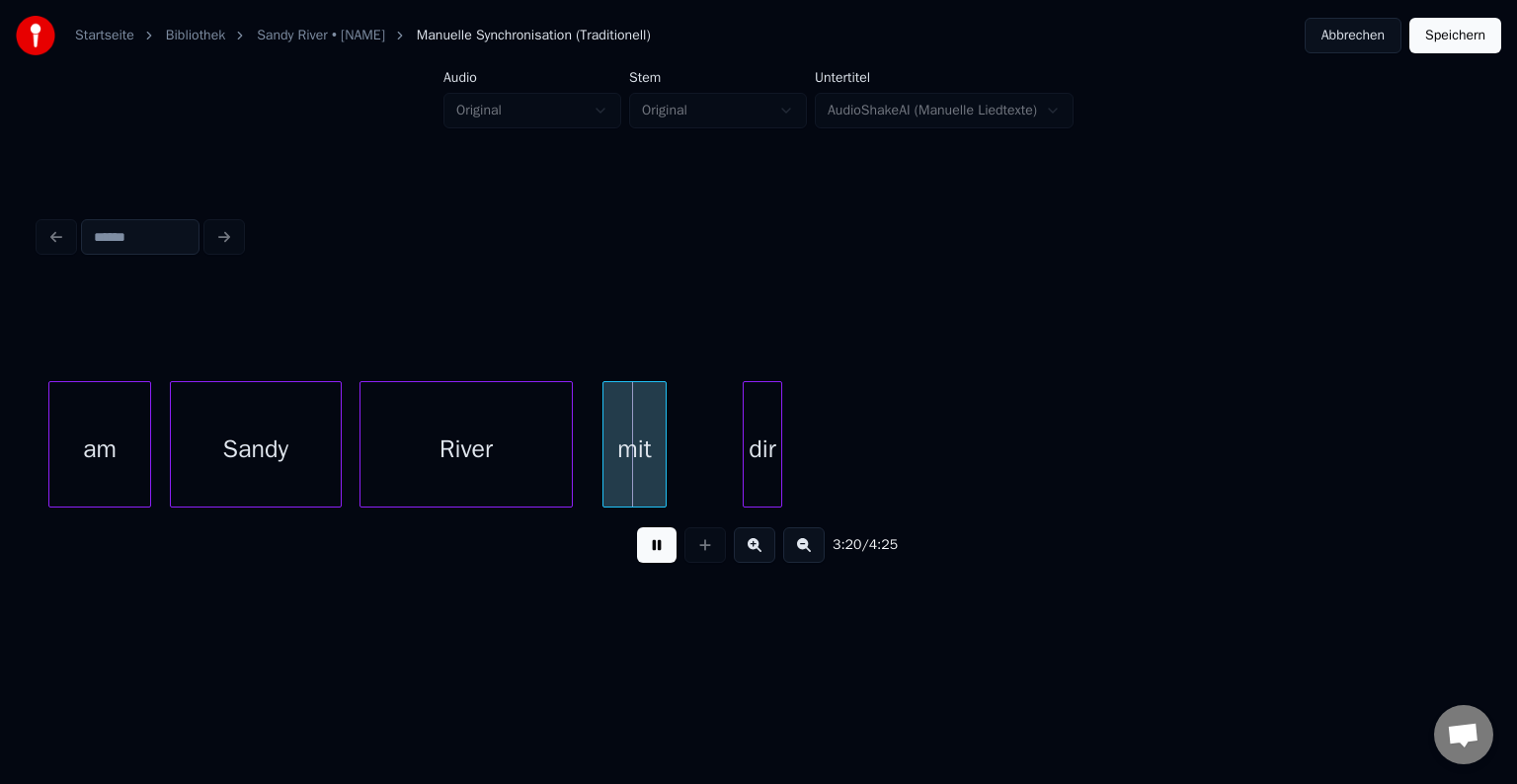 click at bounding box center [657, 545] 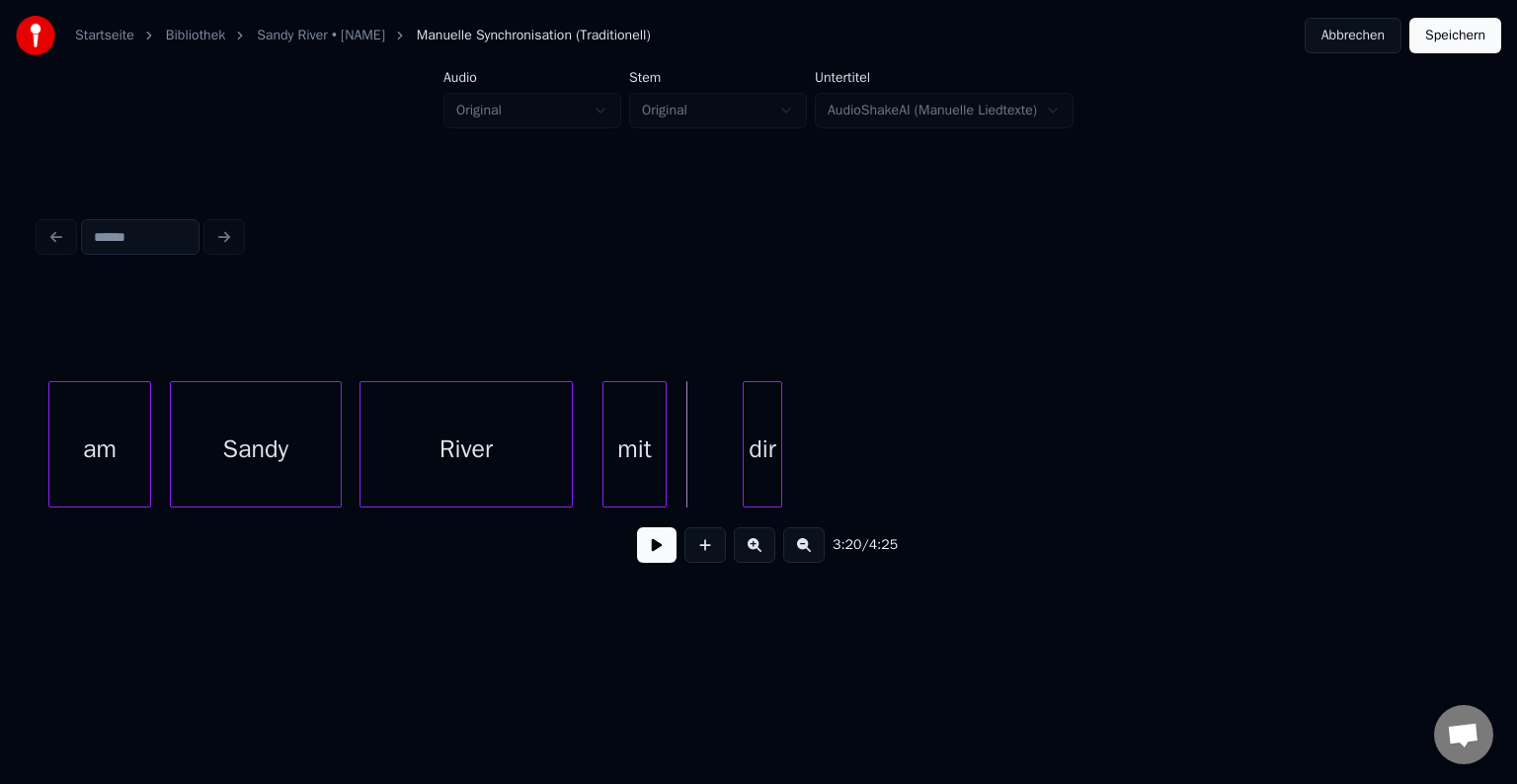 click on "am" at bounding box center (100, 449) 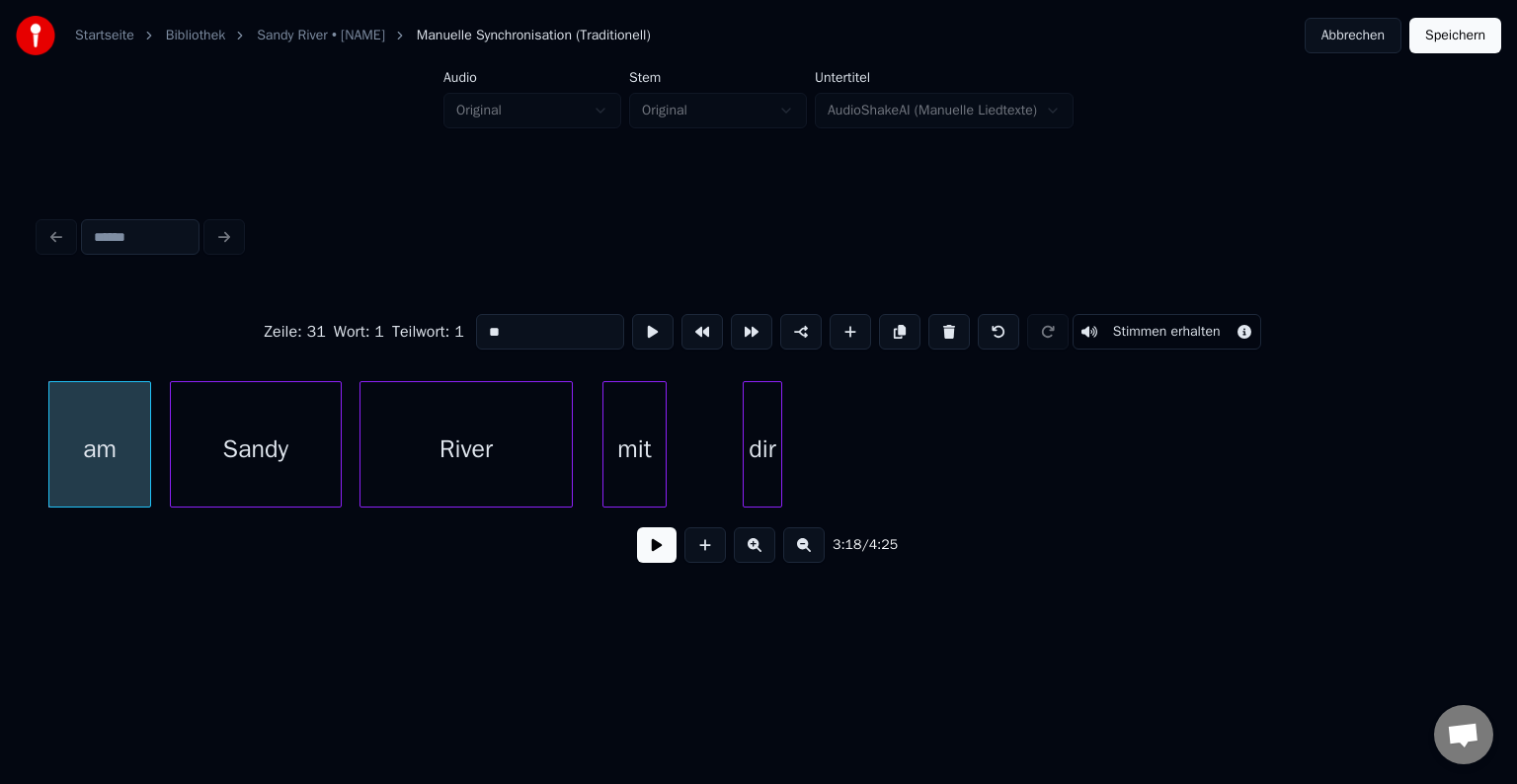 click at bounding box center (657, 545) 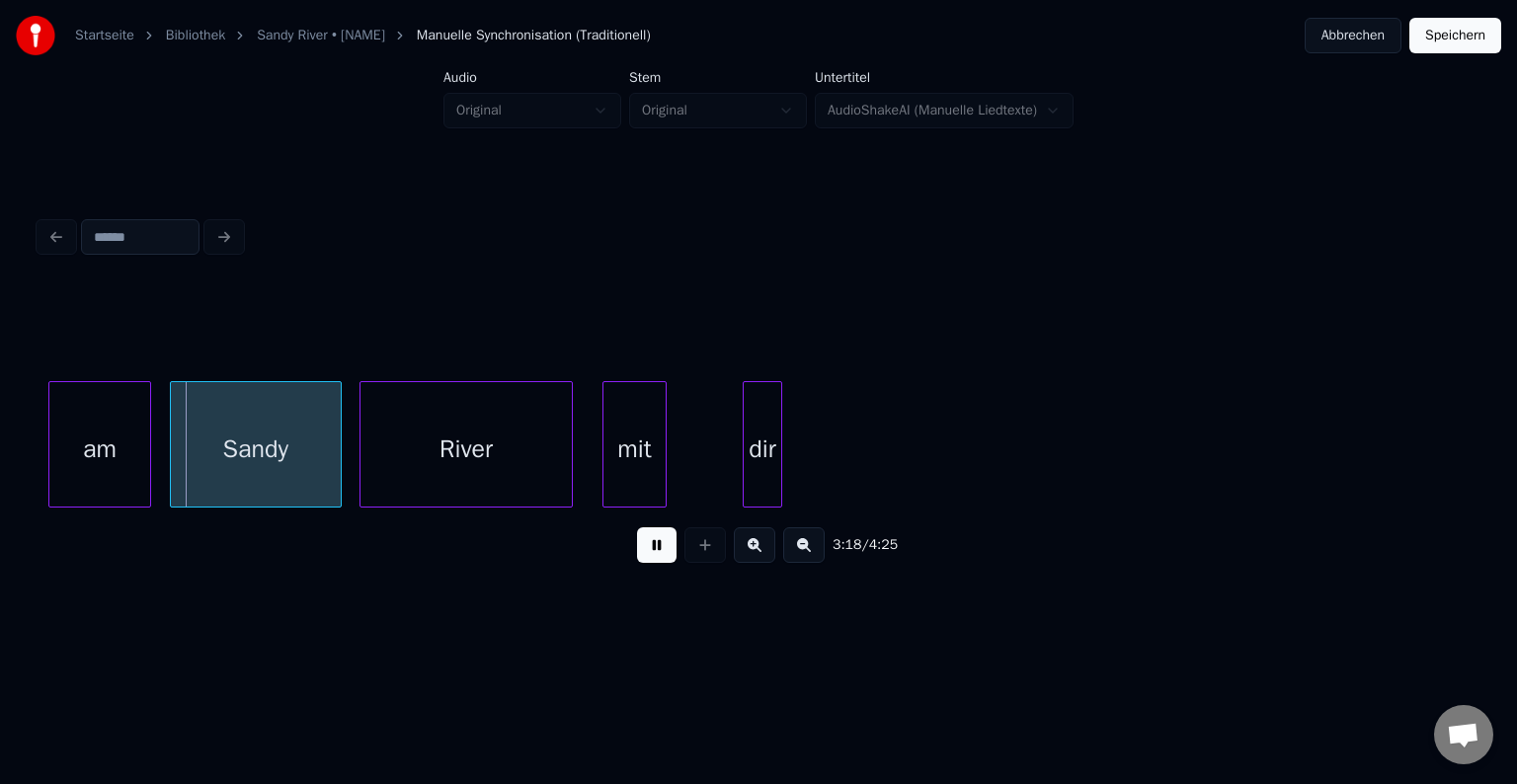 click at bounding box center (657, 545) 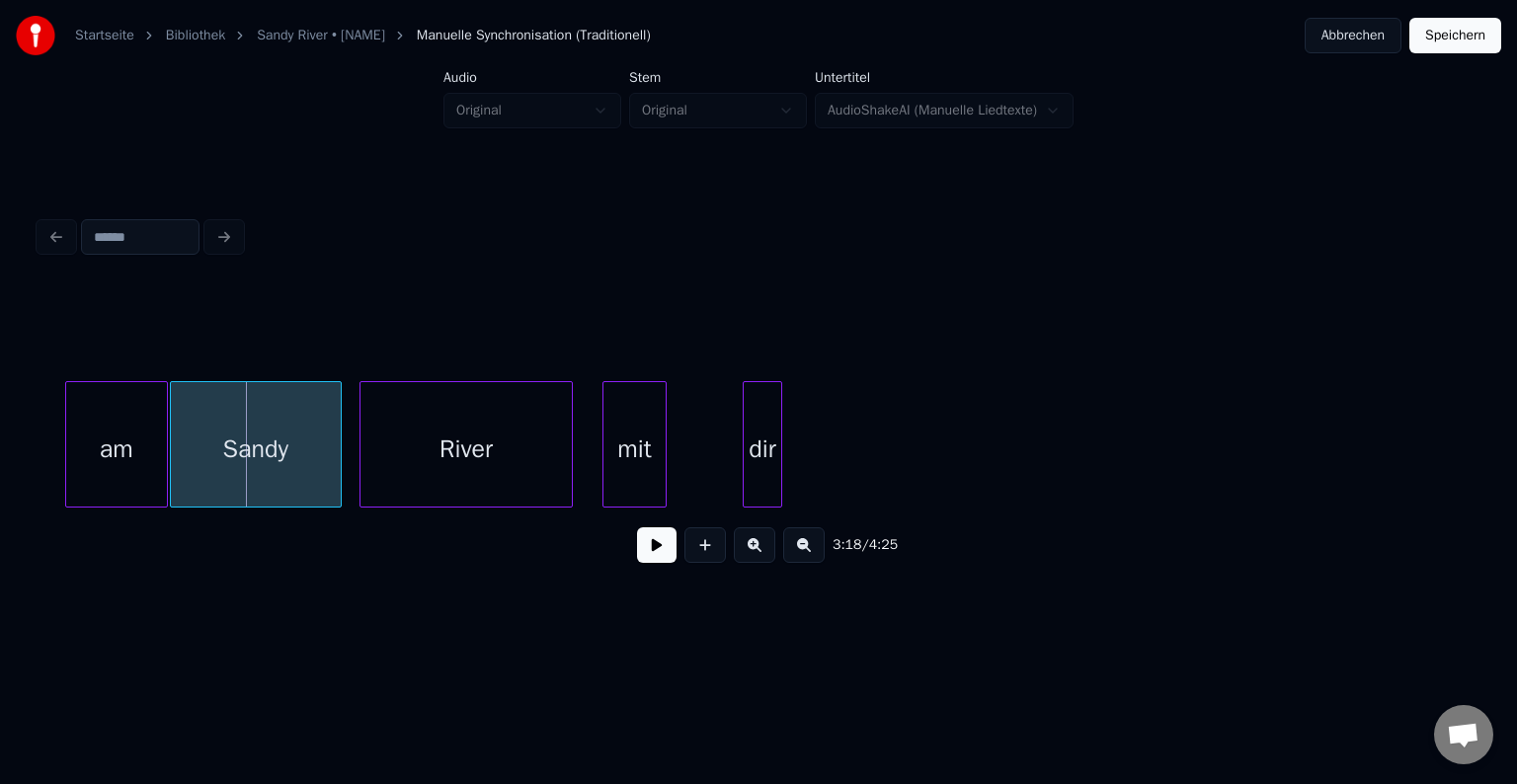 click on "am" at bounding box center (117, 449) 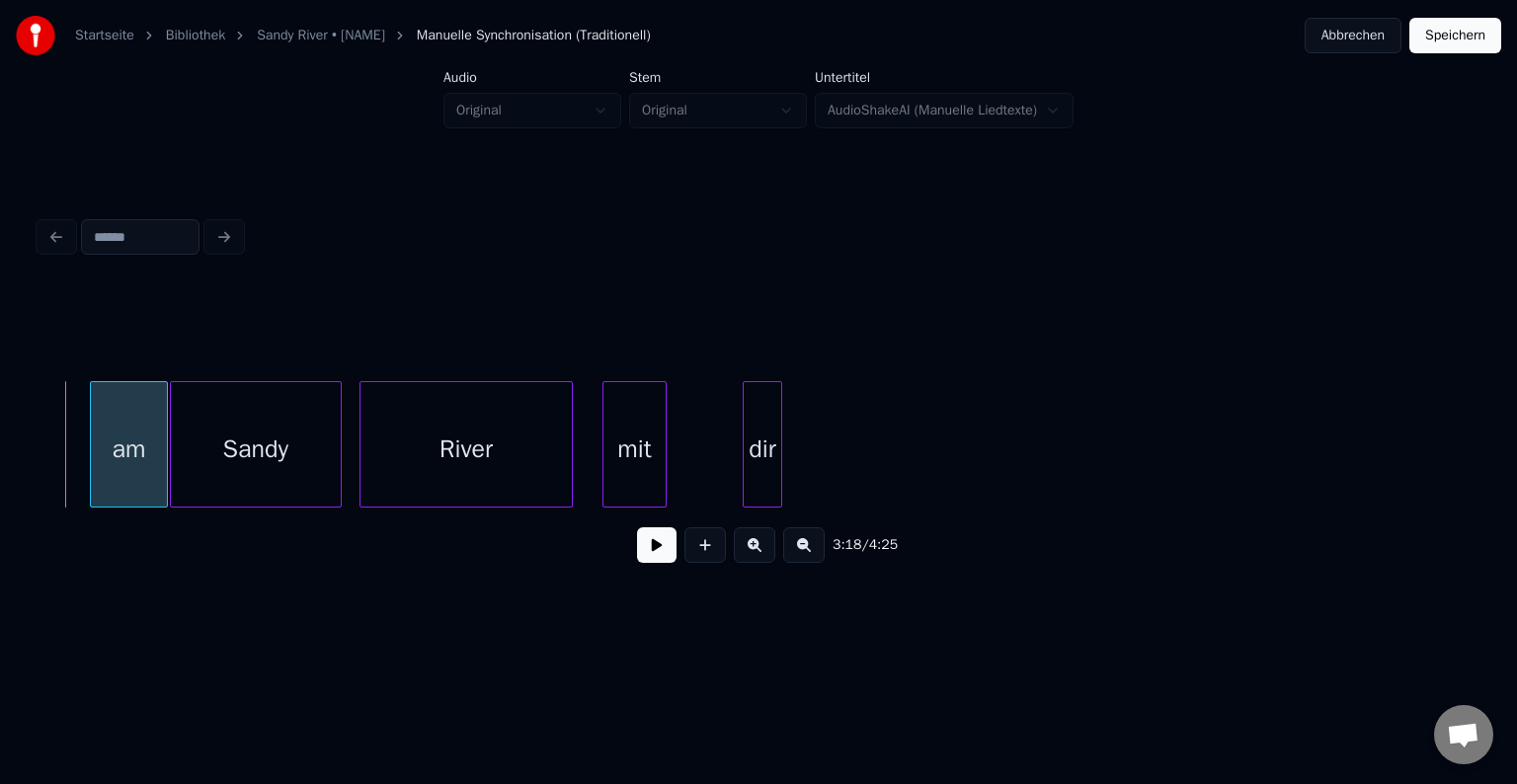 click at bounding box center (94, 444) 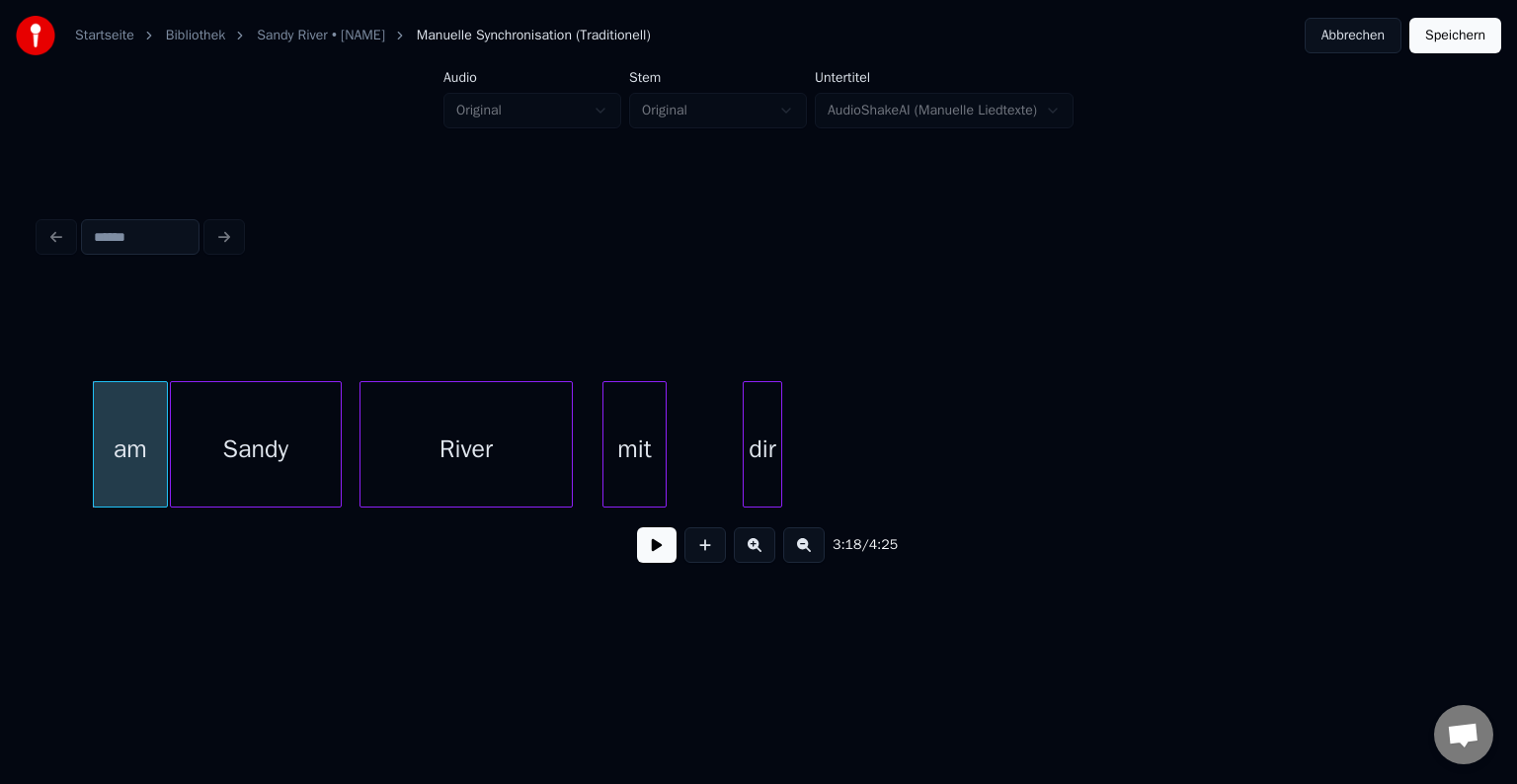 click on "am" at bounding box center [130, 449] 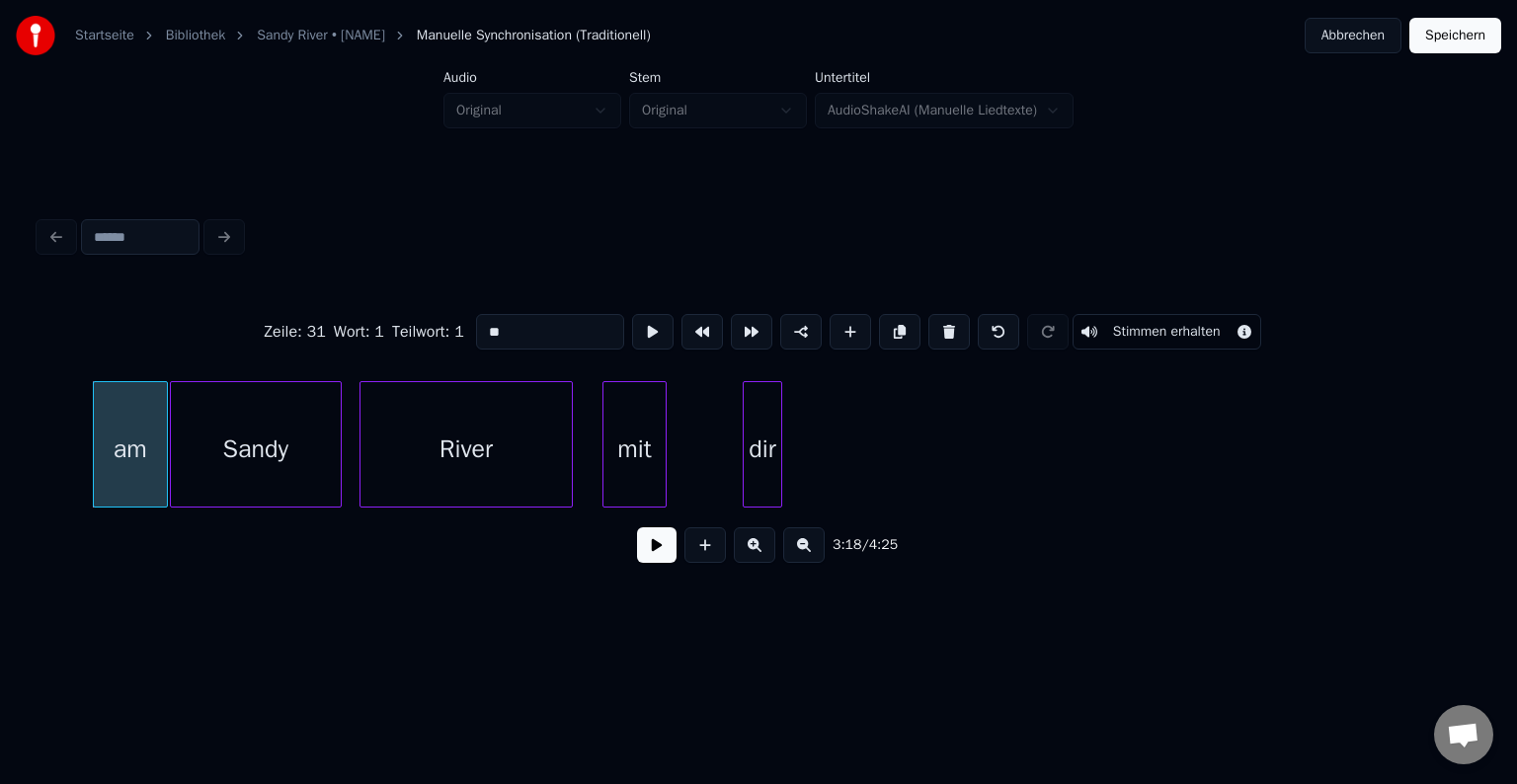click at bounding box center [657, 545] 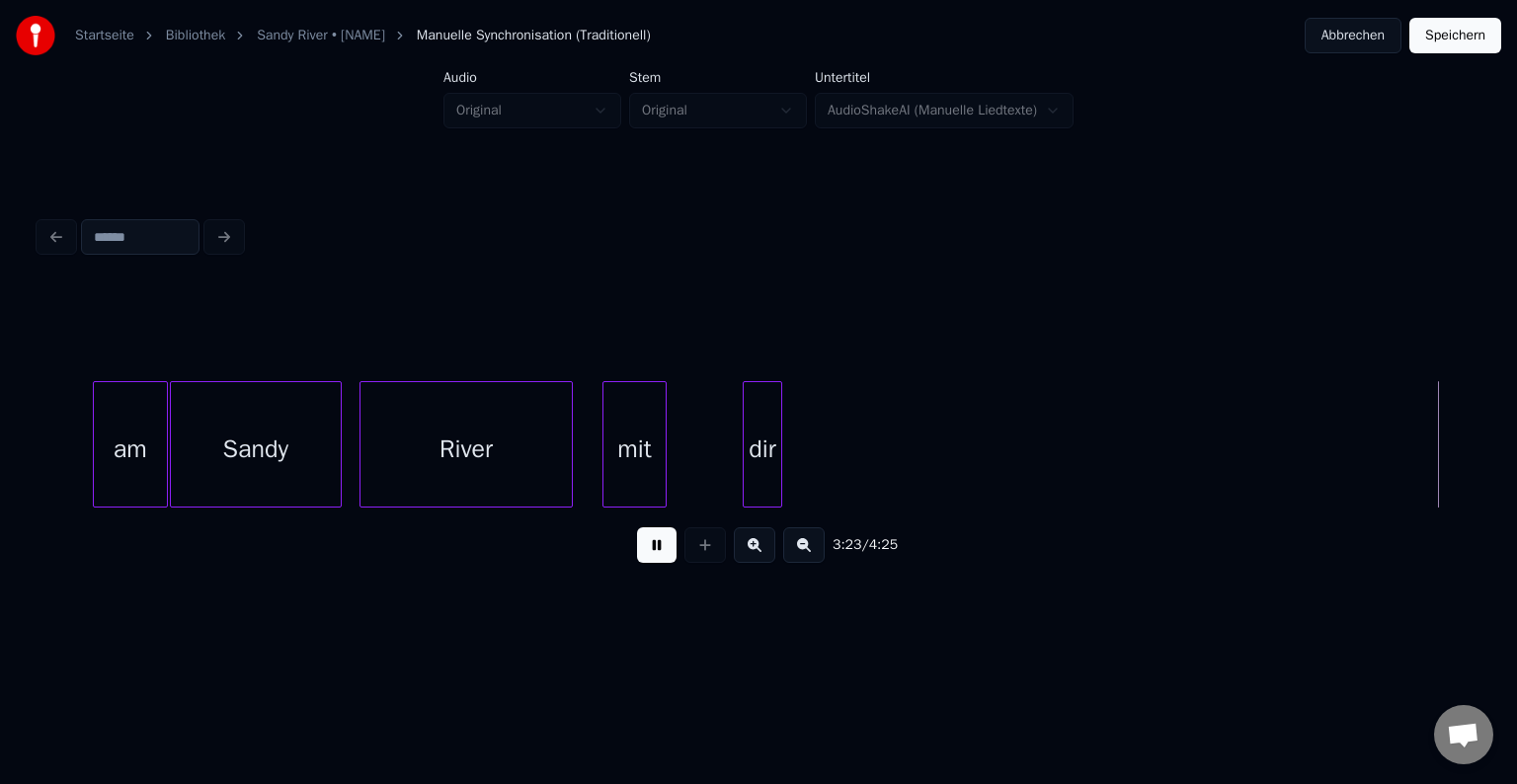 click at bounding box center [657, 545] 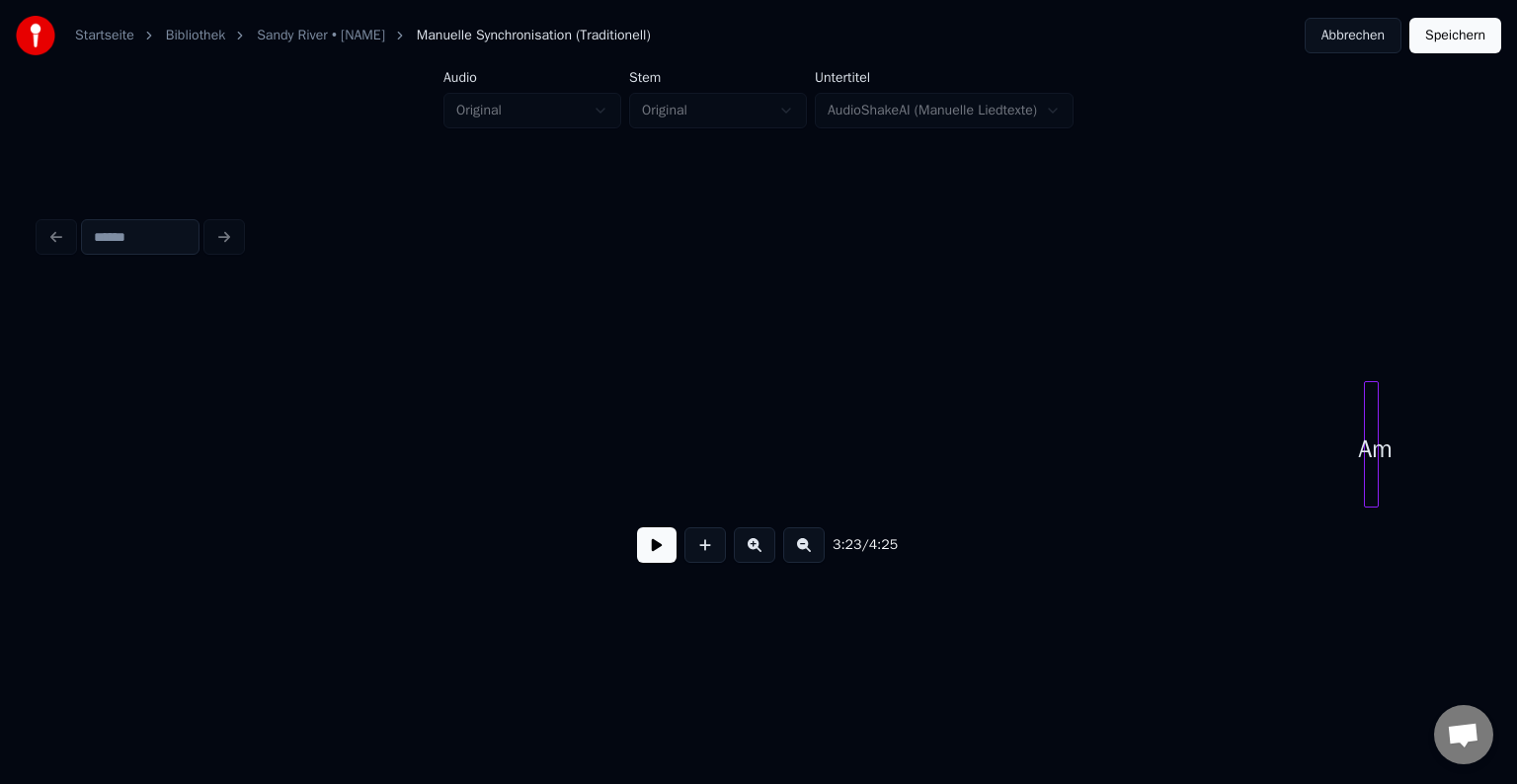 scroll, scrollTop: 0, scrollLeft: 50526, axis: horizontal 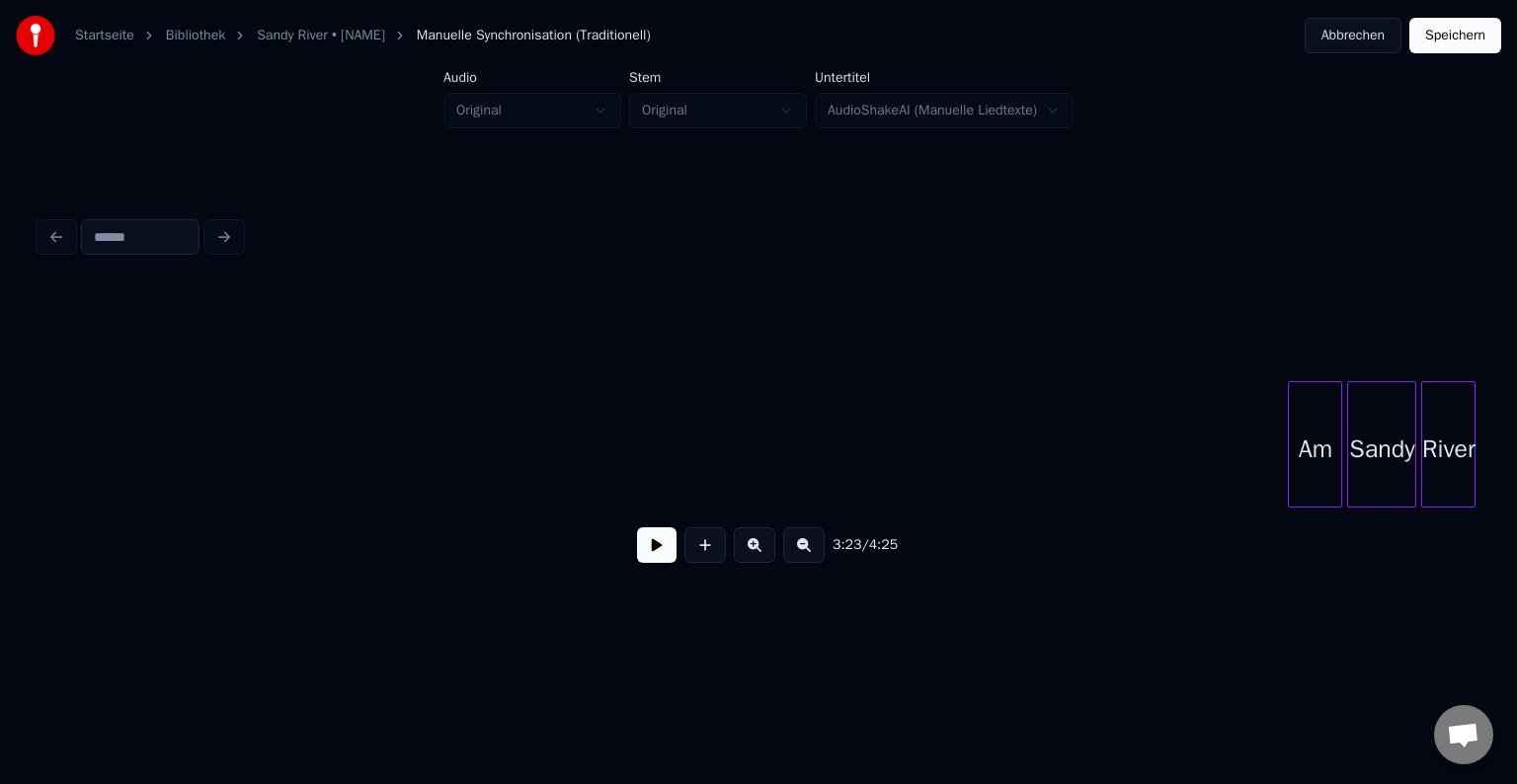 click at bounding box center [1292, 444] 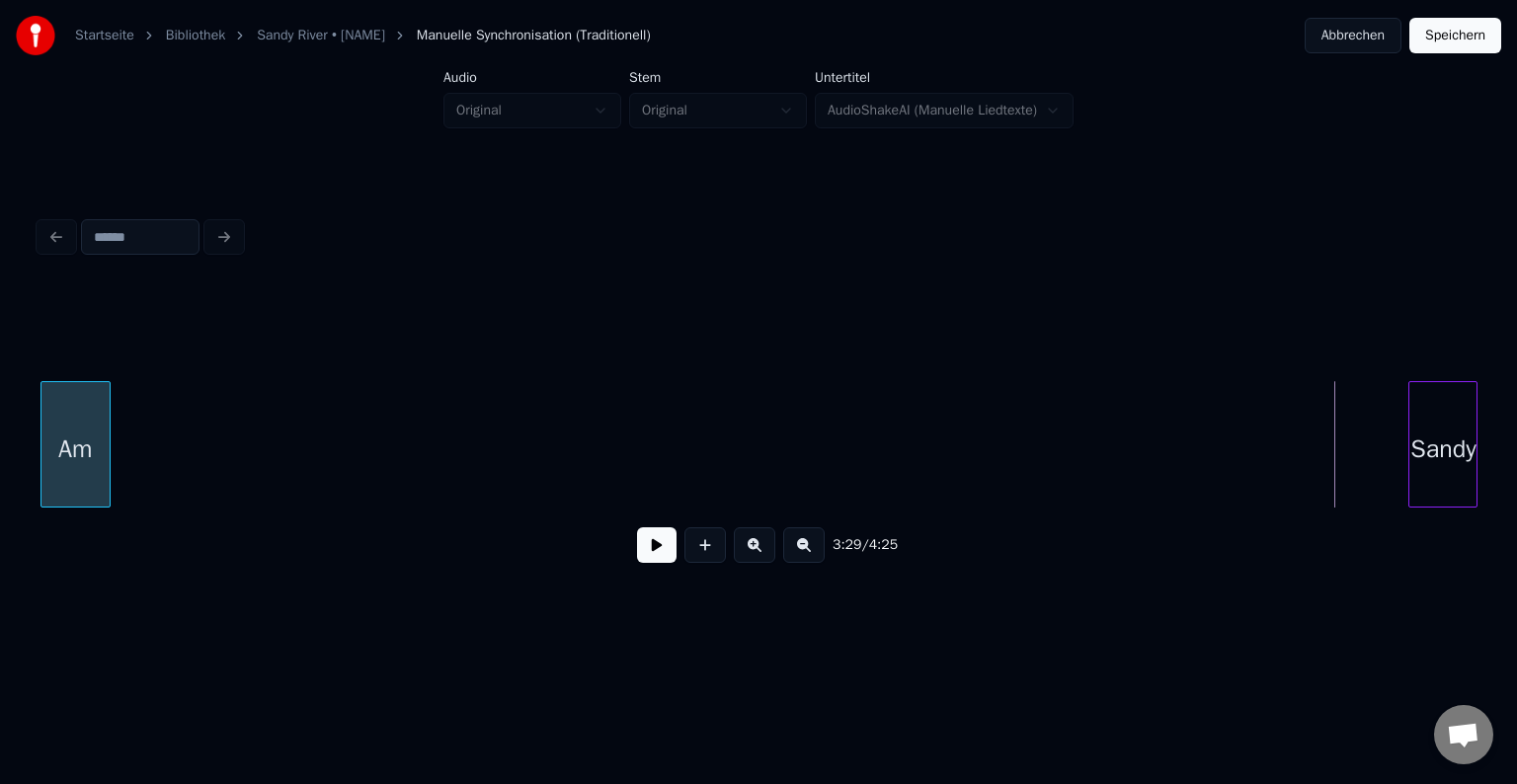 click on "Startseite Bibliothek Sandy River • Rene Chanté Manuelle Synchronisation (Traditionell) Abbrechen Speichern Audio Original Stem Original Untertitel AudioShakeAI (Manuelle Liedtexte) 3:29  /  4:25" at bounding box center [758, 315] 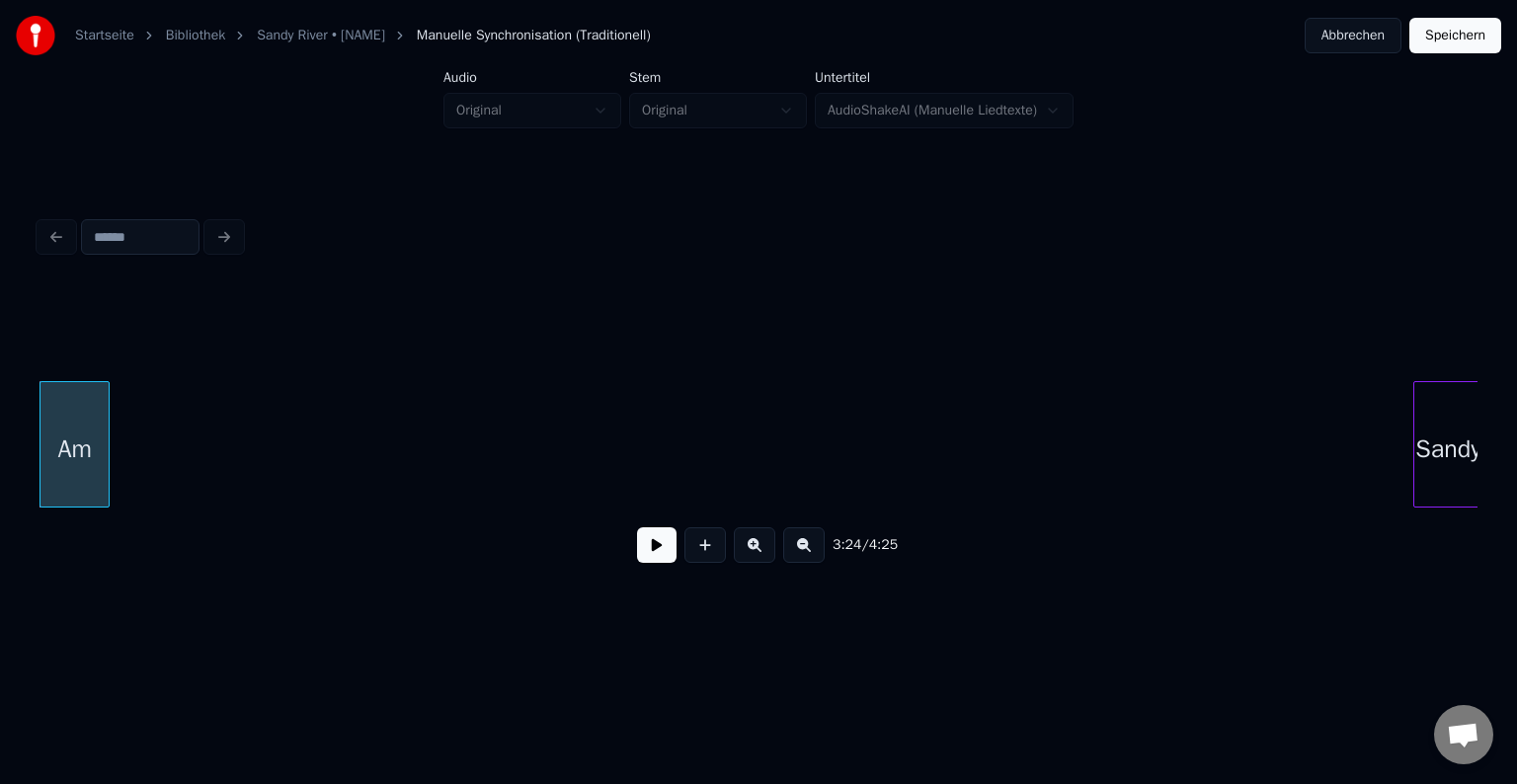 scroll, scrollTop: 0, scrollLeft: 50461, axis: horizontal 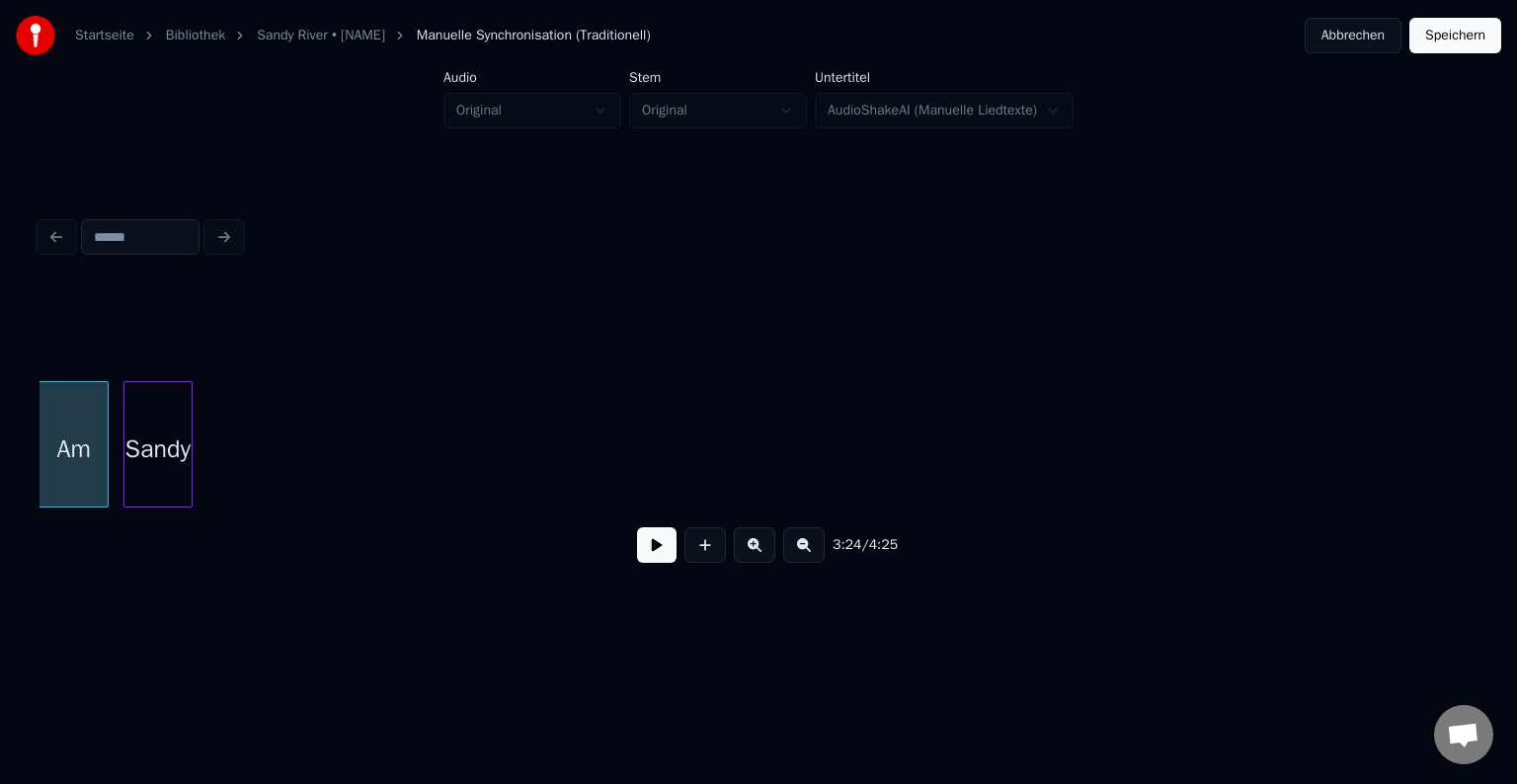 click on "3:24  /  4:25" at bounding box center (758, 432) 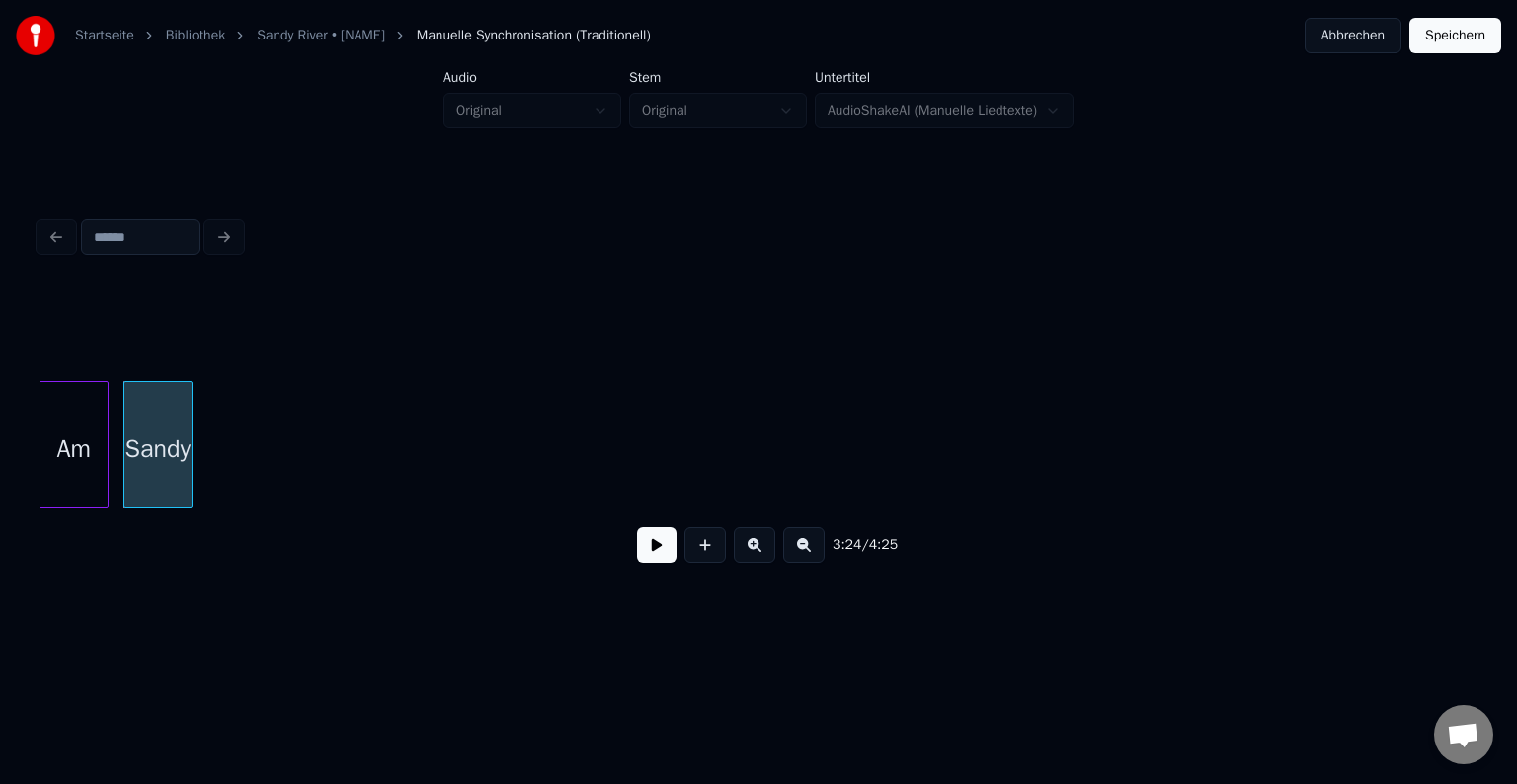 scroll, scrollTop: 0, scrollLeft: 50599, axis: horizontal 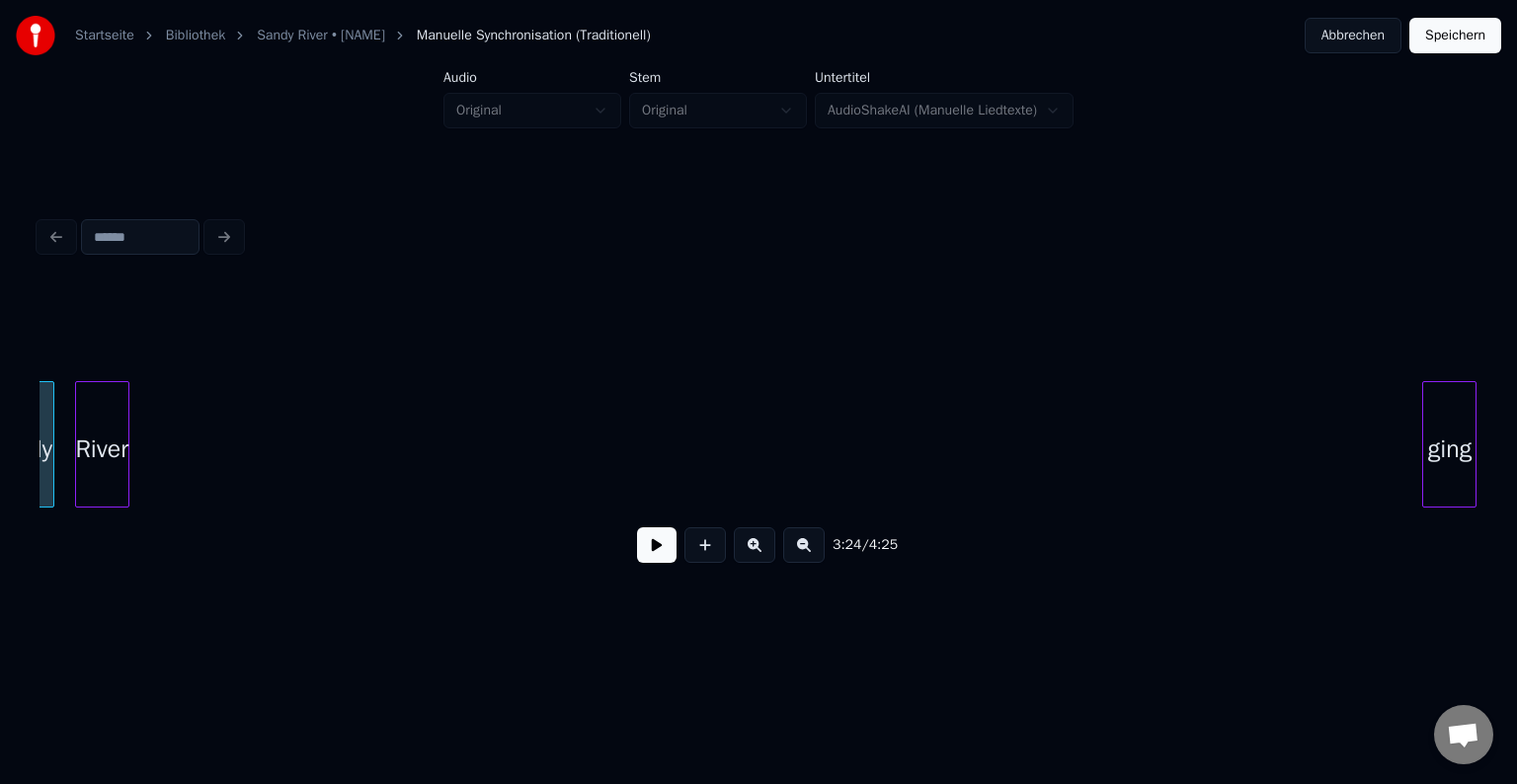 click on "3:24  /  4:25" at bounding box center [758, 432] 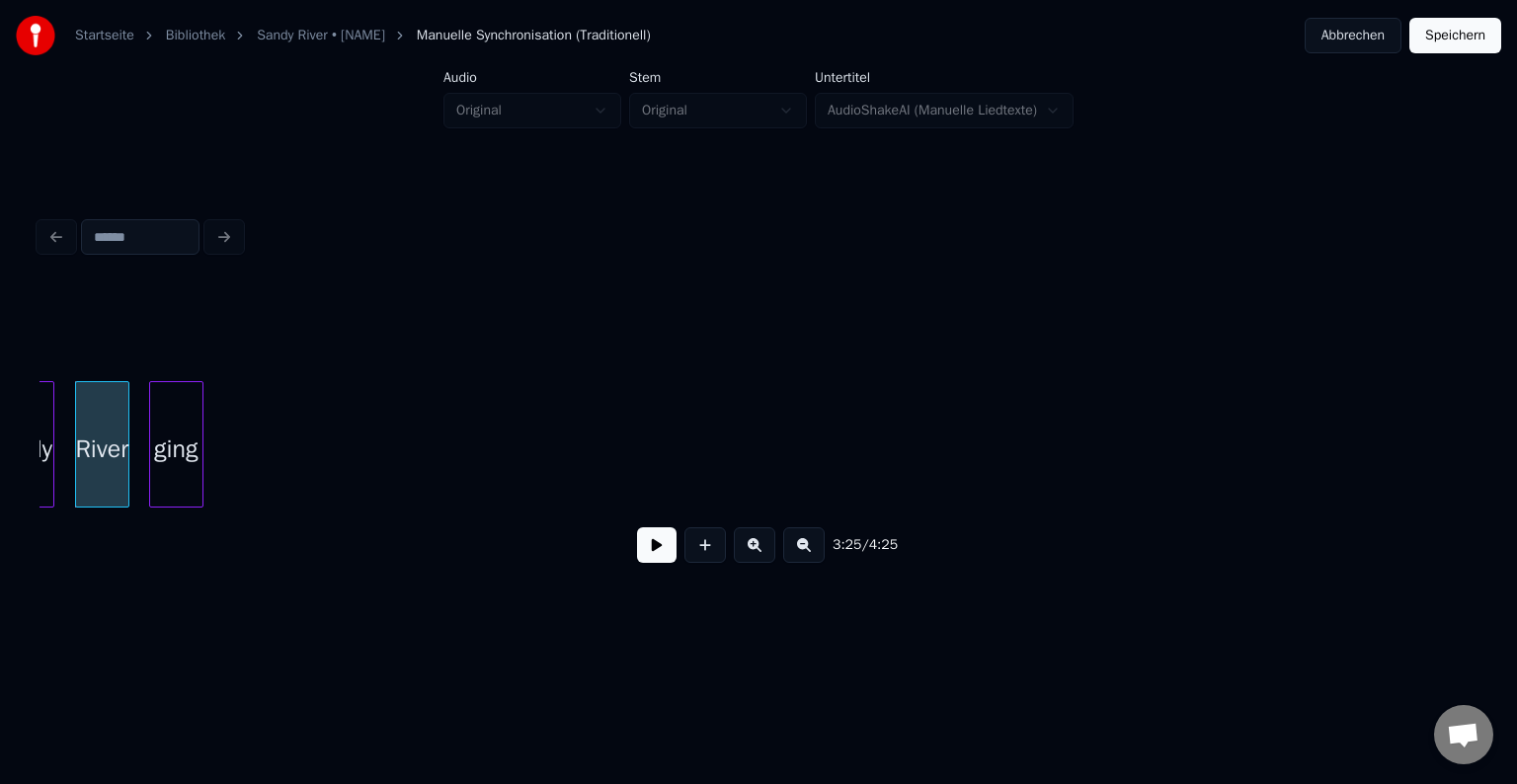 click on "3:25  /  4:25" at bounding box center (758, 432) 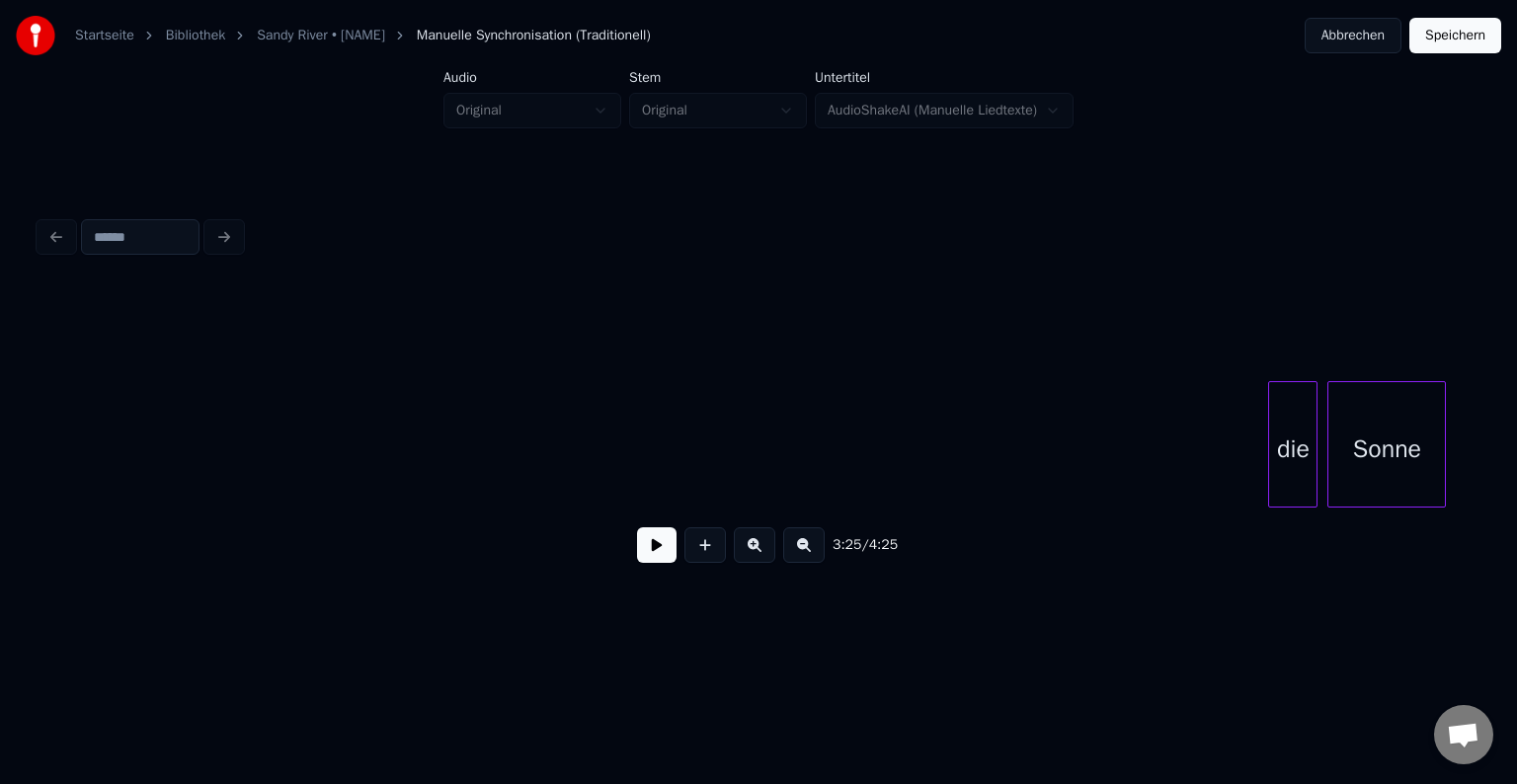 scroll, scrollTop: 0, scrollLeft: 50931, axis: horizontal 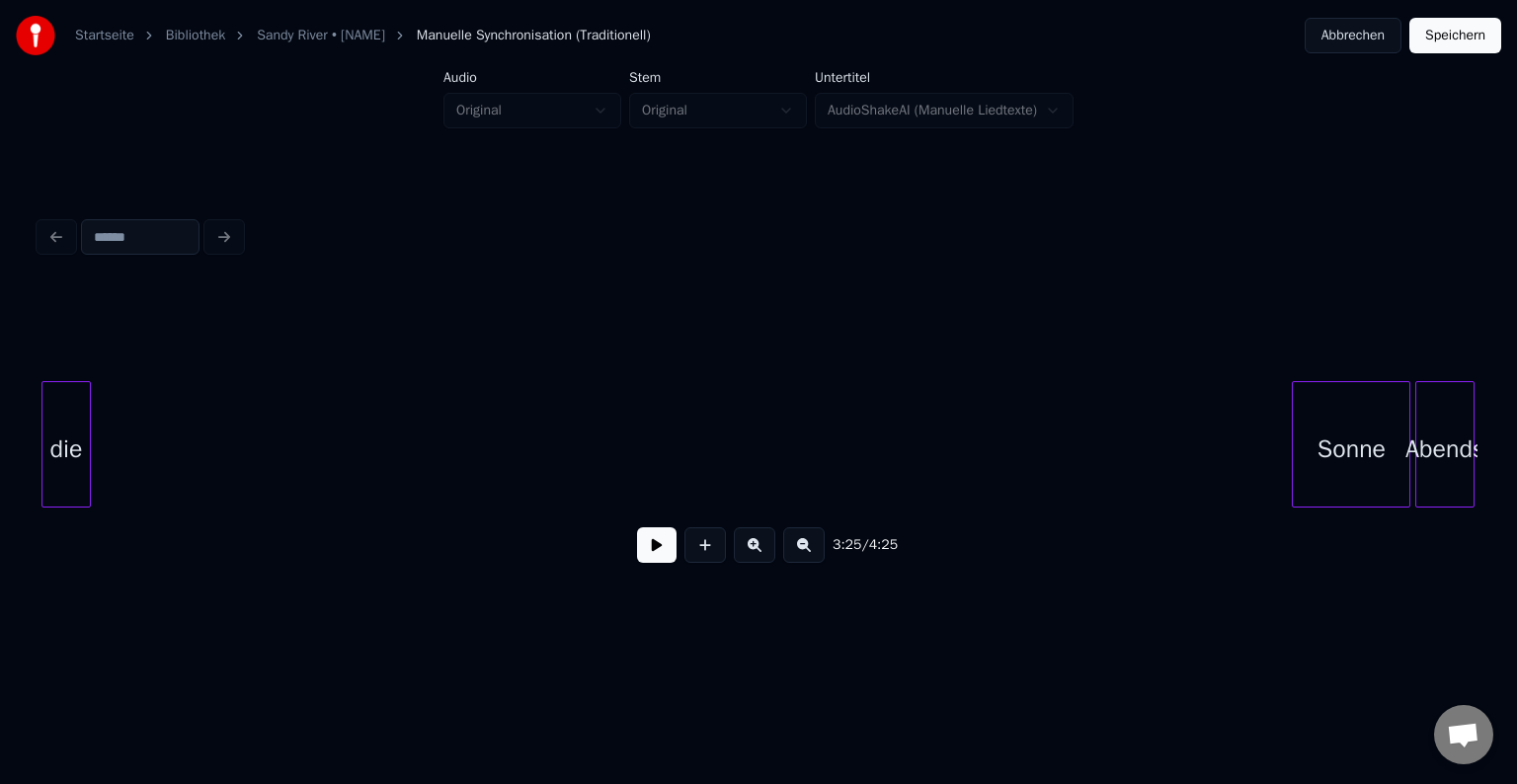 click on "3:25  /  4:25" at bounding box center [758, 395] 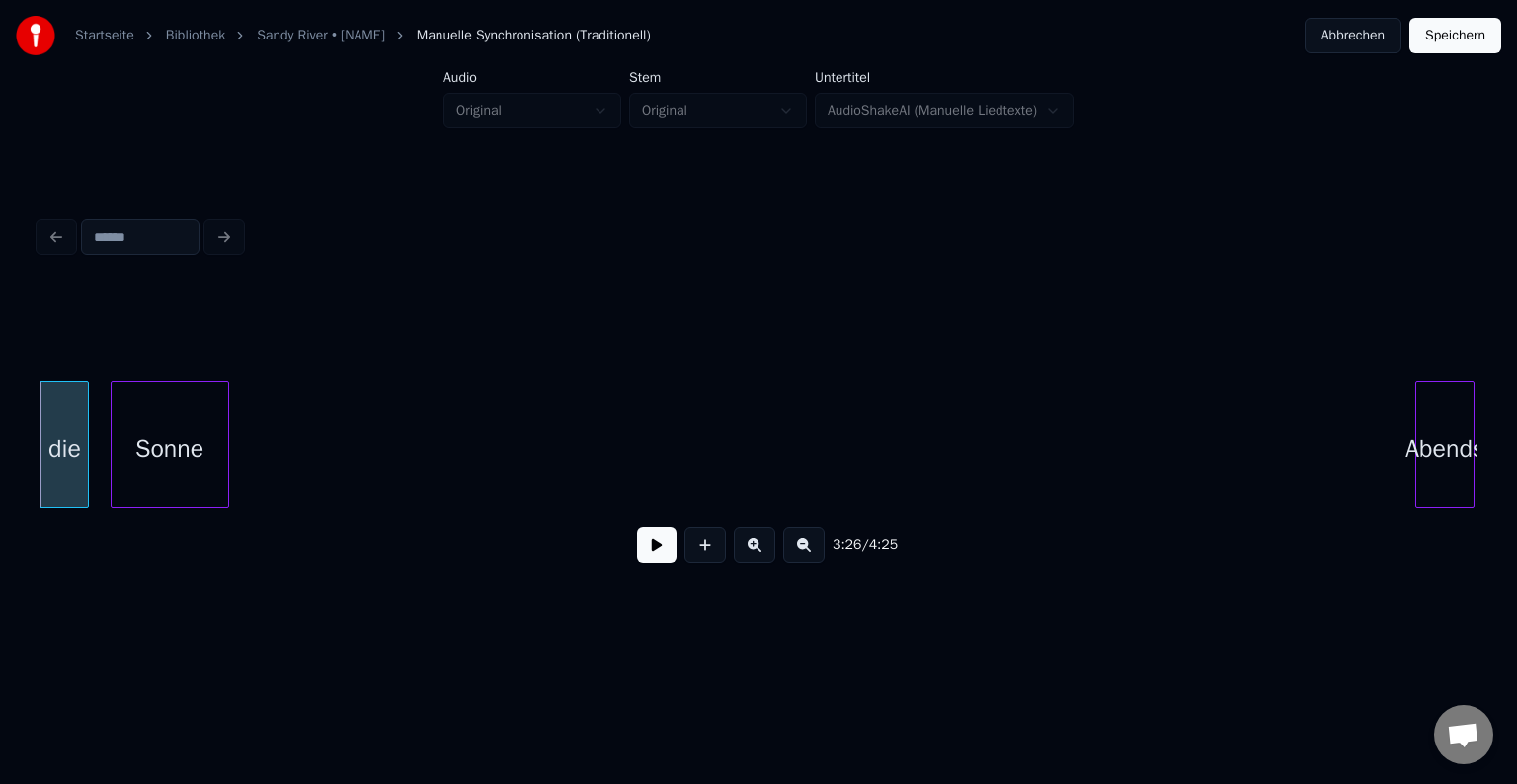click on "3:26  /  4:25" at bounding box center (758, 432) 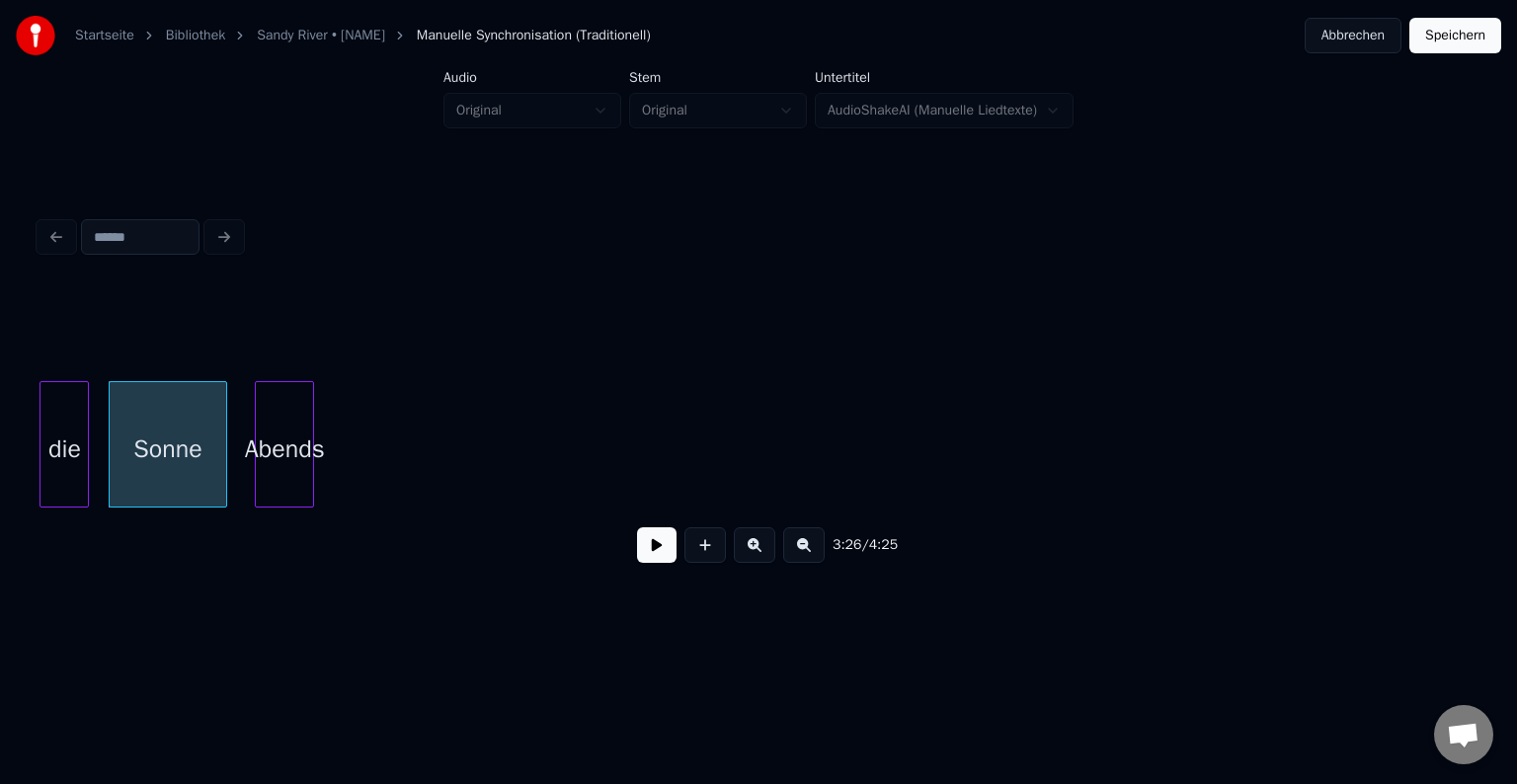 click on "Abends" at bounding box center (284, 449) 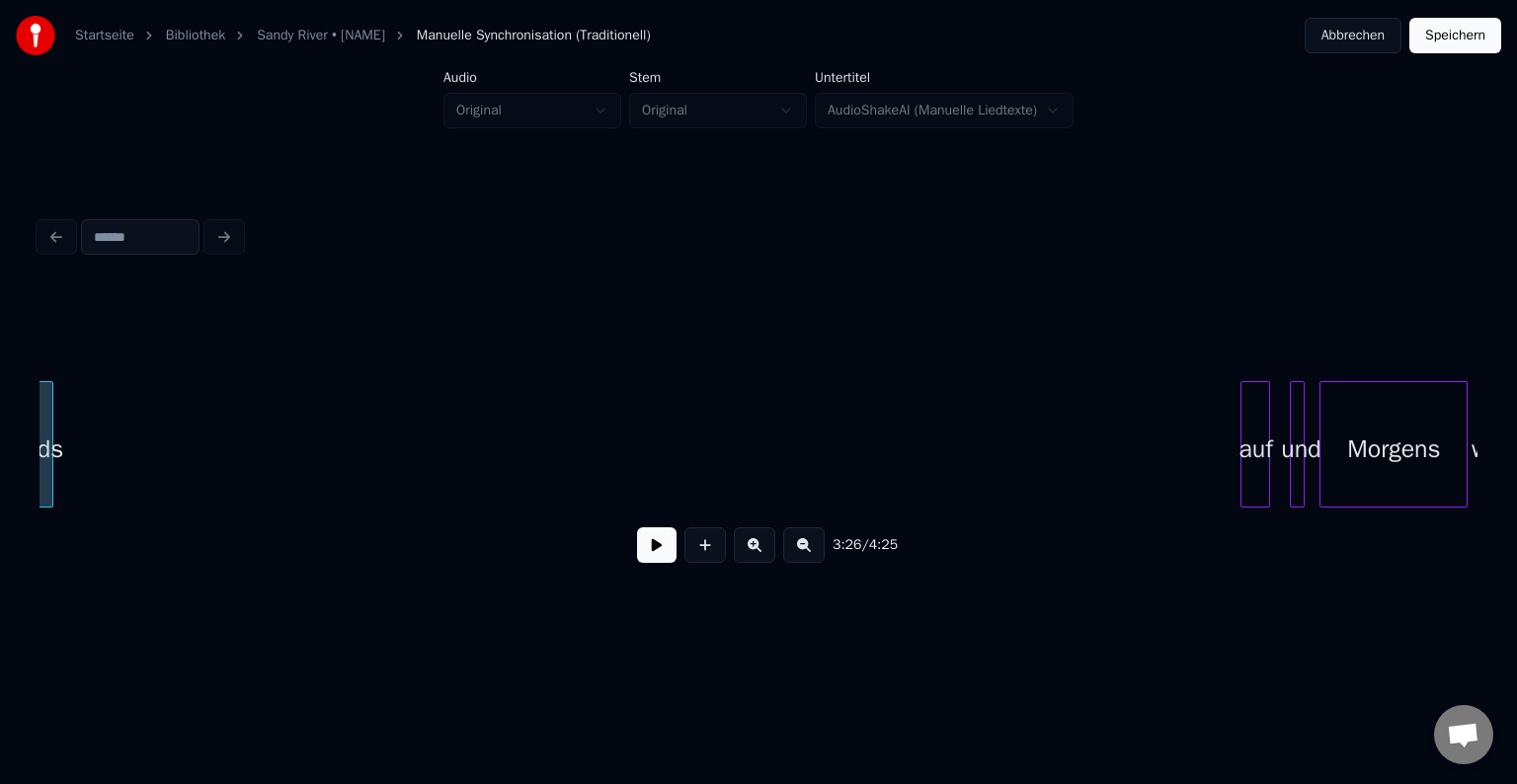 scroll, scrollTop: 0, scrollLeft: 51189, axis: horizontal 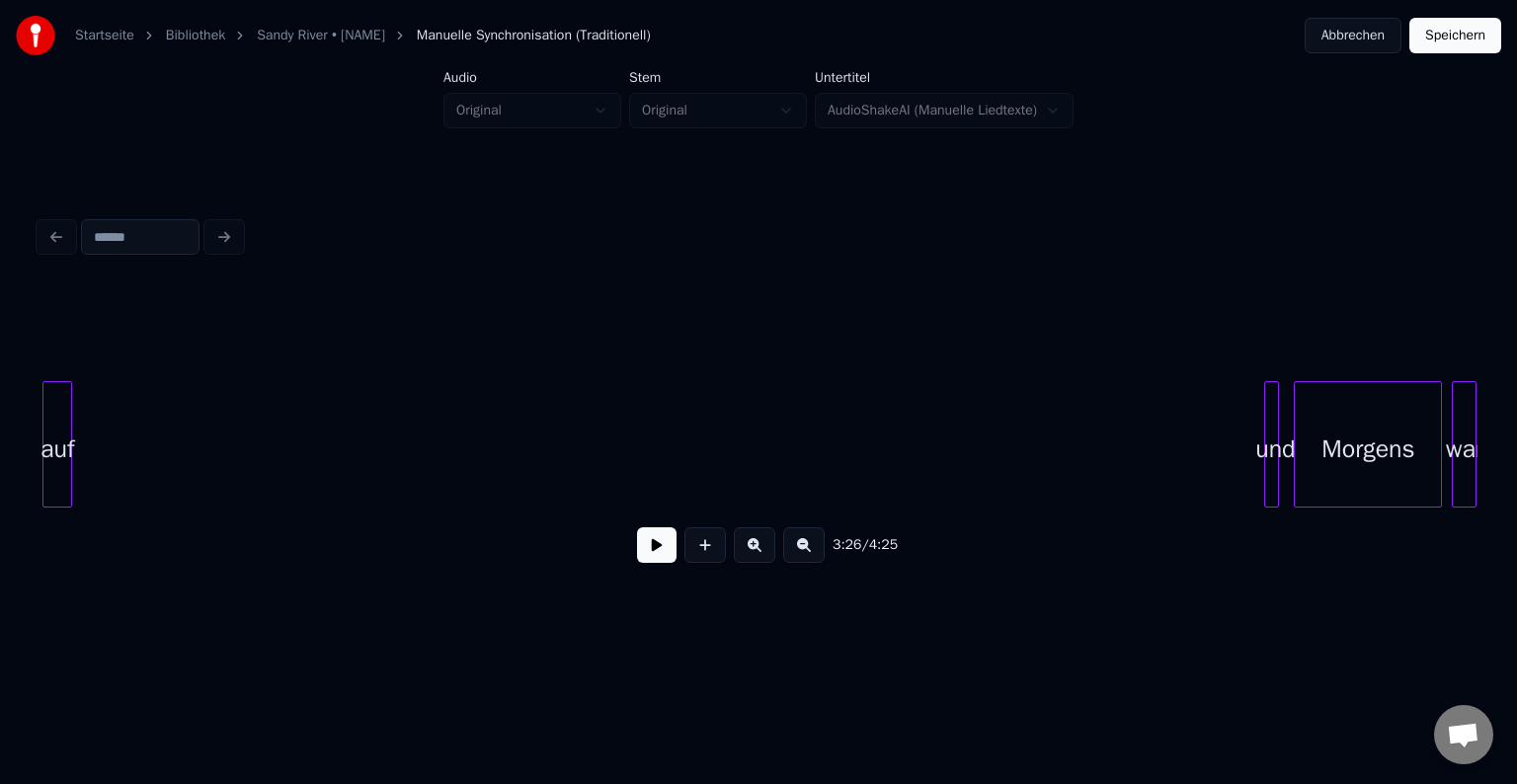 click on "auf" at bounding box center (57, 444) 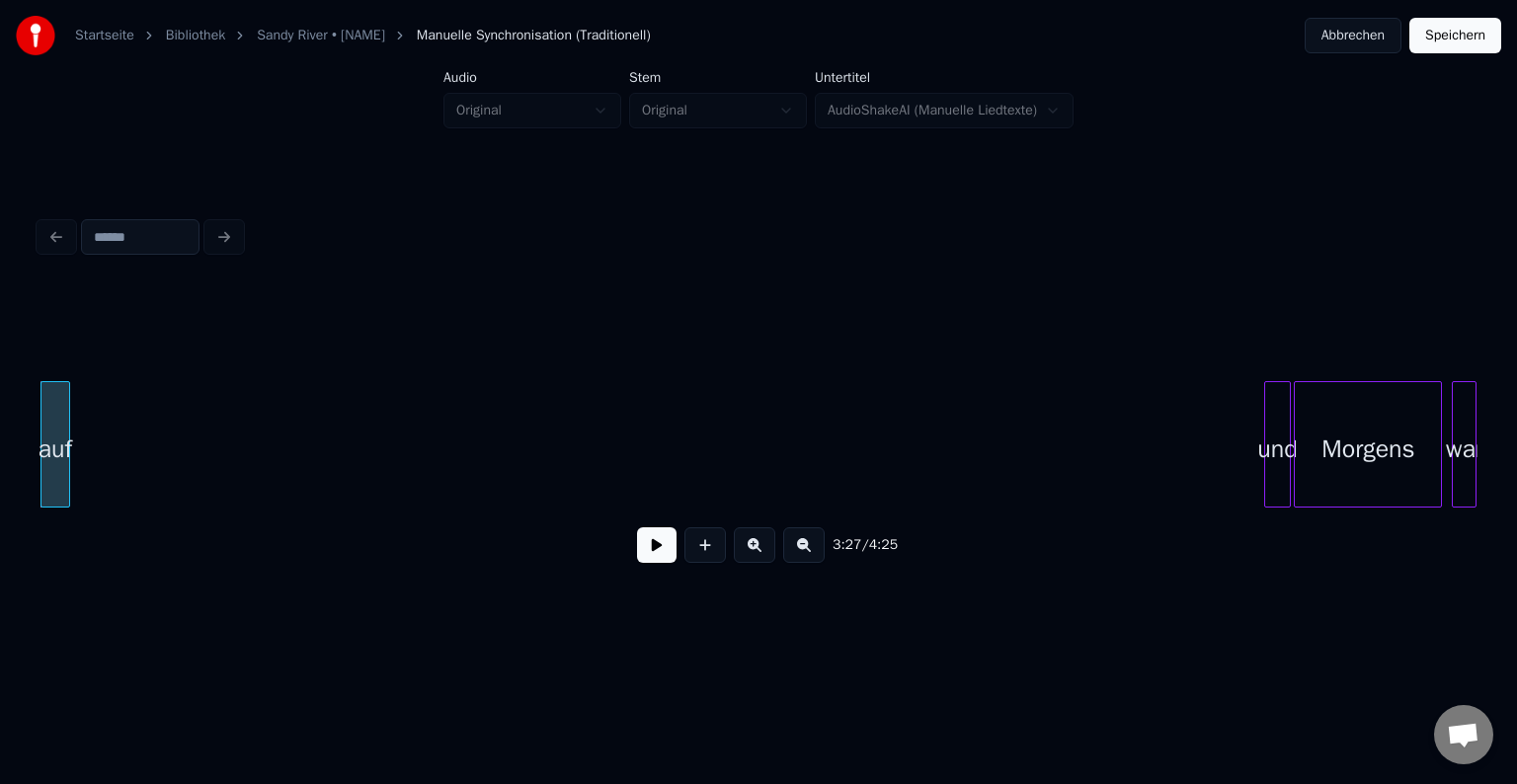 click at bounding box center [1287, 444] 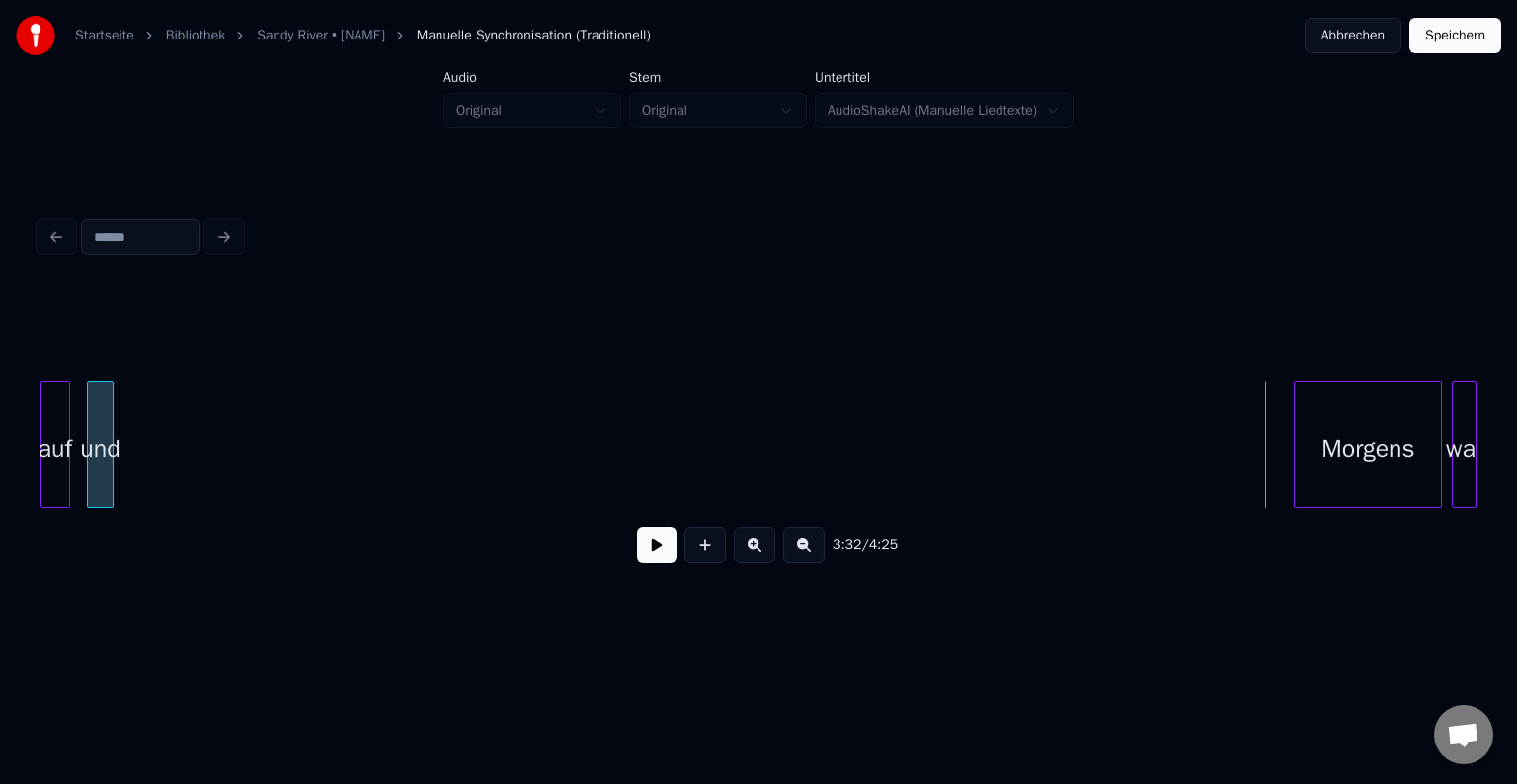 click on "und" at bounding box center (100, 449) 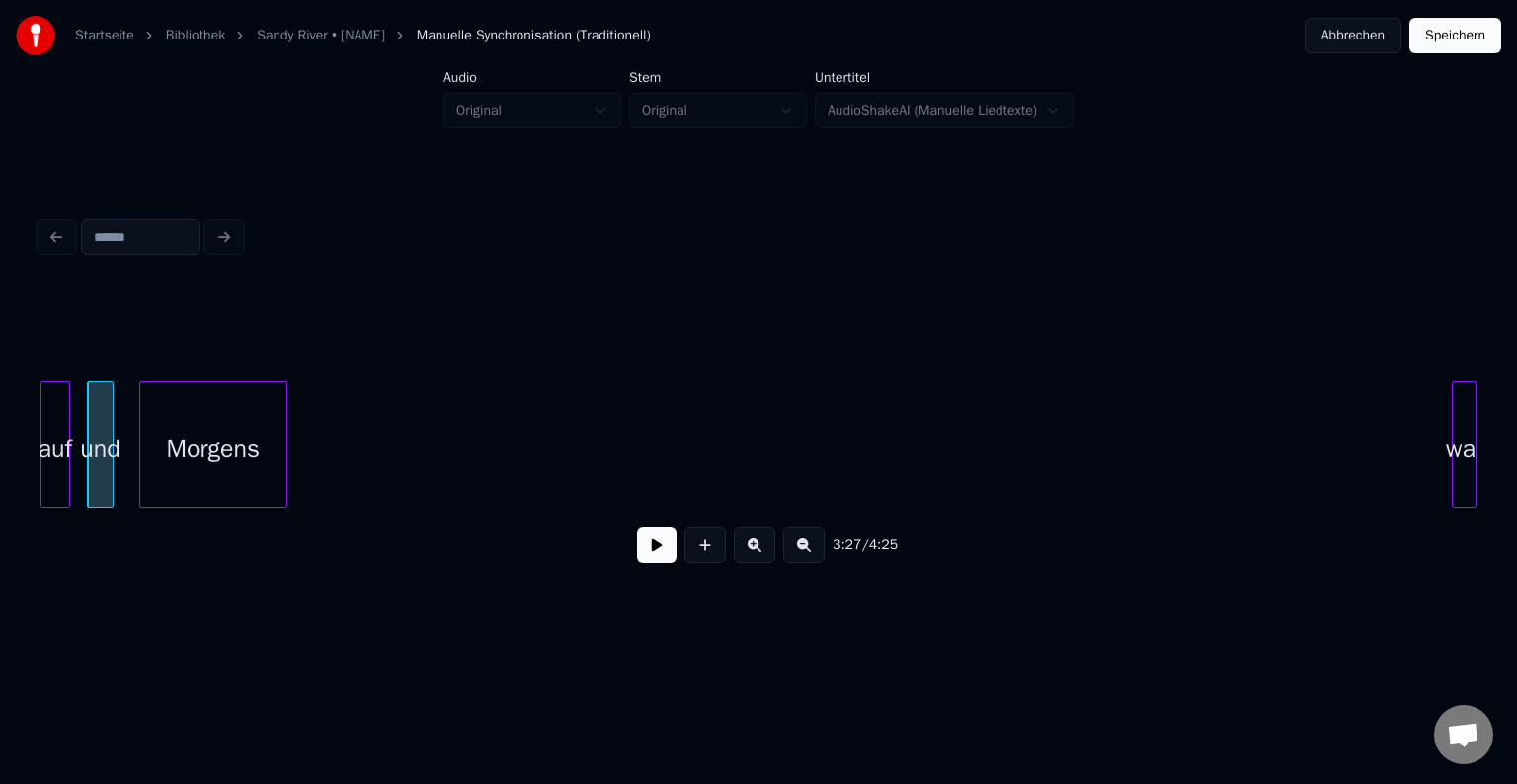 click on "Morgens" at bounding box center [213, 449] 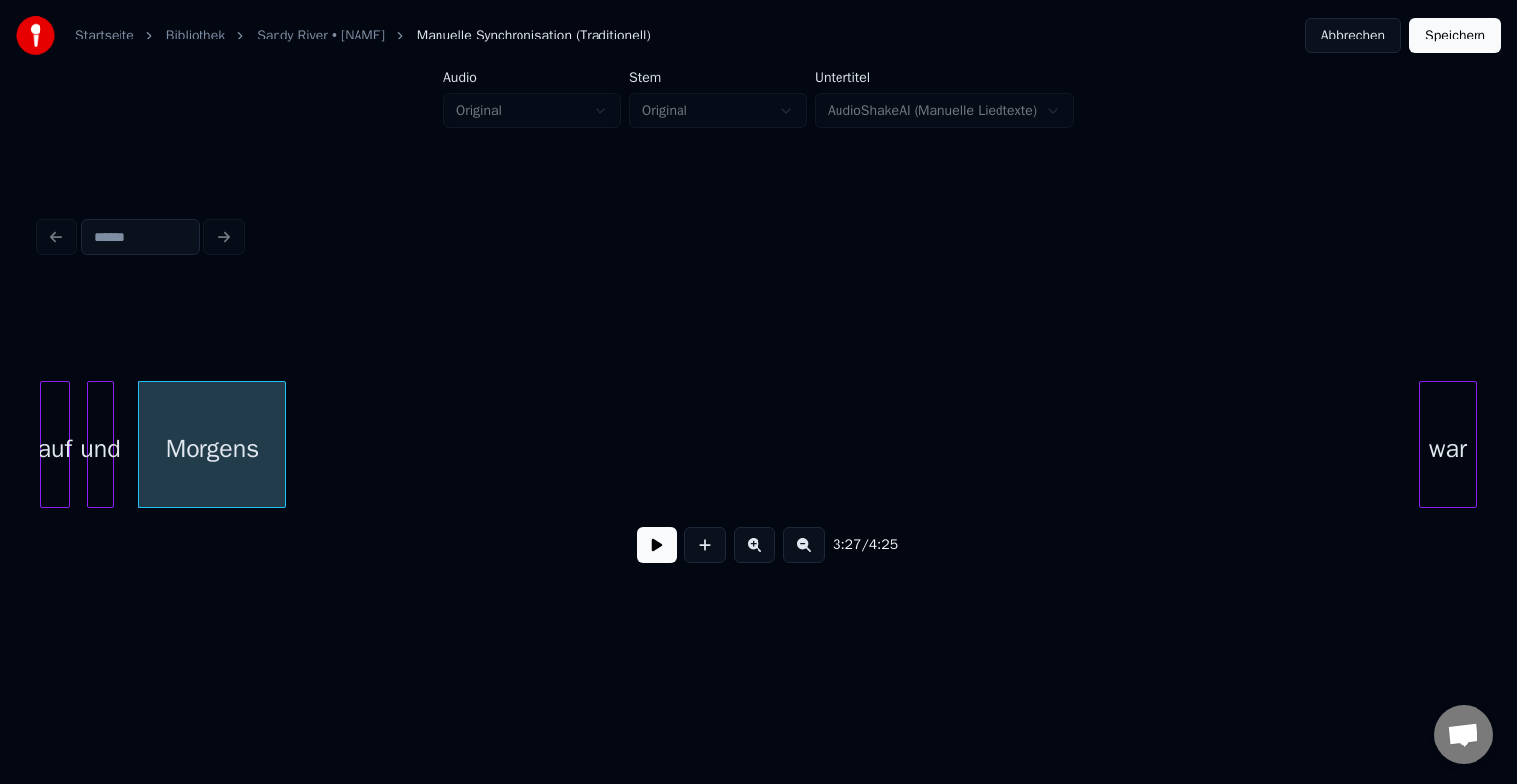 click at bounding box center (1423, 444) 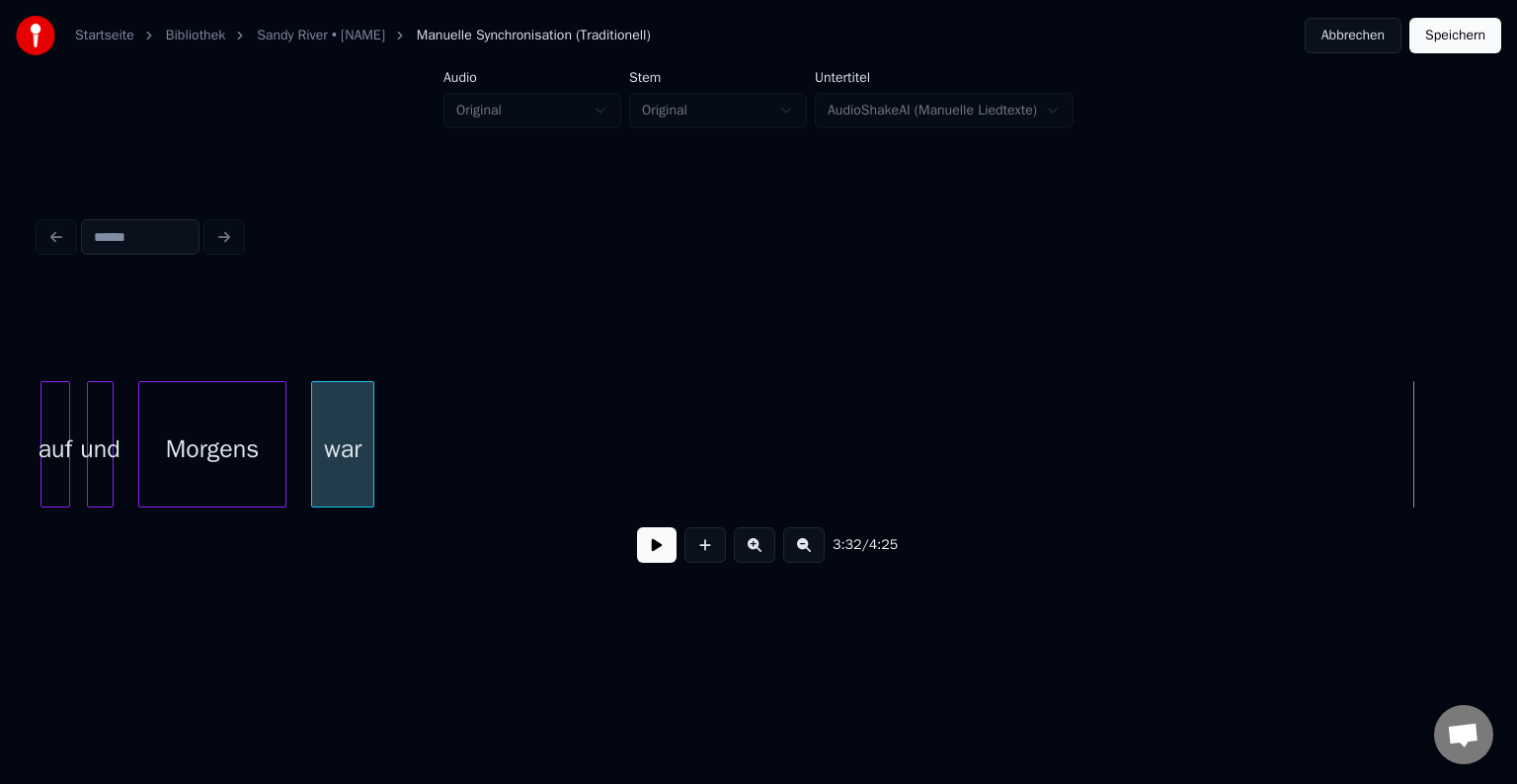 click on "war" at bounding box center (343, 449) 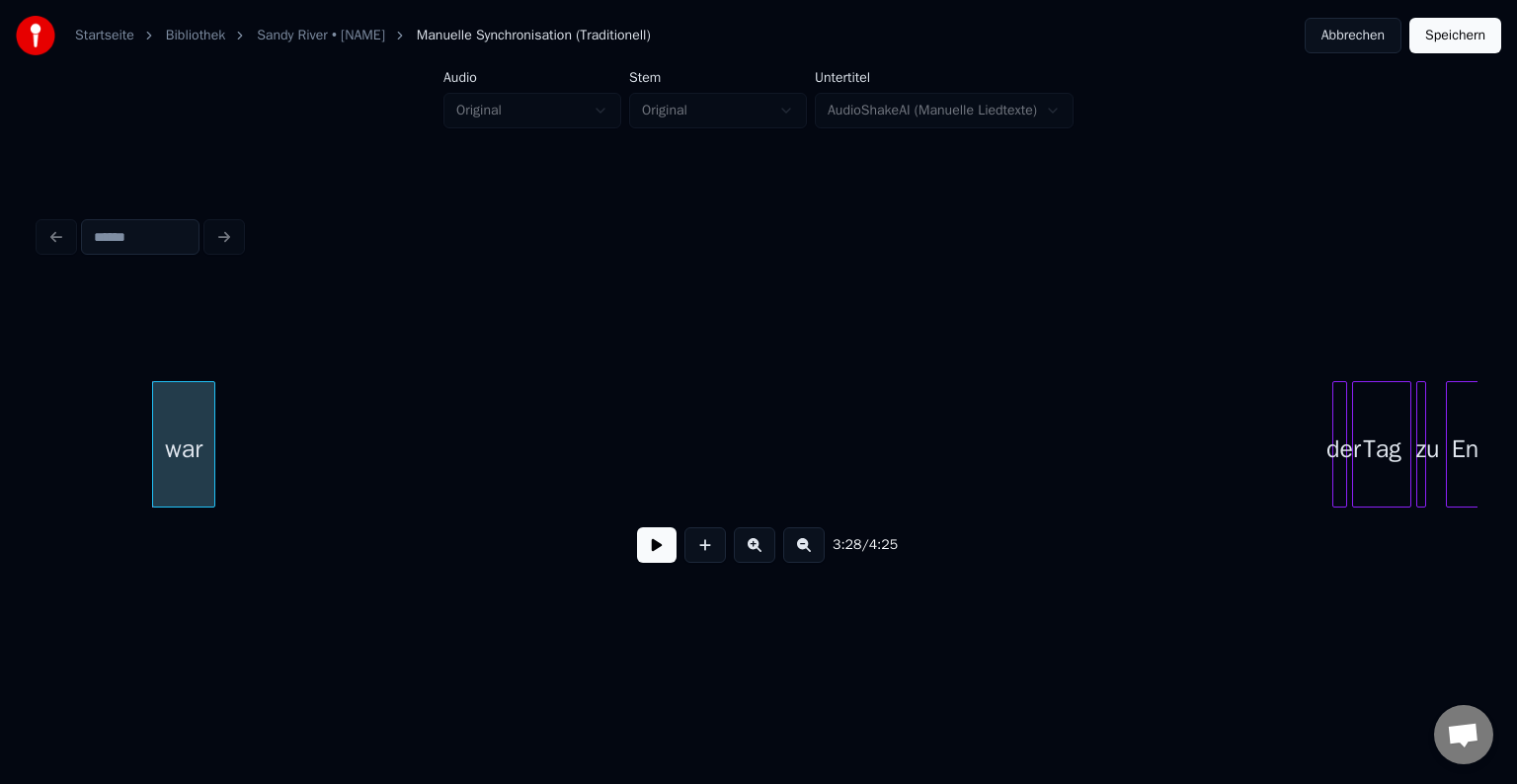 scroll, scrollTop: 0, scrollLeft: 51556, axis: horizontal 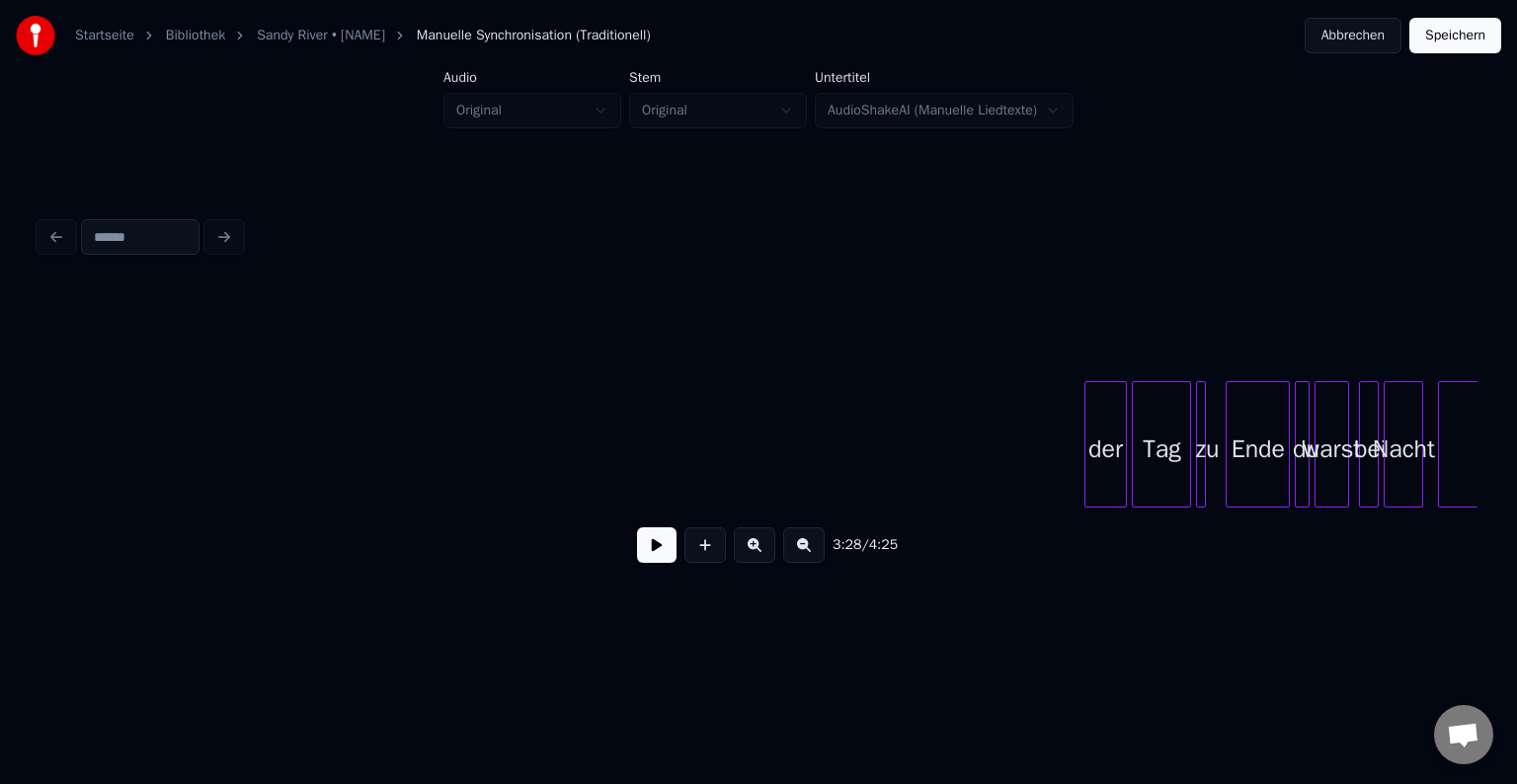 click at bounding box center (1088, 444) 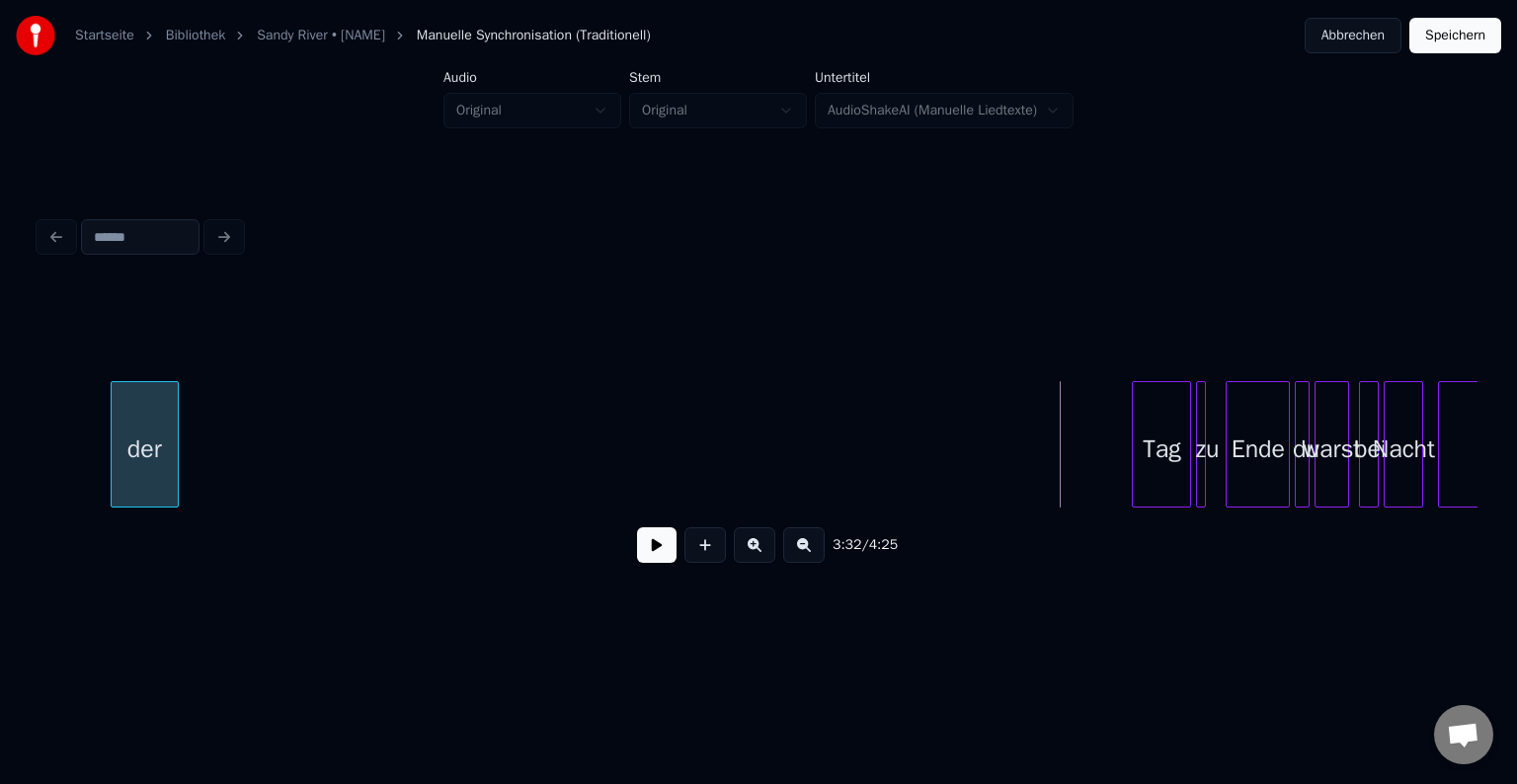 scroll, scrollTop: 0, scrollLeft: 51478, axis: horizontal 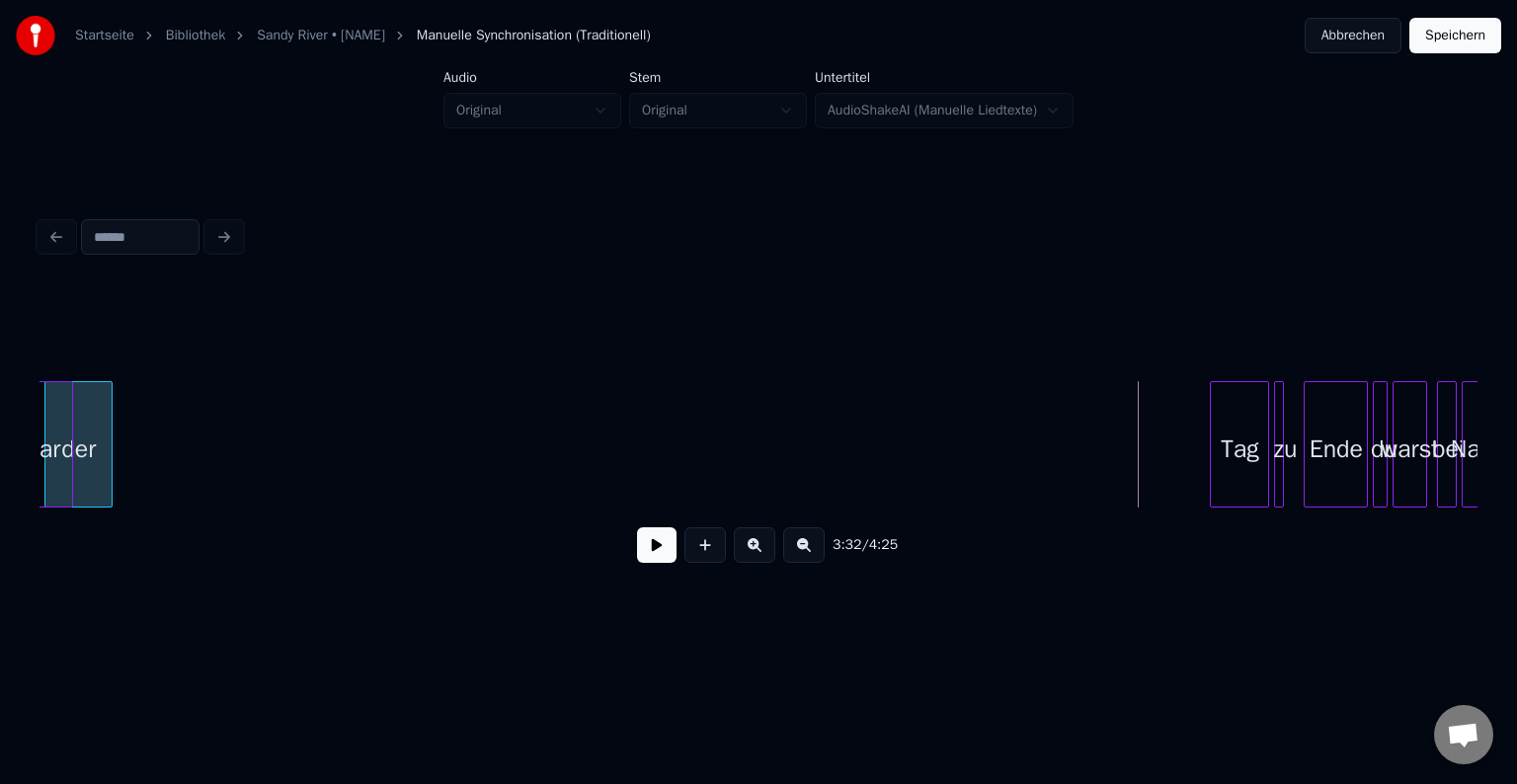 click on "Startseite Bibliothek Sandy River • Rene Chanté Manuelle Synchronisation (Traditionell) Abbrechen Speichern Audio Original Stem Original Untertitel AudioShakeAI (Manuelle Liedtexte) 3:32  /  4:25" at bounding box center (758, 315) 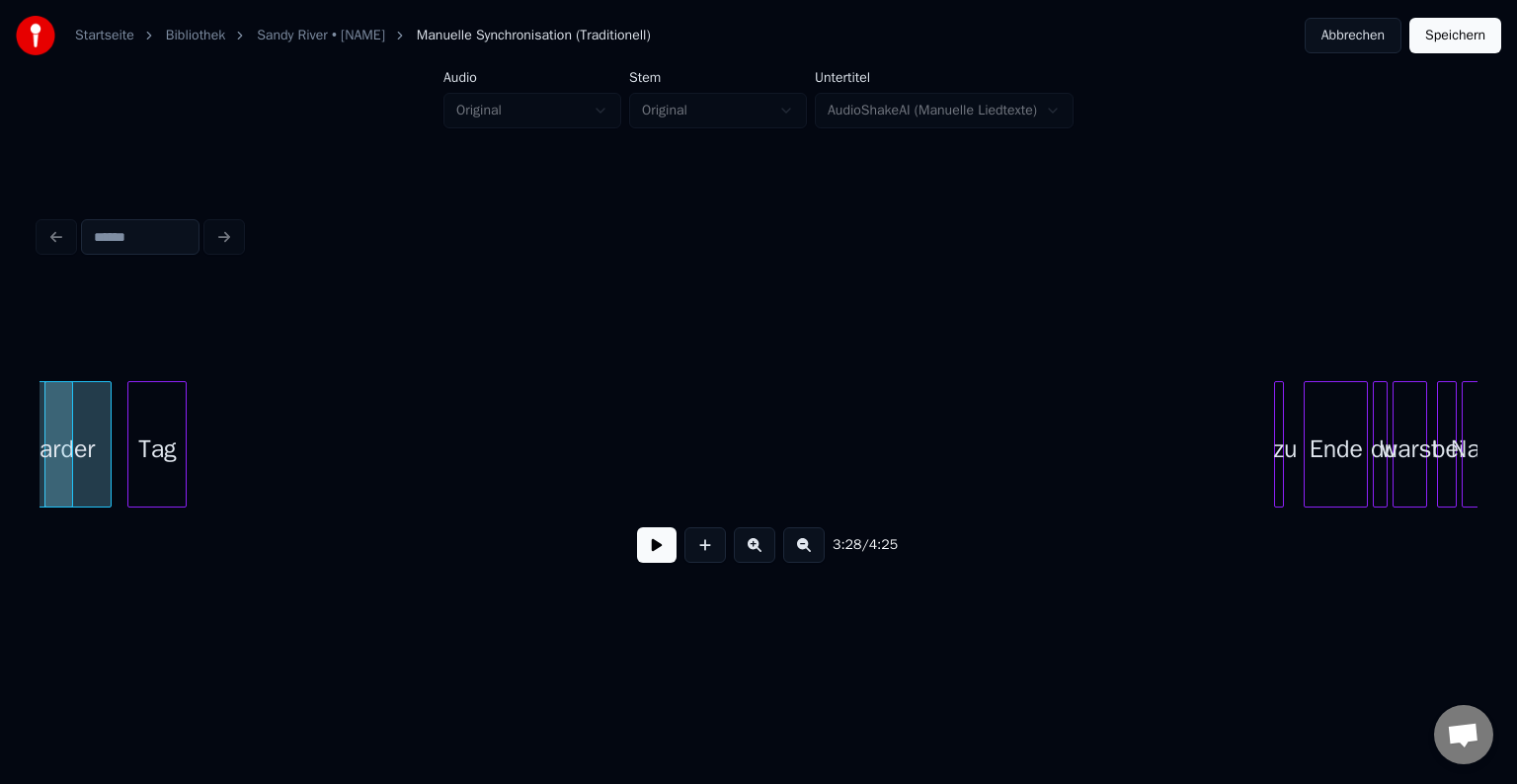 click on "Tag" at bounding box center [157, 449] 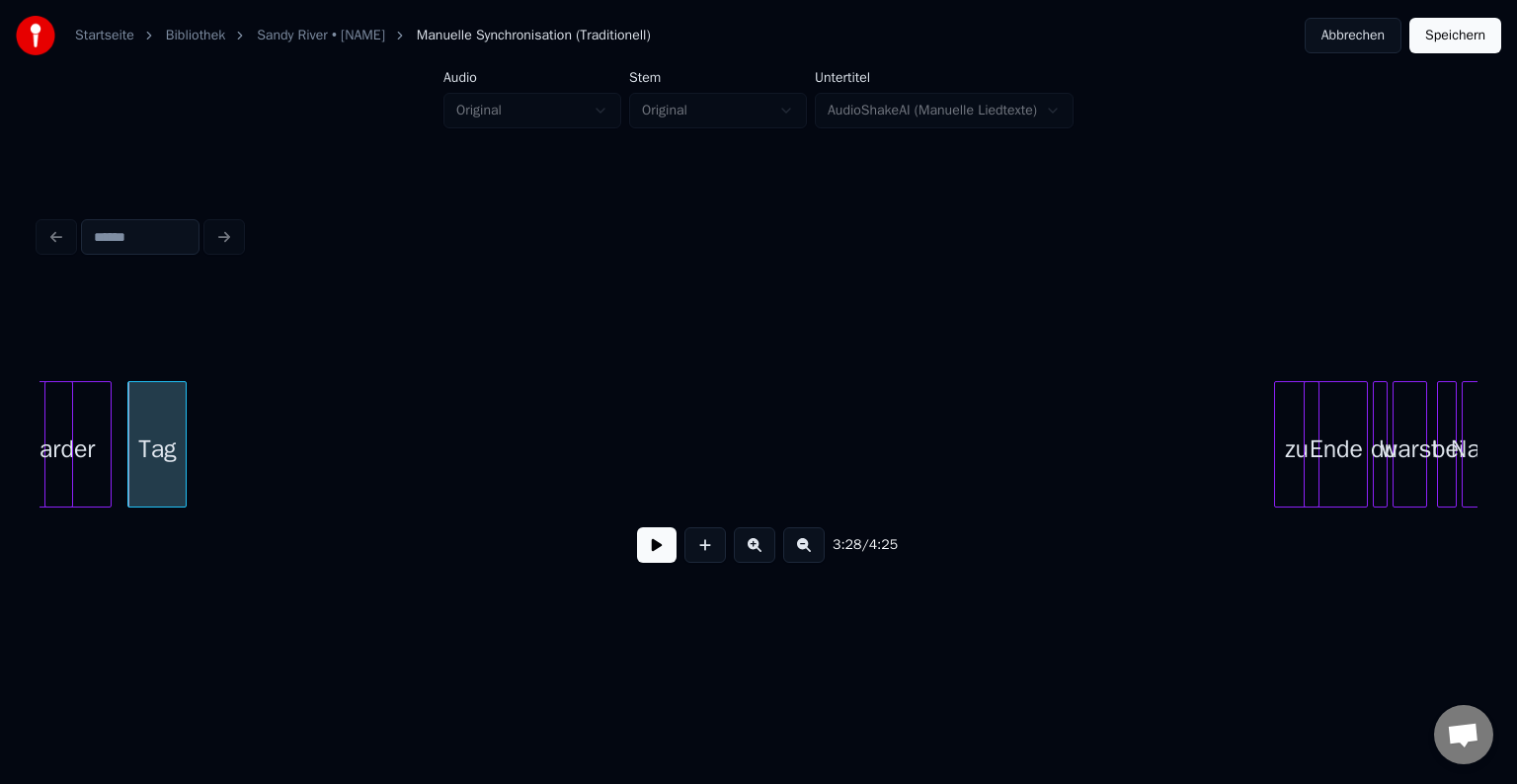 click on "zu" at bounding box center (1296, 444) 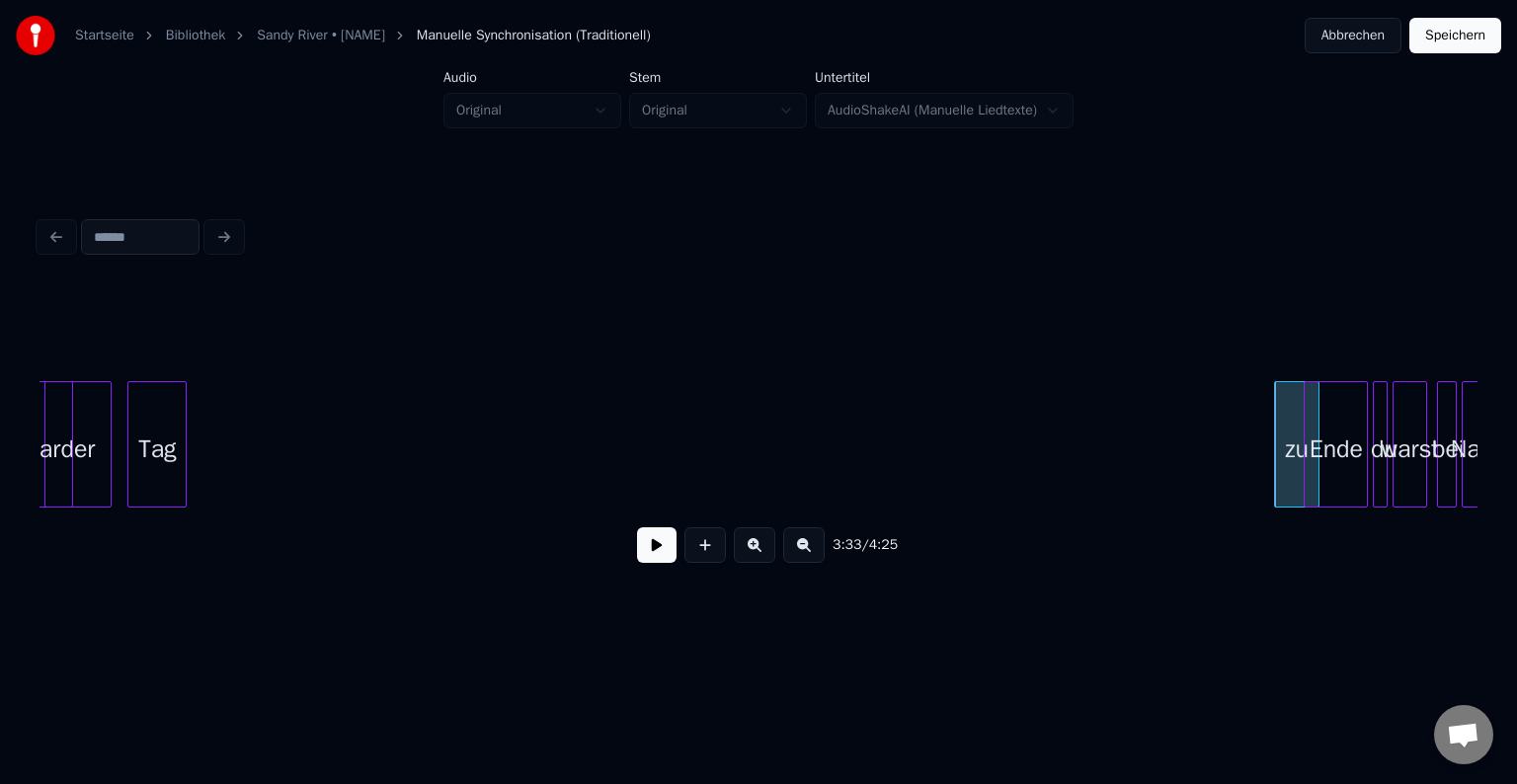 click on "zu" at bounding box center (1296, 449) 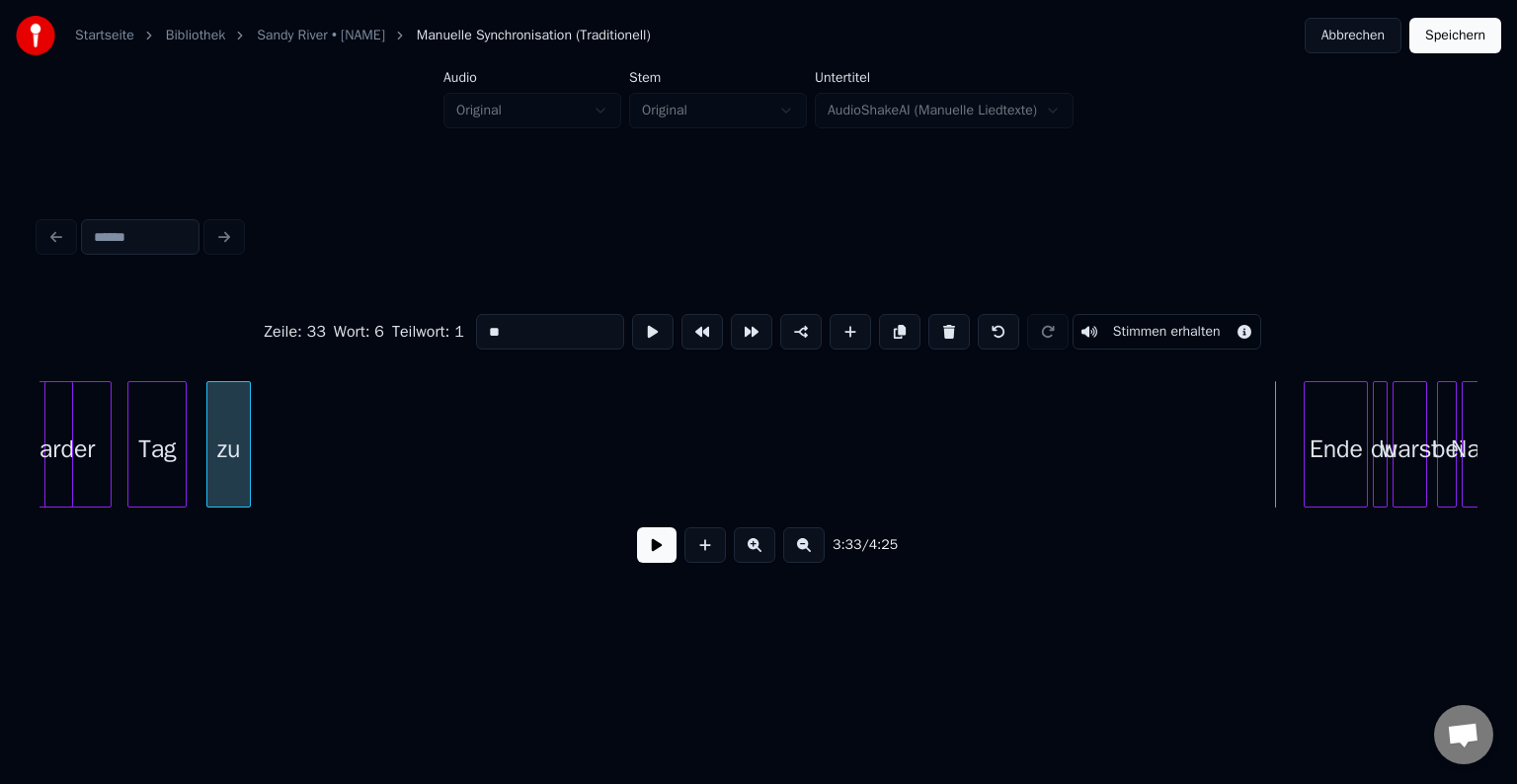 click on "zu" at bounding box center (228, 449) 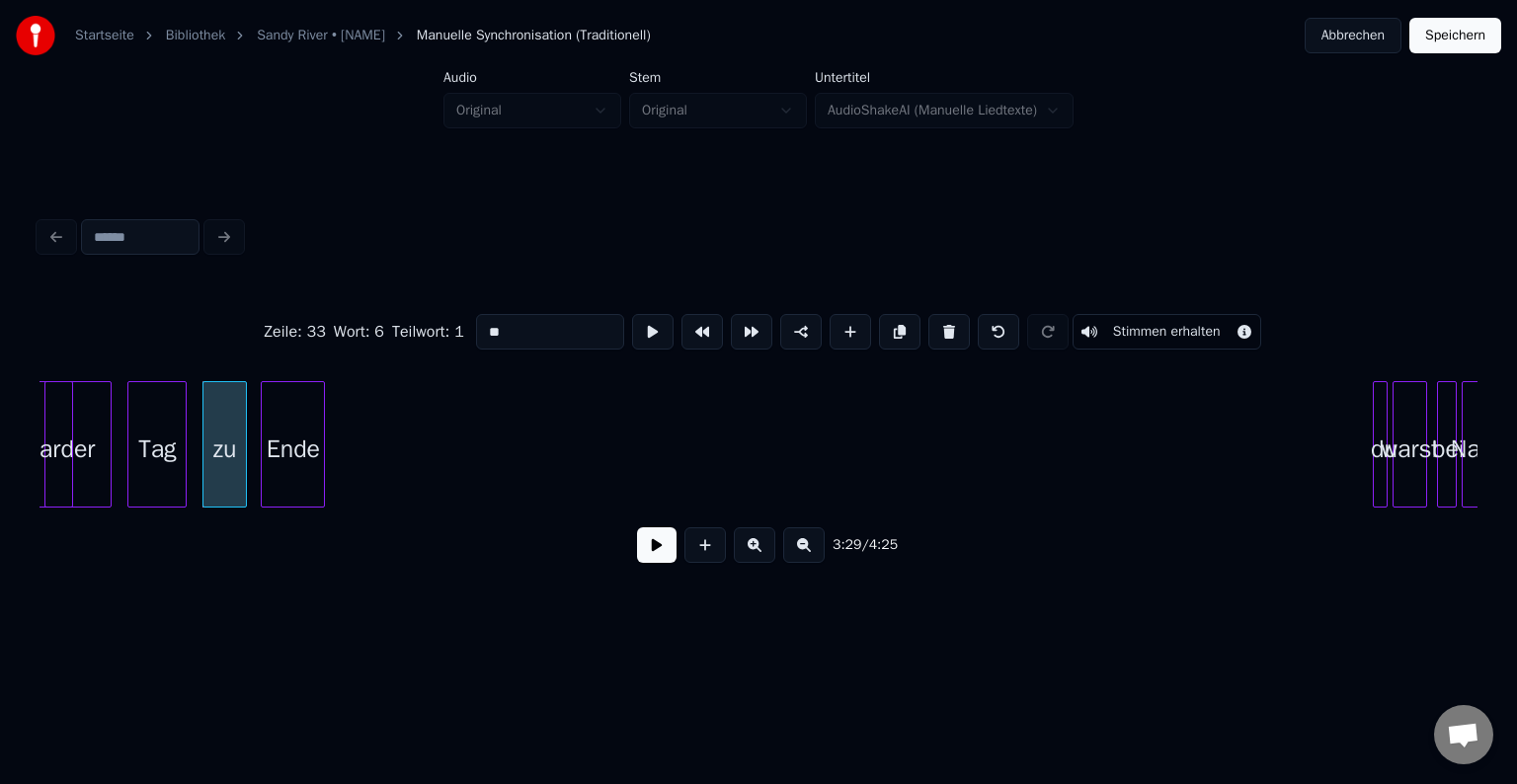 click on "Ende" at bounding box center [292, 449] 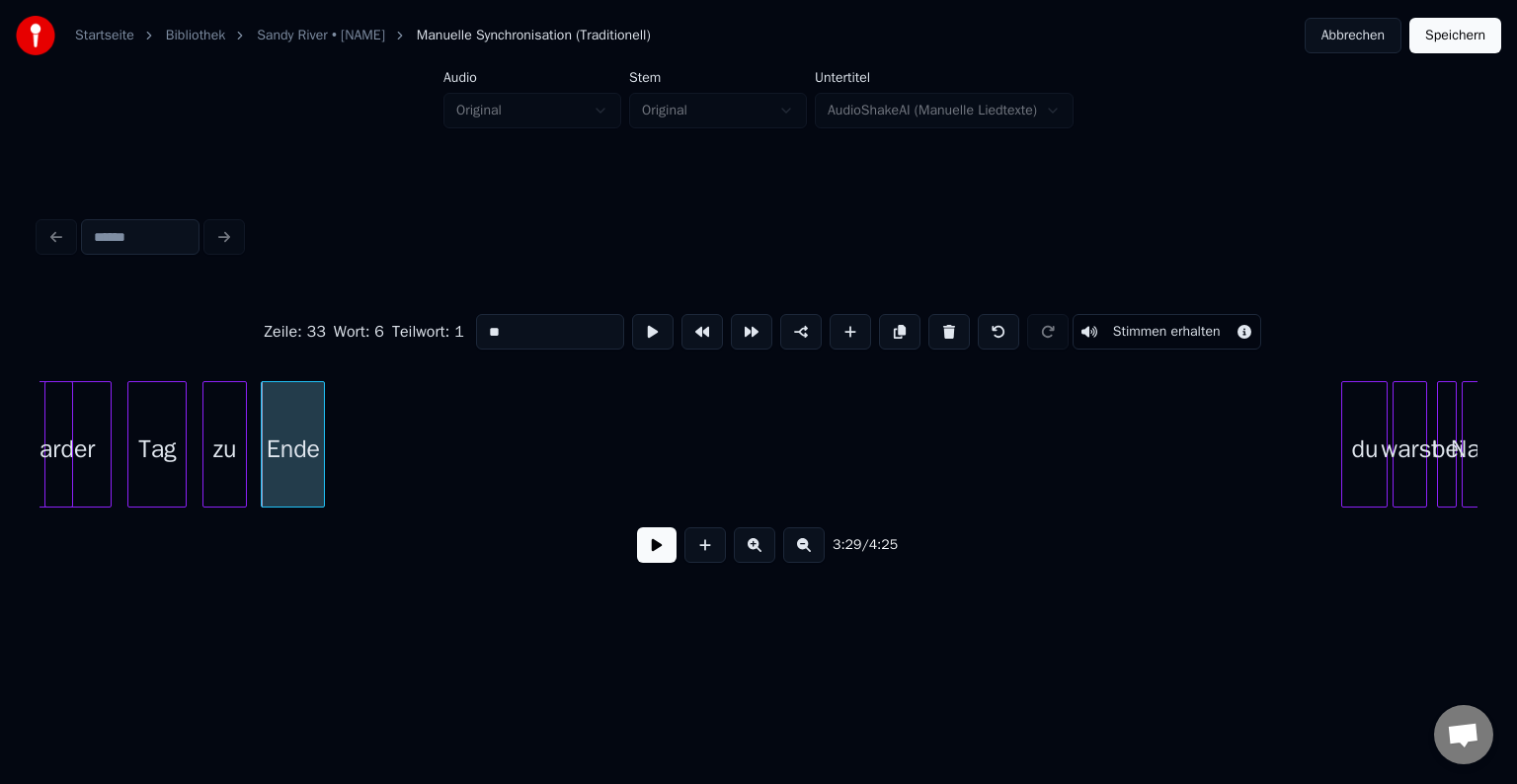 click at bounding box center [1345, 444] 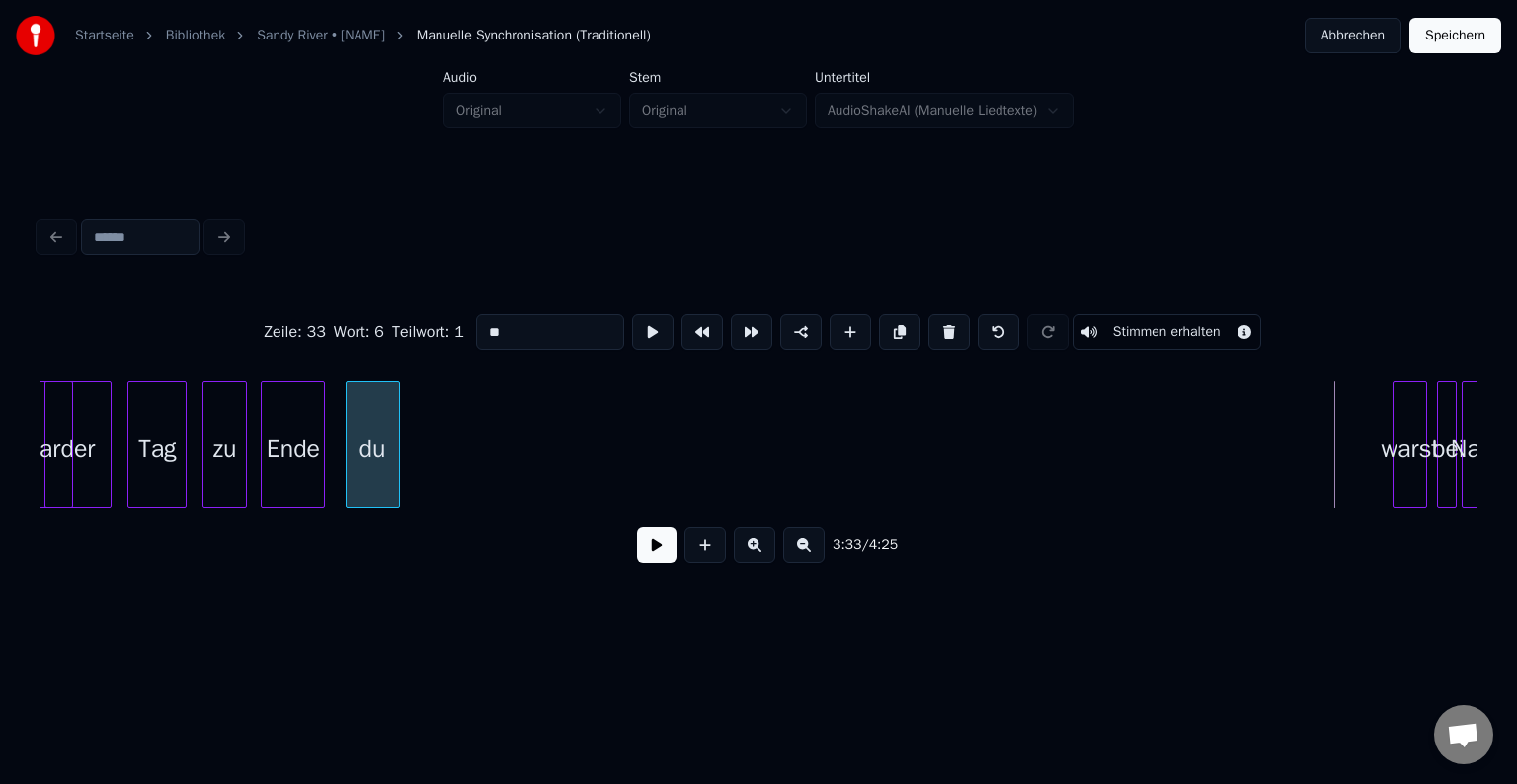 click on "du" at bounding box center (372, 449) 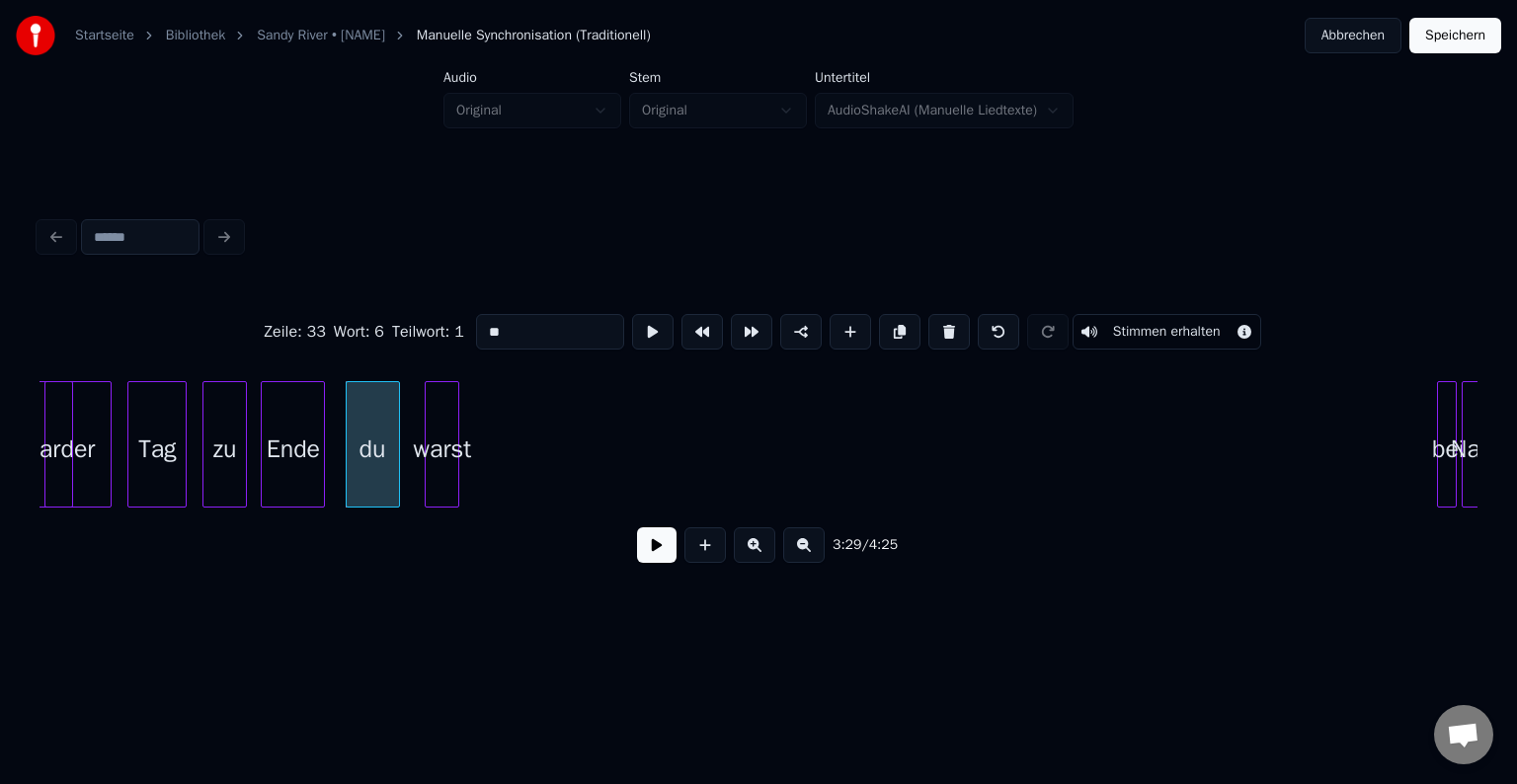 click on "warst" at bounding box center [441, 449] 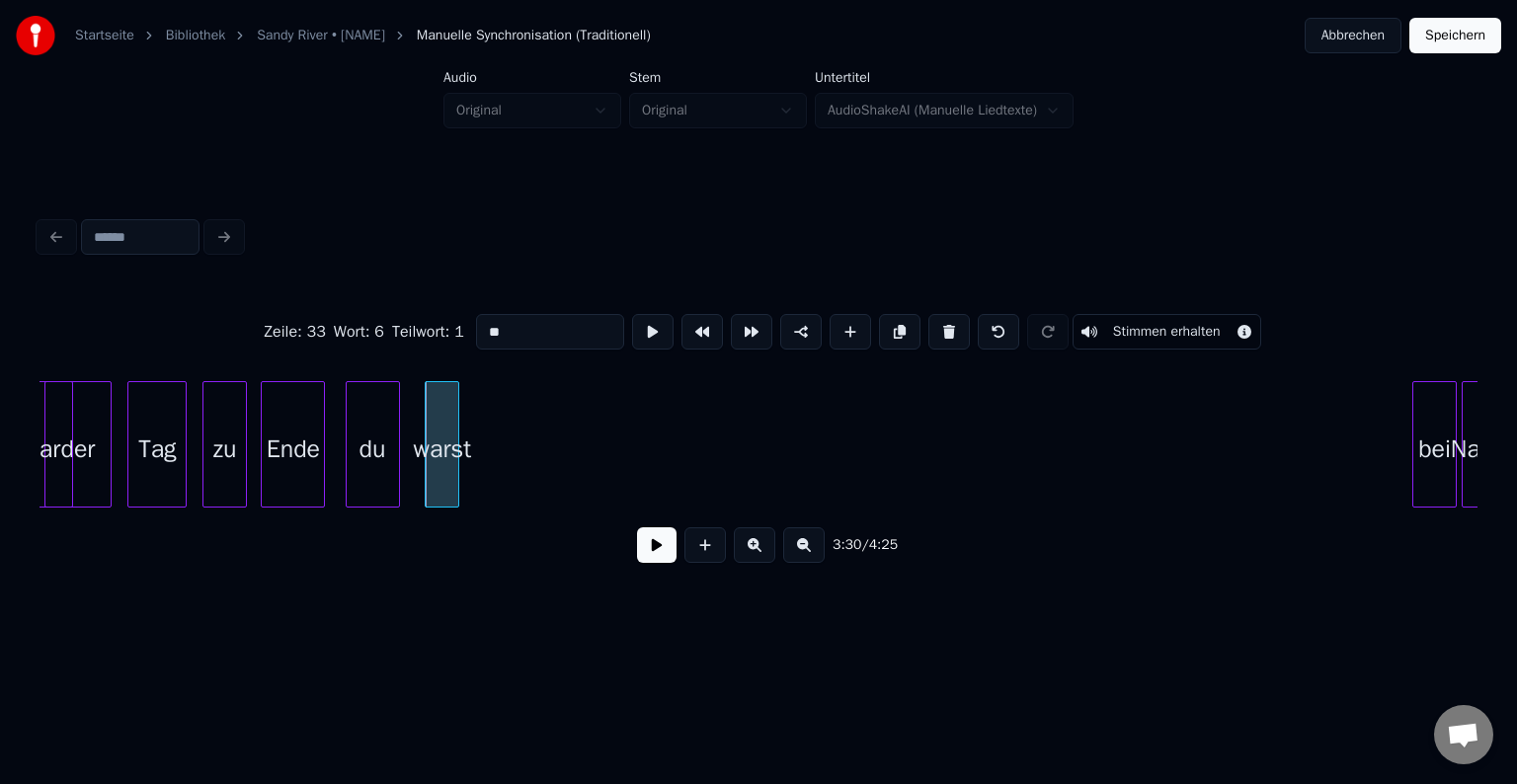 click at bounding box center (1416, 444) 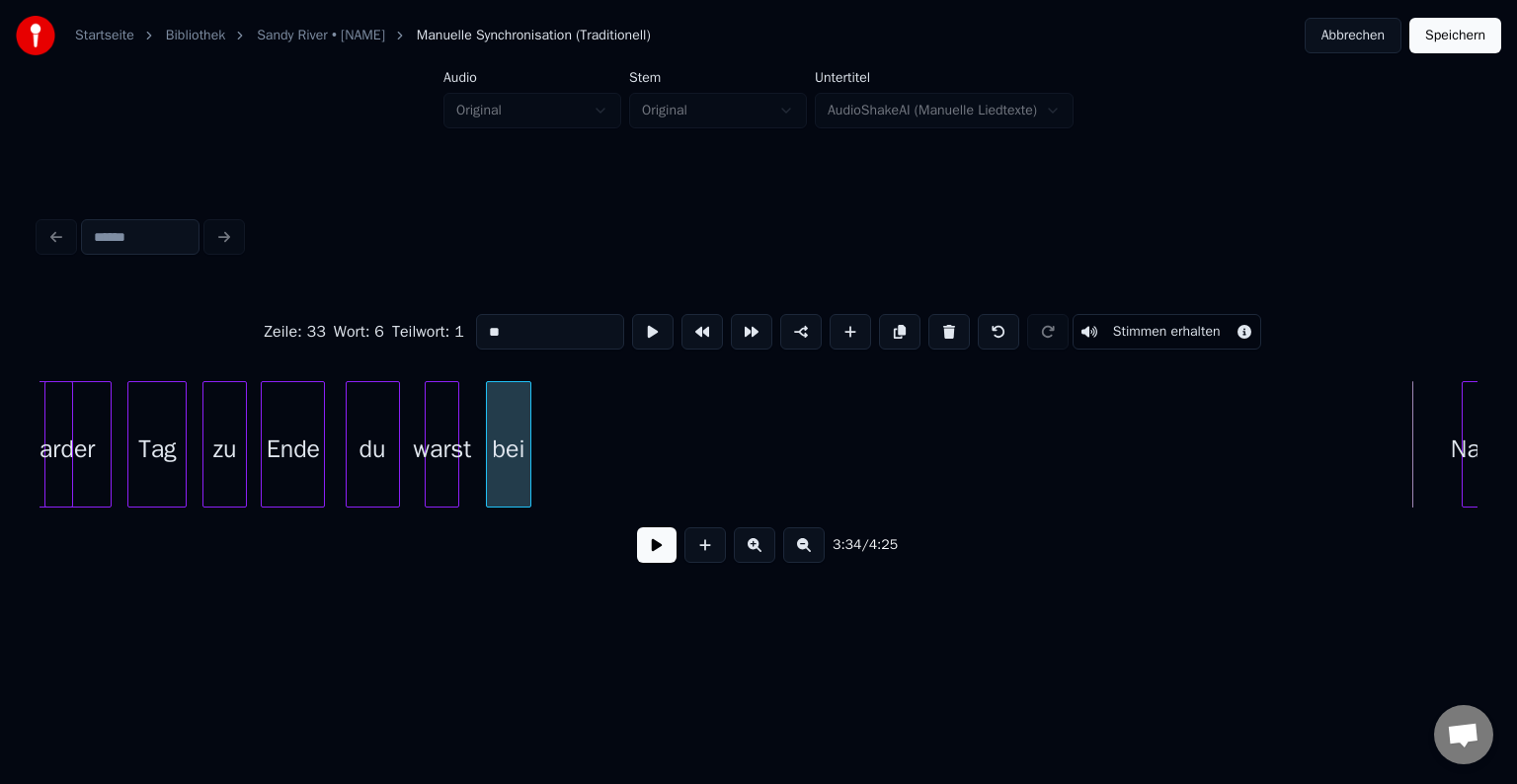 click on "bei" at bounding box center [509, 449] 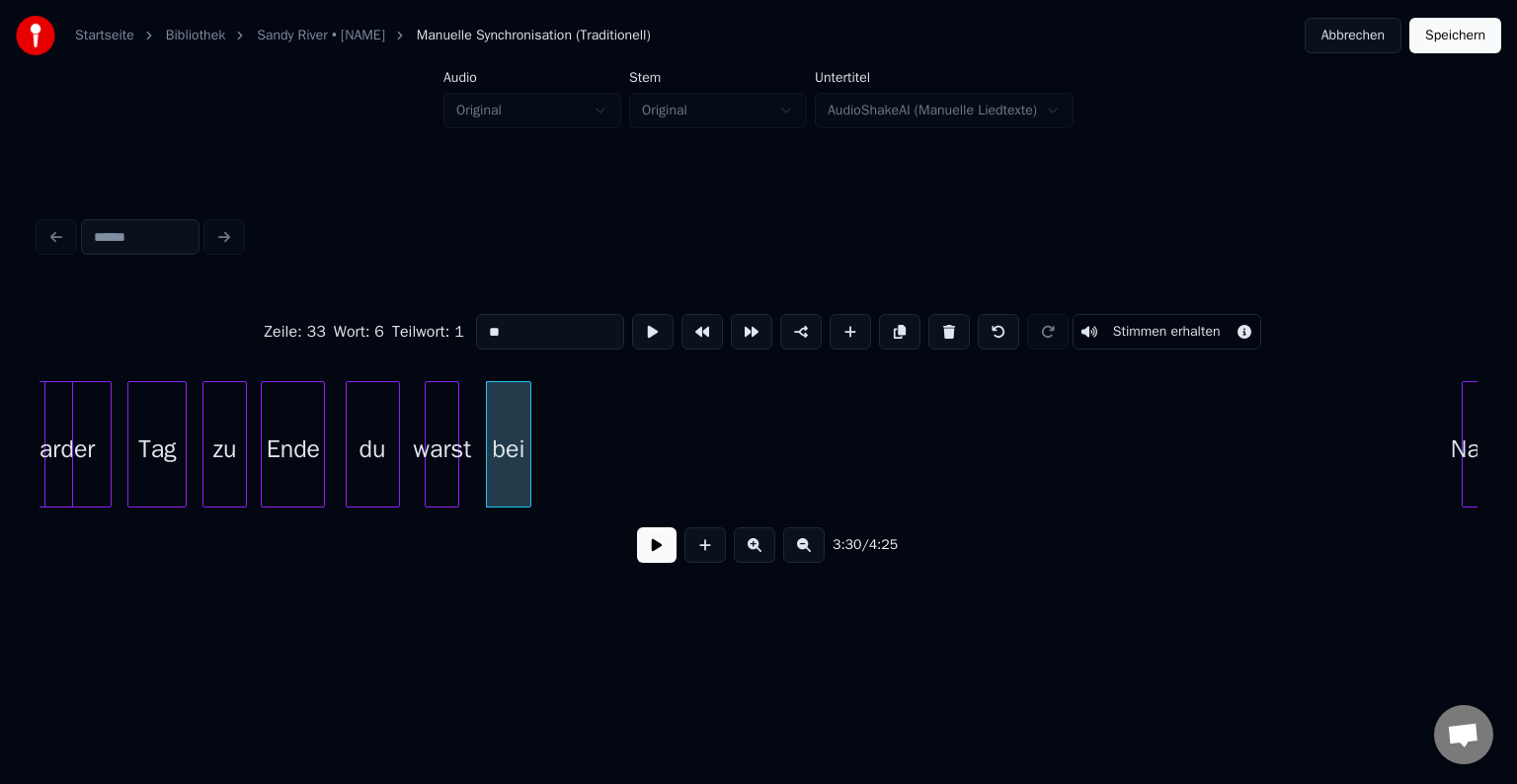 scroll, scrollTop: 0, scrollLeft: 51496, axis: horizontal 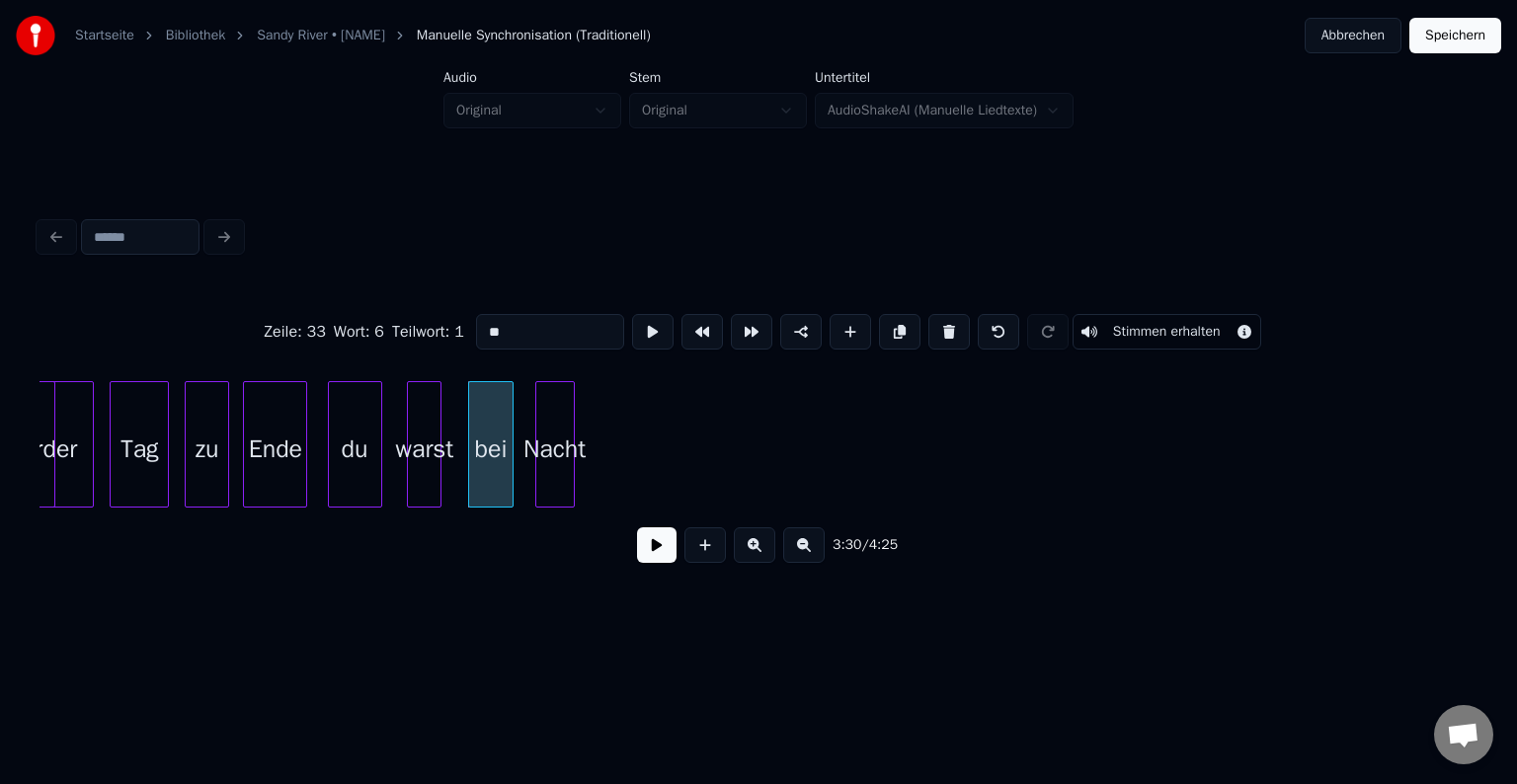 click on "Nacht" at bounding box center [555, 449] 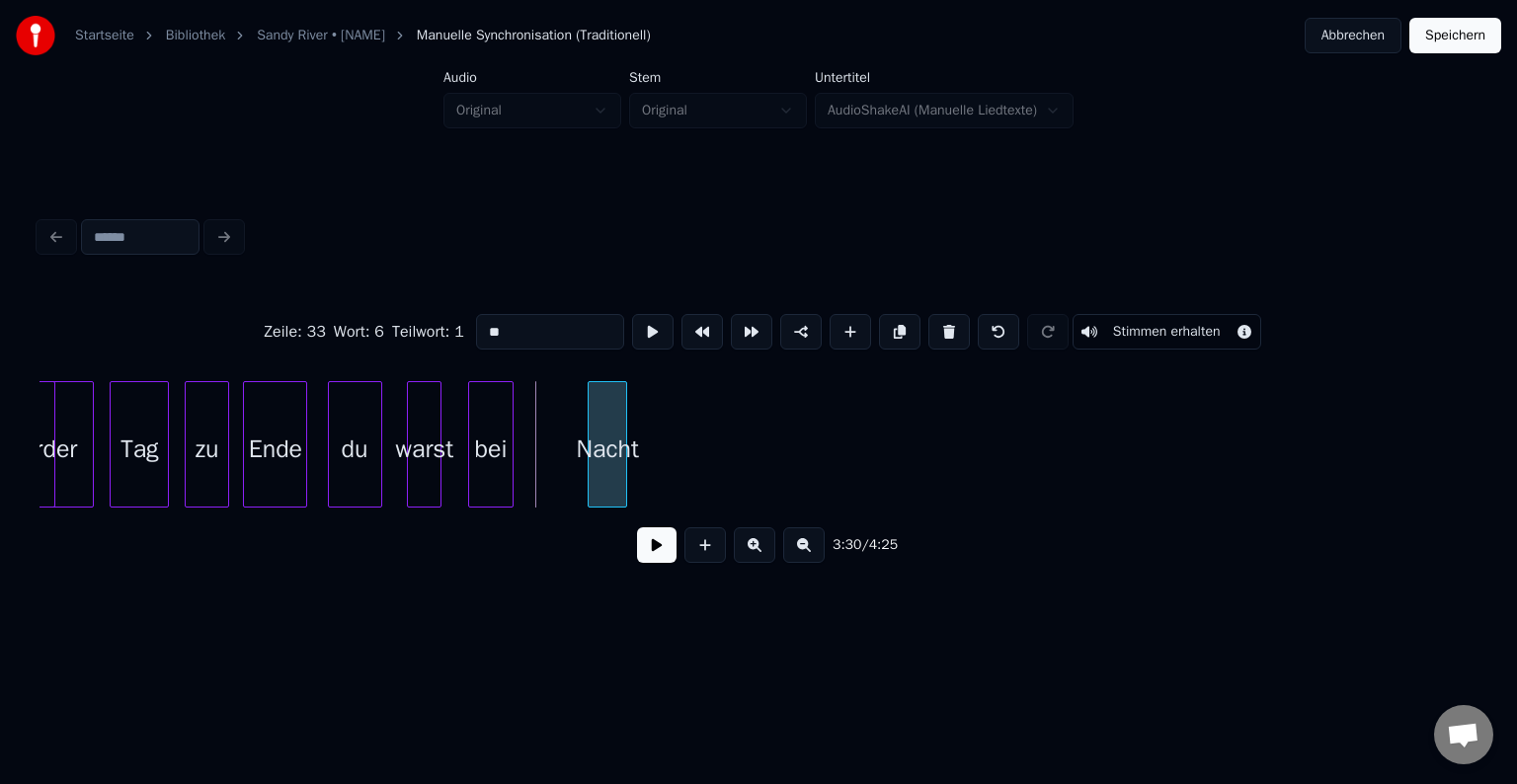 click on "Nacht" at bounding box center [607, 444] 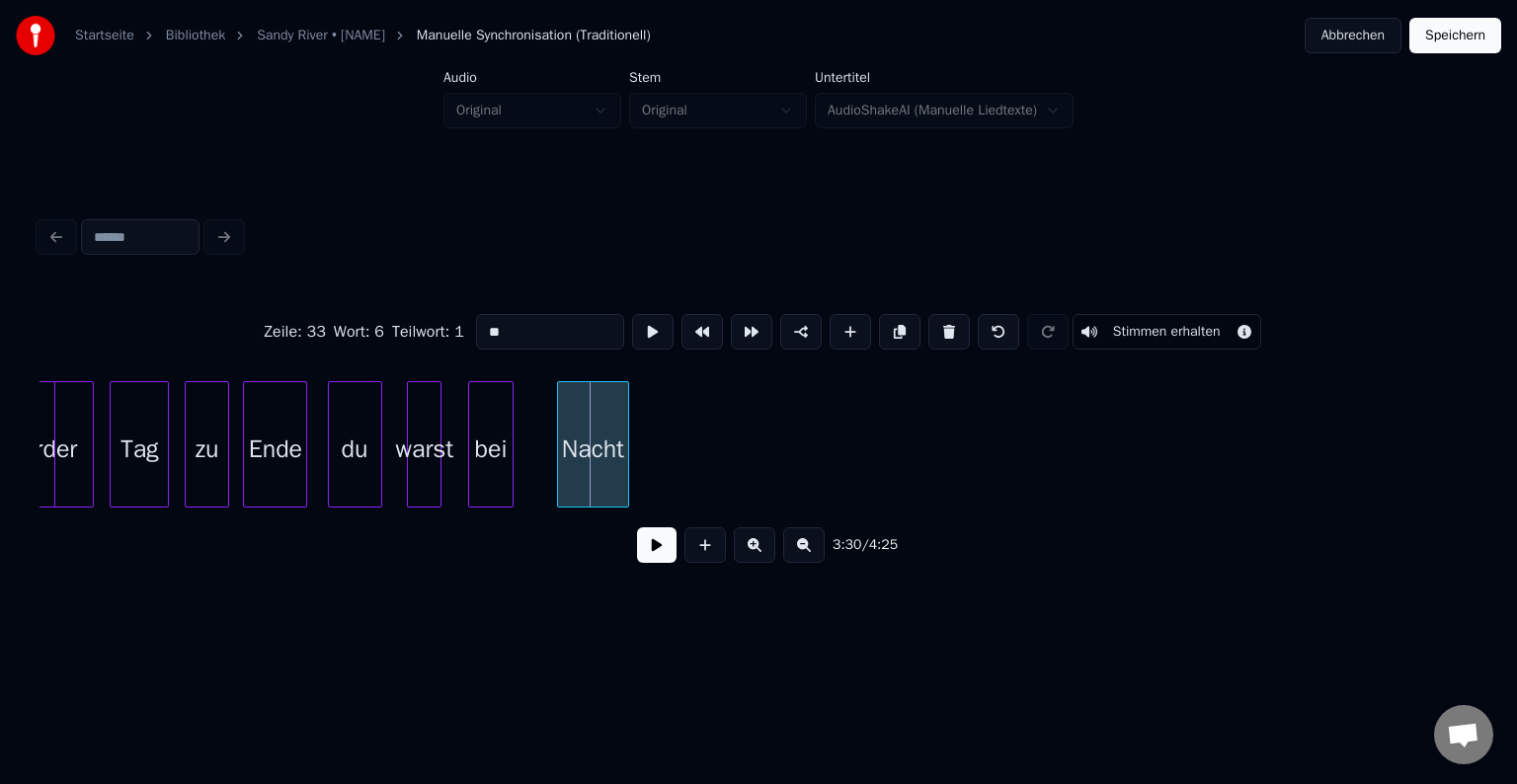 click at bounding box center (561, 444) 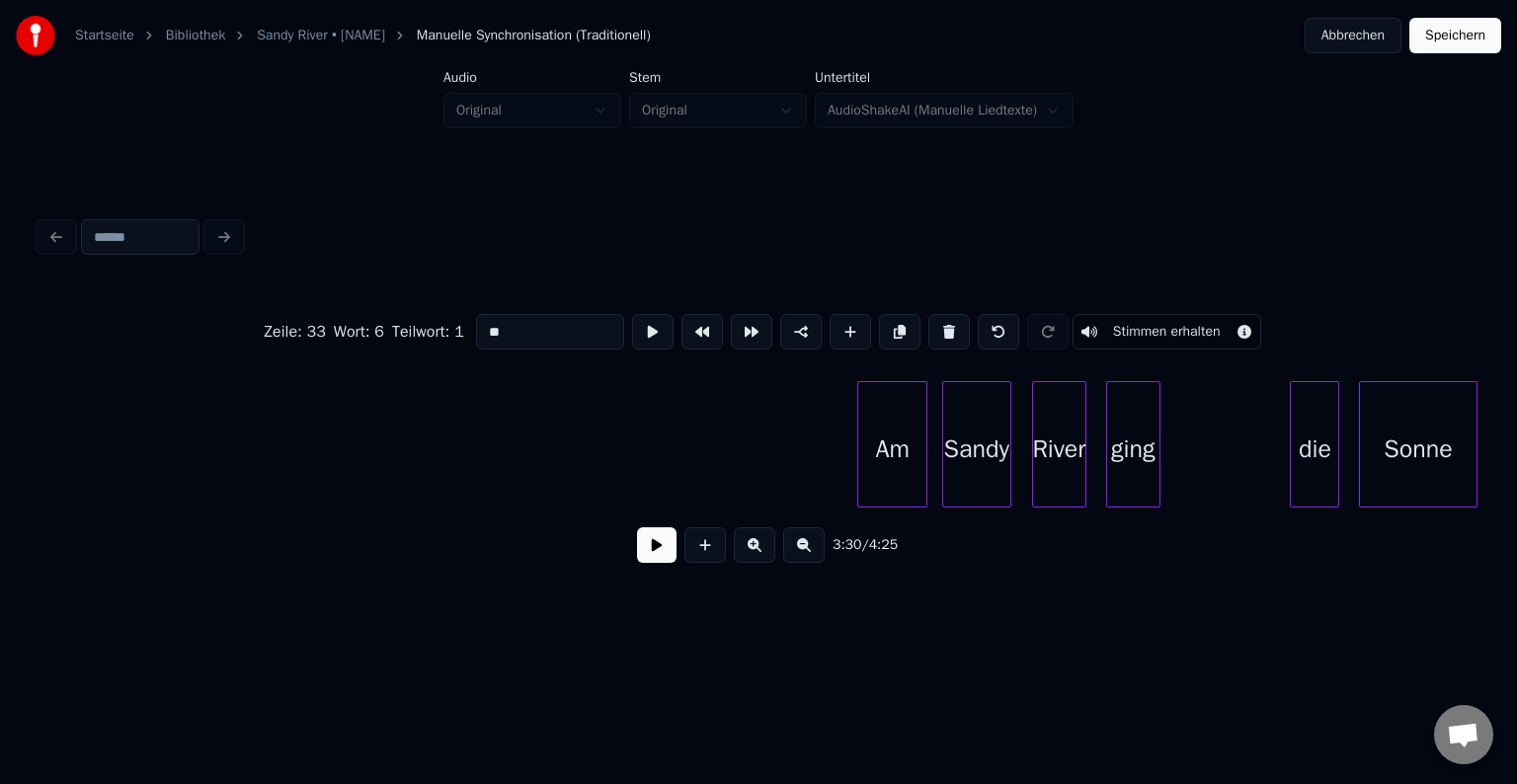 scroll, scrollTop: 0, scrollLeft: 49532, axis: horizontal 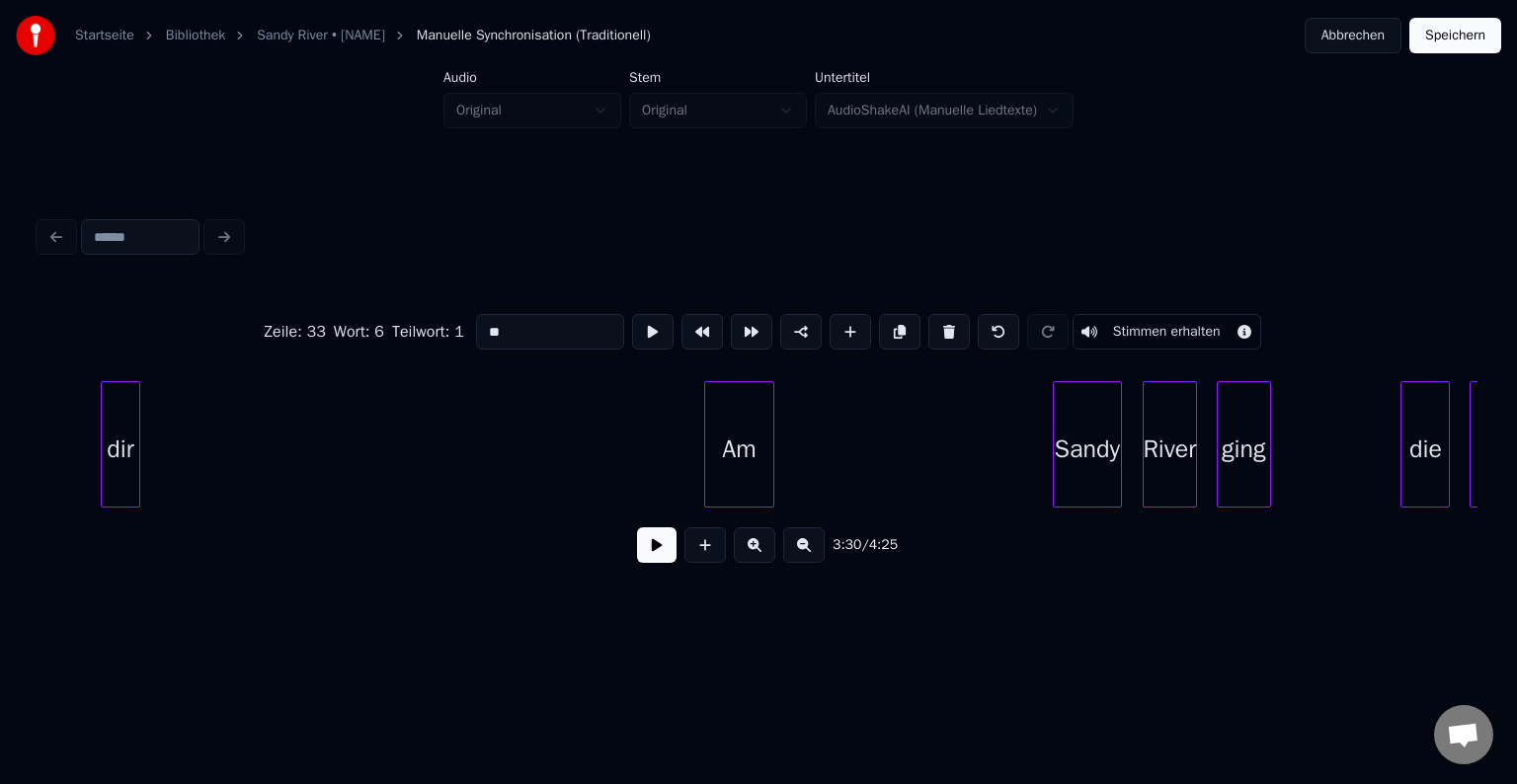 click on "Am" at bounding box center (739, 449) 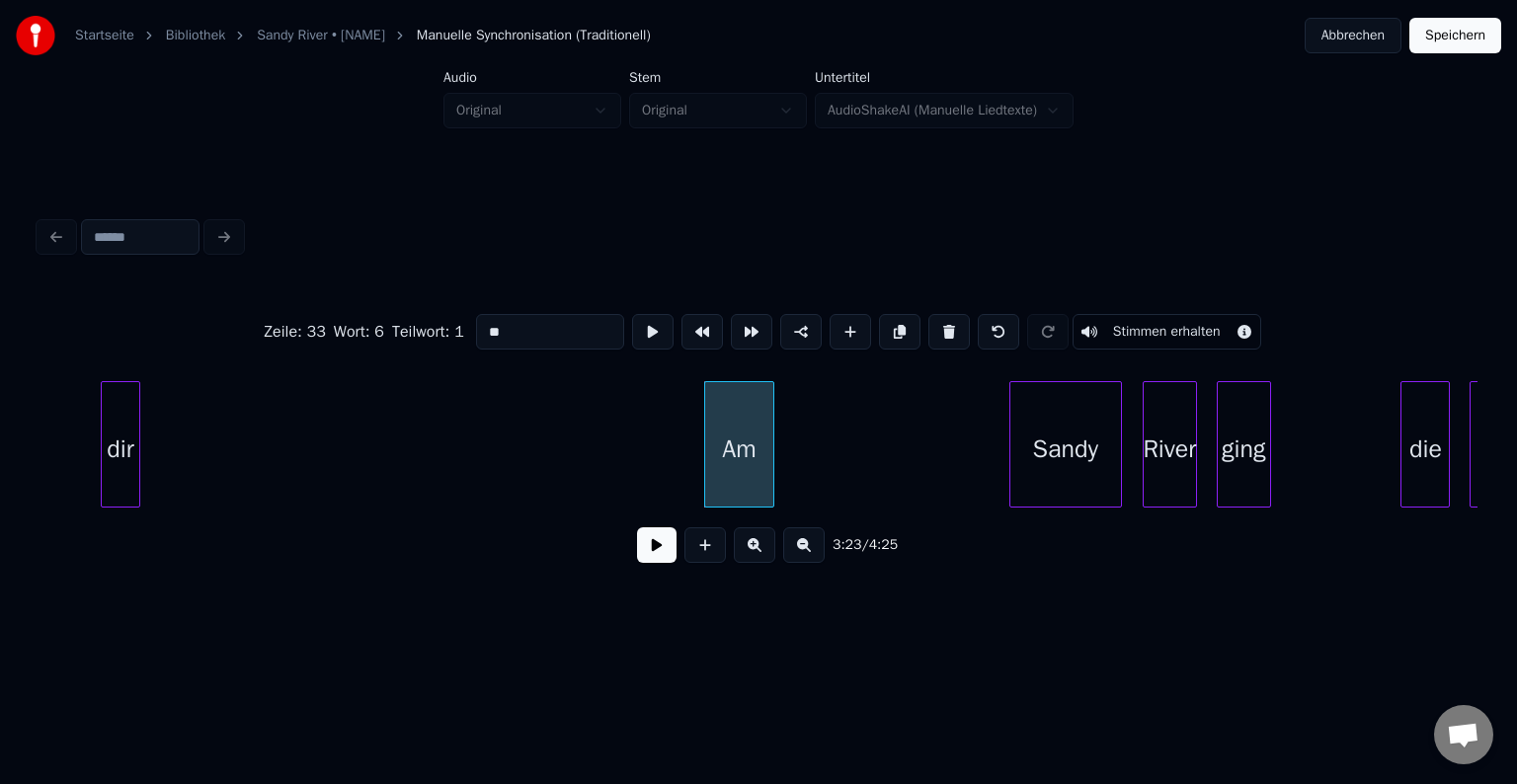 click at bounding box center [1013, 444] 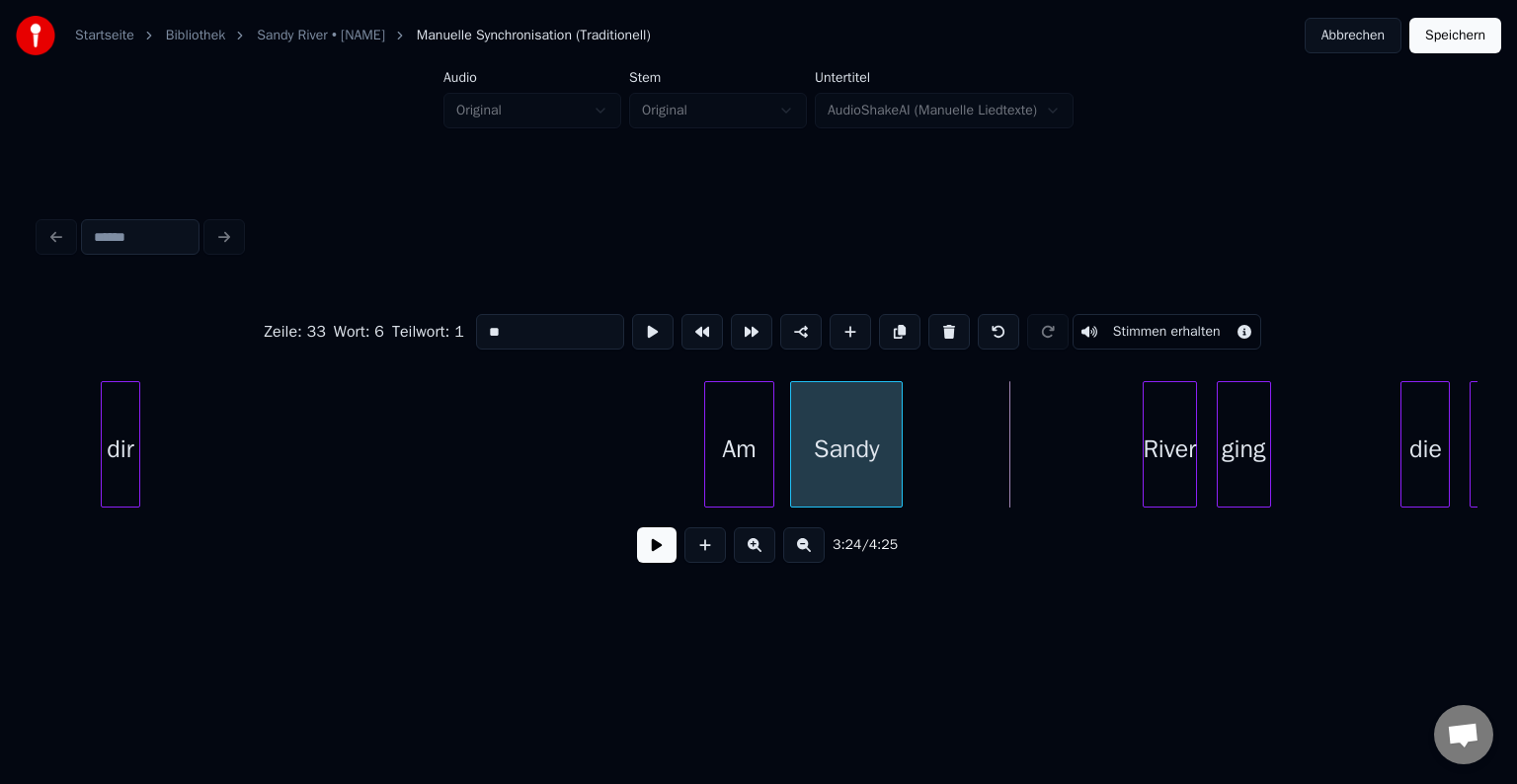 click on "Sandy" at bounding box center [846, 449] 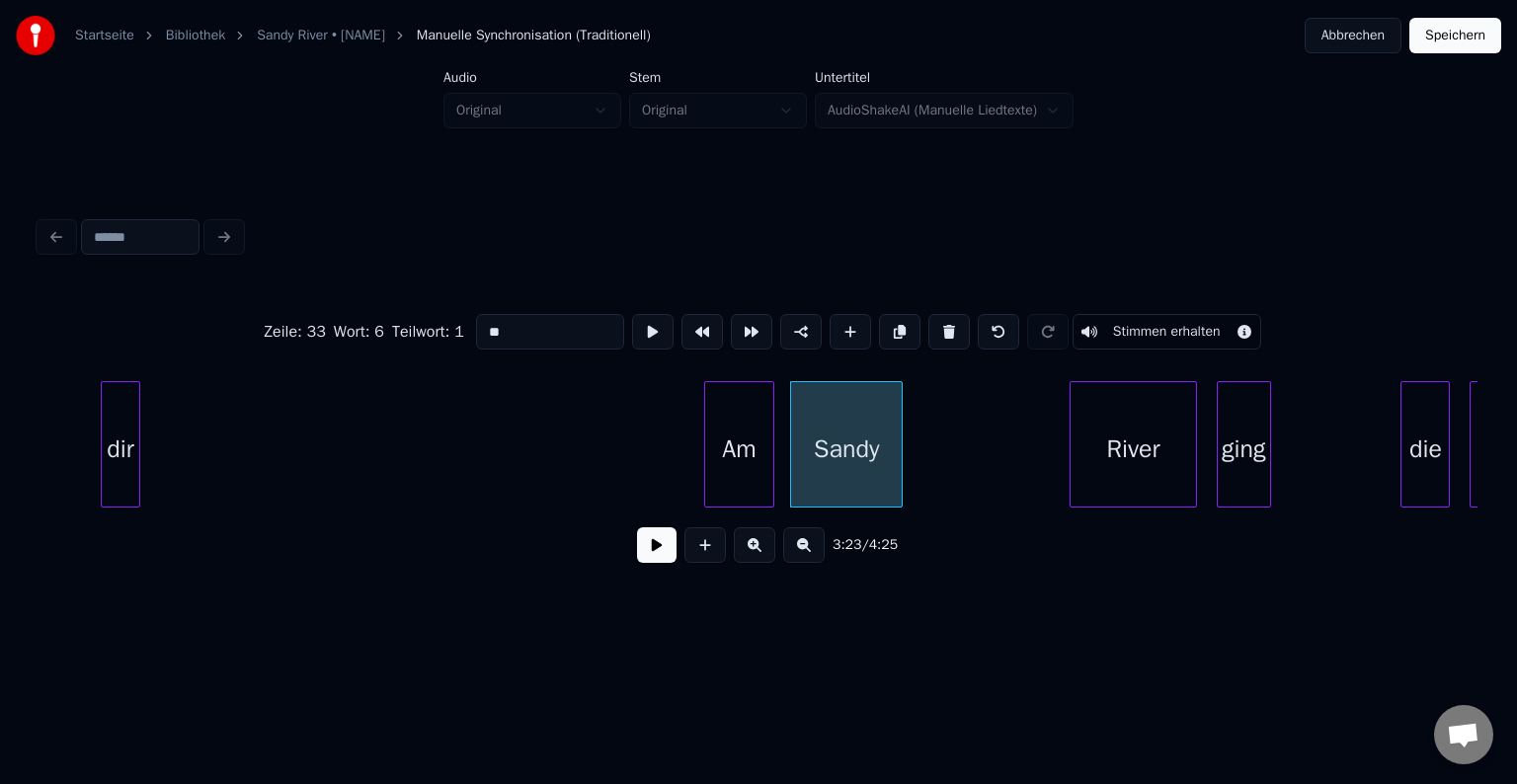 click at bounding box center [1074, 444] 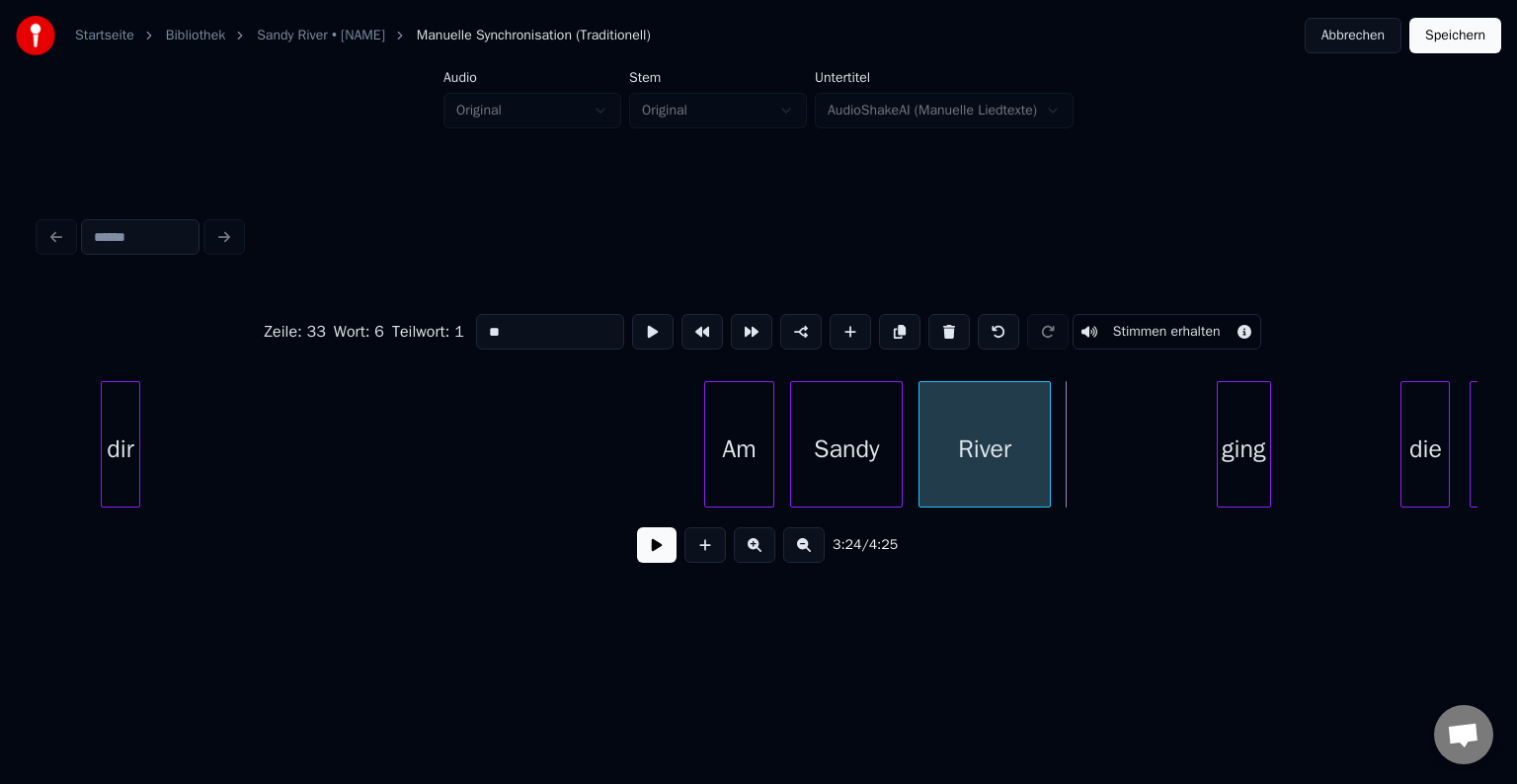 click on "River" at bounding box center (984, 449) 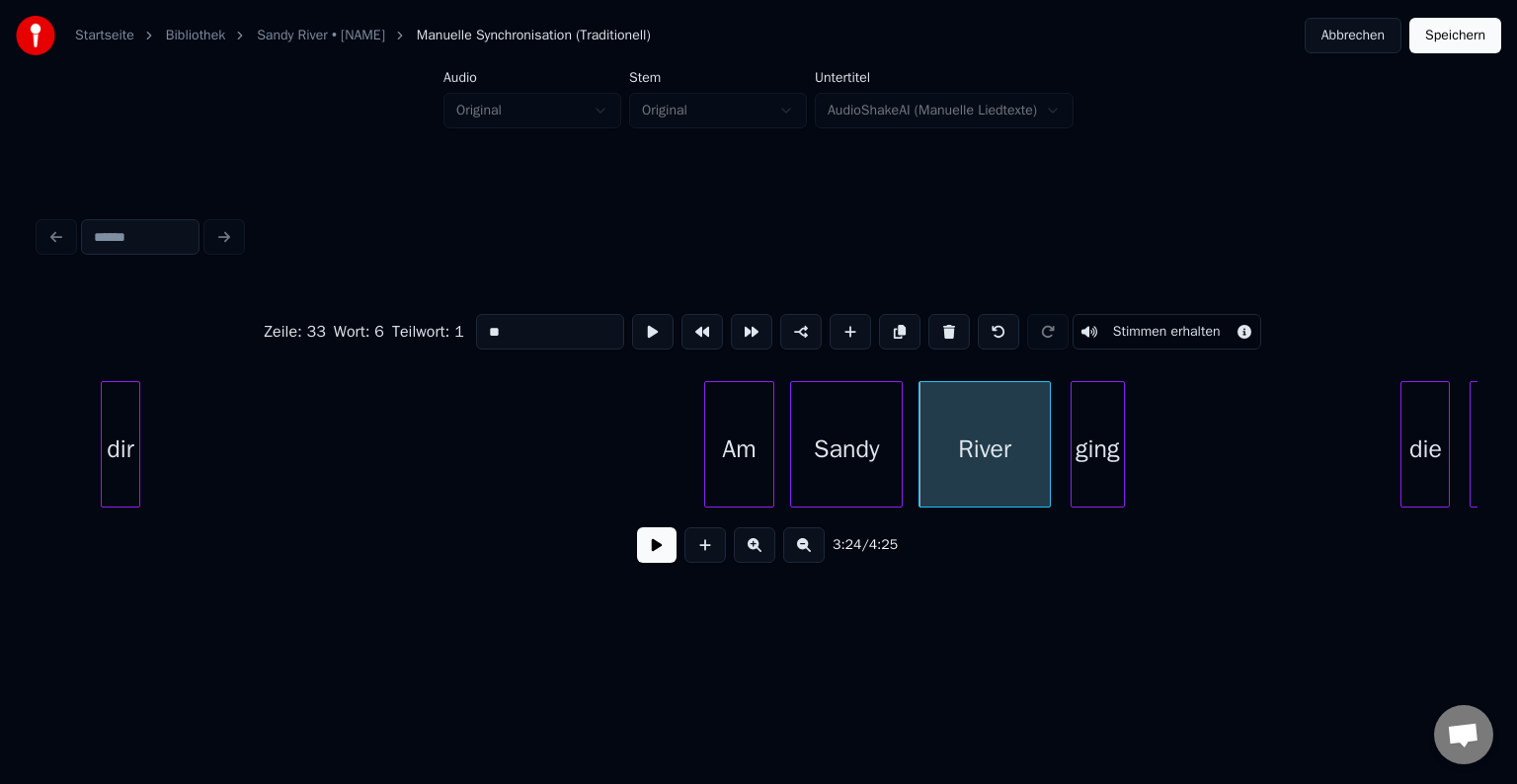 click on "ging" at bounding box center [1097, 449] 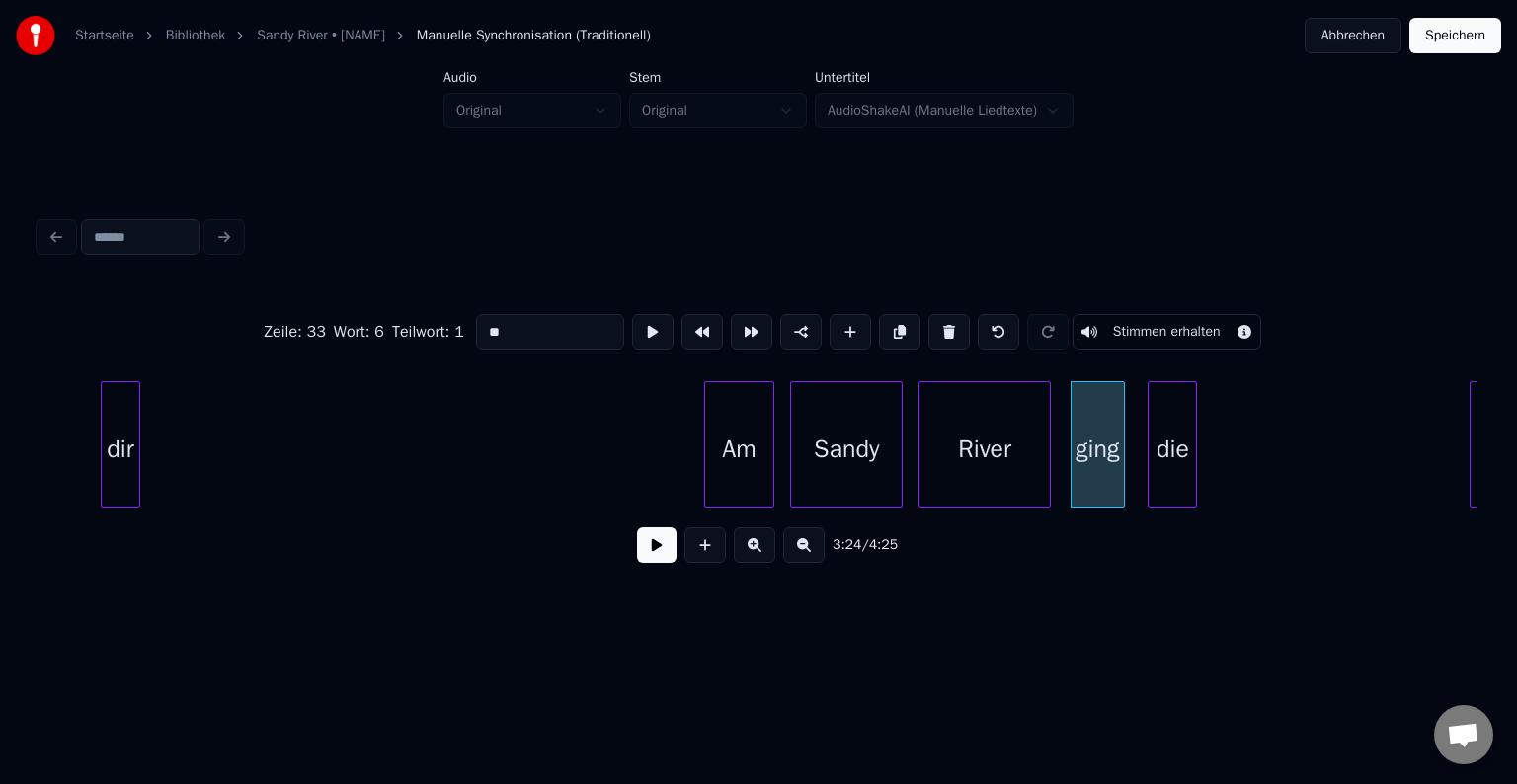 click on "die" at bounding box center (1172, 449) 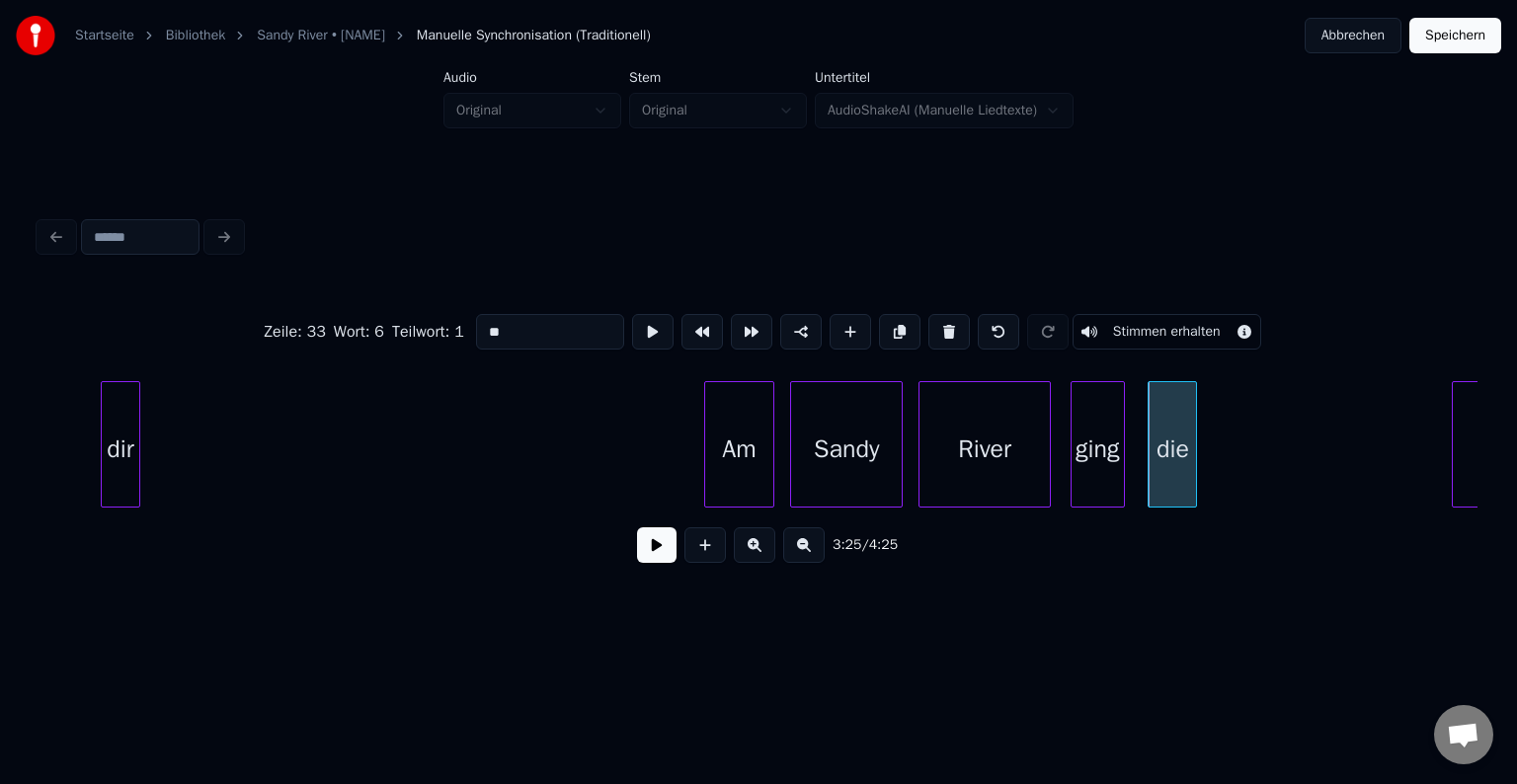 click at bounding box center [1456, 444] 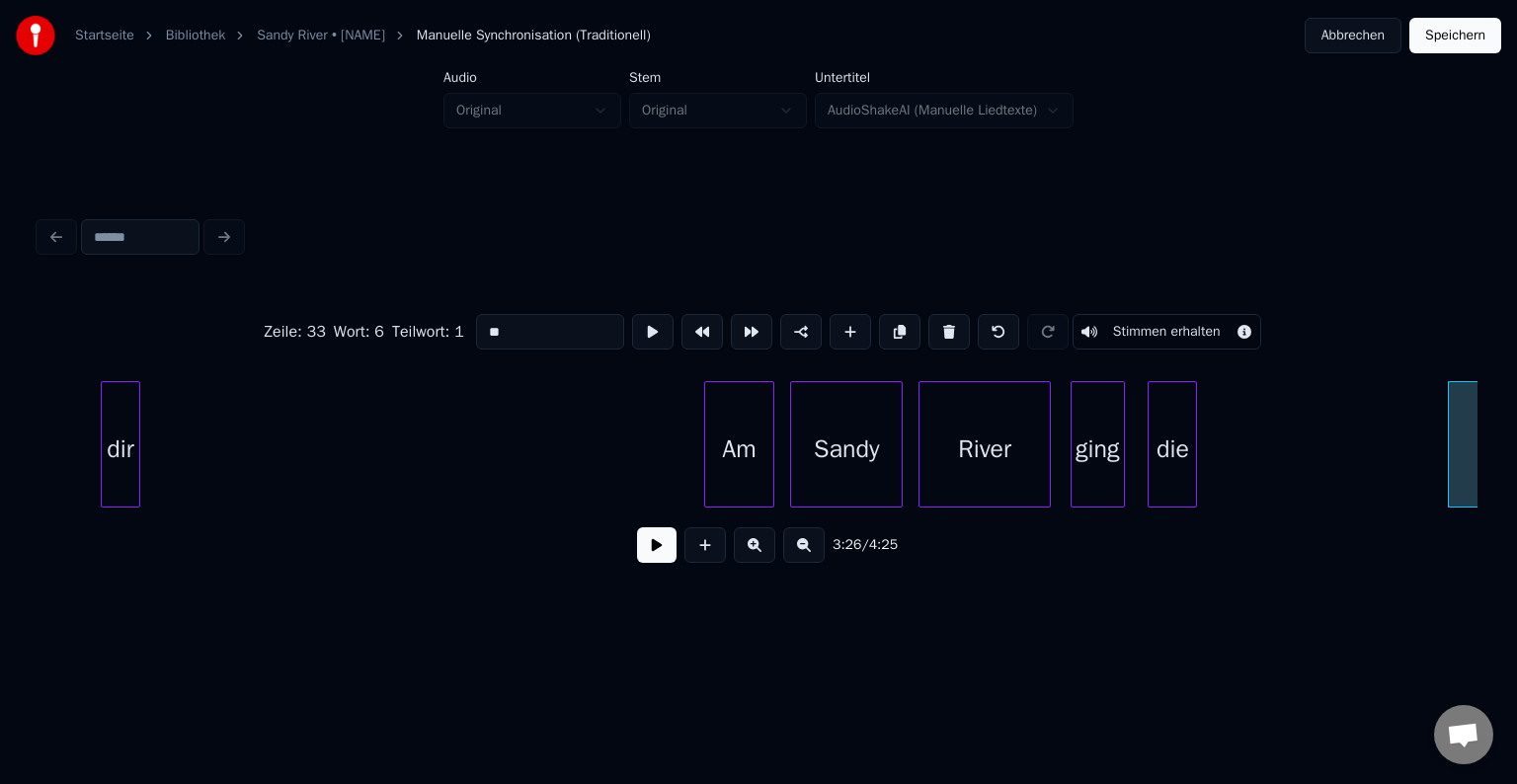 scroll, scrollTop: 0, scrollLeft: 49638, axis: horizontal 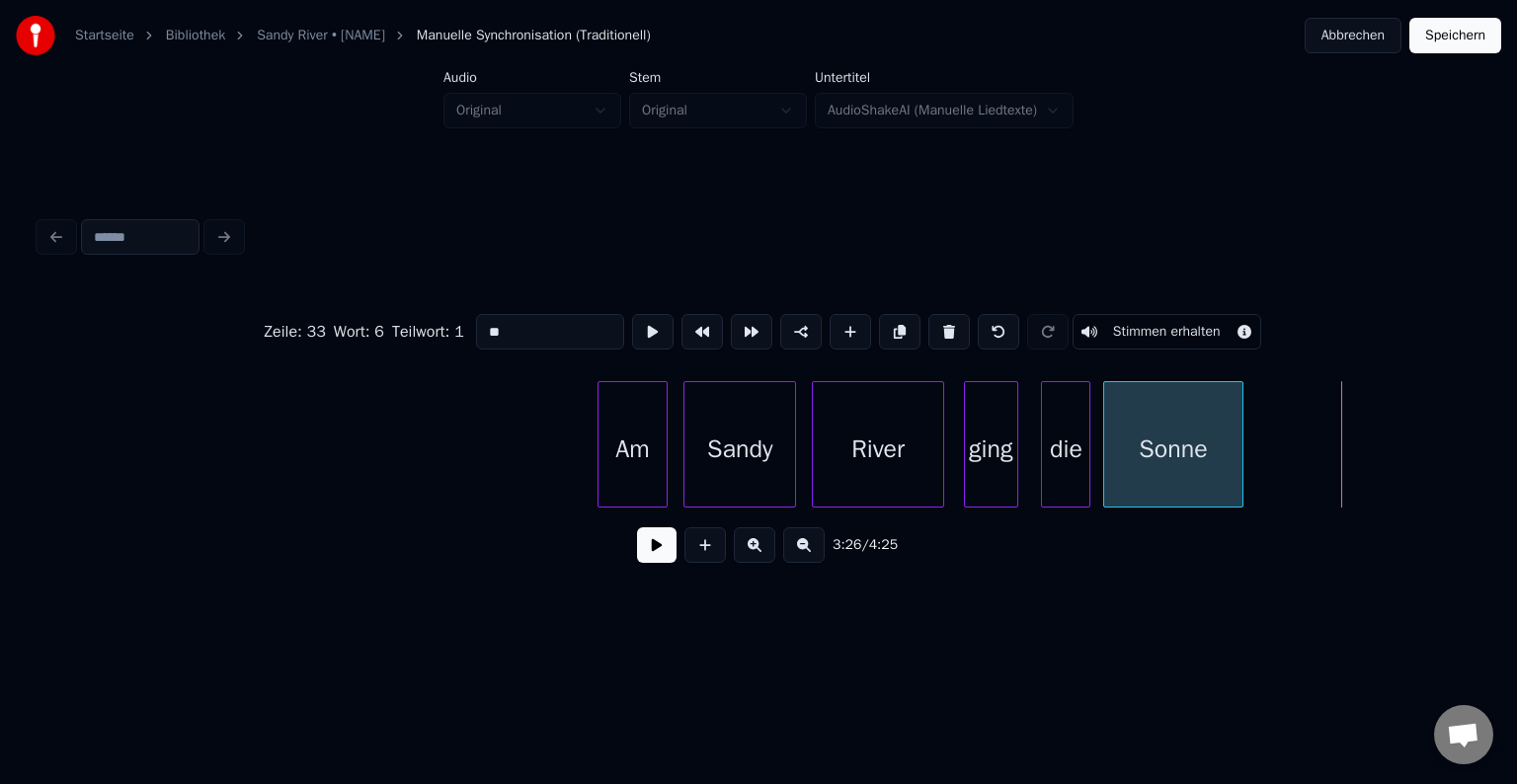 click on "Sonne" at bounding box center [1173, 449] 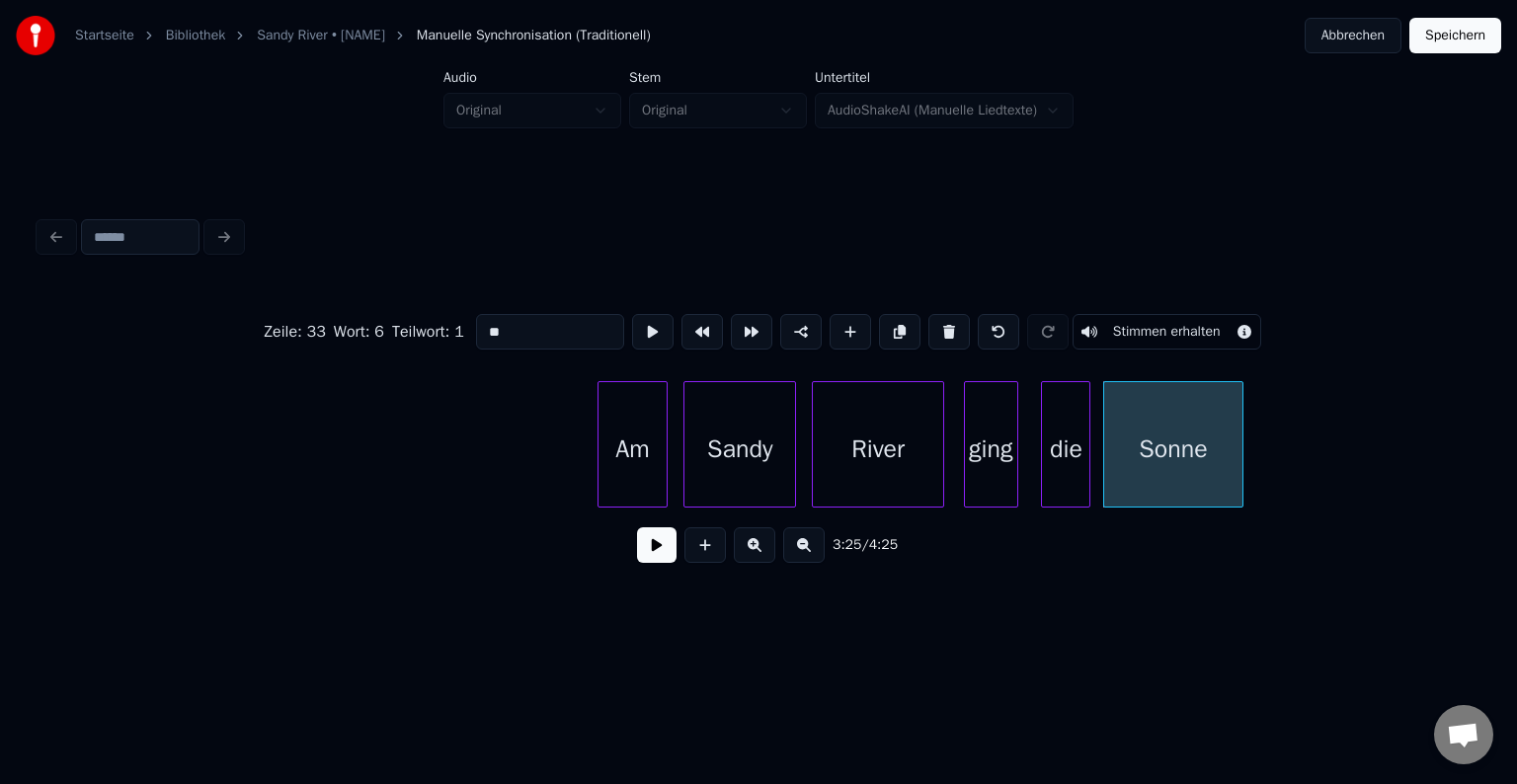 click on "Am" at bounding box center [632, 449] 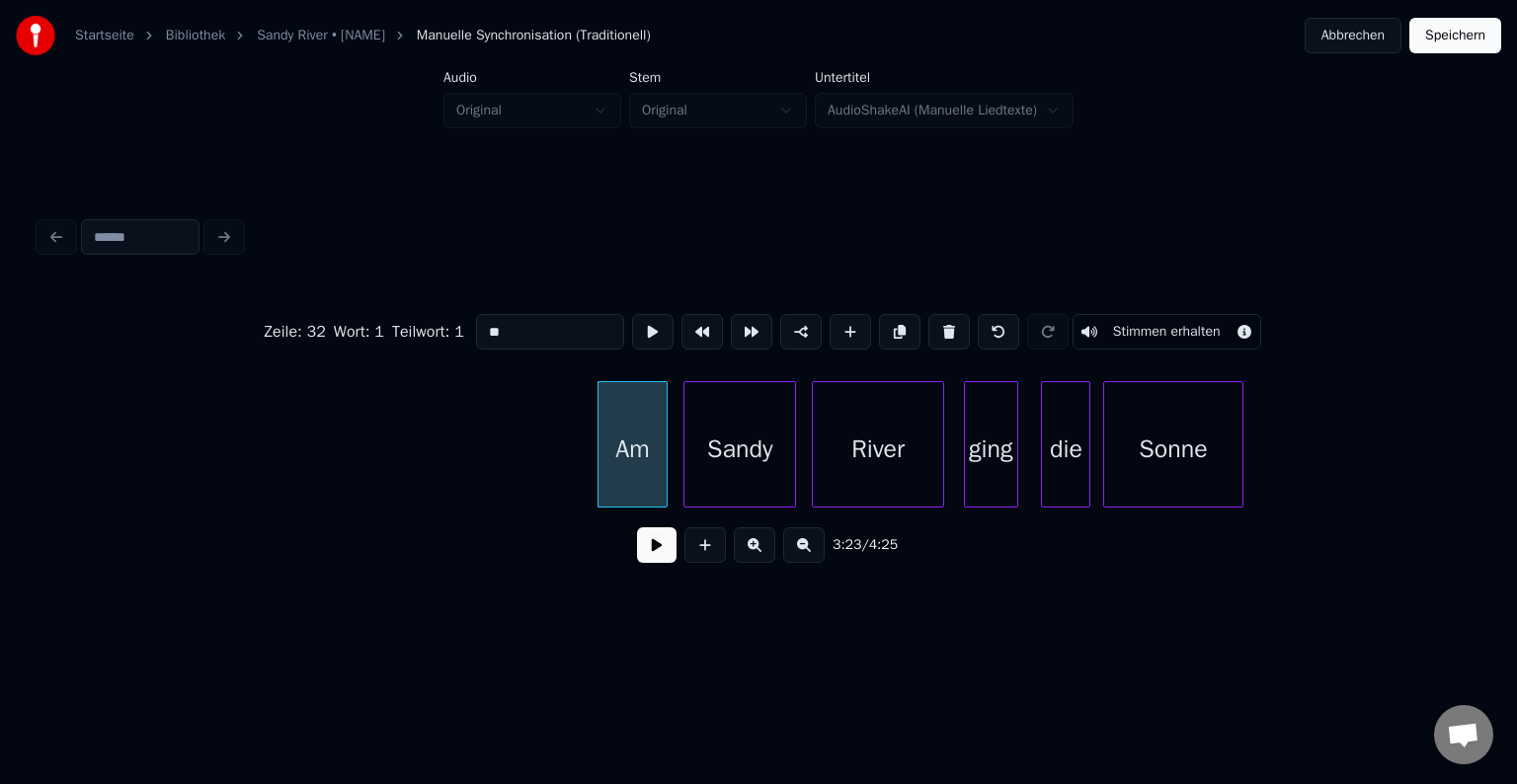 click at bounding box center (657, 545) 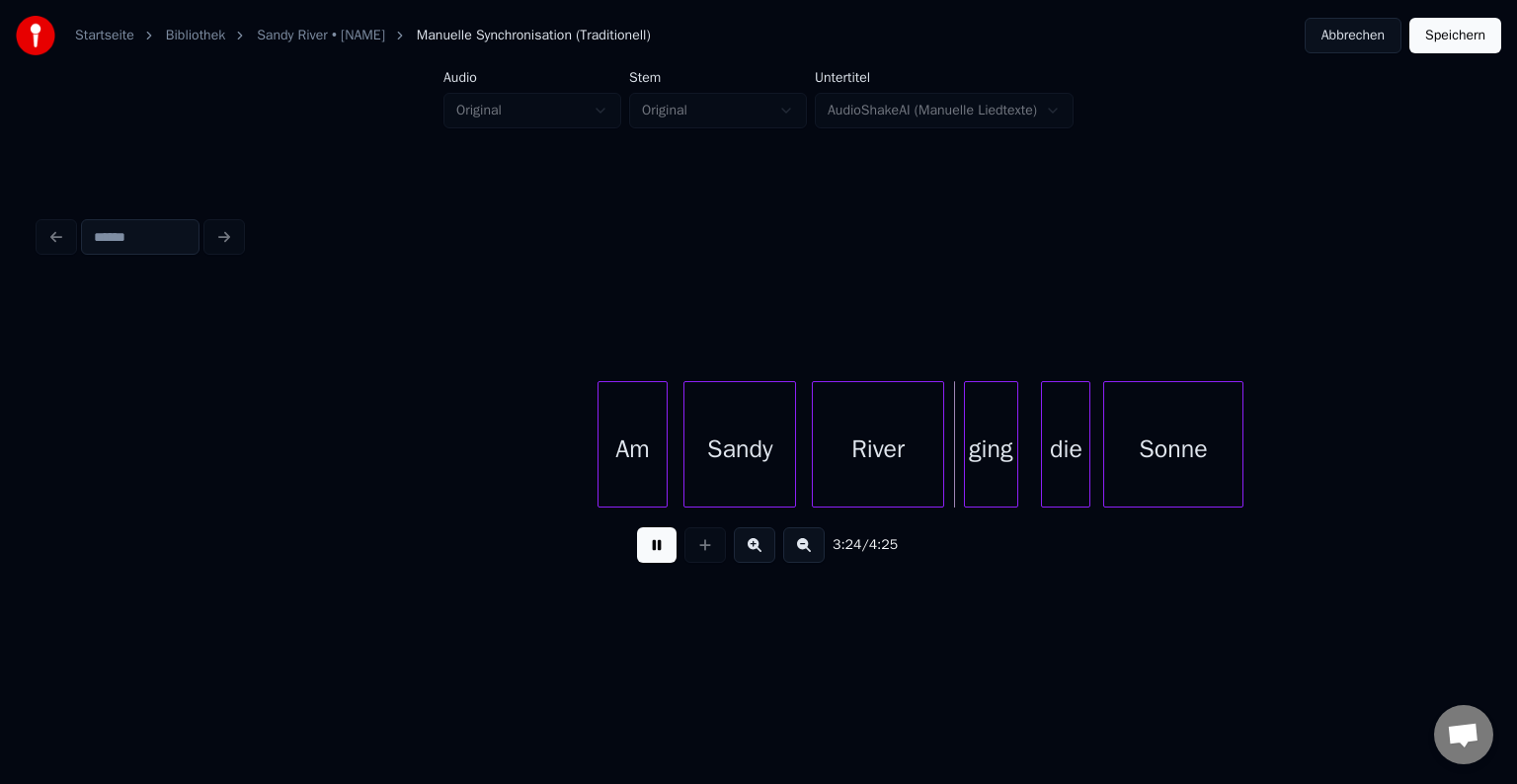 click at bounding box center [657, 545] 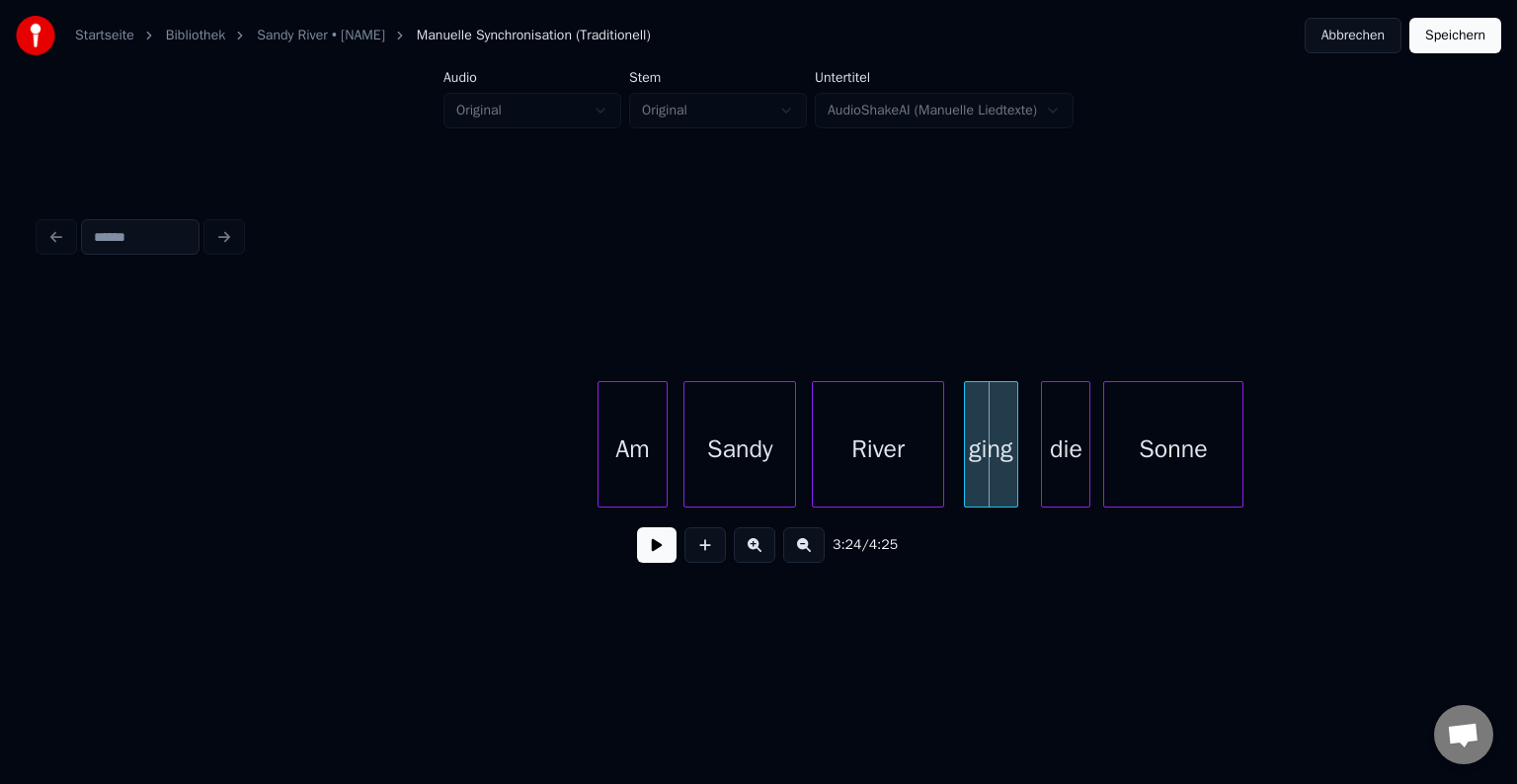 click at bounding box center [657, 545] 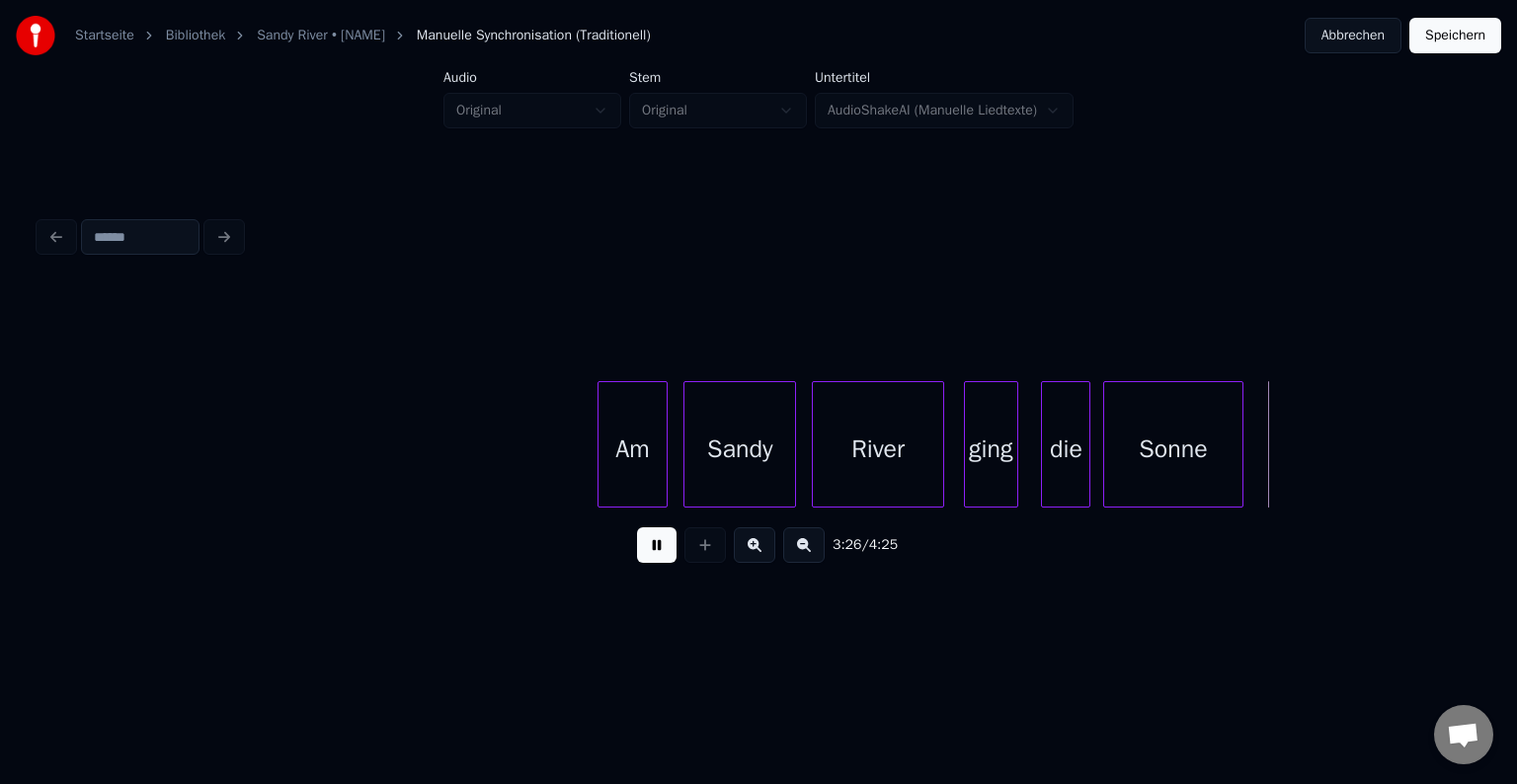 click at bounding box center (657, 545) 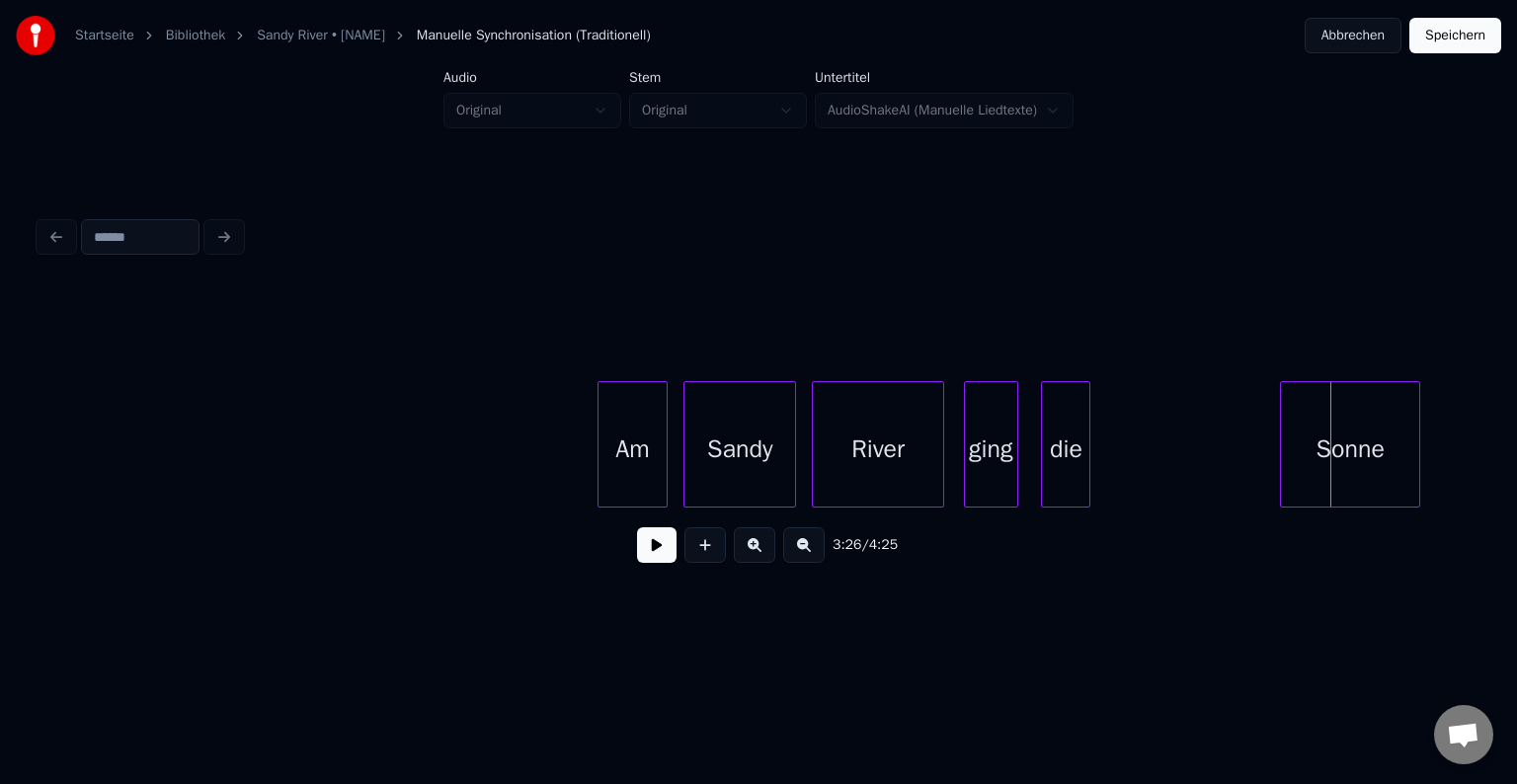 click on "Sonne" at bounding box center [1350, 449] 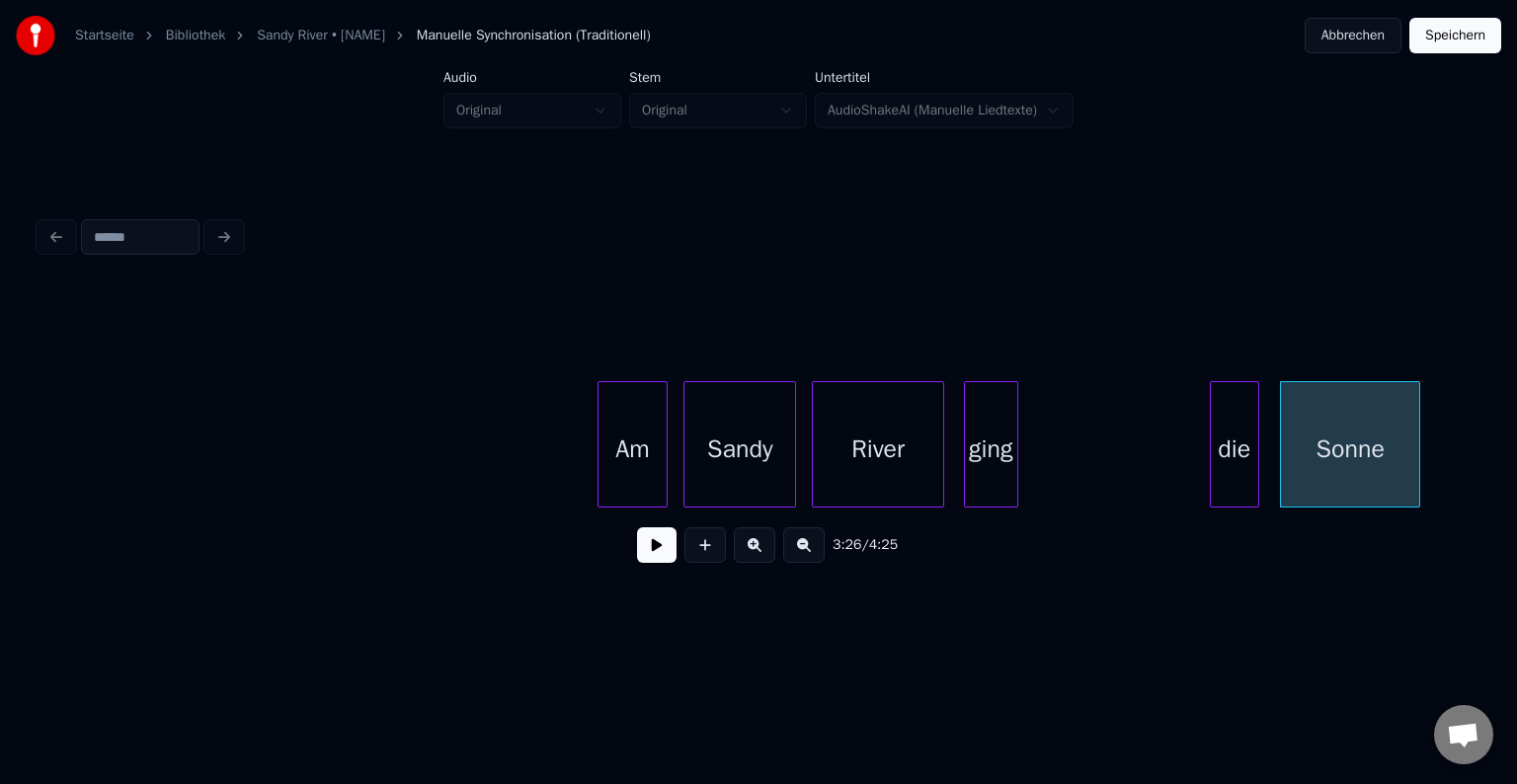 click on "die" at bounding box center [1235, 449] 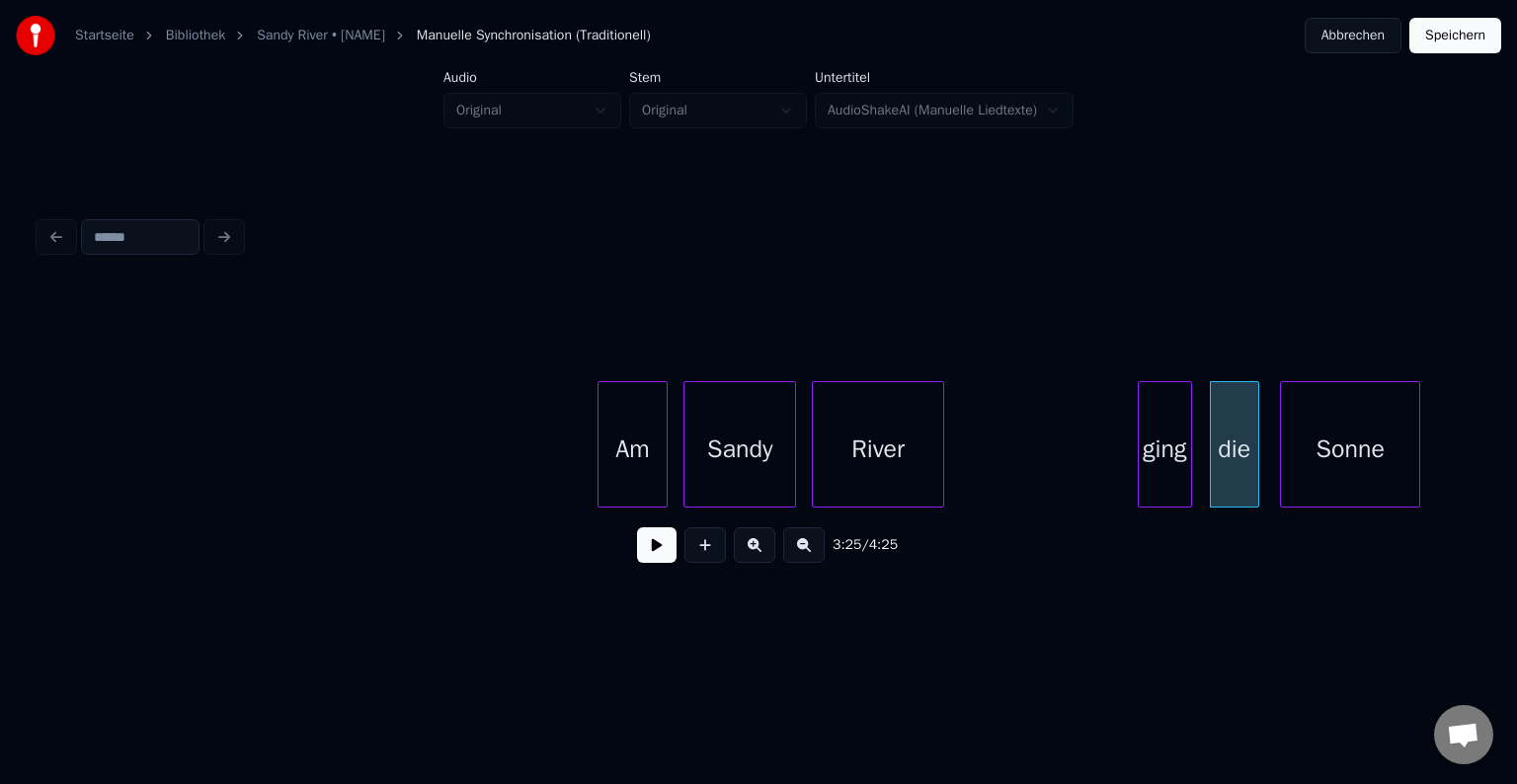 click on "ging" at bounding box center (1164, 449) 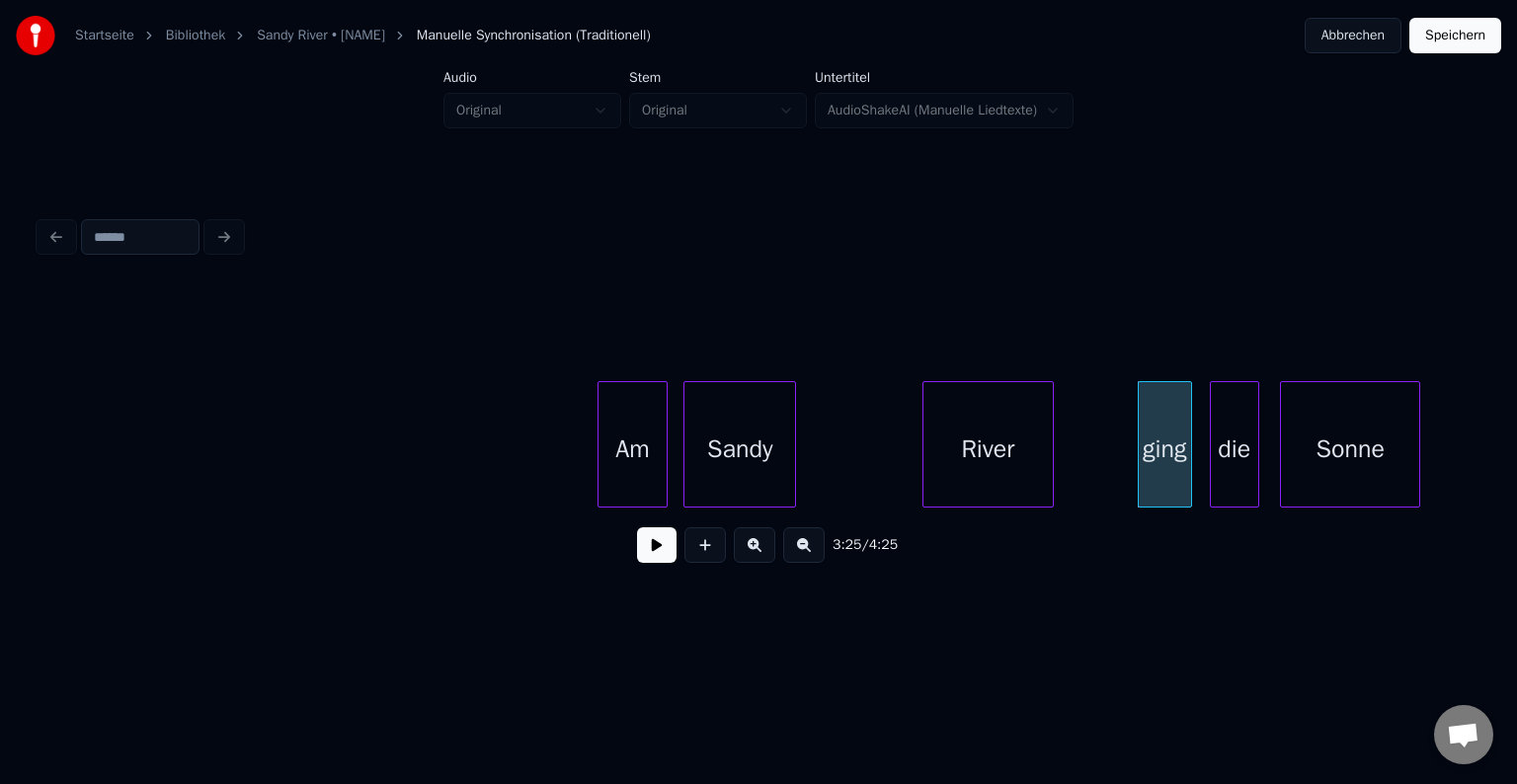 click on "River" at bounding box center (988, 449) 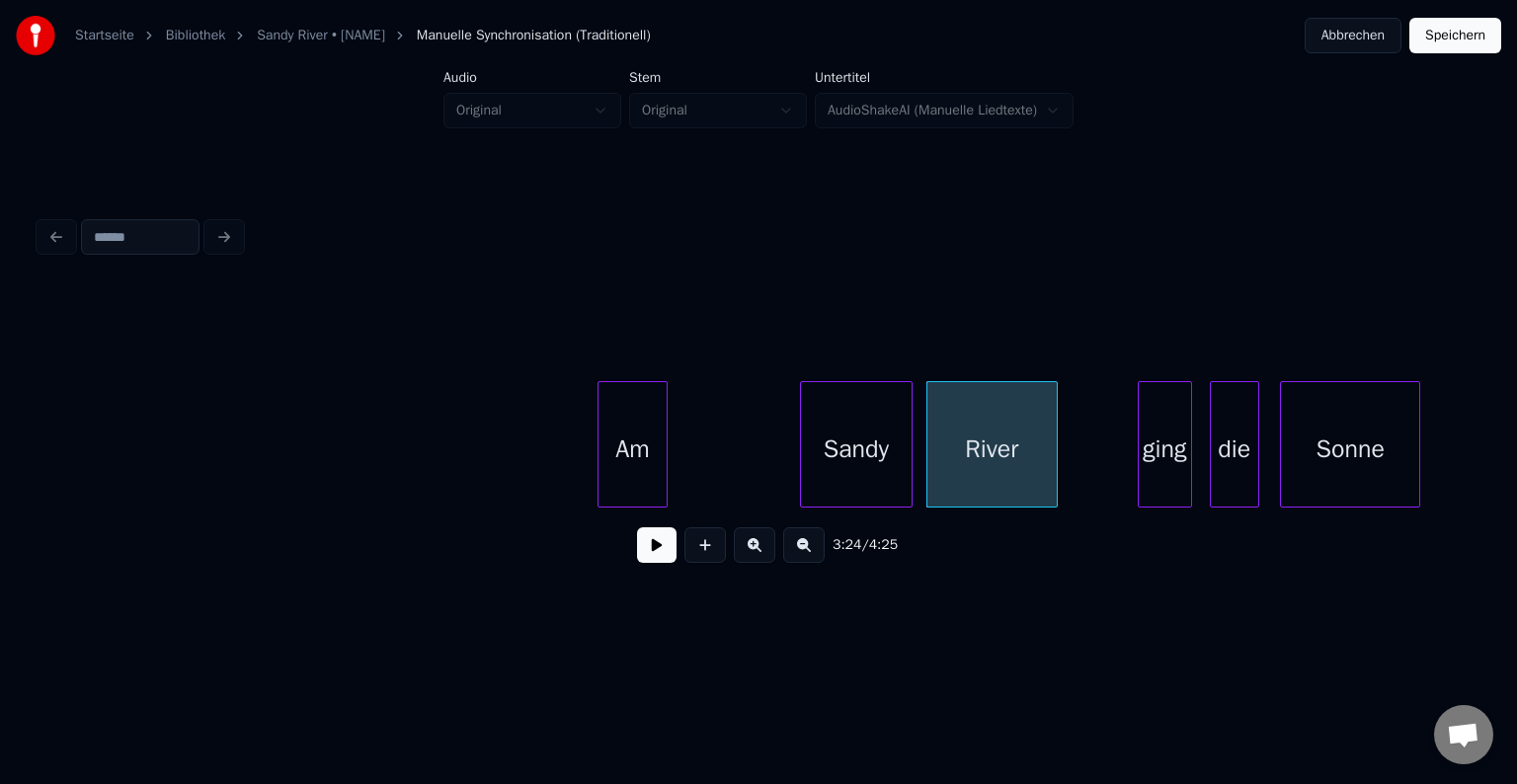 click on "Sandy" at bounding box center (856, 449) 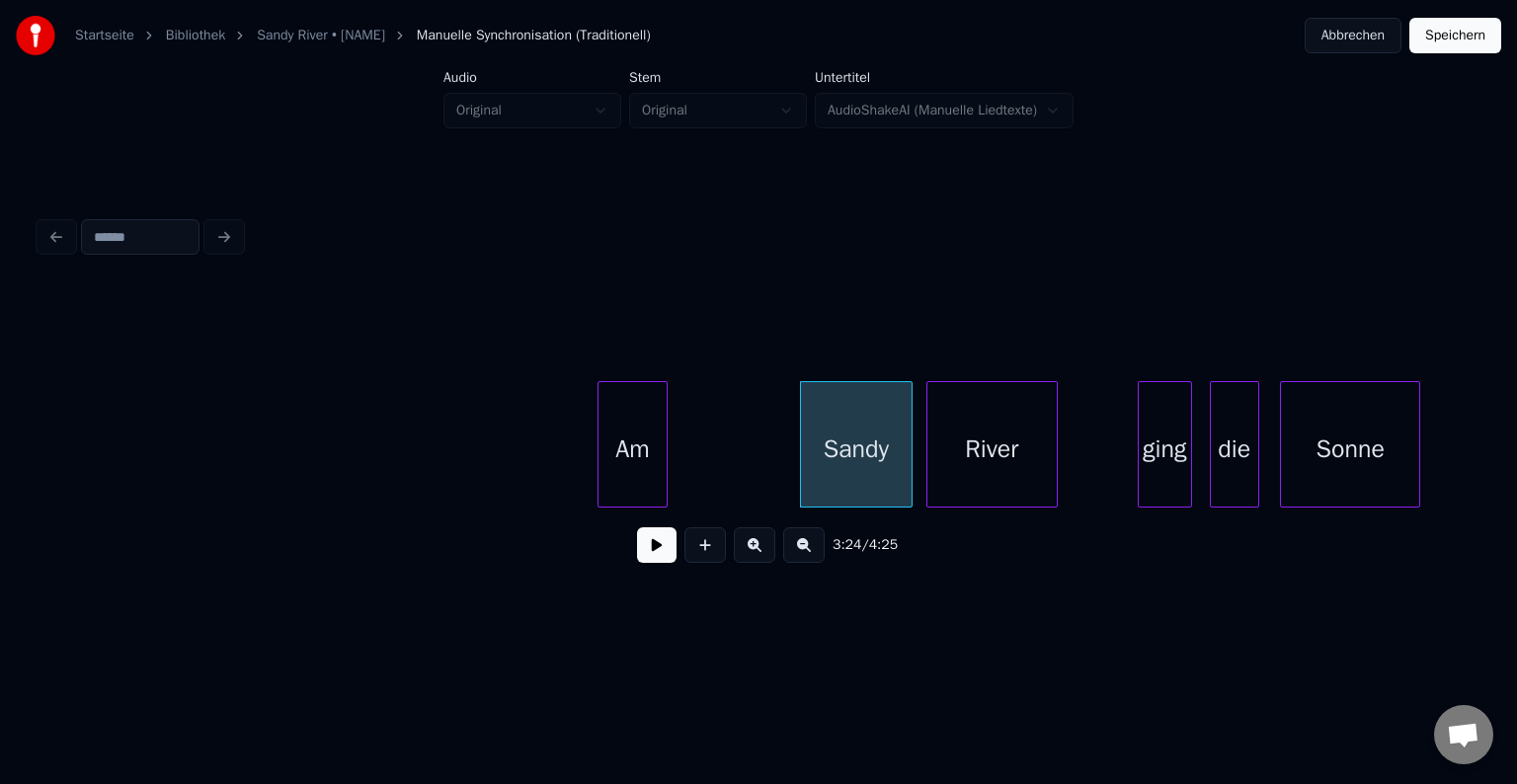 click on "Am" at bounding box center (632, 449) 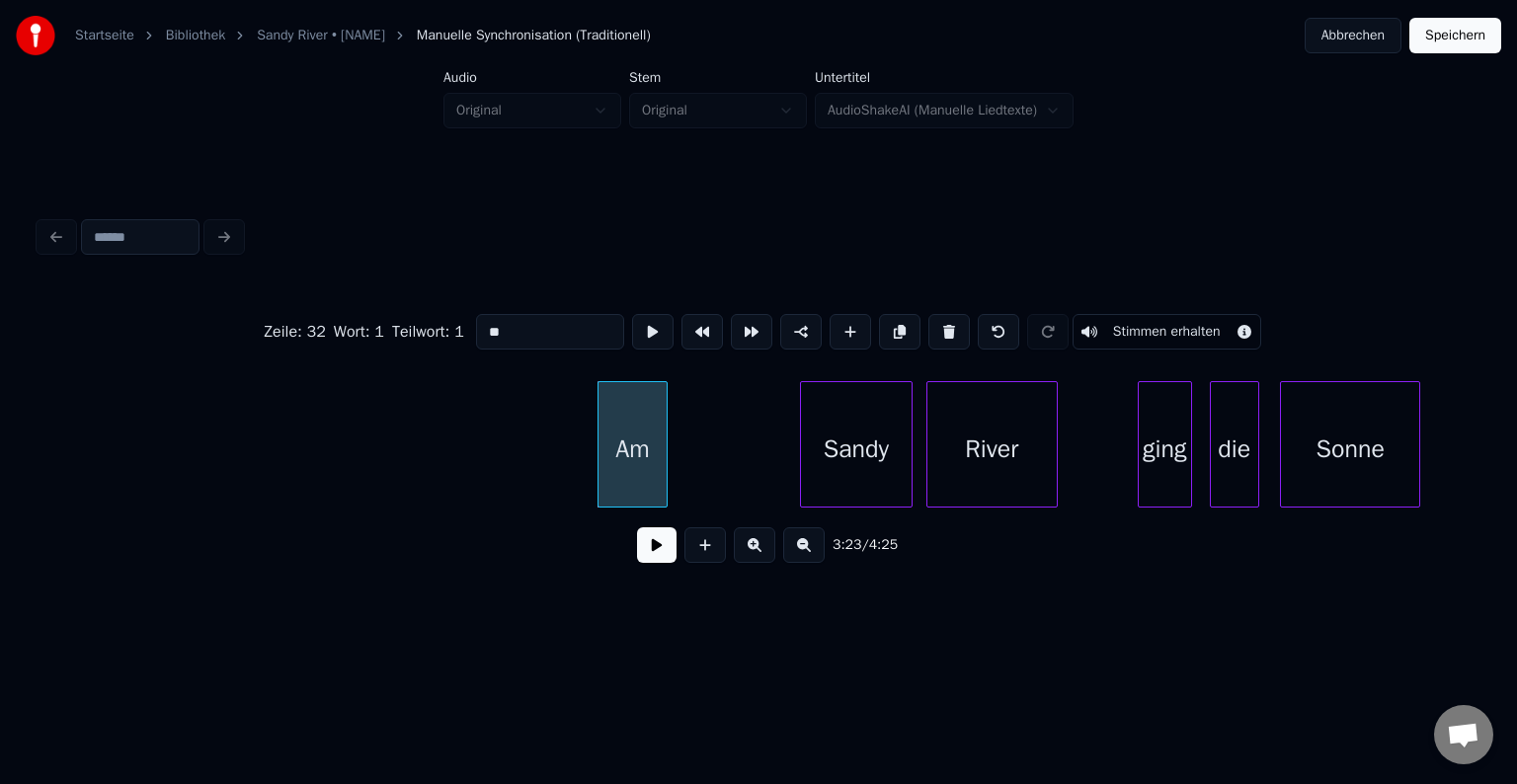 click at bounding box center (657, 545) 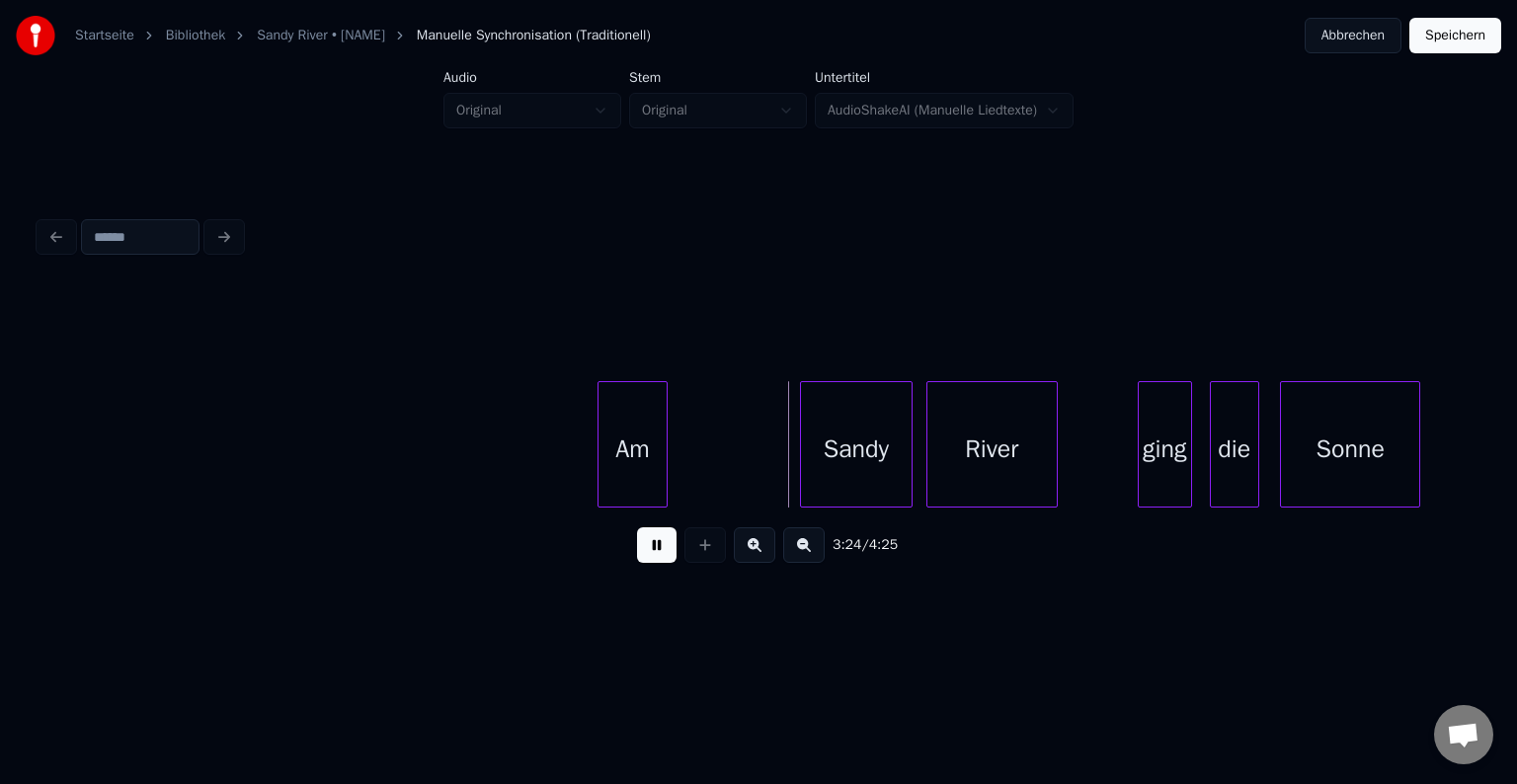 click at bounding box center (657, 545) 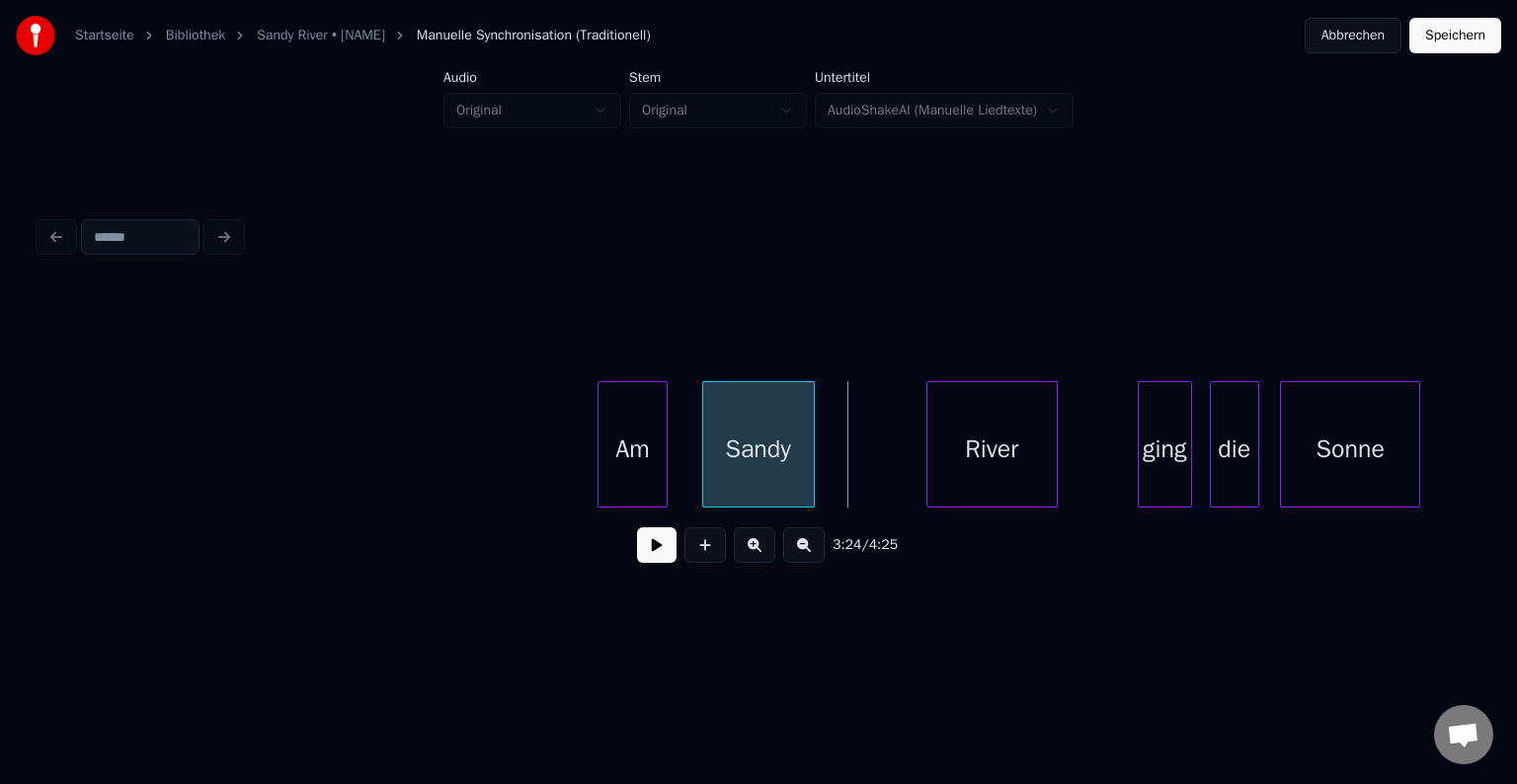 click on "Sandy" at bounding box center [758, 449] 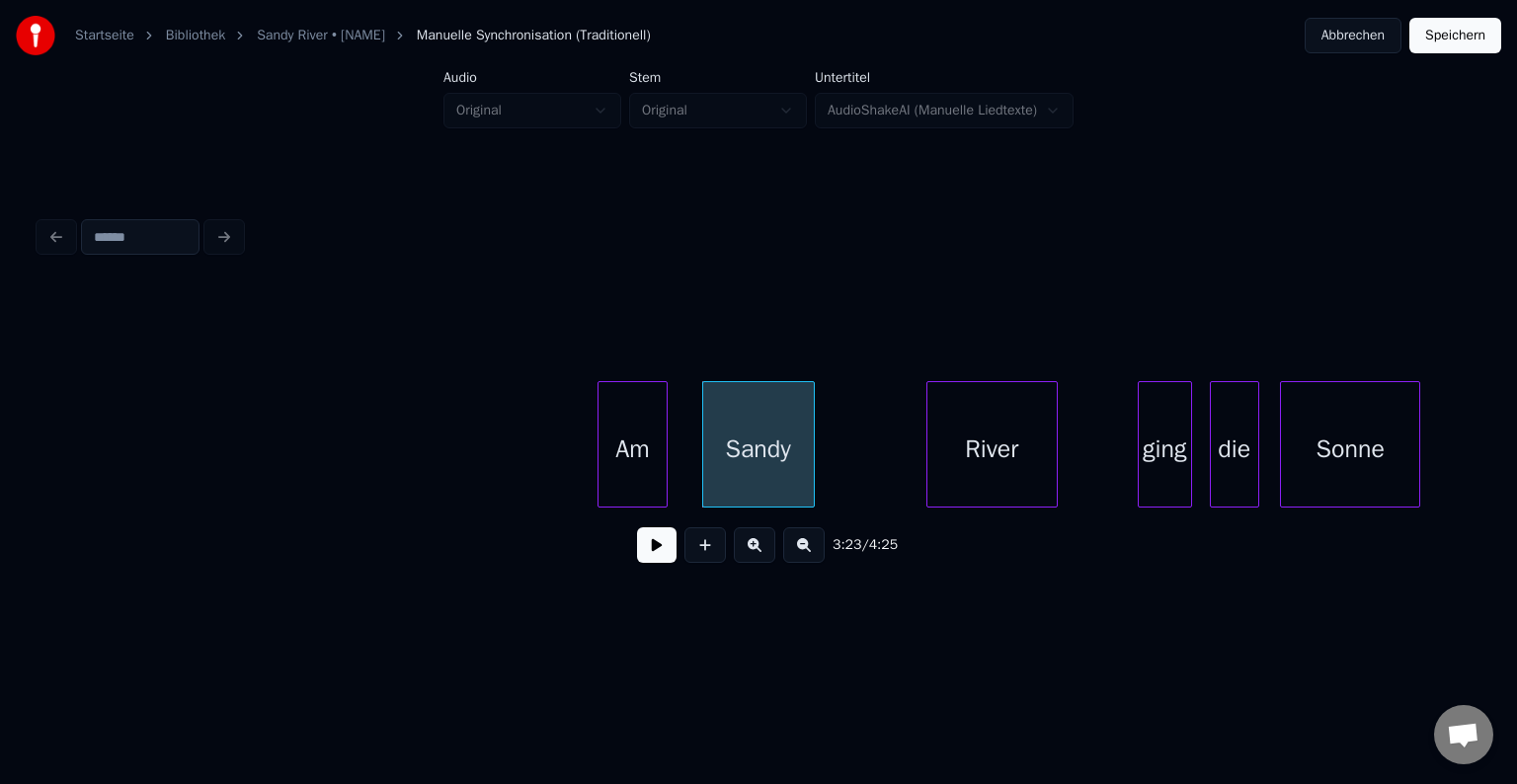 click on "Am" at bounding box center [632, 449] 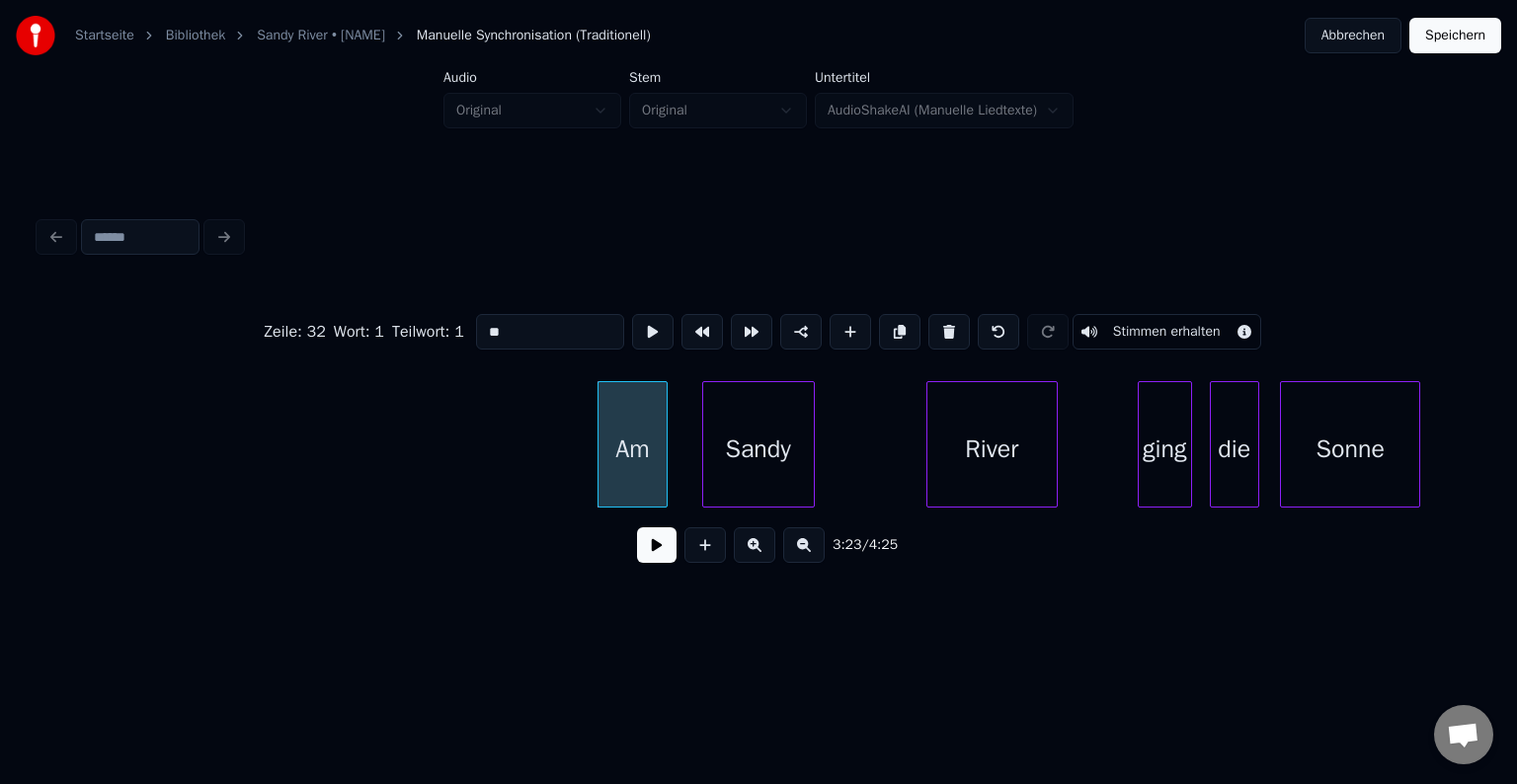 click at bounding box center [657, 545] 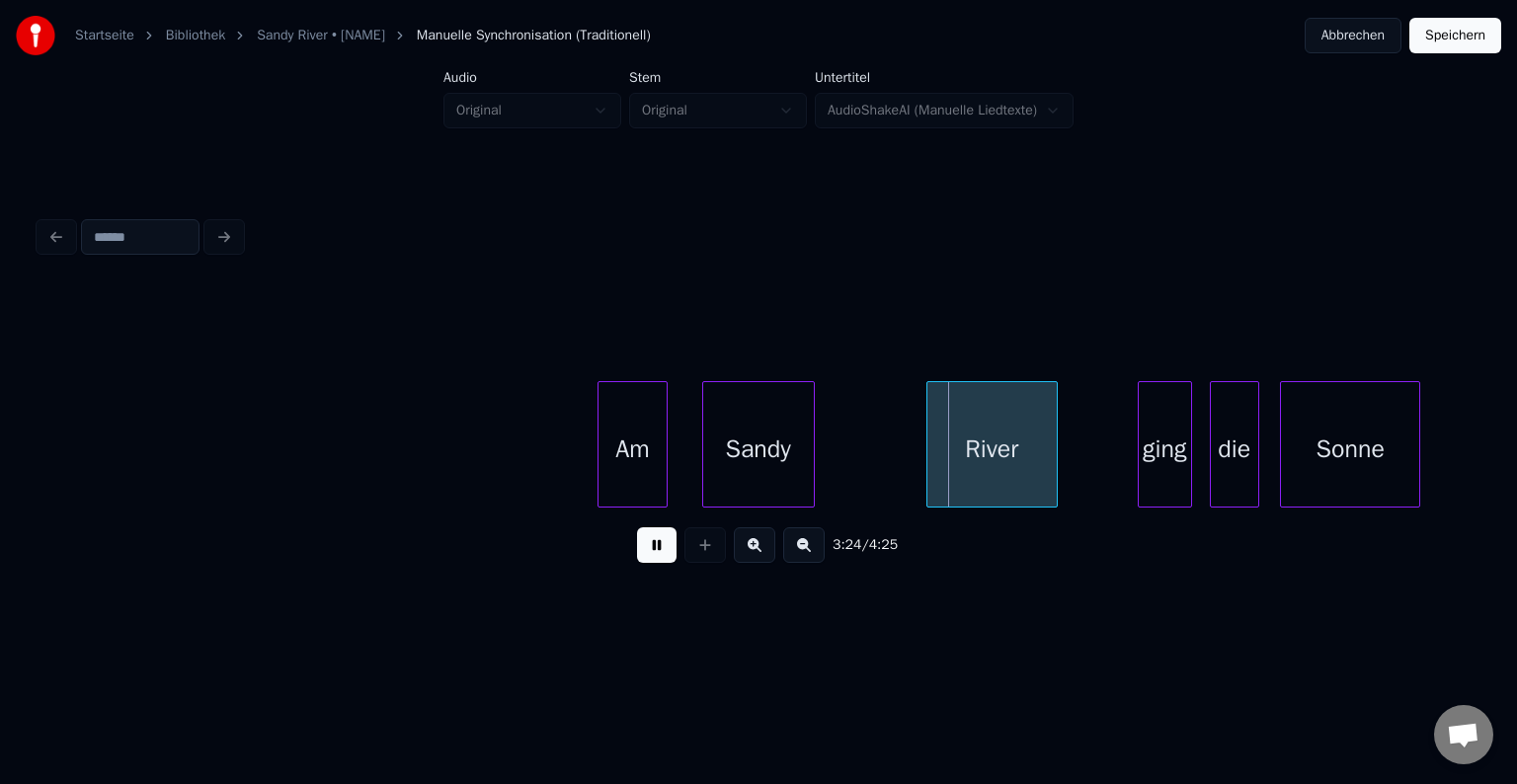 click at bounding box center [657, 545] 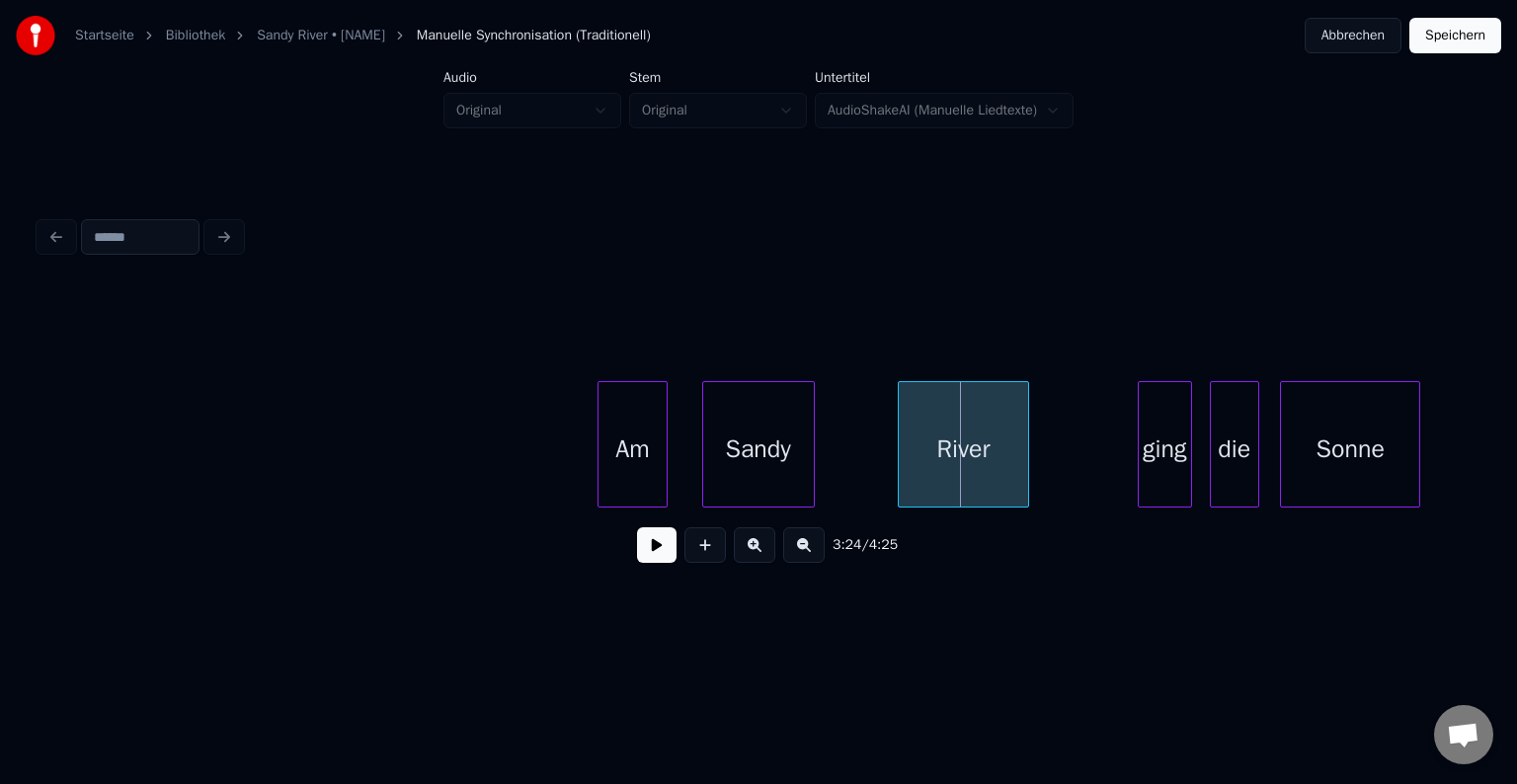 click on "River" at bounding box center [963, 449] 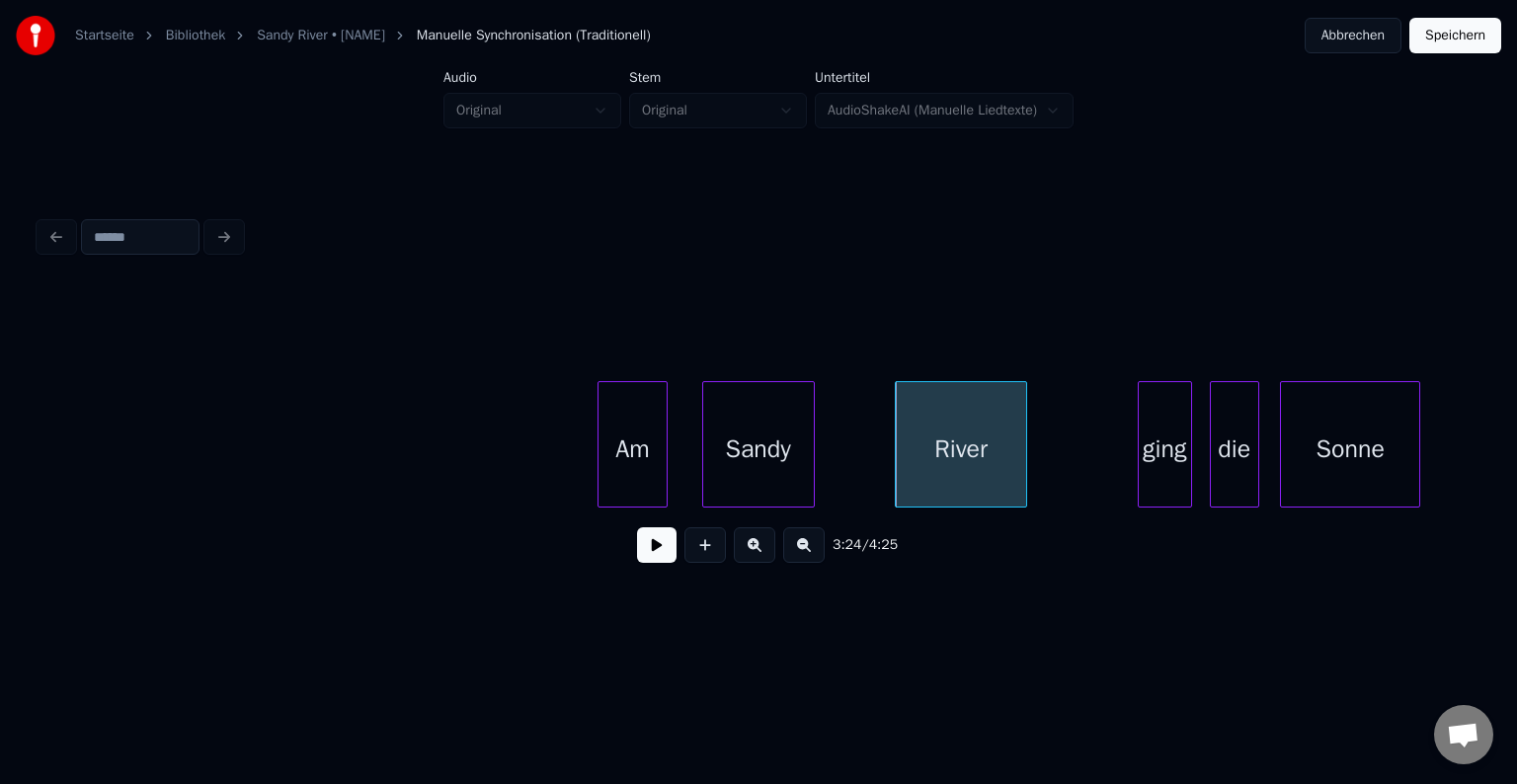 click on "Am" at bounding box center [632, 449] 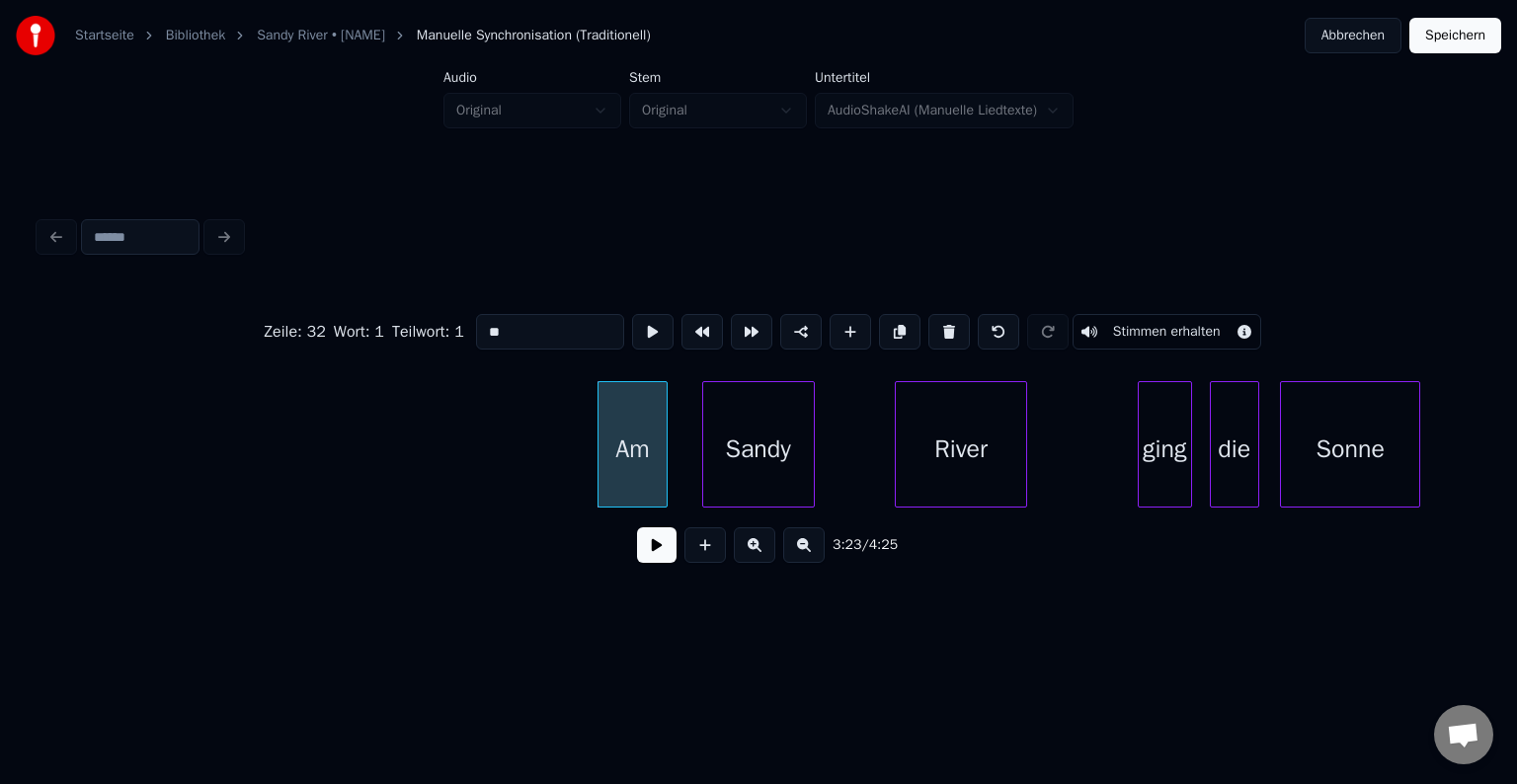 click at bounding box center (657, 545) 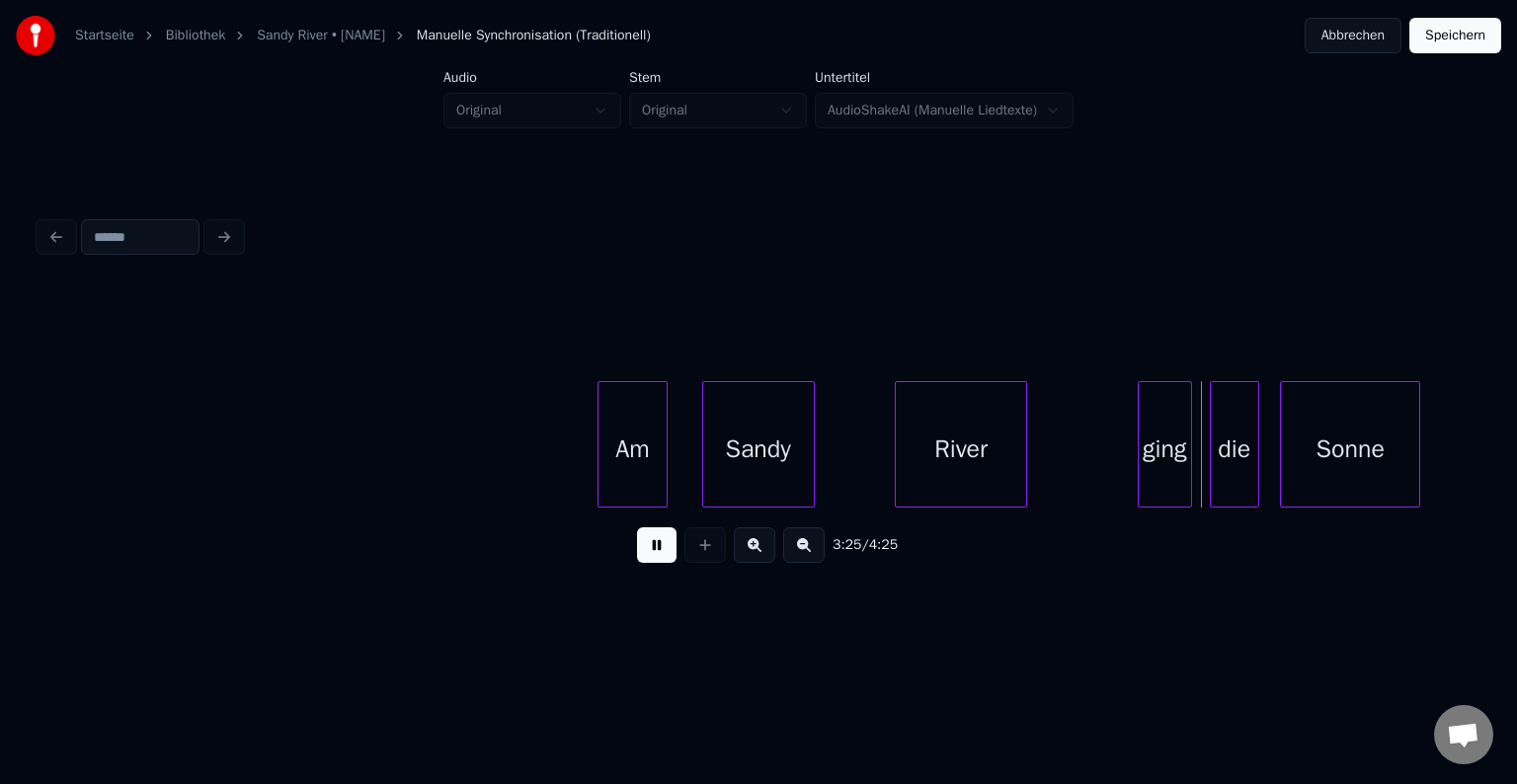 click at bounding box center (657, 545) 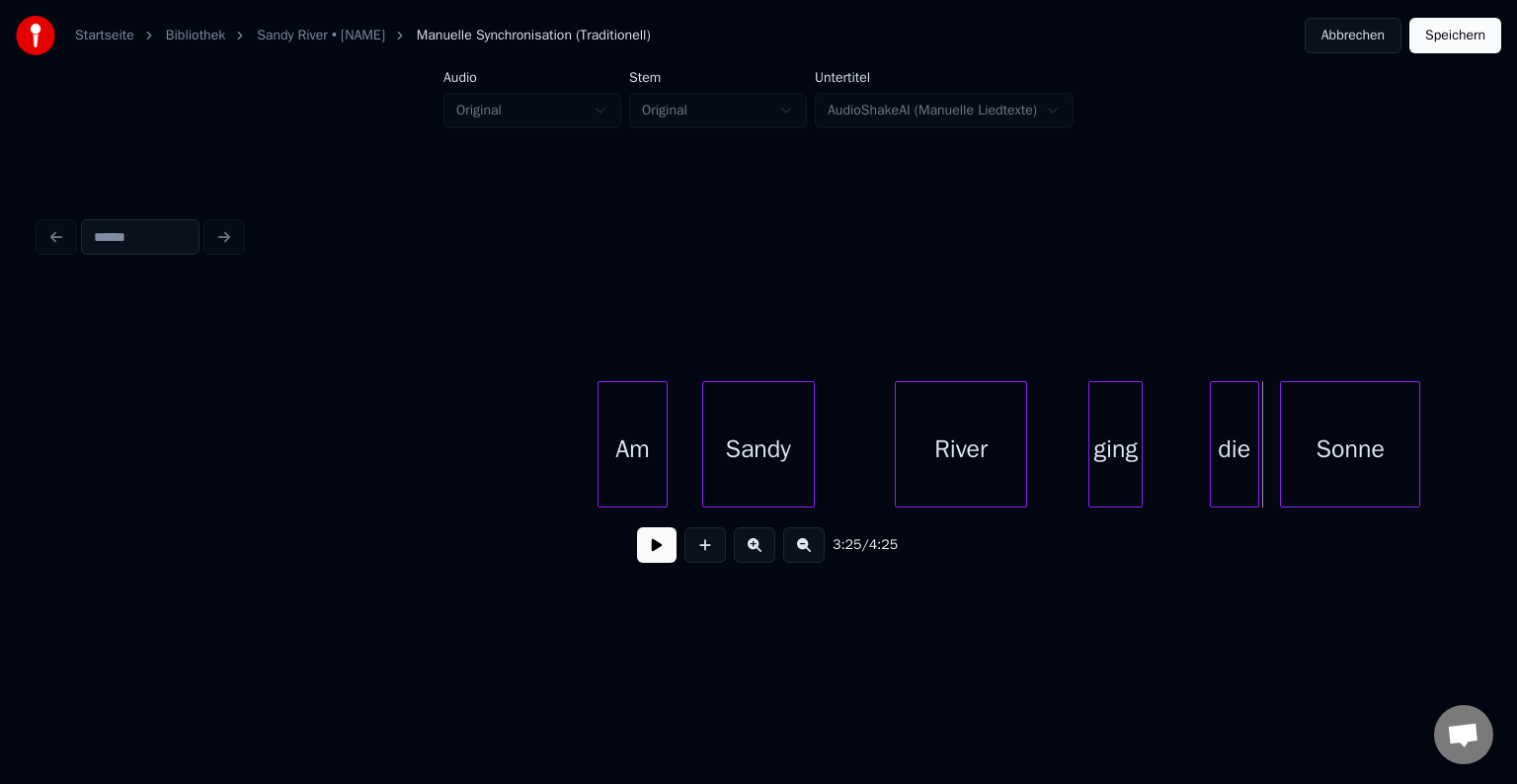 click on "ging" at bounding box center [1115, 449] 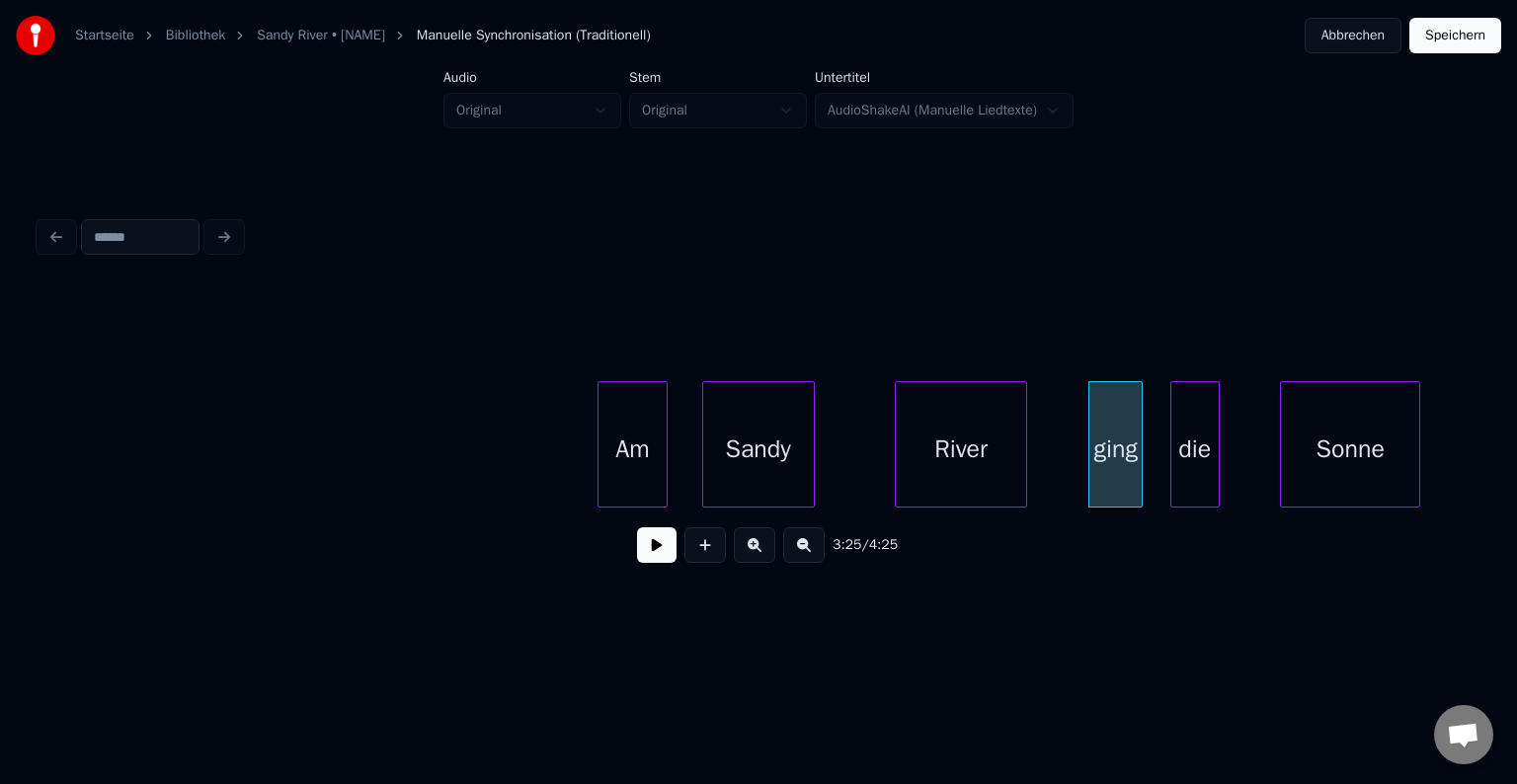 click on "die" at bounding box center (1195, 449) 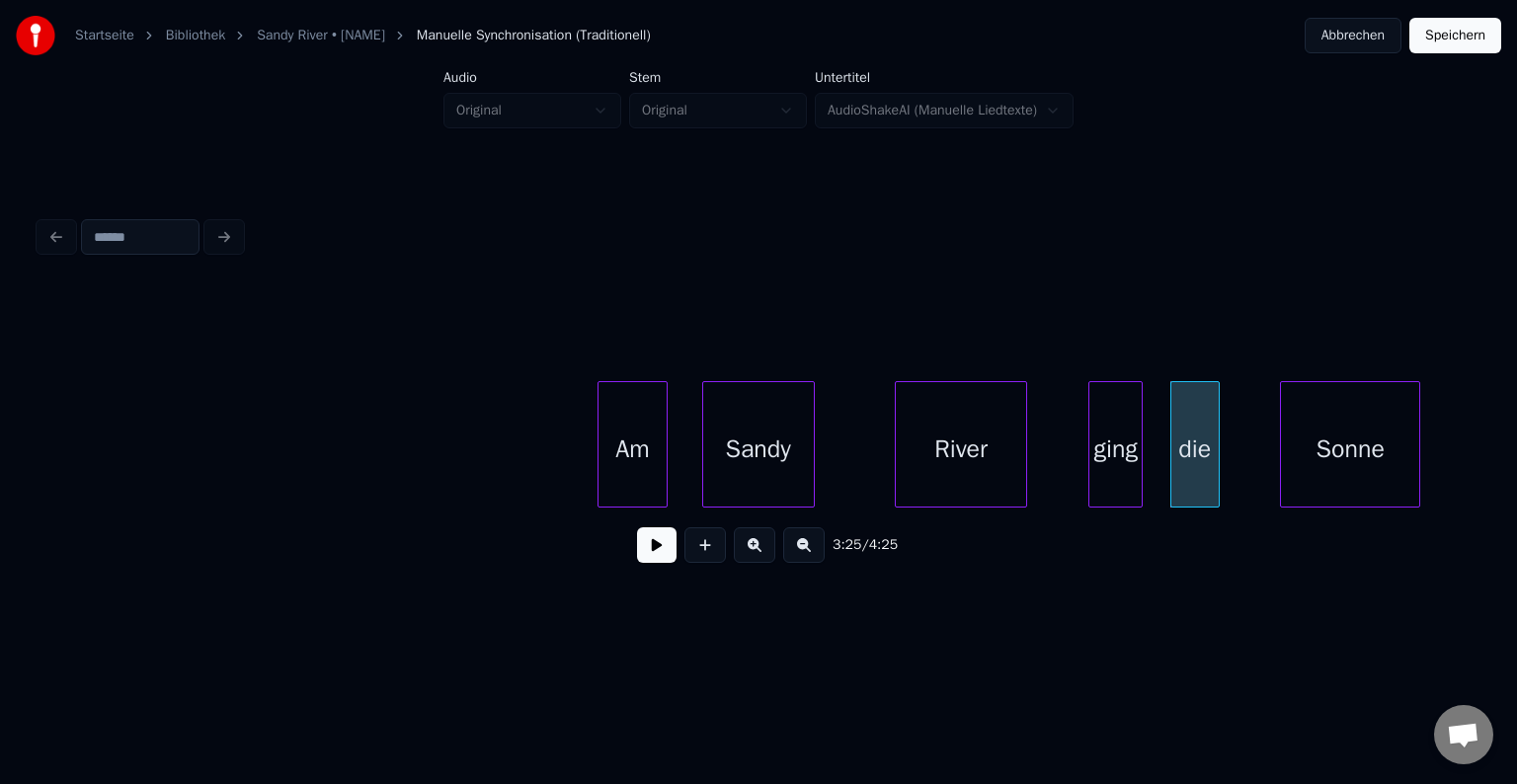 click on "Sandy" at bounding box center [758, 449] 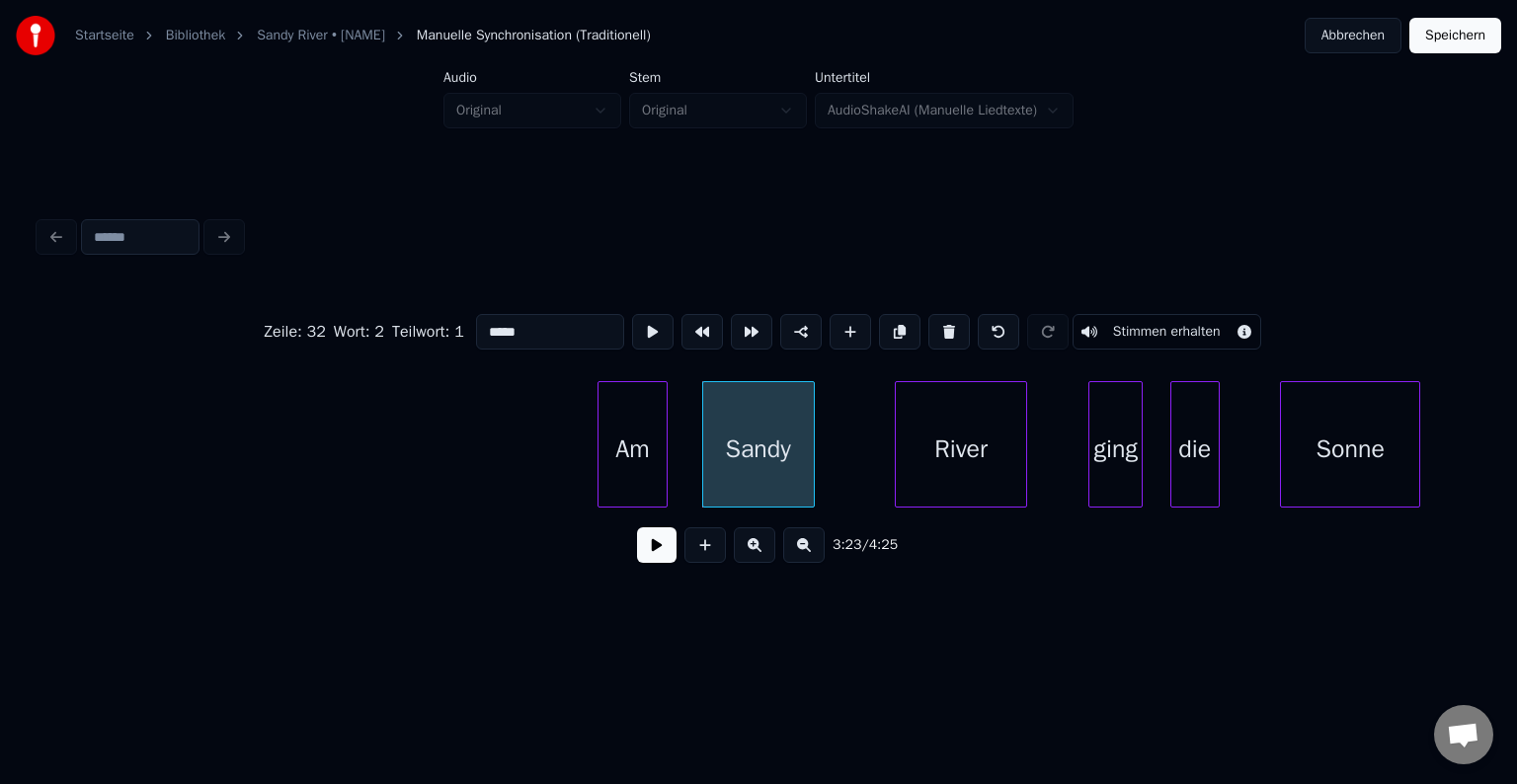 click at bounding box center (657, 545) 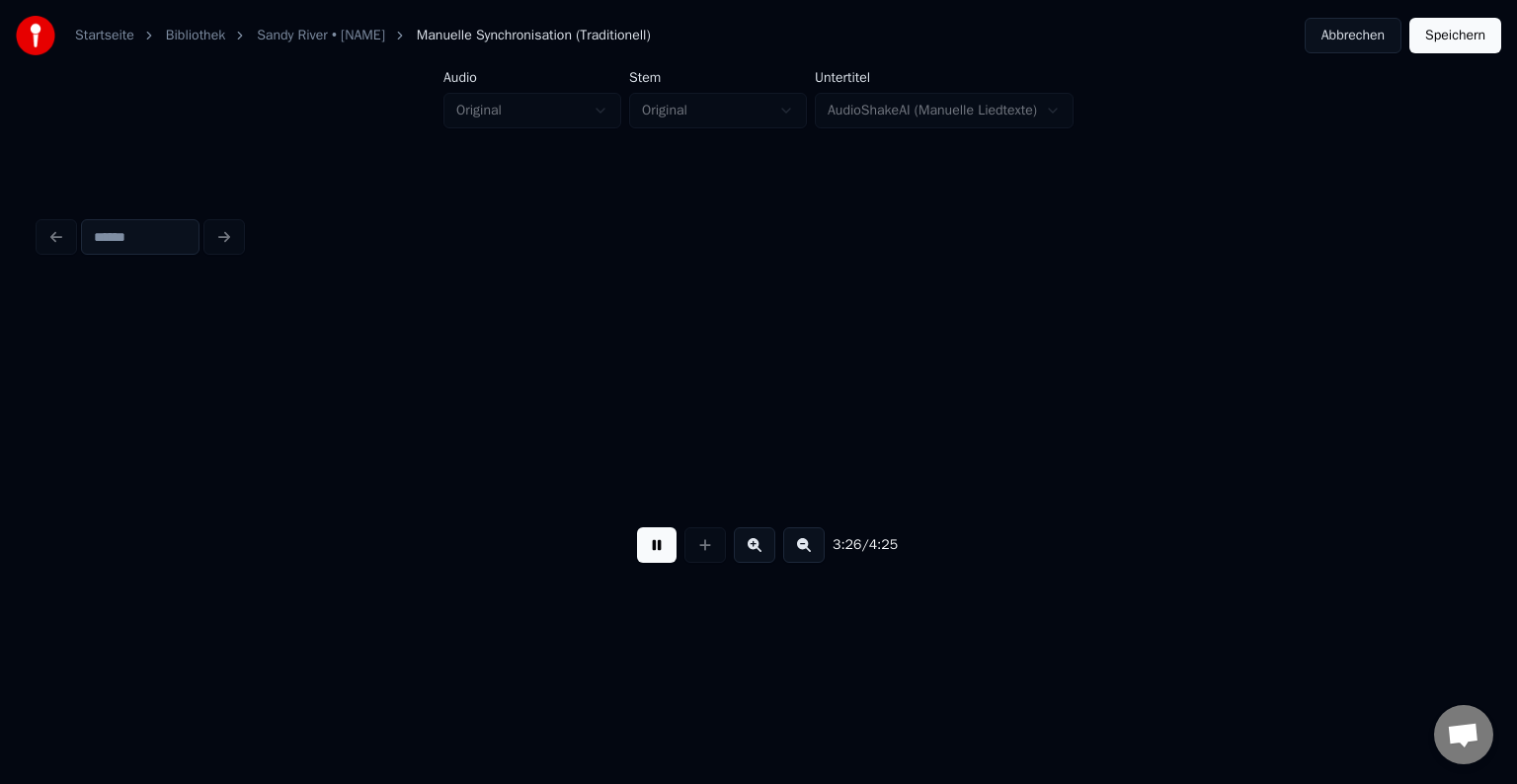 scroll, scrollTop: 0, scrollLeft: 51076, axis: horizontal 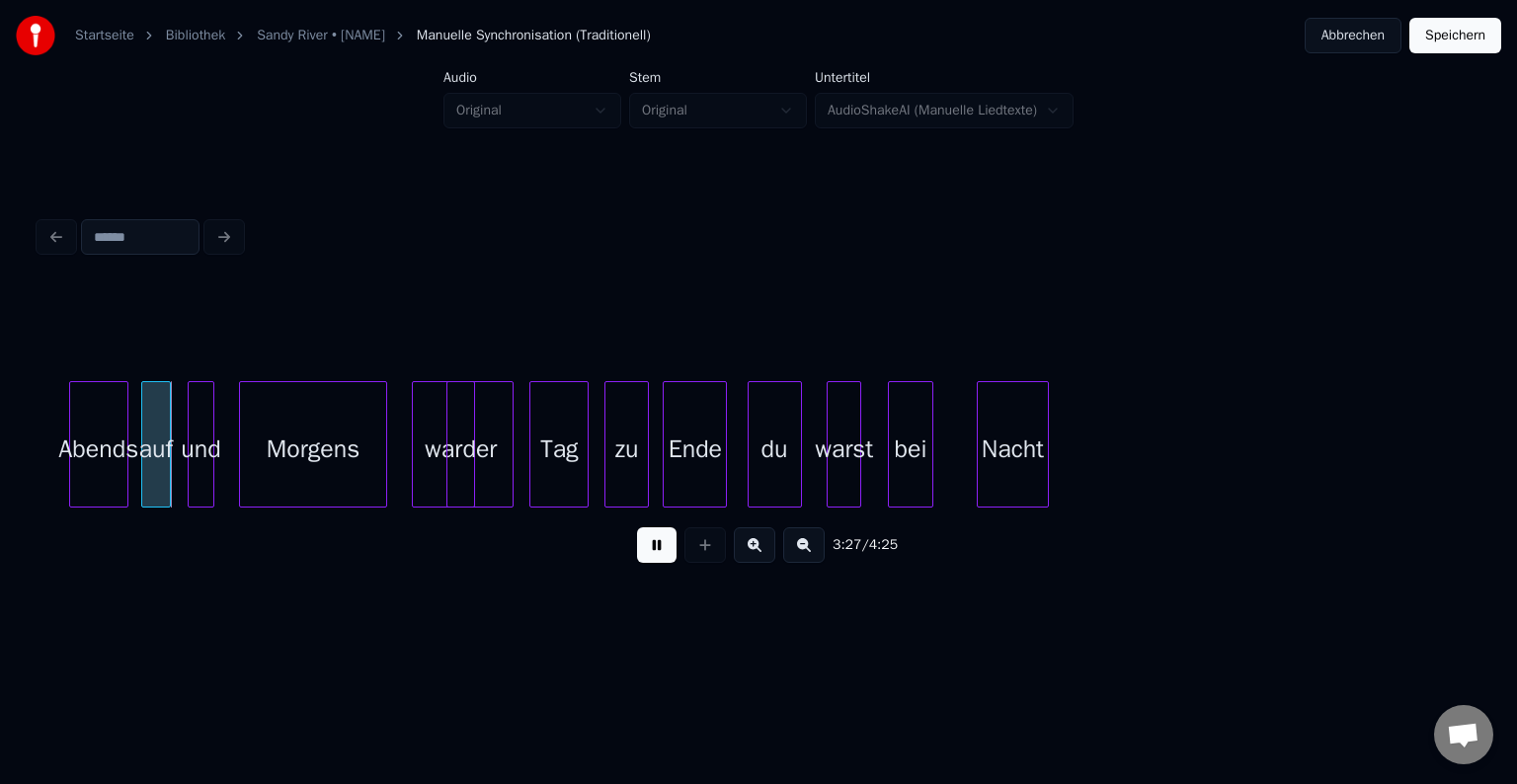 click at bounding box center (657, 545) 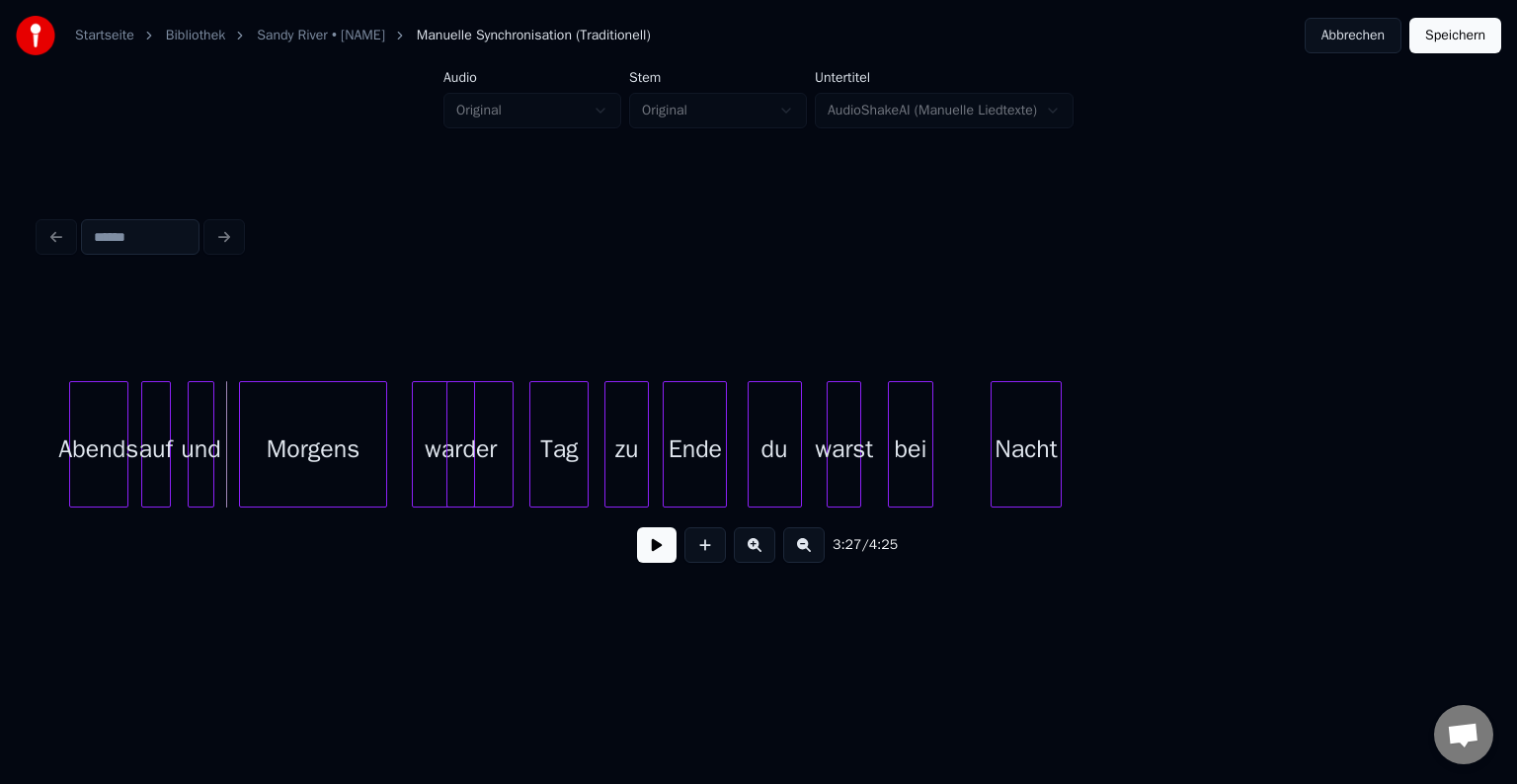 click on "Nacht" at bounding box center (1026, 449) 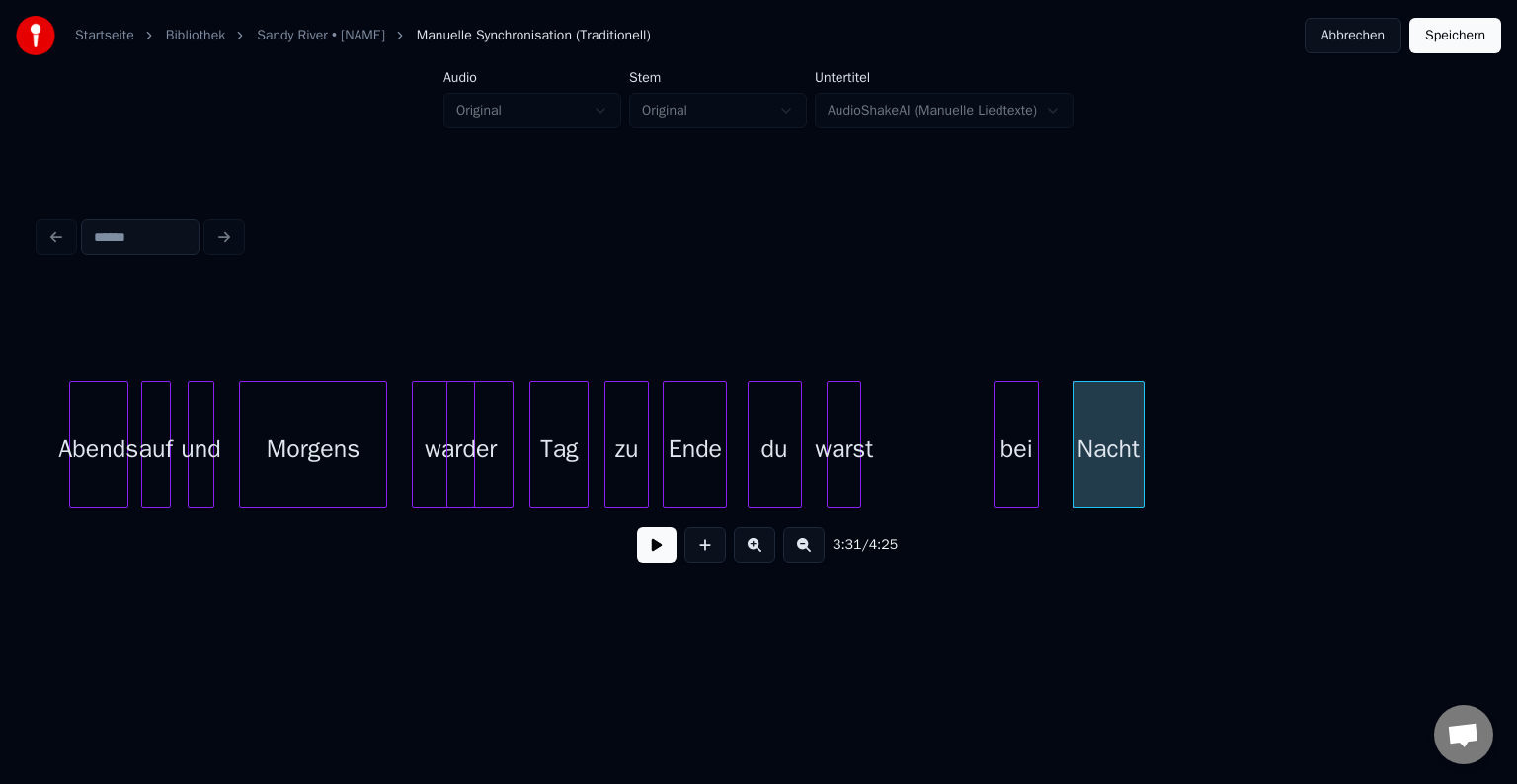 click on "bei" at bounding box center (1016, 449) 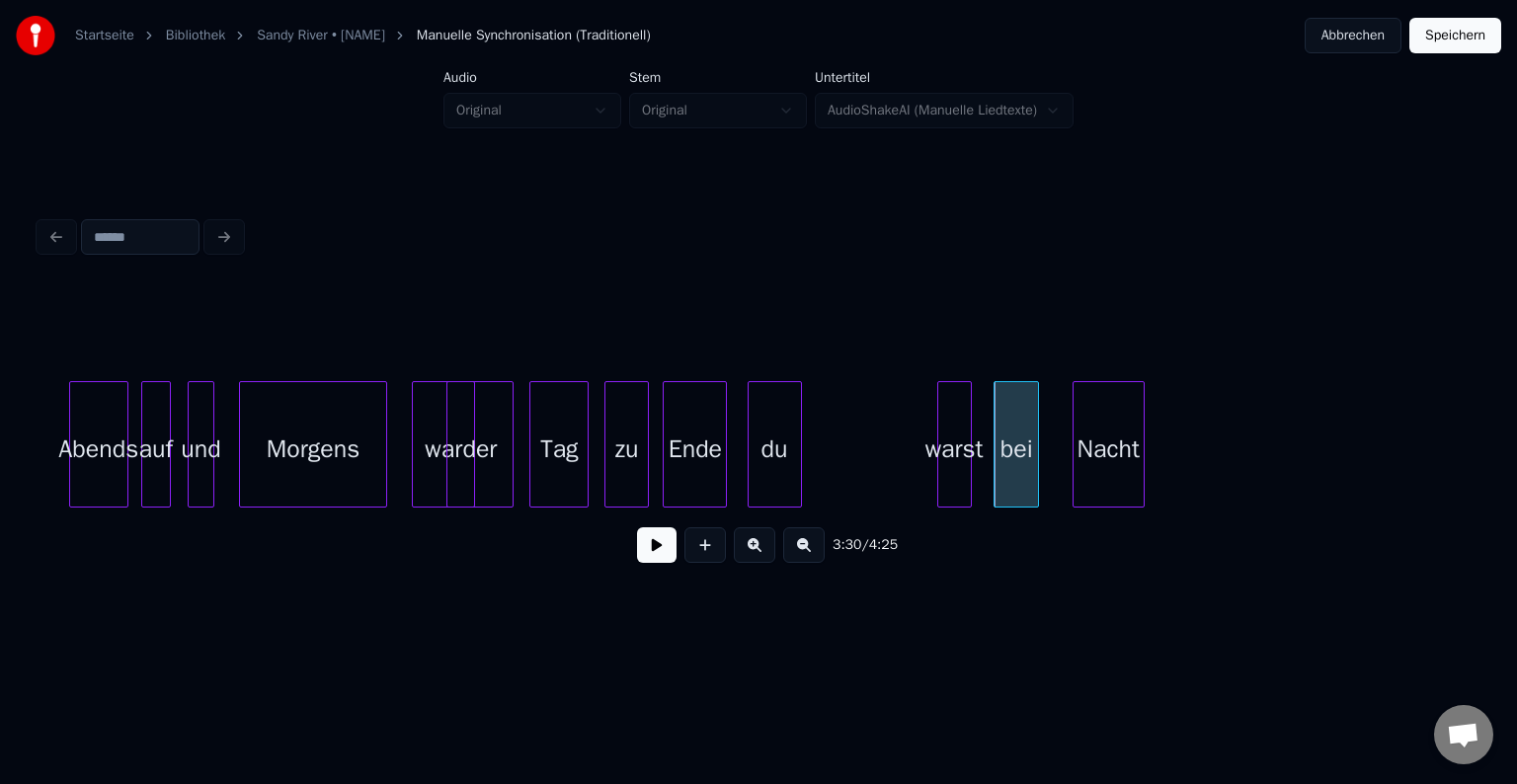 click on "warst" at bounding box center (954, 449) 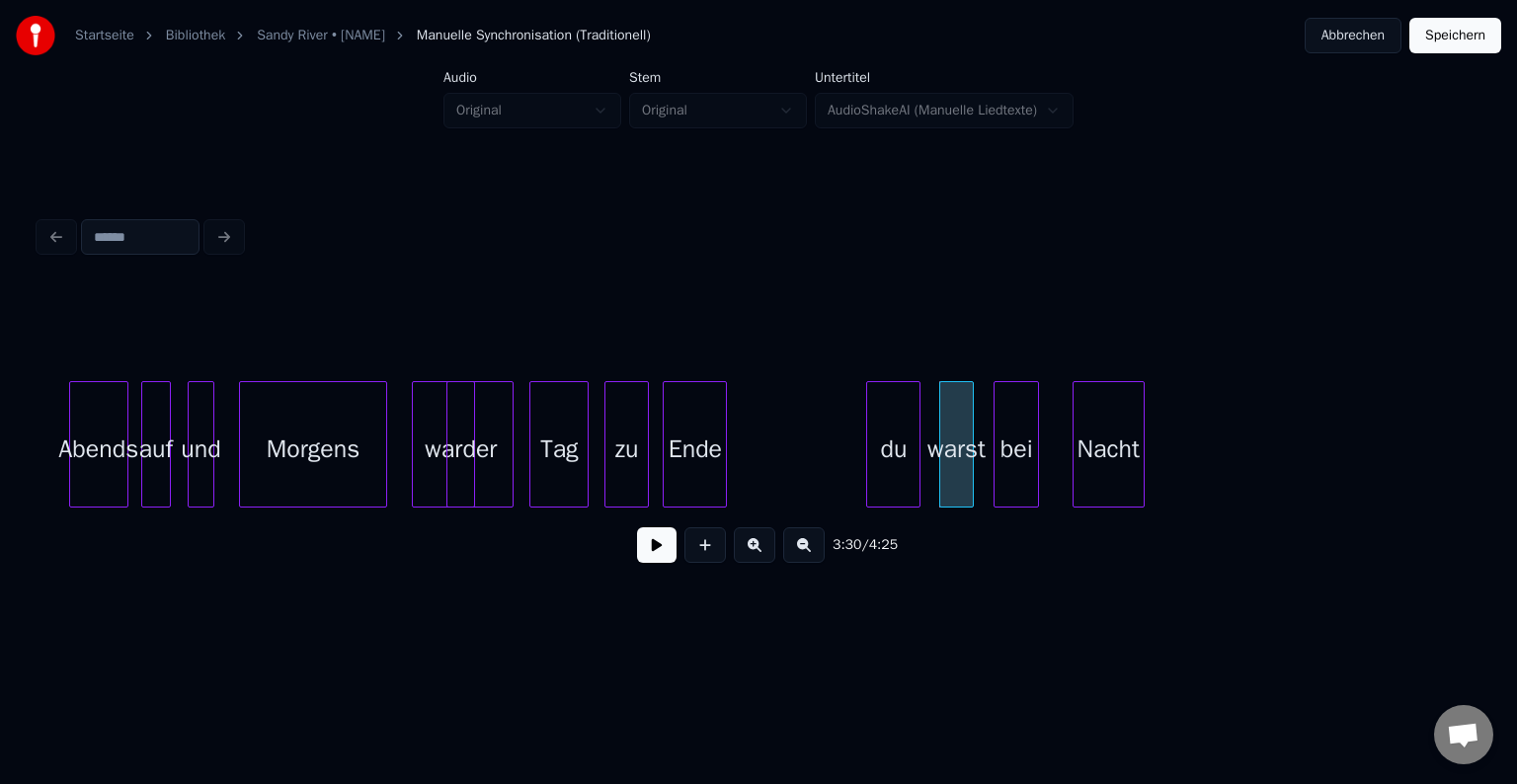click on "du" at bounding box center [893, 449] 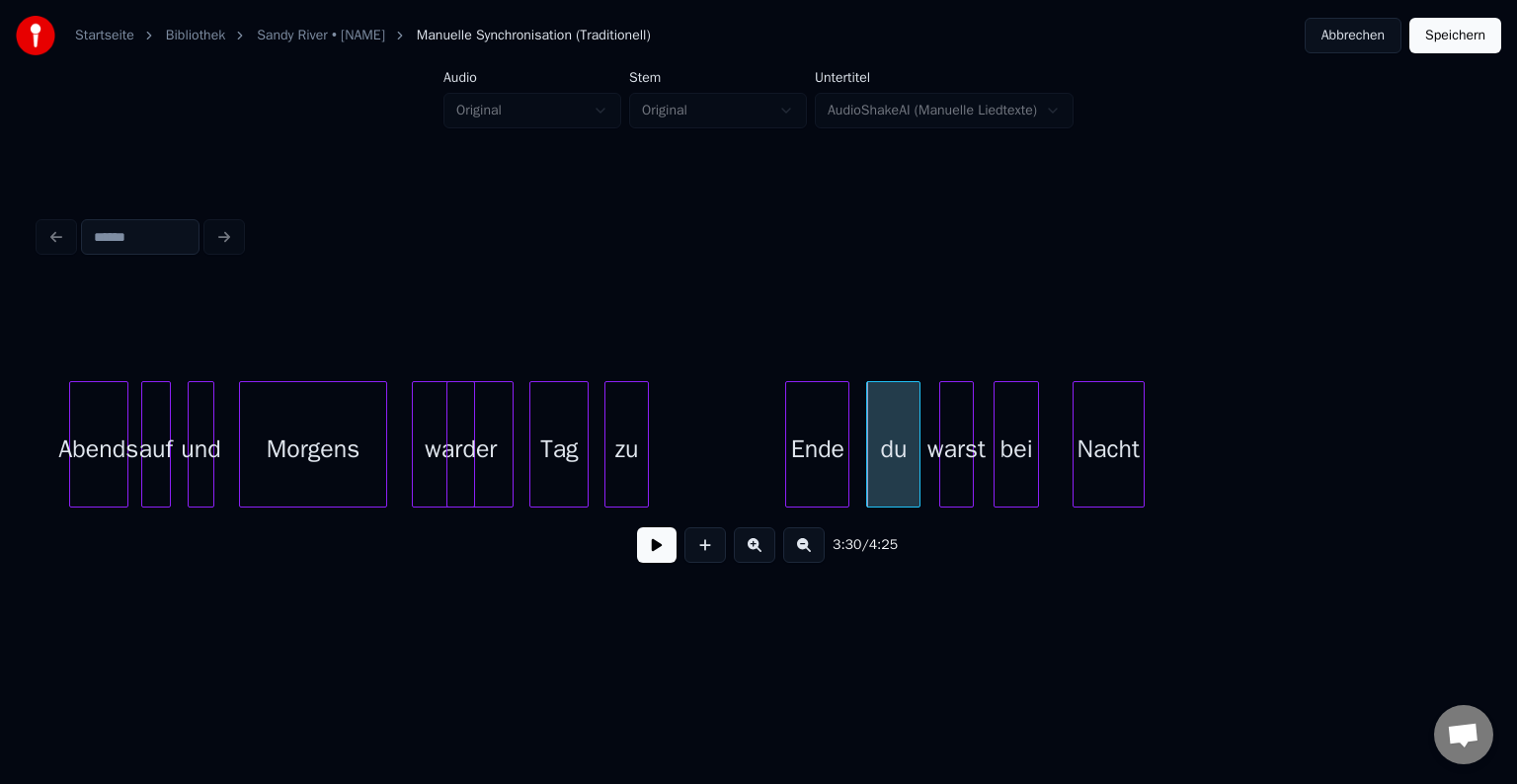 click on "Ende" at bounding box center (817, 449) 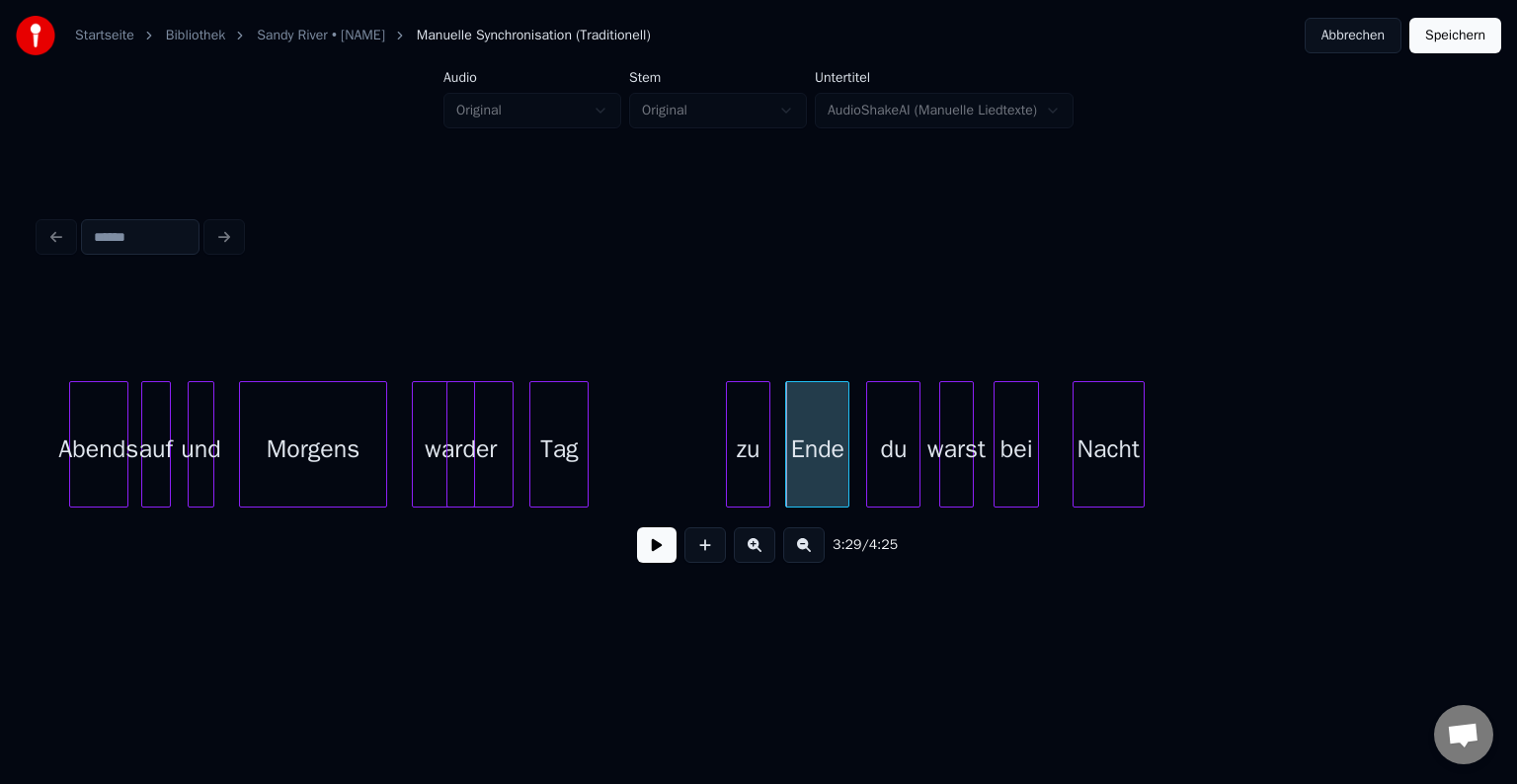 click on "zu" at bounding box center (748, 449) 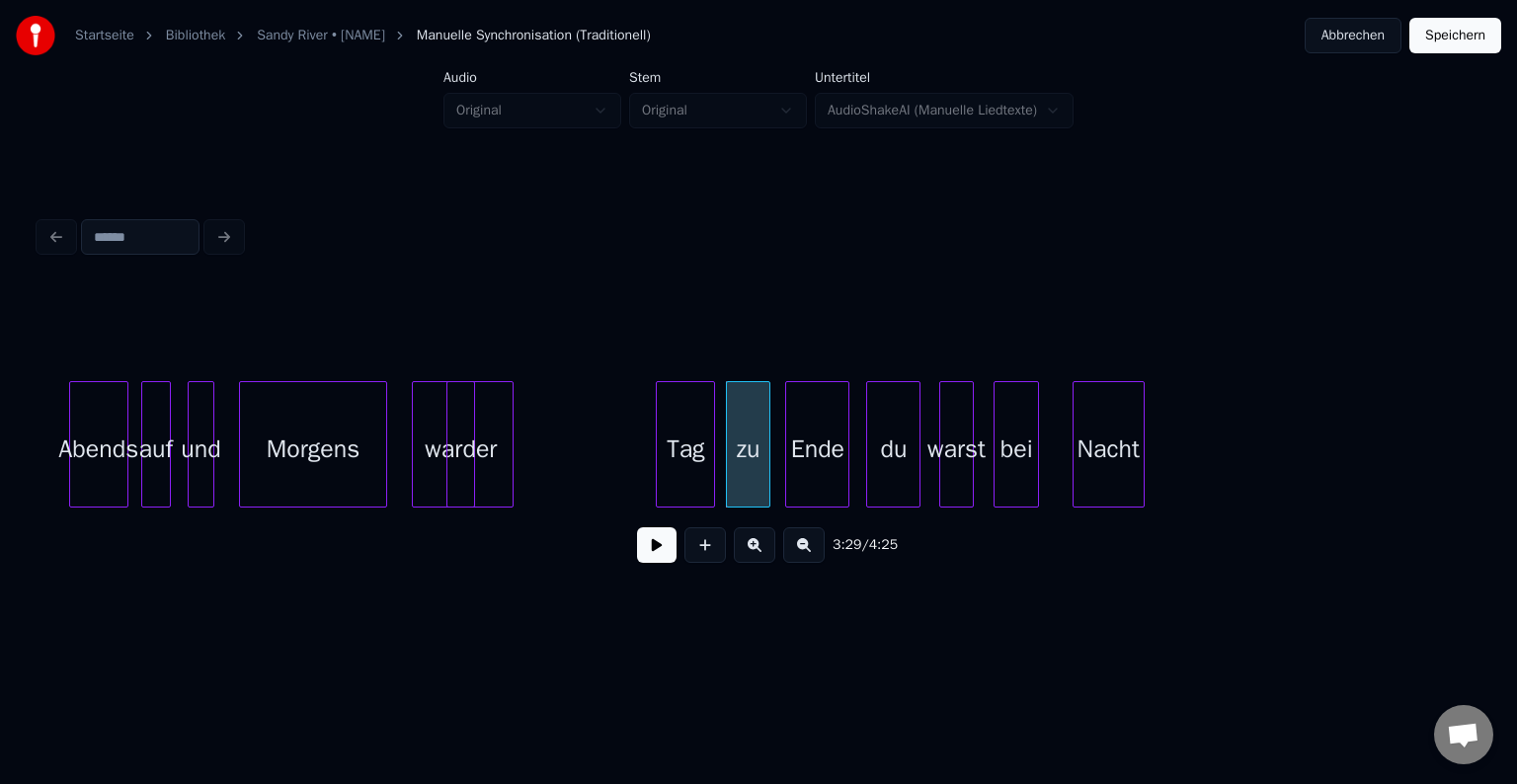 click on "Tag" at bounding box center [685, 449] 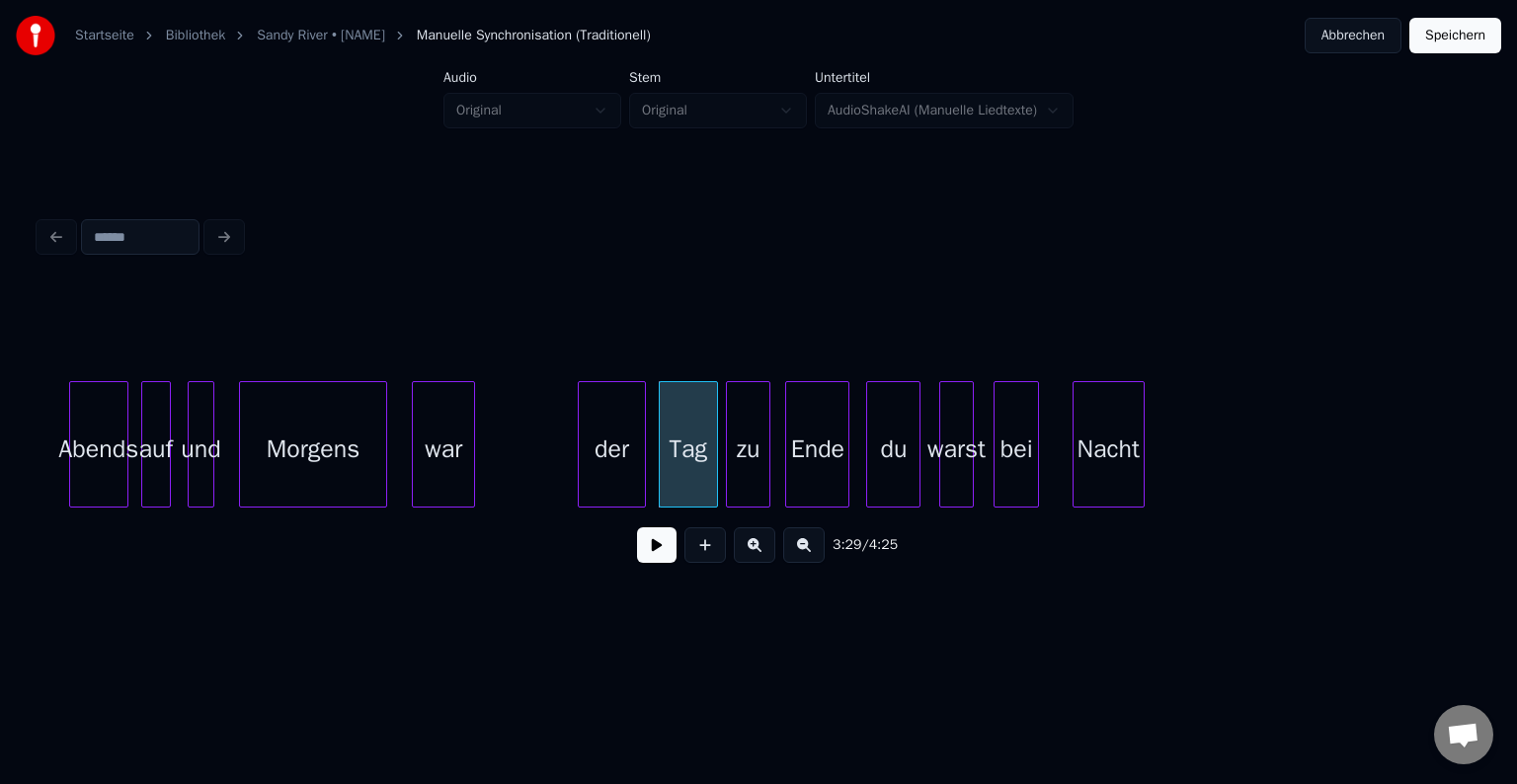 click on "der" at bounding box center [611, 449] 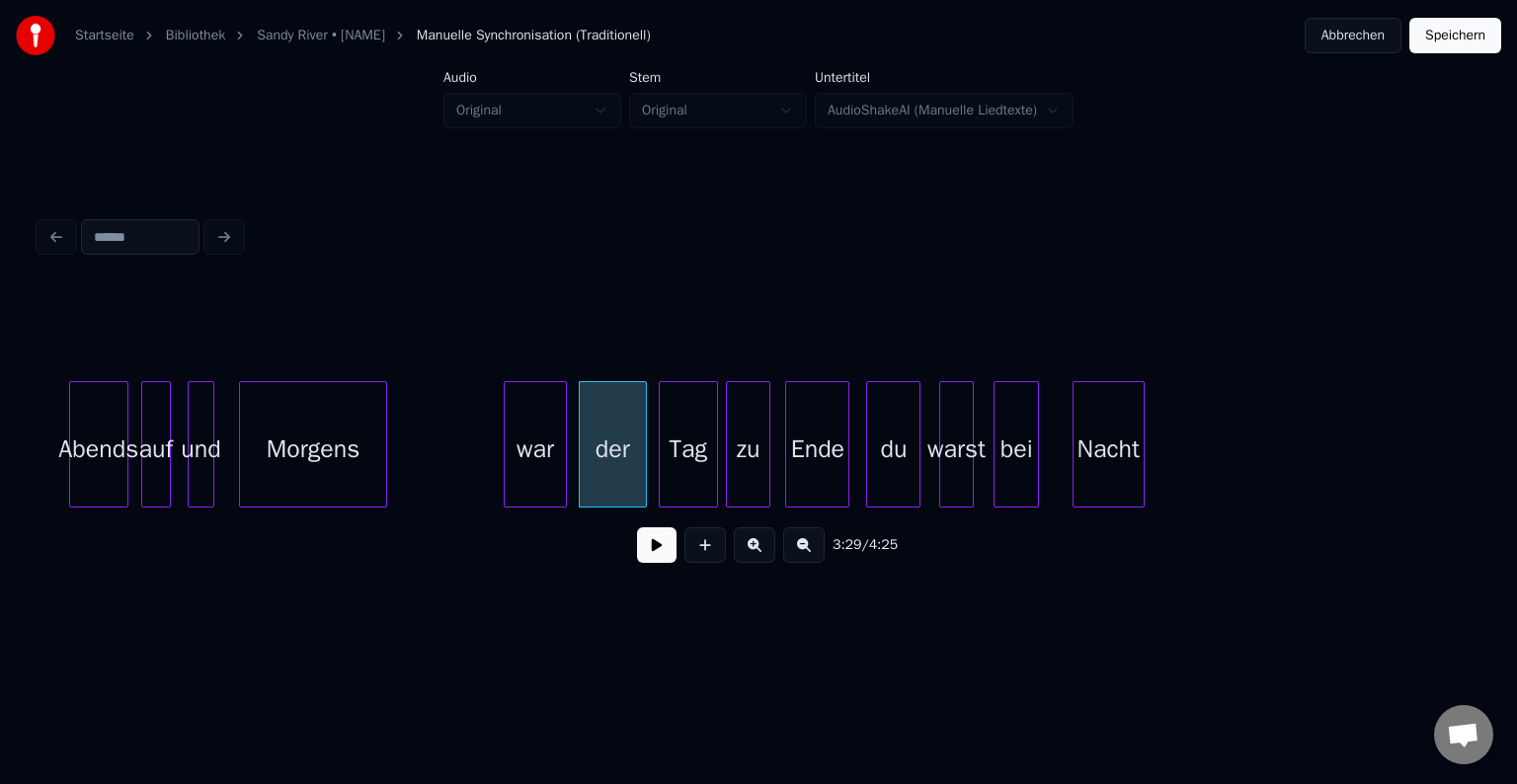 click on "war" at bounding box center [535, 449] 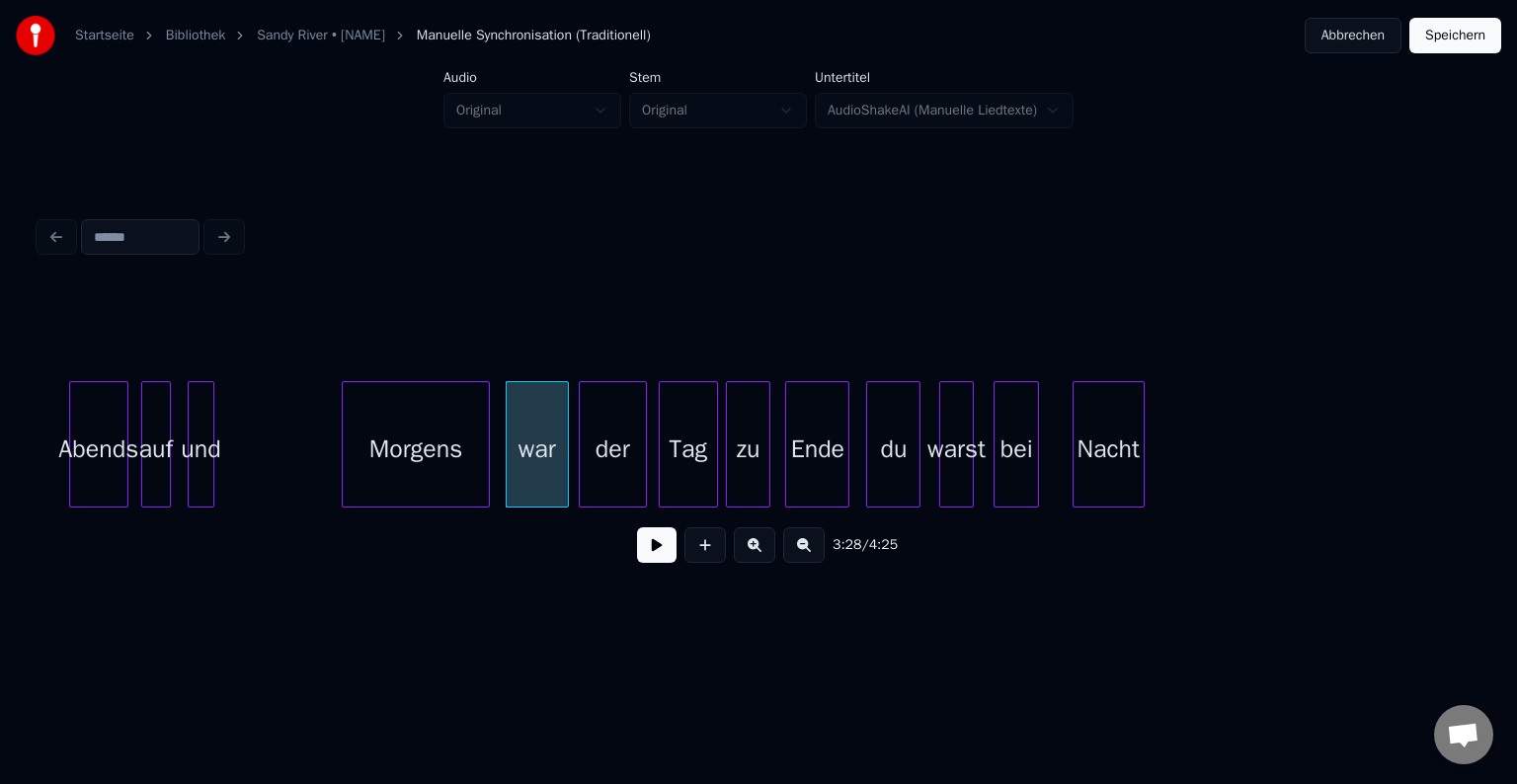 click on "Morgens" at bounding box center [416, 449] 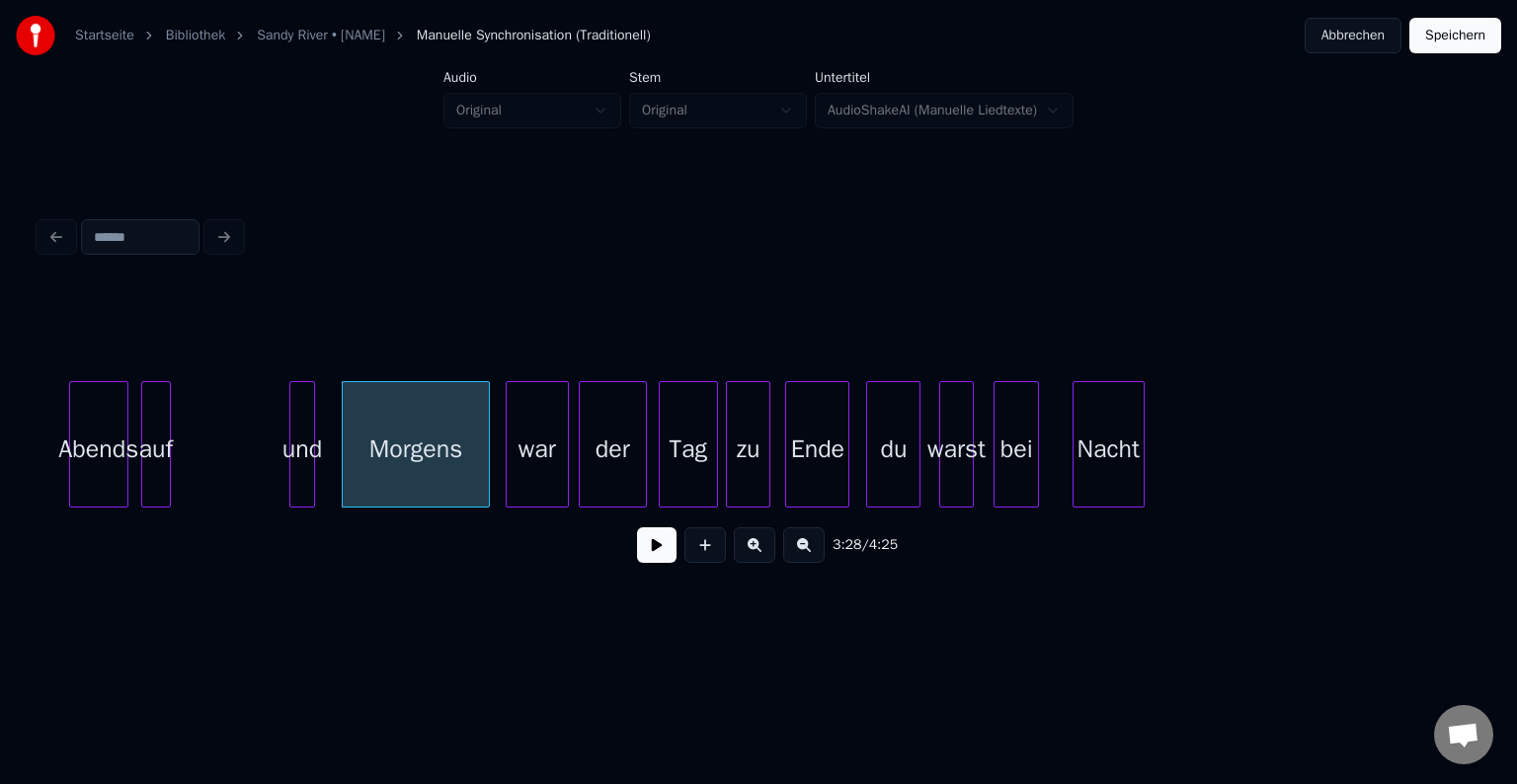 click on "und" at bounding box center [302, 449] 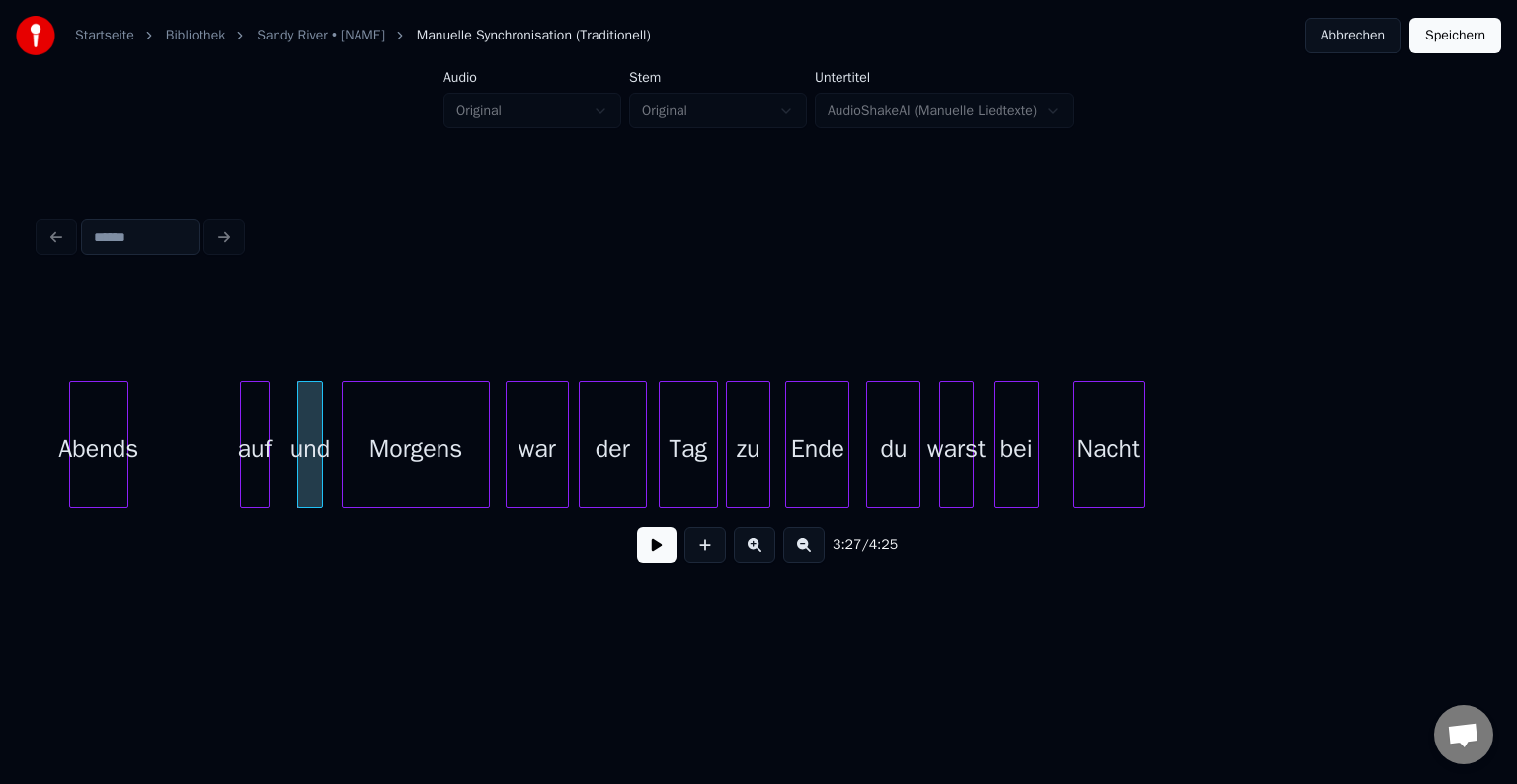 click on "auf" at bounding box center [255, 449] 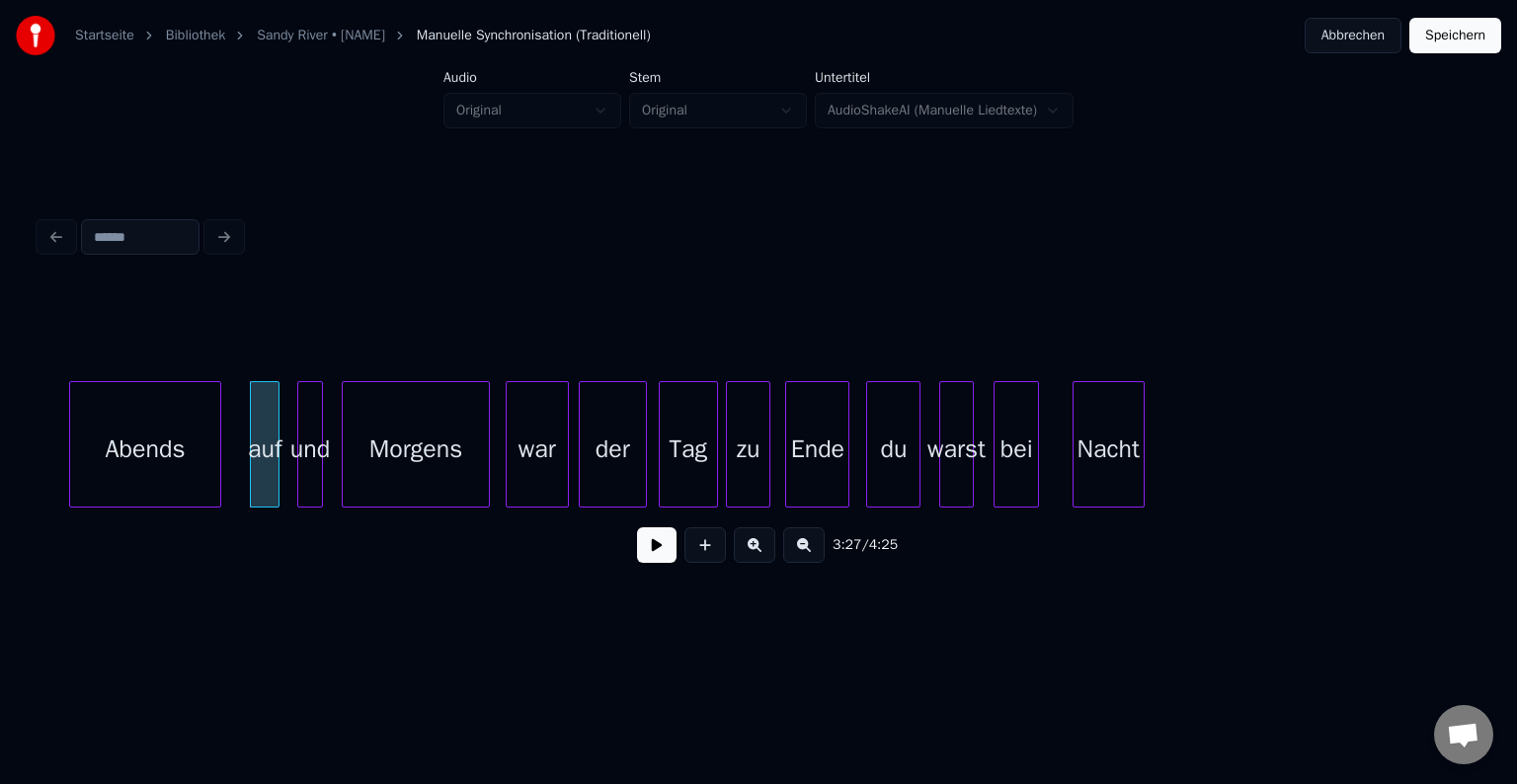 click at bounding box center [217, 444] 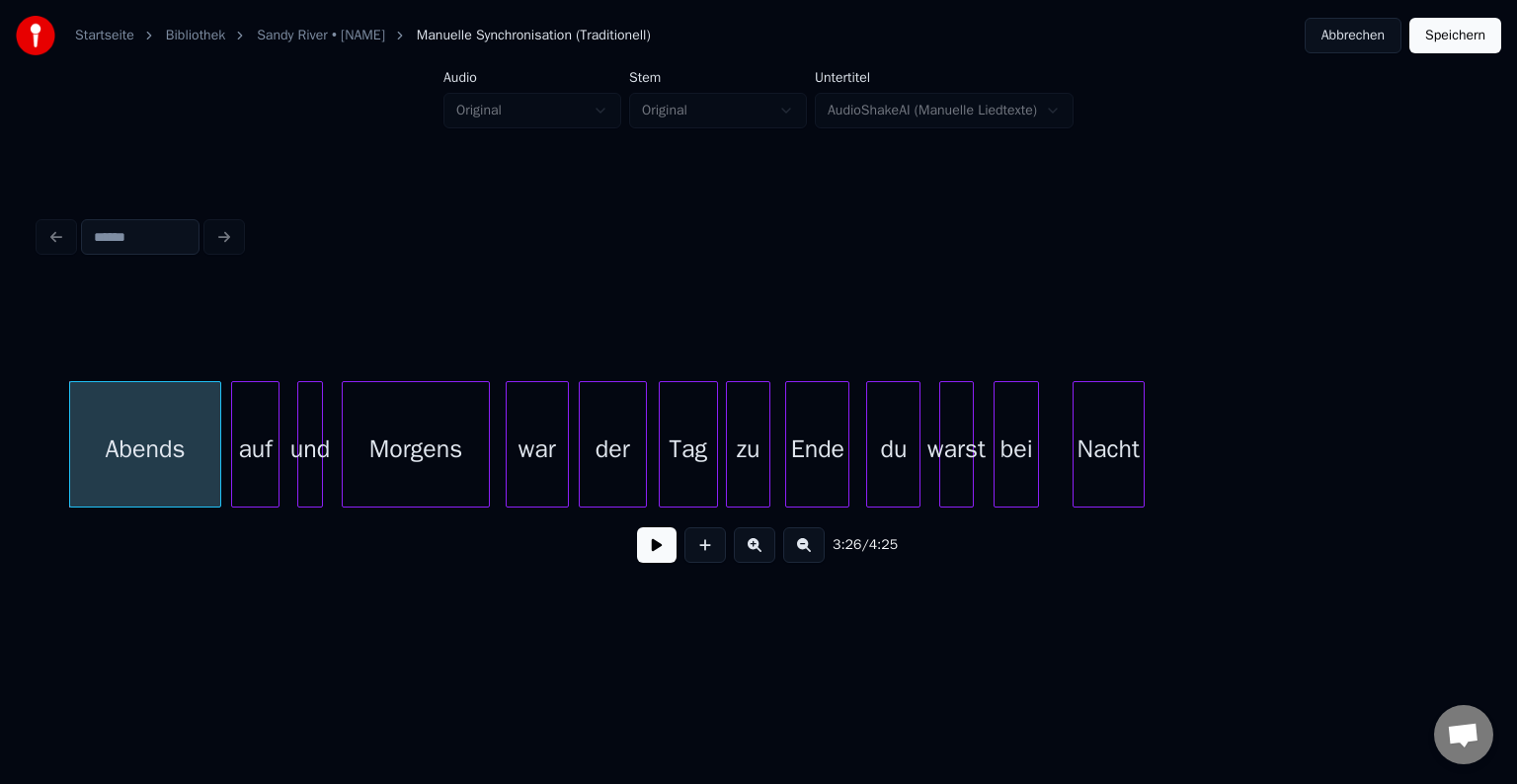 click at bounding box center (235, 444) 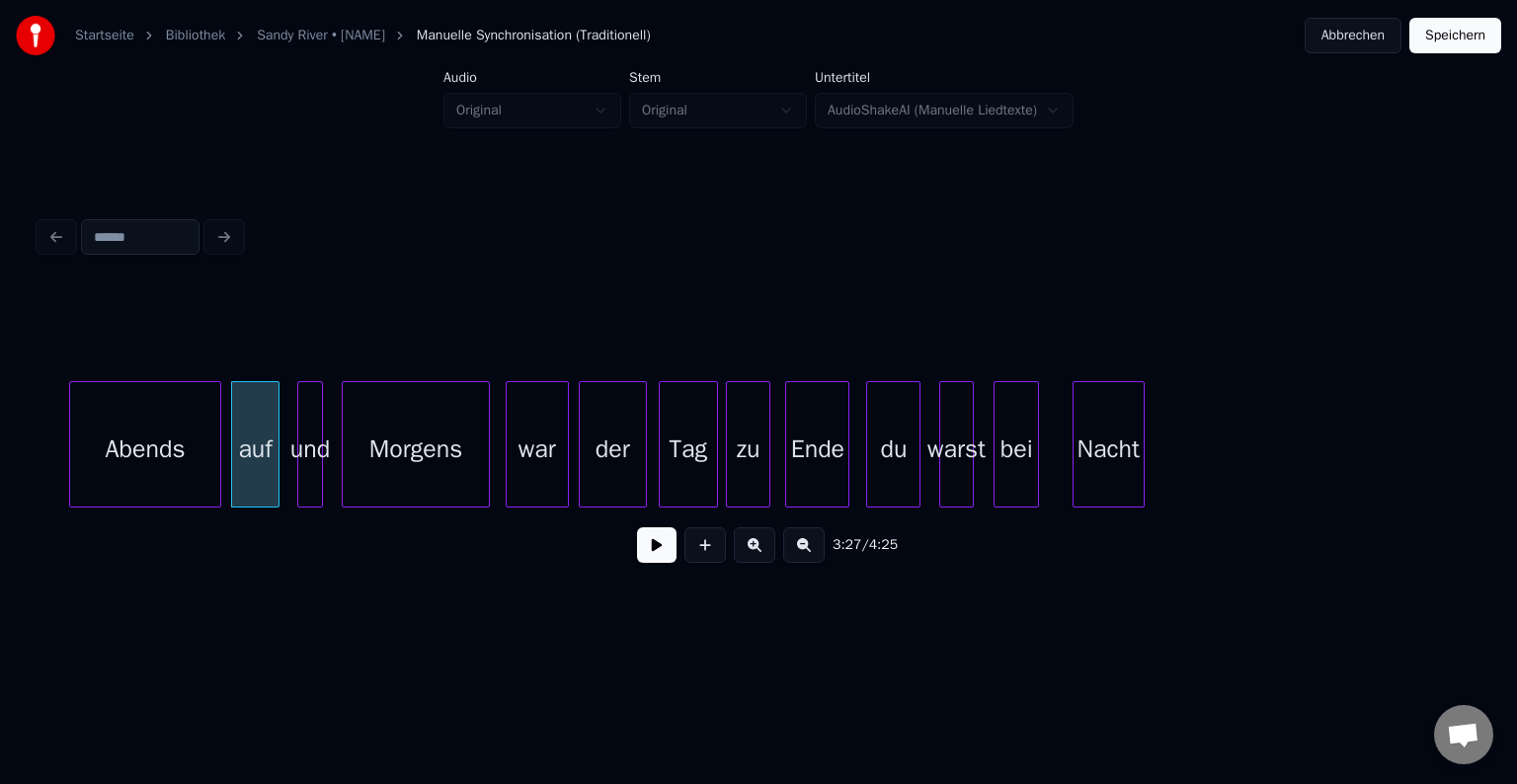 click on "Abends auf und Morgens war der Tag zu Ende du warst bei Nacht" at bounding box center (-18321, 444) 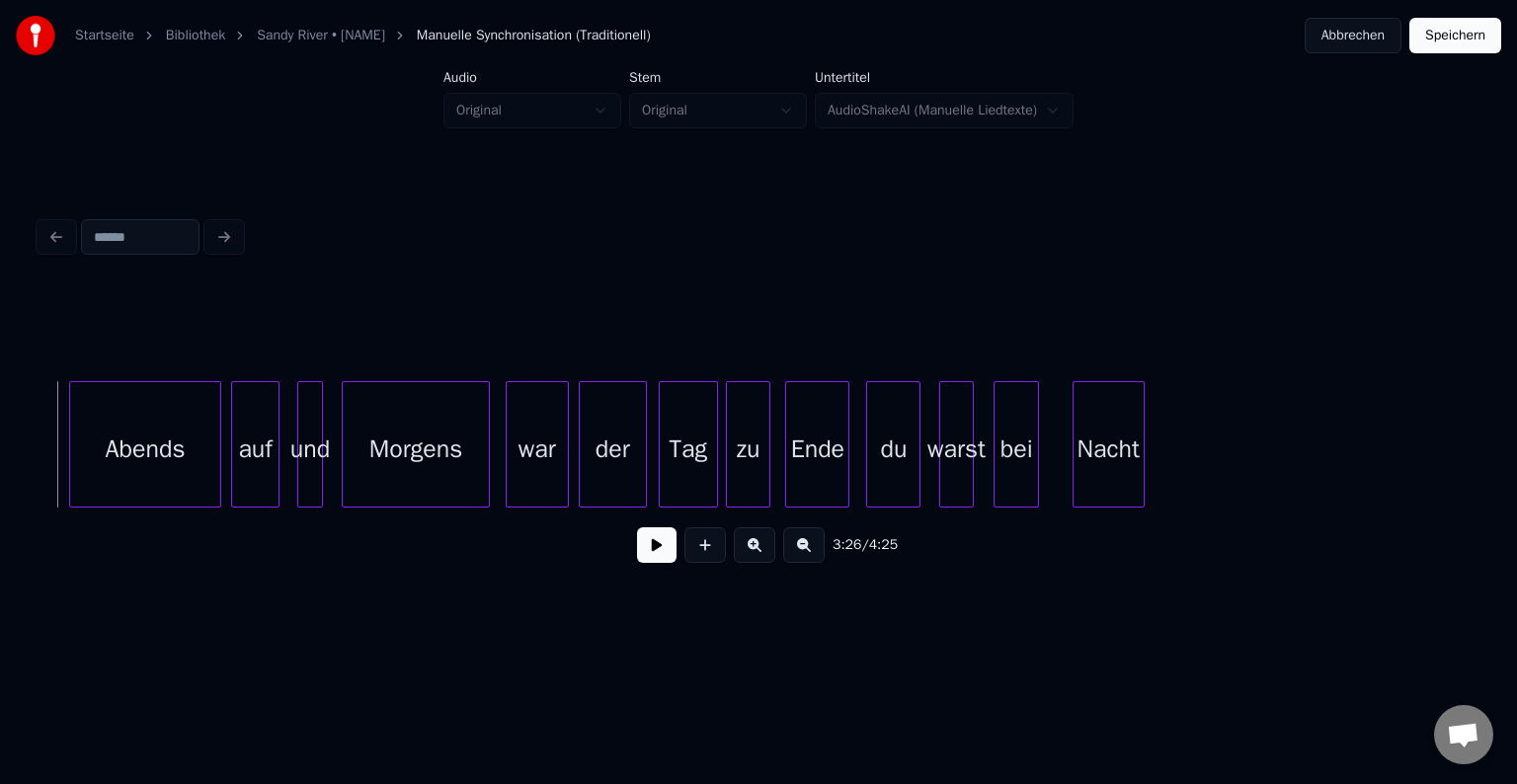 click at bounding box center [657, 545] 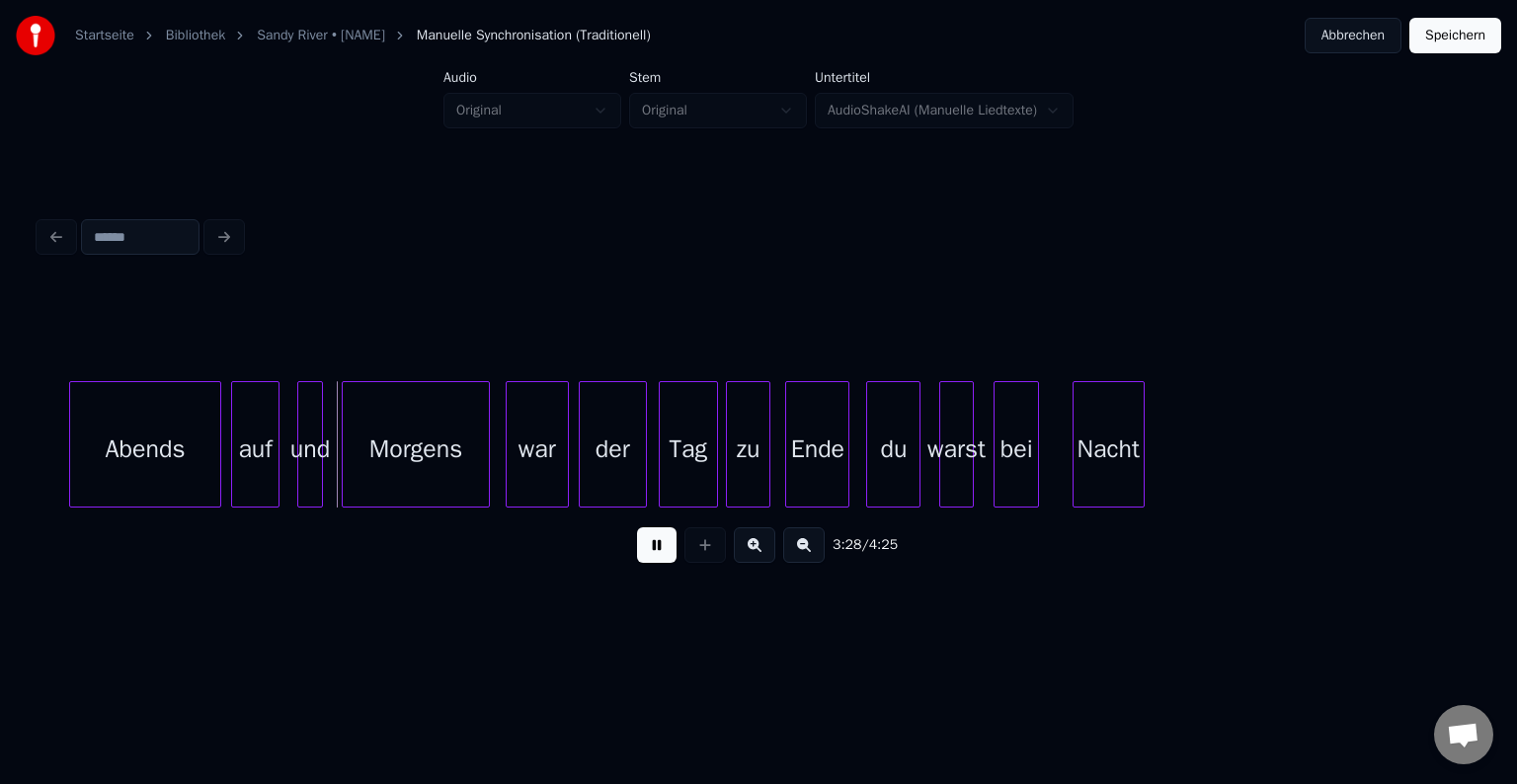 click at bounding box center (657, 545) 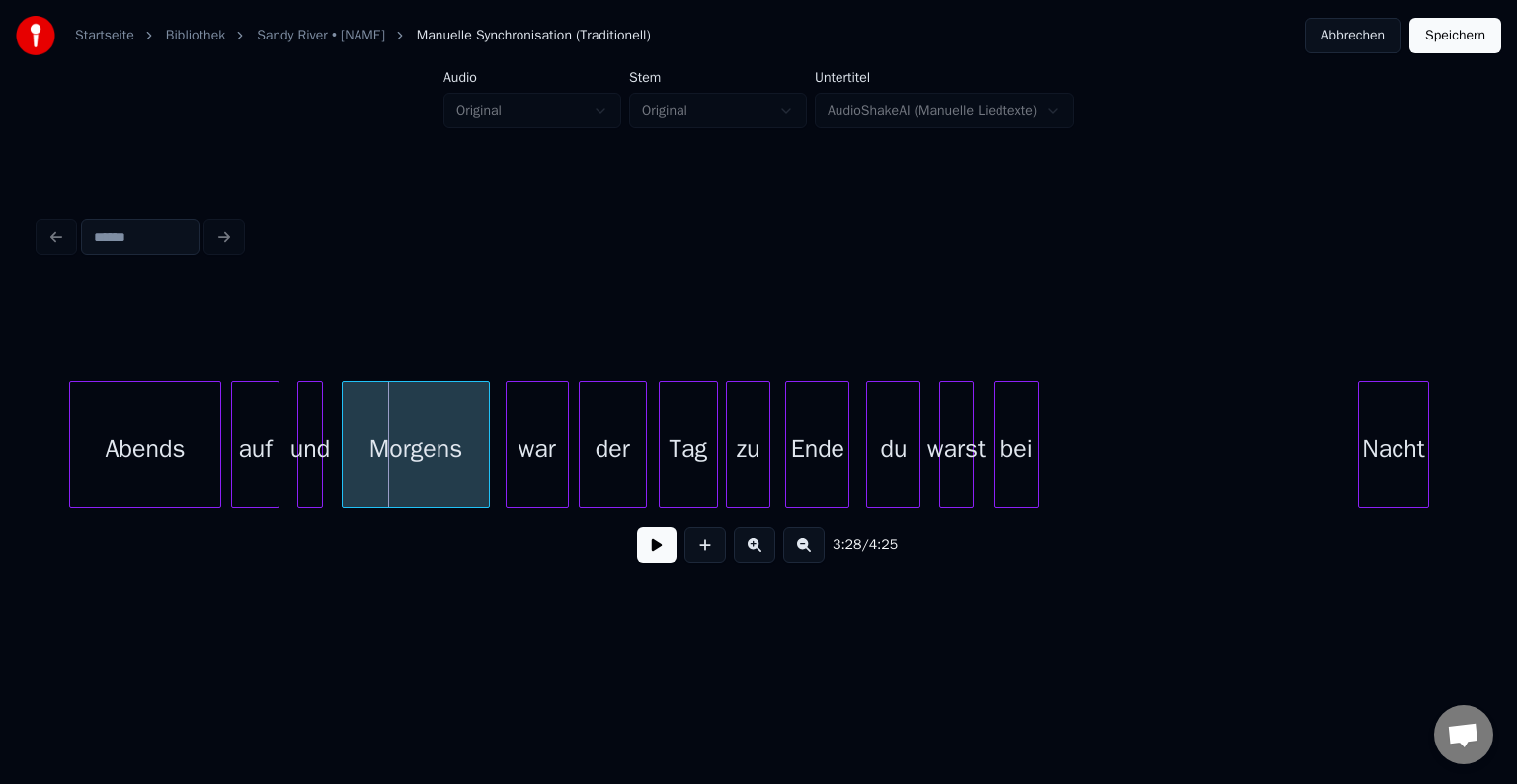 click on "Nacht" at bounding box center (1394, 449) 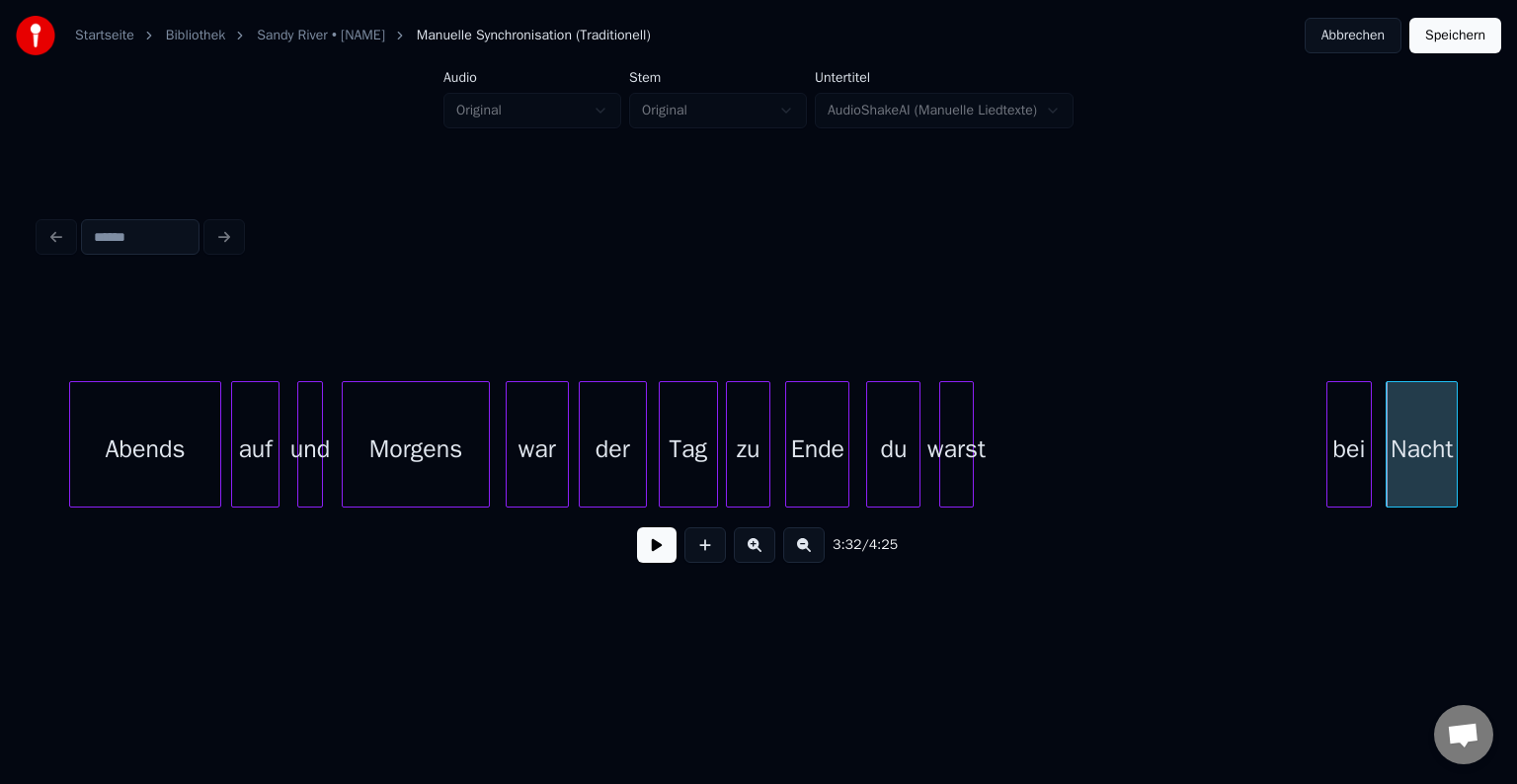 click on "bei" at bounding box center [1349, 449] 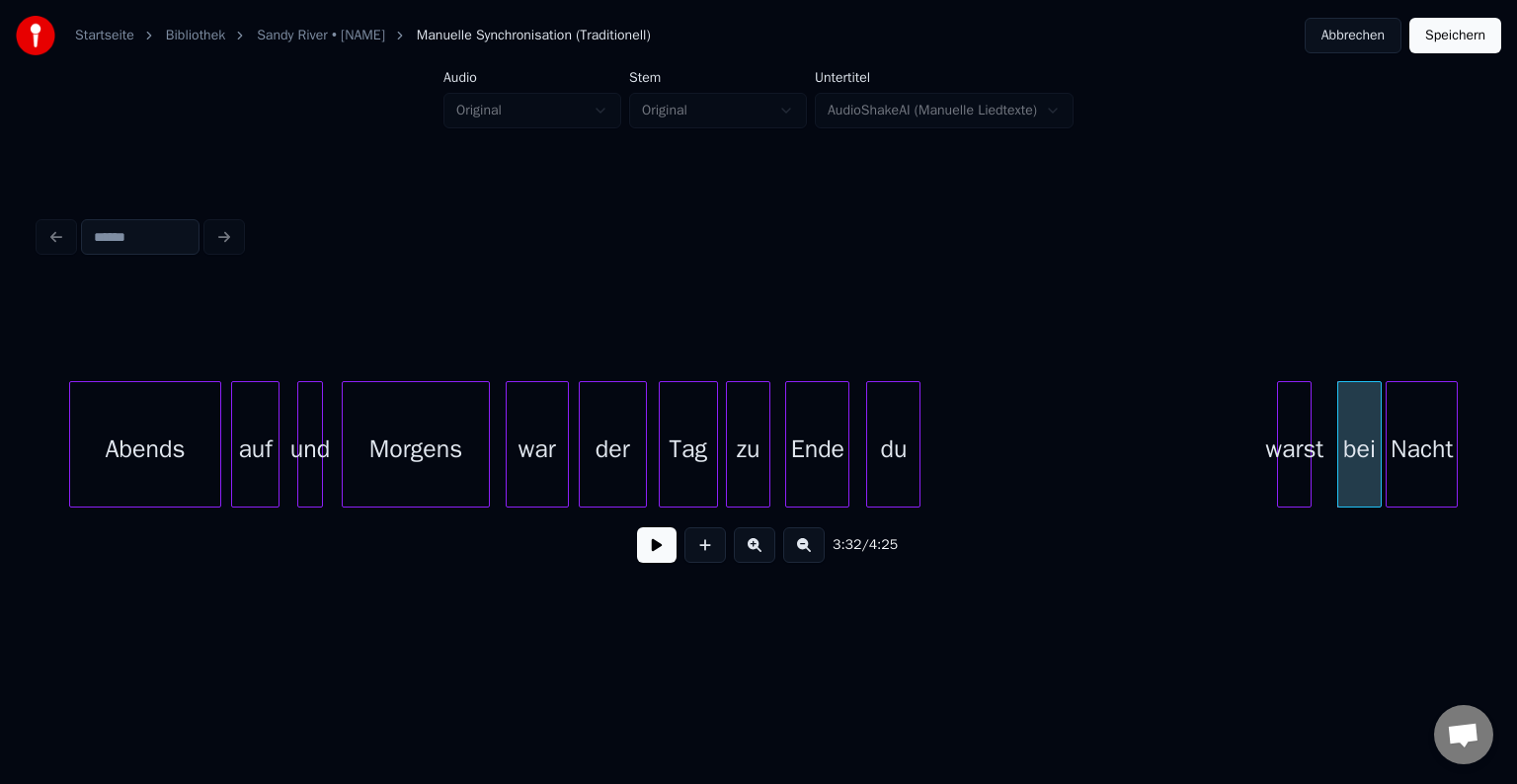 click on "warst" at bounding box center [1294, 449] 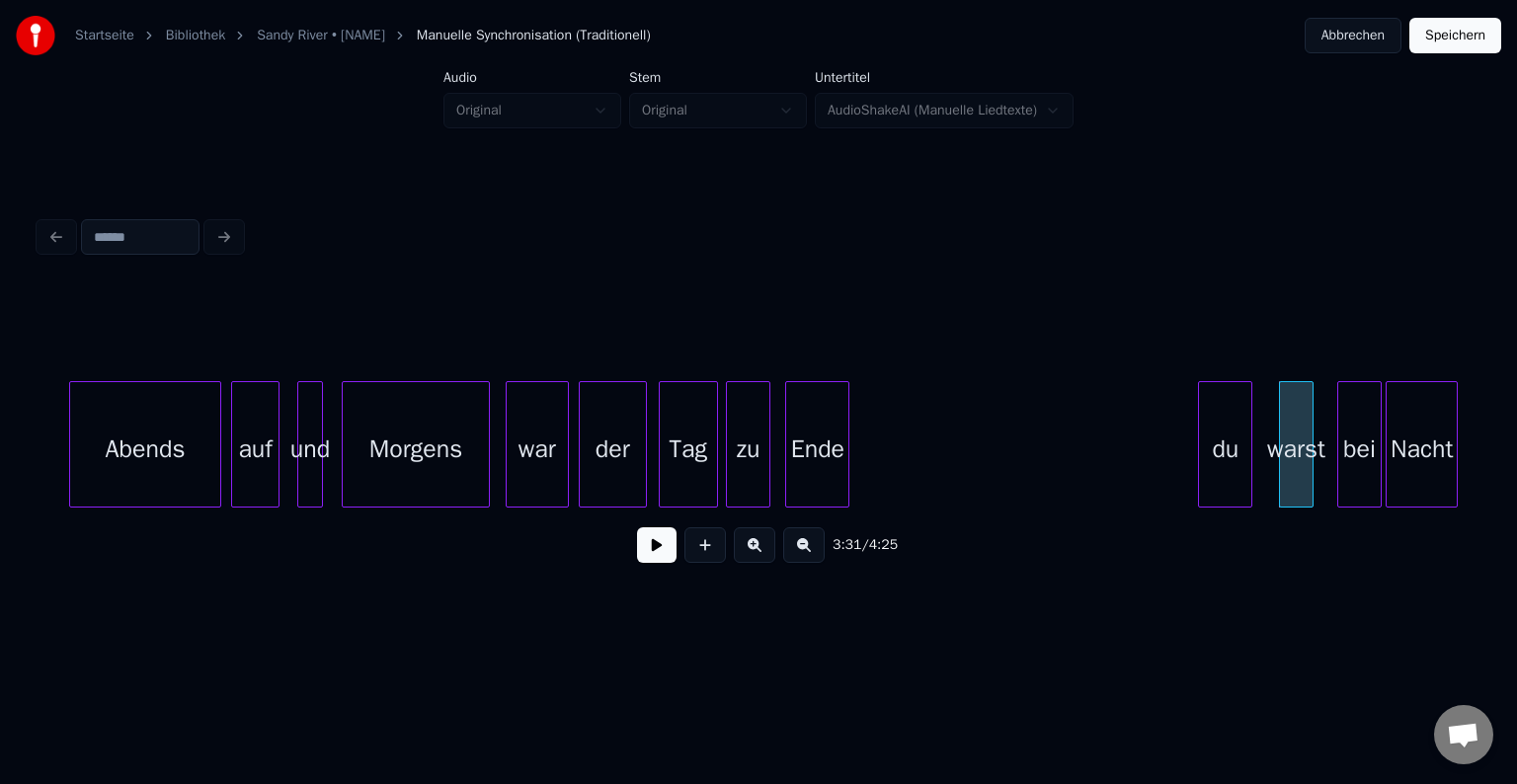 click on "du" at bounding box center (1225, 449) 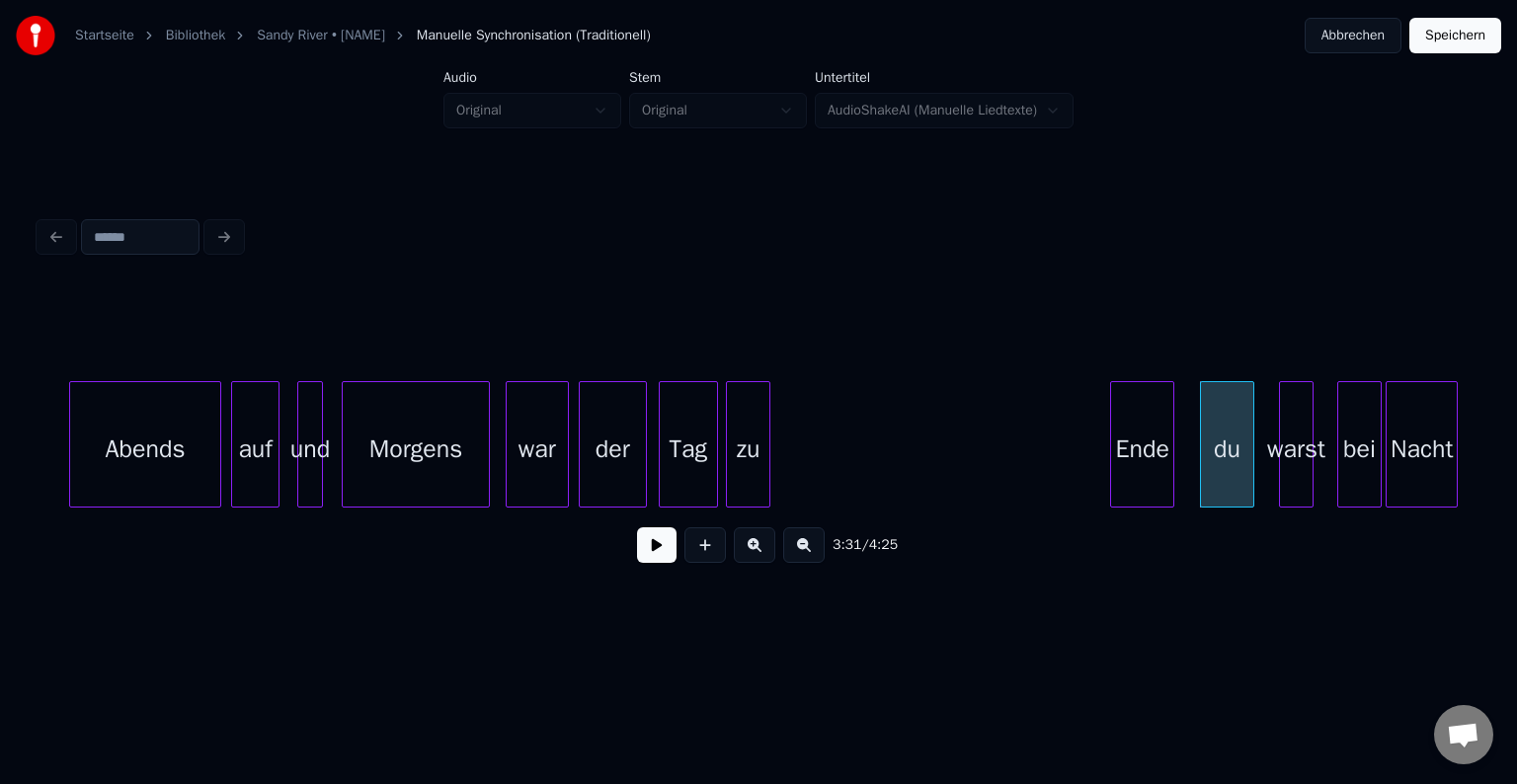 click on "Ende" at bounding box center (1142, 449) 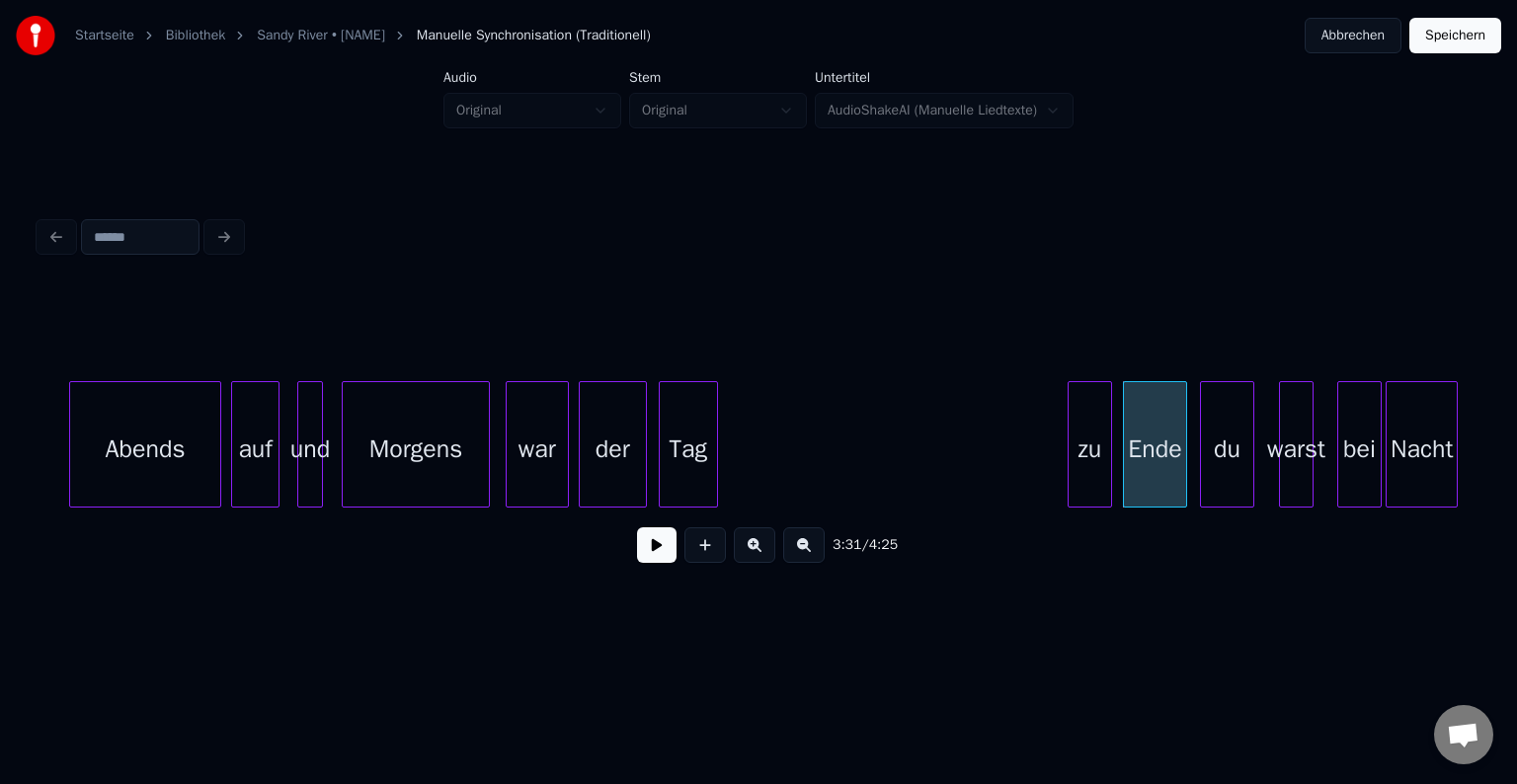 click on "zu" at bounding box center (1089, 449) 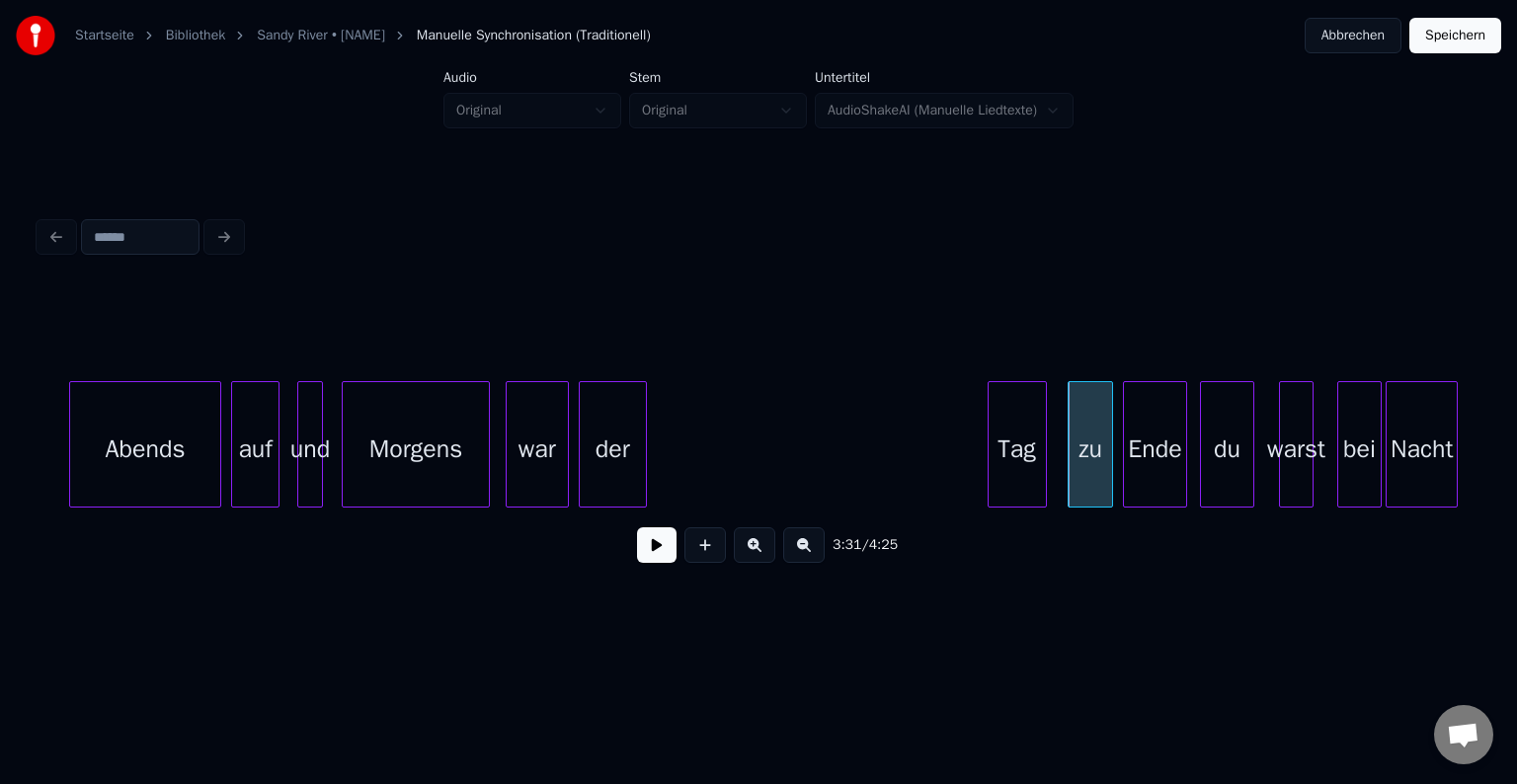 click on "Tag" at bounding box center [1017, 449] 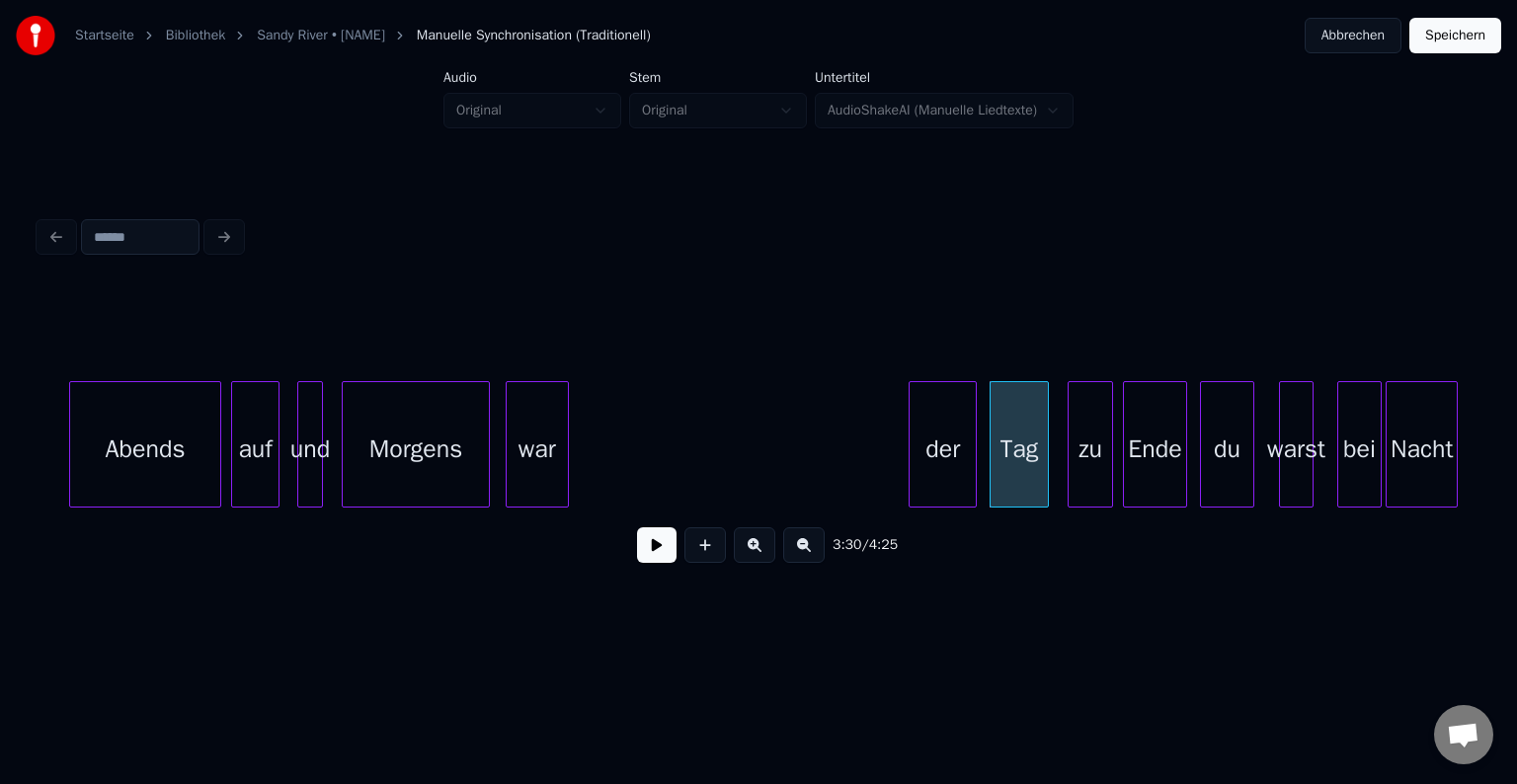 click on "der" at bounding box center [942, 449] 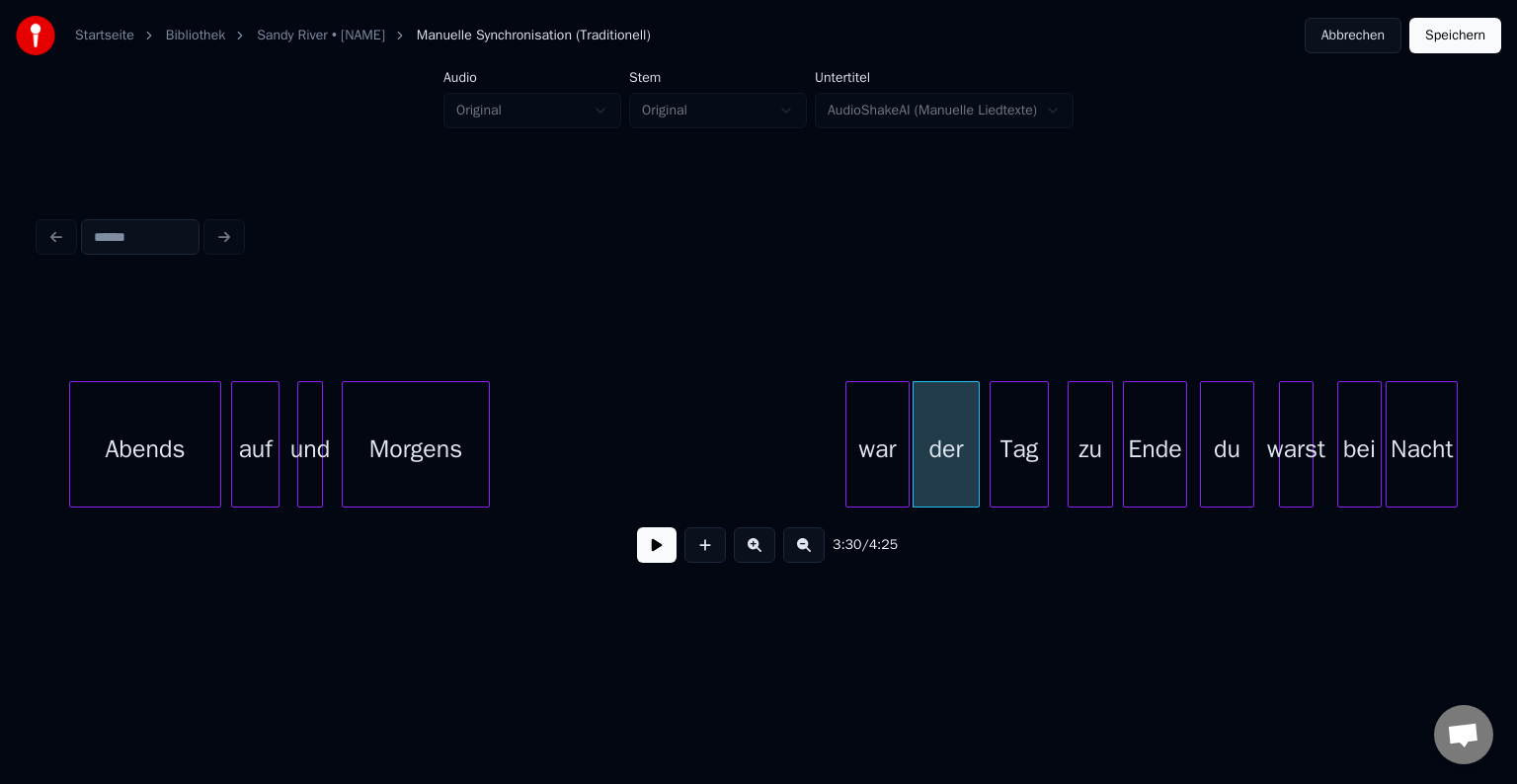 click on "war" at bounding box center (877, 449) 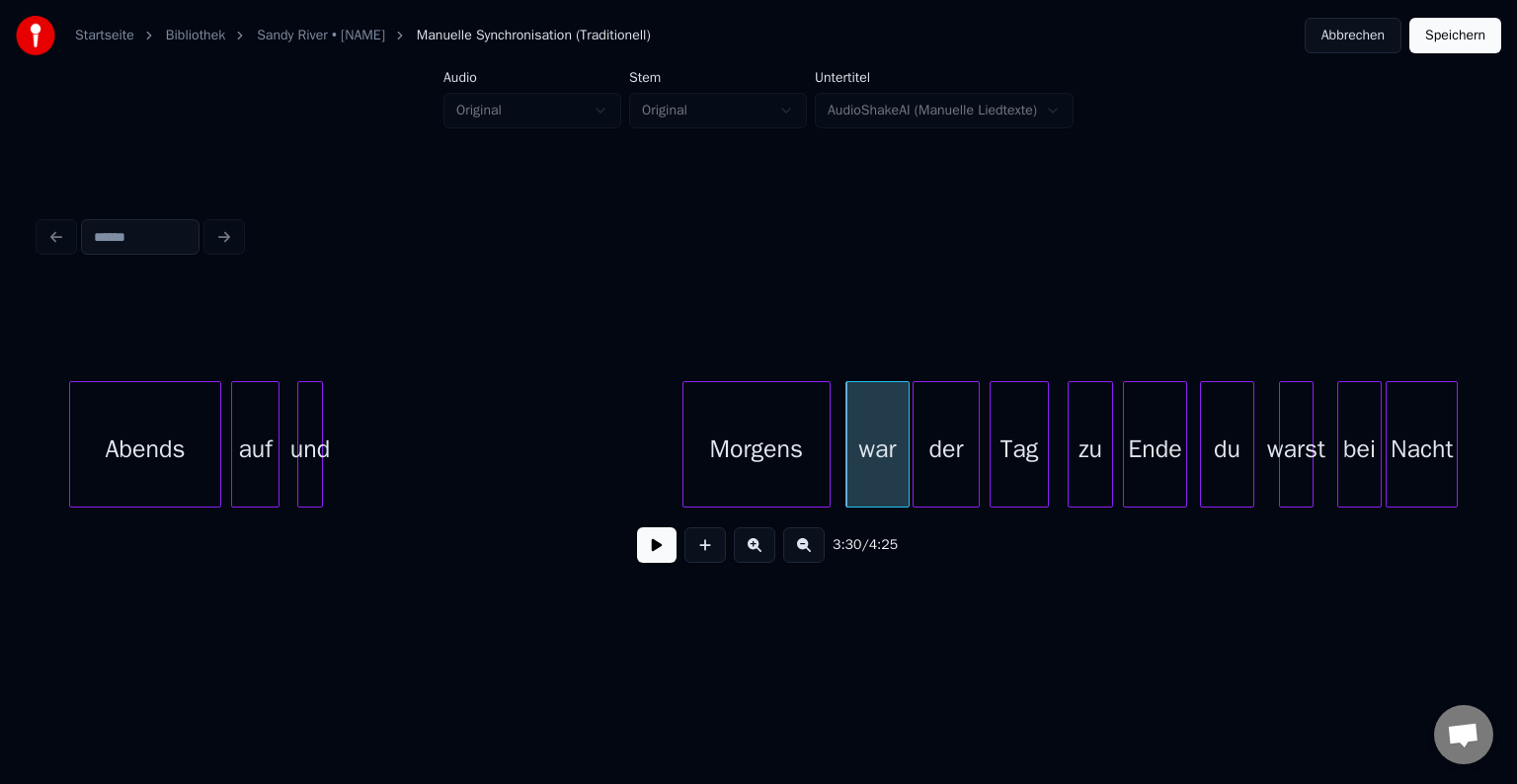 click on "Morgens" at bounding box center [757, 449] 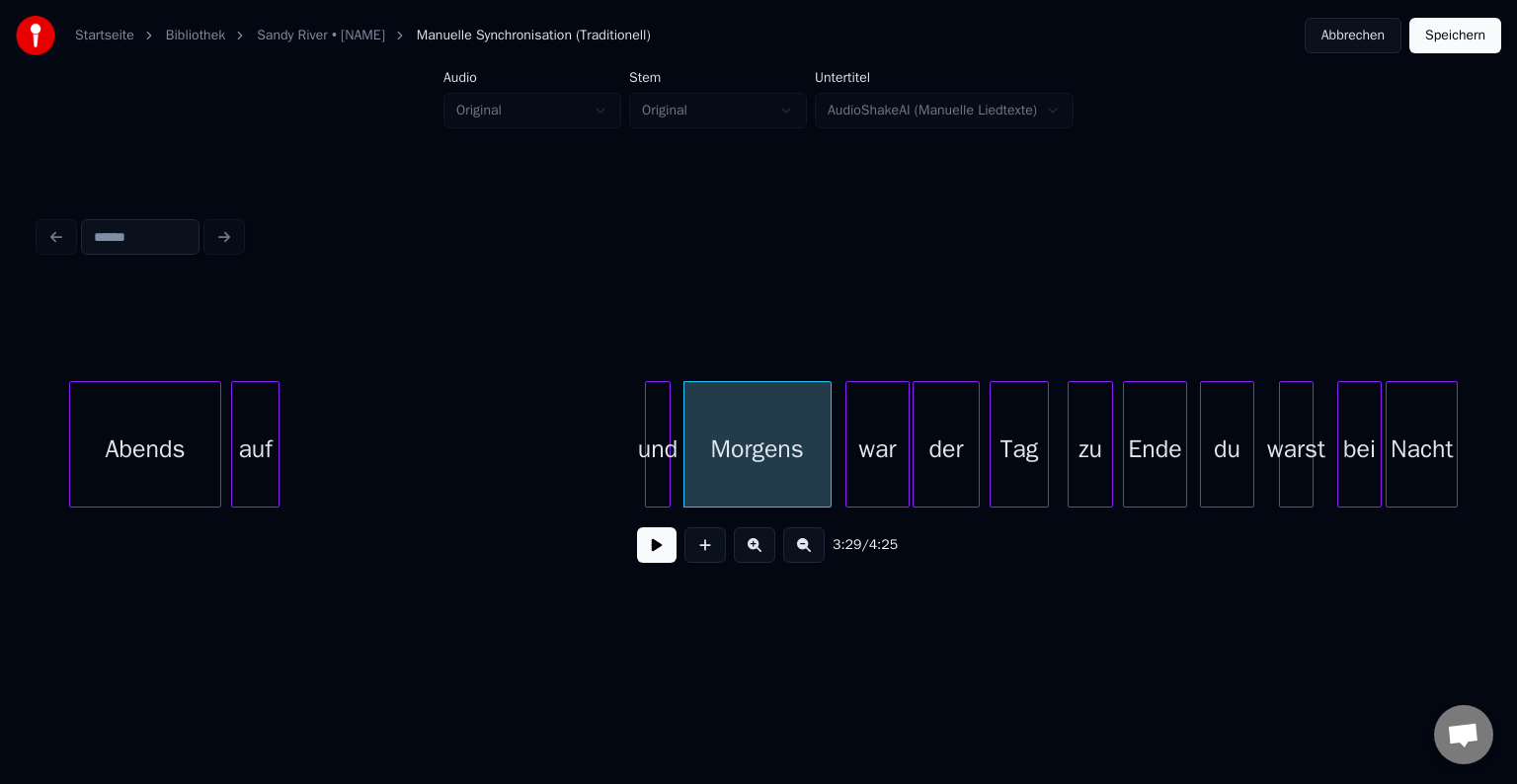 click on "und" at bounding box center (658, 449) 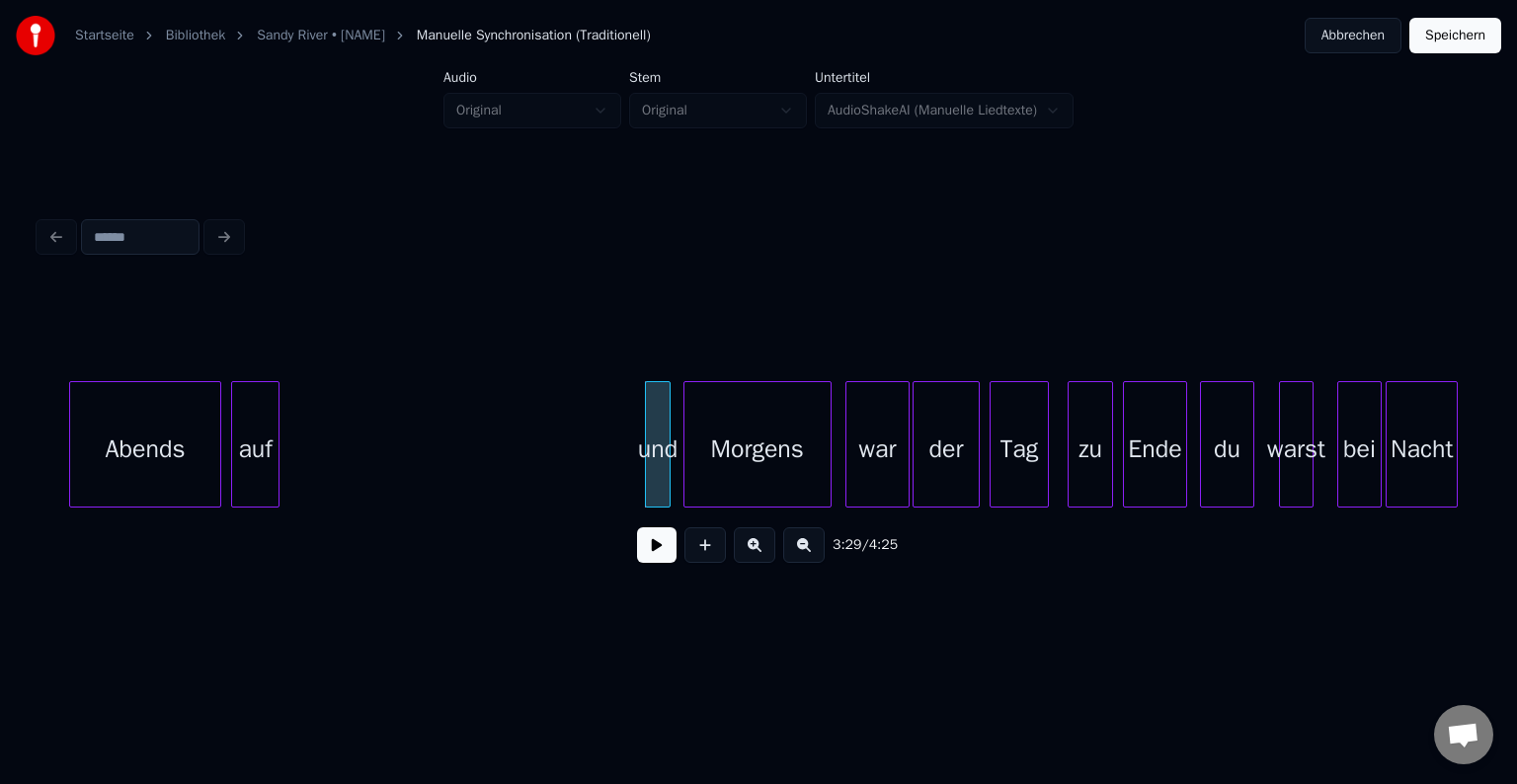 click on "Abends" at bounding box center (145, 449) 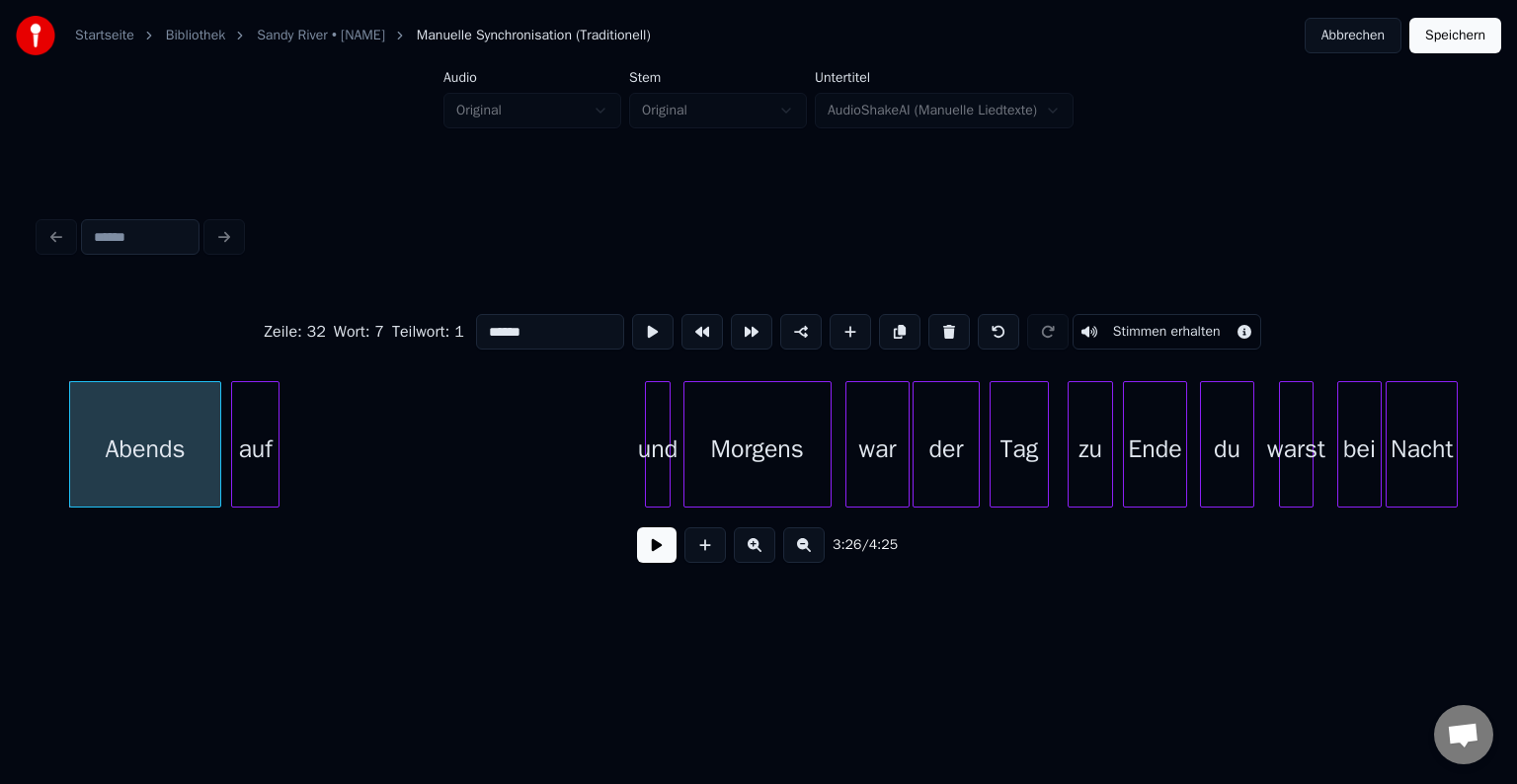 click at bounding box center [657, 545] 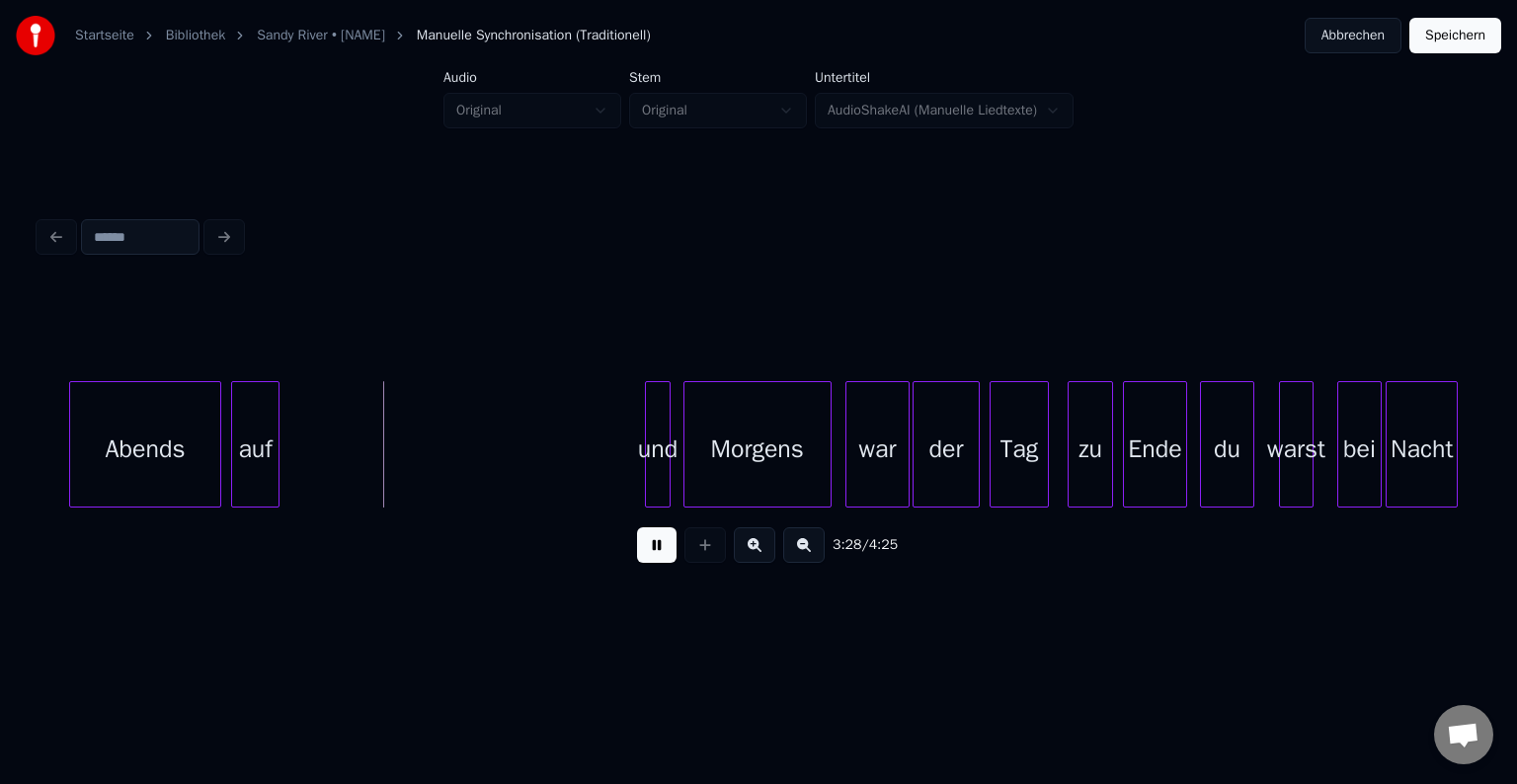 click at bounding box center [657, 545] 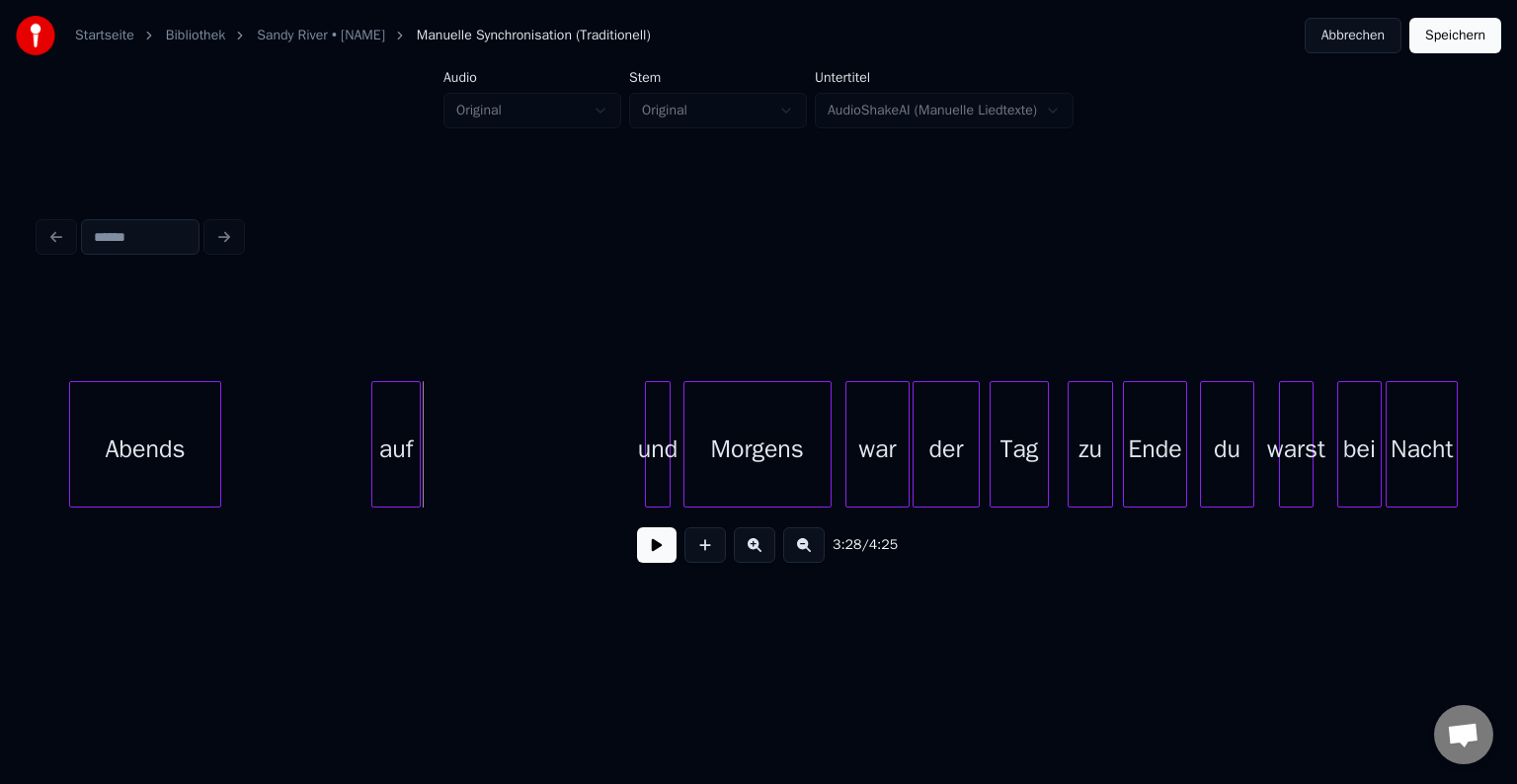 click on "auf" at bounding box center (395, 449) 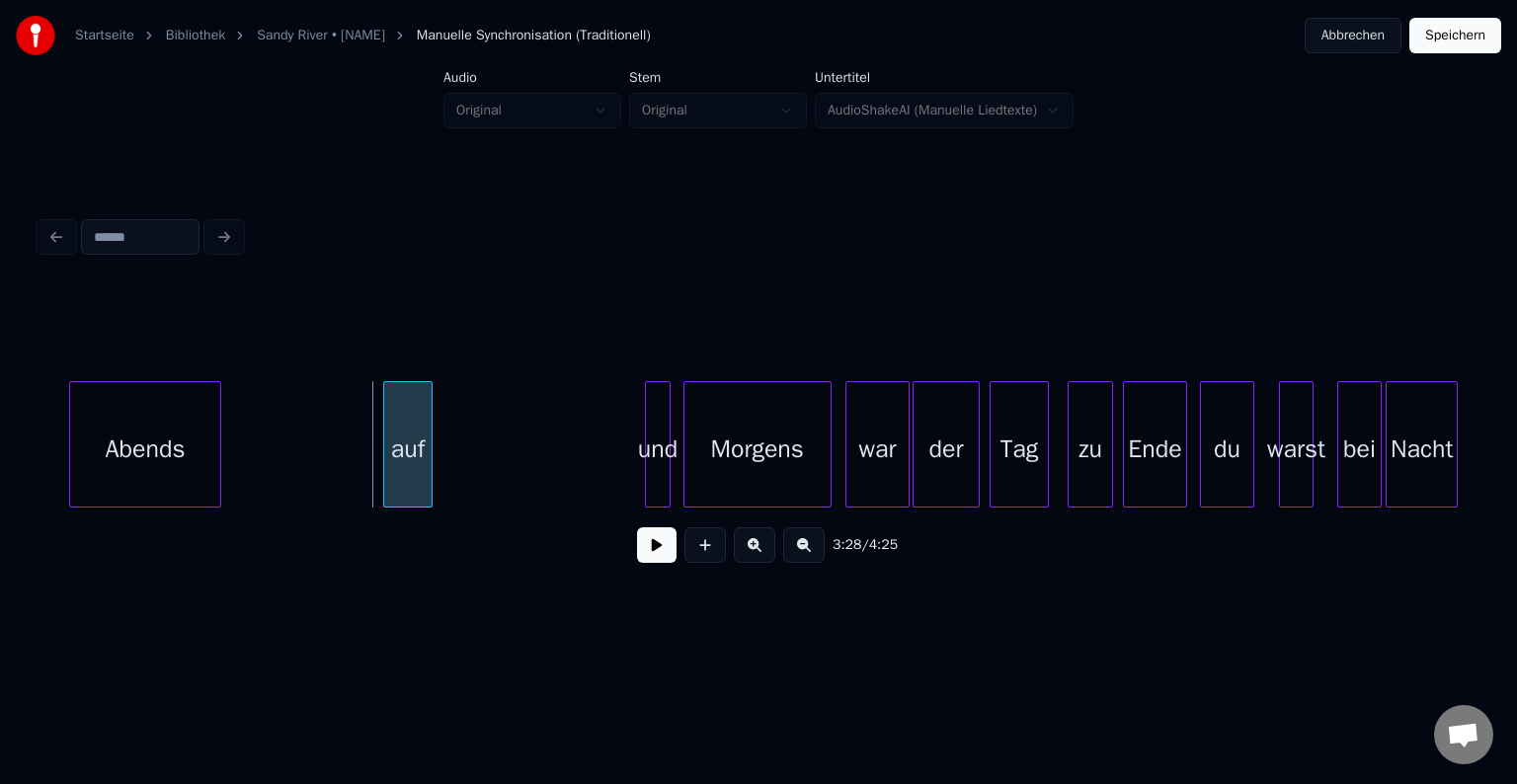 click on "auf" at bounding box center [407, 449] 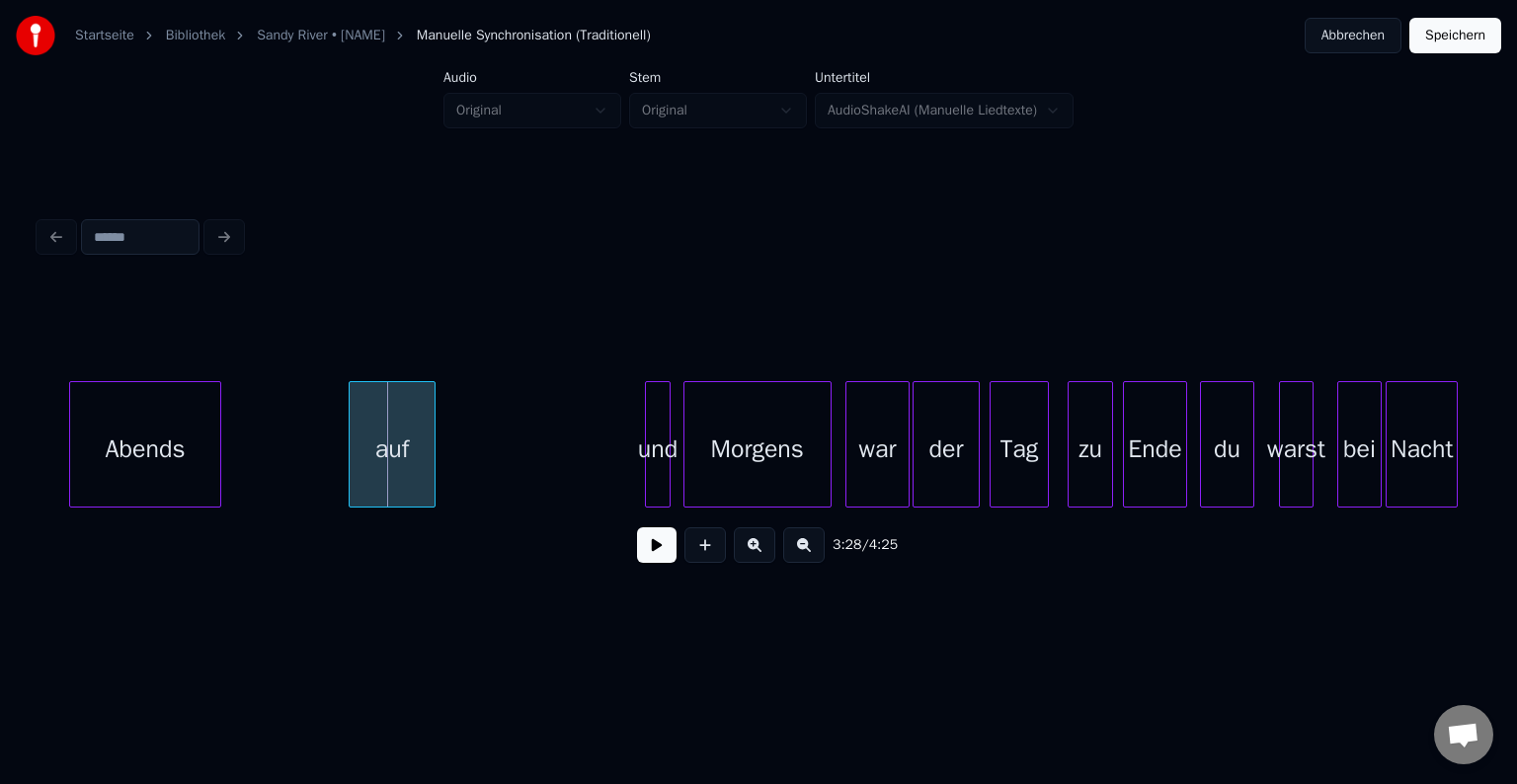 click at bounding box center [353, 444] 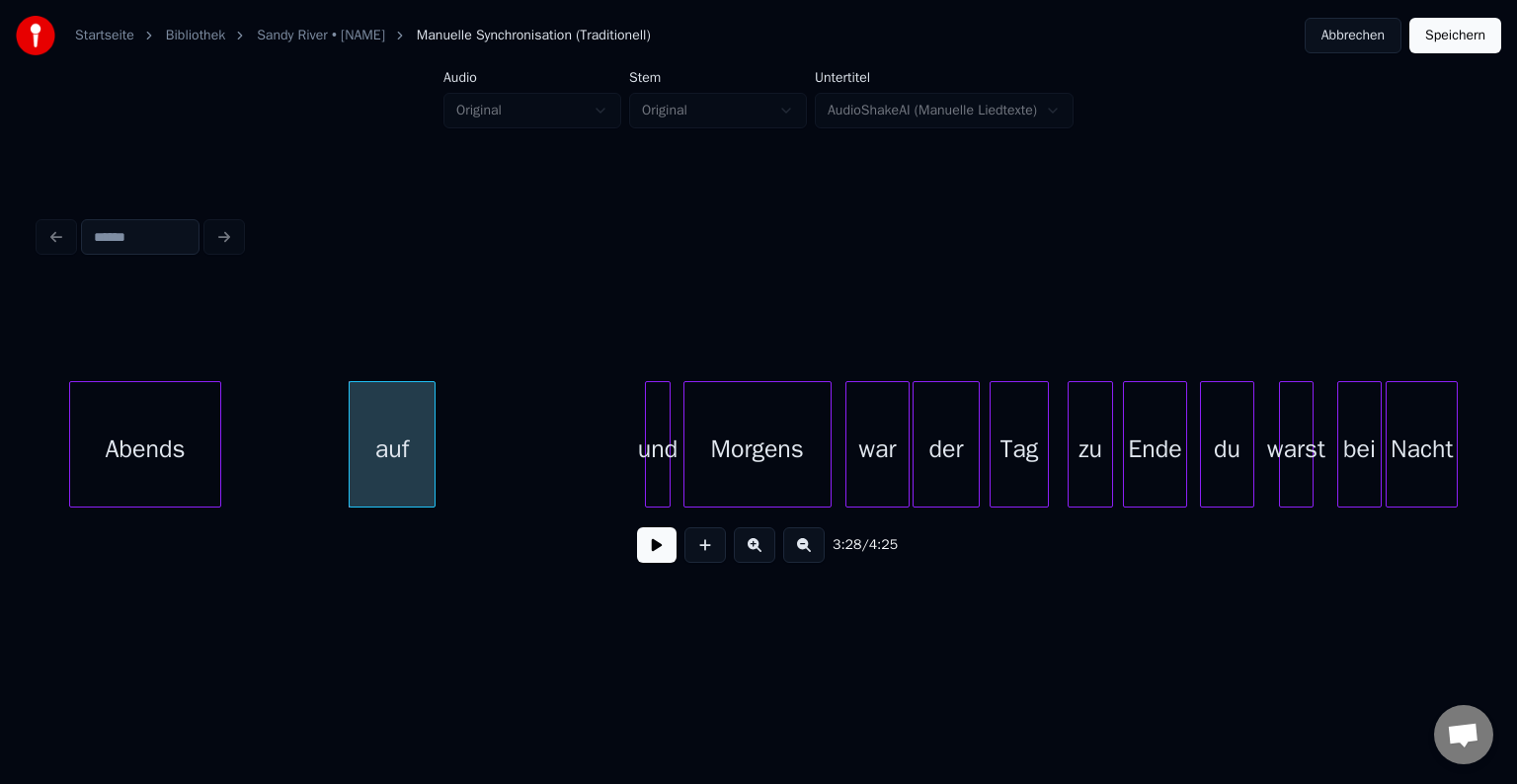 click on "Abends" at bounding box center [145, 449] 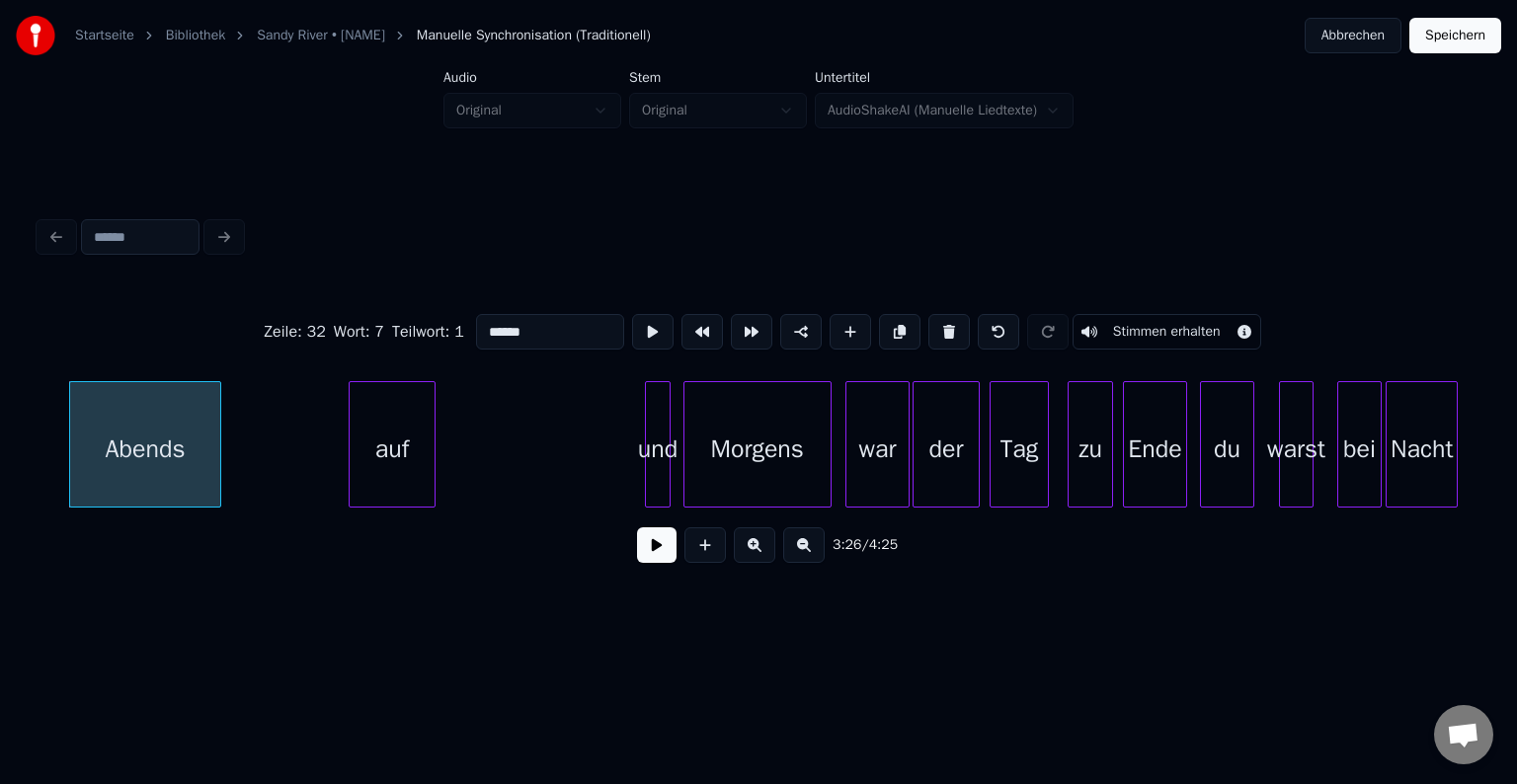 click at bounding box center [657, 545] 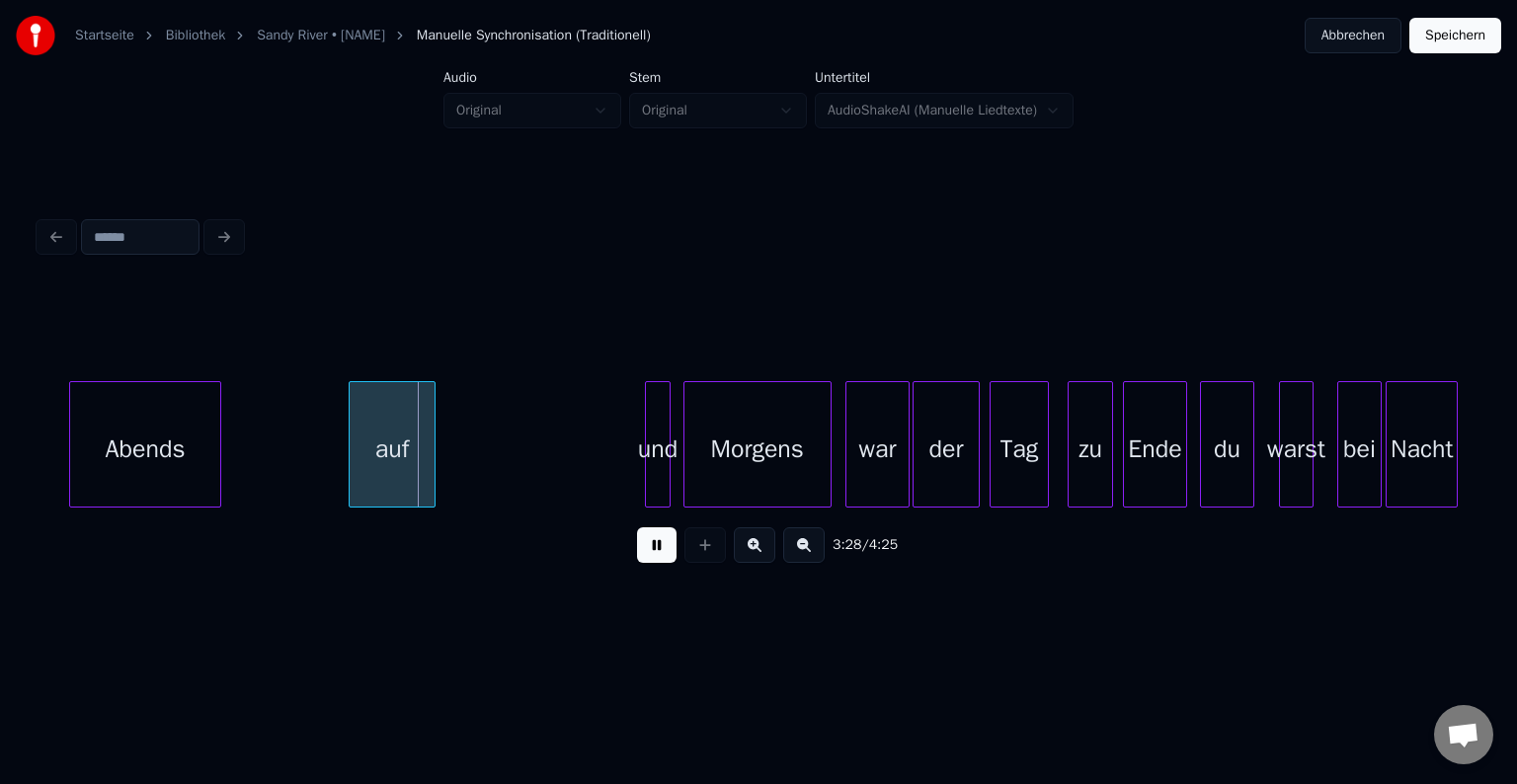 click at bounding box center [657, 545] 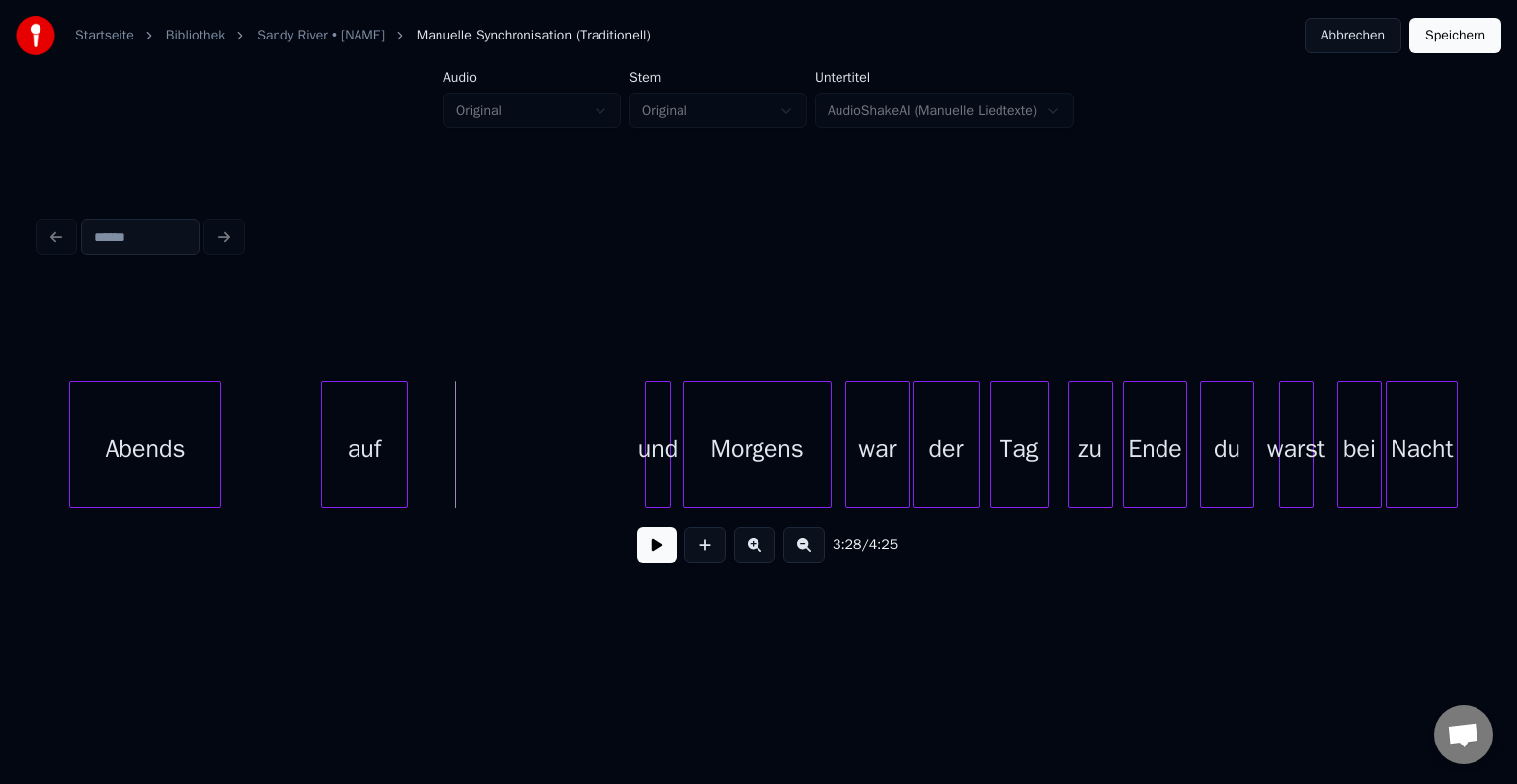 click on "auf" at bounding box center (364, 449) 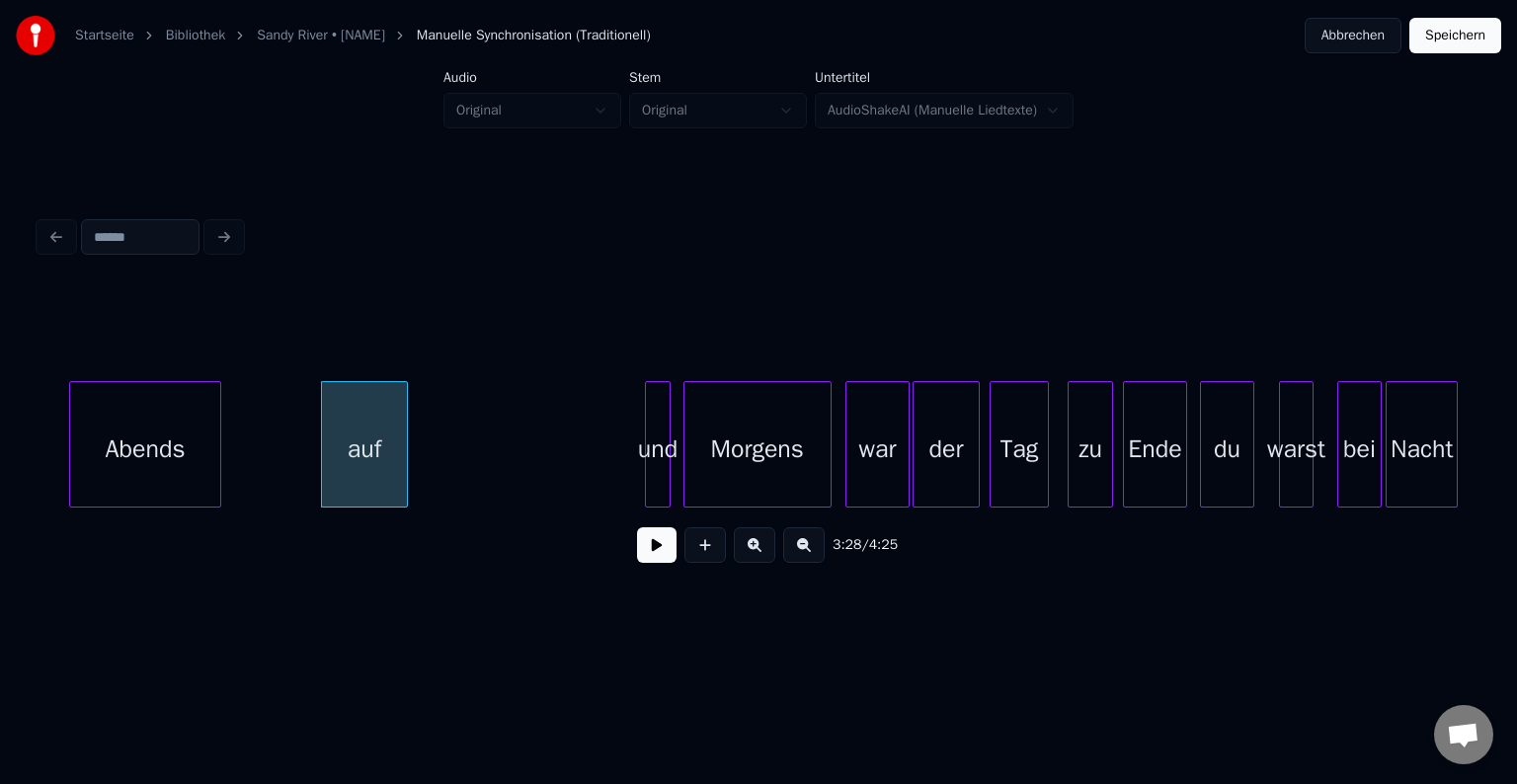 click on "Abends" at bounding box center [145, 449] 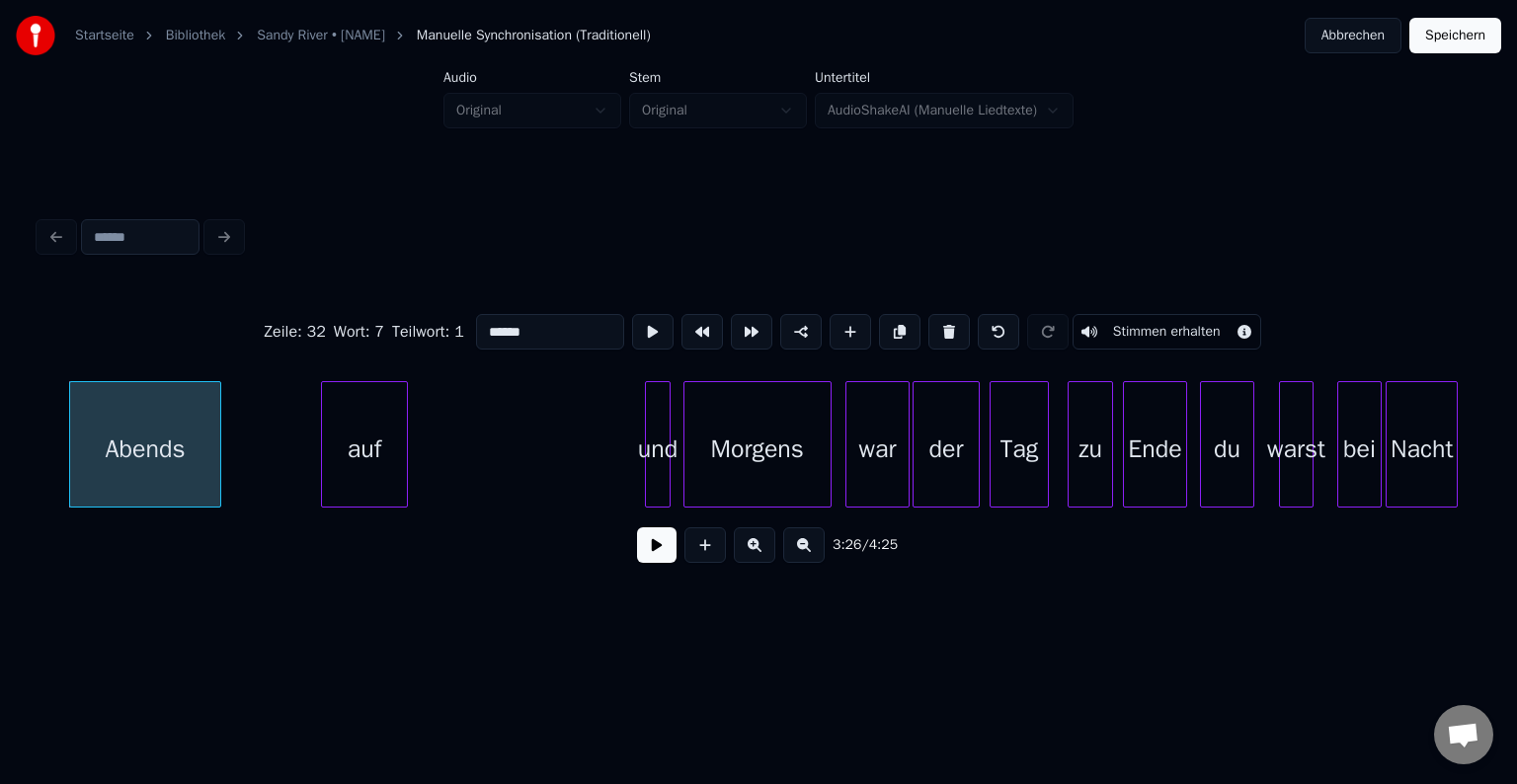 click at bounding box center [657, 545] 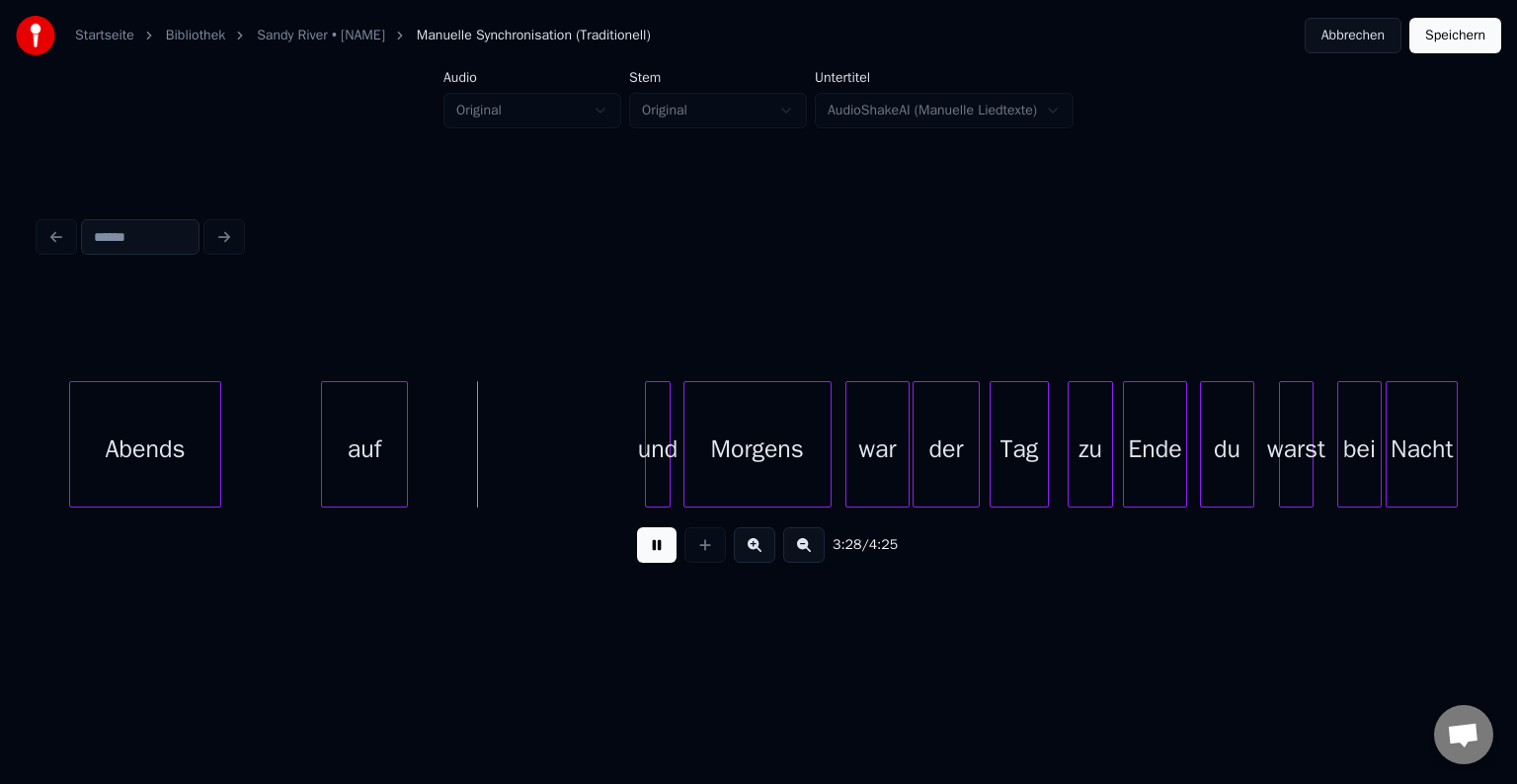 click at bounding box center (657, 545) 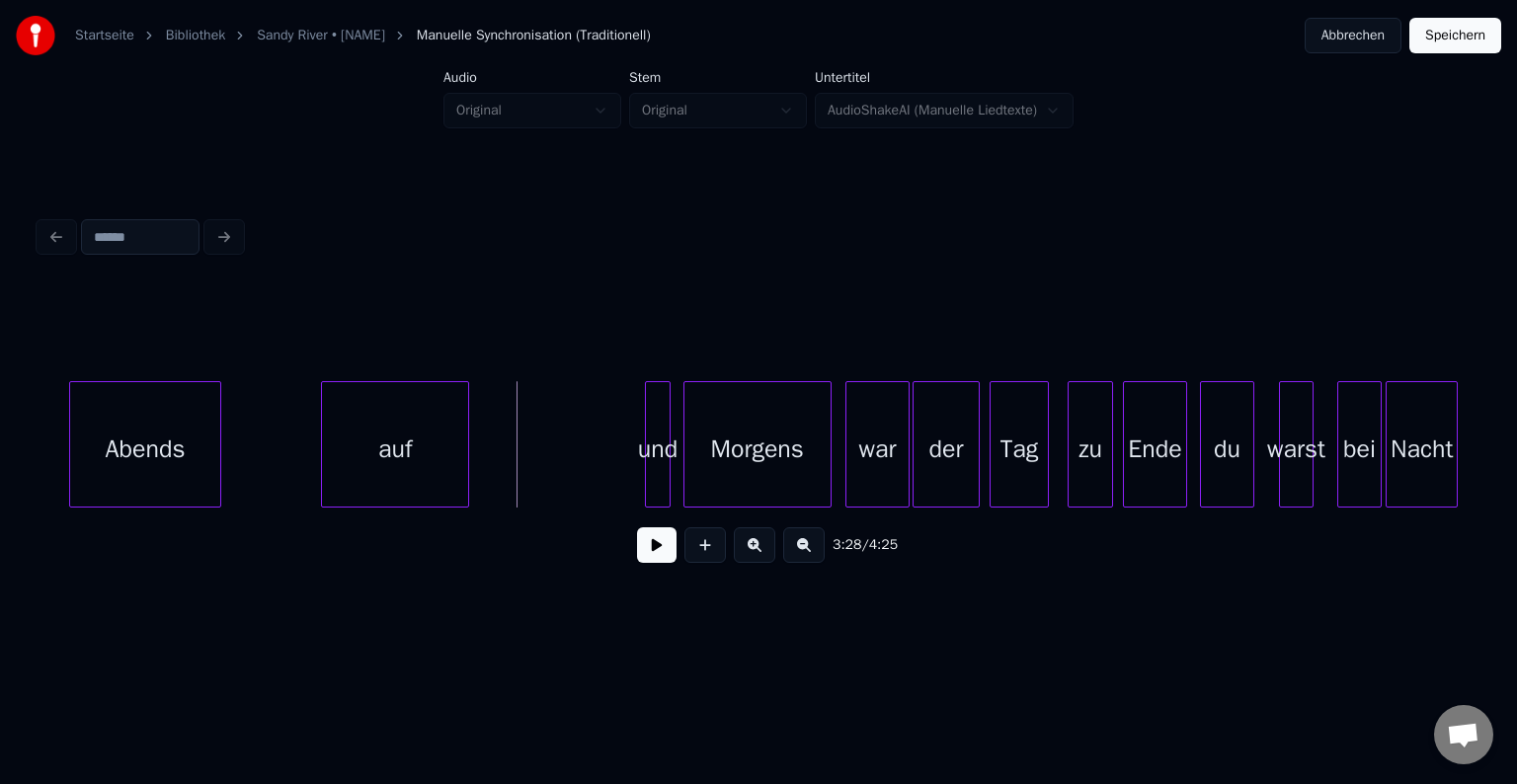 click at bounding box center (465, 444) 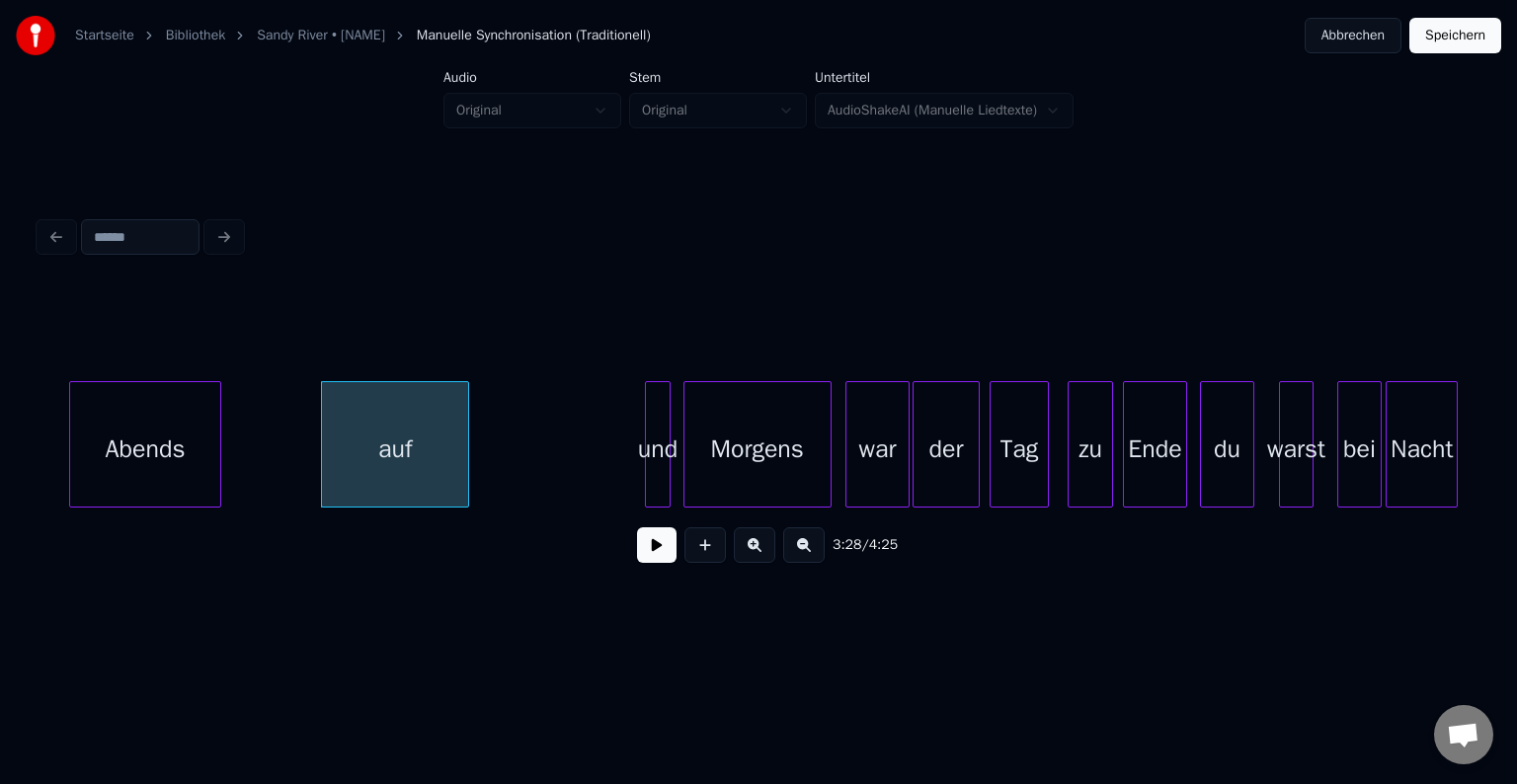 click at bounding box center [657, 545] 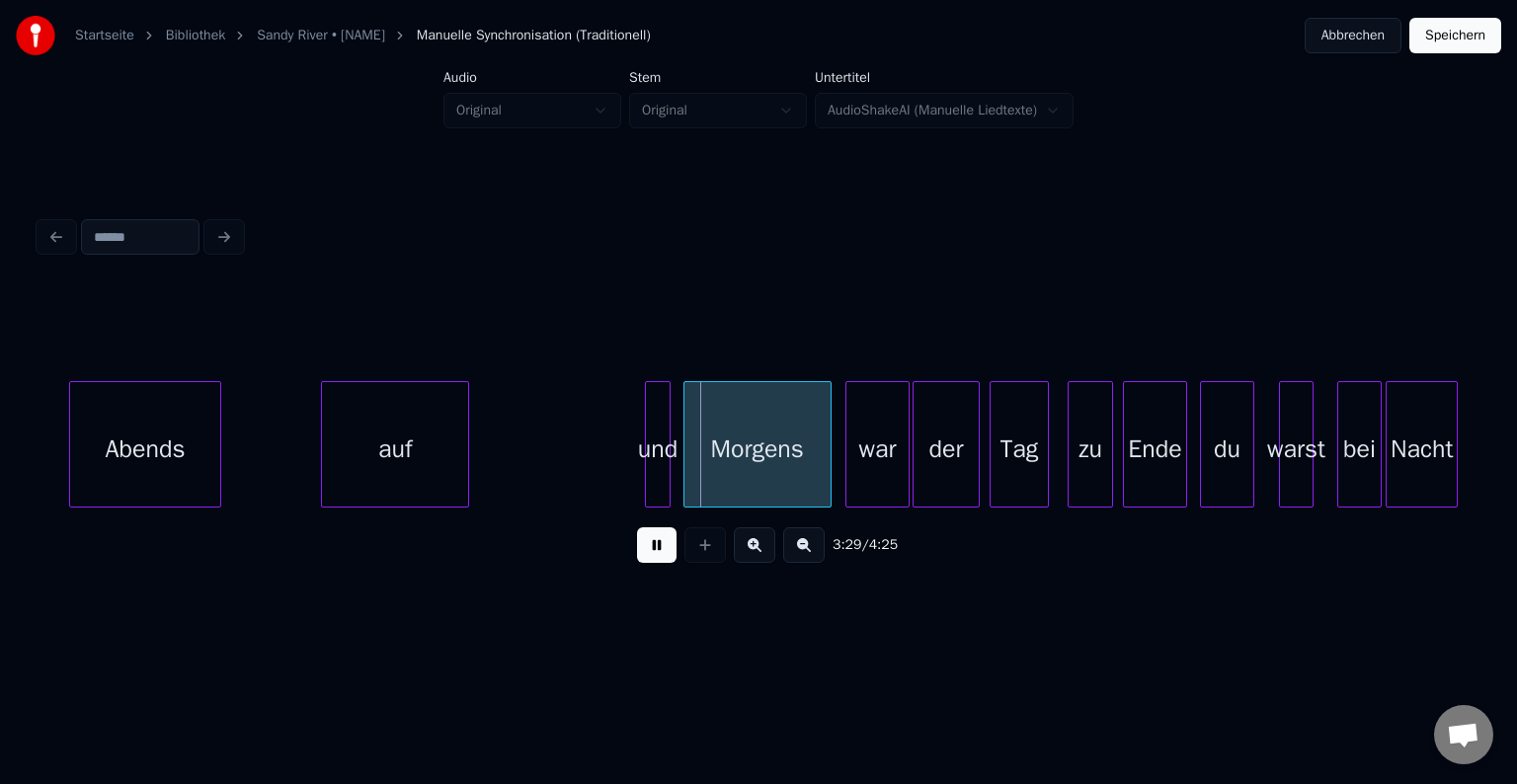 click at bounding box center [657, 545] 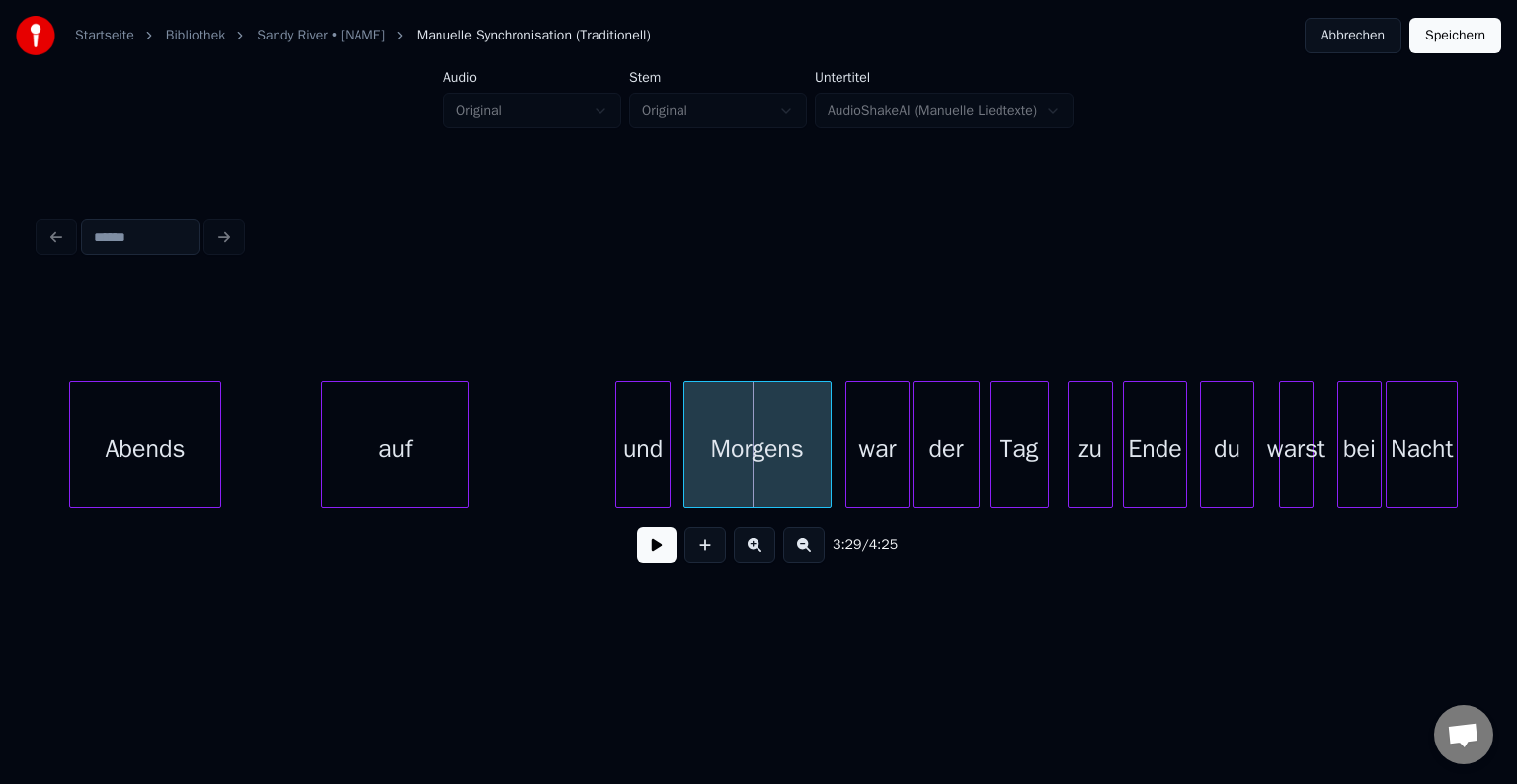 click at bounding box center [619, 444] 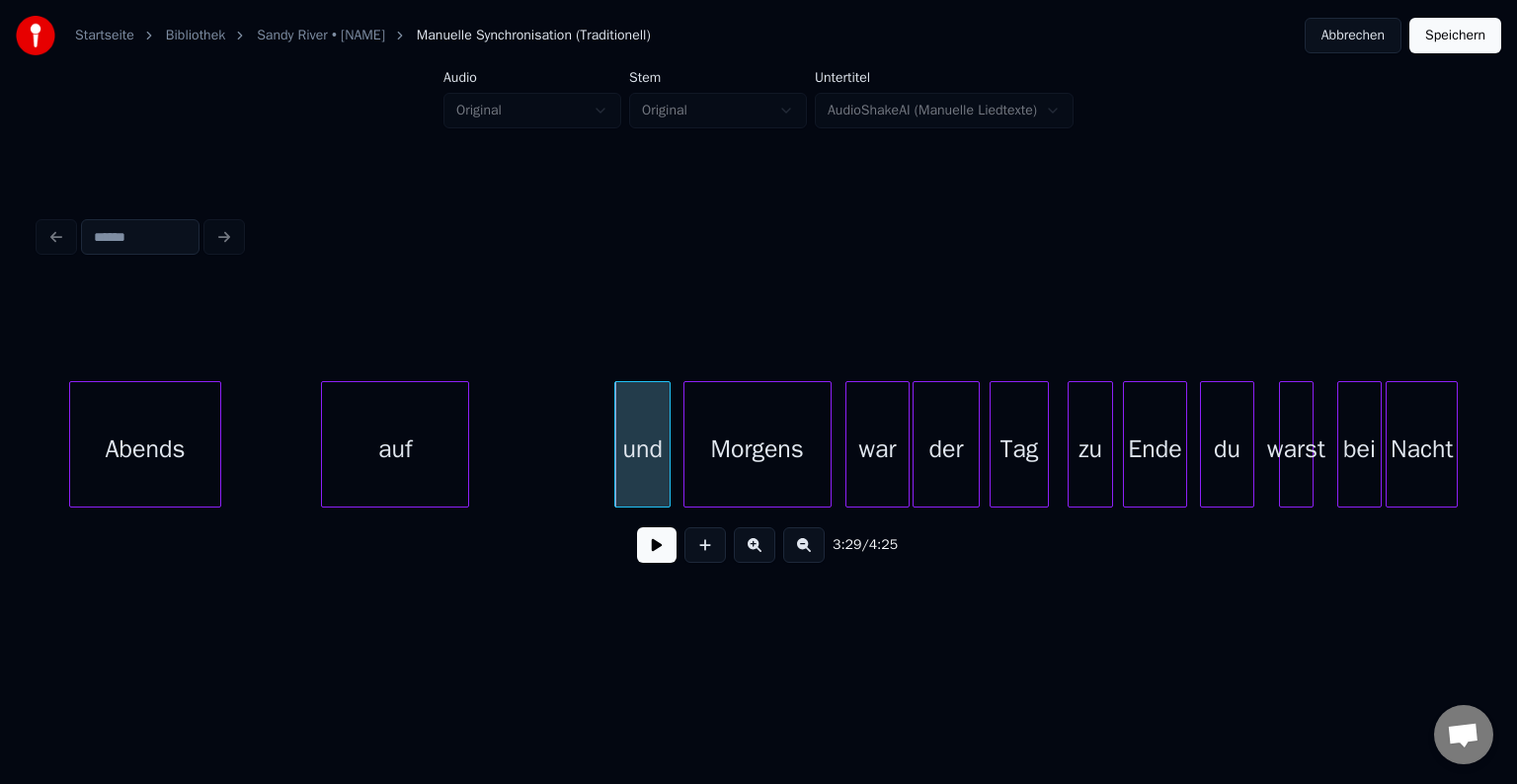 click on "Abends auf und Morgens war der Tag zu Ende du warst bei Nacht" at bounding box center (-18321, 444) 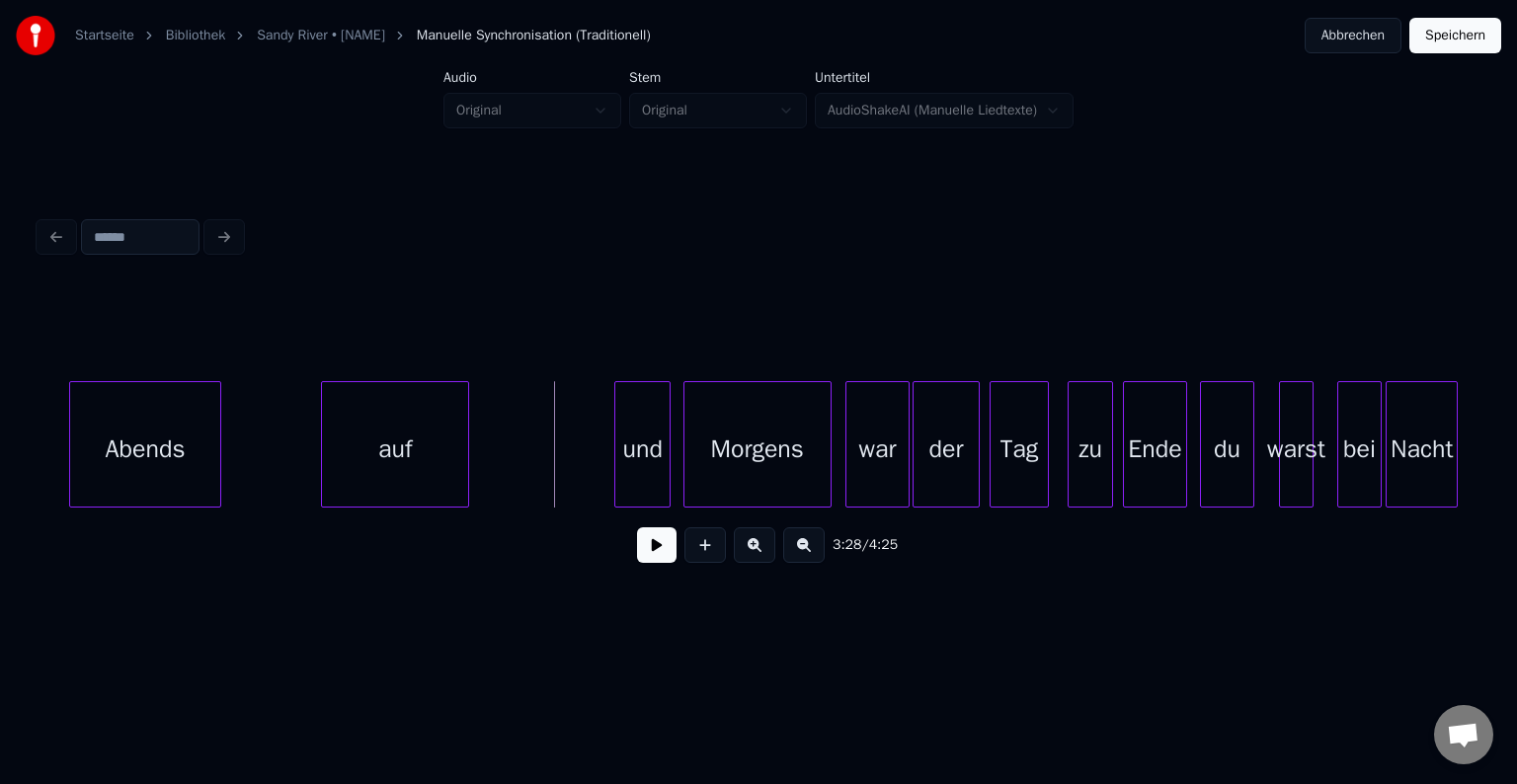 click at bounding box center [657, 545] 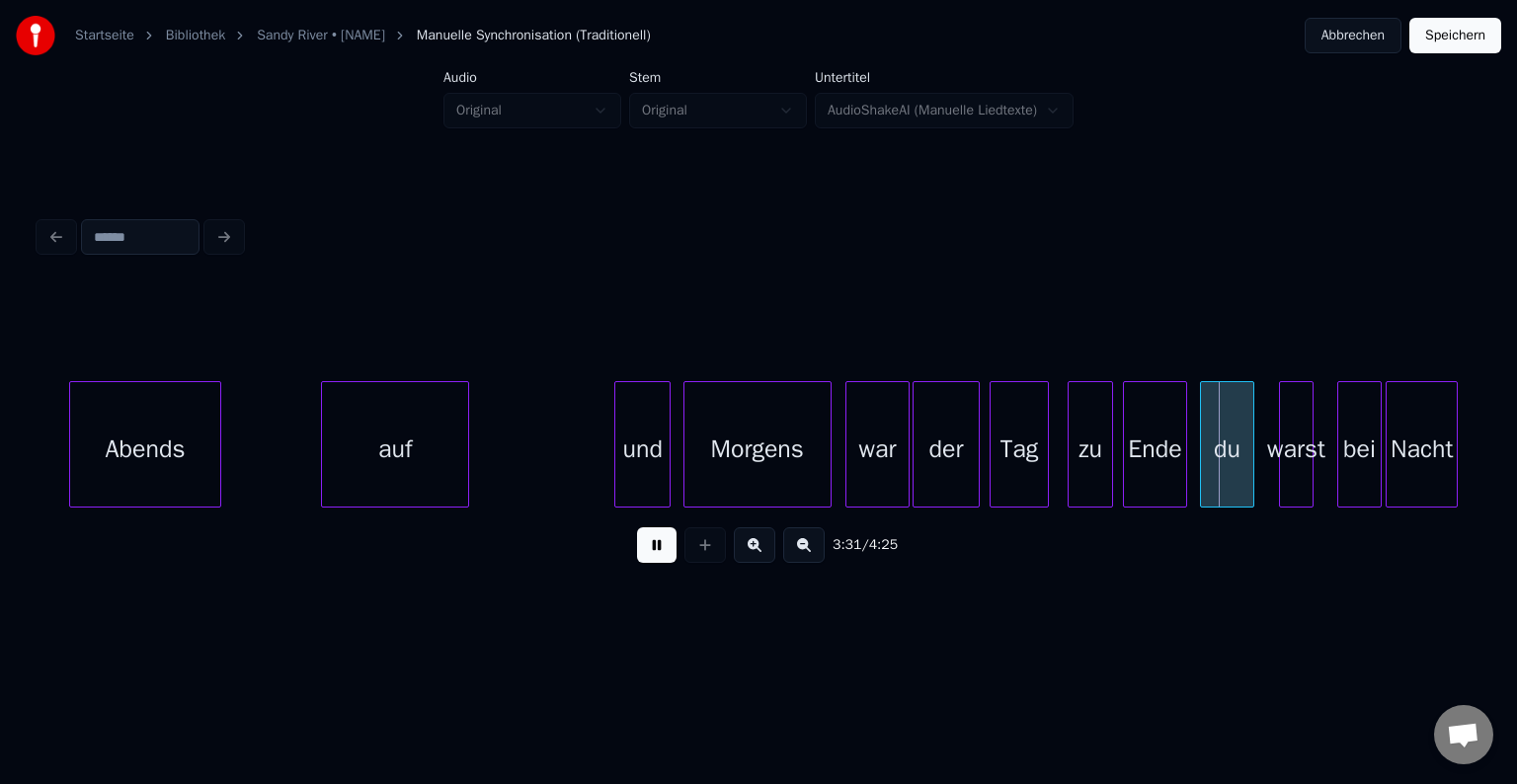 click at bounding box center [657, 545] 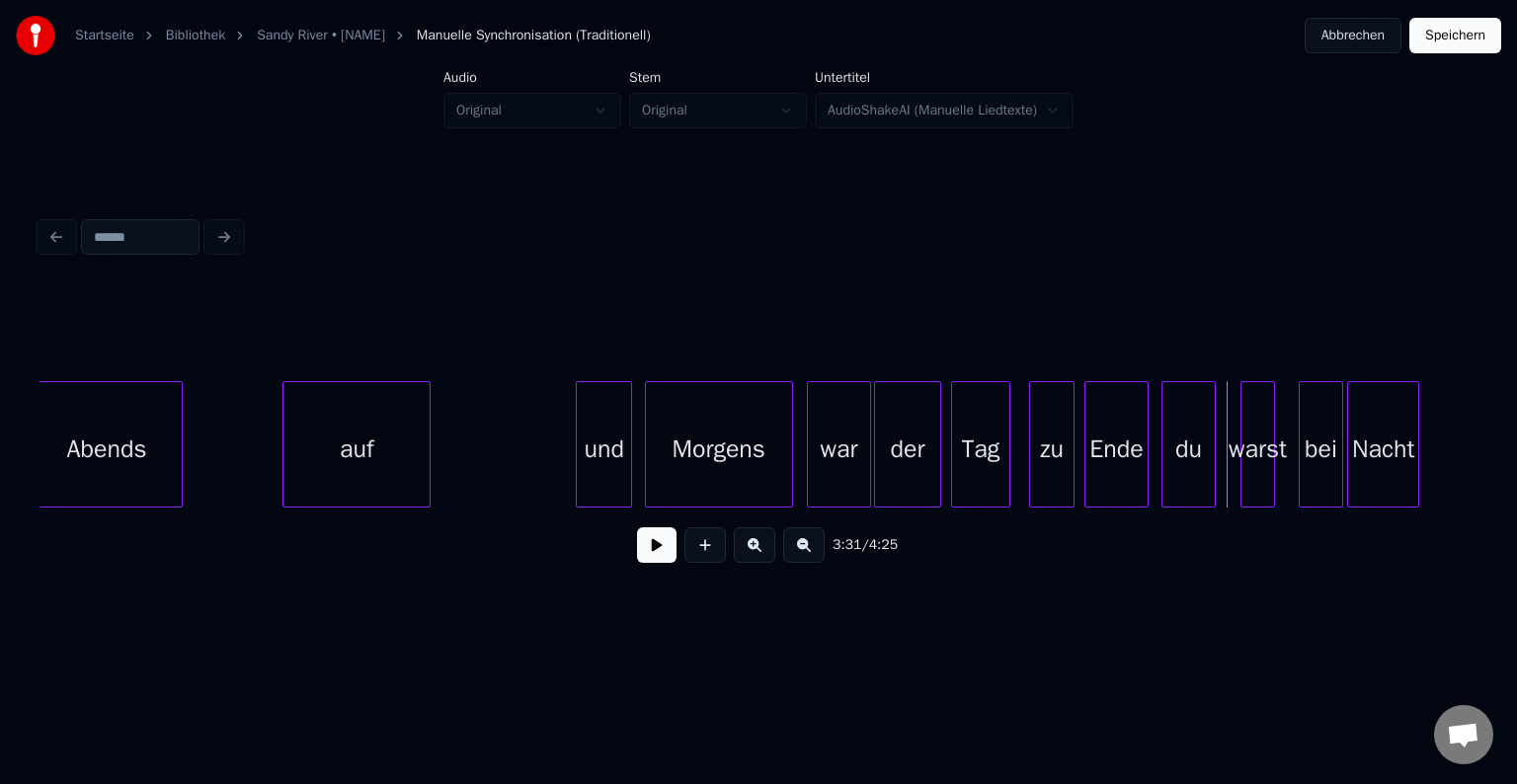 scroll, scrollTop: 0, scrollLeft: 51225, axis: horizontal 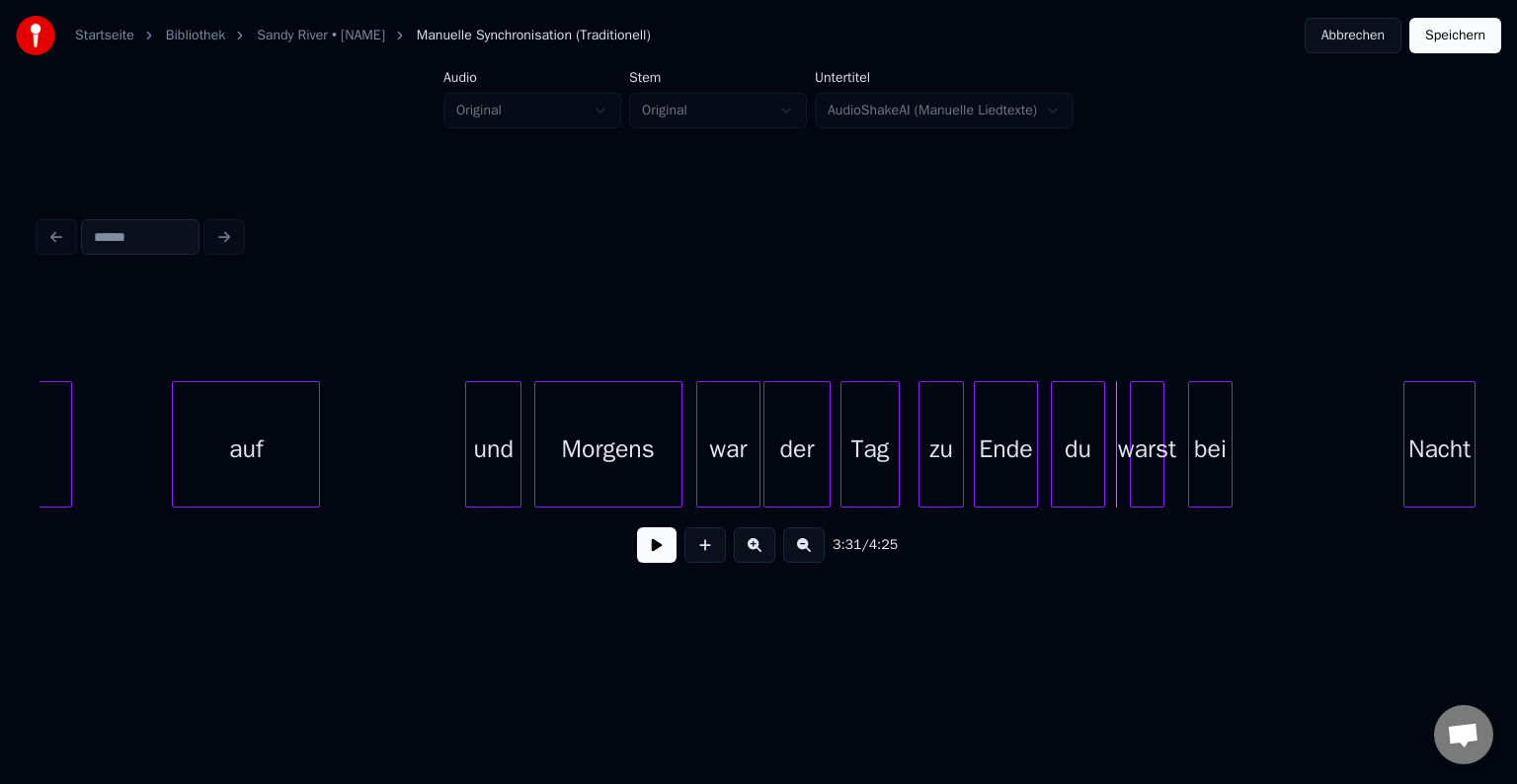 click on "Nacht" at bounding box center (1439, 449) 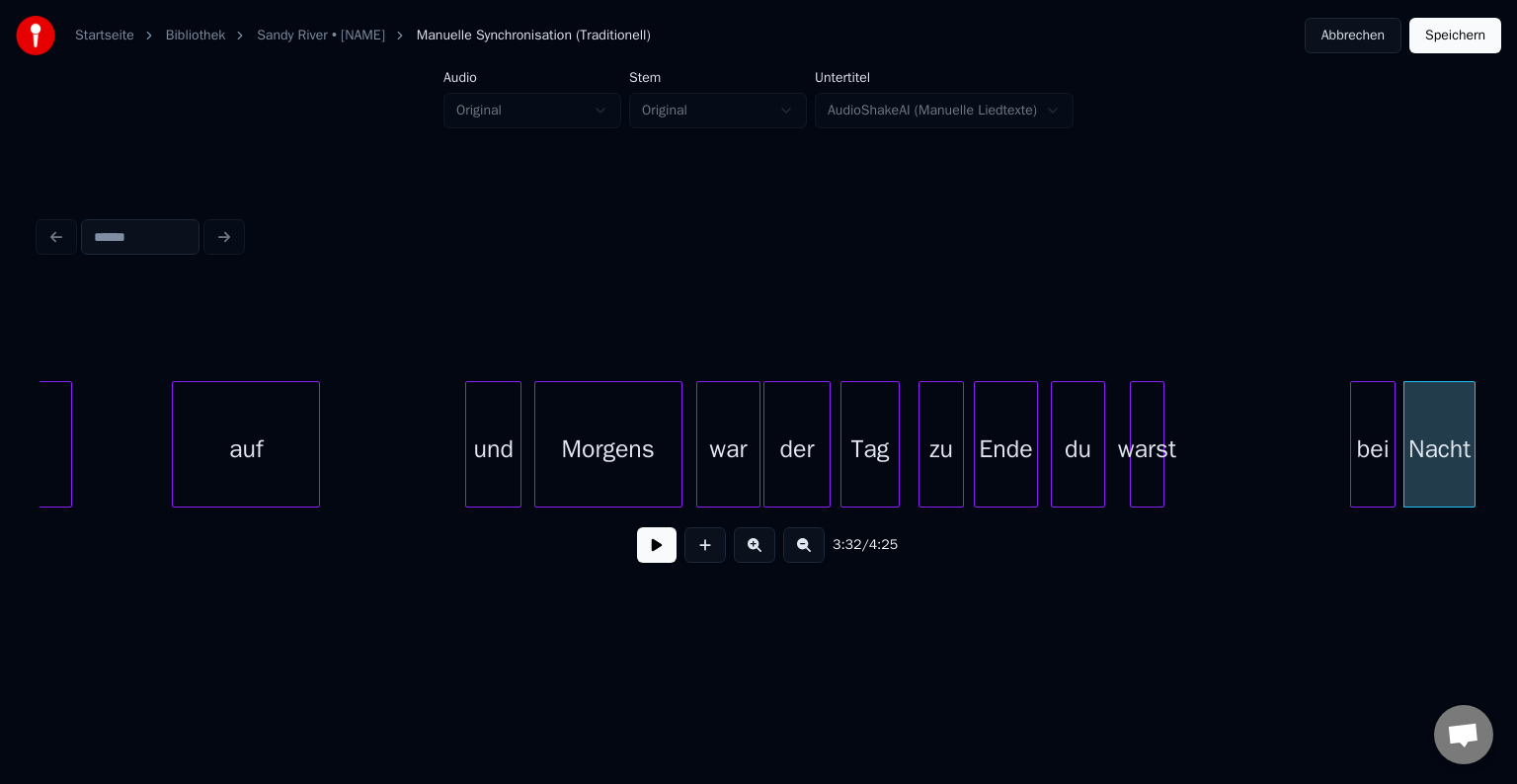 click on "bei" at bounding box center (1373, 449) 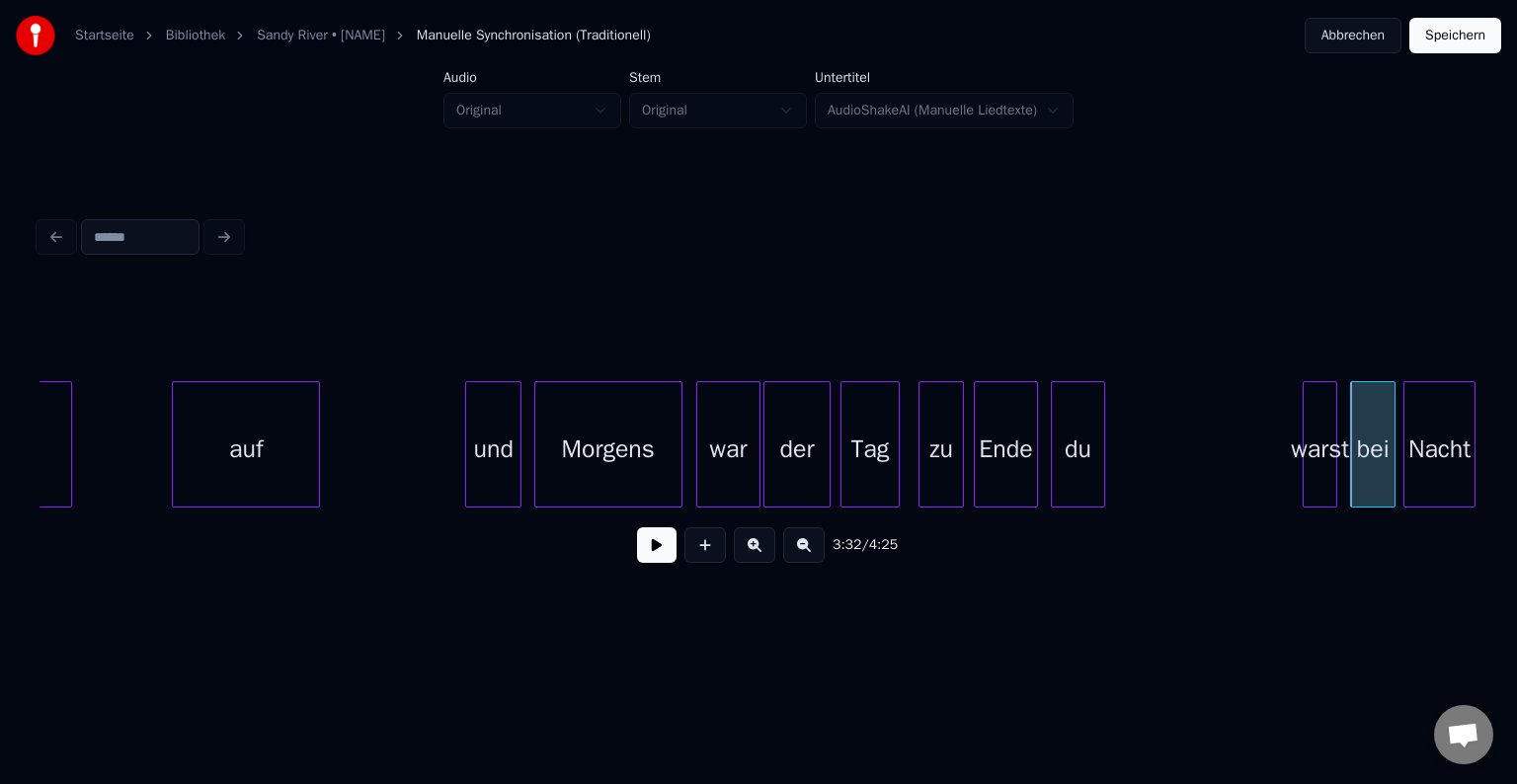 click on "warst" at bounding box center [1319, 449] 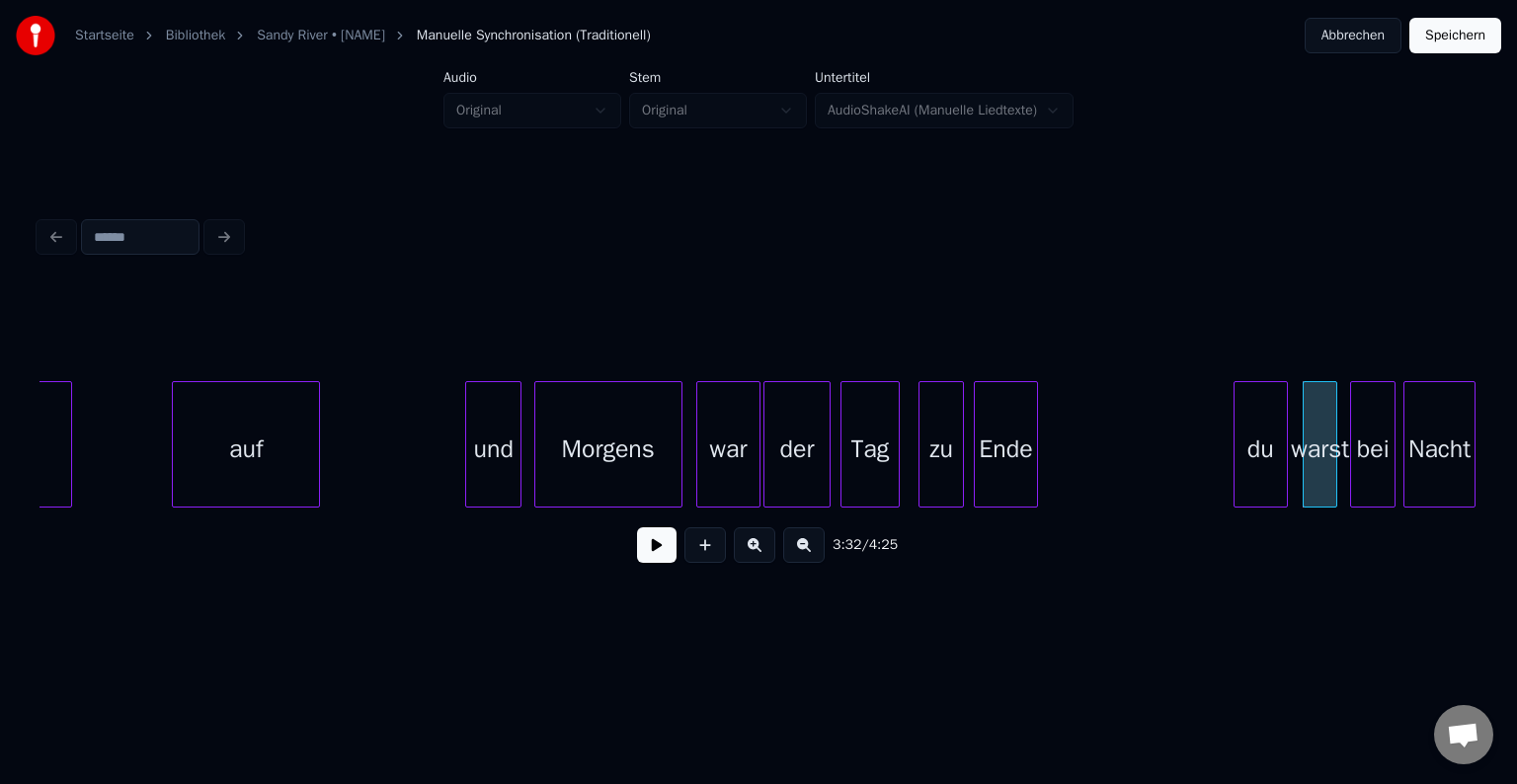 click on "du" at bounding box center [1260, 449] 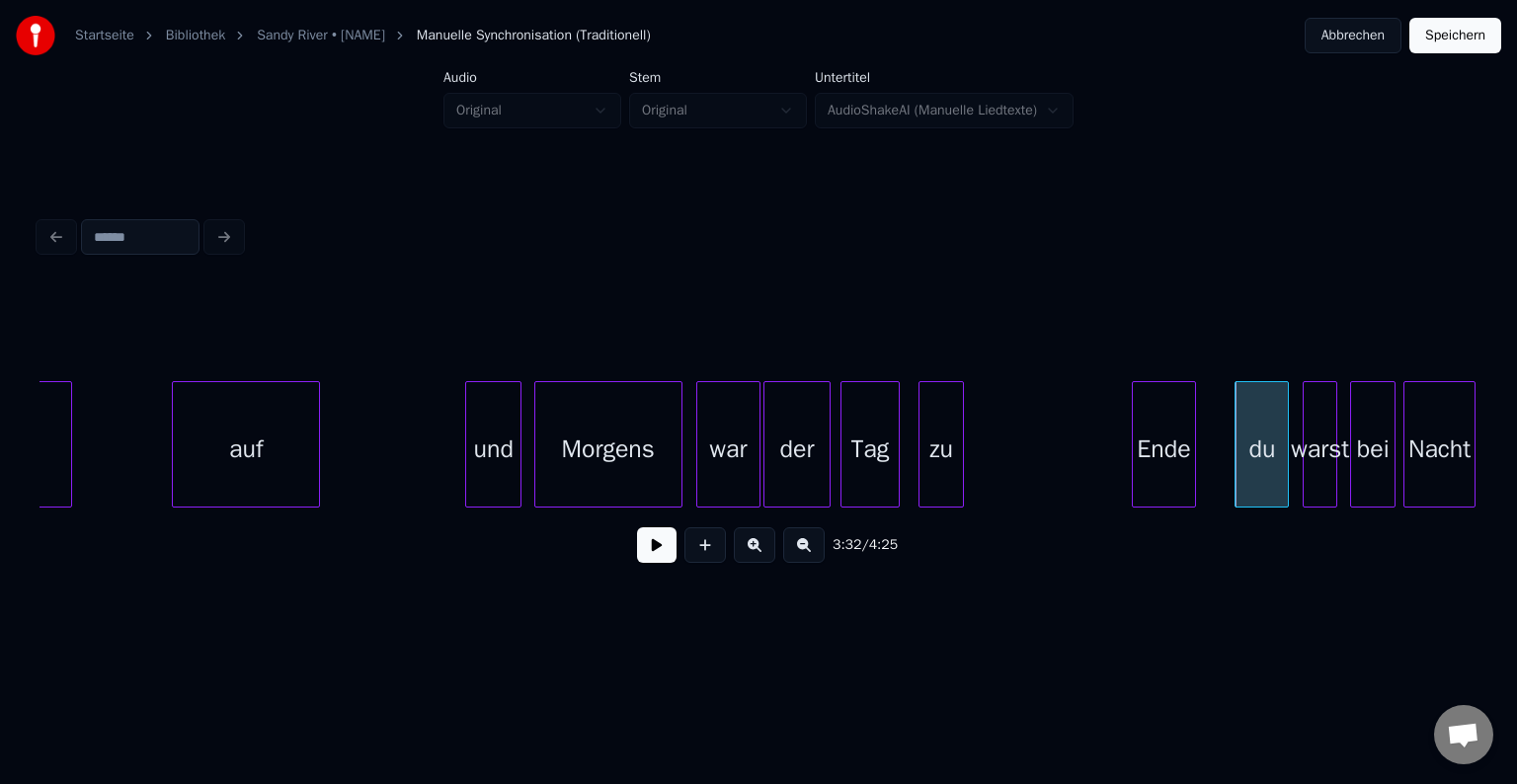 click on "Ende" at bounding box center [1163, 449] 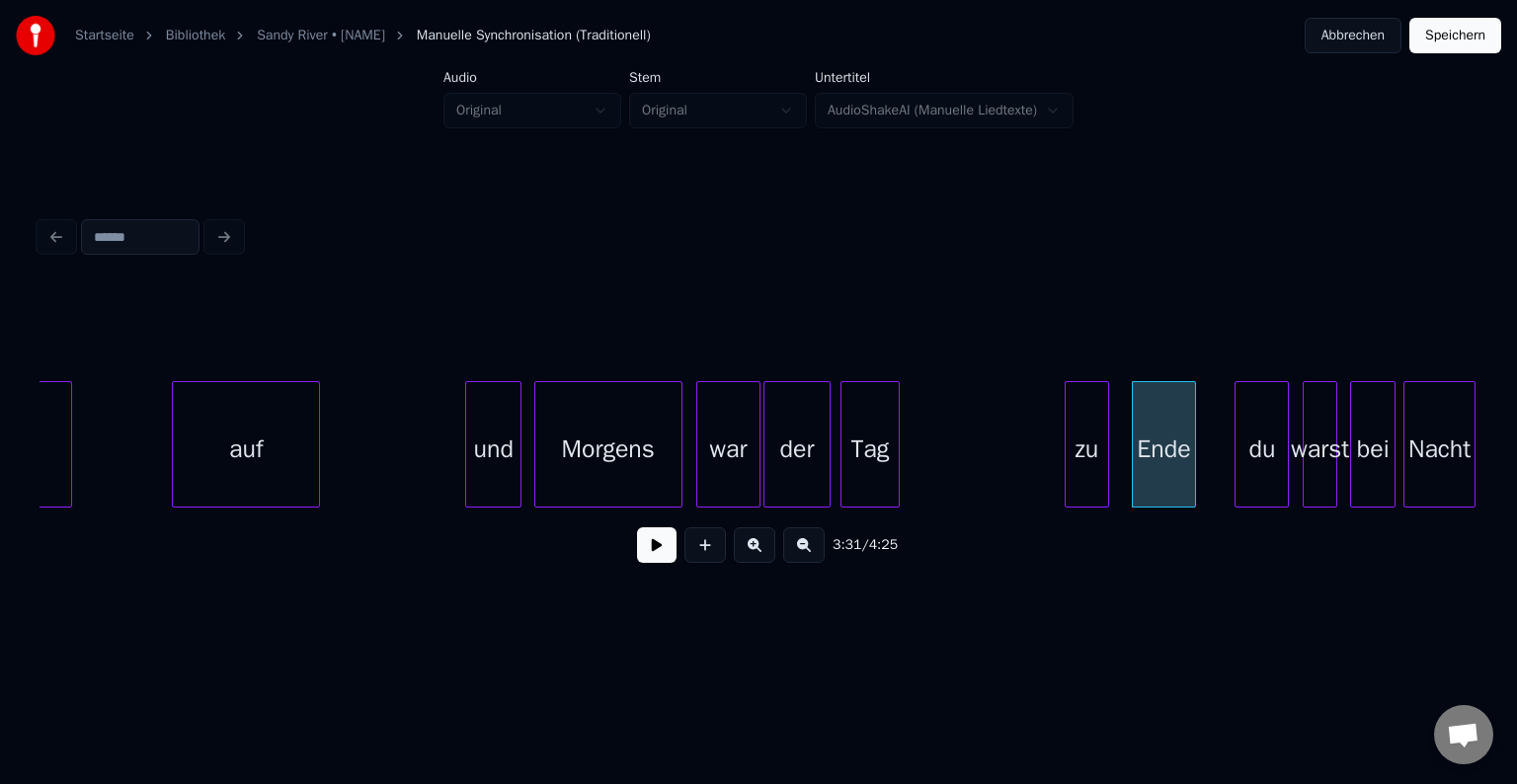 click on "zu" at bounding box center [1086, 449] 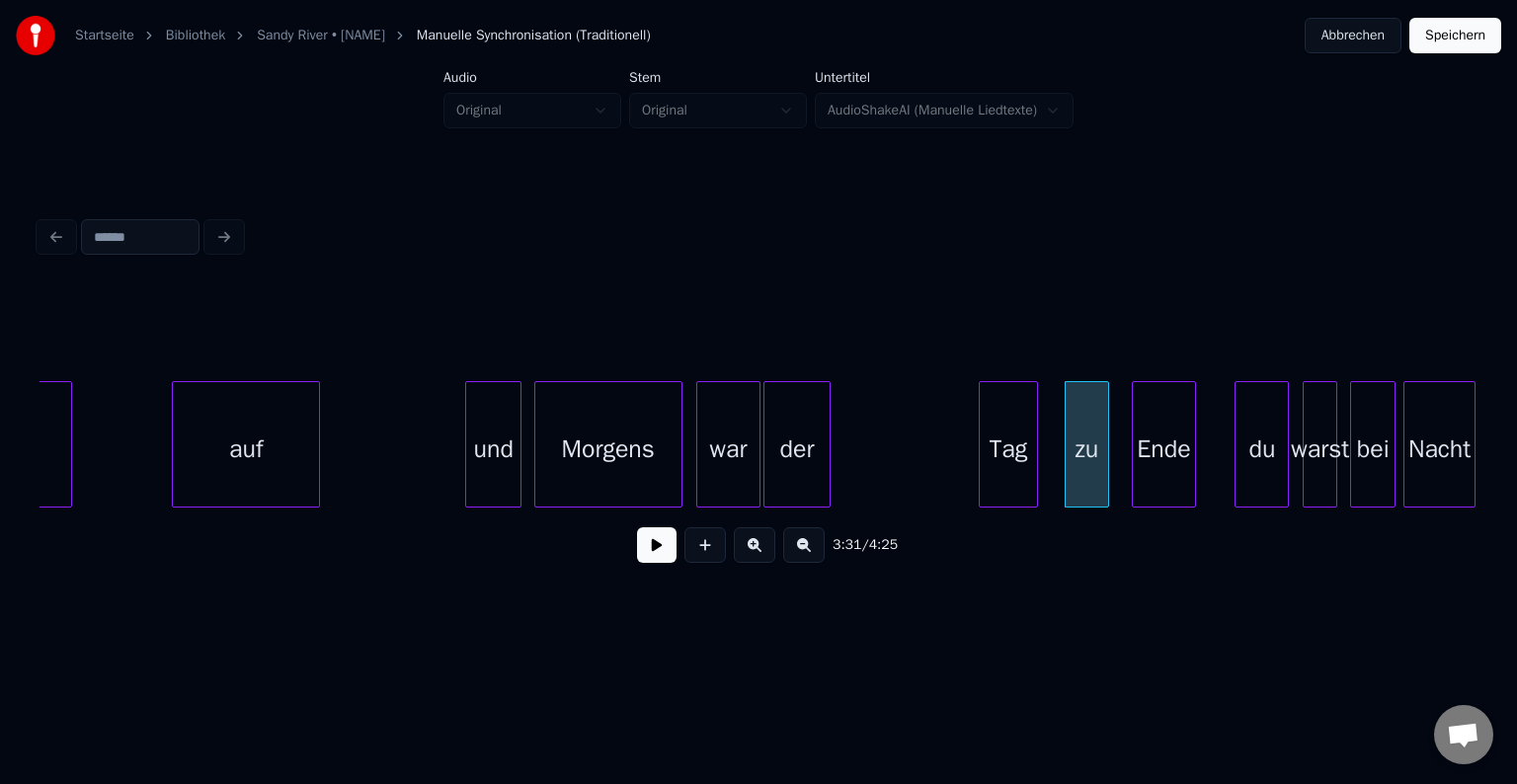 click on "Tag" at bounding box center [1008, 449] 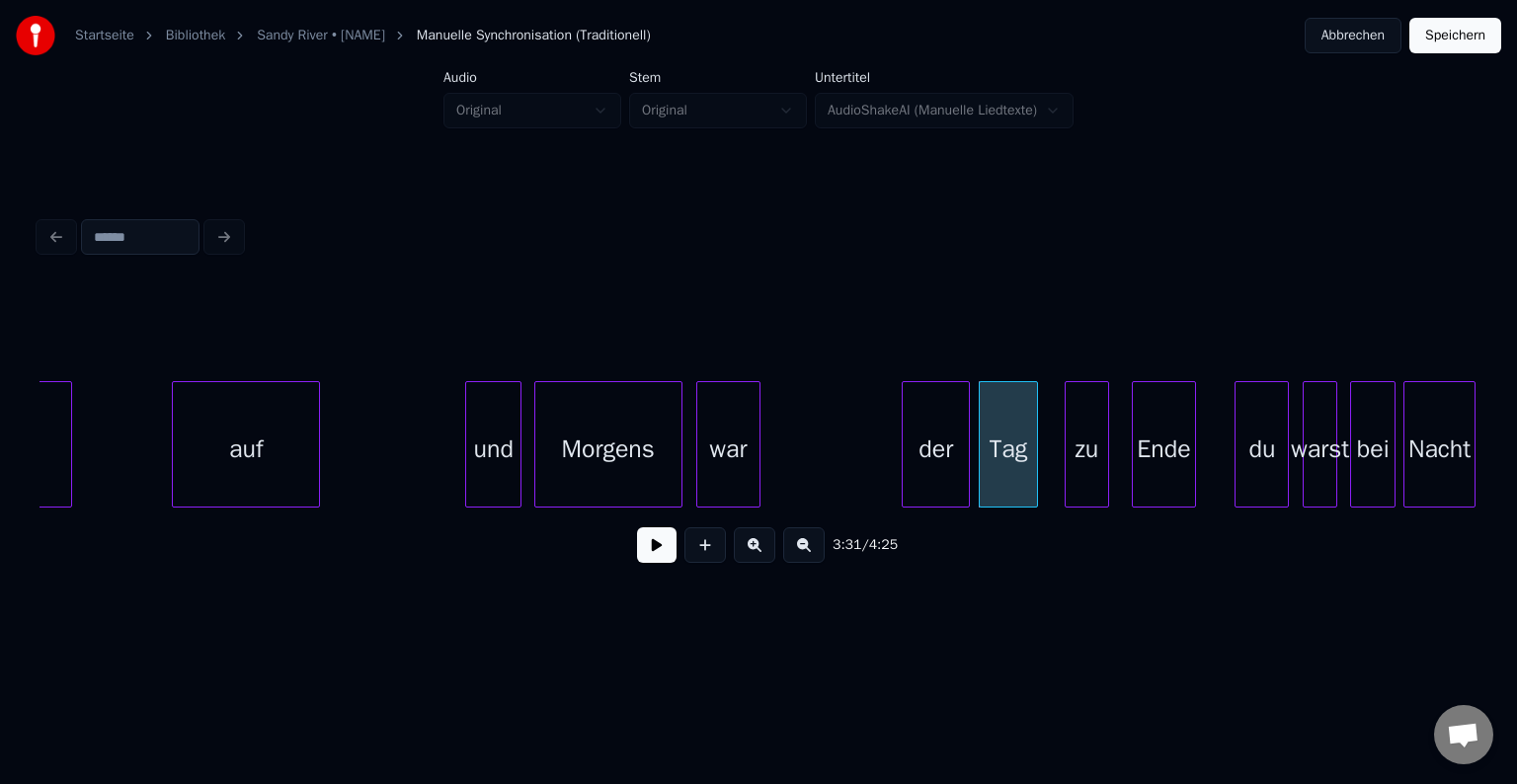 click on "der" at bounding box center [935, 449] 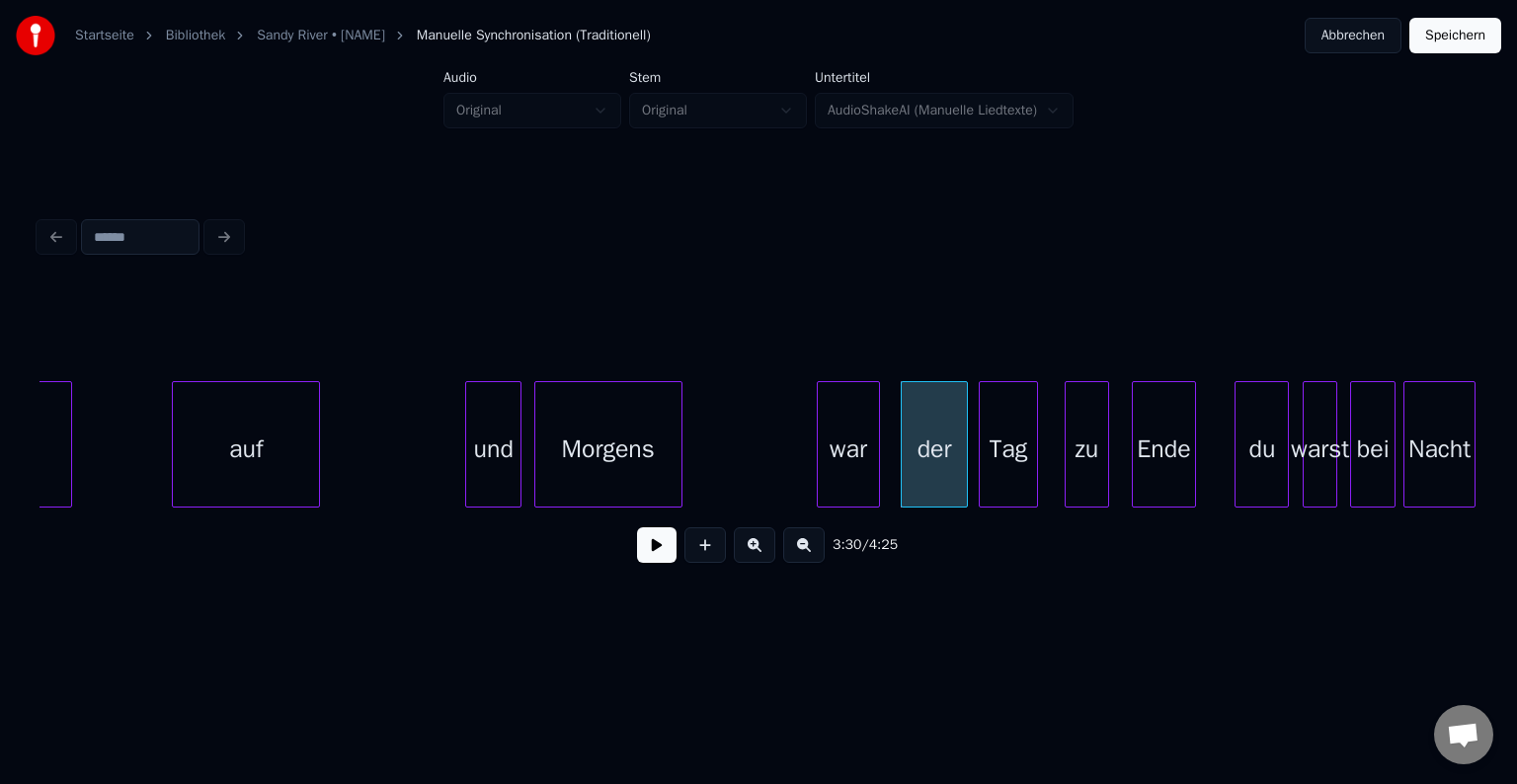 click on "war" at bounding box center (848, 449) 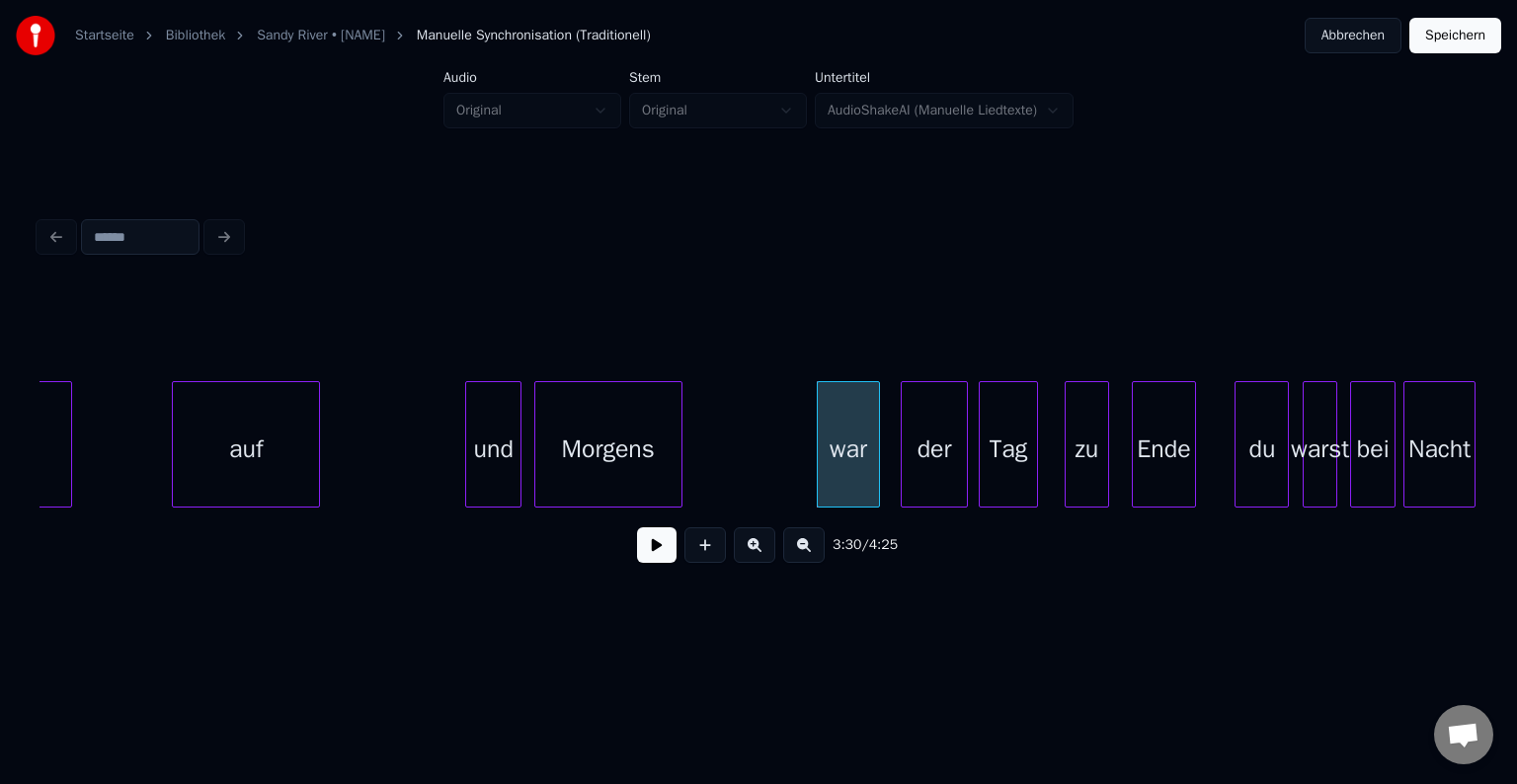 click on "und" at bounding box center [493, 449] 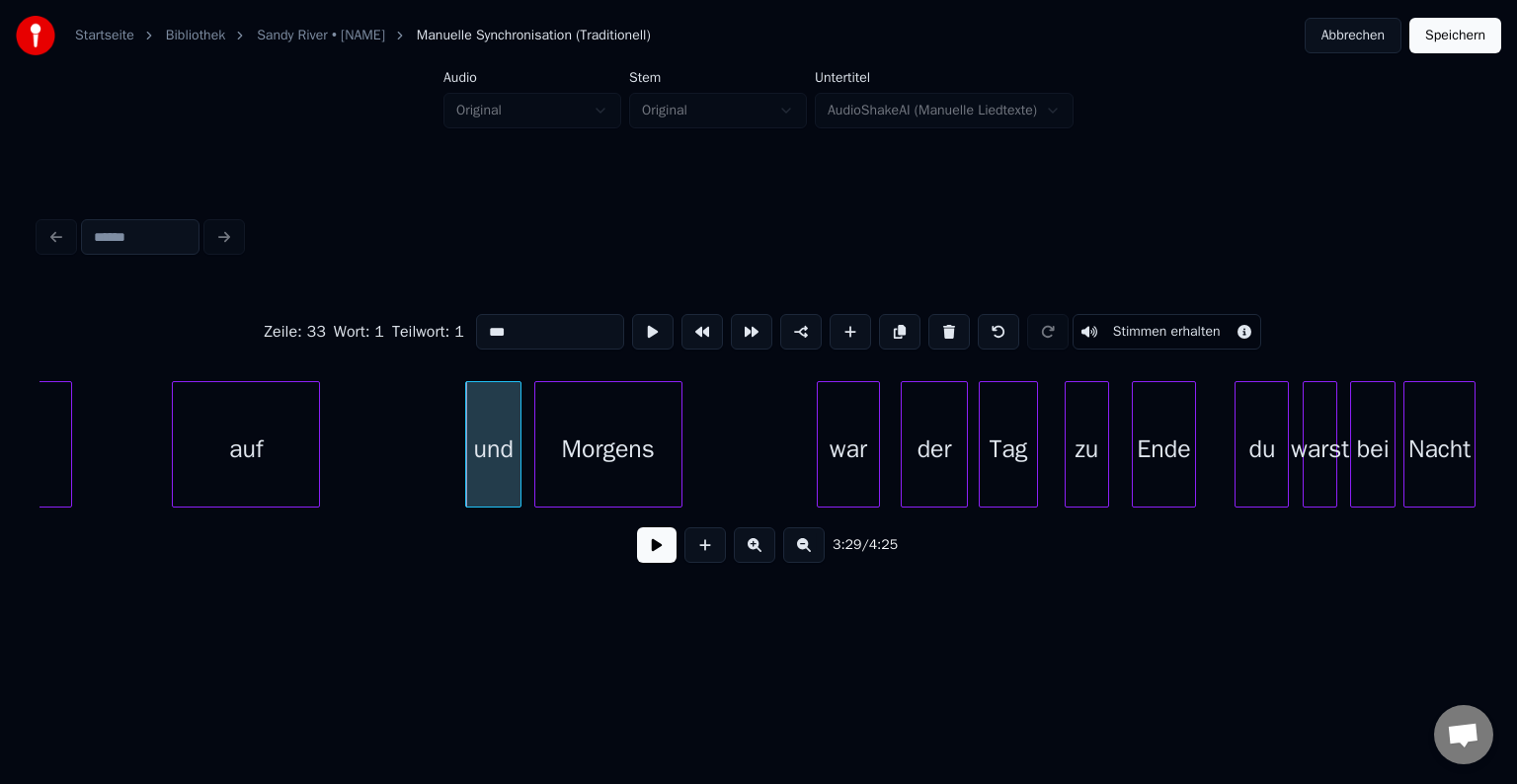 click at bounding box center (657, 545) 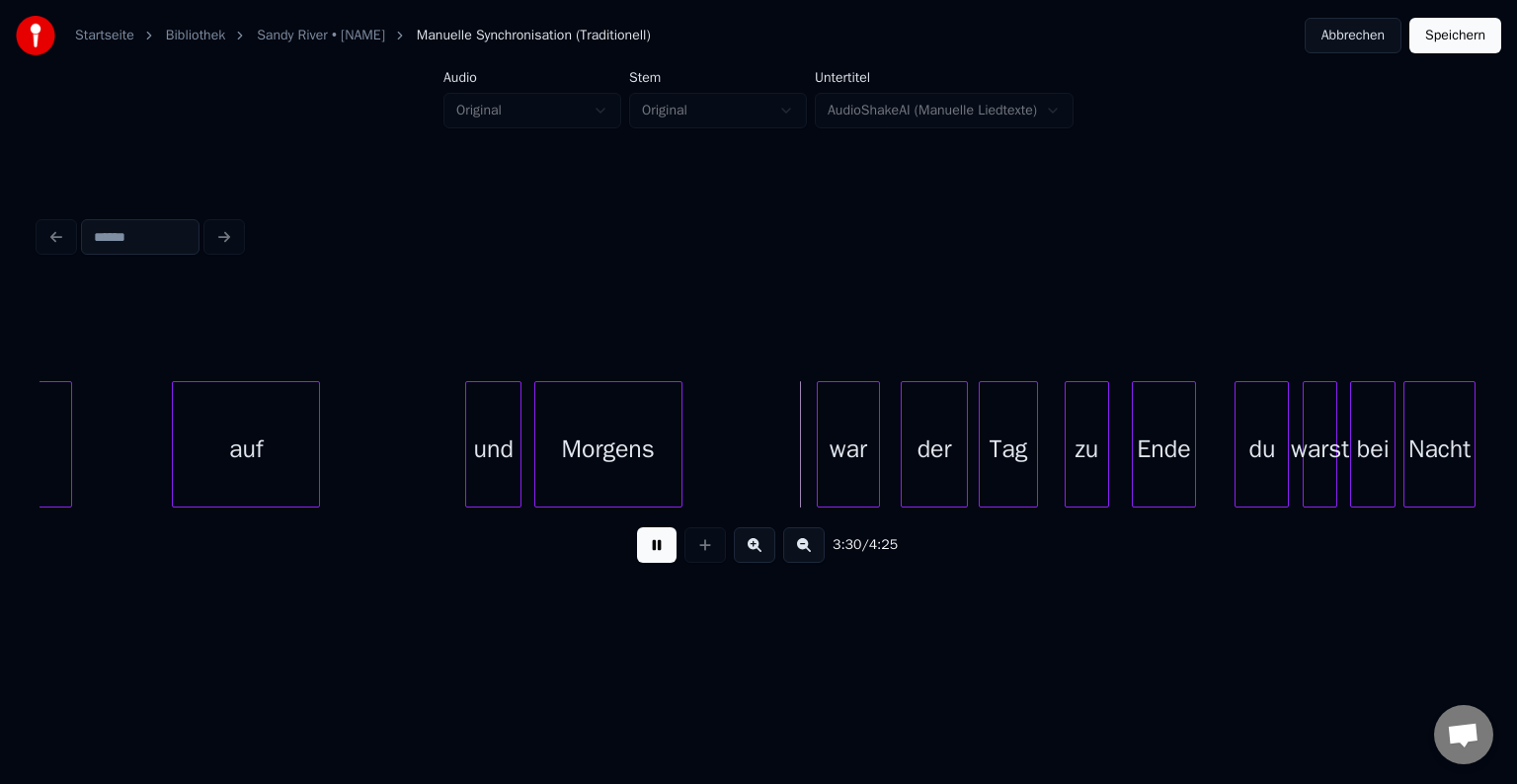 click at bounding box center [657, 545] 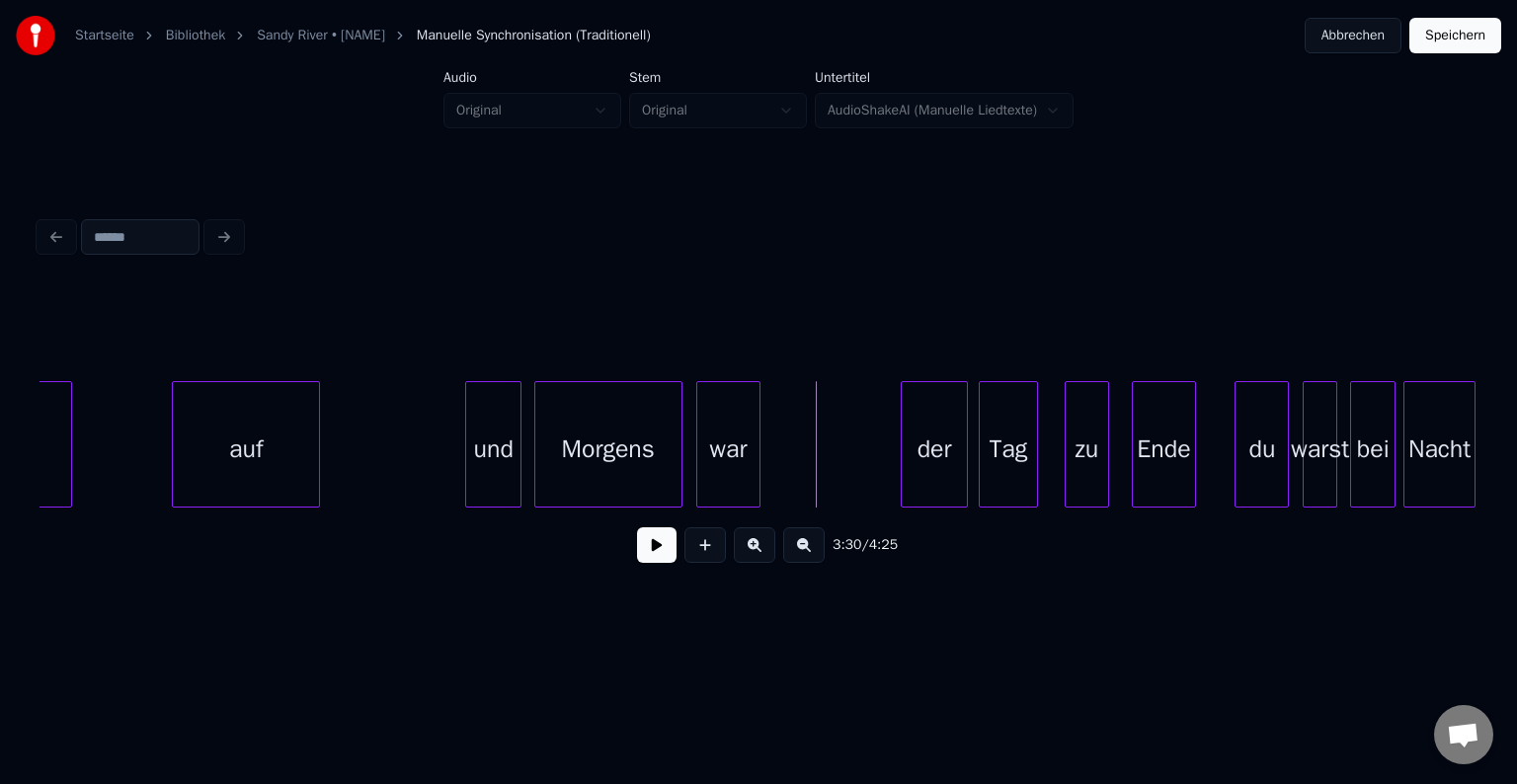 click on "war" at bounding box center (728, 449) 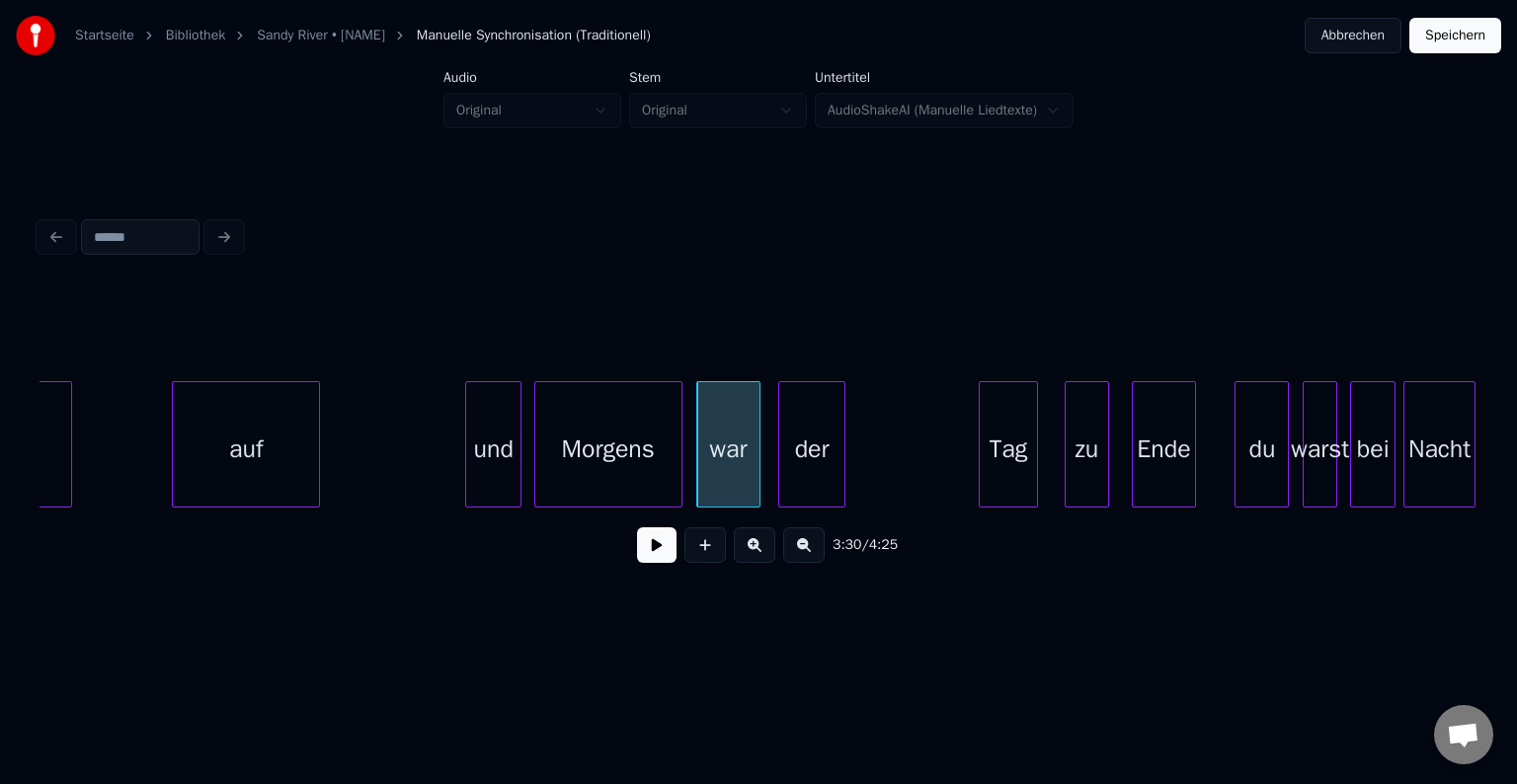 click on "der" at bounding box center [812, 449] 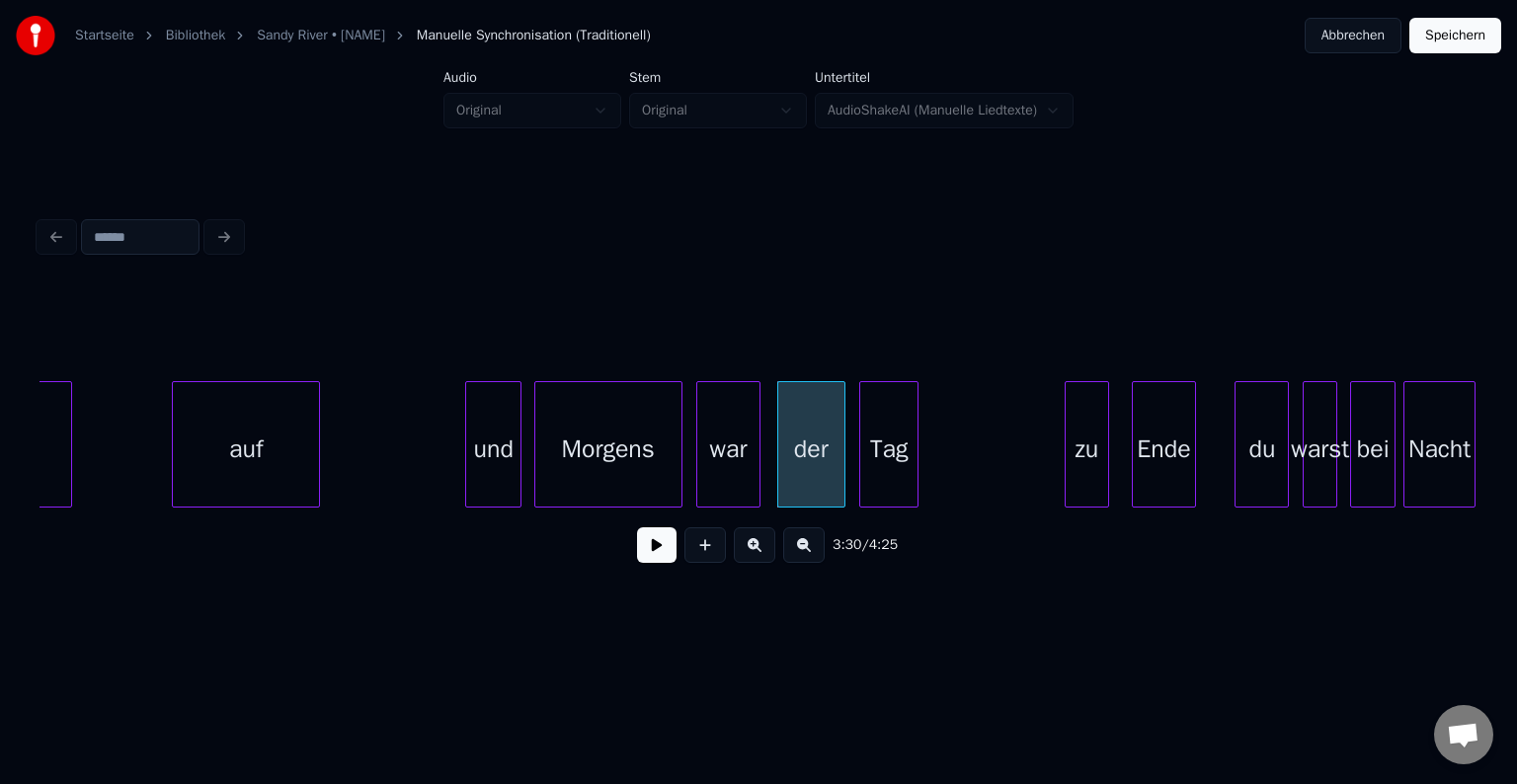 click on "Tag" at bounding box center (889, 449) 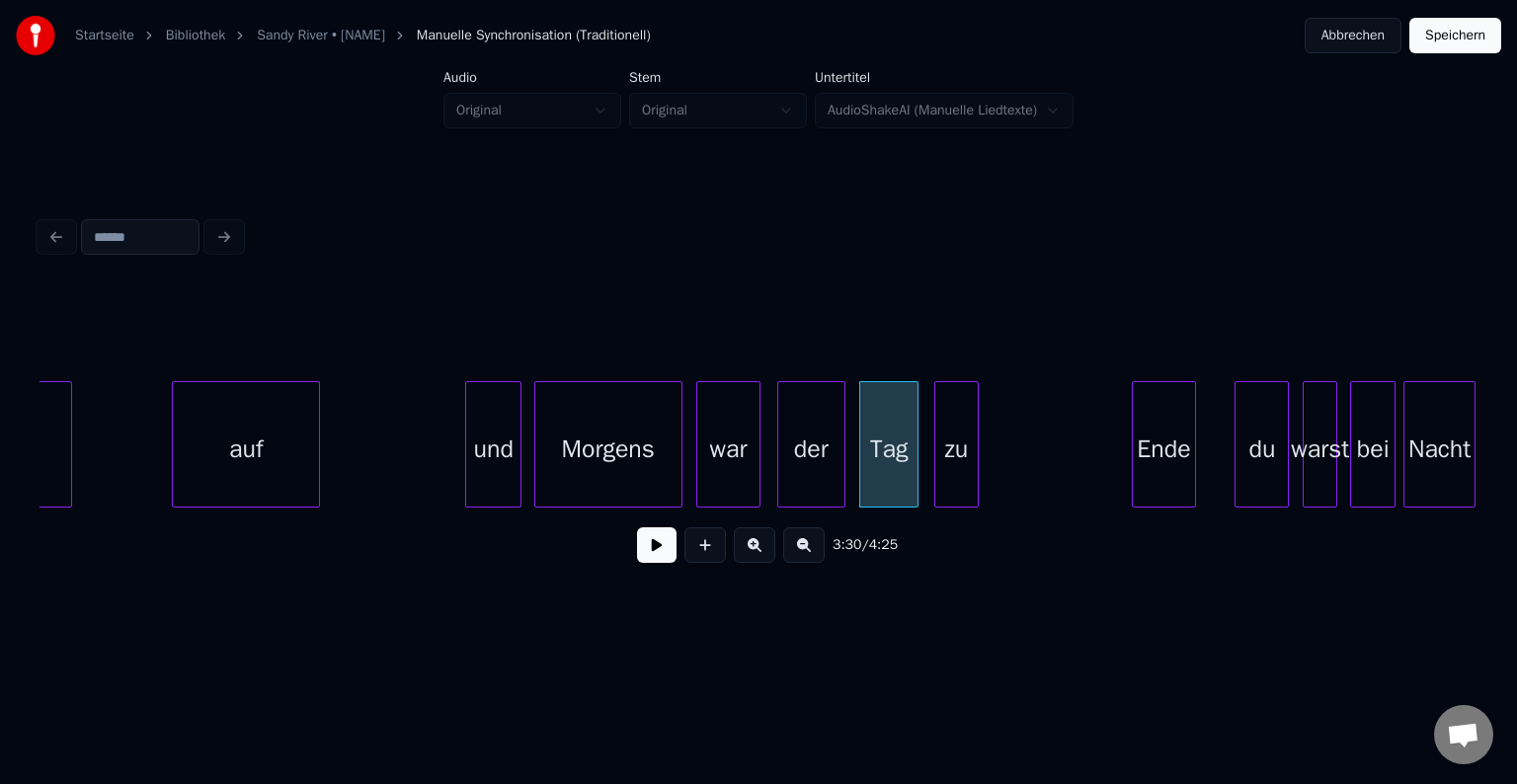 click on "zu" at bounding box center (956, 449) 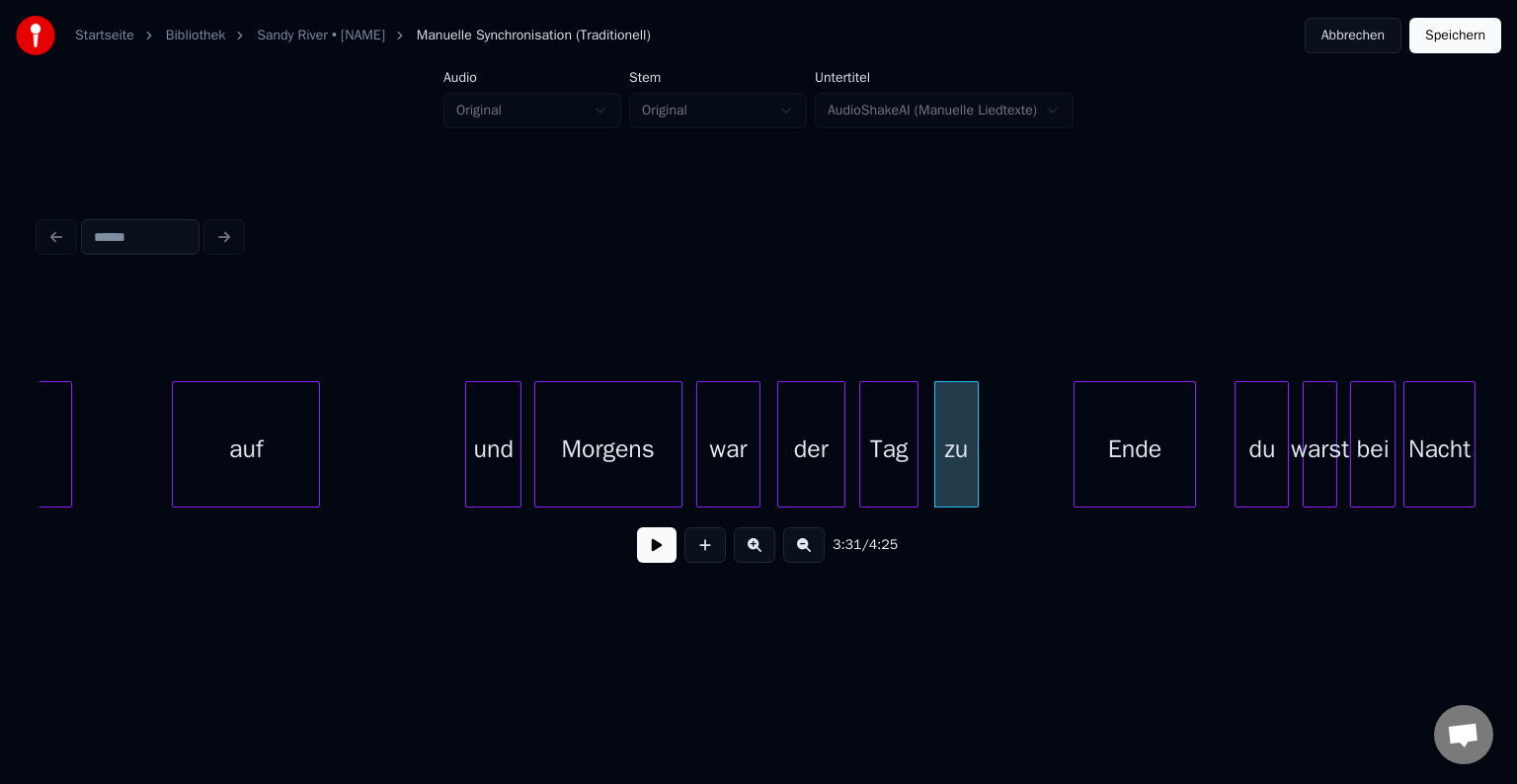 click at bounding box center (1078, 444) 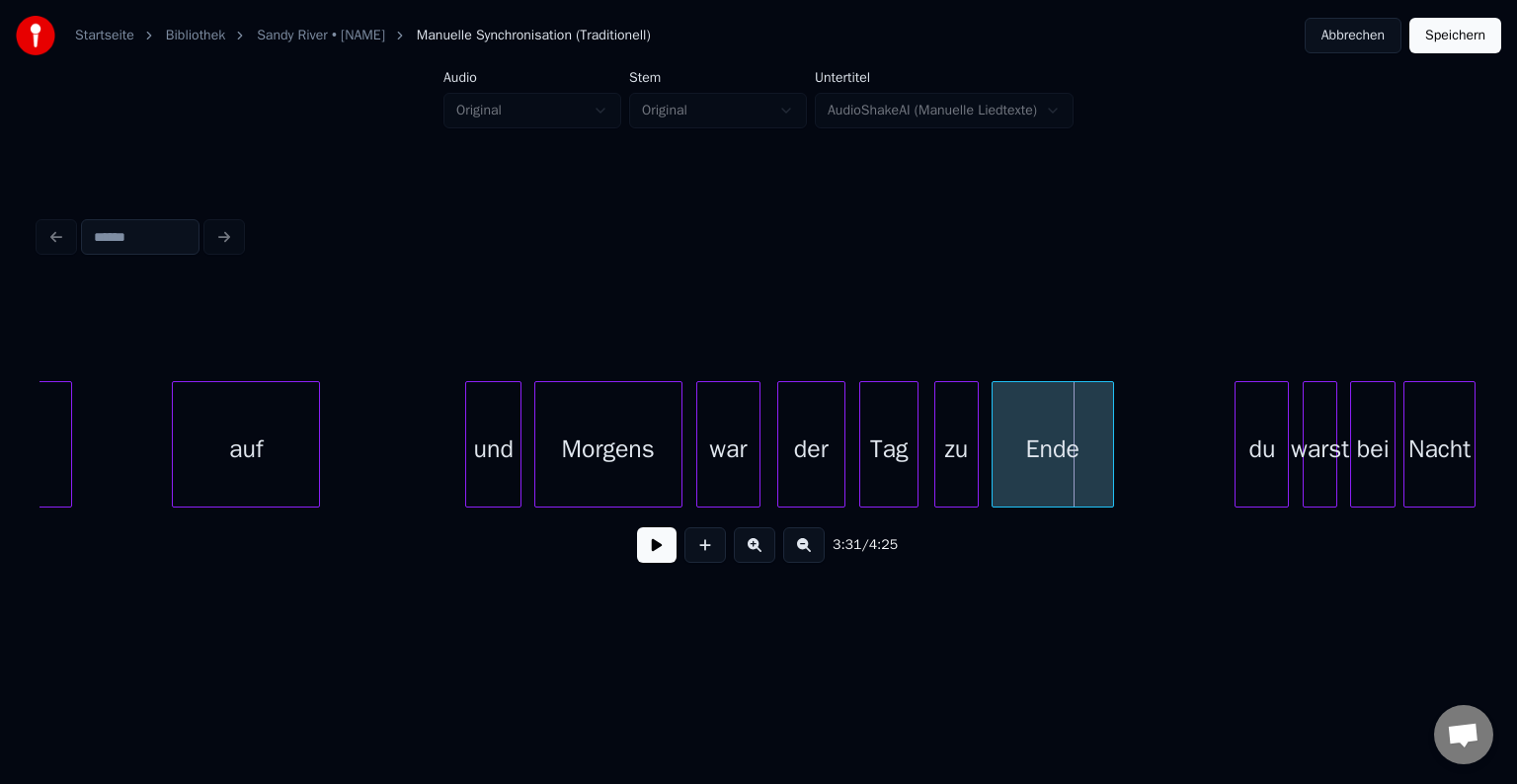 click on "Ende" at bounding box center (1053, 449) 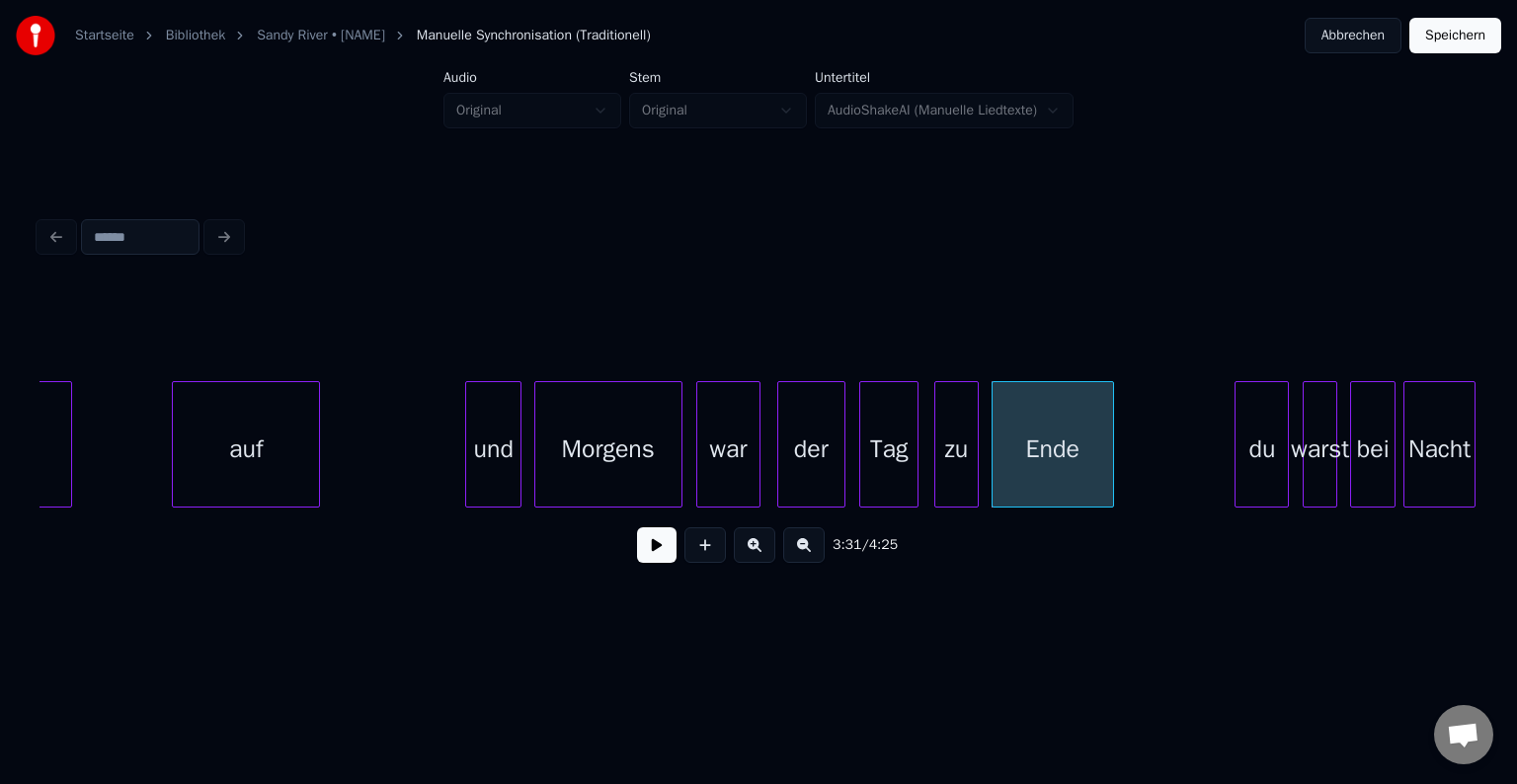 click on "auf" at bounding box center (246, 449) 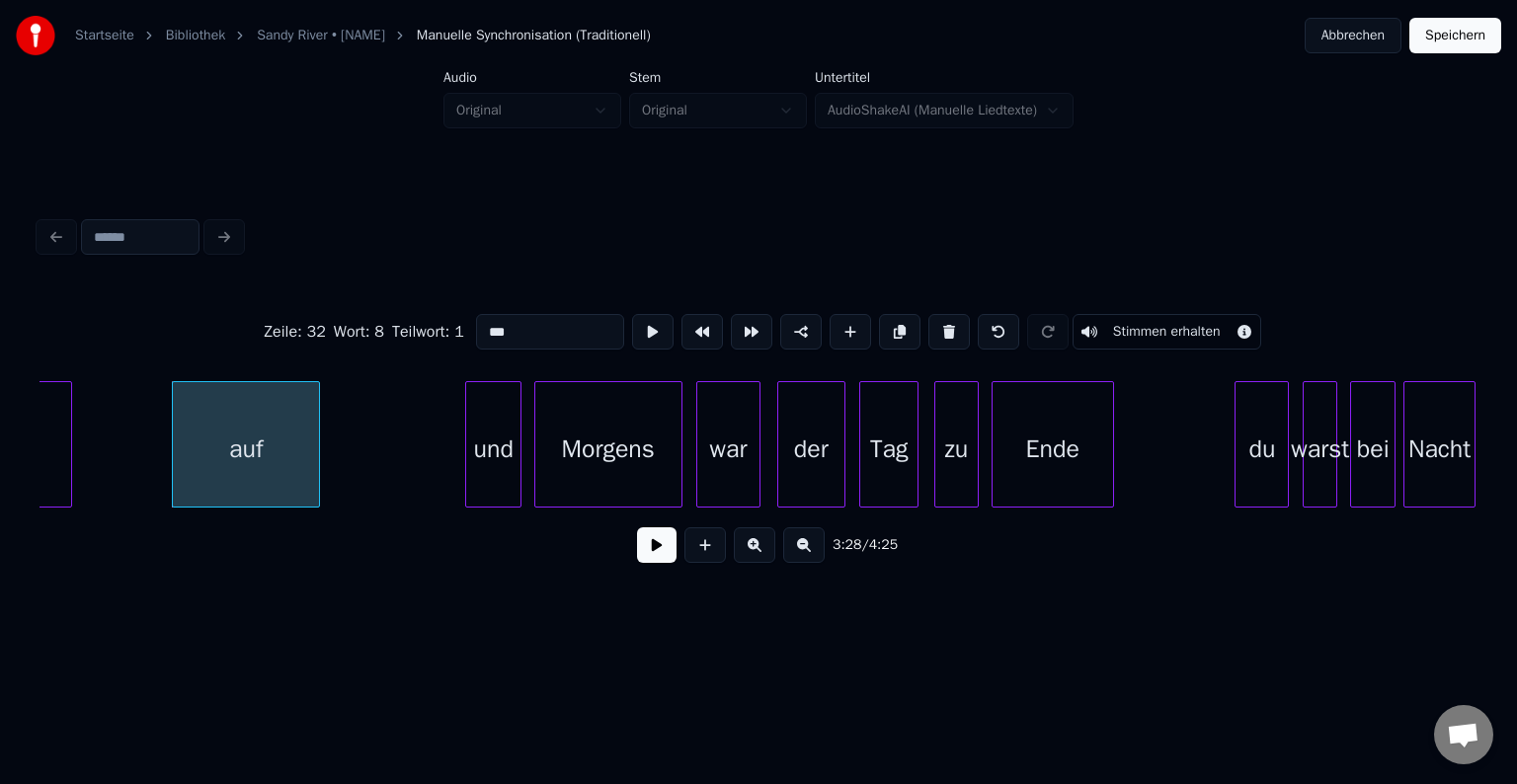 click at bounding box center (657, 545) 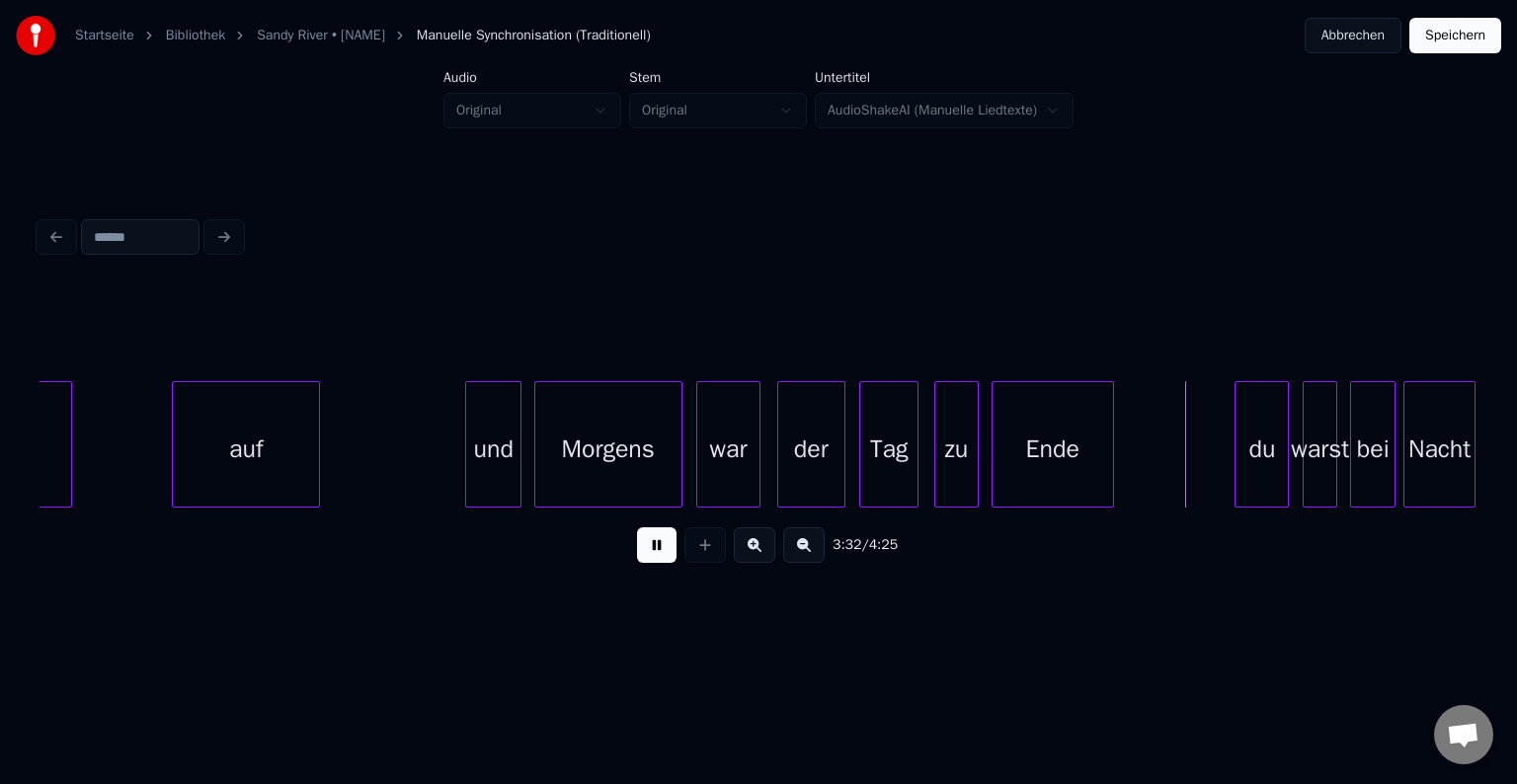click at bounding box center (657, 545) 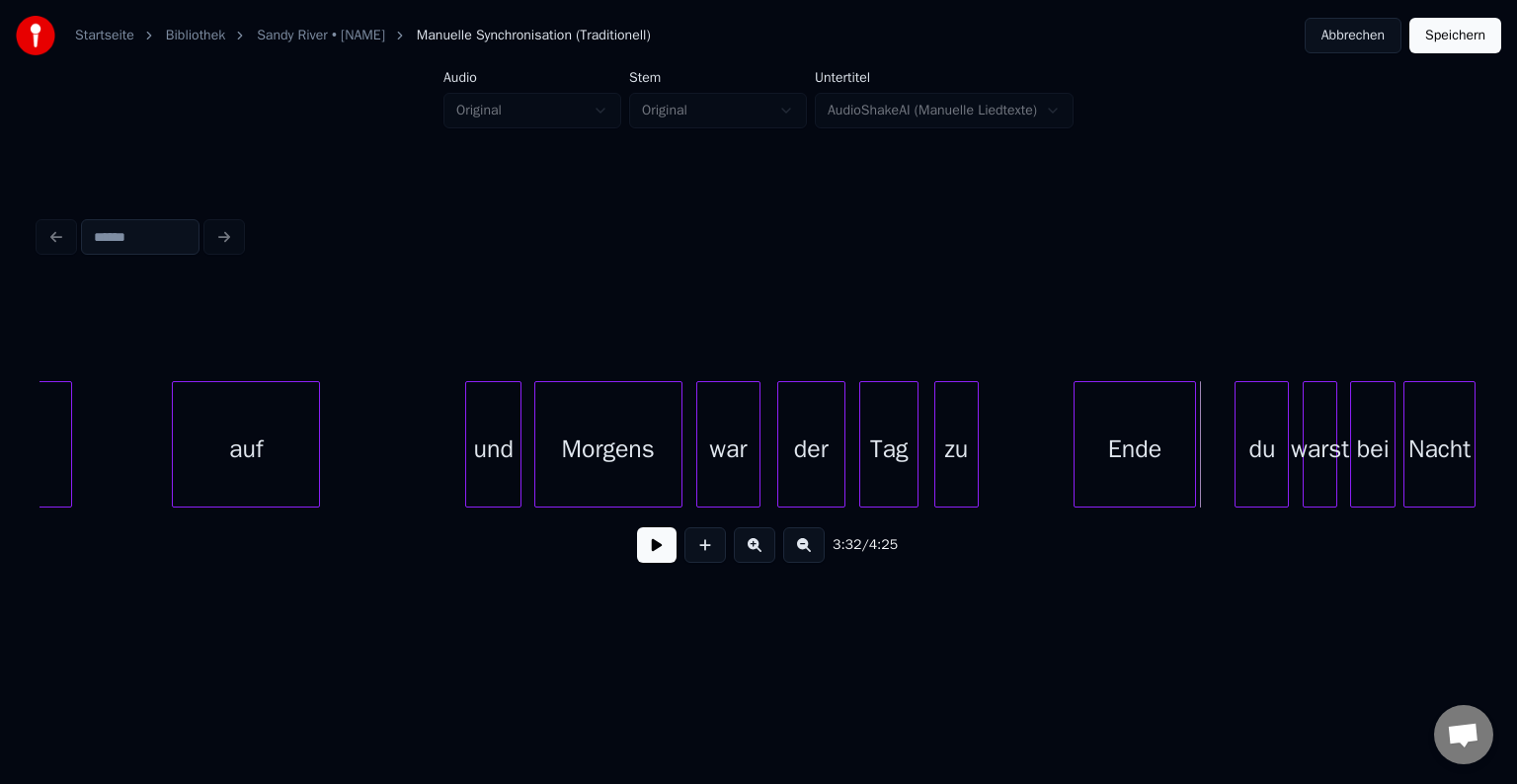 click on "Ende" at bounding box center [1135, 449] 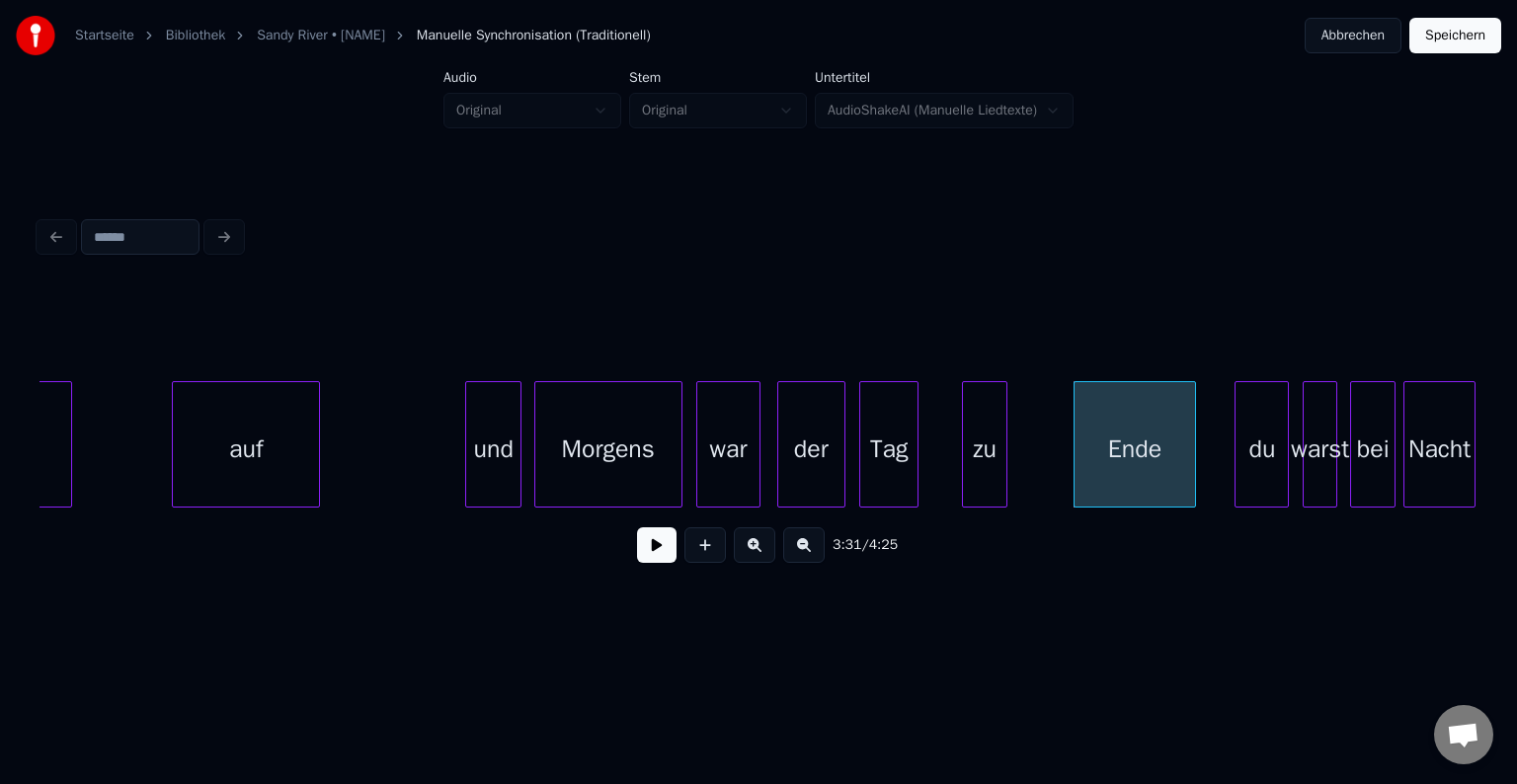 click on "zu" at bounding box center (984, 449) 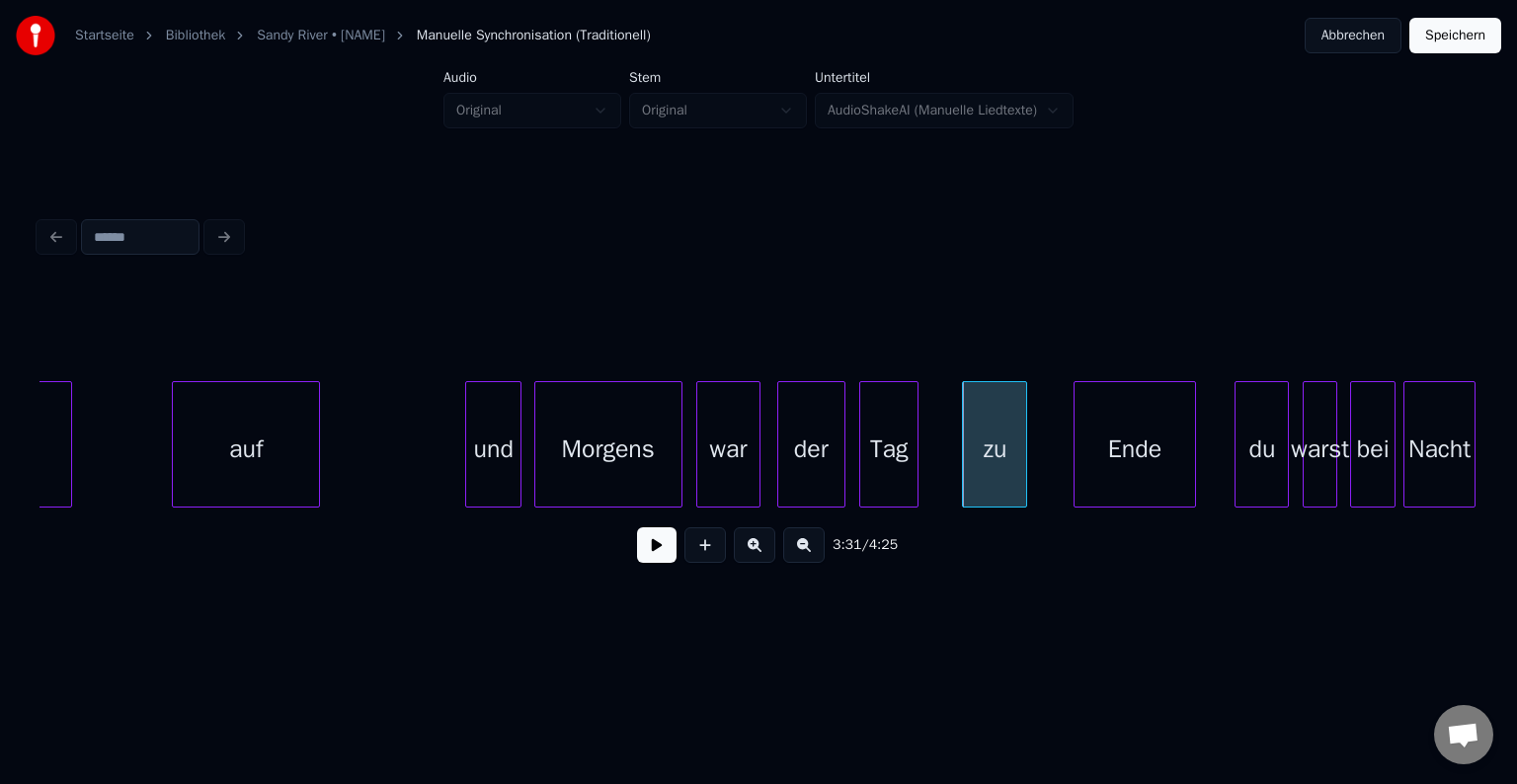 click at bounding box center [1023, 444] 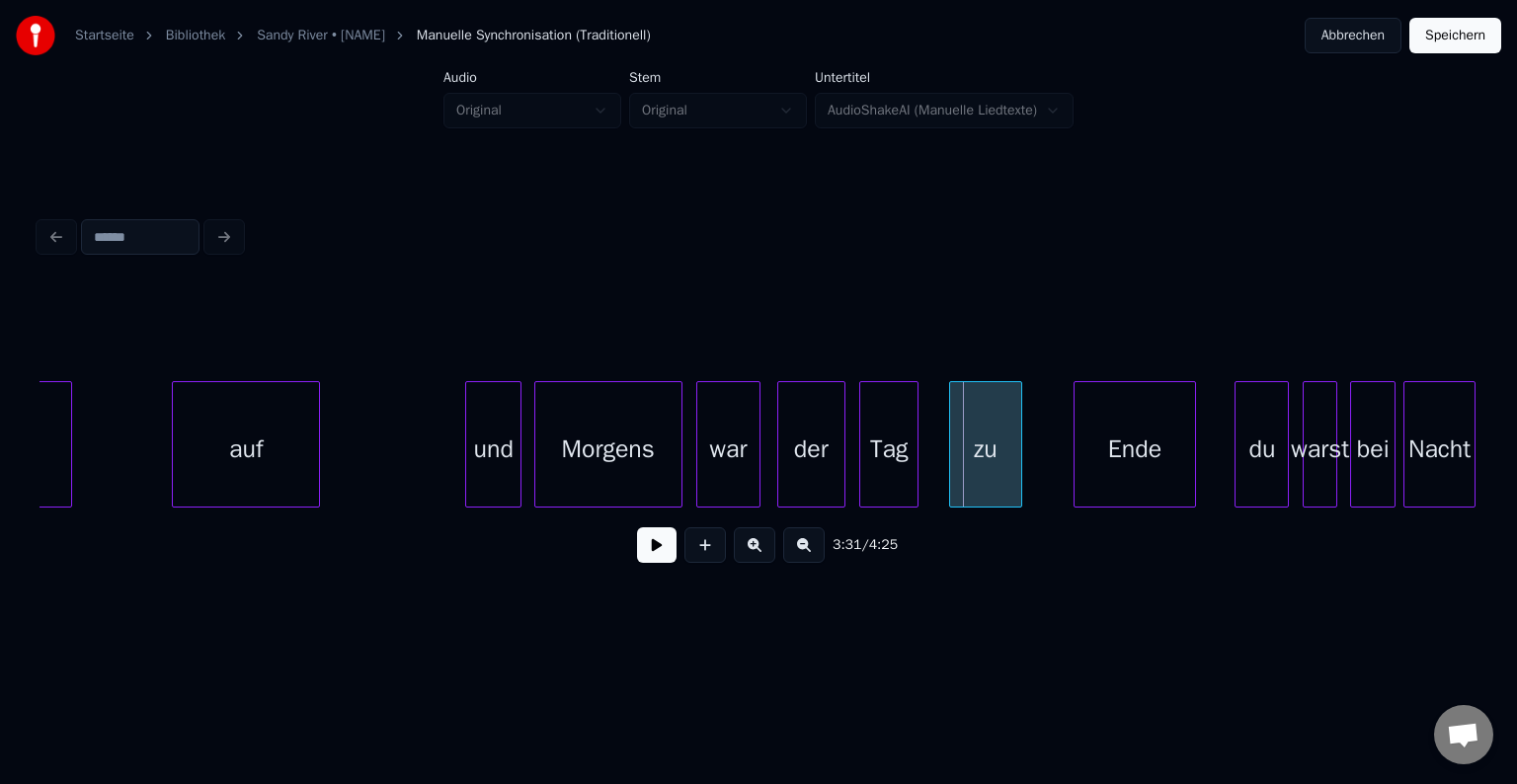 click on "zu" at bounding box center [986, 449] 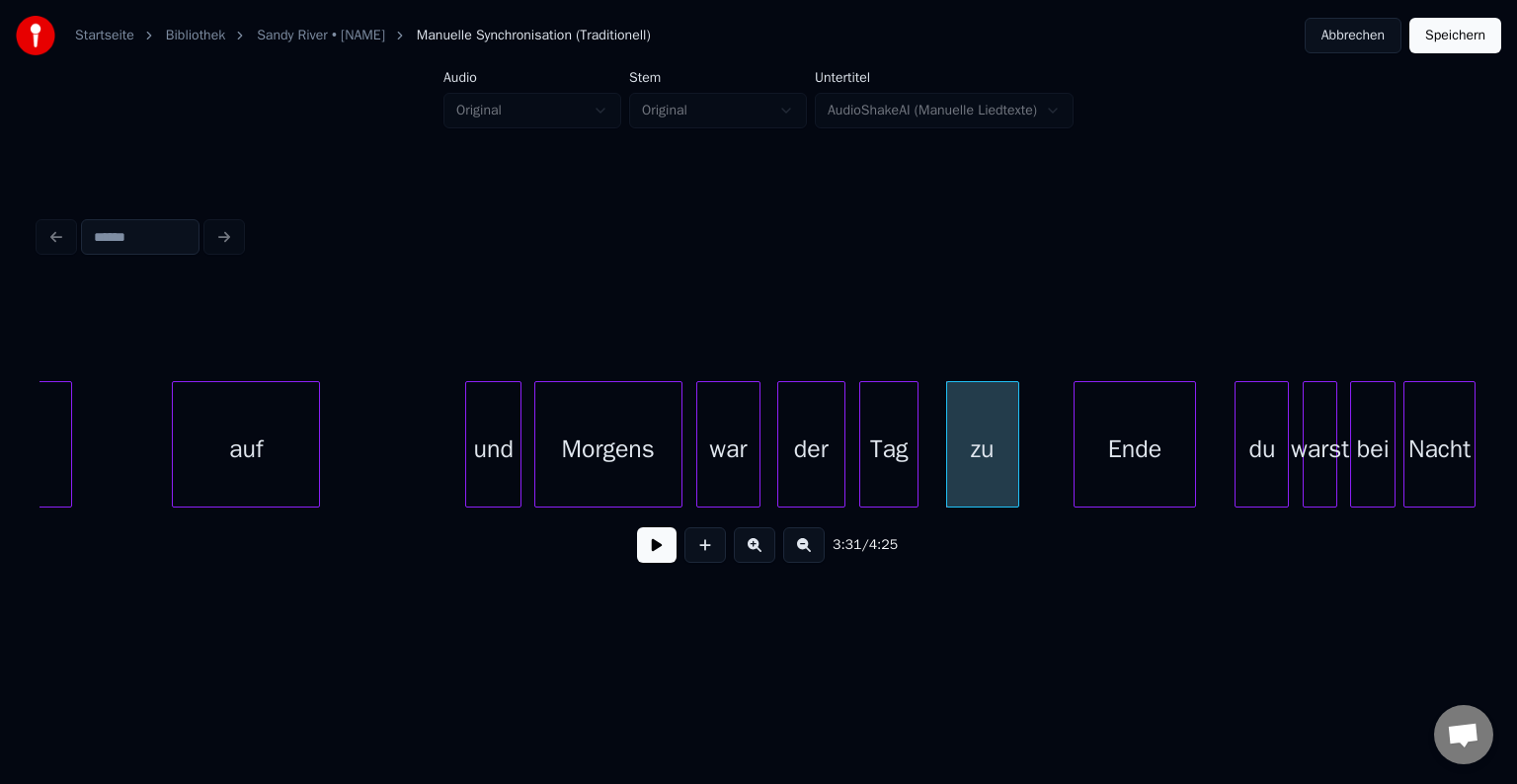 click on "und" at bounding box center (493, 449) 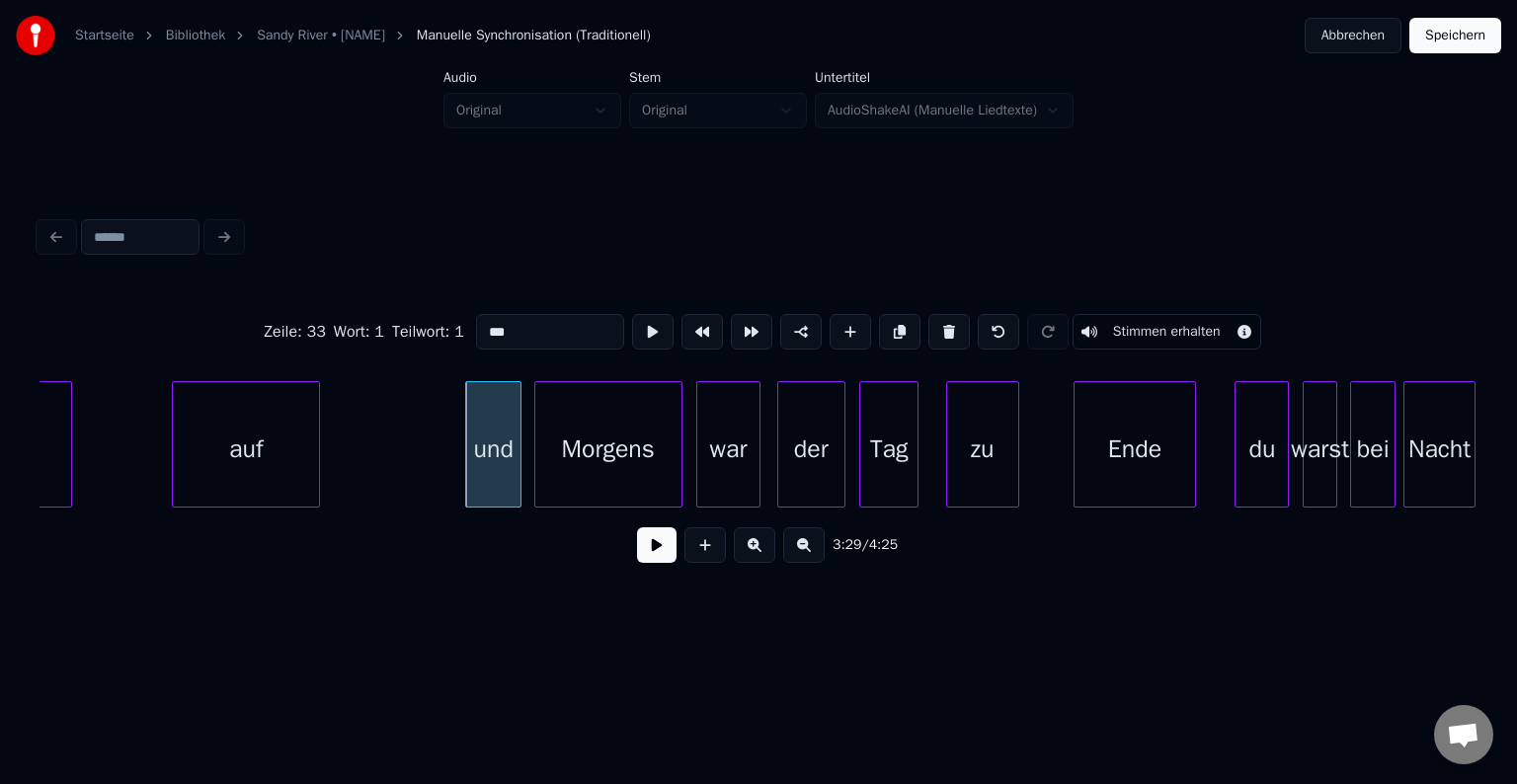 click at bounding box center (657, 545) 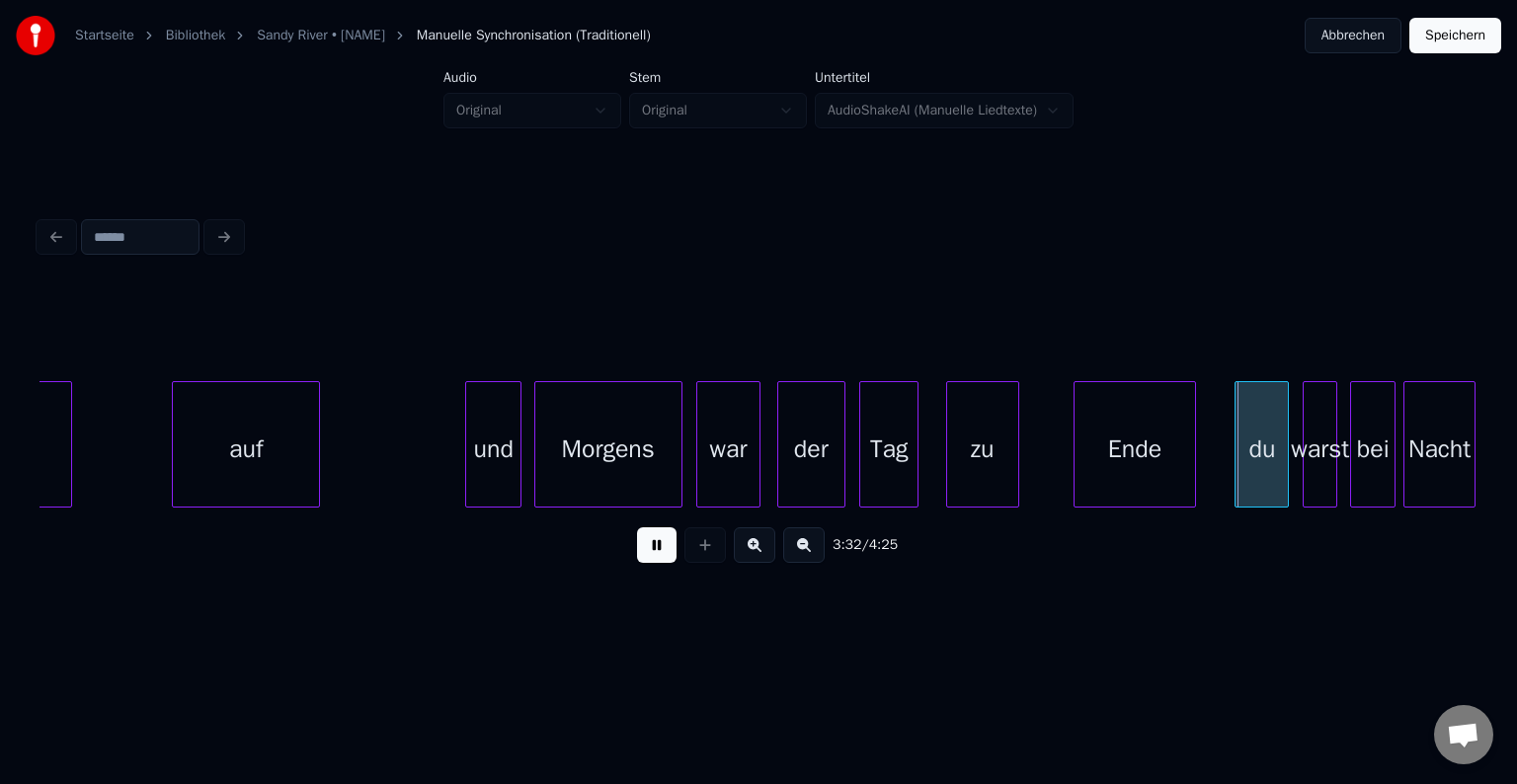 click at bounding box center [657, 545] 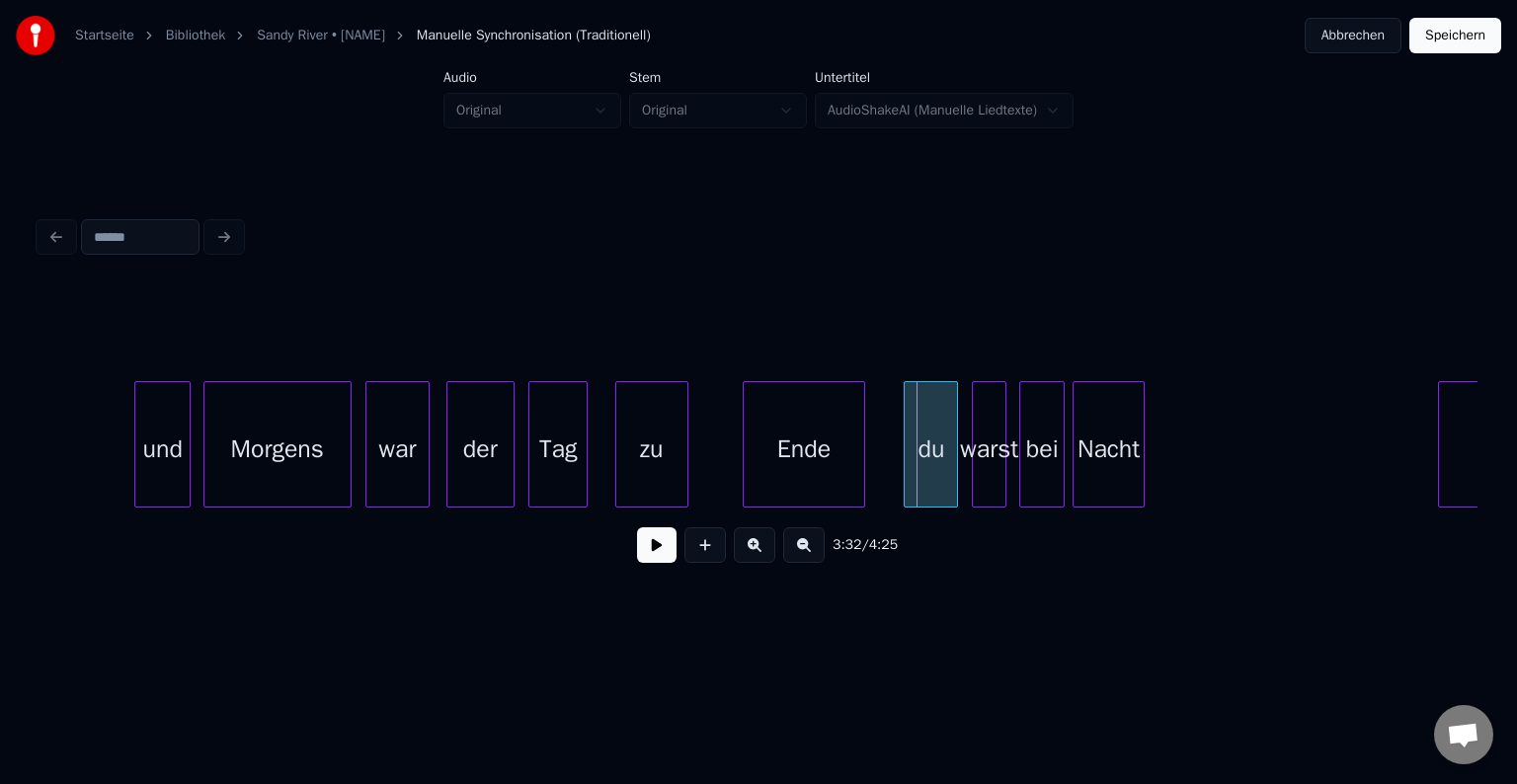 scroll, scrollTop: 0, scrollLeft: 51594, axis: horizontal 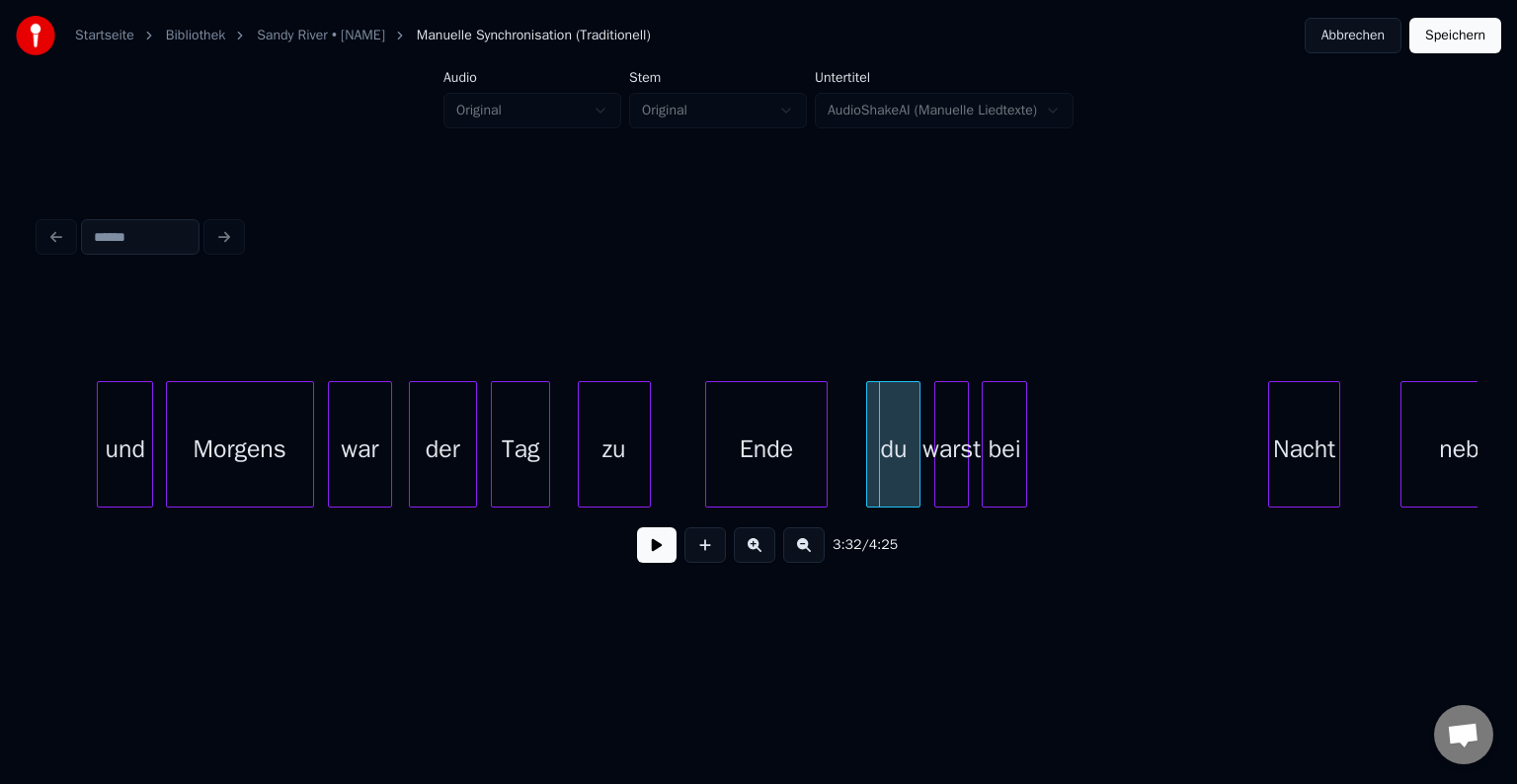 click on "Nacht" at bounding box center [1304, 449] 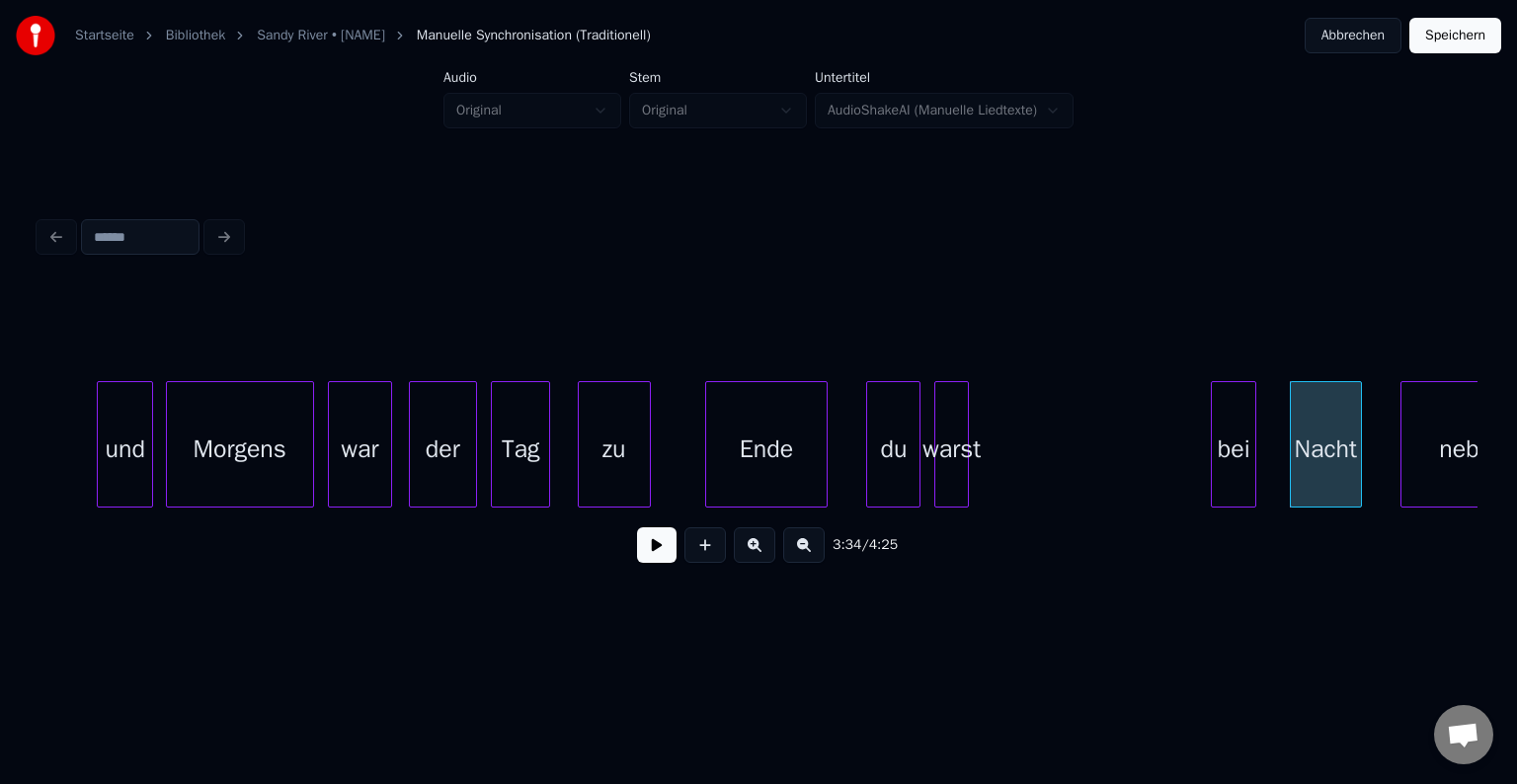 click on "bei" at bounding box center [1234, 449] 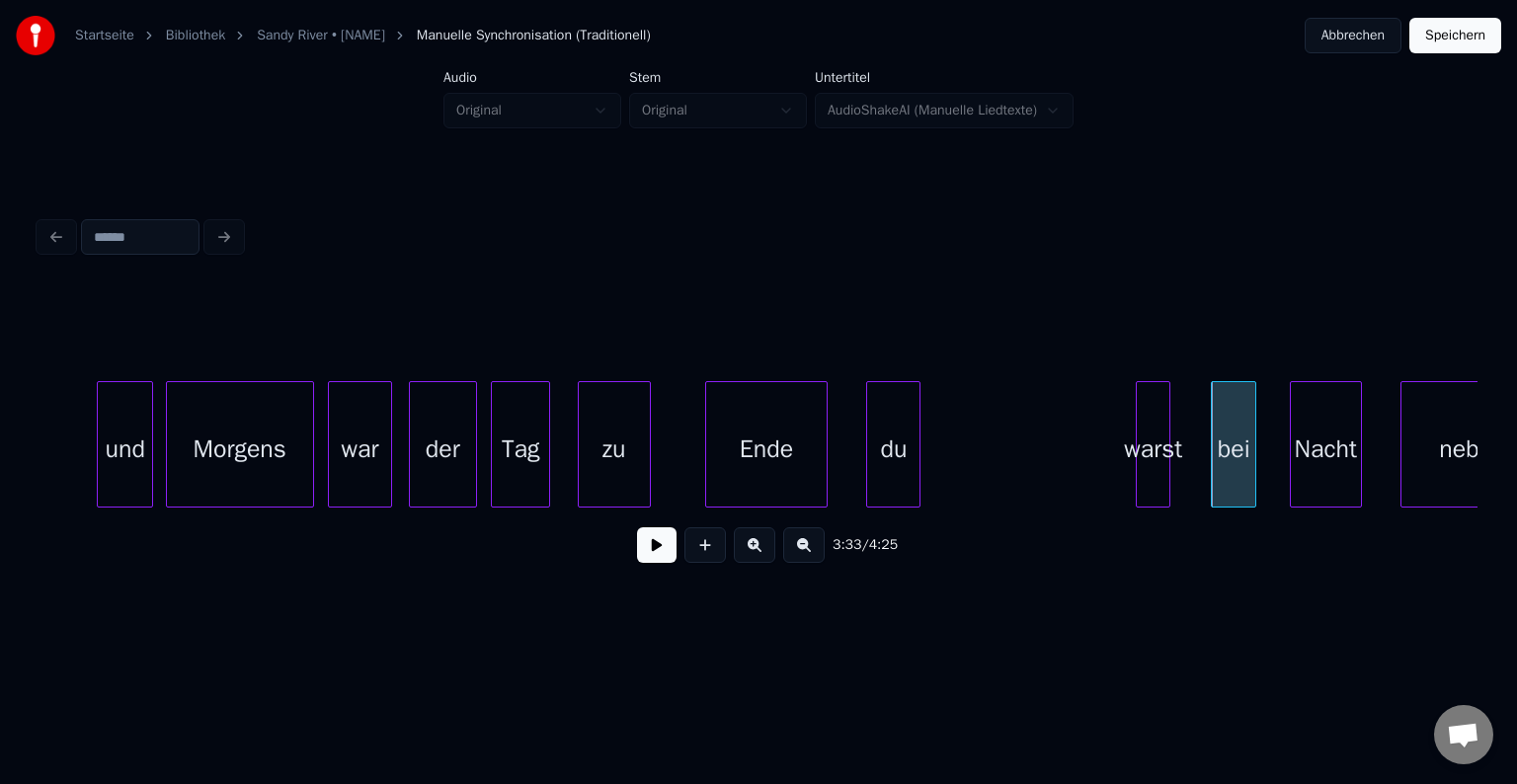 click on "warst" at bounding box center [1153, 449] 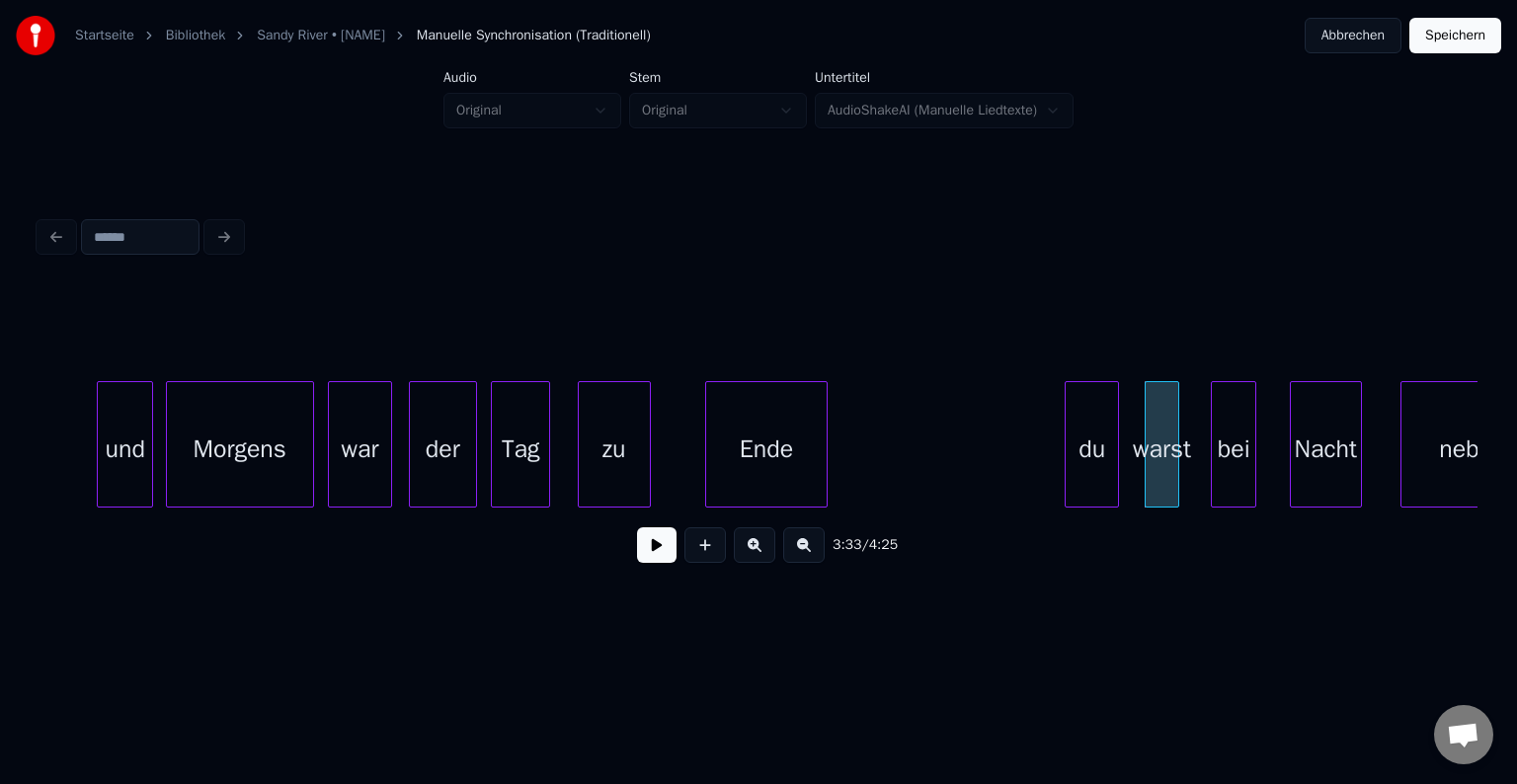 click on "du" at bounding box center [1091, 449] 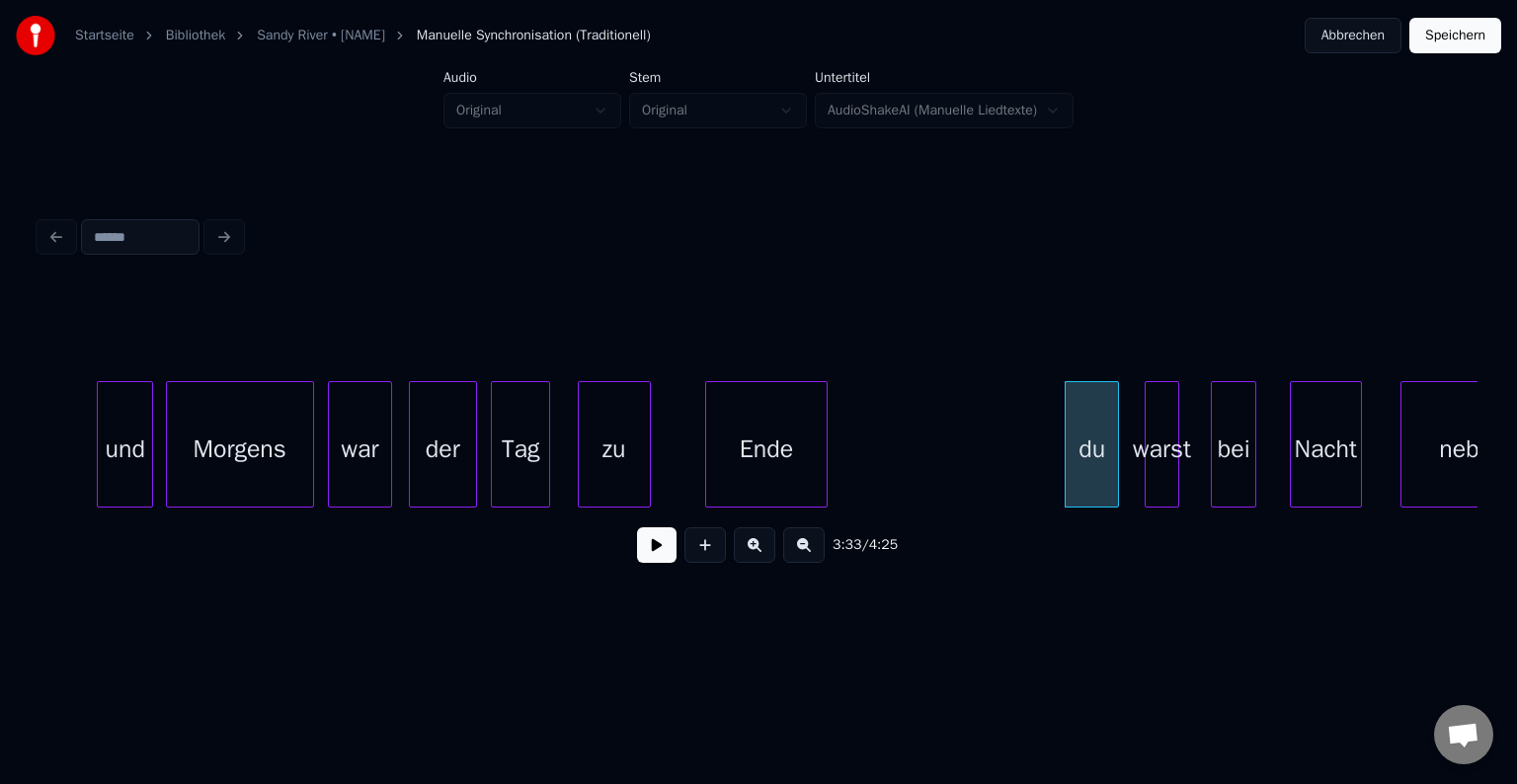 click on "Ende" at bounding box center (766, 449) 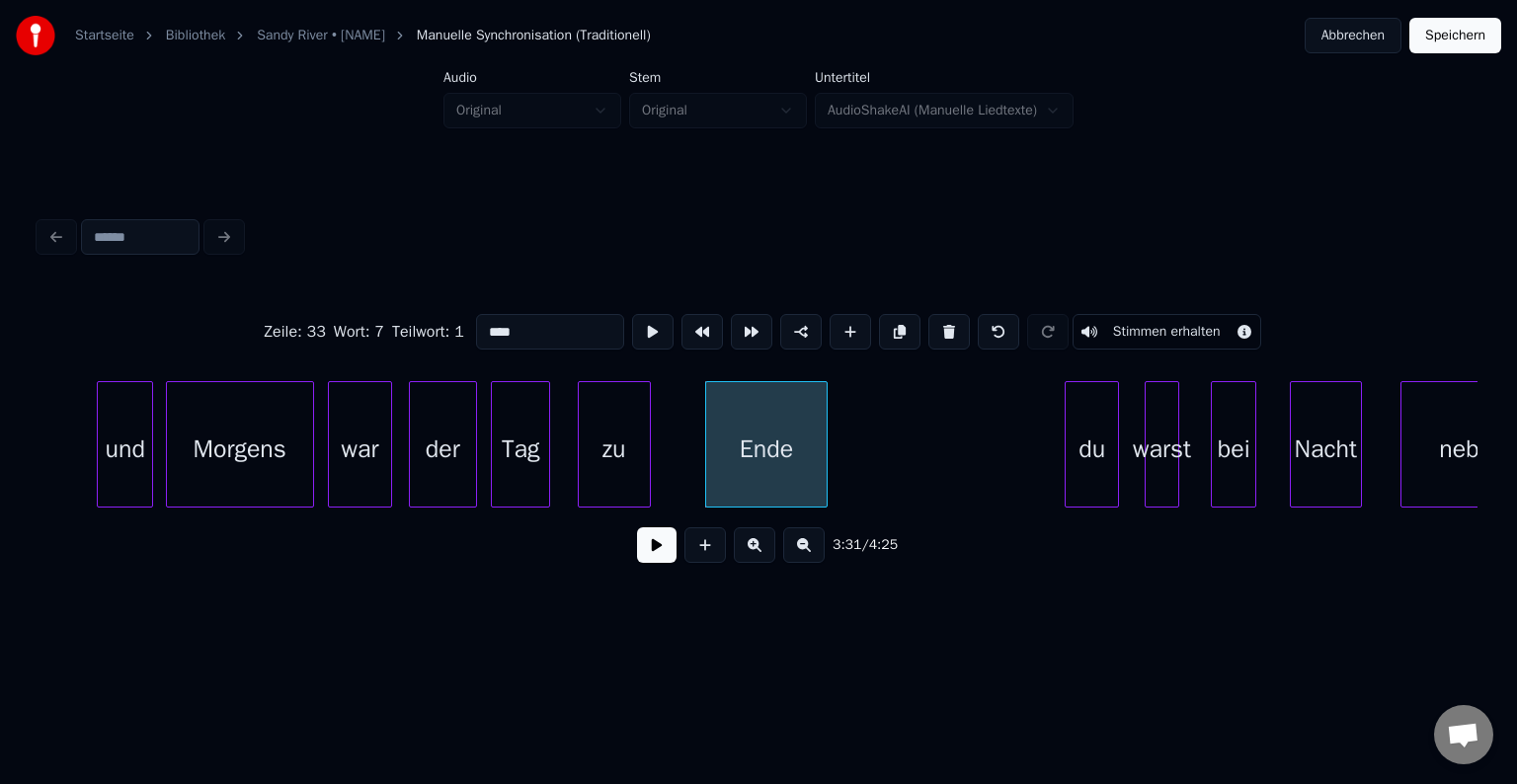 click at bounding box center [657, 545] 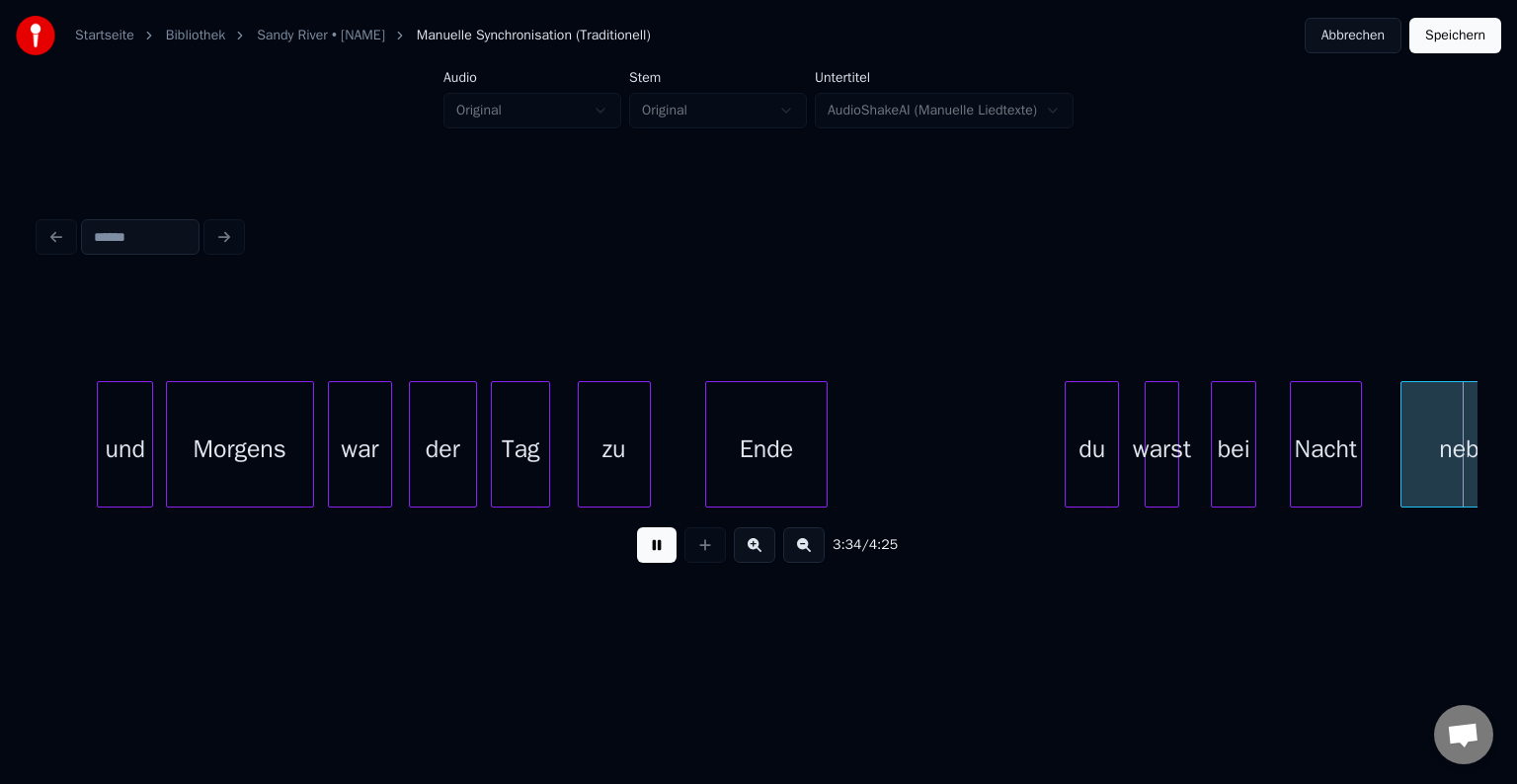 scroll, scrollTop: 0, scrollLeft: 53032, axis: horizontal 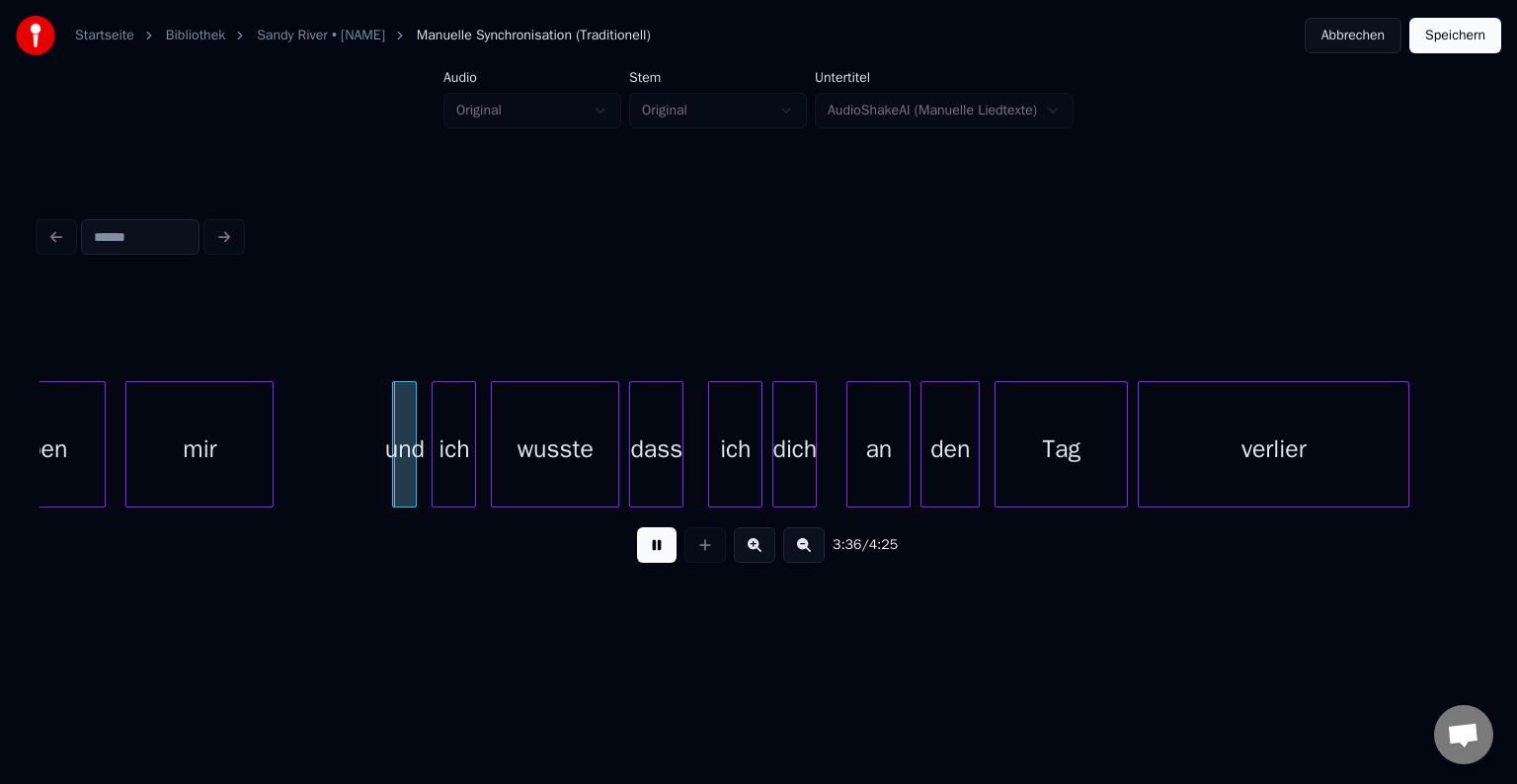click at bounding box center [657, 545] 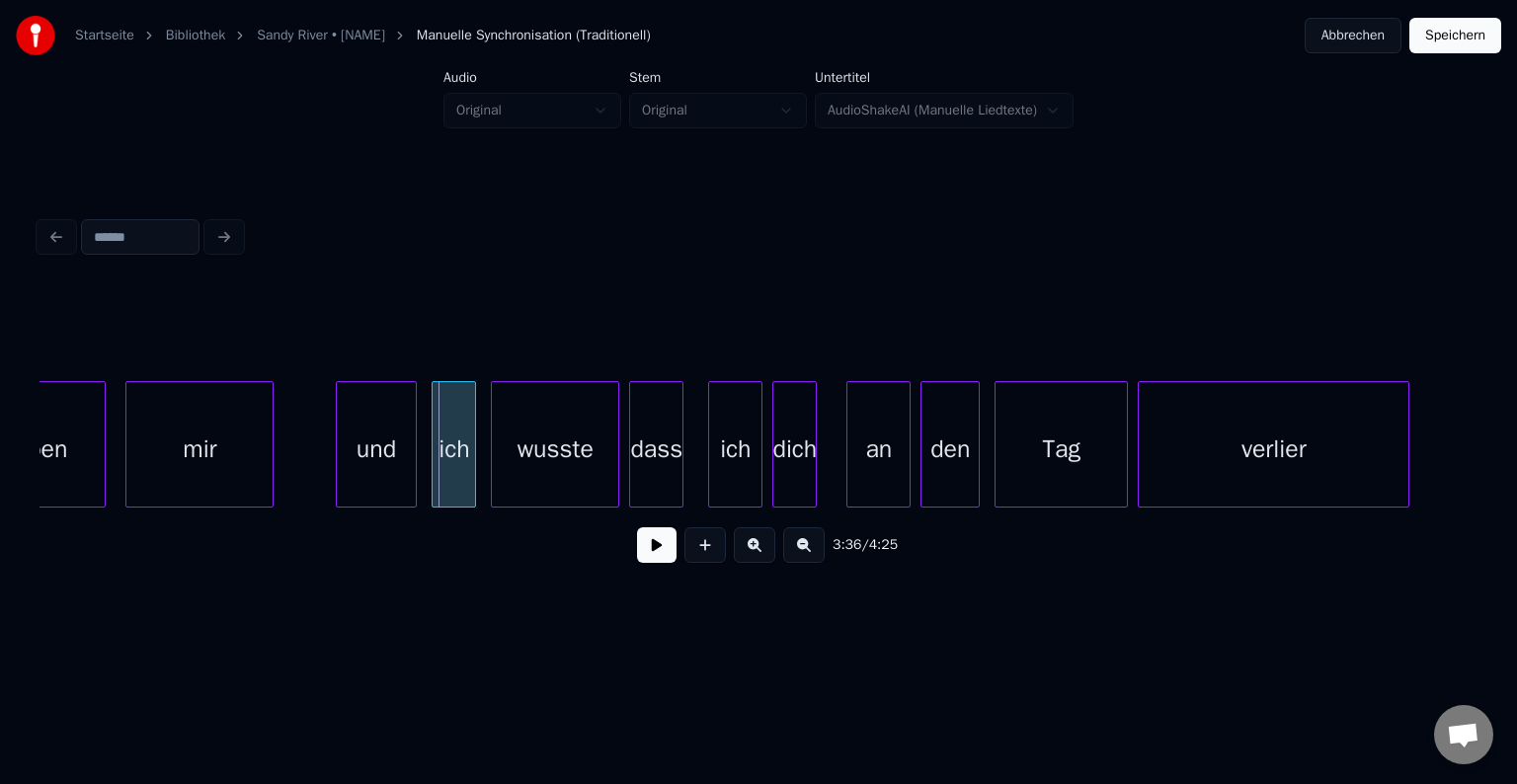 click at bounding box center (340, 444) 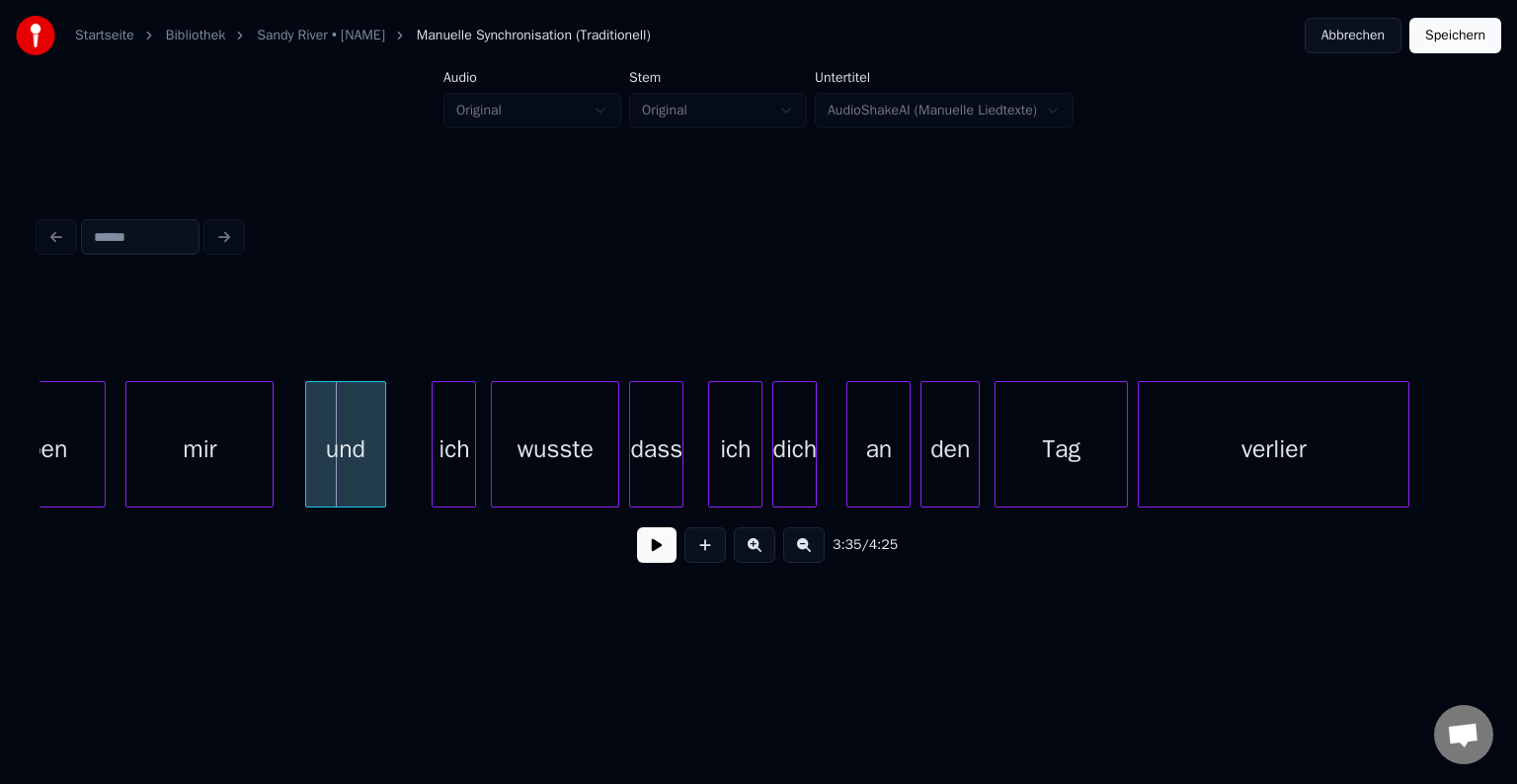 click on "und" at bounding box center (346, 449) 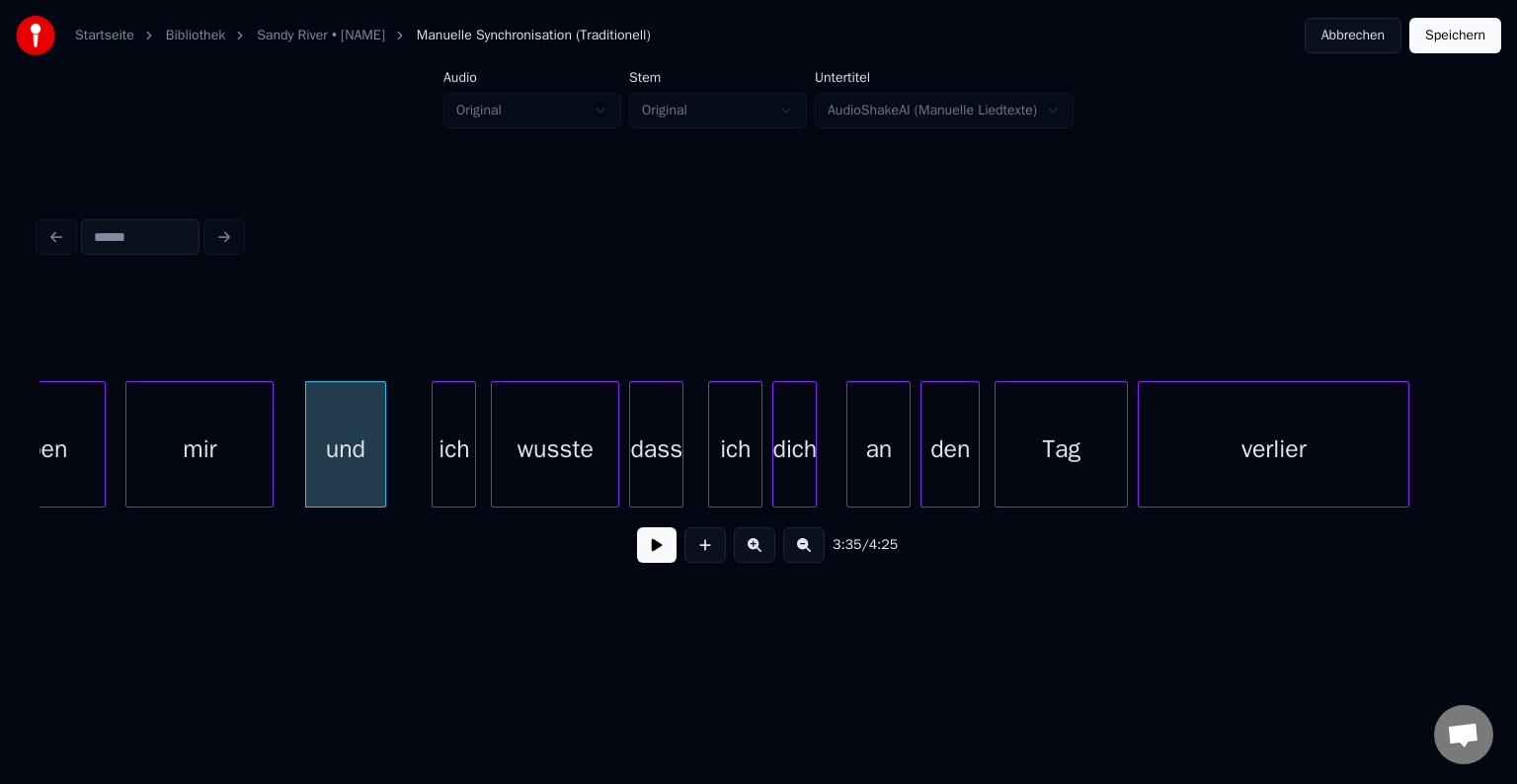 click on "mir" at bounding box center (200, 449) 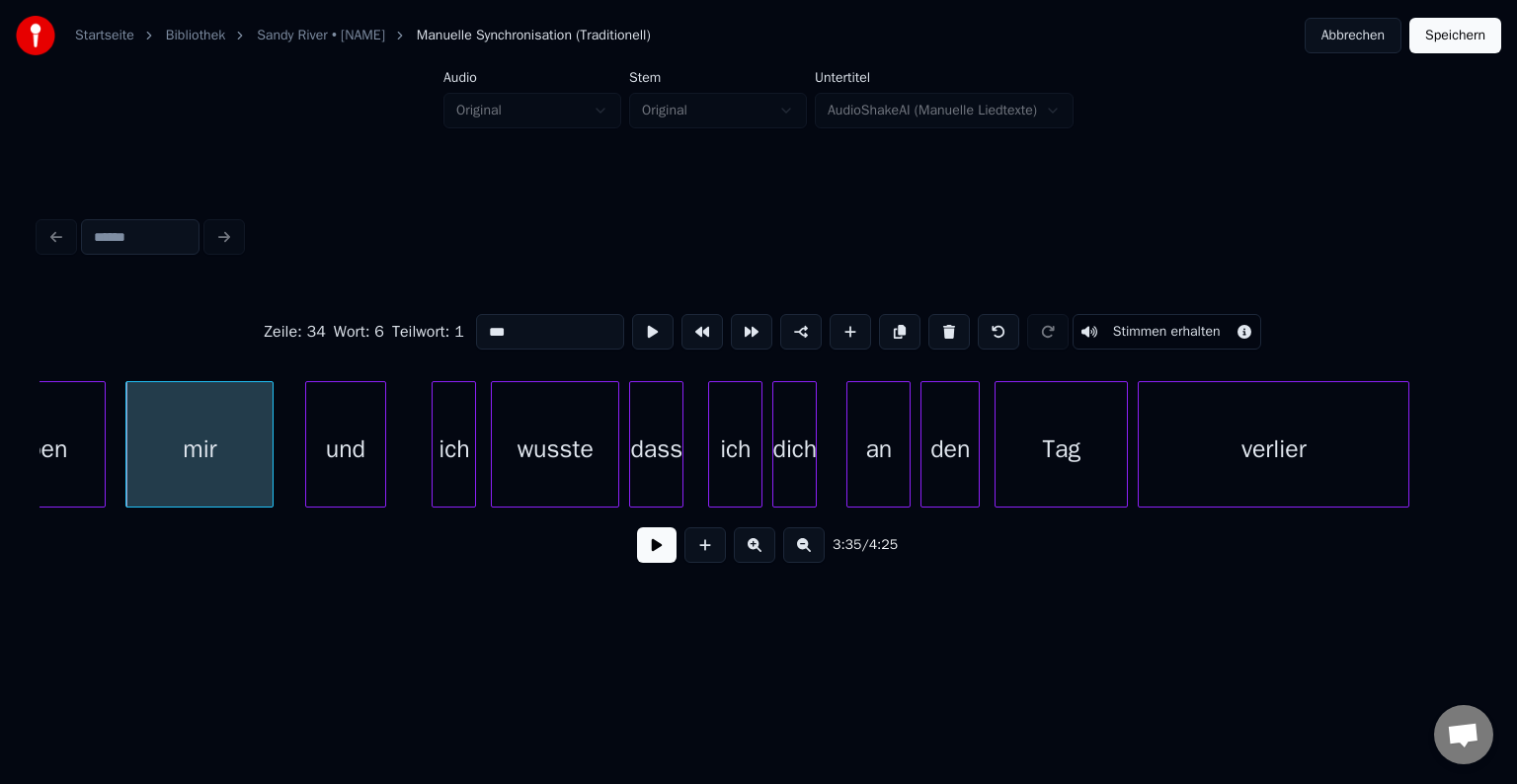 click at bounding box center [657, 545] 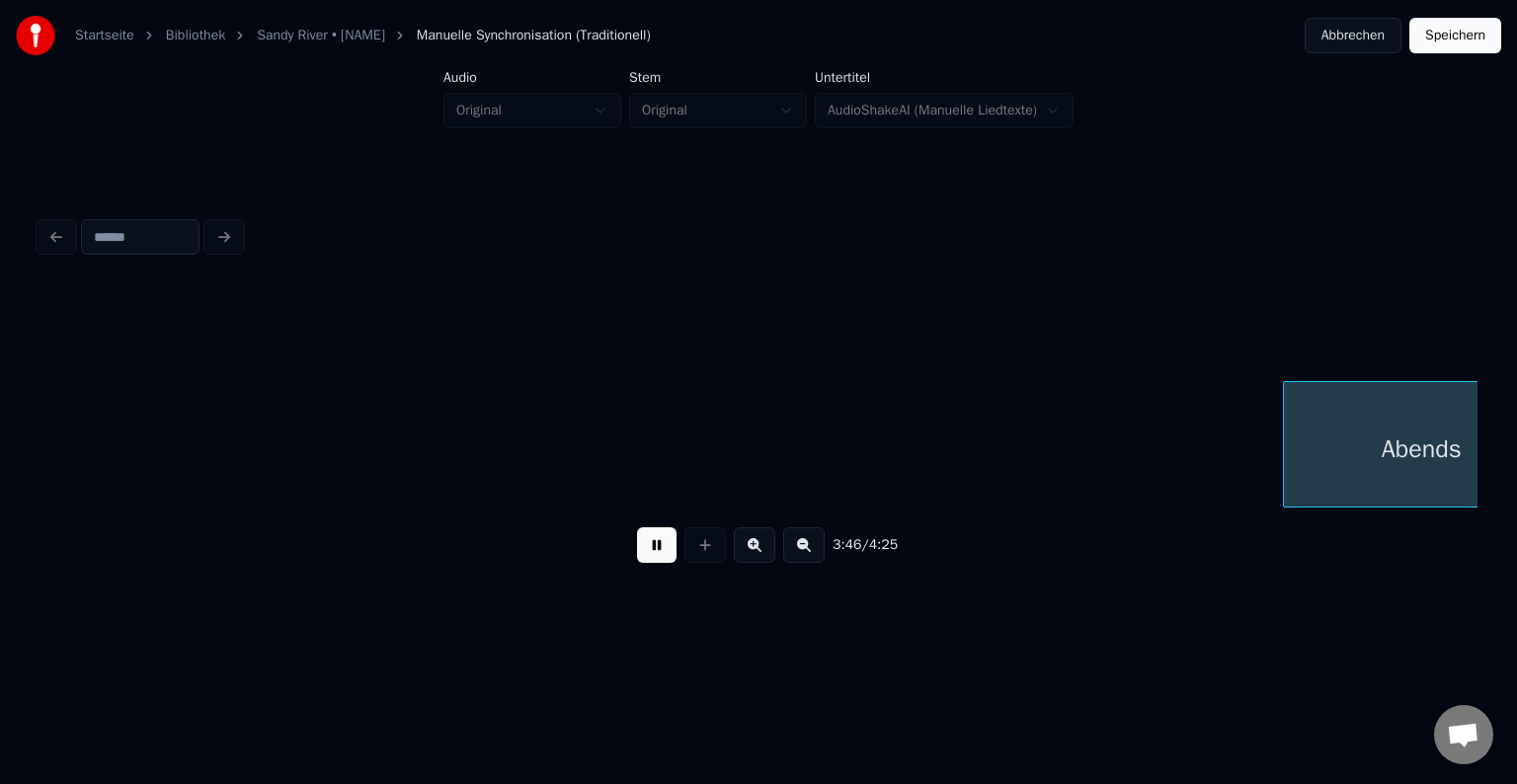 scroll, scrollTop: 0, scrollLeft: 55910, axis: horizontal 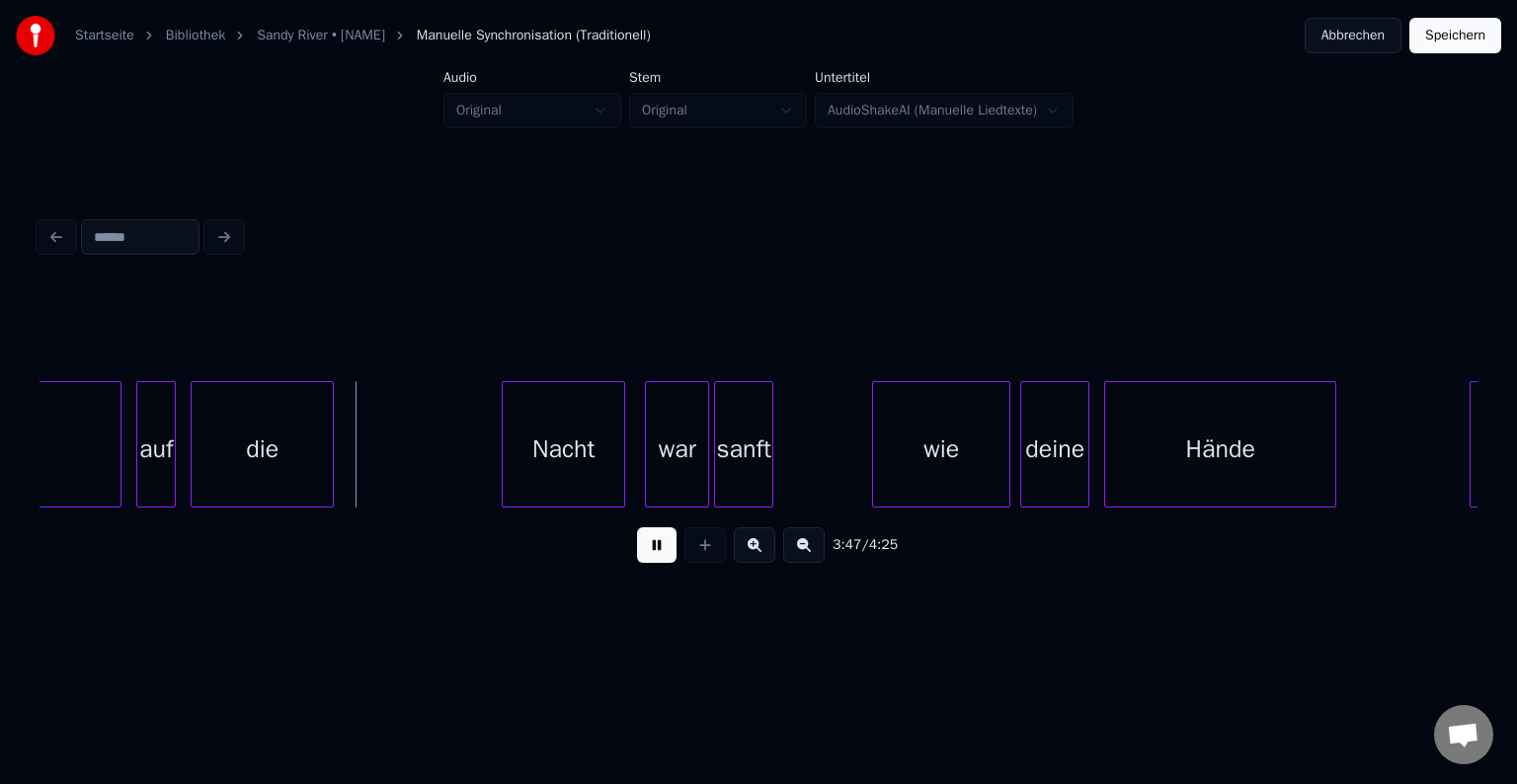 click on "3:47  /  4:25" at bounding box center (758, 545) 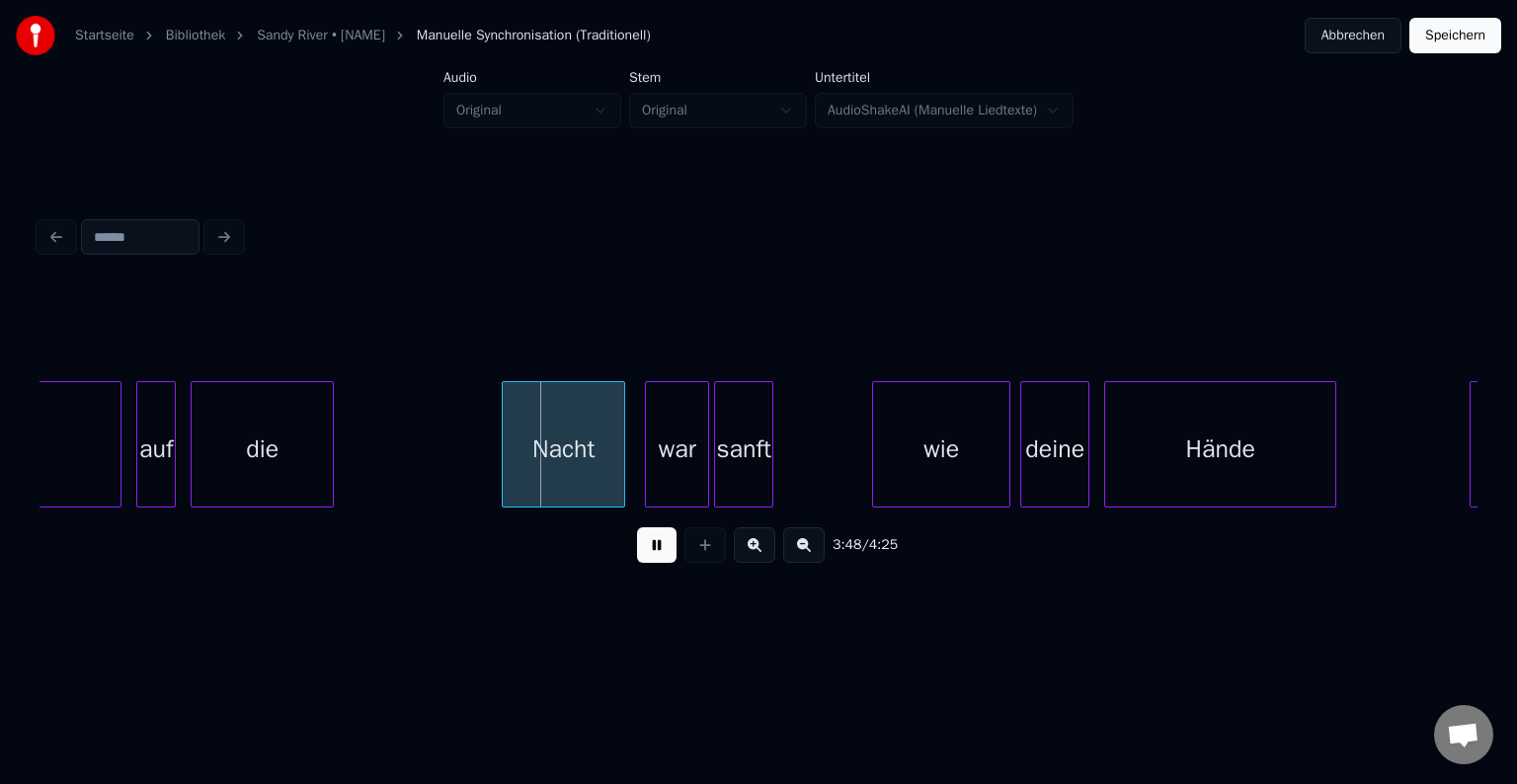 click at bounding box center [657, 545] 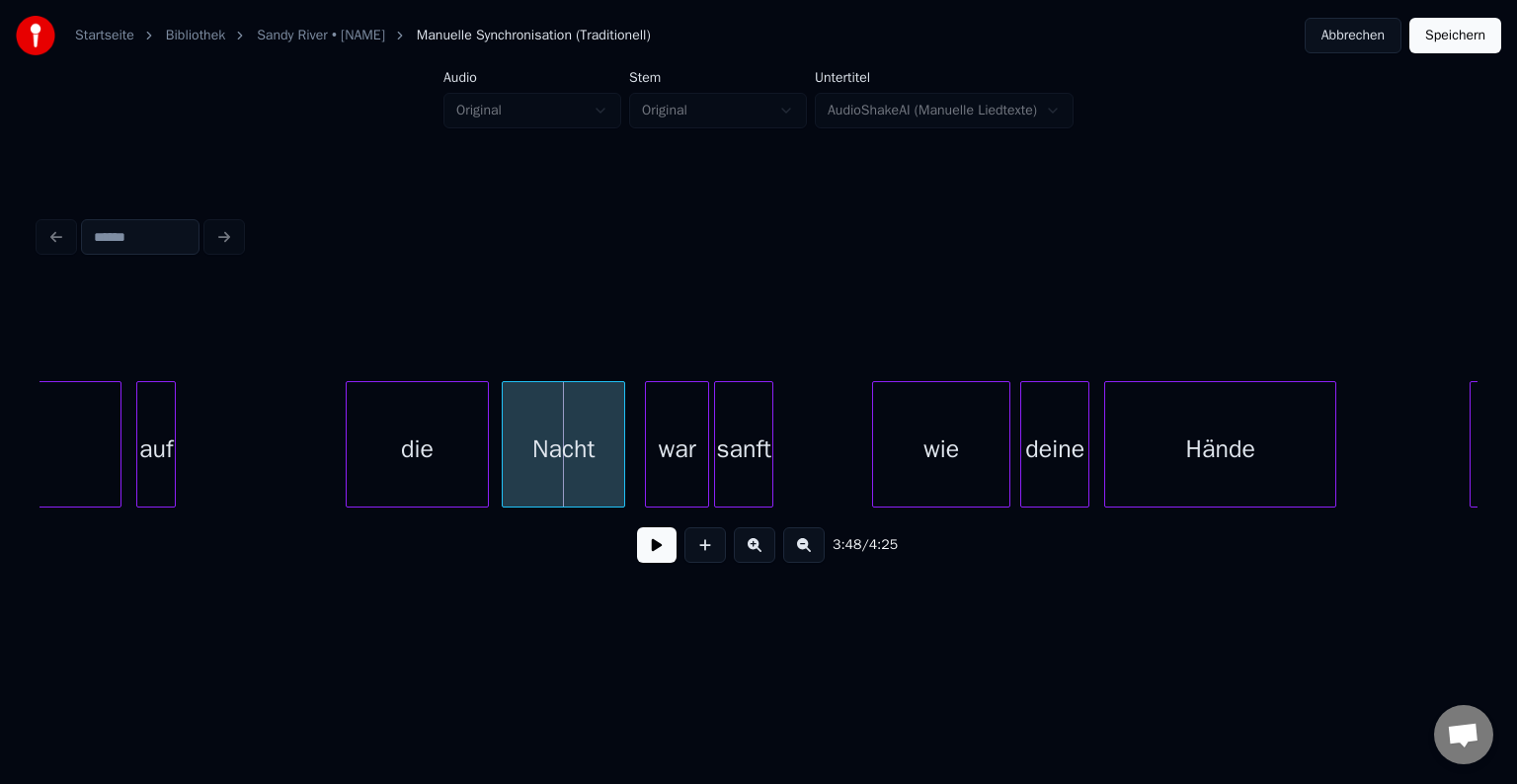 click on "die" at bounding box center (417, 449) 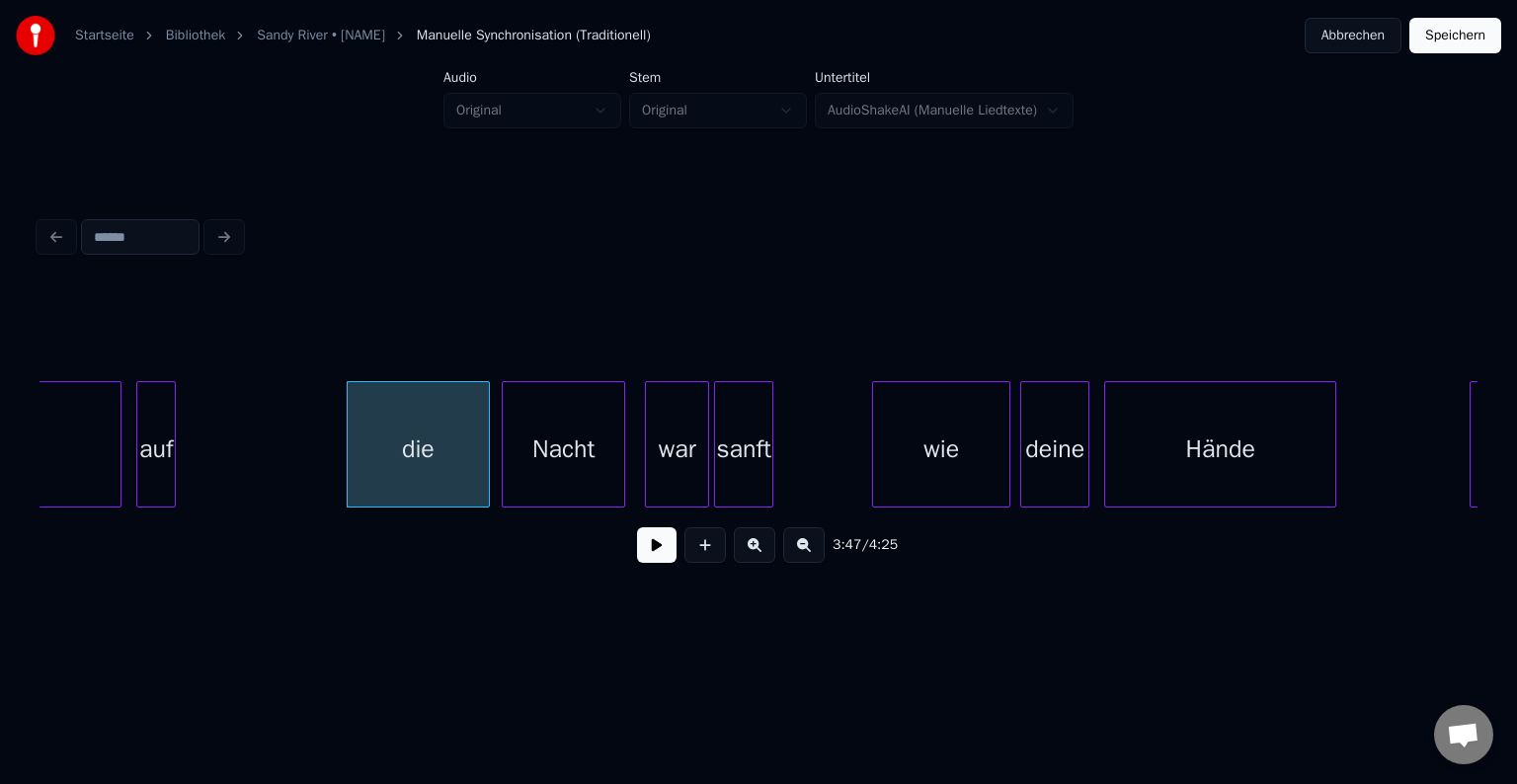 click on "Abends auf die Nacht war sanft wie deine Hände und" at bounding box center [-23154, 444] 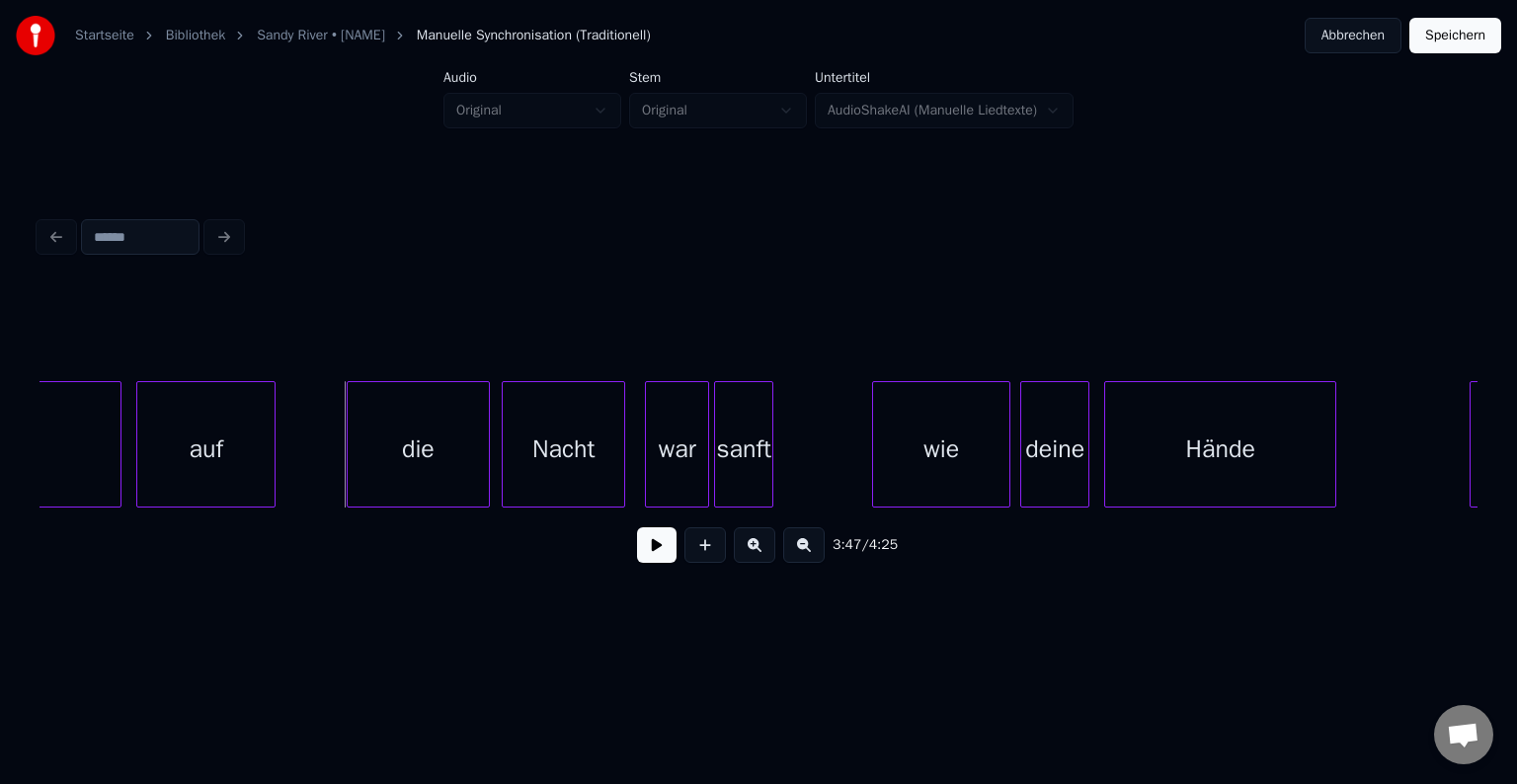 click at bounding box center [272, 444] 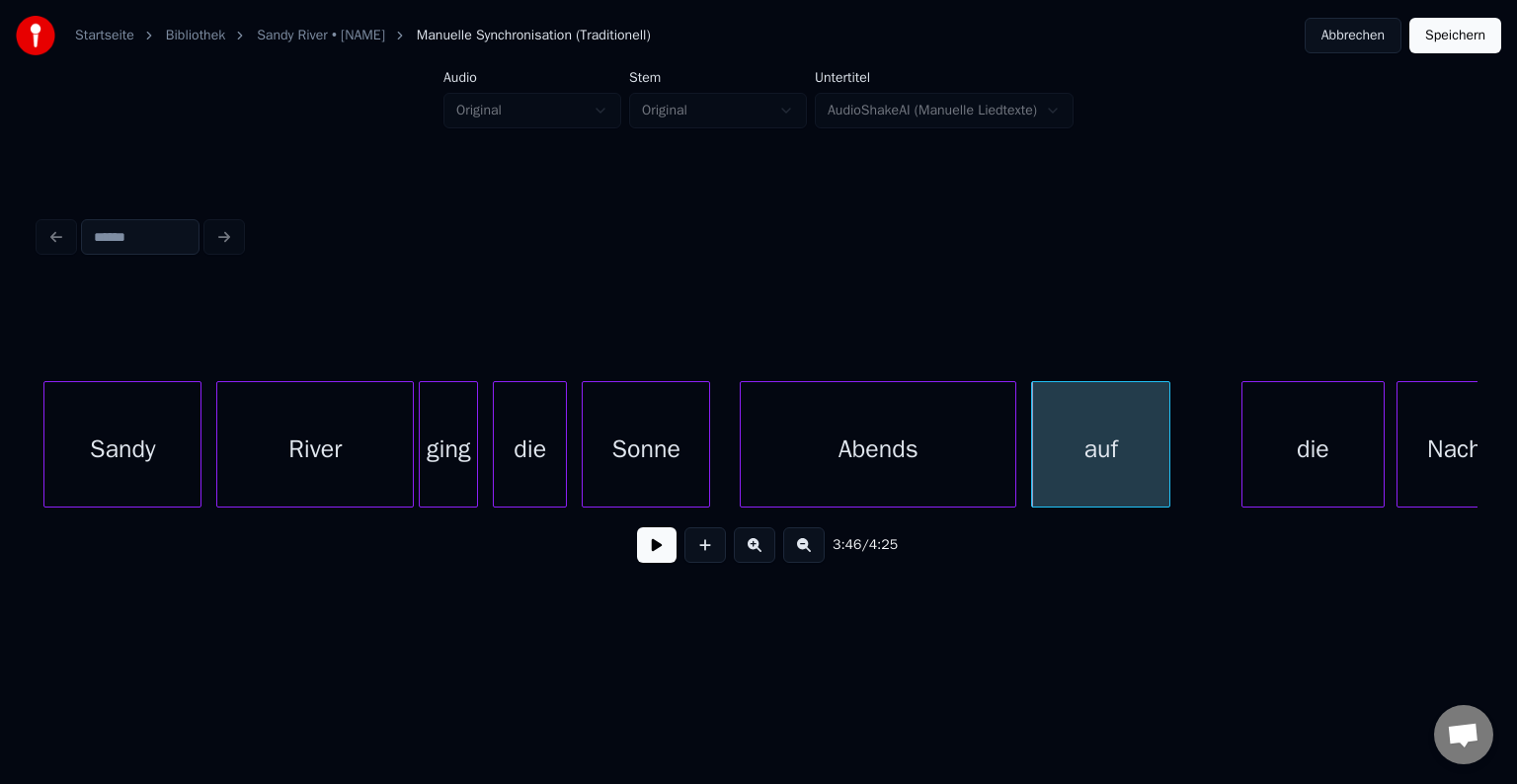 scroll, scrollTop: 0, scrollLeft: 54943, axis: horizontal 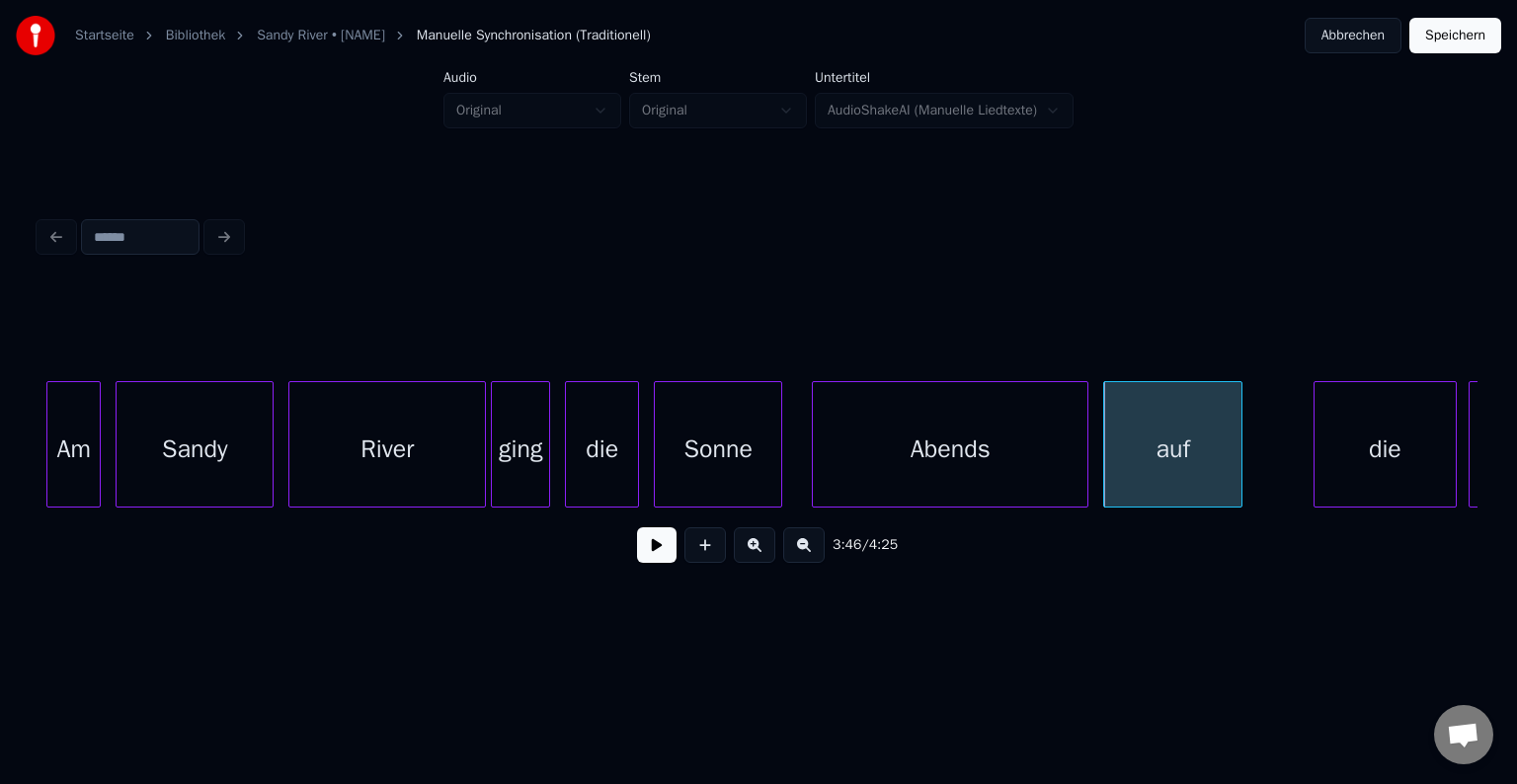 click on "River" at bounding box center [387, 449] 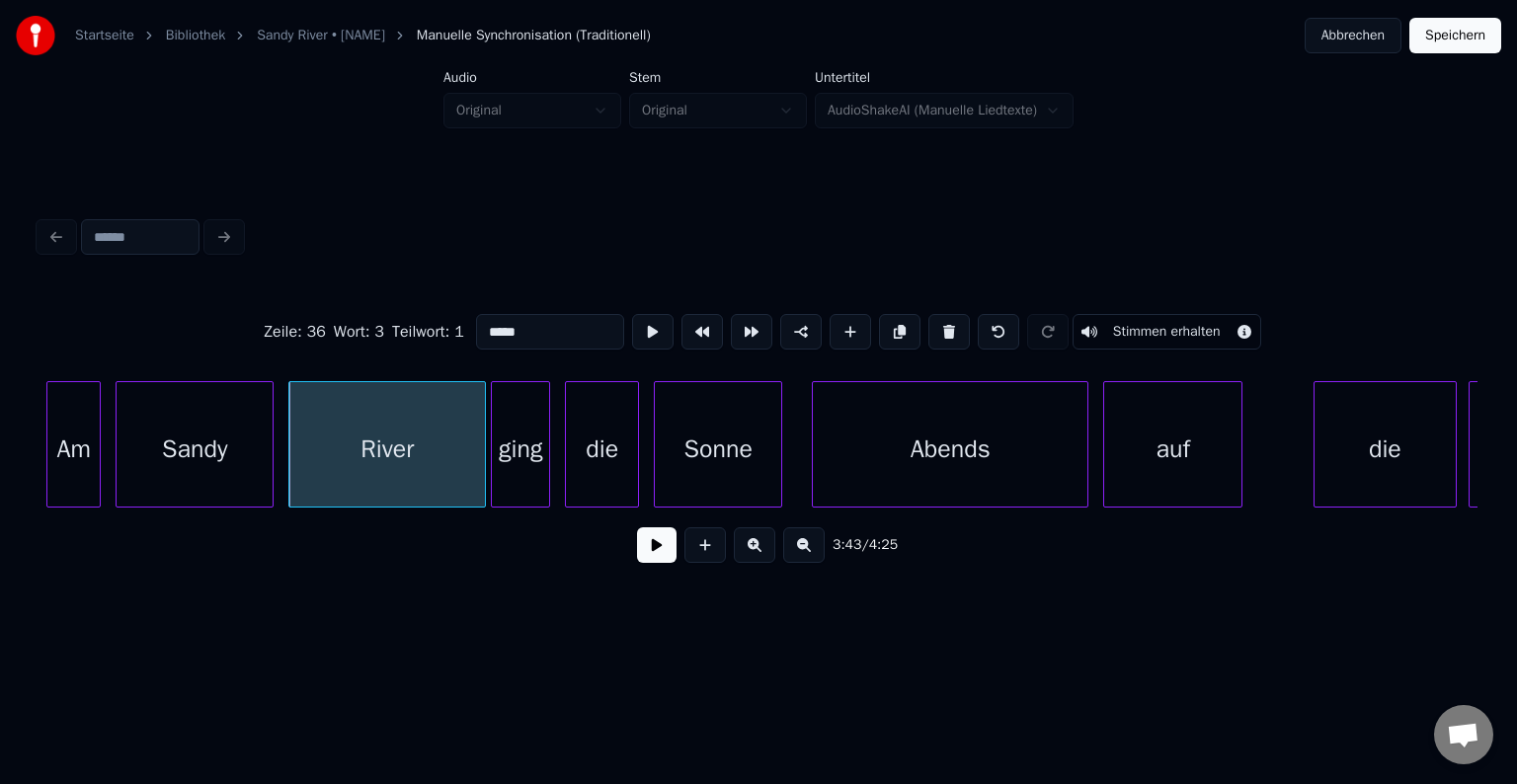 click at bounding box center (657, 545) 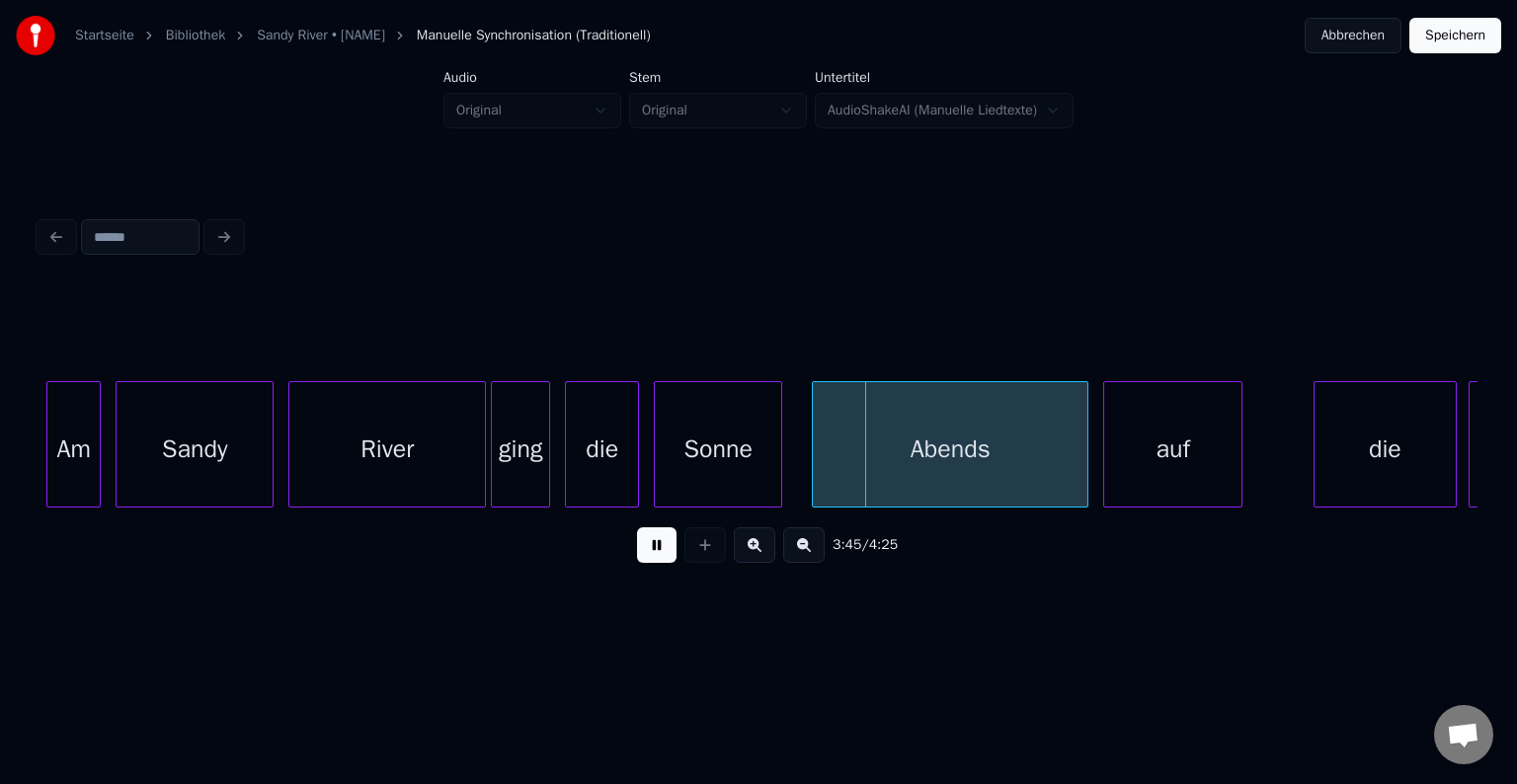 click at bounding box center [657, 545] 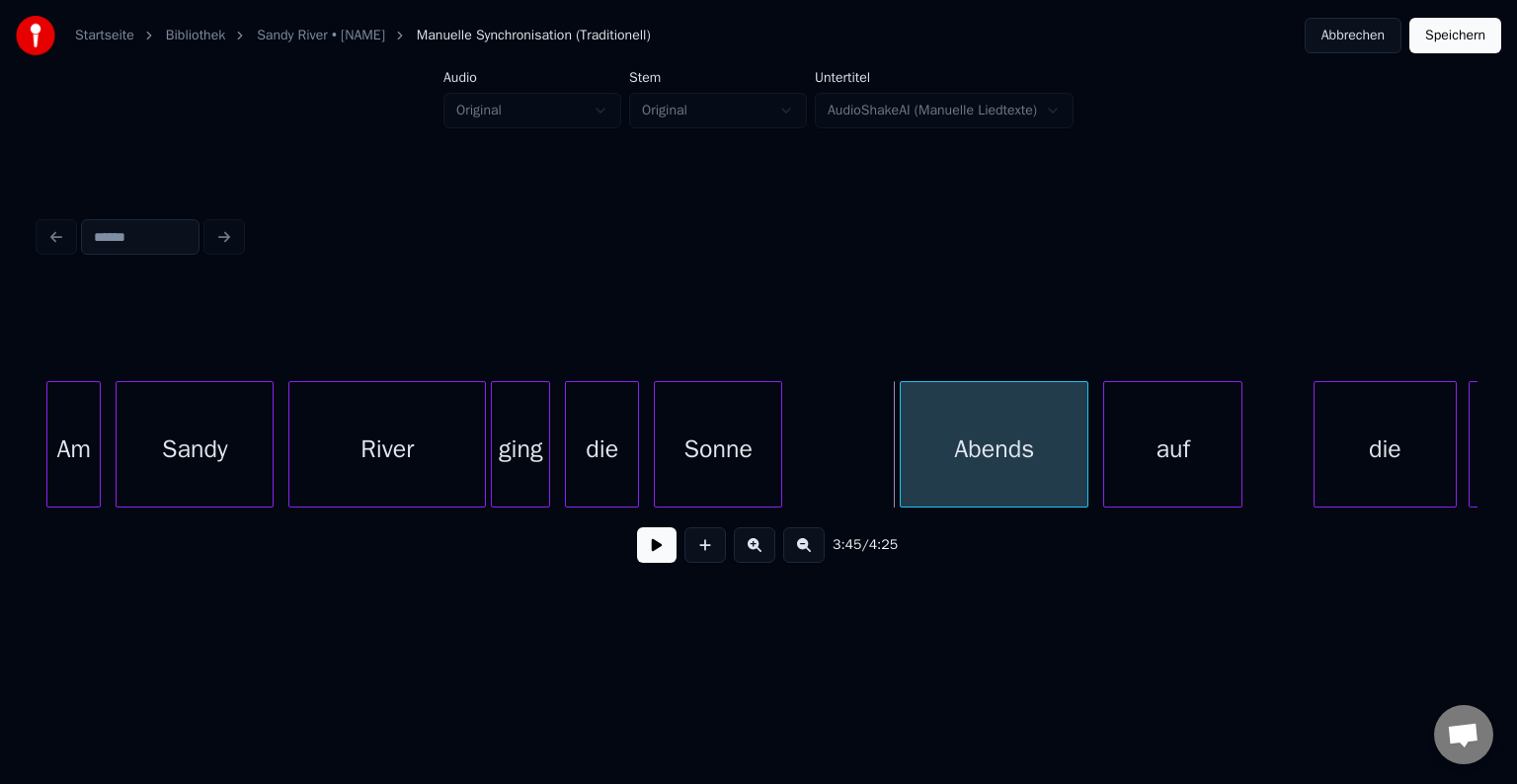 click at bounding box center [904, 444] 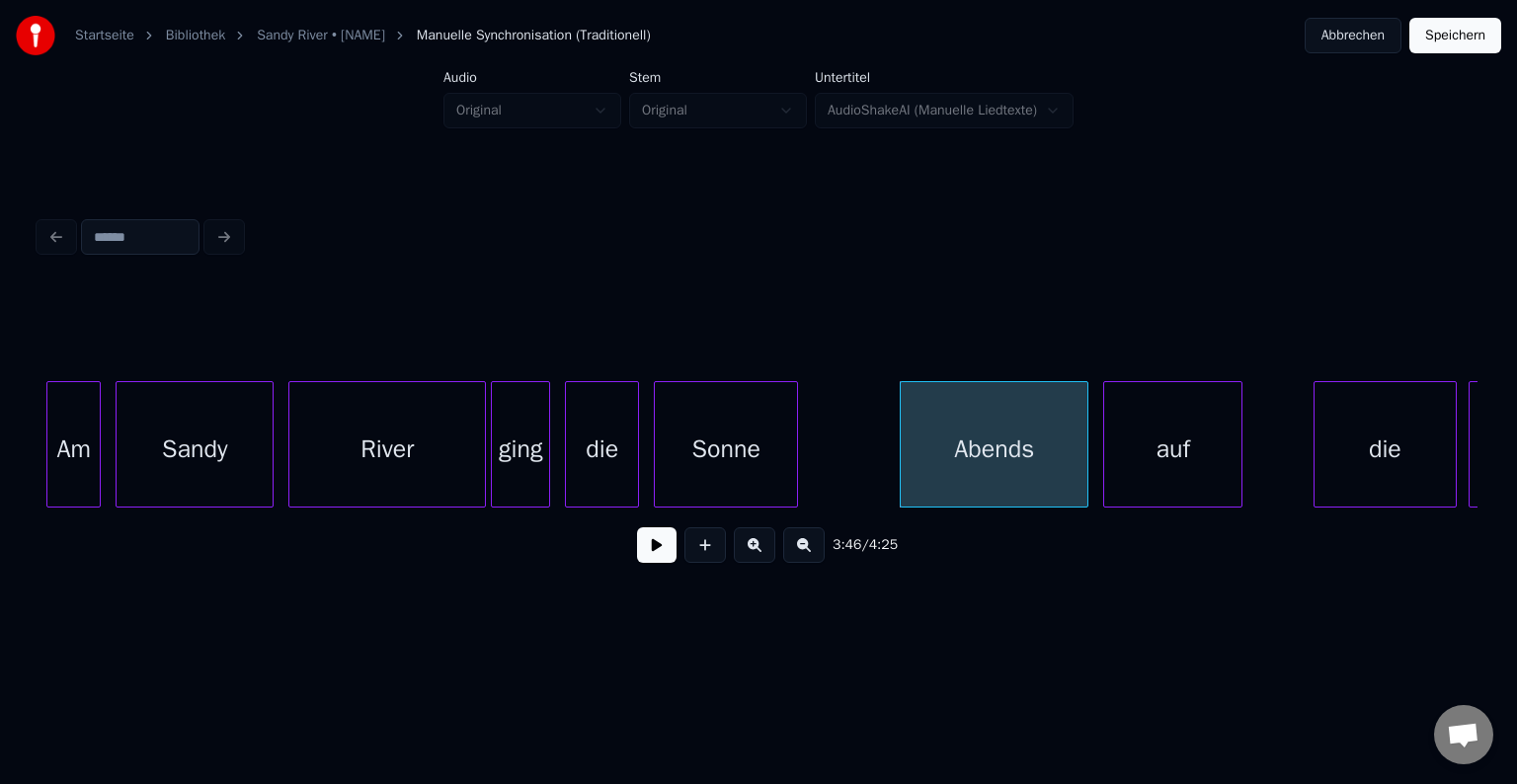 click at bounding box center (794, 444) 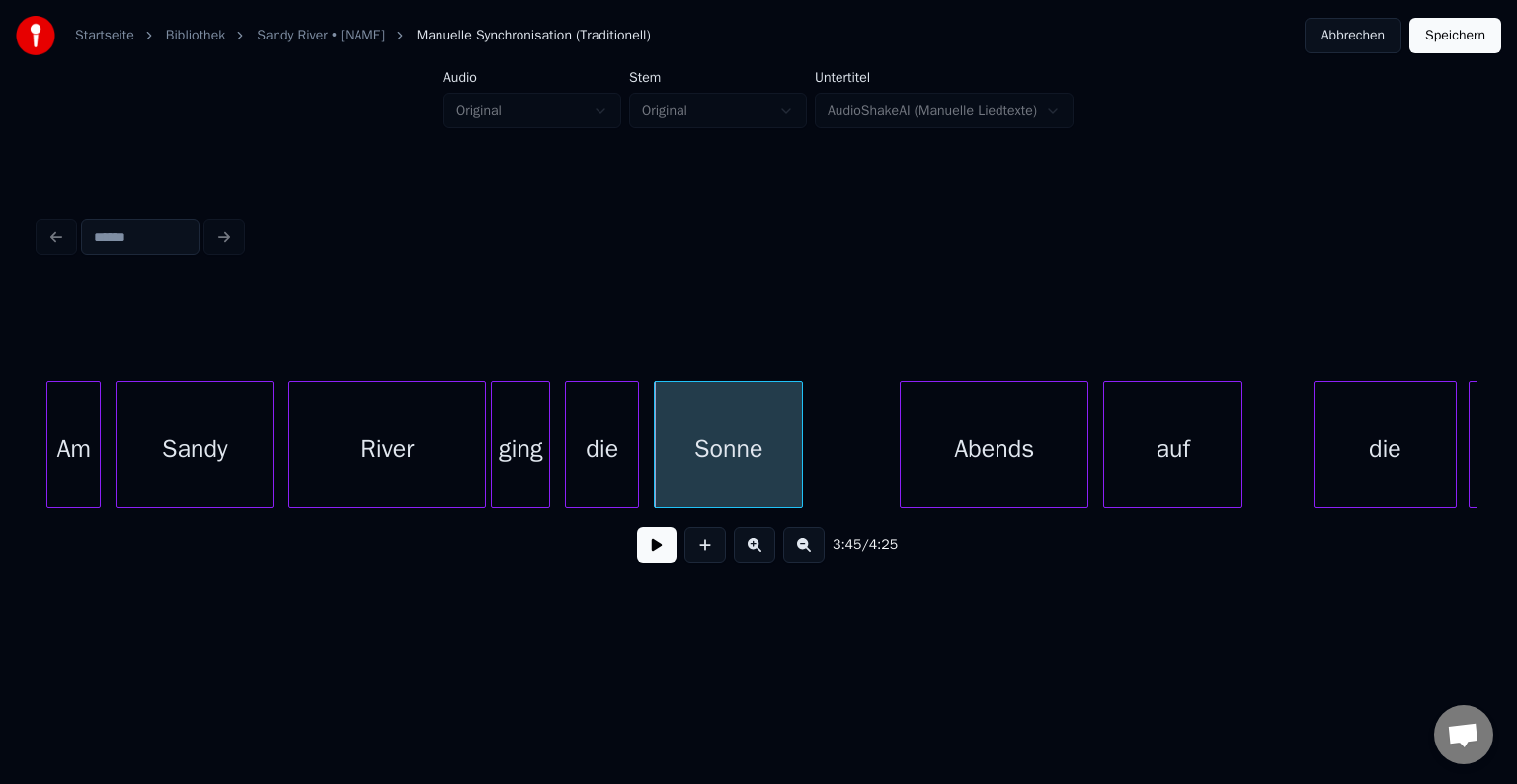 click on "die" at bounding box center [601, 449] 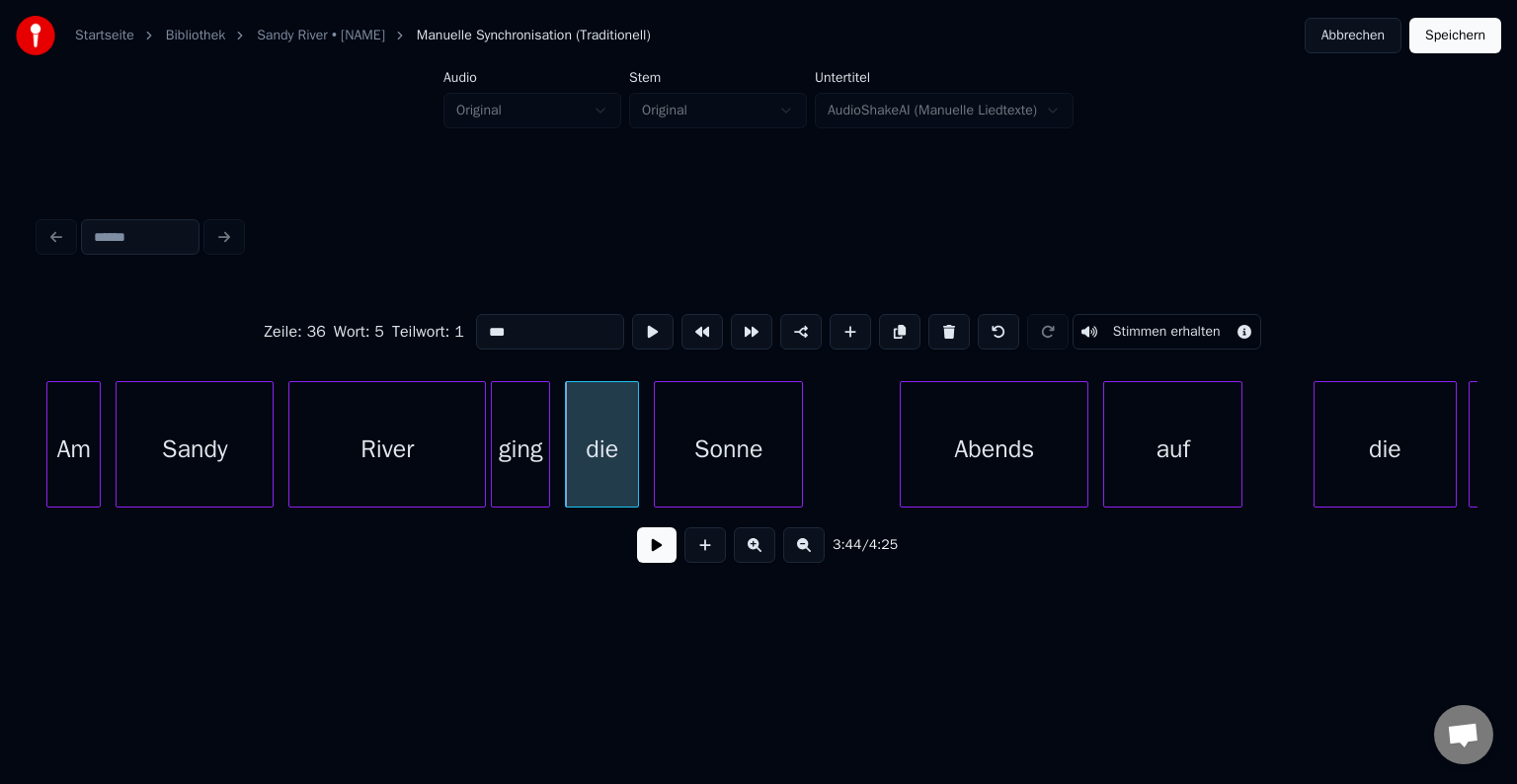 click at bounding box center [657, 545] 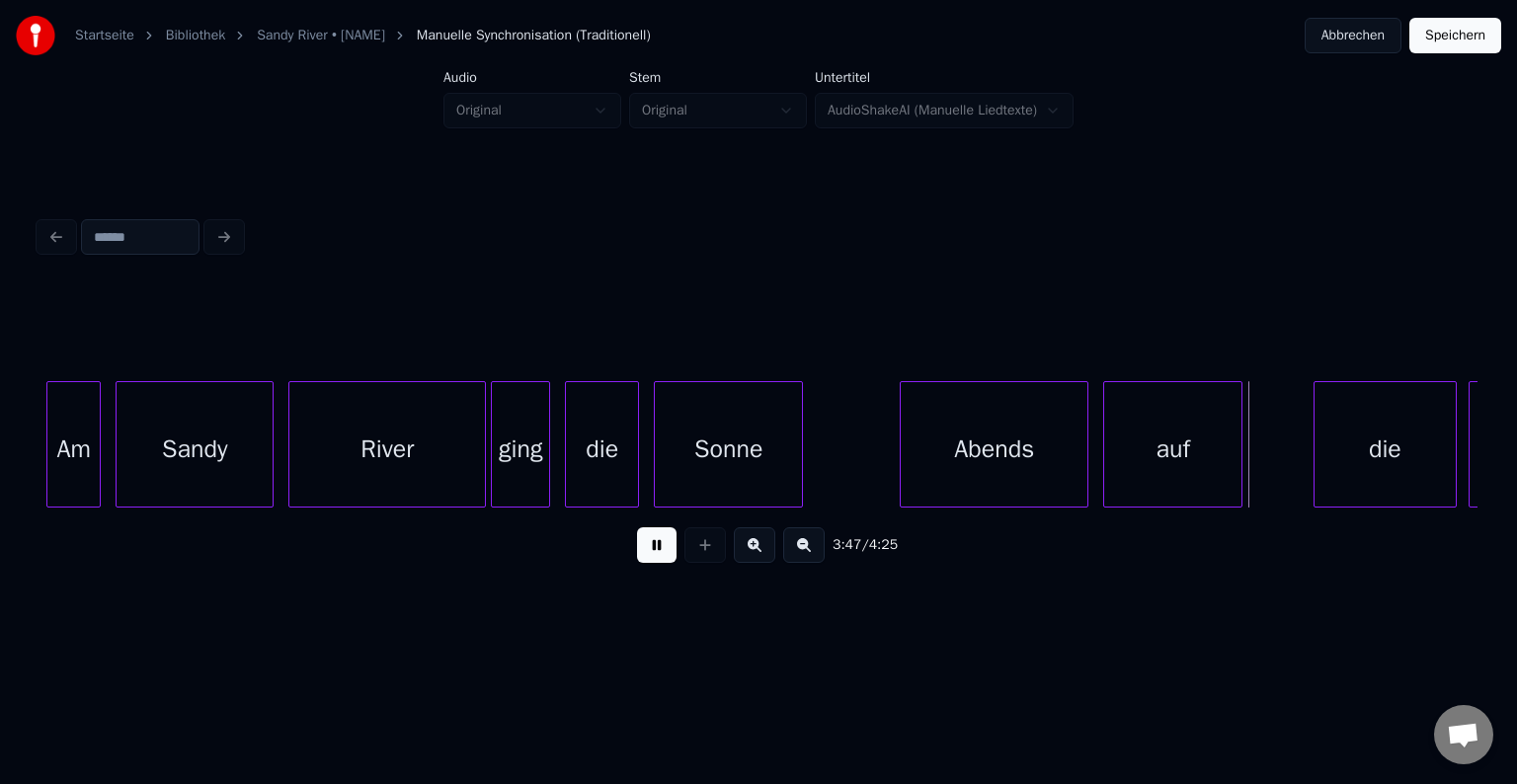 click at bounding box center [657, 545] 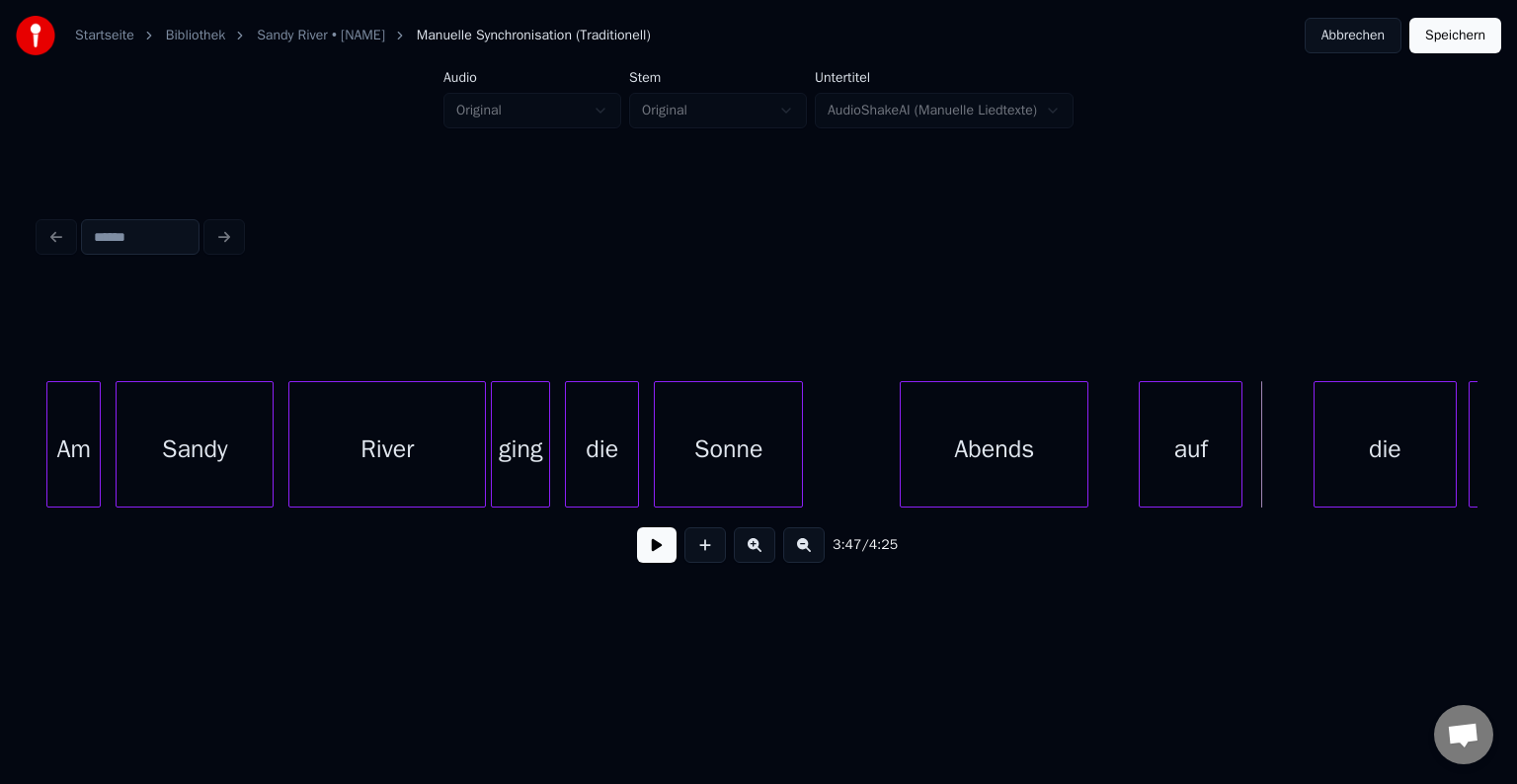 click at bounding box center (1143, 444) 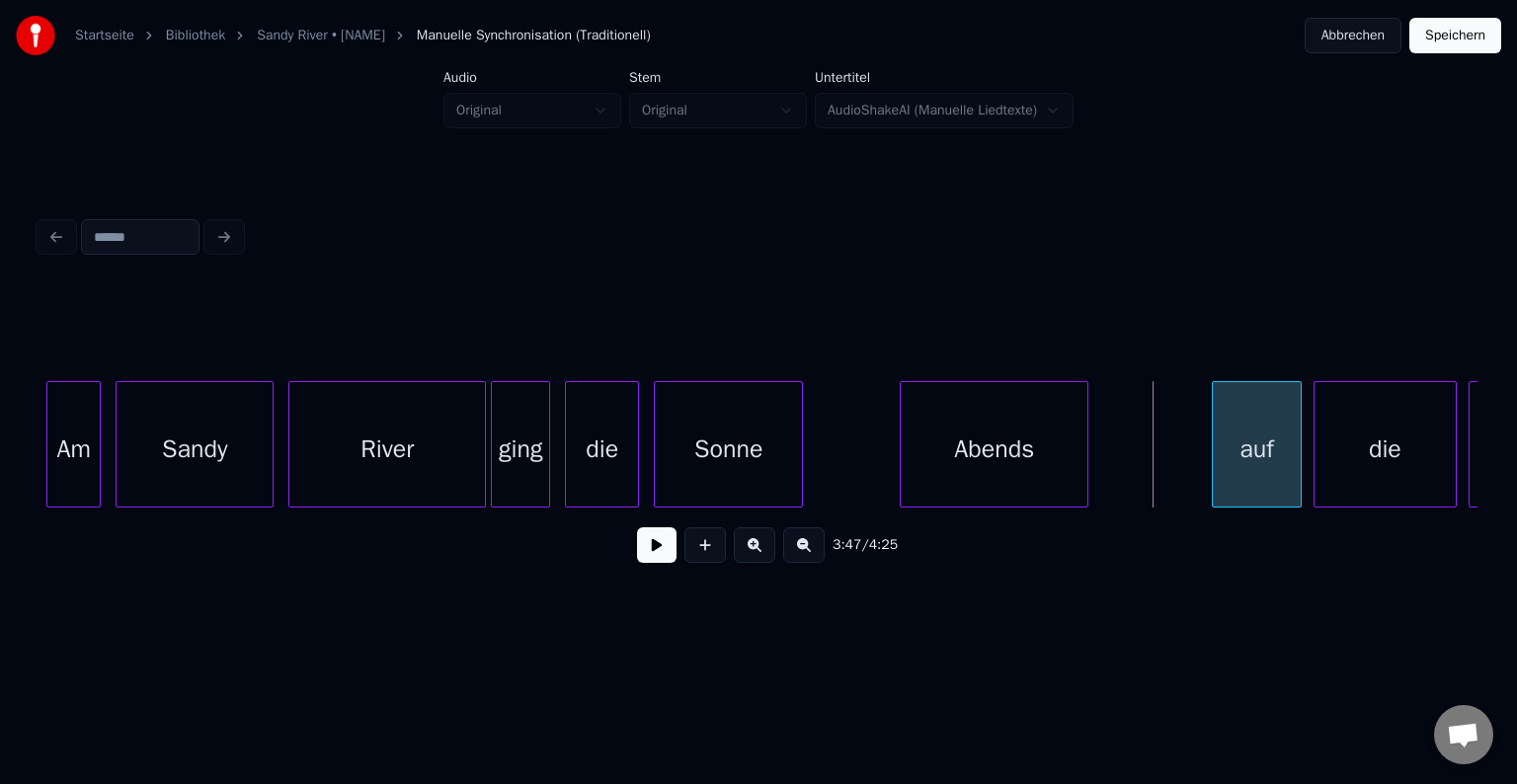 click on "auf" at bounding box center [1256, 449] 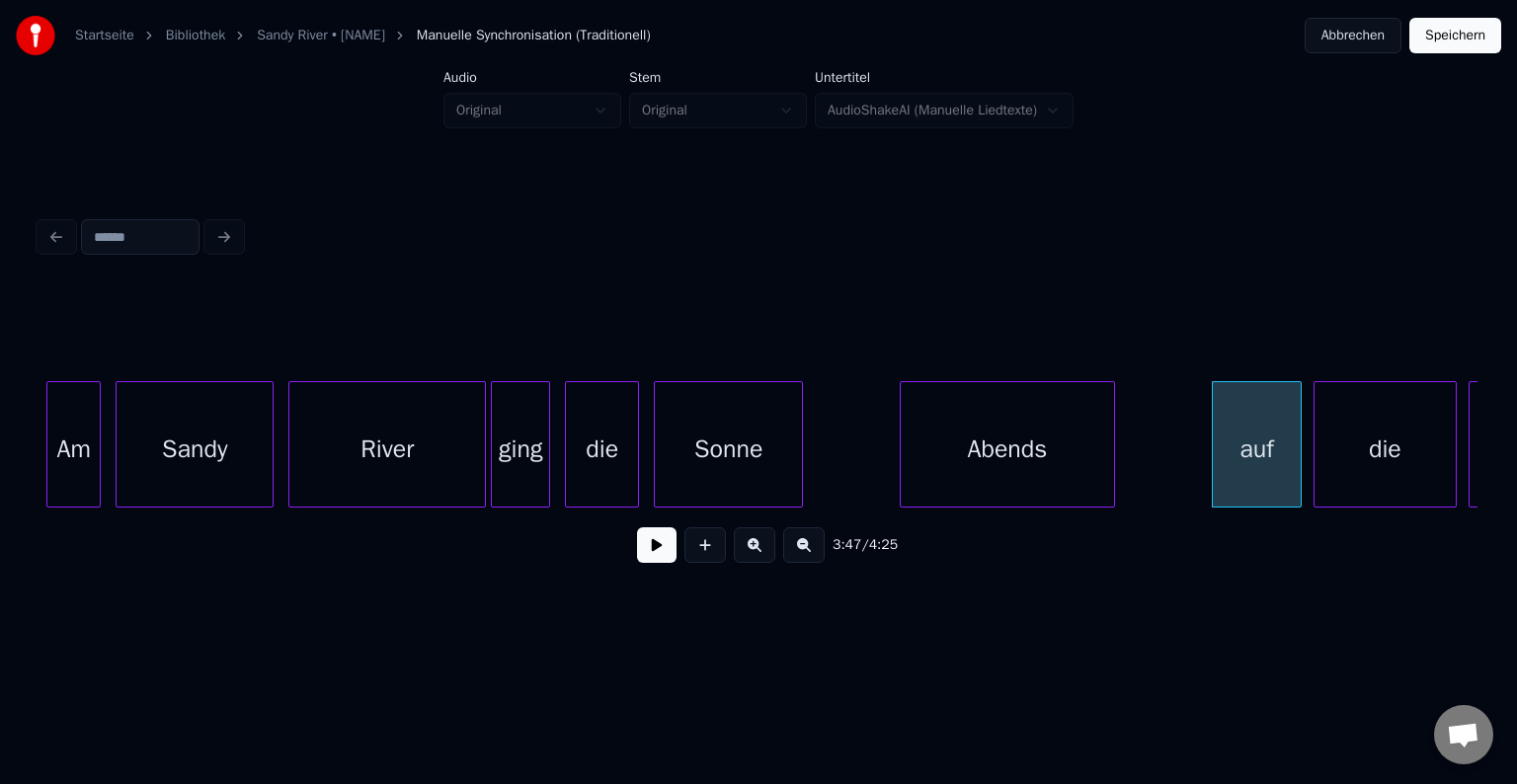 click at bounding box center (1111, 444) 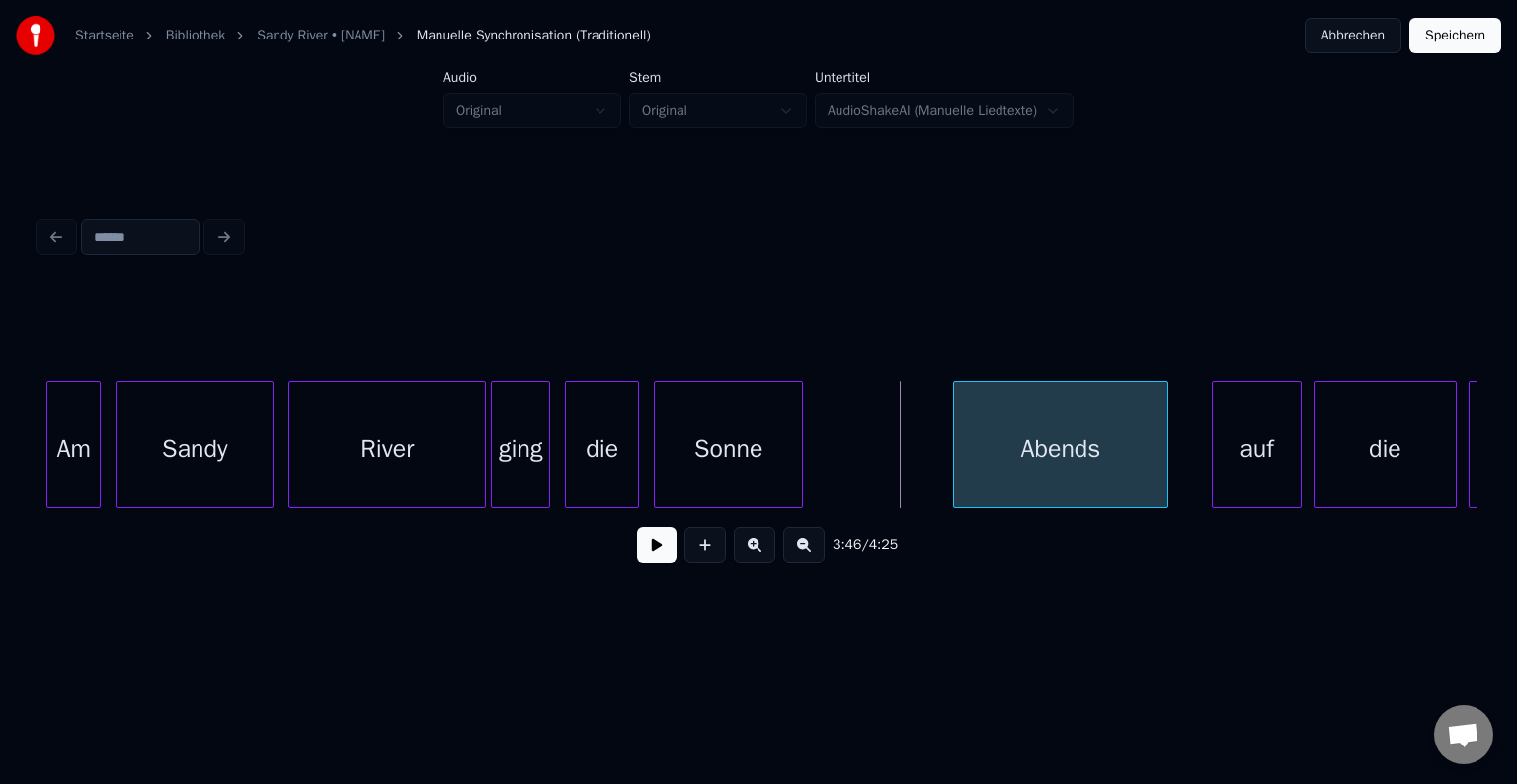 click on "Abends" at bounding box center (1061, 449) 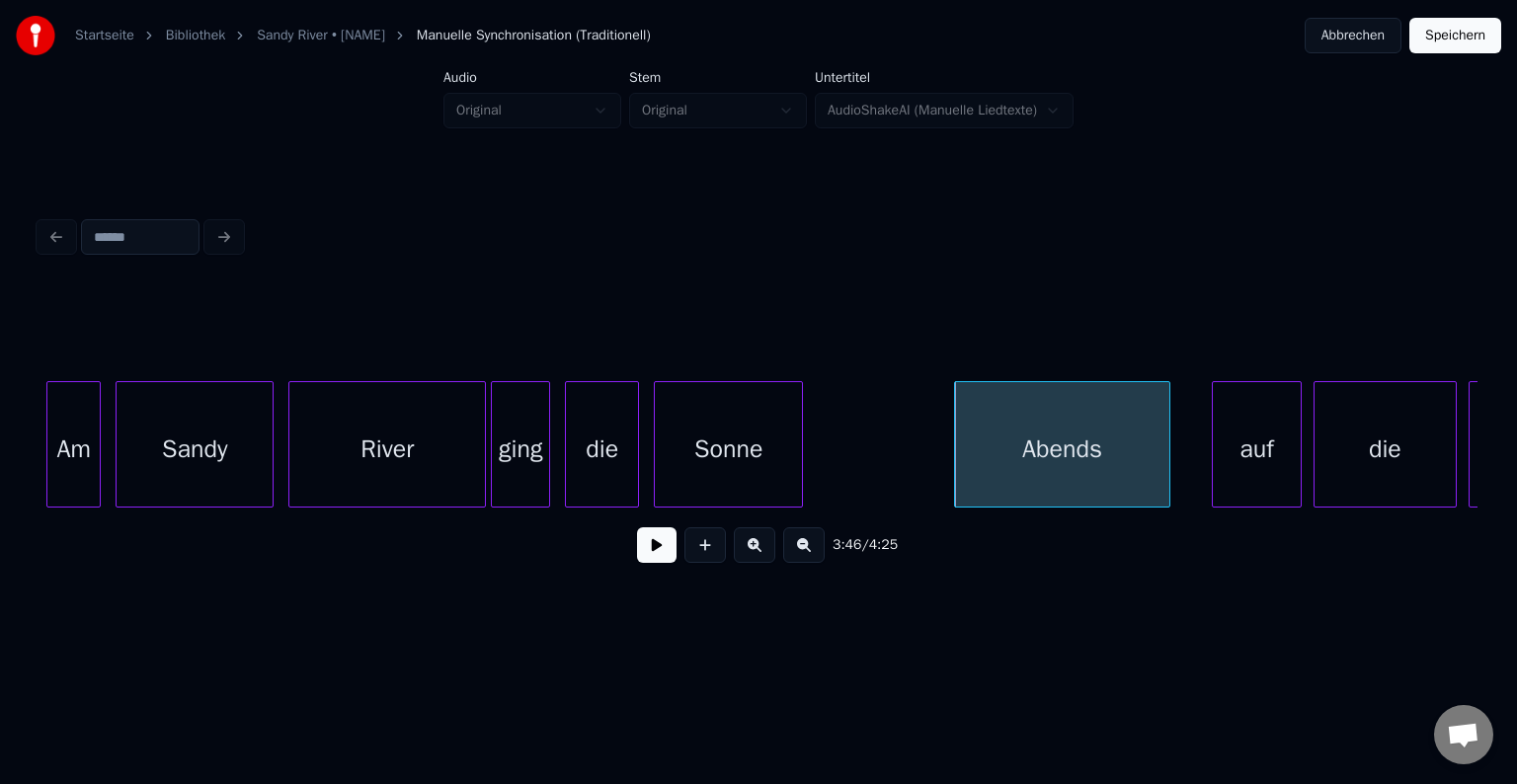 click on "River" at bounding box center (387, 449) 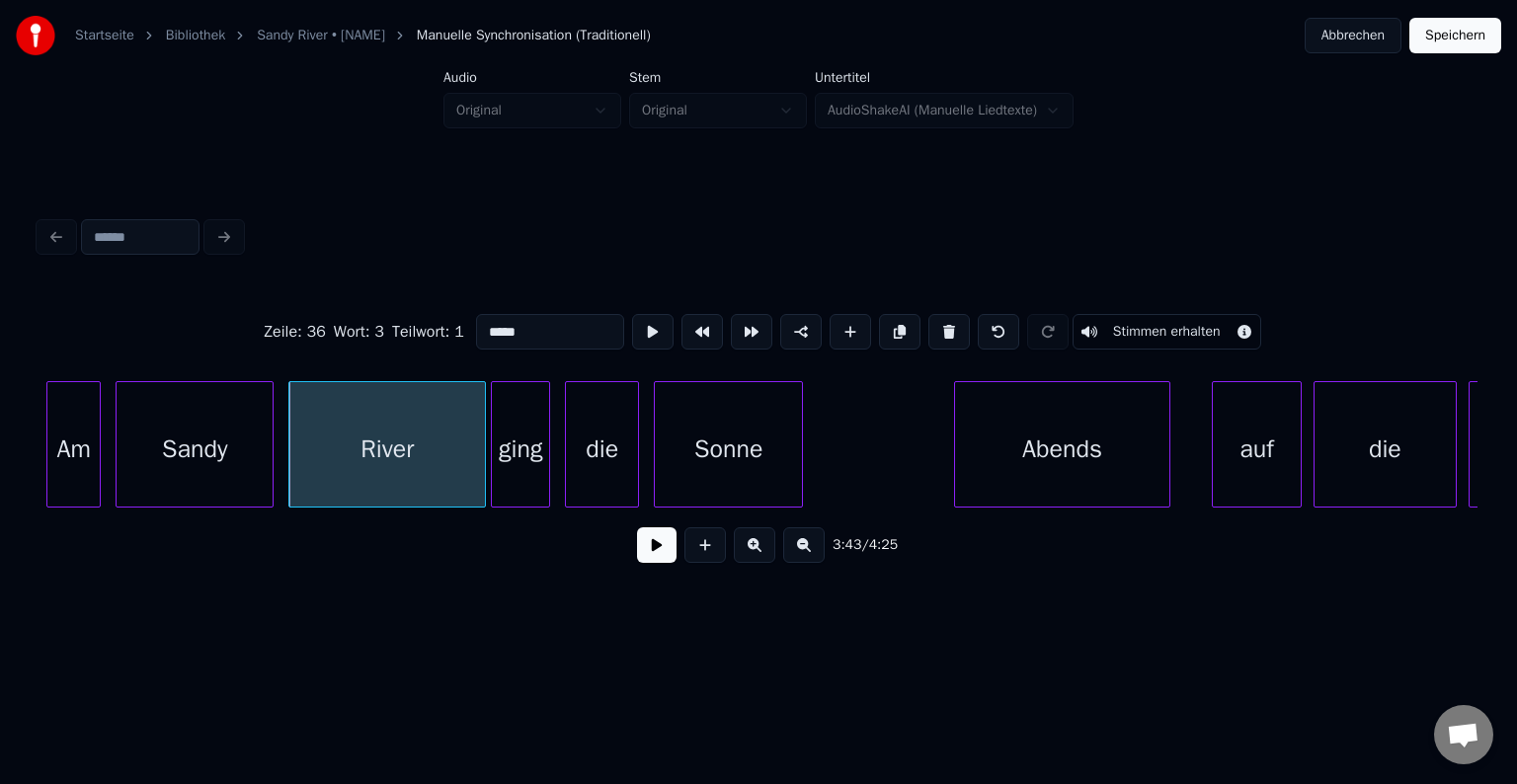 click at bounding box center (657, 545) 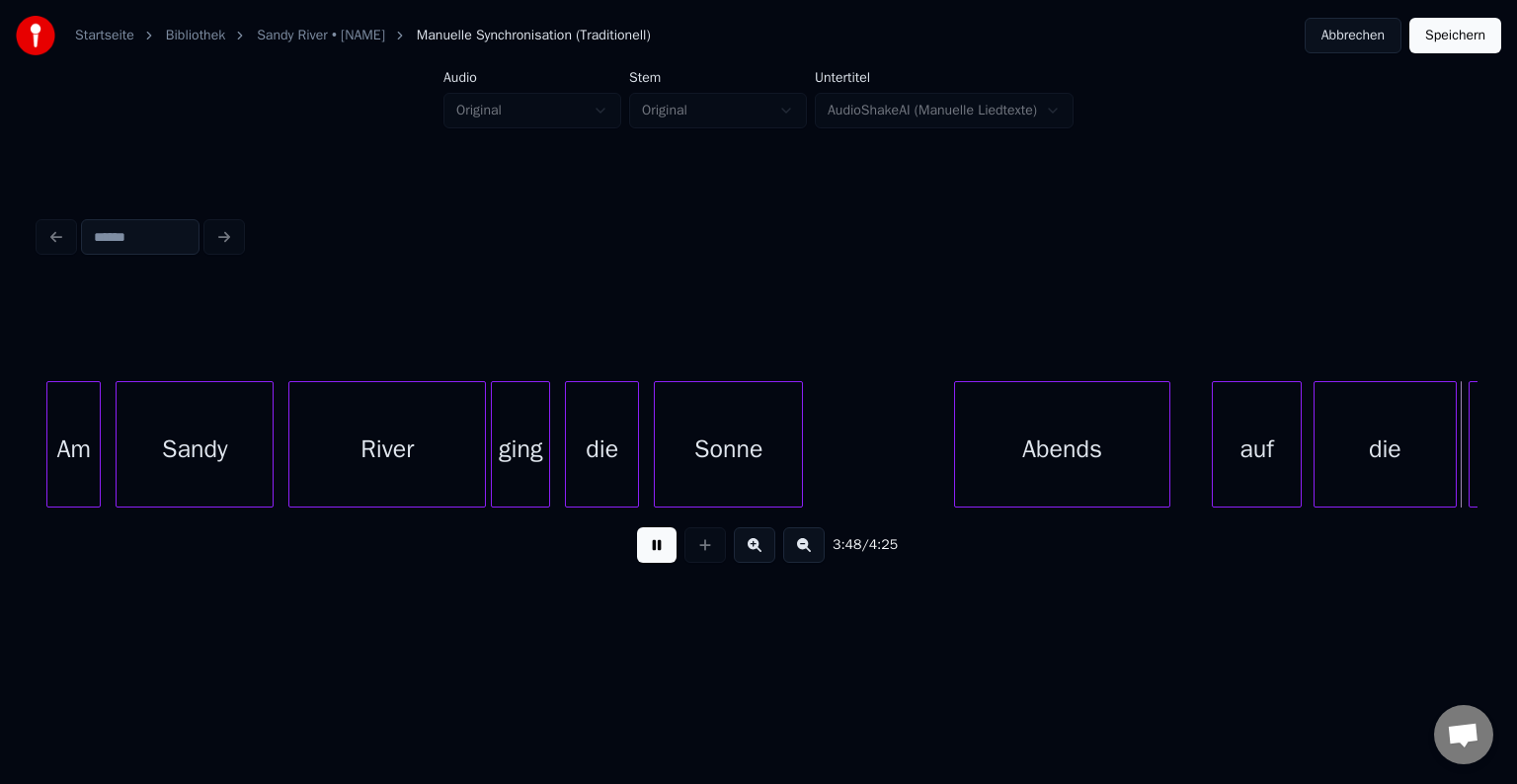 scroll, scrollTop: 0, scrollLeft: 56382, axis: horizontal 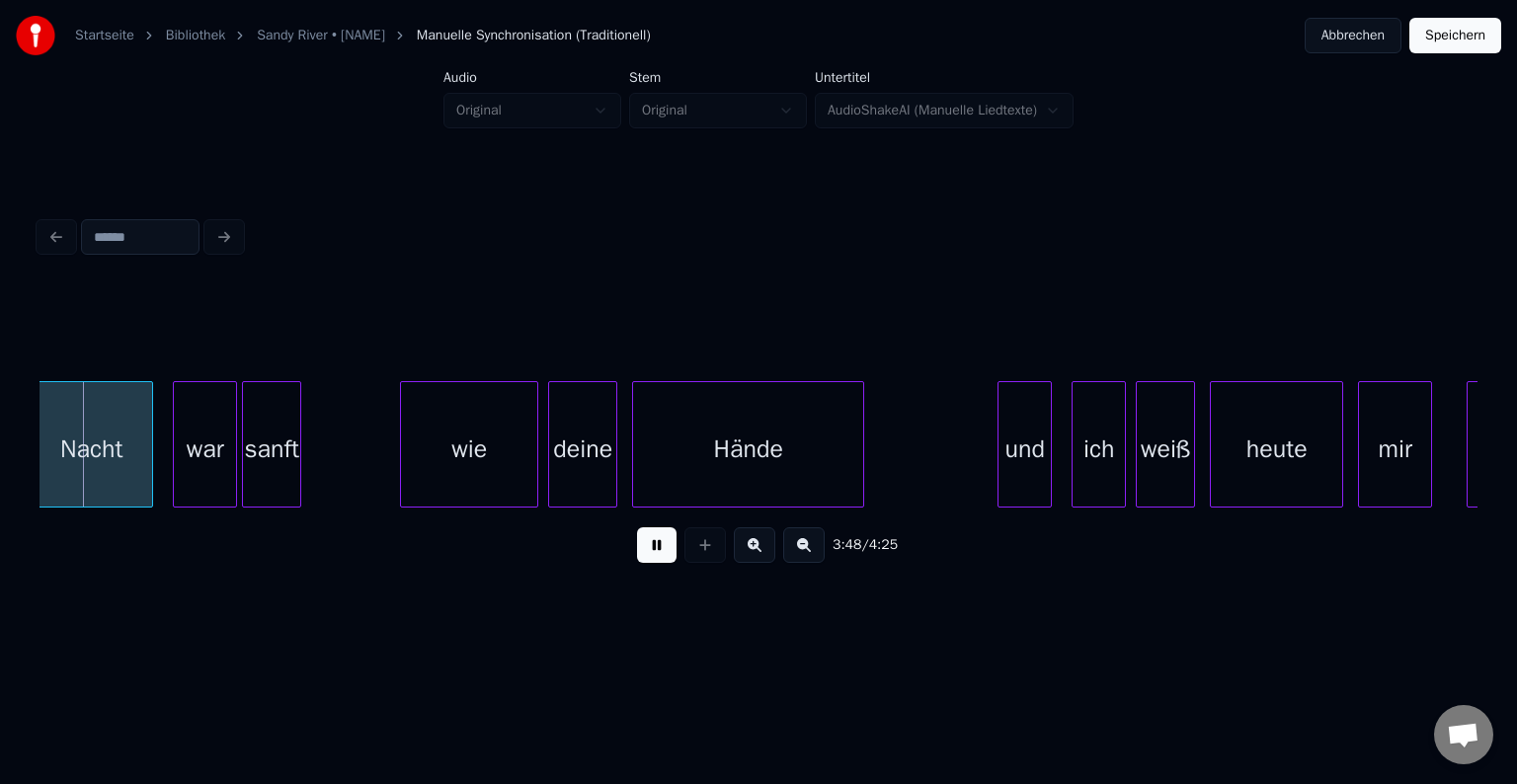 click at bounding box center (657, 545) 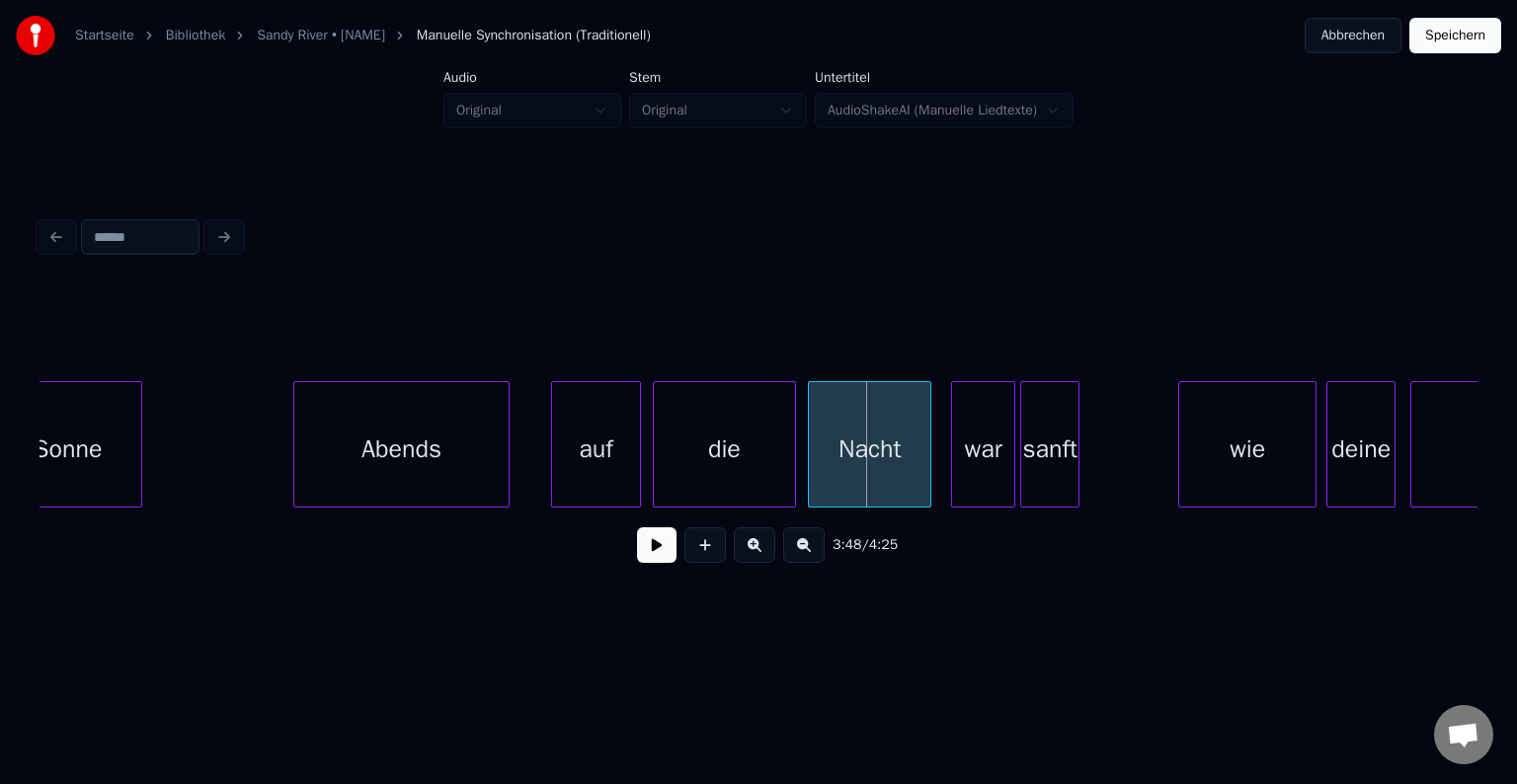 scroll, scrollTop: 0, scrollLeft: 55531, axis: horizontal 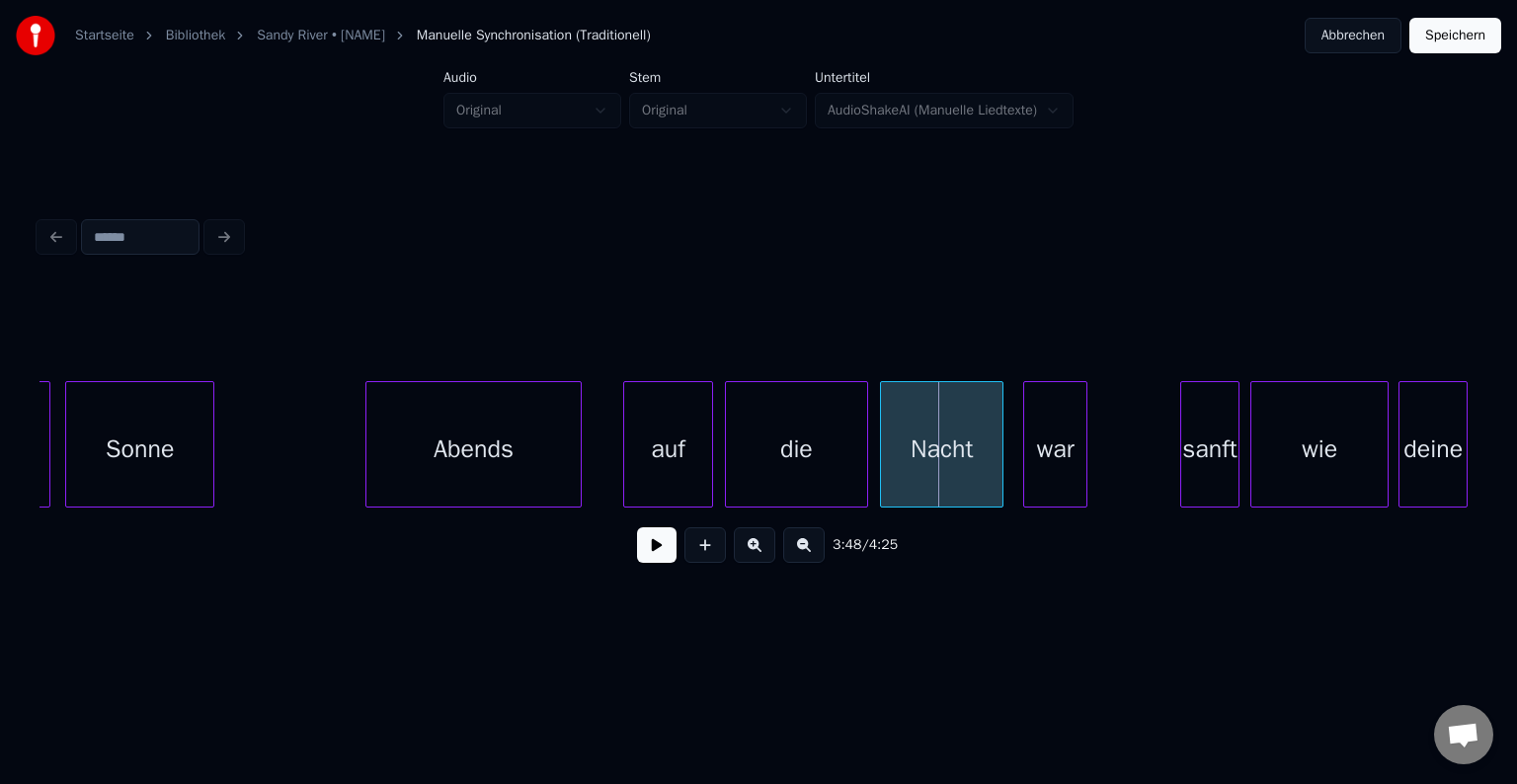 click on "sanft" at bounding box center (1210, 449) 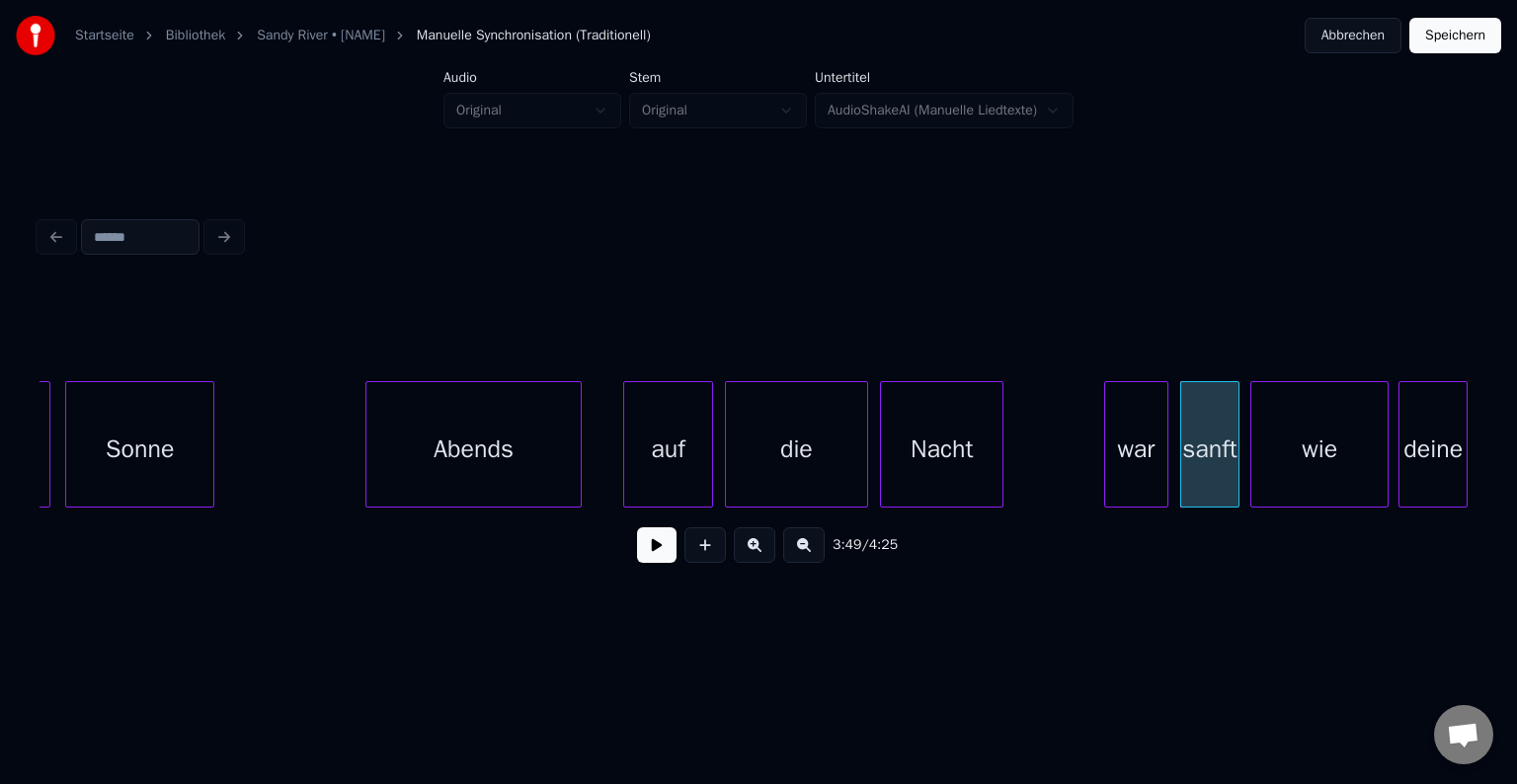 click on "war" at bounding box center [1136, 449] 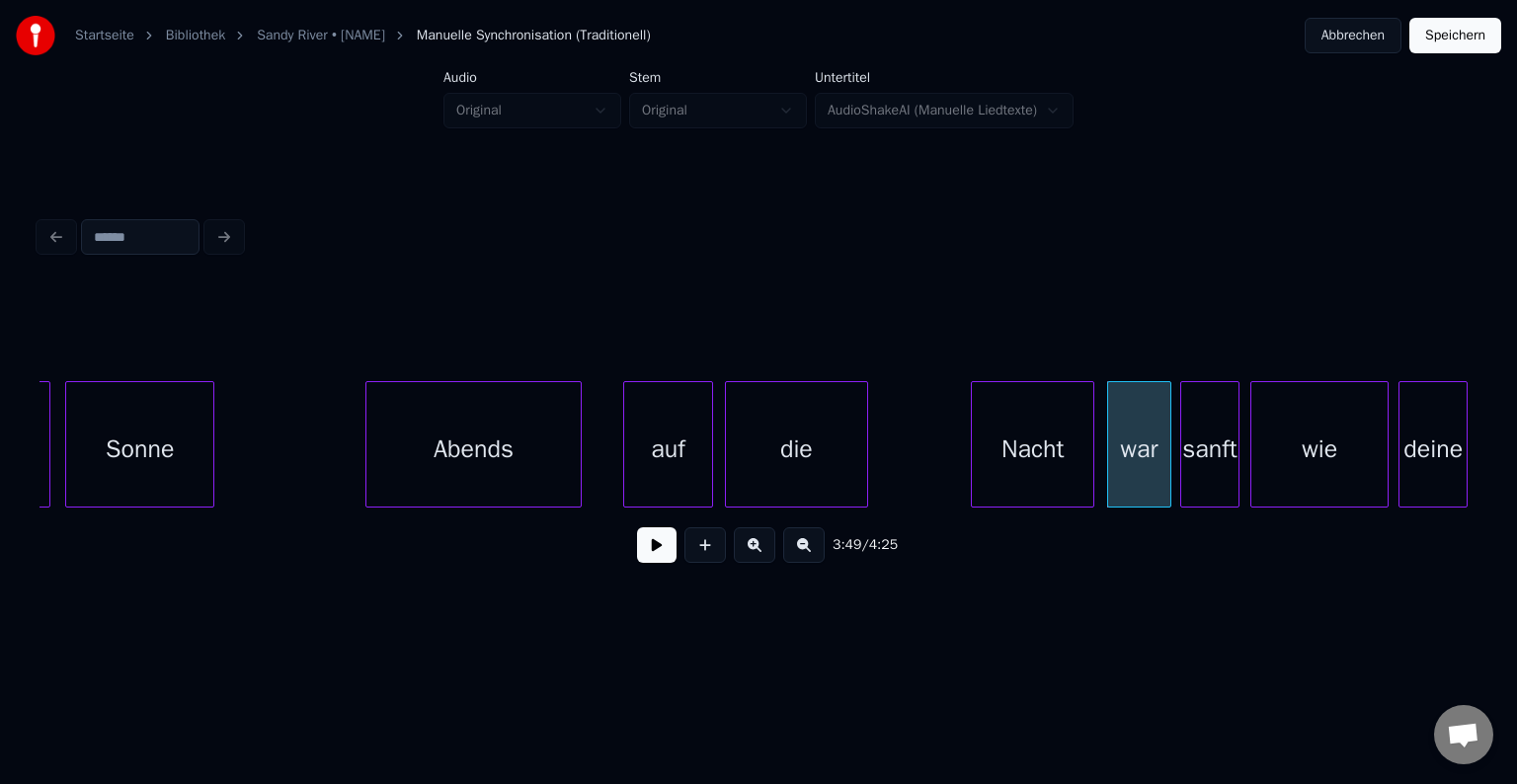click on "Nacht" at bounding box center [1032, 449] 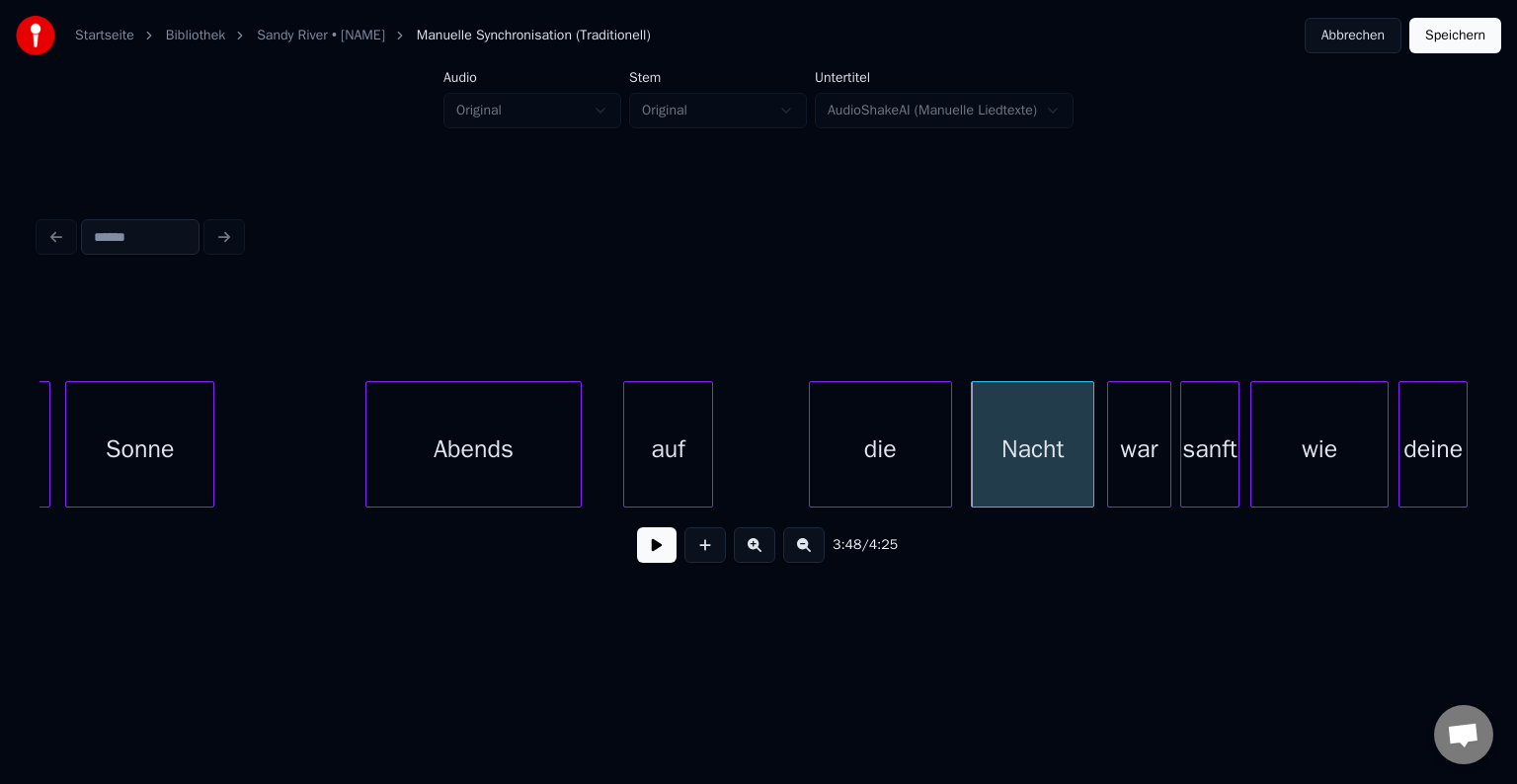 click on "die" at bounding box center (880, 449) 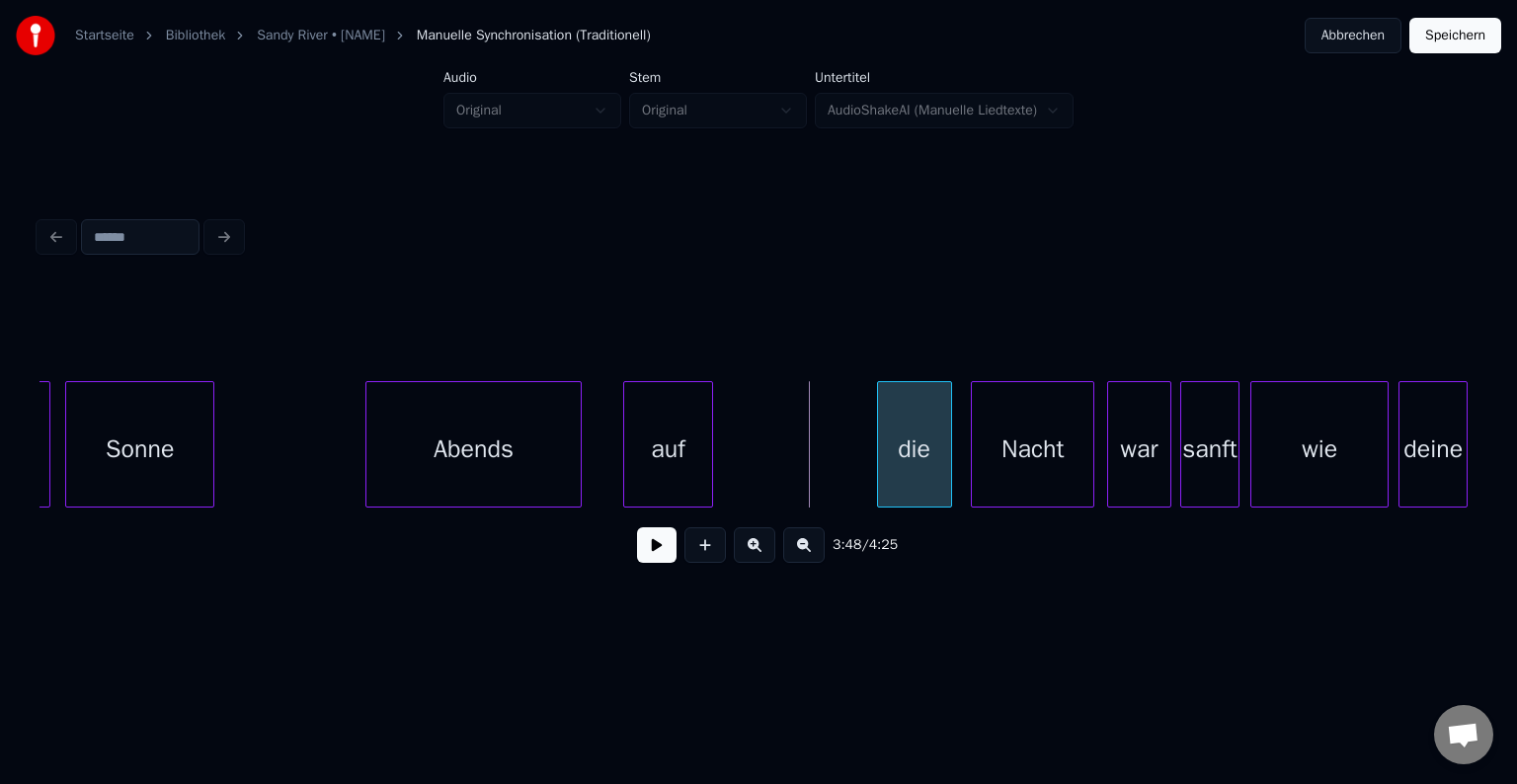 click at bounding box center [881, 444] 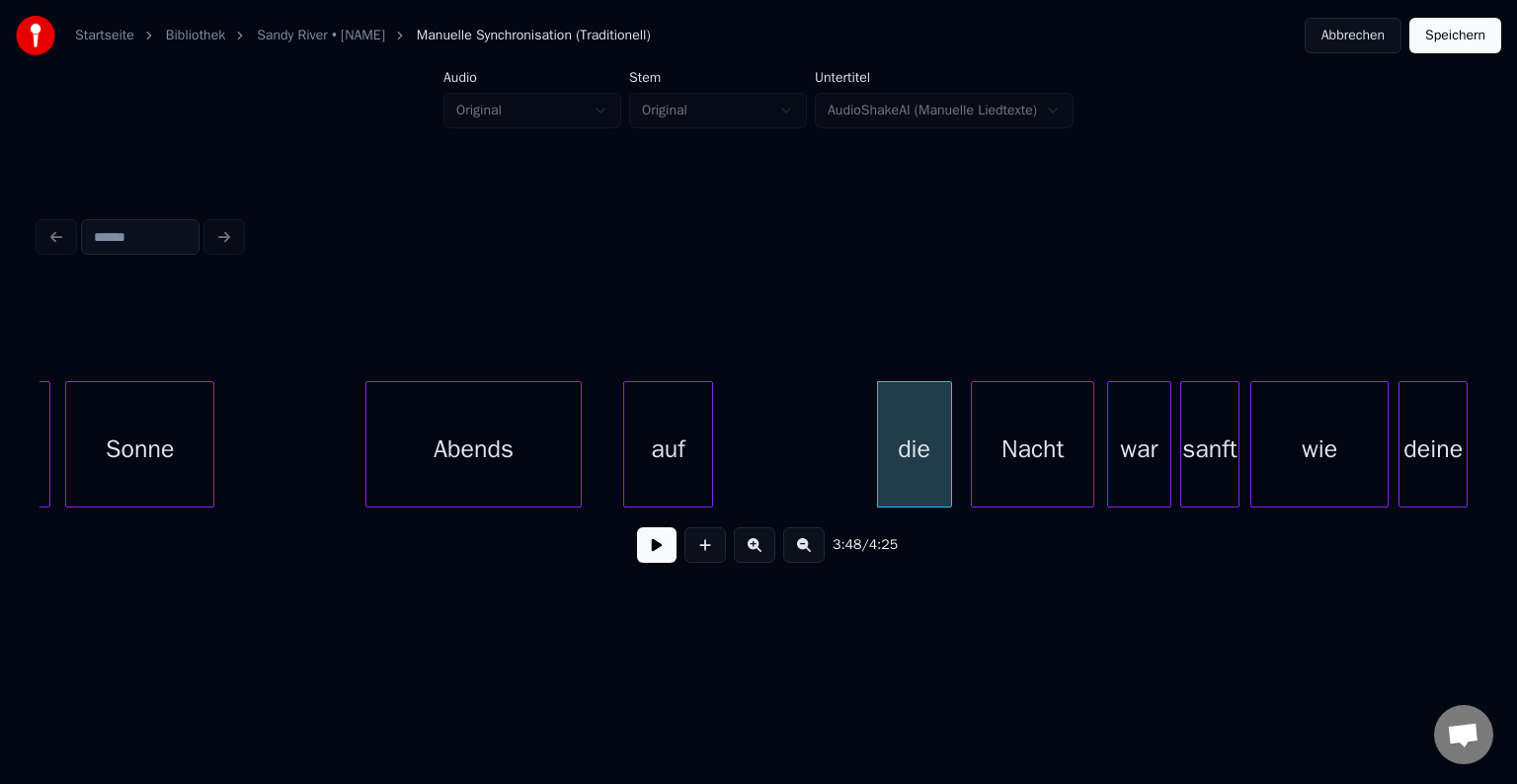 click on "auf" at bounding box center (668, 449) 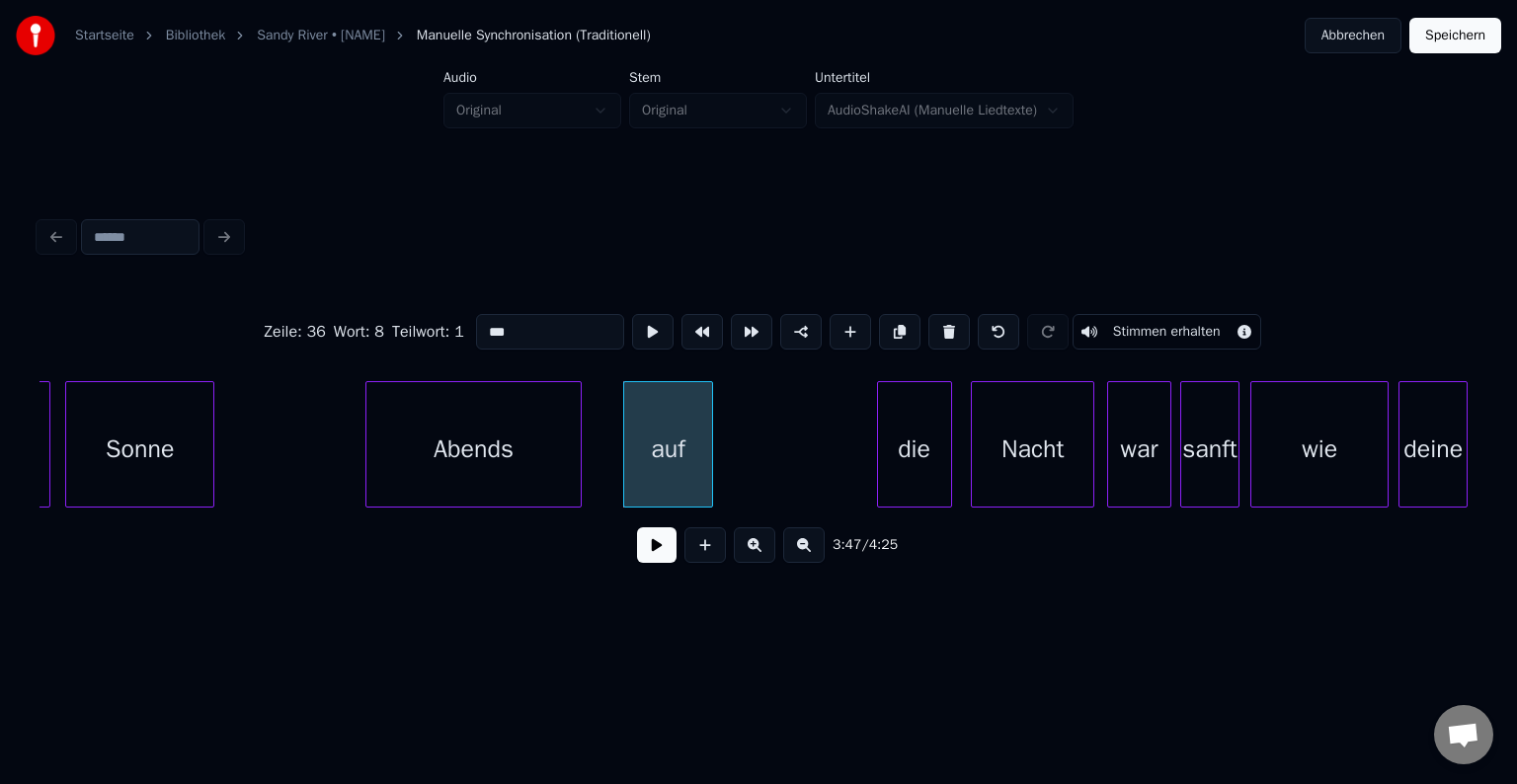 click on "Abends" at bounding box center (473, 449) 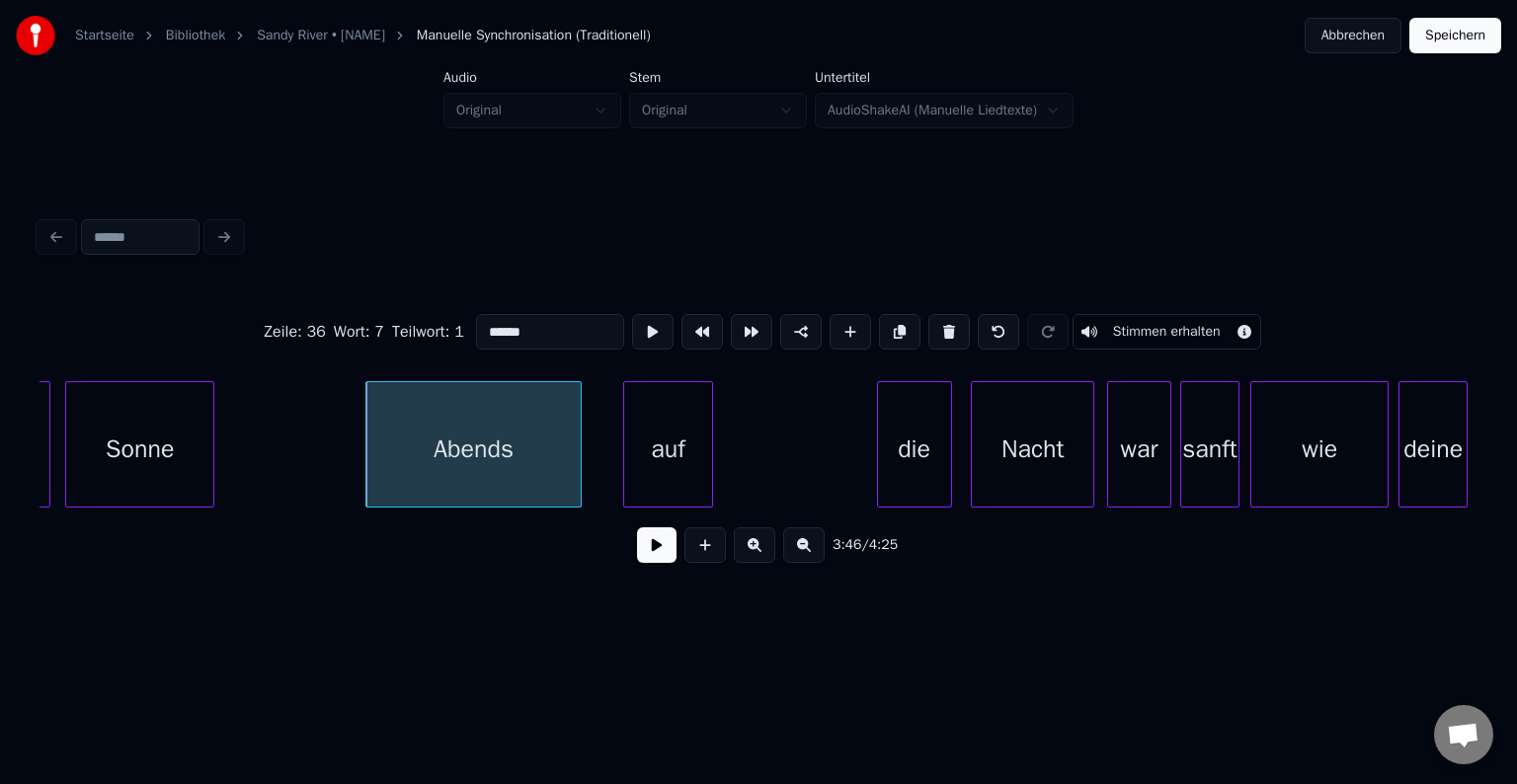 click at bounding box center (657, 545) 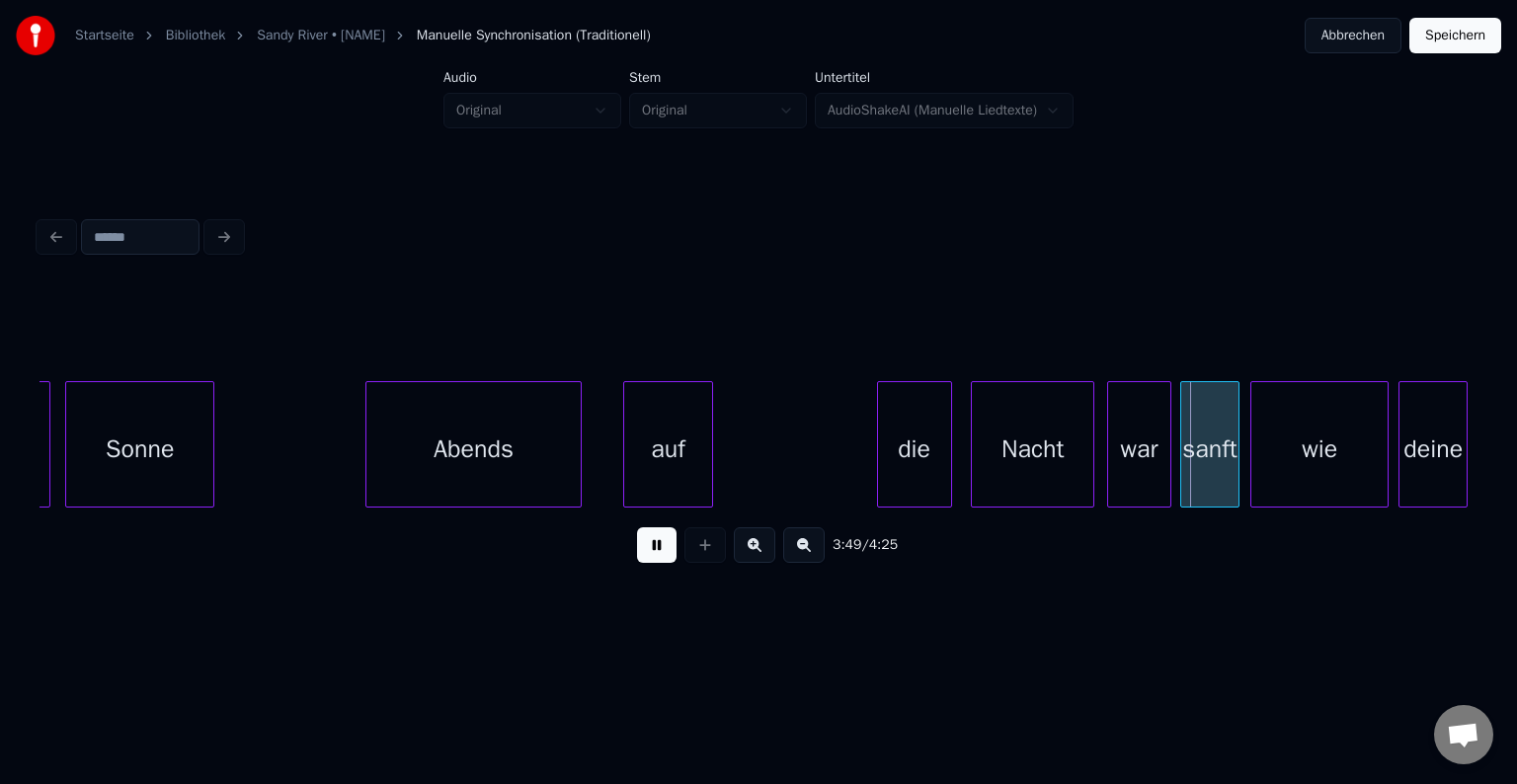 click at bounding box center [657, 545] 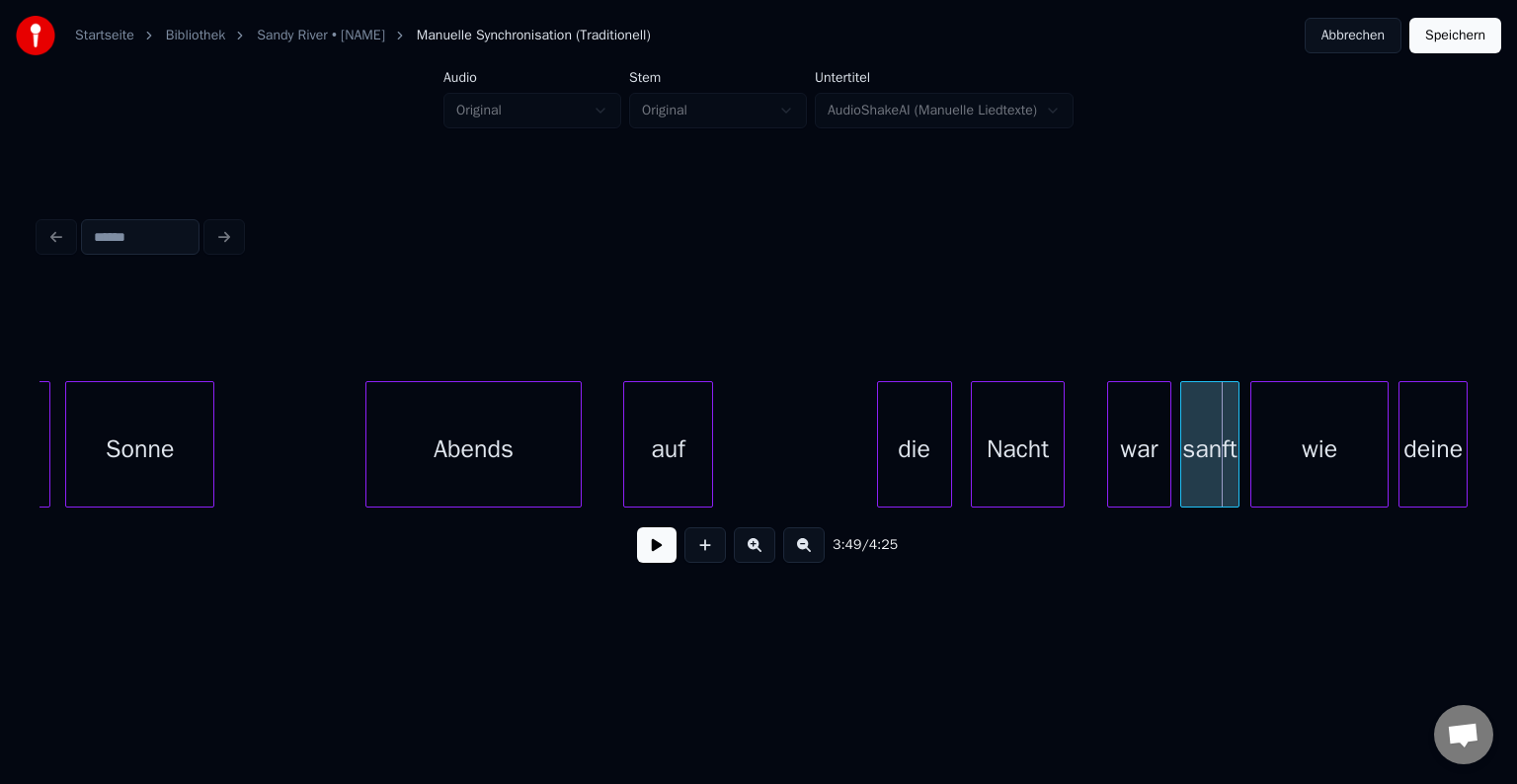 click at bounding box center [1061, 444] 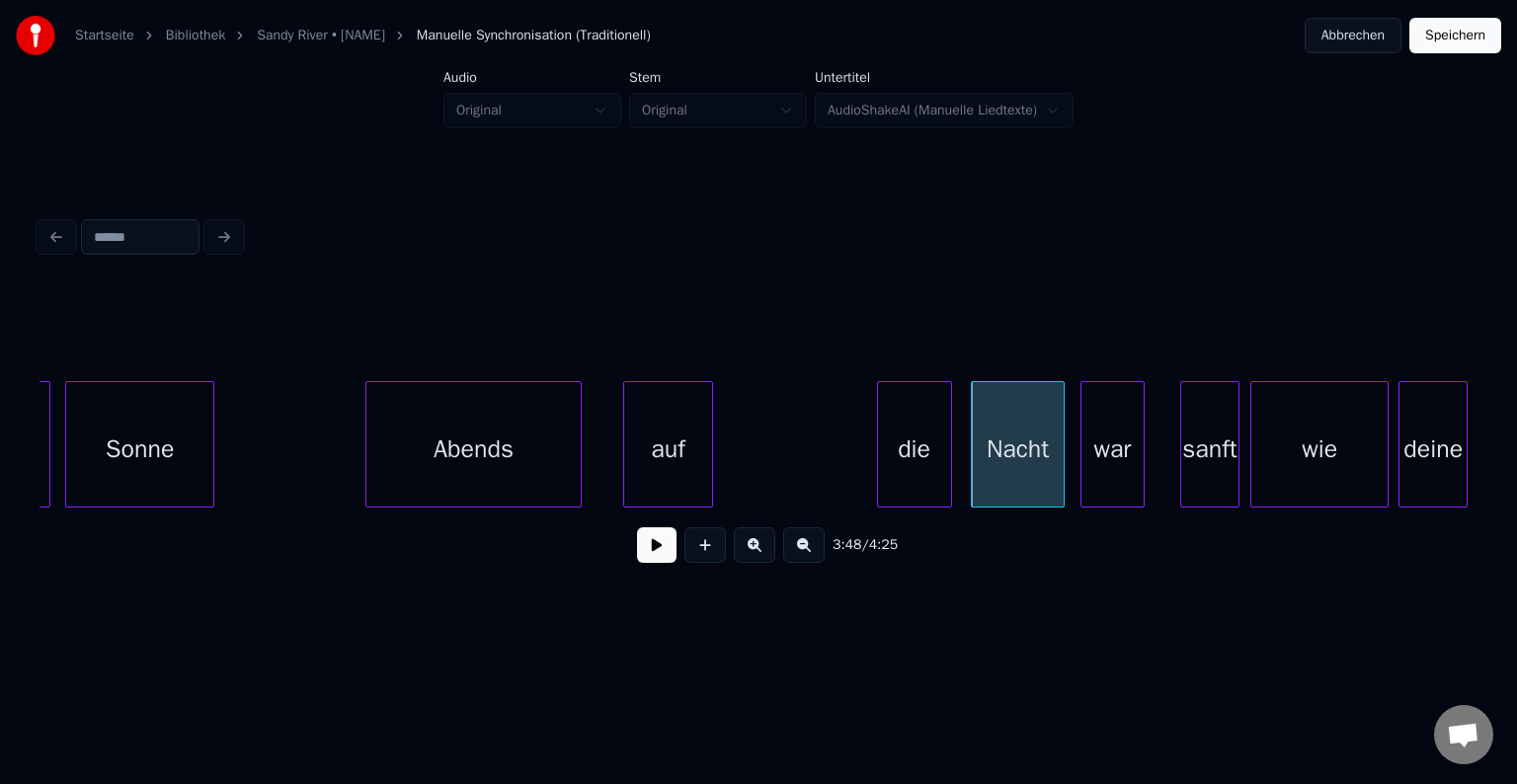 click on "war" at bounding box center (1112, 449) 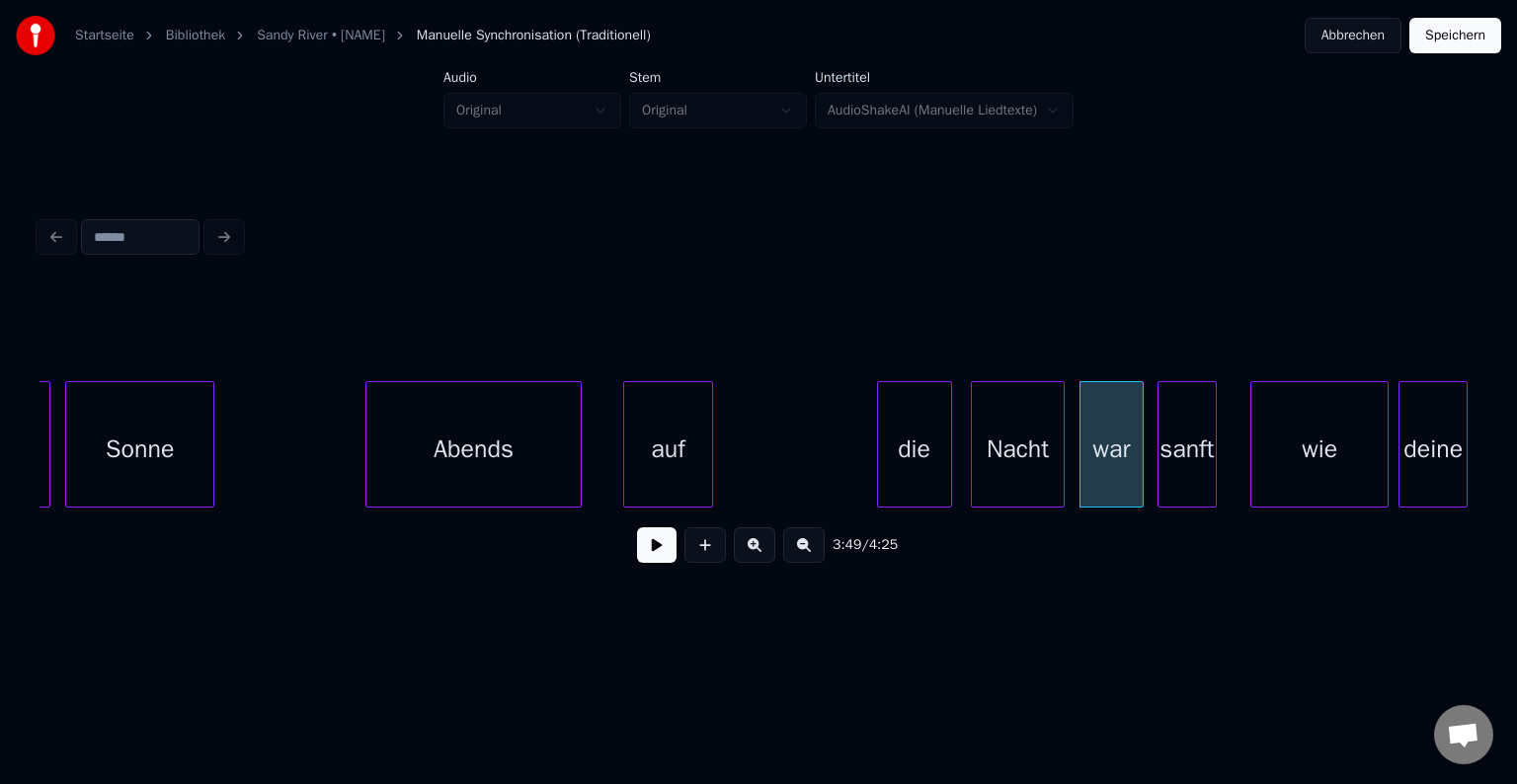 click on "sanft" at bounding box center (1187, 449) 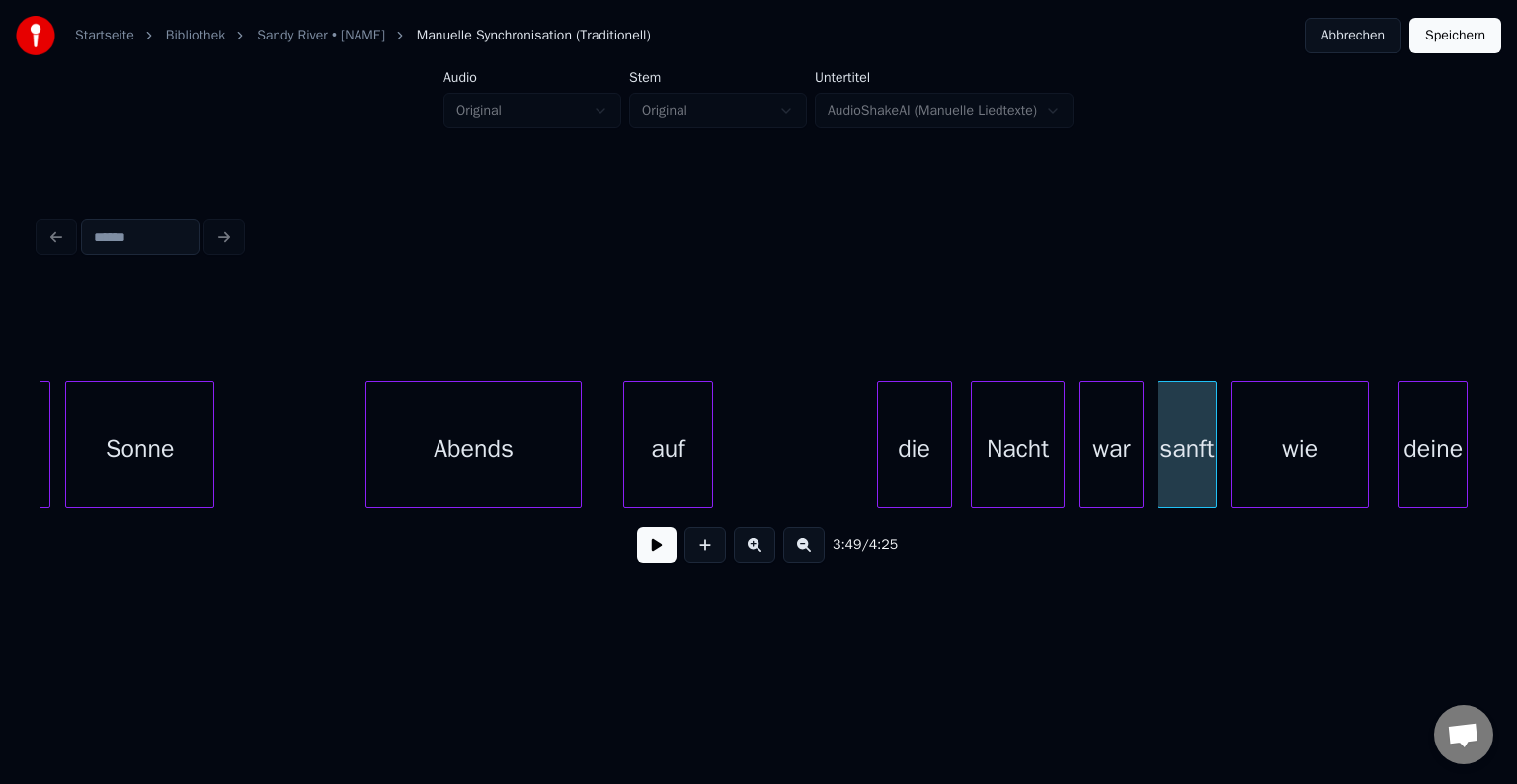 click on "wie" at bounding box center [1300, 449] 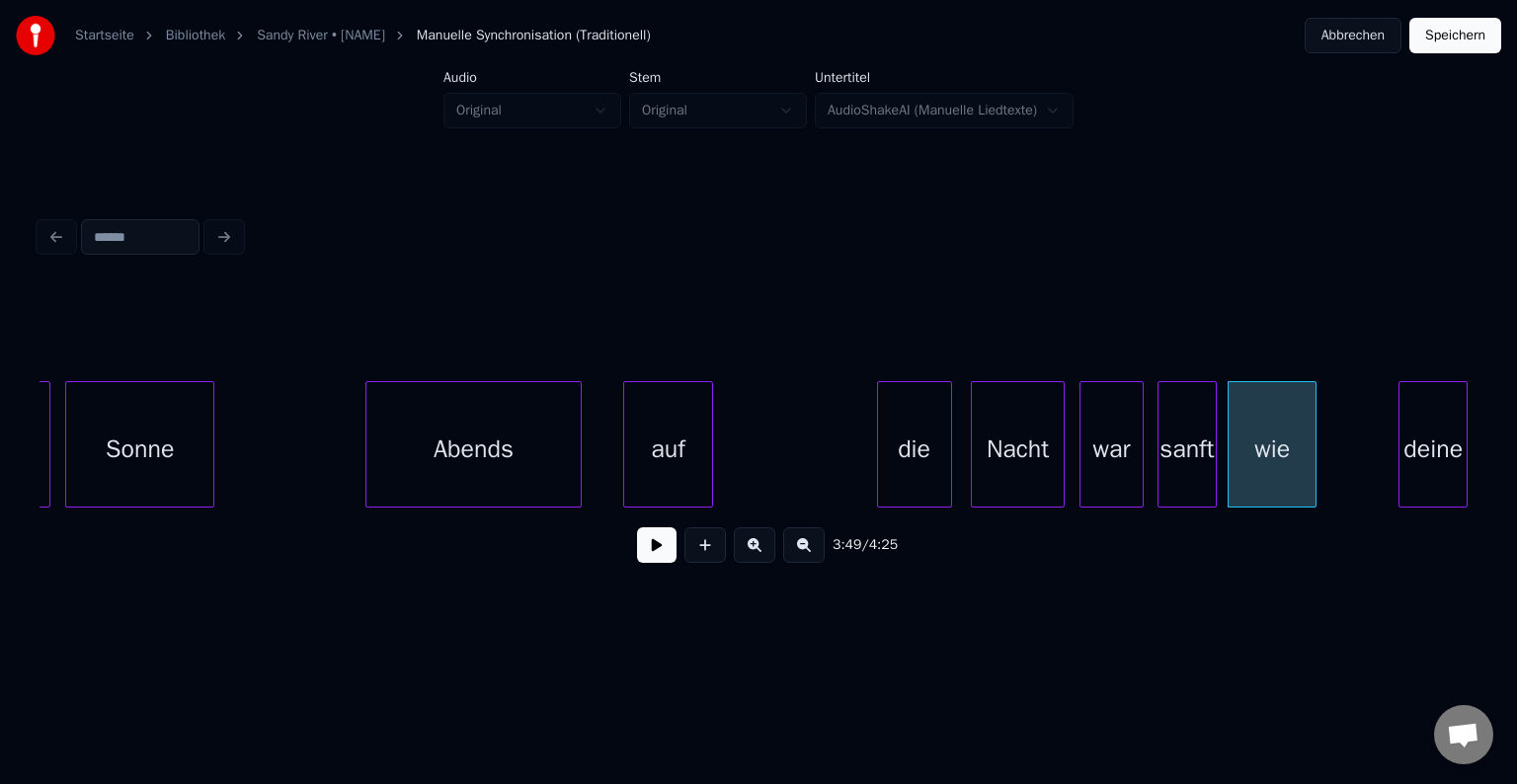 click at bounding box center (1313, 444) 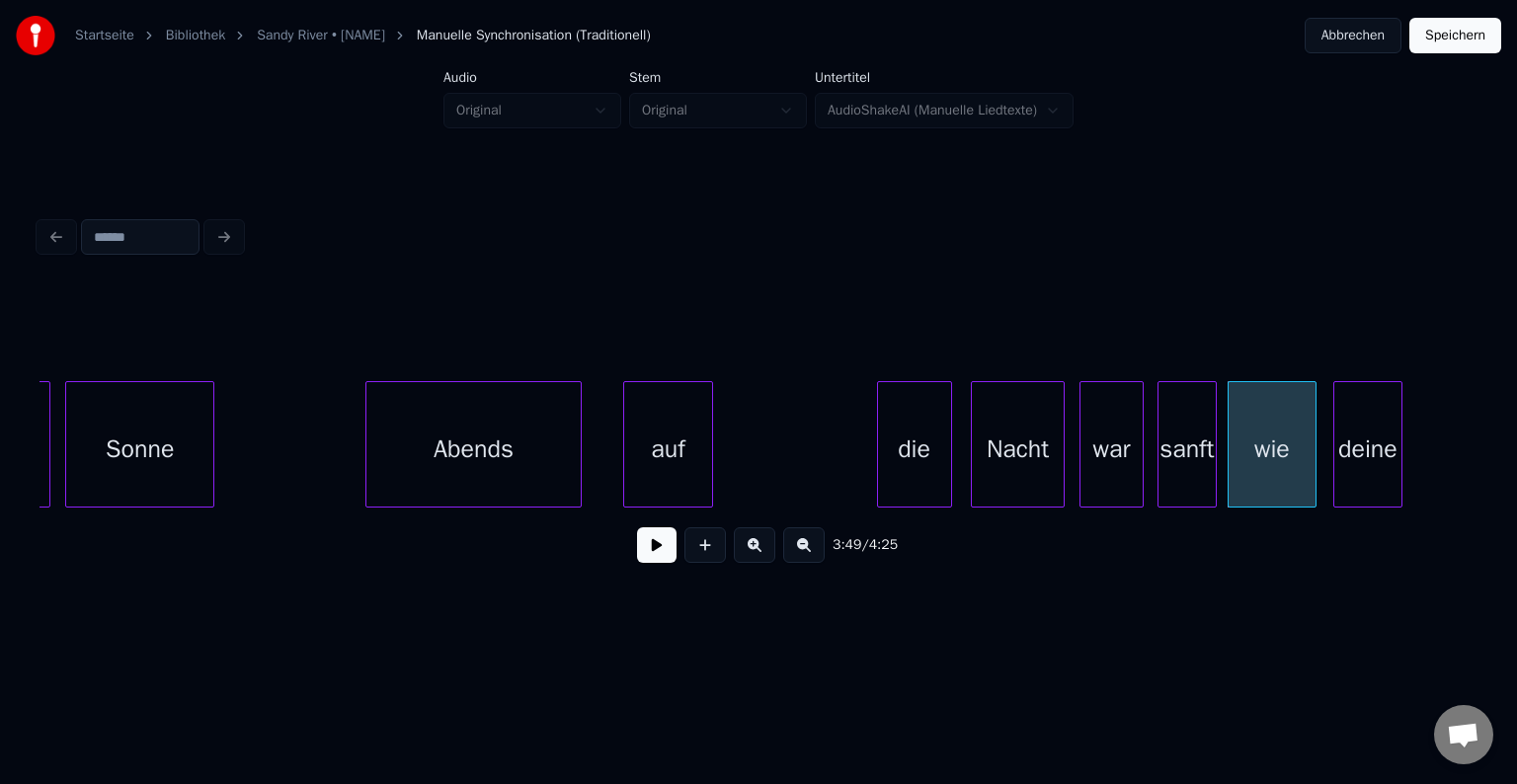 click on "deine" at bounding box center (1368, 449) 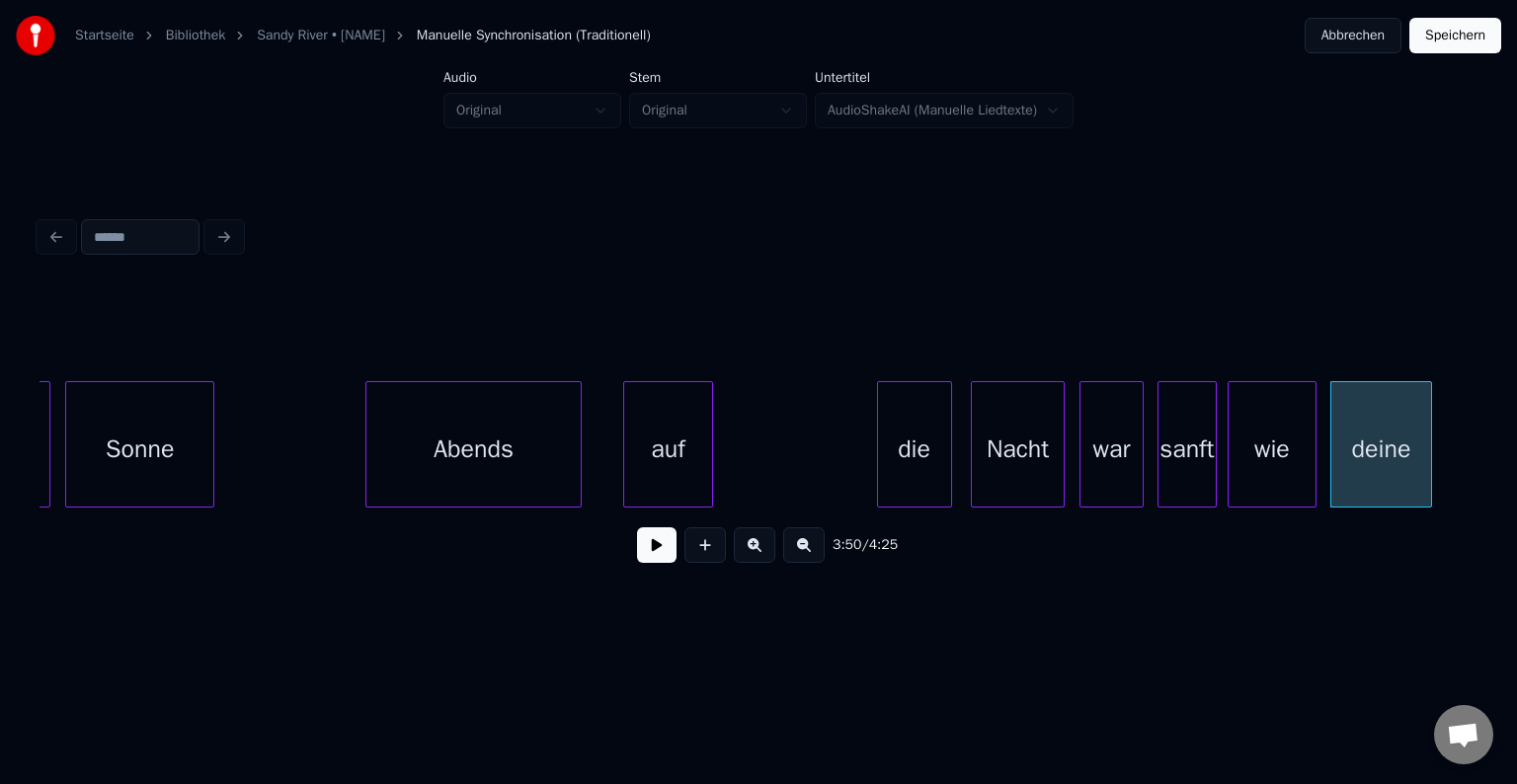 click at bounding box center (1428, 444) 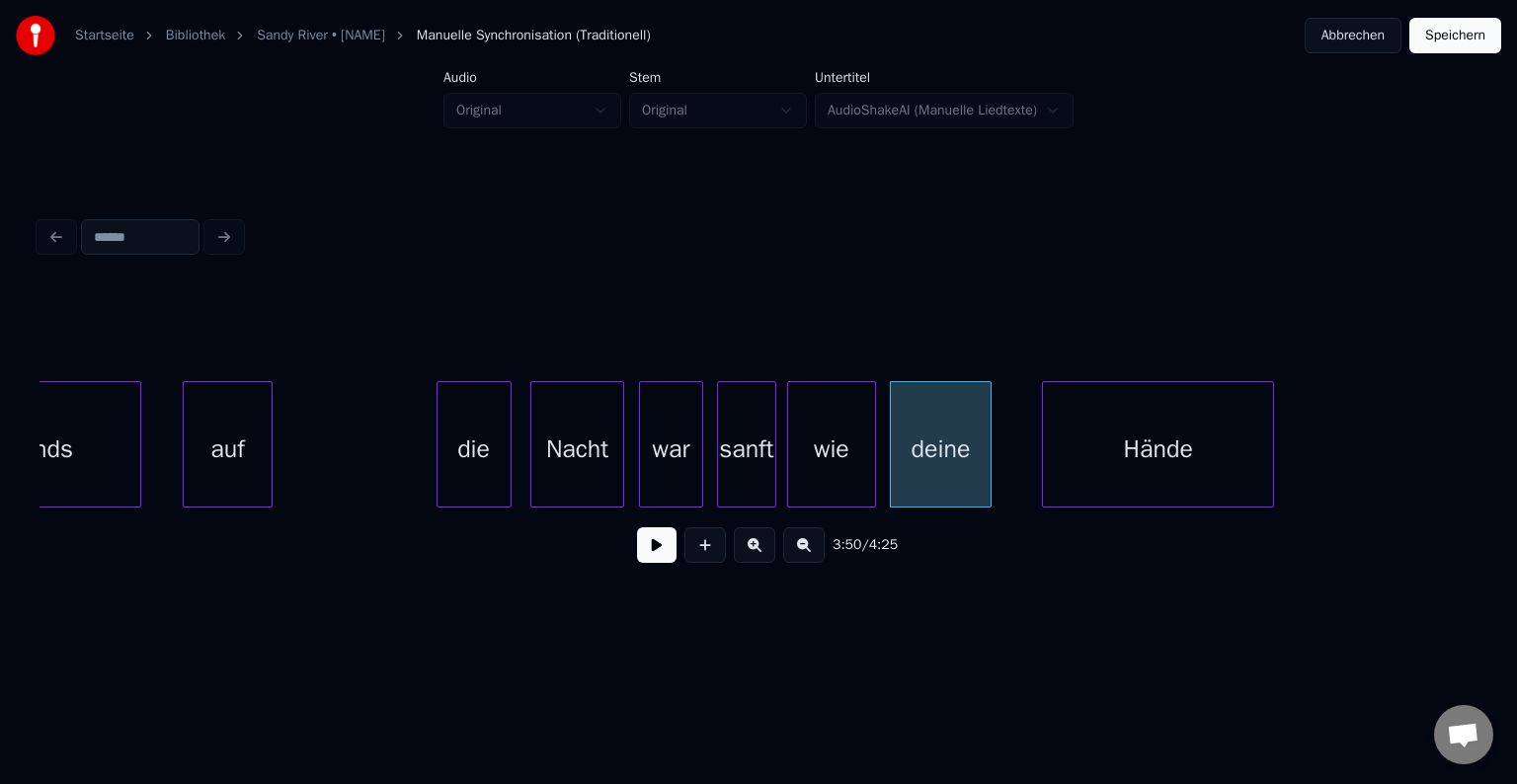 scroll, scrollTop: 0, scrollLeft: 56046, axis: horizontal 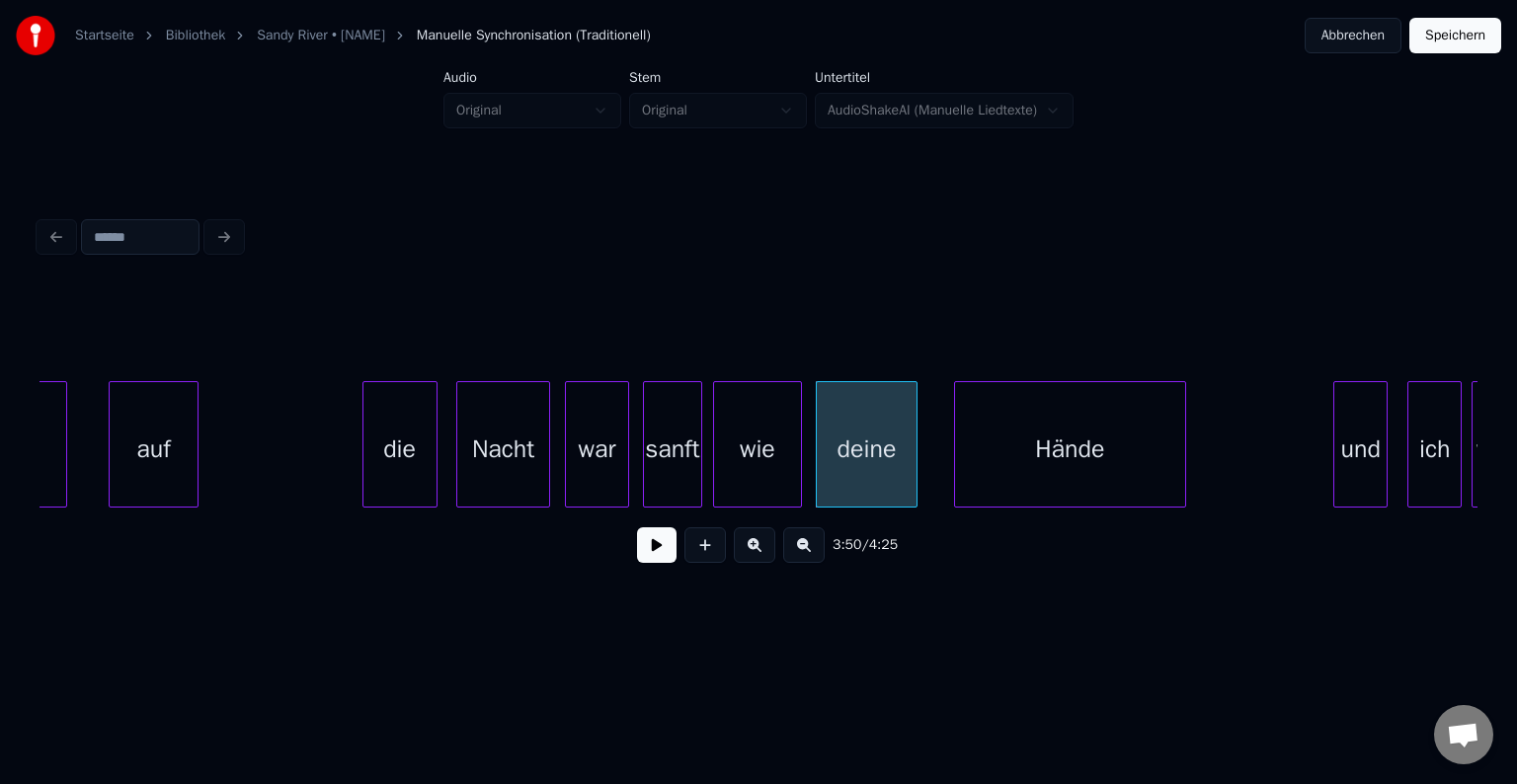 click on "Hände" at bounding box center [1070, 449] 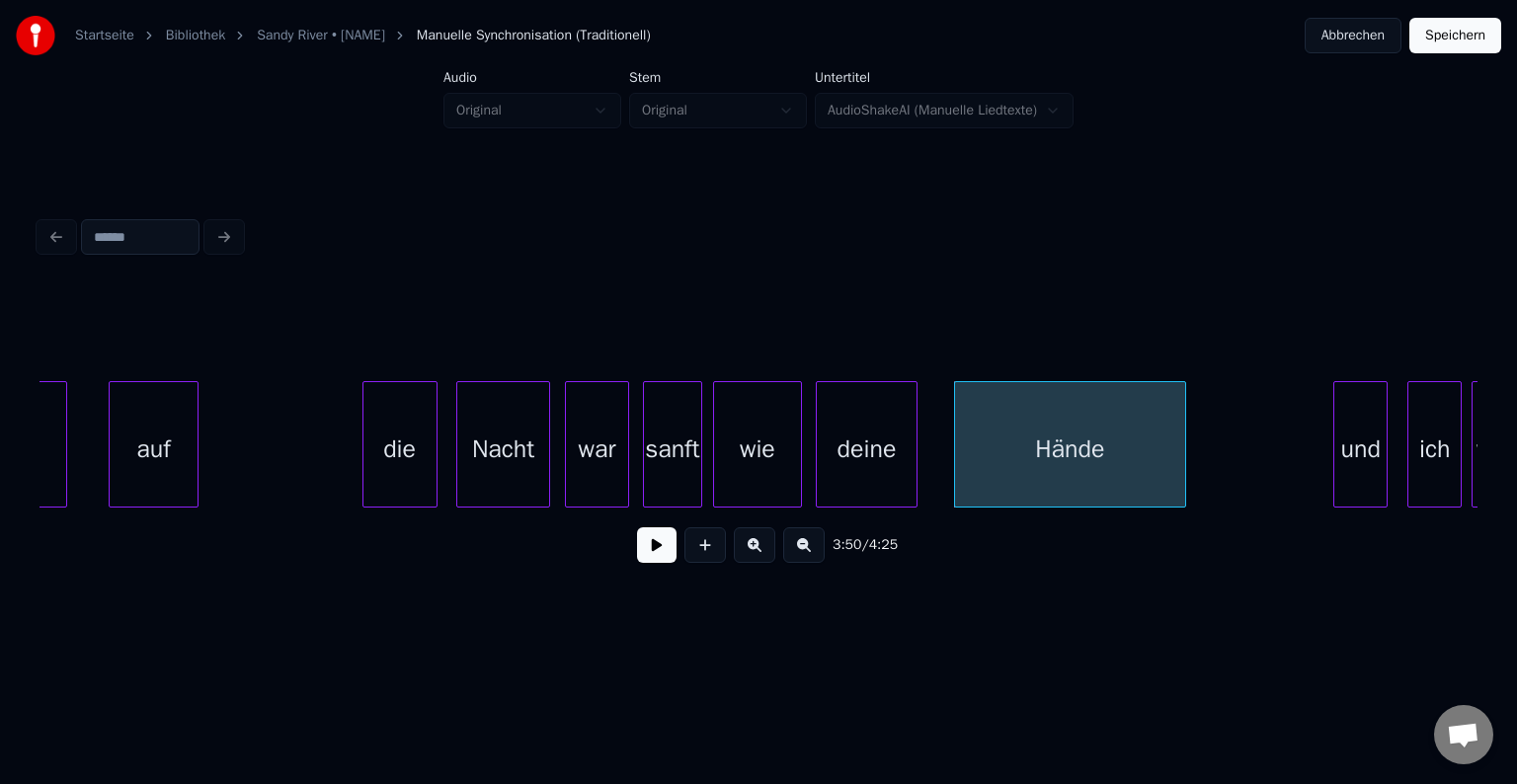 click on "auf" at bounding box center (153, 449) 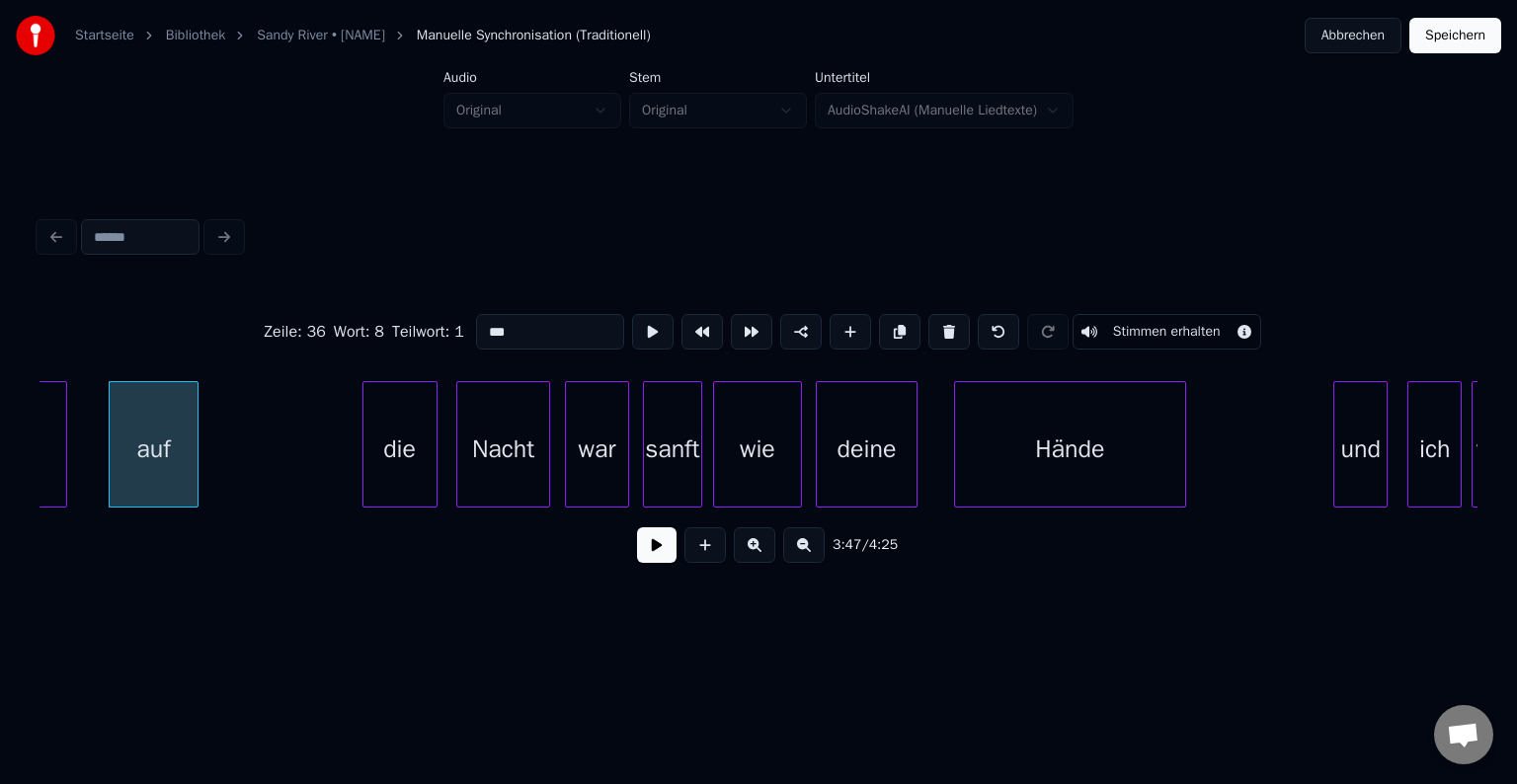 click at bounding box center [657, 545] 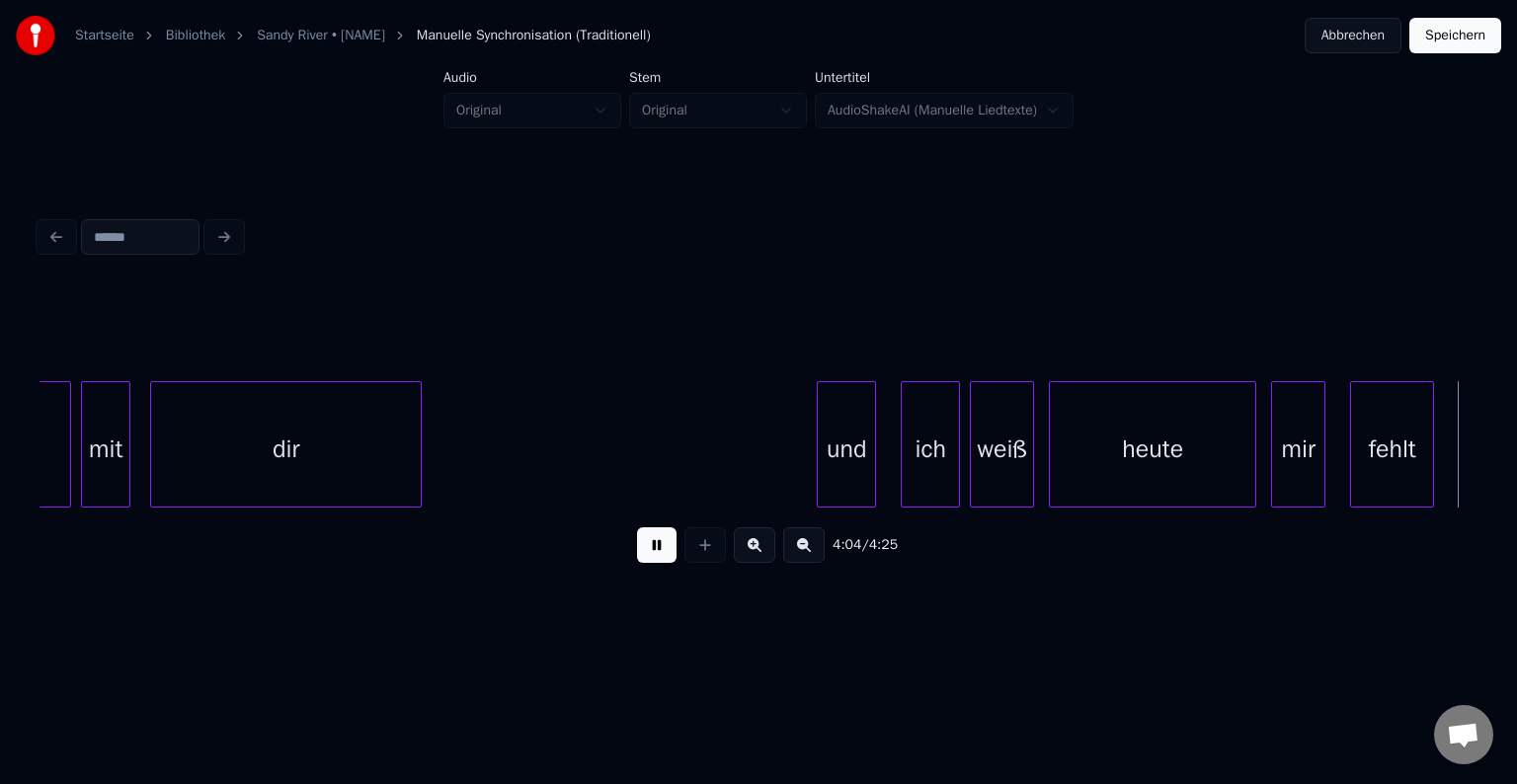 scroll, scrollTop: 0, scrollLeft: 60361, axis: horizontal 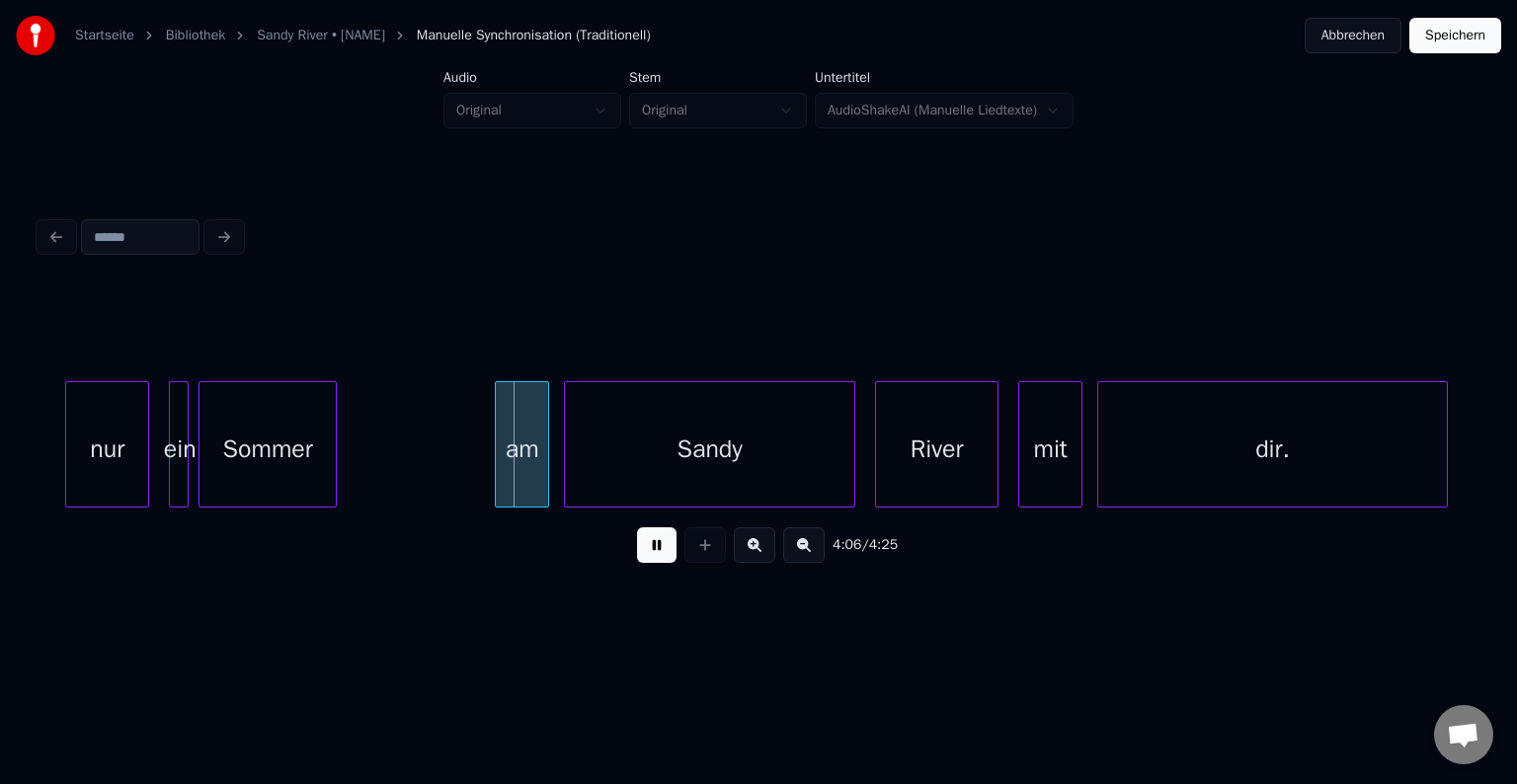 click at bounding box center [657, 545] 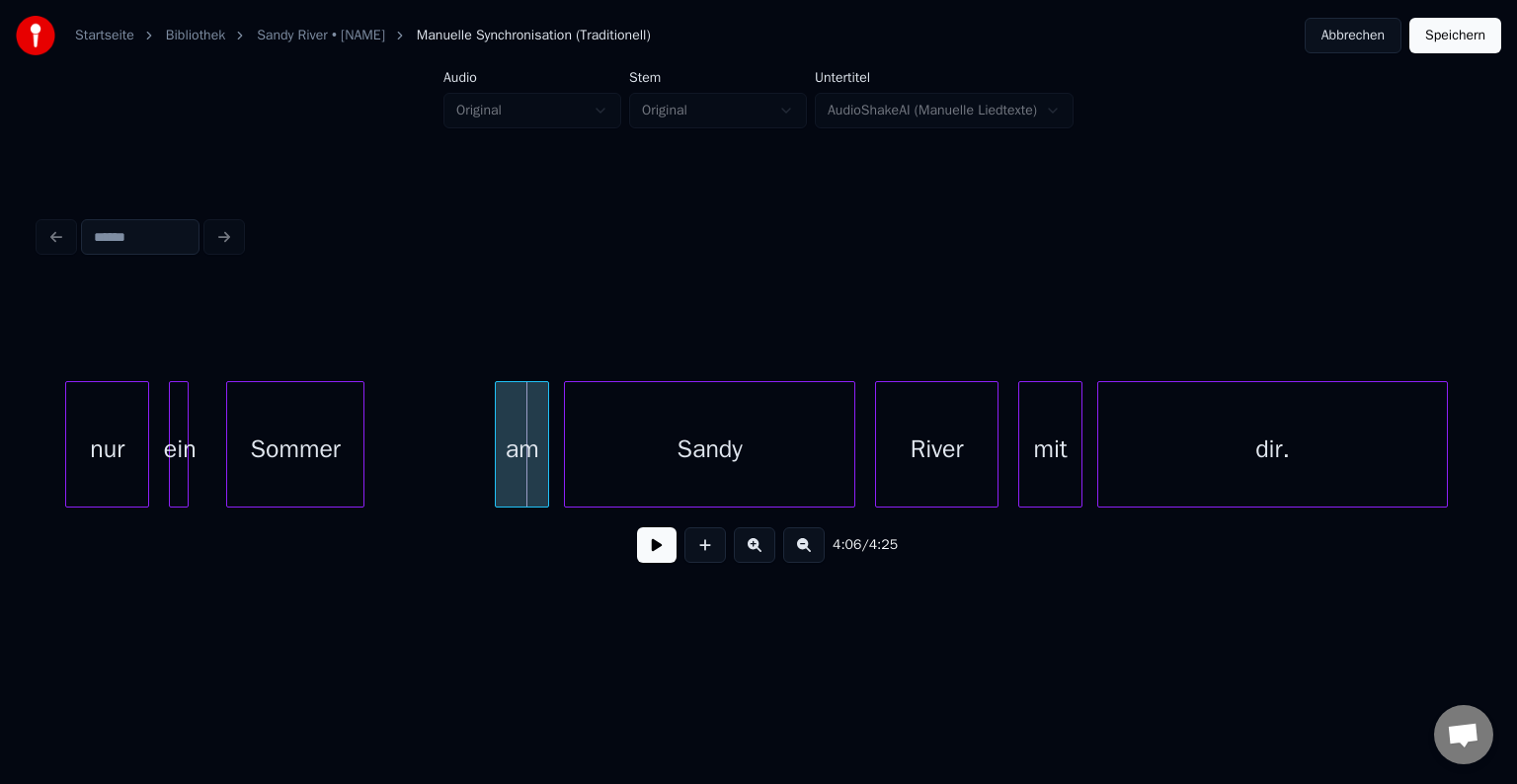 click on "Sommer" at bounding box center [295, 449] 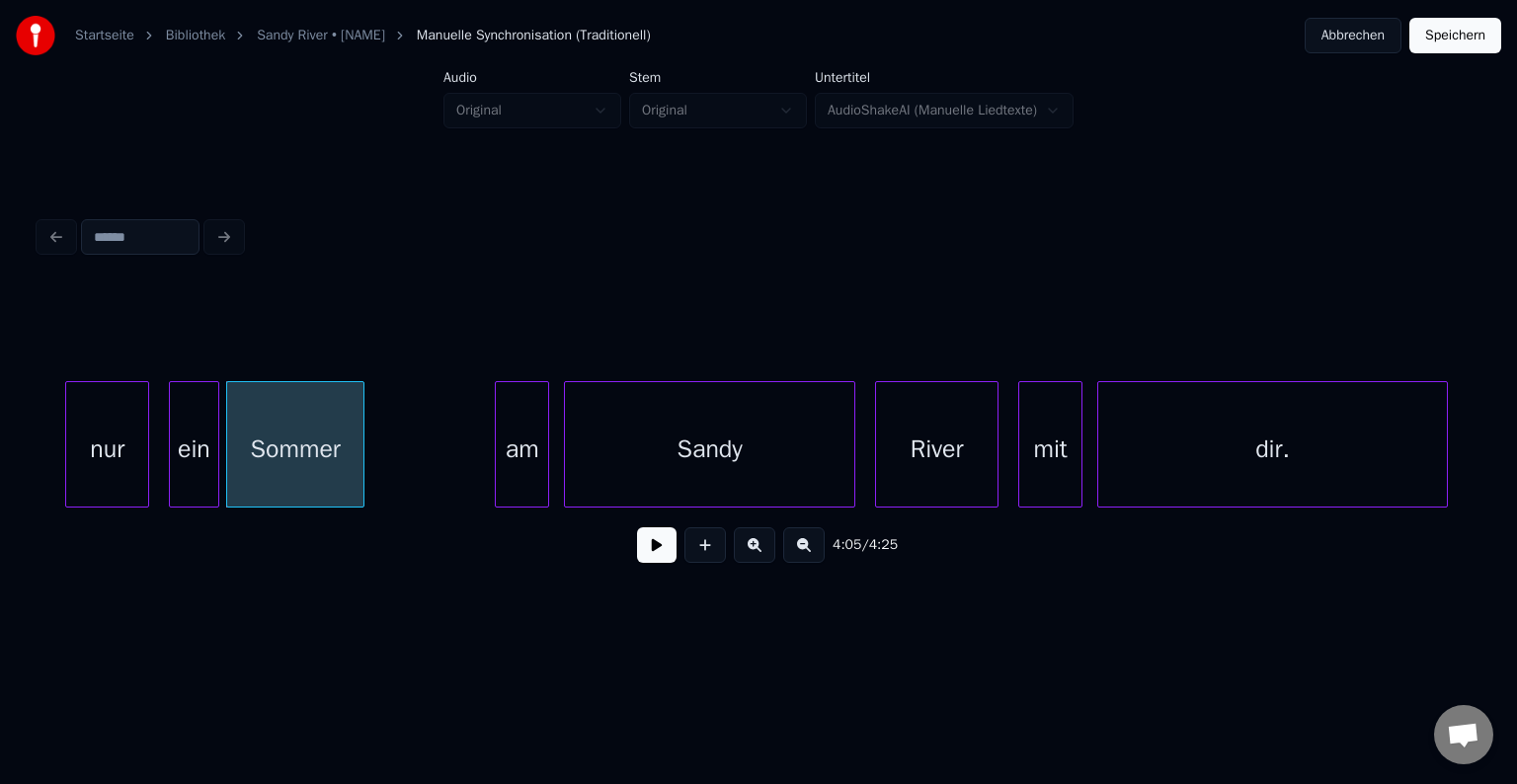 click at bounding box center (215, 444) 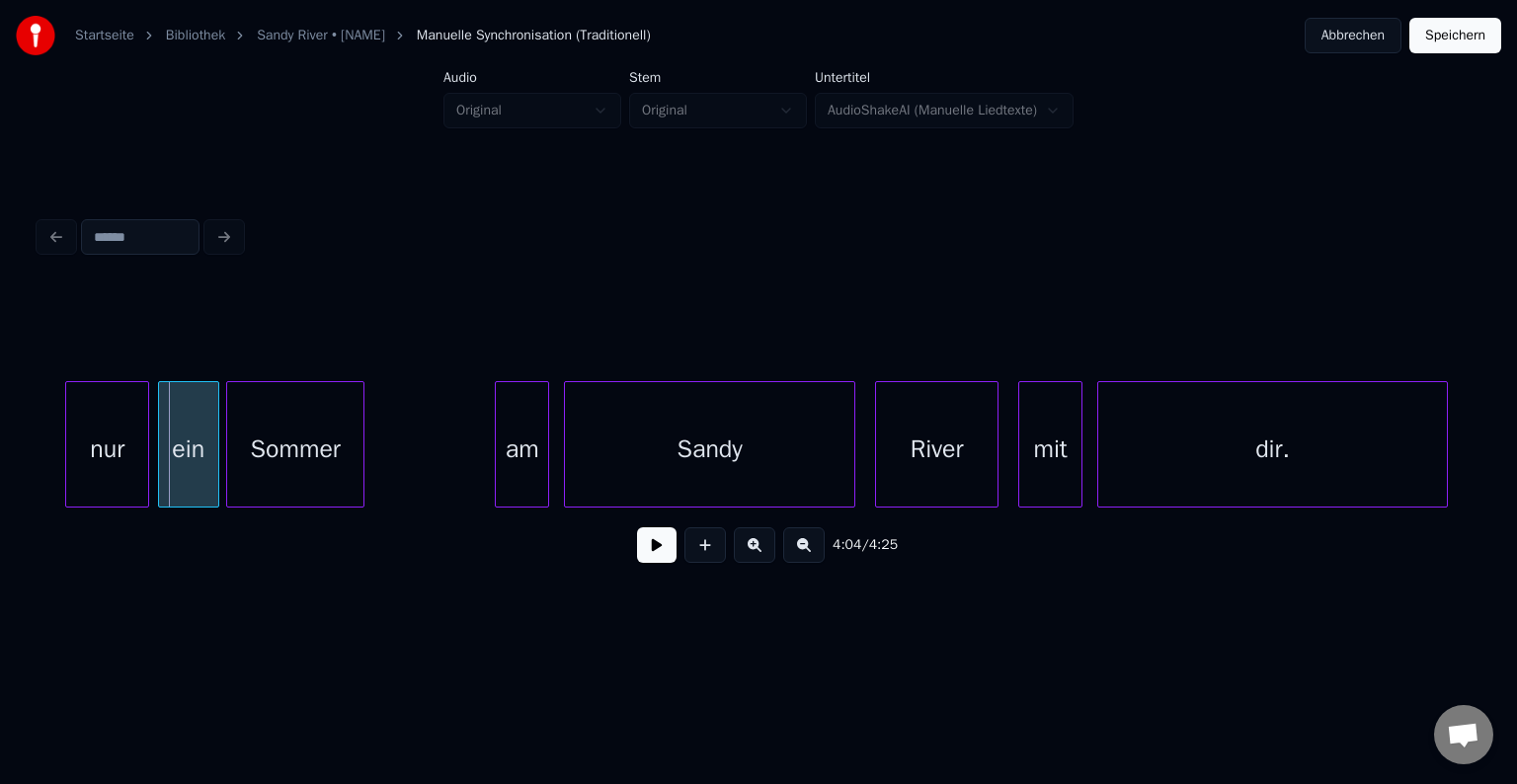 click at bounding box center [162, 444] 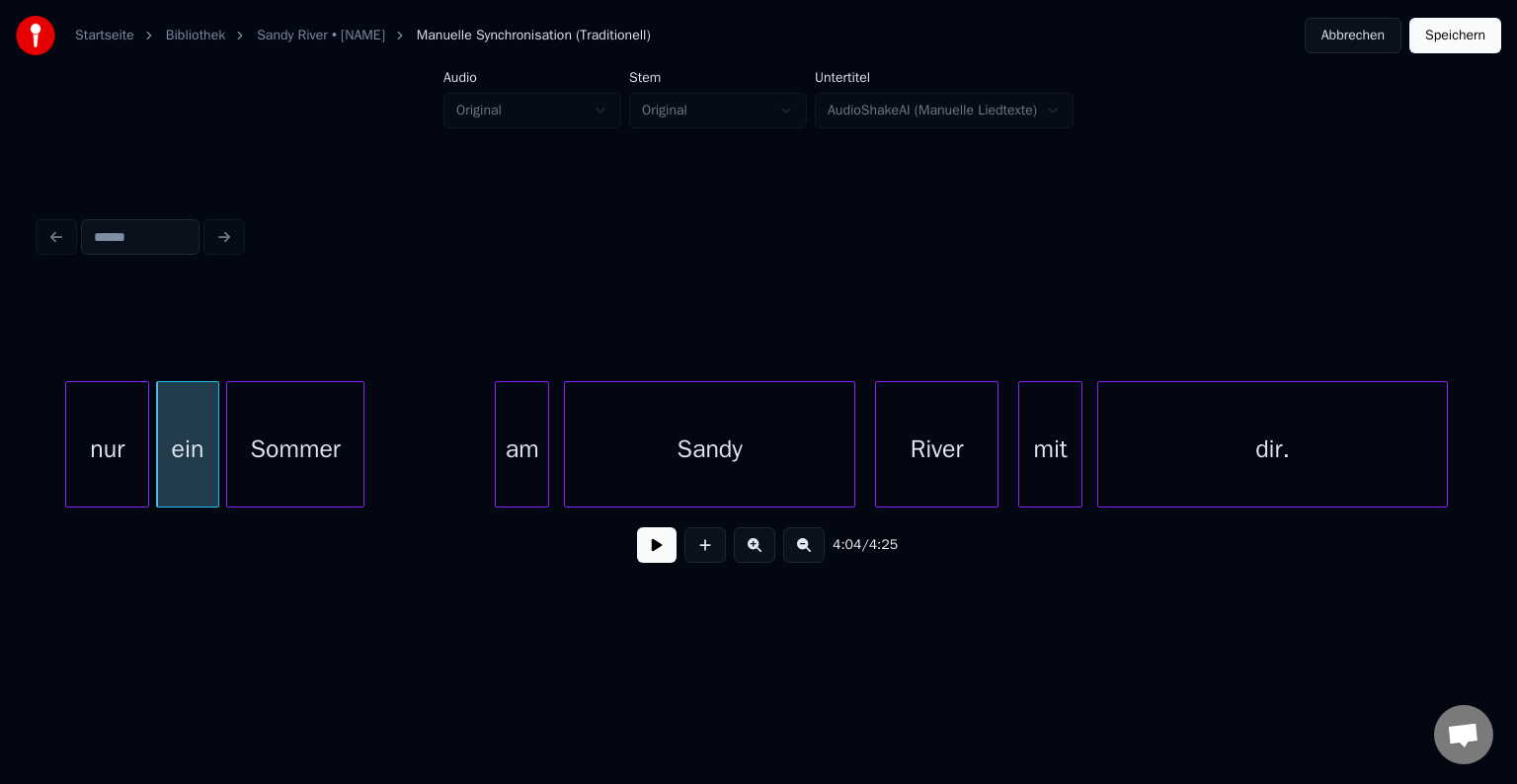 click on "nur" at bounding box center [107, 449] 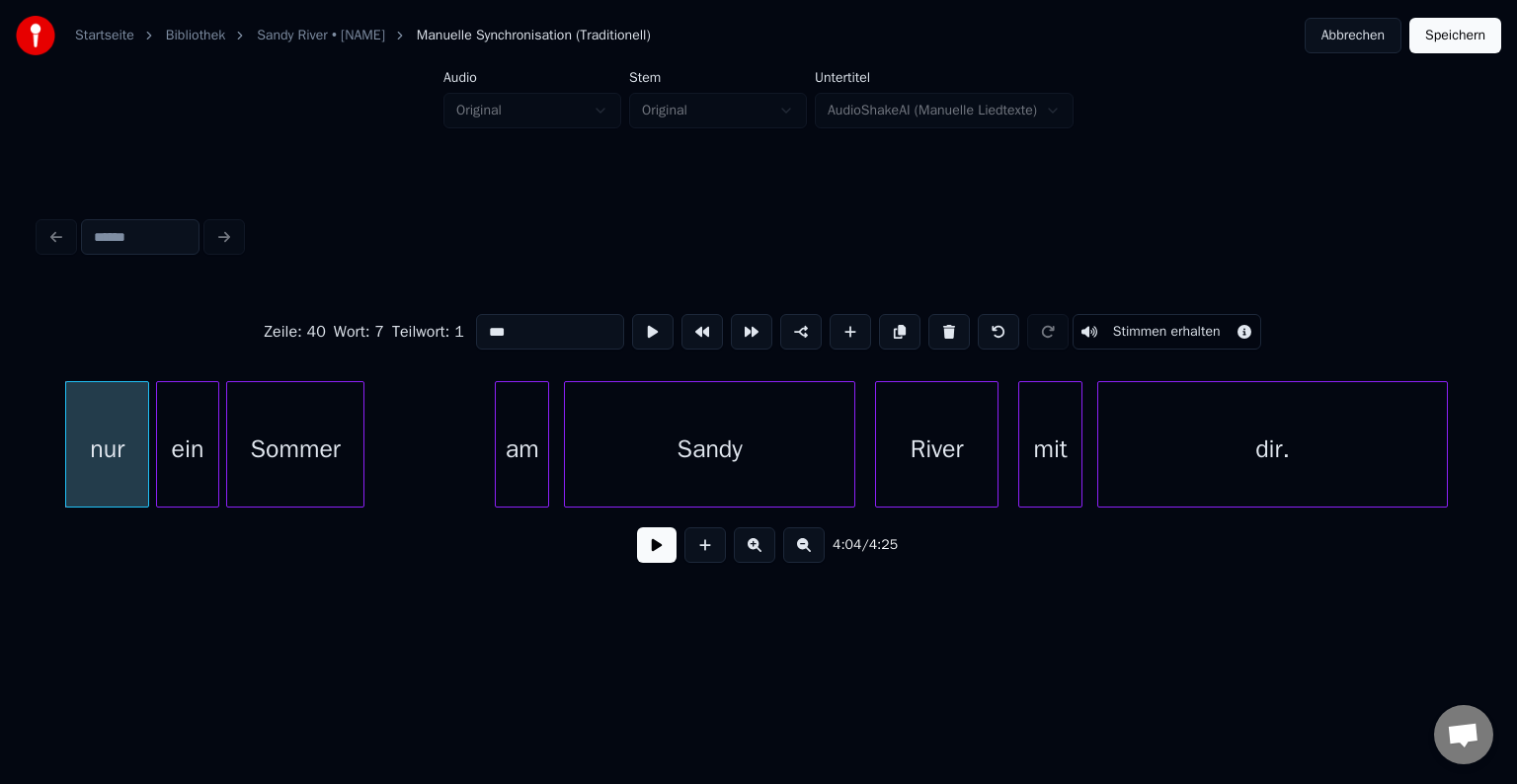 click at bounding box center [657, 545] 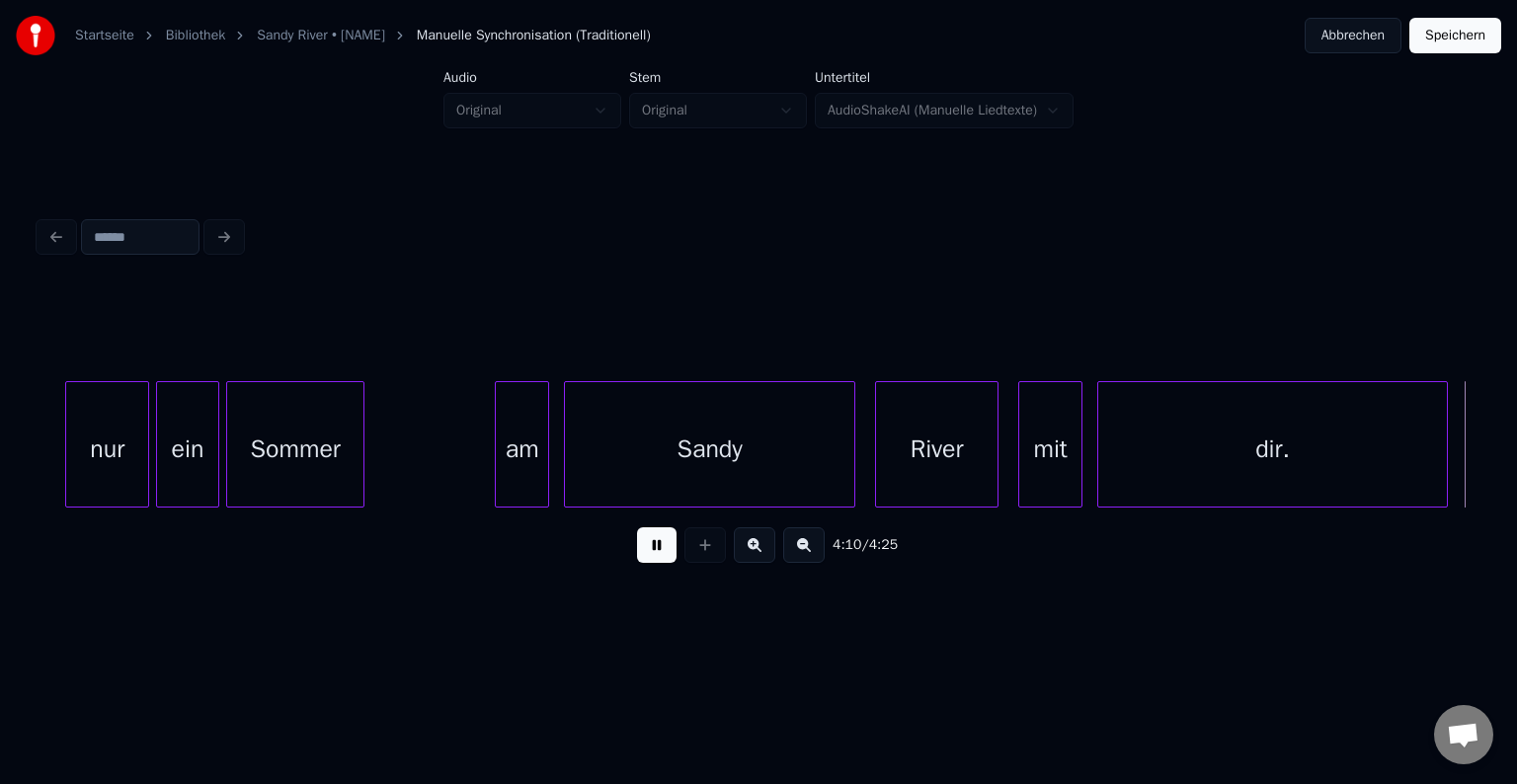 scroll, scrollTop: 0, scrollLeft: 61799, axis: horizontal 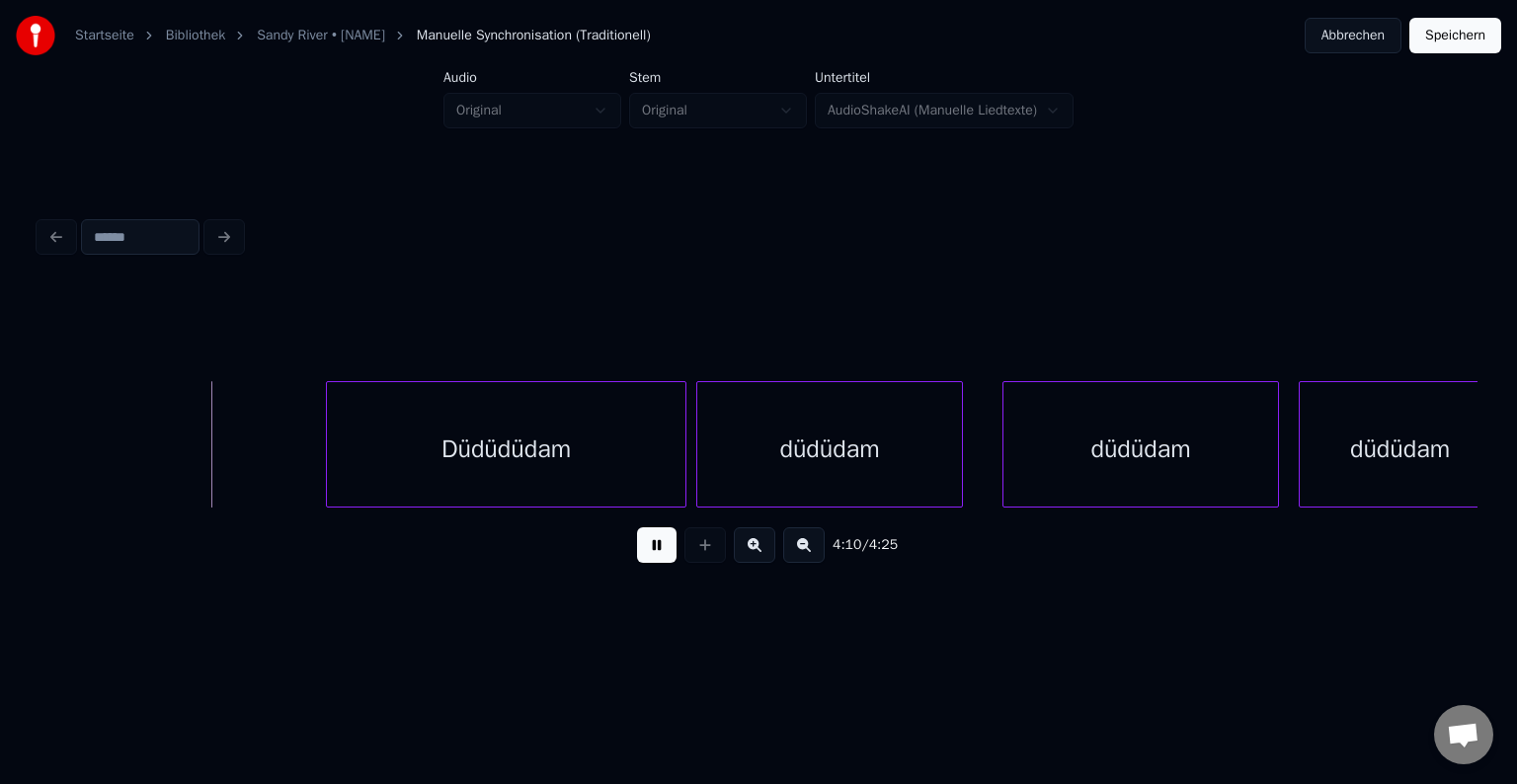 click at bounding box center (657, 545) 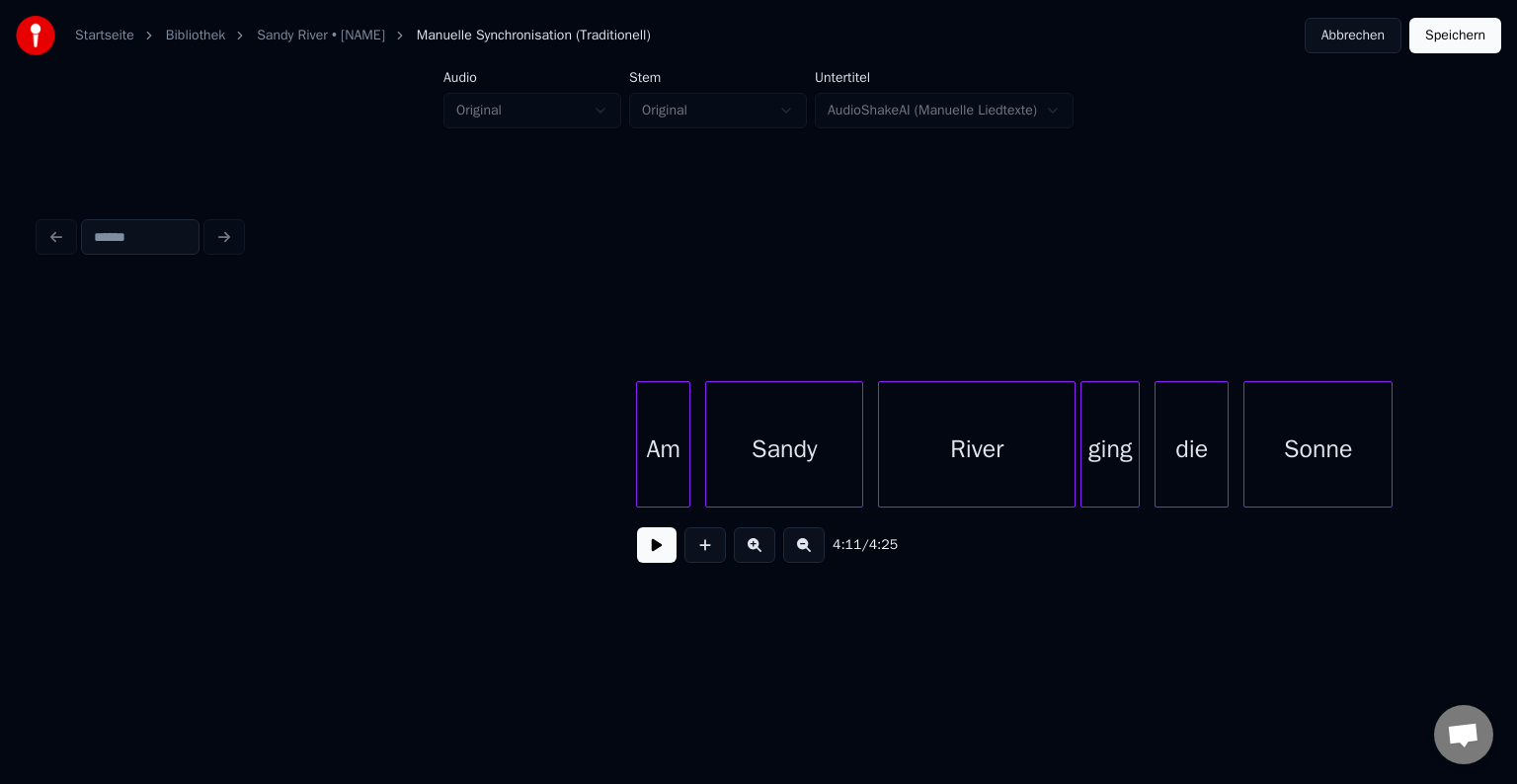 scroll, scrollTop: 0, scrollLeft: 54205, axis: horizontal 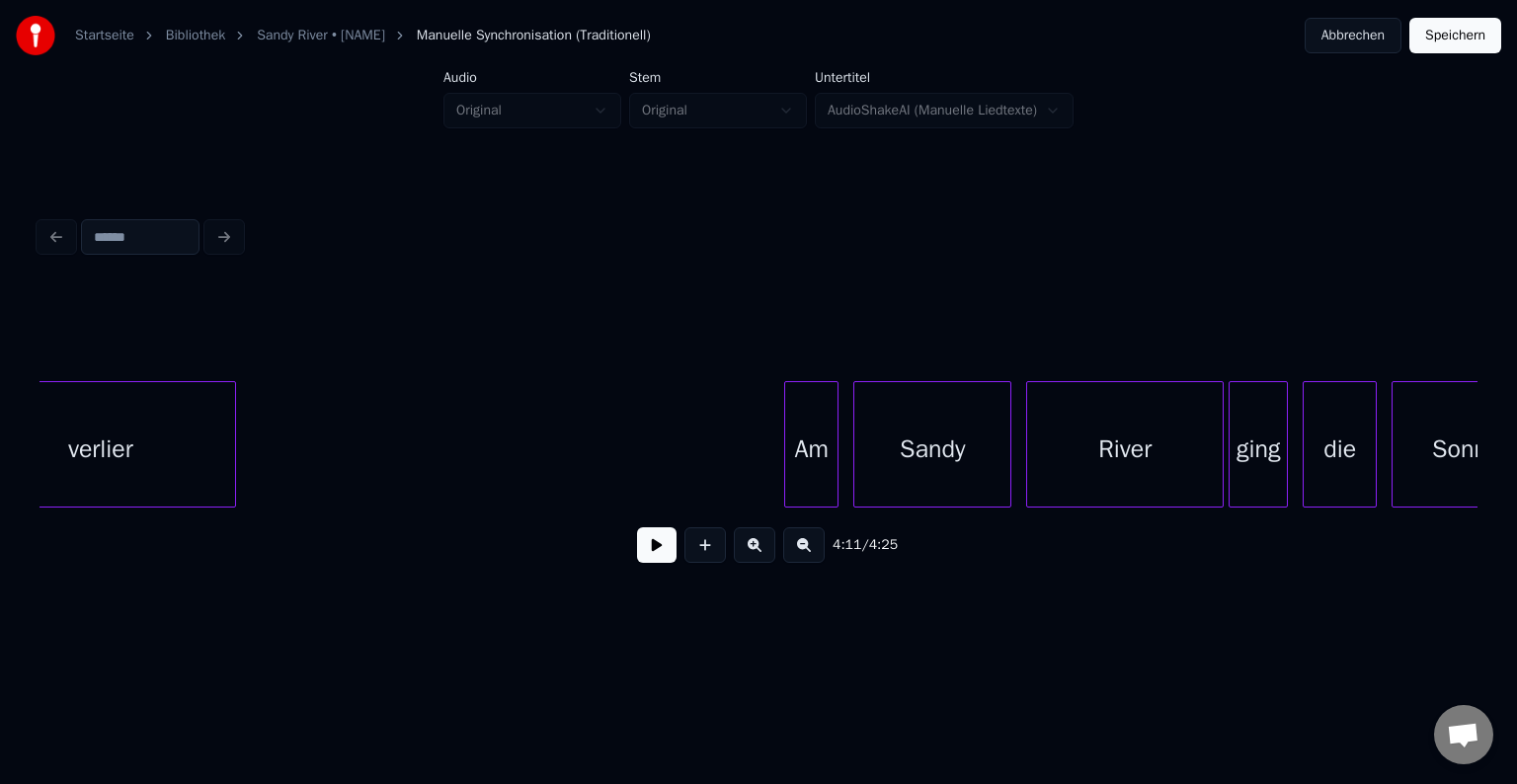 click on "Sonne die ging River Sandy Am verlier" at bounding box center (-21449, 444) 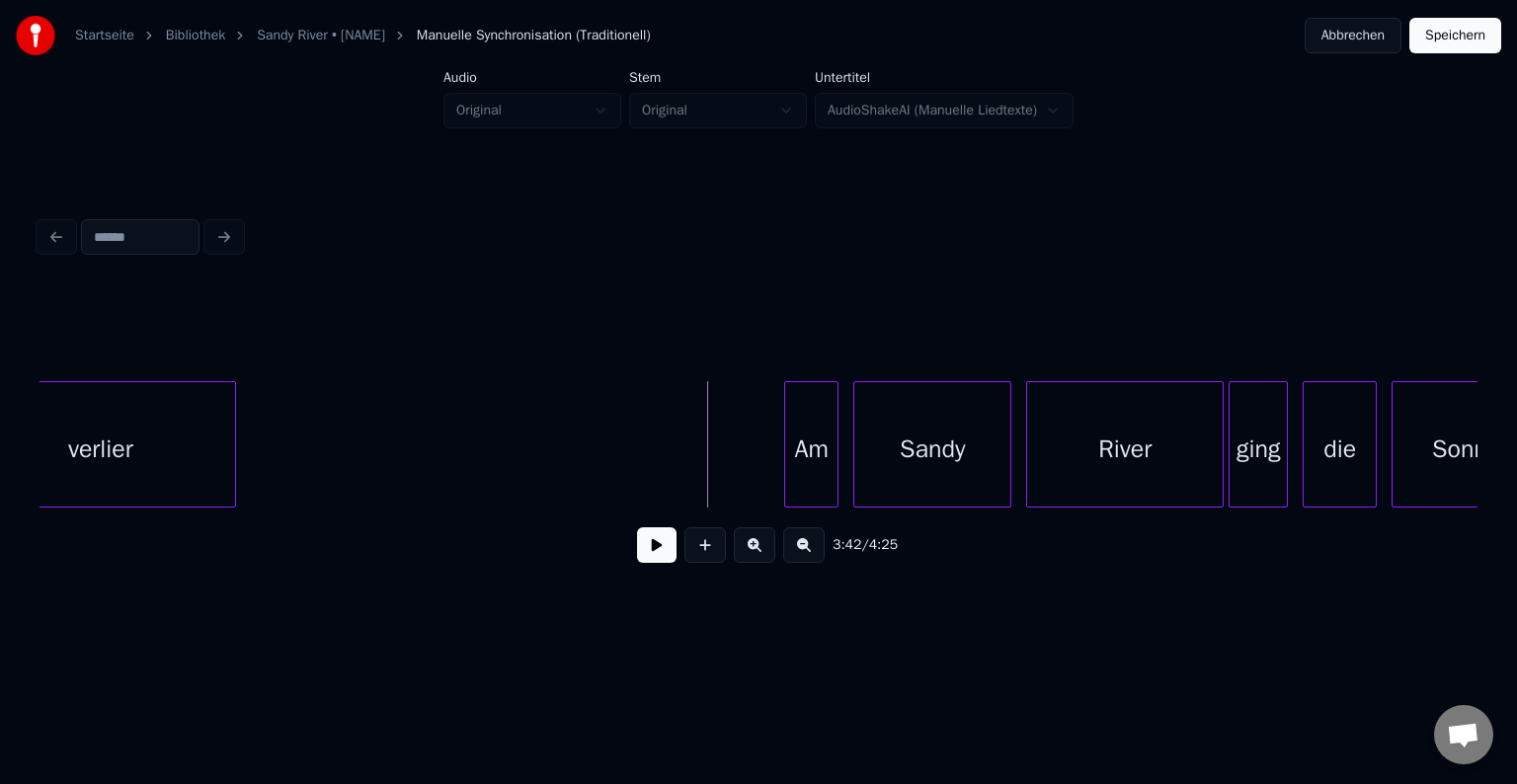 click at bounding box center (657, 545) 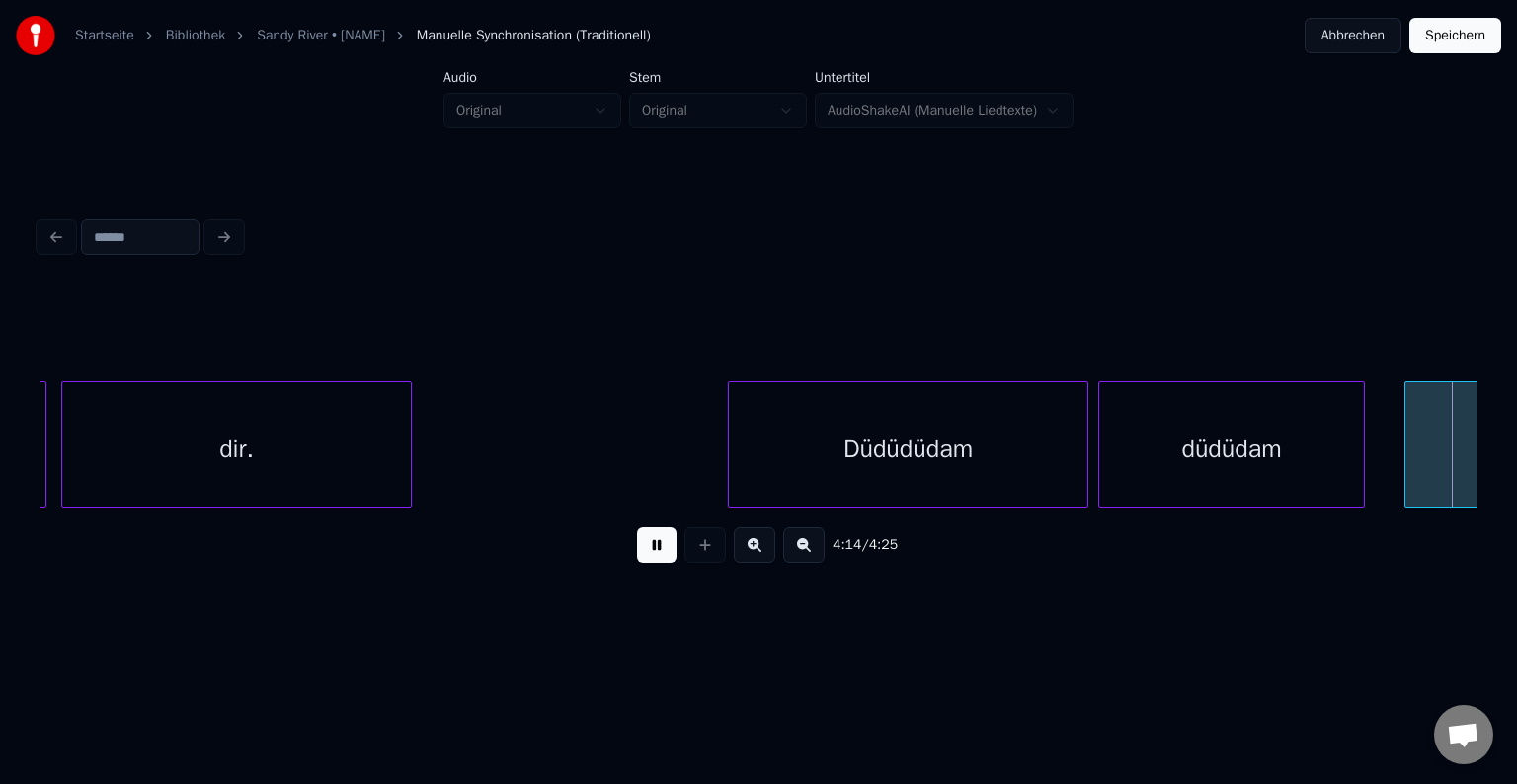 scroll, scrollTop: 0, scrollLeft: 62835, axis: horizontal 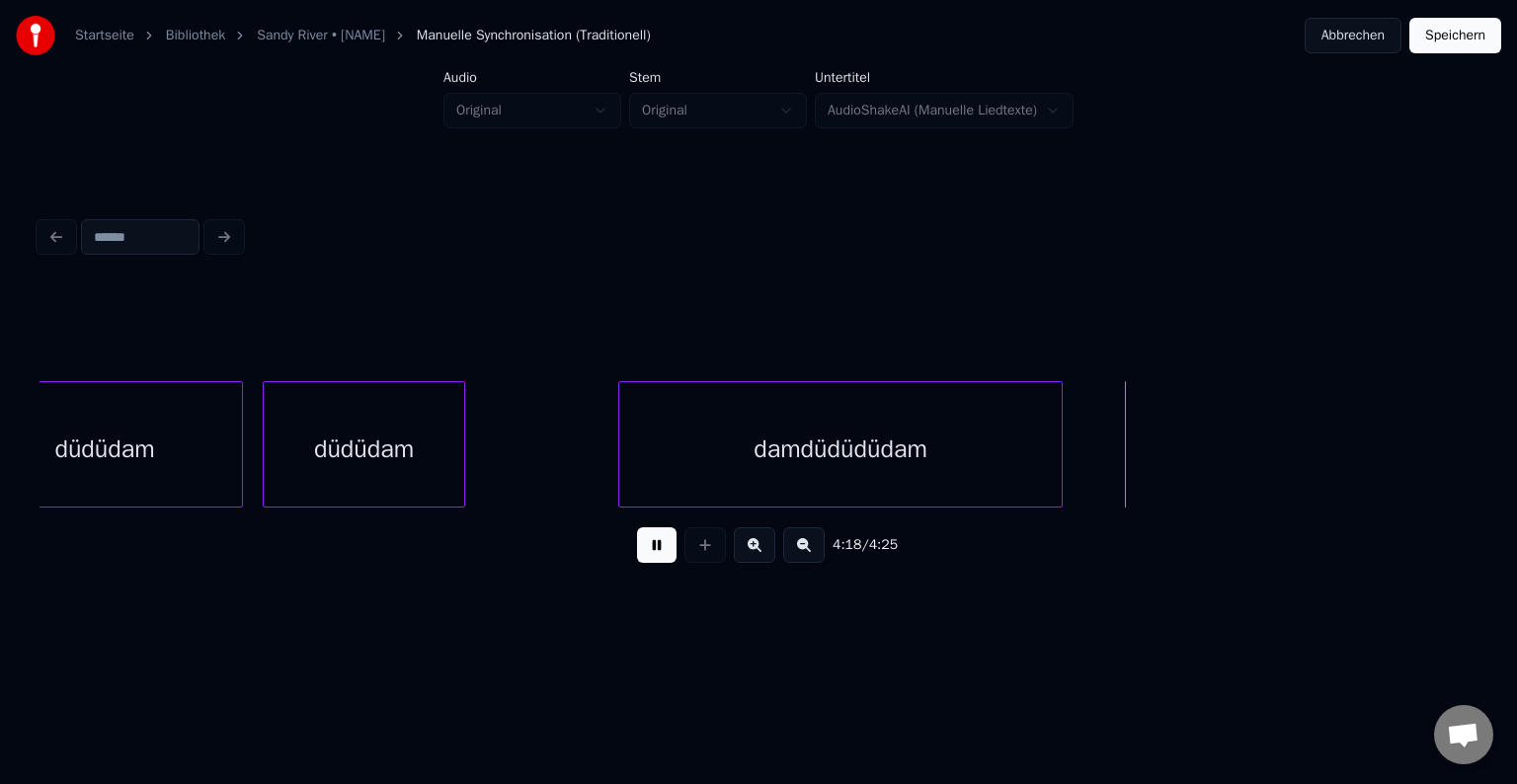 click at bounding box center (657, 545) 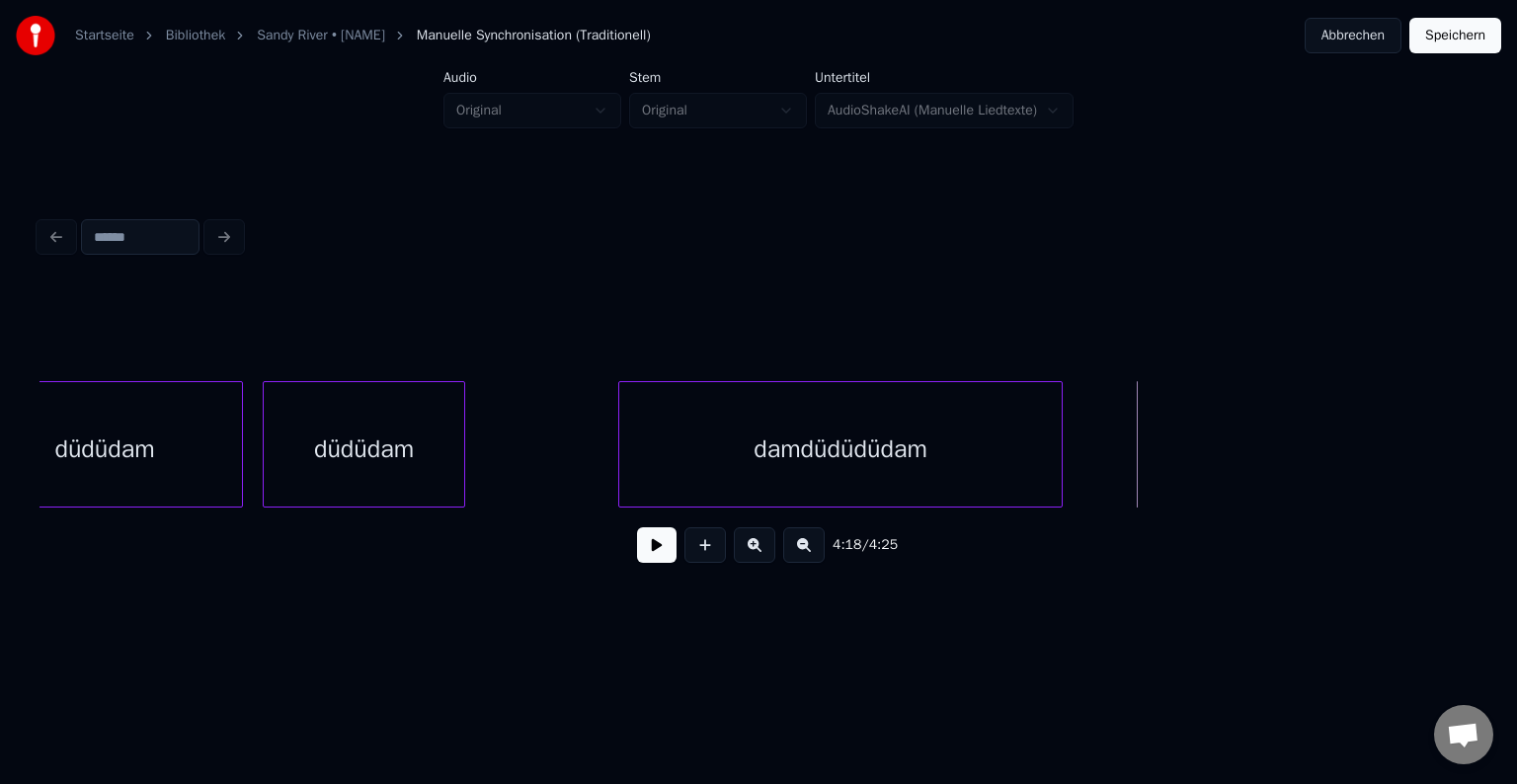 click on "Speichern" at bounding box center (1455, 36) 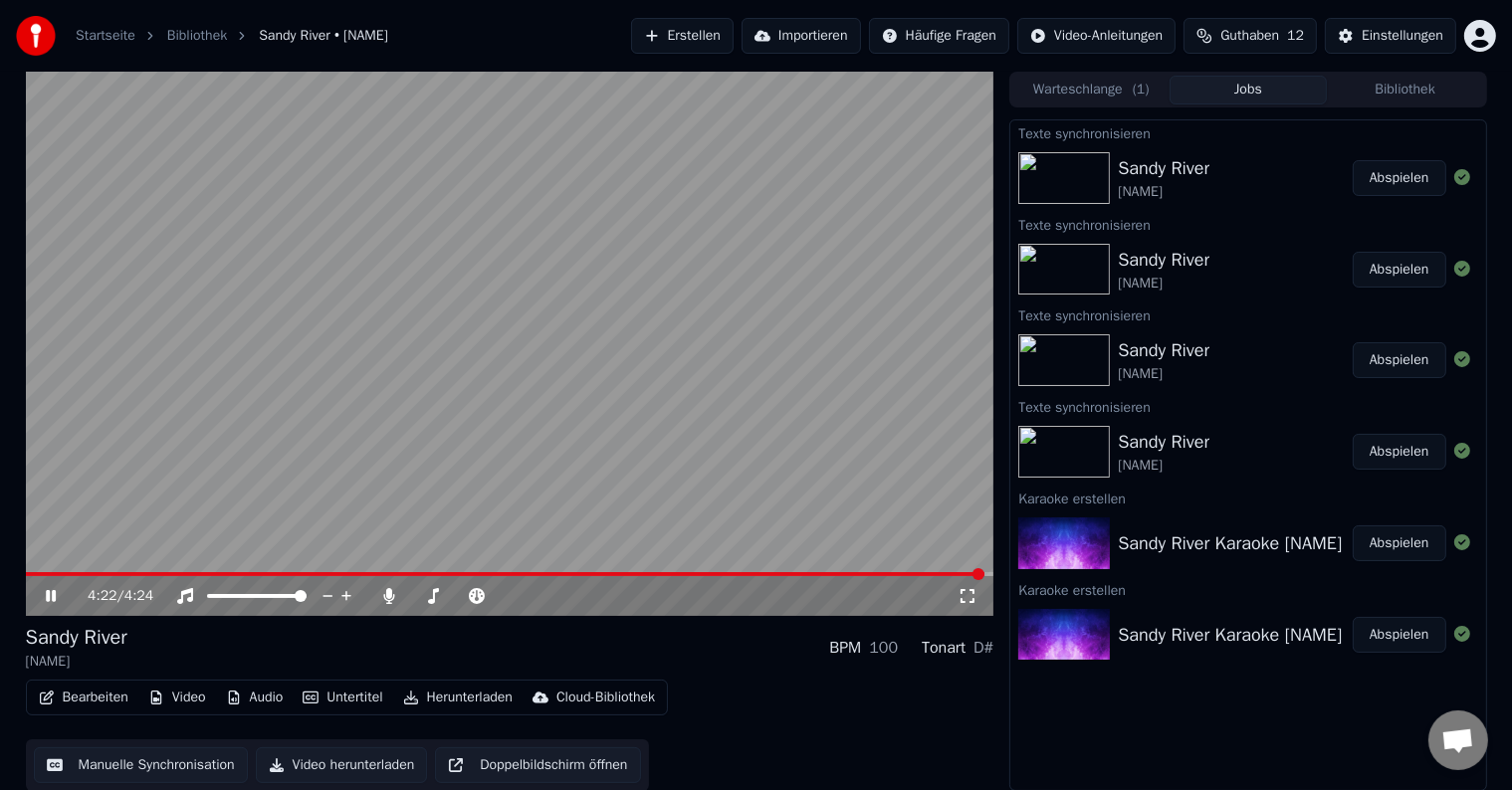 click 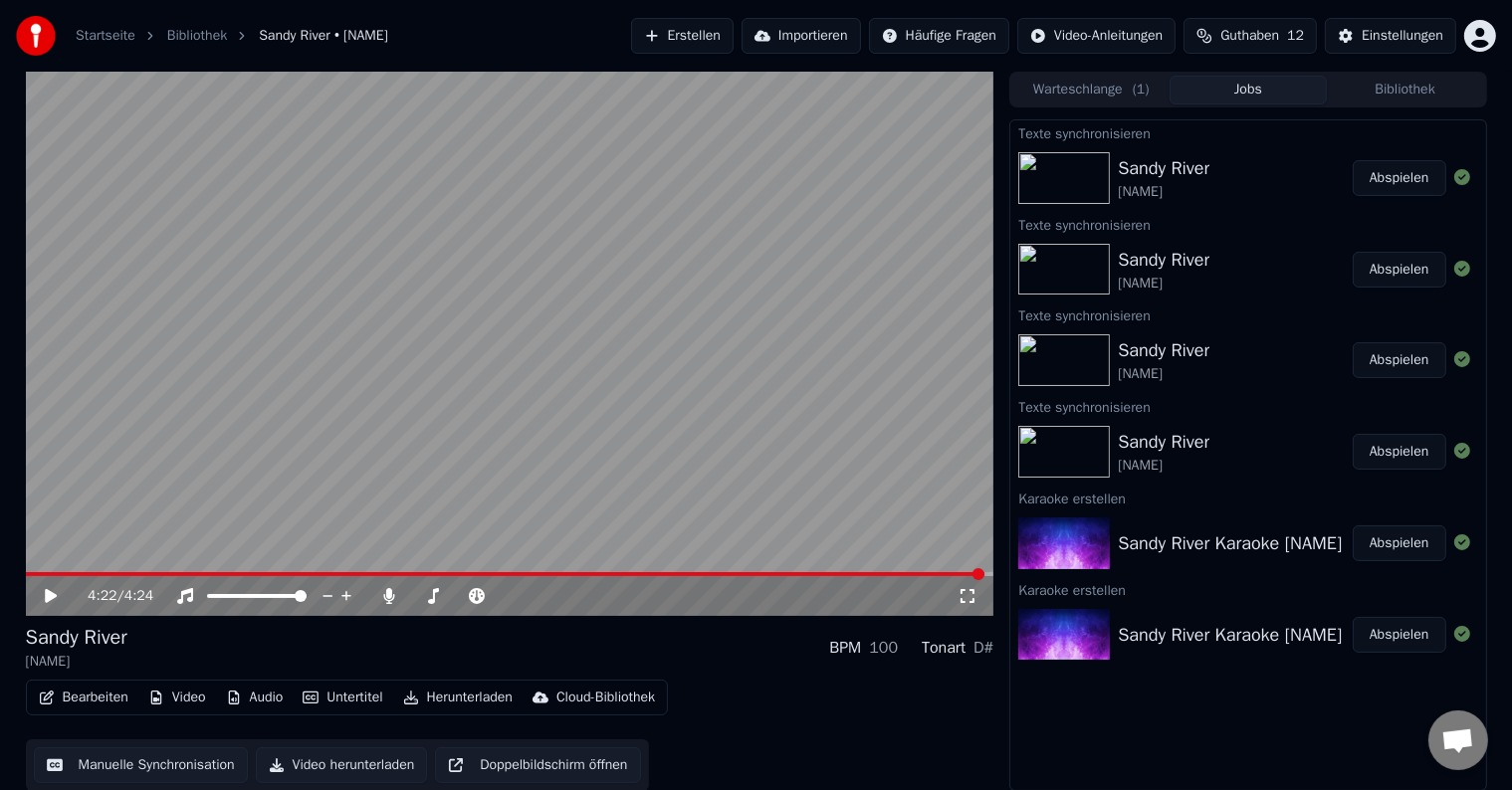 click on "Herunterladen" at bounding box center (458, 697) 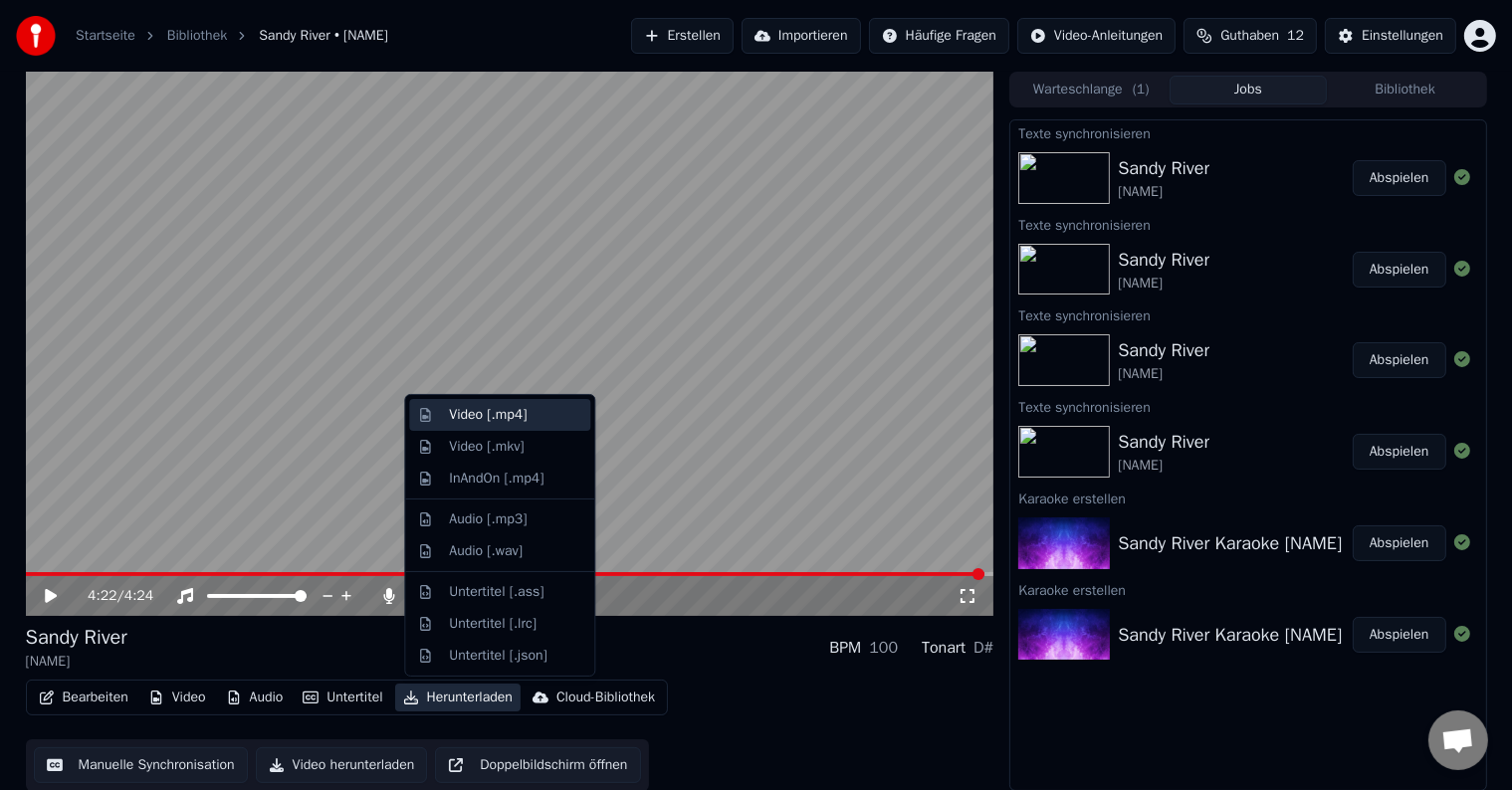 click on "Video [.mp4]" at bounding box center (488, 415) 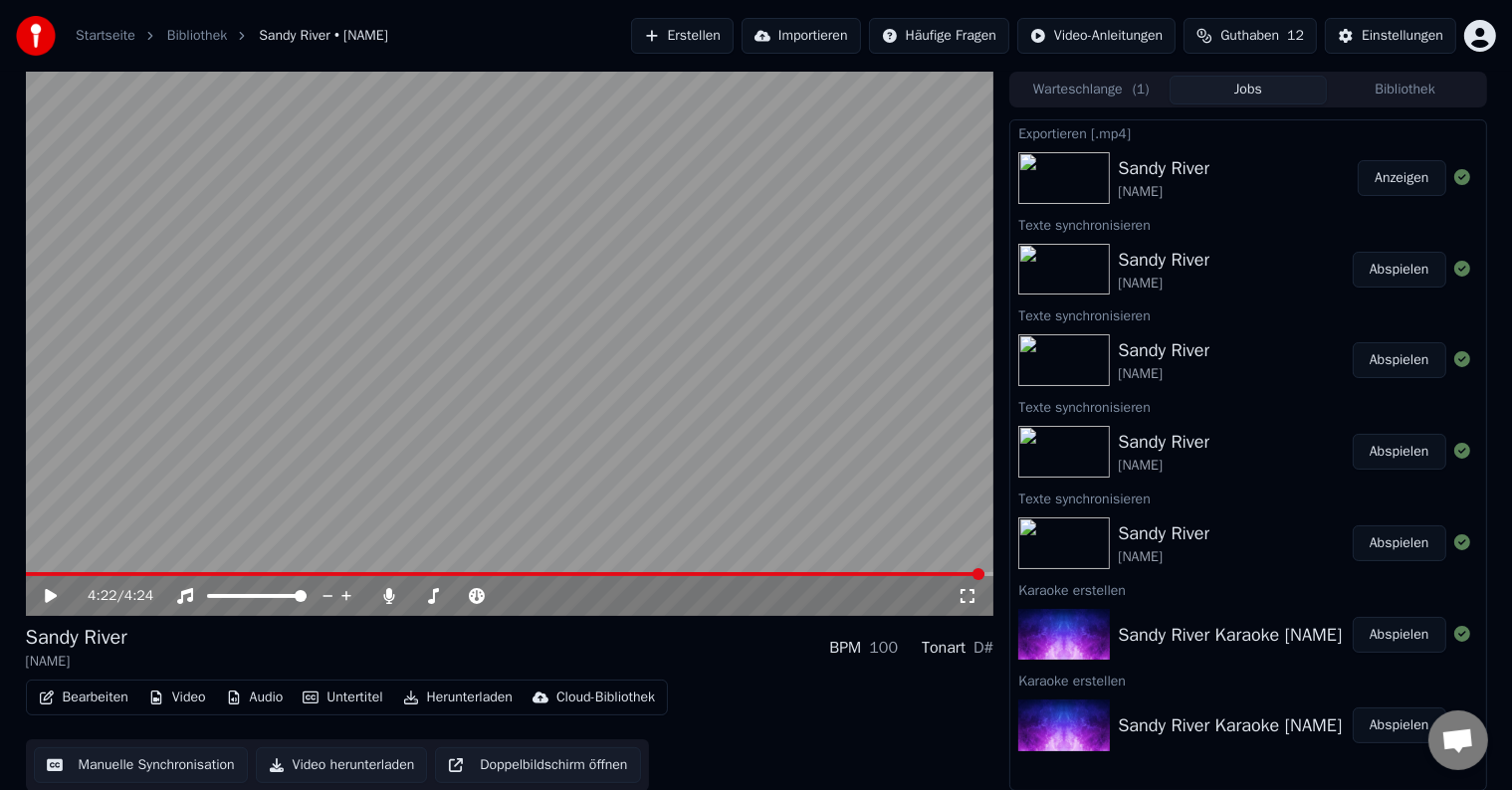 click on "Erstellen" at bounding box center (682, 36) 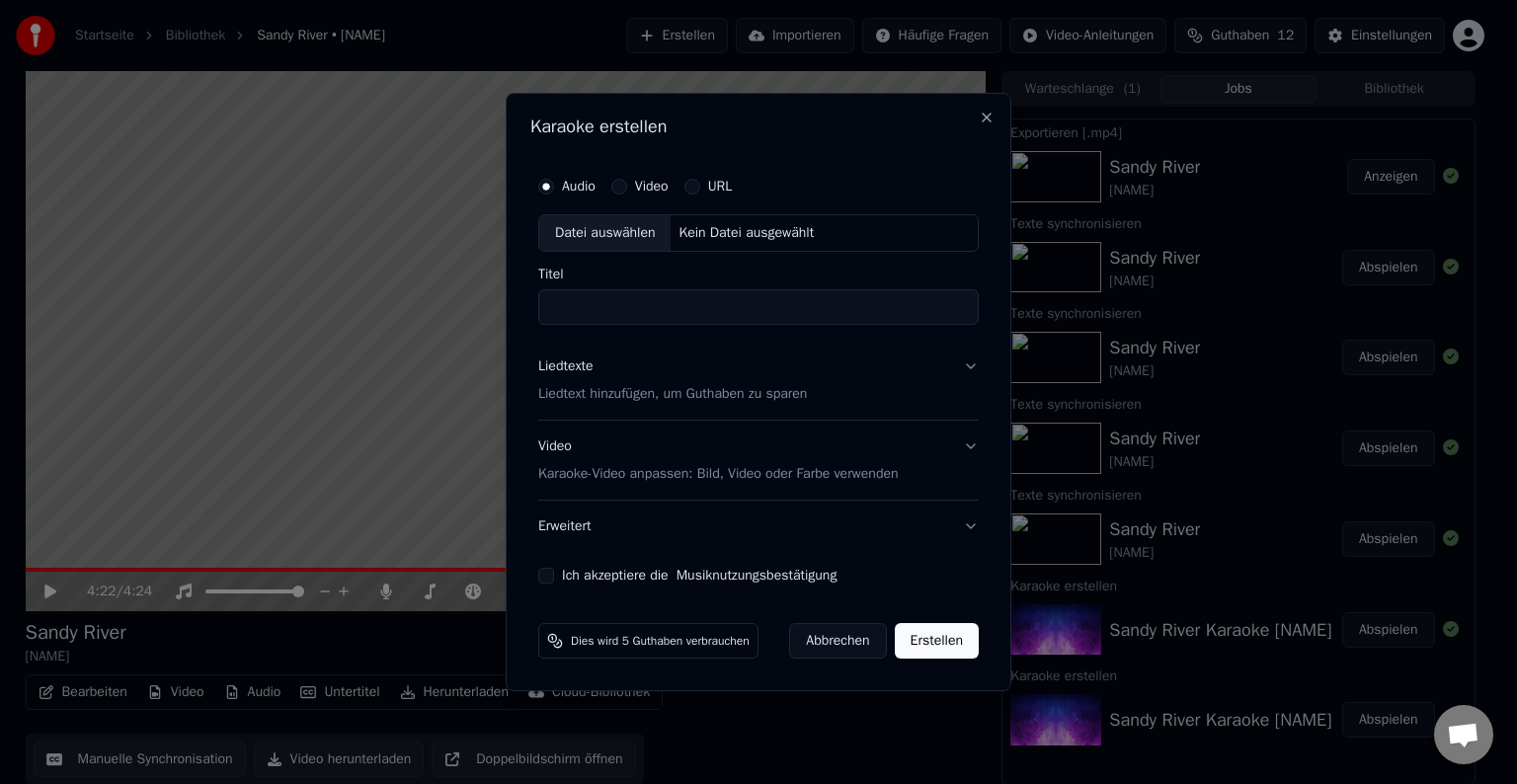 click on "Datei auswählen" at bounding box center (604, 233) 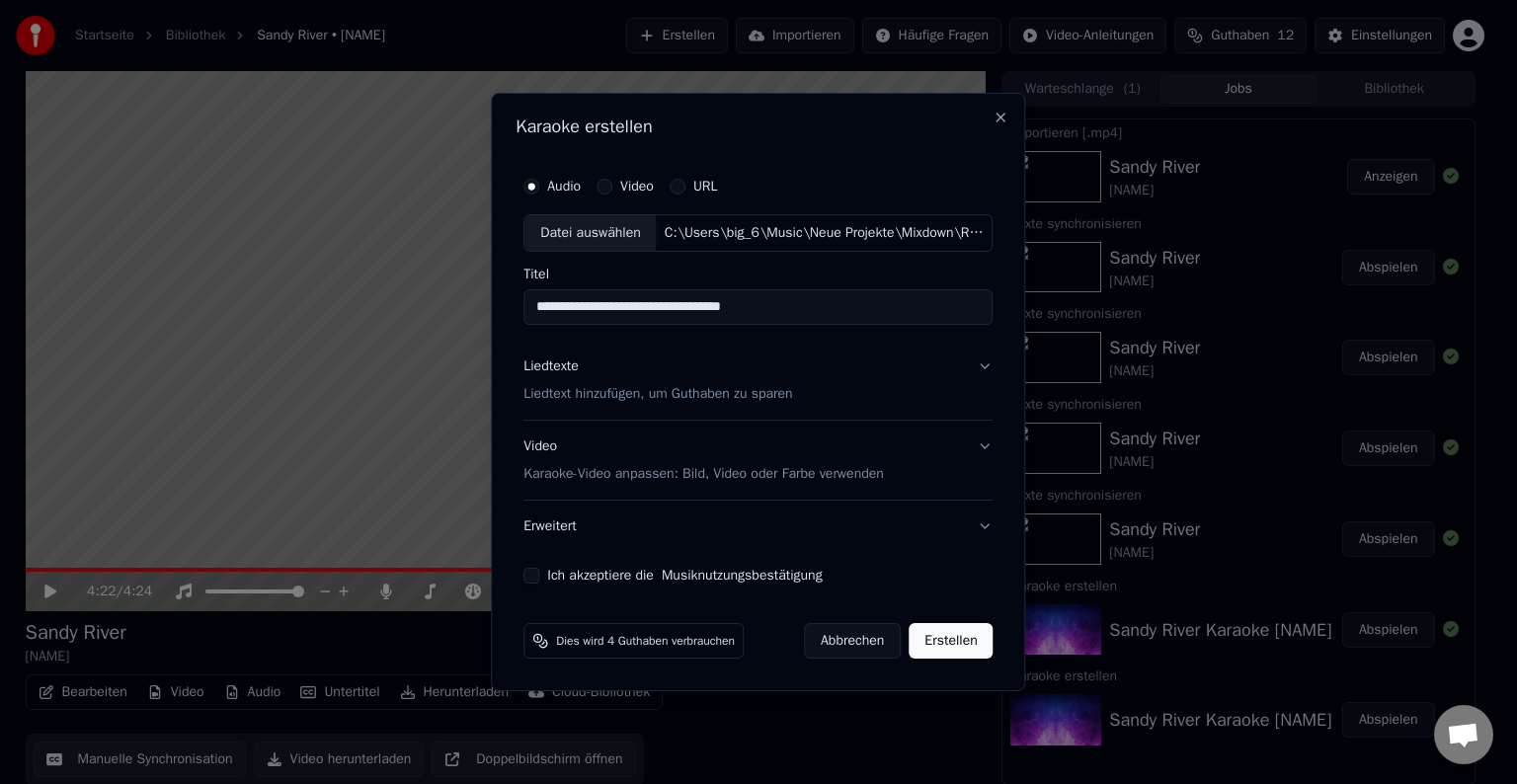 click on "**********" at bounding box center (758, 307) 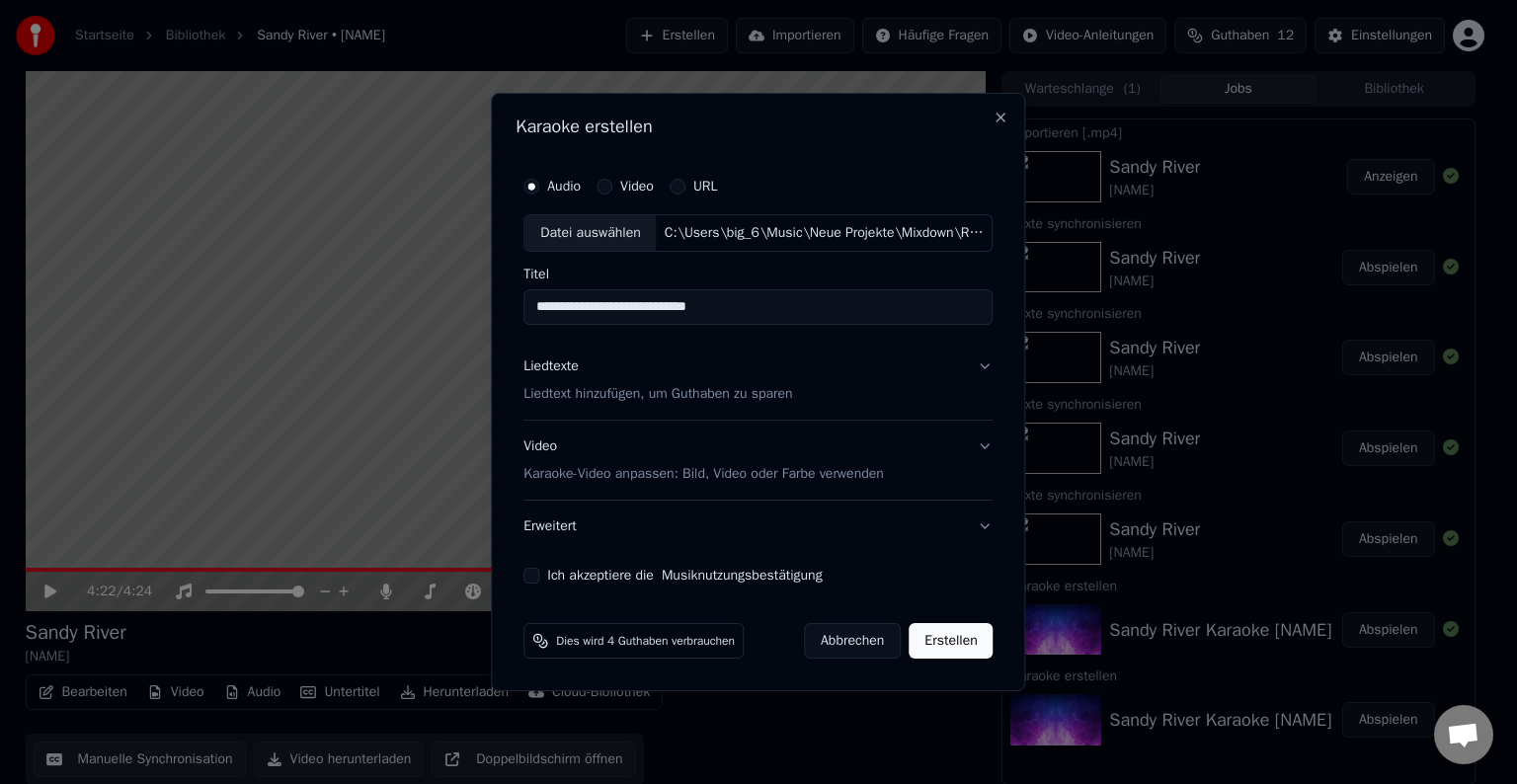 click on "Musiknutzungsbestätigung" at bounding box center (742, 576) 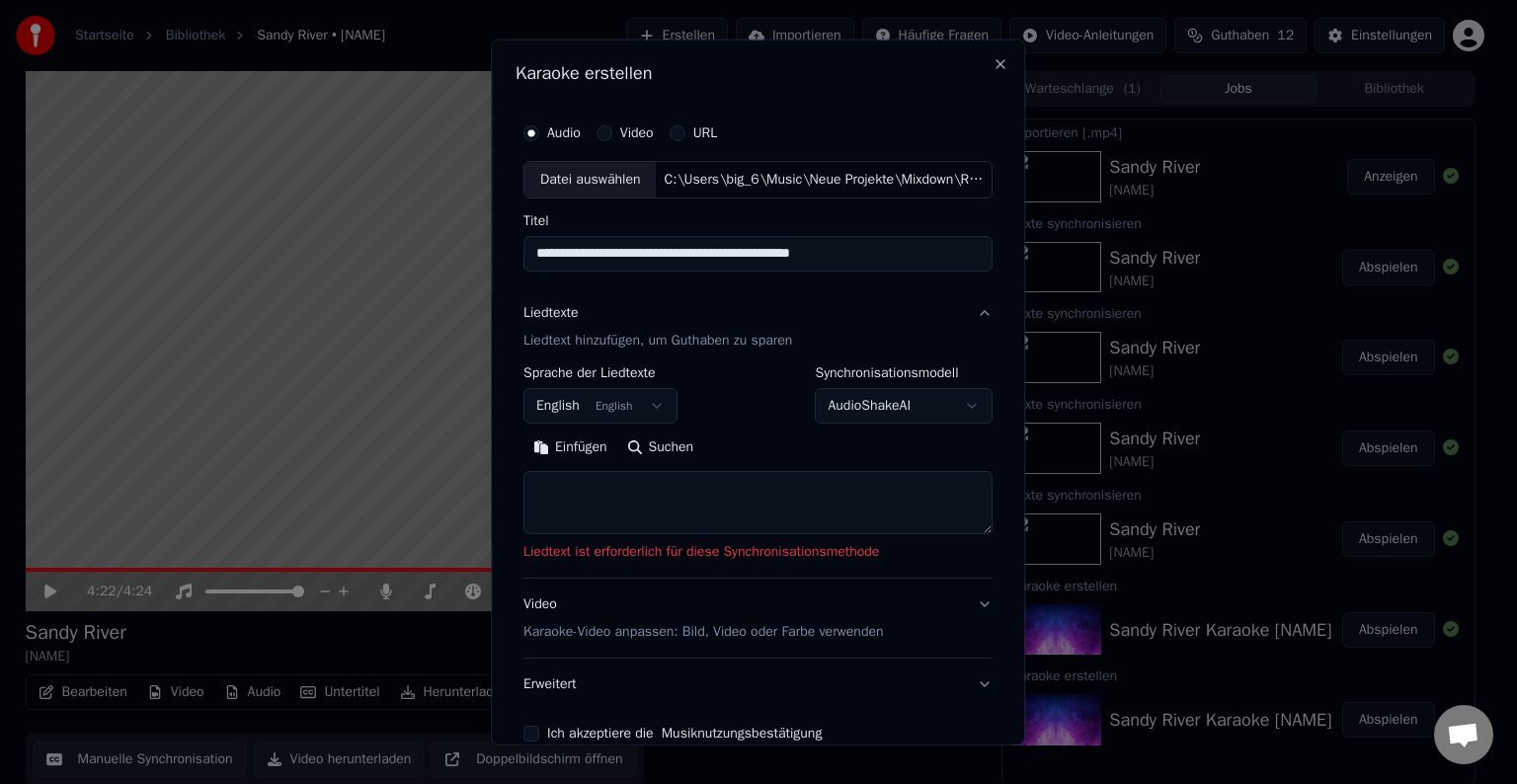 type on "**********" 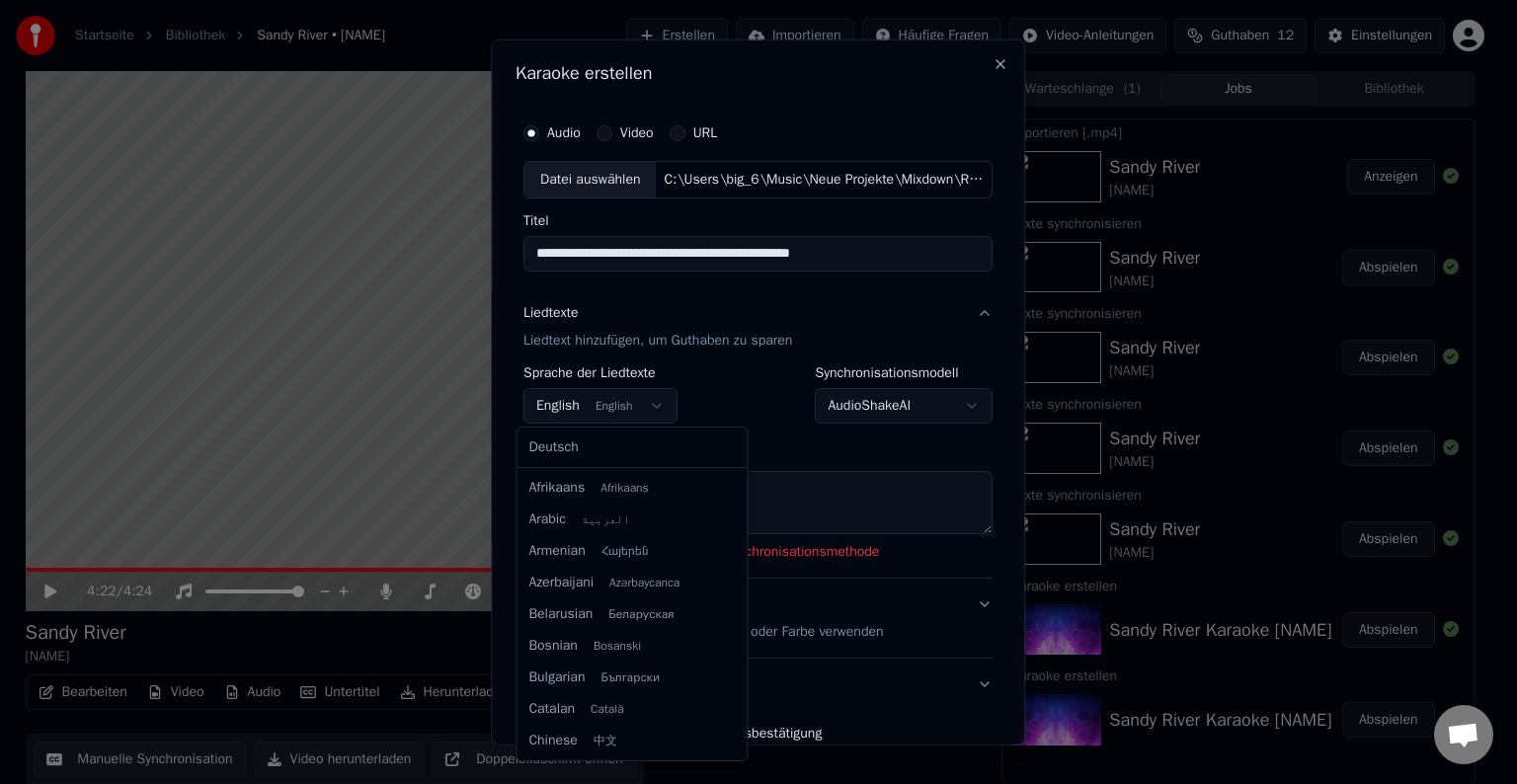 click on "**********" at bounding box center (750, 392) 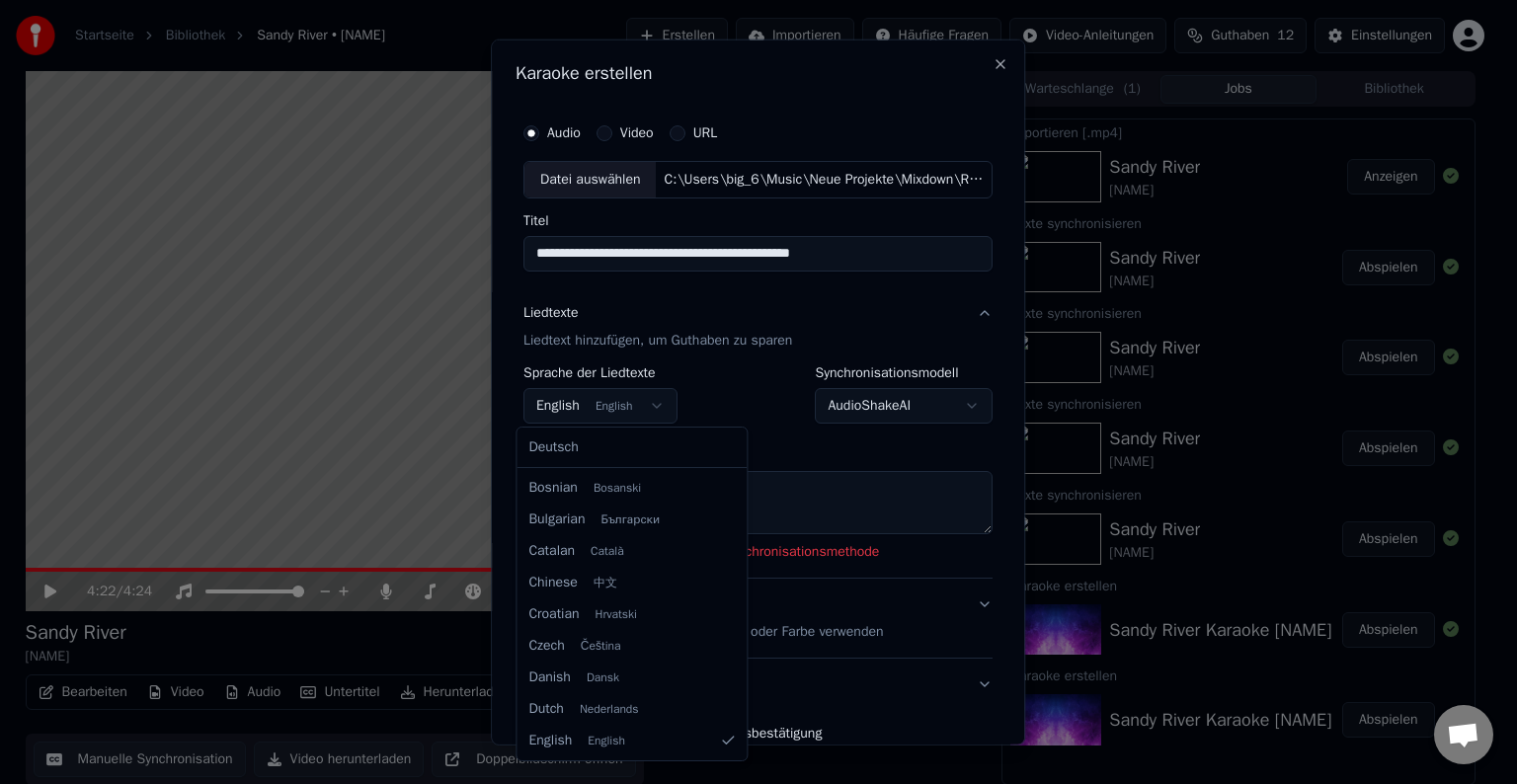 select on "**" 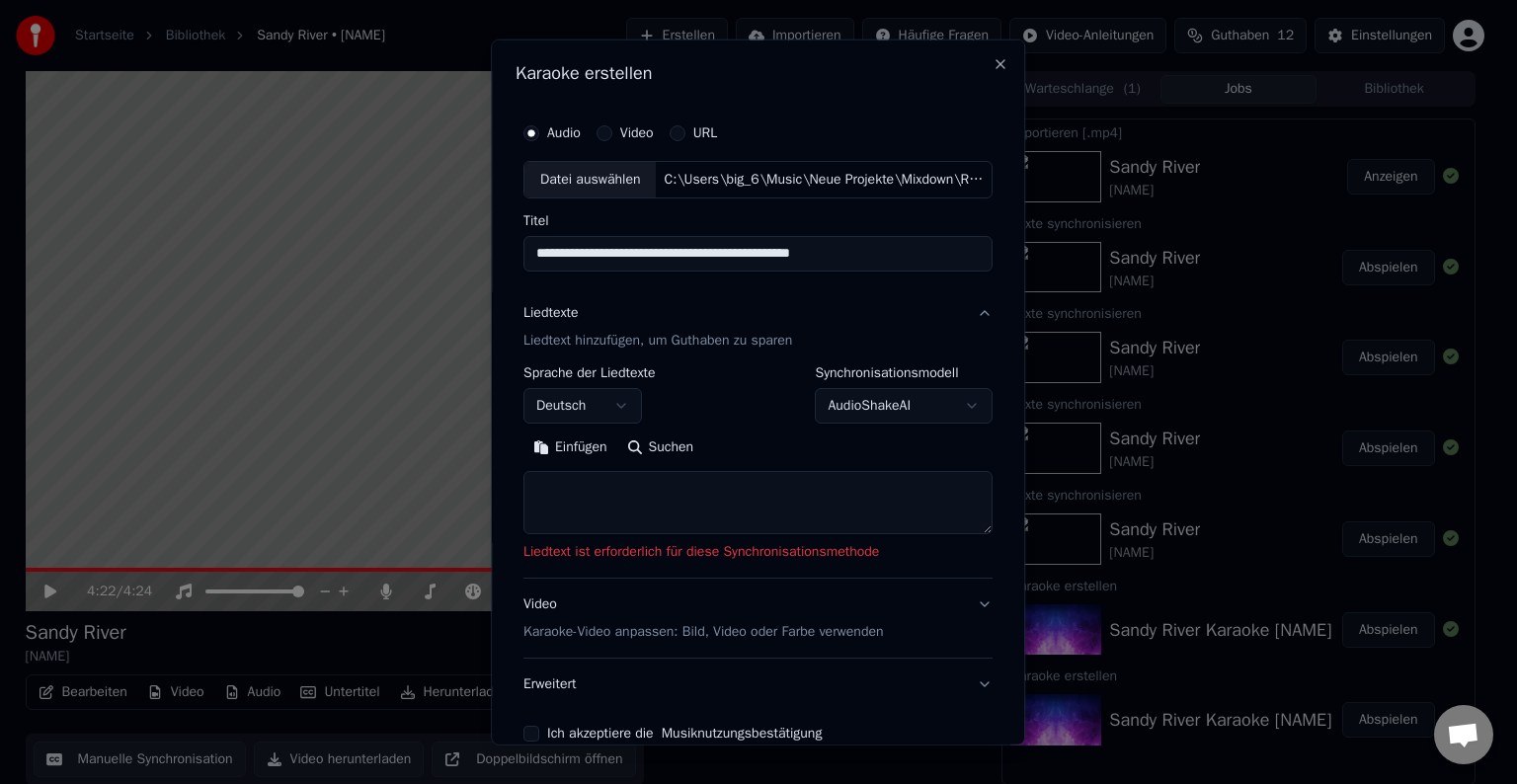 click on "Einfügen" at bounding box center (570, 447) 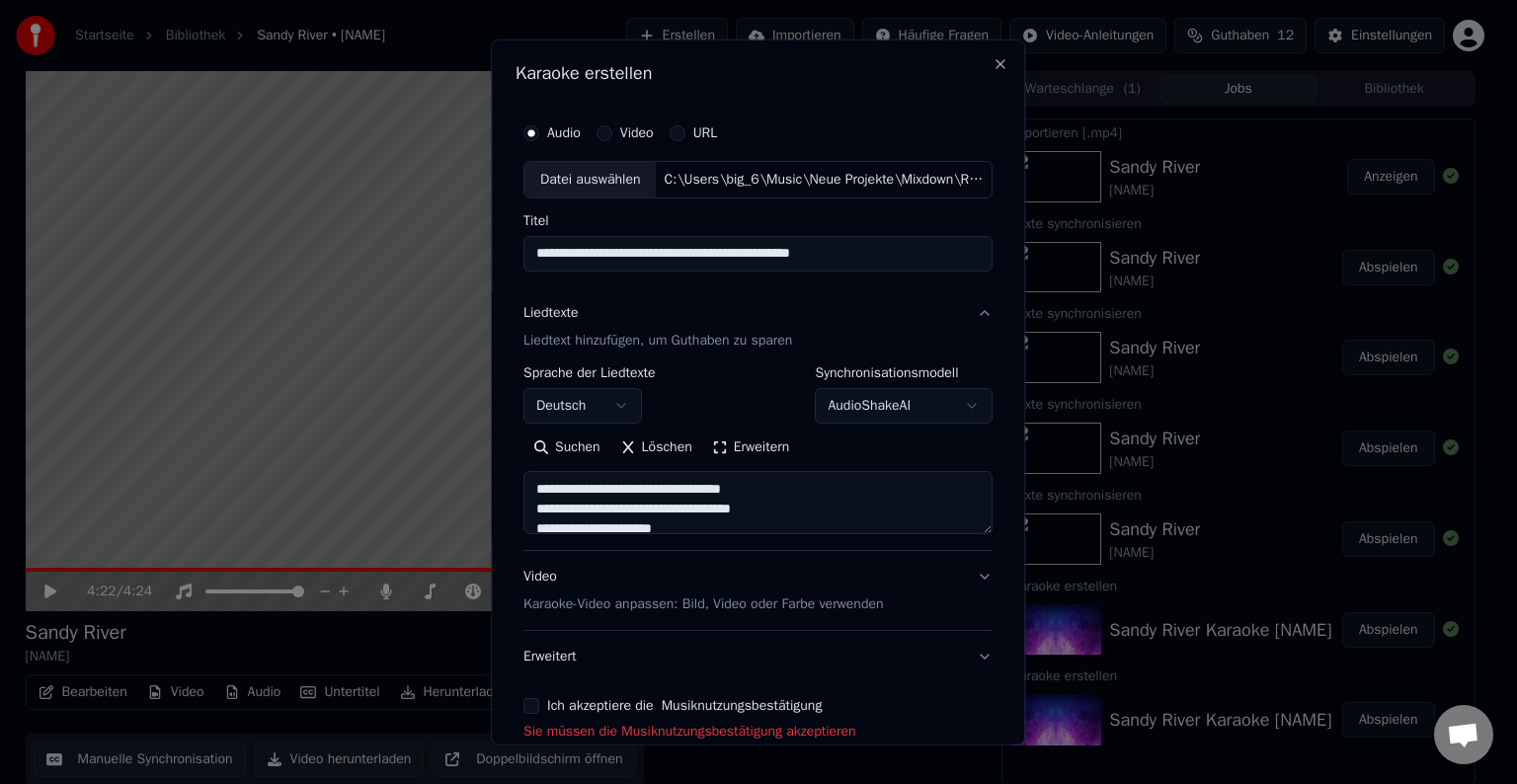 click on "Erweitern" at bounding box center [751, 447] 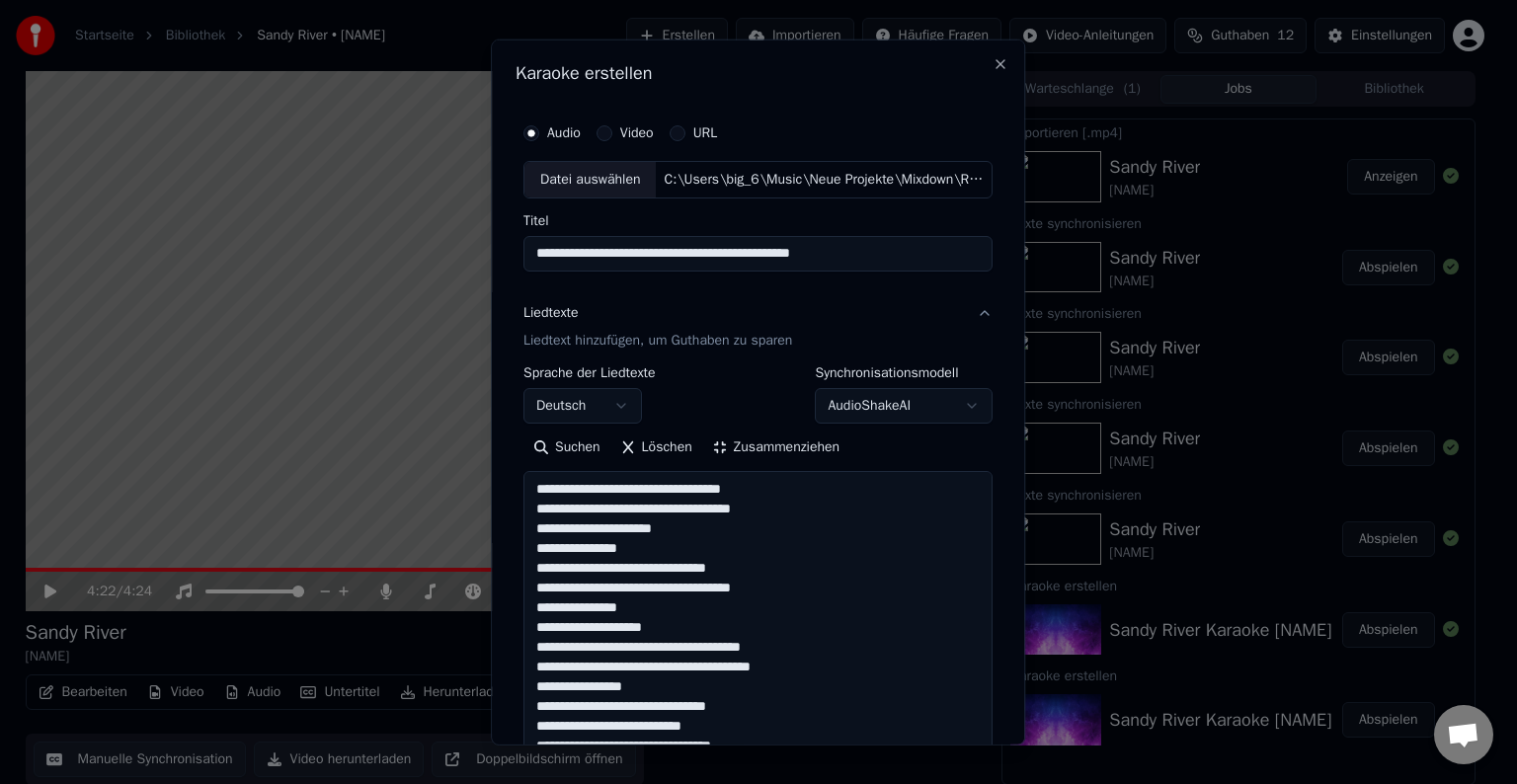 scroll, scrollTop: 1, scrollLeft: 0, axis: vertical 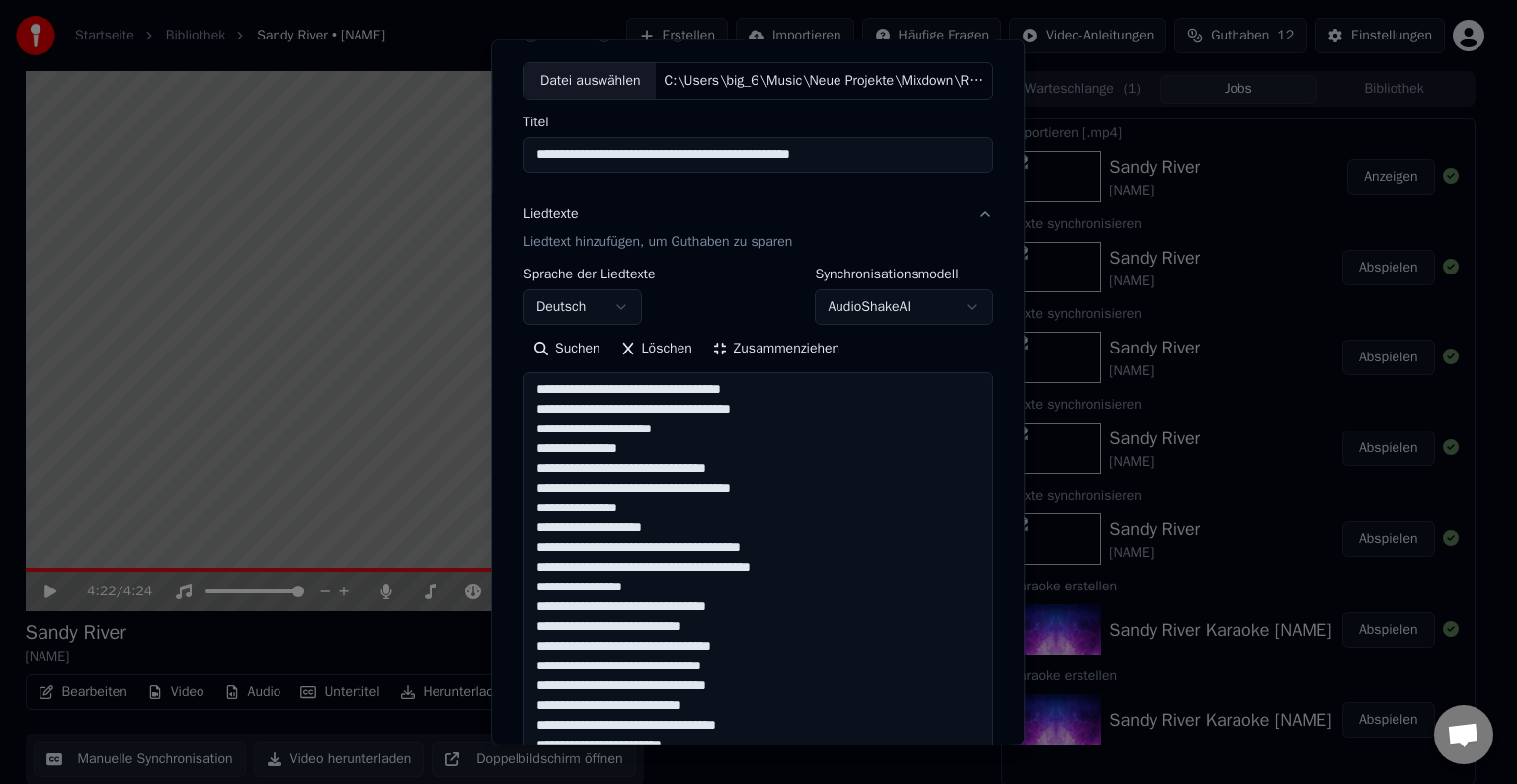 click at bounding box center (758, 833) 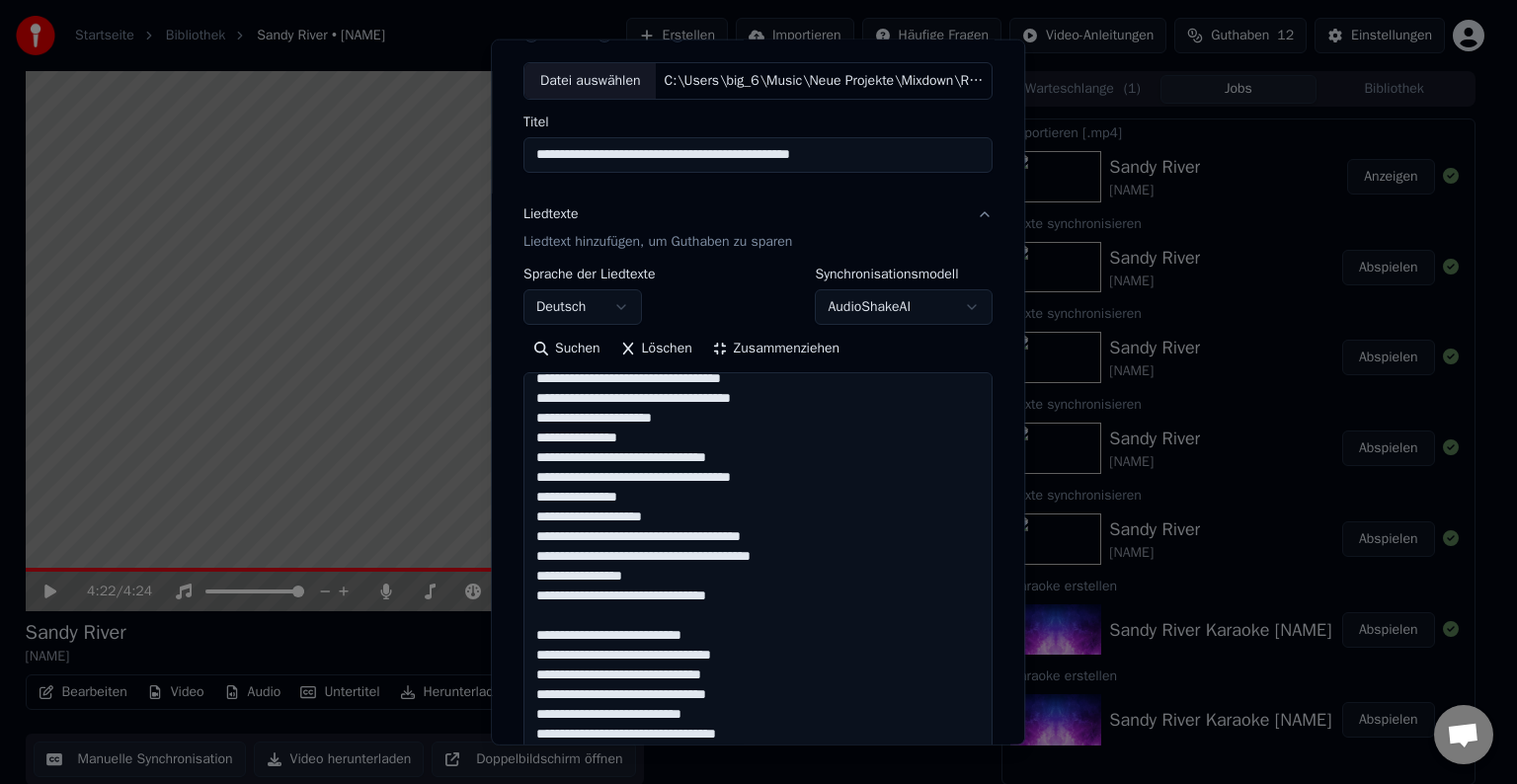 scroll, scrollTop: 21, scrollLeft: 0, axis: vertical 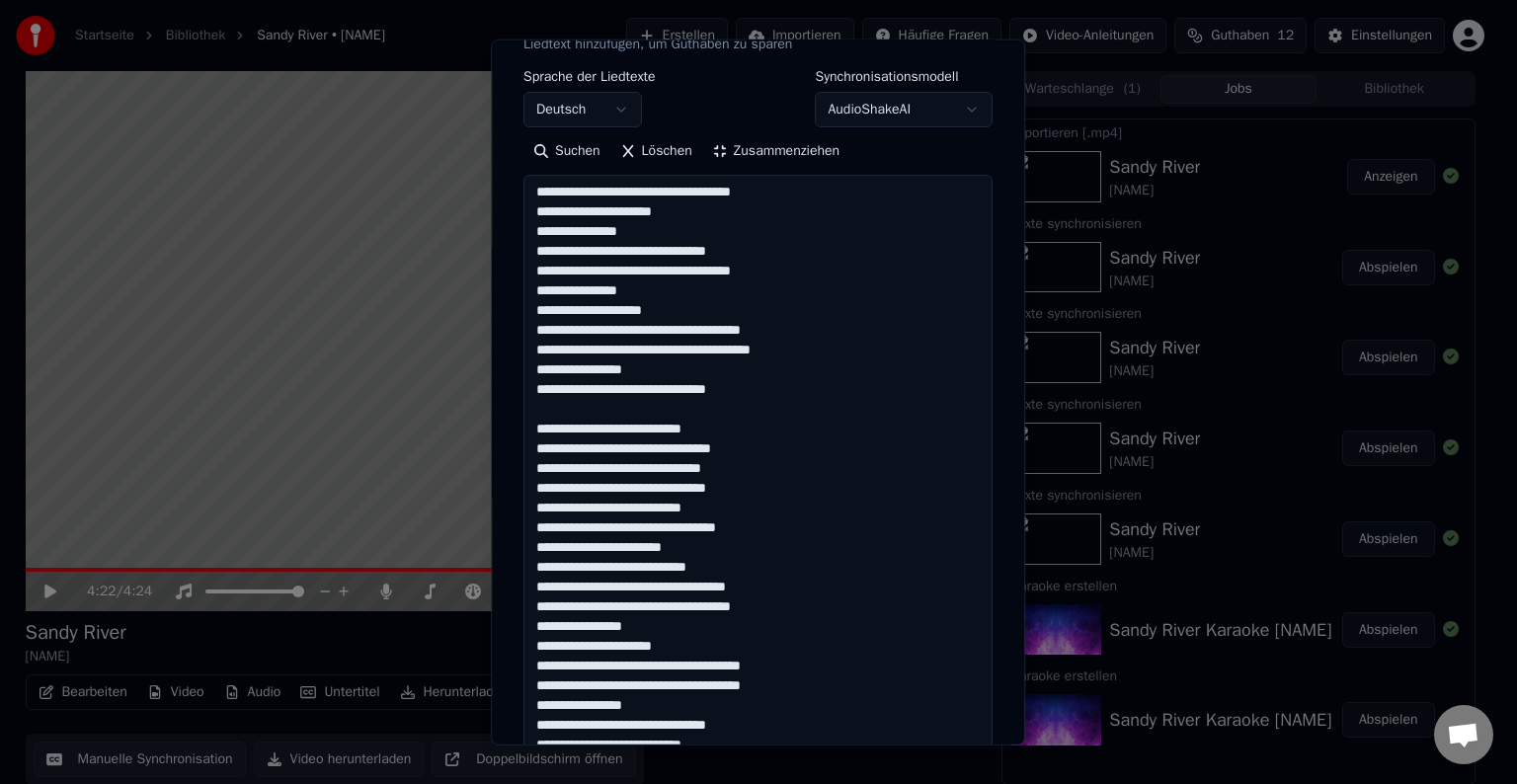 click at bounding box center (758, 636) 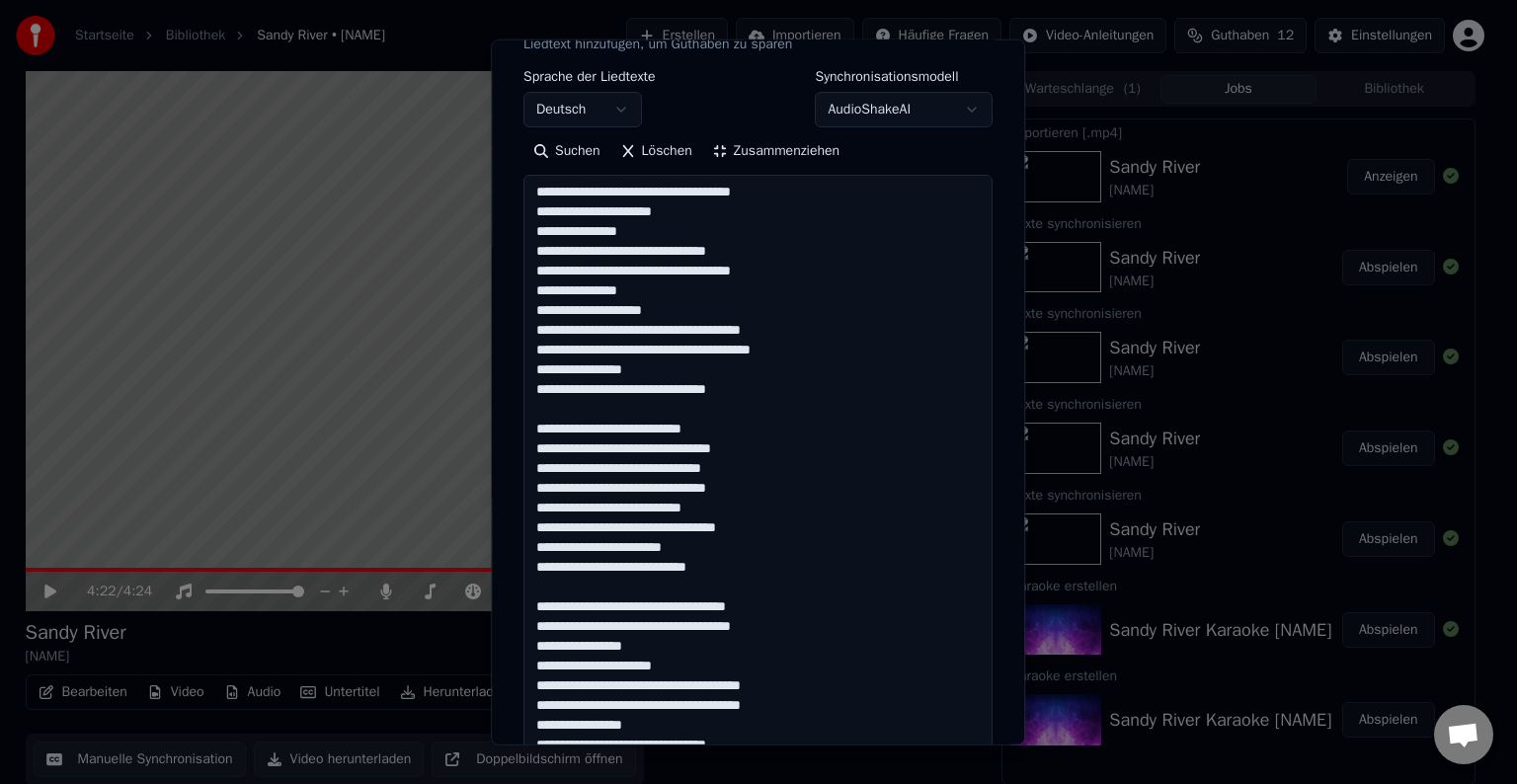 scroll, scrollTop: 40, scrollLeft: 0, axis: vertical 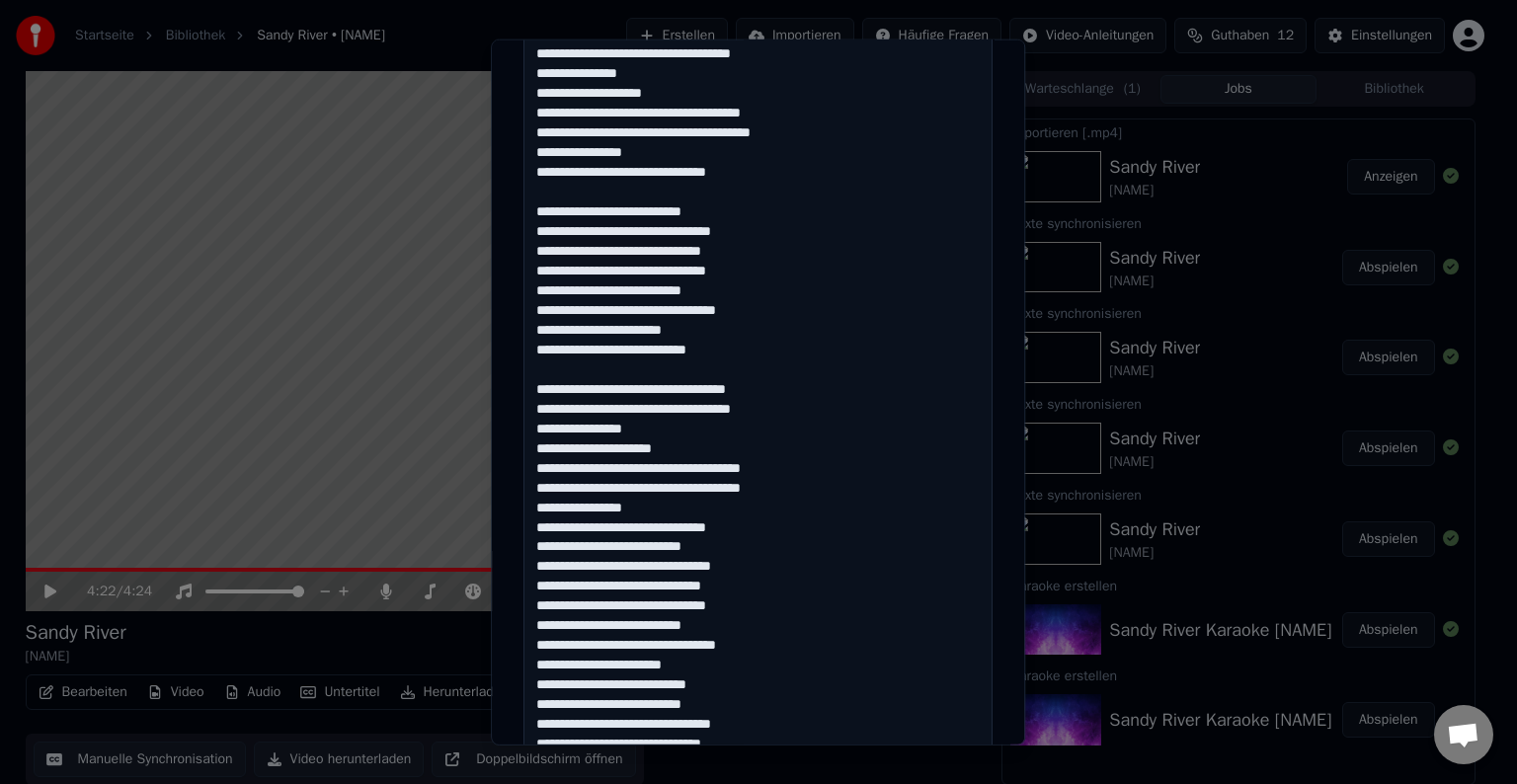 click at bounding box center (758, 438) 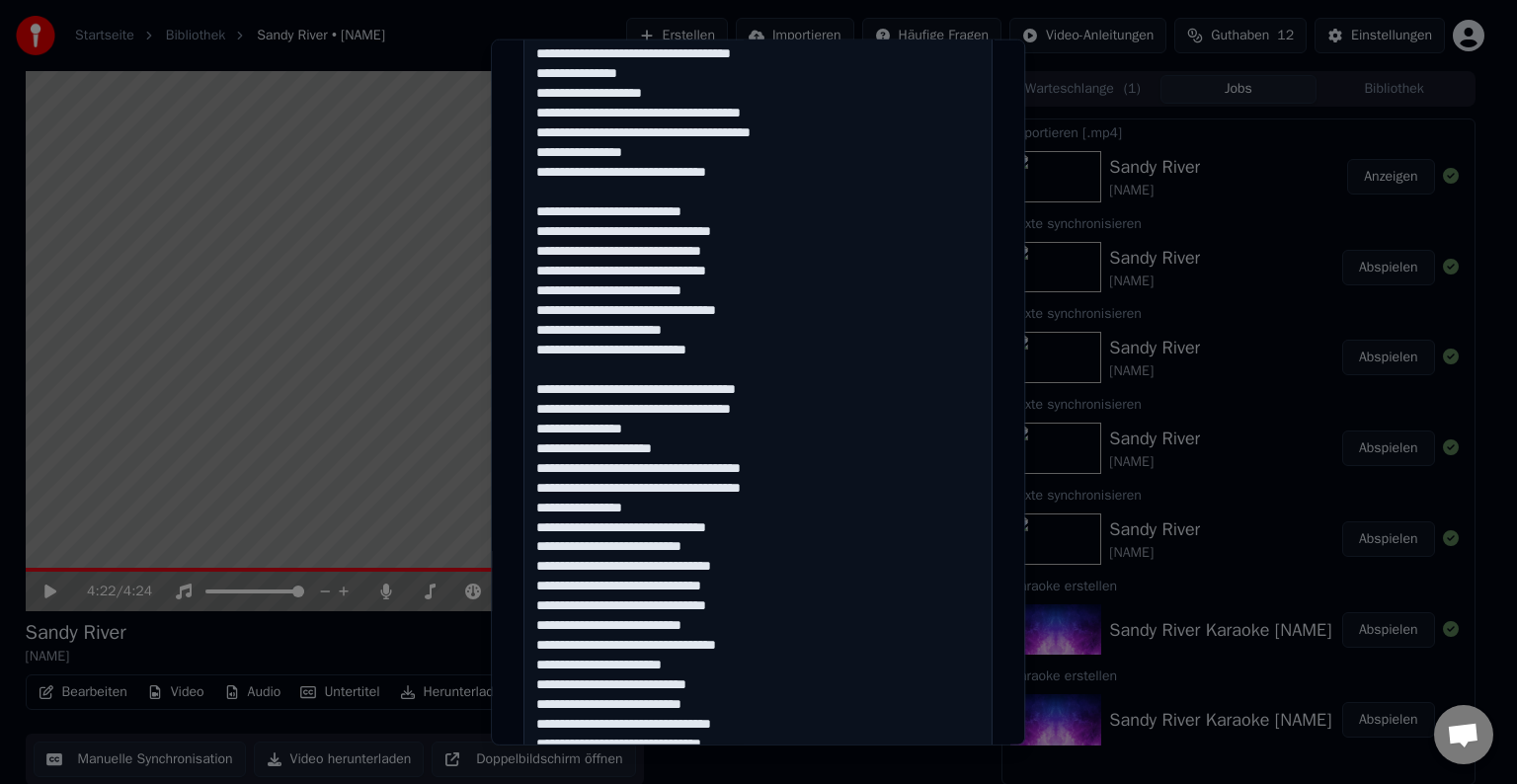click at bounding box center [758, 438] 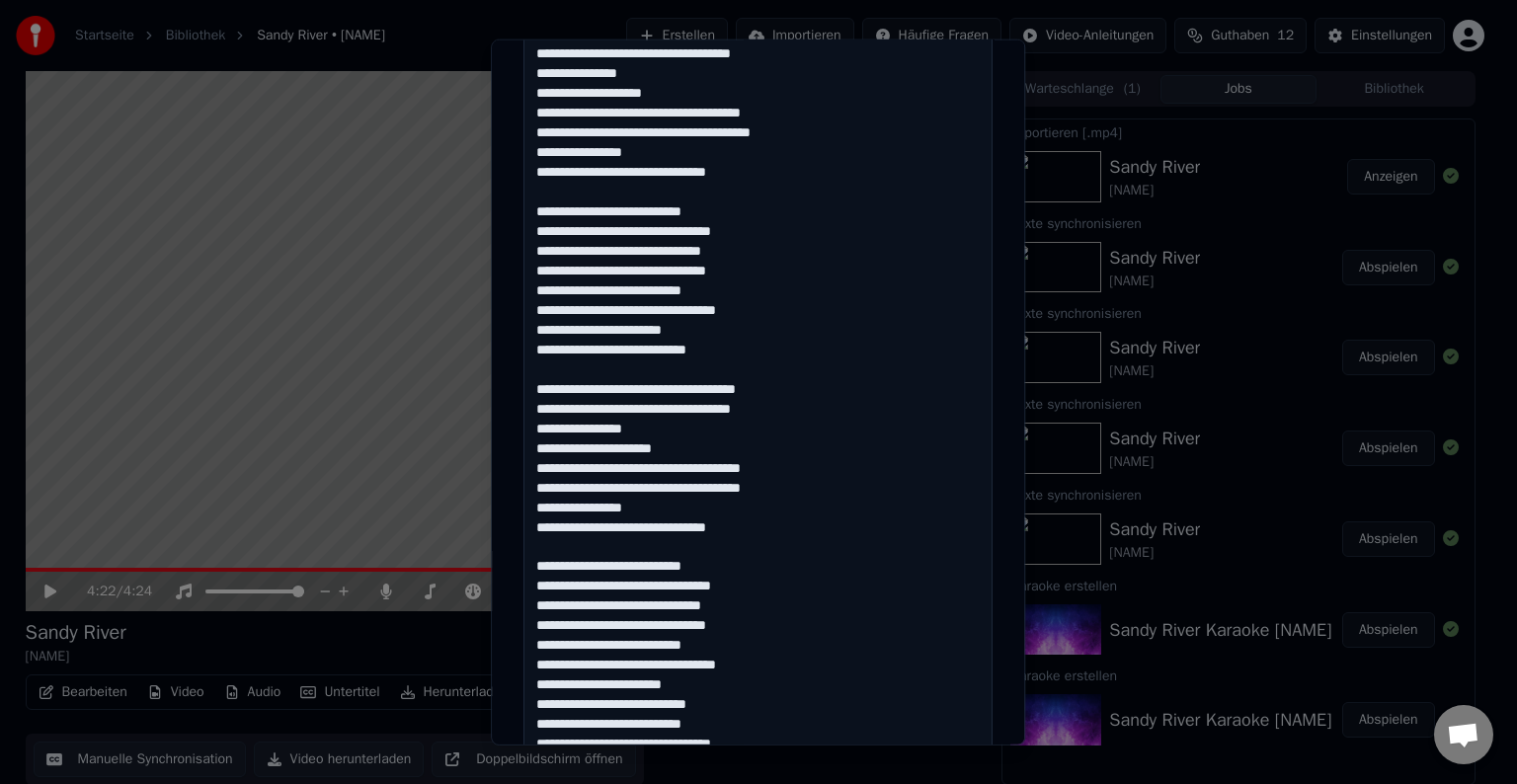 scroll, scrollTop: 60, scrollLeft: 0, axis: vertical 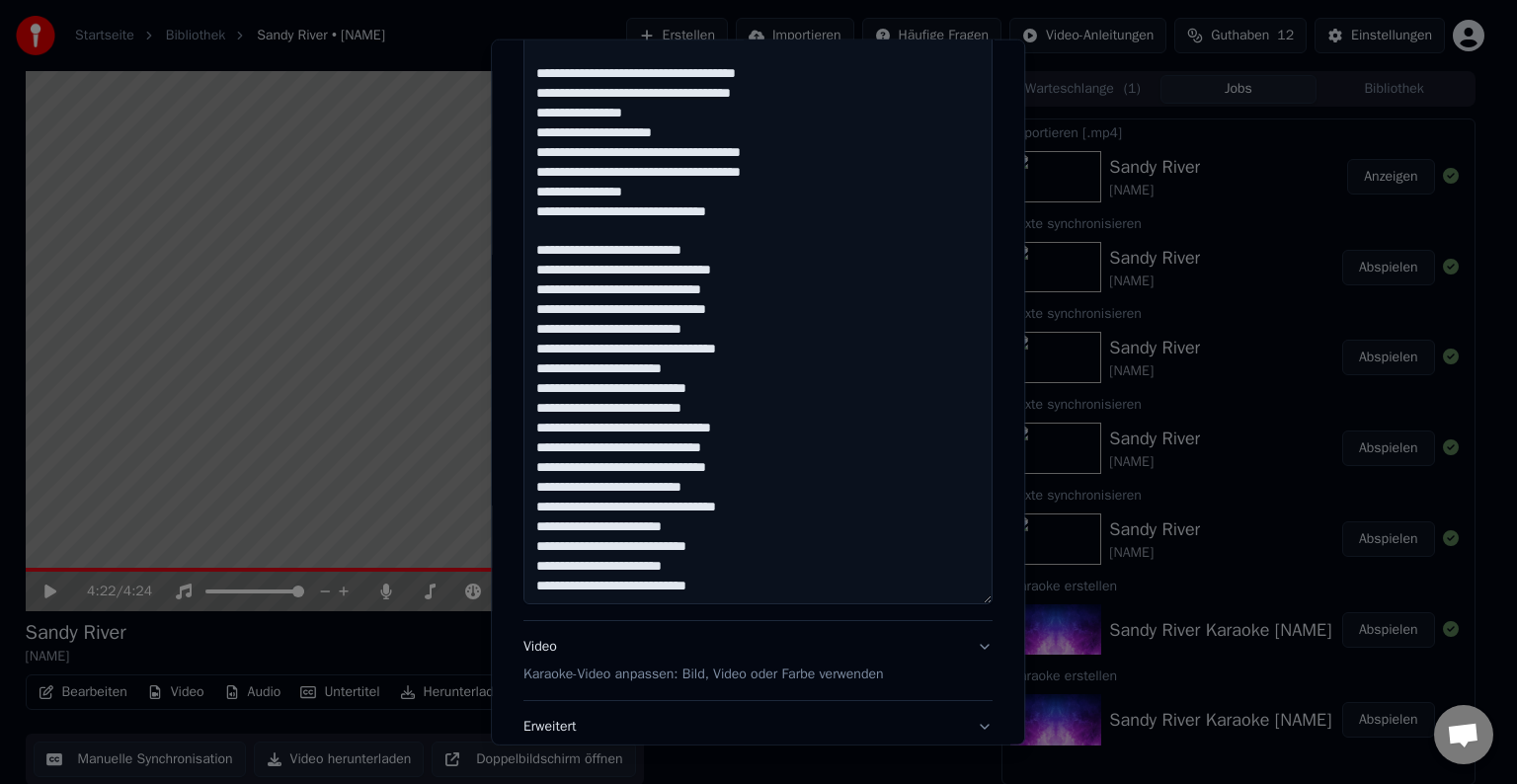 click at bounding box center [758, 142] 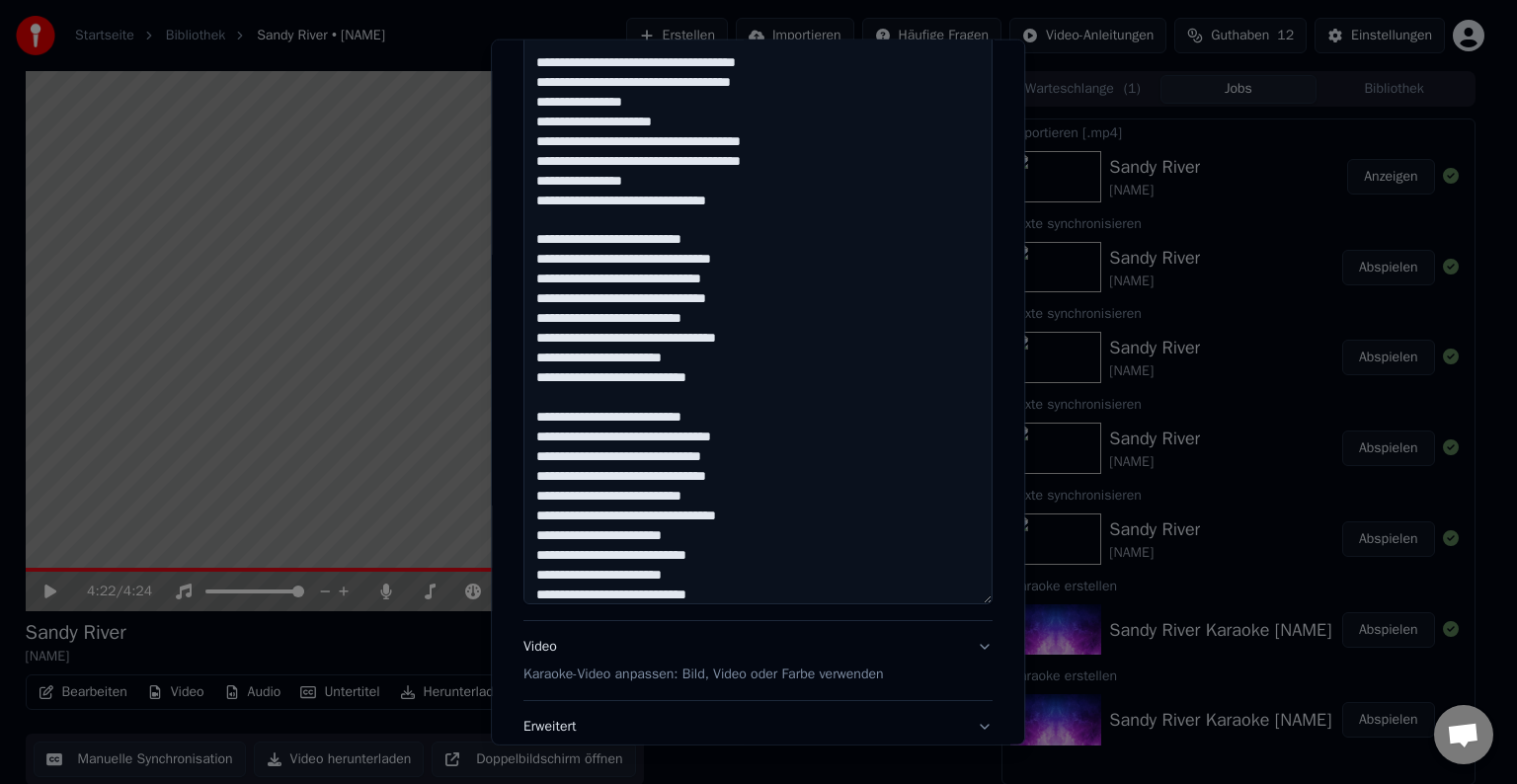 scroll, scrollTop: 80, scrollLeft: 0, axis: vertical 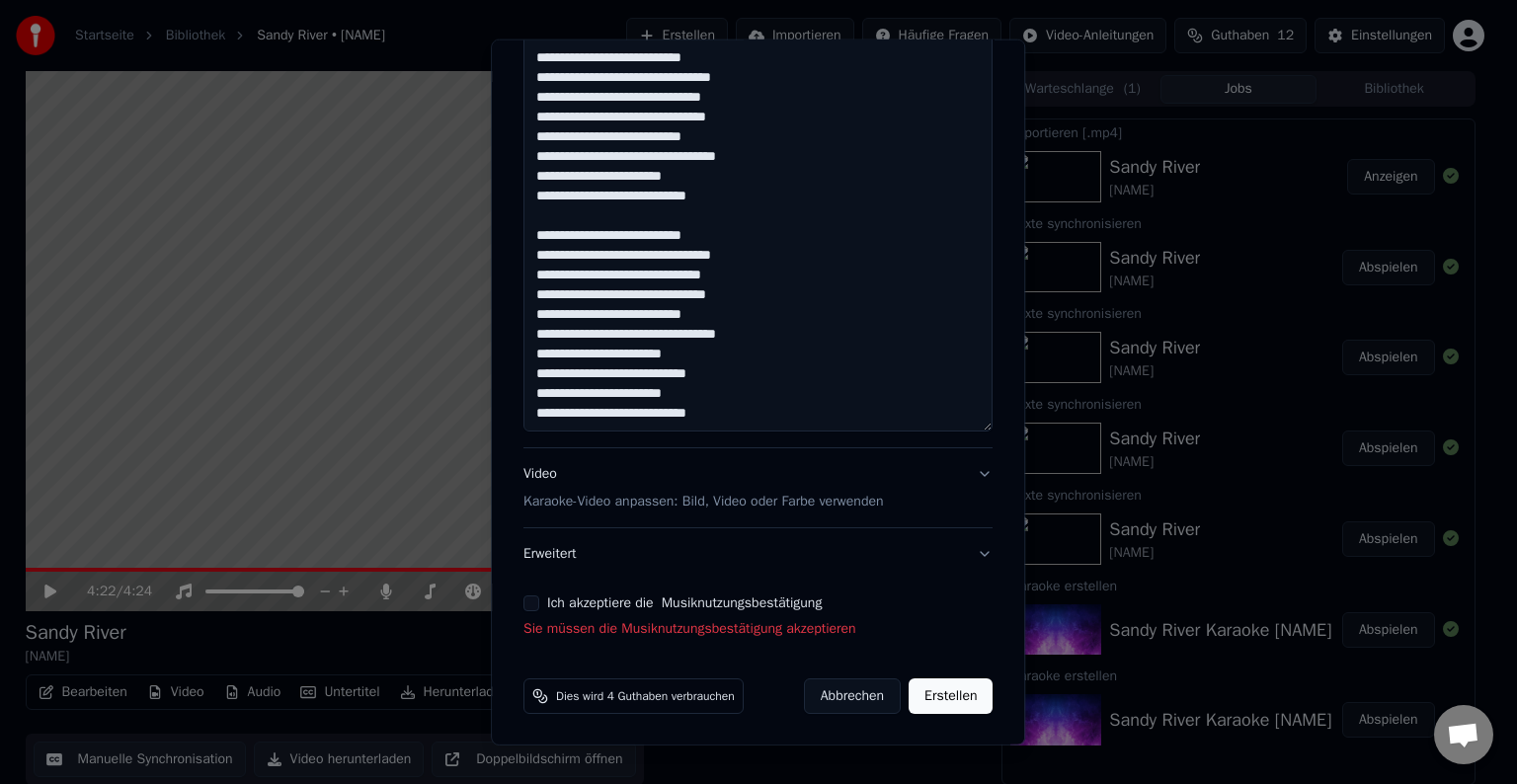 type on "**********" 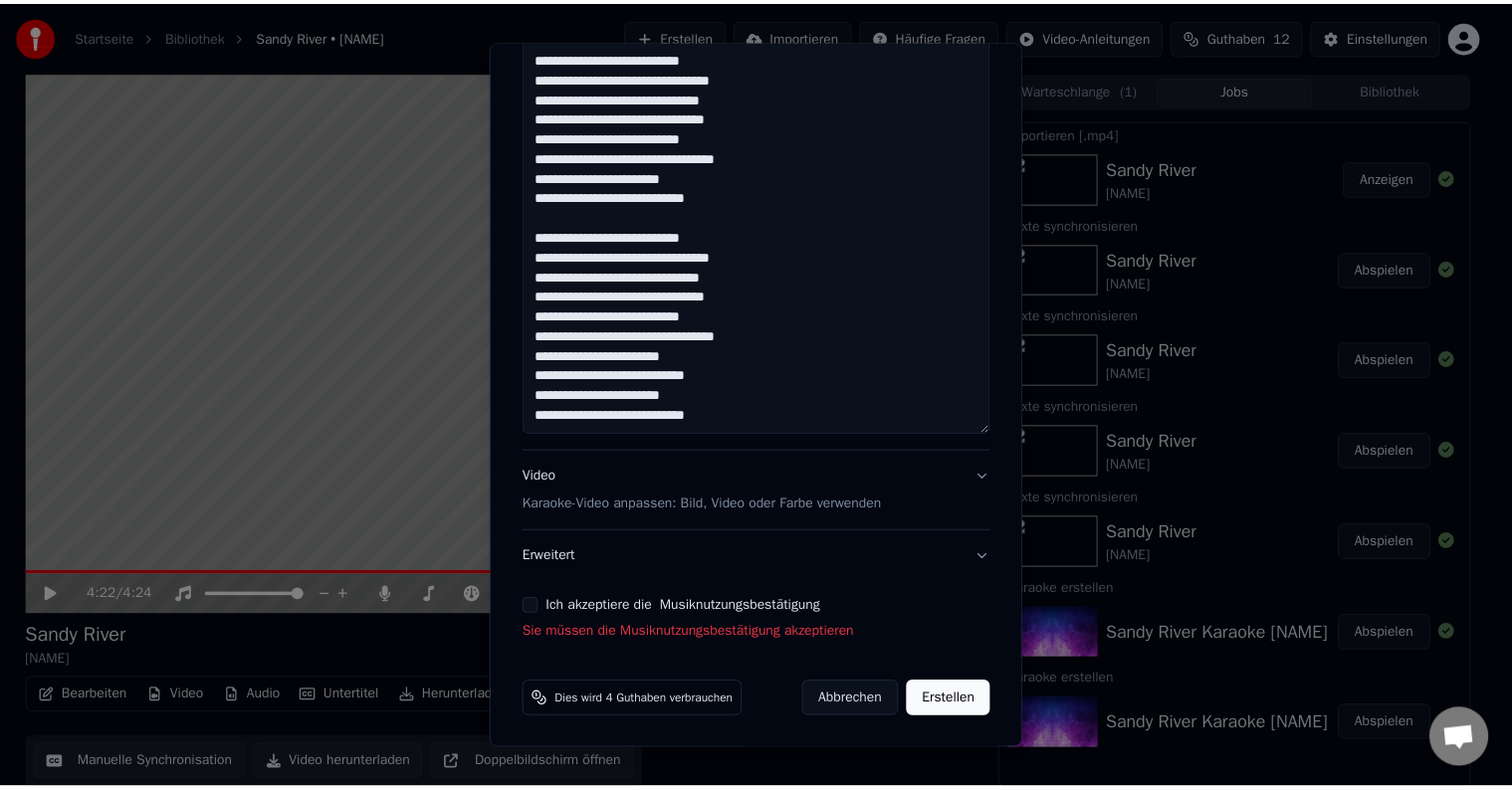 scroll, scrollTop: 942, scrollLeft: 0, axis: vertical 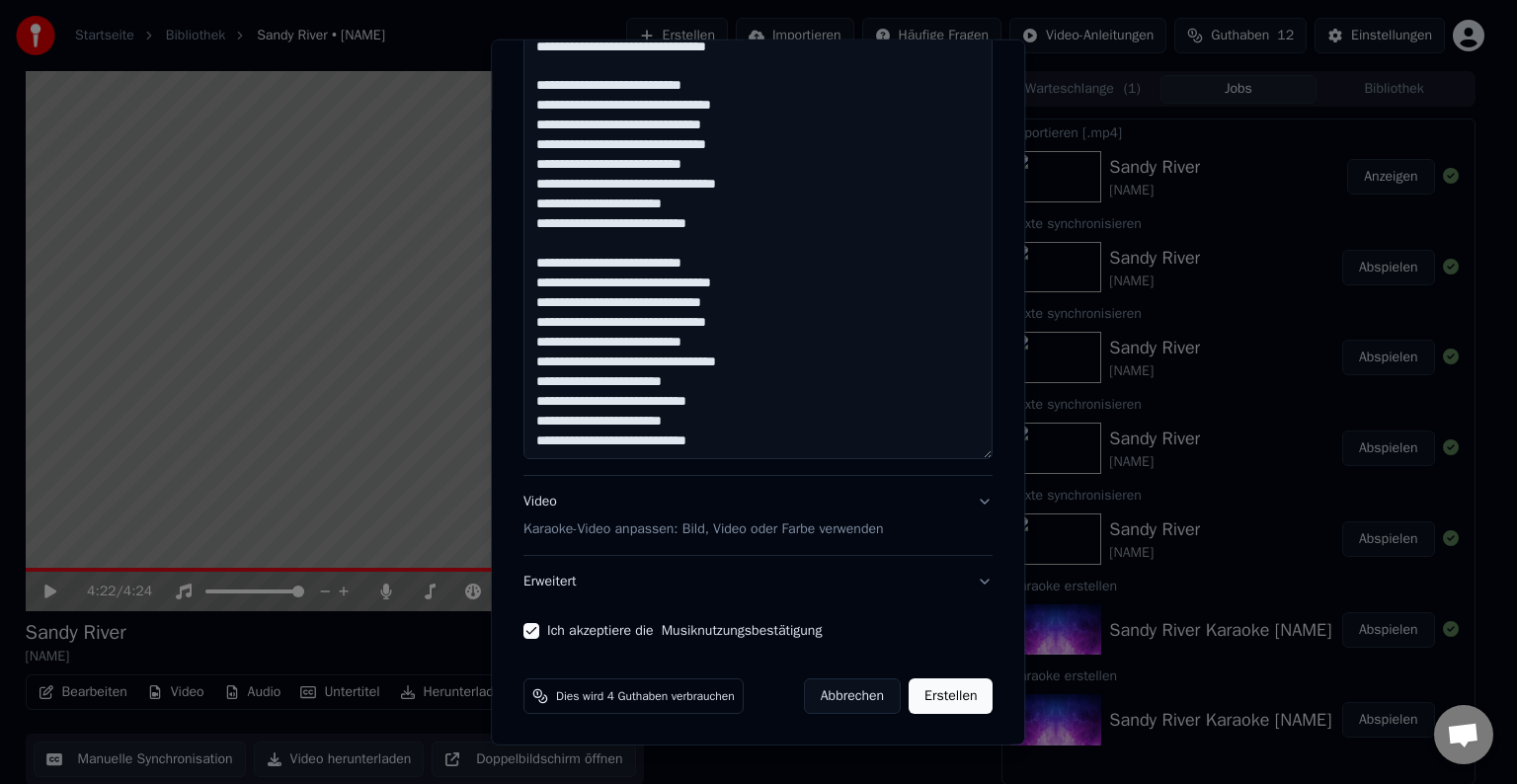 click on "Erstellen" at bounding box center [950, 696] 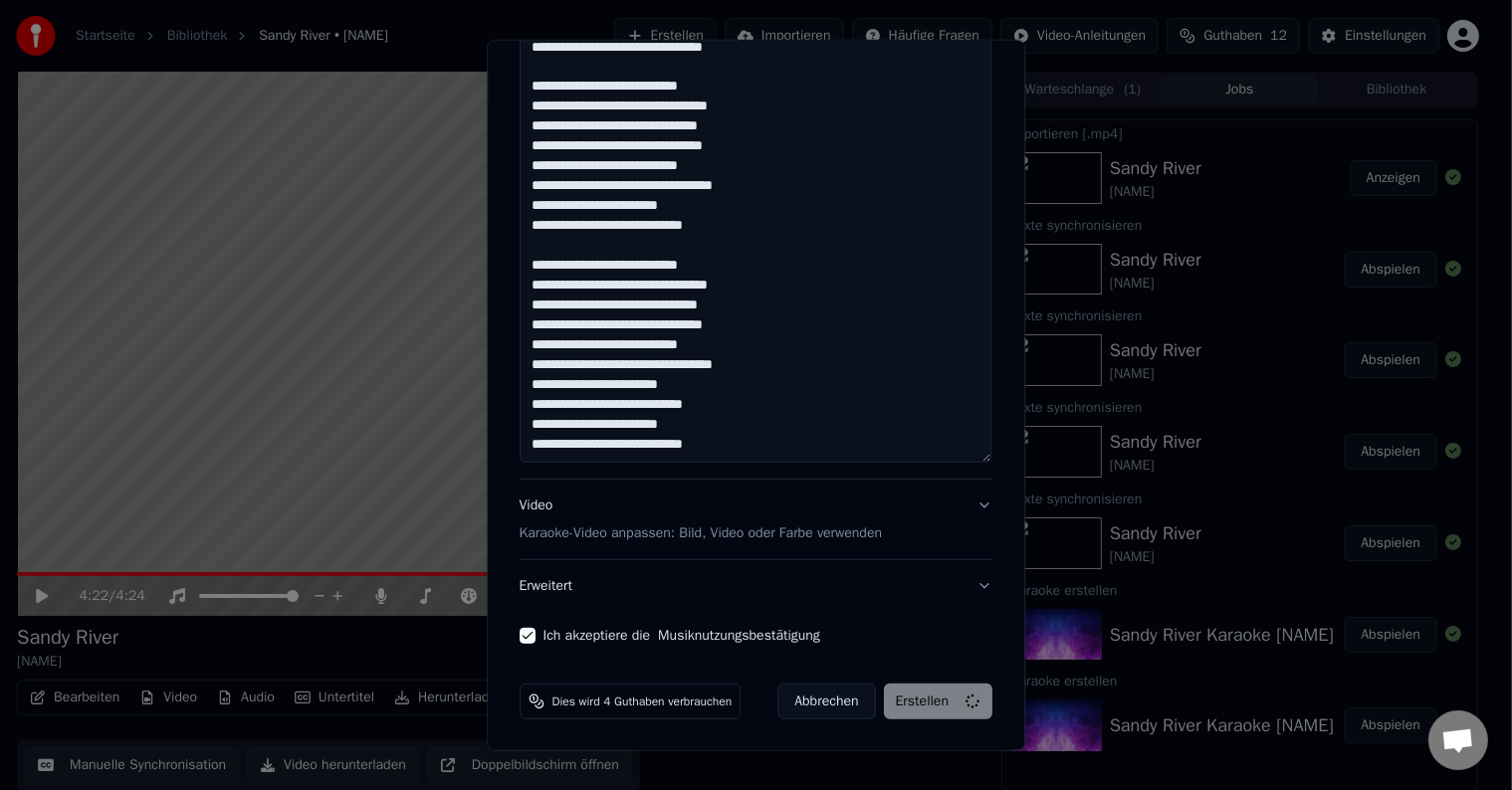 type 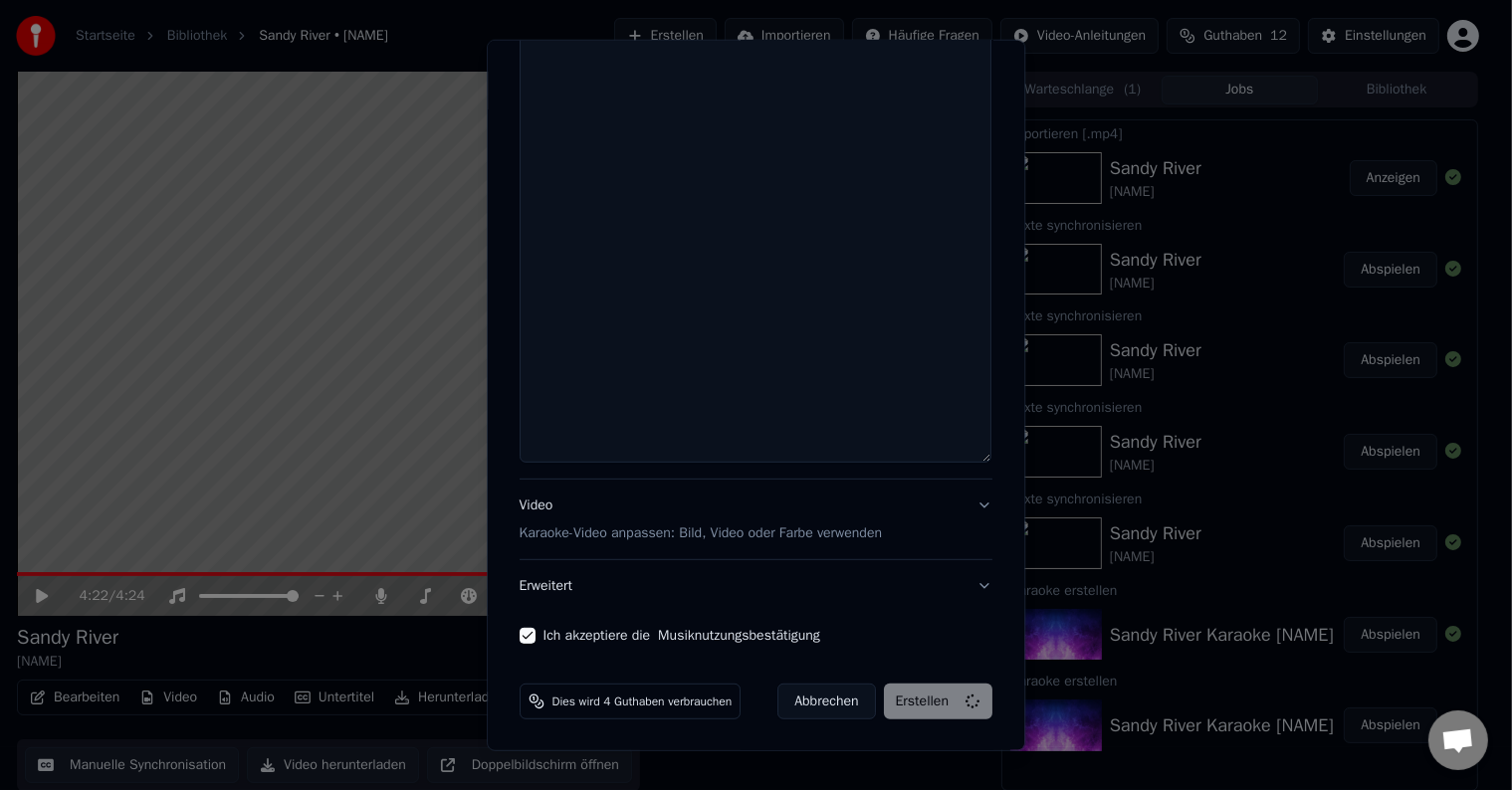 scroll, scrollTop: 0, scrollLeft: 0, axis: both 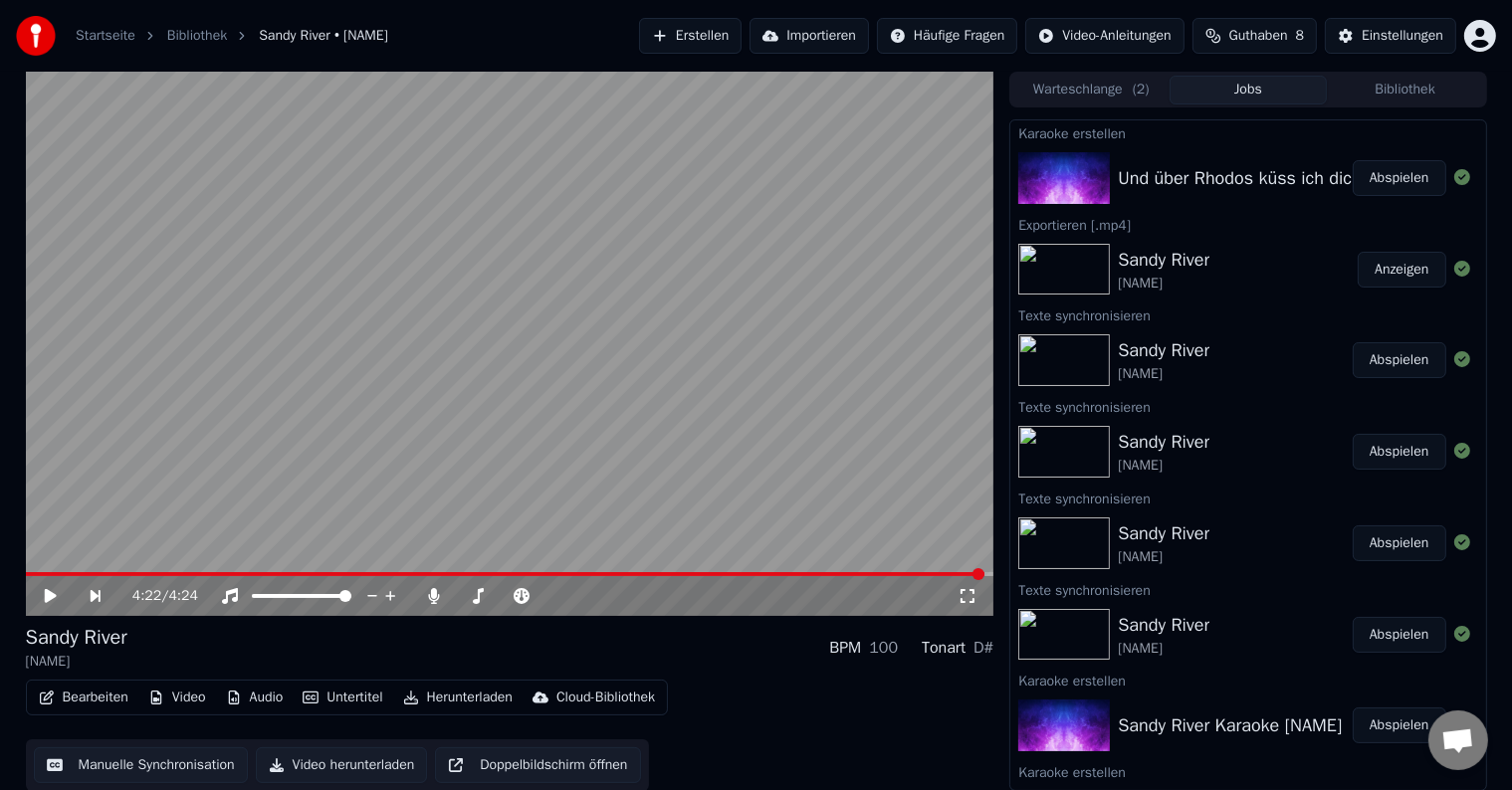 click on "Abspielen" at bounding box center (1400, 178) 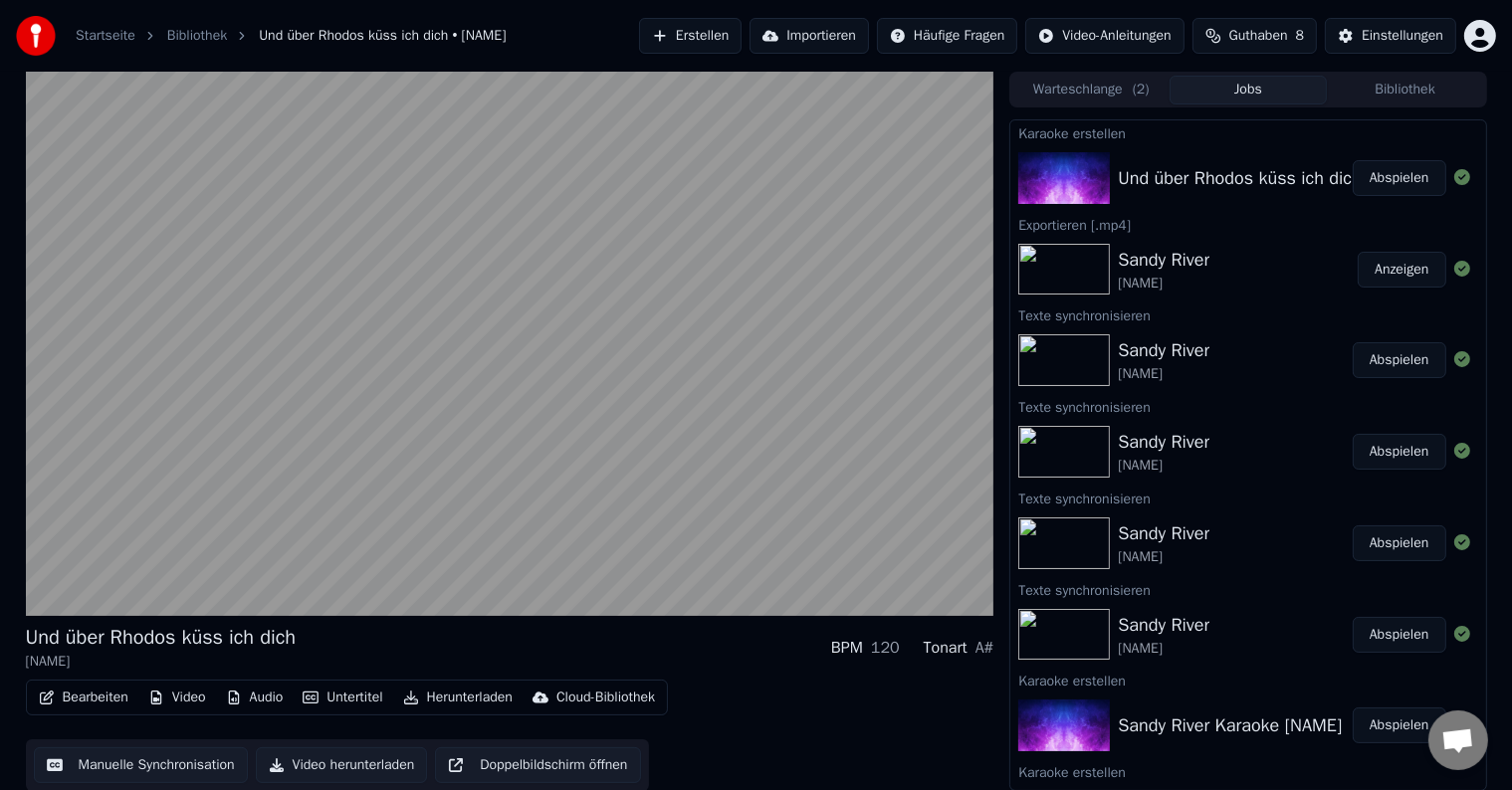 type 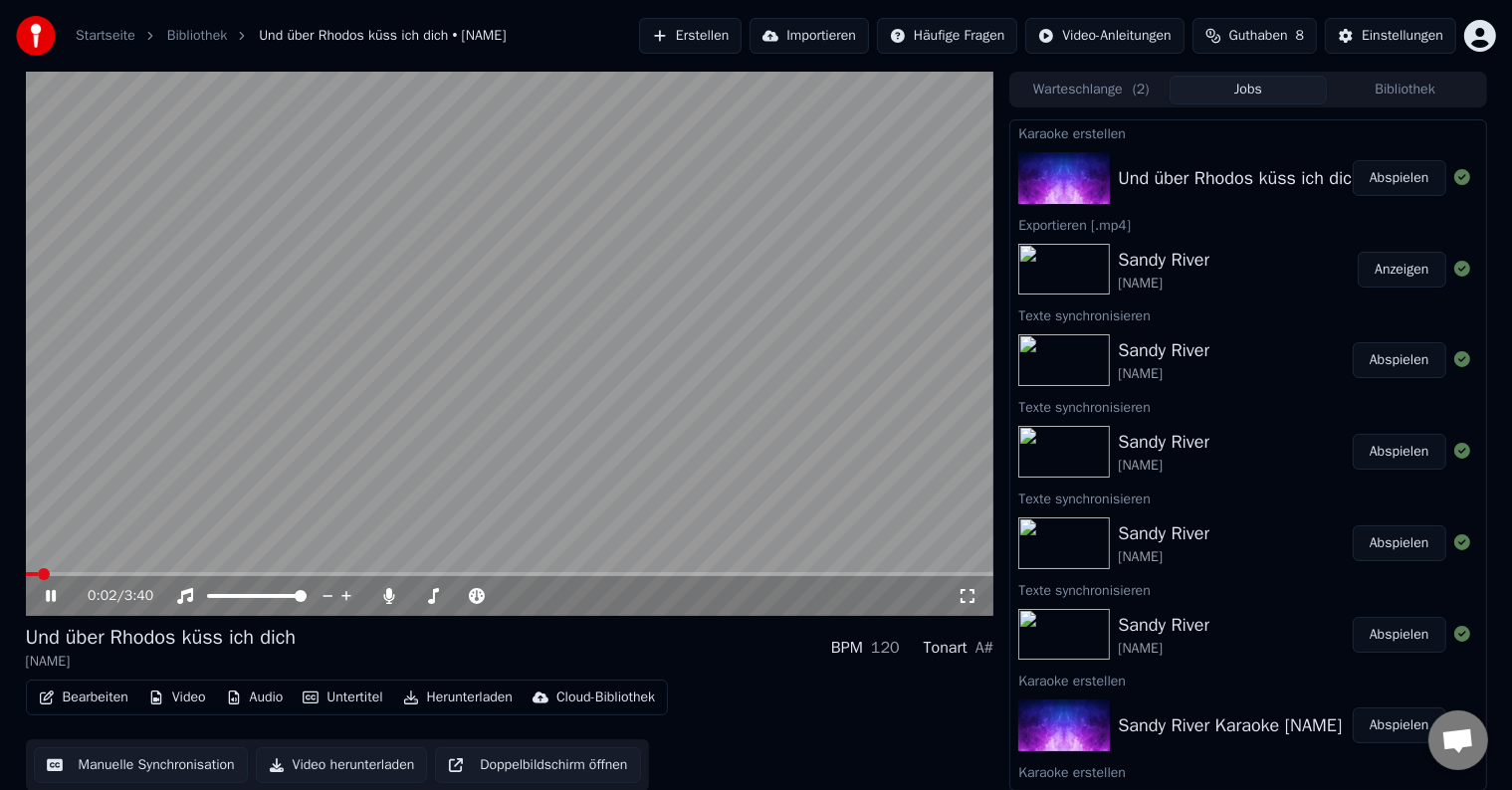 click at bounding box center (510, 574) 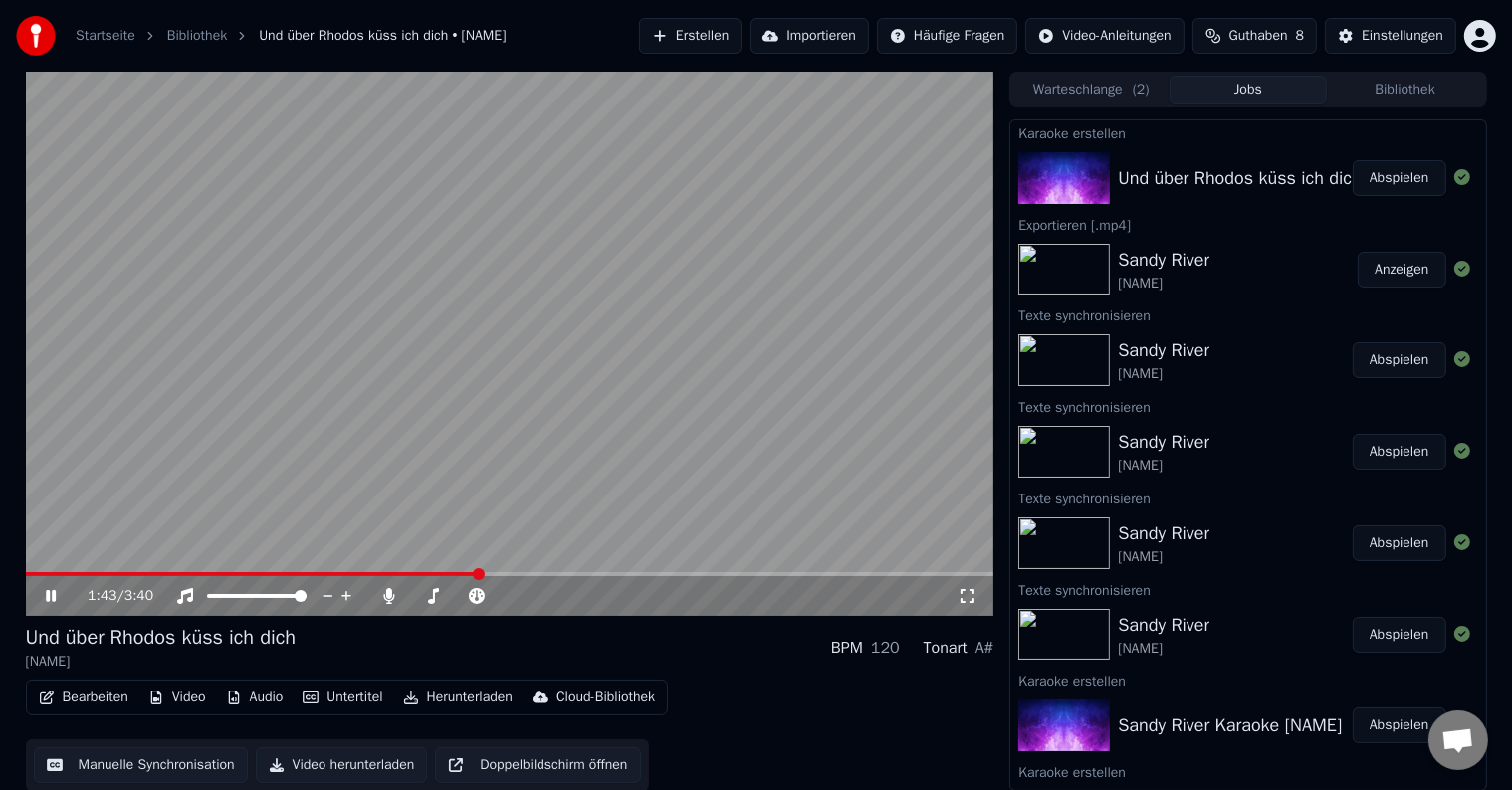 click at bounding box center [510, 574] 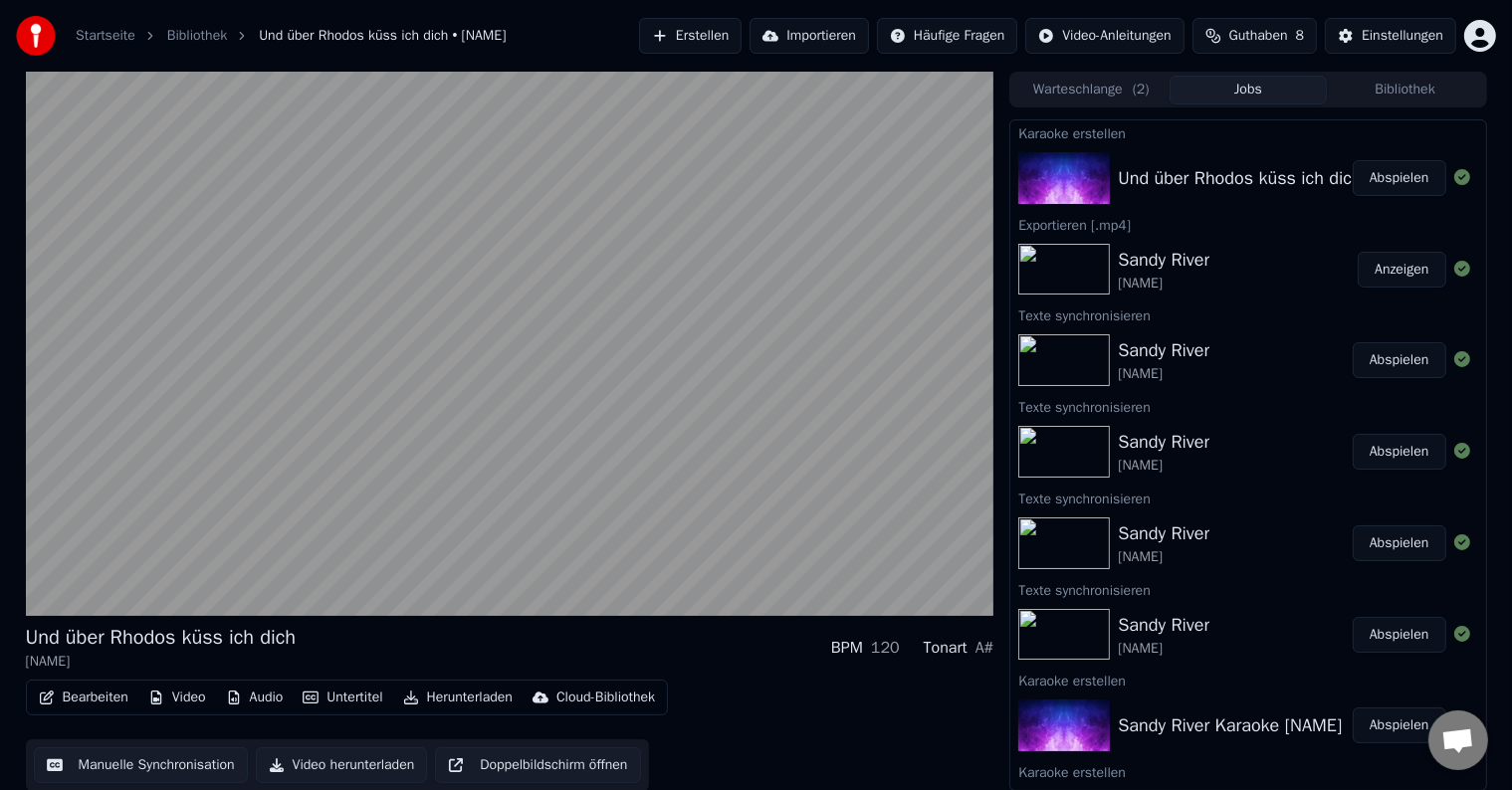 scroll, scrollTop: 1, scrollLeft: 0, axis: vertical 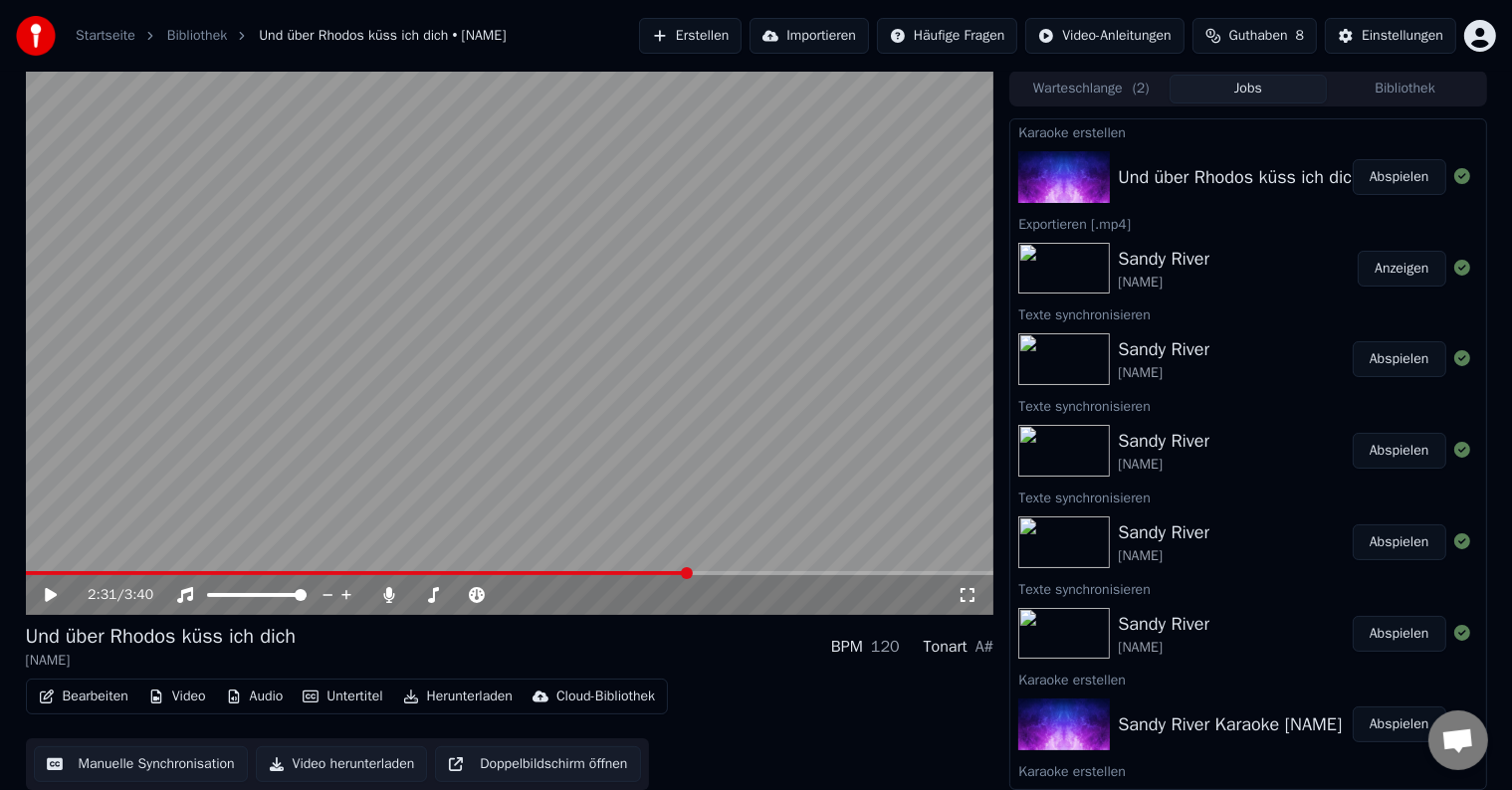 click on "Herunterladen" at bounding box center (458, 696) 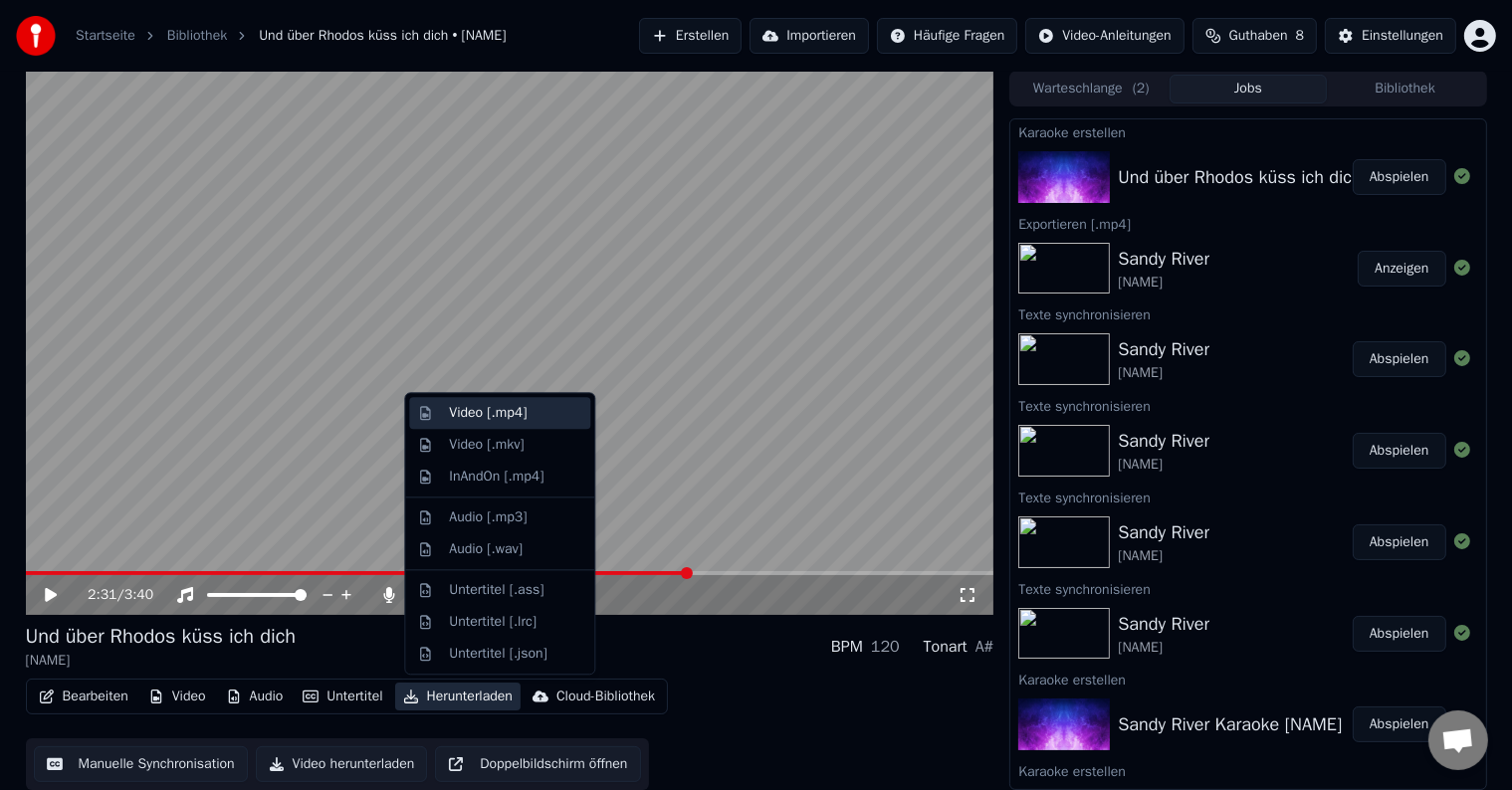 click on "Video [.mp4]" at bounding box center (488, 413) 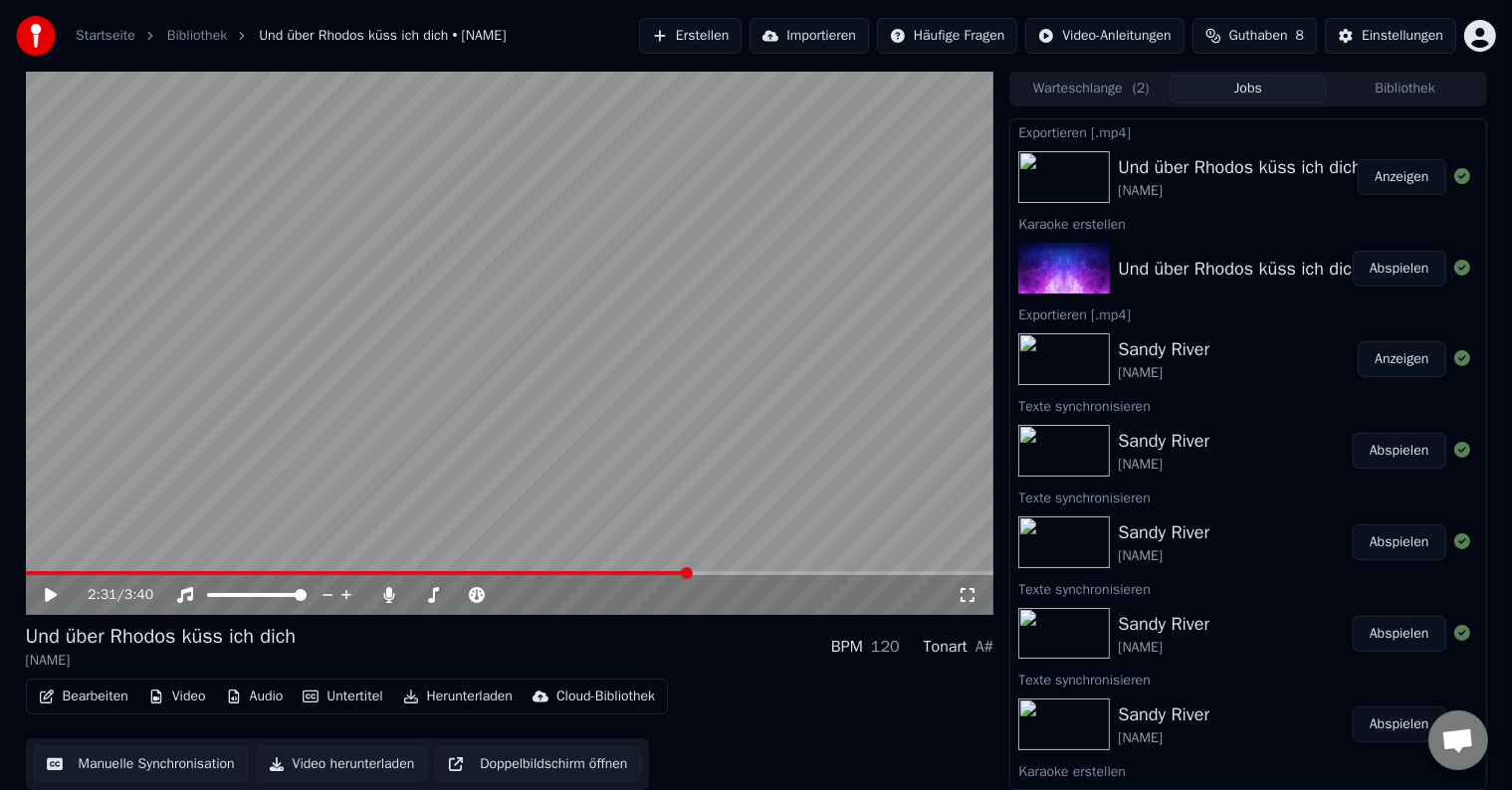 click on "Anzeigen" at bounding box center (1402, 177) 